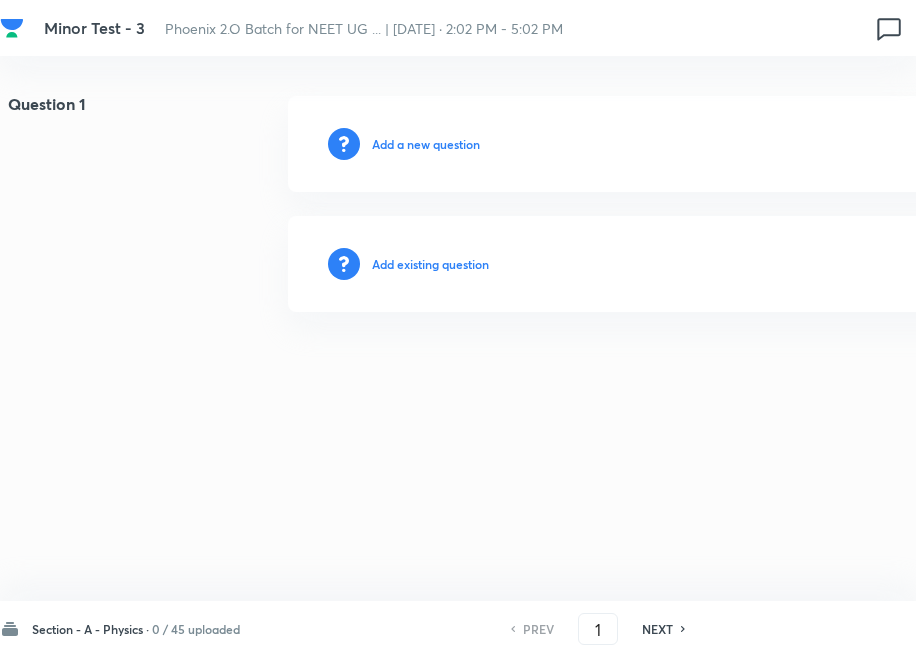 scroll, scrollTop: 0, scrollLeft: 0, axis: both 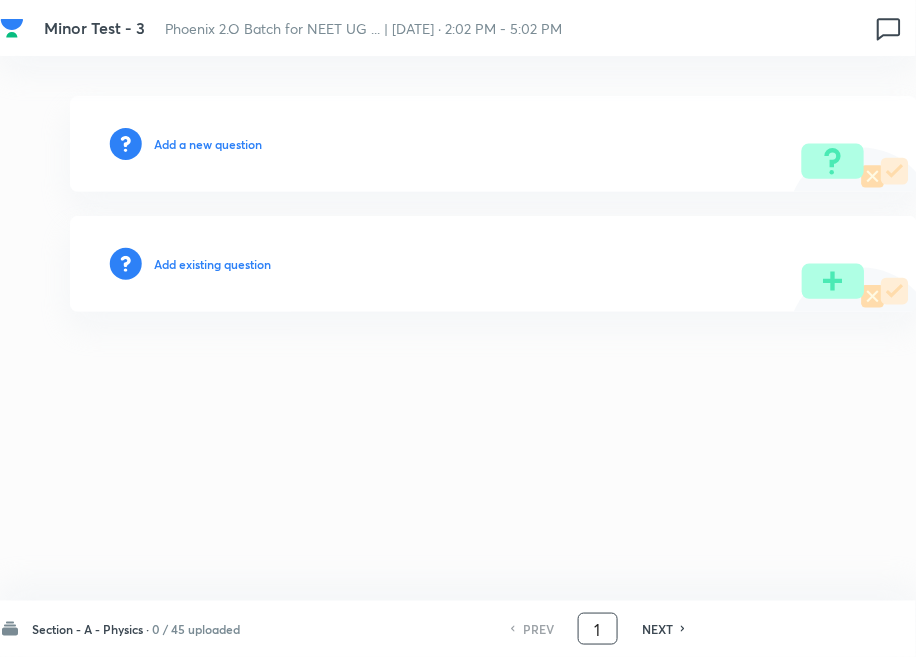 click on "1" at bounding box center (598, 629) 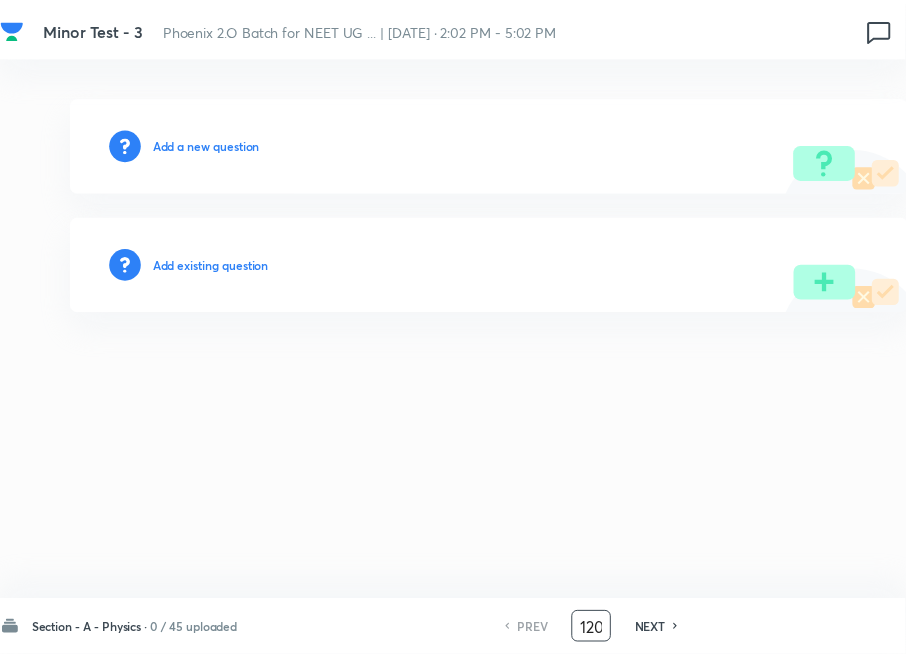scroll, scrollTop: 0, scrollLeft: 2, axis: horizontal 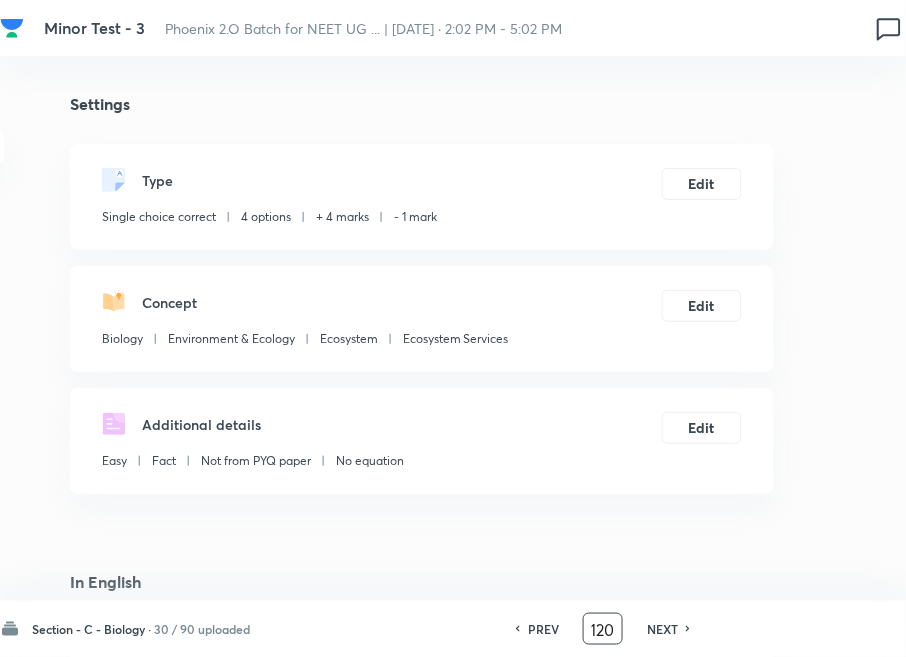 click on "NEXT" at bounding box center [662, 629] 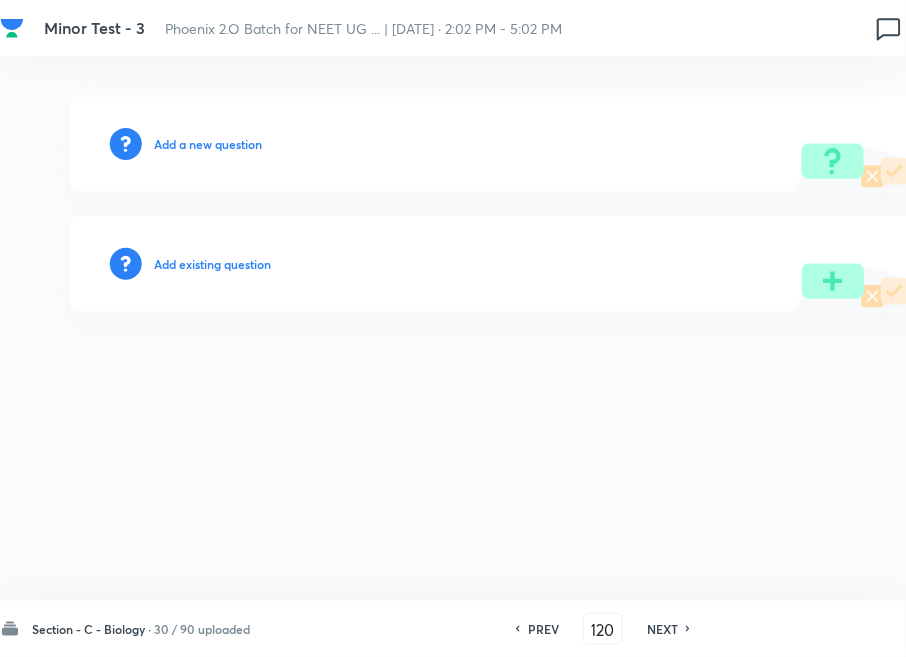 type on "121" 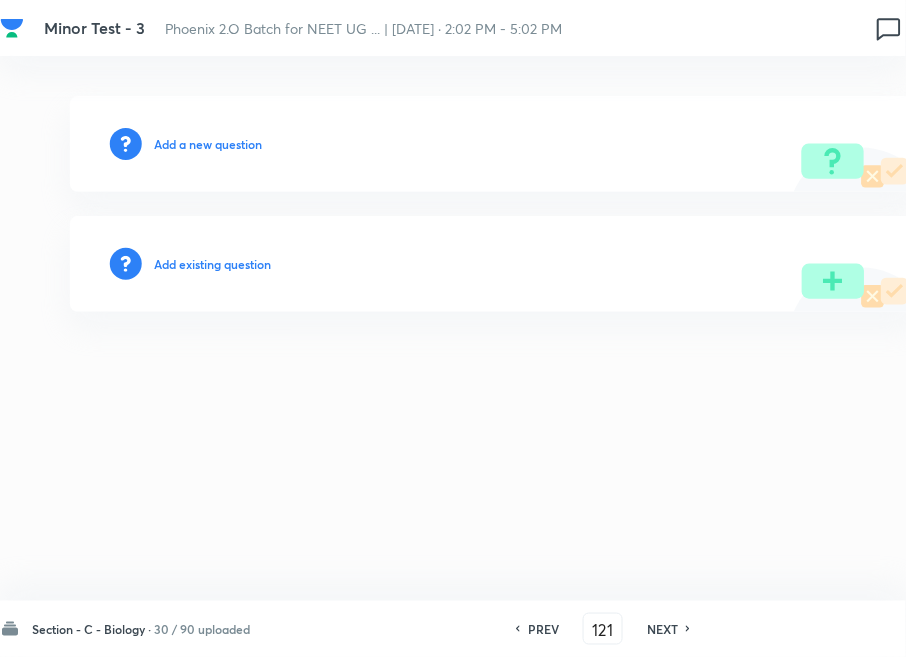 scroll, scrollTop: 0, scrollLeft: 0, axis: both 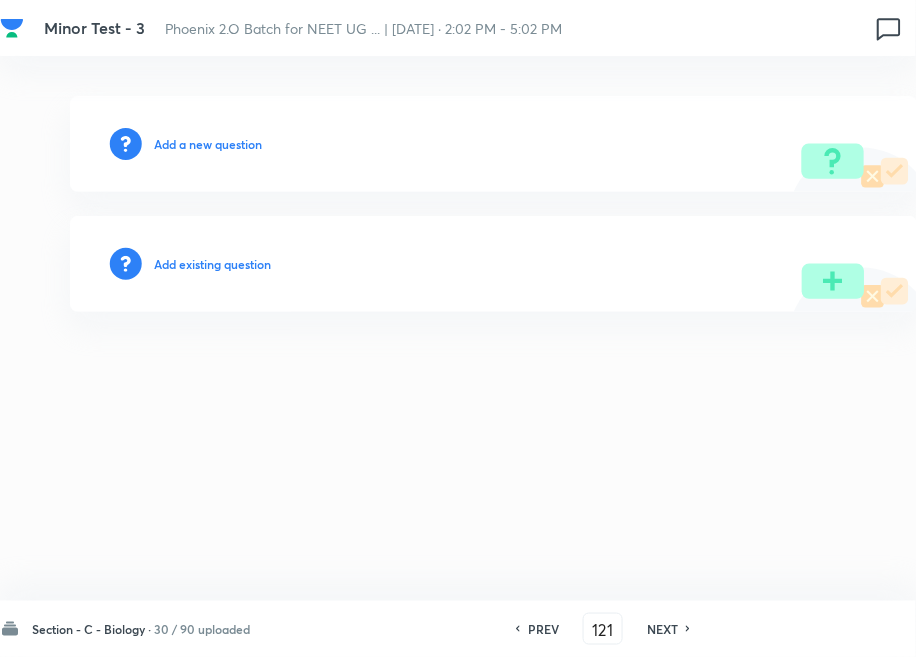 click on "Add existing question" at bounding box center [212, 264] 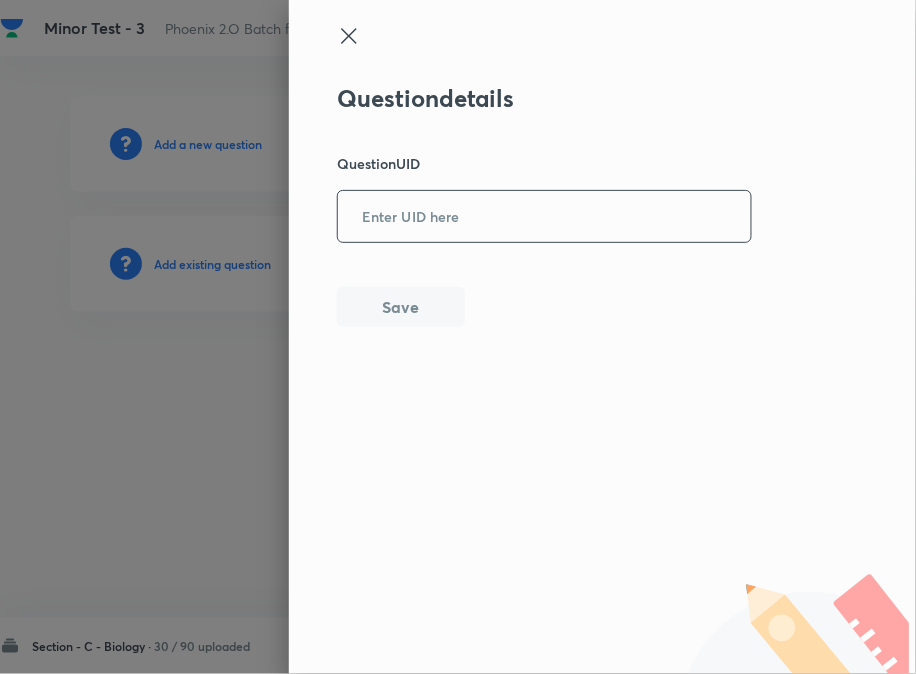 click at bounding box center (544, 216) 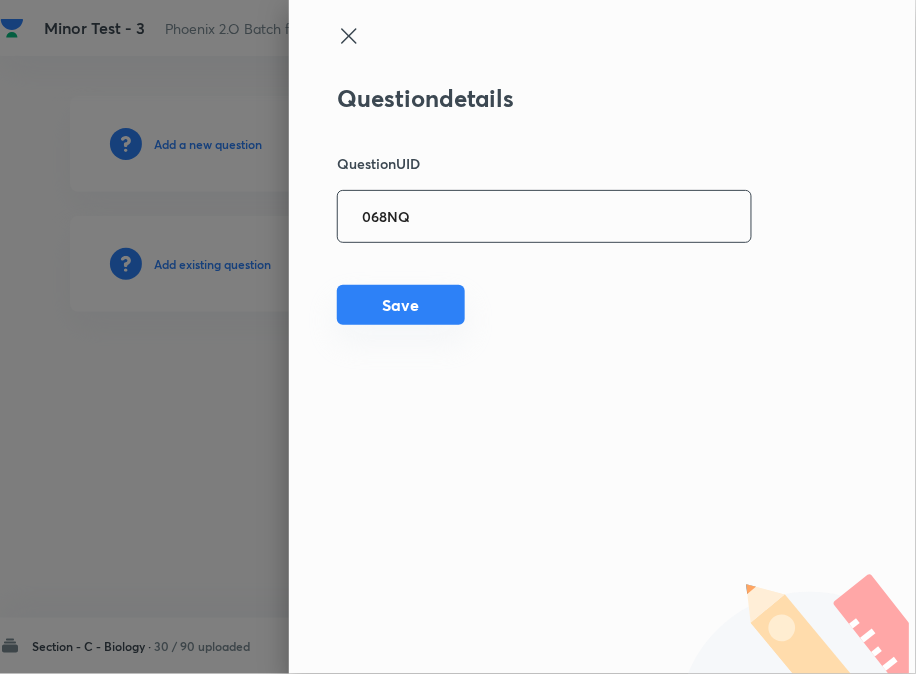 type on "068NQ" 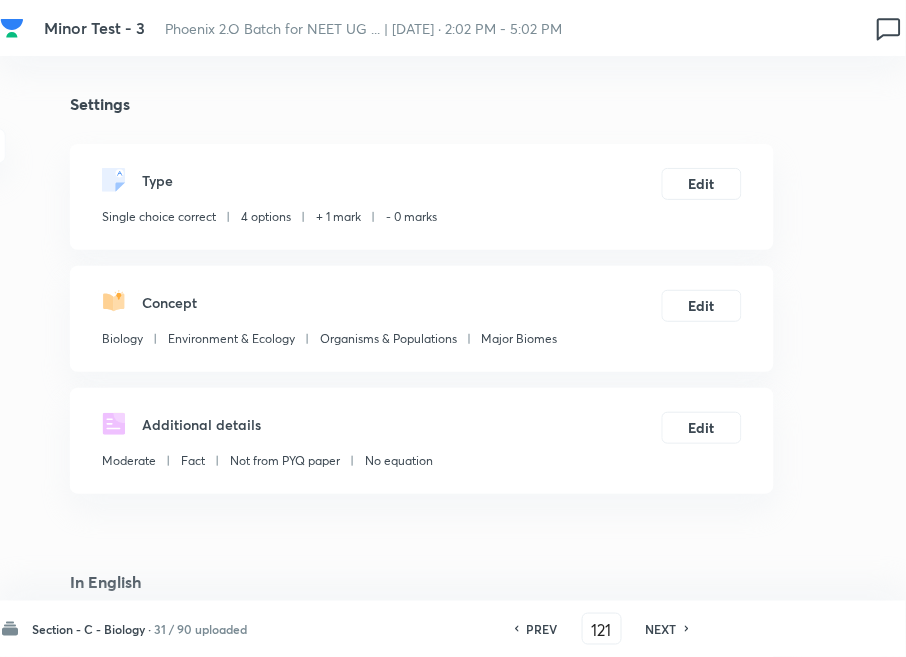 checkbox on "true" 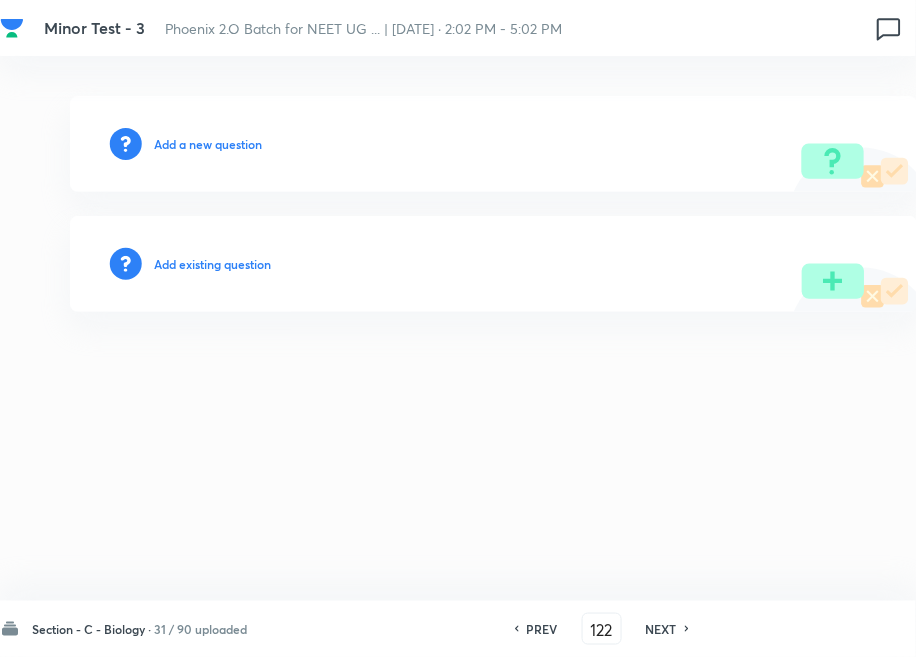 click on "Add existing question" at bounding box center (212, 264) 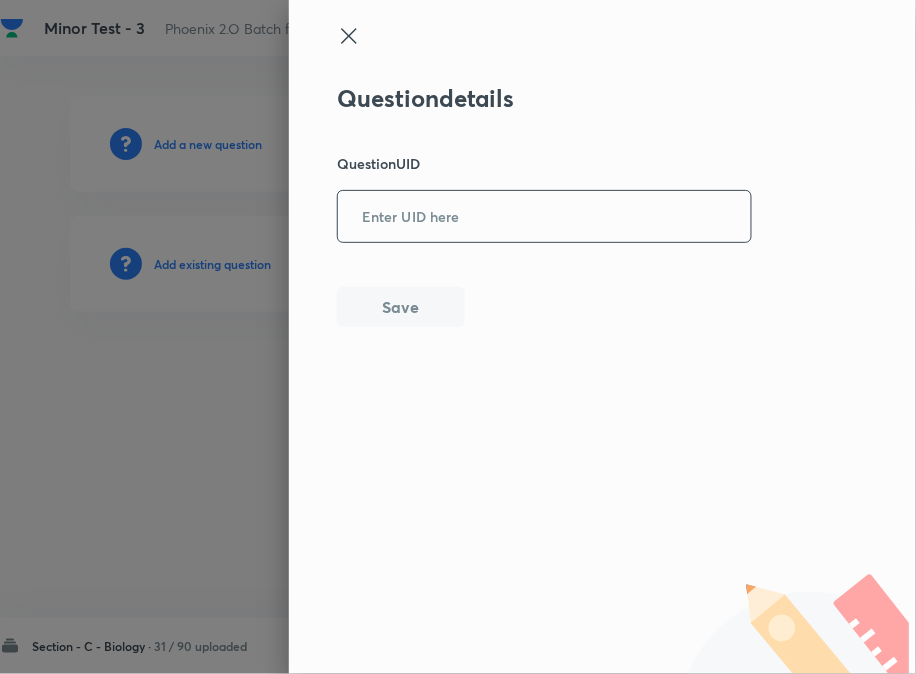 click at bounding box center (544, 216) 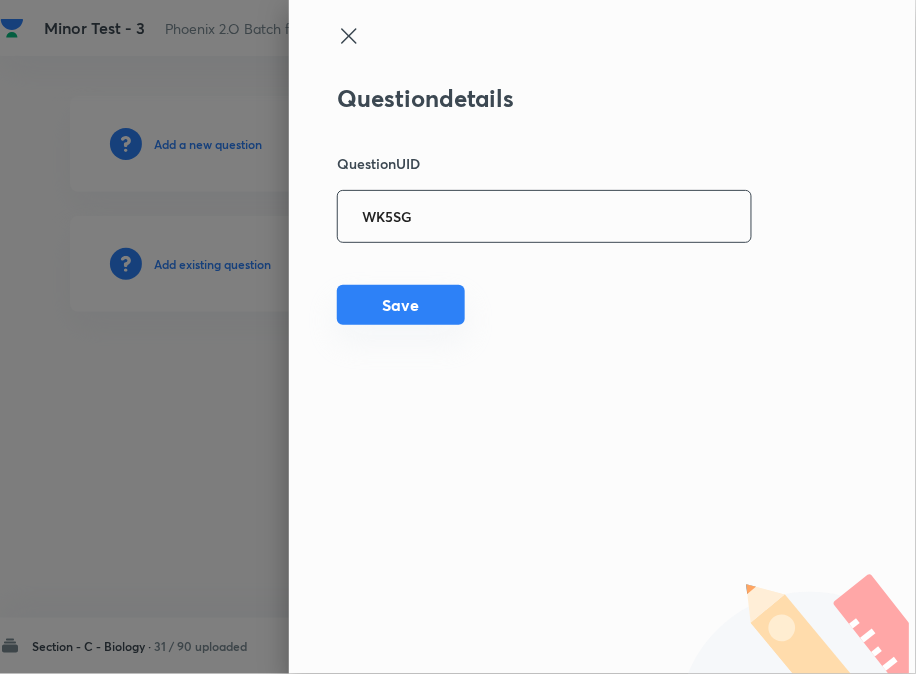 type on "WK5SG" 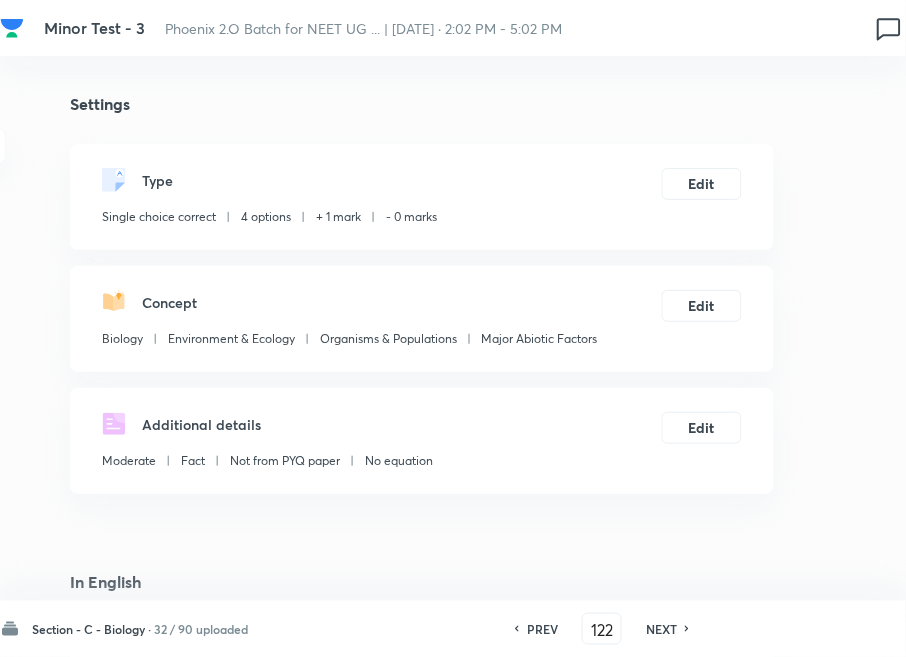 checkbox on "true" 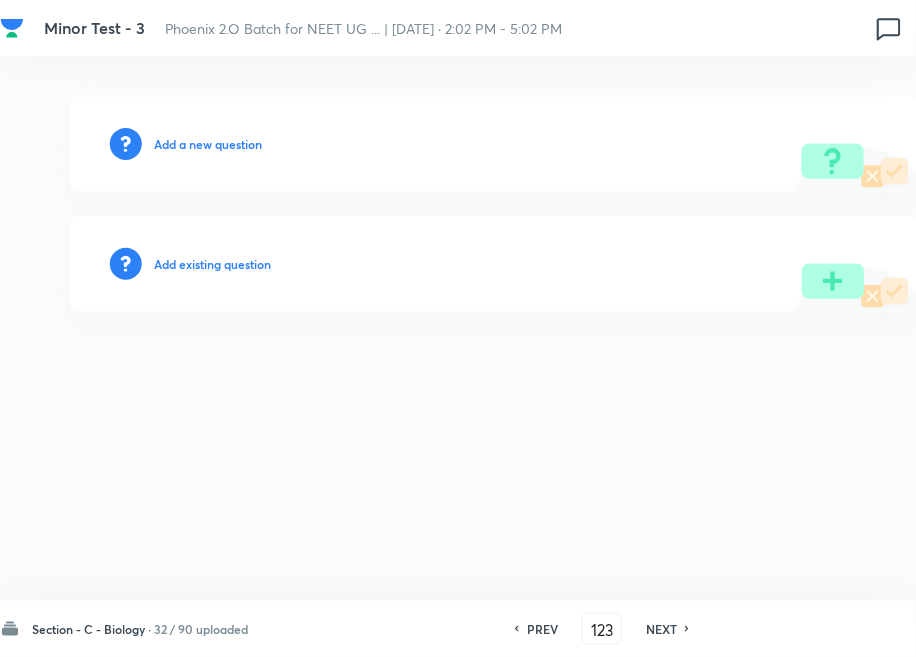 click on "Add existing question" at bounding box center [494, 264] 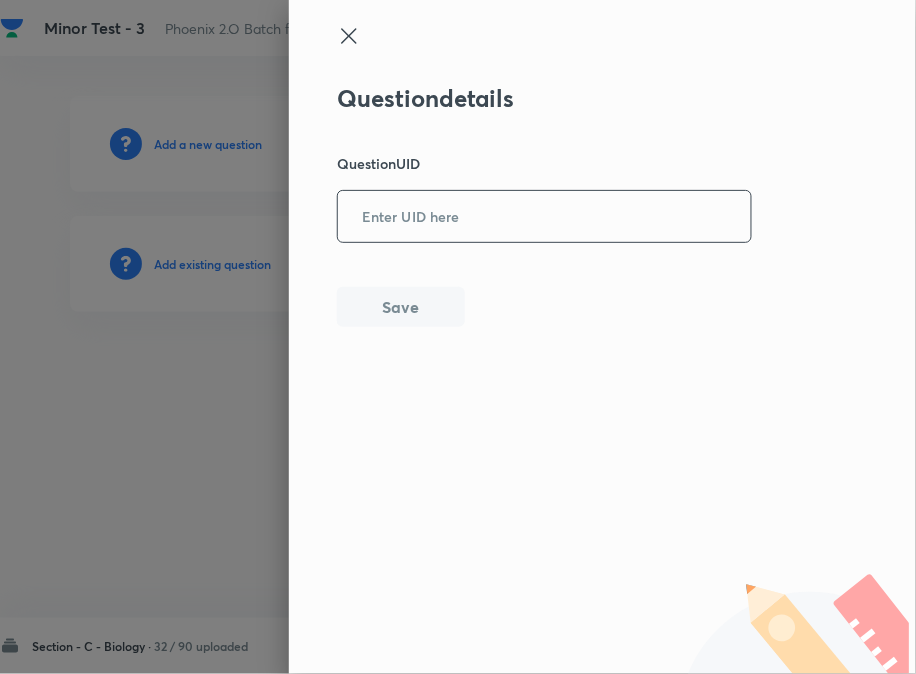 click at bounding box center (544, 216) 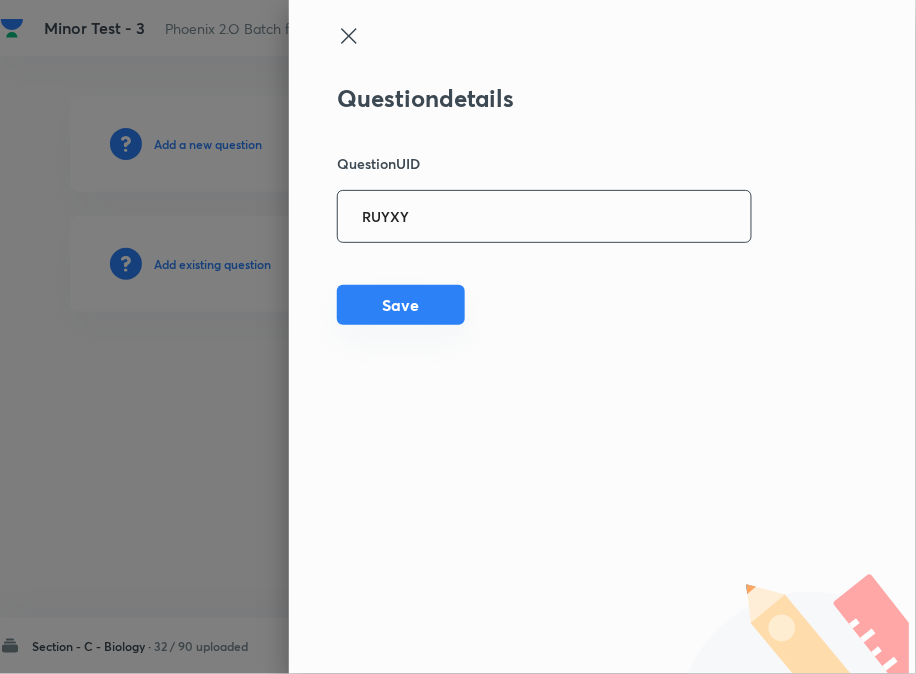 type on "RUYXY" 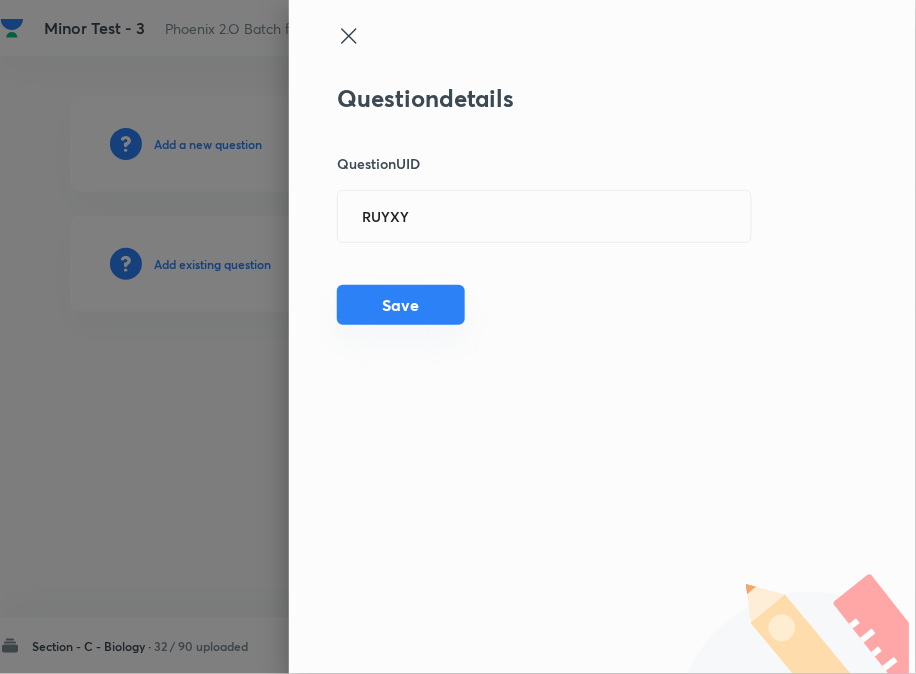 click on "Save" at bounding box center [401, 305] 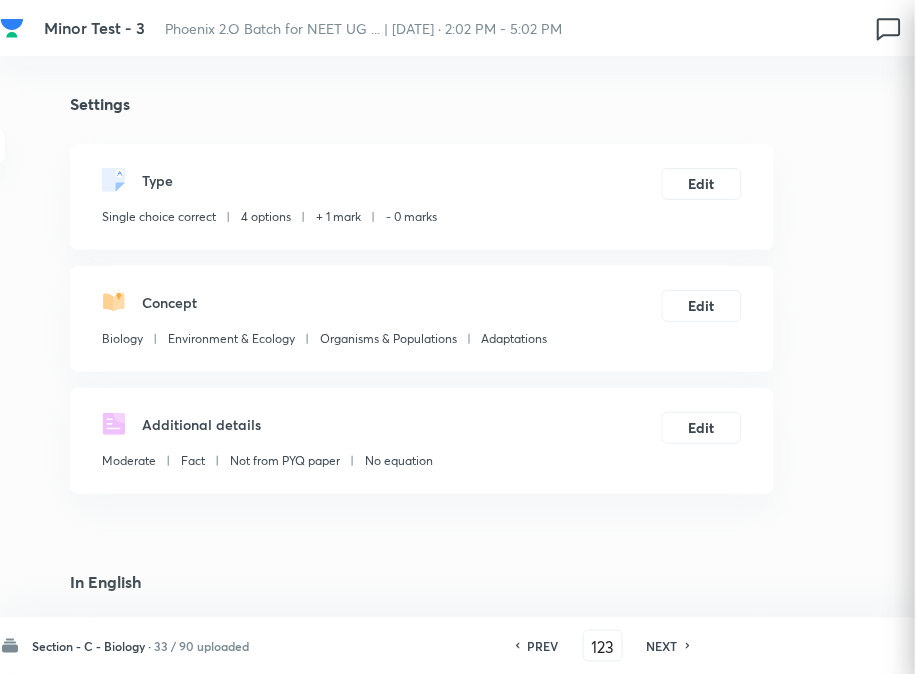 checkbox on "true" 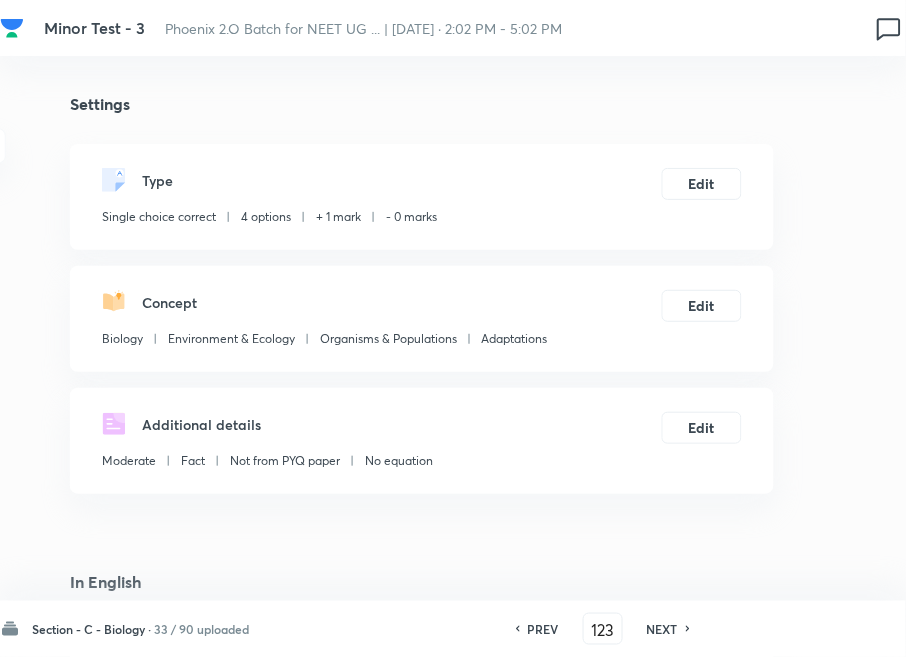 drag, startPoint x: 667, startPoint y: 630, endPoint x: 598, endPoint y: 532, distance: 119.85408 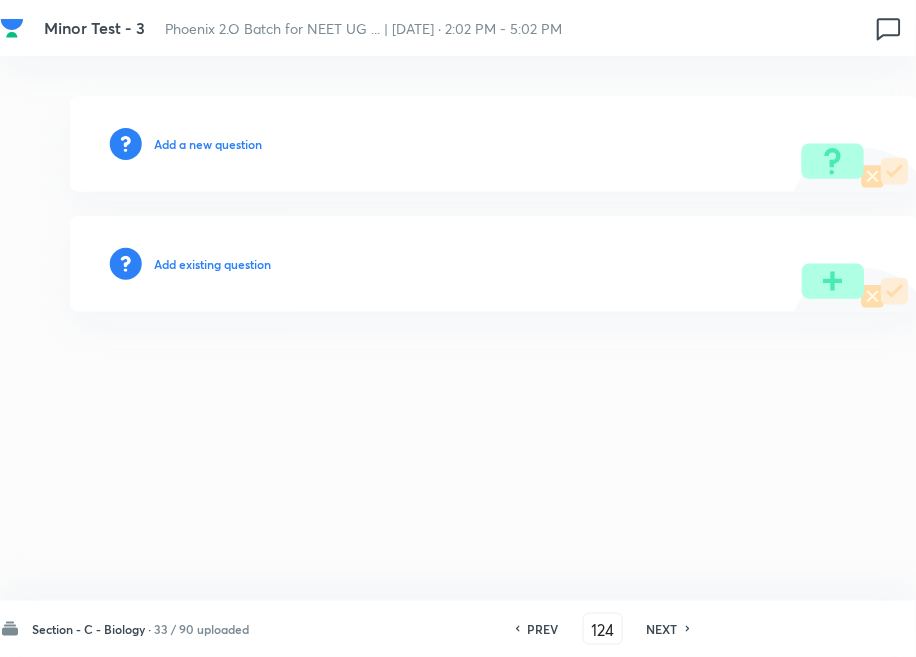 click on "Add existing question" at bounding box center (212, 264) 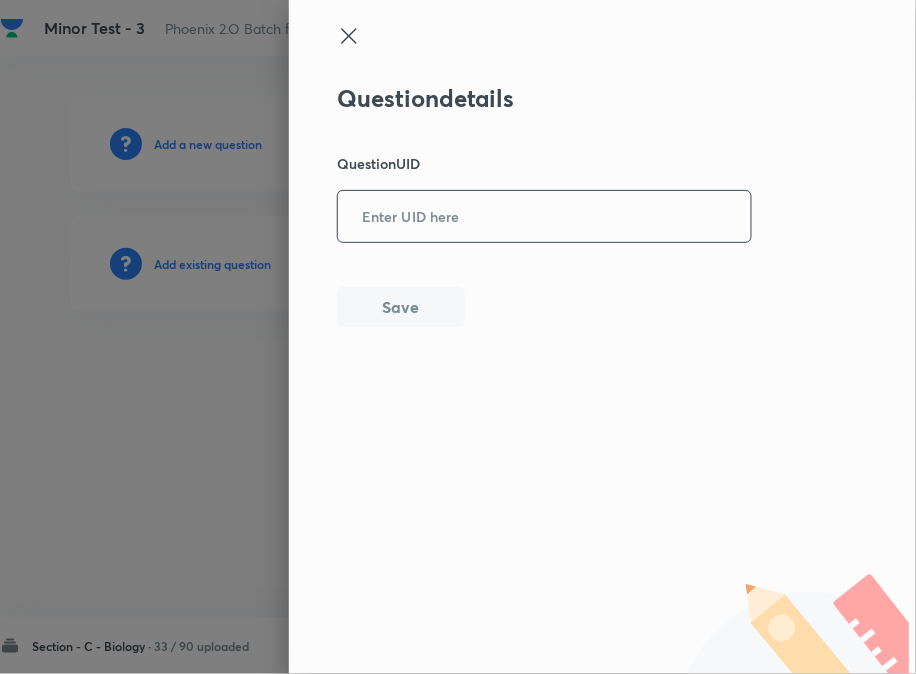 click at bounding box center [544, 216] 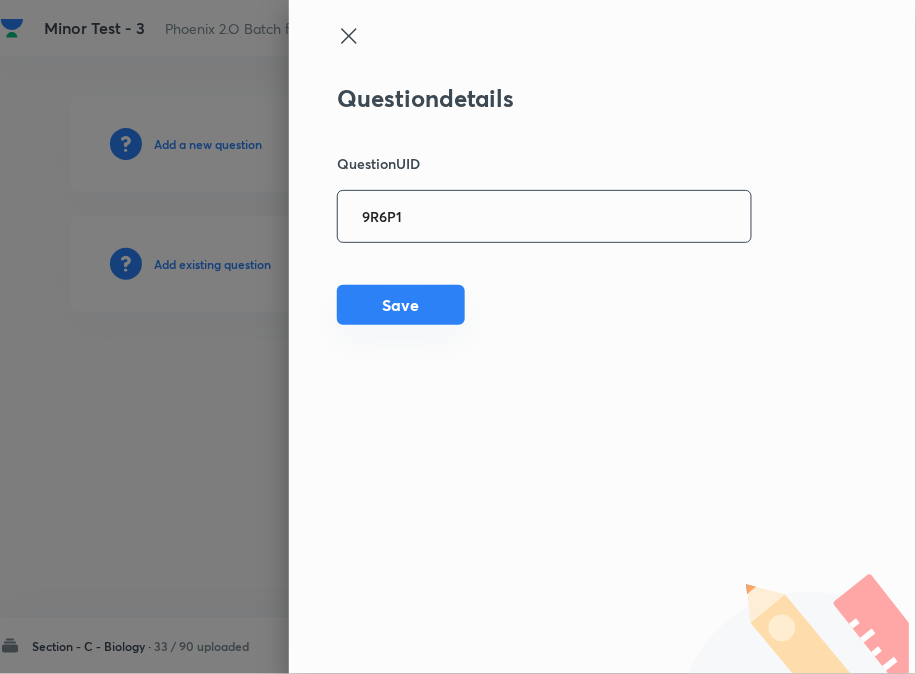 type on "9R6P1" 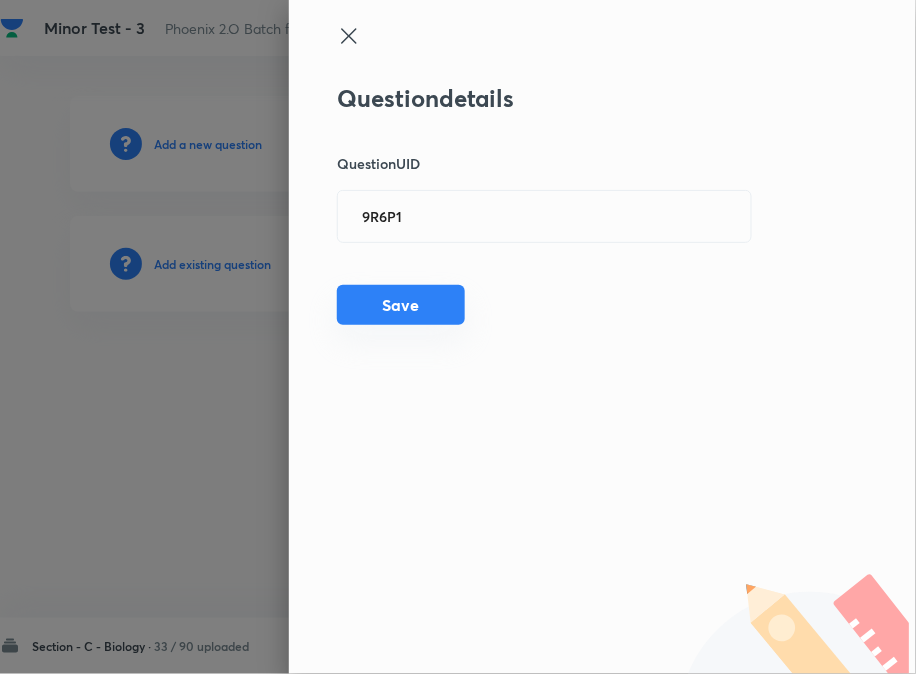 click on "Save" at bounding box center [401, 305] 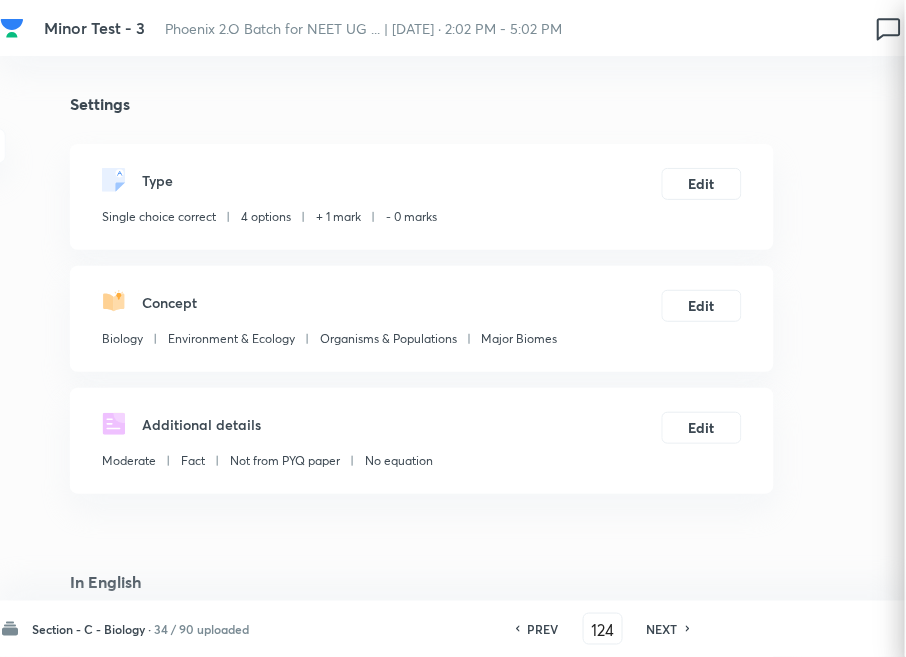 checkbox on "true" 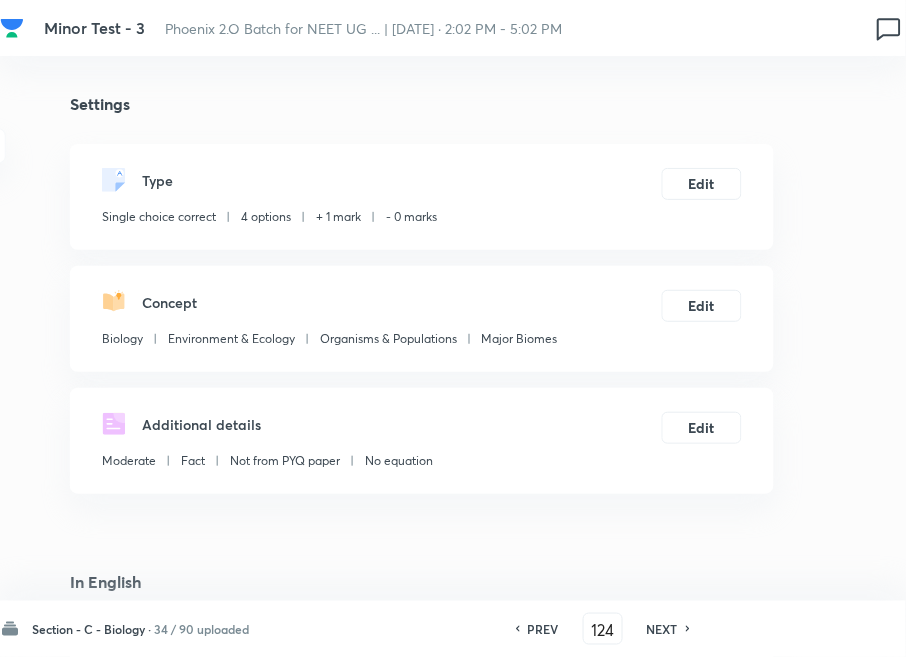 drag, startPoint x: 671, startPoint y: 633, endPoint x: 555, endPoint y: 495, distance: 180.27756 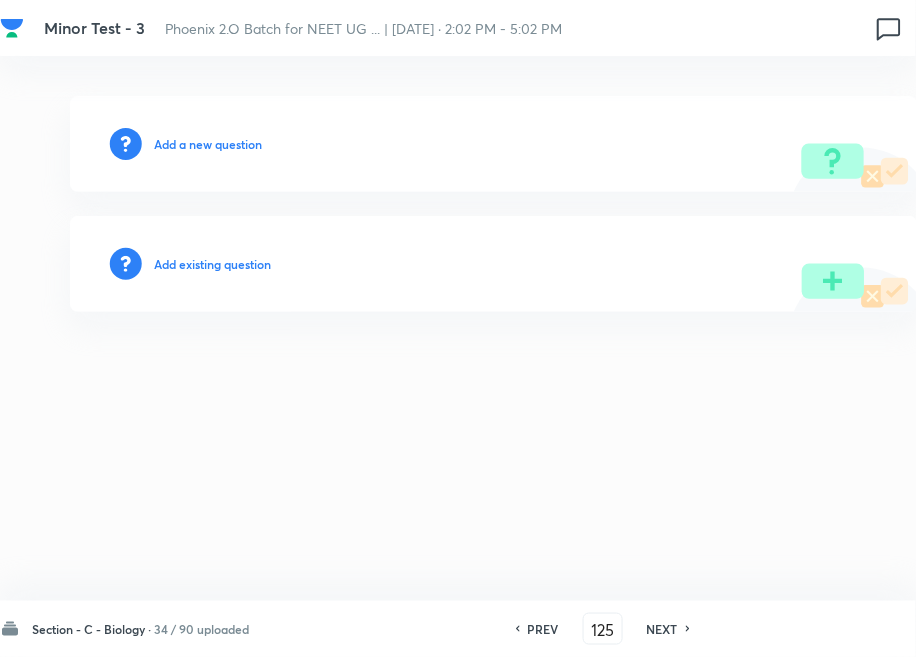 click on "Add existing question" at bounding box center (494, 264) 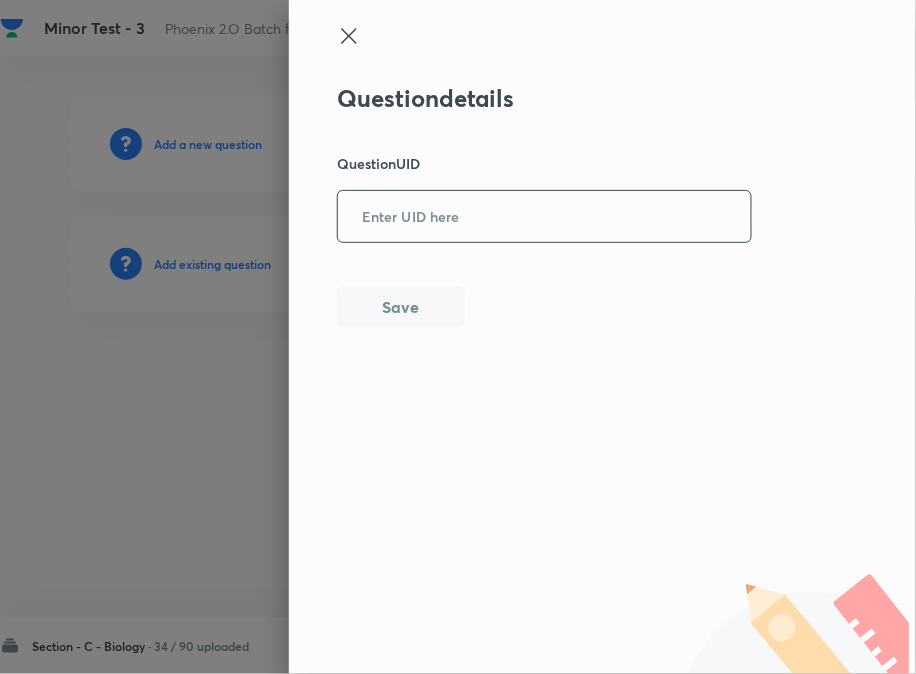 click at bounding box center [544, 216] 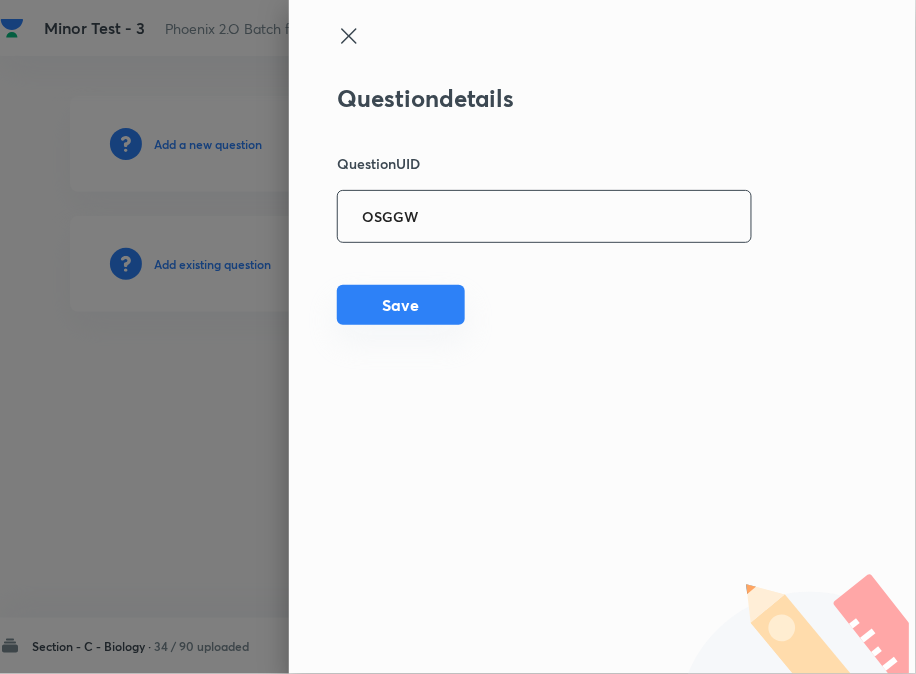 type on "OSGGW" 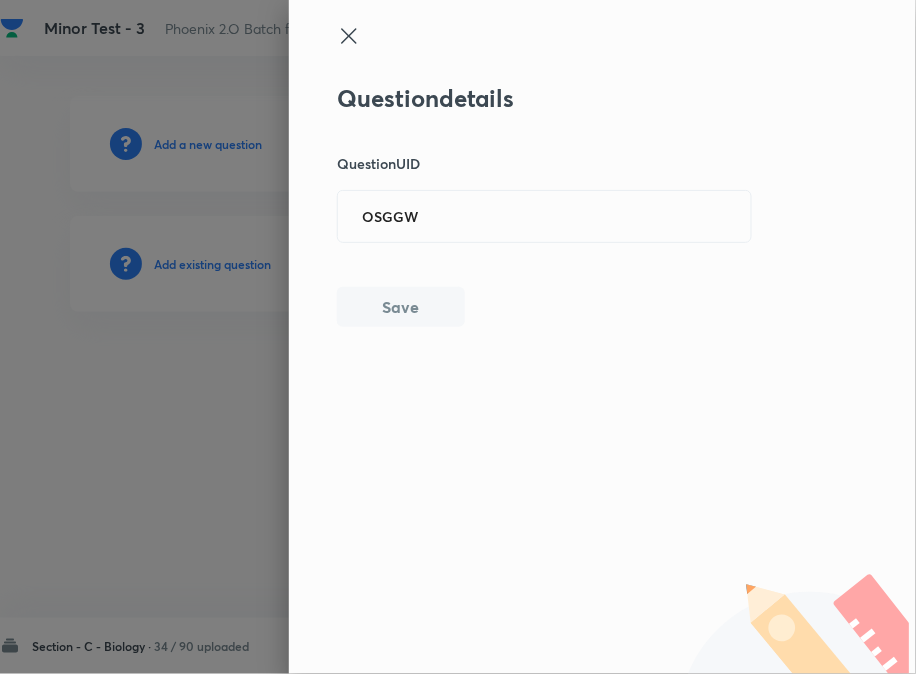 type 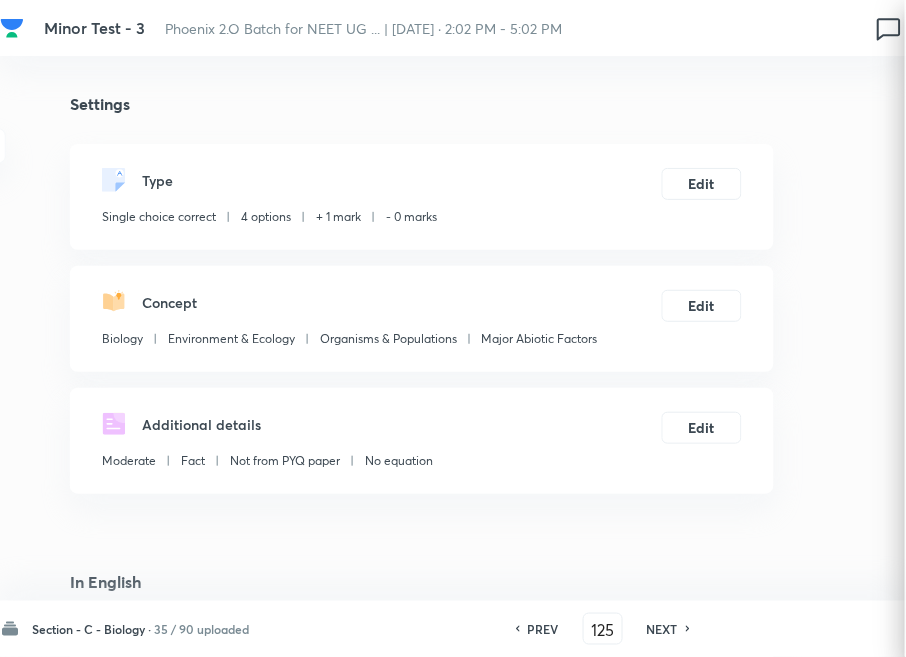 checkbox on "true" 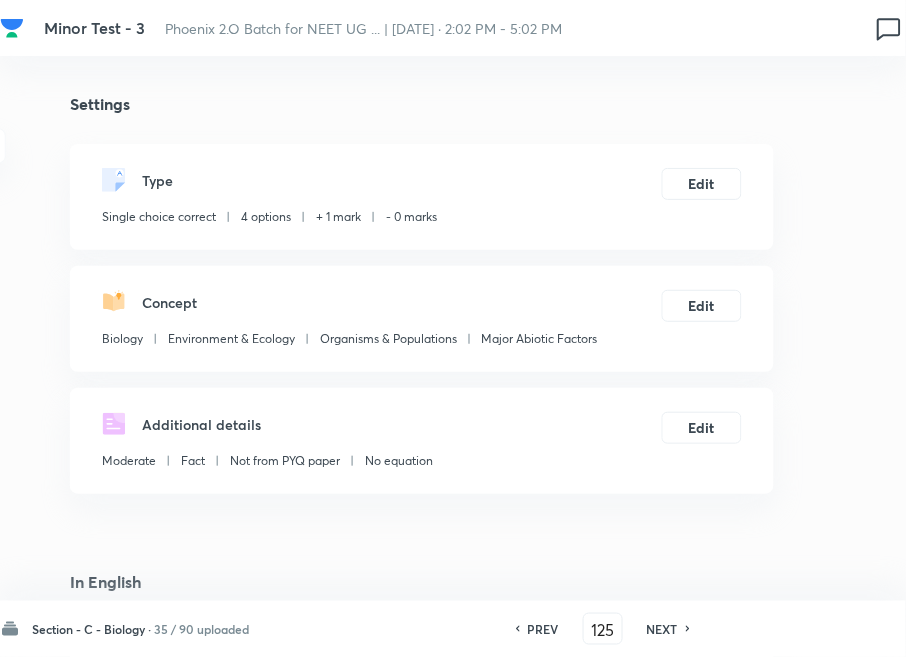 drag, startPoint x: 656, startPoint y: 632, endPoint x: 514, endPoint y: 485, distance: 204.38445 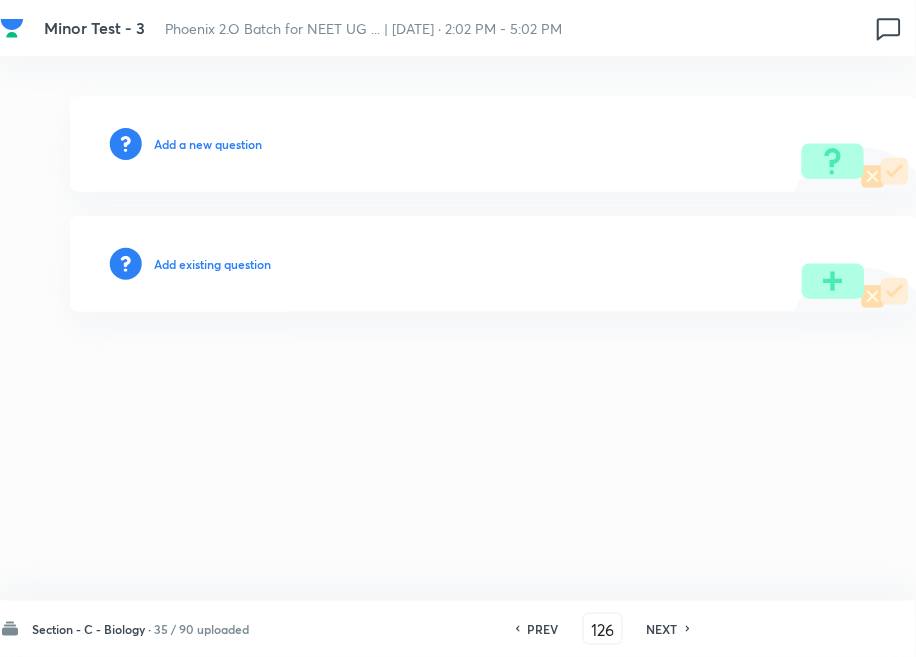 click on "Add existing question" at bounding box center (212, 264) 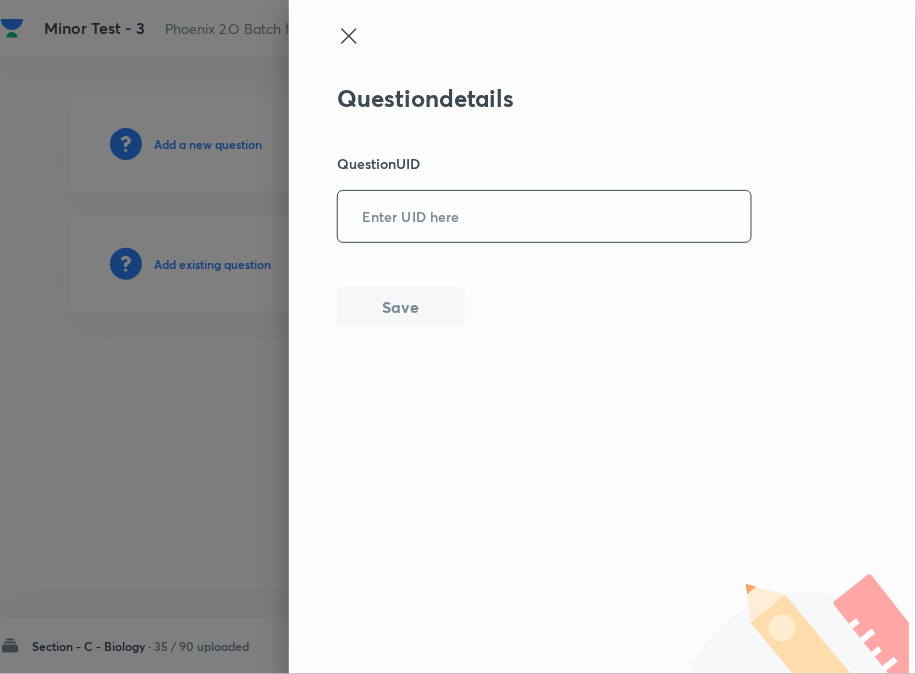 paste on "K44UB" 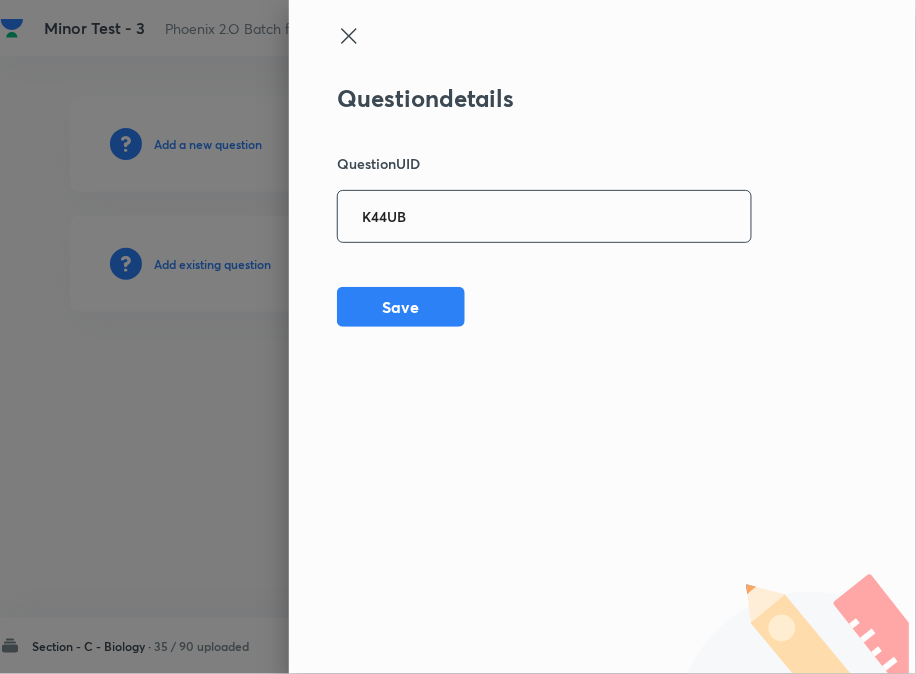 type on "K44UB" 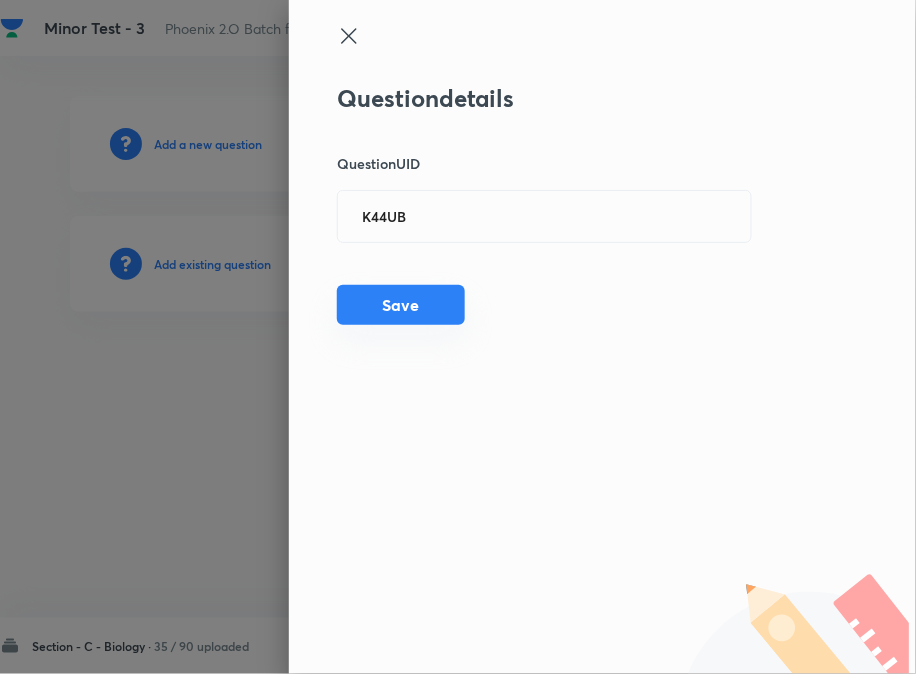 drag, startPoint x: 423, startPoint y: 333, endPoint x: 397, endPoint y: 322, distance: 28.231188 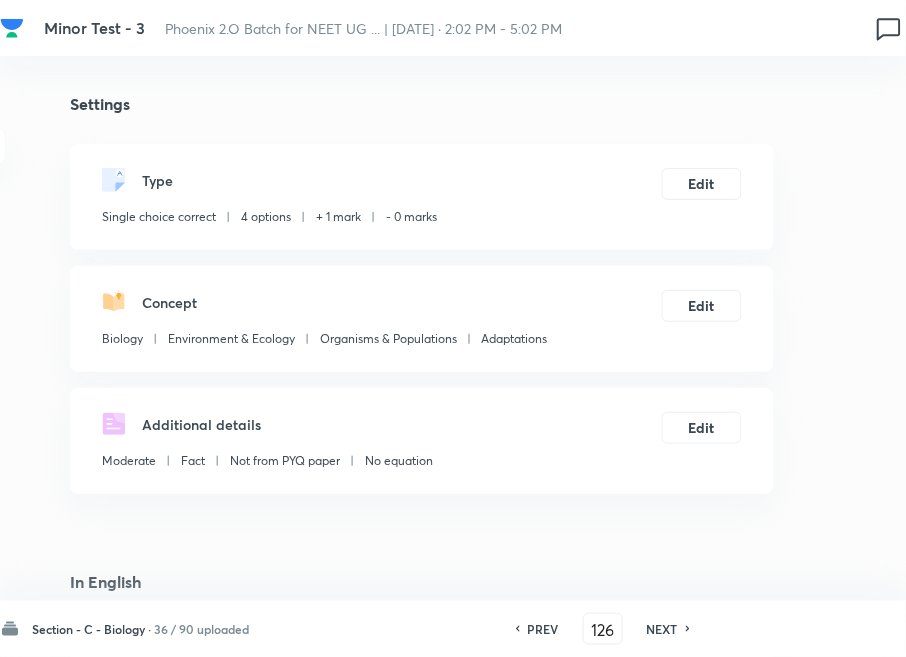 checkbox on "true" 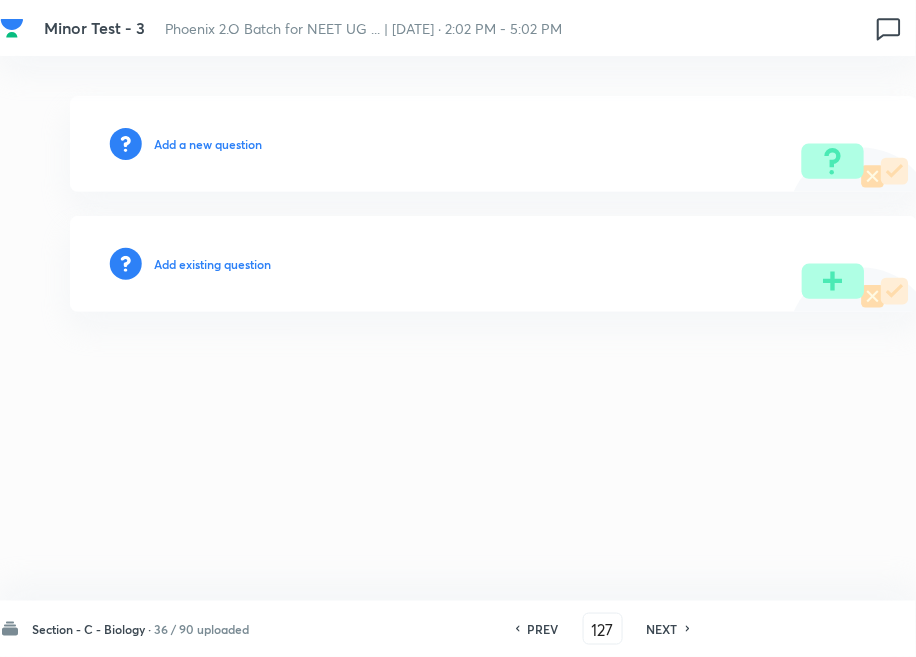 click on "Add existing question" at bounding box center (212, 264) 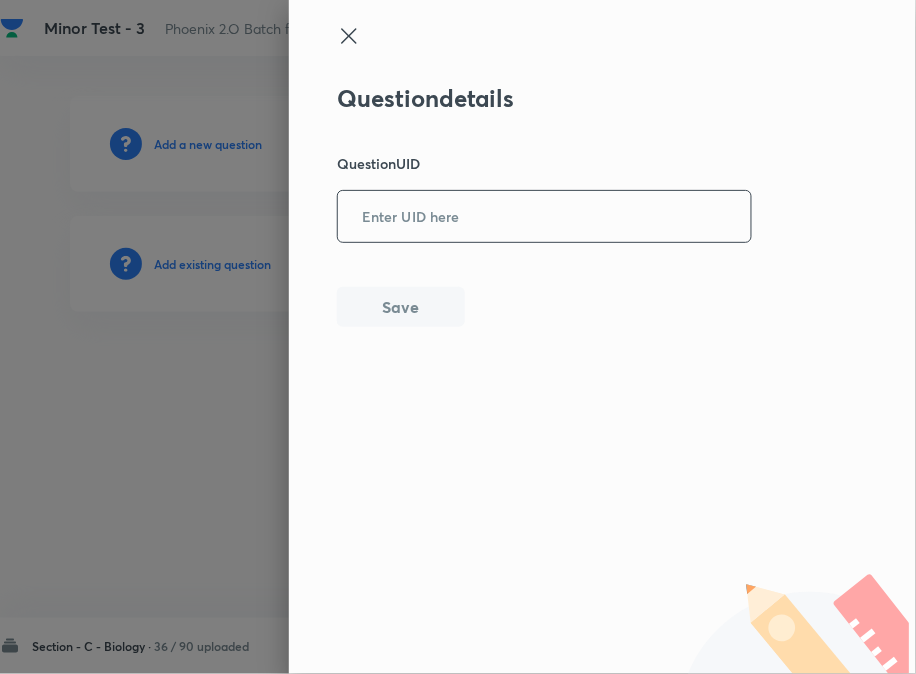 drag, startPoint x: 411, startPoint y: 192, endPoint x: 415, endPoint y: 208, distance: 16.492422 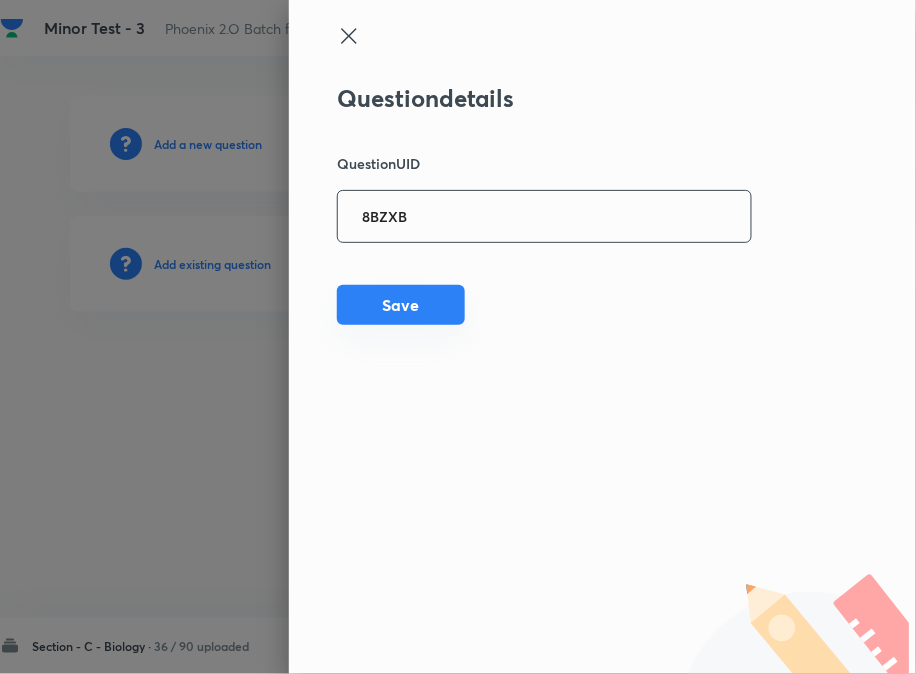 type on "8BZXB" 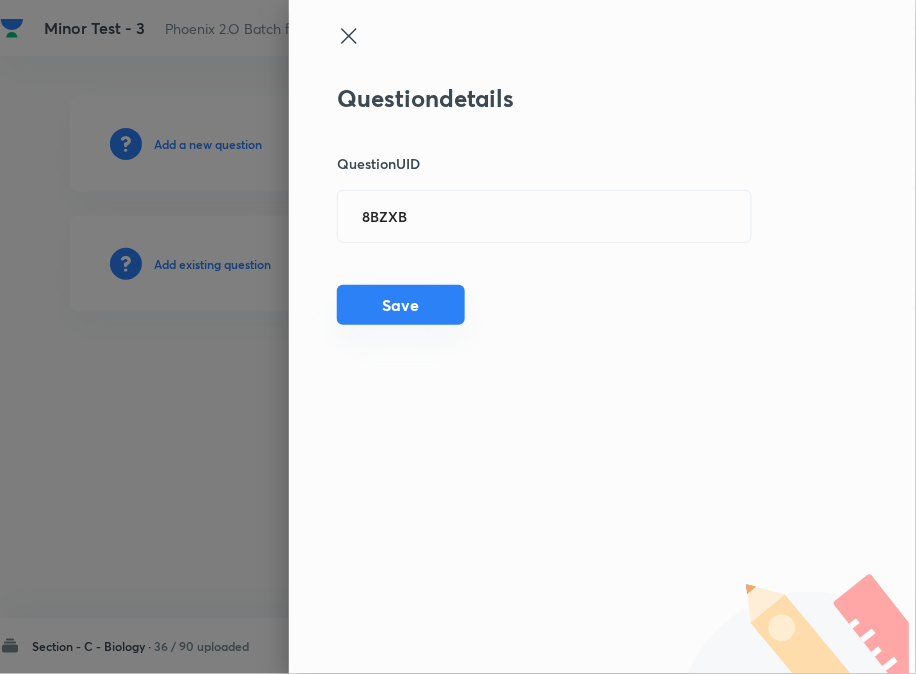 click on "Save" at bounding box center (401, 305) 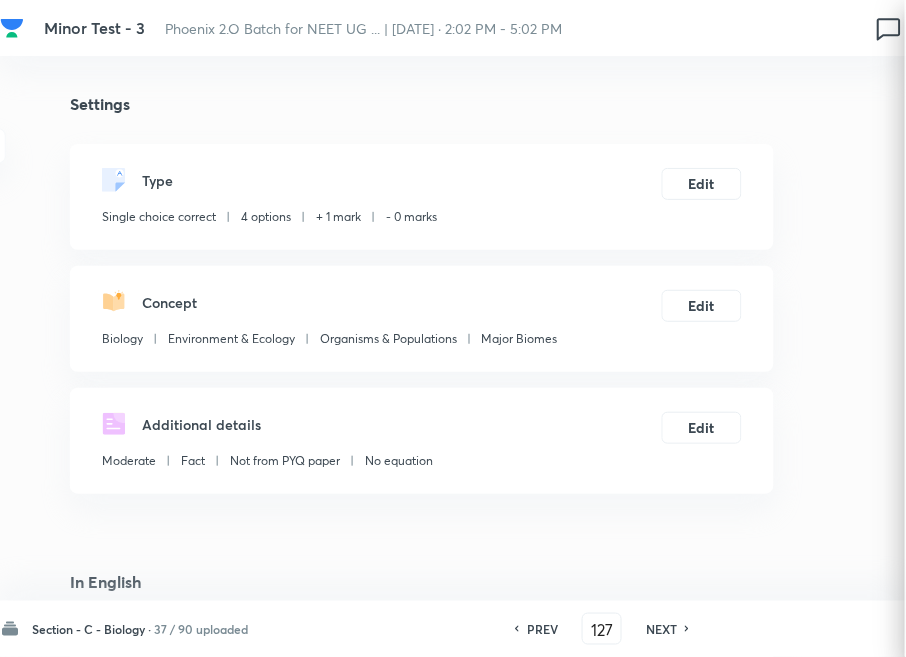 checkbox on "true" 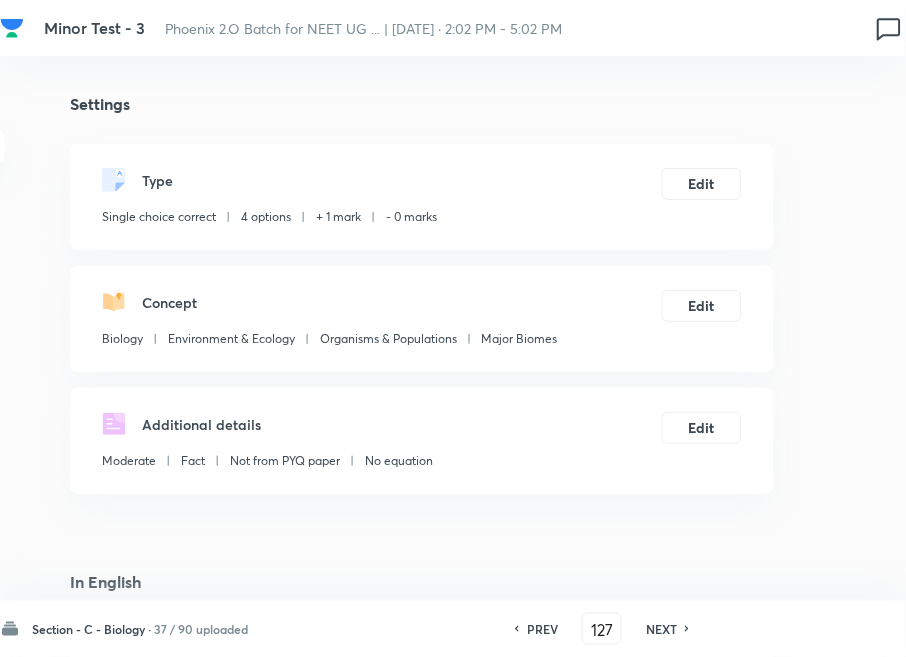 drag, startPoint x: 671, startPoint y: 626, endPoint x: 657, endPoint y: 611, distance: 20.518284 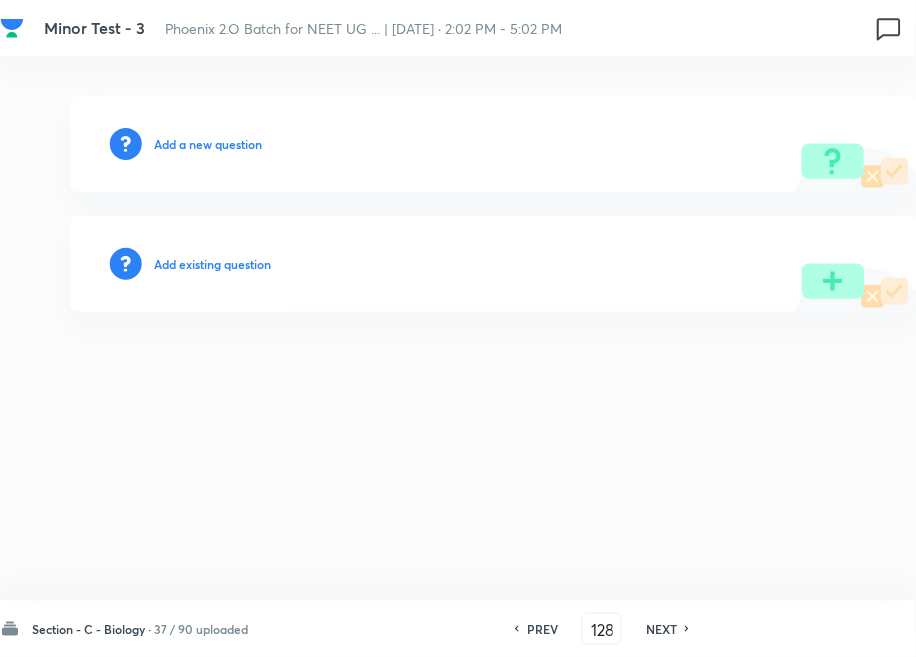 click on "Add existing question" at bounding box center [212, 264] 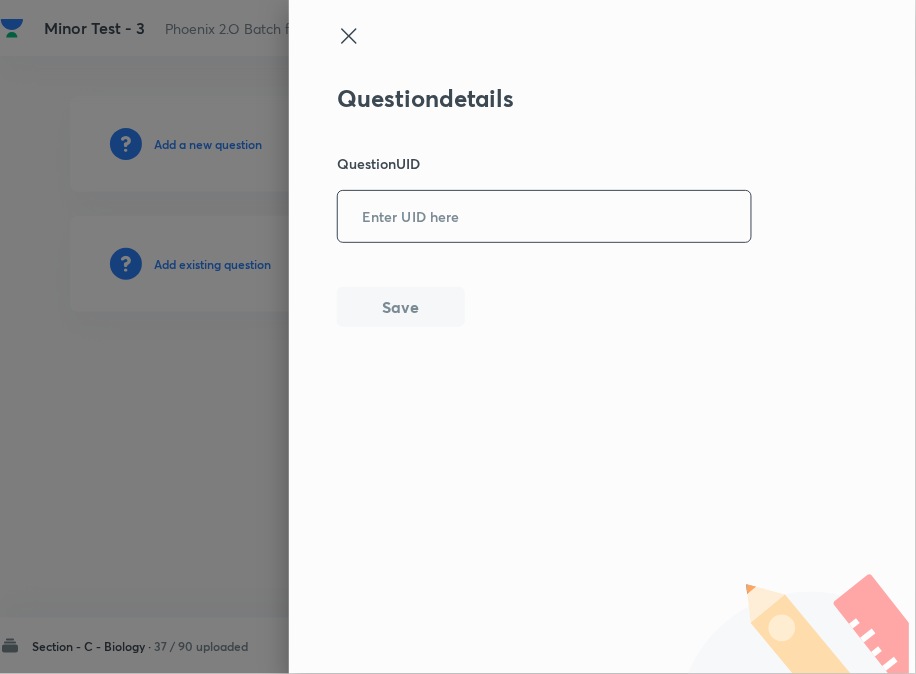 click at bounding box center (544, 216) 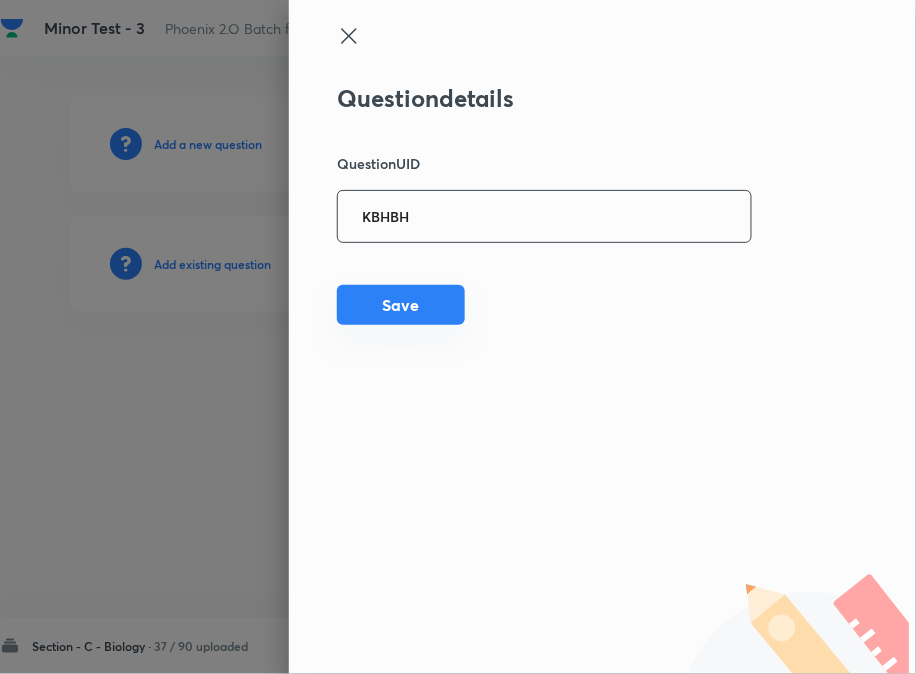 type on "KBHBH" 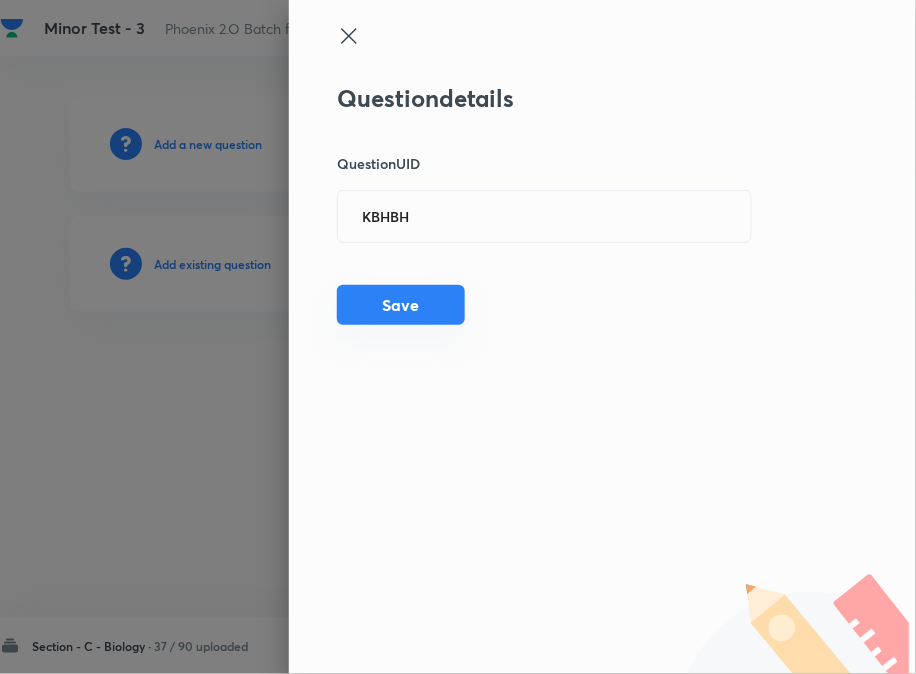 click on "Save" at bounding box center (401, 305) 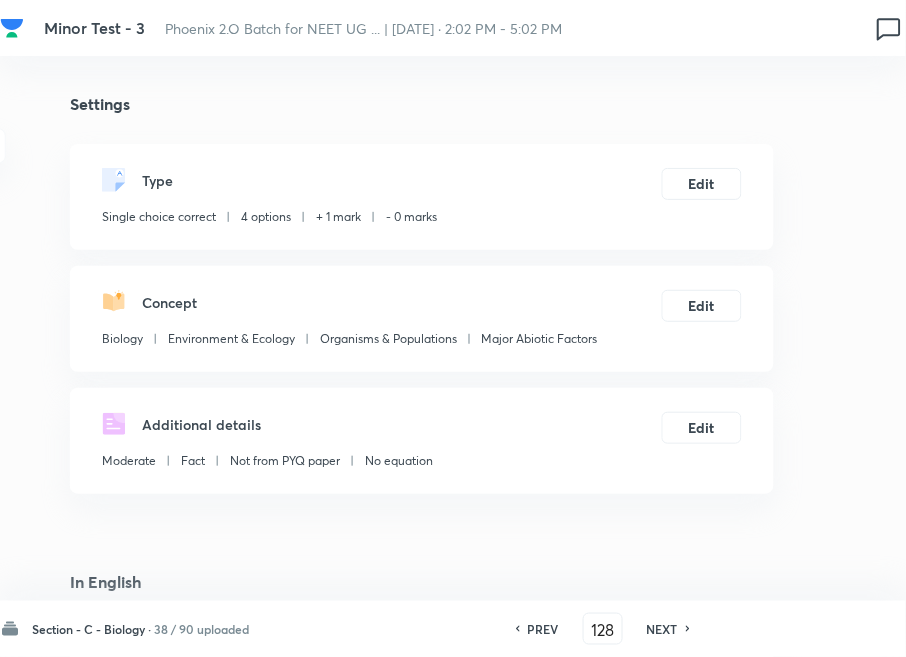 checkbox on "true" 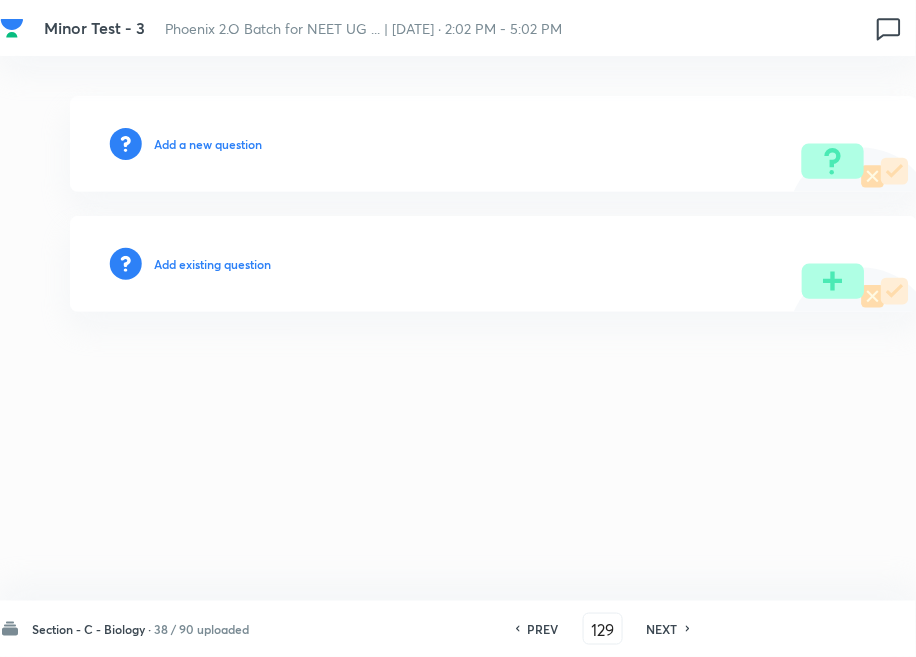 click on "Add existing question" at bounding box center [212, 264] 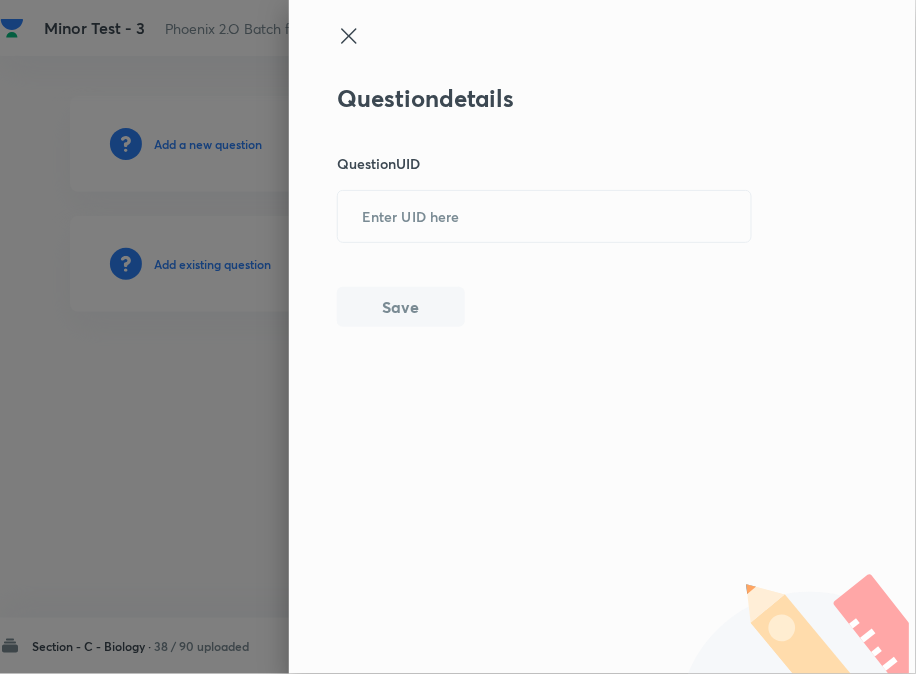 drag, startPoint x: 455, startPoint y: 238, endPoint x: 462, endPoint y: 265, distance: 27.89265 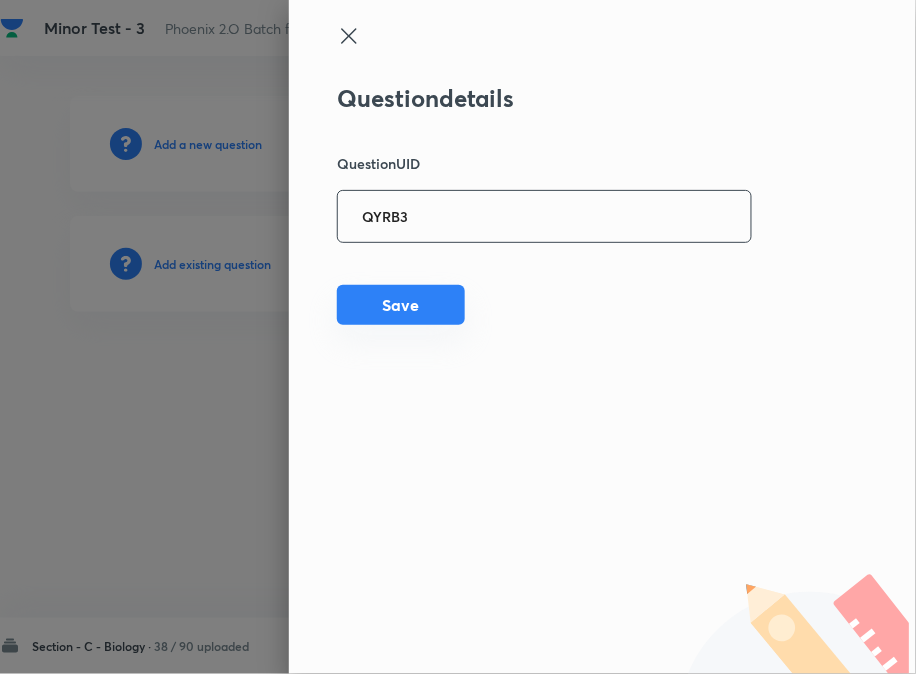 type on "QYRB3" 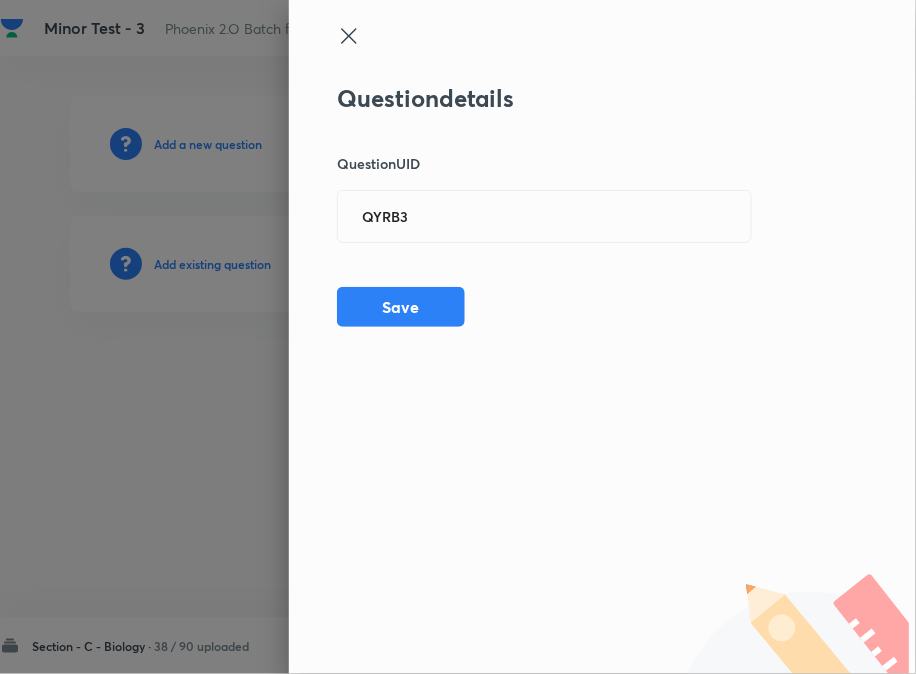 drag, startPoint x: 446, startPoint y: 320, endPoint x: 302, endPoint y: 308, distance: 144.49913 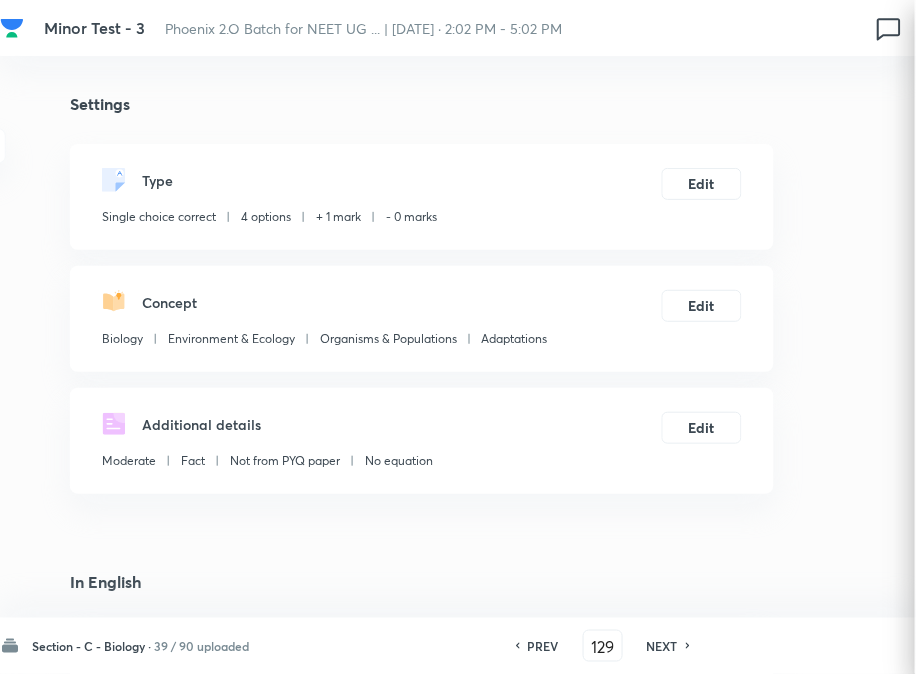click on "NEXT" at bounding box center (662, 646) 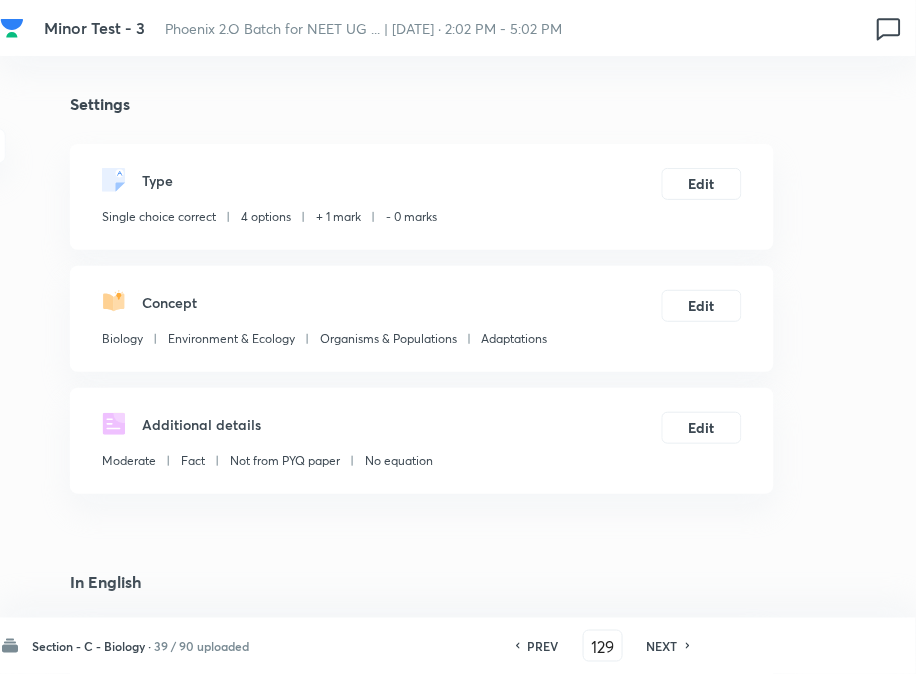 checkbox on "true" 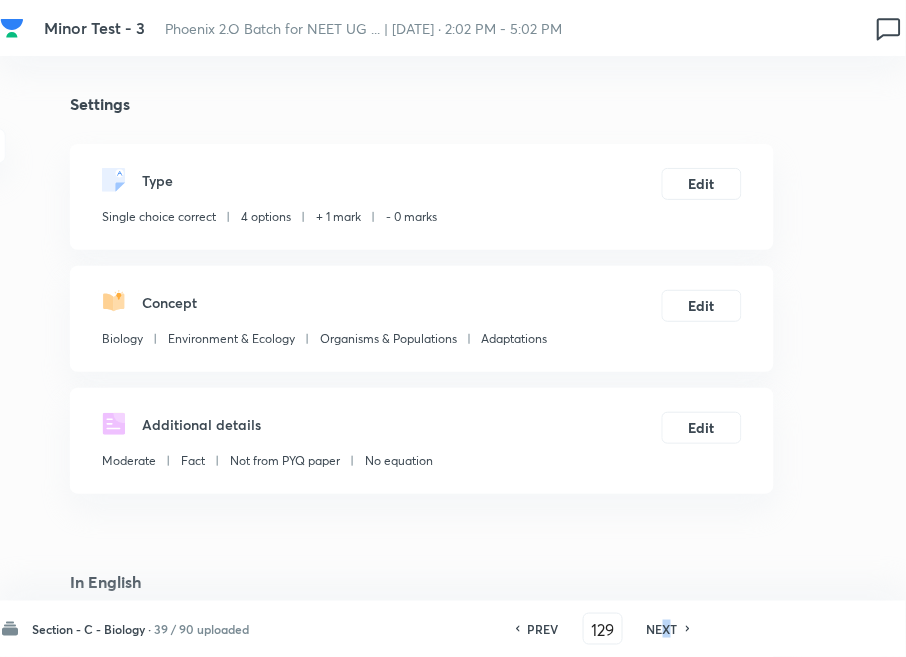 type on "130" 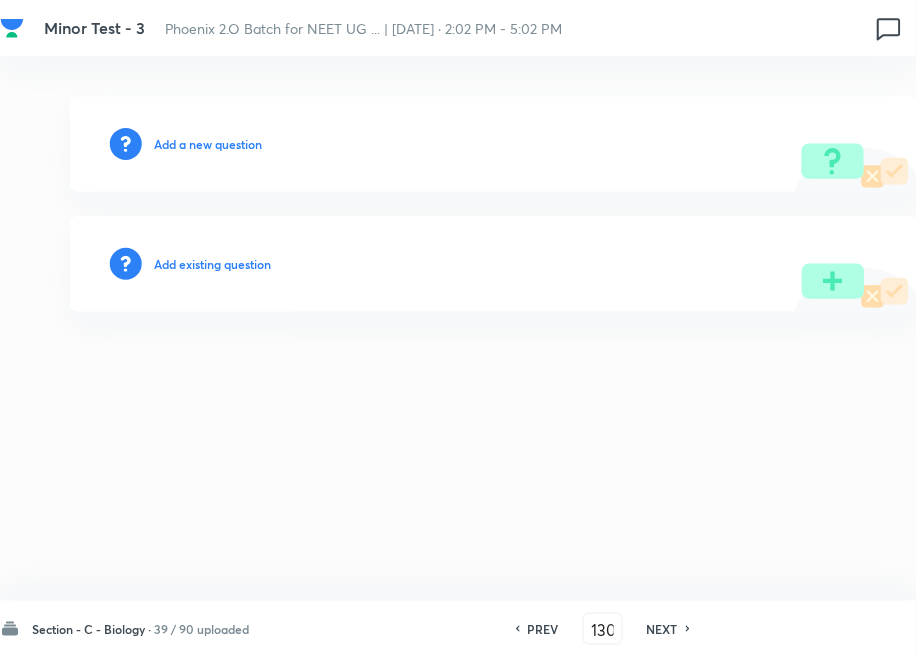 click on "Add existing question" at bounding box center [212, 264] 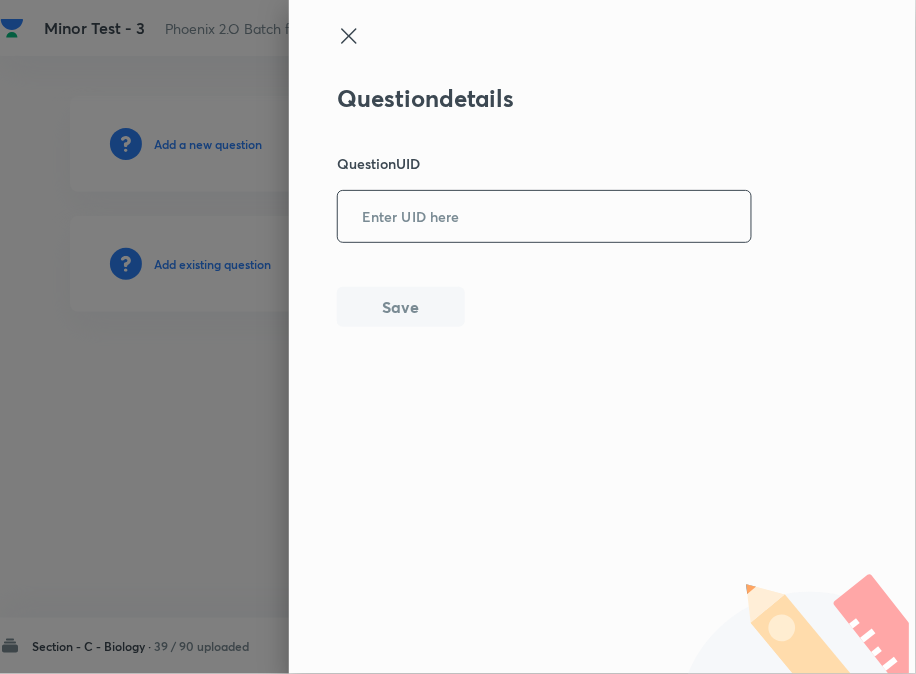 drag, startPoint x: 382, startPoint y: 223, endPoint x: 388, endPoint y: 235, distance: 13.416408 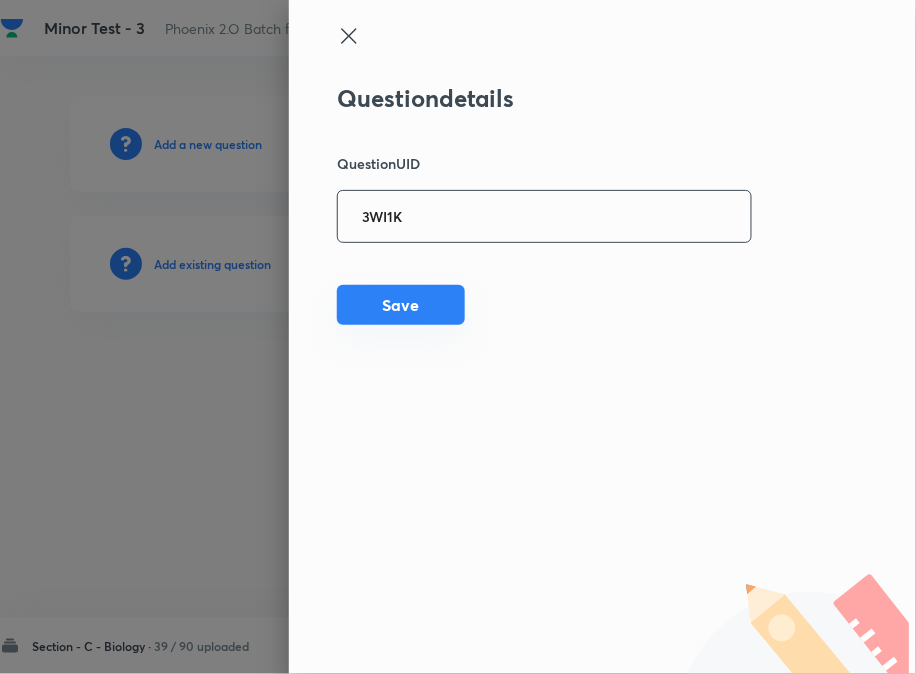 type on "3WI1K" 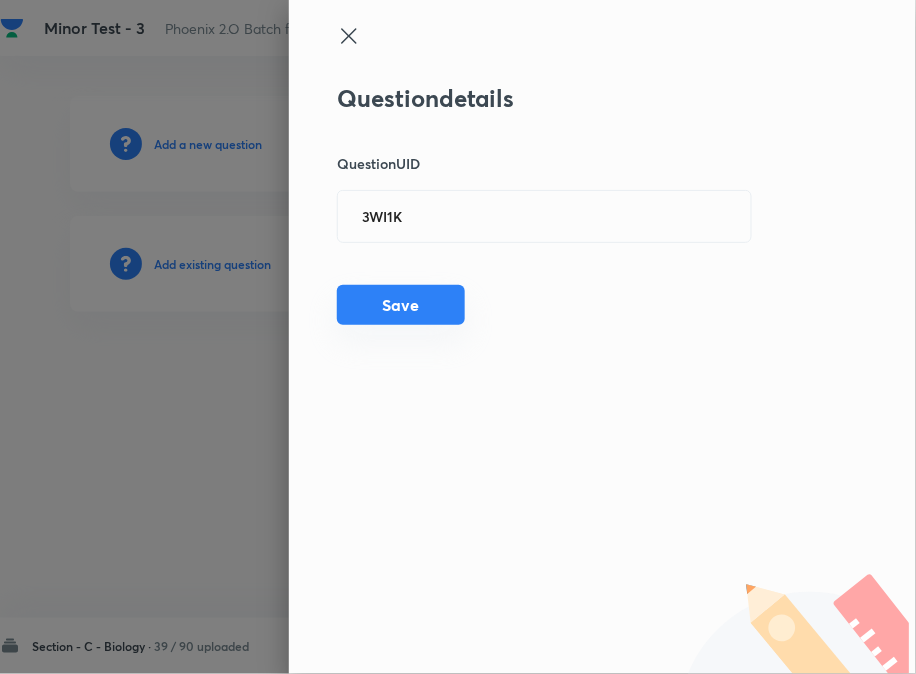 click on "Save" at bounding box center [401, 305] 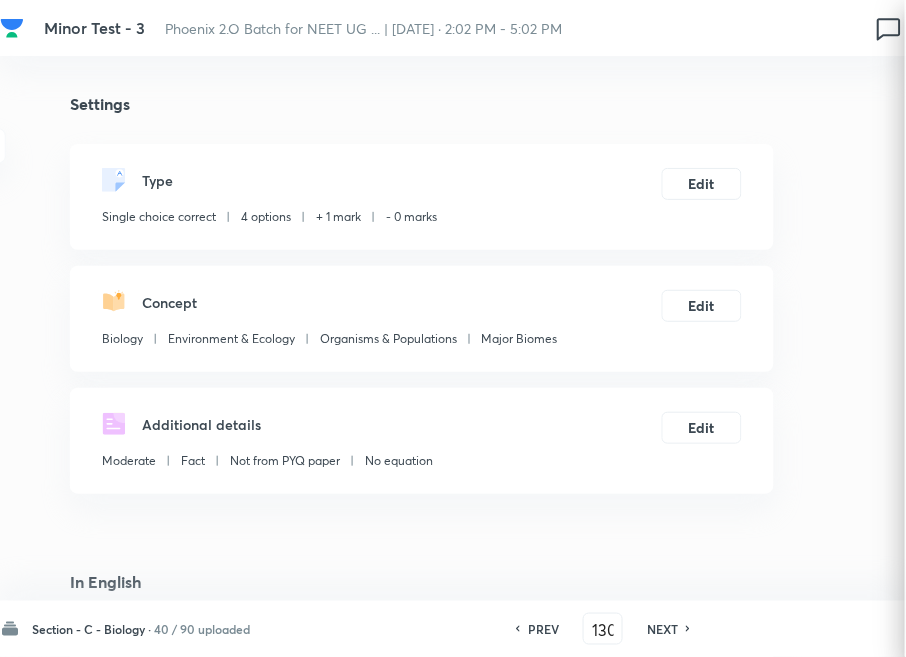 checkbox on "true" 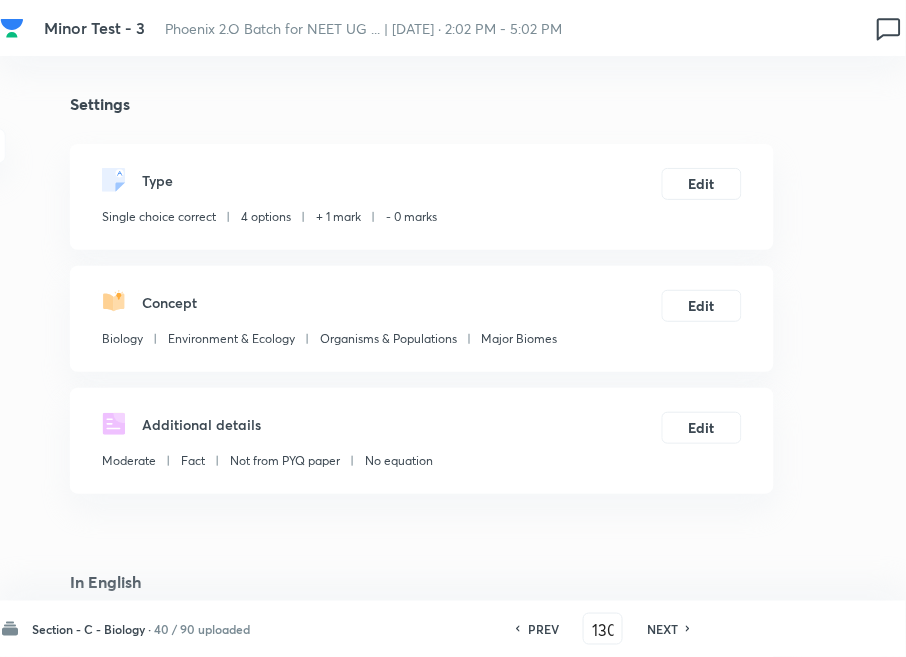 click on "NEXT" at bounding box center [662, 629] 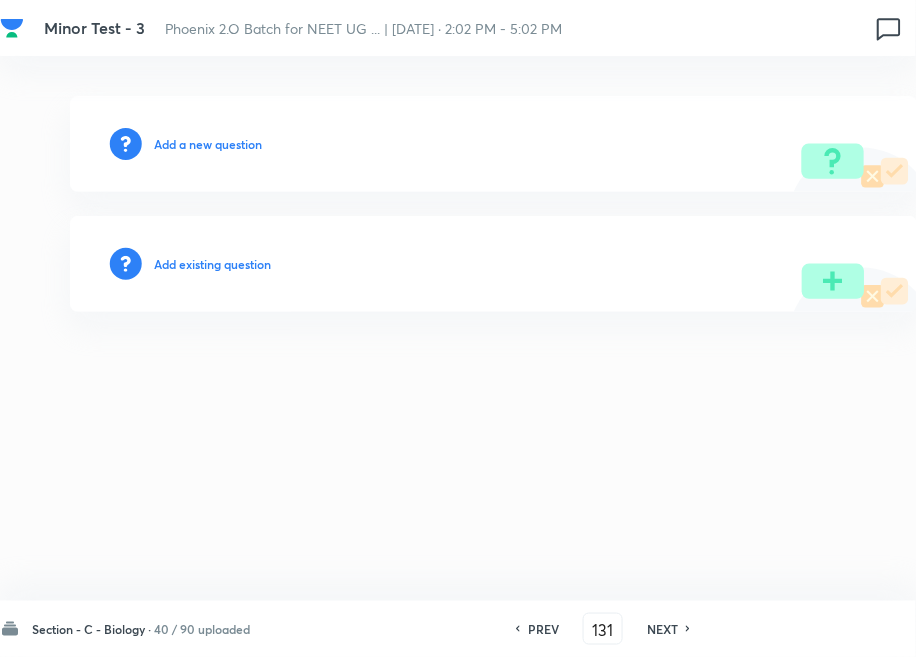 click on "Add existing question" at bounding box center (212, 264) 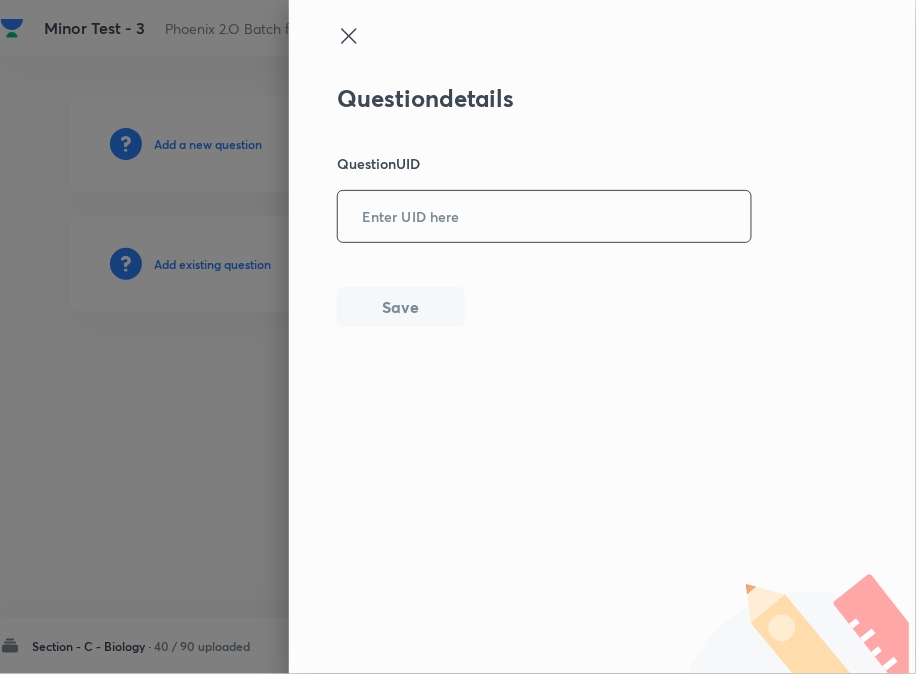 click at bounding box center [544, 216] 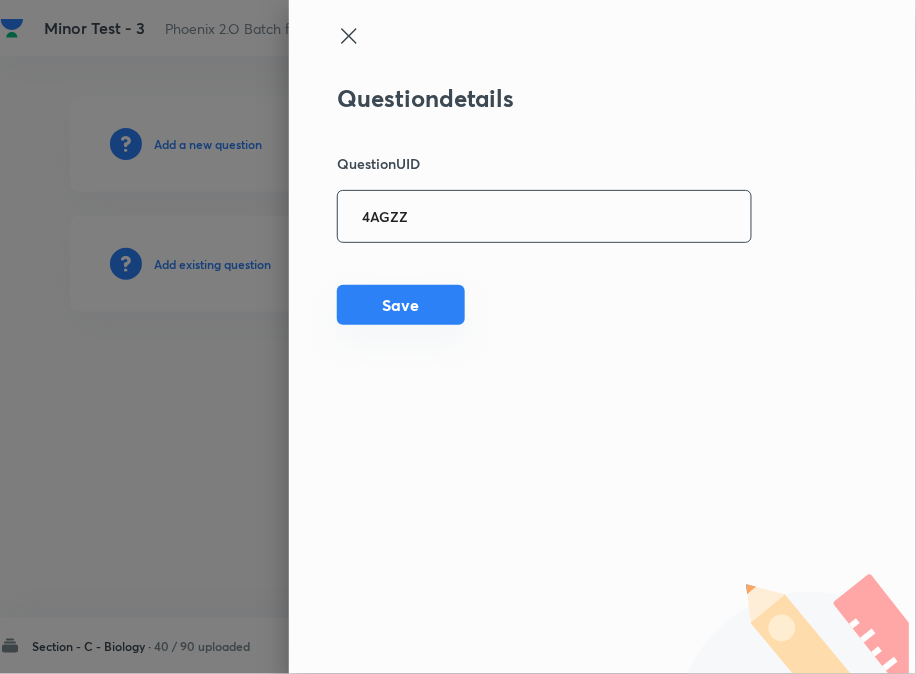 type on "4AGZZ" 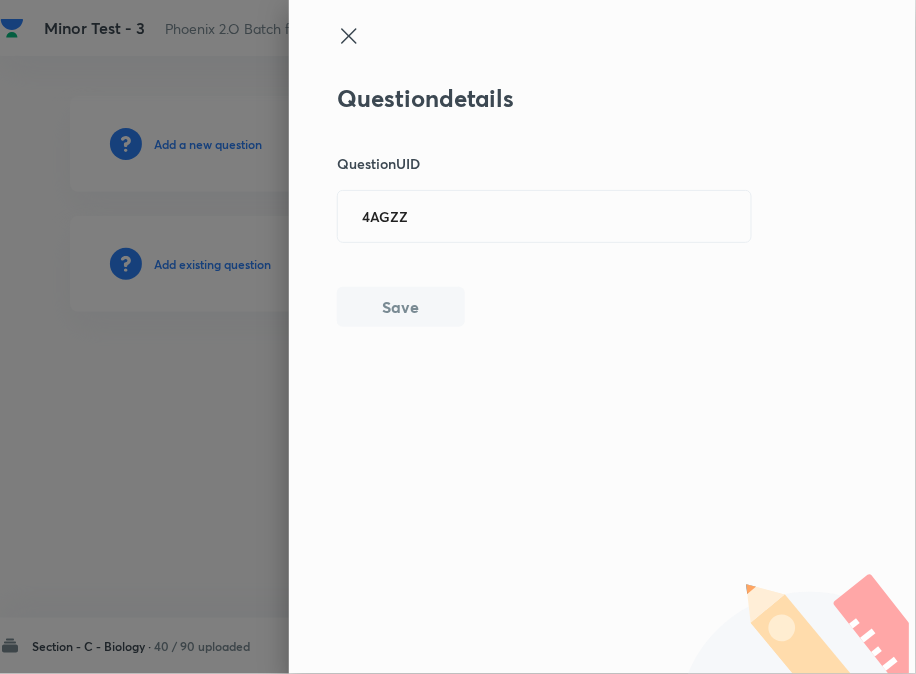 type 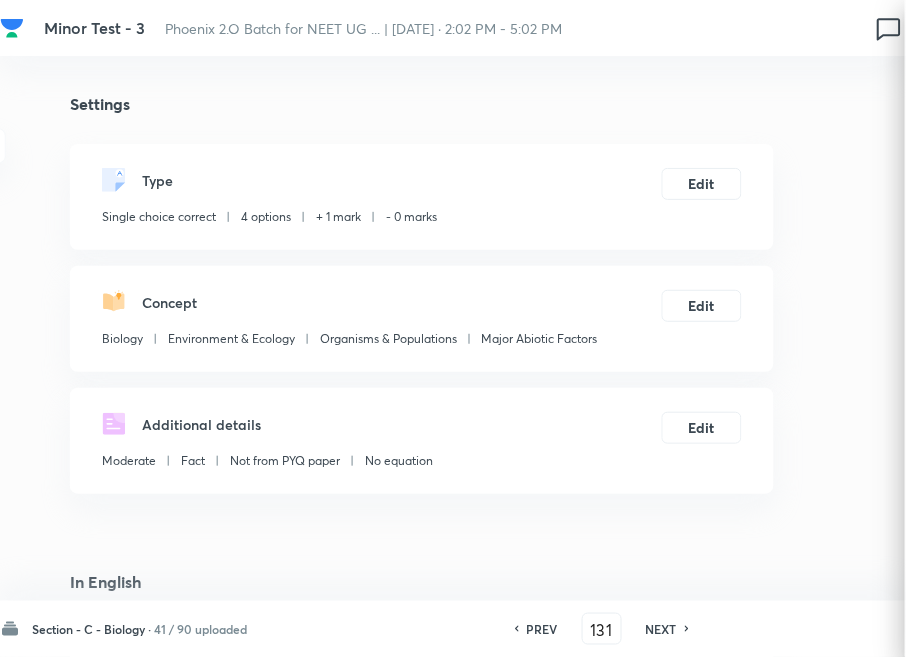 checkbox on "true" 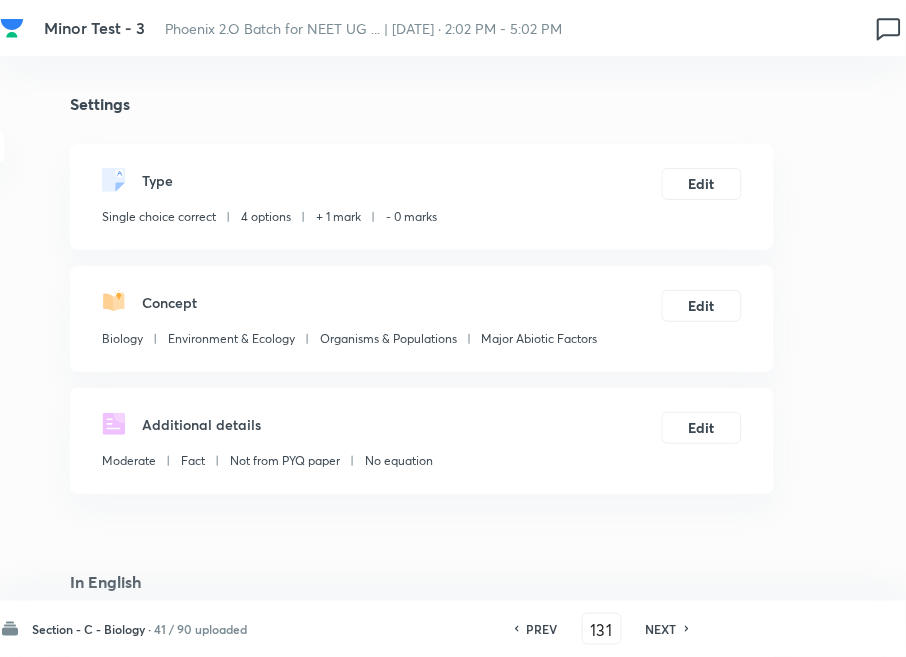 drag, startPoint x: 676, startPoint y: 623, endPoint x: 634, endPoint y: 577, distance: 62.289646 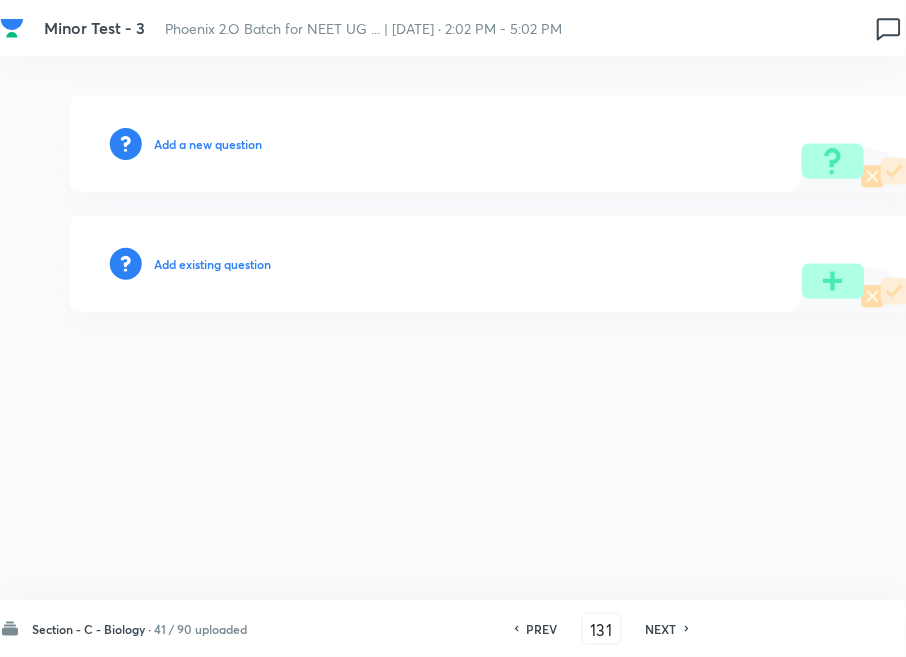 type on "132" 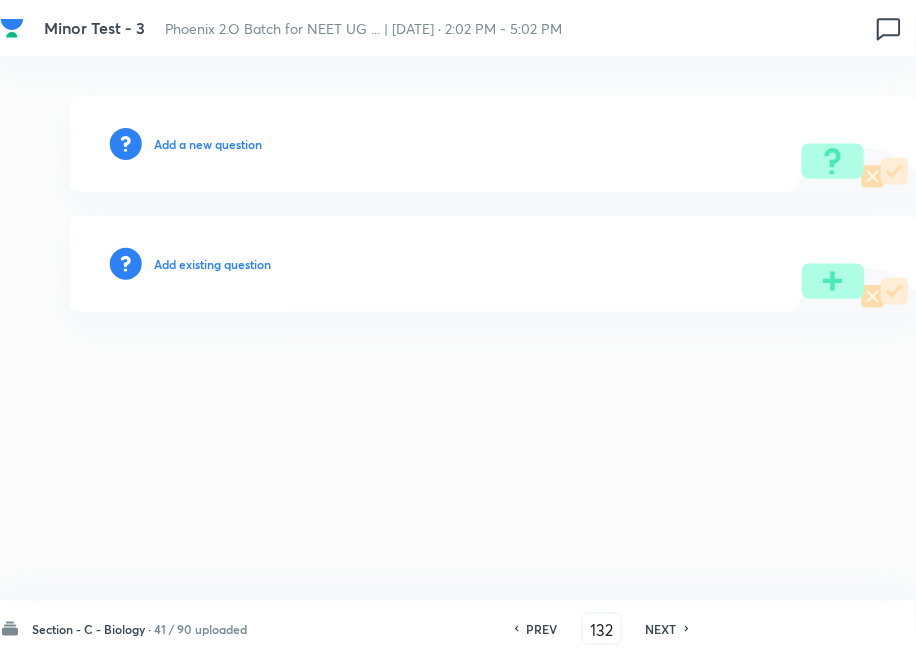 click on "Add existing question" at bounding box center (212, 264) 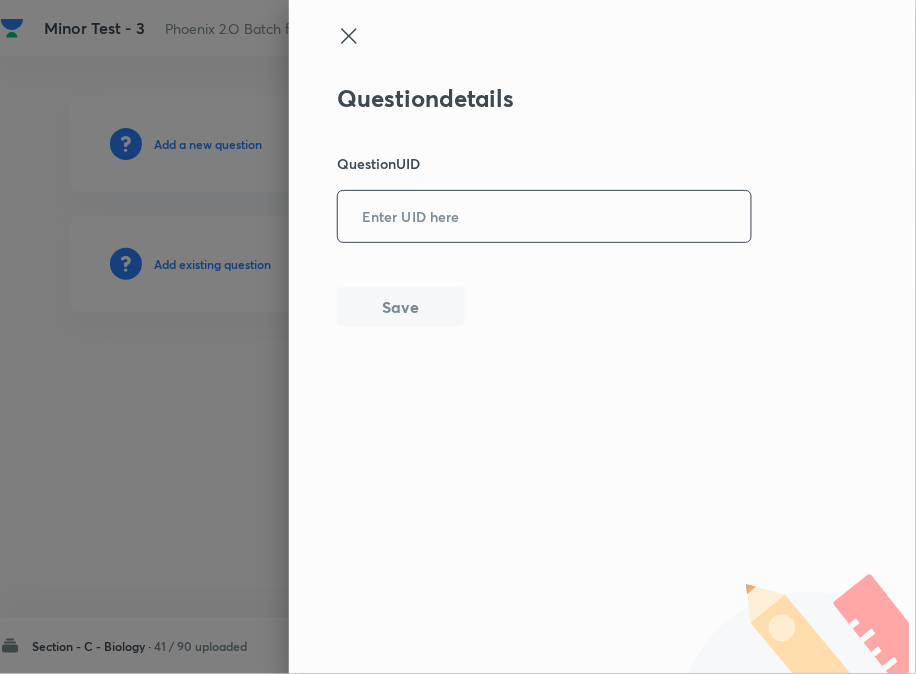 click at bounding box center (544, 216) 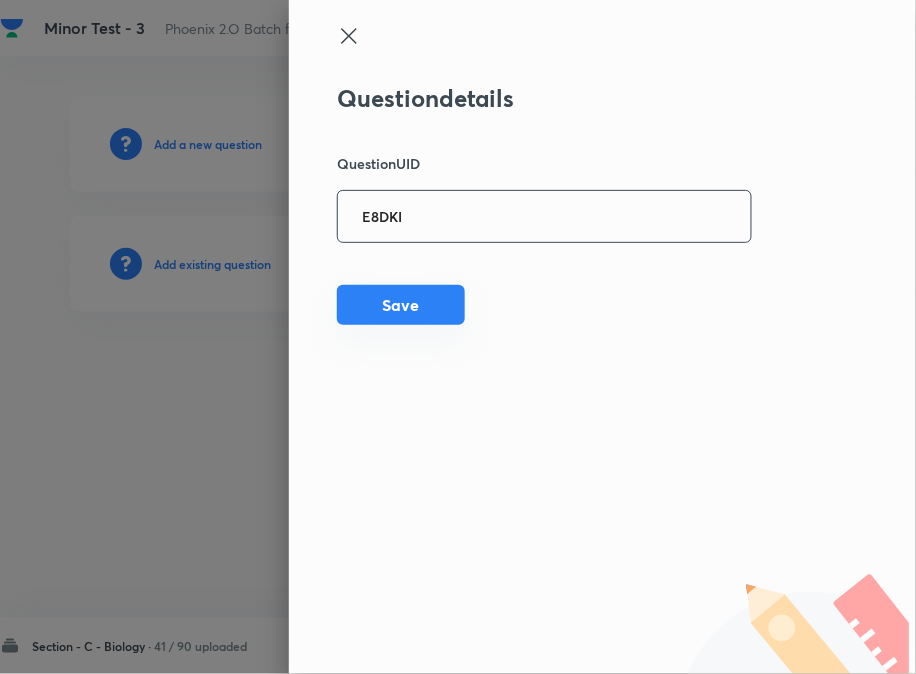 type on "E8DKI" 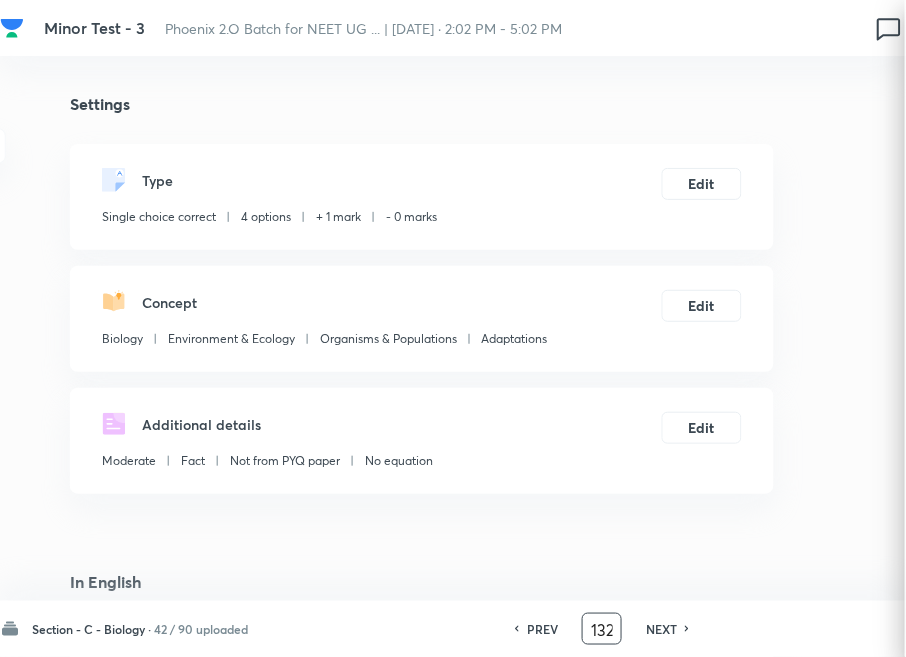 checkbox on "true" 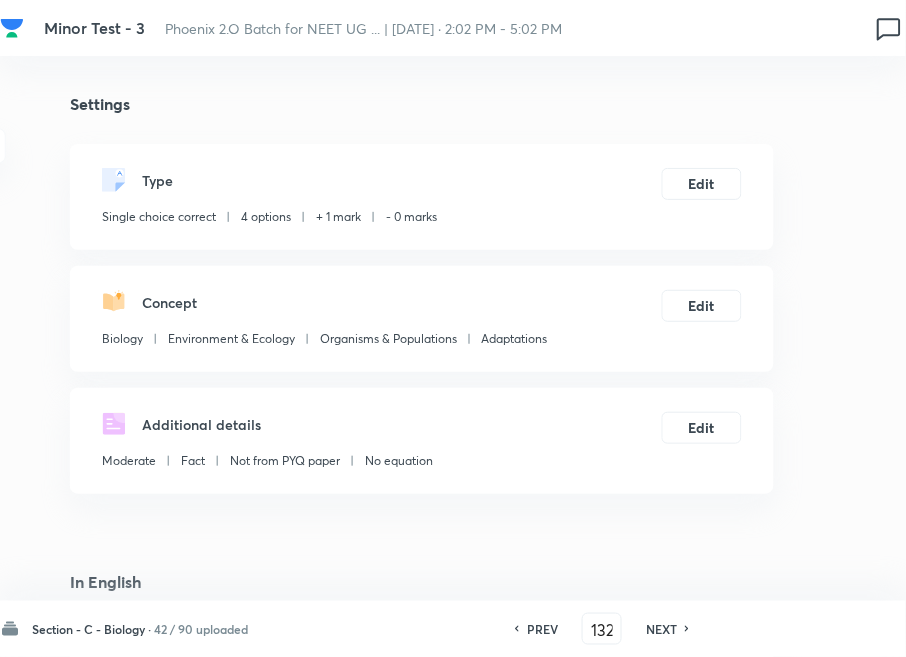 drag, startPoint x: 660, startPoint y: 625, endPoint x: 594, endPoint y: 496, distance: 144.90341 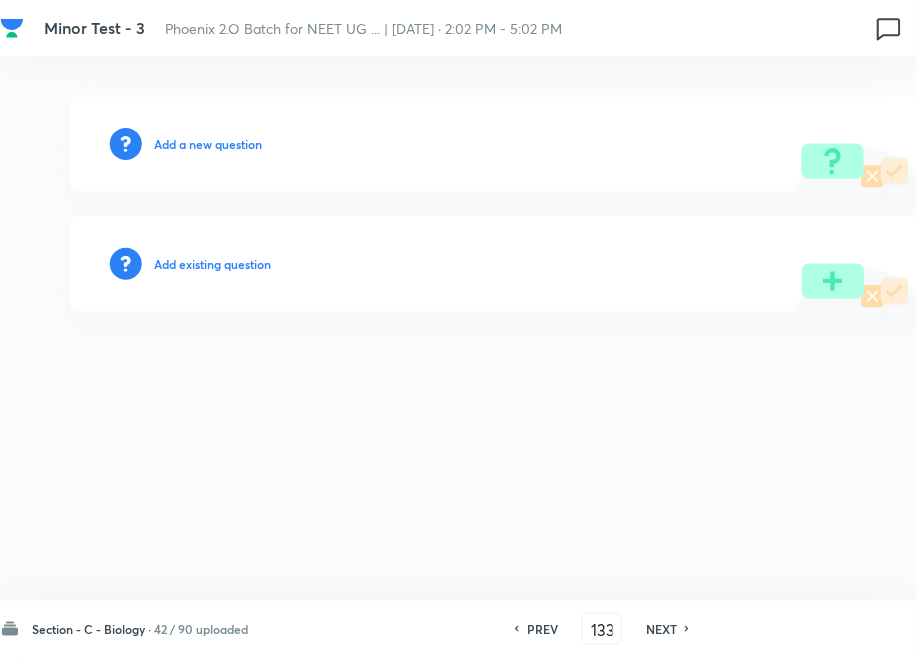 click on "Add existing question" at bounding box center (212, 264) 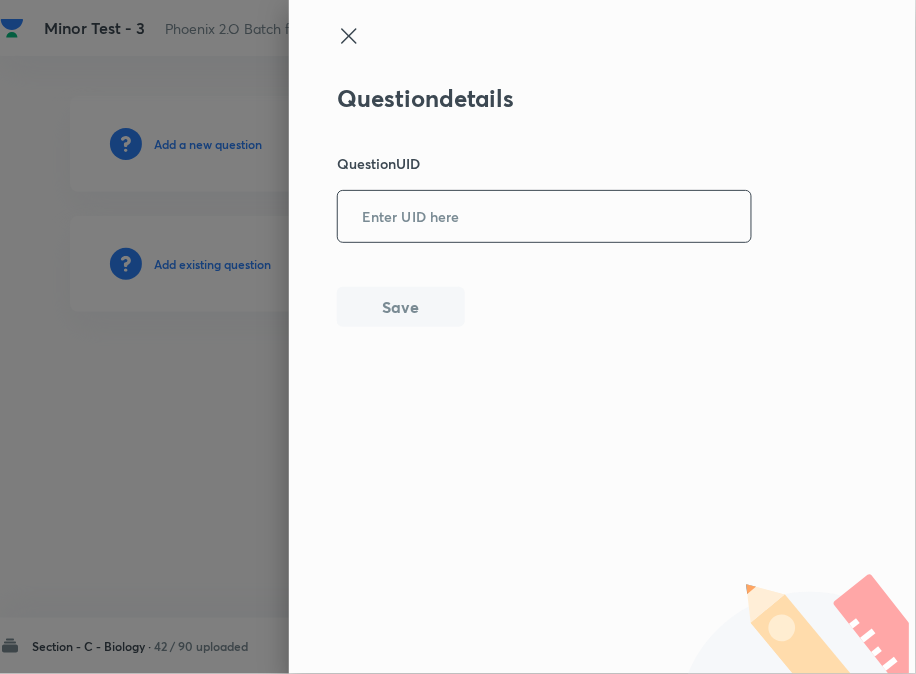 click at bounding box center [544, 216] 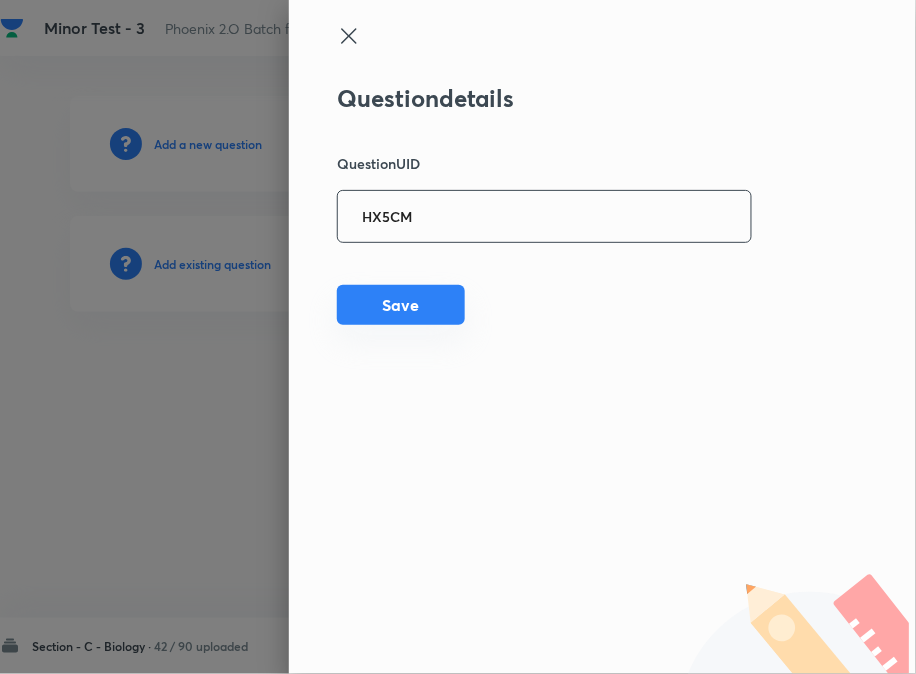 type on "HX5CM" 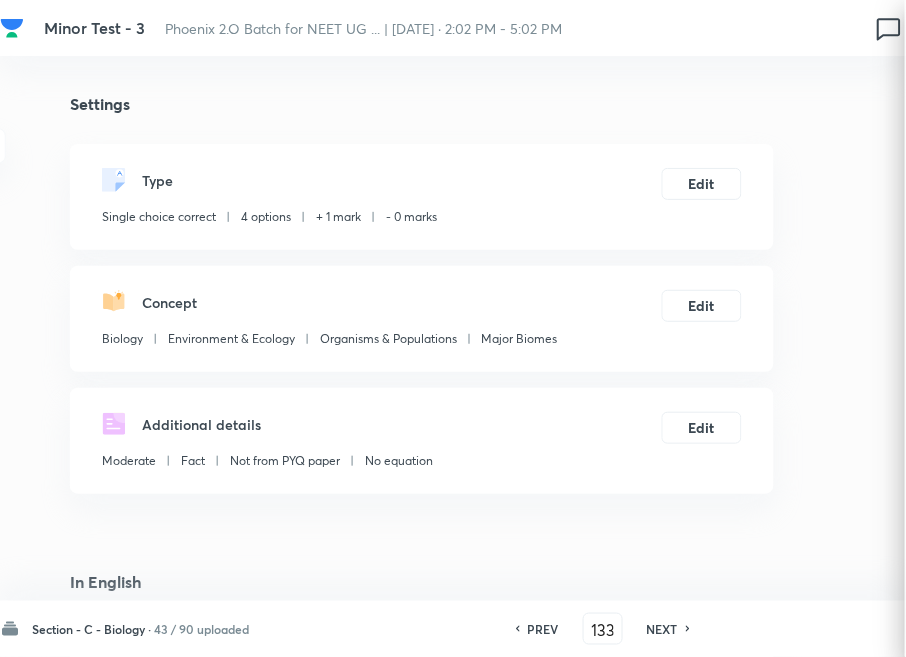 checkbox on "true" 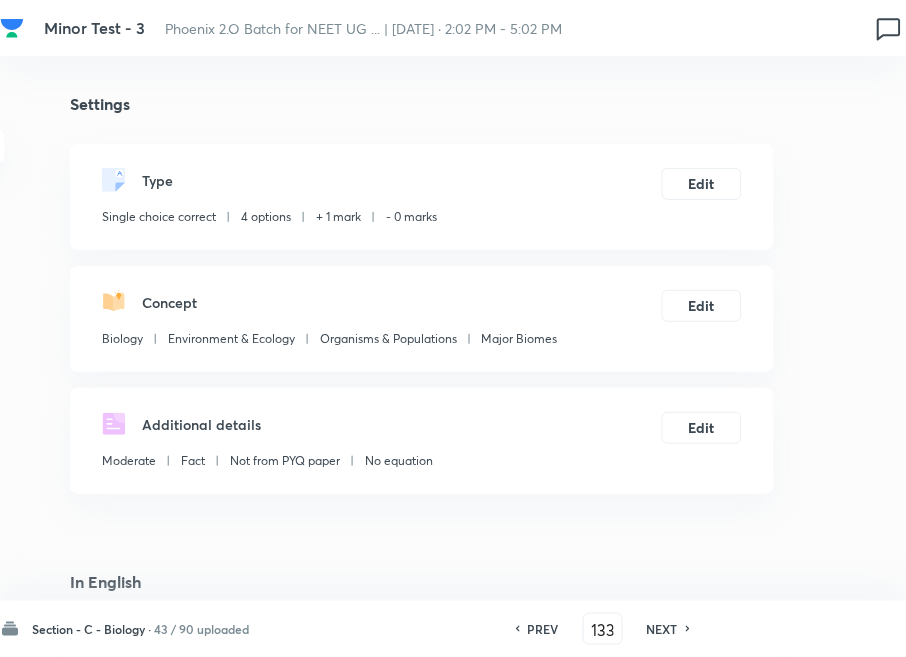 click on "NEXT" at bounding box center [662, 629] 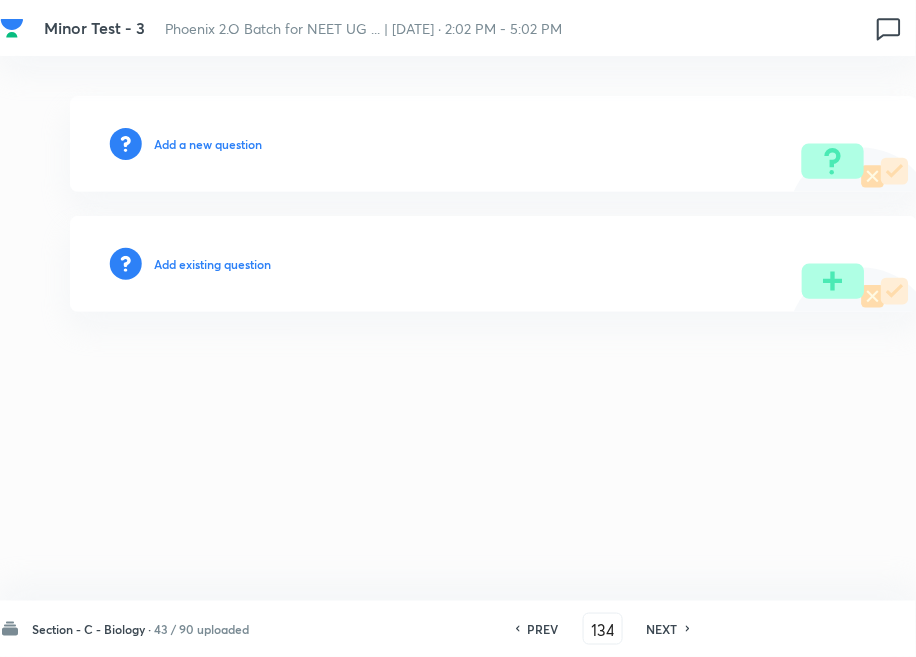 click on "Add existing question" at bounding box center [212, 264] 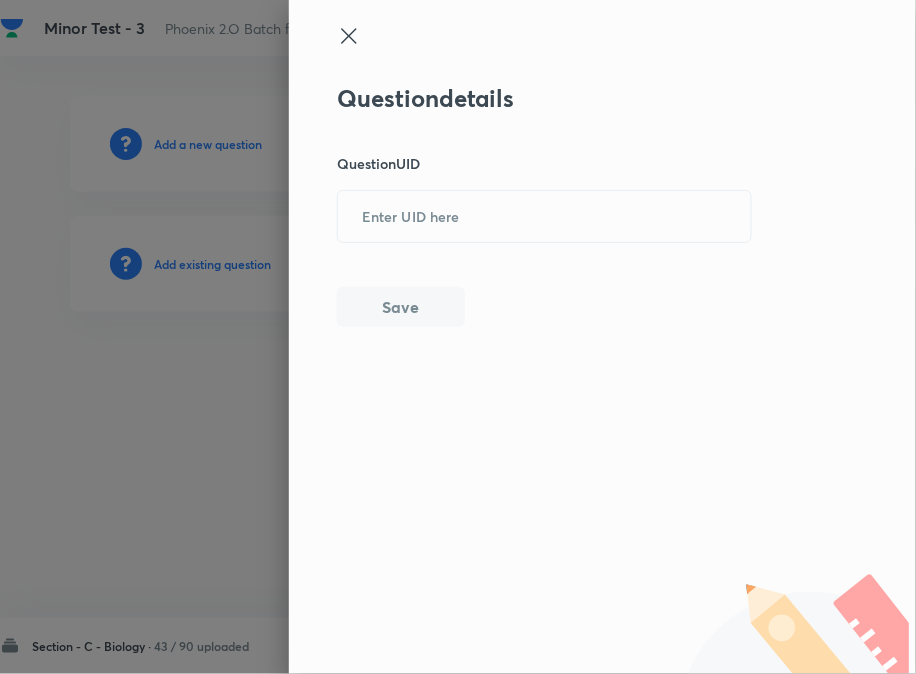click on "Question  details Question  UID ​ Save" at bounding box center (545, 205) 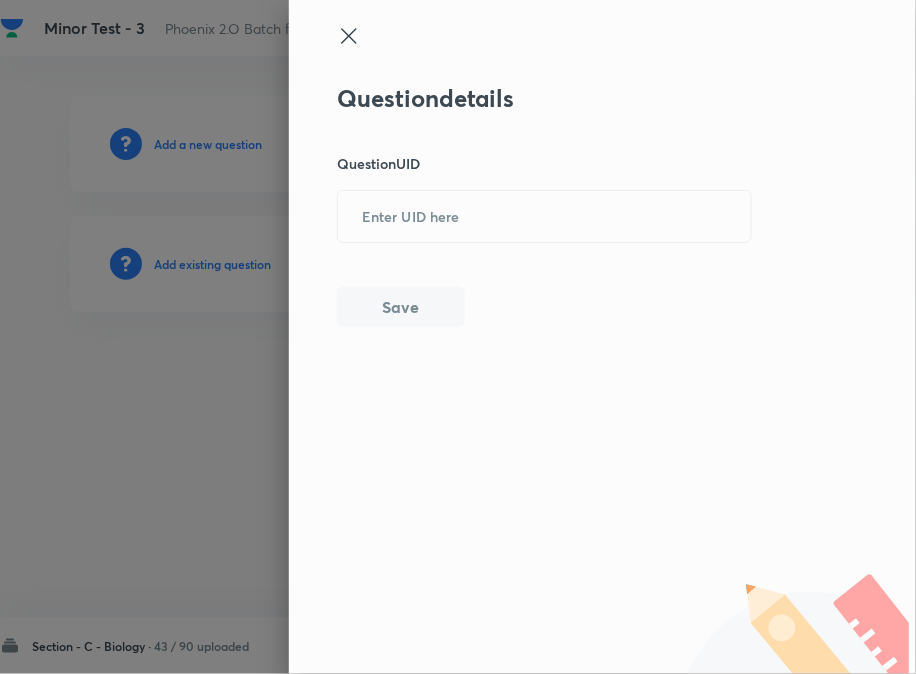 drag, startPoint x: 418, startPoint y: 224, endPoint x: 414, endPoint y: 261, distance: 37.215588 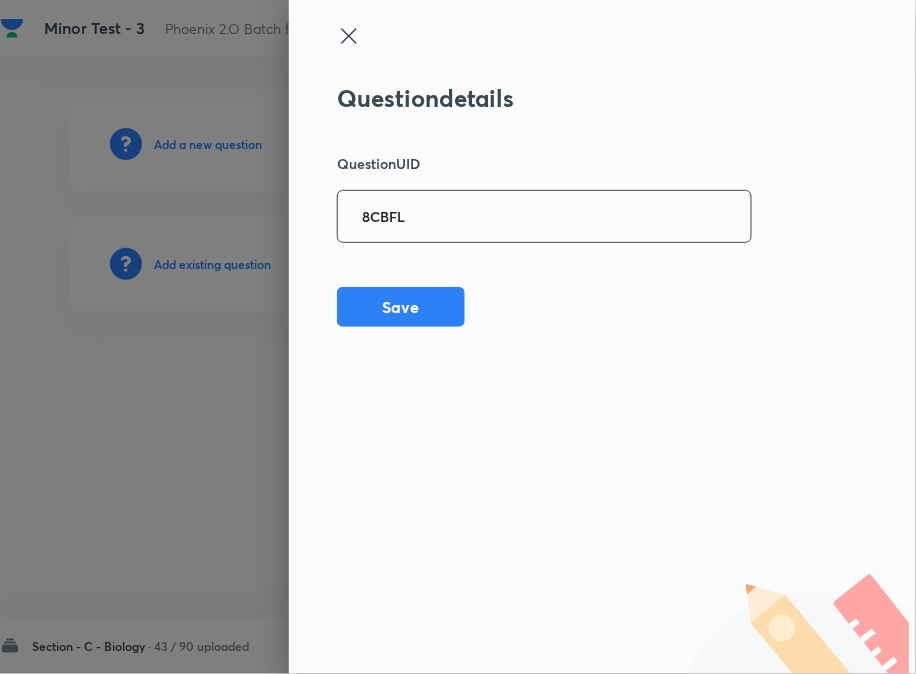 type on "8CBFL" 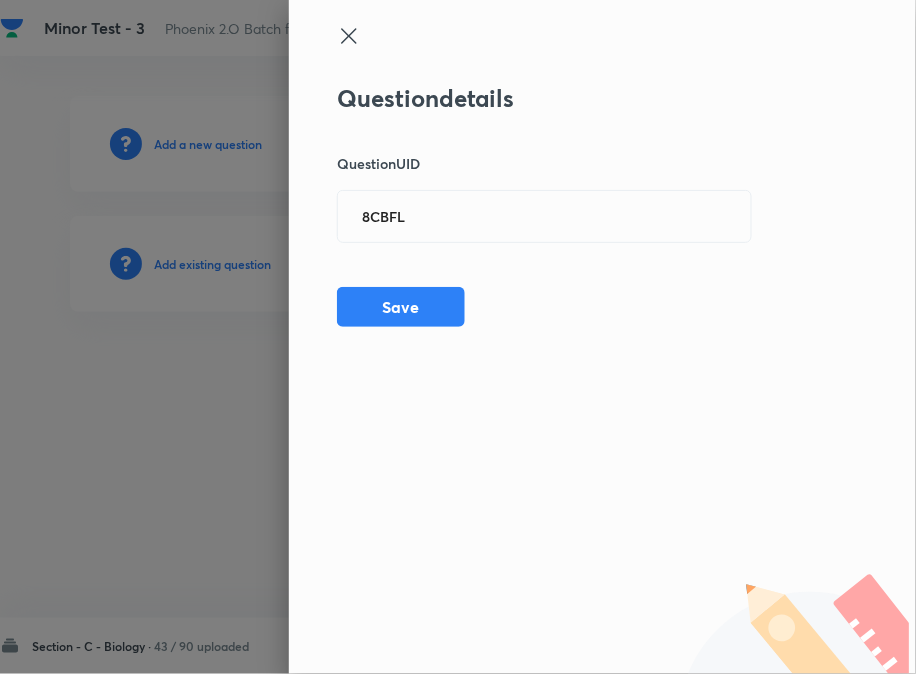 click on "Question  details Question  UID 8CBFL ​ Save" at bounding box center [602, 337] 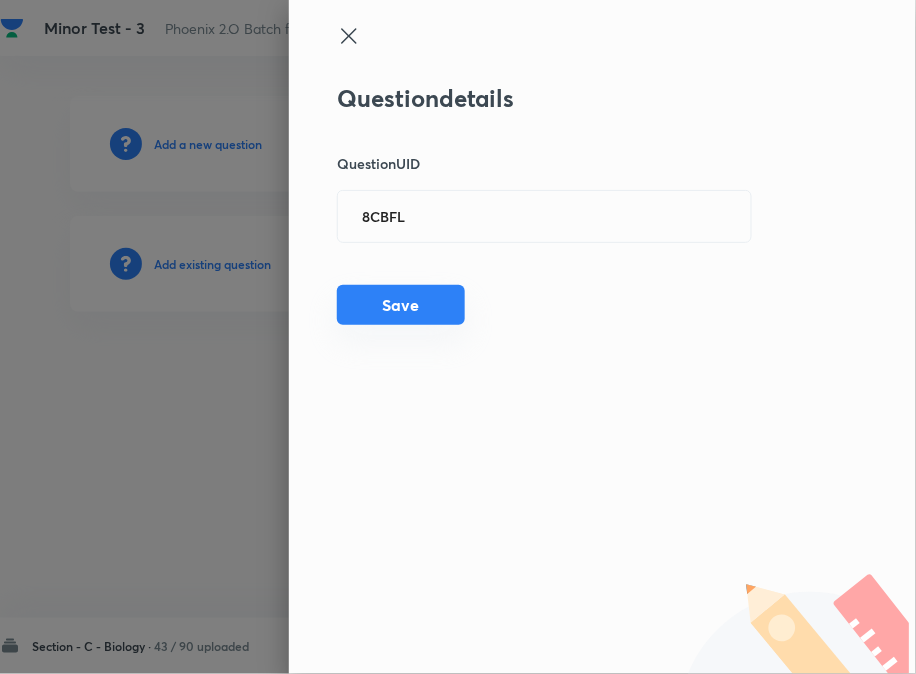 click on "Save" at bounding box center [401, 305] 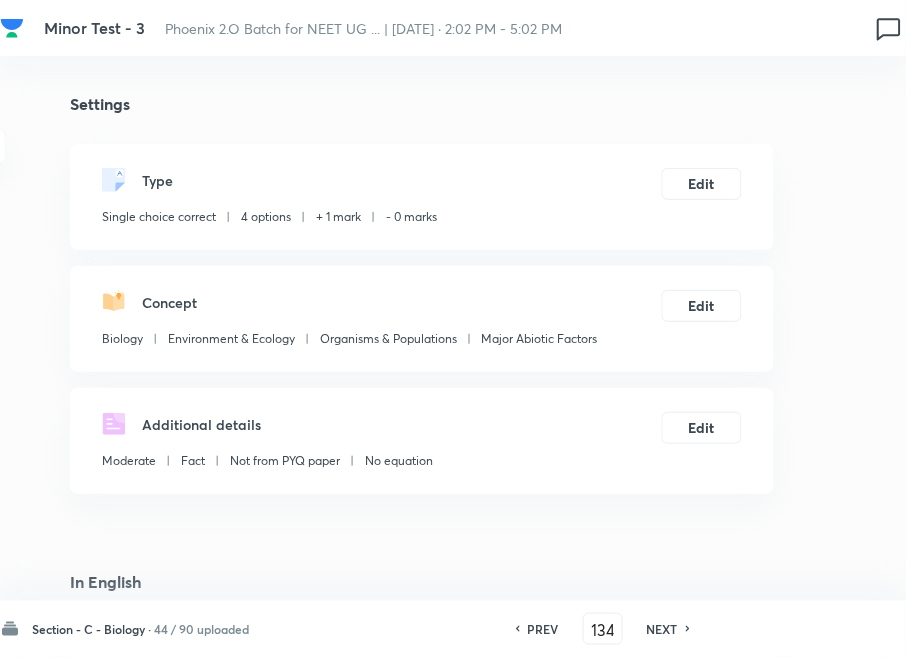 checkbox on "true" 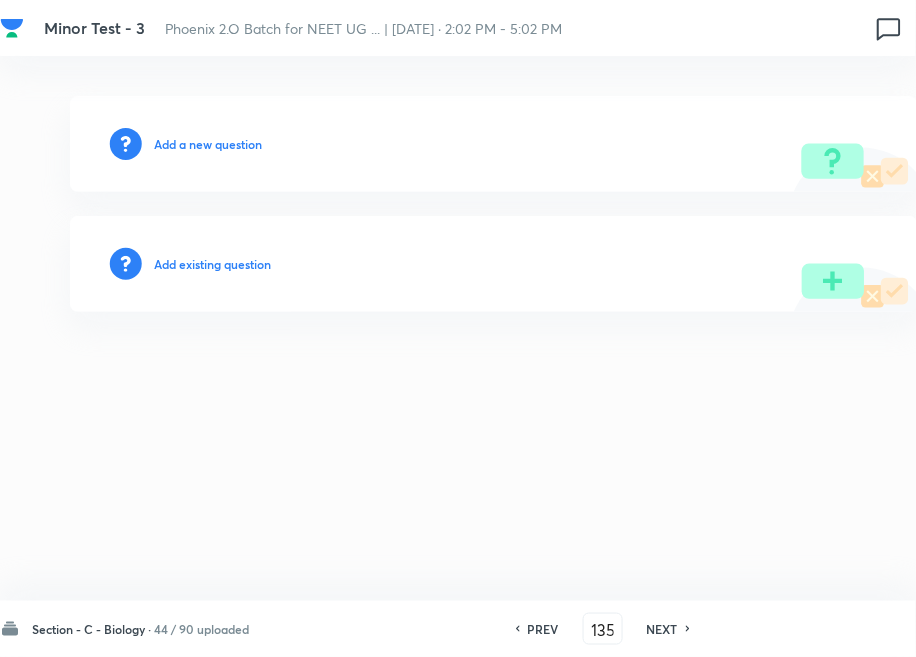 click on "Add existing question" at bounding box center [212, 264] 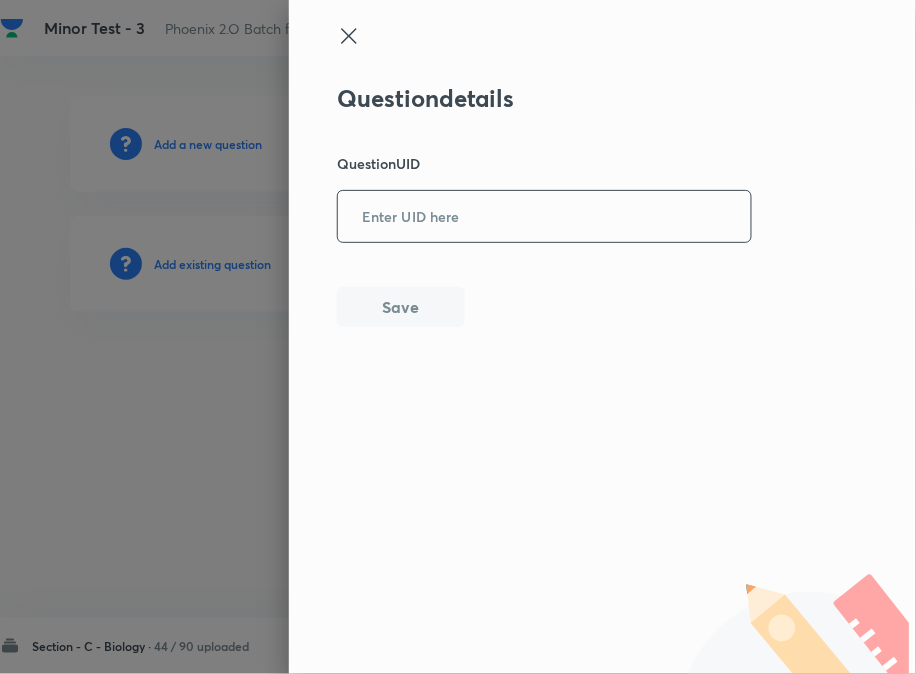 click at bounding box center (544, 216) 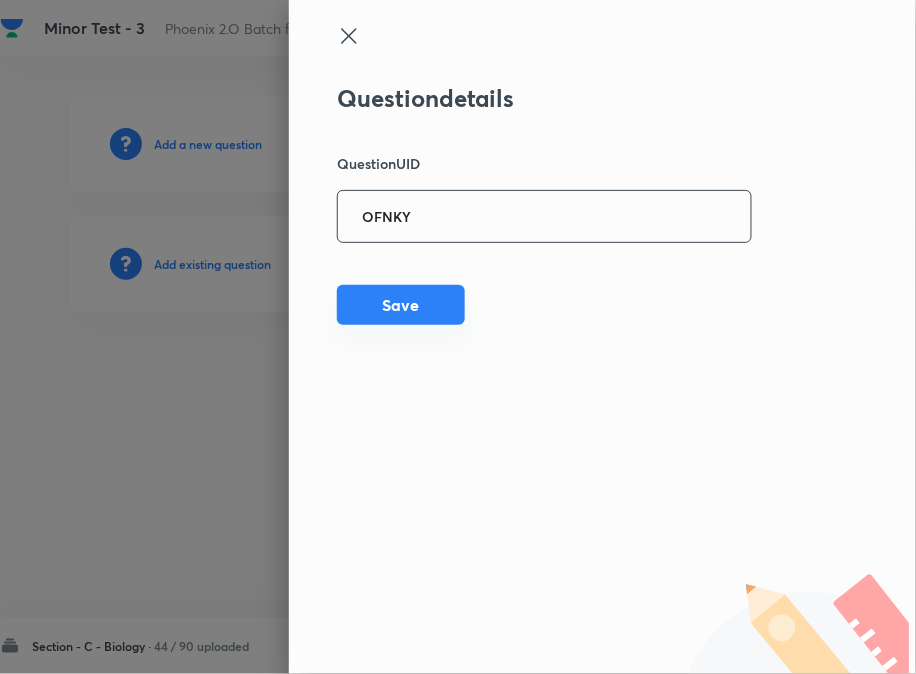 type on "OFNKY" 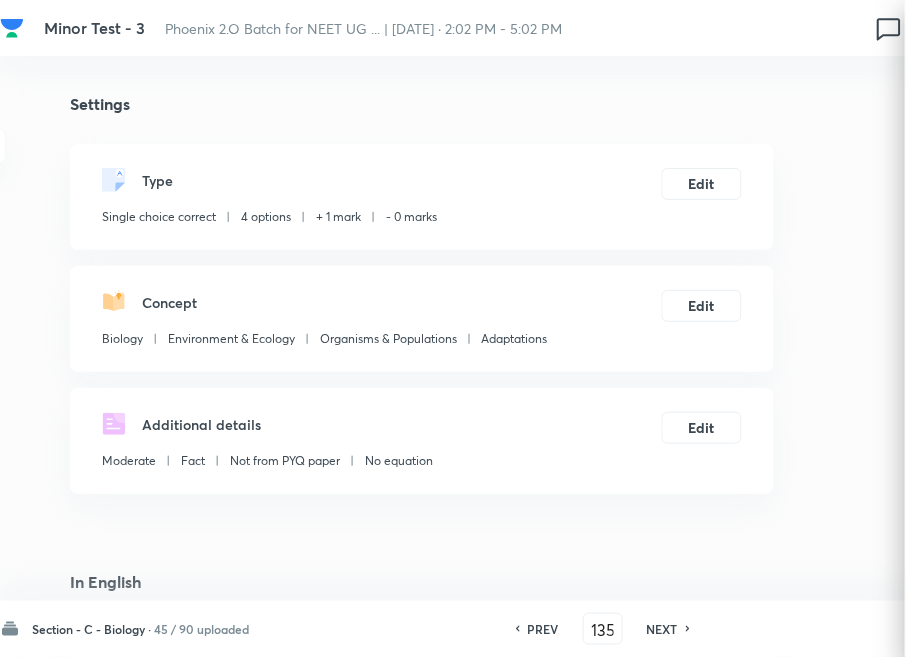 checkbox on "true" 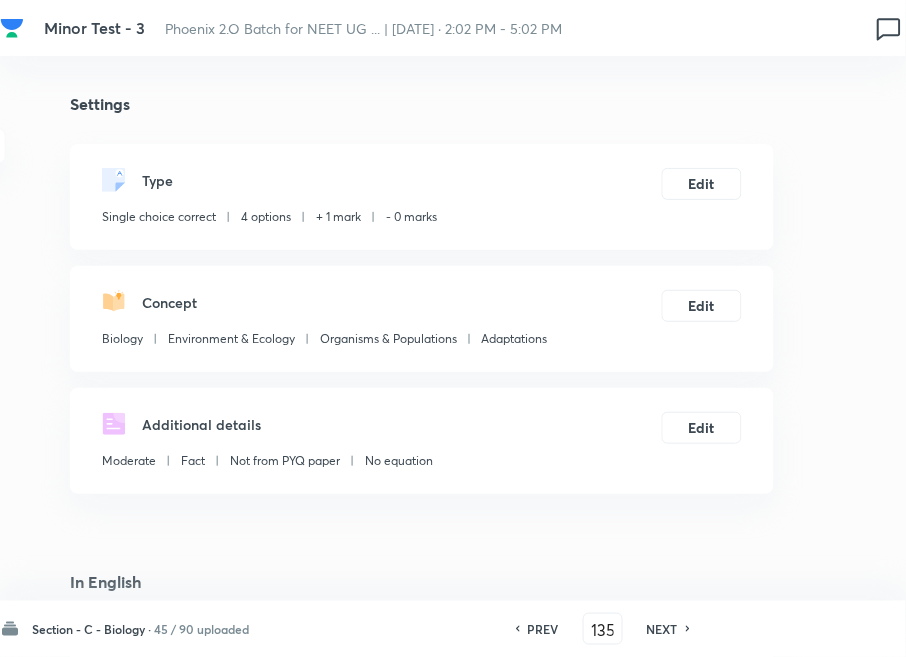 drag, startPoint x: 668, startPoint y: 634, endPoint x: 583, endPoint y: 541, distance: 125.992065 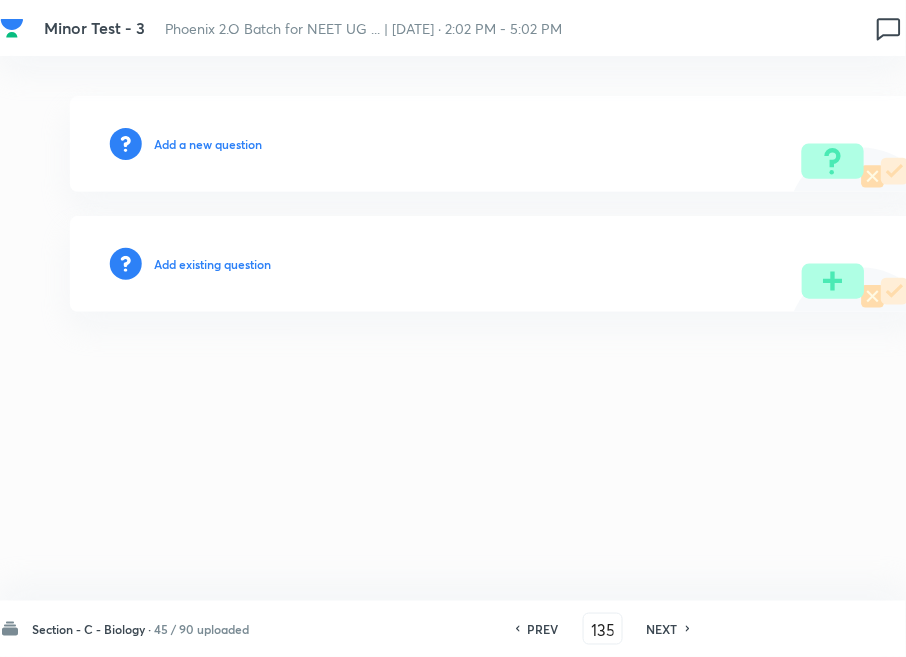 type on "136" 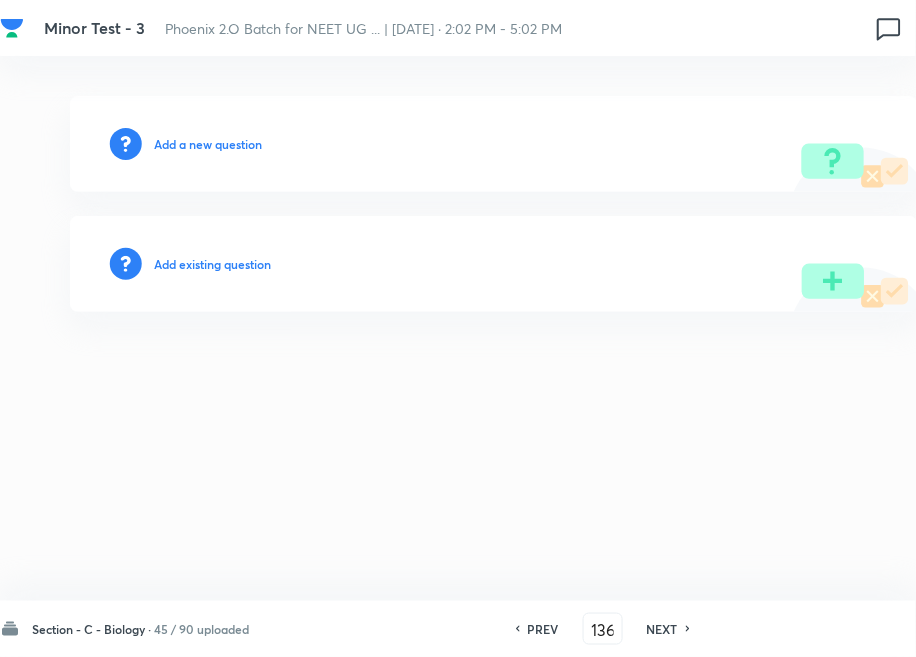 click on "Add existing question" at bounding box center [212, 264] 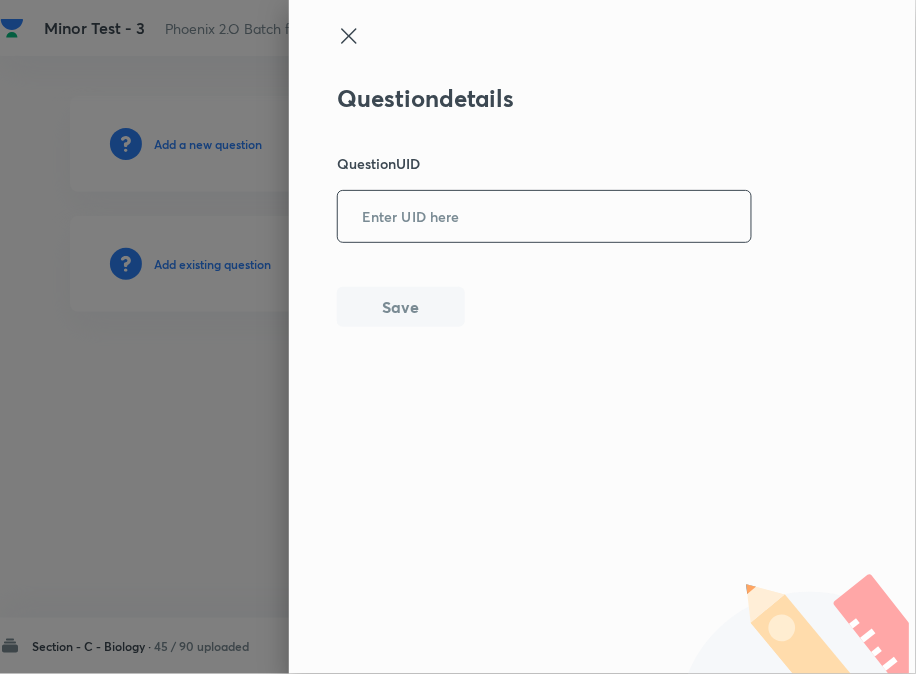 drag, startPoint x: 446, startPoint y: 192, endPoint x: 448, endPoint y: 224, distance: 32.06244 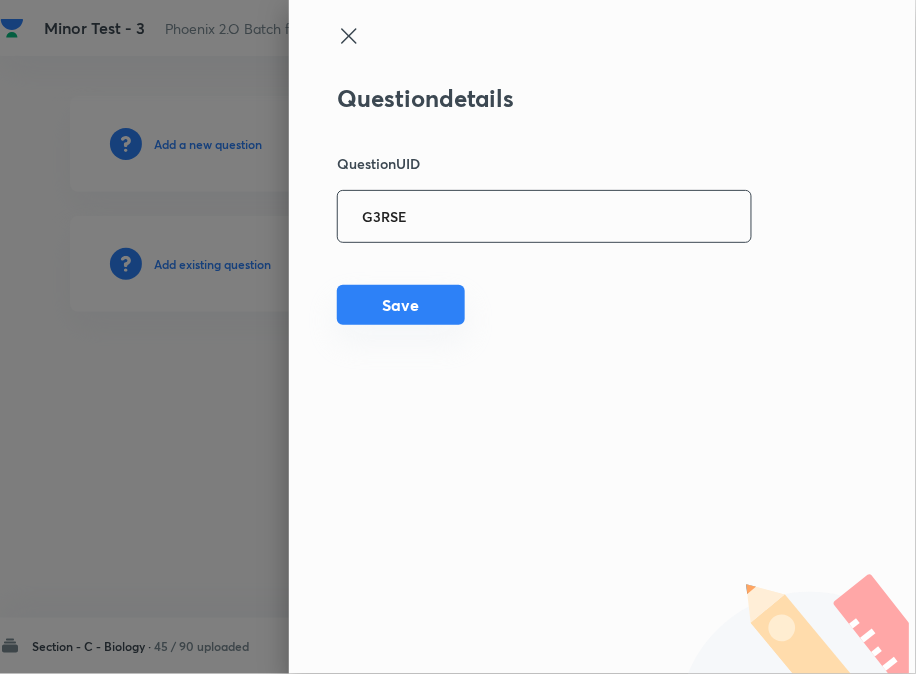 type on "G3RSE" 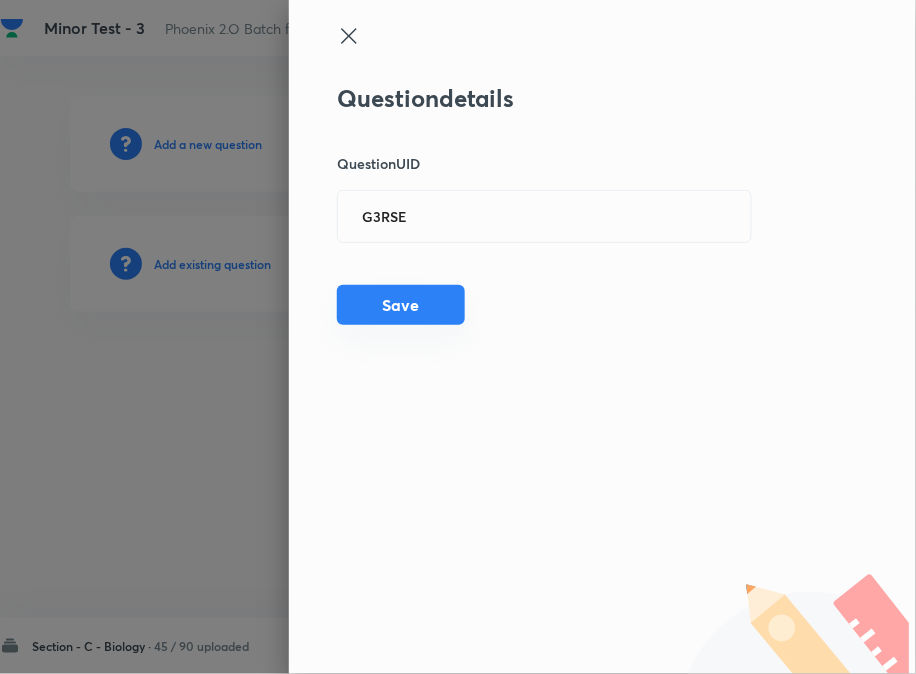 click on "Save" at bounding box center [401, 305] 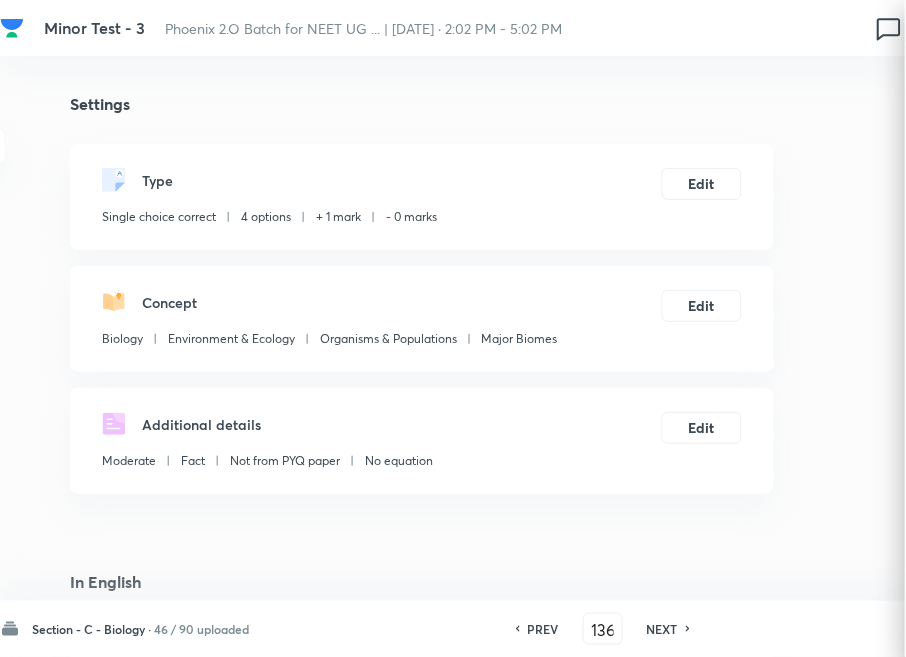 checkbox on "true" 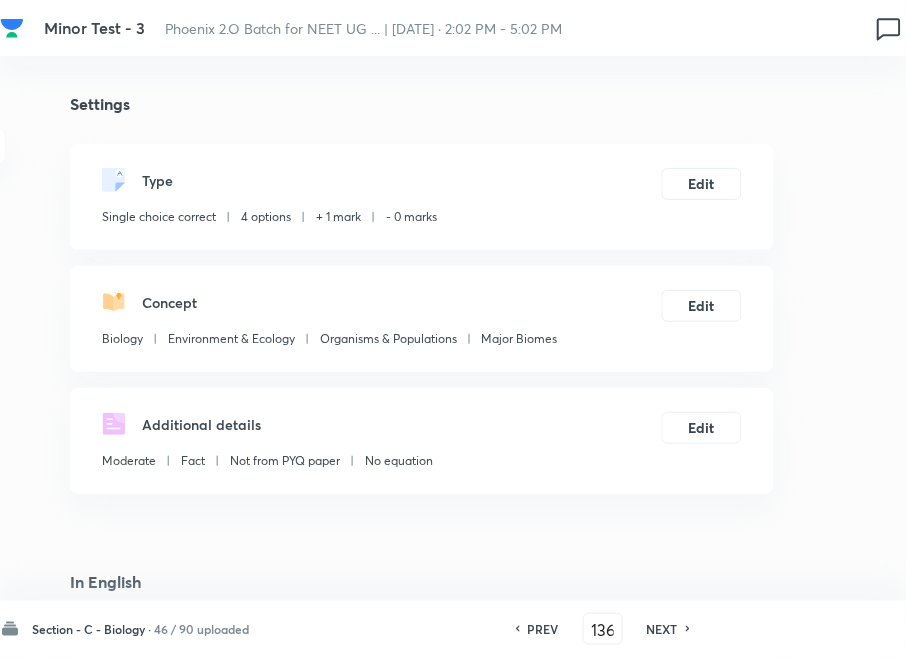 drag, startPoint x: 652, startPoint y: 622, endPoint x: 572, endPoint y: 510, distance: 137.6372 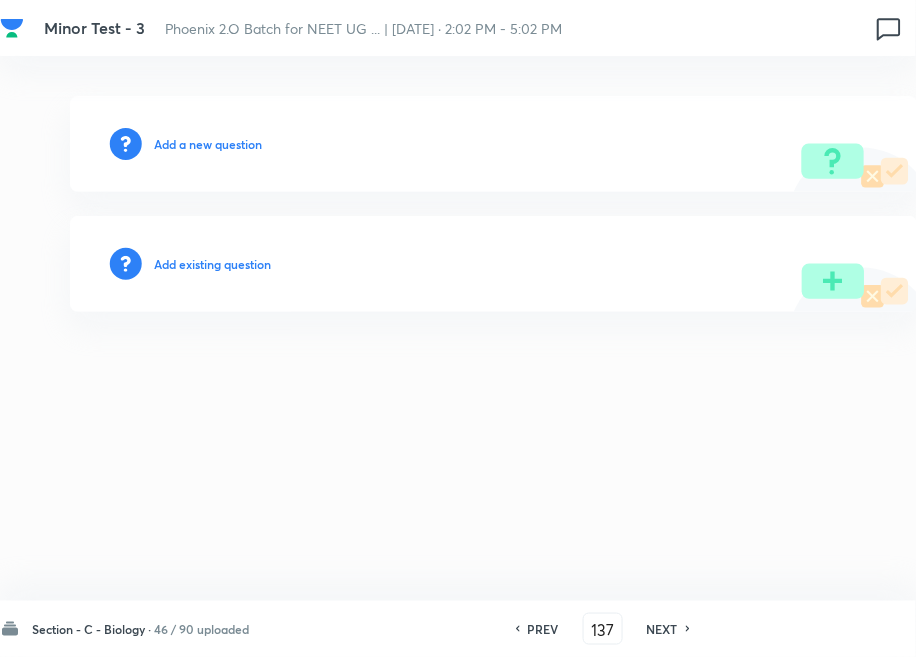 click on "Add existing question" at bounding box center [494, 264] 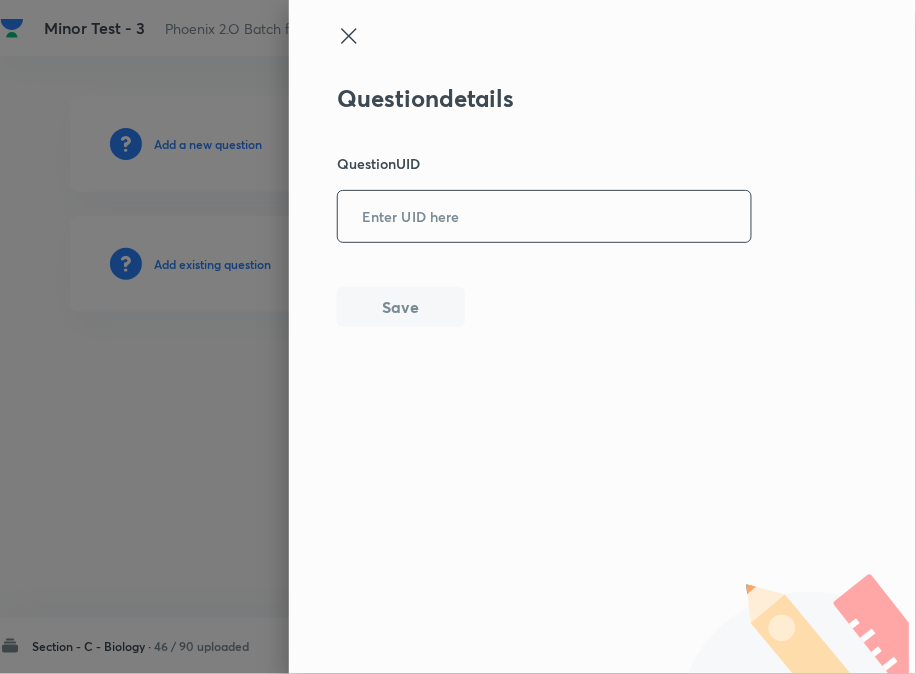 click at bounding box center (544, 216) 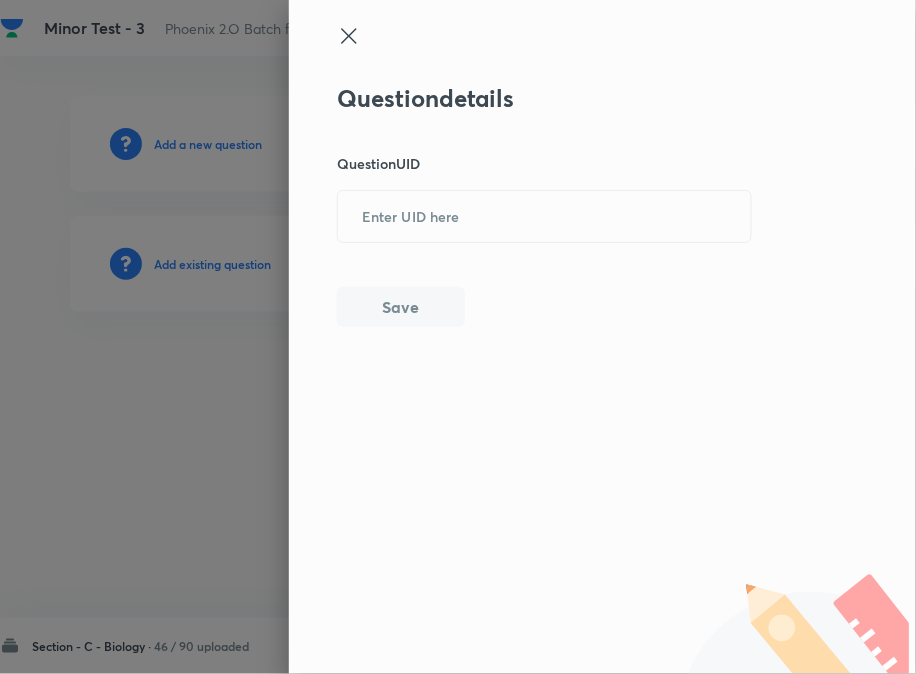 paste on "JNKXT" 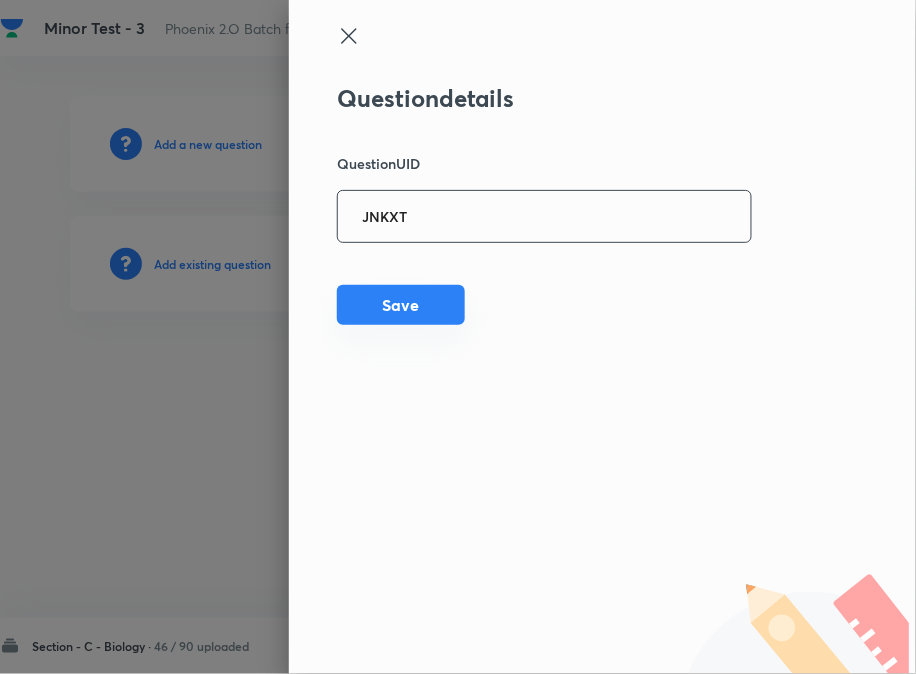 type on "JNKXT" 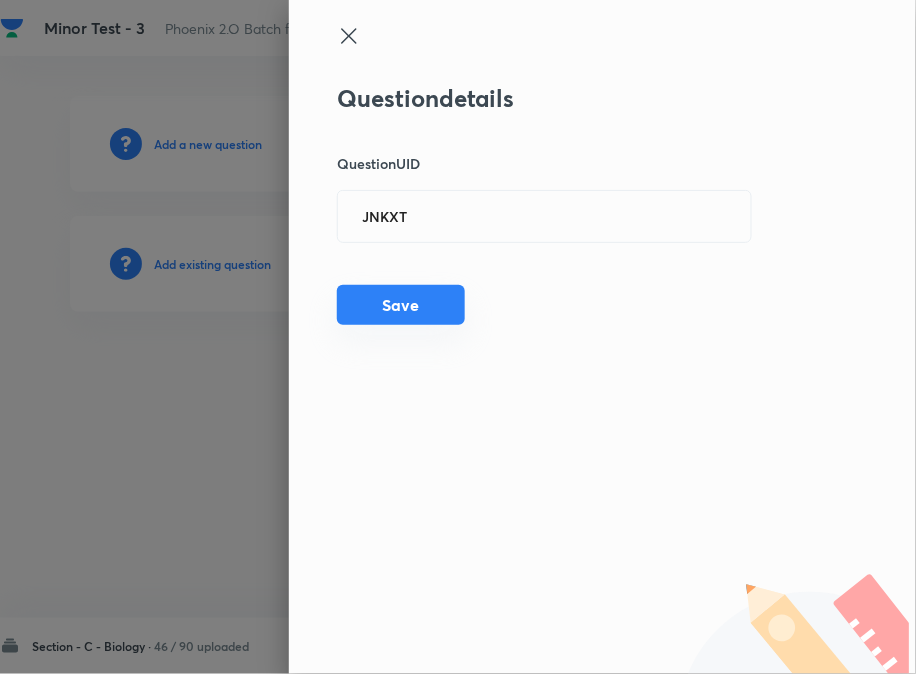 click on "Save" at bounding box center (401, 305) 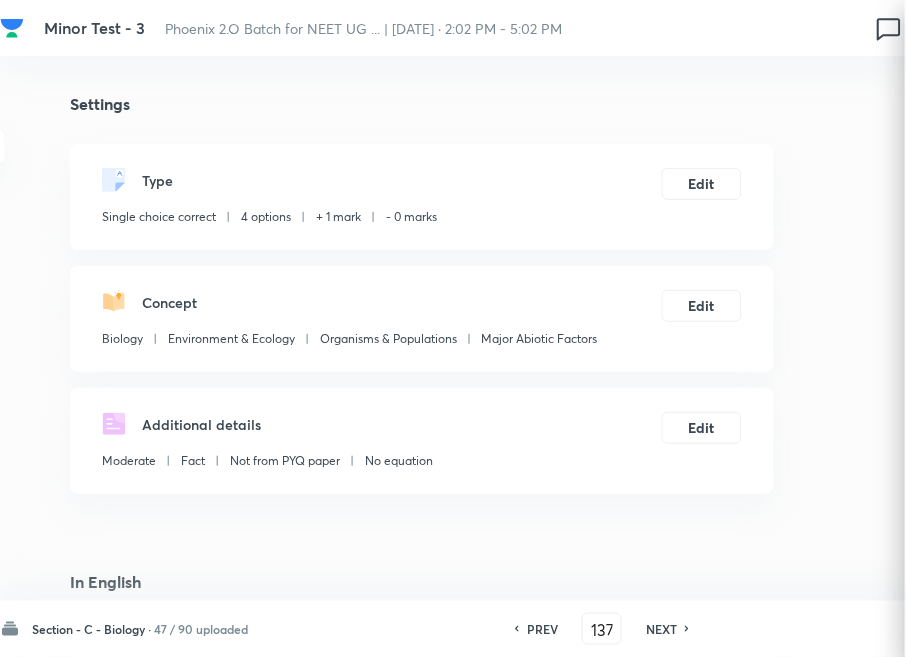checkbox on "true" 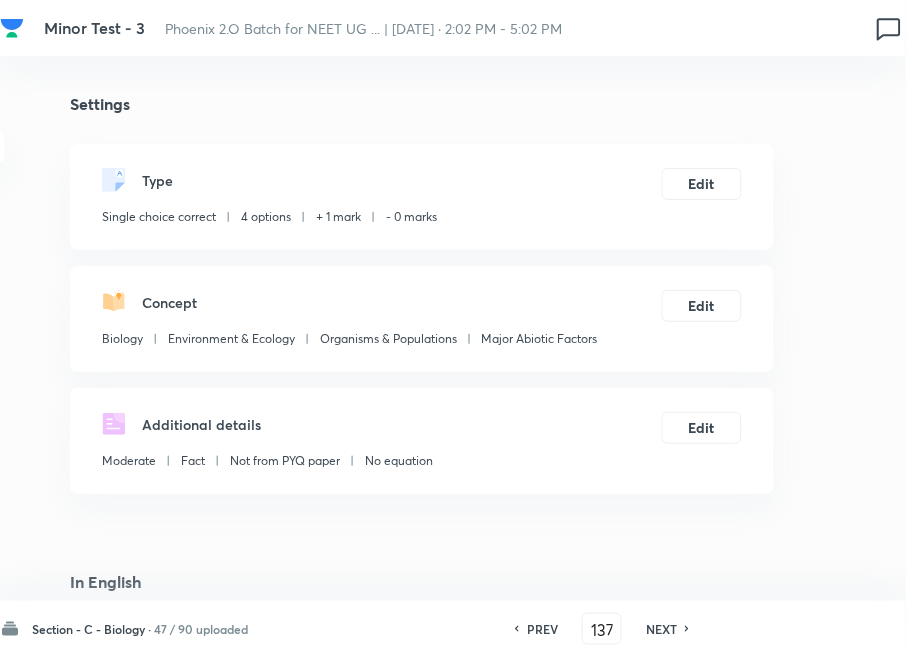 drag, startPoint x: 655, startPoint y: 627, endPoint x: 610, endPoint y: 578, distance: 66.52819 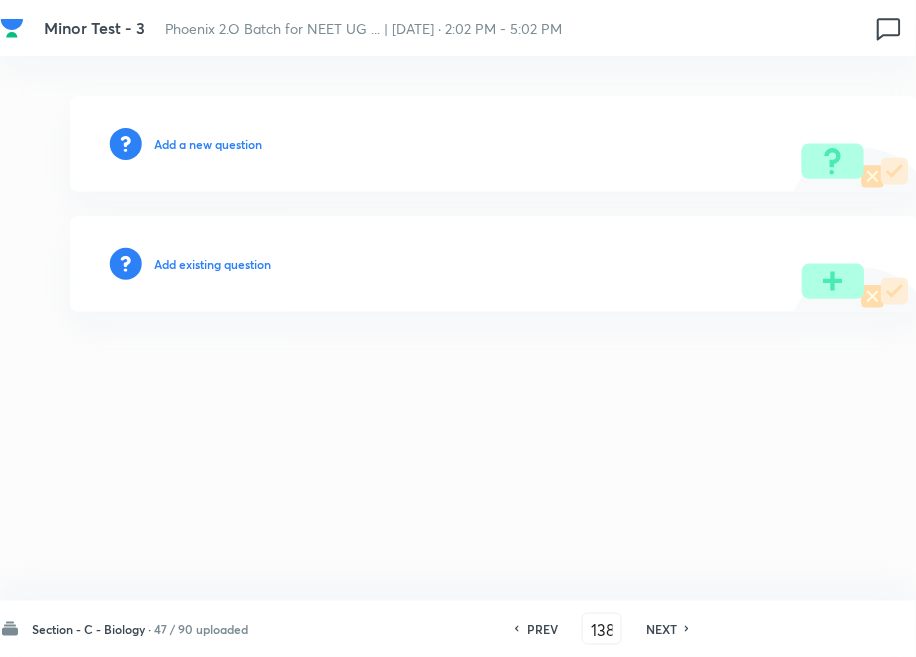click on "Add existing question" at bounding box center [212, 264] 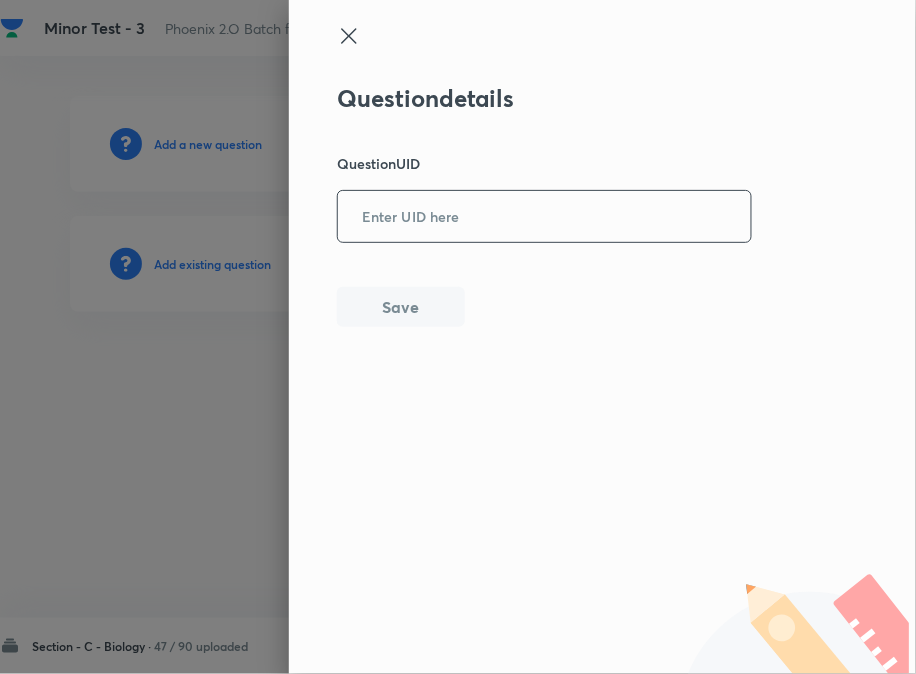 click at bounding box center [544, 216] 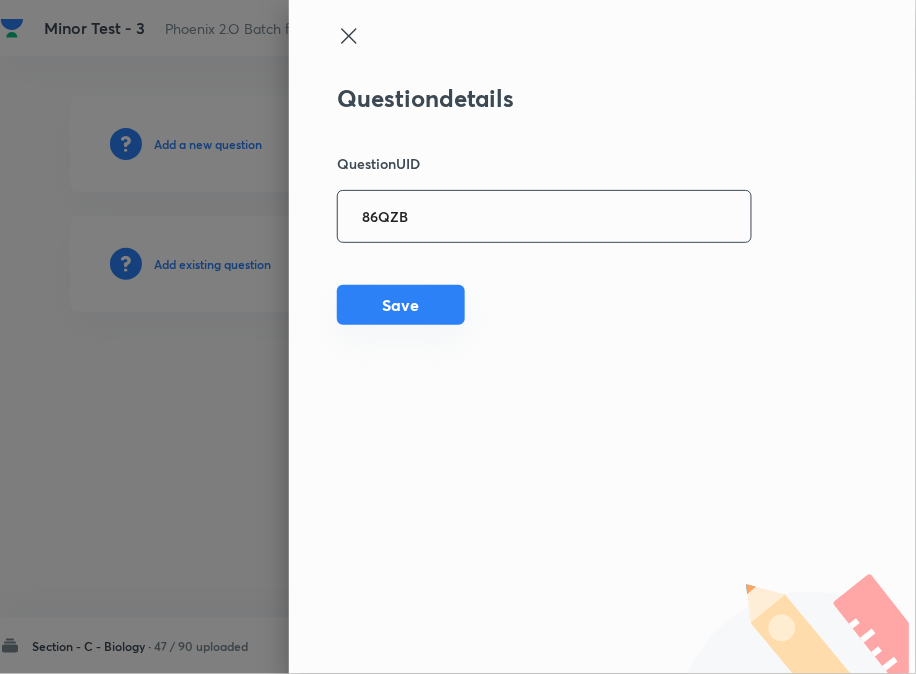 type on "86QZB" 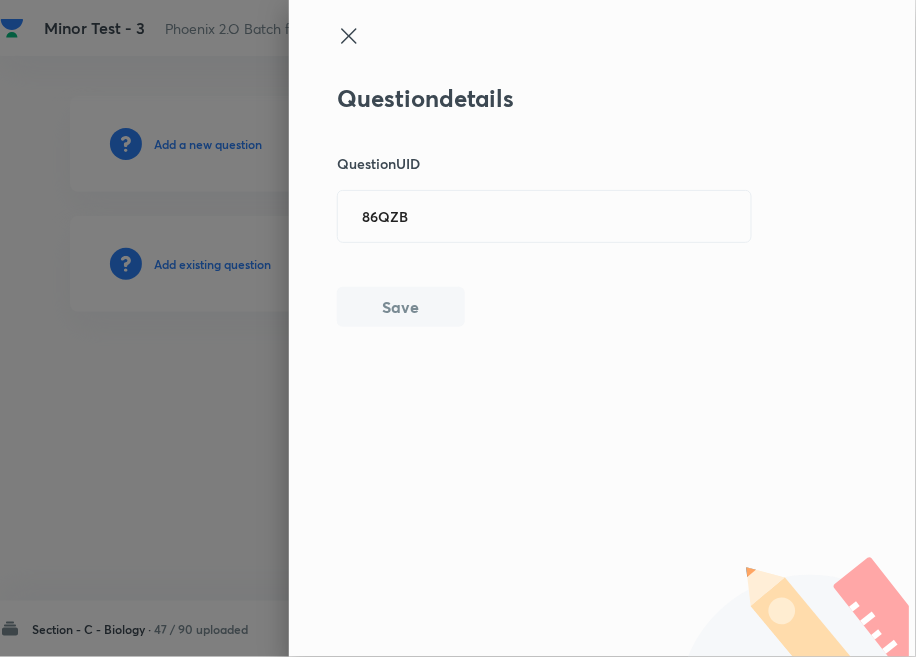 type 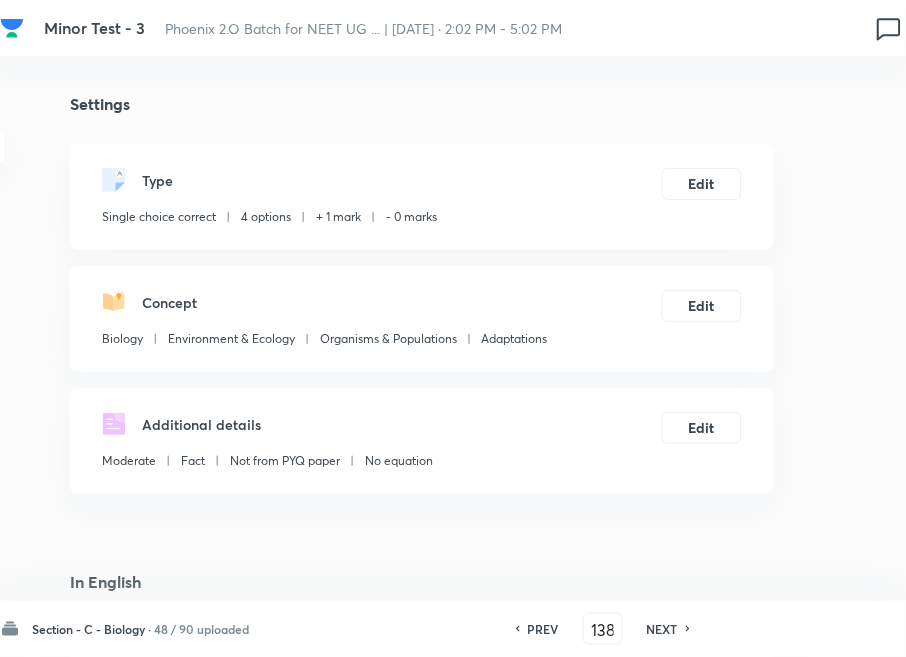 click on "PREV 138 ​ NEXT" at bounding box center [603, 629] 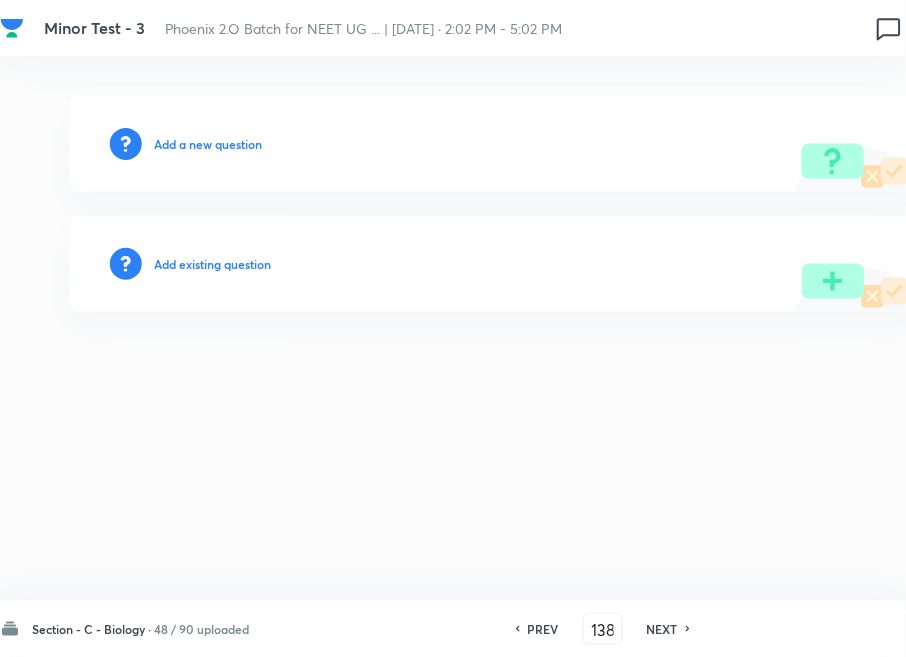 type on "139" 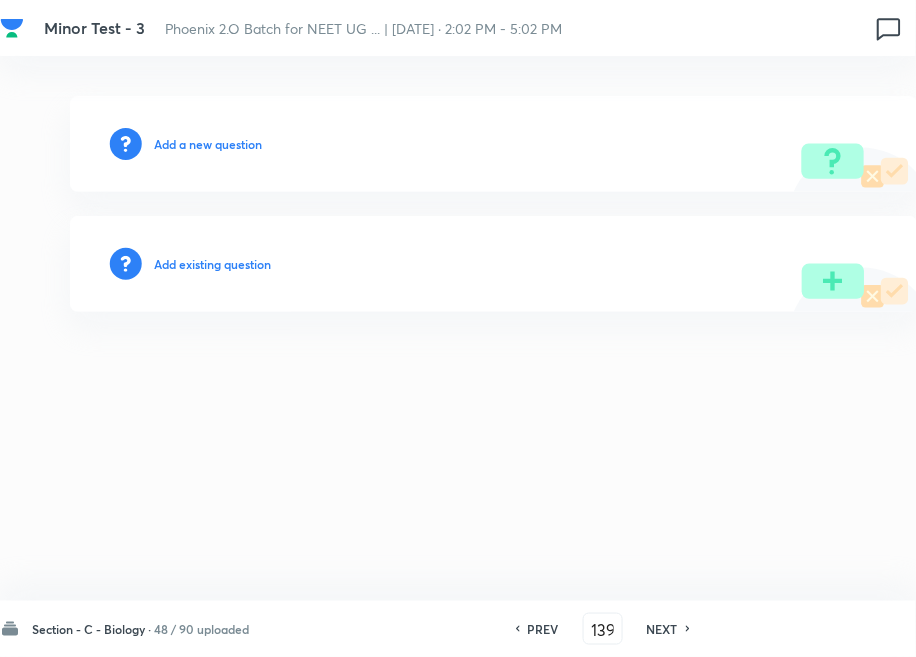 click on "Add existing question" at bounding box center (212, 264) 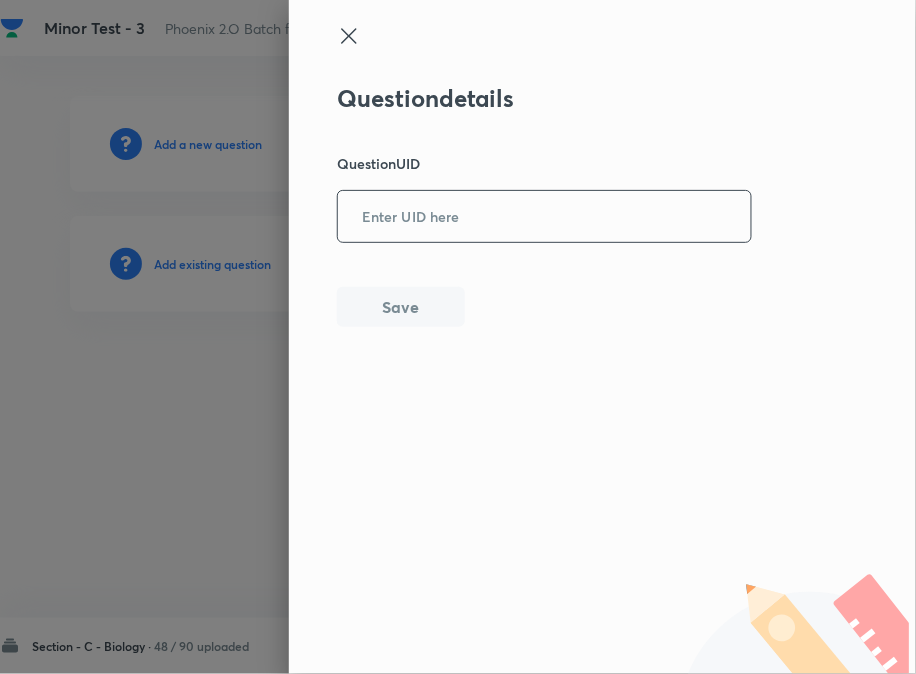 click at bounding box center [544, 216] 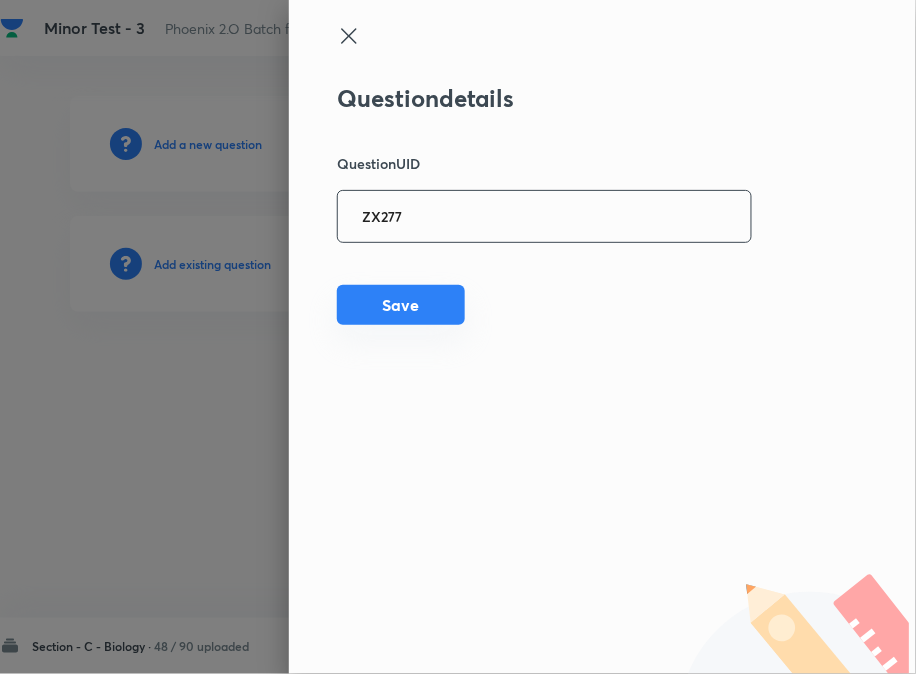 type on "ZX277" 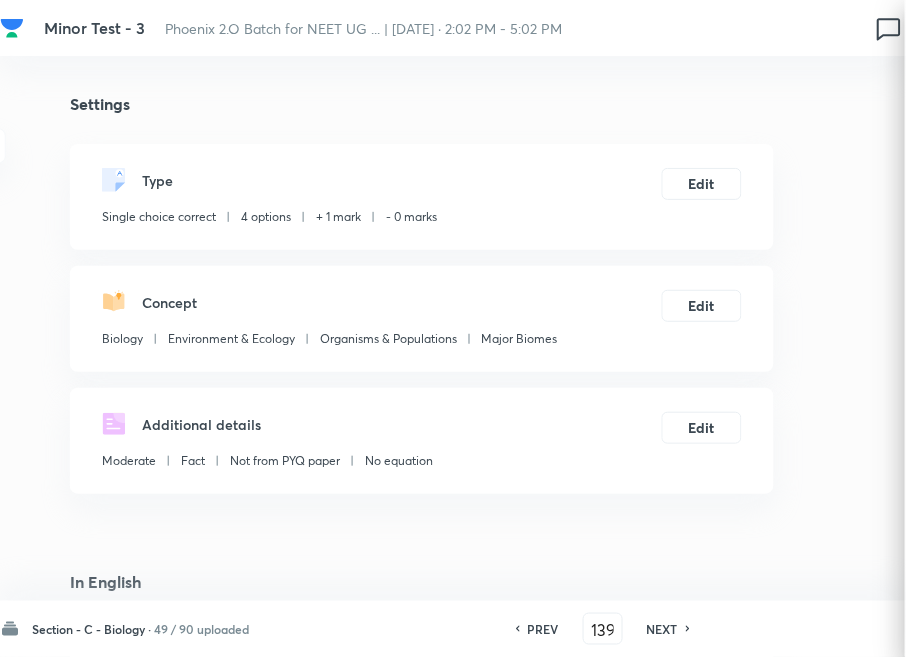 checkbox on "true" 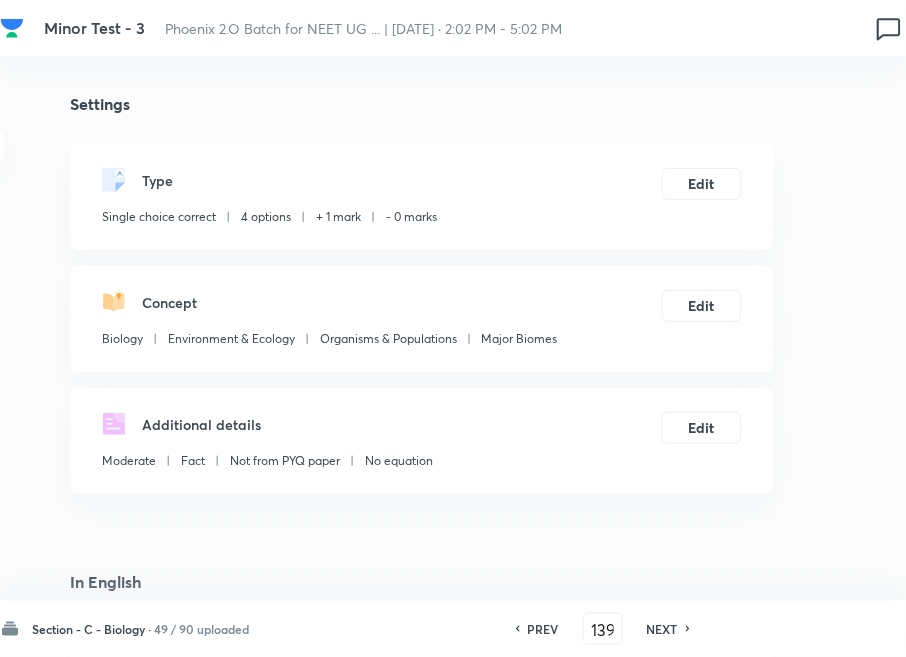 click on "PREV 139 ​ NEXT" at bounding box center (603, 629) 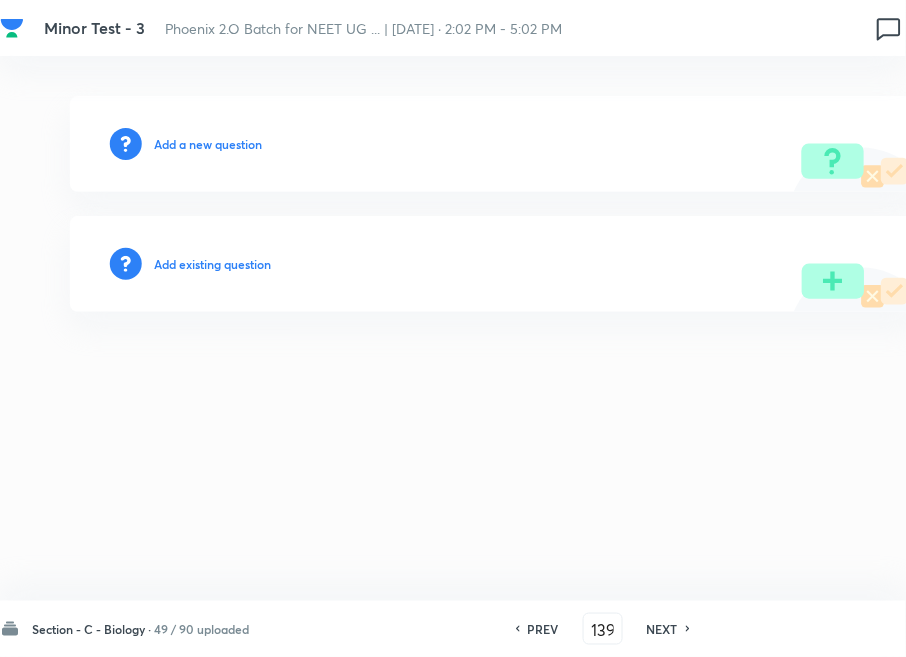 type on "140" 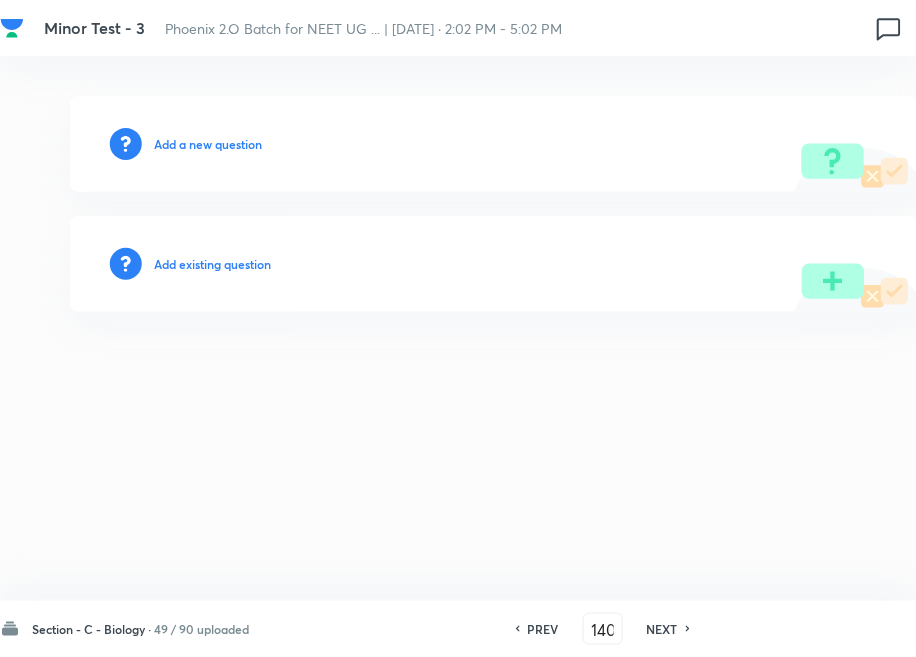 click on "Add existing question" at bounding box center [212, 264] 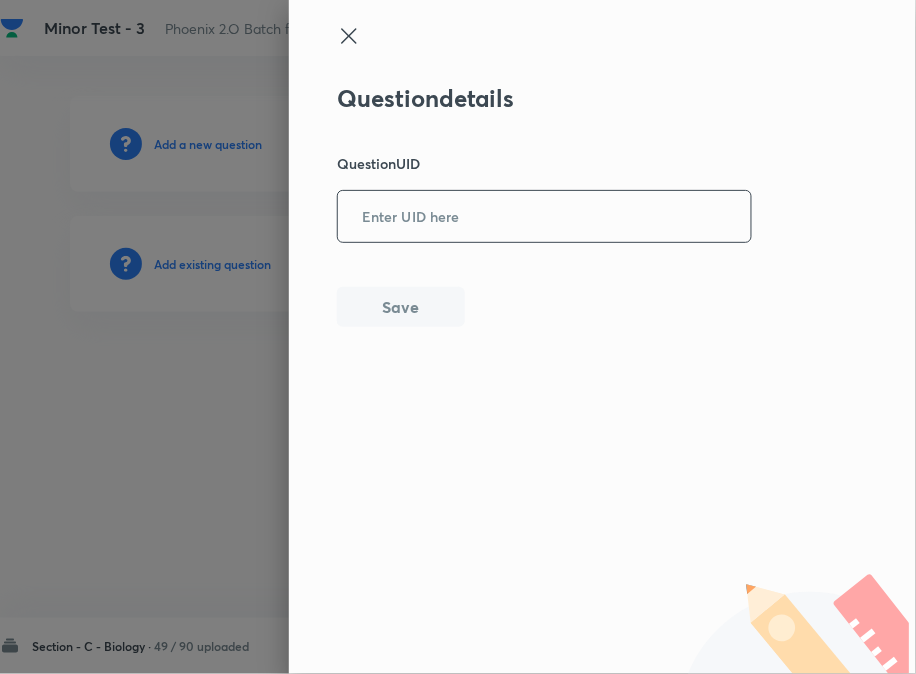 click at bounding box center [544, 216] 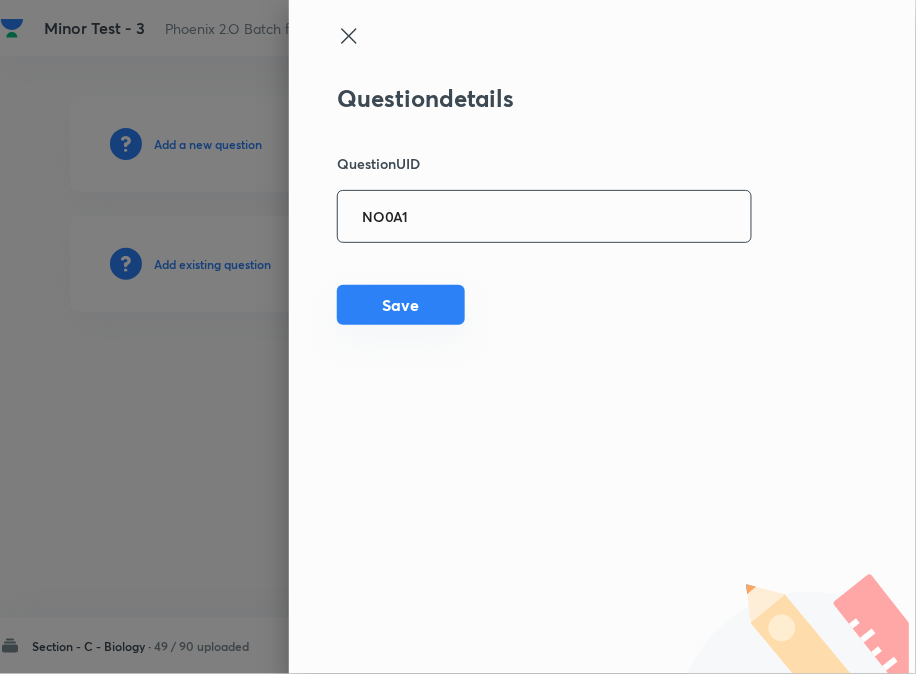 type on "NO0A1" 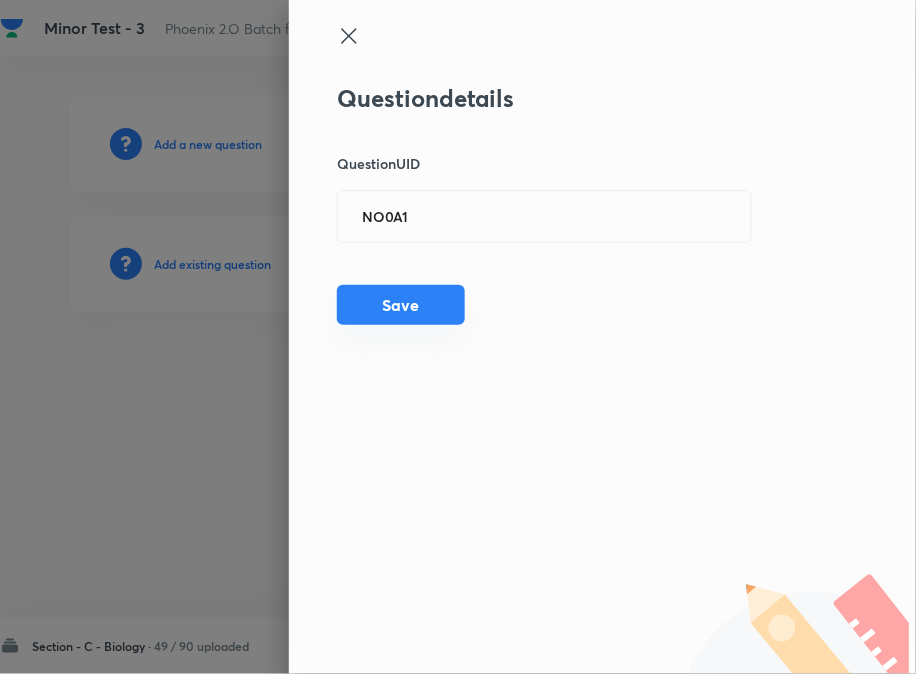 click on "Save" at bounding box center [401, 305] 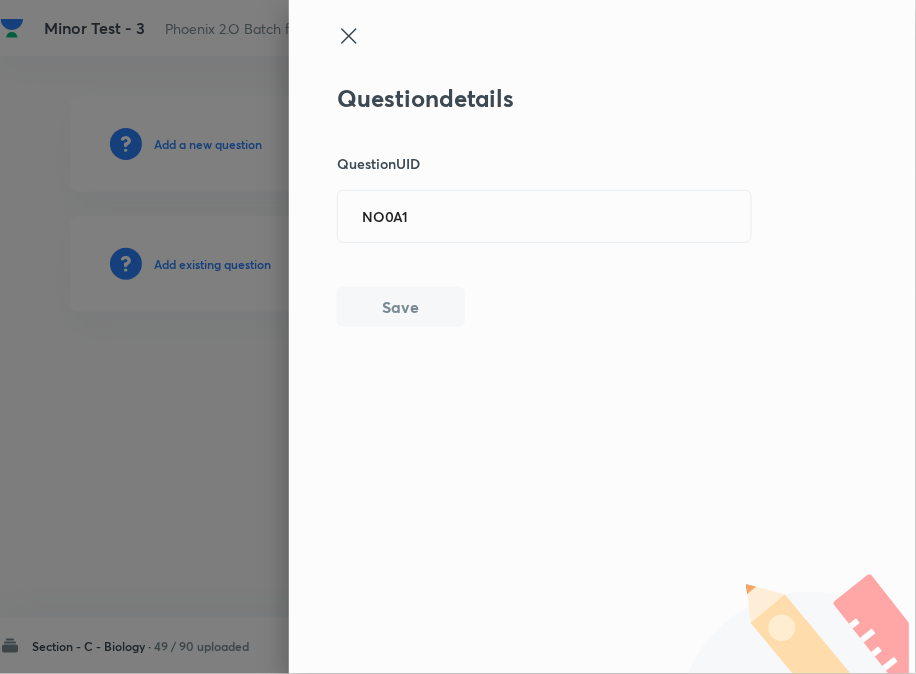type 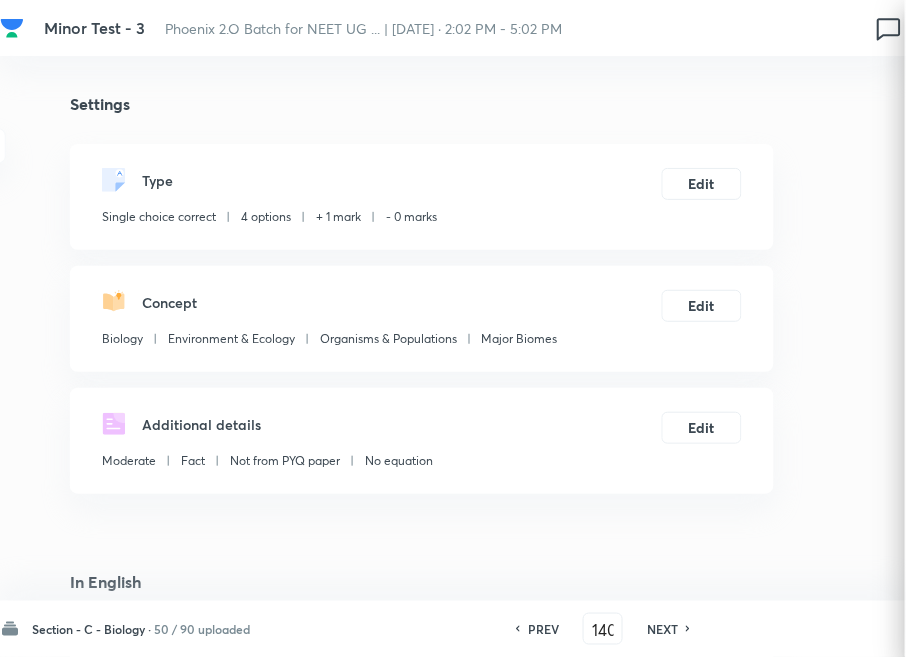 checkbox on "true" 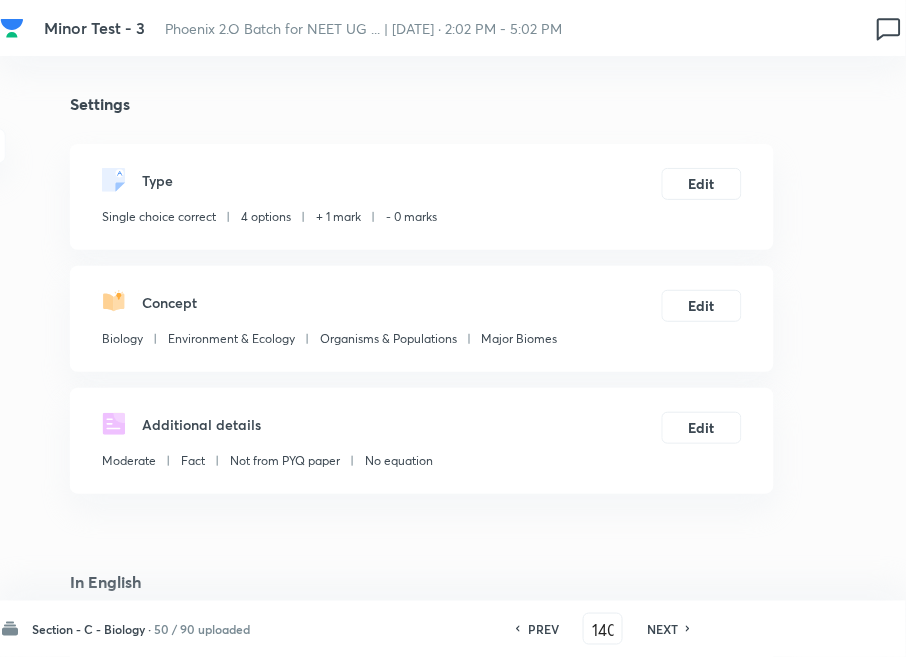 drag, startPoint x: 677, startPoint y: 628, endPoint x: 640, endPoint y: 567, distance: 71.34424 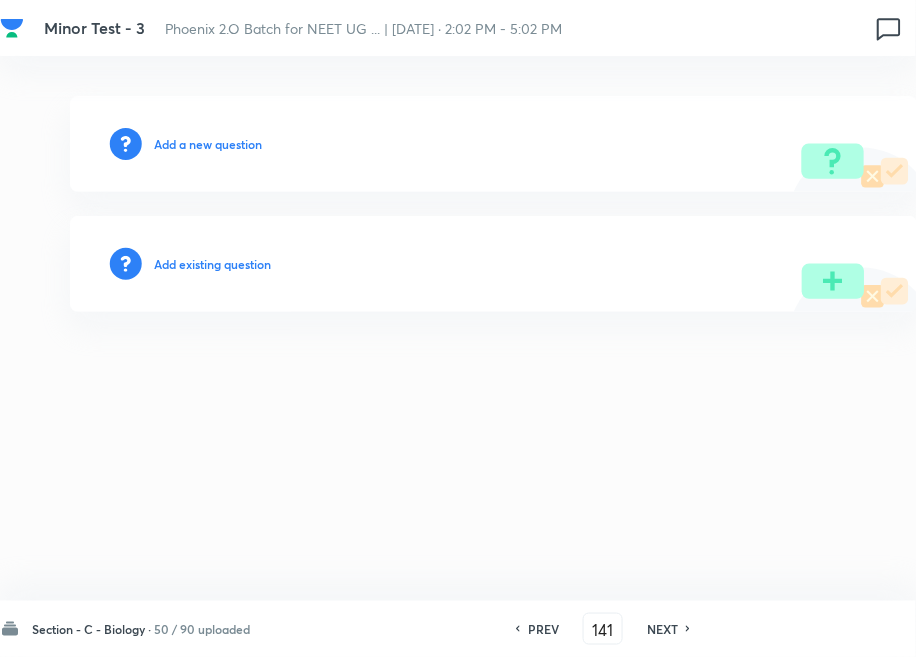 click on "Add existing question" at bounding box center [494, 264] 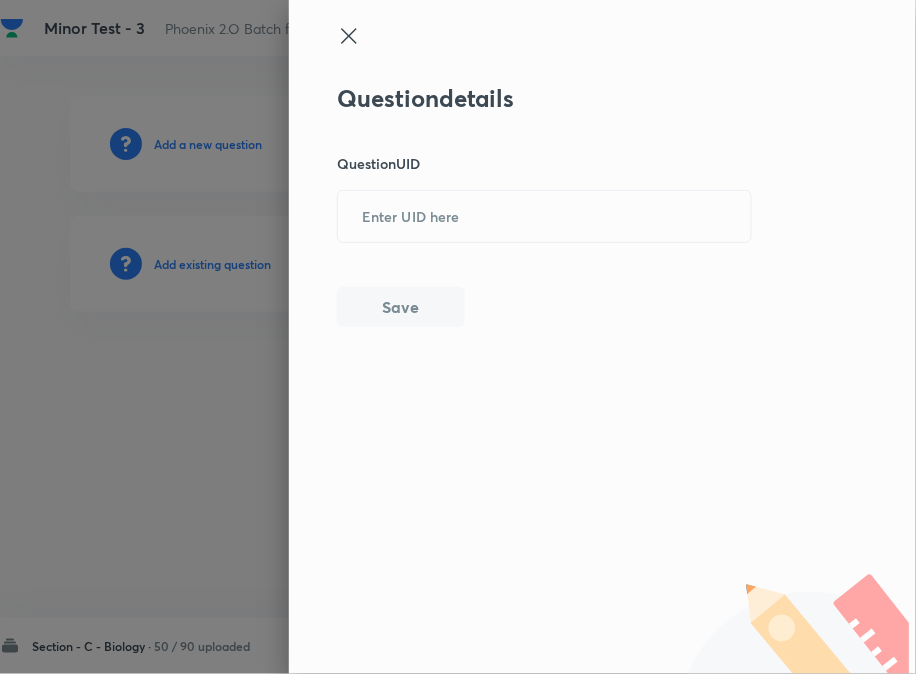 click on "Question  details Question  UID ​ Save" at bounding box center (545, 205) 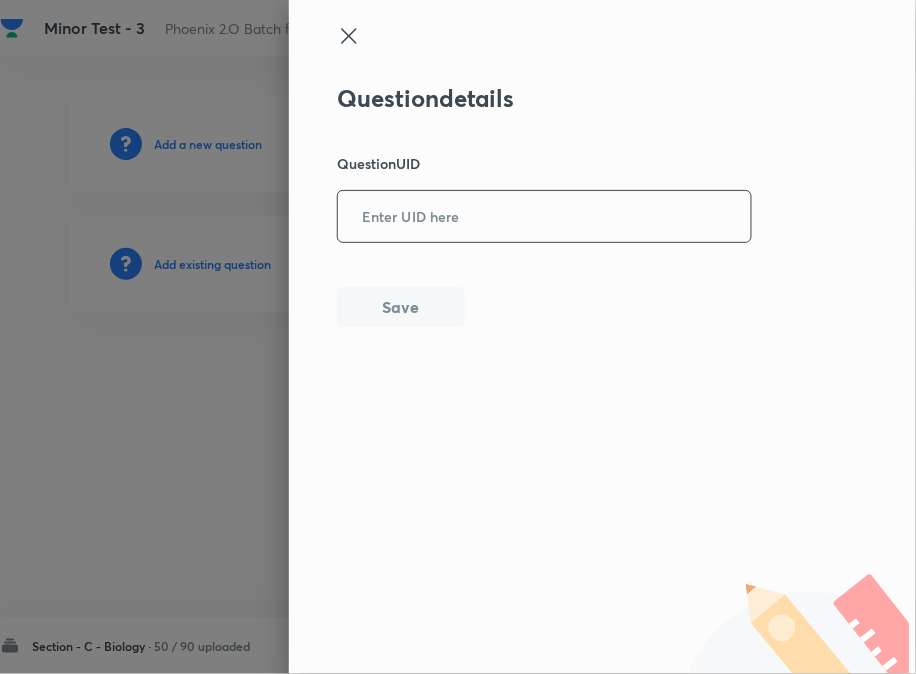 click at bounding box center (544, 216) 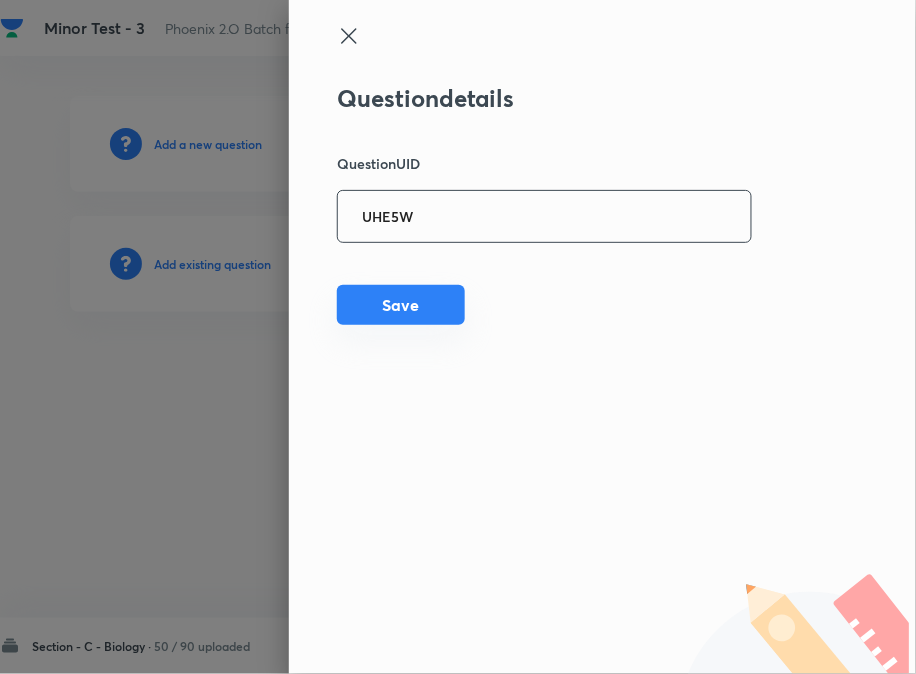 type on "UHE5W" 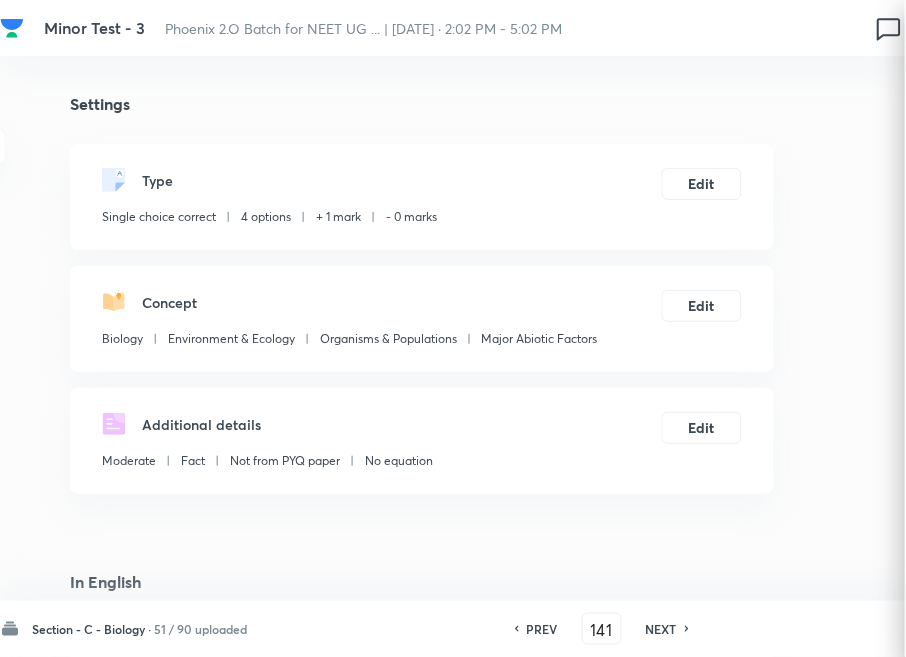 checkbox on "true" 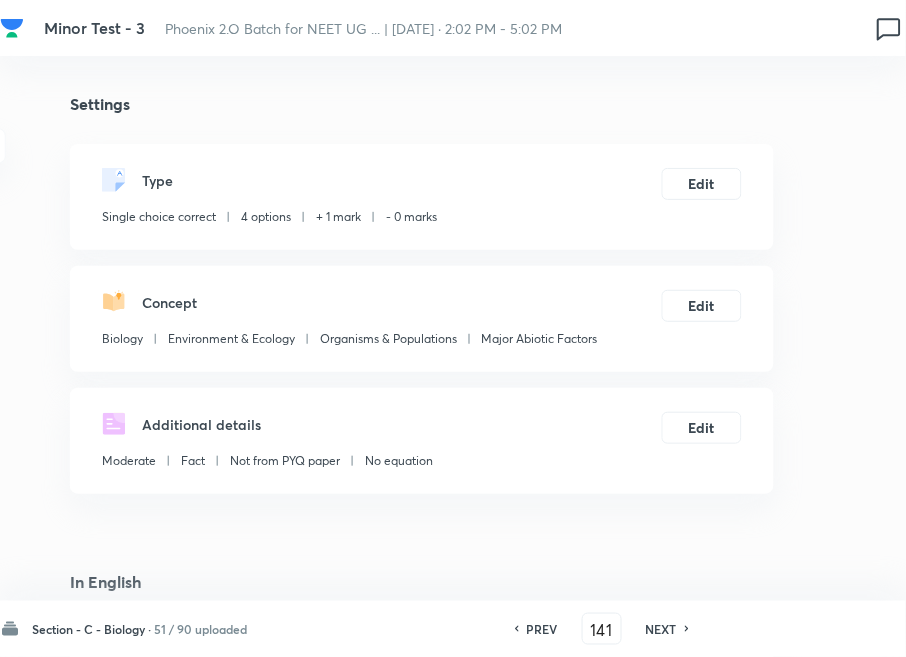 drag, startPoint x: 656, startPoint y: 623, endPoint x: 414, endPoint y: 355, distance: 361.09277 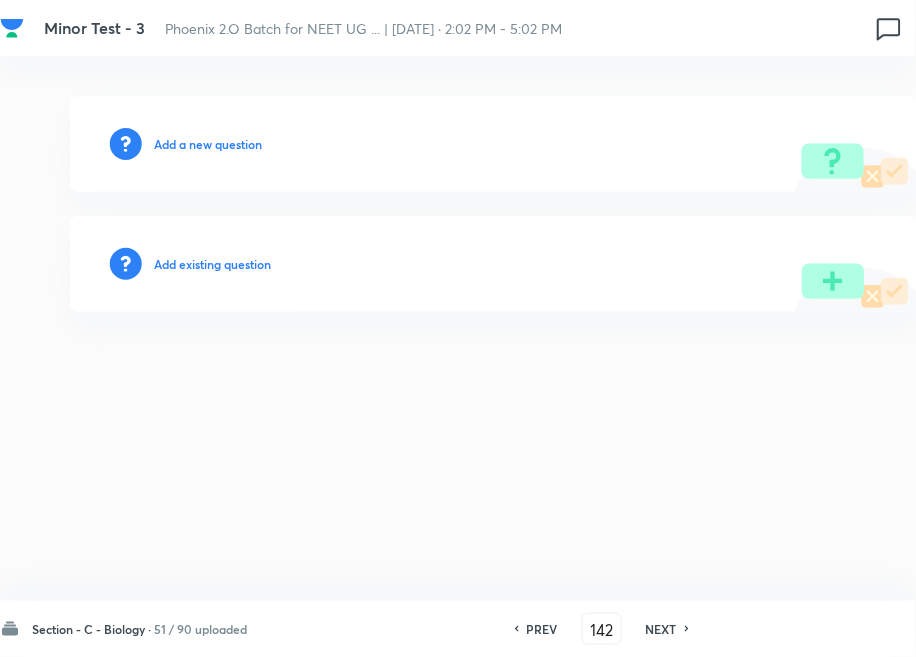 click on "Add existing question" at bounding box center [212, 264] 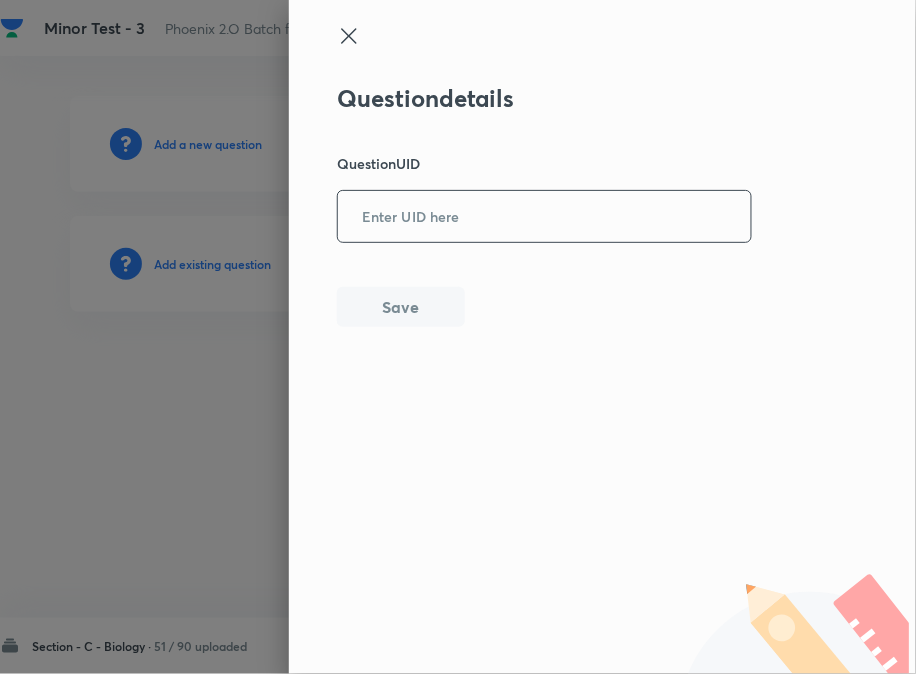 click at bounding box center [544, 216] 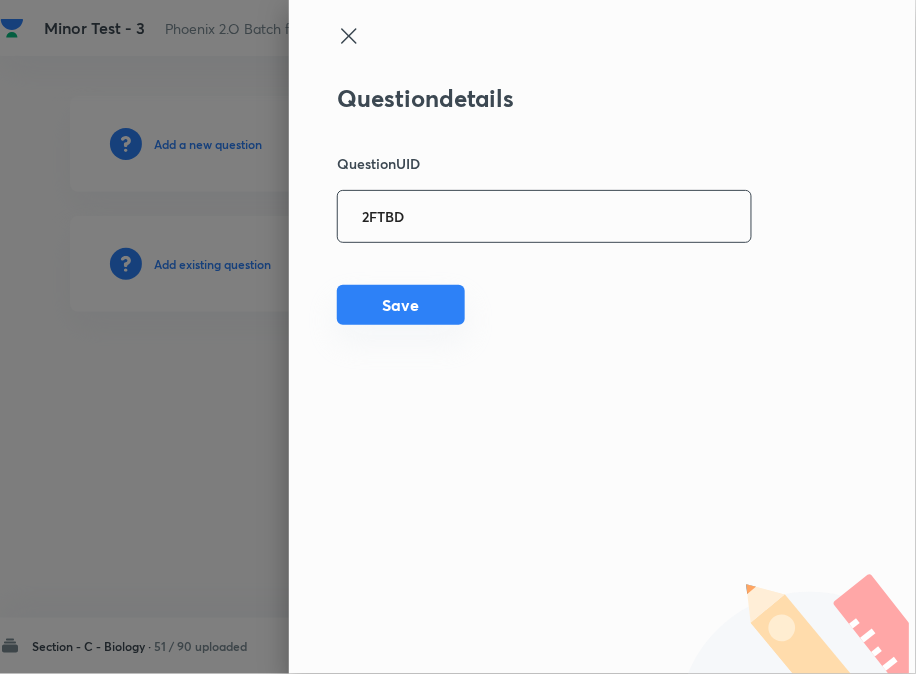 type on "2FTBD" 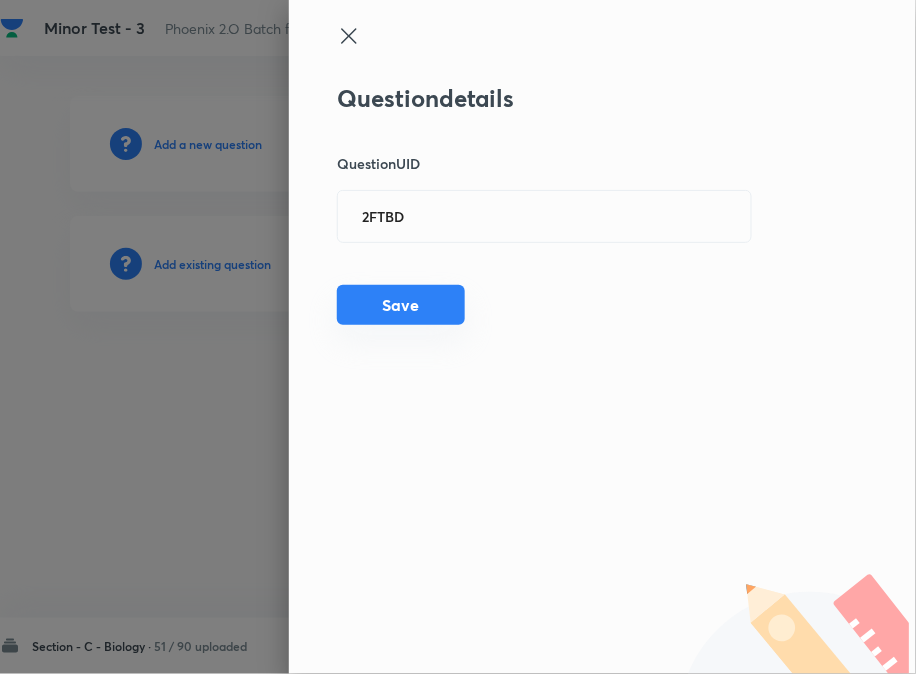 click on "Save" at bounding box center (401, 305) 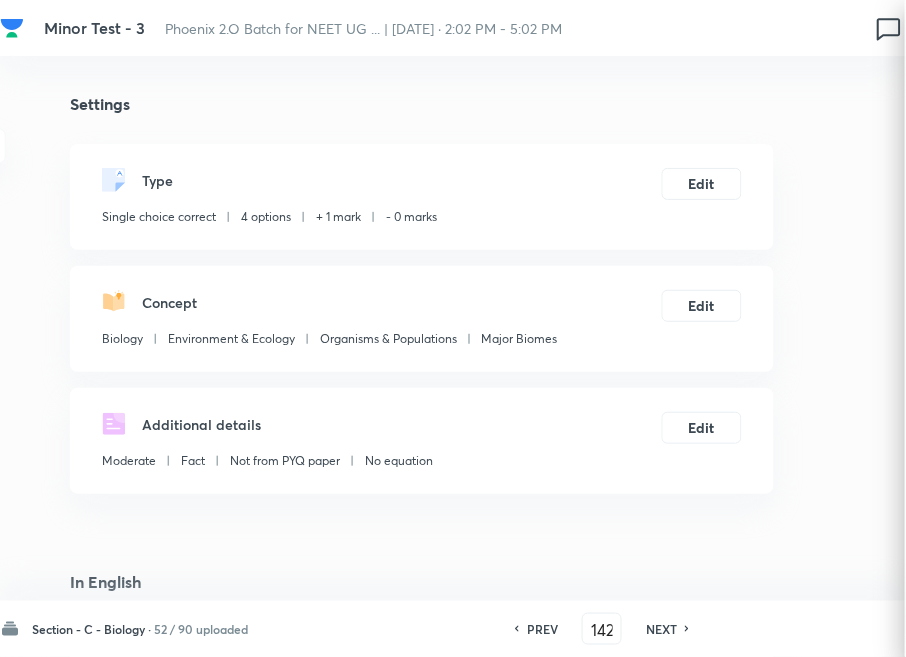 checkbox on "true" 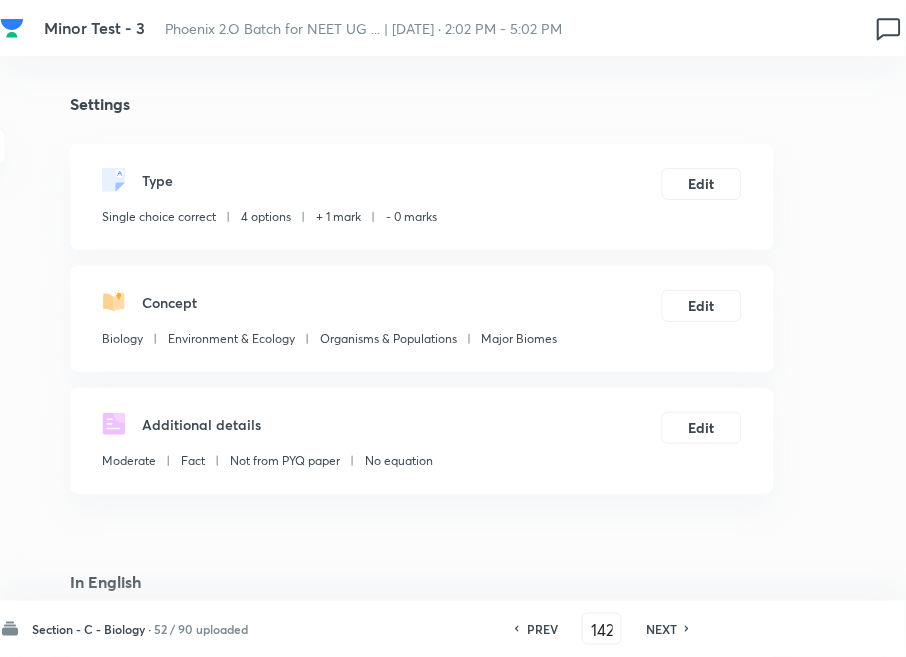 drag, startPoint x: 672, startPoint y: 633, endPoint x: 633, endPoint y: 591, distance: 57.31492 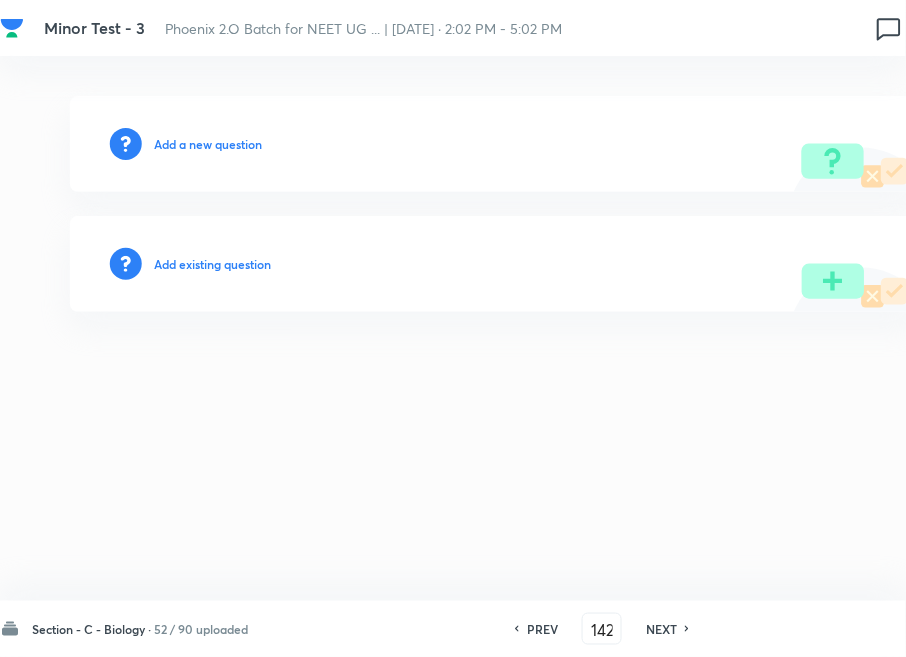 type on "143" 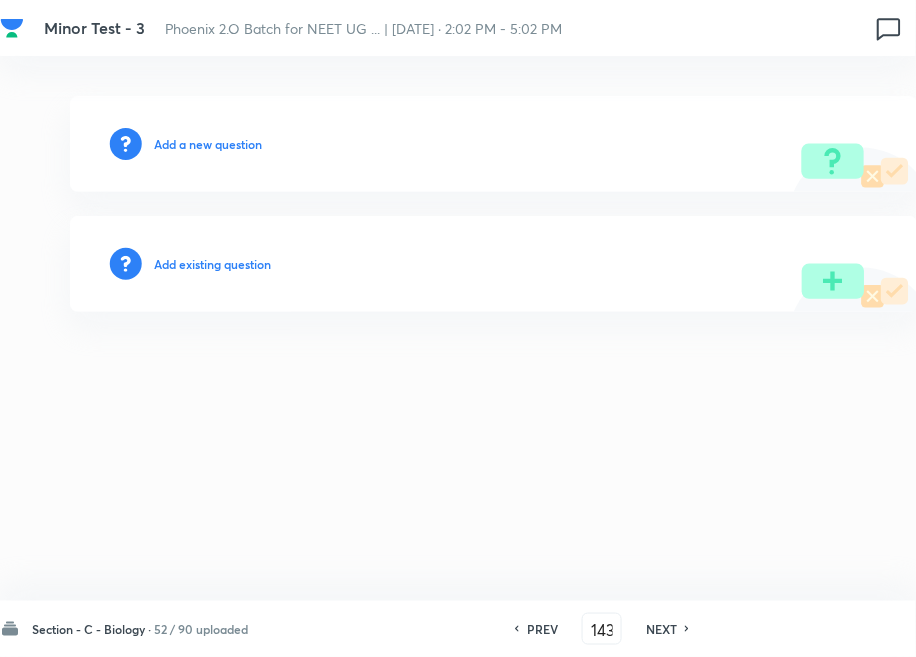 click on "Add existing question" at bounding box center (212, 264) 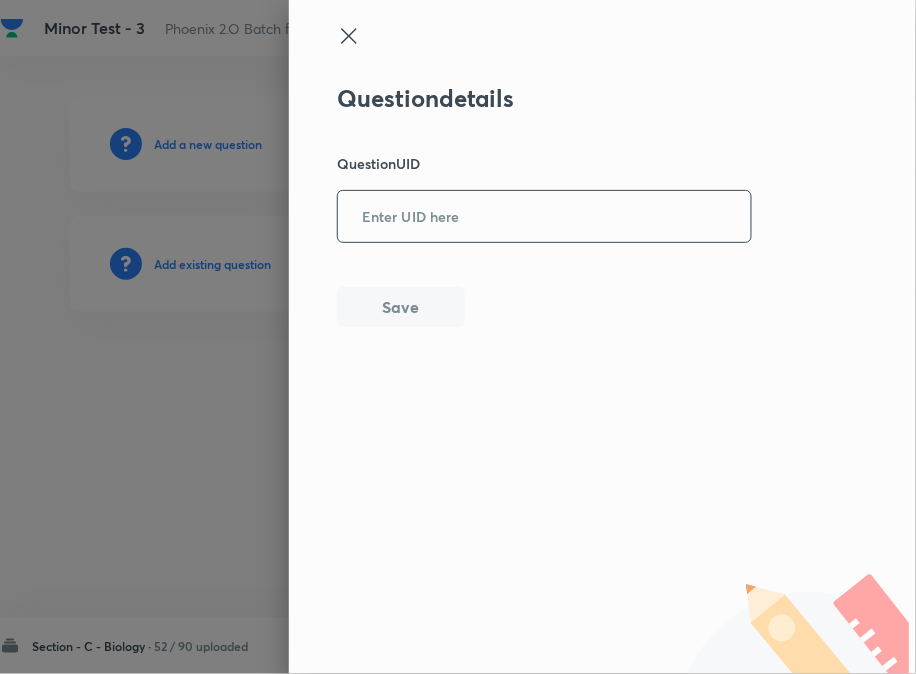 click at bounding box center [544, 216] 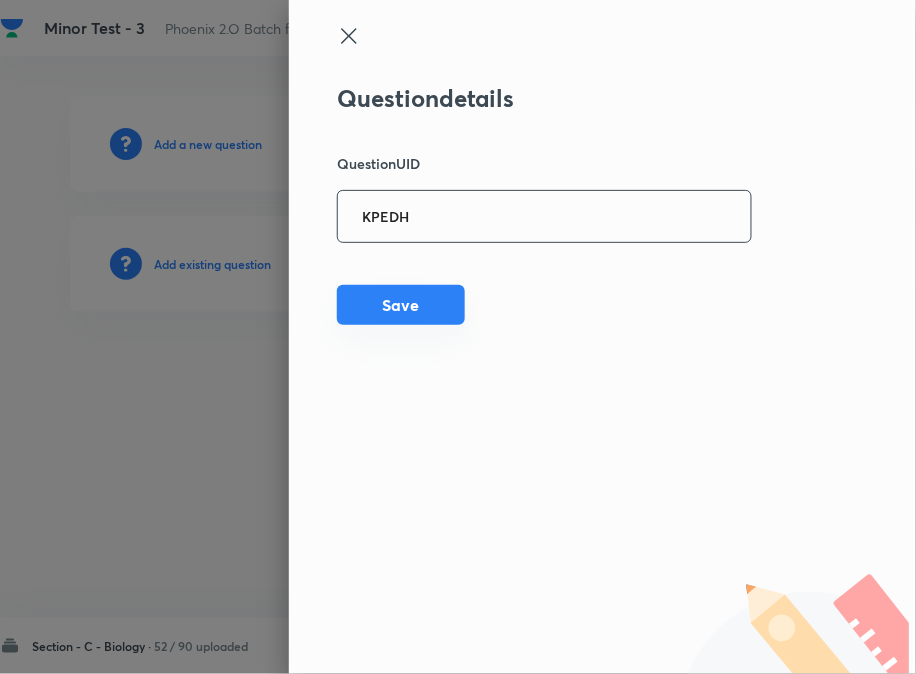 type on "KPEDH" 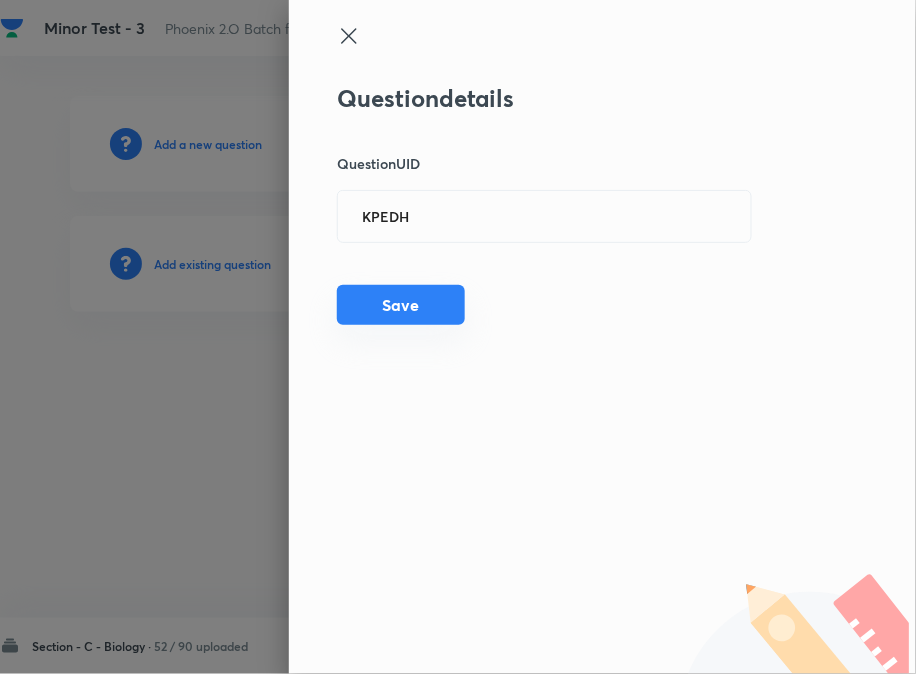 click on "Save" at bounding box center [401, 305] 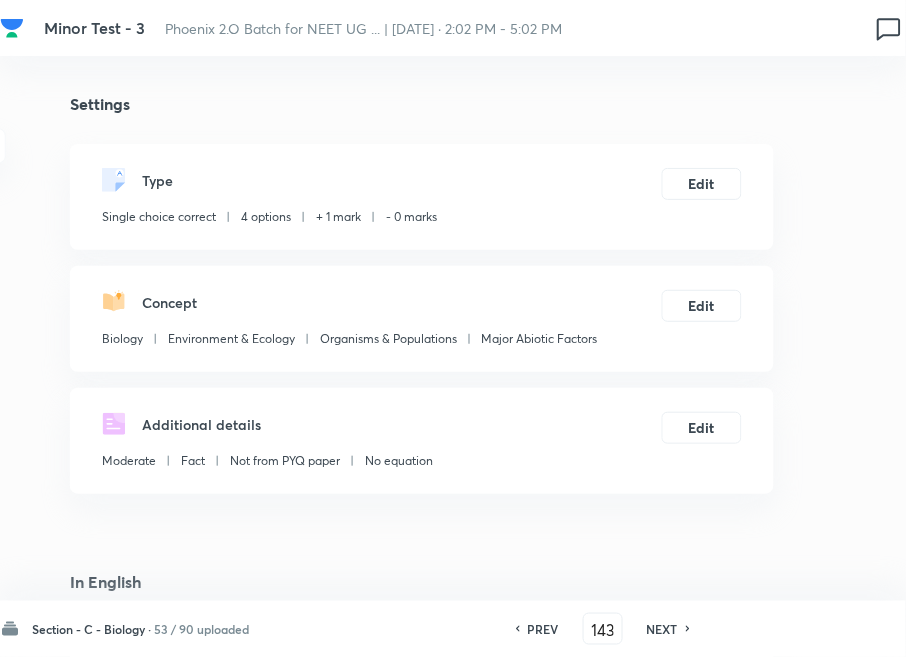 checkbox on "true" 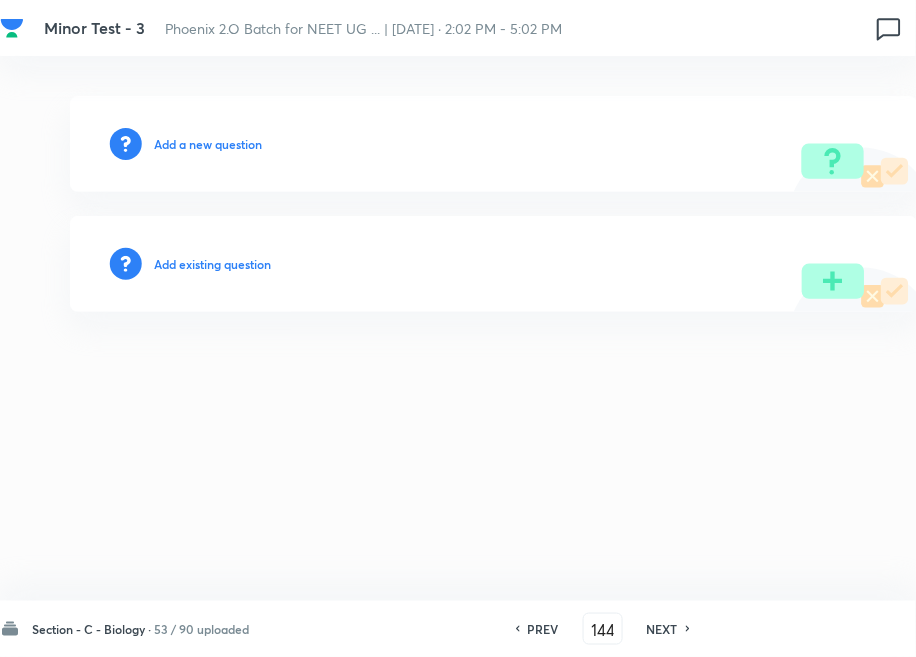 click on "Add existing question" at bounding box center (212, 264) 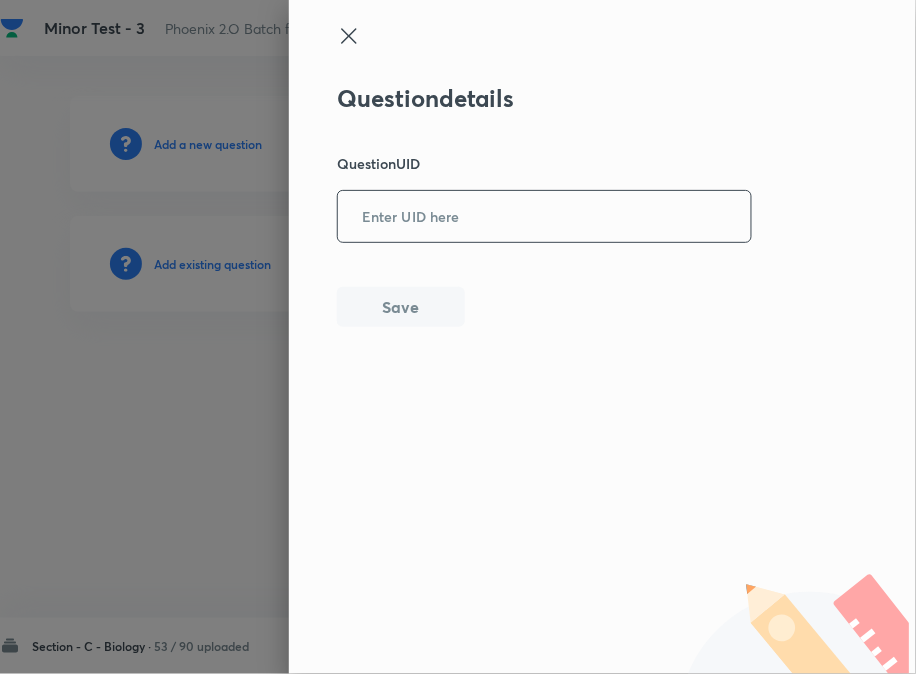 paste on "XMGCJ" 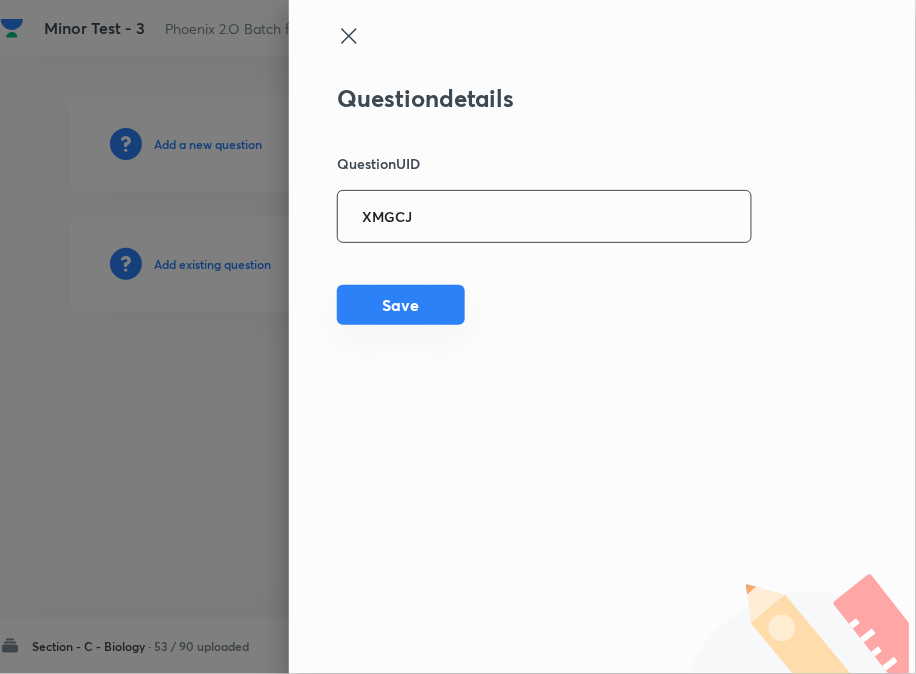 type on "XMGCJ" 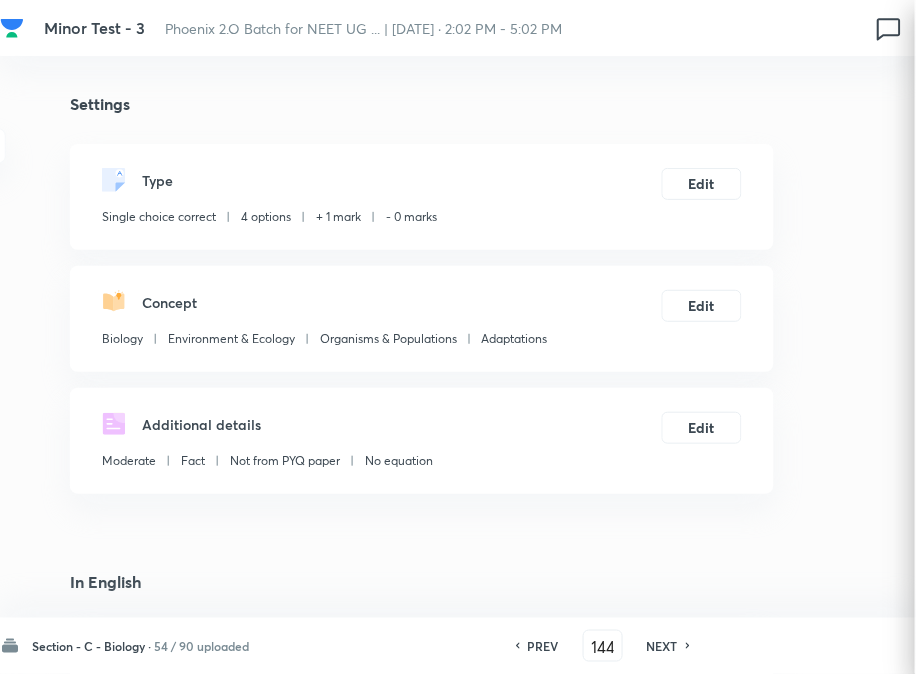checkbox on "true" 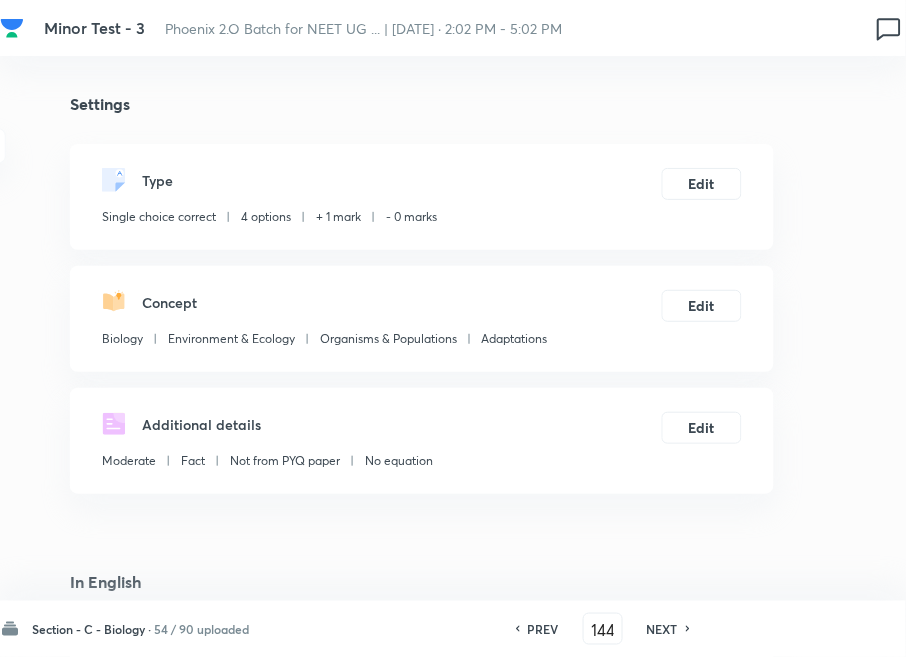 click on "NEXT" at bounding box center (665, 629) 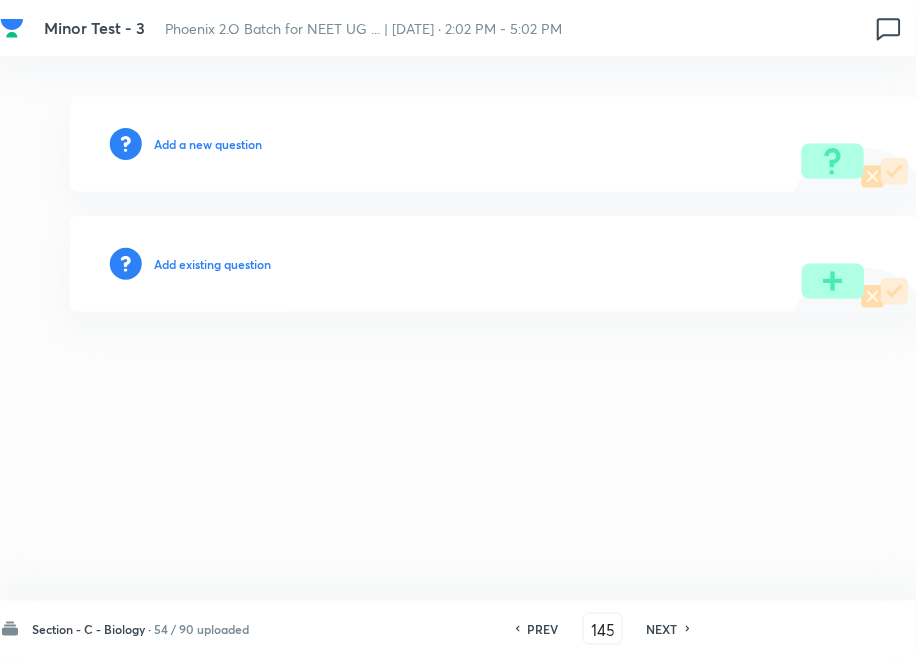 click on "NEXT" at bounding box center [662, 629] 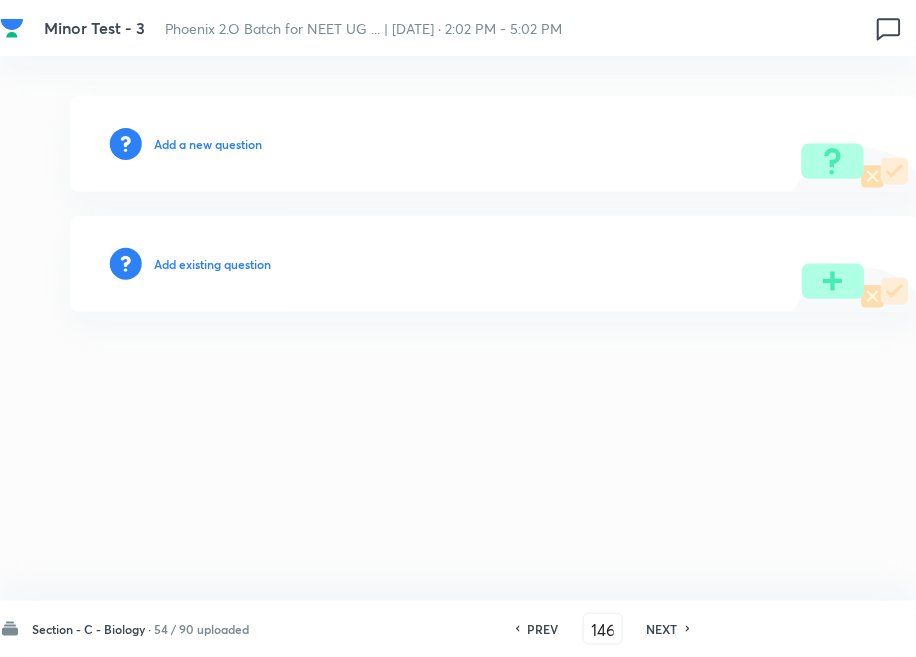 click on "PREV" at bounding box center [543, 629] 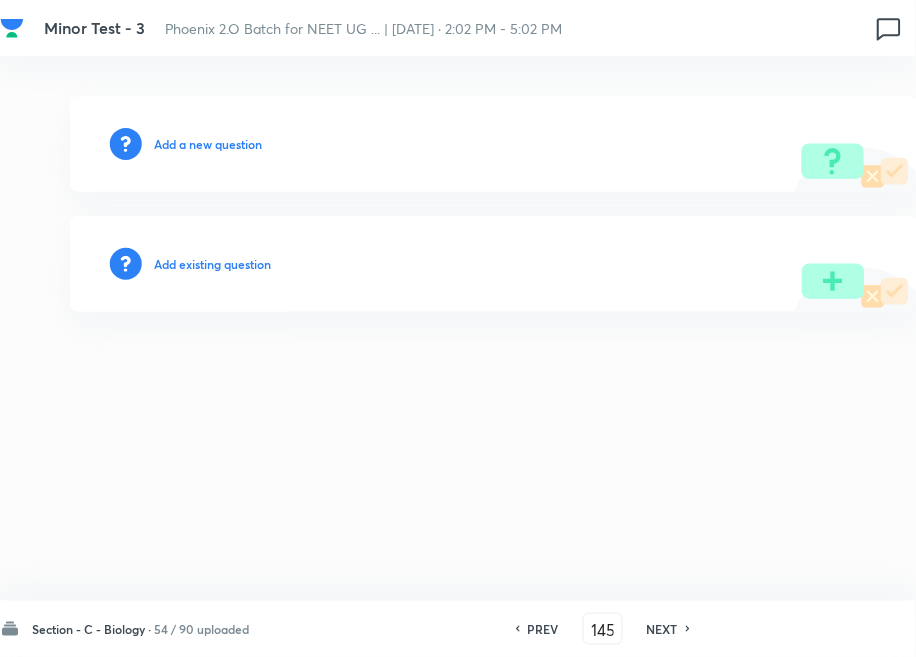 click on "Add existing question" at bounding box center [212, 264] 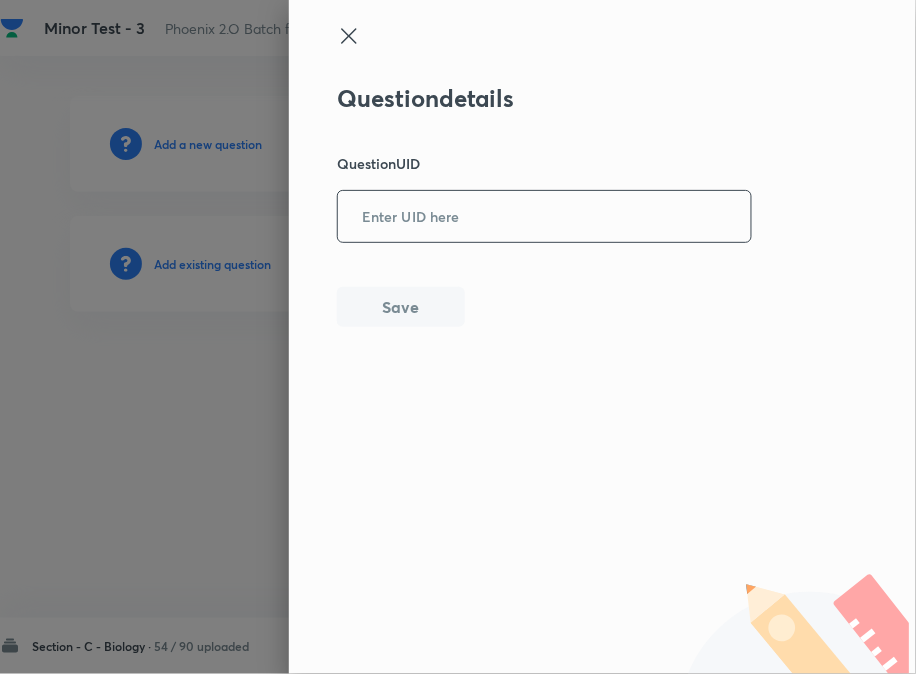 paste on "AAT3O" 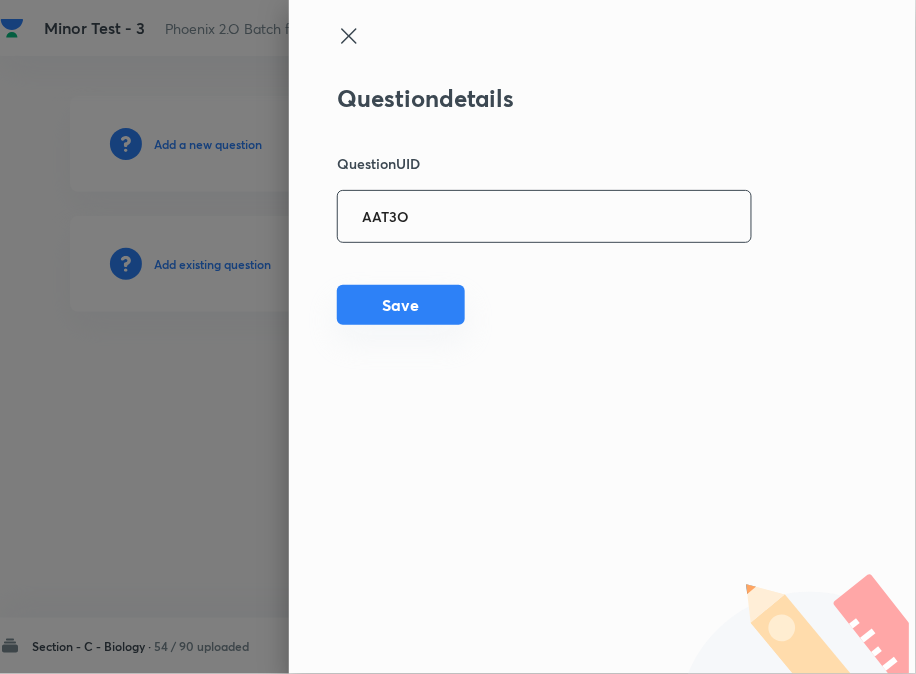 type on "AAT3O" 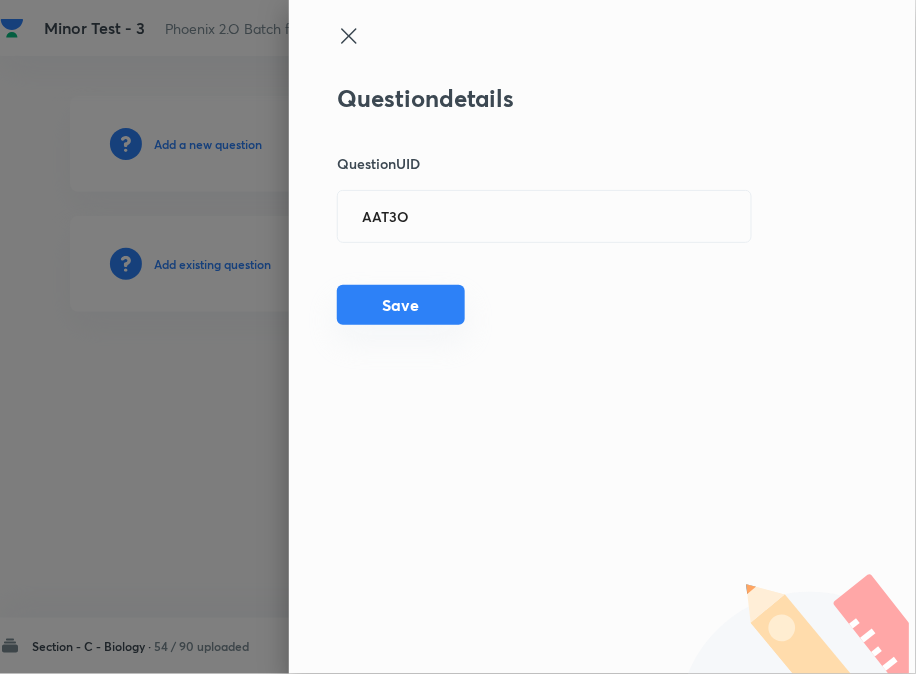 click on "Save" at bounding box center [401, 305] 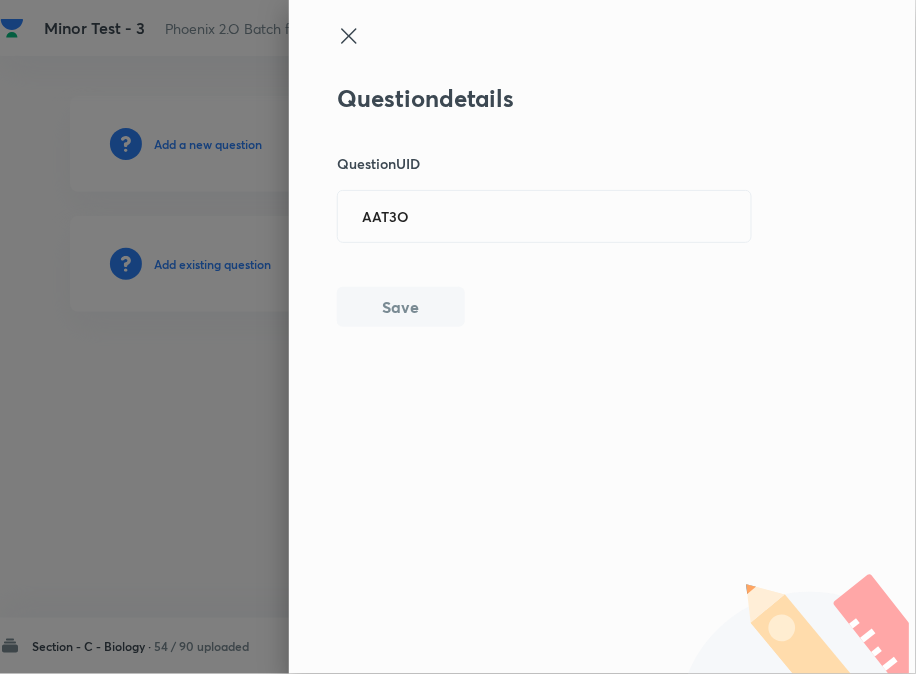 type 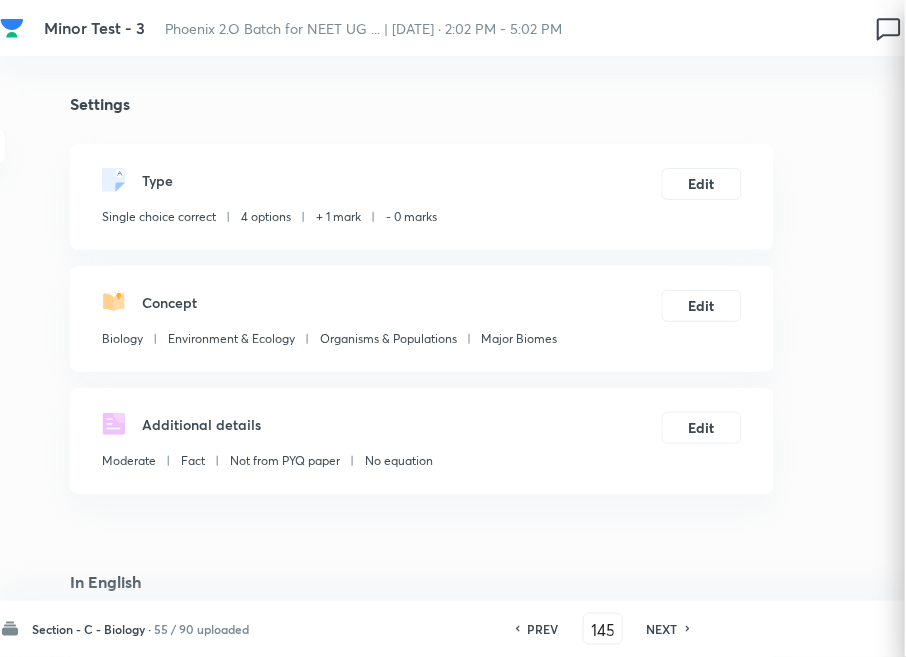 checkbox on "true" 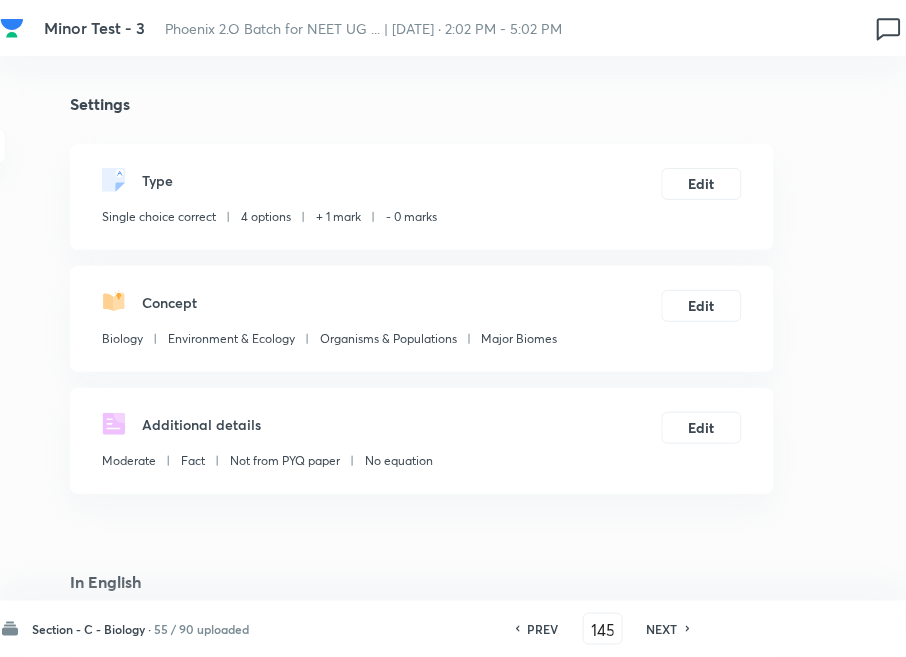drag, startPoint x: 666, startPoint y: 622, endPoint x: 652, endPoint y: 603, distance: 23.600847 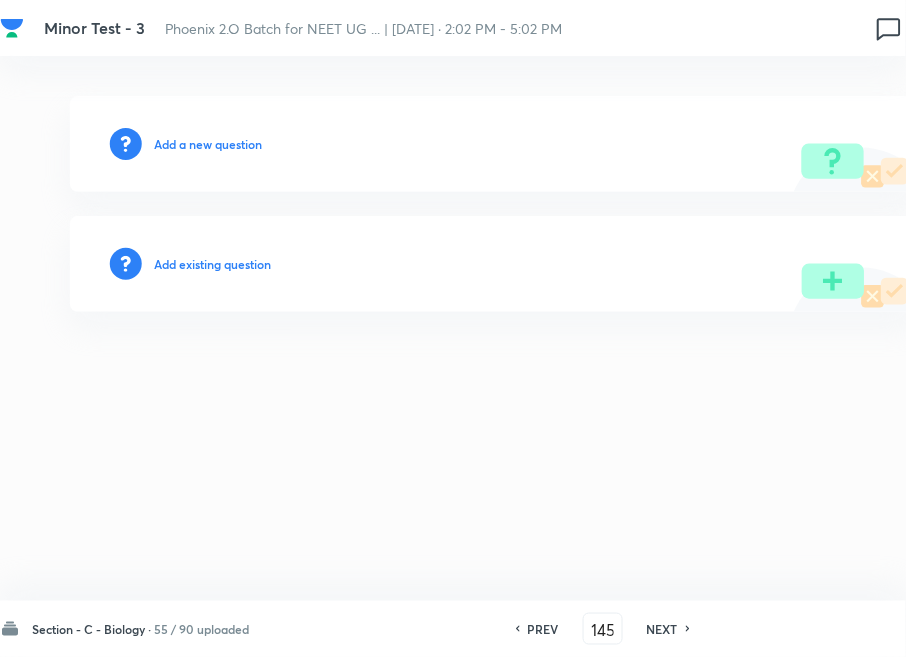 type on "146" 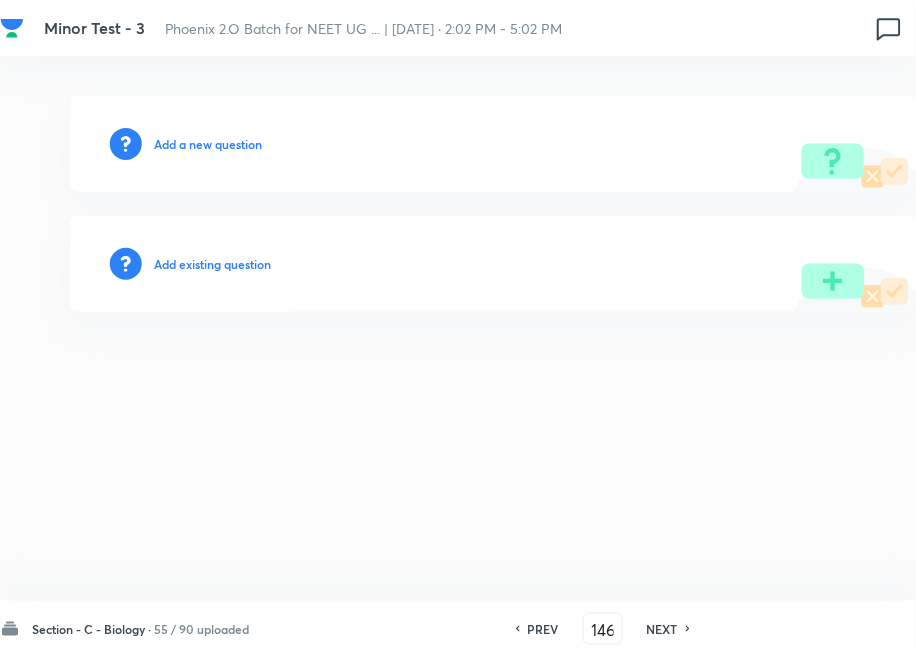 click on "Add existing question" at bounding box center [212, 264] 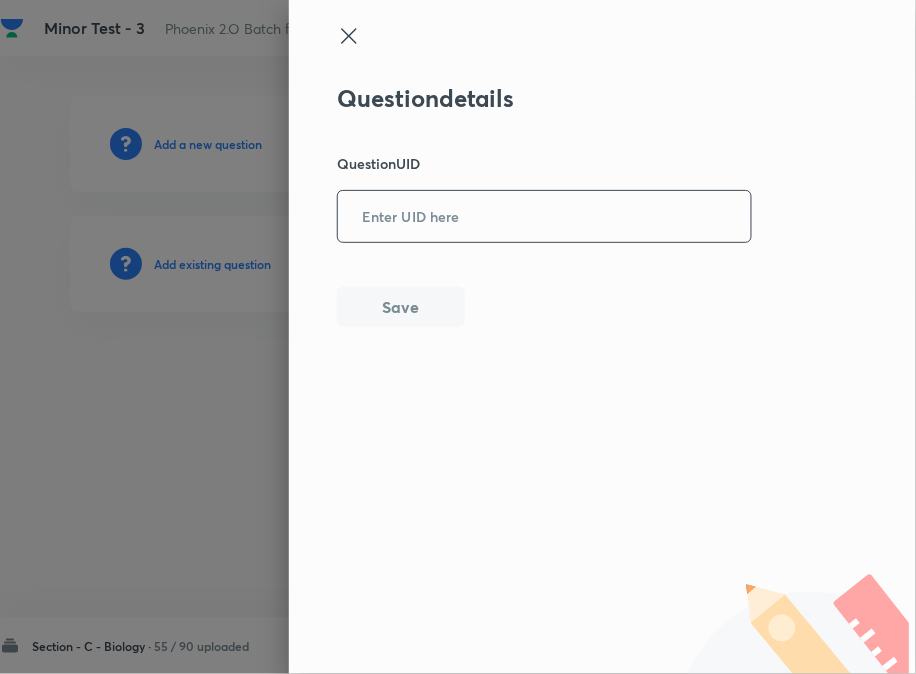 click at bounding box center (544, 216) 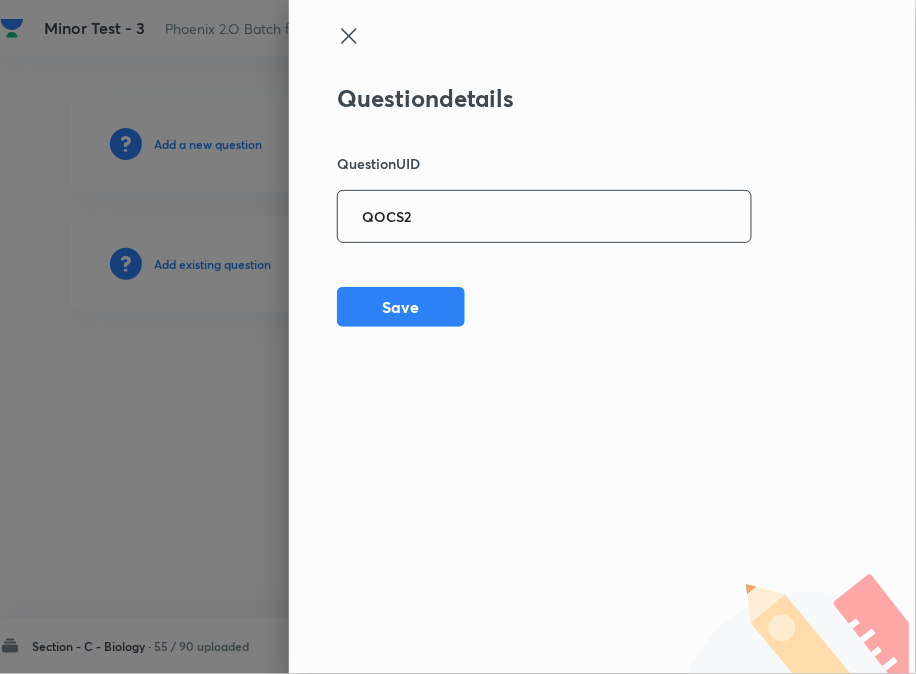 type on "QOCS2" 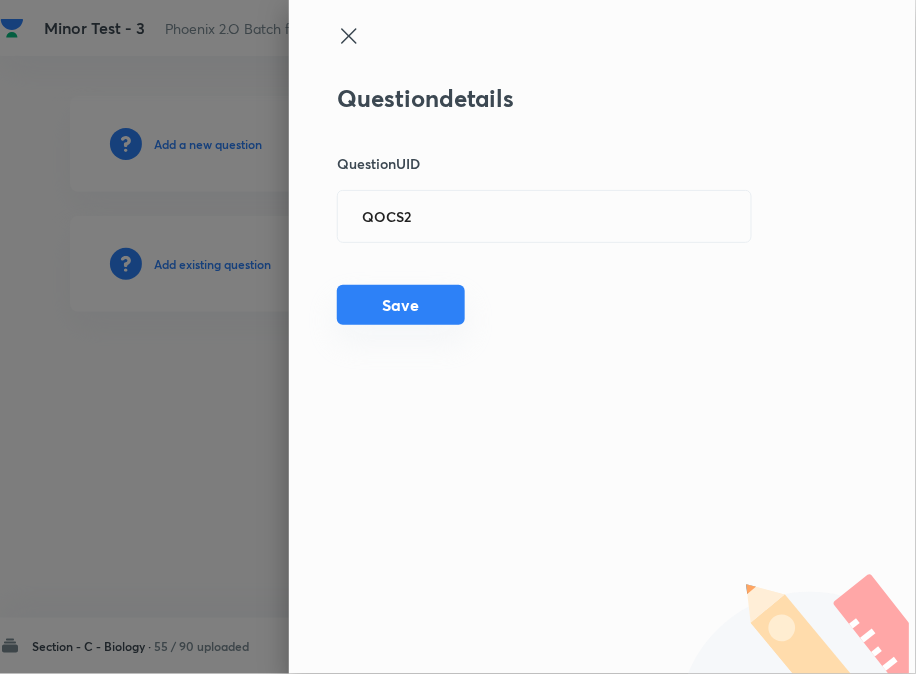 click on "Save" at bounding box center [401, 305] 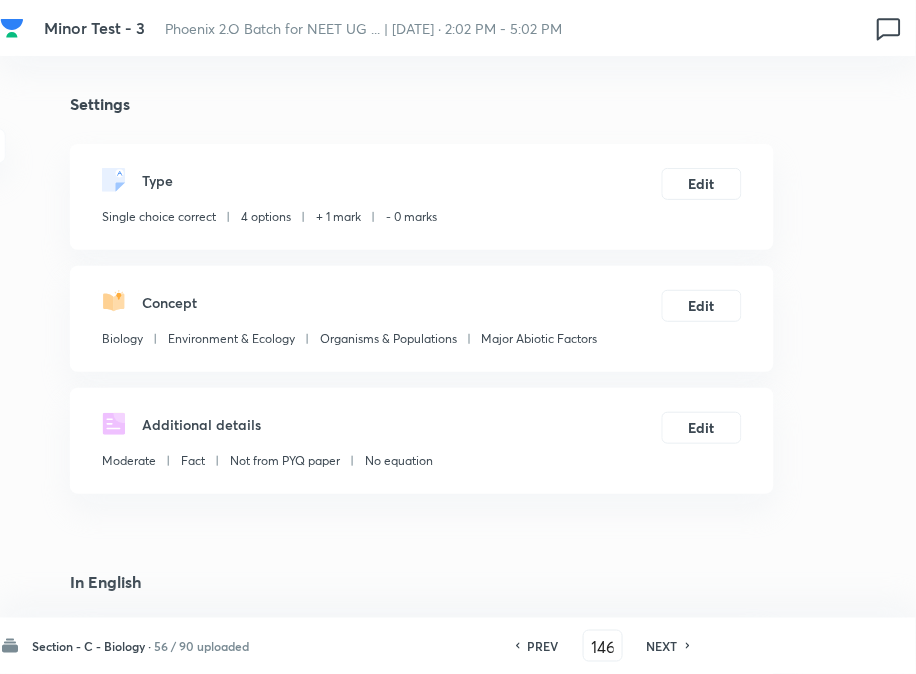 checkbox on "true" 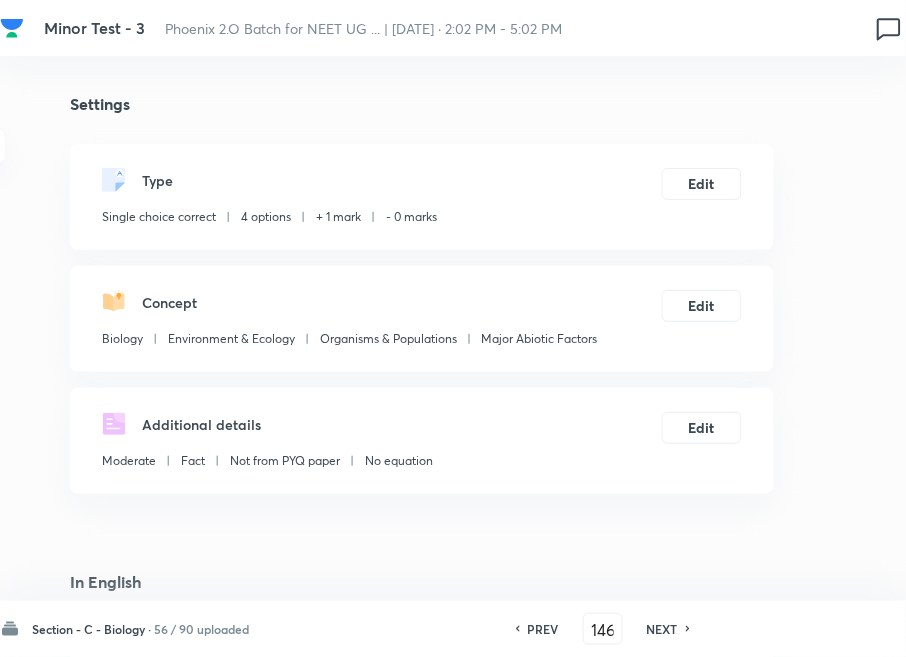 drag, startPoint x: 678, startPoint y: 630, endPoint x: 614, endPoint y: 577, distance: 83.09633 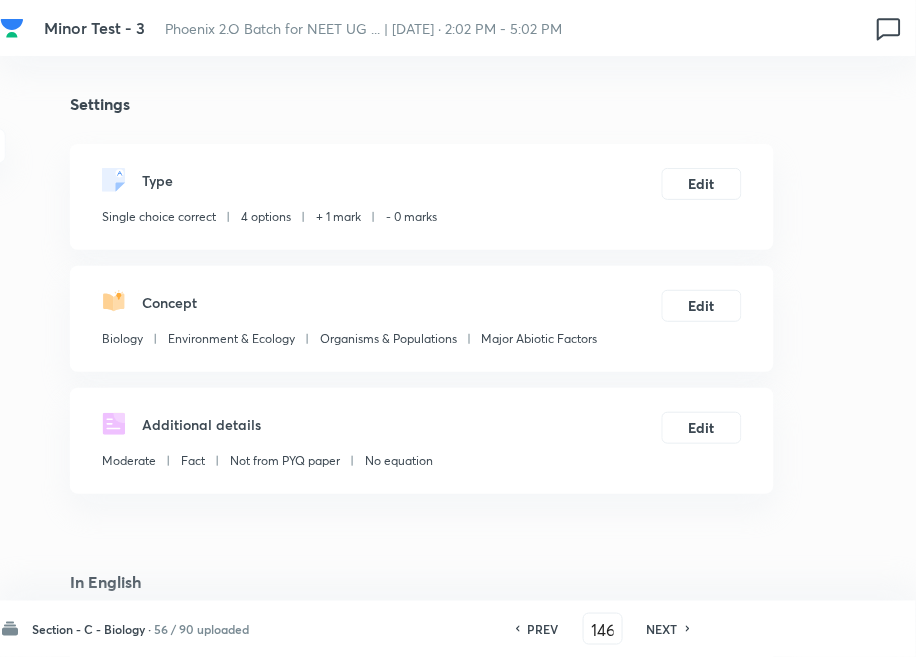 type on "147" 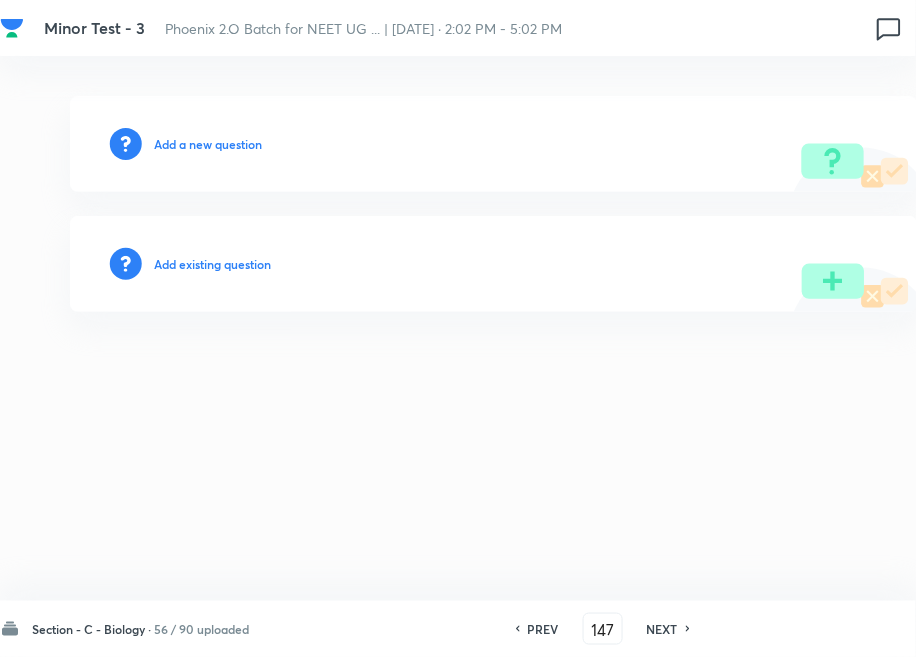 click on "Add existing question" at bounding box center (212, 264) 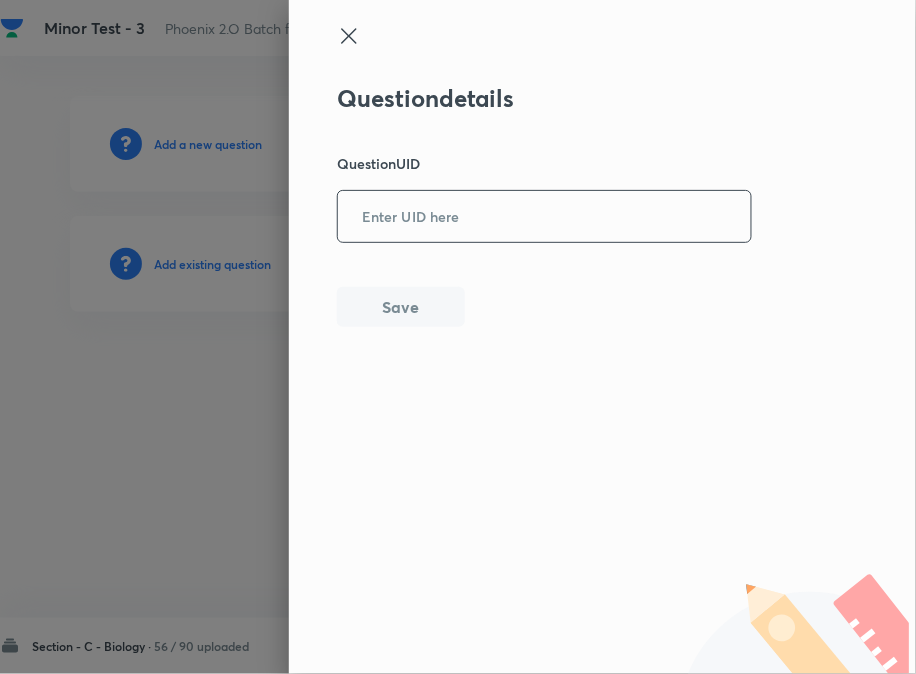 click at bounding box center [544, 216] 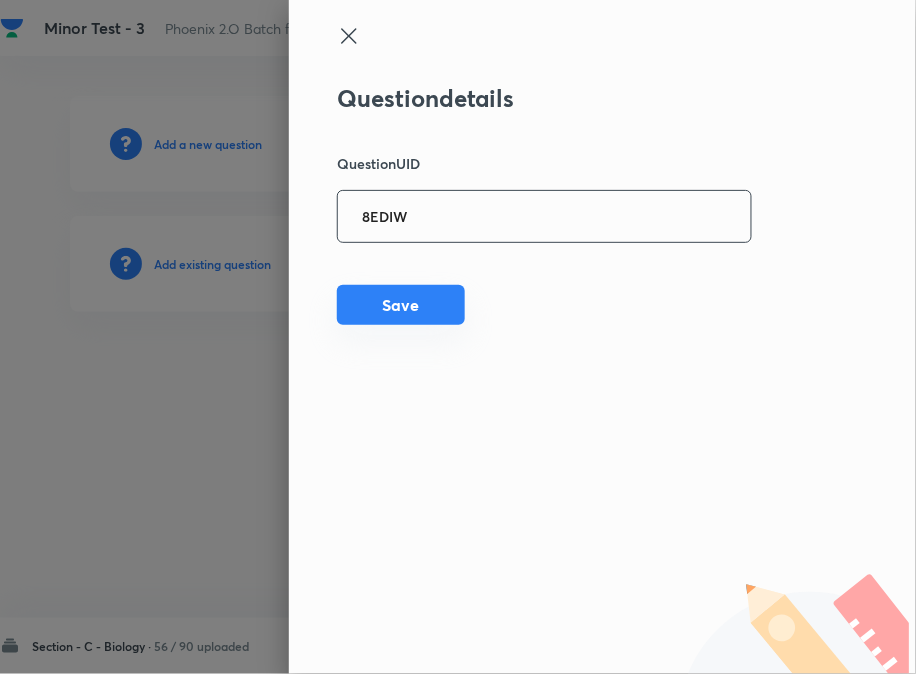 type on "8EDIW" 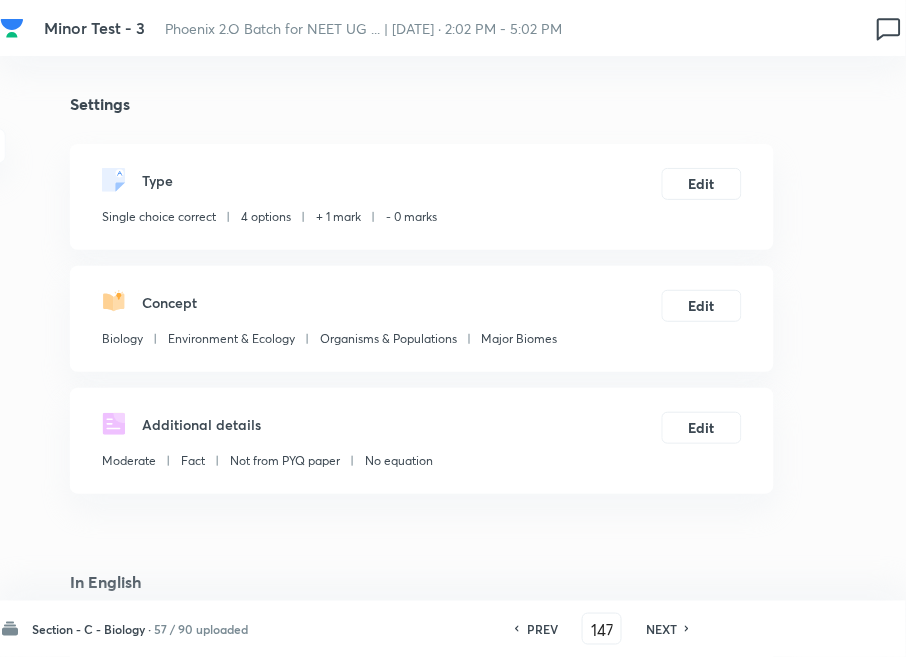 checkbox on "true" 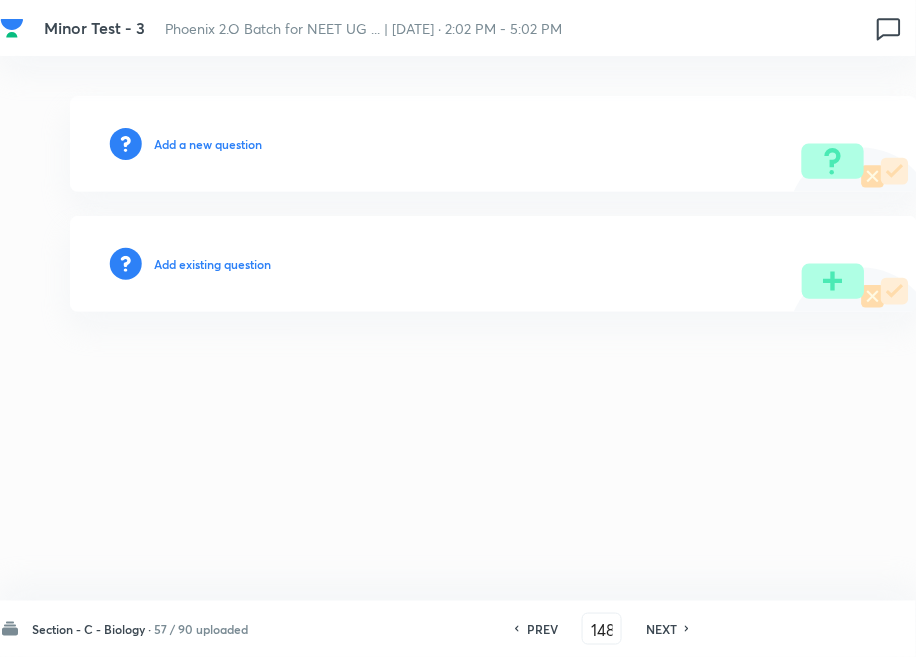click on "Add existing question" at bounding box center [212, 264] 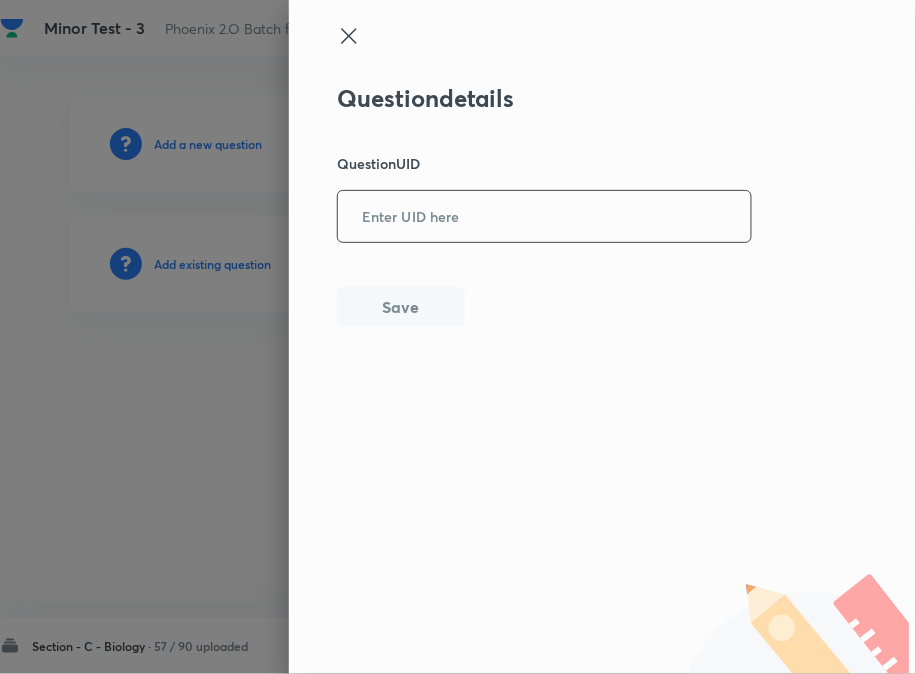 click at bounding box center [544, 216] 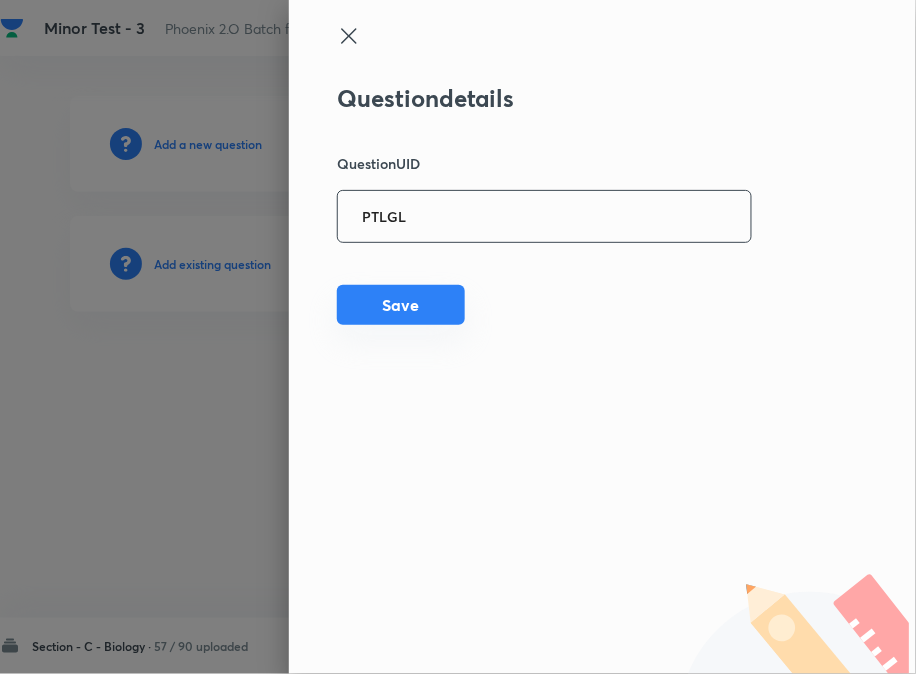 type on "PTLGL" 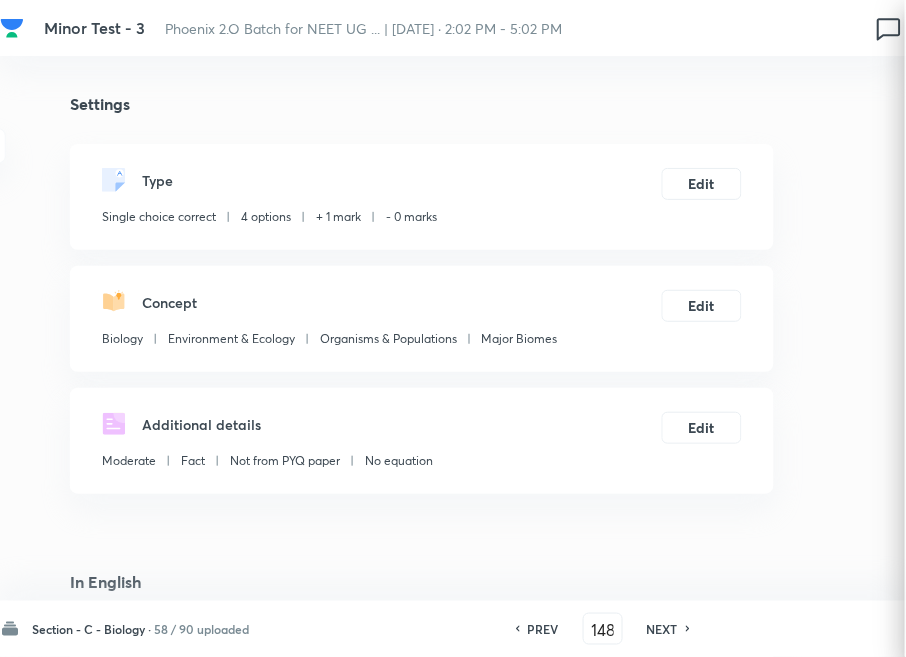 checkbox on "true" 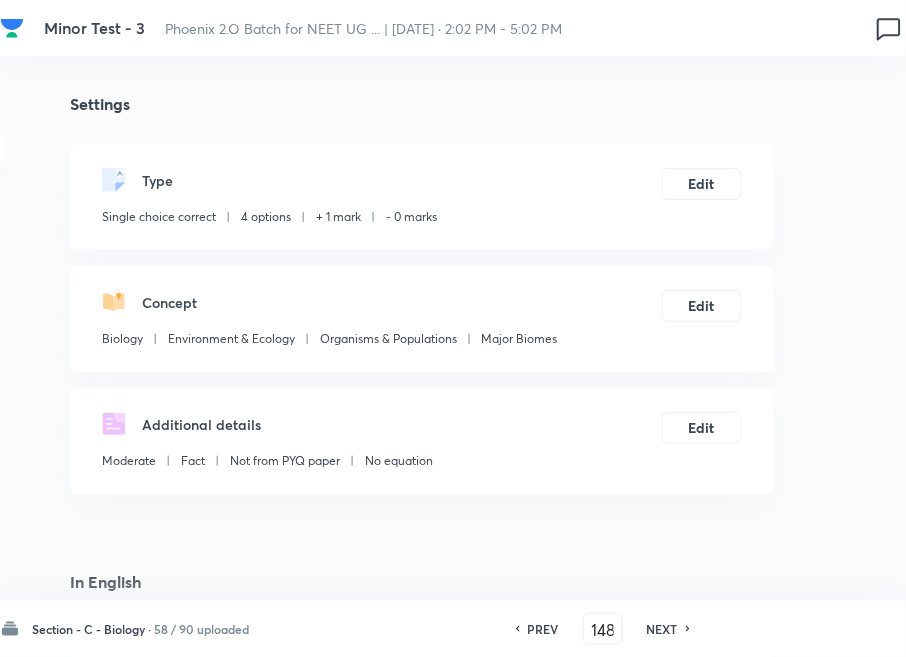 click on "NEXT" at bounding box center [662, 629] 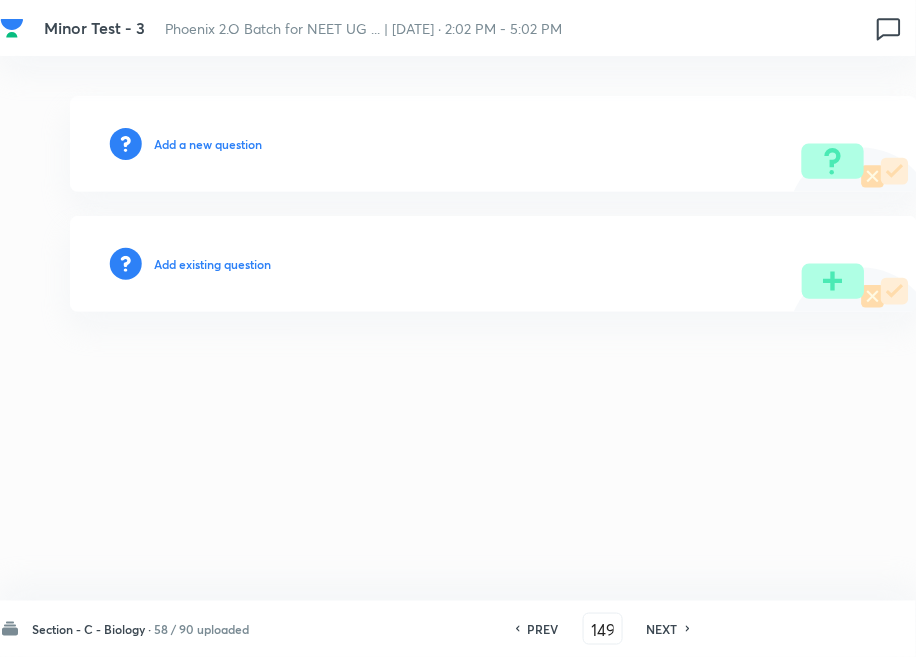 click on "Add existing question" at bounding box center [212, 264] 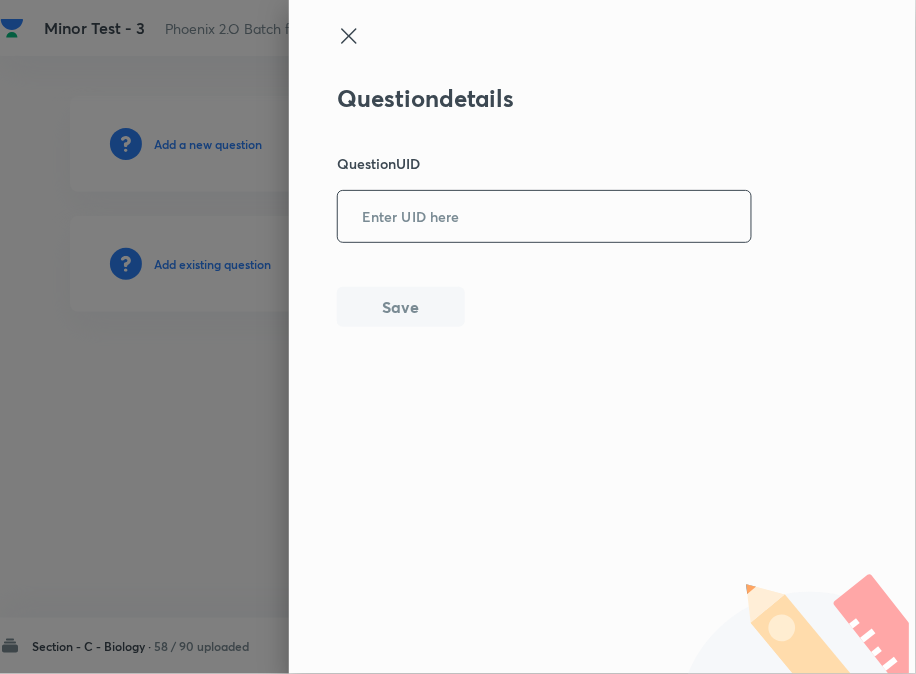 click on "Question  details Question  UID ​ Save" at bounding box center [602, 337] 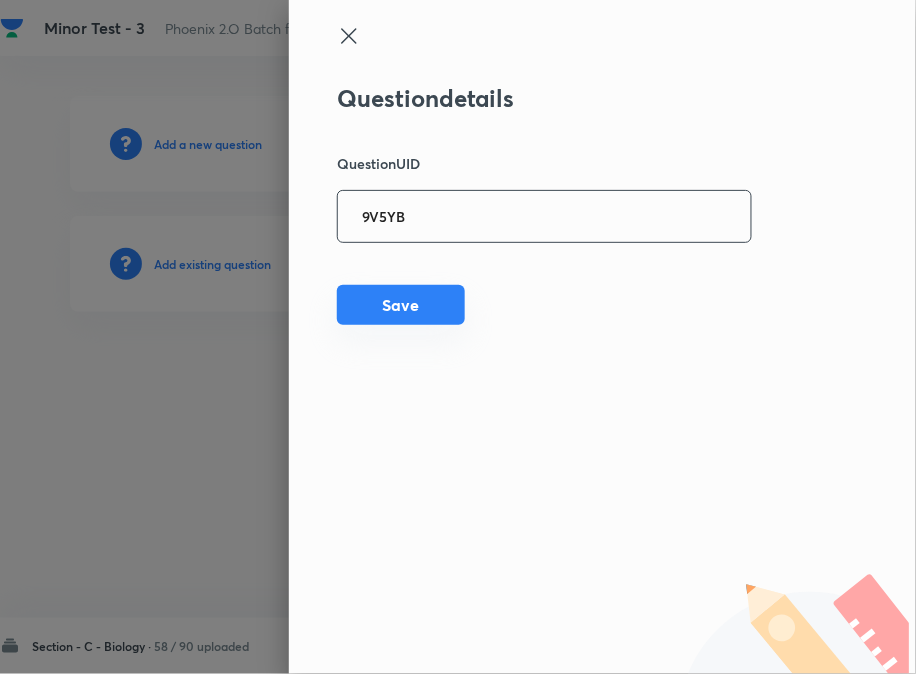 type on "9V5YB" 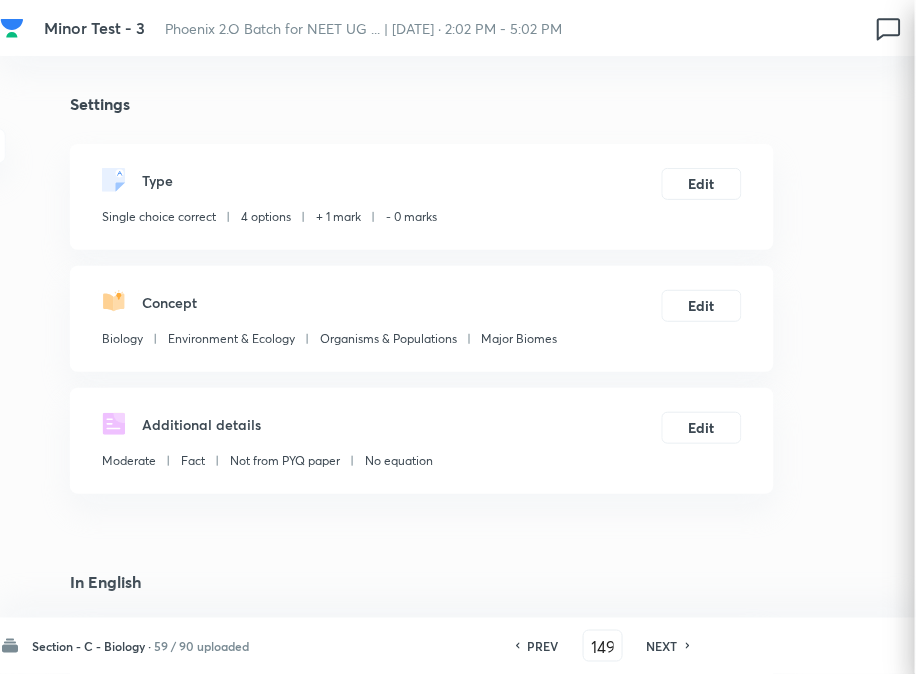 checkbox on "true" 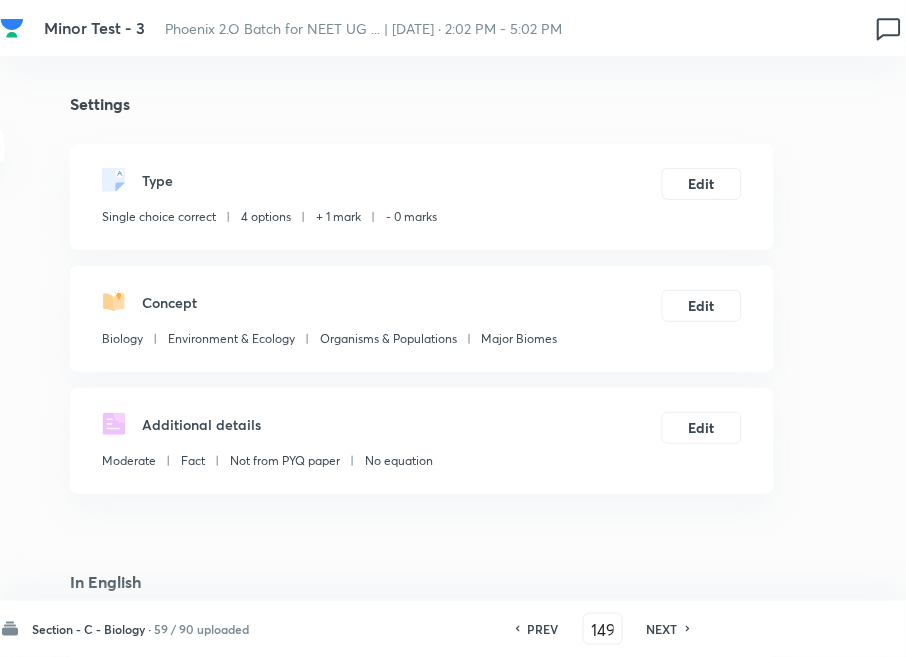 drag, startPoint x: 671, startPoint y: 626, endPoint x: 631, endPoint y: 583, distance: 58.728188 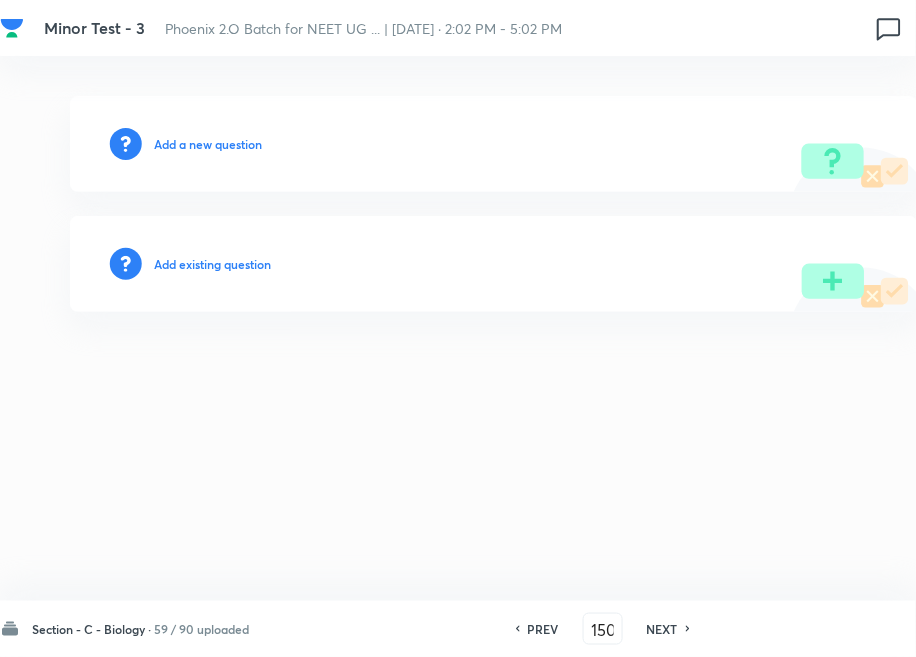 click on "Add existing question" at bounding box center (212, 264) 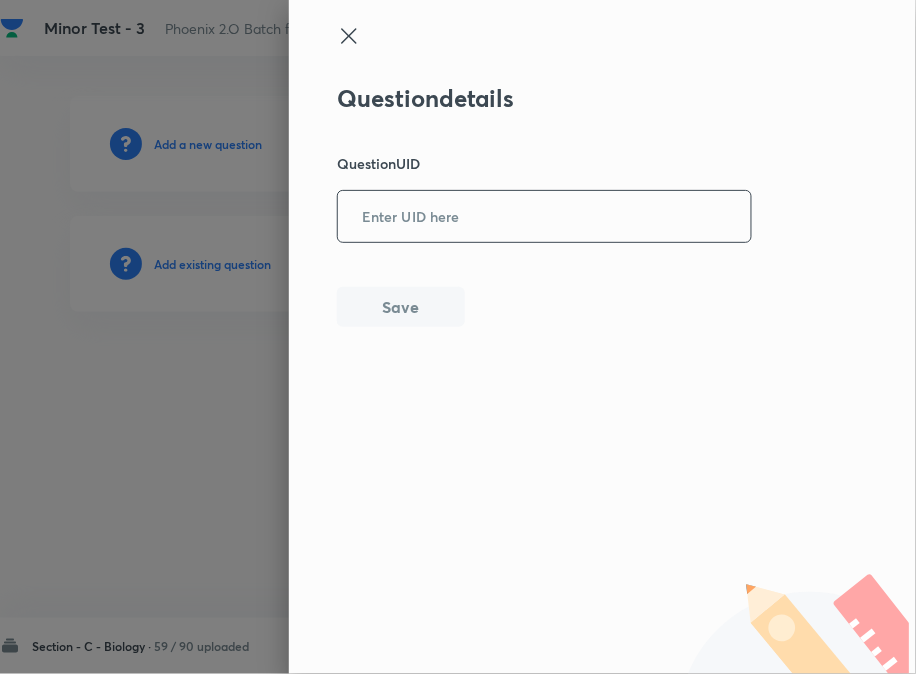 click at bounding box center (544, 216) 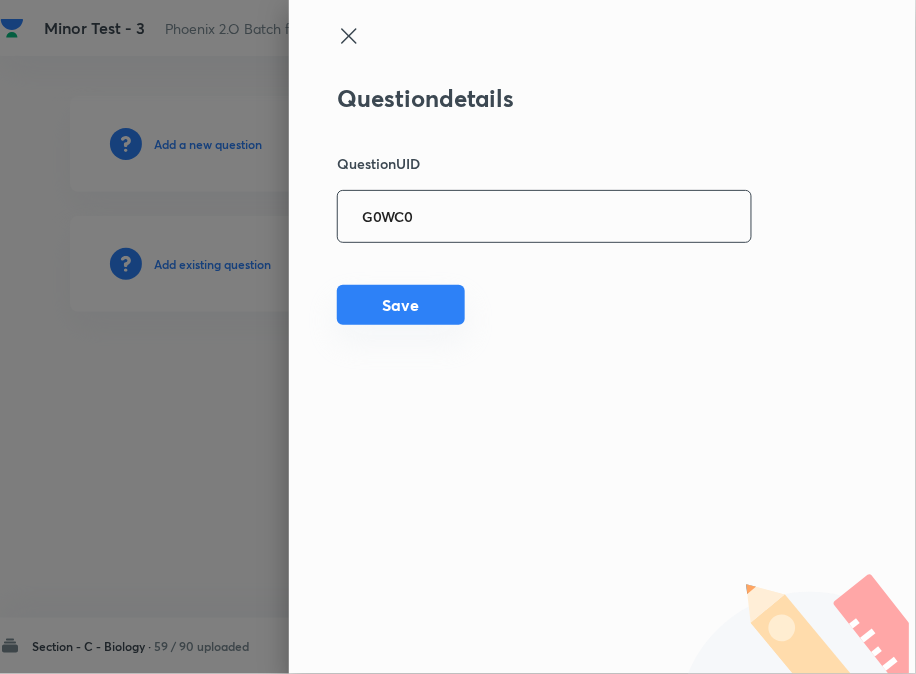 type on "G0WC0" 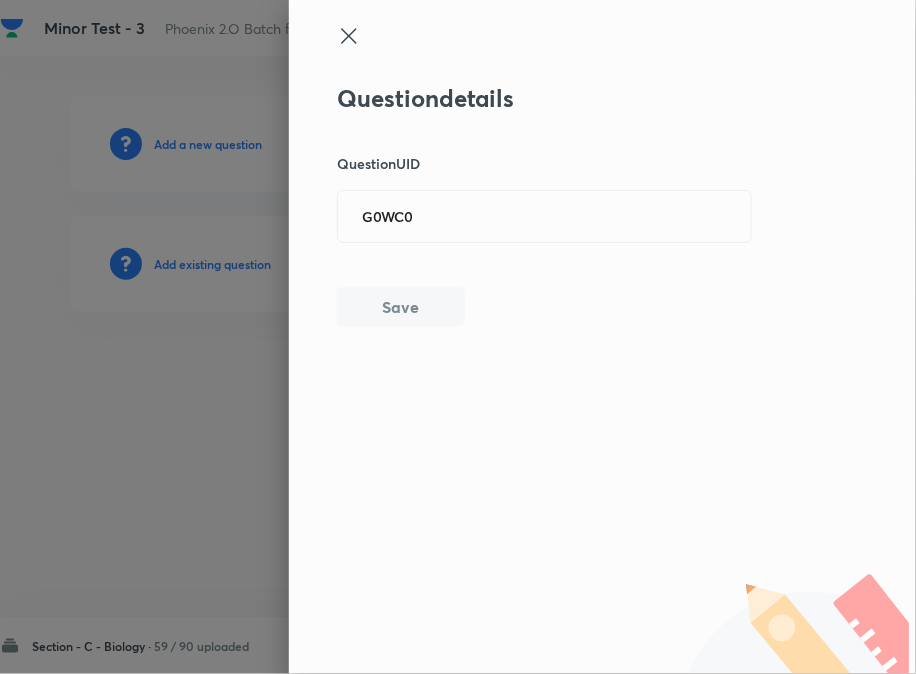 click on "Save" at bounding box center (401, 307) 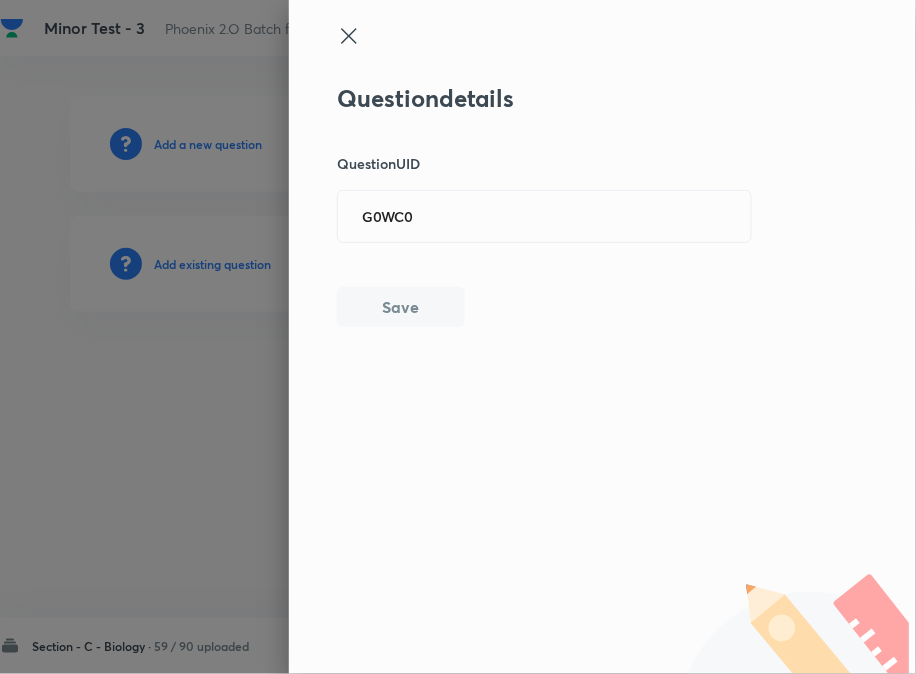 type 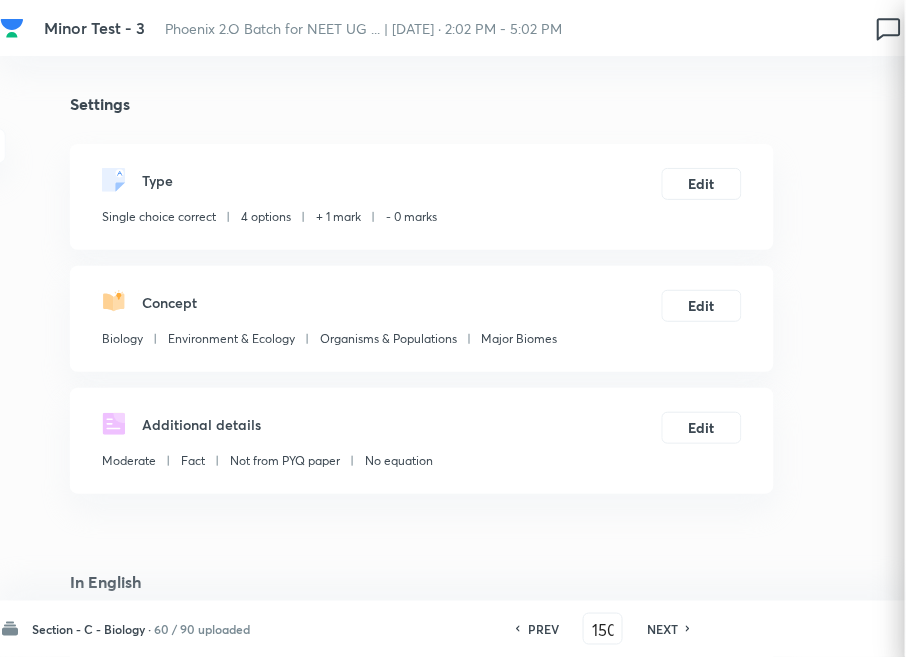 checkbox on "true" 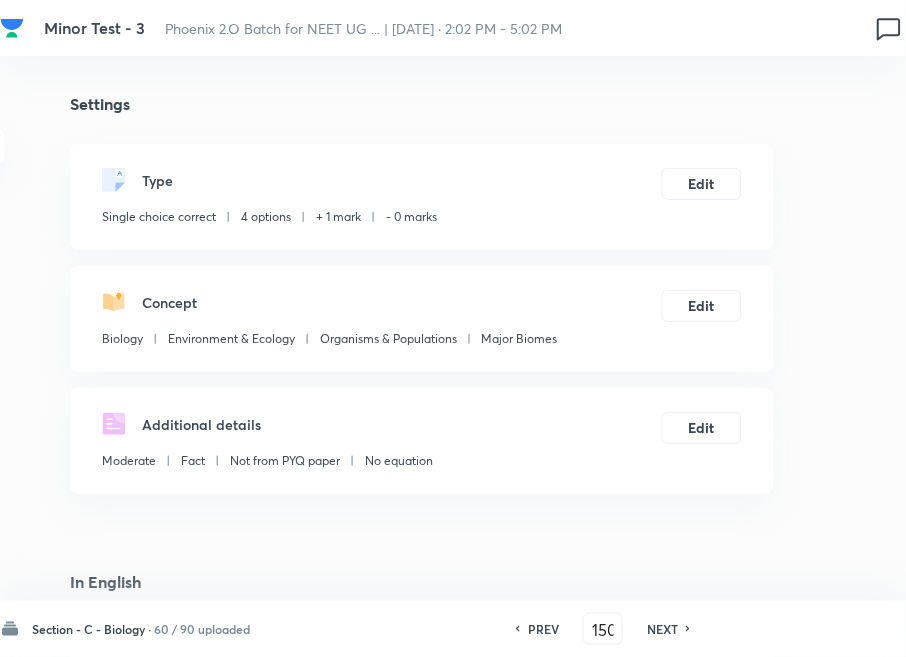 click on "NEXT" at bounding box center [662, 629] 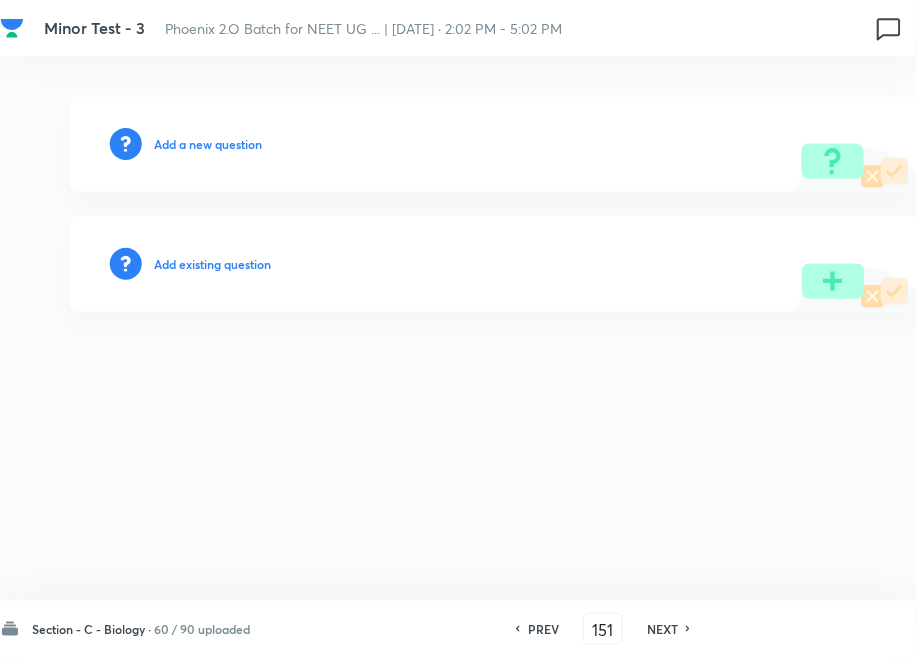 click on "Add existing question" at bounding box center (494, 264) 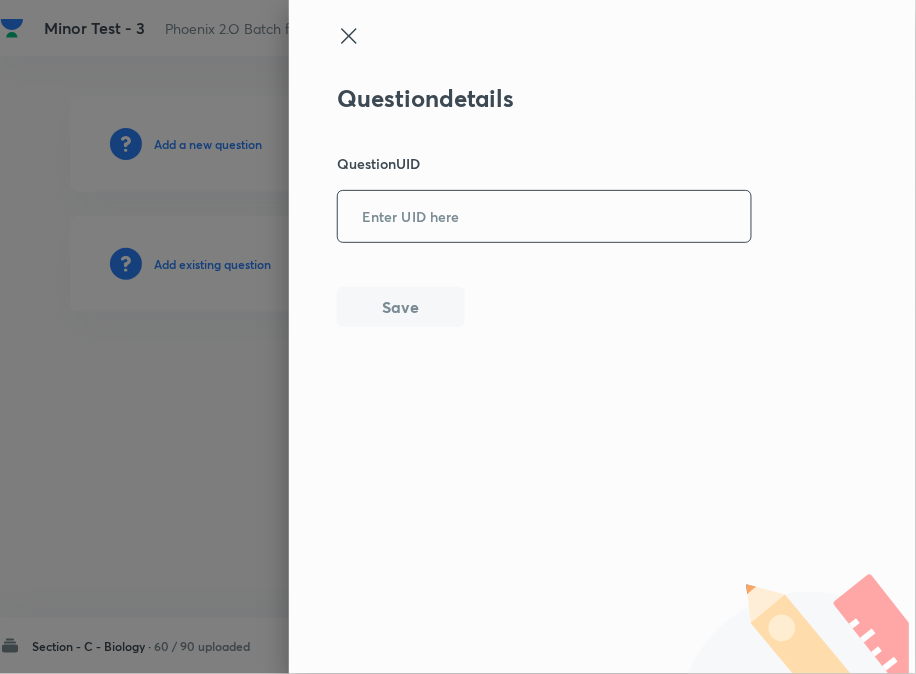 click at bounding box center (544, 216) 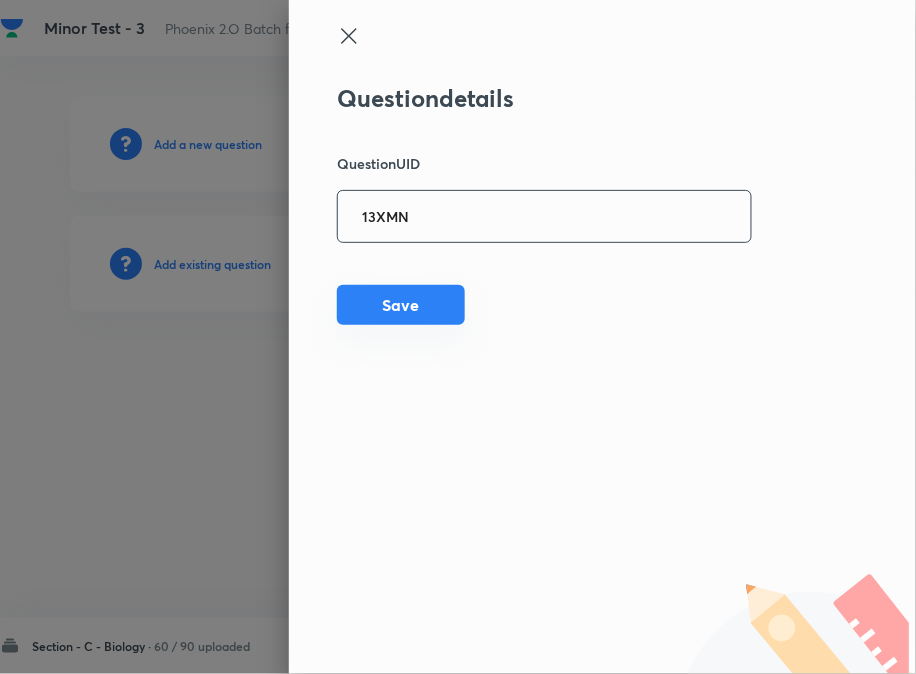 type on "13XMN" 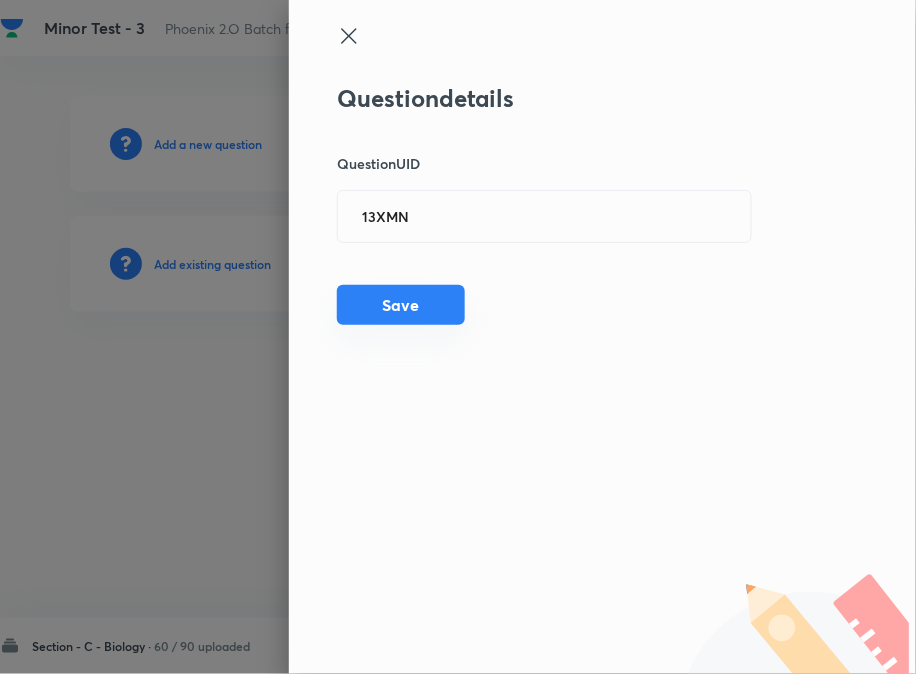 click on "Save" at bounding box center (401, 305) 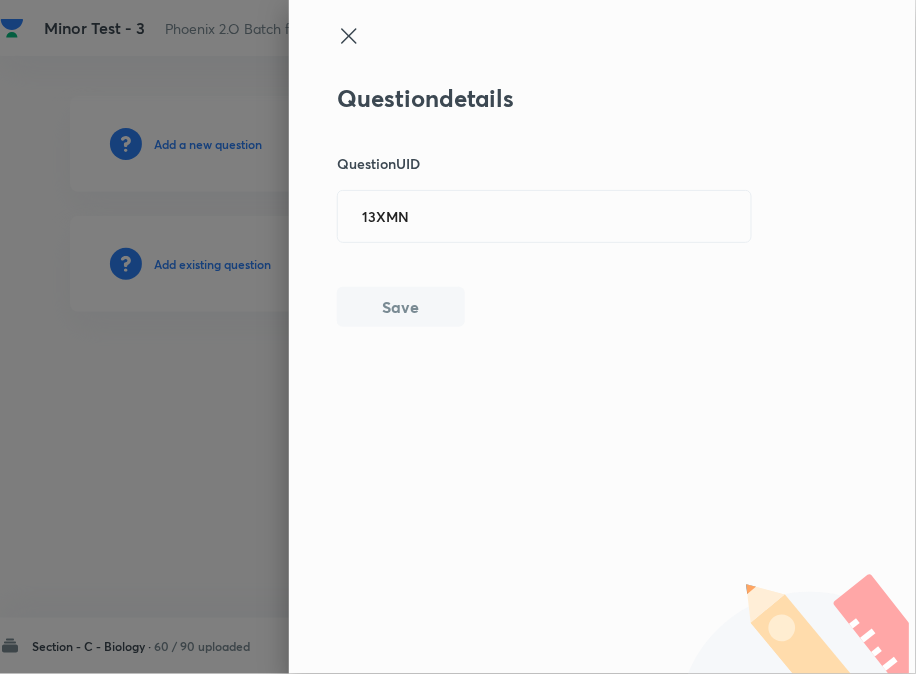type 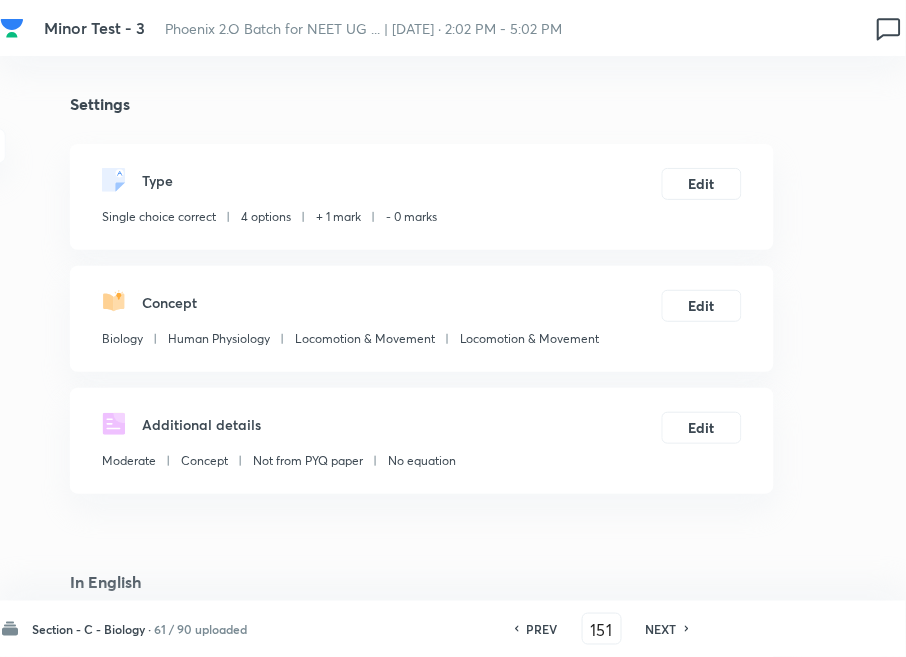 click on "NEXT" at bounding box center (661, 629) 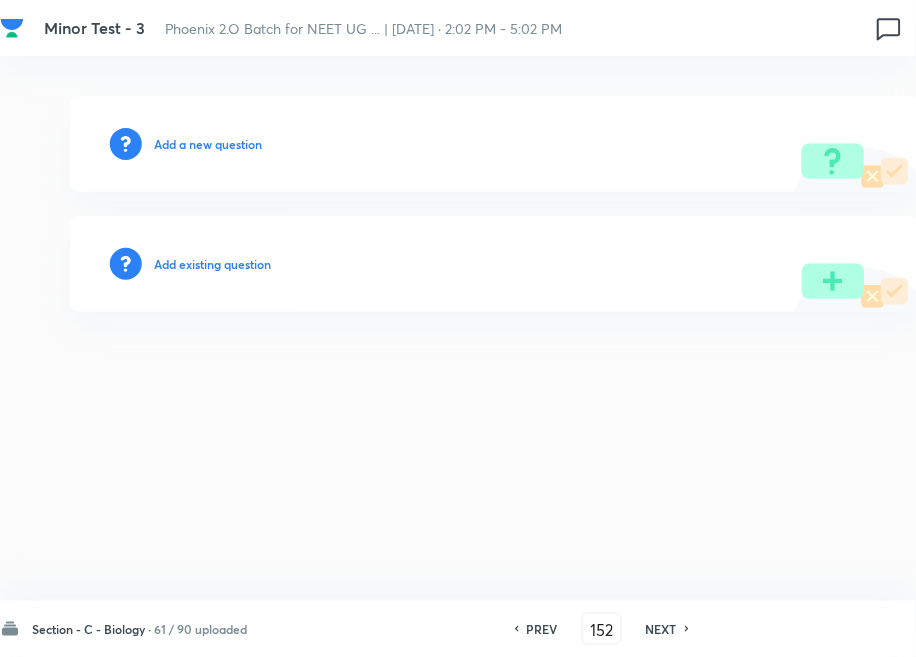 click on "Add existing question" at bounding box center [212, 264] 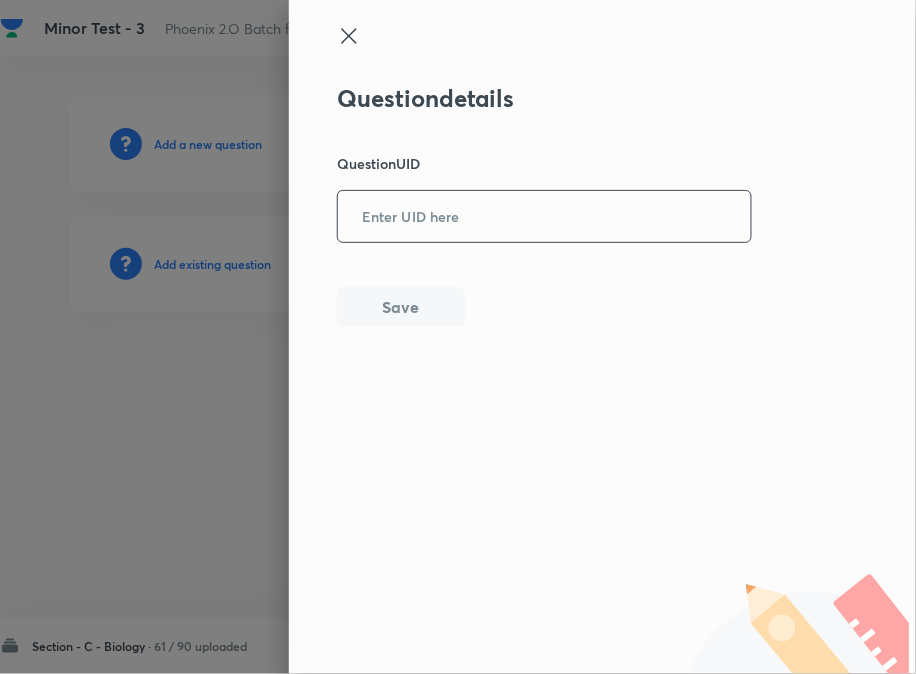 click at bounding box center (544, 216) 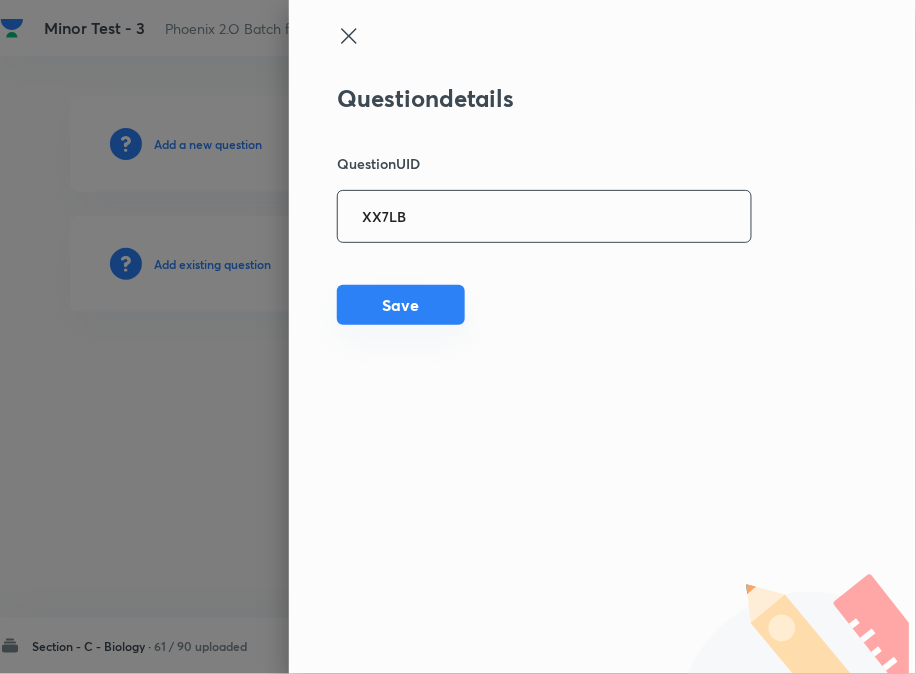 type on "XX7LB" 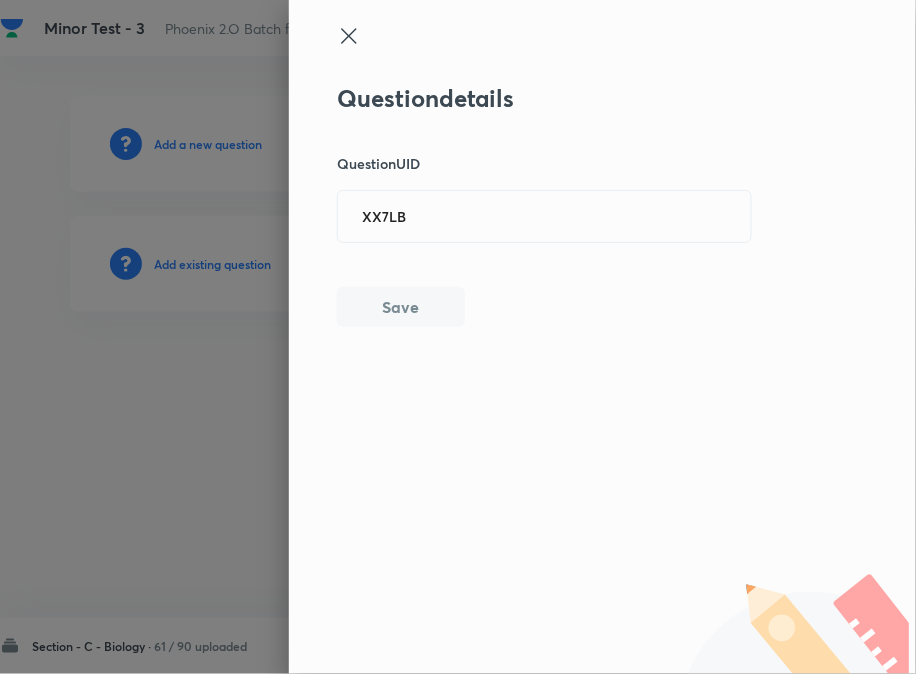 type 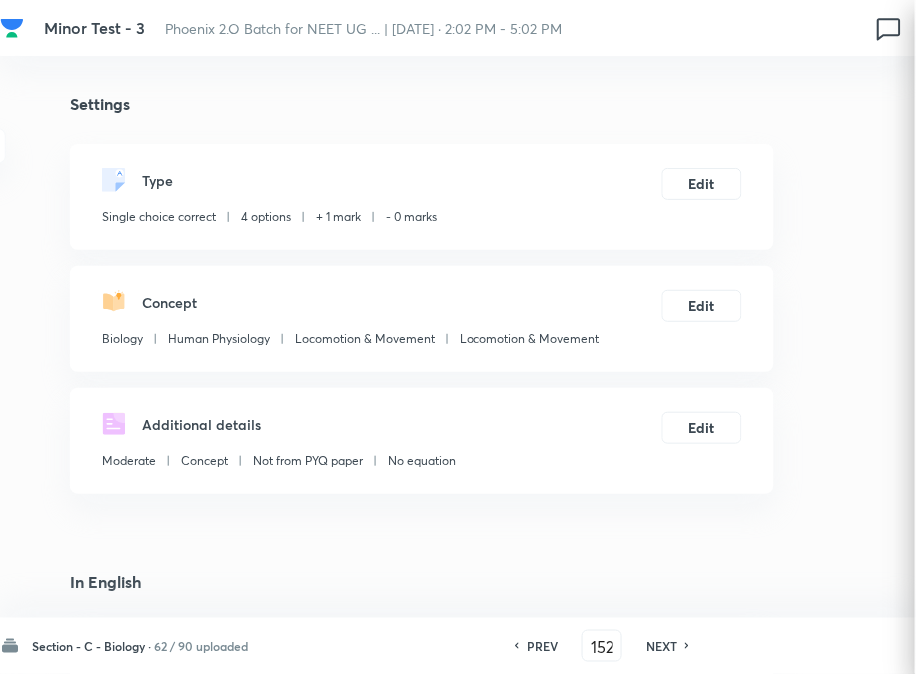 checkbox on "true" 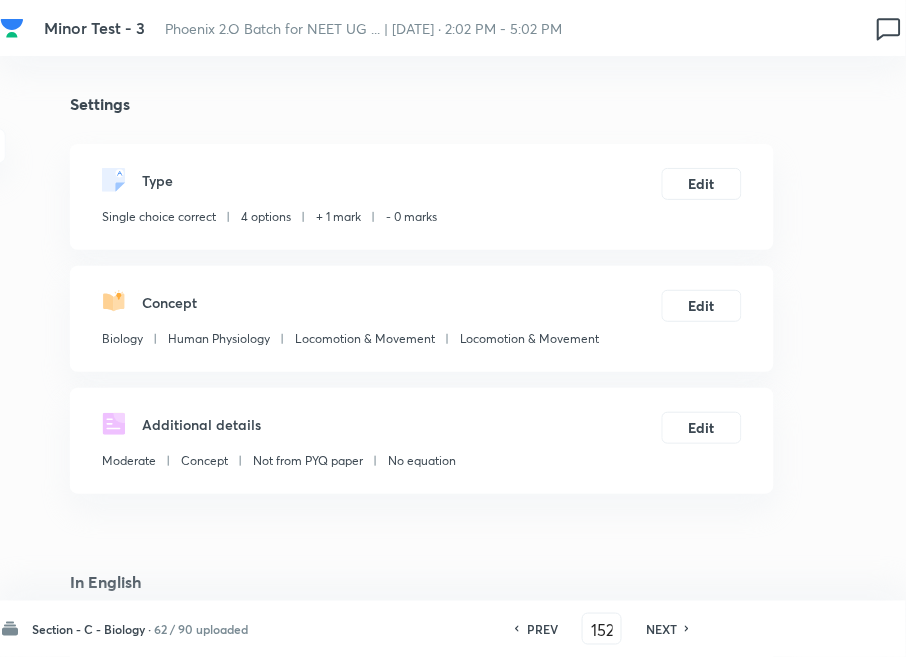 click on "NEXT" at bounding box center (661, 629) 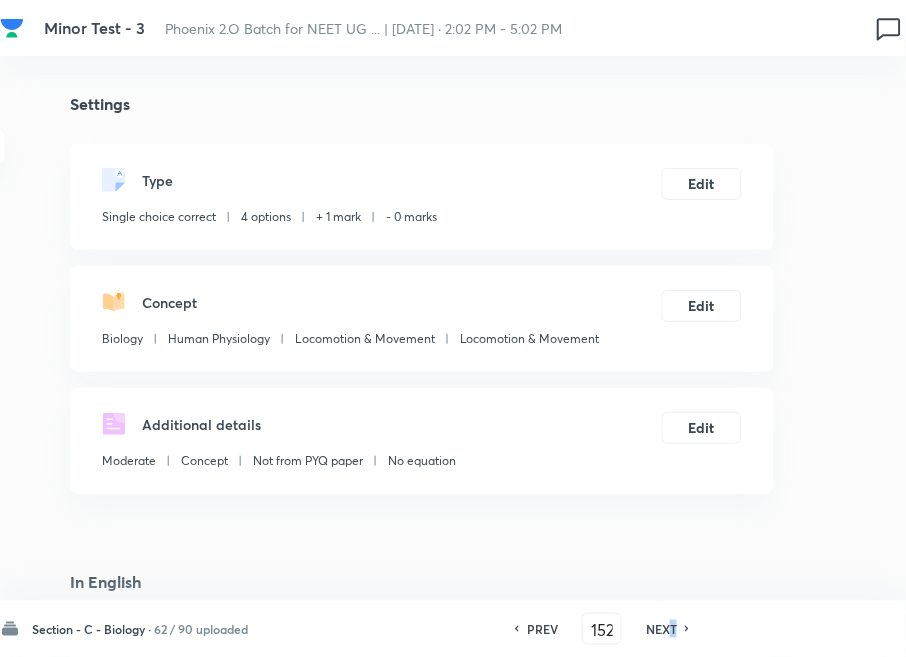 type on "153" 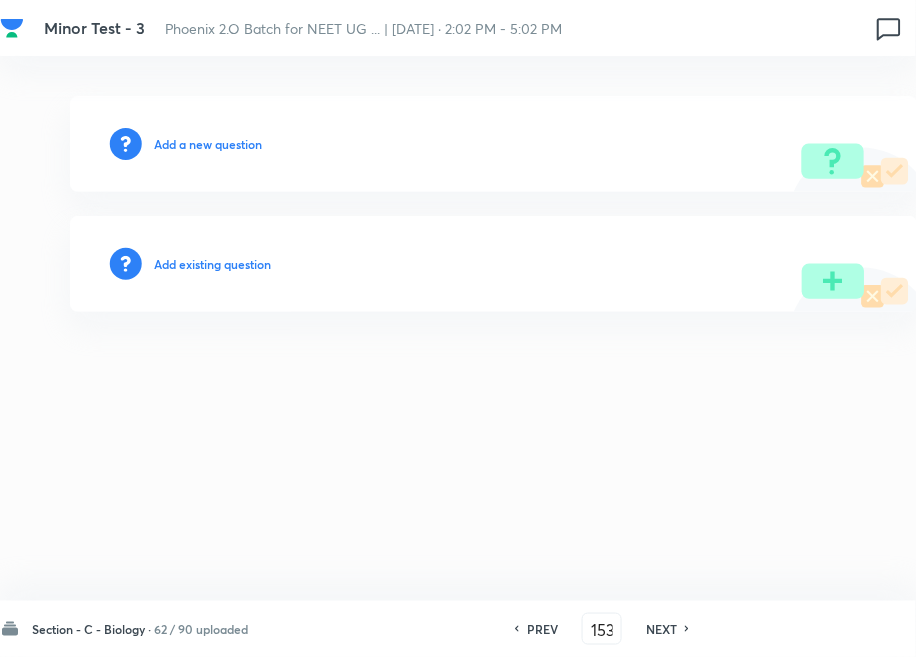click on "Add existing question" at bounding box center [212, 264] 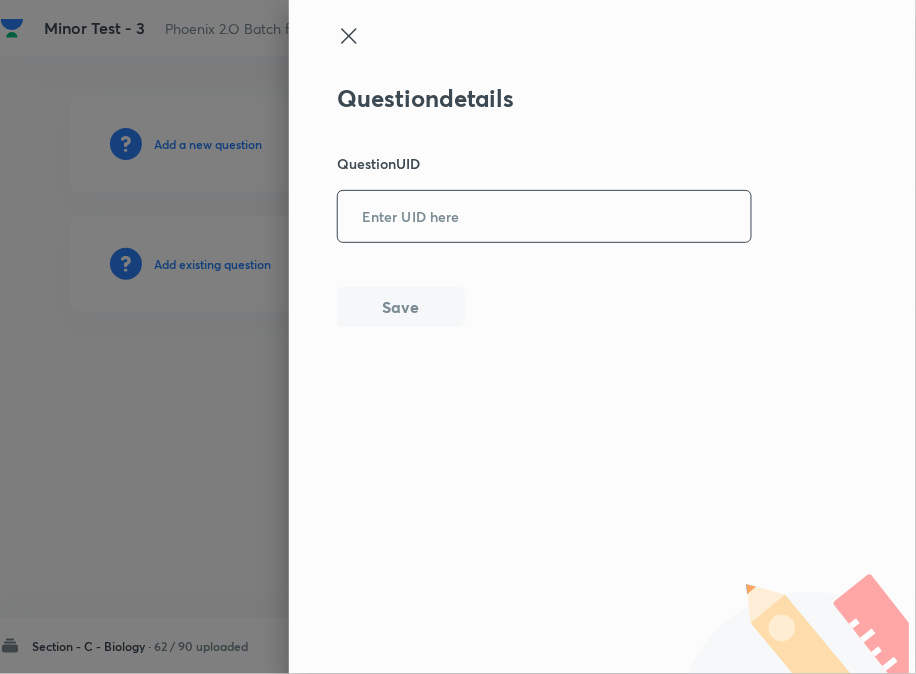 drag, startPoint x: 385, startPoint y: 203, endPoint x: 390, endPoint y: 233, distance: 30.413813 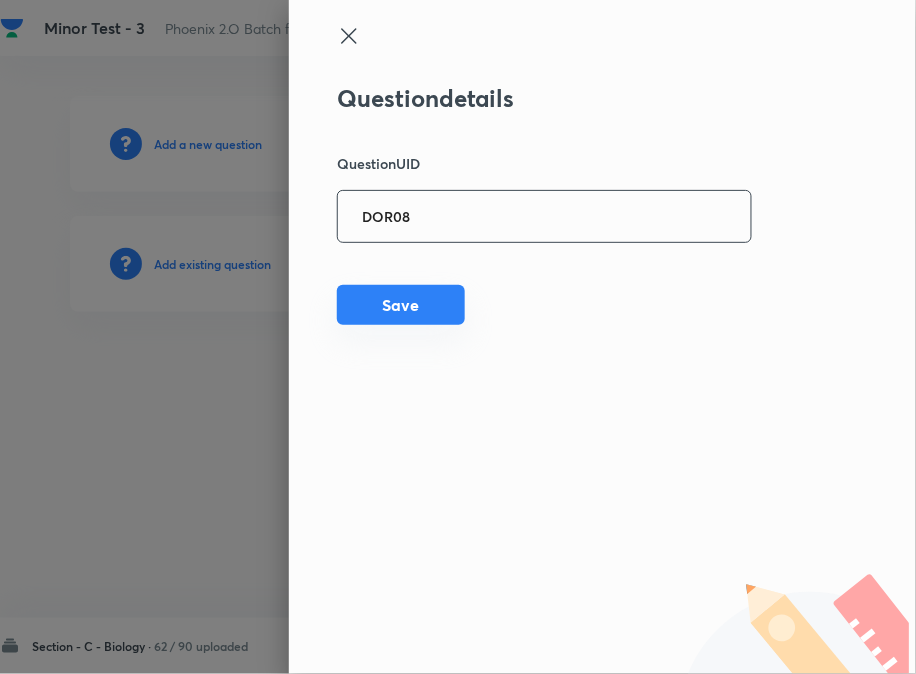 type on "DOR08" 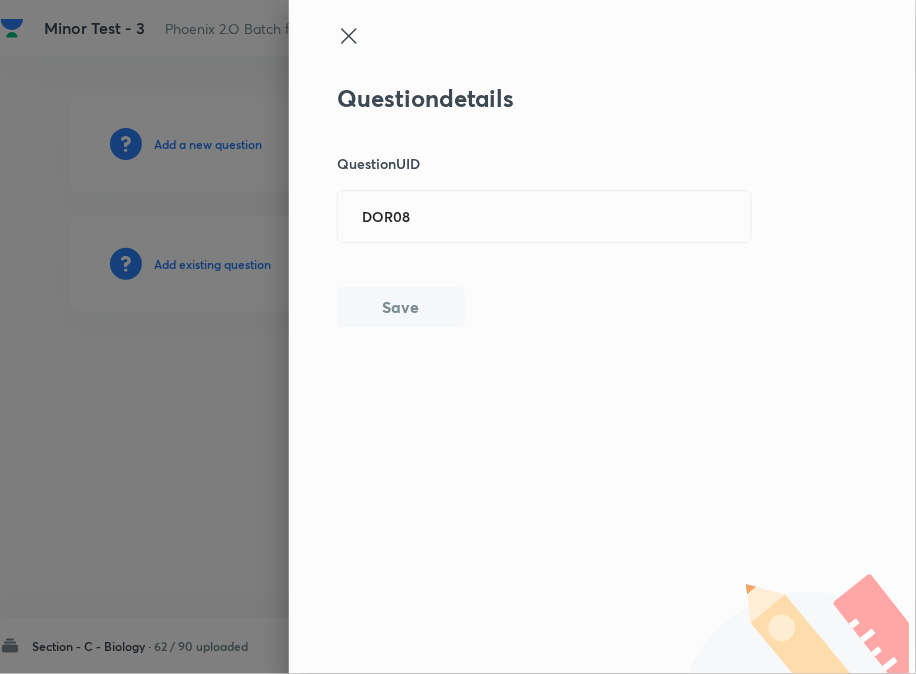 type 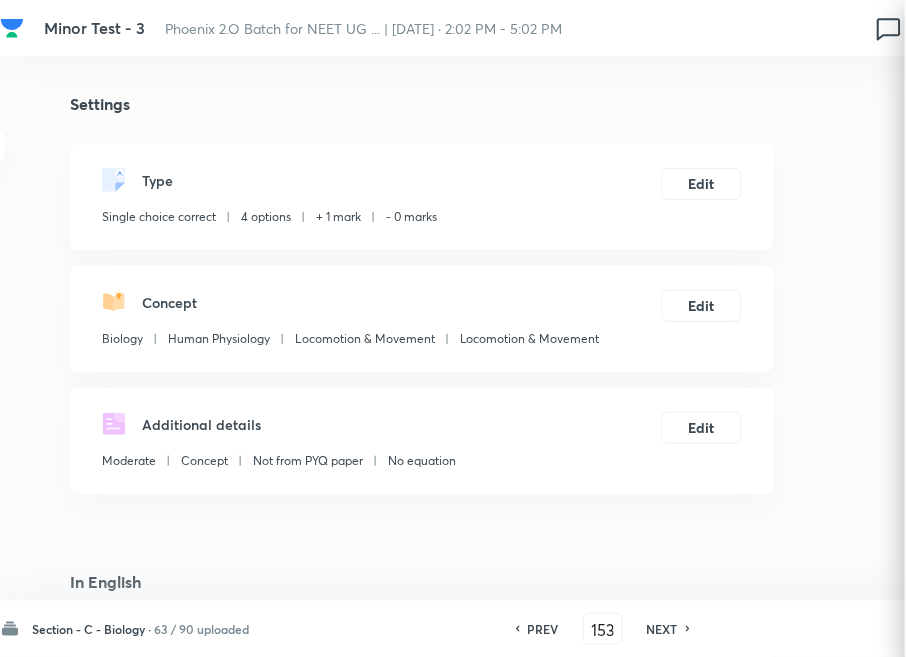 checkbox on "true" 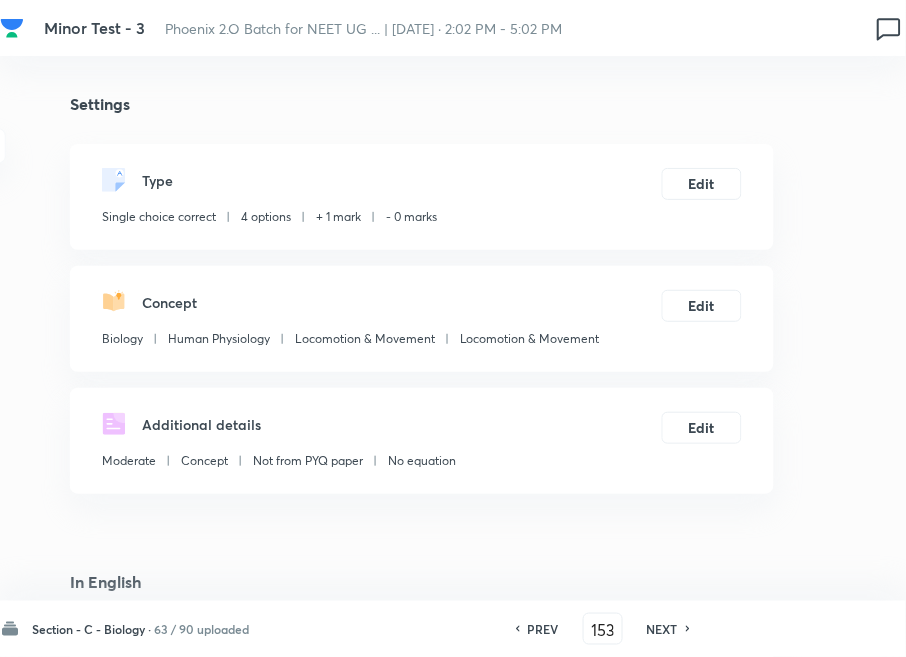 click on "NEXT" at bounding box center (662, 629) 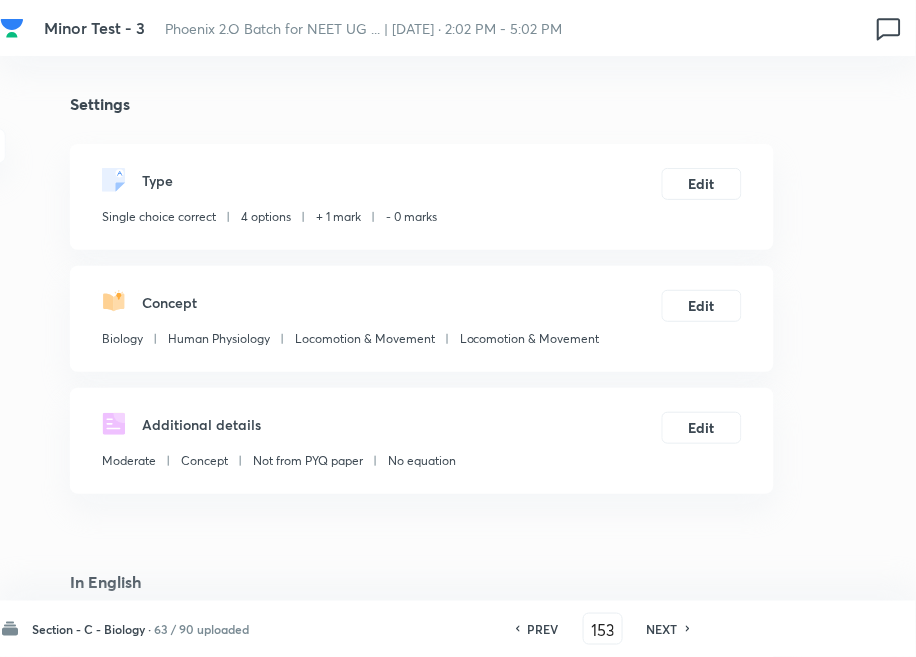 type on "154" 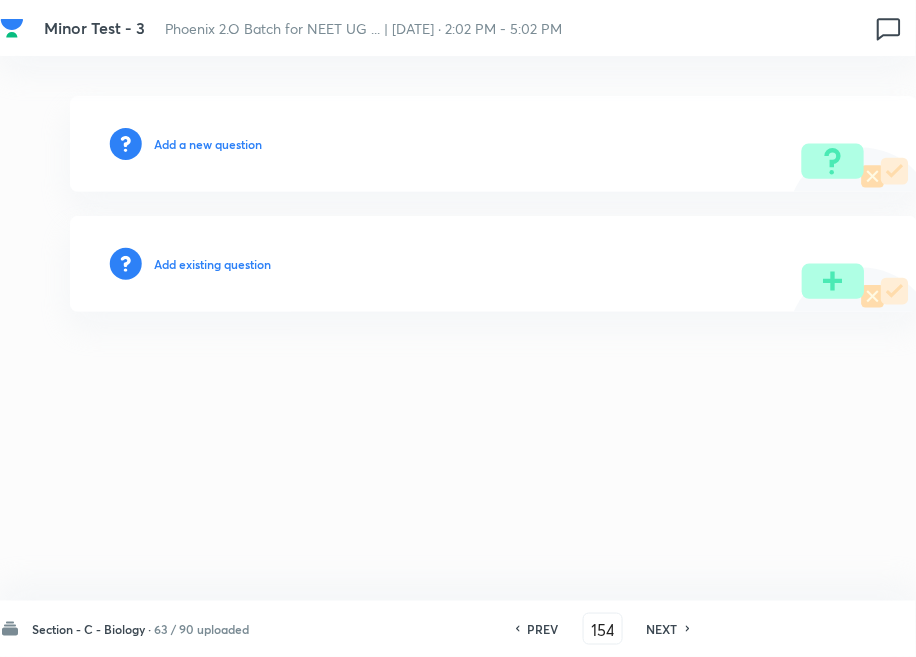 click on "Add existing question" at bounding box center [212, 264] 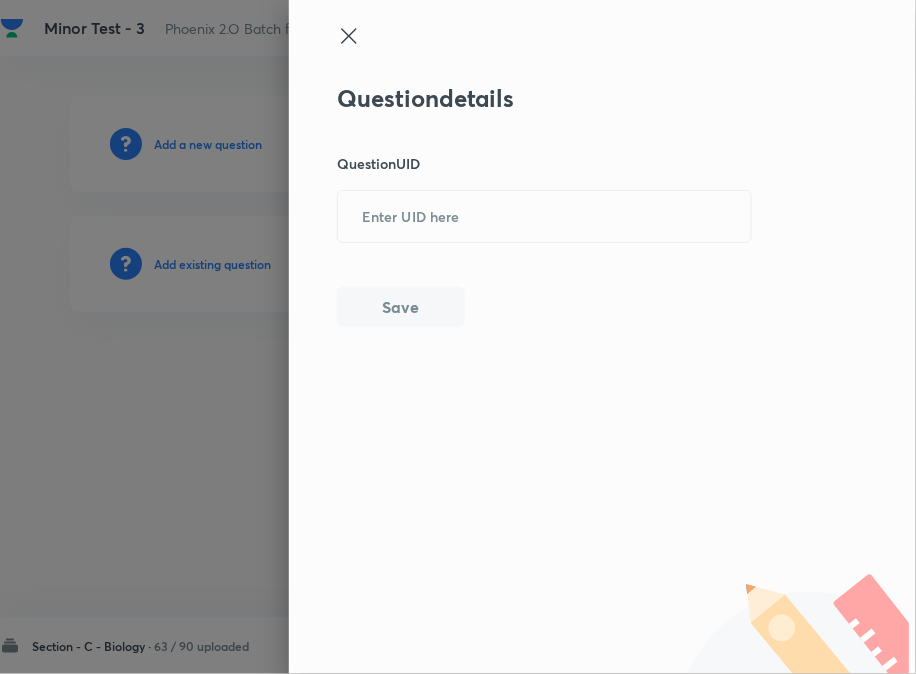 drag, startPoint x: 377, startPoint y: 227, endPoint x: 388, endPoint y: 276, distance: 50.219517 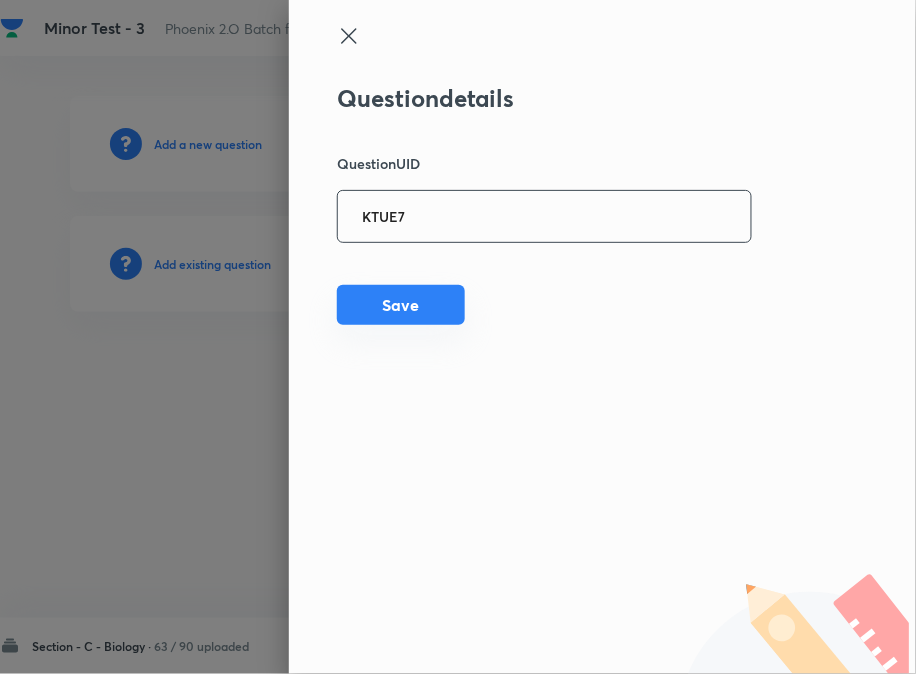 type on "KTUE7" 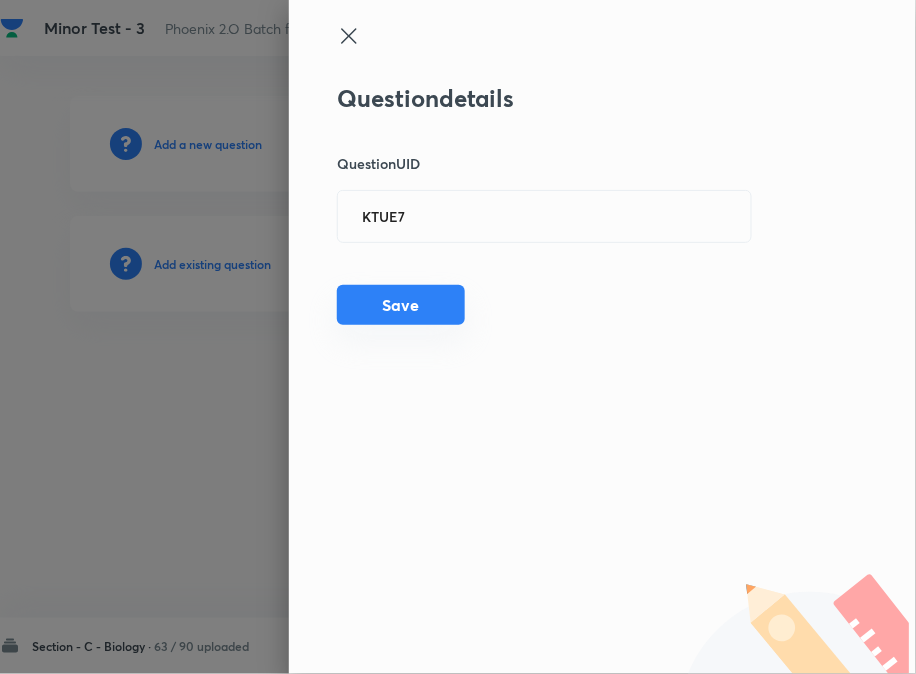 click on "Save" at bounding box center [401, 305] 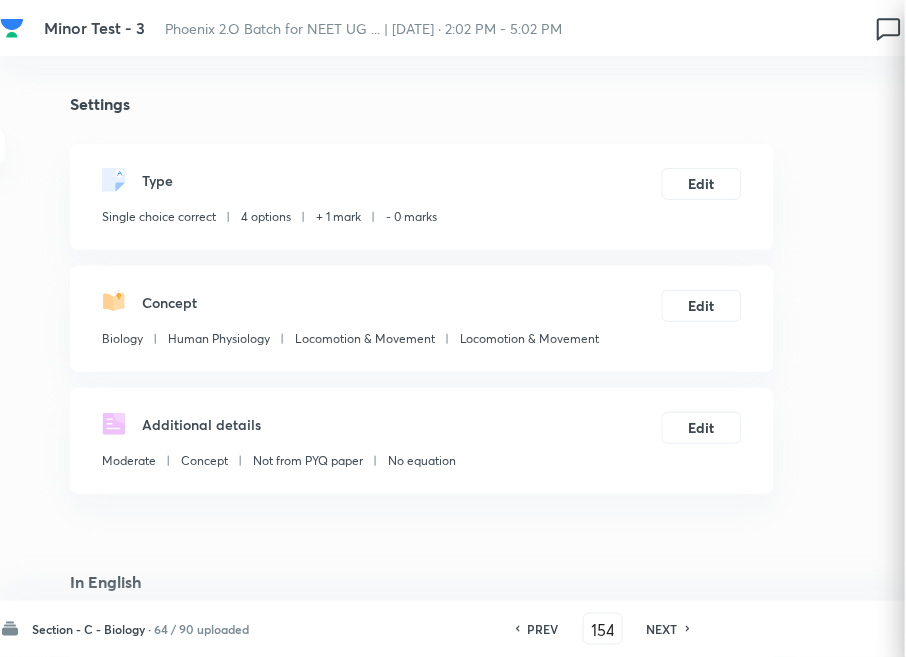 checkbox on "true" 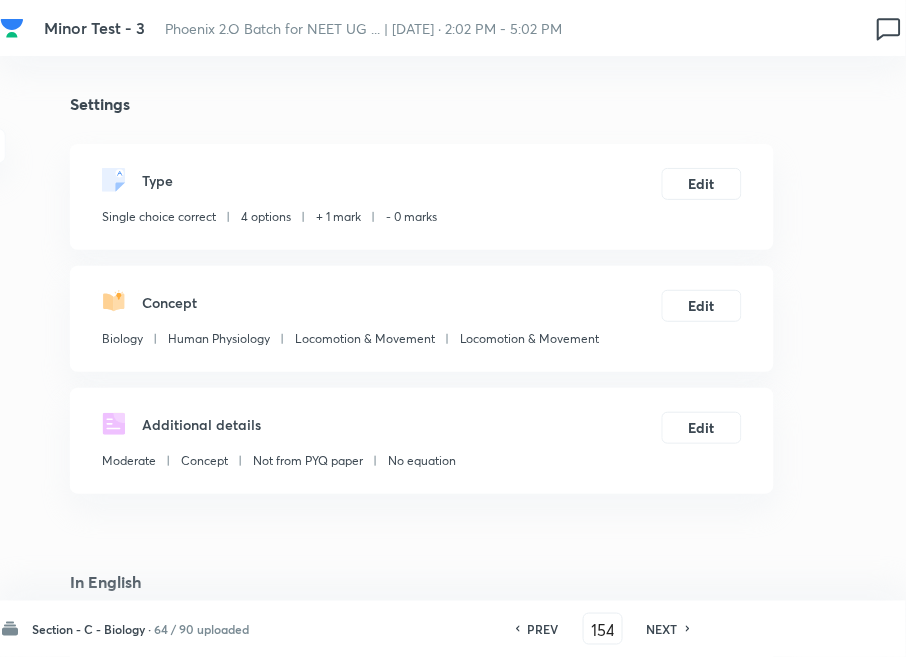 click on "NEXT" at bounding box center (662, 629) 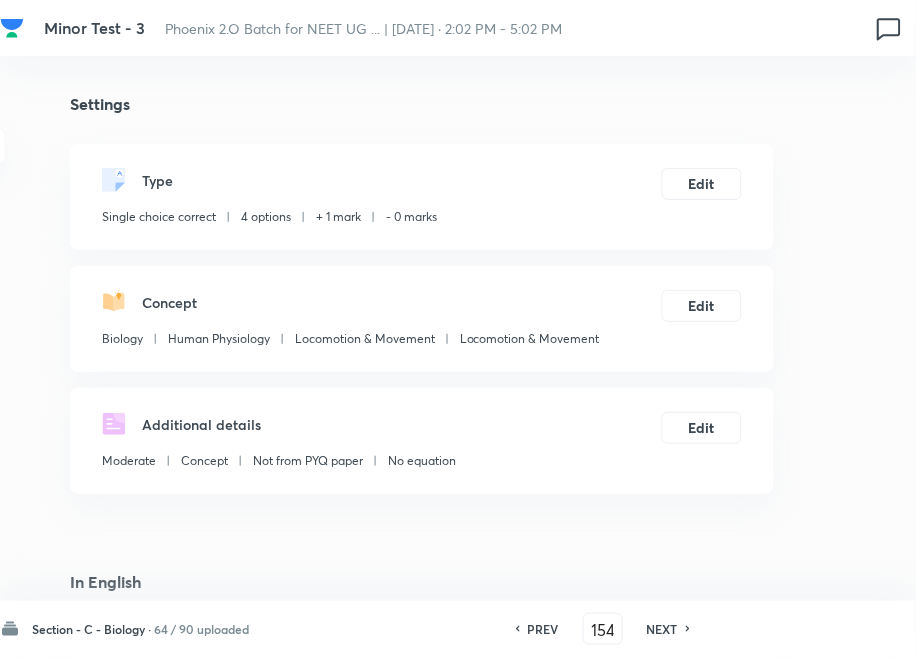 type on "155" 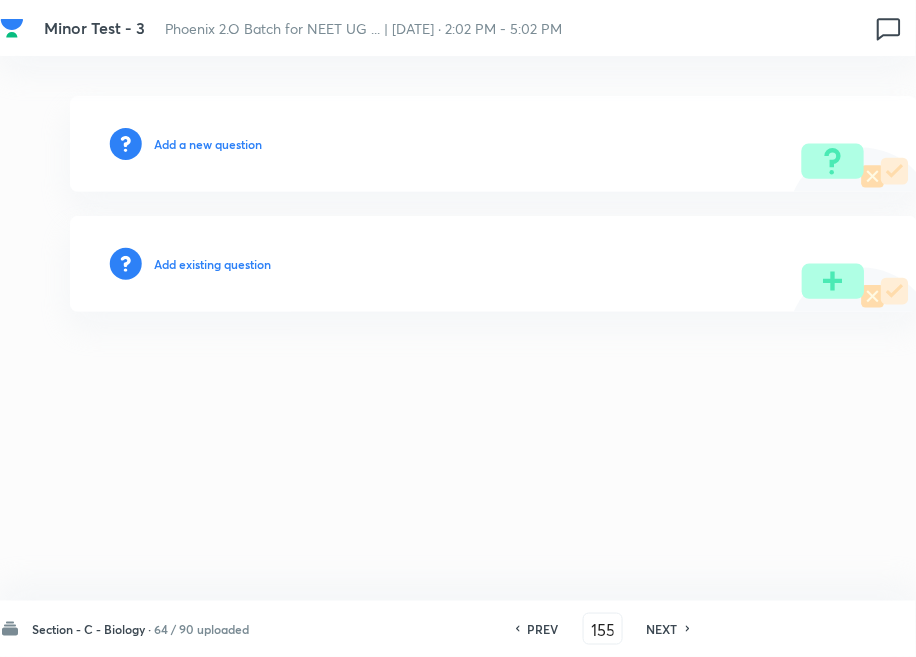 click on "Add existing question" at bounding box center [212, 264] 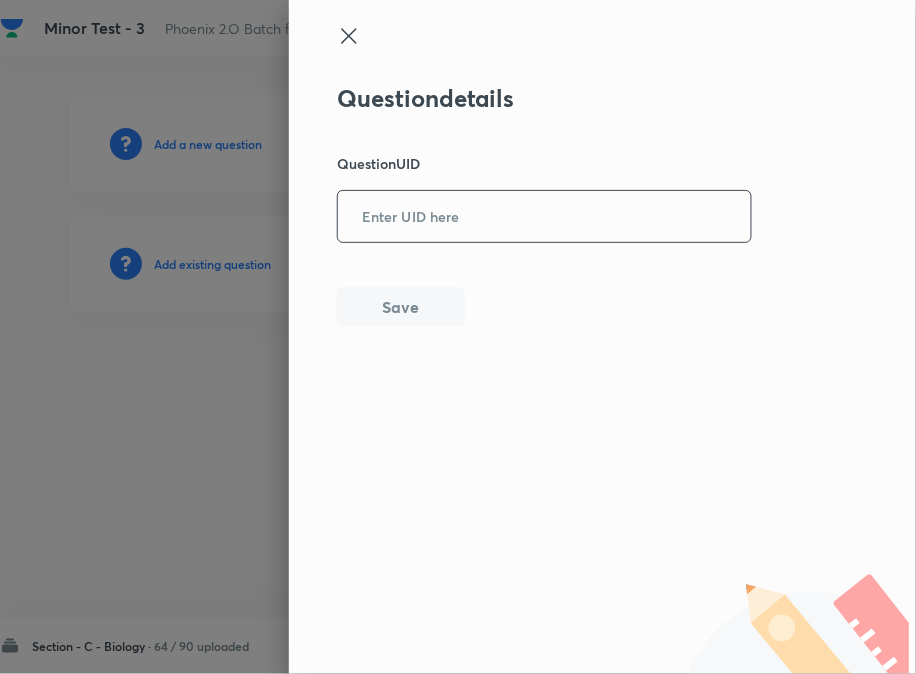 paste on "0GQW0" 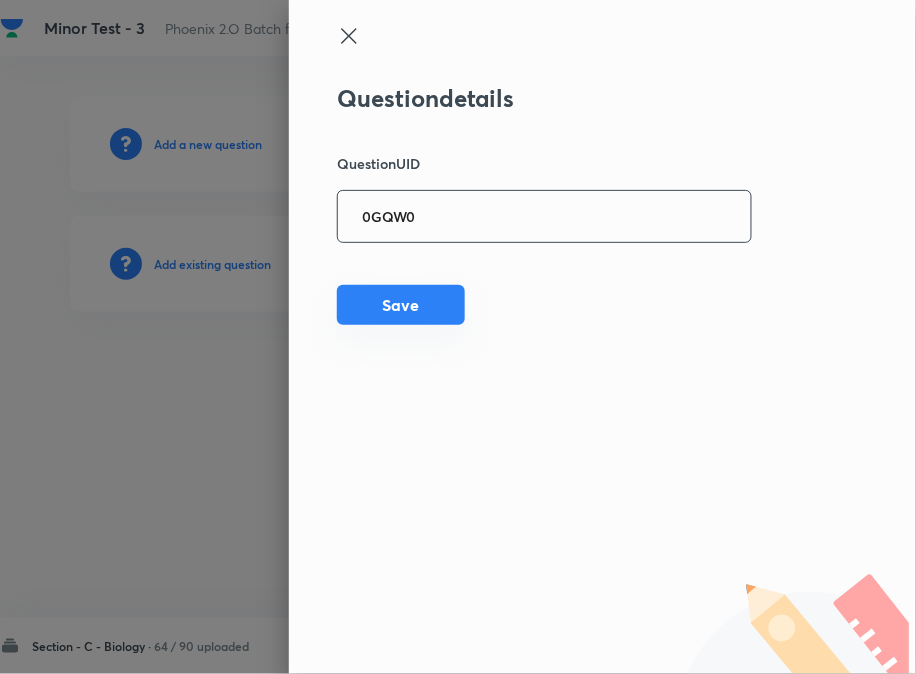 type on "0GQW0" 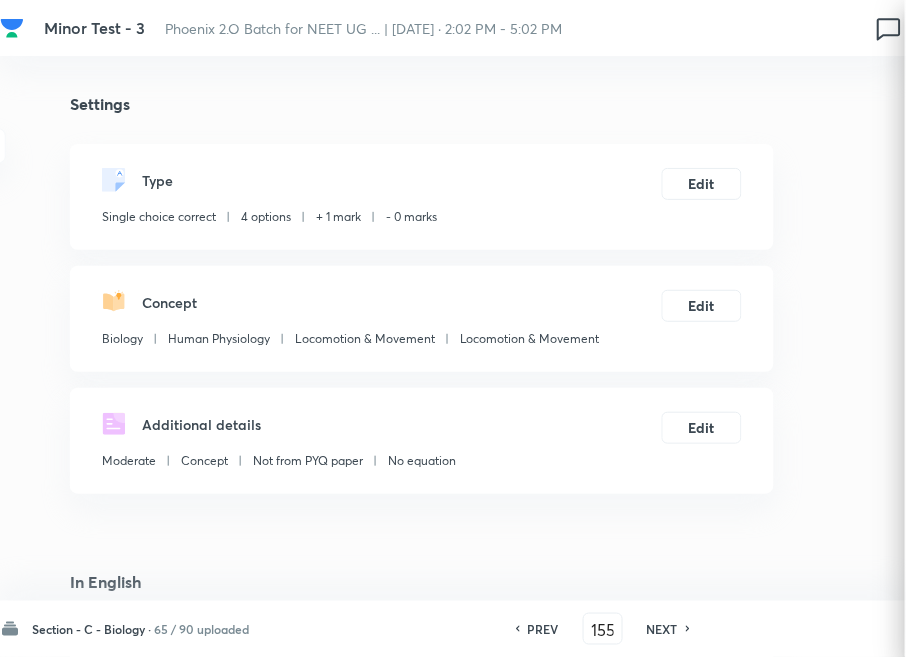 checkbox on "true" 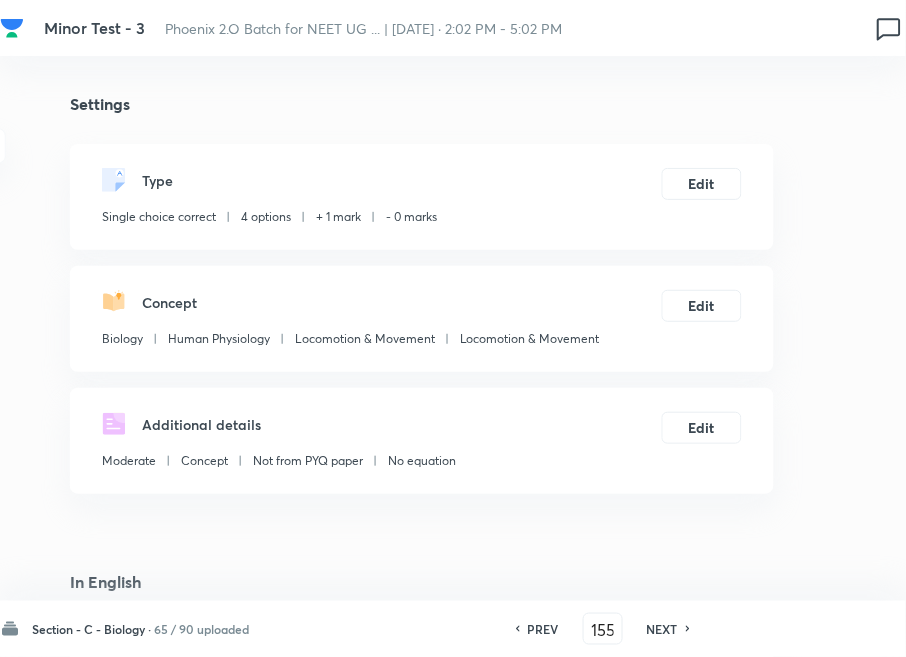 drag, startPoint x: 681, startPoint y: 627, endPoint x: 503, endPoint y: 436, distance: 261.0843 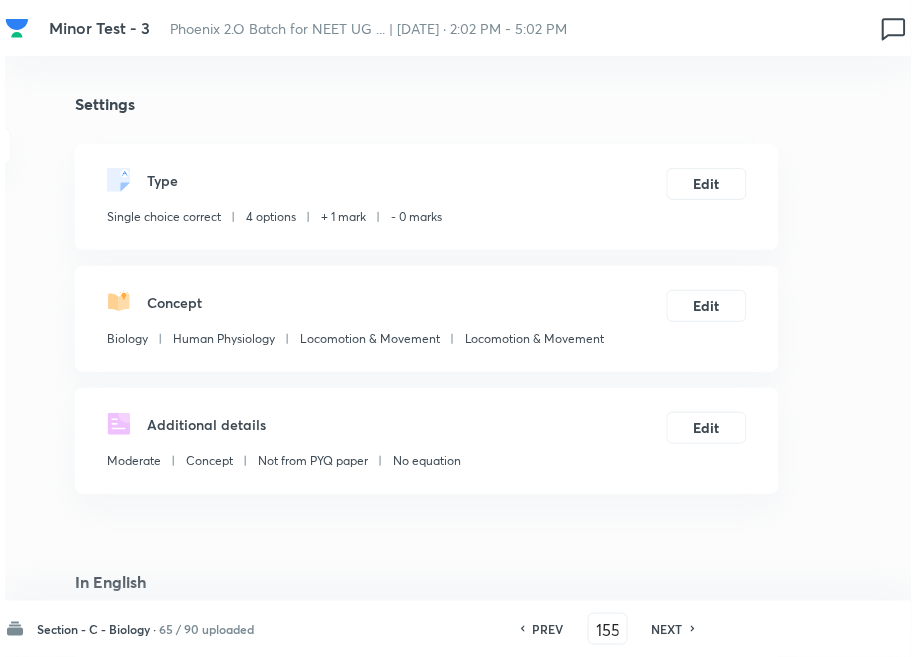 type on "156" 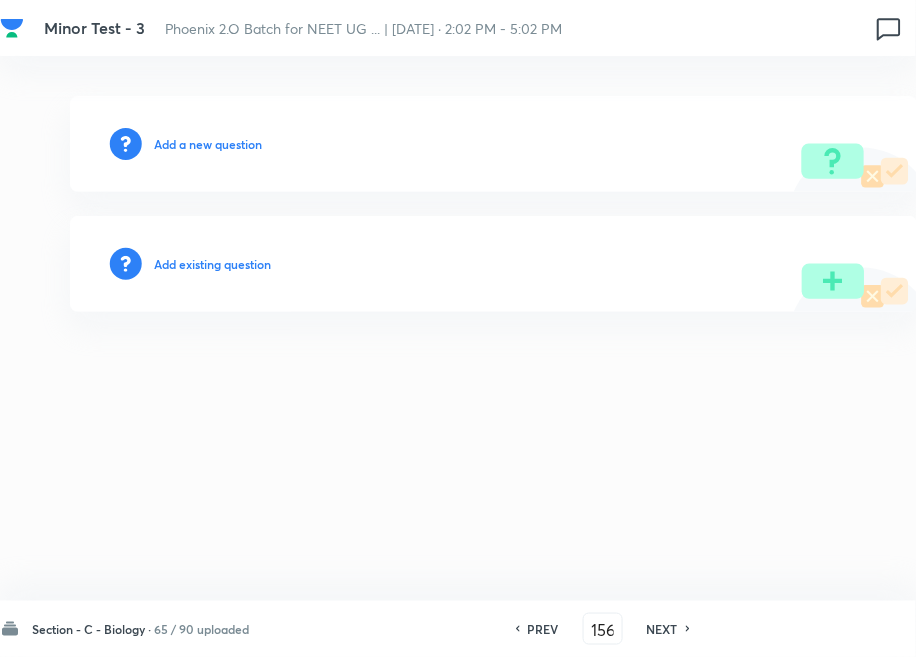 click on "Add existing question" at bounding box center (212, 264) 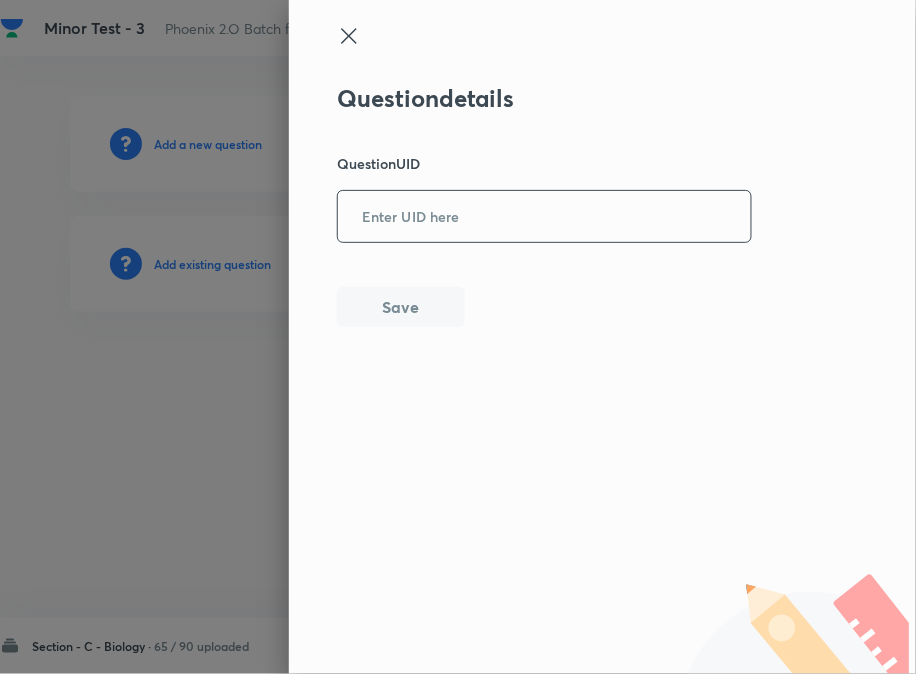 click at bounding box center (544, 216) 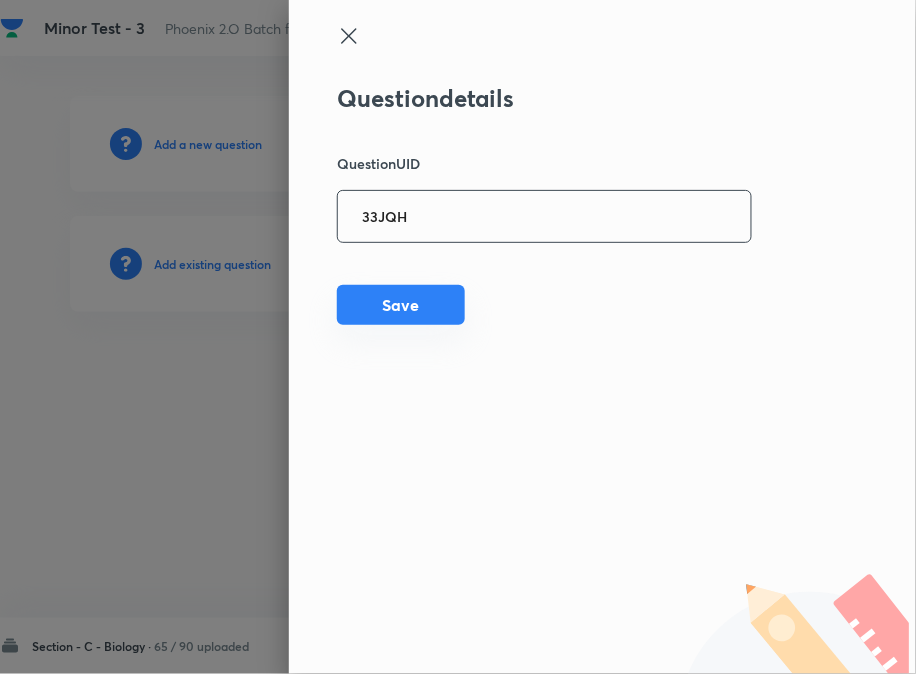 type on "33JQH" 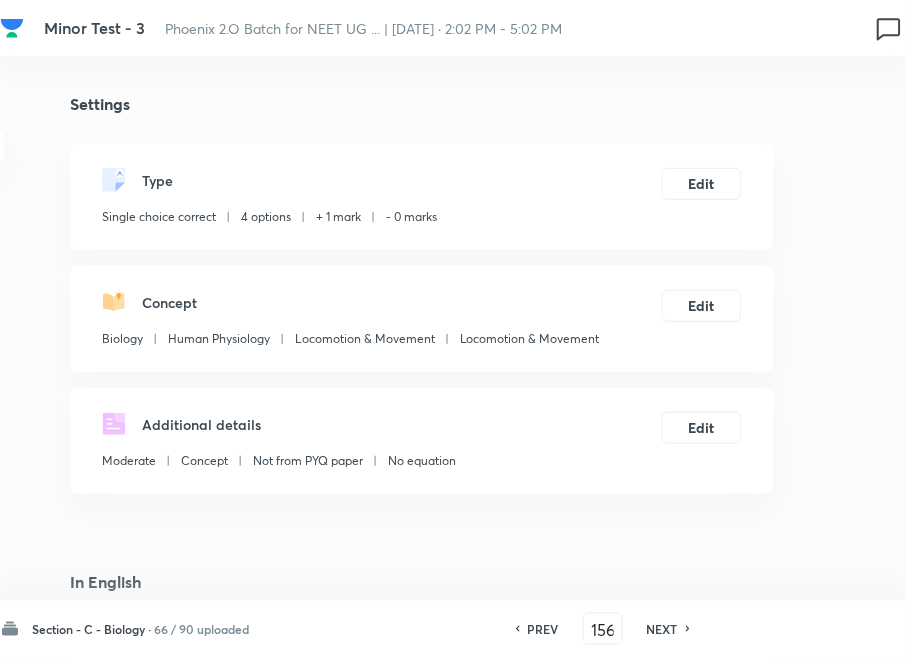 checkbox on "true" 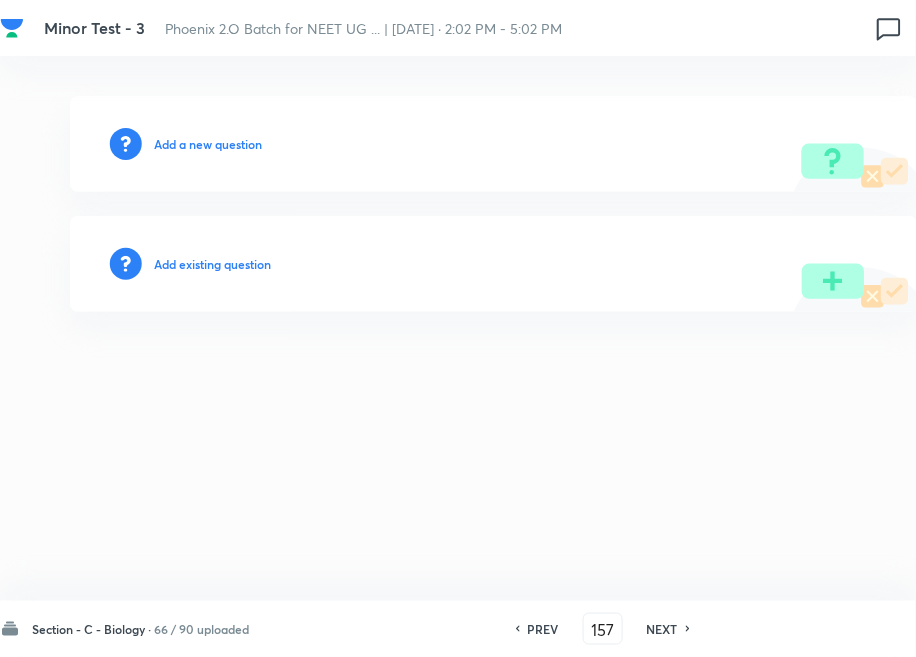 click on "Add existing question" at bounding box center (212, 264) 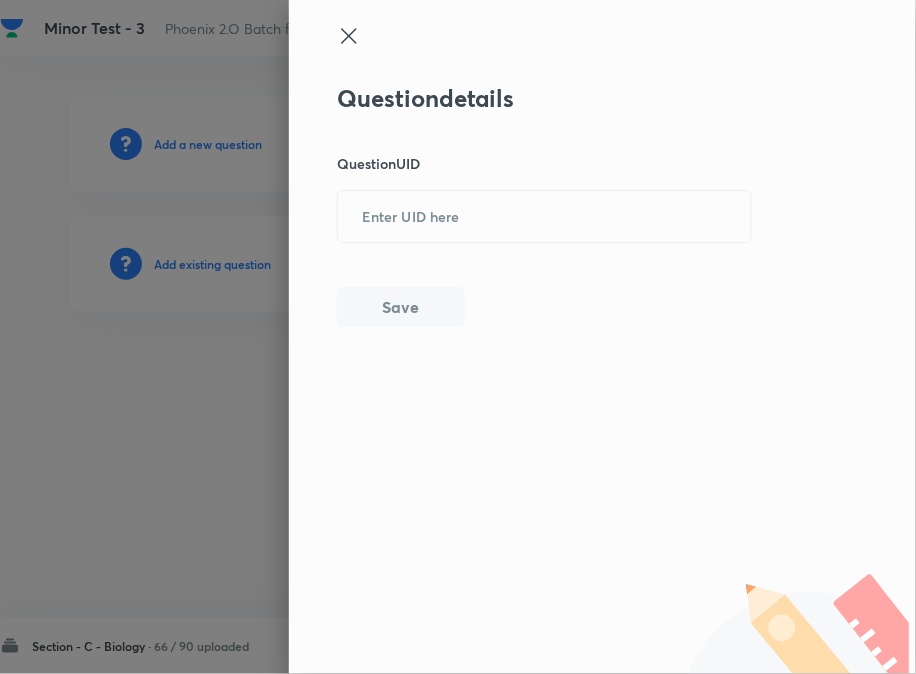 click on "Question  details Question  UID ​ Save" at bounding box center (602, 337) 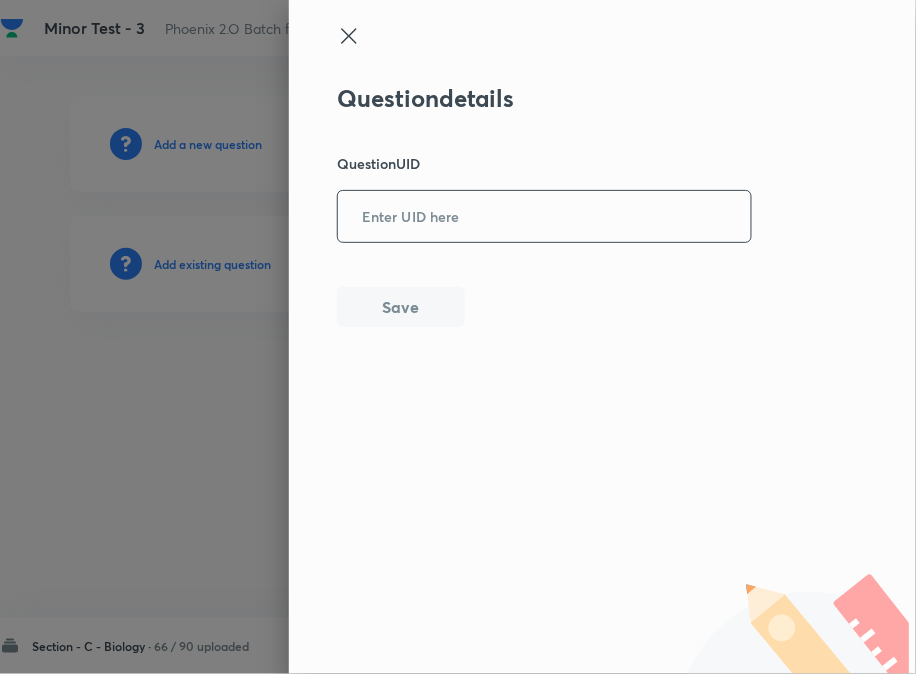 click at bounding box center [544, 216] 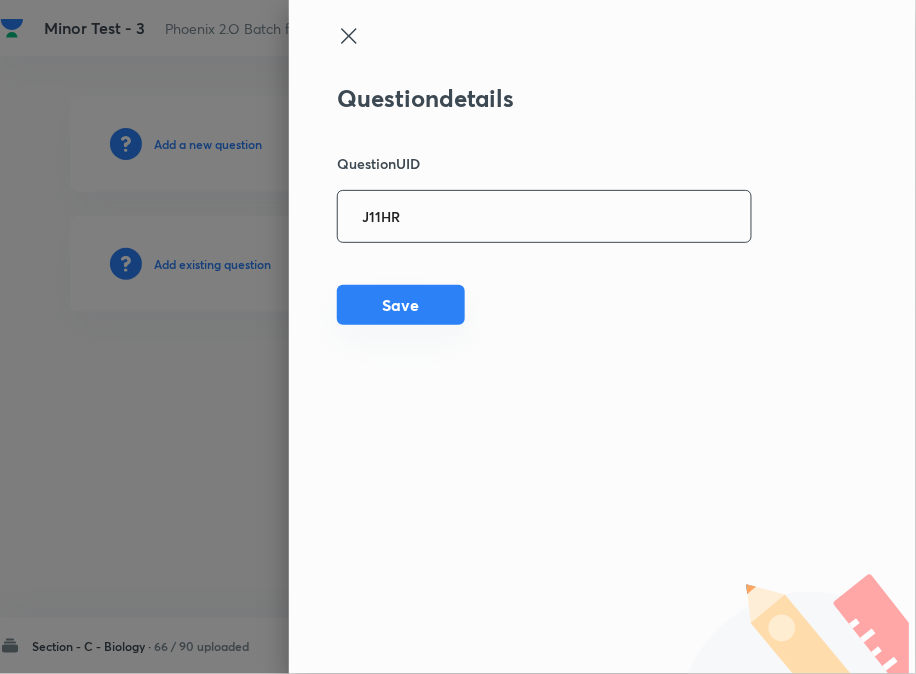 type on "J11HR" 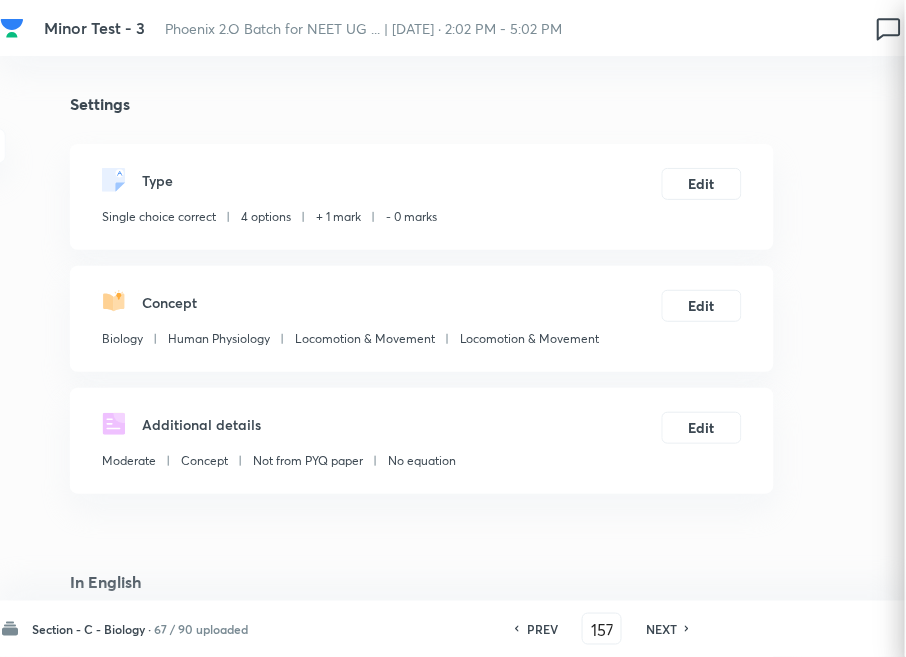checkbox on "true" 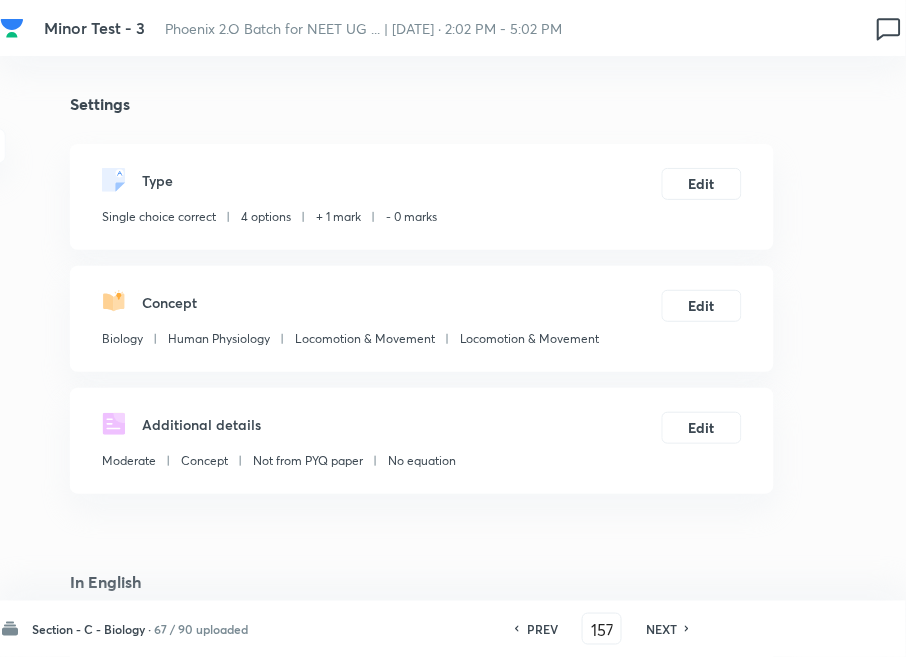 click on "NEXT" at bounding box center [661, 629] 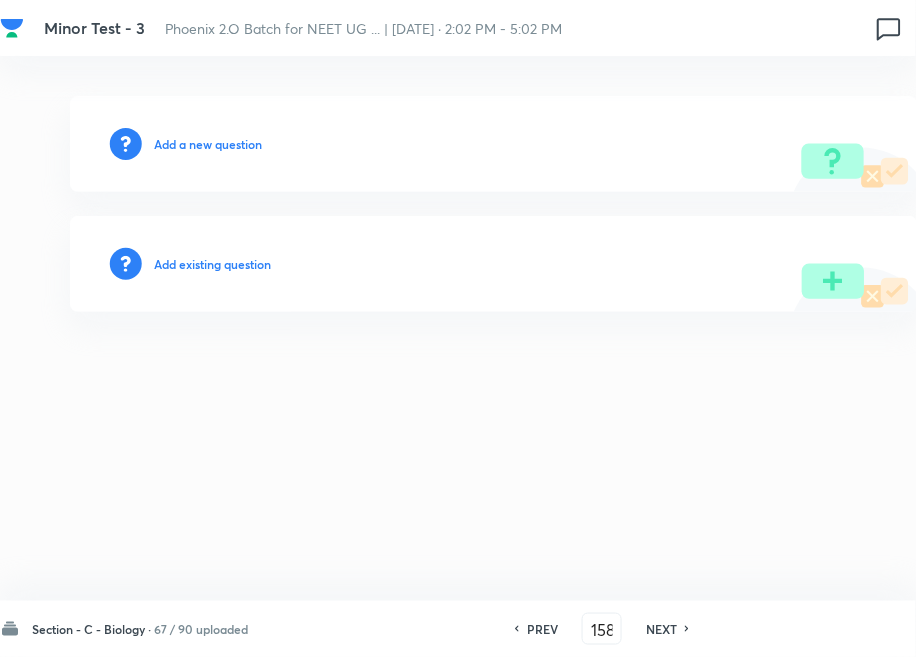 click on "Add existing question" at bounding box center [212, 264] 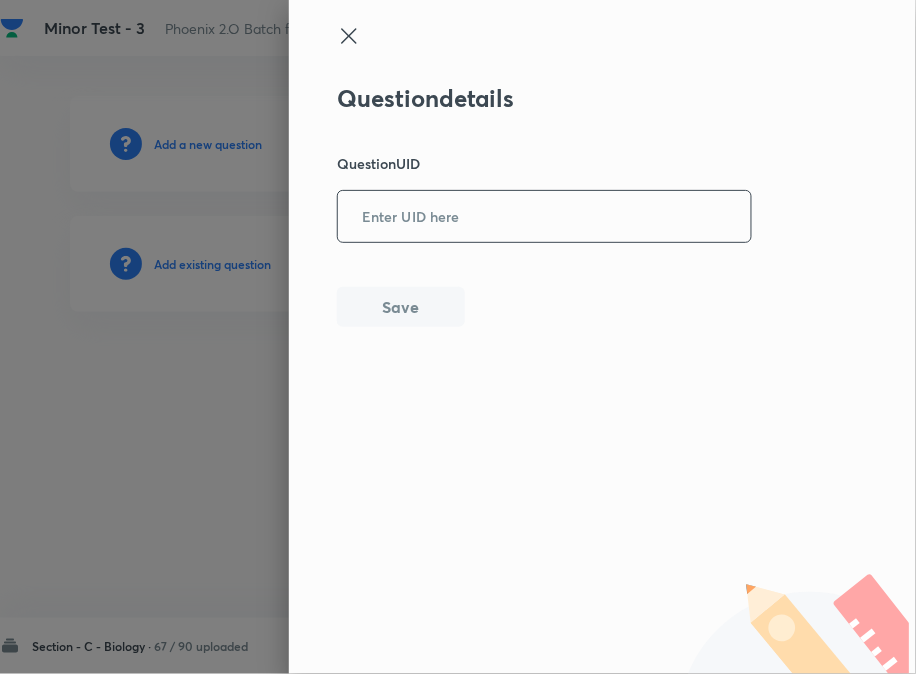 click on "​" at bounding box center (544, 216) 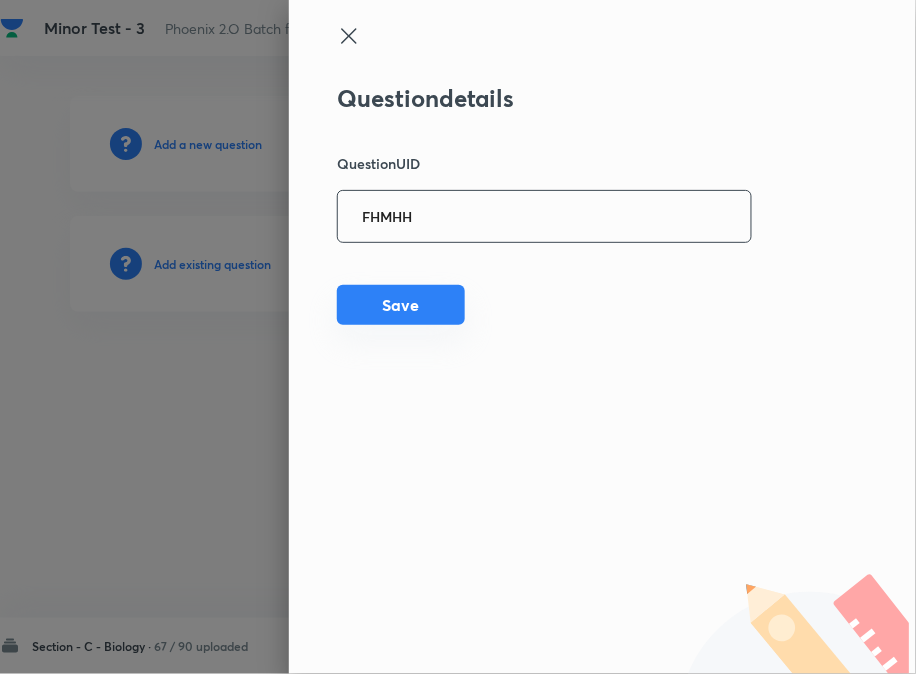 type on "FHMHH" 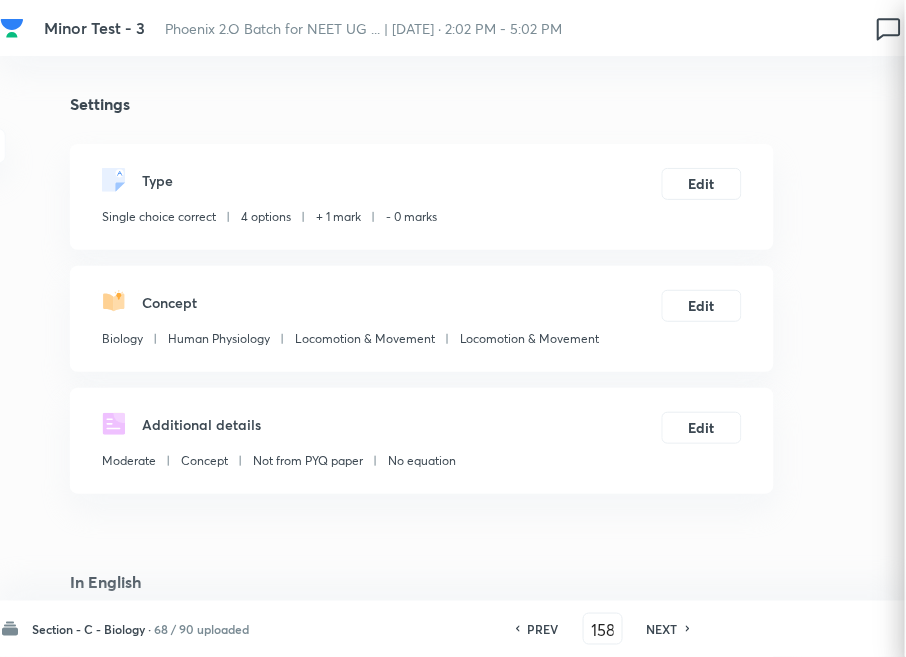 checkbox on "true" 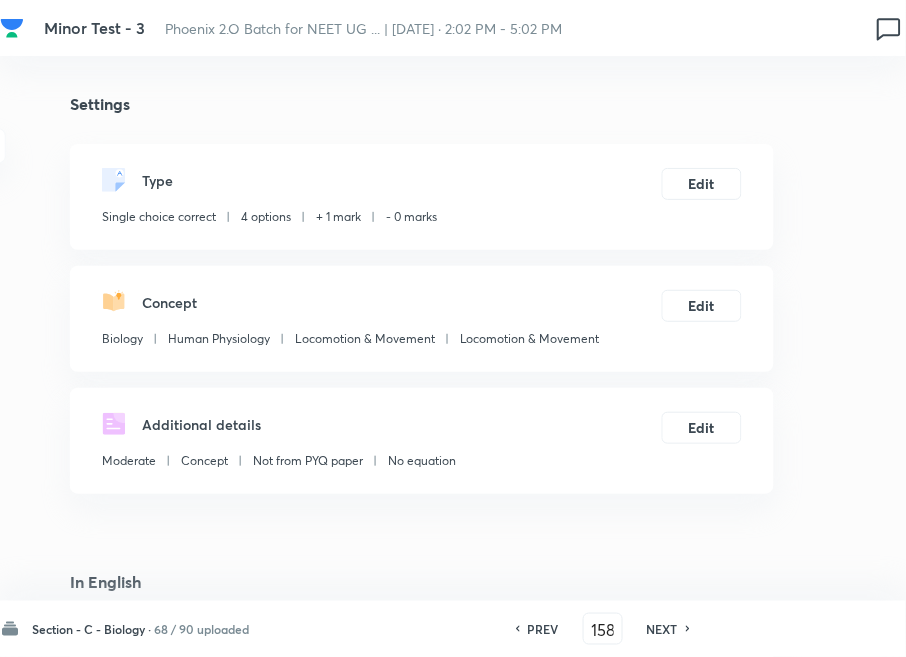 drag, startPoint x: 675, startPoint y: 628, endPoint x: 651, endPoint y: 616, distance: 26.832815 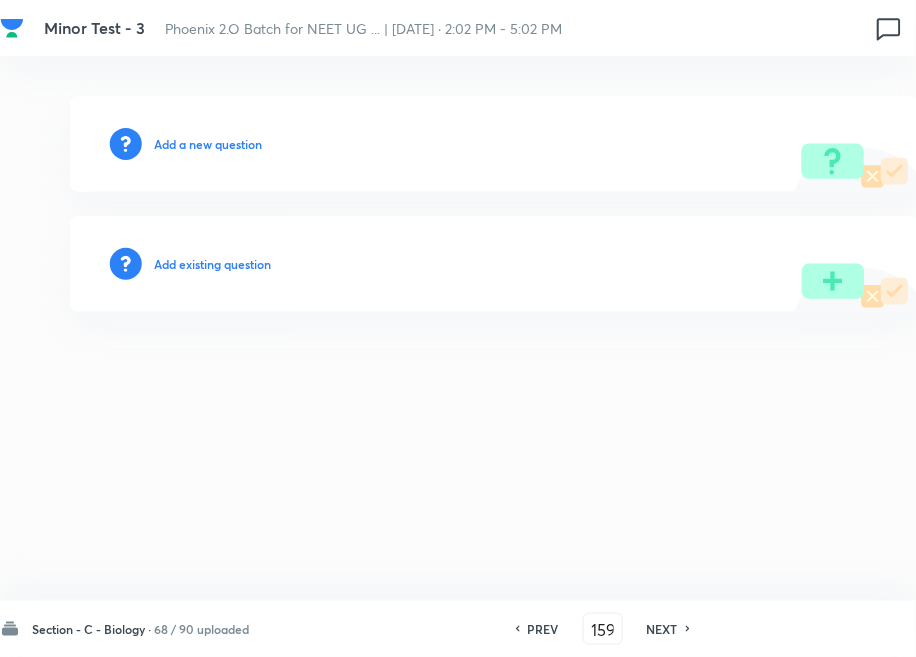 click on "Add existing question" at bounding box center [212, 264] 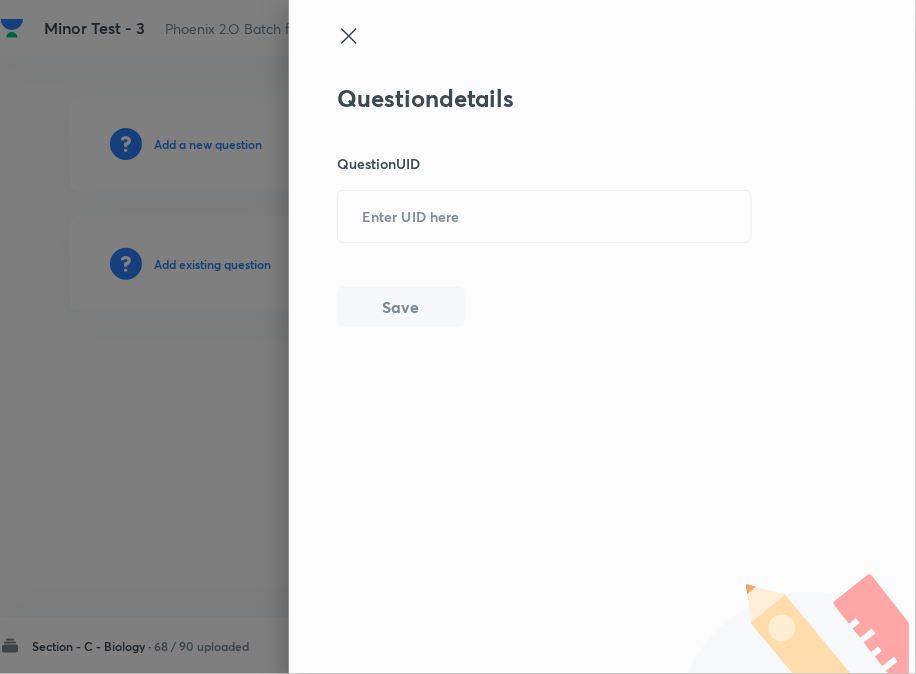 click on "Question  details Question  UID ​ Save" at bounding box center [602, 337] 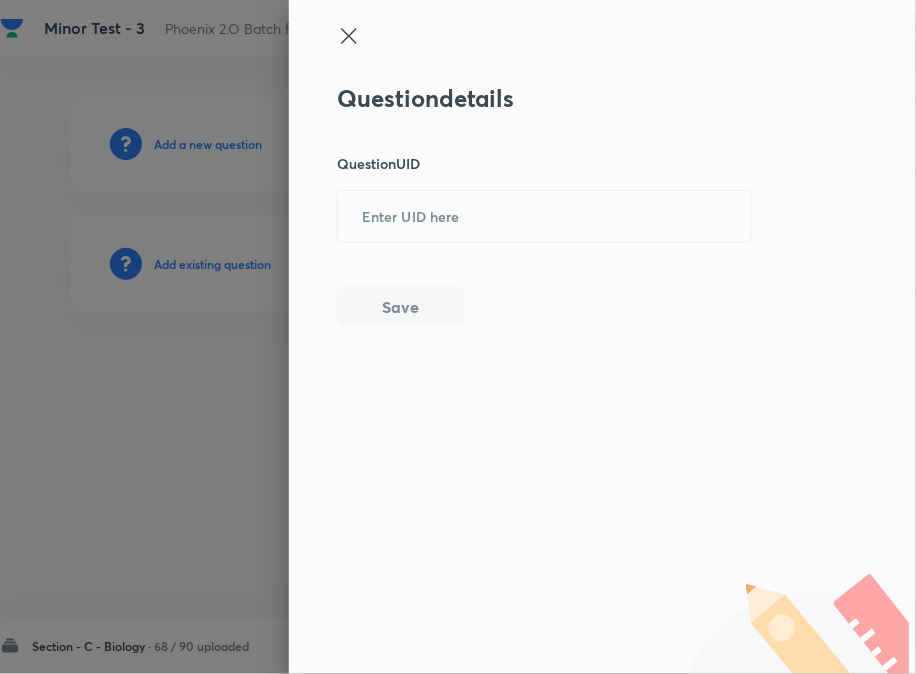 drag, startPoint x: 406, startPoint y: 228, endPoint x: 407, endPoint y: 263, distance: 35.014282 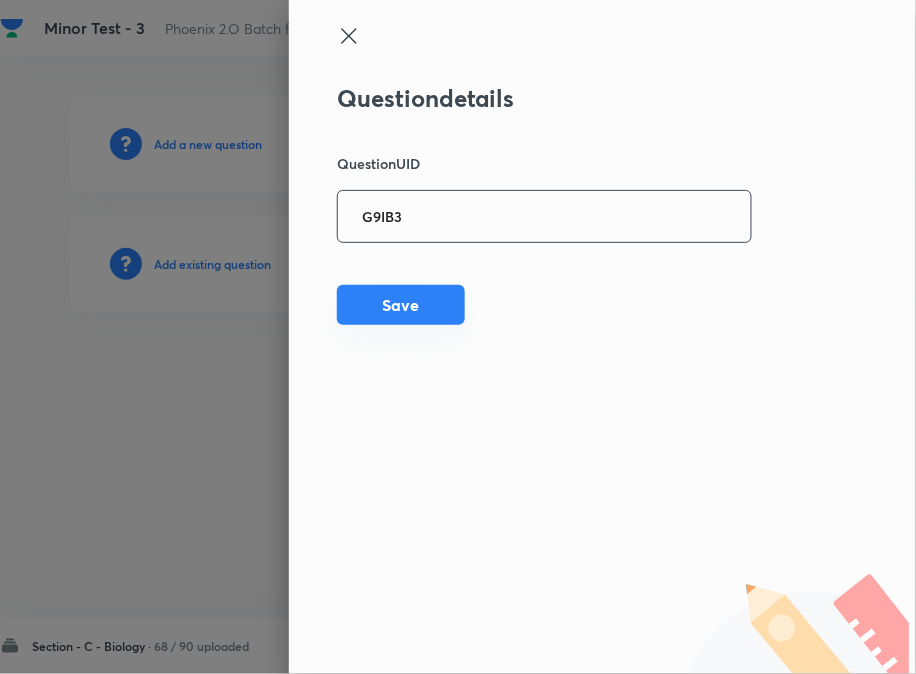 type on "G9IB3" 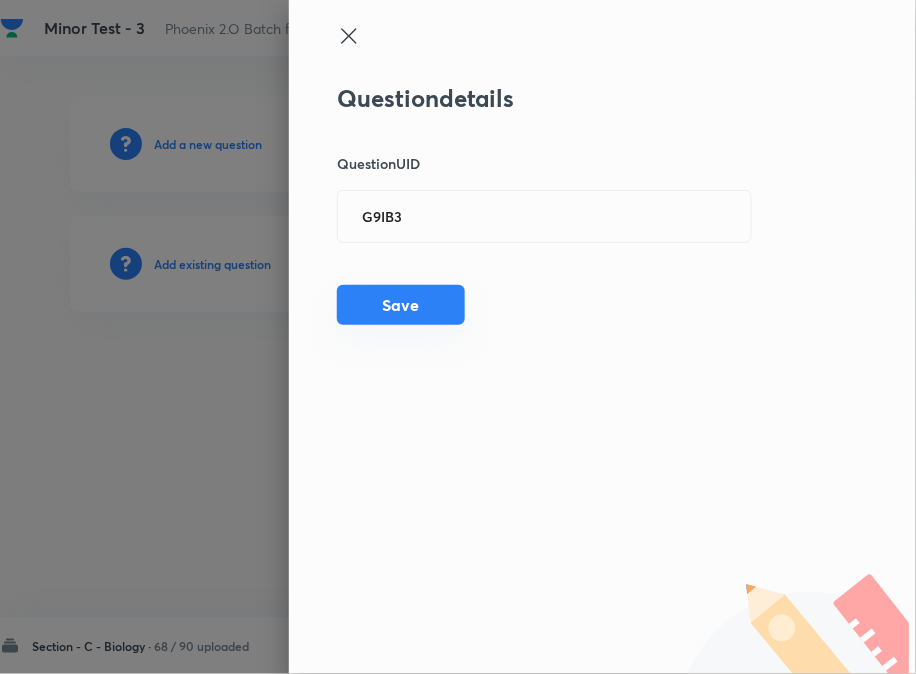 click on "Save" at bounding box center [401, 305] 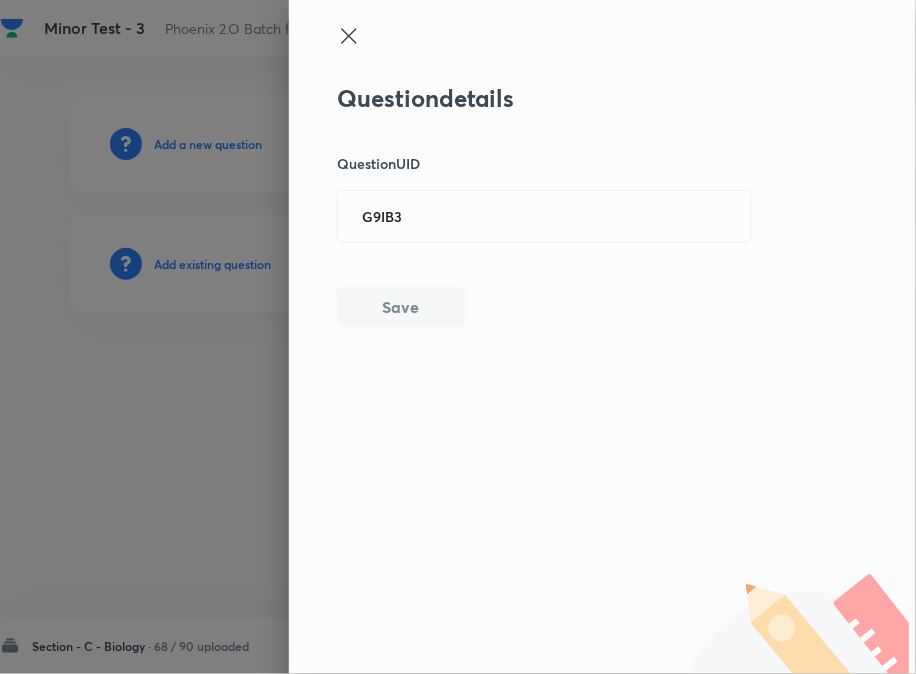 type 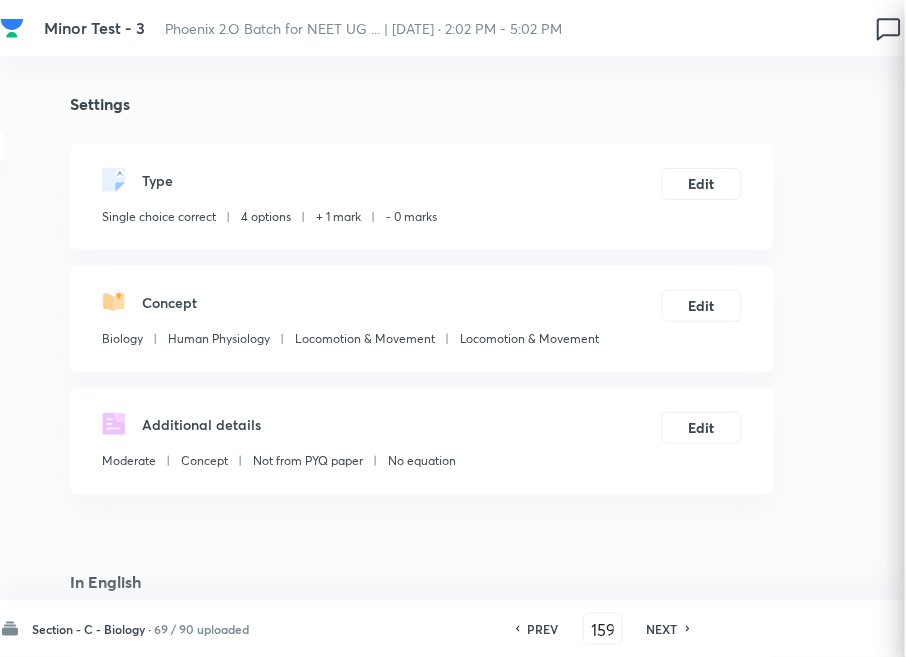 checkbox on "true" 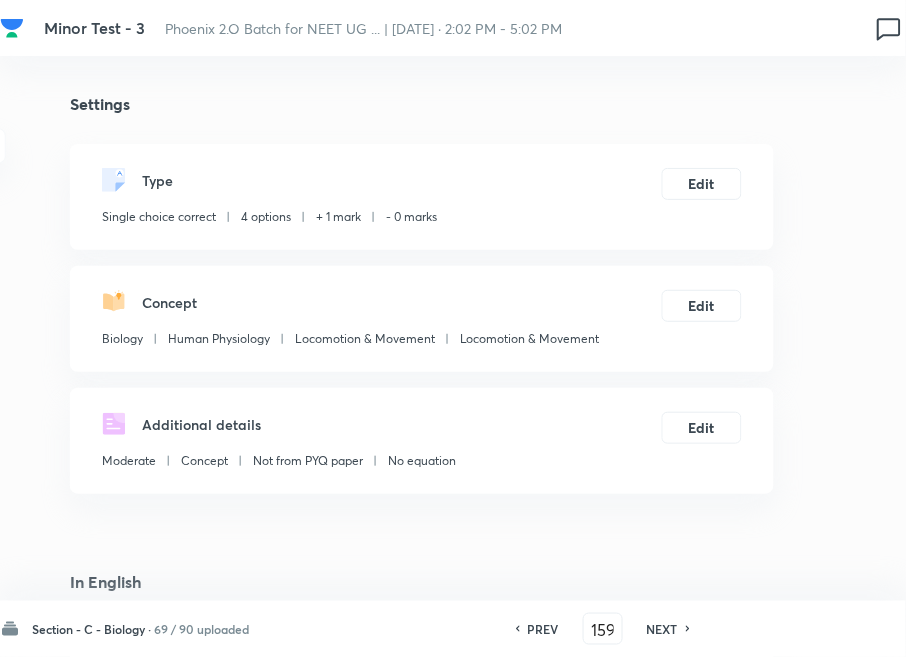 drag, startPoint x: 678, startPoint y: 626, endPoint x: 587, endPoint y: 481, distance: 171.18996 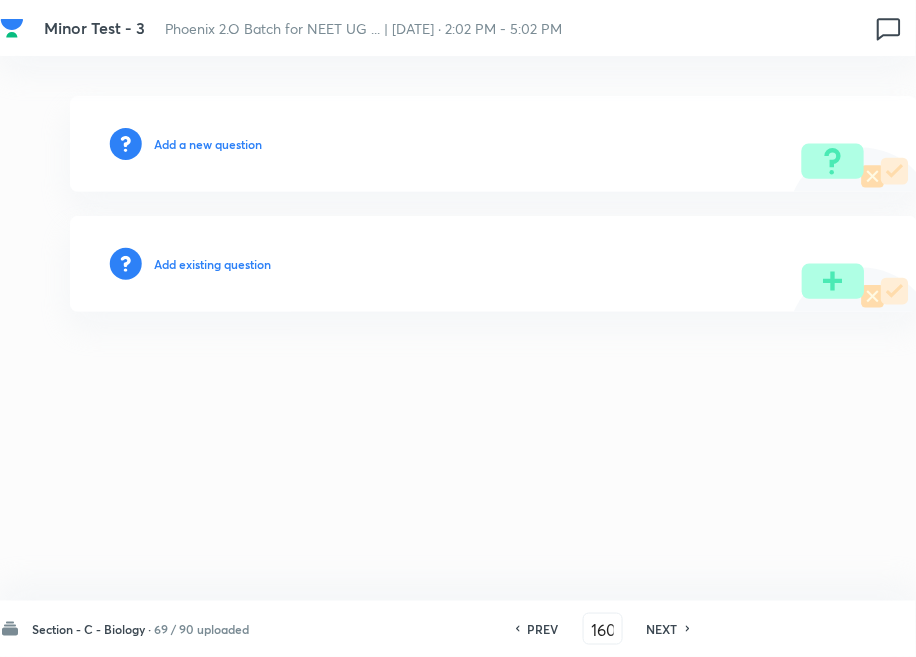 click on "Add existing question" at bounding box center (212, 264) 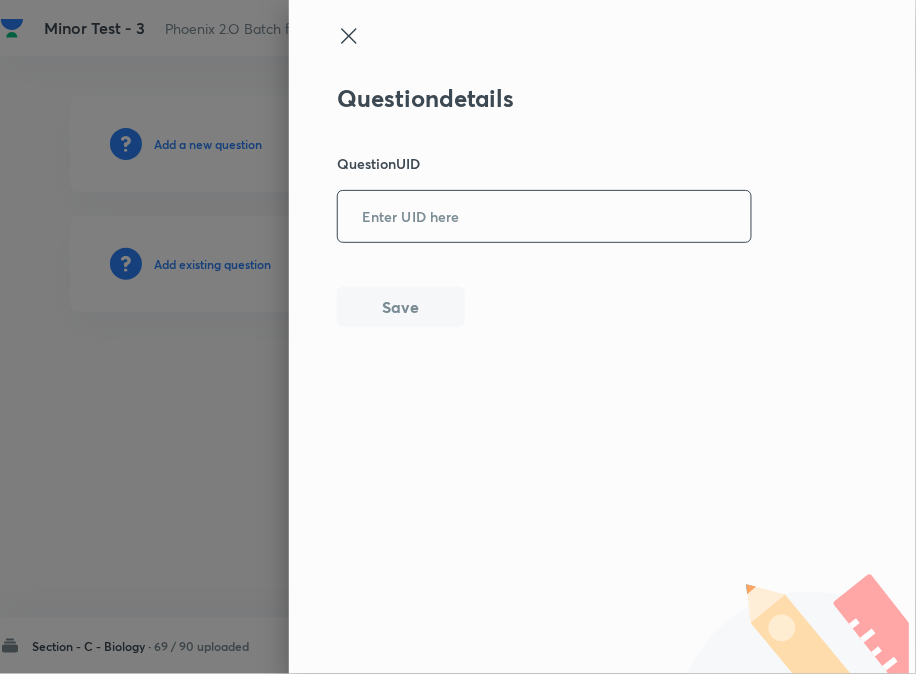 drag, startPoint x: 418, startPoint y: 197, endPoint x: 393, endPoint y: 294, distance: 100.16985 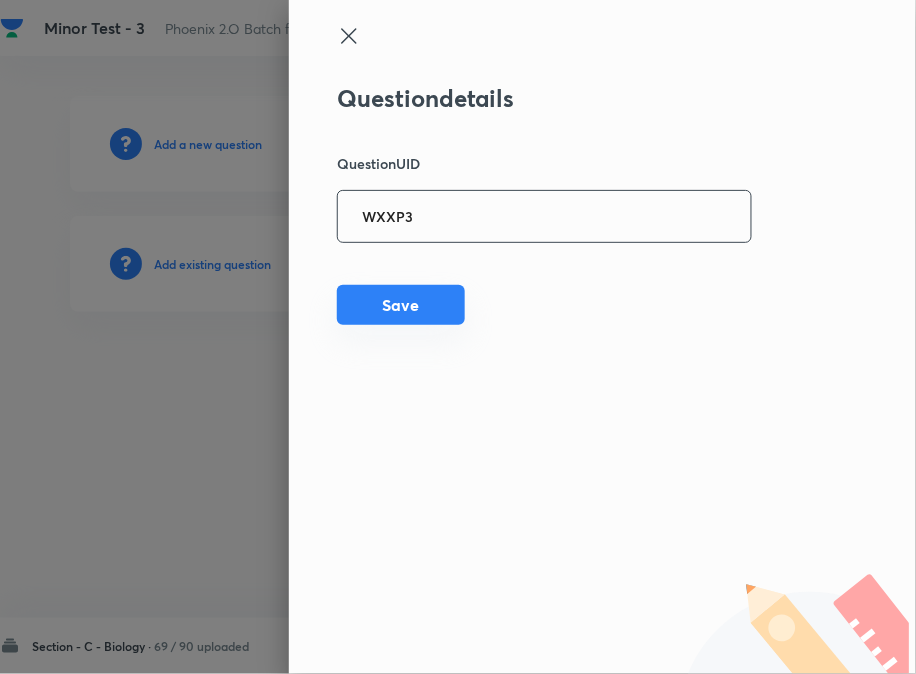 type on "WXXP3" 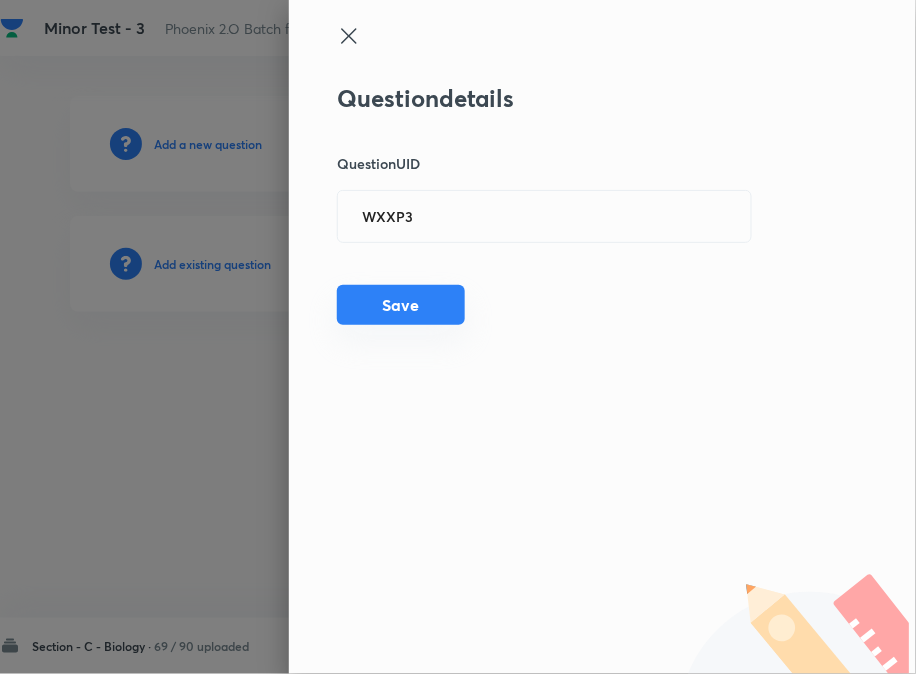 click on "Save" at bounding box center (401, 305) 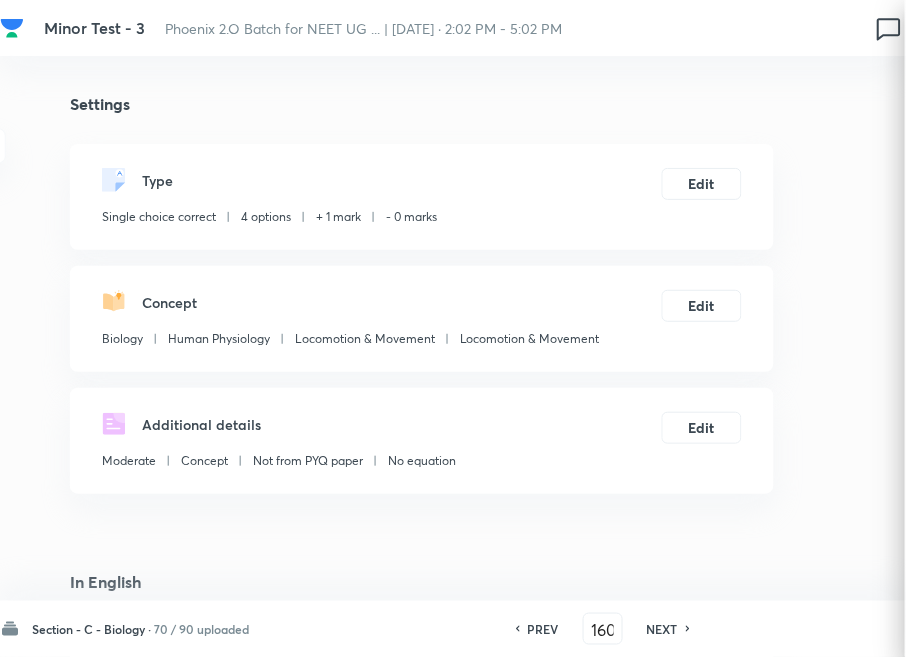 checkbox on "true" 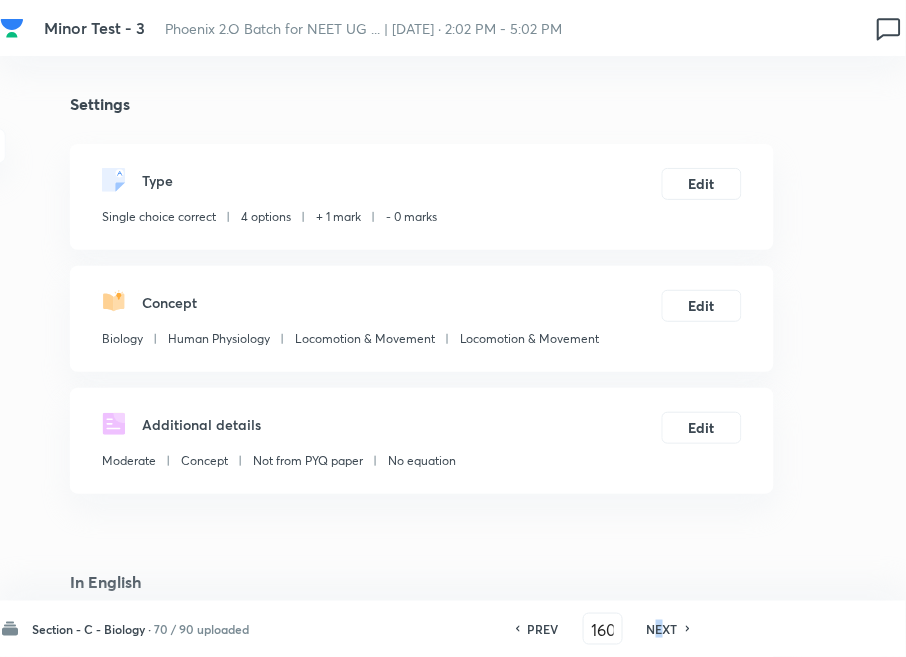 click on "NEXT" at bounding box center [662, 629] 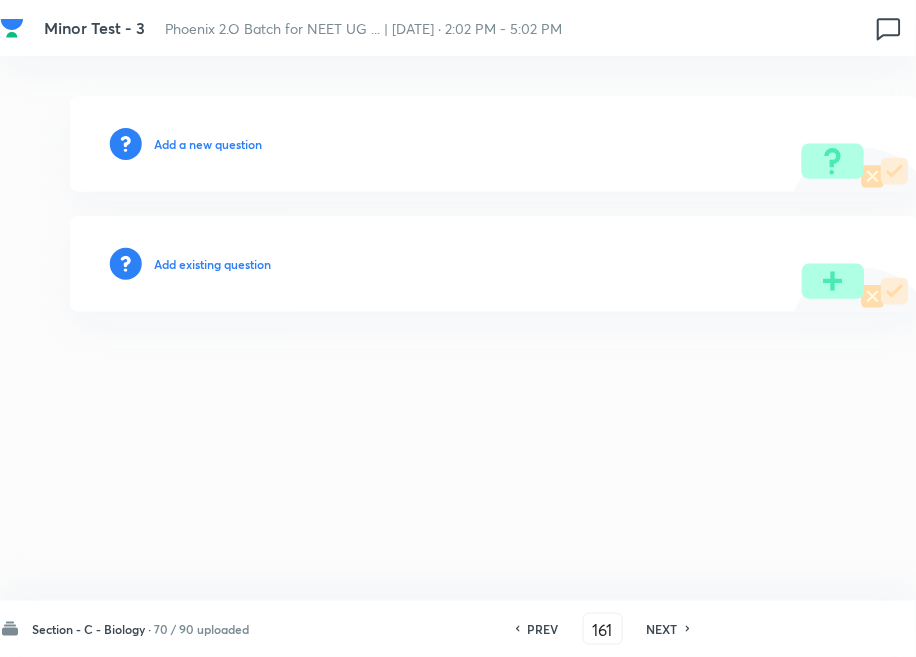 click on "Add existing question" at bounding box center [212, 264] 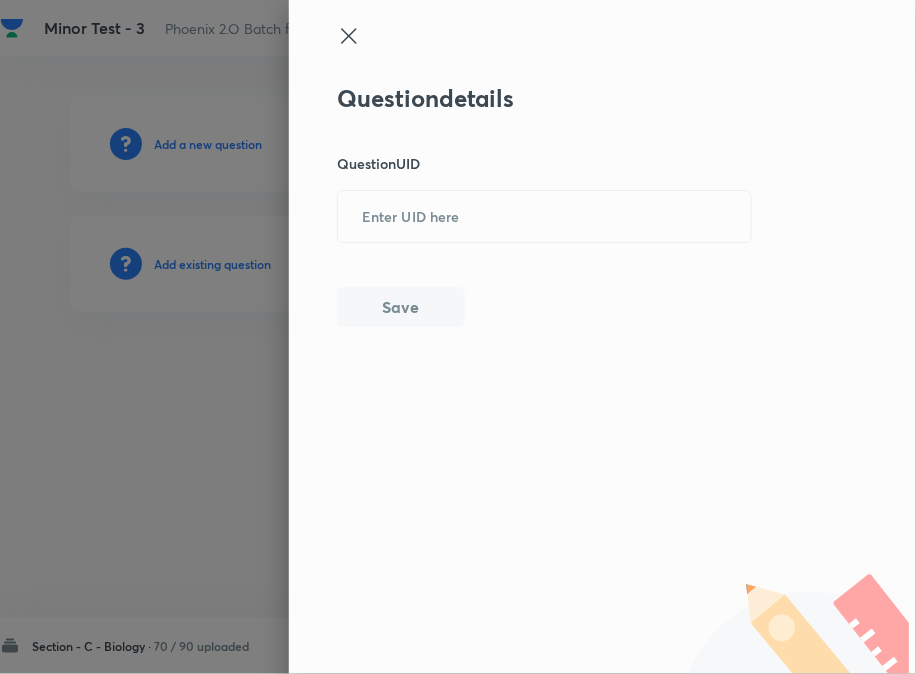 drag, startPoint x: 487, startPoint y: 220, endPoint x: 458, endPoint y: 258, distance: 47.801674 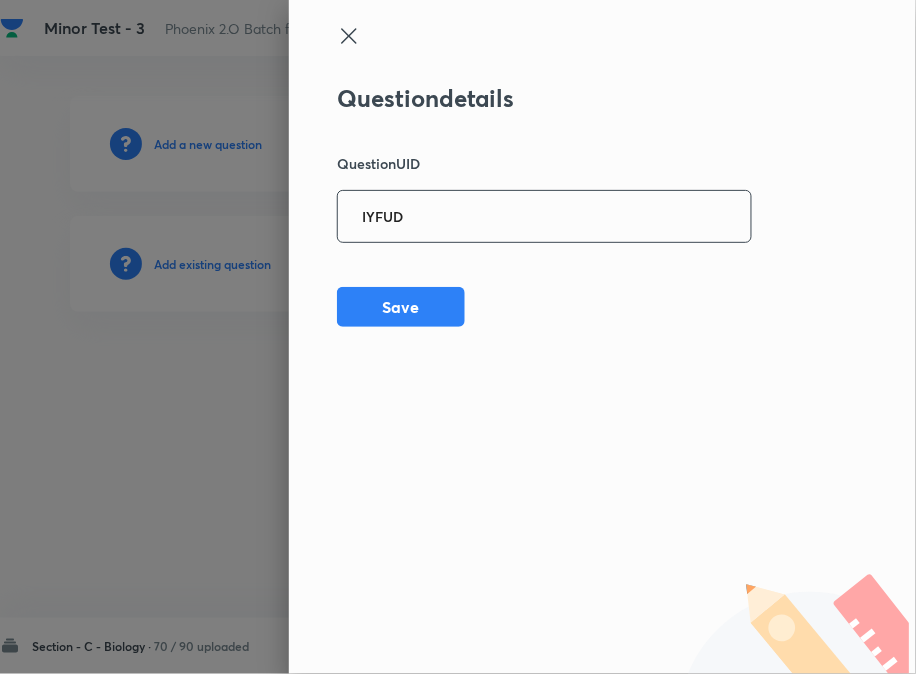 type on "IYFUD" 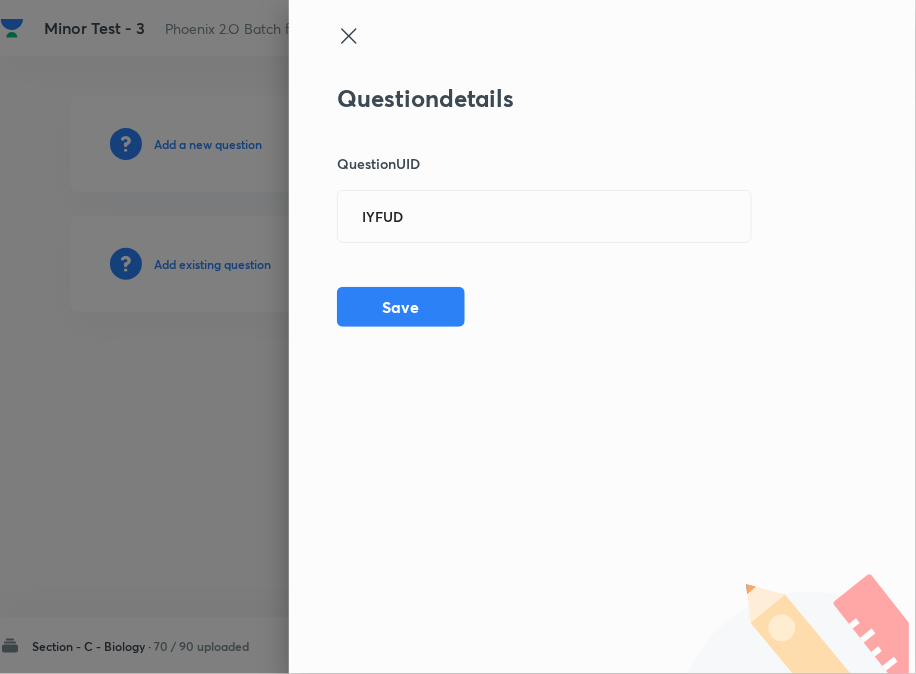 click on "Question  details Question  UID IYFUD ​ Save" at bounding box center (602, 337) 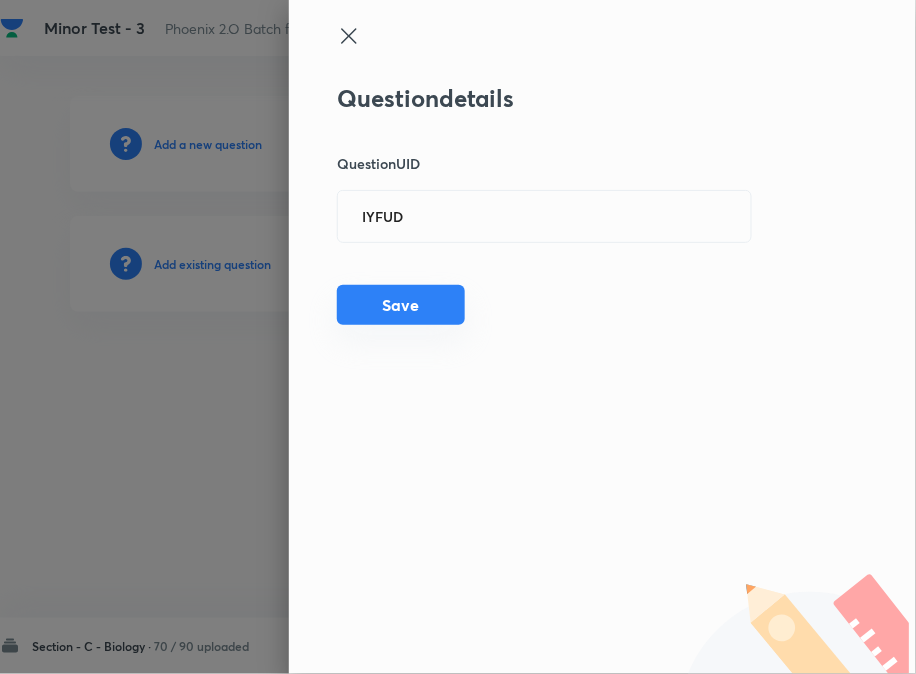 click on "Save" at bounding box center [401, 305] 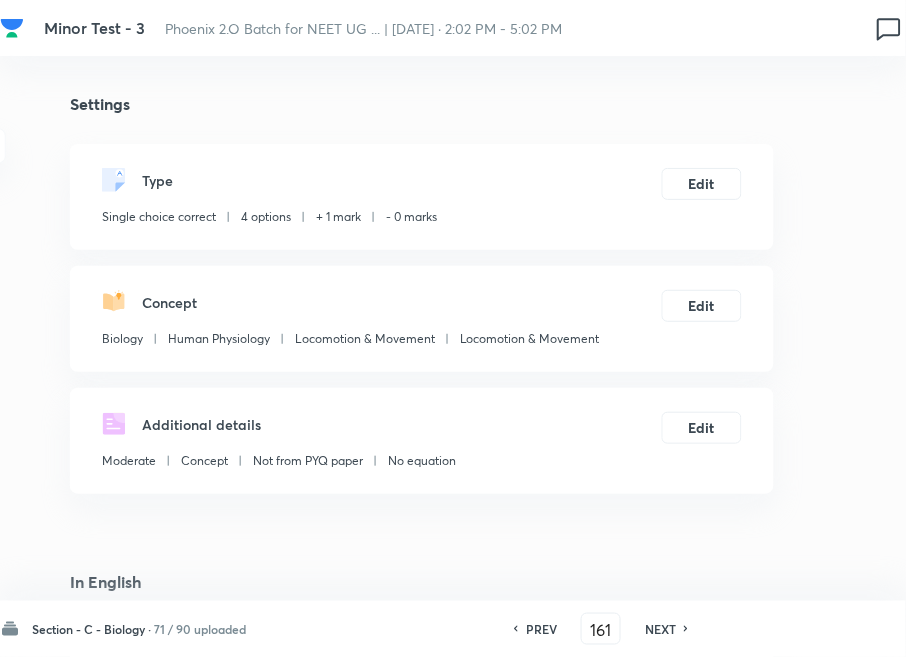 drag, startPoint x: 680, startPoint y: 632, endPoint x: 620, endPoint y: 572, distance: 84.85281 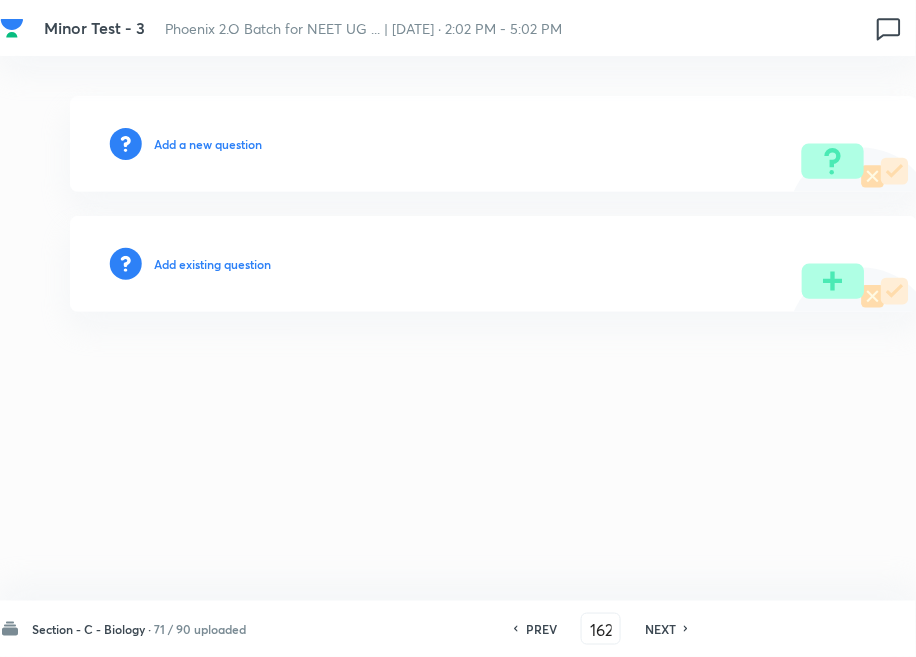 click on "Add existing question" at bounding box center (212, 264) 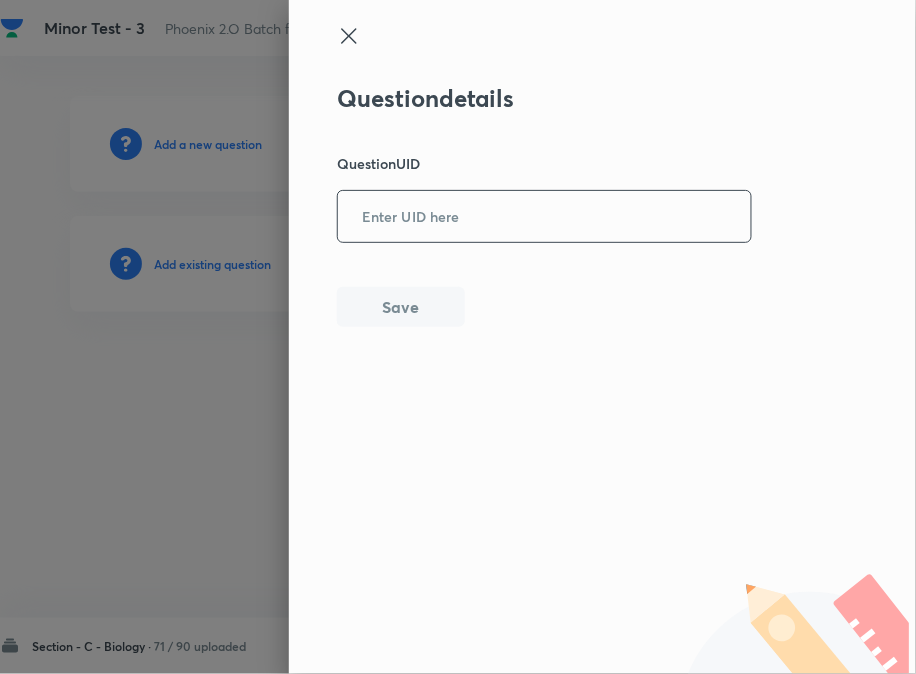 click at bounding box center (544, 216) 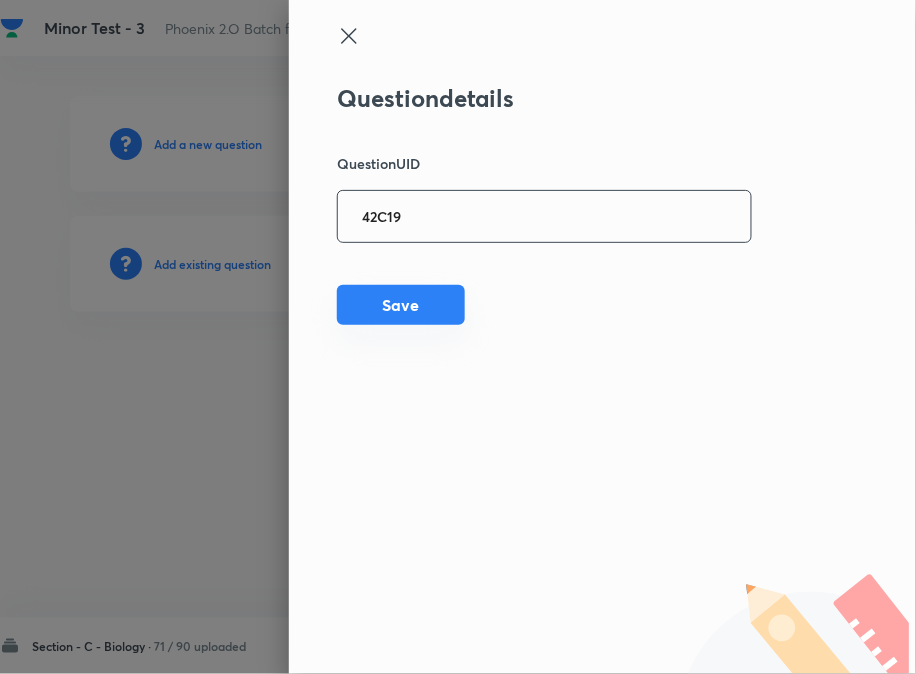 type on "42C19" 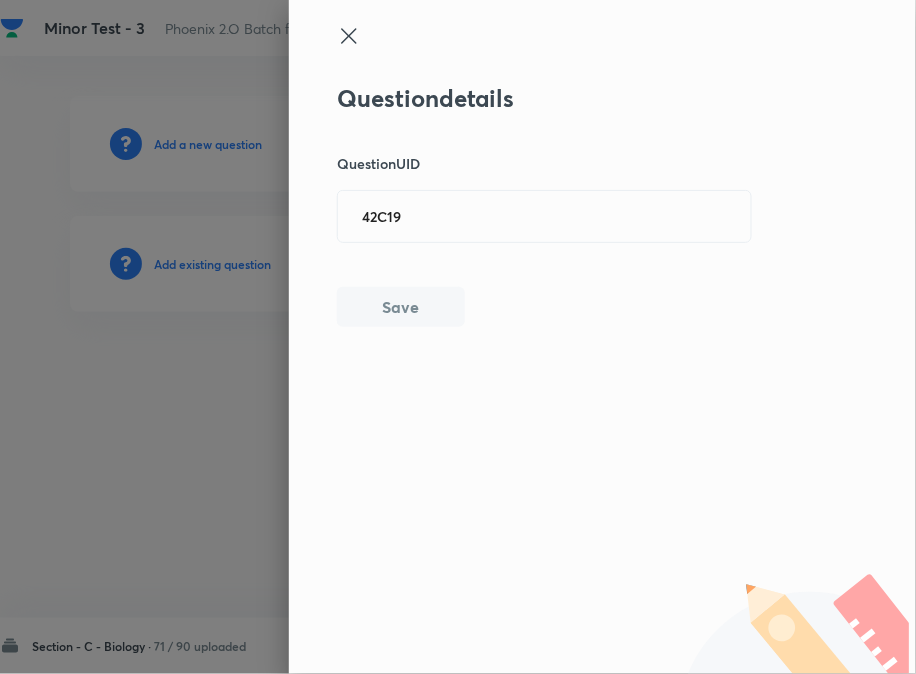 type 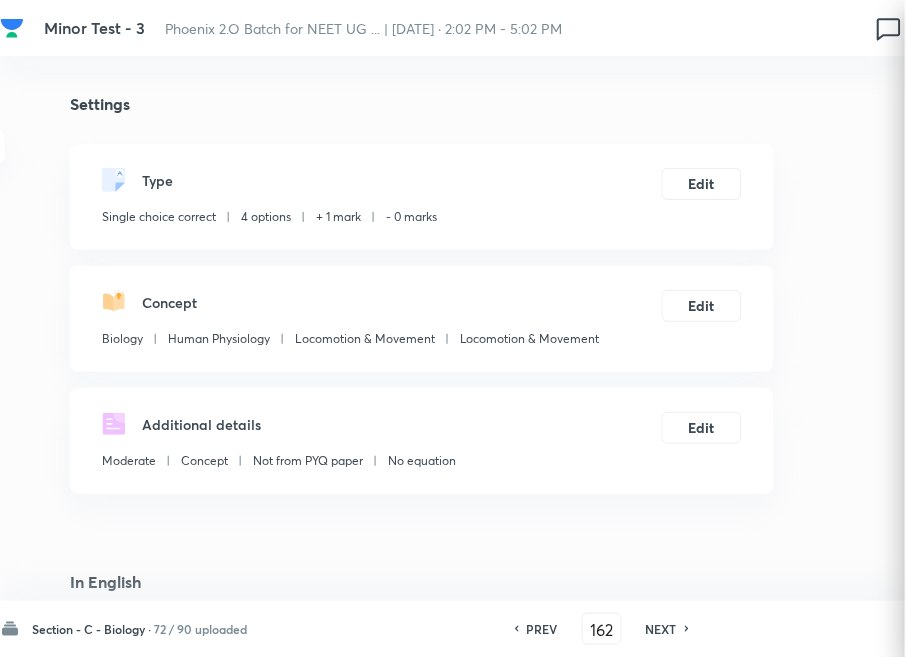 checkbox on "true" 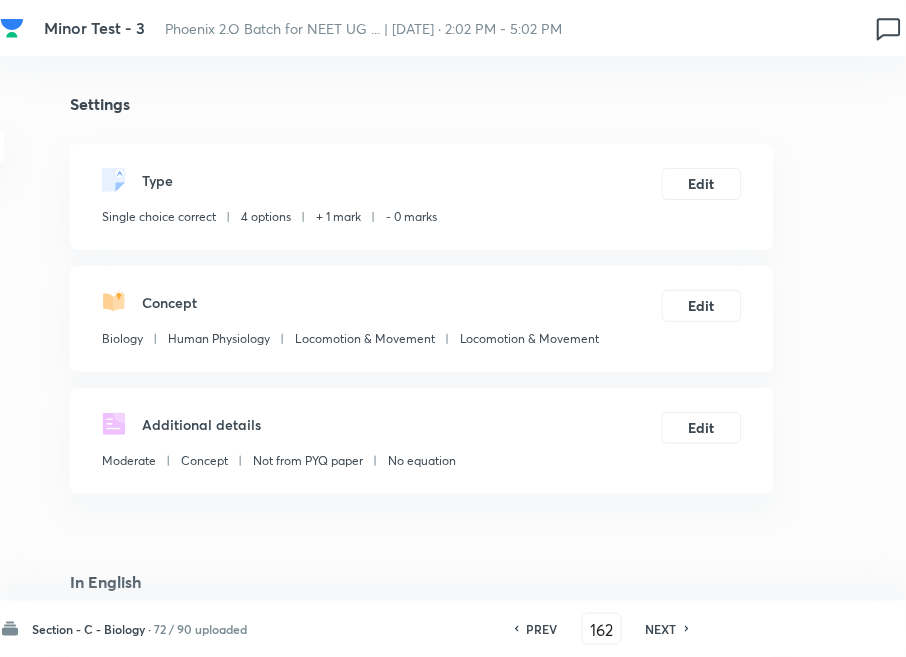 drag, startPoint x: 667, startPoint y: 633, endPoint x: 650, endPoint y: 611, distance: 27.802877 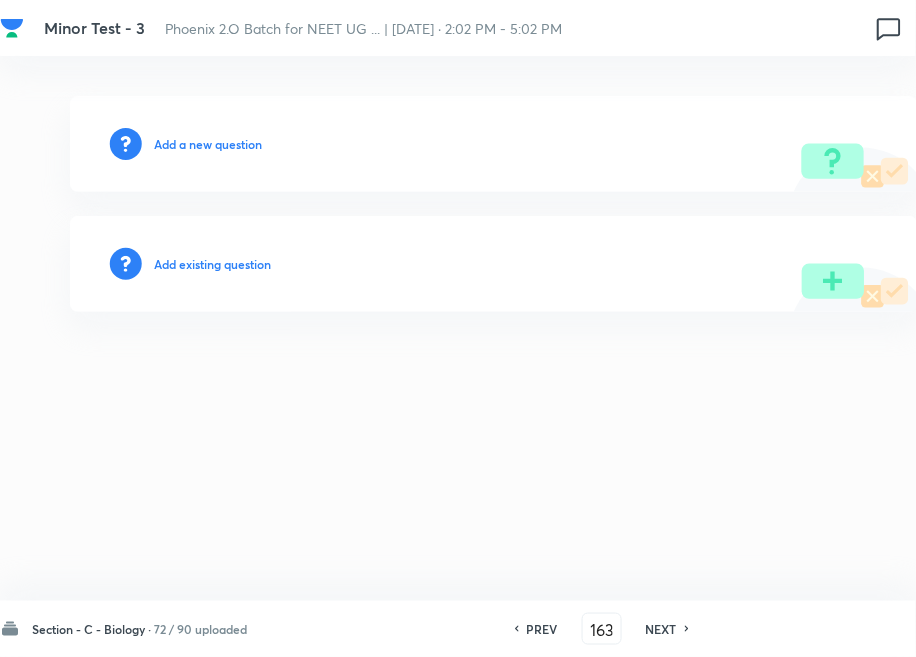 click on "Add existing question" at bounding box center (212, 264) 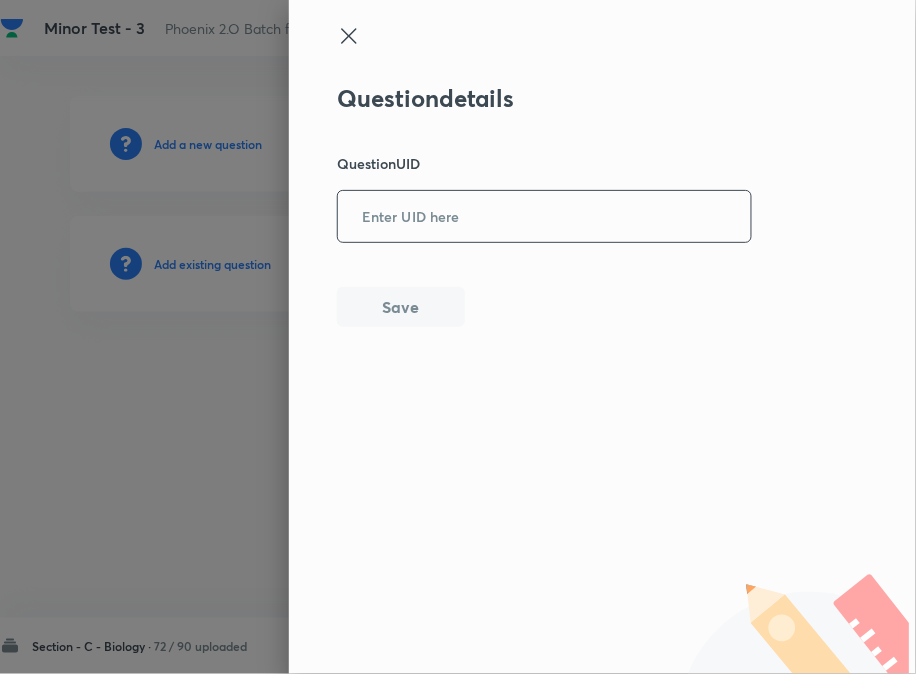paste on "HJH9Y" 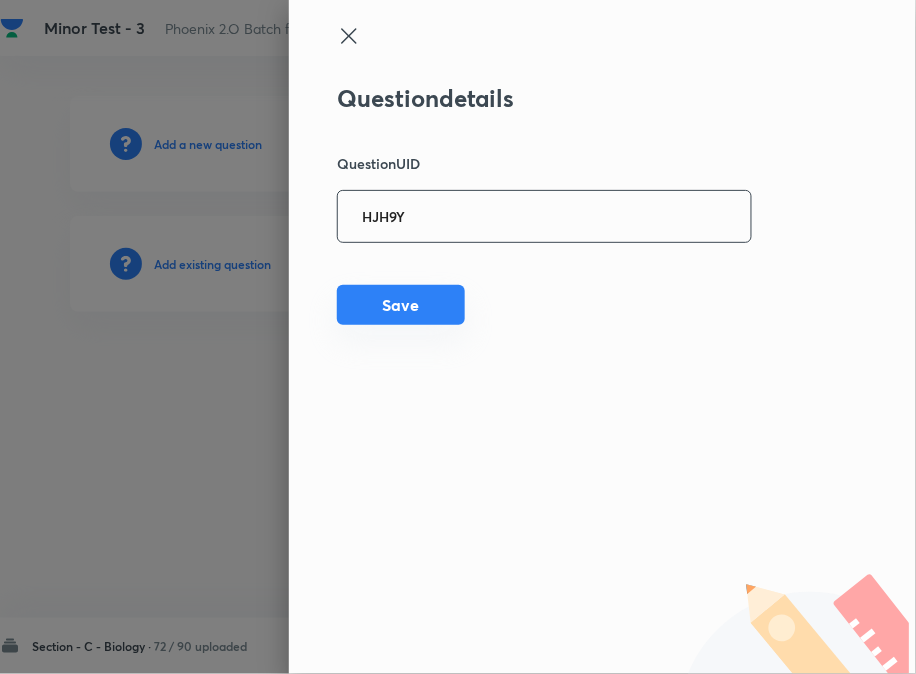 type on "HJH9Y" 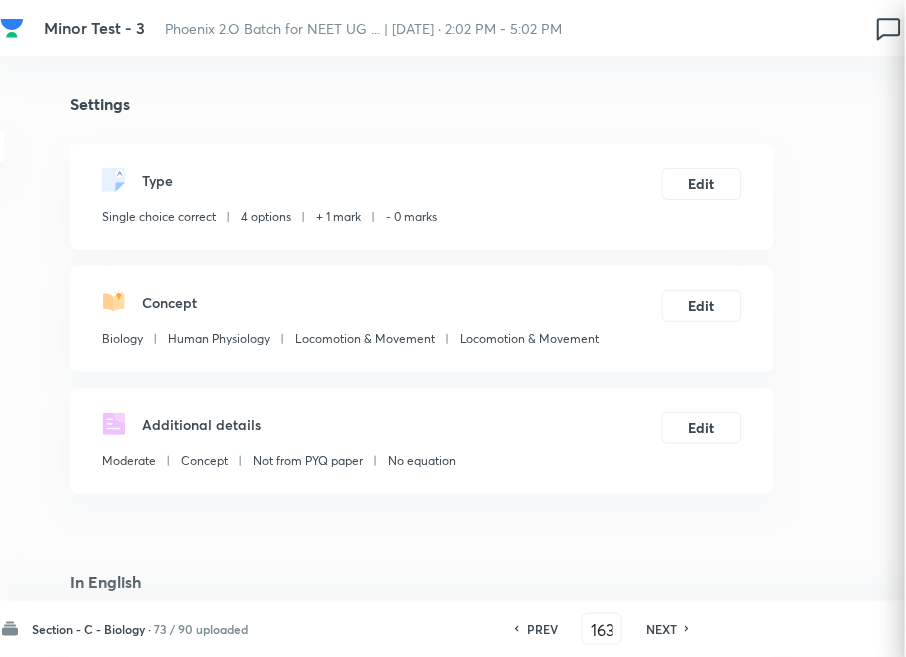 checkbox on "true" 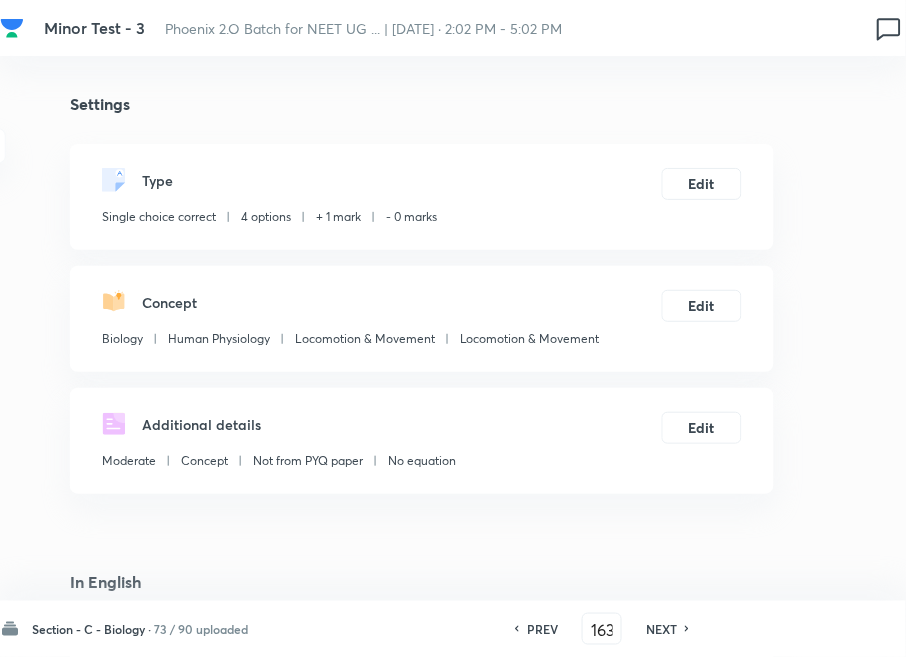 click on "NEXT" at bounding box center [661, 629] 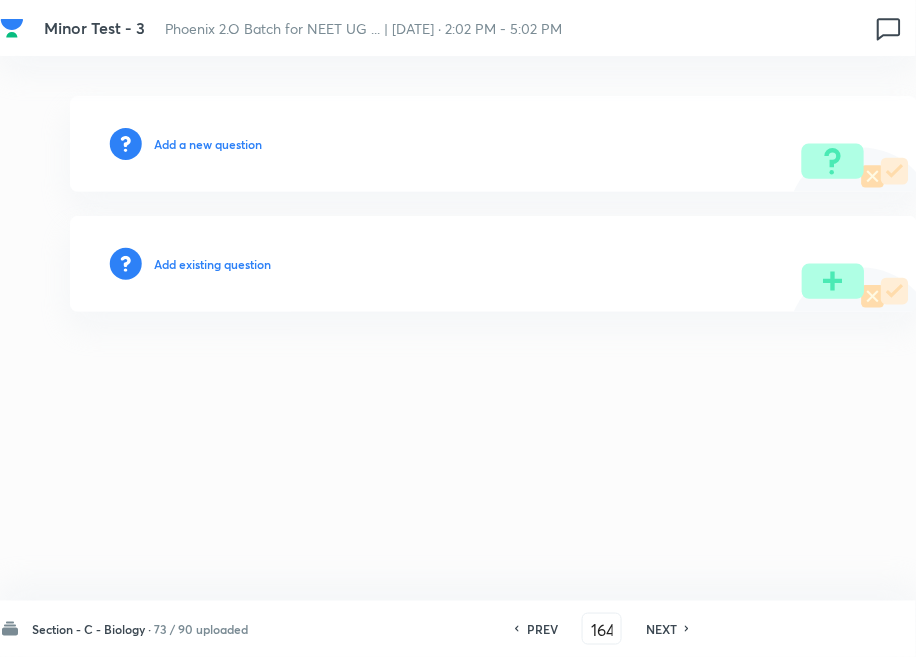 click on "Add existing question" at bounding box center [212, 264] 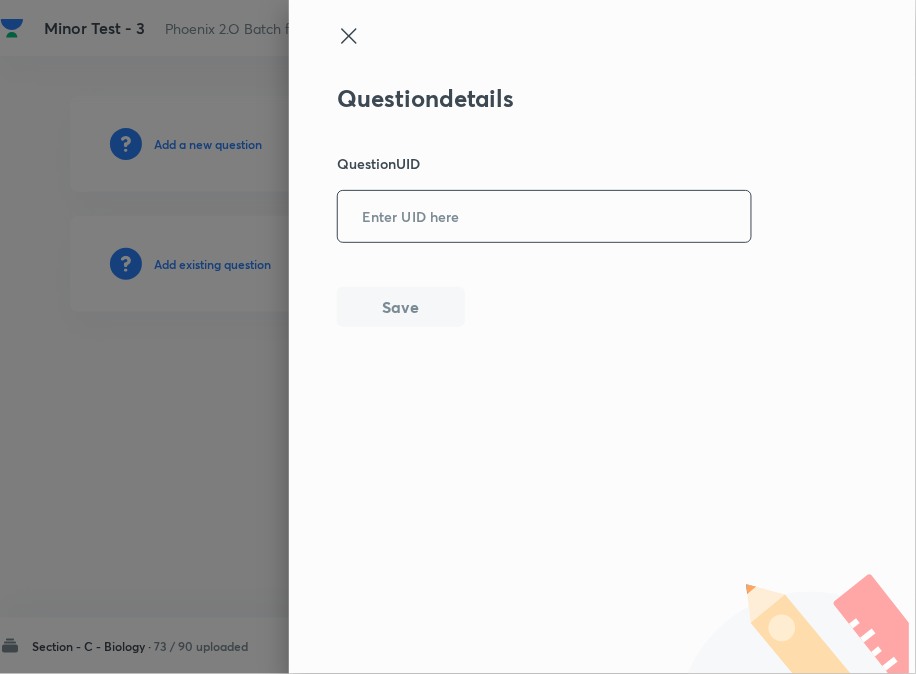 click at bounding box center [544, 216] 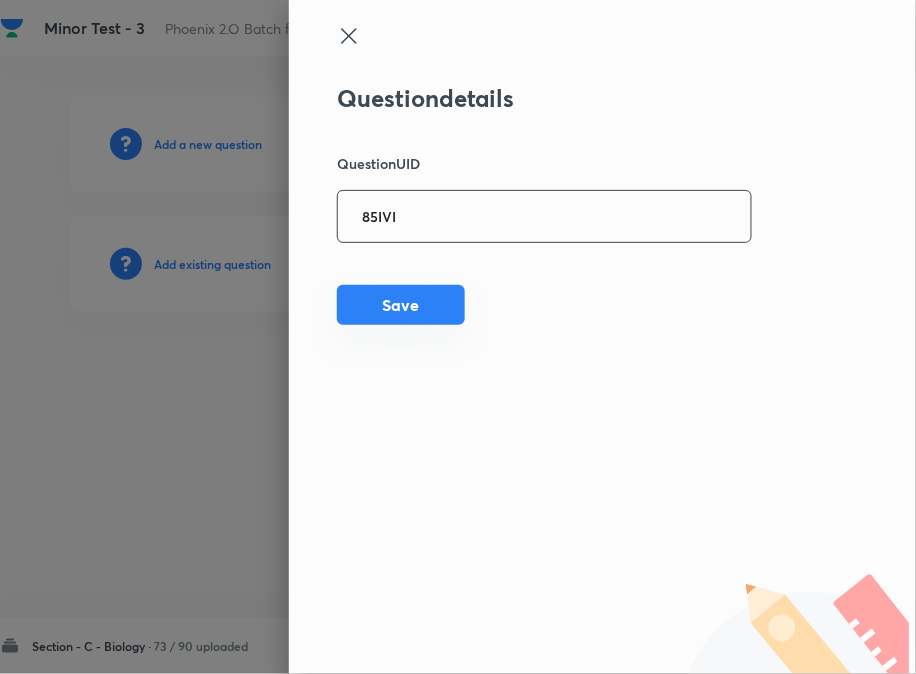 type on "85IVI" 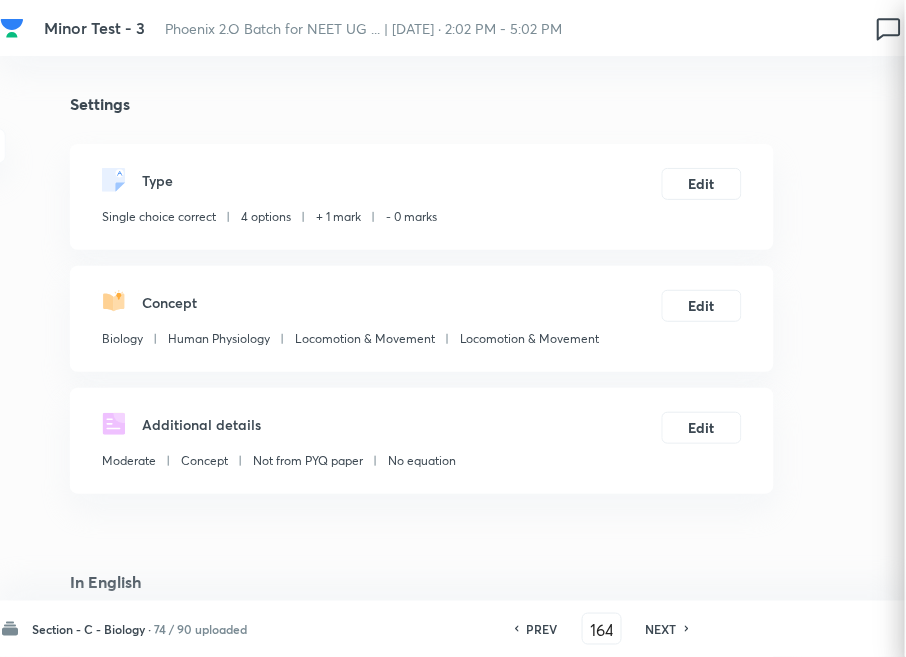 checkbox on "true" 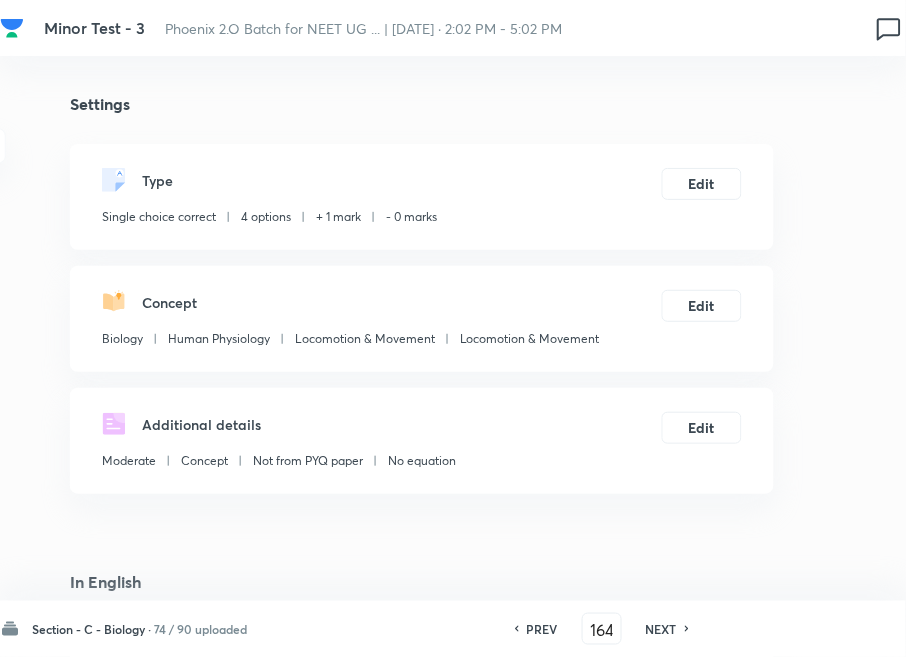 click on "NEXT" at bounding box center (661, 629) 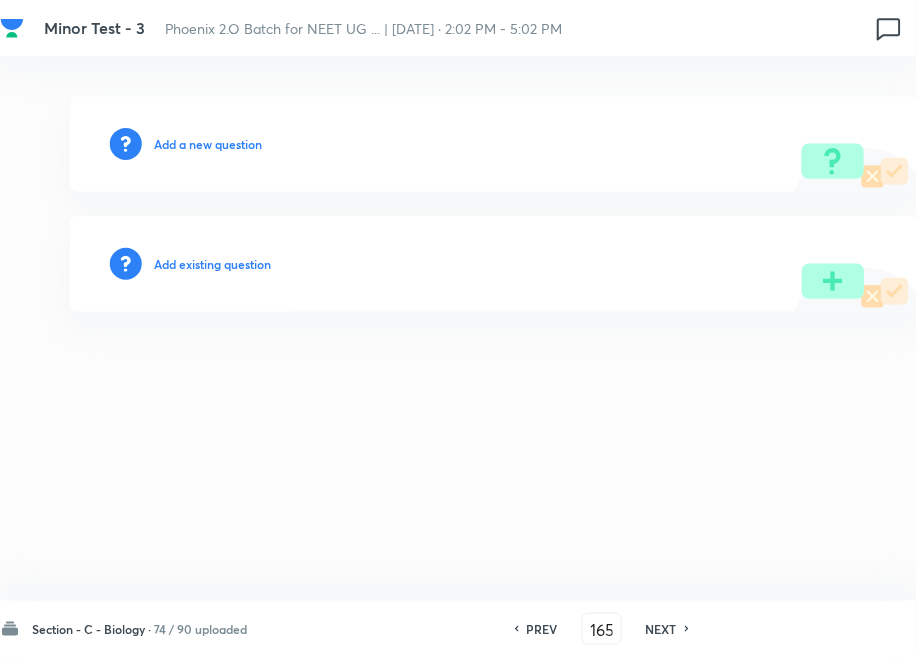click on "Add existing question" at bounding box center [212, 264] 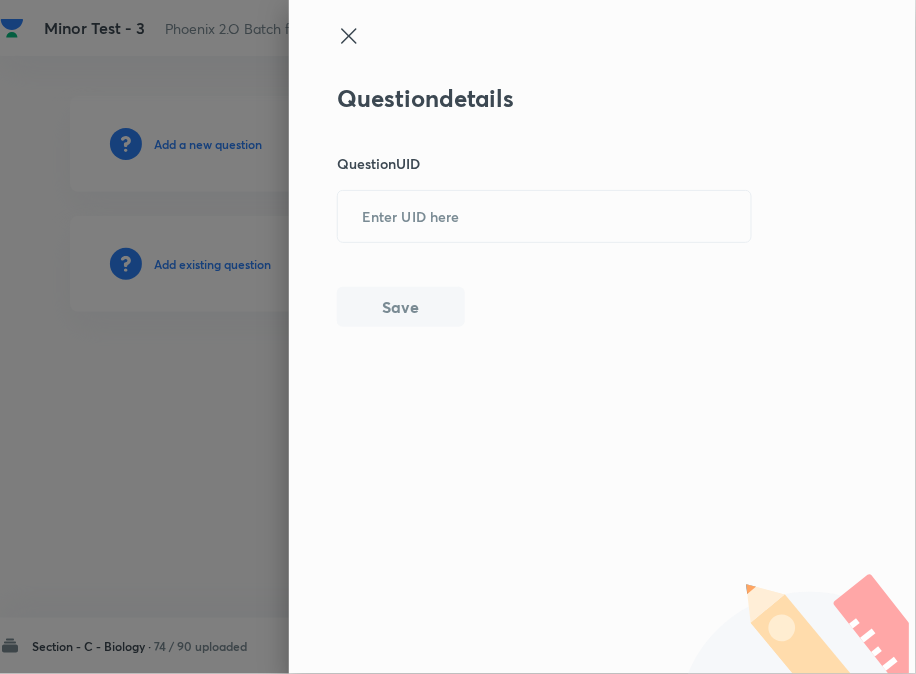 click on "Question  details Question  UID ​ Save" at bounding box center (602, 337) 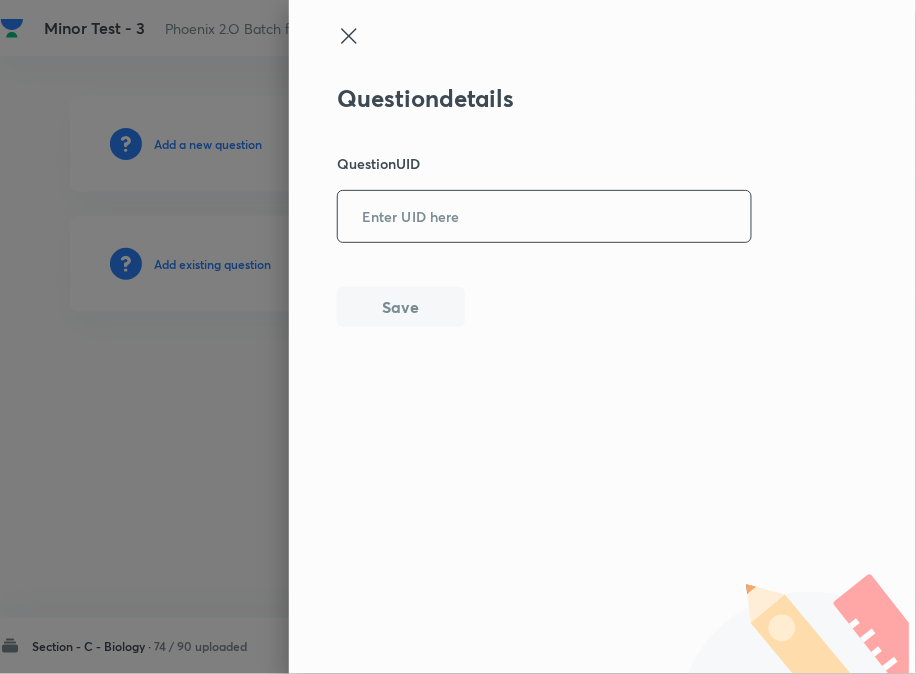 click on "Question  details Question  UID ​ Save" at bounding box center [545, 205] 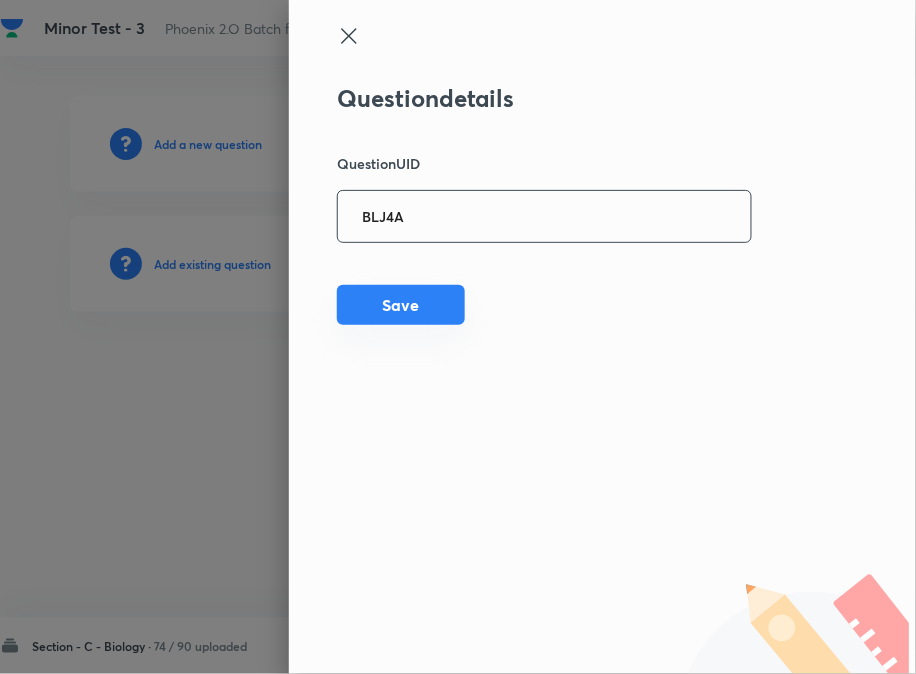 type on "BLJ4A" 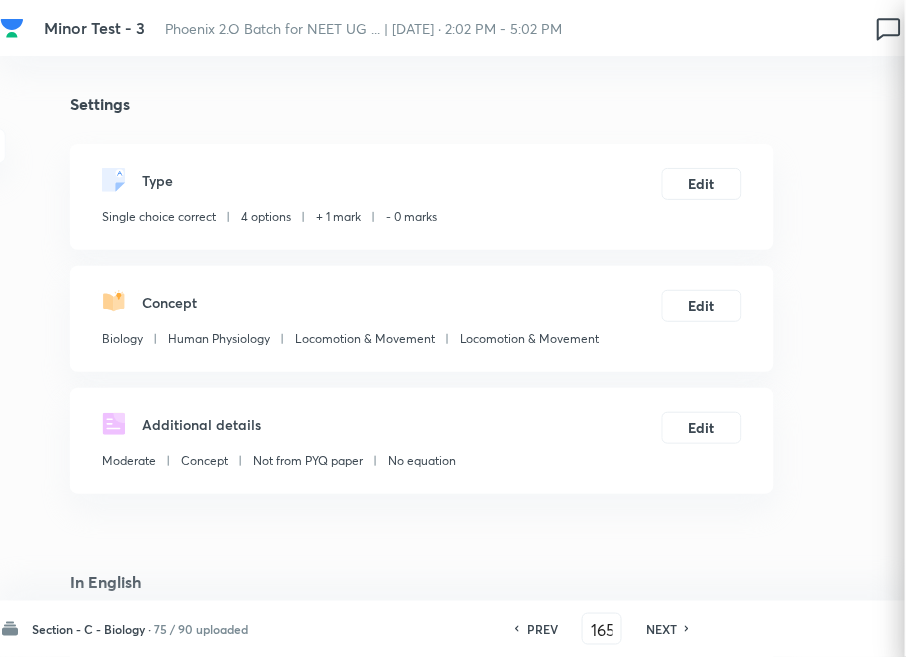 checkbox on "true" 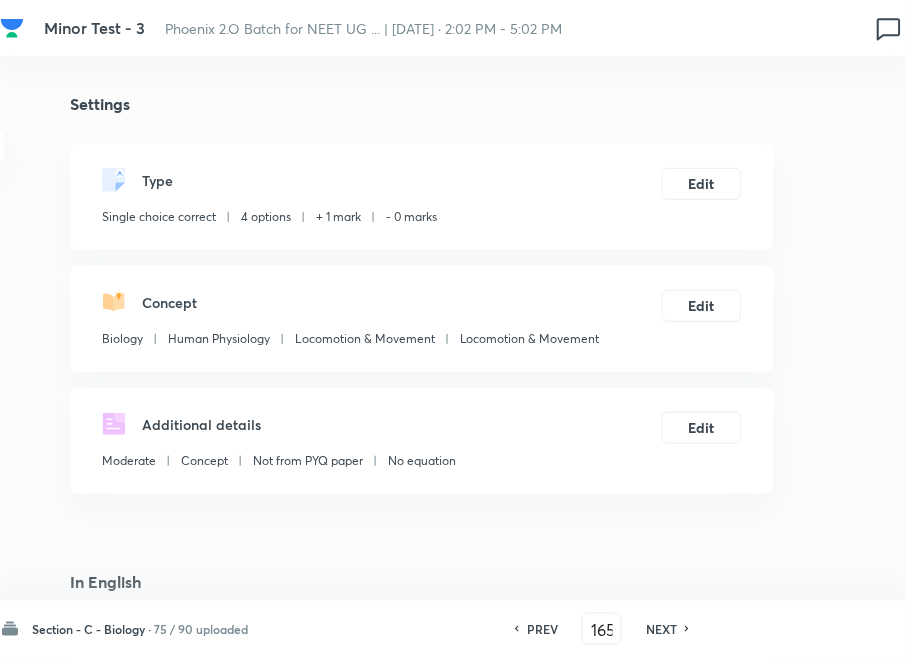 drag, startPoint x: 672, startPoint y: 635, endPoint x: 657, endPoint y: 613, distance: 26.627054 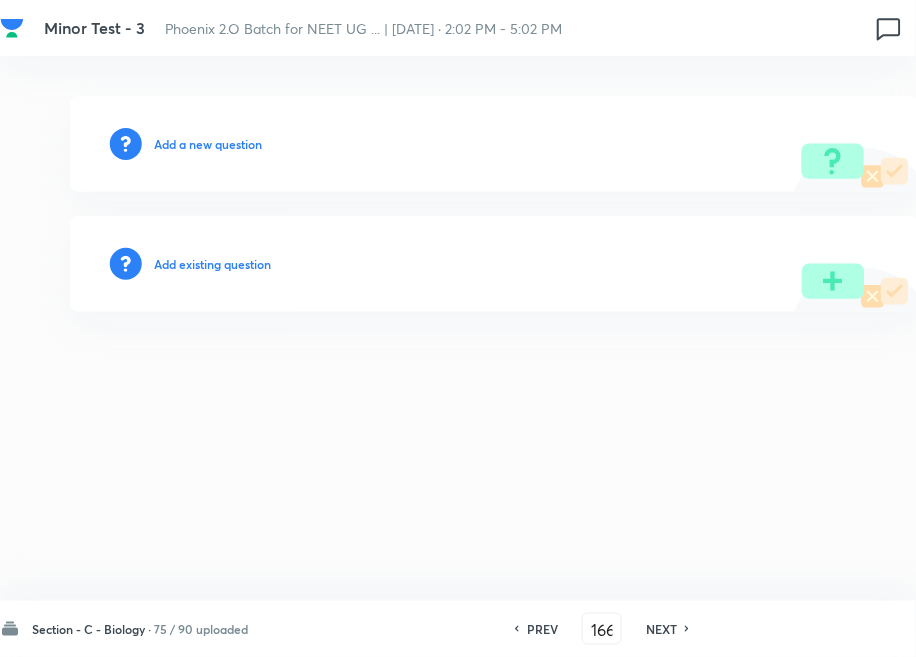 click on "Add existing question" at bounding box center (212, 264) 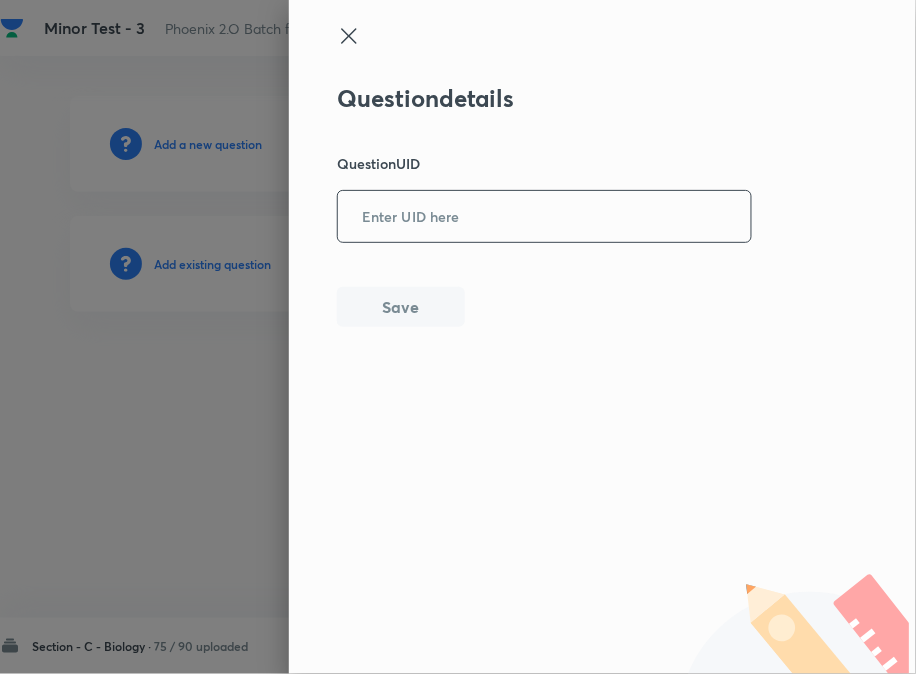 click at bounding box center (544, 216) 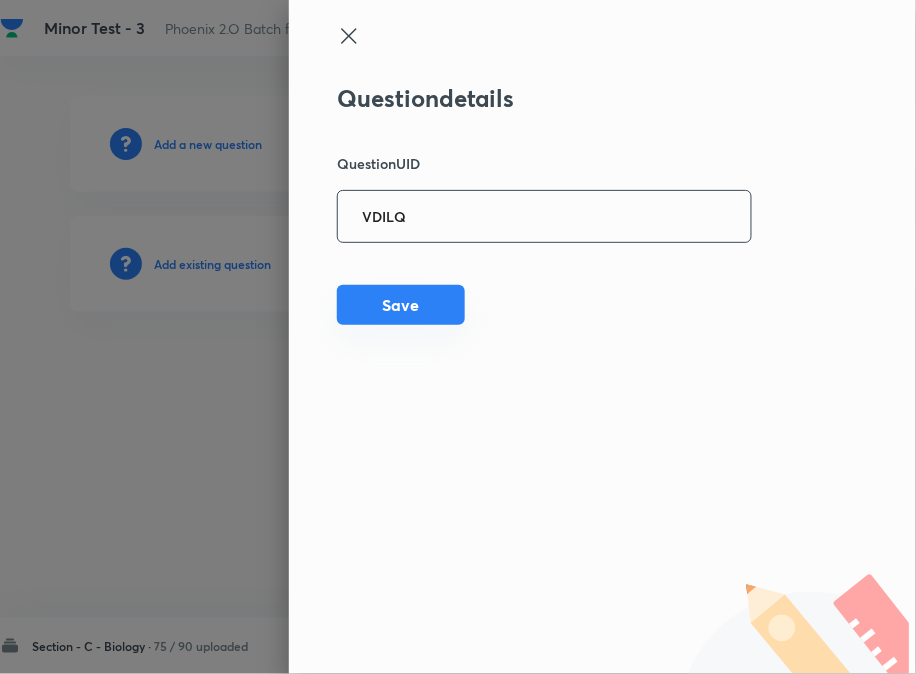 type on "VDILQ" 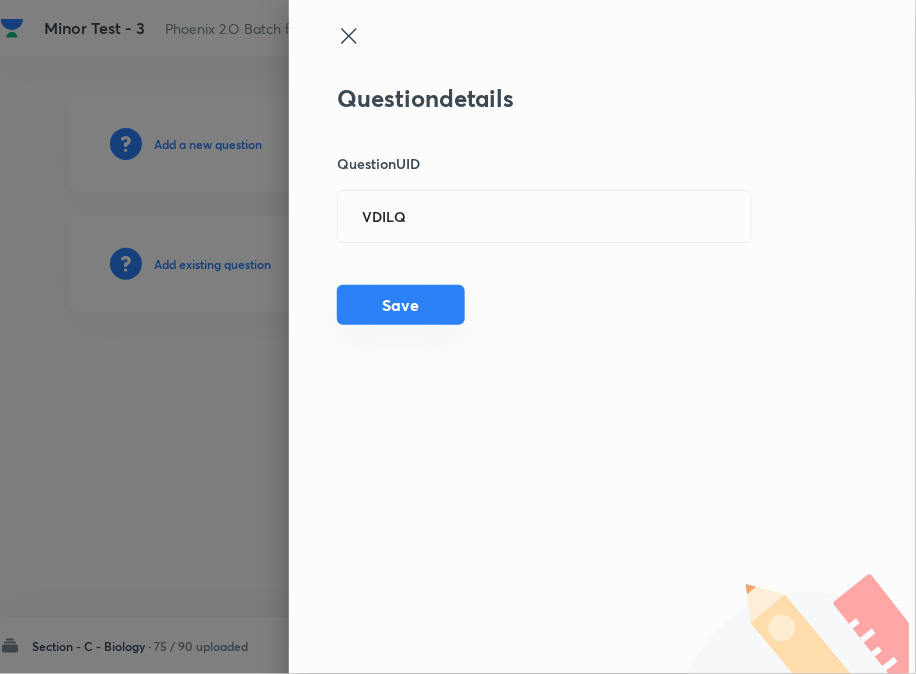 click on "Save" at bounding box center [401, 305] 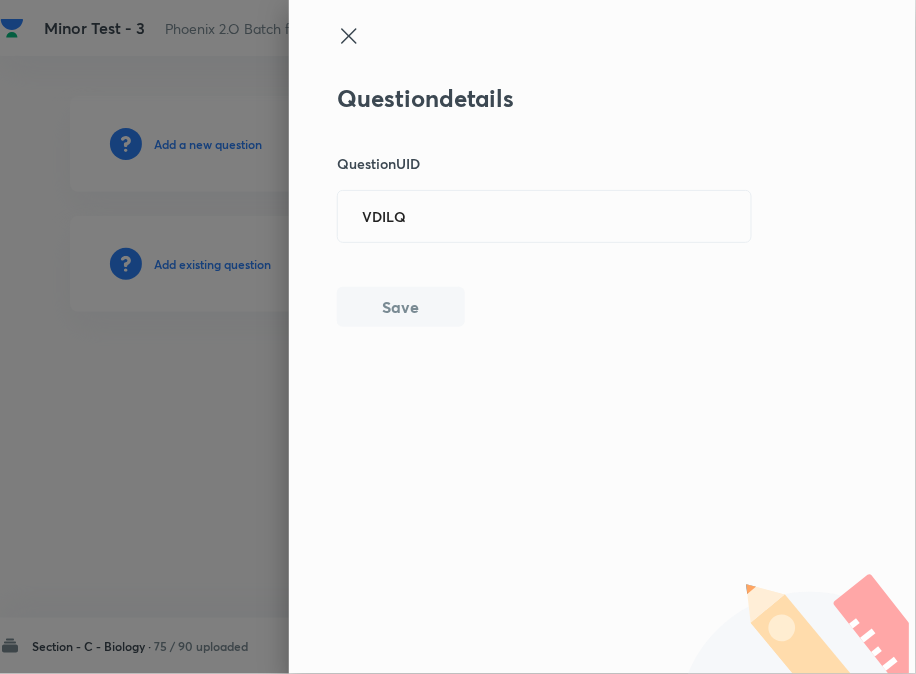 click on "Save" at bounding box center [401, 307] 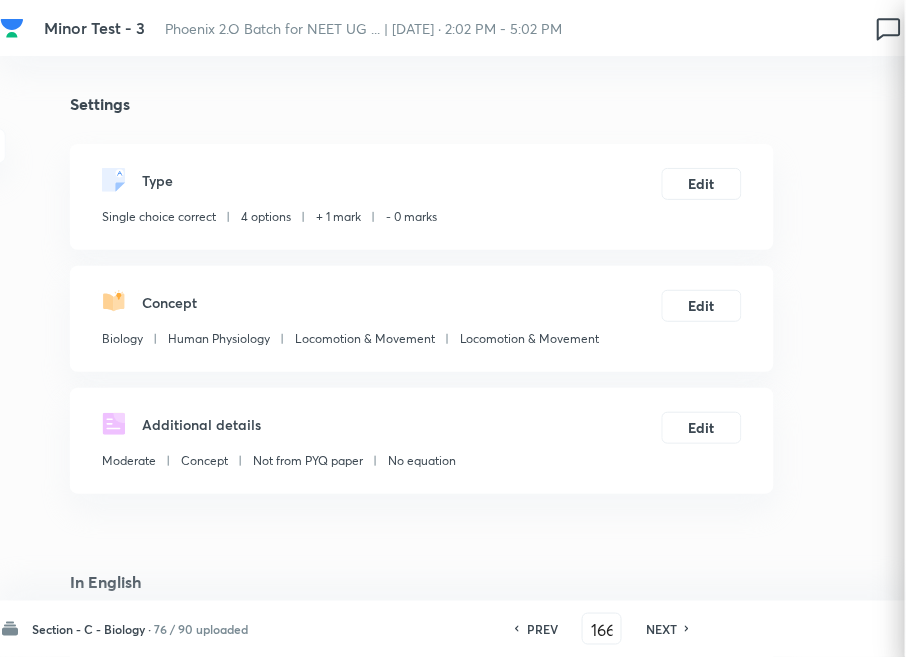 checkbox on "true" 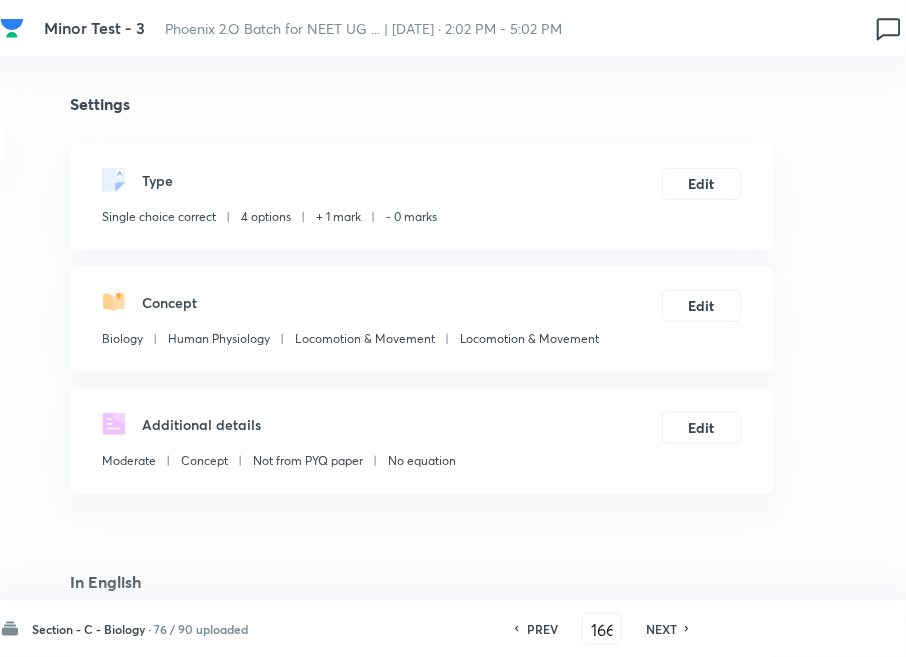 drag, startPoint x: 665, startPoint y: 638, endPoint x: 642, endPoint y: 605, distance: 40.22437 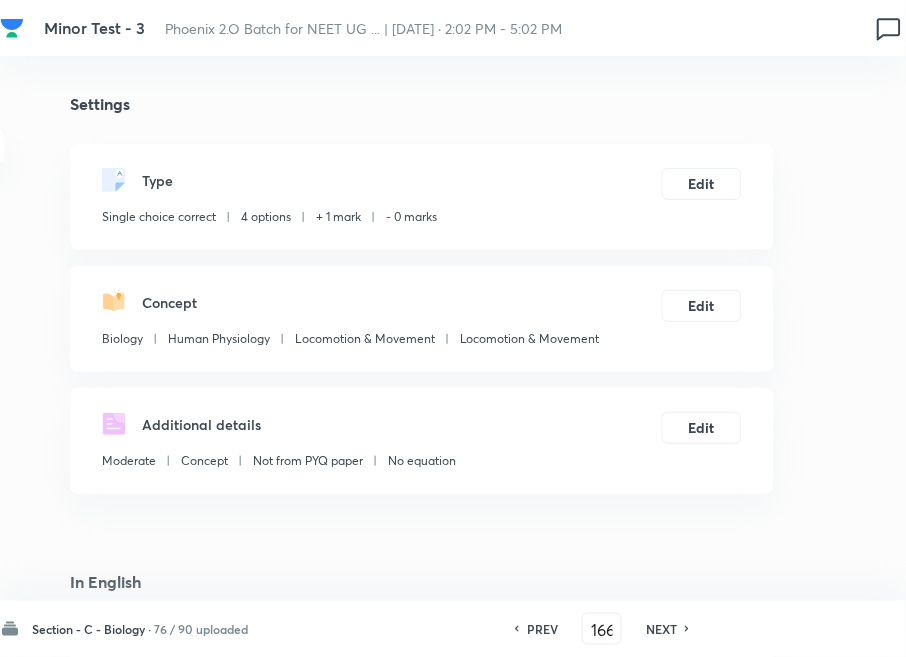 click on "NEXT" at bounding box center [661, 629] 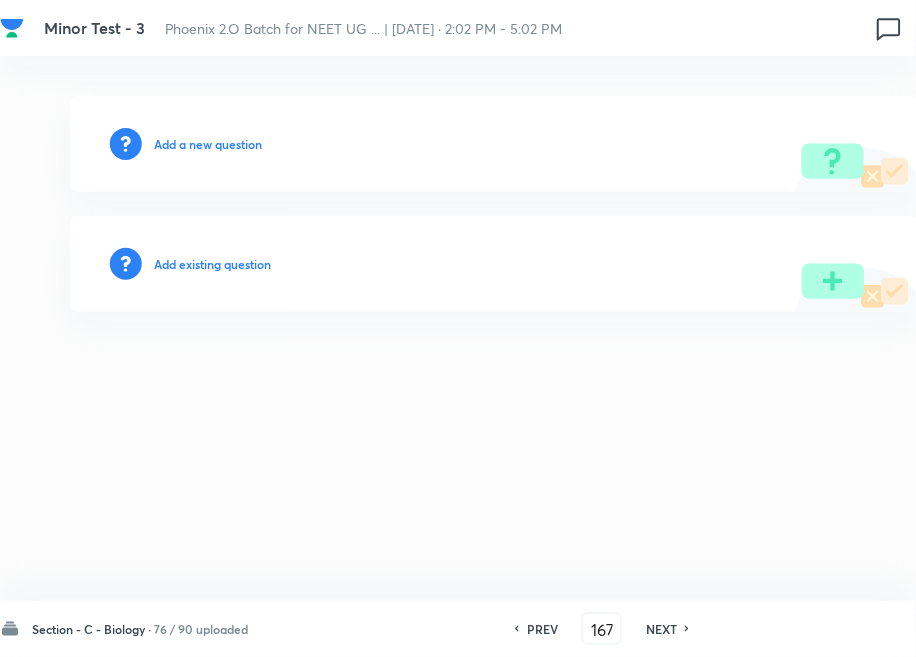 click on "Add existing question" at bounding box center [212, 264] 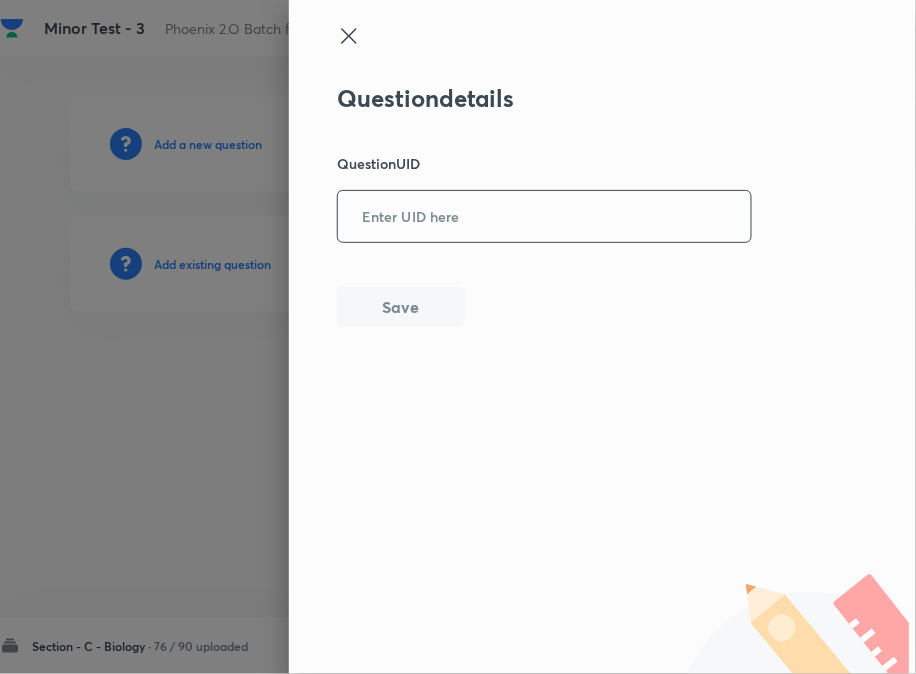 click at bounding box center [544, 216] 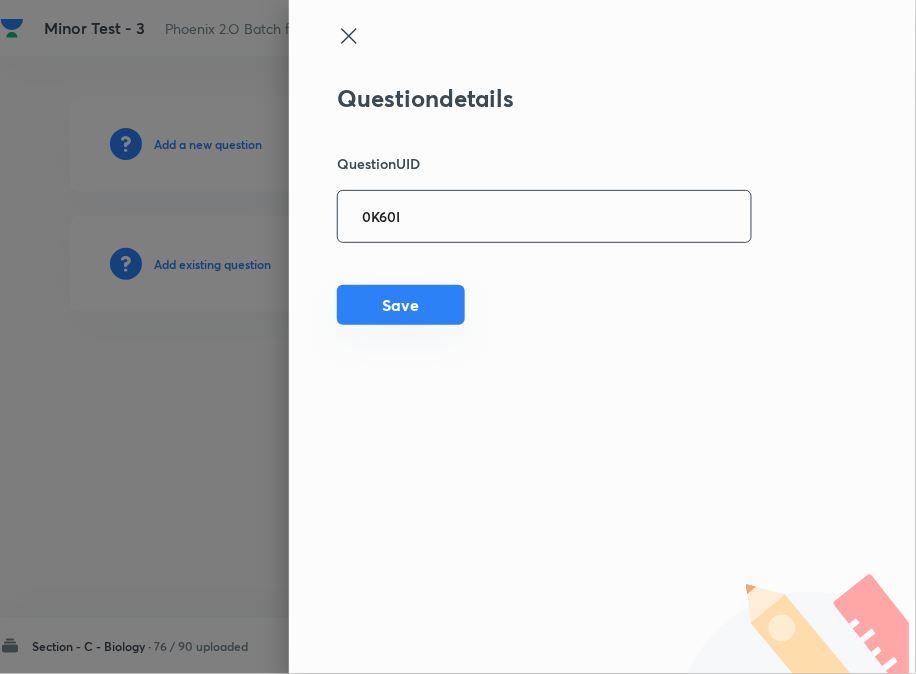 type on "0K60I" 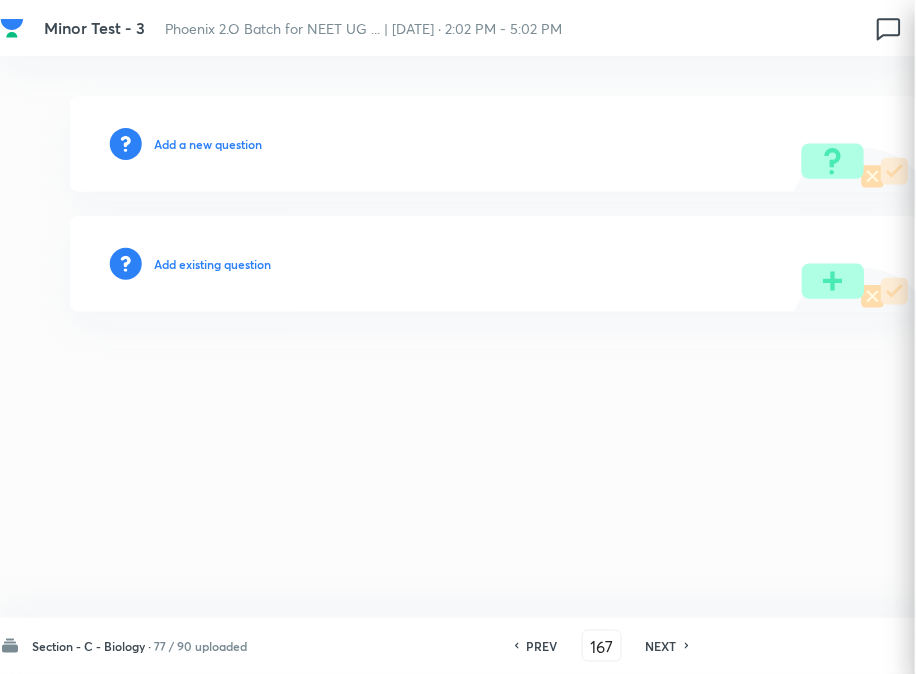 type 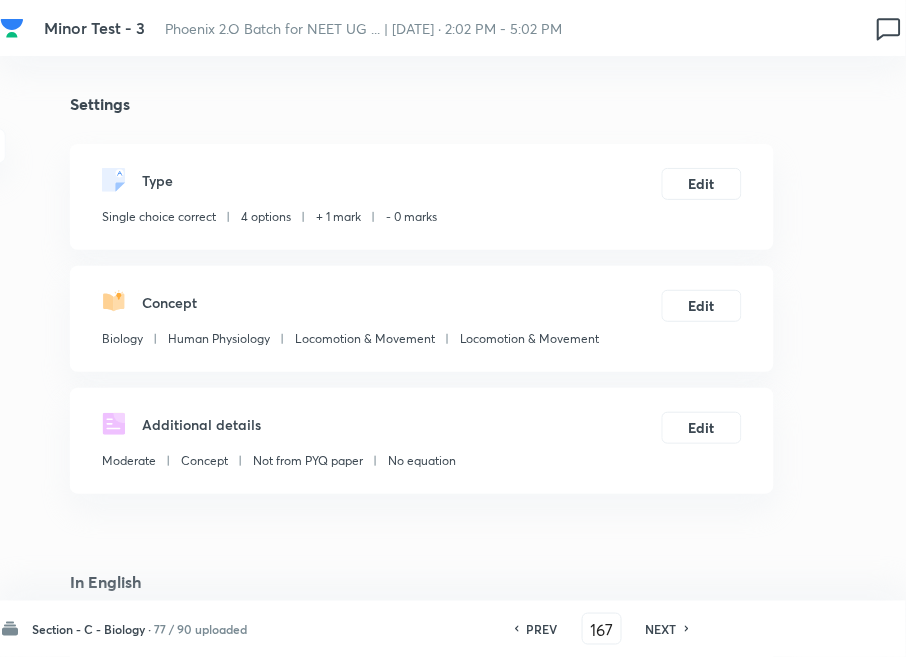 click on "NEXT" at bounding box center [661, 629] 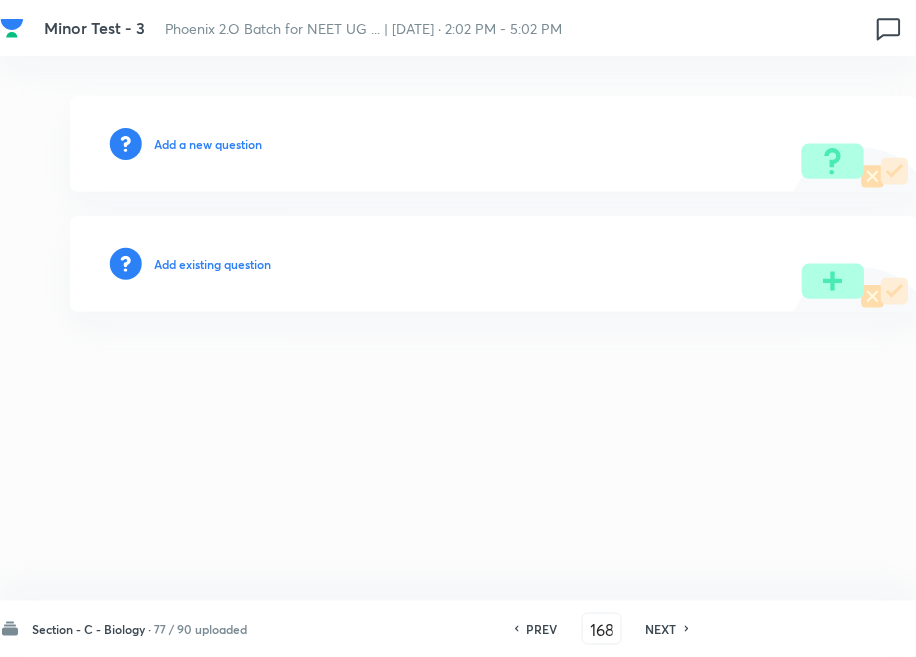 click on "Add existing question" at bounding box center (212, 264) 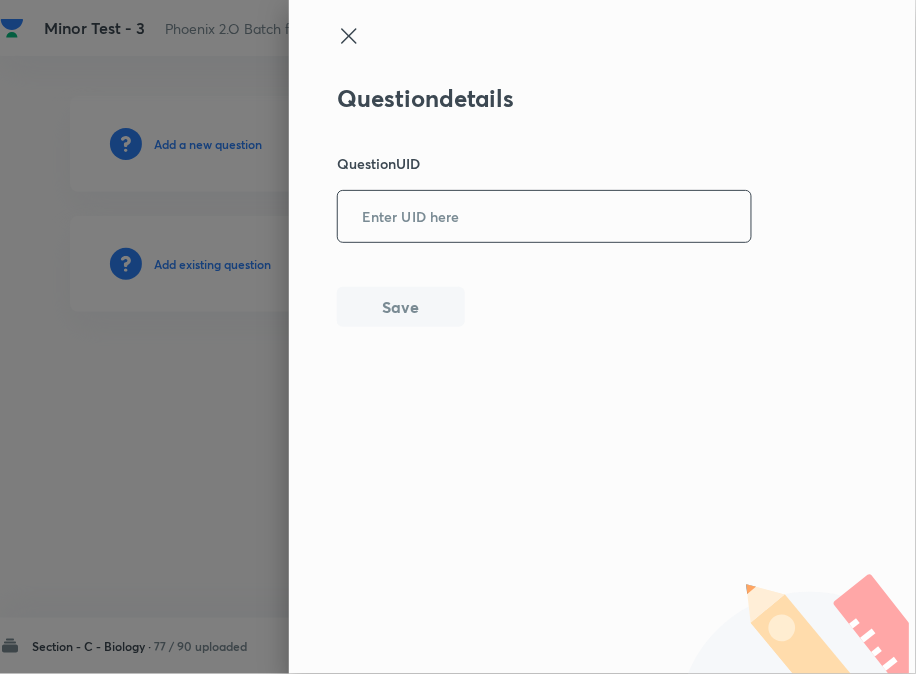 drag, startPoint x: 241, startPoint y: 256, endPoint x: 445, endPoint y: 201, distance: 211.28416 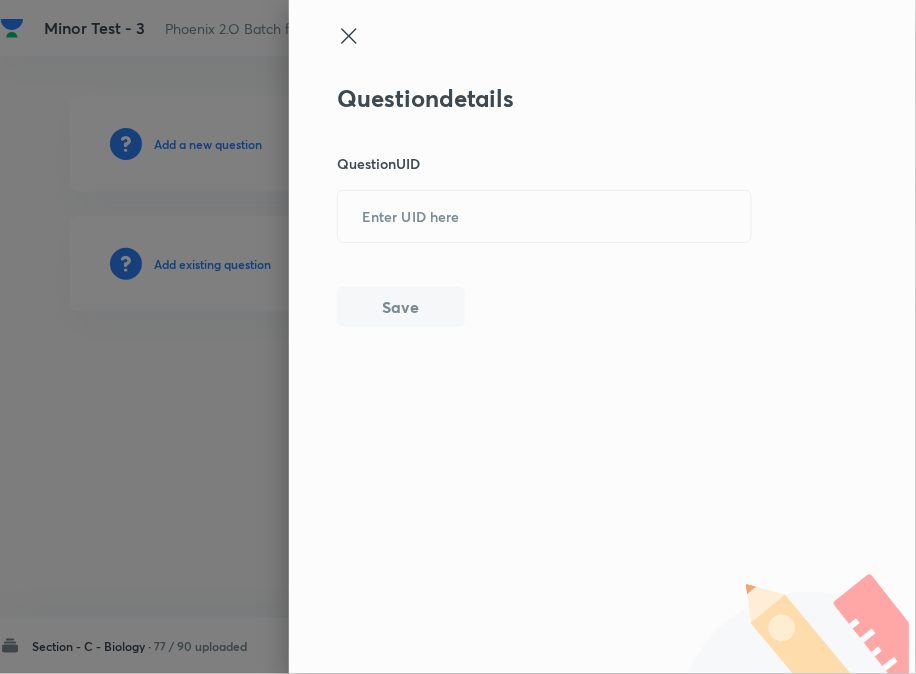 paste on "KES3Z" 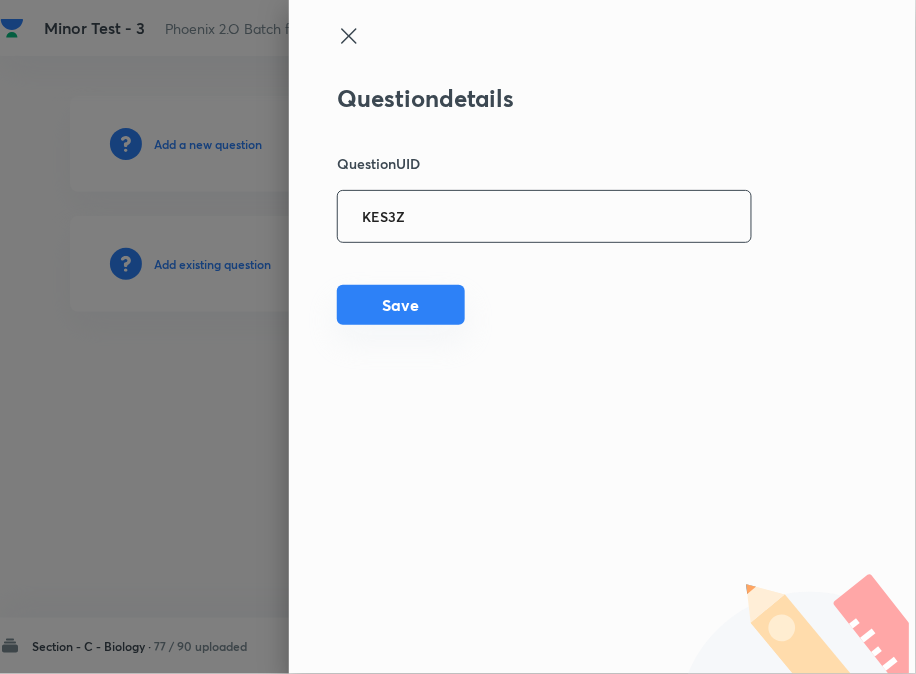 type on "KES3Z" 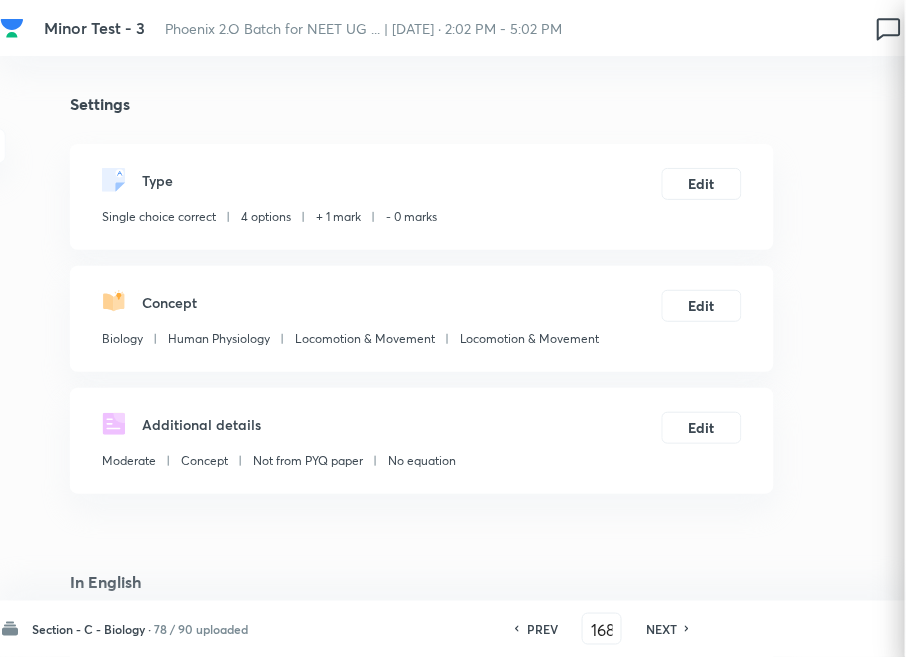checkbox on "true" 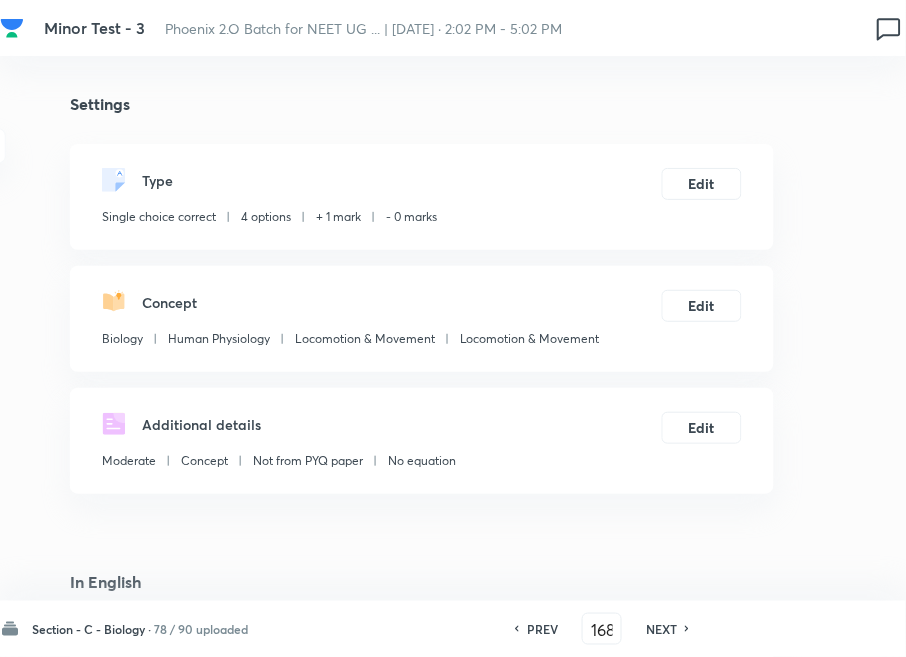click on "NEXT" at bounding box center [661, 629] 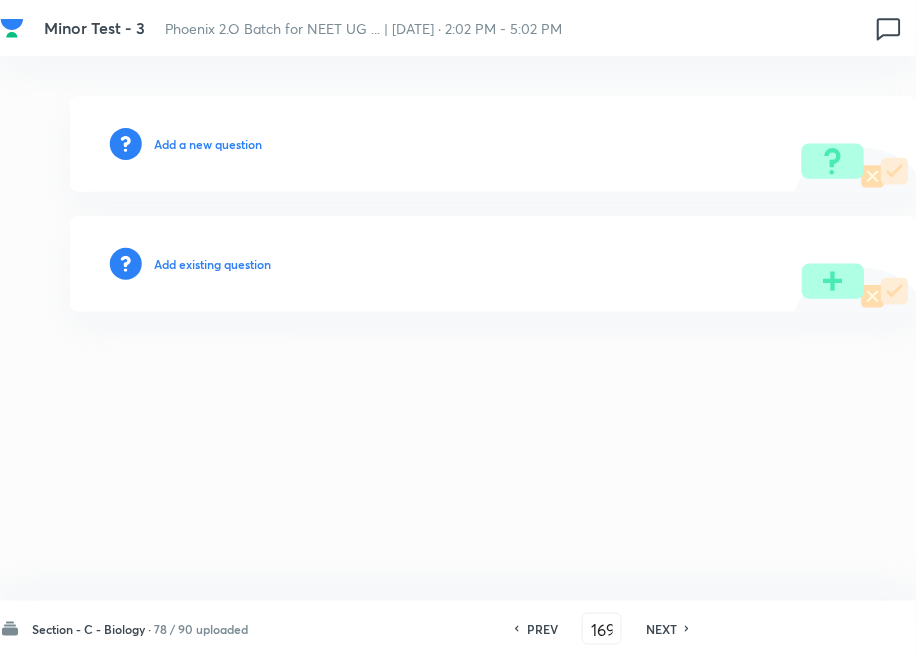 click on "Add existing question" at bounding box center (212, 264) 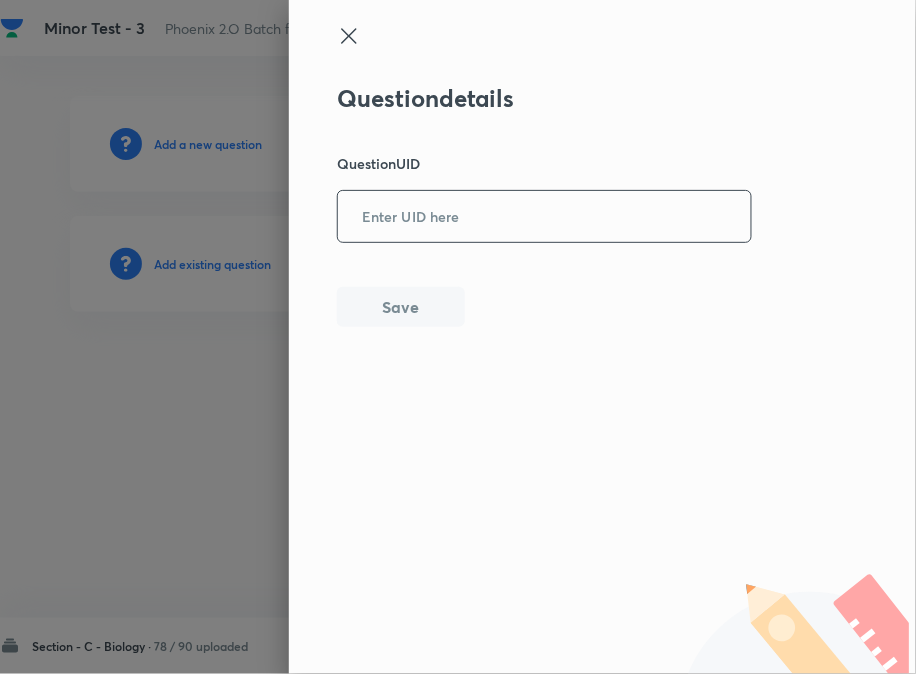 click at bounding box center [544, 216] 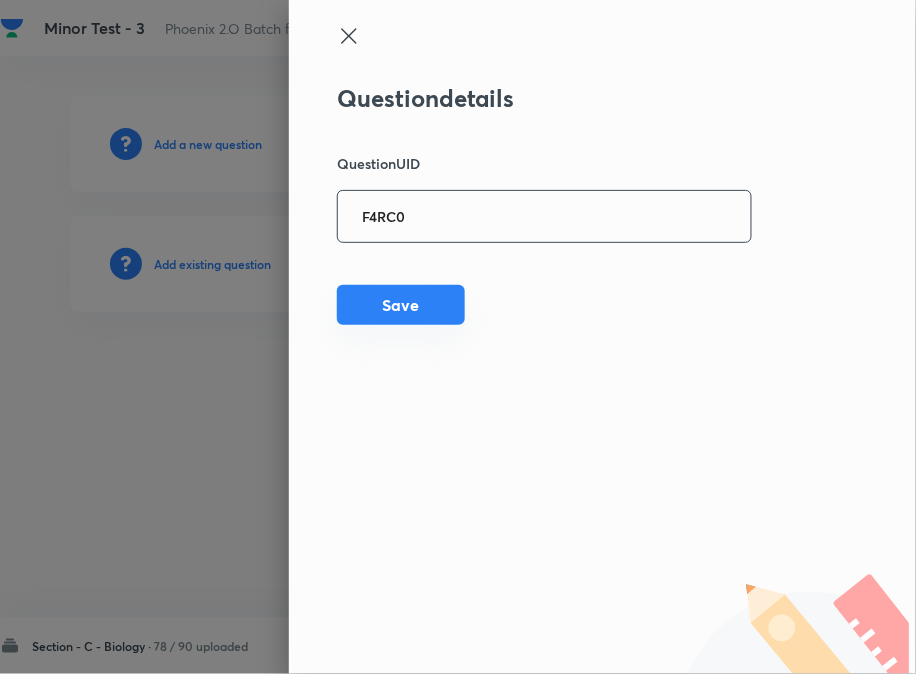type on "F4RC0" 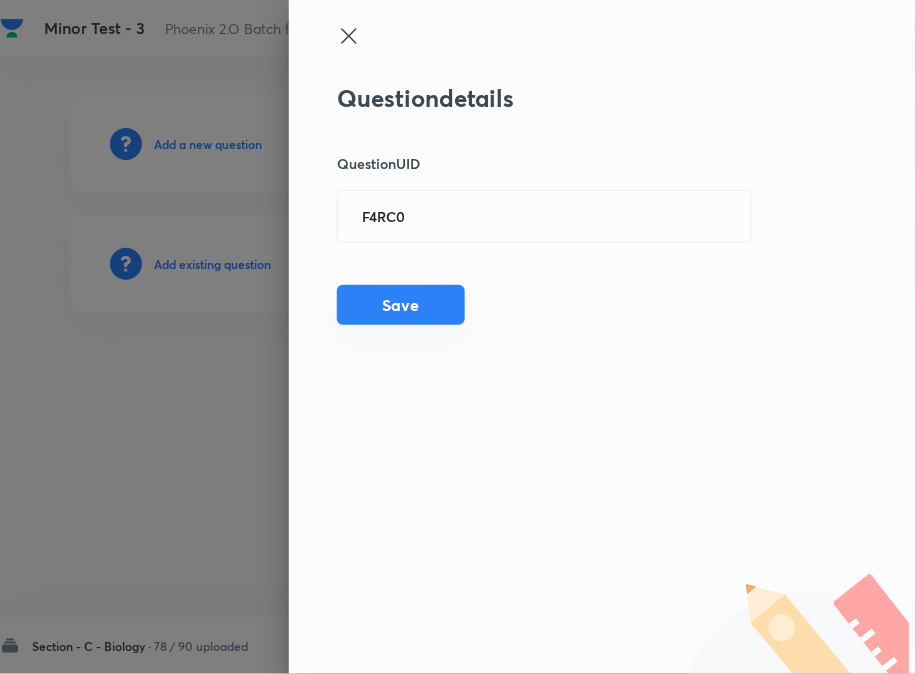click on "Save" at bounding box center [401, 305] 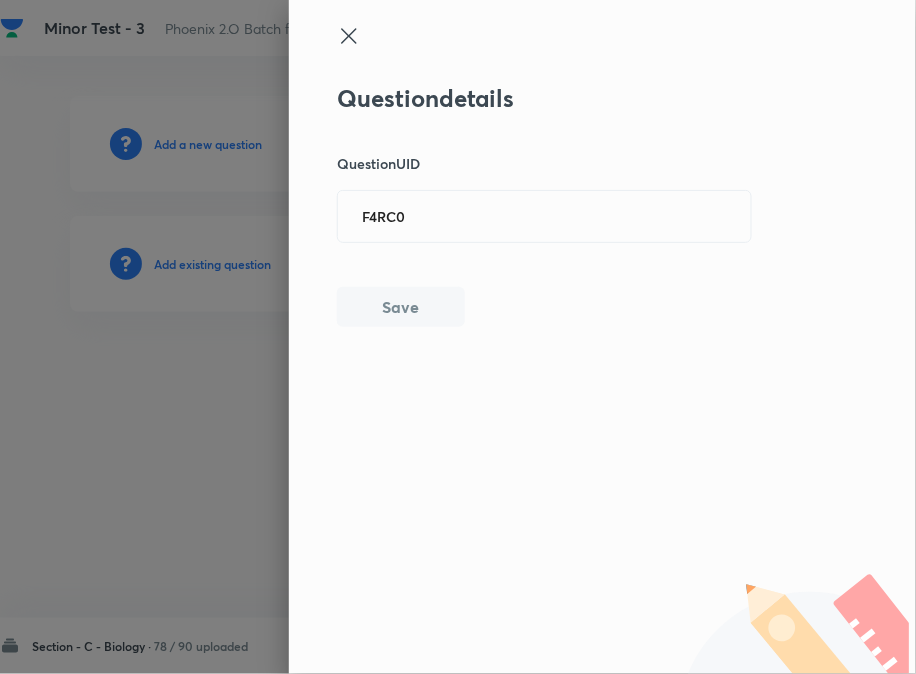 type 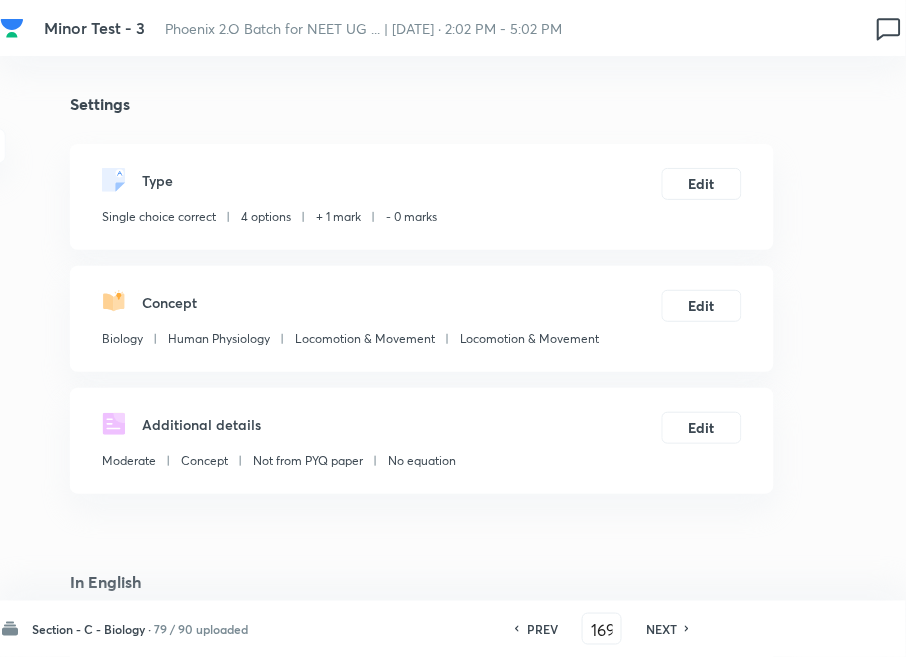 drag, startPoint x: 665, startPoint y: 626, endPoint x: 631, endPoint y: 566, distance: 68.96376 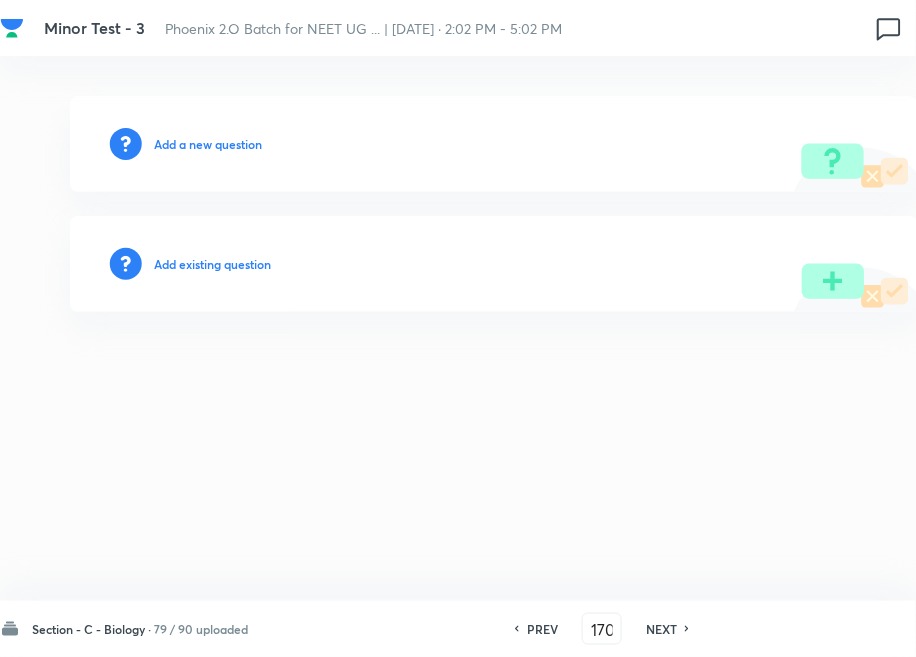 click on "Add existing question" at bounding box center [212, 264] 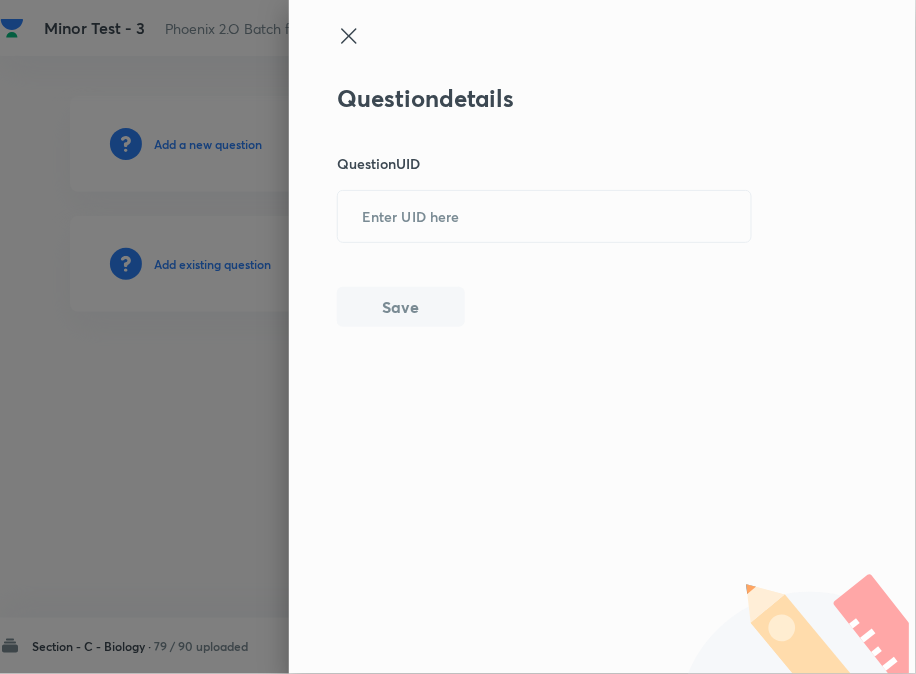 drag, startPoint x: 318, startPoint y: 243, endPoint x: 335, endPoint y: 261, distance: 24.758837 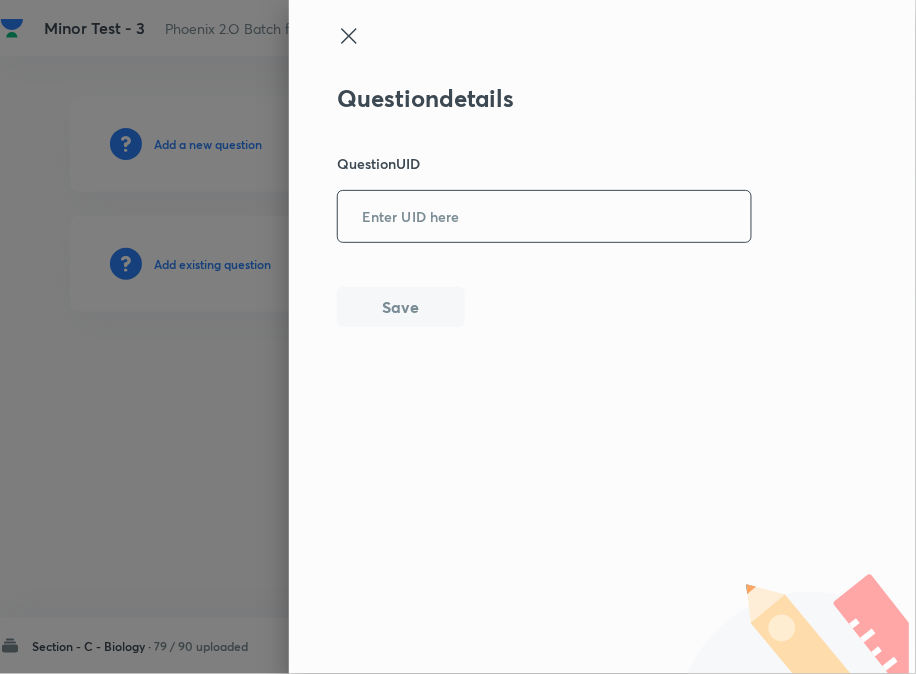 click at bounding box center [544, 216] 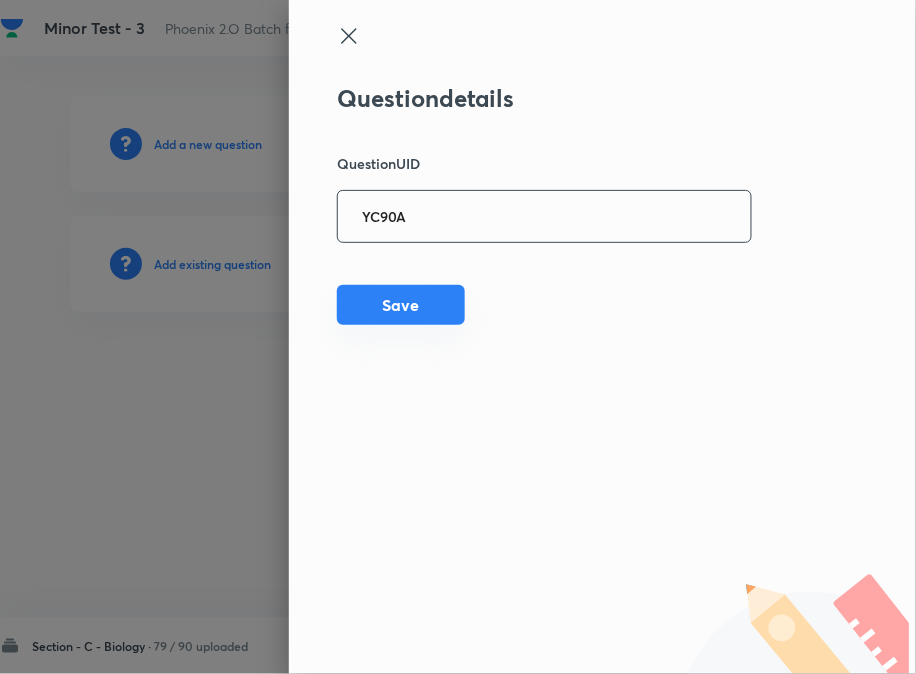 type on "YC90A" 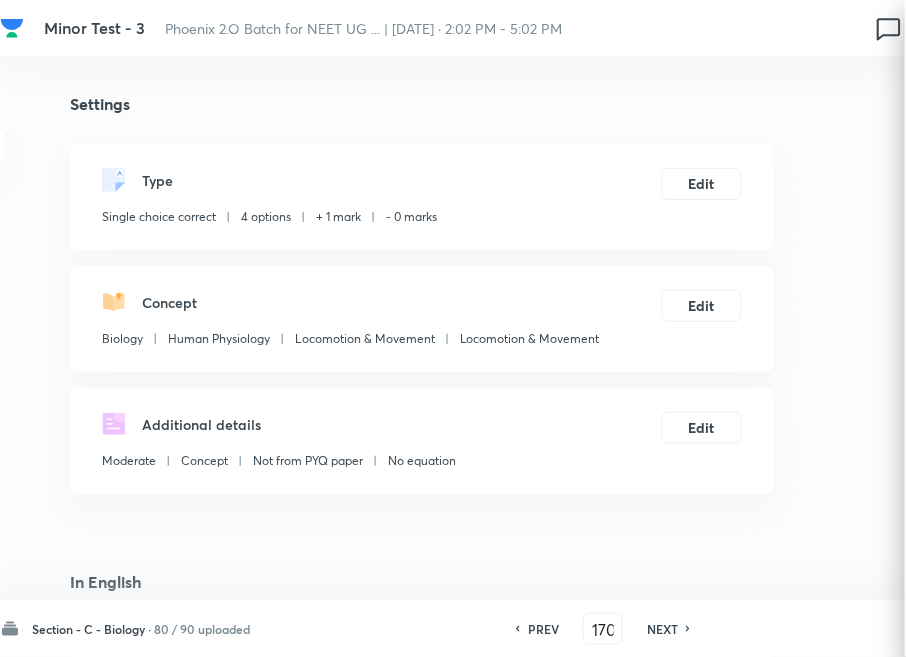 checkbox on "true" 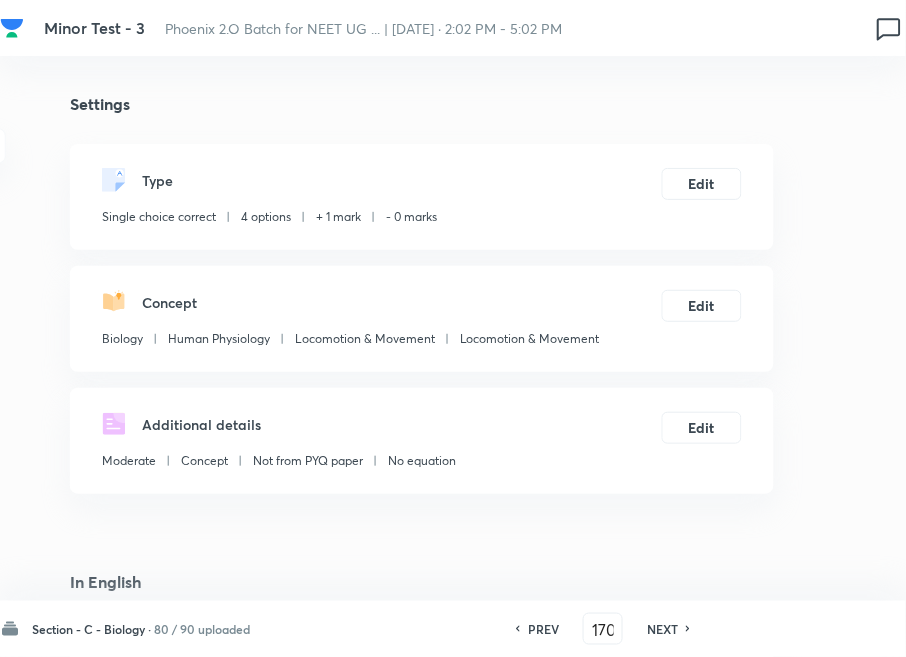 drag, startPoint x: 668, startPoint y: 625, endPoint x: 636, endPoint y: 587, distance: 49.67897 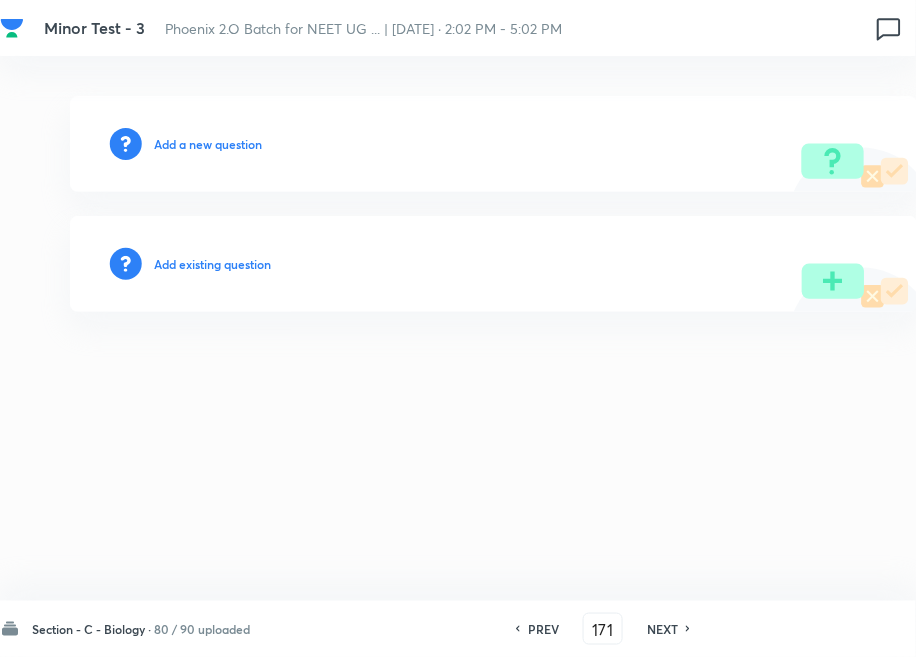 click on "Add existing question" at bounding box center (212, 264) 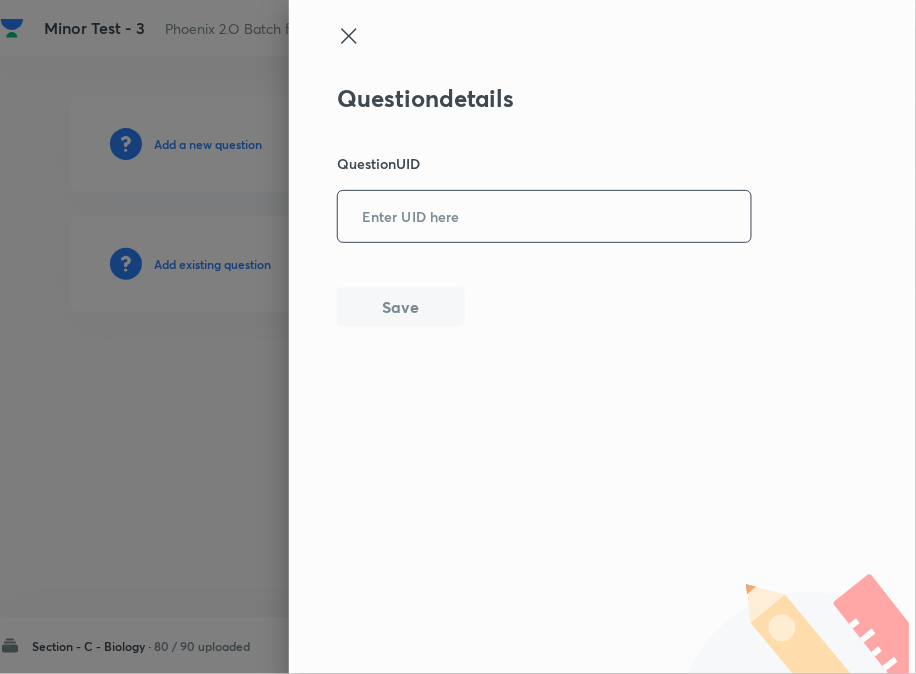 click at bounding box center [544, 216] 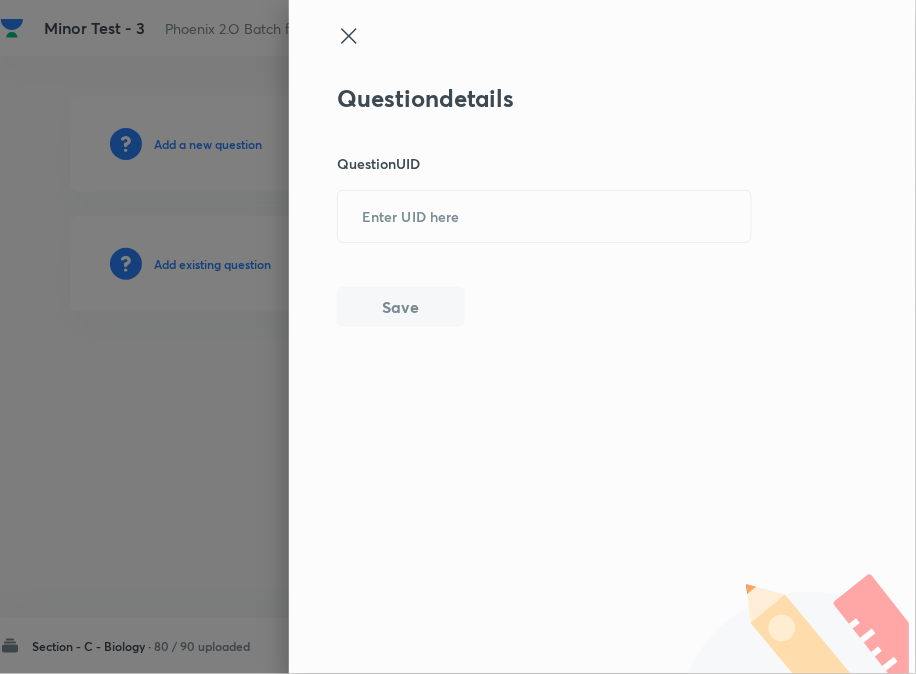 paste on "RNRQQ" 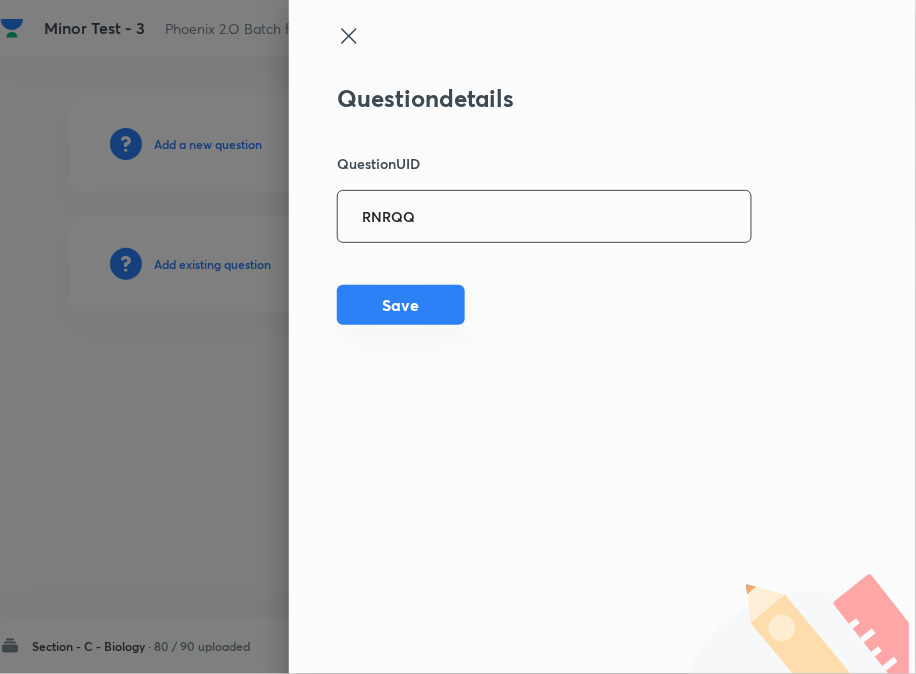 type on "RNRQQ" 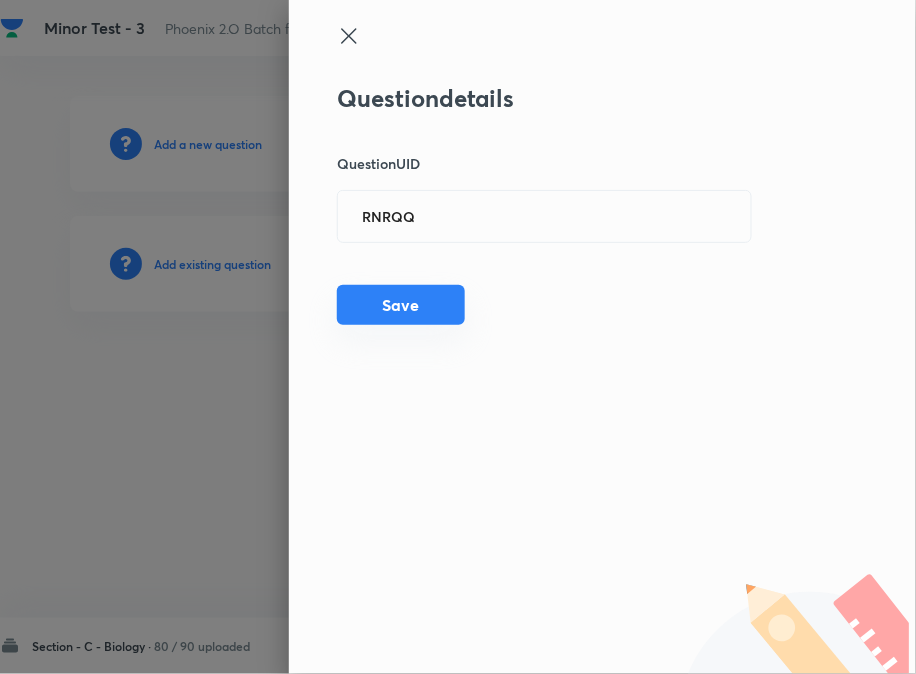 click on "Save" at bounding box center [401, 305] 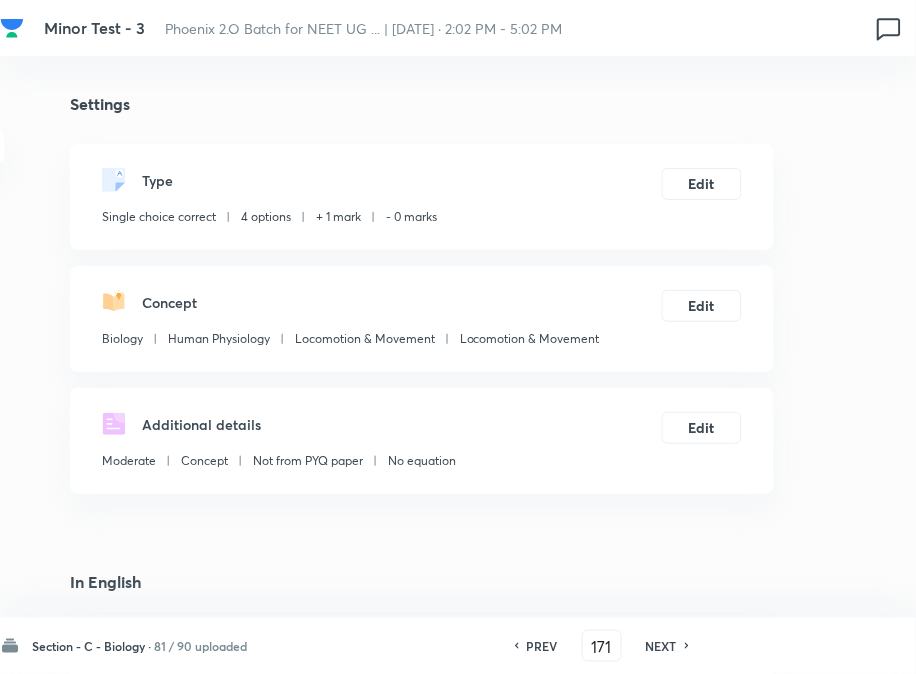 checkbox on "true" 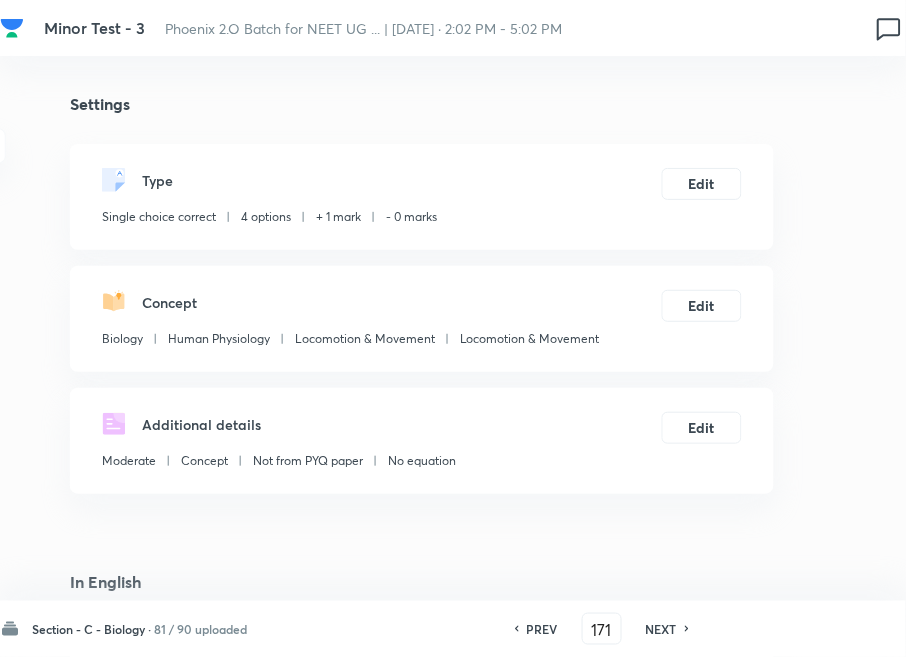 click on "NEXT" at bounding box center [661, 629] 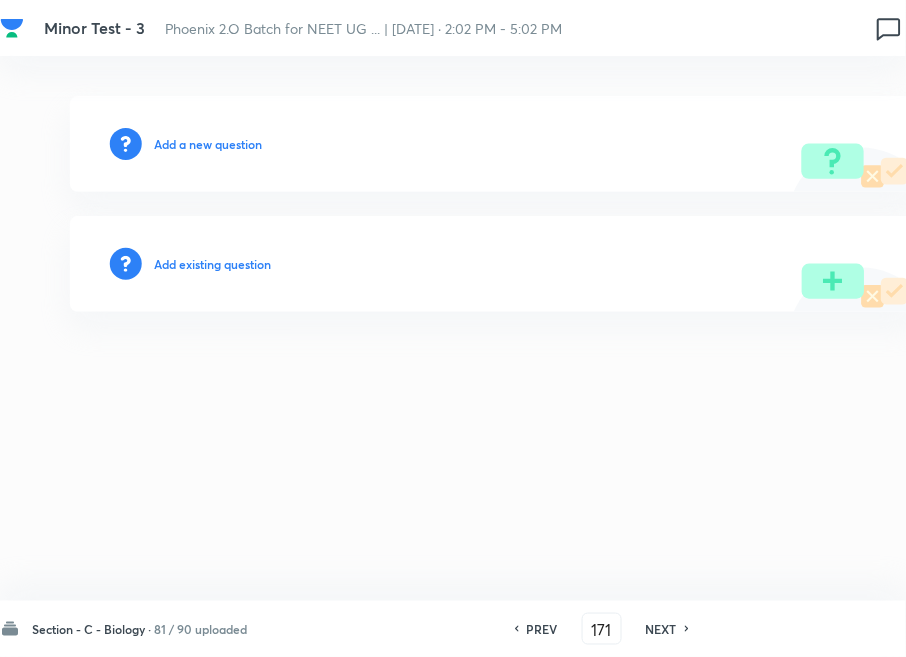 type on "172" 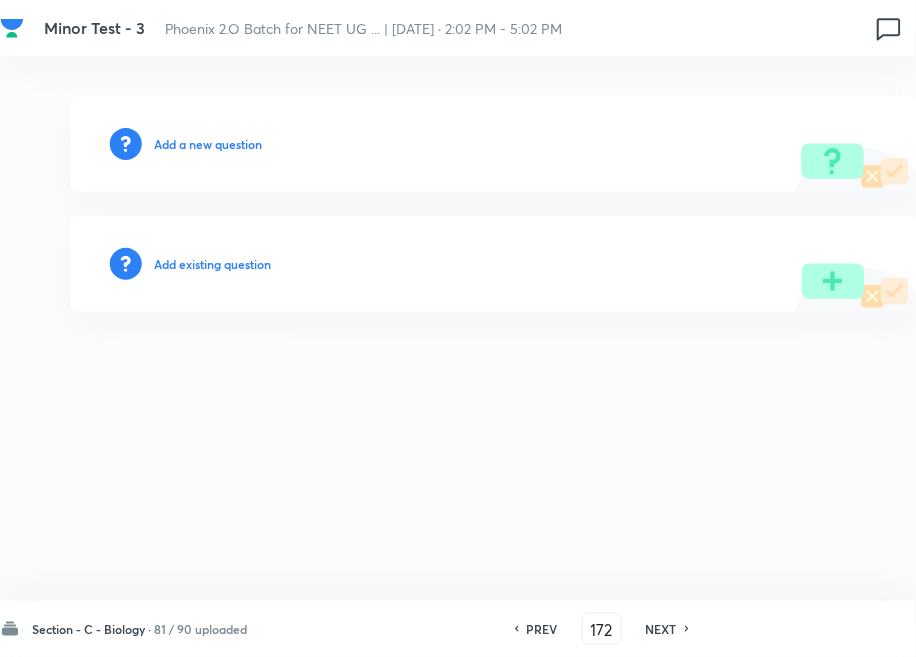 click on "Add existing question" at bounding box center (212, 264) 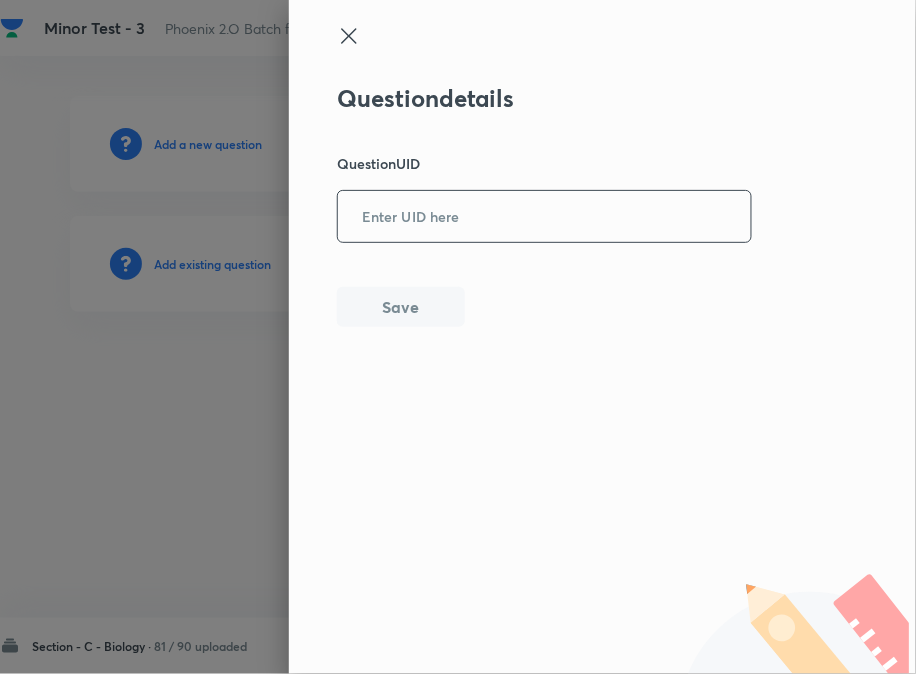 click on "​" at bounding box center (544, 216) 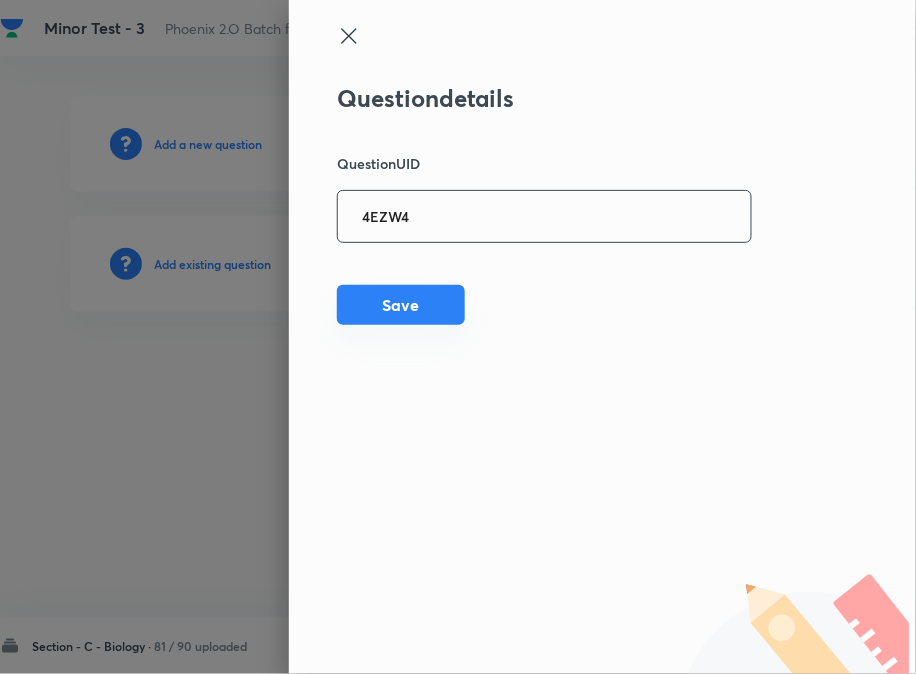 type on "4EZW4" 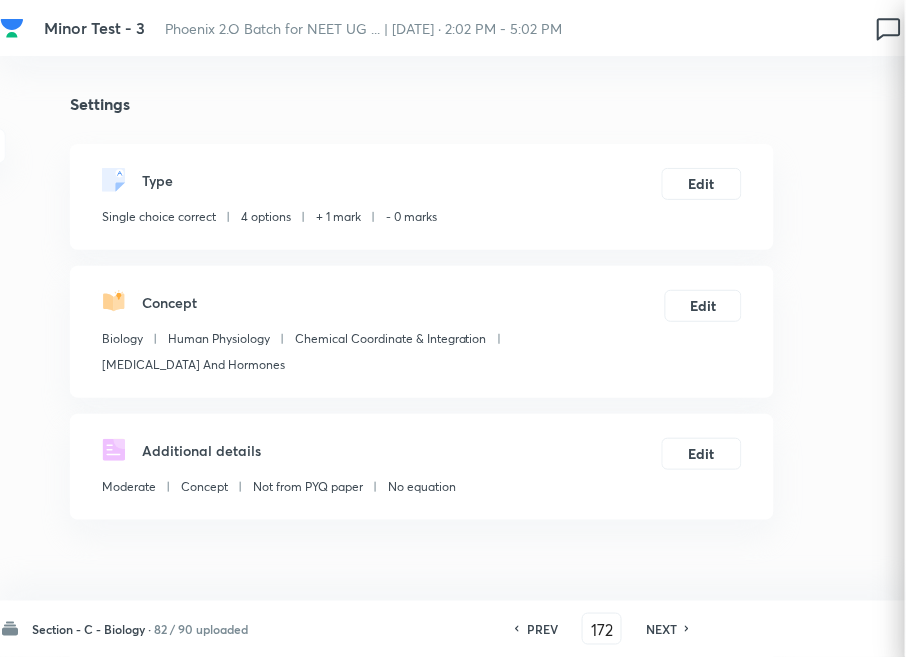 checkbox on "true" 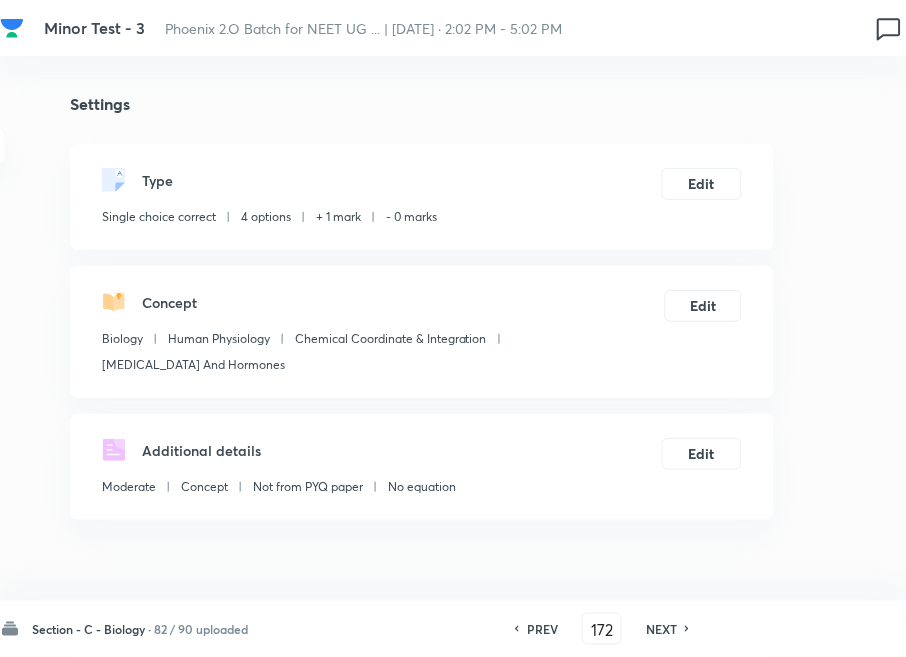 drag, startPoint x: 657, startPoint y: 630, endPoint x: 541, endPoint y: 468, distance: 199.24858 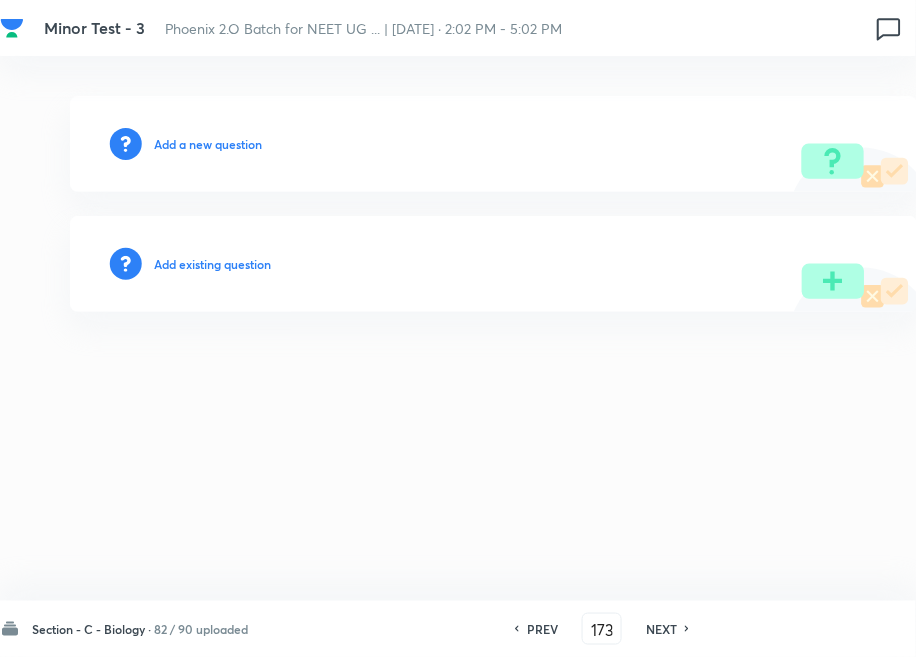 click on "Add existing question" at bounding box center [212, 264] 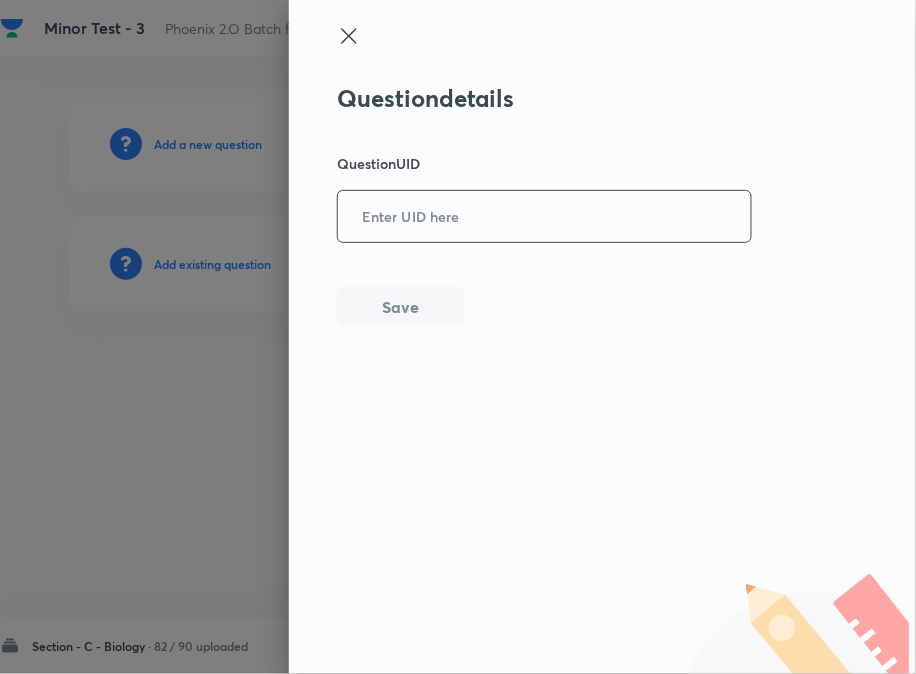 click at bounding box center [544, 216] 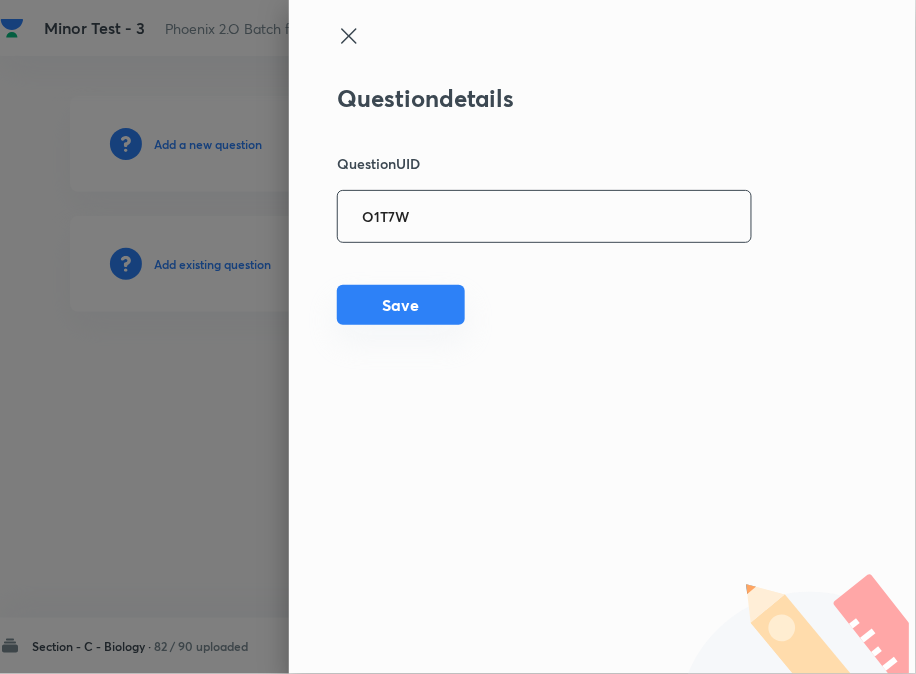 type on "O1T7W" 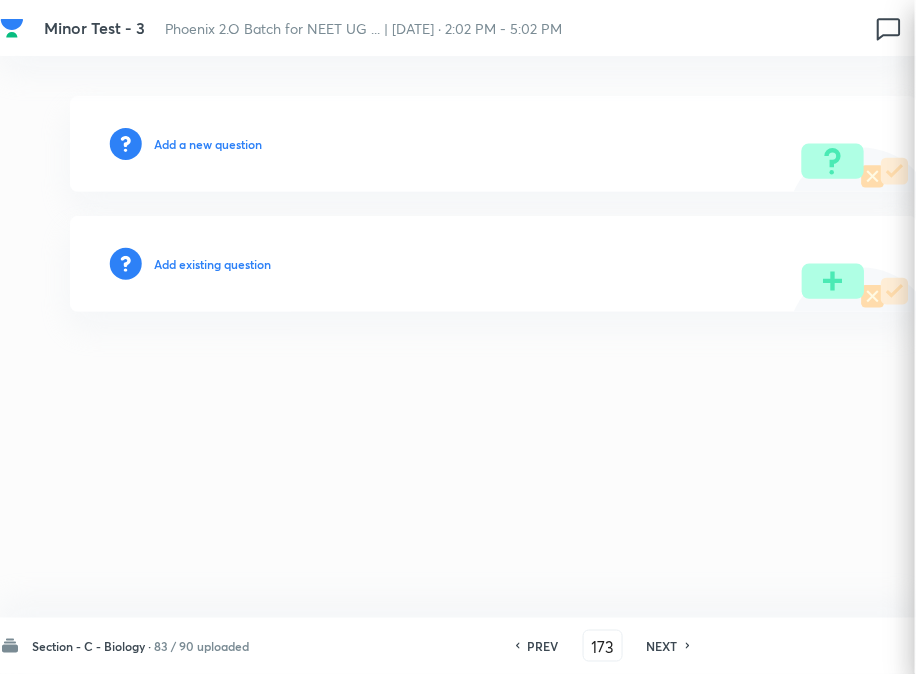 type 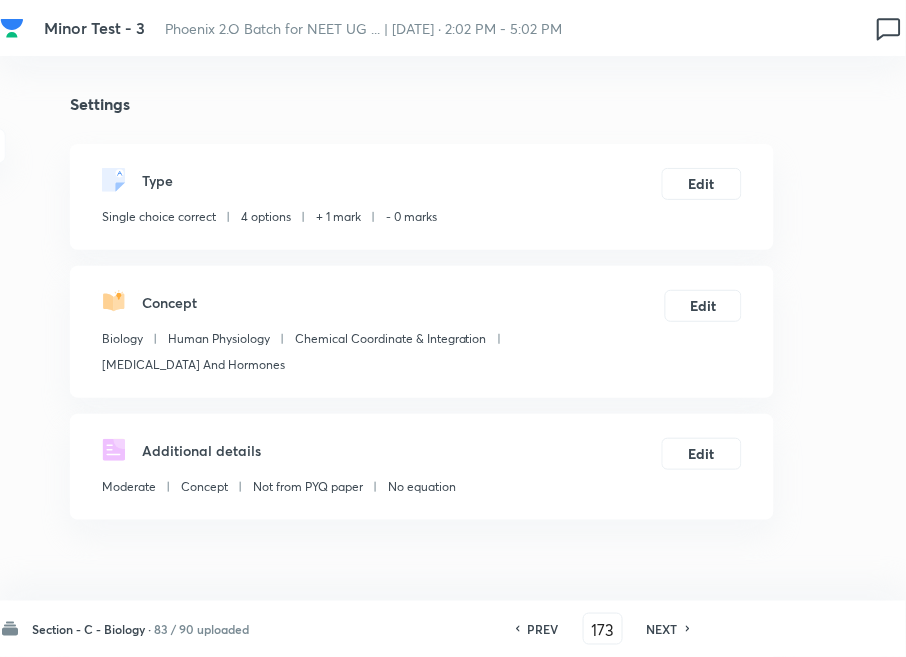 click on "NEXT" at bounding box center (665, 629) 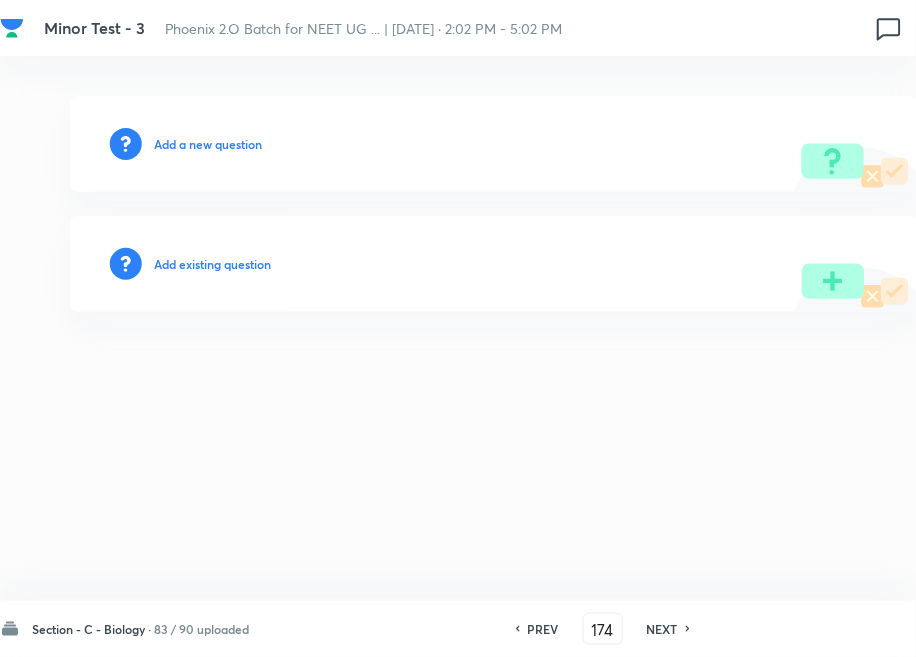 click on "Add existing question" at bounding box center [212, 264] 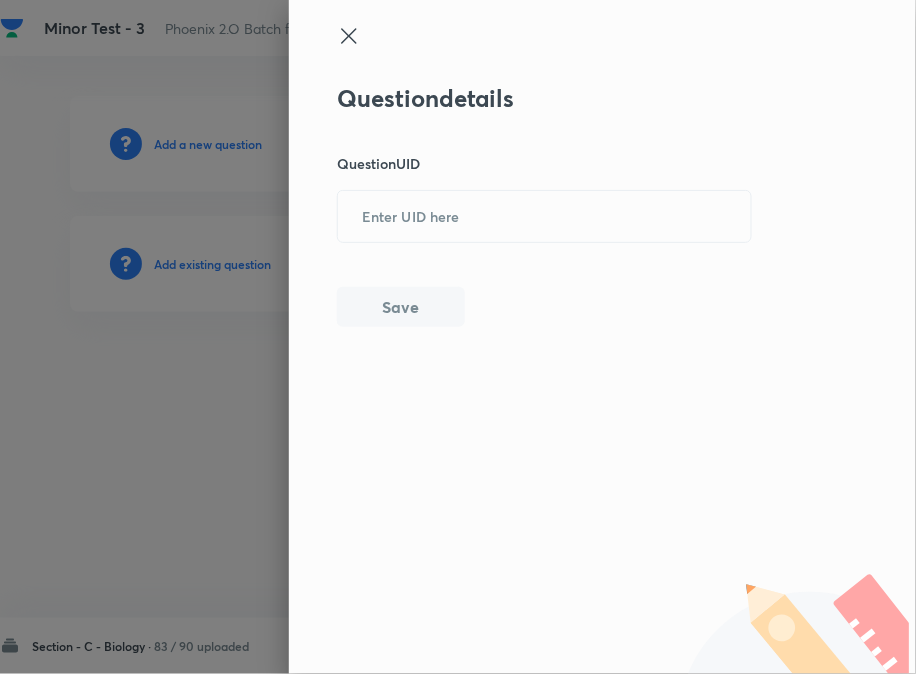 click on "Question  details Question  UID ​ Save" at bounding box center [602, 337] 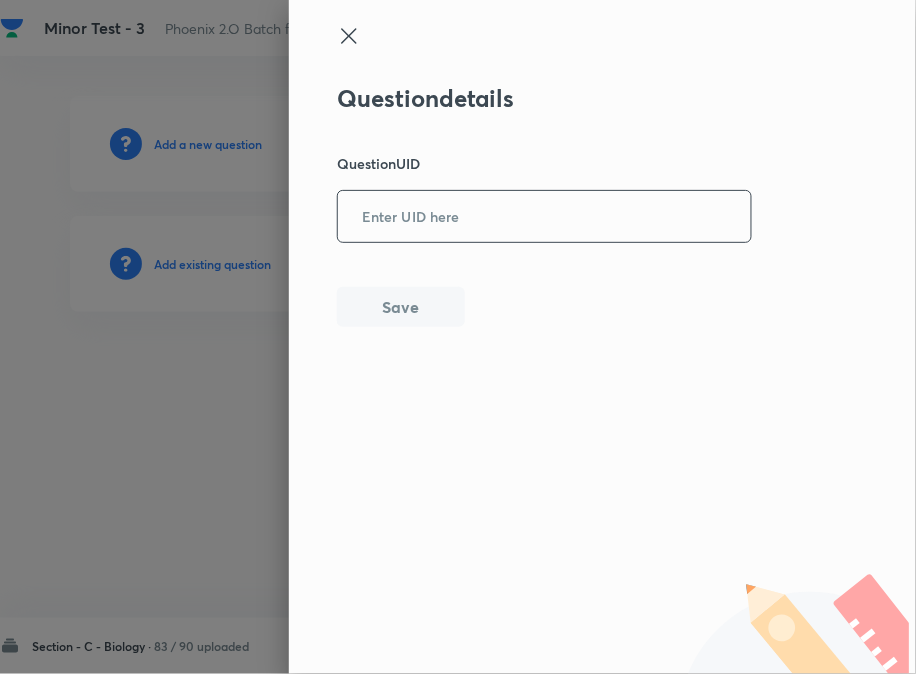 drag, startPoint x: 440, startPoint y: 230, endPoint x: 426, endPoint y: 276, distance: 48.08326 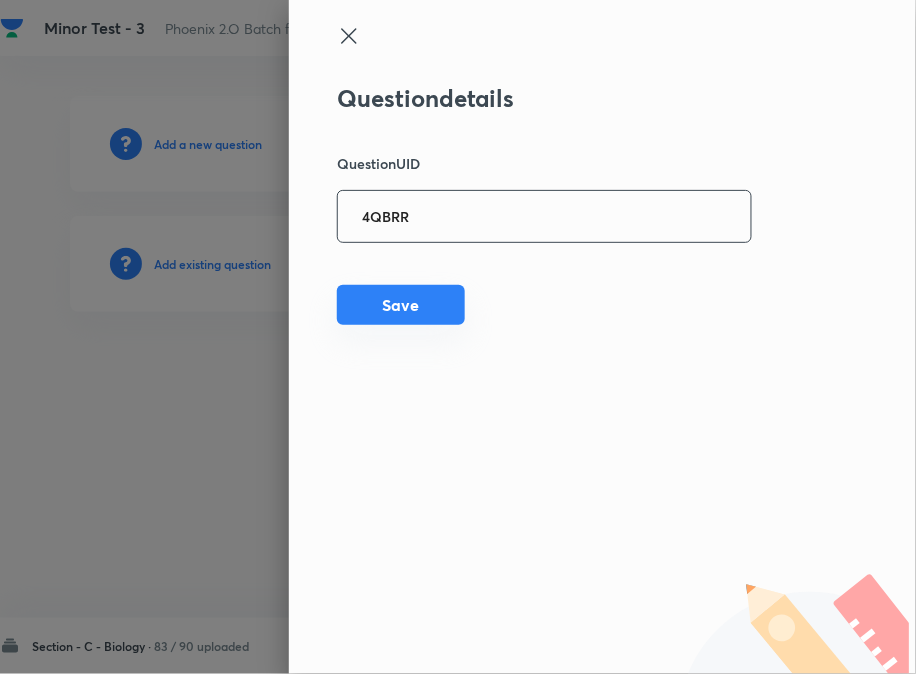 type on "4QBRR" 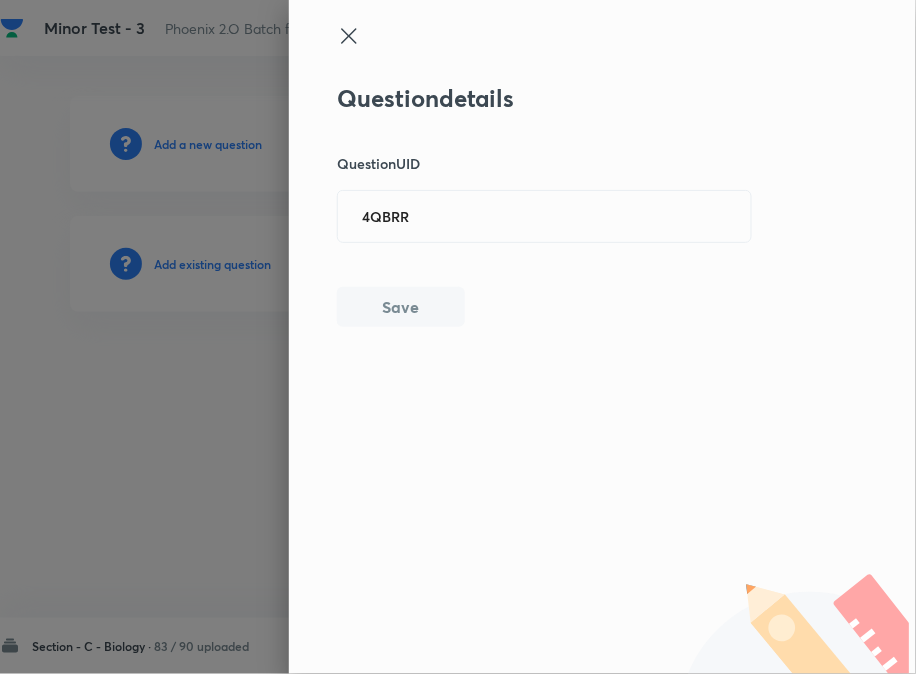type 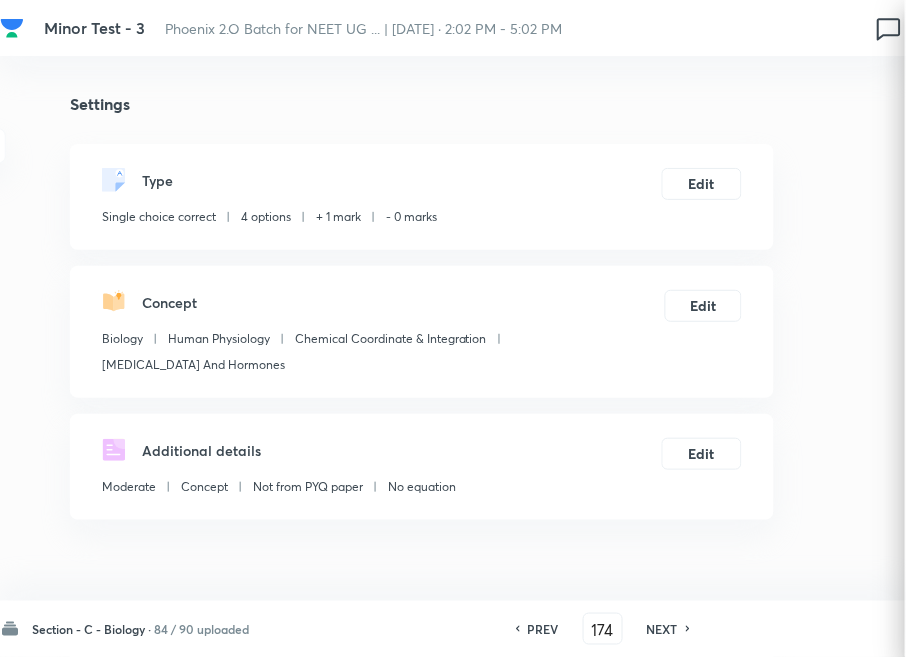 checkbox on "true" 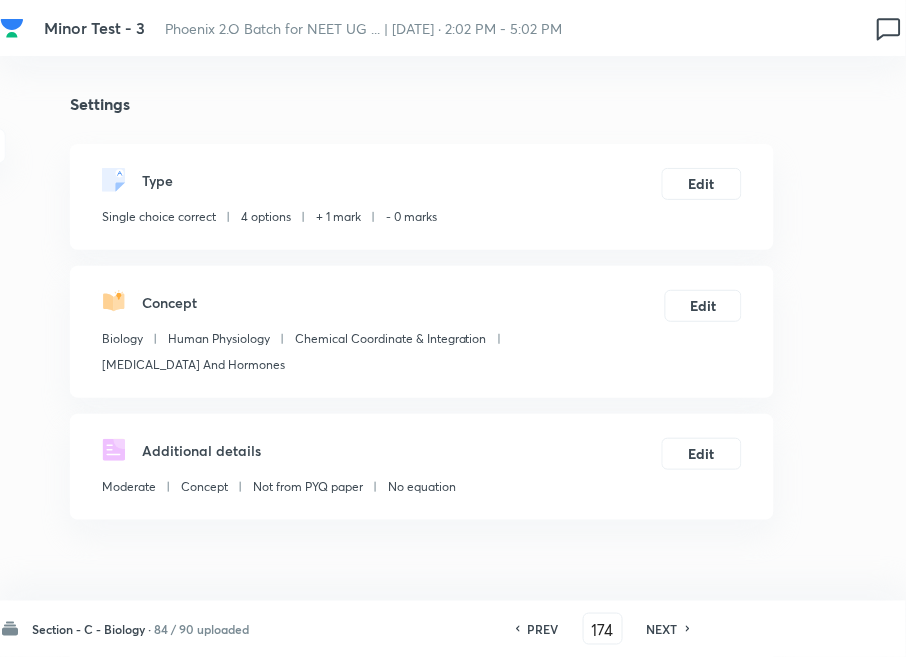 click on "NEXT" at bounding box center [662, 629] 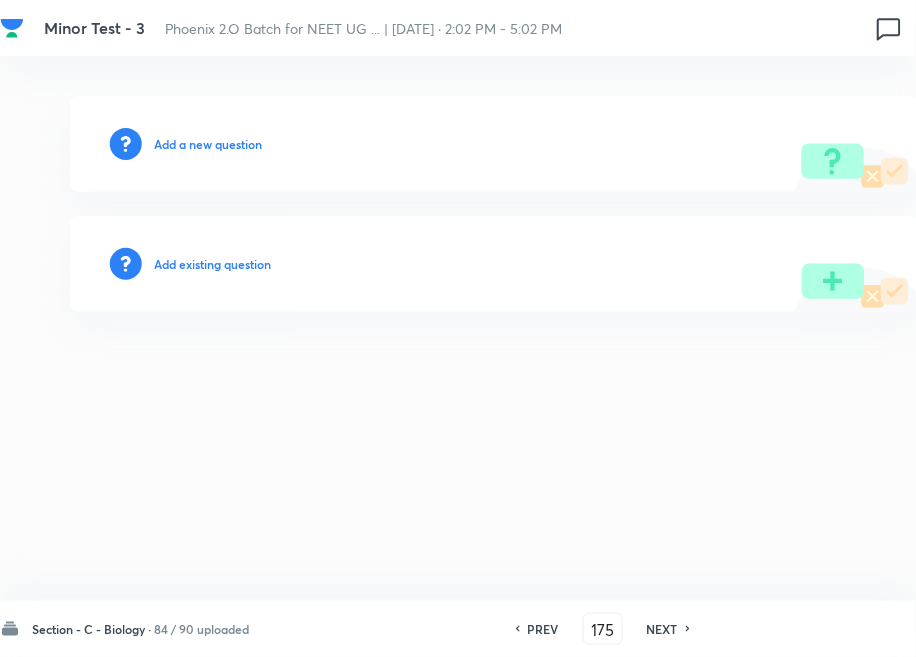 click on "Add existing question" at bounding box center [212, 264] 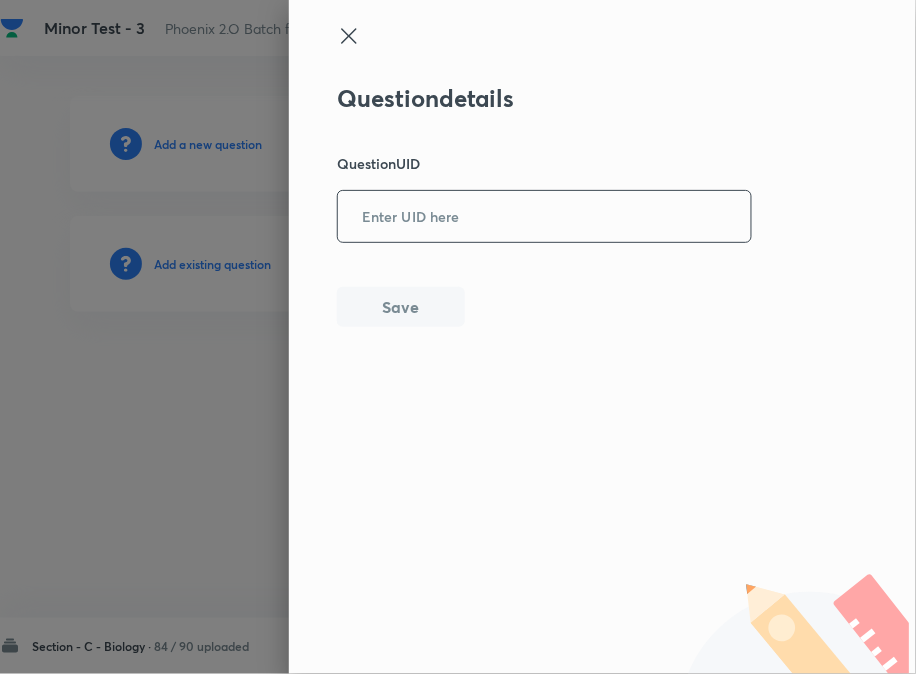 click at bounding box center (544, 216) 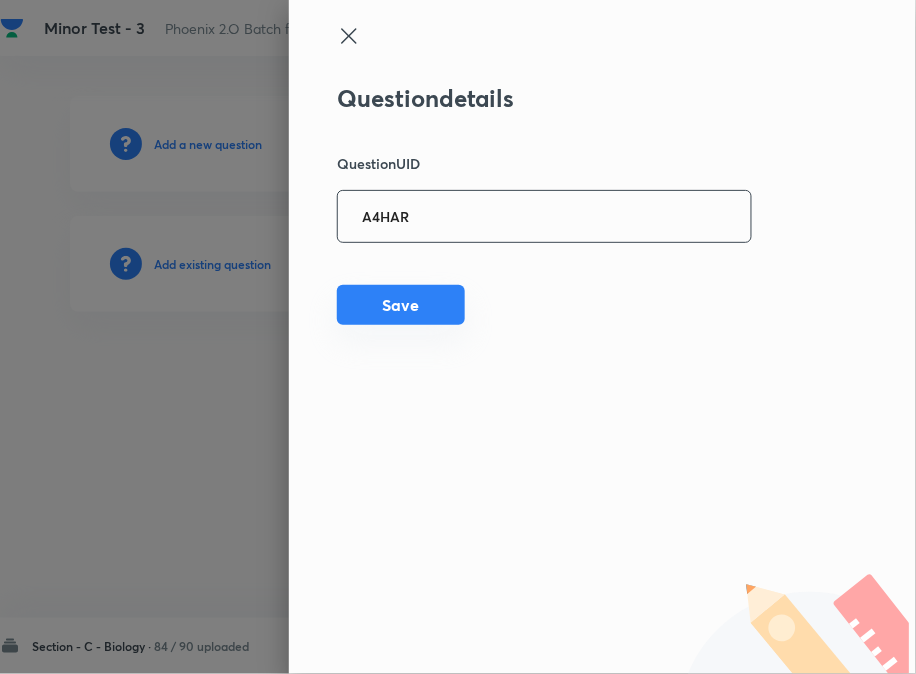 type on "A4HAR" 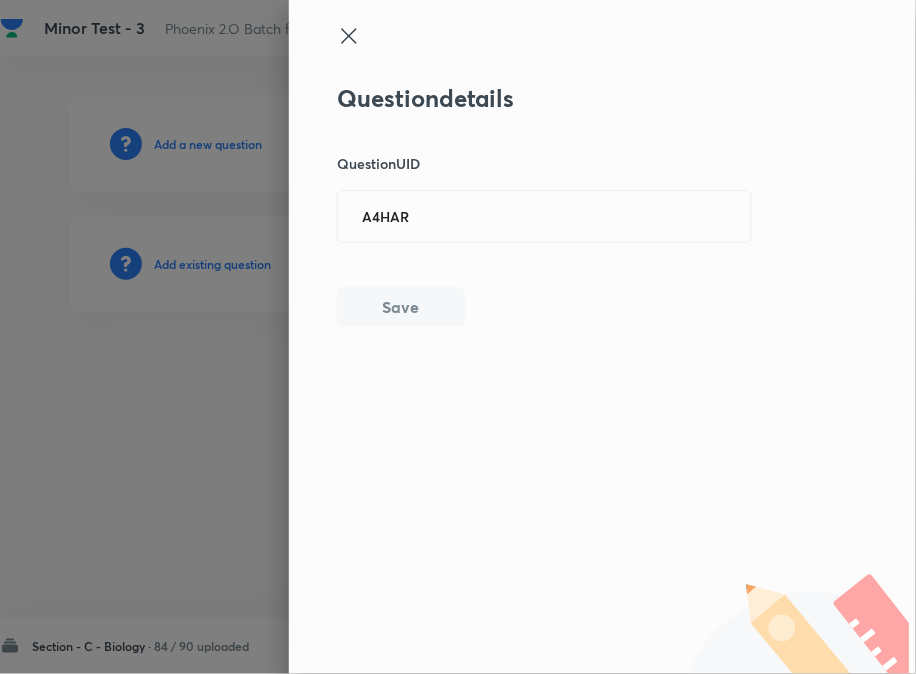 drag, startPoint x: 372, startPoint y: 310, endPoint x: 330, endPoint y: 320, distance: 43.174065 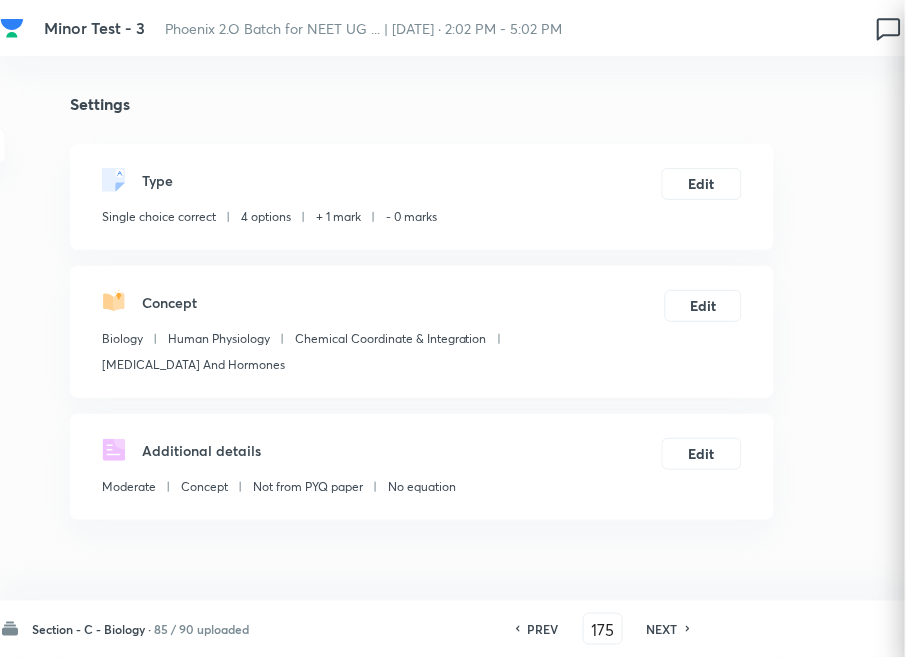 checkbox on "true" 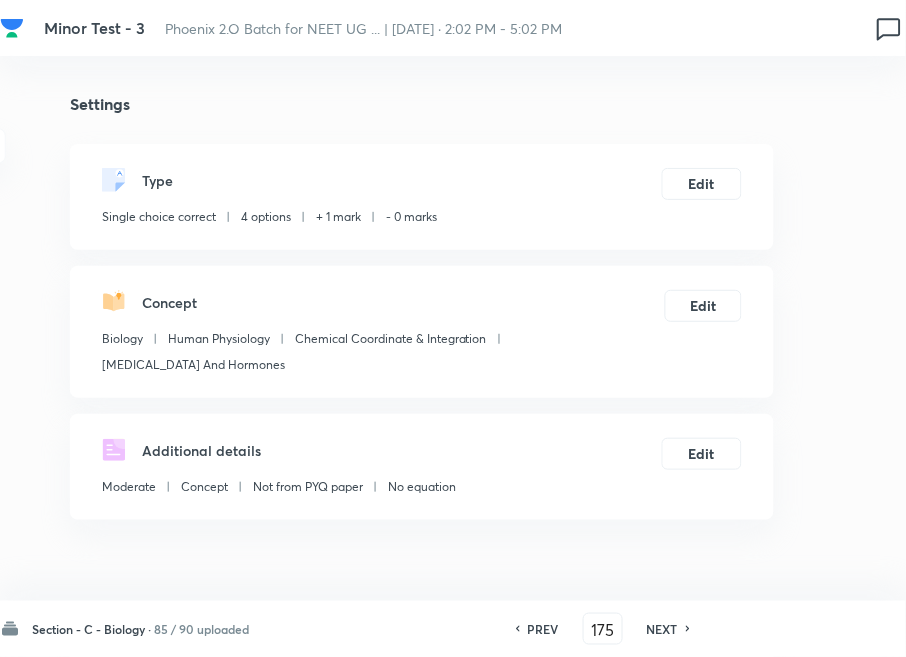 drag, startPoint x: 673, startPoint y: 622, endPoint x: 617, endPoint y: 532, distance: 106 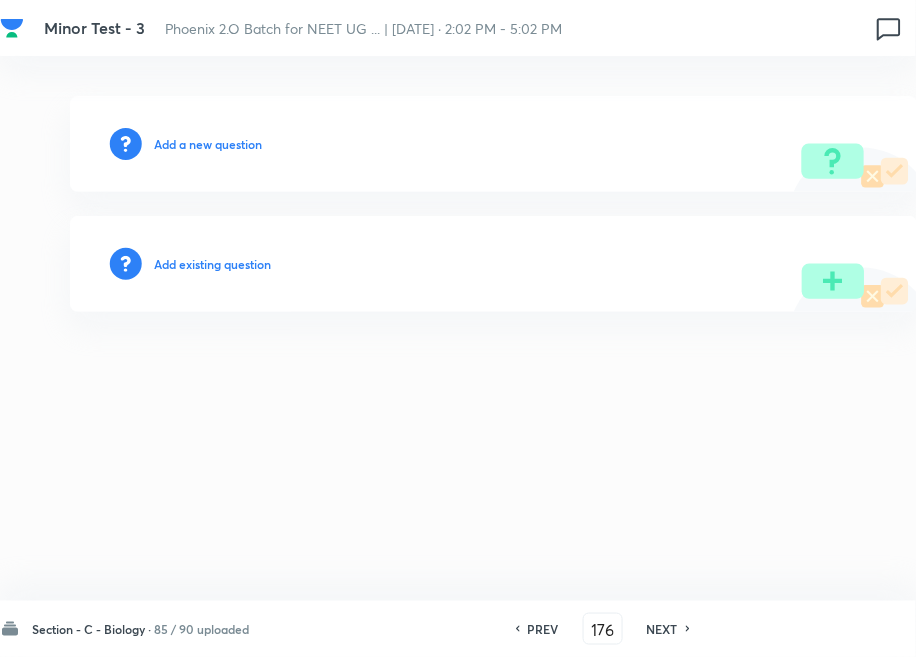 click on "Add existing question" at bounding box center [212, 264] 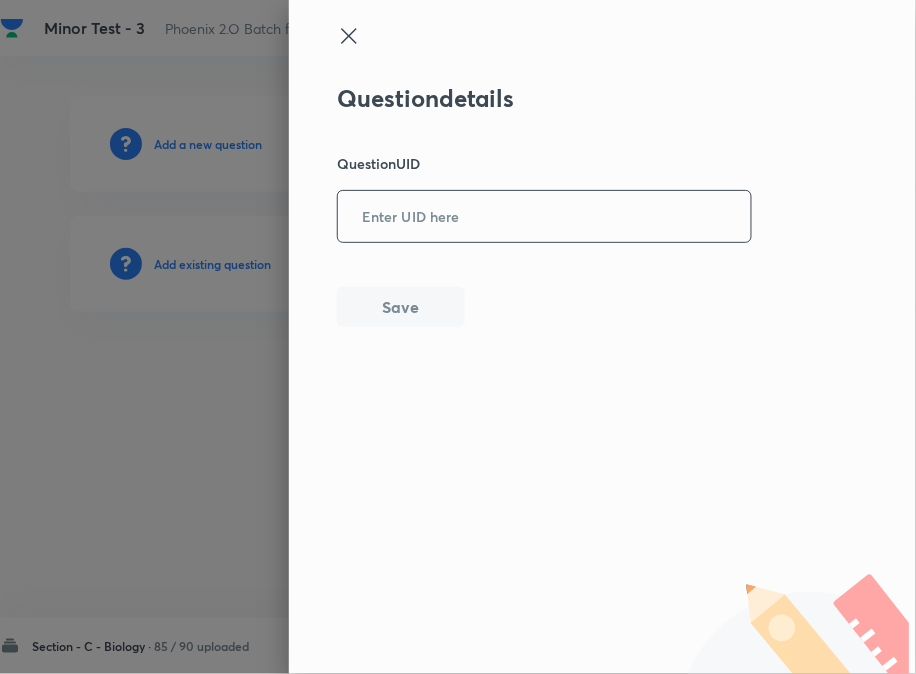 drag, startPoint x: 507, startPoint y: 215, endPoint x: 500, endPoint y: 231, distance: 17.464249 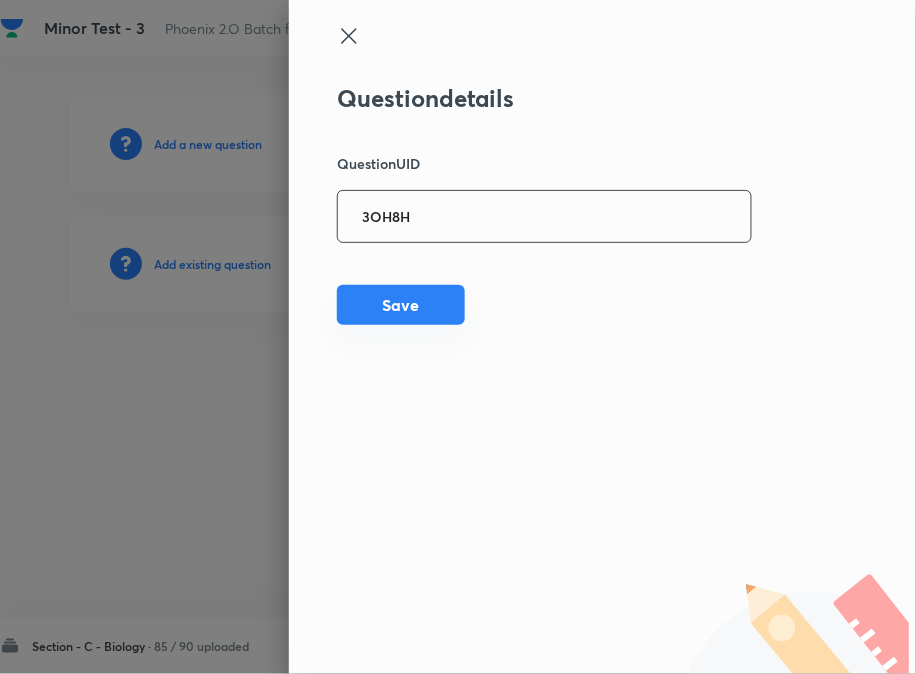 type on "3OH8H" 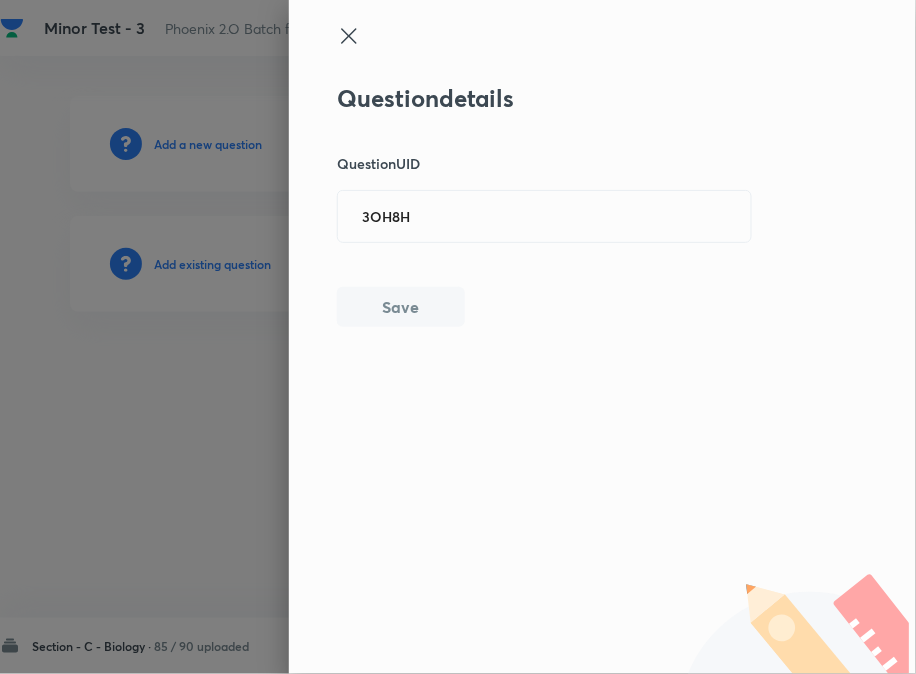 type 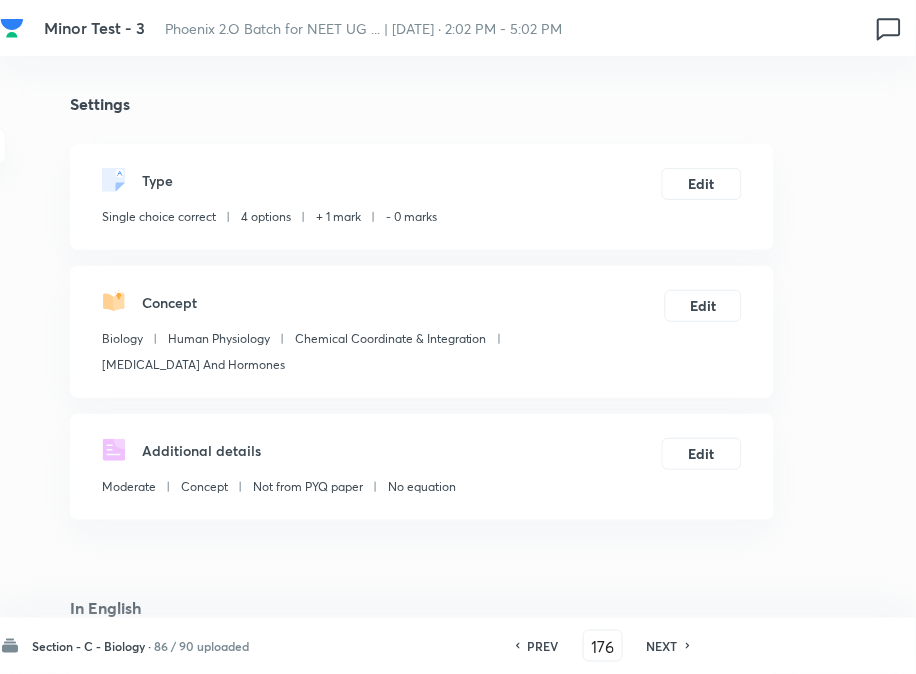 checkbox on "true" 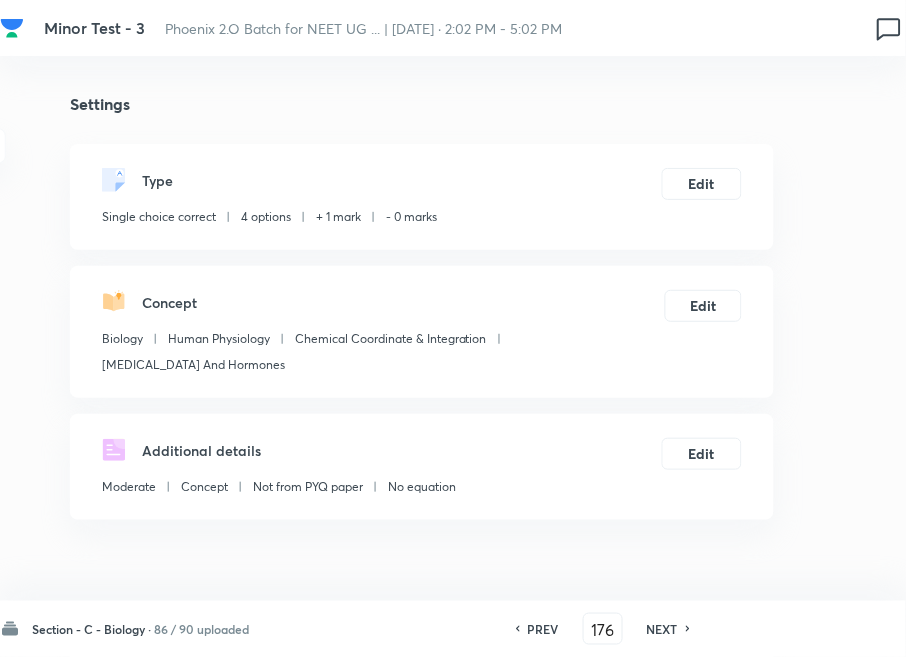 drag, startPoint x: 666, startPoint y: 626, endPoint x: 644, endPoint y: 603, distance: 31.827662 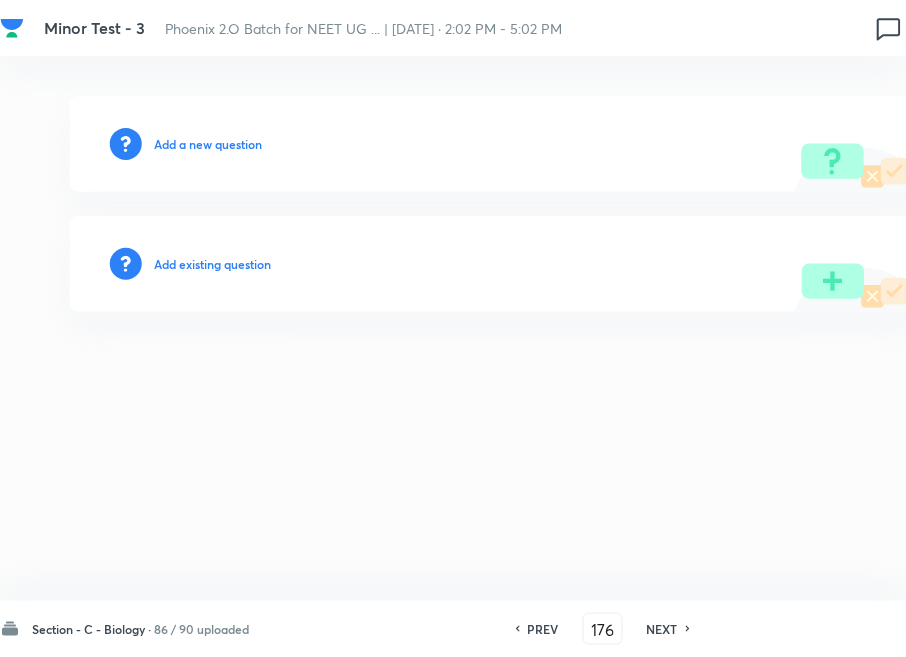type on "177" 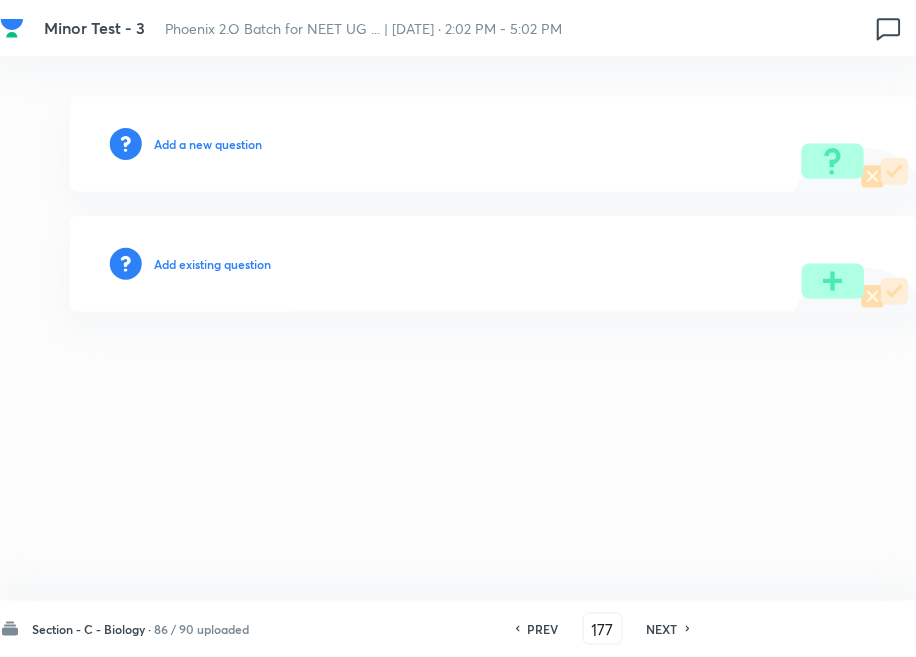 click on "Add existing question" at bounding box center (212, 264) 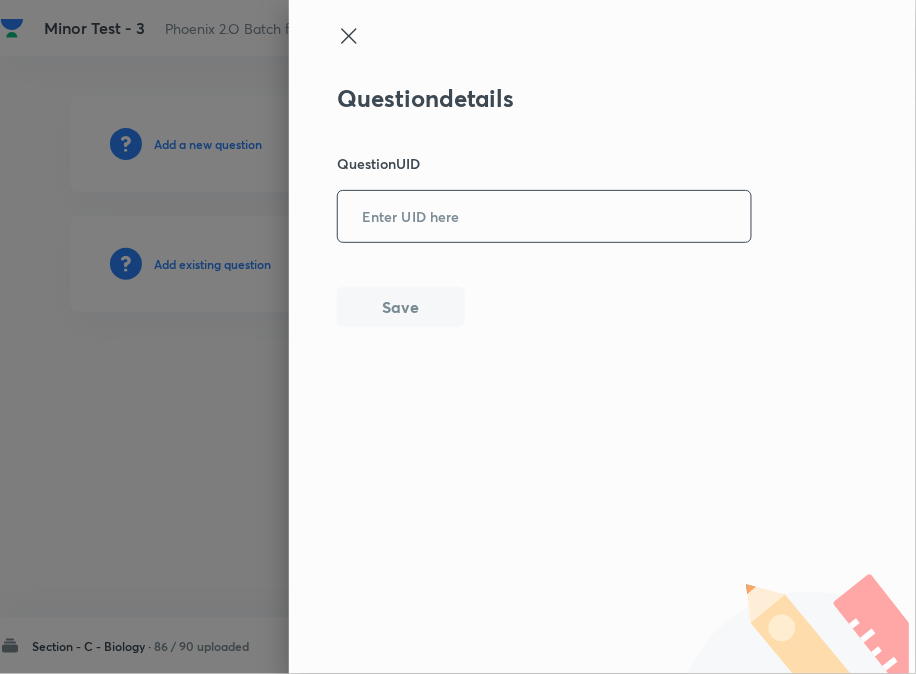 click at bounding box center [544, 216] 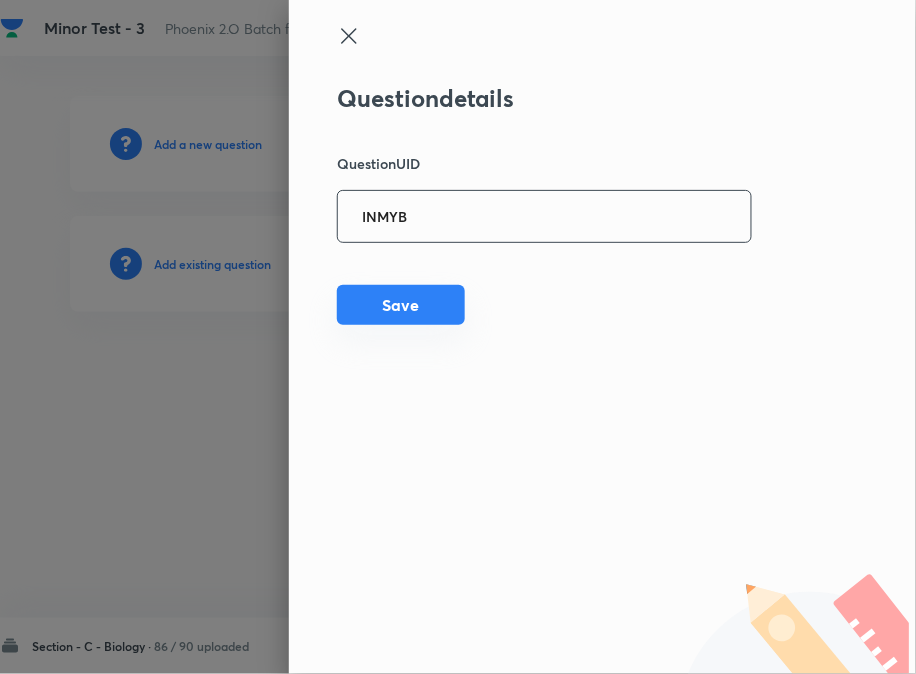 type on "INMYB" 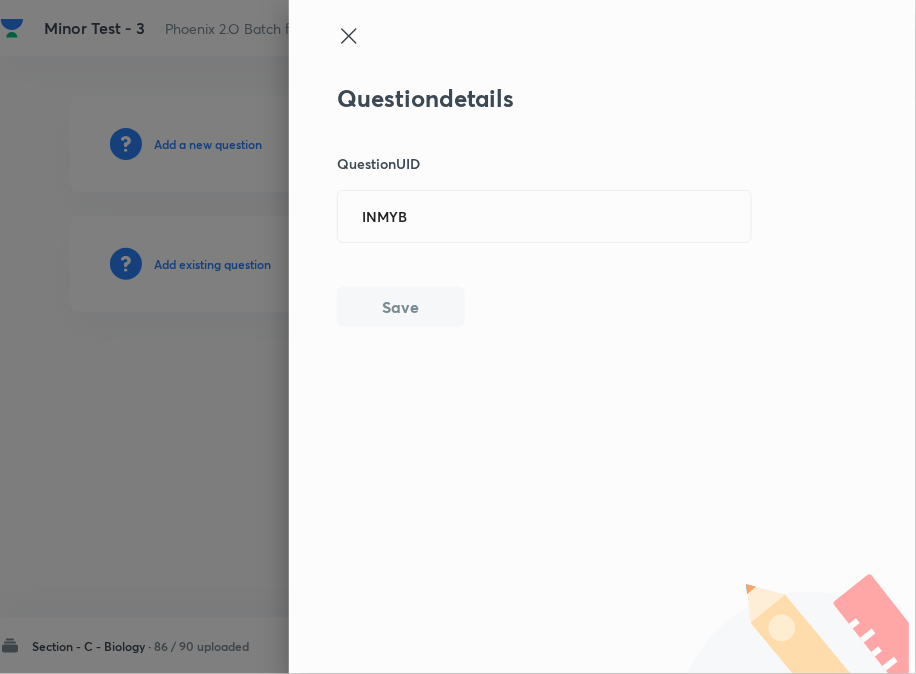 type 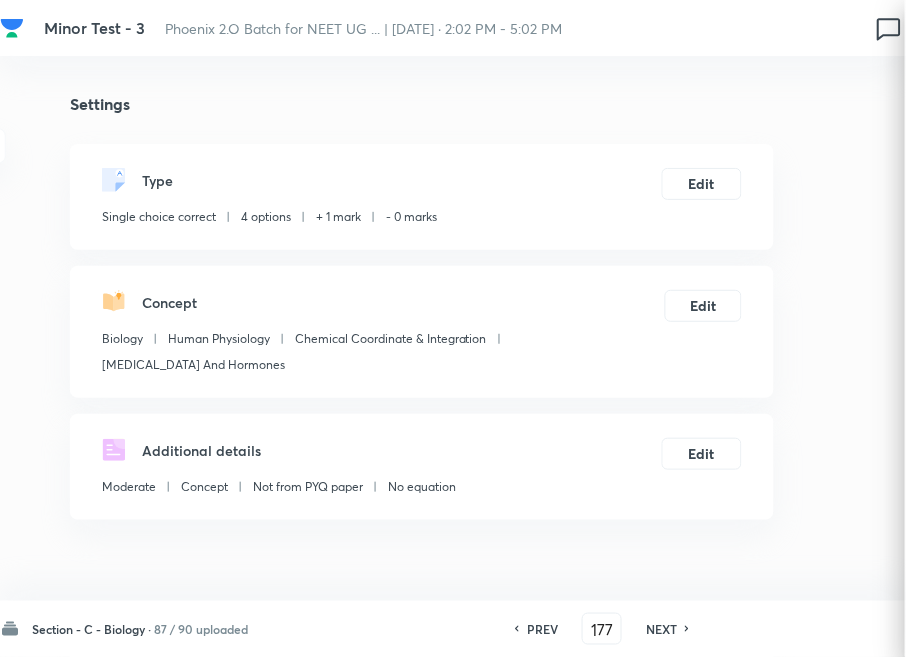 checkbox on "true" 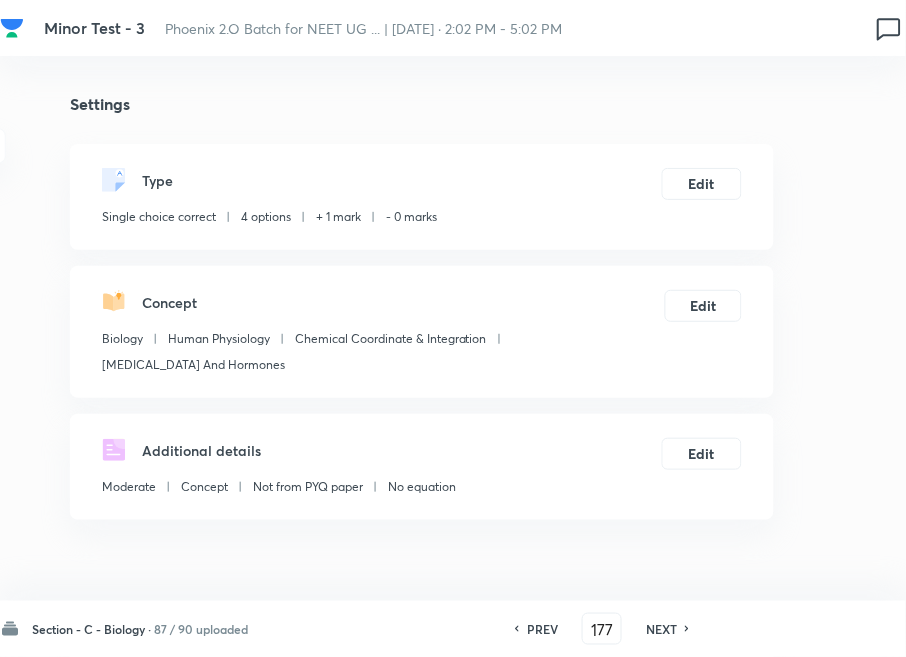 drag, startPoint x: 678, startPoint y: 625, endPoint x: 612, endPoint y: 557, distance: 94.76286 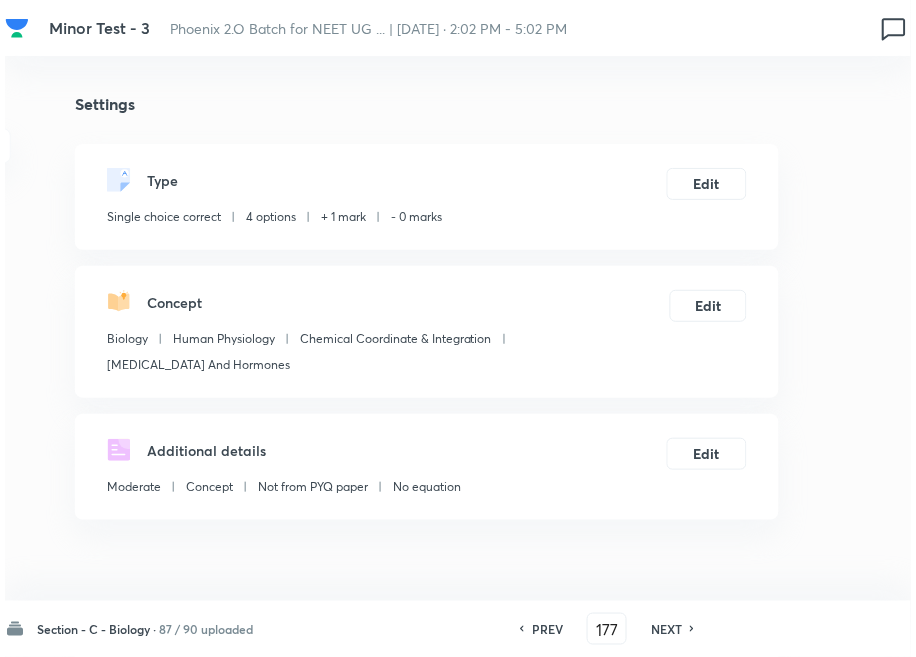type on "178" 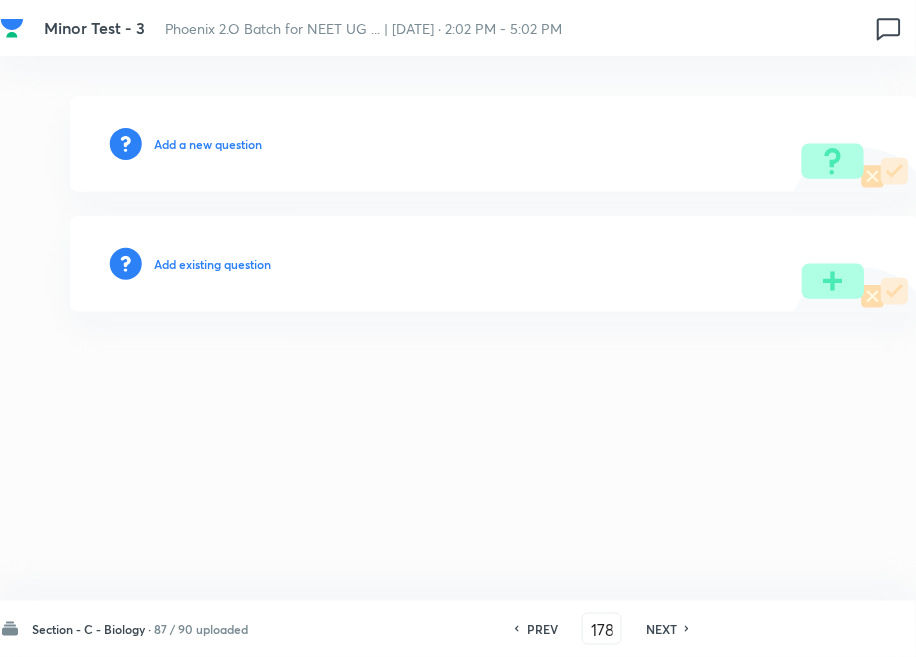 click on "Add existing question" at bounding box center [212, 264] 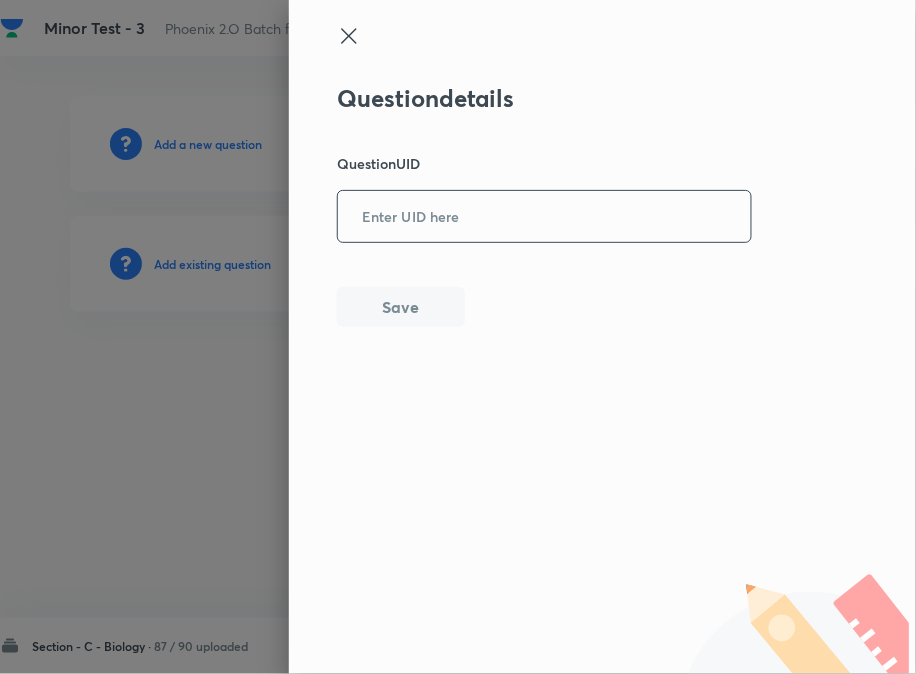 click at bounding box center [544, 216] 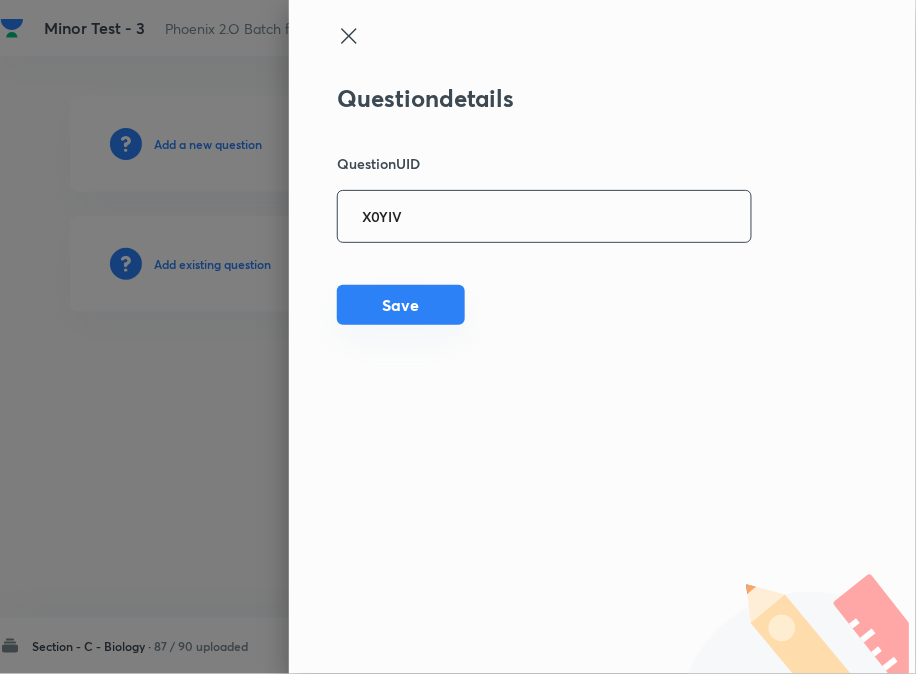 type on "X0YIV" 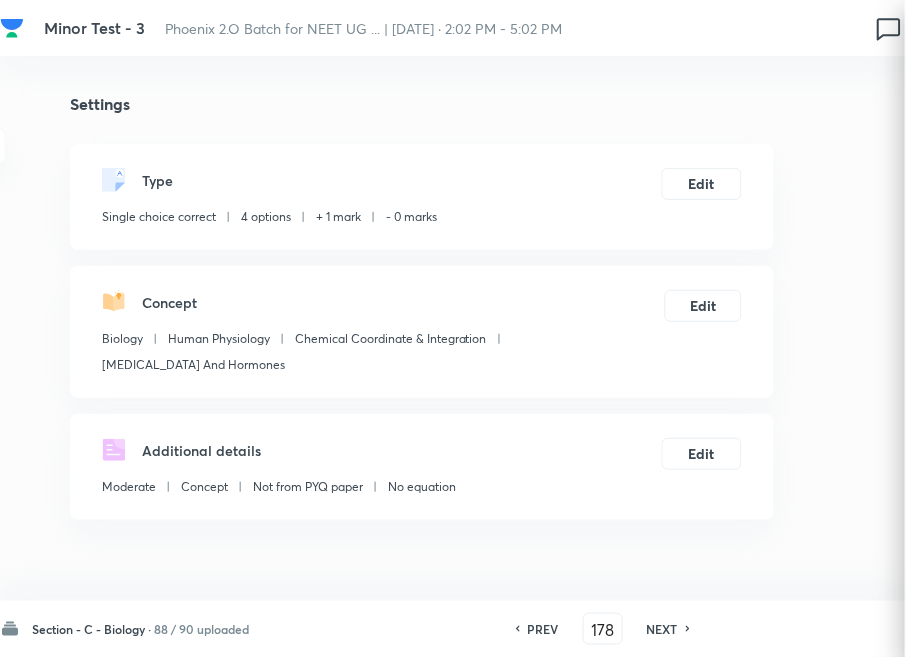 checkbox on "true" 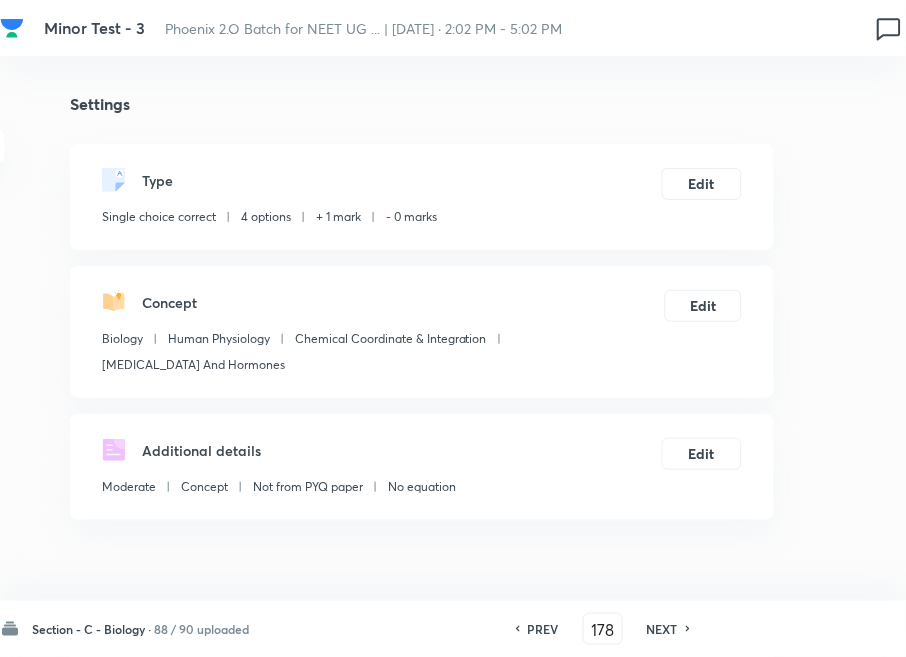 click on "NEXT" at bounding box center (665, 629) 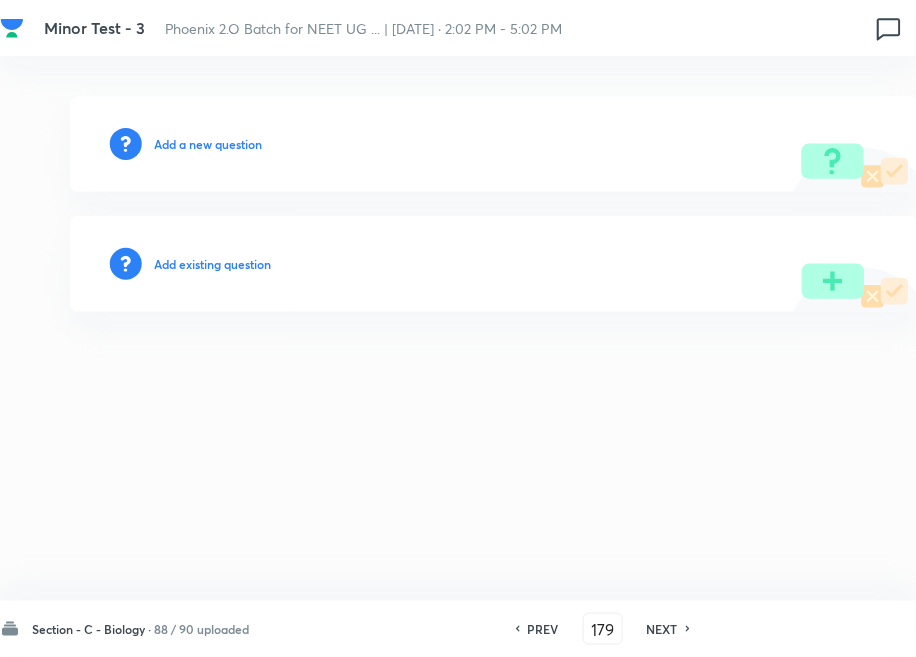 click on "Add existing question" at bounding box center (494, 264) 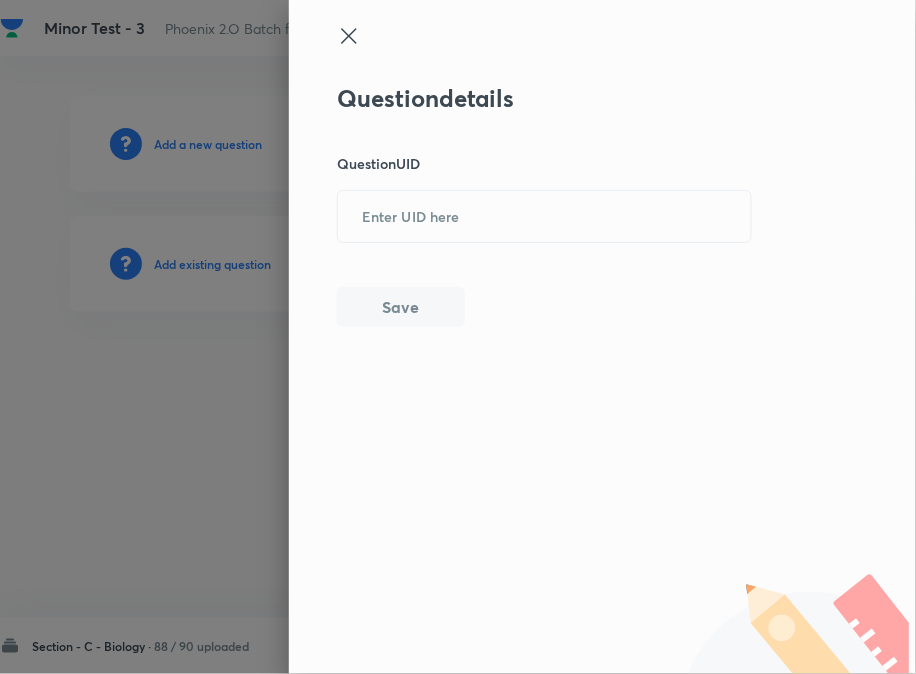 drag, startPoint x: 345, startPoint y: 256, endPoint x: 396, endPoint y: 255, distance: 51.009804 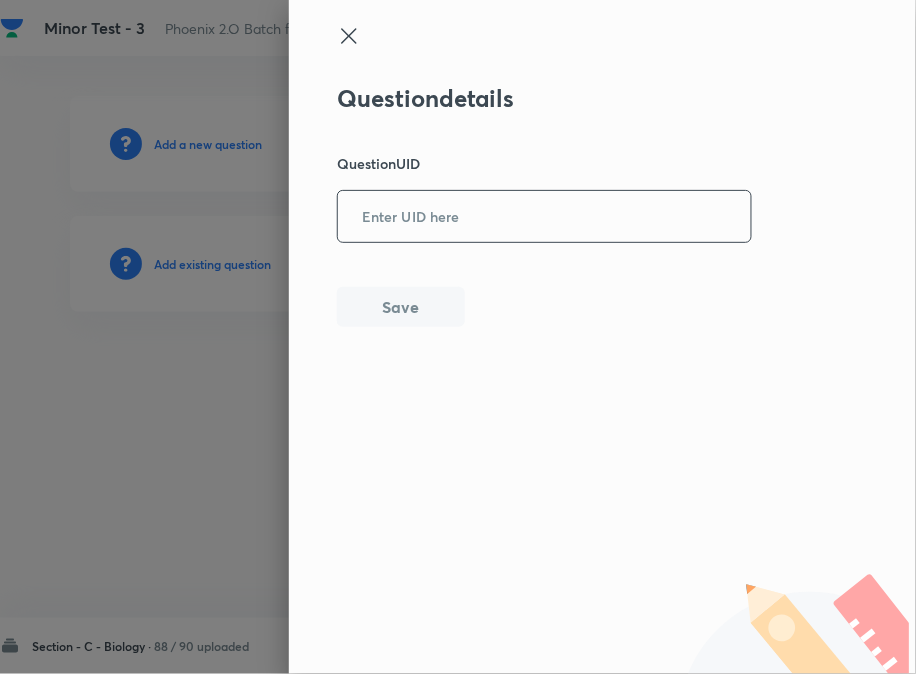click at bounding box center (544, 216) 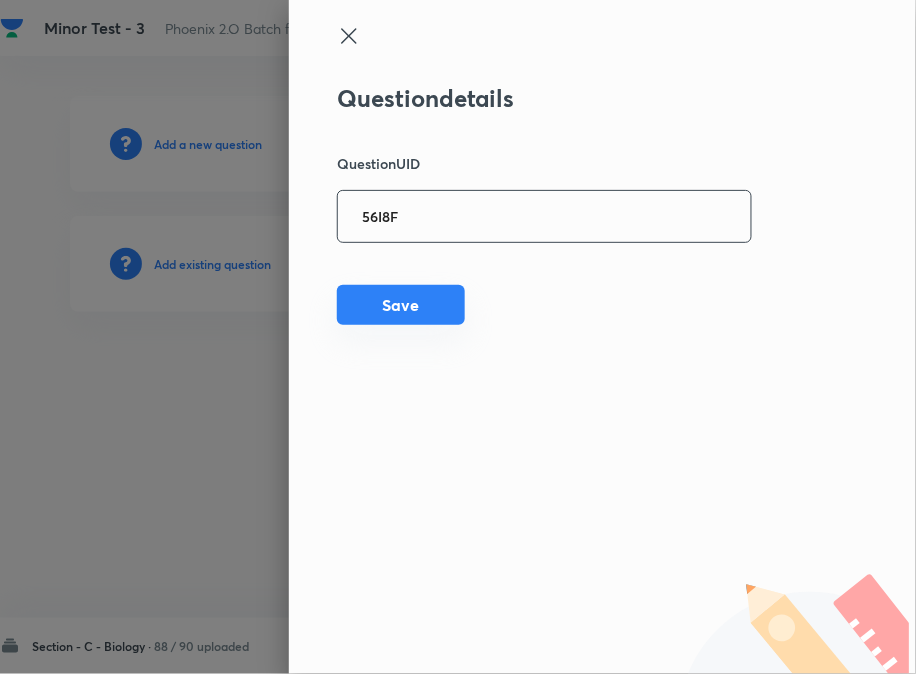 type on "56I8F" 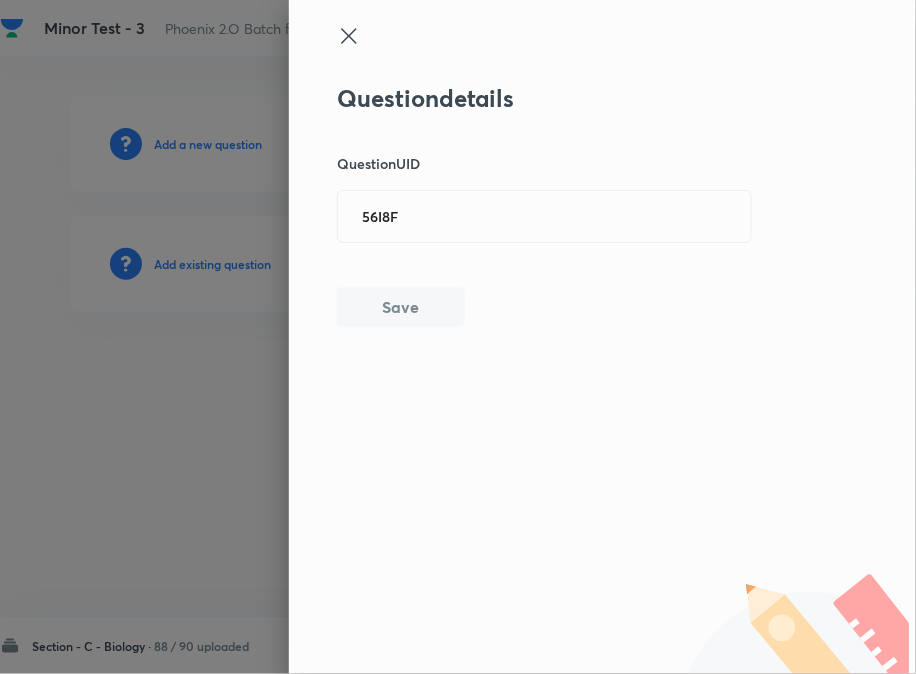 type 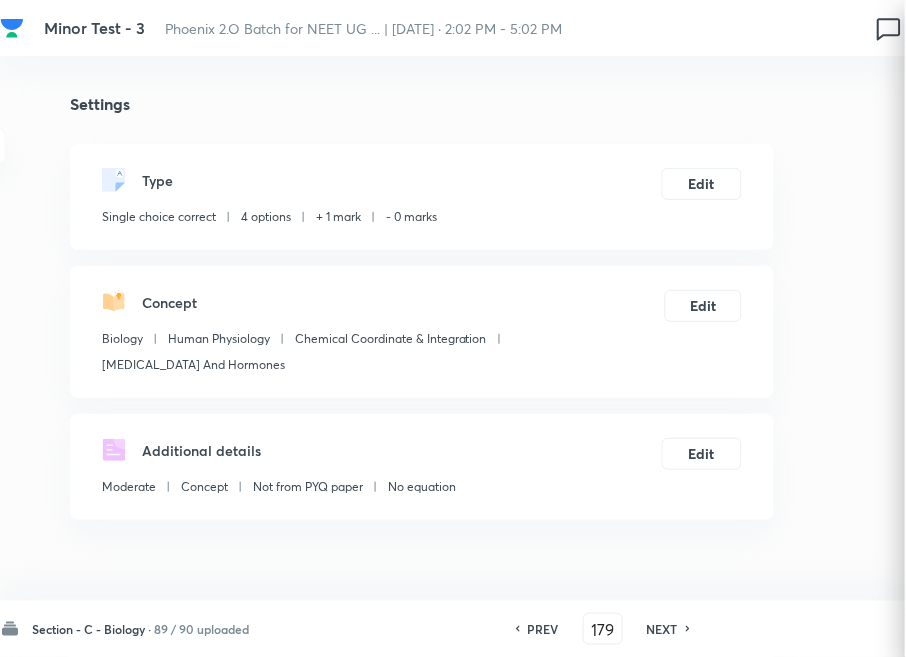 checkbox on "true" 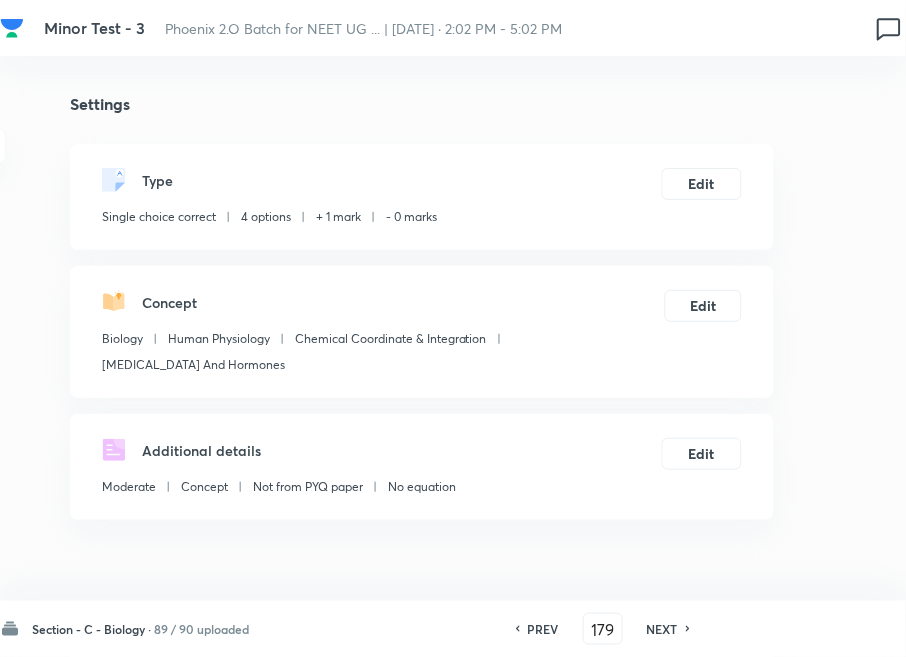 drag, startPoint x: 664, startPoint y: 632, endPoint x: 453, endPoint y: 381, distance: 327.9055 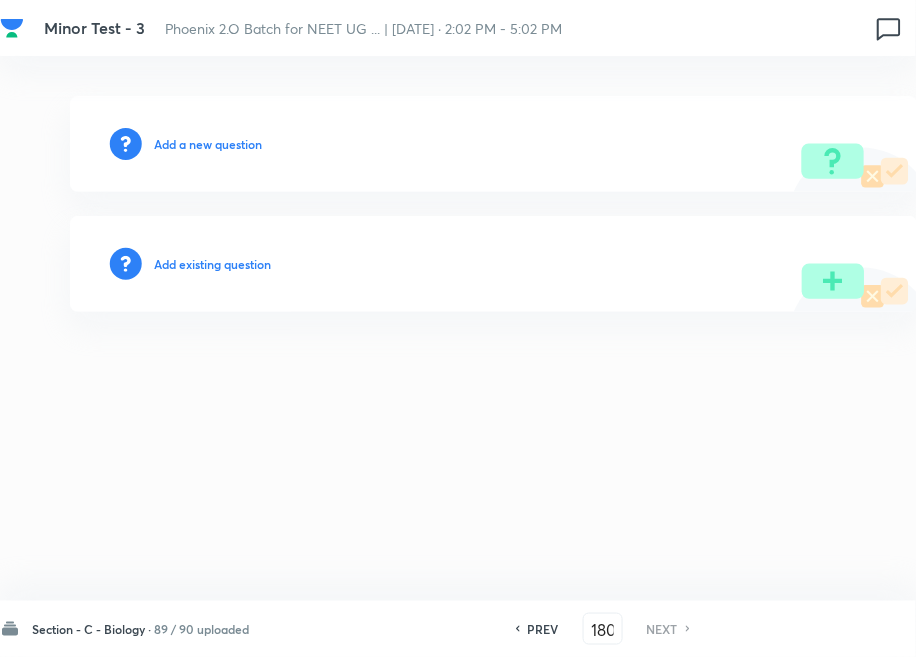 click on "Add existing question" at bounding box center [212, 264] 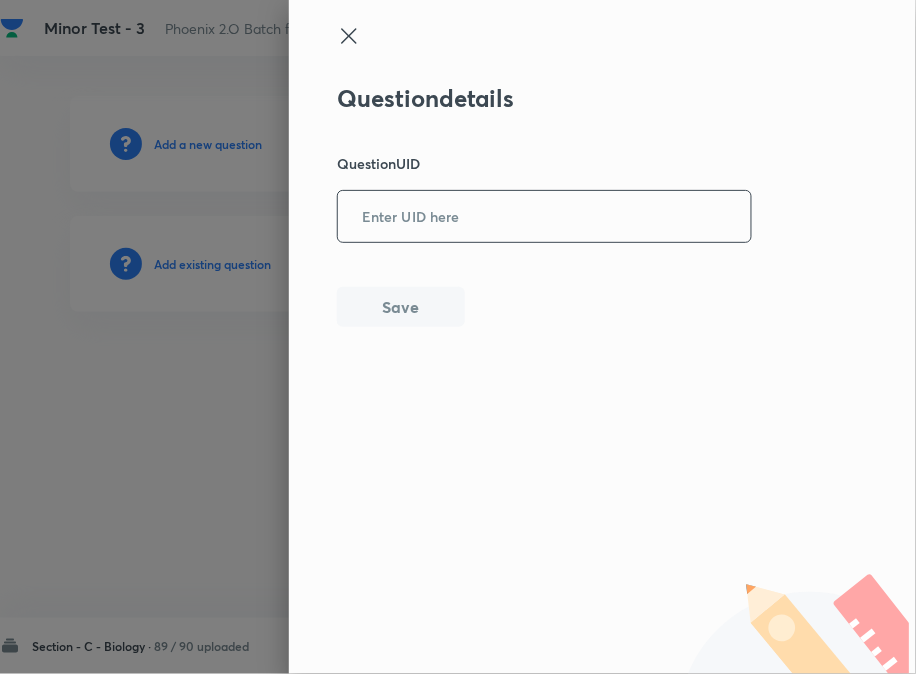 click at bounding box center (544, 216) 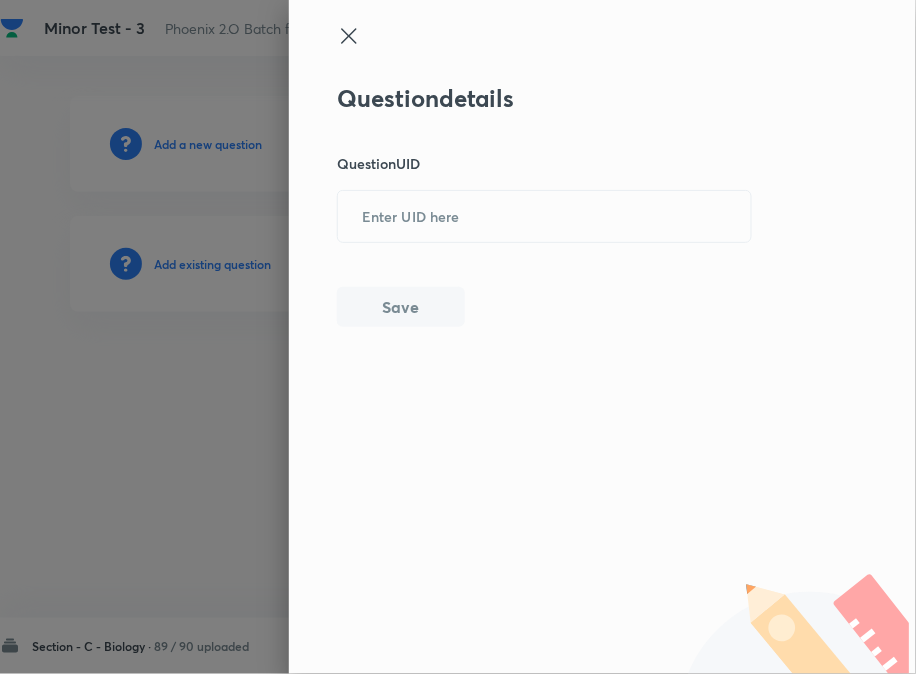 paste on "0LO8R" 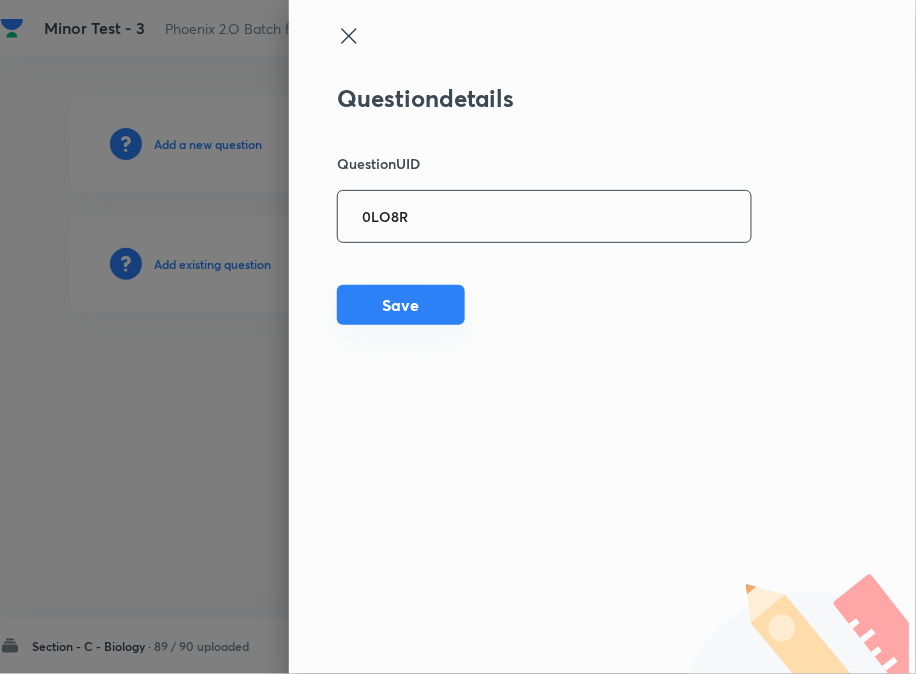 type on "0LO8R" 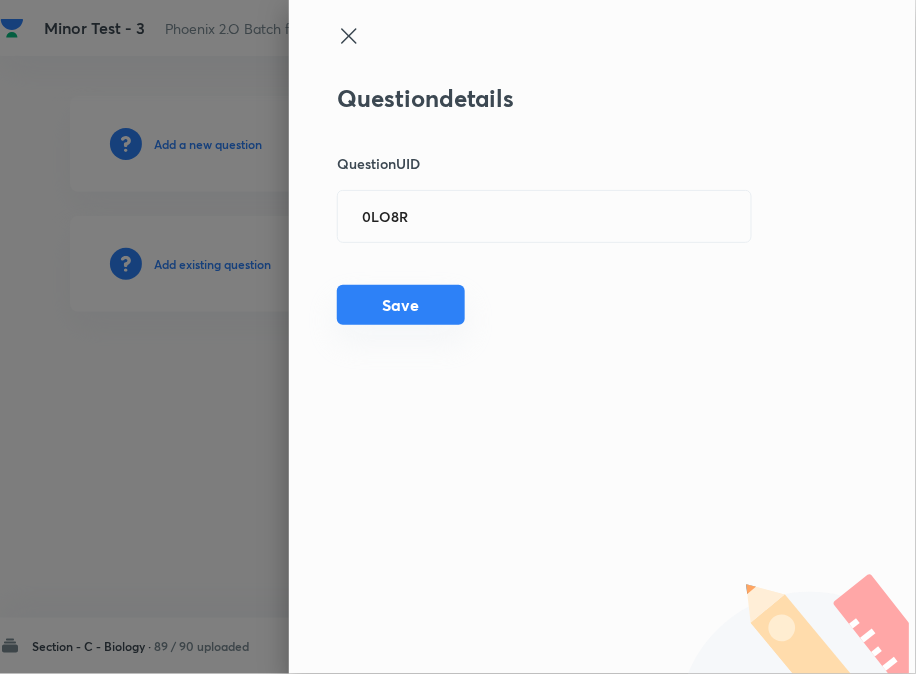 click on "Save" at bounding box center (401, 305) 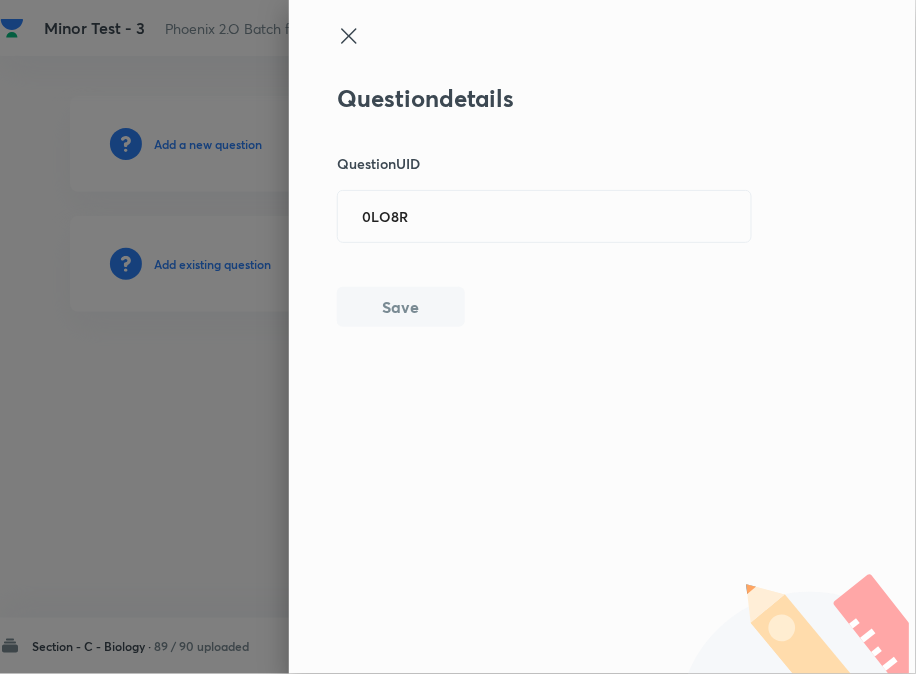 type 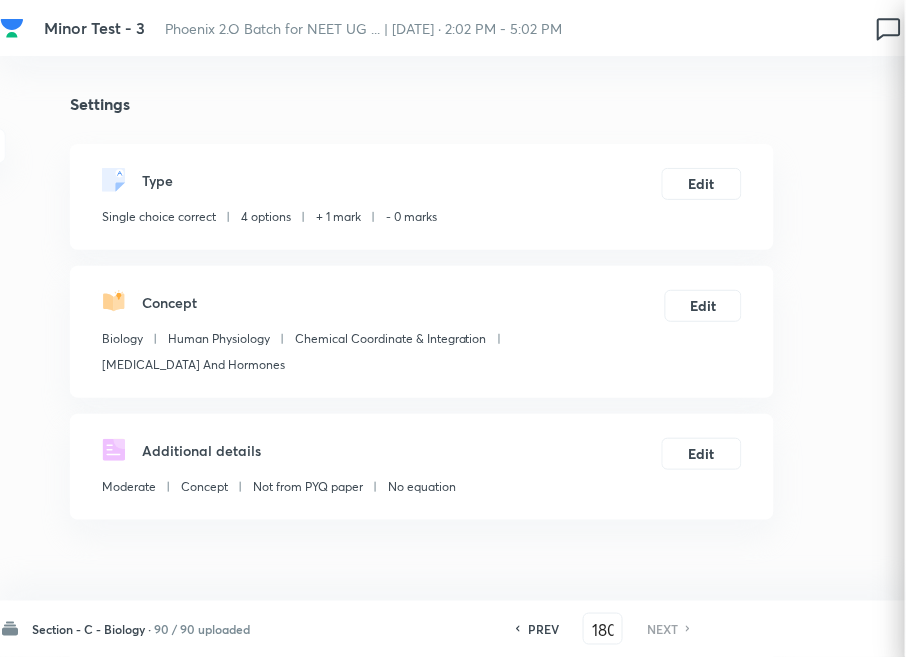 checkbox on "true" 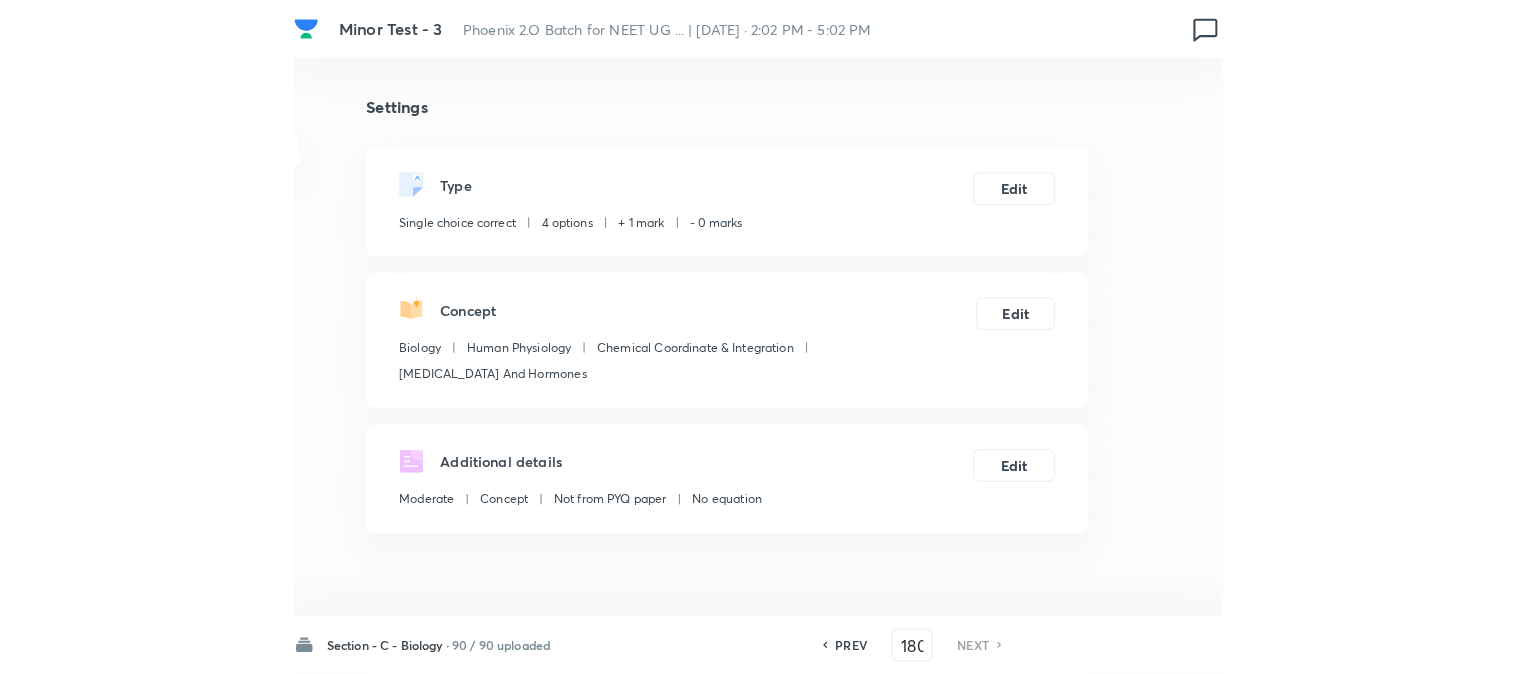 scroll, scrollTop: 0, scrollLeft: 0, axis: both 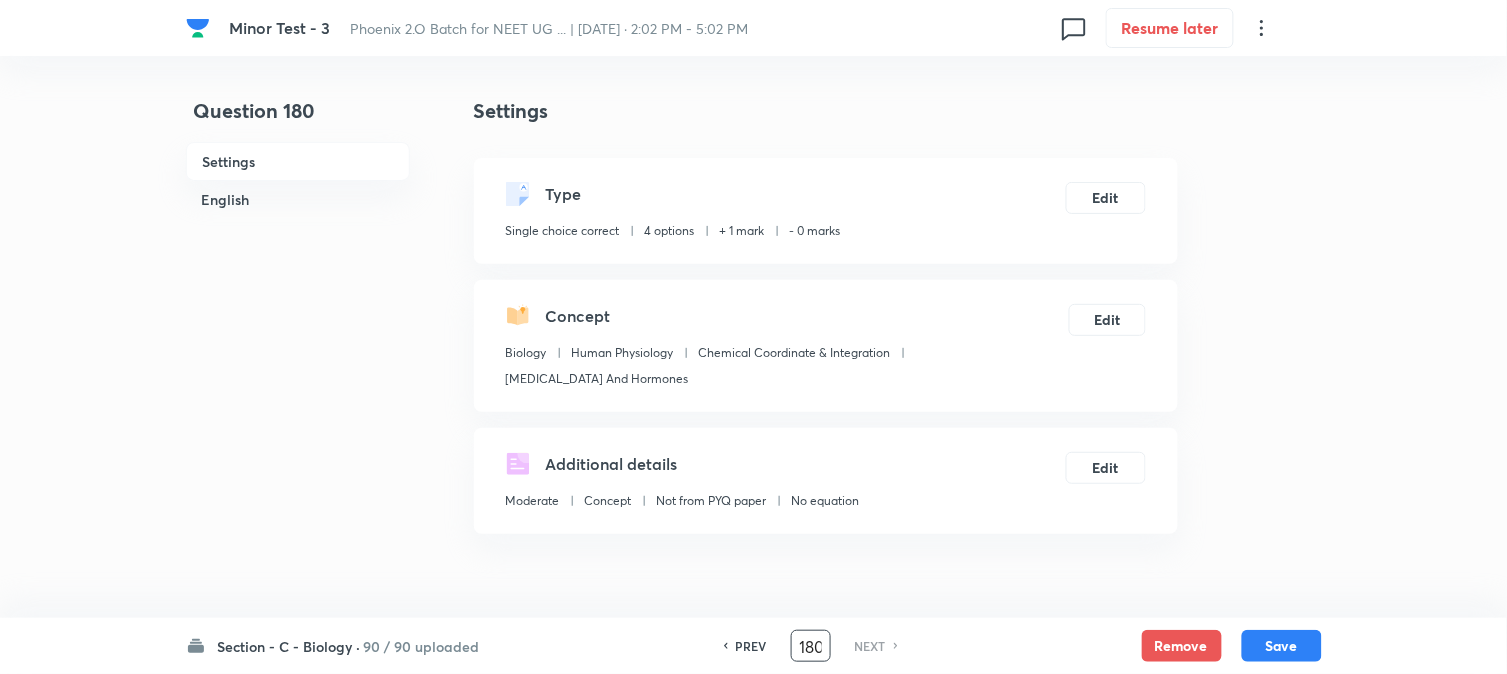 click on "180" at bounding box center (811, 646) 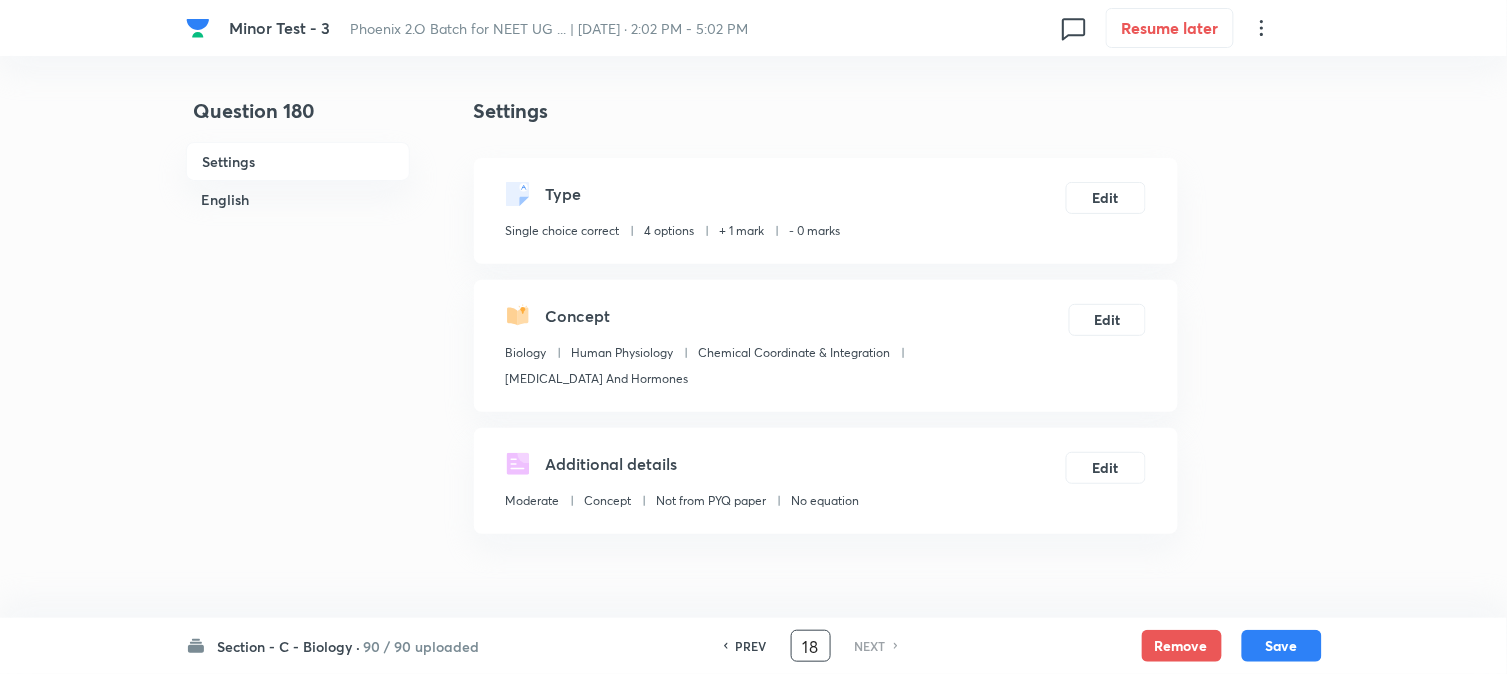 type on "1" 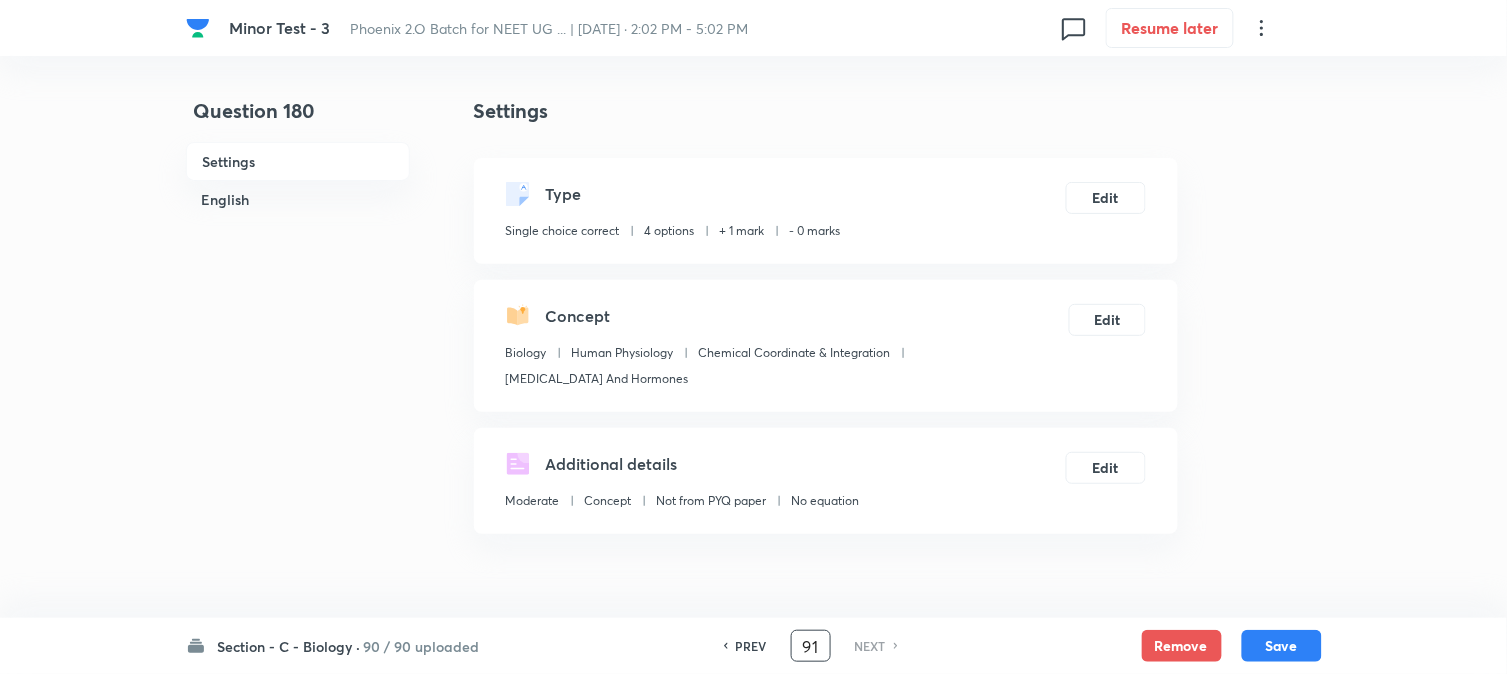 type on "91" 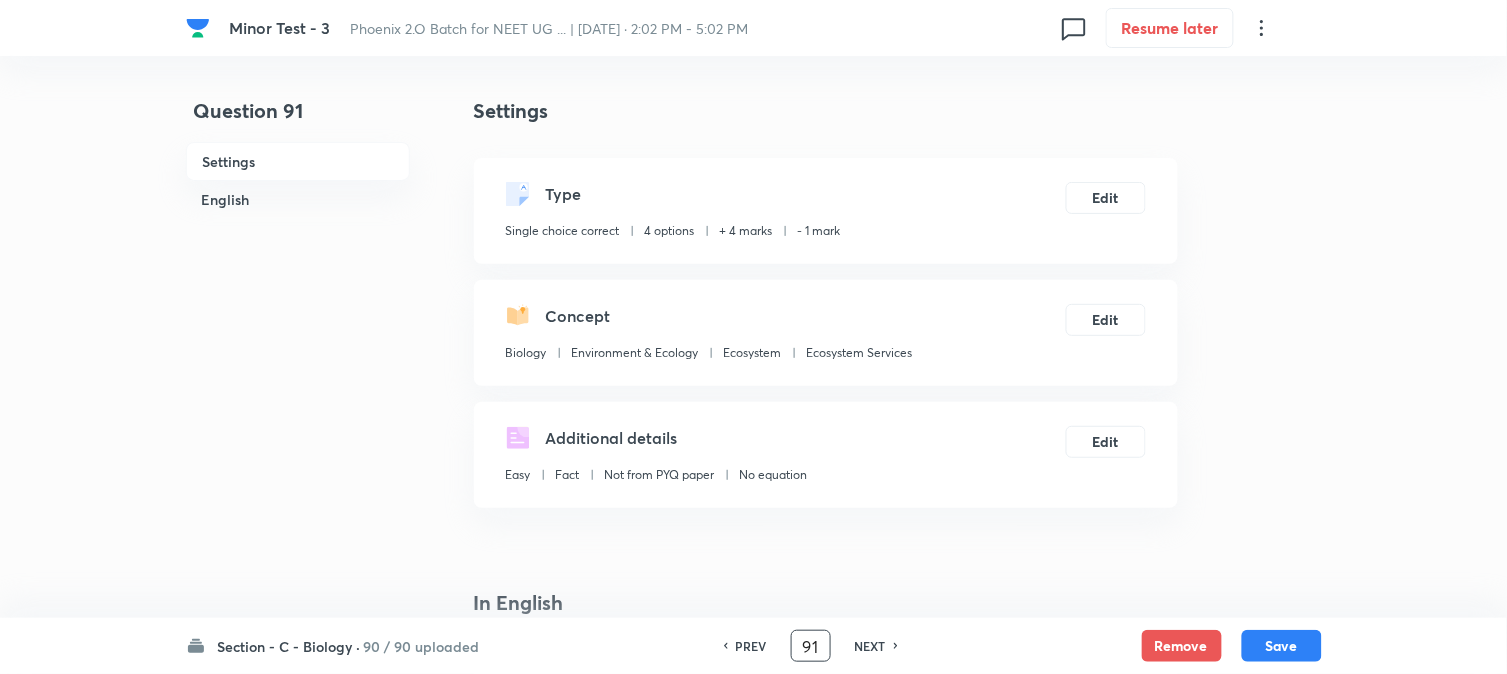 checkbox on "true" 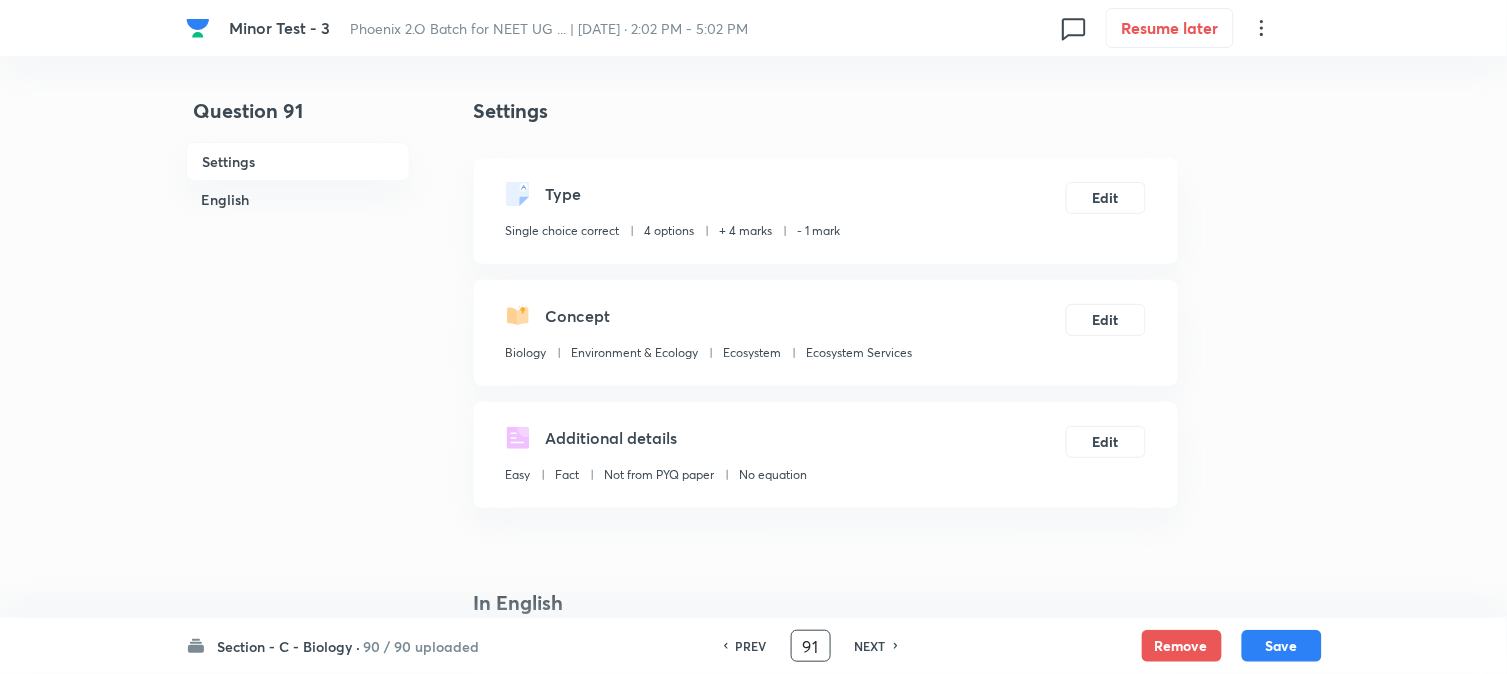 click on "91" at bounding box center [811, 646] 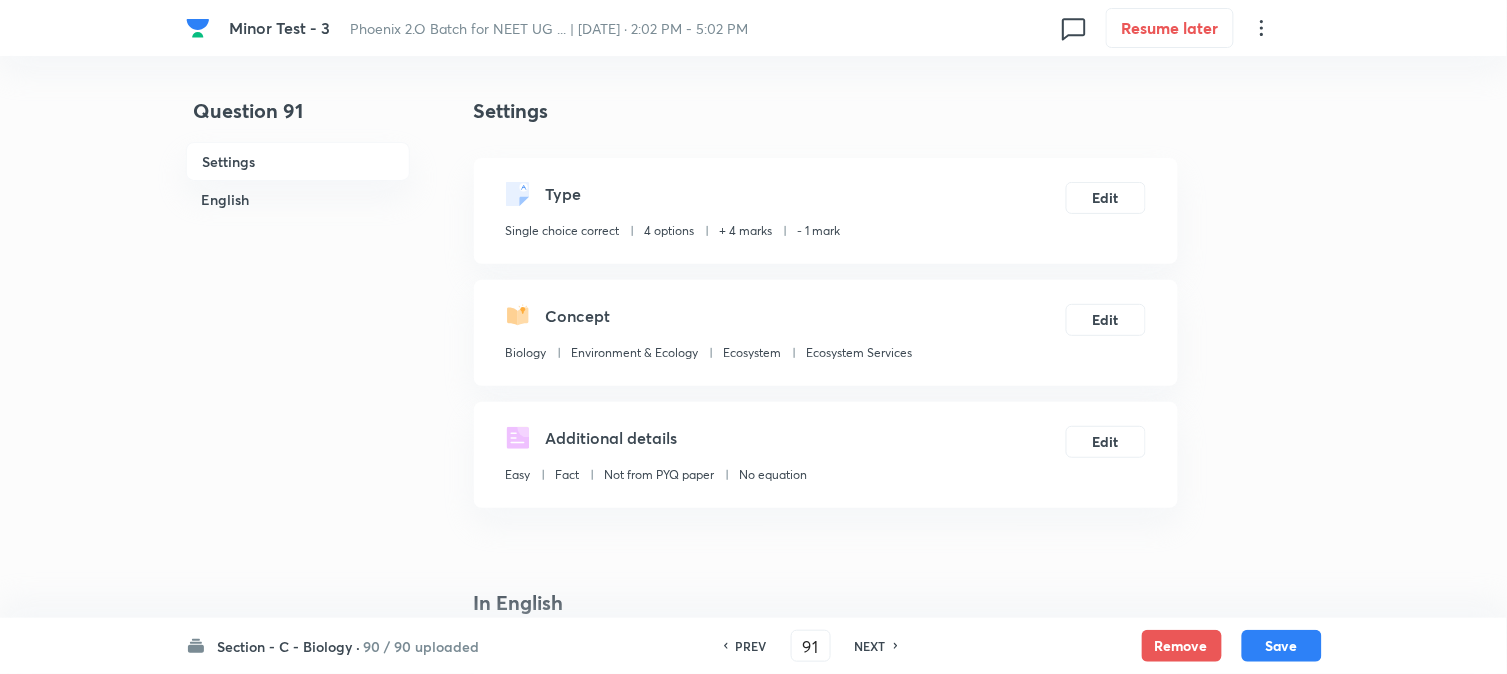 click on "NEXT" at bounding box center (870, 646) 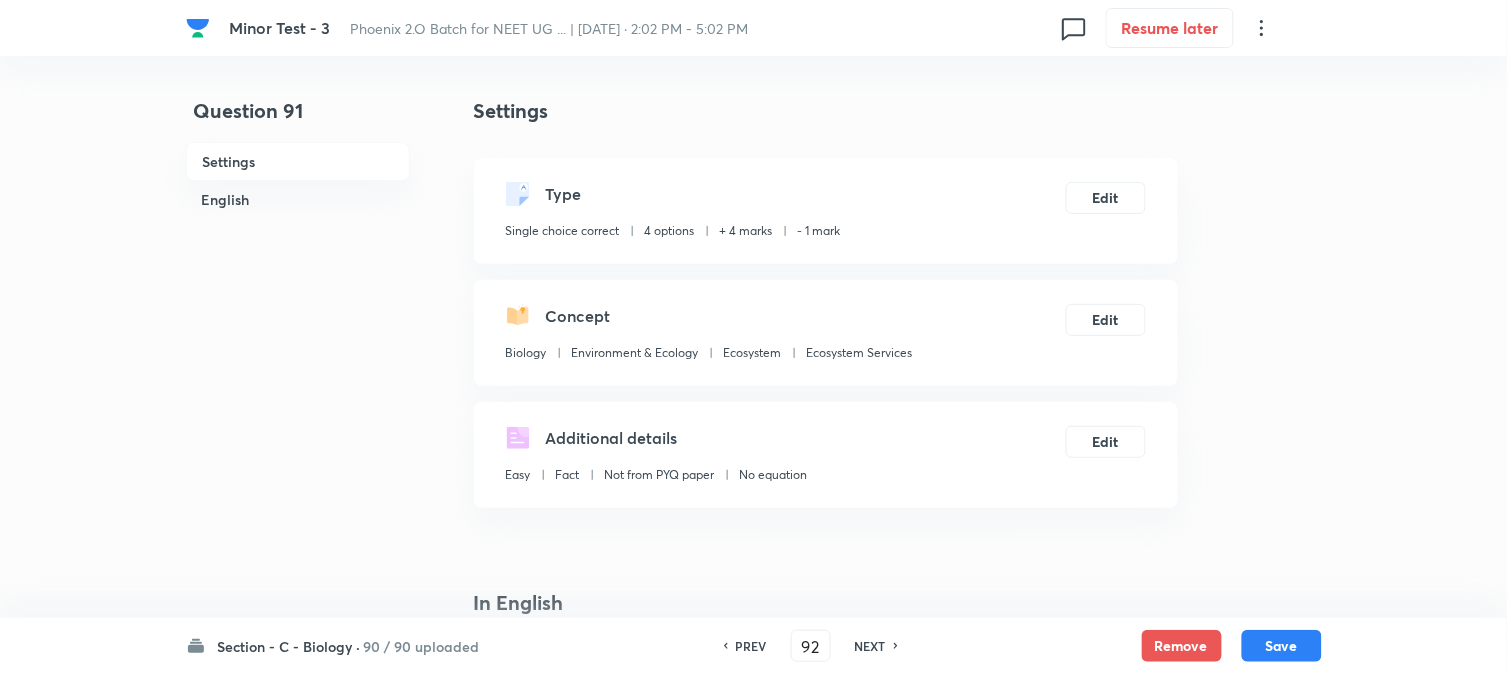 checkbox on "false" 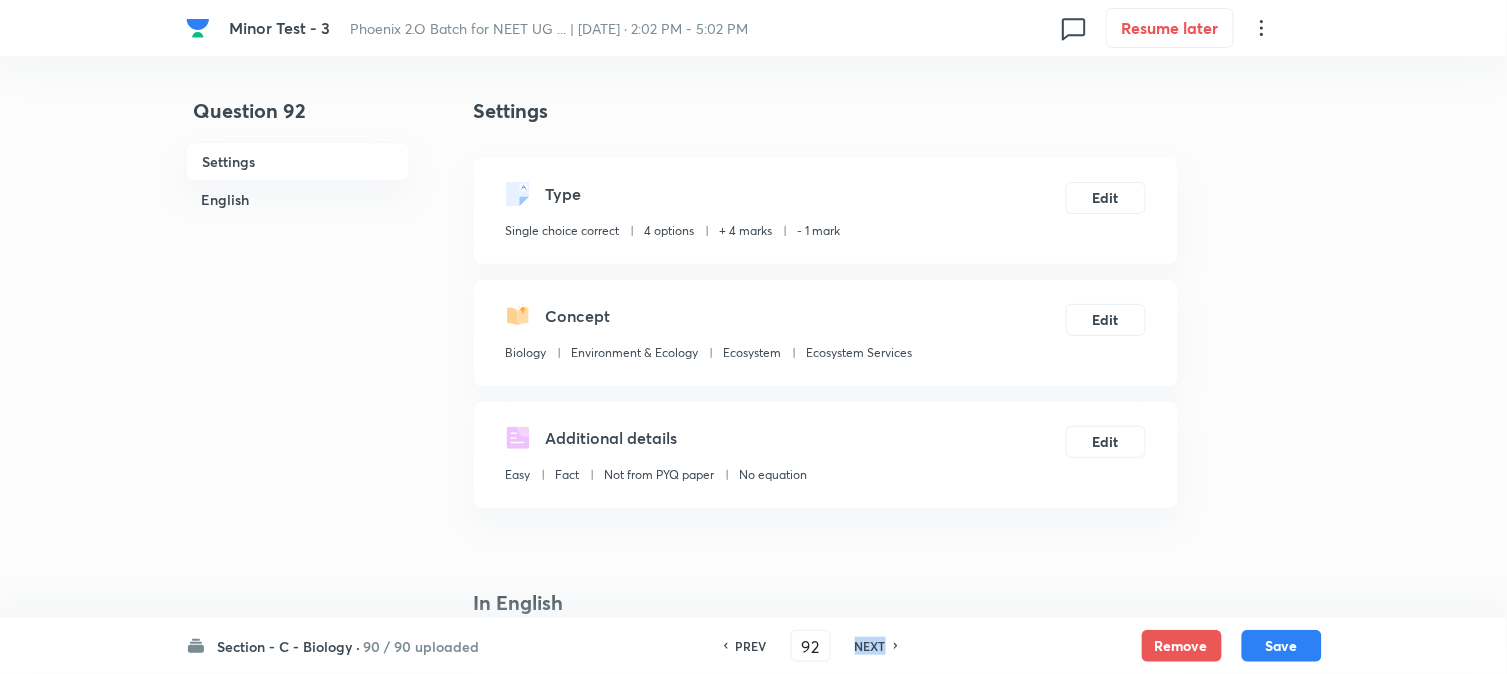 click on "NEXT" at bounding box center [870, 646] 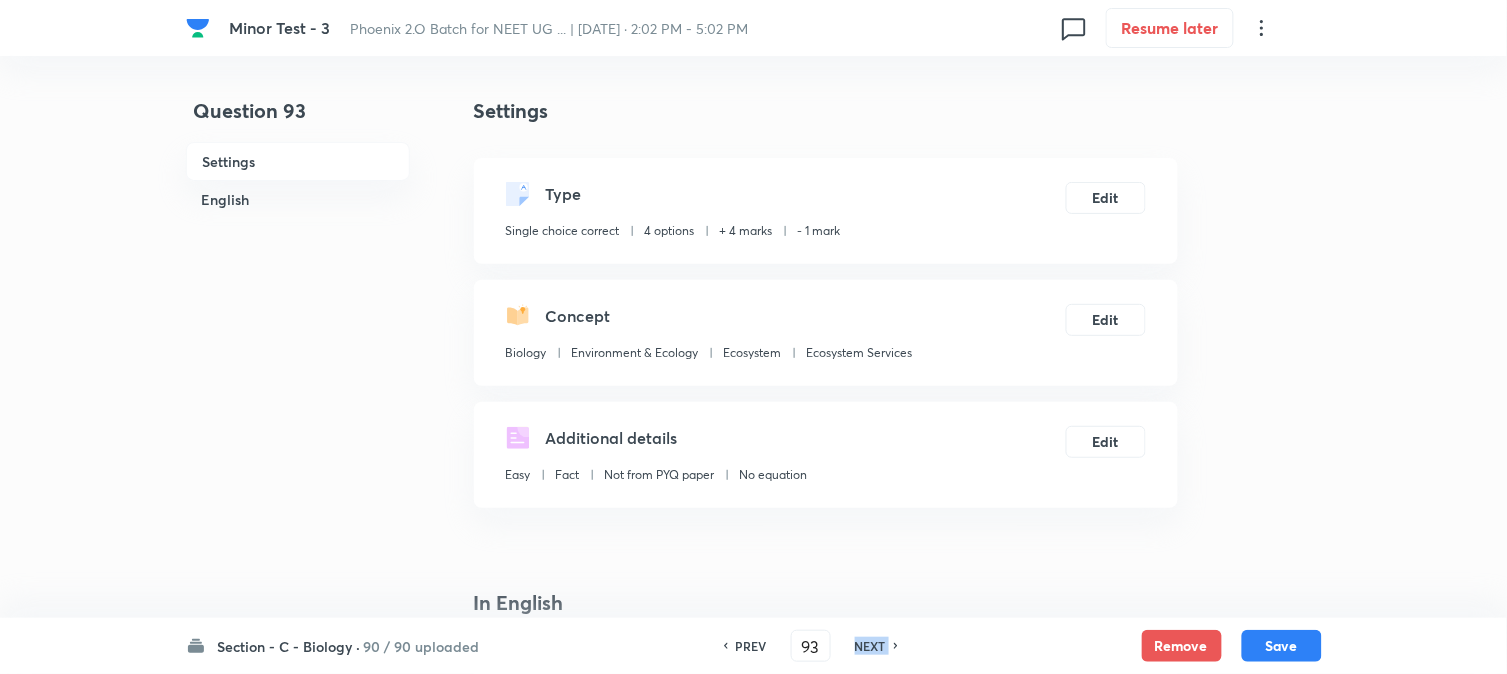 click on "NEXT" at bounding box center (870, 646) 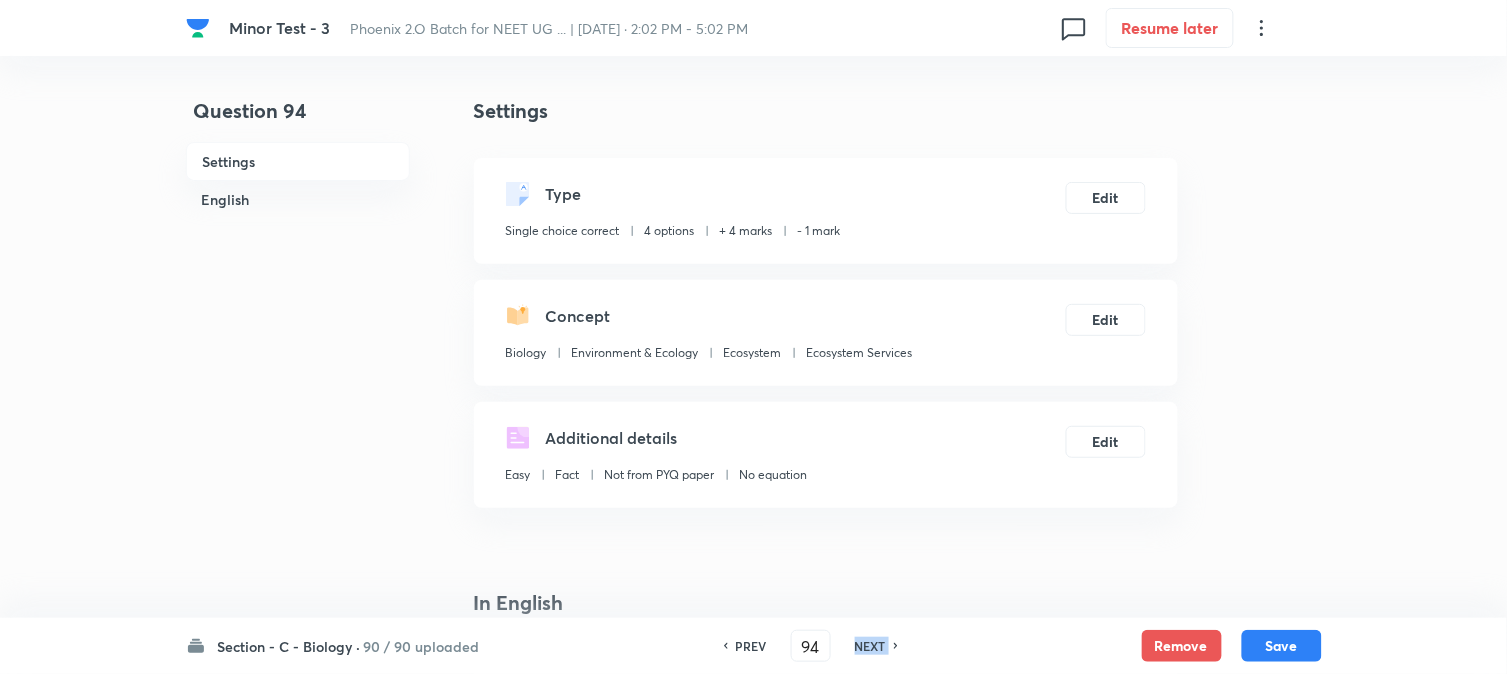 click on "NEXT" at bounding box center (870, 646) 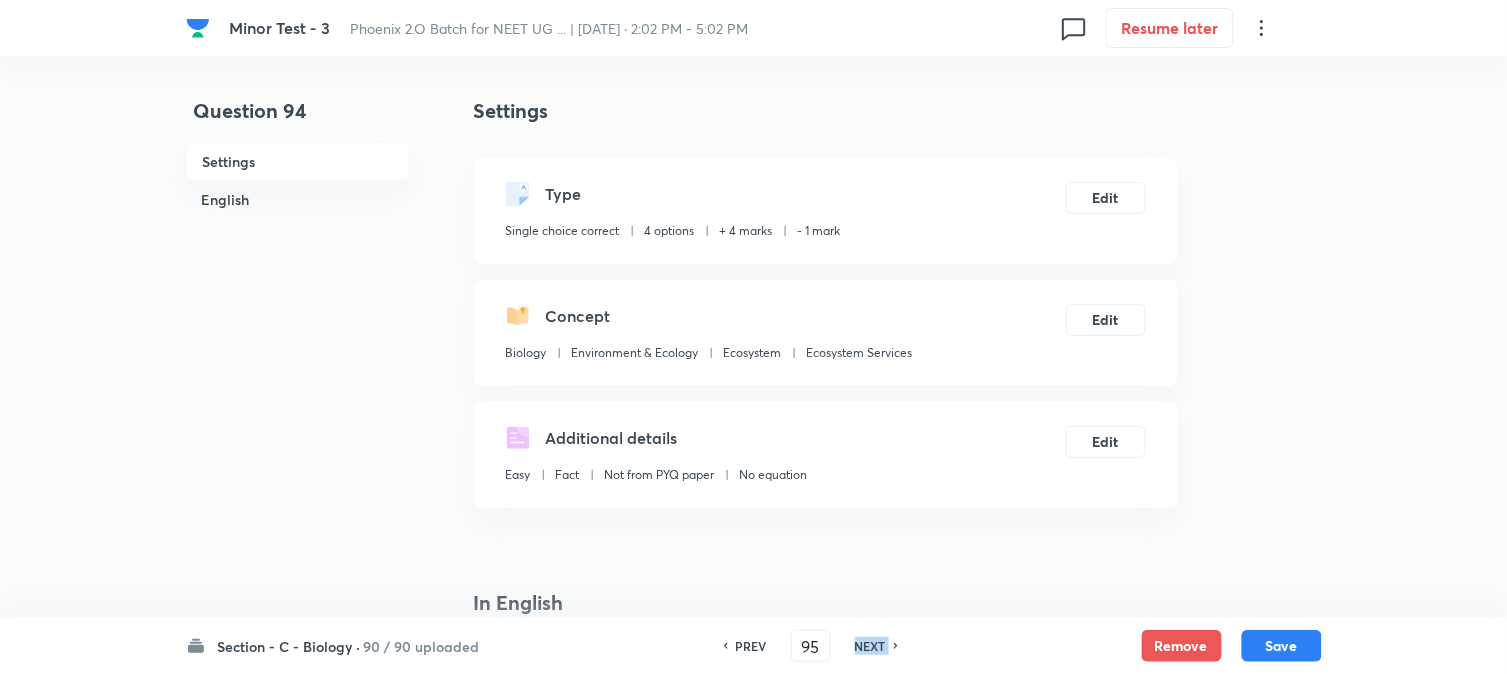 click on "NEXT" at bounding box center [870, 646] 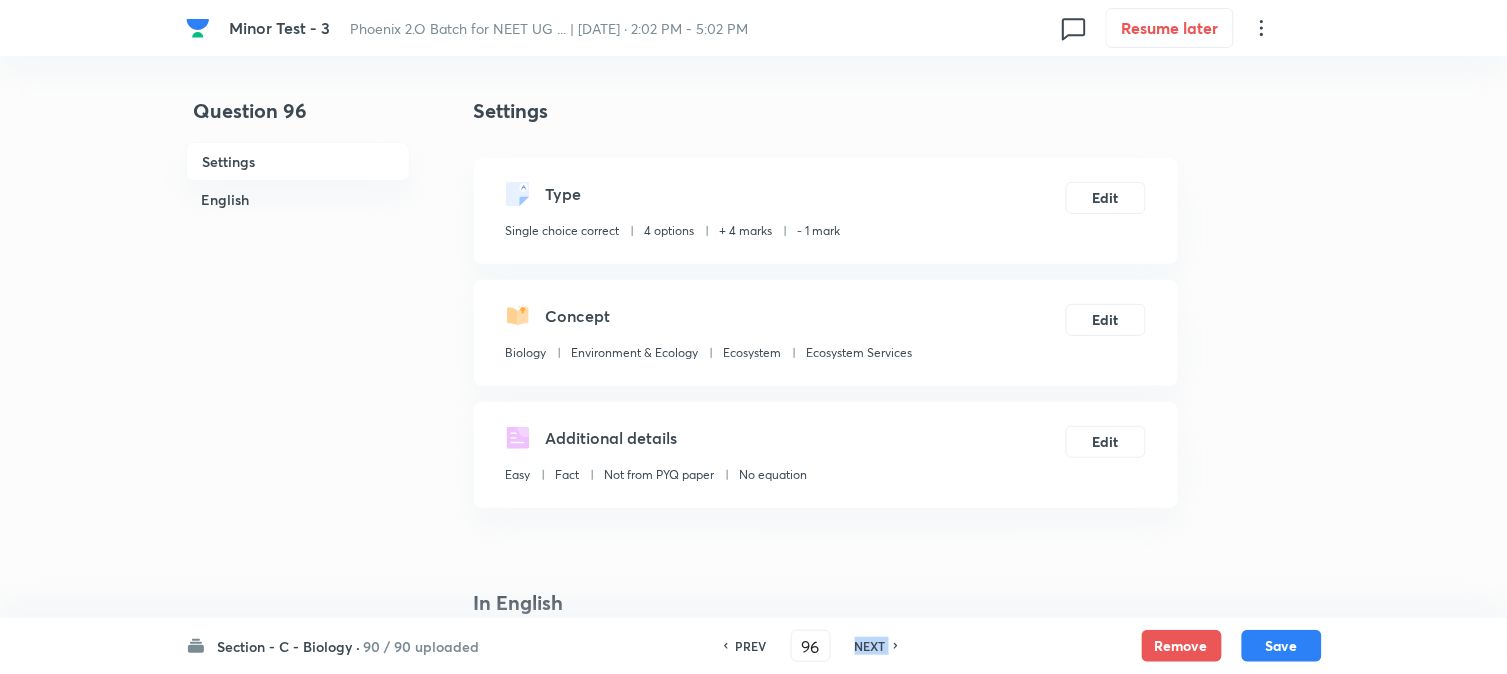 click on "NEXT" at bounding box center (870, 646) 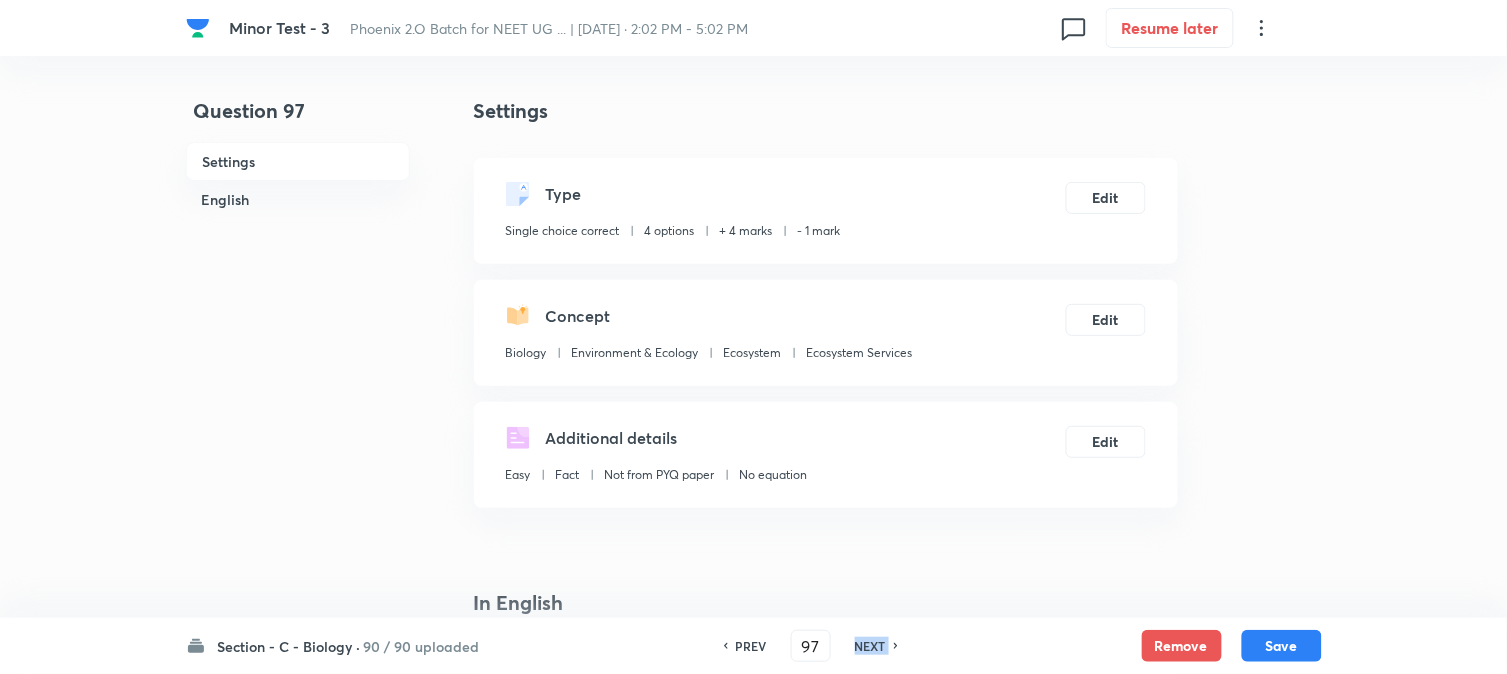 click on "NEXT" at bounding box center (870, 646) 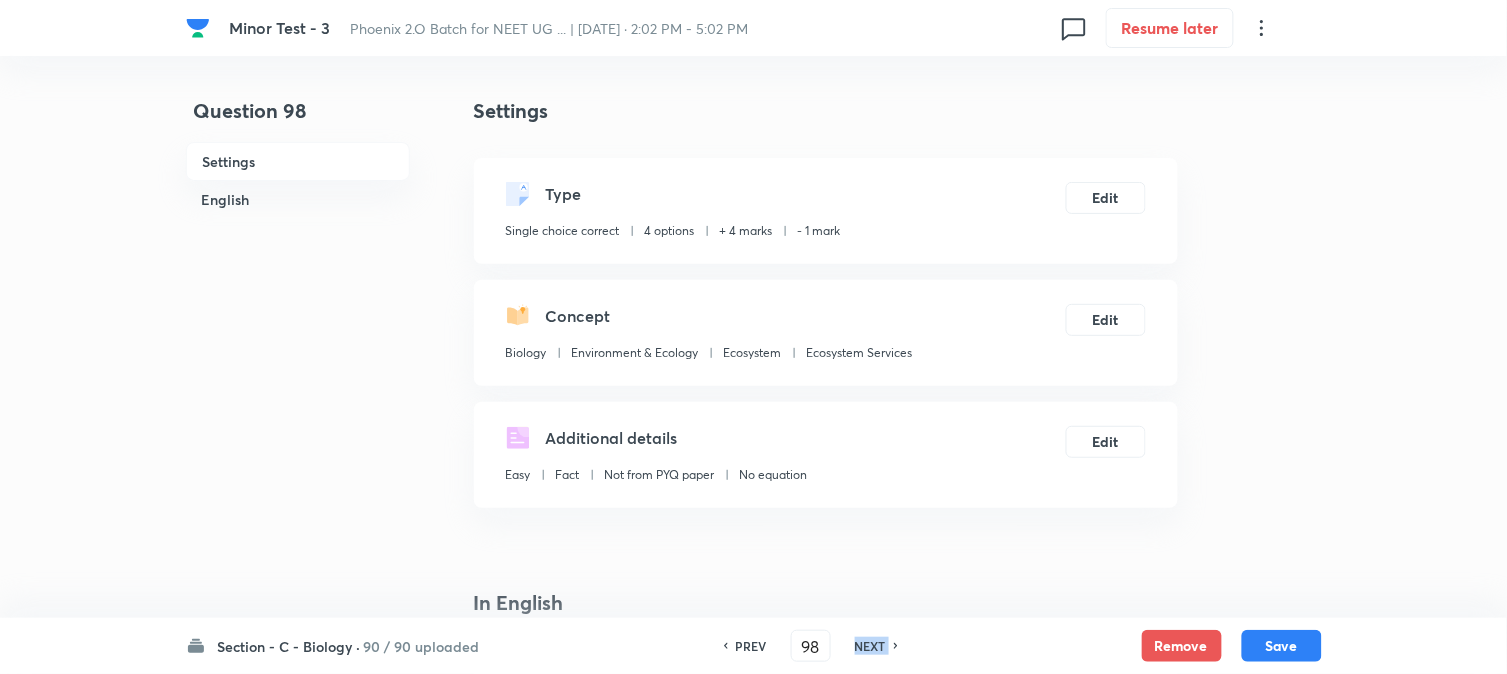 click on "NEXT" at bounding box center (870, 646) 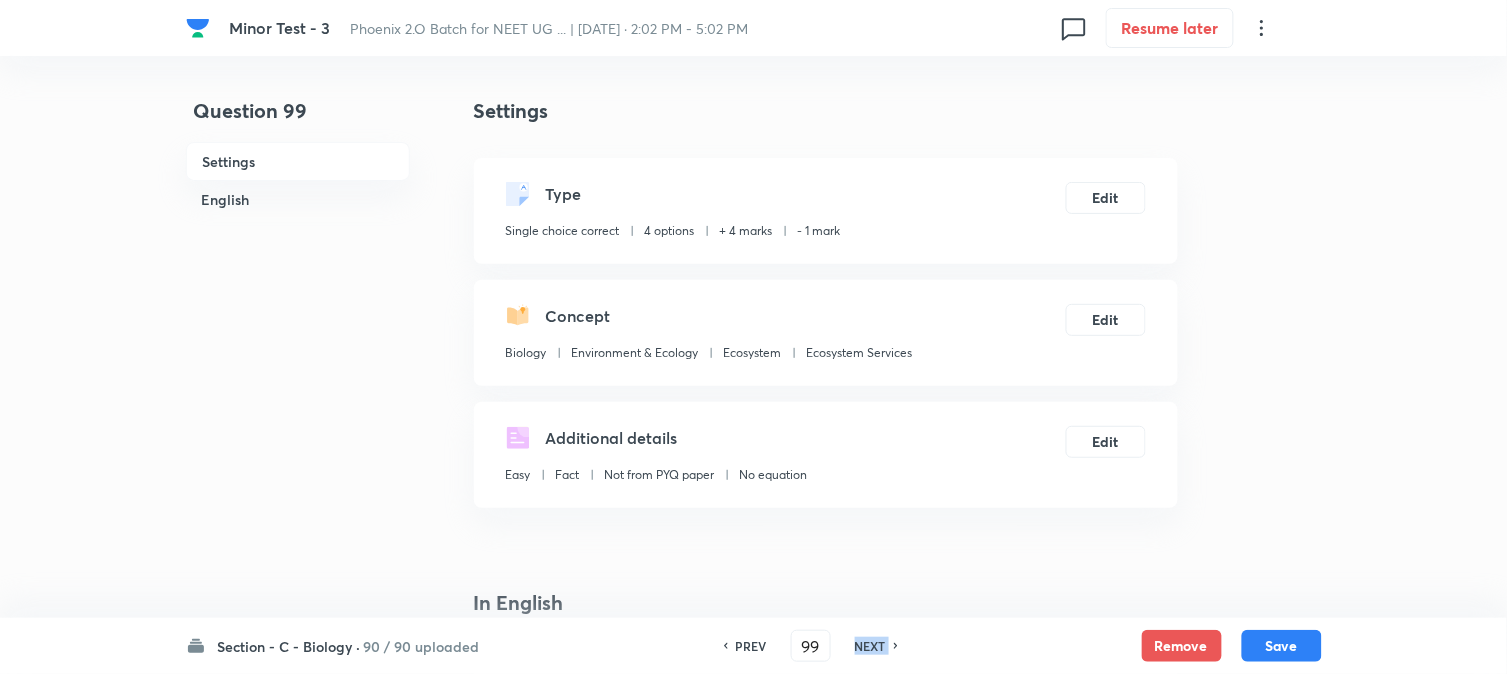 click on "NEXT" at bounding box center (870, 646) 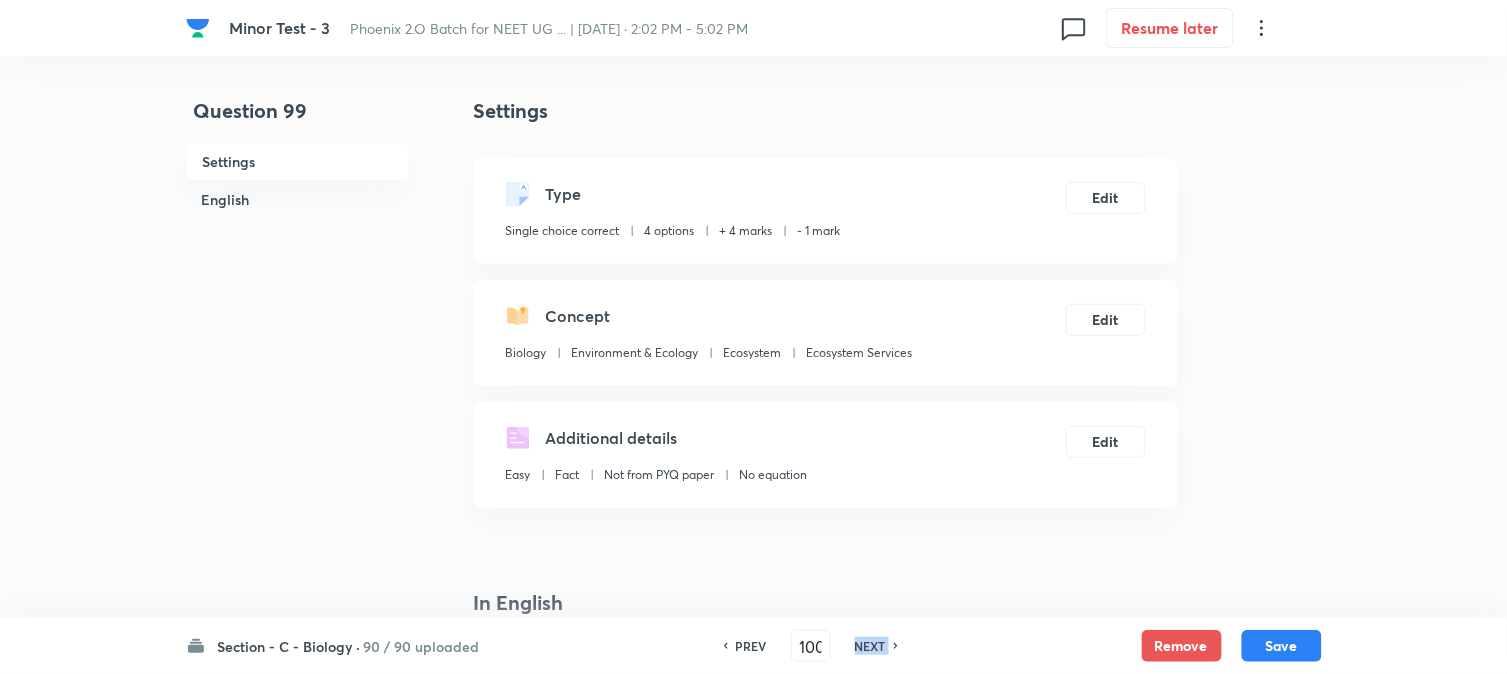 click on "NEXT" at bounding box center (870, 646) 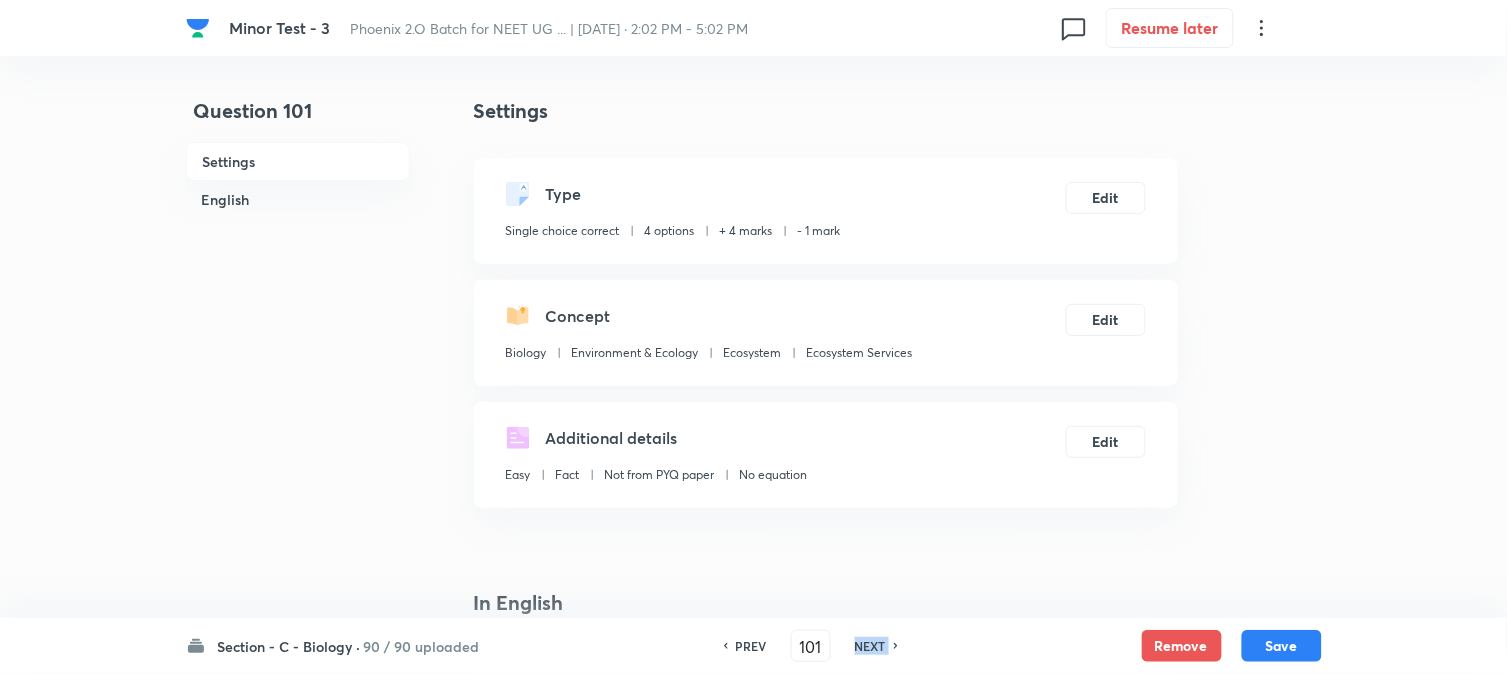 click on "NEXT" at bounding box center [870, 646] 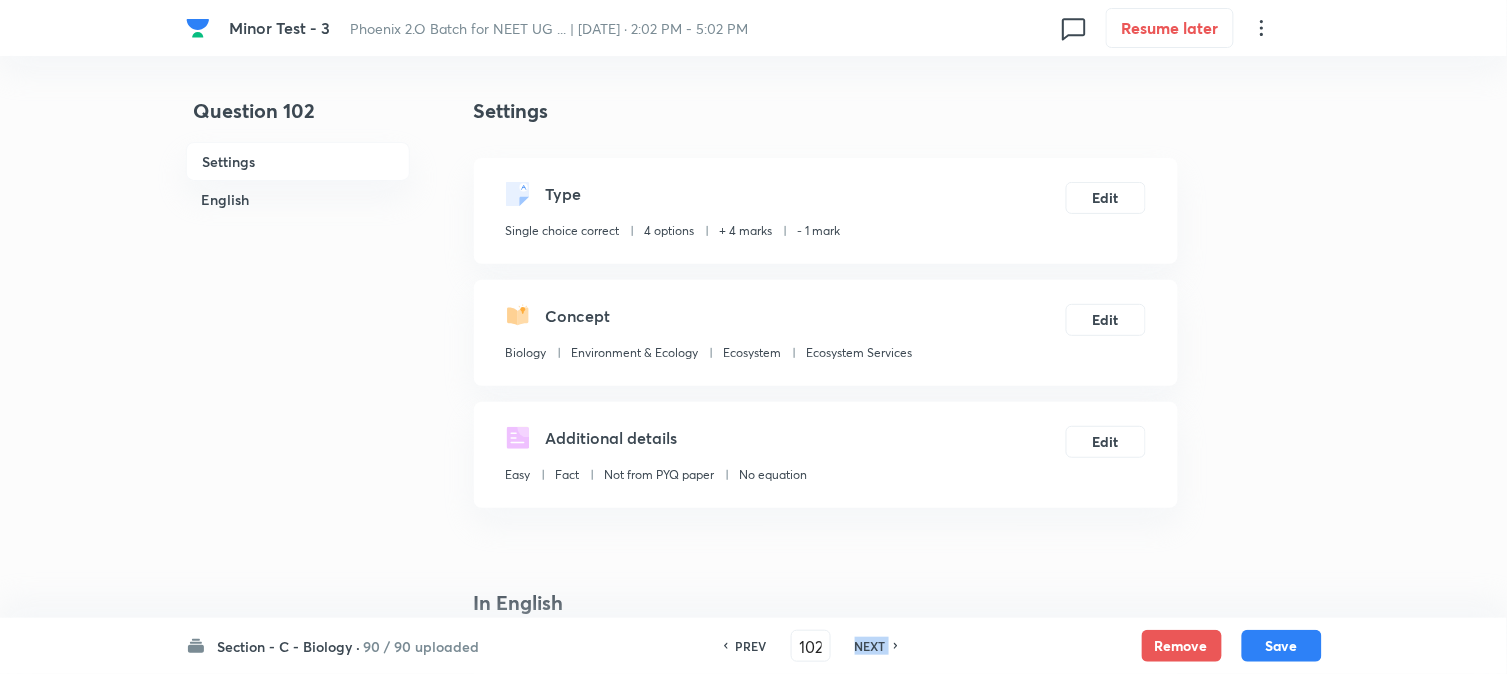 click on "NEXT" at bounding box center [870, 646] 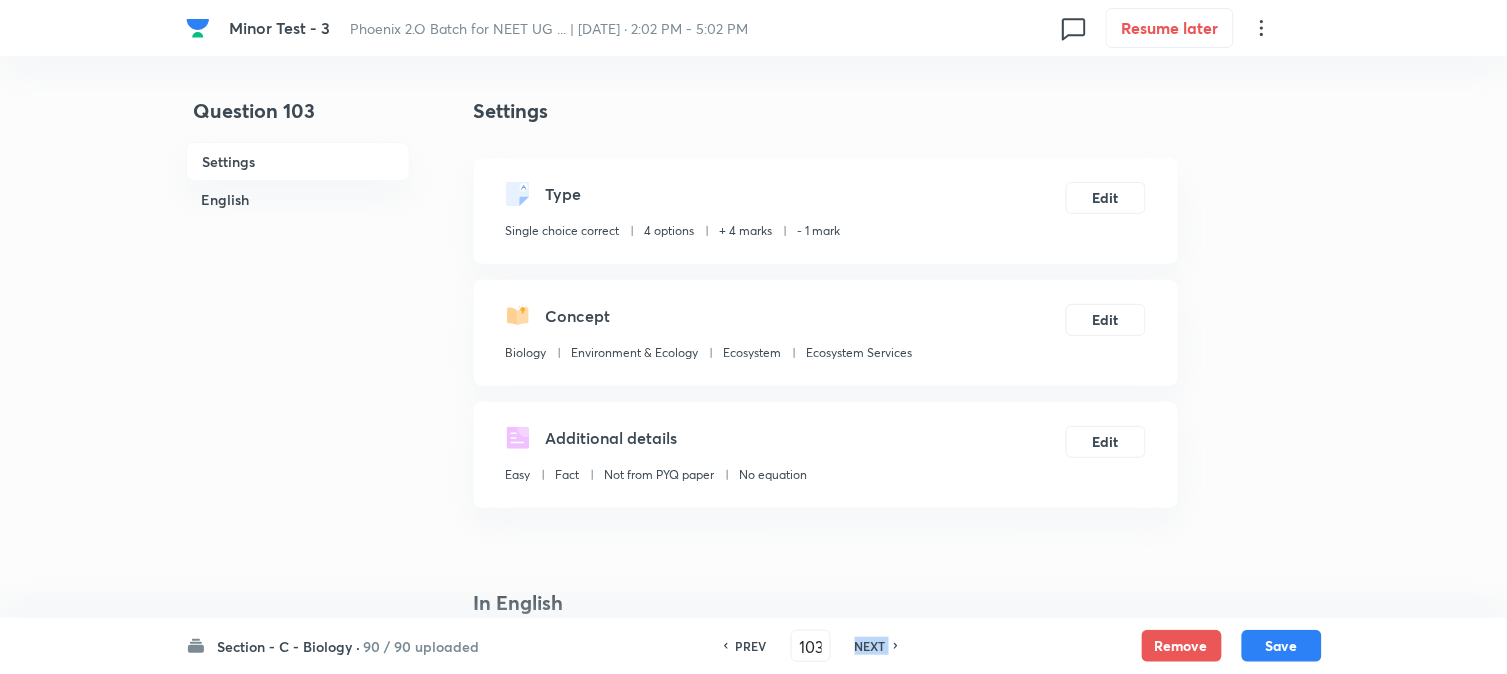 click on "NEXT" at bounding box center (870, 646) 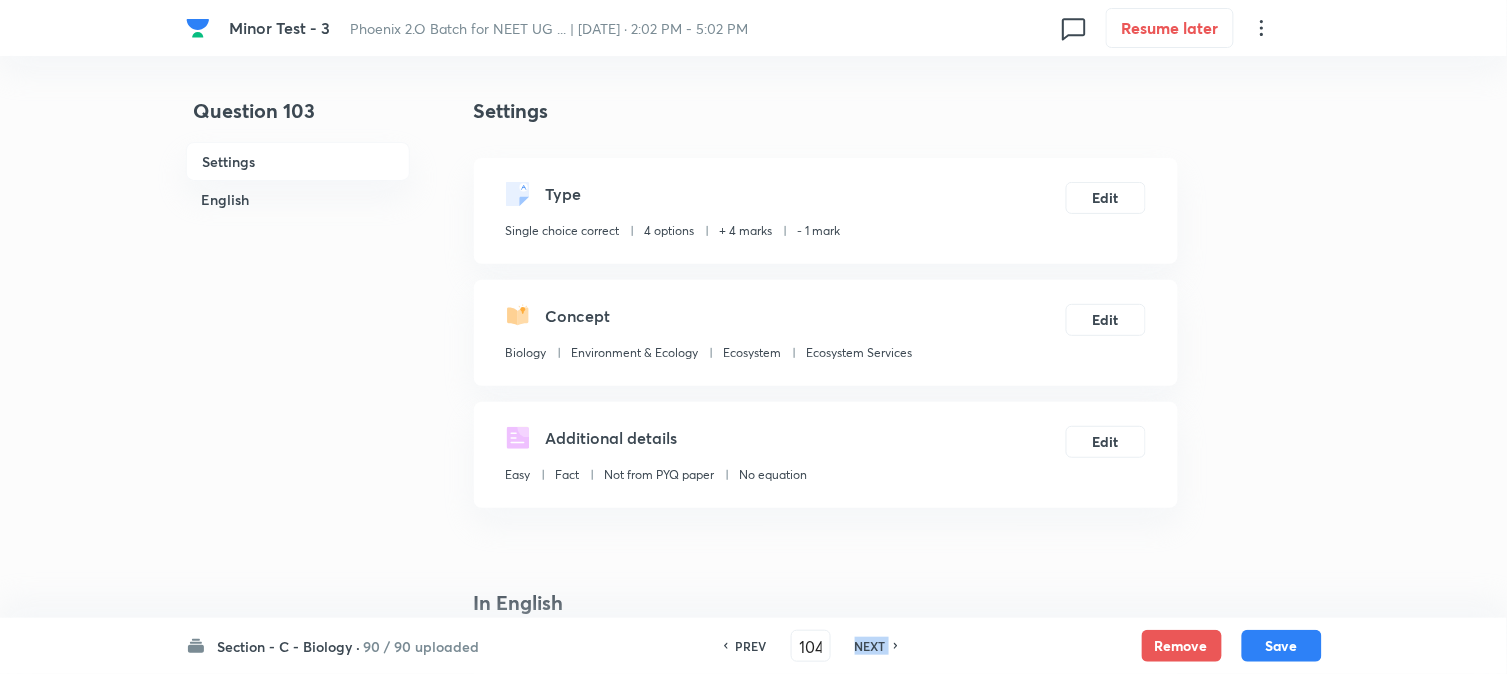 click on "NEXT" at bounding box center [870, 646] 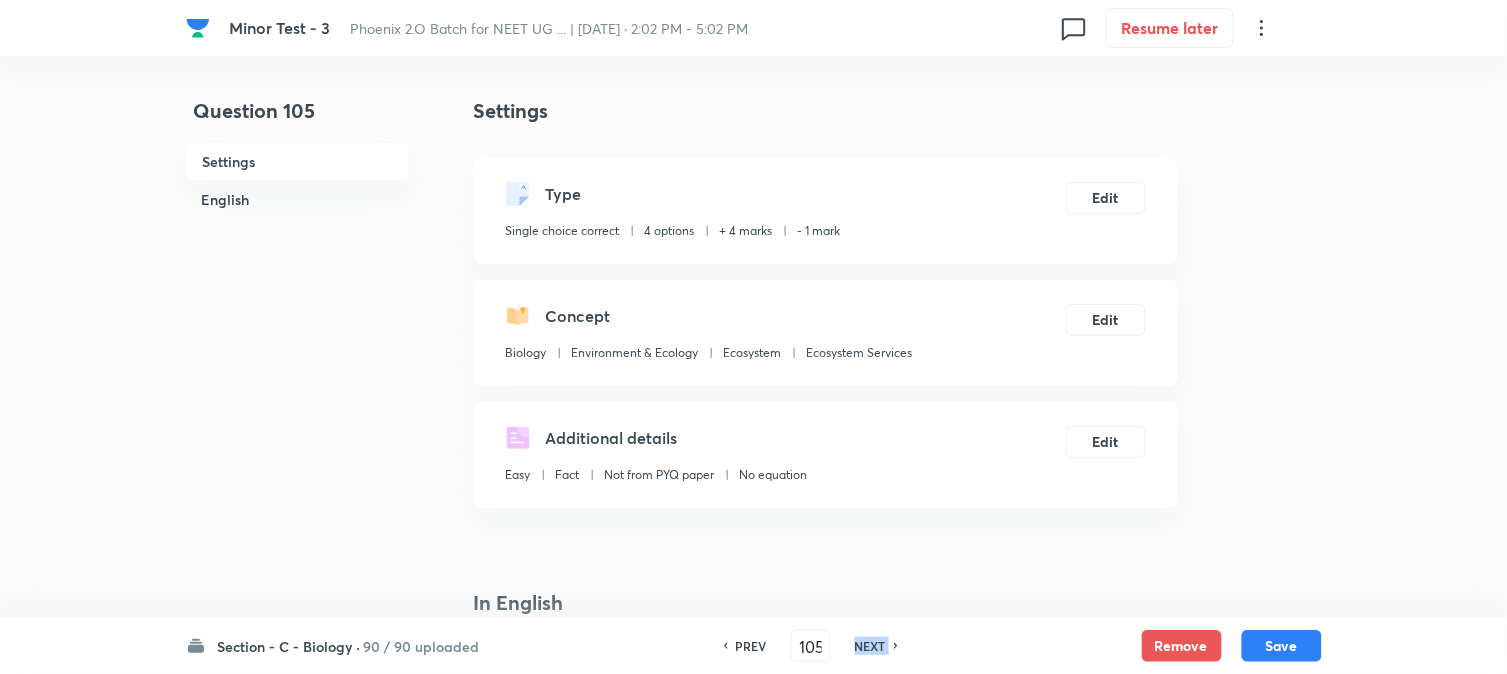 click on "NEXT" at bounding box center [870, 646] 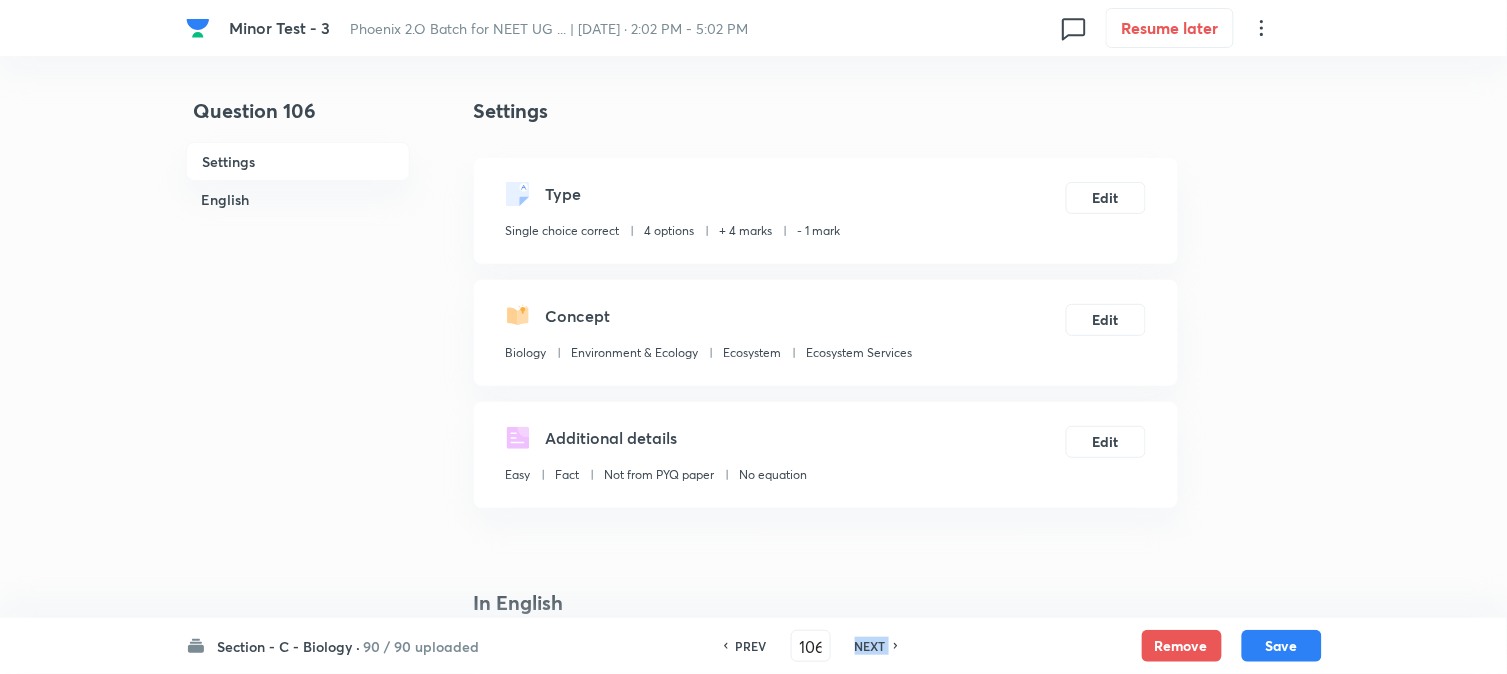 click on "NEXT" at bounding box center [870, 646] 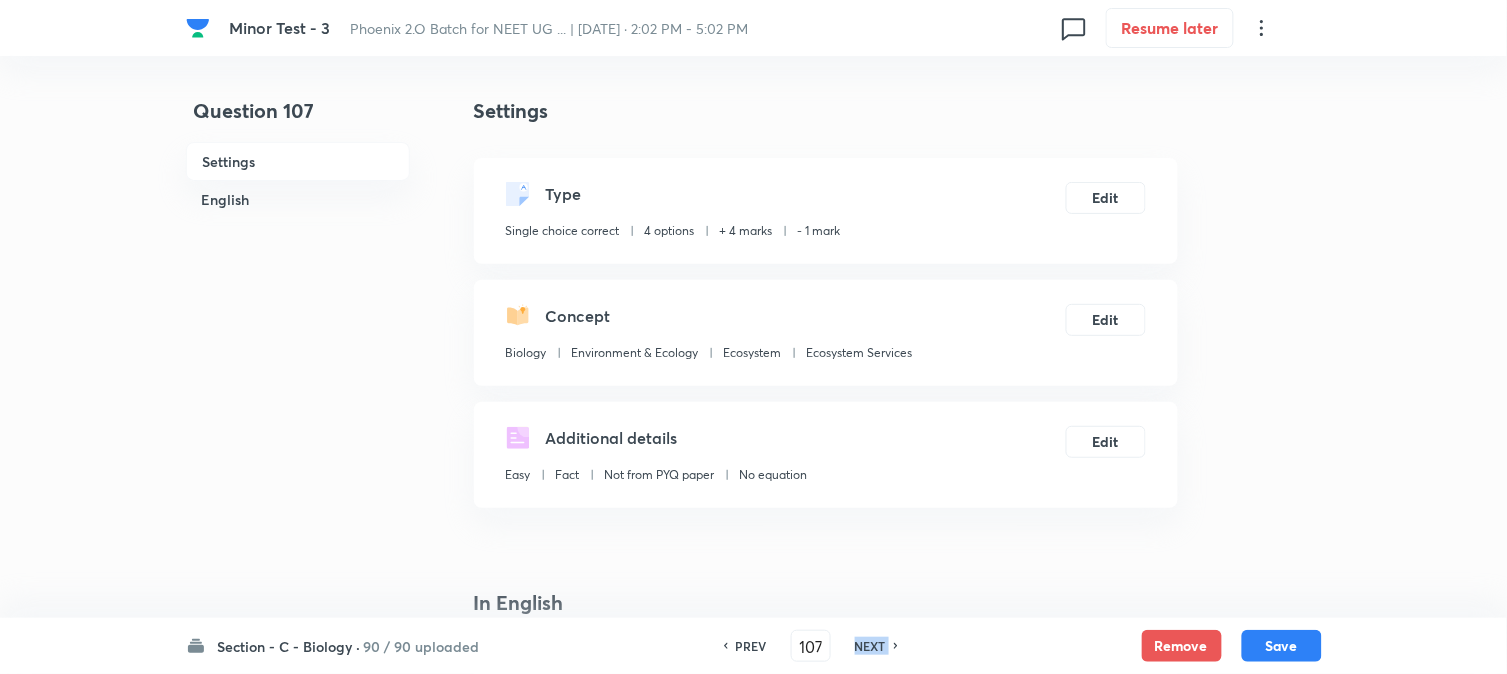click on "NEXT" at bounding box center [870, 646] 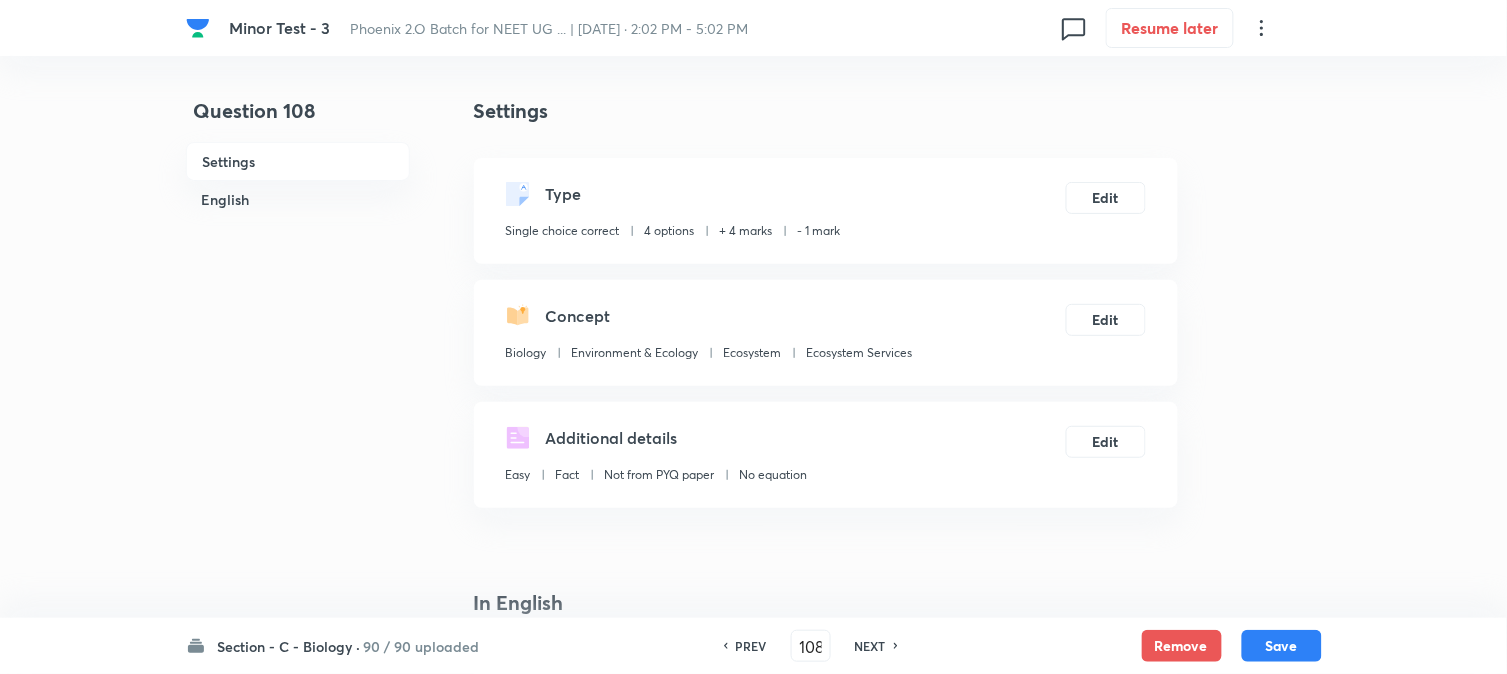 click on "NEXT" at bounding box center [870, 646] 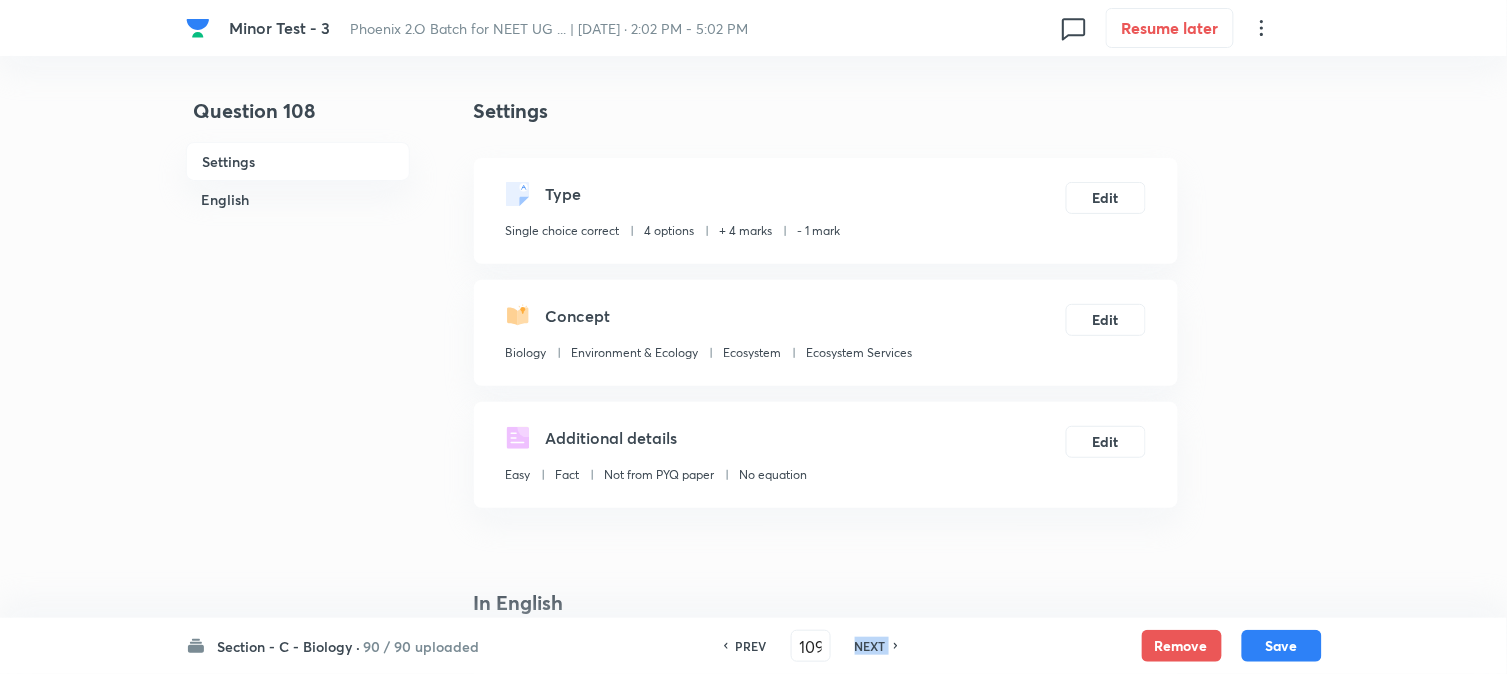click on "NEXT" at bounding box center [870, 646] 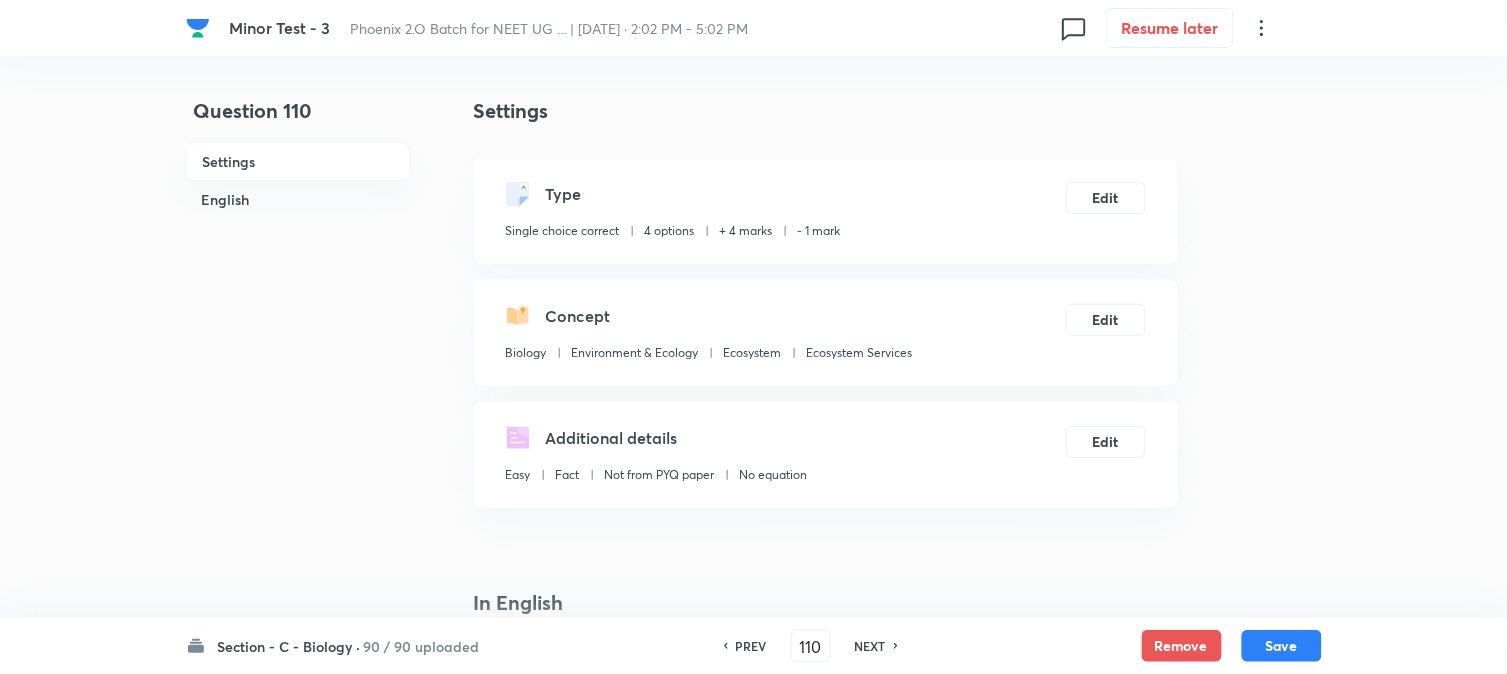 click on "NEXT" at bounding box center (870, 646) 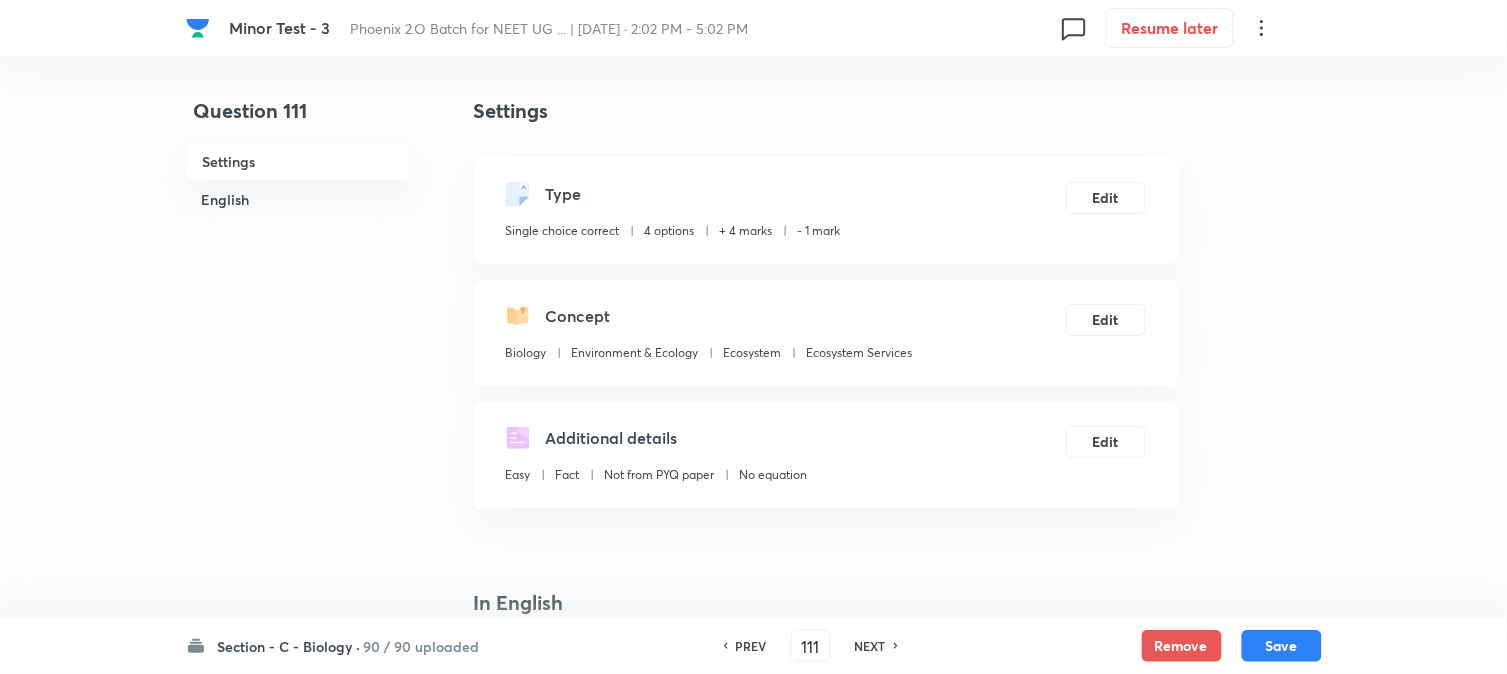 click on "NEXT" at bounding box center (870, 646) 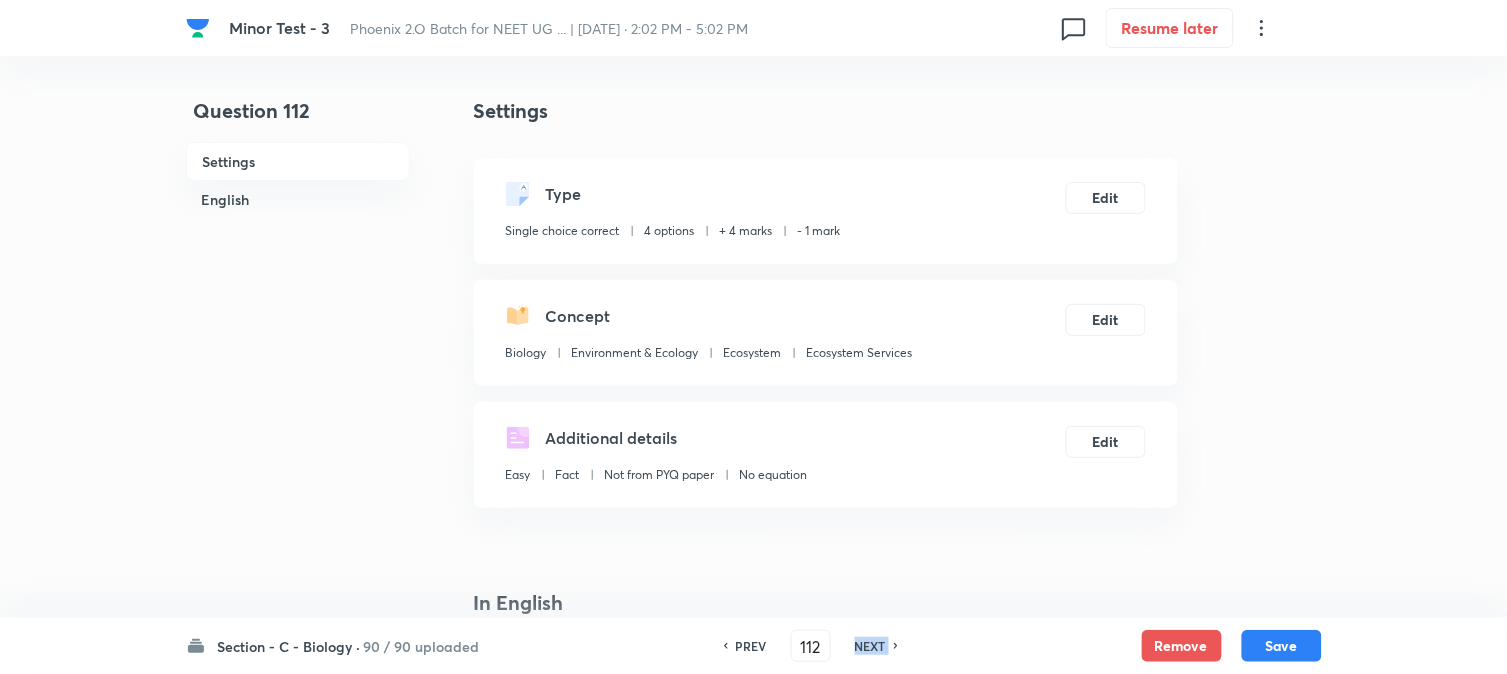 click on "NEXT" at bounding box center [870, 646] 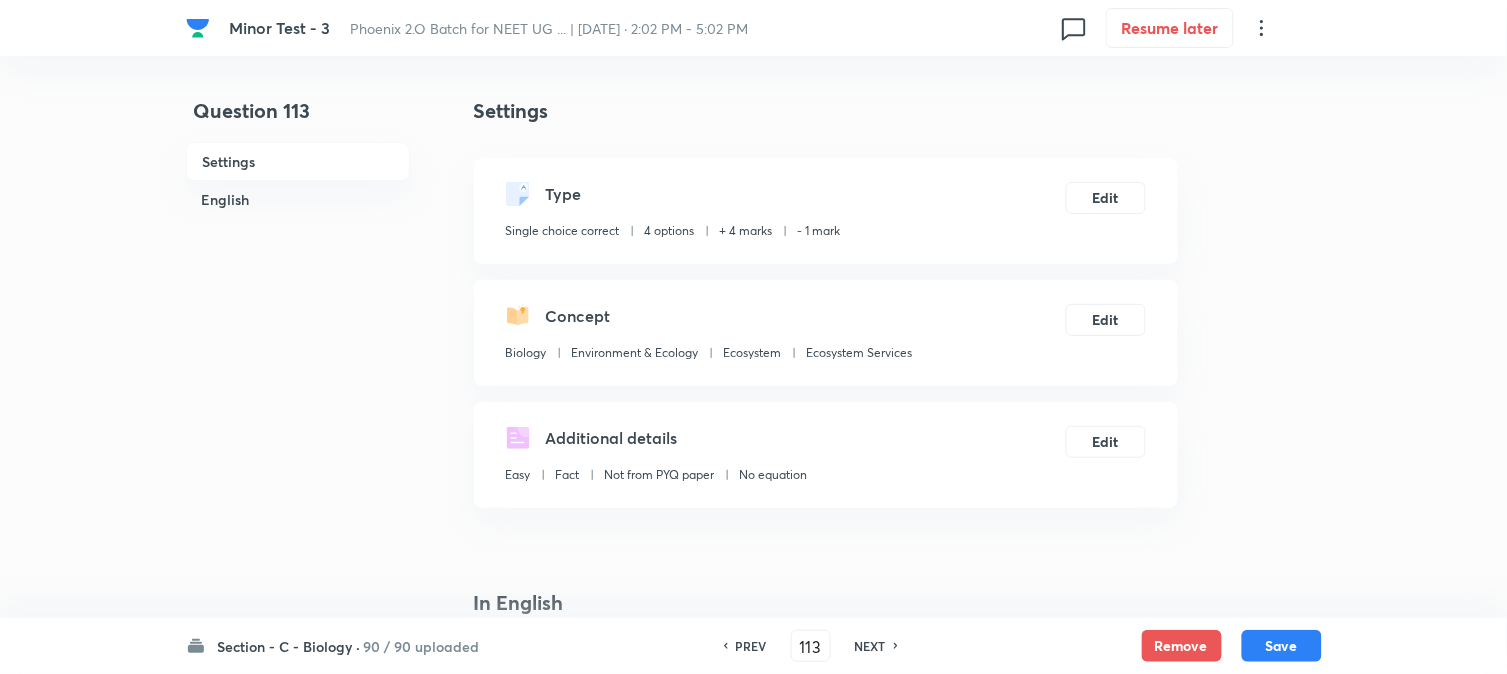 click on "NEXT" at bounding box center (870, 646) 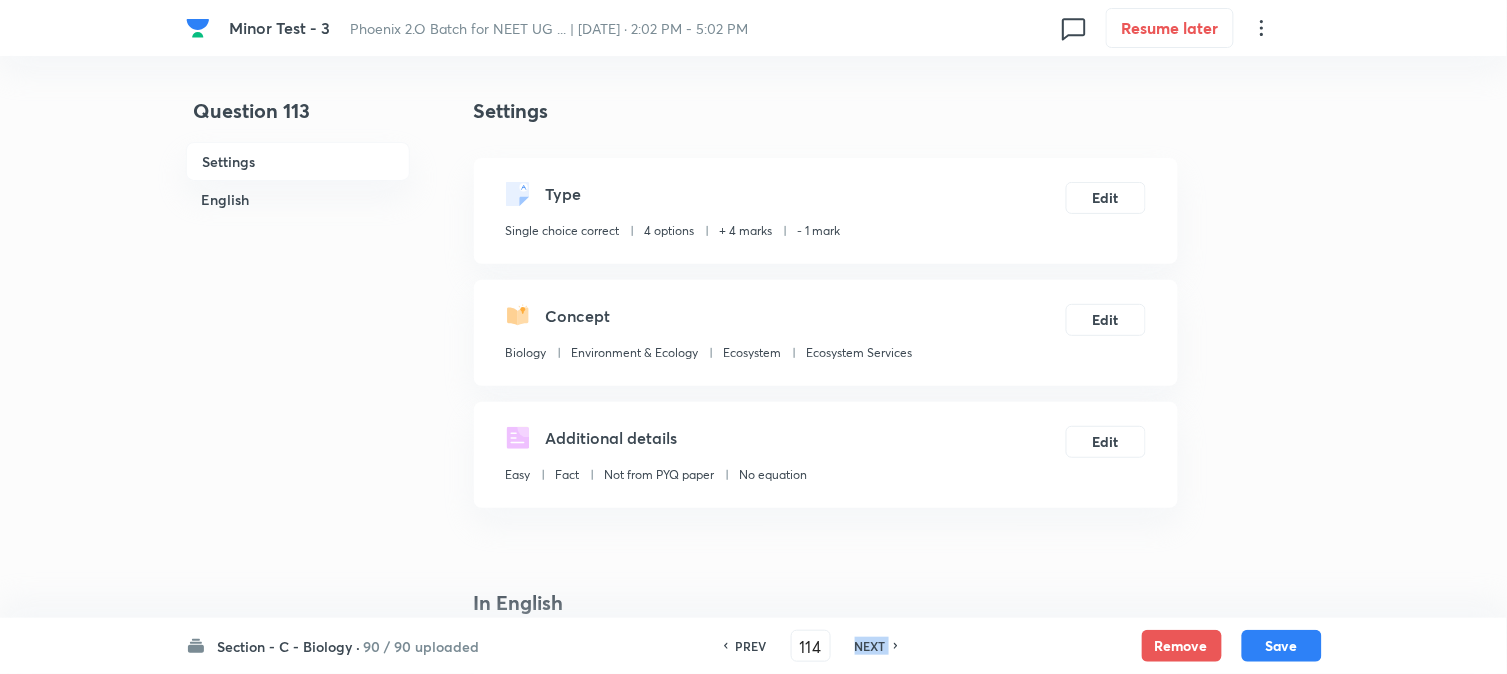 click on "NEXT" at bounding box center (870, 646) 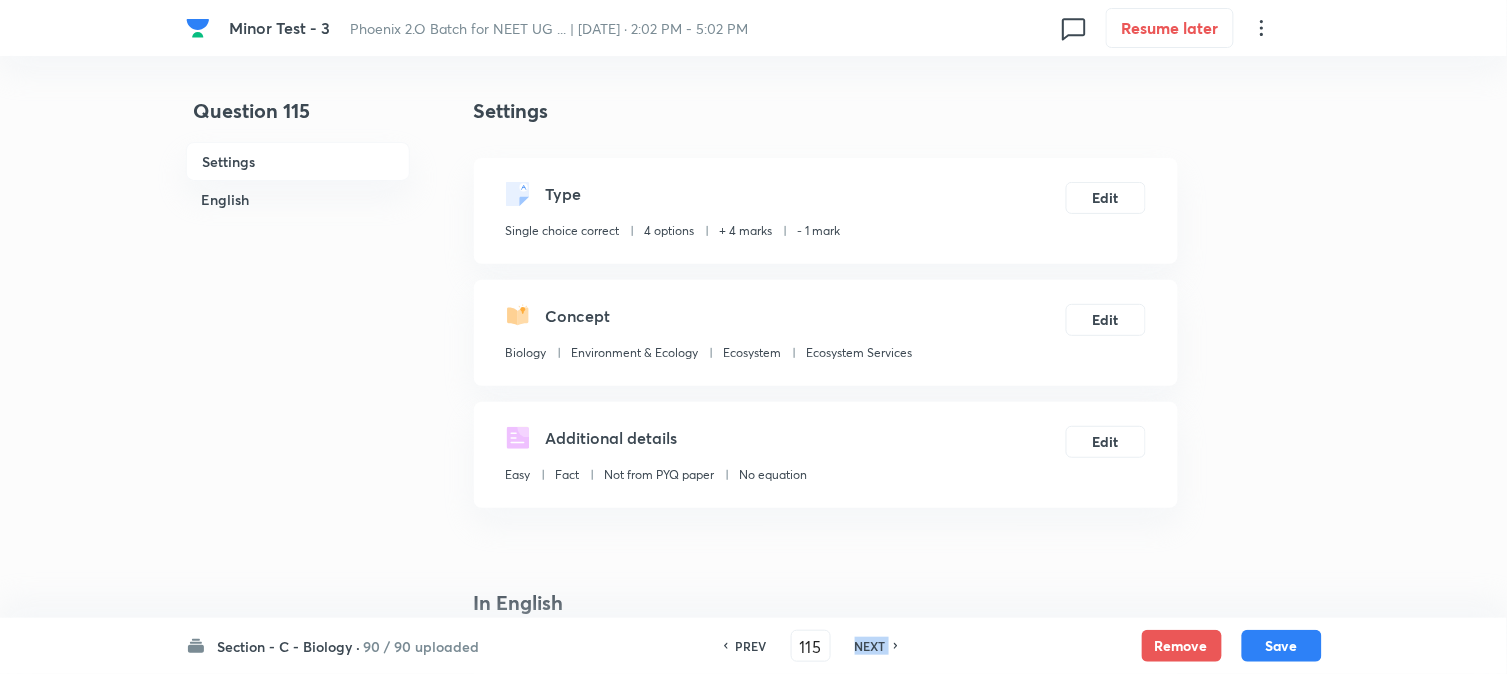 click on "NEXT" at bounding box center [870, 646] 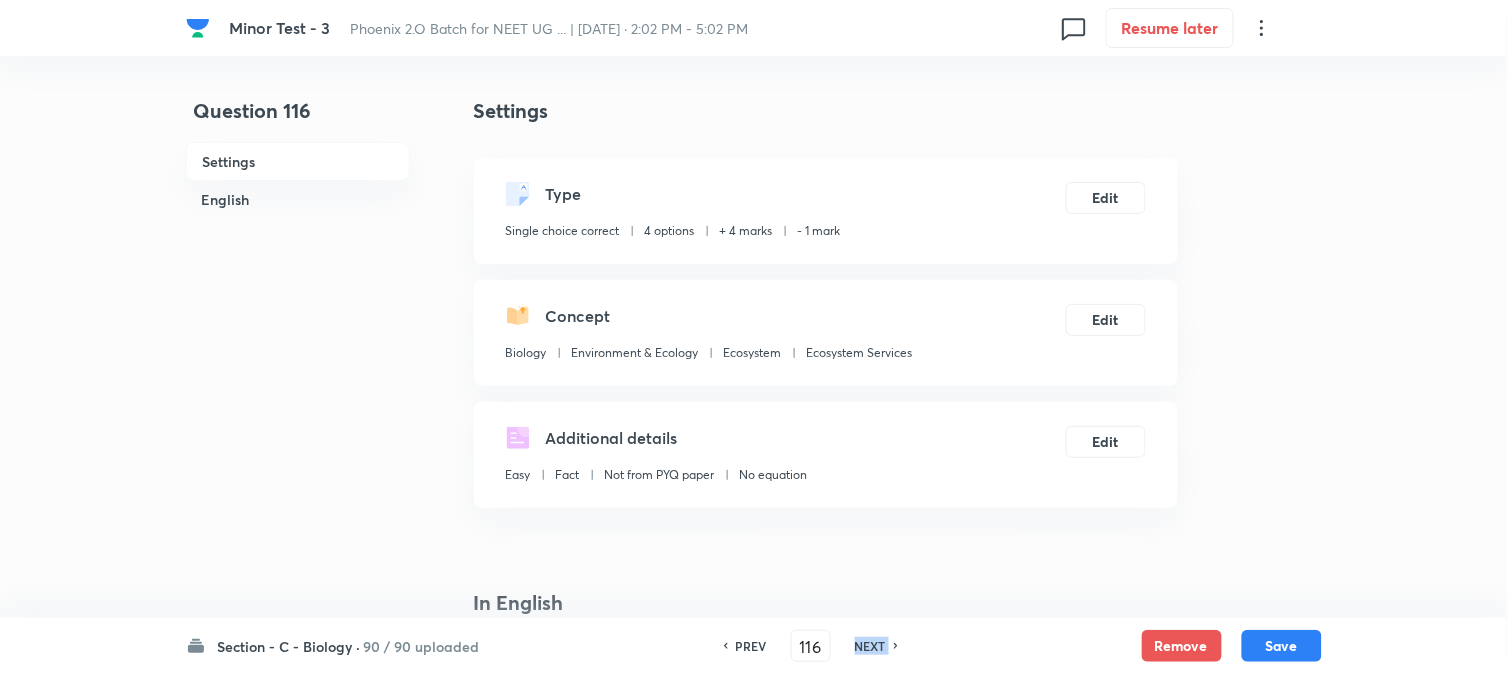 click on "NEXT" at bounding box center [870, 646] 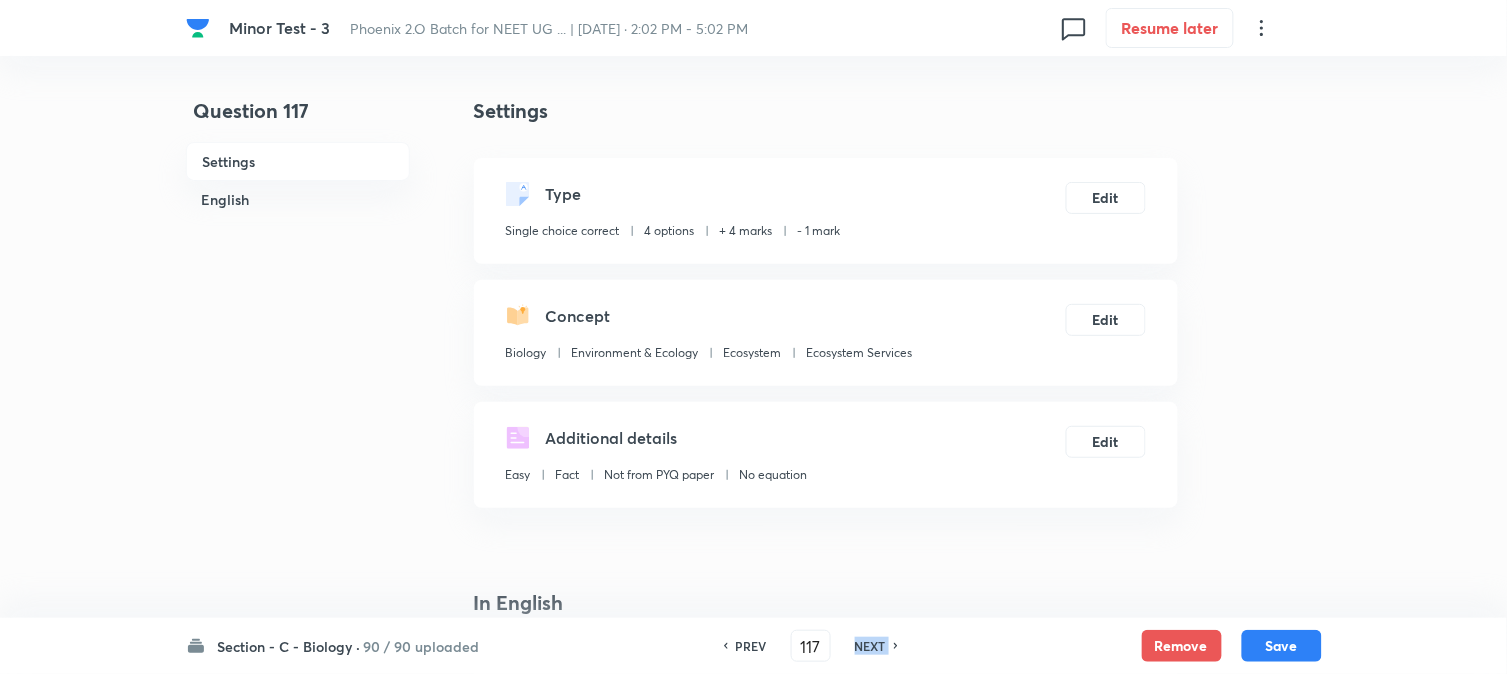 click on "NEXT" at bounding box center (870, 646) 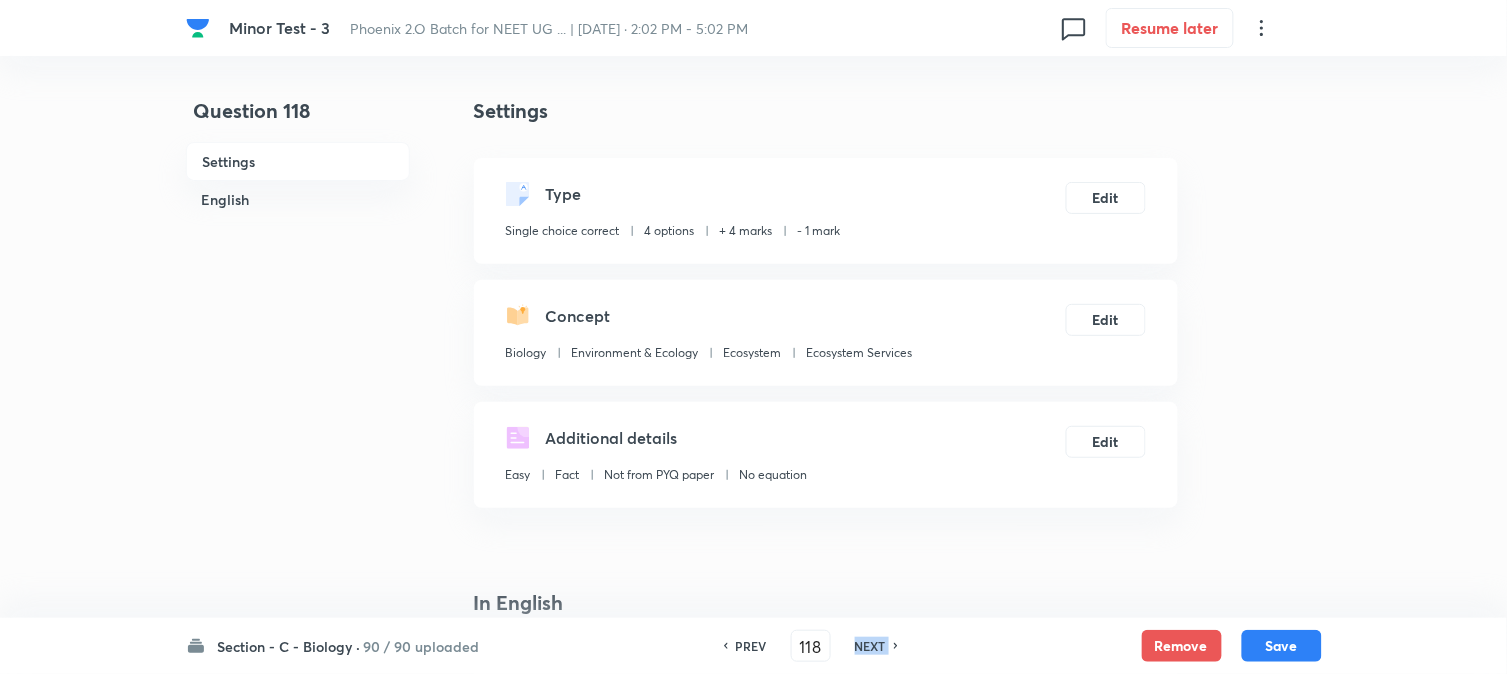 click on "NEXT" at bounding box center [870, 646] 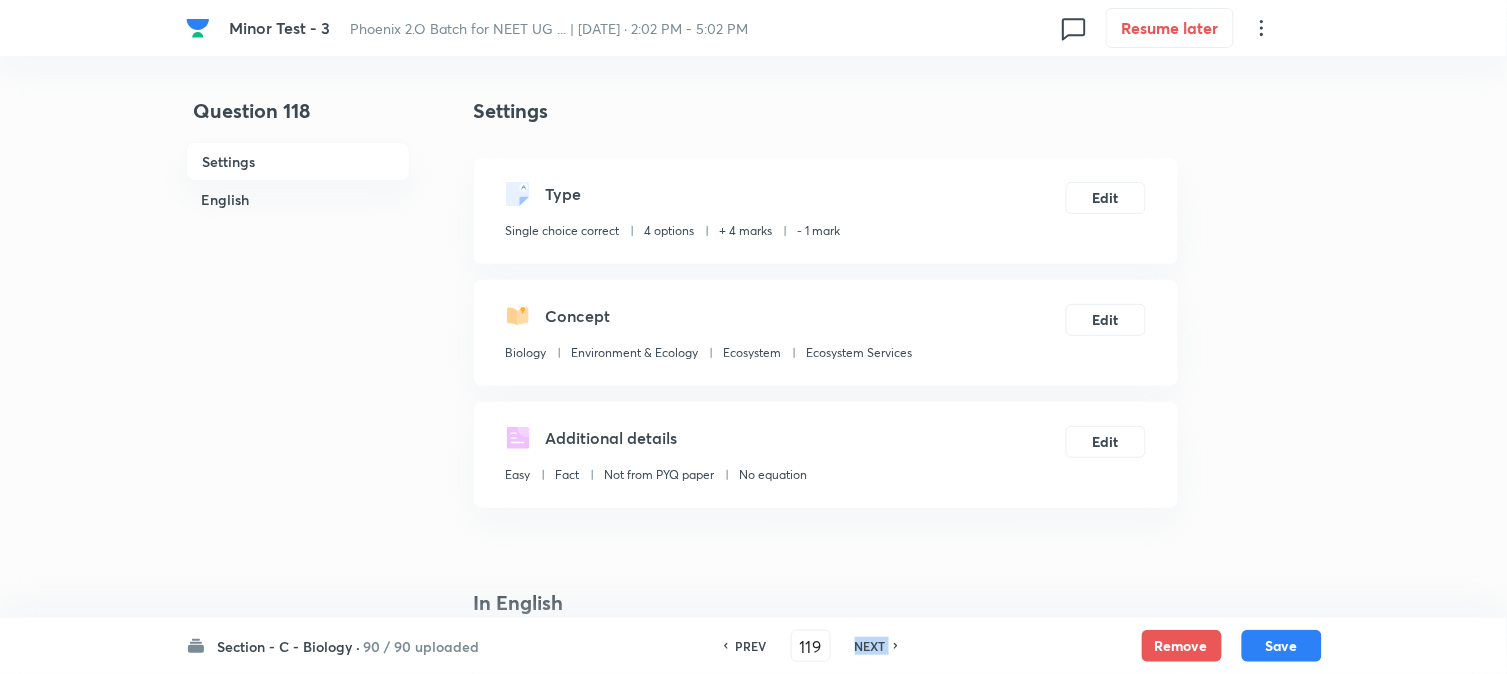 click on "NEXT" at bounding box center [870, 646] 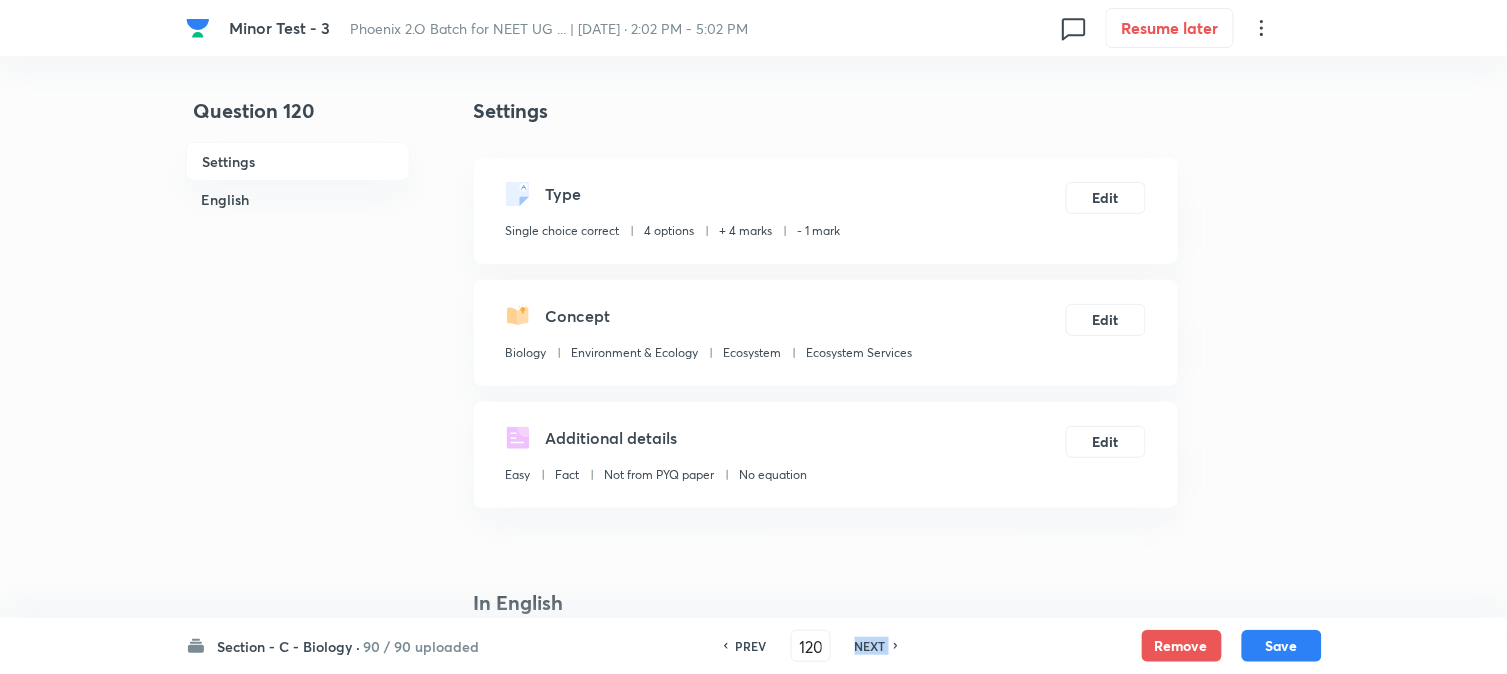 click on "NEXT" at bounding box center [870, 646] 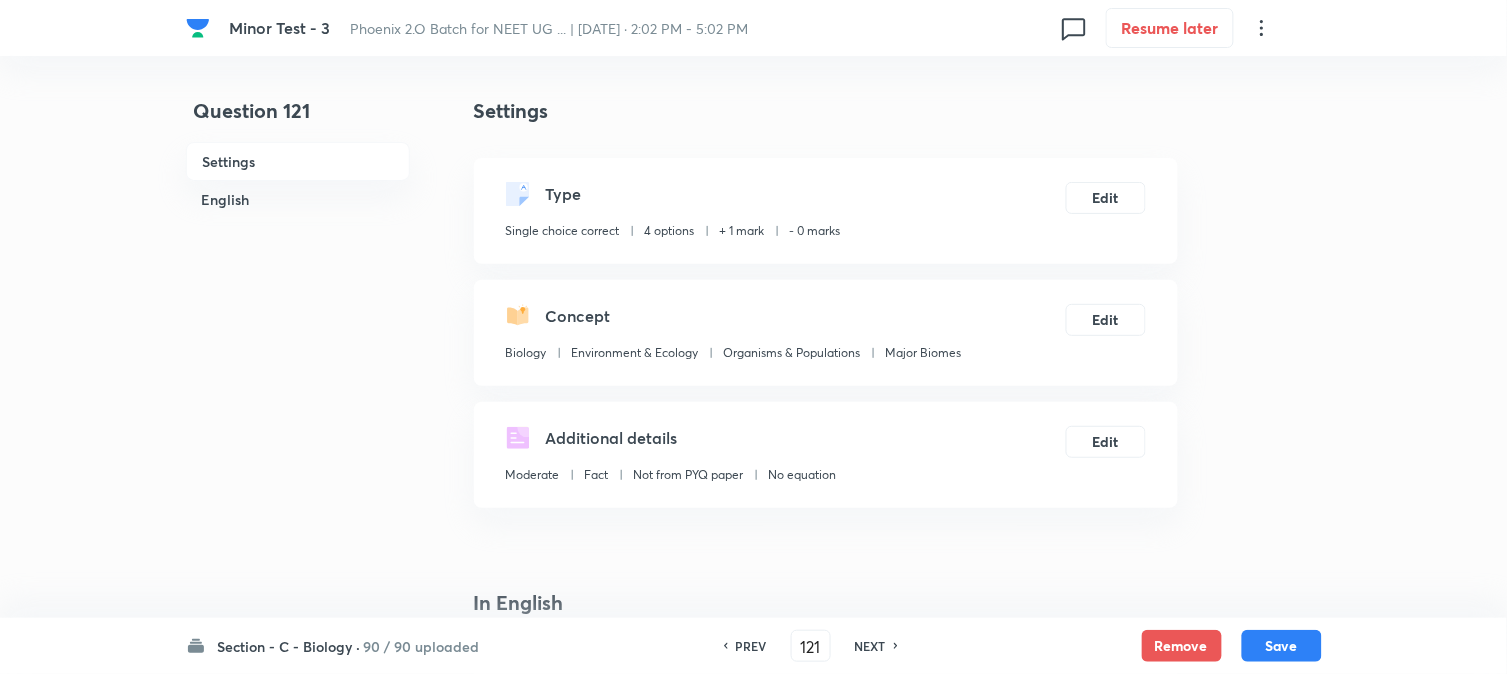 click on "NEXT" at bounding box center [870, 646] 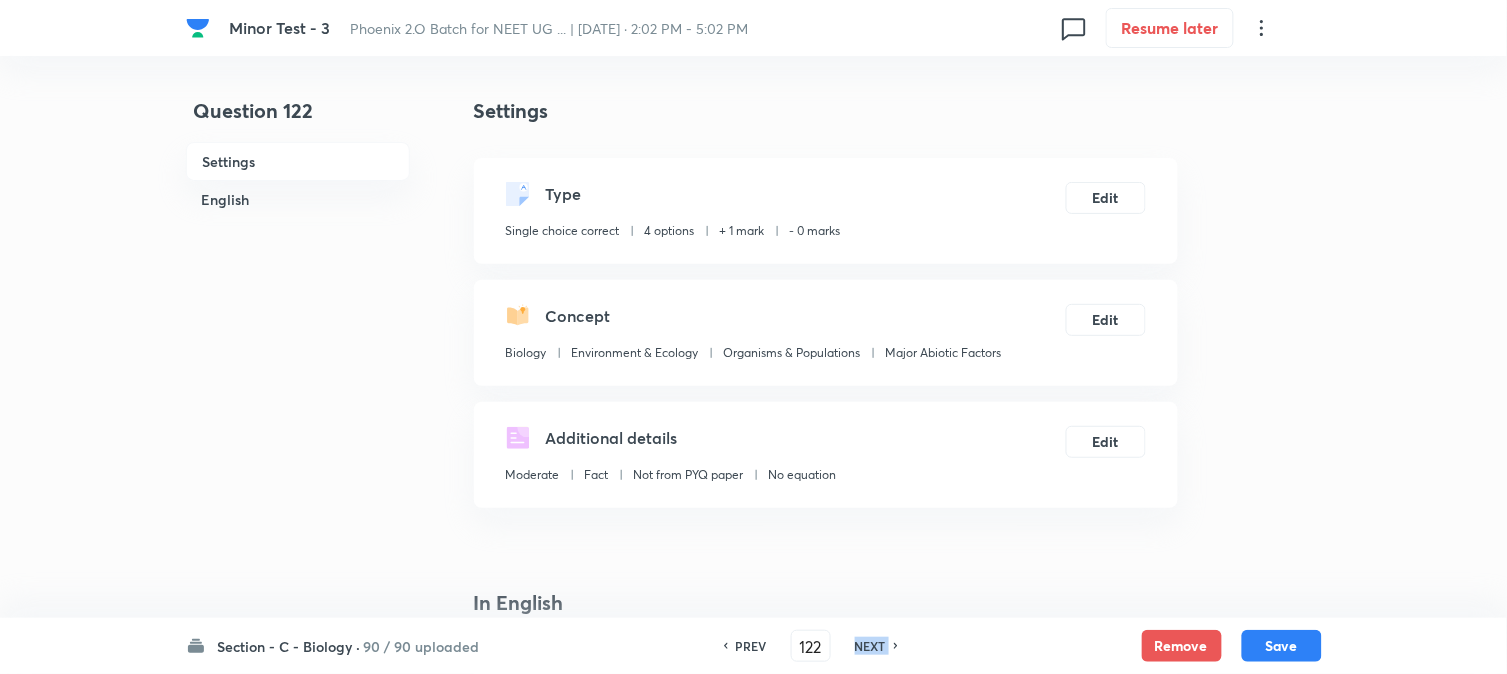 click on "NEXT" at bounding box center [870, 646] 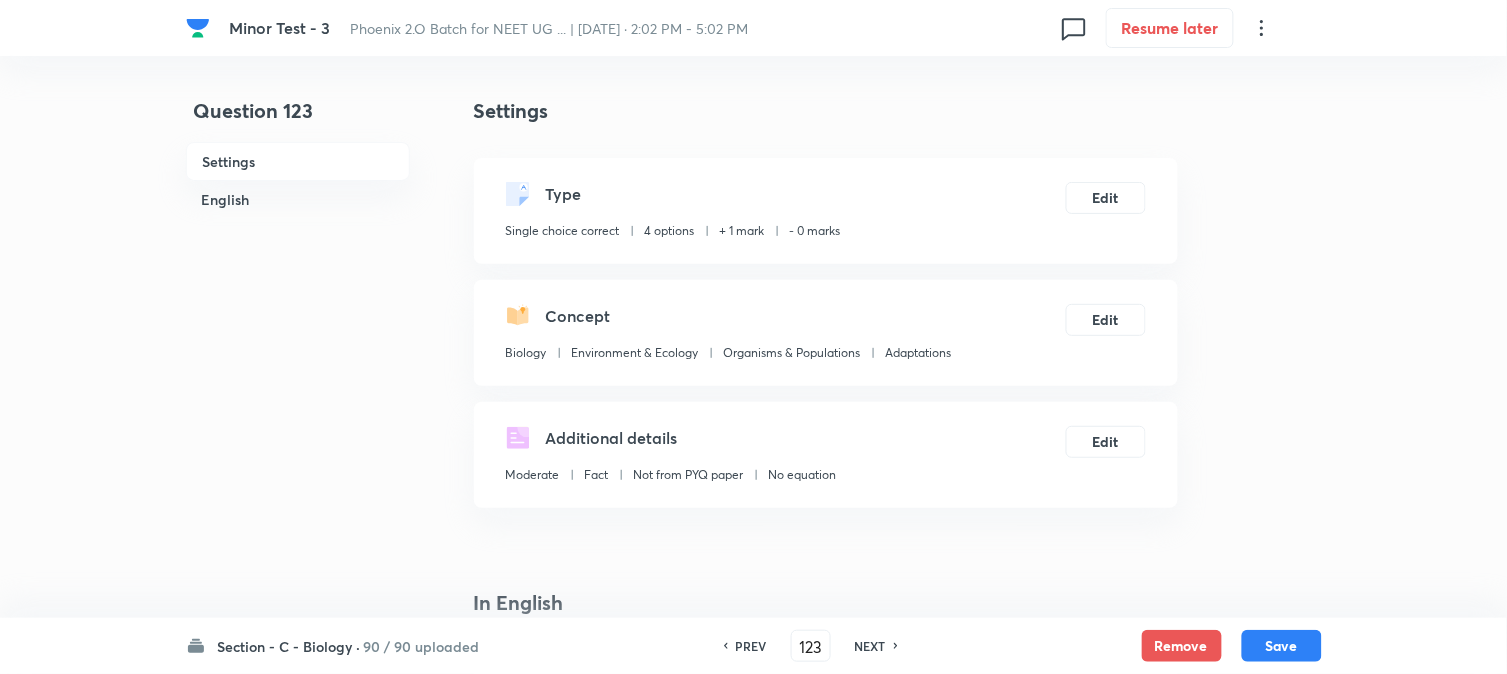 click on "PREV" at bounding box center [748, 646] 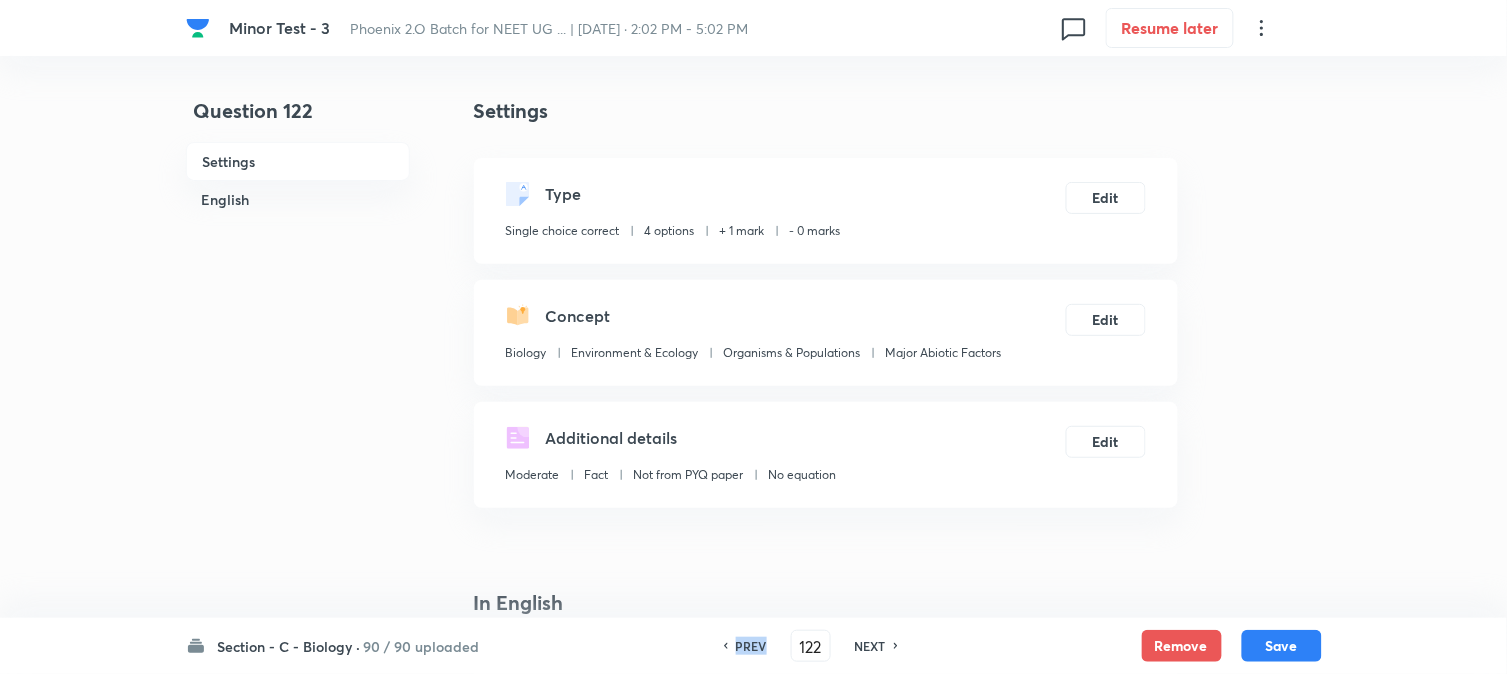 click on "PREV" at bounding box center (748, 646) 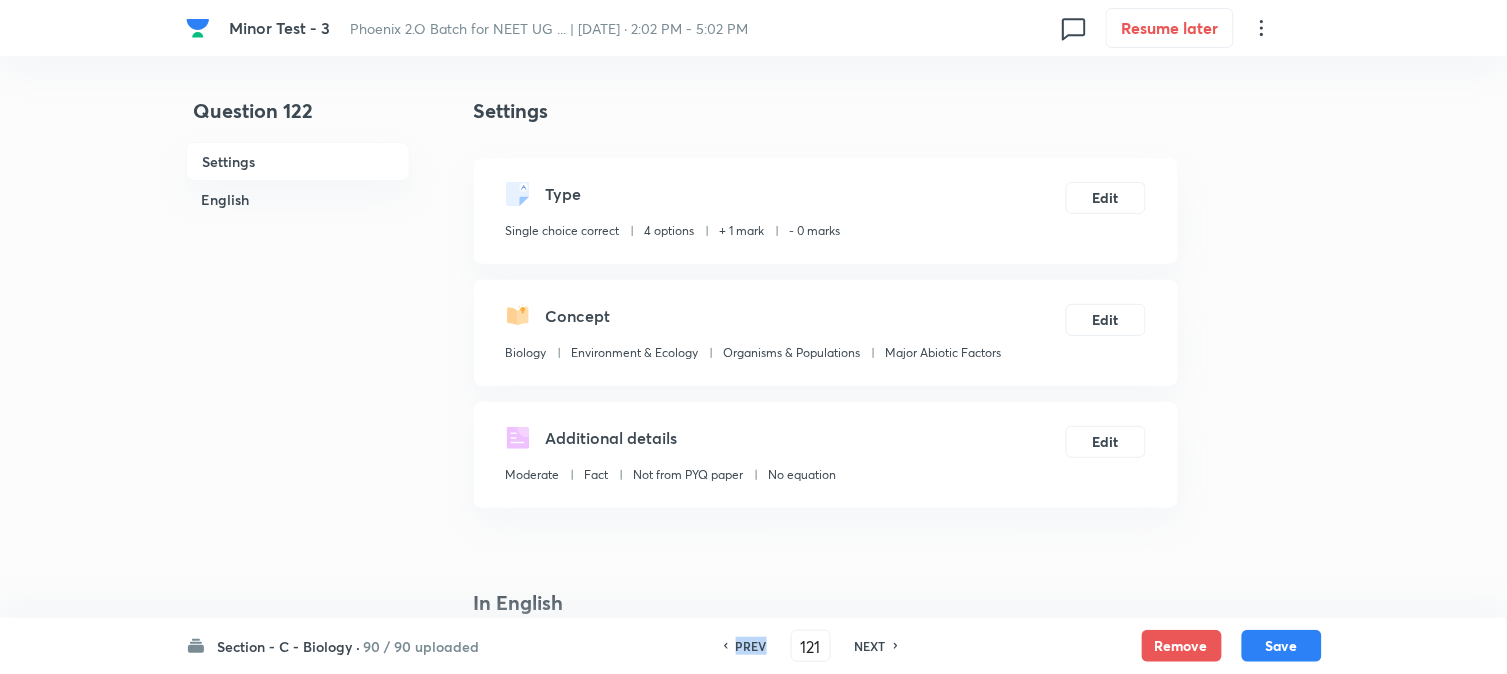 click on "PREV" at bounding box center (748, 646) 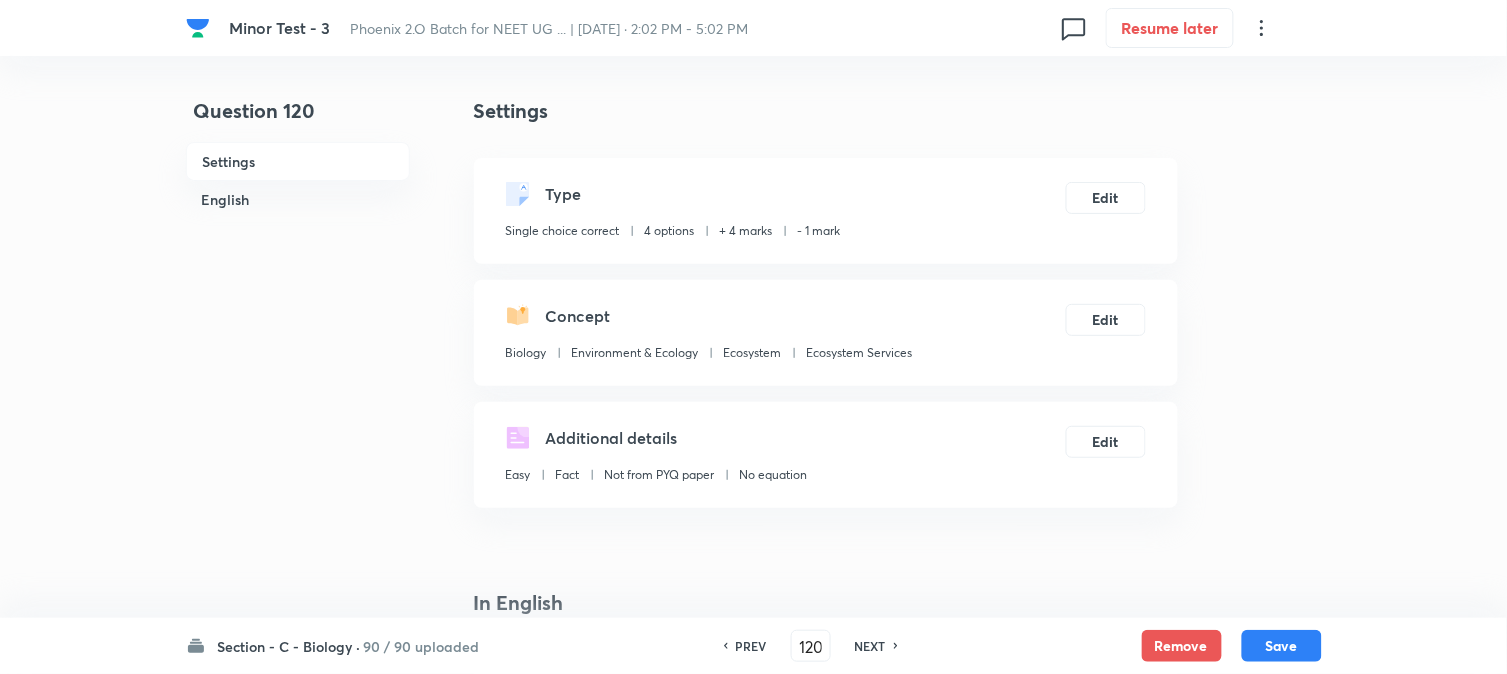 click on "NEXT" at bounding box center (870, 646) 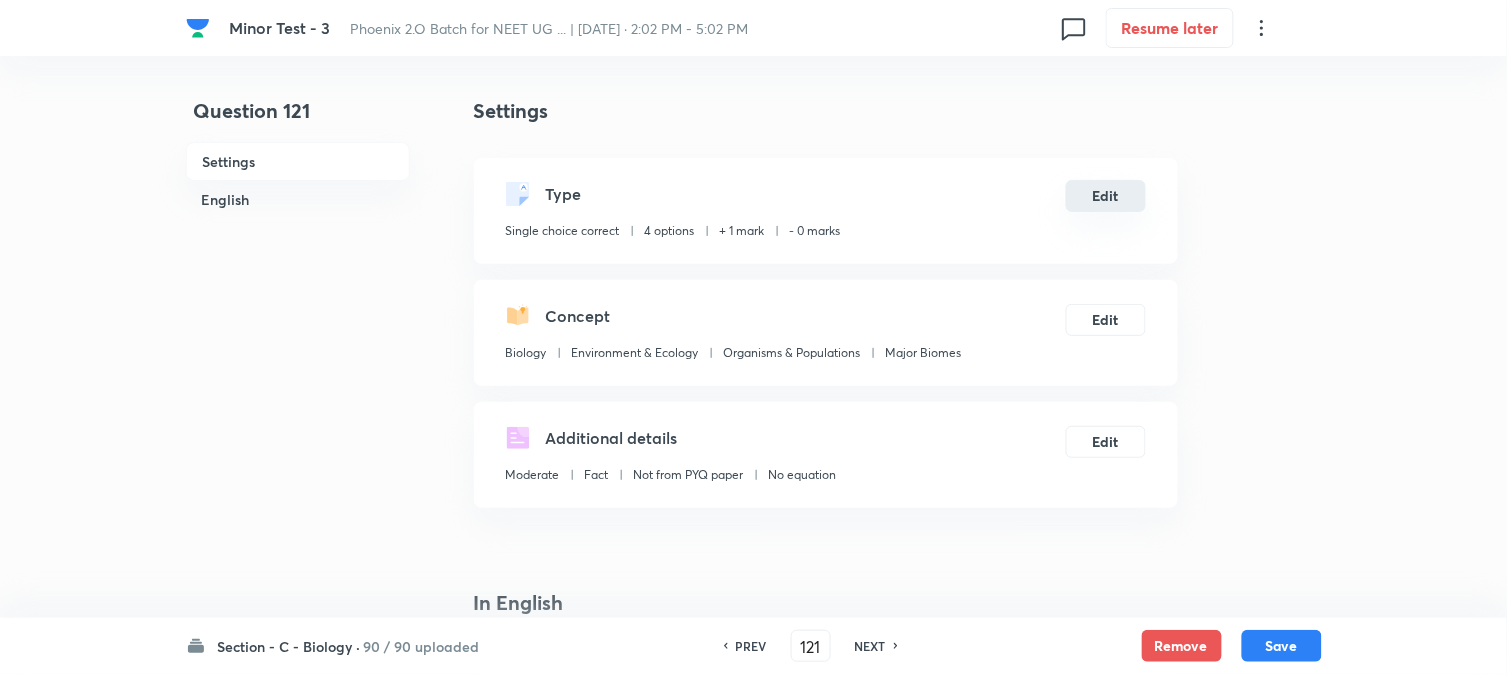 click on "Edit" at bounding box center [1106, 196] 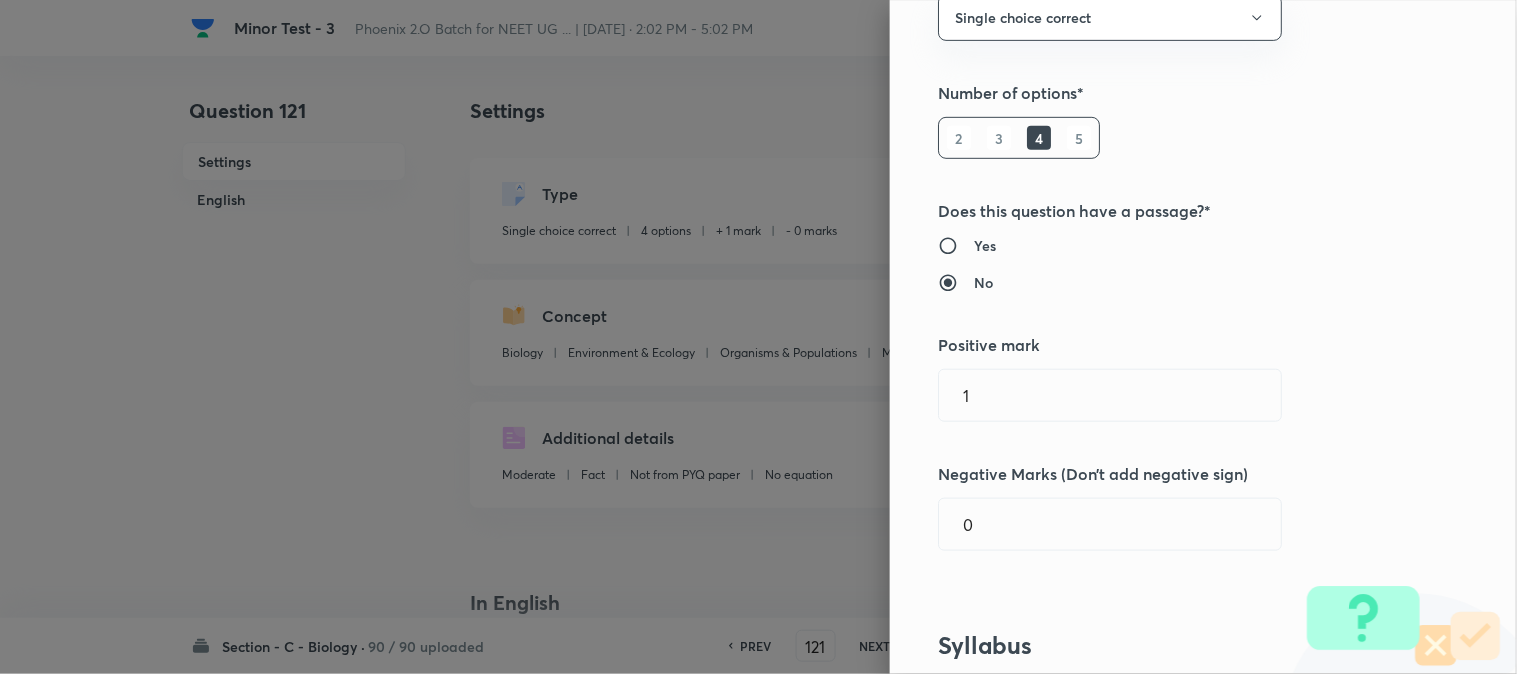 scroll, scrollTop: 222, scrollLeft: 0, axis: vertical 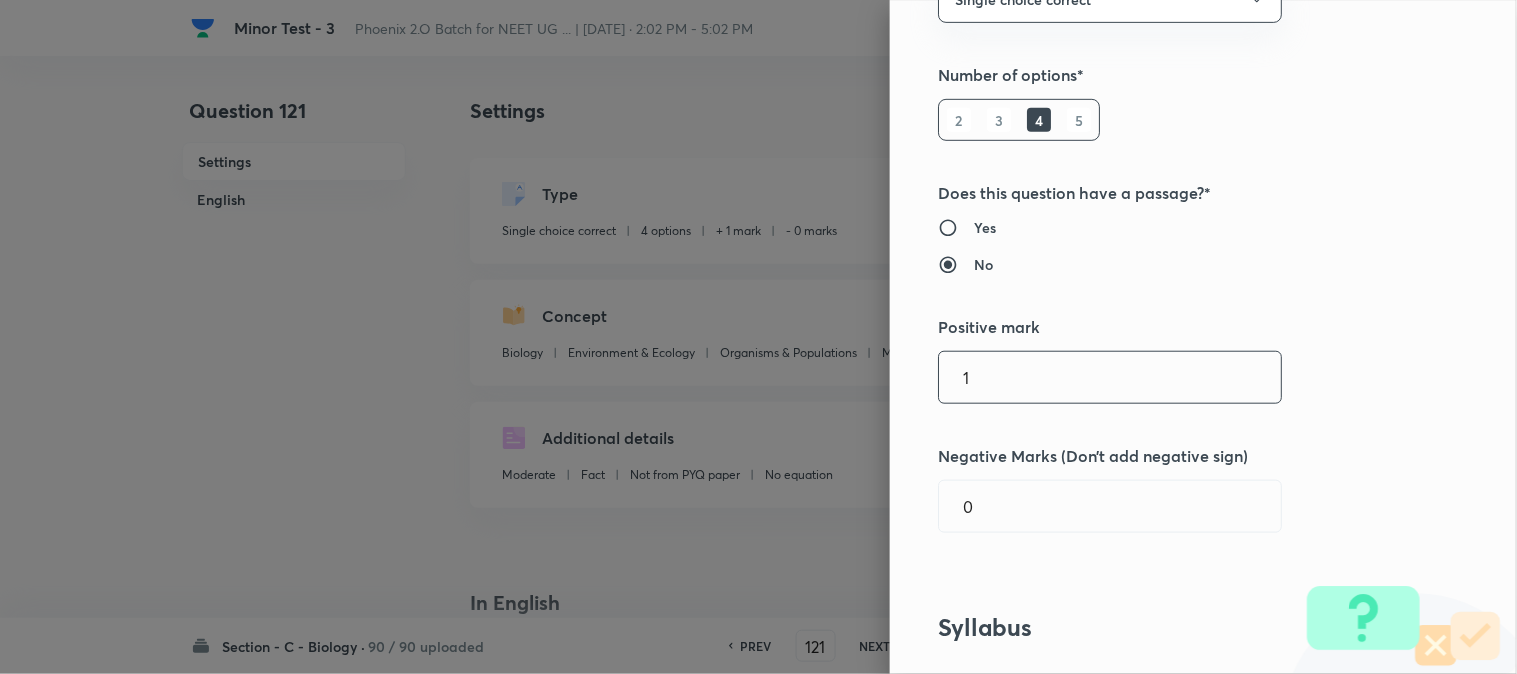 click on "1" at bounding box center (1110, 377) 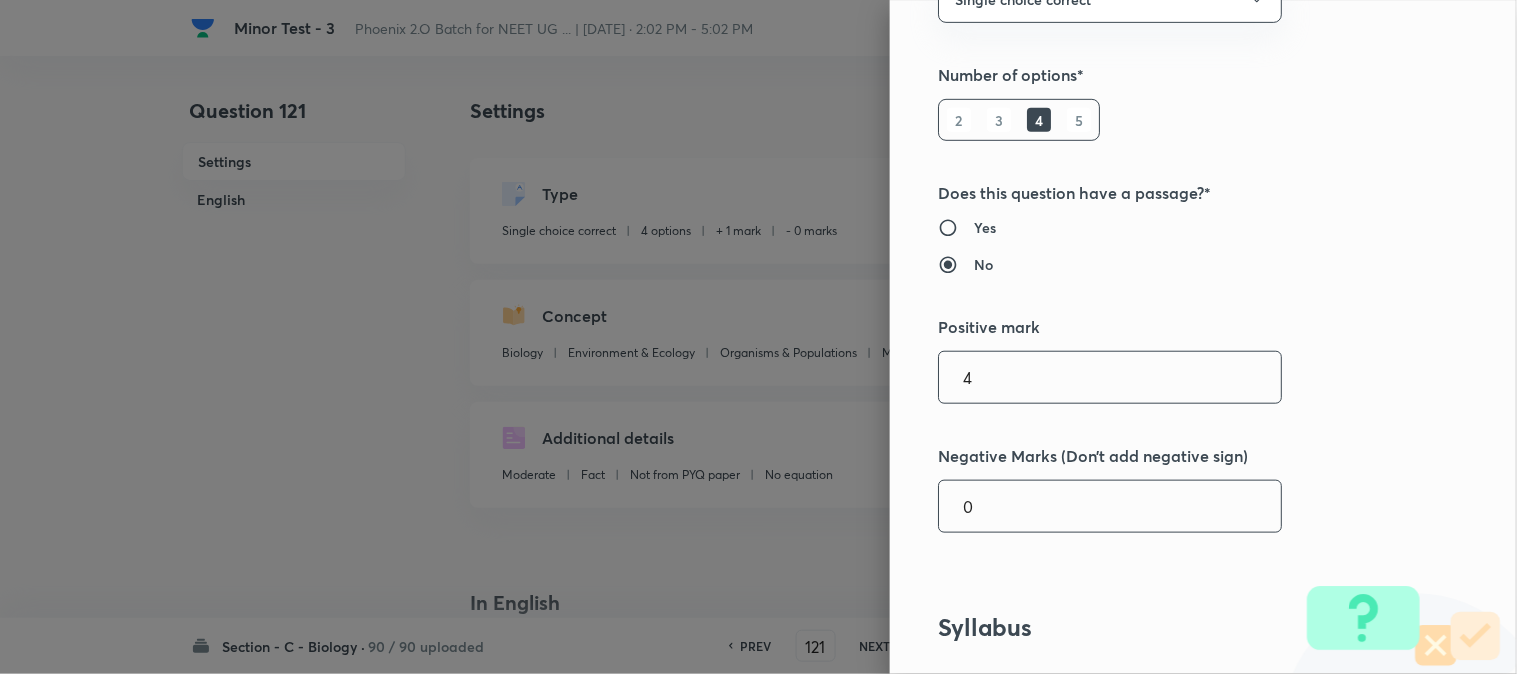 click on "0 ​" at bounding box center [1110, 506] 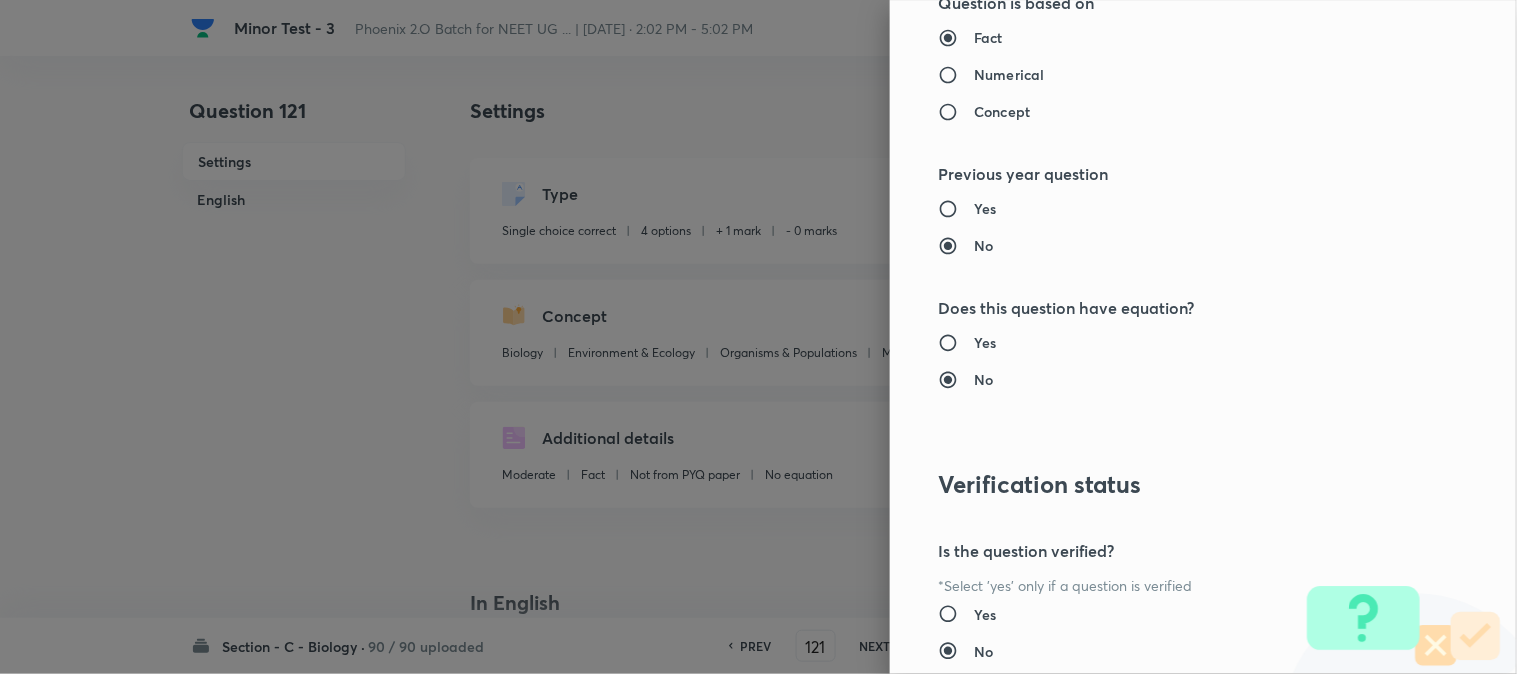 scroll, scrollTop: 2052, scrollLeft: 0, axis: vertical 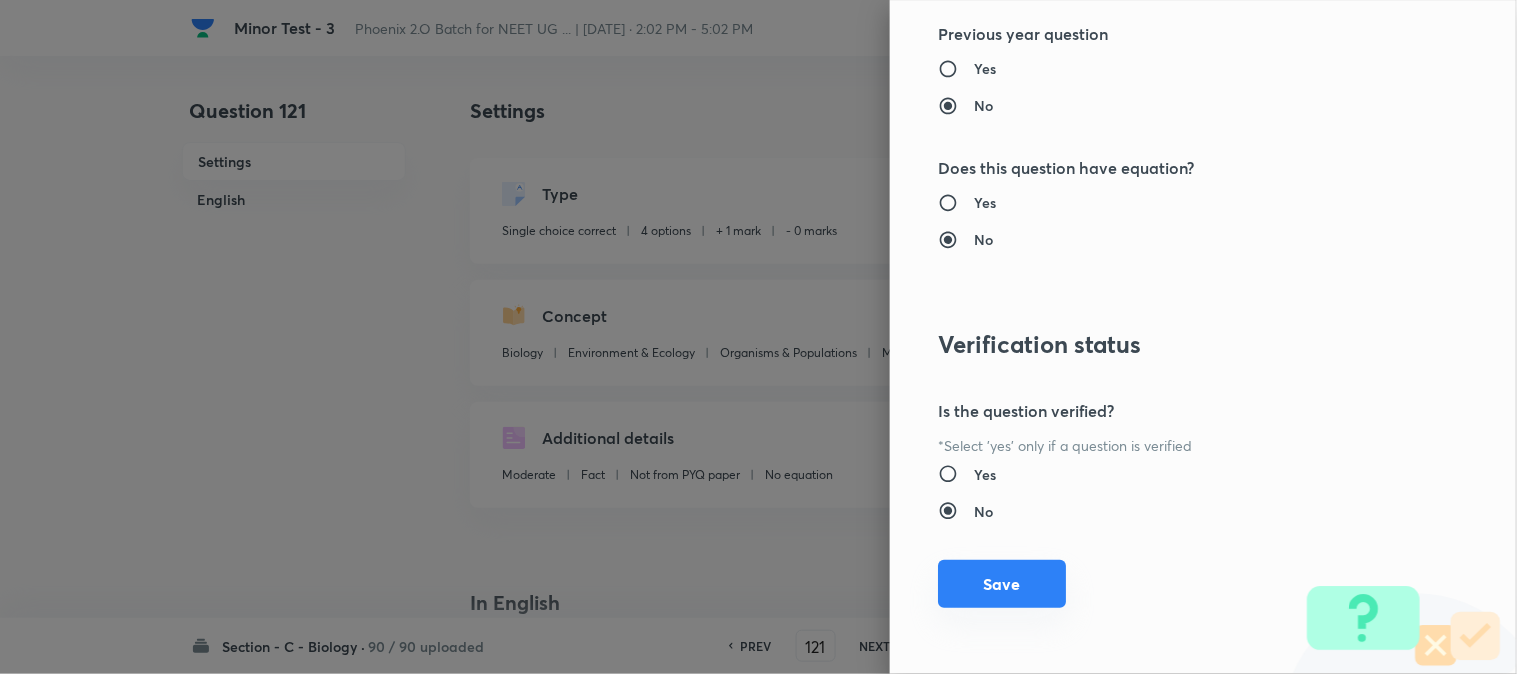 click on "Save" at bounding box center [1002, 584] 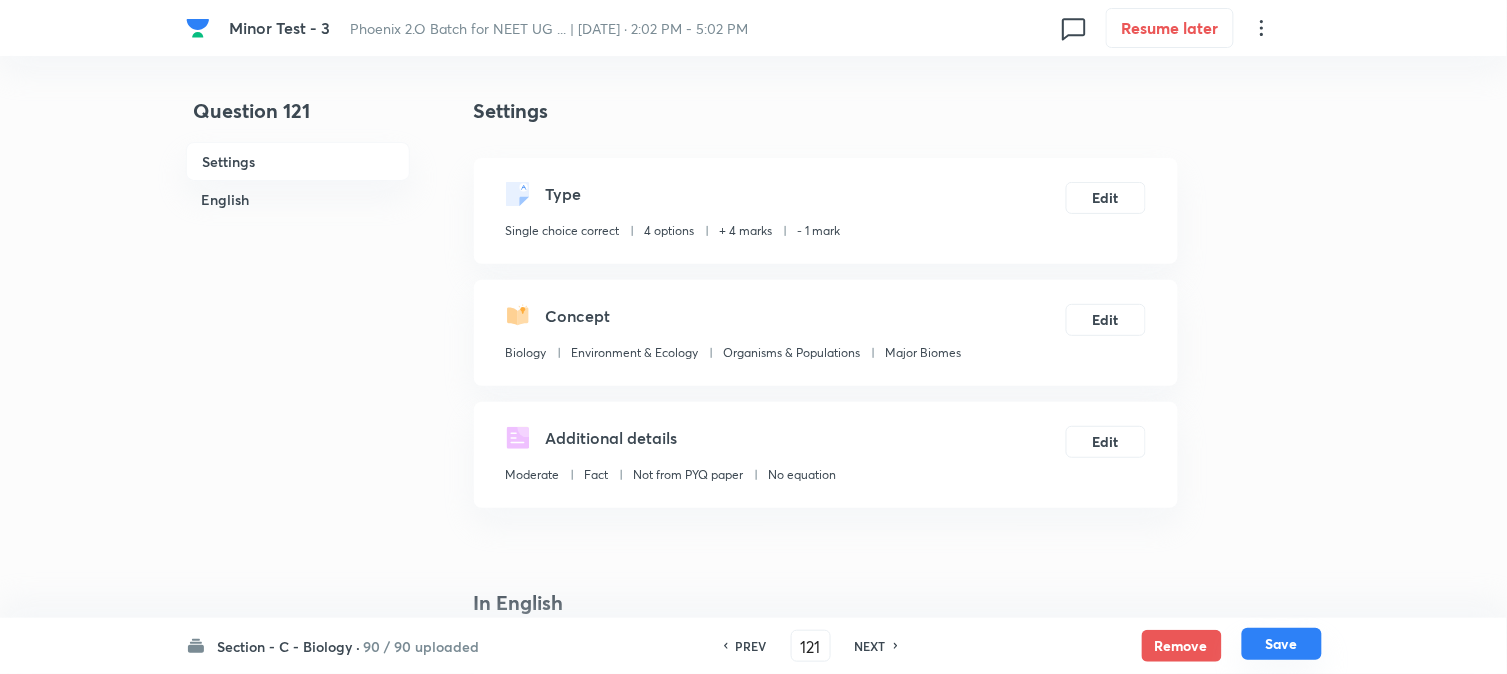 click on "Save" at bounding box center (1282, 644) 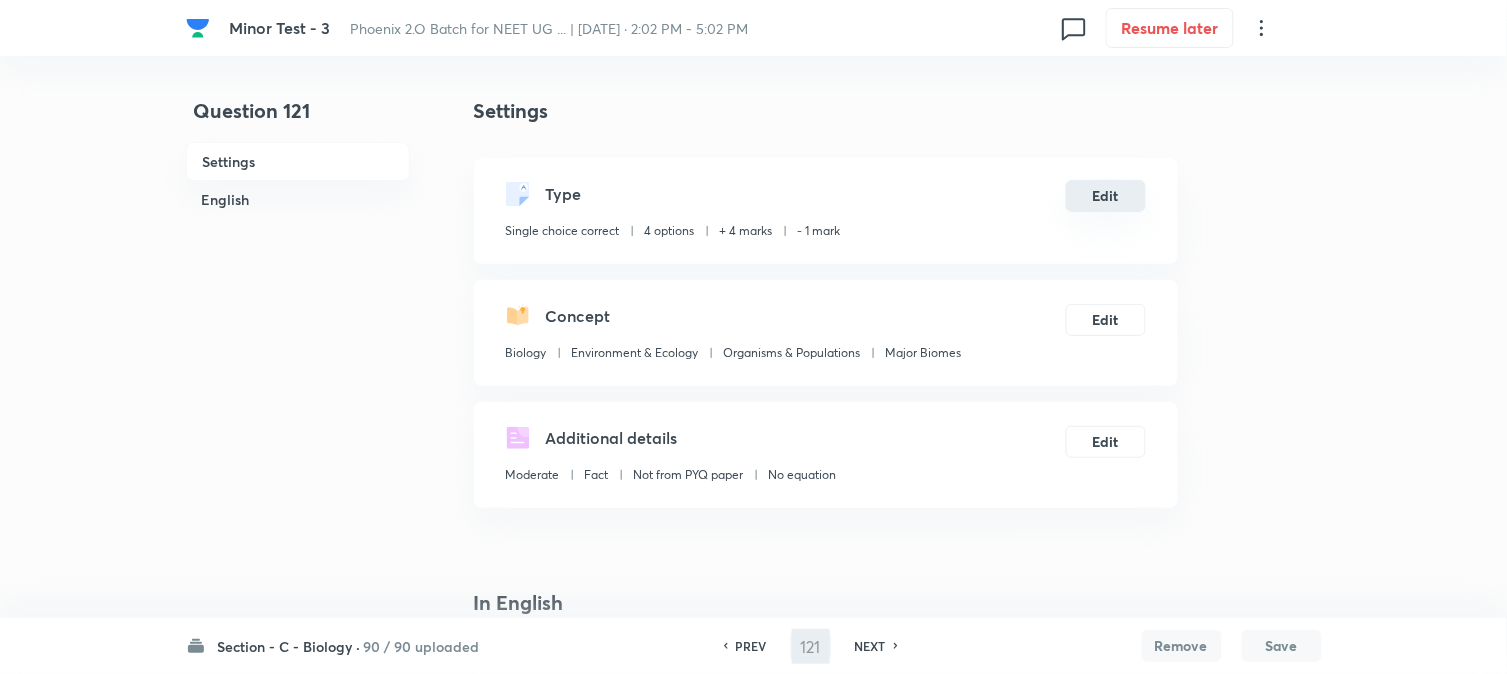 click on "Edit" at bounding box center (1106, 196) 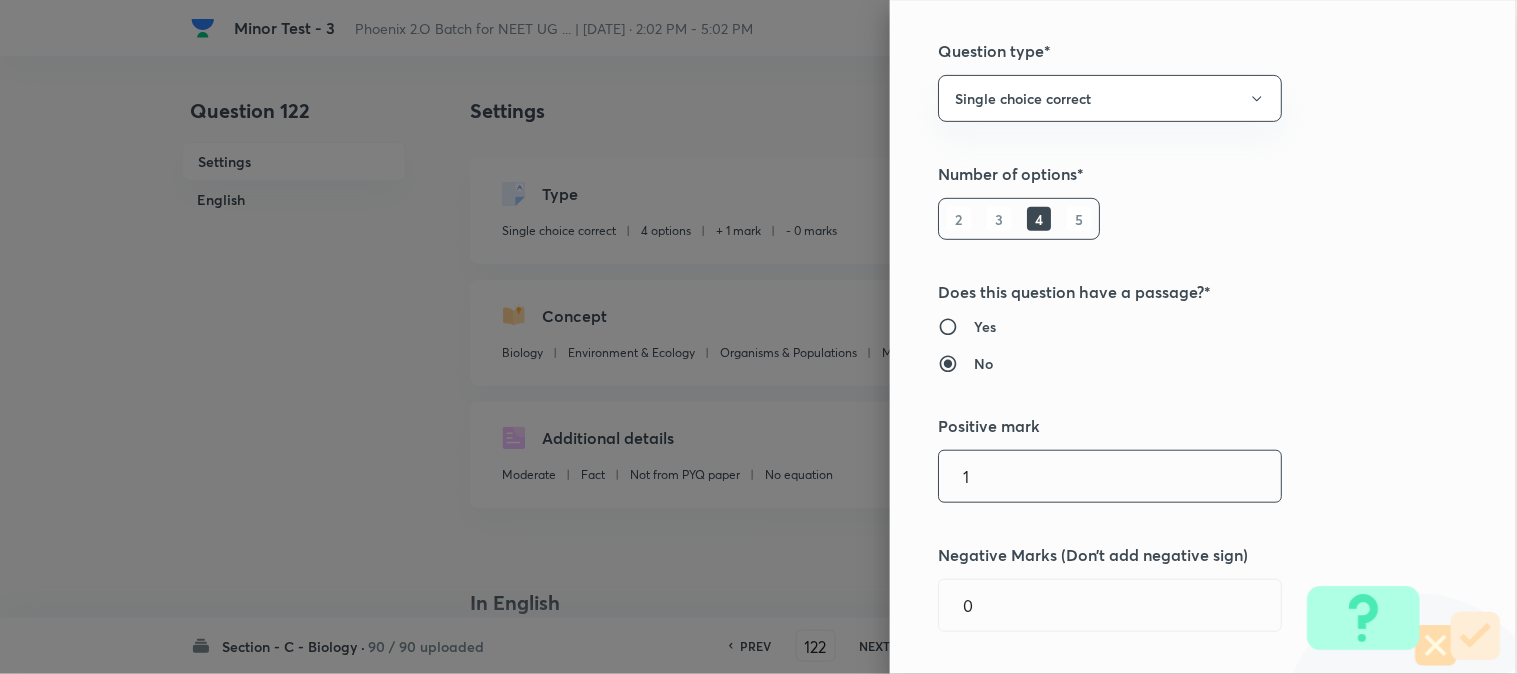 scroll, scrollTop: 333, scrollLeft: 0, axis: vertical 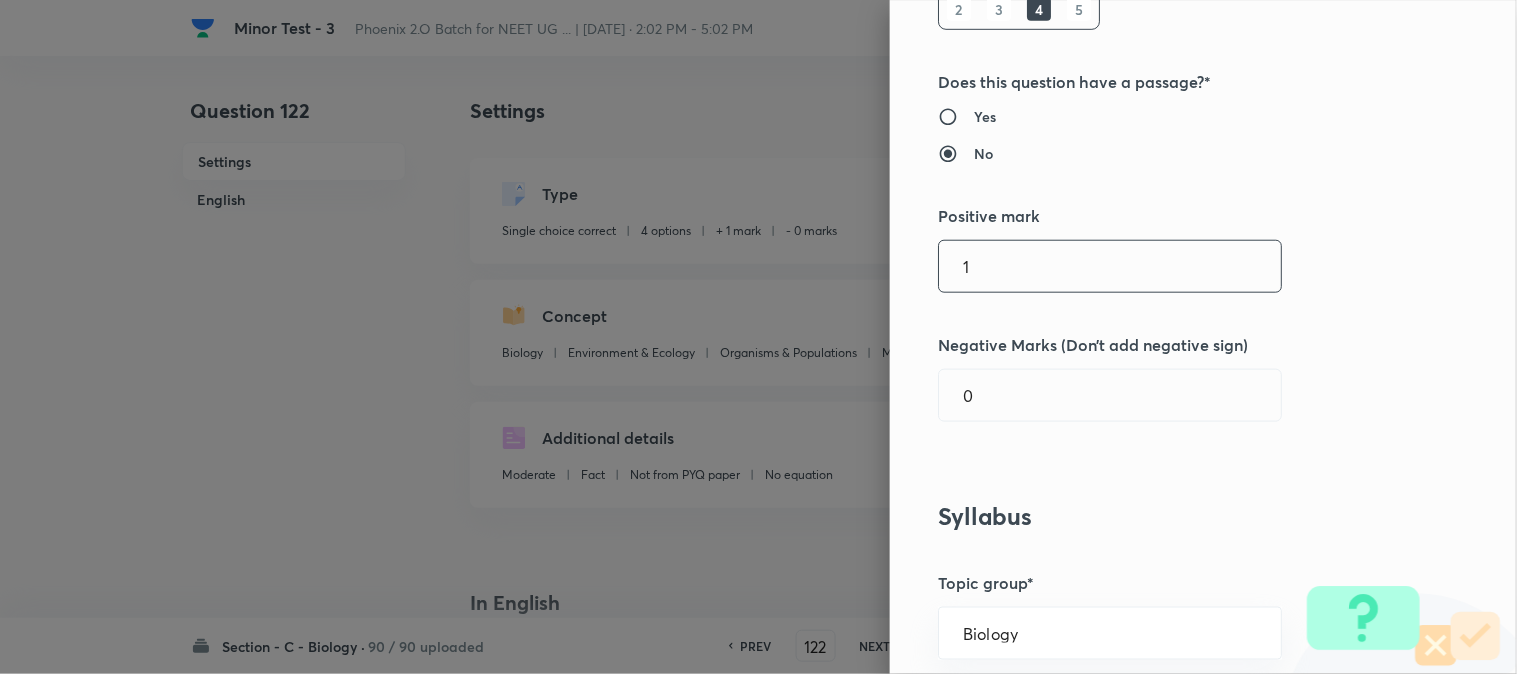click on "1" at bounding box center [1110, 266] 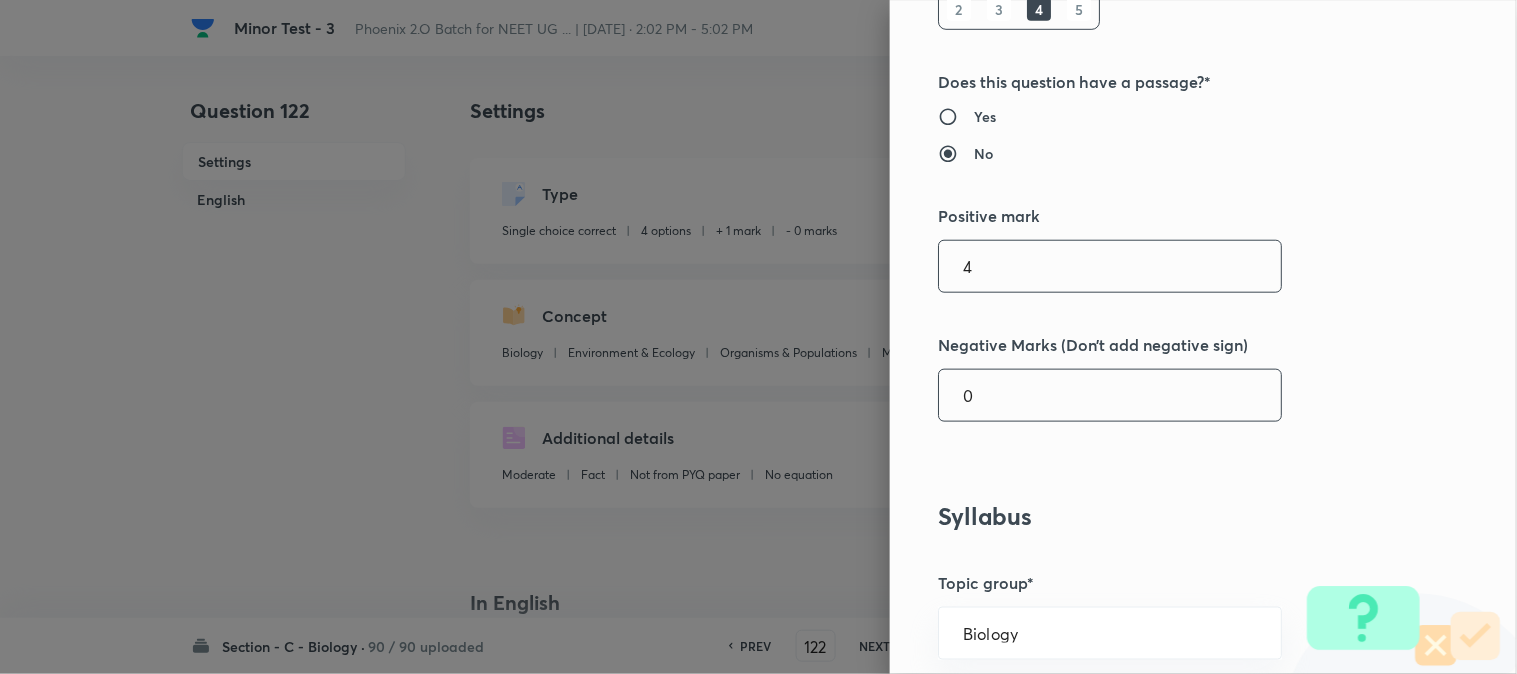 click on "0" at bounding box center [1110, 395] 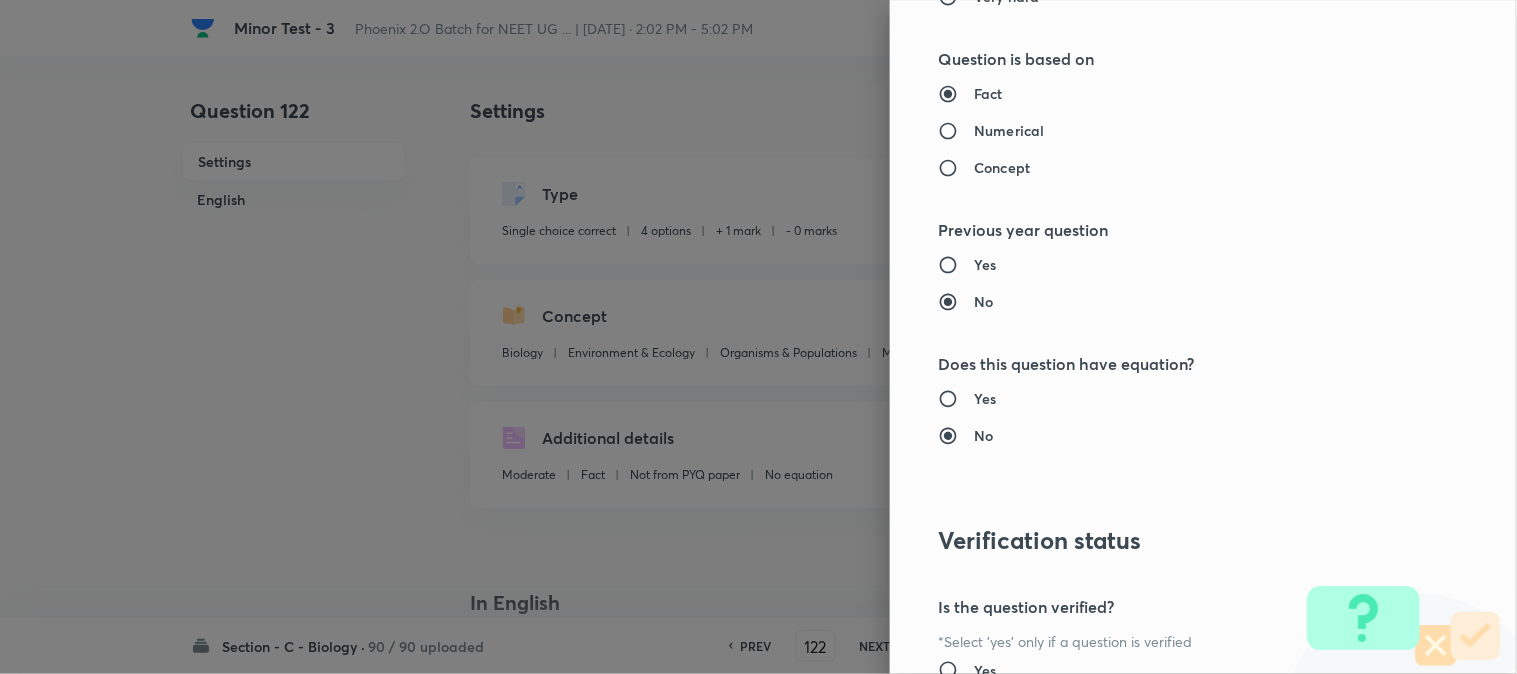 scroll, scrollTop: 2052, scrollLeft: 0, axis: vertical 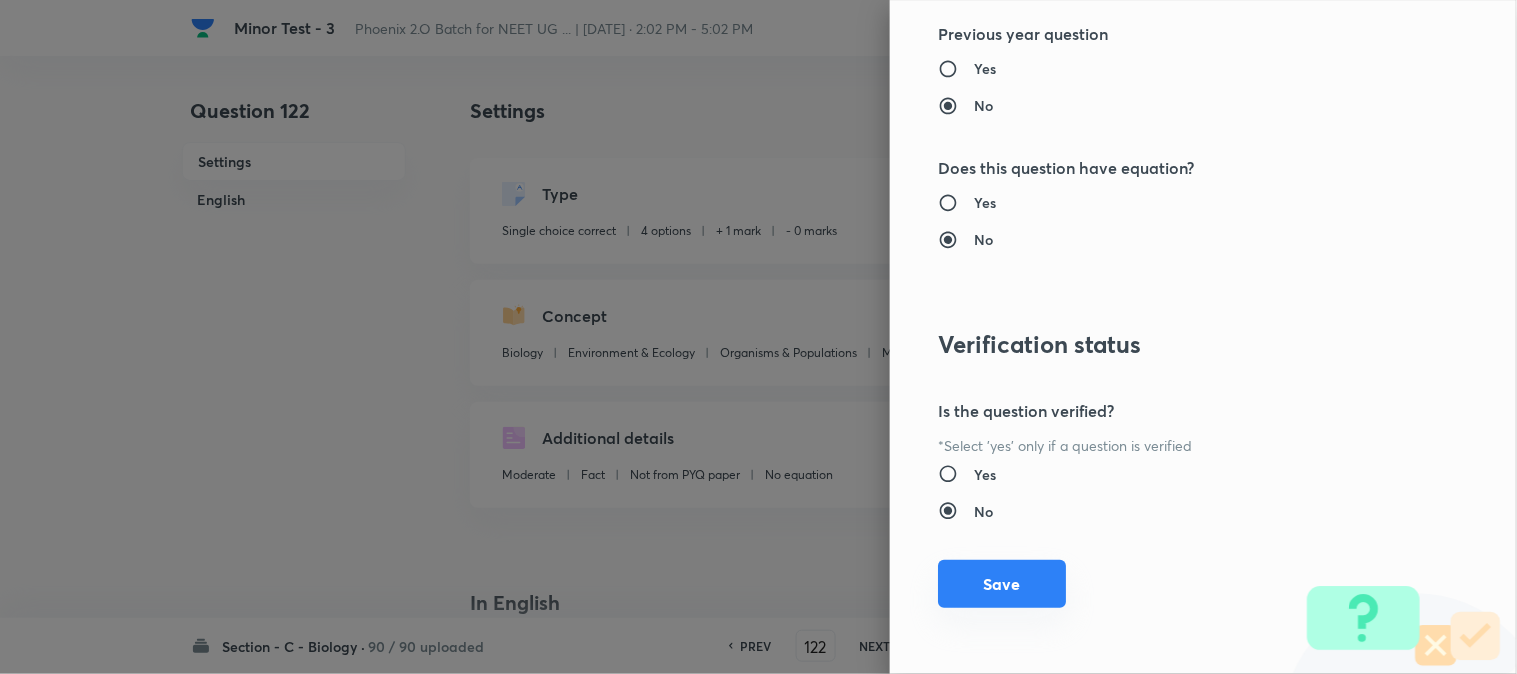 click on "Save" at bounding box center (1002, 584) 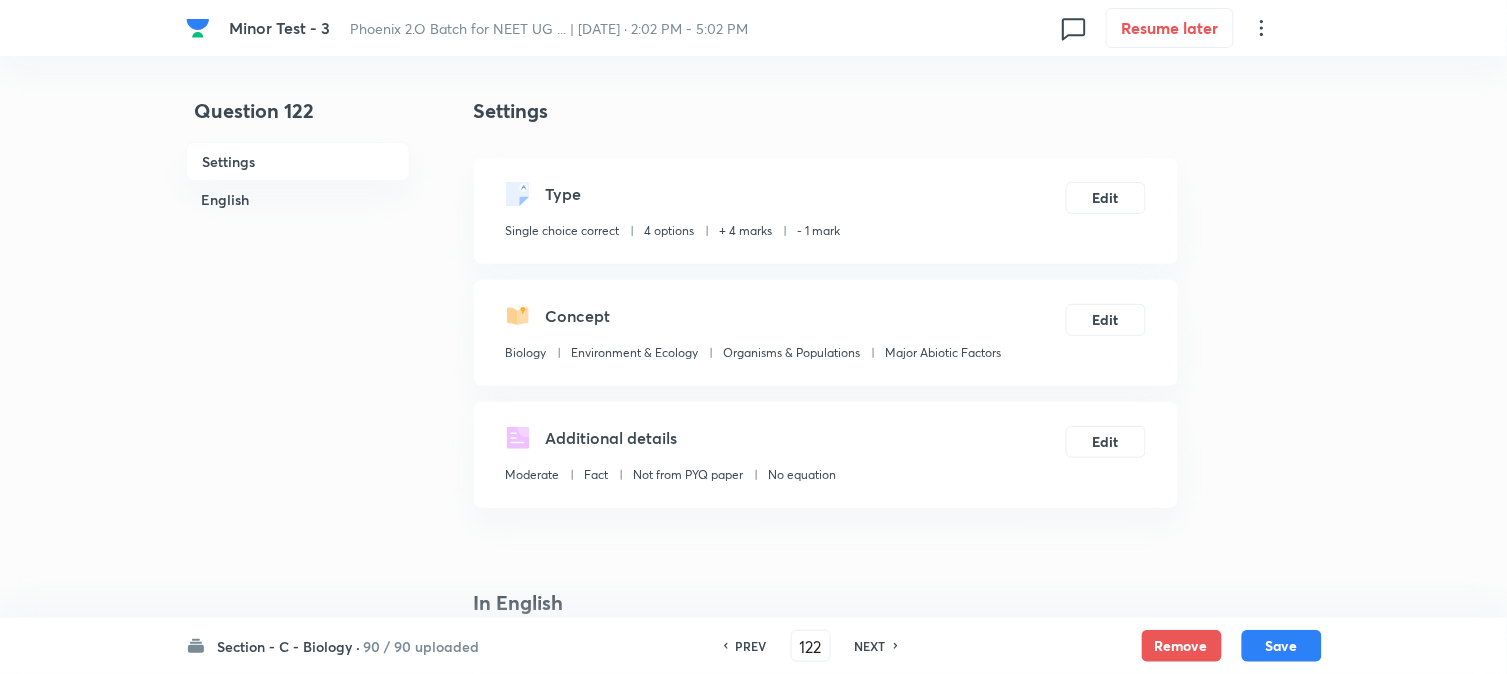 drag, startPoint x: 1305, startPoint y: 643, endPoint x: 1110, endPoint y: 224, distance: 462.15366 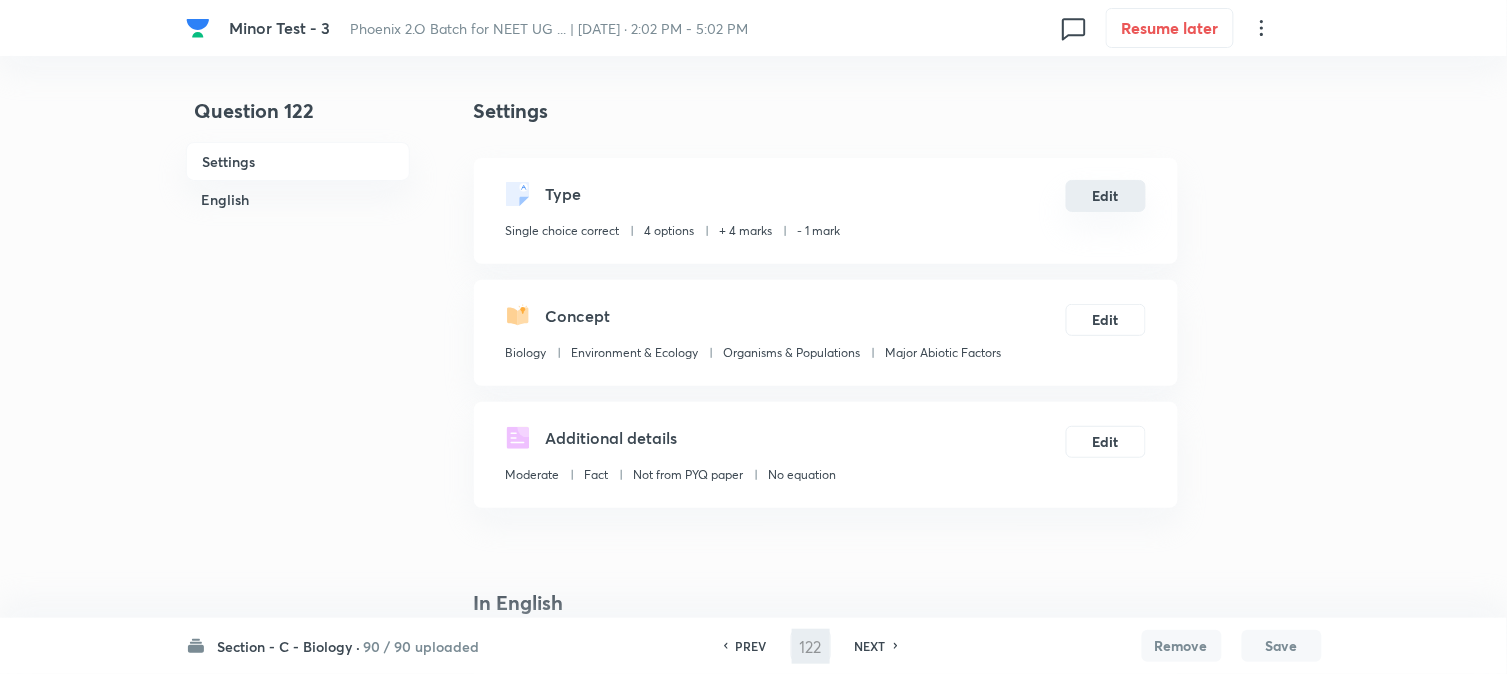 click on "Edit" at bounding box center [1106, 196] 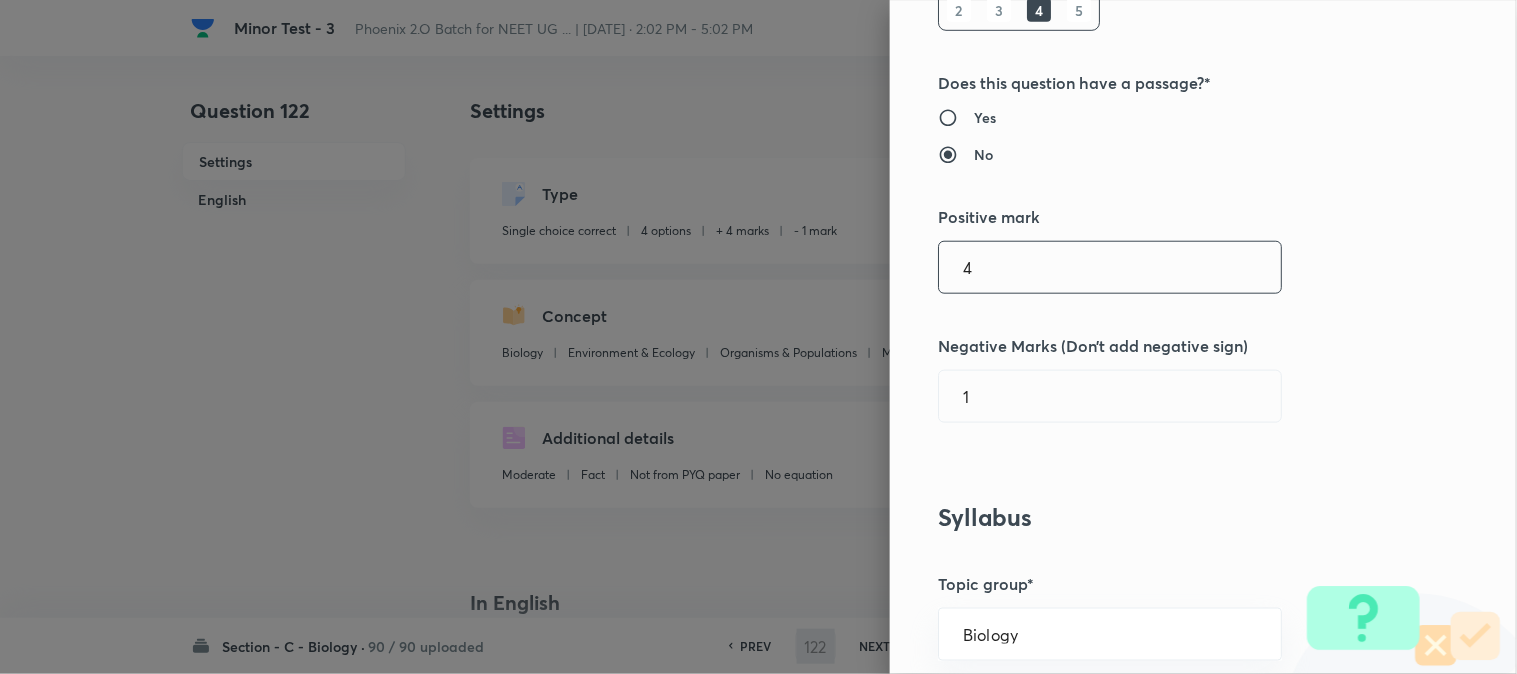 scroll, scrollTop: 333, scrollLeft: 0, axis: vertical 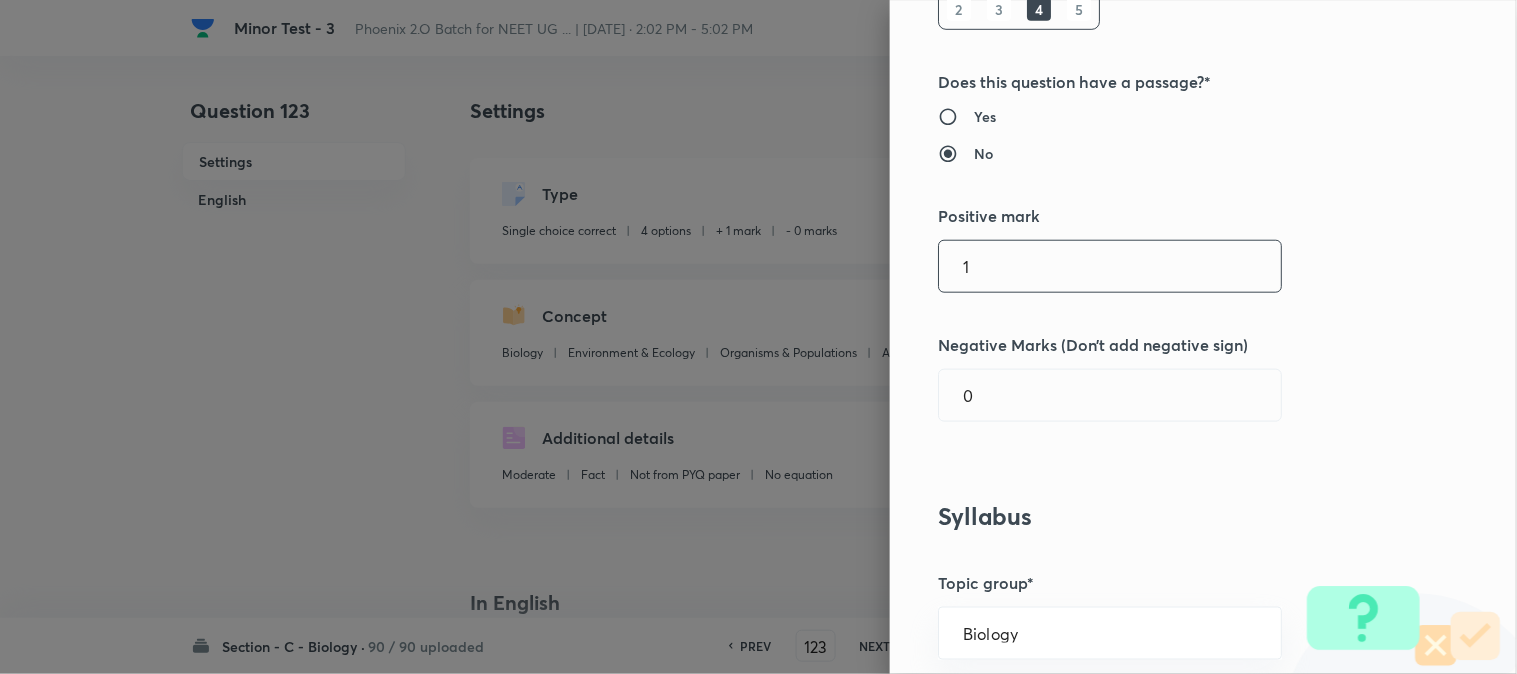 click on "1 ​" at bounding box center [1110, 266] 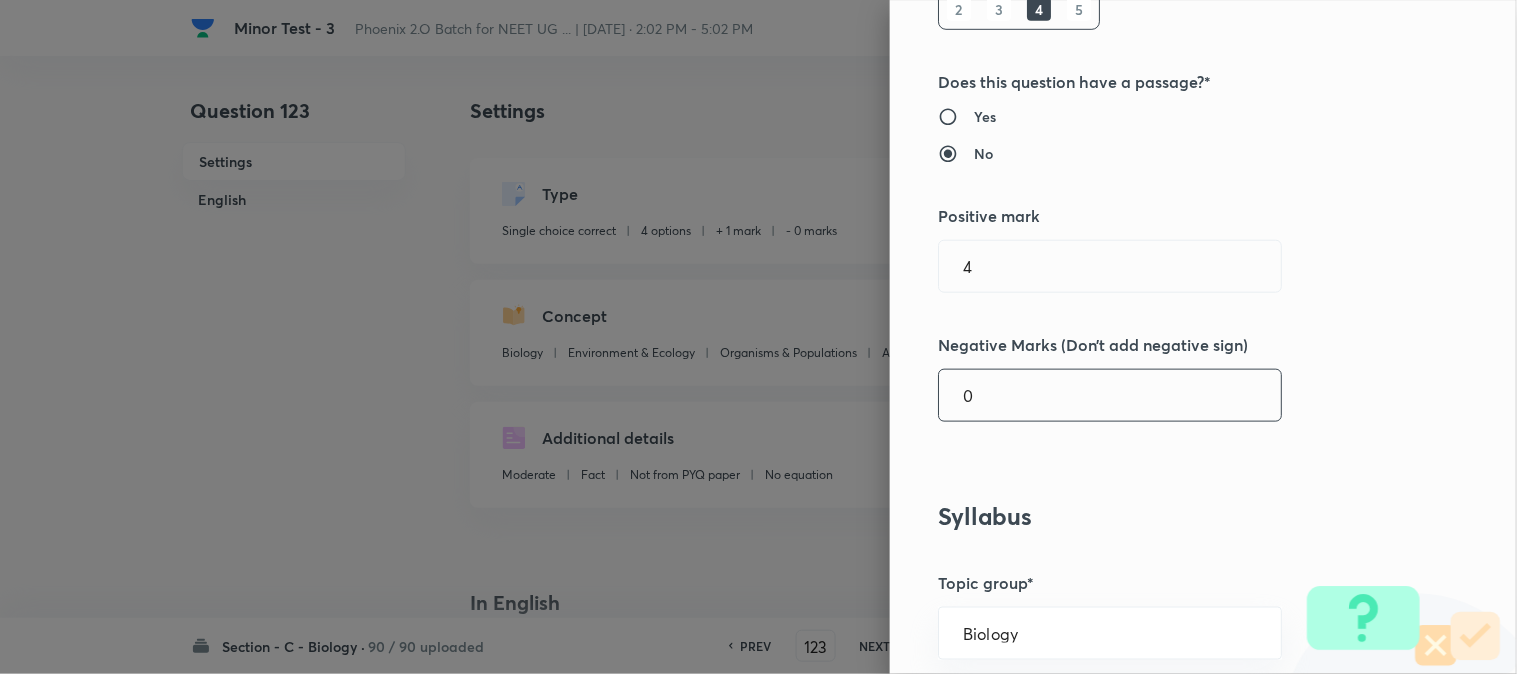 click on "0" at bounding box center (1110, 395) 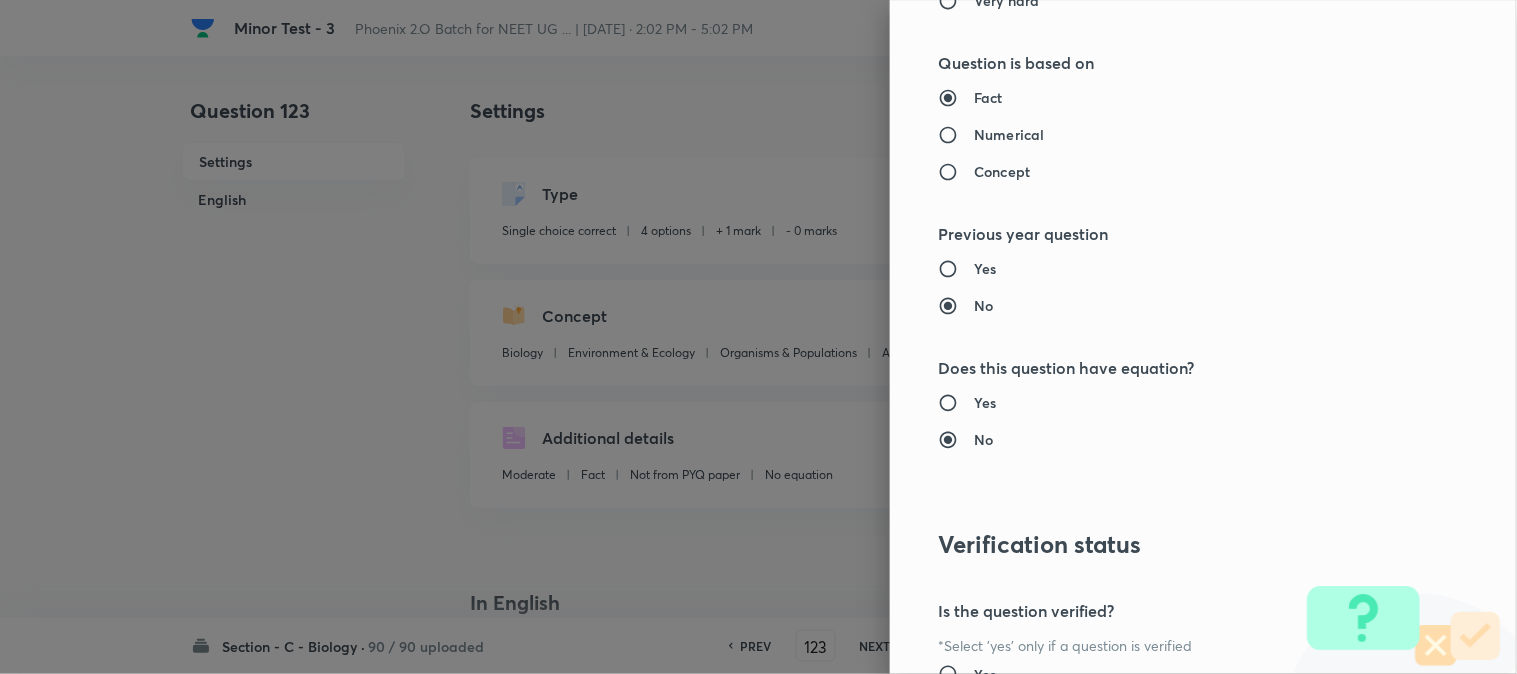 scroll, scrollTop: 2052, scrollLeft: 0, axis: vertical 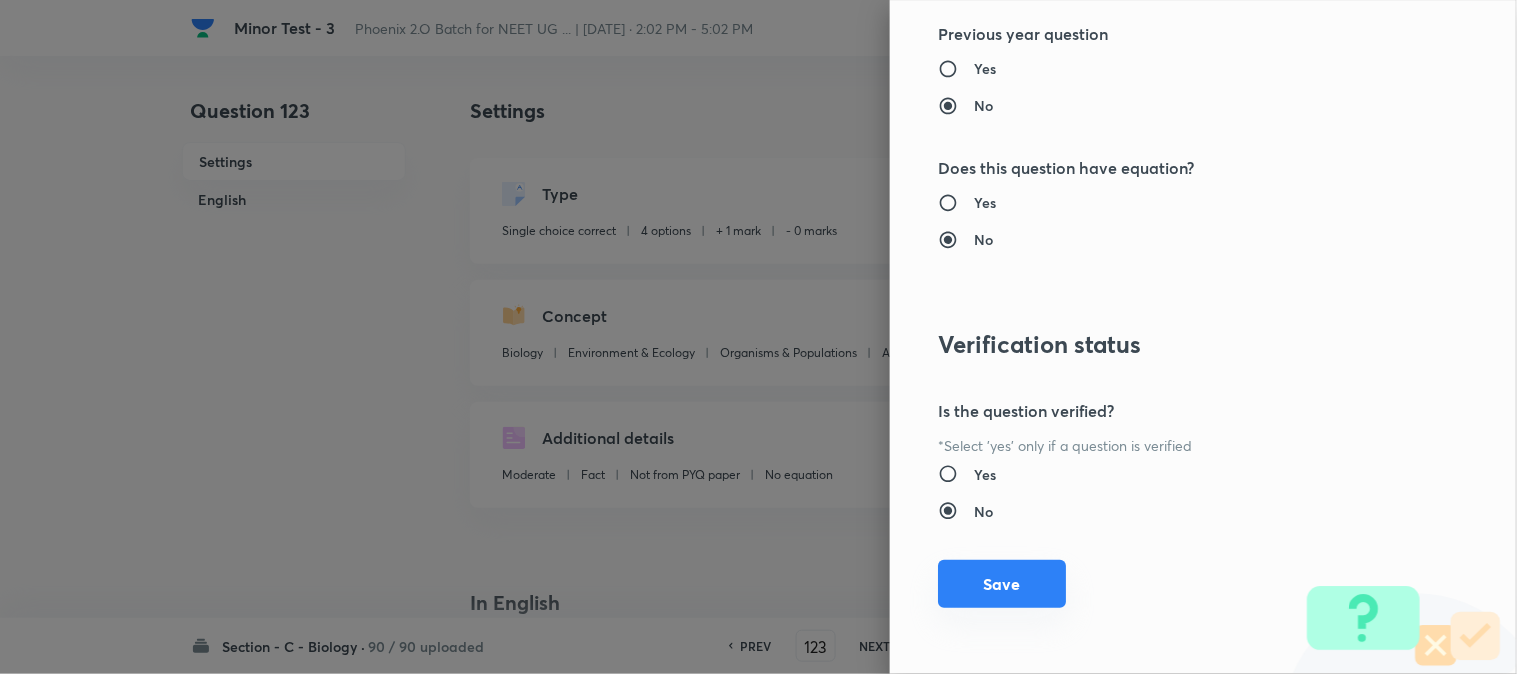 drag, startPoint x: 984, startPoint y: 577, endPoint x: 1011, endPoint y: 583, distance: 27.658634 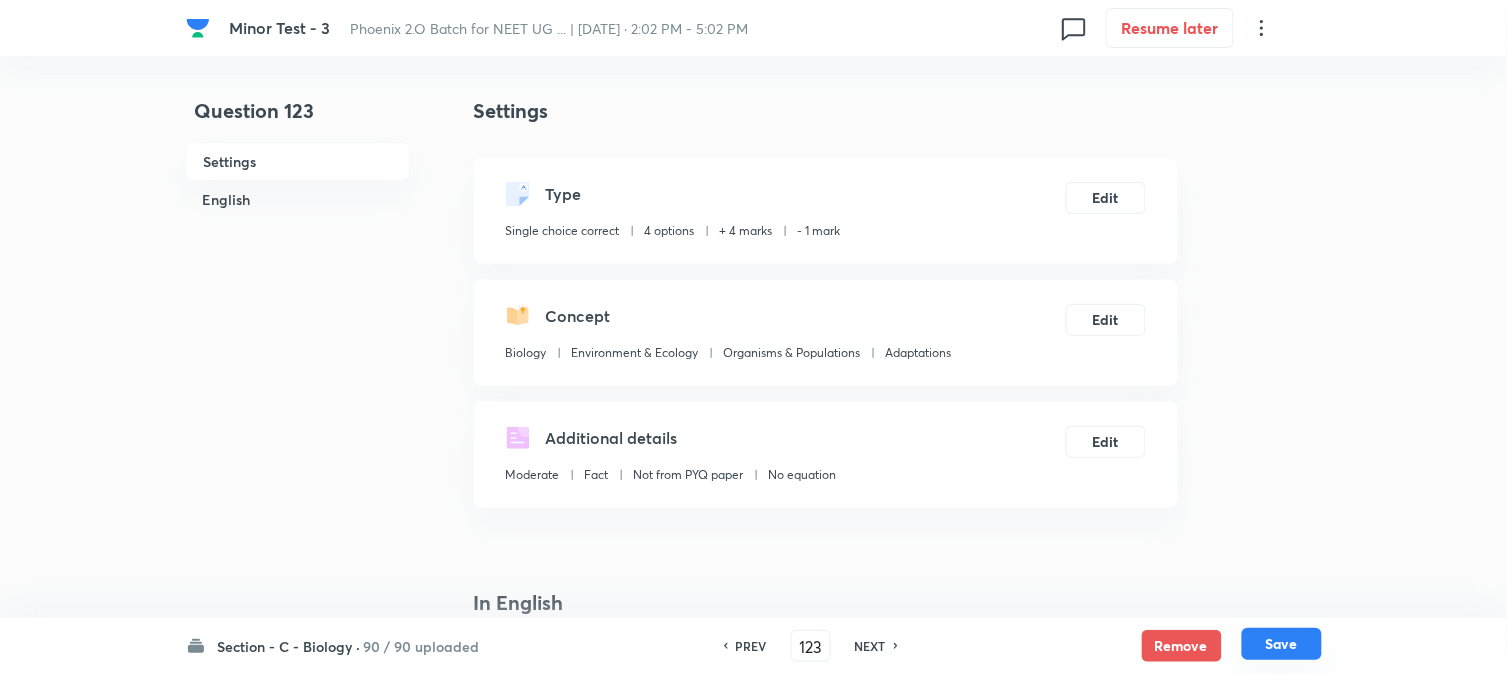 drag, startPoint x: 1300, startPoint y: 635, endPoint x: 1193, endPoint y: 442, distance: 220.67624 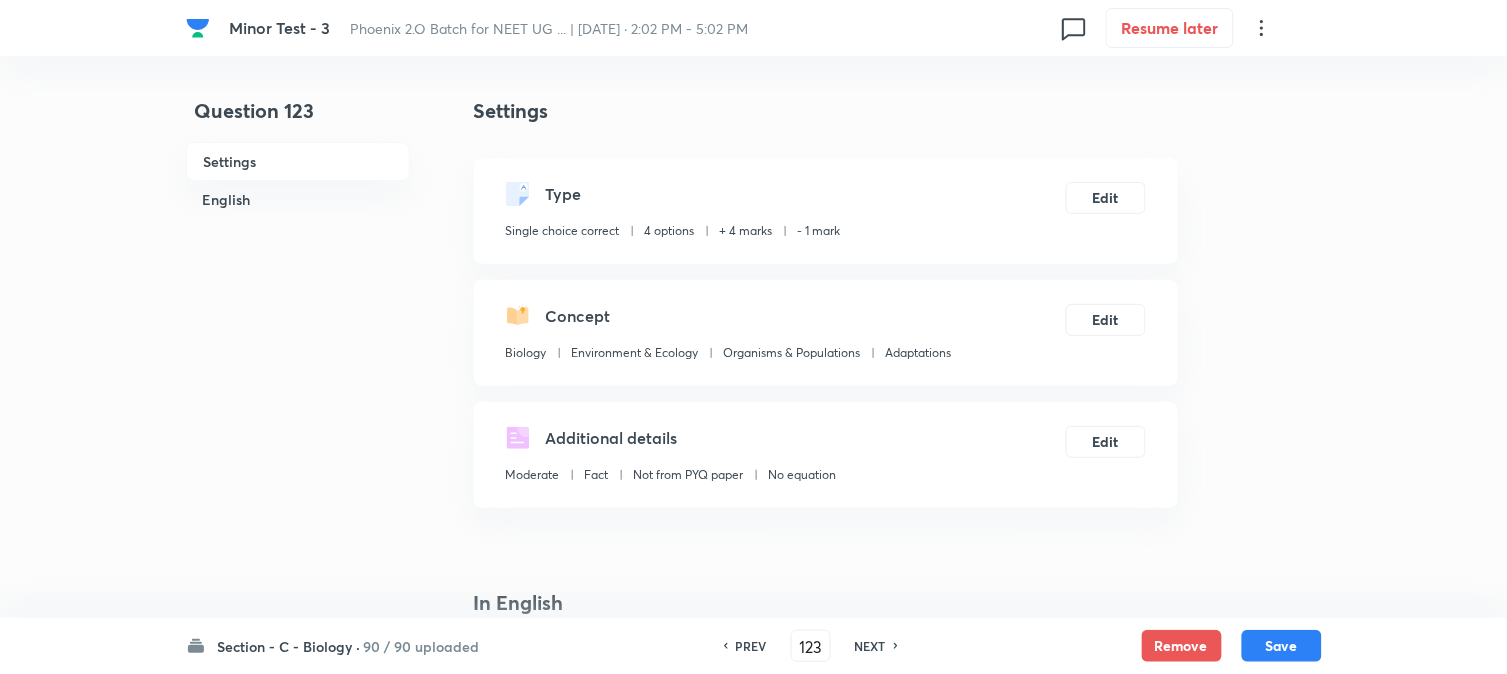 click on "Save" at bounding box center (1282, 646) 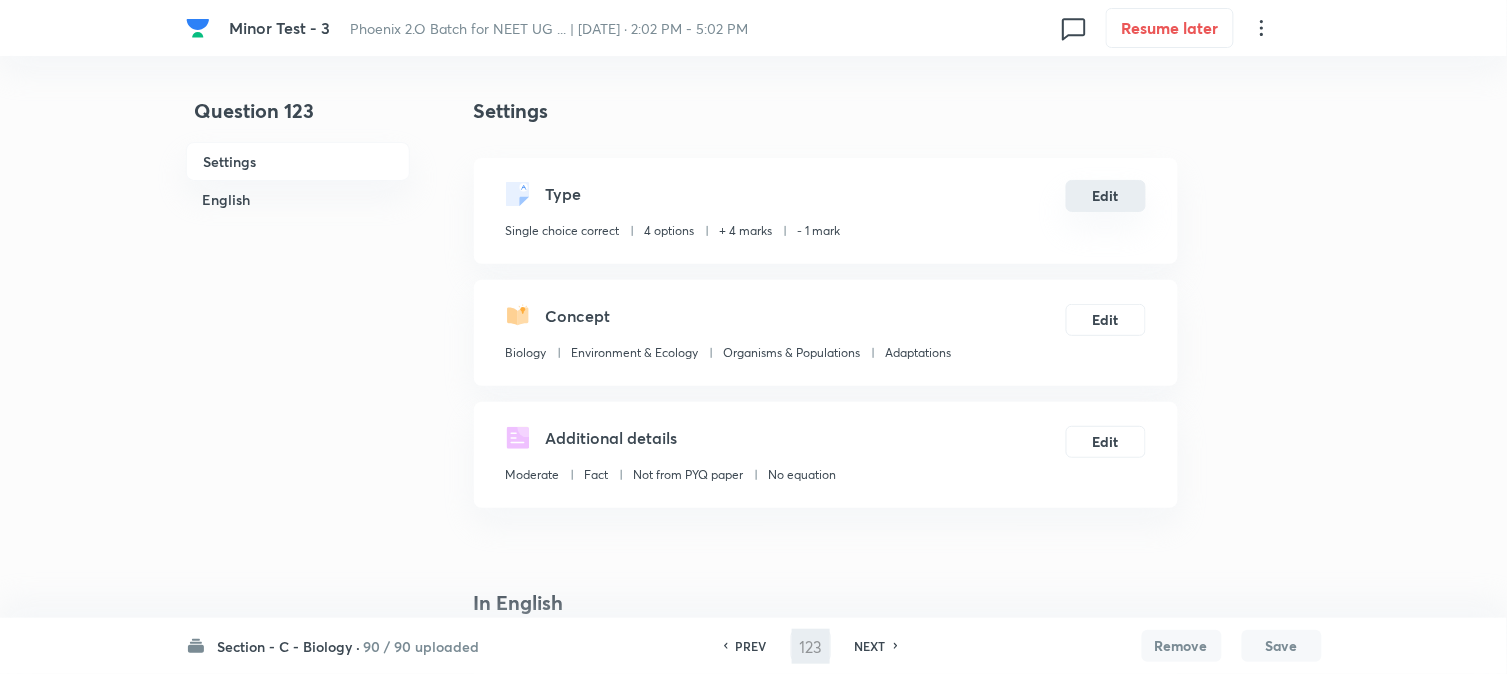 click on "Edit" at bounding box center [1106, 196] 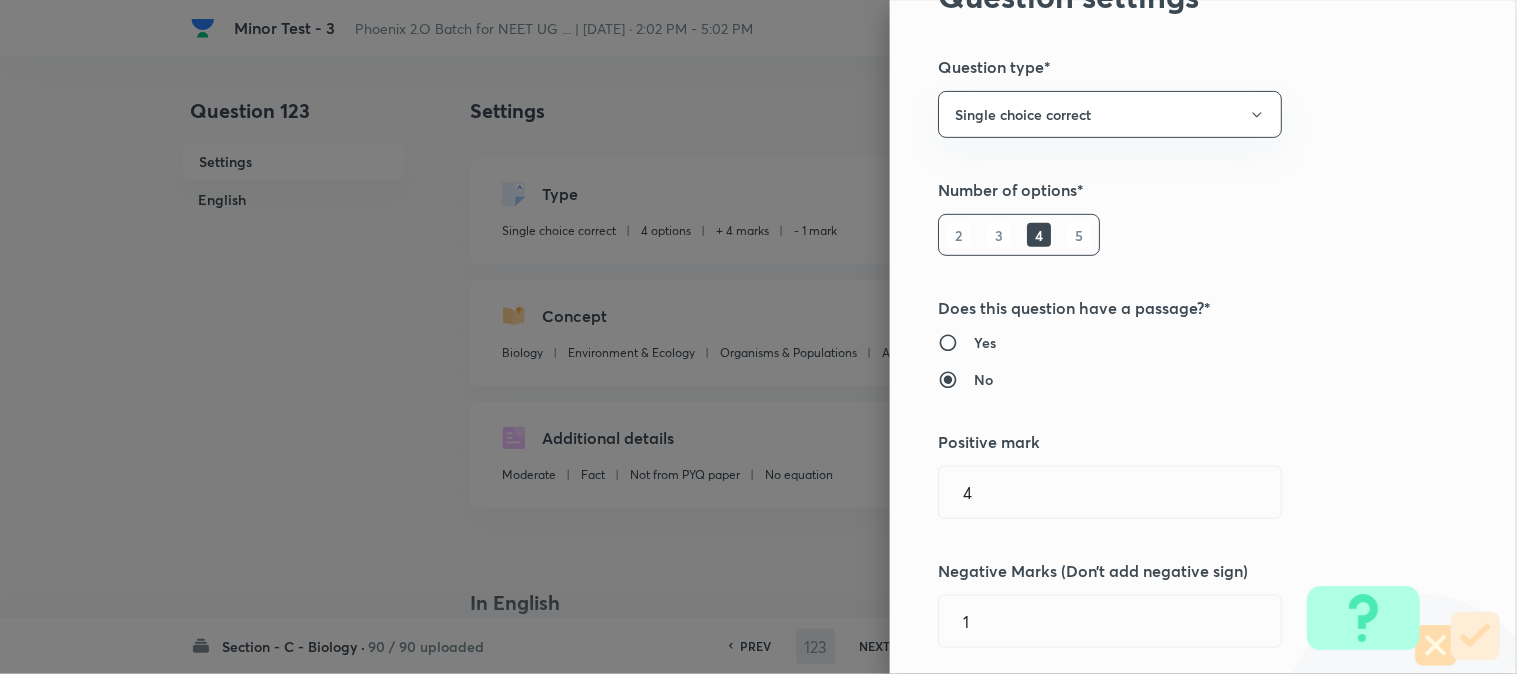 scroll, scrollTop: 333, scrollLeft: 0, axis: vertical 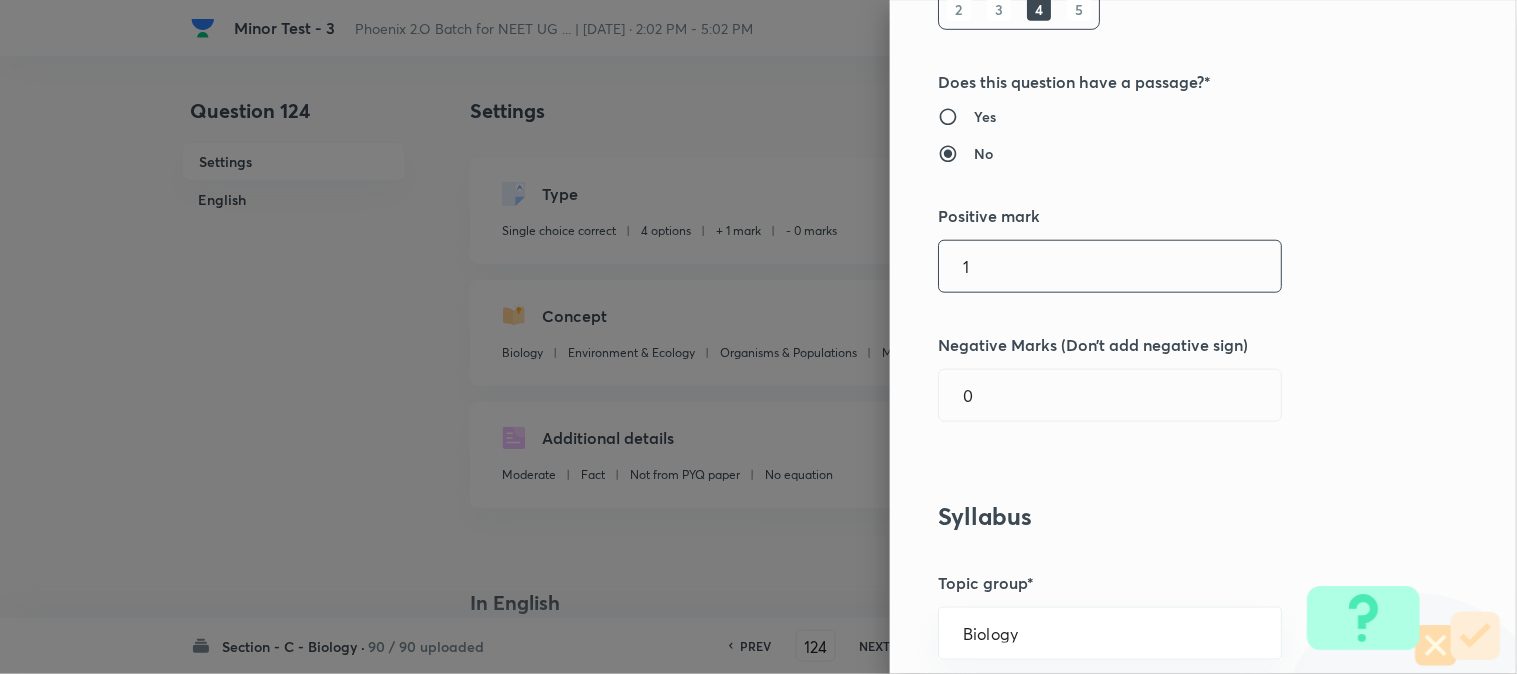 drag, startPoint x: 1001, startPoint y: 224, endPoint x: 1005, endPoint y: 260, distance: 36.221542 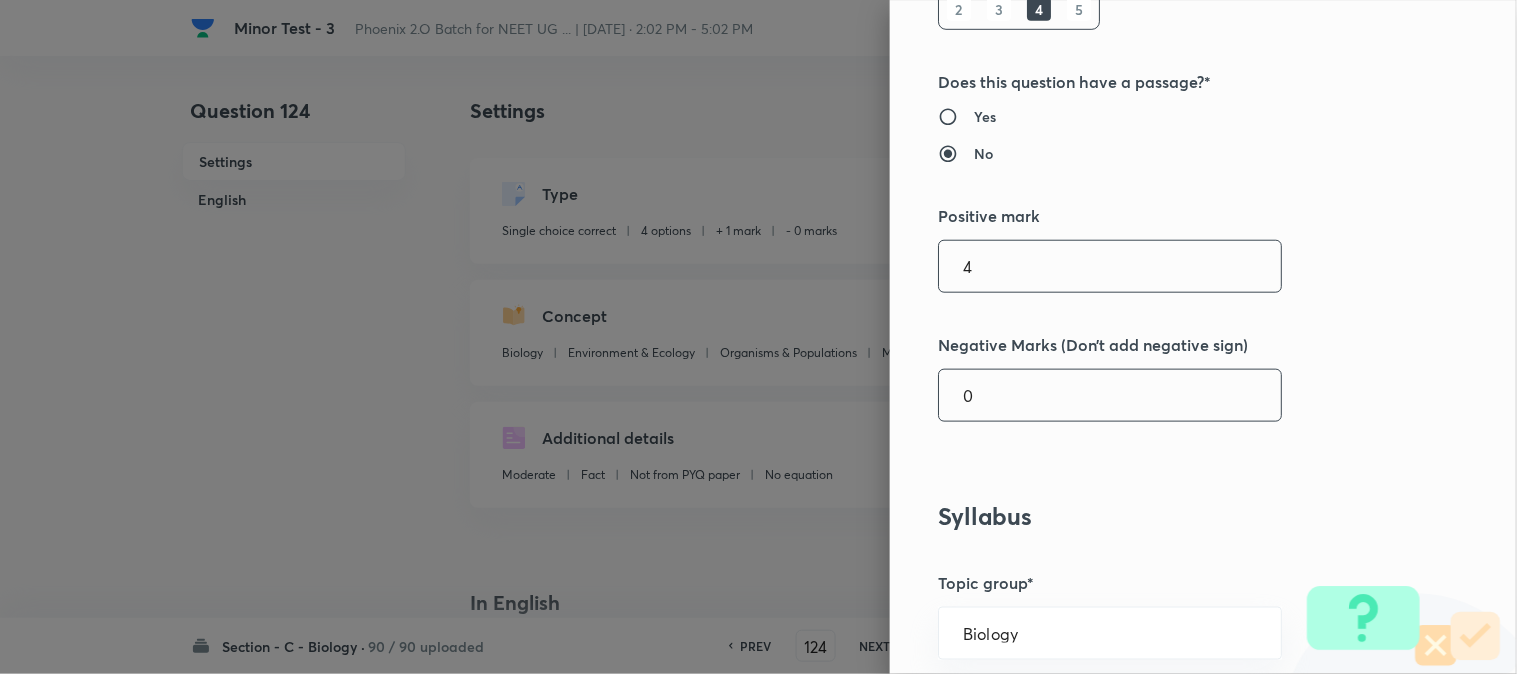 click on "0" at bounding box center [1110, 395] 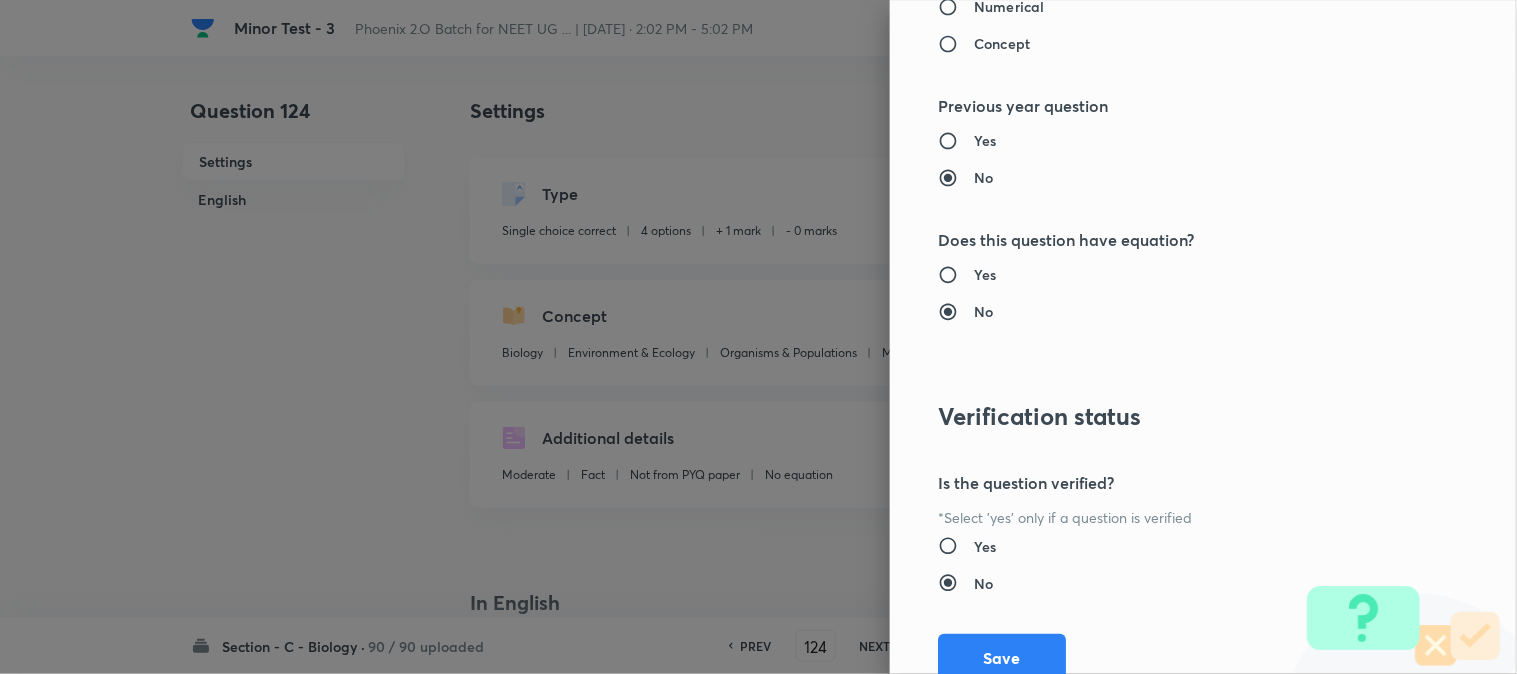 scroll, scrollTop: 2052, scrollLeft: 0, axis: vertical 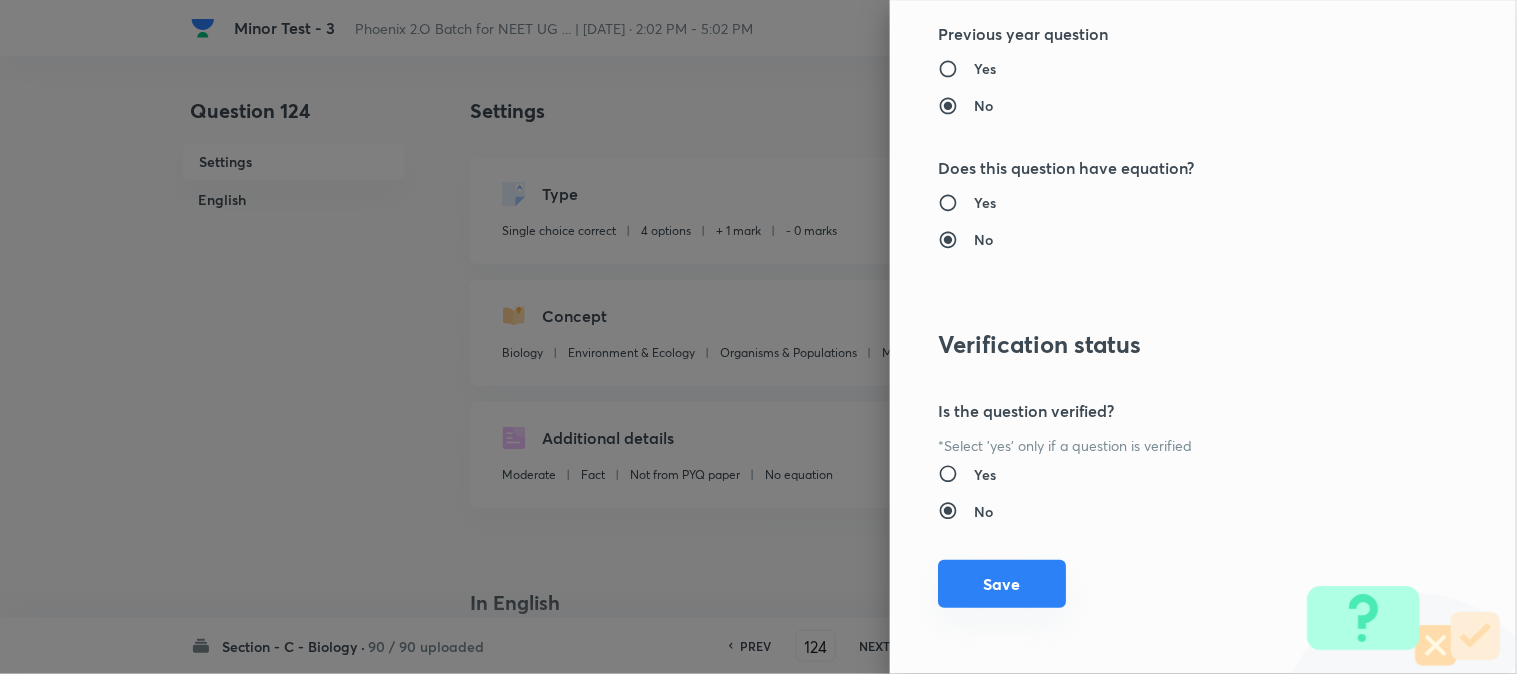 click on "Save" at bounding box center [1002, 584] 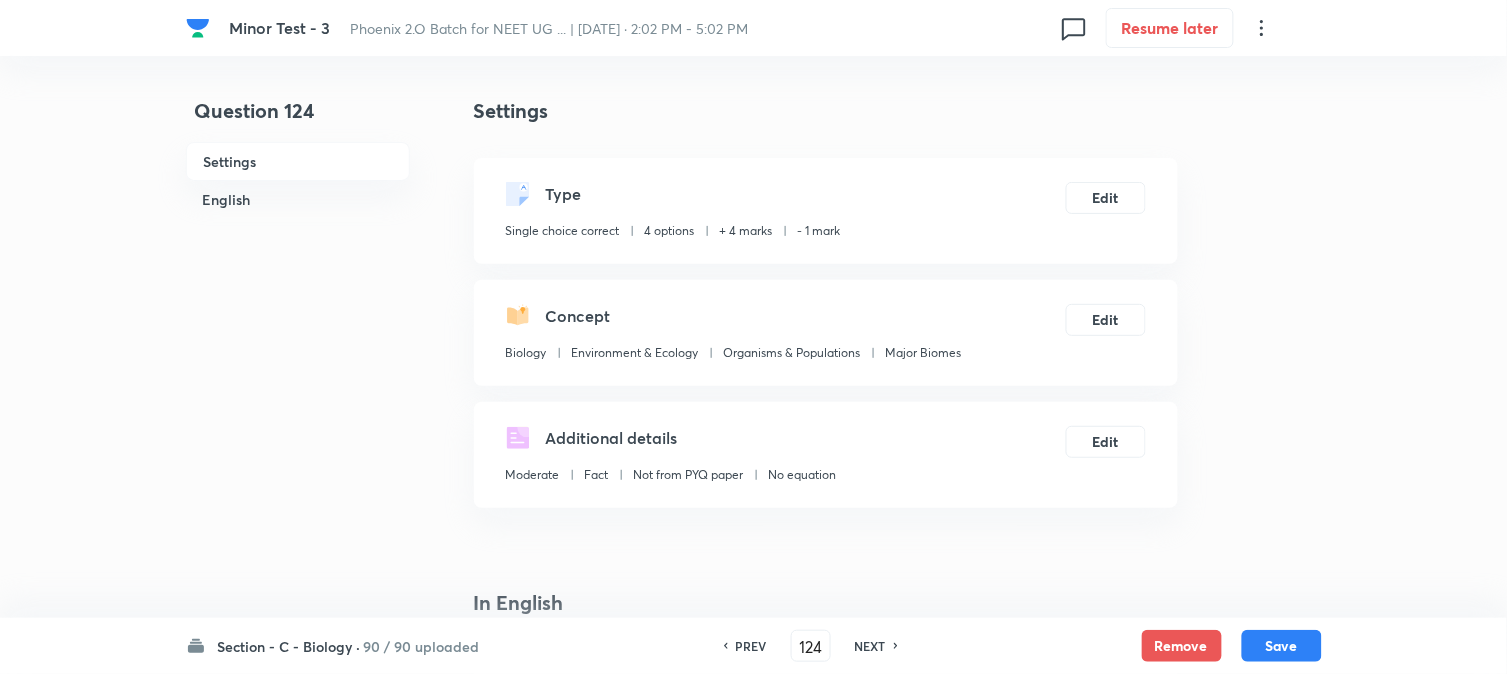 click on "Save" at bounding box center [1282, 646] 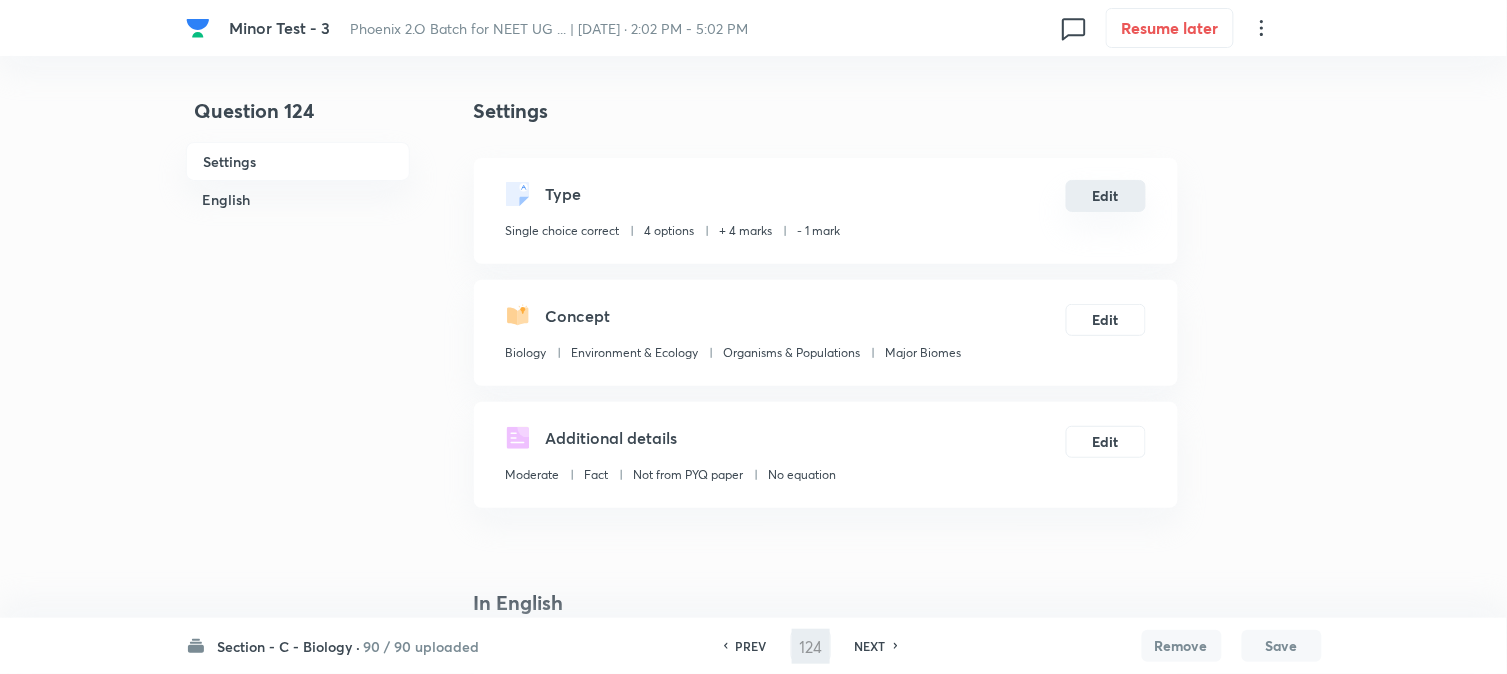 click on "Edit" at bounding box center [1106, 196] 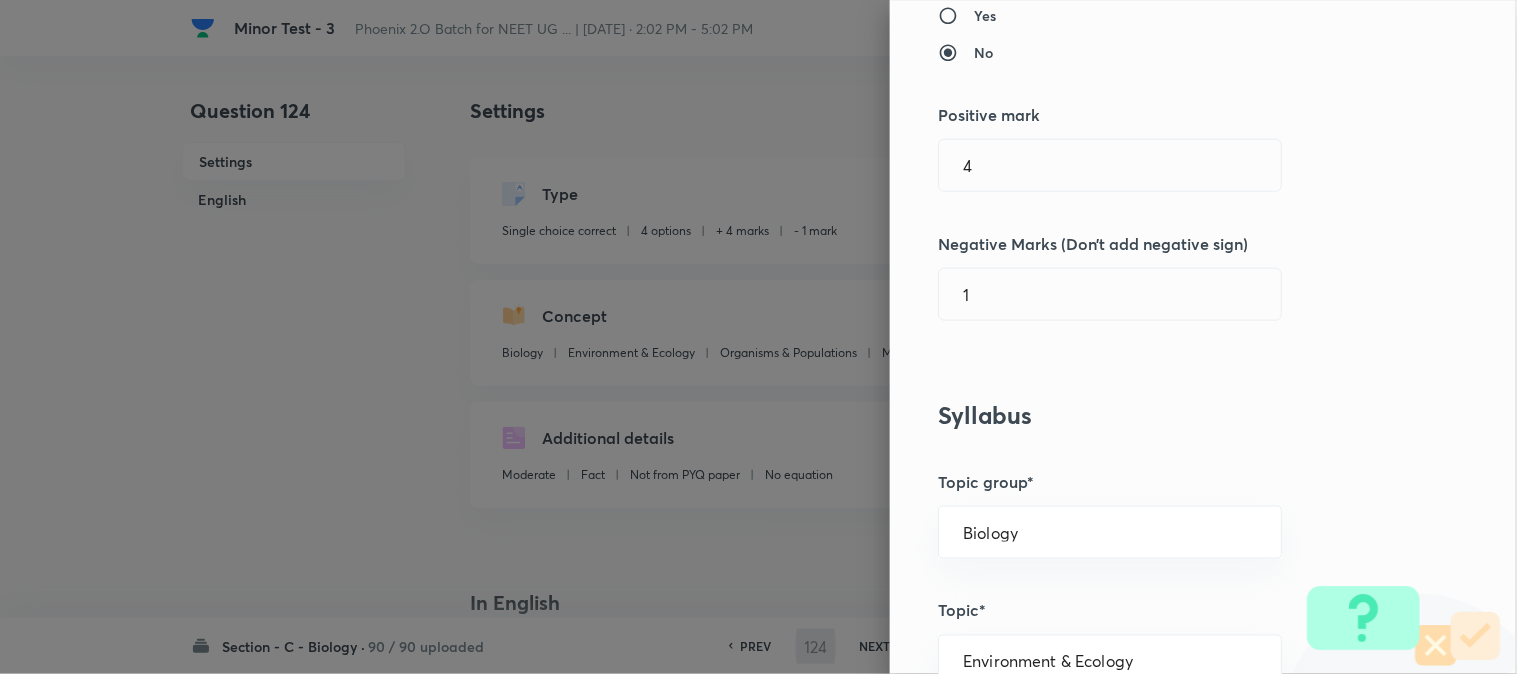 scroll, scrollTop: 444, scrollLeft: 0, axis: vertical 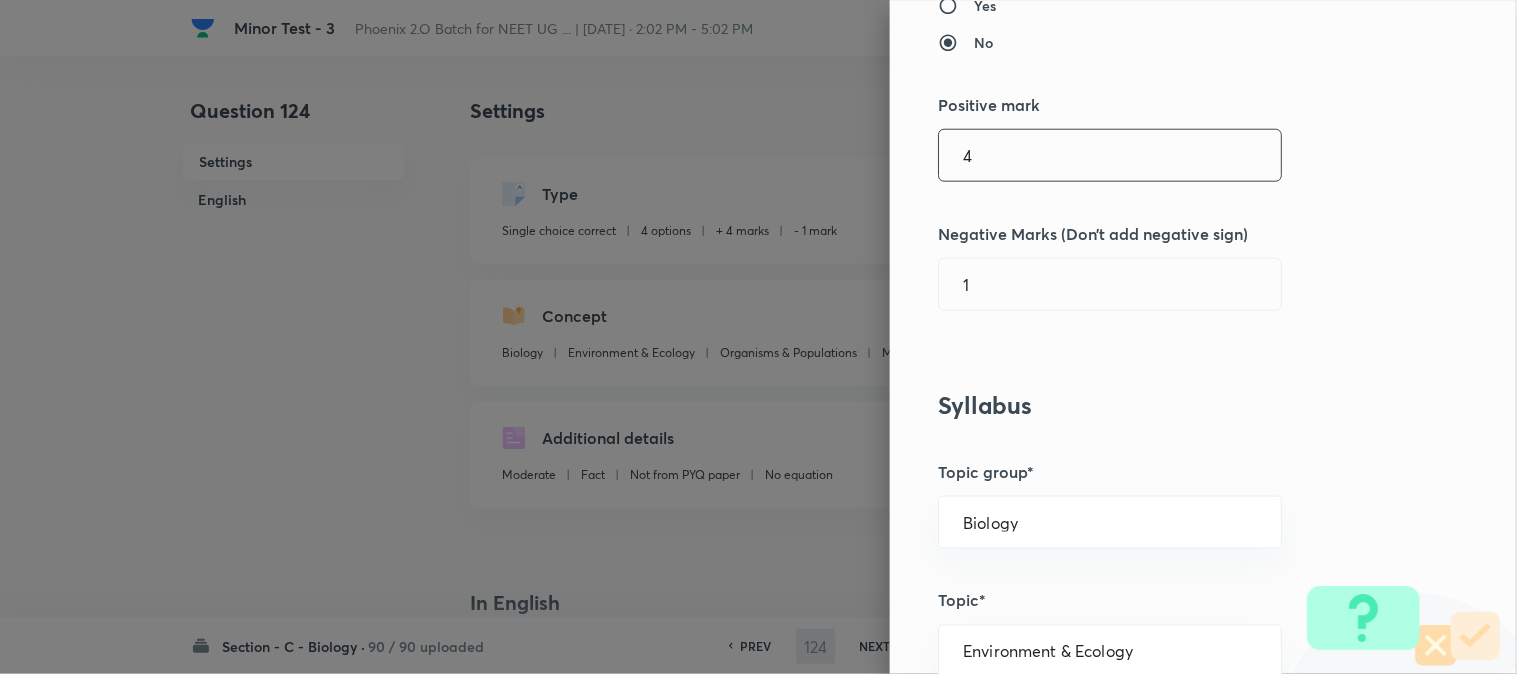 click on "4" at bounding box center (1110, 155) 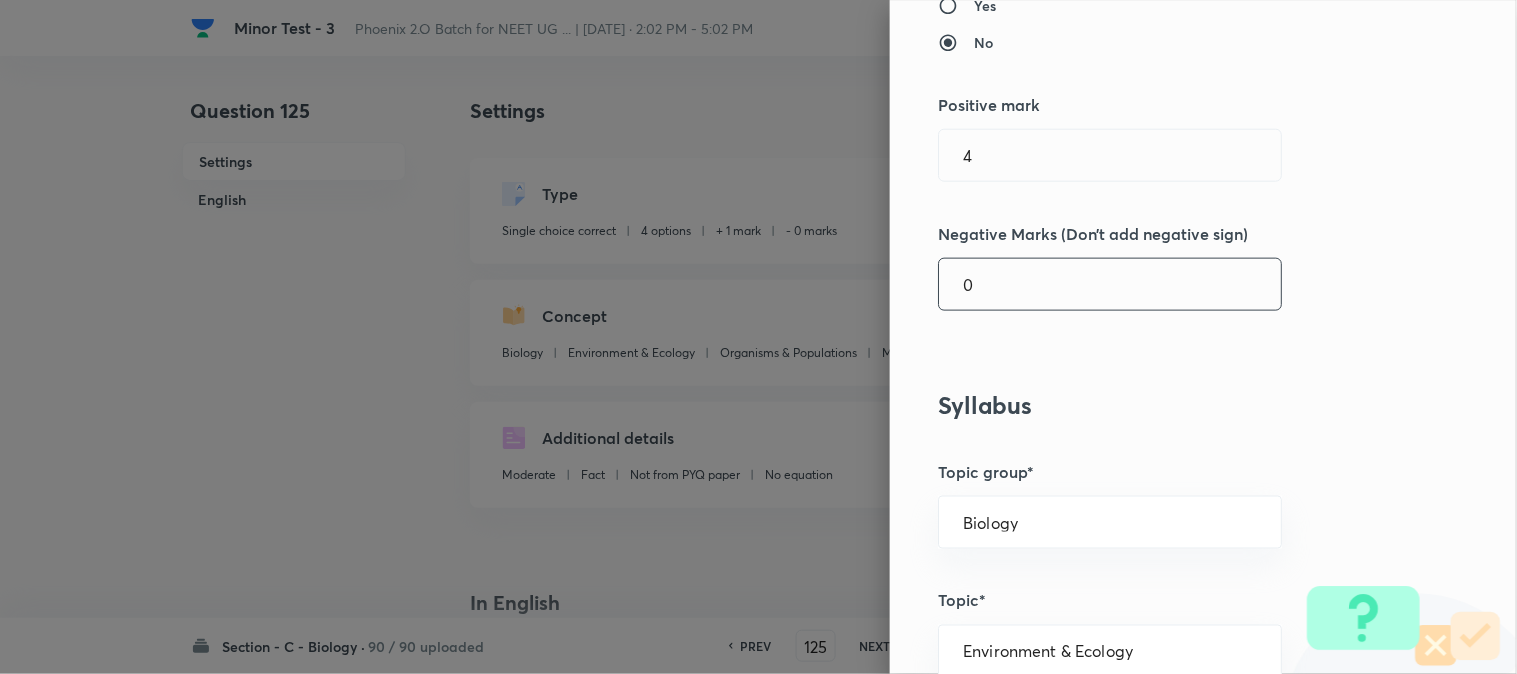 click on "0" at bounding box center [1110, 284] 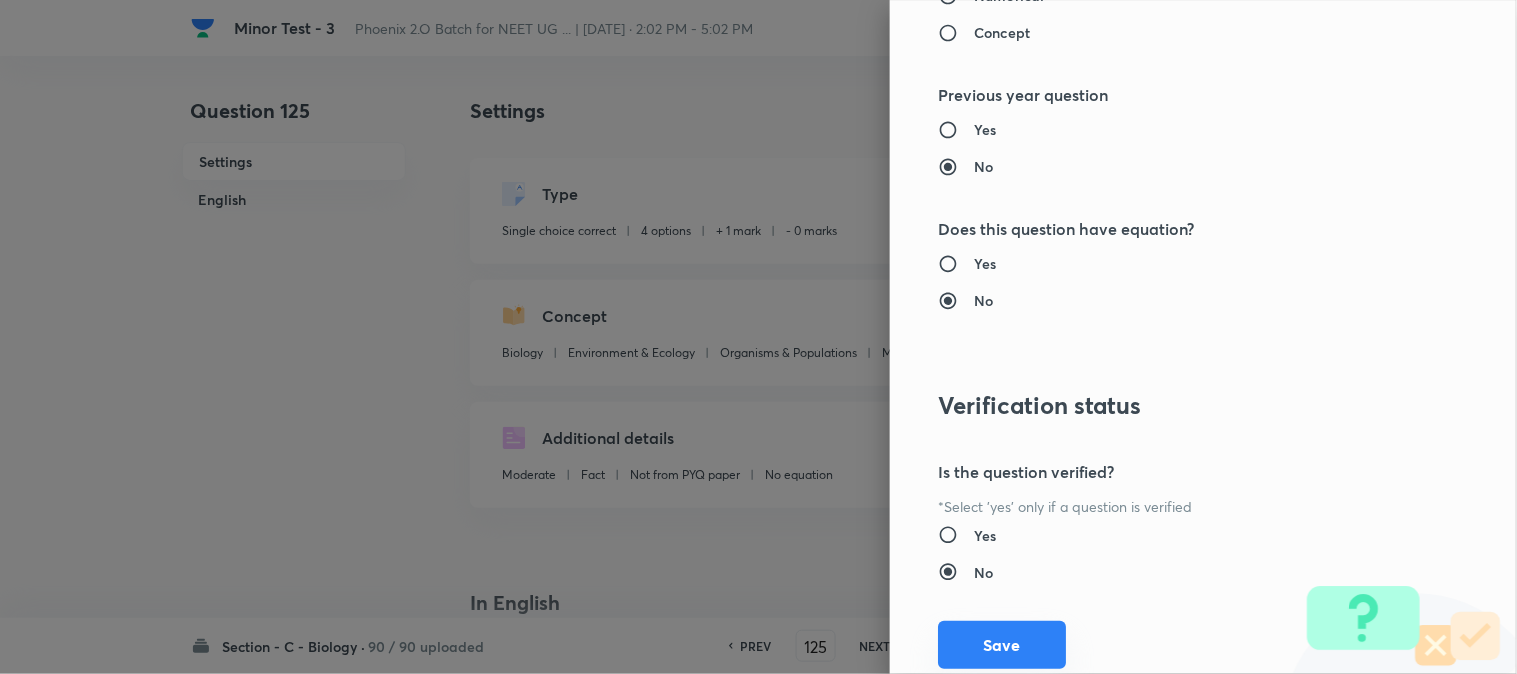 scroll, scrollTop: 2052, scrollLeft: 0, axis: vertical 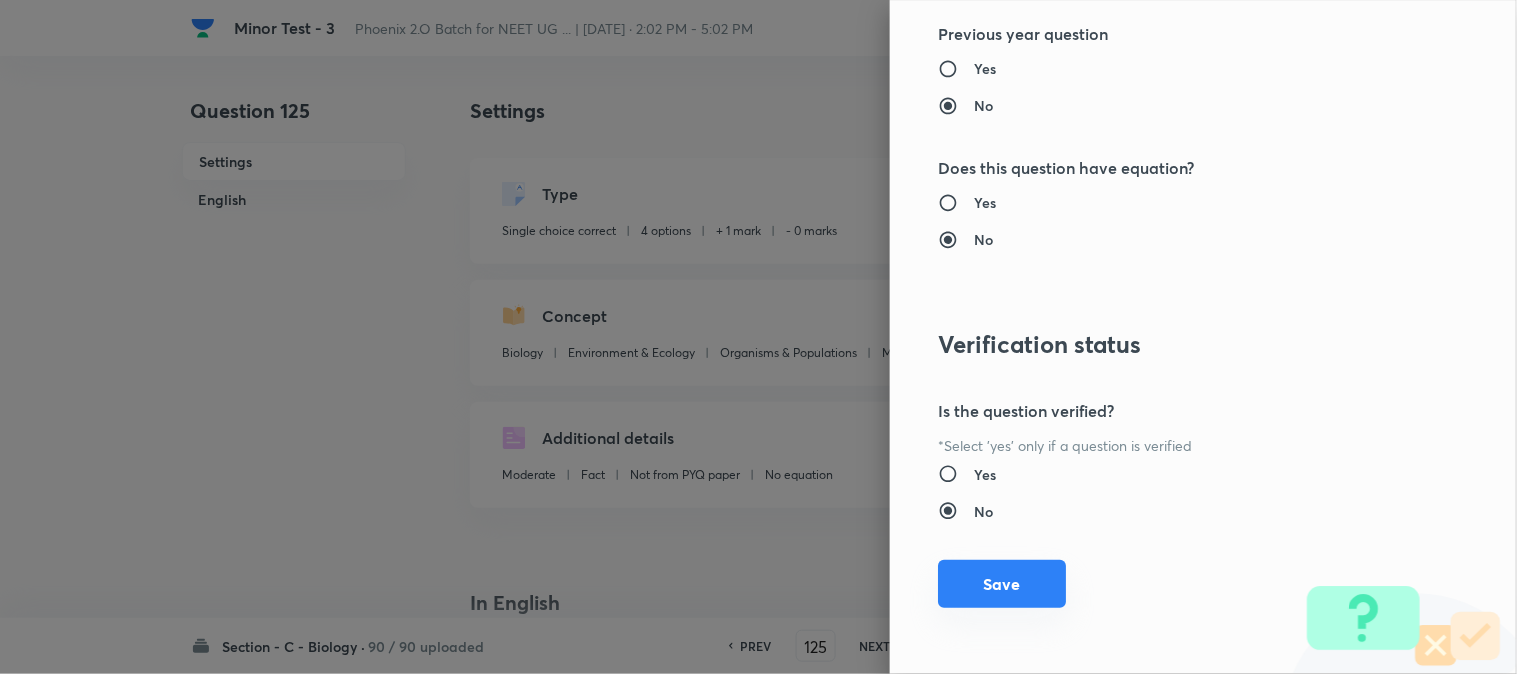 click on "Save" at bounding box center (1002, 584) 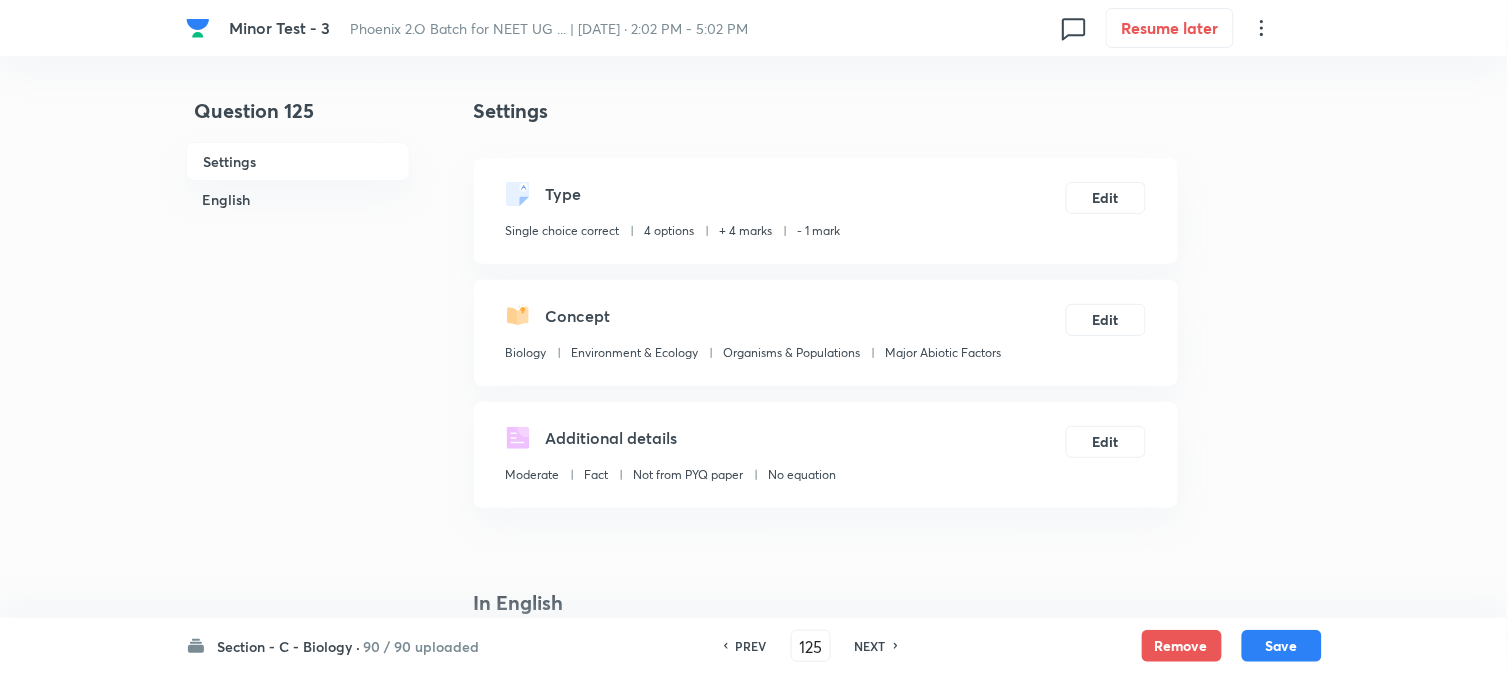 drag, startPoint x: 1272, startPoint y: 643, endPoint x: 1263, endPoint y: 624, distance: 21.023796 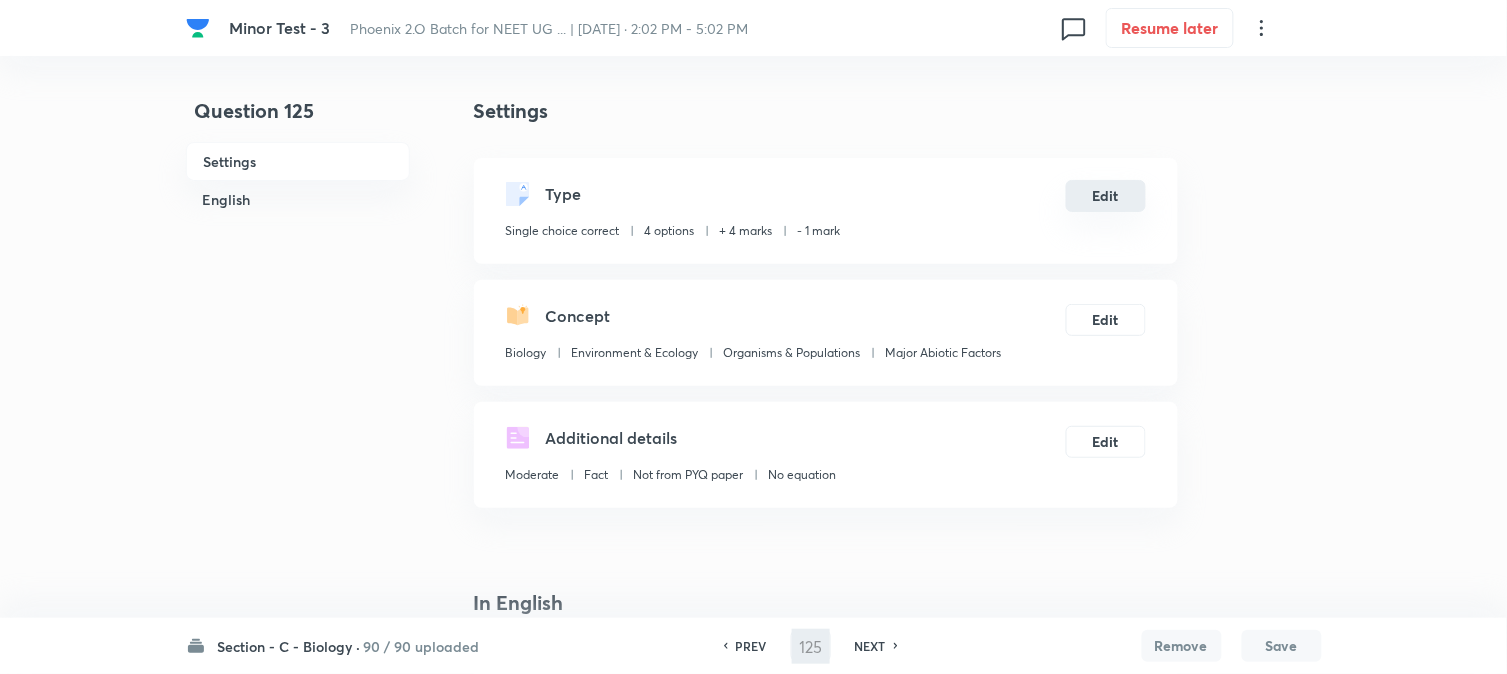 click on "Edit" at bounding box center (1106, 196) 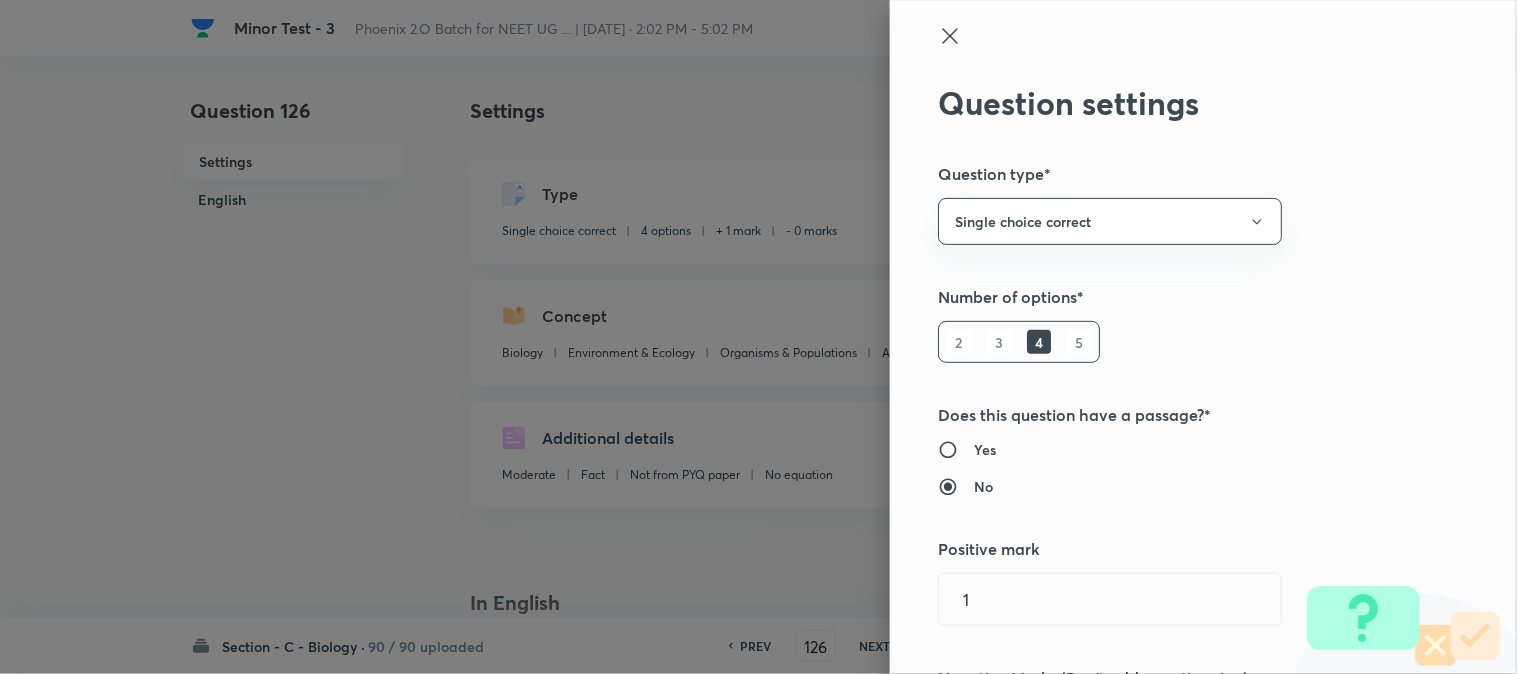 scroll, scrollTop: 444, scrollLeft: 0, axis: vertical 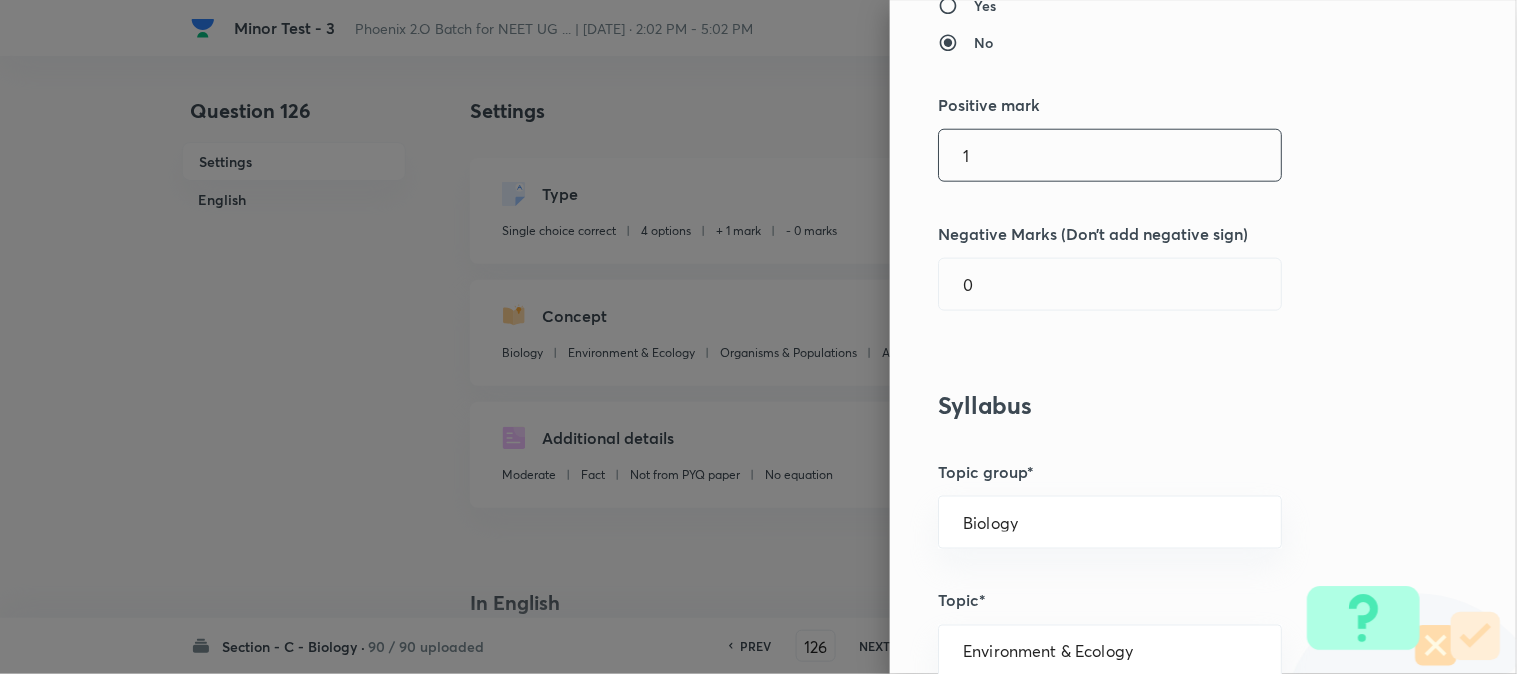 click on "1" at bounding box center [1110, 155] 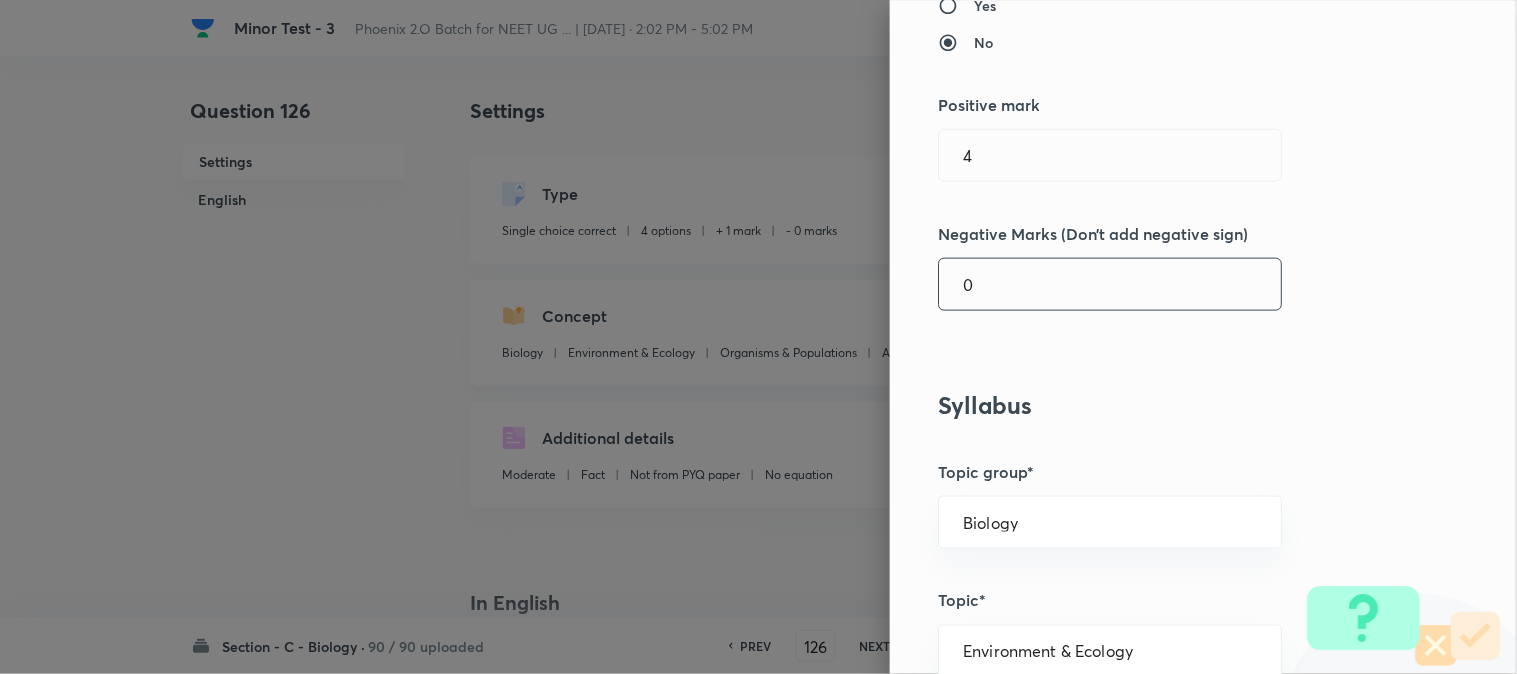 click on "0" at bounding box center [1110, 284] 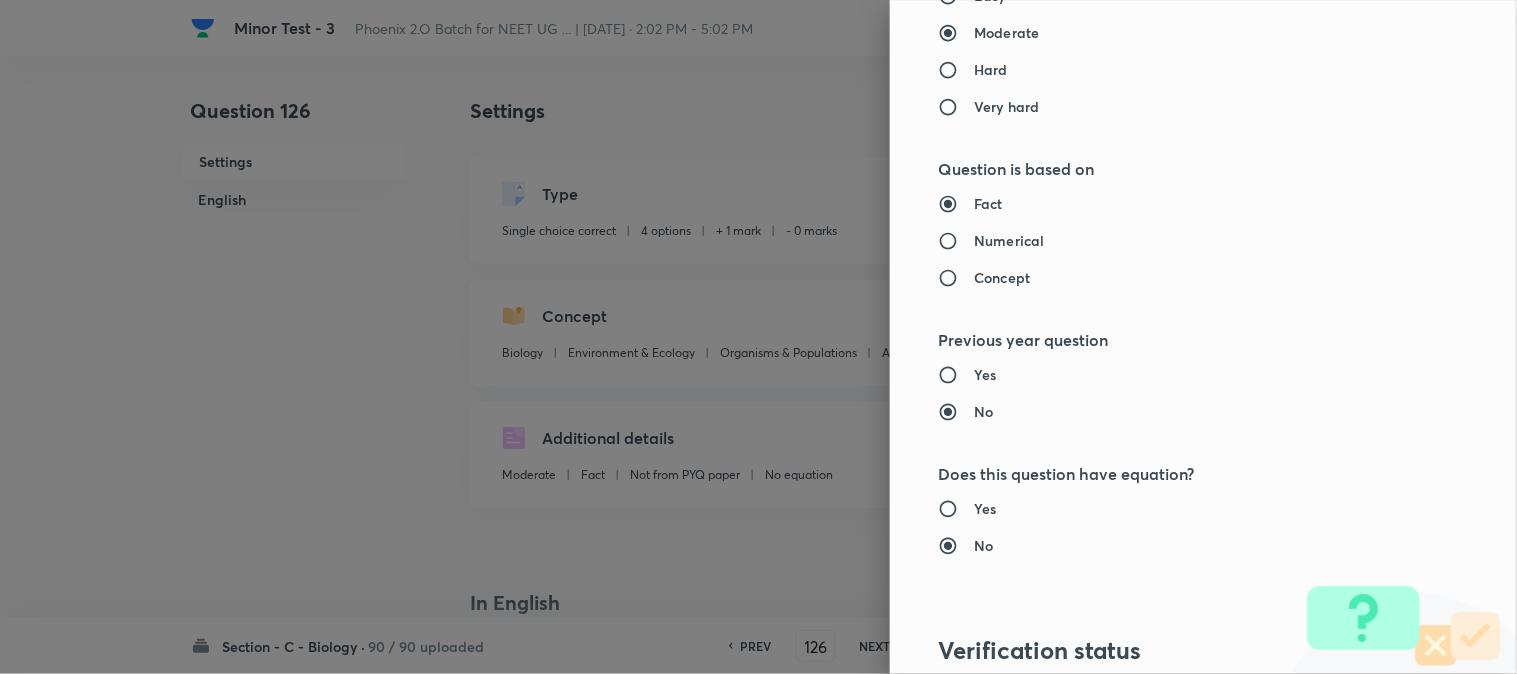 scroll, scrollTop: 2052, scrollLeft: 0, axis: vertical 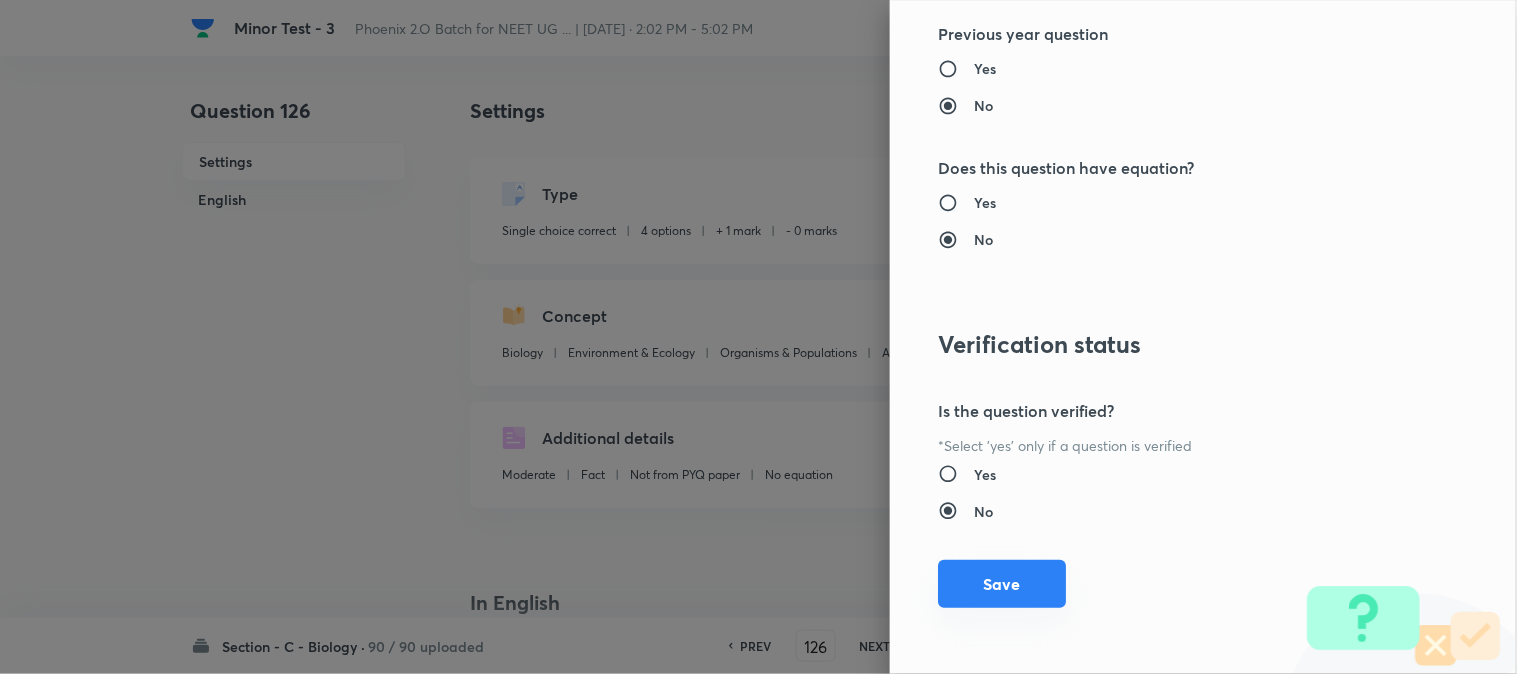 click on "Save" at bounding box center (1002, 584) 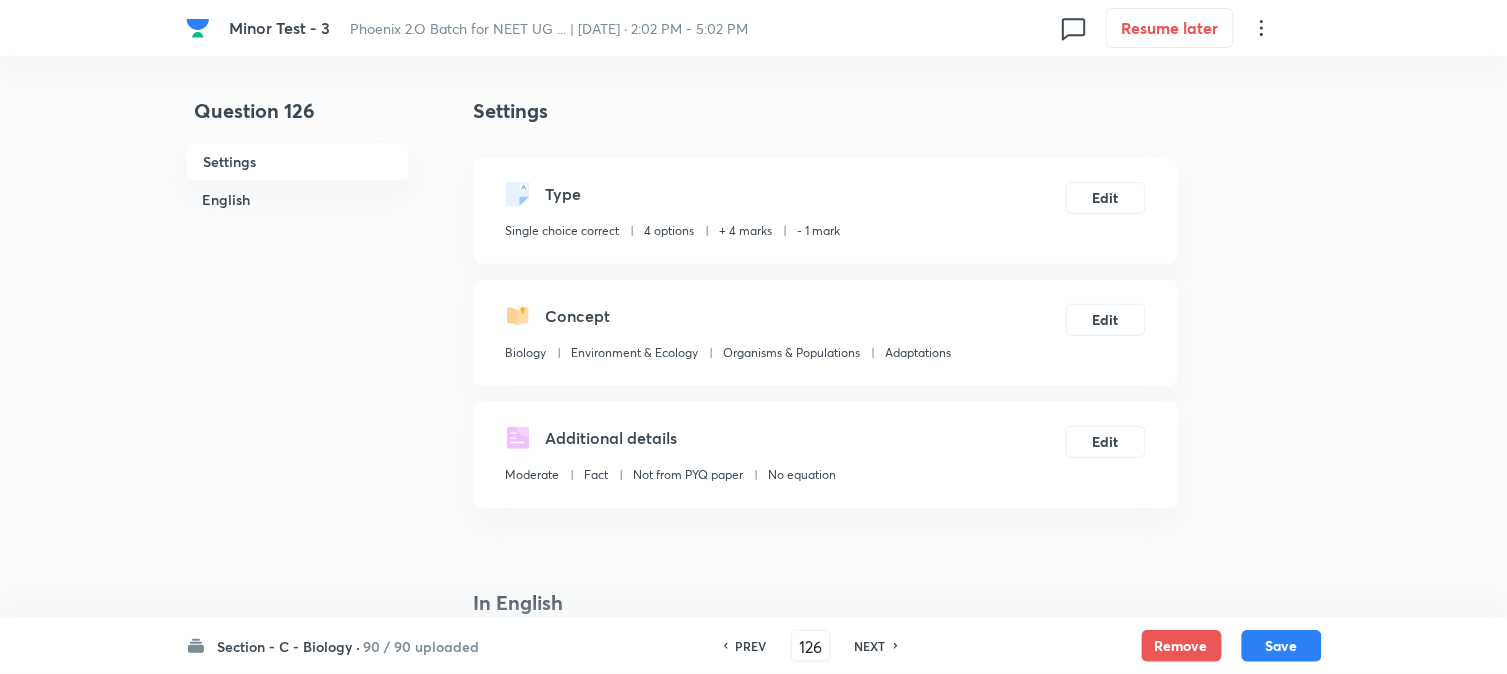 drag, startPoint x: 1281, startPoint y: 647, endPoint x: 1220, endPoint y: 447, distance: 209.09567 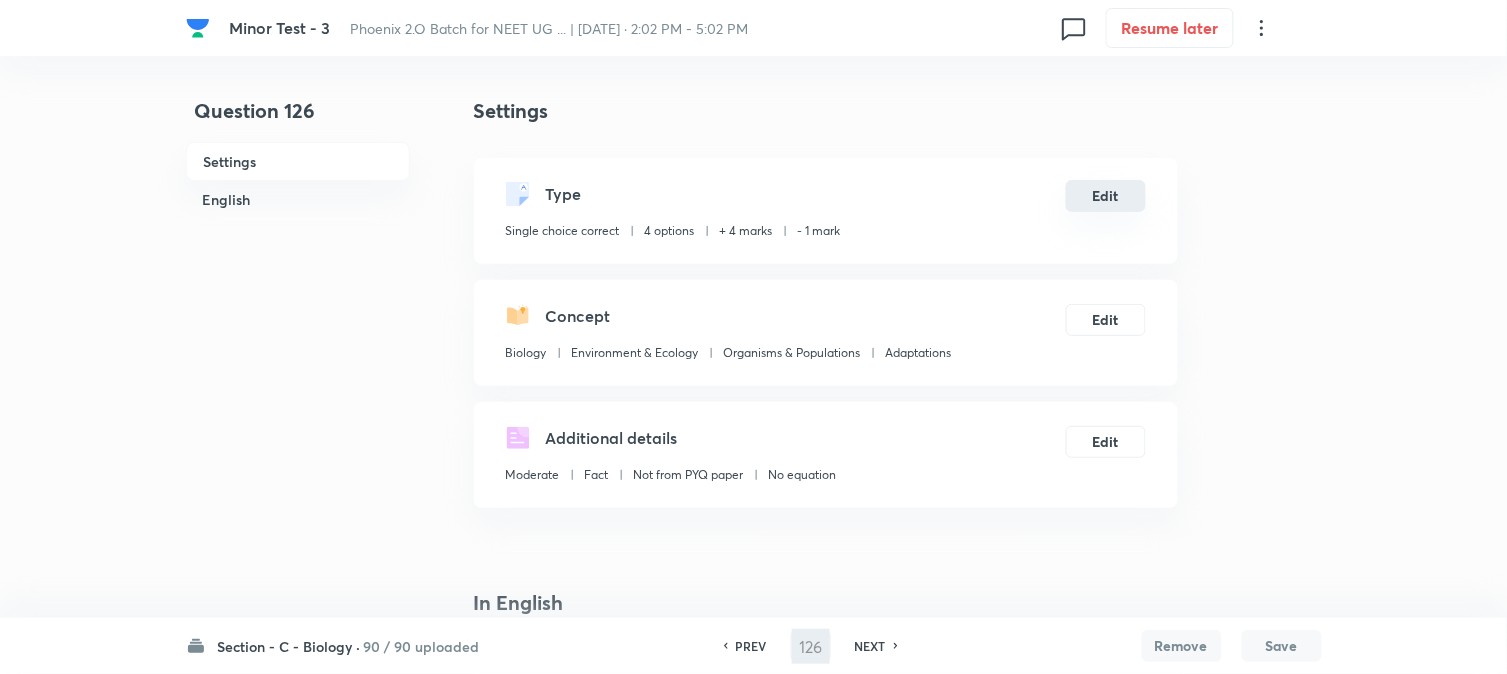 click on "Edit" at bounding box center [1106, 196] 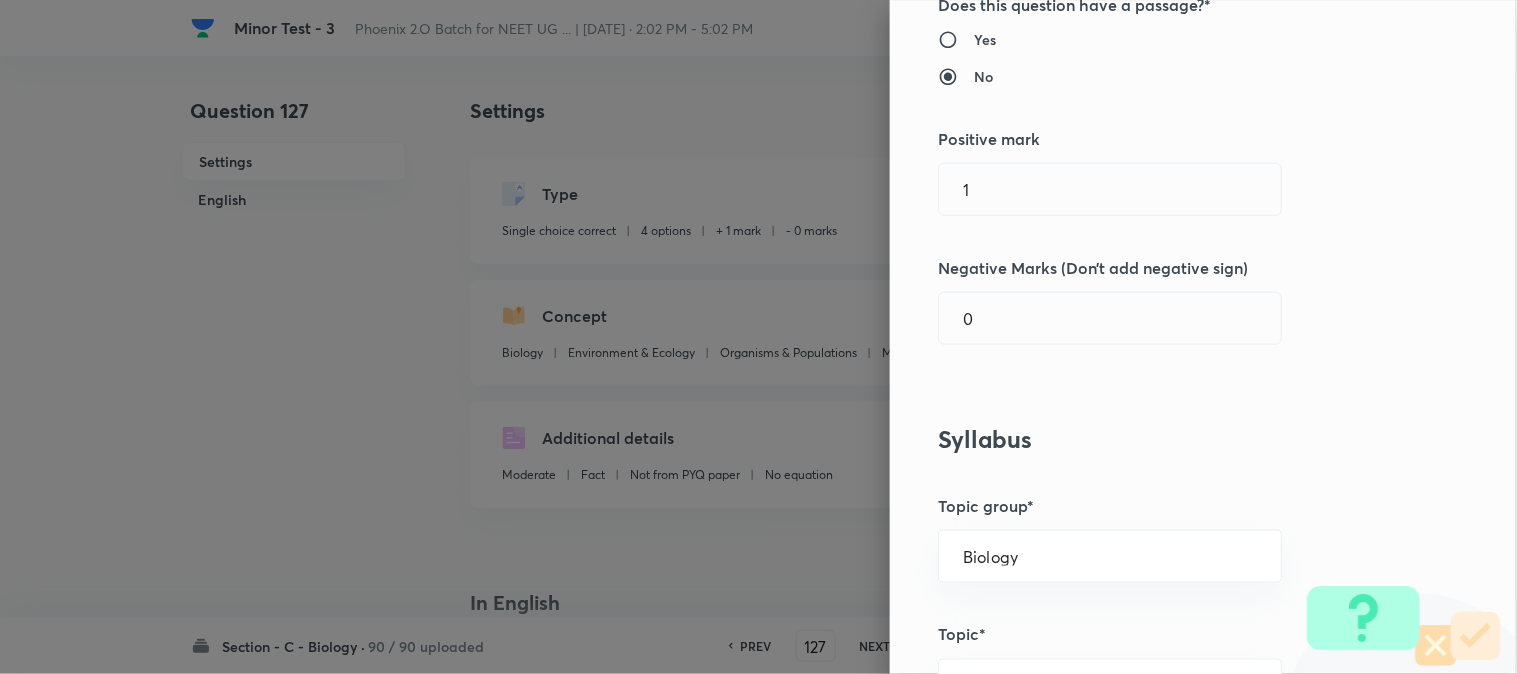 scroll, scrollTop: 444, scrollLeft: 0, axis: vertical 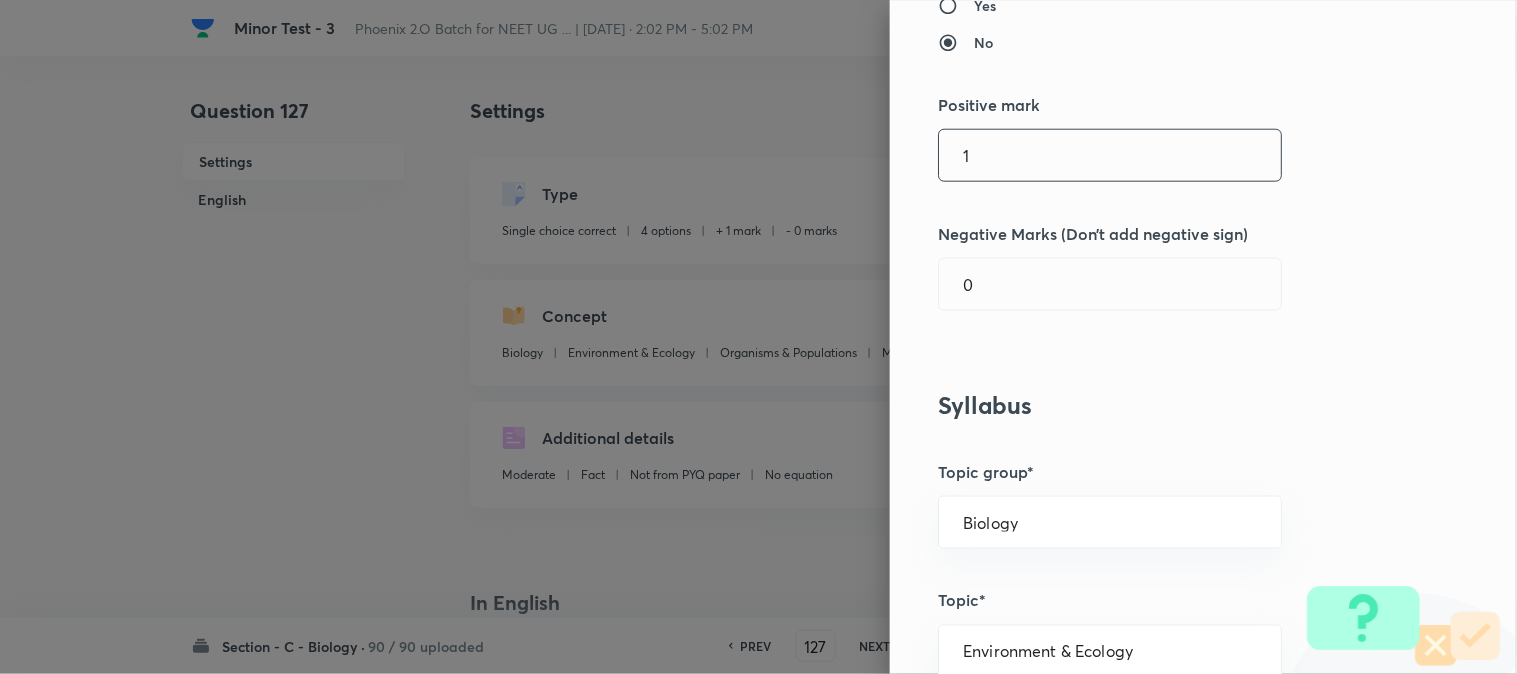 click on "1" at bounding box center (1110, 155) 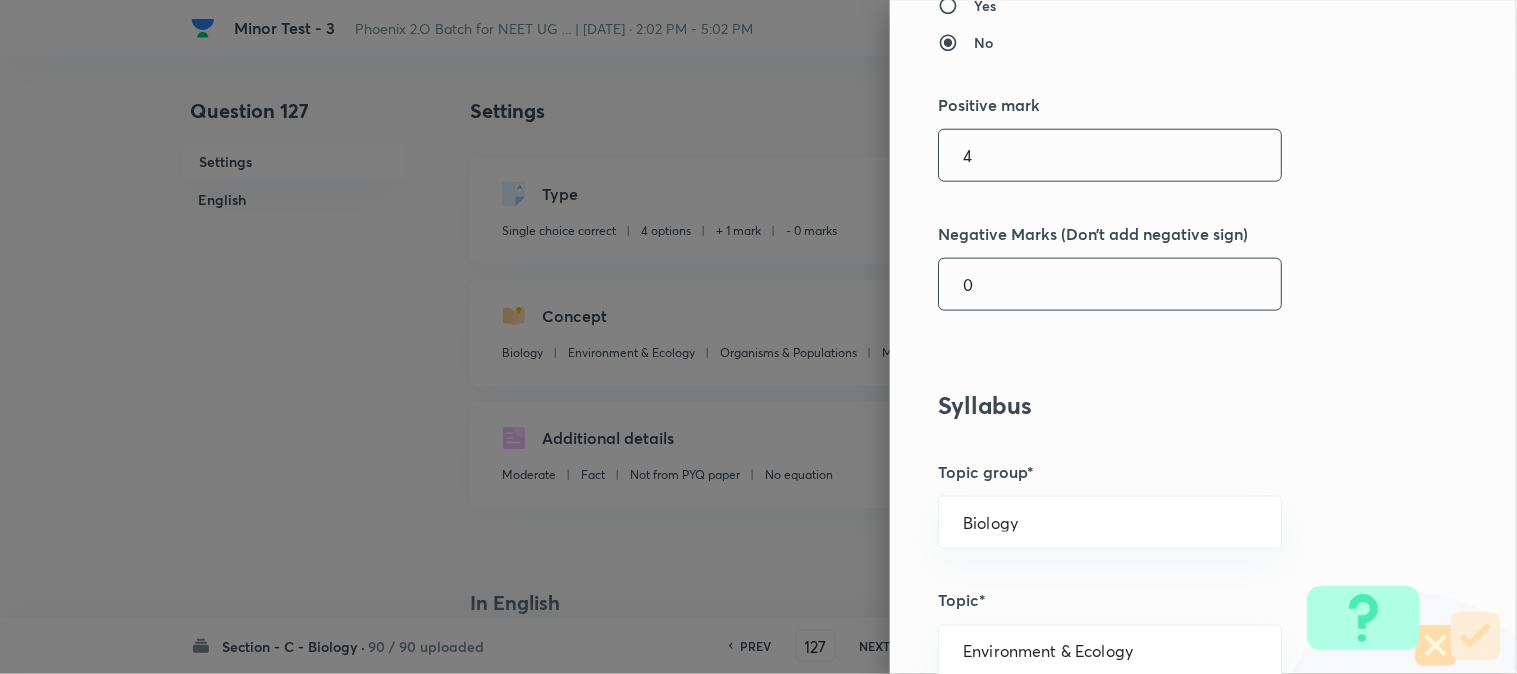 click on "0" at bounding box center [1110, 284] 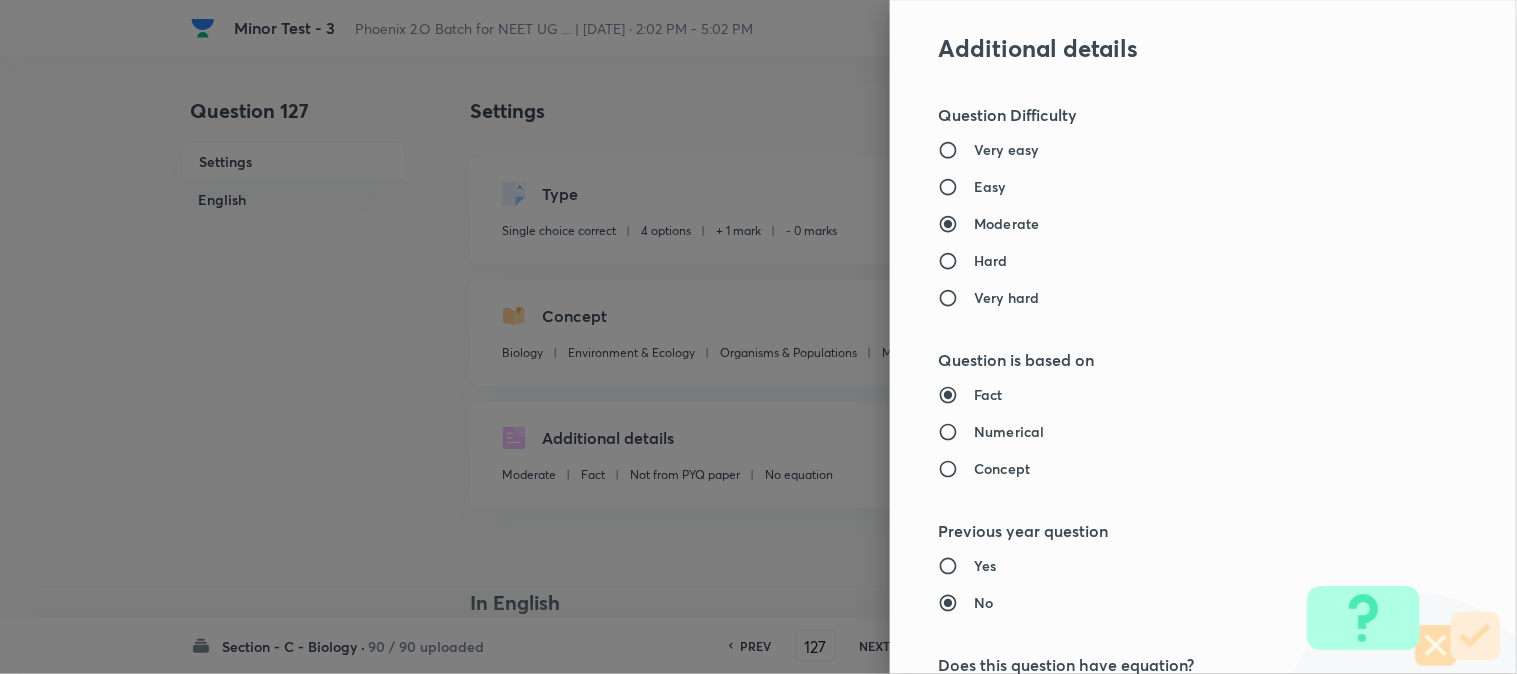scroll, scrollTop: 2052, scrollLeft: 0, axis: vertical 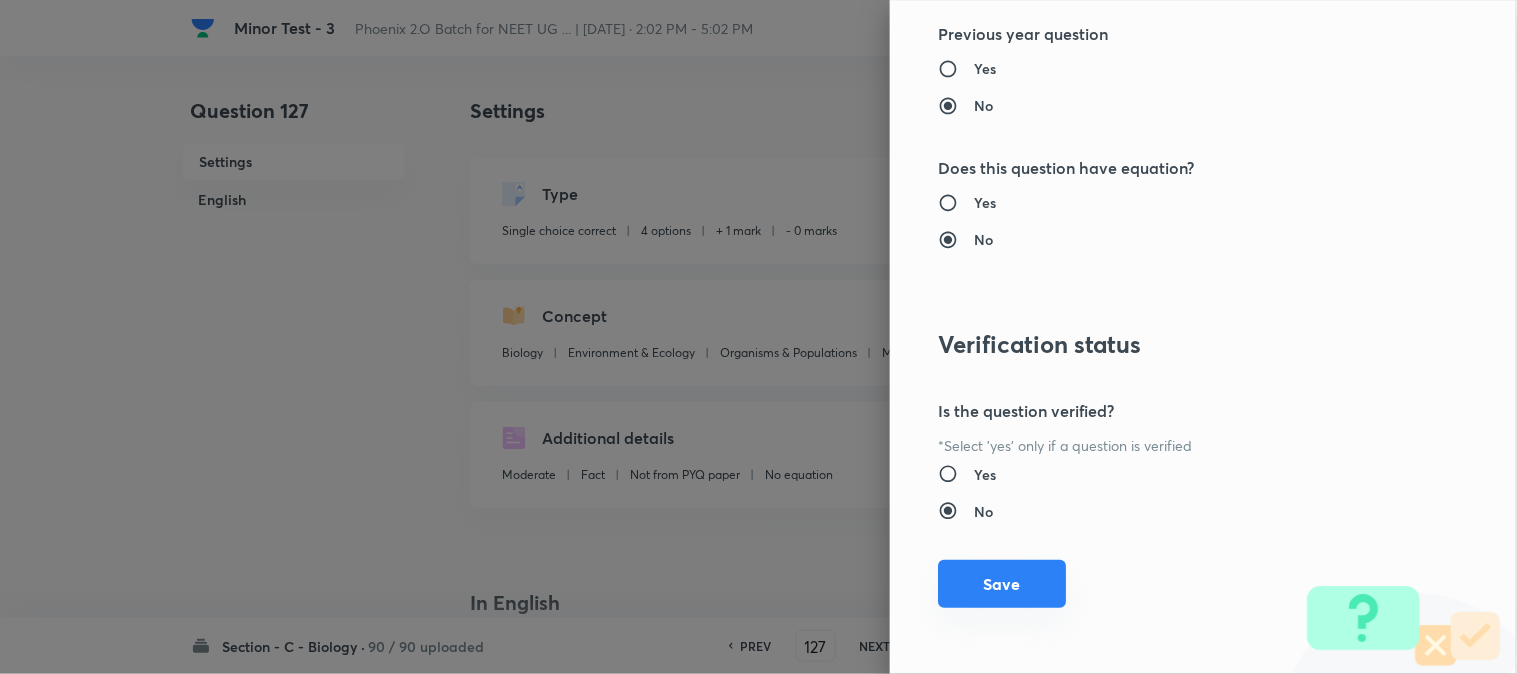 drag, startPoint x: 1003, startPoint y: 571, endPoint x: 1046, endPoint y: 586, distance: 45.54119 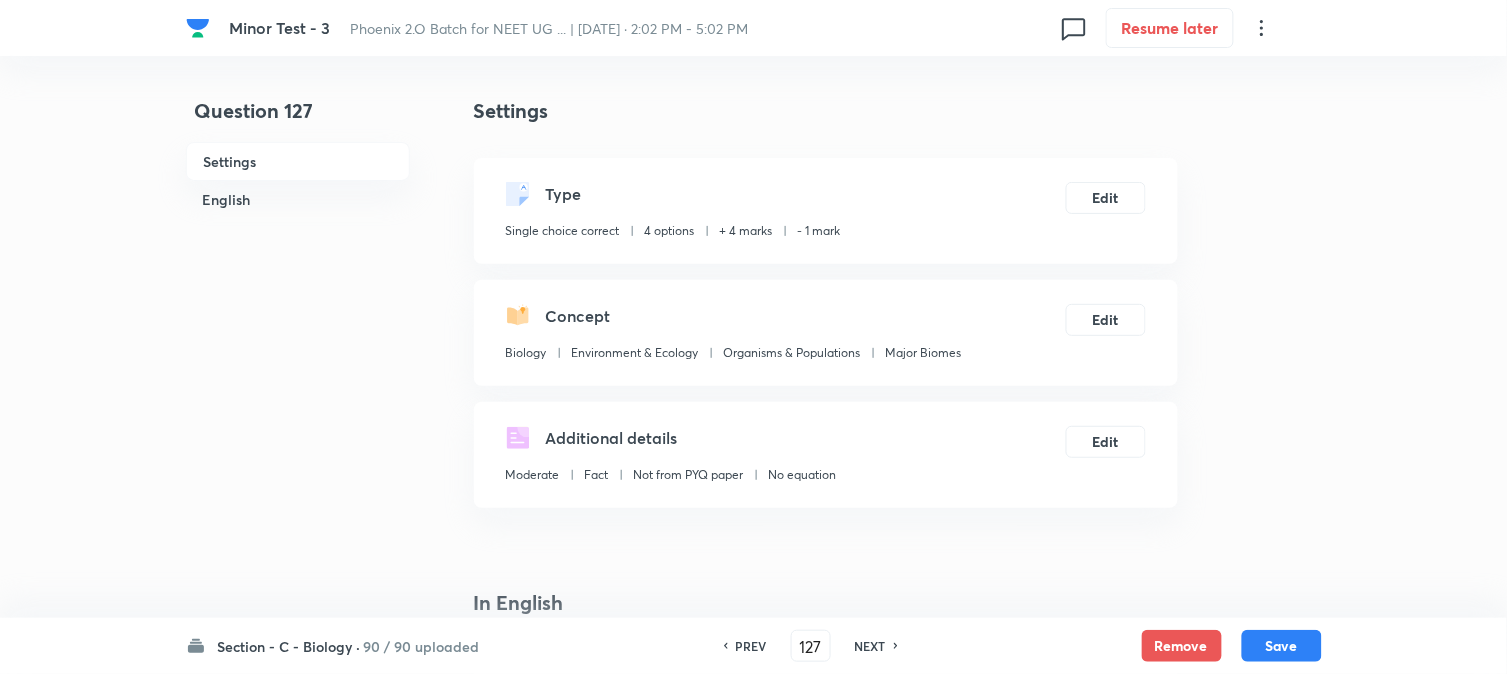 click on "Save" at bounding box center (1282, 646) 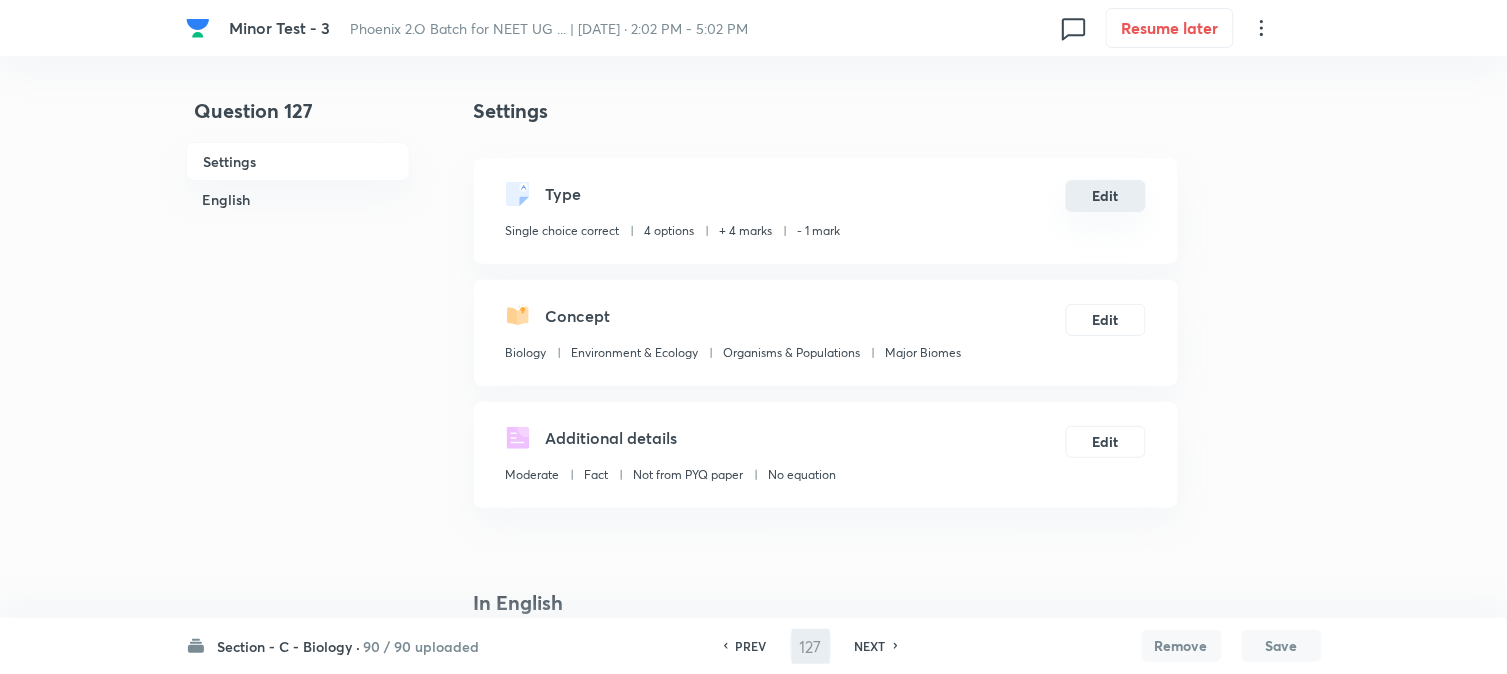 click on "Edit" at bounding box center (1106, 196) 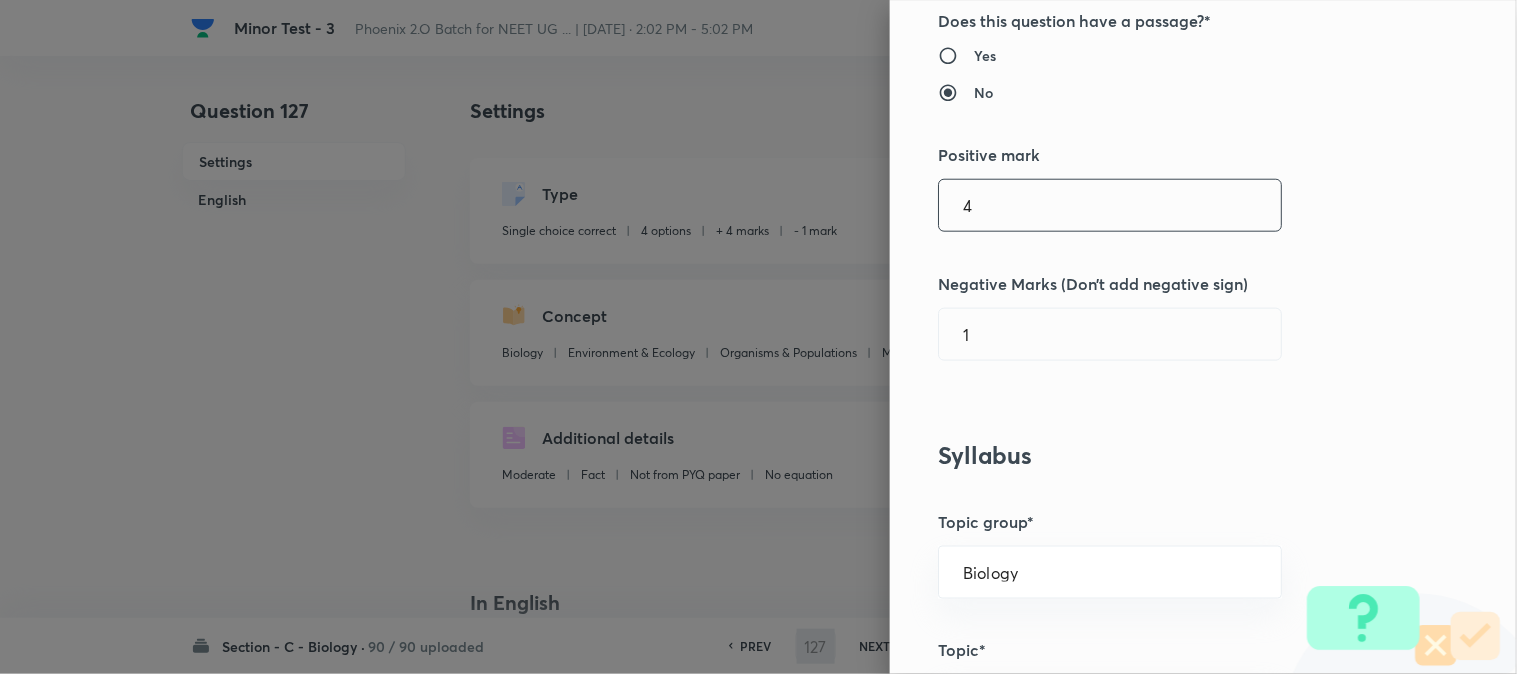 scroll, scrollTop: 444, scrollLeft: 0, axis: vertical 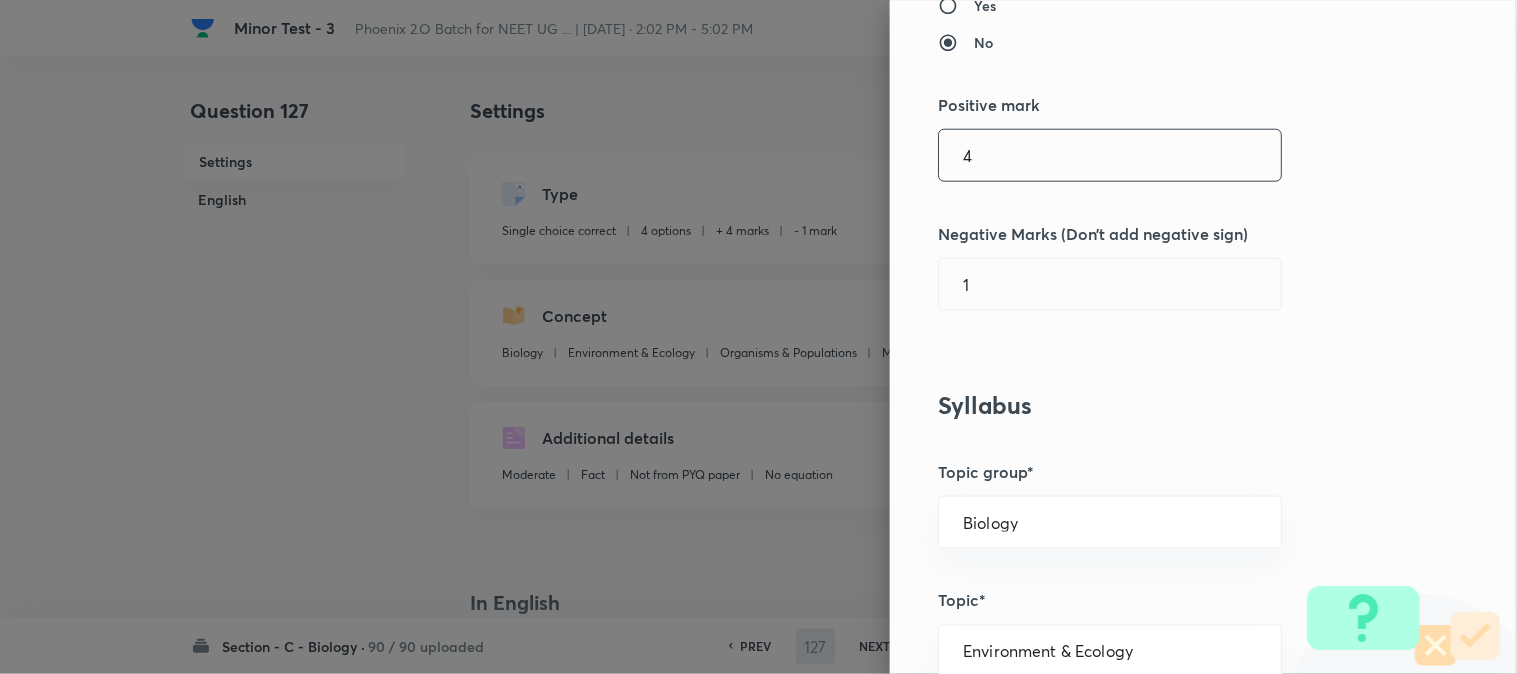 click on "4" at bounding box center [1110, 155] 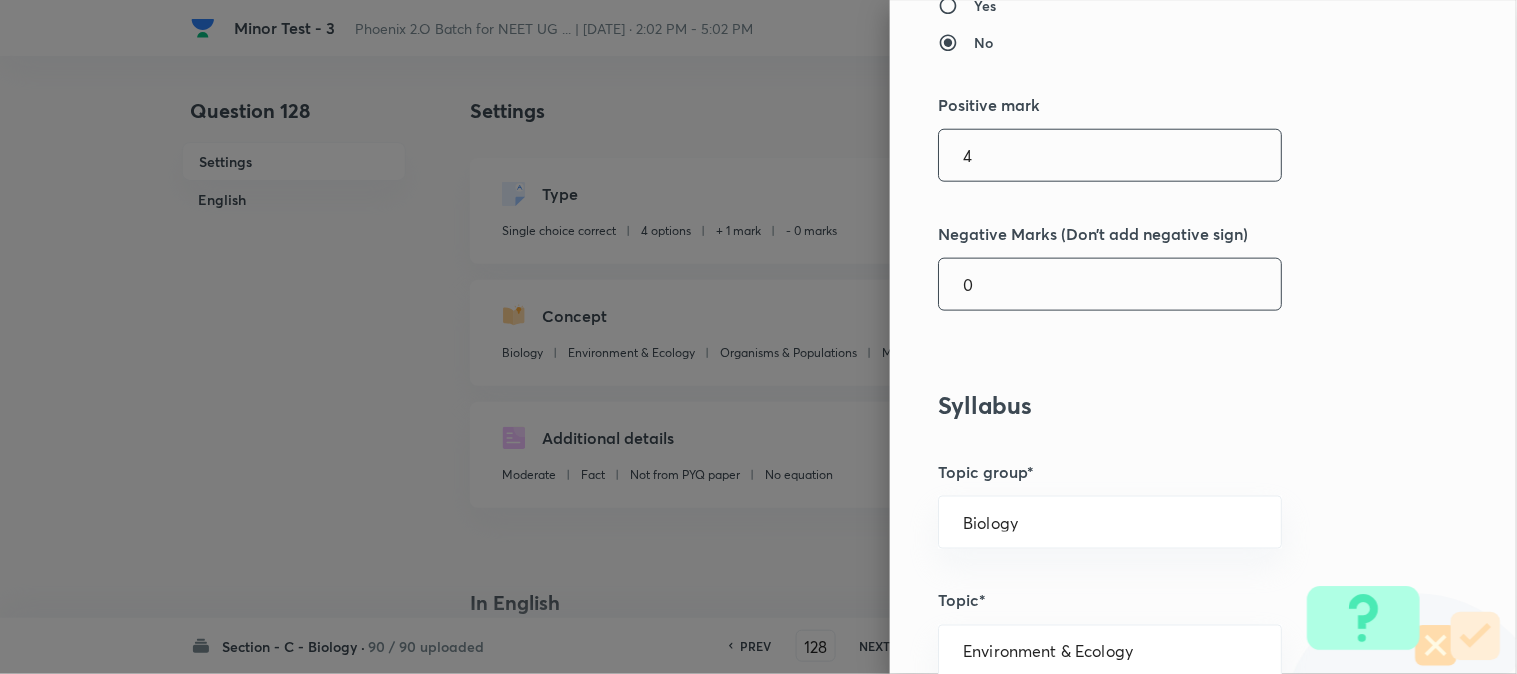 click on "0" at bounding box center (1110, 284) 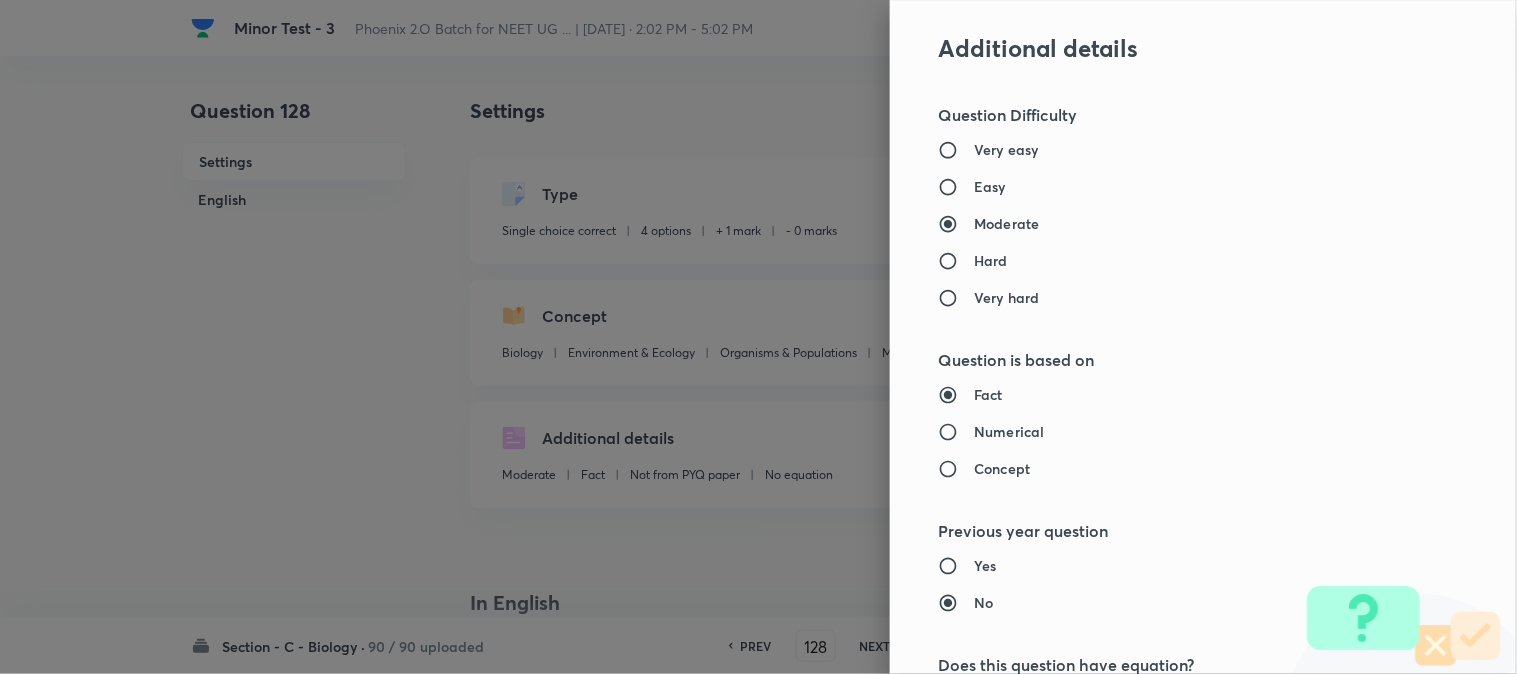 scroll, scrollTop: 2052, scrollLeft: 0, axis: vertical 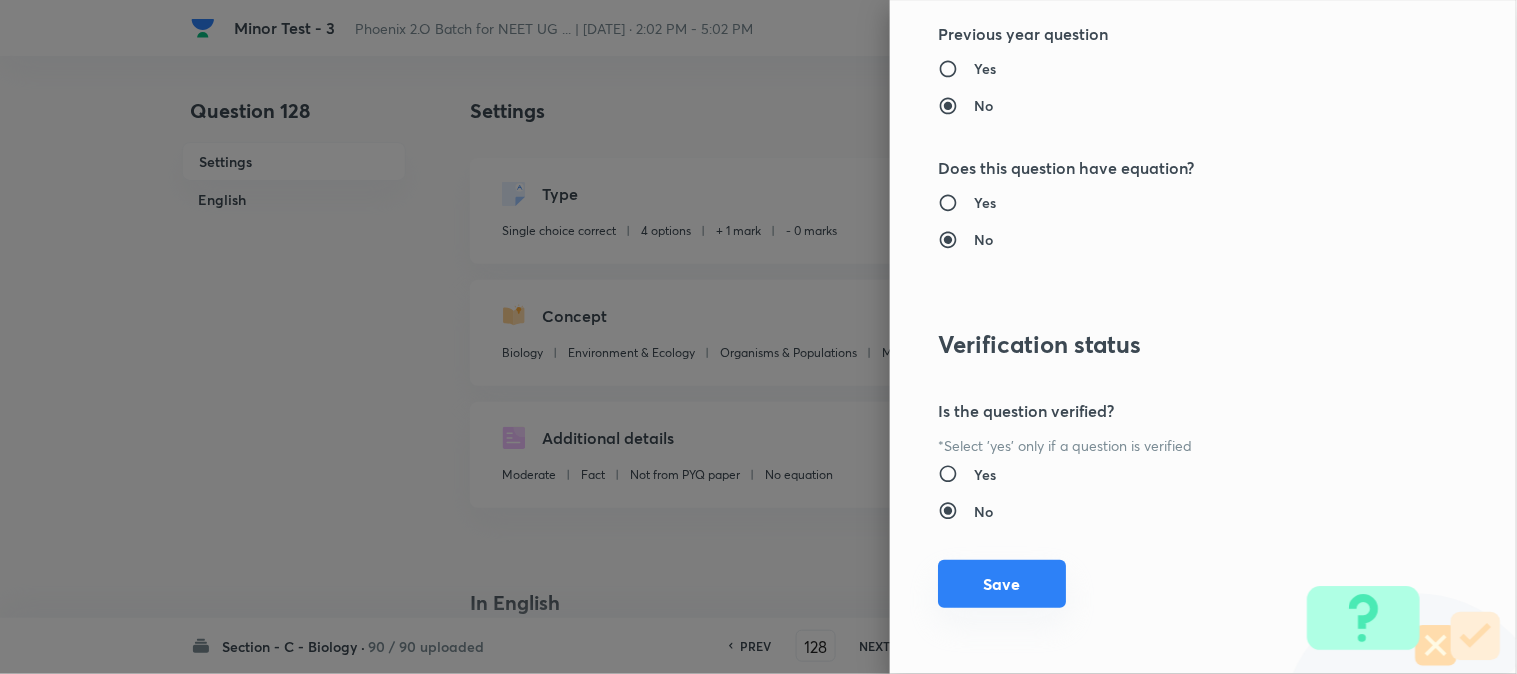 click on "Save" at bounding box center [1002, 584] 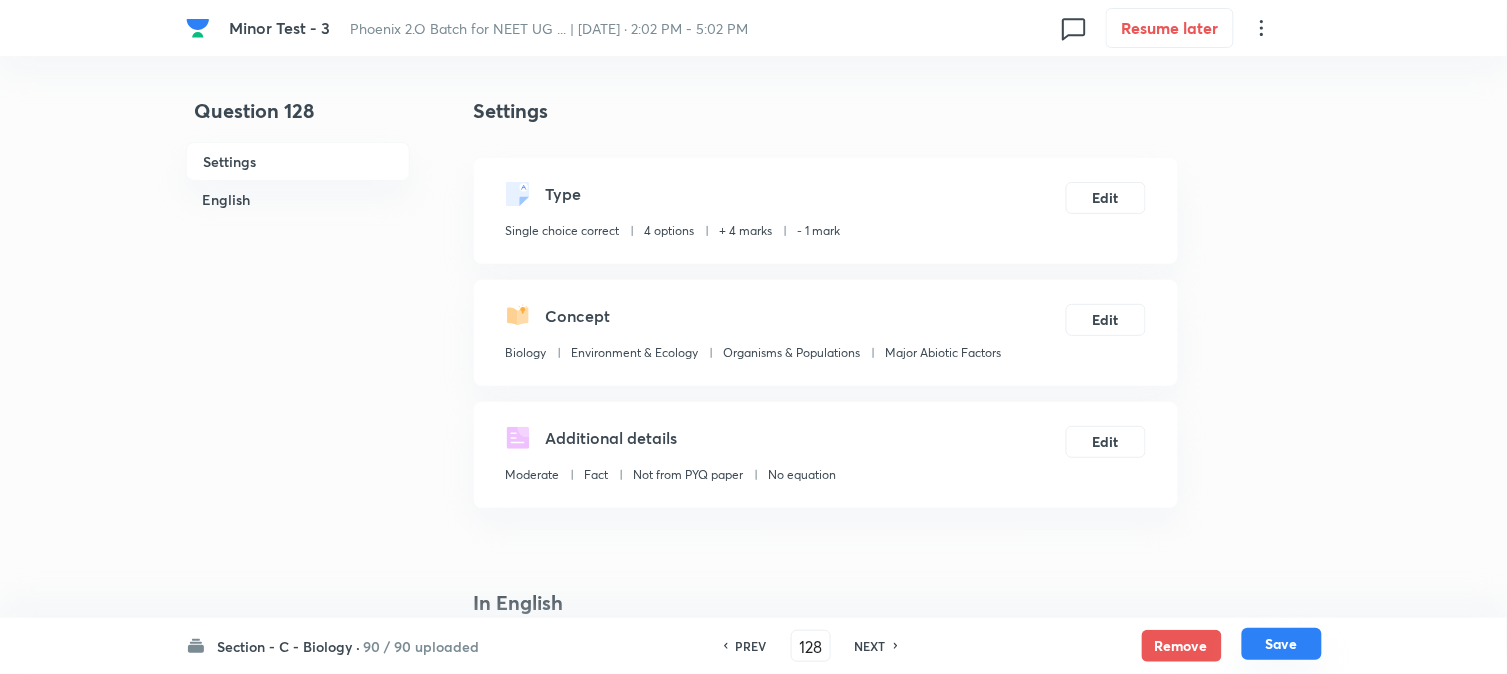 drag, startPoint x: 1294, startPoint y: 647, endPoint x: 1278, endPoint y: 616, distance: 34.88553 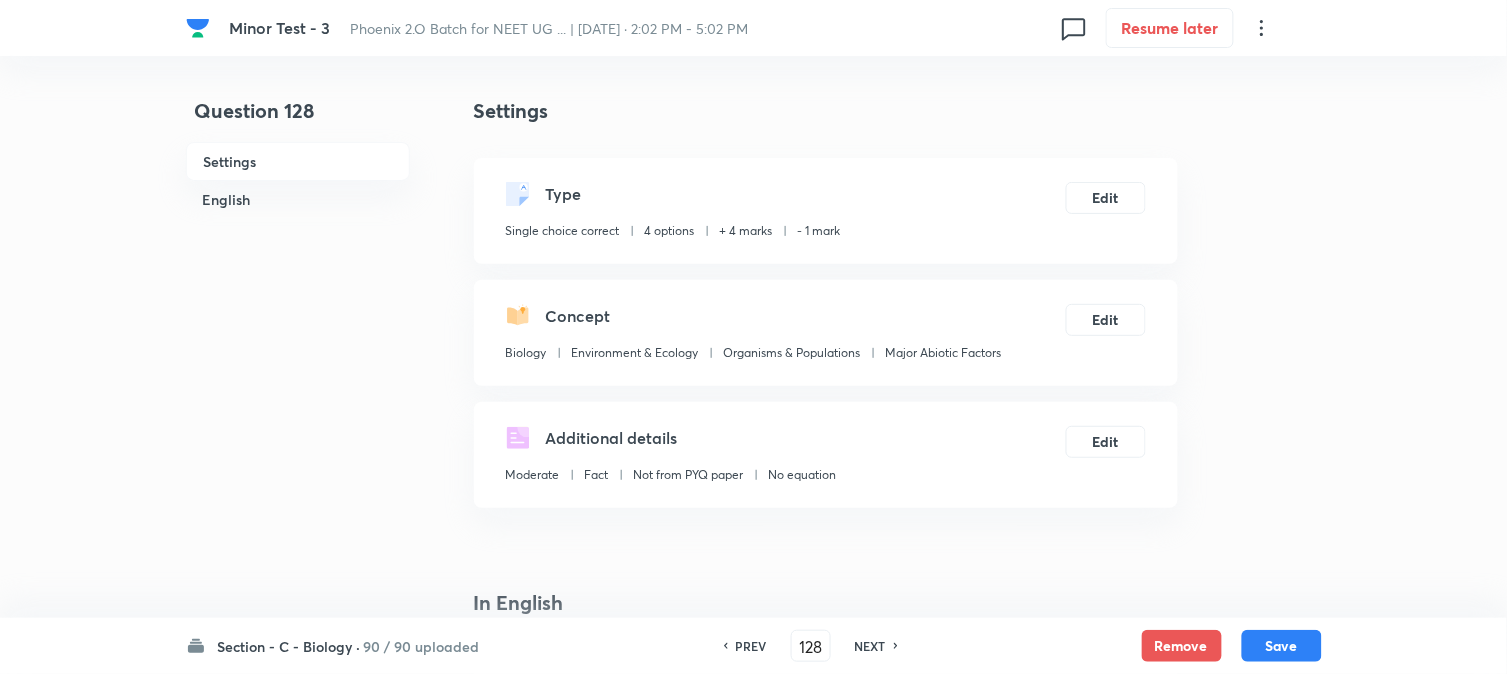 click on "Save" at bounding box center (1282, 646) 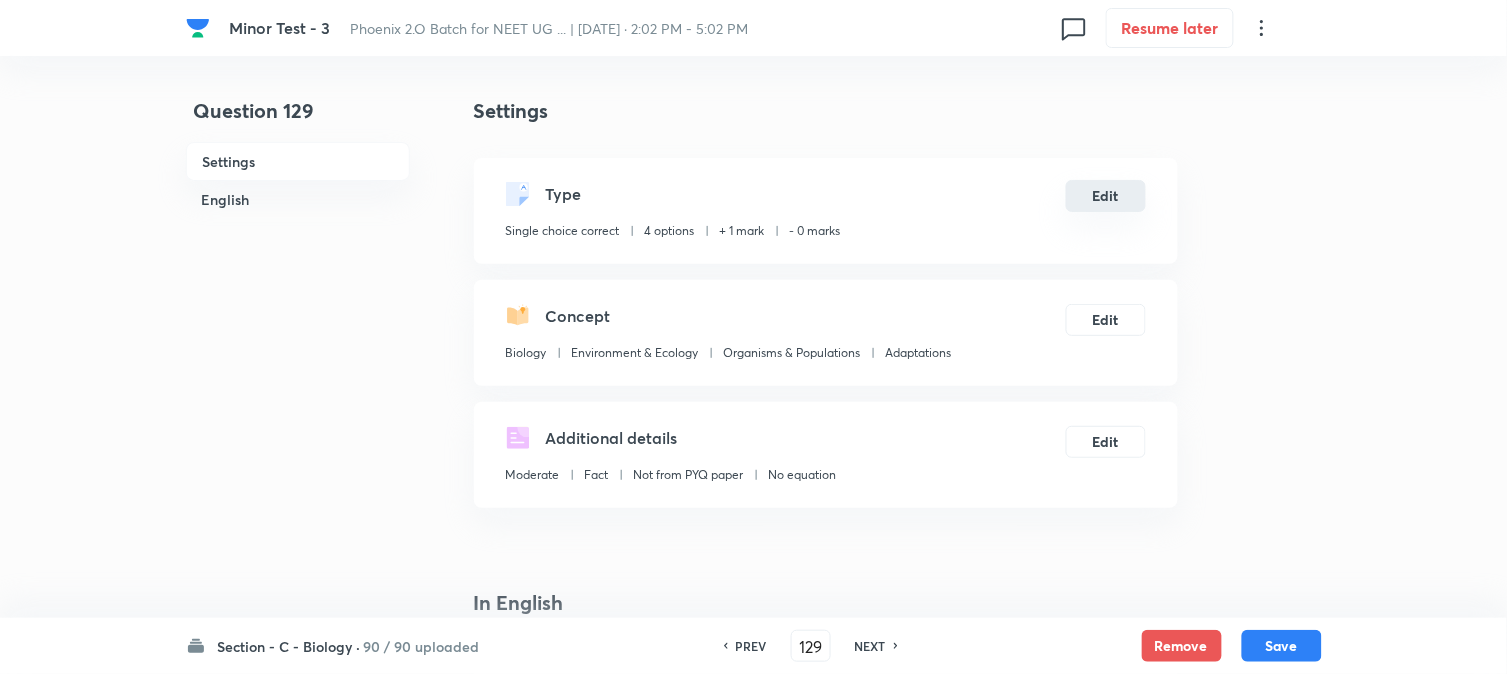 click on "Edit" at bounding box center (1106, 196) 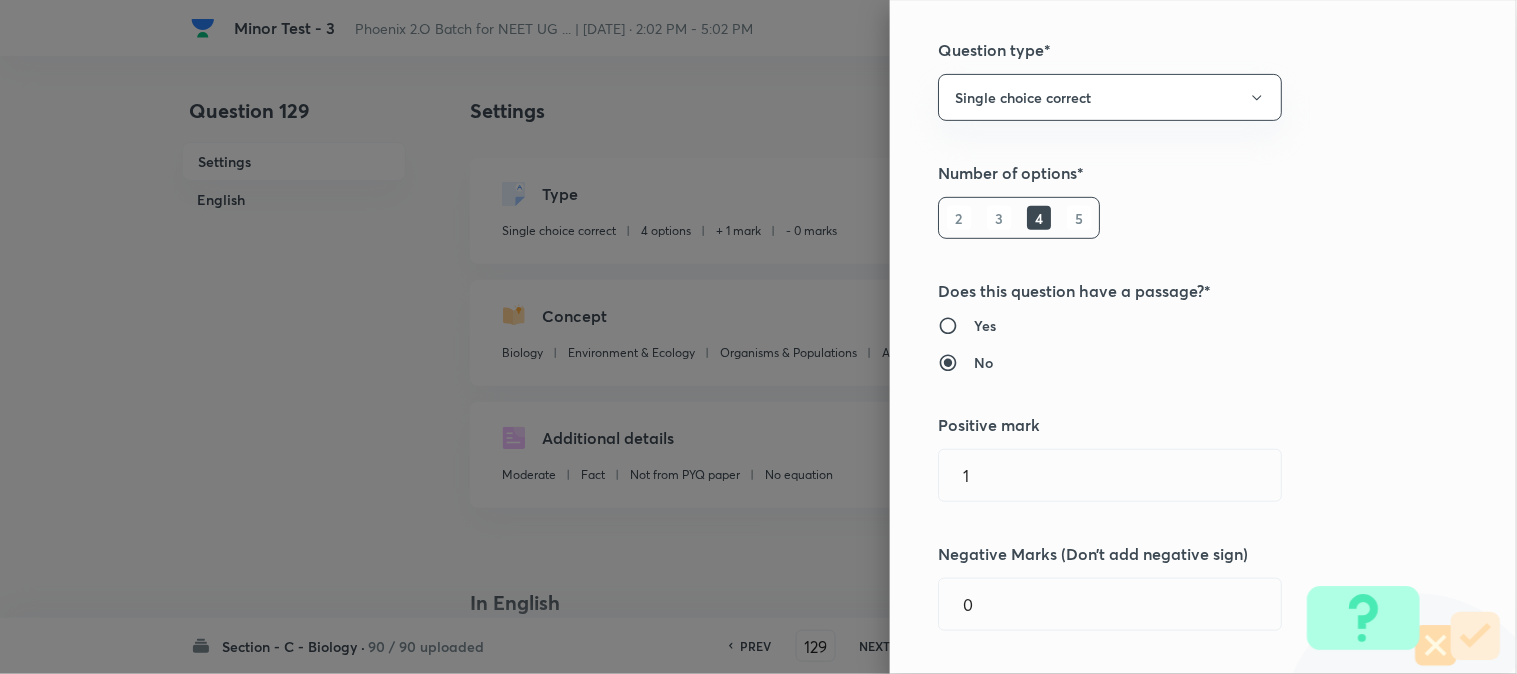 scroll, scrollTop: 333, scrollLeft: 0, axis: vertical 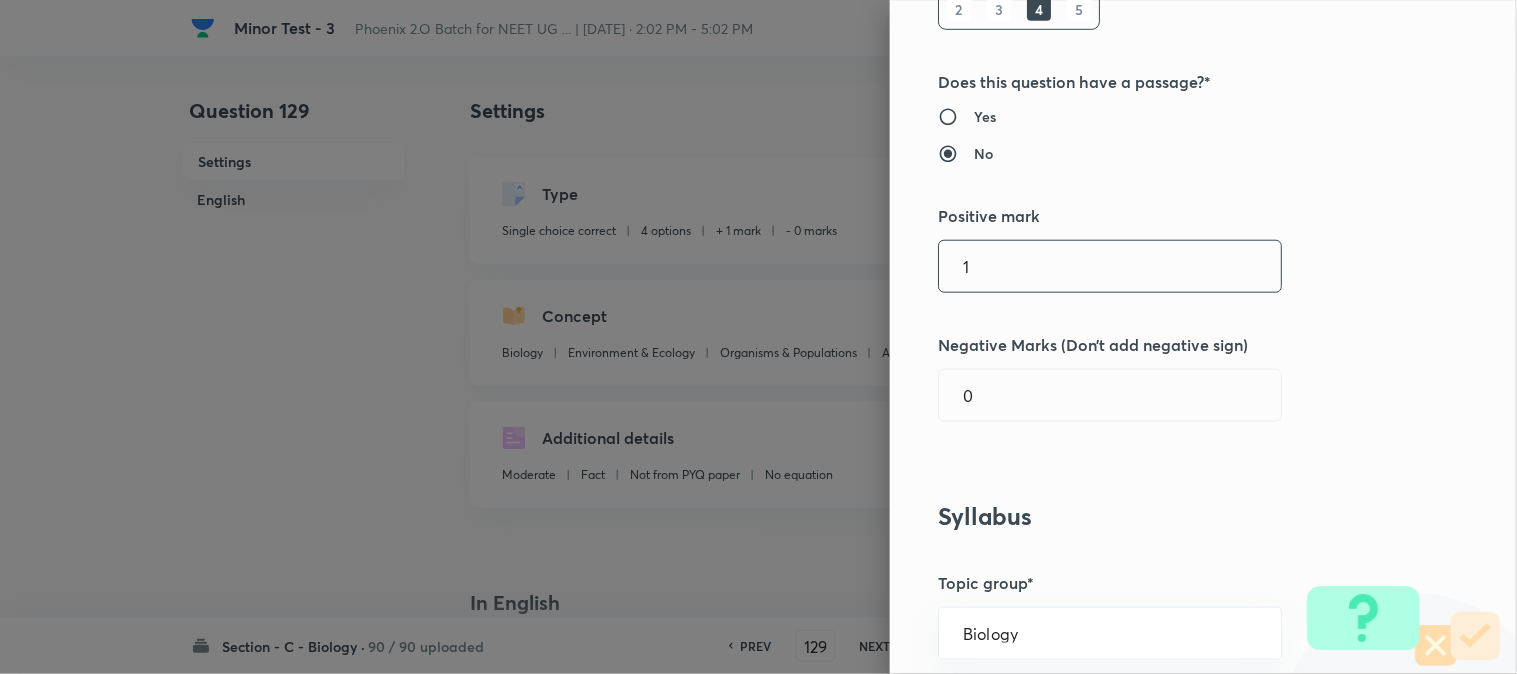 click on "1" at bounding box center [1110, 266] 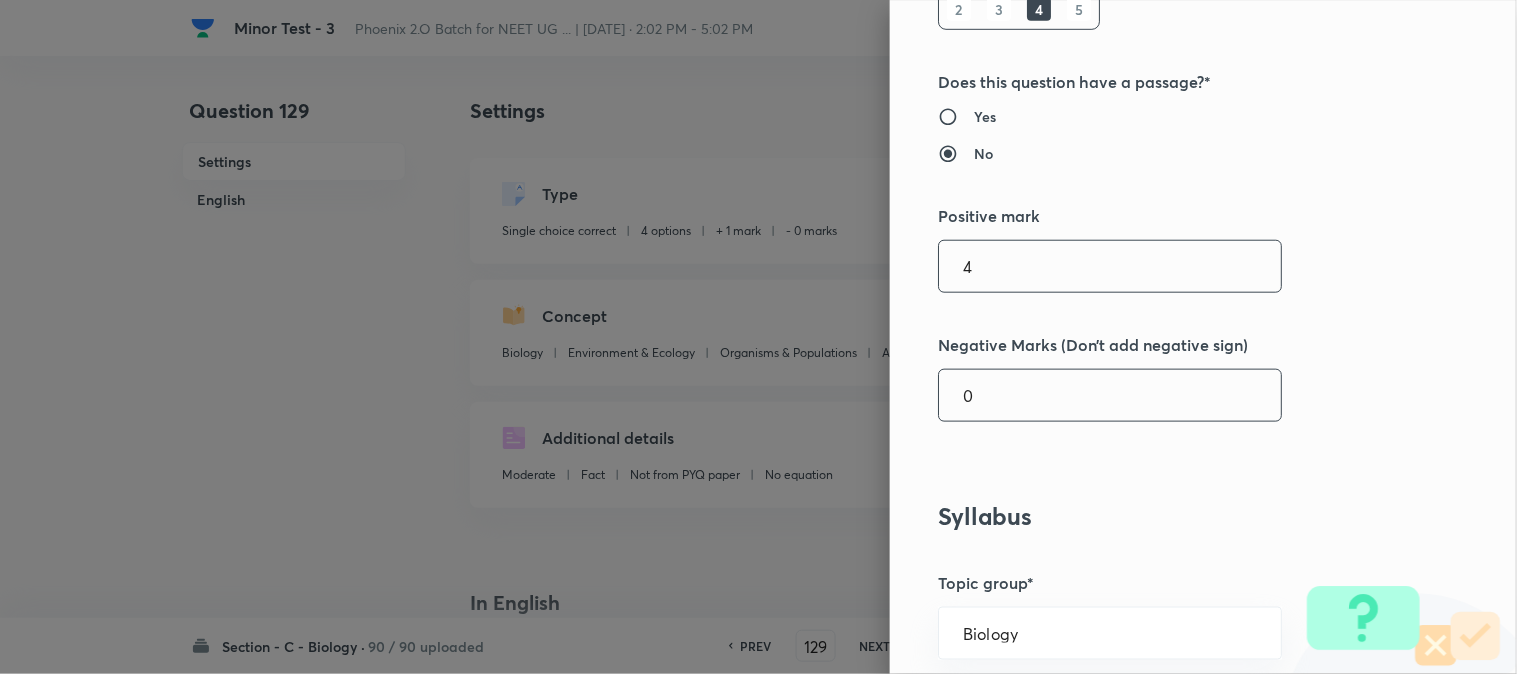 click on "0" at bounding box center (1110, 395) 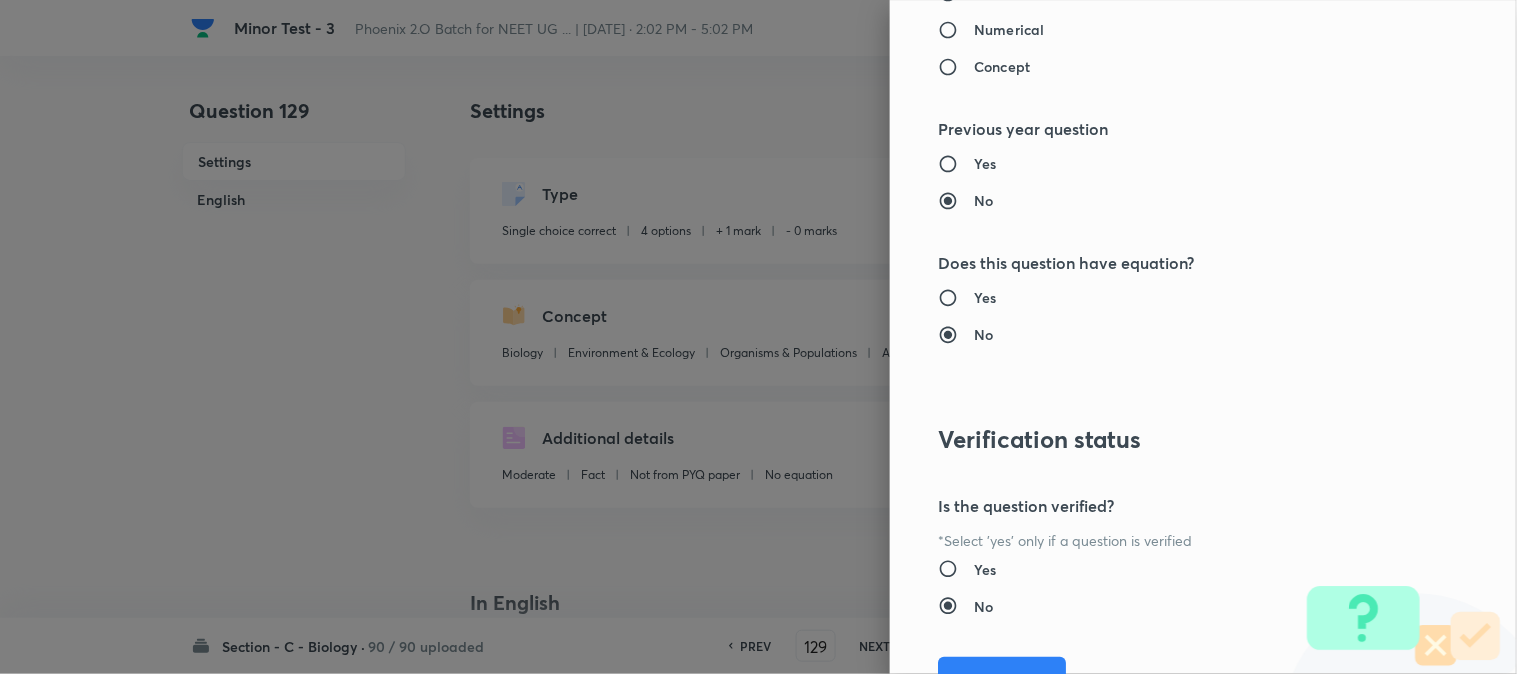 scroll, scrollTop: 2052, scrollLeft: 0, axis: vertical 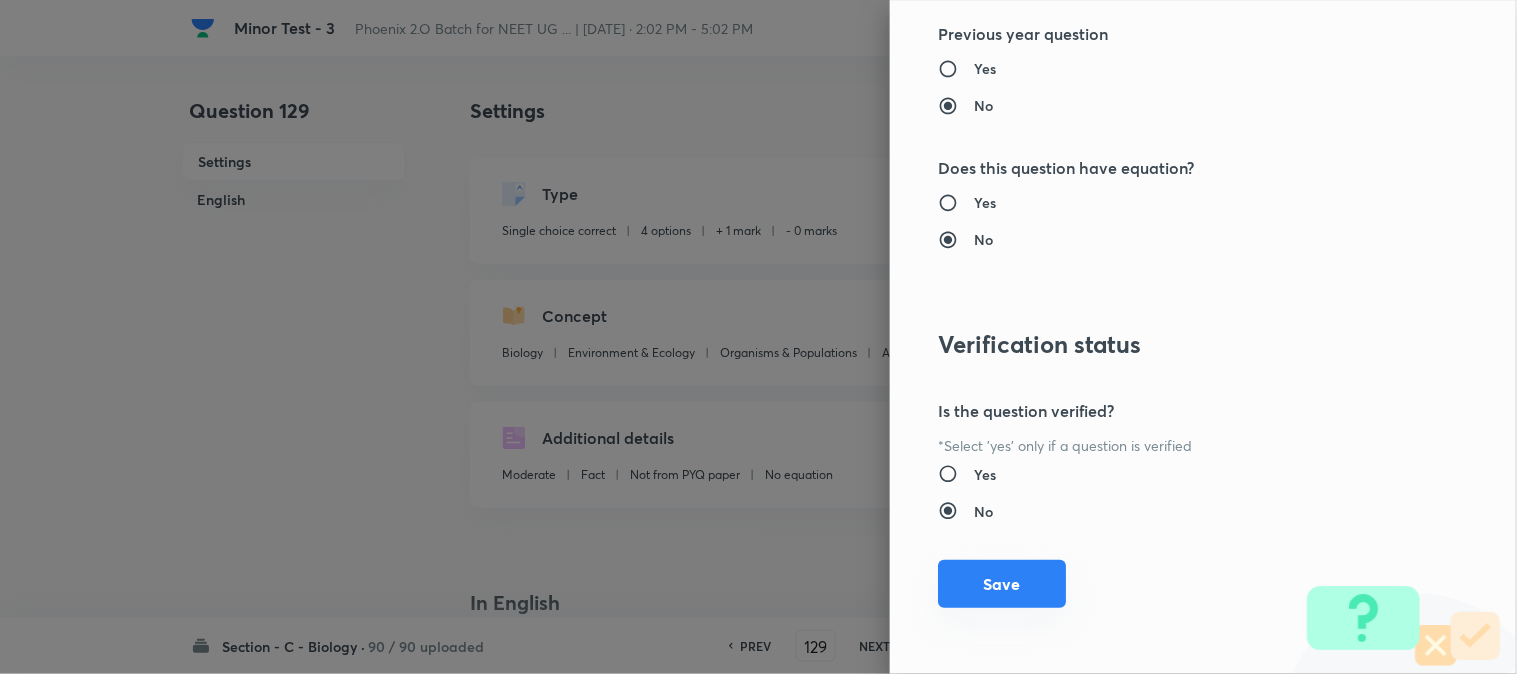 click on "Save" at bounding box center [1002, 584] 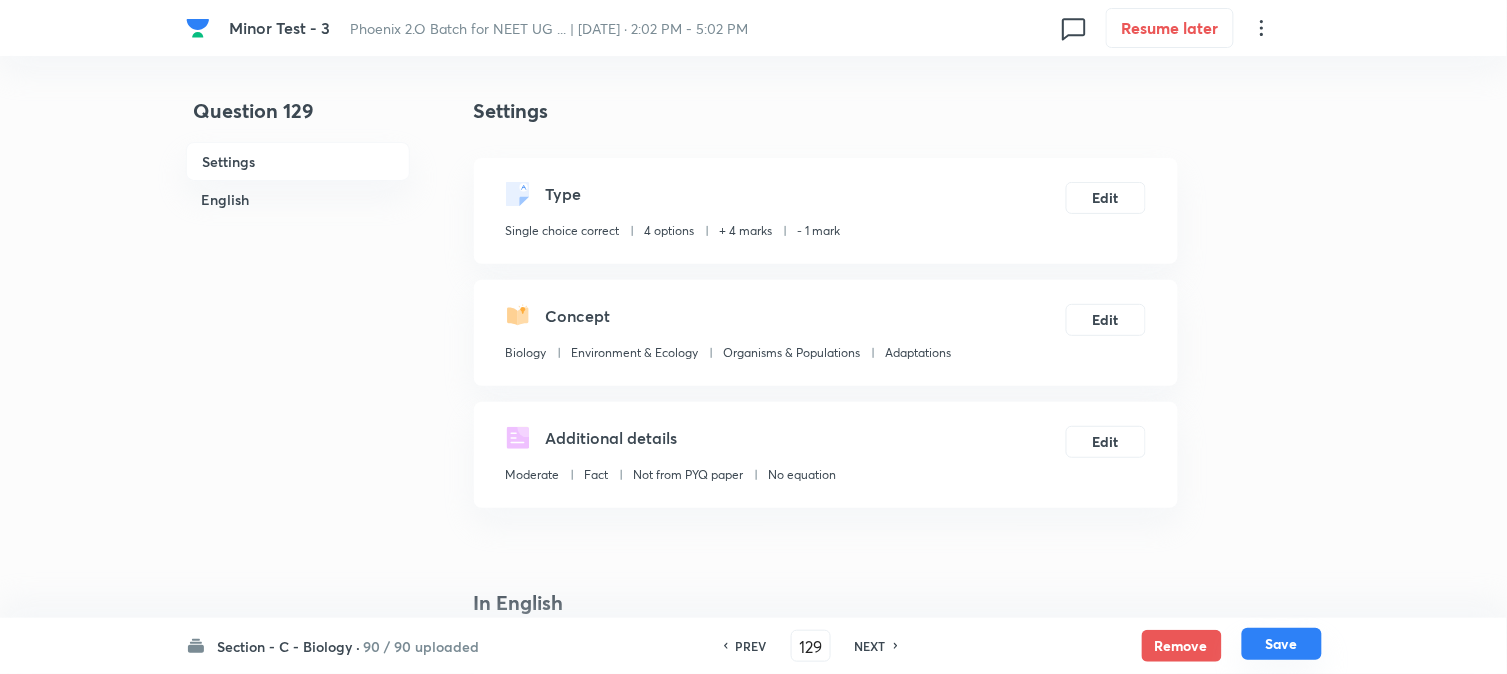 click on "Section - C - Biology ·
90 / 90 uploaded
PREV 129 ​ NEXT Remove Save" at bounding box center [754, 646] 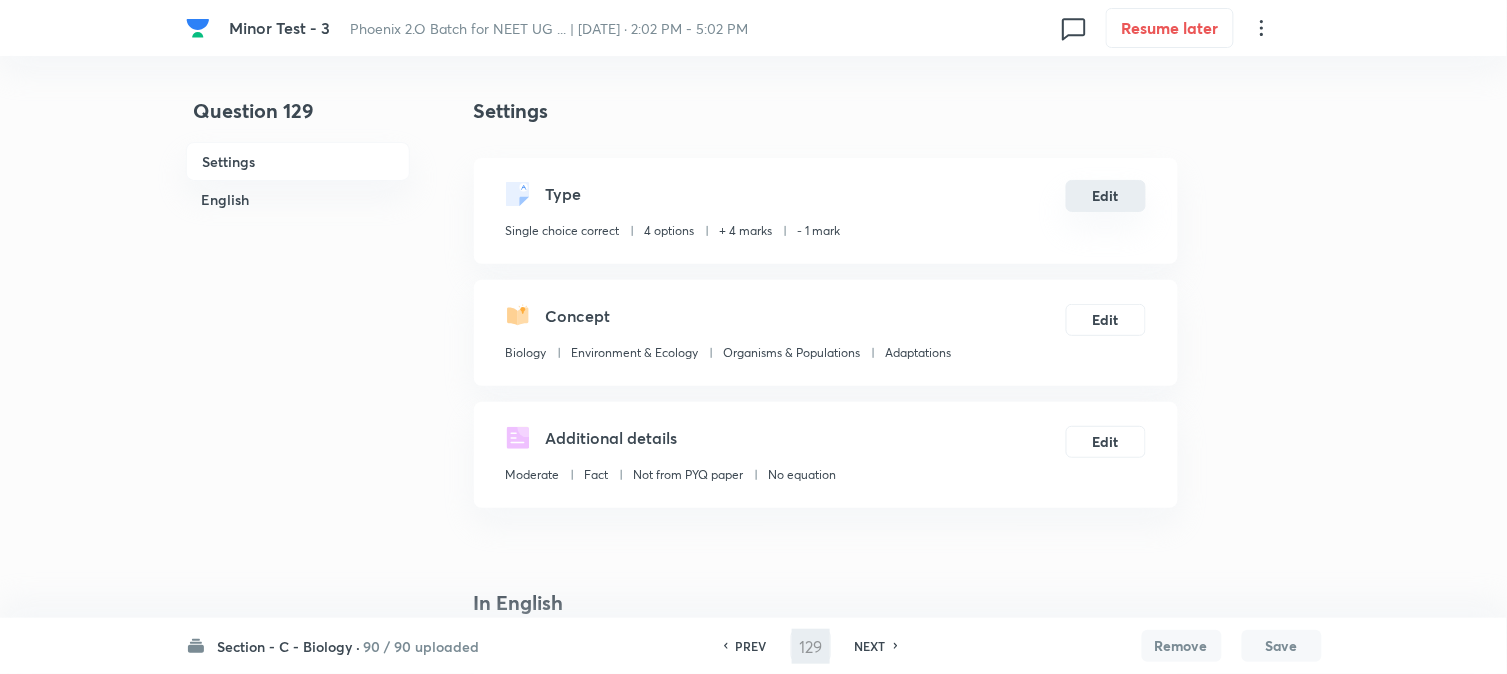 click on "Edit" at bounding box center (1106, 196) 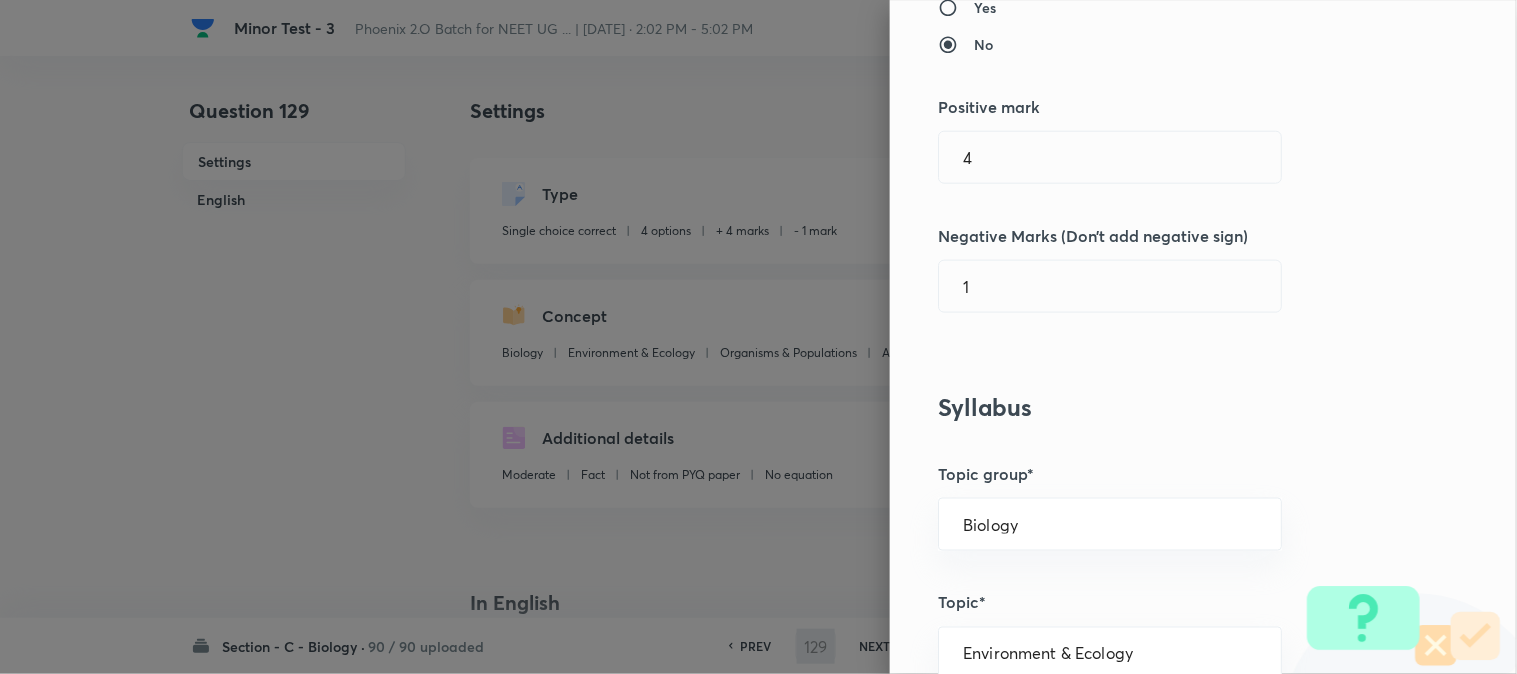 scroll, scrollTop: 444, scrollLeft: 0, axis: vertical 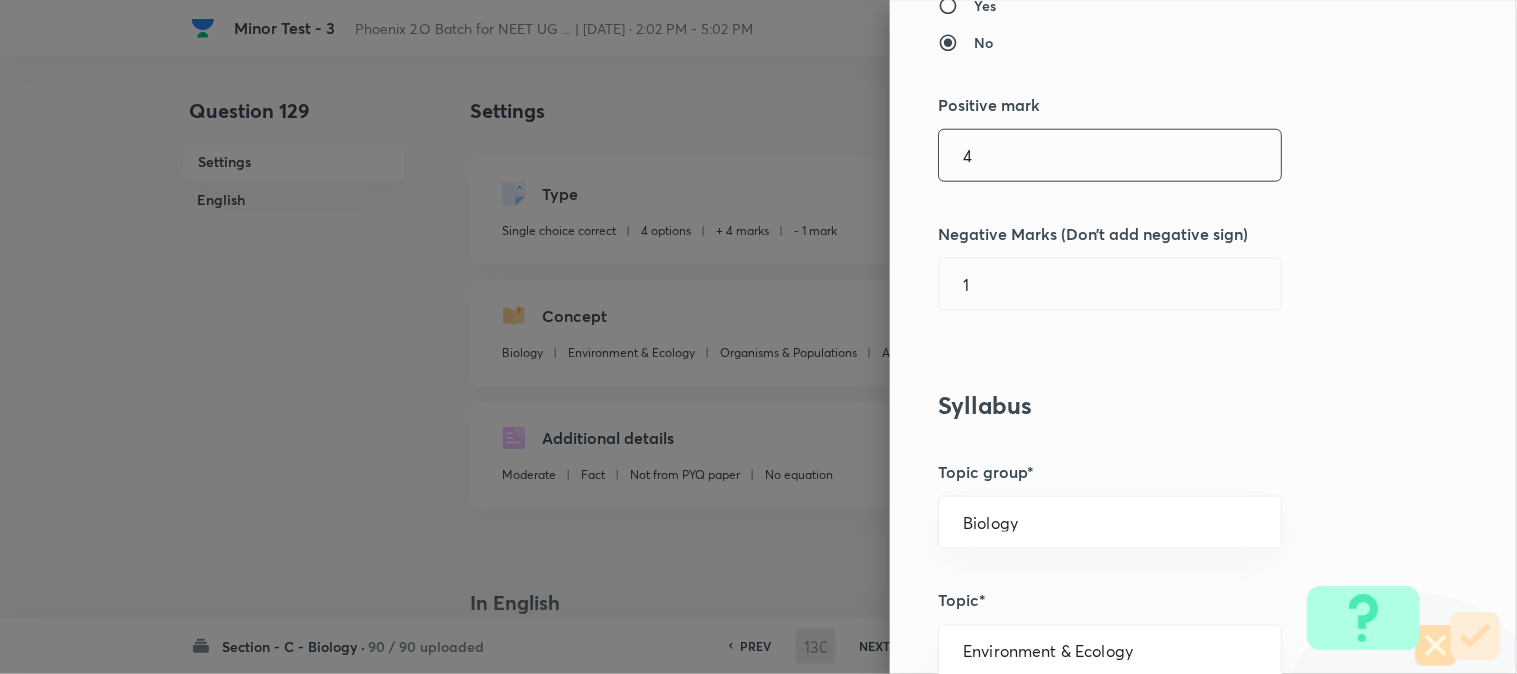 click on "4" at bounding box center (1110, 155) 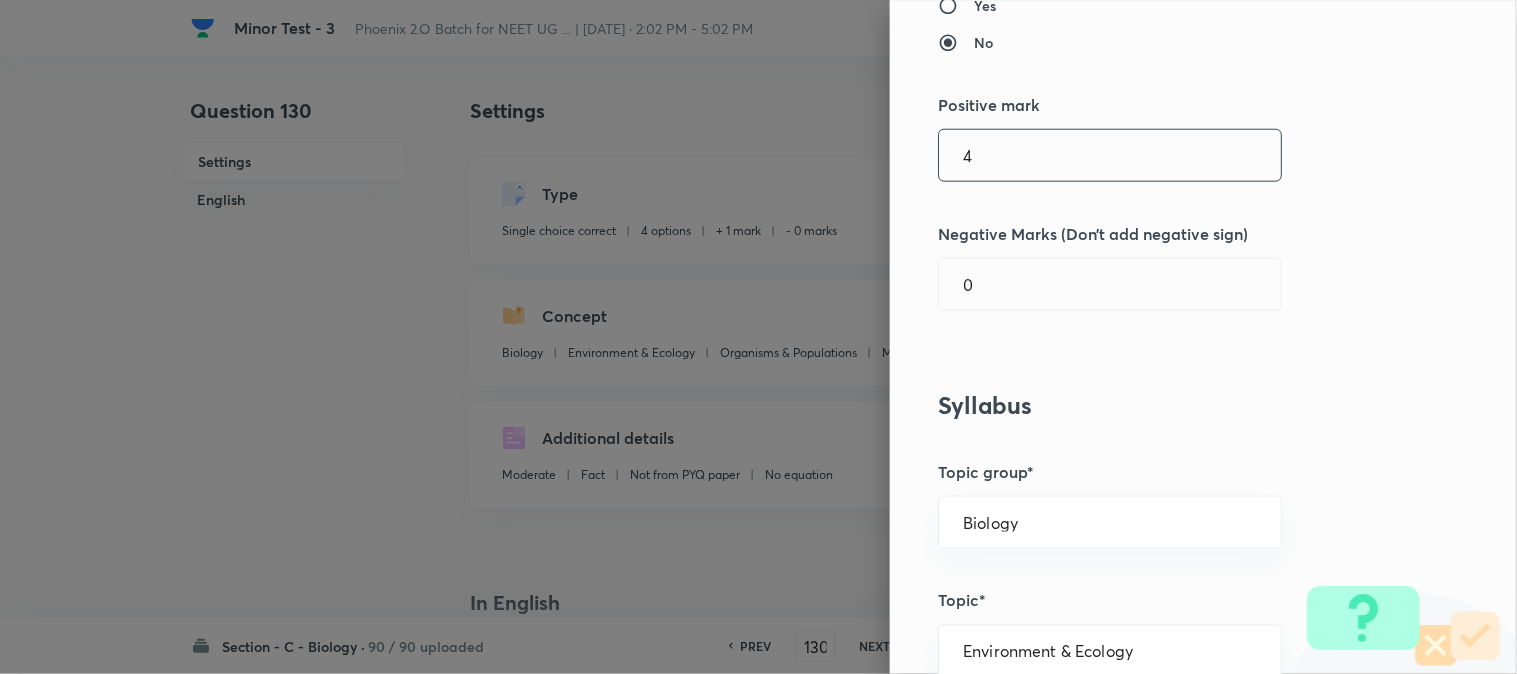 click on "Question settings Question type* Single choice correct Number of options* 2 3 4 5 Does this question have a passage?* Yes No Positive mark 4 ​ Negative Marks (Don’t add negative sign) 0 ​ Syllabus Topic group* Biology ​ Topic* Environment & Ecology ​ Concept* Organisms & Populations ​ Sub-concept* Major Biomes ​ Concept-field ​ Additional details Question Difficulty Very easy Easy Moderate Hard Very hard Question is based on Fact Numerical Concept Previous year question Yes No Does this question have equation? Yes No Verification status Is the question verified? *Select 'yes' only if a question is verified Yes No Save" at bounding box center [1203, 337] 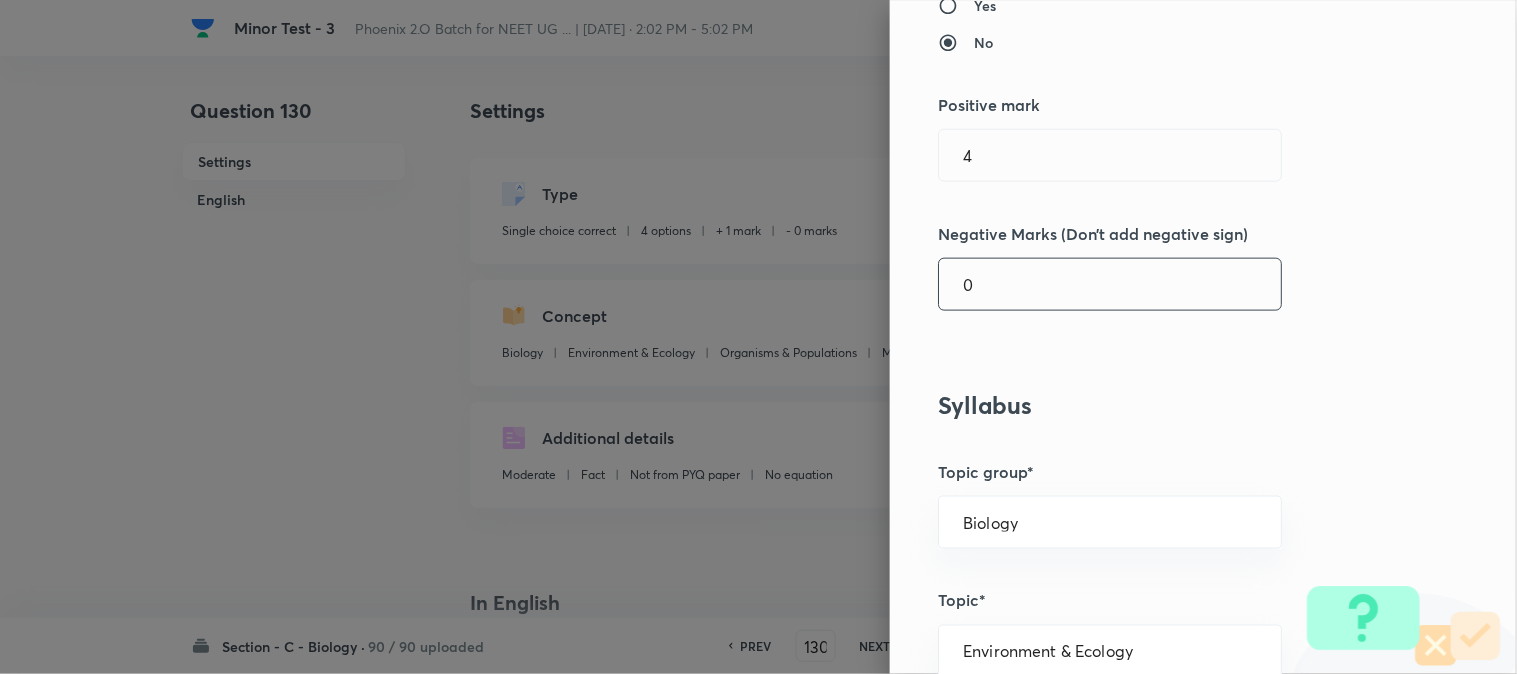 click on "0" at bounding box center [1110, 284] 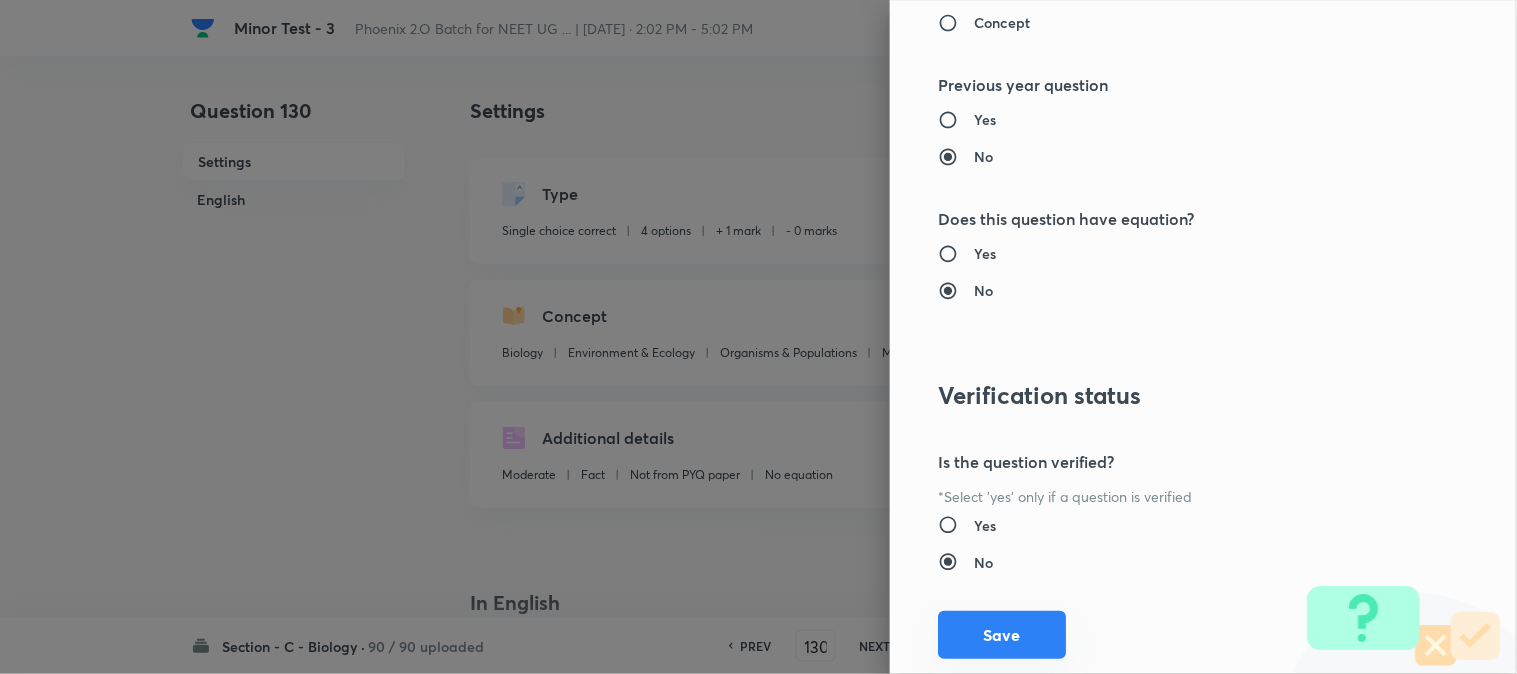 scroll, scrollTop: 2052, scrollLeft: 0, axis: vertical 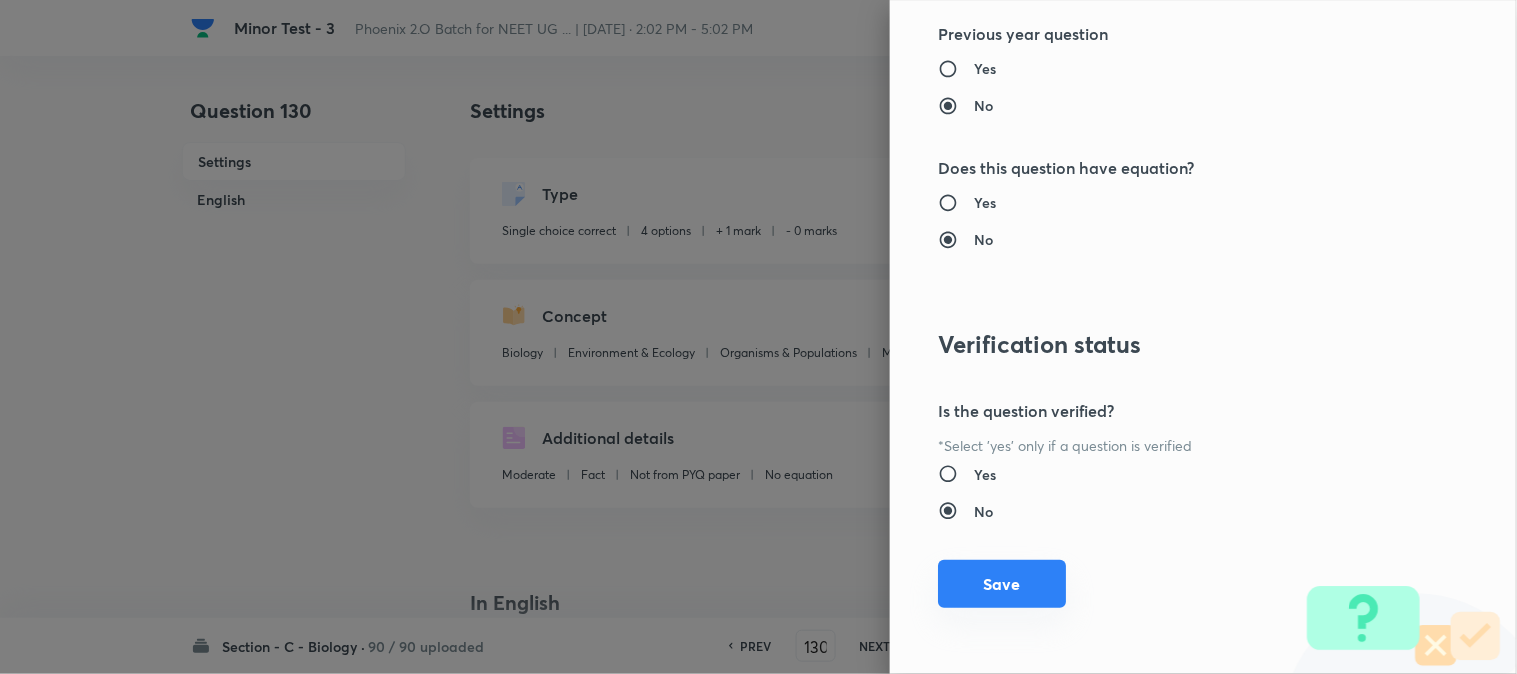 click on "Save" at bounding box center [1002, 584] 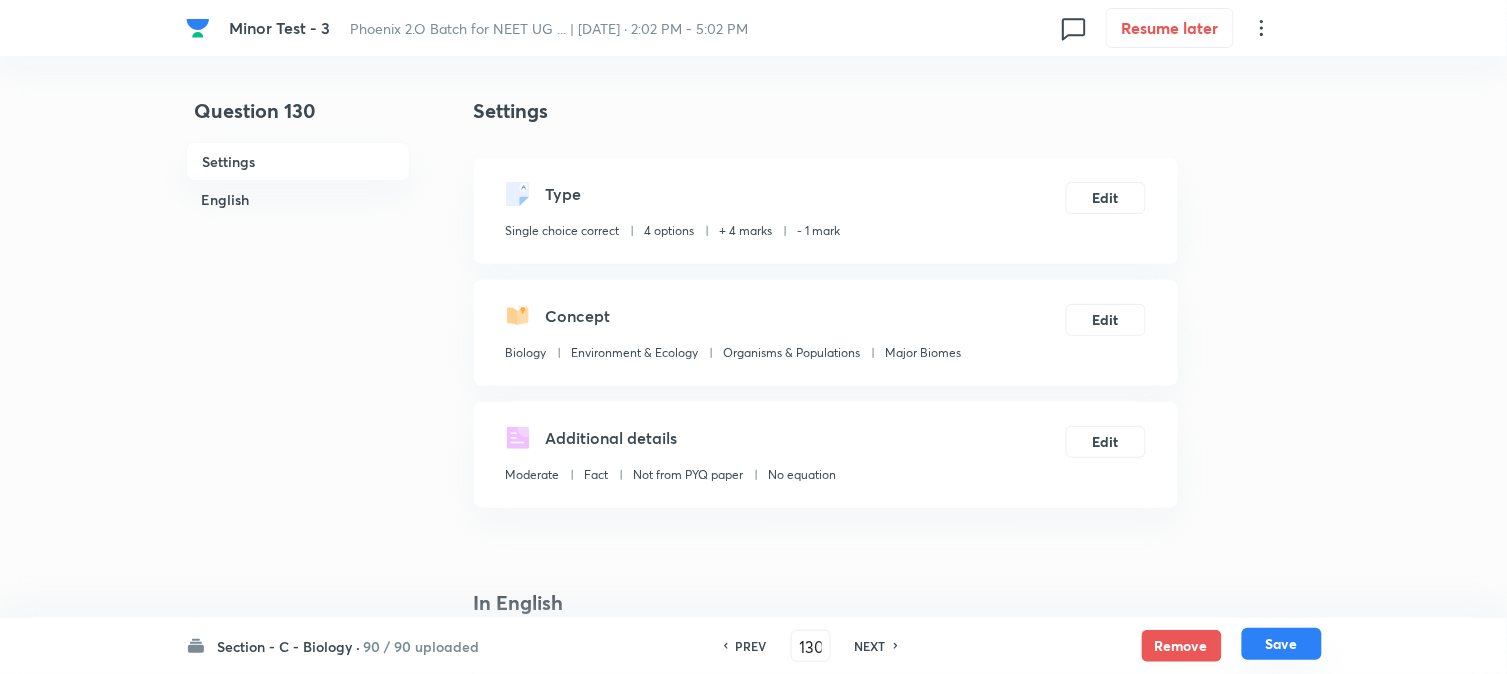 click on "Save" at bounding box center (1282, 644) 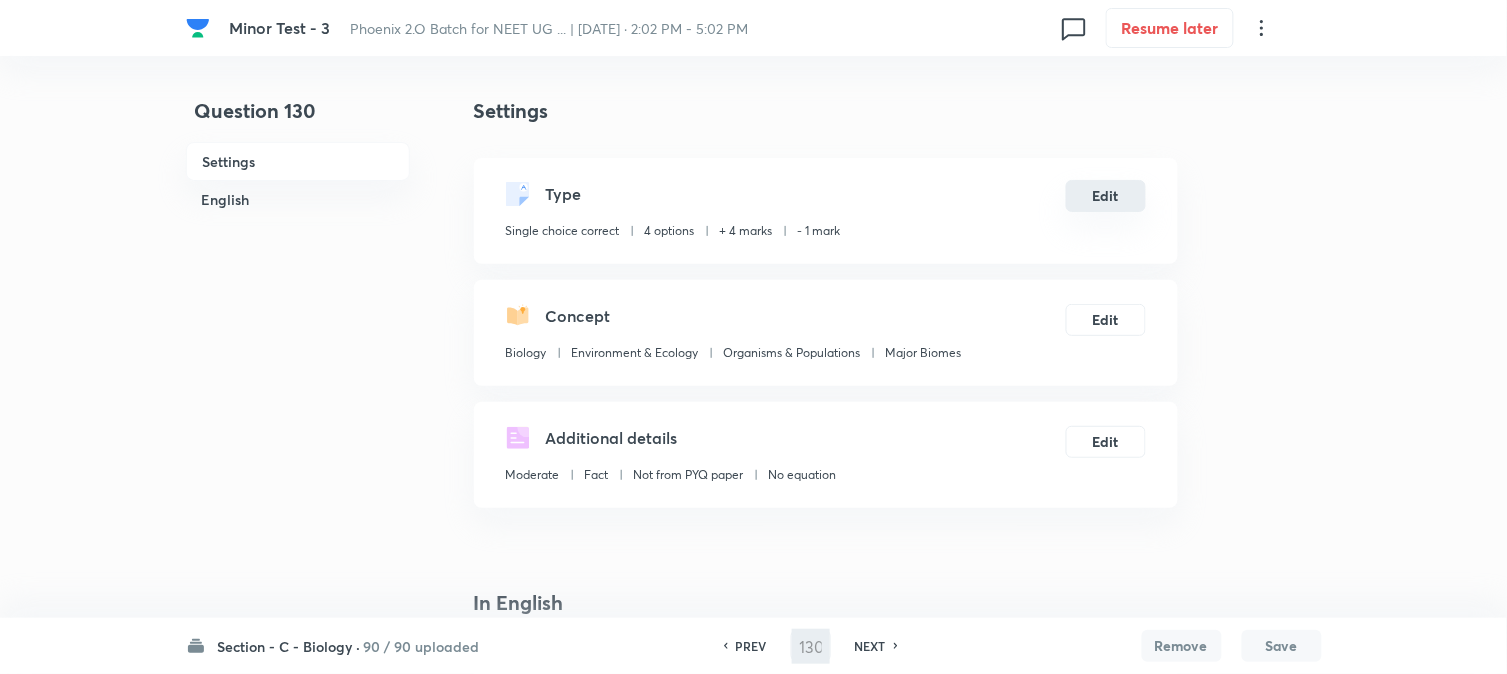 click on "Edit" at bounding box center (1106, 196) 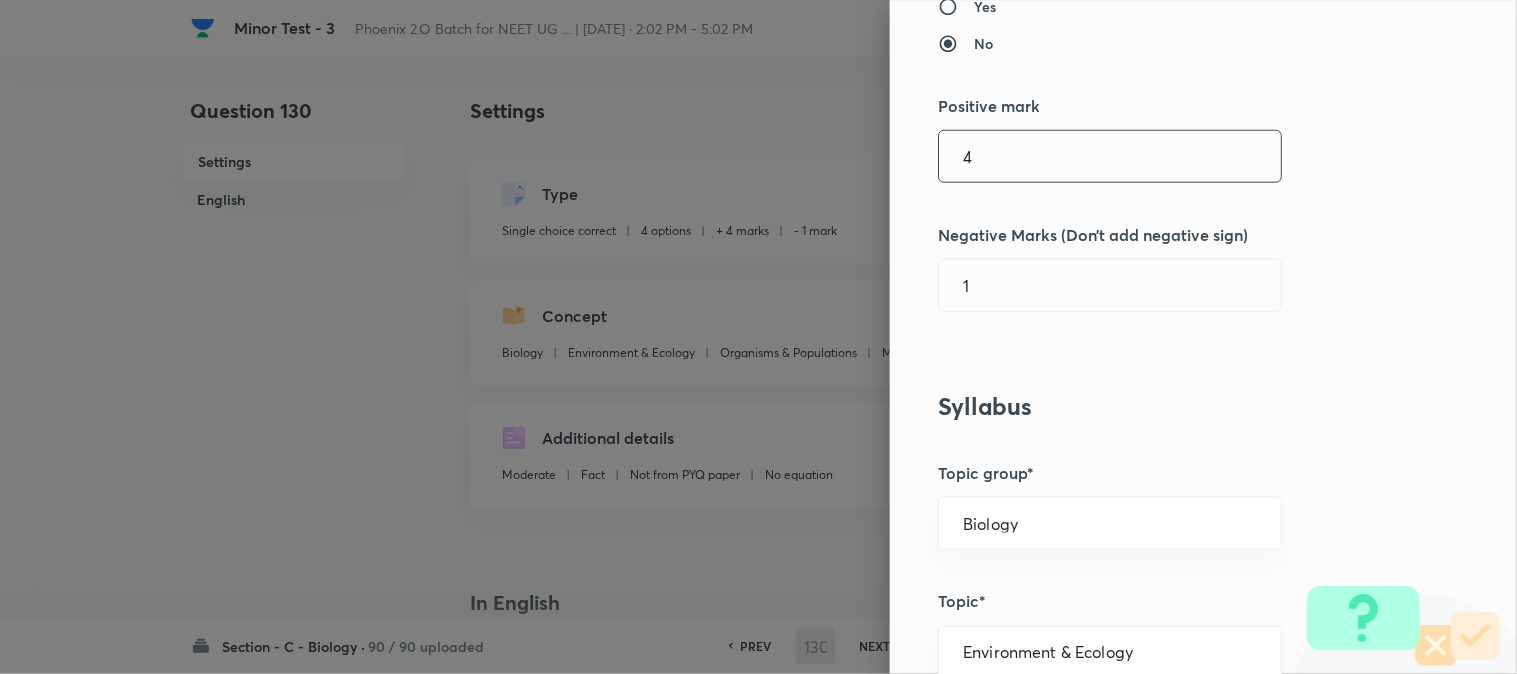 scroll, scrollTop: 444, scrollLeft: 0, axis: vertical 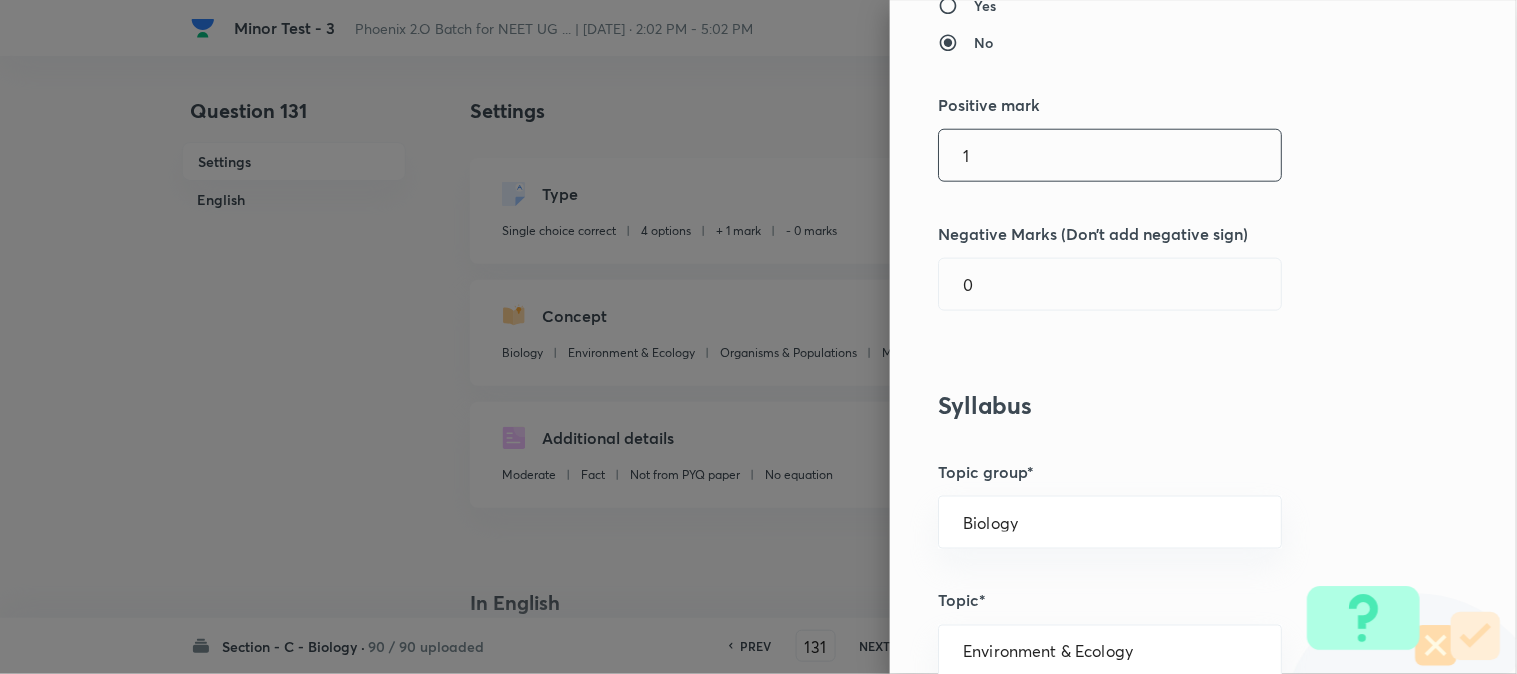 click on "1" at bounding box center (1110, 155) 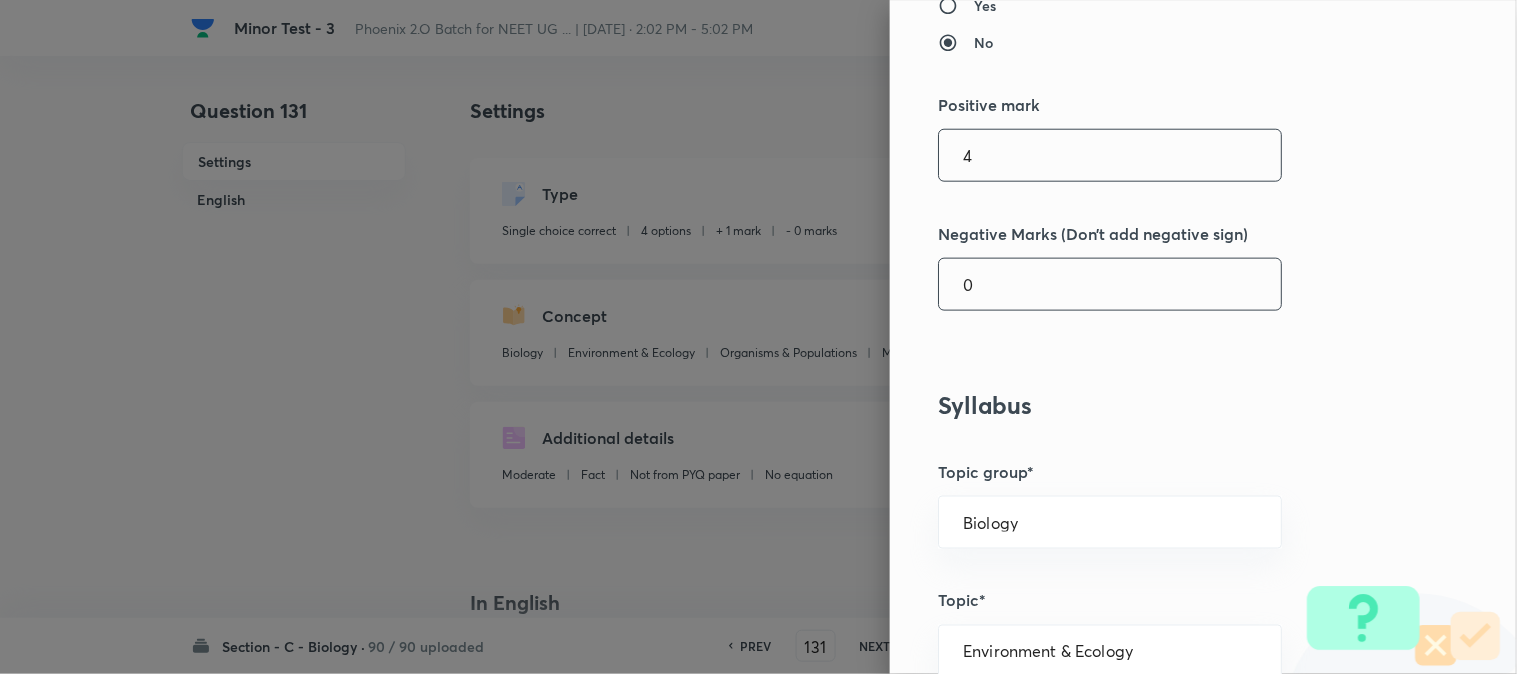 drag, startPoint x: 1006, startPoint y: 261, endPoint x: 1005, endPoint y: 274, distance: 13.038404 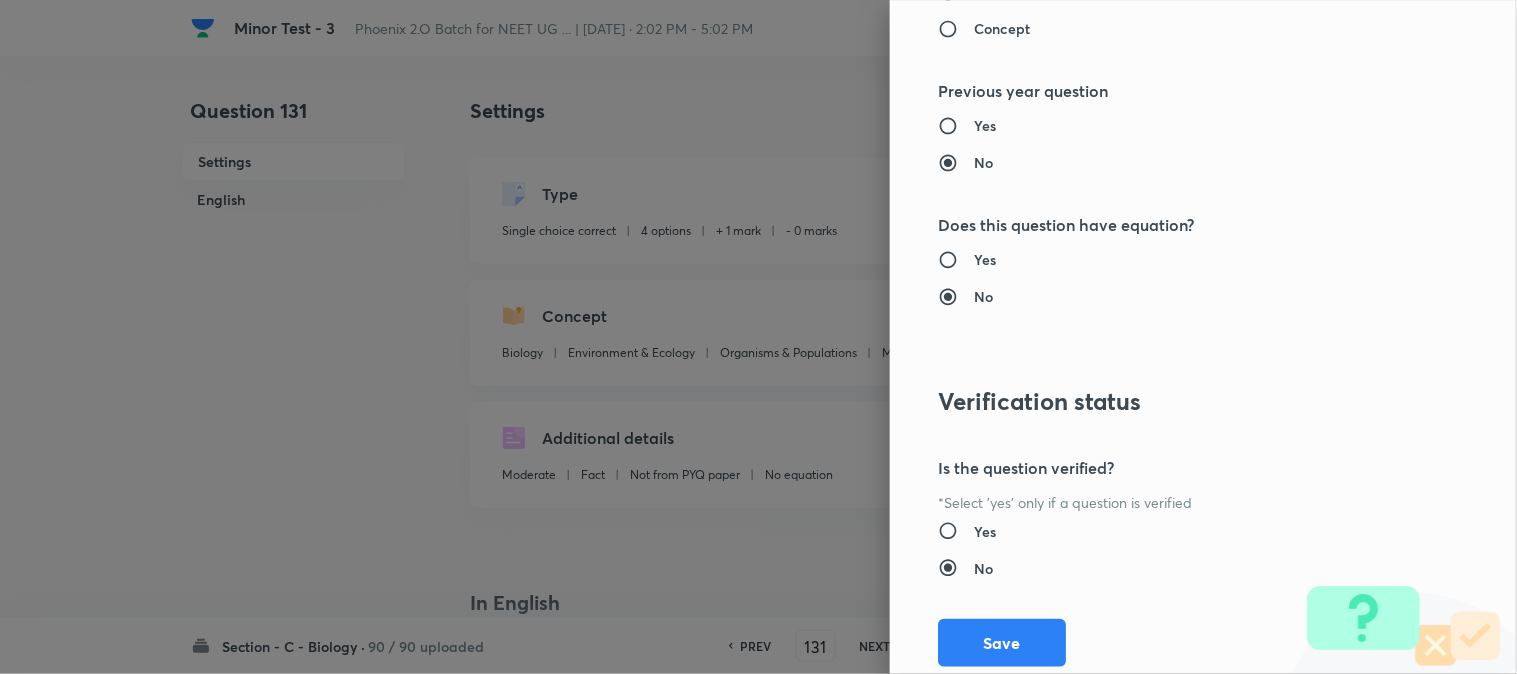 scroll, scrollTop: 2052, scrollLeft: 0, axis: vertical 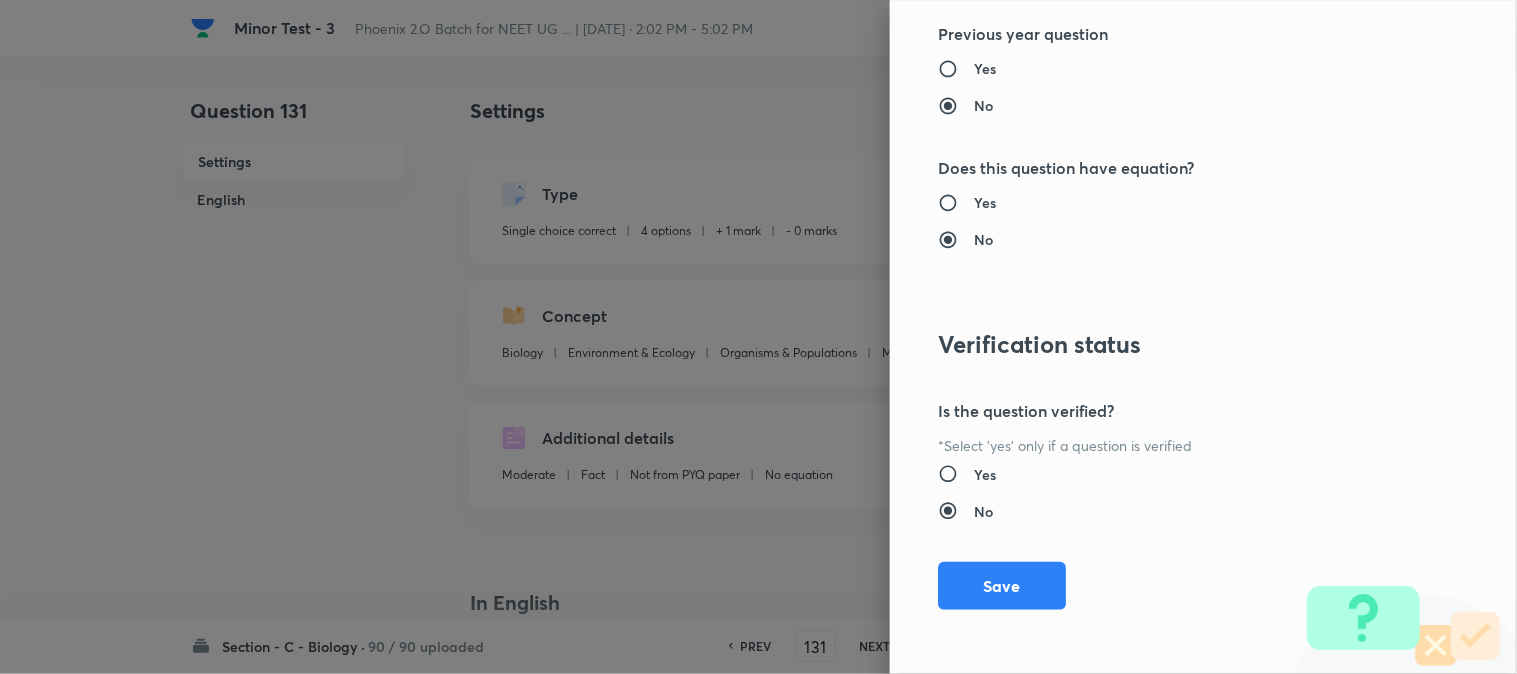 drag, startPoint x: 1010, startPoint y: 573, endPoint x: 1048, endPoint y: 581, distance: 38.832977 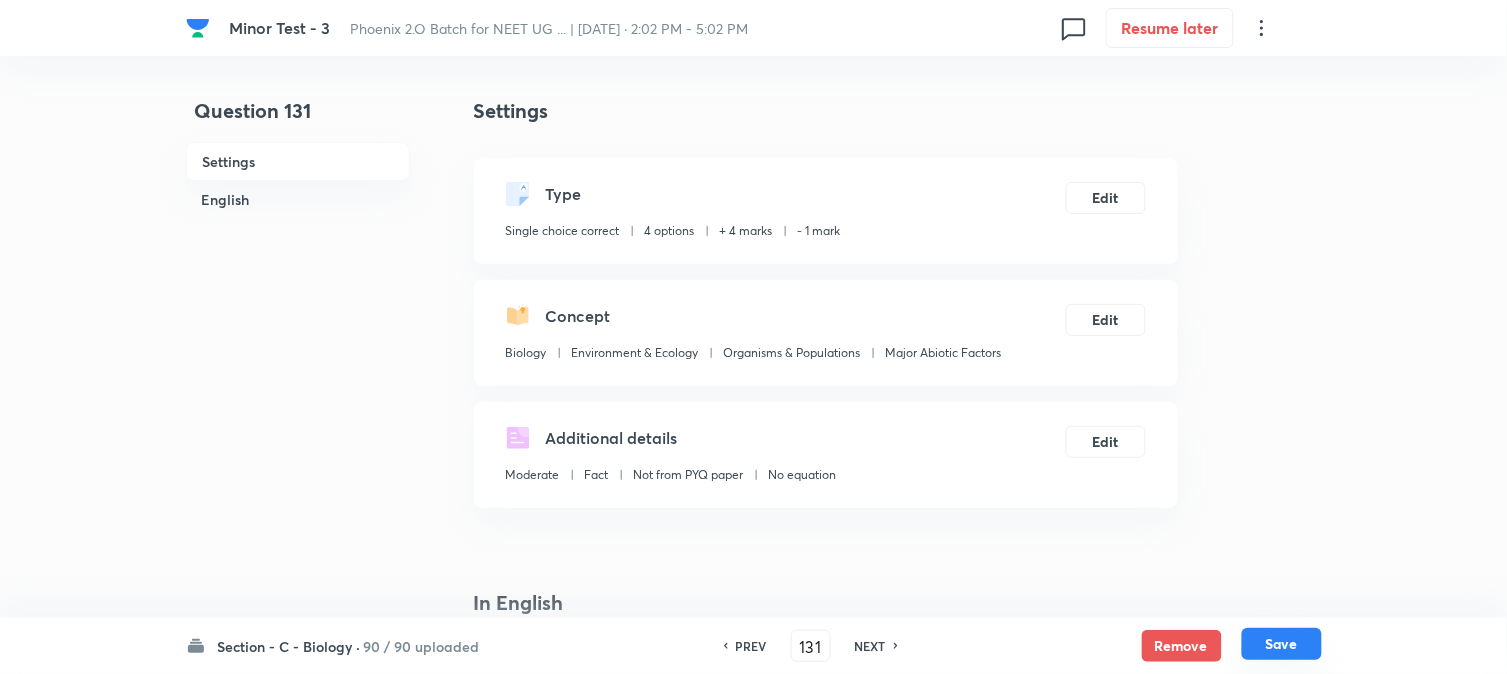 click on "Save" at bounding box center [1282, 644] 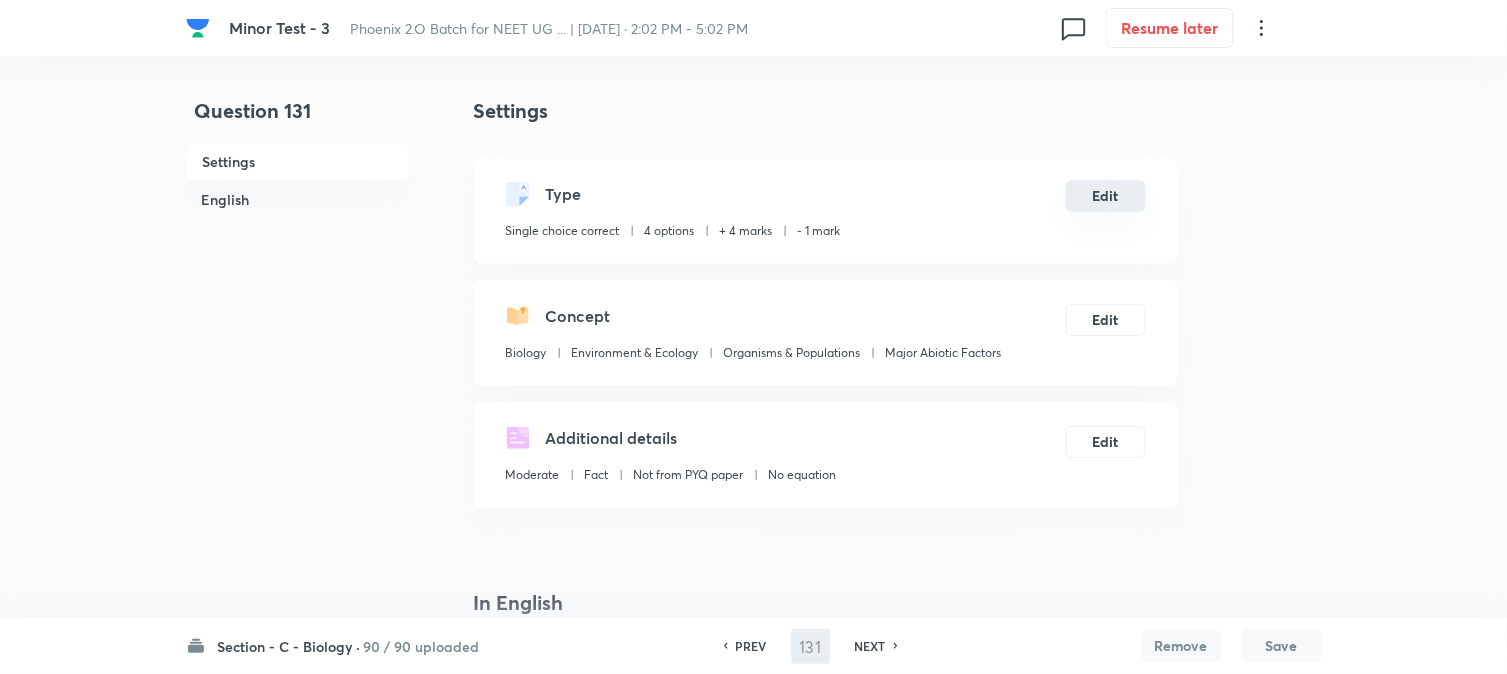 click on "Edit" at bounding box center [1106, 196] 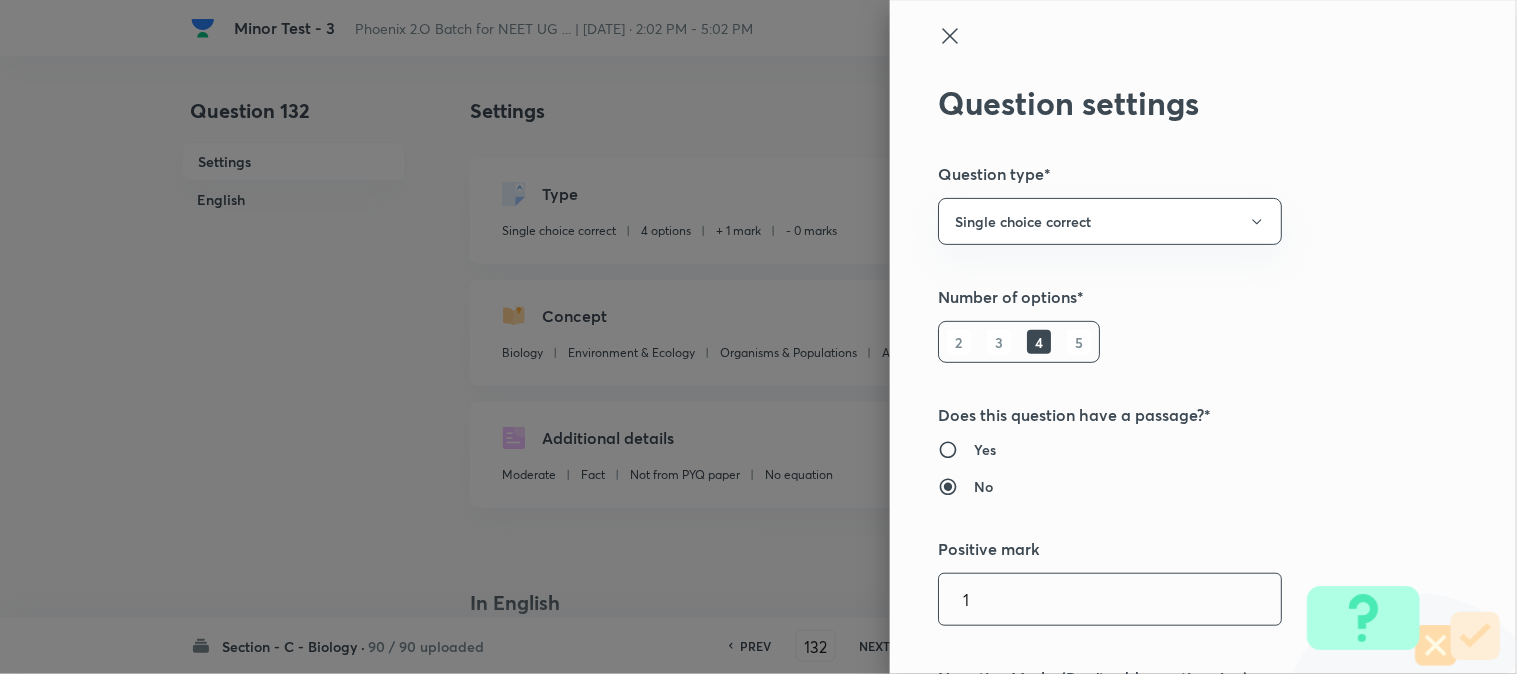 scroll, scrollTop: 444, scrollLeft: 0, axis: vertical 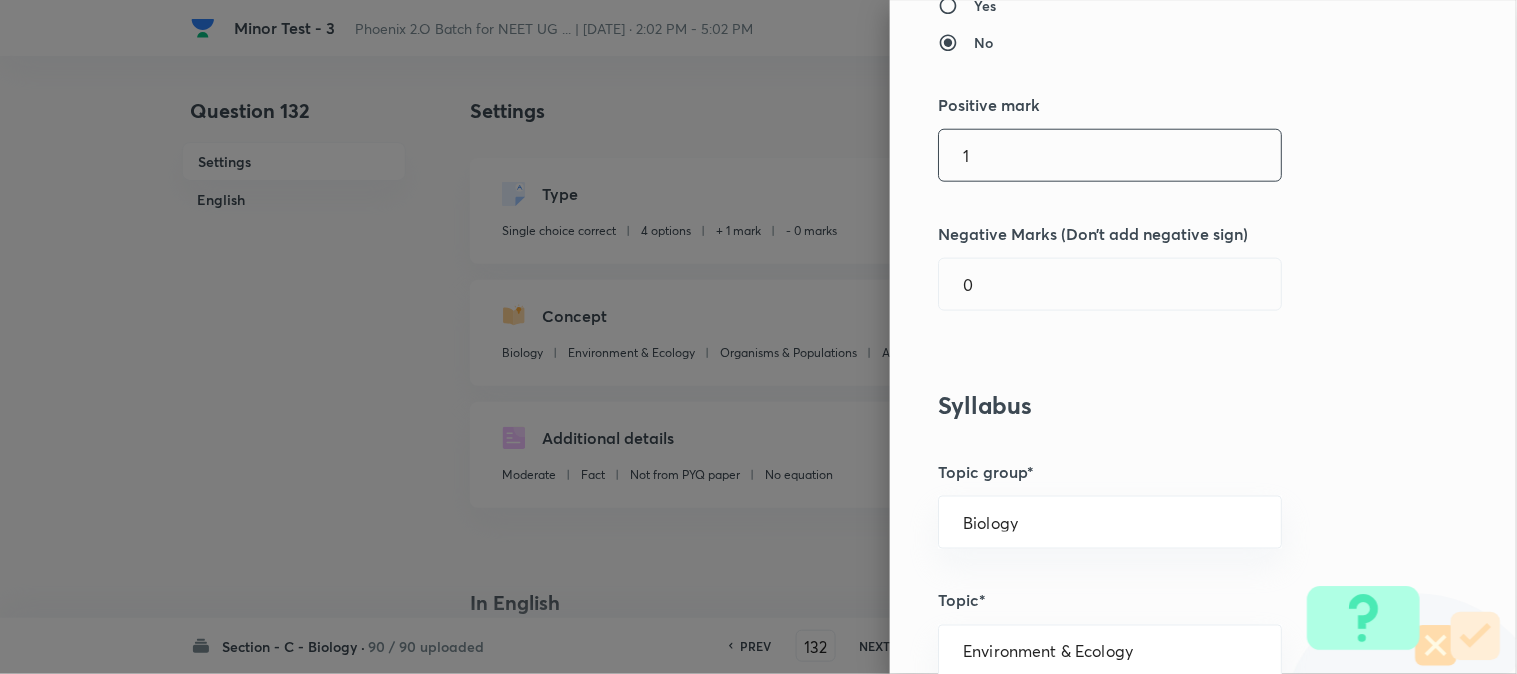 click on "1" at bounding box center [1110, 155] 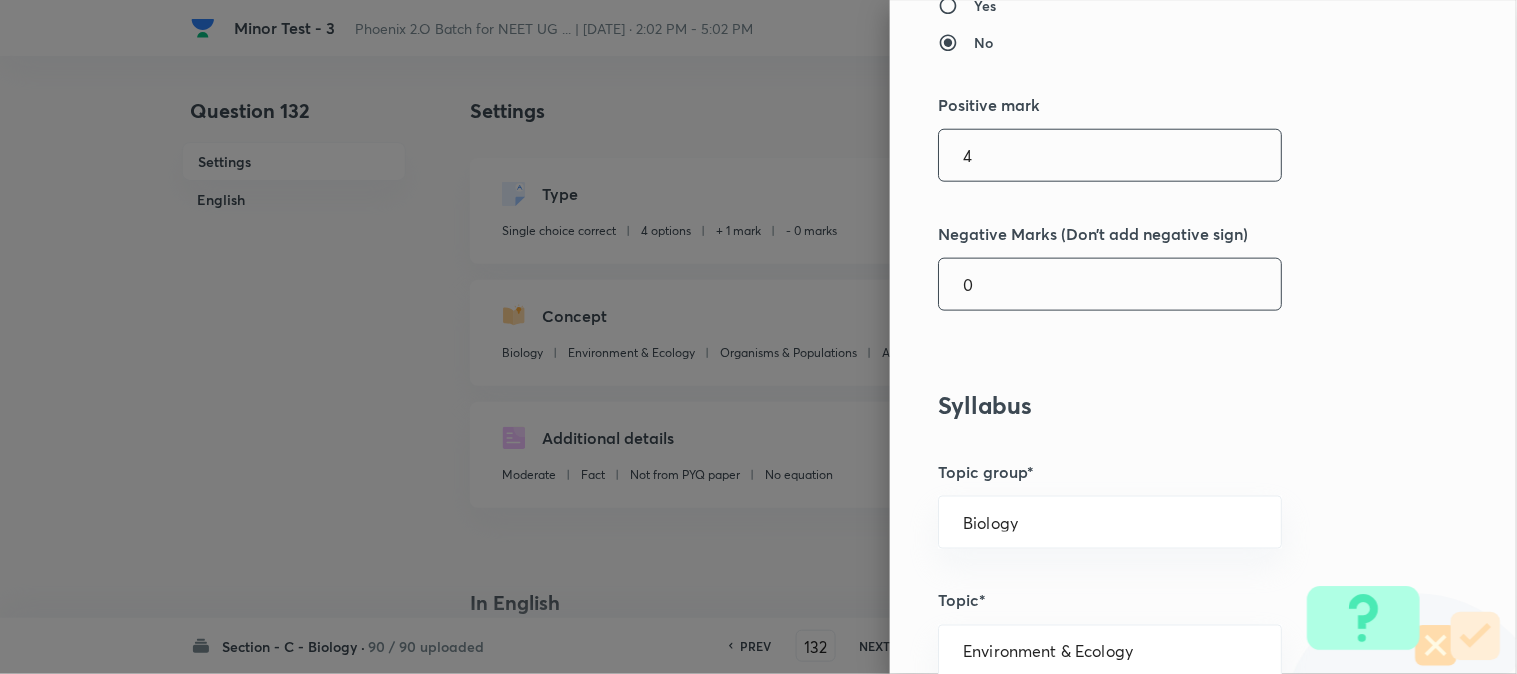 click on "0" at bounding box center [1110, 284] 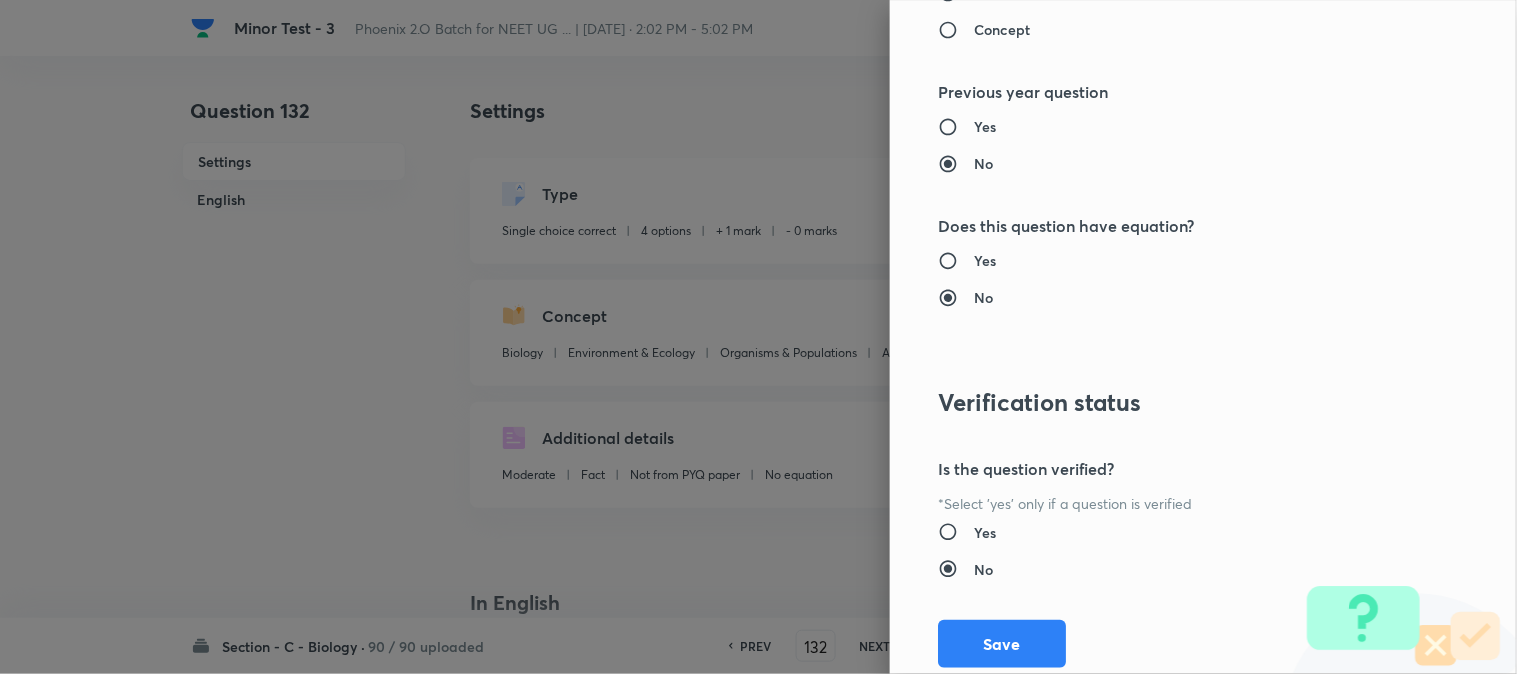 scroll, scrollTop: 2052, scrollLeft: 0, axis: vertical 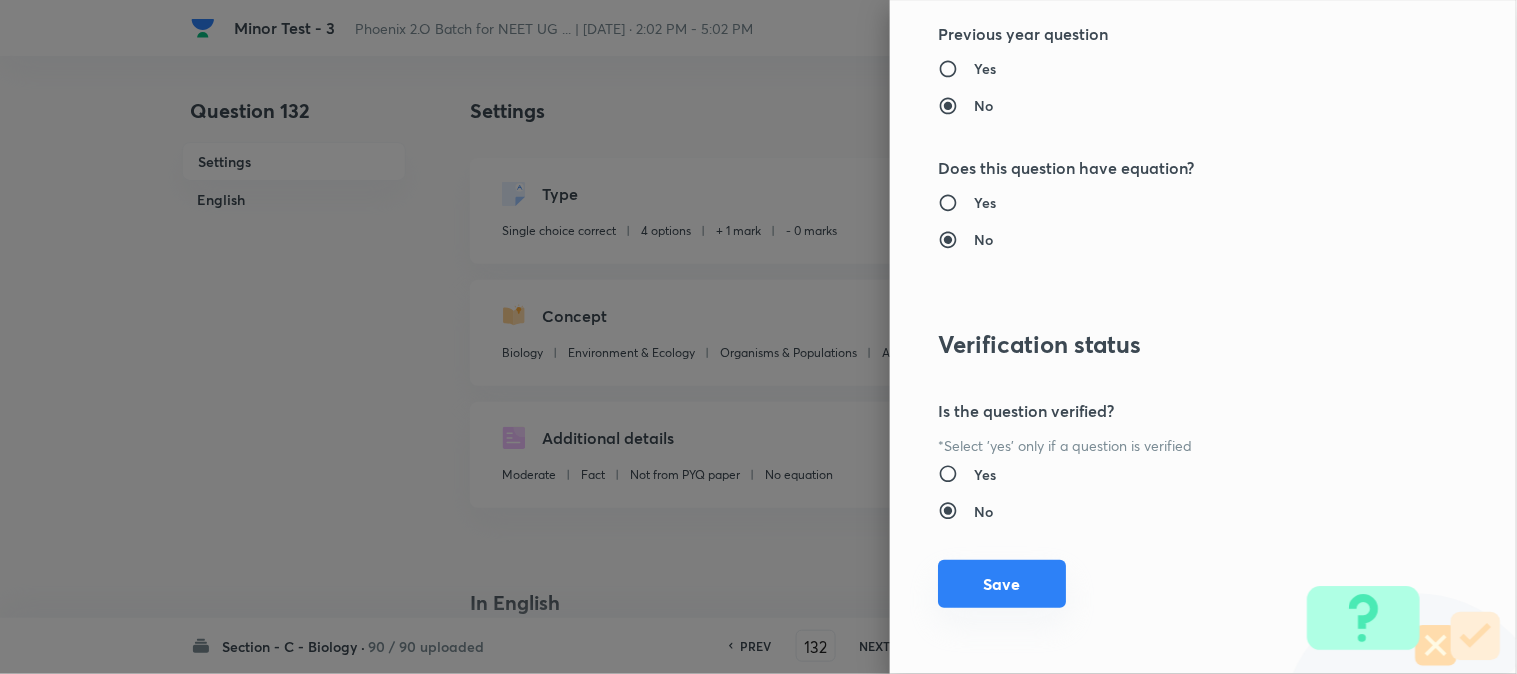 click on "Save" at bounding box center [1002, 584] 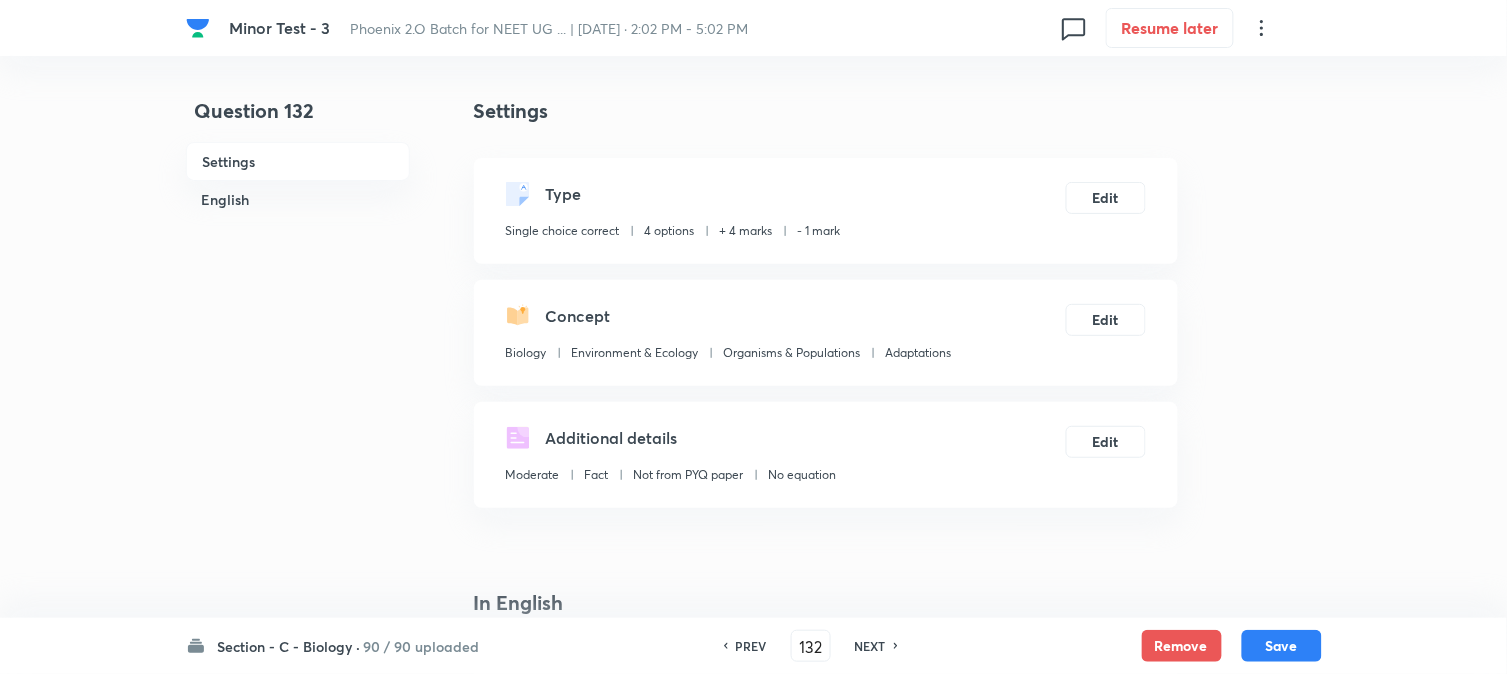 click on "Save" at bounding box center (1282, 646) 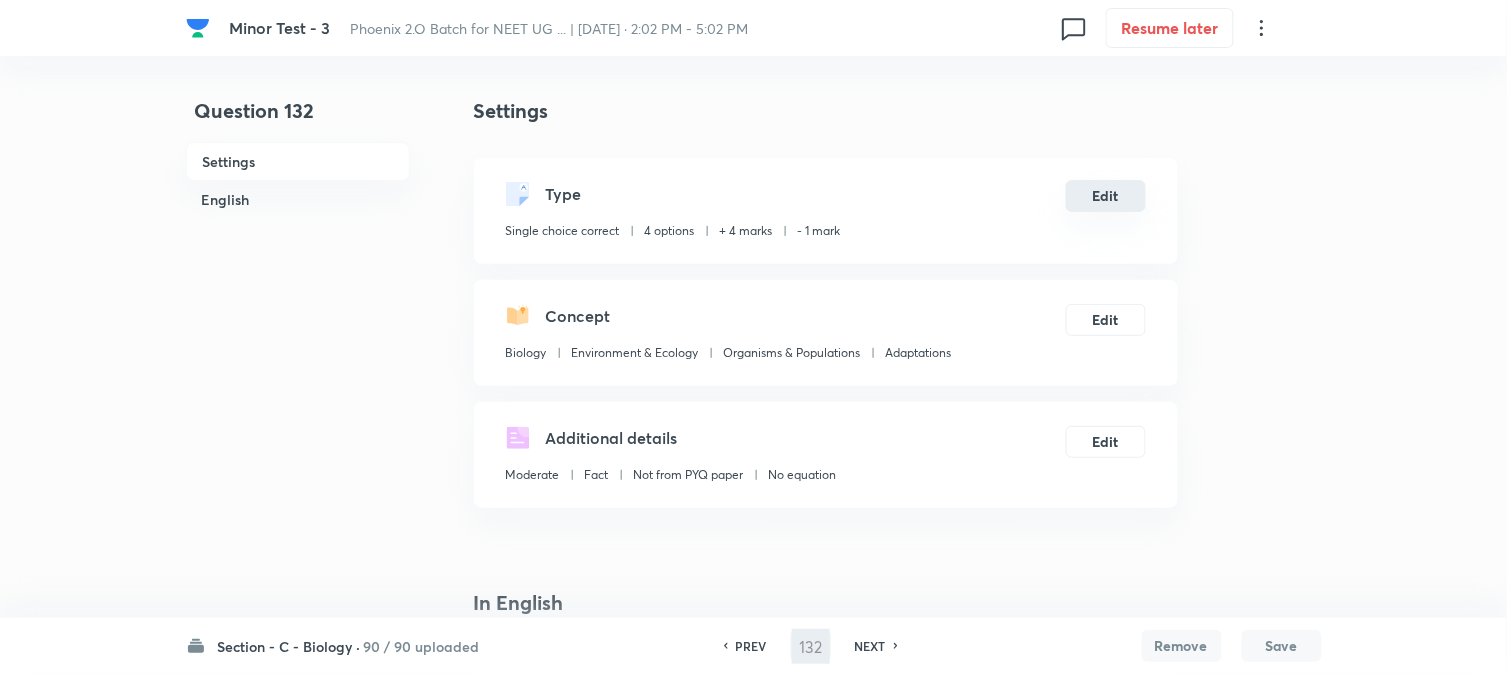 click on "Edit" at bounding box center (1106, 196) 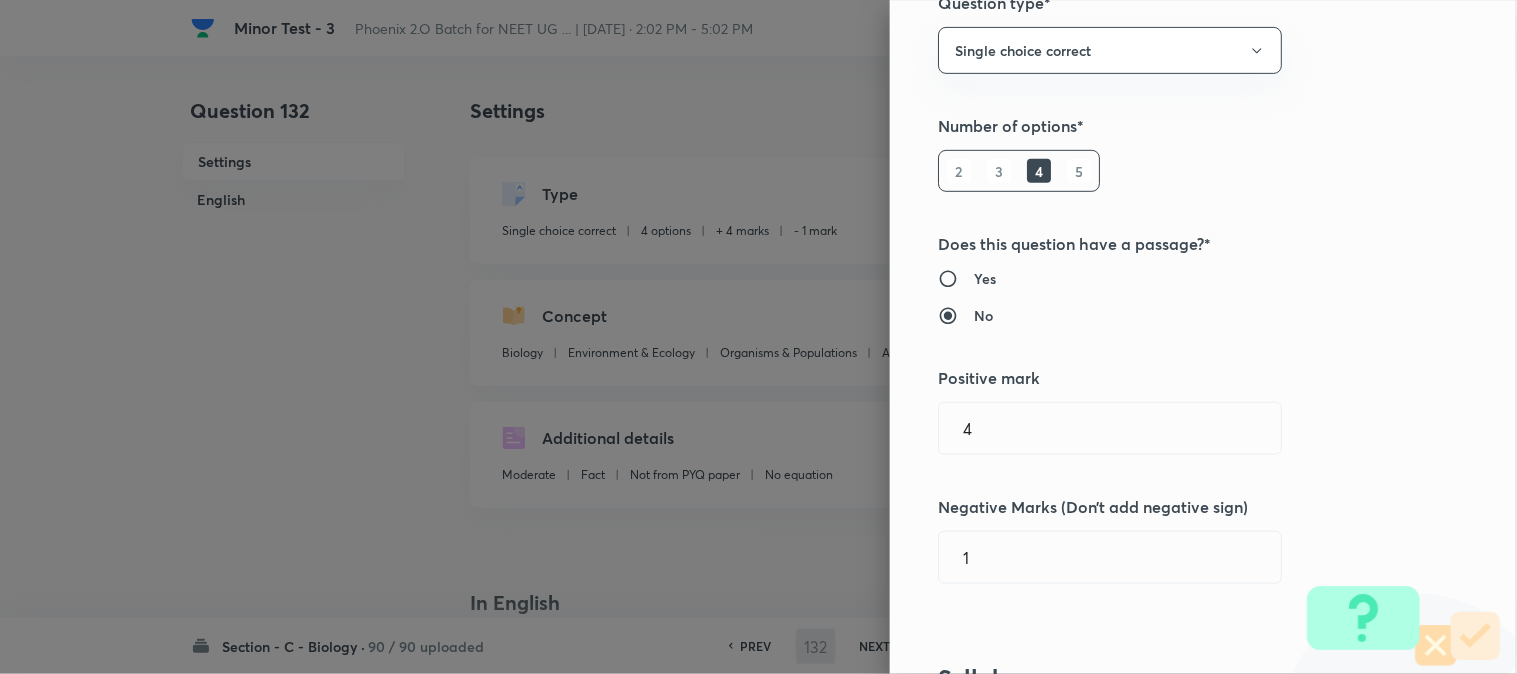 scroll, scrollTop: 444, scrollLeft: 0, axis: vertical 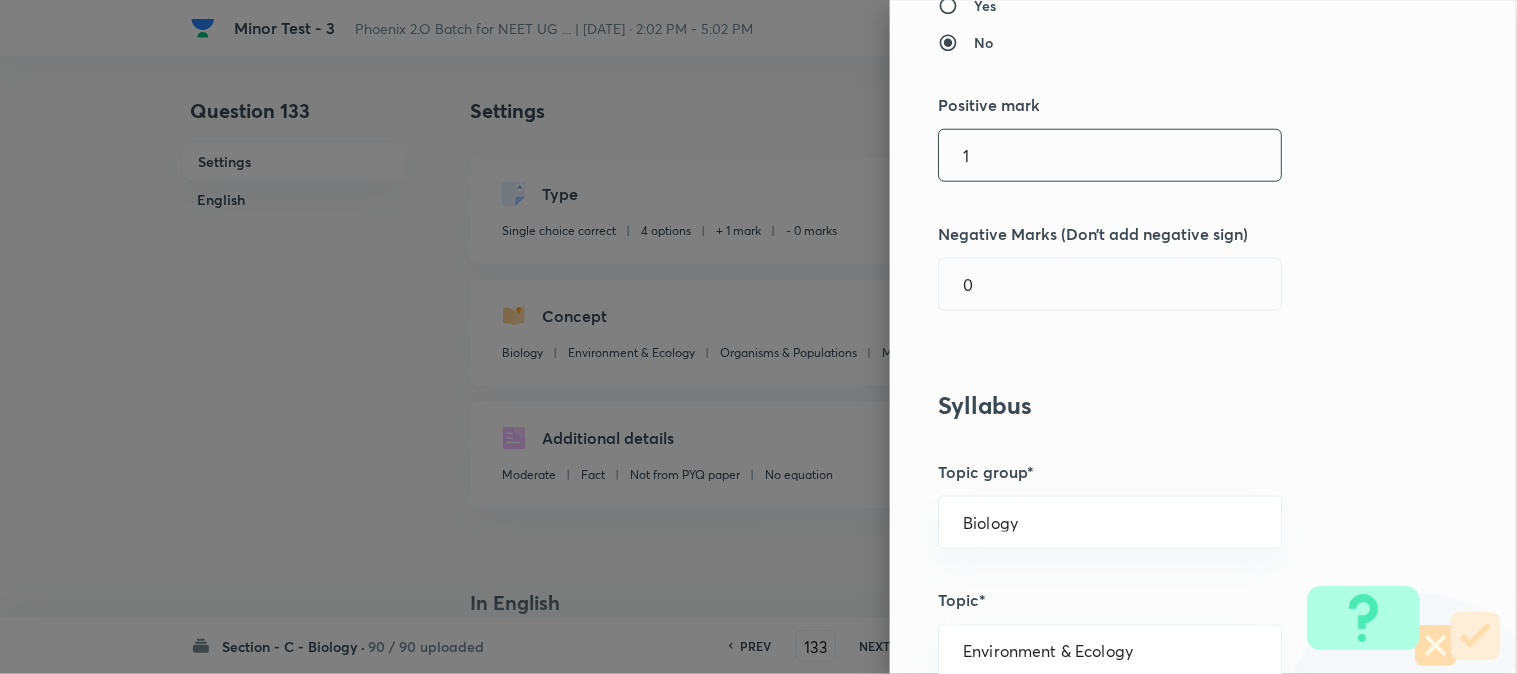 click on "1" at bounding box center [1110, 155] 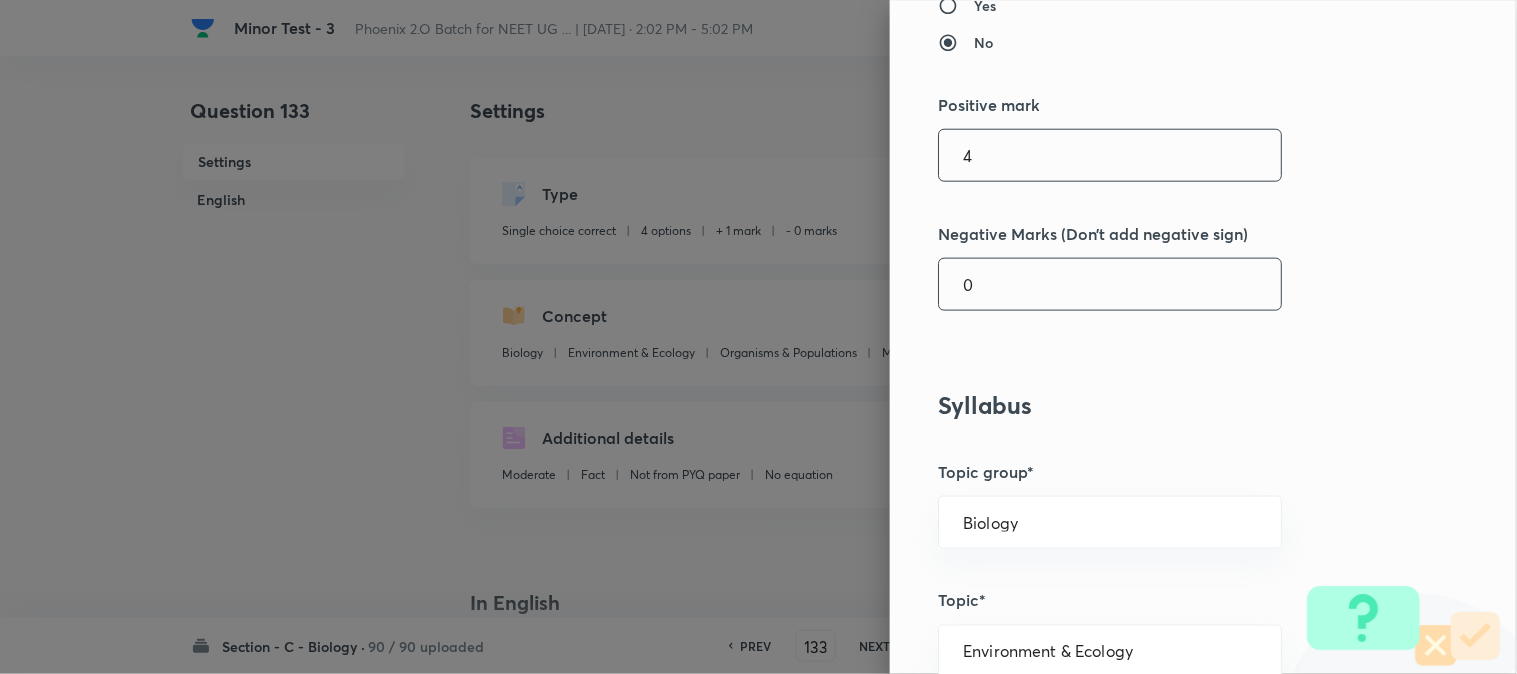 click on "0" at bounding box center [1110, 284] 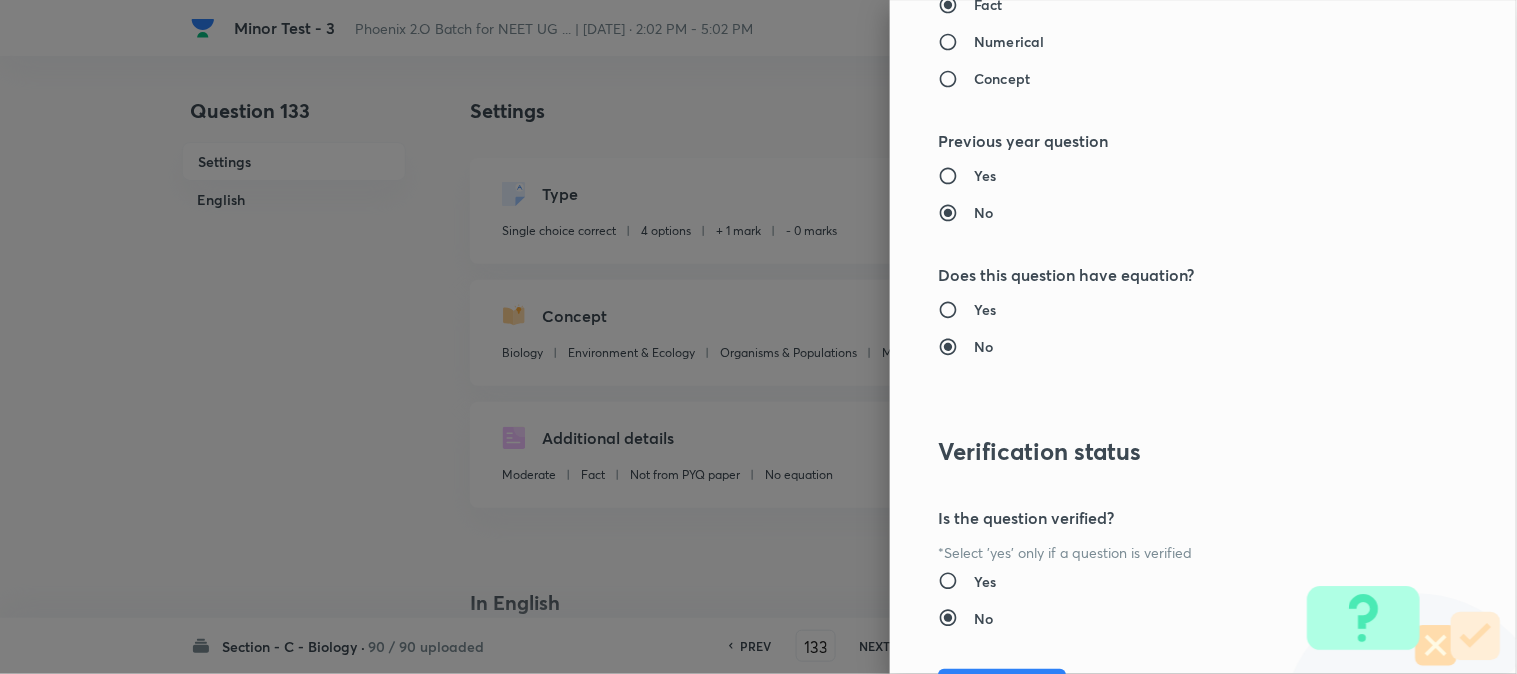 scroll, scrollTop: 2052, scrollLeft: 0, axis: vertical 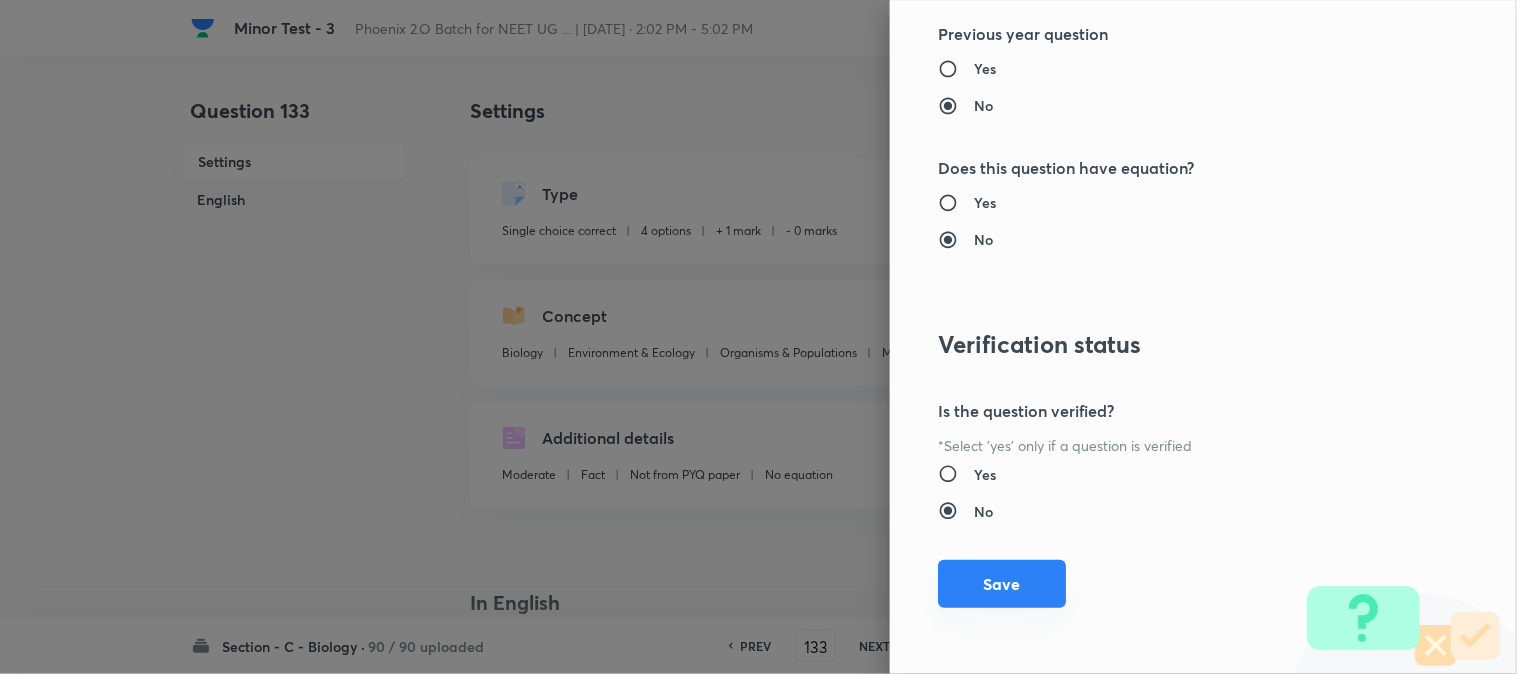 click on "Question settings Question type* Single choice correct Number of options* 2 3 4 5 Does this question have a passage?* Yes No Positive mark 4 ​ Negative Marks (Don’t add negative sign) 1 ​ Syllabus Topic group* Biology ​ Topic* Environment & Ecology ​ Concept* Organisms & Populations ​ Sub-concept* Major Biomes ​ Concept-field ​ Additional details Question Difficulty Very easy Easy Moderate Hard Very hard Question is based on Fact Numerical Concept Previous year question Yes No Does this question have equation? Yes No Verification status Is the question verified? *Select 'yes' only if a question is verified Yes No Save" at bounding box center (1203, 337) 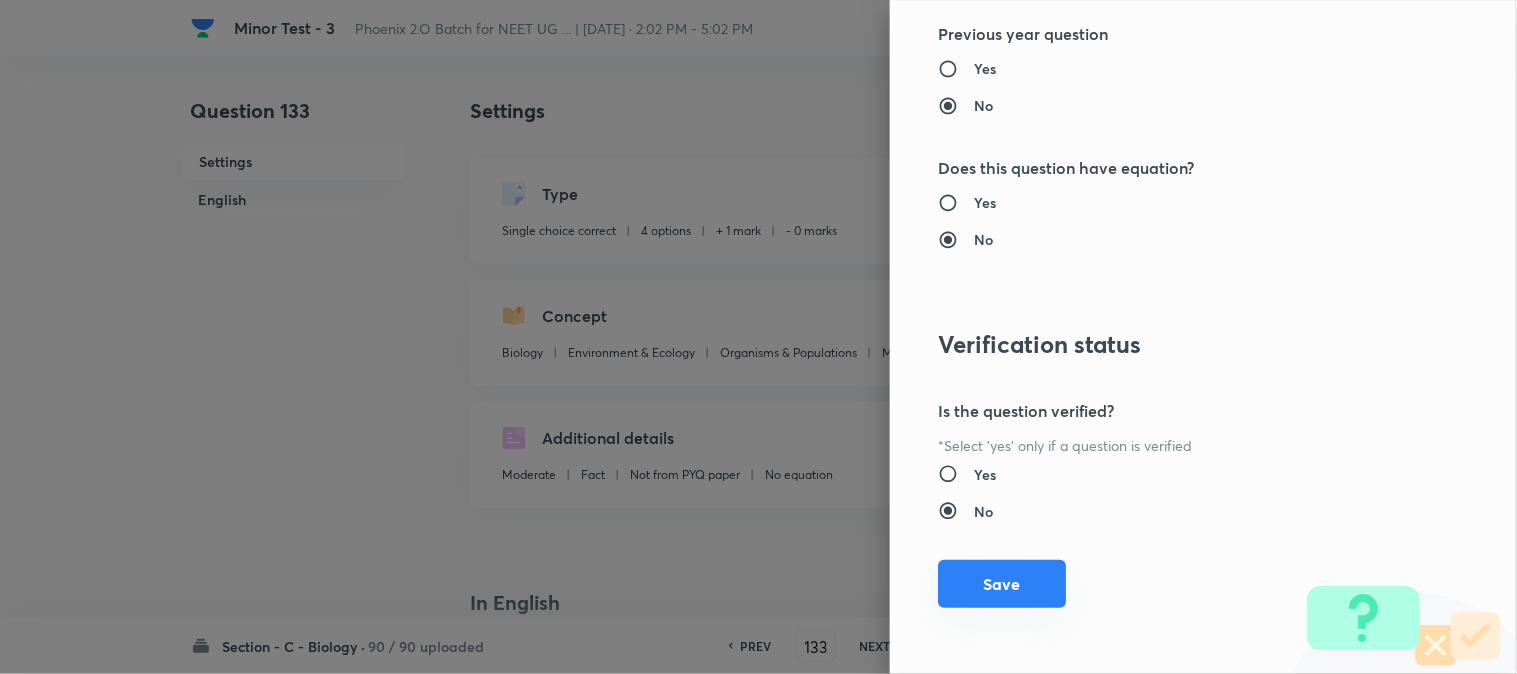 click on "Save" at bounding box center (1002, 584) 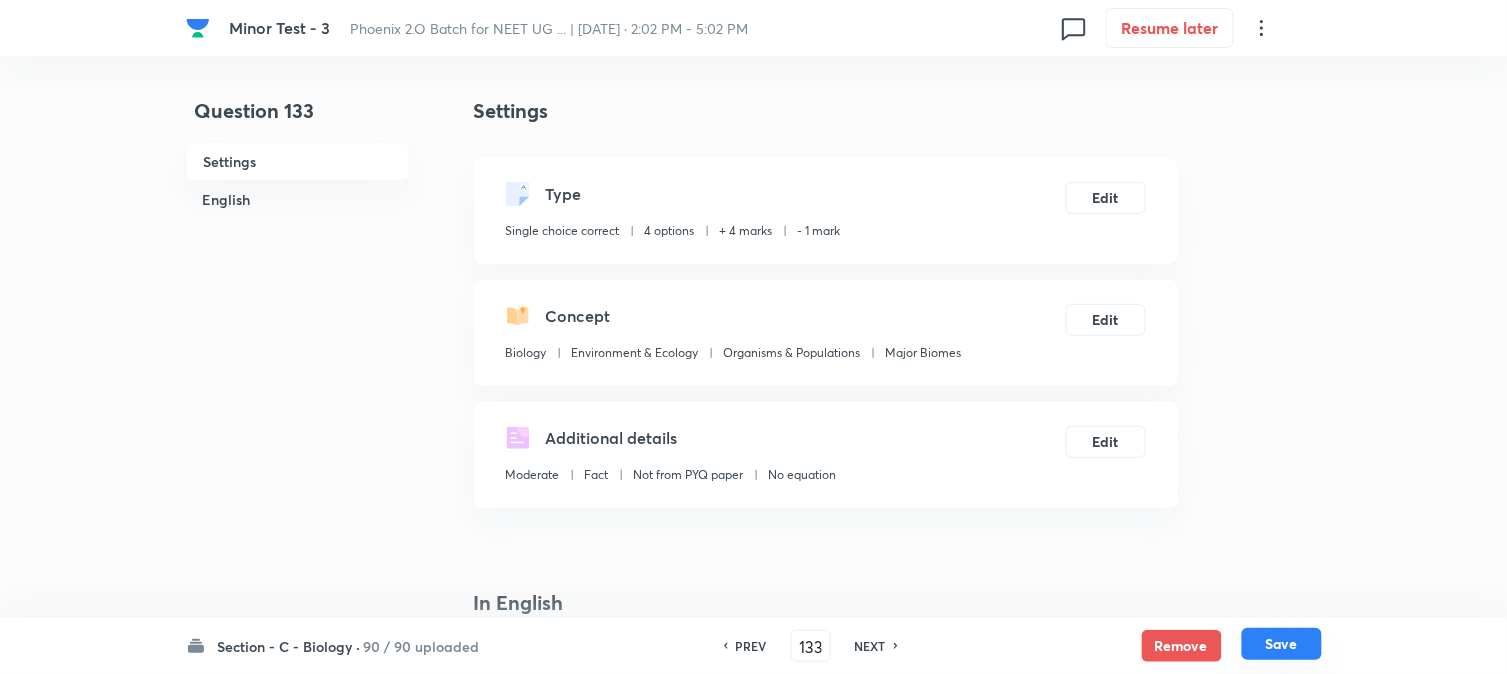 drag, startPoint x: 1297, startPoint y: 643, endPoint x: 1278, endPoint y: 638, distance: 19.646883 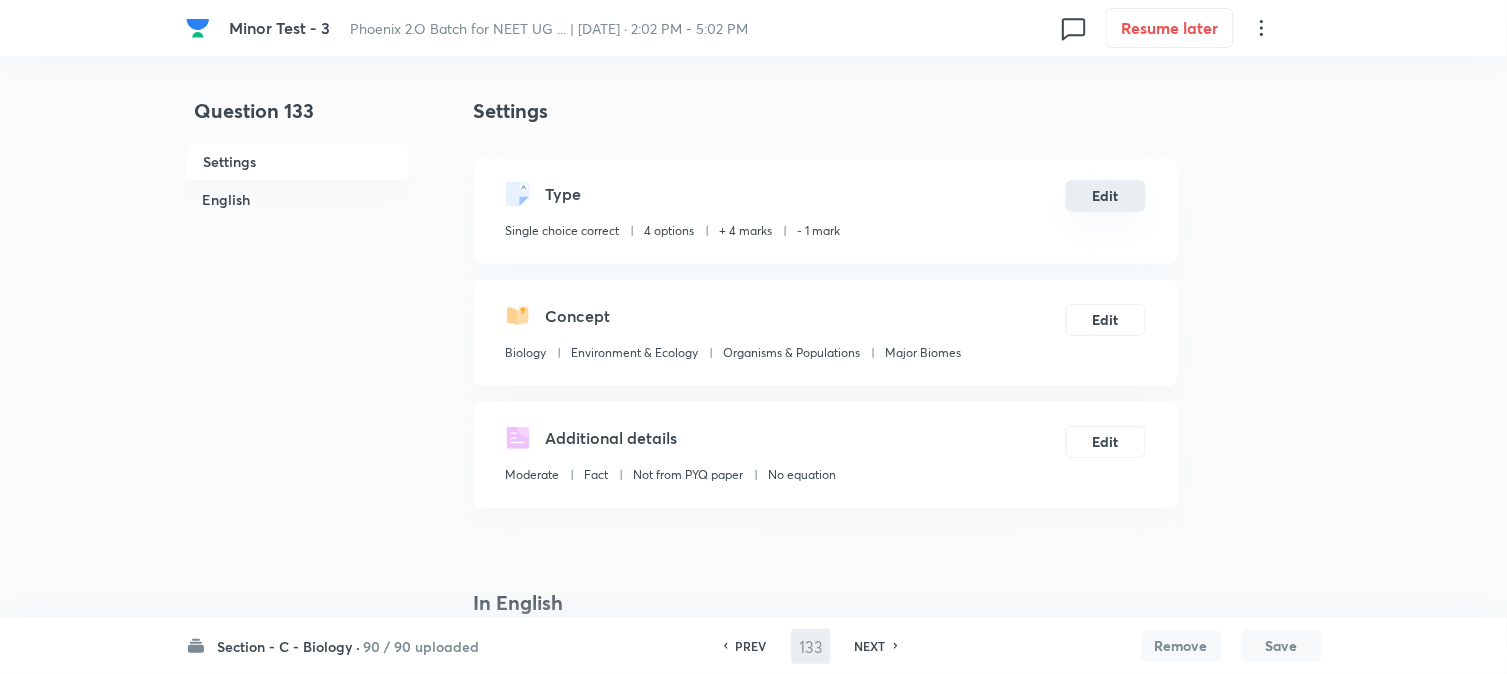 click on "Edit" at bounding box center [1106, 196] 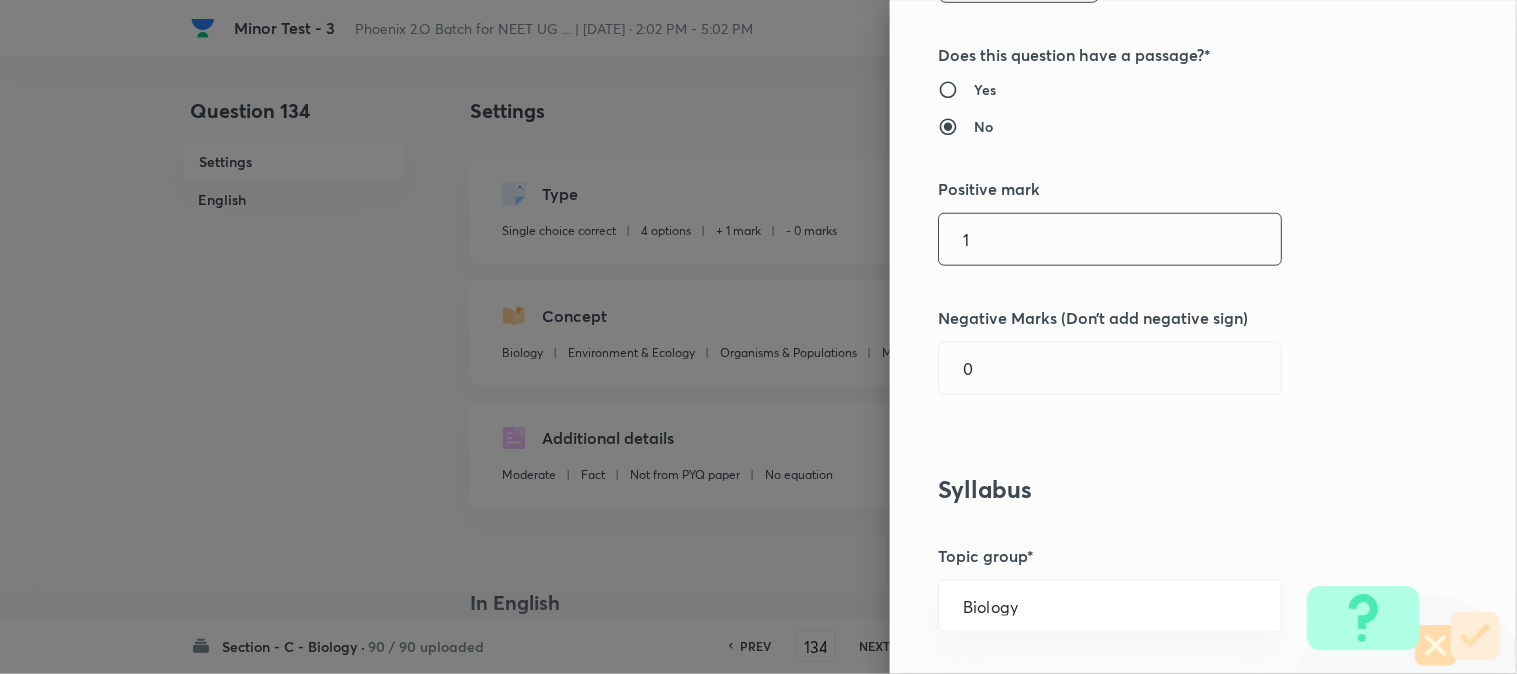 scroll, scrollTop: 444, scrollLeft: 0, axis: vertical 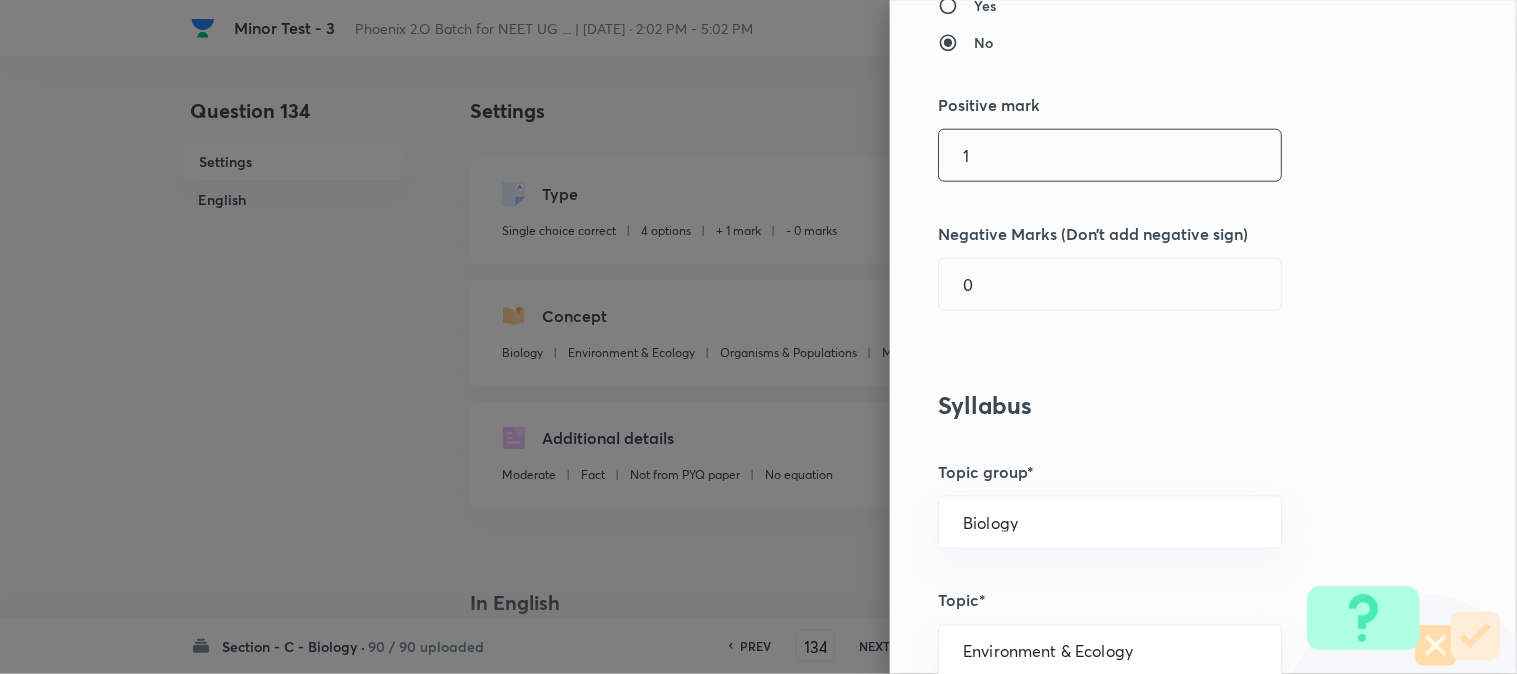 click on "1" at bounding box center [1110, 155] 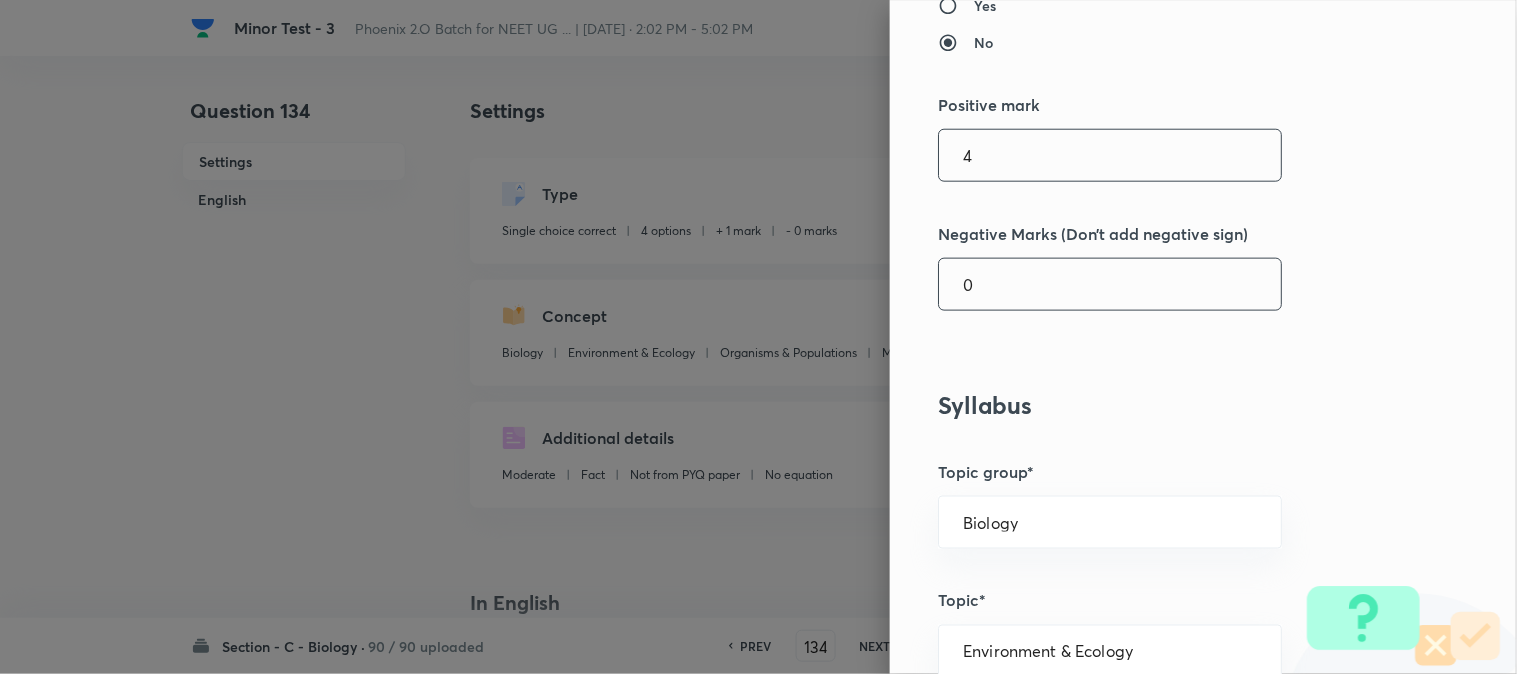 click on "0" at bounding box center (1110, 284) 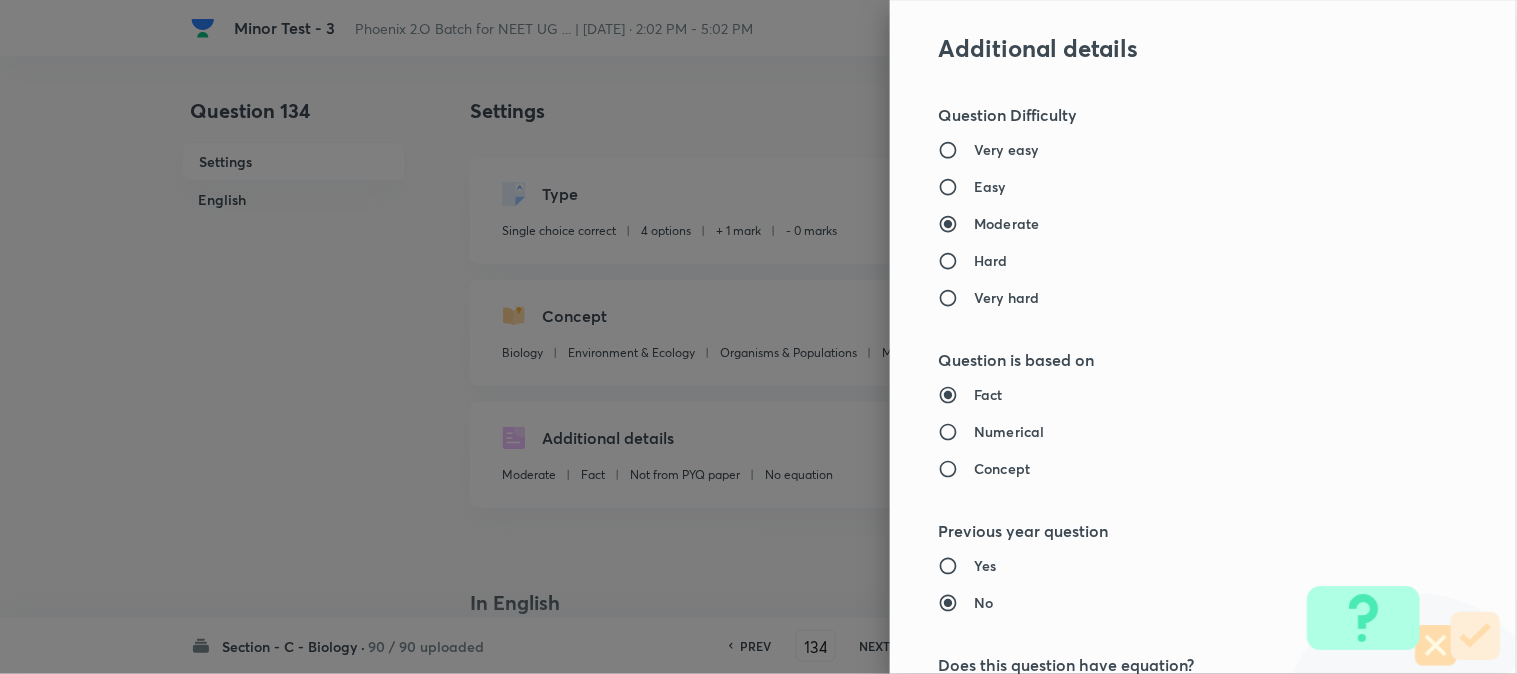 scroll, scrollTop: 2052, scrollLeft: 0, axis: vertical 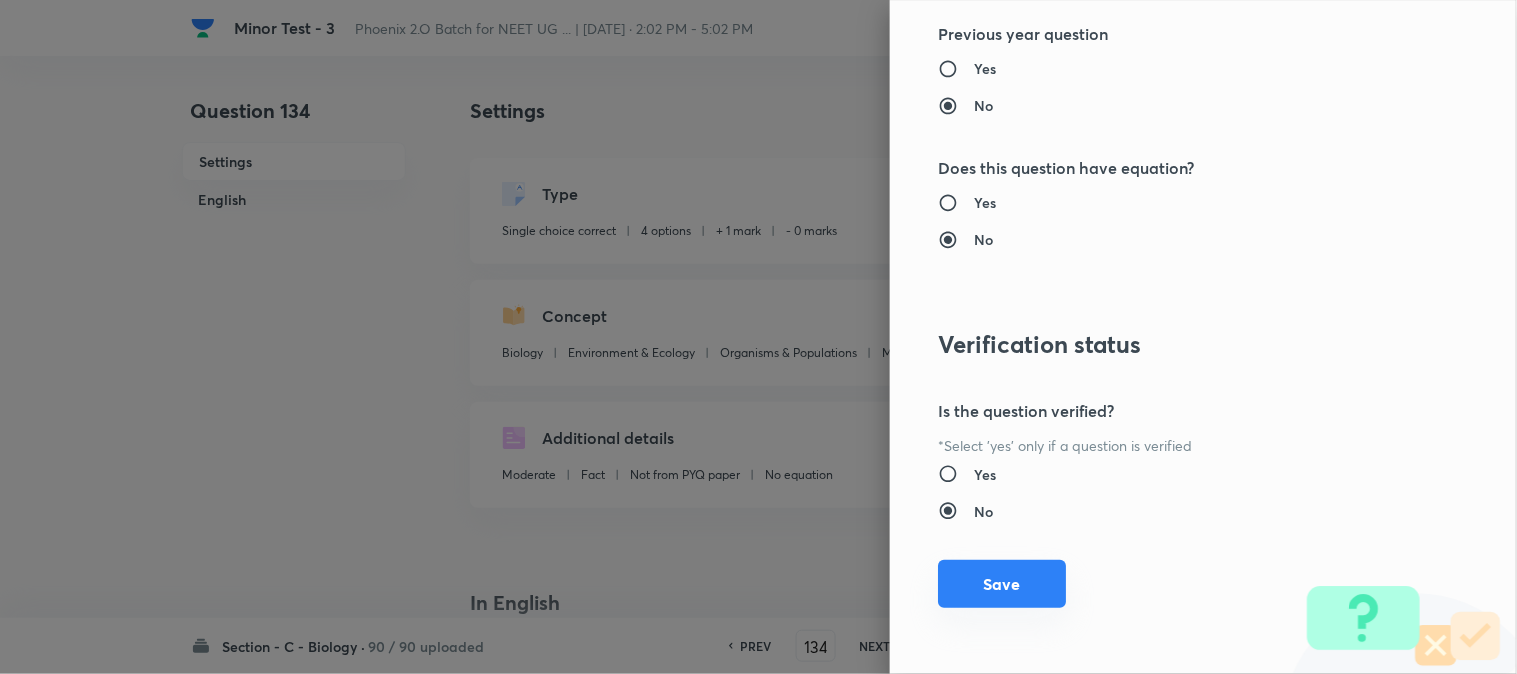 click on "Save" at bounding box center [1002, 584] 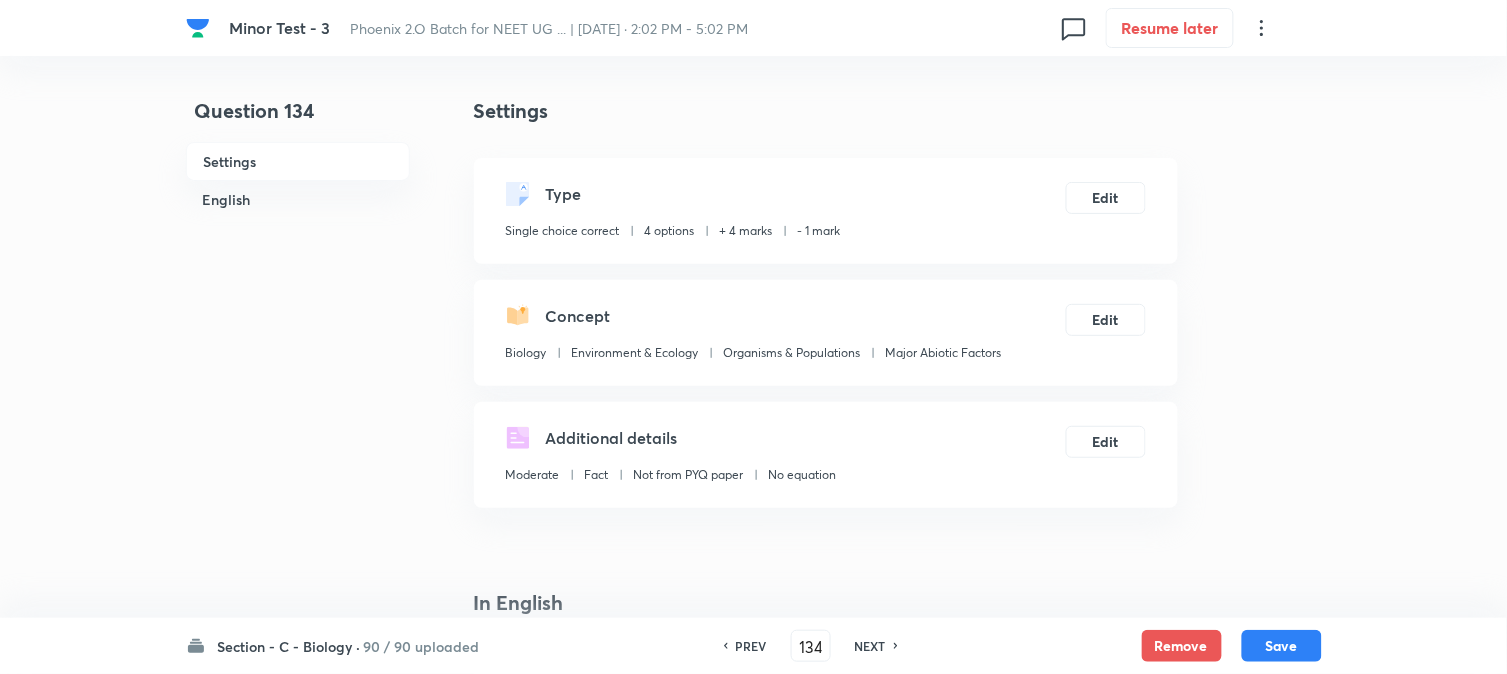 drag, startPoint x: 1292, startPoint y: 637, endPoint x: 1190, endPoint y: 404, distance: 254.34819 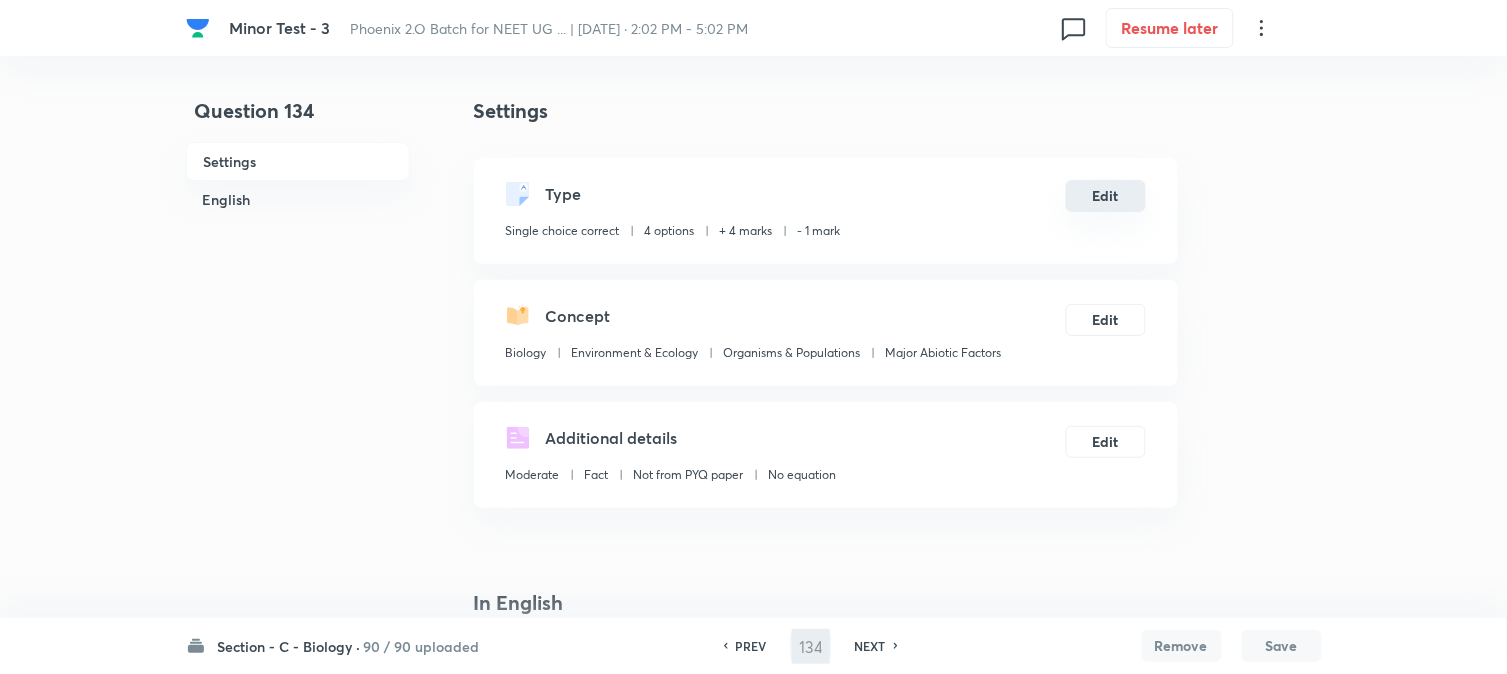 click on "Edit" at bounding box center (1106, 196) 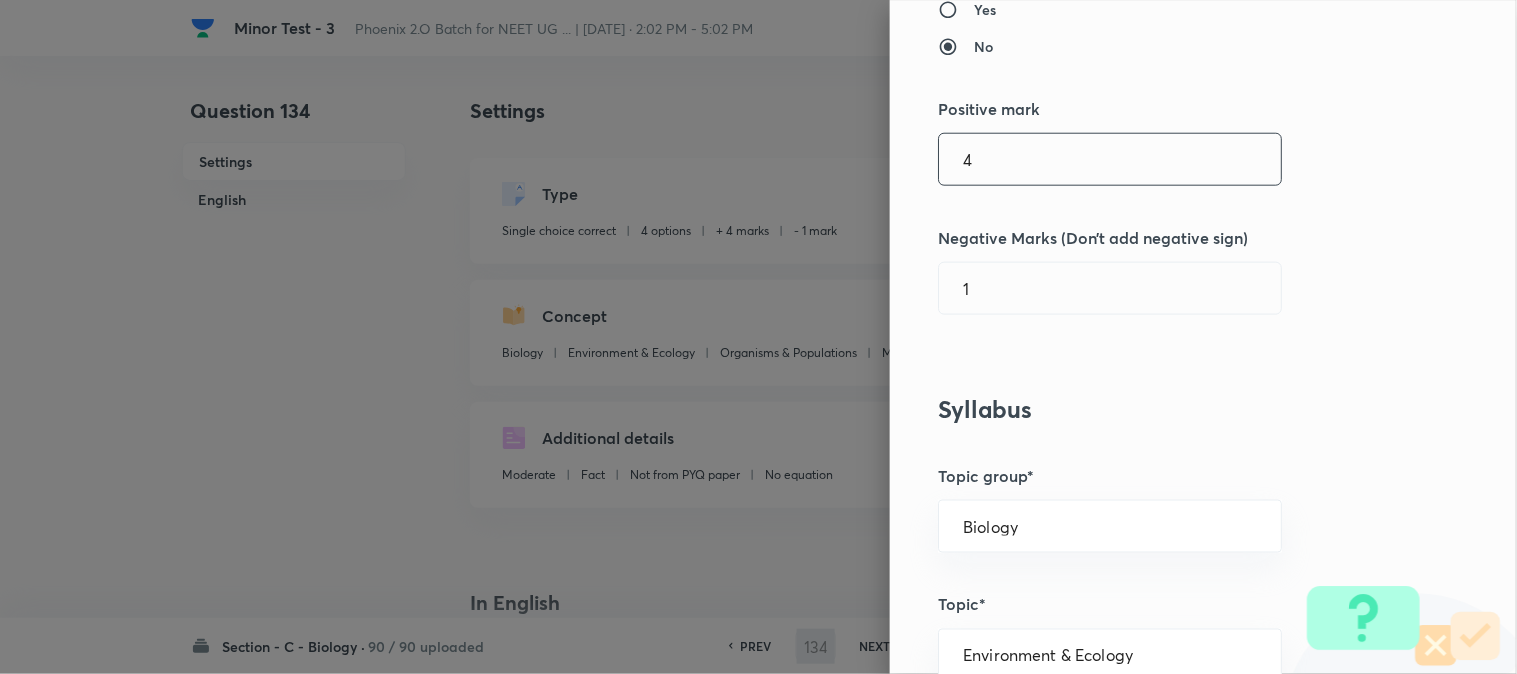 scroll, scrollTop: 444, scrollLeft: 0, axis: vertical 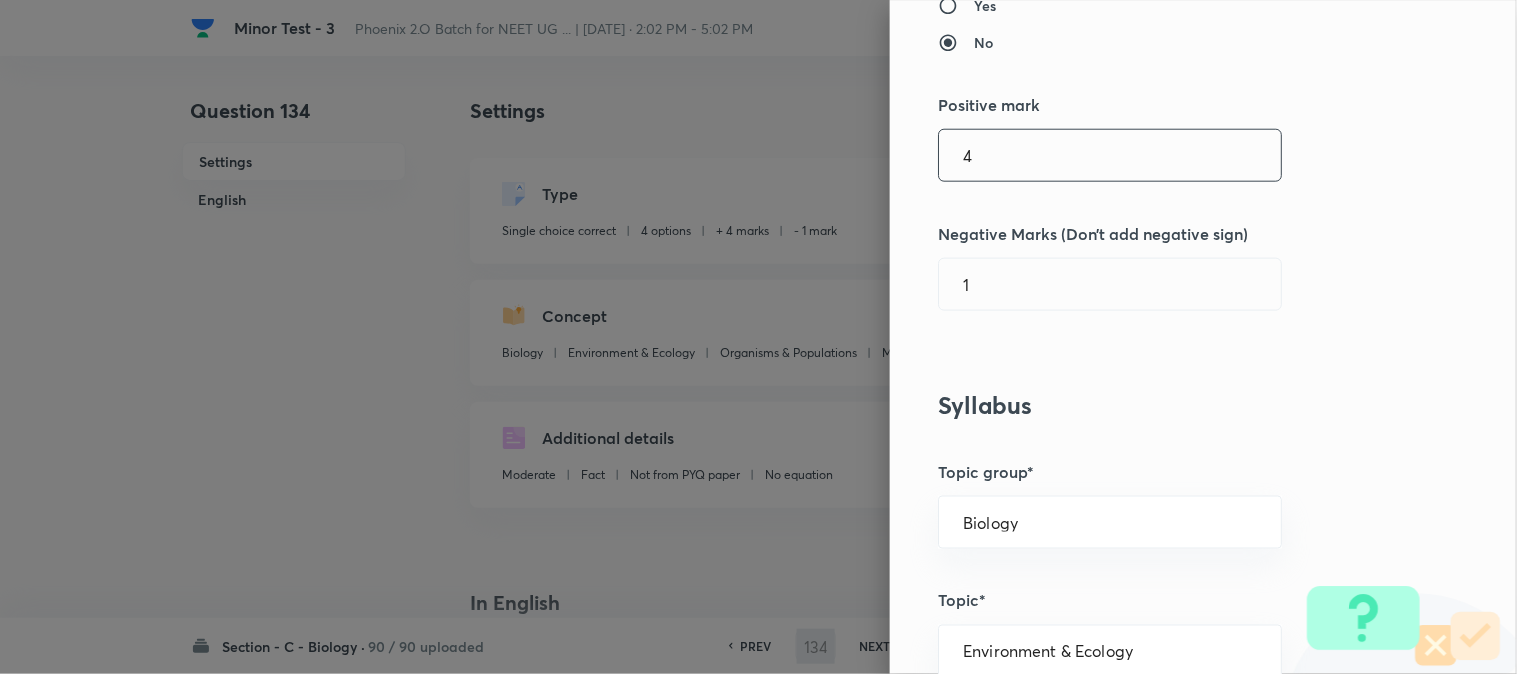 click on "4" at bounding box center (1110, 155) 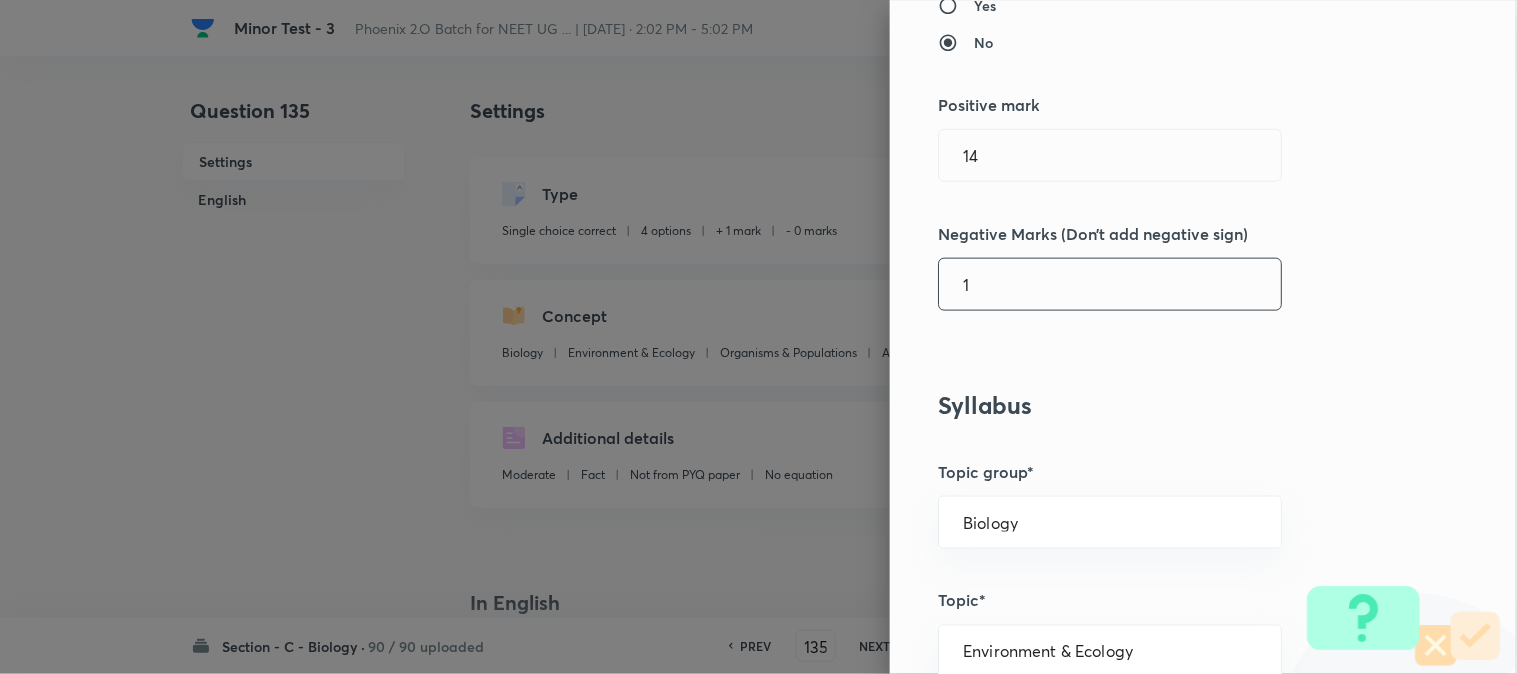 click on "1" at bounding box center (1110, 284) 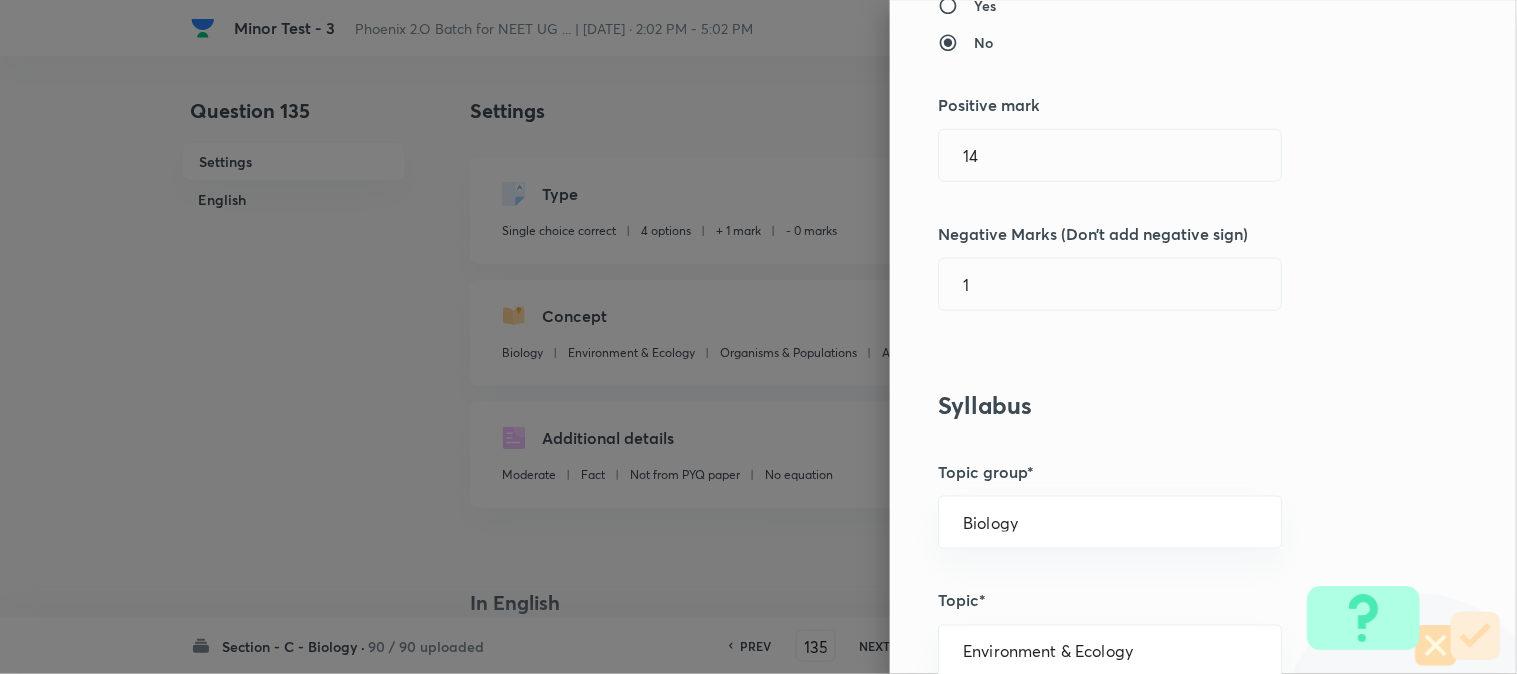 click on "Question settings Question type* Single choice correct Number of options* 2 3 4 5 Does this question have a passage?* Yes No Positive mark 14 ​ Negative Marks (Don’t add negative sign) 1 ​ Syllabus Topic group* Biology ​ Topic* Environment & Ecology ​ Concept* Organisms & Populations ​ Sub-concept* Adaptations ​ Concept-field ​ Additional details Question Difficulty Very easy Easy Moderate Hard Very hard Question is based on Fact Numerical Concept Previous year question Yes No Does this question have equation? Yes No Verification status Is the question verified? *Select 'yes' only if a question is verified Yes No Save" at bounding box center [1203, 337] 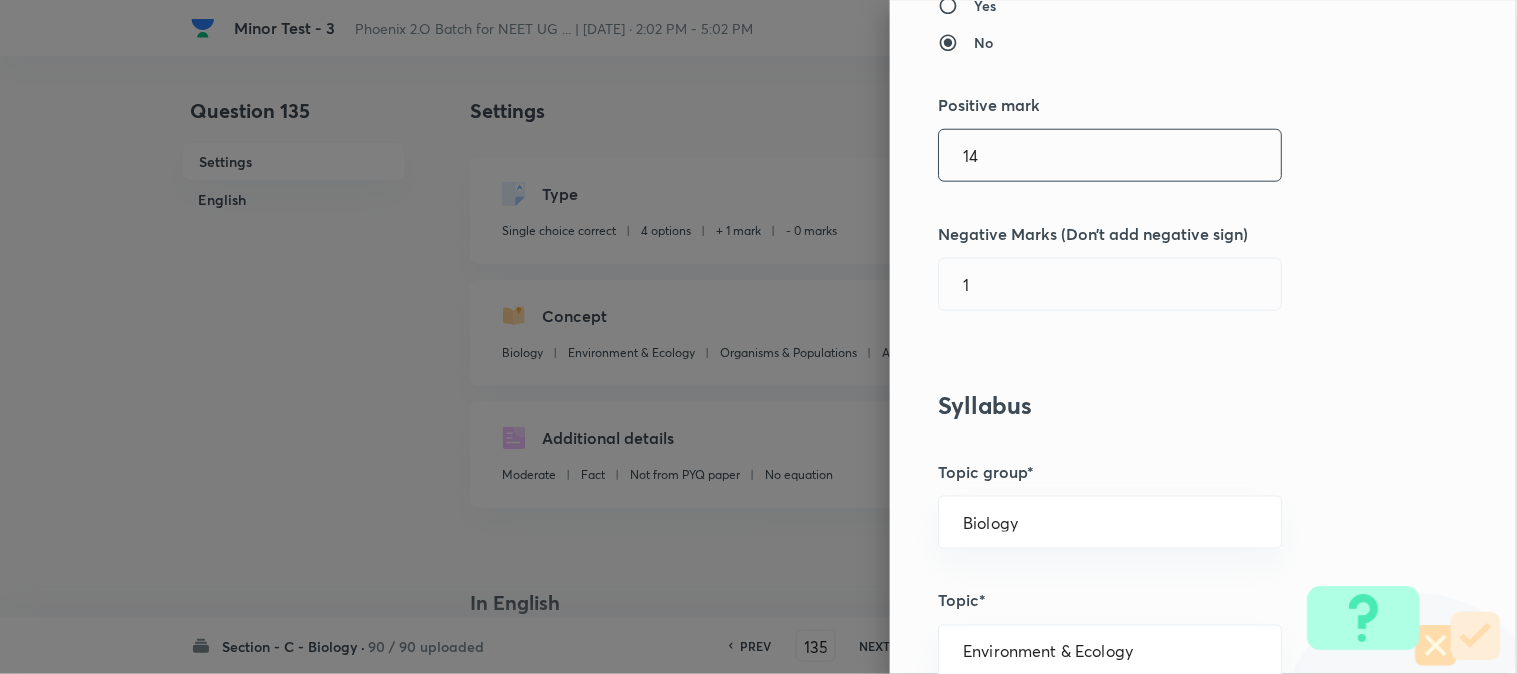 click on "14" at bounding box center [1110, 155] 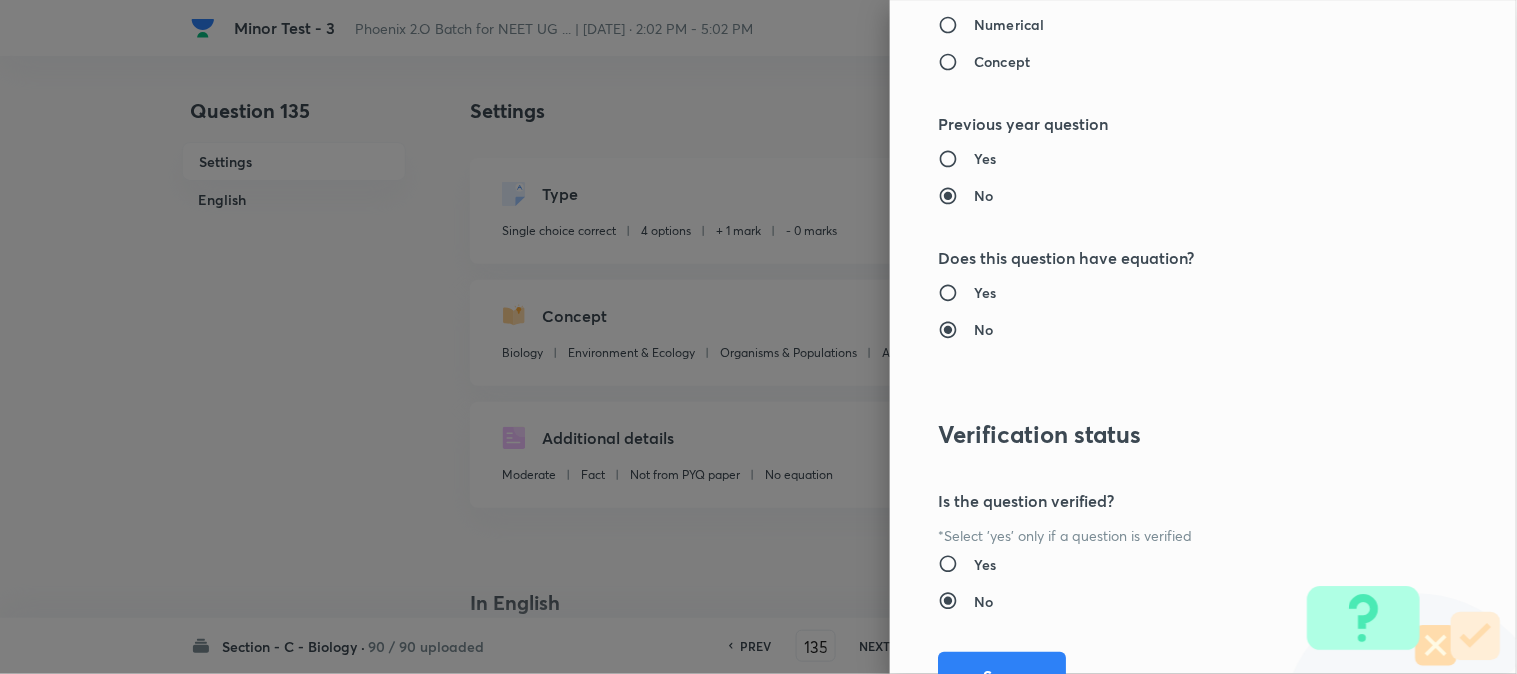 scroll, scrollTop: 2052, scrollLeft: 0, axis: vertical 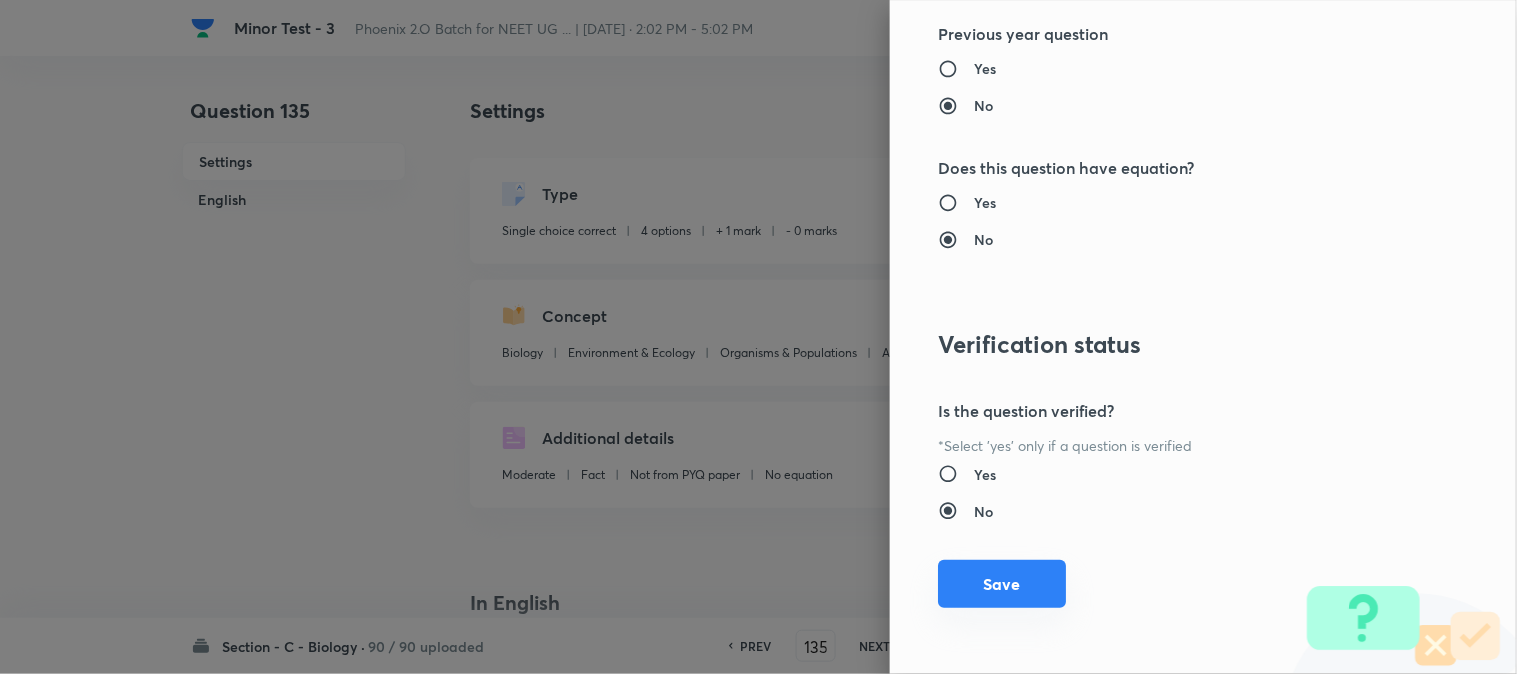 click on "Save" at bounding box center [1002, 584] 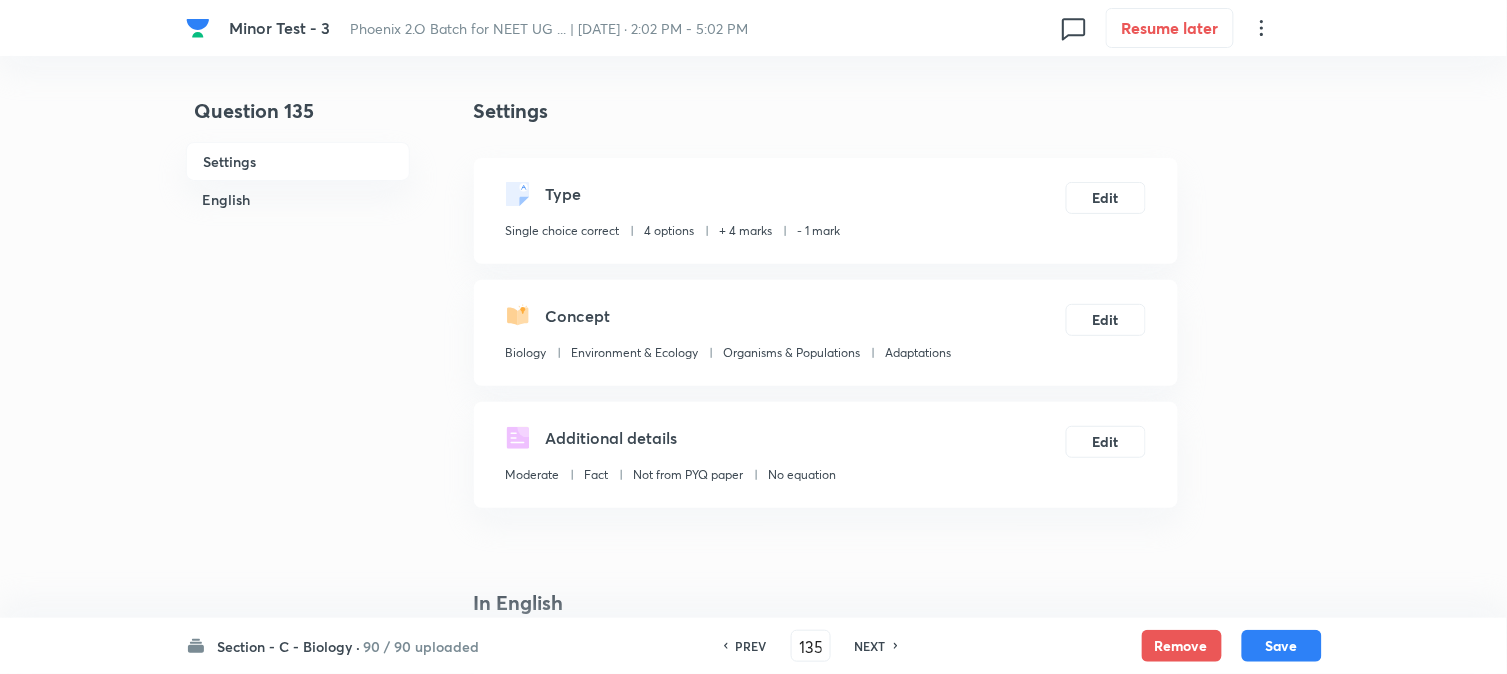 drag, startPoint x: 1250, startPoint y: 644, endPoint x: 1126, endPoint y: 264, distance: 399.7199 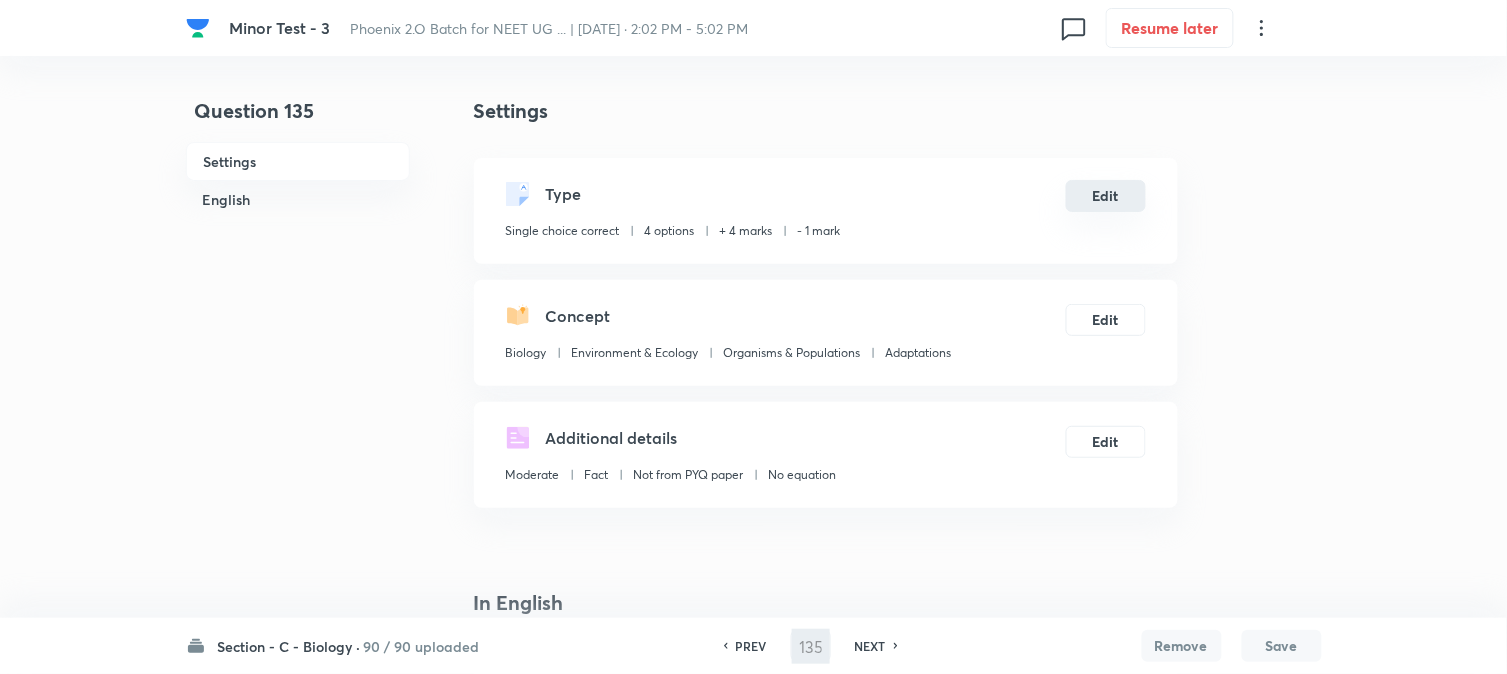 click on "Edit" at bounding box center [1106, 196] 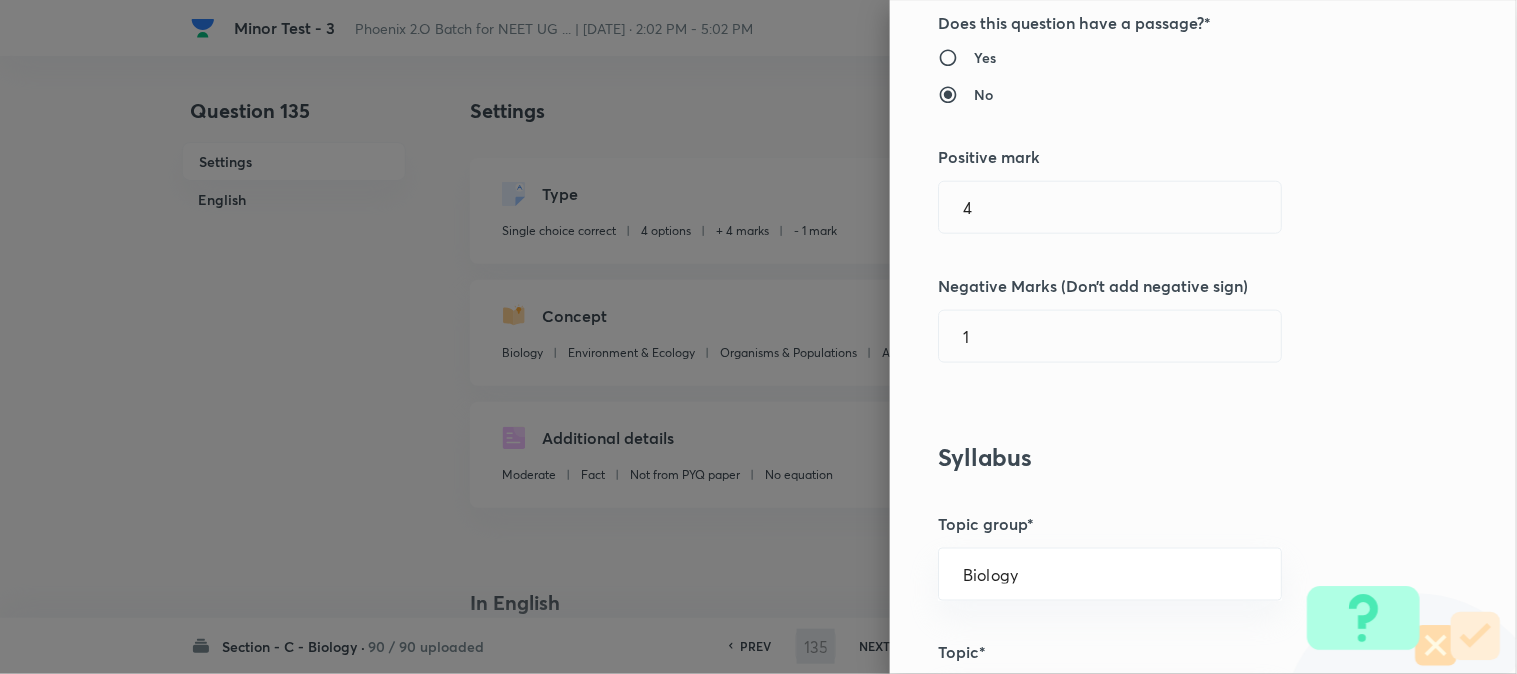 scroll, scrollTop: 444, scrollLeft: 0, axis: vertical 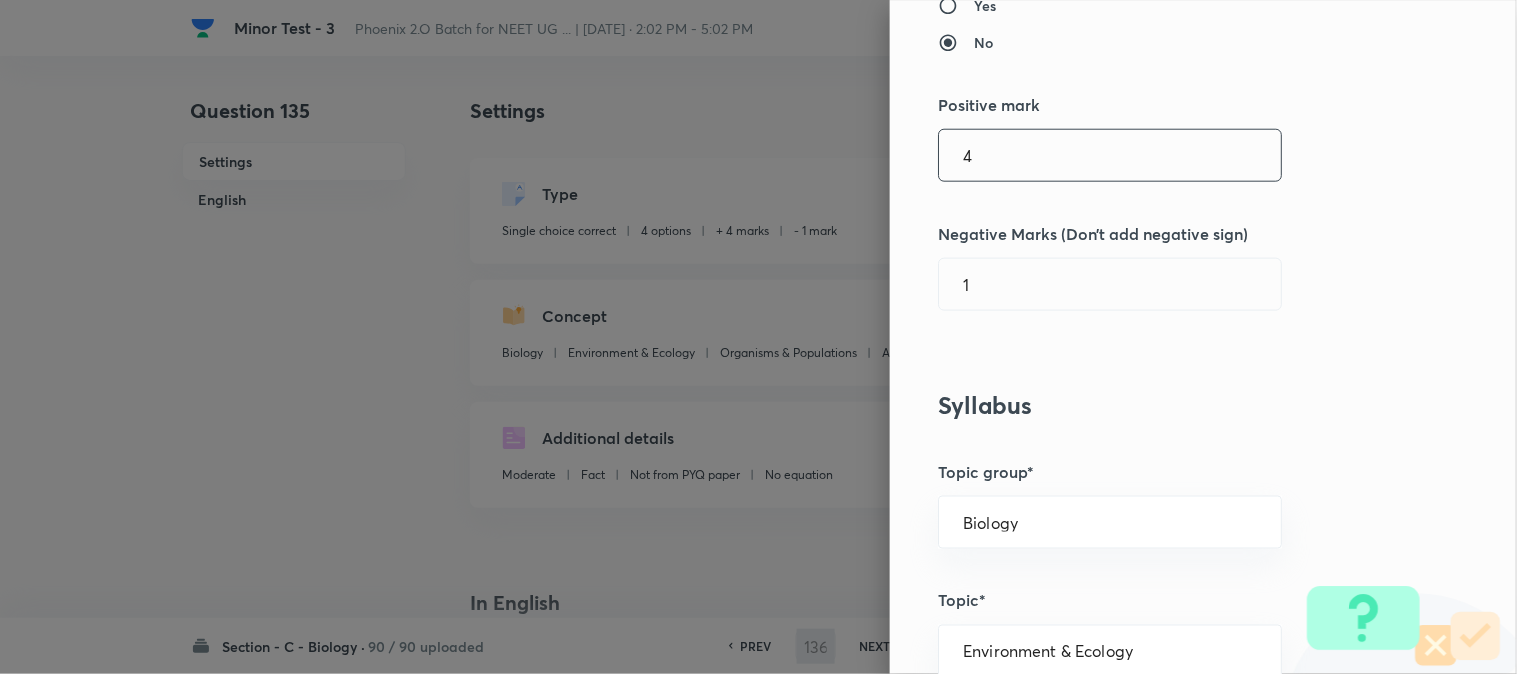 click on "4" at bounding box center (1110, 155) 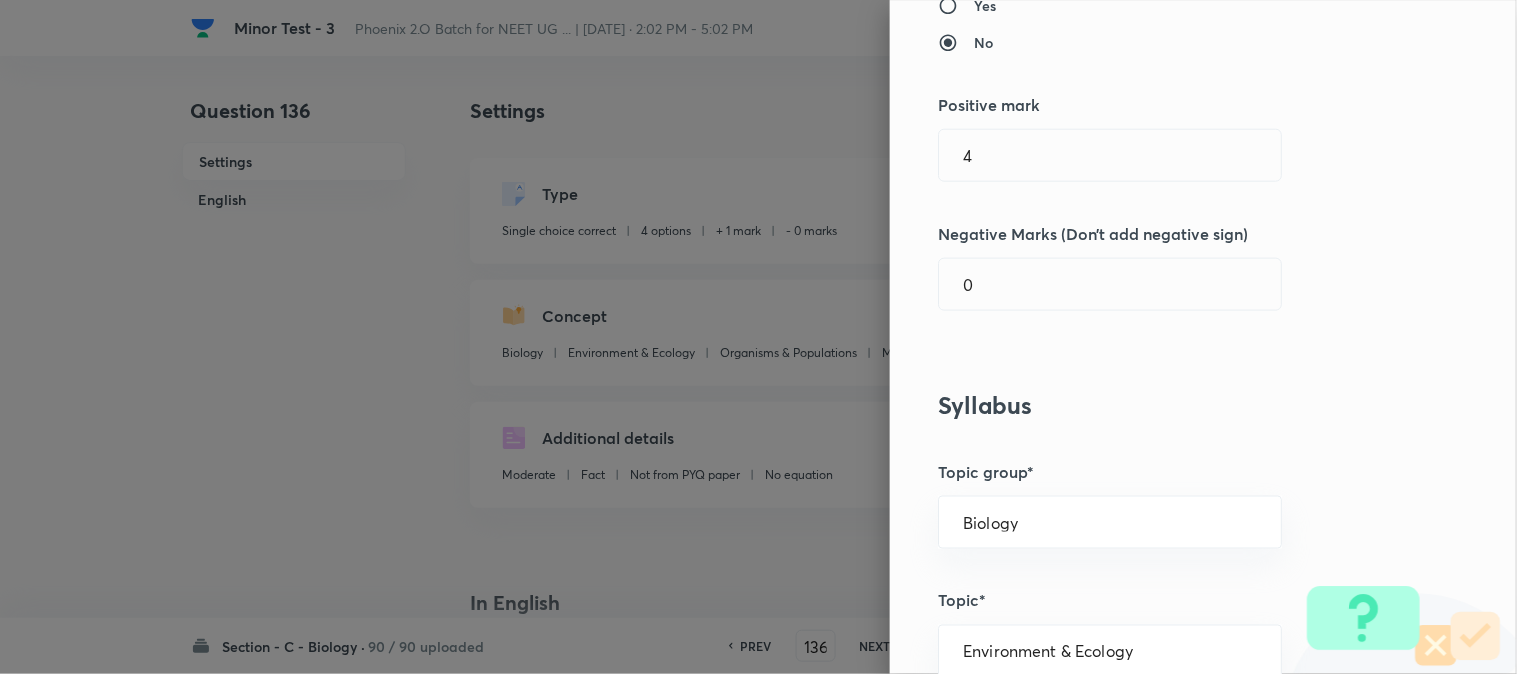 click on "Question settings Question type* Single choice correct Number of options* 2 3 4 5 Does this question have a passage?* Yes No Positive mark 4 ​ Negative Marks (Don’t add negative sign) 0 ​ Syllabus Topic group* Biology ​ Topic* Environment & Ecology ​ Concept* Organisms & Populations ​ Sub-concept* Major Biomes ​ Concept-field ​ Additional details Question Difficulty Very easy Easy Moderate Hard Very hard Question is based on Fact Numerical Concept Previous year question Yes No Does this question have equation? Yes No Verification status Is the question verified? *Select 'yes' only if a question is verified Yes No Save" at bounding box center (1203, 337) 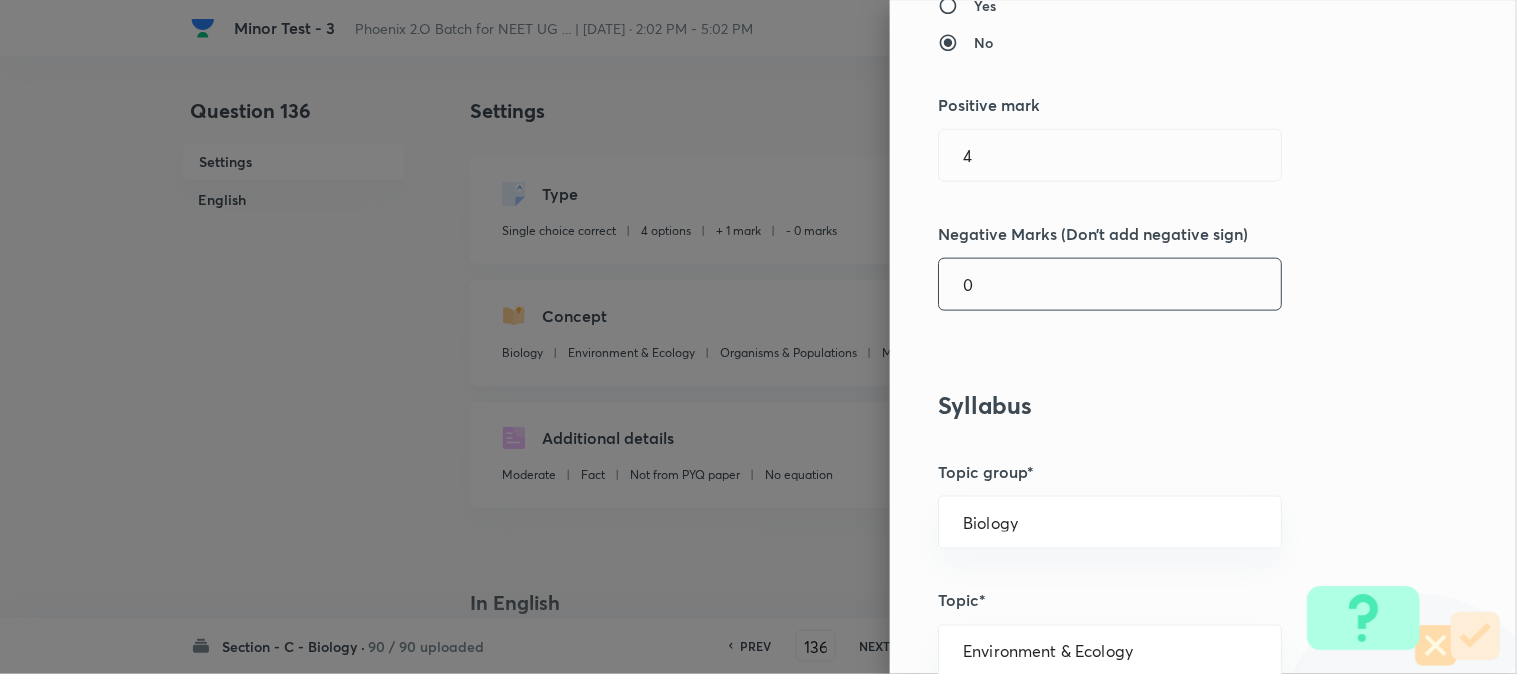 click on "0" at bounding box center (1110, 284) 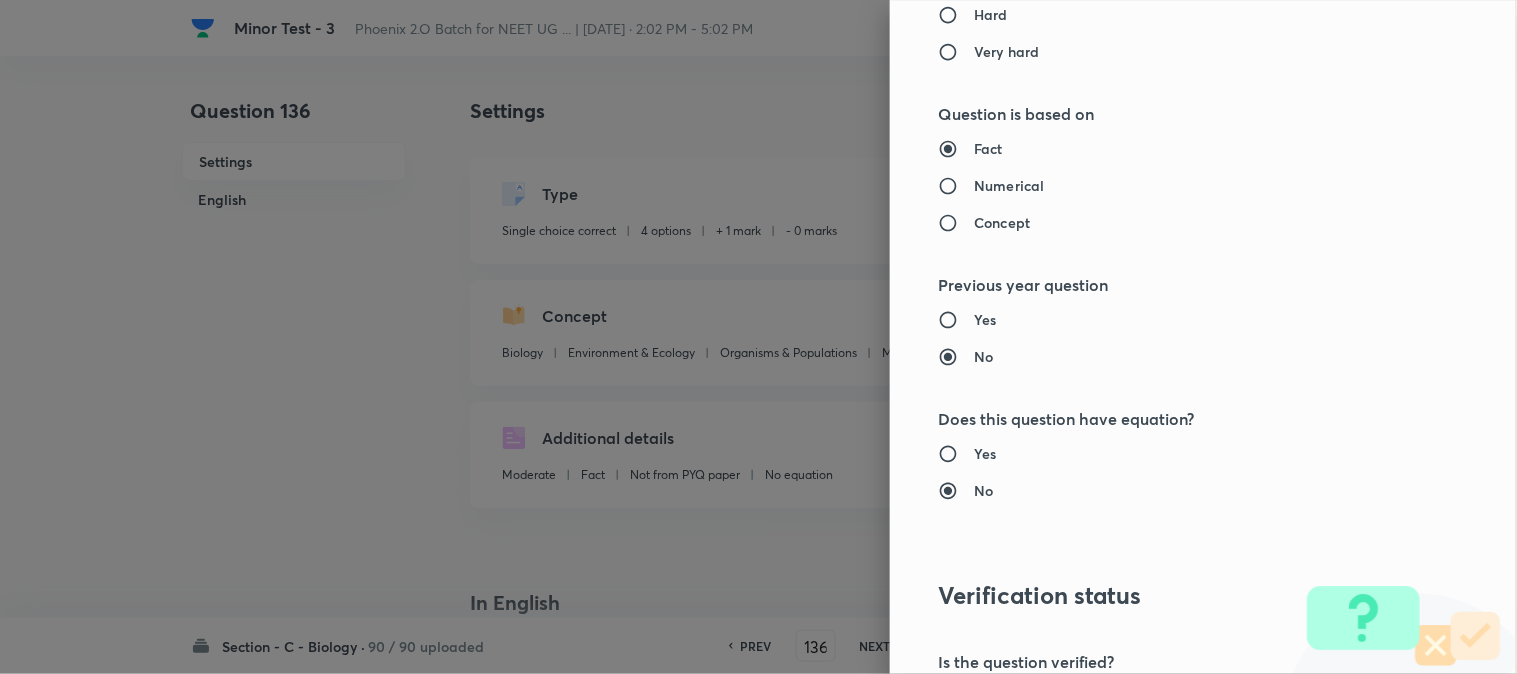 scroll, scrollTop: 2052, scrollLeft: 0, axis: vertical 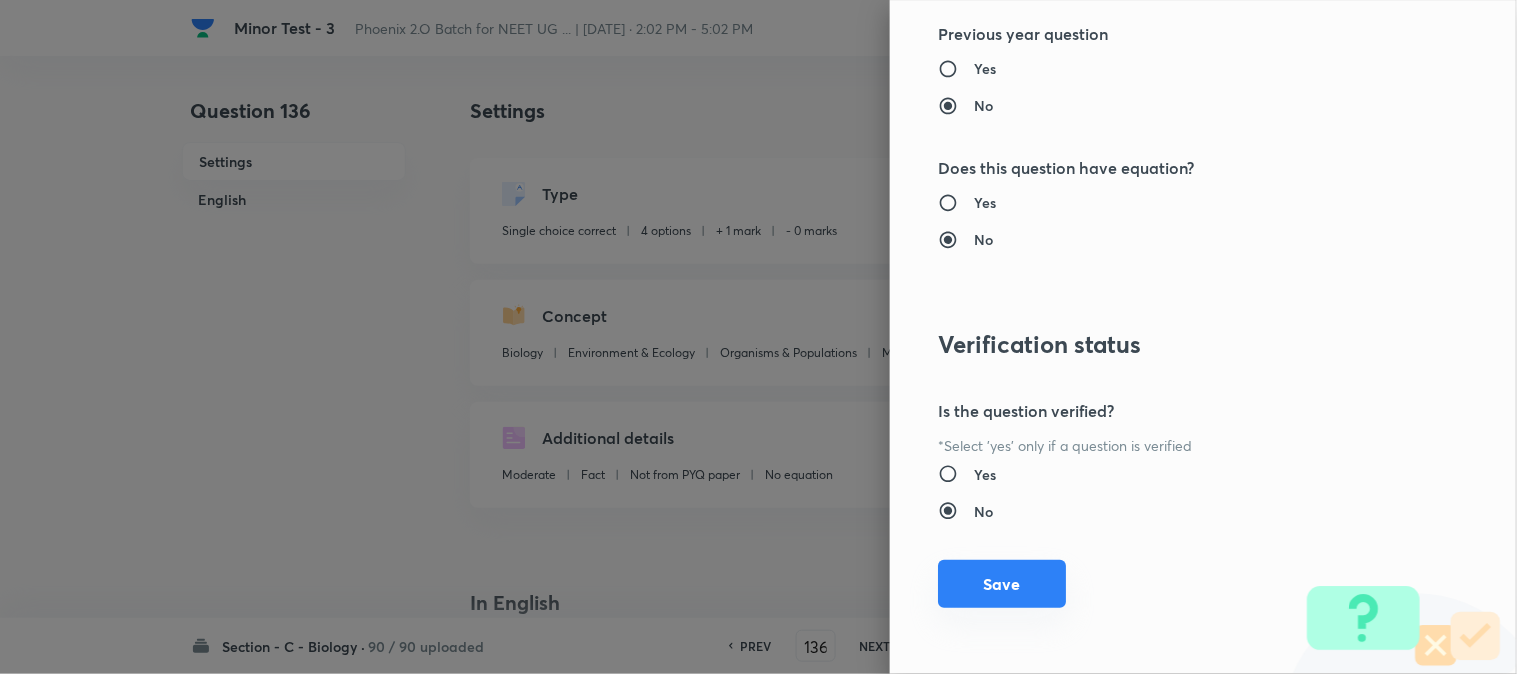 click on "Save" at bounding box center [1002, 584] 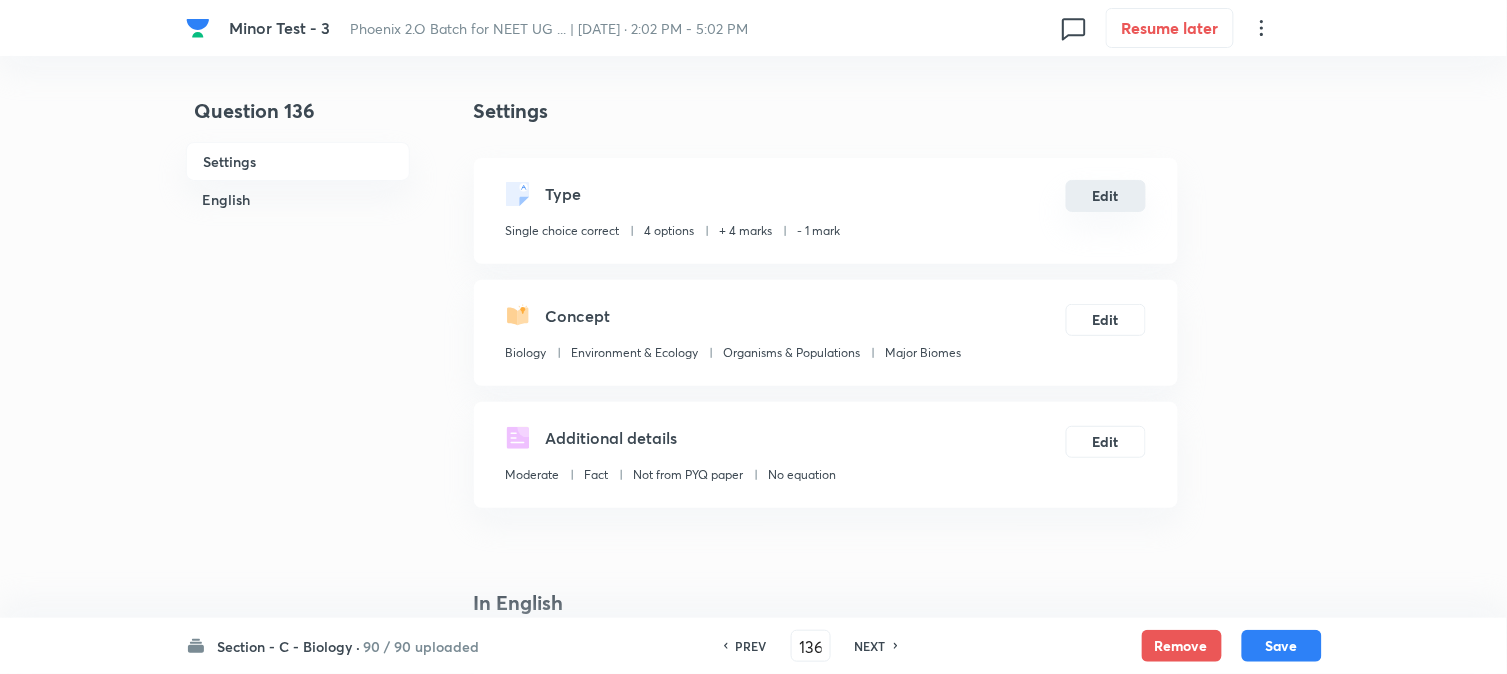 drag, startPoint x: 1267, startPoint y: 641, endPoint x: 1107, endPoint y: 191, distance: 477.59814 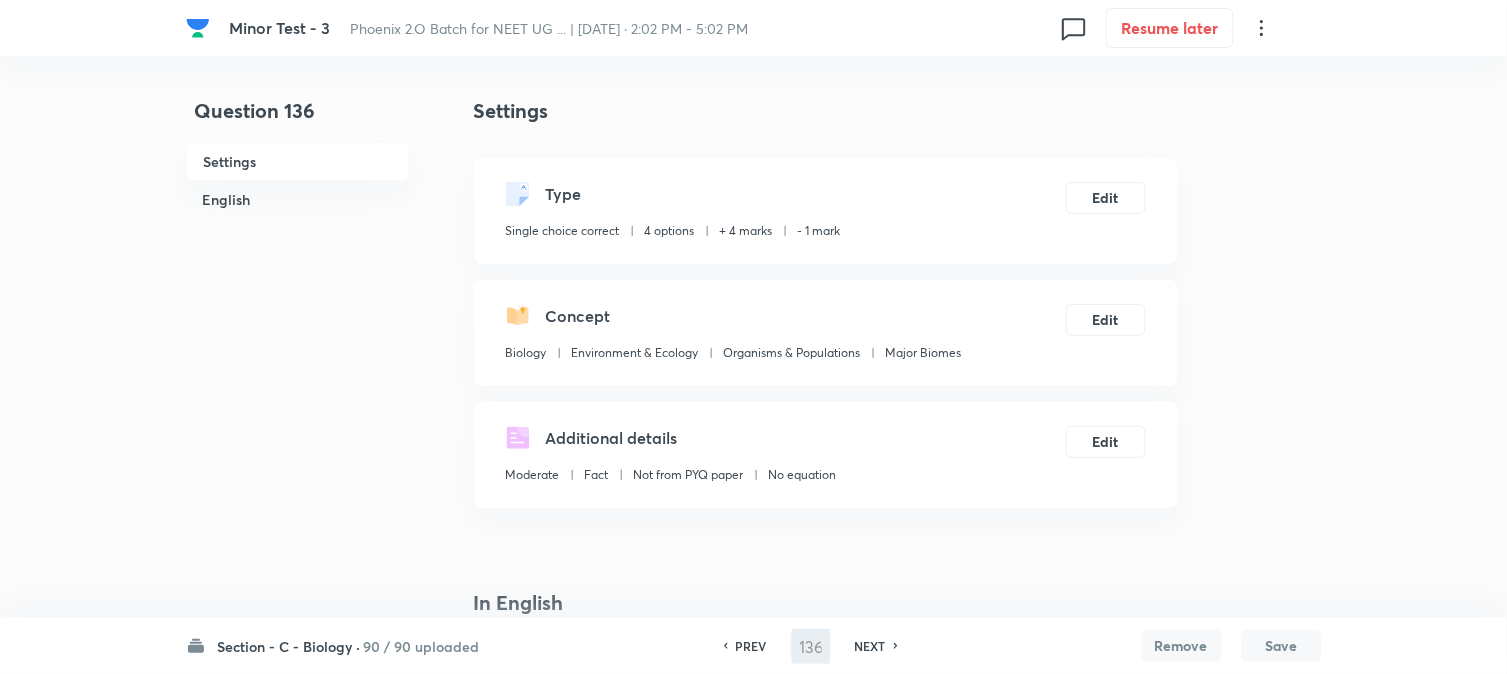 click on "Type Single choice correct 4 options + 4 marks - 1 mark Edit" at bounding box center [826, 211] 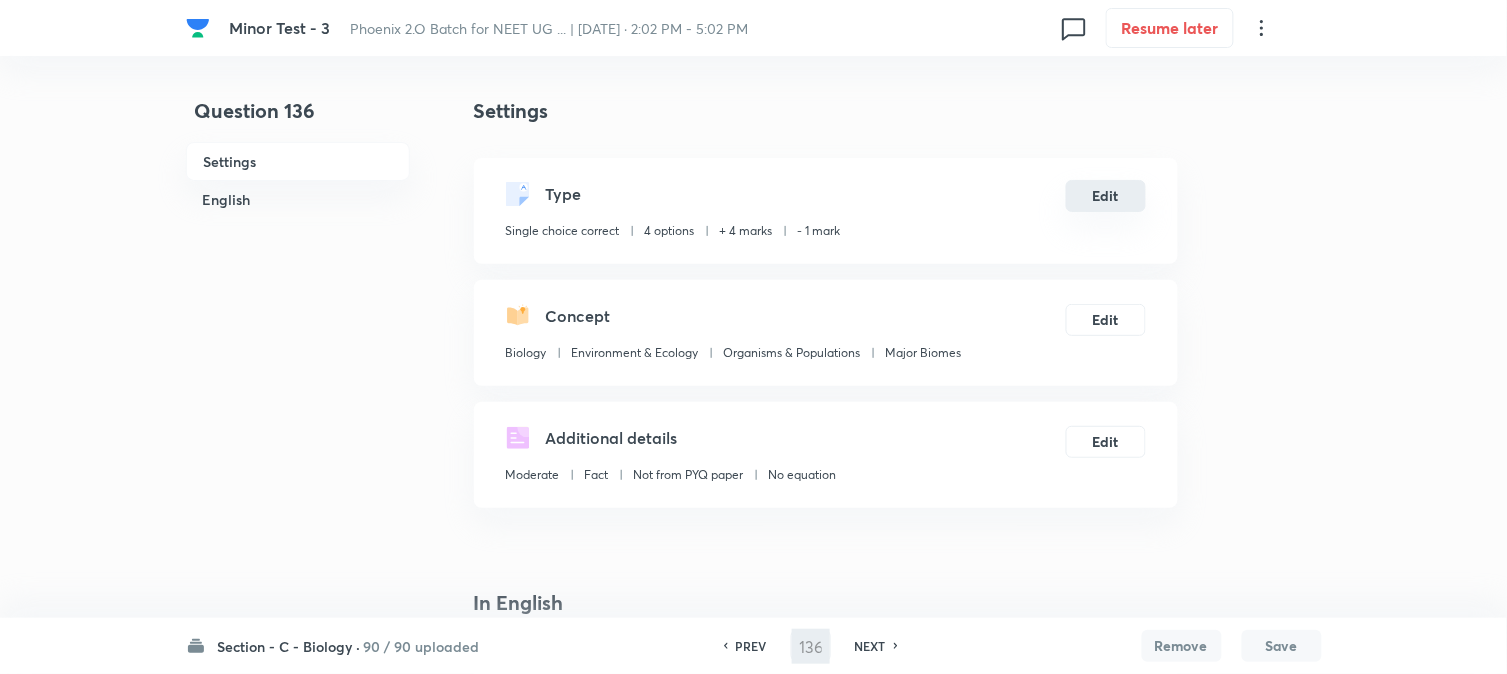 click on "Edit" at bounding box center (1106, 196) 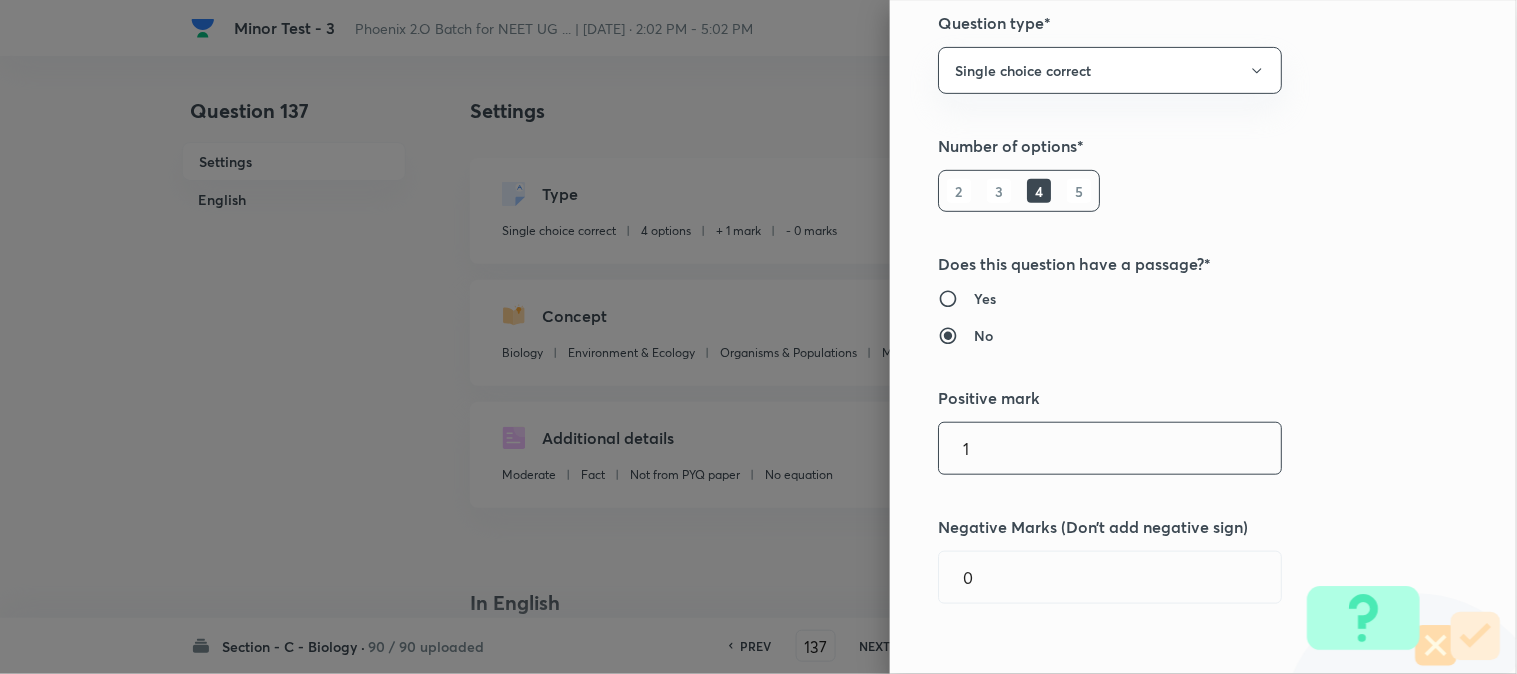 scroll, scrollTop: 444, scrollLeft: 0, axis: vertical 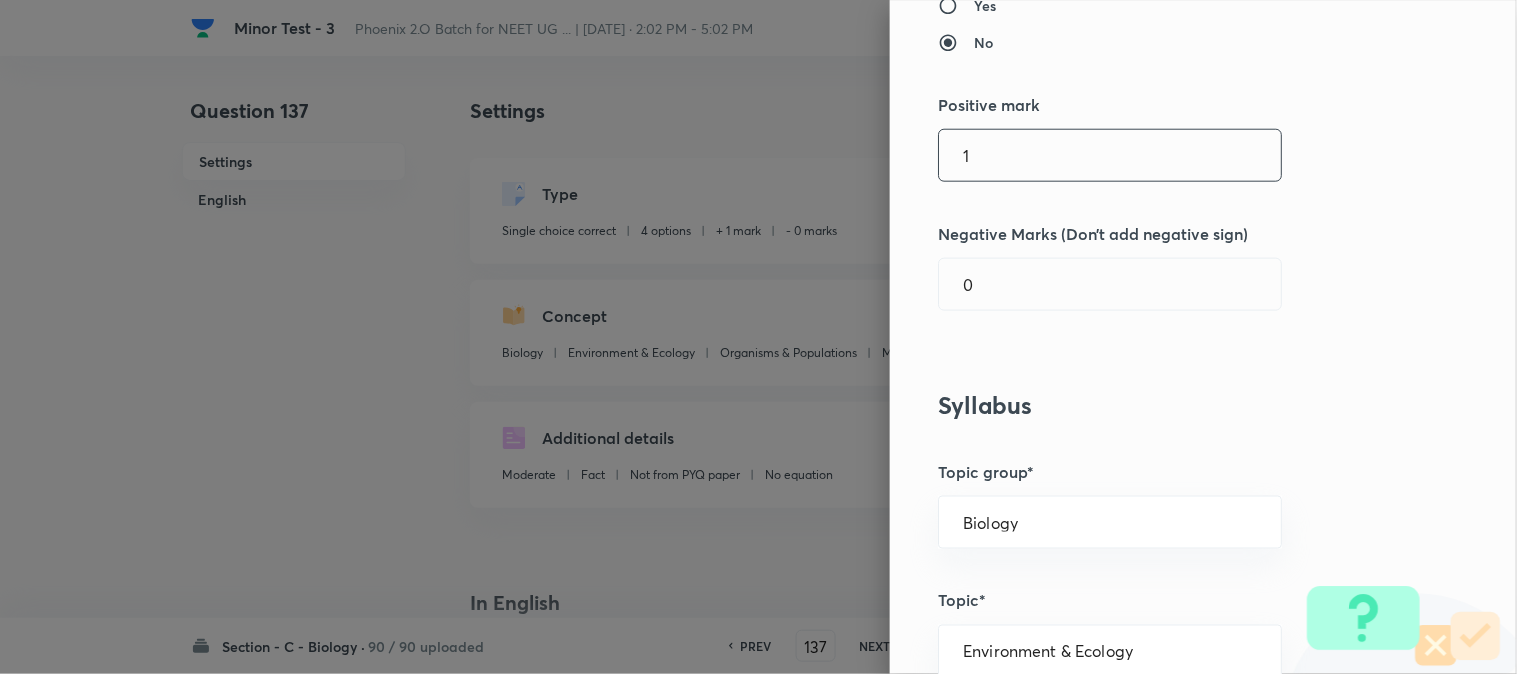 click on "1" at bounding box center [1110, 155] 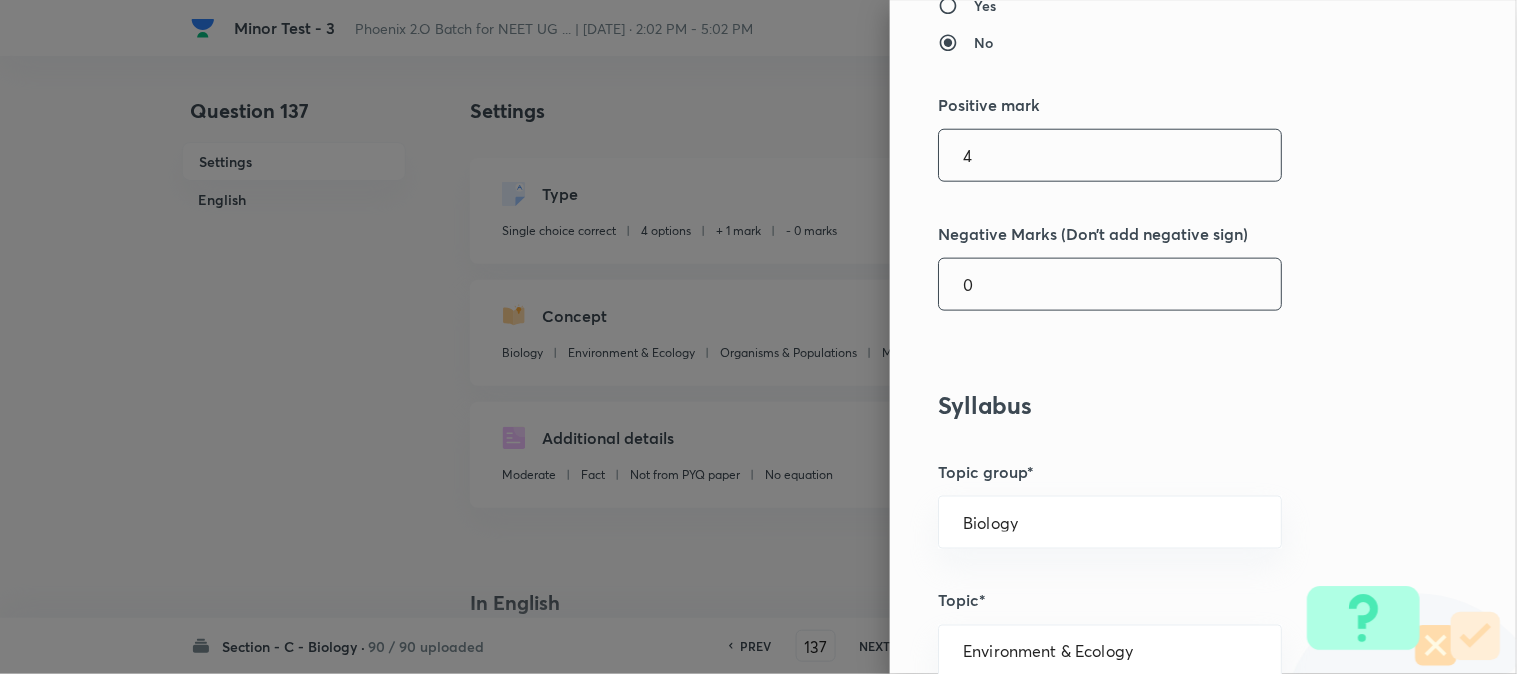 click on "0" at bounding box center [1110, 284] 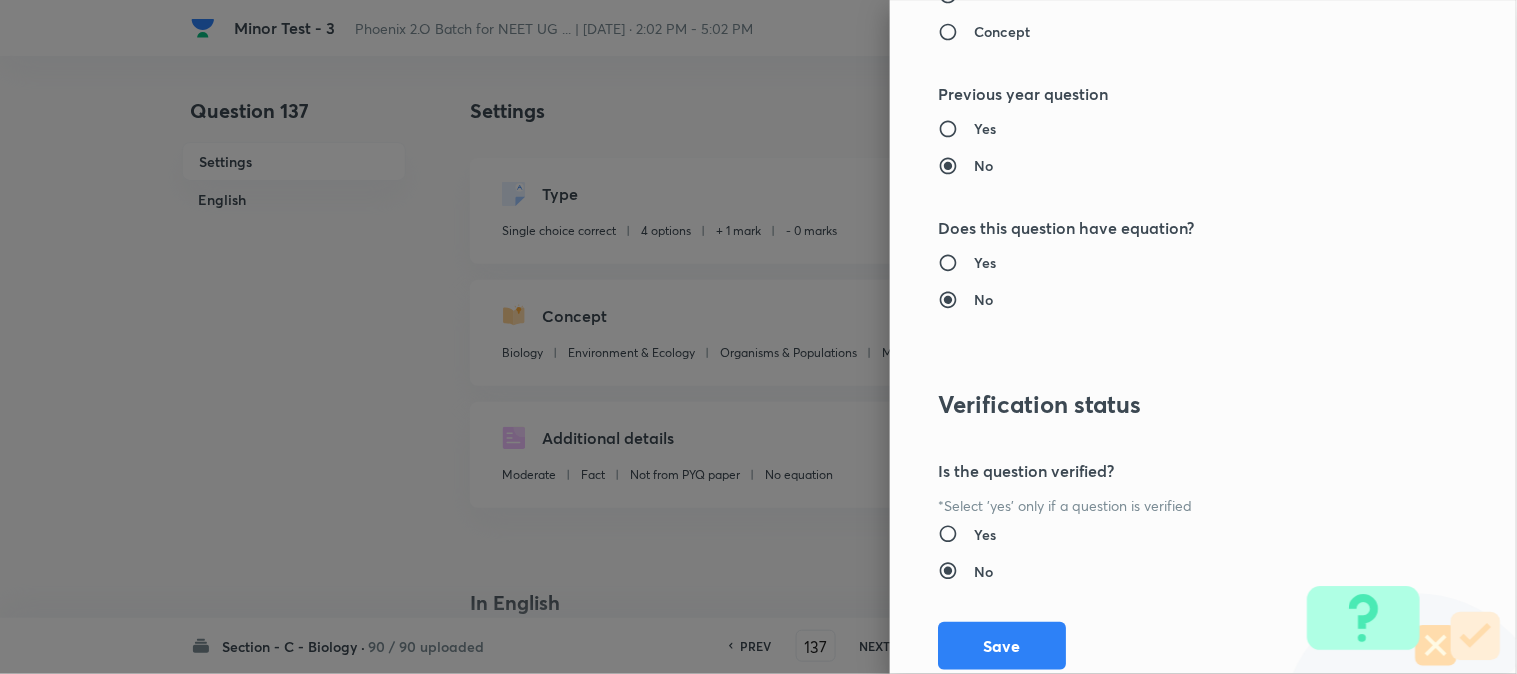 scroll, scrollTop: 2052, scrollLeft: 0, axis: vertical 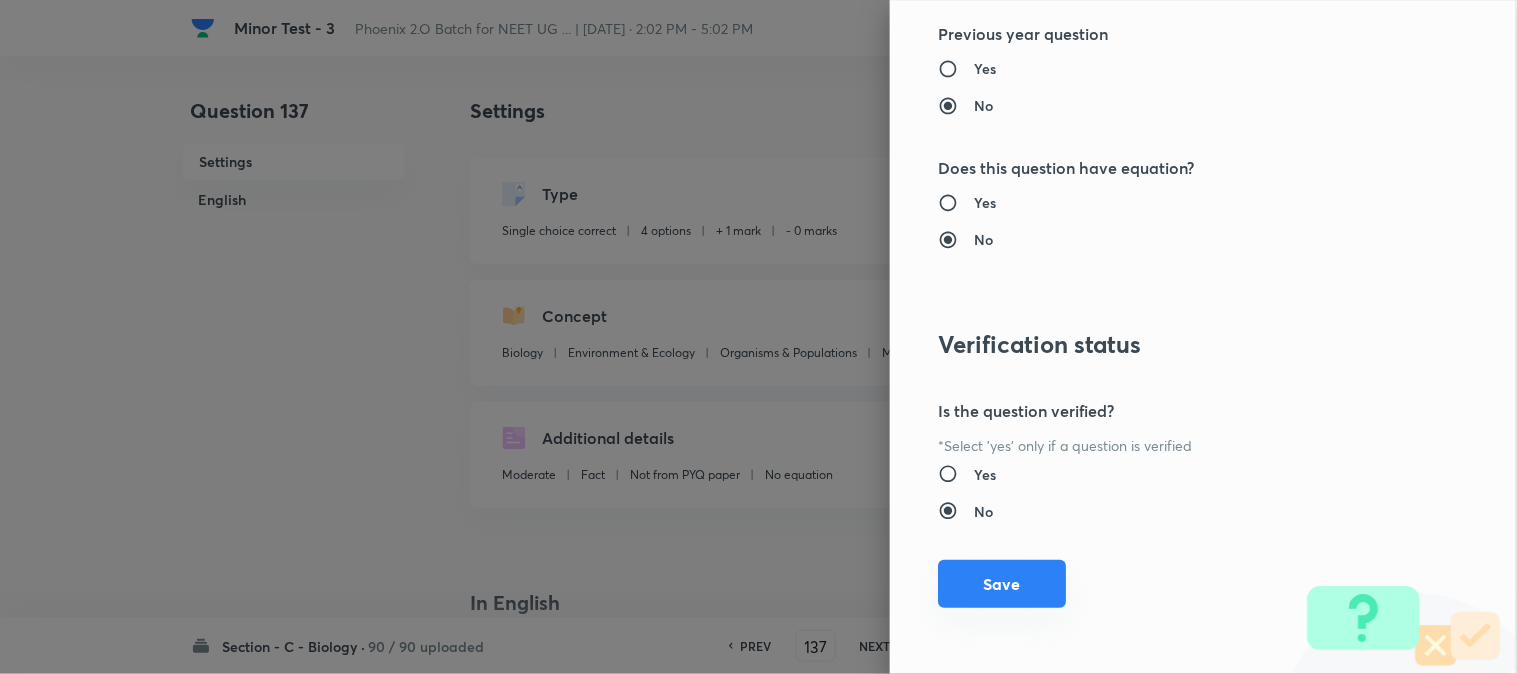 drag, startPoint x: 1004, startPoint y: 590, endPoint x: 1030, endPoint y: 591, distance: 26.019224 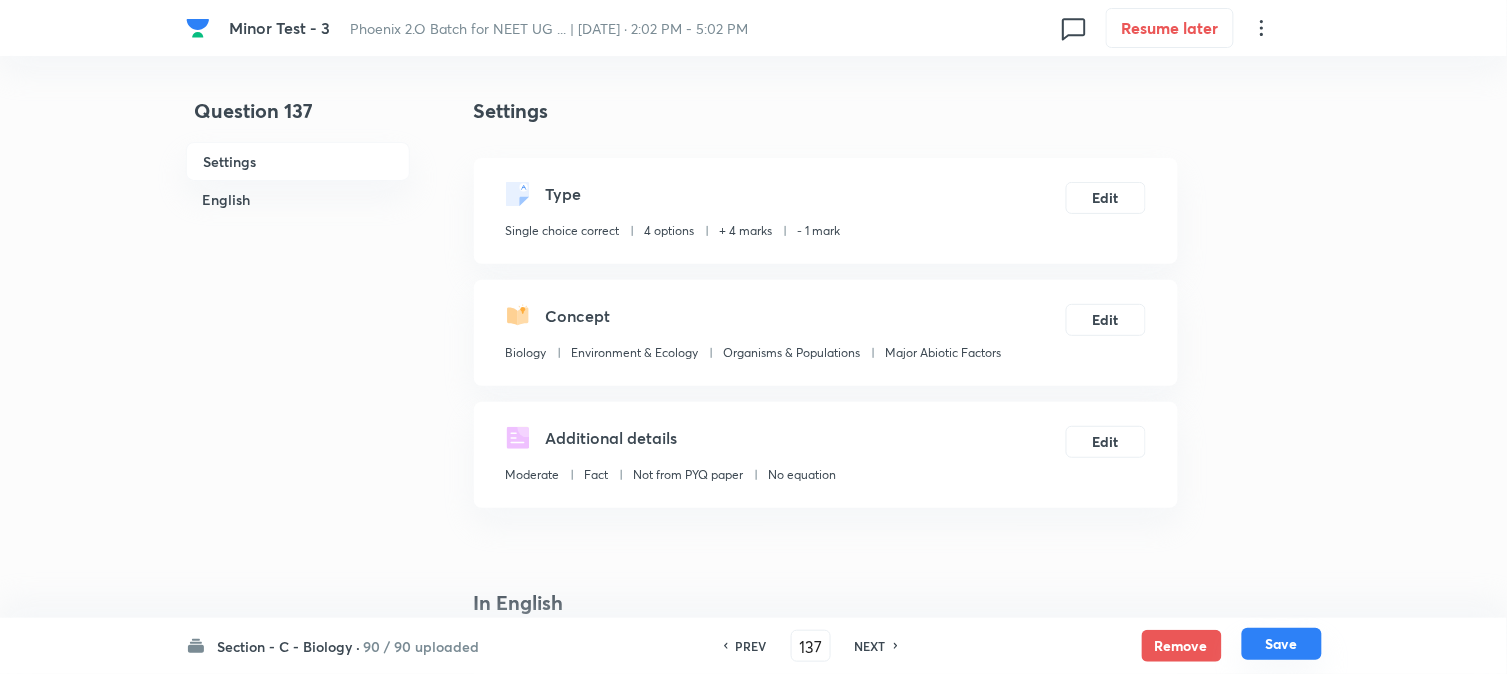 drag, startPoint x: 1307, startPoint y: 638, endPoint x: 1291, endPoint y: 634, distance: 16.492422 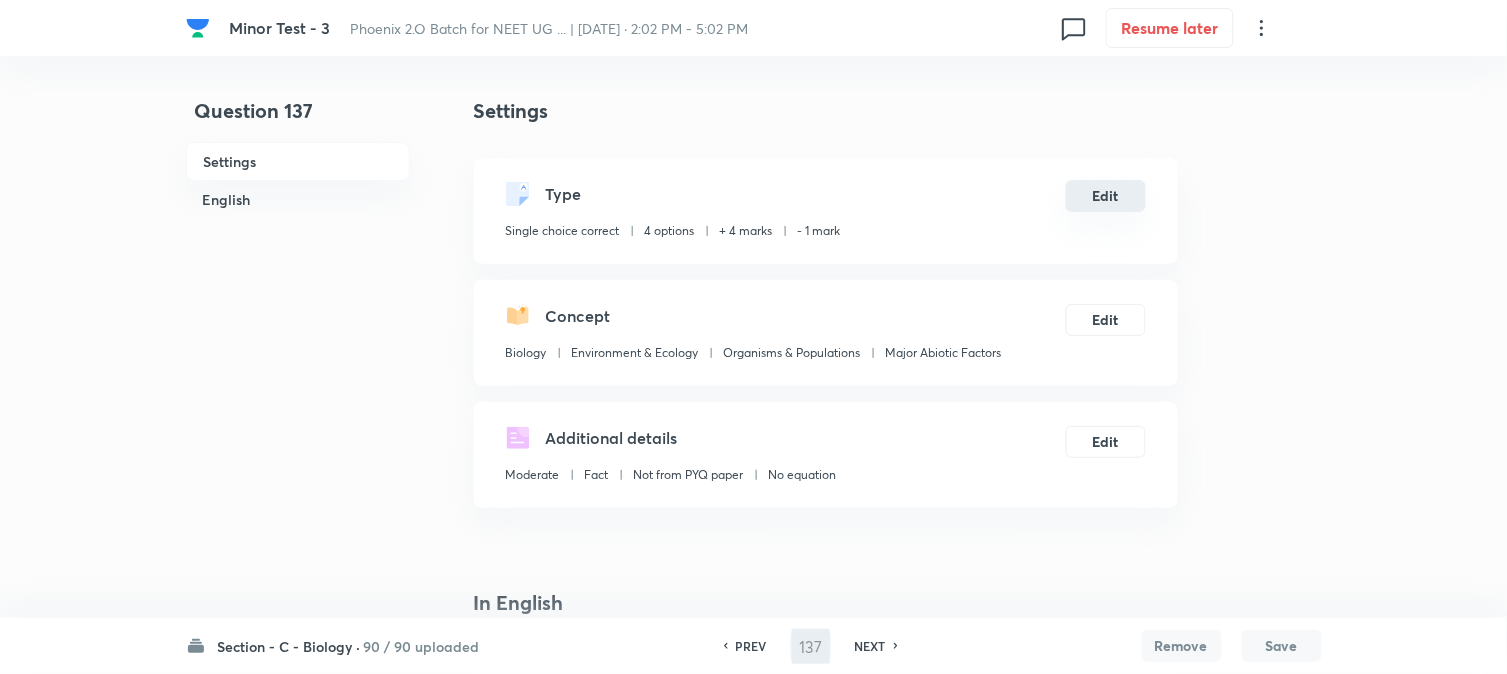 click on "Edit" at bounding box center (1106, 196) 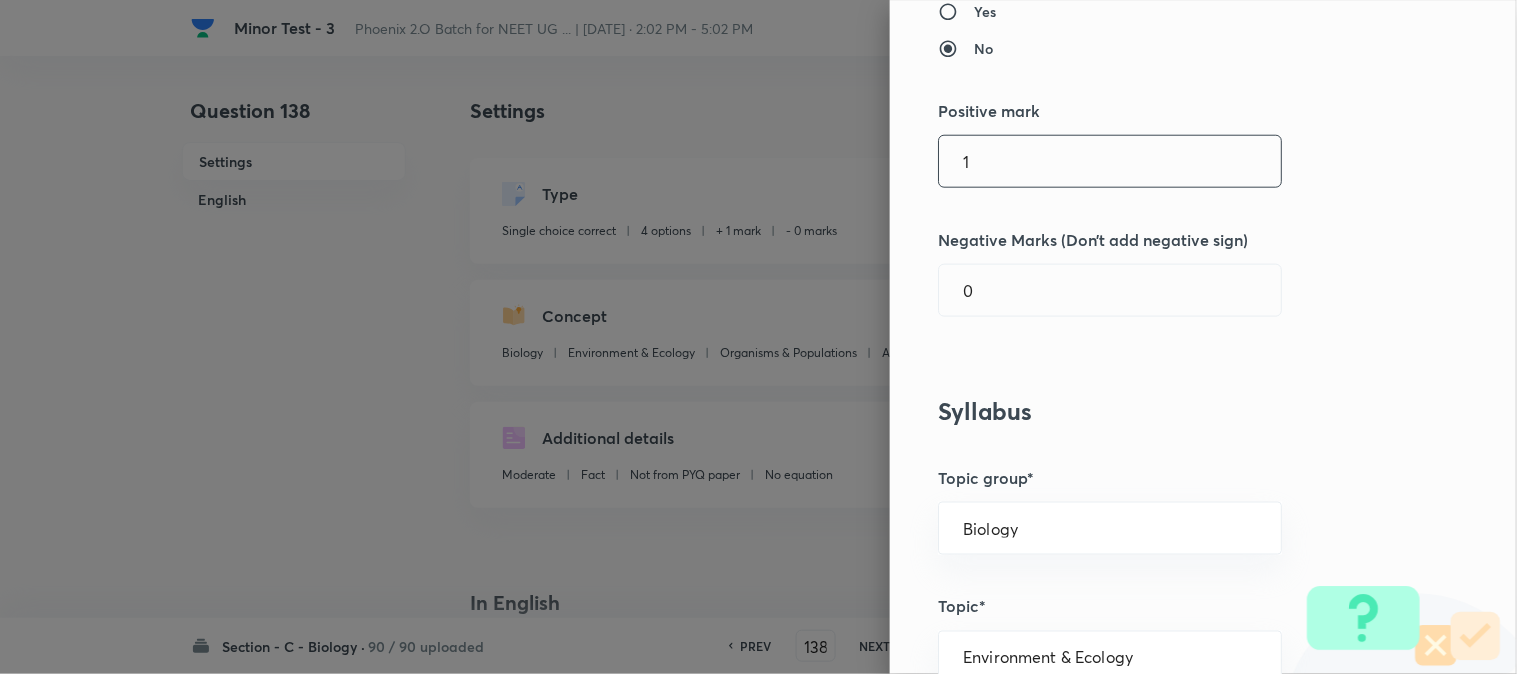 scroll, scrollTop: 444, scrollLeft: 0, axis: vertical 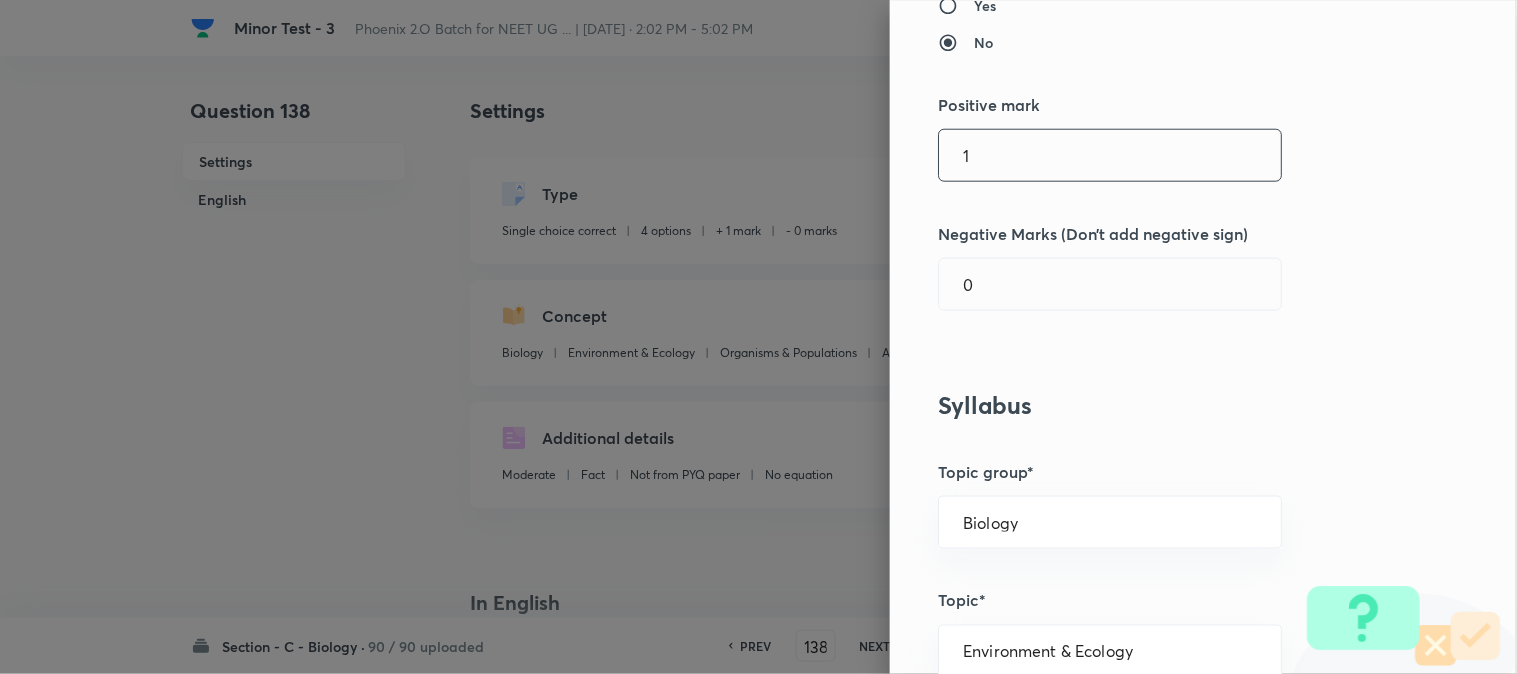 click on "1" at bounding box center (1110, 155) 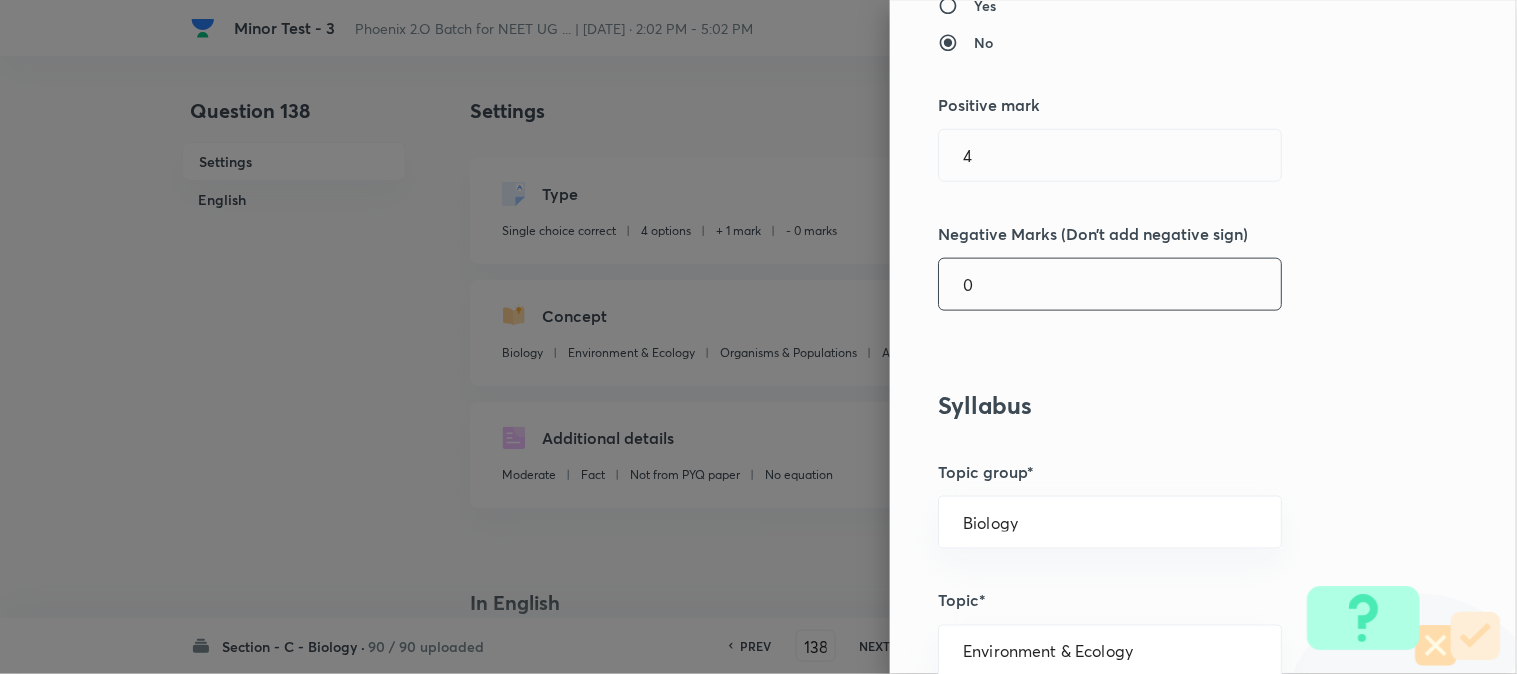 click on "0" at bounding box center (1110, 284) 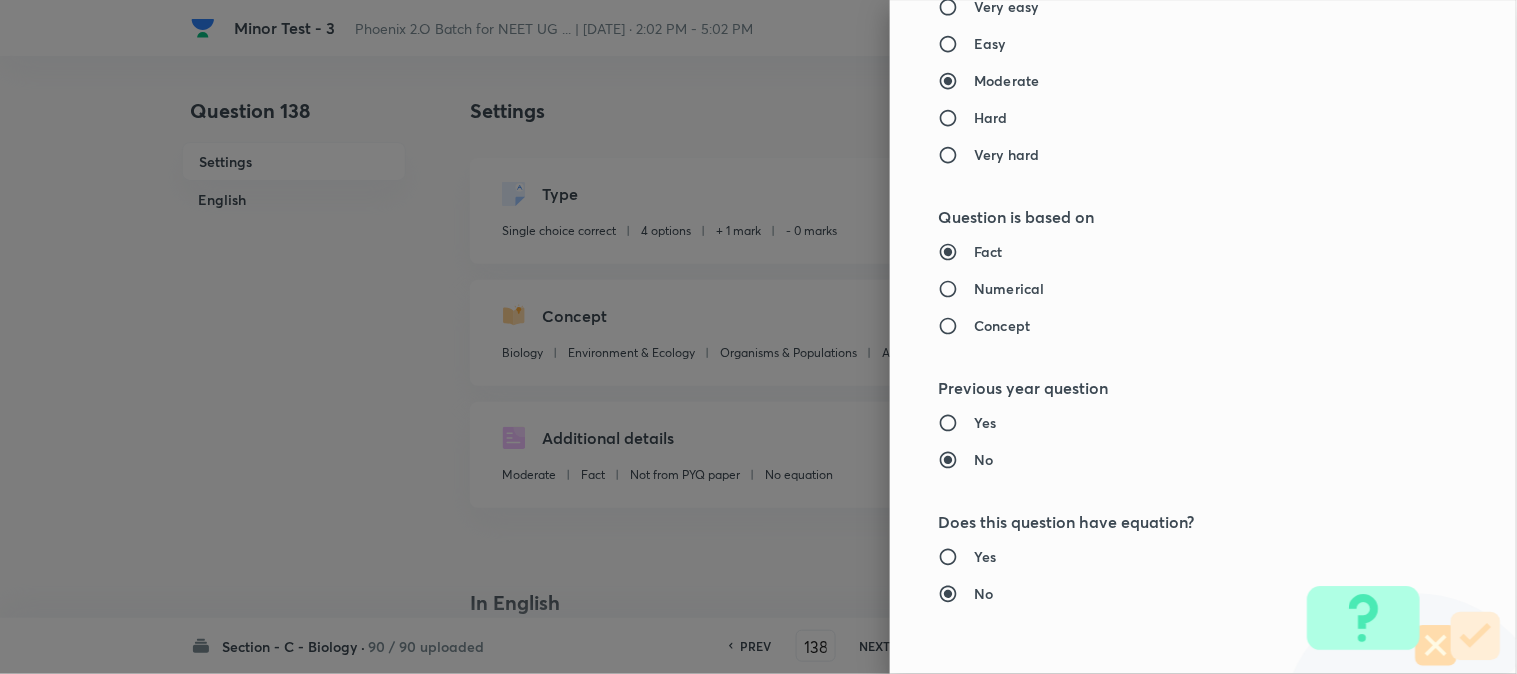 scroll, scrollTop: 2052, scrollLeft: 0, axis: vertical 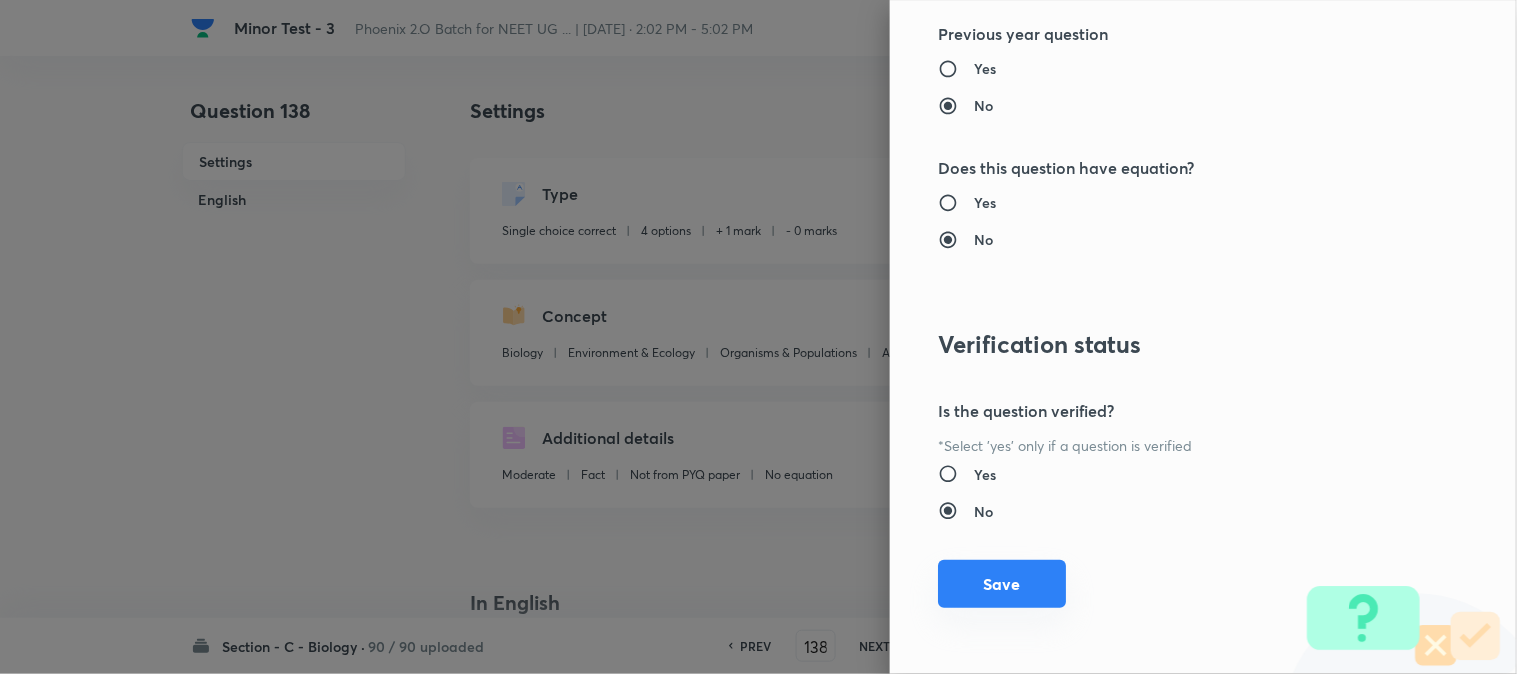click on "Save" at bounding box center (1002, 584) 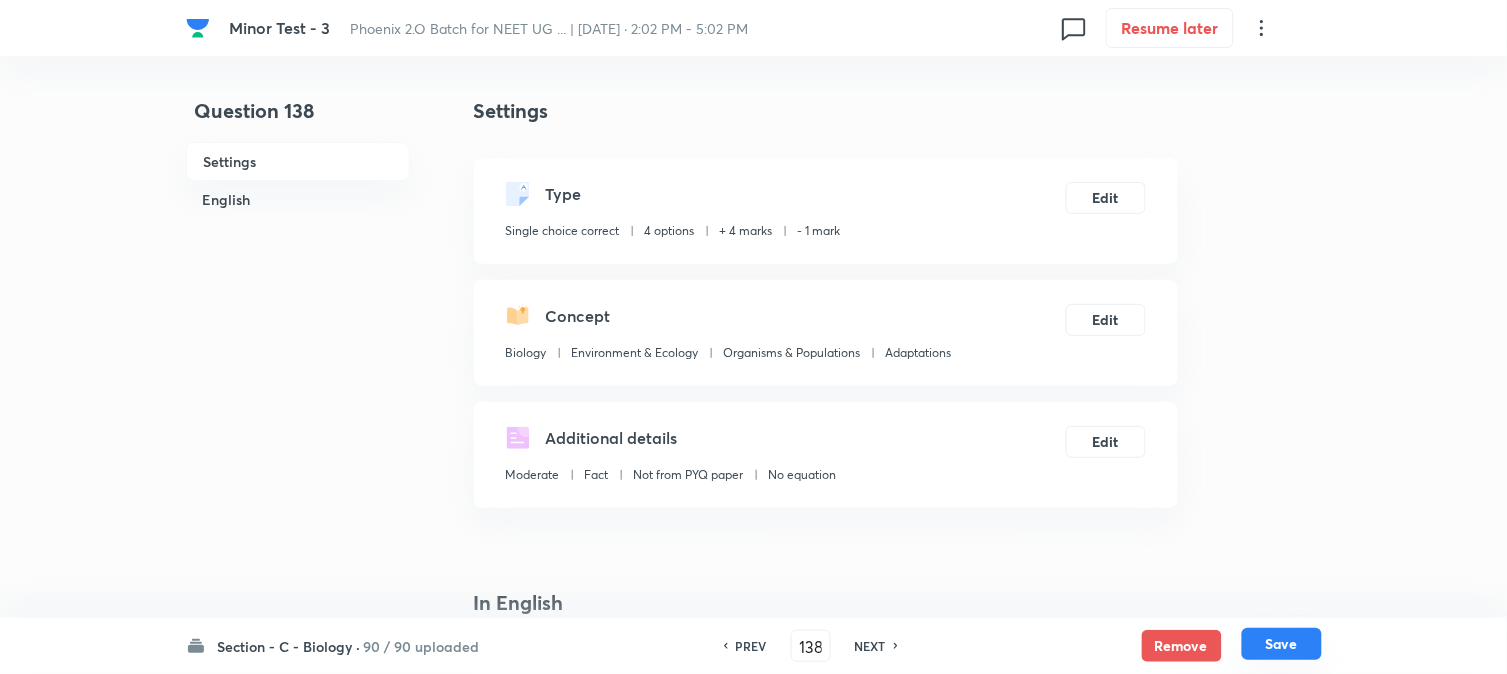 click on "Save" at bounding box center (1282, 644) 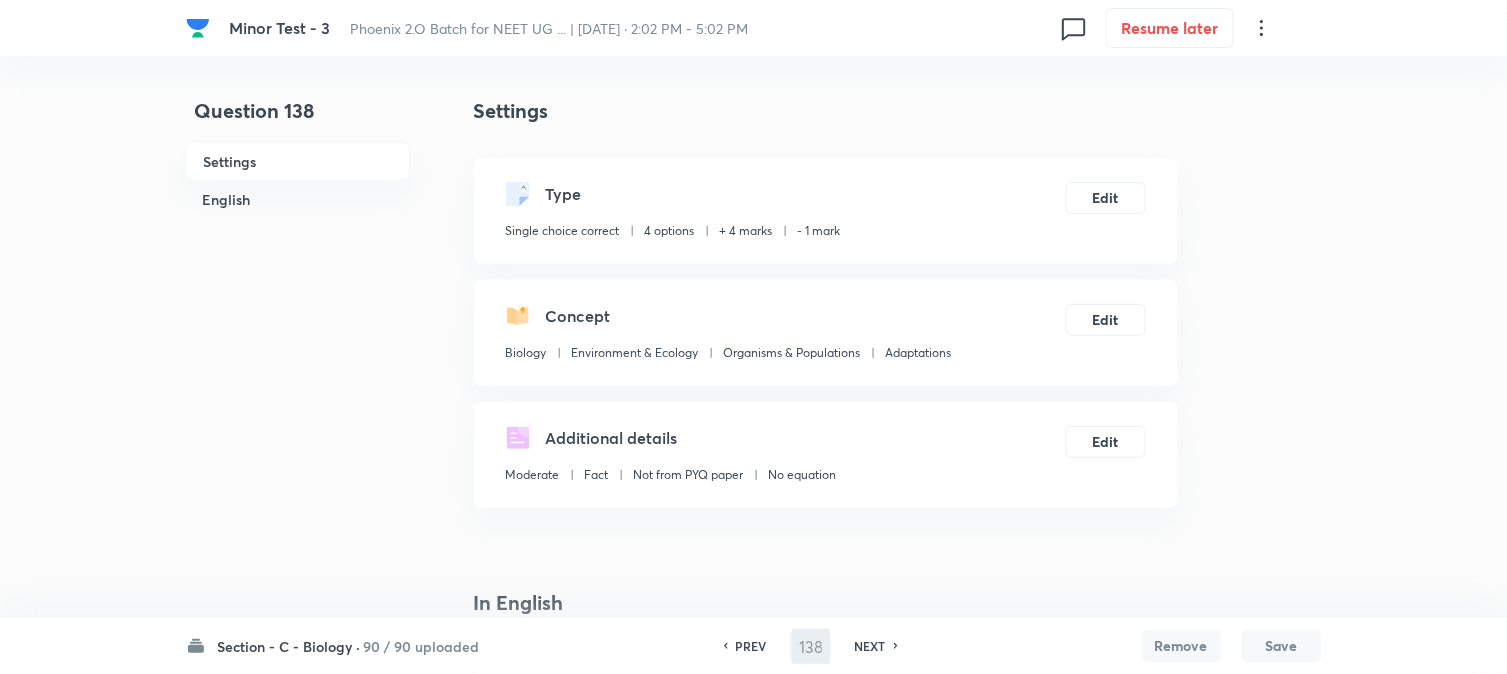 click on "Type Single choice correct 4 options + 4 marks - 1 mark Edit" at bounding box center (826, 211) 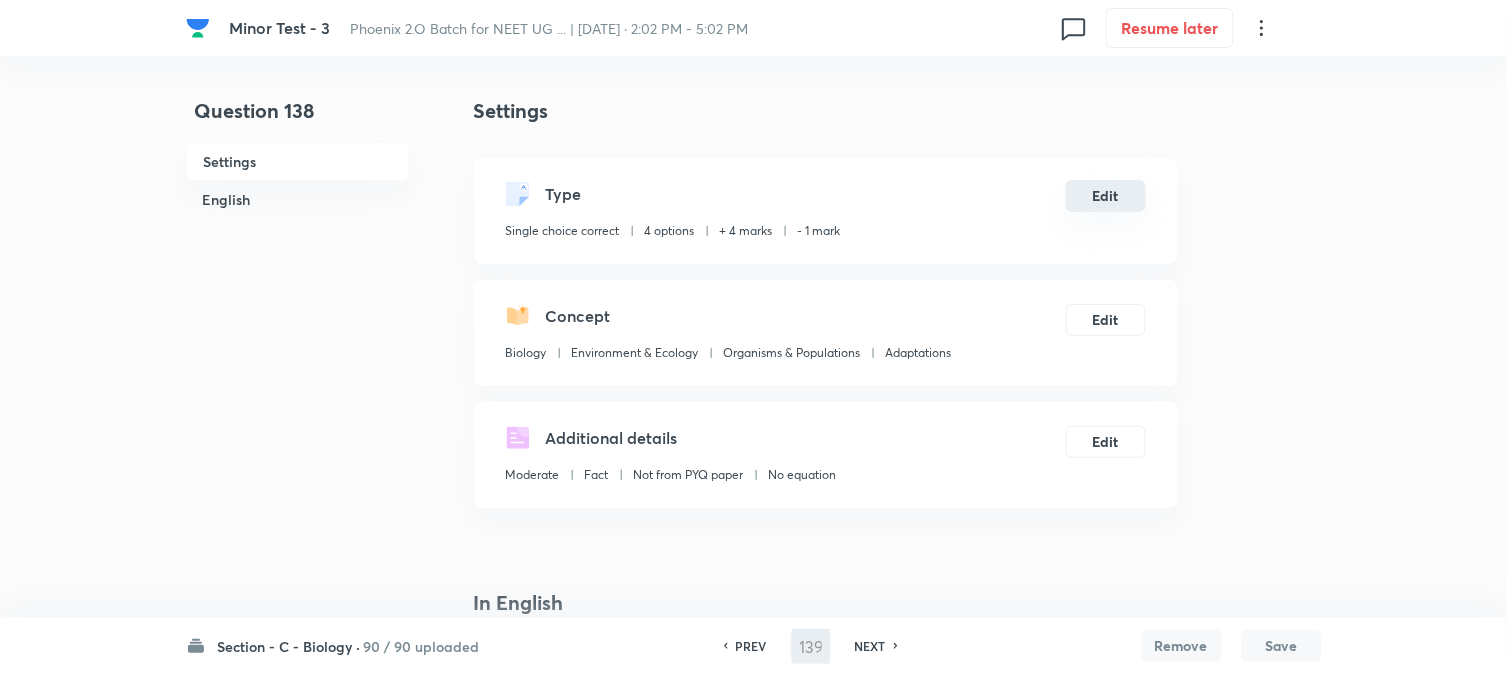 click on "Edit" at bounding box center [1106, 196] 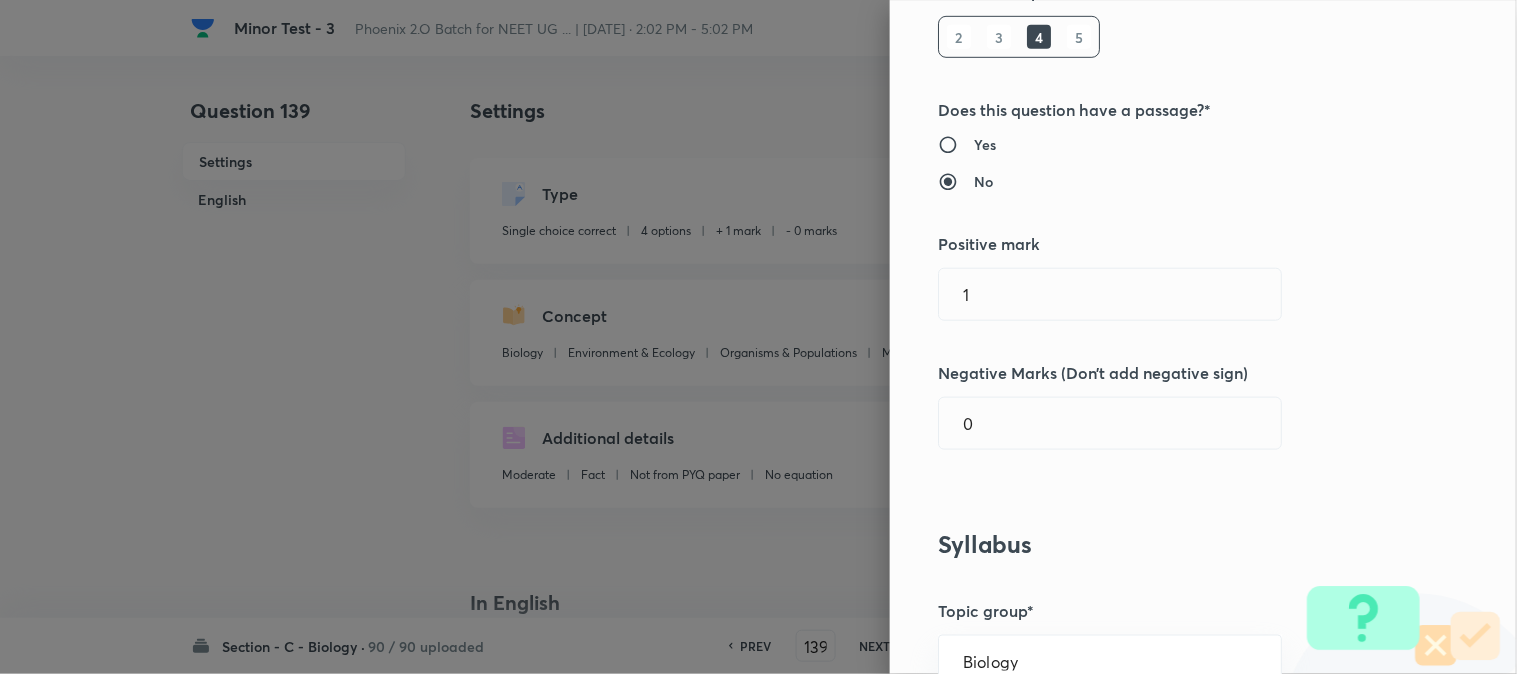scroll, scrollTop: 333, scrollLeft: 0, axis: vertical 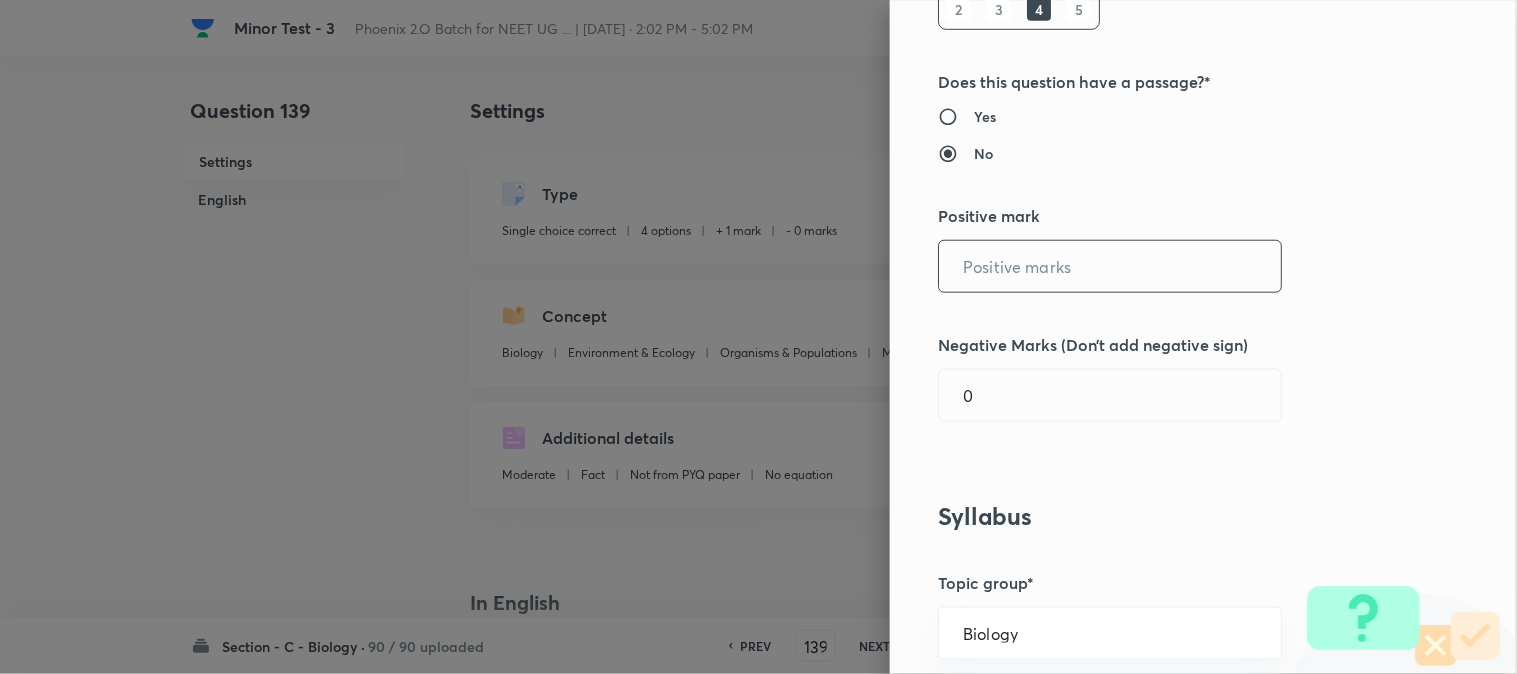 click at bounding box center [1110, 266] 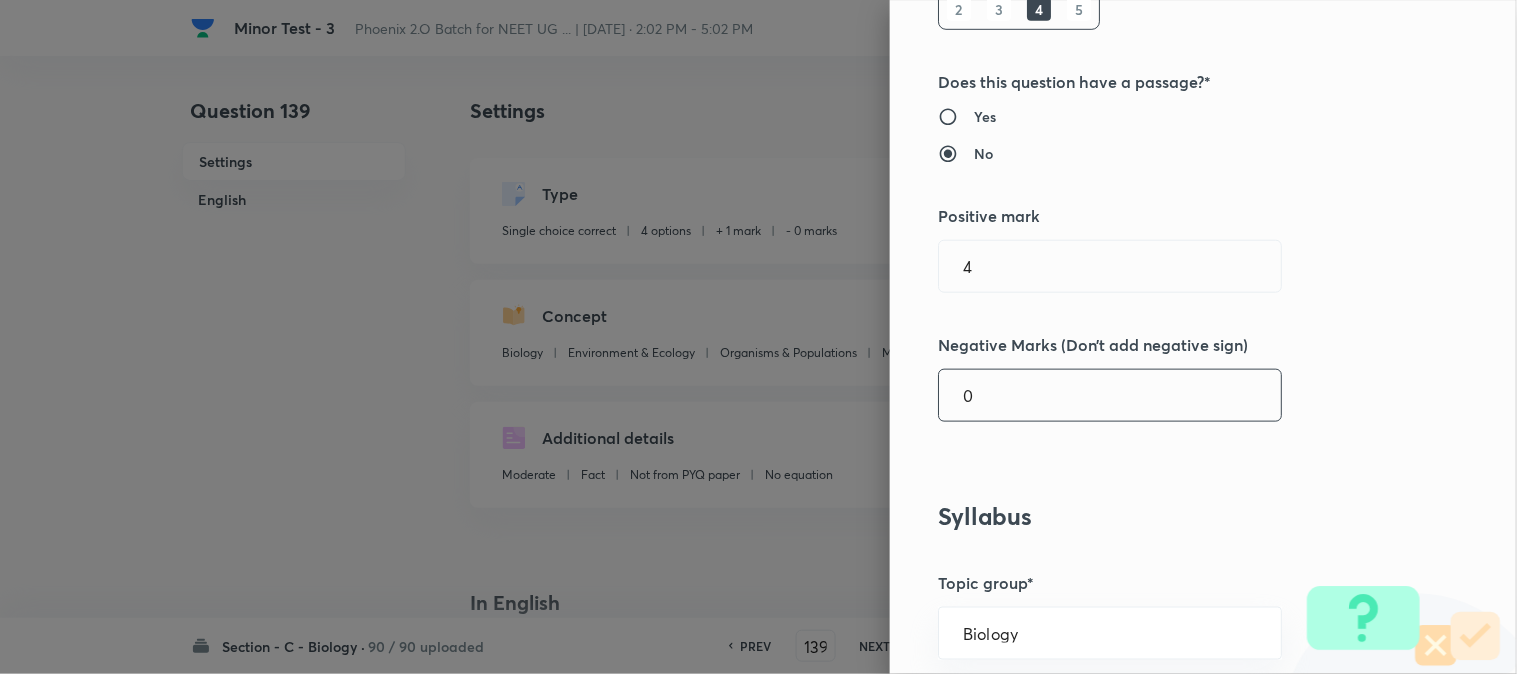 click on "0" at bounding box center (1110, 395) 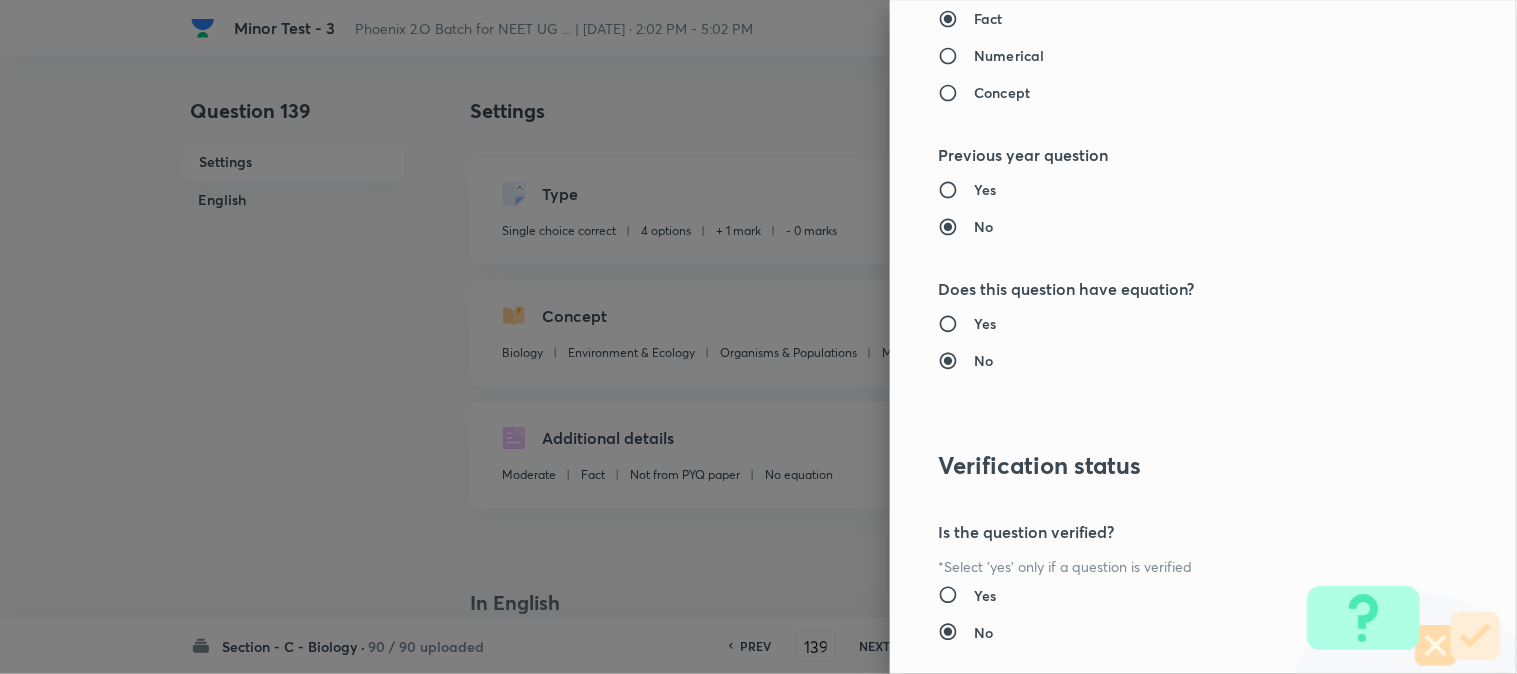 scroll, scrollTop: 2052, scrollLeft: 0, axis: vertical 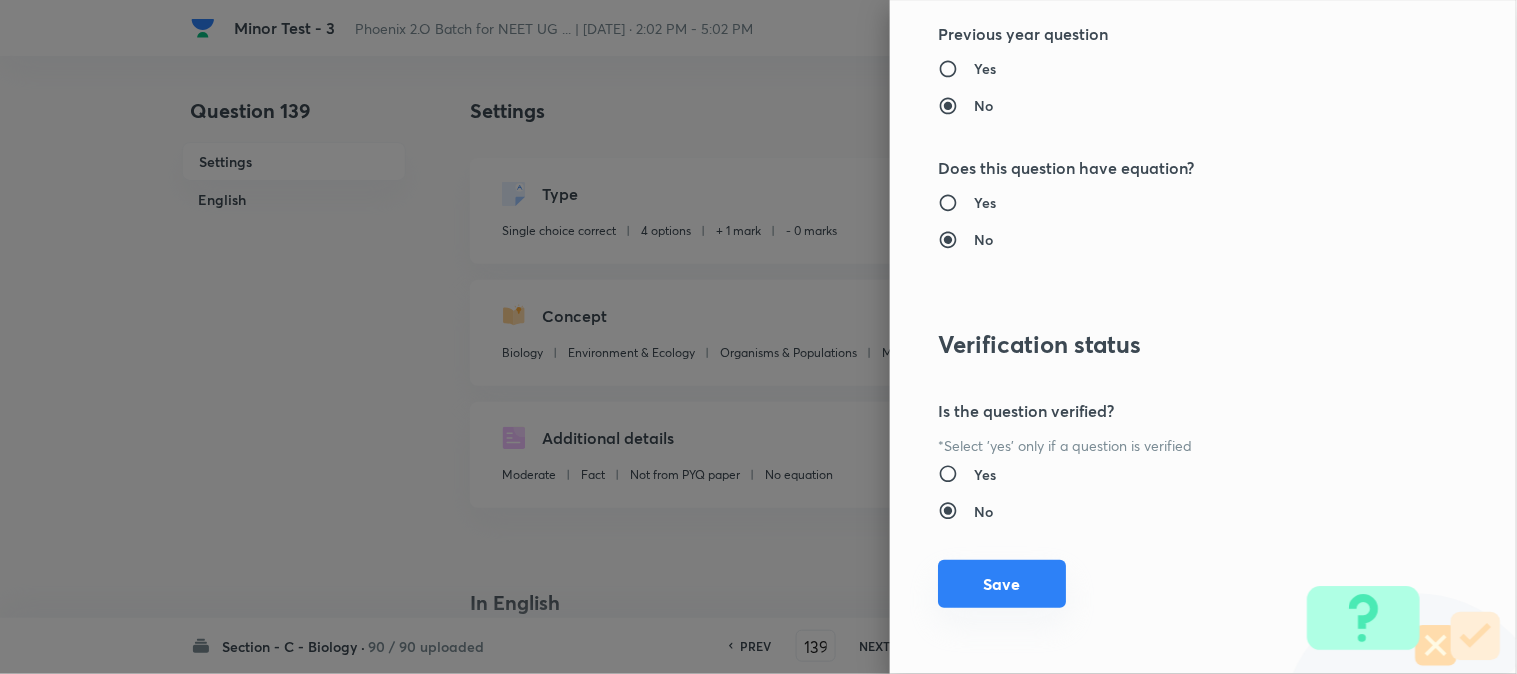 click on "Save" at bounding box center (1002, 584) 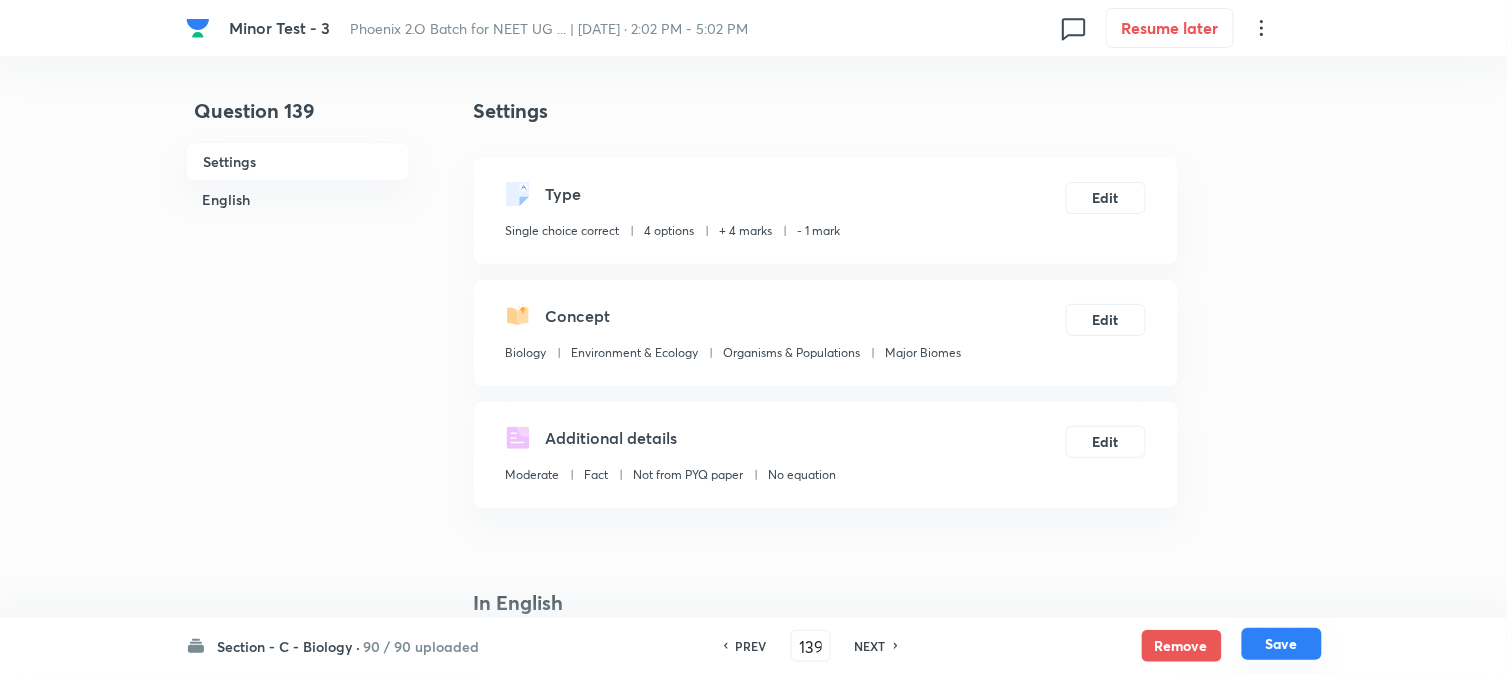 drag, startPoint x: 1297, startPoint y: 636, endPoint x: 1277, endPoint y: 583, distance: 56.648037 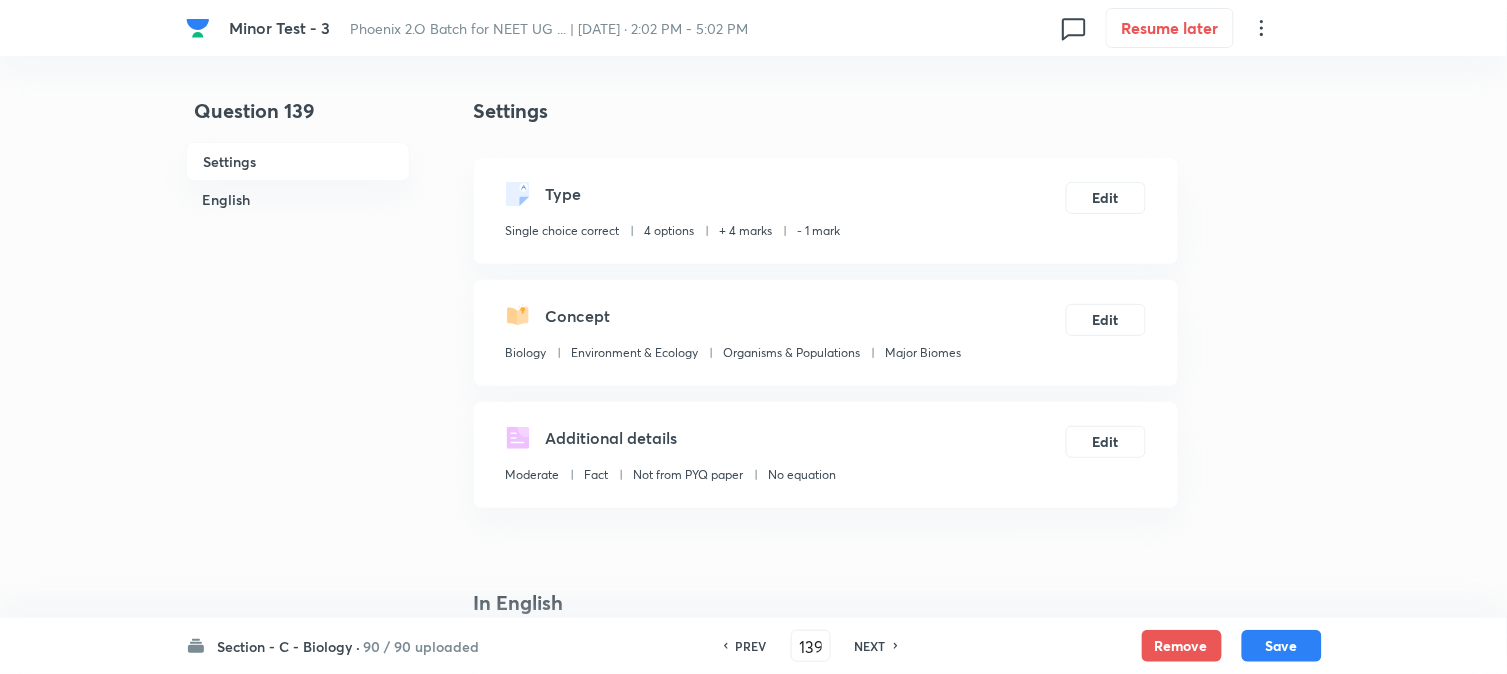 click on "Save" at bounding box center [1282, 646] 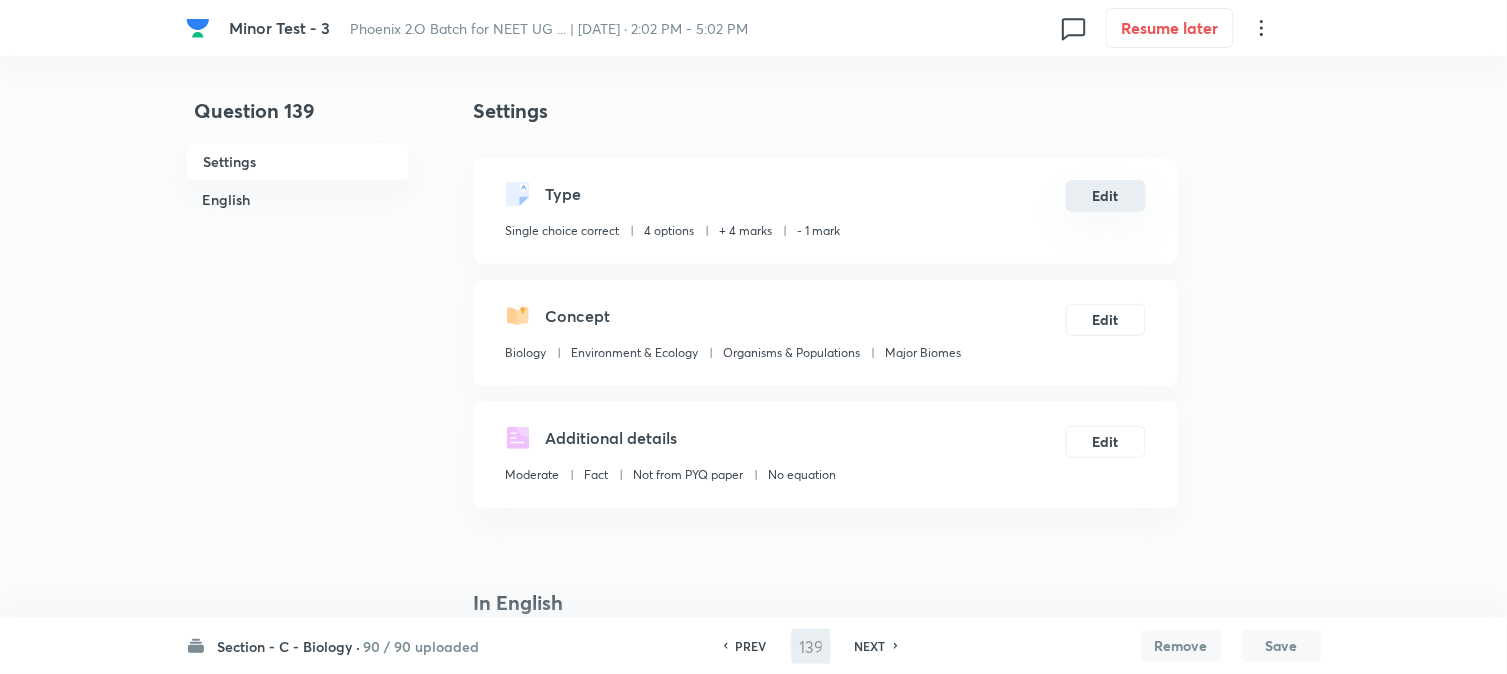 click on "Edit" at bounding box center [1106, 196] 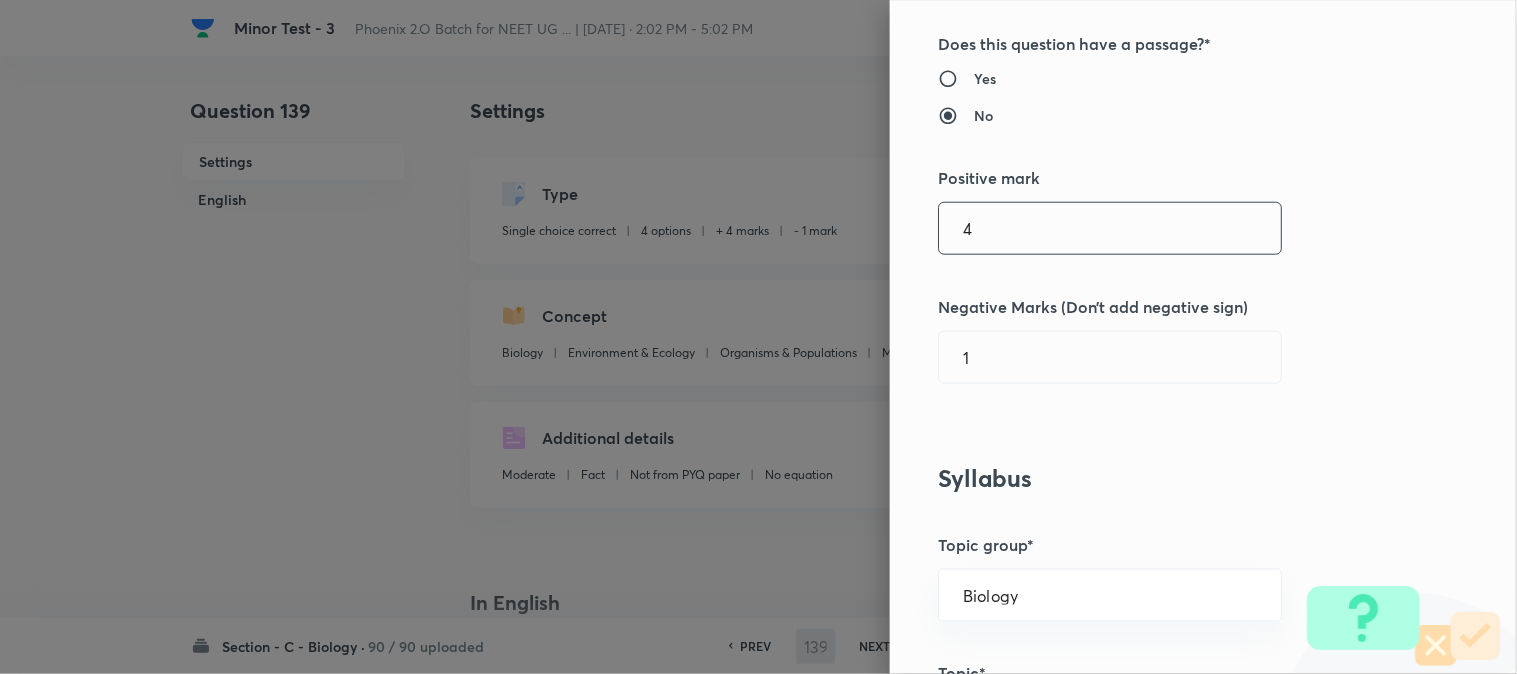 scroll, scrollTop: 444, scrollLeft: 0, axis: vertical 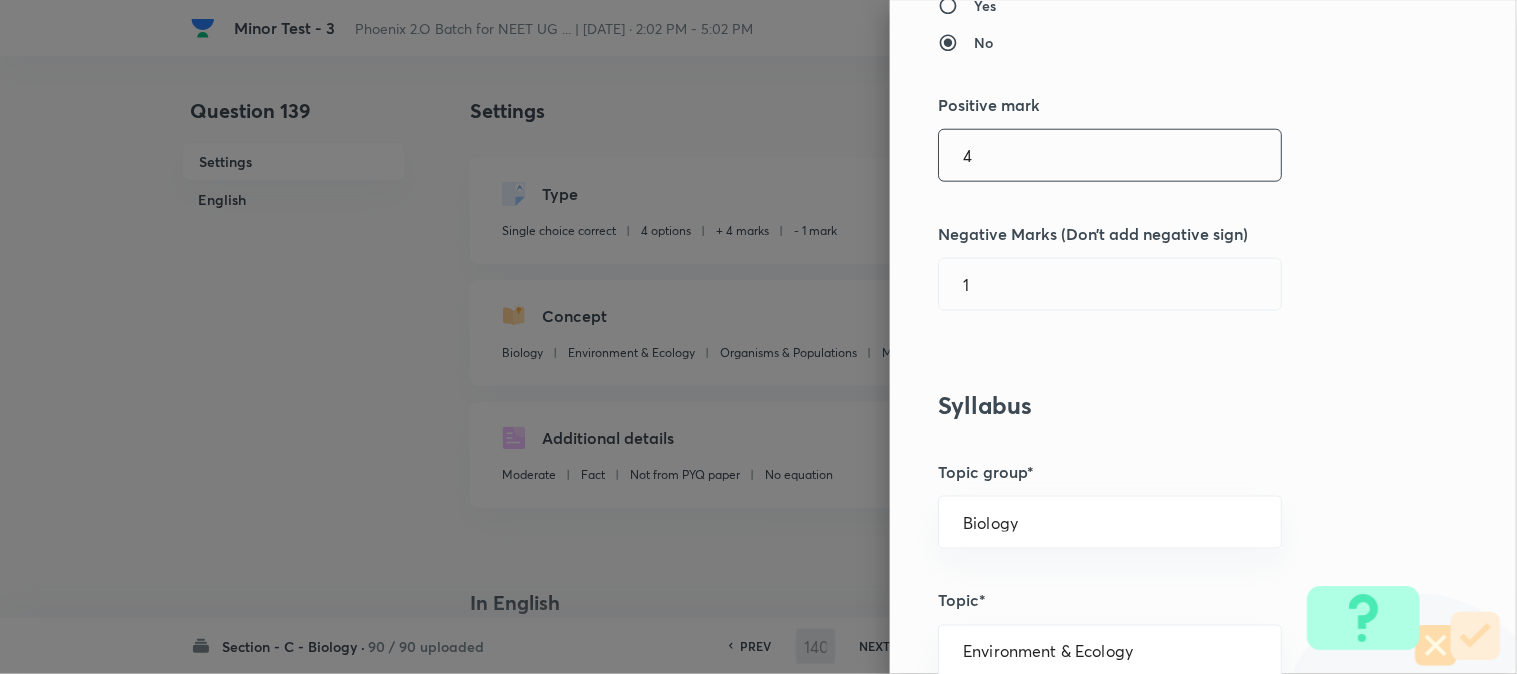 click on "4" at bounding box center (1110, 155) 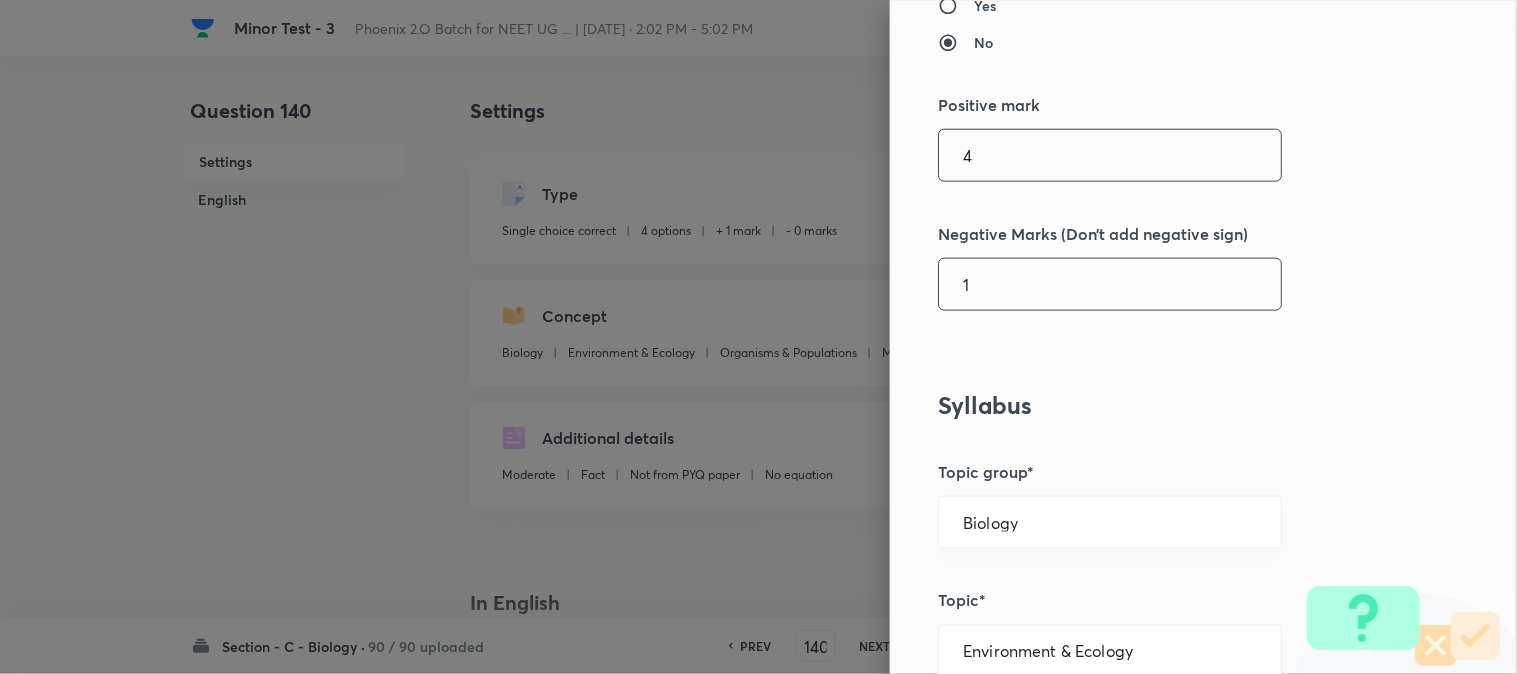 click on "1" at bounding box center (1110, 284) 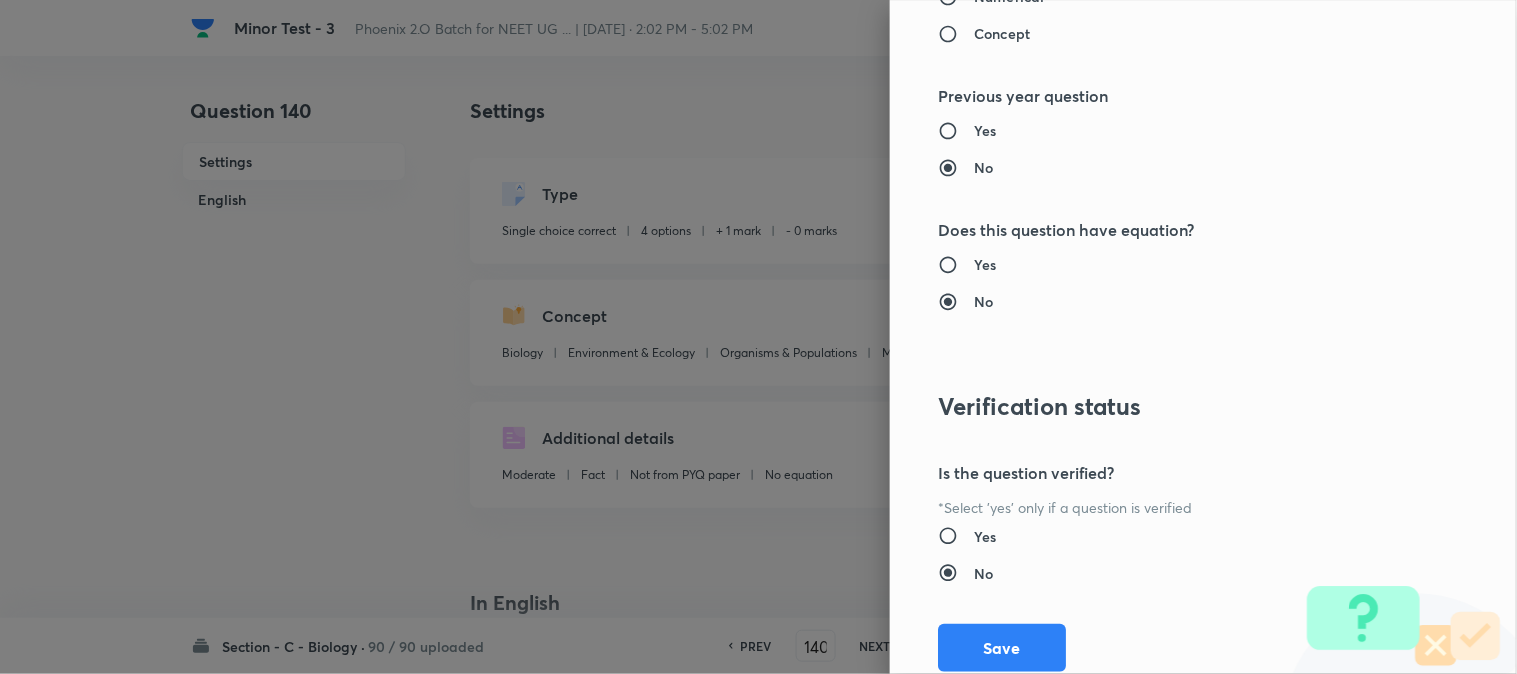 scroll, scrollTop: 2052, scrollLeft: 0, axis: vertical 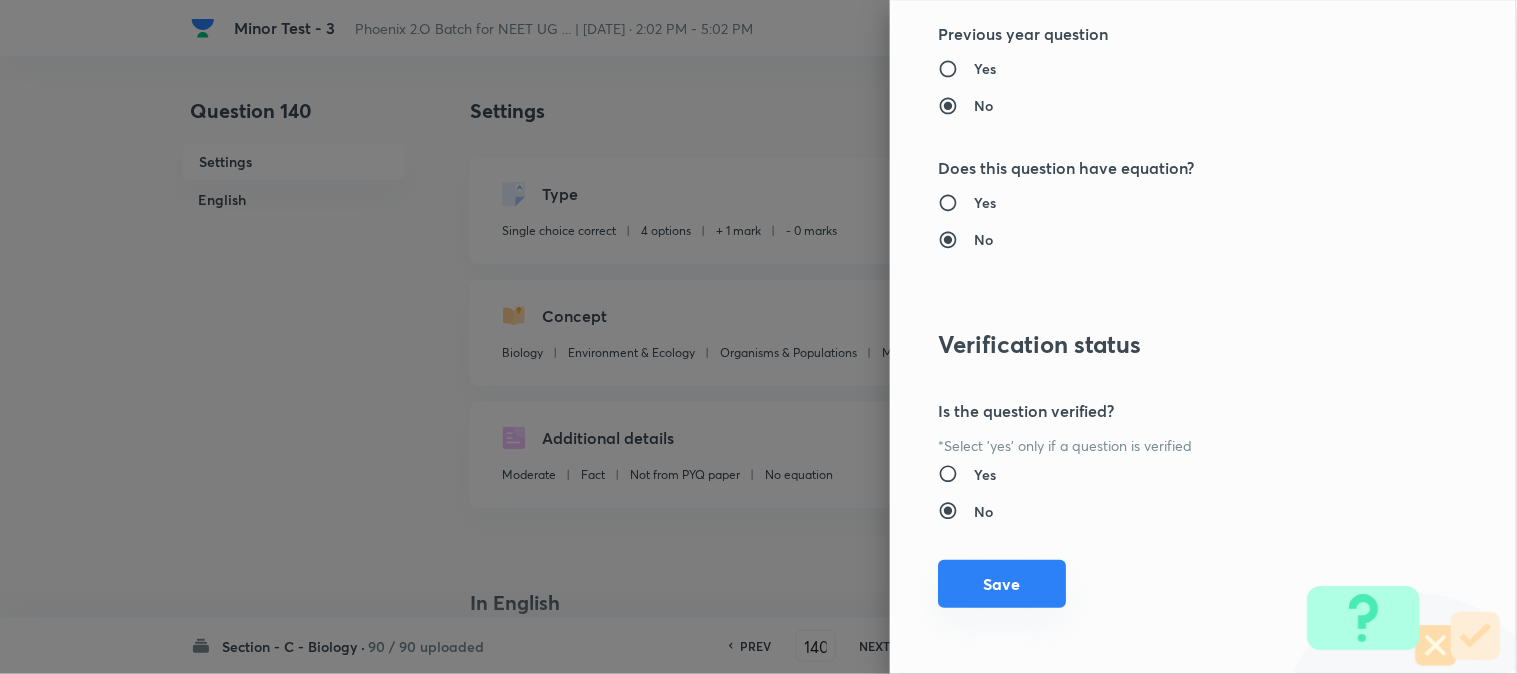 click on "Save" at bounding box center [1002, 584] 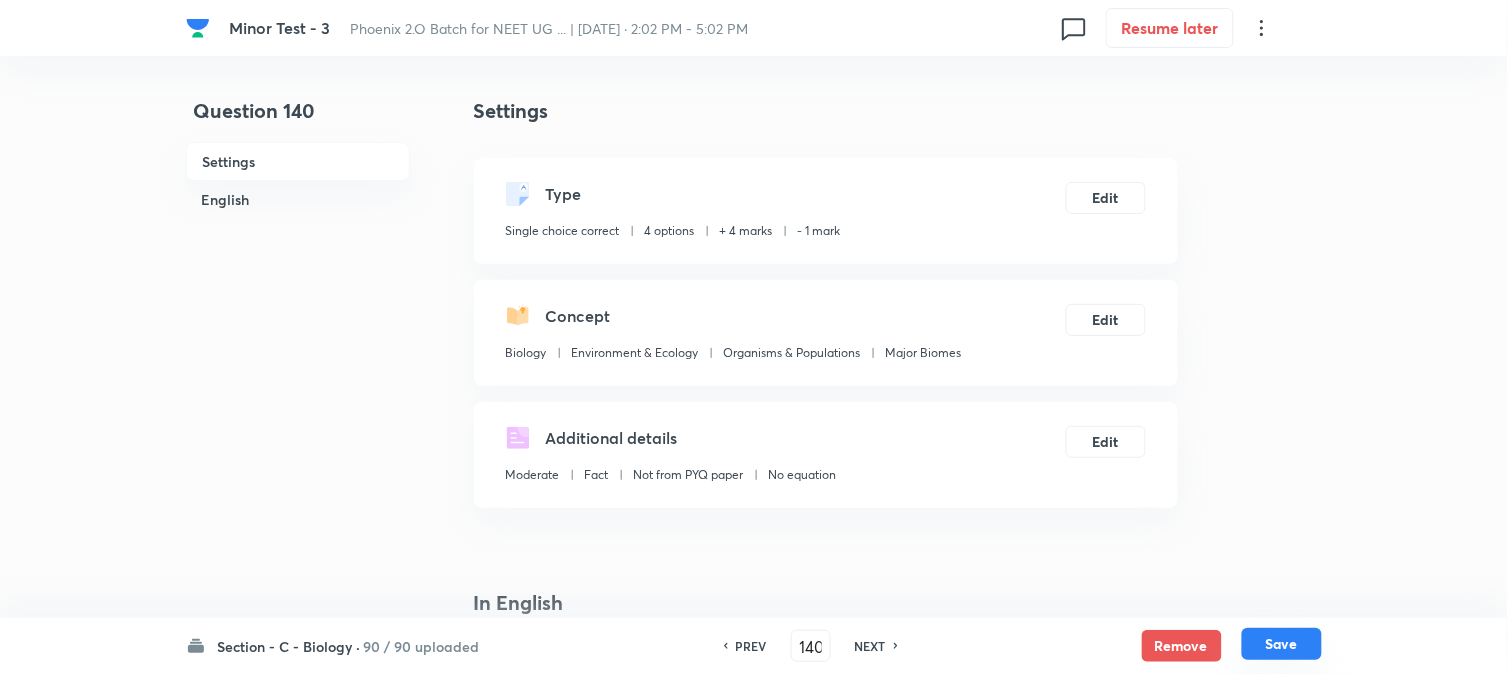 drag, startPoint x: 1304, startPoint y: 648, endPoint x: 1251, endPoint y: 558, distance: 104.44616 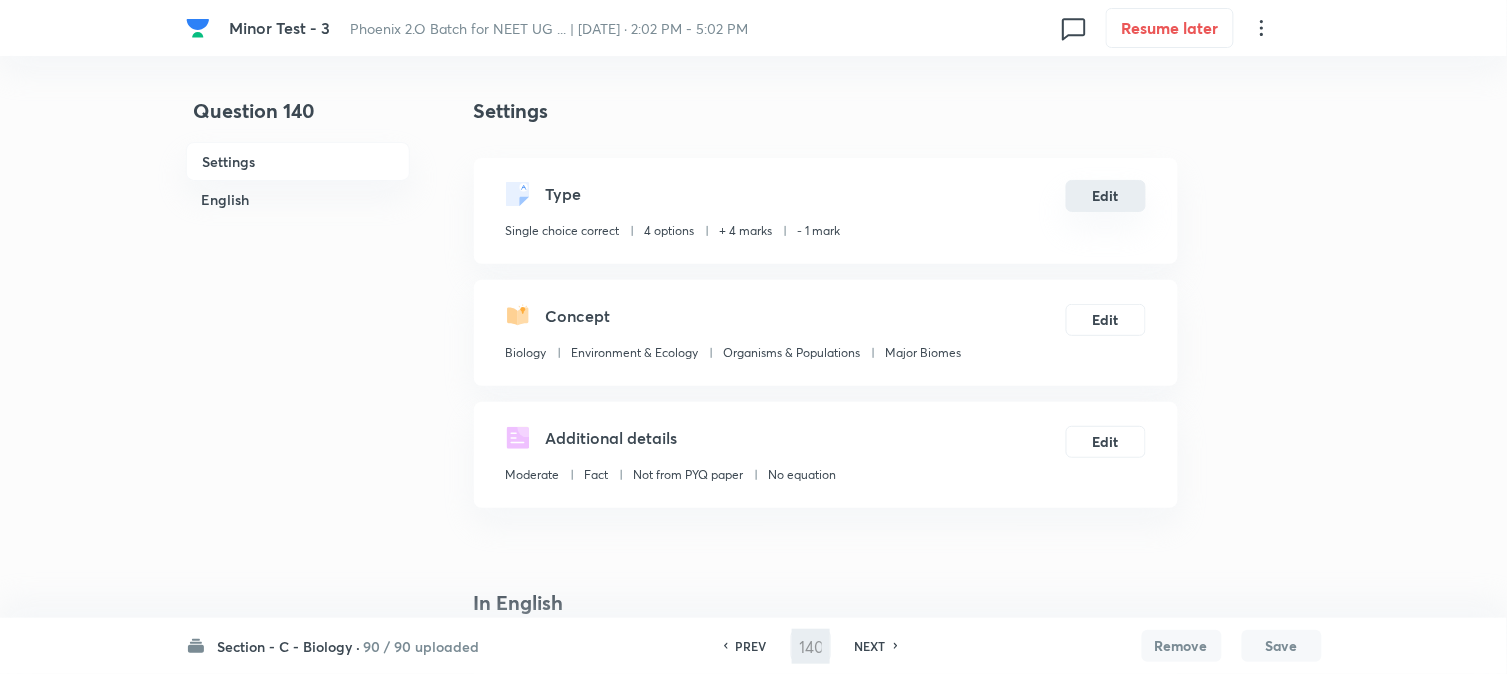 click on "Edit" at bounding box center [1106, 196] 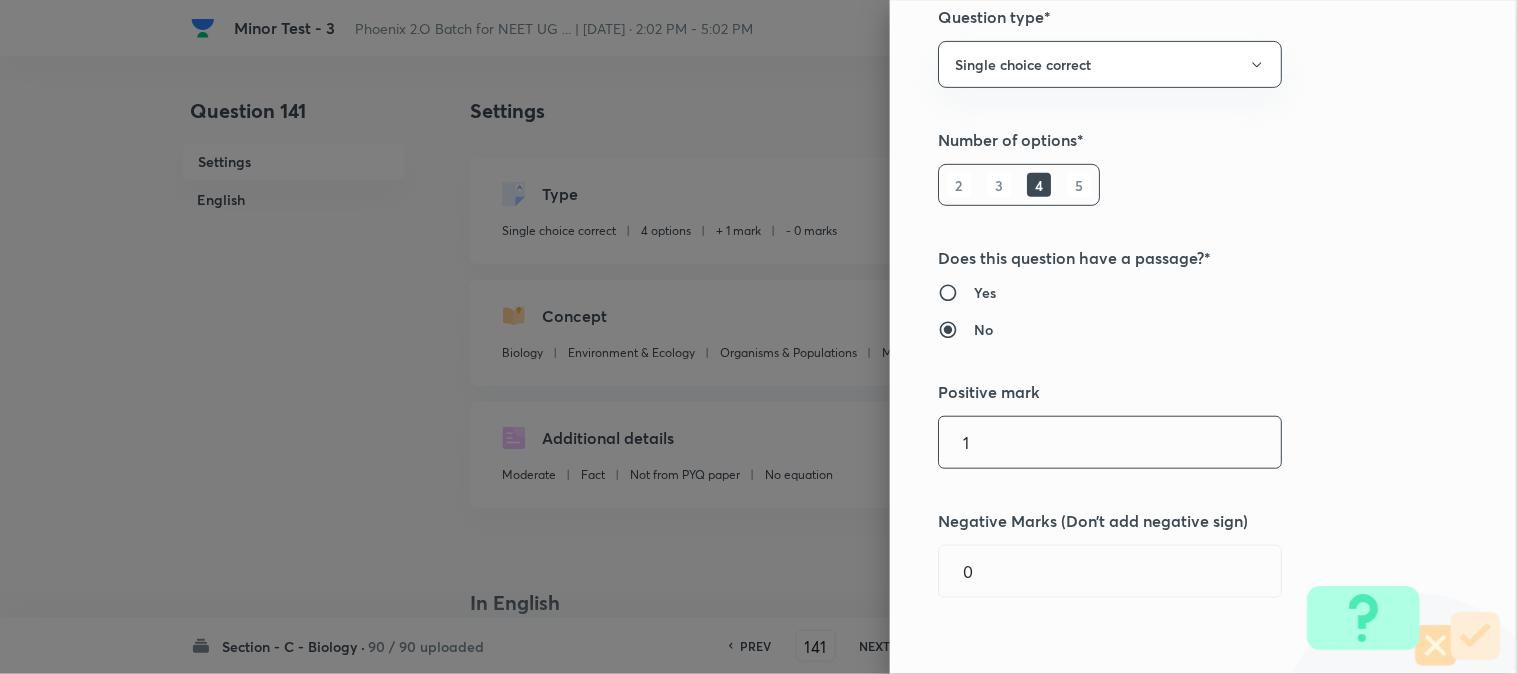 scroll, scrollTop: 444, scrollLeft: 0, axis: vertical 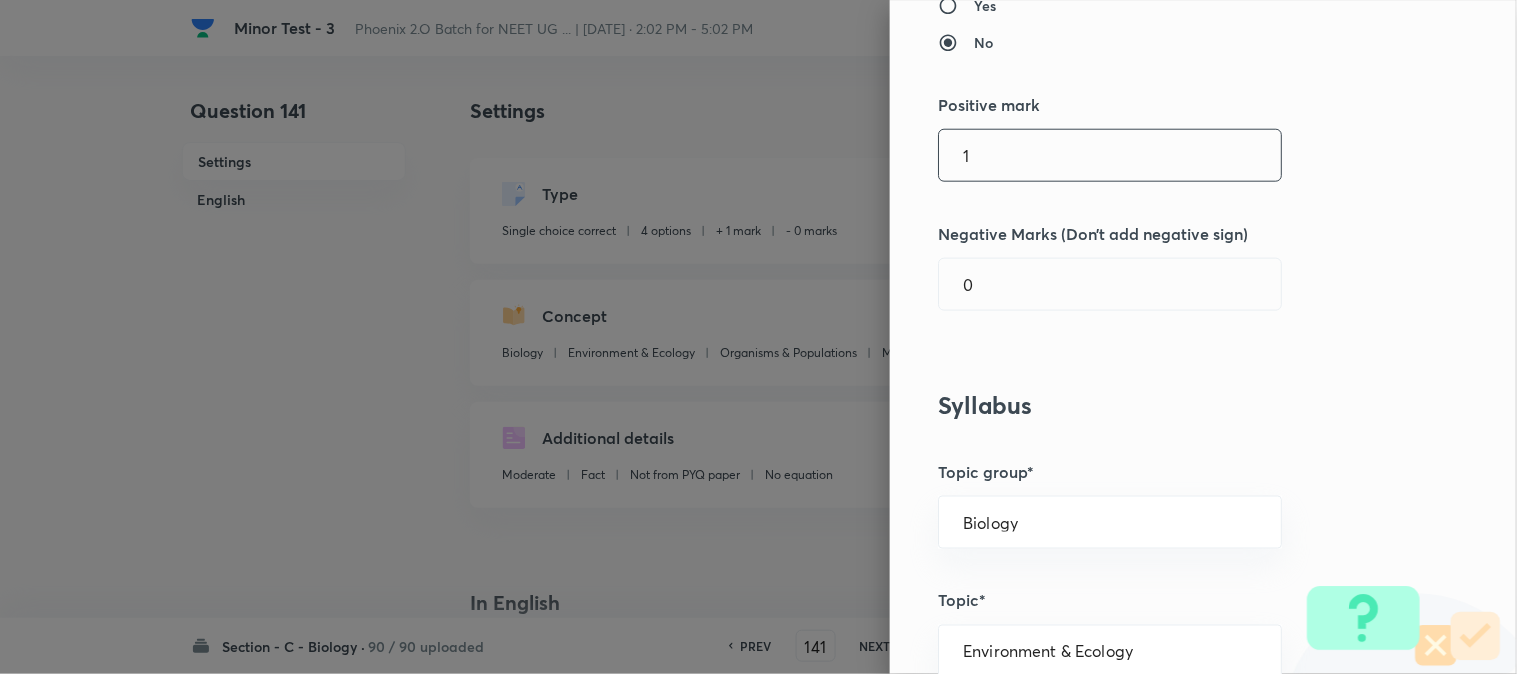 click on "1" at bounding box center (1110, 155) 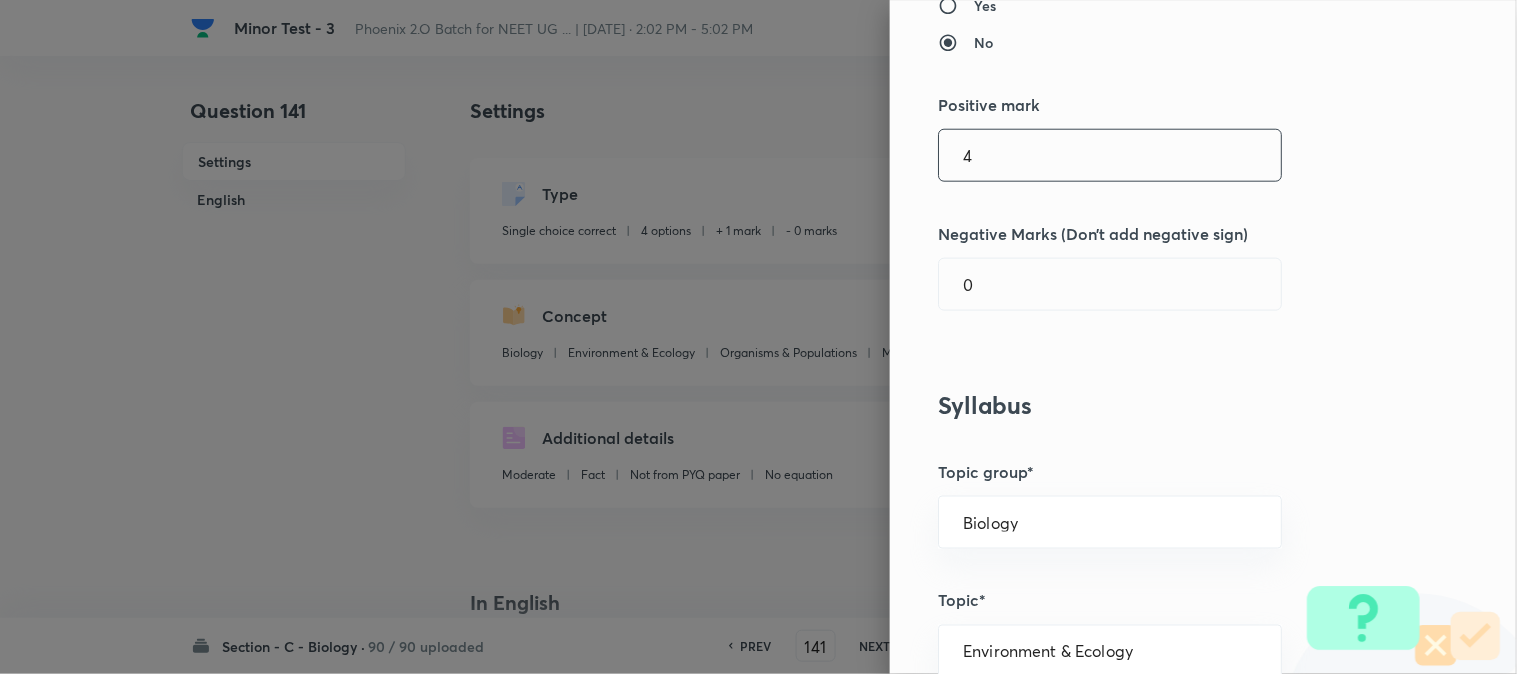 click on "Question settings Question type* Single choice correct Number of options* 2 3 4 5 Does this question have a passage?* Yes No Positive mark 4 ​ Negative Marks (Don’t add negative sign) 0 ​ Syllabus Topic group* Biology ​ Topic* Environment & Ecology ​ Concept* Organisms & Populations ​ Sub-concept* Major Abiotic Factors ​ Concept-field ​ Additional details Question Difficulty Very easy Easy Moderate Hard Very hard Question is based on Fact Numerical Concept Previous year question Yes No Does this question have equation? Yes No Verification status Is the question verified? *Select 'yes' only if a question is verified Yes No Save" at bounding box center (1203, 337) 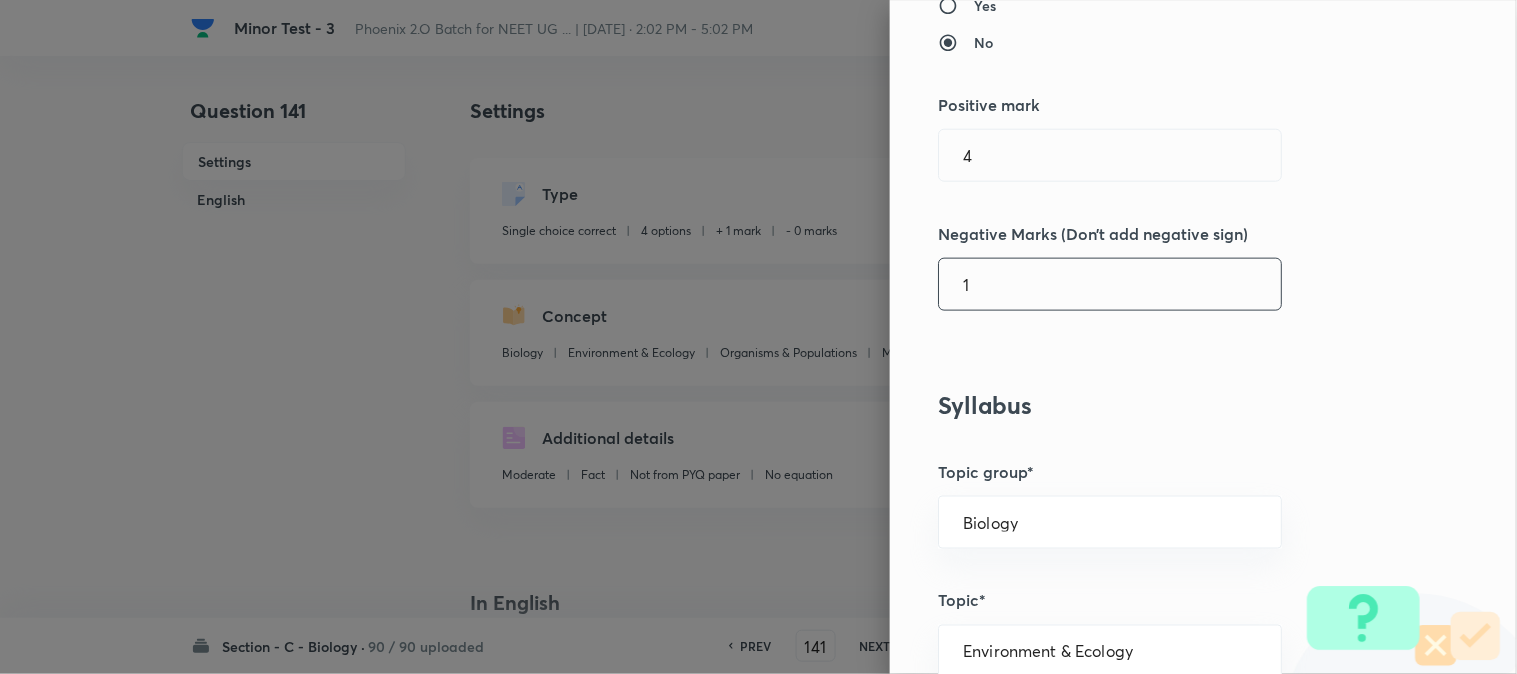 click on "1" at bounding box center (1110, 284) 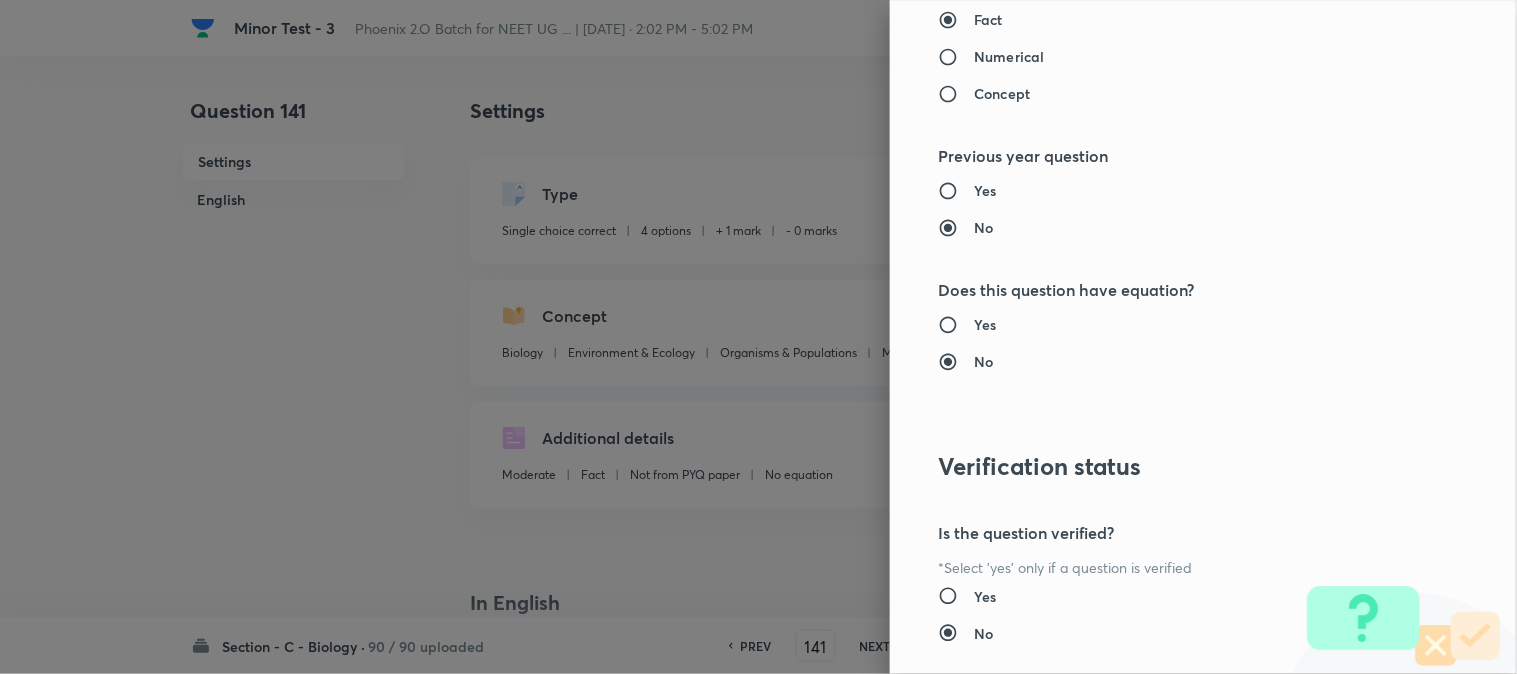 scroll, scrollTop: 2052, scrollLeft: 0, axis: vertical 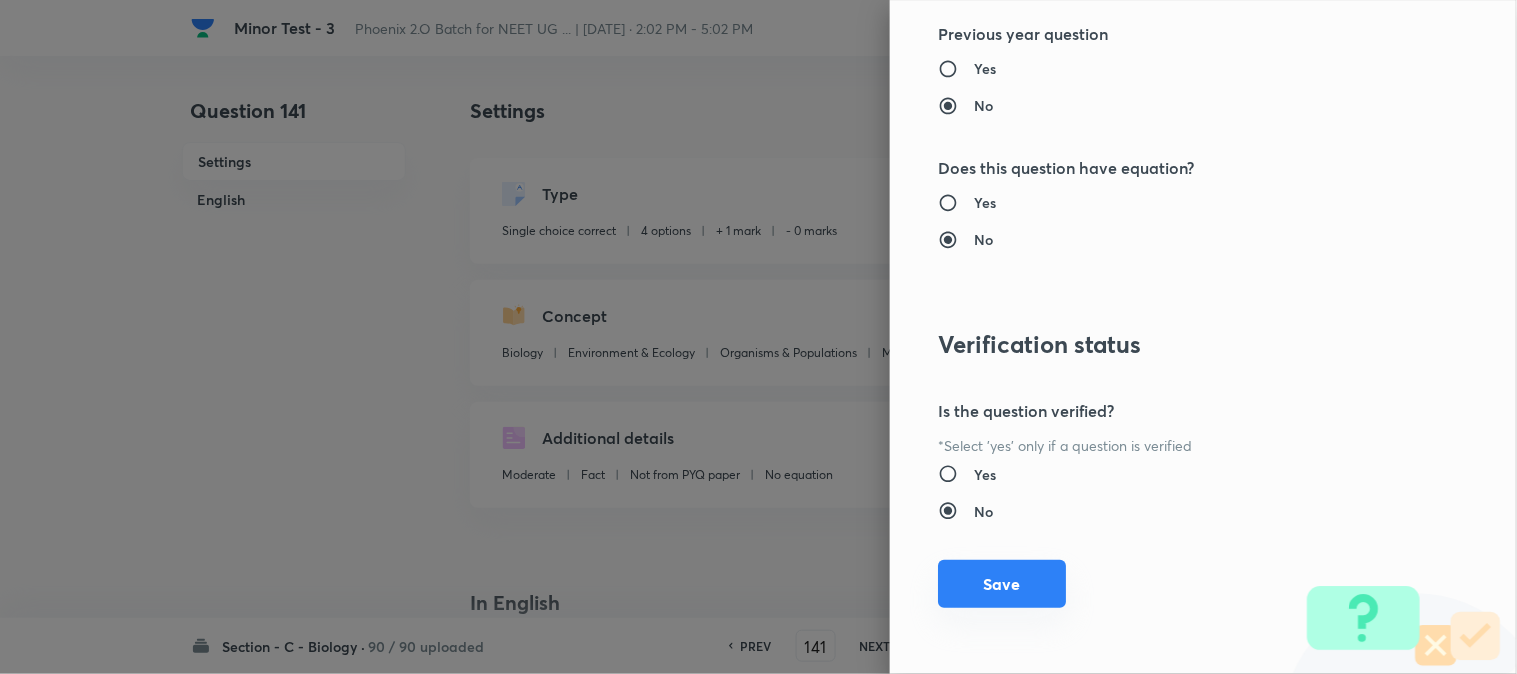 click on "Save" at bounding box center (1002, 584) 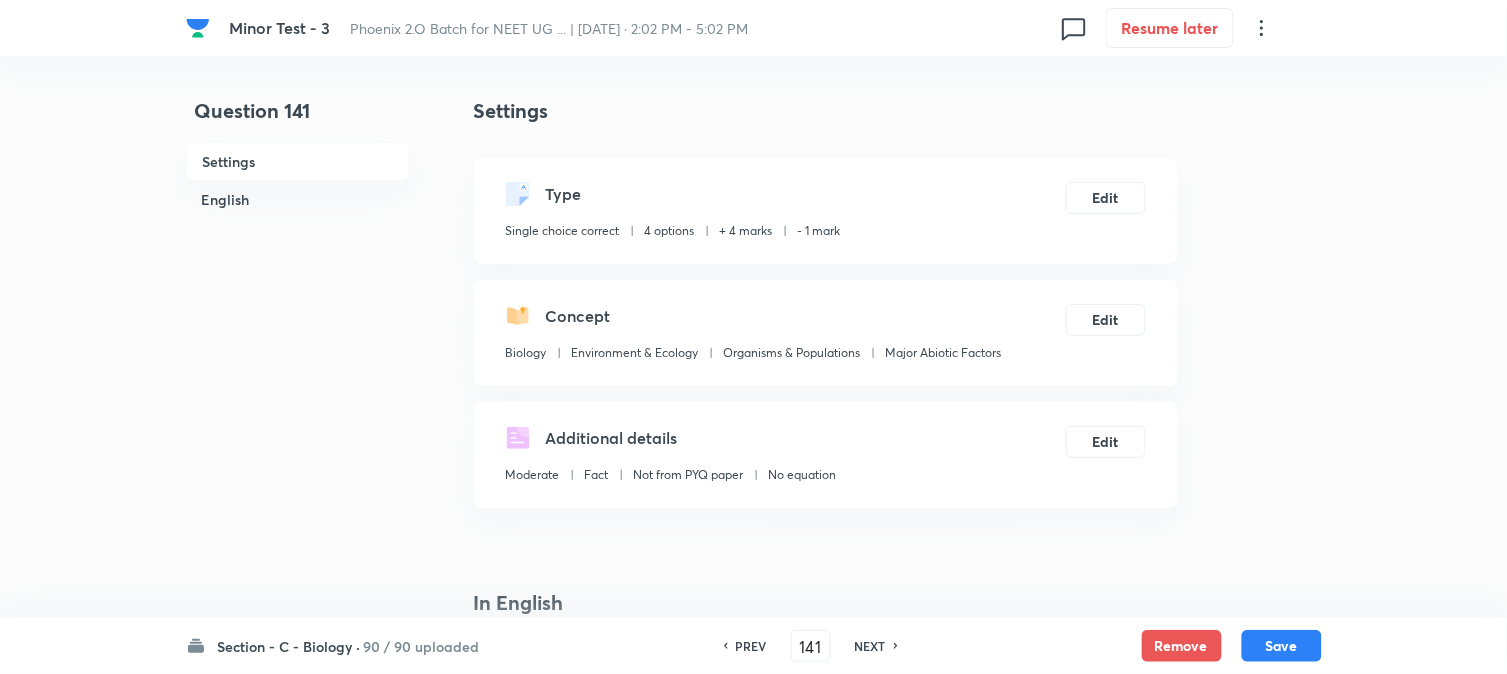 click on "Save" at bounding box center [1282, 646] 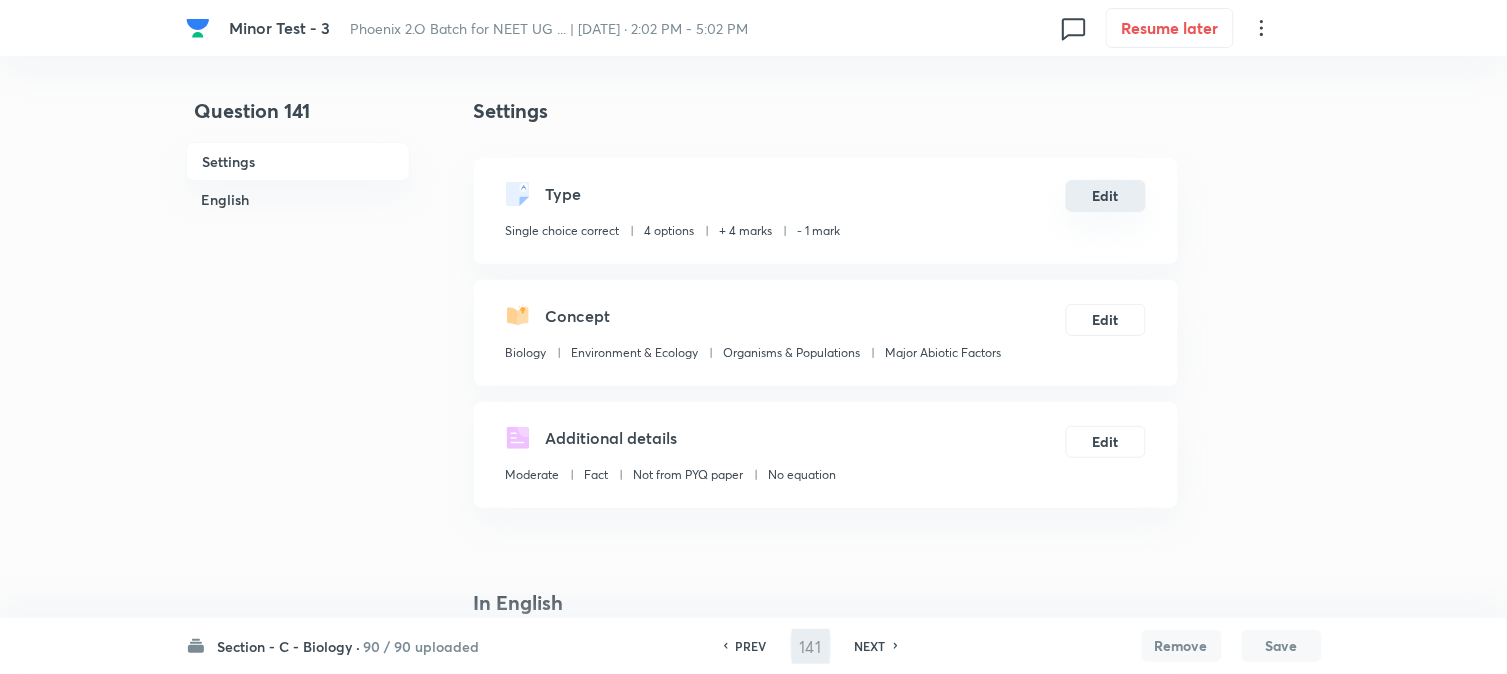 click on "Edit" at bounding box center [1106, 196] 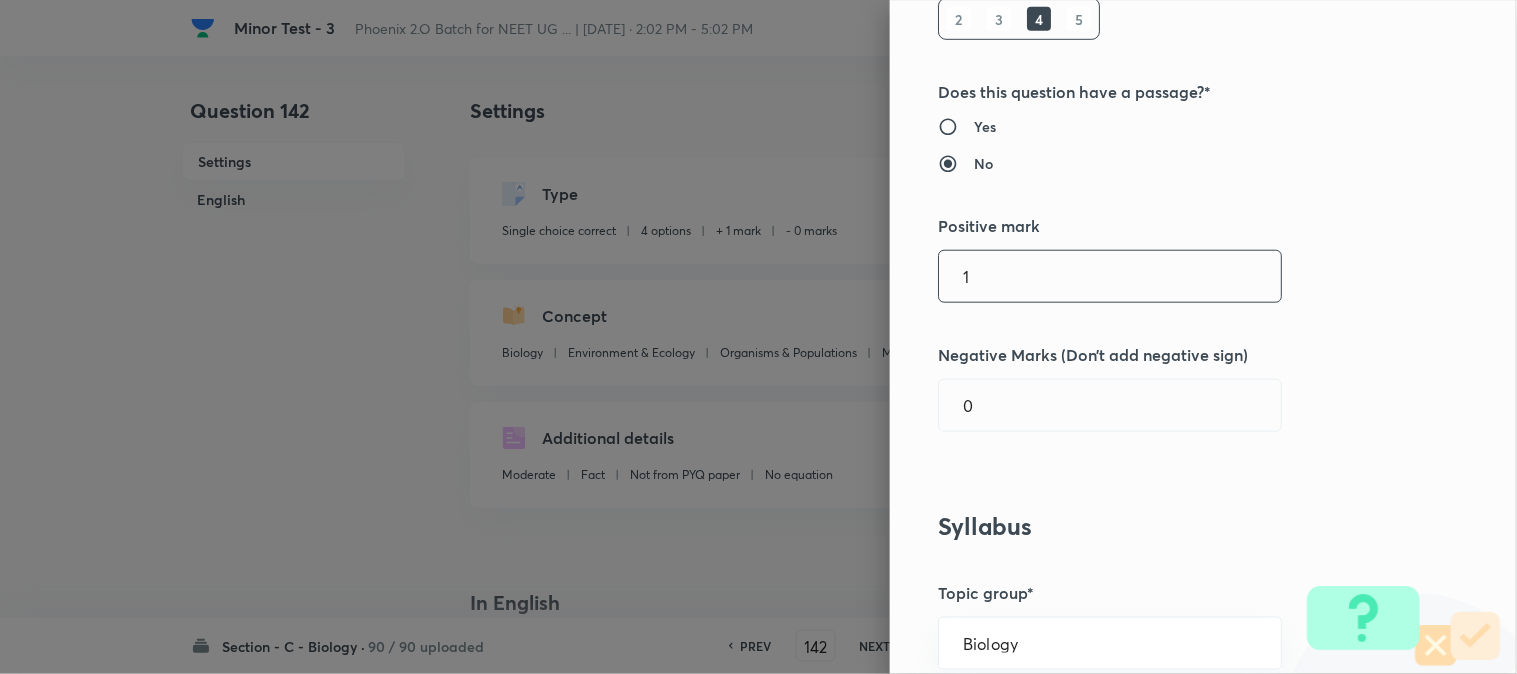 scroll, scrollTop: 444, scrollLeft: 0, axis: vertical 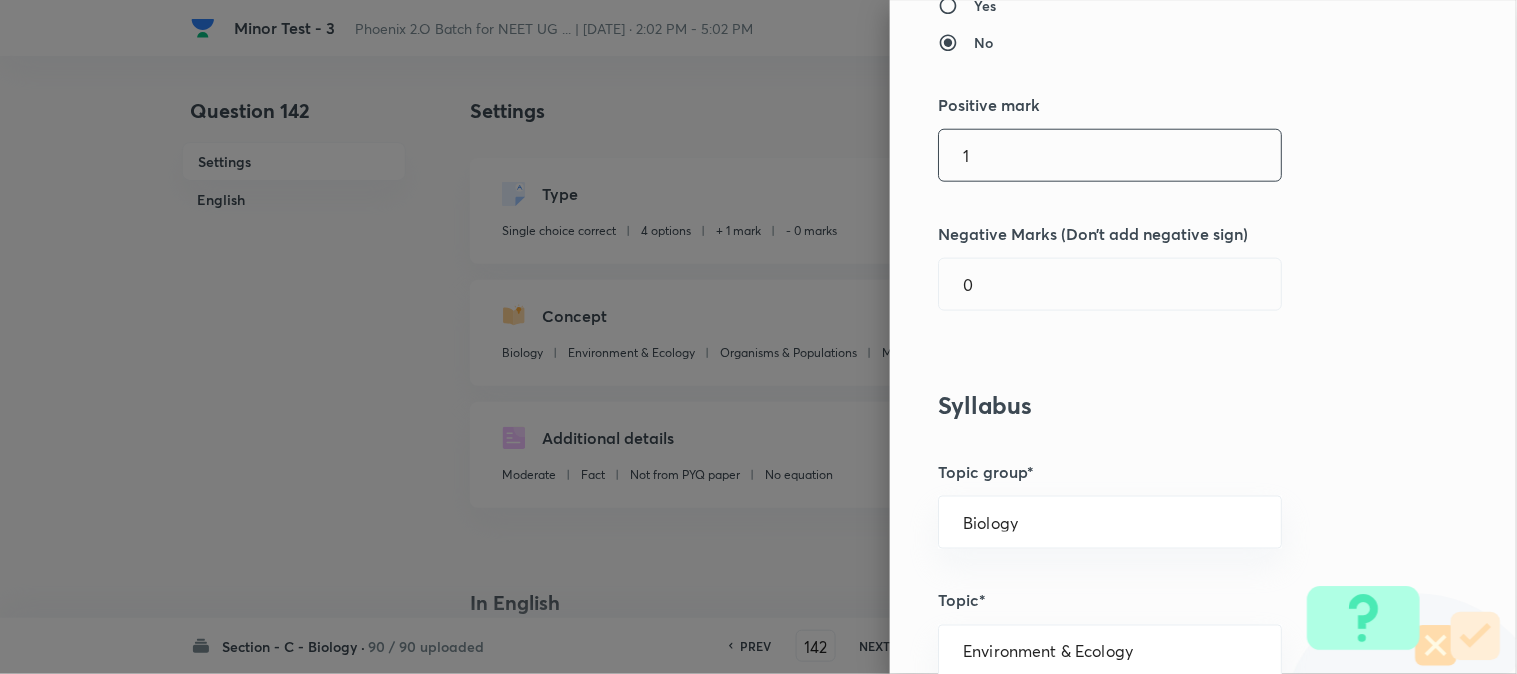 click on "1" at bounding box center [1110, 155] 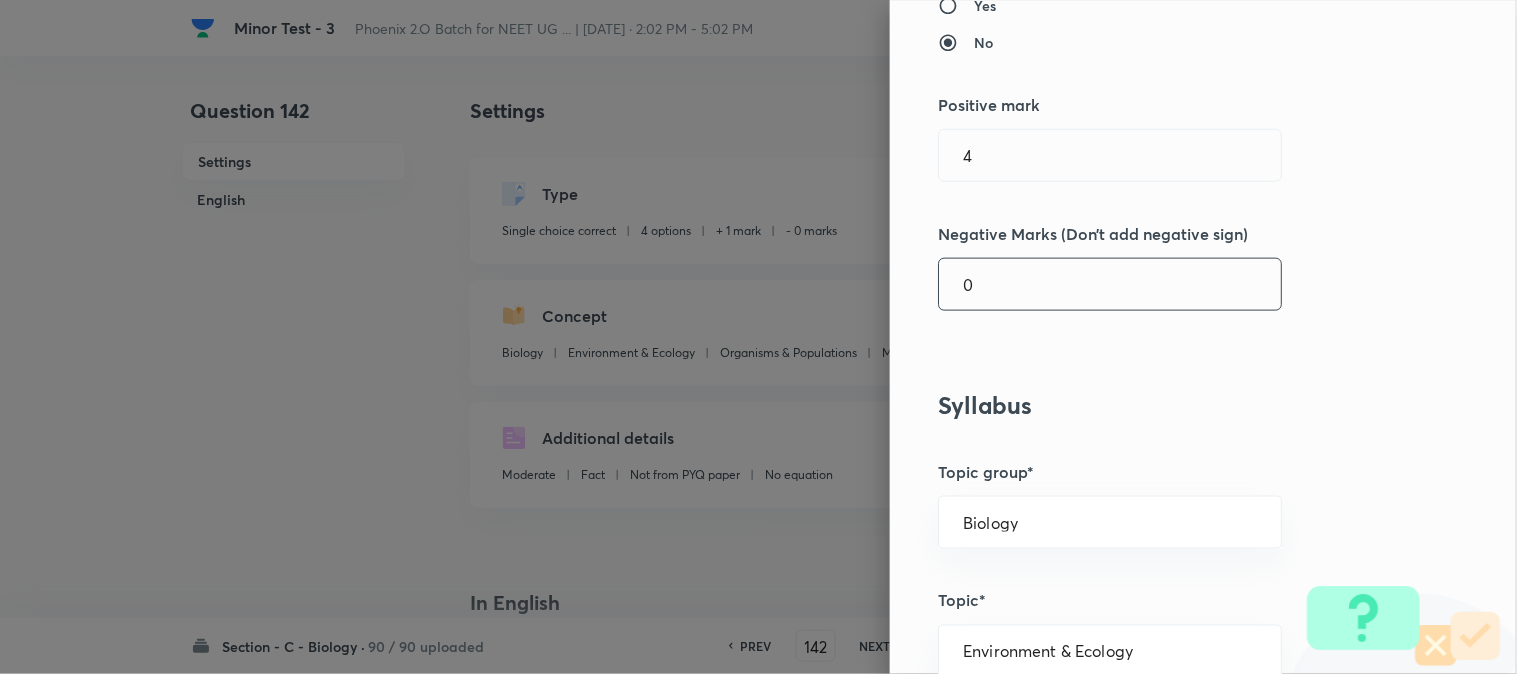 click on "0" at bounding box center [1110, 284] 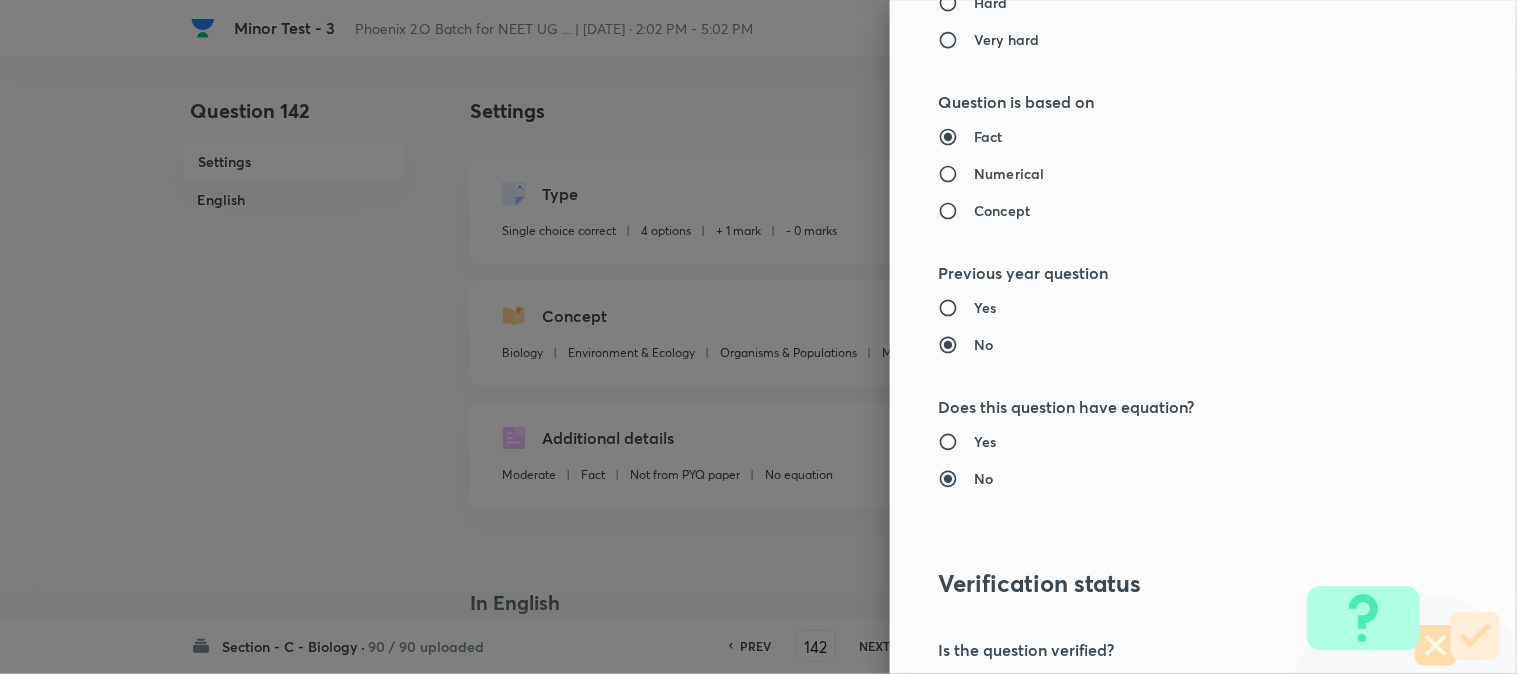 scroll, scrollTop: 2052, scrollLeft: 0, axis: vertical 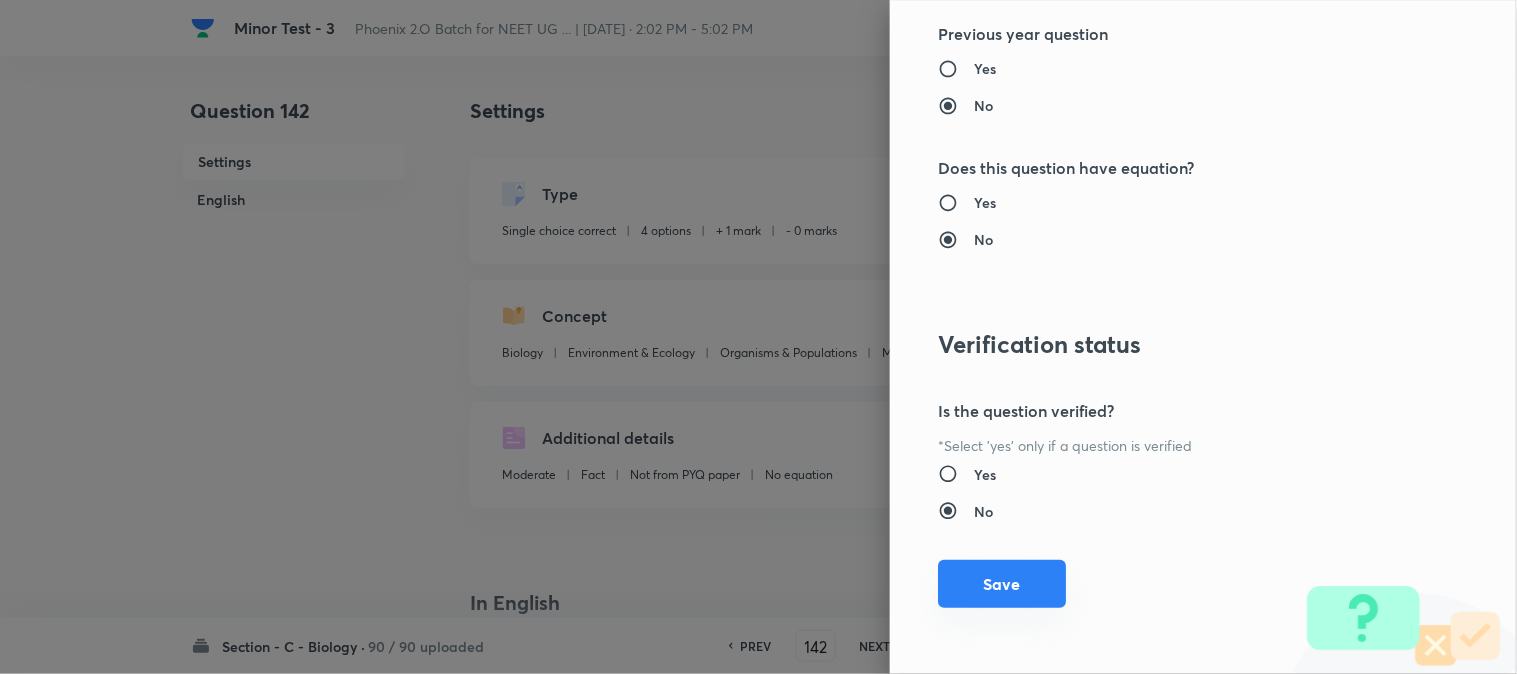 click on "Save" at bounding box center (1002, 584) 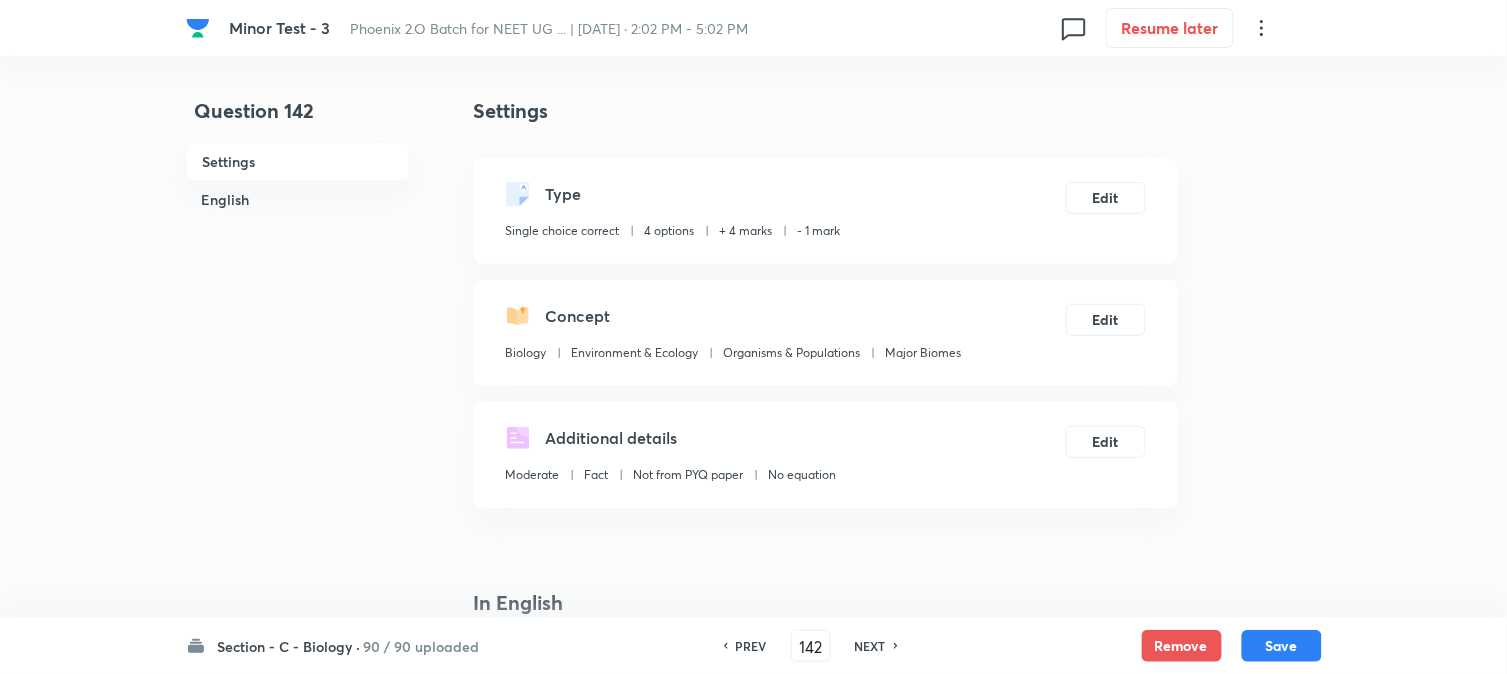 click on "Save" at bounding box center (1282, 646) 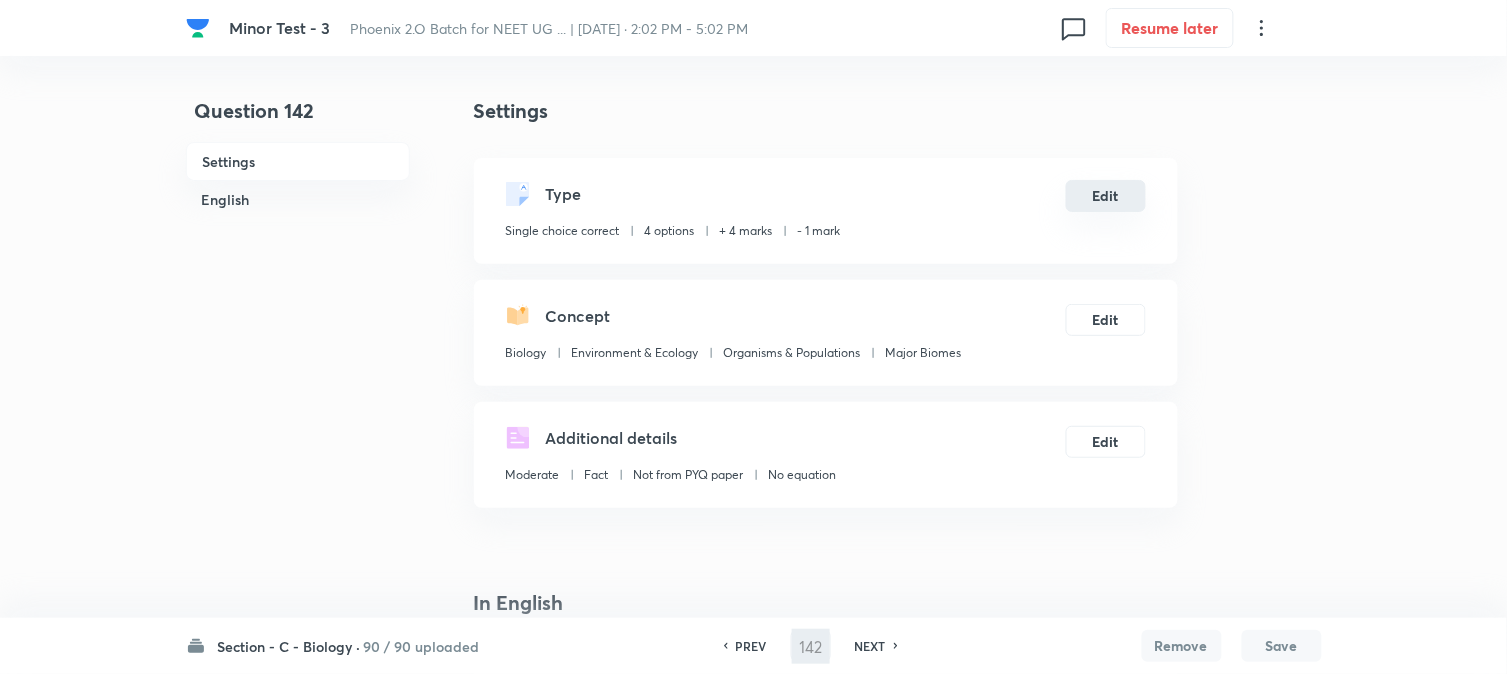 click on "Edit" at bounding box center (1106, 196) 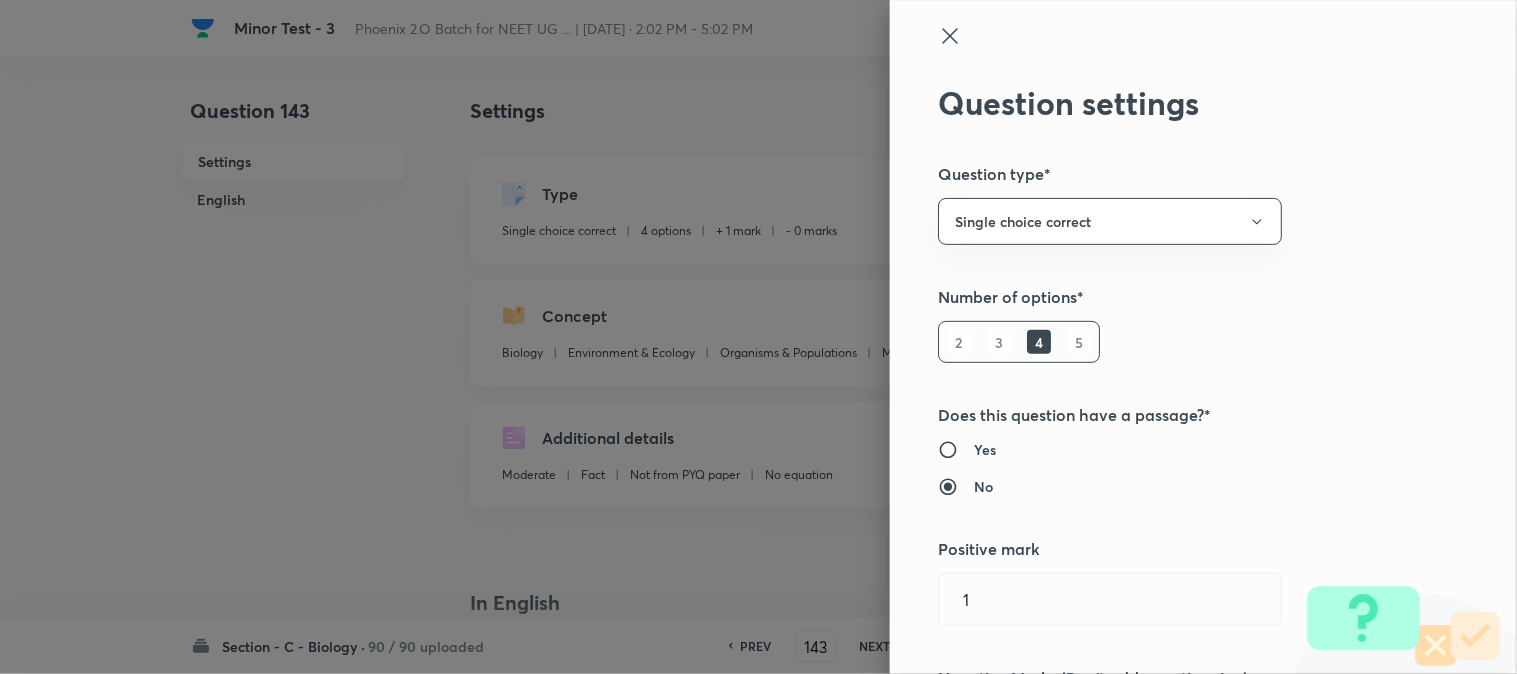 scroll, scrollTop: 444, scrollLeft: 0, axis: vertical 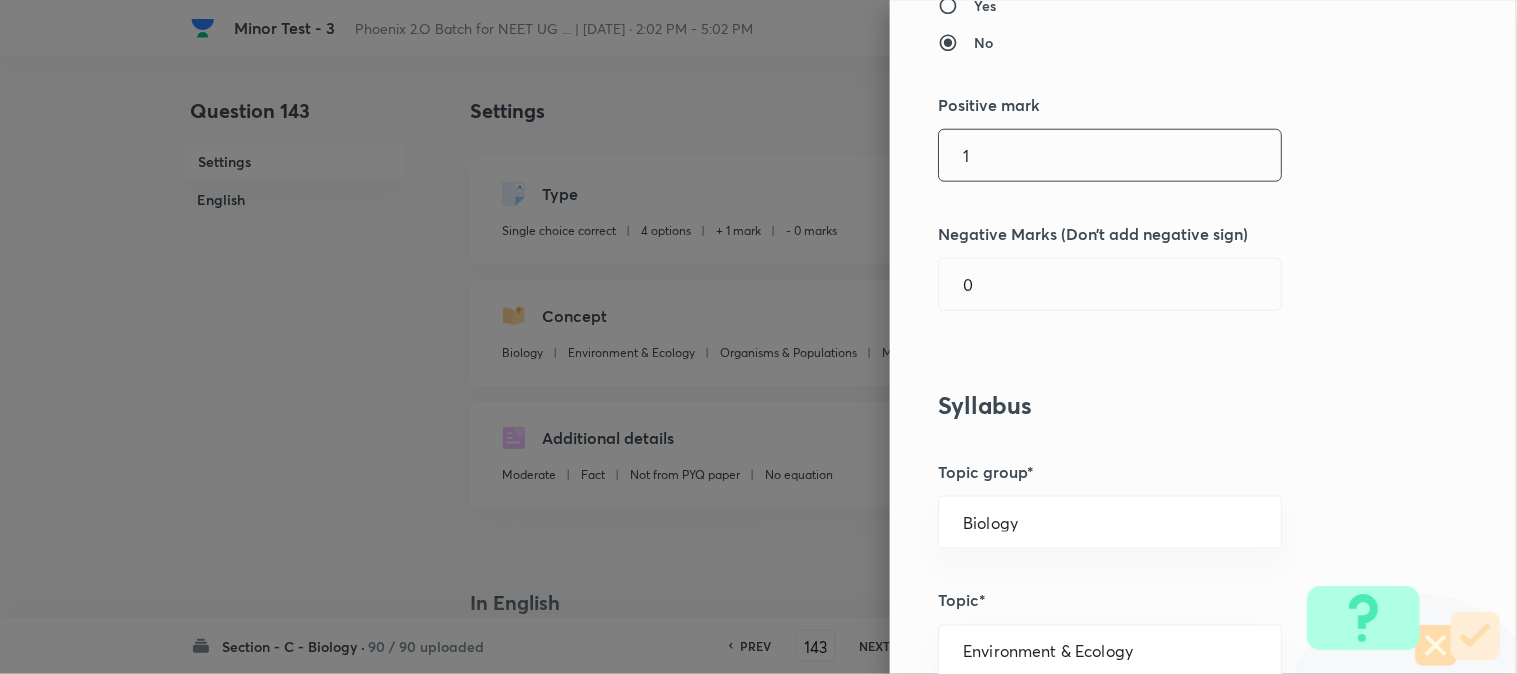 click on "1" at bounding box center (1110, 155) 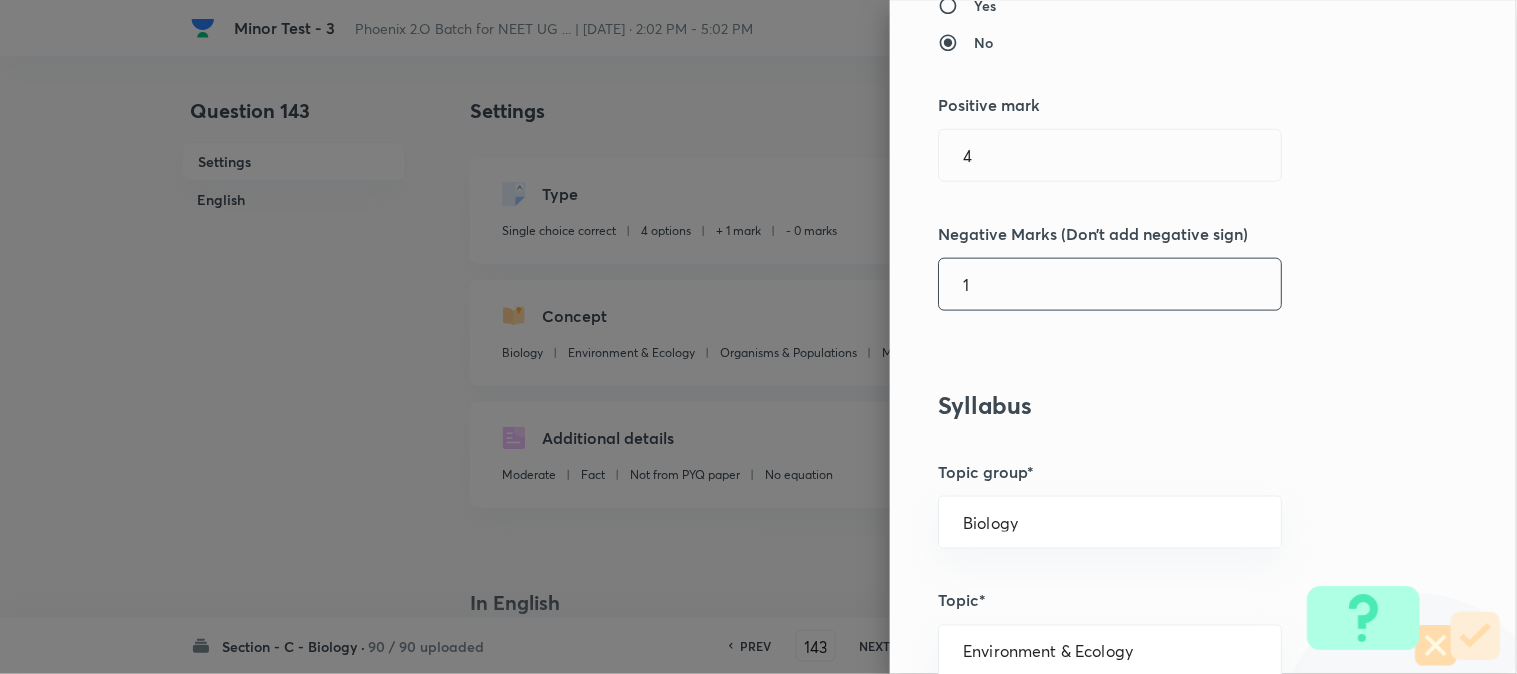 click on "1" at bounding box center (1110, 284) 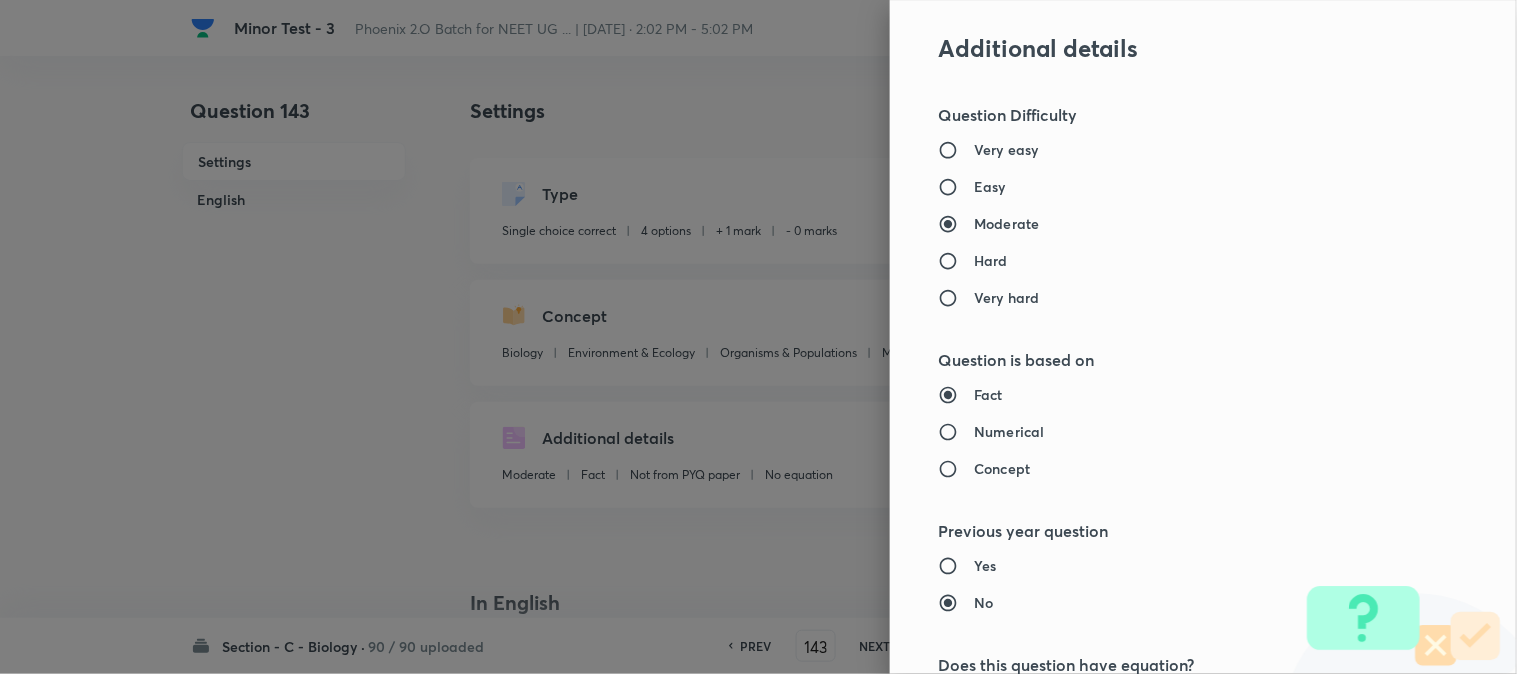 scroll, scrollTop: 2052, scrollLeft: 0, axis: vertical 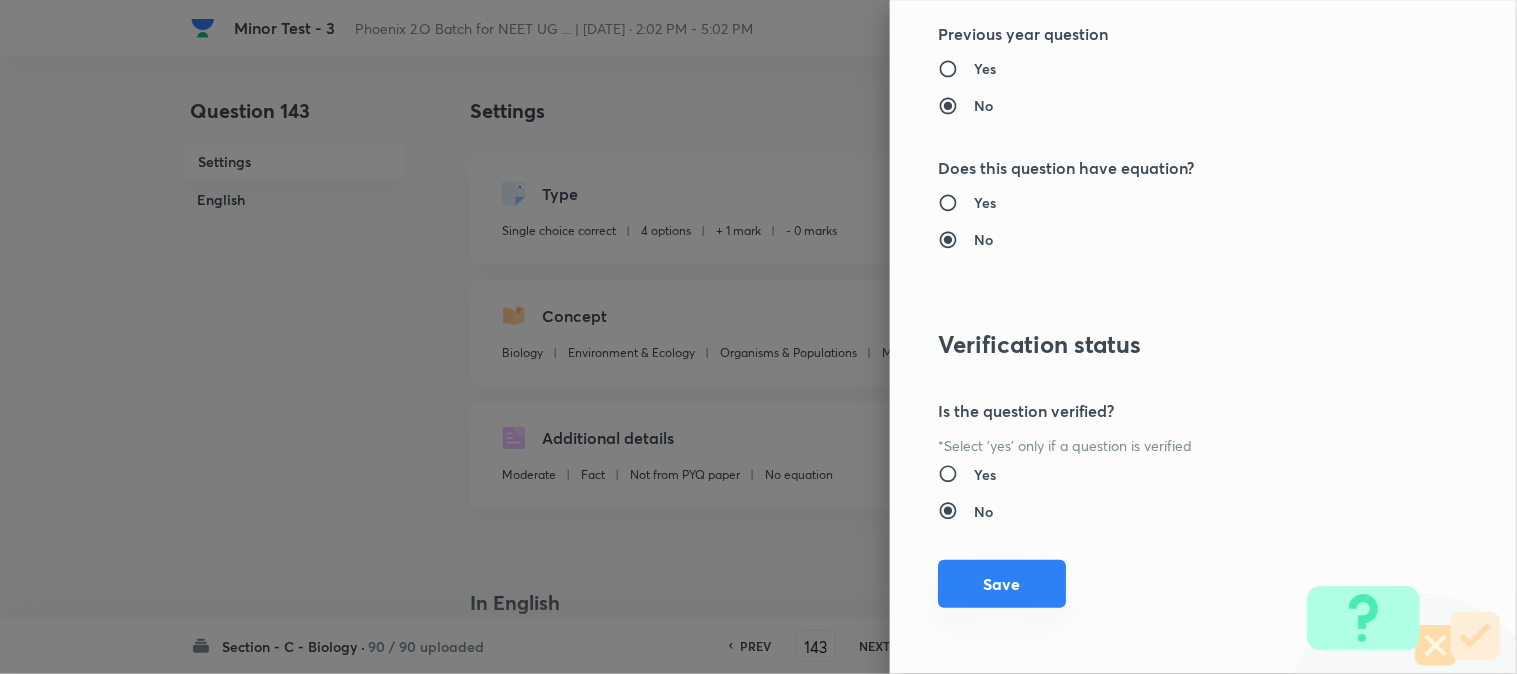 click on "Save" at bounding box center (1002, 584) 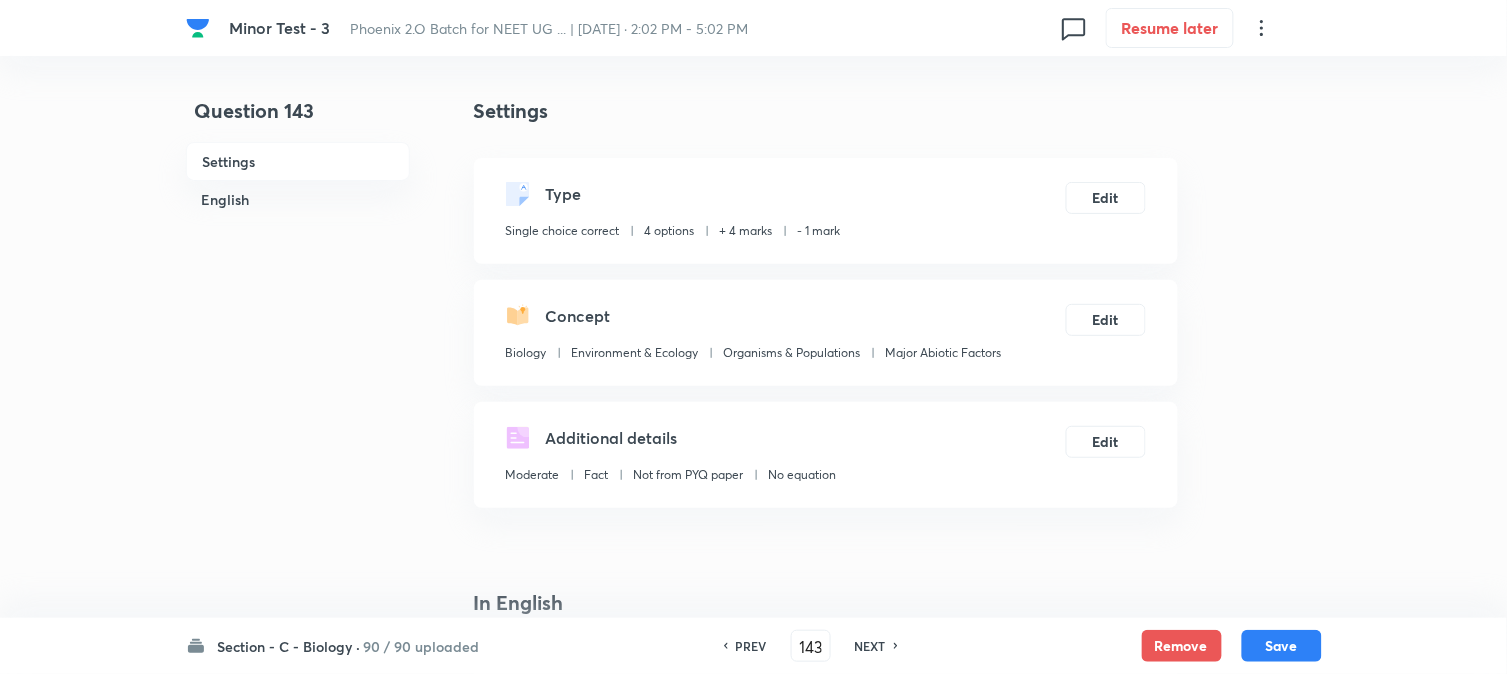 drag, startPoint x: 1282, startPoint y: 642, endPoint x: 1270, endPoint y: 543, distance: 99.724625 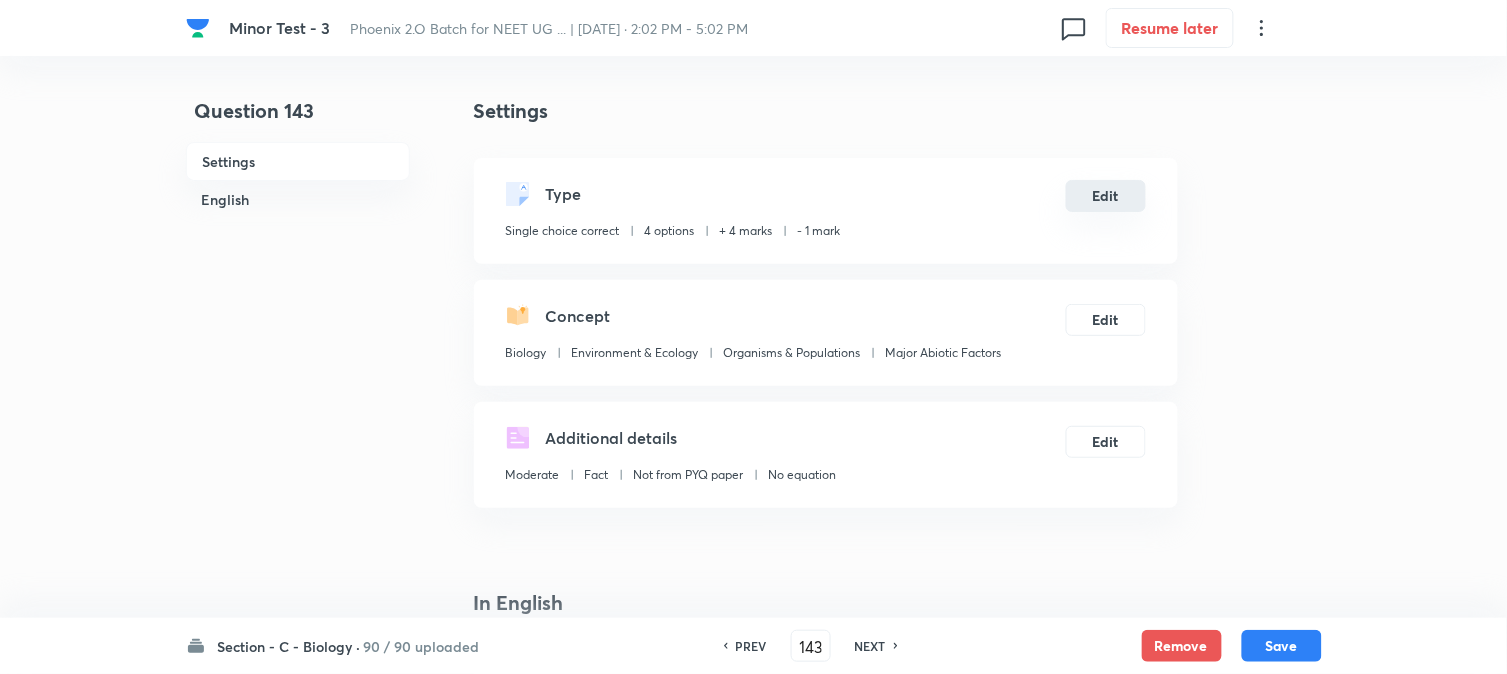 click on "Edit" at bounding box center (1106, 196) 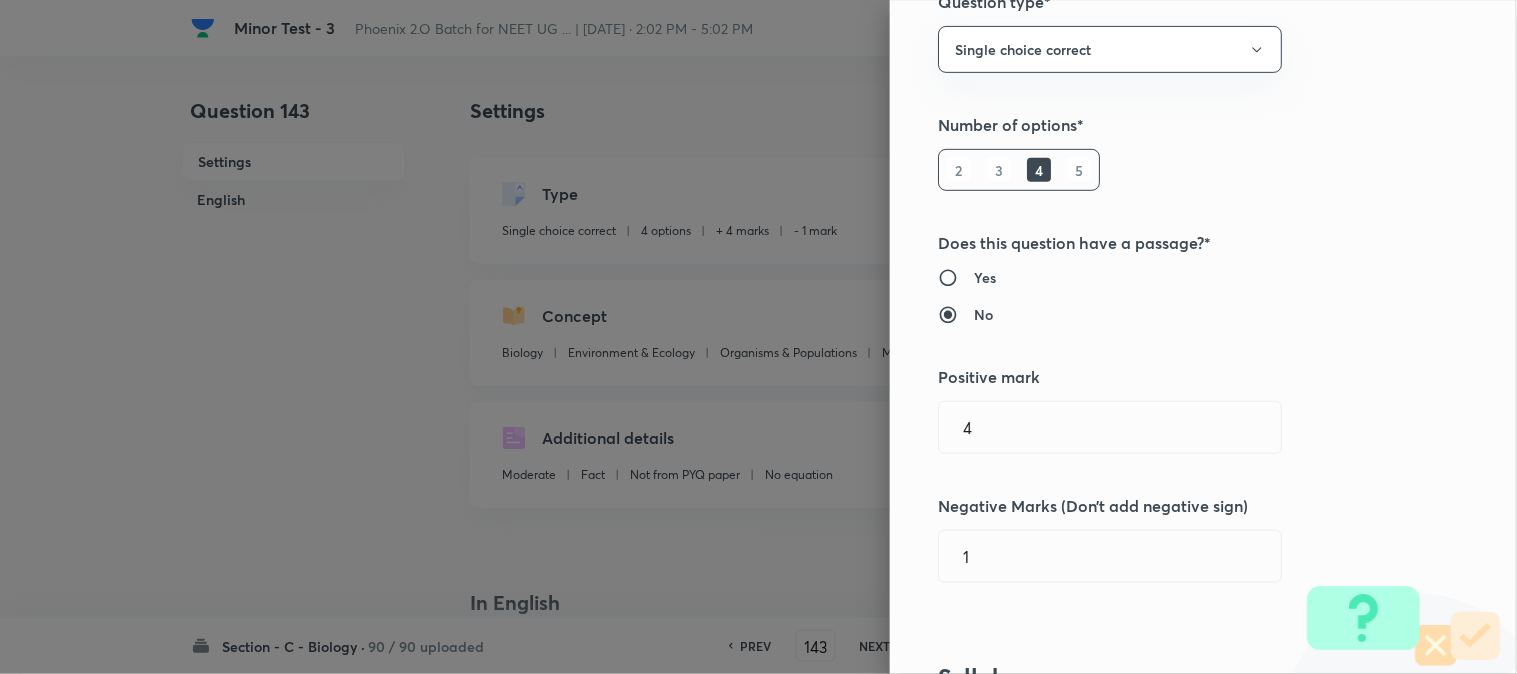 scroll, scrollTop: 444, scrollLeft: 0, axis: vertical 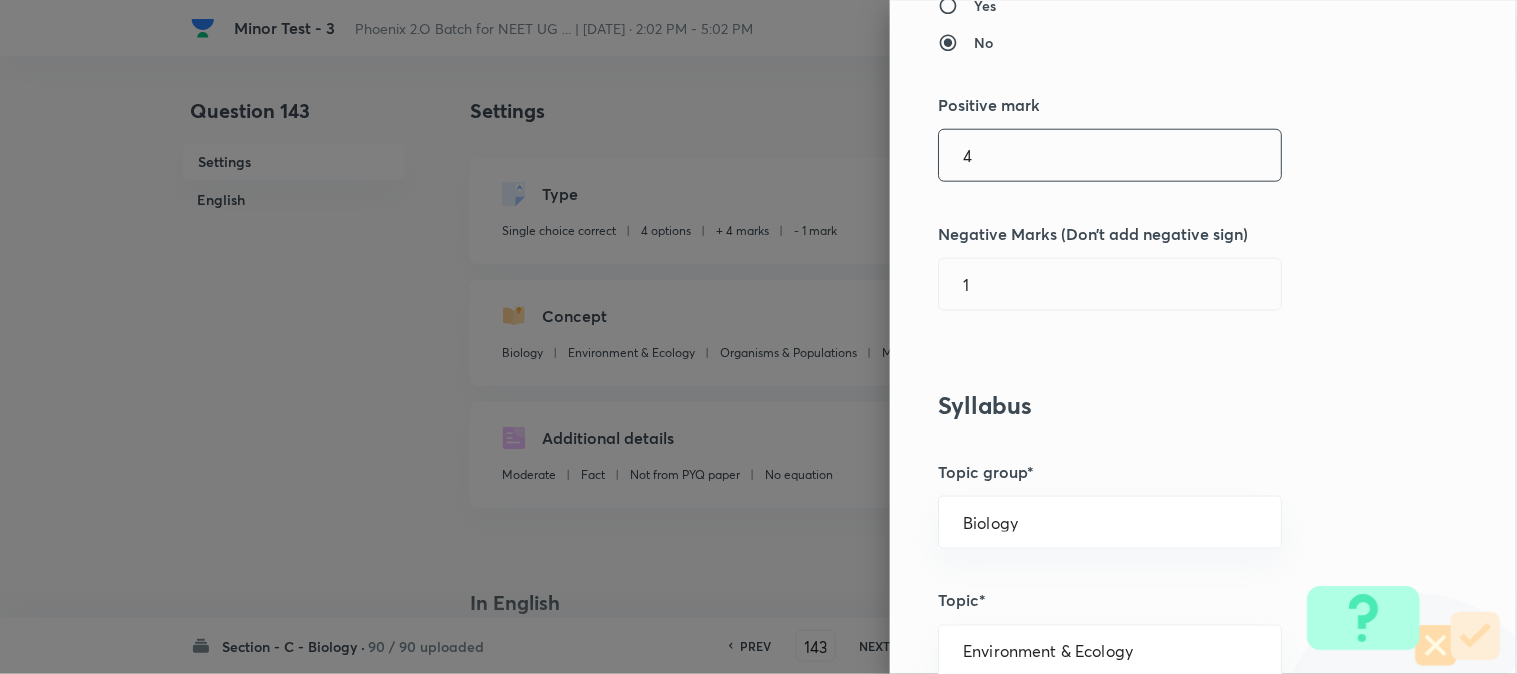 click on "4" at bounding box center (1110, 155) 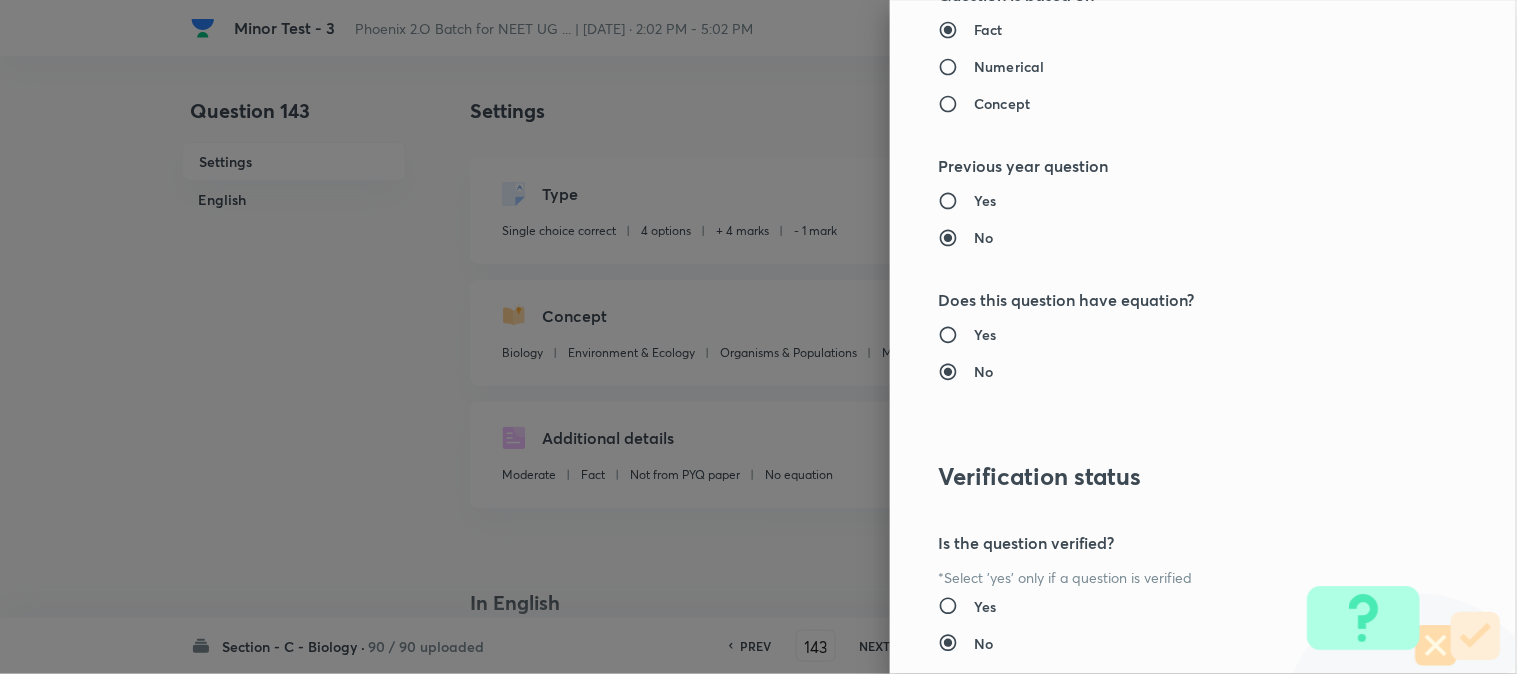 scroll, scrollTop: 2052, scrollLeft: 0, axis: vertical 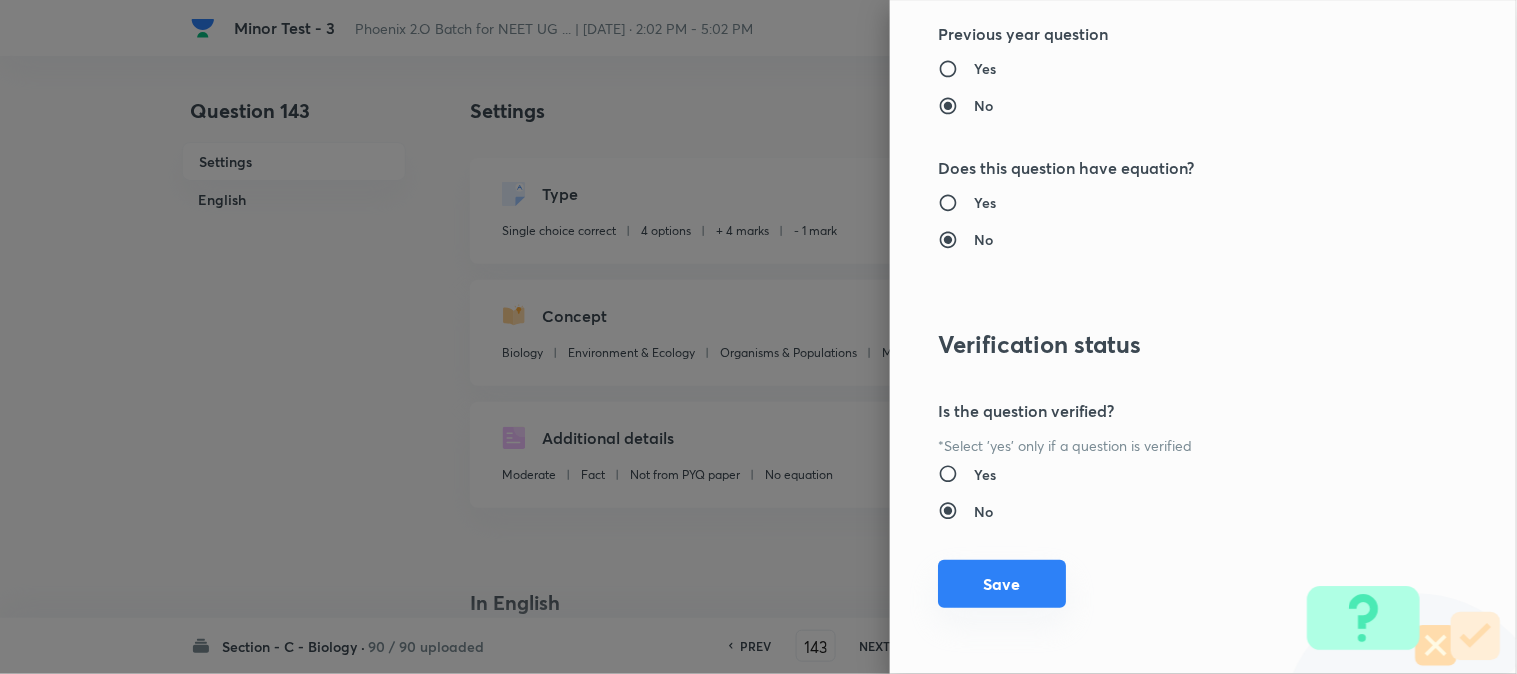 click on "Save" at bounding box center [1002, 584] 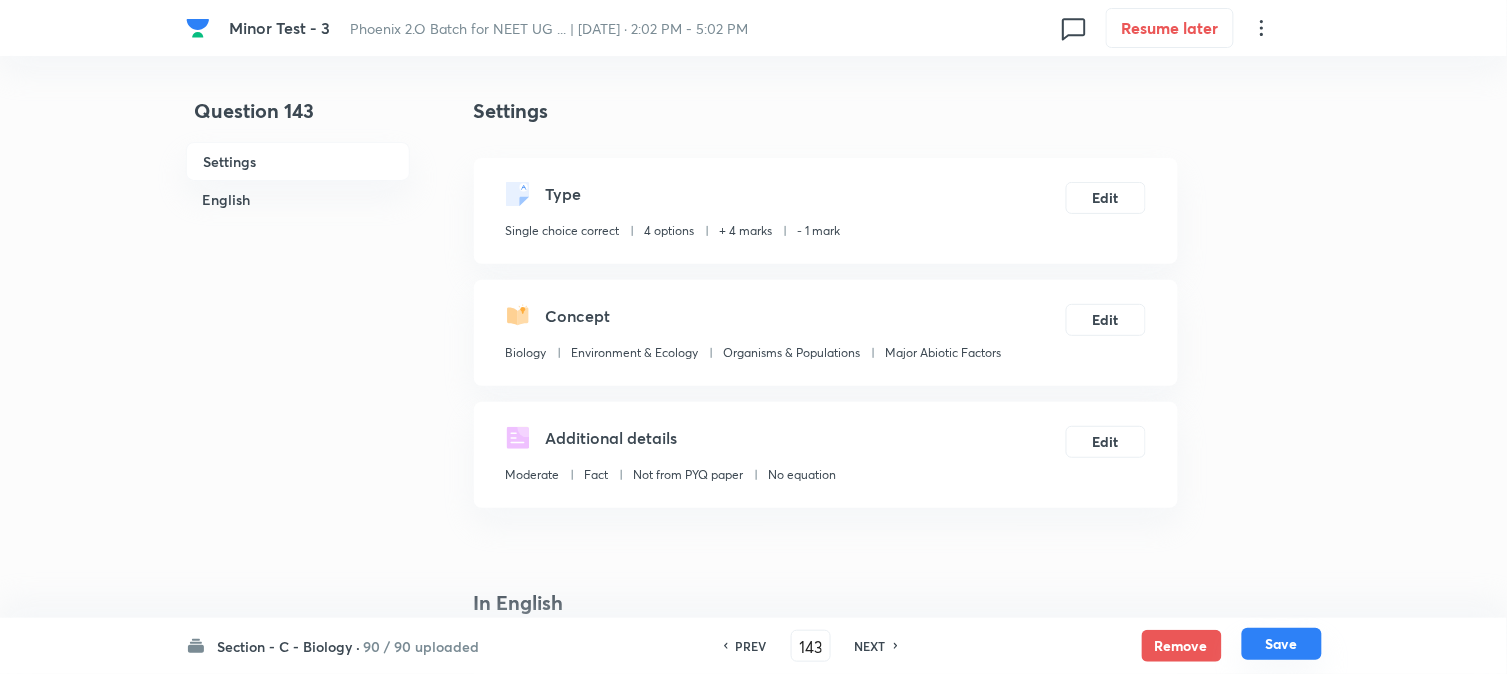 click on "Save" at bounding box center (1282, 644) 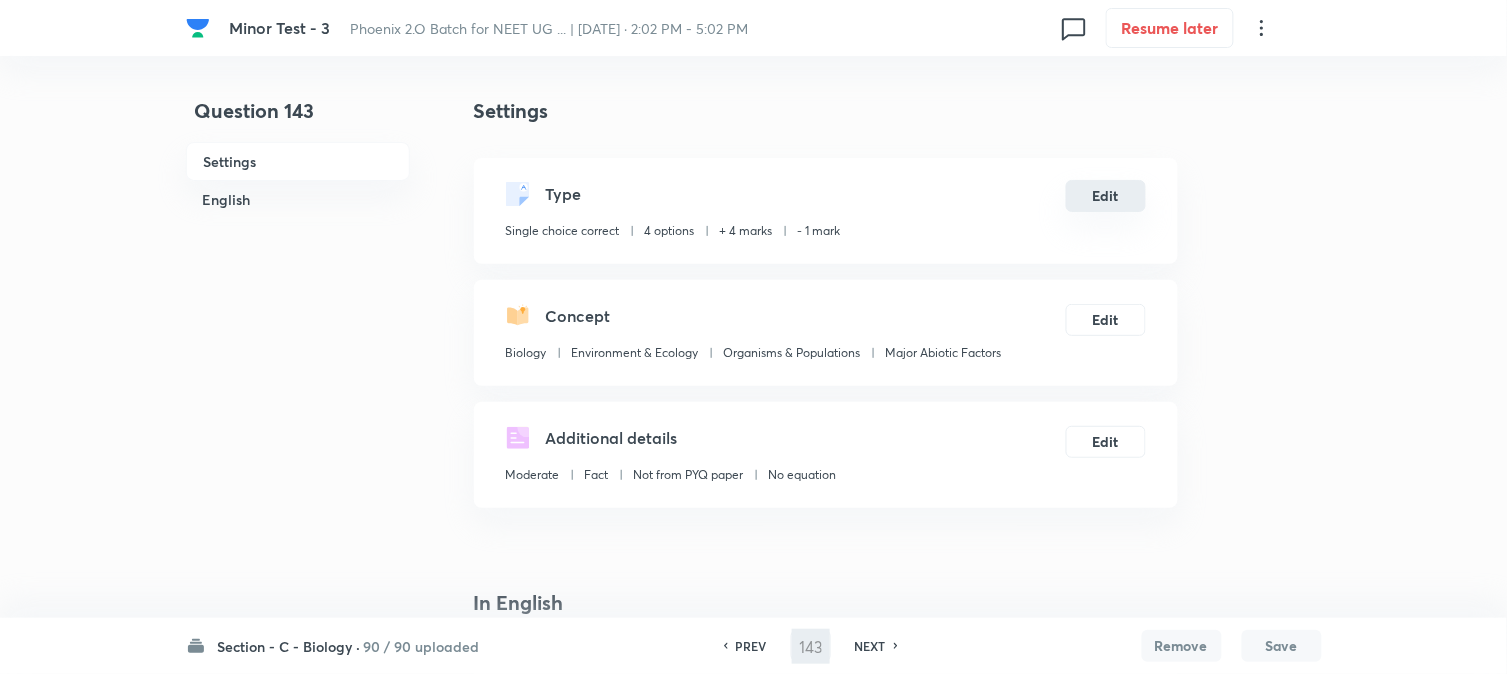 click on "Edit" at bounding box center (1106, 196) 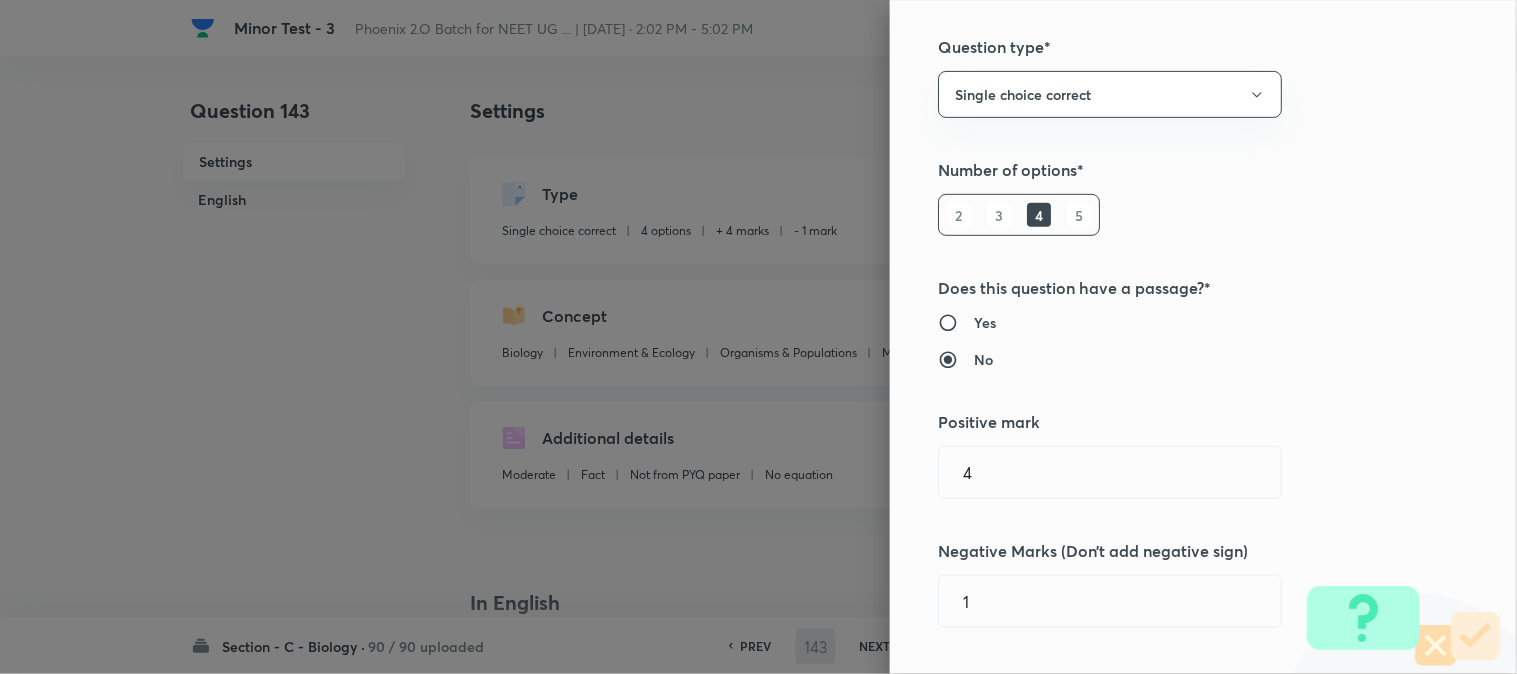 scroll, scrollTop: 333, scrollLeft: 0, axis: vertical 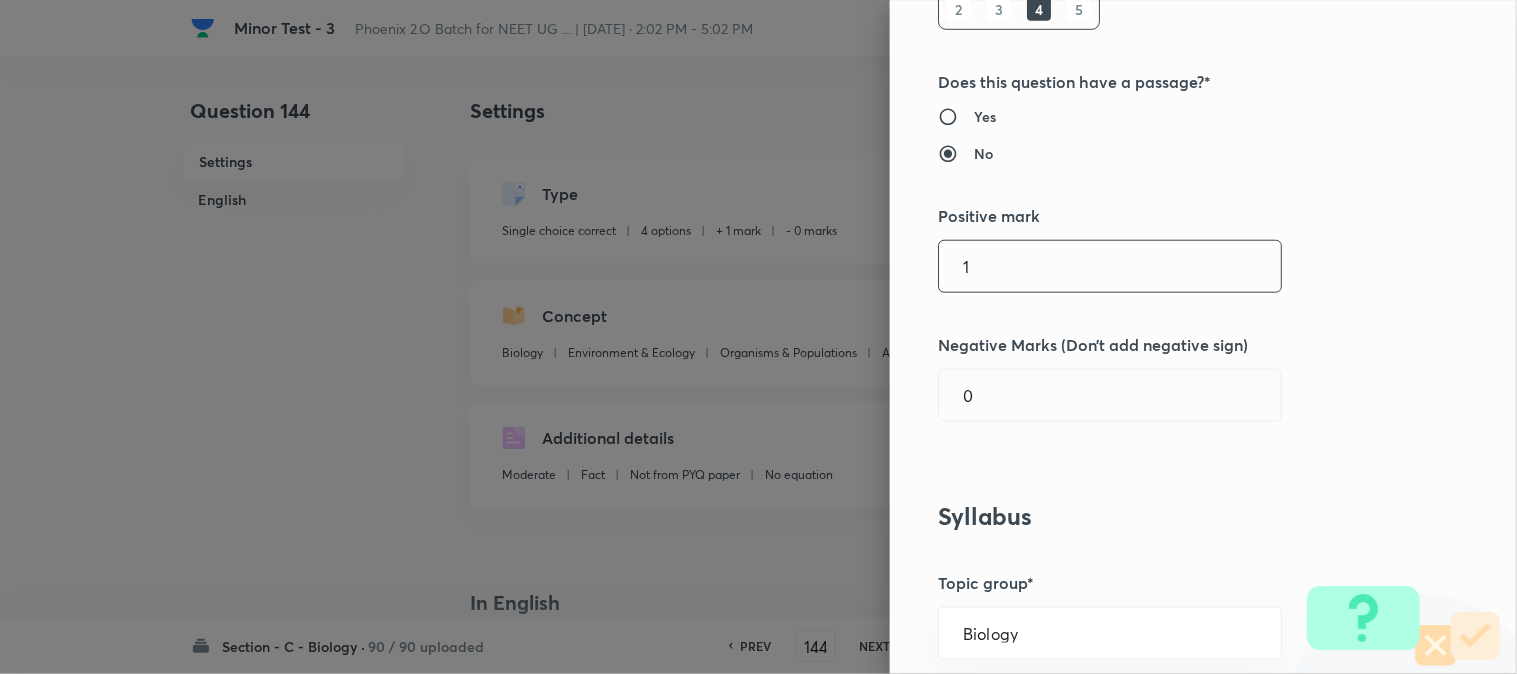 click on "1" at bounding box center [1110, 266] 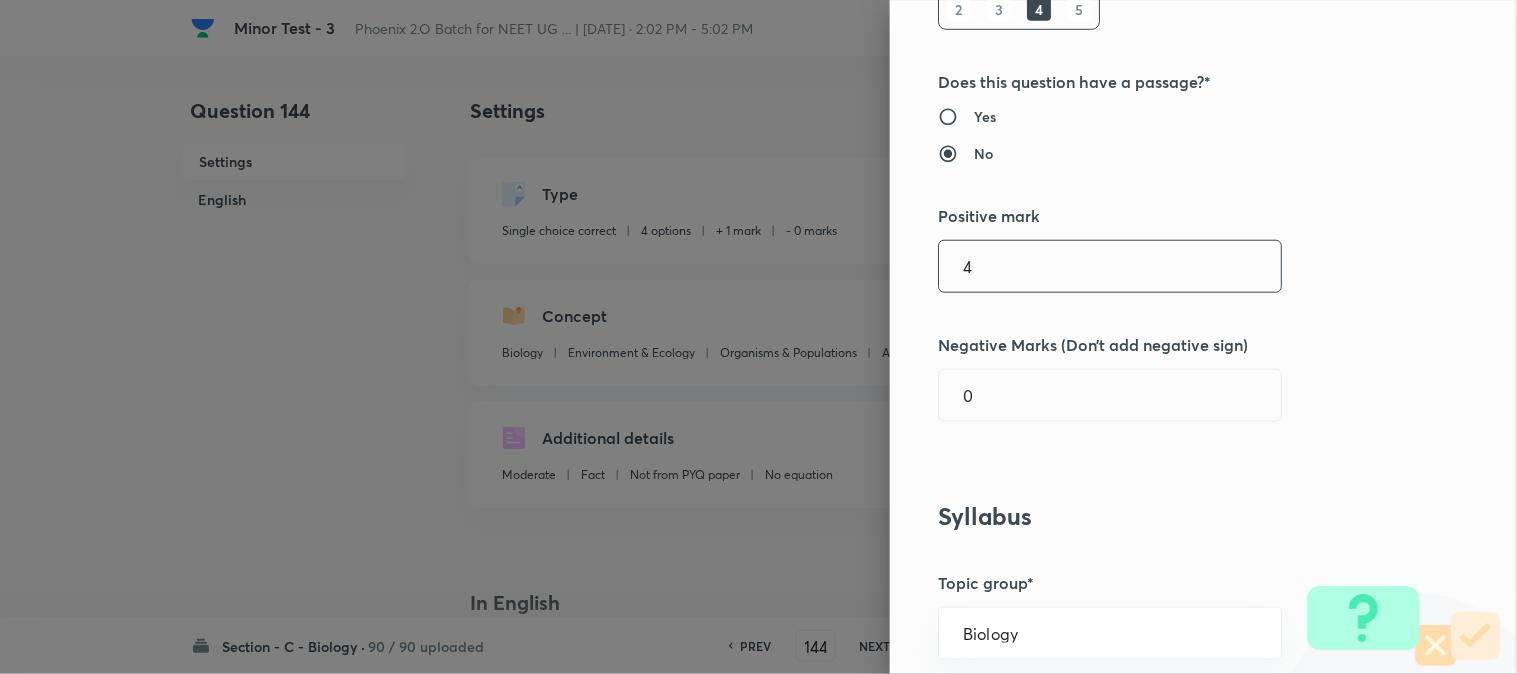 click on "Question settings Question type* Single choice correct Number of options* 2 3 4 5 Does this question have a passage?* Yes No Positive mark 4 ​ Negative Marks (Don’t add negative sign) 0 ​ Syllabus Topic group* Biology ​ Topic* Environment & Ecology ​ Concept* Organisms & Populations ​ Sub-concept* Adaptations ​ Concept-field ​ Additional details Question Difficulty Very easy Easy Moderate Hard Very hard Question is based on Fact Numerical Concept Previous year question Yes No Does this question have equation? Yes No Verification status Is the question verified? *Select 'yes' only if a question is verified Yes No Save" at bounding box center (1203, 337) 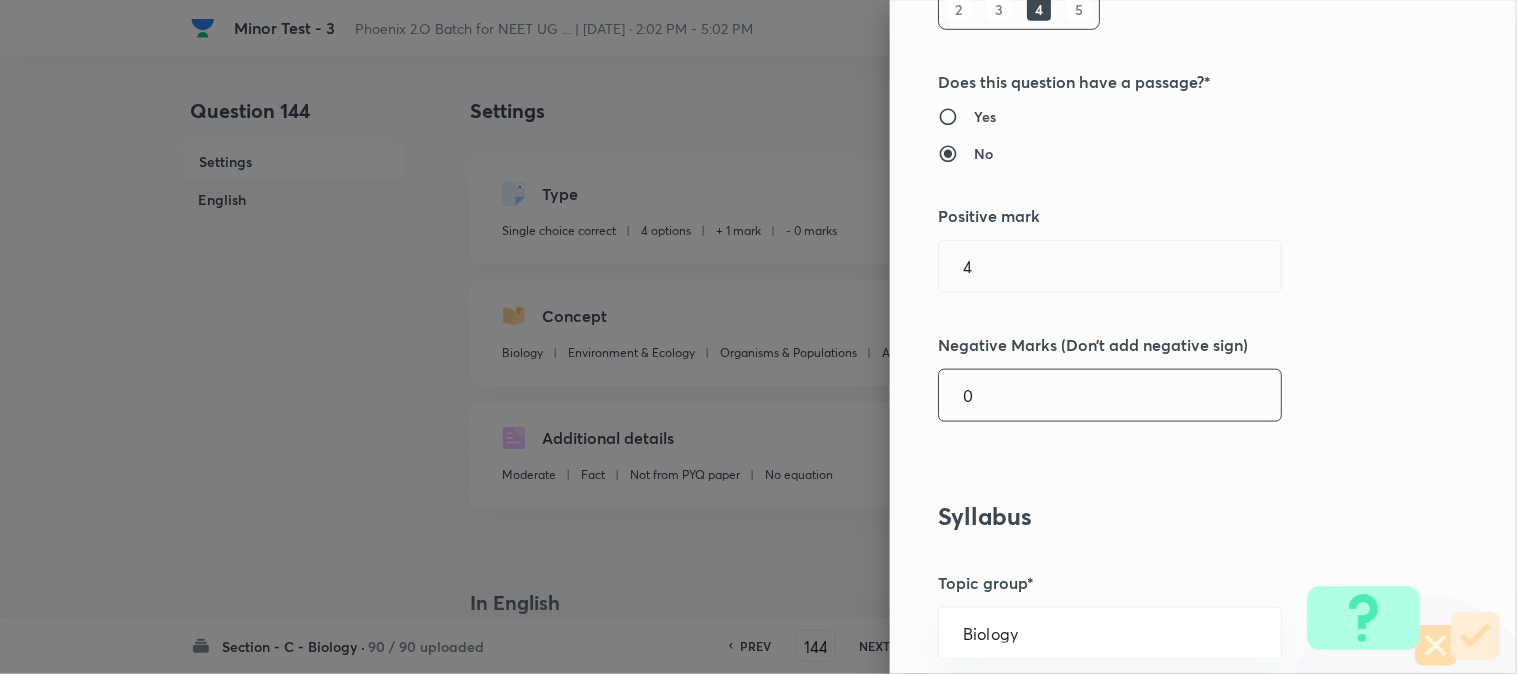 click on "0" at bounding box center (1110, 395) 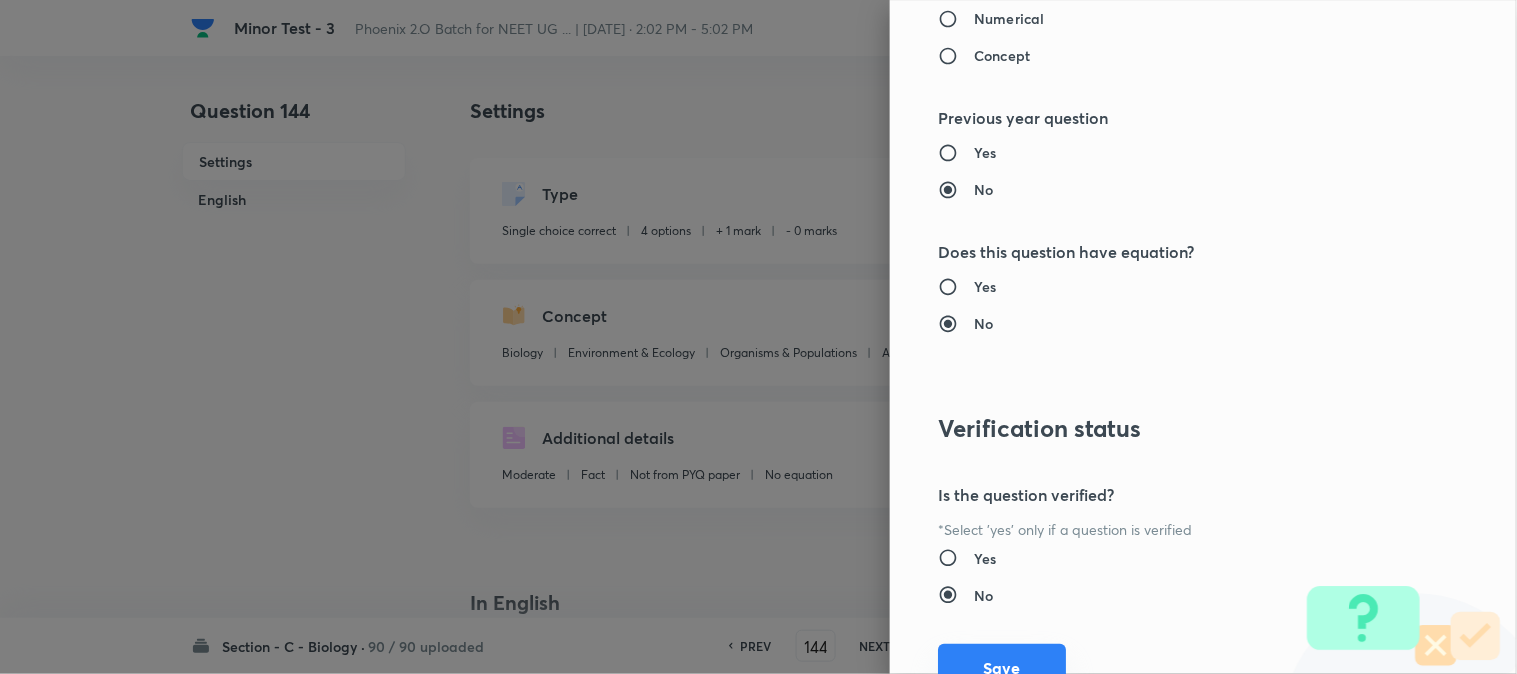 scroll, scrollTop: 2052, scrollLeft: 0, axis: vertical 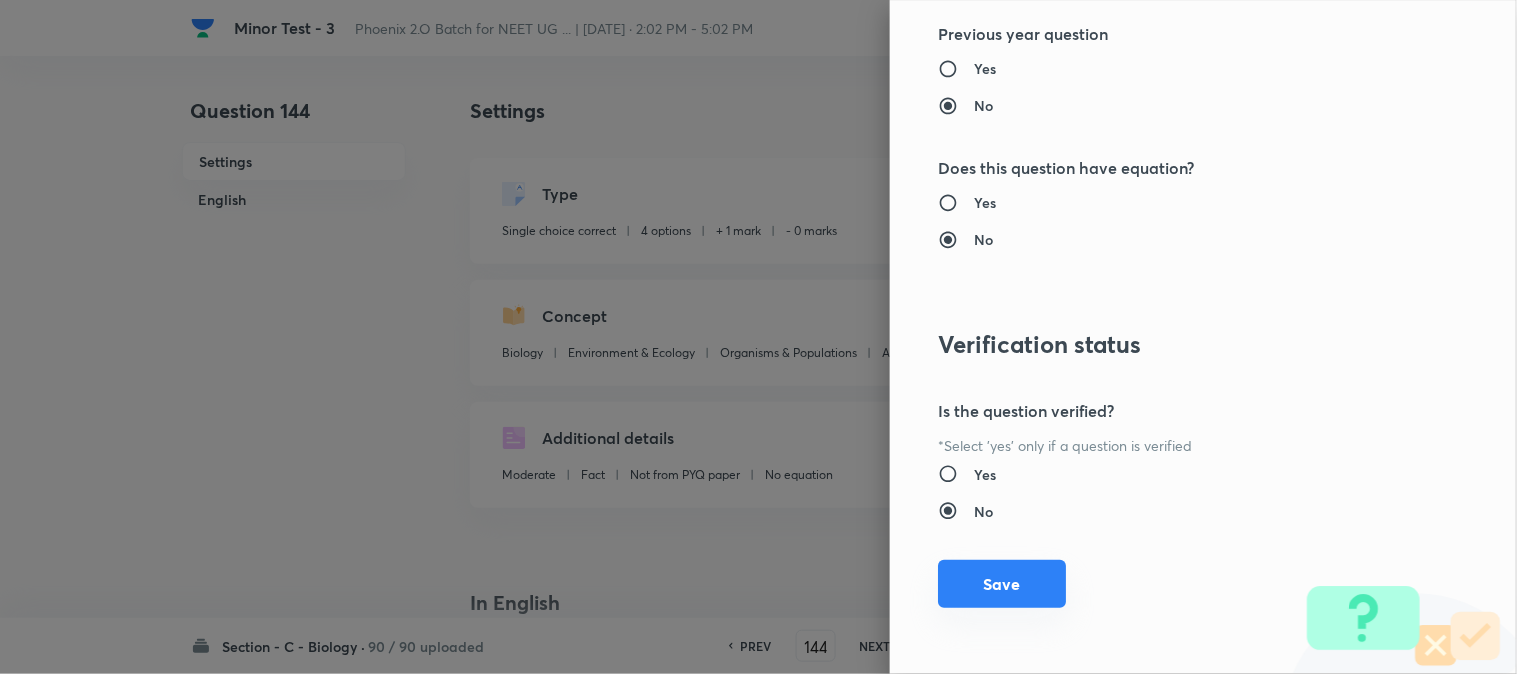 click on "Save" at bounding box center [1002, 584] 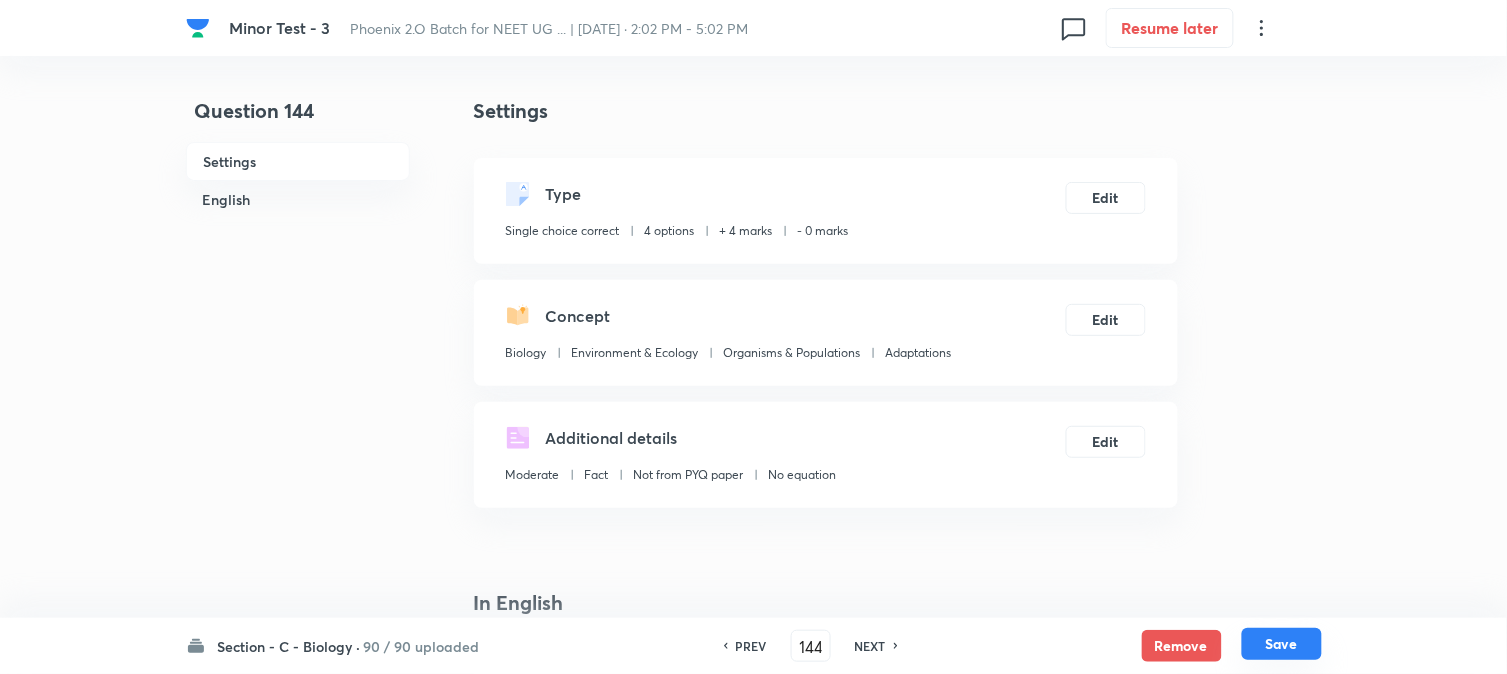click on "Save" at bounding box center (1282, 644) 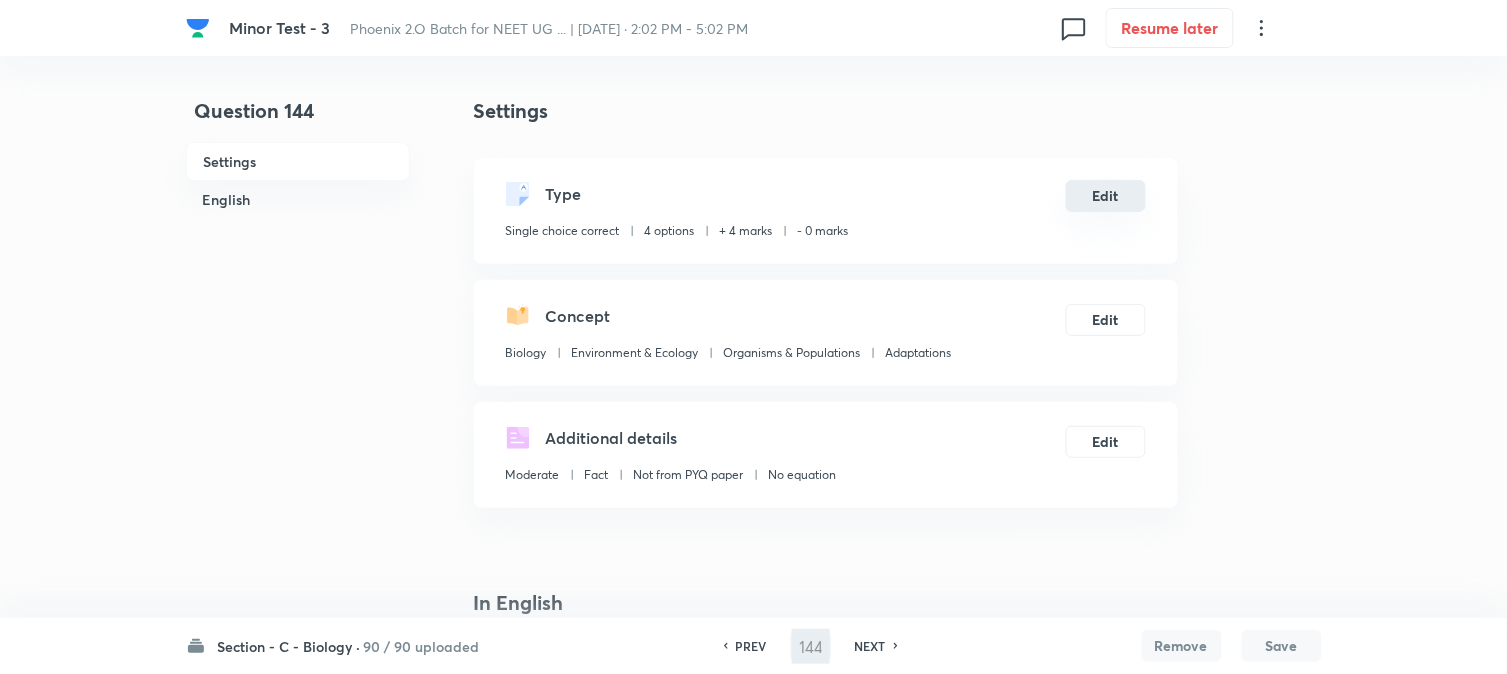 click on "Edit" at bounding box center [1106, 196] 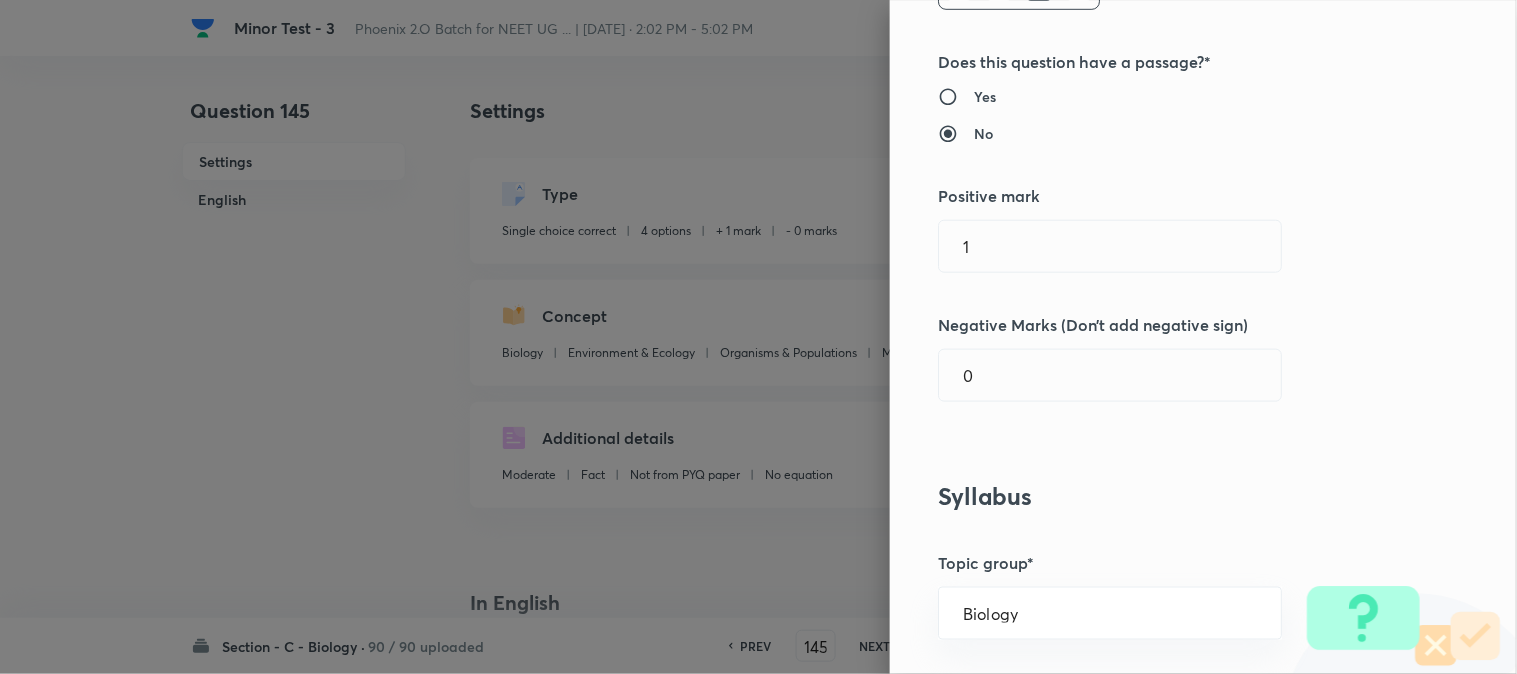 scroll, scrollTop: 444, scrollLeft: 0, axis: vertical 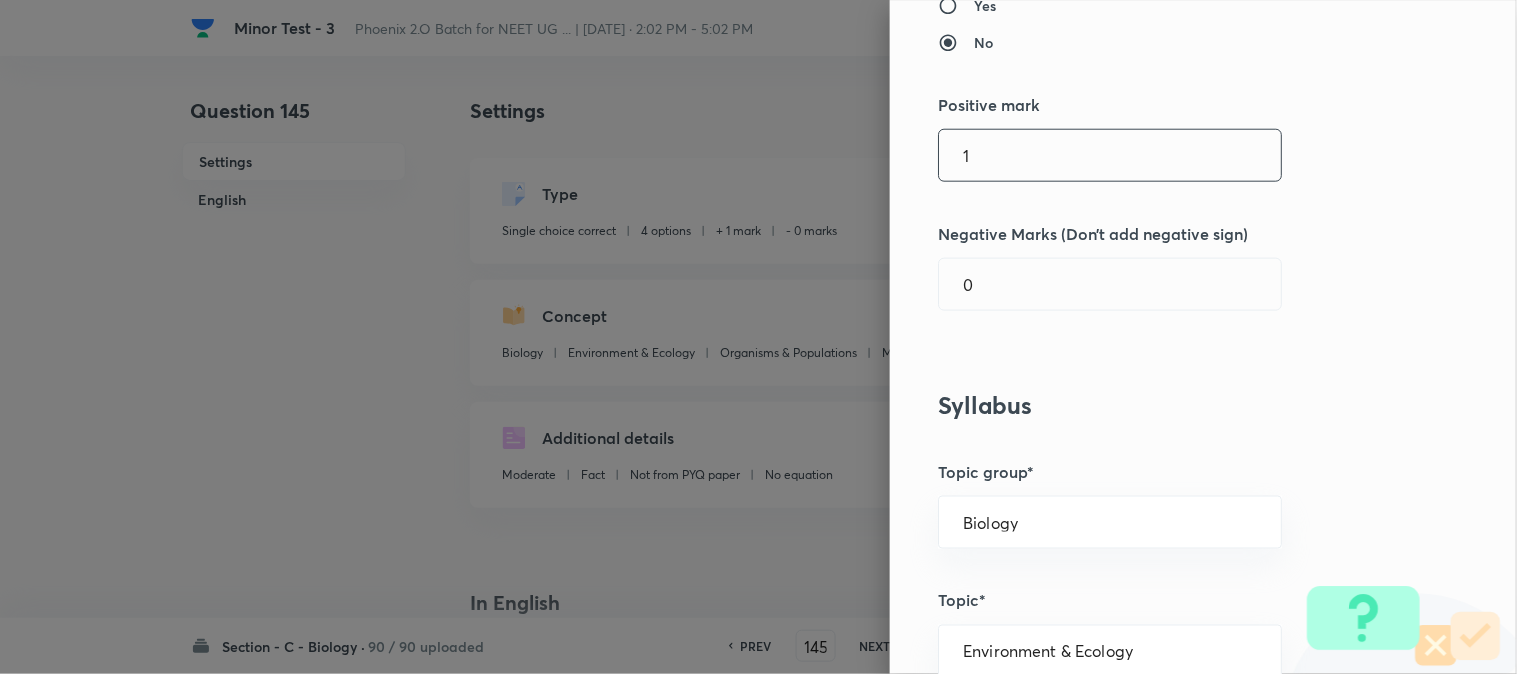 drag, startPoint x: 1022, startPoint y: 192, endPoint x: 1024, endPoint y: 158, distance: 34.058773 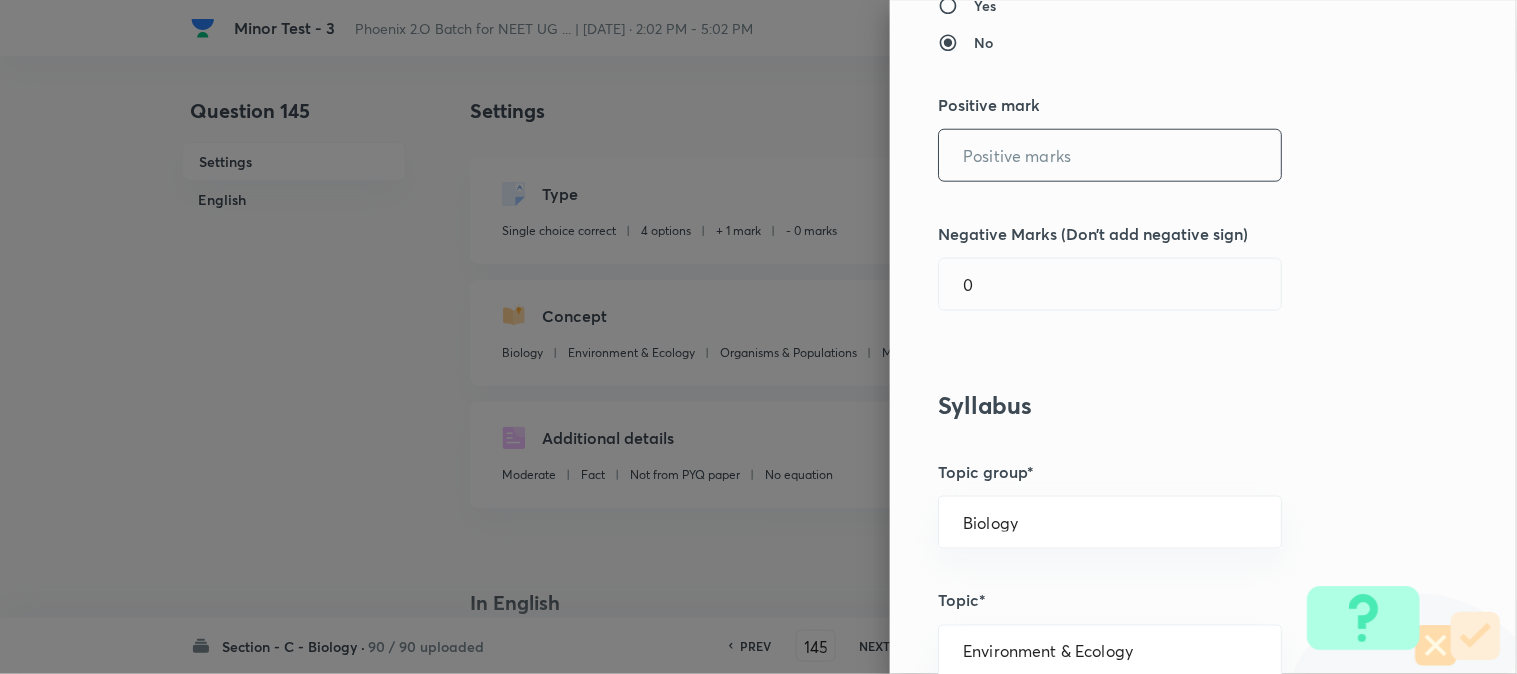 click at bounding box center [1110, 155] 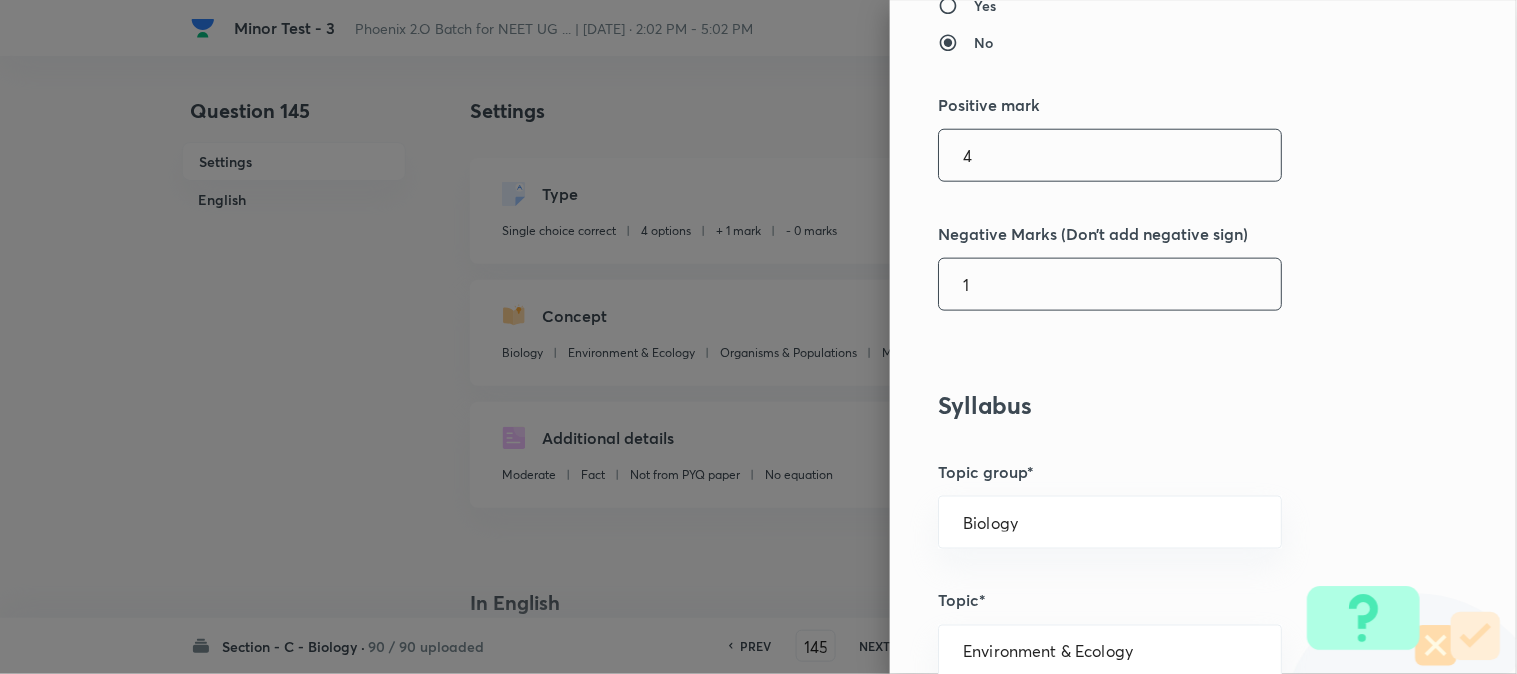 click on "1" at bounding box center [1110, 284] 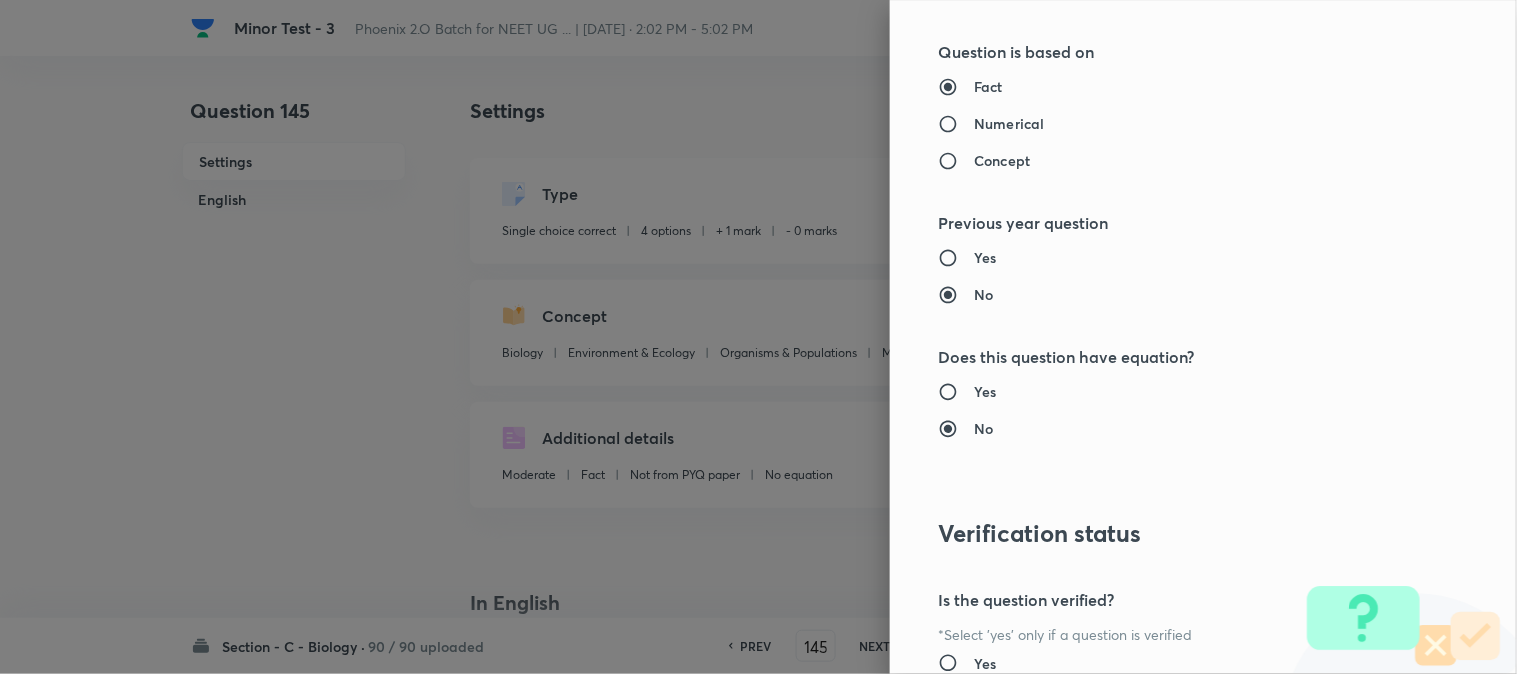 scroll, scrollTop: 2052, scrollLeft: 0, axis: vertical 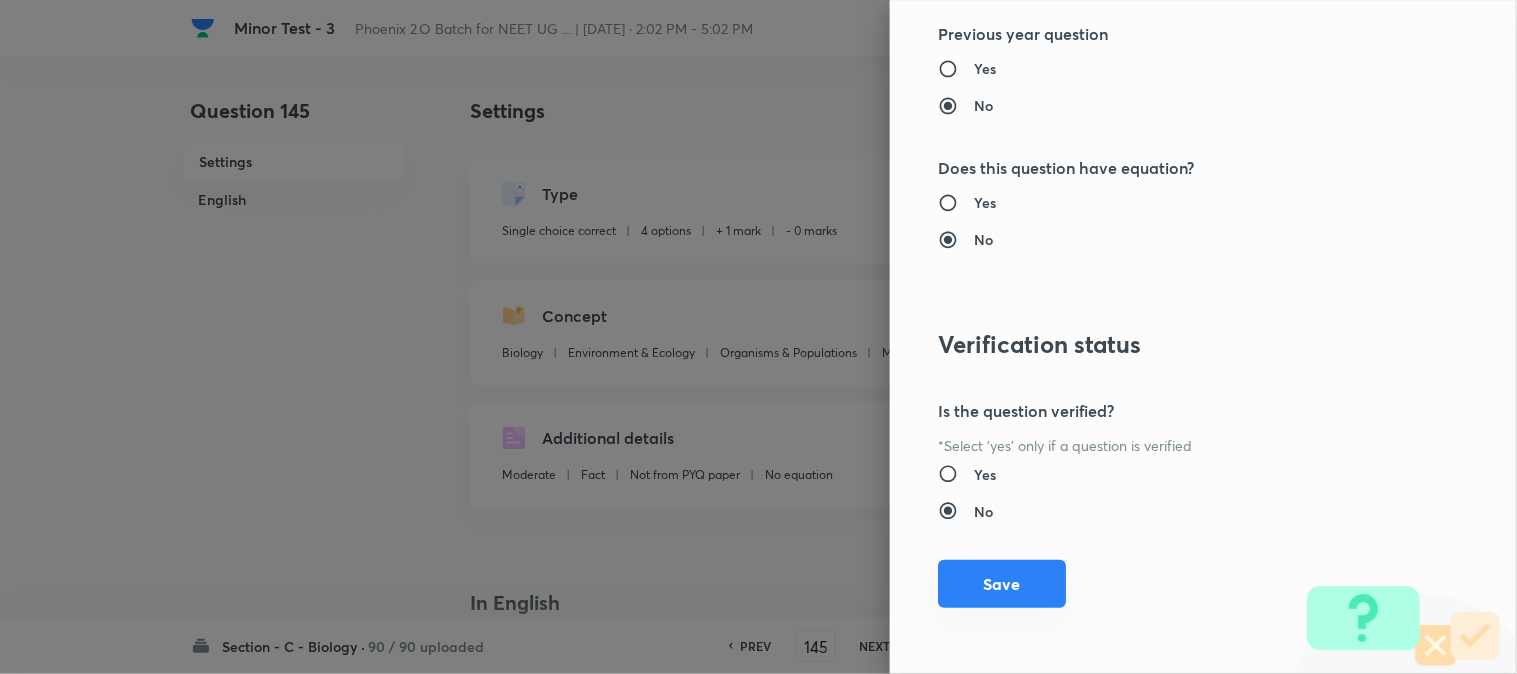 click on "Save" at bounding box center [1002, 584] 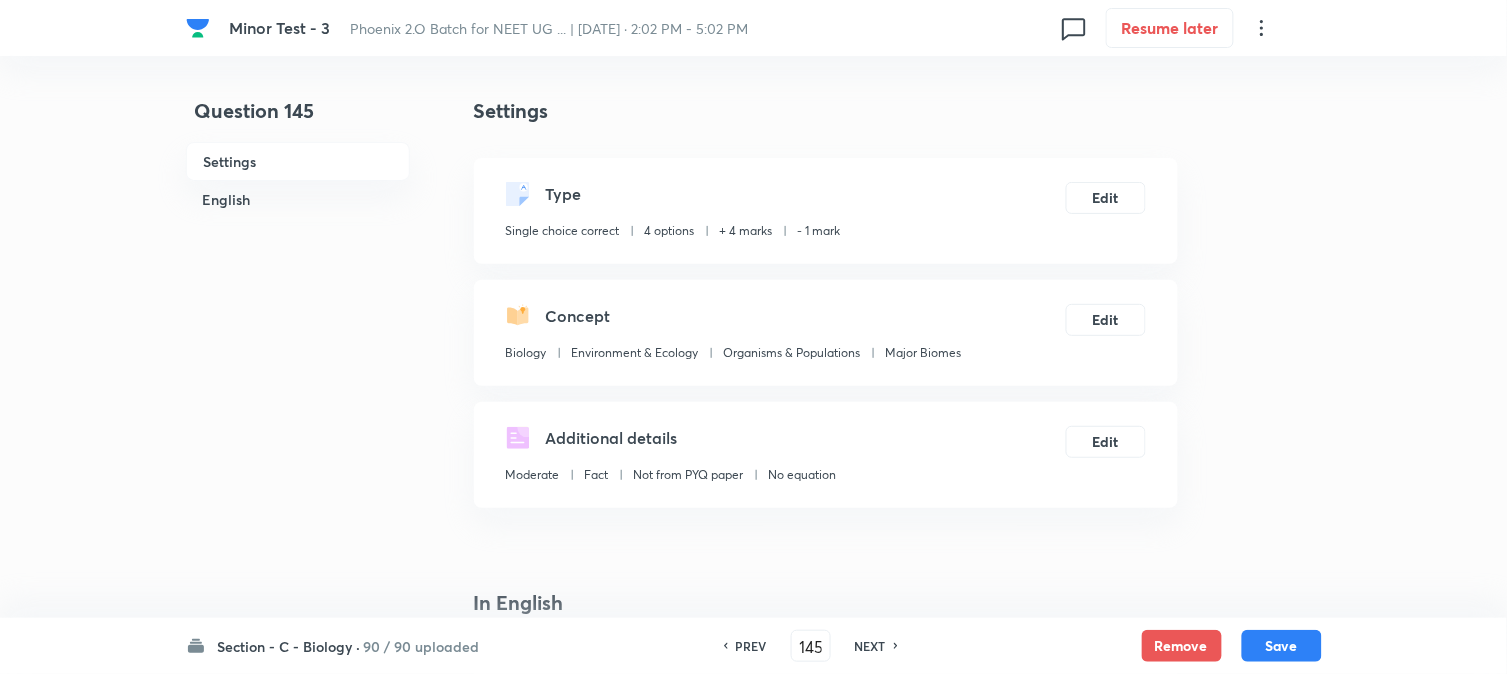 drag, startPoint x: 1283, startPoint y: 643, endPoint x: 1200, endPoint y: 405, distance: 252.05753 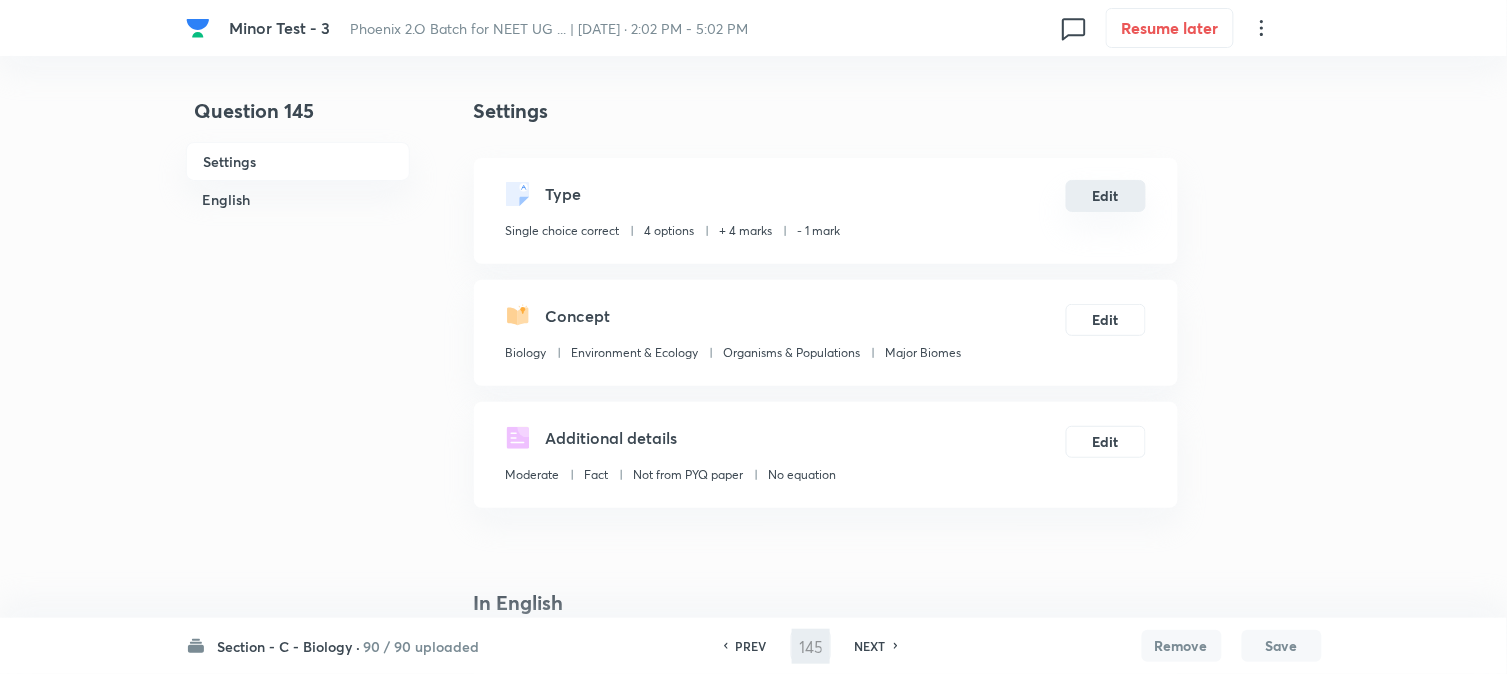 click on "Edit" at bounding box center [1106, 196] 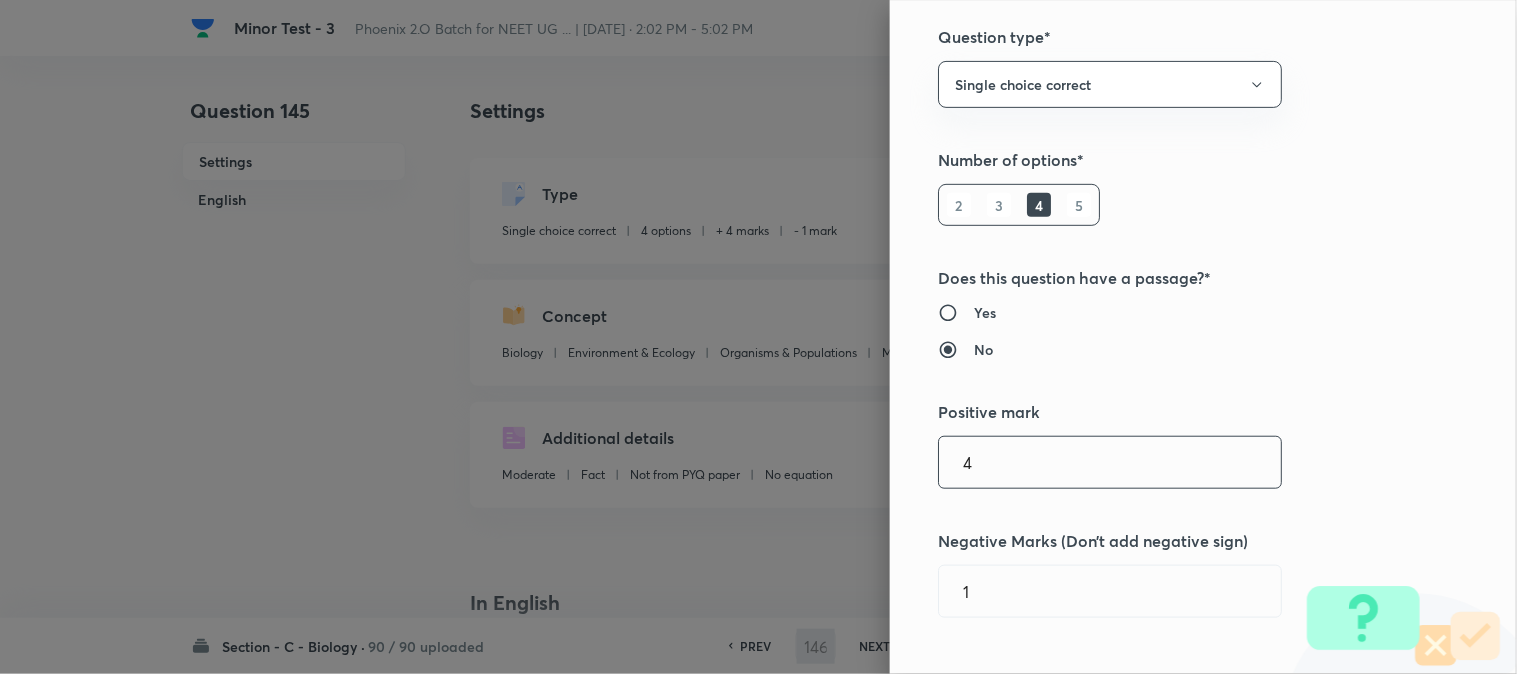 scroll, scrollTop: 444, scrollLeft: 0, axis: vertical 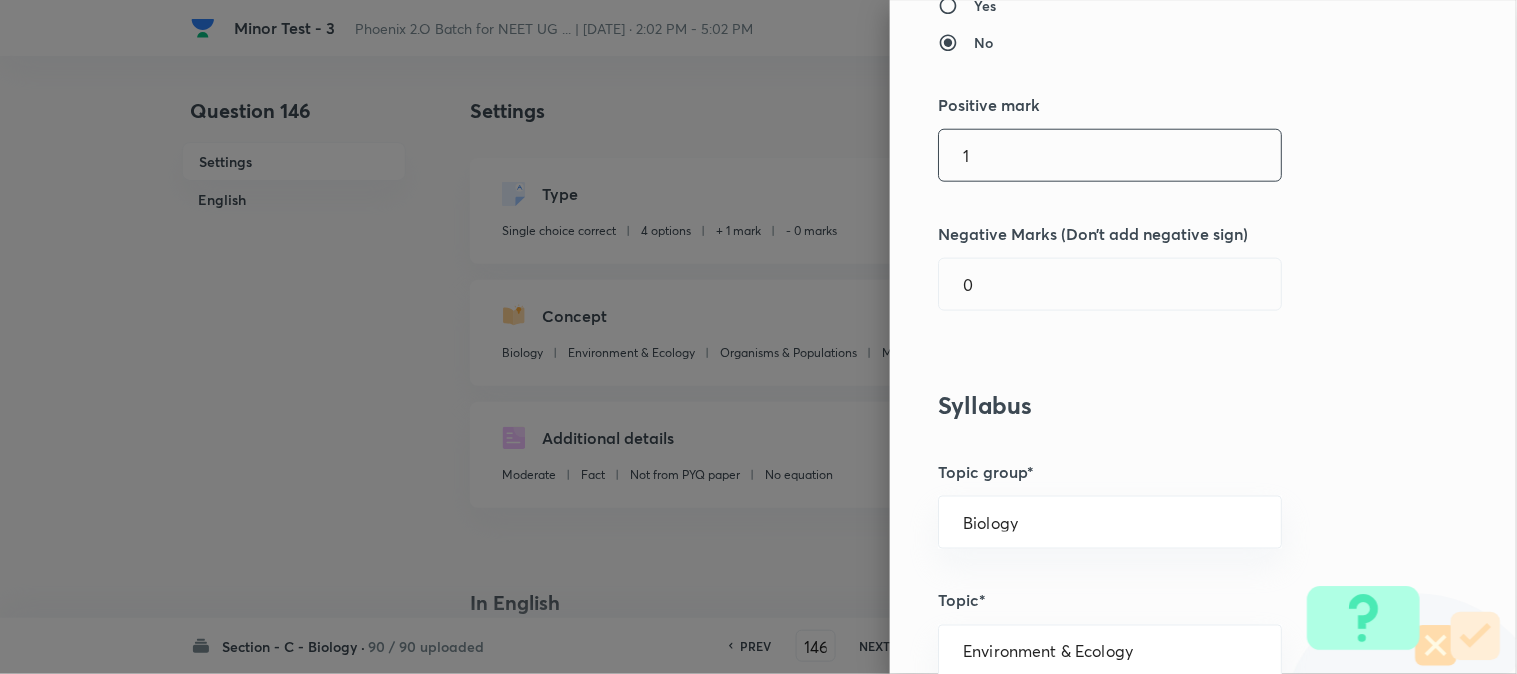 click on "1" at bounding box center (1110, 155) 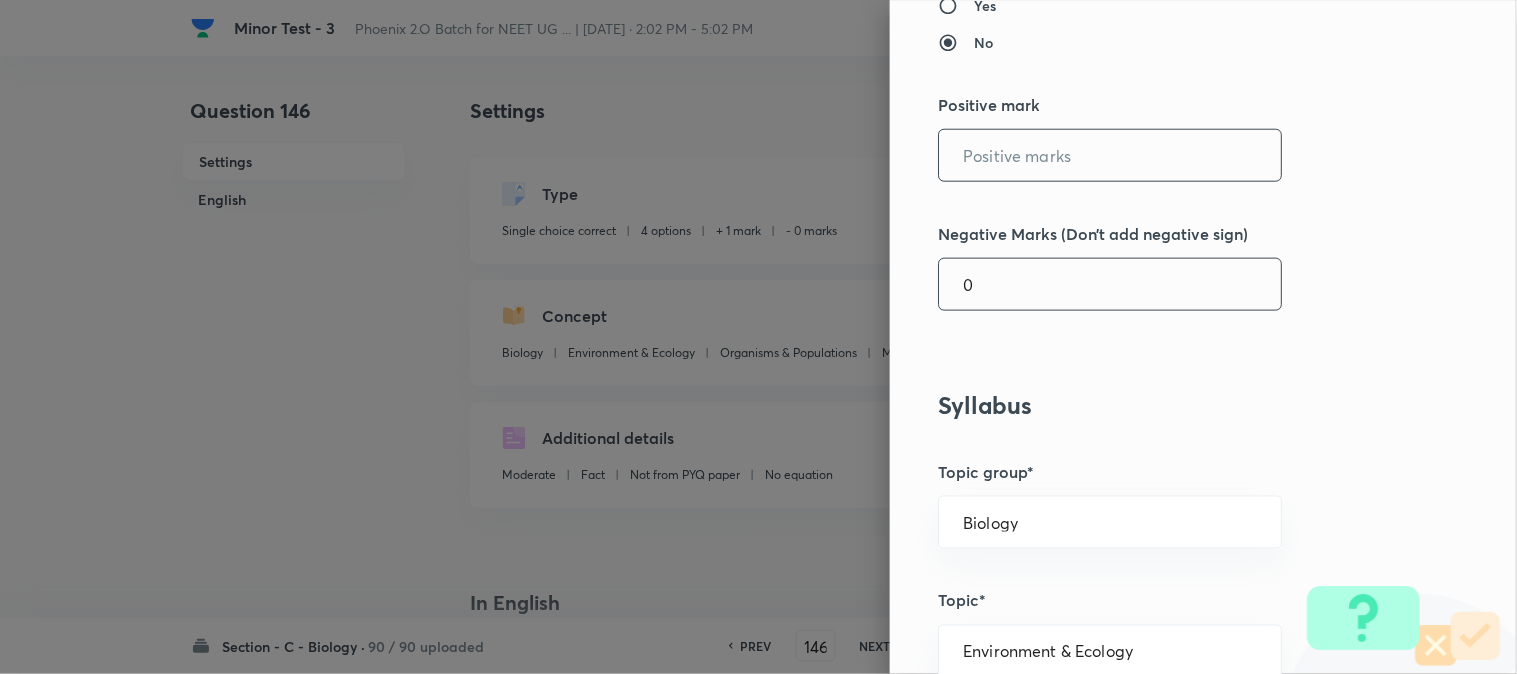 click on "0" at bounding box center [1110, 284] 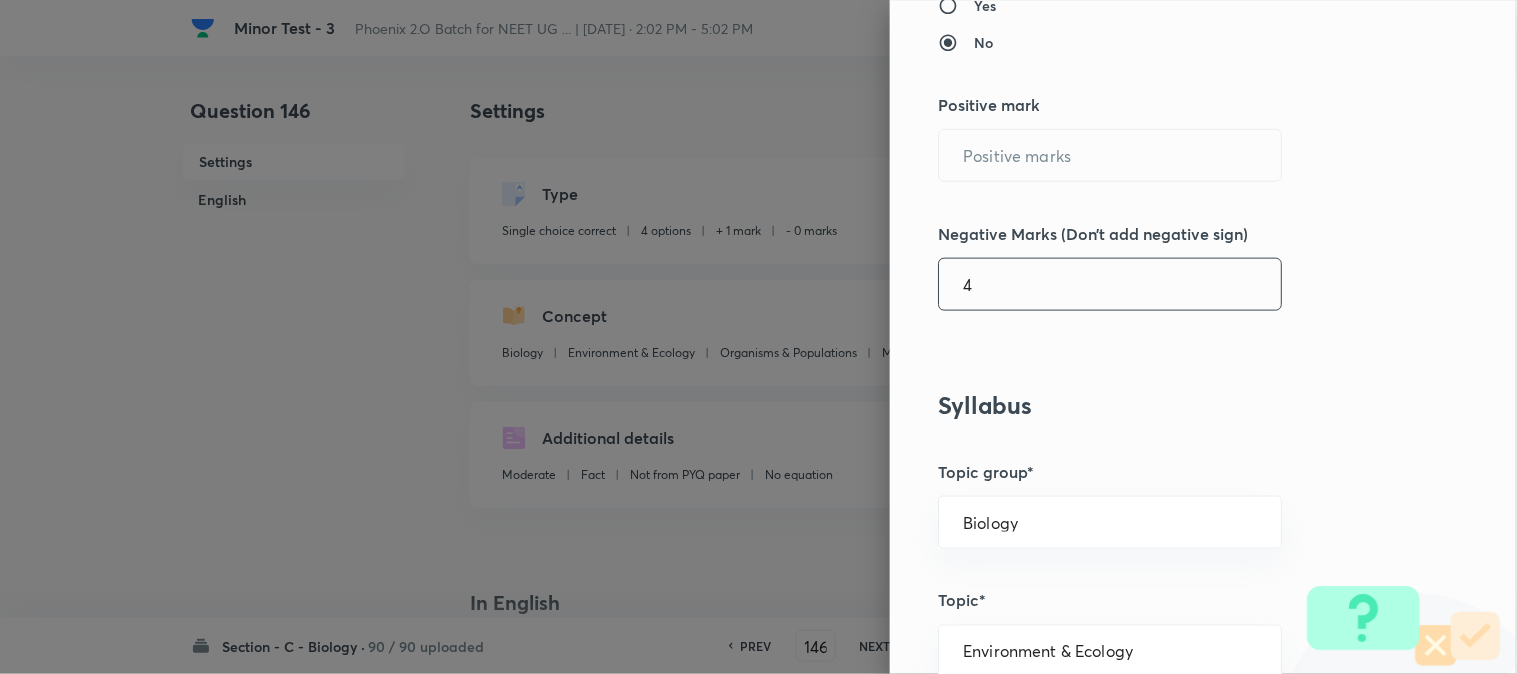 click on "Question settings Question type* Single choice correct Number of options* 2 3 4 5 Does this question have a passage?* Yes No Positive mark ​ Negative Marks (Don’t add negative sign) 4 ​ Syllabus Topic group* Biology ​ Topic* Environment & Ecology ​ Concept* Organisms & Populations ​ Sub-concept* Major Abiotic Factors ​ Concept-field ​ Additional details Question Difficulty Very easy Easy Moderate Hard Very hard Question is based on Fact Numerical Concept Previous year question Yes No Does this question have equation? Yes No Verification status Is the question verified? *Select 'yes' only if a question is verified Yes No Save" at bounding box center [1203, 337] 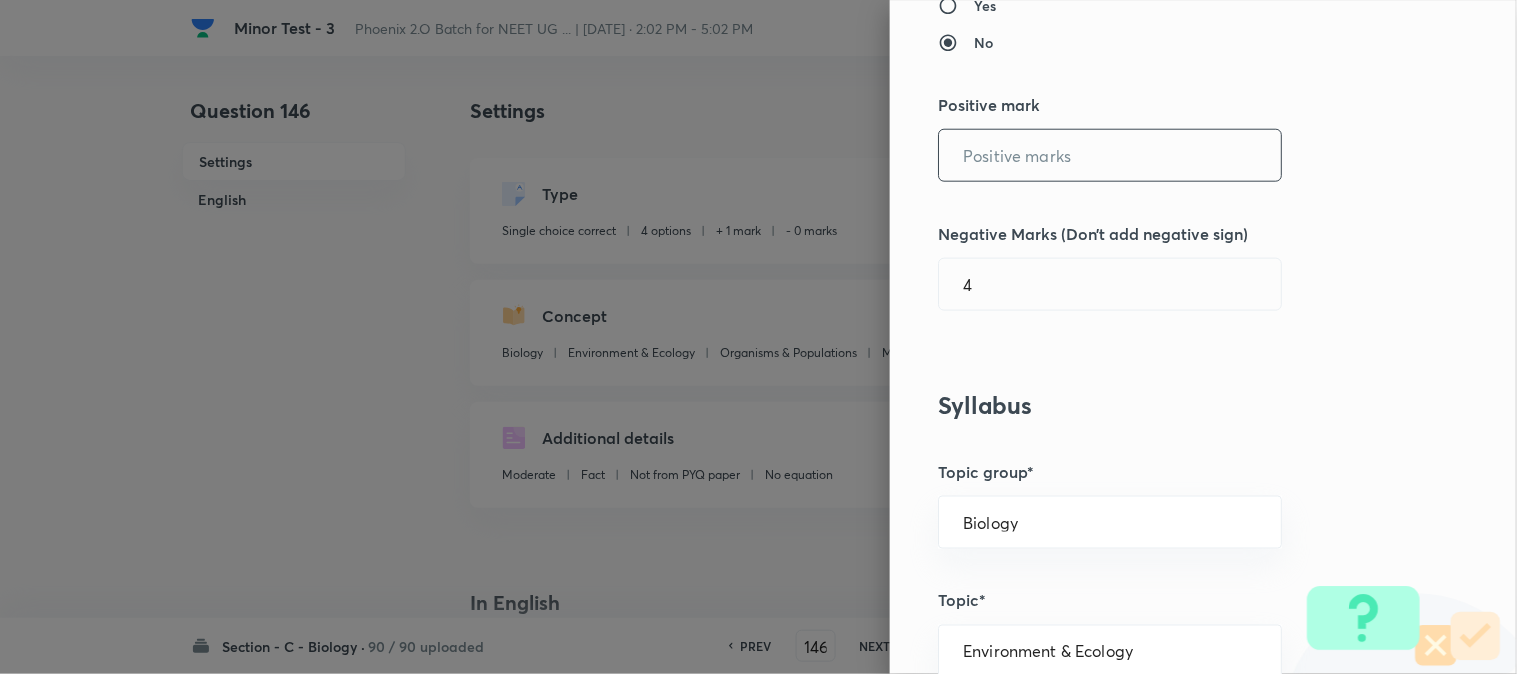 click at bounding box center [1110, 155] 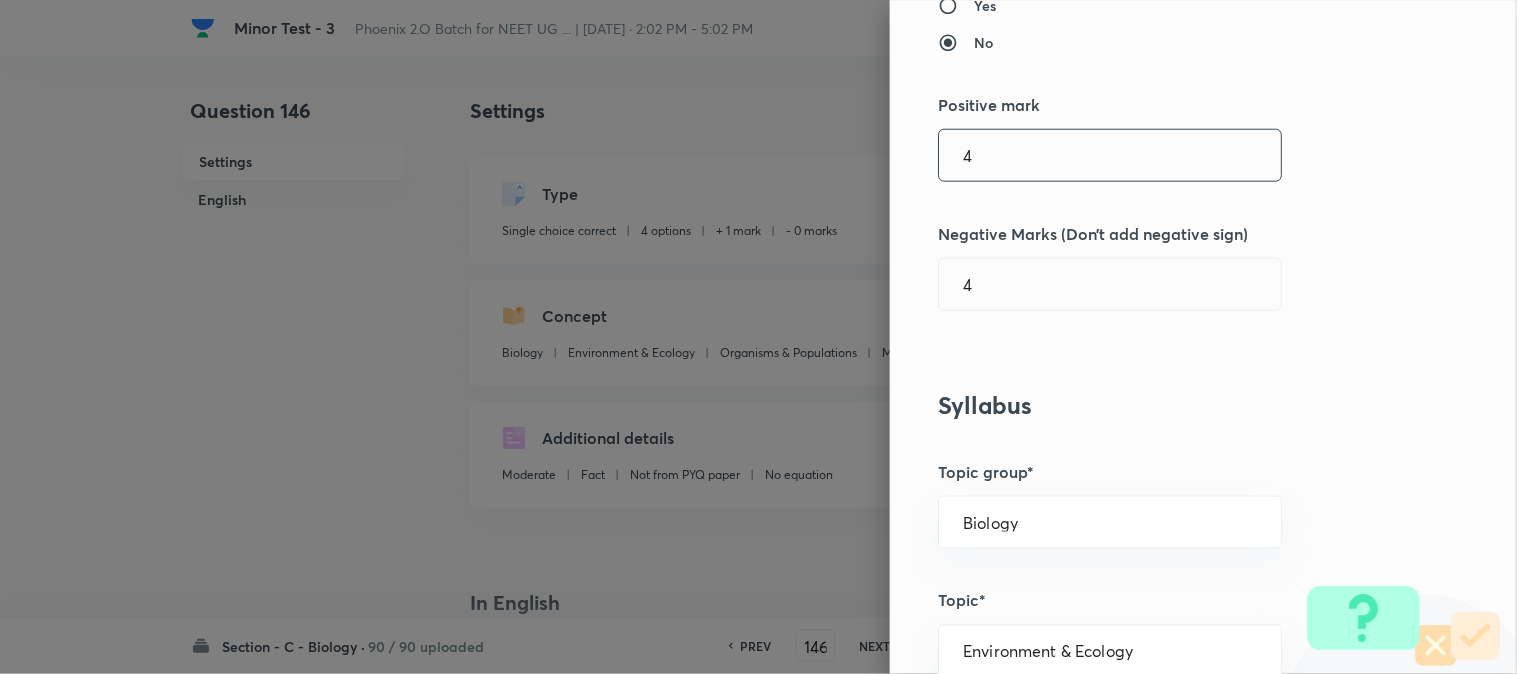 click on "Question settings Question type* Single choice correct Number of options* 2 3 4 5 Does this question have a passage?* Yes No Positive mark 4 ​ Negative Marks (Don’t add negative sign) 4 ​ Syllabus Topic group* Biology ​ Topic* Environment & Ecology ​ Concept* Organisms & Populations ​ Sub-concept* Major Abiotic Factors ​ Concept-field ​ Additional details Question Difficulty Very easy Easy Moderate Hard Very hard Question is based on Fact Numerical Concept Previous year question Yes No Does this question have equation? Yes No Verification status Is the question verified? *Select 'yes' only if a question is verified Yes No Save" at bounding box center [1203, 337] 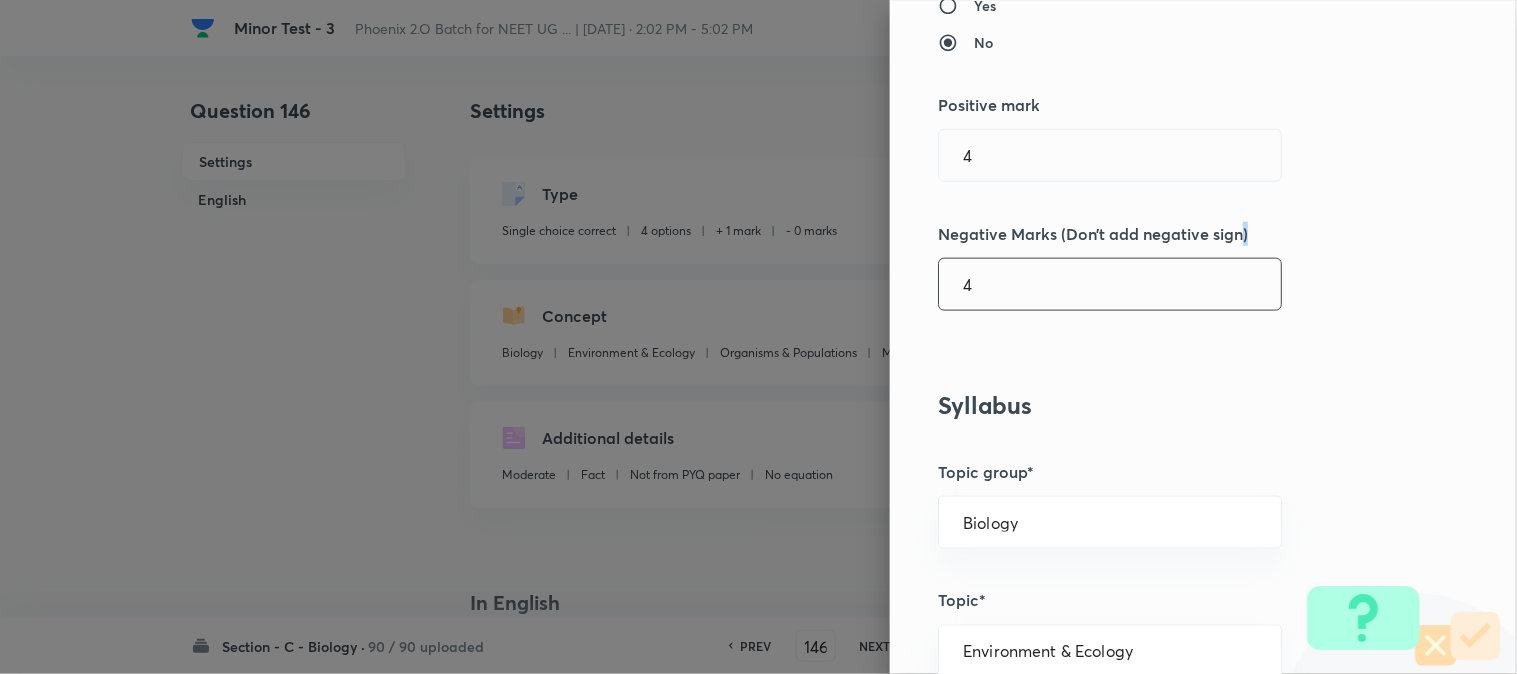 click on "Question settings Question type* Single choice correct Number of options* 2 3 4 5 Does this question have a passage?* Yes No Positive mark 4 ​ Negative Marks (Don’t add negative sign) 4 ​ Syllabus Topic group* Biology ​ Topic* Environment & Ecology ​ Concept* Organisms & Populations ​ Sub-concept* Major Abiotic Factors ​ Concept-field ​ Additional details Question Difficulty Very easy Easy Moderate Hard Very hard Question is based on Fact Numerical Concept Previous year question Yes No Does this question have equation? Yes No Verification status Is the question verified? *Select 'yes' only if a question is verified Yes No Save" at bounding box center [1203, 337] 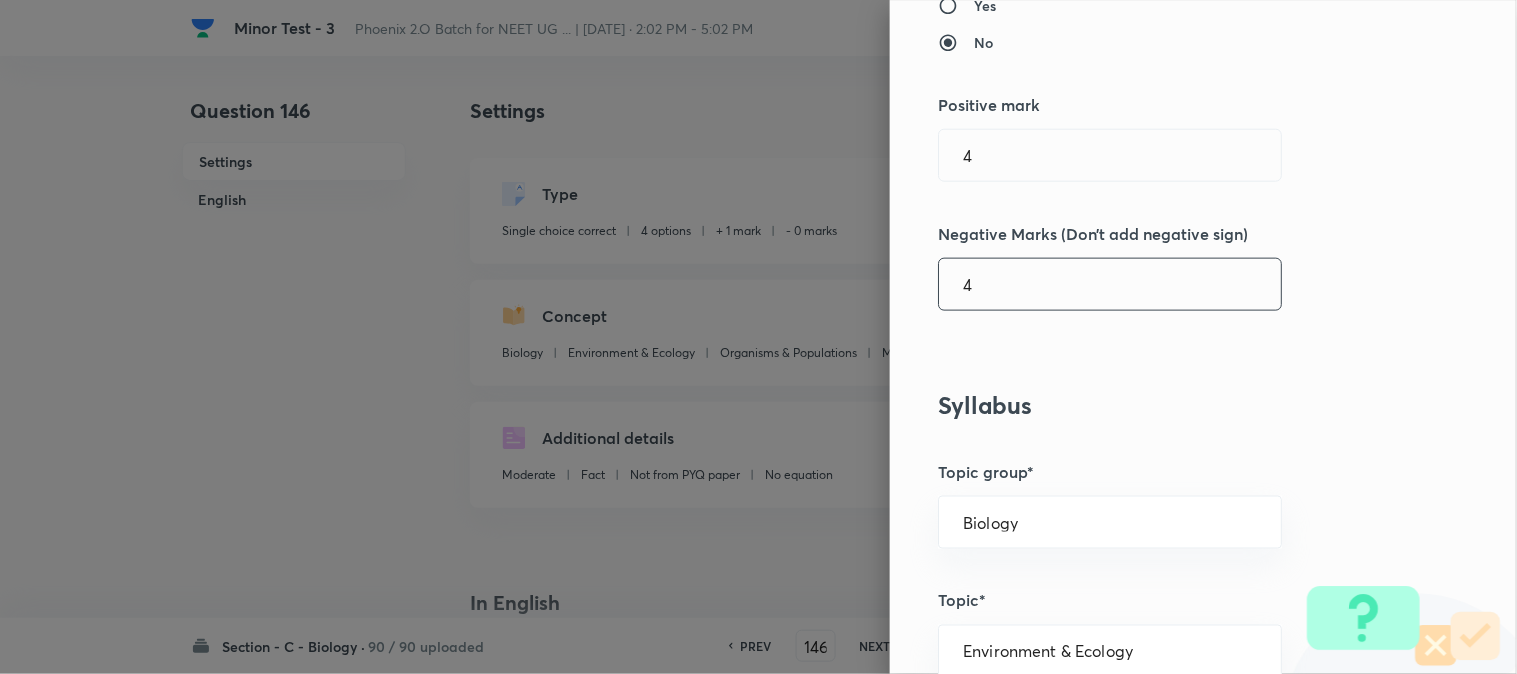 click on "4" at bounding box center [1110, 284] 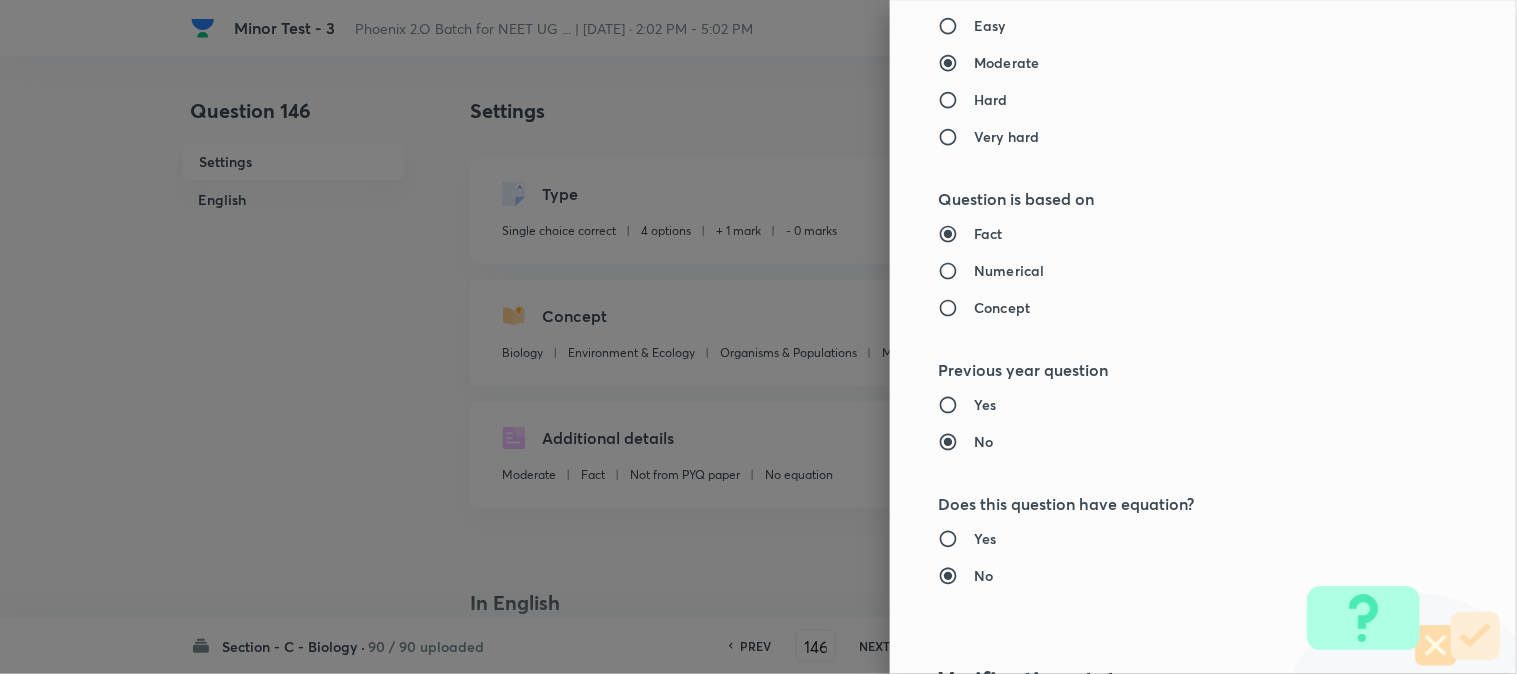 scroll, scrollTop: 2052, scrollLeft: 0, axis: vertical 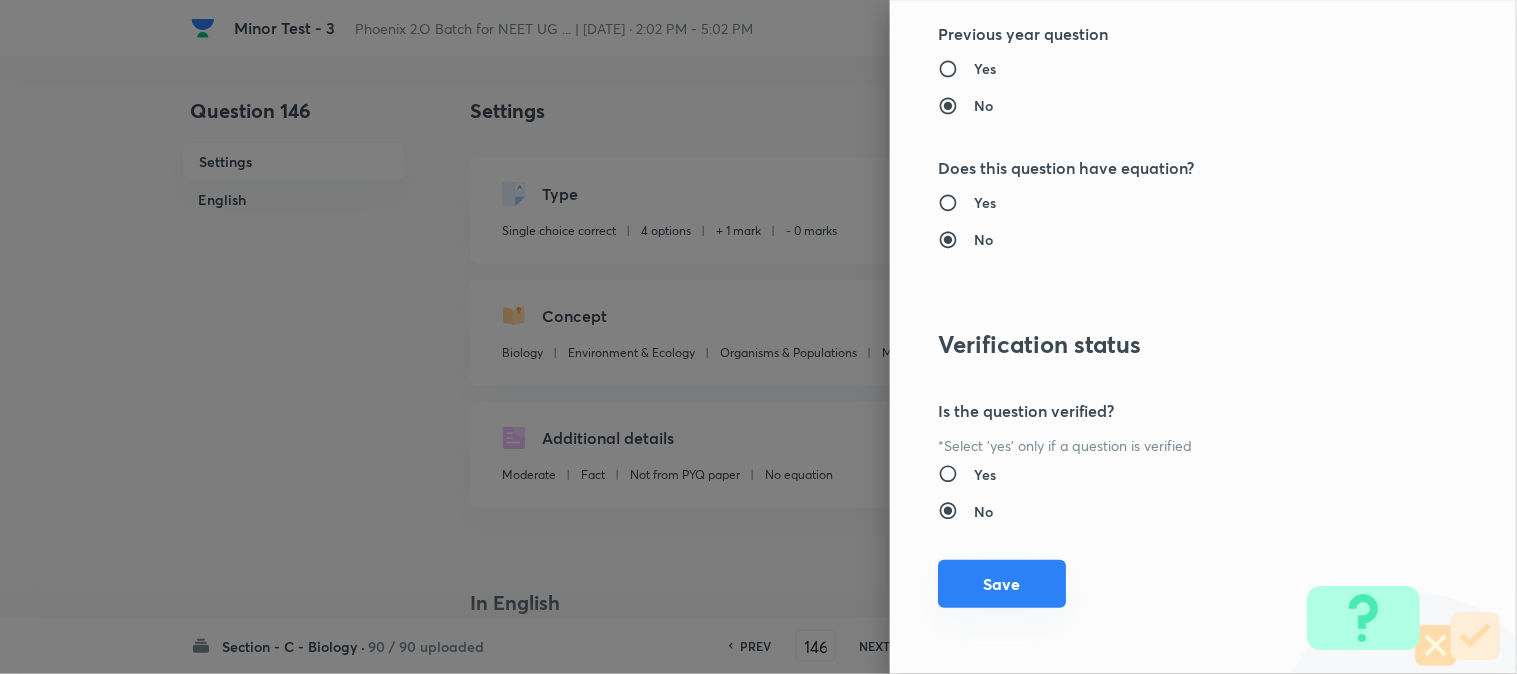 click on "Save" at bounding box center [1002, 584] 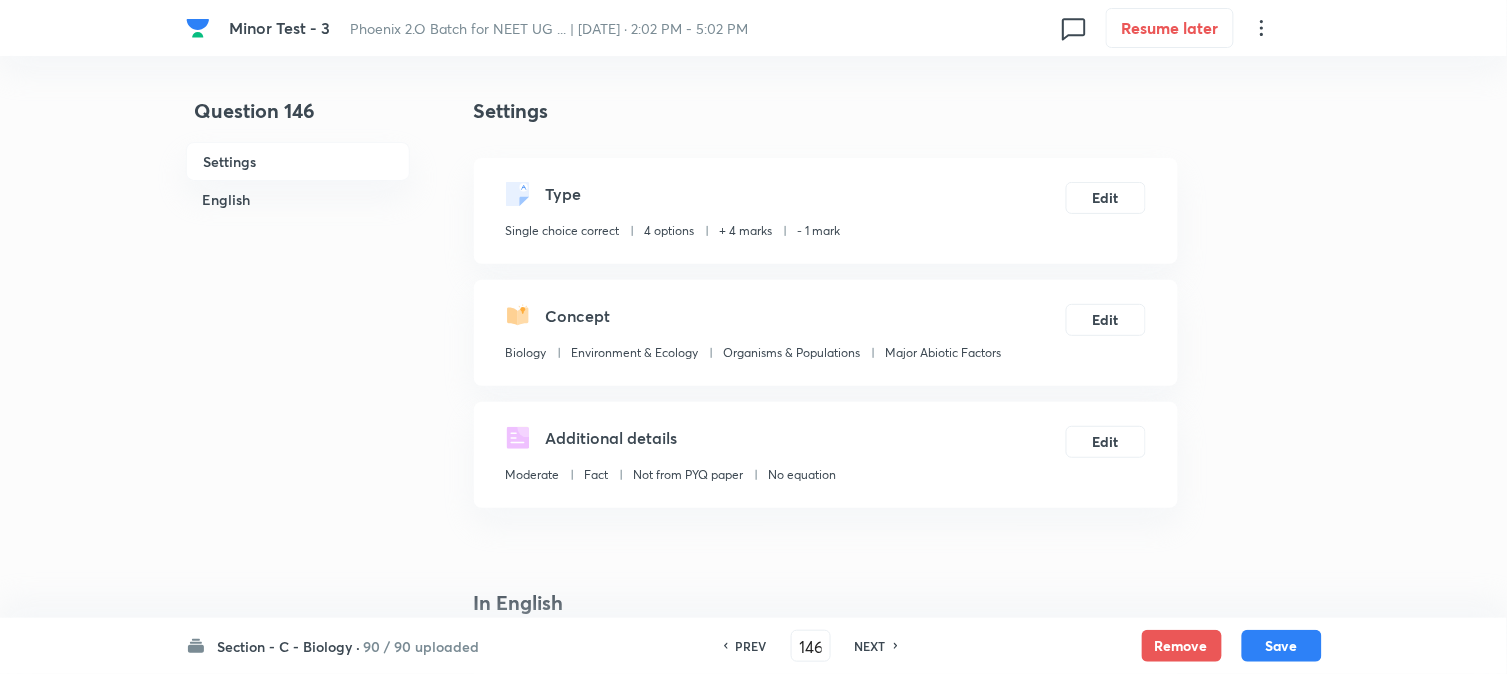 drag, startPoint x: 1318, startPoint y: 641, endPoint x: 1278, endPoint y: 595, distance: 60.959003 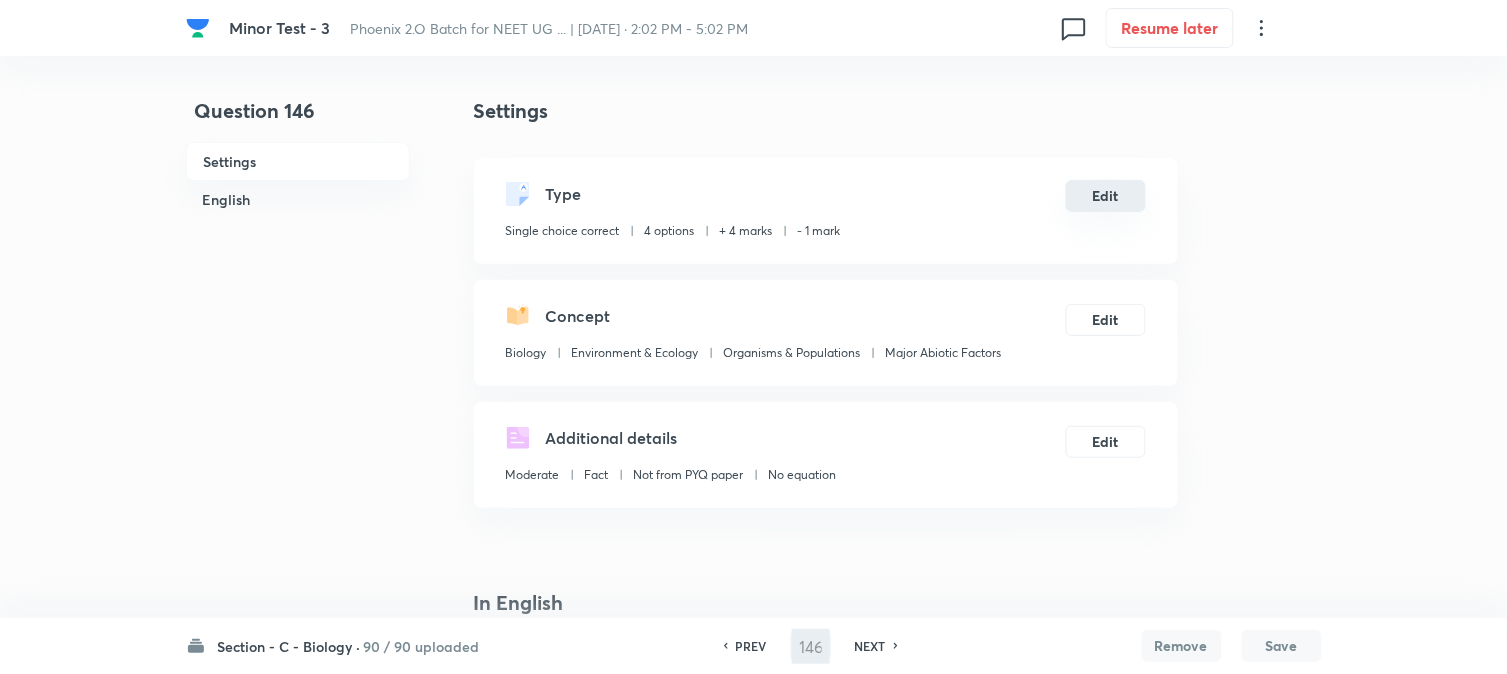 click on "Edit" at bounding box center (1106, 196) 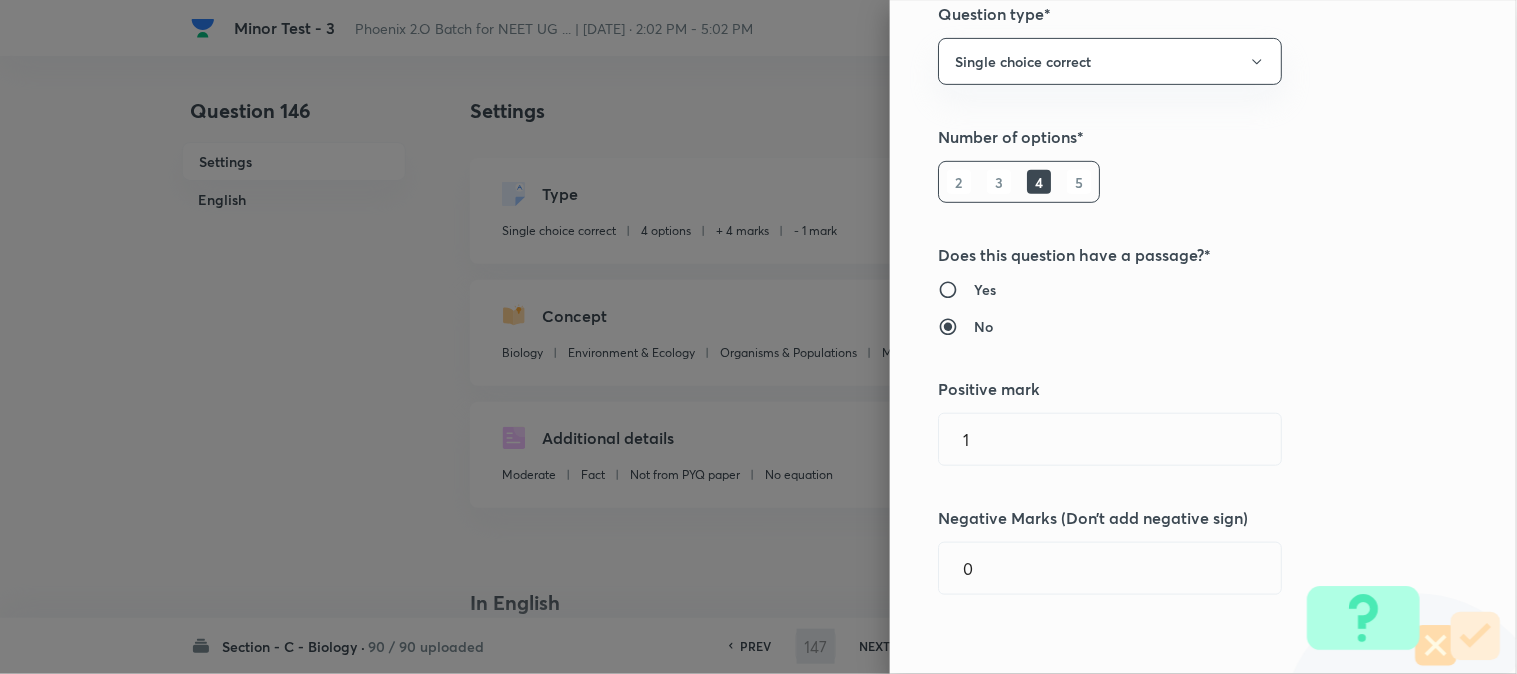 scroll, scrollTop: 555, scrollLeft: 0, axis: vertical 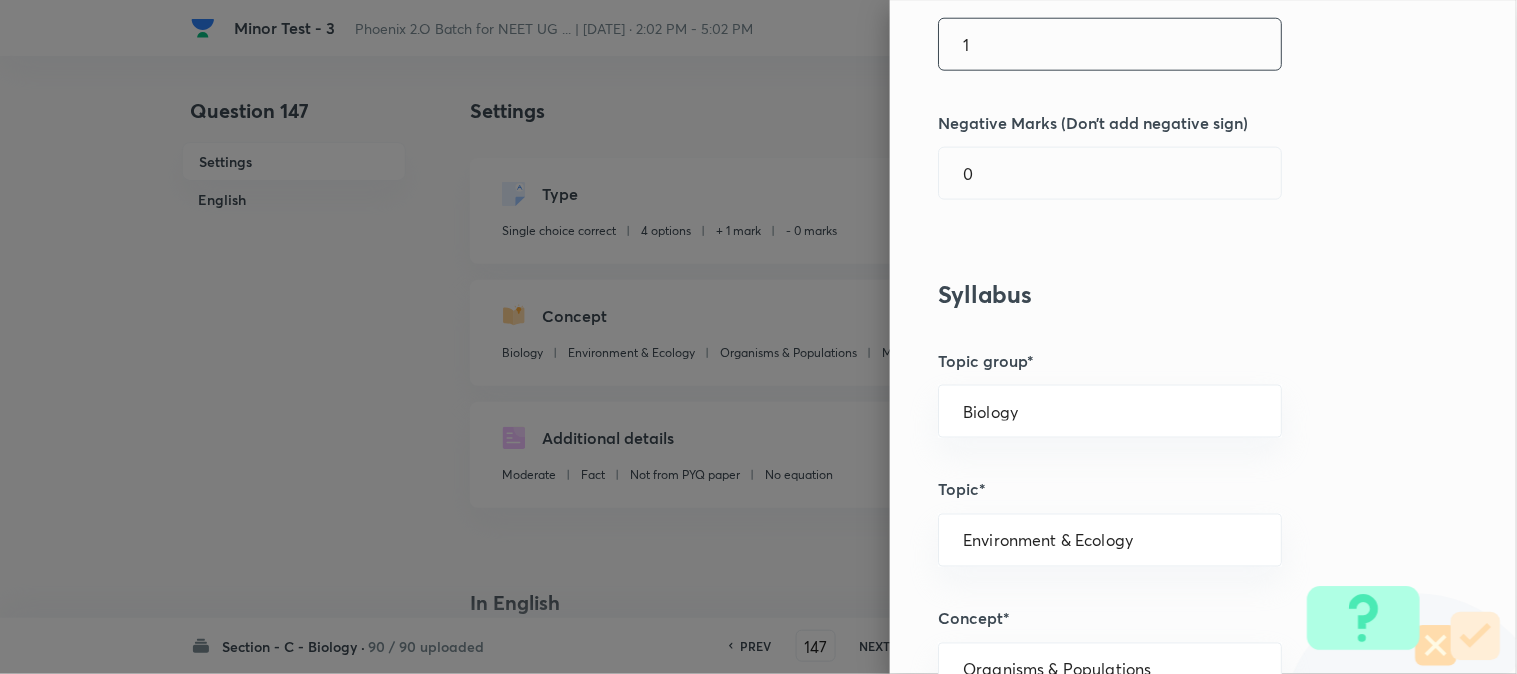 drag, startPoint x: 1007, startPoint y: 61, endPoint x: 1003, endPoint y: 71, distance: 10.770329 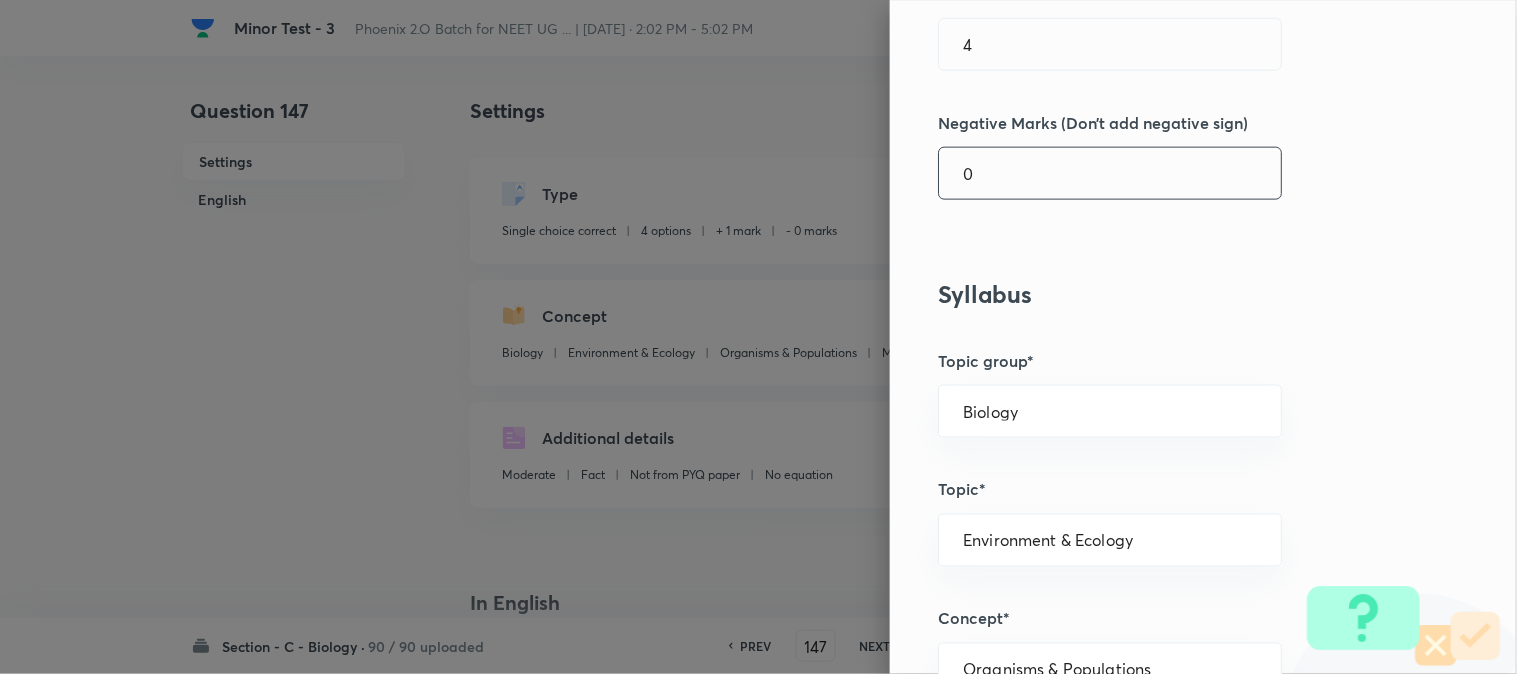 drag, startPoint x: 997, startPoint y: 135, endPoint x: 997, endPoint y: 156, distance: 21 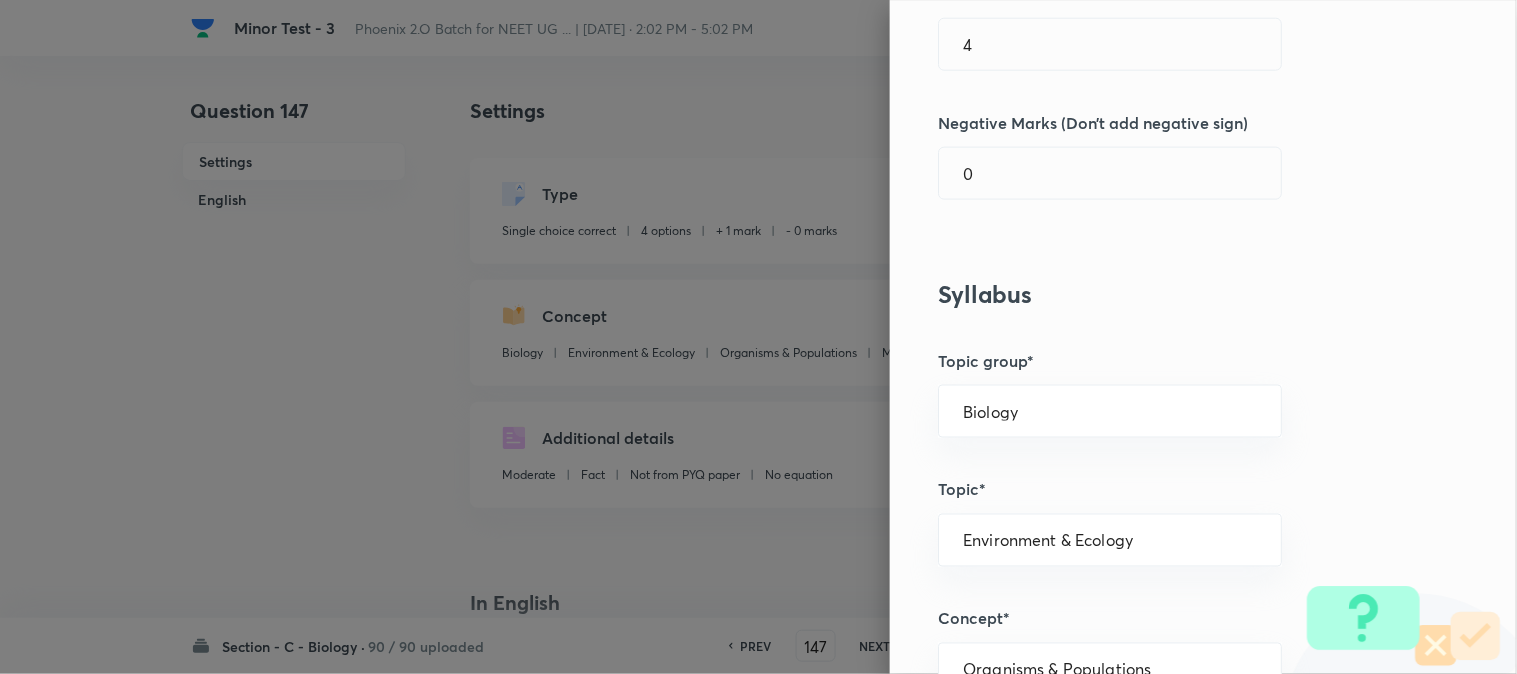 click on "Question settings Question type* Single choice correct Number of options* 2 3 4 5 Does this question have a passage?* Yes No Positive mark 4 ​ Negative Marks (Don’t add negative sign) 0 ​ Syllabus Topic group* Biology ​ Topic* Environment & Ecology ​ Concept* Organisms & Populations ​ Sub-concept* Major Biomes ​ Concept-field ​ Additional details Question Difficulty Very easy Easy Moderate Hard Very hard Question is based on Fact Numerical Concept Previous year question Yes No Does this question have equation? Yes No Verification status Is the question verified? *Select 'yes' only if a question is verified Yes No Save" at bounding box center [1203, 337] 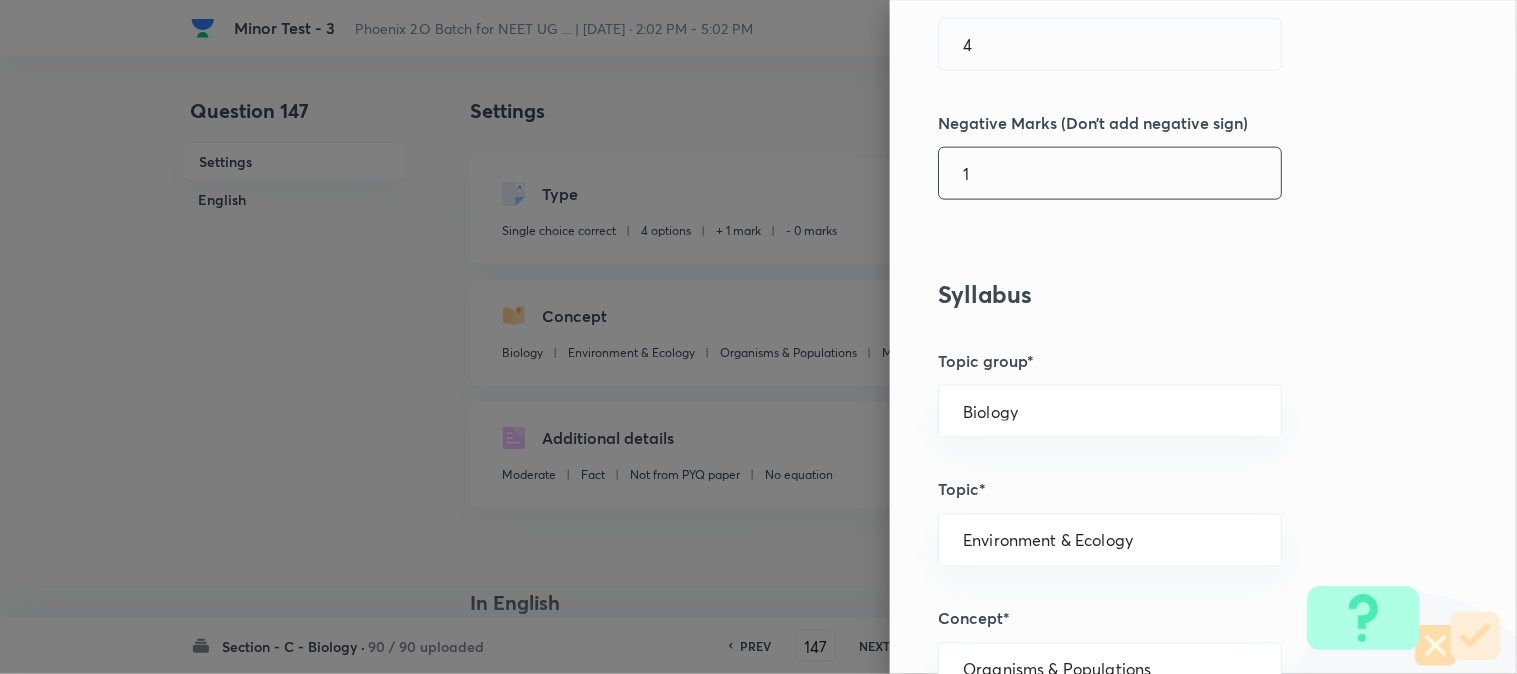 click on "1" at bounding box center (1110, 173) 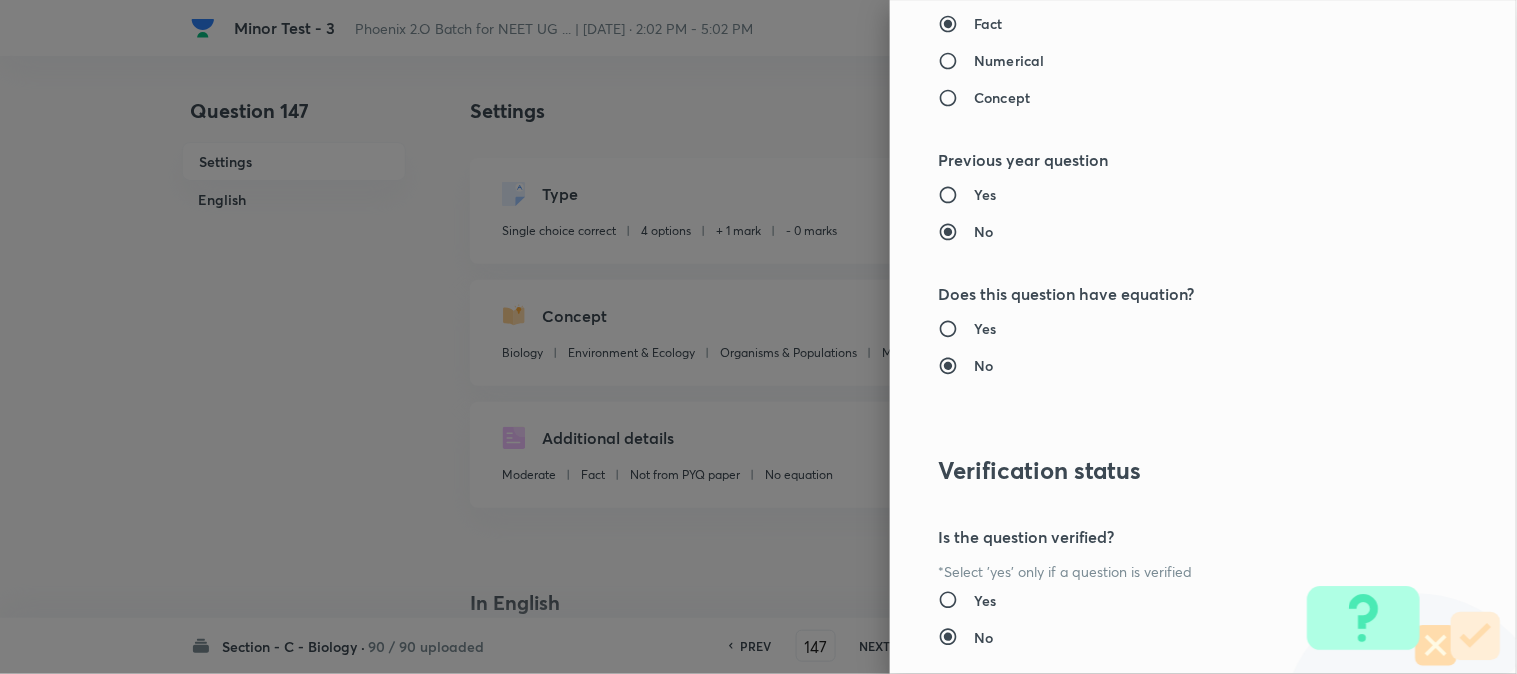 scroll, scrollTop: 2052, scrollLeft: 0, axis: vertical 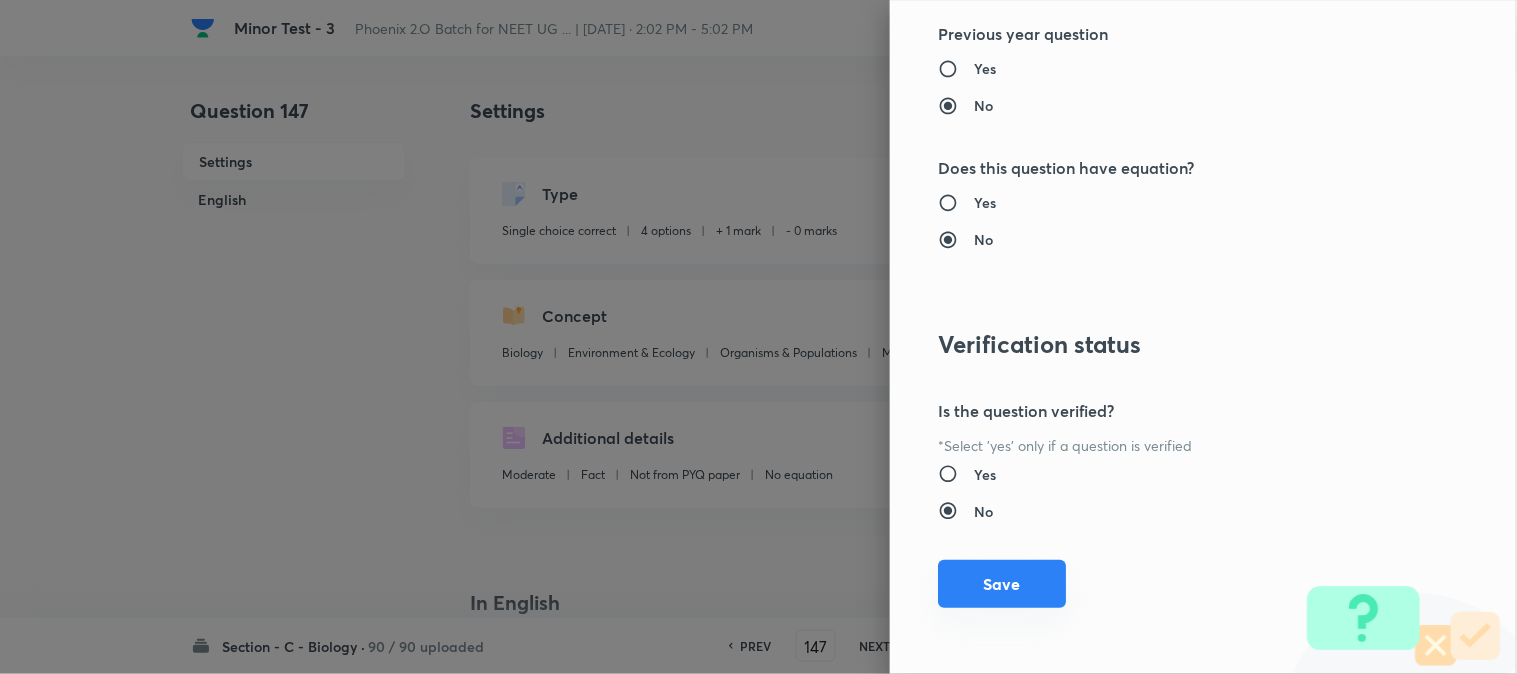 click on "Save" at bounding box center [1002, 584] 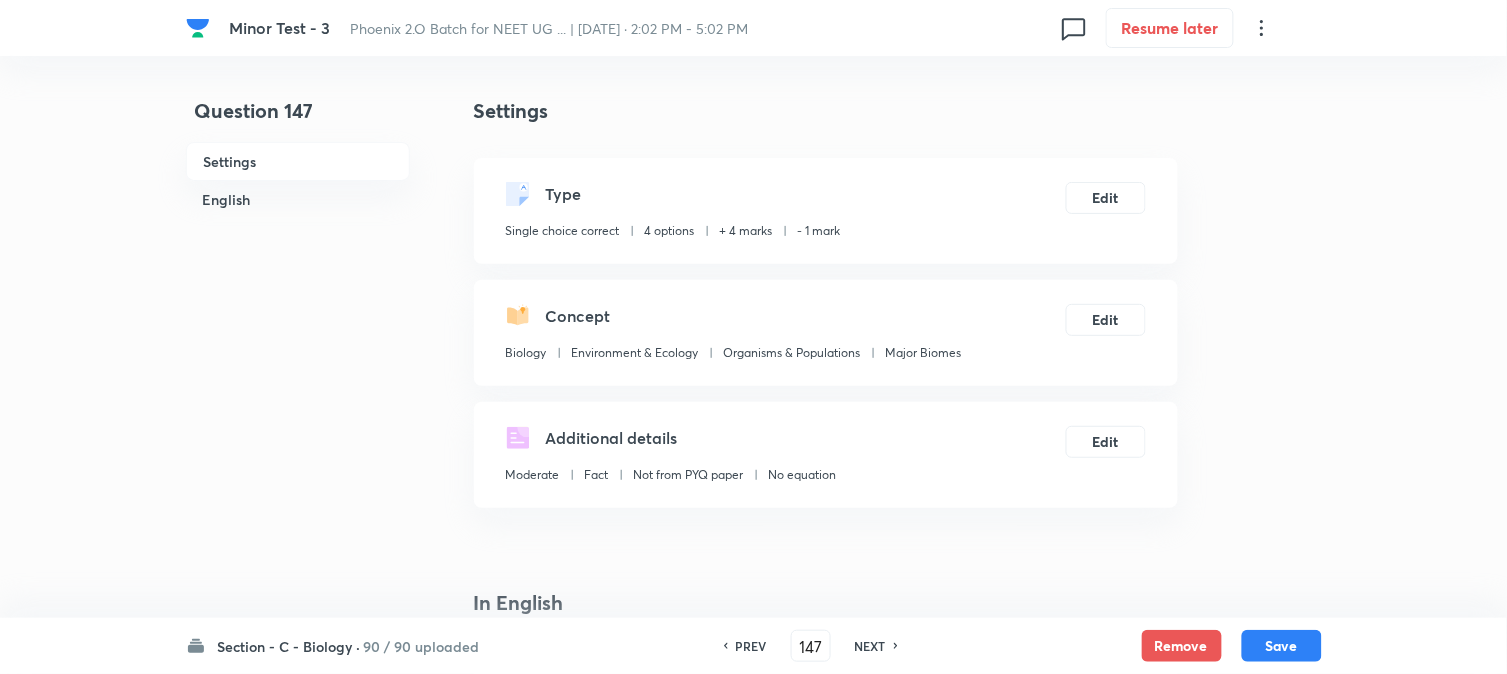 drag, startPoint x: 1314, startPoint y: 635, endPoint x: 1300, endPoint y: 622, distance: 19.104973 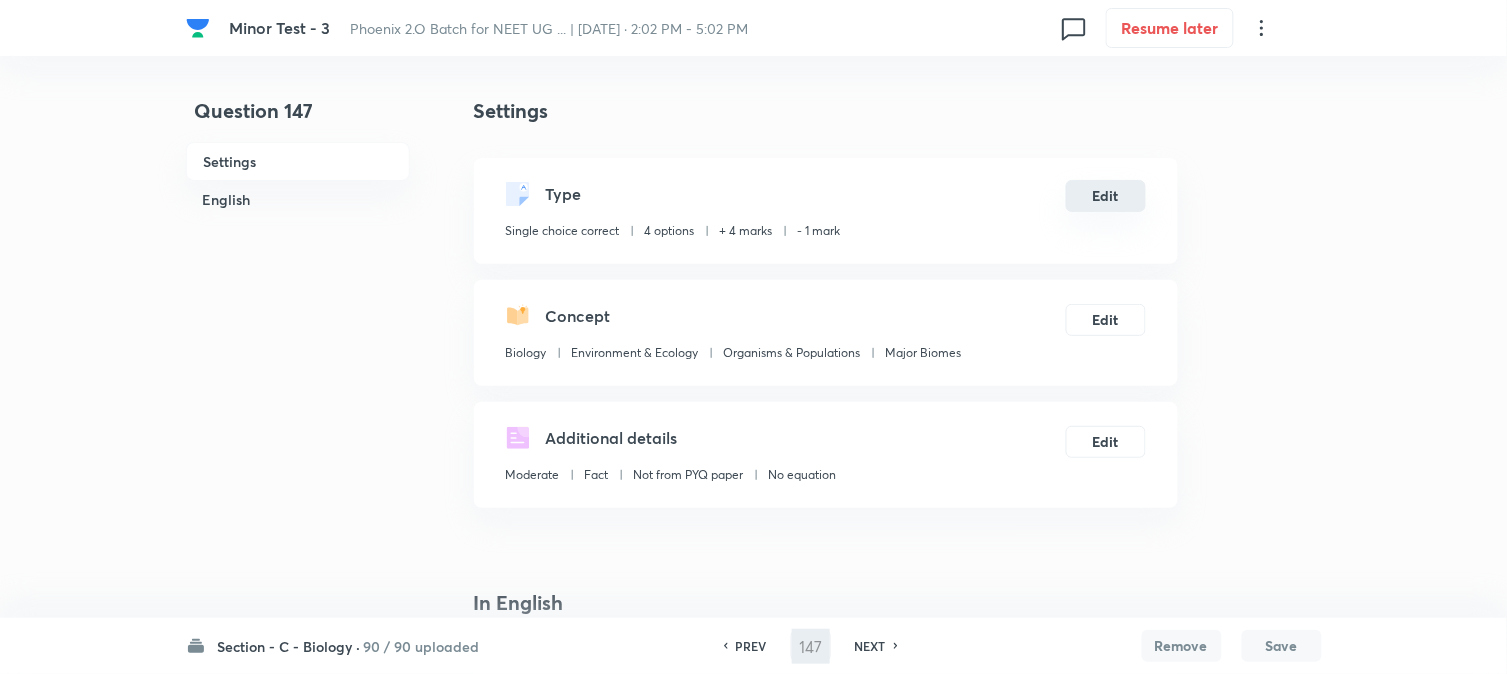 click on "Edit" at bounding box center [1106, 196] 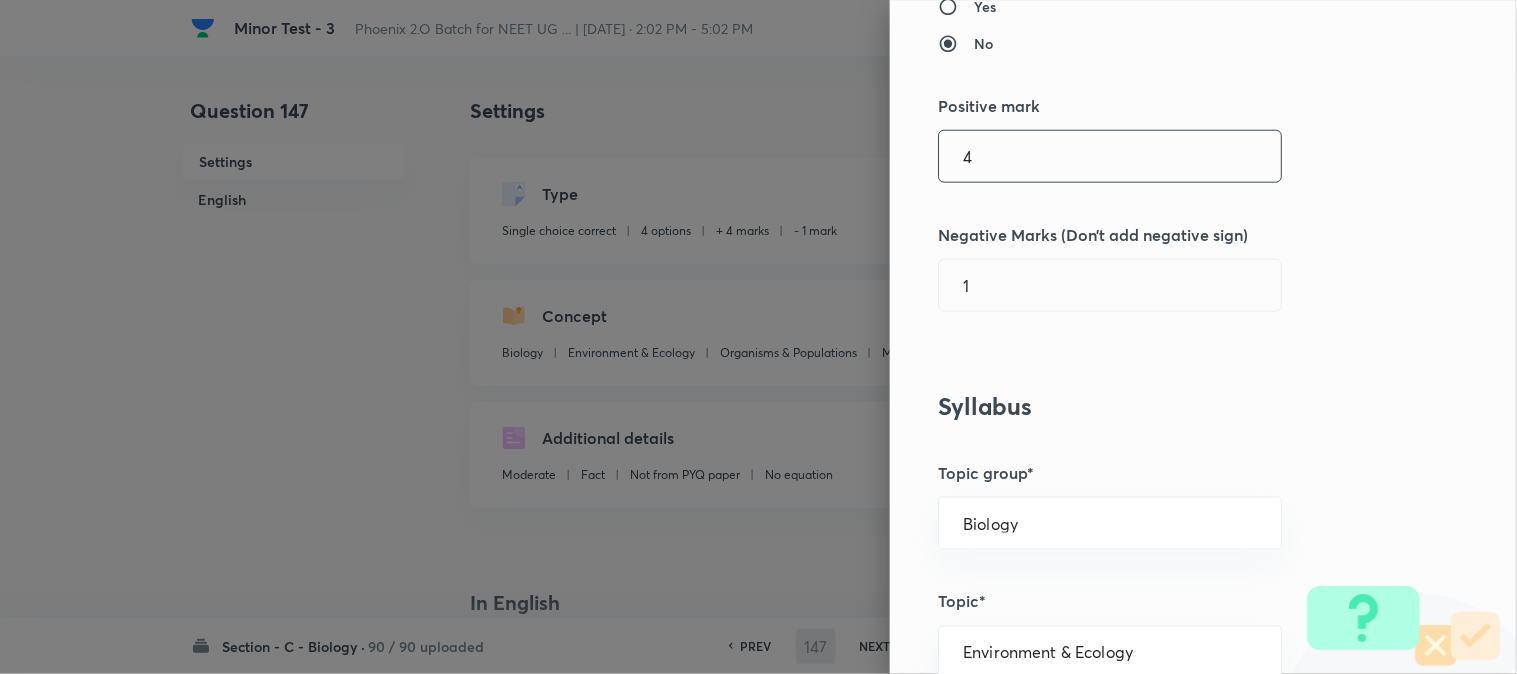 scroll, scrollTop: 444, scrollLeft: 0, axis: vertical 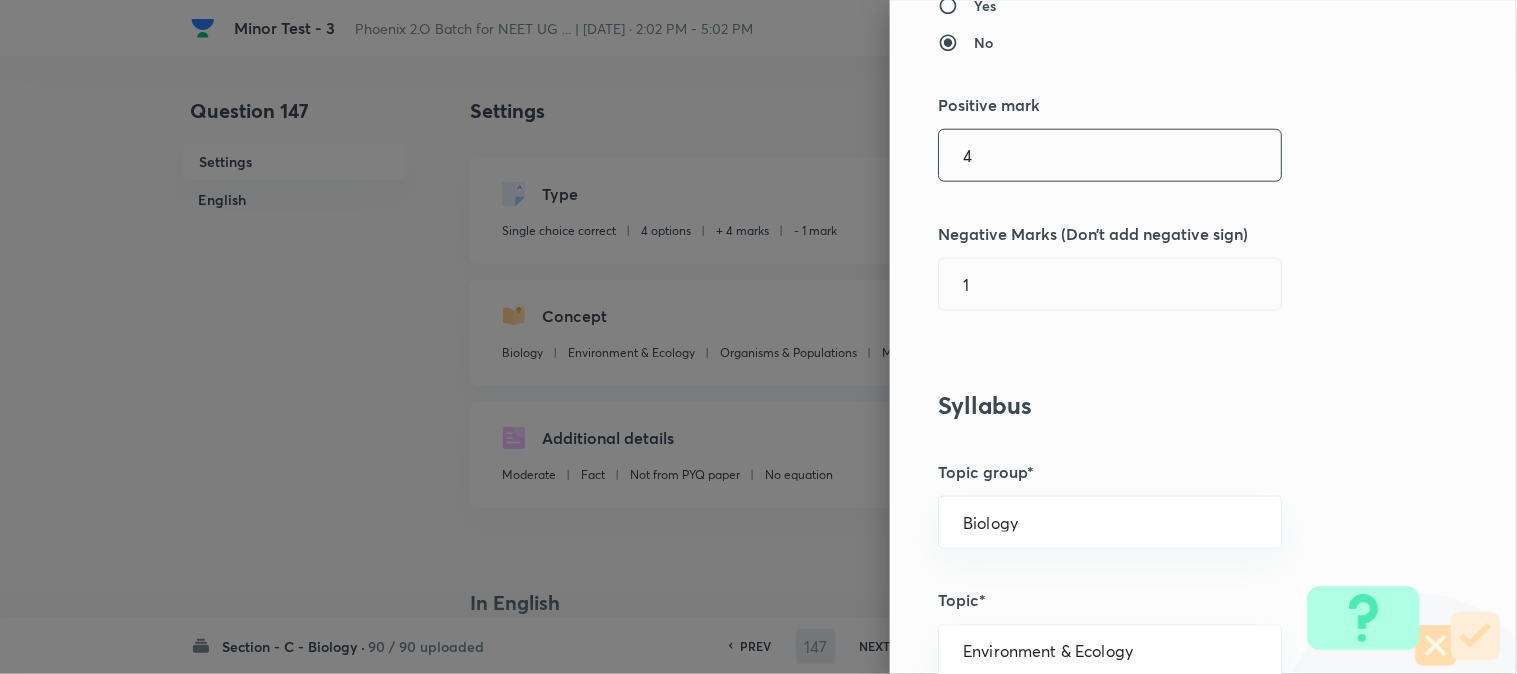 click on "4" at bounding box center [1110, 155] 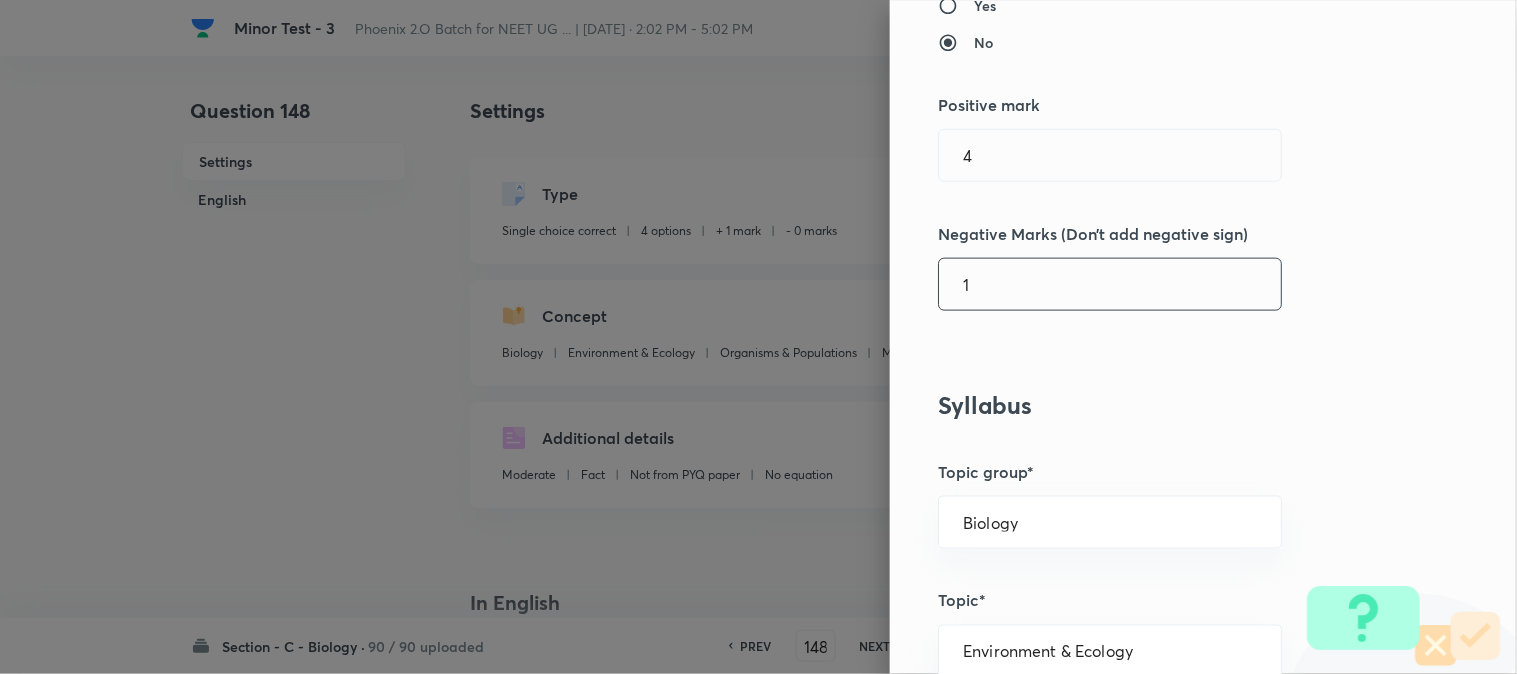 click on "1" at bounding box center (1110, 284) 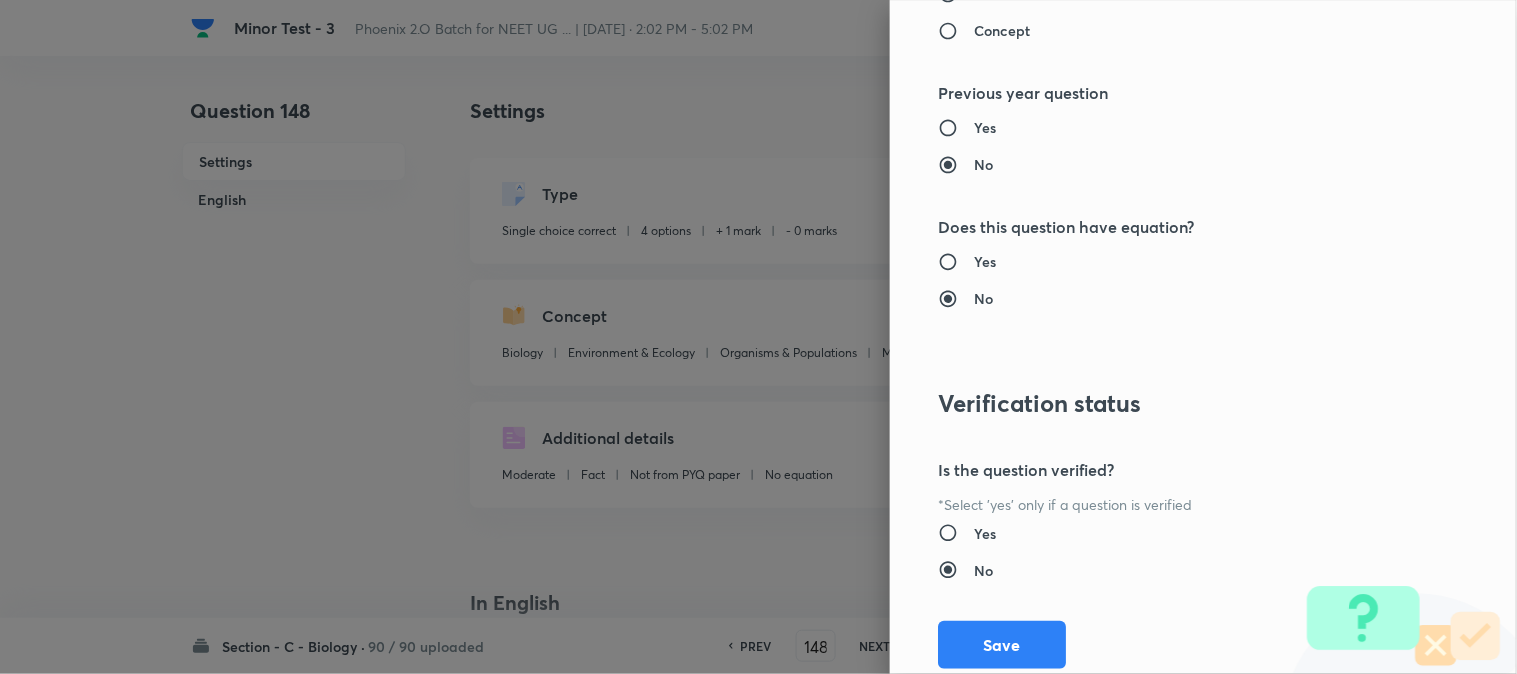 scroll, scrollTop: 2052, scrollLeft: 0, axis: vertical 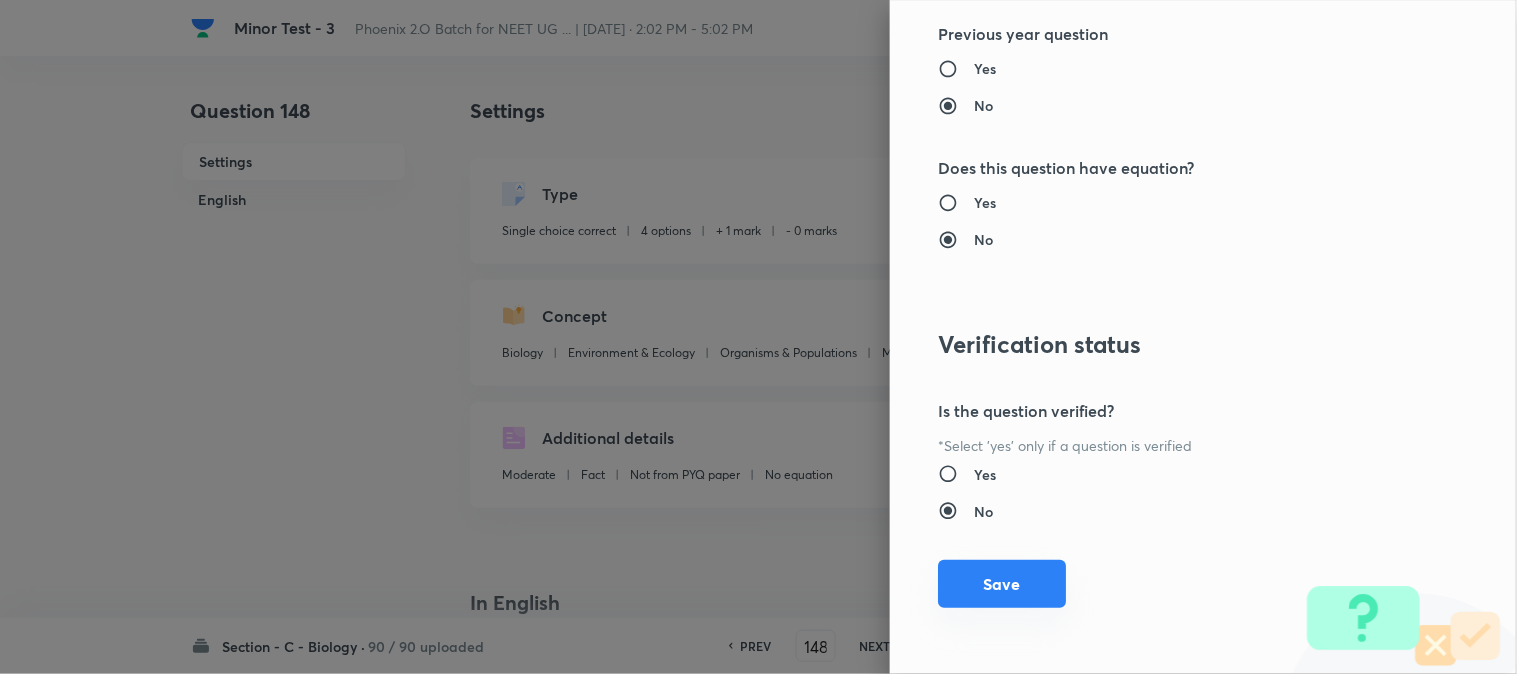 click on "Save" at bounding box center [1002, 584] 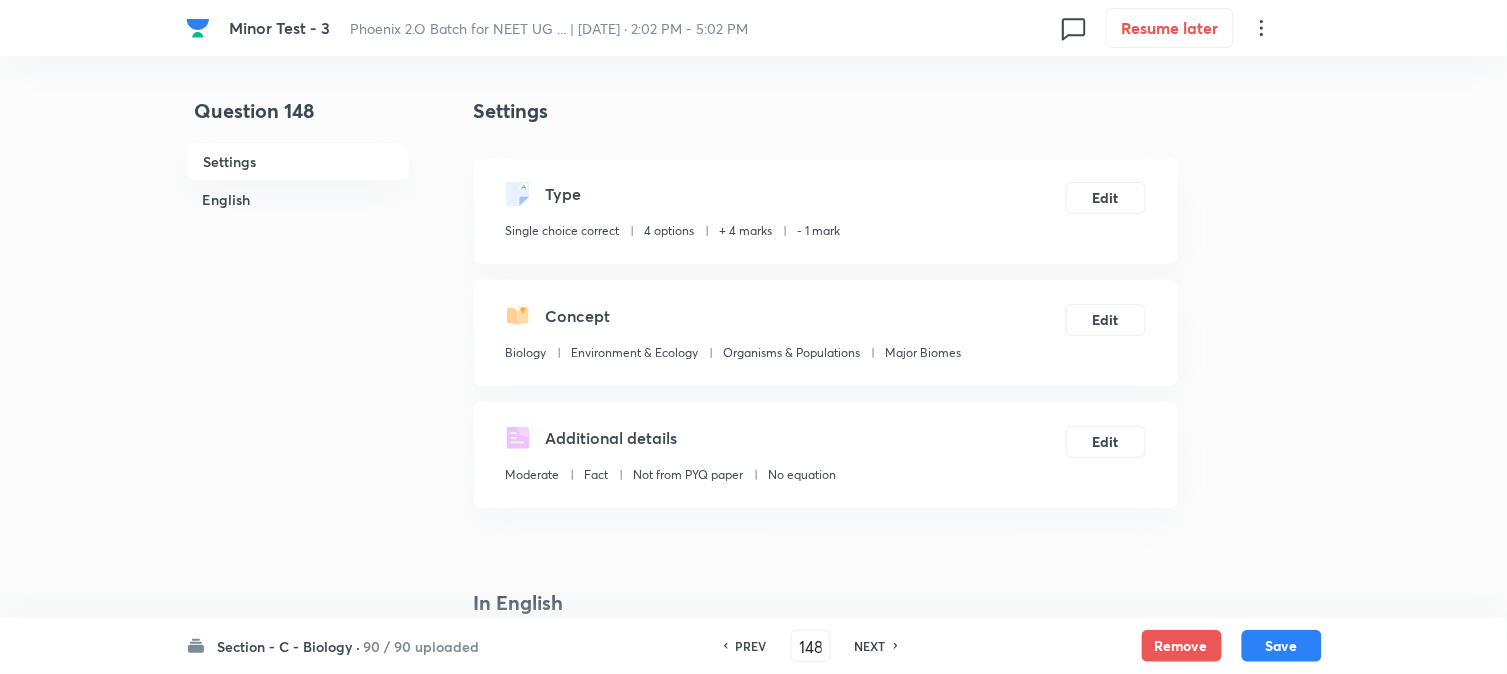drag, startPoint x: 1314, startPoint y: 644, endPoint x: 1242, endPoint y: 507, distance: 154.76756 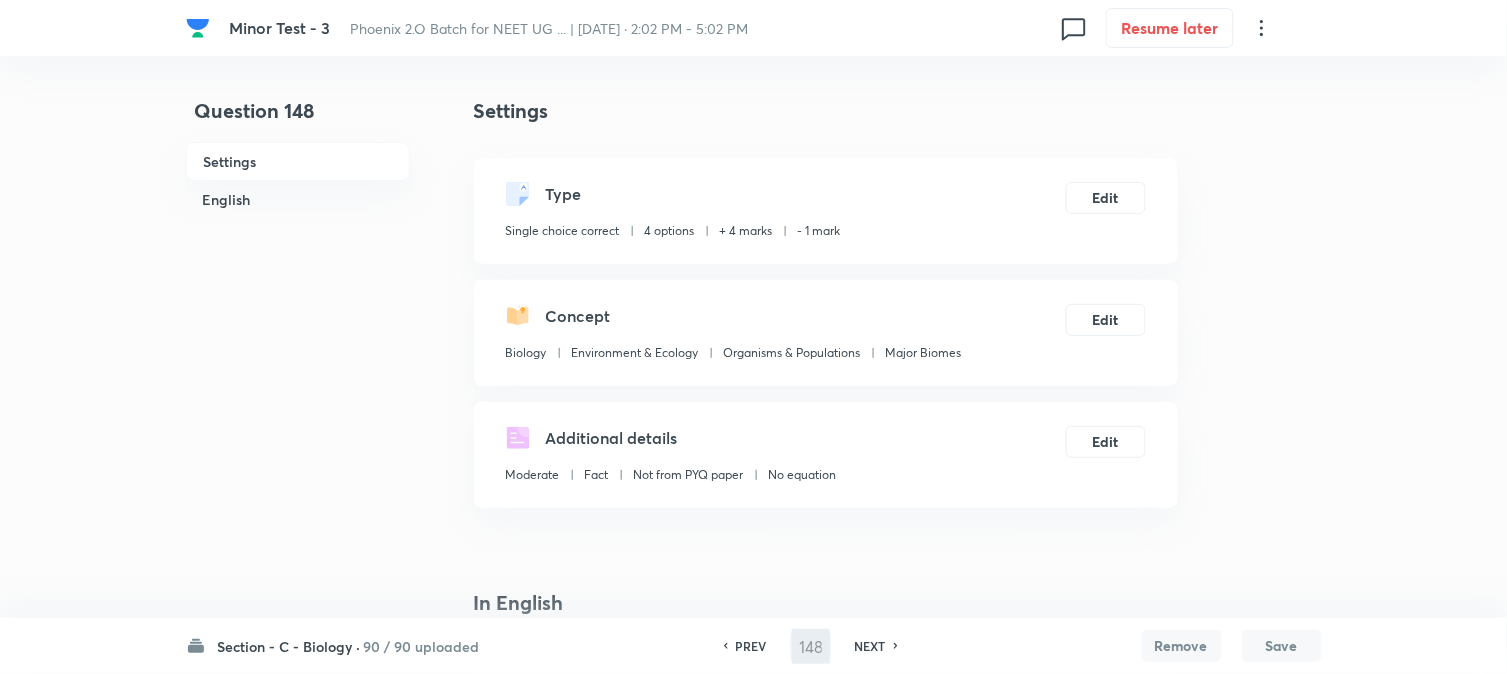 click on "Type Single choice correct 4 options + 4 marks - 1 mark Edit" at bounding box center [826, 211] 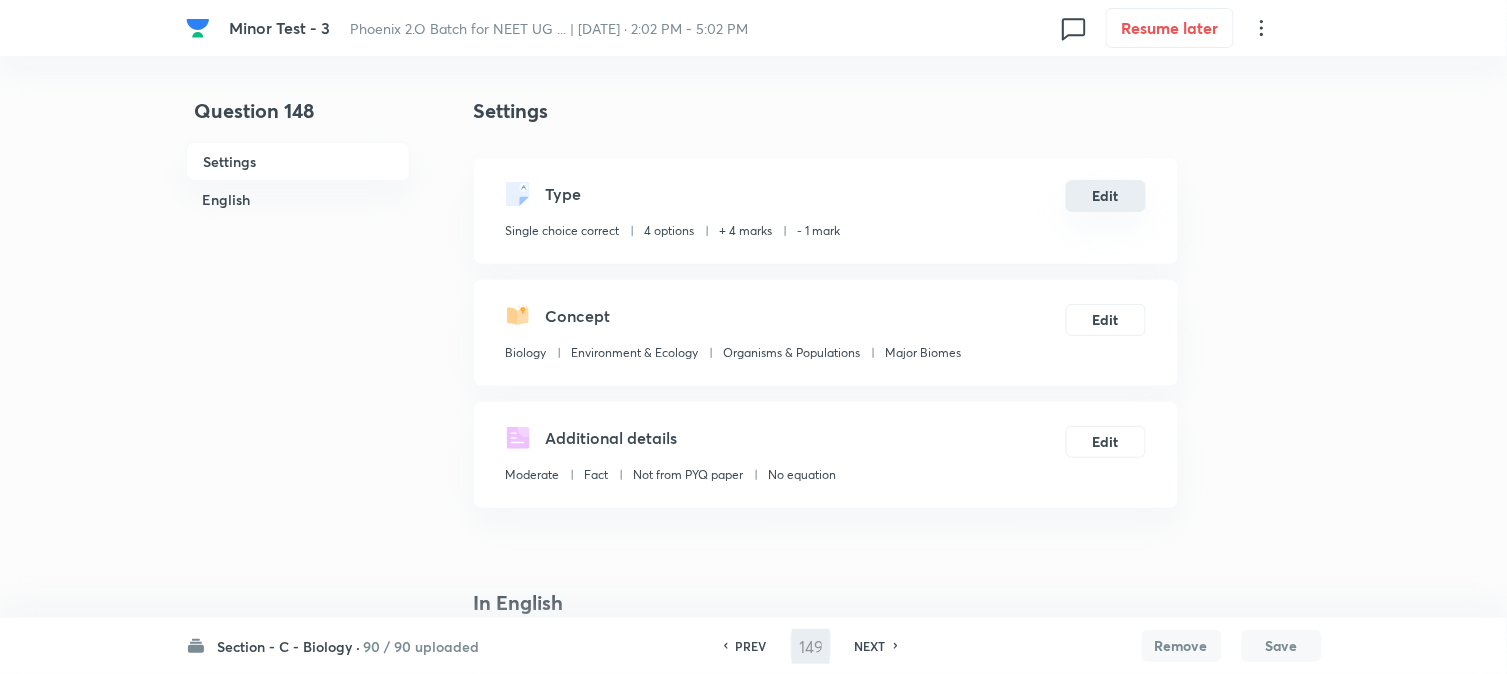 click on "Edit" at bounding box center [1106, 196] 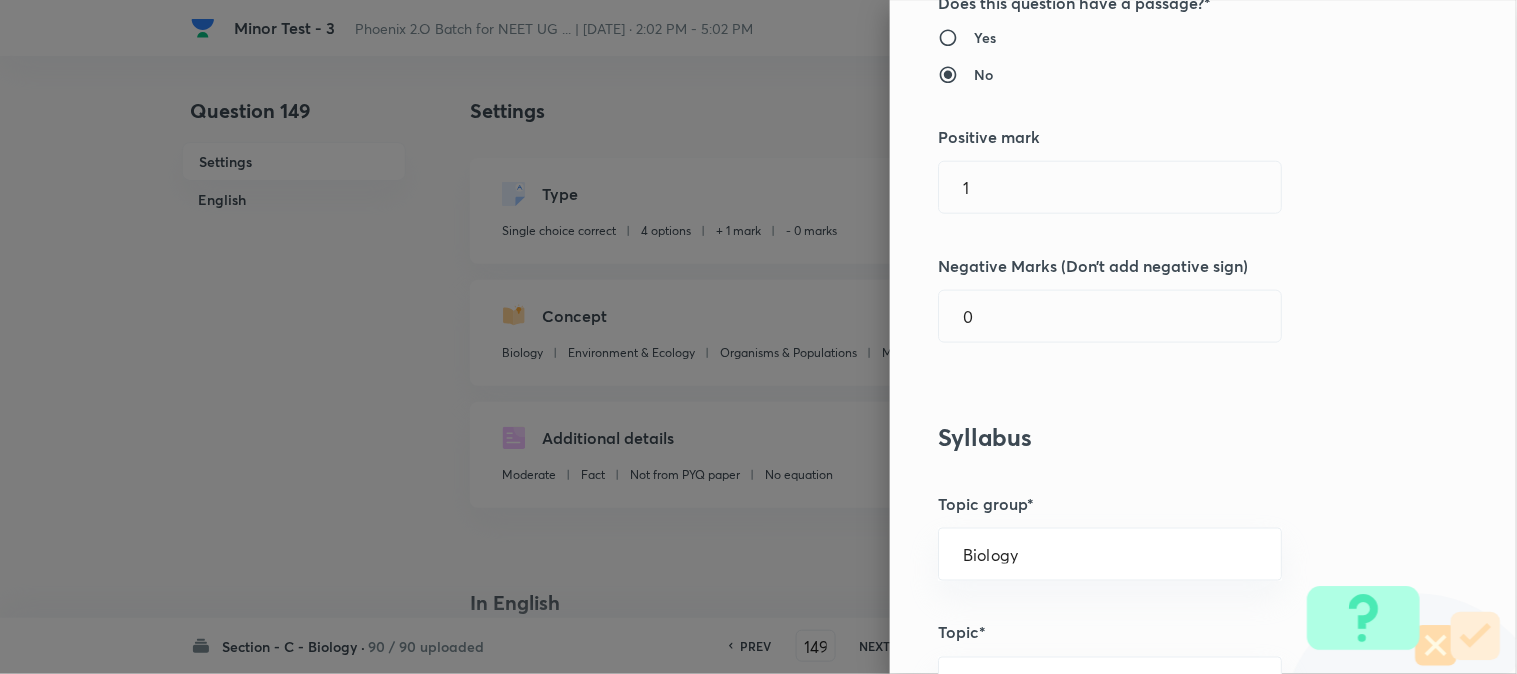 scroll, scrollTop: 444, scrollLeft: 0, axis: vertical 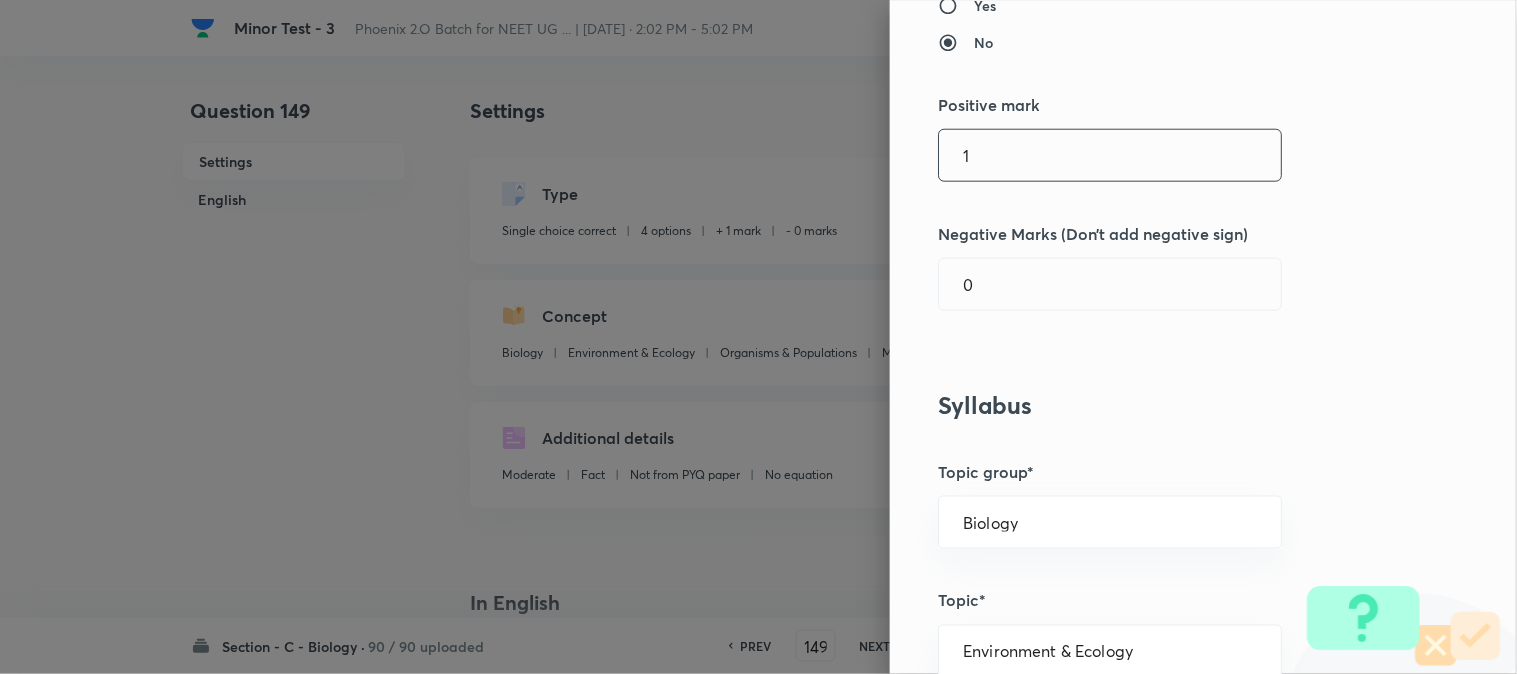click on "1" at bounding box center [1110, 155] 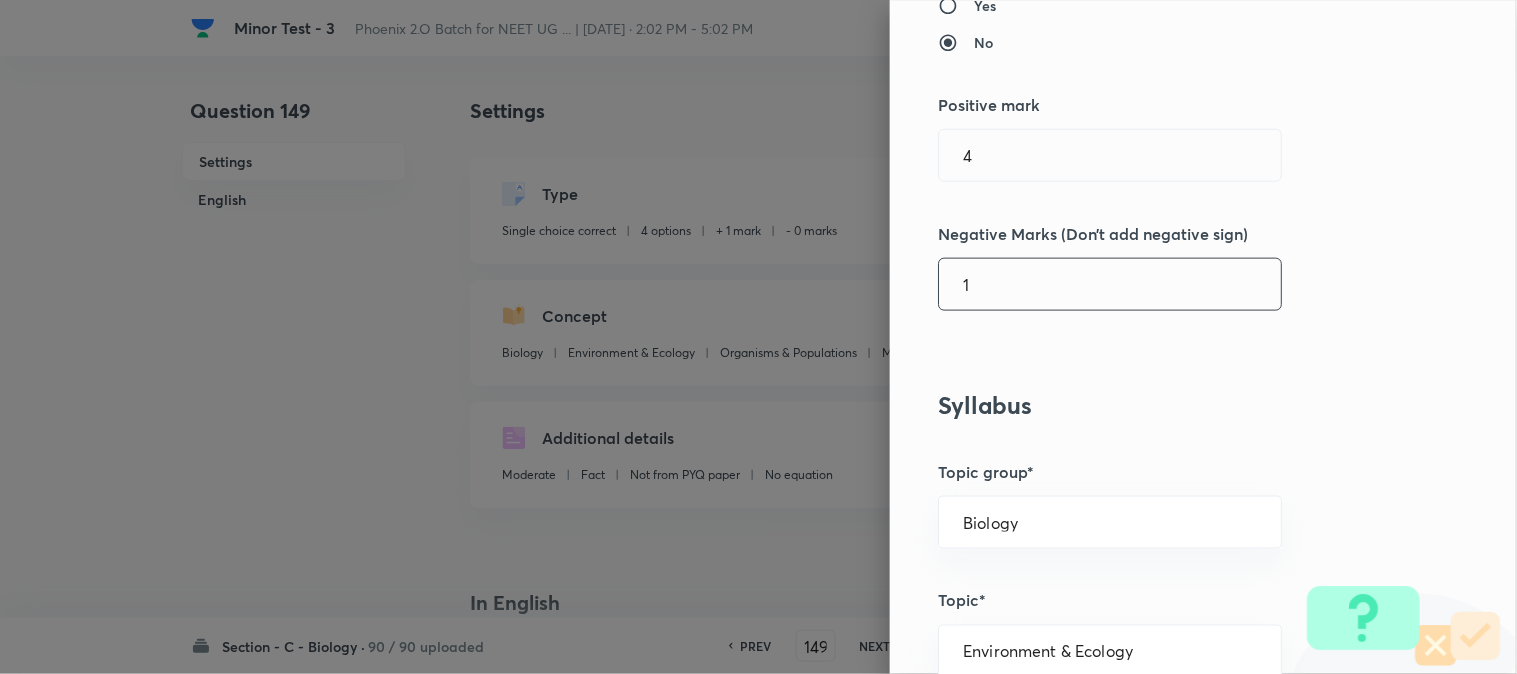 click on "1" at bounding box center [1110, 284] 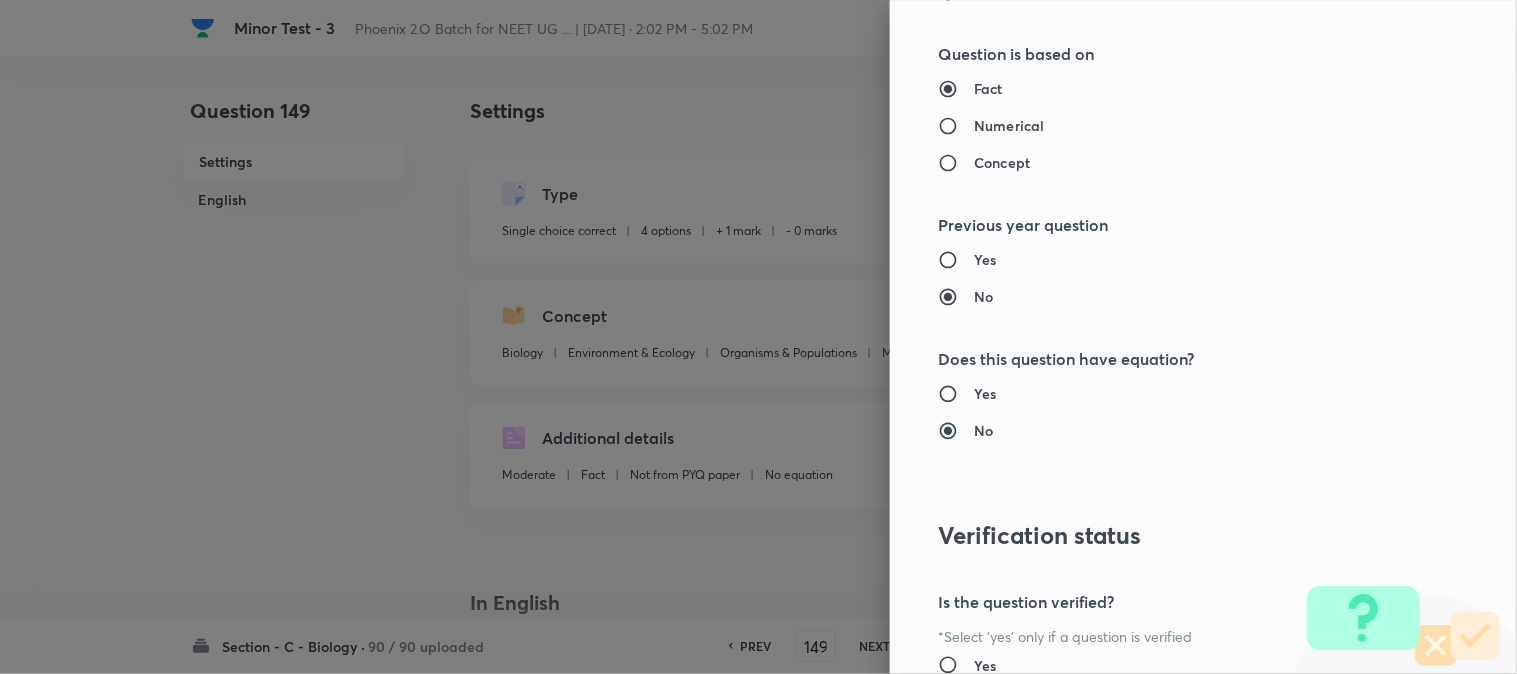 scroll, scrollTop: 2052, scrollLeft: 0, axis: vertical 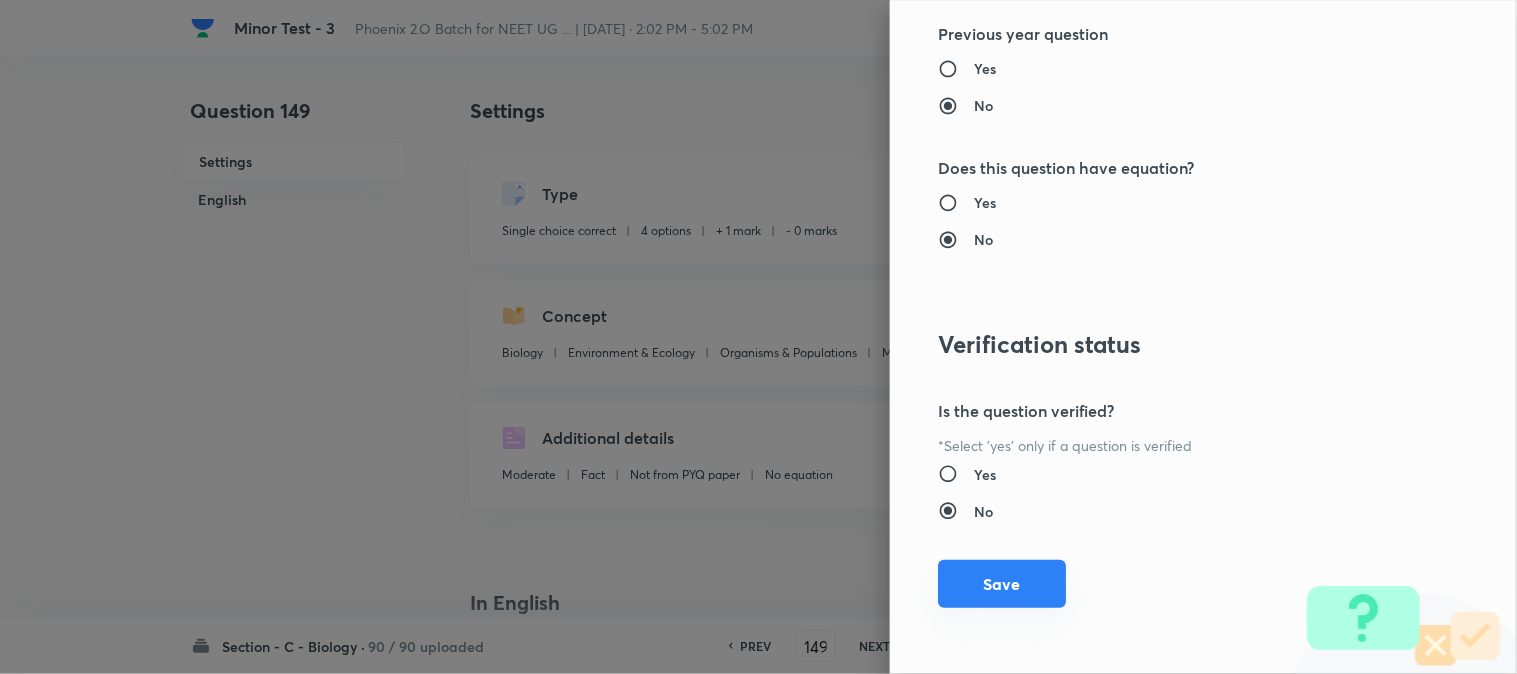 drag, startPoint x: 998, startPoint y: 573, endPoint x: 1013, endPoint y: 578, distance: 15.811388 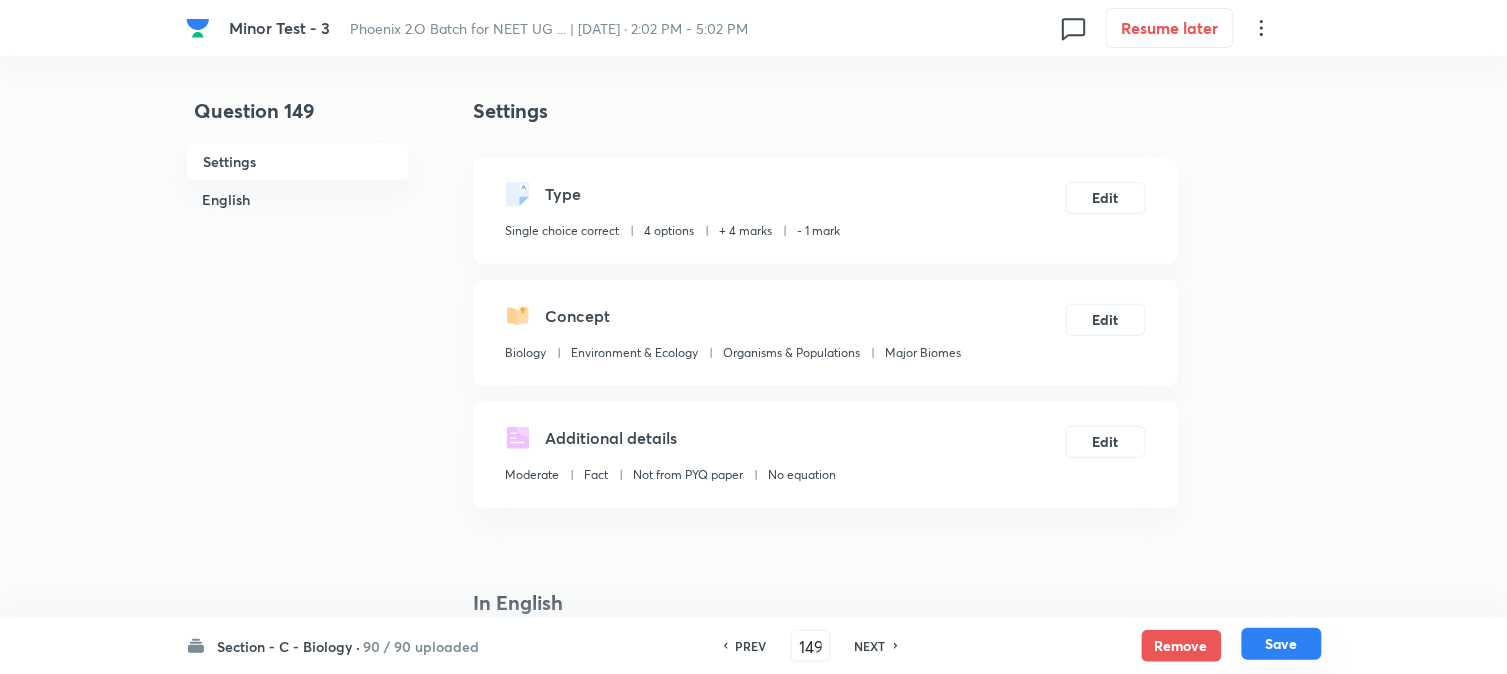 click on "Save" at bounding box center [1282, 644] 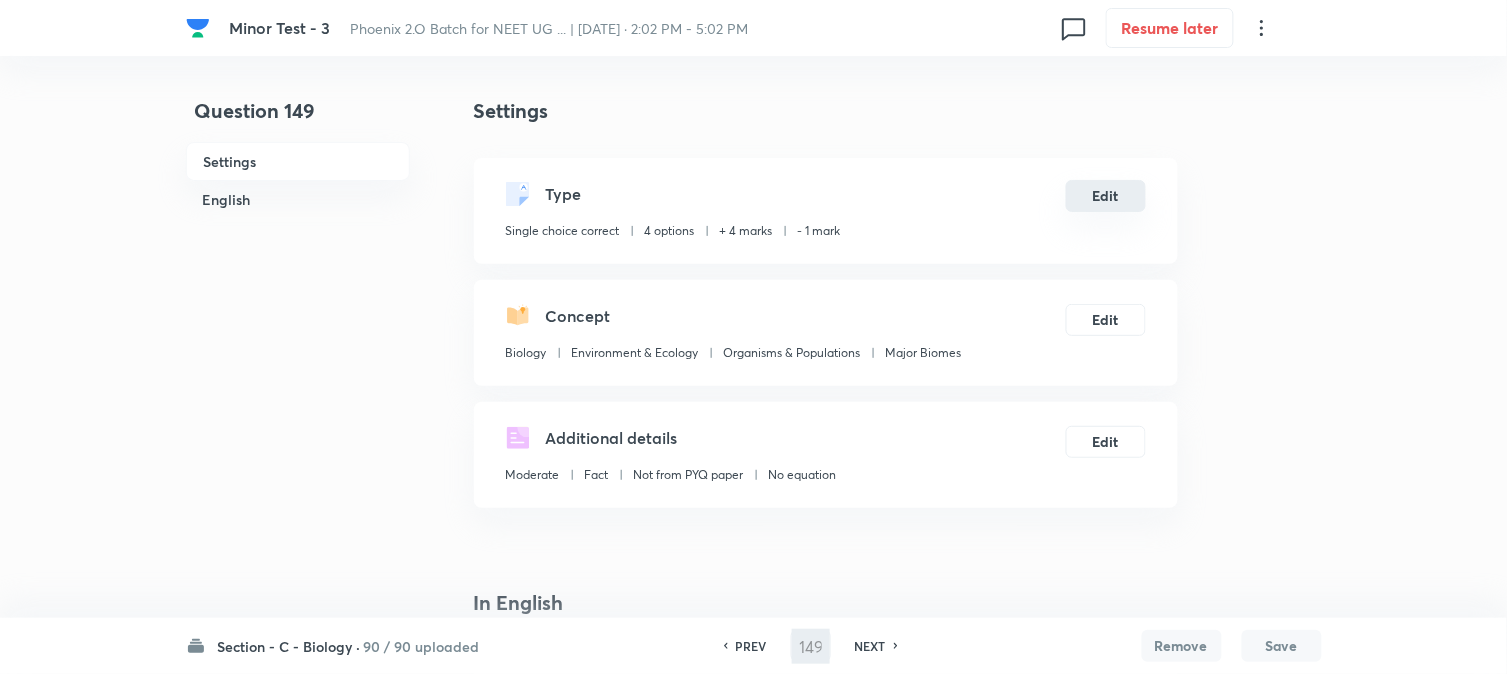 click on "Edit" at bounding box center [1106, 196] 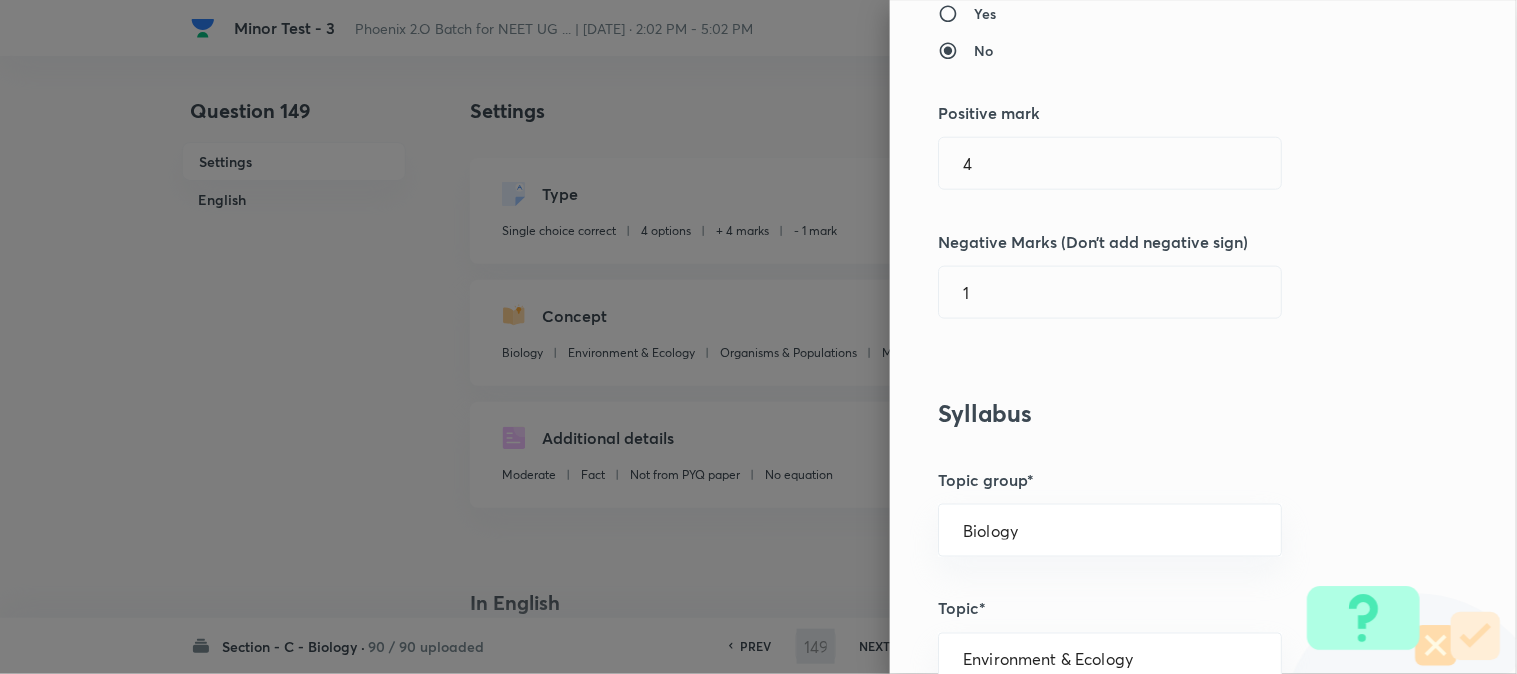 scroll, scrollTop: 444, scrollLeft: 0, axis: vertical 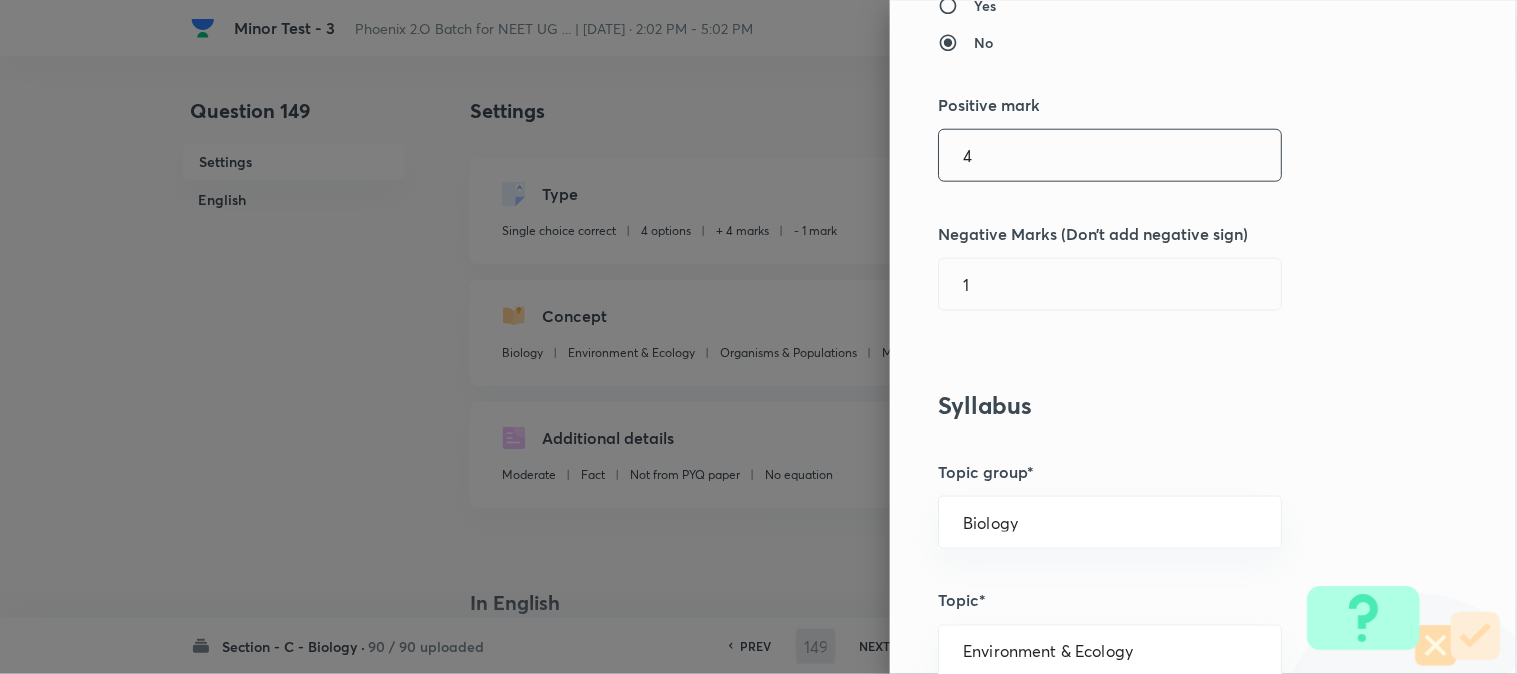 click on "4" at bounding box center (1110, 155) 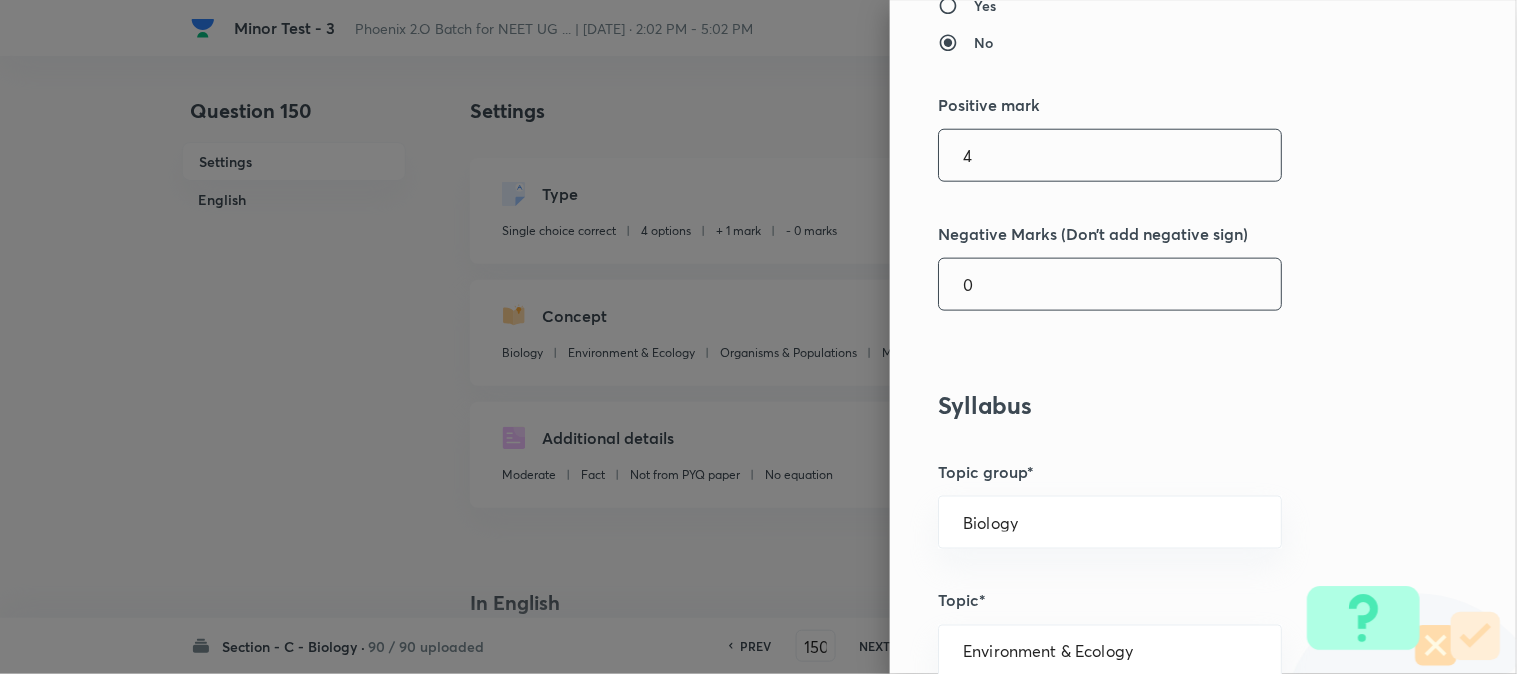 click on "0" at bounding box center [1110, 284] 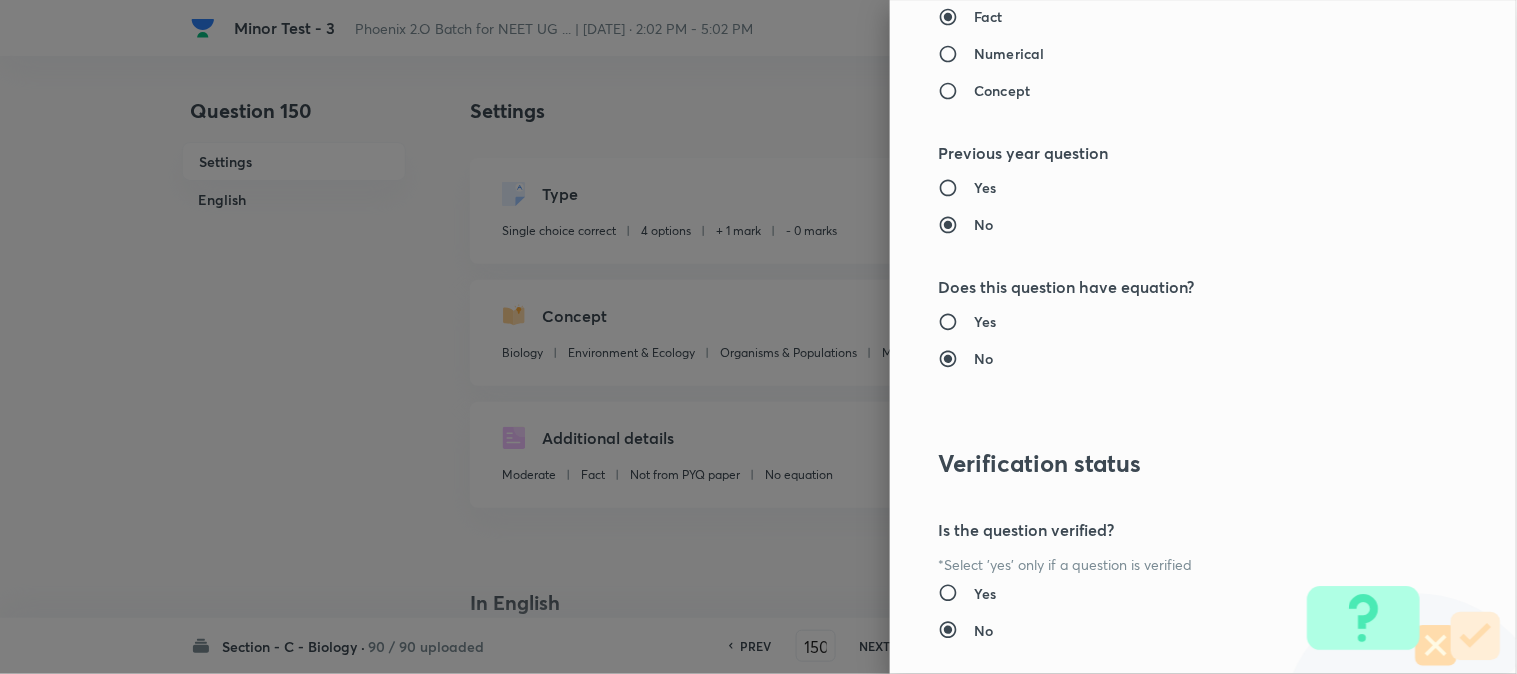 scroll, scrollTop: 2052, scrollLeft: 0, axis: vertical 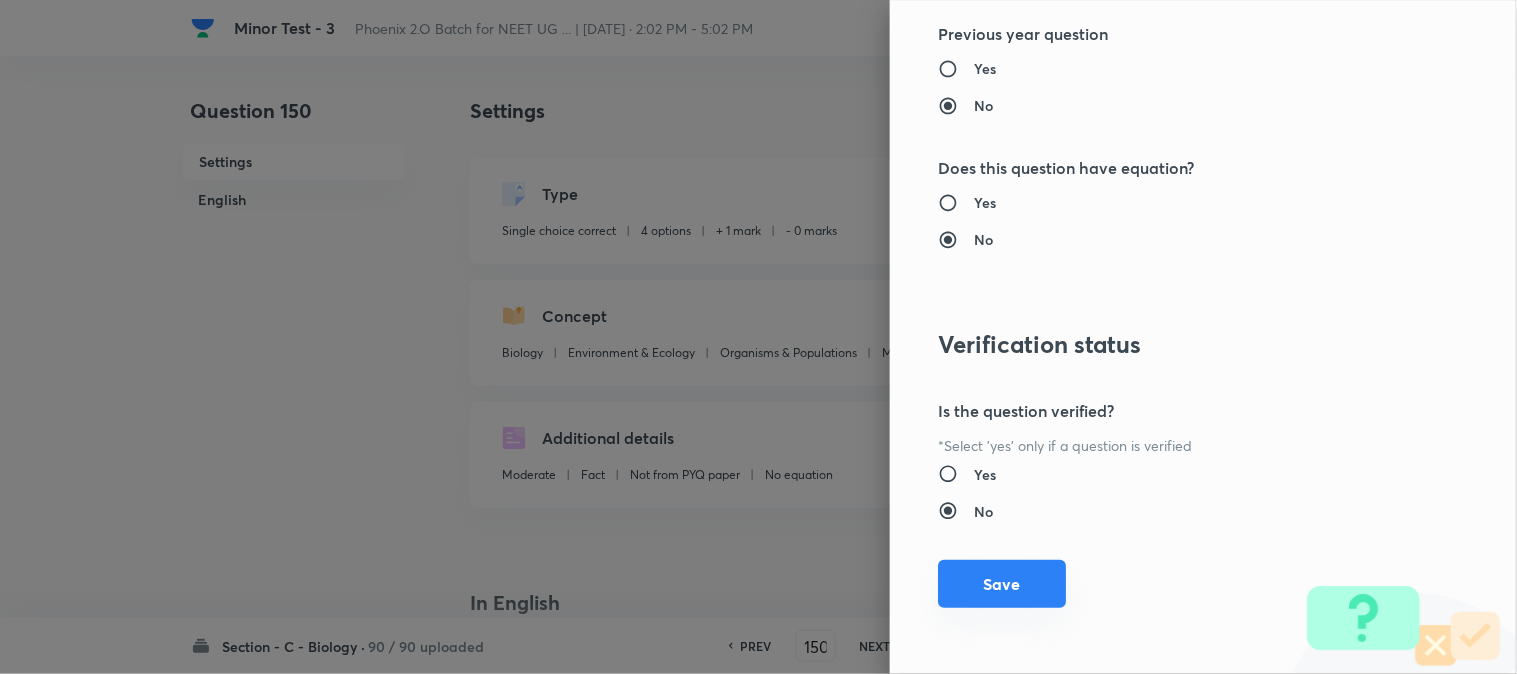 click on "Save" at bounding box center (1002, 584) 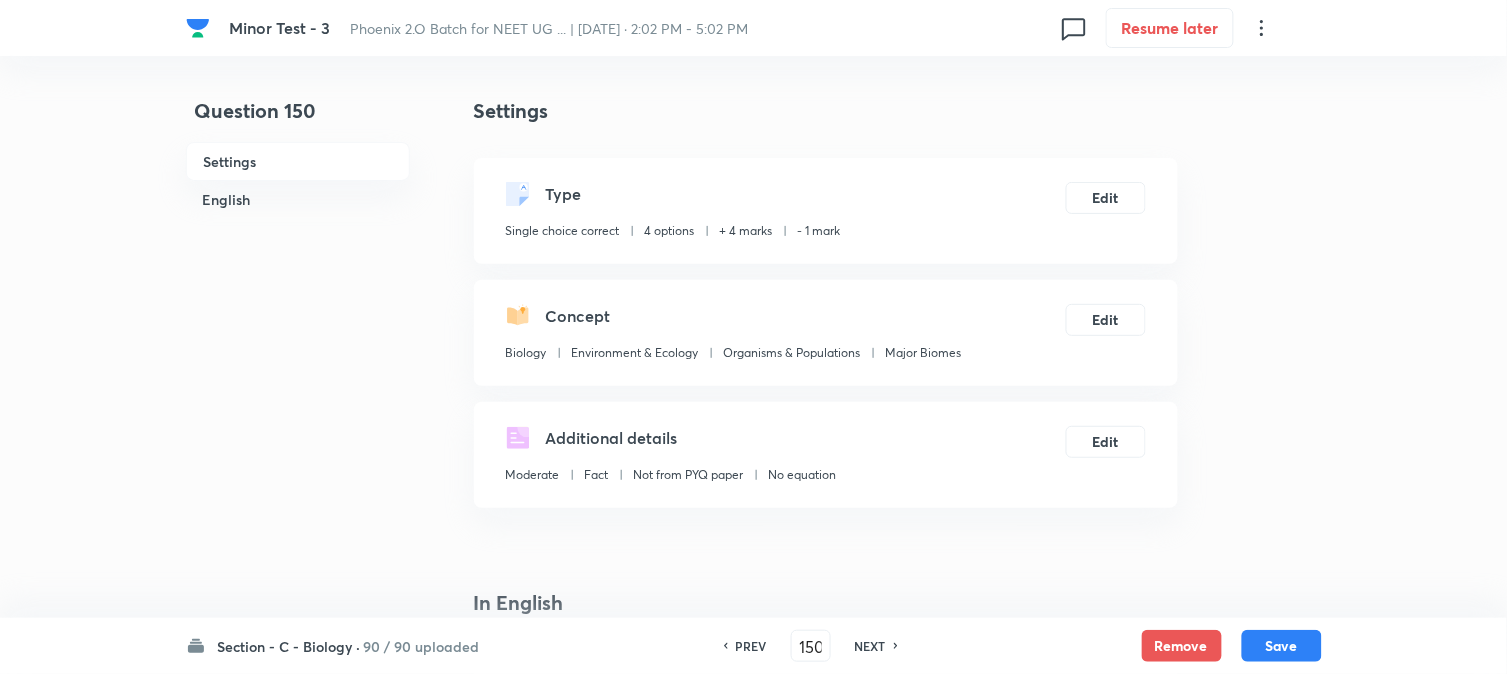 drag, startPoint x: 1276, startPoint y: 650, endPoint x: 1252, endPoint y: 491, distance: 160.80112 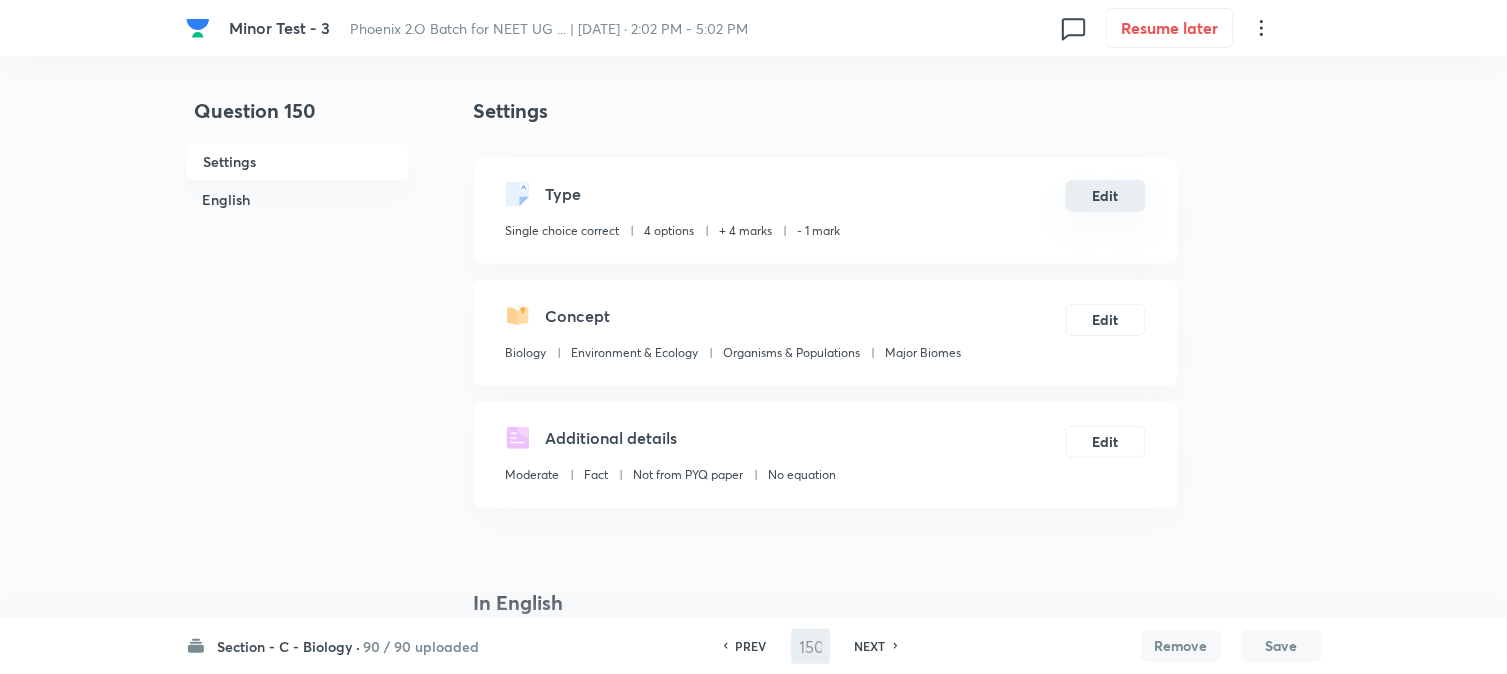 click on "Edit" at bounding box center [1106, 196] 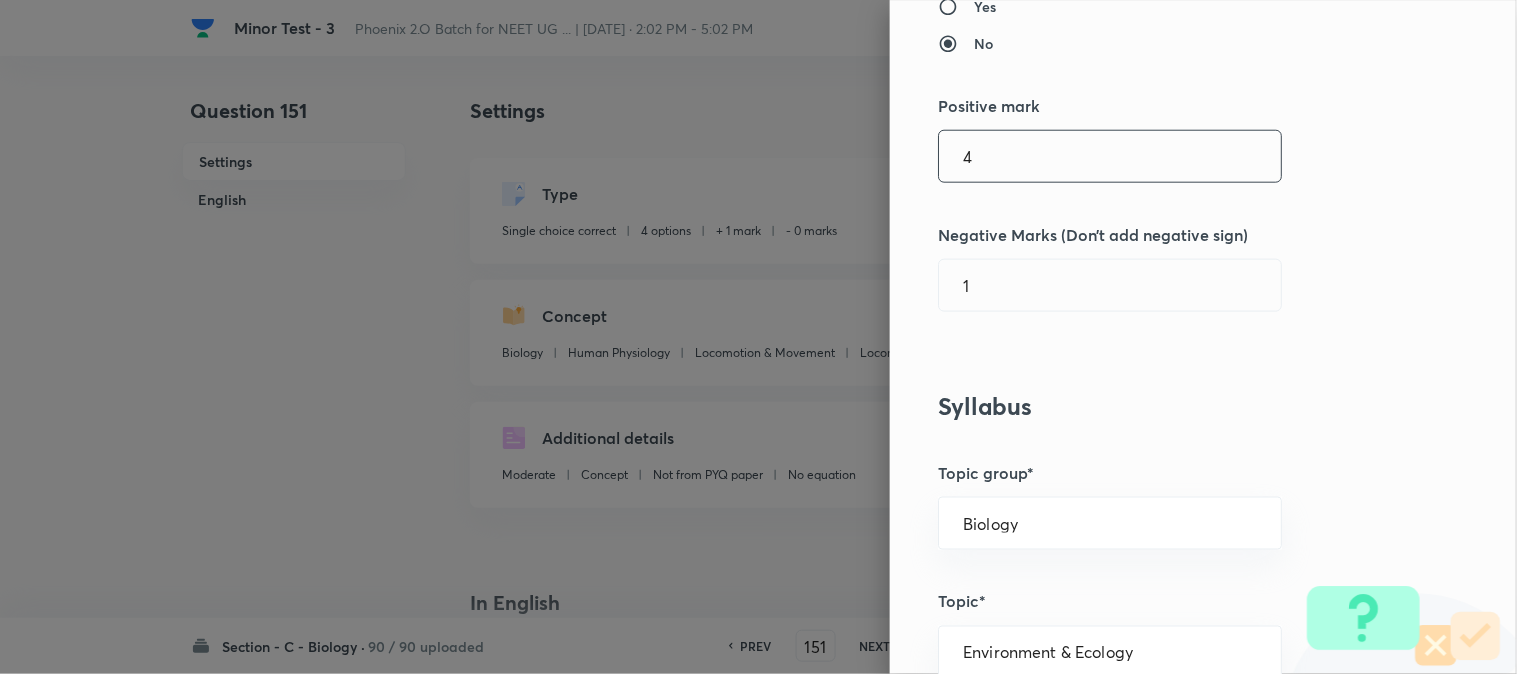 scroll, scrollTop: 444, scrollLeft: 0, axis: vertical 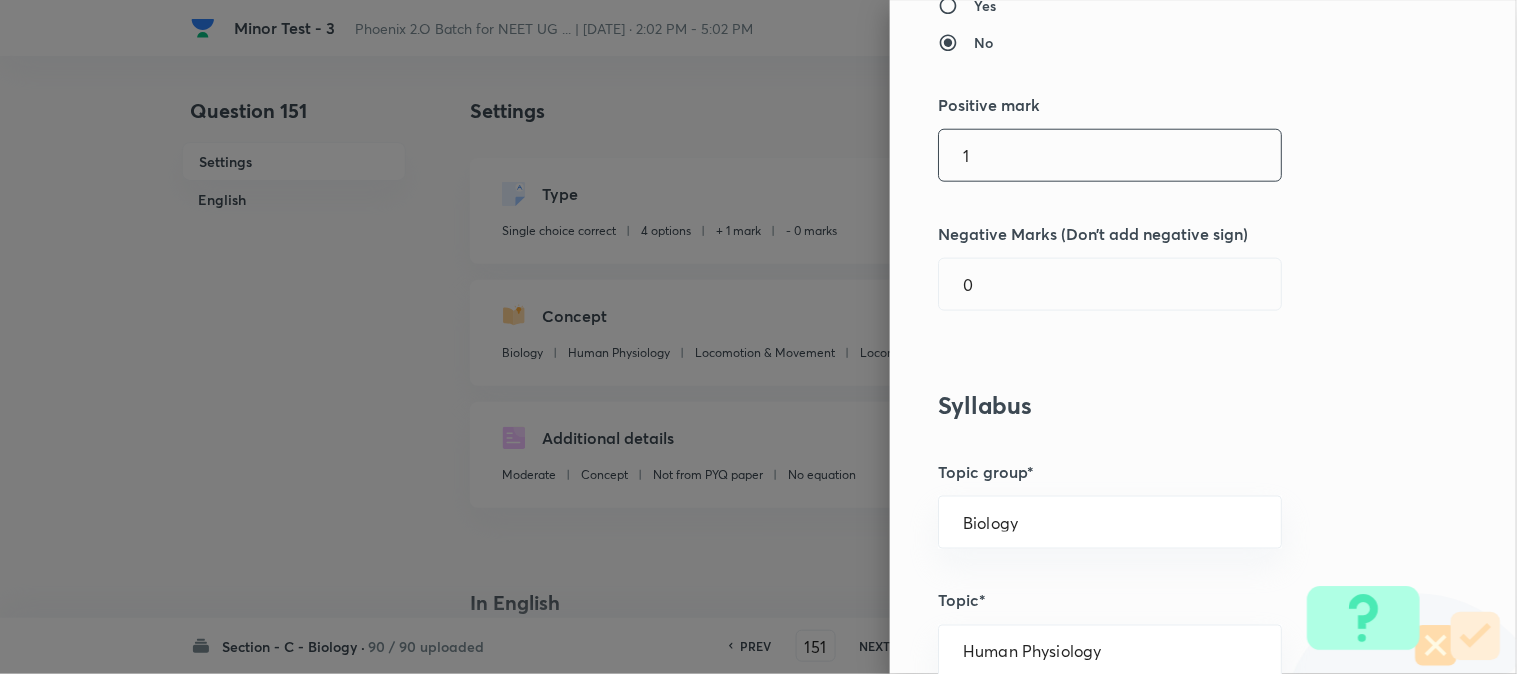 click on "1" at bounding box center (1110, 155) 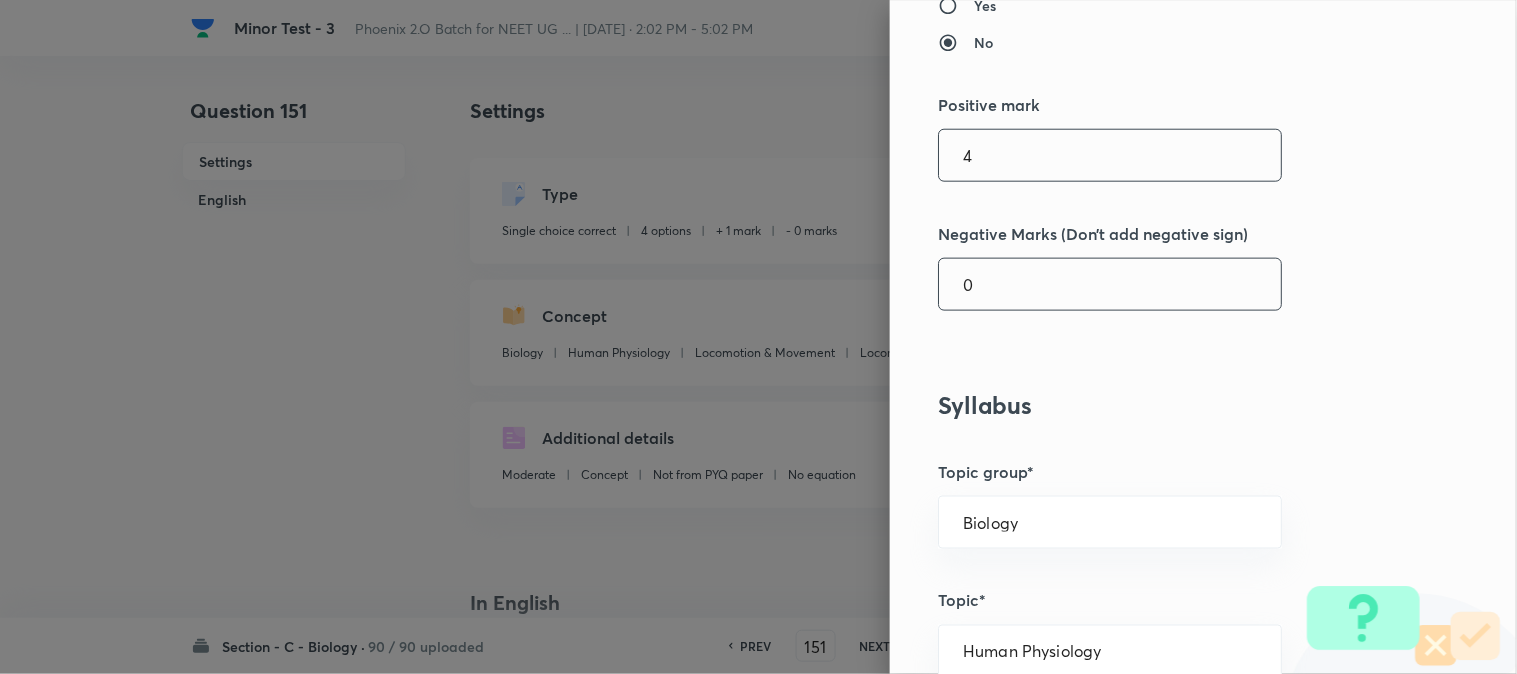 click on "0 ​" at bounding box center [1110, 284] 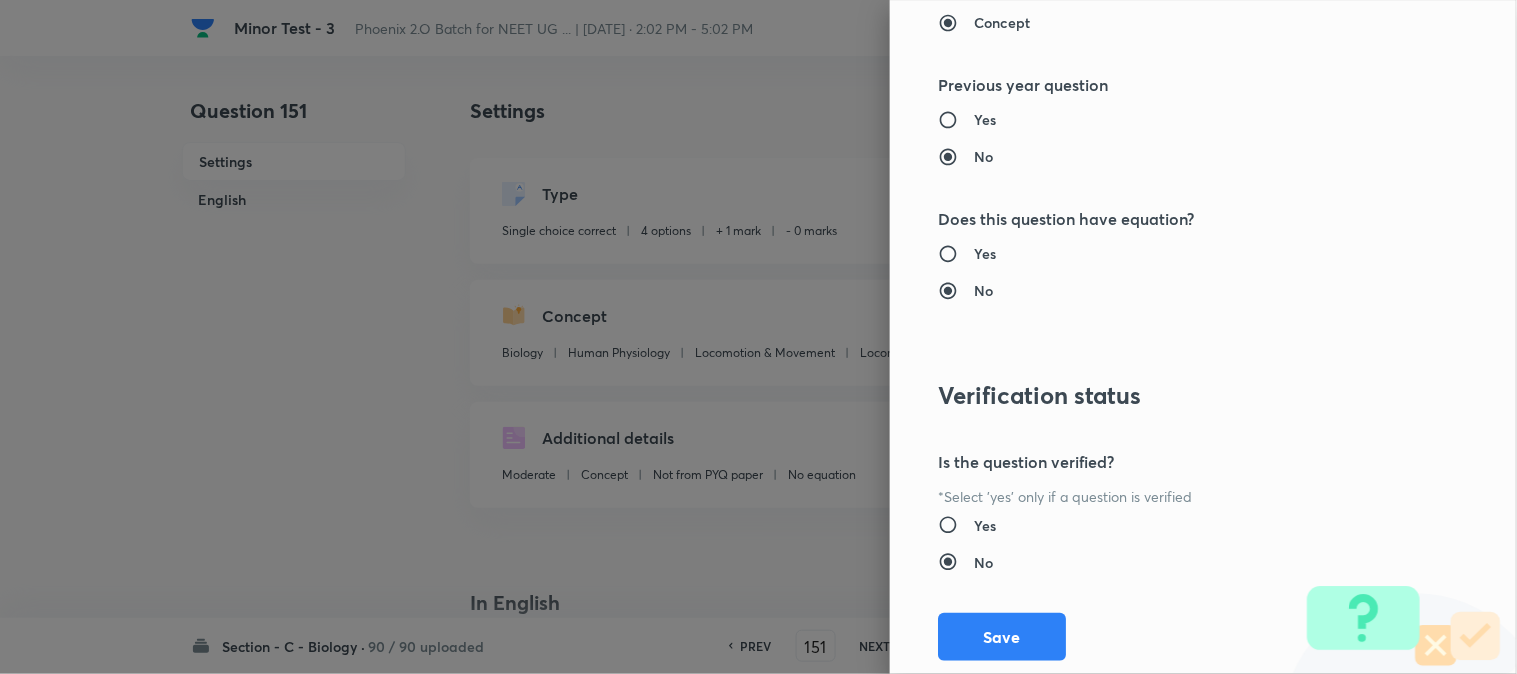 scroll, scrollTop: 2052, scrollLeft: 0, axis: vertical 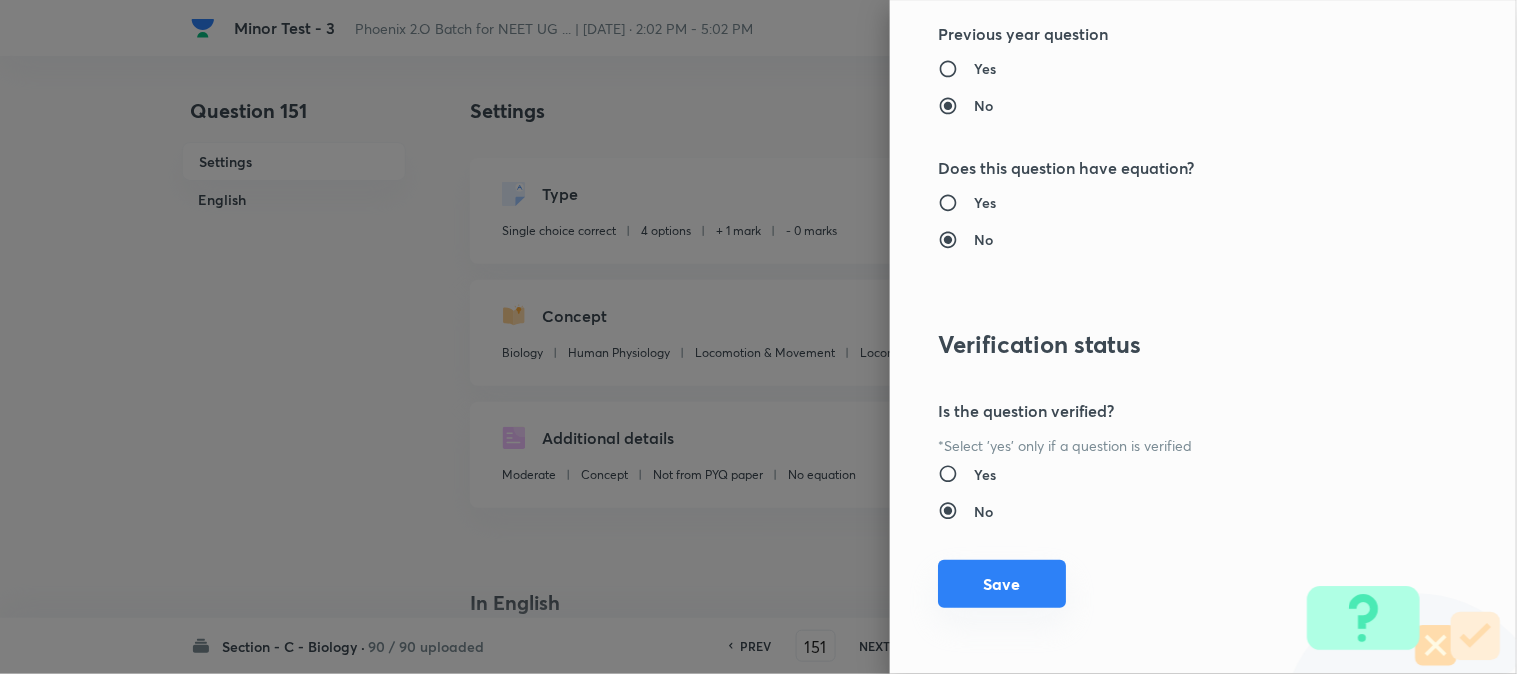 drag, startPoint x: 994, startPoint y: 592, endPoint x: 1113, endPoint y: 606, distance: 119.8207 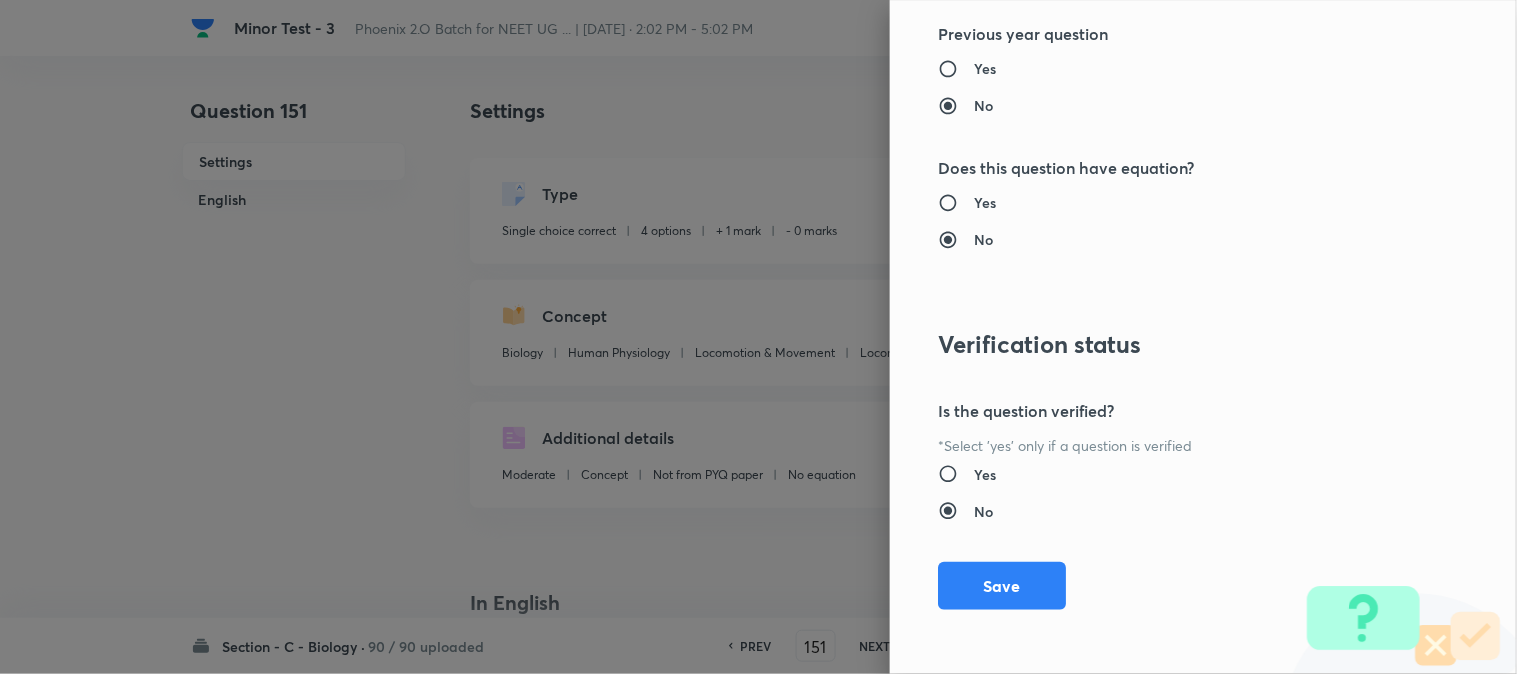 click on "Save" at bounding box center (1002, 586) 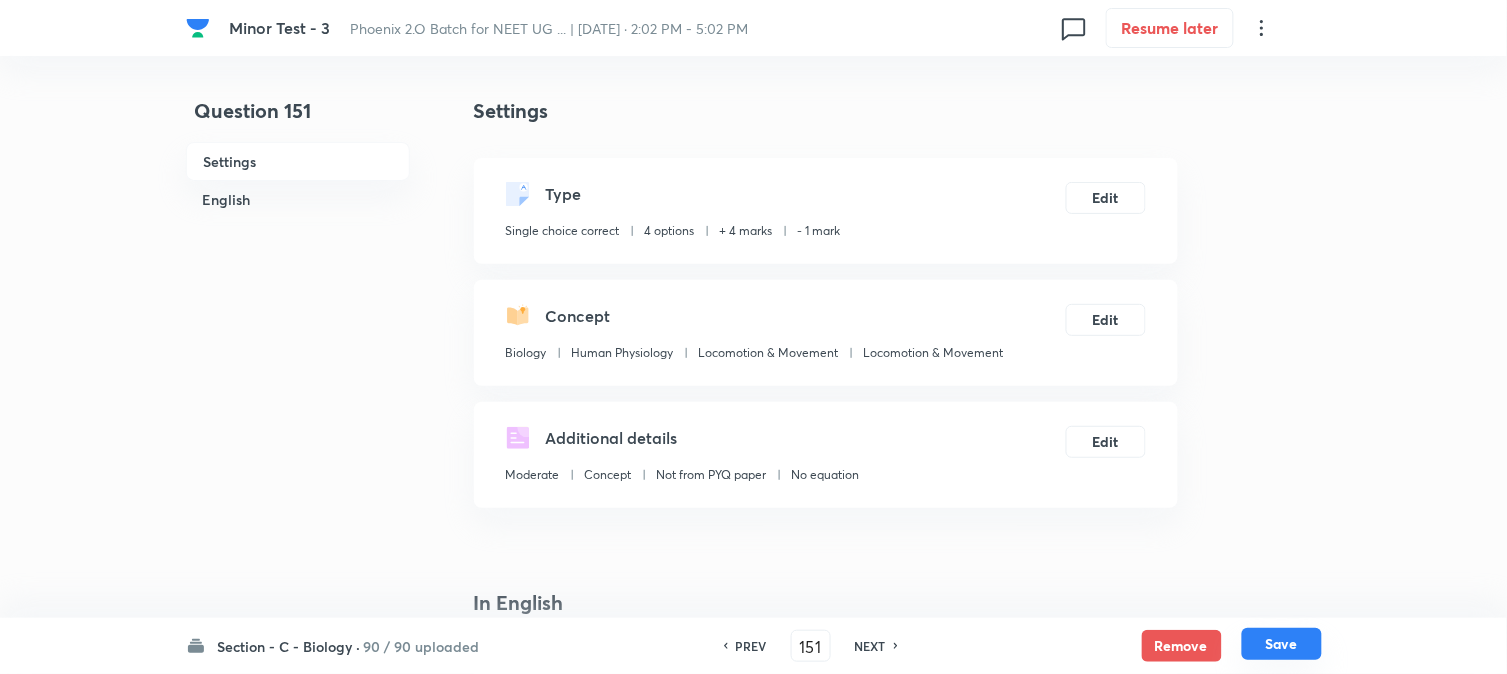 drag, startPoint x: 1333, startPoint y: 641, endPoint x: 1308, endPoint y: 633, distance: 26.24881 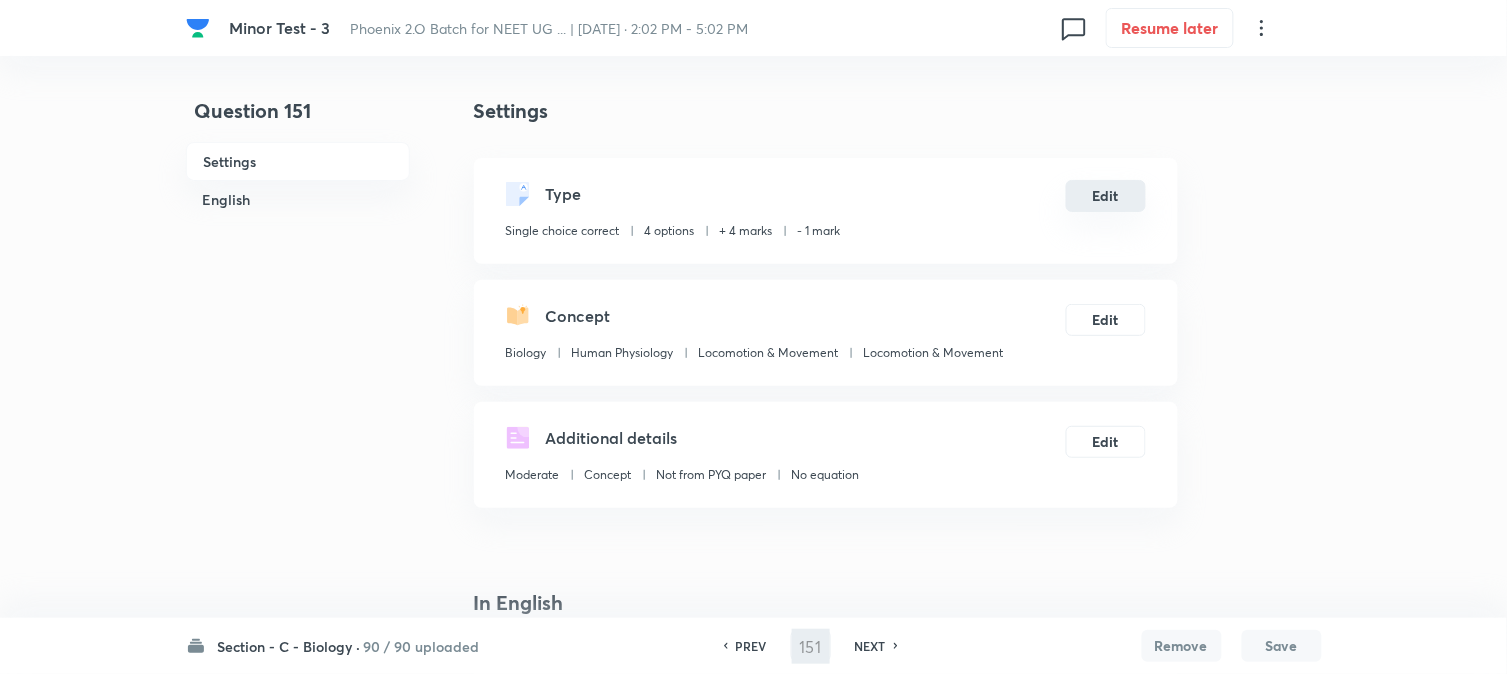 click on "Edit" at bounding box center (1106, 196) 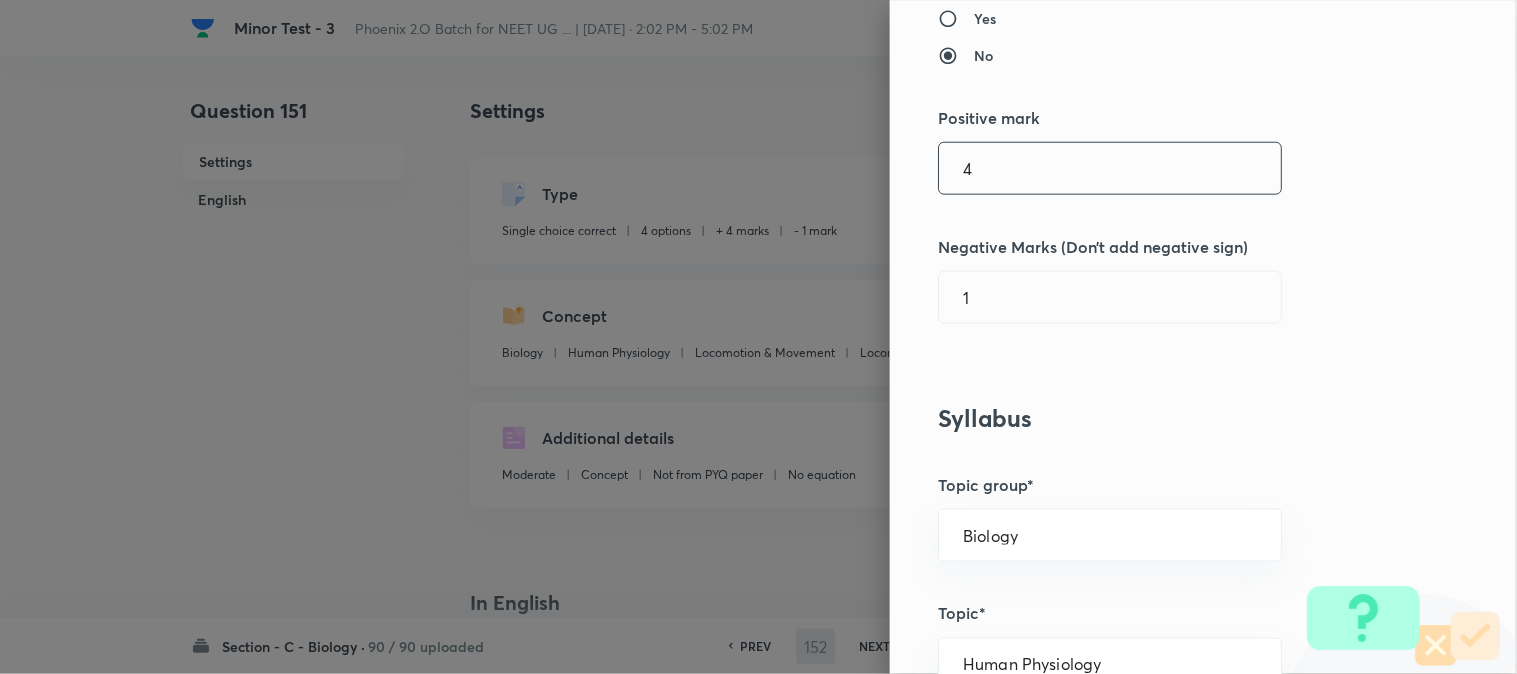 scroll, scrollTop: 444, scrollLeft: 0, axis: vertical 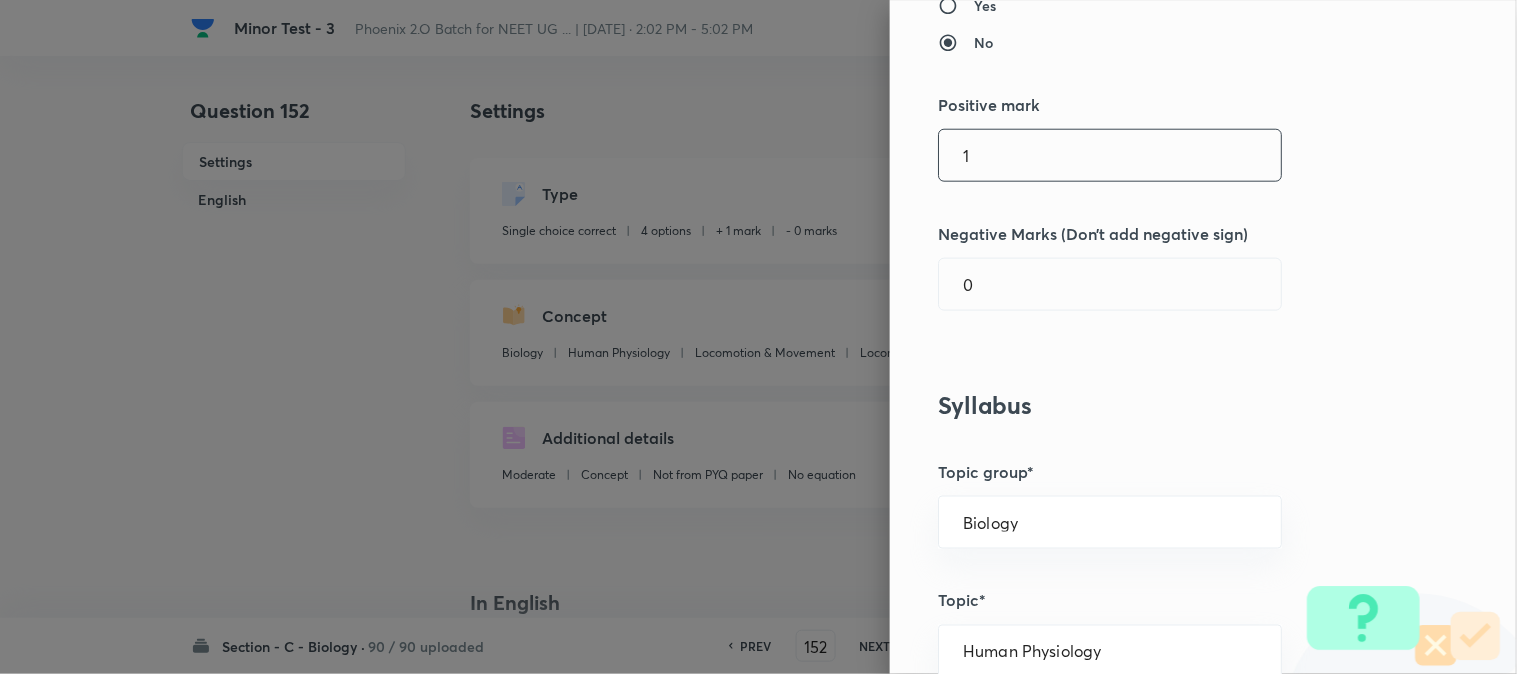 drag, startPoint x: 997, startPoint y: 137, endPoint x: 993, endPoint y: 155, distance: 18.439089 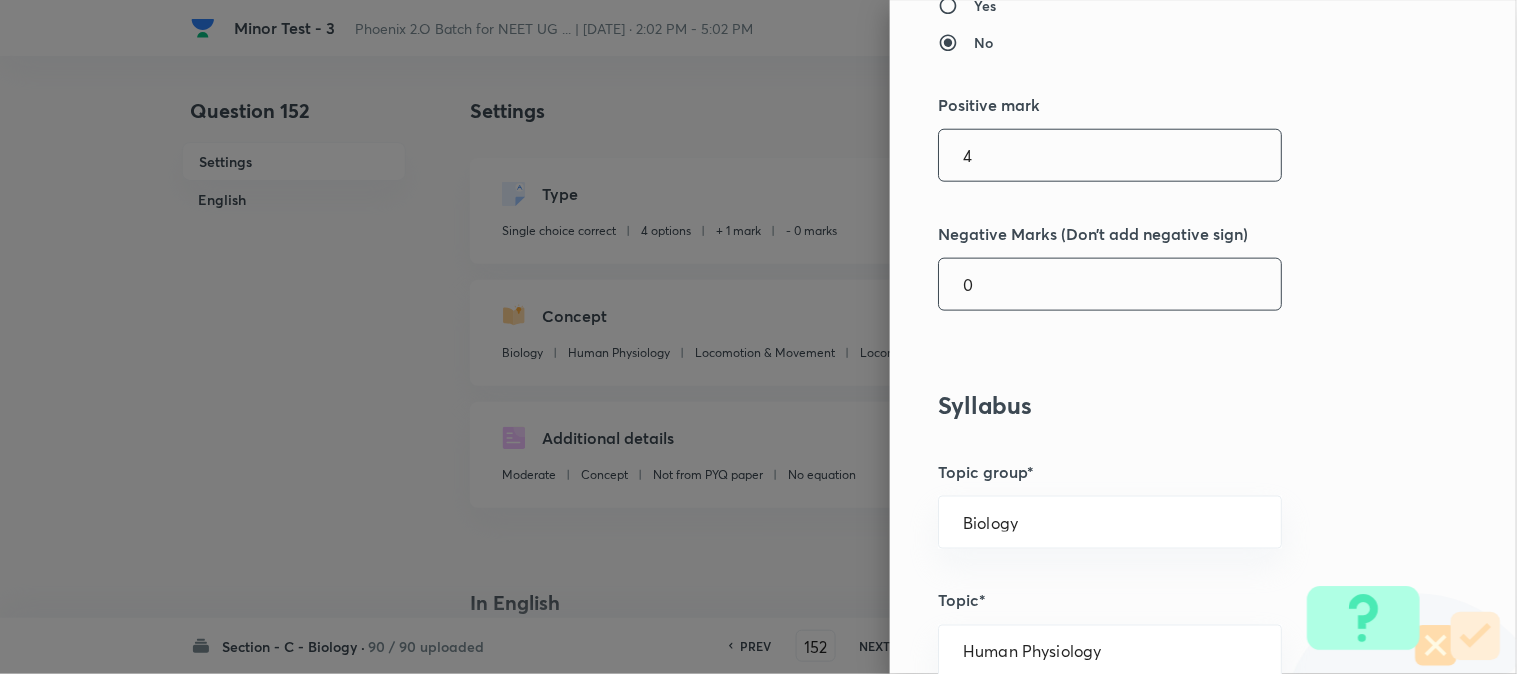 click on "0" at bounding box center [1110, 284] 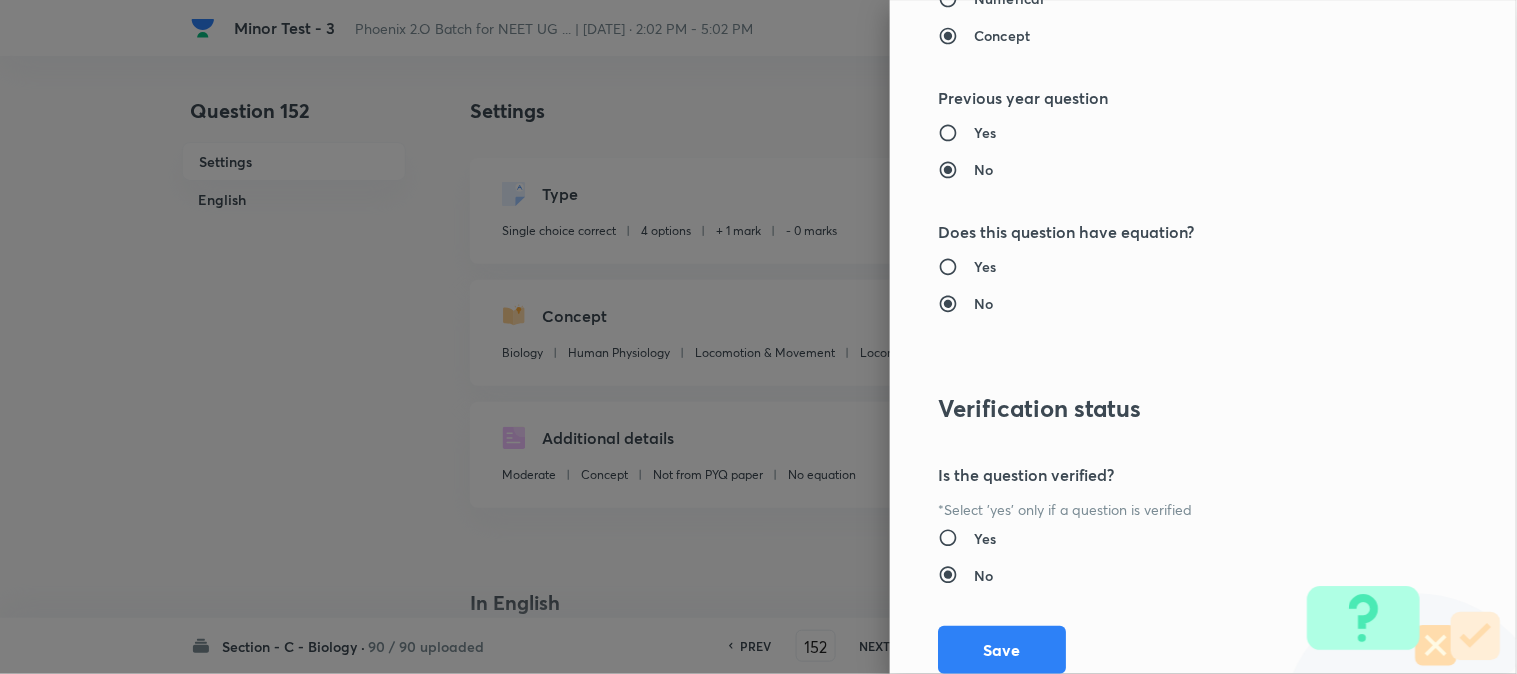 scroll, scrollTop: 2052, scrollLeft: 0, axis: vertical 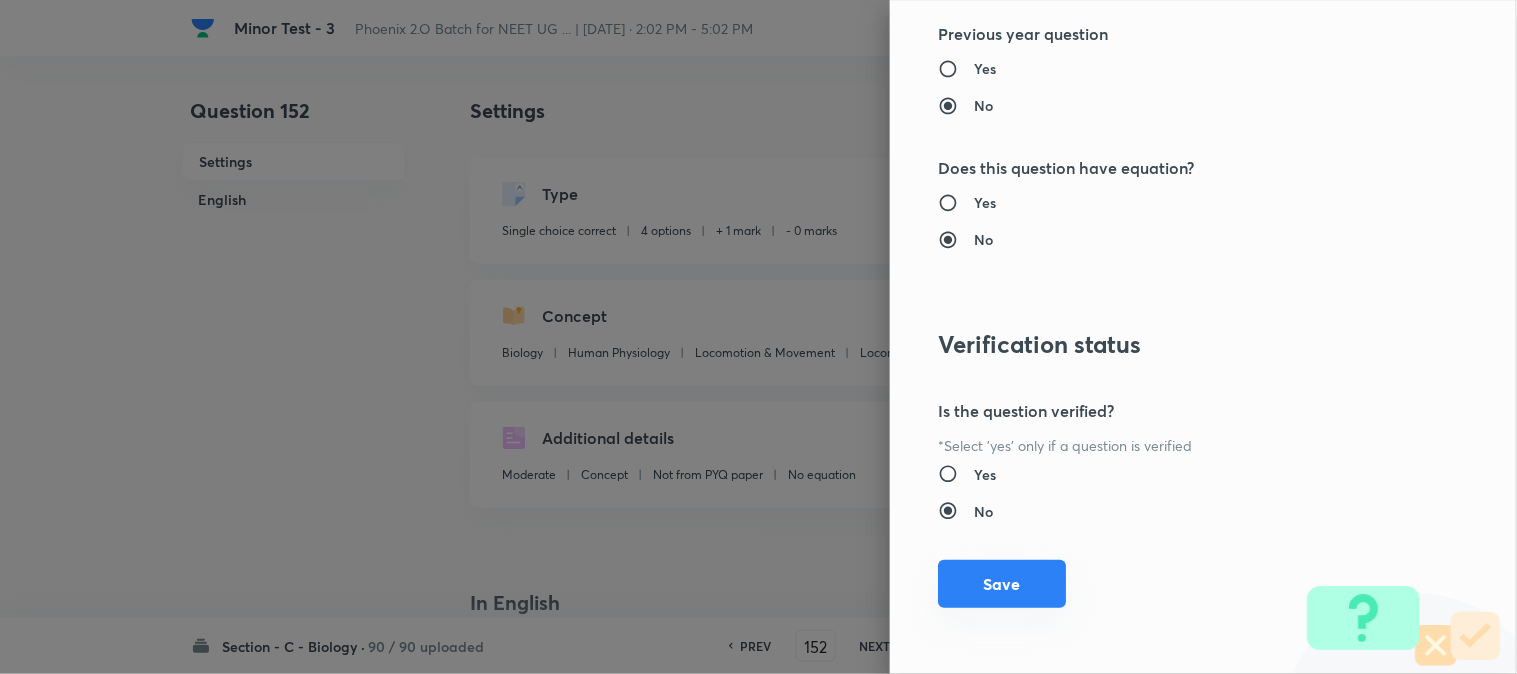 click on "Question settings Question type* Single choice correct Number of options* 2 3 4 5 Does this question have a passage?* Yes No Positive mark 4 ​ Negative Marks (Don’t add negative sign) 1 ​ Syllabus Topic group* Biology ​ Topic* Human Physiology ​ Concept* Locomotion & Movement ​ Sub-concept* Locomotion & Movement ​ Concept-field ​ Additional details Question Difficulty Very easy Easy Moderate Hard Very hard Question is based on Fact Numerical Concept Previous year question Yes No Does this question have equation? Yes No Verification status Is the question verified? *Select 'yes' only if a question is verified Yes No Save" at bounding box center [1203, 337] 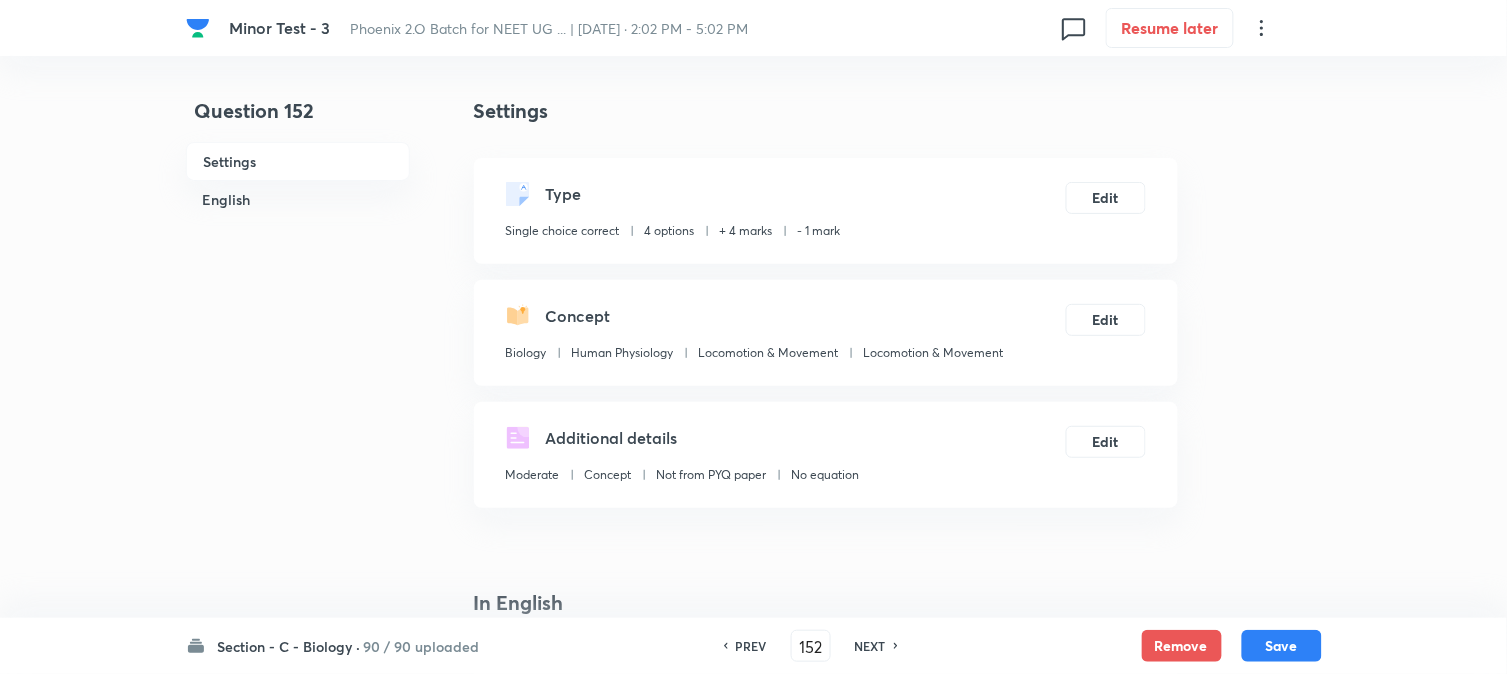 drag, startPoint x: 1273, startPoint y: 643, endPoint x: 1230, endPoint y: 538, distance: 113.46365 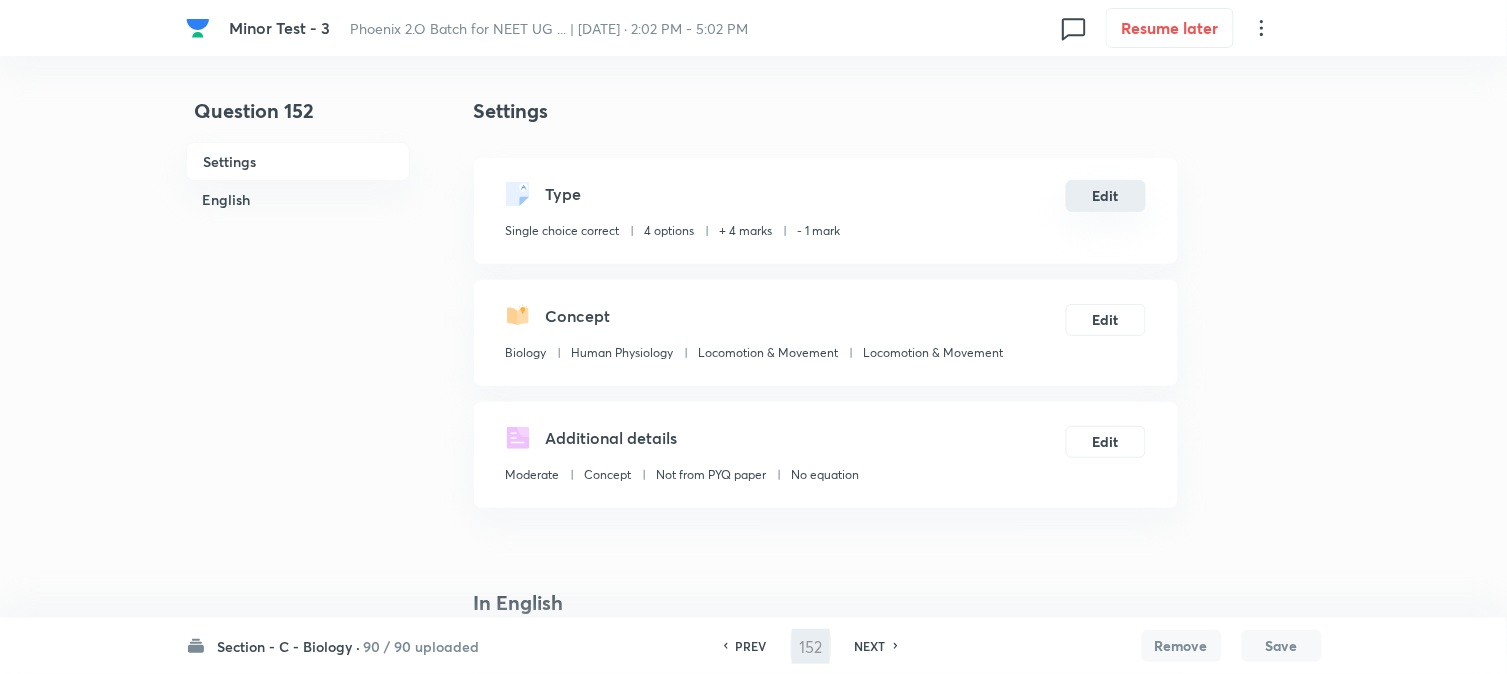 click on "Edit" at bounding box center [1106, 196] 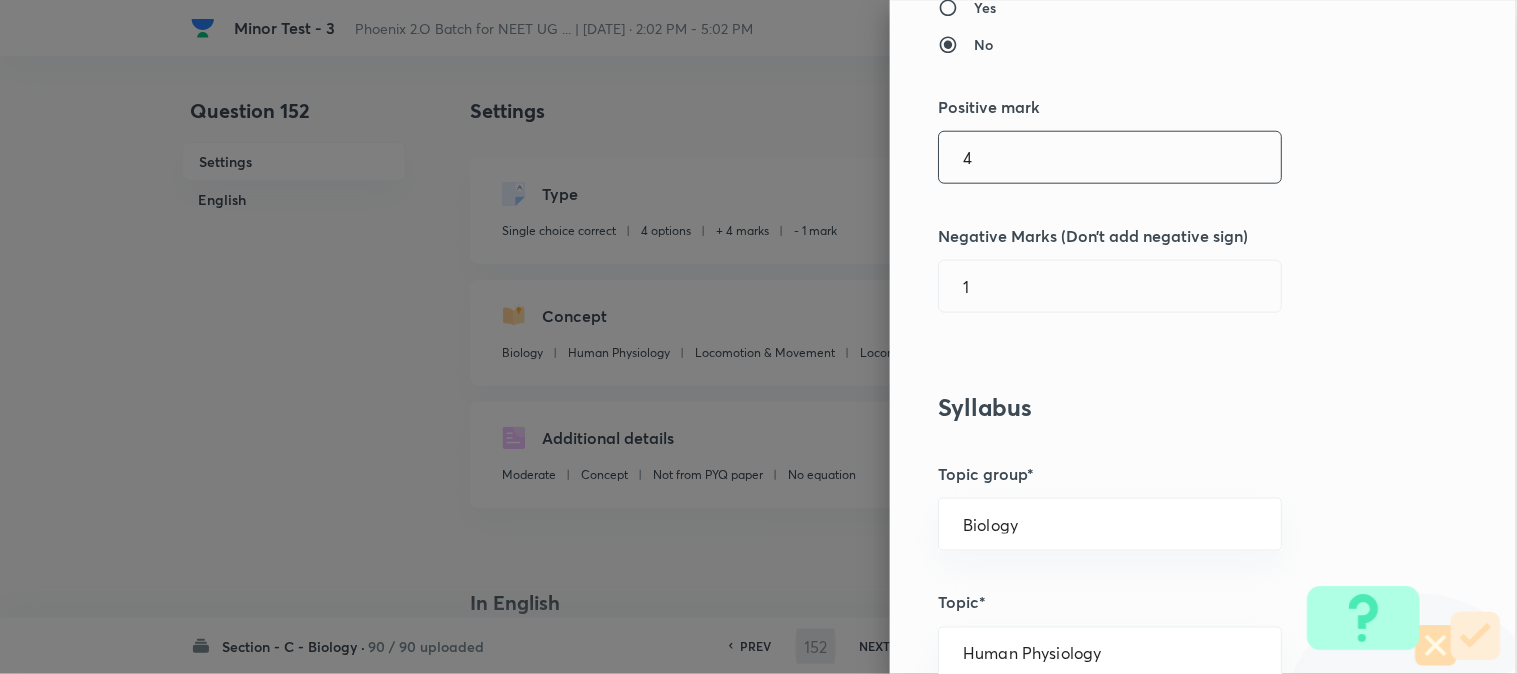 scroll, scrollTop: 444, scrollLeft: 0, axis: vertical 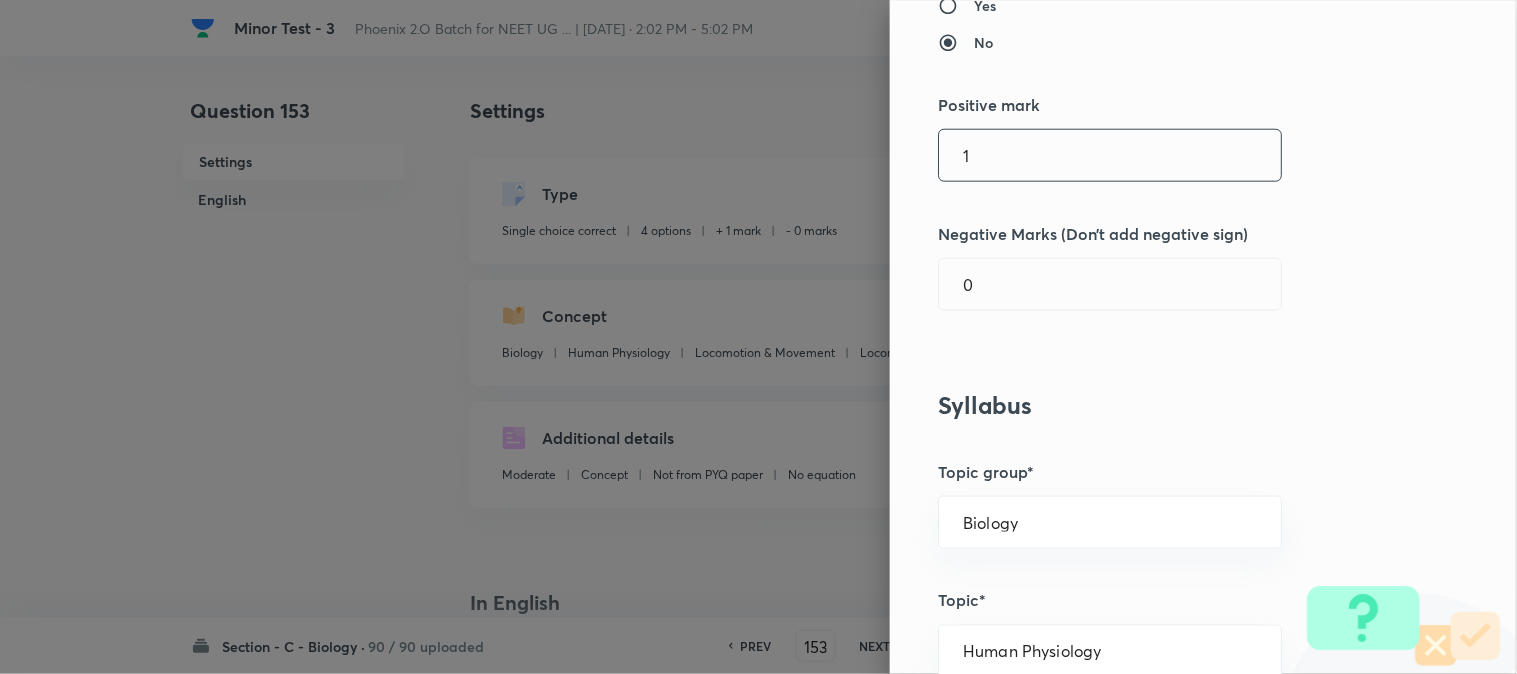 click on "1" at bounding box center [1110, 155] 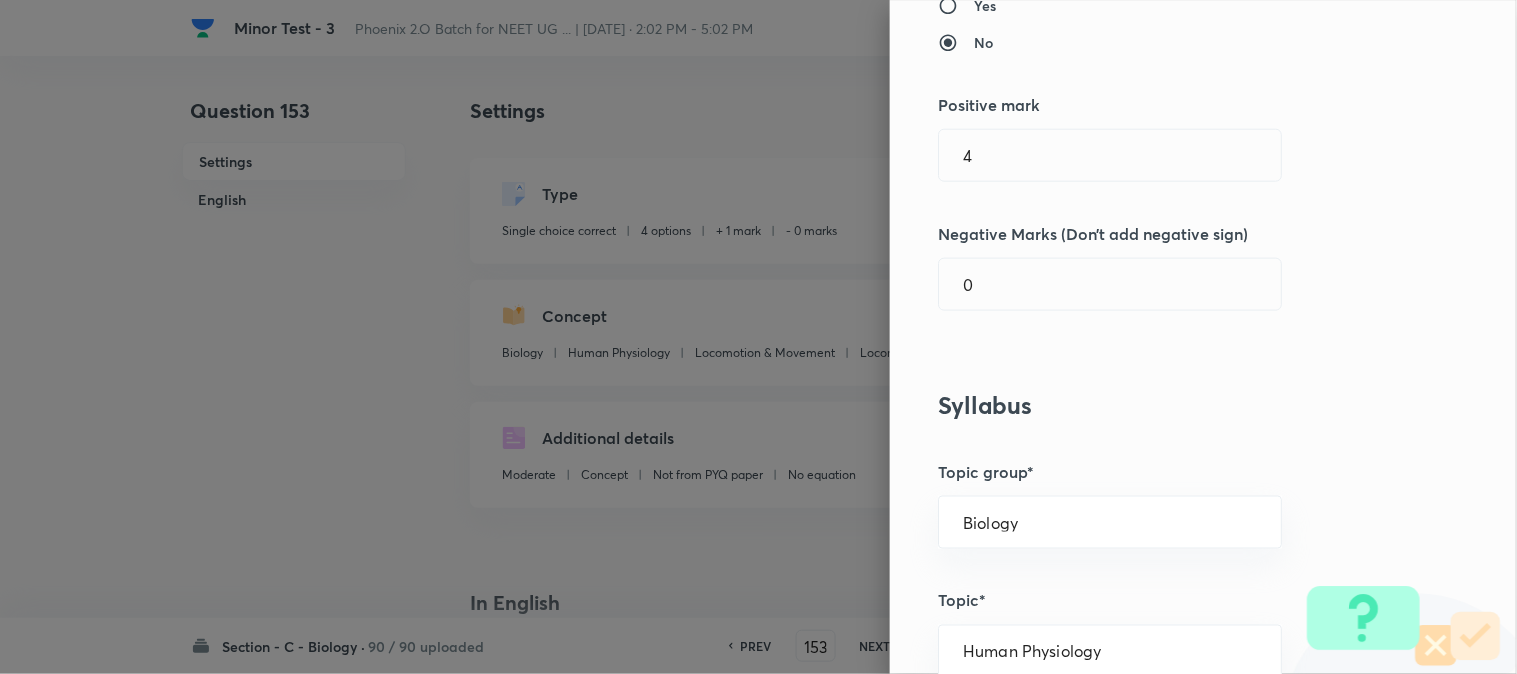 click on "Question settings Question type* Single choice correct Number of options* 2 3 4 5 Does this question have a passage?* Yes No Positive mark 4 ​ Negative Marks (Don’t add negative sign) 0 ​ Syllabus Topic group* Biology ​ Topic* Human Physiology ​ Concept* Locomotion & Movement ​ Sub-concept* Locomotion & Movement ​ Concept-field ​ Additional details Question Difficulty Very easy Easy Moderate Hard Very hard Question is based on Fact Numerical Concept Previous year question Yes No Does this question have equation? Yes No Verification status Is the question verified? *Select 'yes' only if a question is verified Yes No Save" at bounding box center [1203, 337] 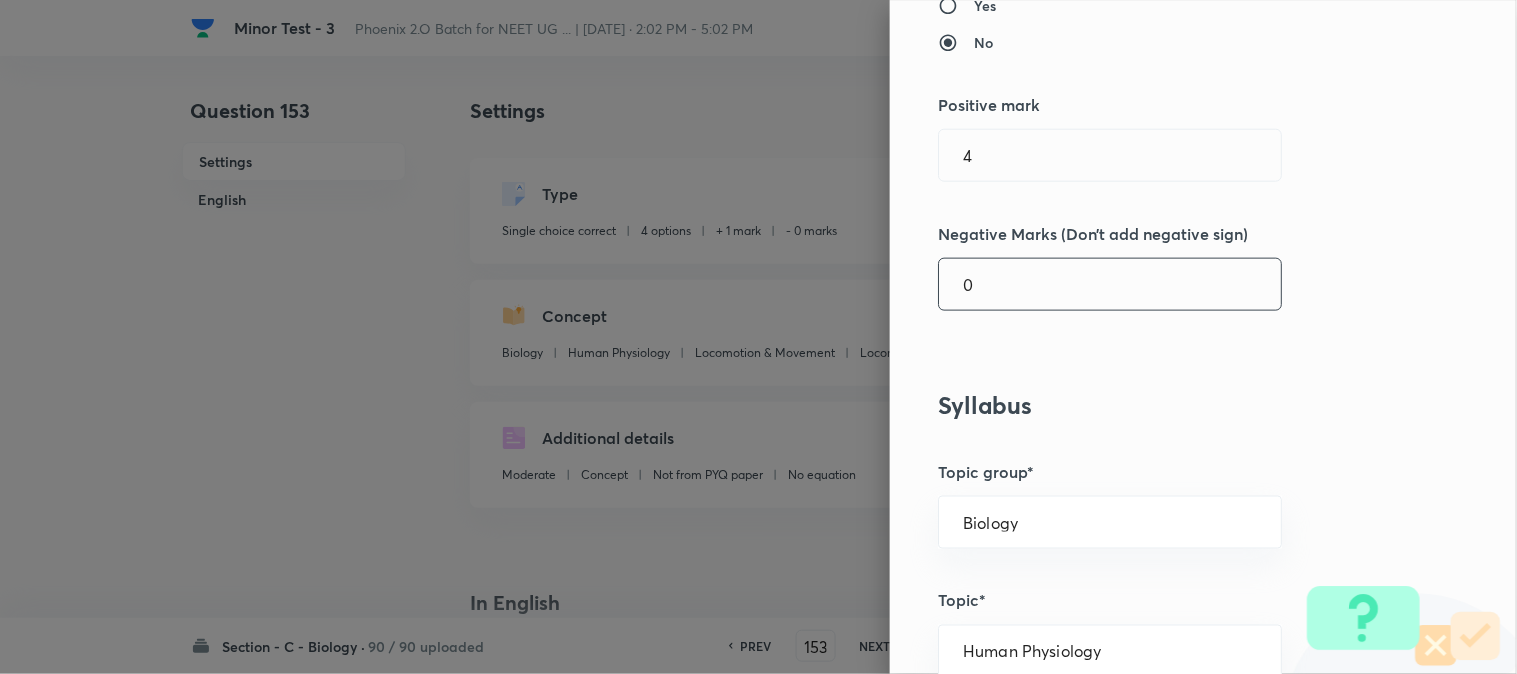 click on "0" at bounding box center (1110, 284) 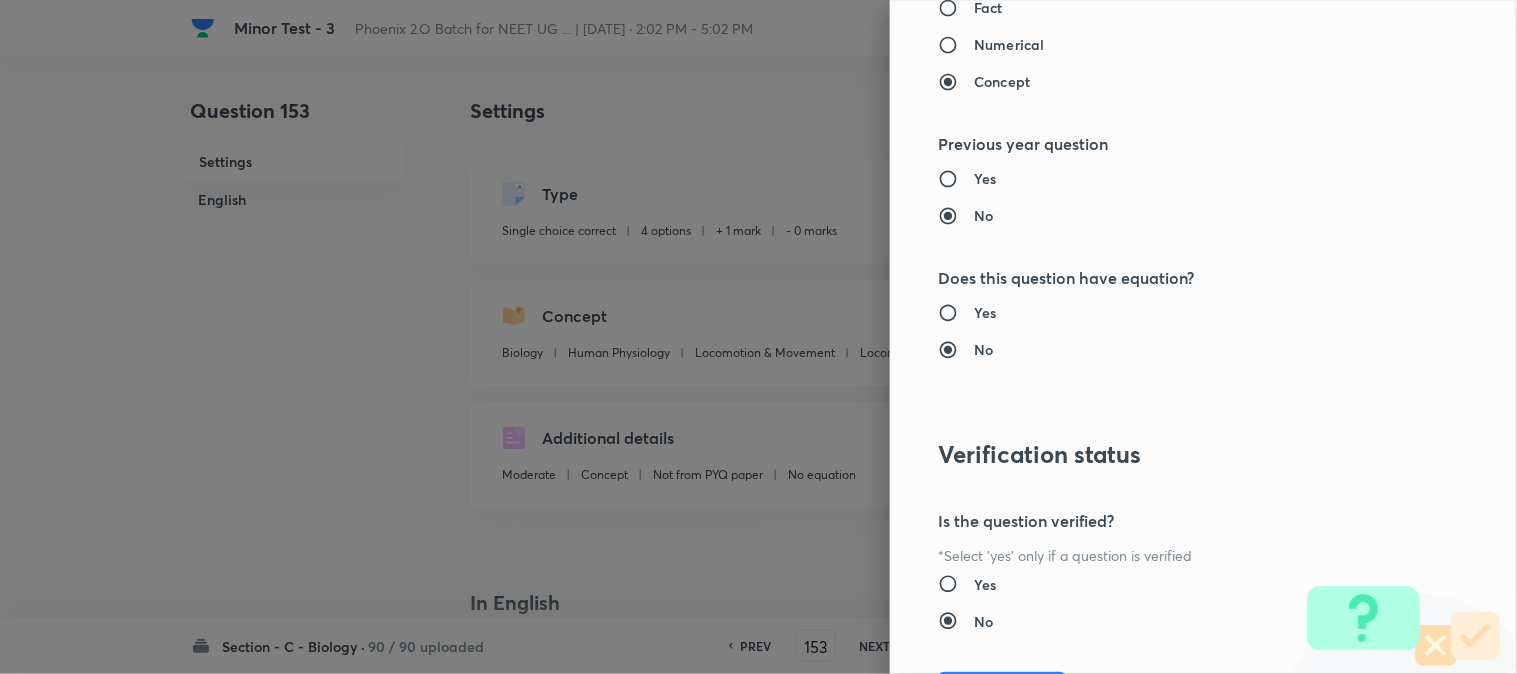 scroll, scrollTop: 2052, scrollLeft: 0, axis: vertical 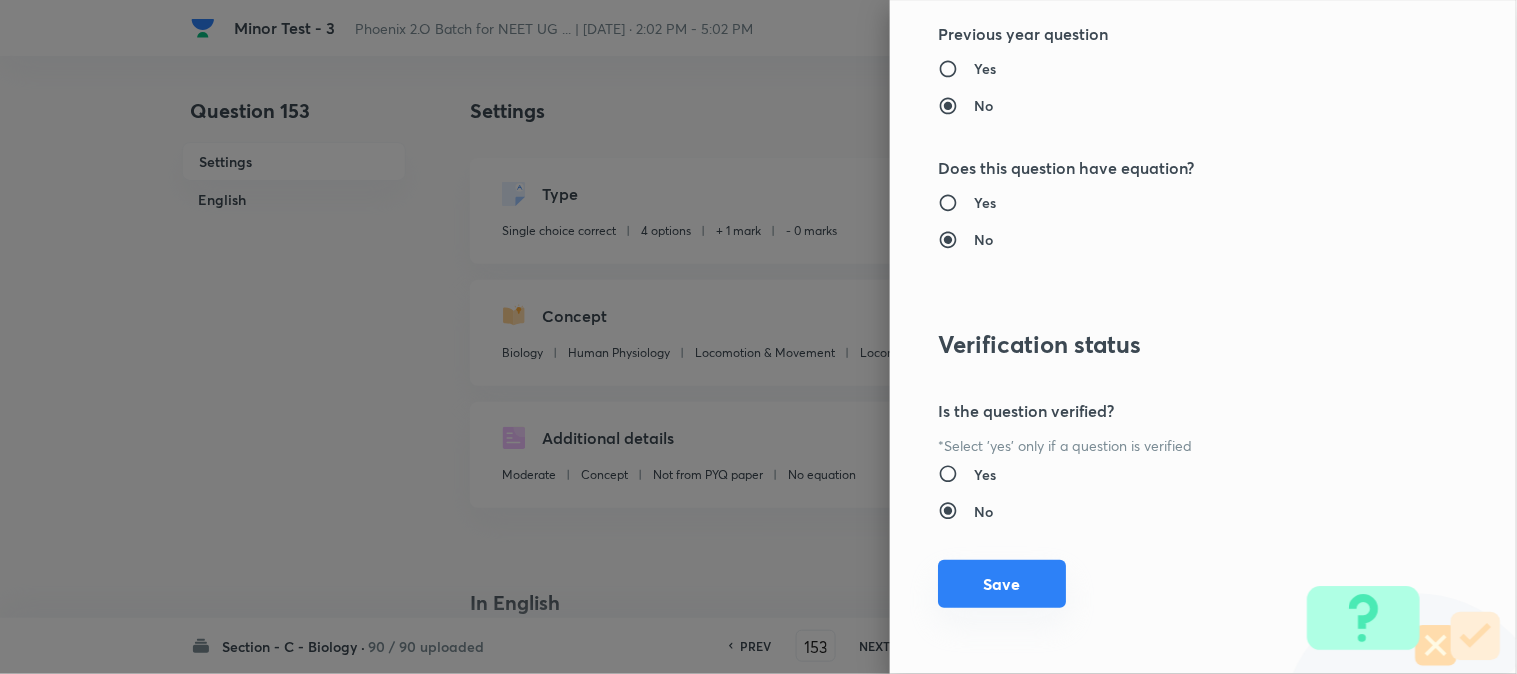 click on "Save" at bounding box center (1002, 584) 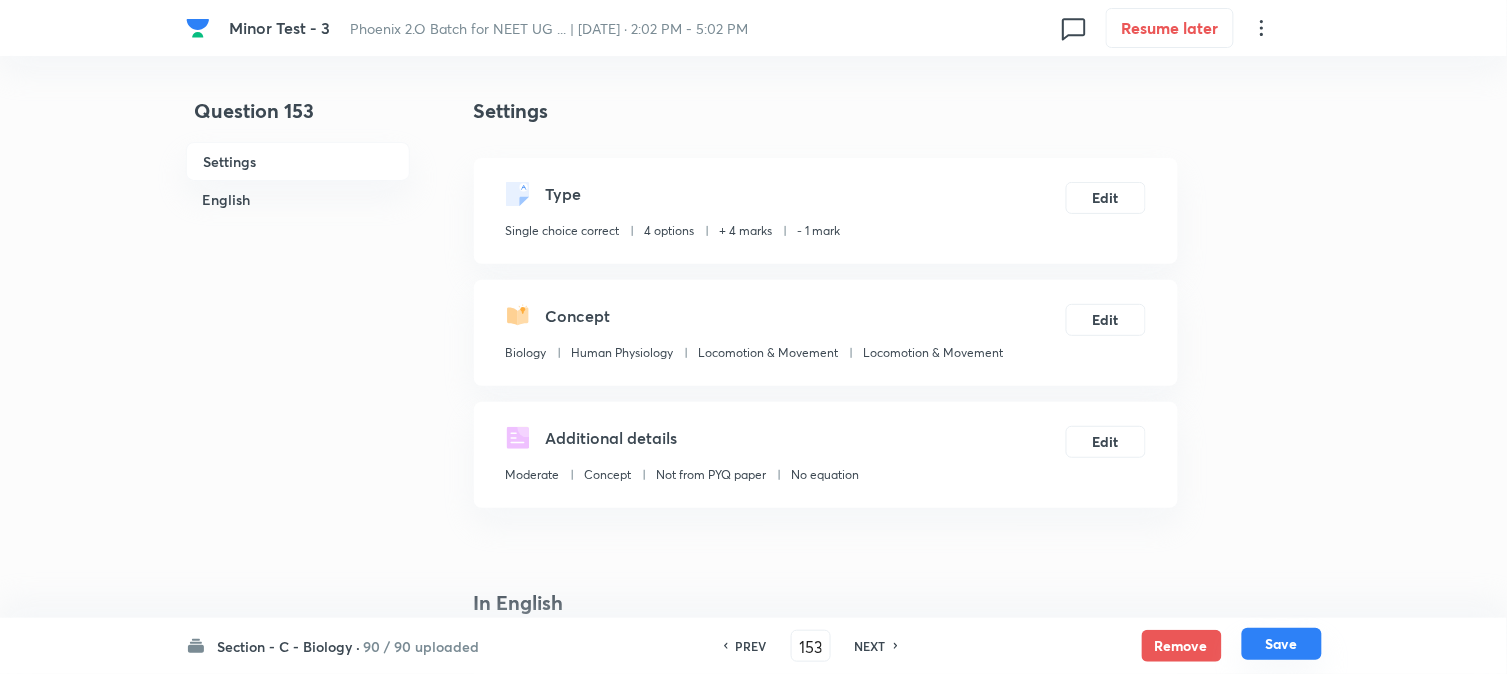 click on "Save" at bounding box center [1282, 644] 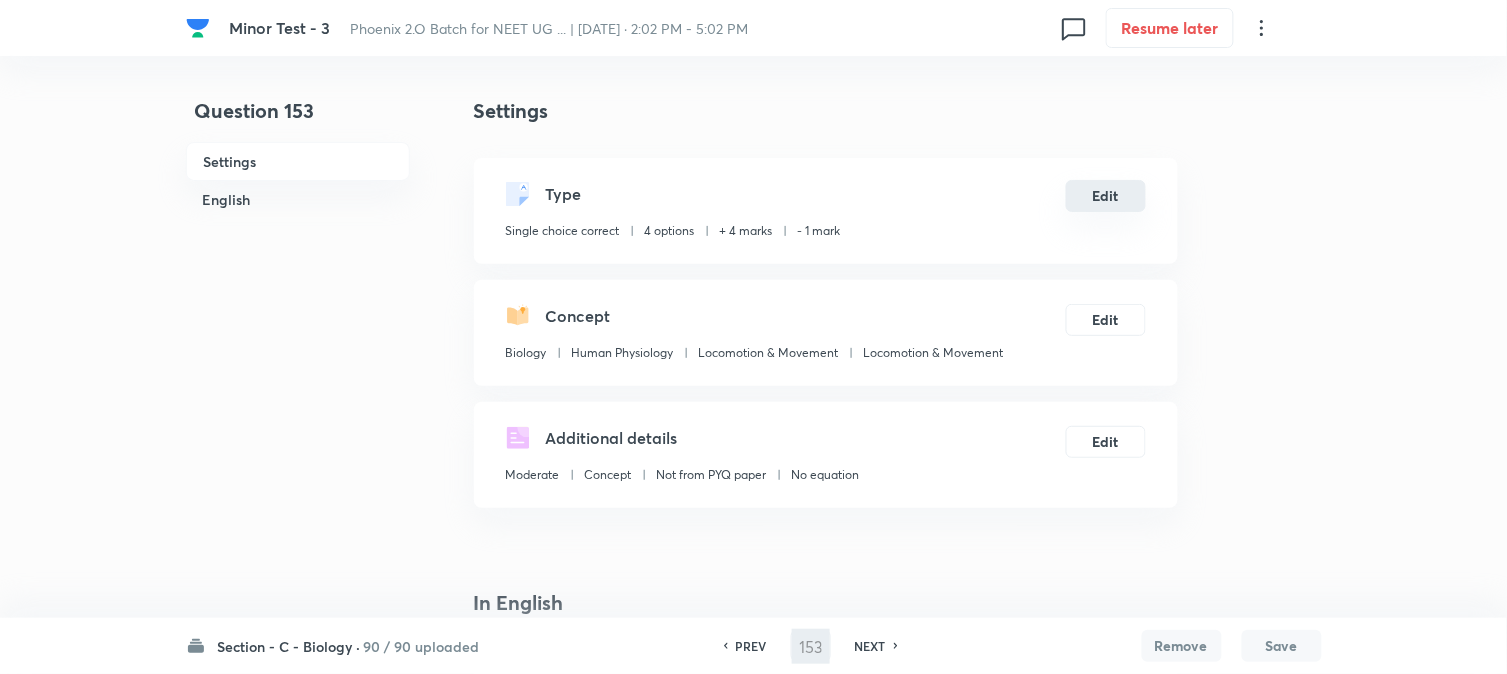 click on "Edit" at bounding box center [1106, 196] 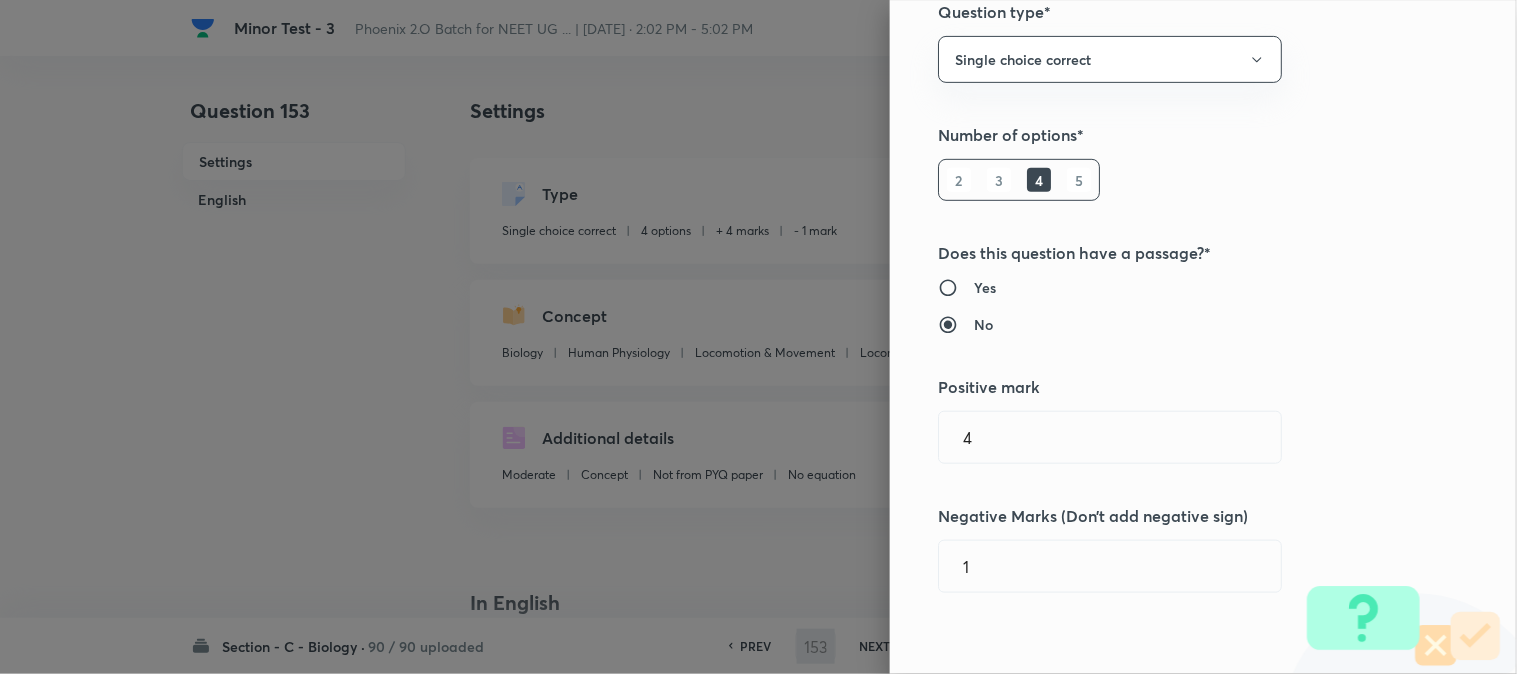 scroll, scrollTop: 444, scrollLeft: 0, axis: vertical 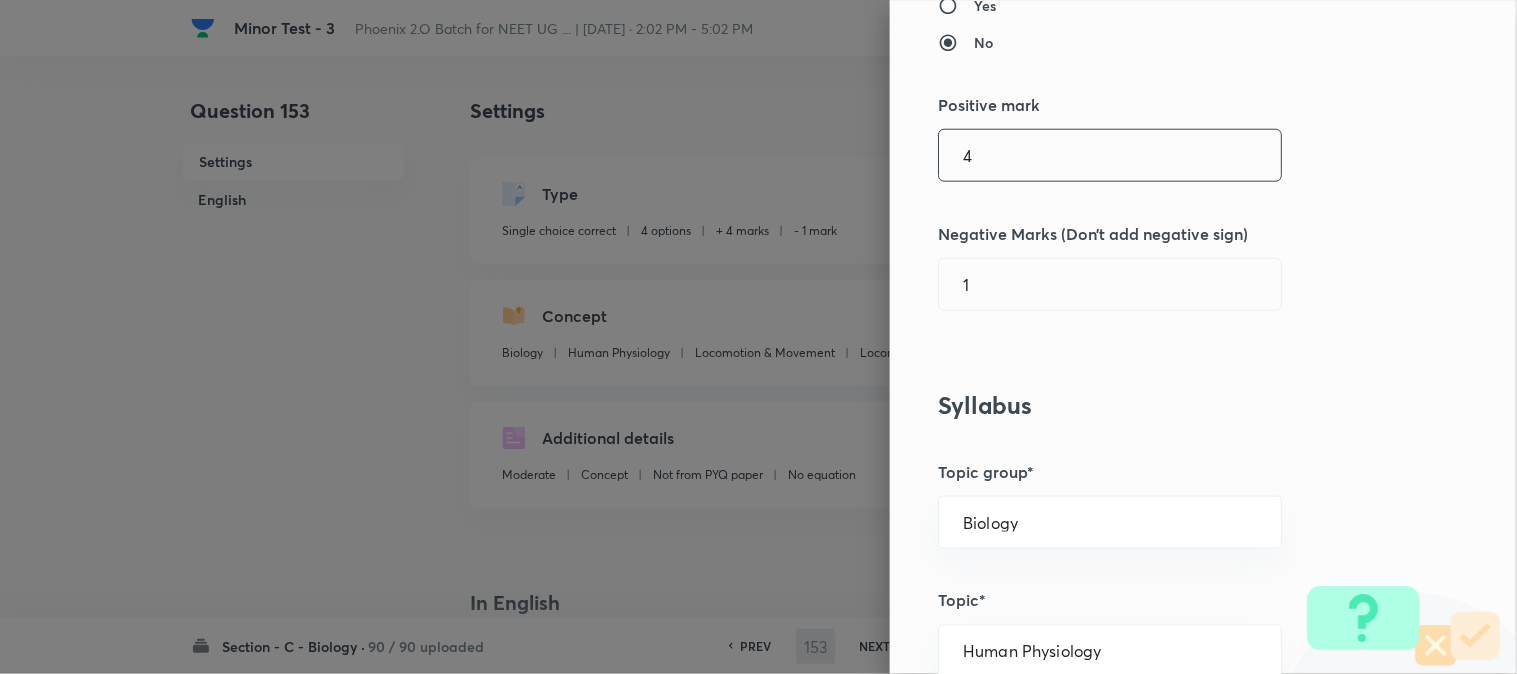 click on "4" at bounding box center [1110, 155] 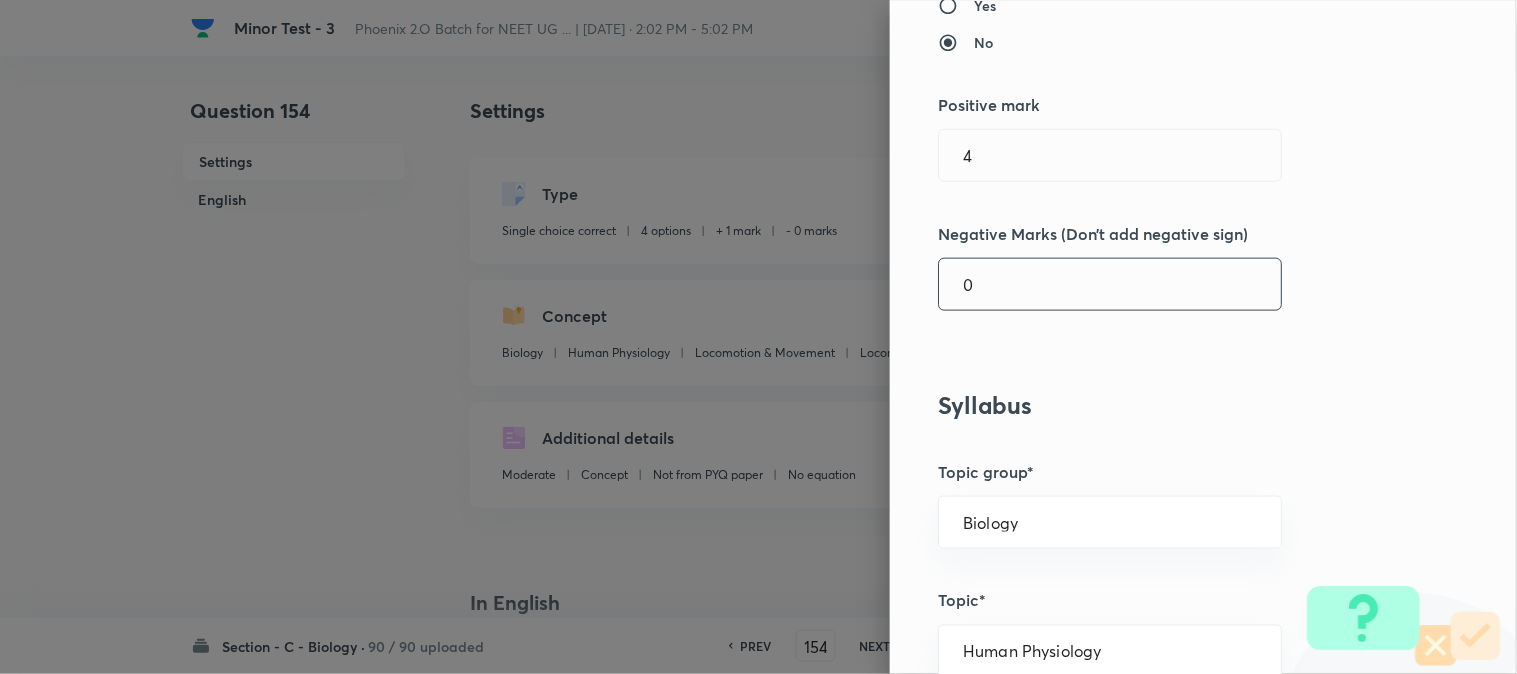 click on "0" at bounding box center [1110, 284] 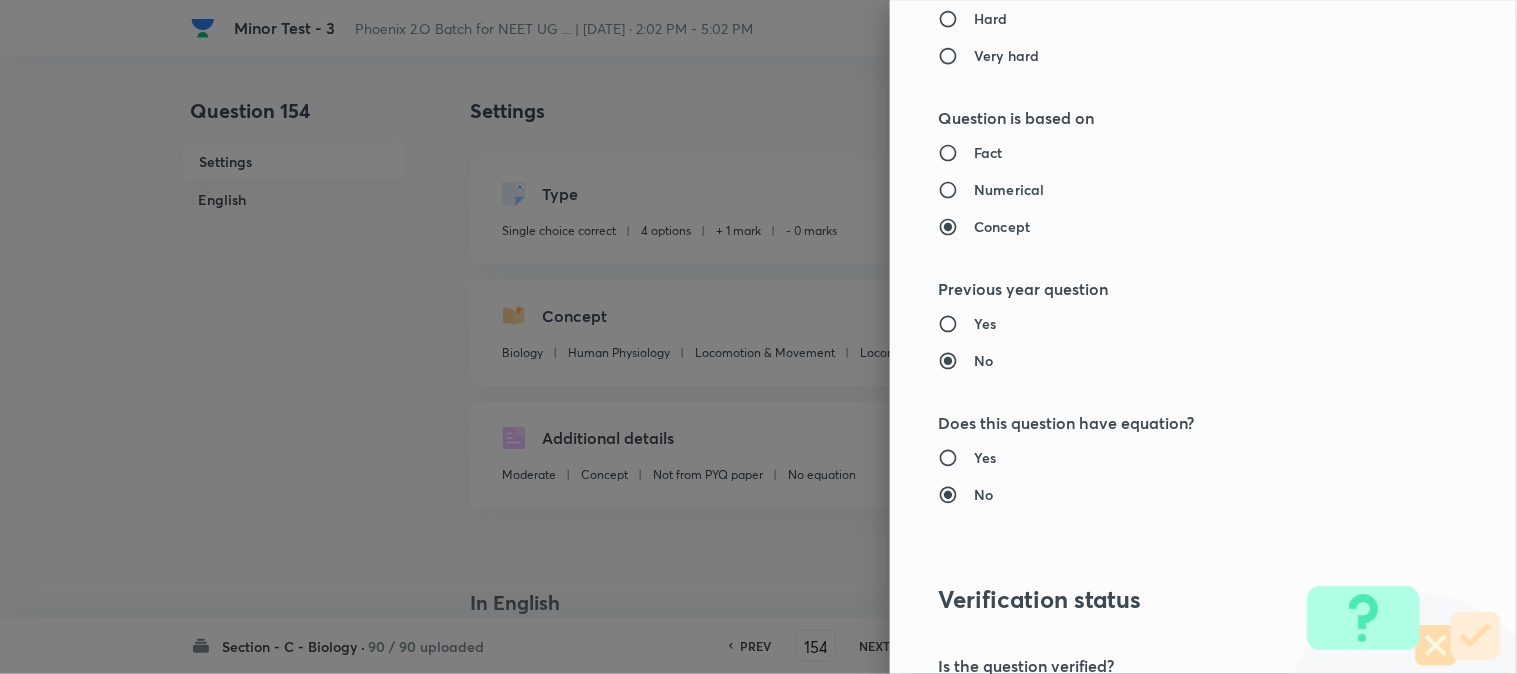 scroll, scrollTop: 2052, scrollLeft: 0, axis: vertical 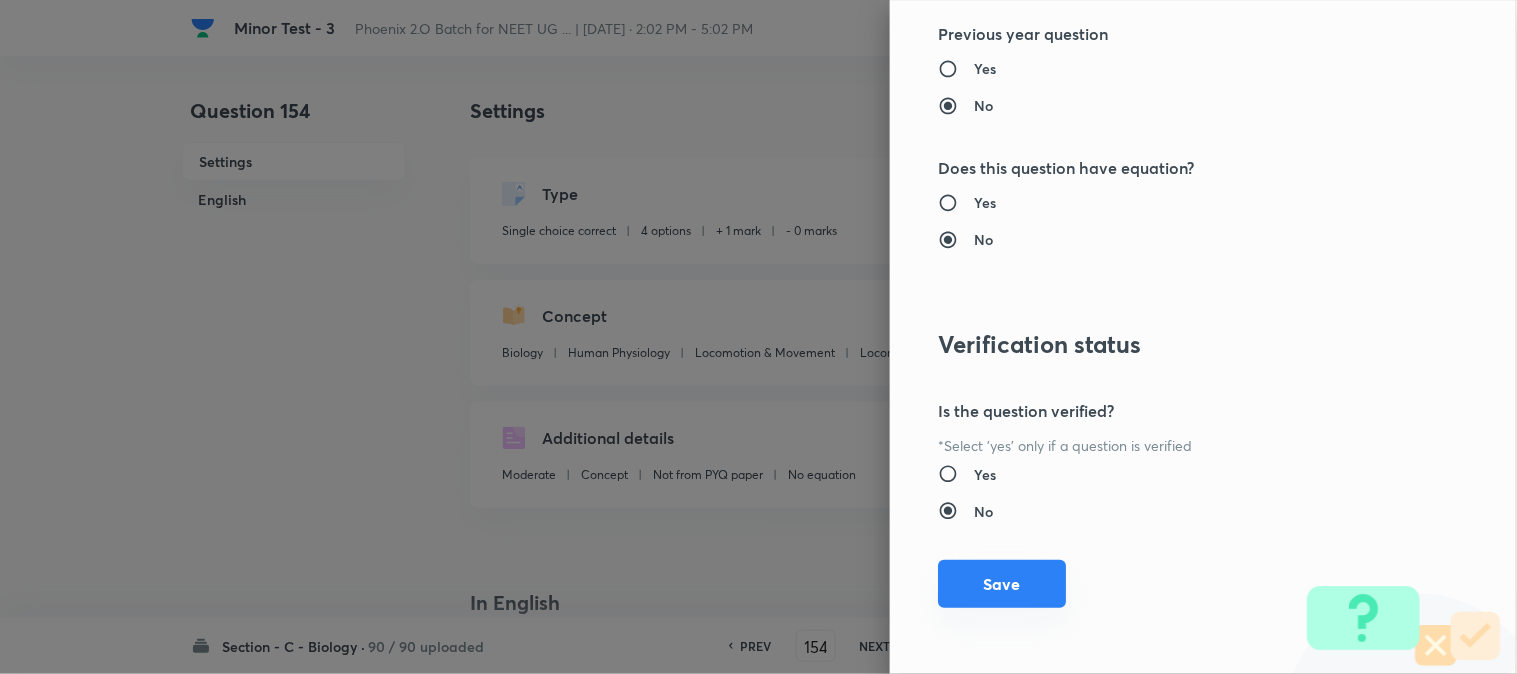 click on "Save" at bounding box center [1002, 584] 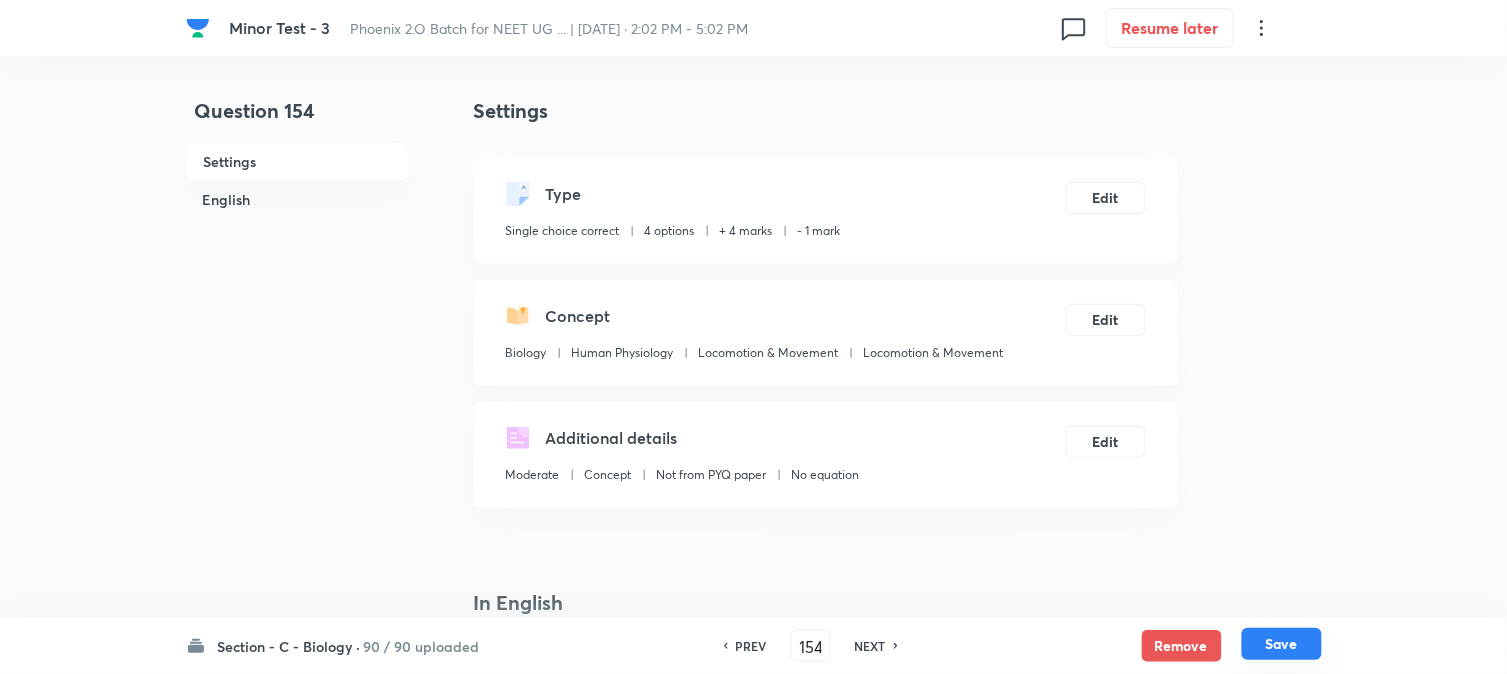 drag, startPoint x: 1292, startPoint y: 660, endPoint x: 1285, endPoint y: 651, distance: 11.401754 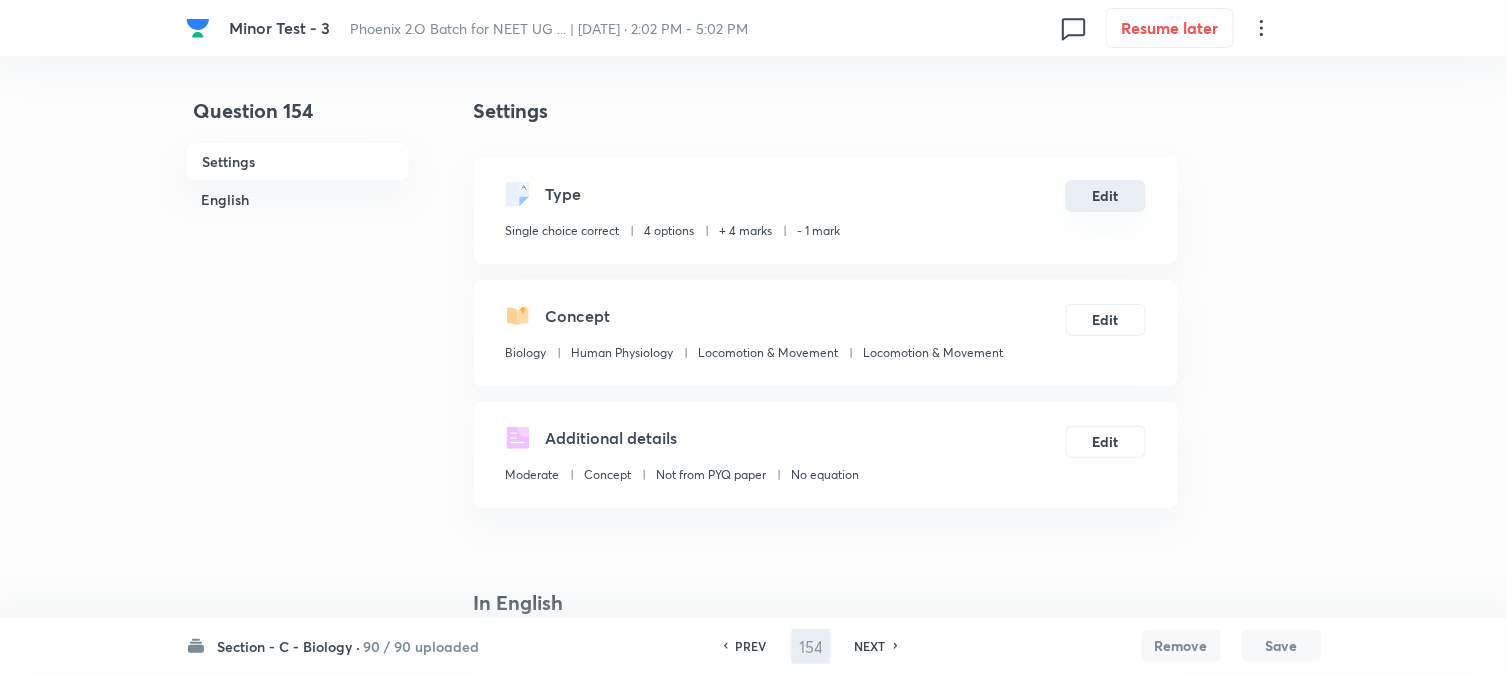 click on "Edit" at bounding box center (1106, 196) 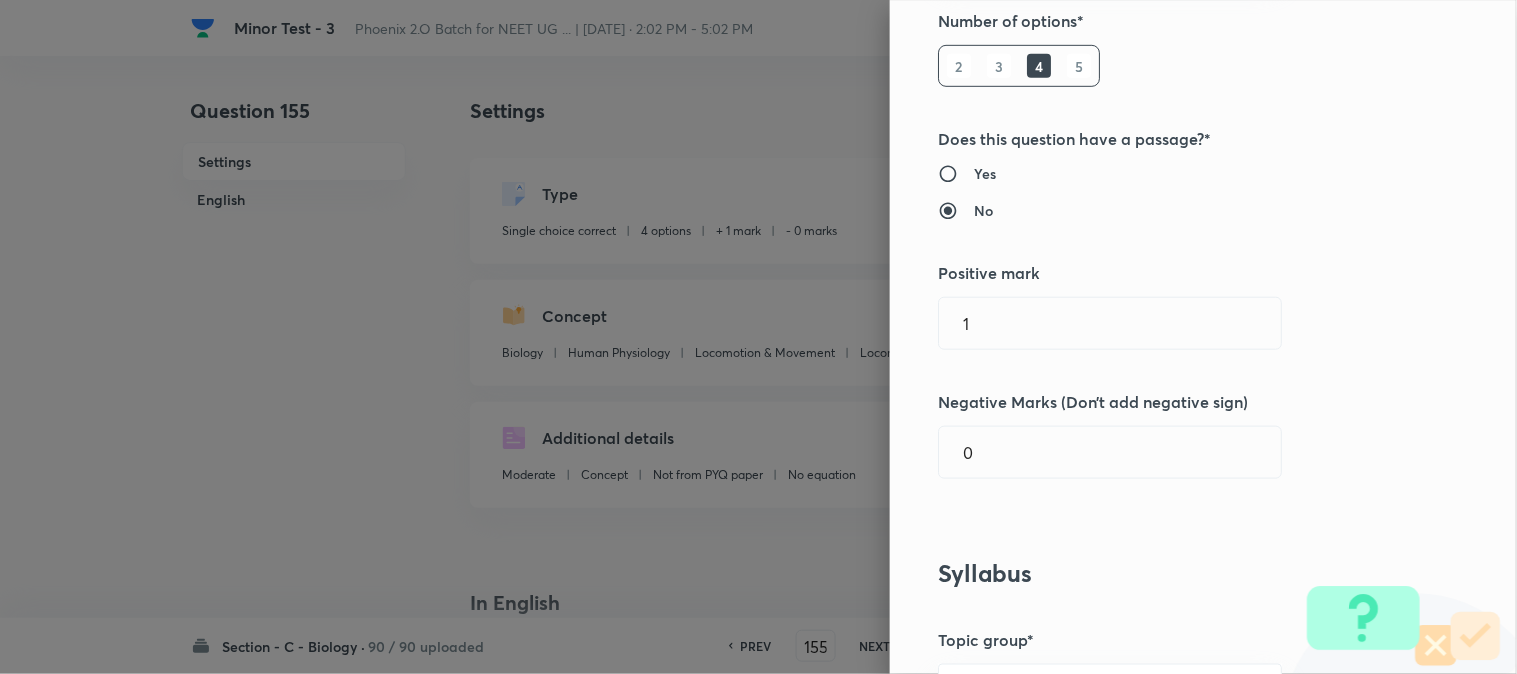 scroll, scrollTop: 333, scrollLeft: 0, axis: vertical 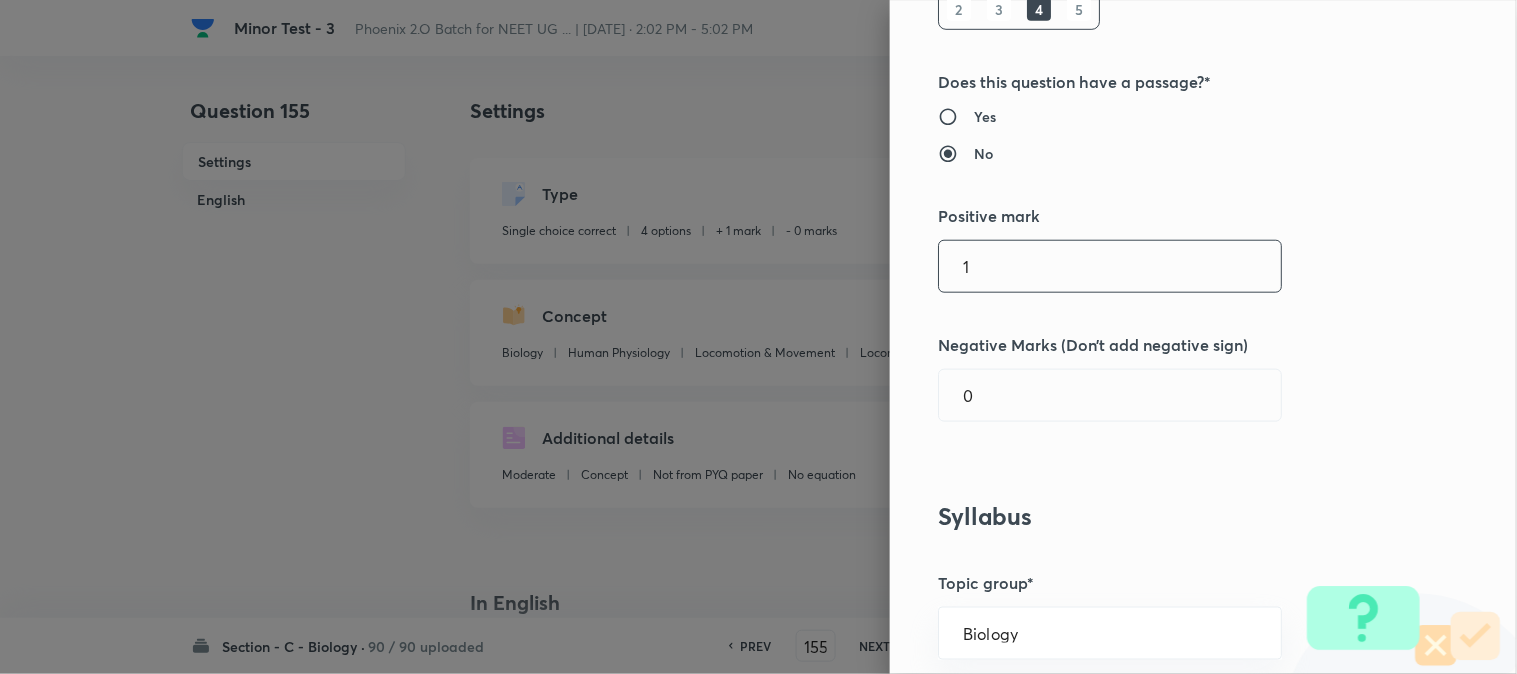 click on "1" at bounding box center [1110, 266] 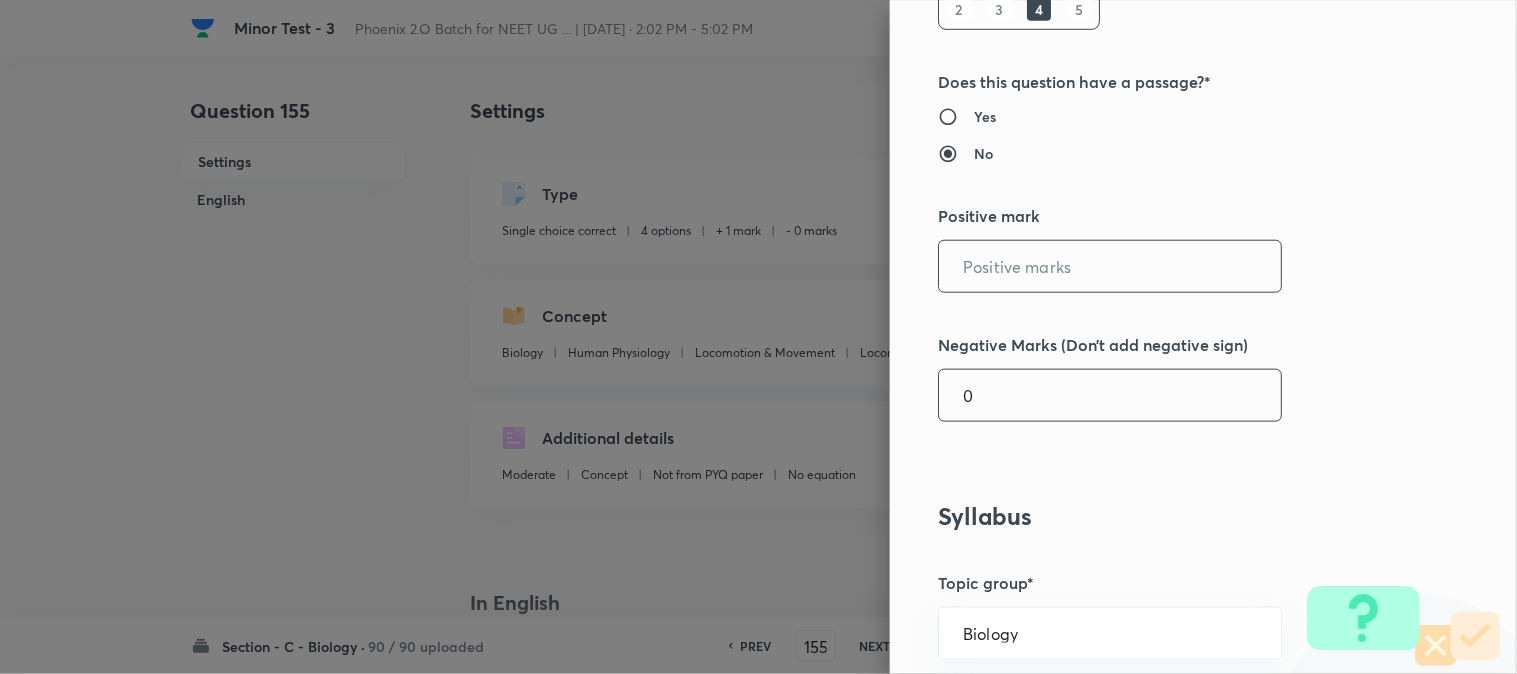 click on "0" at bounding box center (1110, 395) 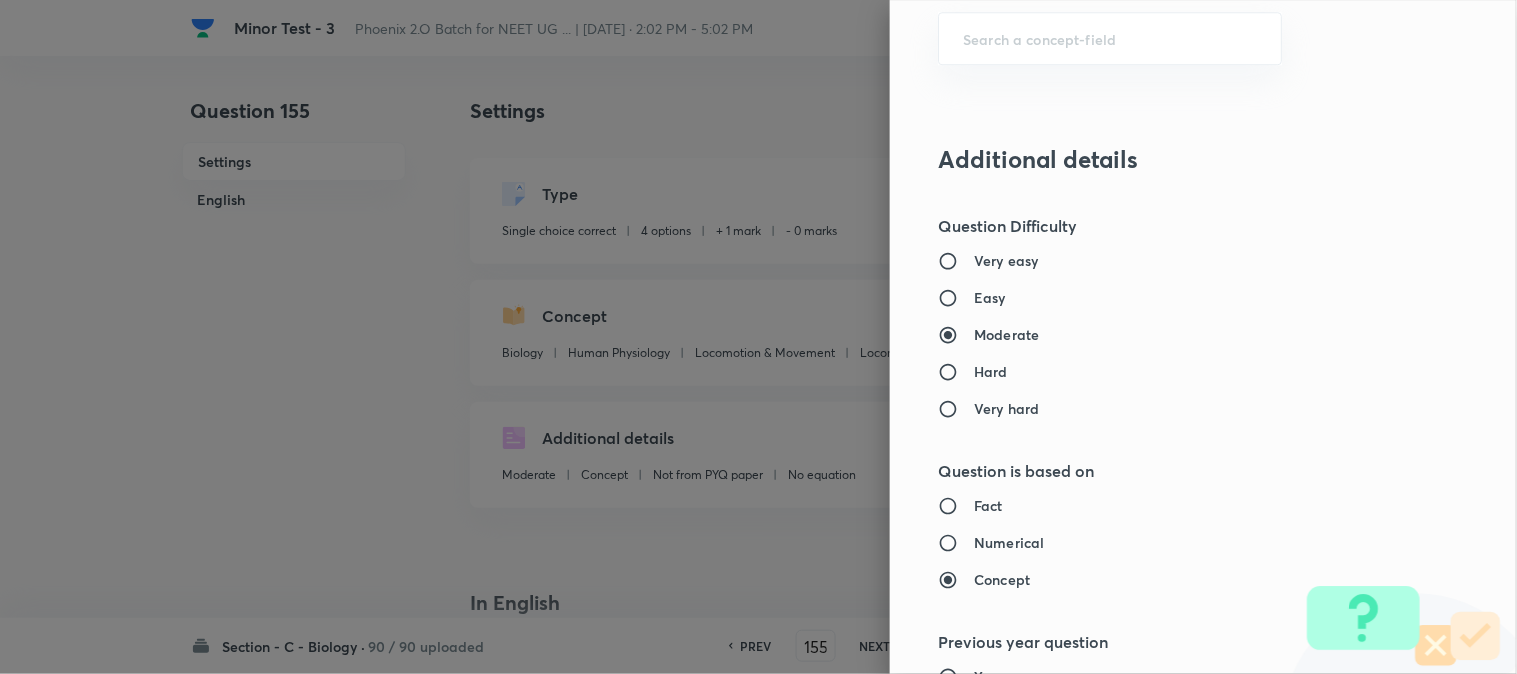 scroll, scrollTop: 2052, scrollLeft: 0, axis: vertical 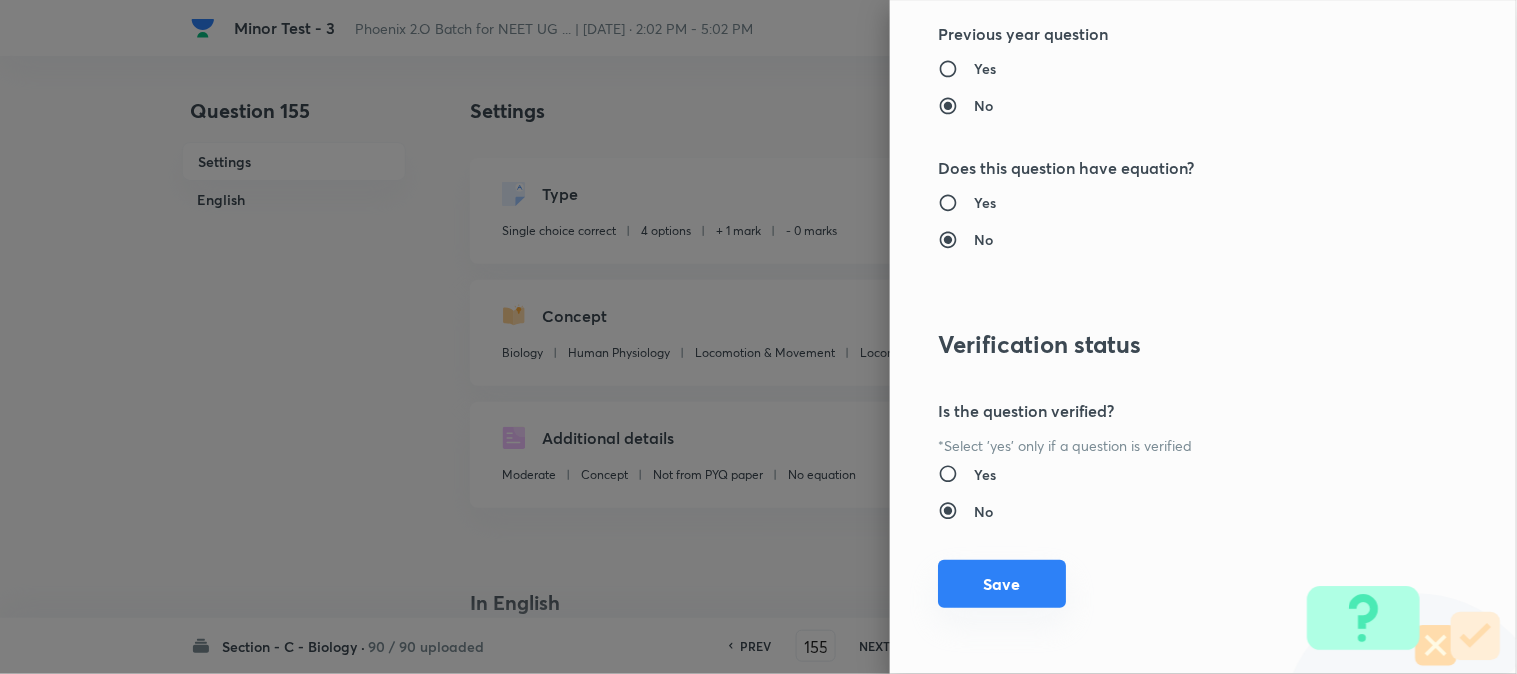 click on "Save" at bounding box center [1002, 584] 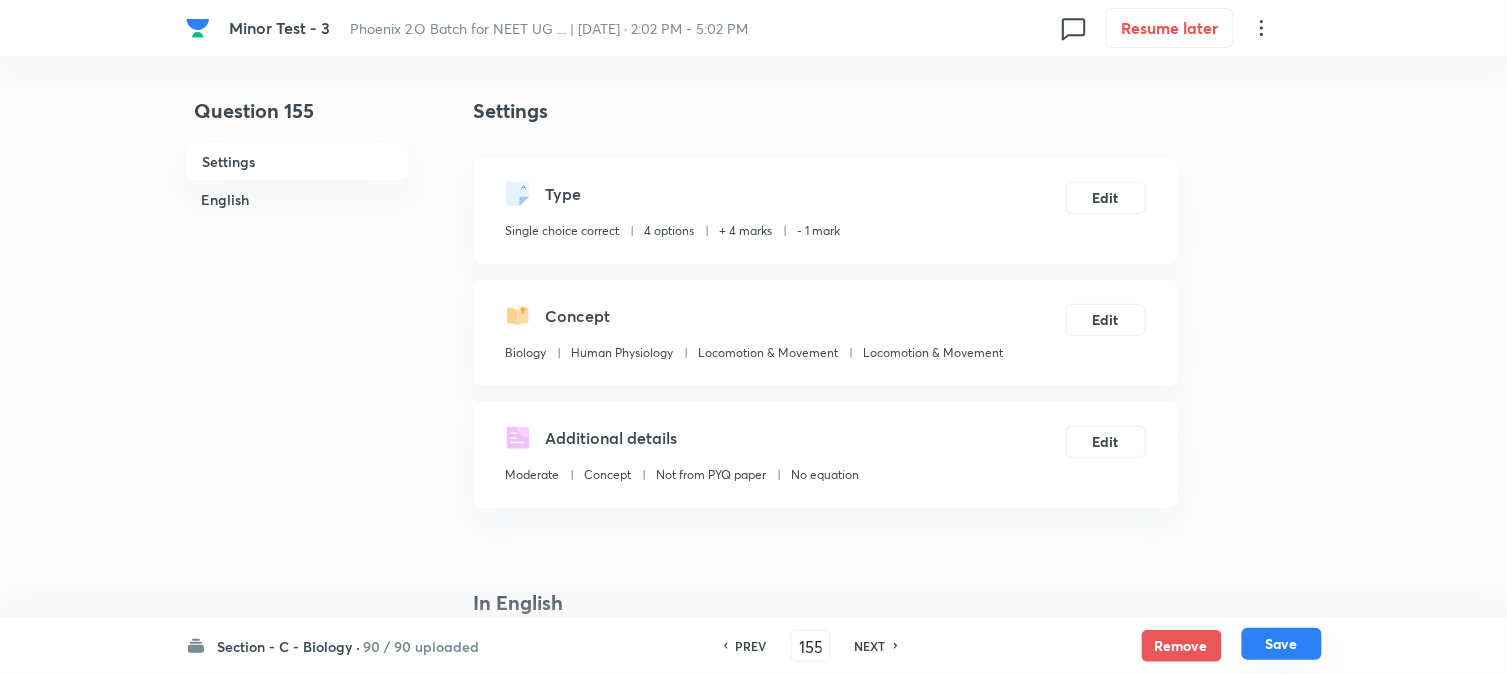 click on "Save" at bounding box center (1282, 644) 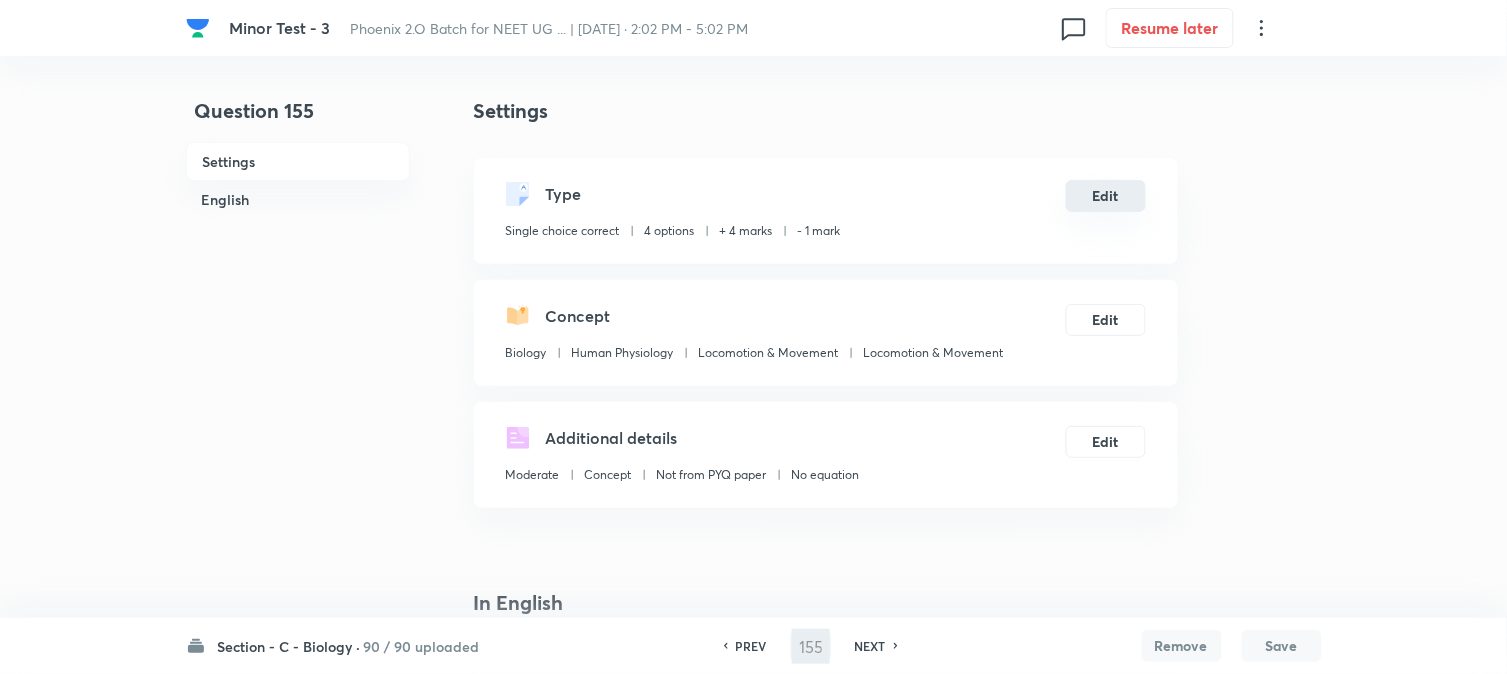 click on "Edit" at bounding box center (1106, 196) 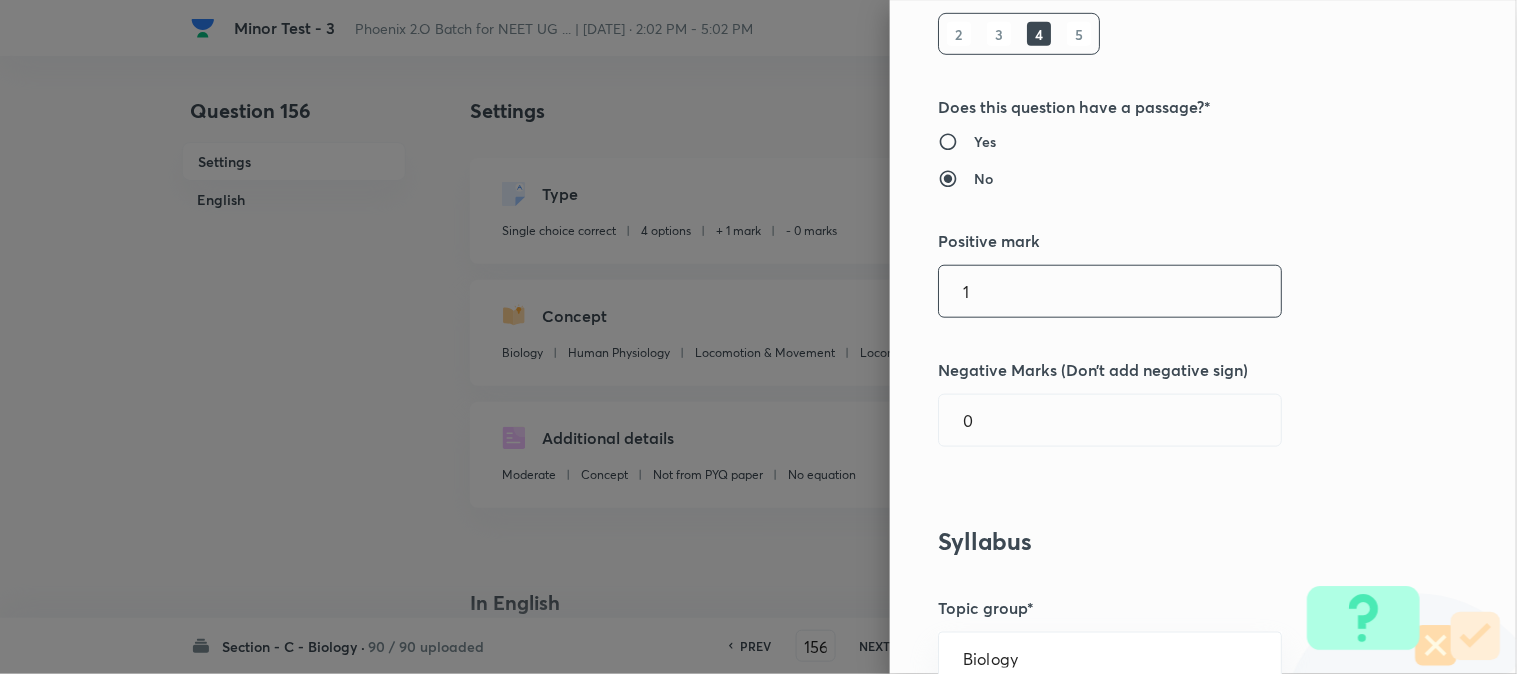 scroll, scrollTop: 444, scrollLeft: 0, axis: vertical 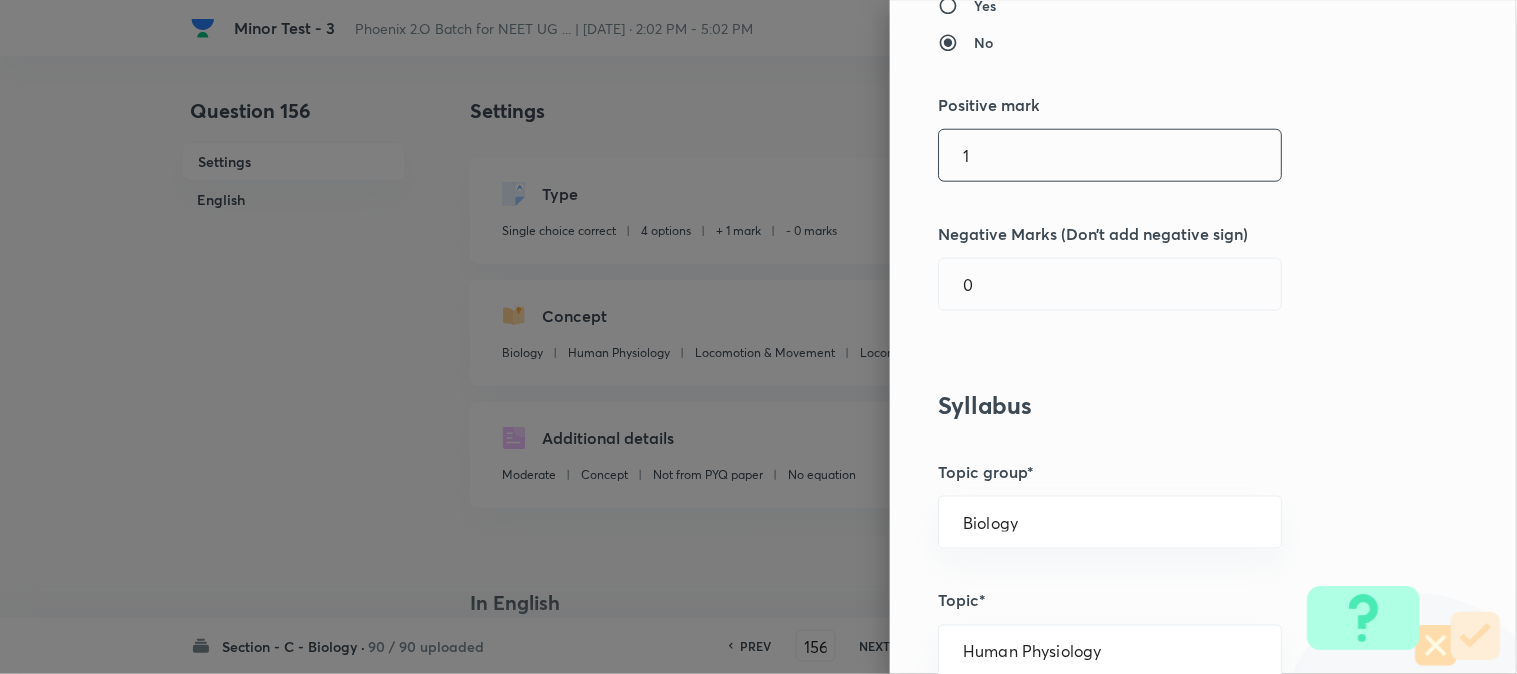 click on "1" at bounding box center (1110, 155) 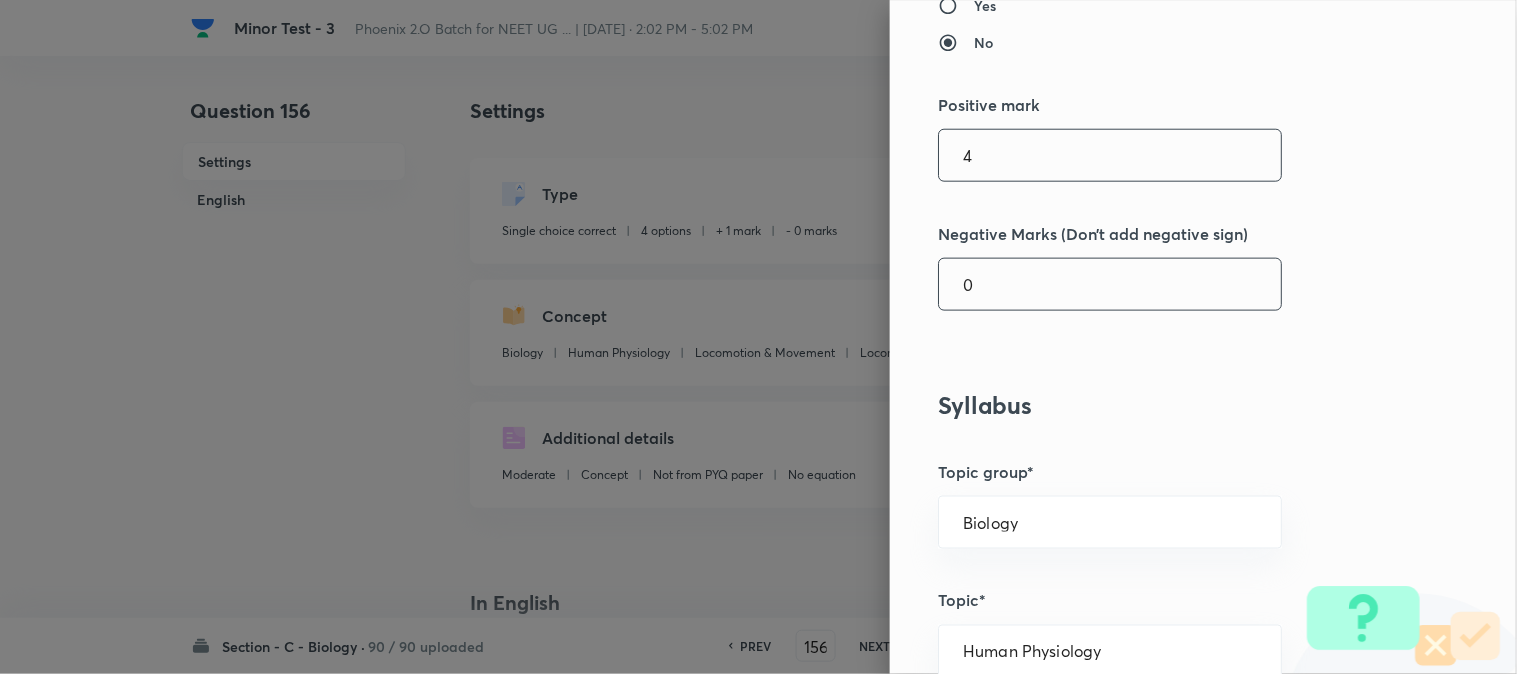 click on "0" at bounding box center (1110, 284) 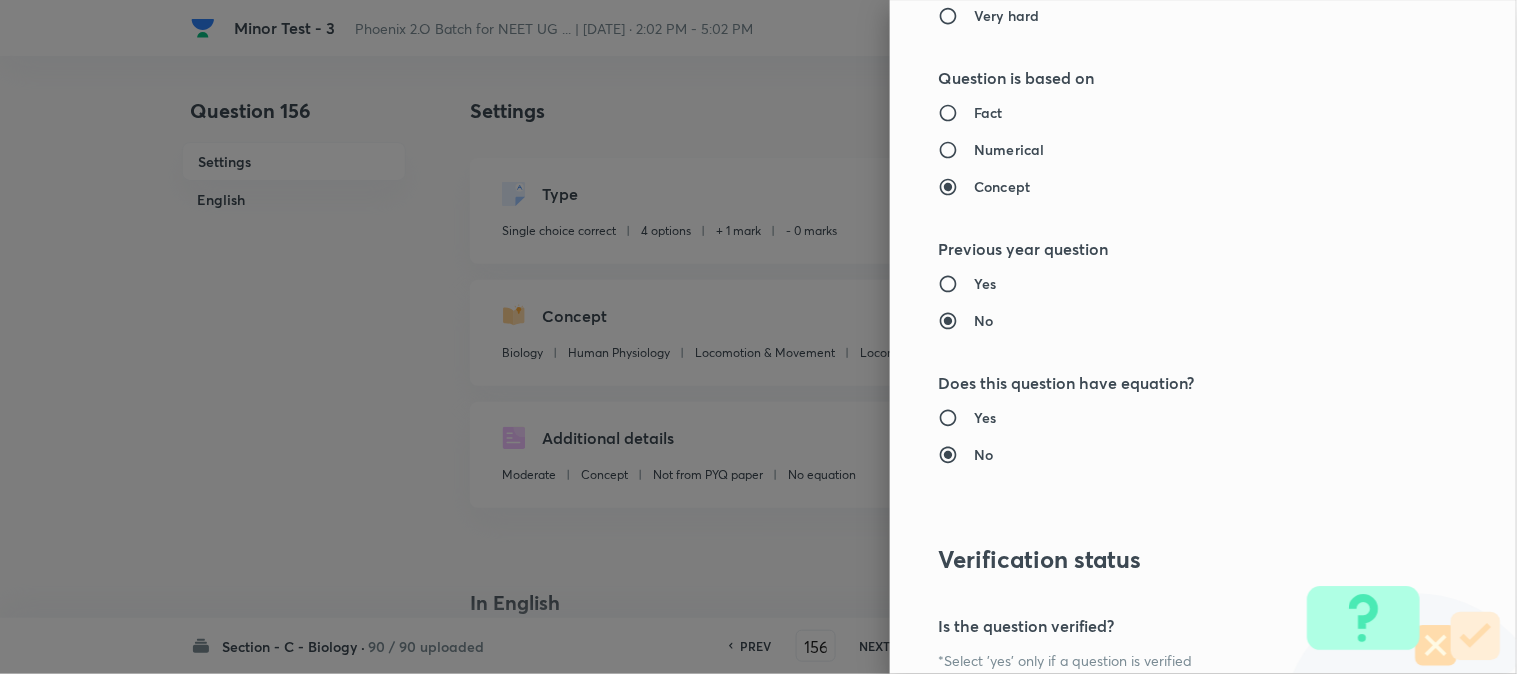 scroll, scrollTop: 2052, scrollLeft: 0, axis: vertical 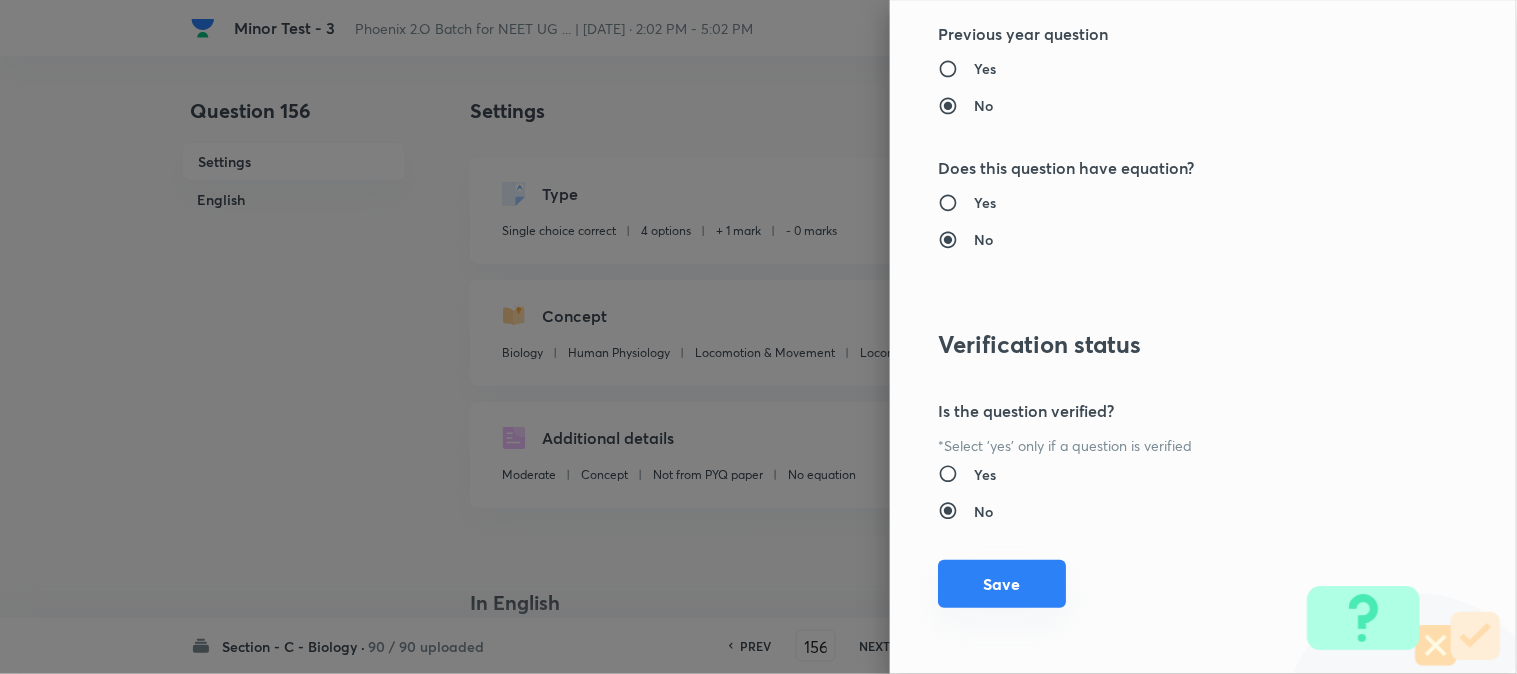 drag, startPoint x: 1012, startPoint y: 584, endPoint x: 1026, endPoint y: 585, distance: 14.035668 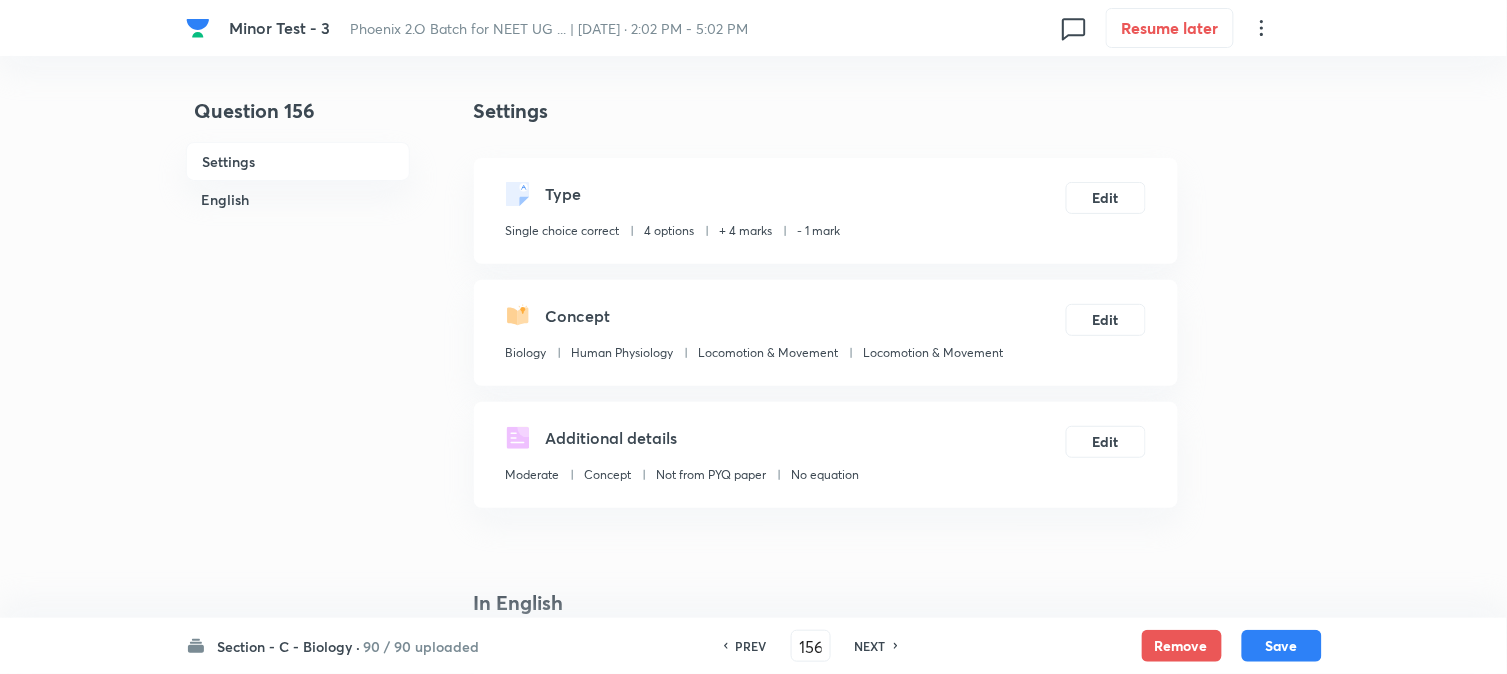 drag, startPoint x: 1274, startPoint y: 648, endPoint x: 1140, endPoint y: 260, distance: 410.48752 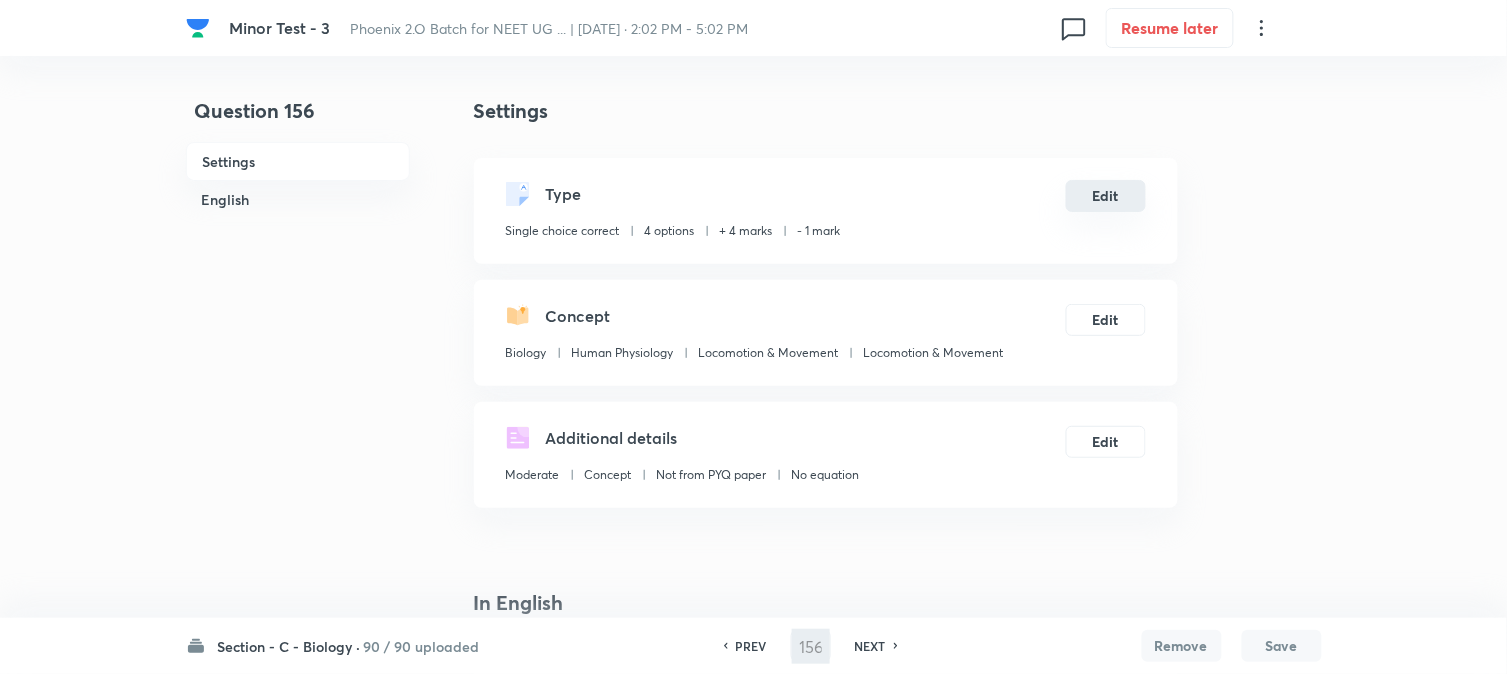 click on "Edit" at bounding box center [1106, 196] 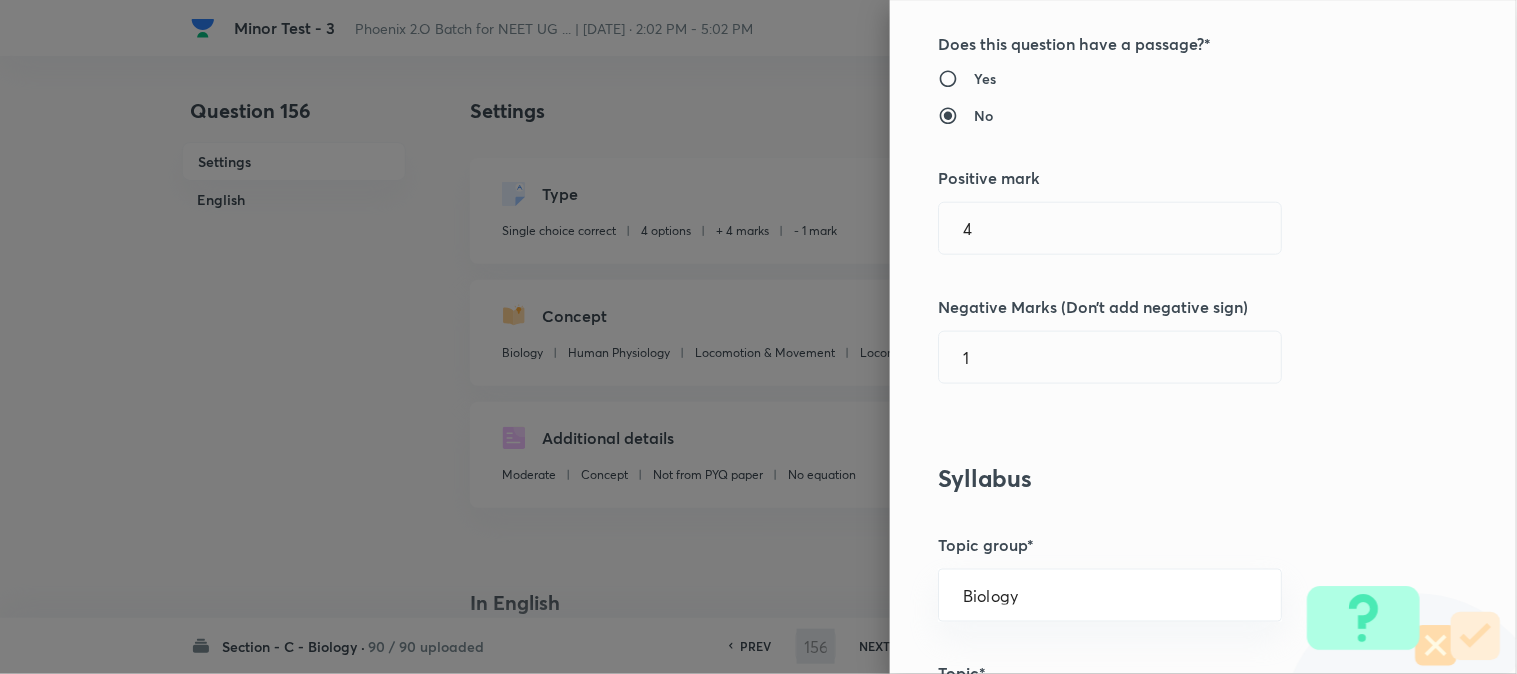 scroll, scrollTop: 444, scrollLeft: 0, axis: vertical 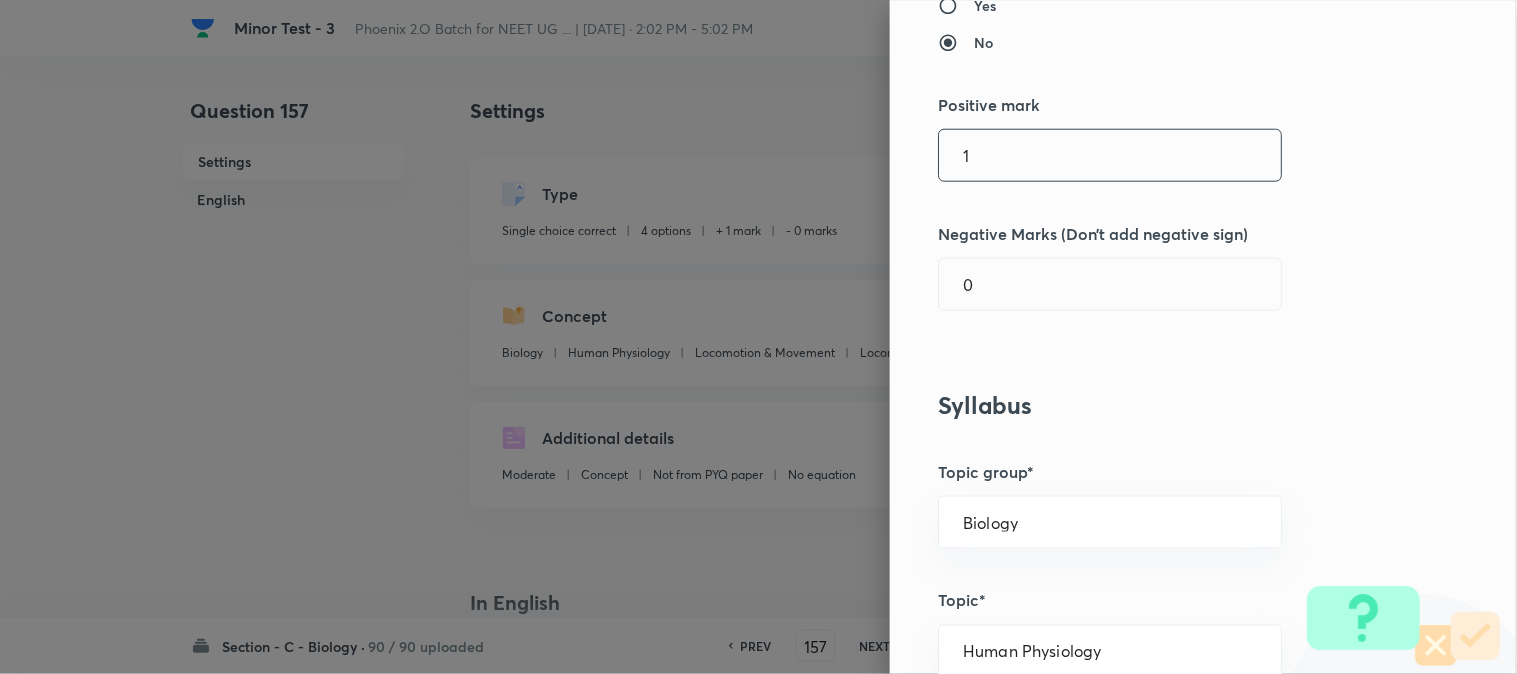click on "1" at bounding box center (1110, 155) 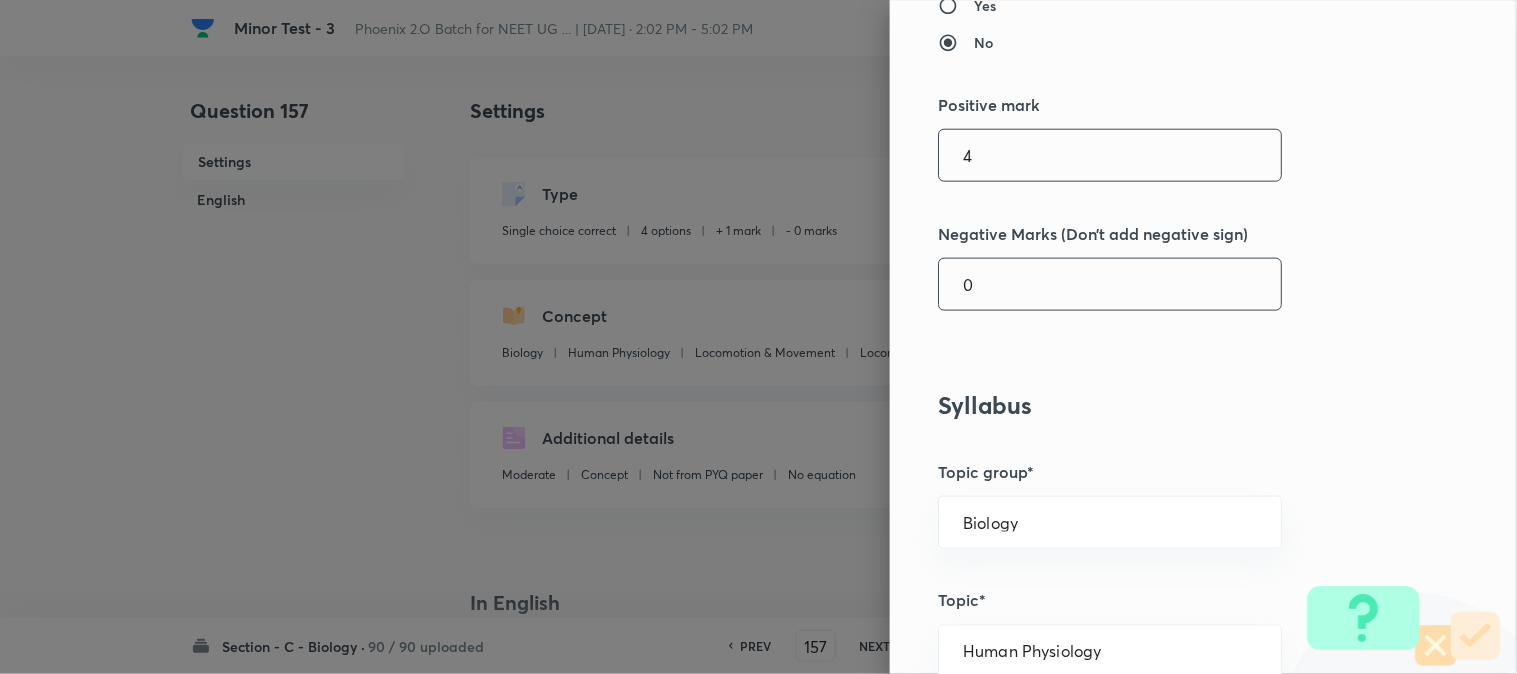click on "0" at bounding box center [1110, 284] 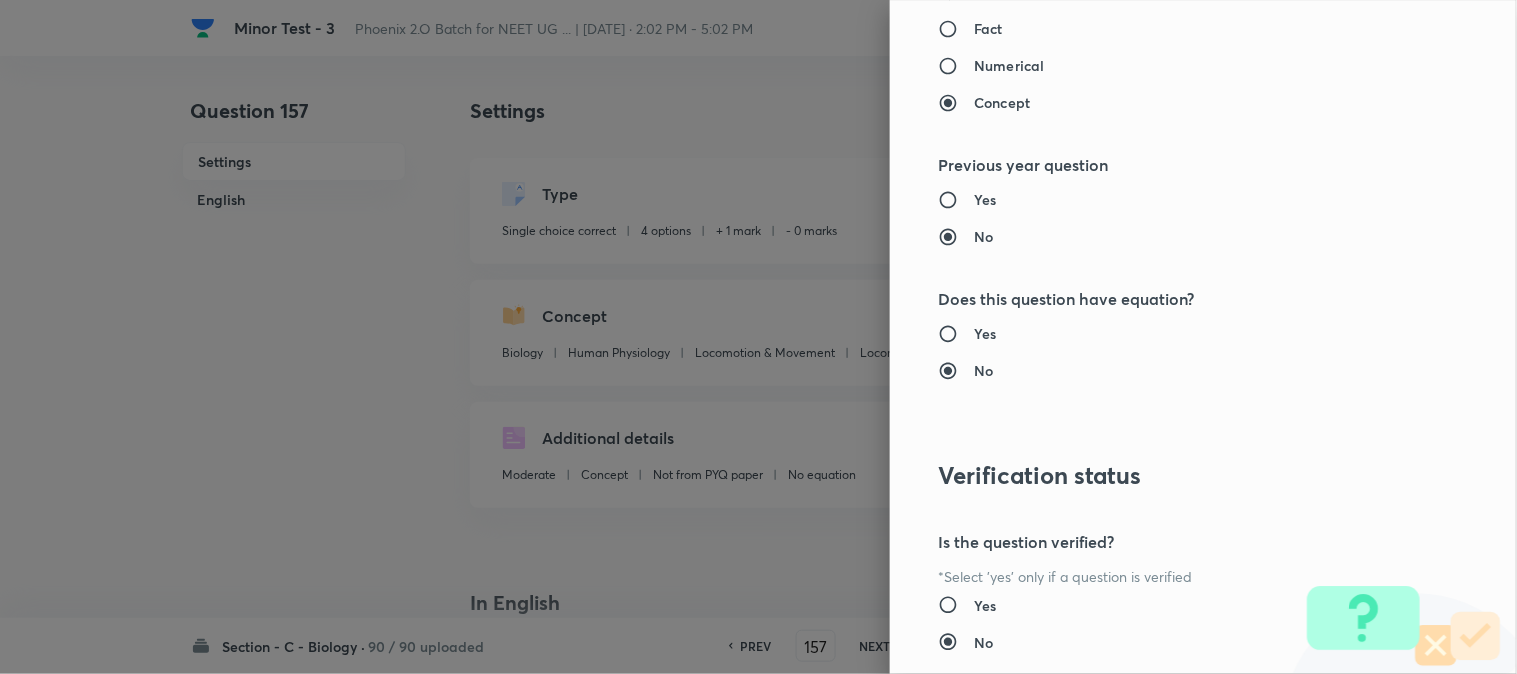 scroll, scrollTop: 2052, scrollLeft: 0, axis: vertical 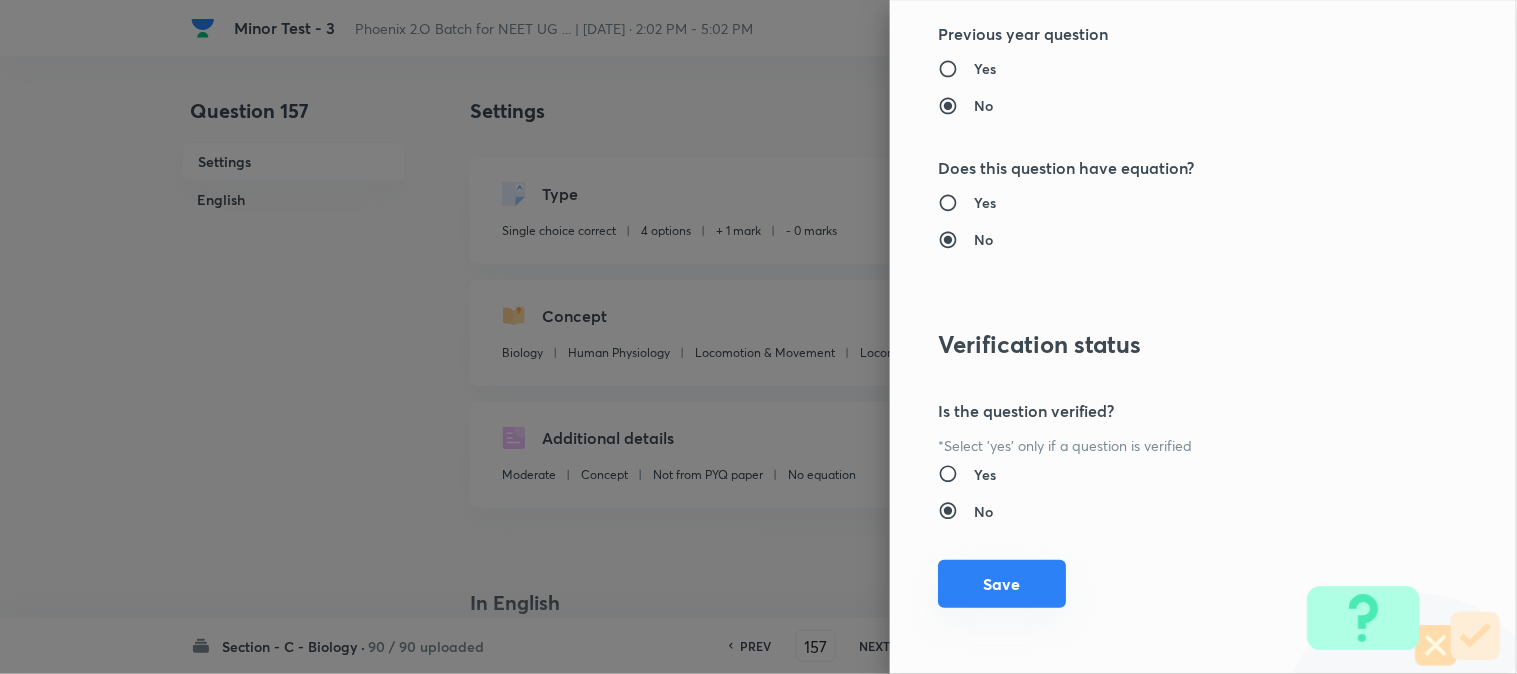 click on "Save" at bounding box center (1002, 584) 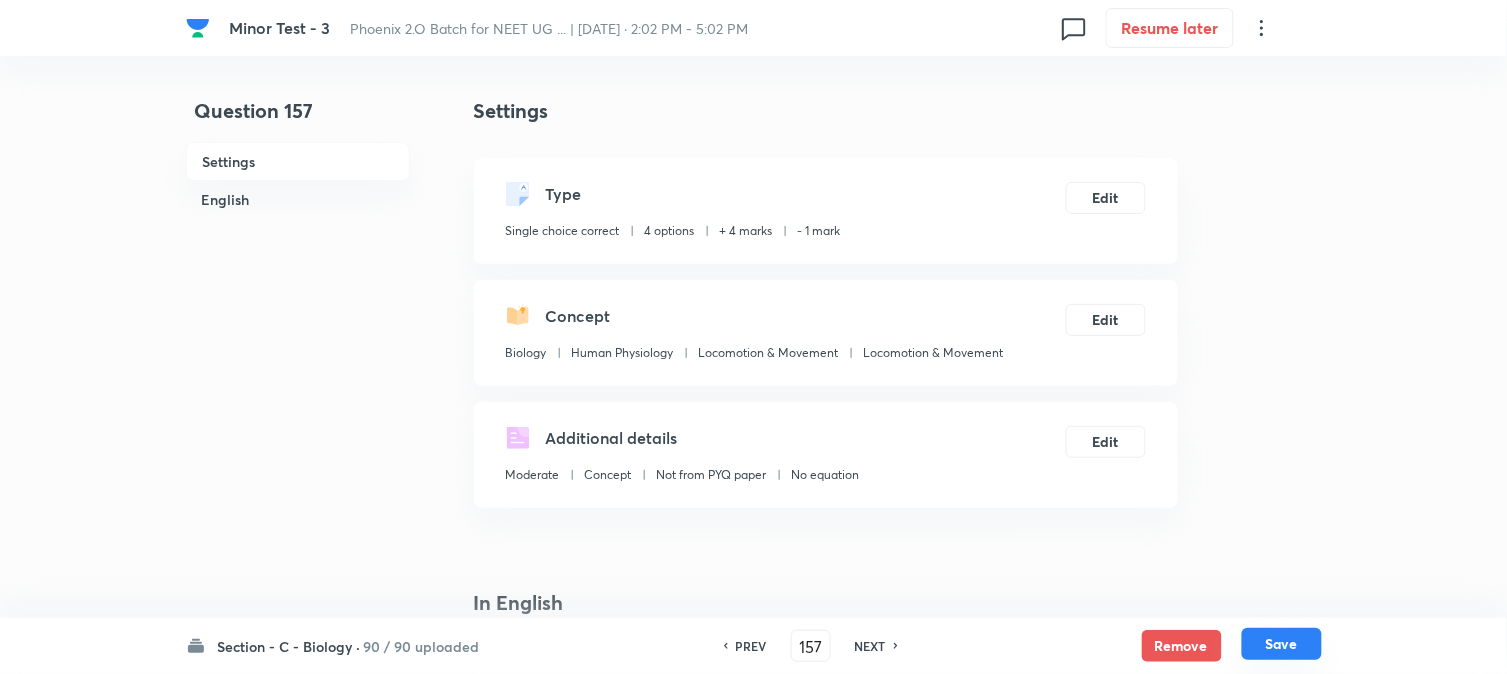 click on "Save" at bounding box center [1282, 644] 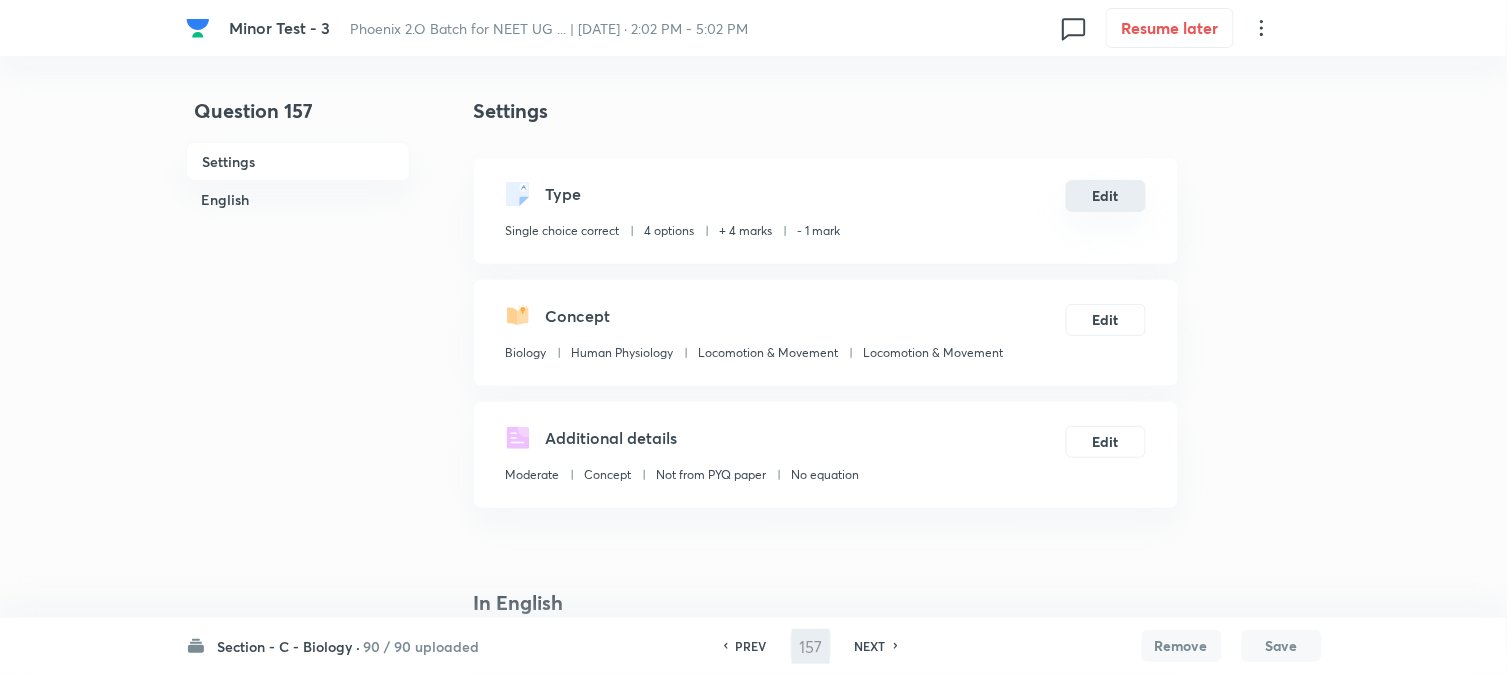 click on "Edit" at bounding box center (1106, 196) 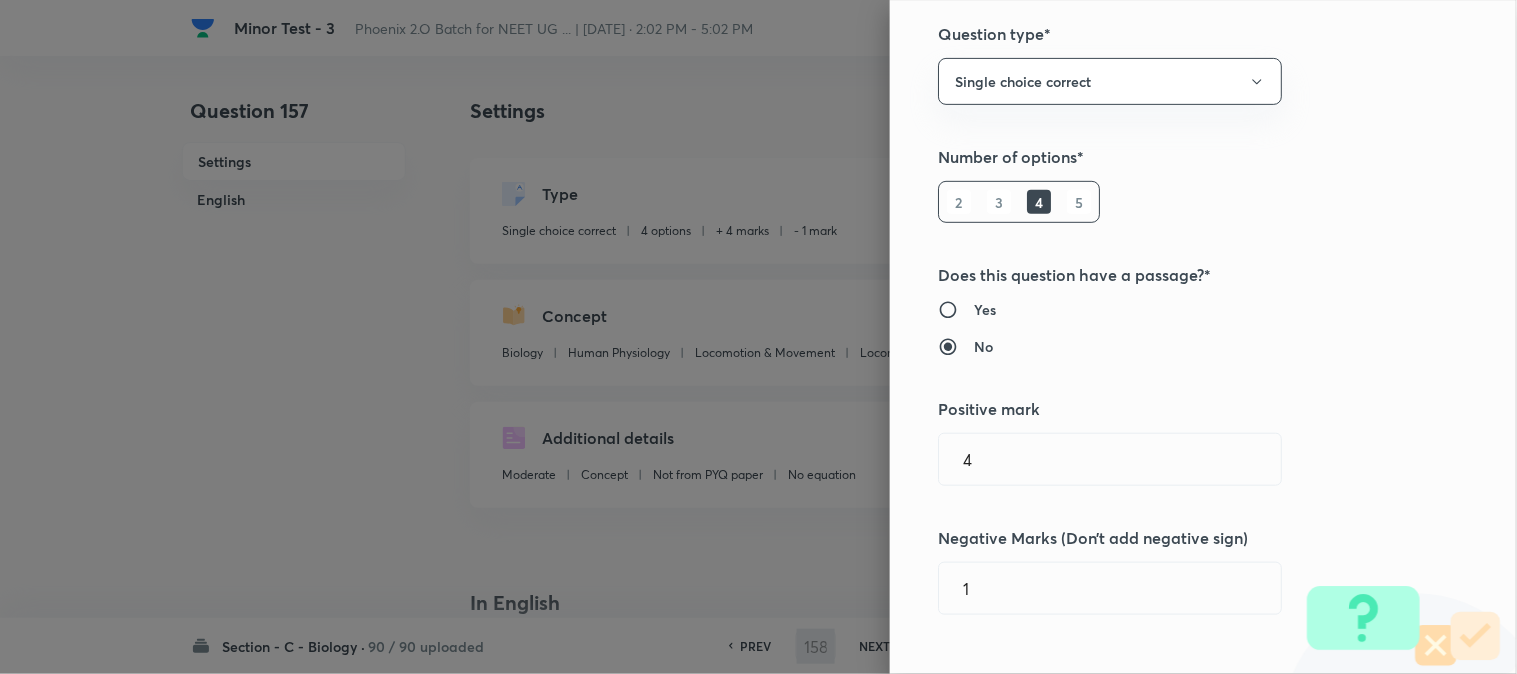 scroll, scrollTop: 444, scrollLeft: 0, axis: vertical 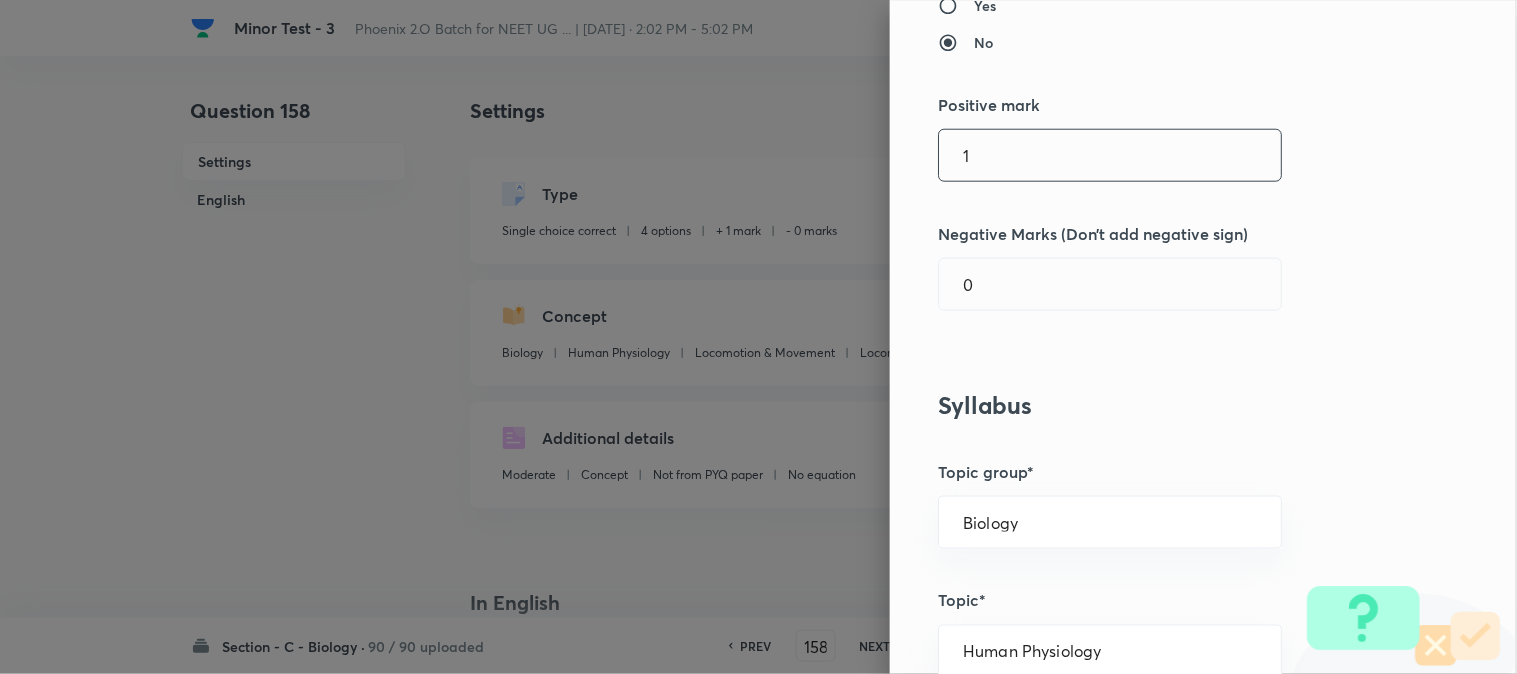 click on "1" at bounding box center (1110, 155) 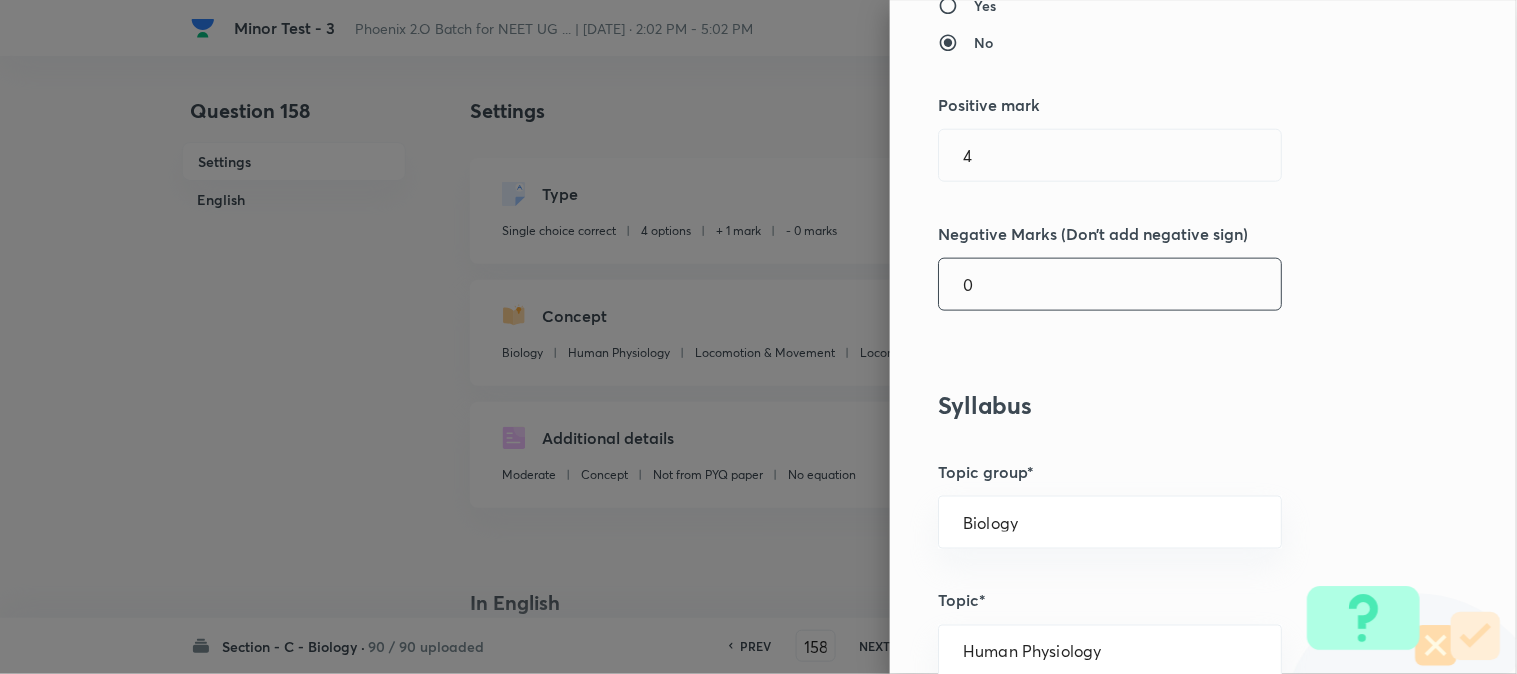 drag, startPoint x: 1000, startPoint y: 265, endPoint x: 1003, endPoint y: 275, distance: 10.440307 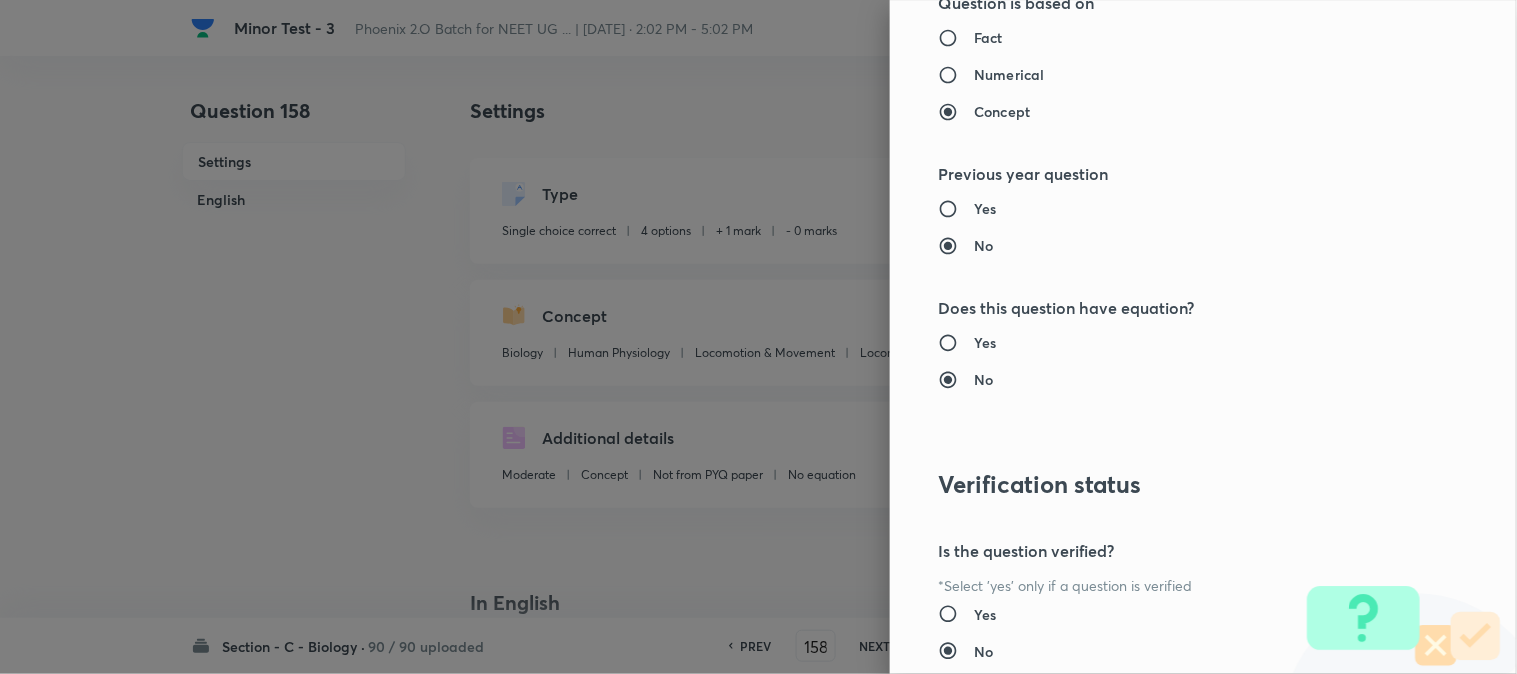 scroll, scrollTop: 2052, scrollLeft: 0, axis: vertical 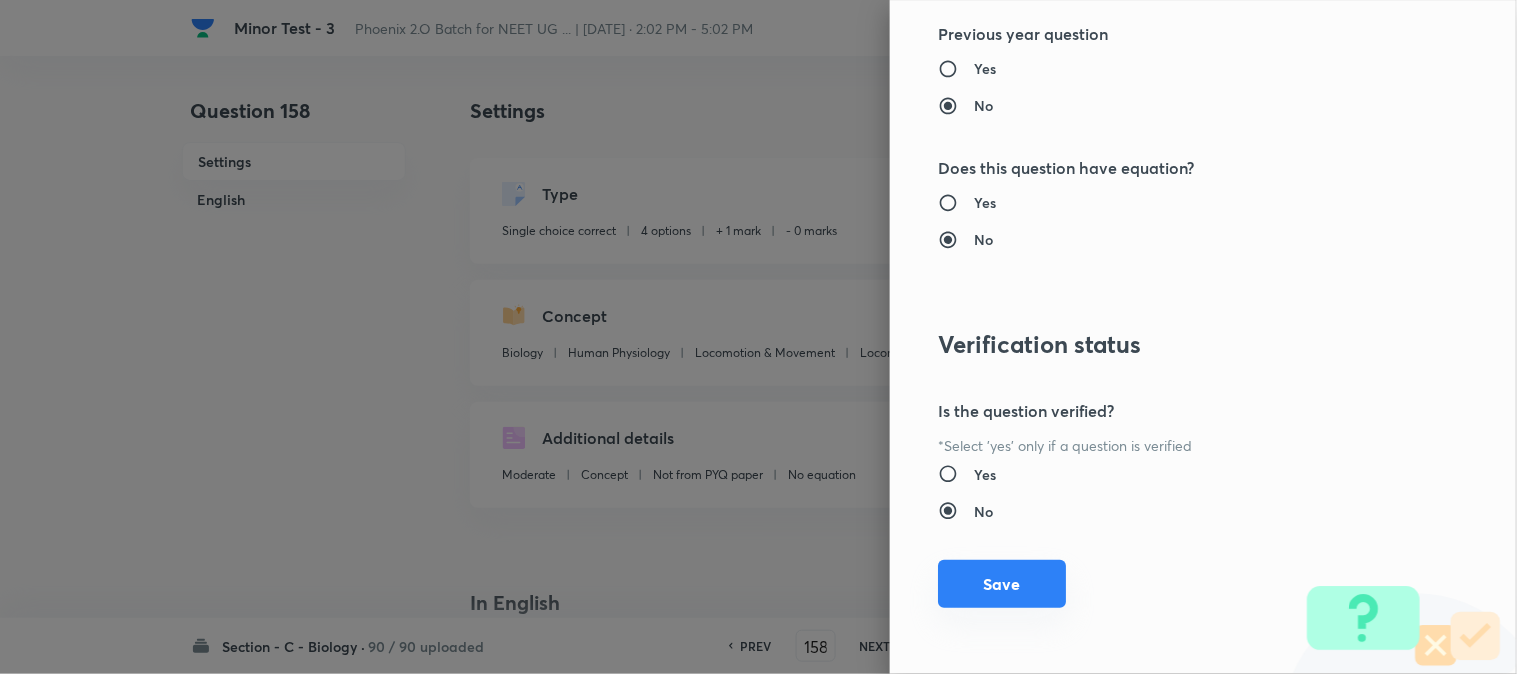 click on "Save" at bounding box center [1002, 584] 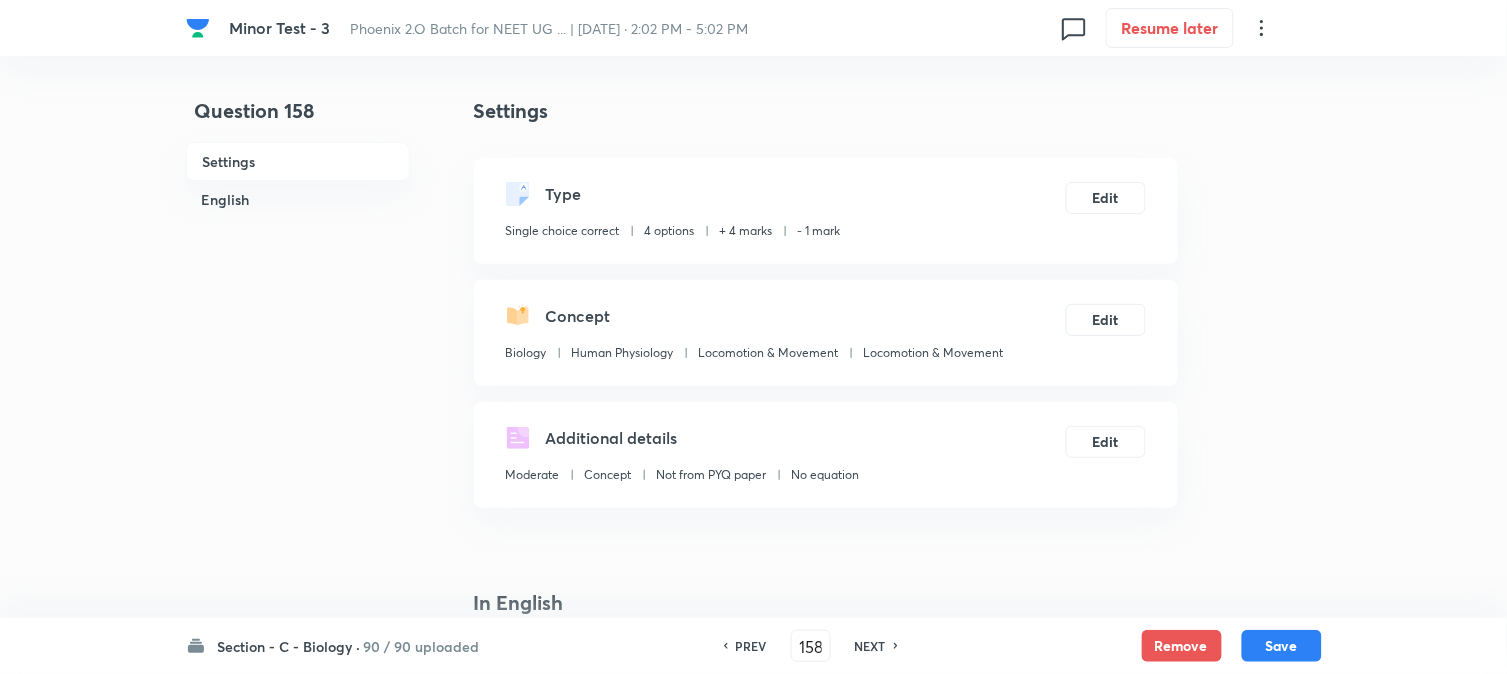 drag, startPoint x: 1278, startPoint y: 648, endPoint x: 1240, endPoint y: 548, distance: 106.97663 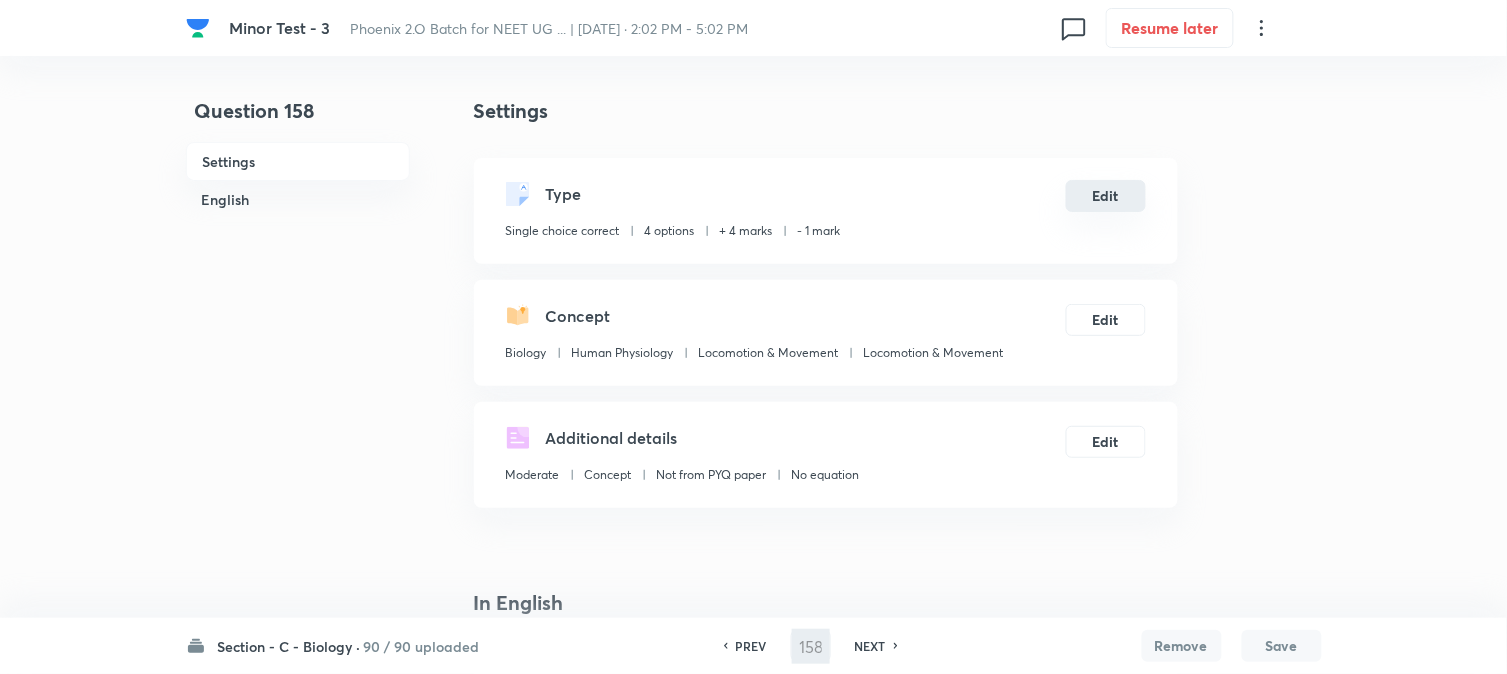 click on "Edit" at bounding box center (1106, 196) 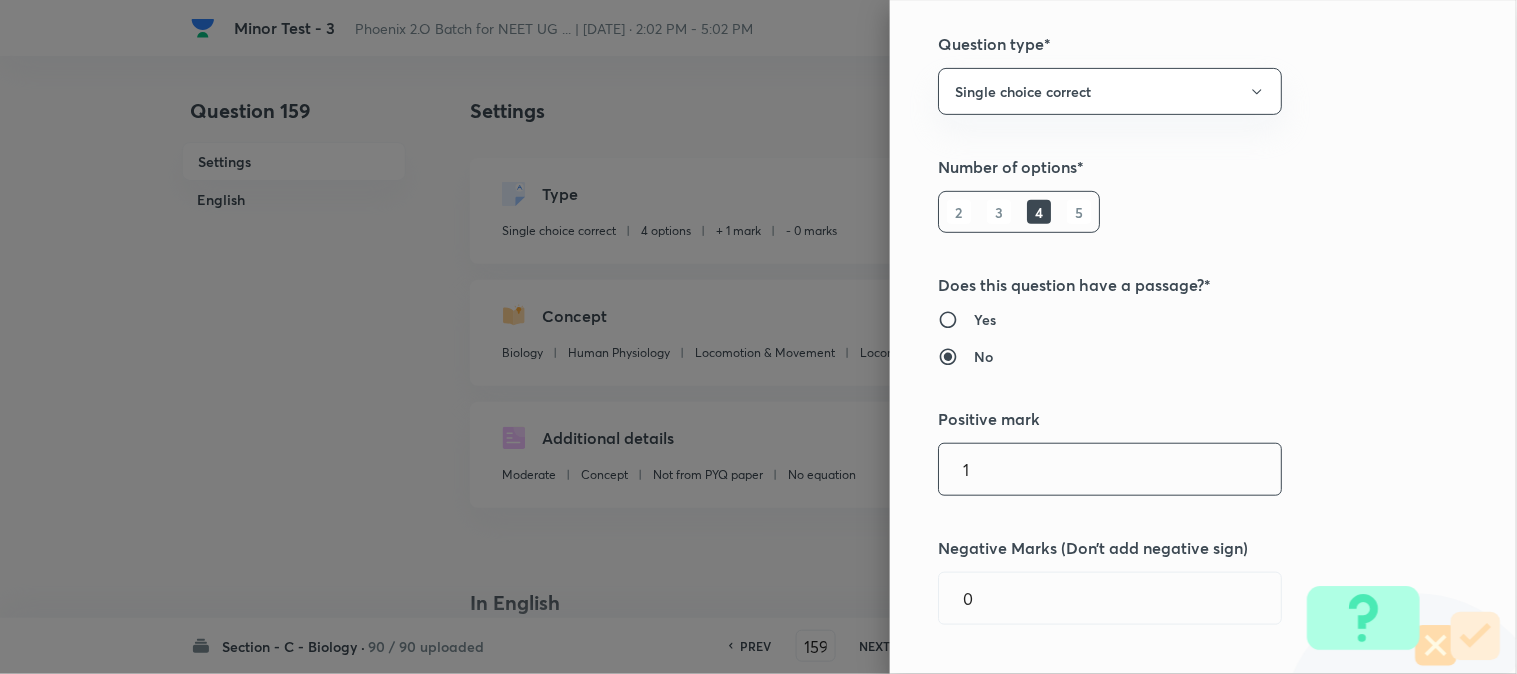 scroll, scrollTop: 444, scrollLeft: 0, axis: vertical 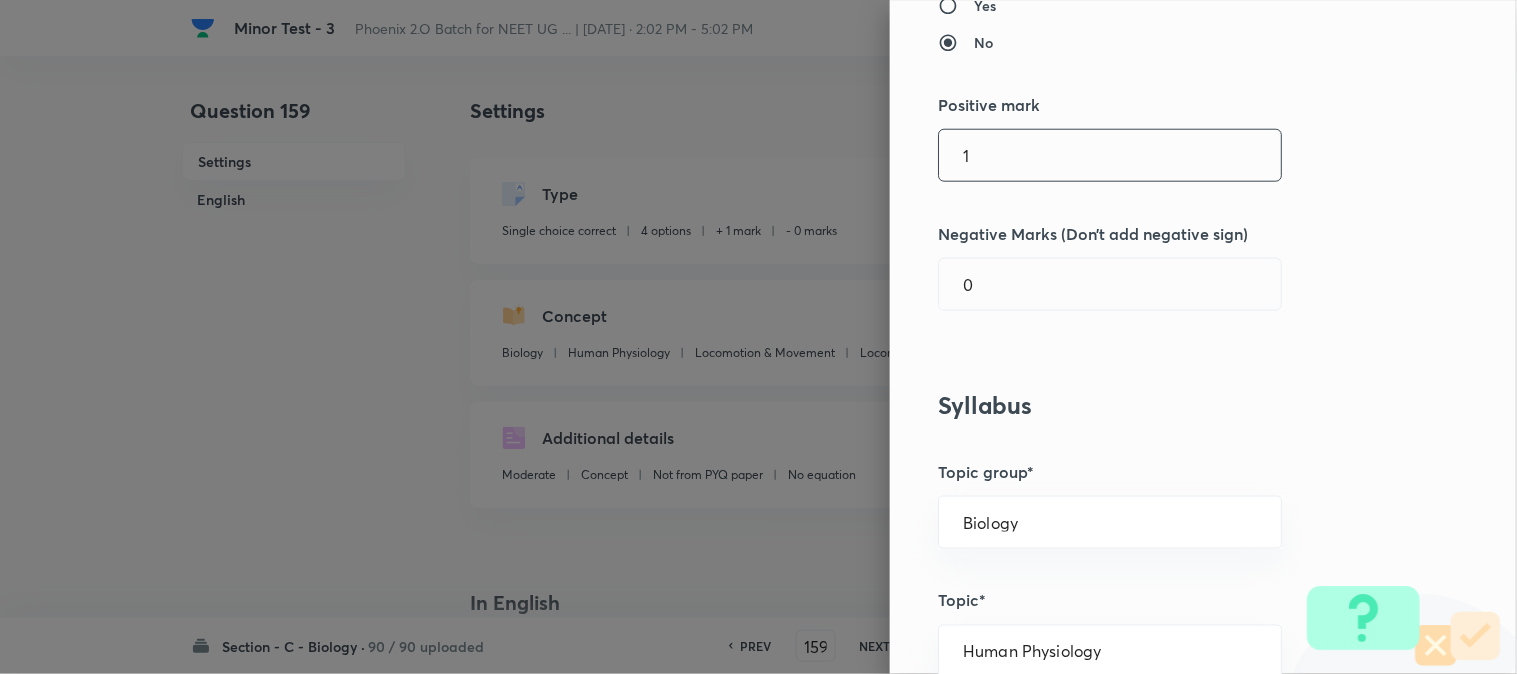 click on "1" at bounding box center [1110, 155] 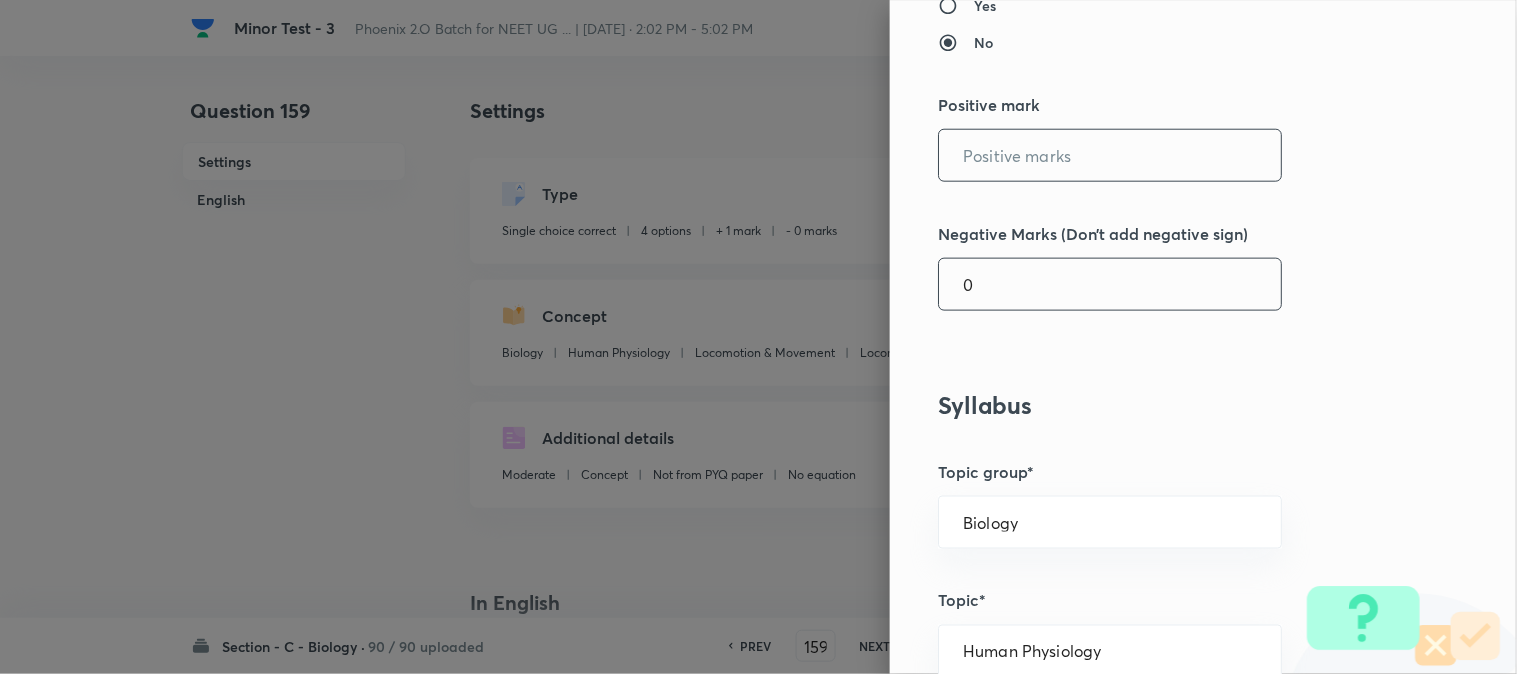 click on "0" at bounding box center [1110, 284] 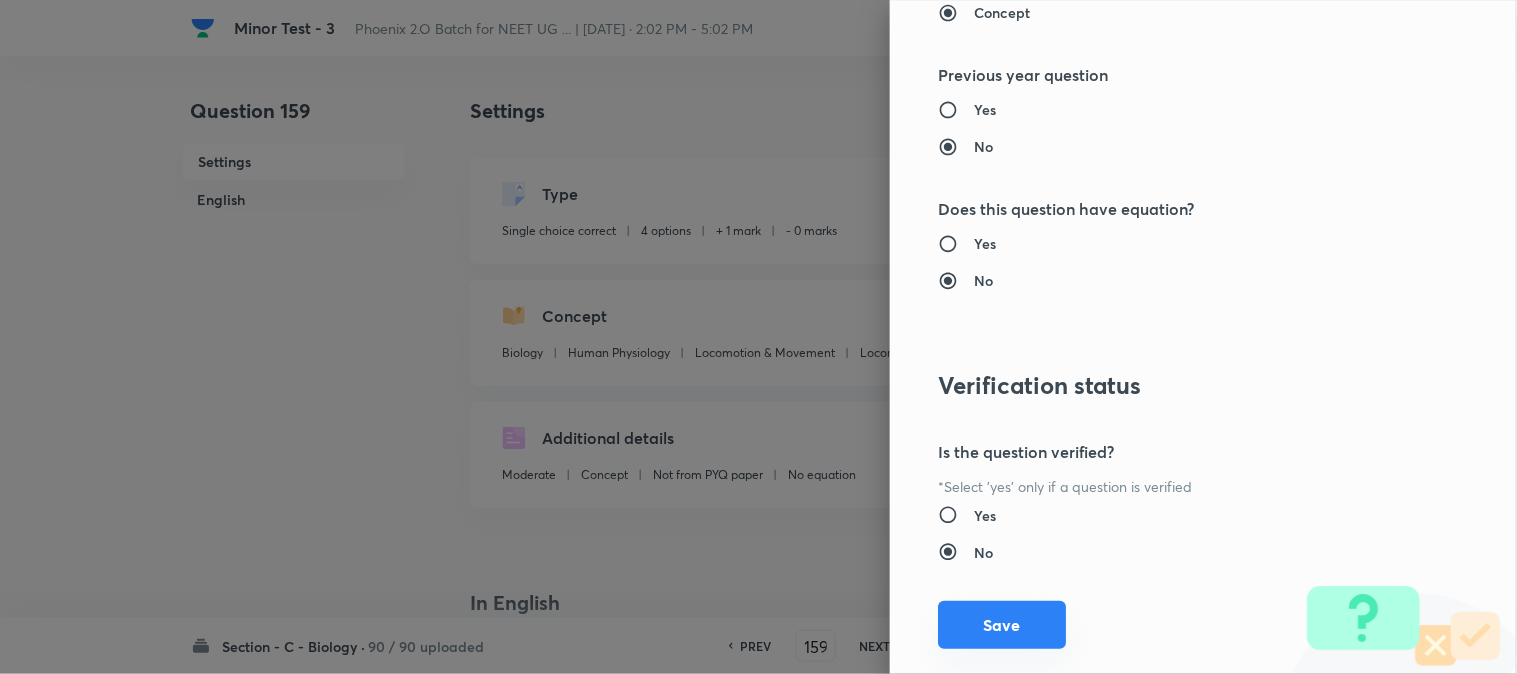 scroll, scrollTop: 2052, scrollLeft: 0, axis: vertical 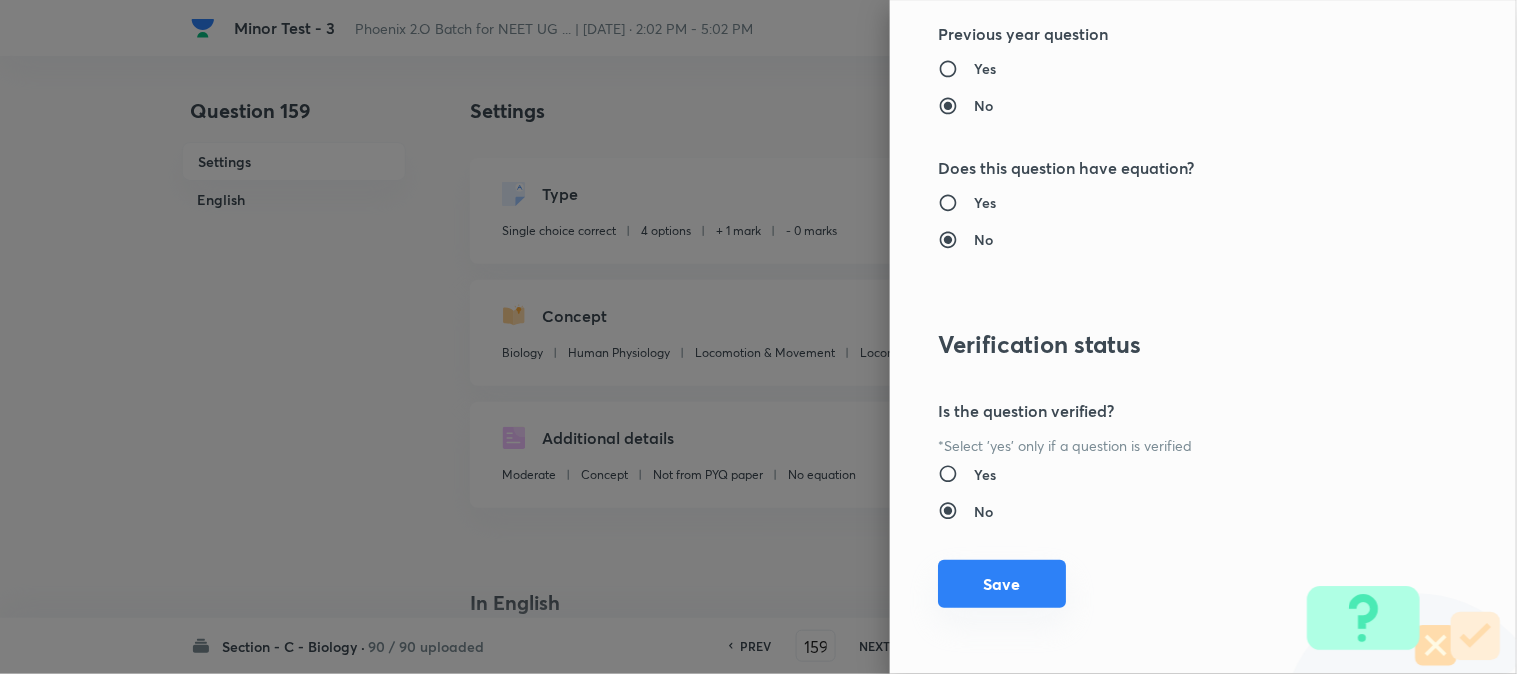 click on "Save" at bounding box center [1002, 584] 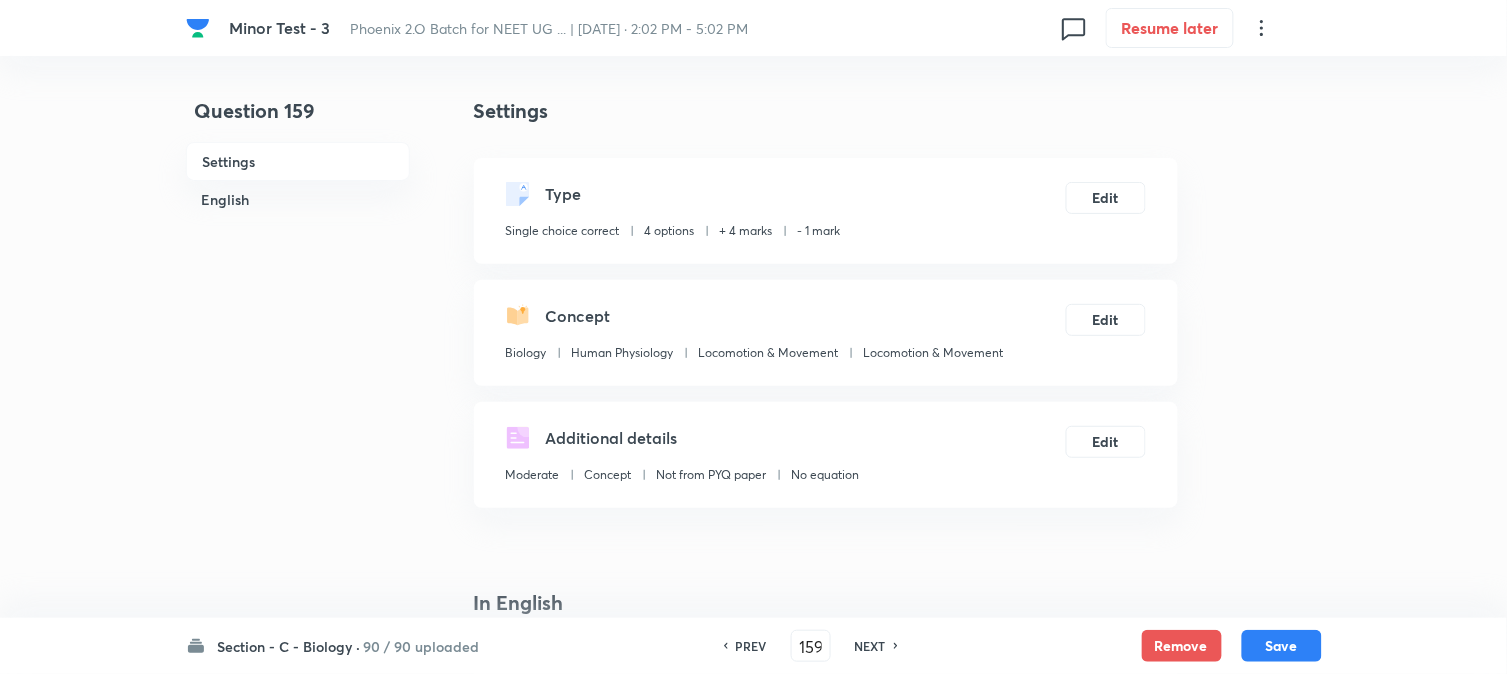 click on "Save" at bounding box center (1282, 646) 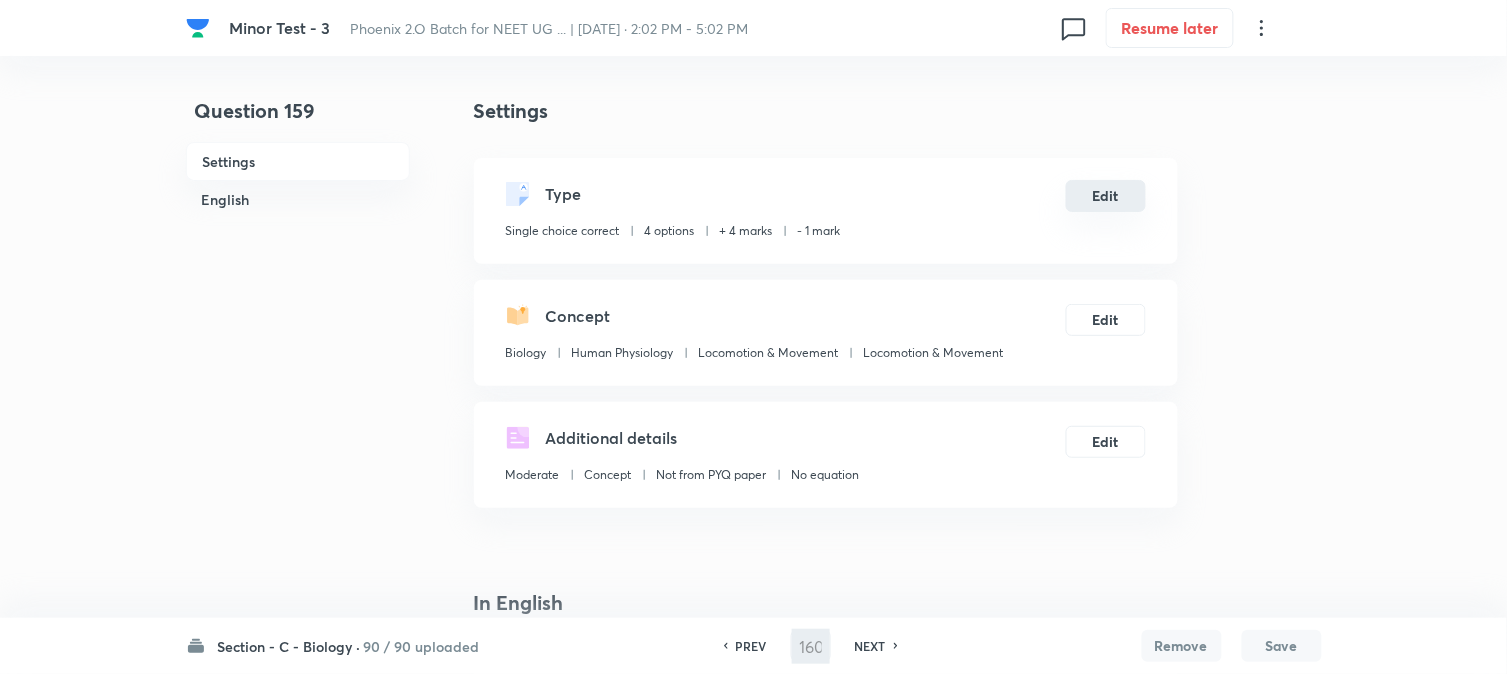 click on "Edit" at bounding box center (1106, 196) 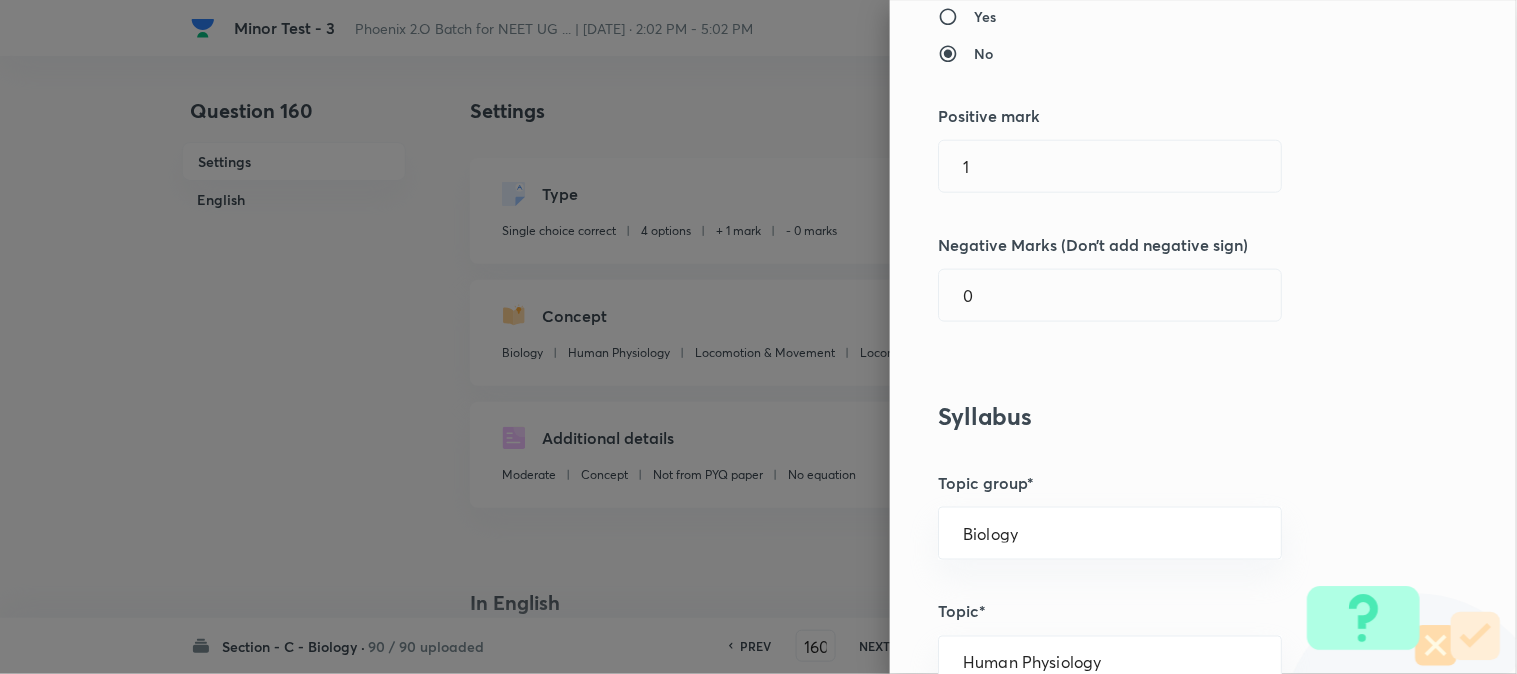 scroll, scrollTop: 444, scrollLeft: 0, axis: vertical 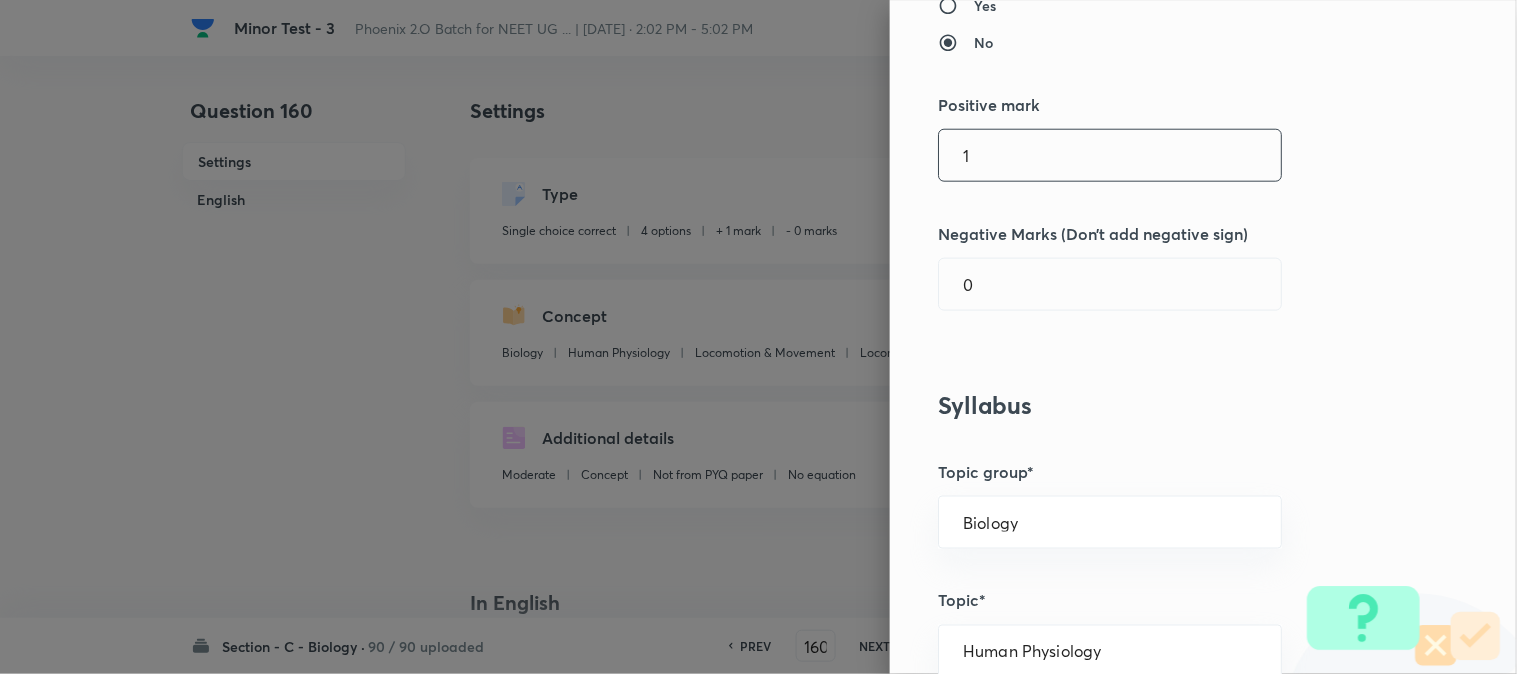 click on "1 ​" at bounding box center (1110, 155) 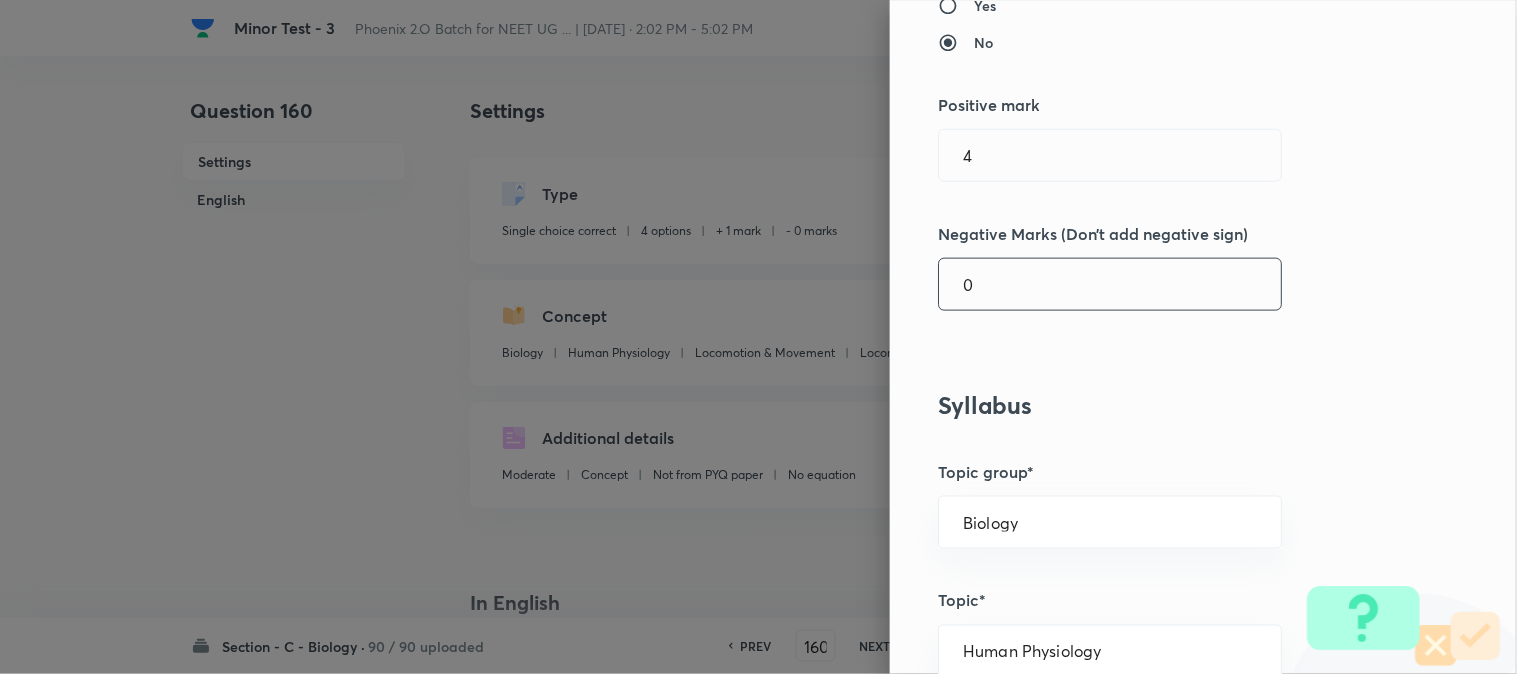 click on "0" at bounding box center [1110, 284] 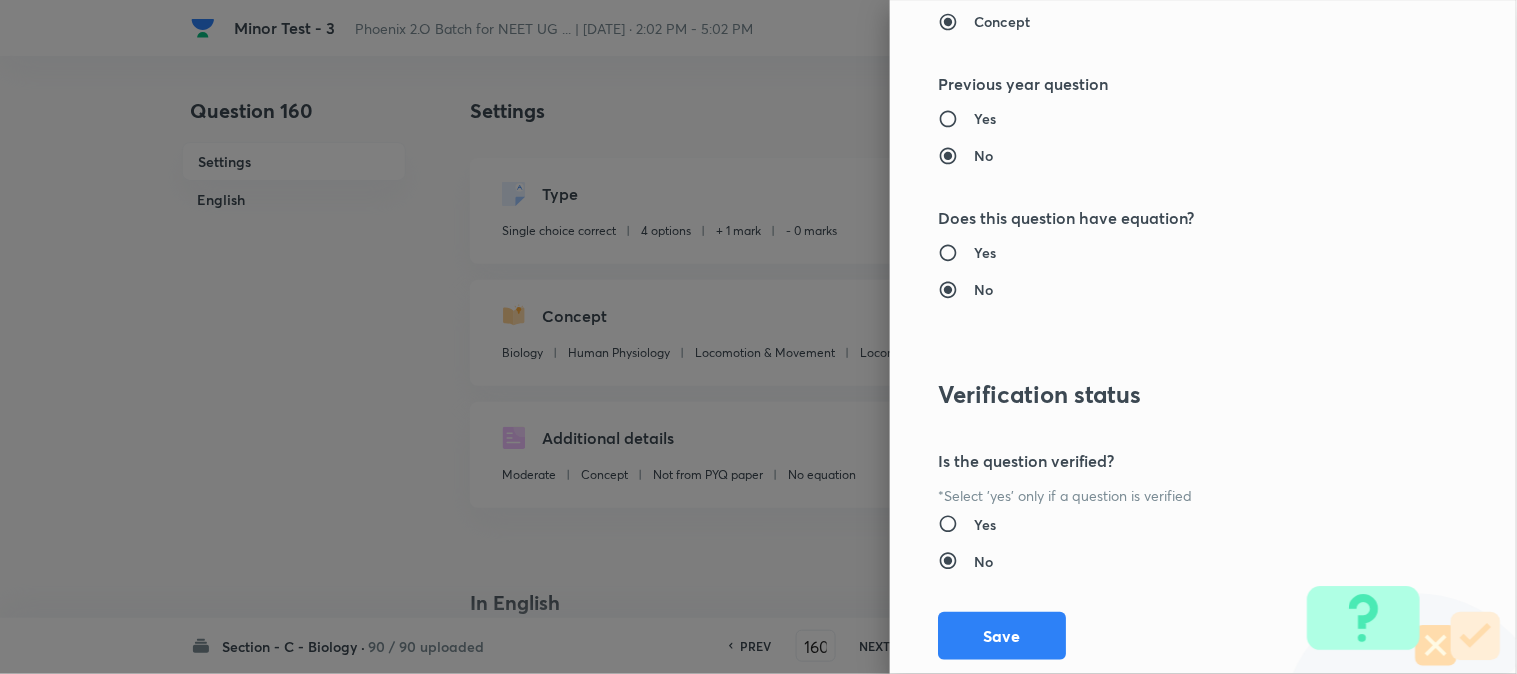 scroll, scrollTop: 2052, scrollLeft: 0, axis: vertical 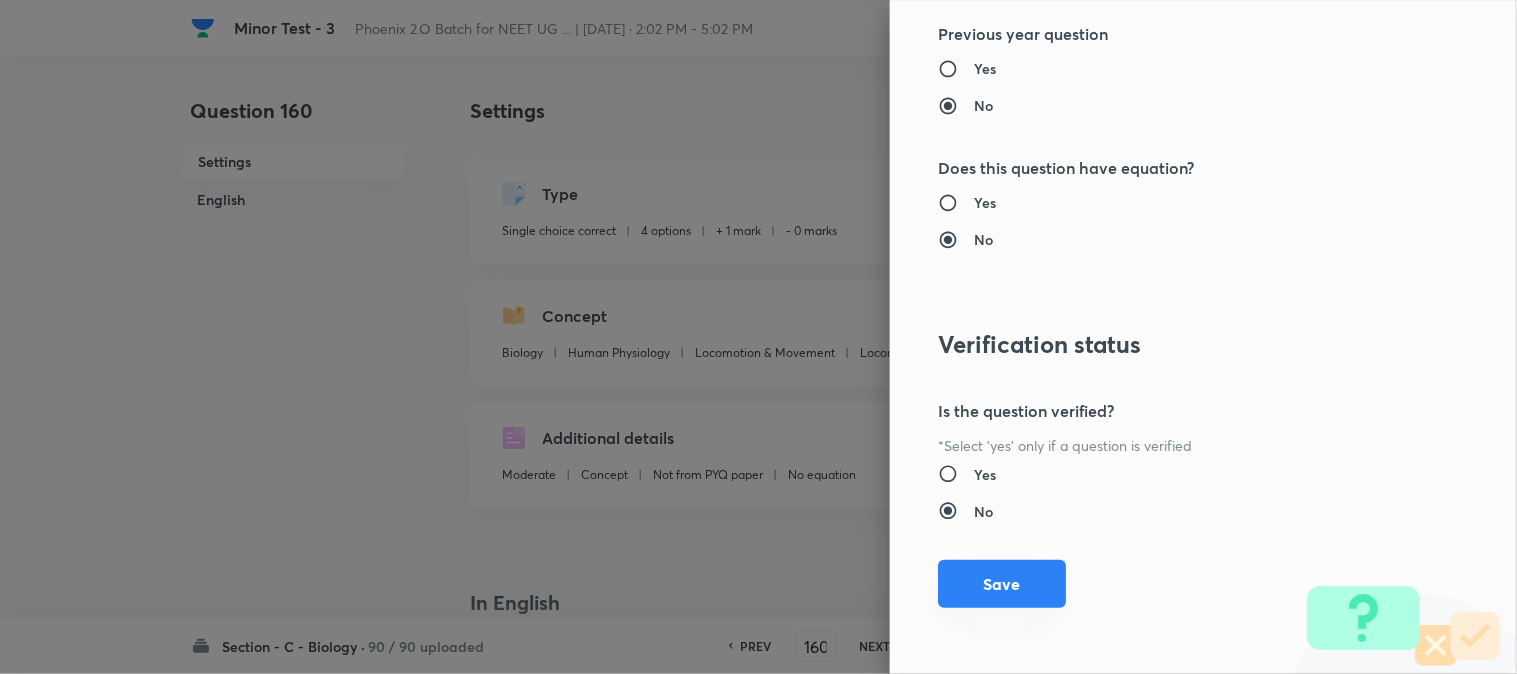 click on "Save" at bounding box center [1002, 584] 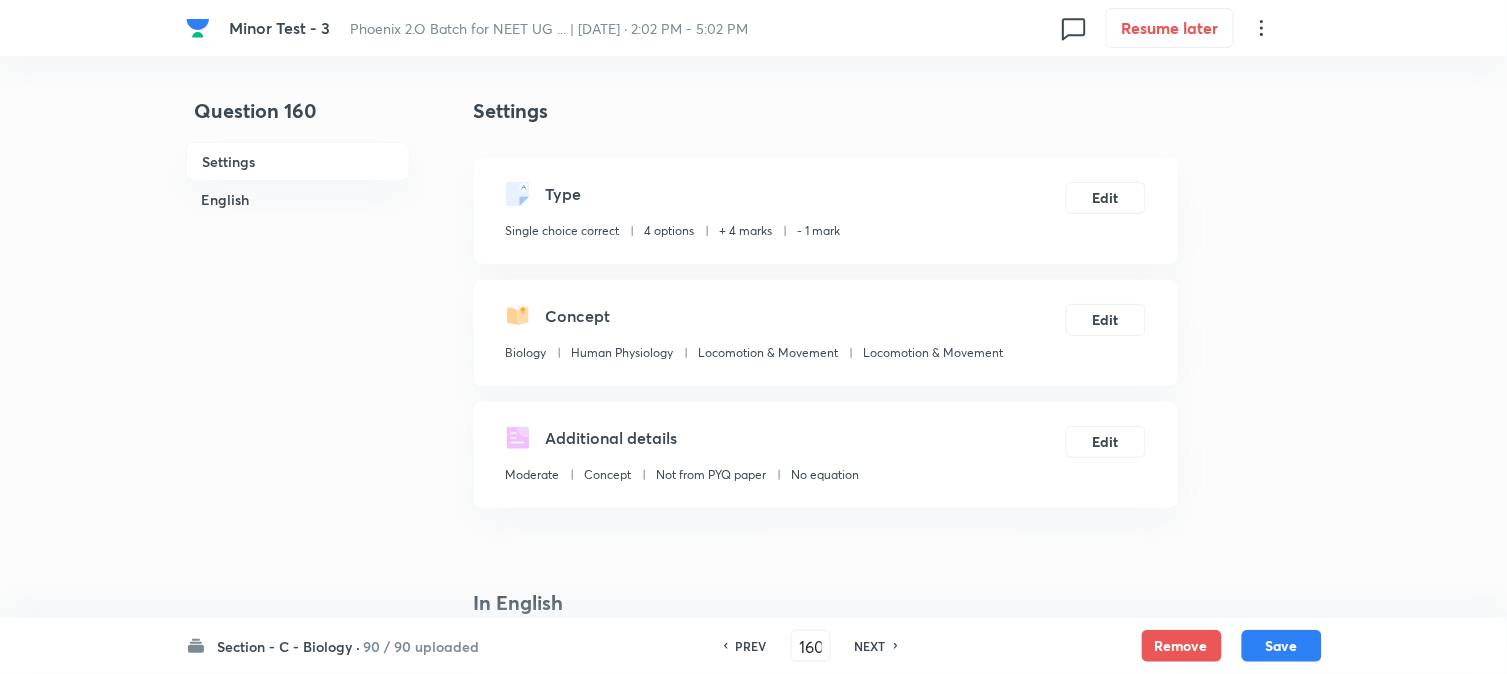 drag, startPoint x: 1276, startPoint y: 651, endPoint x: 1178, endPoint y: 392, distance: 276.92056 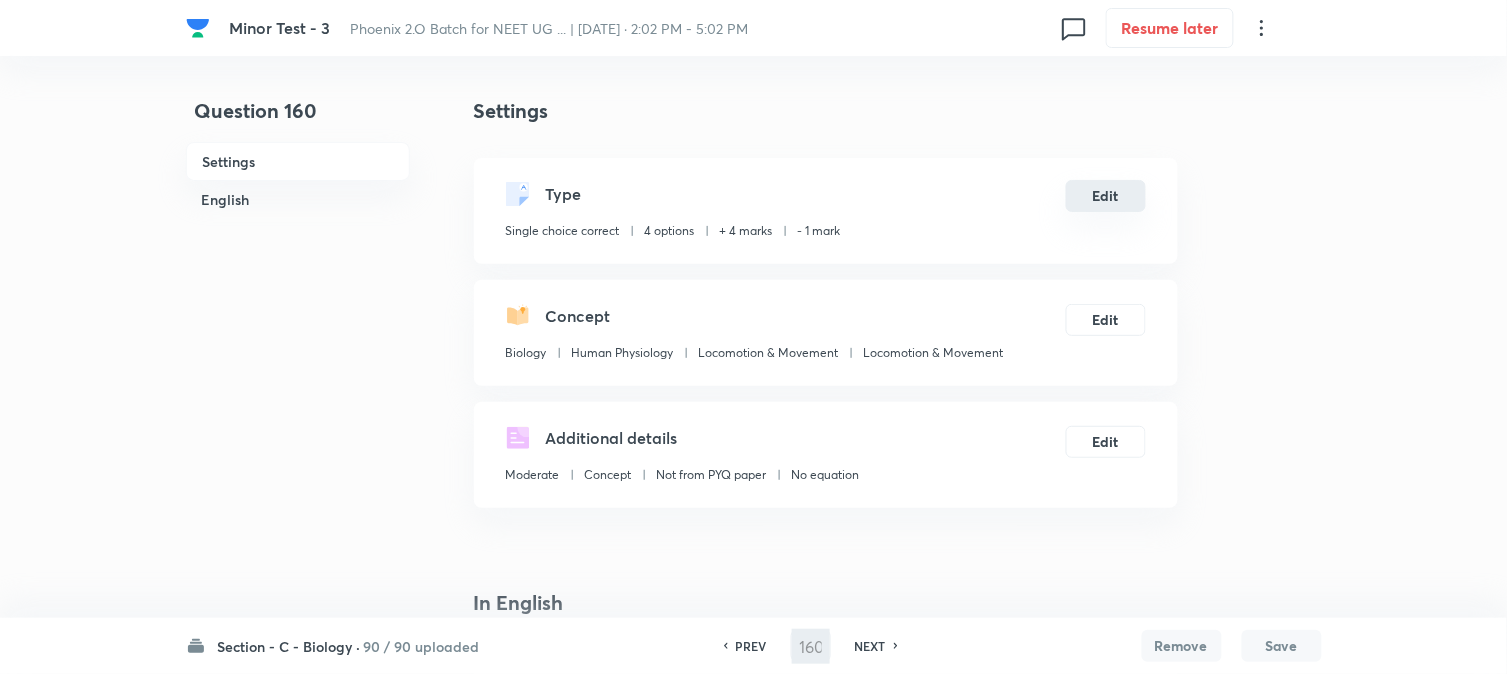 click on "Edit" at bounding box center (1106, 196) 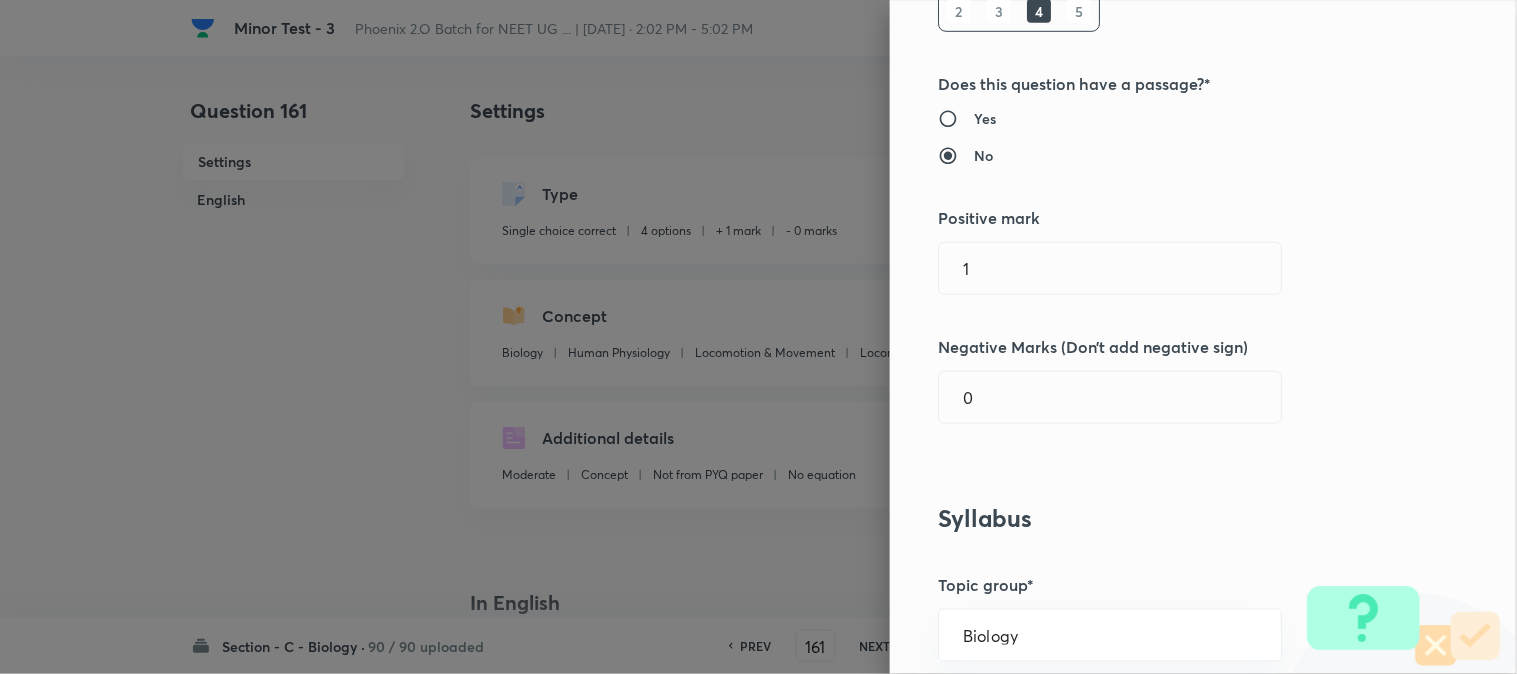 scroll, scrollTop: 333, scrollLeft: 0, axis: vertical 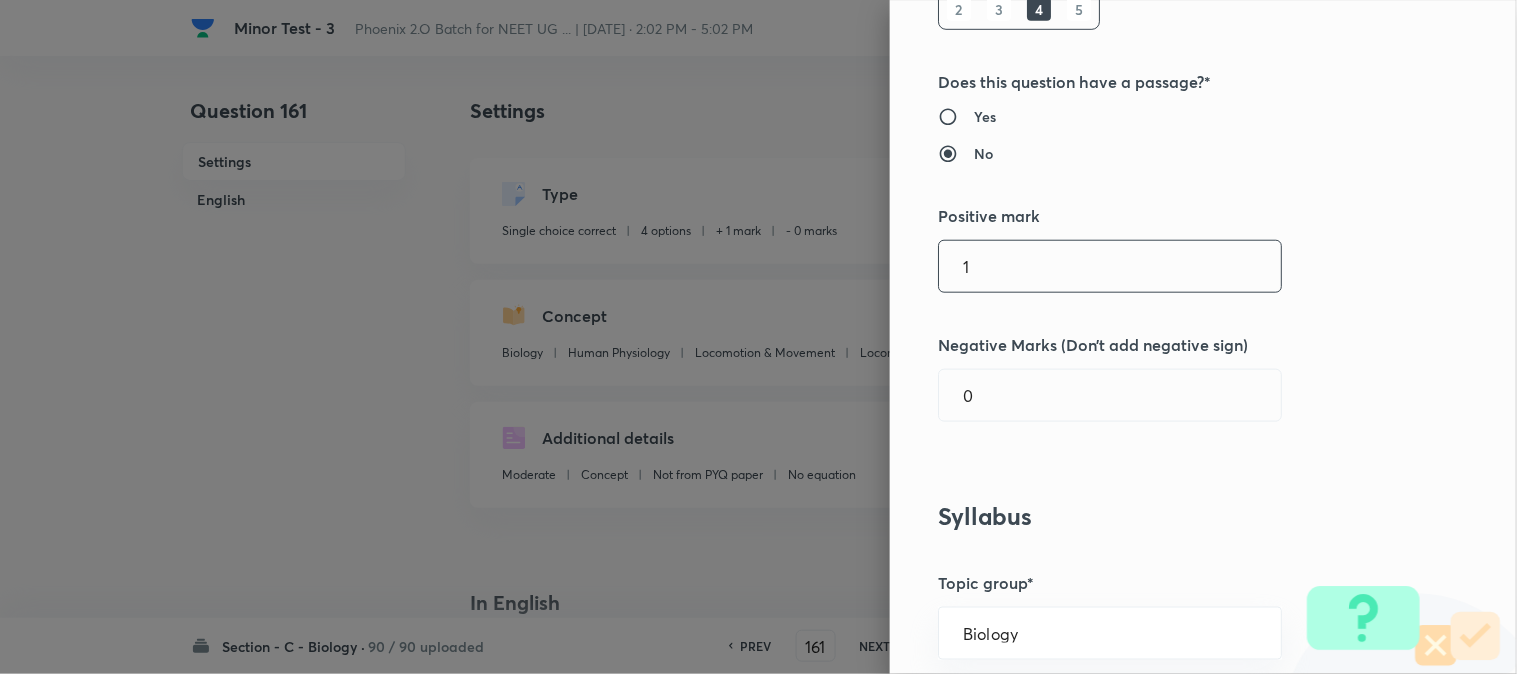 click on "1" at bounding box center (1110, 266) 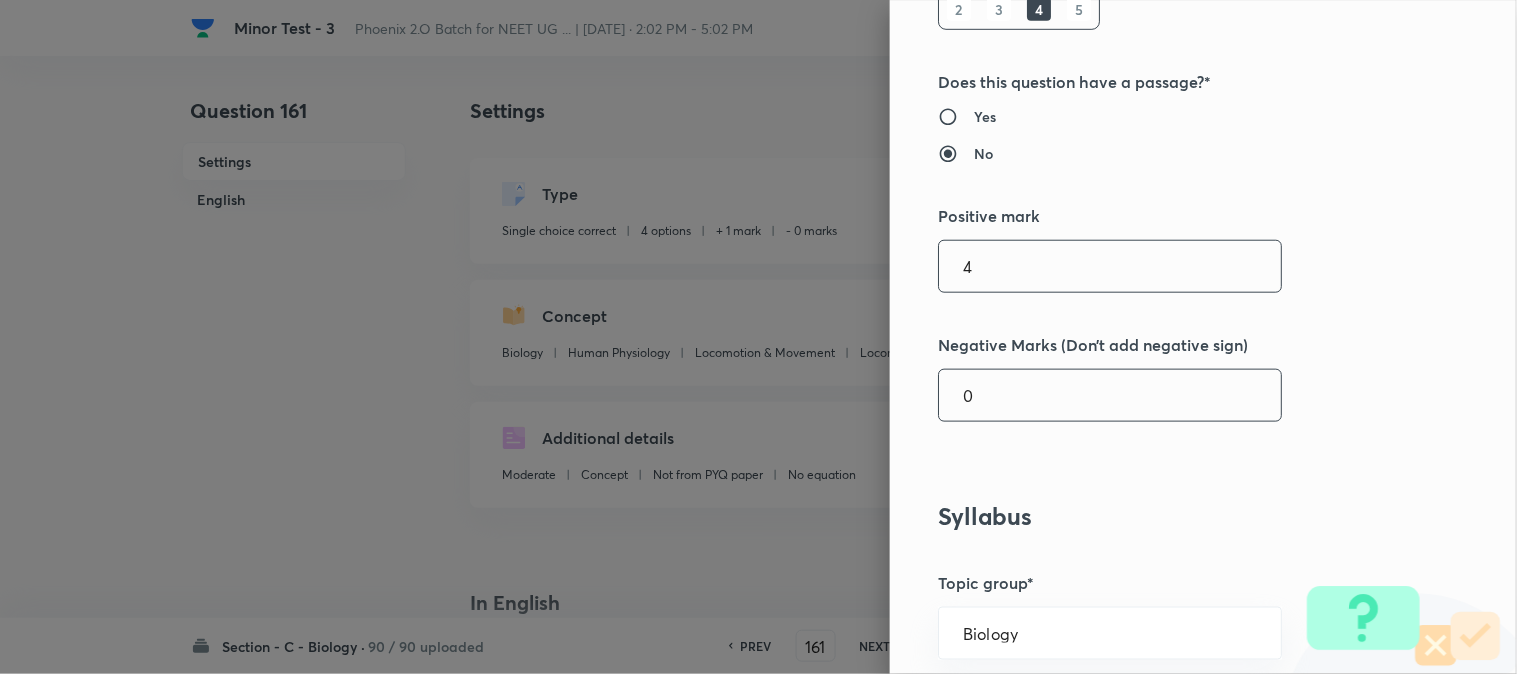 click on "0" at bounding box center (1110, 395) 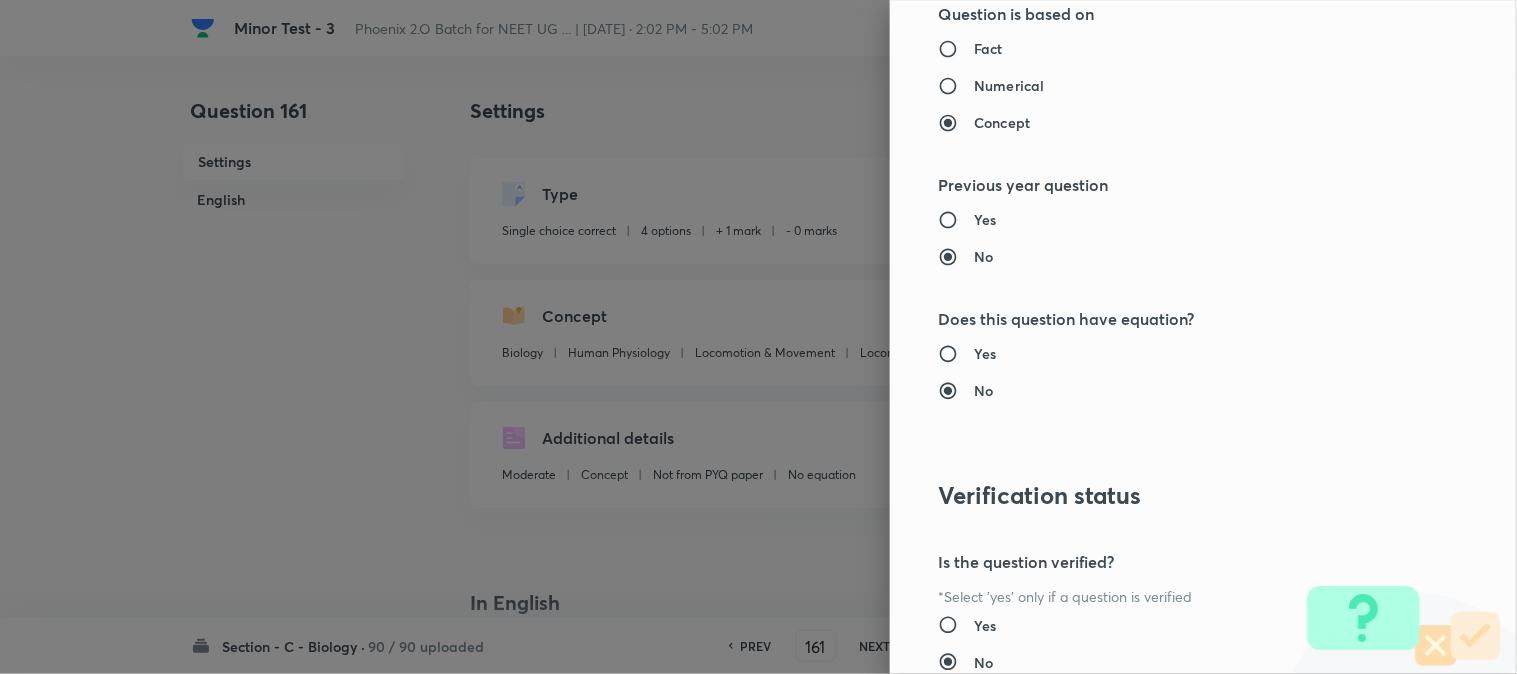 scroll, scrollTop: 2052, scrollLeft: 0, axis: vertical 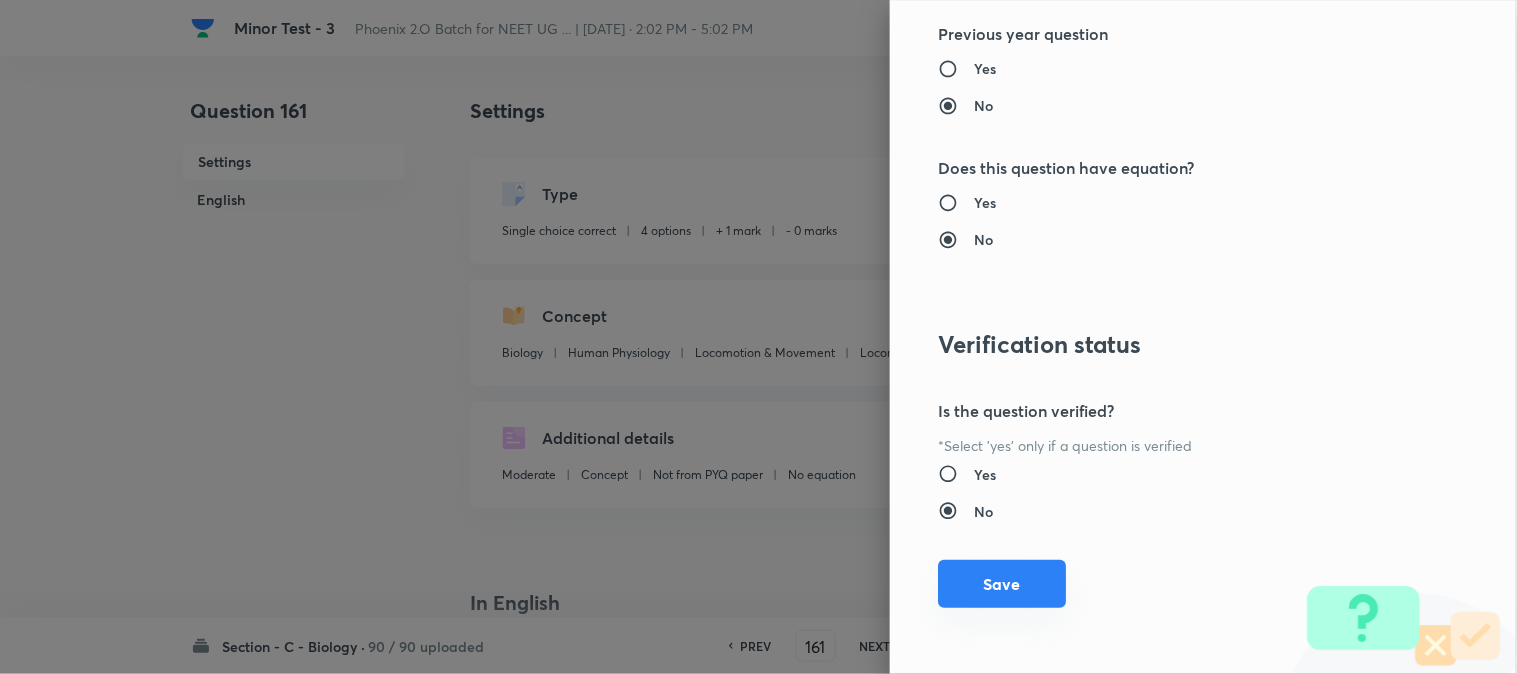 click on "Save" at bounding box center (1002, 584) 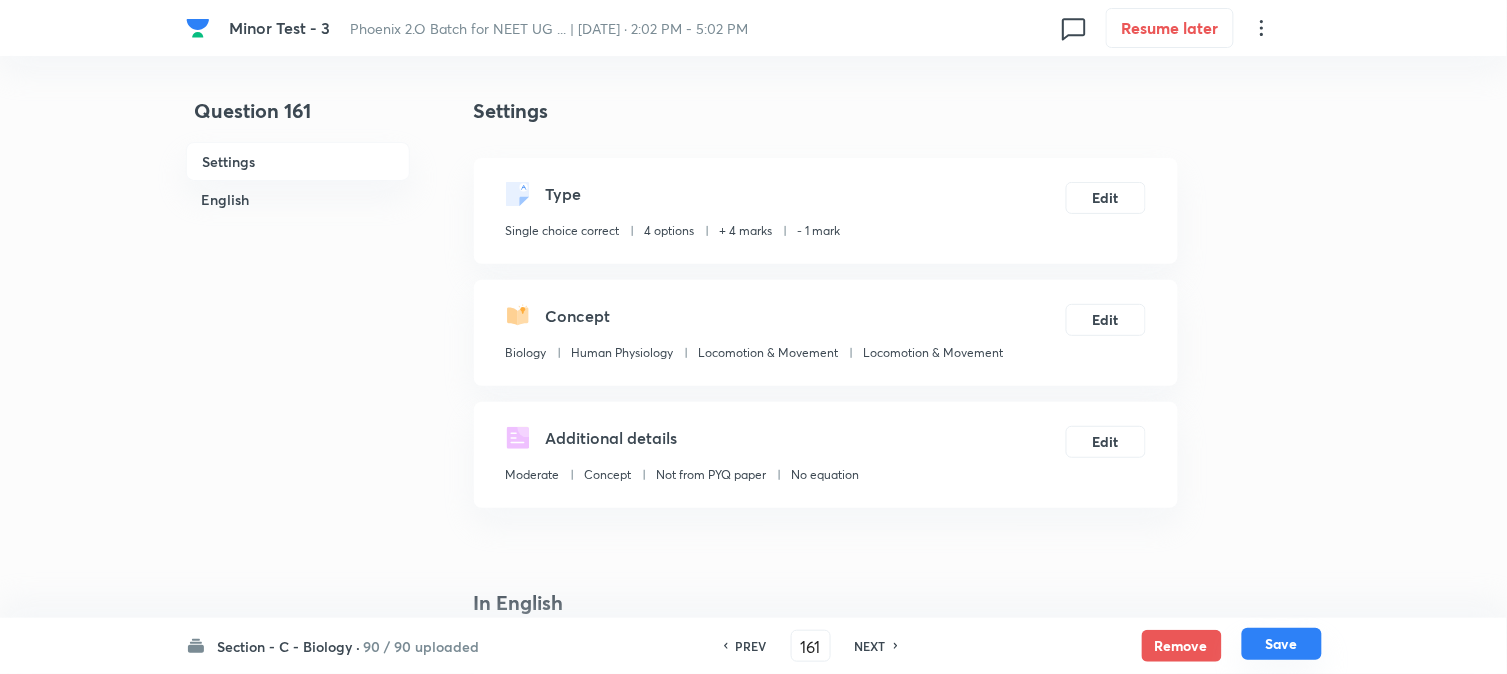 click on "Save" at bounding box center (1282, 644) 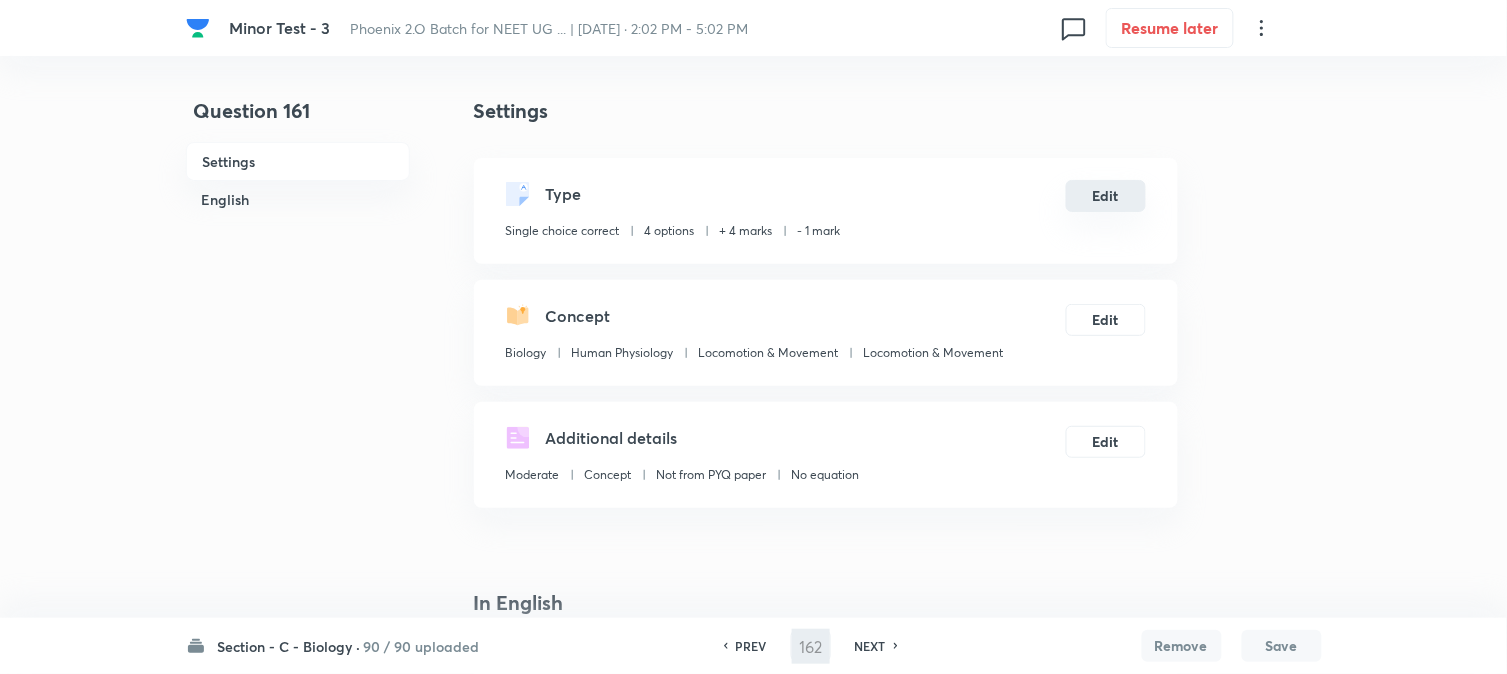 click on "Edit" at bounding box center [1106, 196] 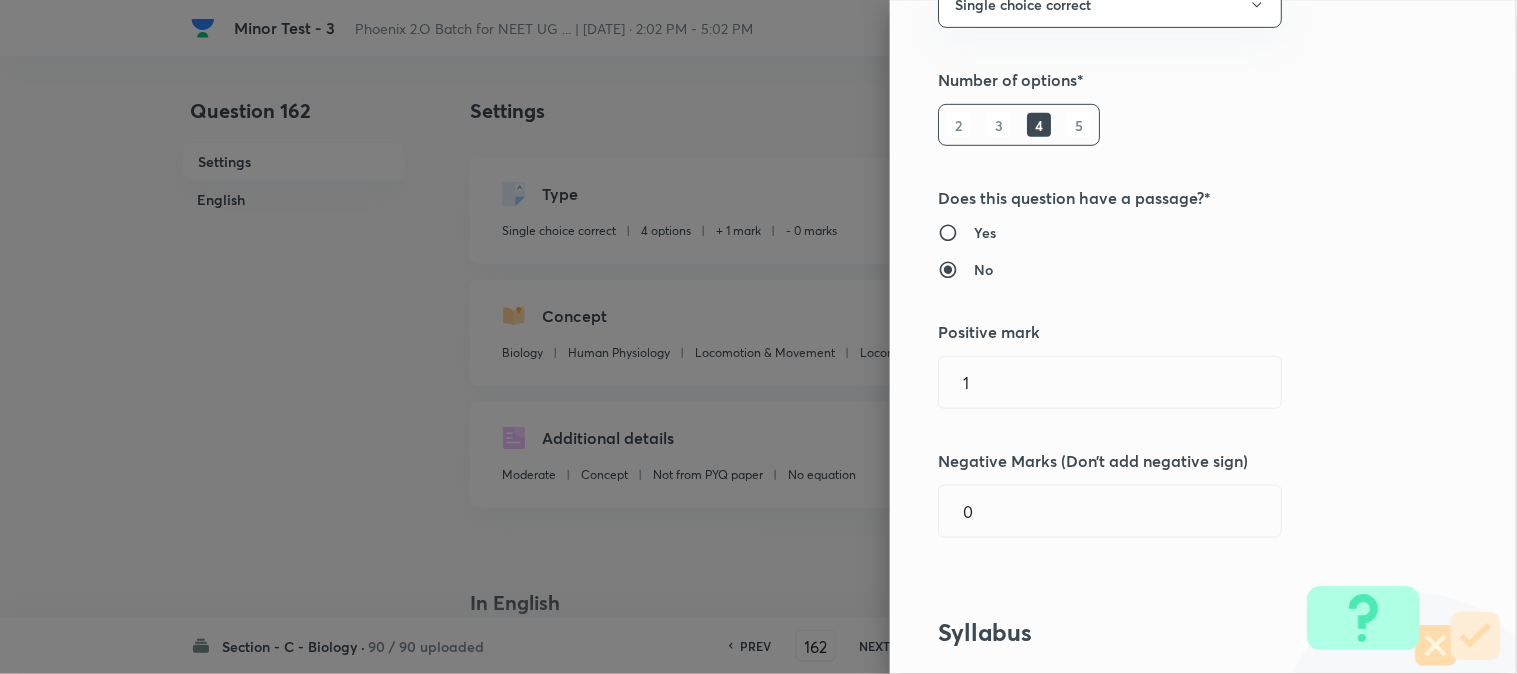 scroll, scrollTop: 444, scrollLeft: 0, axis: vertical 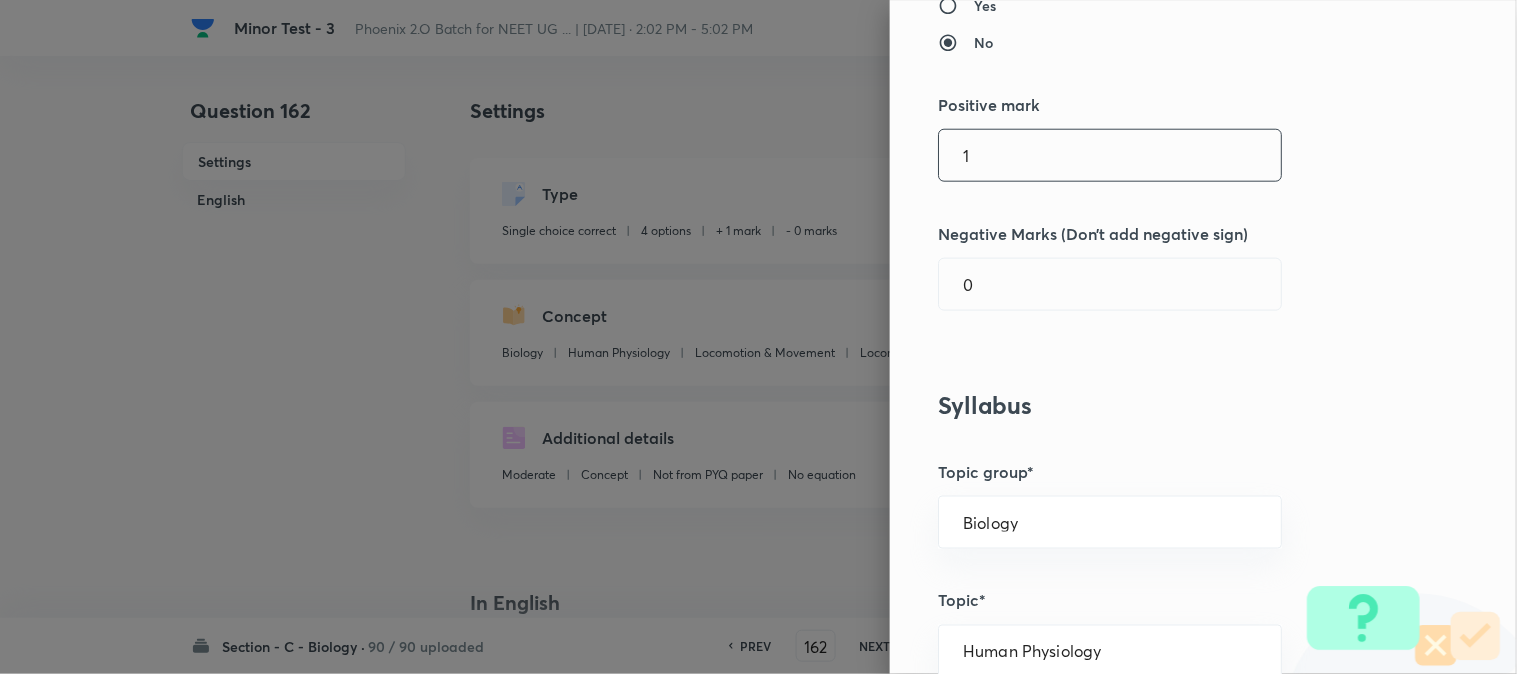 click on "1" at bounding box center [1110, 155] 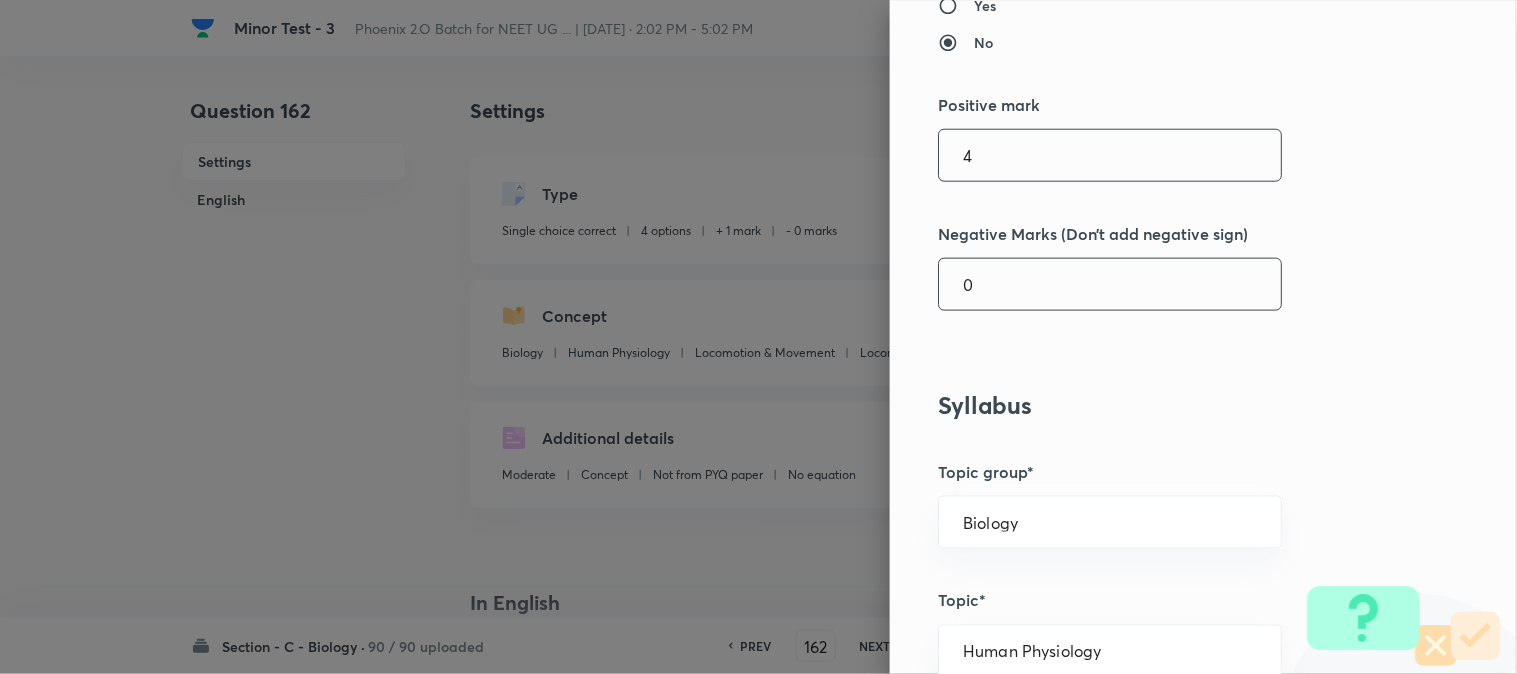 click on "Question settings Question type* Single choice correct Number of options* 2 3 4 5 Does this question have a passage?* Yes No Positive mark 4 ​ Negative Marks (Don’t add negative sign) 0 ​ Syllabus Topic group* Biology ​ Topic* Human Physiology ​ Concept* Locomotion & Movement ​ Sub-concept* Locomotion & Movement ​ Concept-field ​ Additional details Question Difficulty Very easy Easy Moderate Hard Very hard Question is based on Fact Numerical Concept Previous year question Yes No Does this question have equation? Yes No Verification status Is the question verified? *Select 'yes' only if a question is verified Yes No Save" at bounding box center [1203, 337] 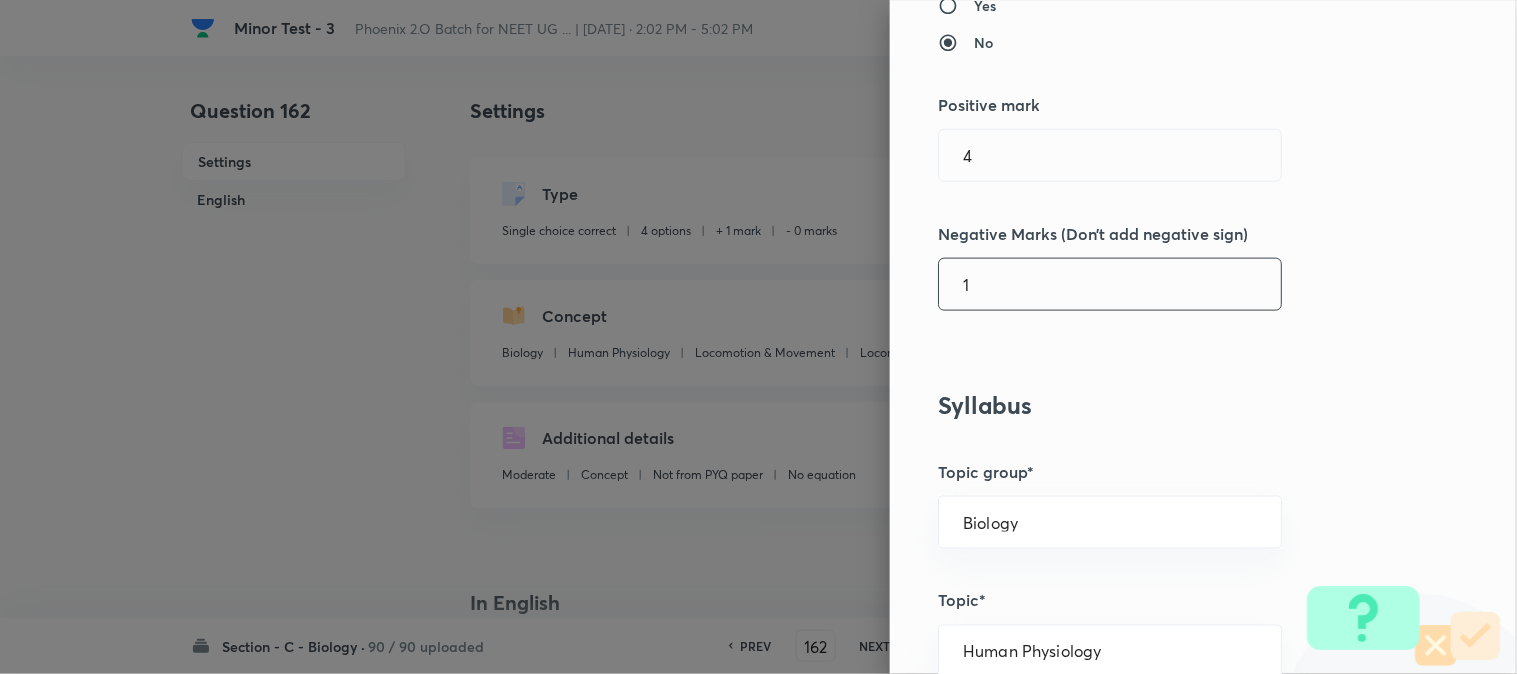 click on "1" at bounding box center [1110, 284] 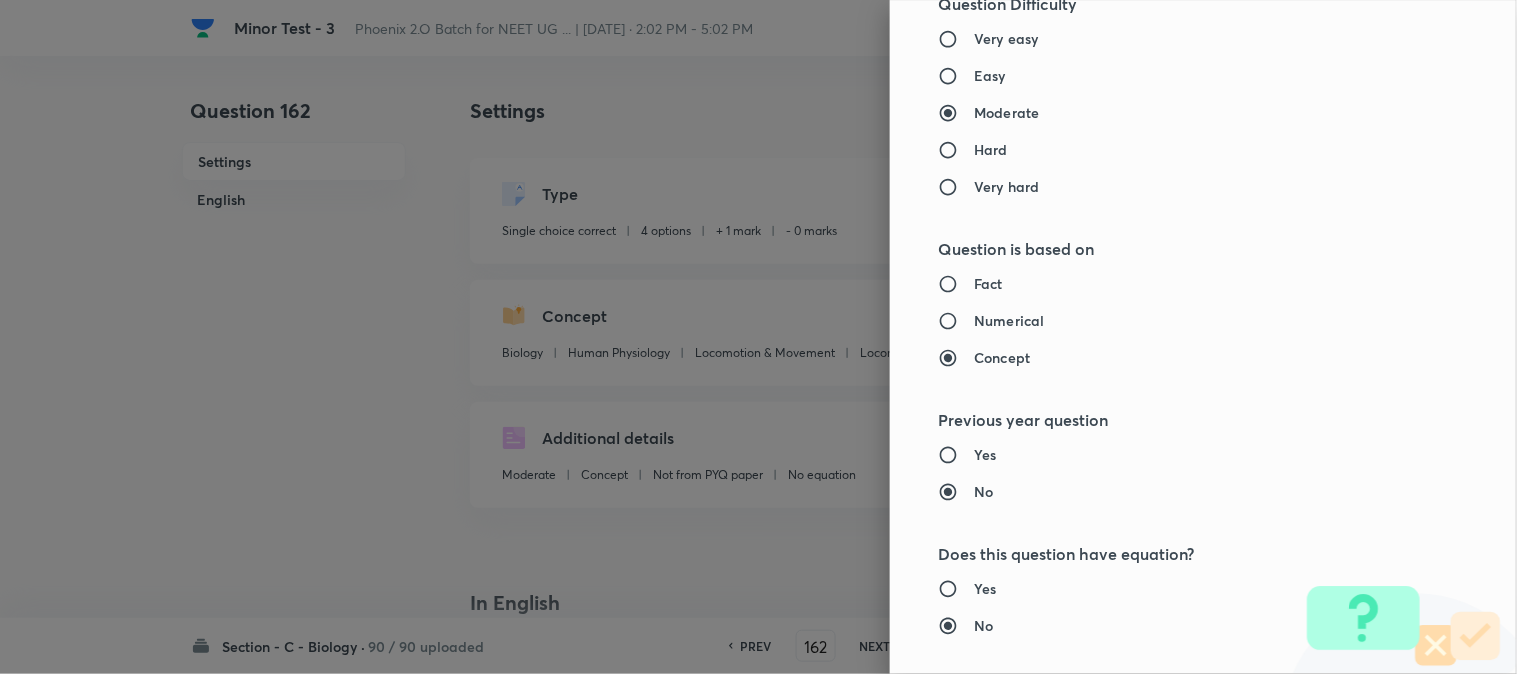 scroll, scrollTop: 2052, scrollLeft: 0, axis: vertical 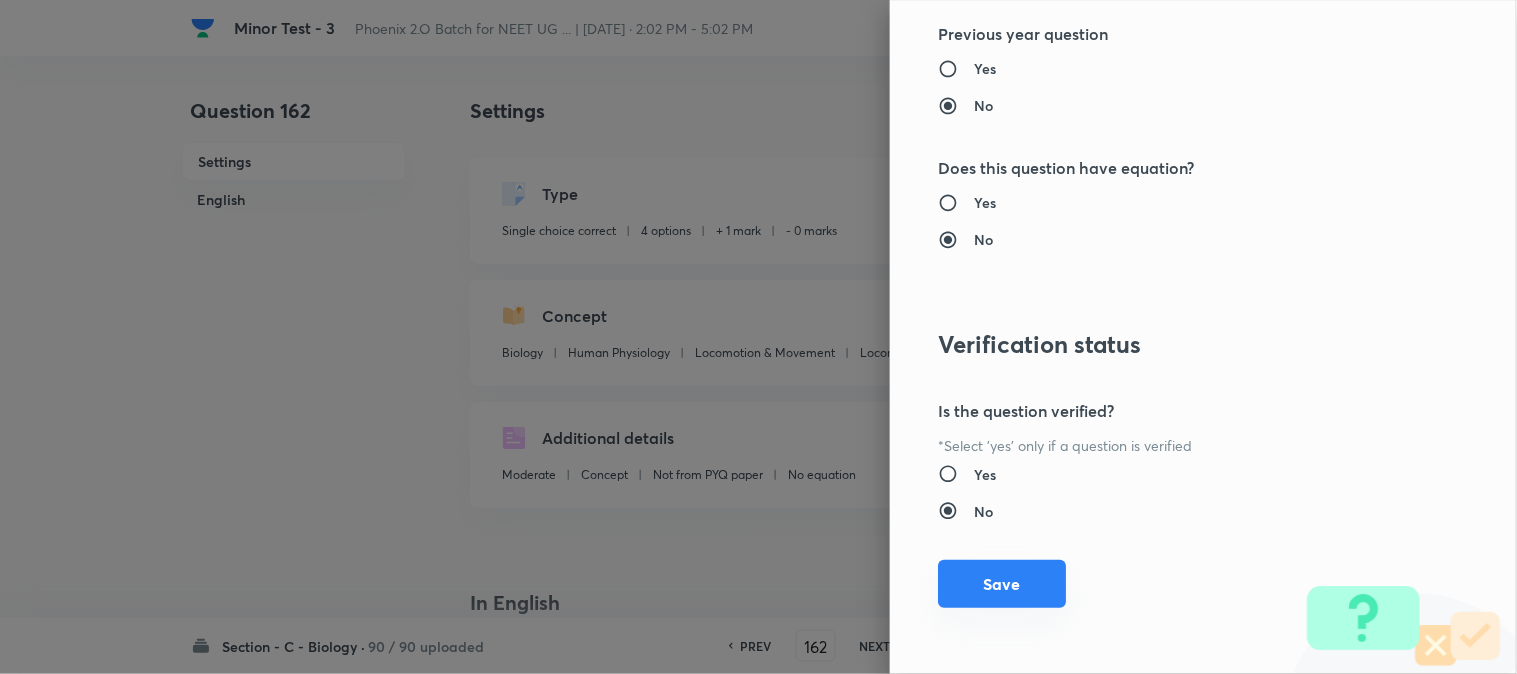 drag, startPoint x: 1001, startPoint y: 590, endPoint x: 1025, endPoint y: 590, distance: 24 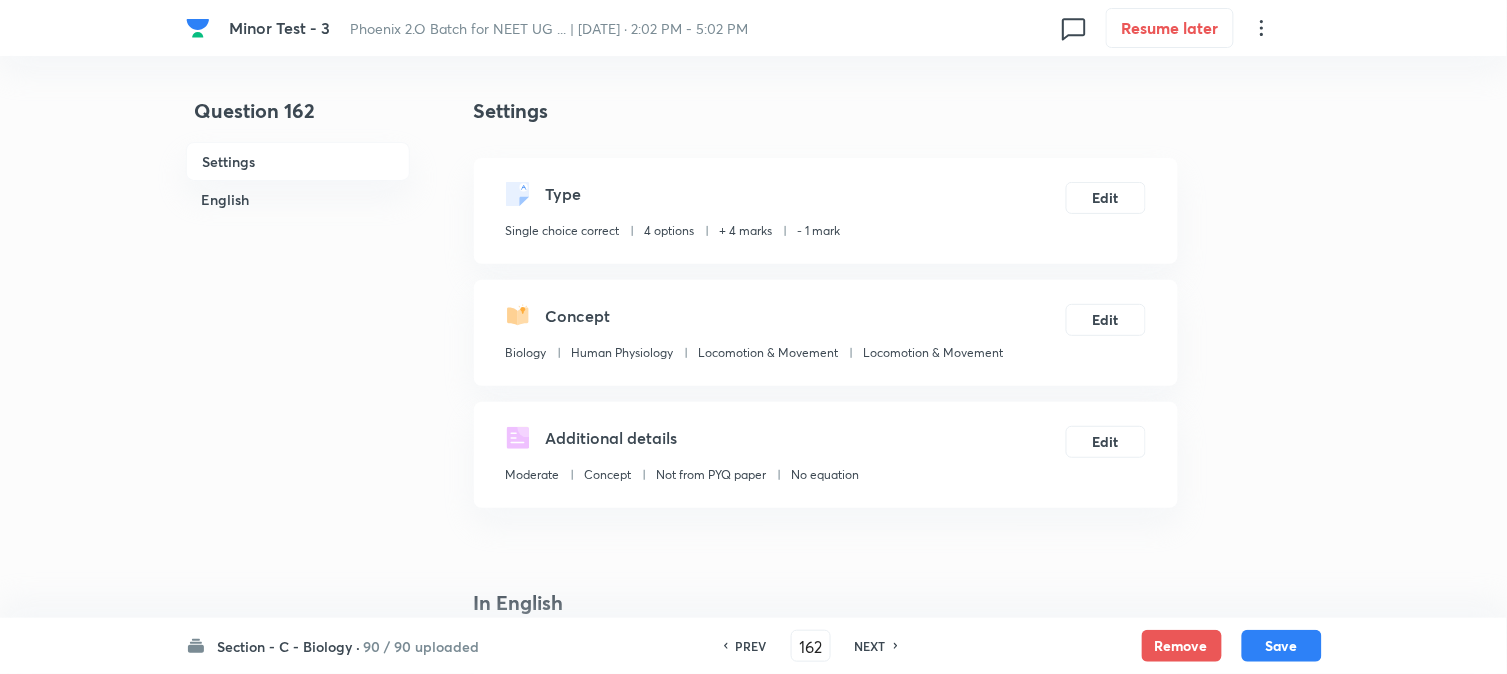 drag, startPoint x: 1288, startPoint y: 656, endPoint x: 1280, endPoint y: 625, distance: 32.01562 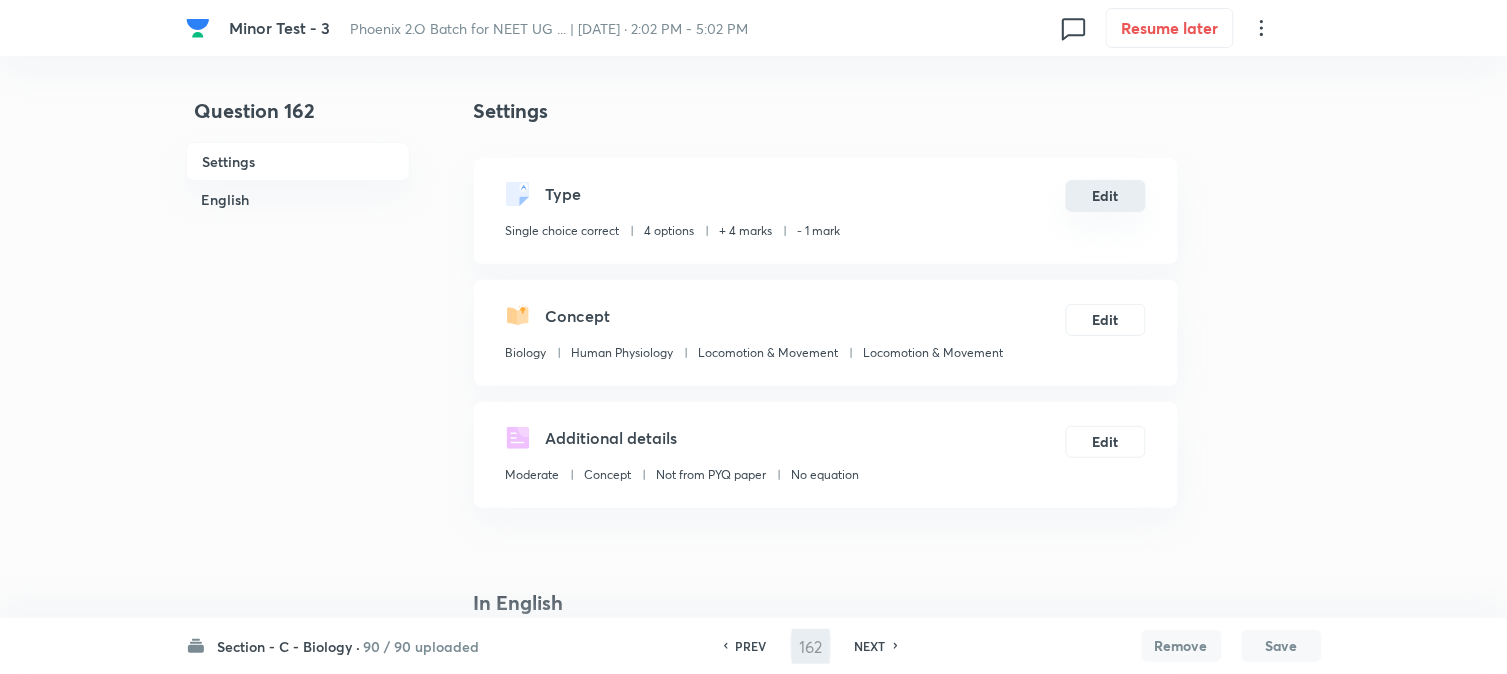click on "Edit" at bounding box center [1106, 196] 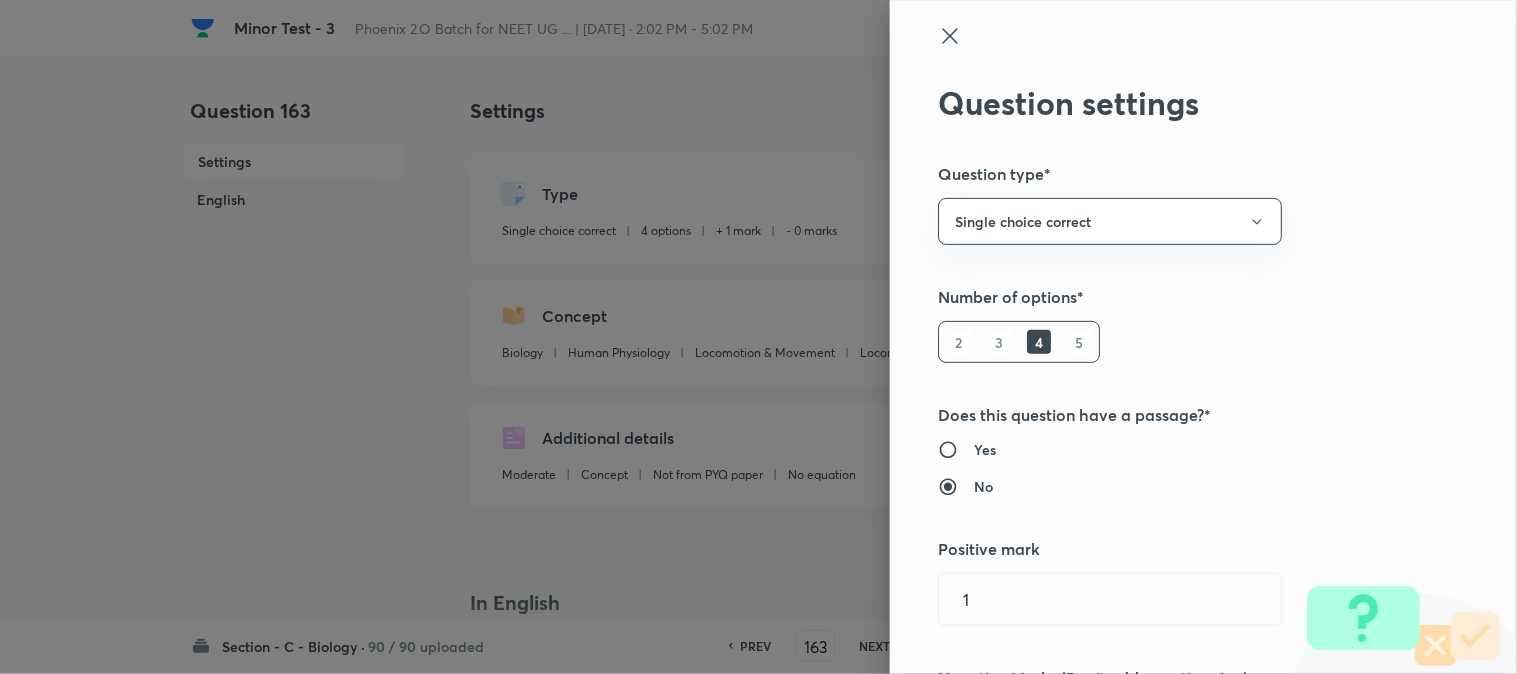 scroll, scrollTop: 444, scrollLeft: 0, axis: vertical 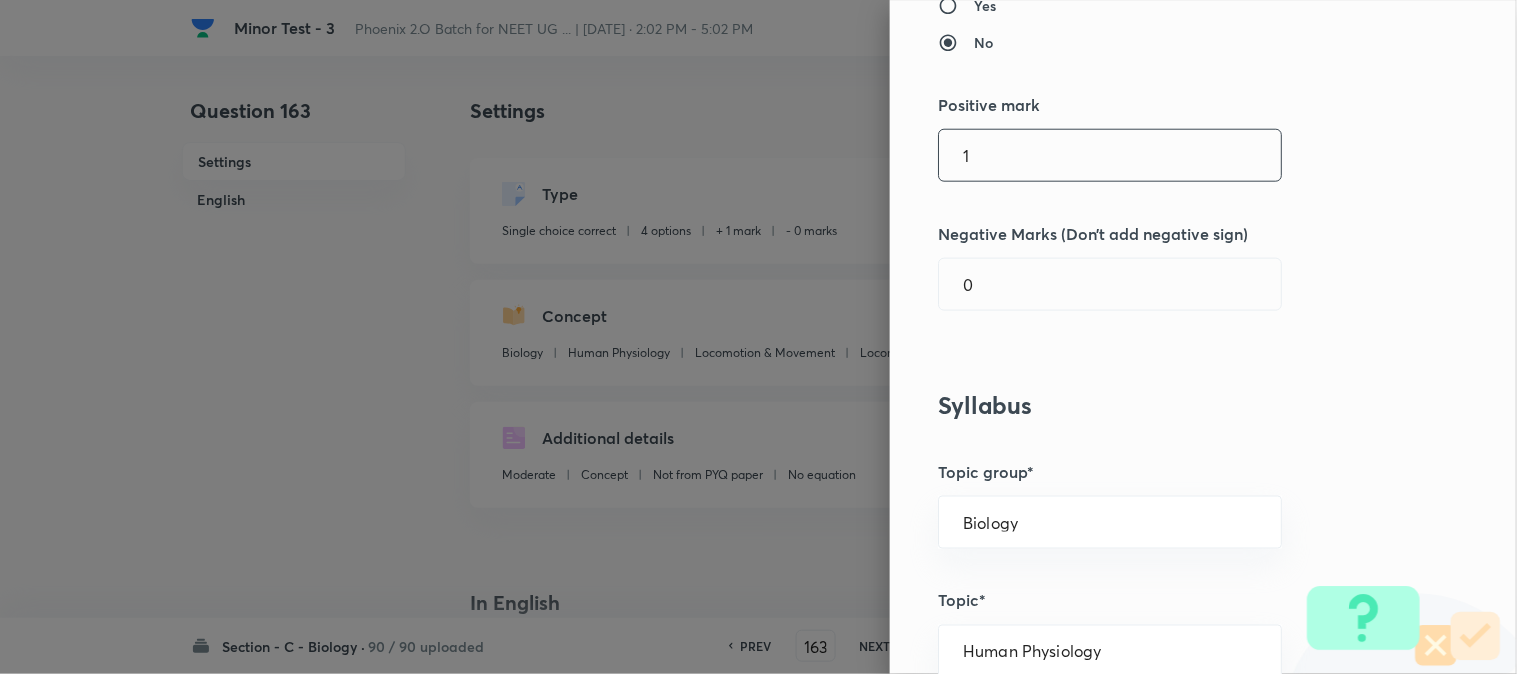 click on "1" at bounding box center [1110, 155] 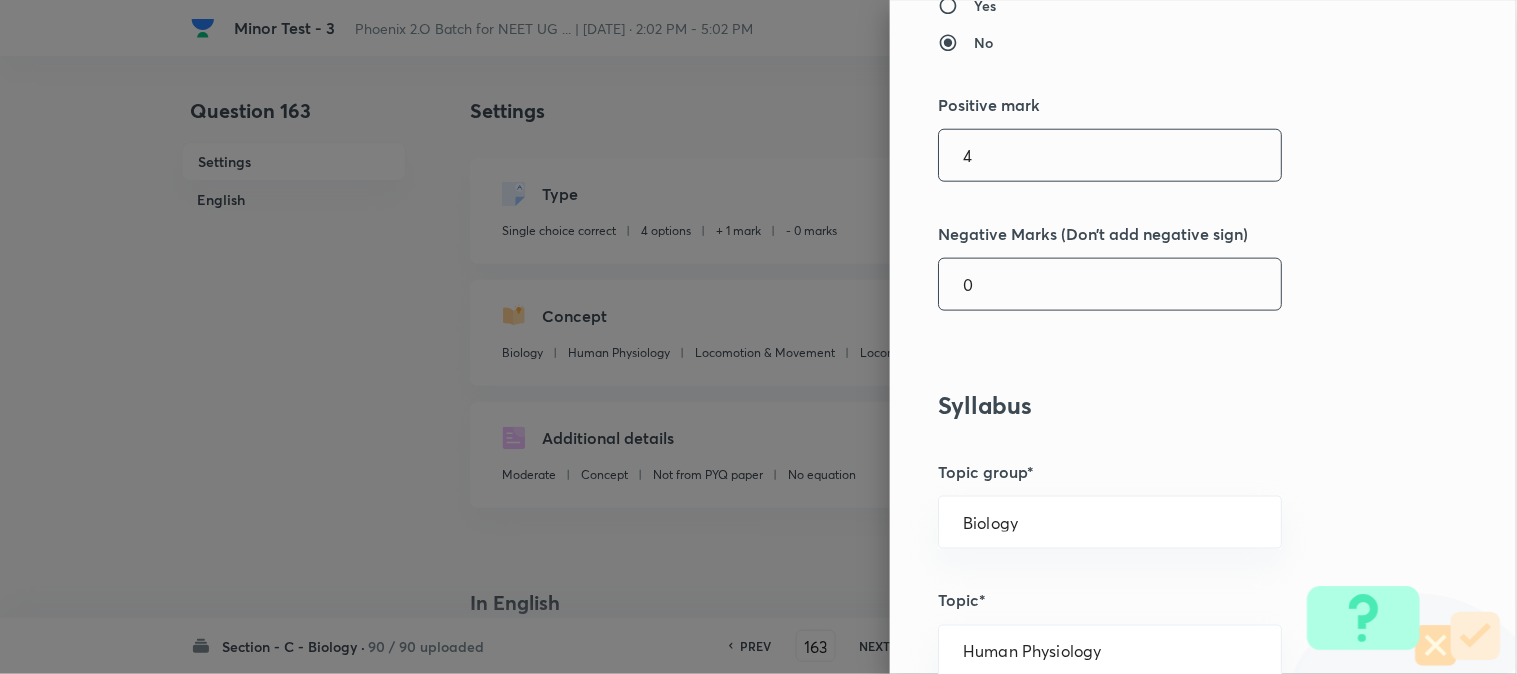 click on "Question settings Question type* Single choice correct Number of options* 2 3 4 5 Does this question have a passage?* Yes No Positive mark 4 ​ Negative Marks (Don’t add negative sign) 0 ​ Syllabus Topic group* Biology ​ Topic* Human Physiology ​ Concept* Locomotion & Movement ​ Sub-concept* Locomotion & Movement ​ Concept-field ​ Additional details Question Difficulty Very easy Easy Moderate Hard Very hard Question is based on Fact Numerical Concept Previous year question Yes No Does this question have equation? Yes No Verification status Is the question verified? *Select 'yes' only if a question is verified Yes No Save" at bounding box center [1203, 337] 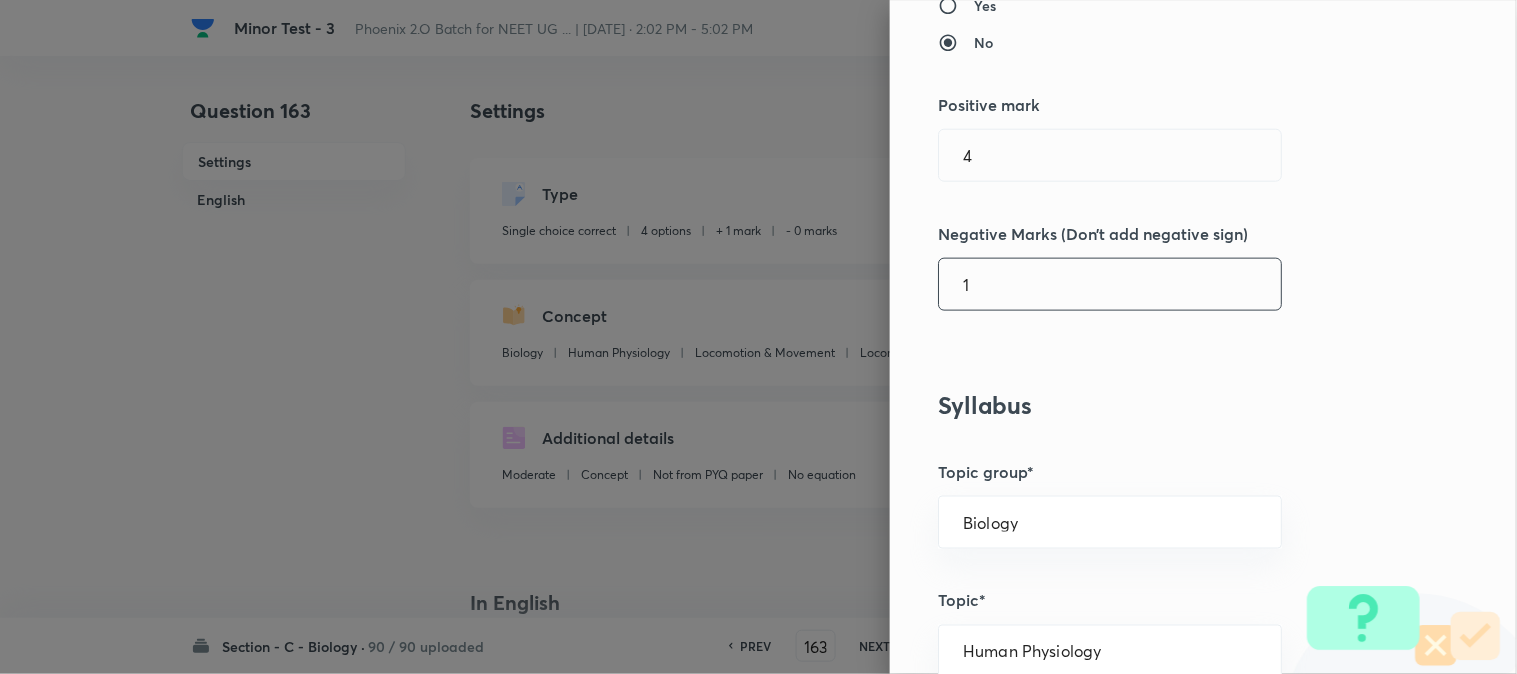 click on "1" at bounding box center [1110, 284] 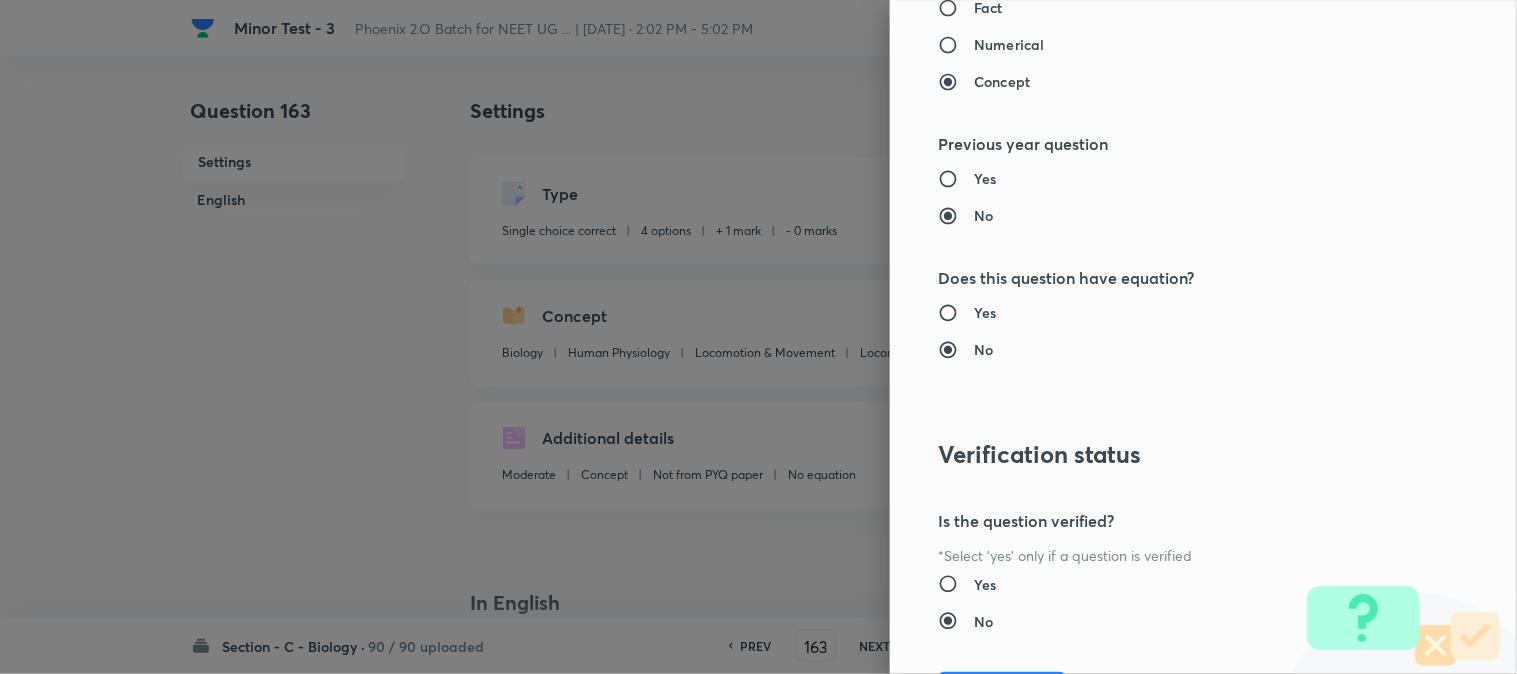 scroll, scrollTop: 2052, scrollLeft: 0, axis: vertical 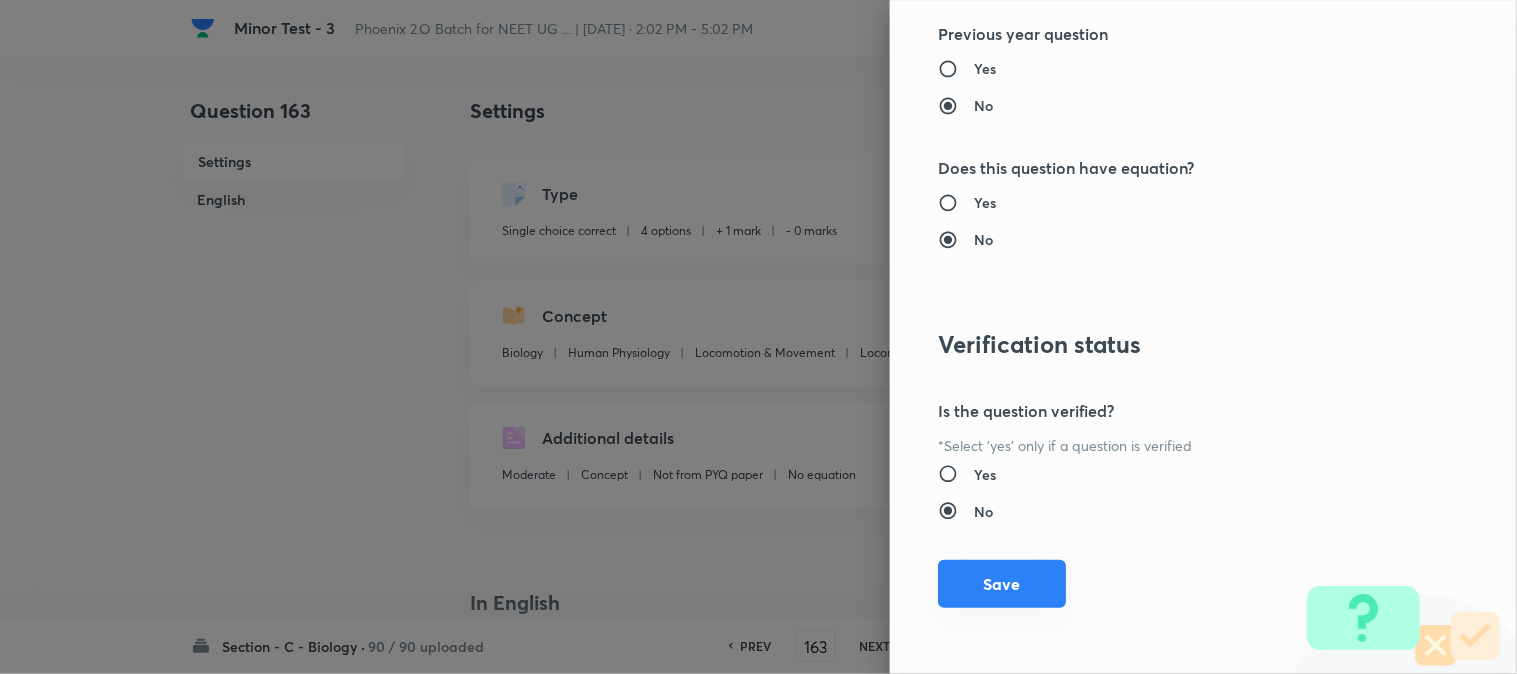 click on "Save" at bounding box center [1002, 584] 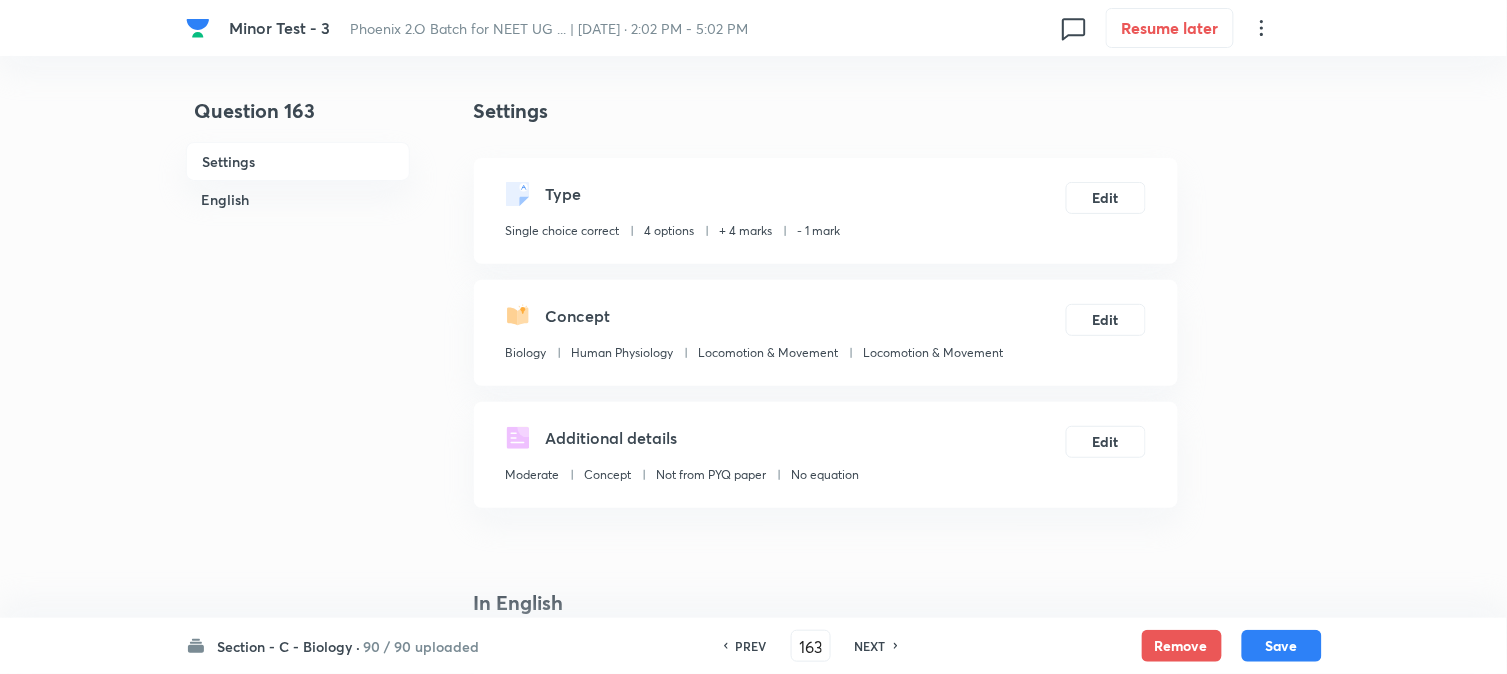 drag, startPoint x: 1322, startPoint y: 636, endPoint x: 1284, endPoint y: 607, distance: 47.801674 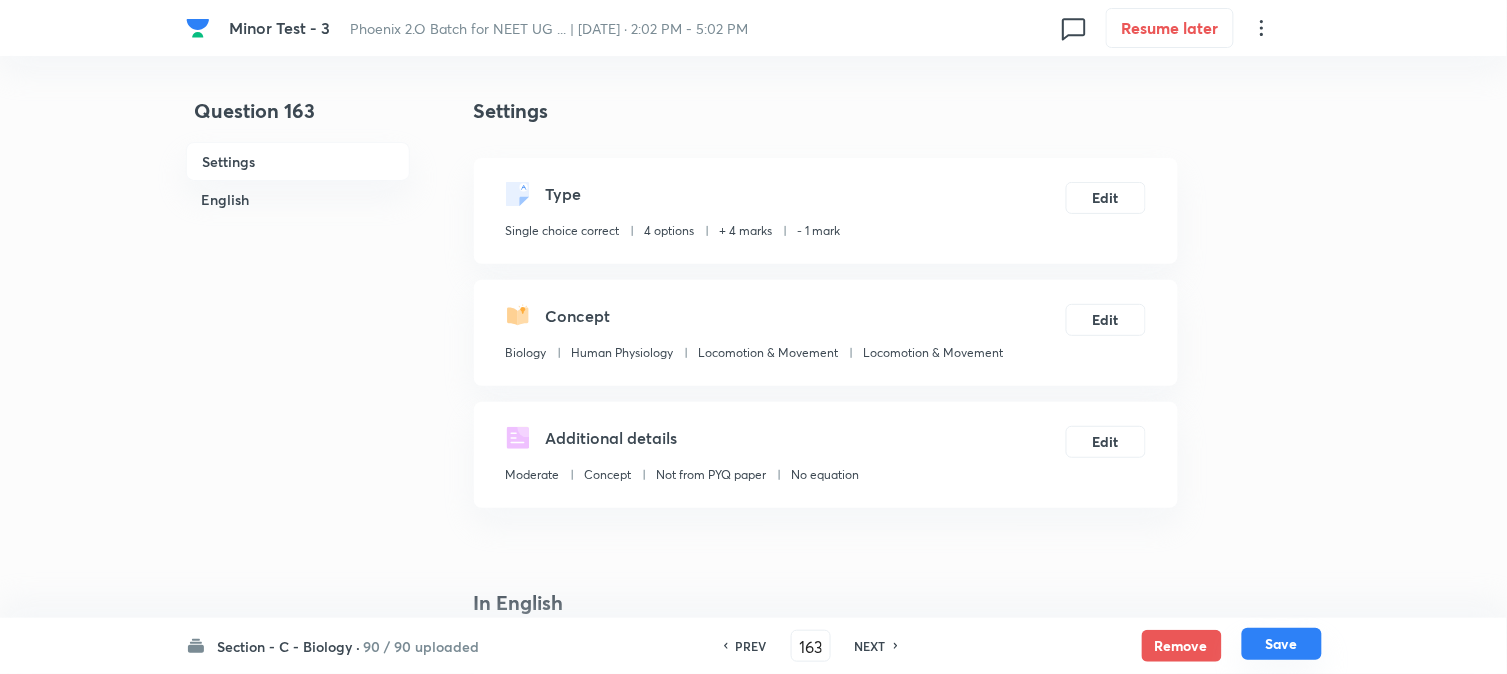 click on "Save" at bounding box center (1282, 644) 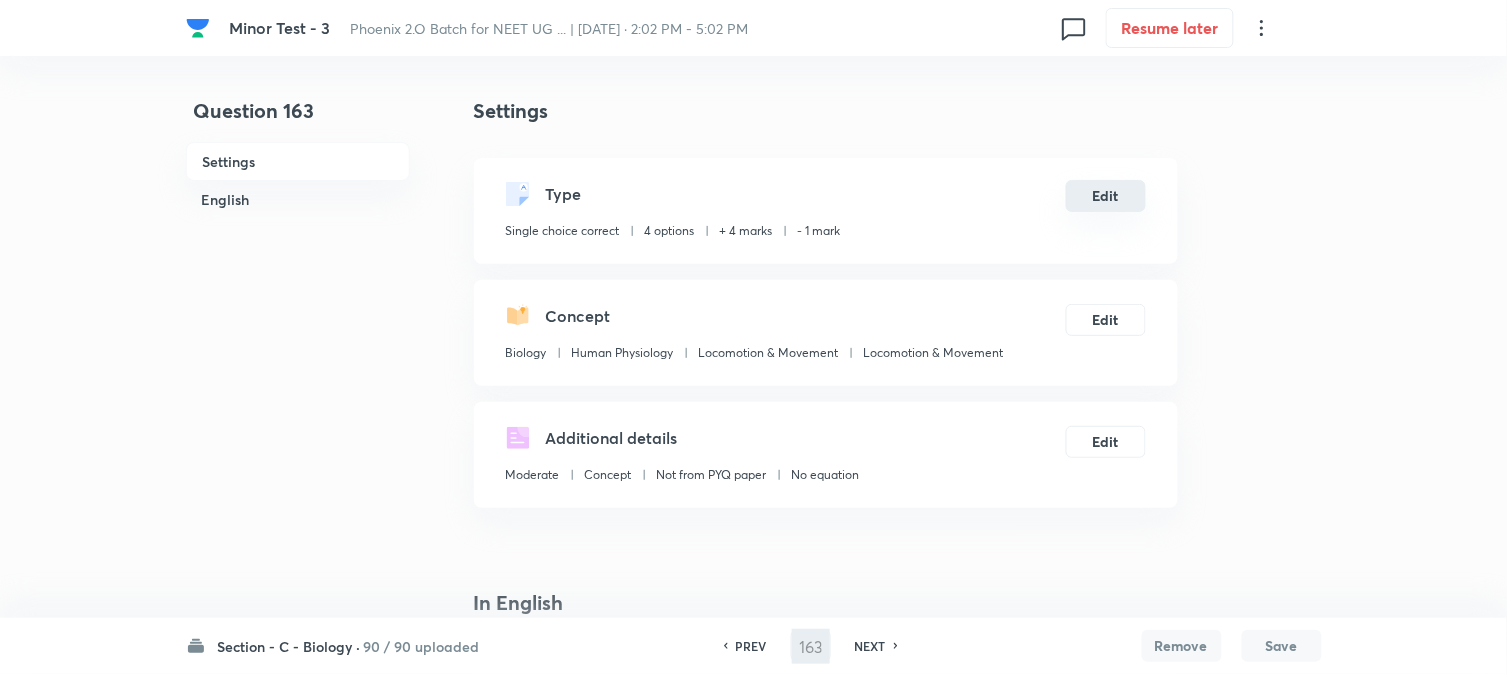 click on "Edit" at bounding box center (1106, 196) 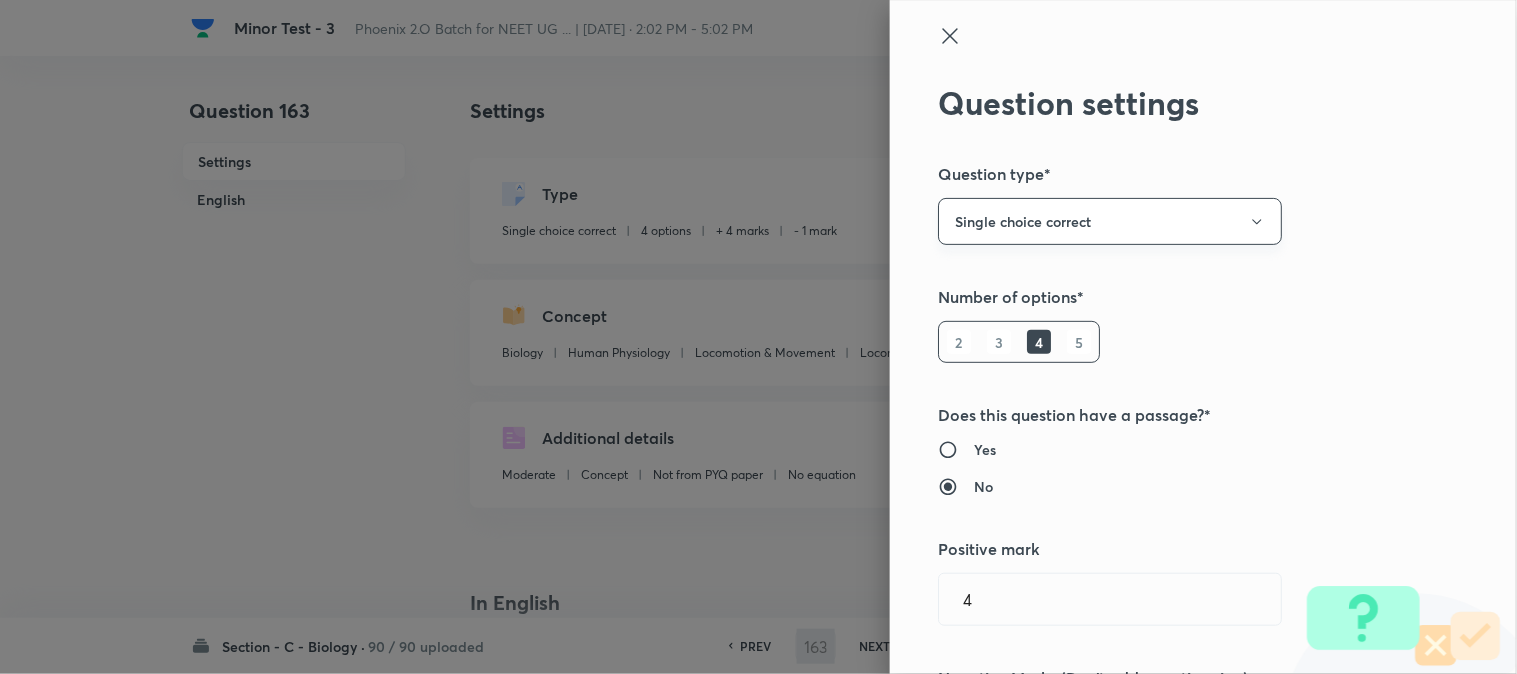 click on "Single choice correct" at bounding box center [1110, 221] 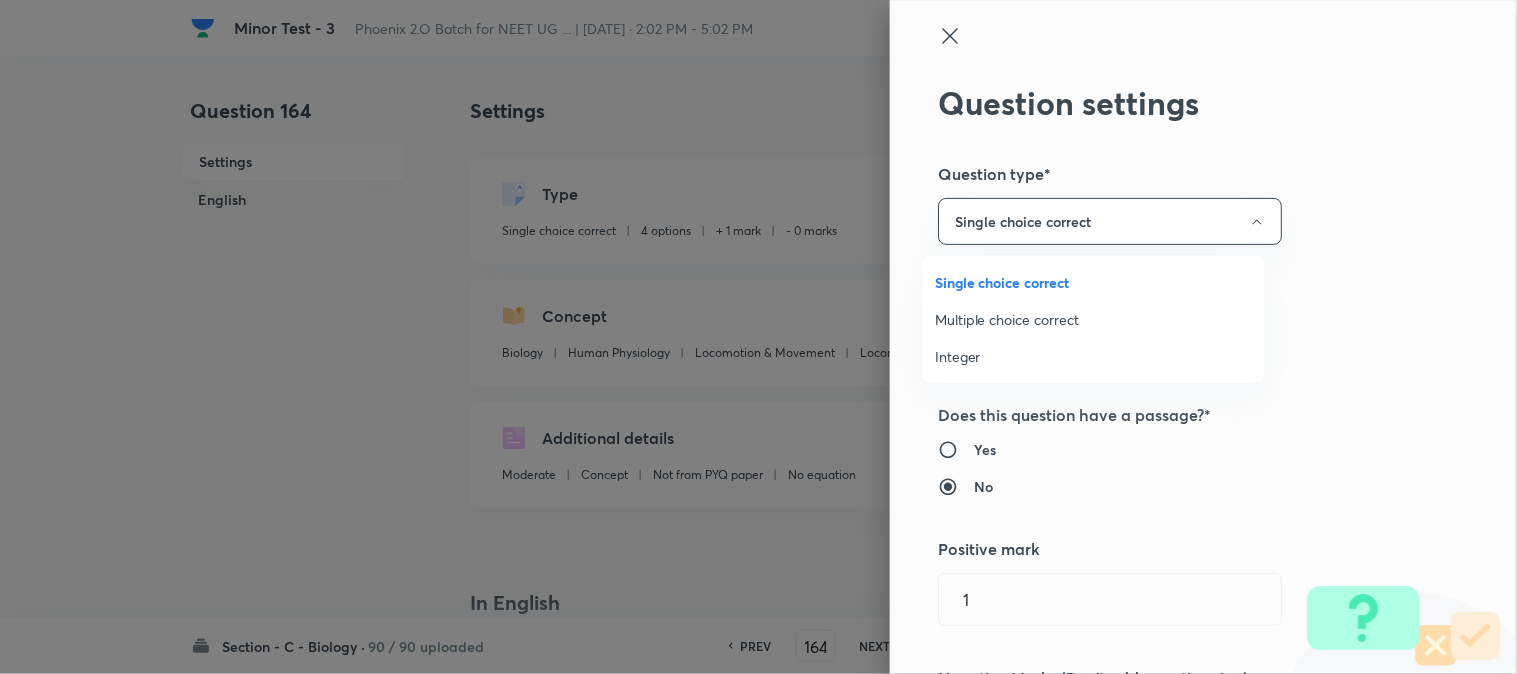 click at bounding box center [758, 337] 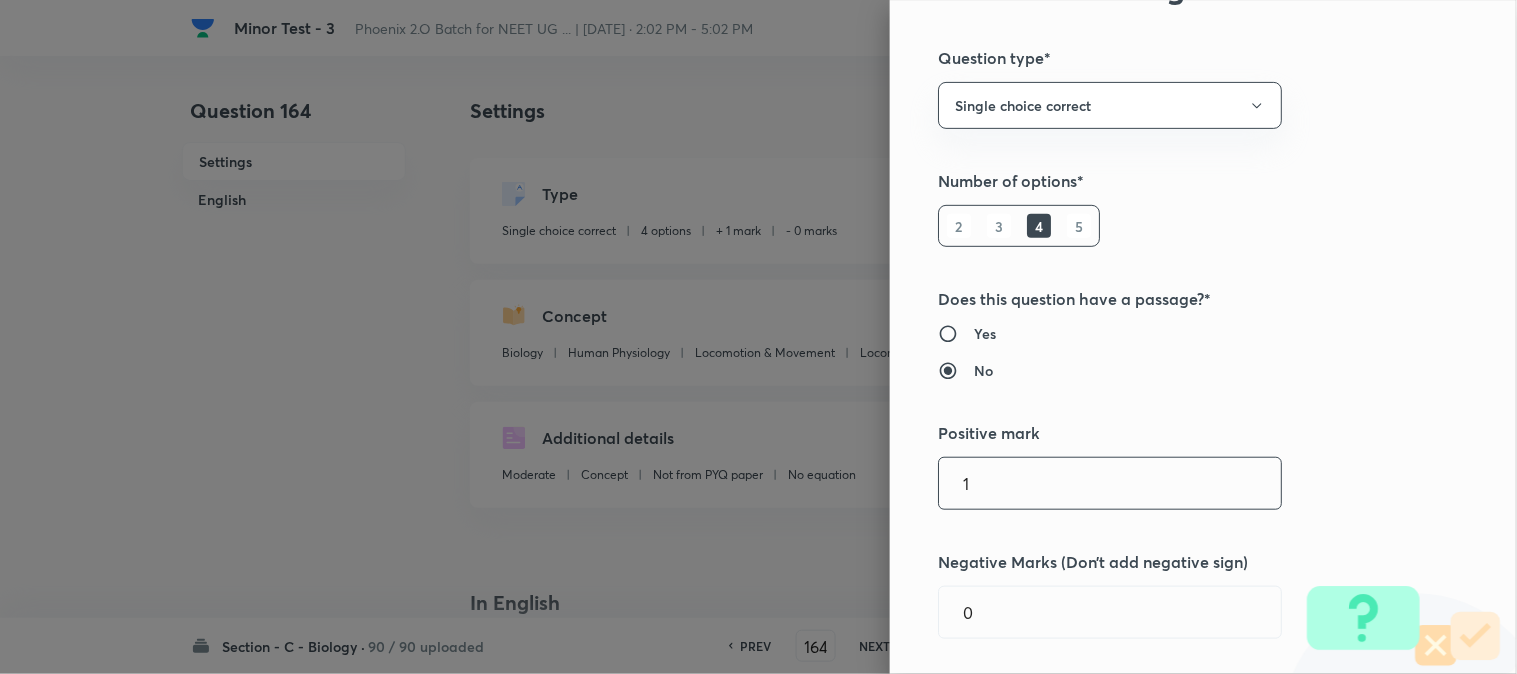 scroll, scrollTop: 222, scrollLeft: 0, axis: vertical 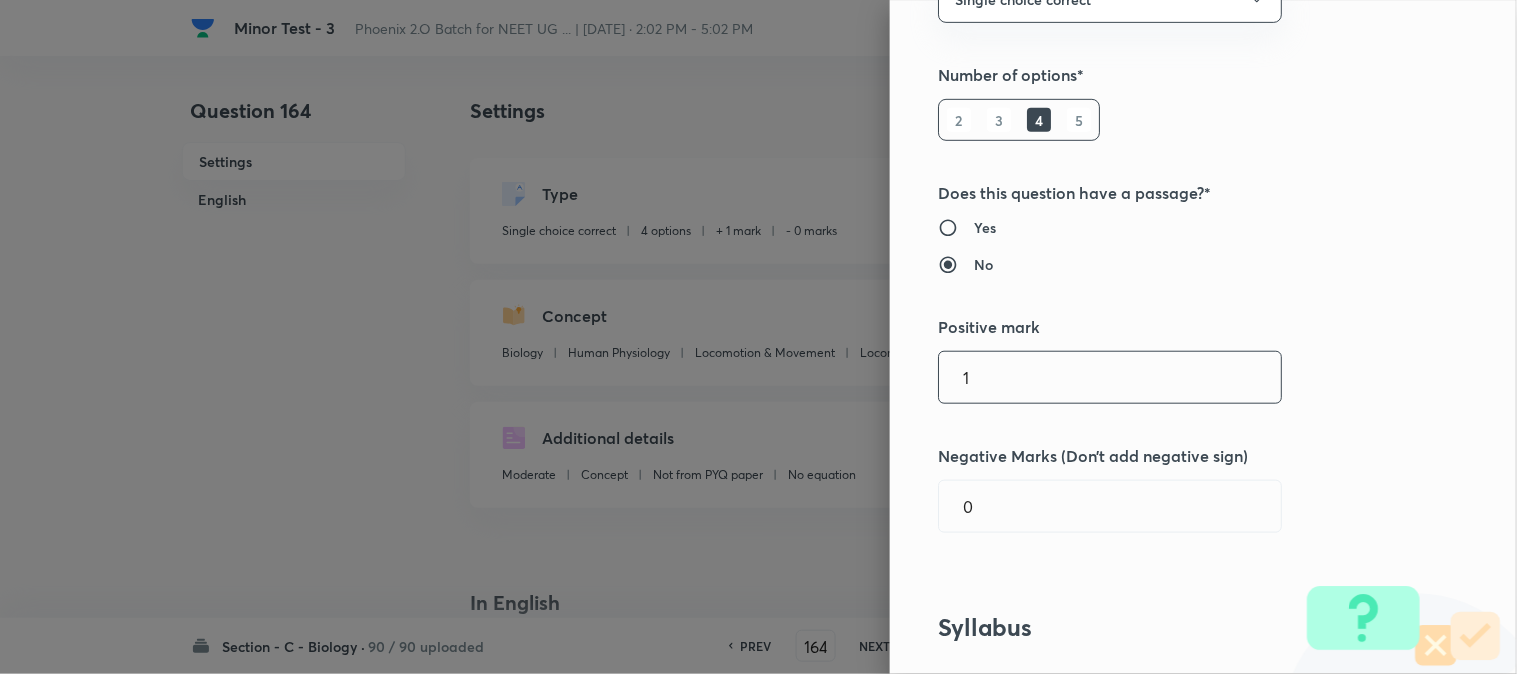 click on "1" at bounding box center (1110, 377) 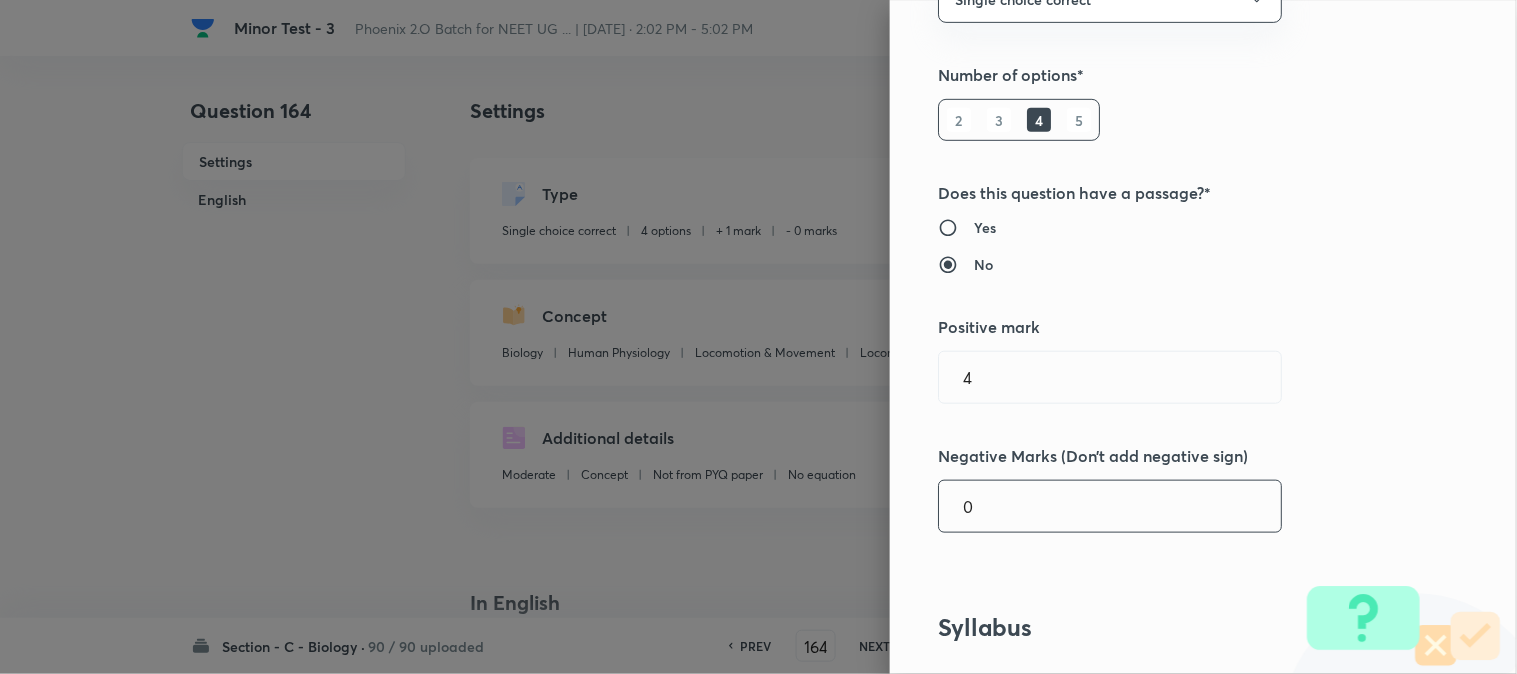 click on "0 ​" at bounding box center (1110, 506) 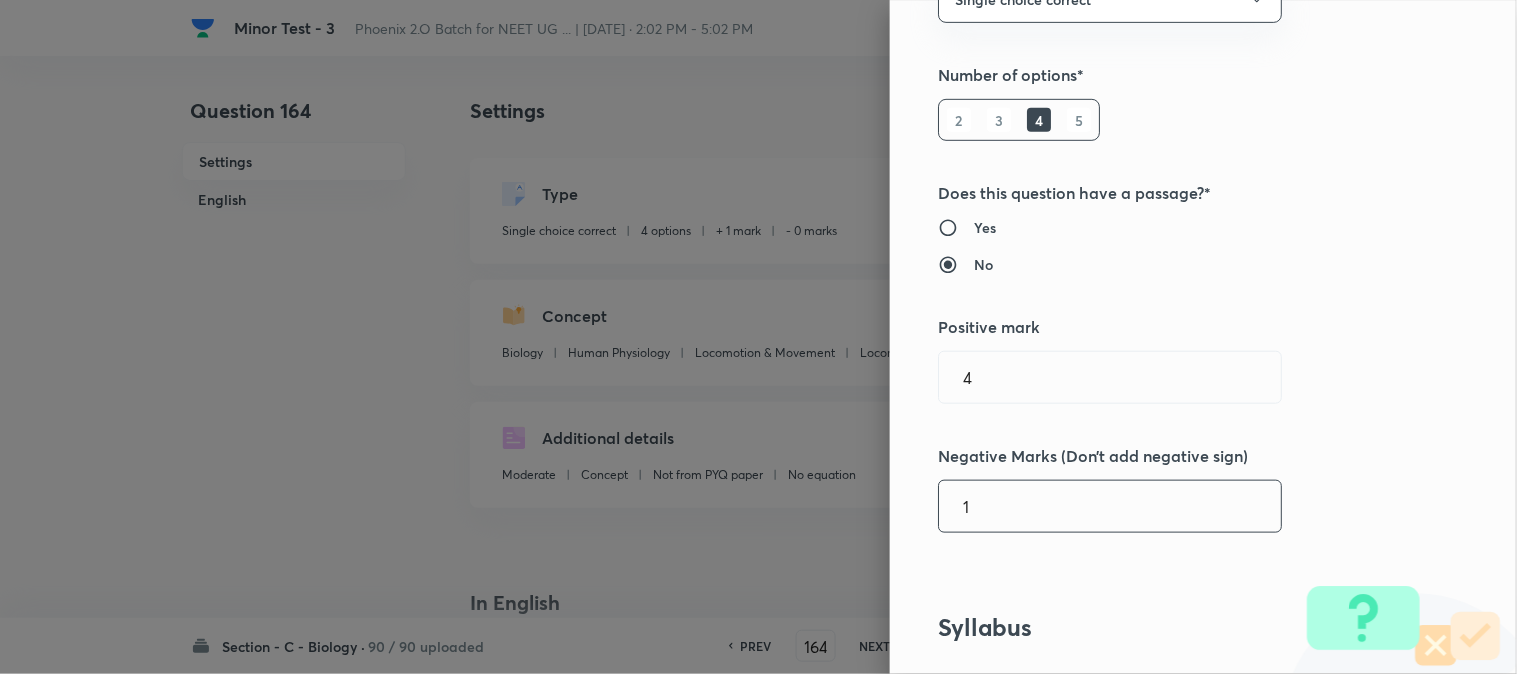 click on "1" at bounding box center [1110, 506] 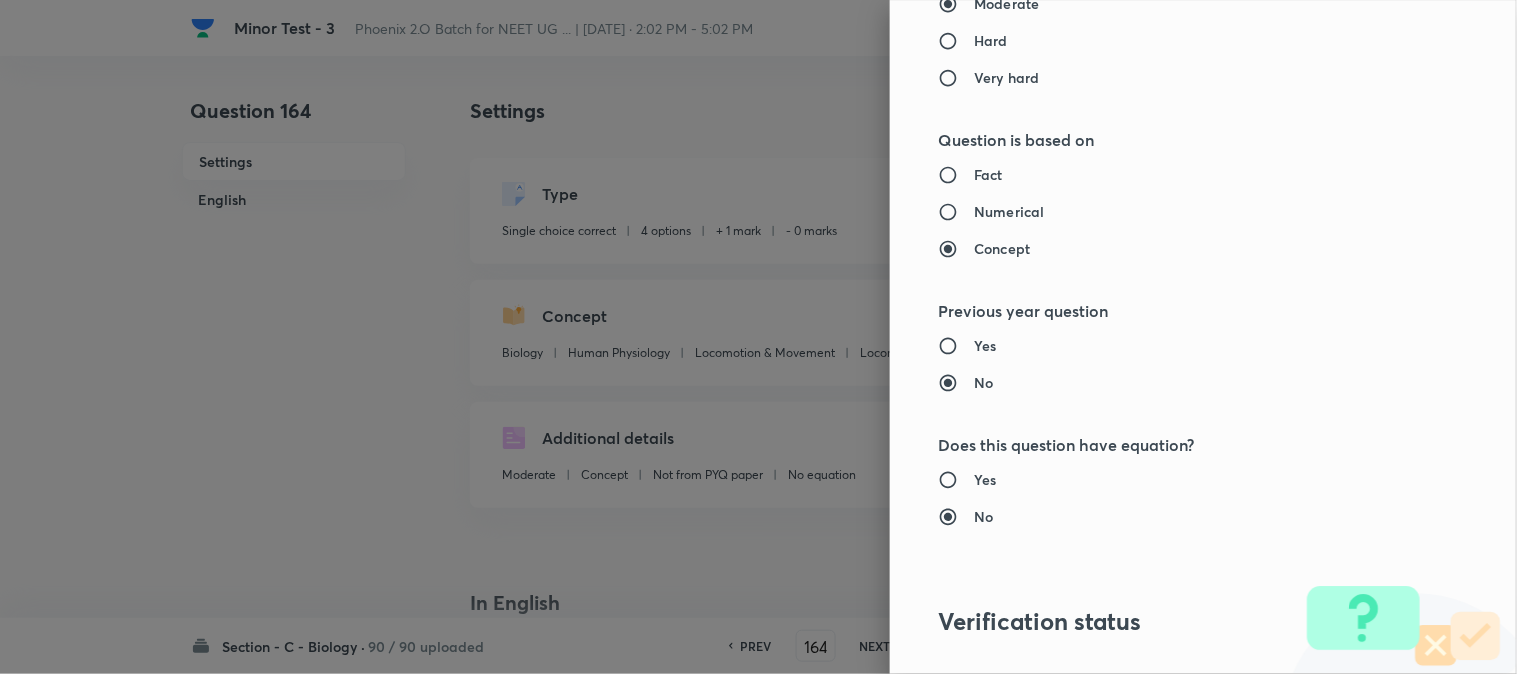 scroll, scrollTop: 2052, scrollLeft: 0, axis: vertical 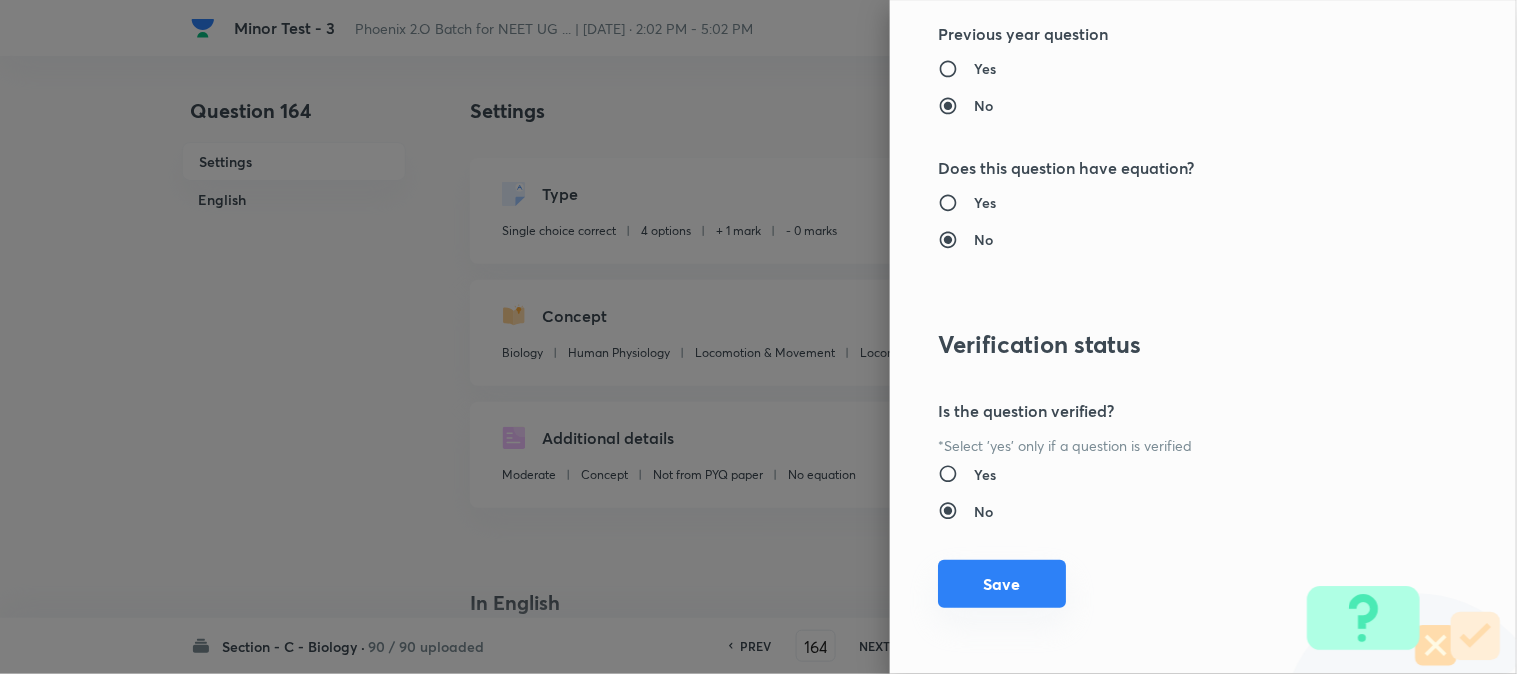 drag, startPoint x: 992, startPoint y: 591, endPoint x: 1070, endPoint y: 592, distance: 78.00641 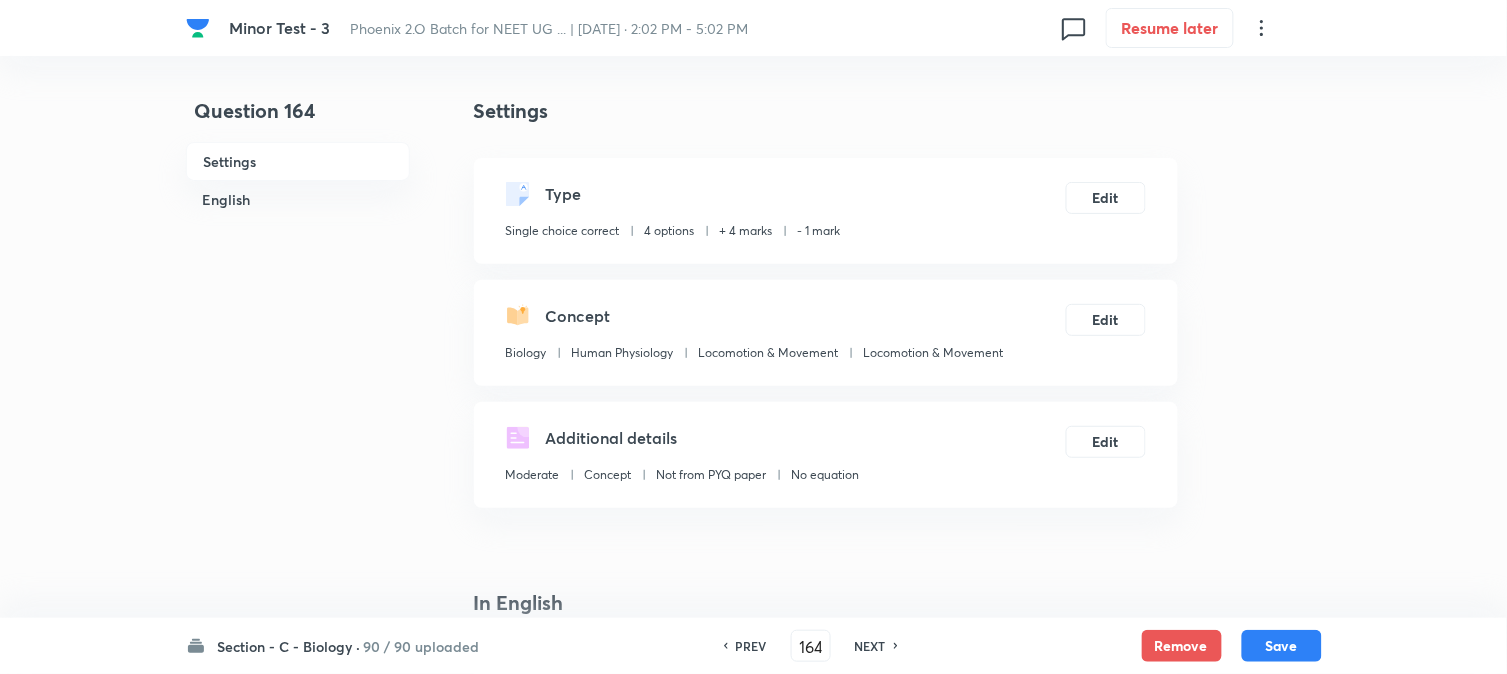 drag, startPoint x: 1261, startPoint y: 640, endPoint x: 1202, endPoint y: 515, distance: 138.22446 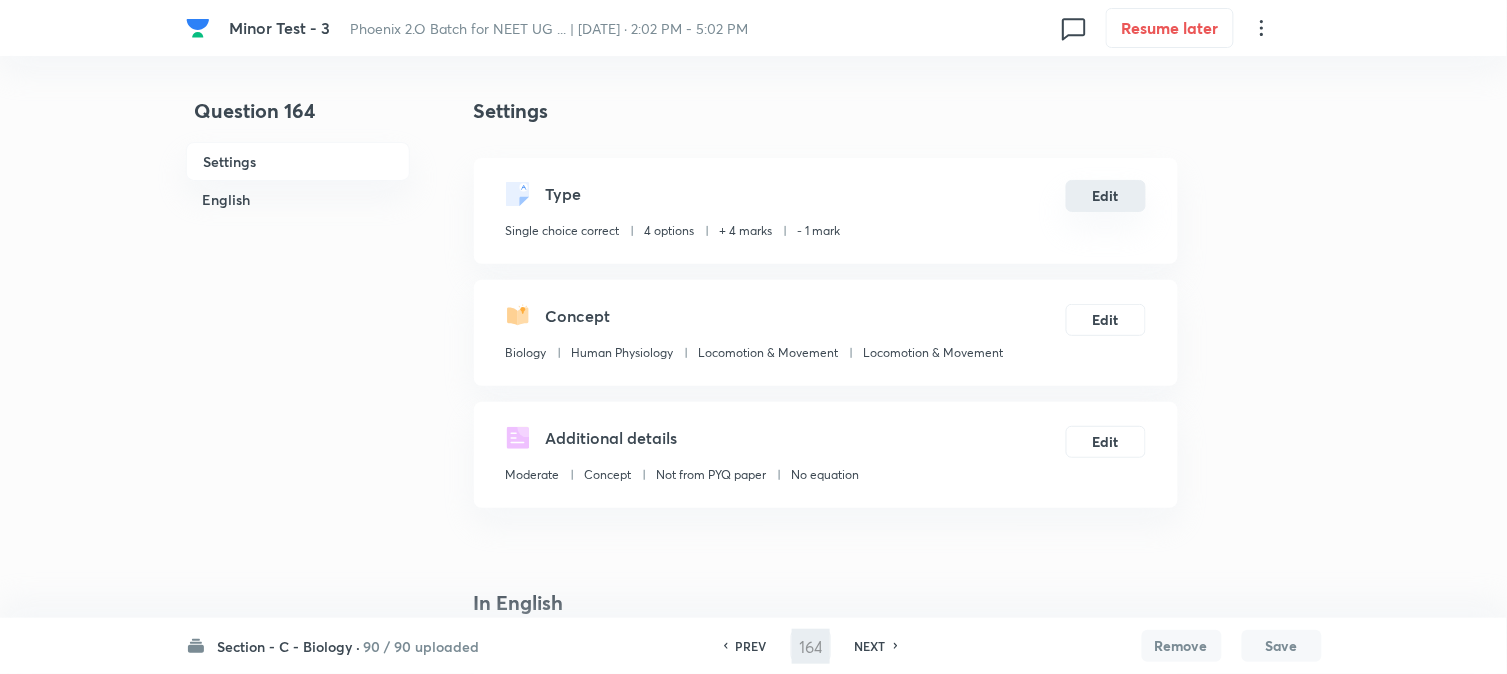 click on "Edit" at bounding box center (1106, 196) 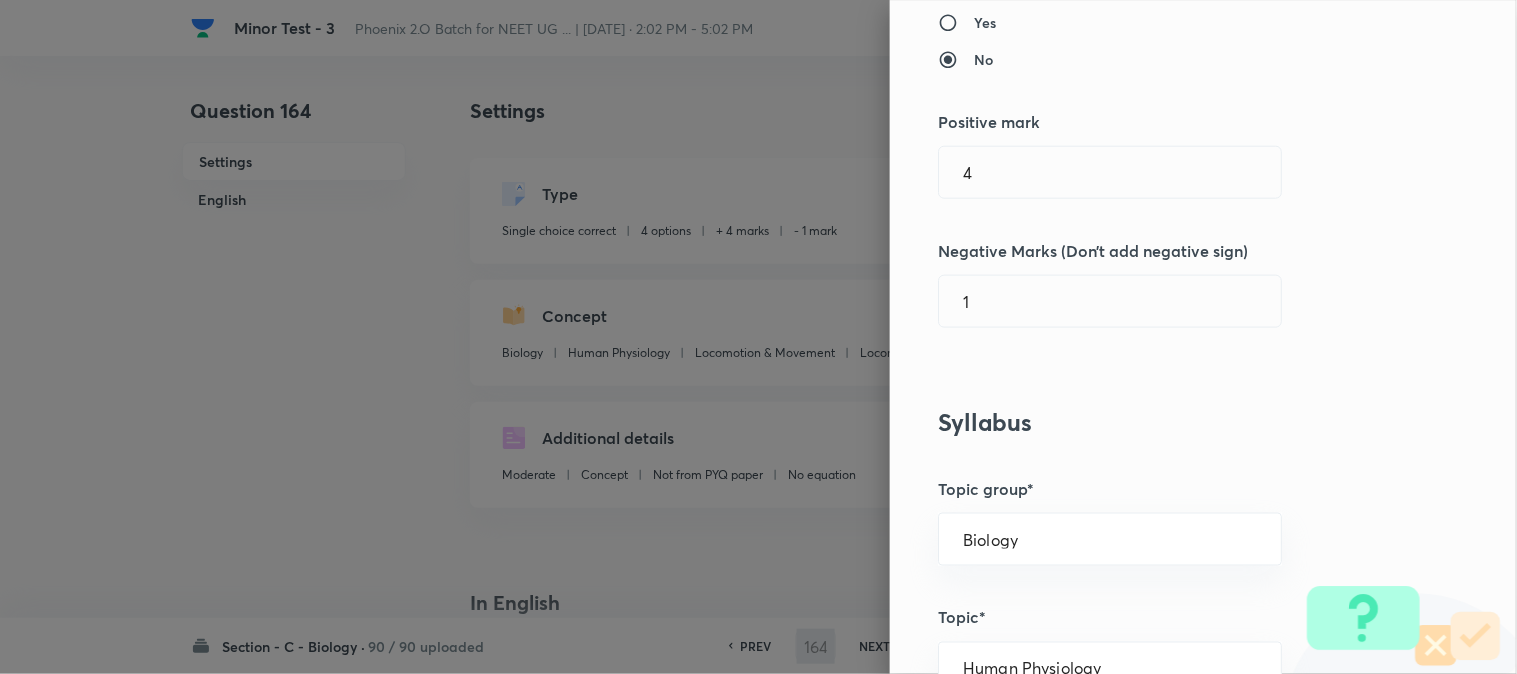scroll, scrollTop: 444, scrollLeft: 0, axis: vertical 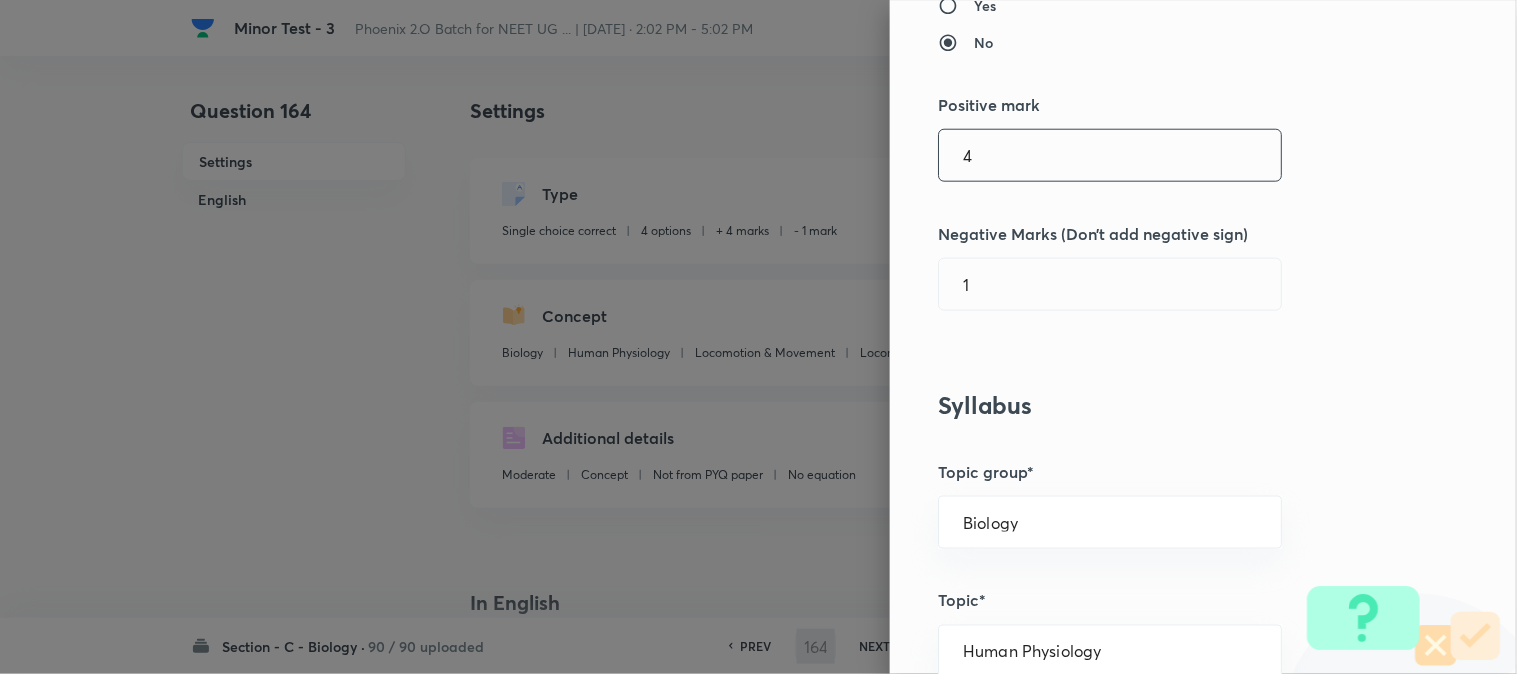 click on "4" at bounding box center (1110, 155) 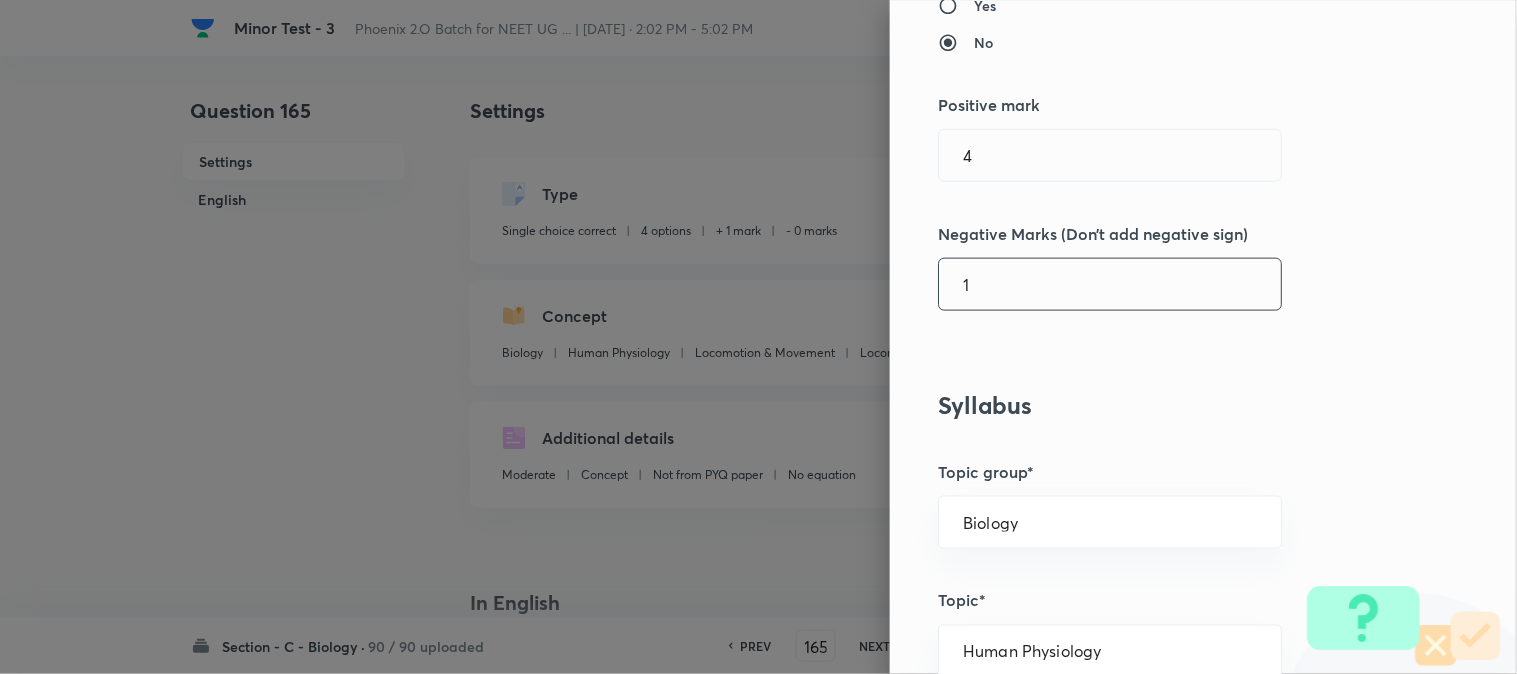 click on "1" at bounding box center [1110, 284] 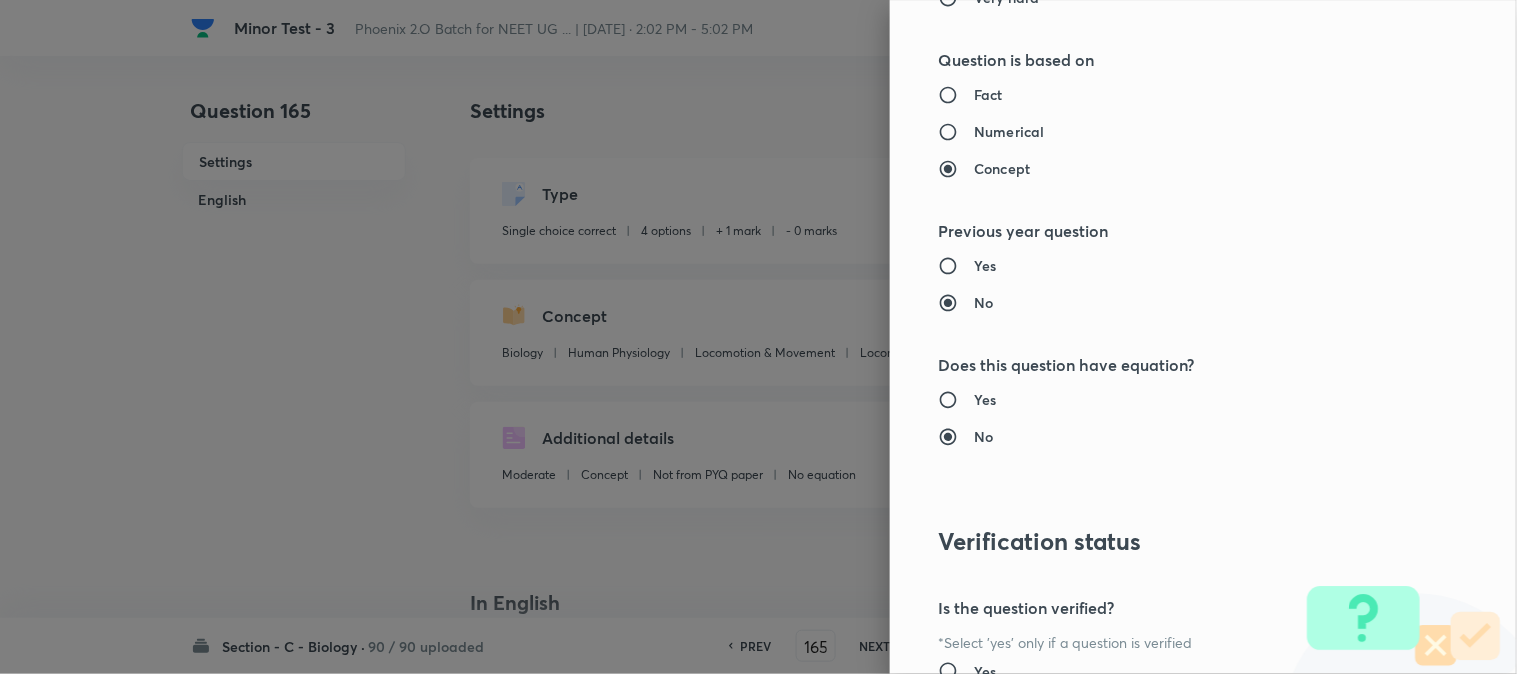 scroll, scrollTop: 2052, scrollLeft: 0, axis: vertical 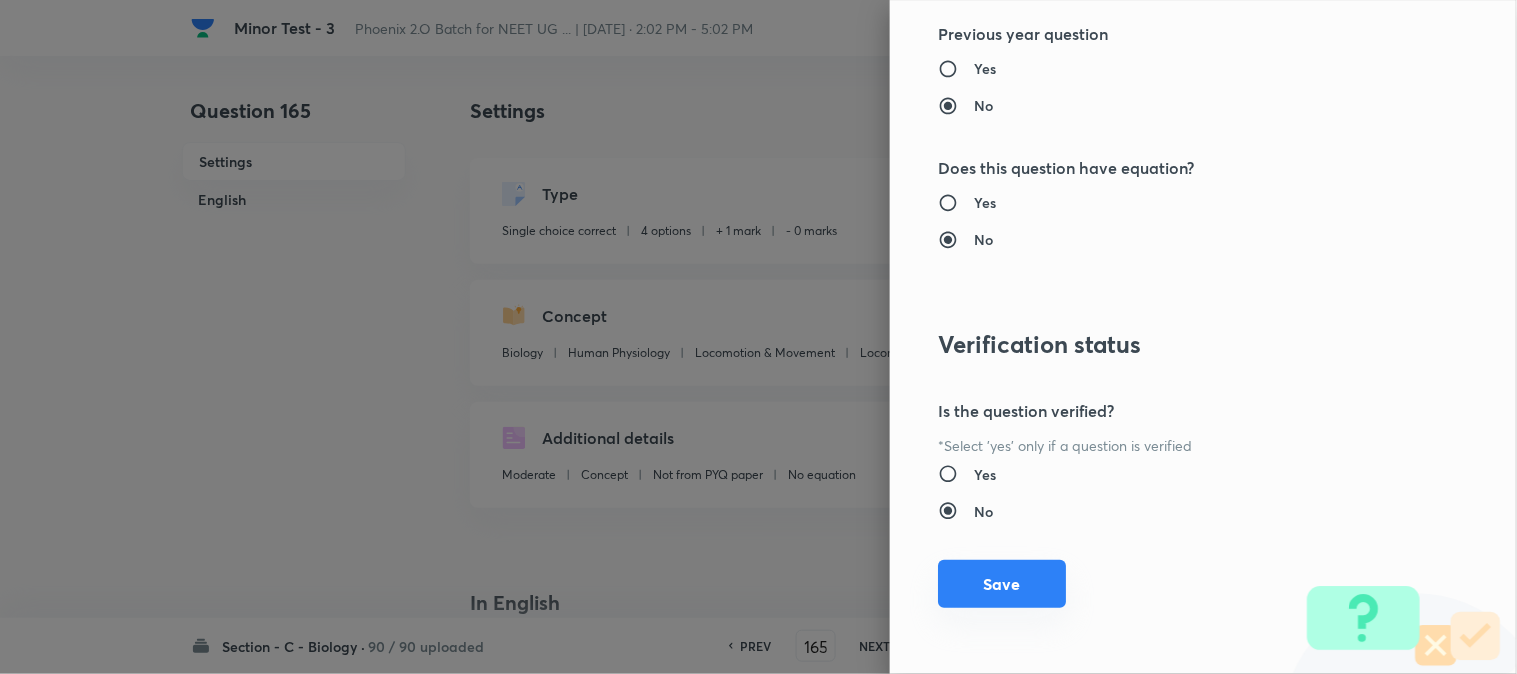 drag, startPoint x: 1001, startPoint y: 582, endPoint x: 1022, endPoint y: 585, distance: 21.213203 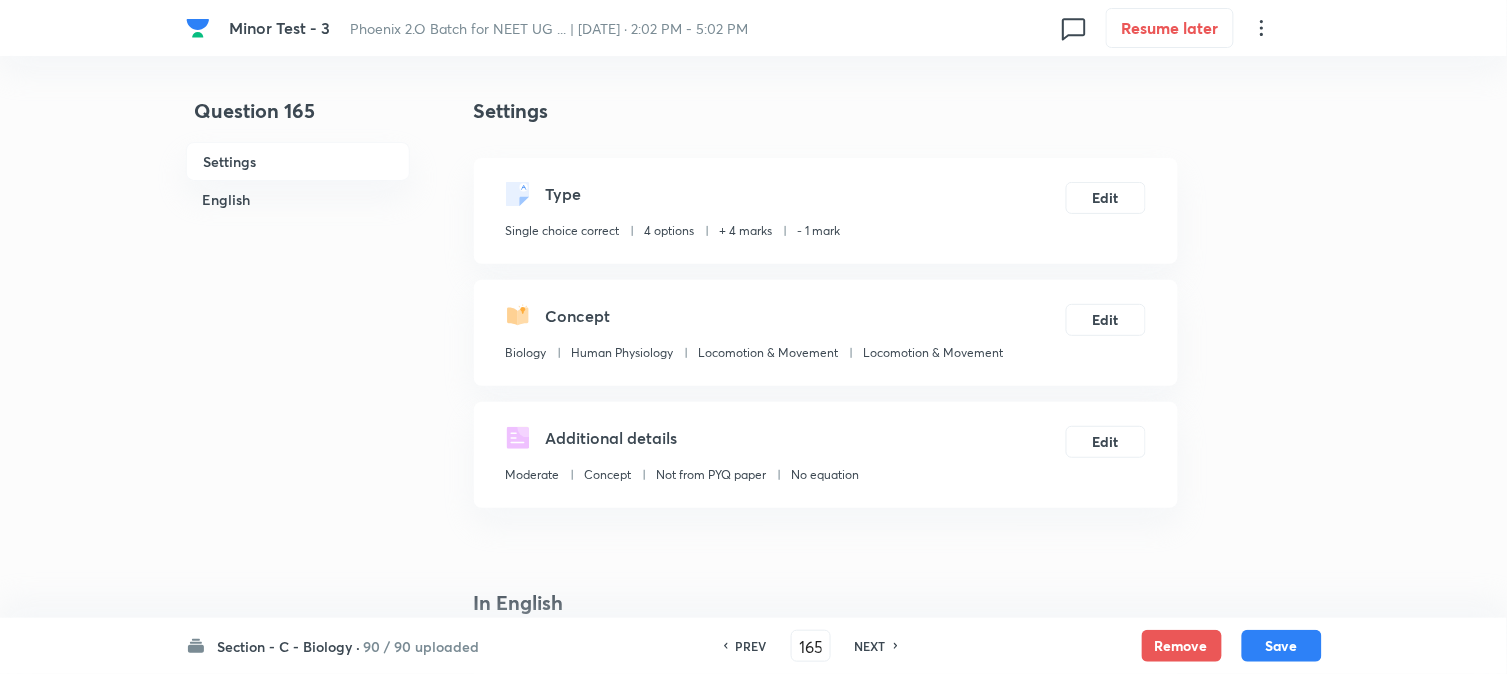 drag, startPoint x: 1301, startPoint y: 638, endPoint x: 1260, endPoint y: 562, distance: 86.35392 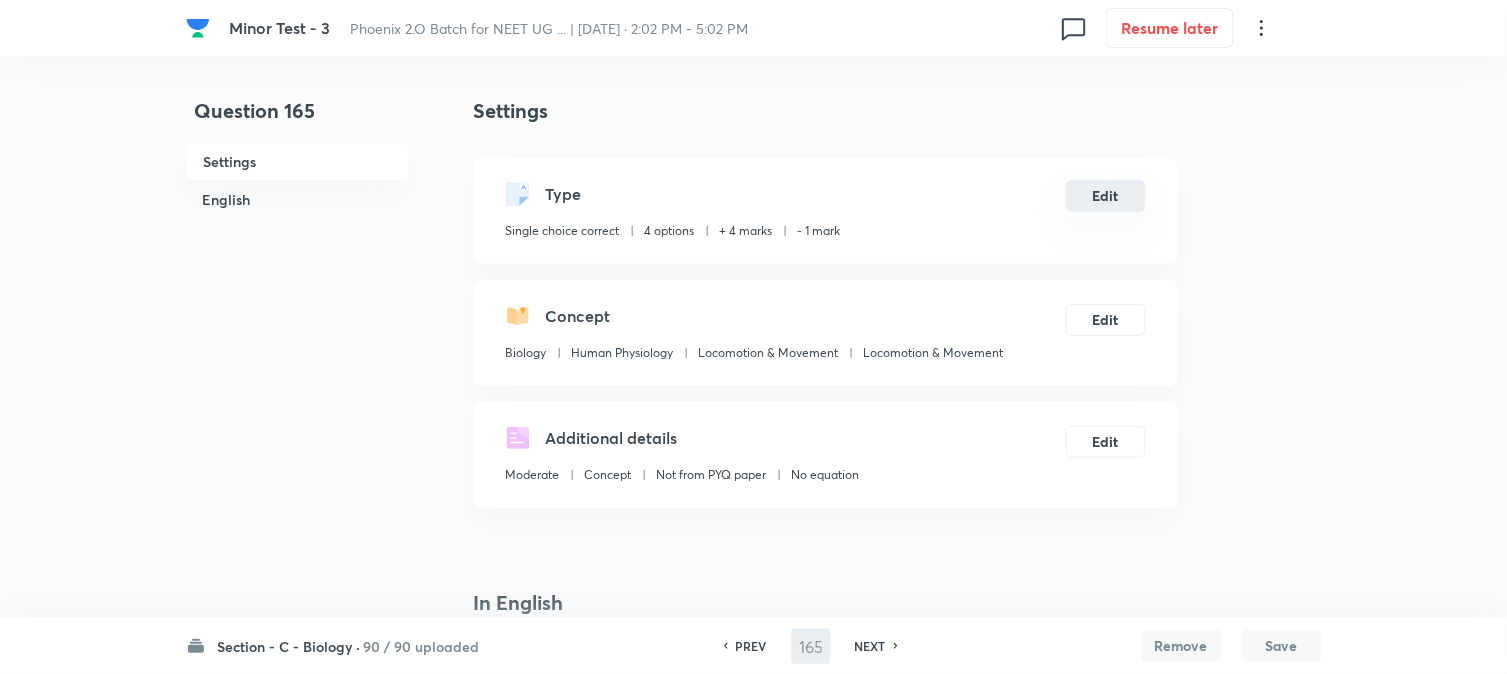 click on "Edit" at bounding box center [1106, 196] 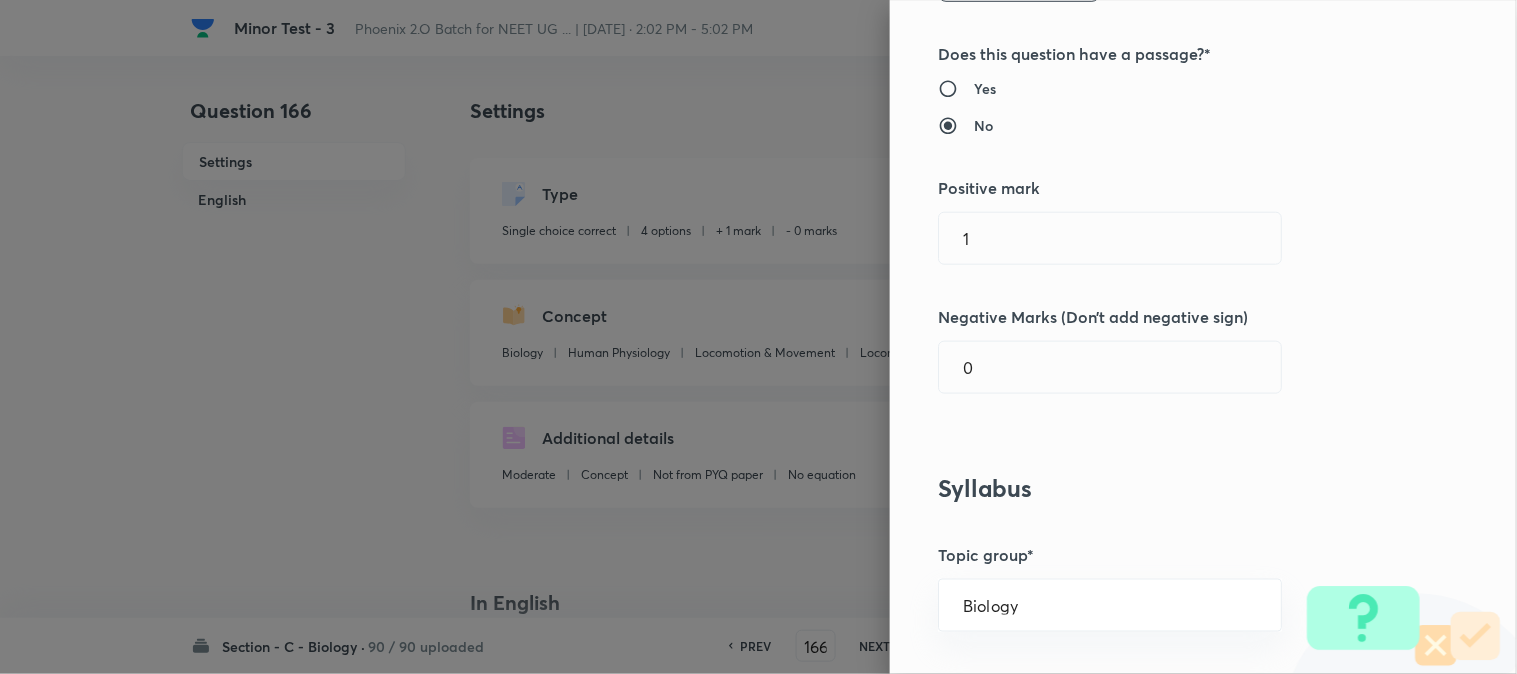 scroll, scrollTop: 444, scrollLeft: 0, axis: vertical 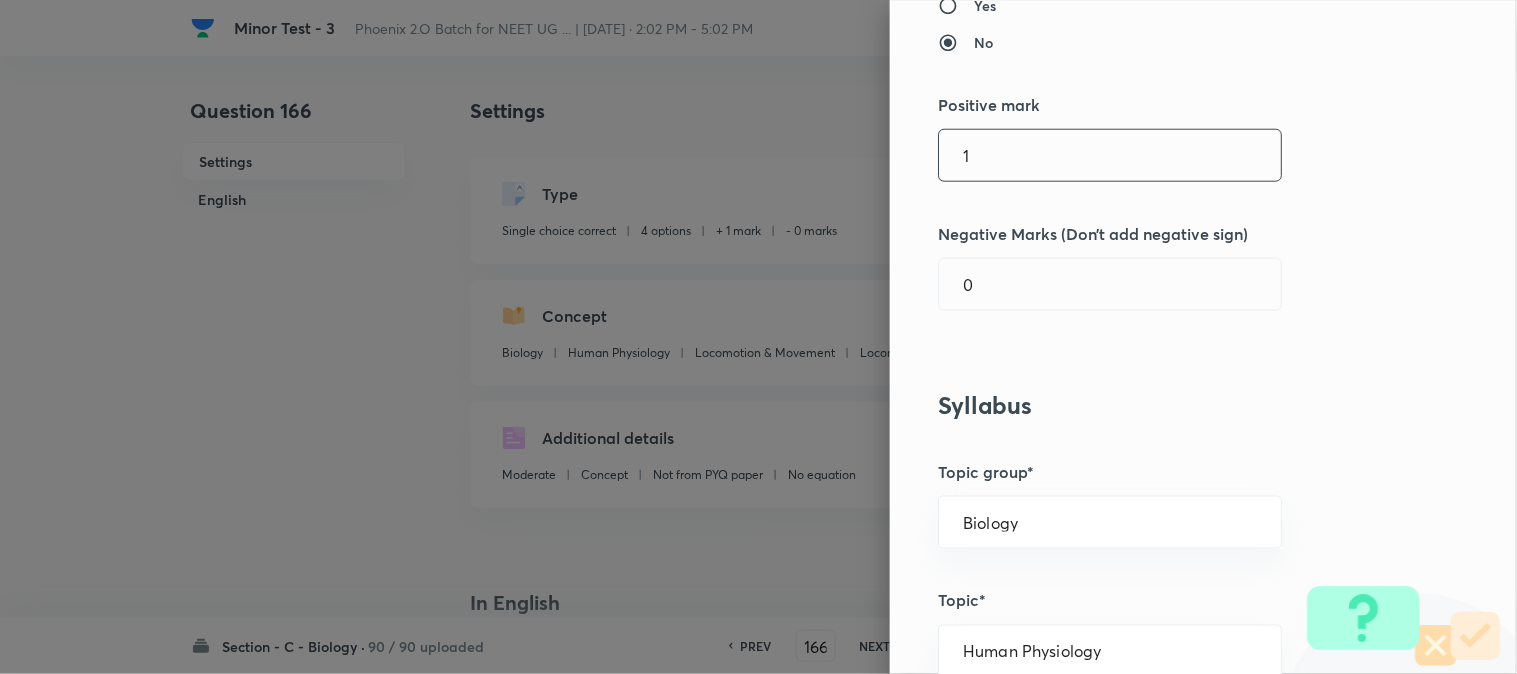 click on "1" at bounding box center (1110, 155) 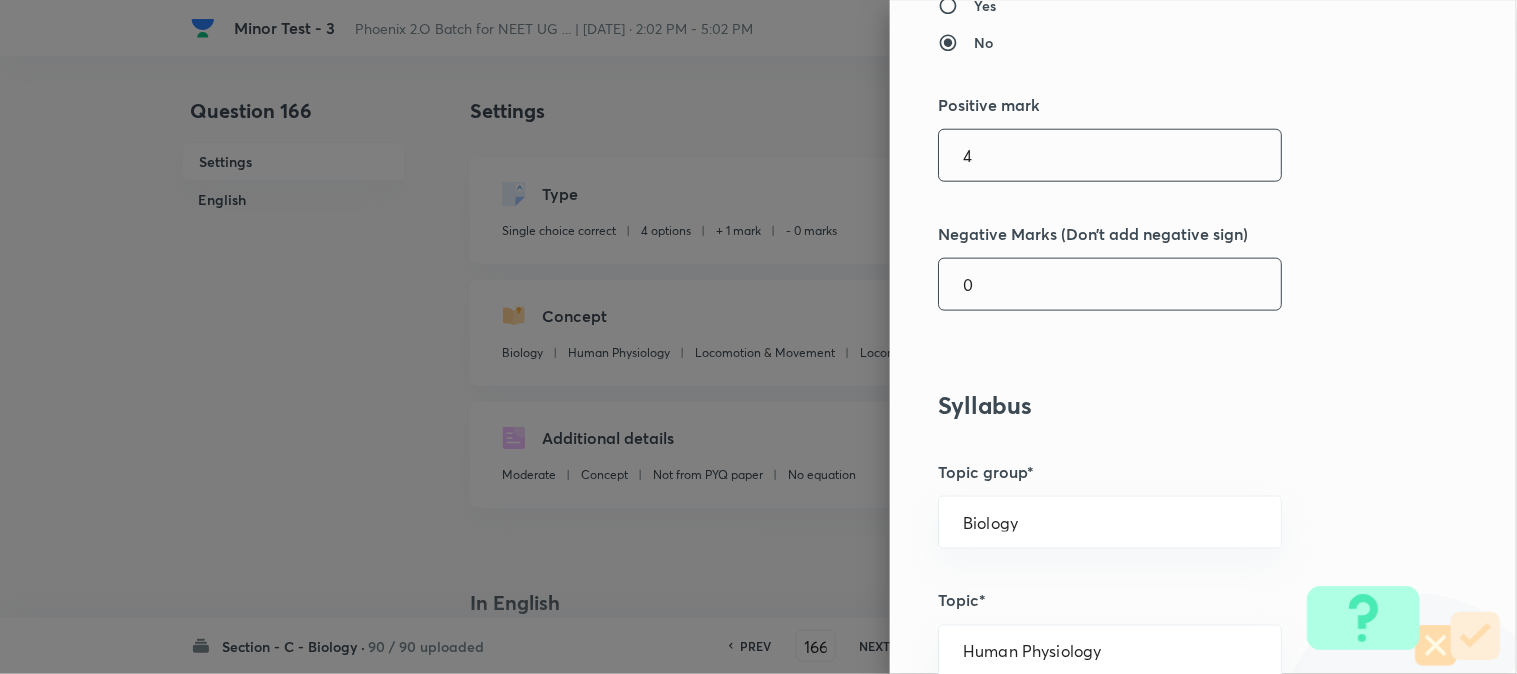 click on "0" at bounding box center [1110, 284] 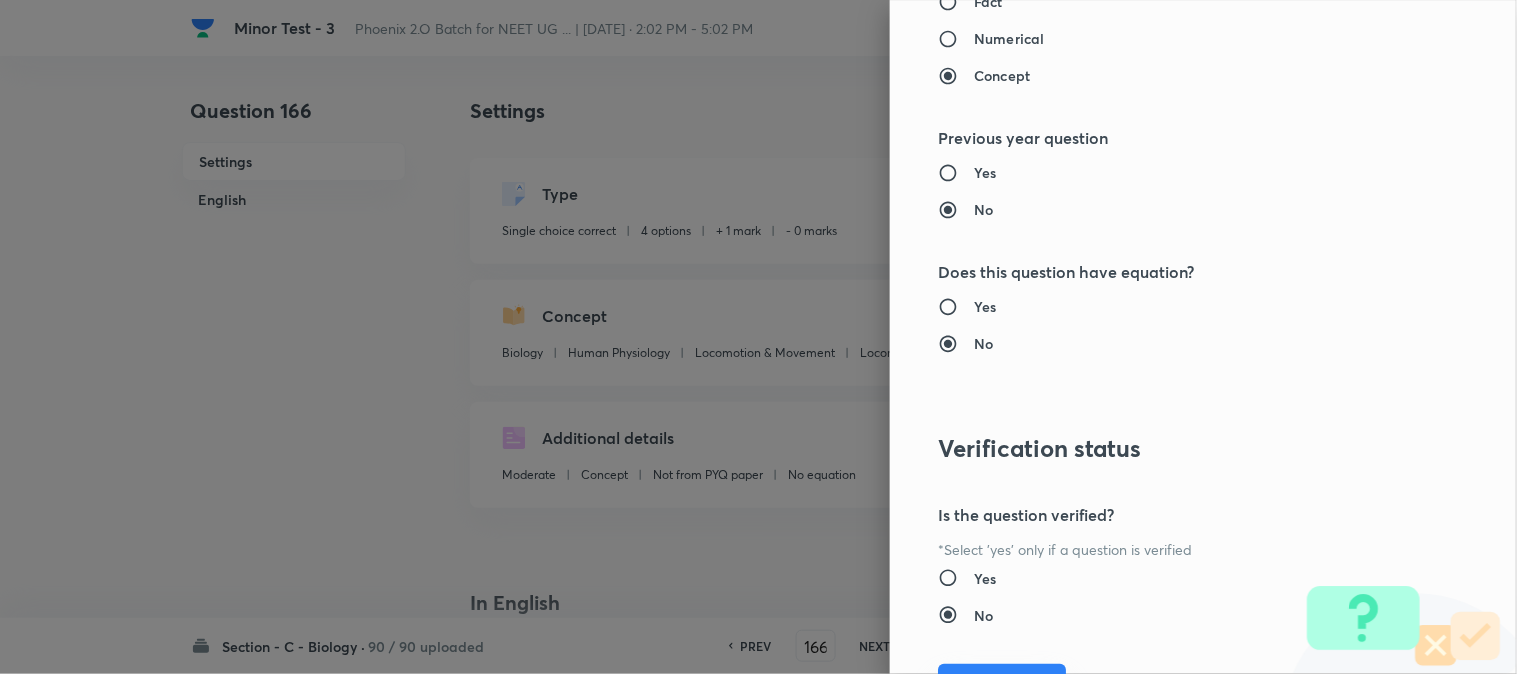 scroll, scrollTop: 2052, scrollLeft: 0, axis: vertical 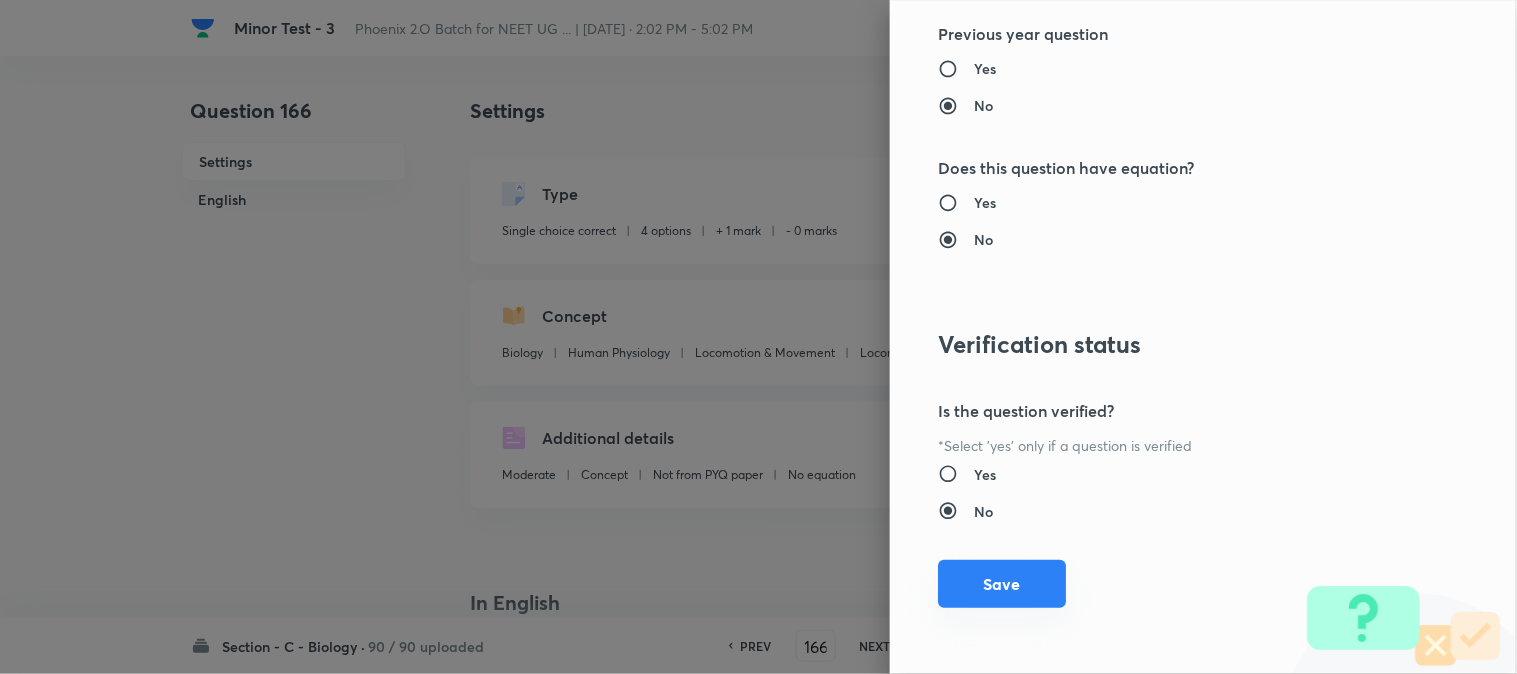 click on "Save" at bounding box center [1002, 584] 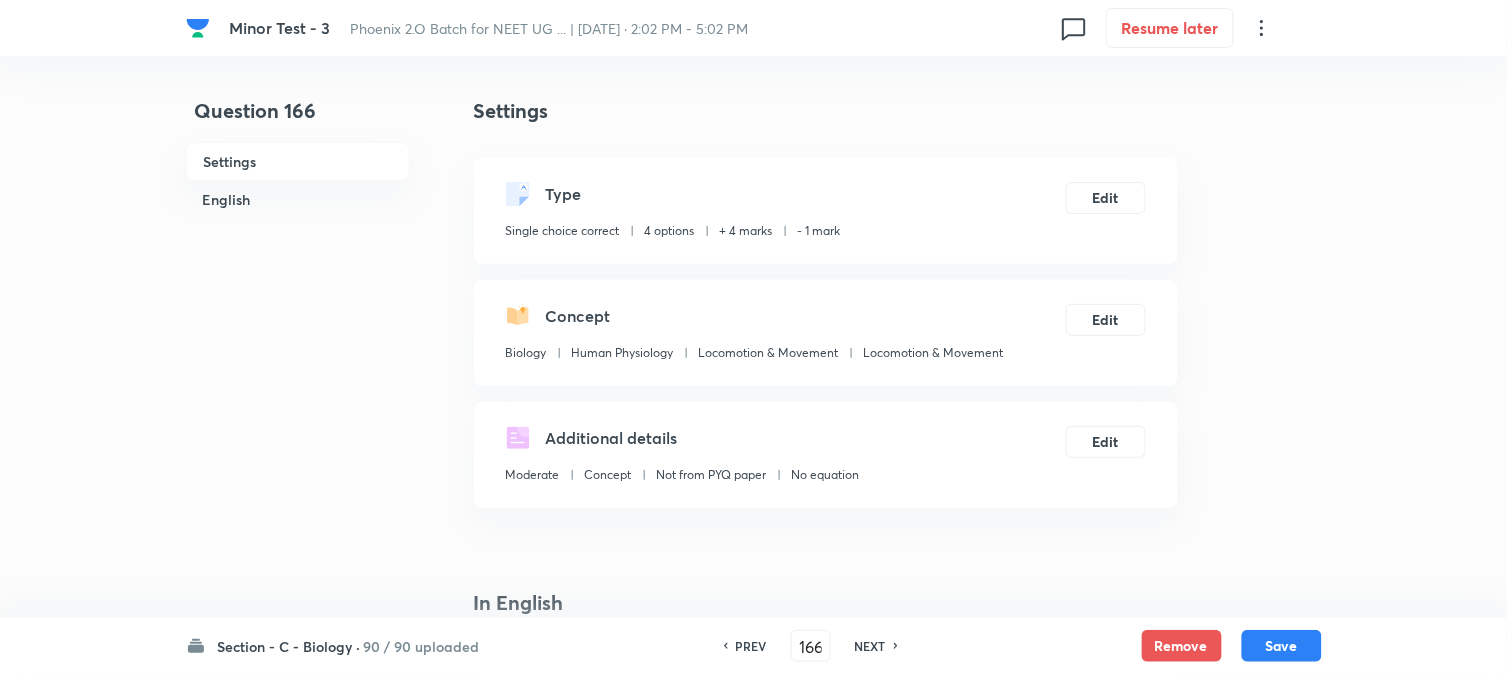 click on "Save" at bounding box center [1282, 646] 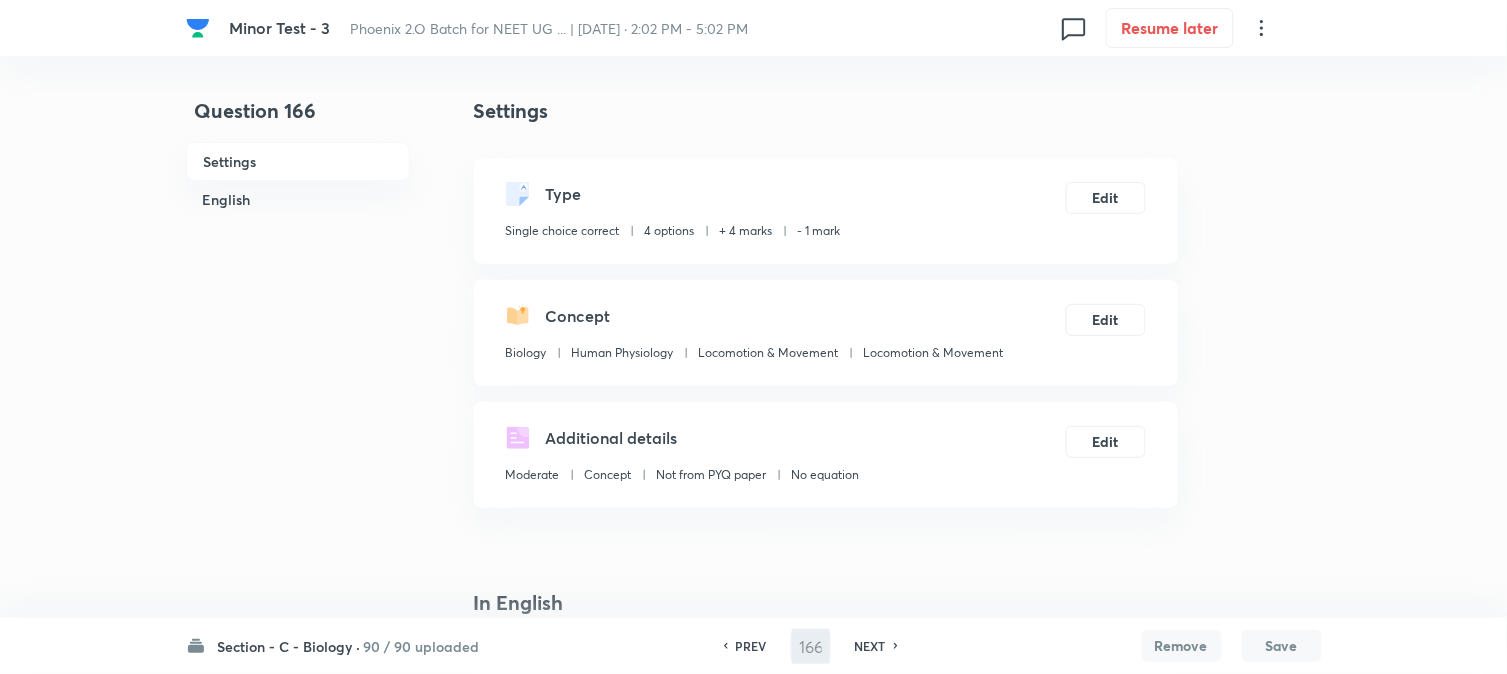 click on "Type Single choice correct 4 options + 4 marks - 1 mark Edit" at bounding box center (826, 211) 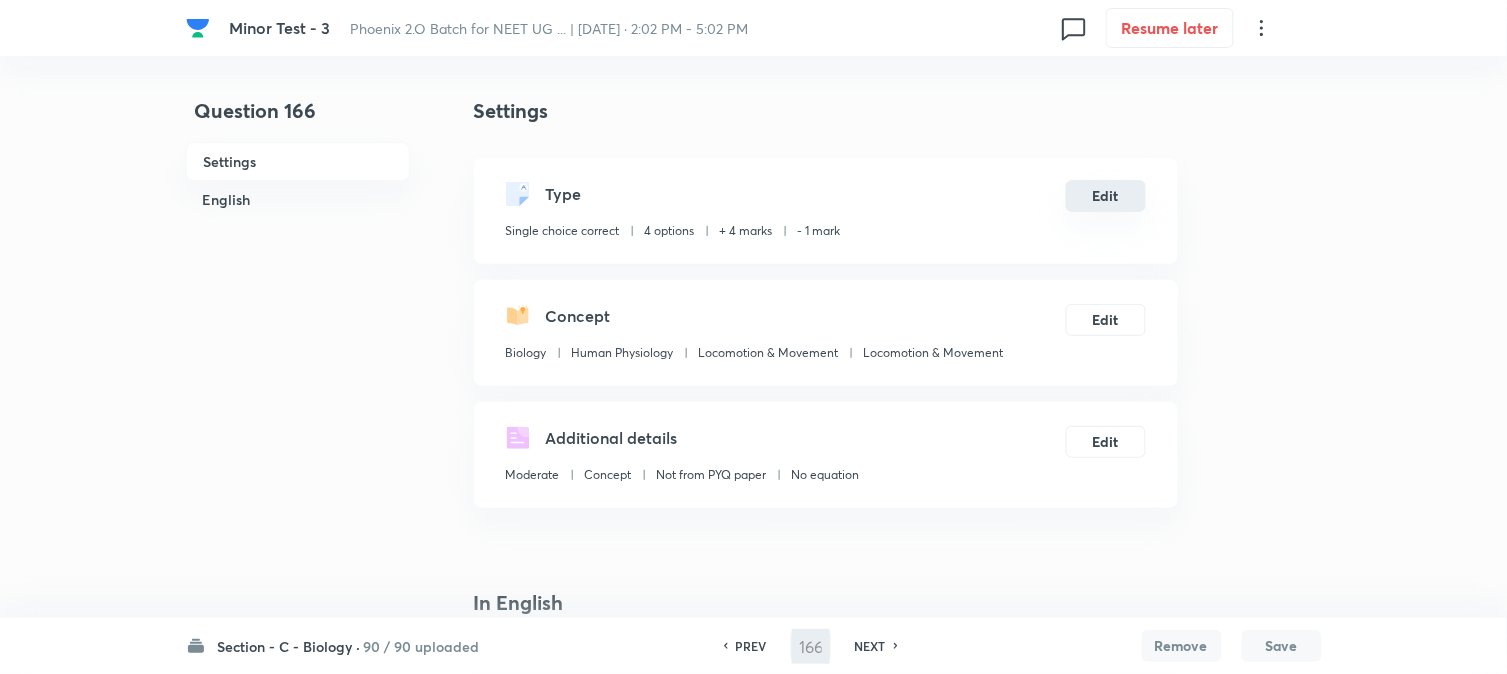 click on "Edit" at bounding box center (1106, 196) 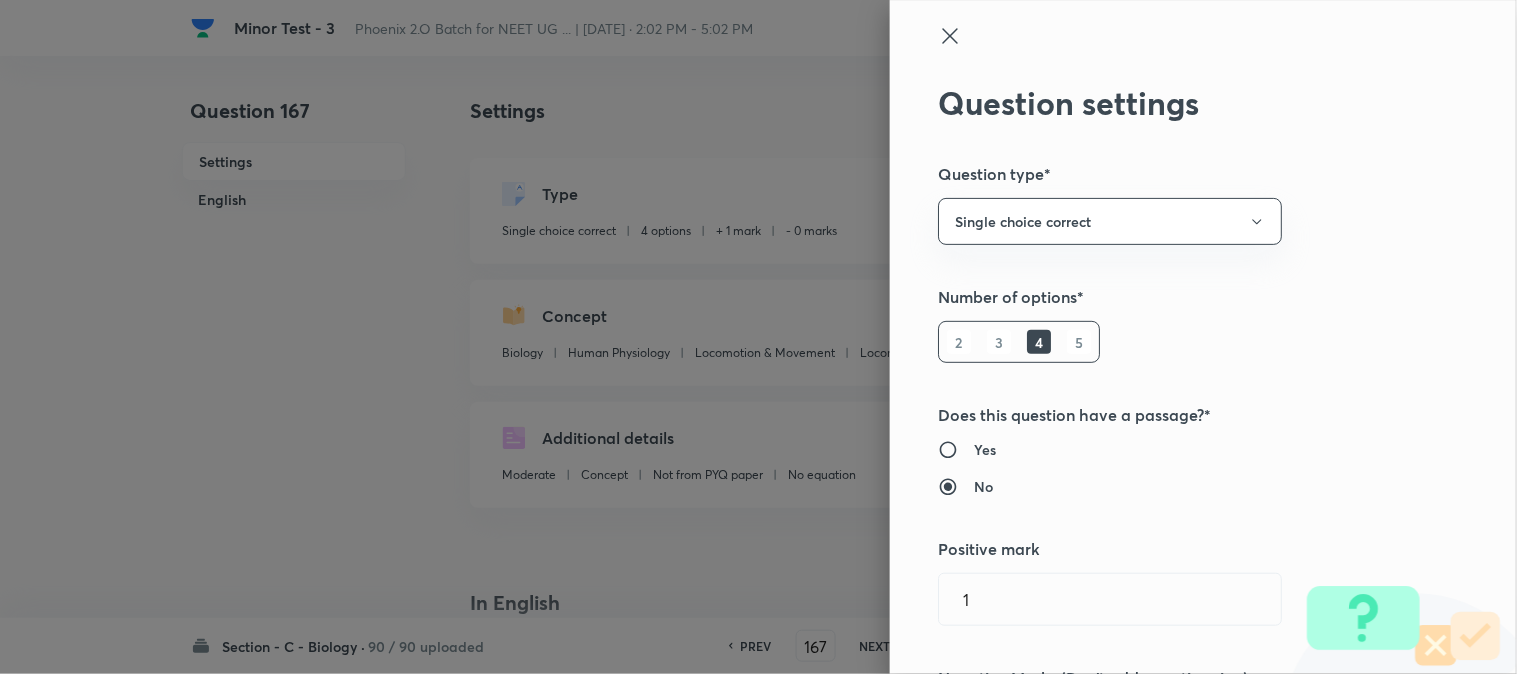 scroll, scrollTop: 444, scrollLeft: 0, axis: vertical 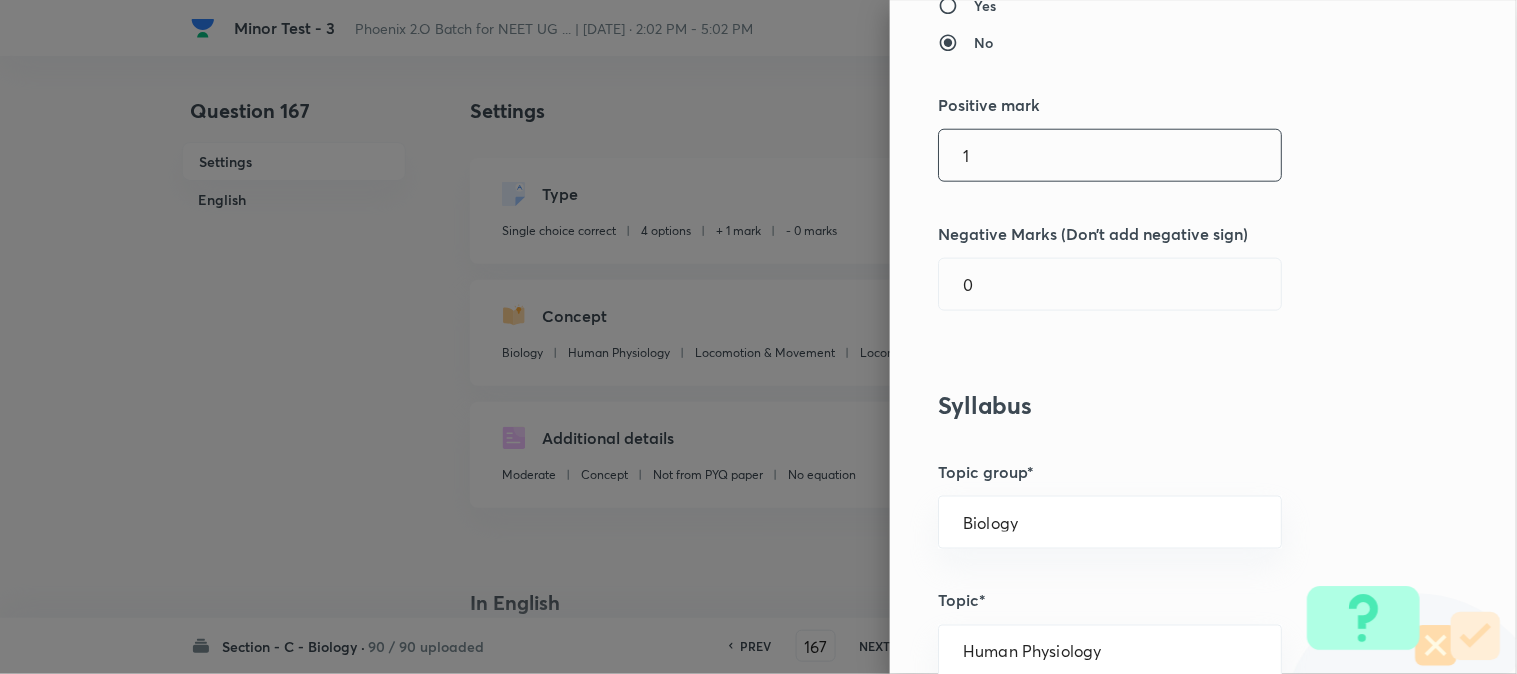 click on "1" at bounding box center [1110, 155] 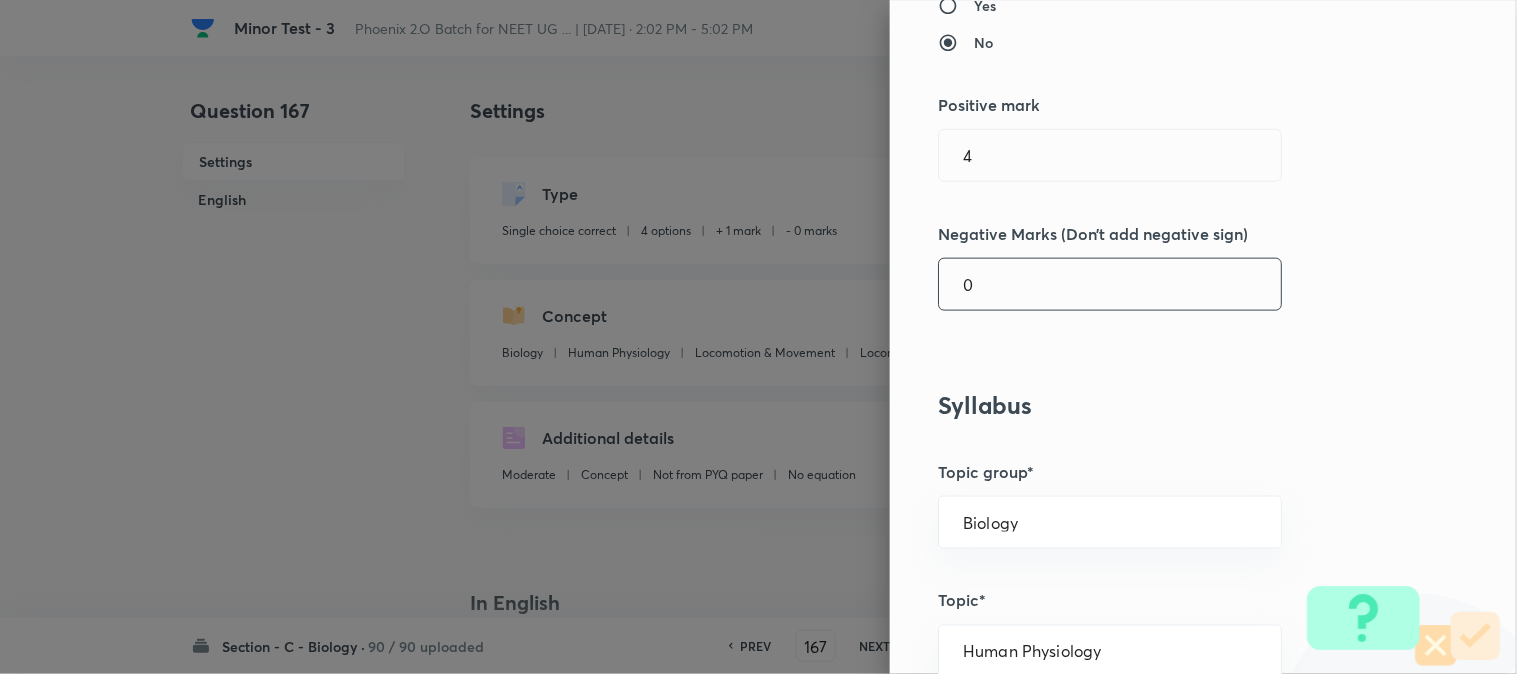 click on "0" at bounding box center (1110, 284) 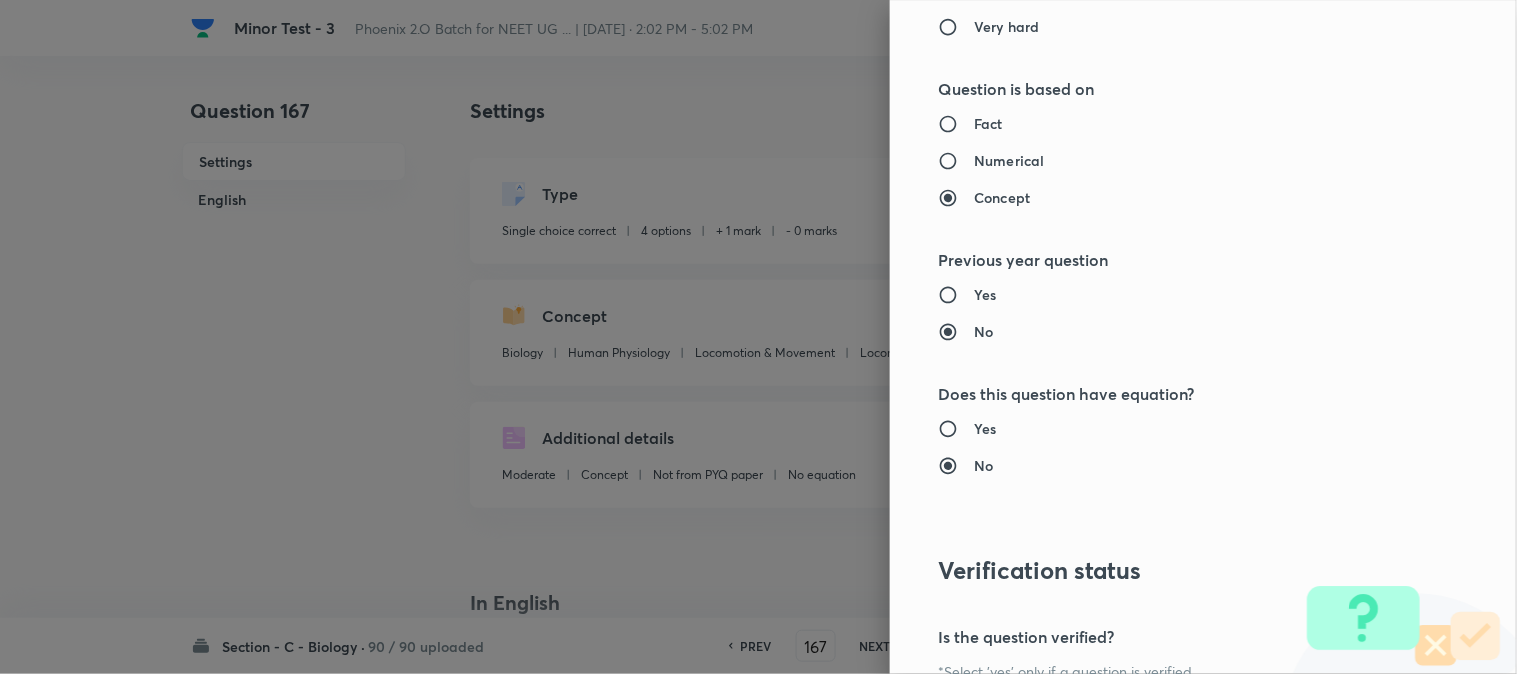 scroll, scrollTop: 2052, scrollLeft: 0, axis: vertical 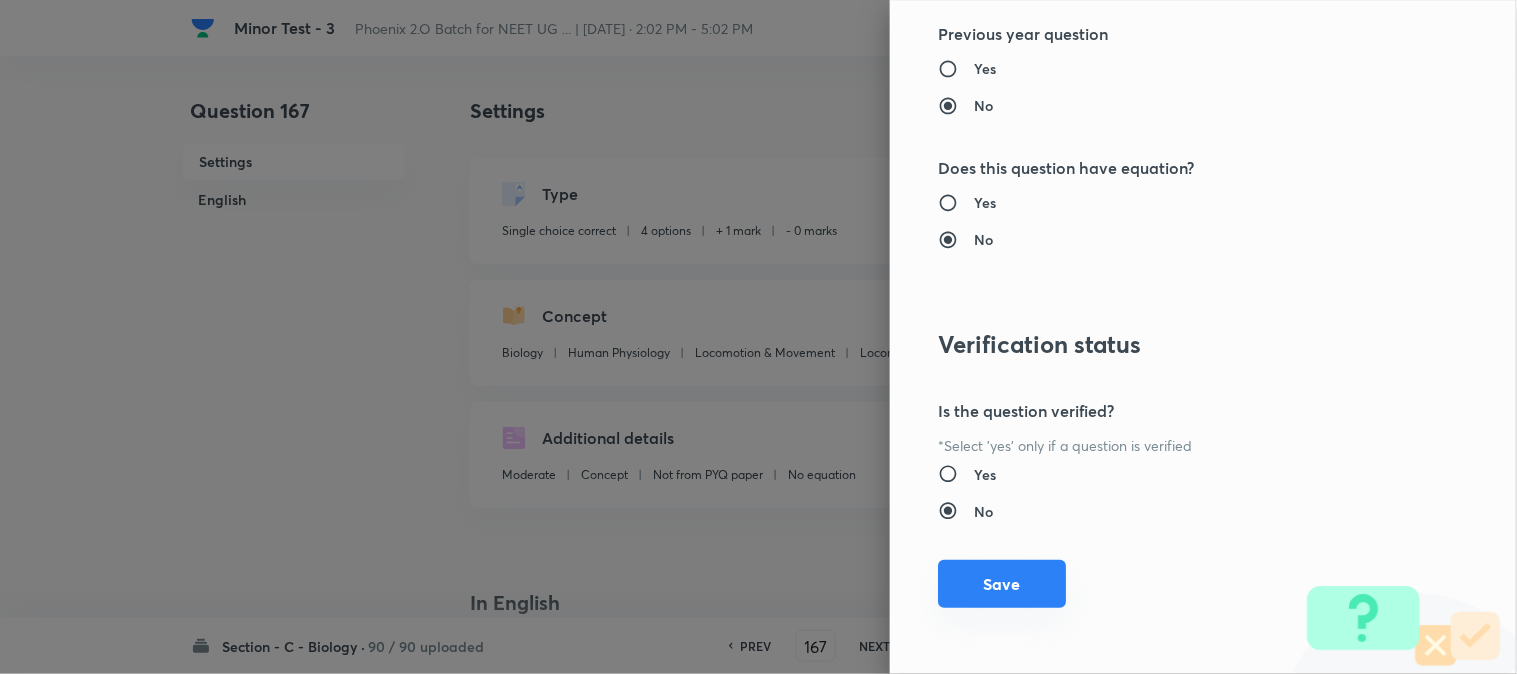 click on "Save" at bounding box center (1002, 584) 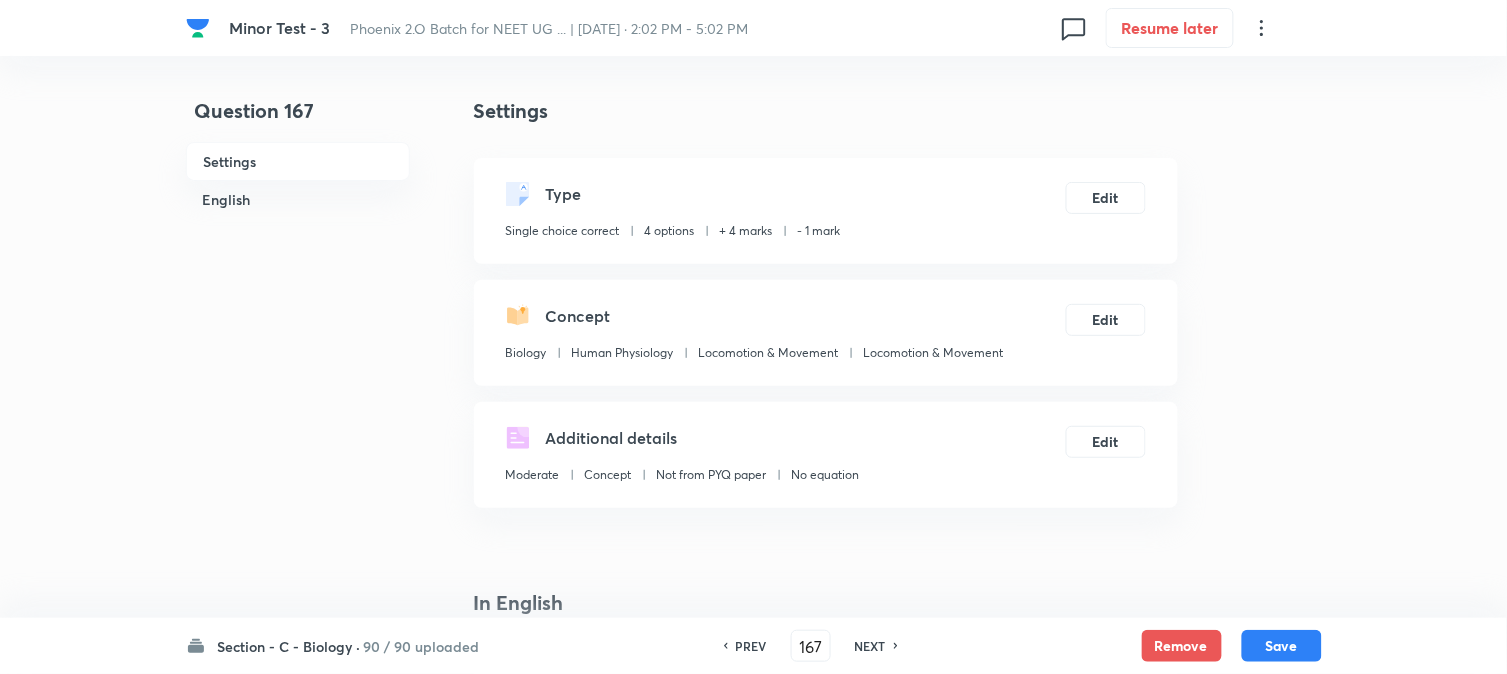 drag, startPoint x: 1245, startPoint y: 646, endPoint x: 1215, endPoint y: 523, distance: 126.60569 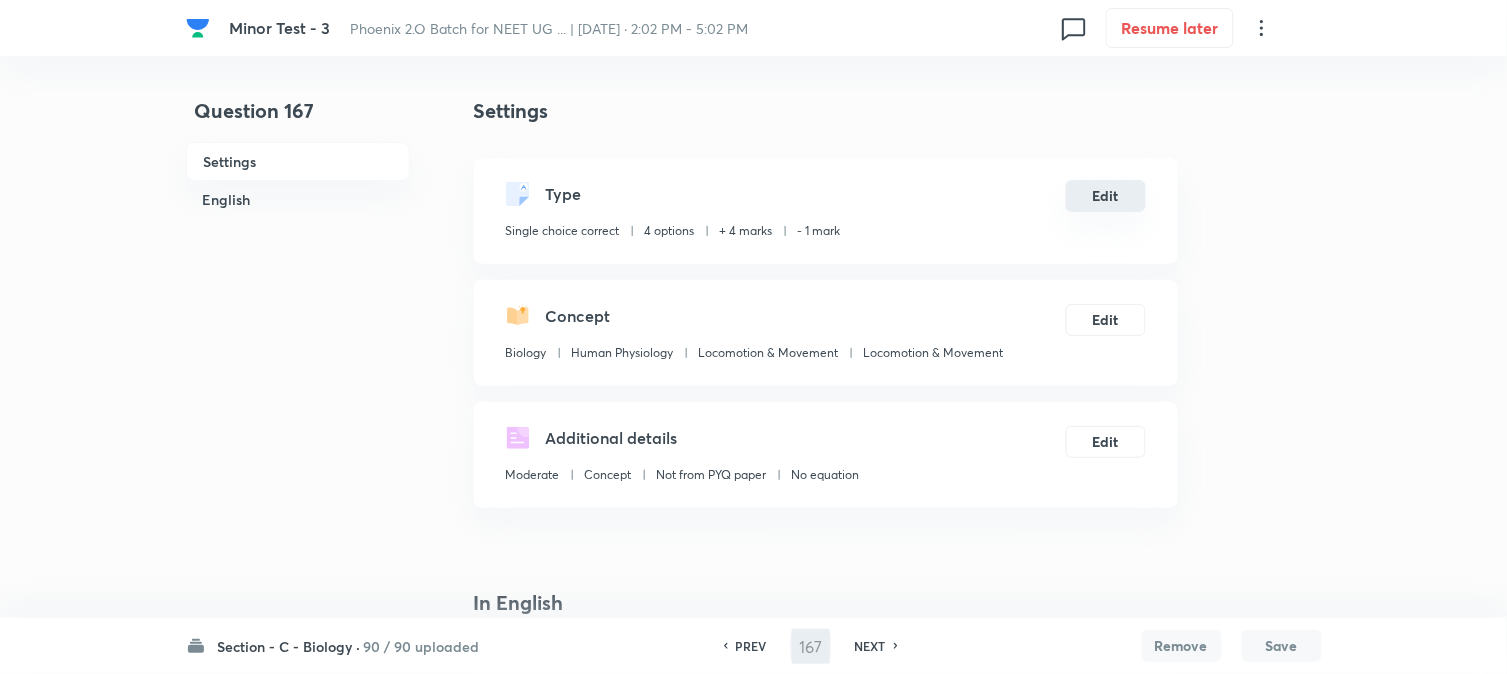 click on "Edit" at bounding box center [1106, 196] 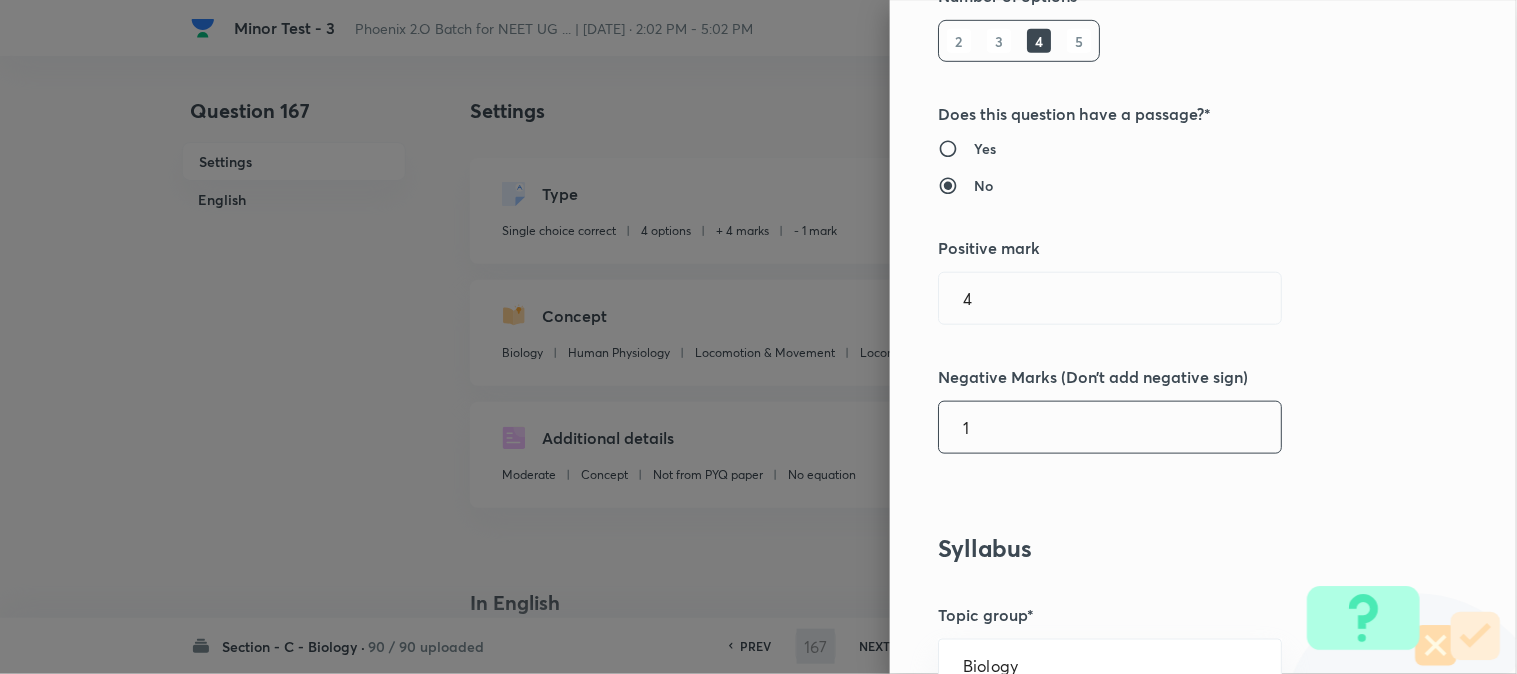 scroll, scrollTop: 555, scrollLeft: 0, axis: vertical 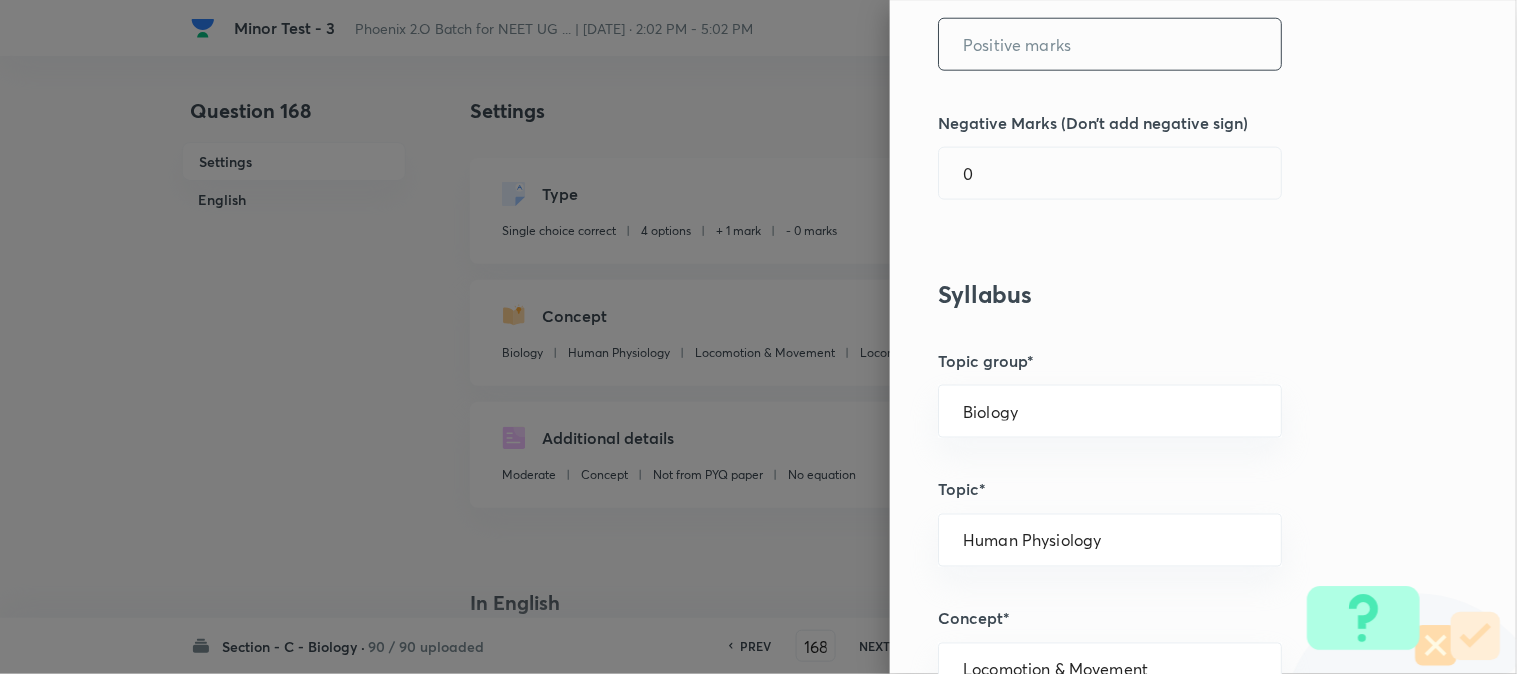 click at bounding box center (1110, 44) 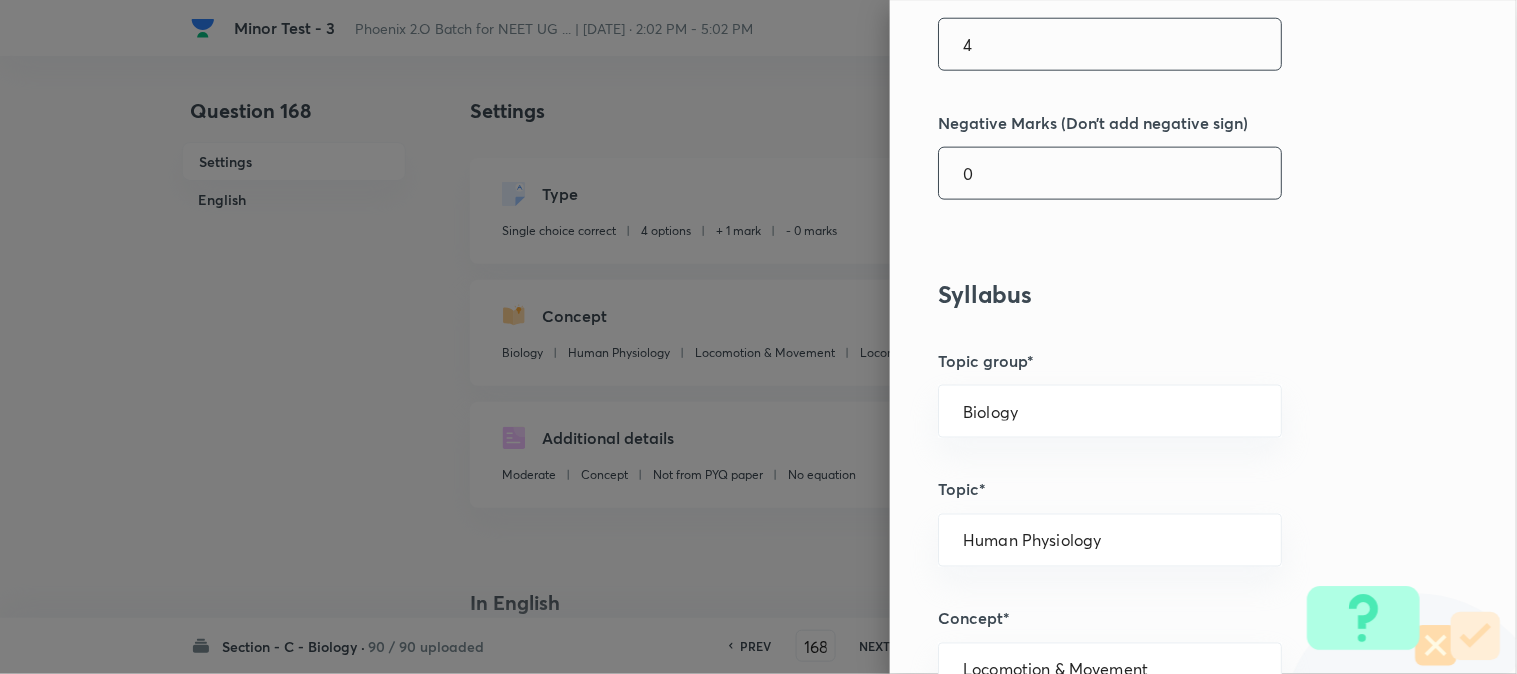 click on "0" at bounding box center (1110, 173) 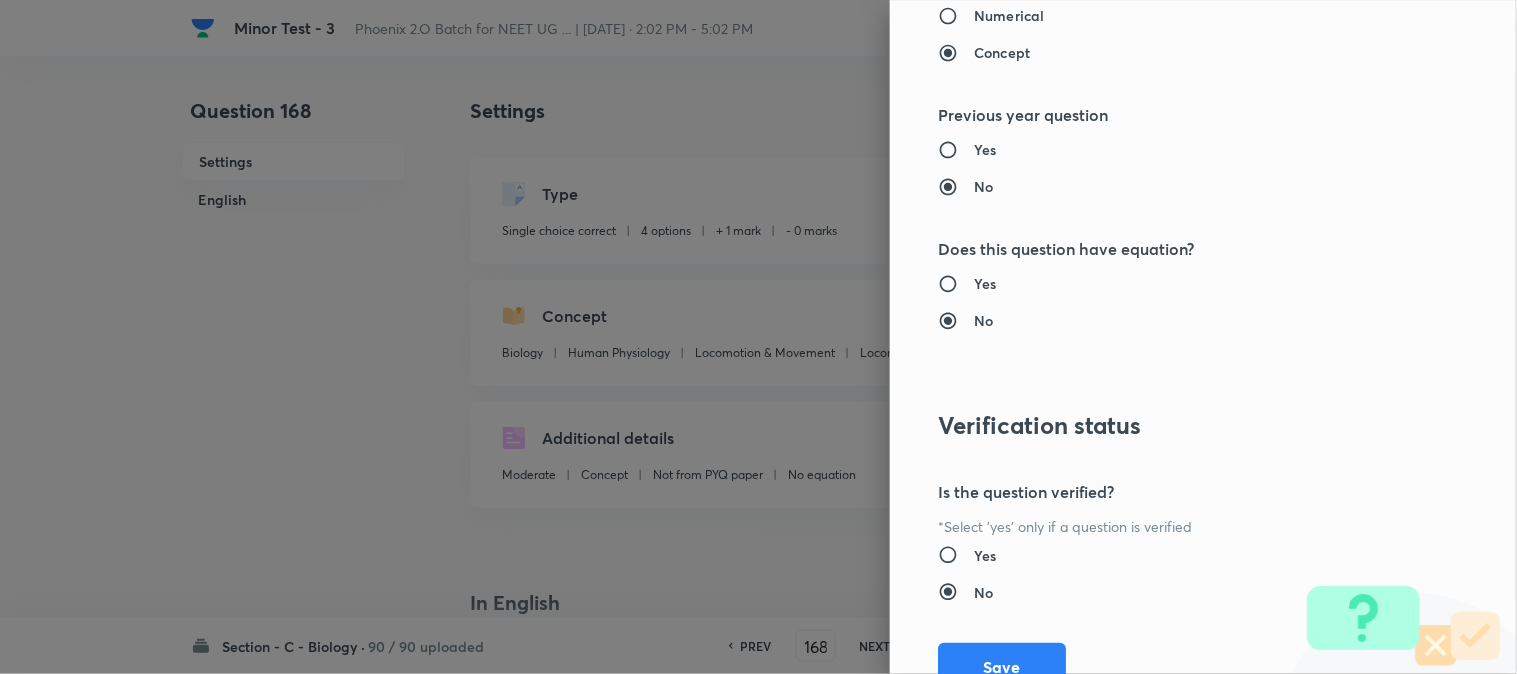 scroll, scrollTop: 2052, scrollLeft: 0, axis: vertical 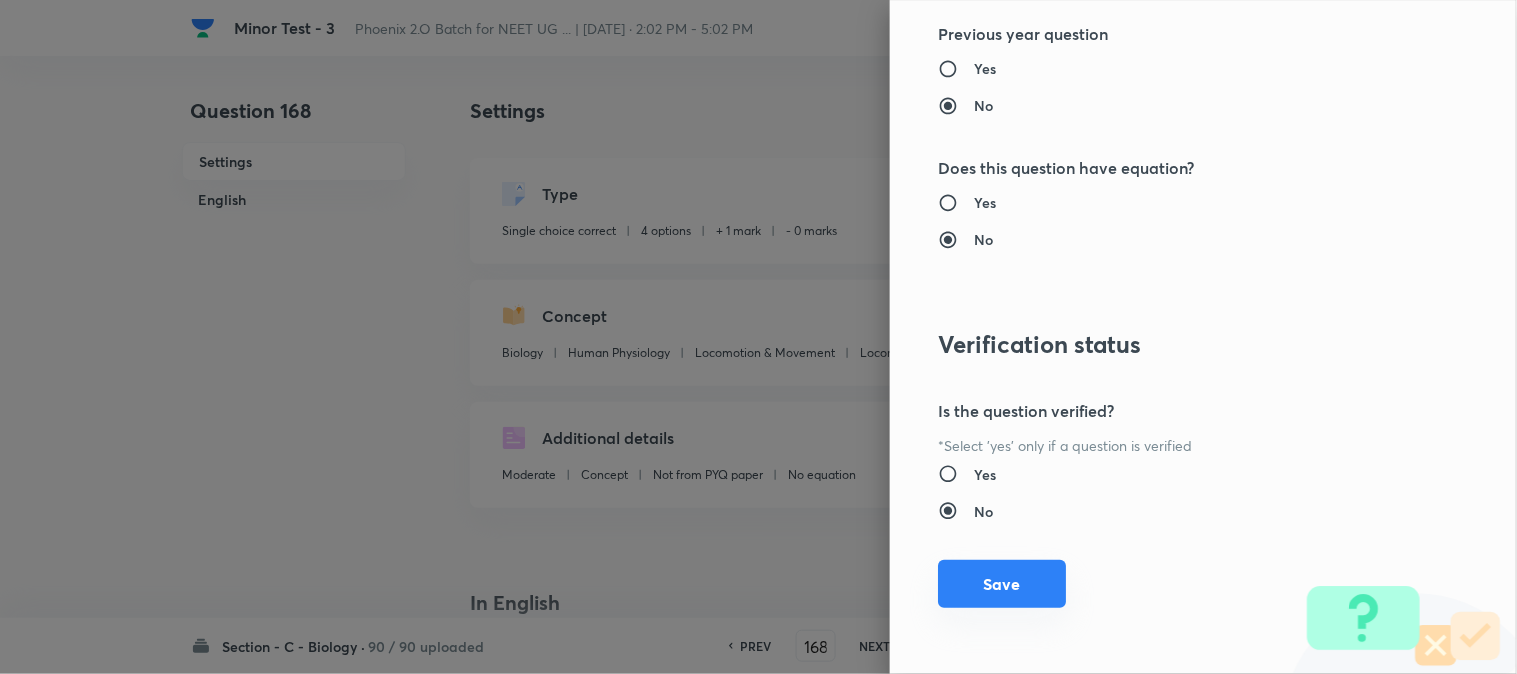 click on "Question settings Question type* Single choice correct Number of options* 2 3 4 5 Does this question have a passage?* Yes No Positive mark 4 ​ Negative Marks (Don’t add negative sign) 1 ​ Syllabus Topic group* Biology ​ Topic* Human Physiology ​ Concept* Locomotion & Movement ​ Sub-concept* Locomotion & Movement ​ Concept-field ​ Additional details Question Difficulty Very easy Easy Moderate Hard Very hard Question is based on Fact Numerical Concept Previous year question Yes No Does this question have equation? Yes No Verification status Is the question verified? *Select 'yes' only if a question is verified Yes No Save" at bounding box center [1203, 337] 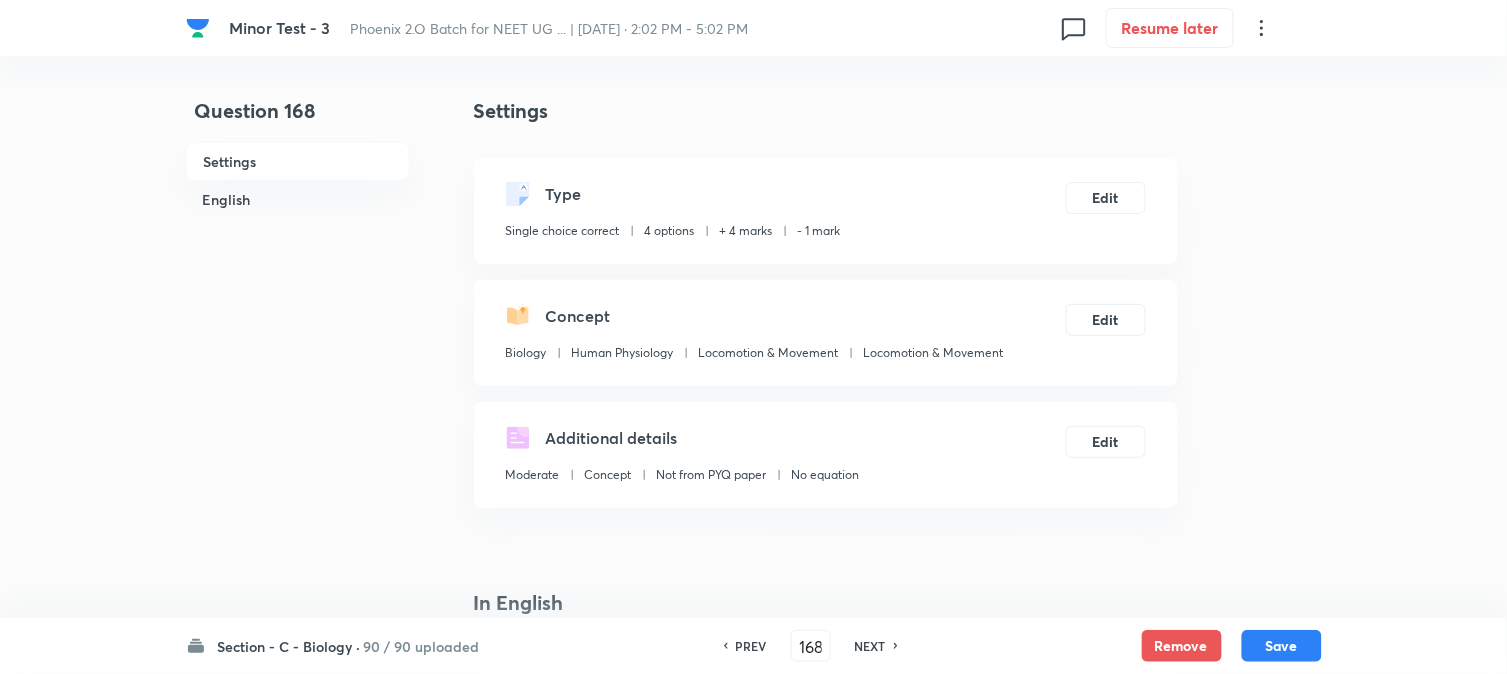 drag, startPoint x: 1281, startPoint y: 644, endPoint x: 1223, endPoint y: 433, distance: 218.82642 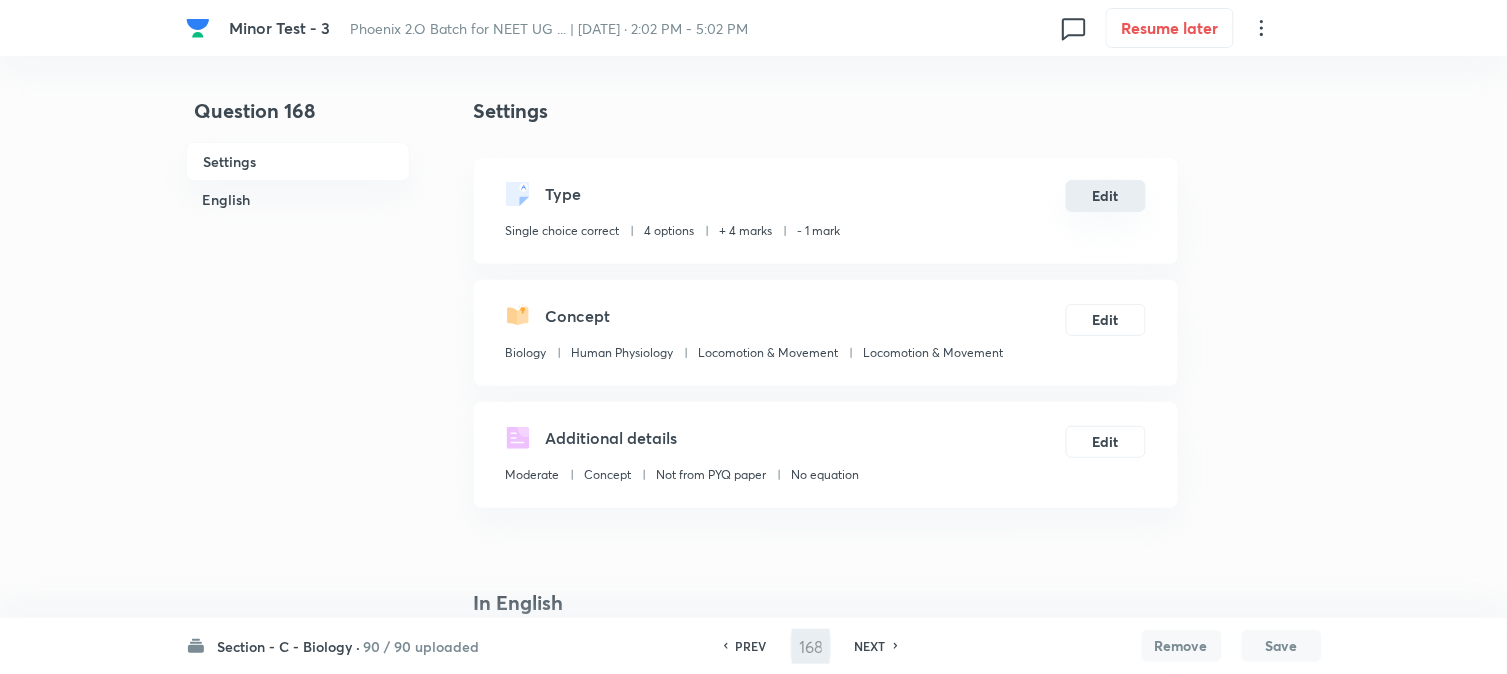 click on "Edit" at bounding box center [1106, 196] 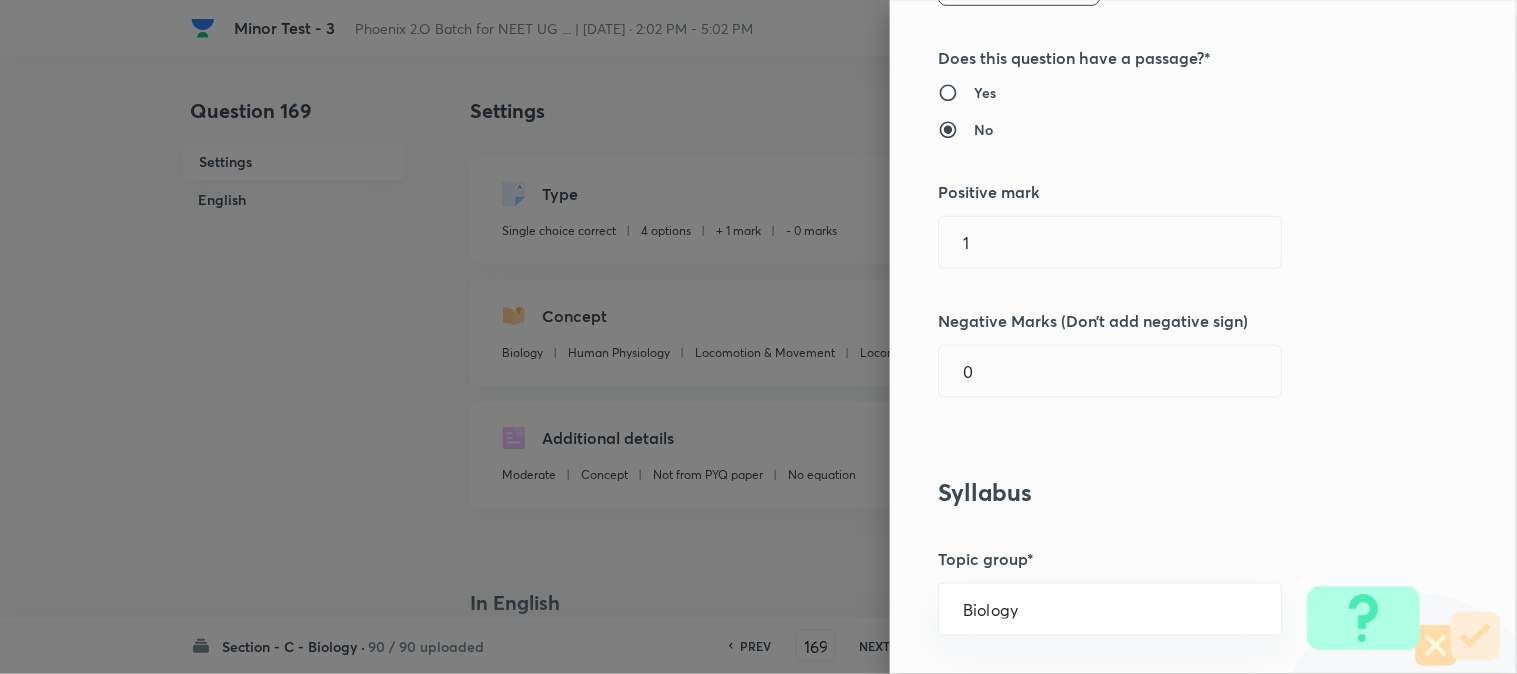 scroll, scrollTop: 444, scrollLeft: 0, axis: vertical 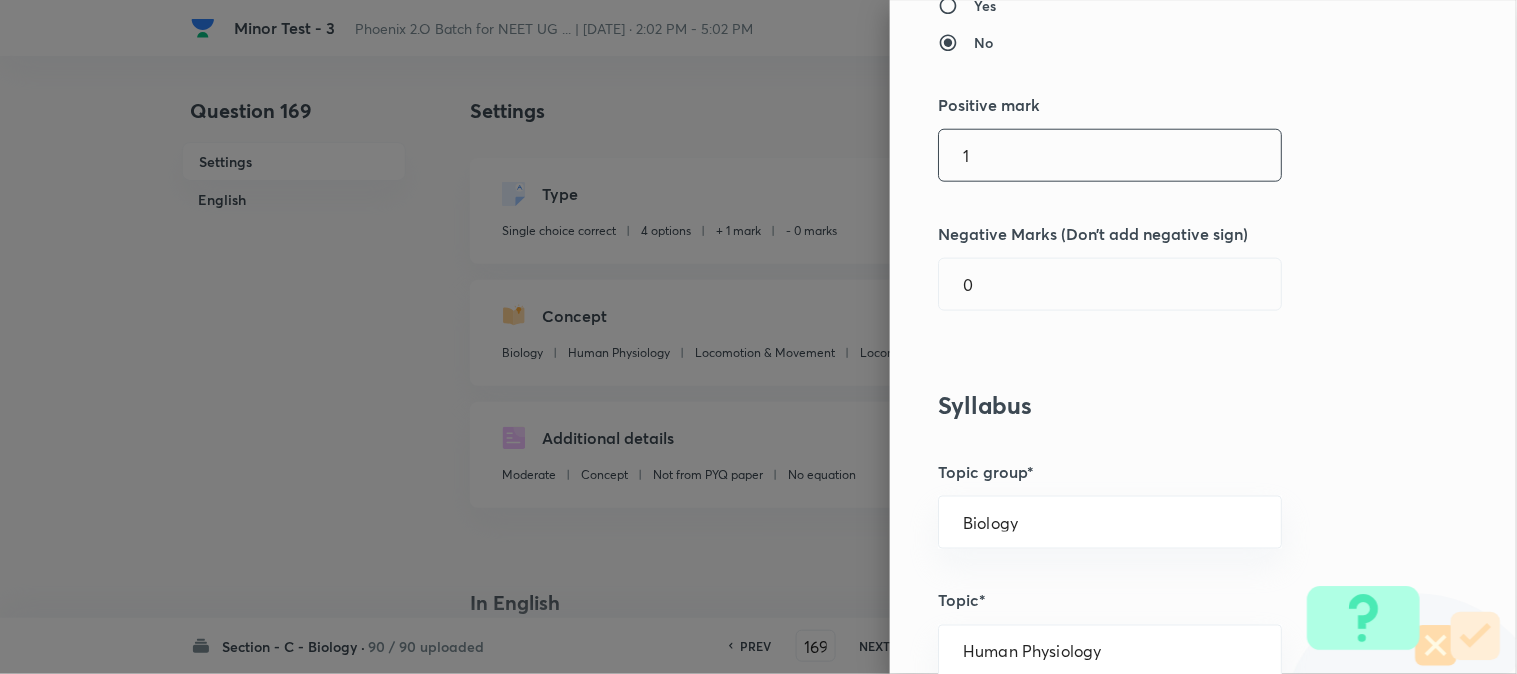 click on "1" at bounding box center [1110, 155] 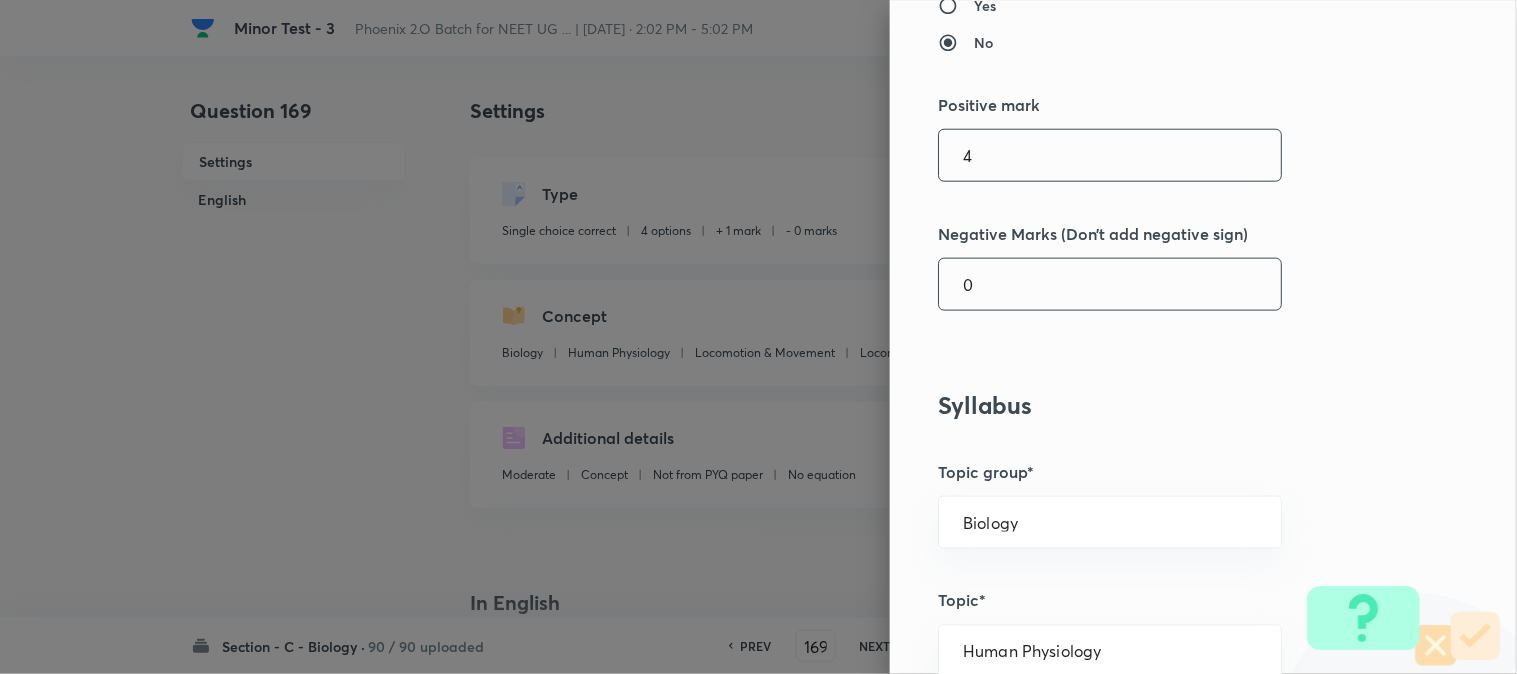 click on "0" at bounding box center [1110, 284] 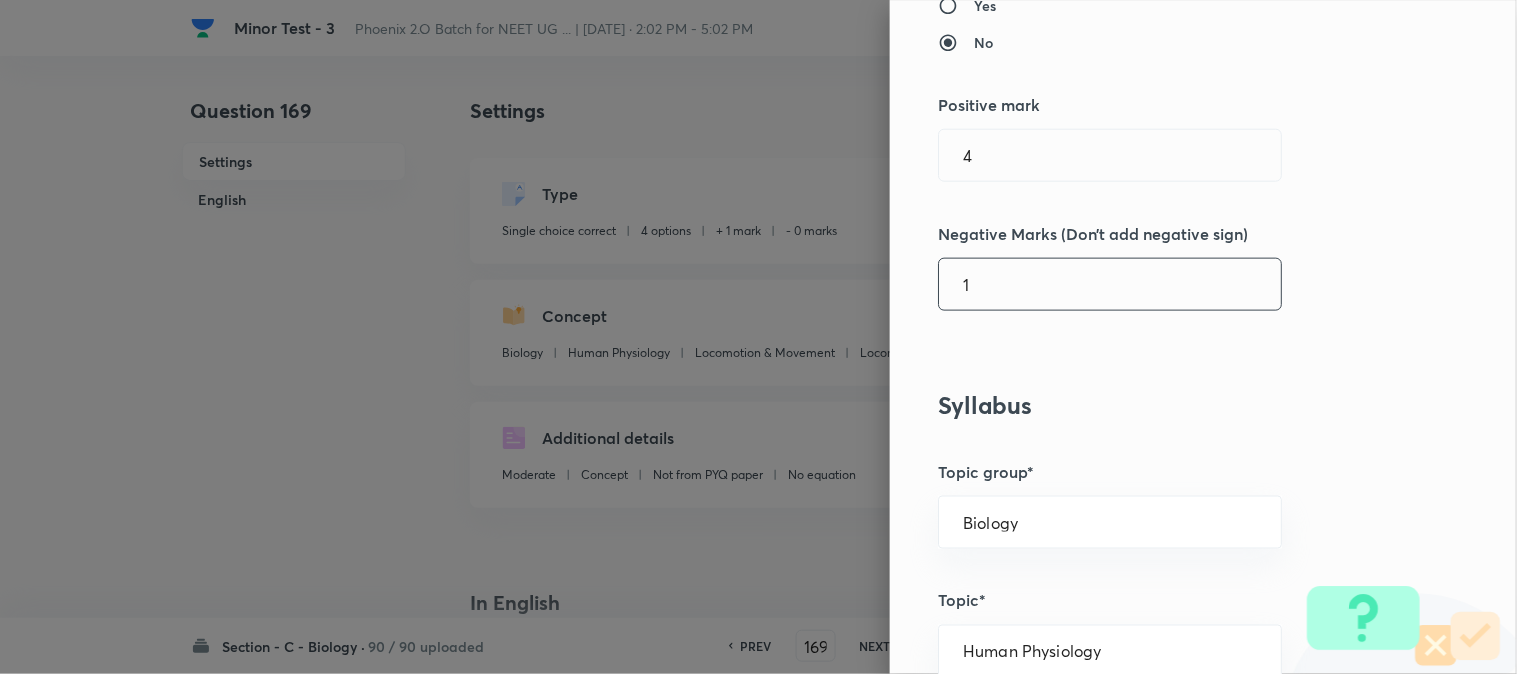 click on "1" at bounding box center (1110, 284) 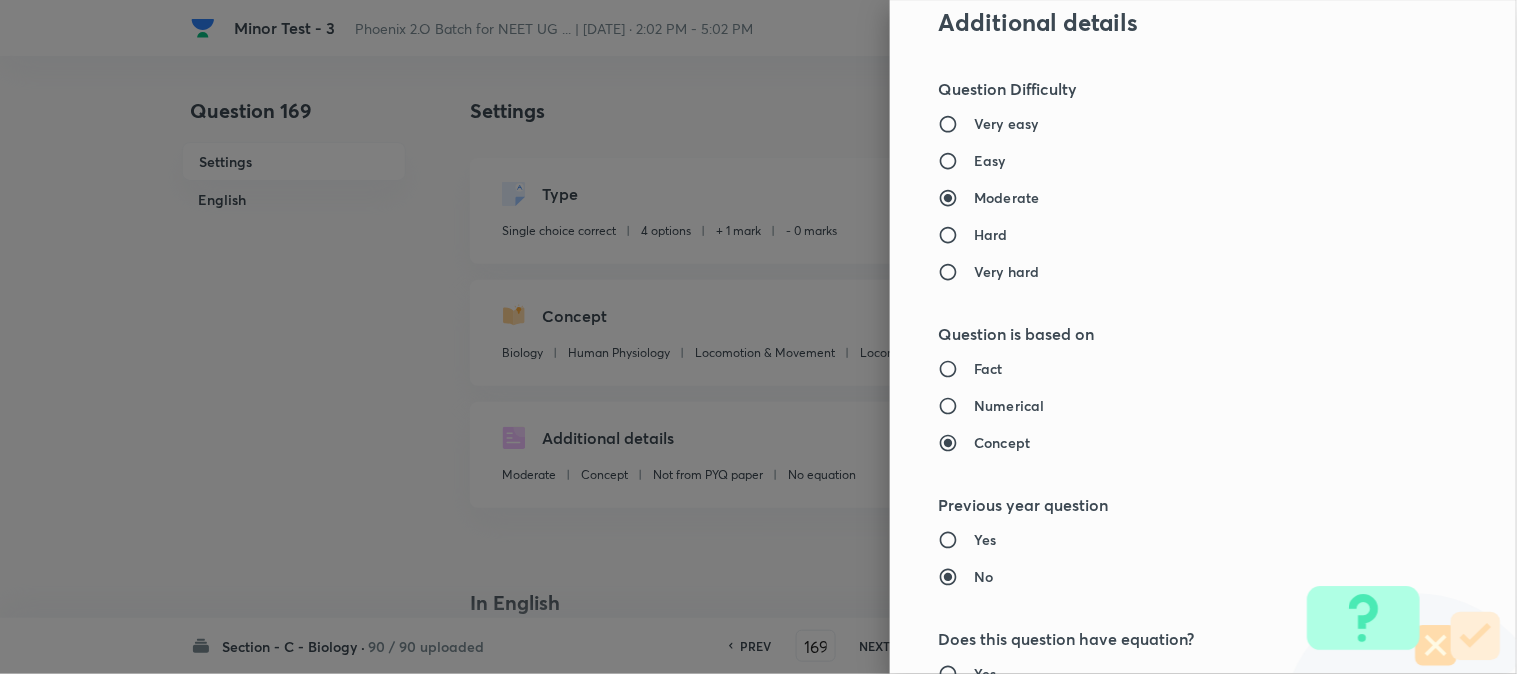 scroll, scrollTop: 2052, scrollLeft: 0, axis: vertical 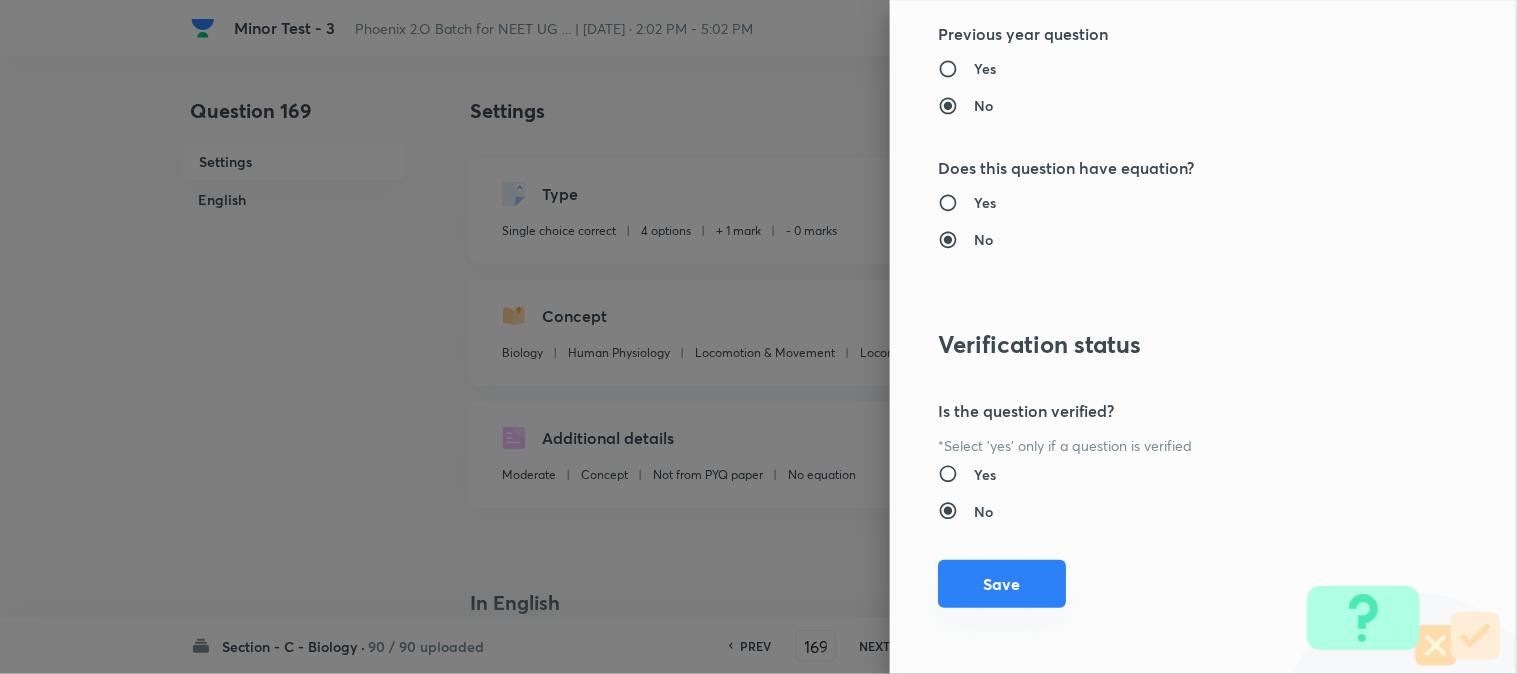 click on "Save" at bounding box center (1002, 584) 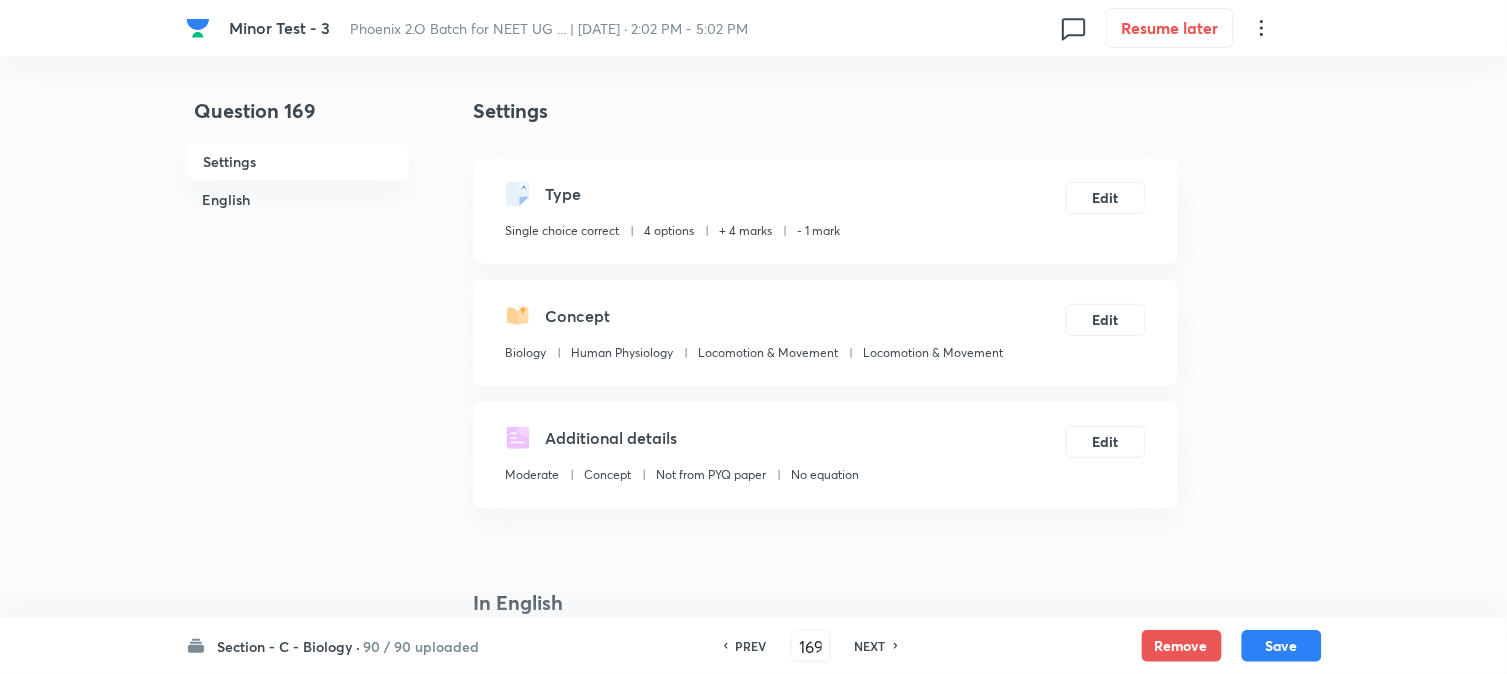 drag, startPoint x: 1280, startPoint y: 645, endPoint x: 1147, endPoint y: 336, distance: 336.4075 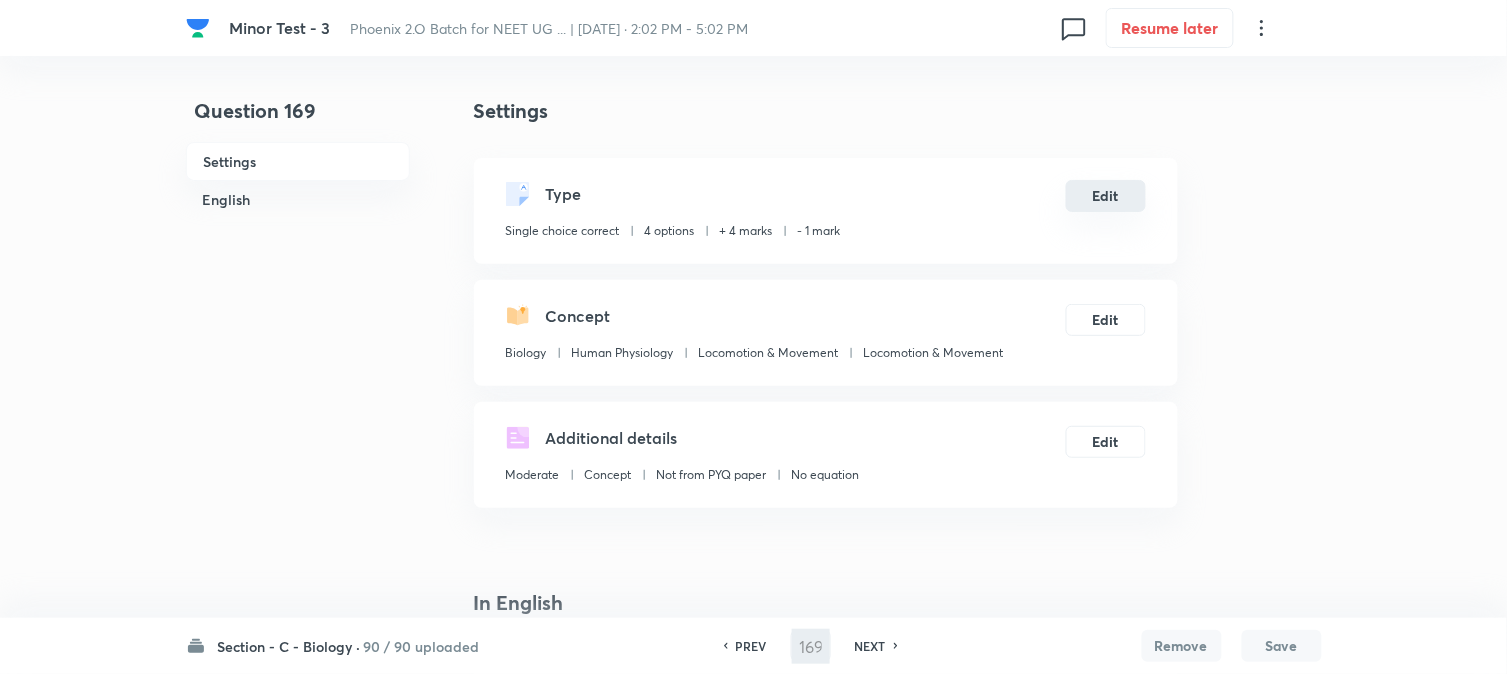 click on "Edit" at bounding box center [1106, 196] 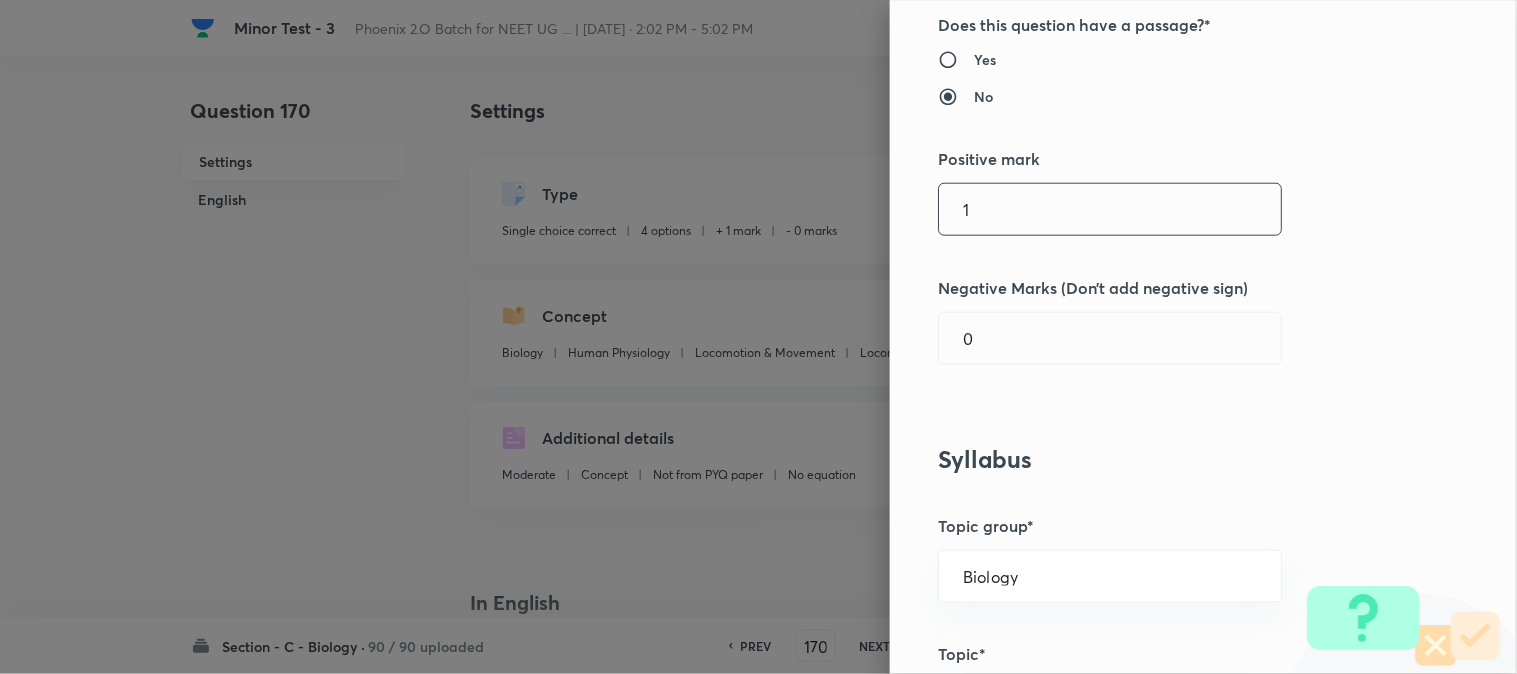 scroll, scrollTop: 444, scrollLeft: 0, axis: vertical 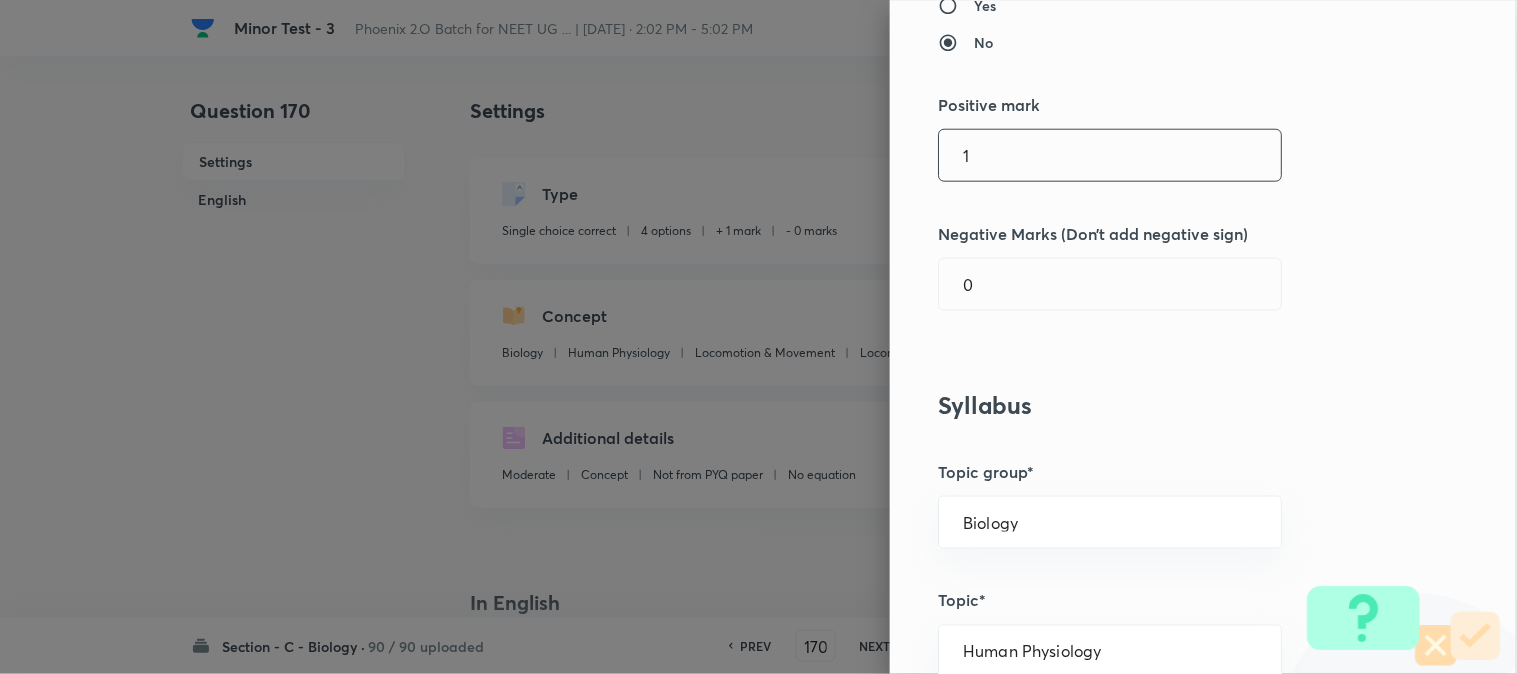 click on "1" at bounding box center [1110, 155] 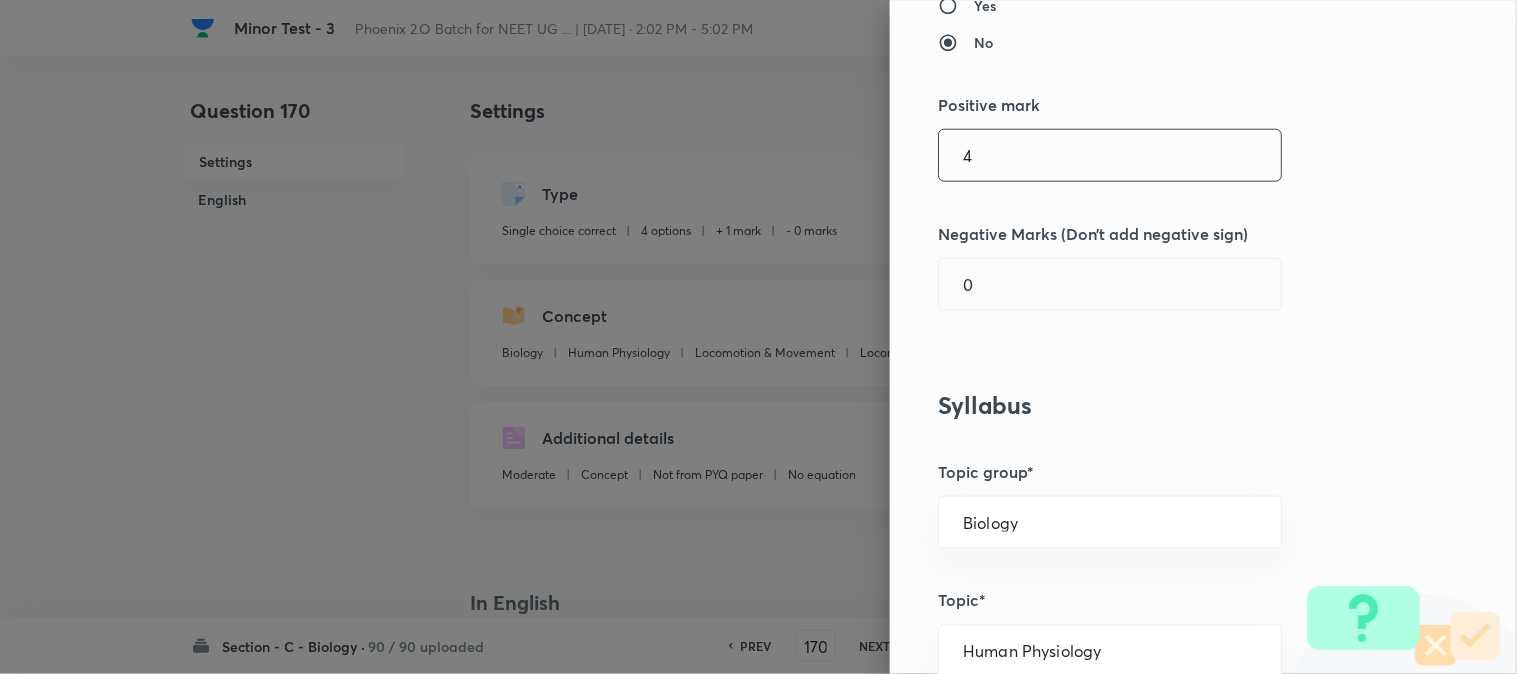 click on "Question settings Question type* Single choice correct Number of options* 2 3 4 5 Does this question have a passage?* Yes No Positive mark 4 ​ Negative Marks (Don’t add negative sign) 0 ​ Syllabus Topic group* Biology ​ Topic* Human Physiology ​ Concept* Locomotion & Movement ​ Sub-concept* Locomotion & Movement ​ Concept-field ​ Additional details Question Difficulty Very easy Easy Moderate Hard Very hard Question is based on Fact Numerical Concept Previous year question Yes No Does this question have equation? Yes No Verification status Is the question verified? *Select 'yes' only if a question is verified Yes No Save" at bounding box center [1203, 337] 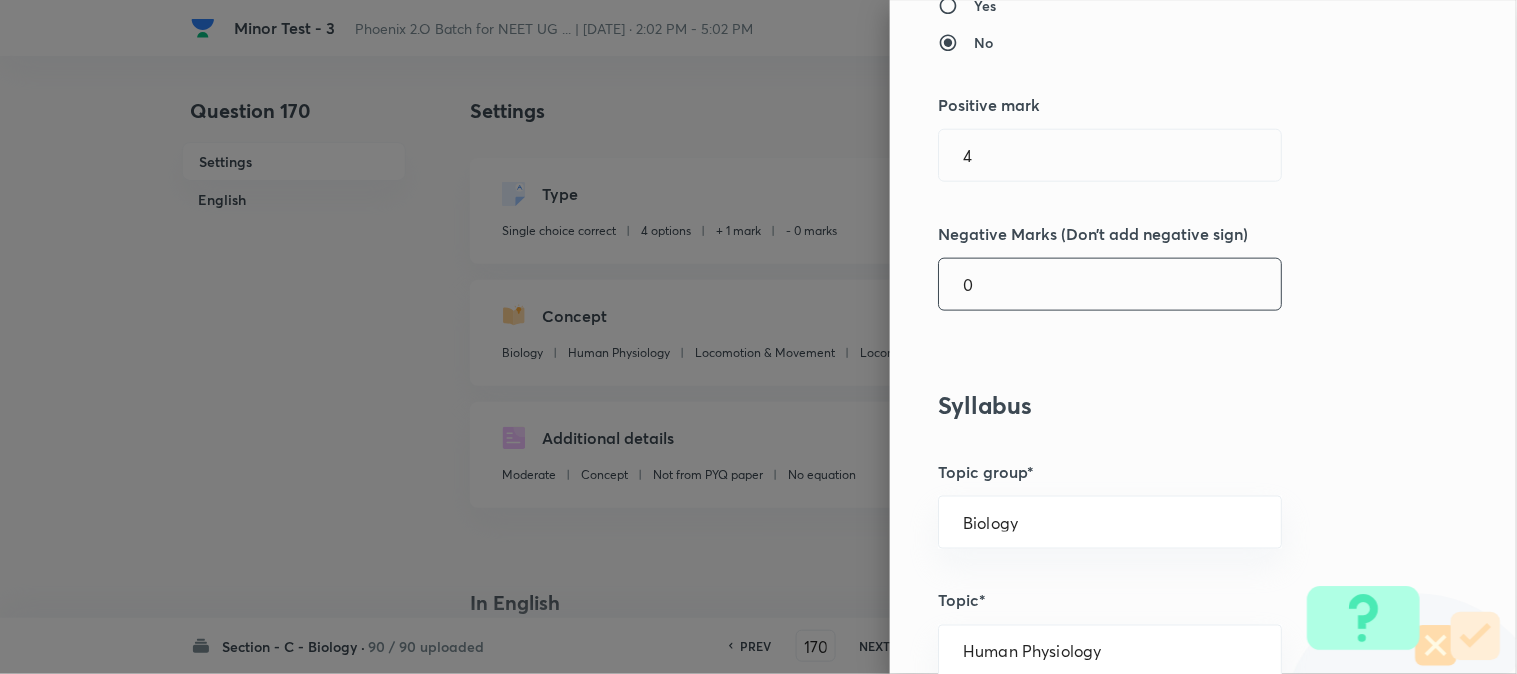 click on "0" at bounding box center (1110, 284) 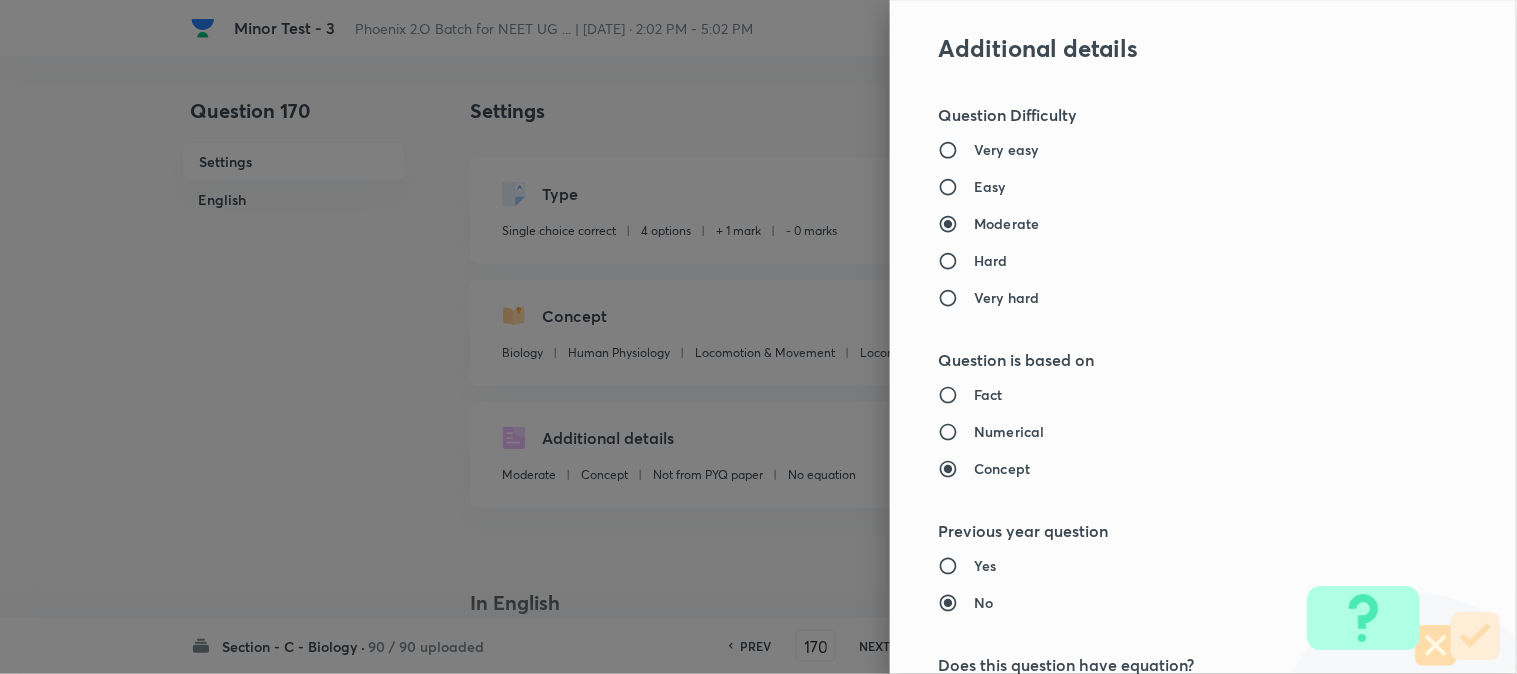 scroll, scrollTop: 2052, scrollLeft: 0, axis: vertical 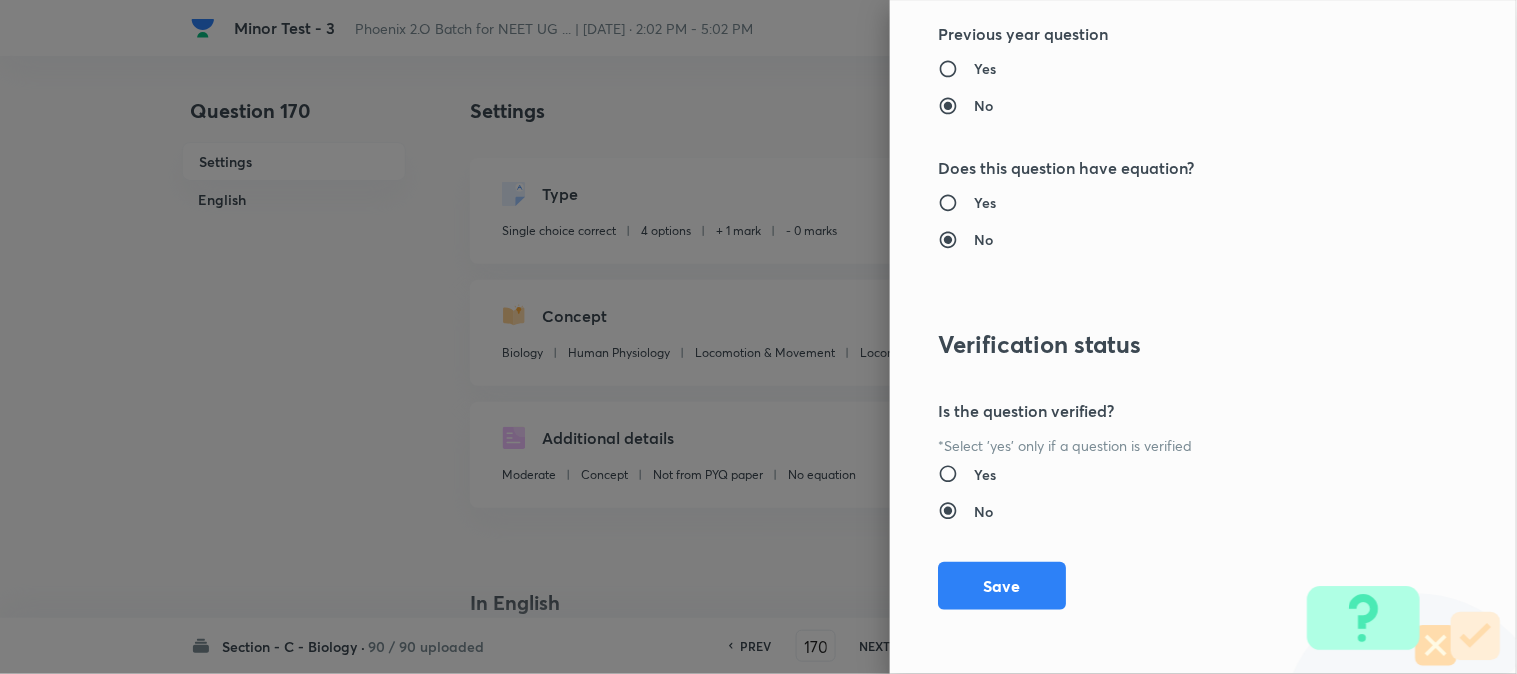 drag, startPoint x: 997, startPoint y: 572, endPoint x: 1047, endPoint y: 578, distance: 50.358715 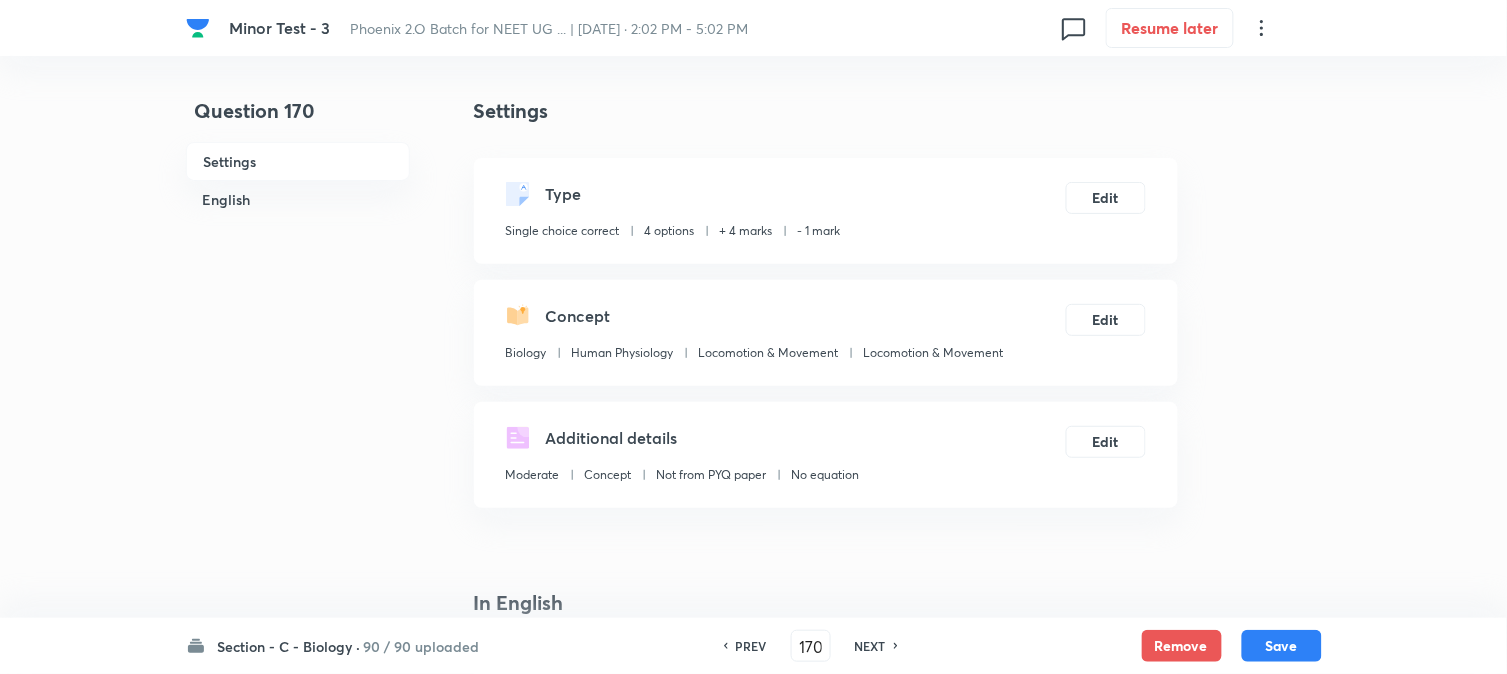click on "Save" at bounding box center [1282, 646] 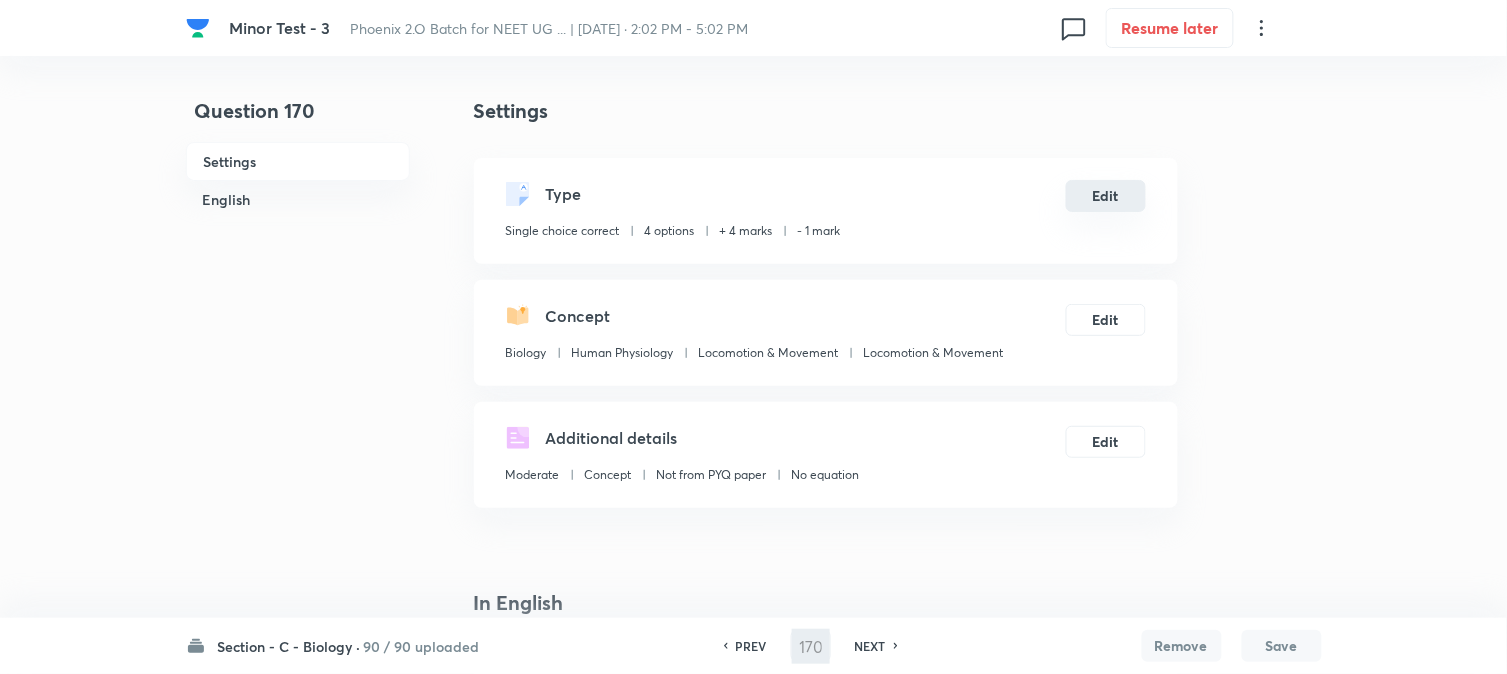 click on "Edit" at bounding box center (1106, 196) 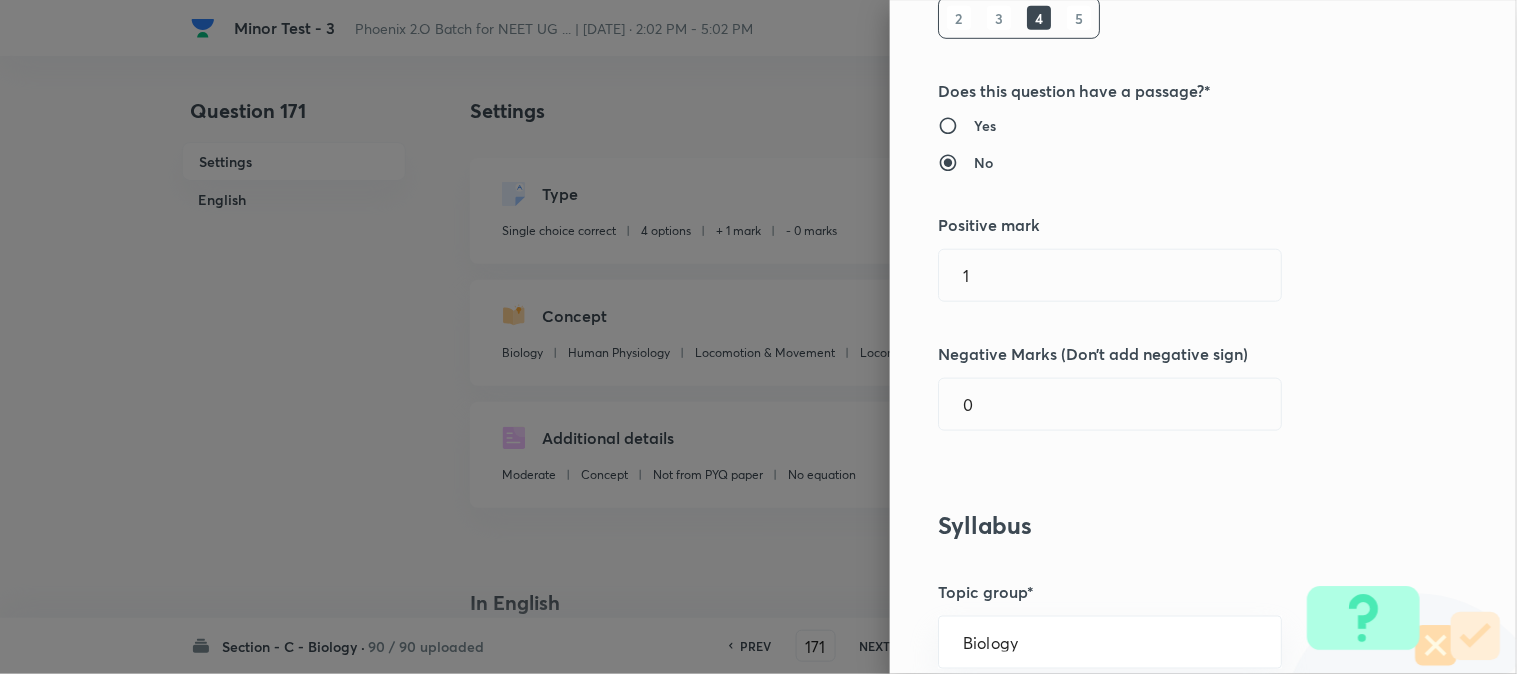 scroll, scrollTop: 444, scrollLeft: 0, axis: vertical 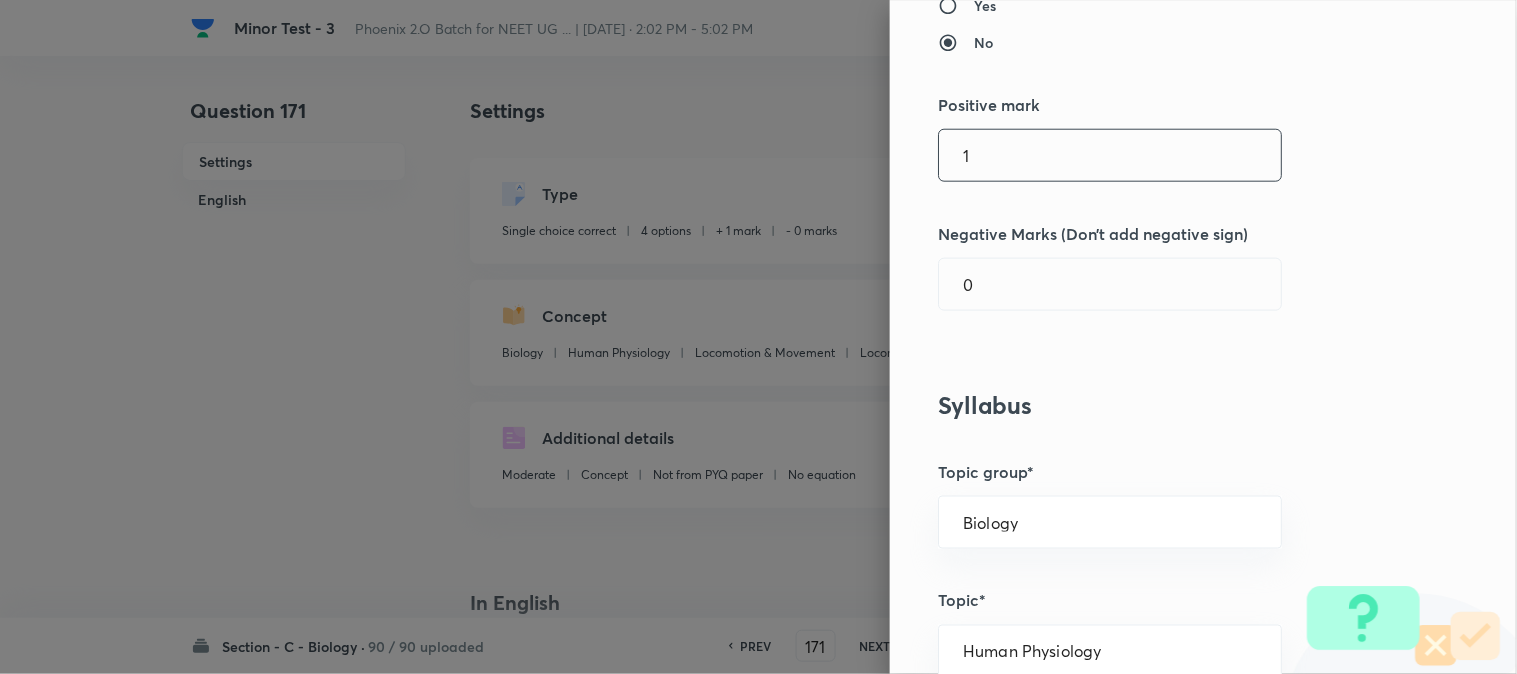 click on "1" at bounding box center [1110, 155] 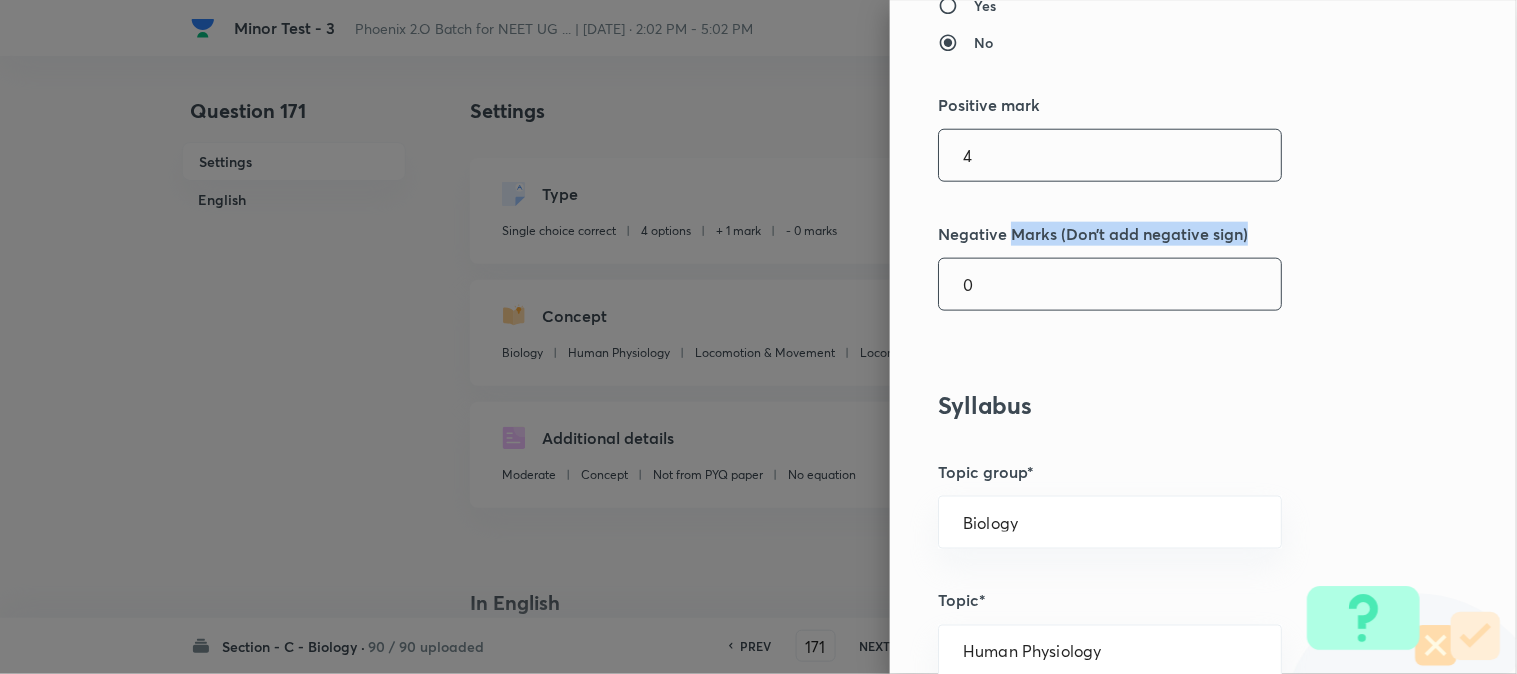 click on "Question settings Question type* Single choice correct Number of options* 2 3 4 5 Does this question have a passage?* Yes No Positive mark 4 ​ Negative Marks (Don’t add negative sign) 0 ​ Syllabus Topic group* Biology ​ Topic* Human Physiology ​ Concept* Locomotion & Movement ​ Sub-concept* Locomotion & Movement ​ Concept-field ​ Additional details Question Difficulty Very easy Easy Moderate Hard Very hard Question is based on Fact Numerical Concept Previous year question Yes No Does this question have equation? Yes No Verification status Is the question verified? *Select 'yes' only if a question is verified Yes No Save" at bounding box center [1203, 337] 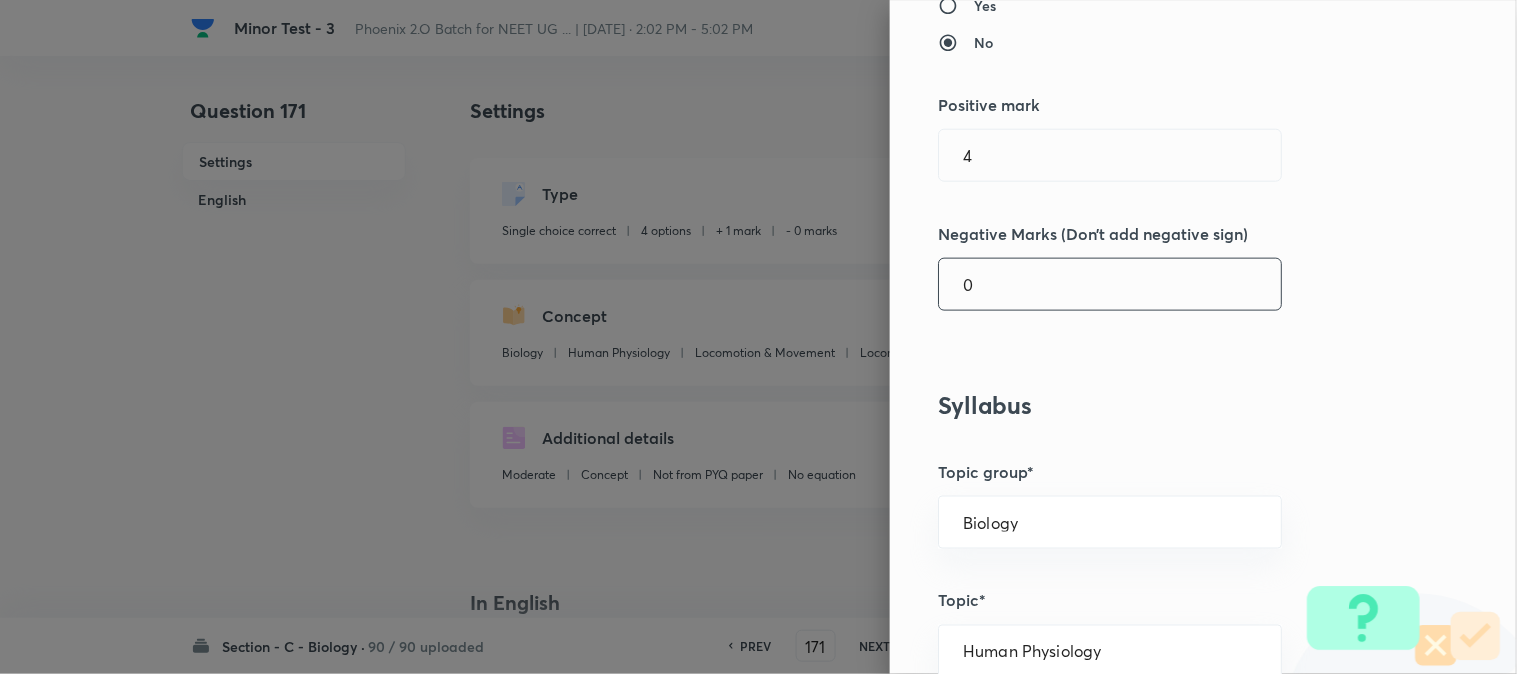 click on "0" at bounding box center [1110, 284] 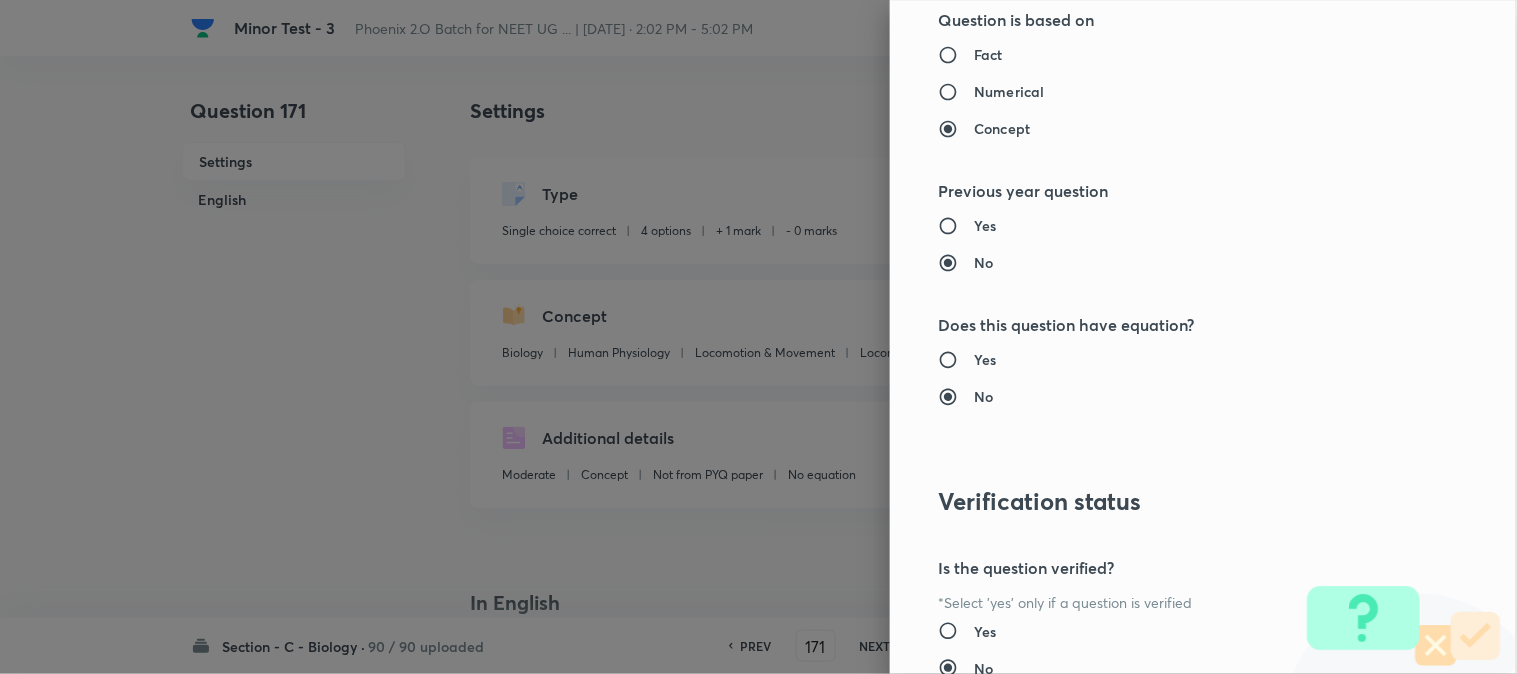 scroll, scrollTop: 2052, scrollLeft: 0, axis: vertical 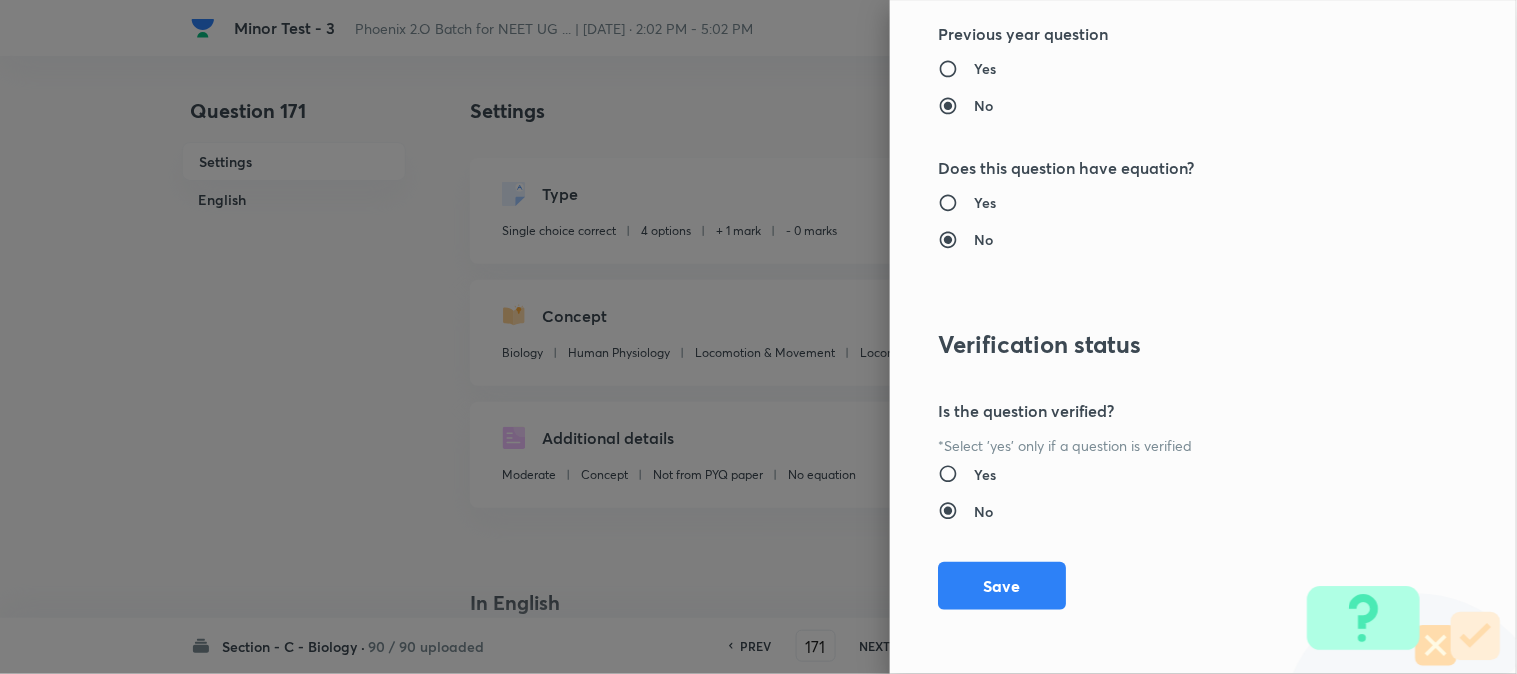 click on "Question settings Question type* Single choice correct Number of options* 2 3 4 5 Does this question have a passage?* Yes No Positive mark 4 ​ Negative Marks (Don’t add negative sign) 1 ​ Syllabus Topic group* Biology ​ Topic* Human Physiology ​ Concept* Locomotion & Movement ​ Sub-concept* Locomotion & Movement ​ Concept-field ​ Additional details Question Difficulty Very easy Easy Moderate Hard Very hard Question is based on Fact Numerical Concept Previous year question Yes No Does this question have equation? Yes No Verification status Is the question verified? *Select 'yes' only if a question is verified Yes No Save" at bounding box center (1203, 337) 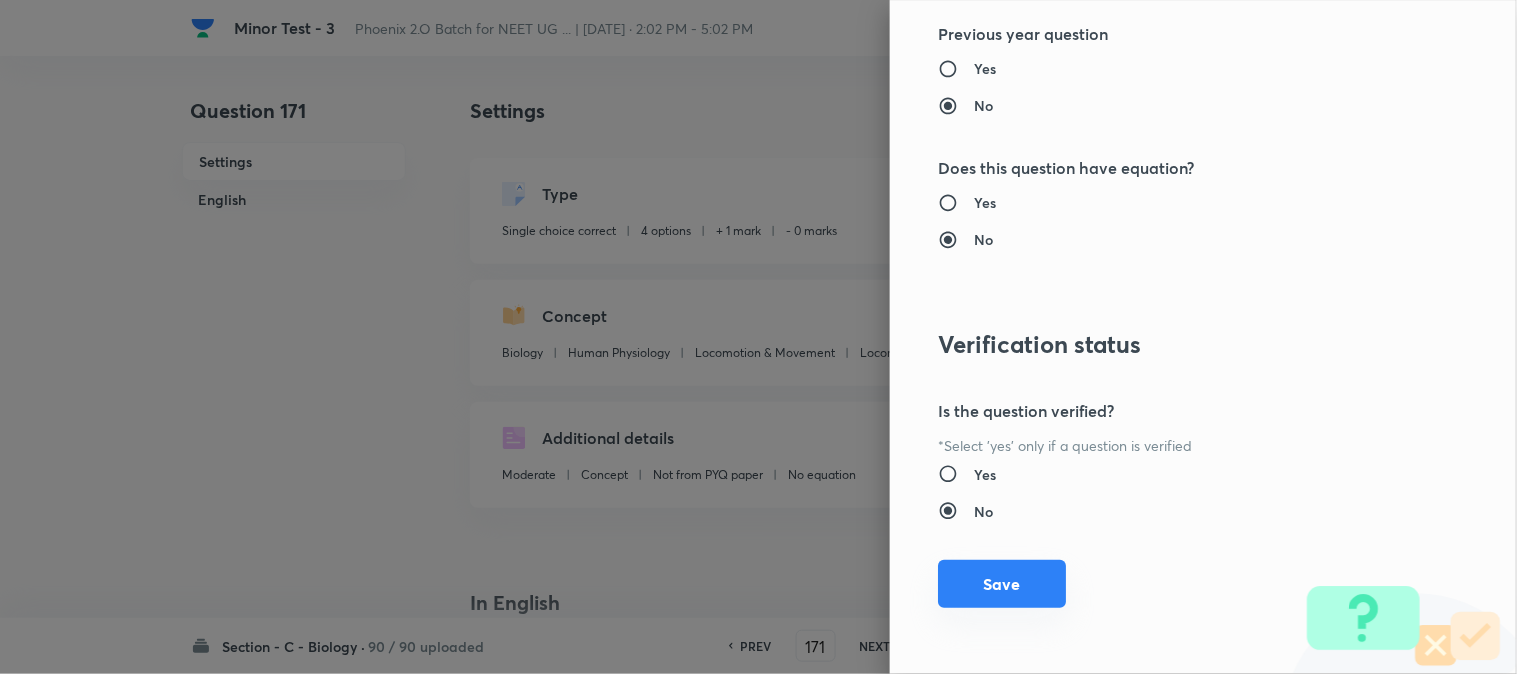 click on "Save" at bounding box center (1002, 584) 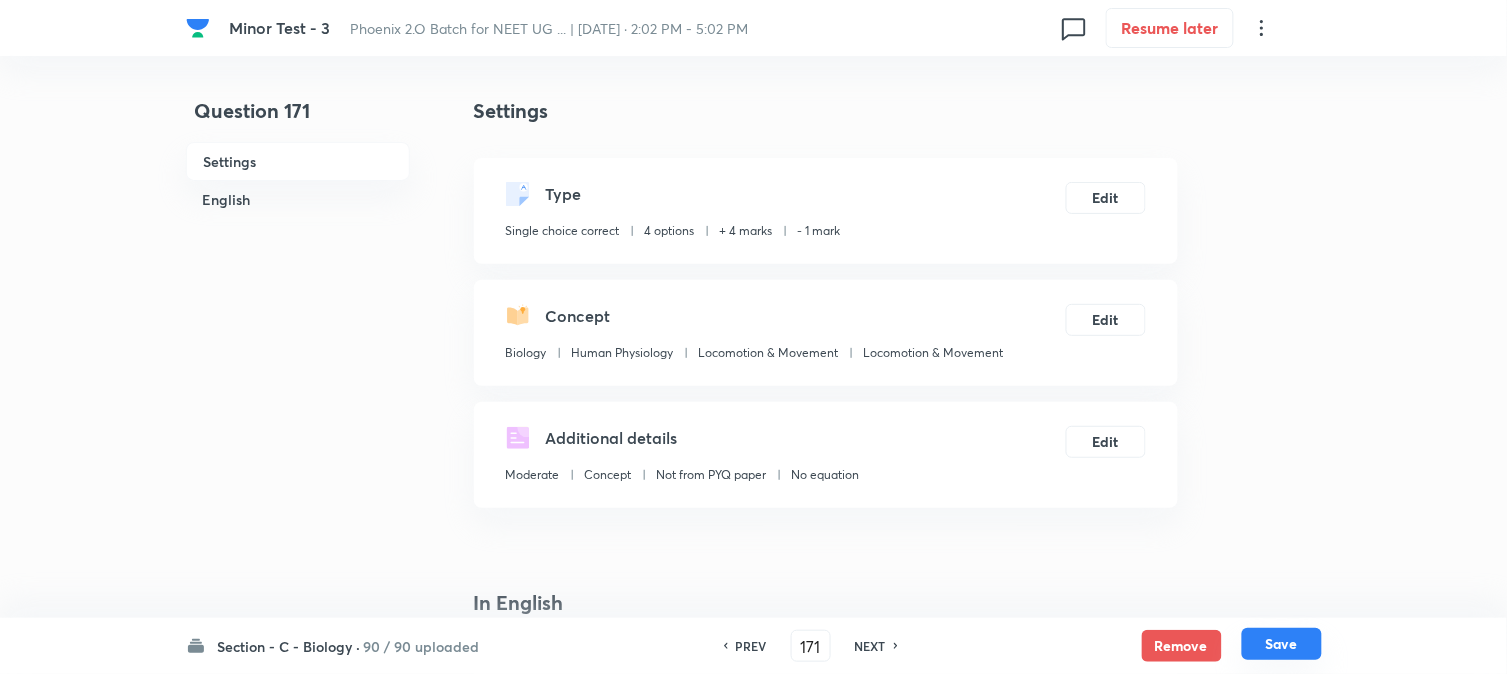 click on "Save" at bounding box center [1282, 644] 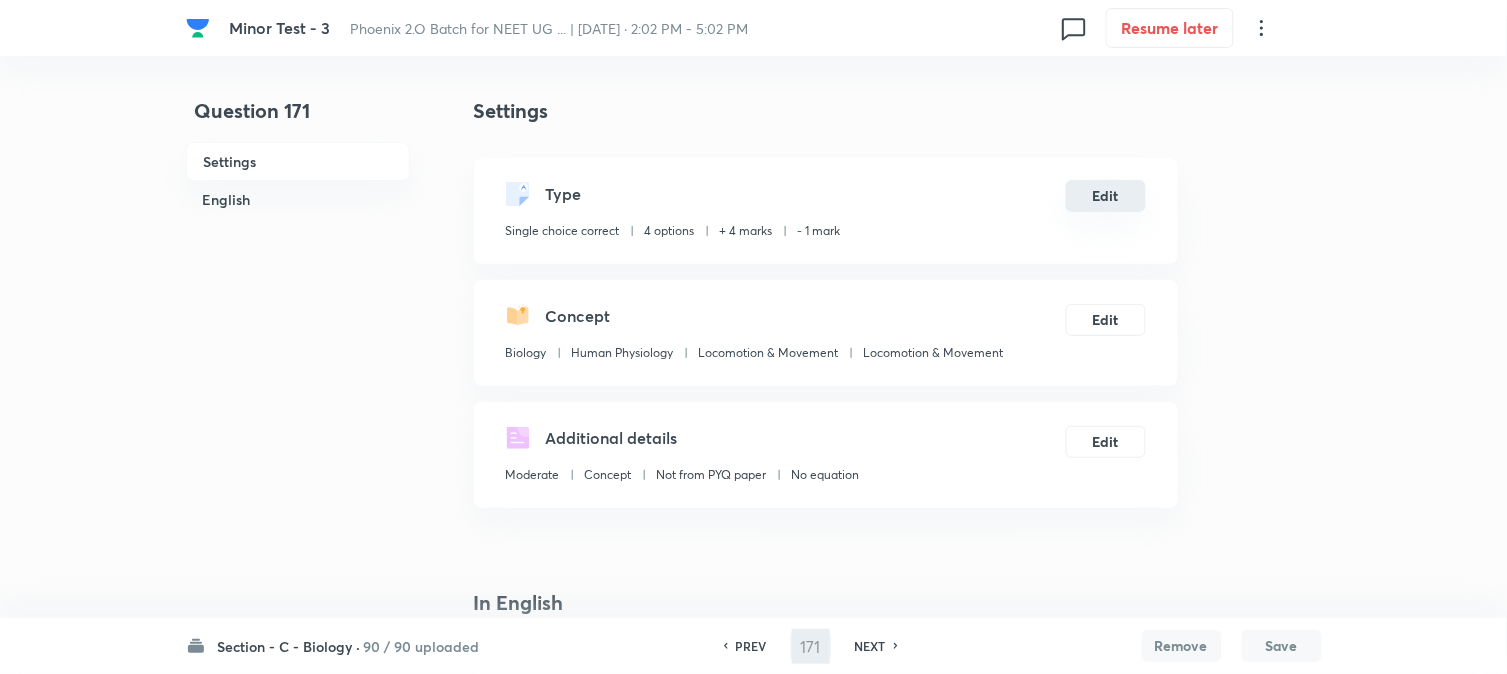 click on "Edit" at bounding box center [1106, 196] 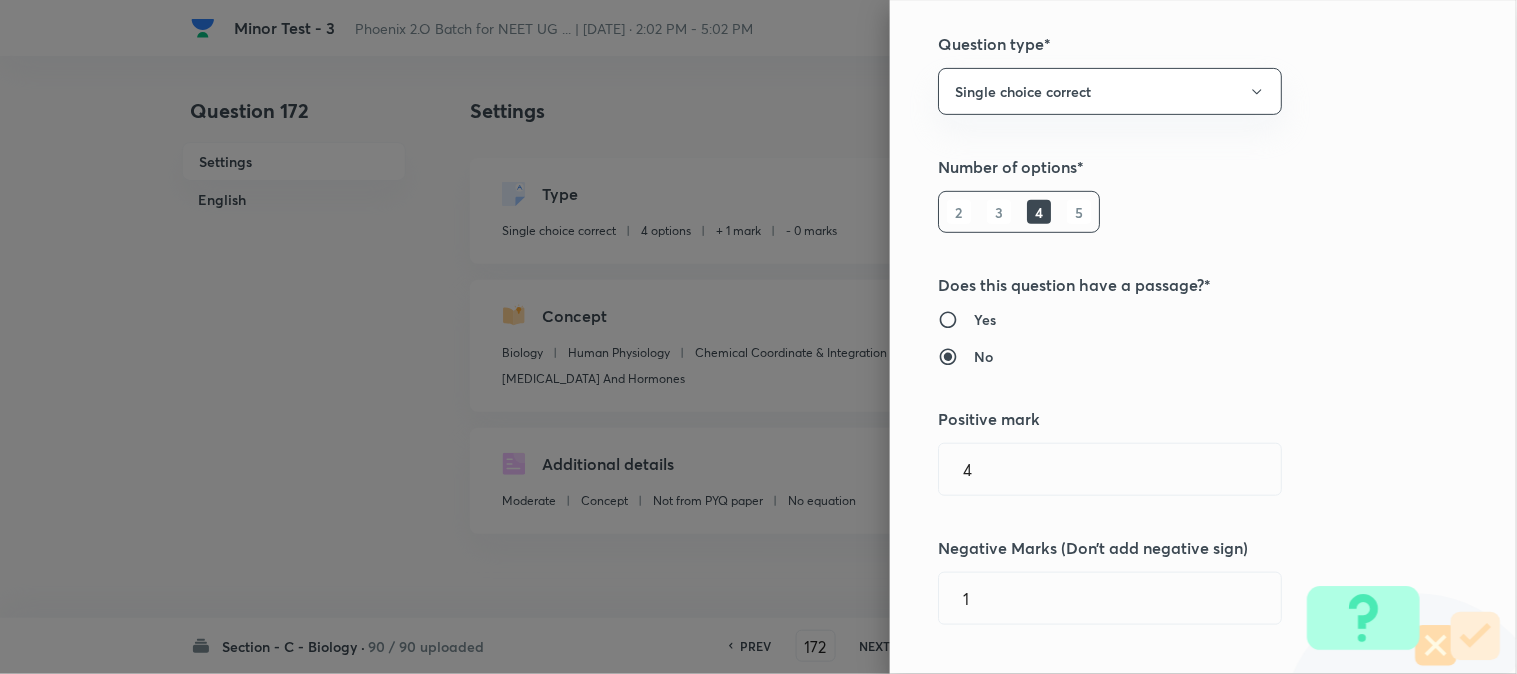 scroll, scrollTop: 333, scrollLeft: 0, axis: vertical 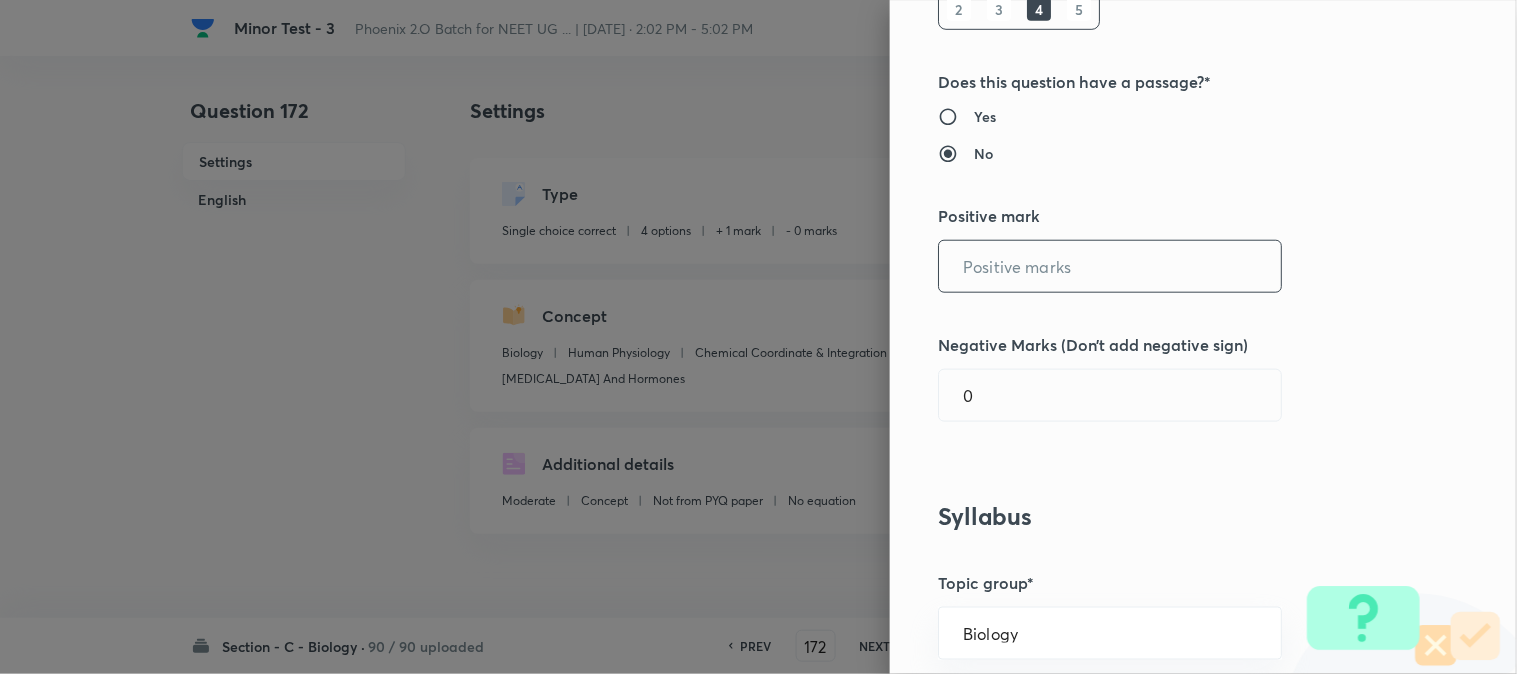 click at bounding box center [1110, 266] 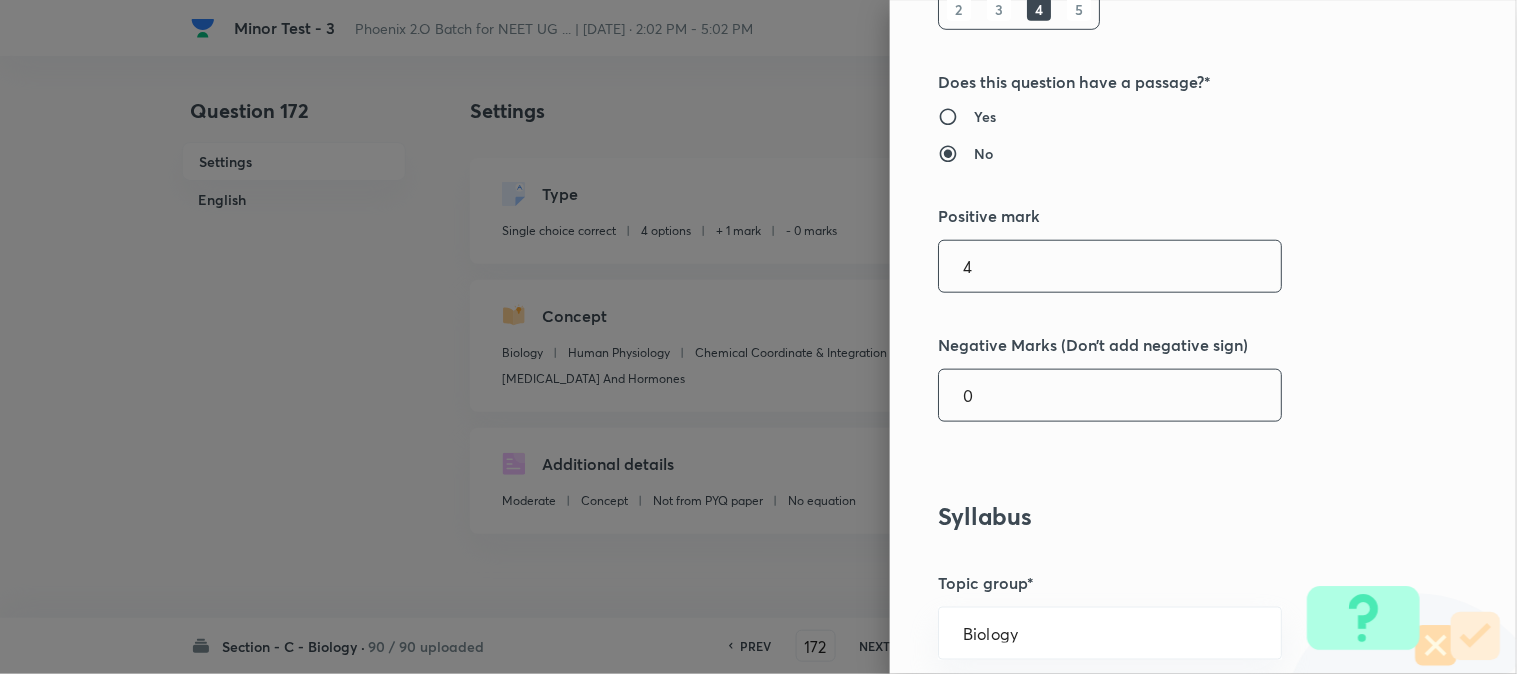 click on "Question settings Question type* Single choice correct Number of options* 2 3 4 5 Does this question have a passage?* Yes No Positive mark 4 ​ Negative Marks (Don’t add negative sign) 0 ​ Syllabus Topic group* Biology ​ Topic* Human Physiology ​ Concept* Chemical Coordinate & Integration ​ Sub-concept* Endocrine Glands And Hormones ​ Concept-field ​ Additional details Question Difficulty Very easy Easy Moderate Hard Very hard Question is based on Fact Numerical Concept Previous year question Yes No Does this question have equation? Yes No Verification status Is the question verified? *Select 'yes' only if a question is verified Yes No Save" at bounding box center [1203, 337] 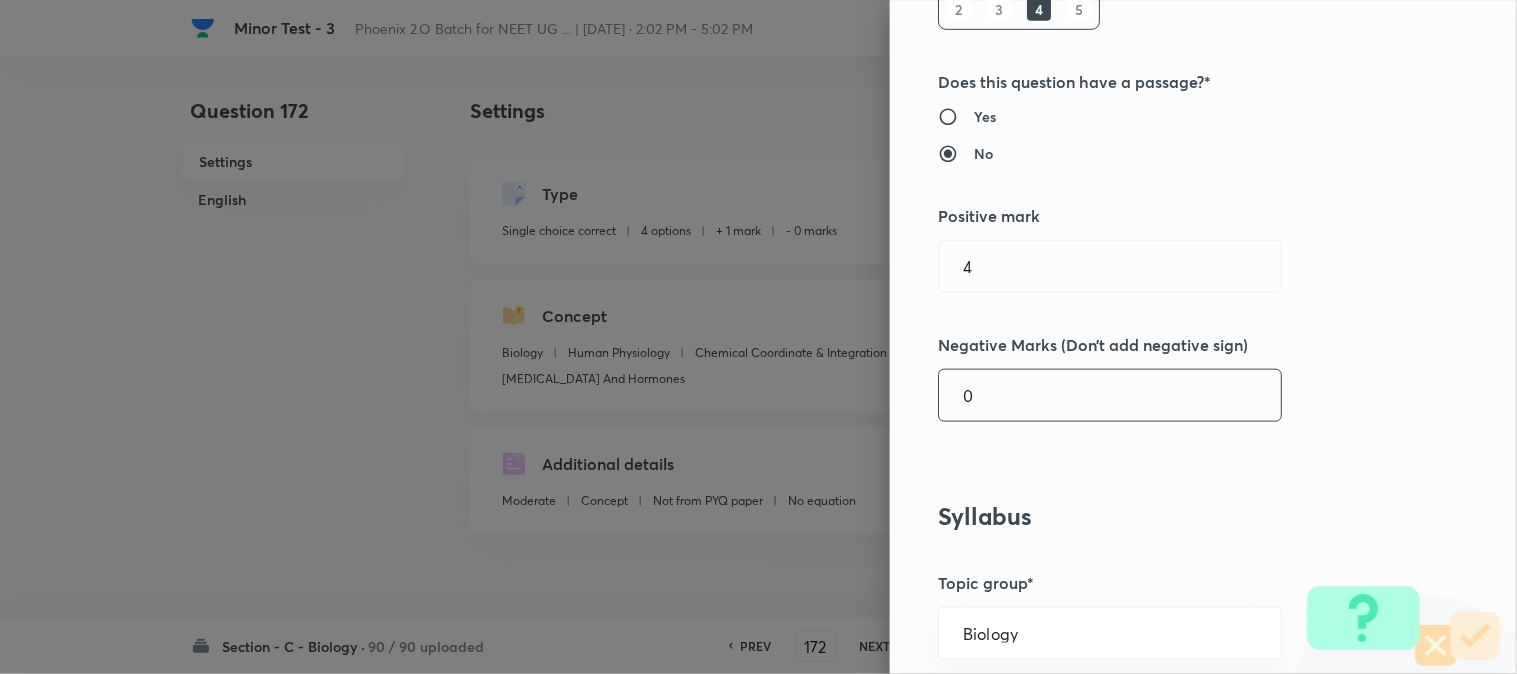 click on "0" at bounding box center [1110, 395] 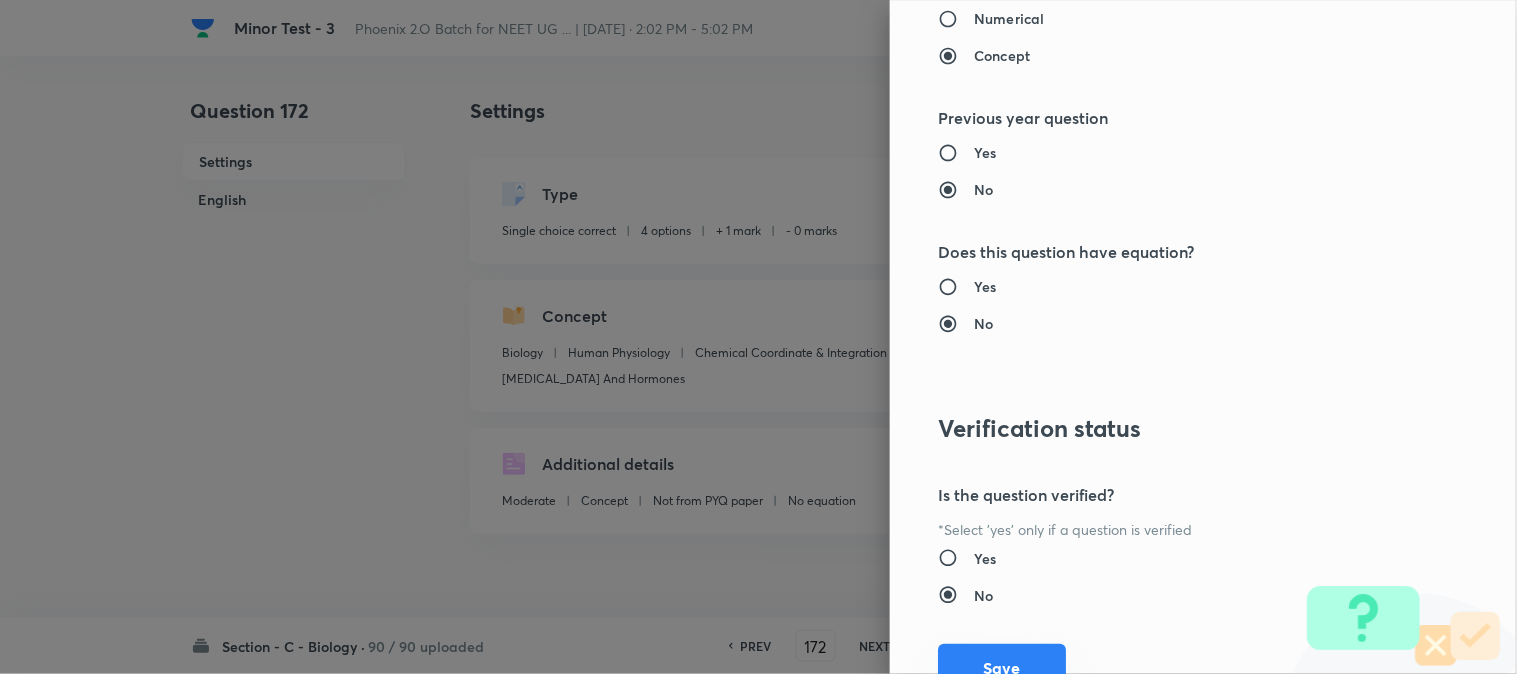 scroll, scrollTop: 2052, scrollLeft: 0, axis: vertical 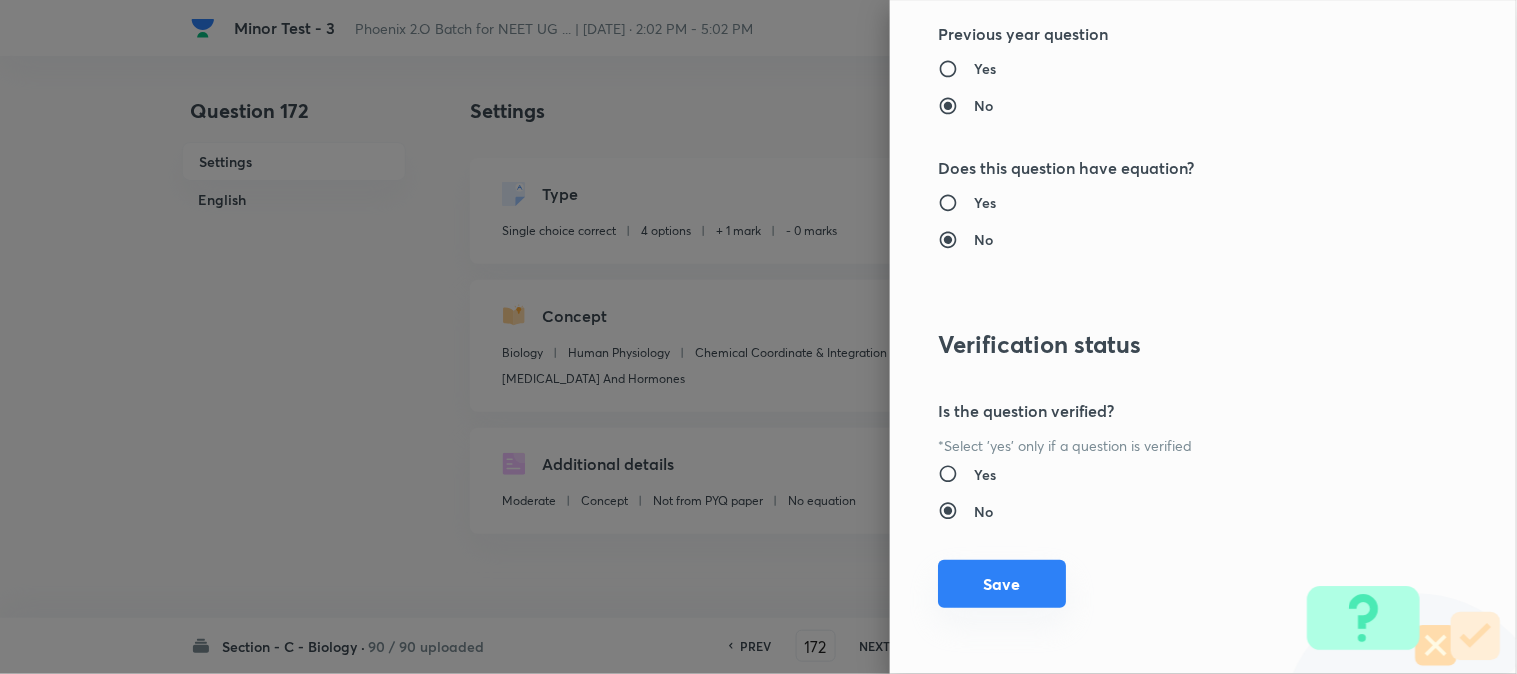click on "Save" at bounding box center [1002, 584] 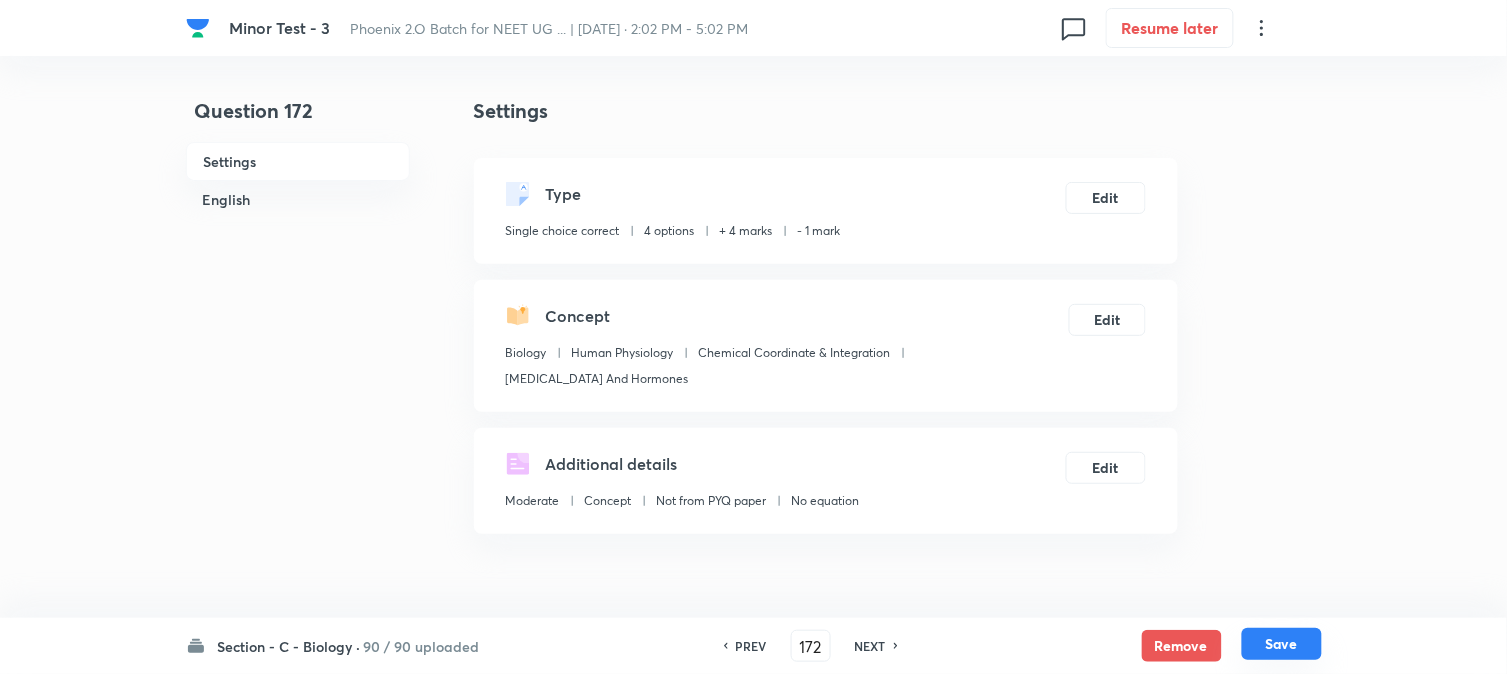 drag, startPoint x: 1271, startPoint y: 648, endPoint x: 1191, endPoint y: 467, distance: 197.89139 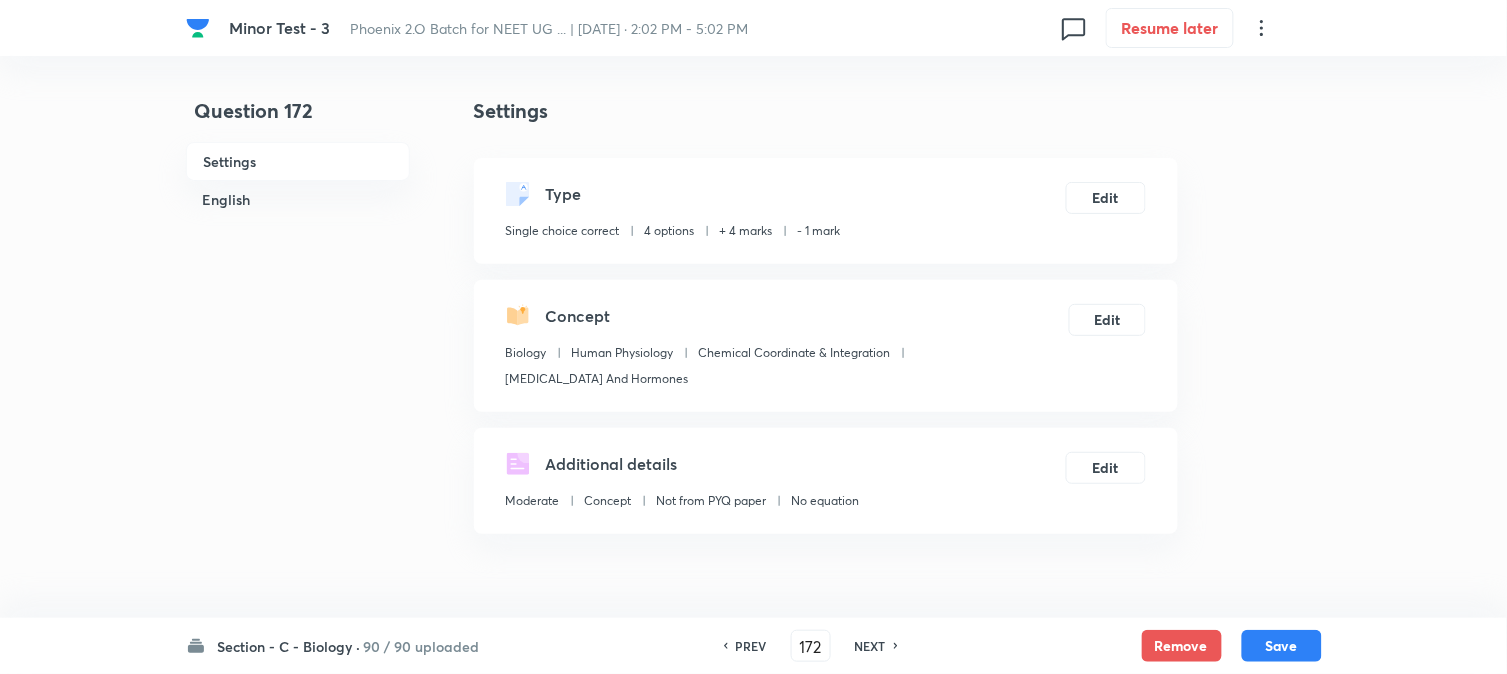 click on "Save" at bounding box center (1282, 646) 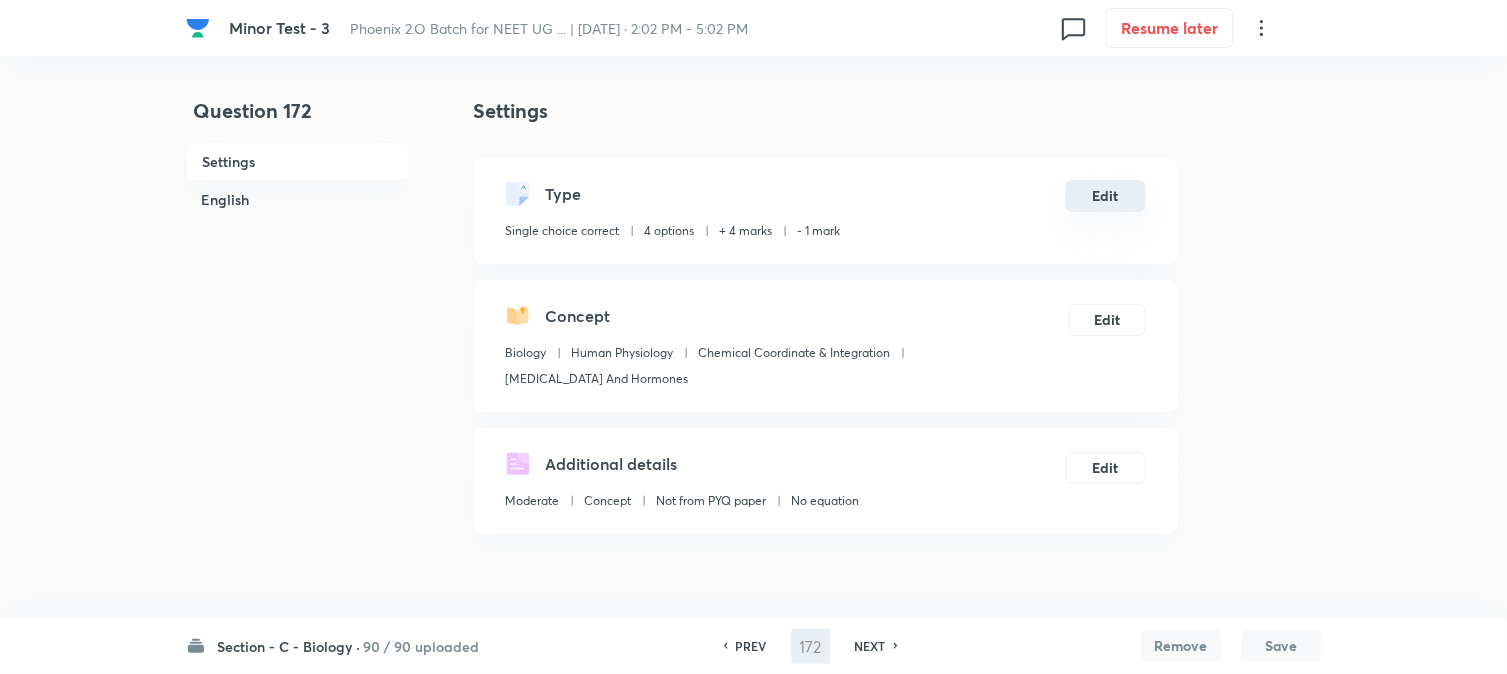 click on "Edit" at bounding box center (1106, 196) 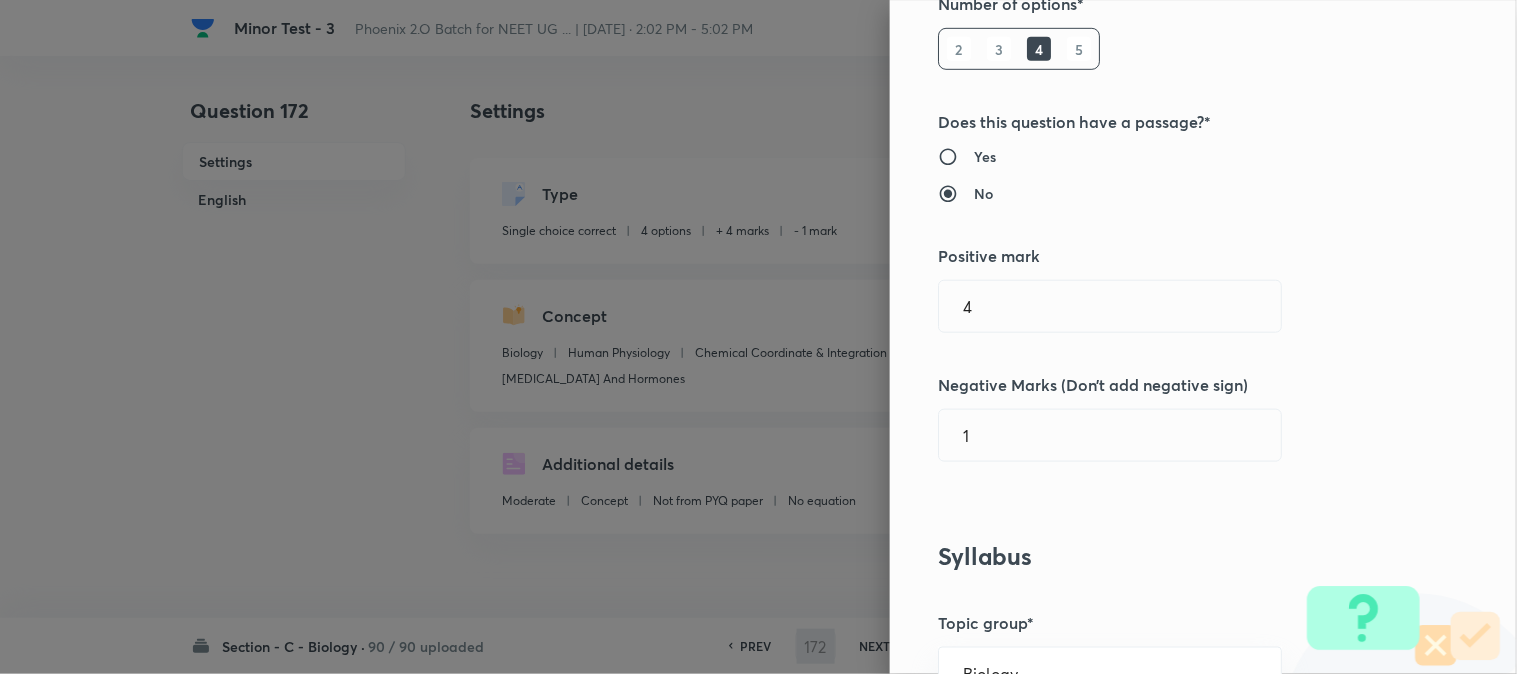 scroll, scrollTop: 333, scrollLeft: 0, axis: vertical 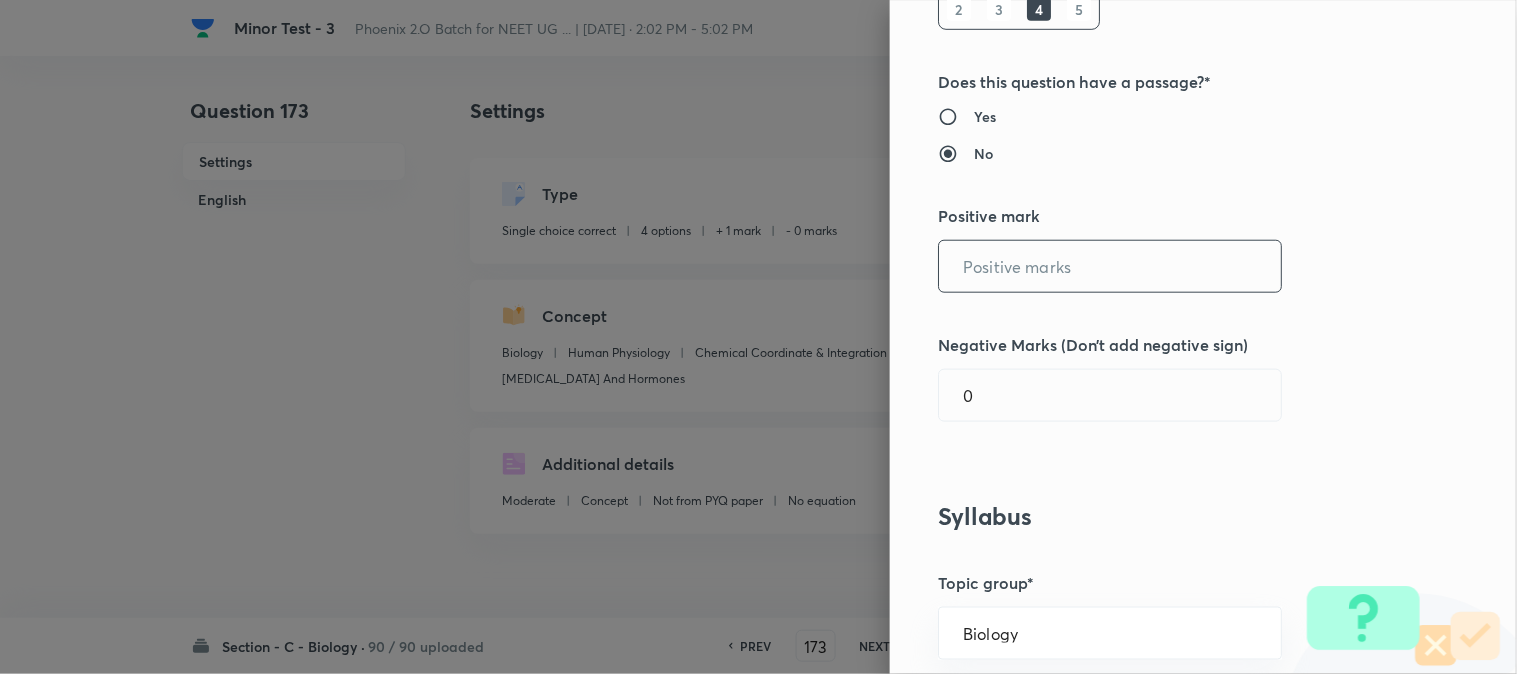 click at bounding box center (1110, 266) 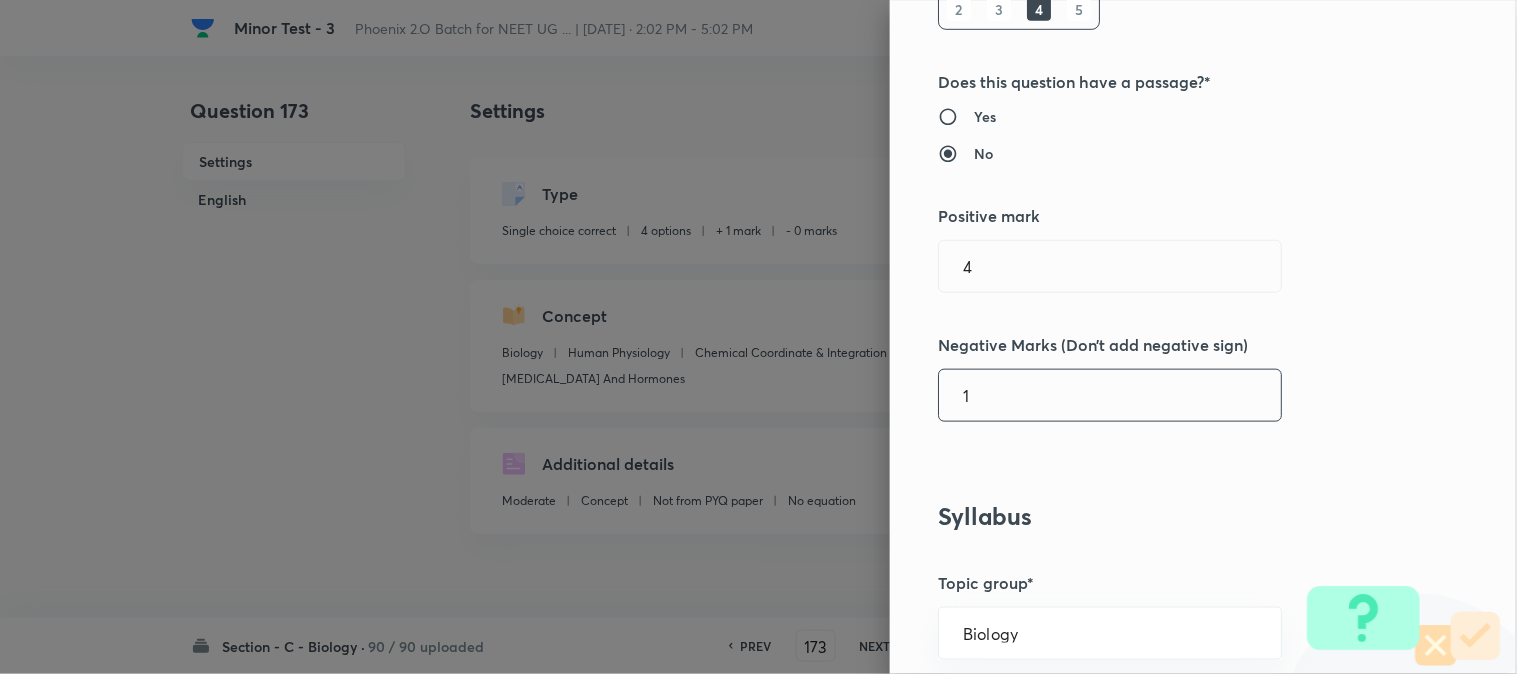 click on "1" at bounding box center (1110, 395) 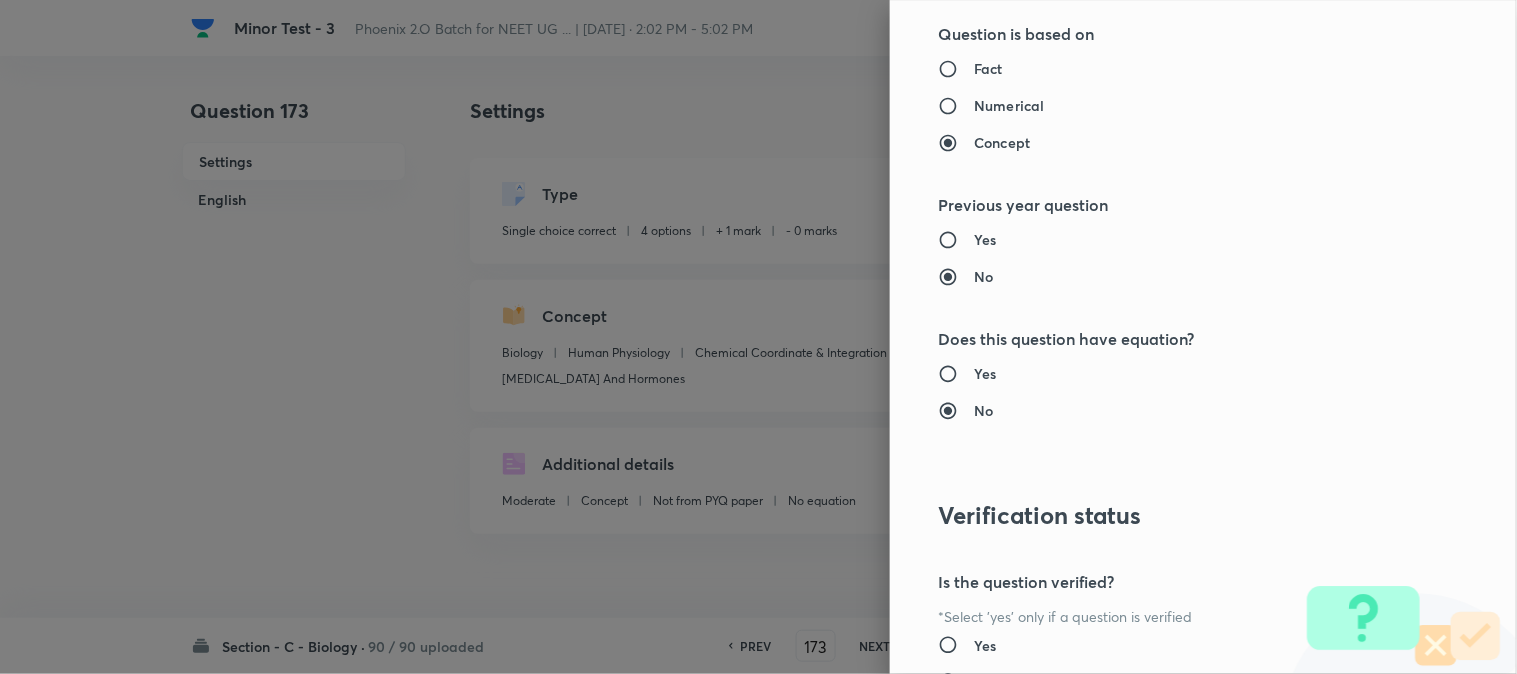 scroll, scrollTop: 2052, scrollLeft: 0, axis: vertical 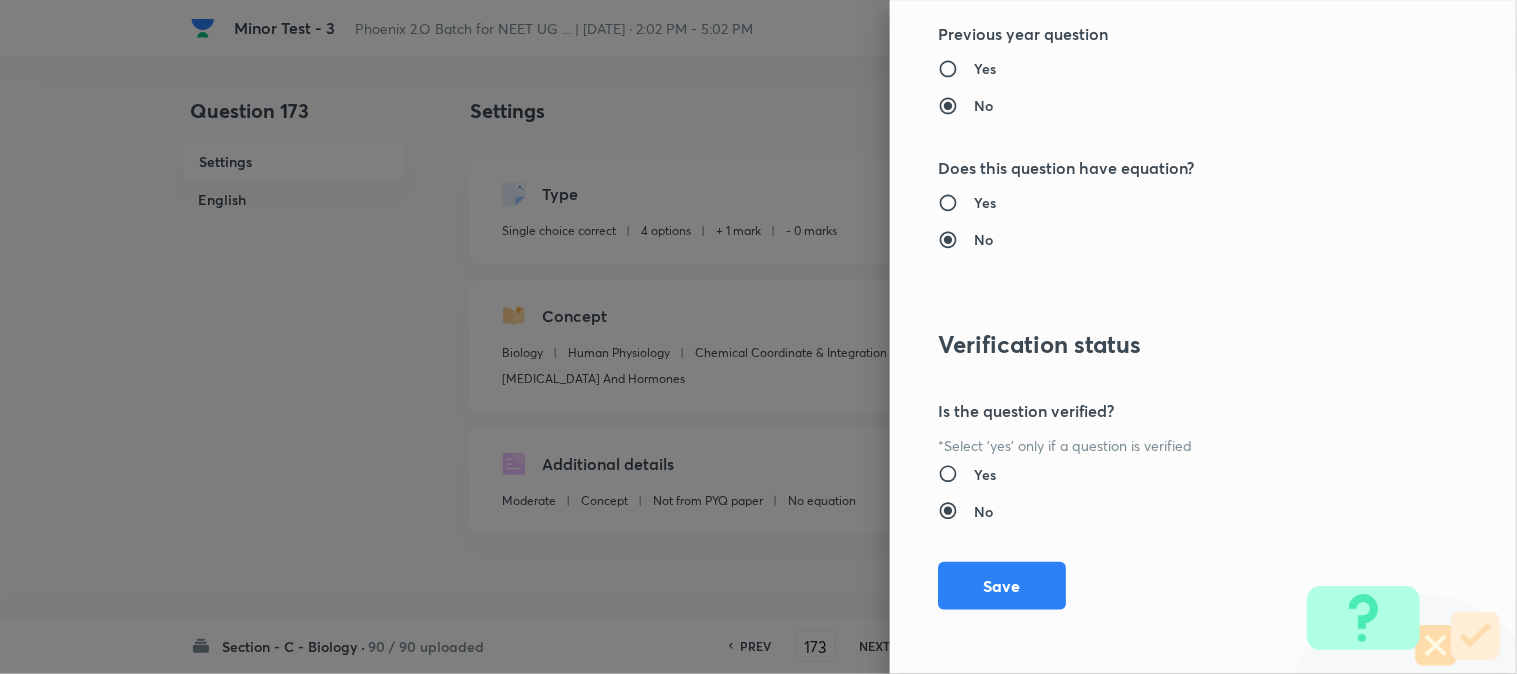 click on "Save" at bounding box center [1002, 586] 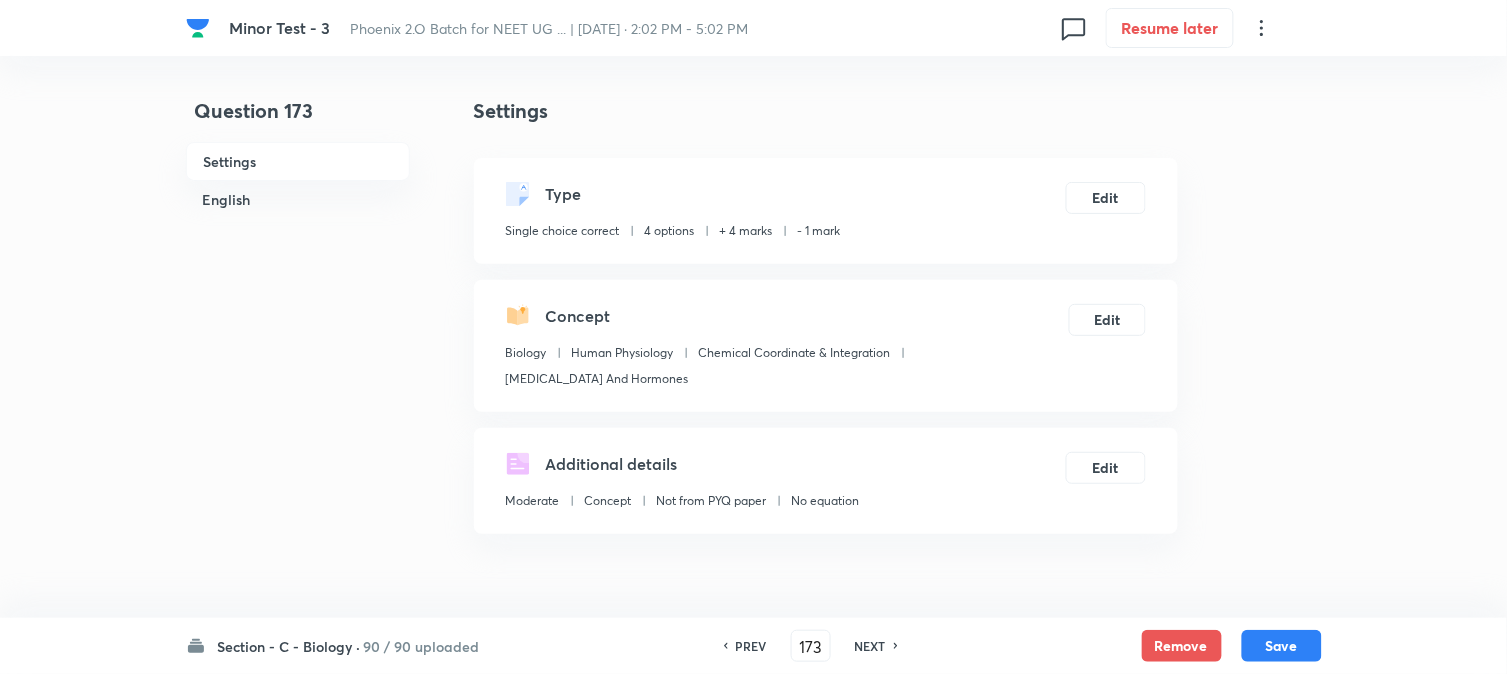 drag, startPoint x: 1273, startPoint y: 646, endPoint x: 1180, endPoint y: 466, distance: 202.60553 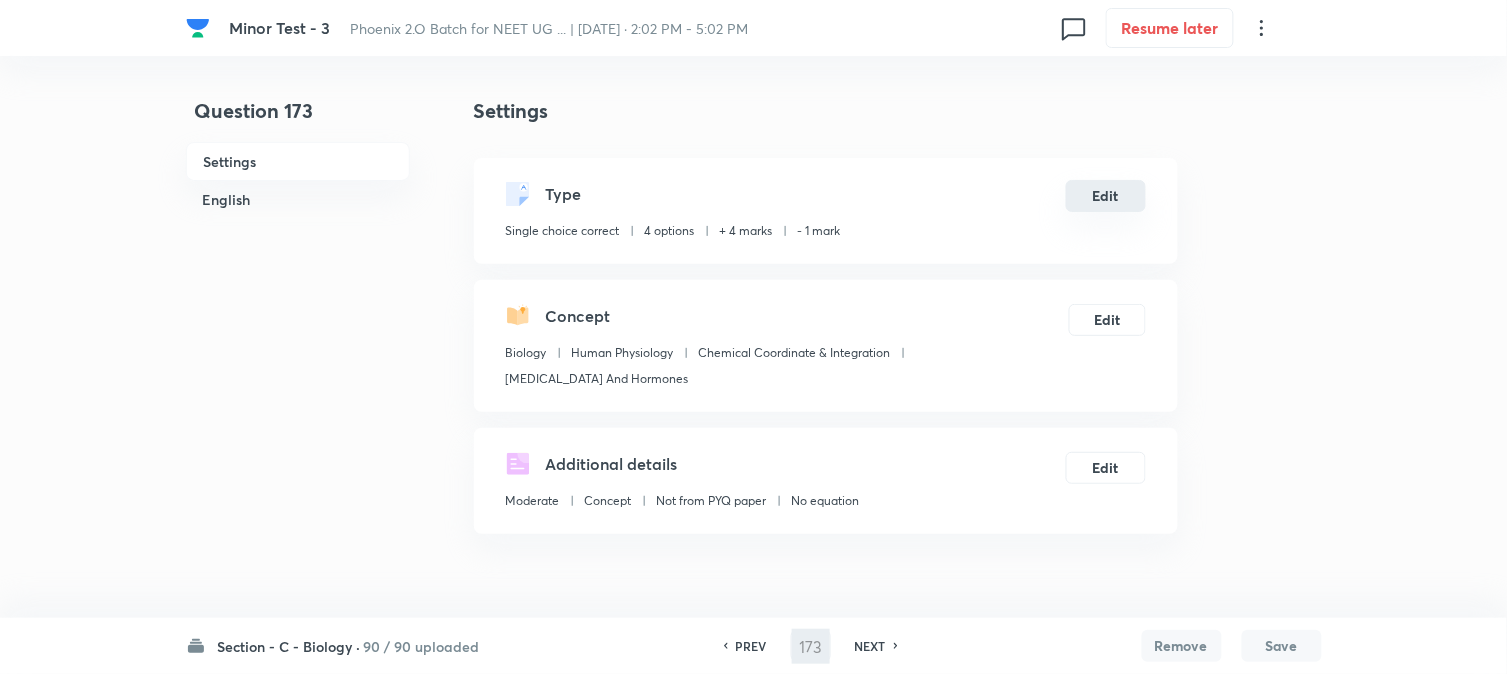 click on "Edit" at bounding box center [1106, 196] 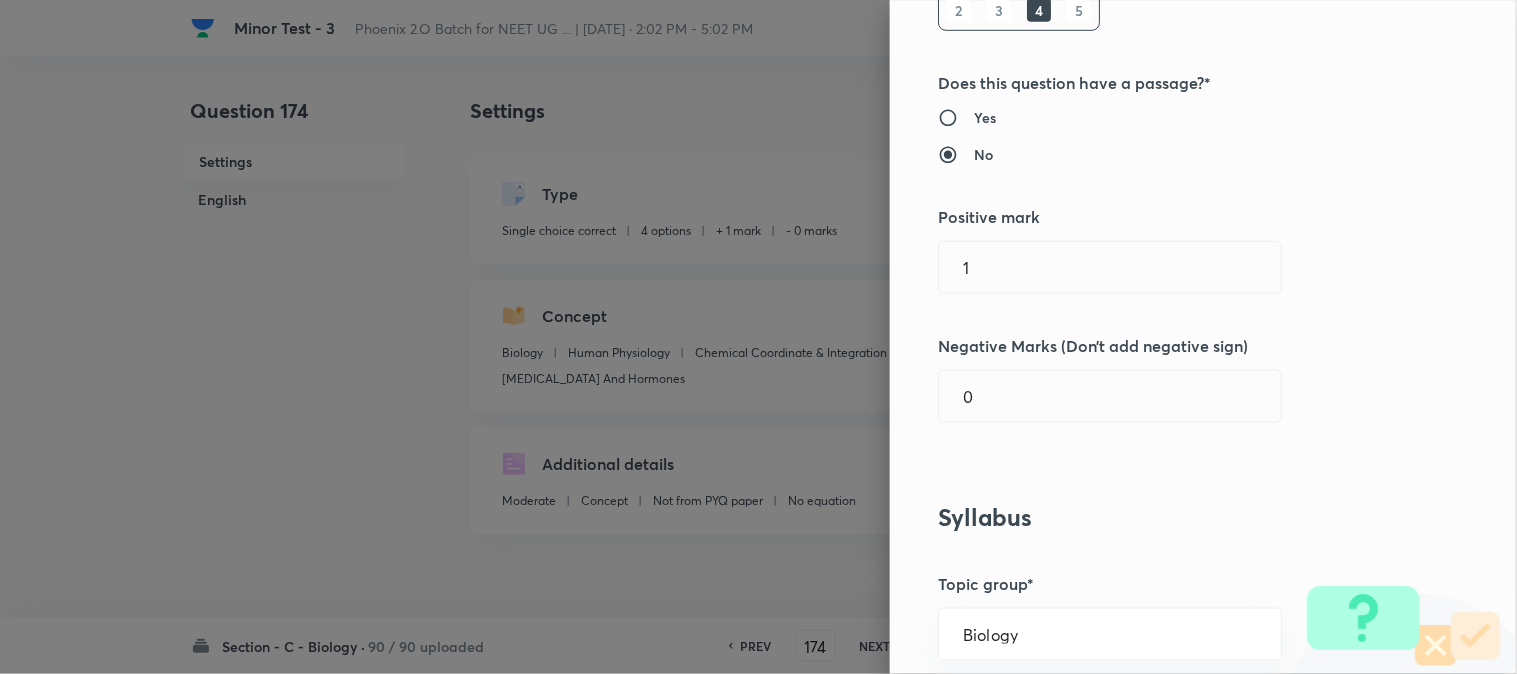 scroll, scrollTop: 333, scrollLeft: 0, axis: vertical 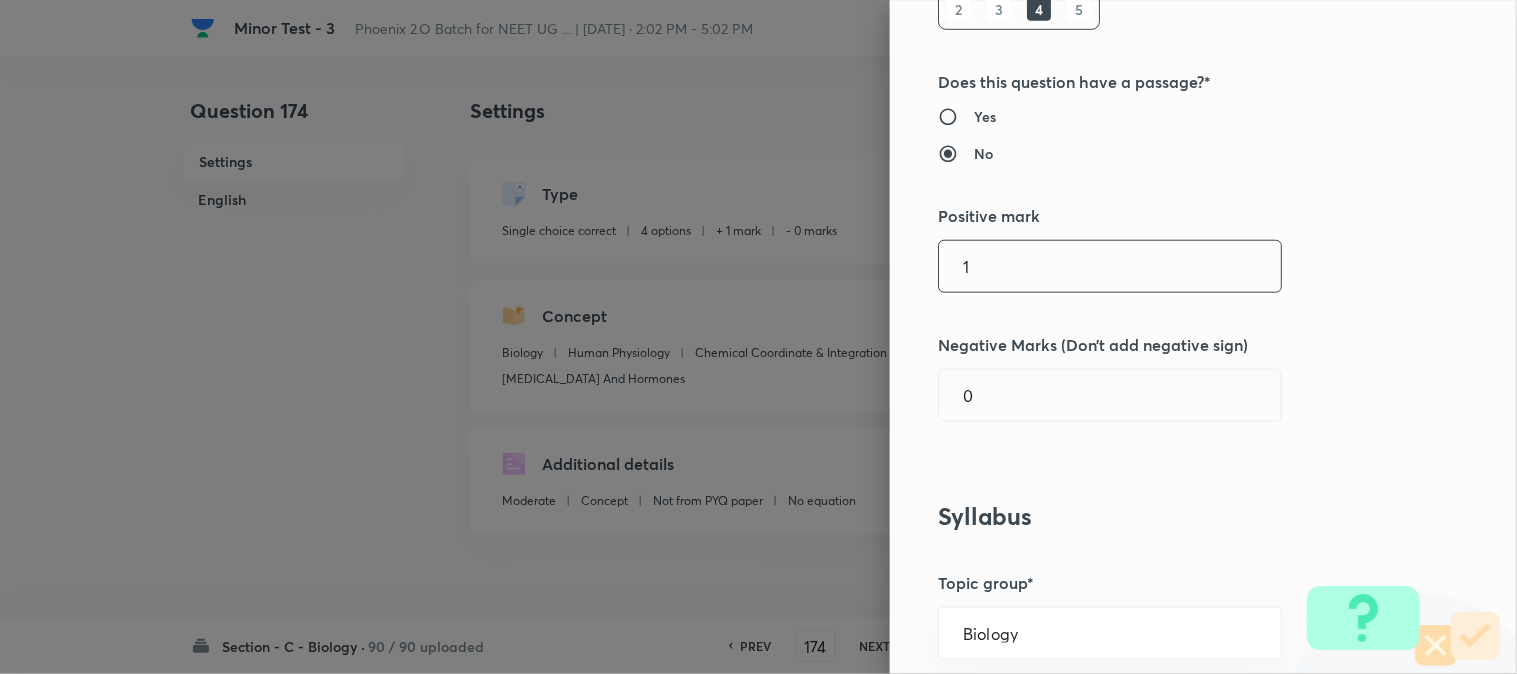 click on "1" at bounding box center [1110, 266] 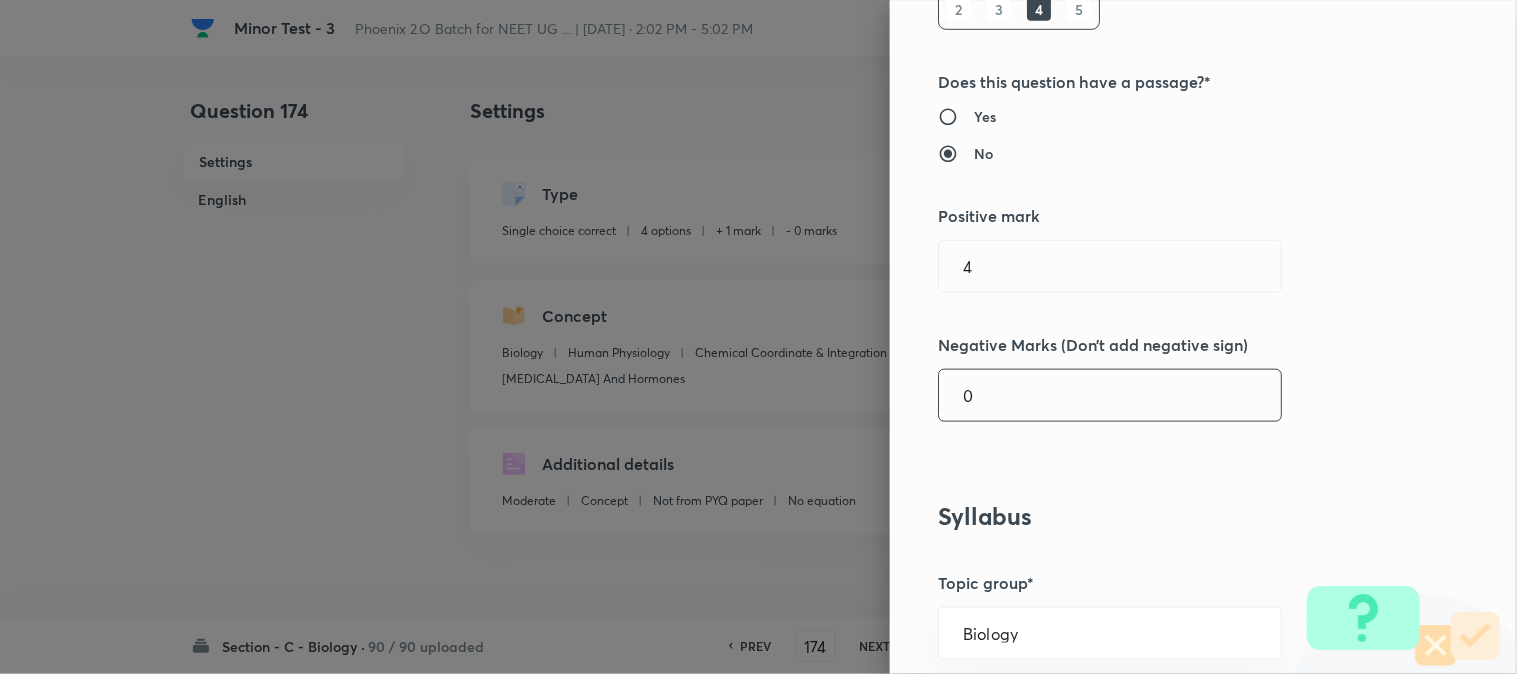 drag, startPoint x: 992, startPoint y: 372, endPoint x: 1002, endPoint y: 416, distance: 45.122055 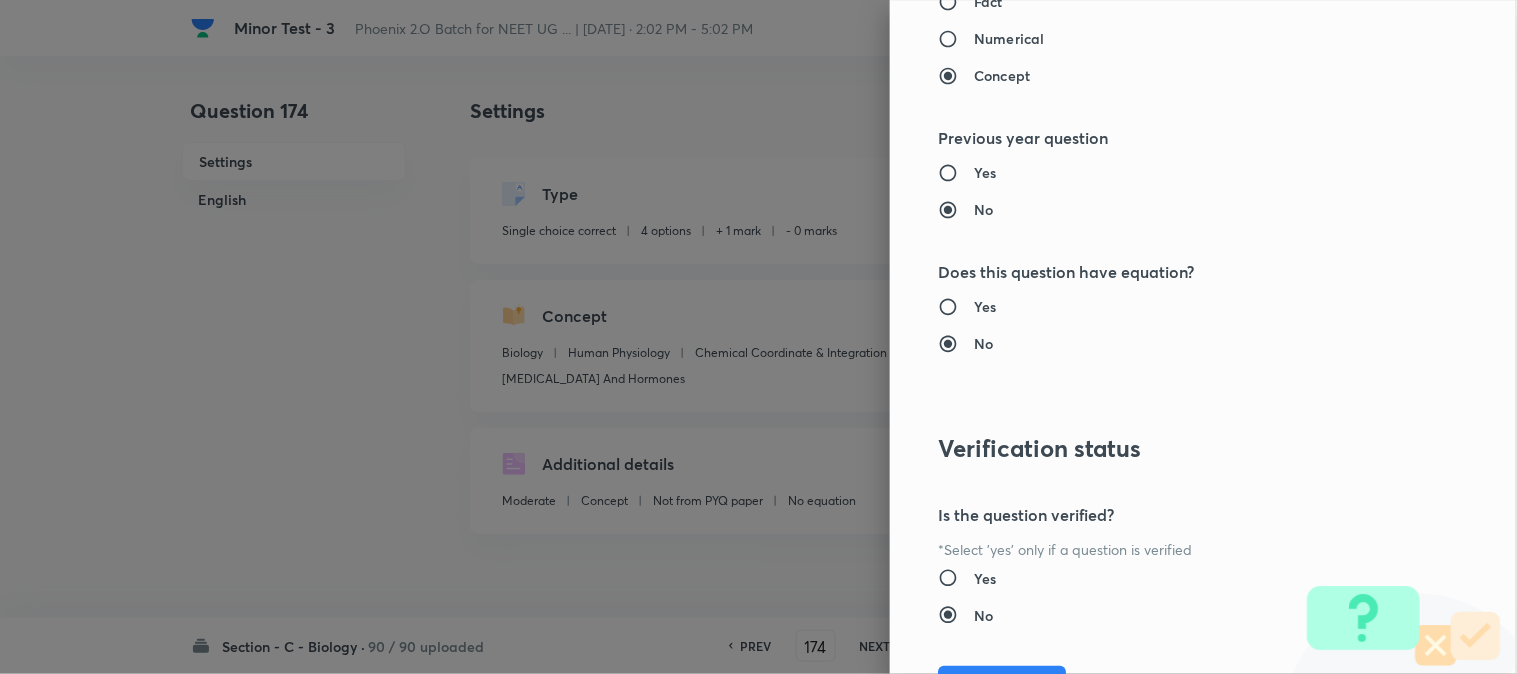 scroll, scrollTop: 2052, scrollLeft: 0, axis: vertical 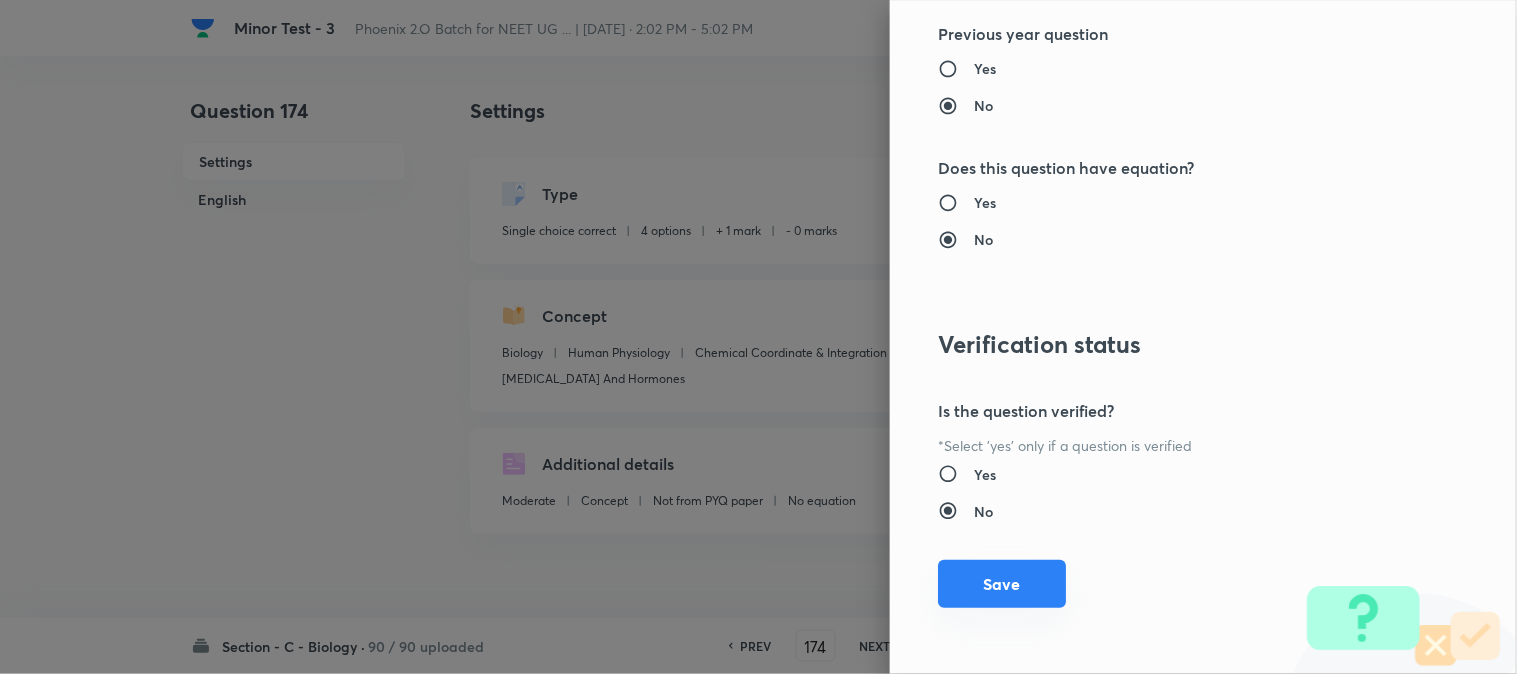 click on "Save" at bounding box center [1002, 584] 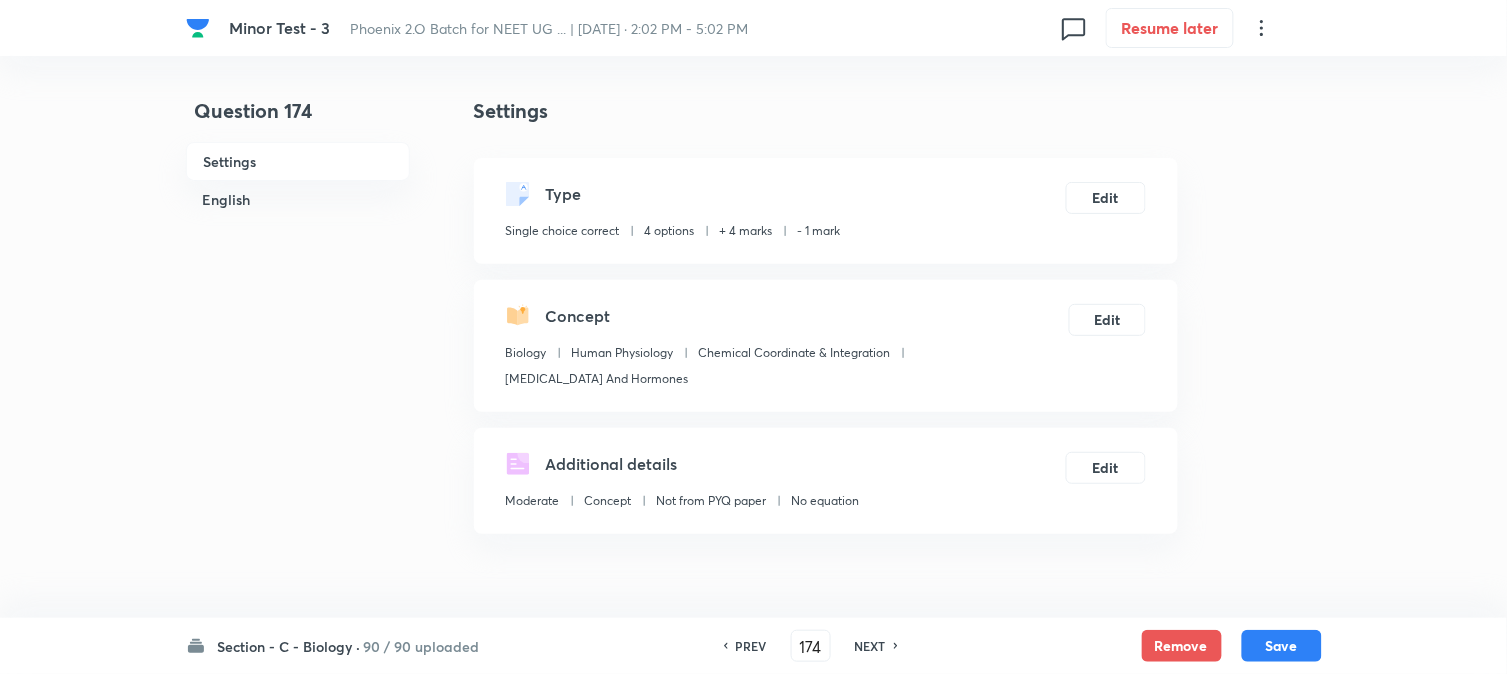 drag, startPoint x: 1292, startPoint y: 647, endPoint x: 1231, endPoint y: 520, distance: 140.89003 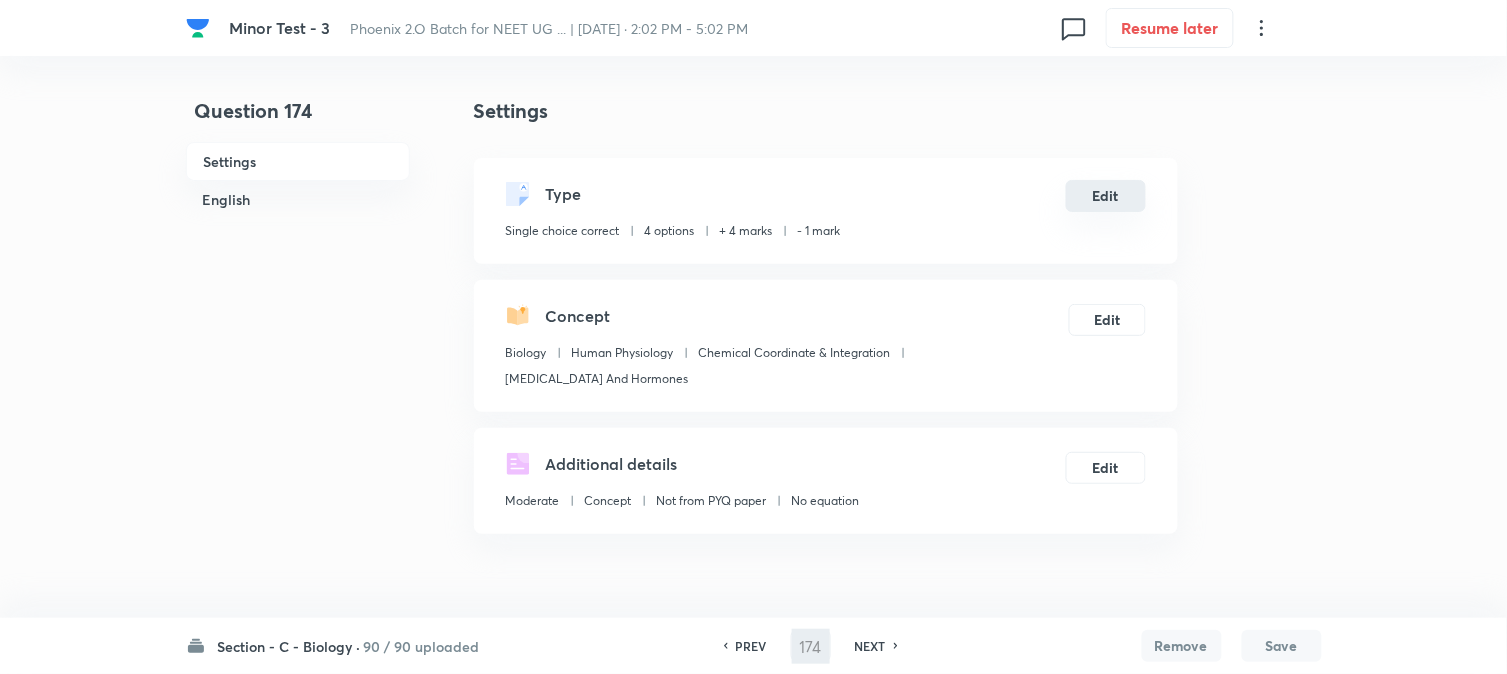 click on "Edit" at bounding box center [1106, 196] 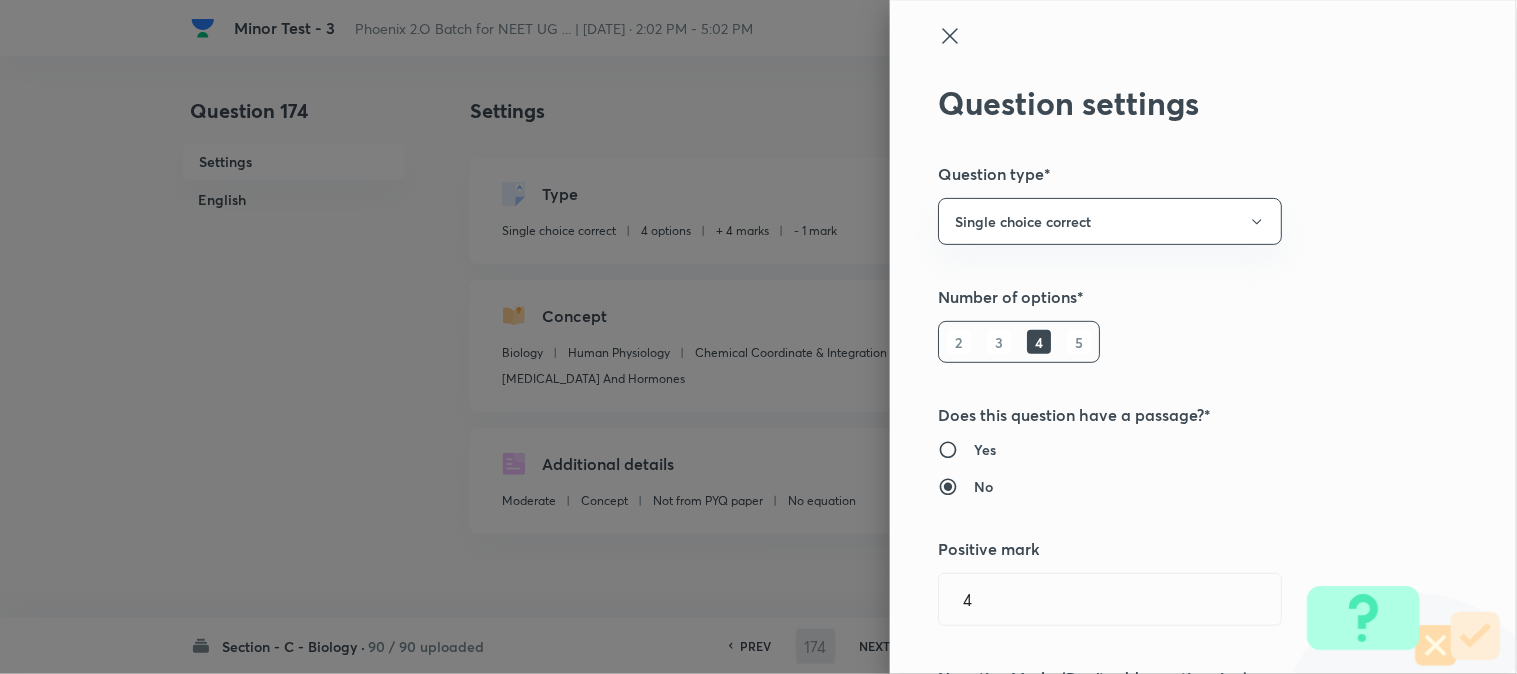 scroll, scrollTop: 444, scrollLeft: 0, axis: vertical 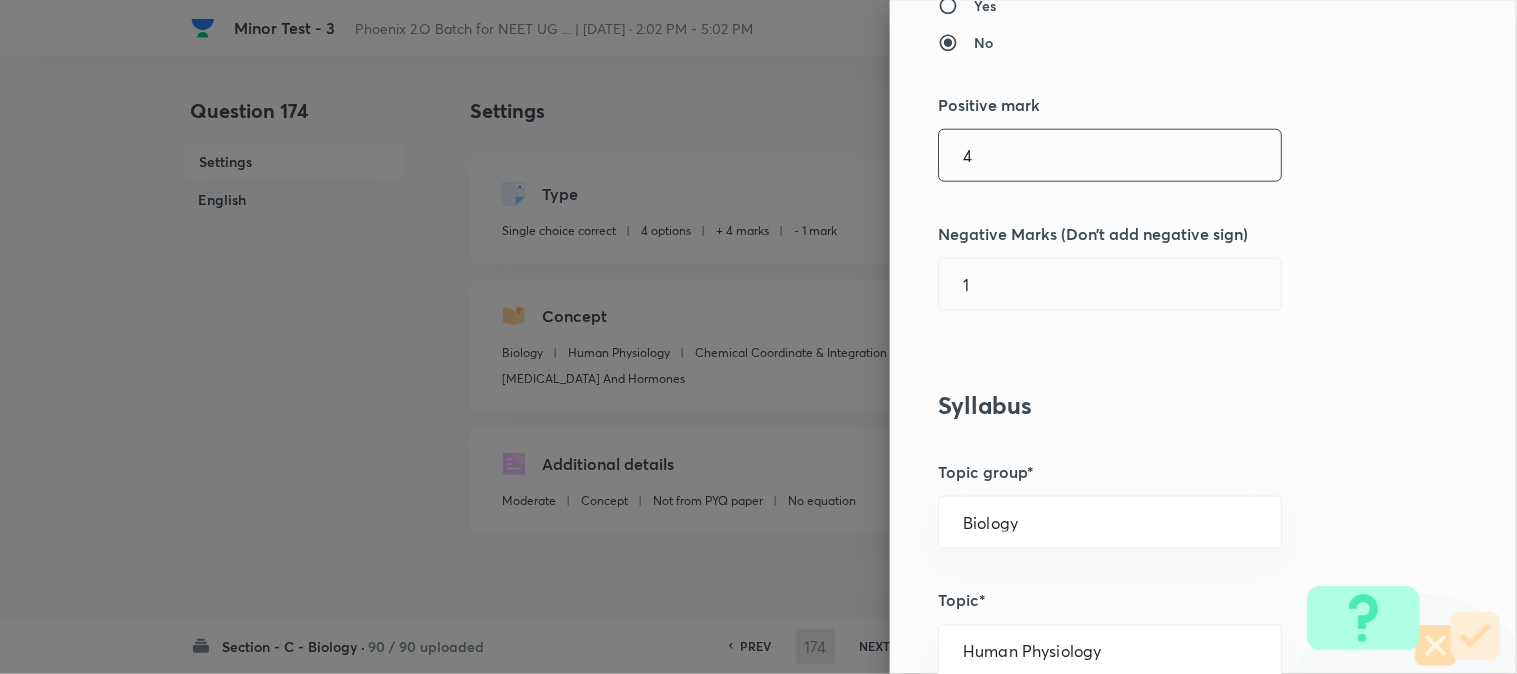 click on "4" at bounding box center (1110, 155) 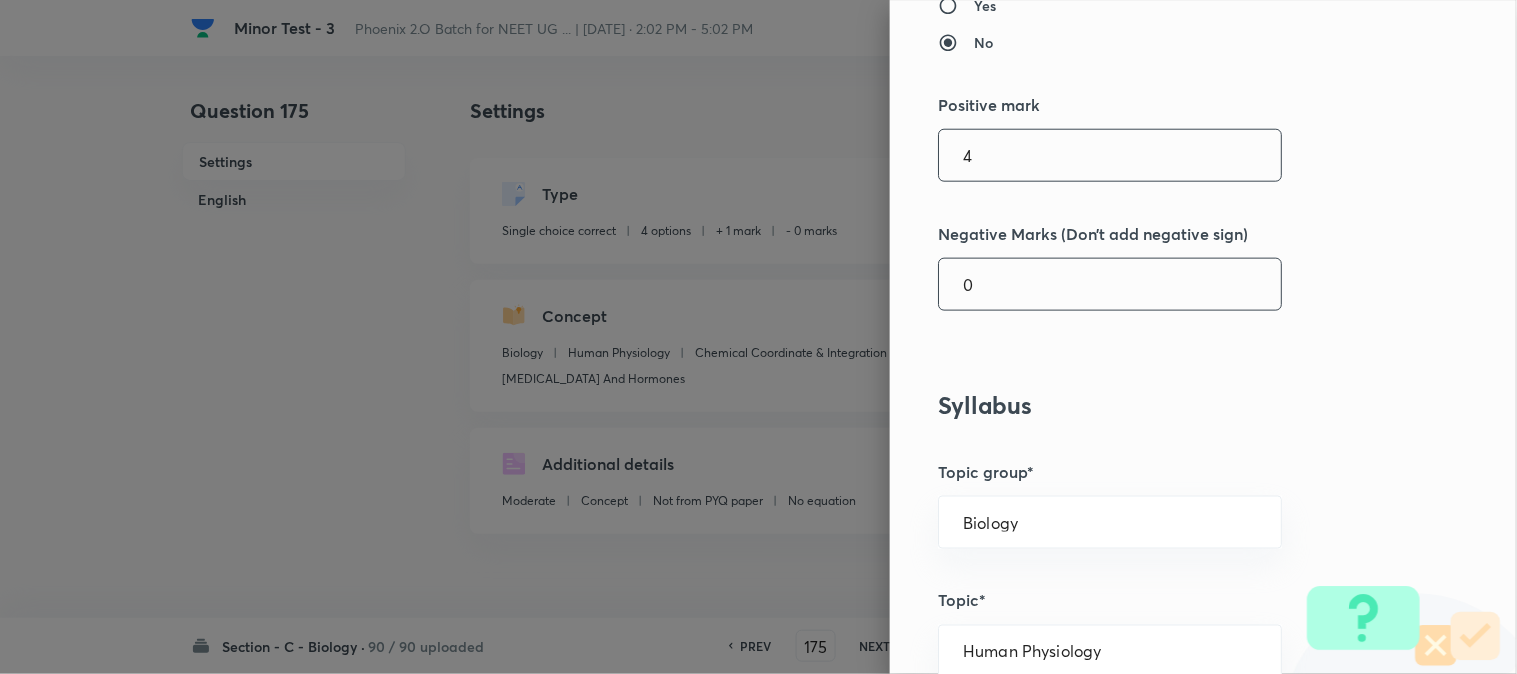 click on "0" at bounding box center (1110, 284) 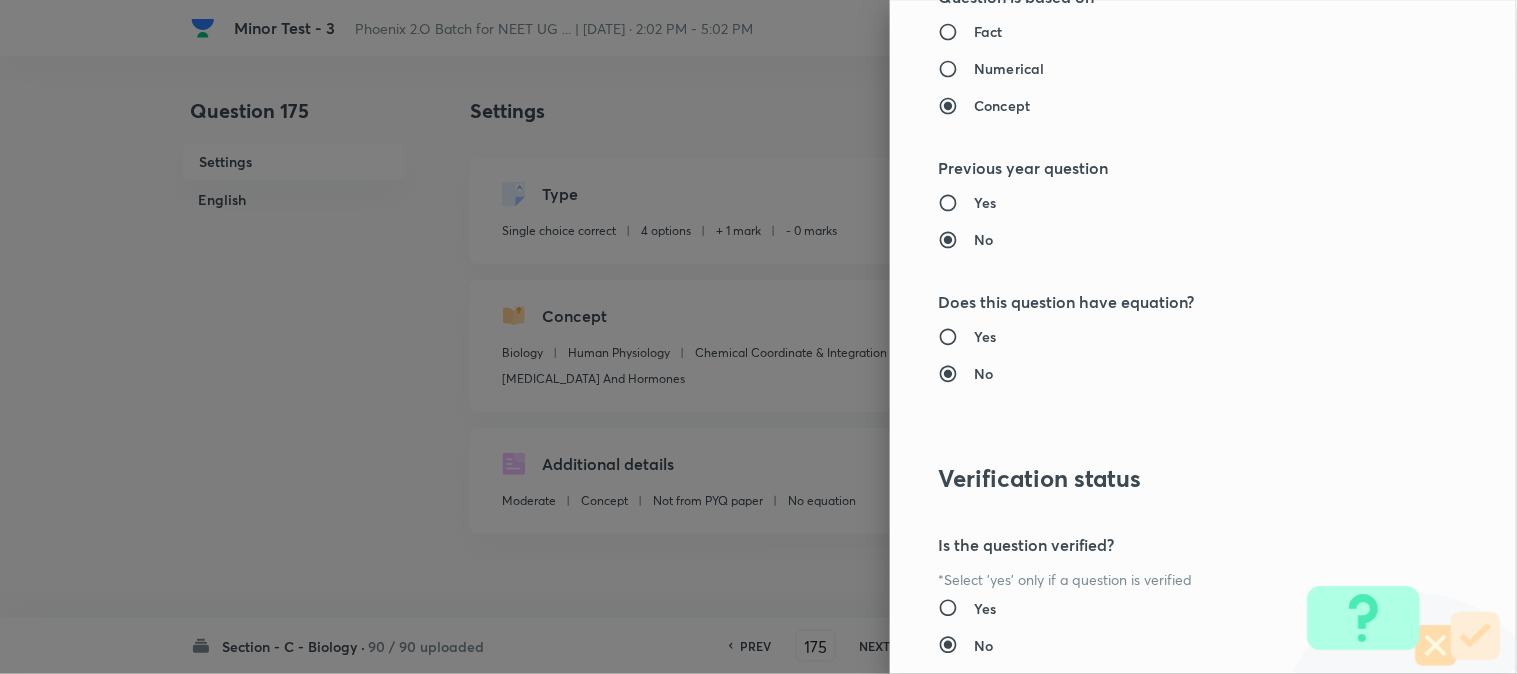 scroll, scrollTop: 2052, scrollLeft: 0, axis: vertical 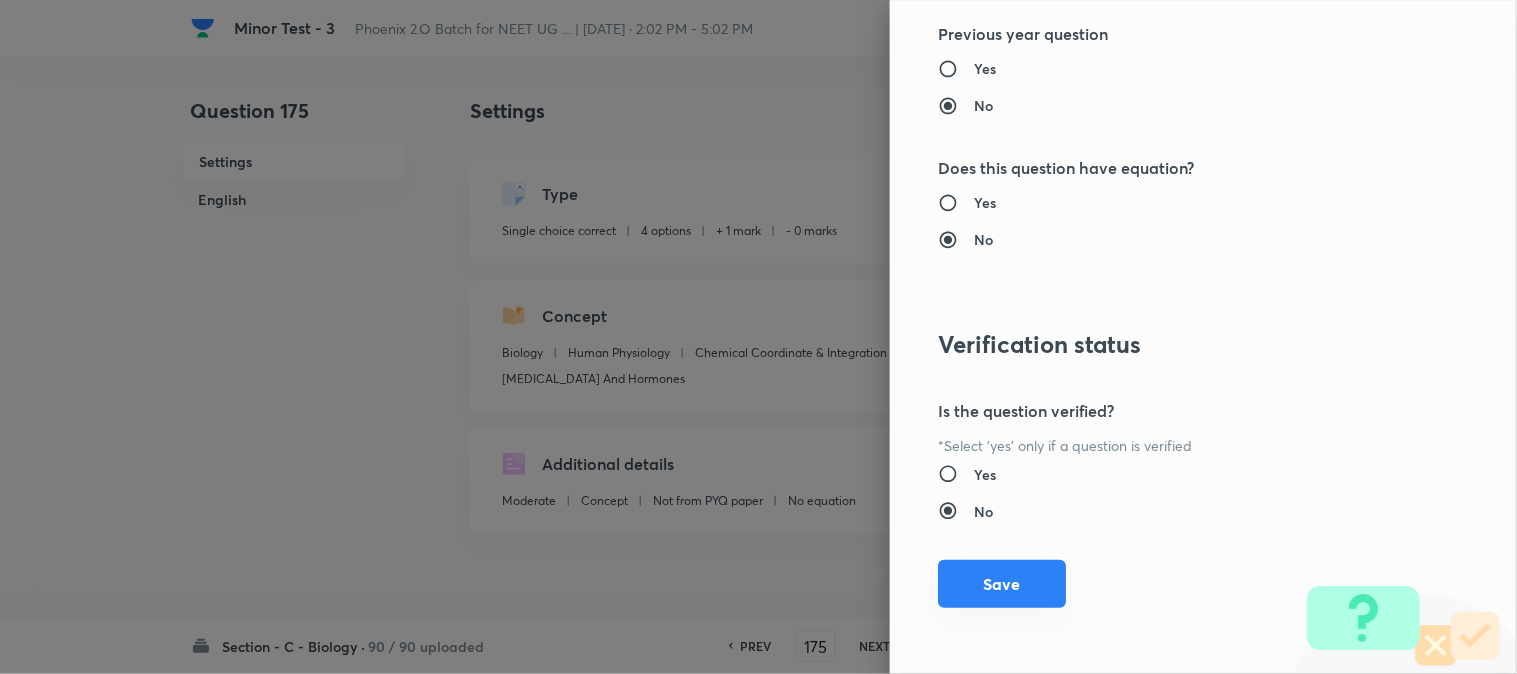 click on "Save" at bounding box center [1002, 584] 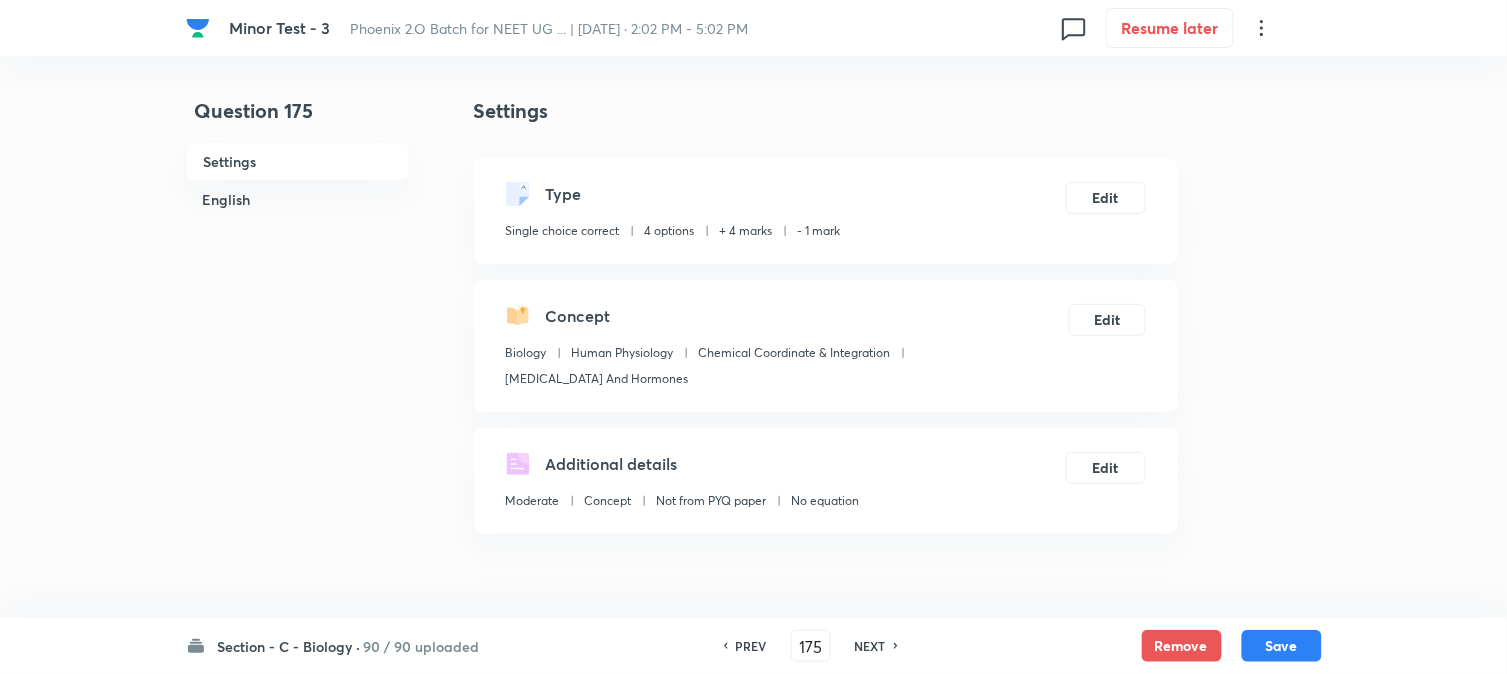 drag, startPoint x: 1254, startPoint y: 643, endPoint x: 1208, endPoint y: 557, distance: 97.52948 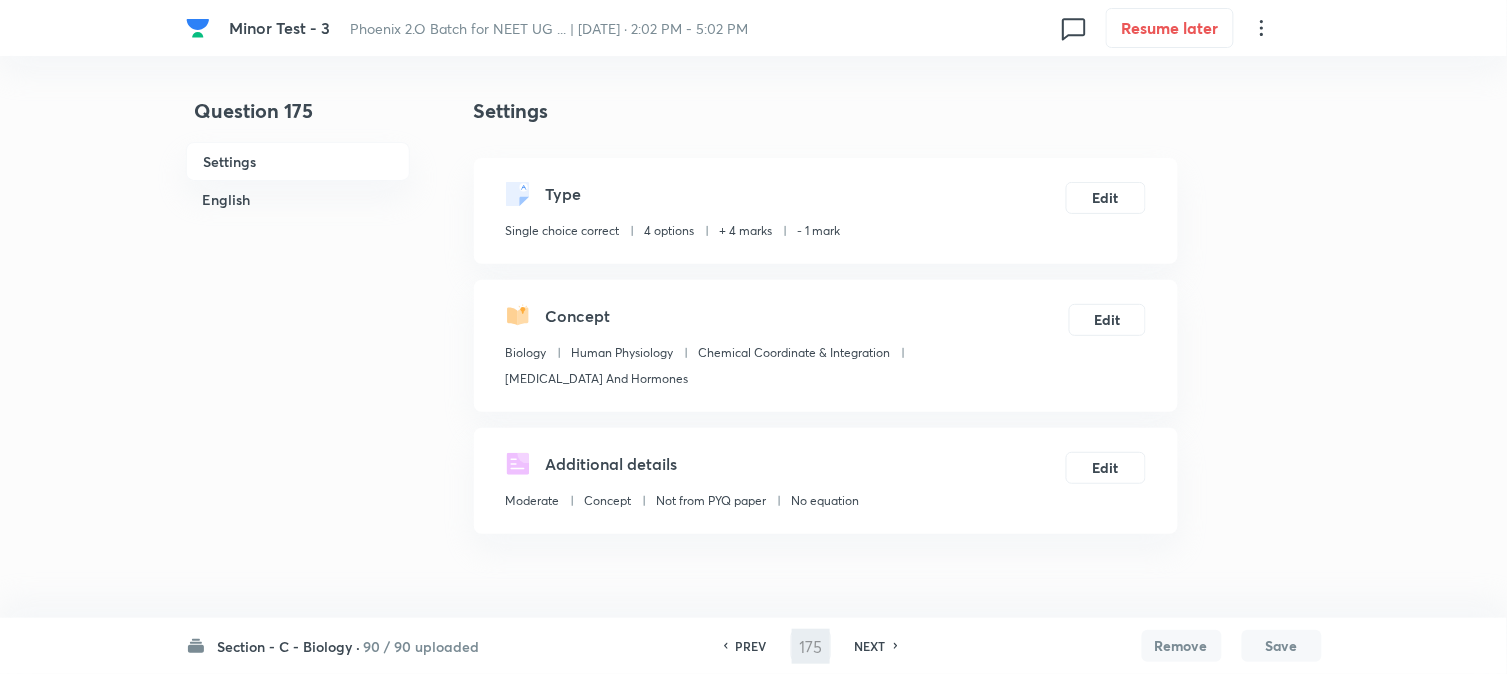 click on "Type Single choice correct 4 options + 4 marks - 1 mark Edit" at bounding box center [826, 211] 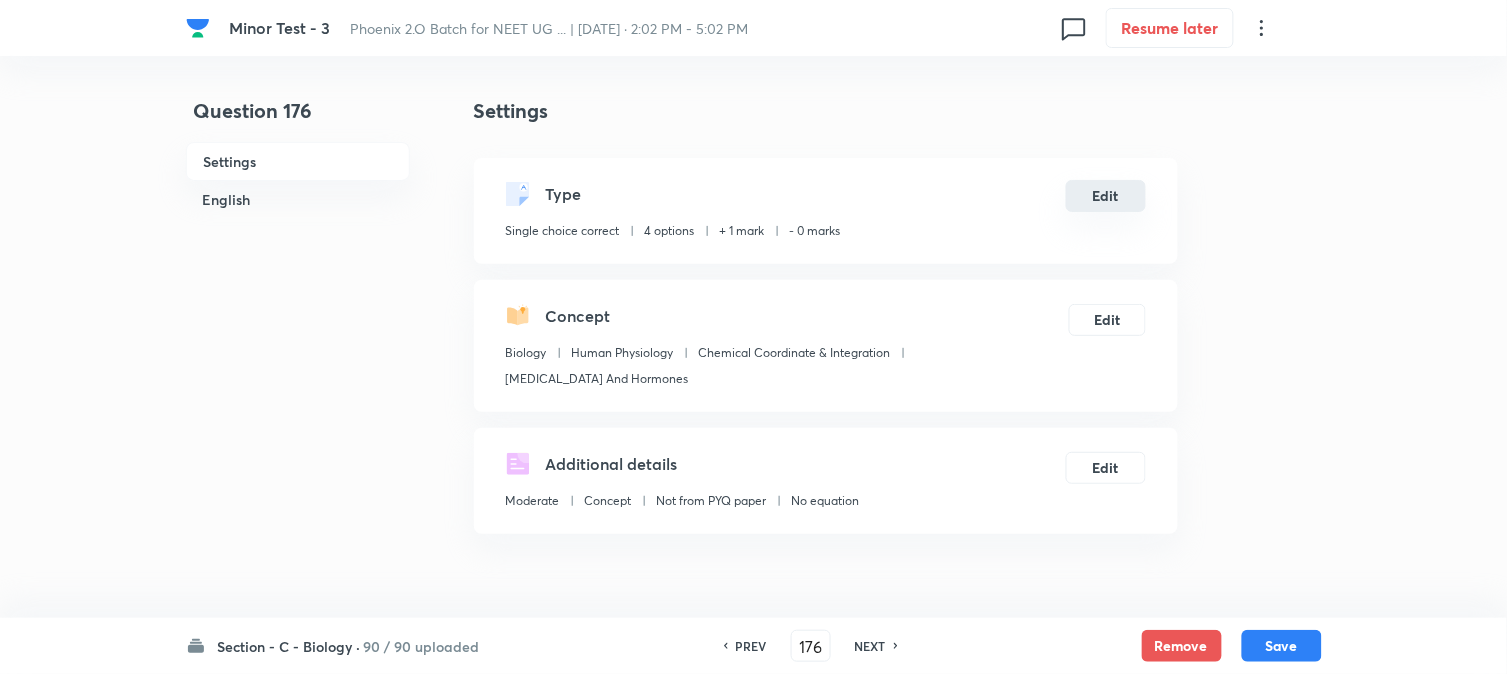 click on "Edit" at bounding box center (1106, 196) 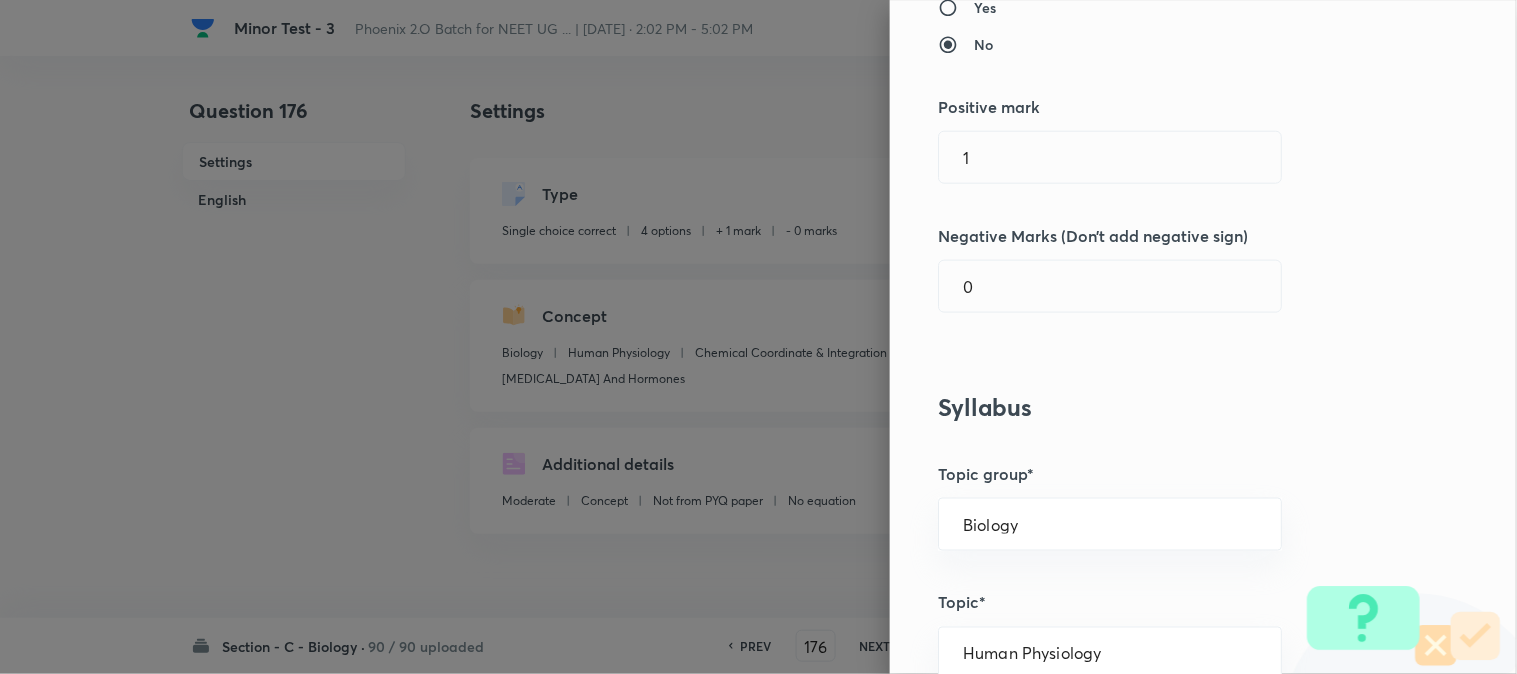 scroll, scrollTop: 444, scrollLeft: 0, axis: vertical 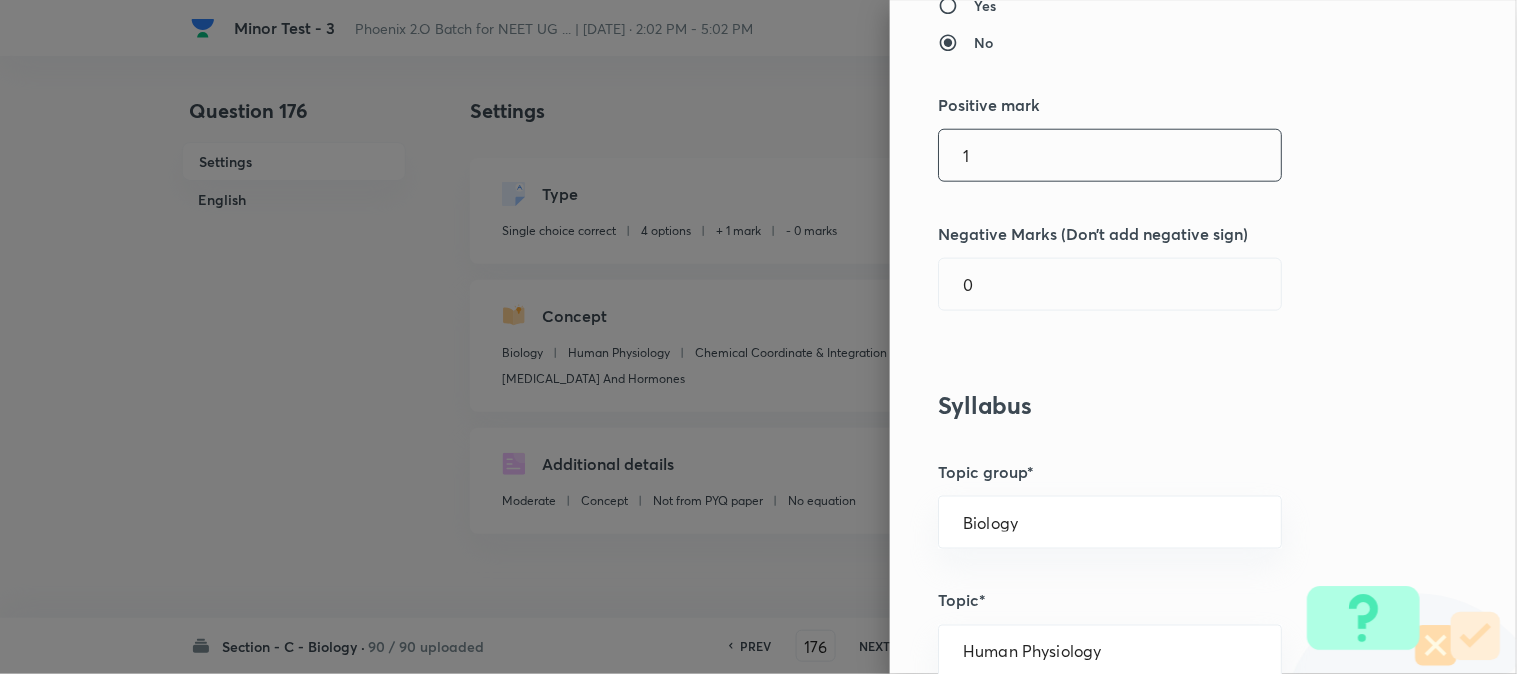 click on "1" at bounding box center (1110, 155) 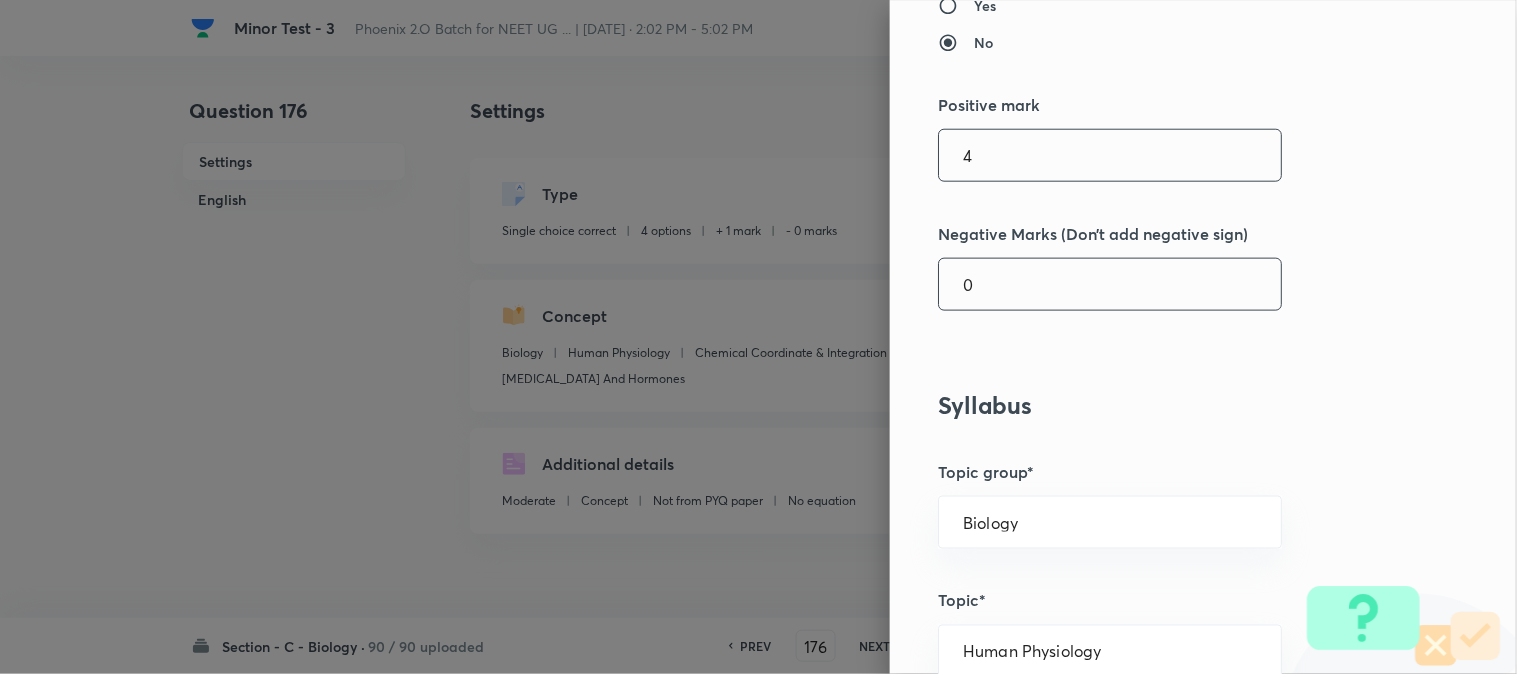click on "0" at bounding box center (1110, 284) 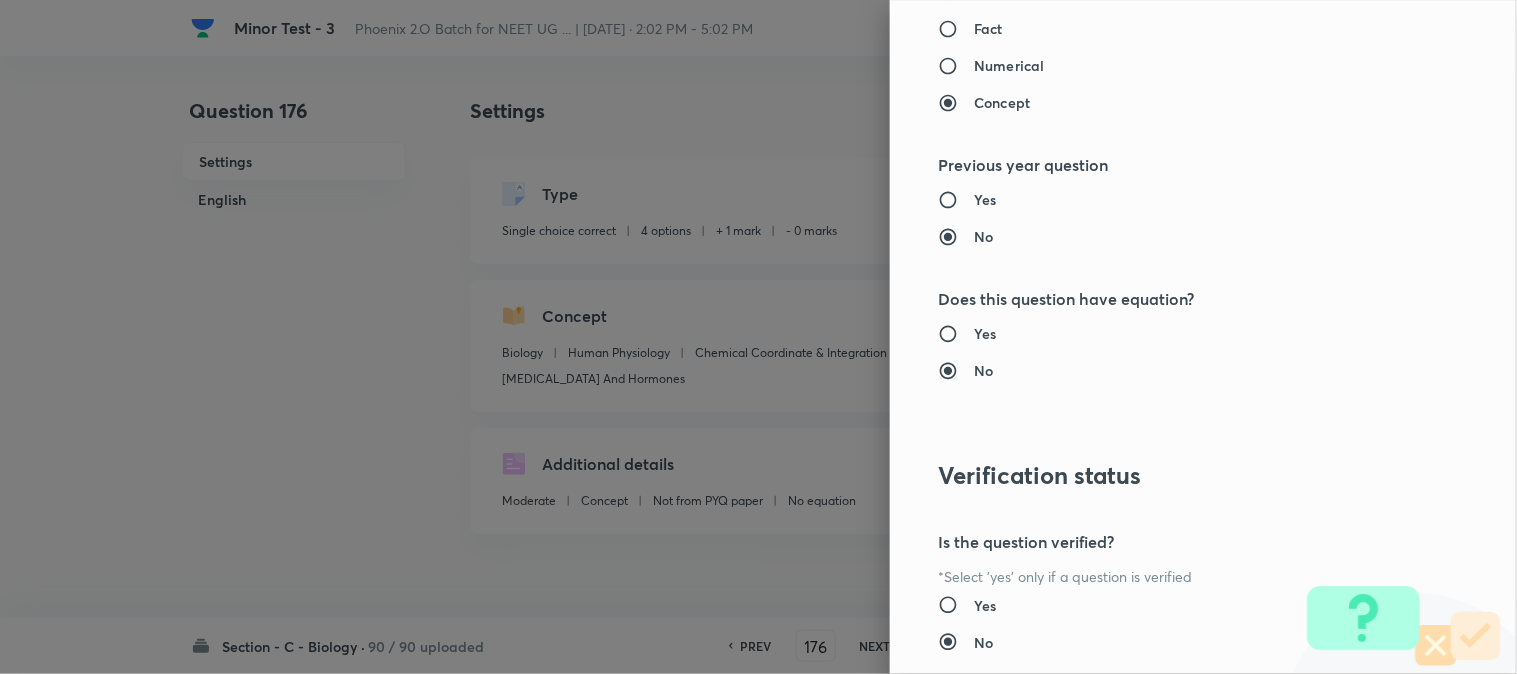 scroll, scrollTop: 2052, scrollLeft: 0, axis: vertical 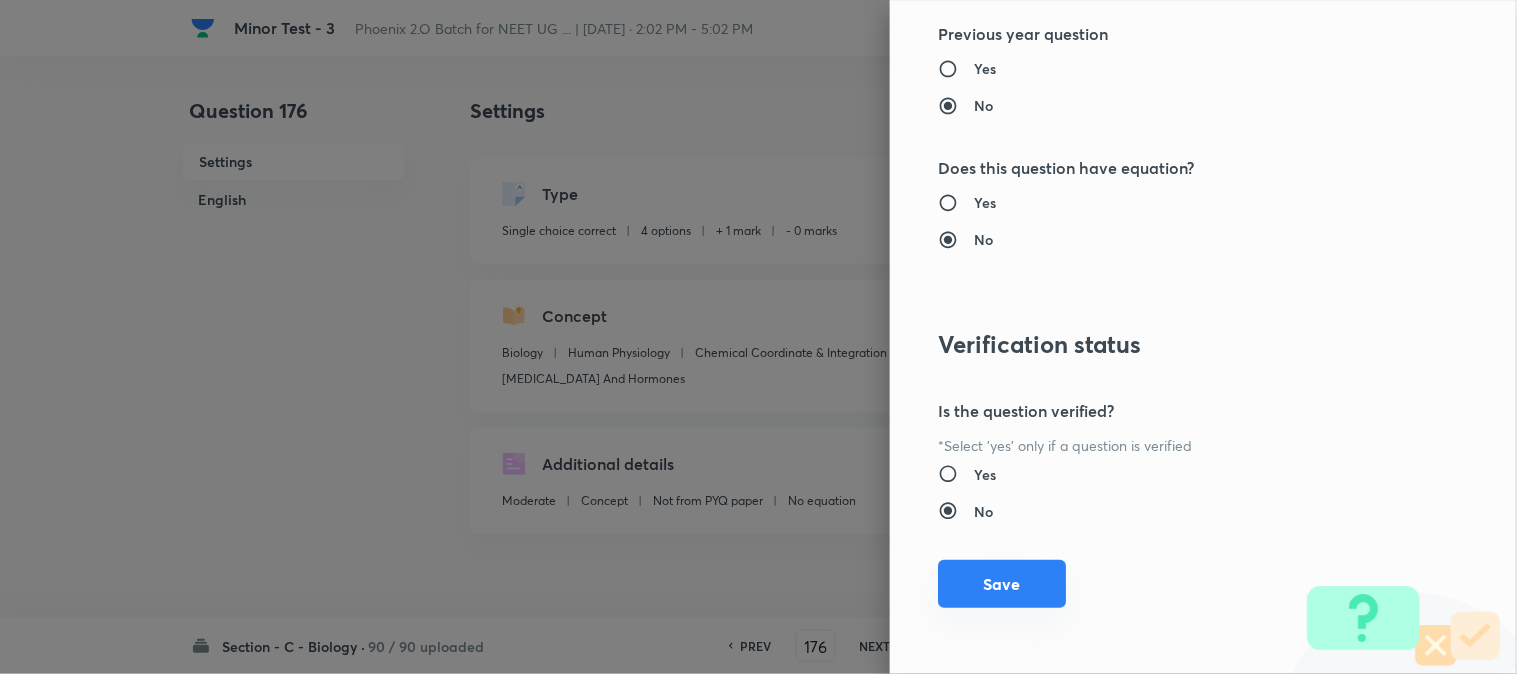 click on "Save" at bounding box center [1002, 584] 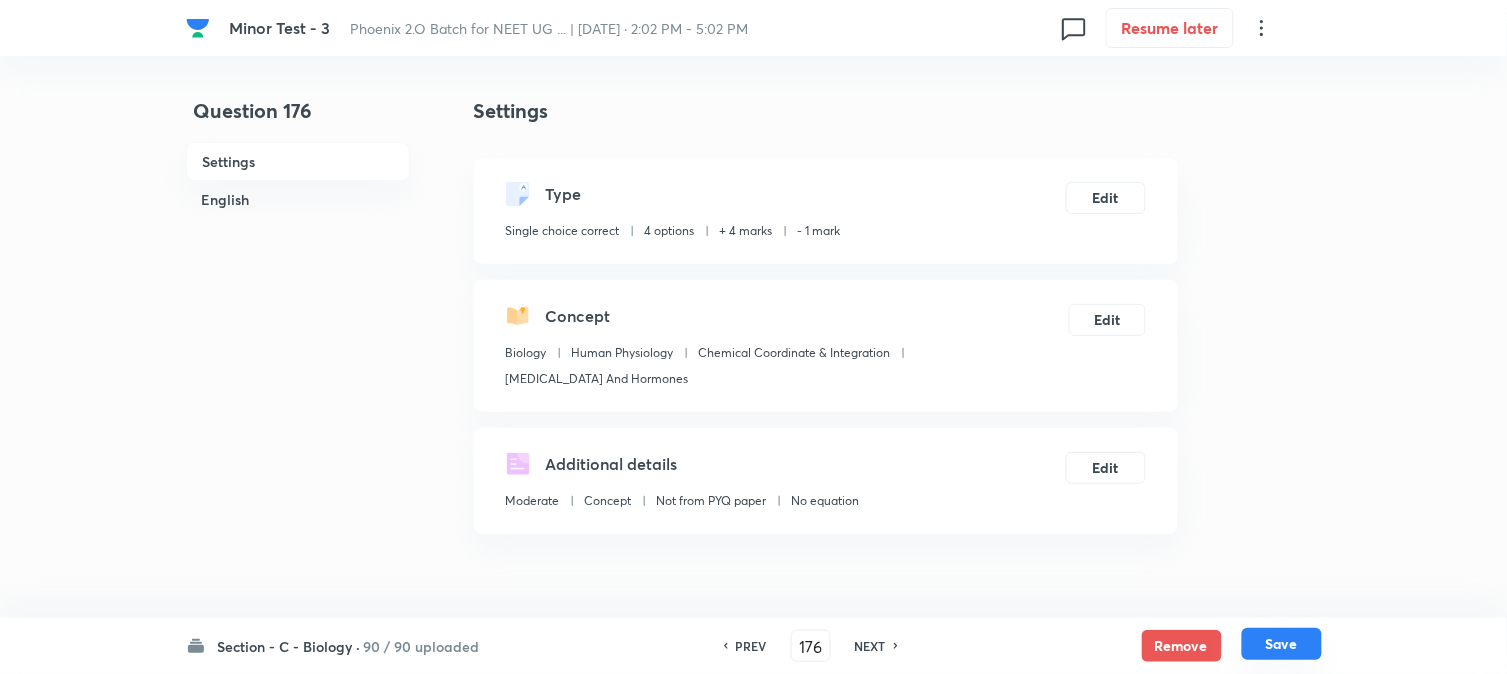 click on "Save" at bounding box center (1282, 644) 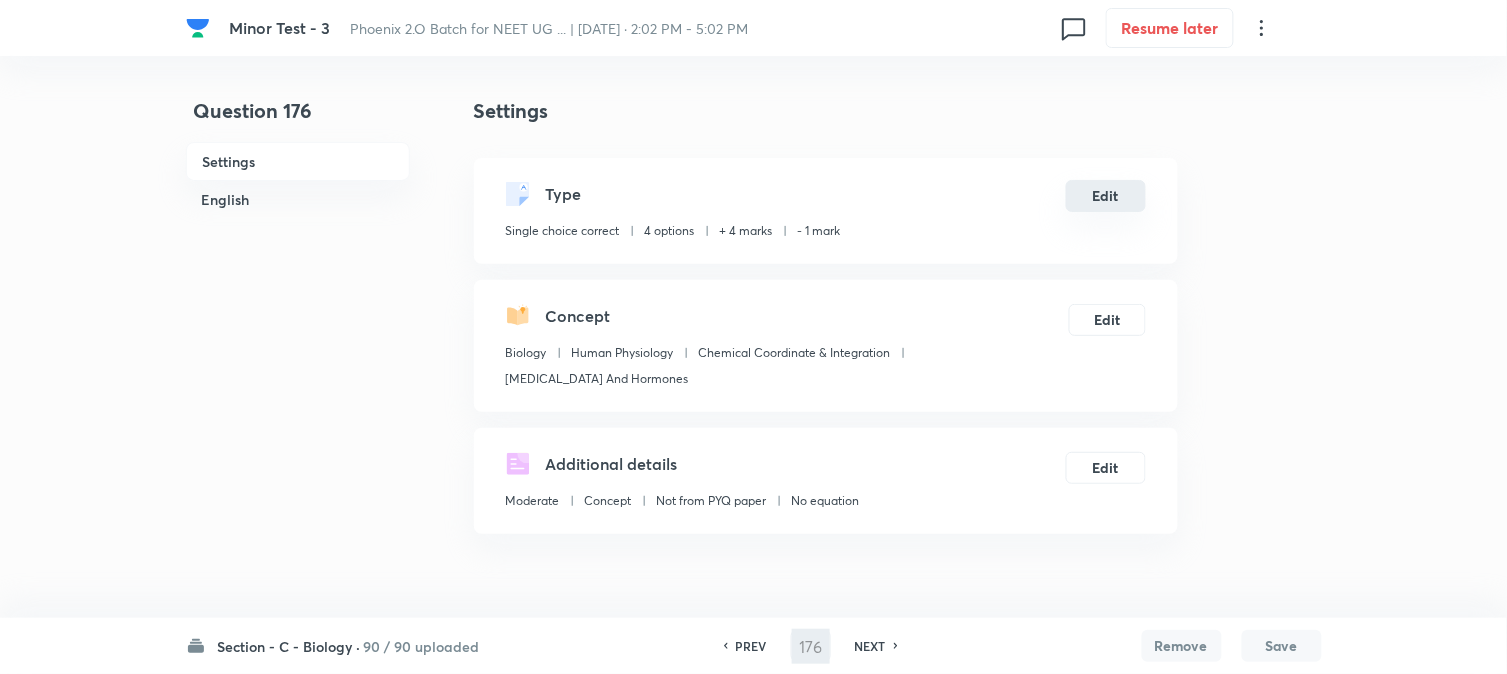 click on "Edit" at bounding box center (1106, 196) 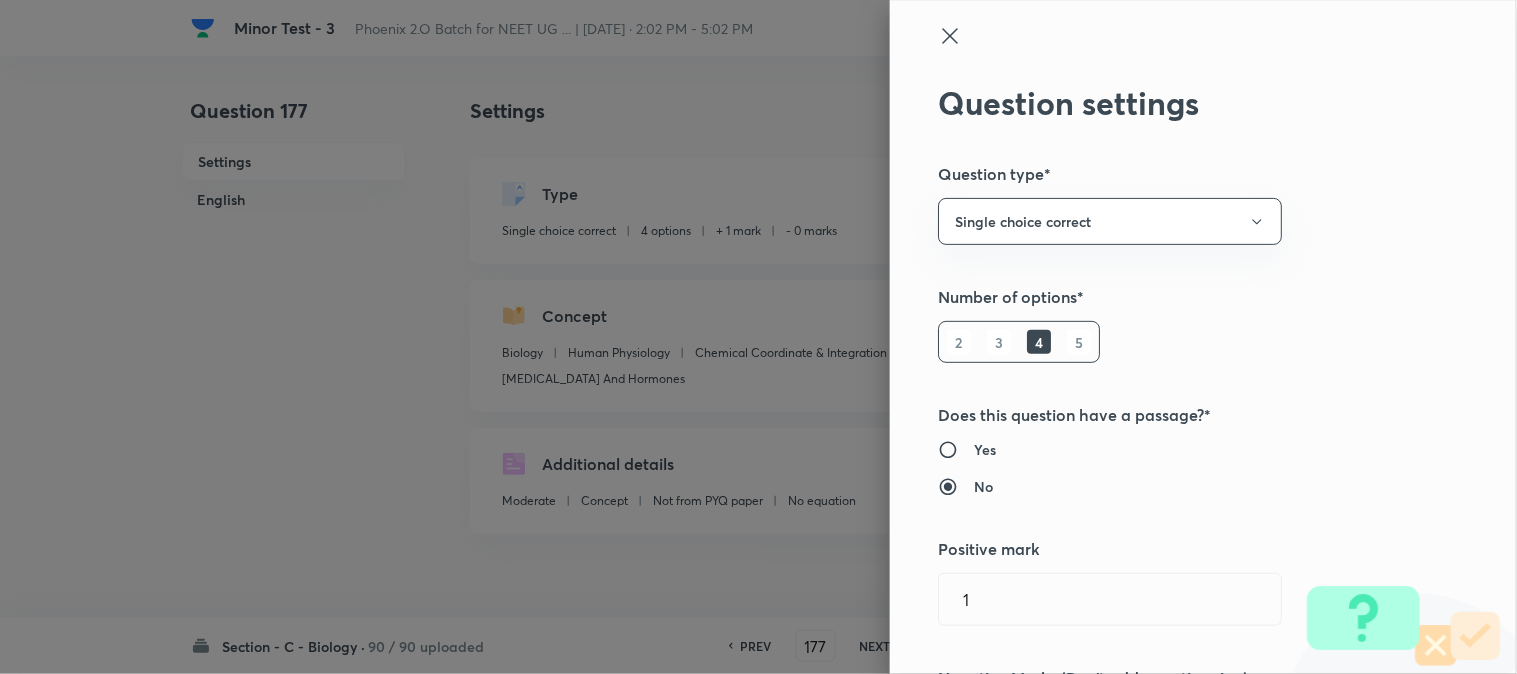 scroll, scrollTop: 333, scrollLeft: 0, axis: vertical 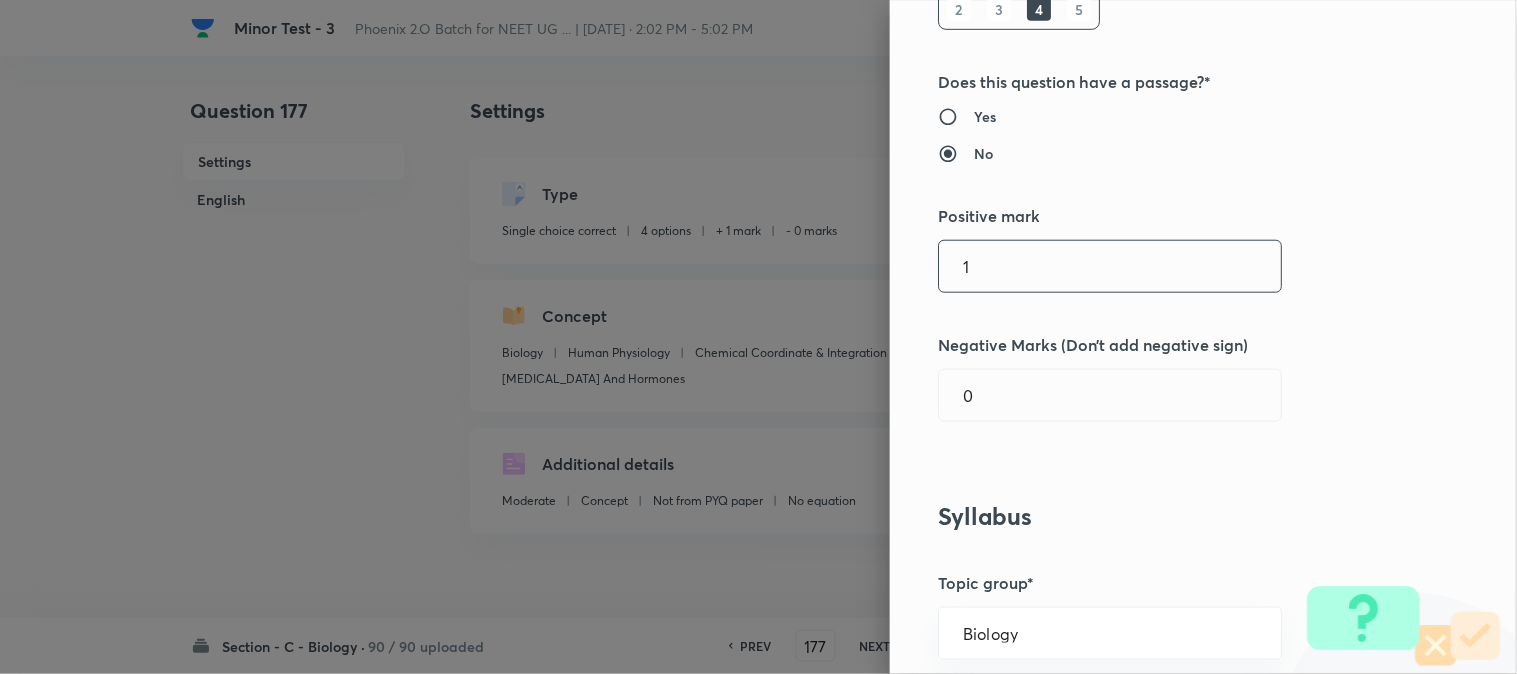 click on "1" at bounding box center [1110, 266] 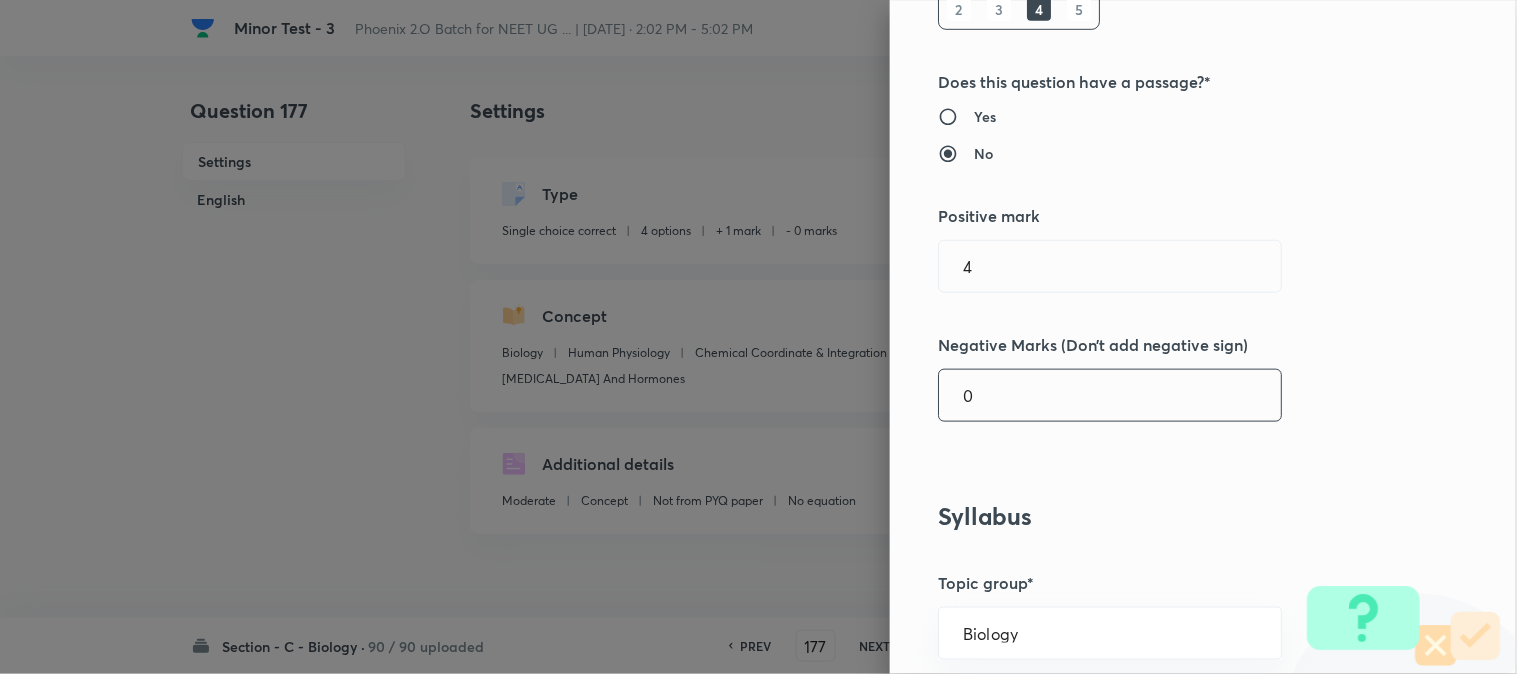 click on "0" at bounding box center (1110, 395) 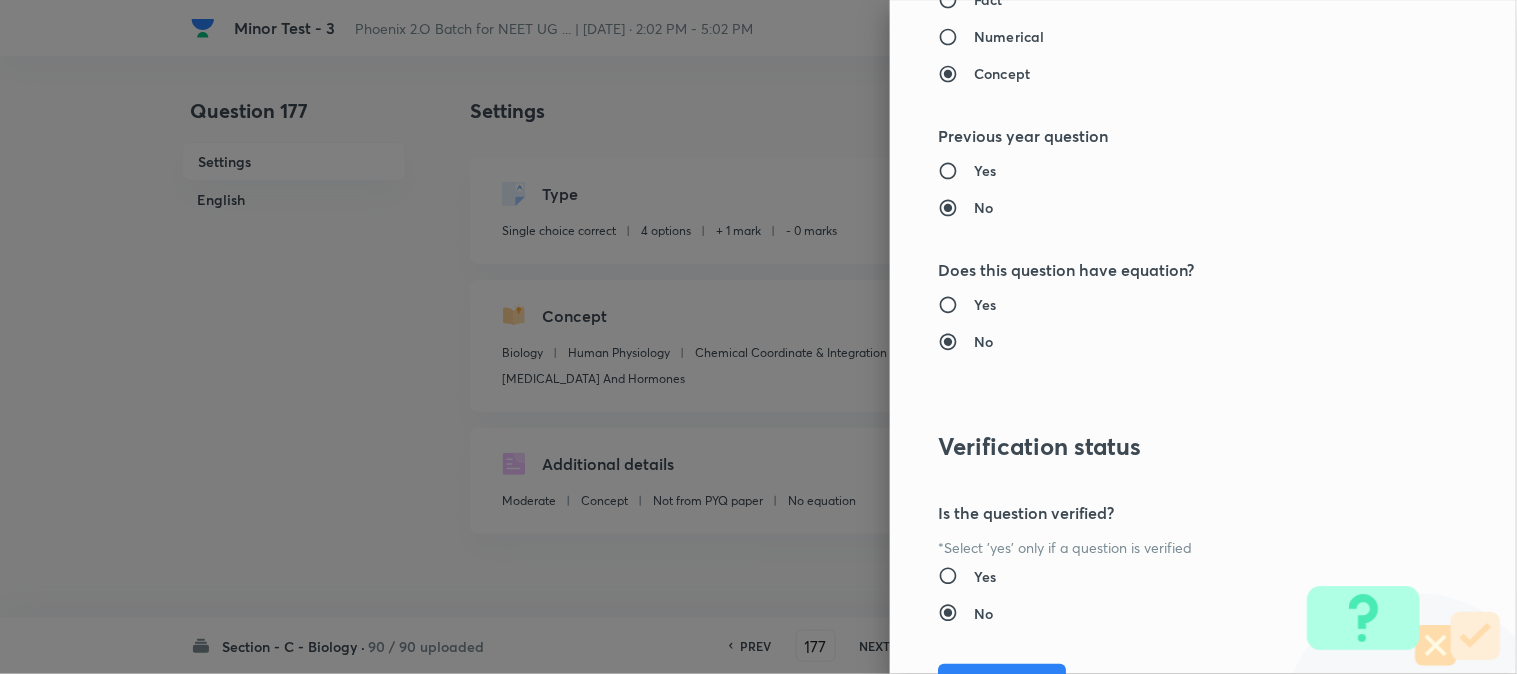 scroll, scrollTop: 2052, scrollLeft: 0, axis: vertical 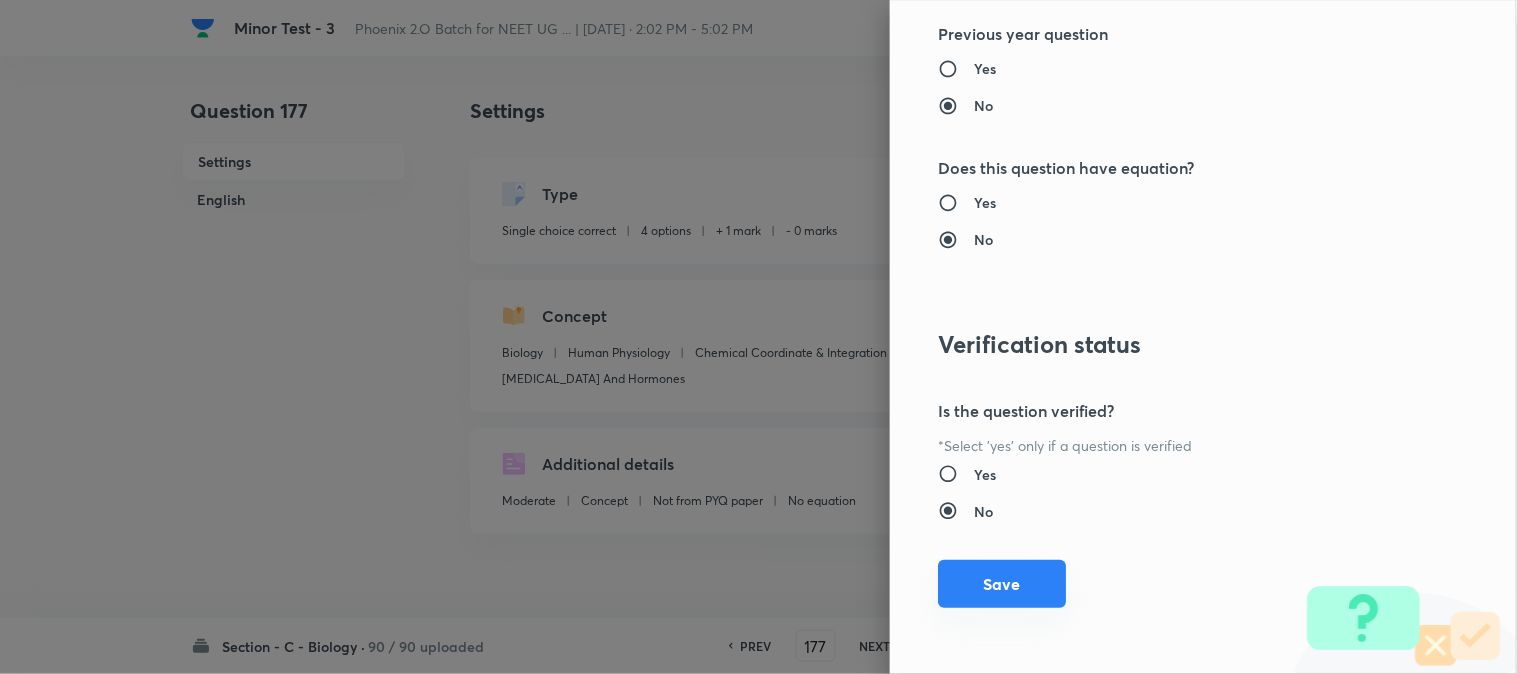 click on "Save" at bounding box center (1002, 584) 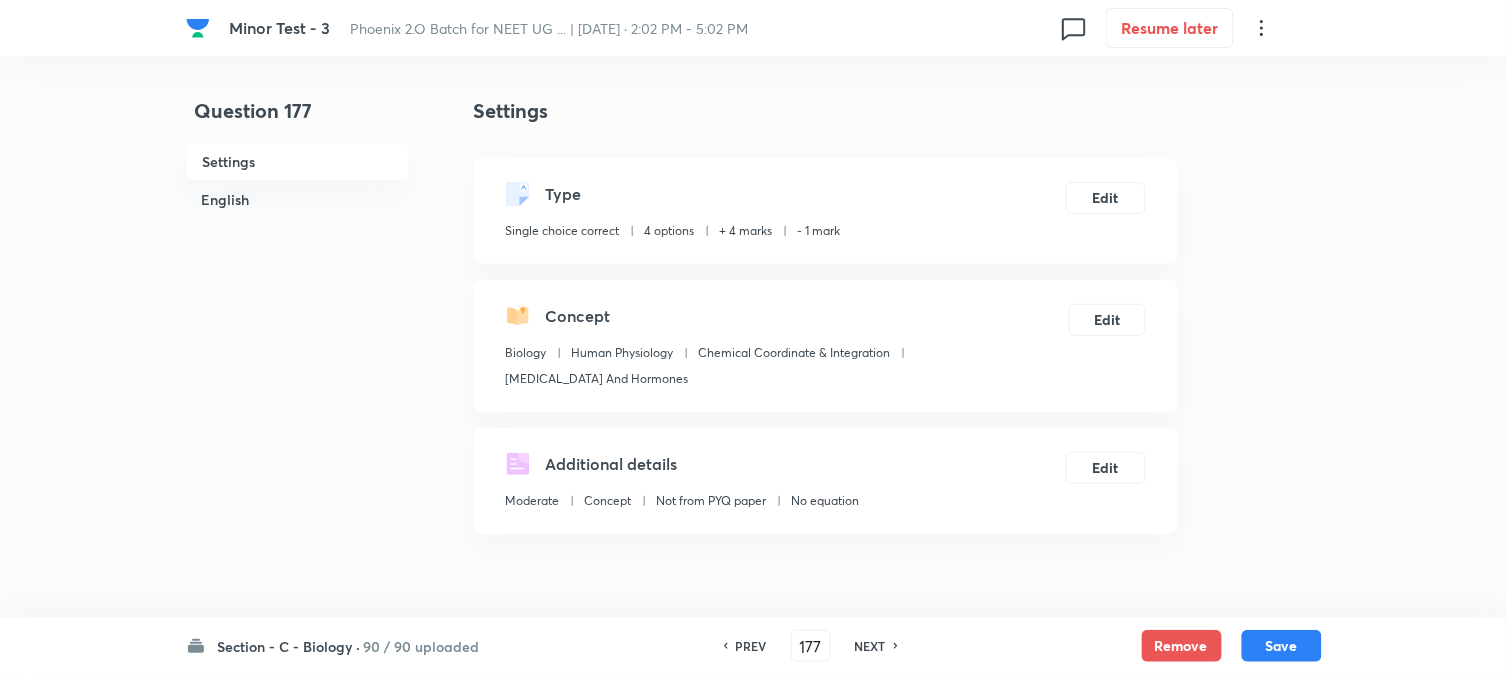 drag, startPoint x: 1270, startPoint y: 643, endPoint x: 1186, endPoint y: 424, distance: 234.55702 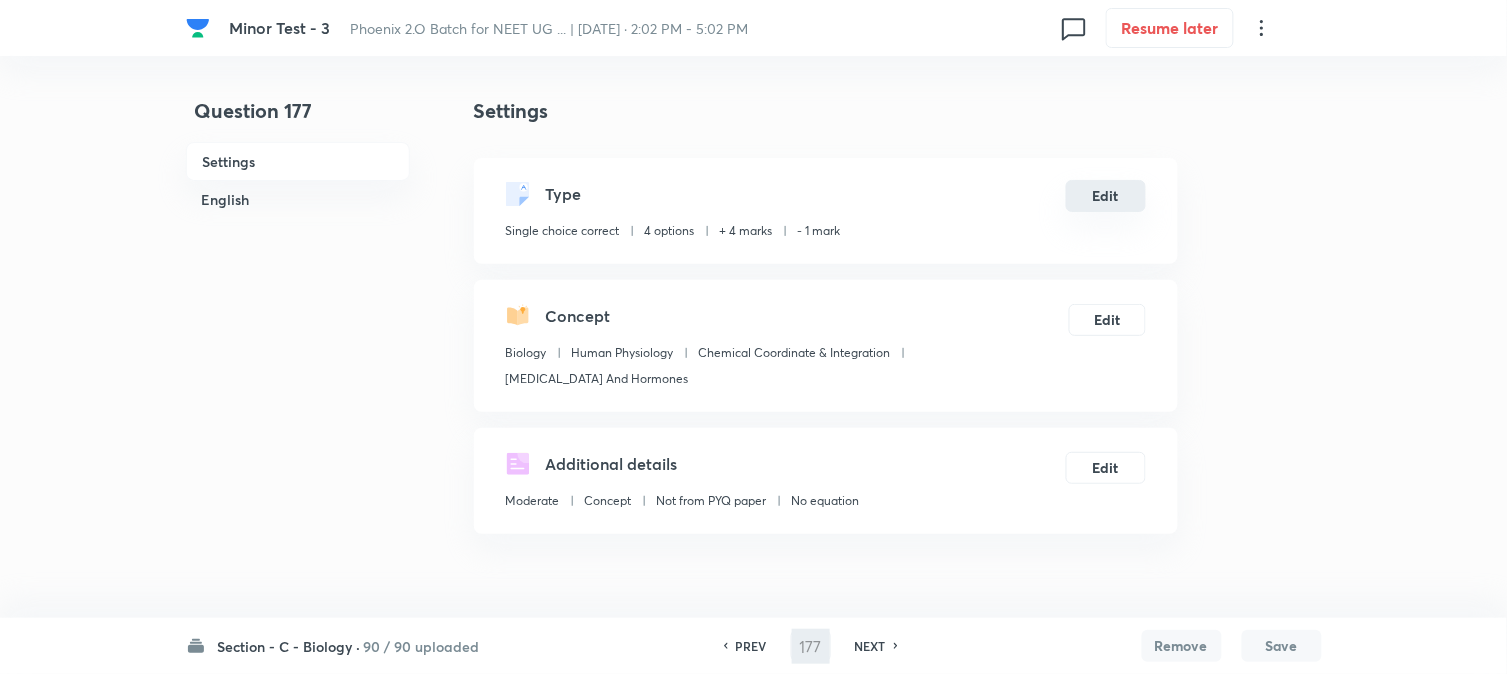 click on "Edit" at bounding box center [1106, 196] 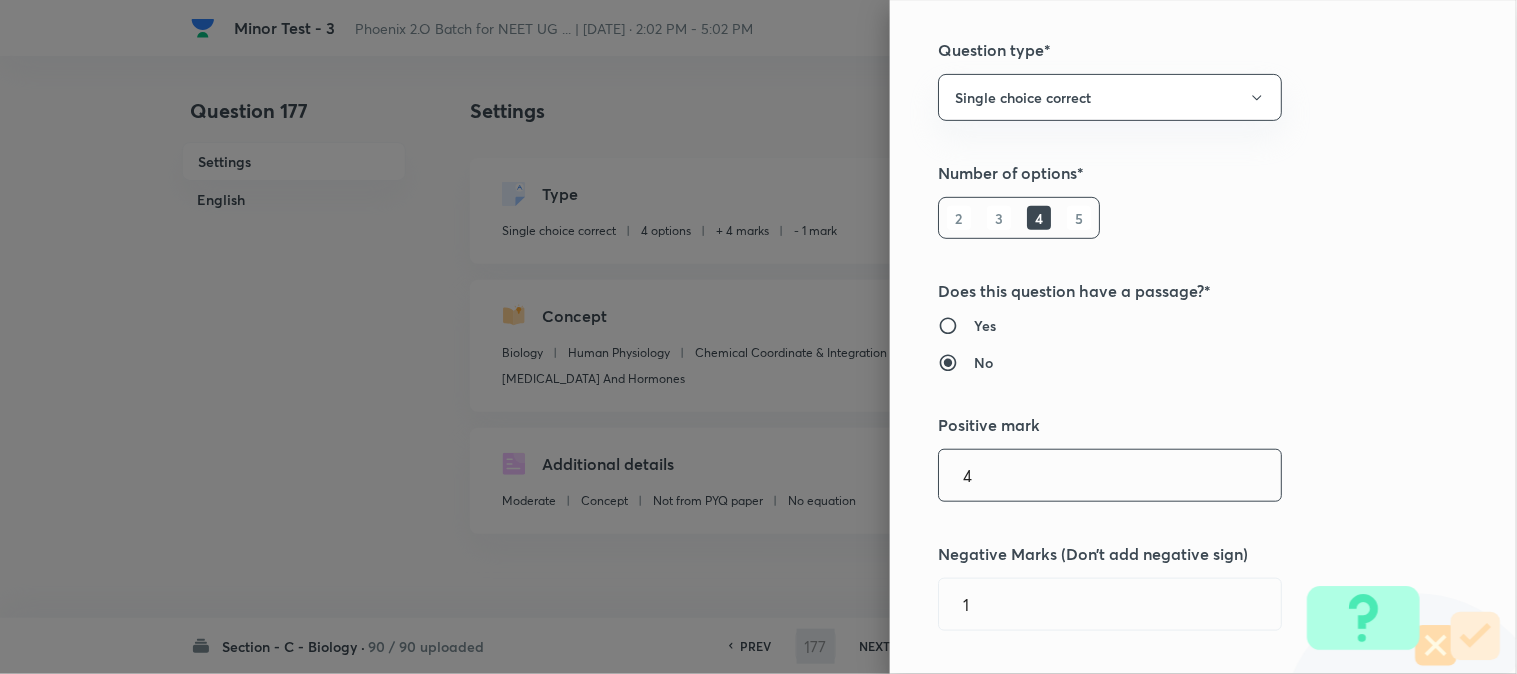 scroll, scrollTop: 444, scrollLeft: 0, axis: vertical 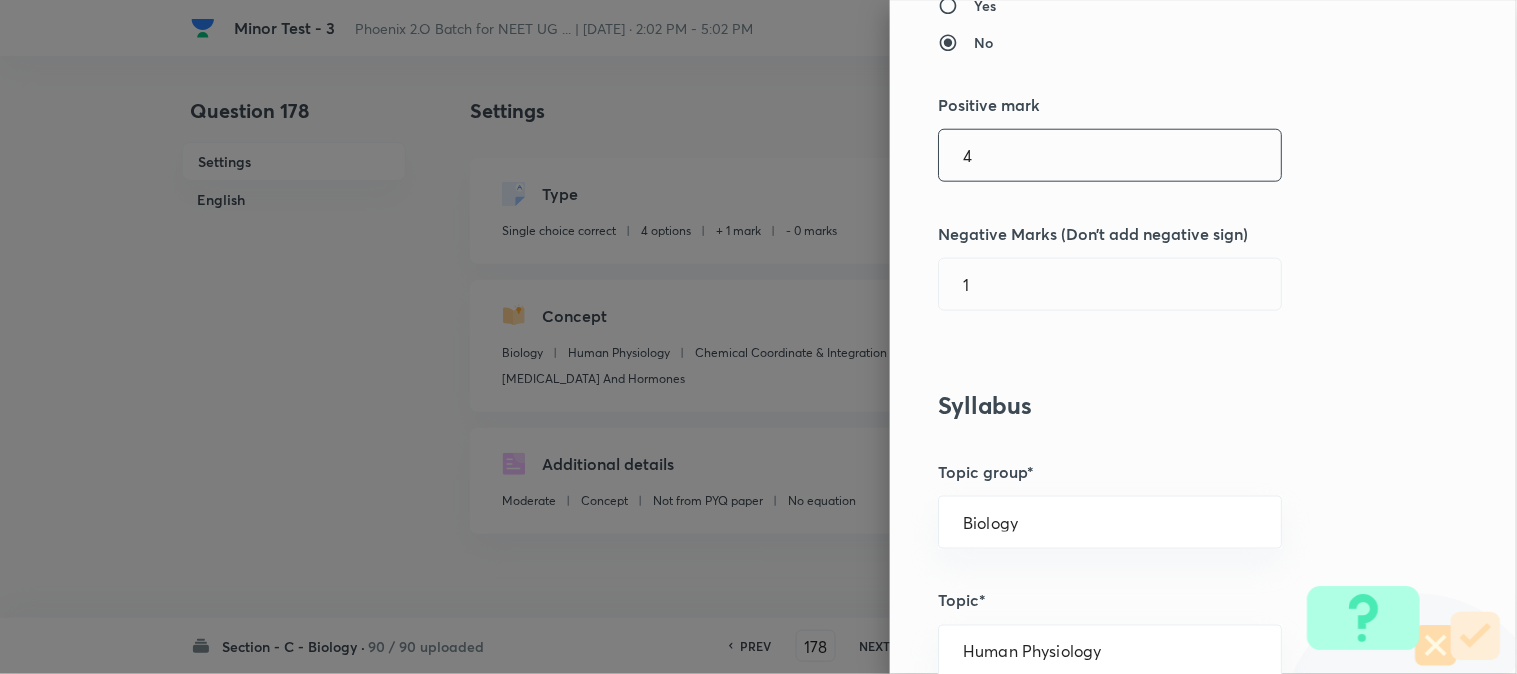 click on "4" at bounding box center [1110, 155] 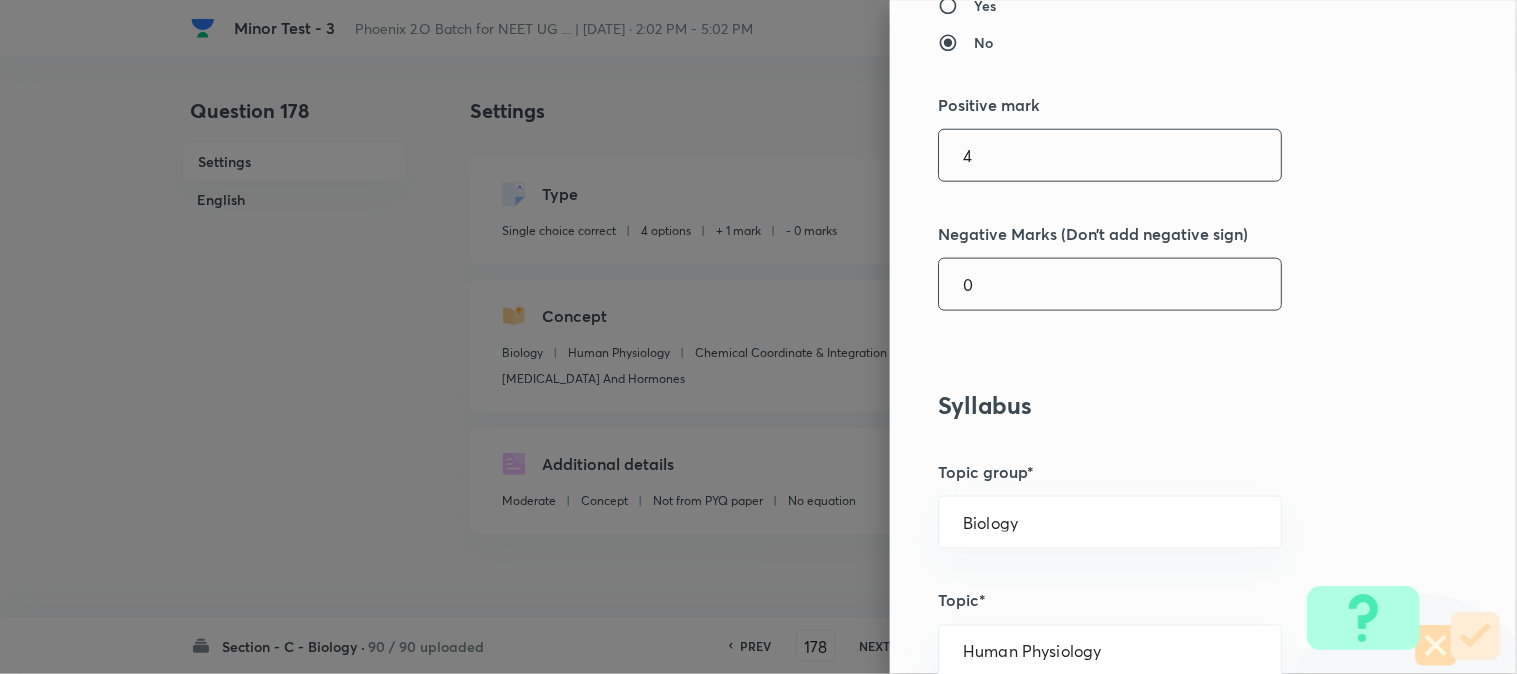 click on "0" at bounding box center (1110, 284) 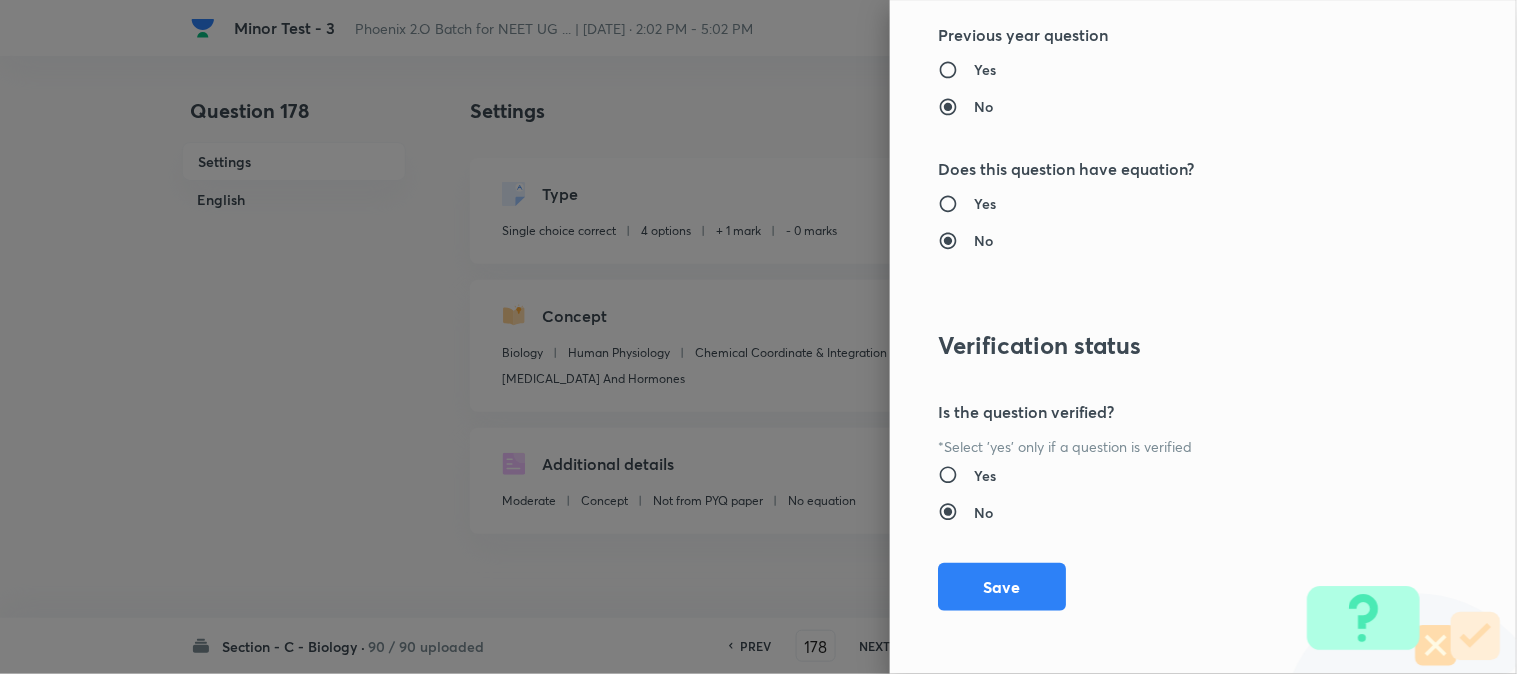 scroll, scrollTop: 2052, scrollLeft: 0, axis: vertical 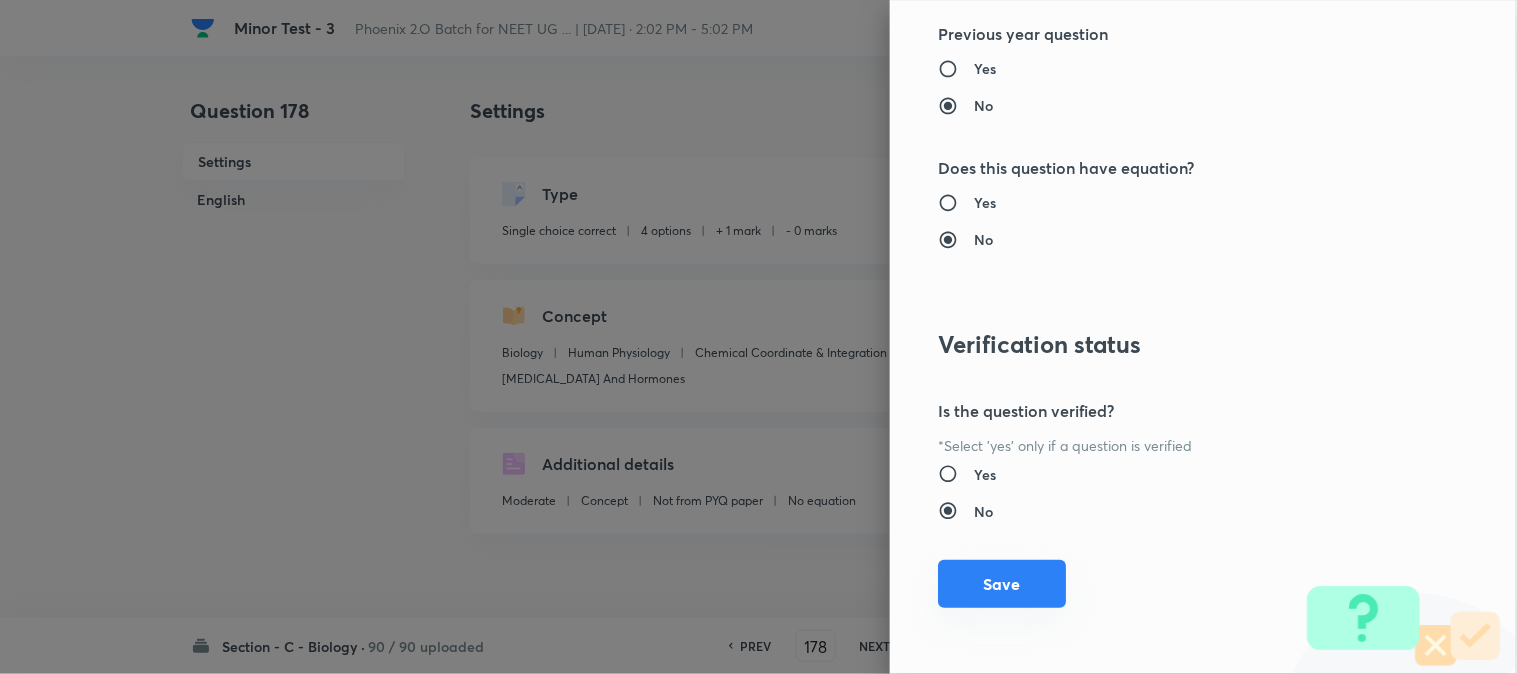 drag, startPoint x: 995, startPoint y: 578, endPoint x: 1007, endPoint y: 577, distance: 12.0415945 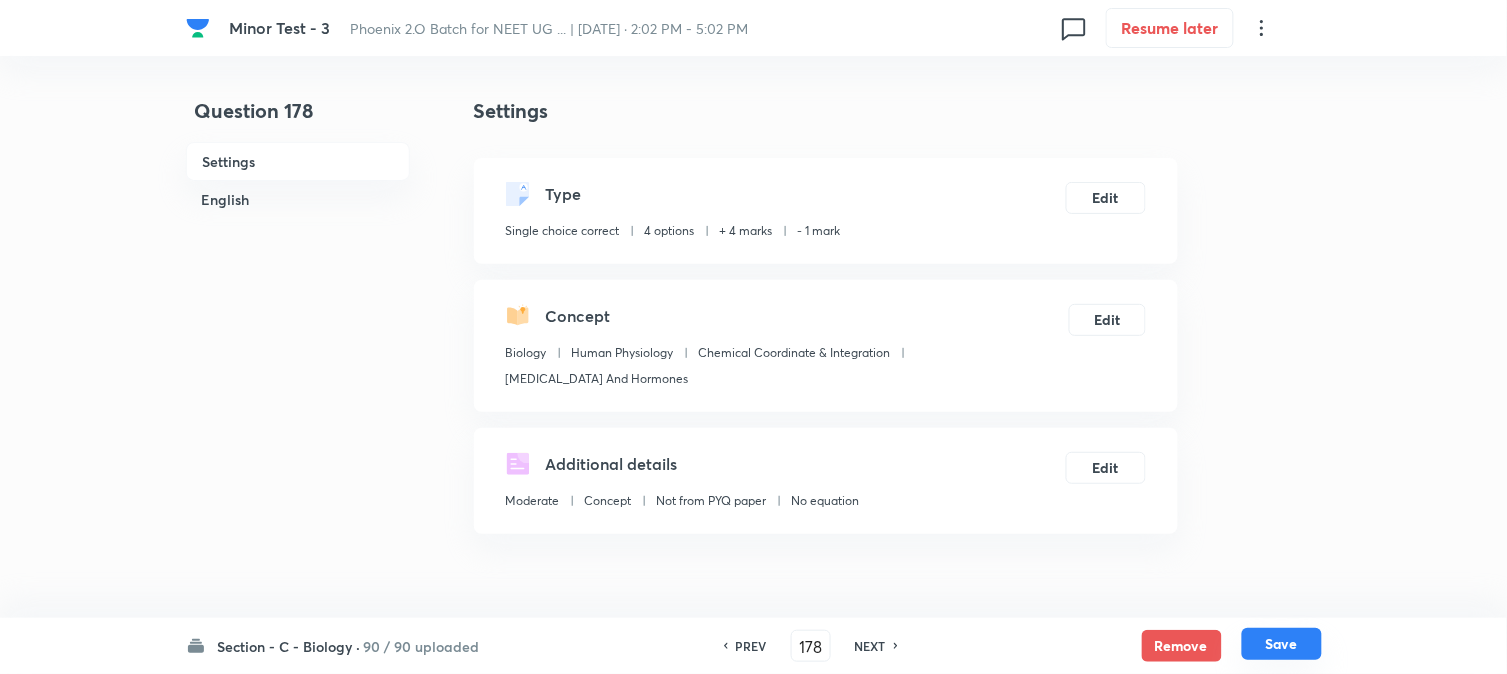 click on "Save" at bounding box center (1282, 644) 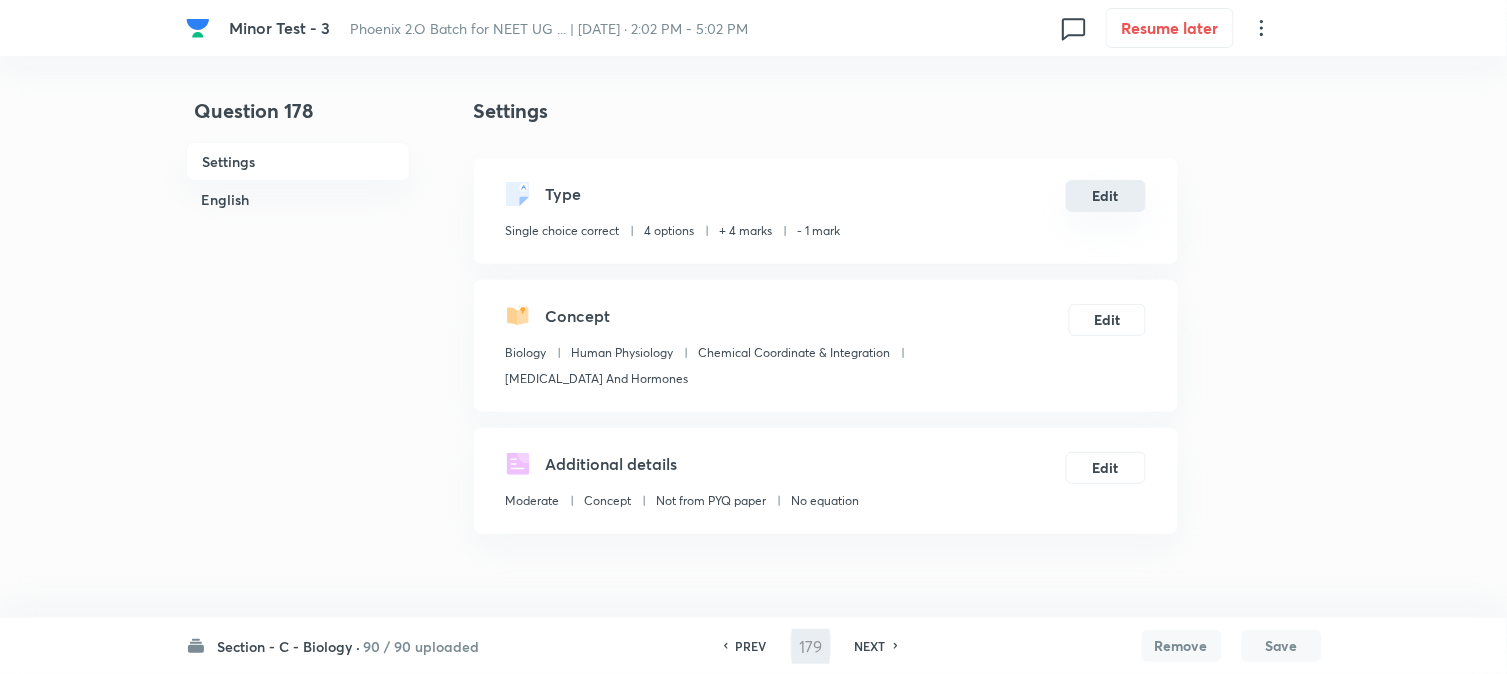 click on "Edit" at bounding box center [1106, 196] 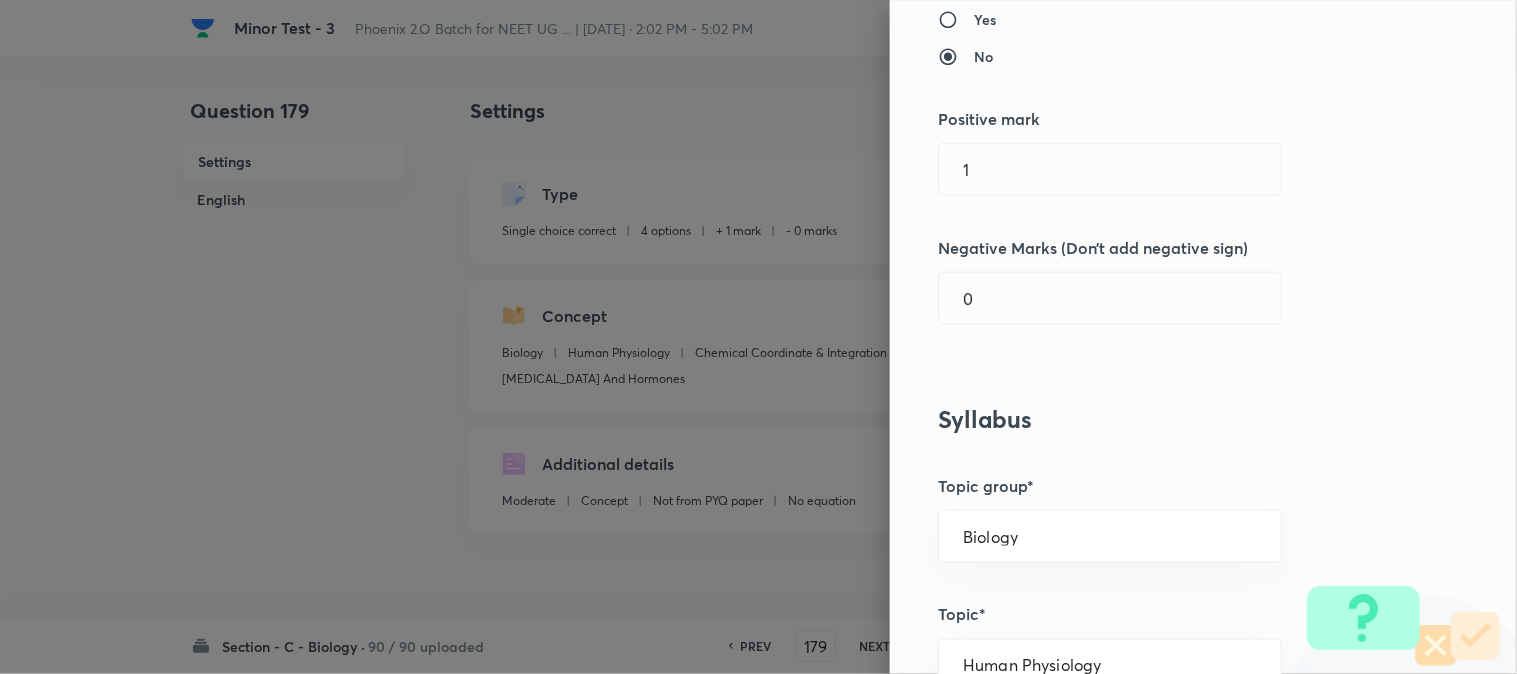 scroll, scrollTop: 444, scrollLeft: 0, axis: vertical 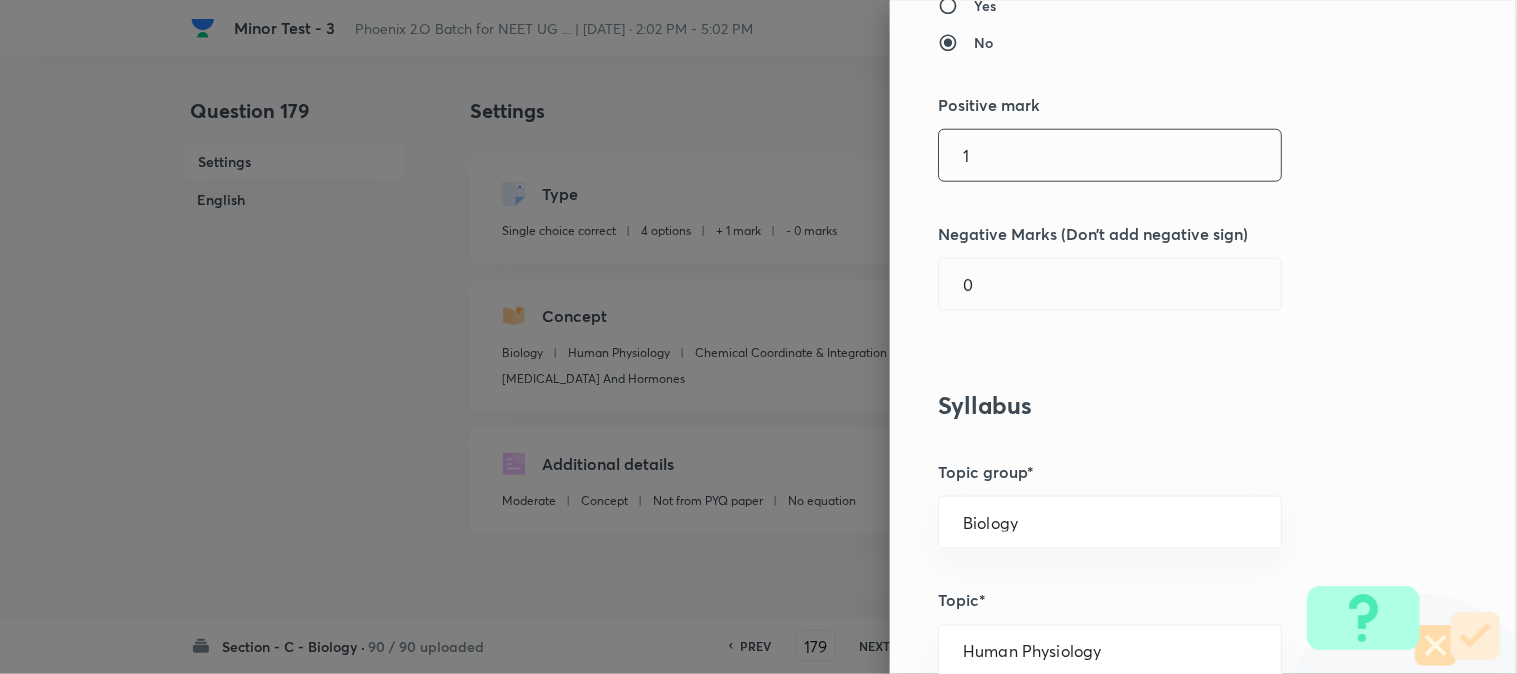 click on "1" at bounding box center (1110, 155) 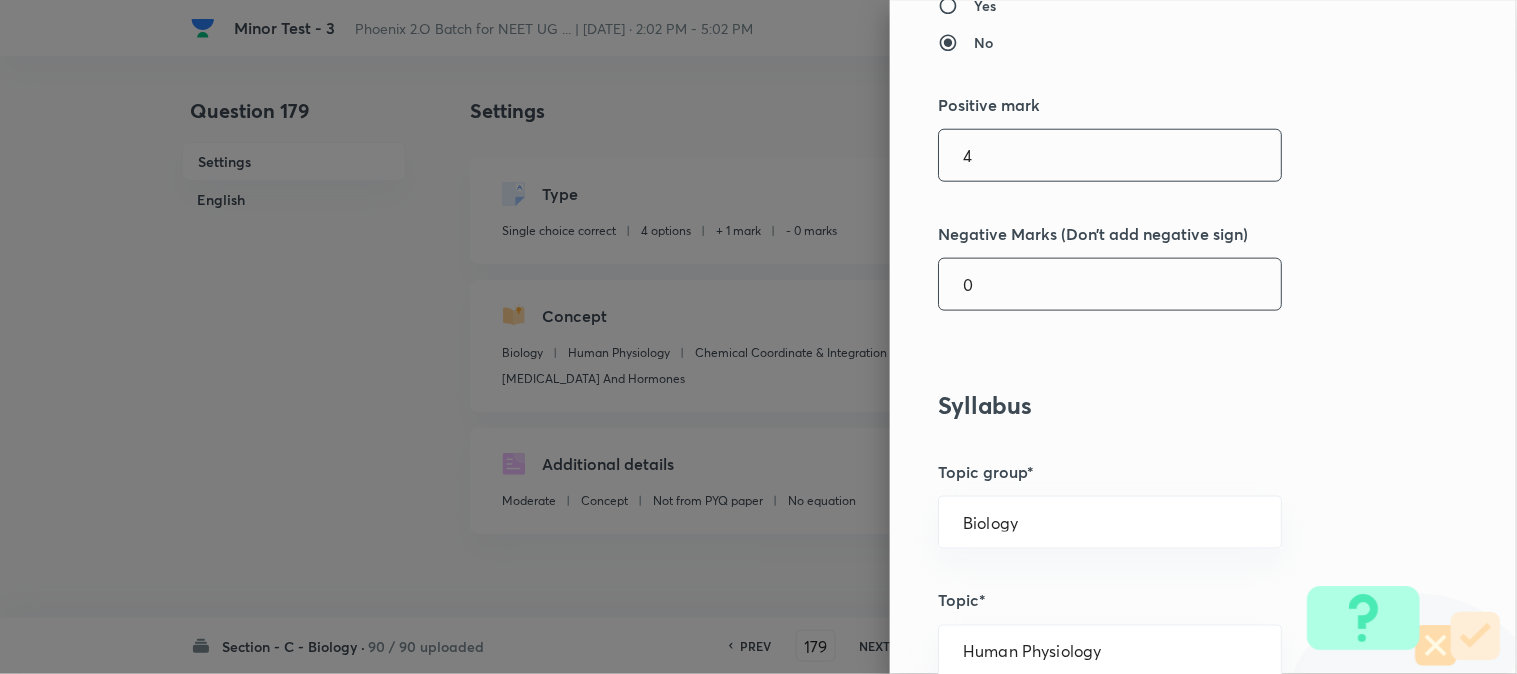click on "0" at bounding box center [1110, 284] 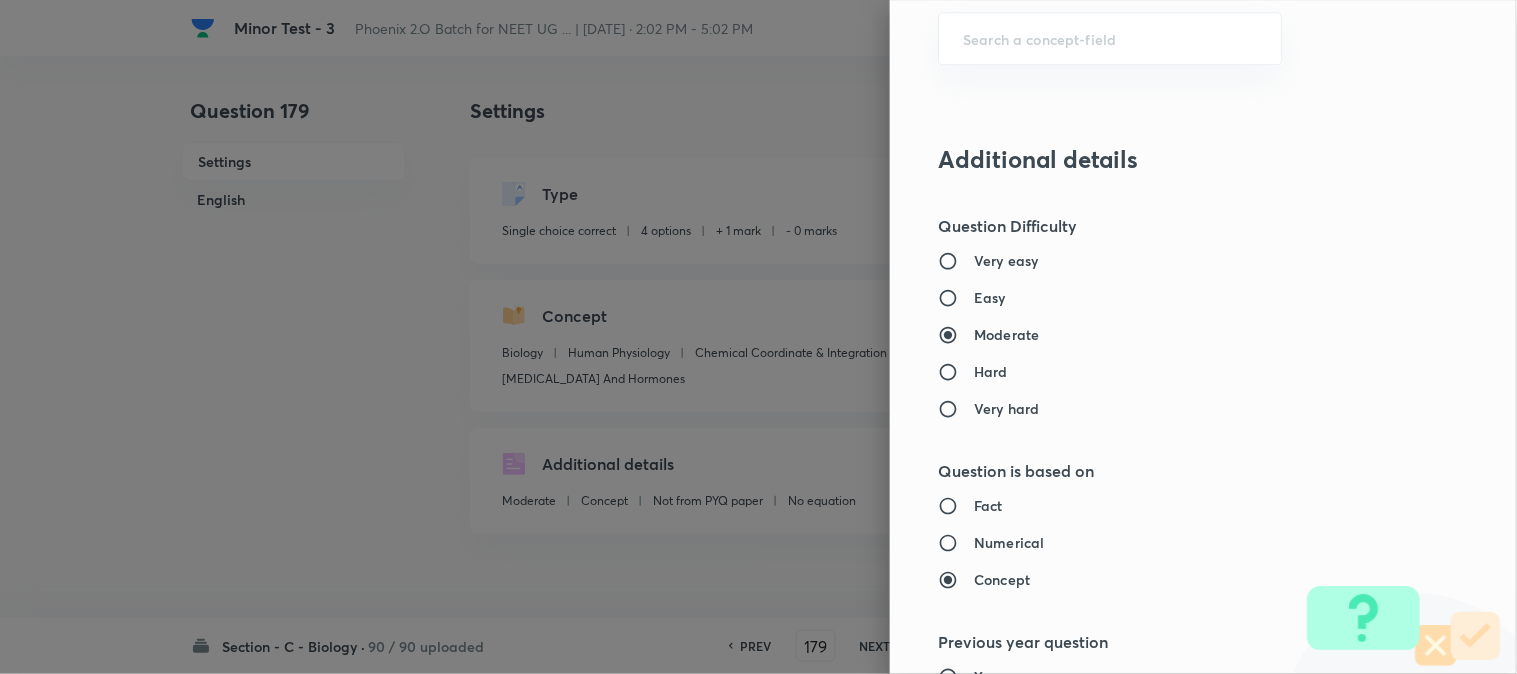scroll, scrollTop: 2052, scrollLeft: 0, axis: vertical 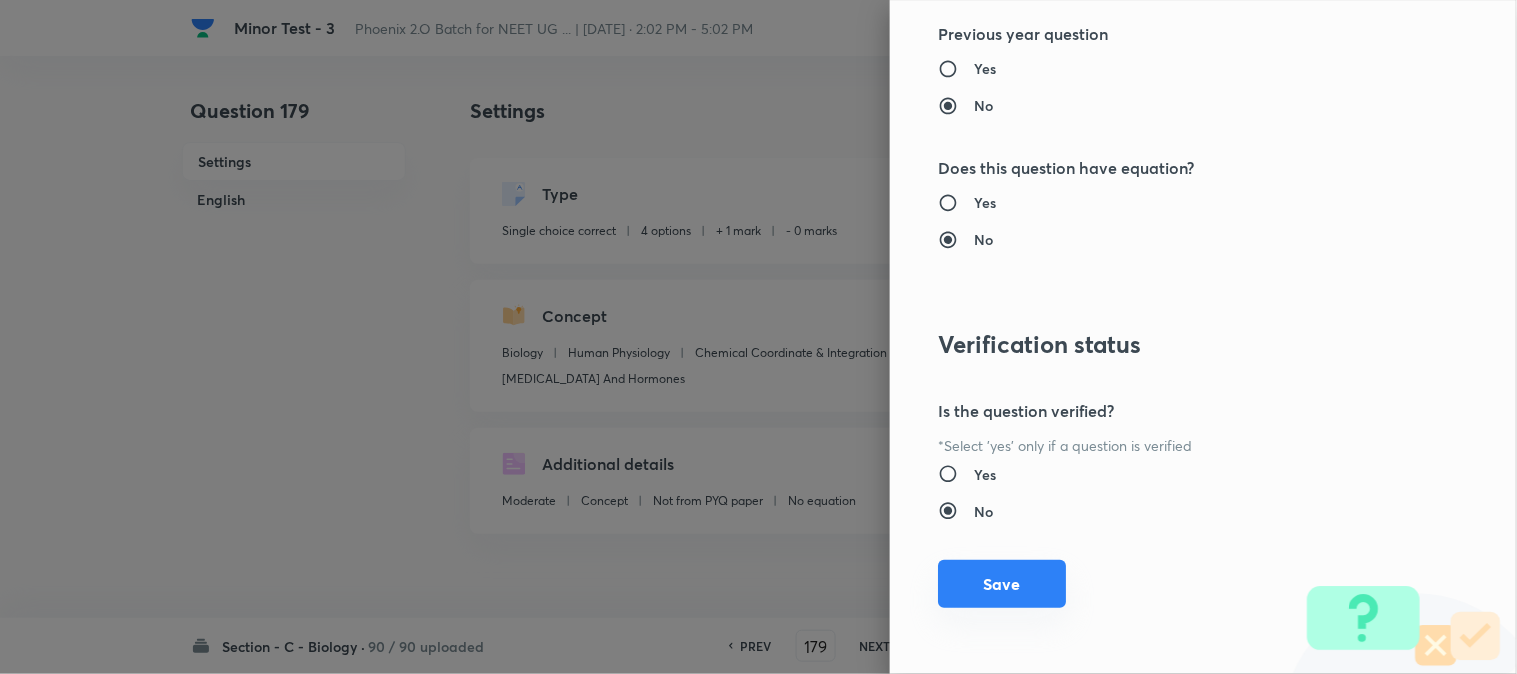 click on "Save" at bounding box center [1002, 584] 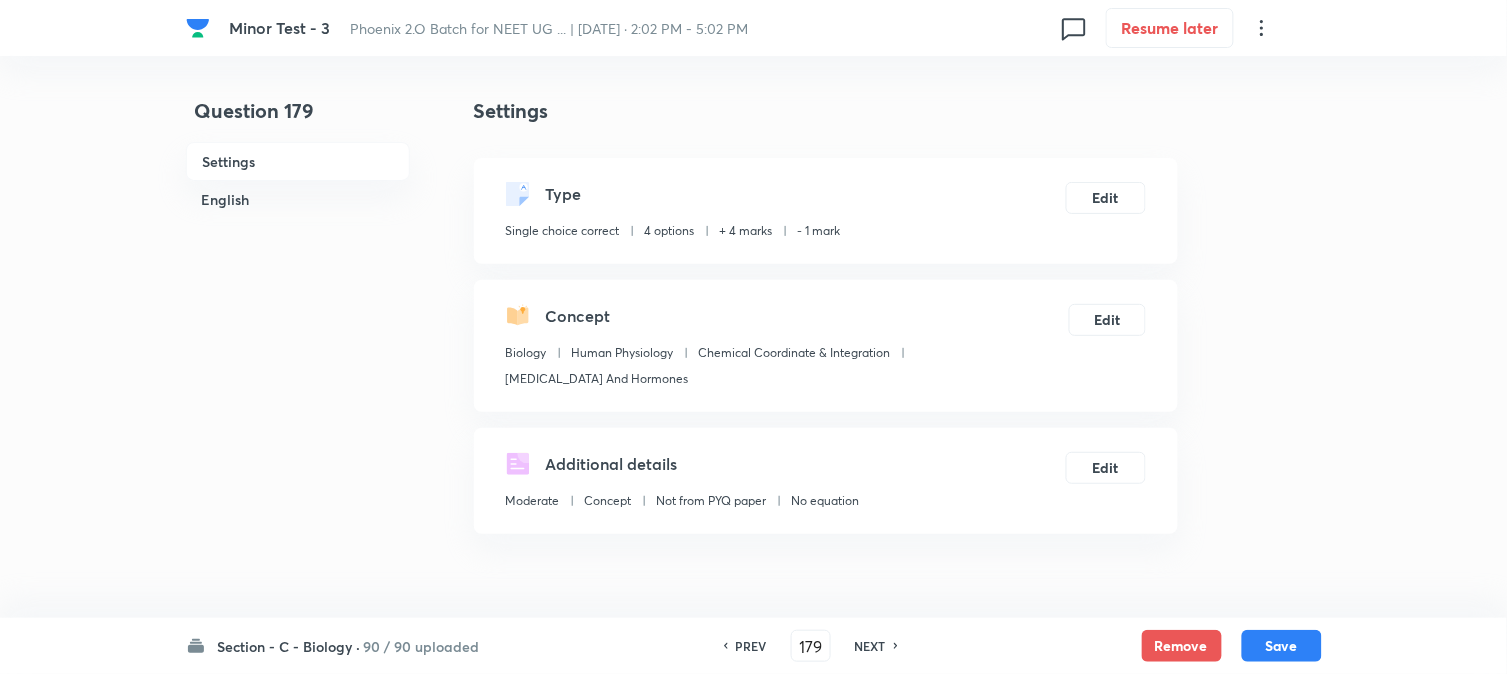 drag, startPoint x: 1281, startPoint y: 638, endPoint x: 1215, endPoint y: 466, distance: 184.22812 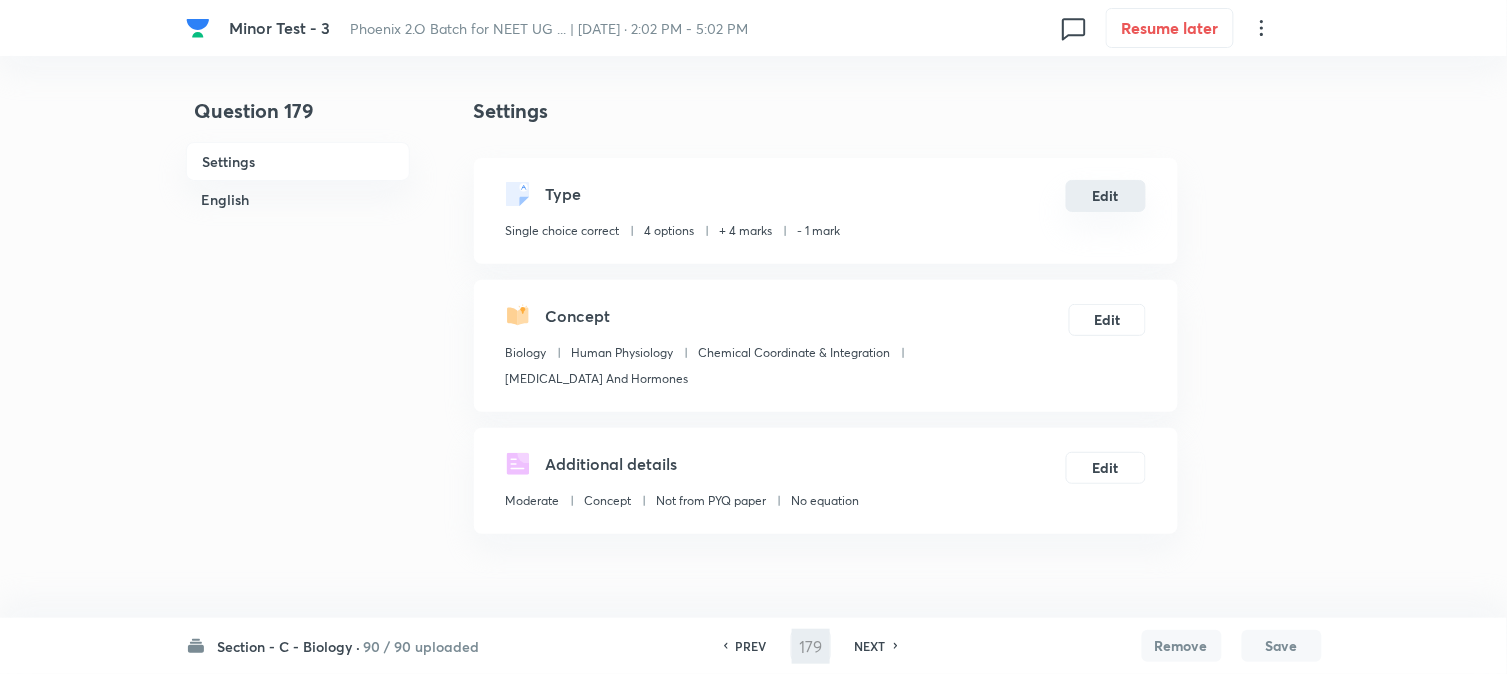 click on "Edit" at bounding box center (1106, 196) 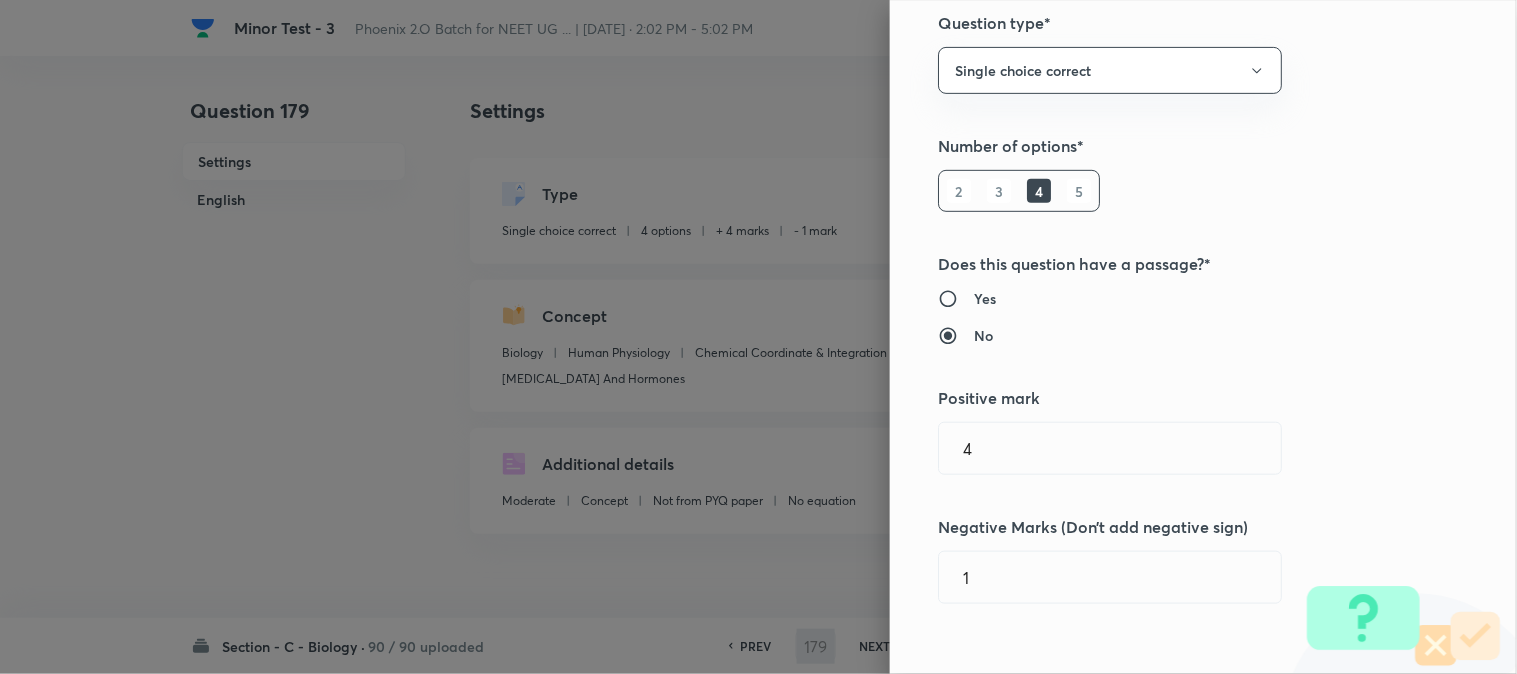 scroll, scrollTop: 444, scrollLeft: 0, axis: vertical 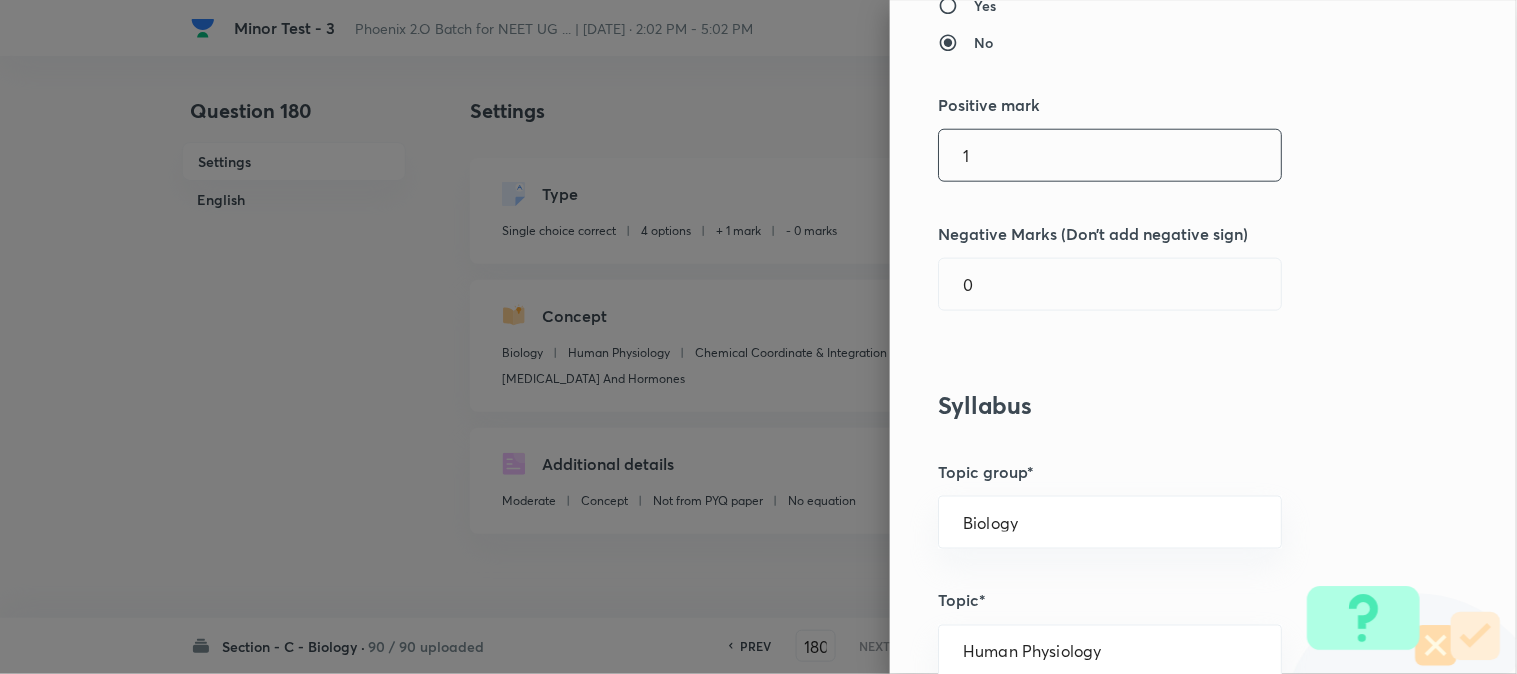 click on "1" at bounding box center (1110, 155) 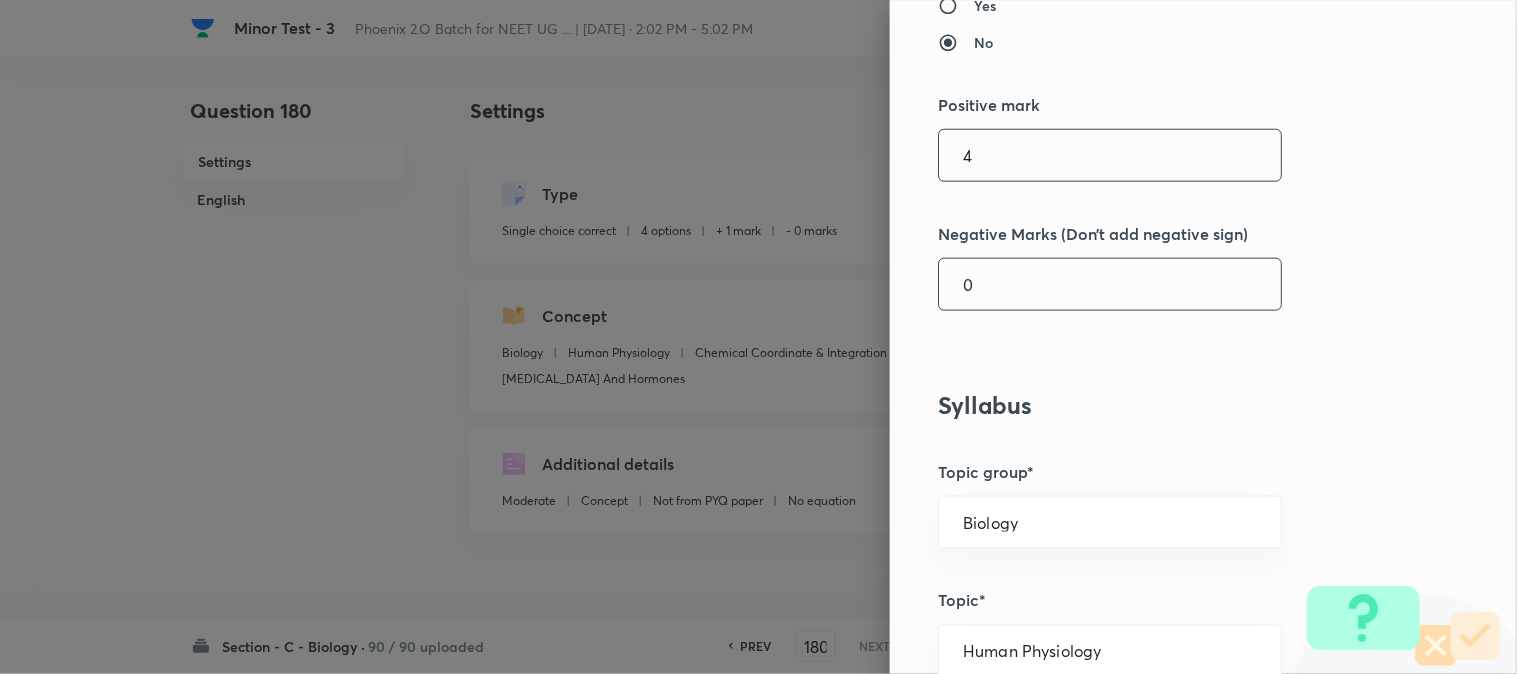 click on "0" at bounding box center [1110, 284] 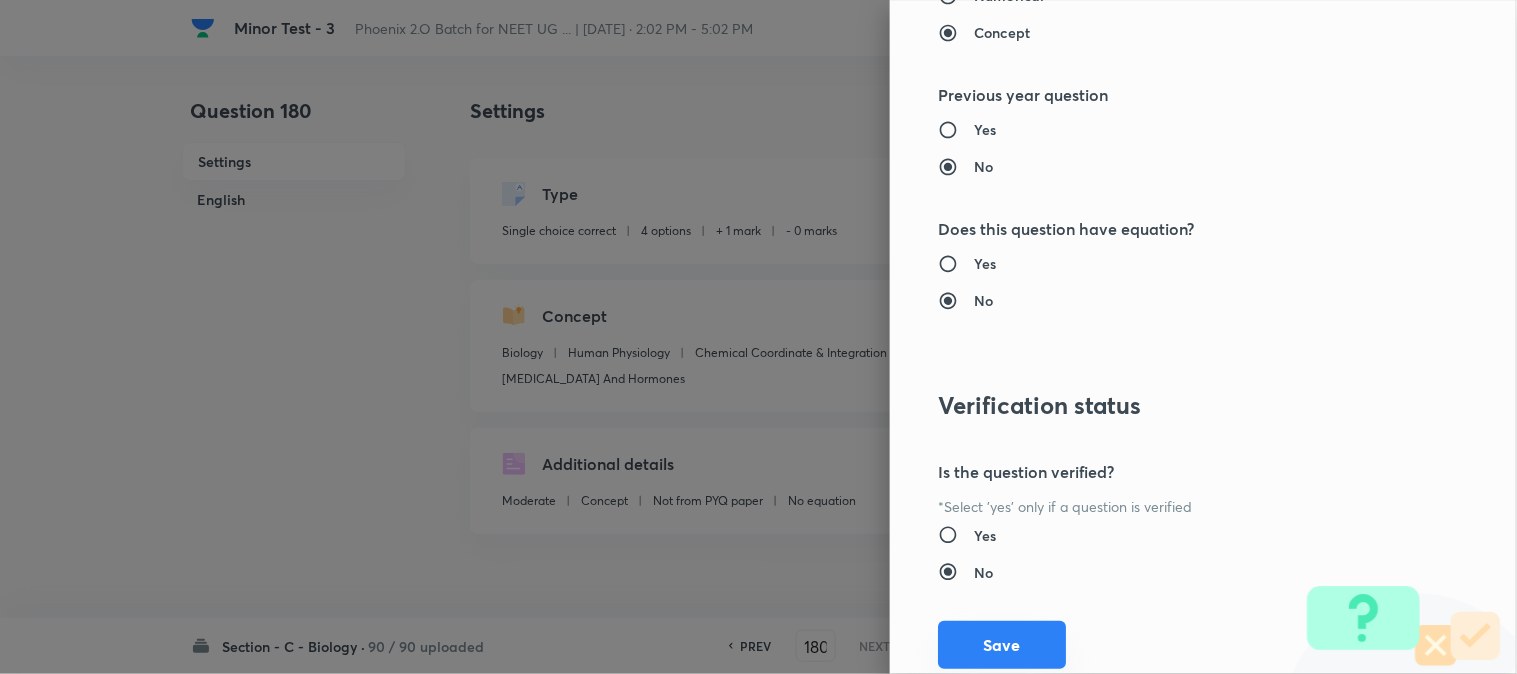 scroll, scrollTop: 2052, scrollLeft: 0, axis: vertical 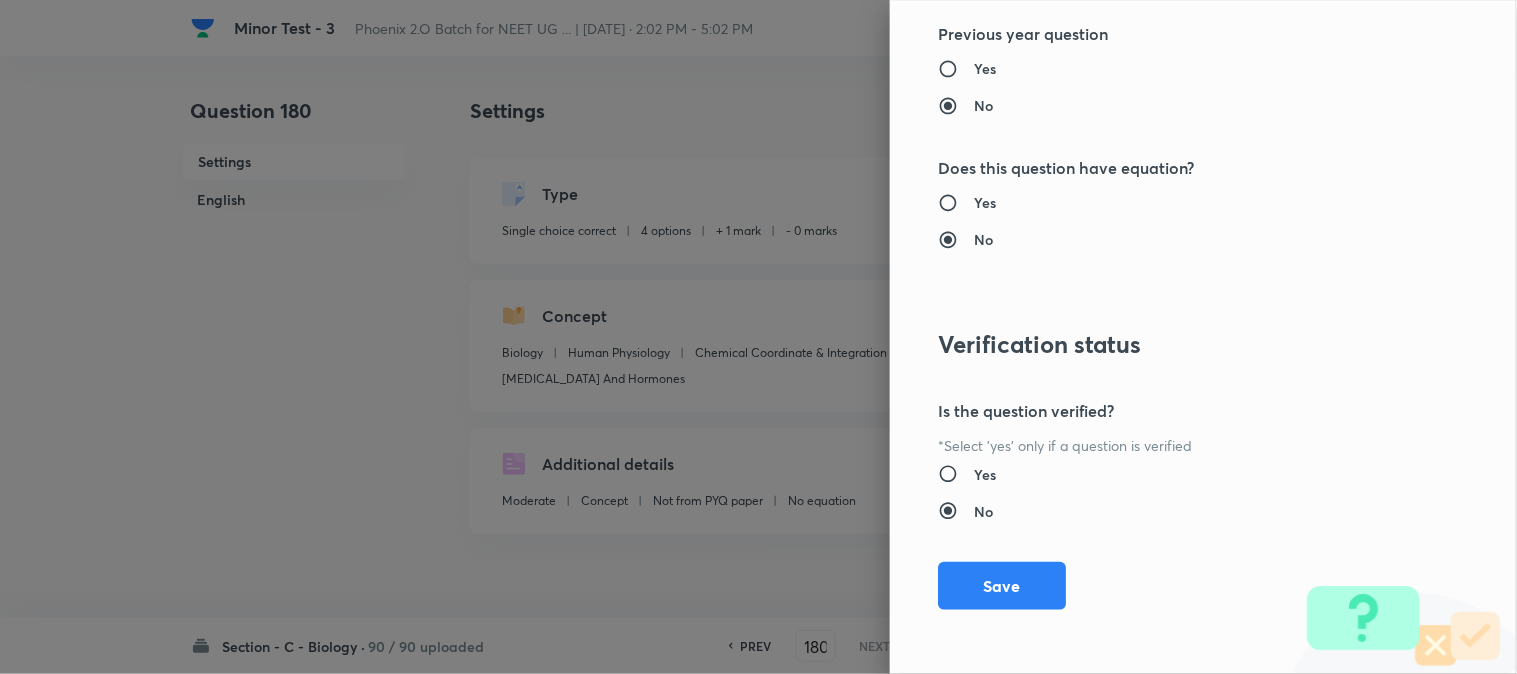 click on "Question settings Question type* Single choice correct Number of options* 2 3 4 5 Does this question have a passage?* Yes No Positive mark 4 ​ Negative Marks (Don’t add negative sign) 1 ​ Syllabus Topic group* Biology ​ Topic* Human Physiology ​ Concept* Chemical Coordinate & Integration ​ Sub-concept* Endocrine Glands And Hormones ​ Concept-field ​ Additional details Question Difficulty Very easy Easy Moderate Hard Very hard Question is based on Fact Numerical Concept Previous year question Yes No Does this question have equation? Yes No Verification status Is the question verified? *Select 'yes' only if a question is verified Yes No Save" at bounding box center (1203, 337) 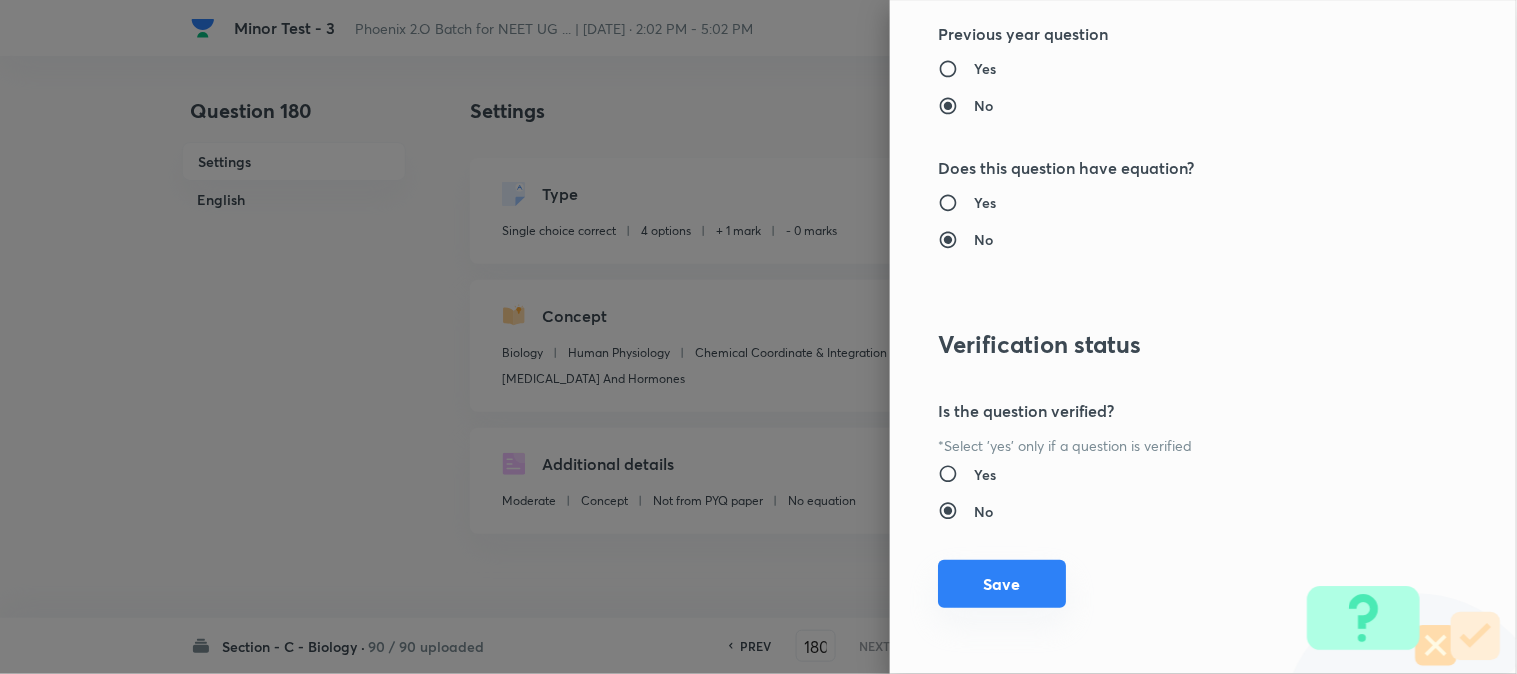 click on "Save" at bounding box center (1002, 584) 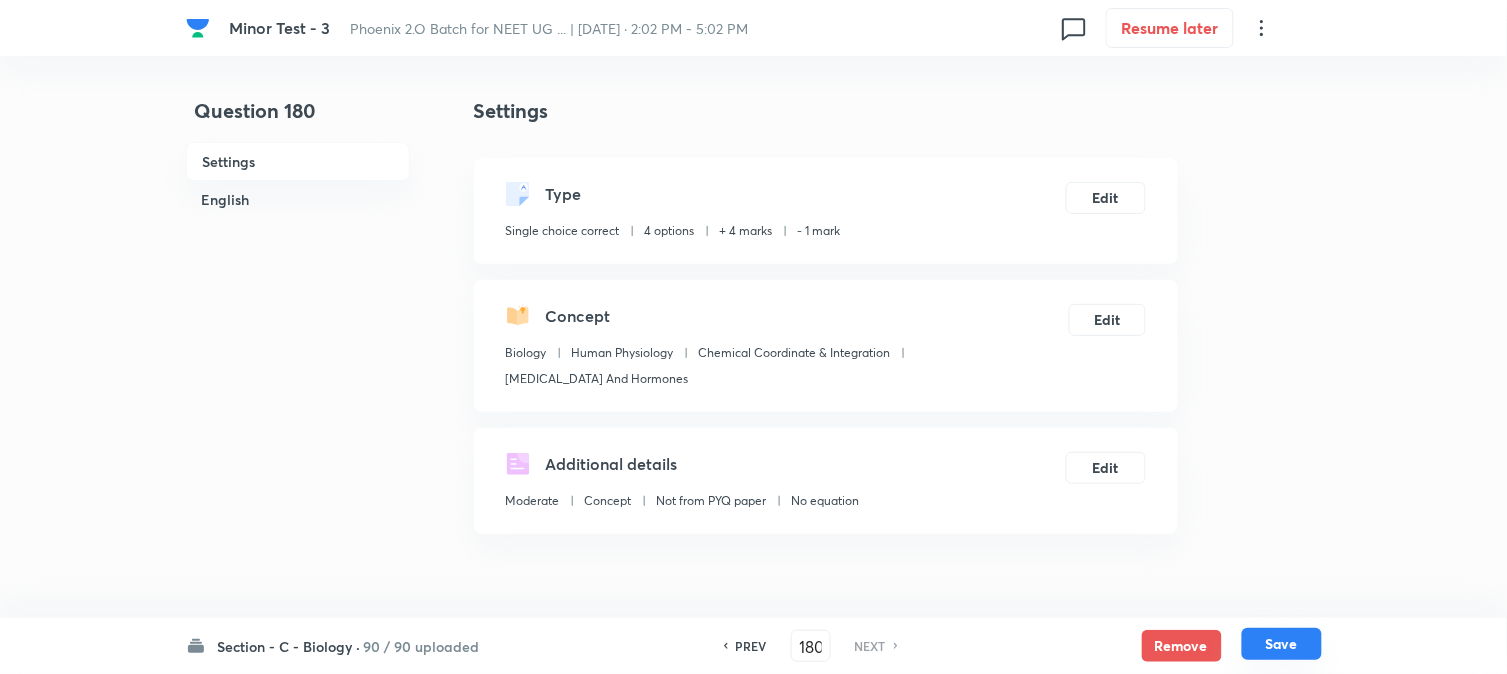 click on "Save" at bounding box center (1282, 644) 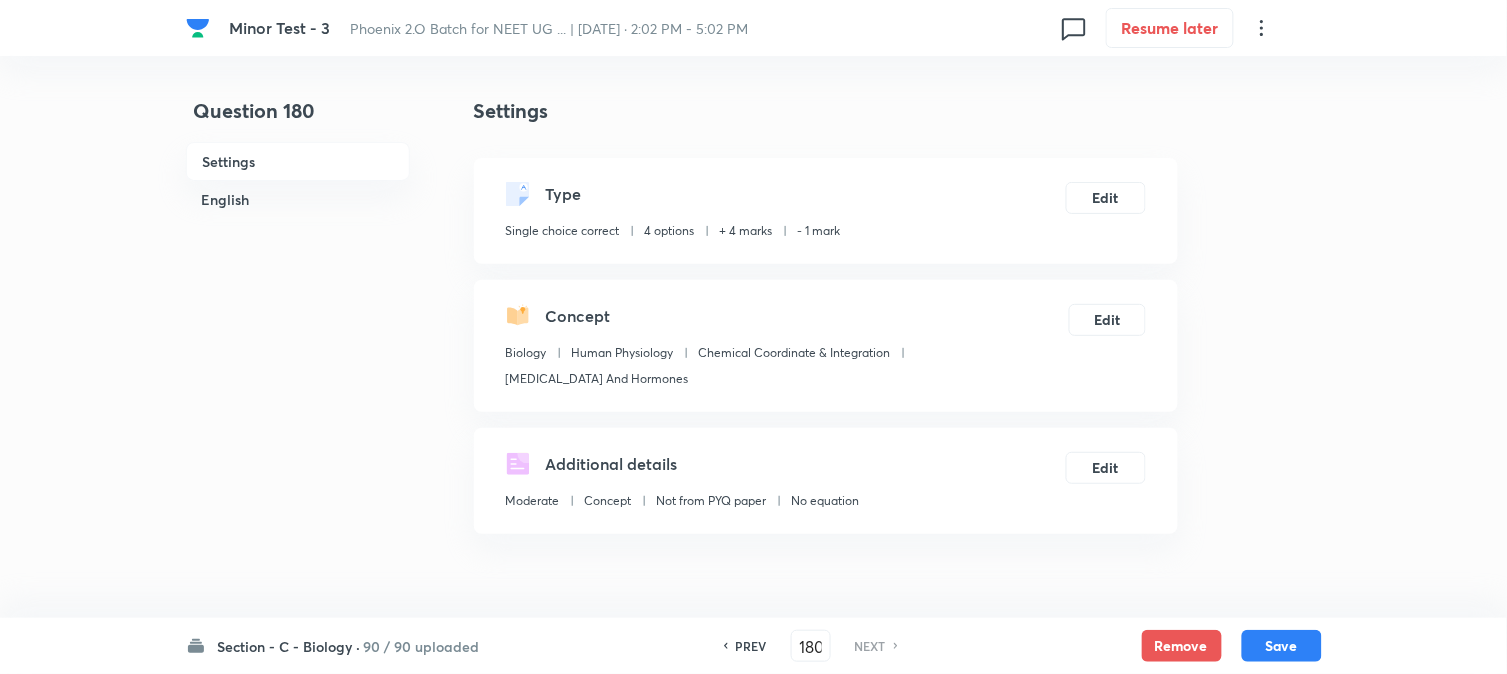 click on "PREV" at bounding box center (751, 646) 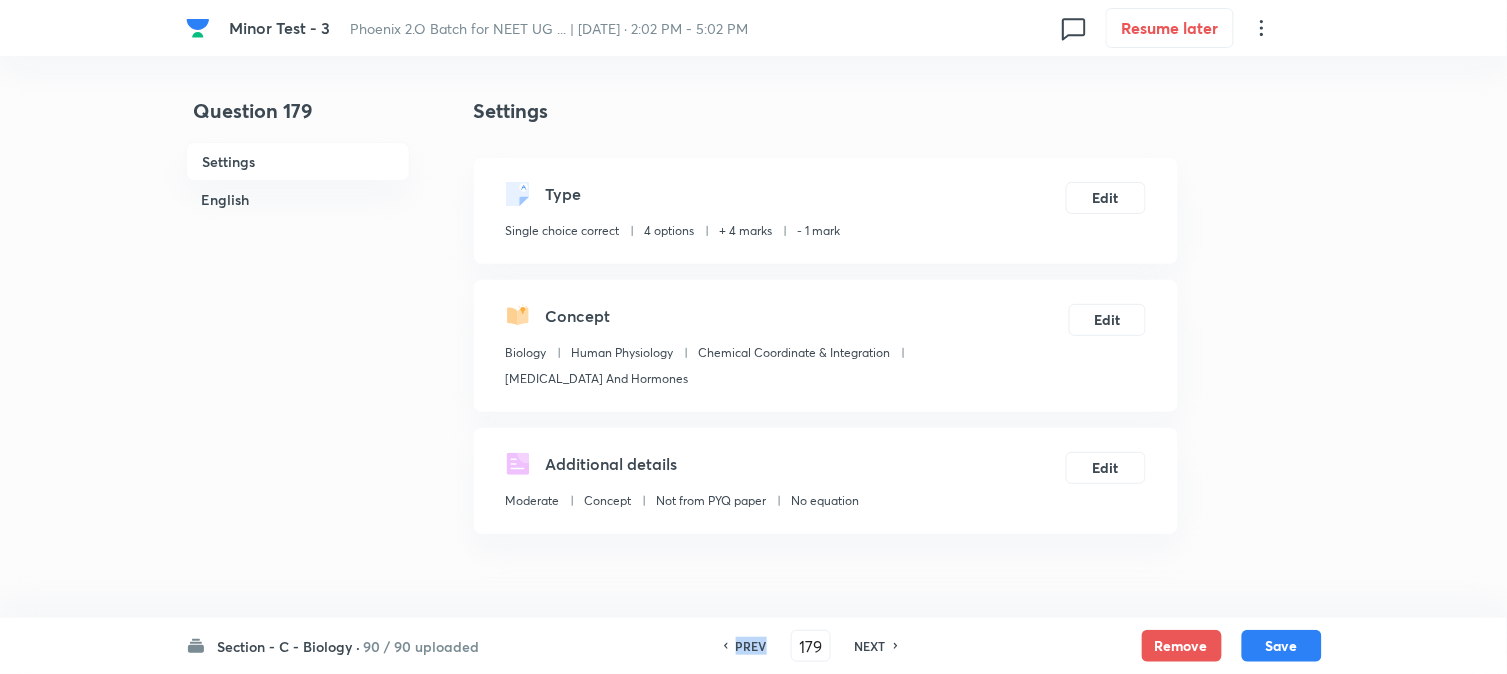 click on "PREV" at bounding box center (751, 646) 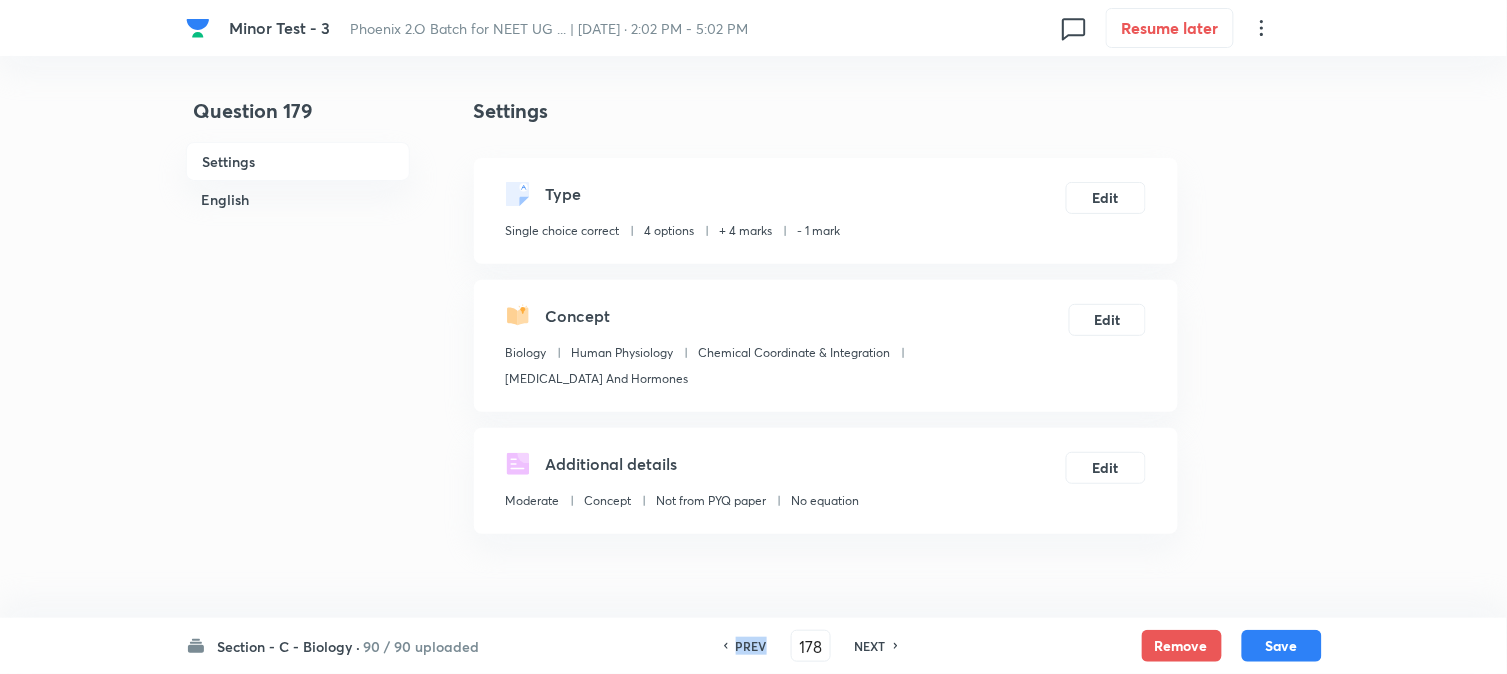 click on "PREV" at bounding box center (751, 646) 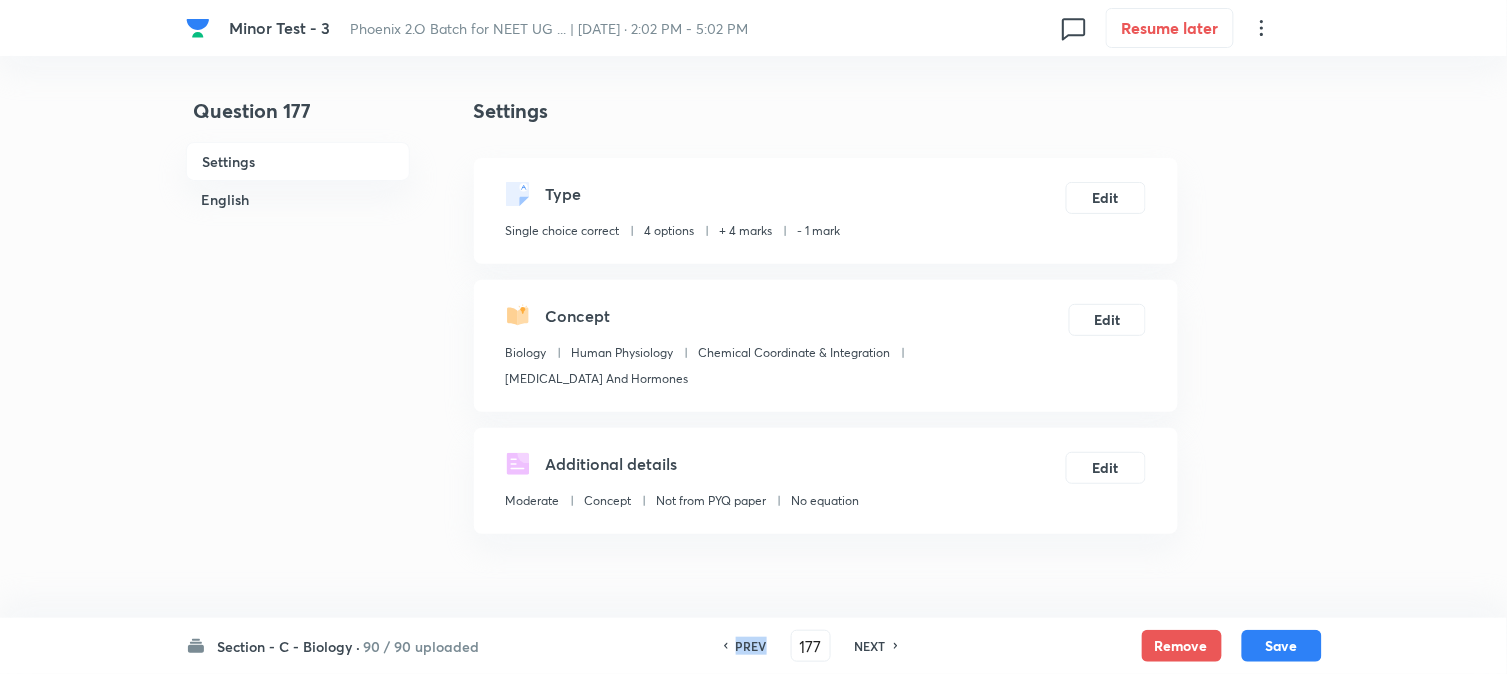 click on "PREV" at bounding box center [751, 646] 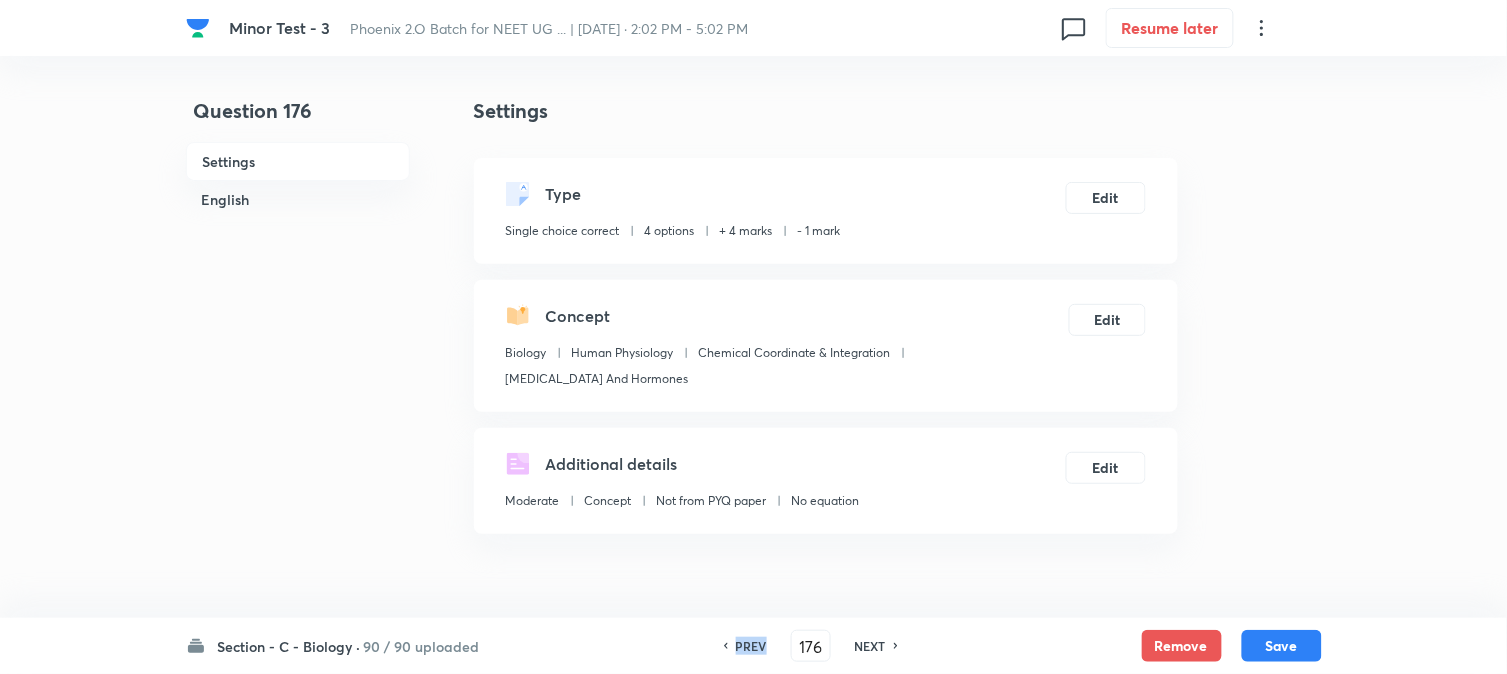 click on "PREV" at bounding box center (751, 646) 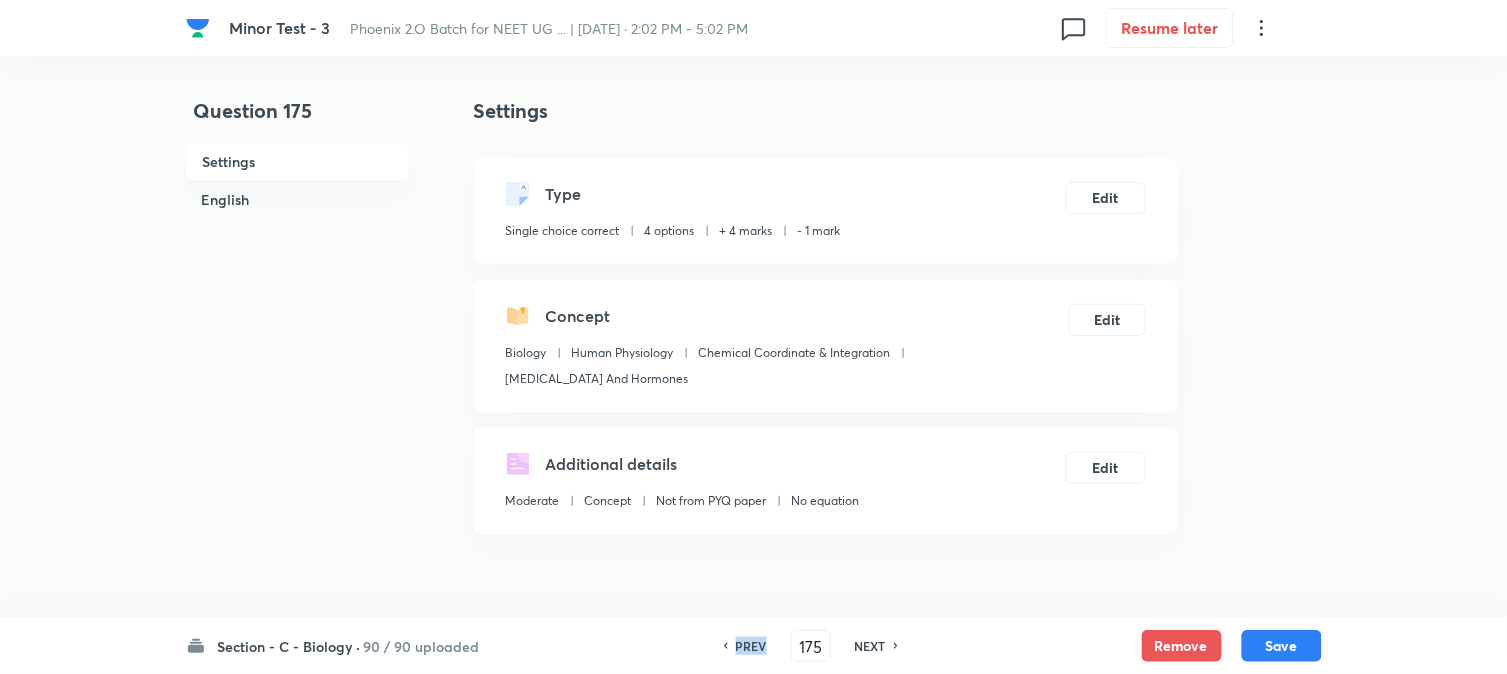 click on "PREV" at bounding box center (751, 646) 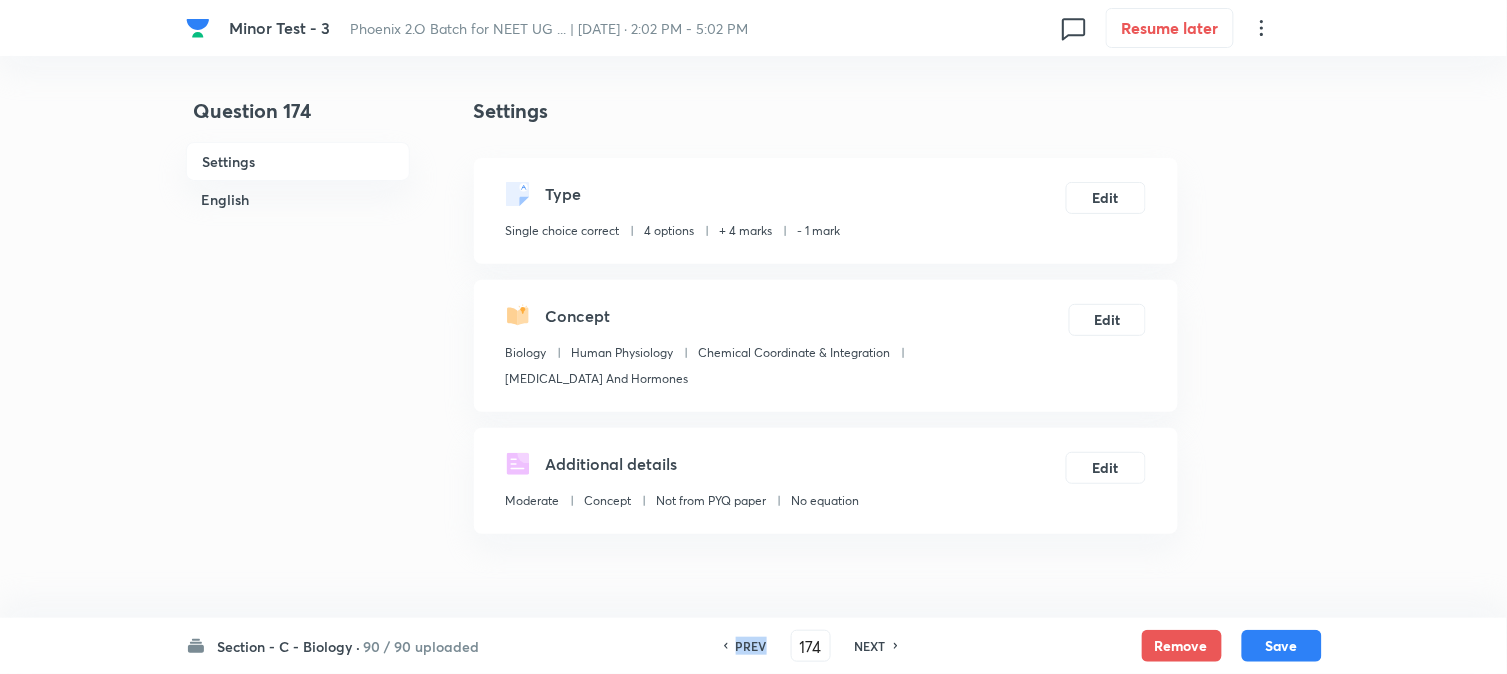 click on "PREV" at bounding box center [751, 646] 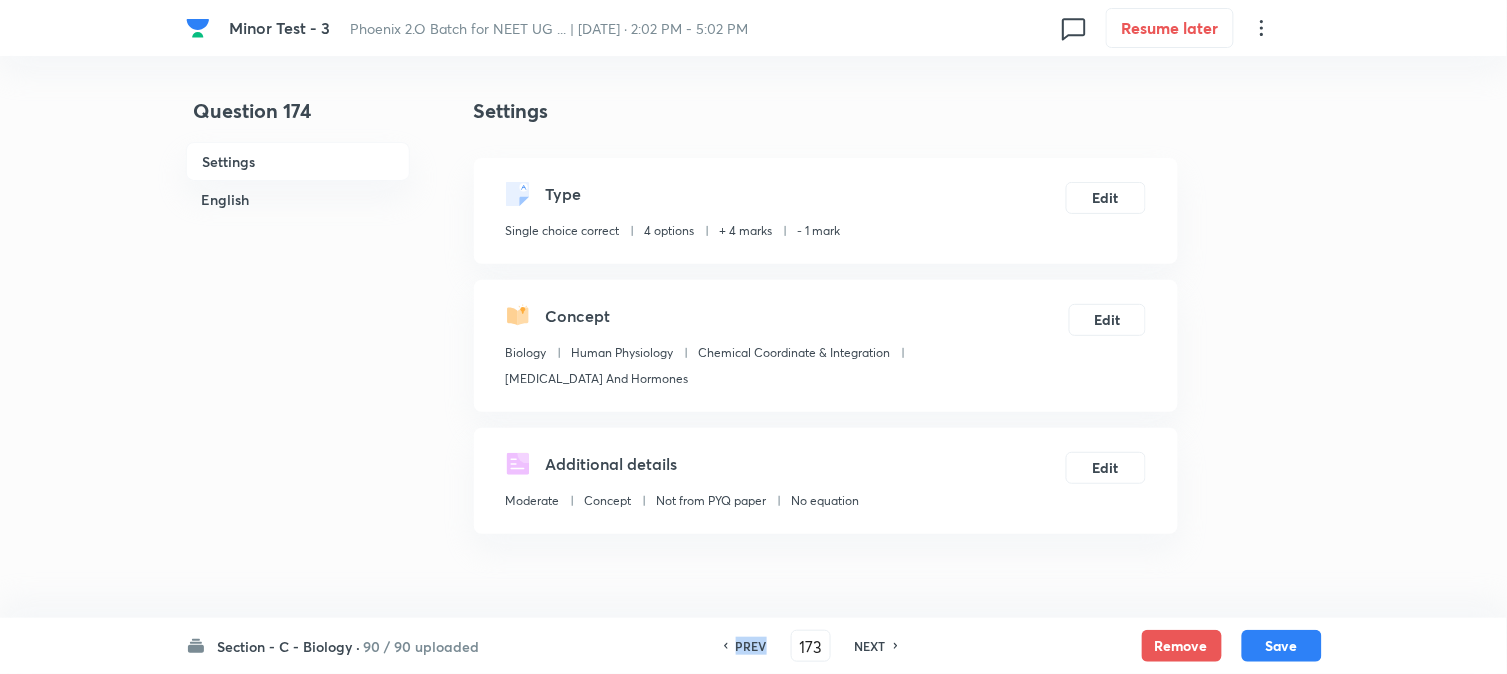 click on "PREV" at bounding box center (751, 646) 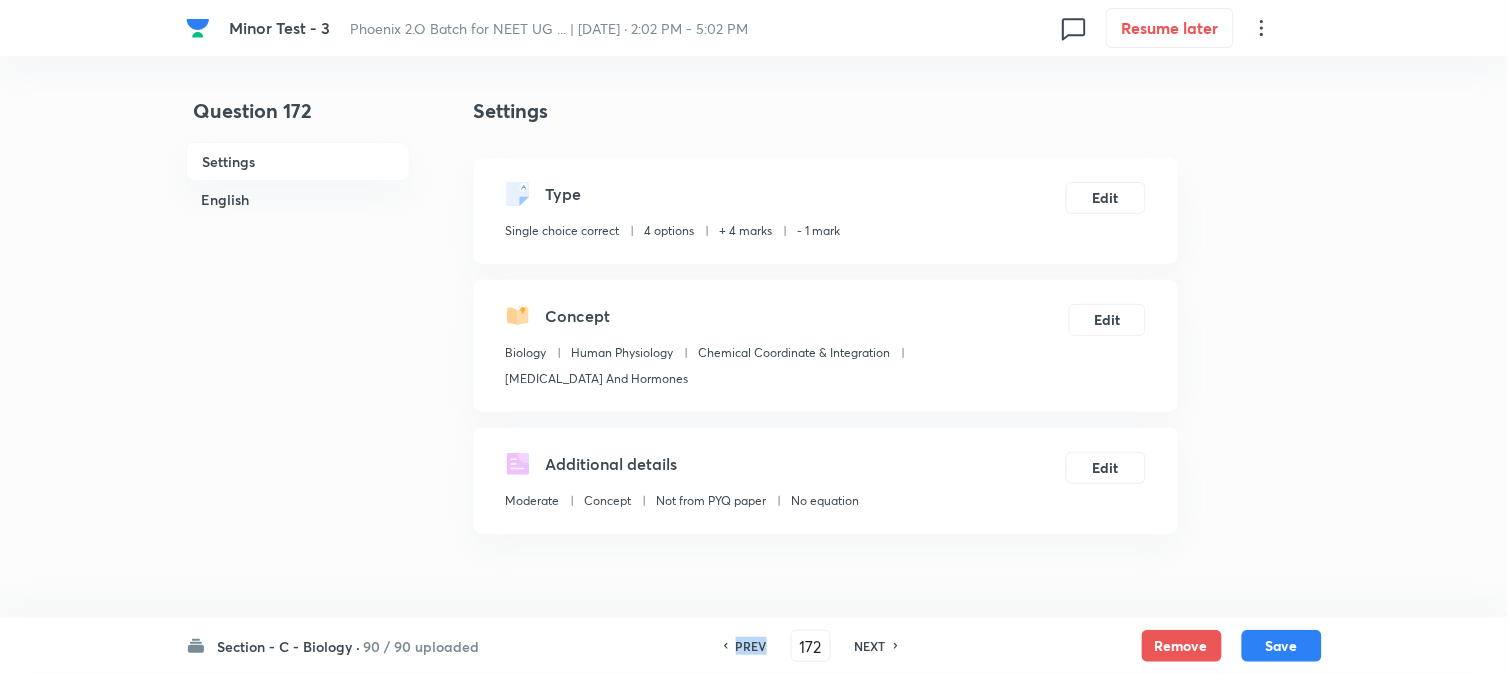 click on "PREV" at bounding box center [751, 646] 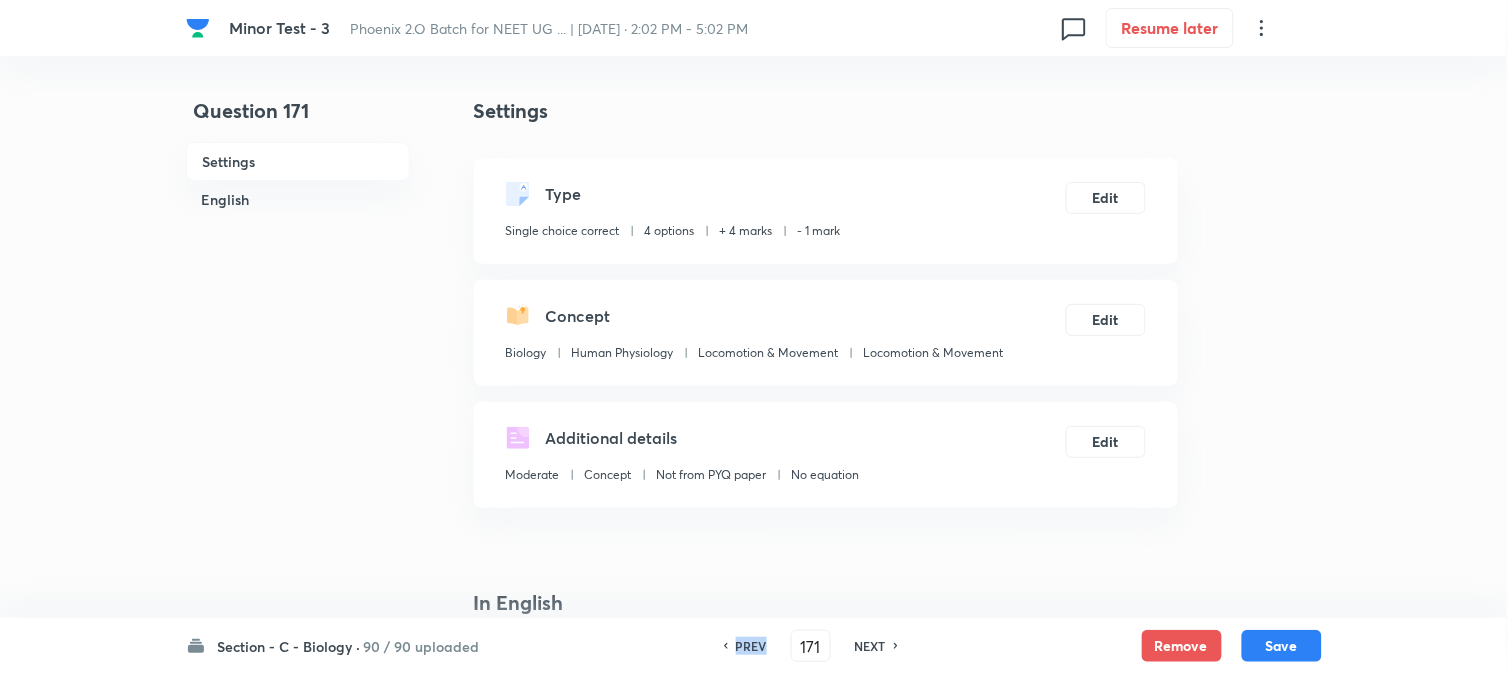 click on "PREV" at bounding box center (751, 646) 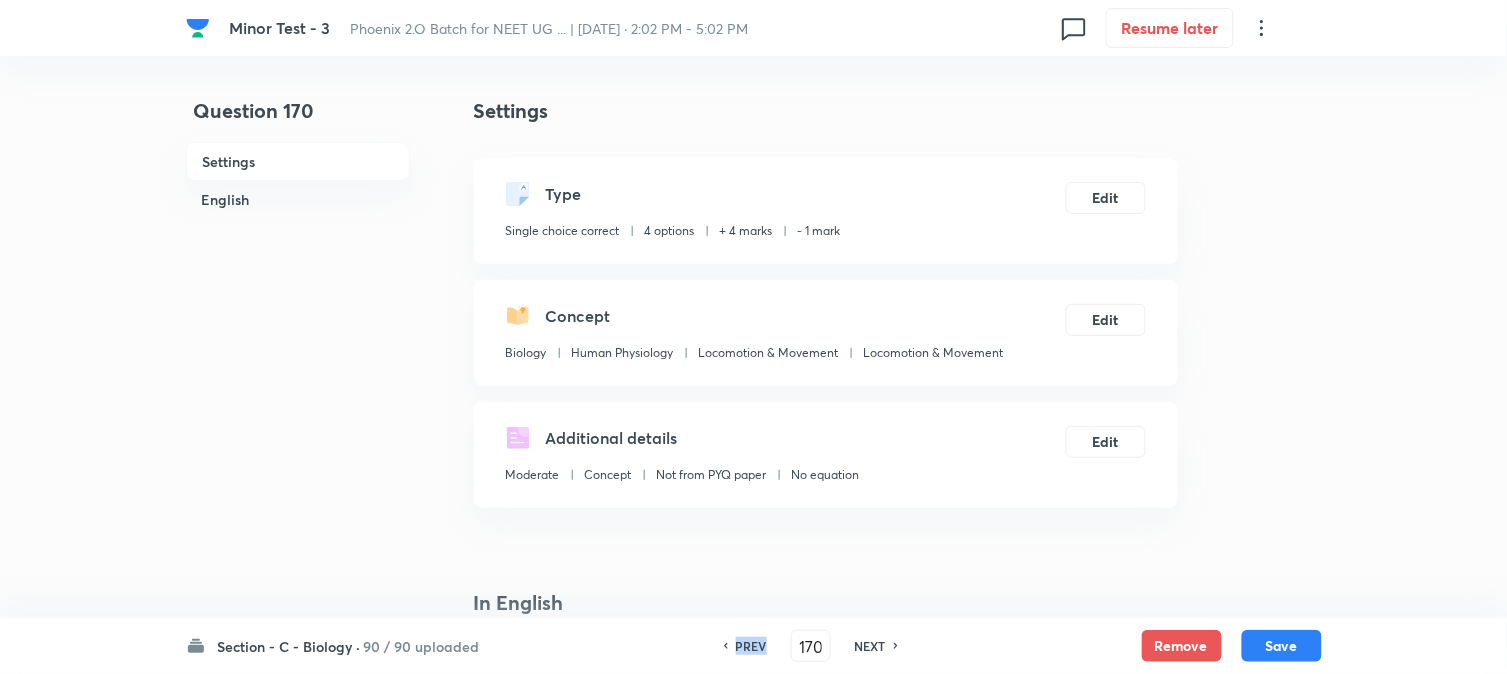 click on "PREV" at bounding box center (751, 646) 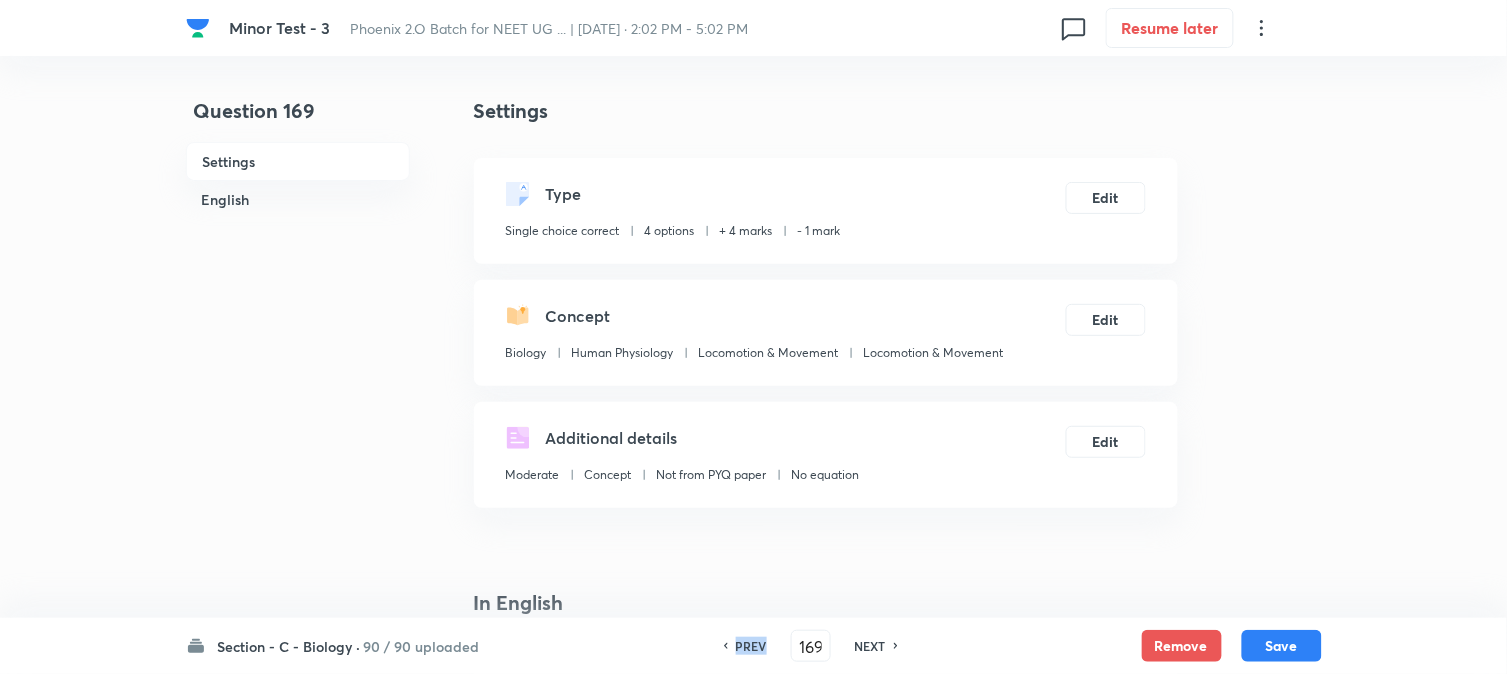 click on "PREV" at bounding box center [751, 646] 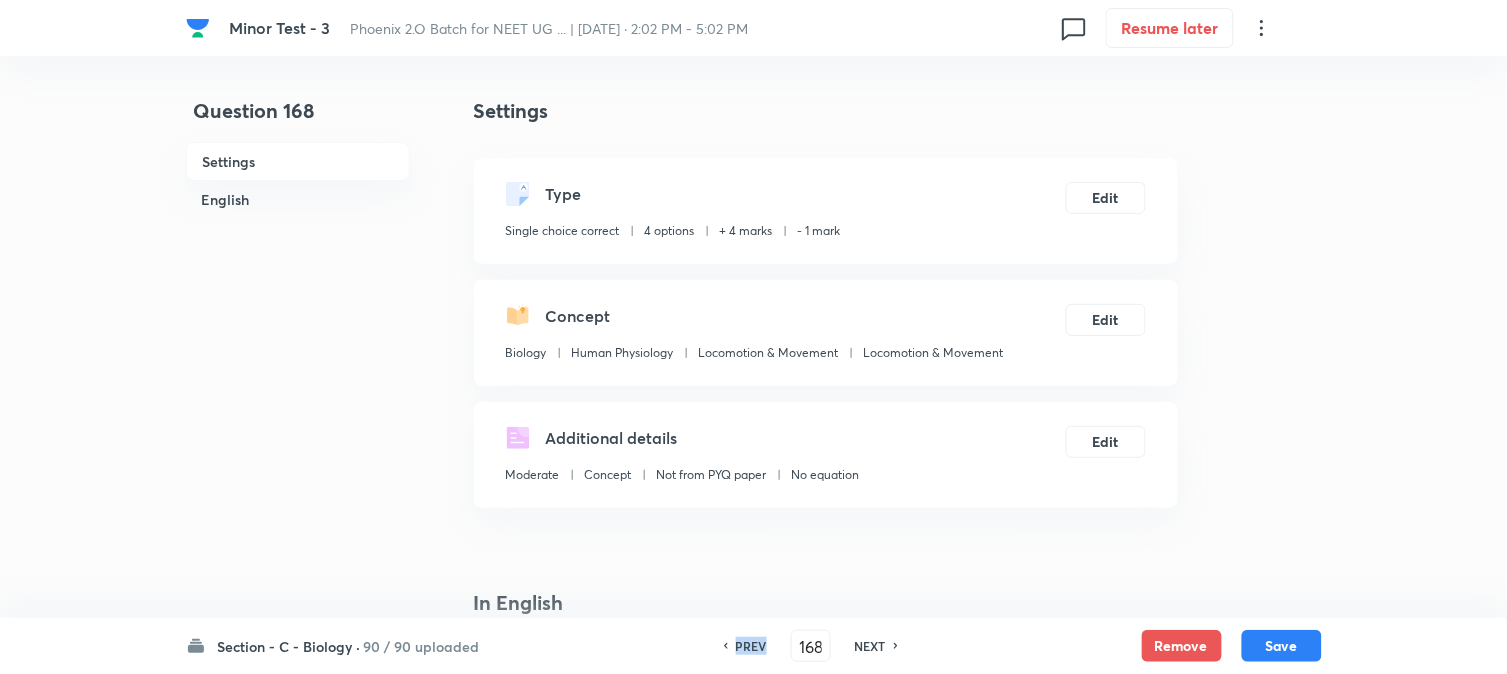 click on "PREV" at bounding box center [751, 646] 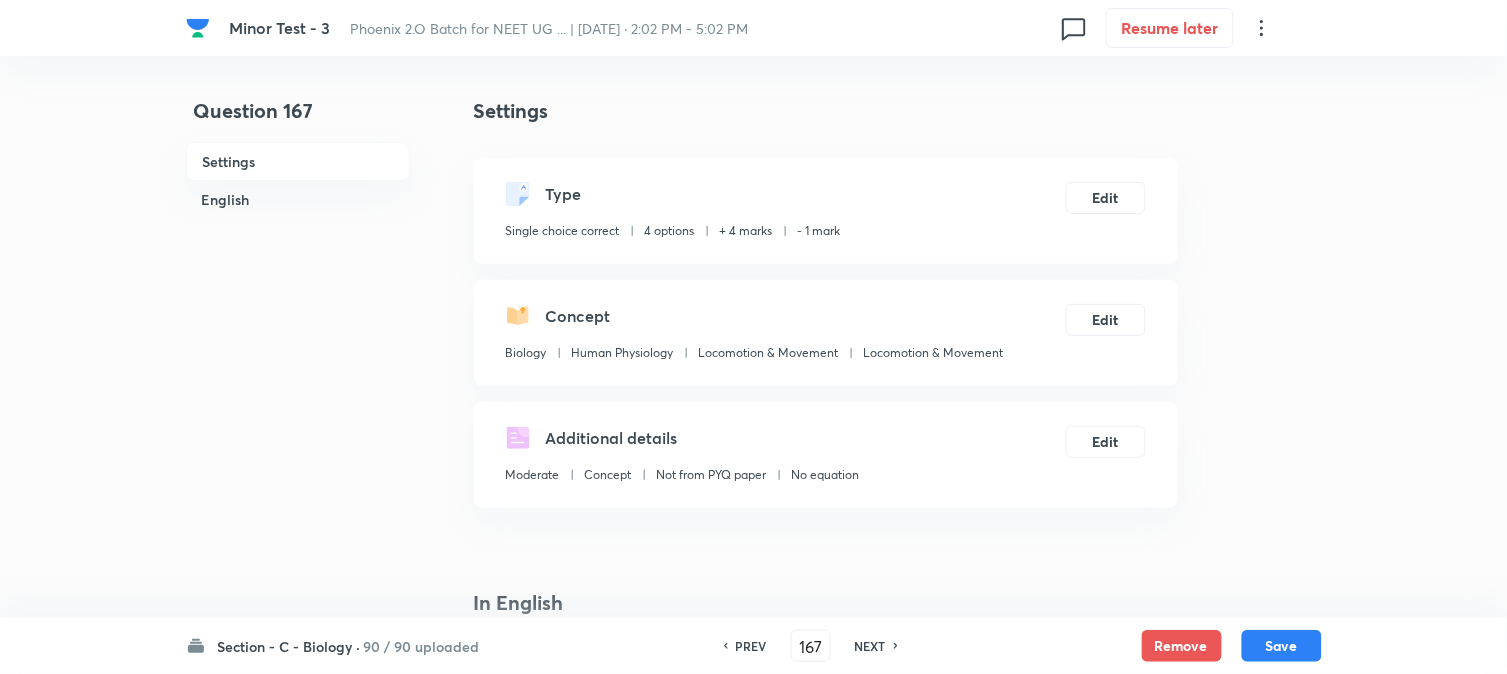 click on "PREV 167 ​ NEXT" at bounding box center (811, 646) 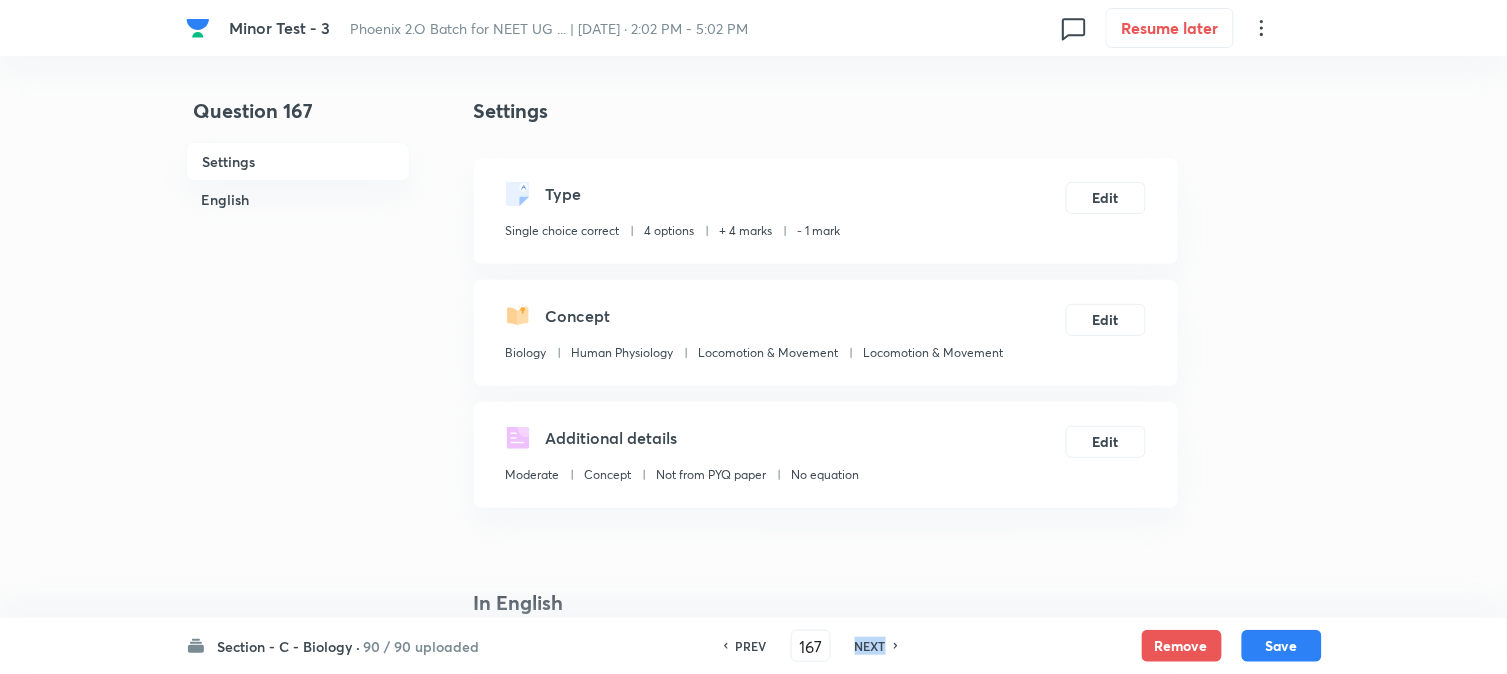 click on "PREV 167 ​ NEXT" at bounding box center (811, 646) 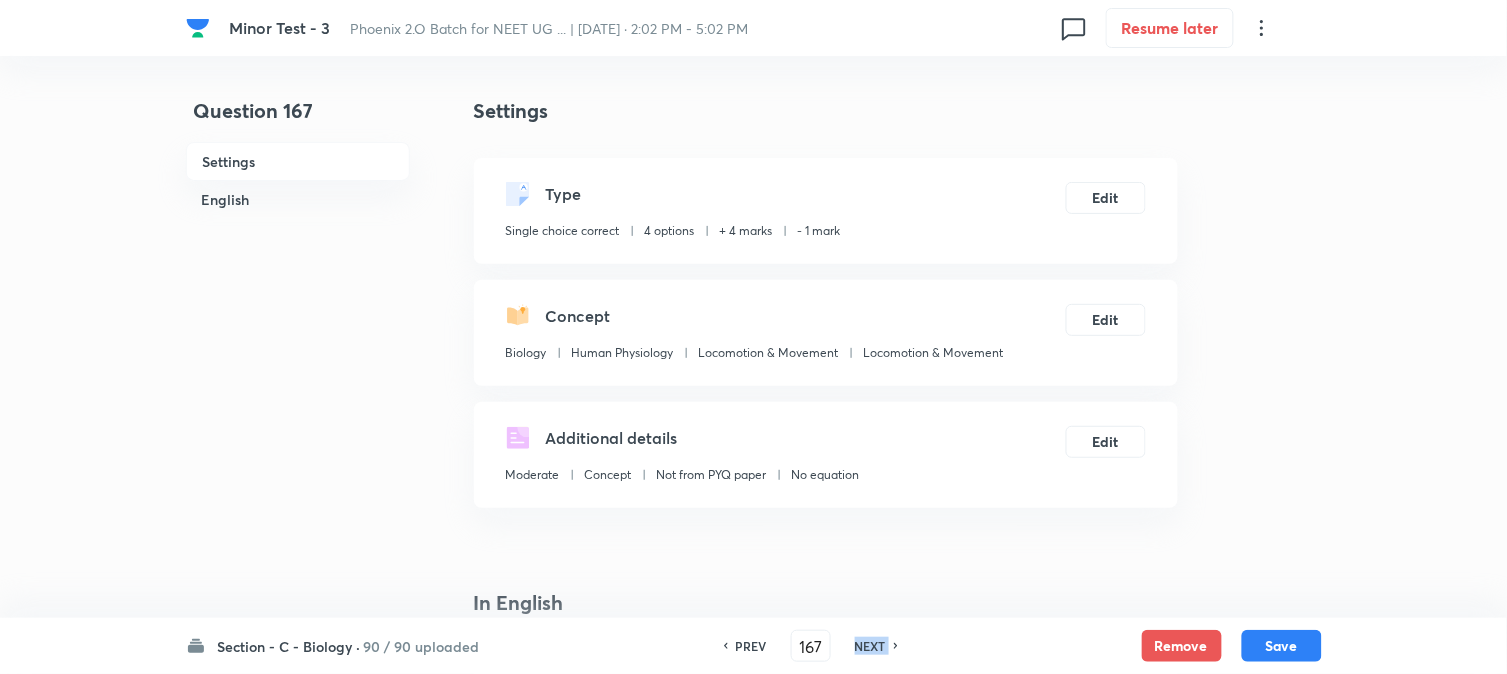 click on "PREV 167 ​ NEXT" at bounding box center (811, 646) 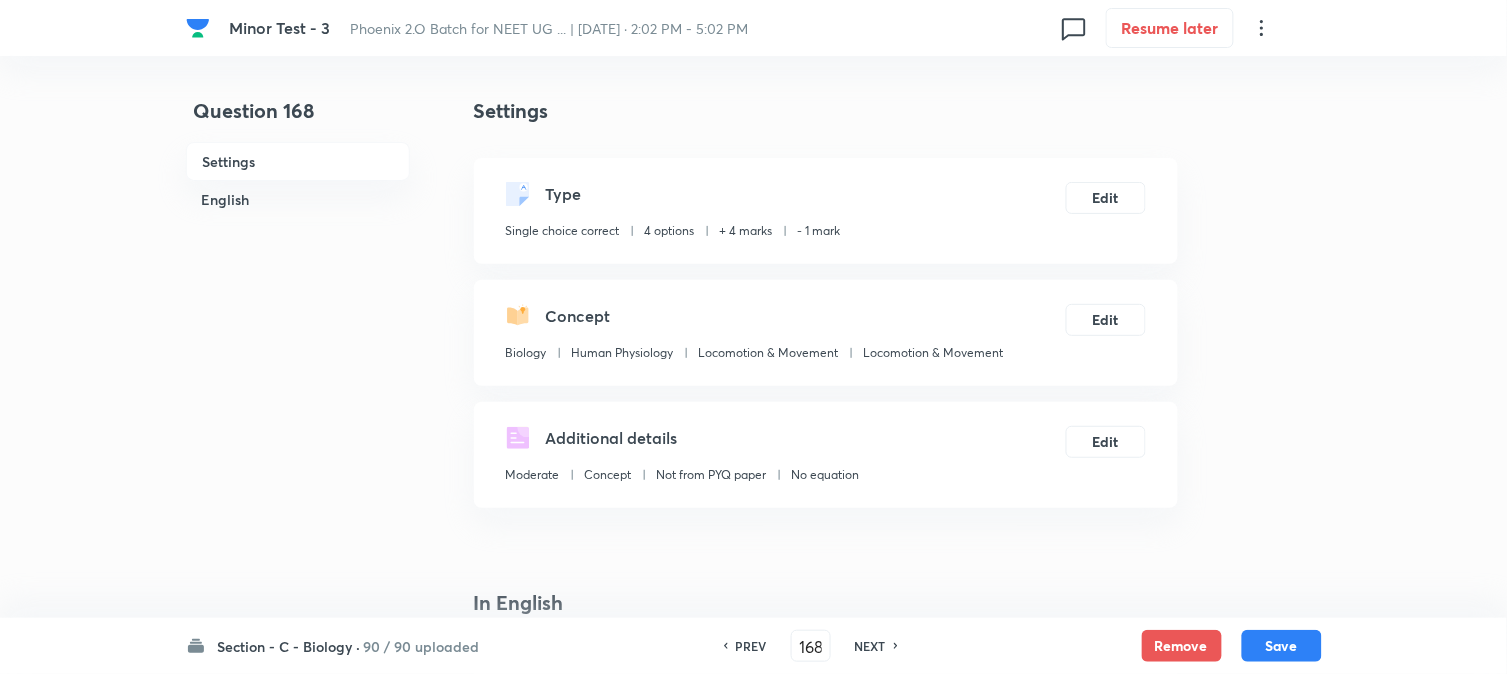click on "NEXT" at bounding box center (870, 646) 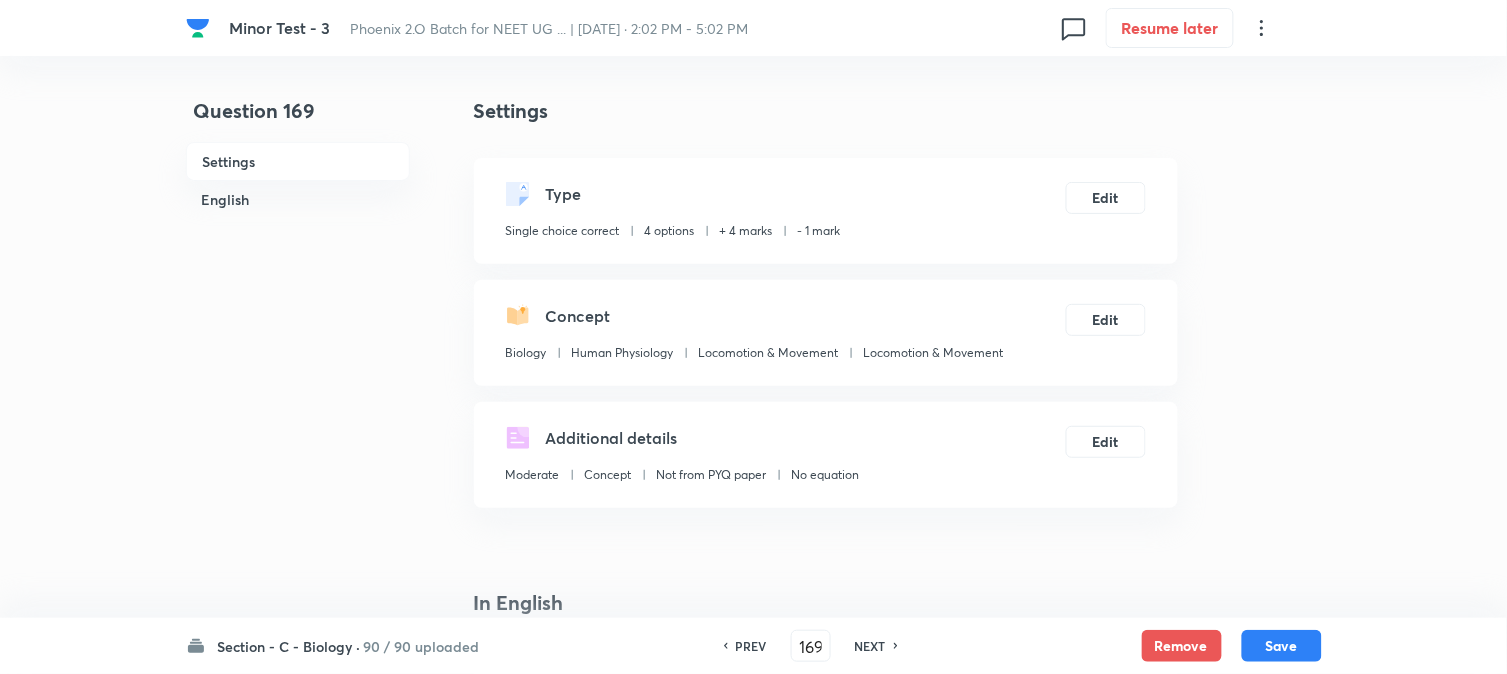 click on "NEXT" at bounding box center [870, 646] 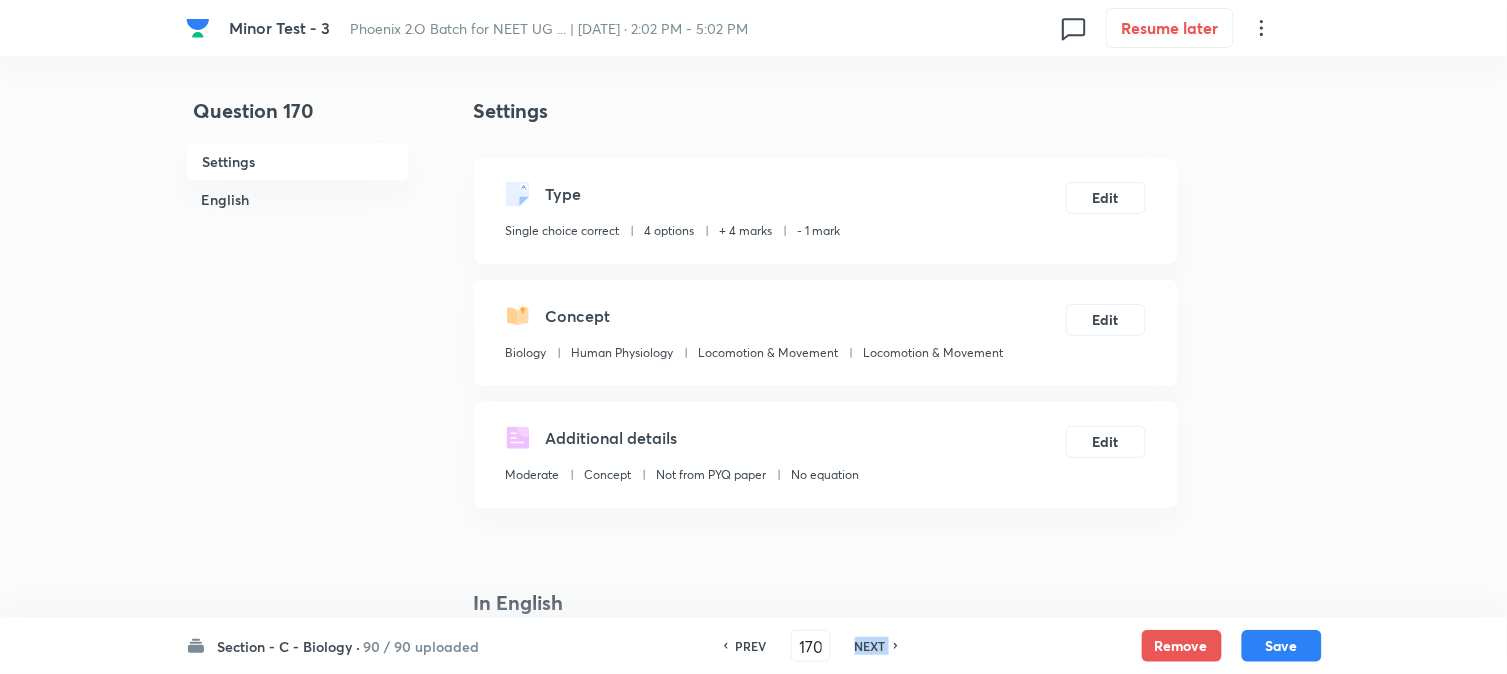 click on "NEXT" at bounding box center (870, 646) 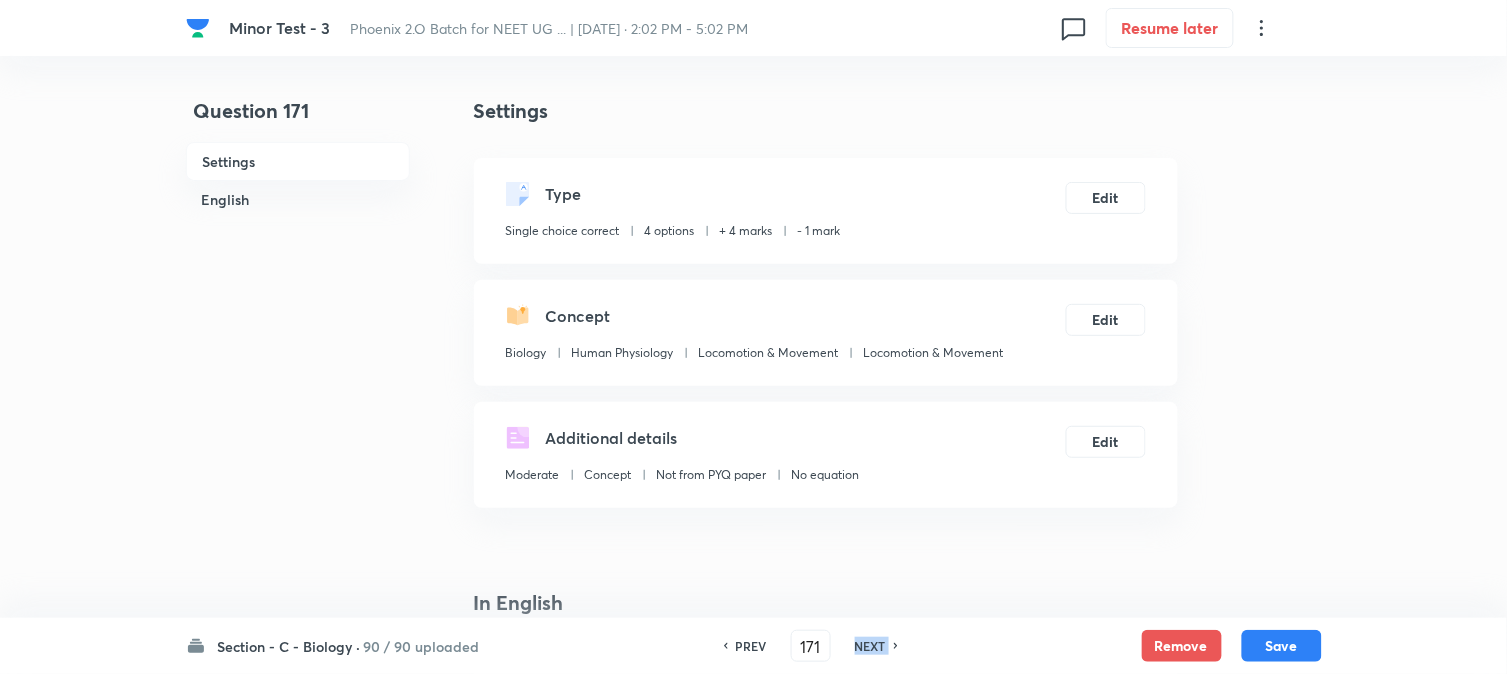 click on "NEXT" at bounding box center (870, 646) 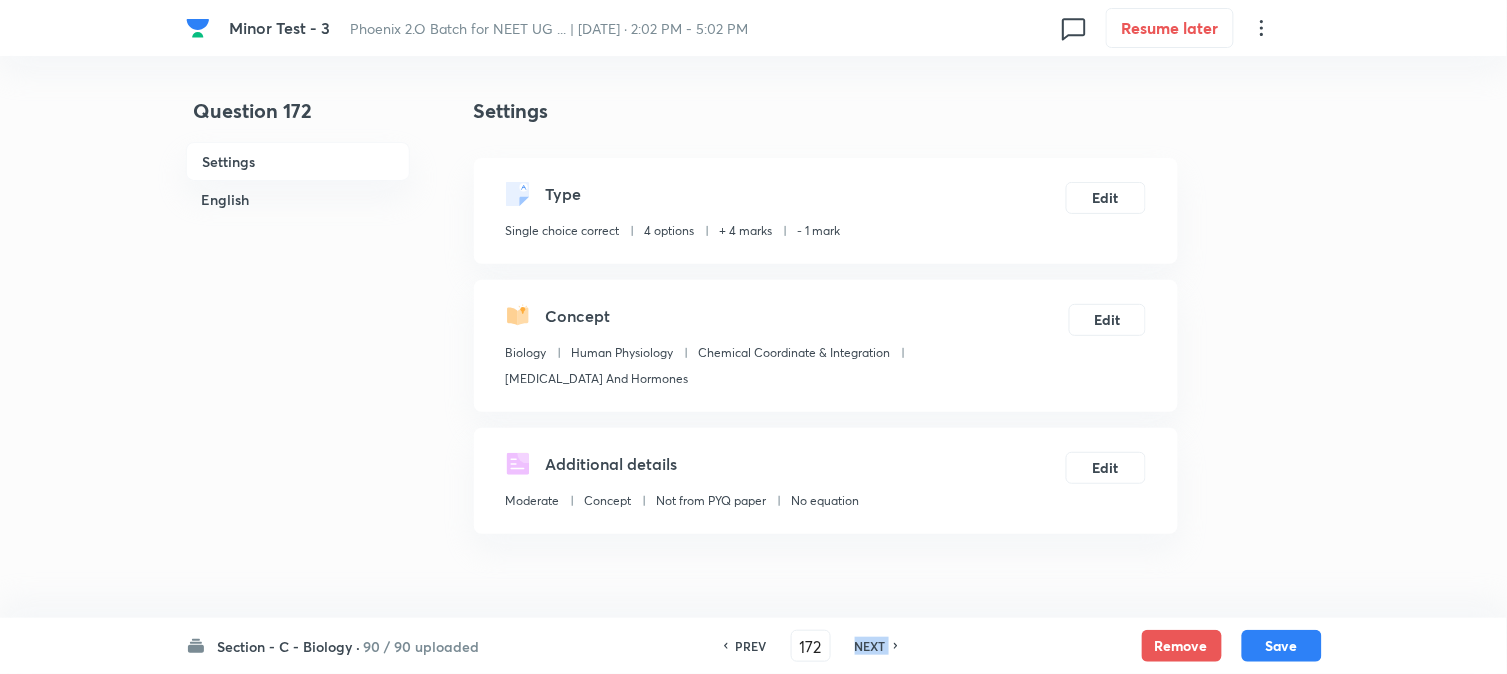 click on "NEXT" at bounding box center [870, 646] 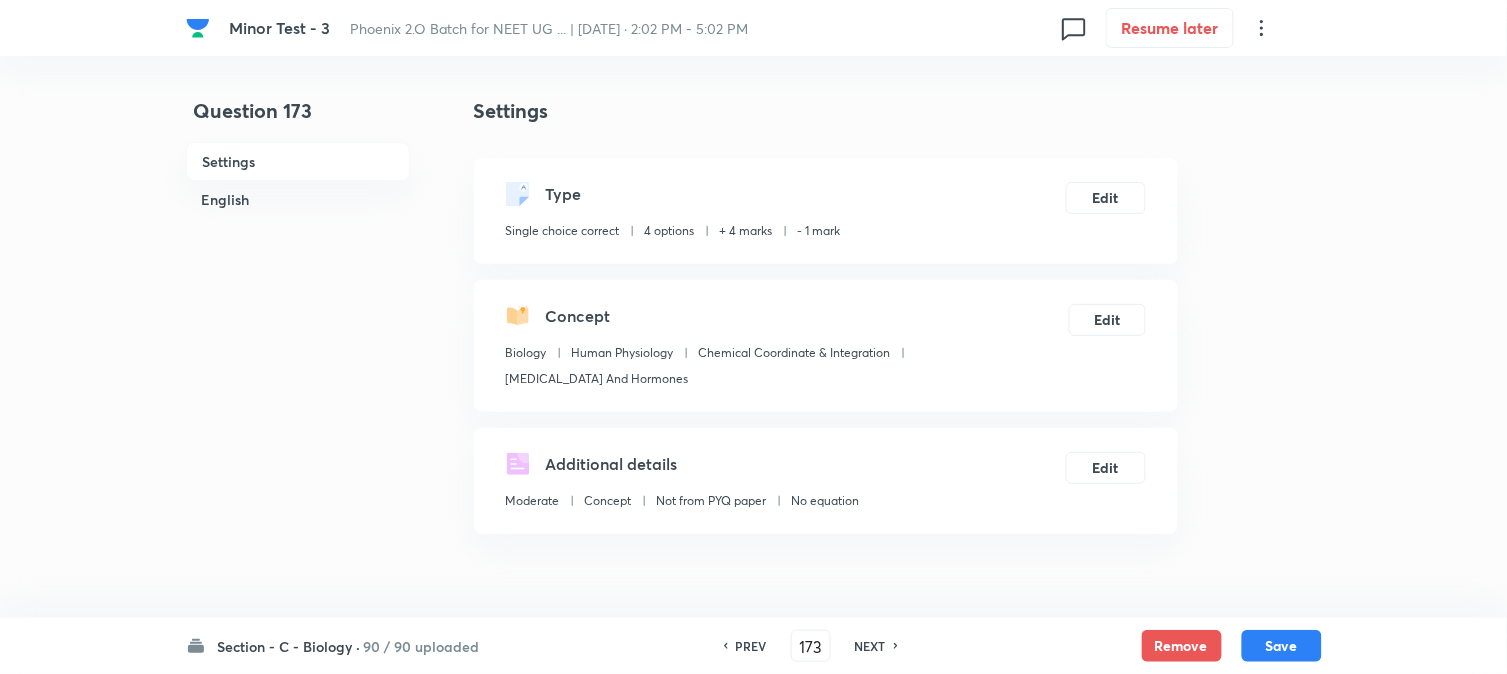 click on "PREV" at bounding box center (751, 646) 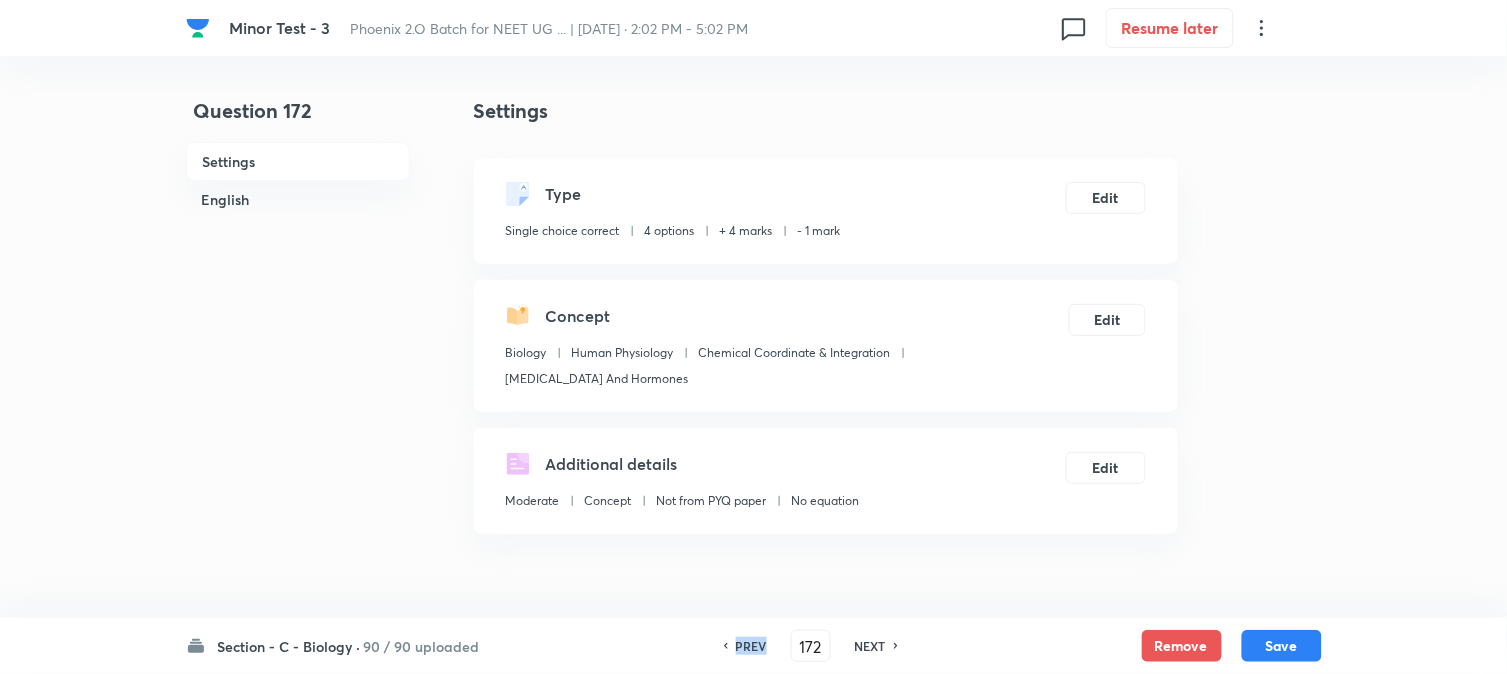 click on "PREV" at bounding box center (751, 646) 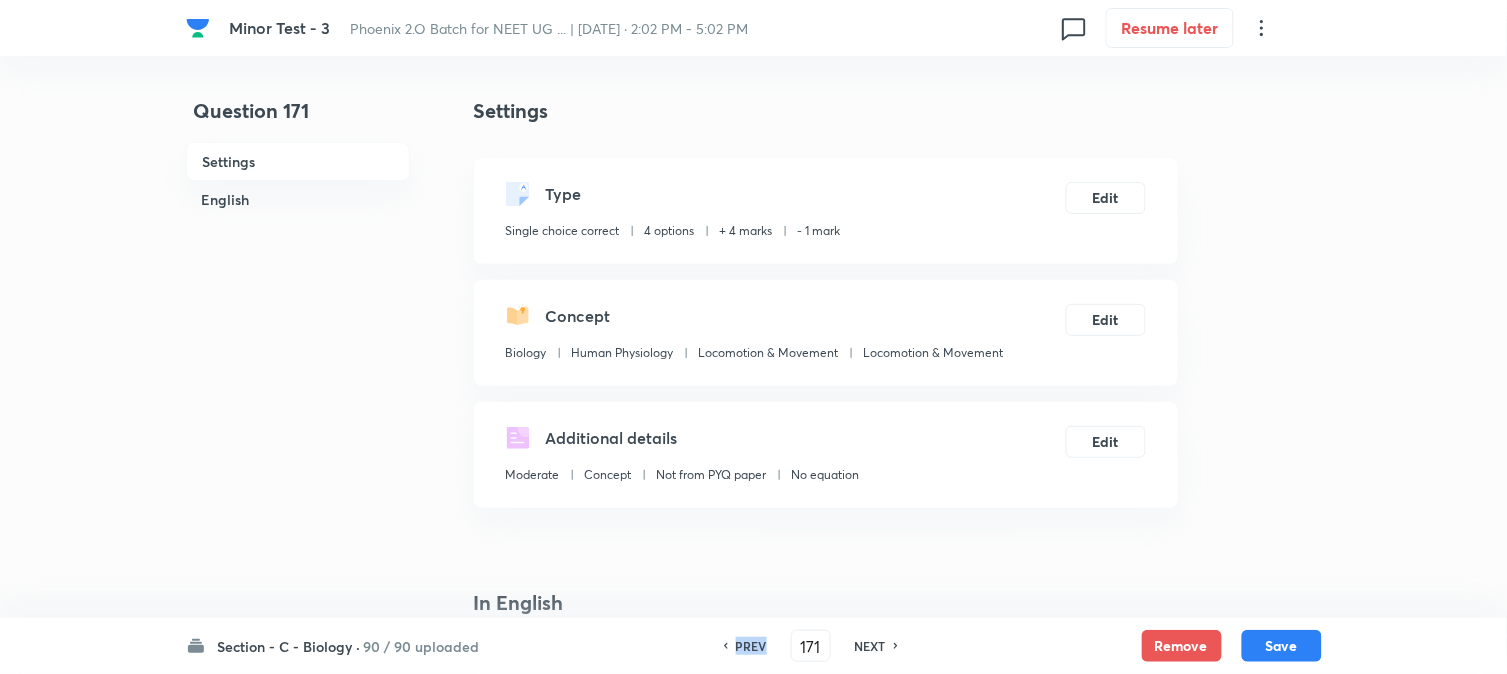 click on "PREV" at bounding box center (751, 646) 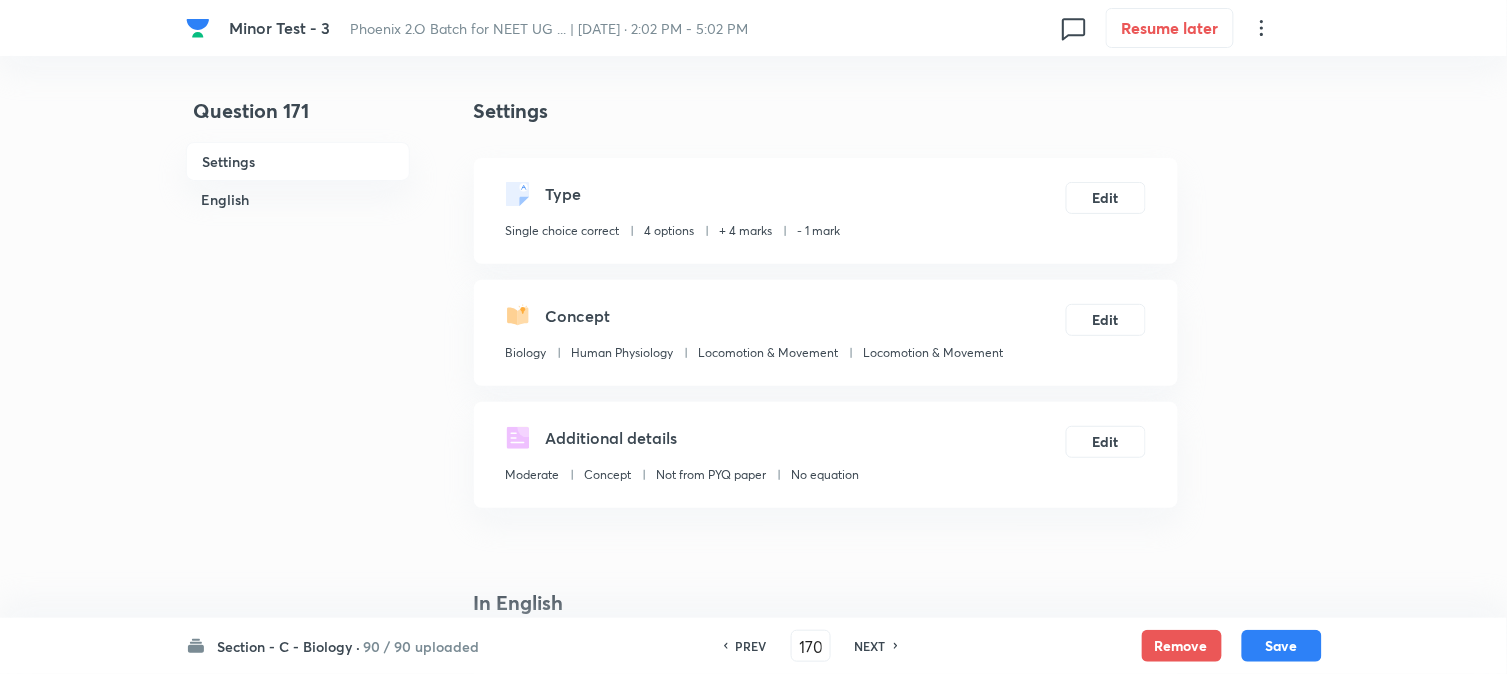 click on "PREV" at bounding box center [751, 646] 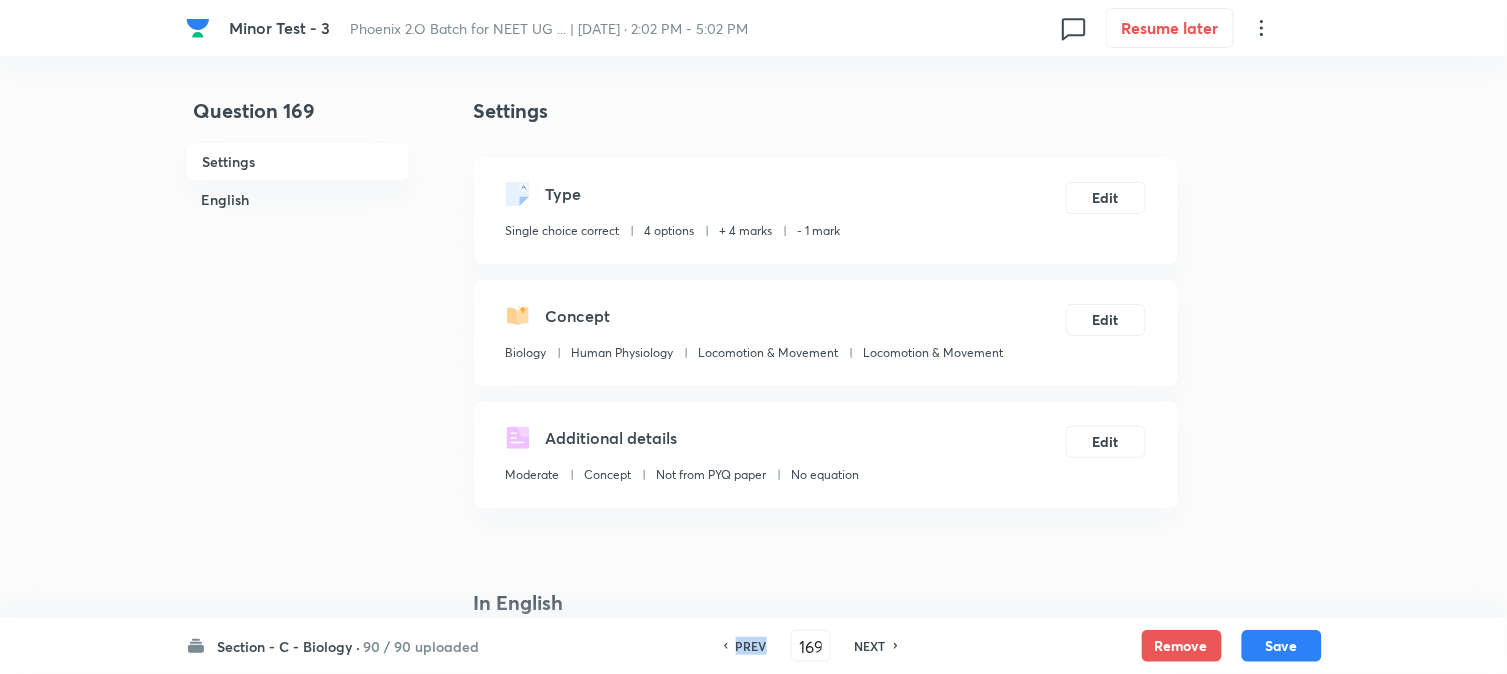 click on "PREV" at bounding box center (751, 646) 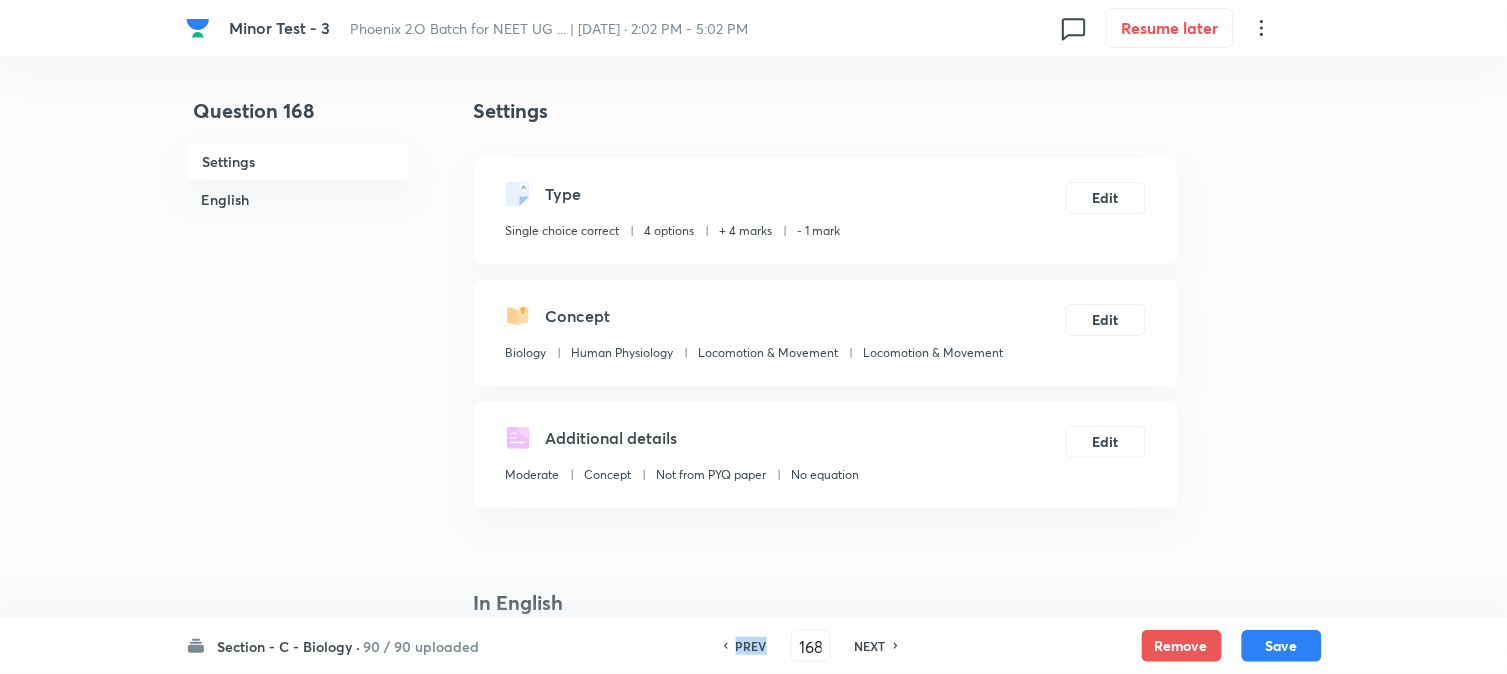click on "PREV" at bounding box center [751, 646] 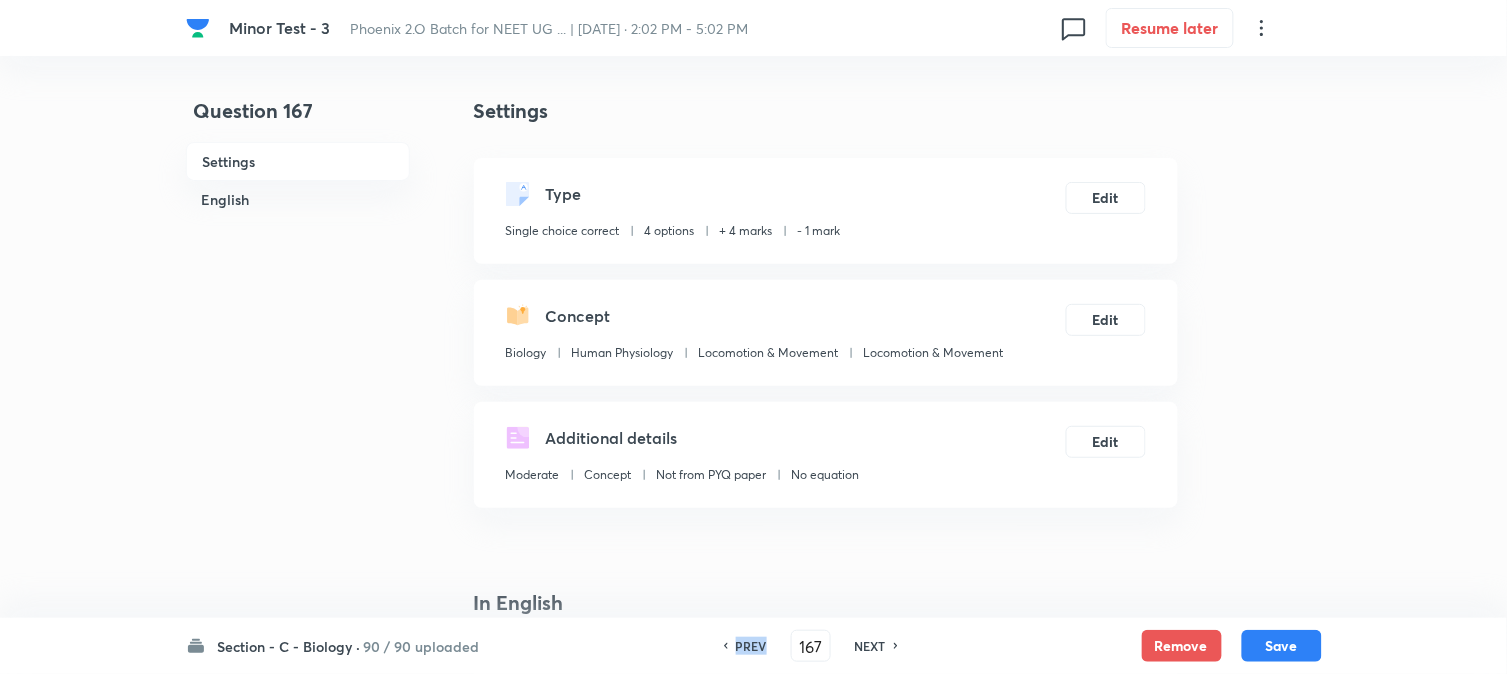 click on "PREV" at bounding box center [751, 646] 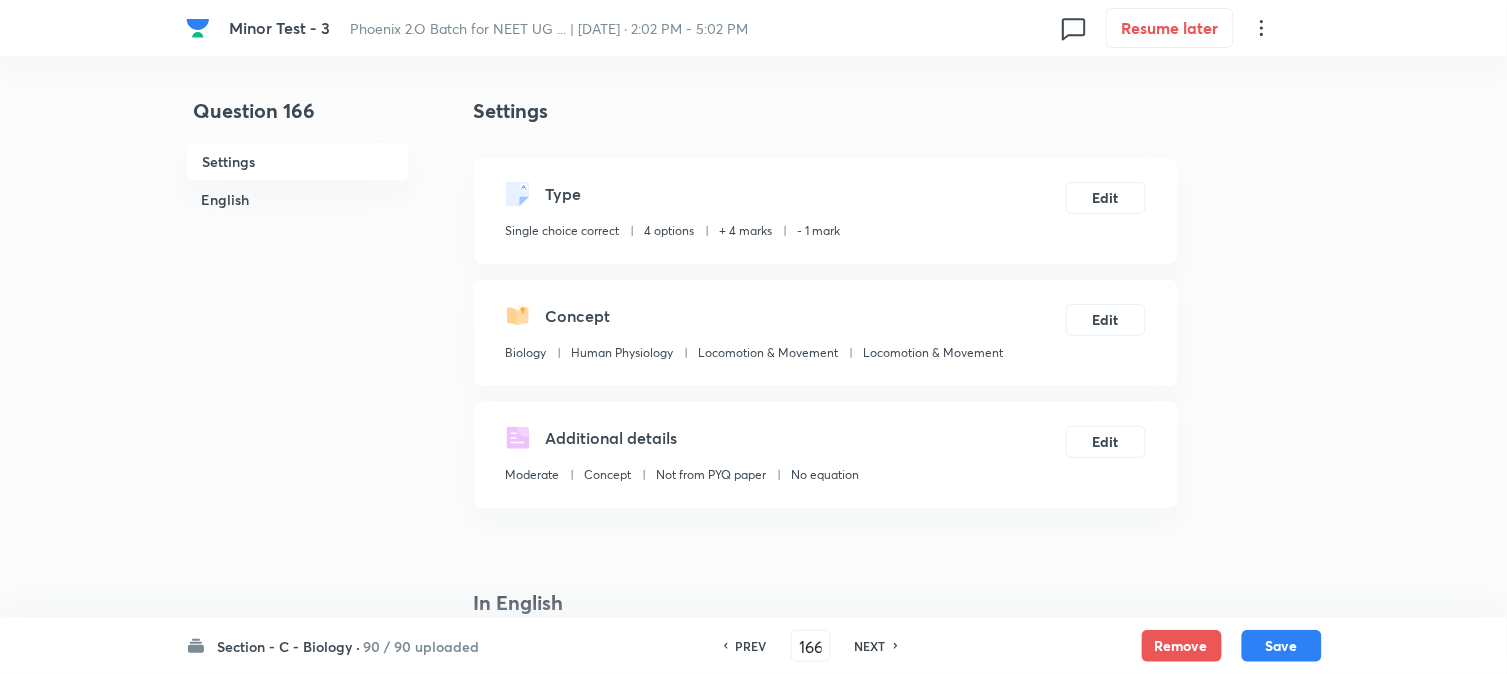 click on "PREV" at bounding box center (751, 646) 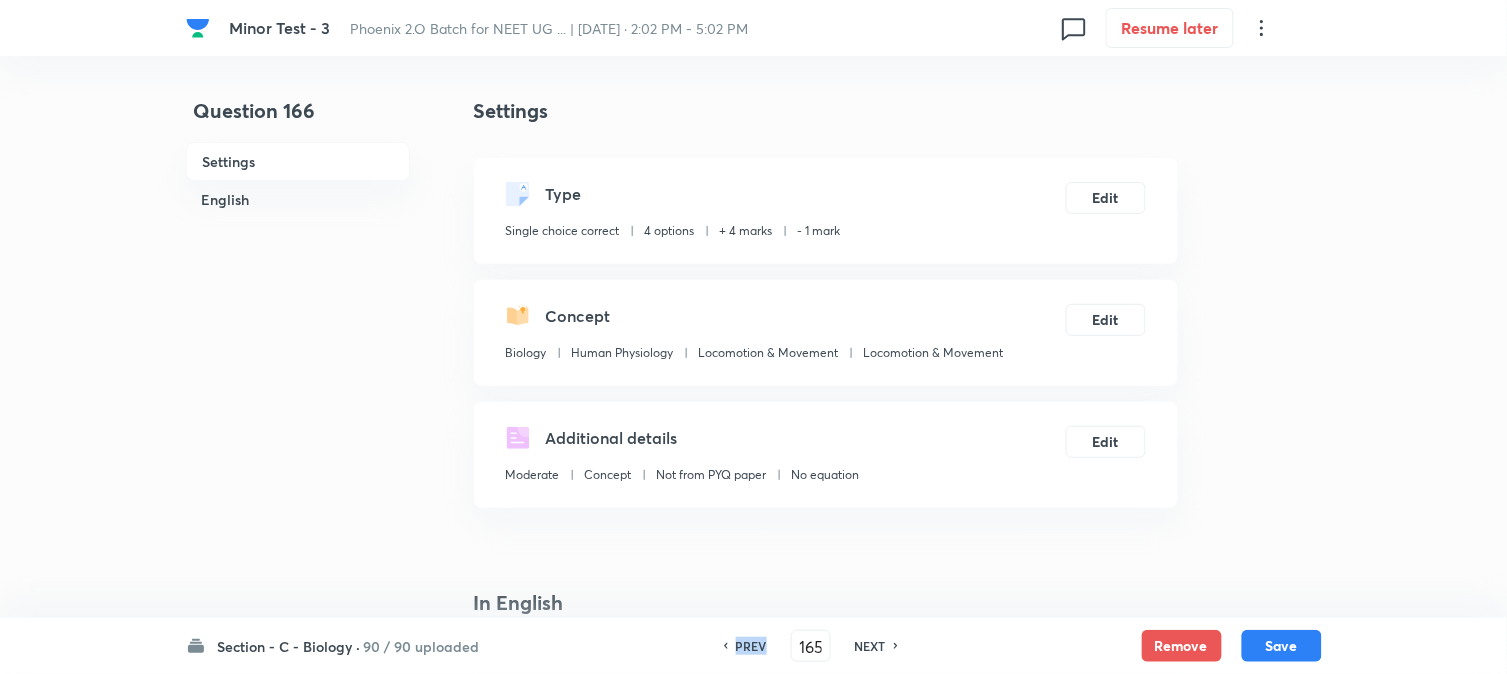 click on "PREV" at bounding box center (751, 646) 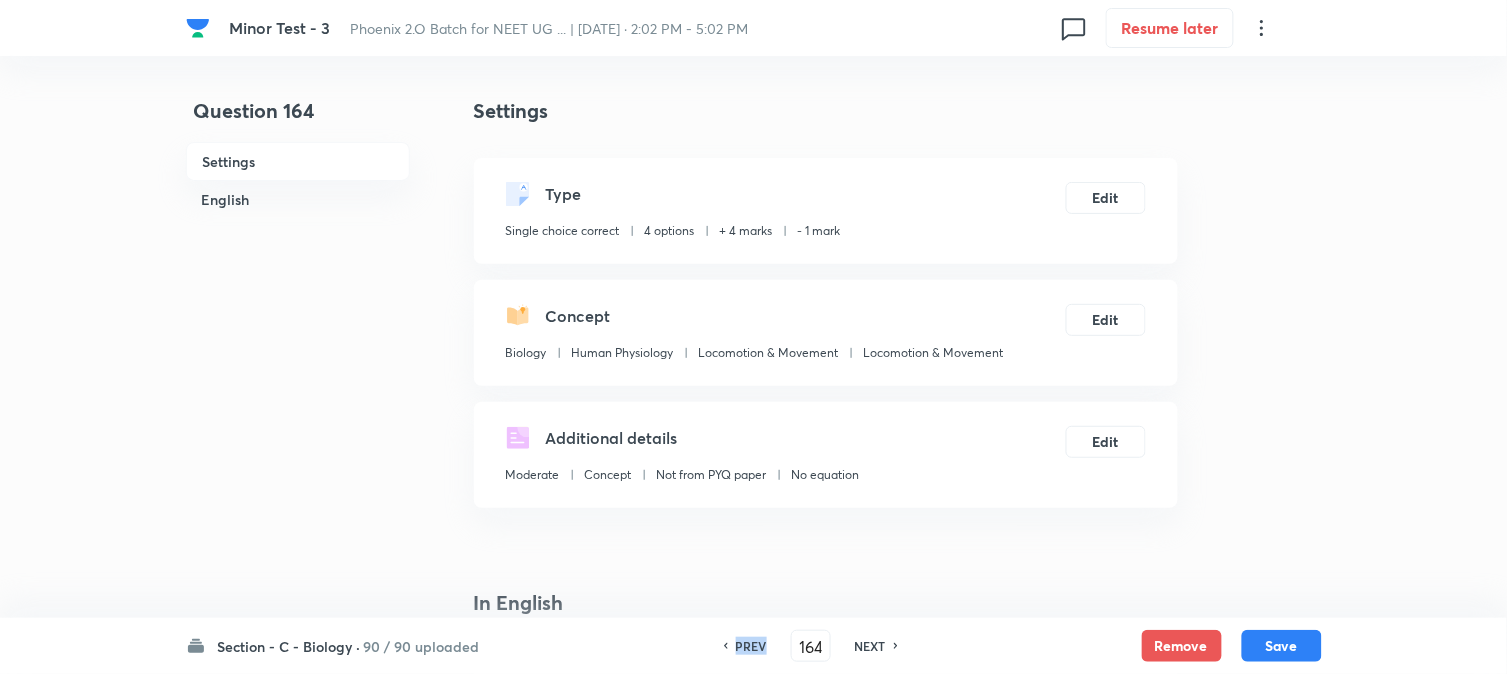 click on "PREV" at bounding box center (751, 646) 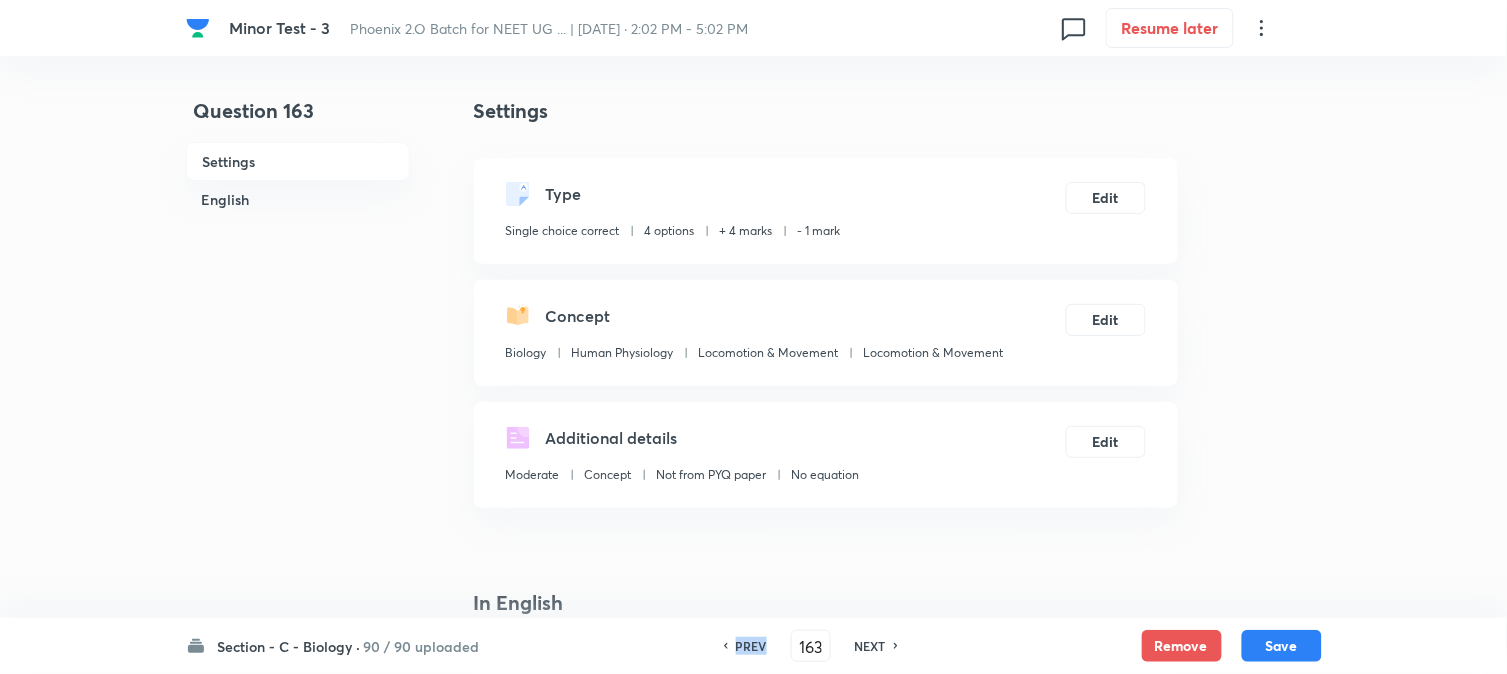 click on "PREV" at bounding box center (751, 646) 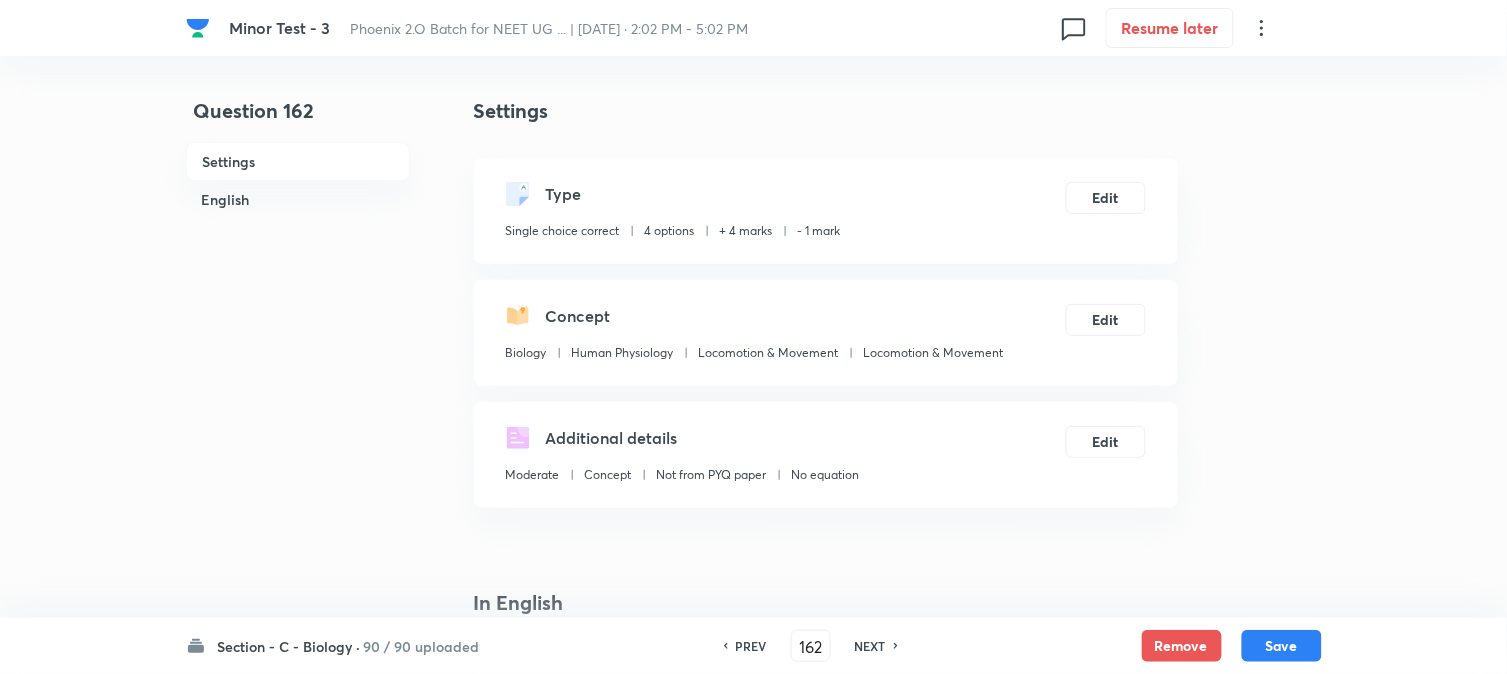 click on "PREV" at bounding box center (751, 646) 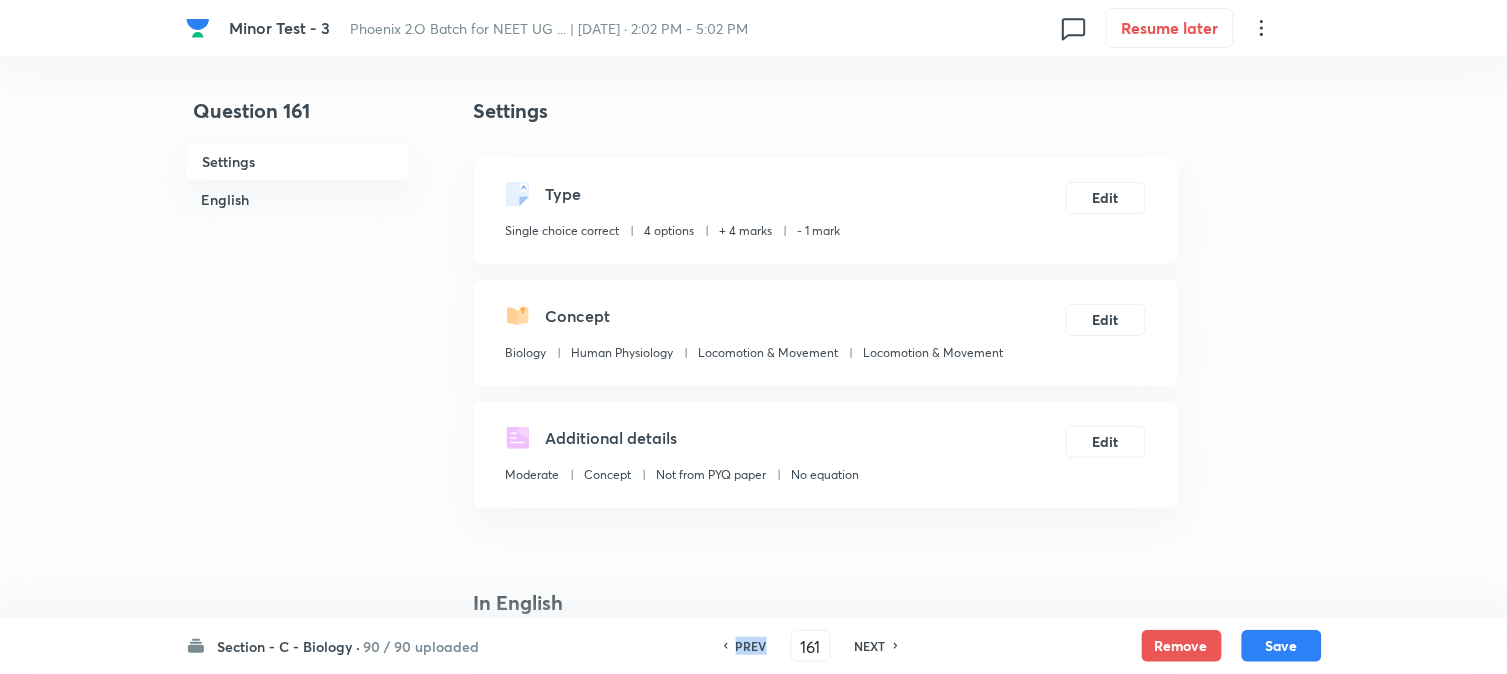click on "PREV" at bounding box center [751, 646] 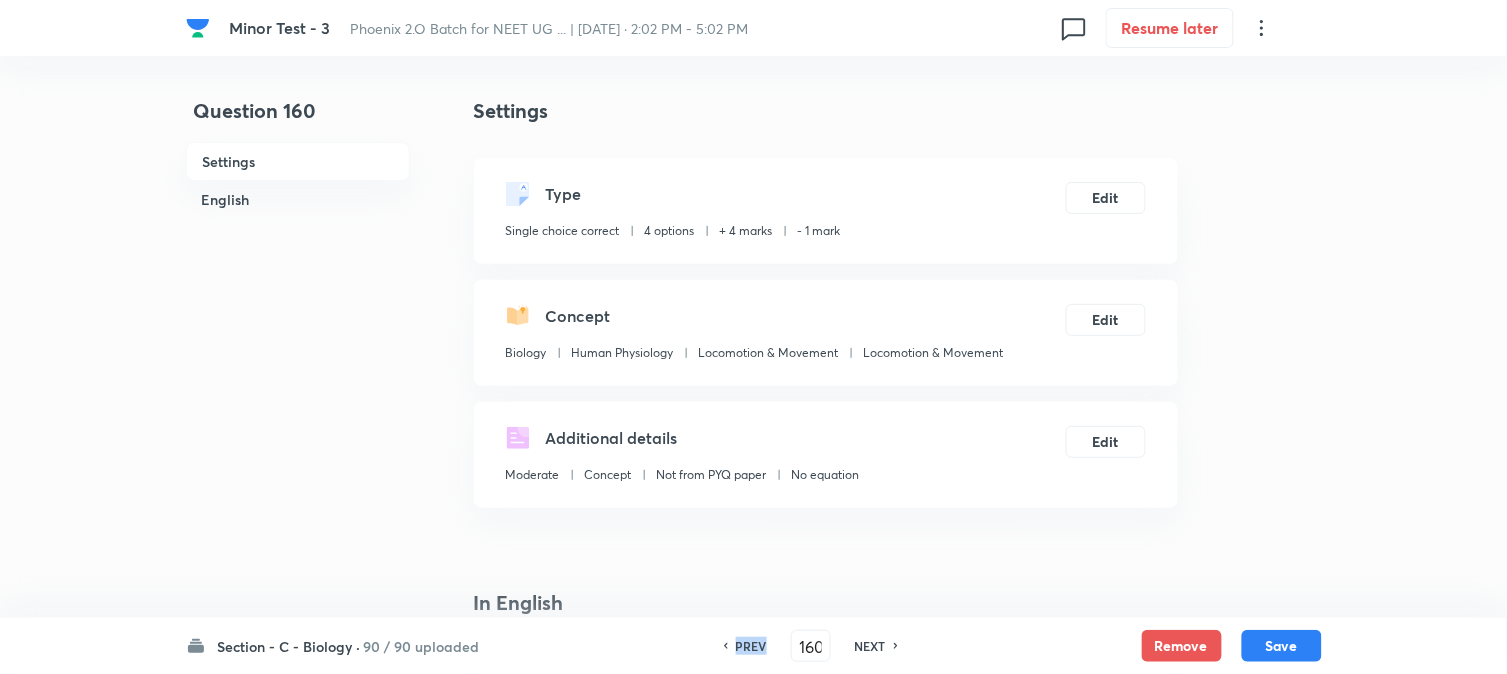 click on "PREV" at bounding box center (751, 646) 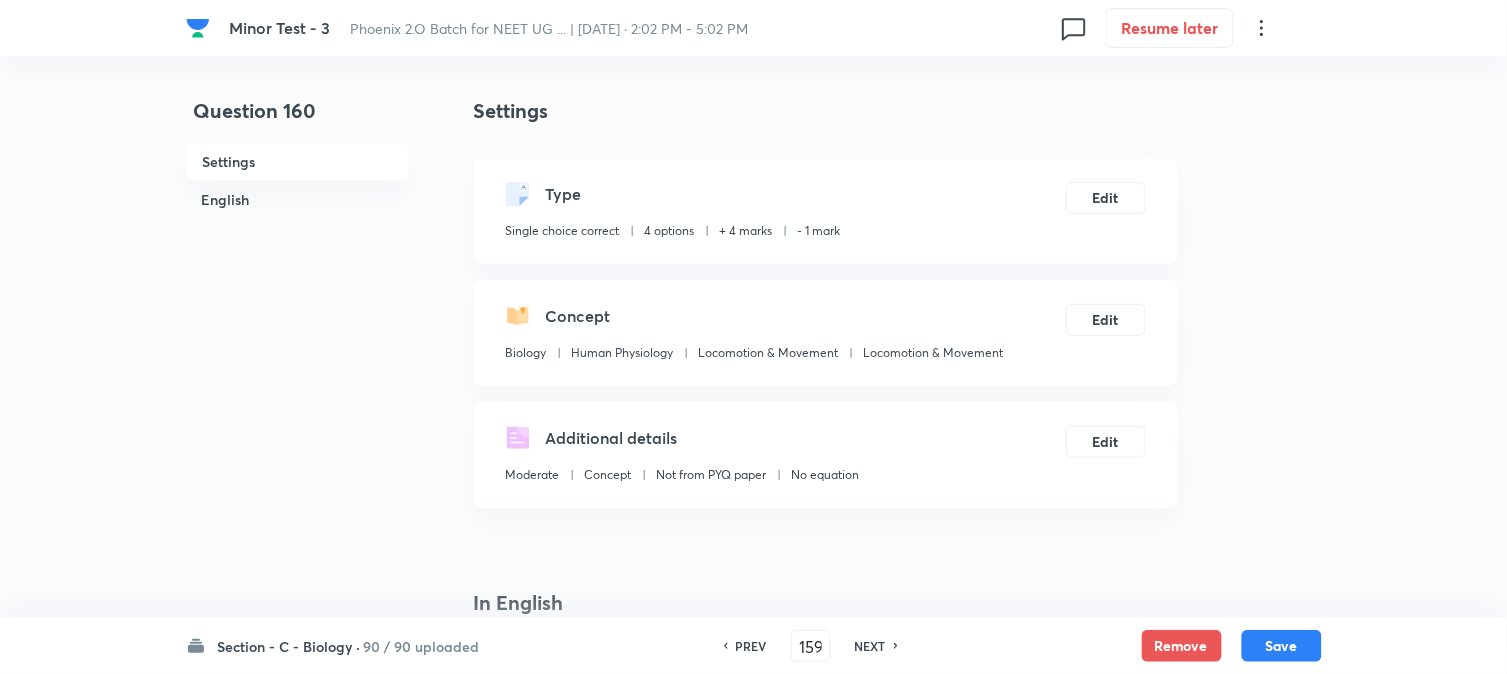 click on "PREV" at bounding box center [751, 646] 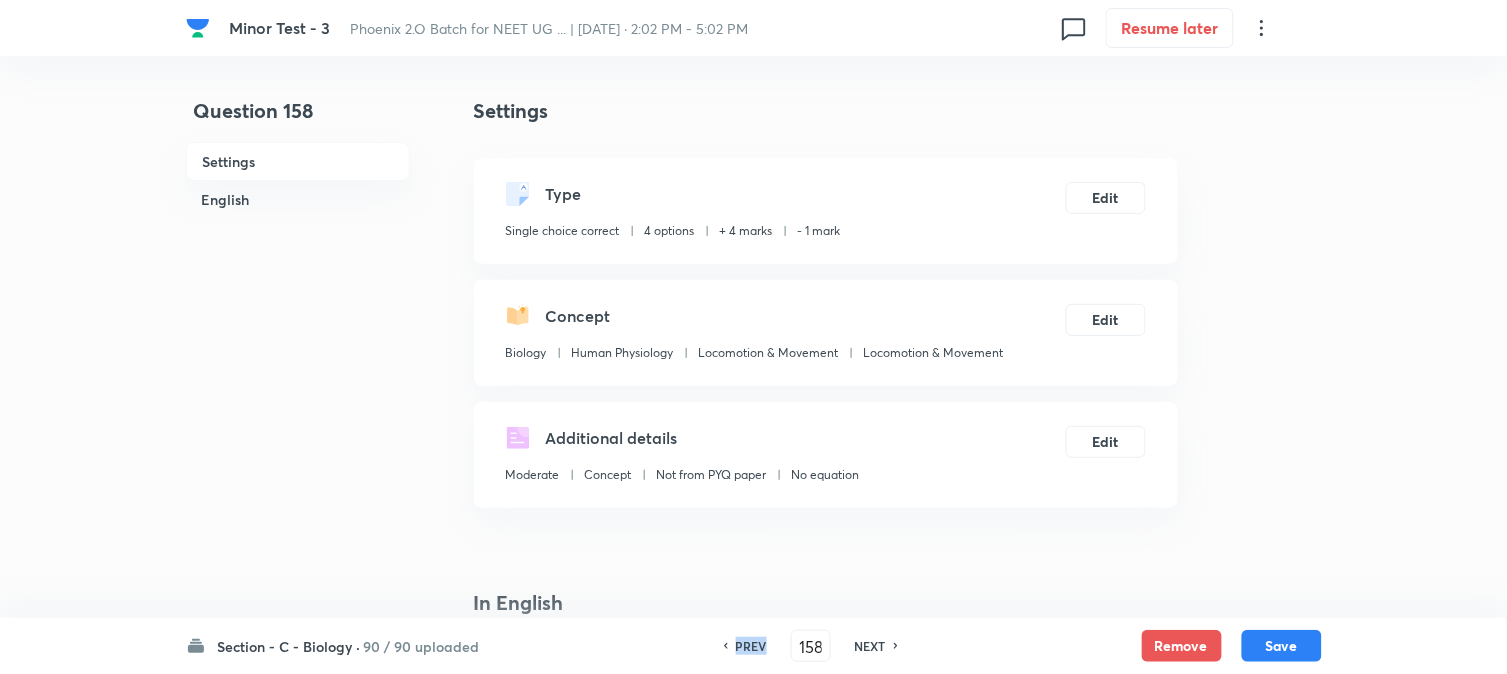 click on "PREV" at bounding box center (751, 646) 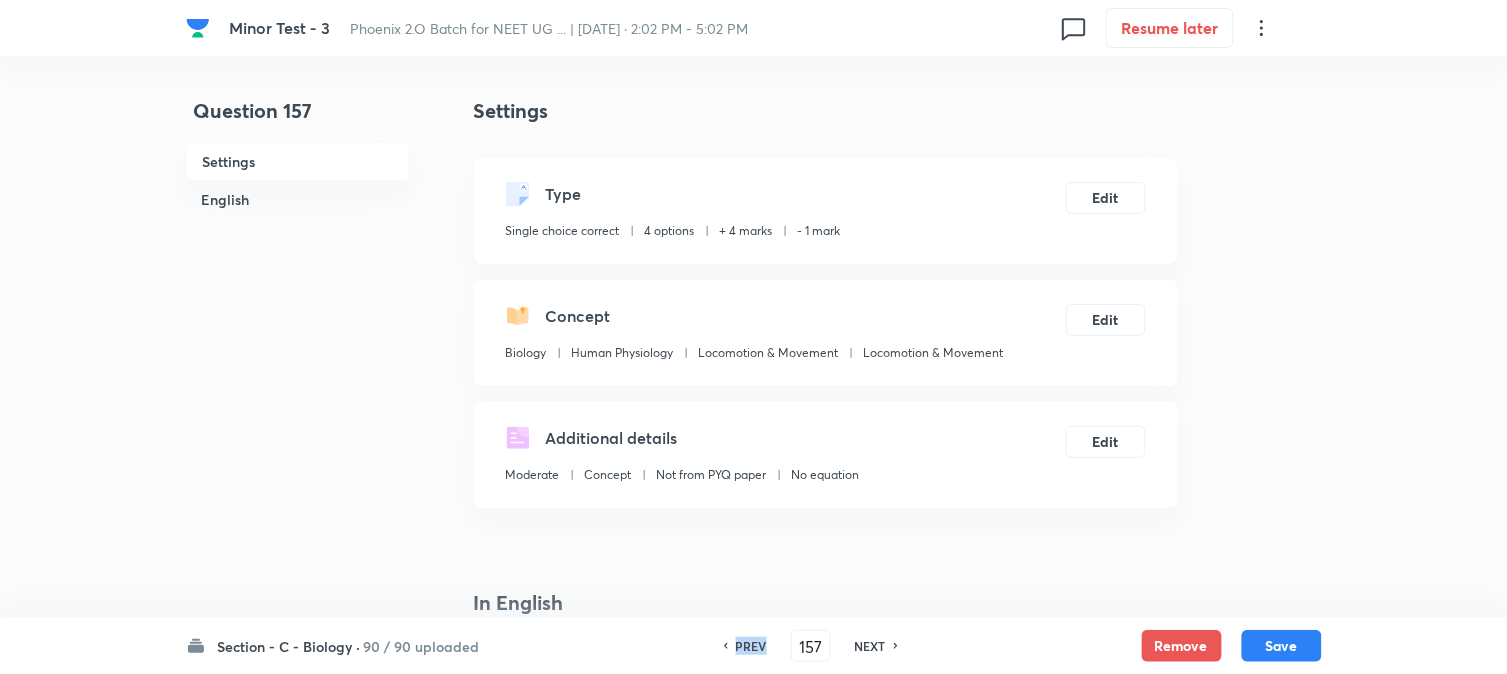 click on "PREV" at bounding box center [751, 646] 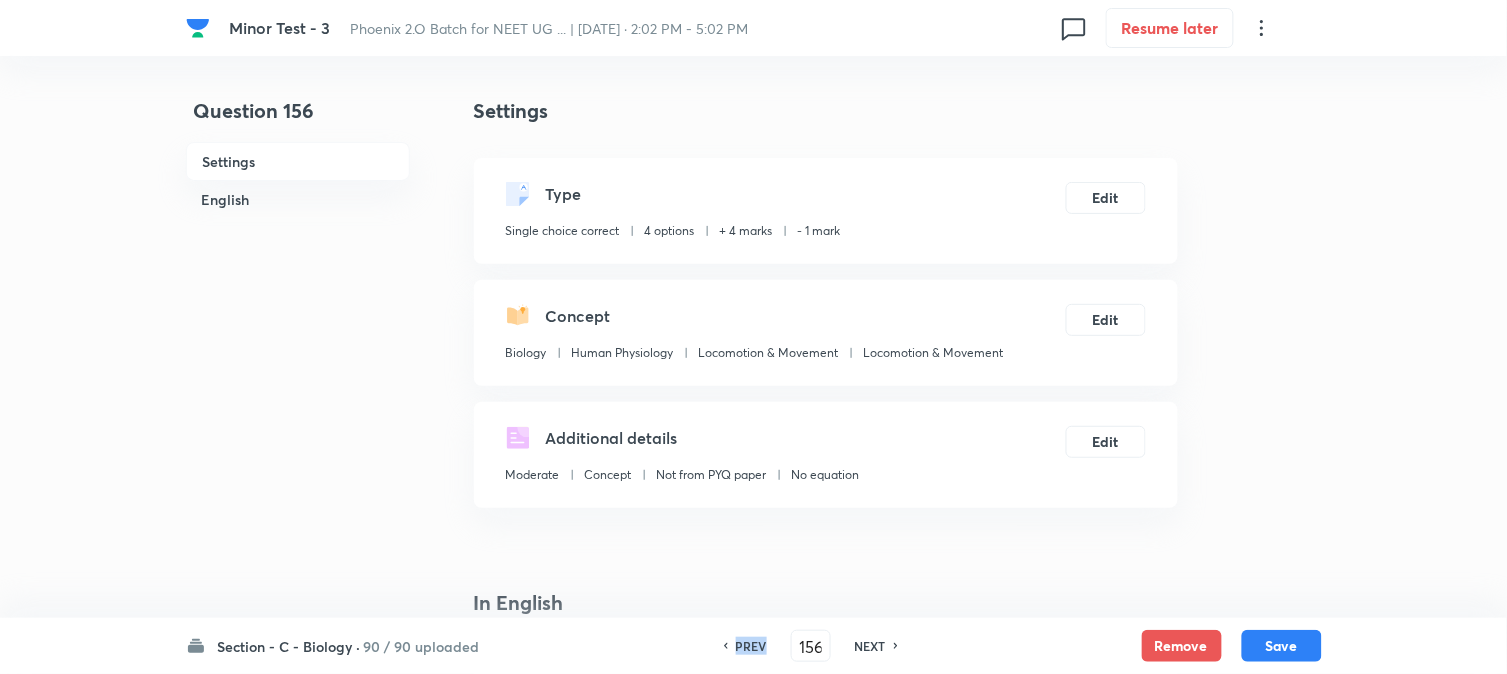 click on "PREV" at bounding box center (751, 646) 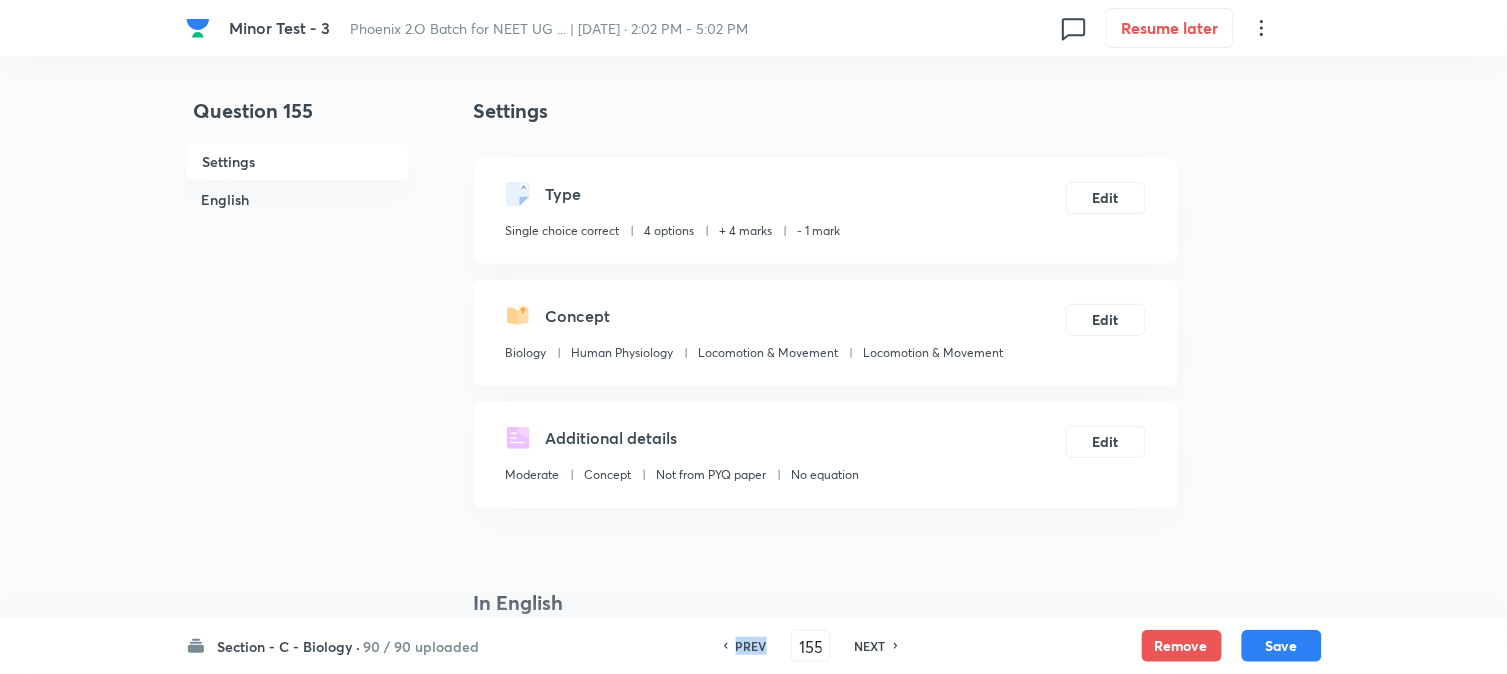 click on "PREV" at bounding box center [751, 646] 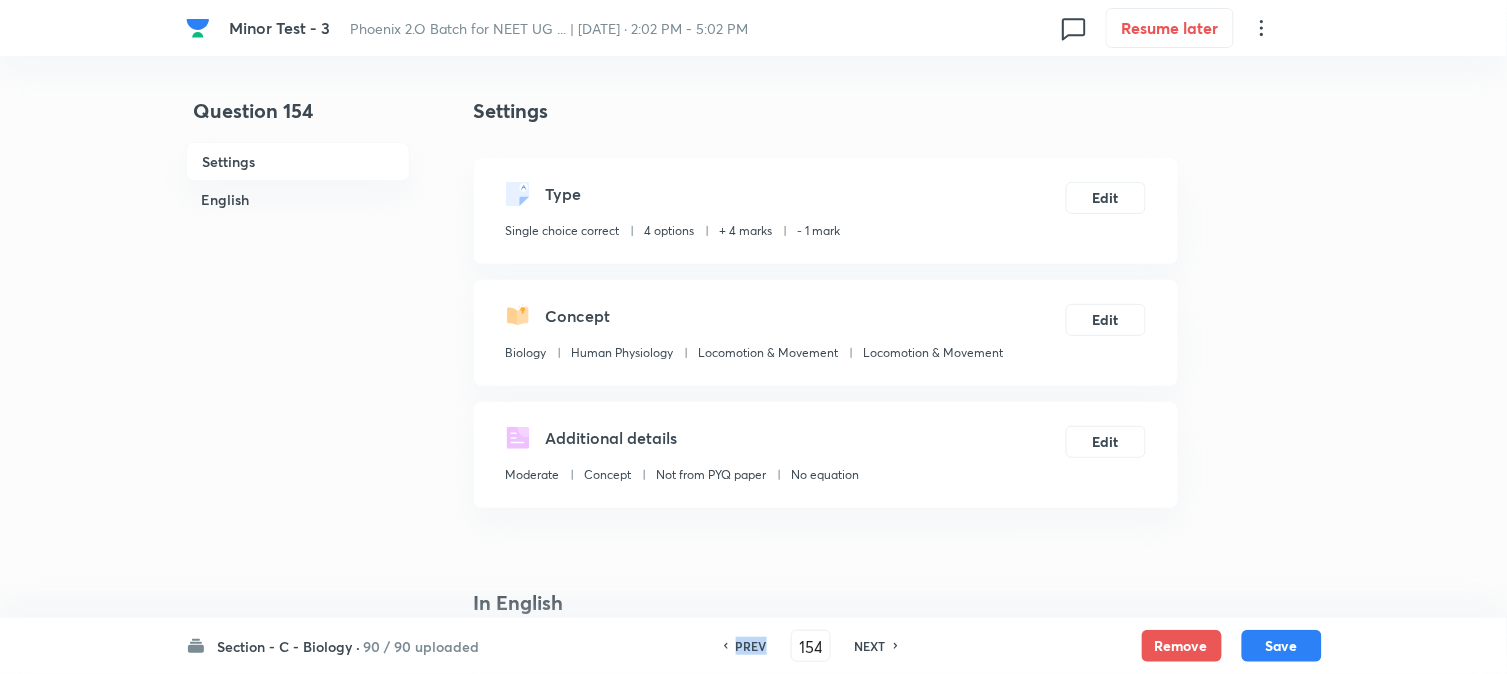 click on "PREV" at bounding box center (751, 646) 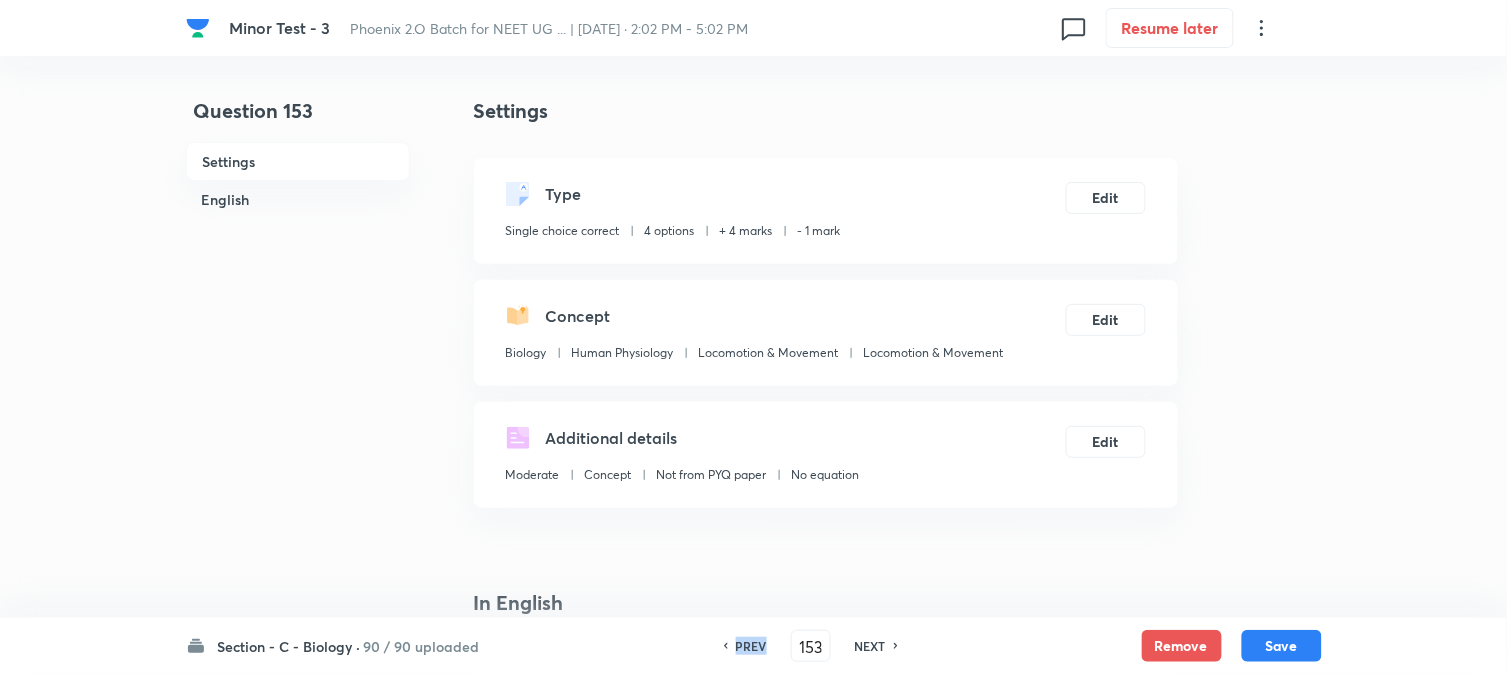 click on "PREV" at bounding box center [751, 646] 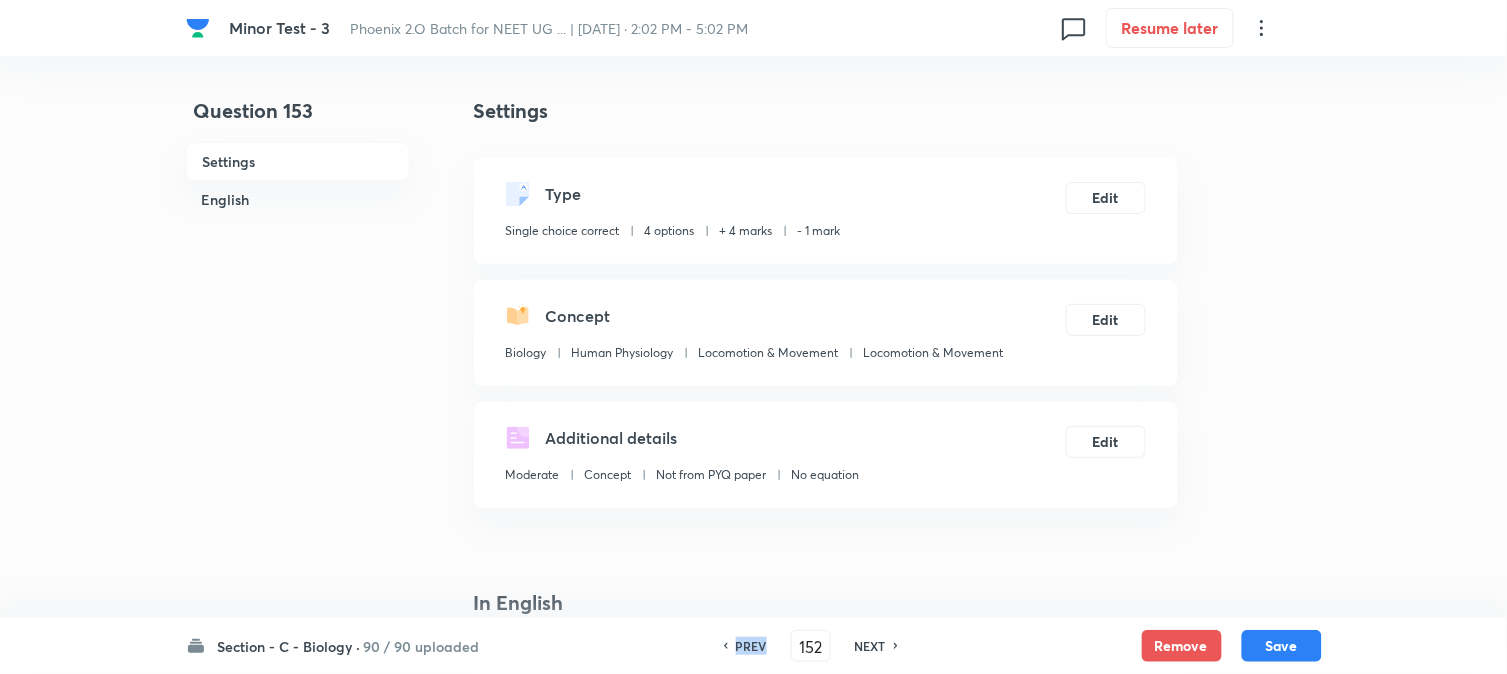 click on "PREV" at bounding box center (751, 646) 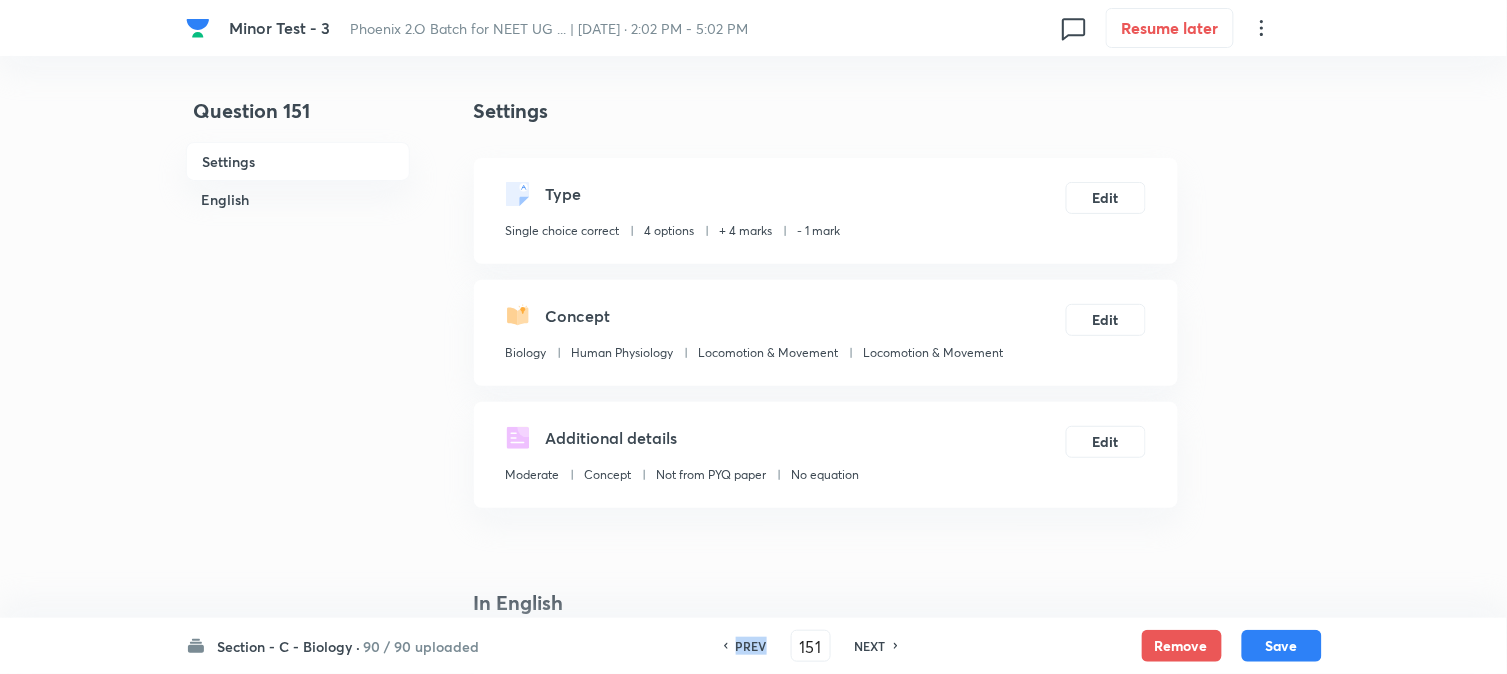 click on "PREV" at bounding box center (751, 646) 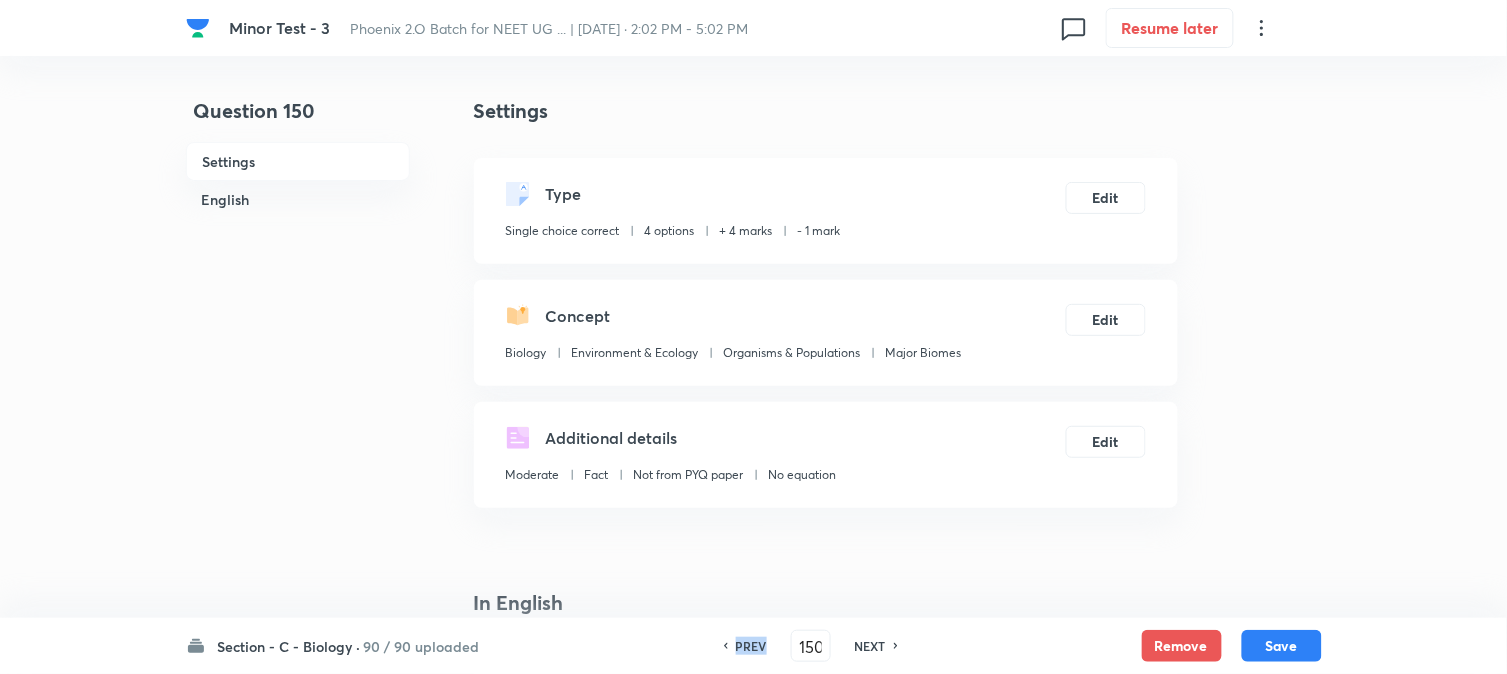 click on "PREV" at bounding box center (751, 646) 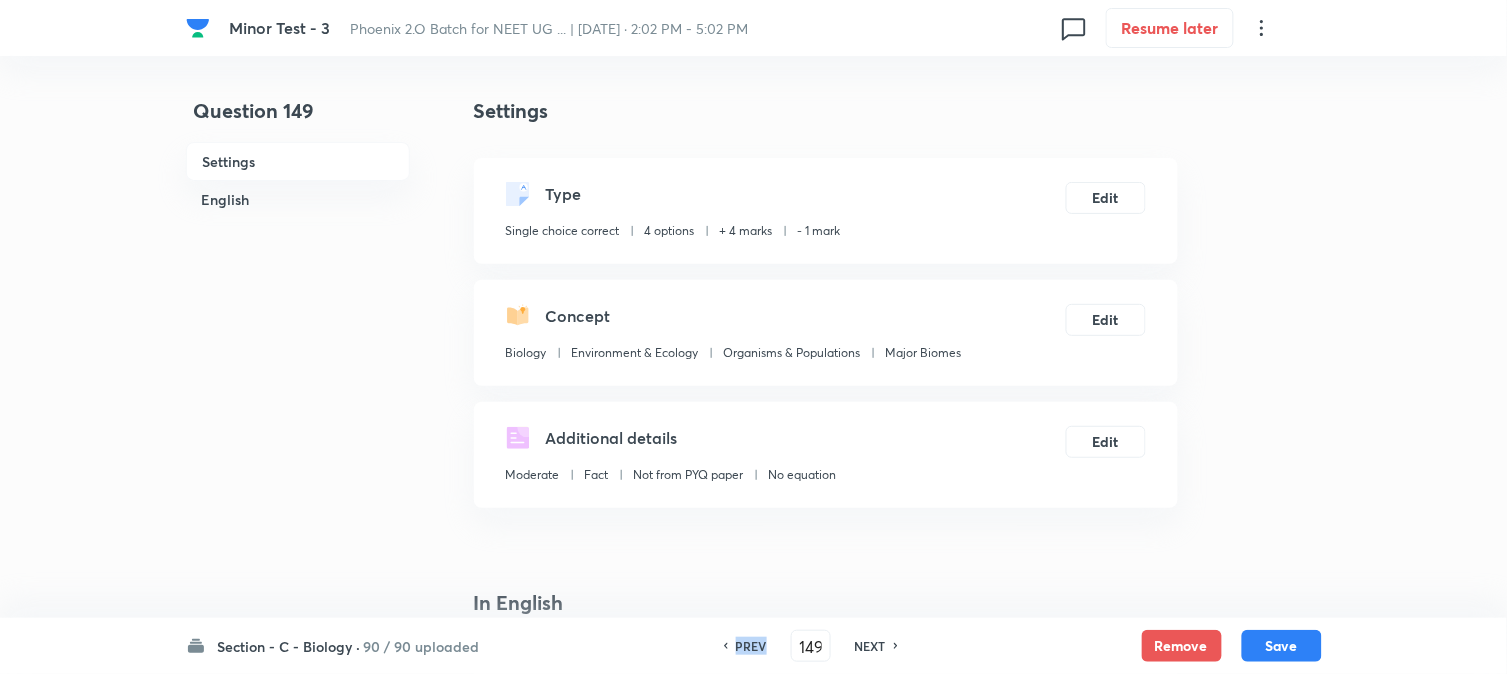 click on "PREV" at bounding box center [751, 646] 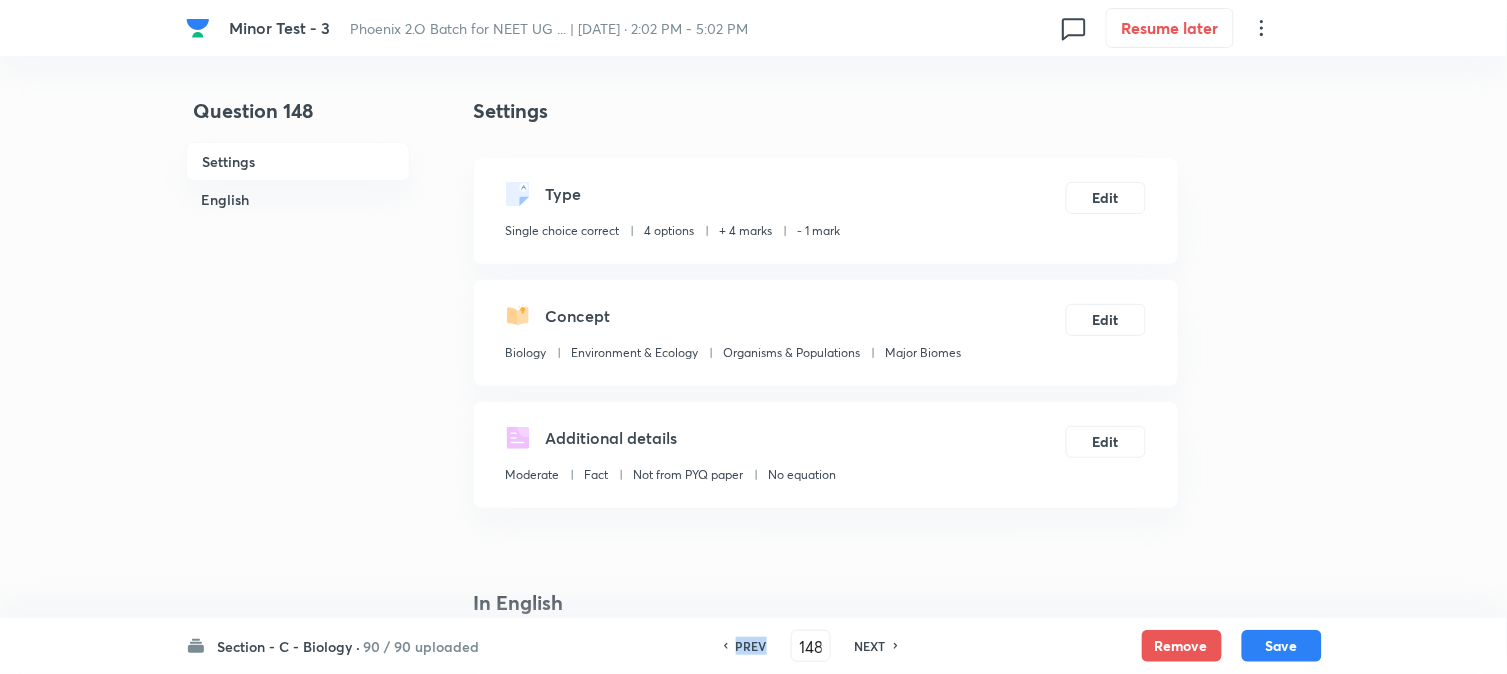 click on "PREV" at bounding box center (751, 646) 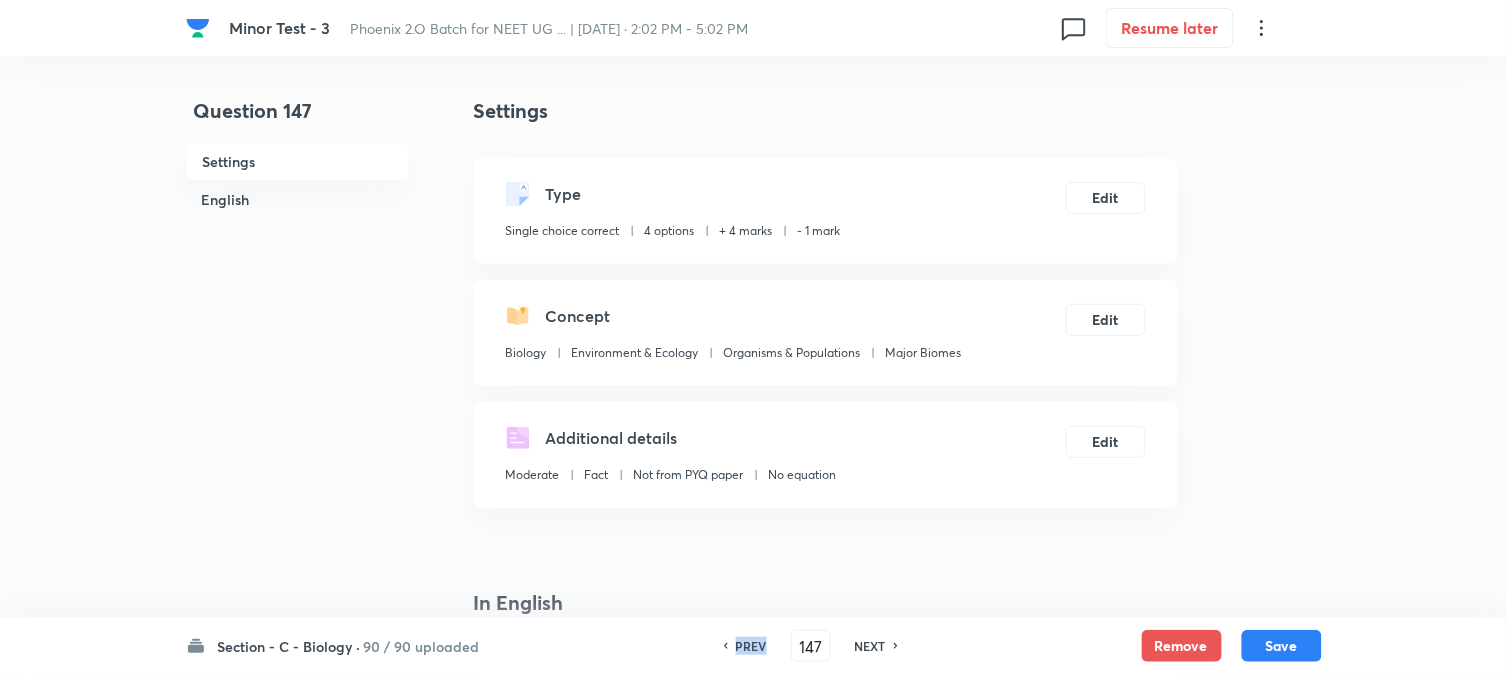 click on "PREV" at bounding box center (751, 646) 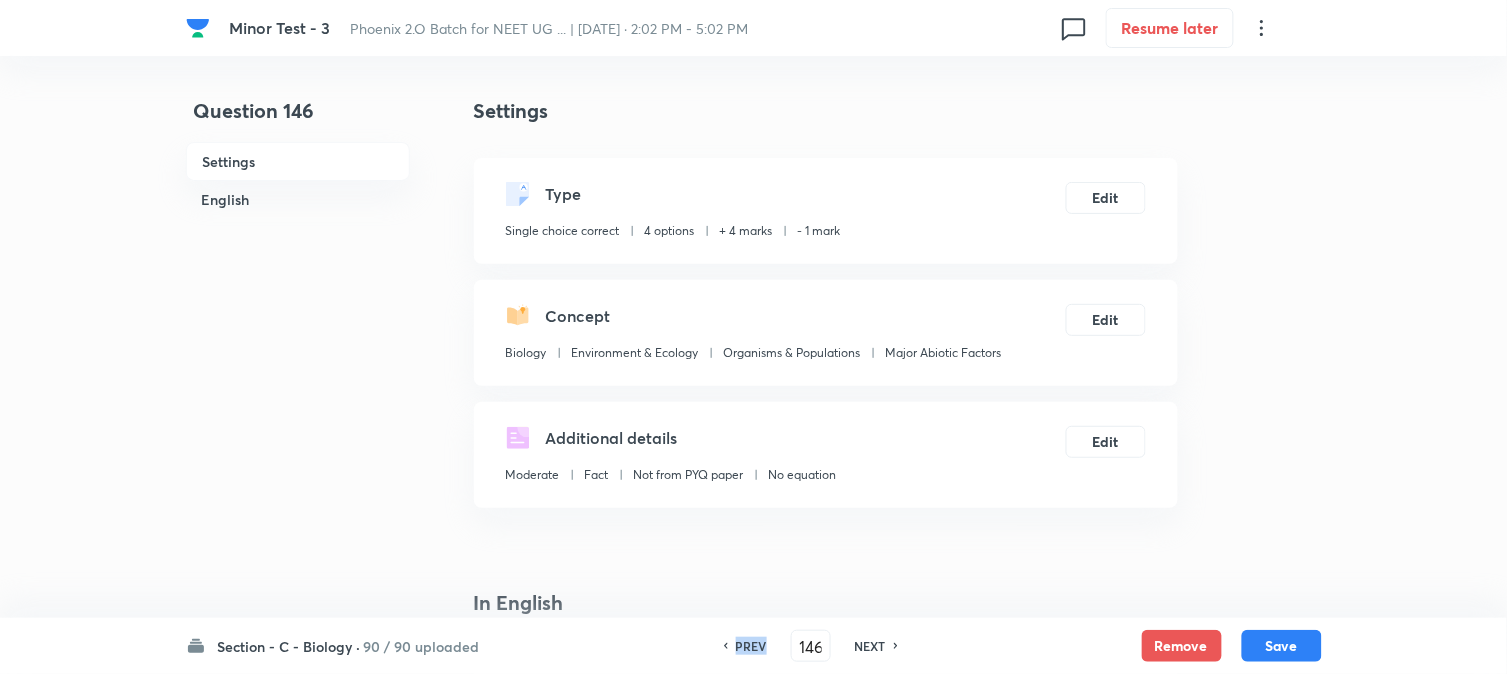 click on "PREV" at bounding box center (751, 646) 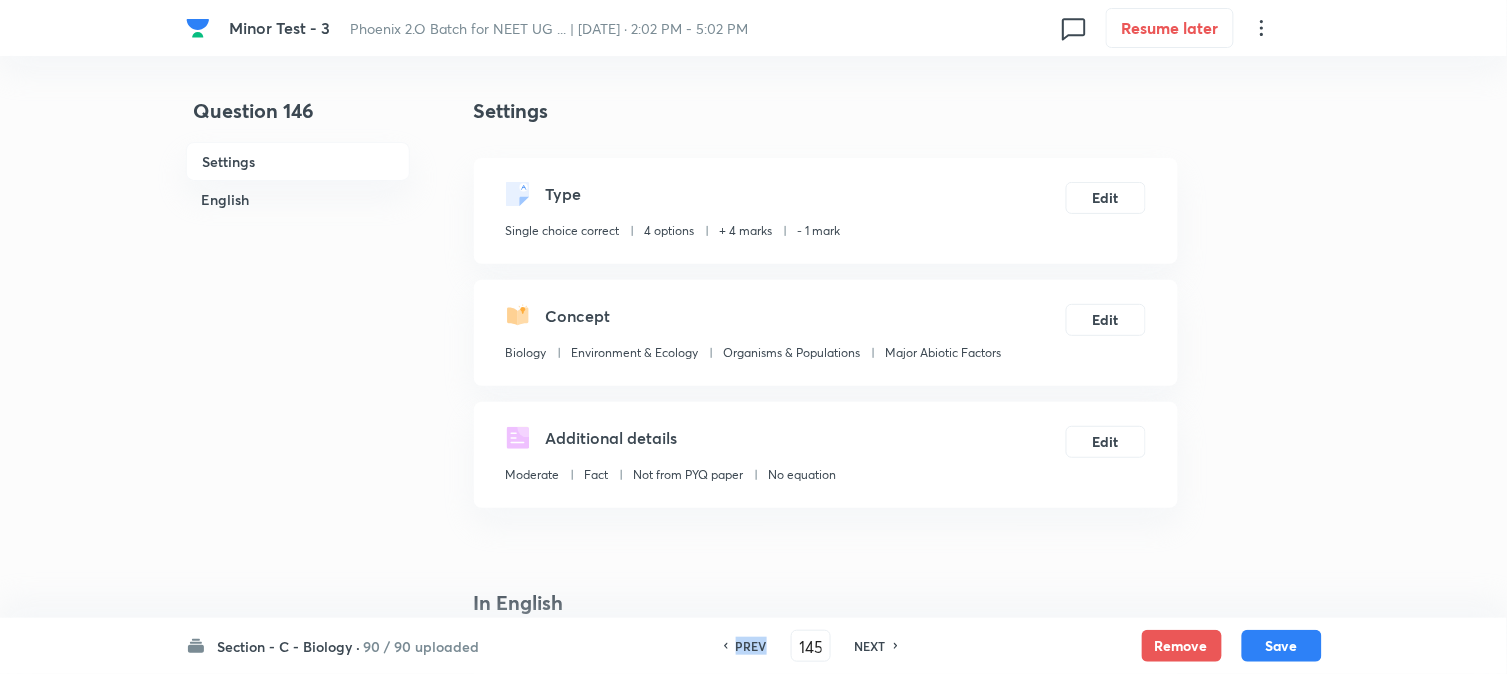 click on "PREV" at bounding box center [751, 646] 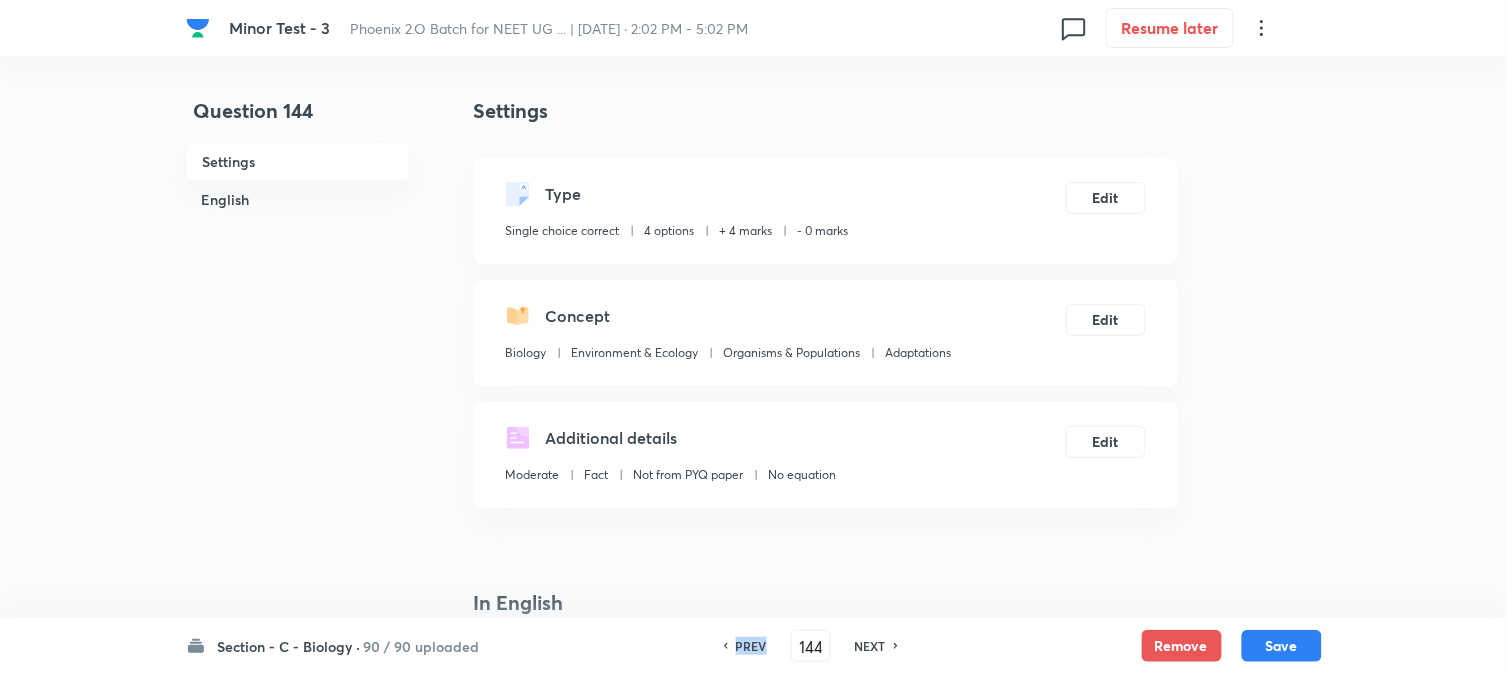 click on "PREV" at bounding box center [751, 646] 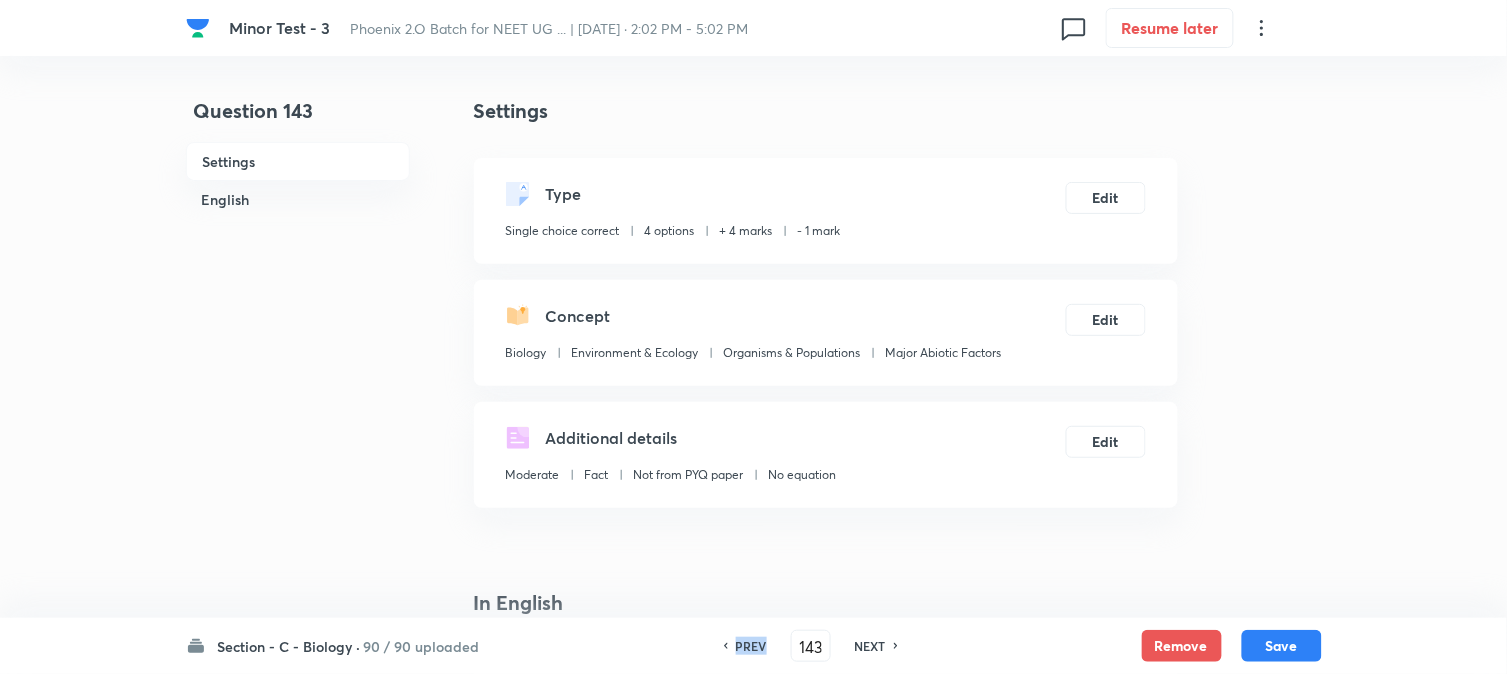 click on "PREV" at bounding box center (751, 646) 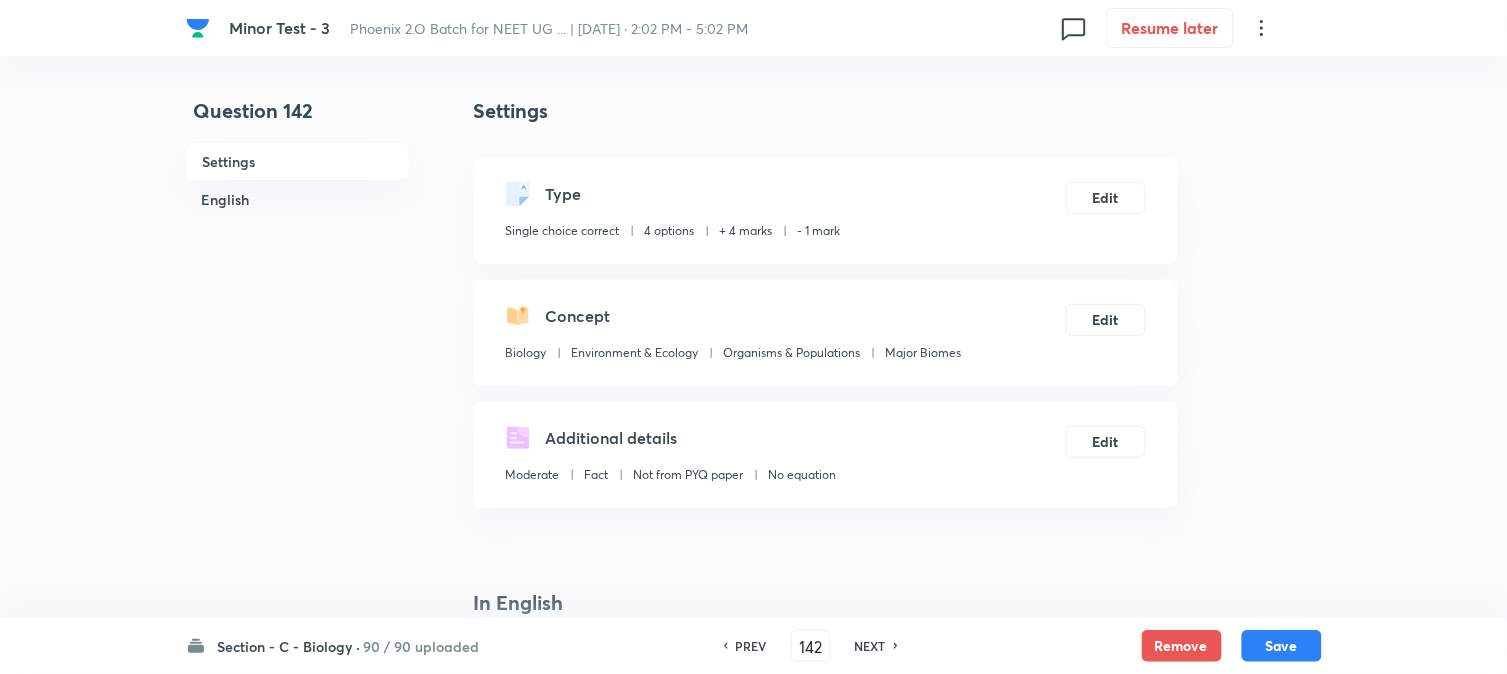 click on "NEXT" at bounding box center (870, 646) 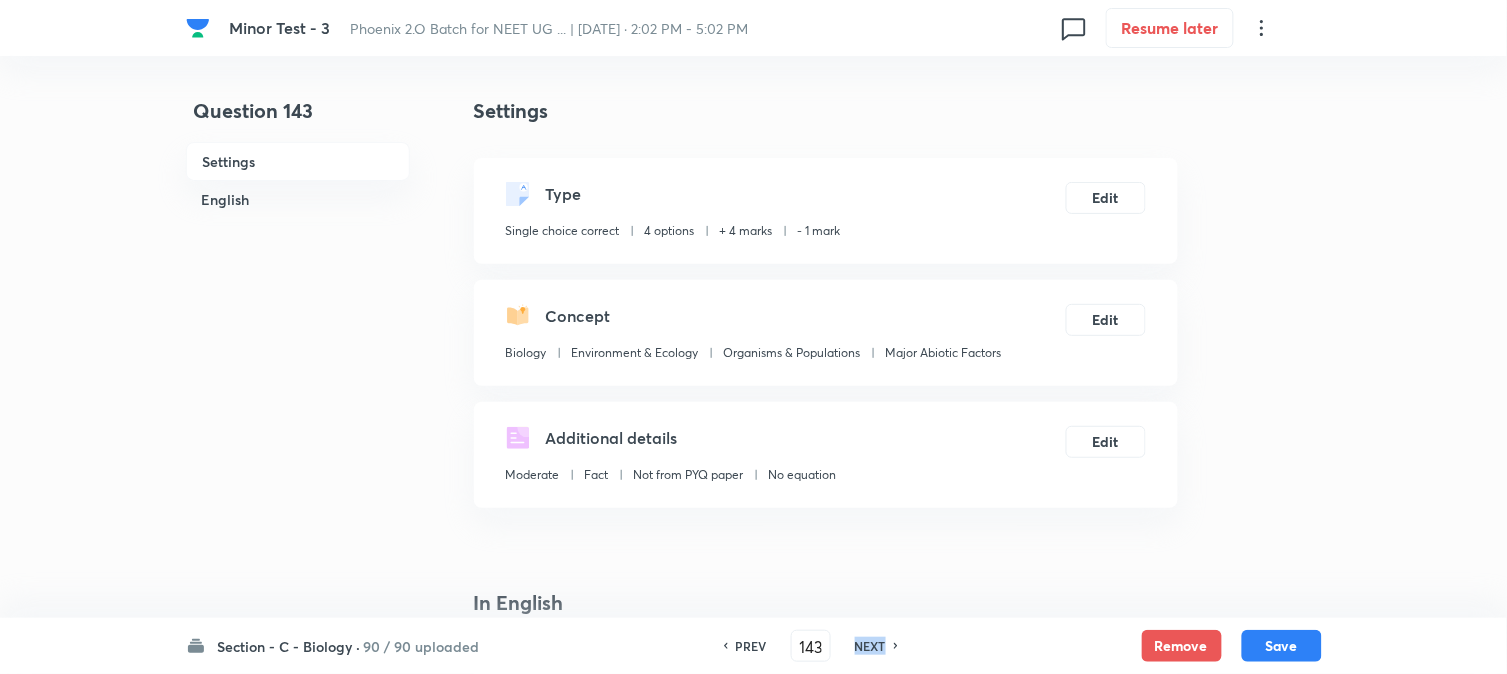 click on "NEXT" at bounding box center (870, 646) 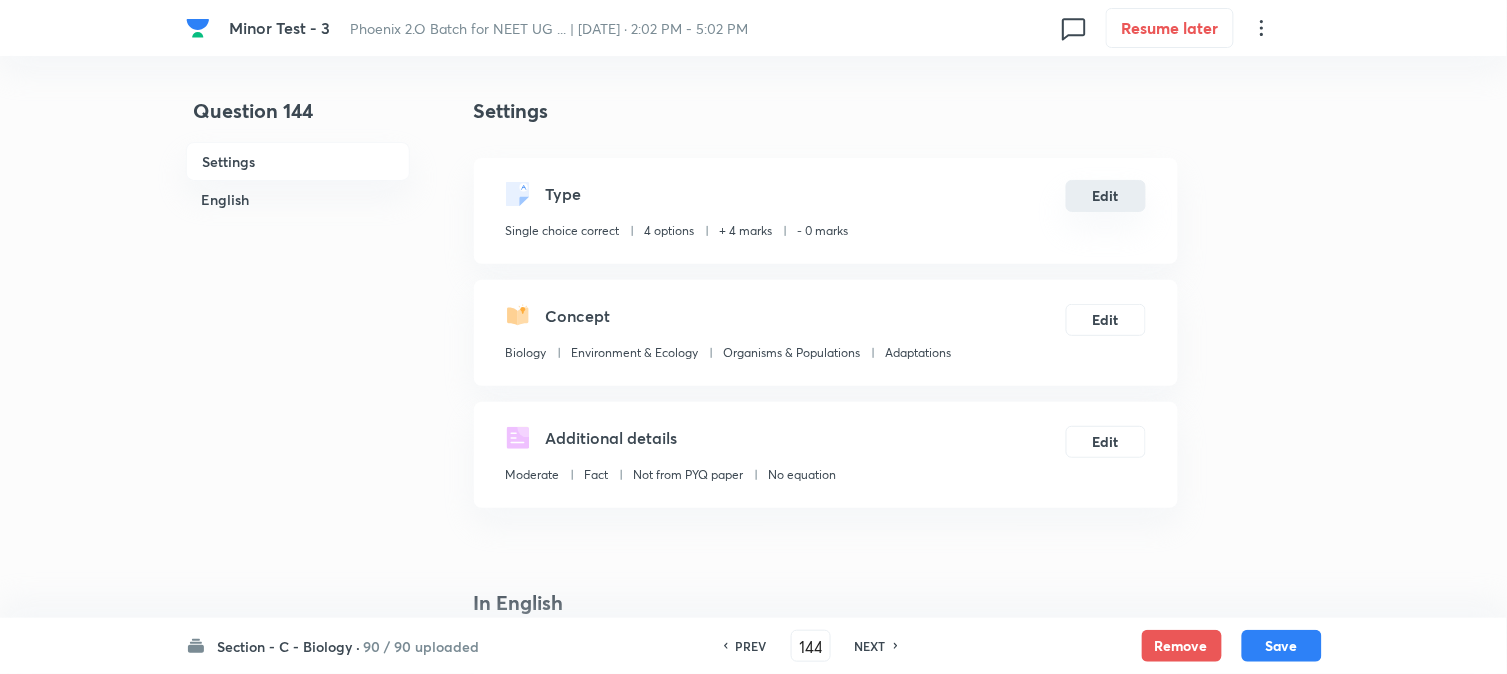 click on "Edit" at bounding box center [1106, 196] 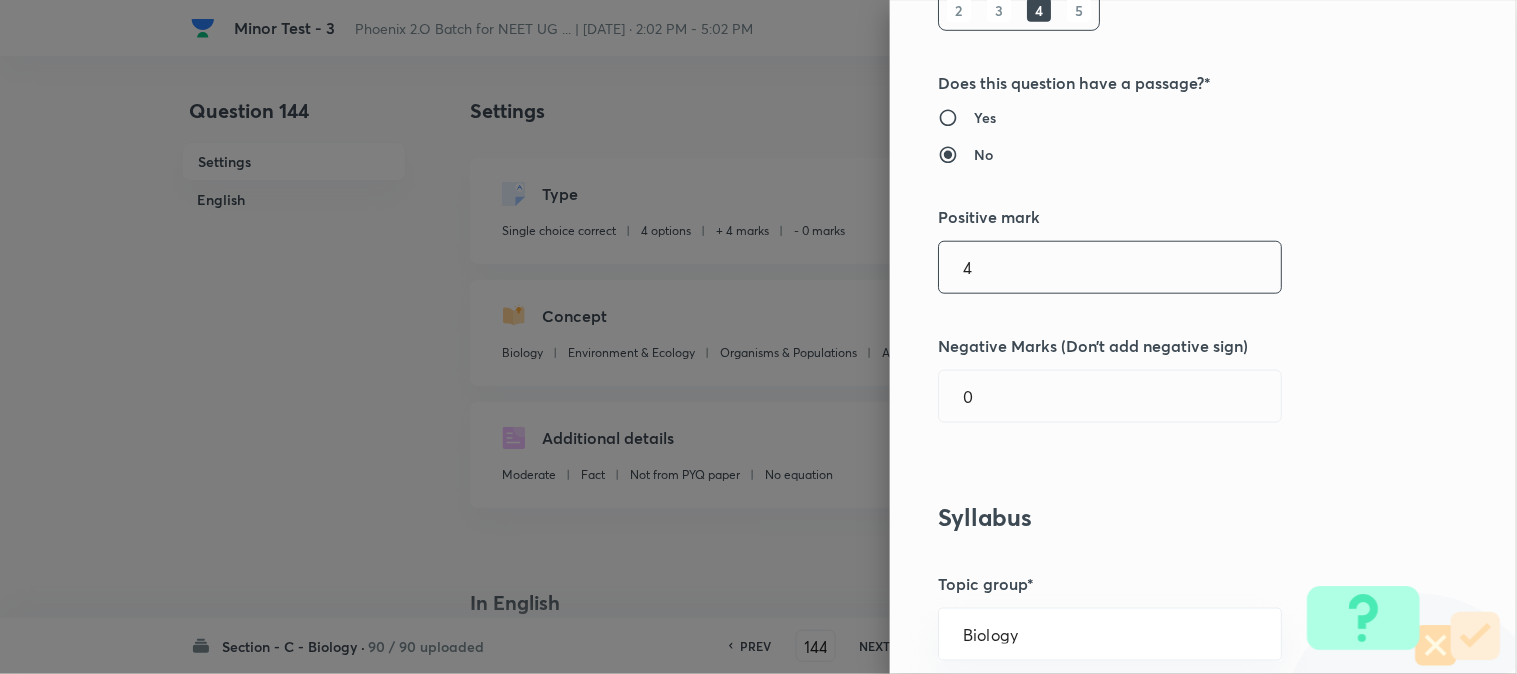 scroll, scrollTop: 333, scrollLeft: 0, axis: vertical 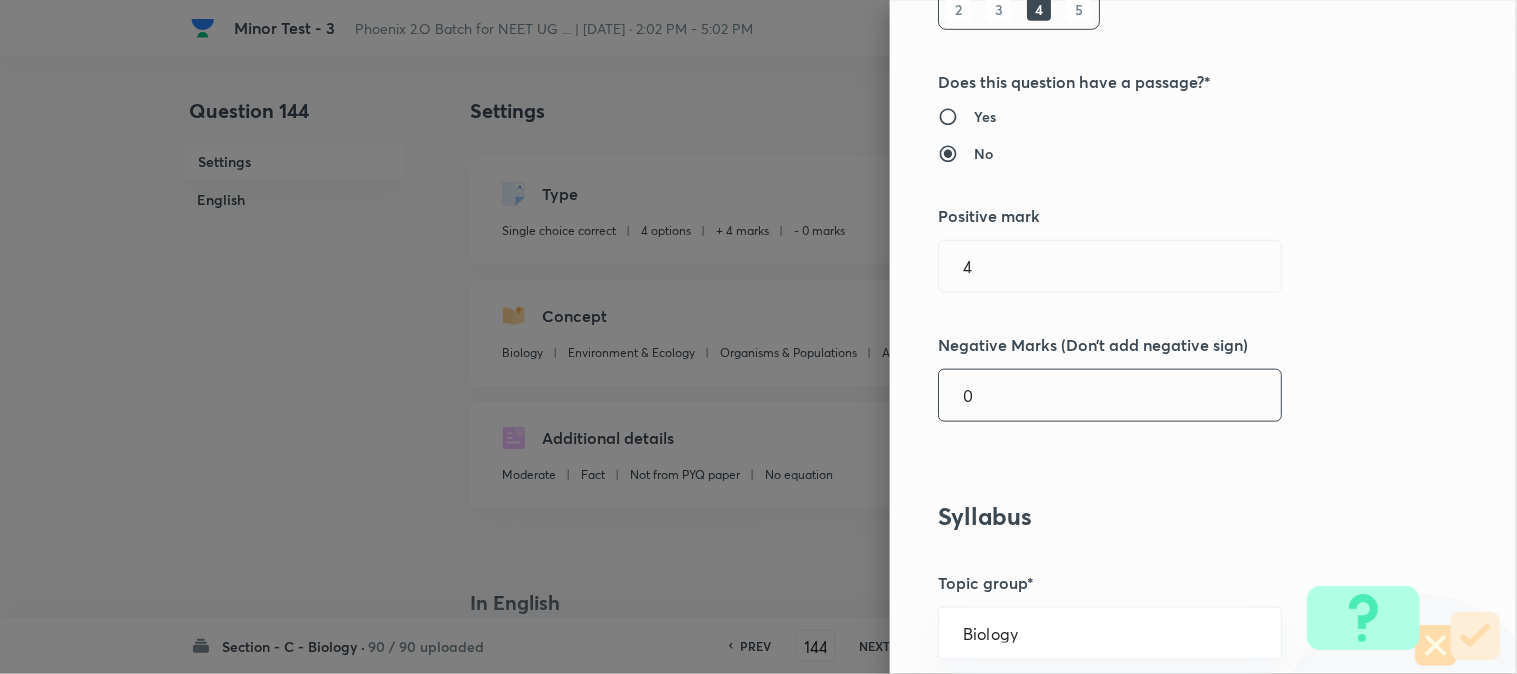 click on "0" at bounding box center [1110, 395] 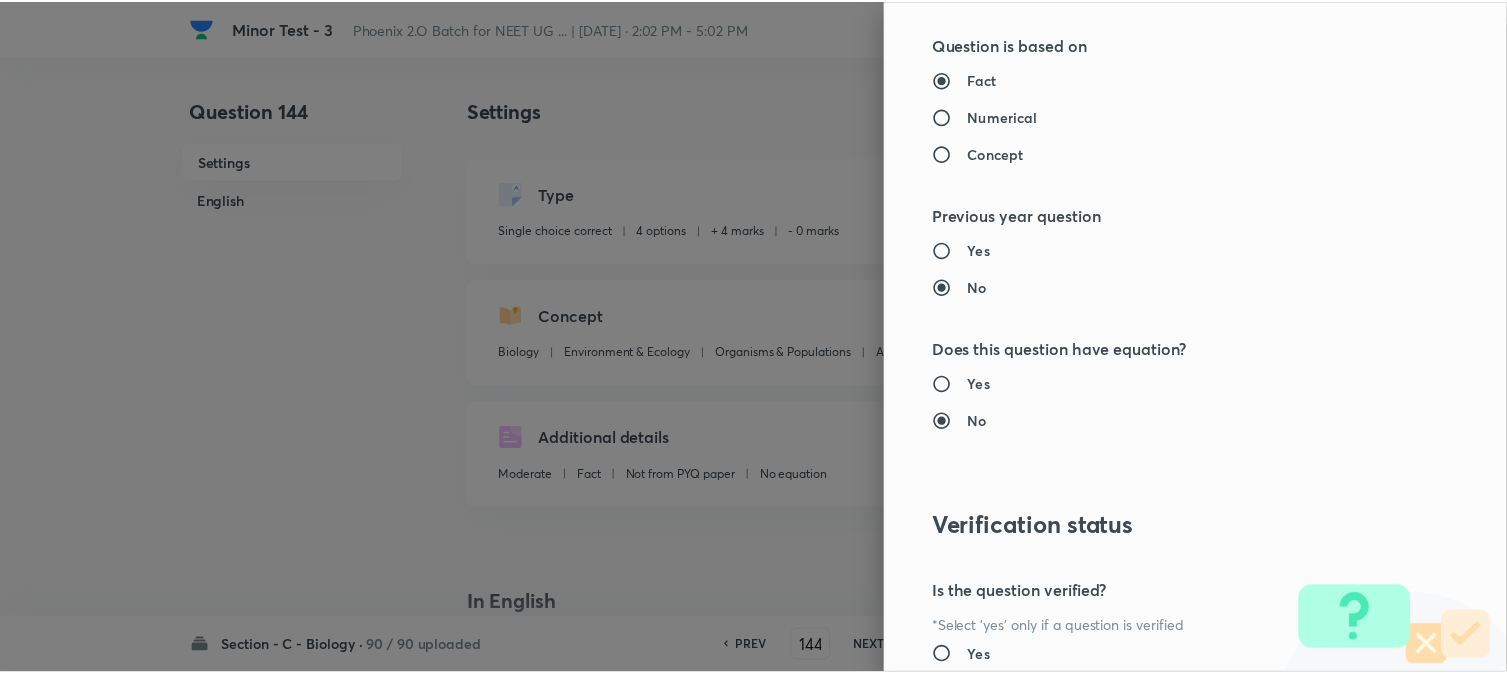 scroll, scrollTop: 2052, scrollLeft: 0, axis: vertical 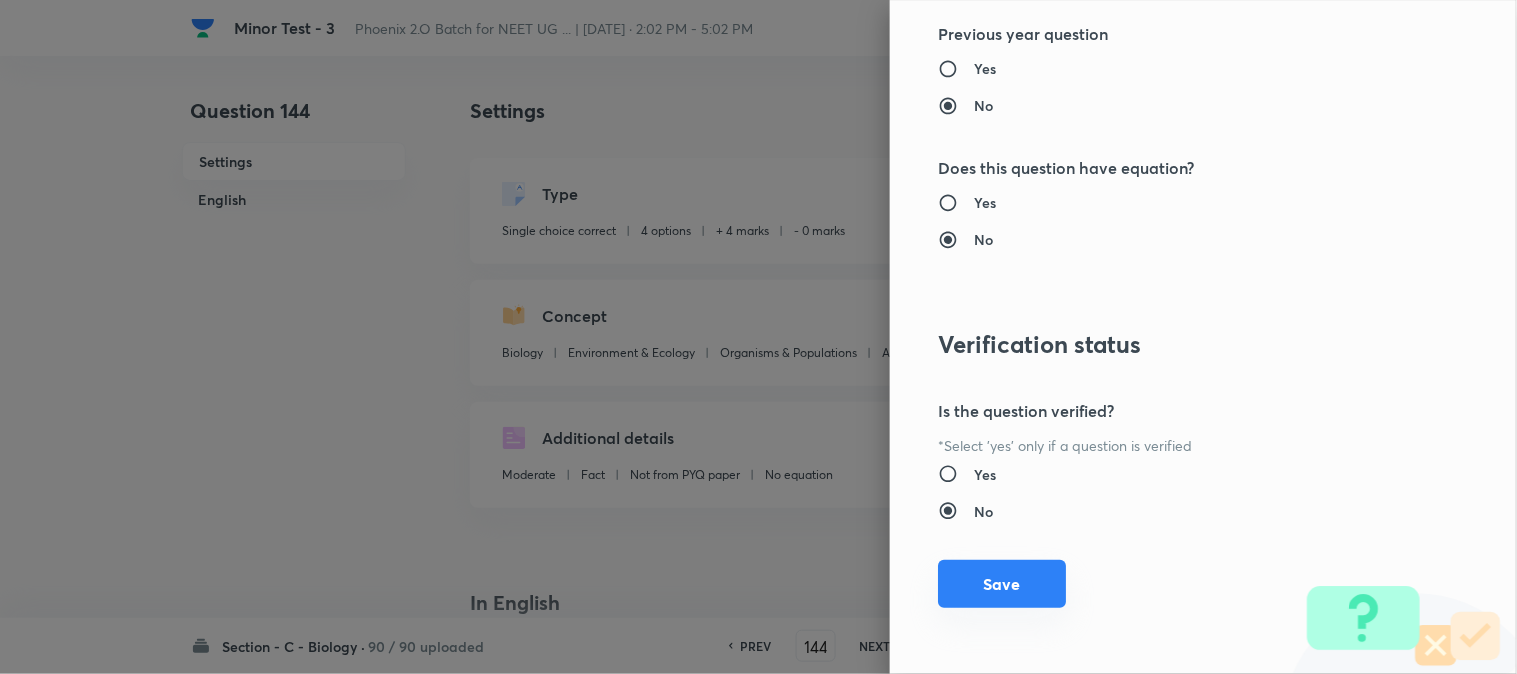 click on "Save" at bounding box center [1002, 584] 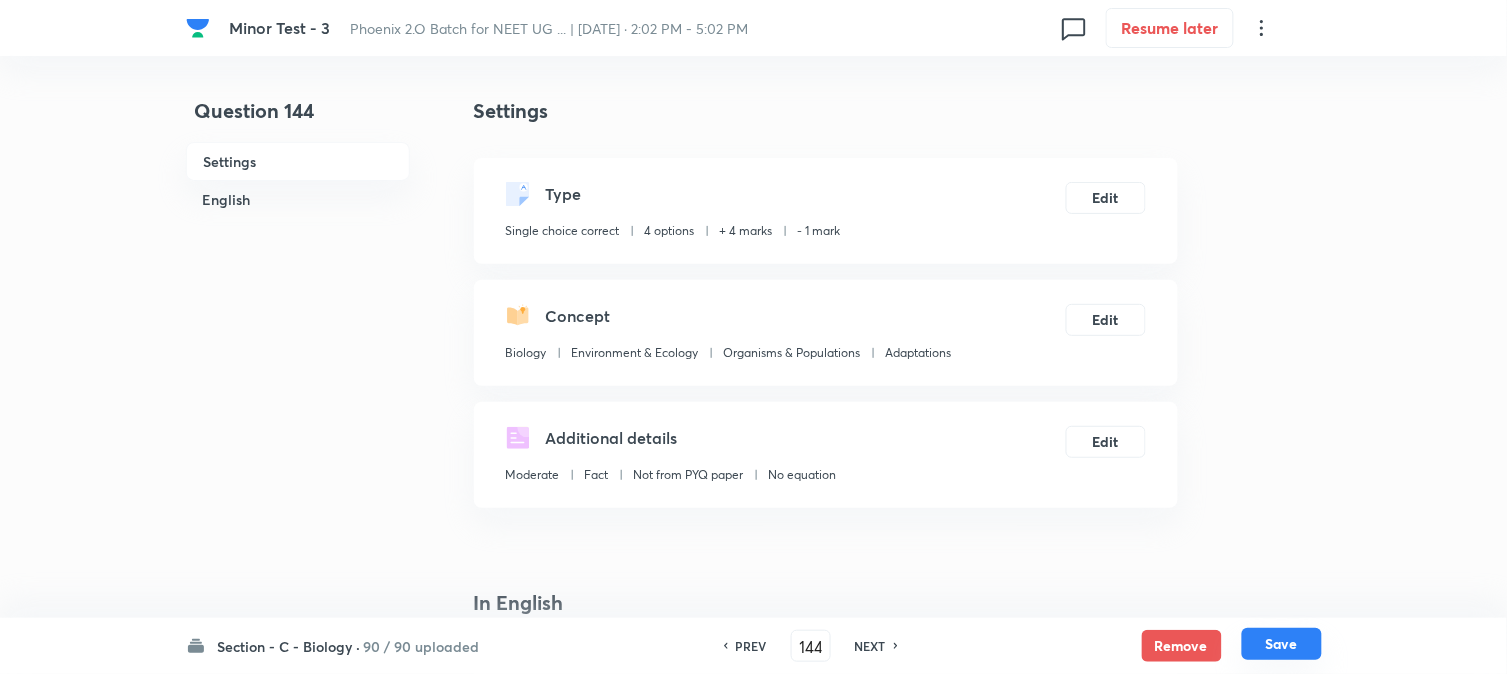 click on "Save" at bounding box center (1282, 644) 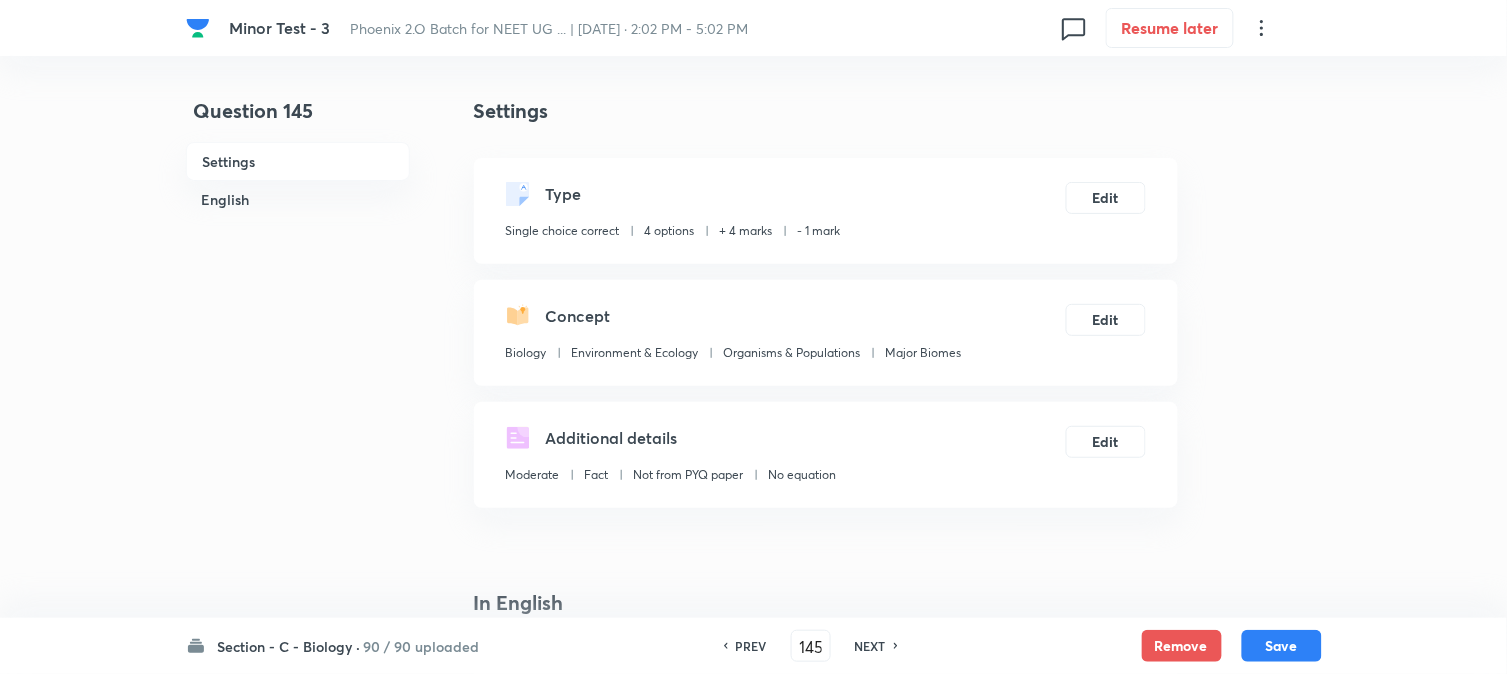 click on "PREV" at bounding box center [751, 646] 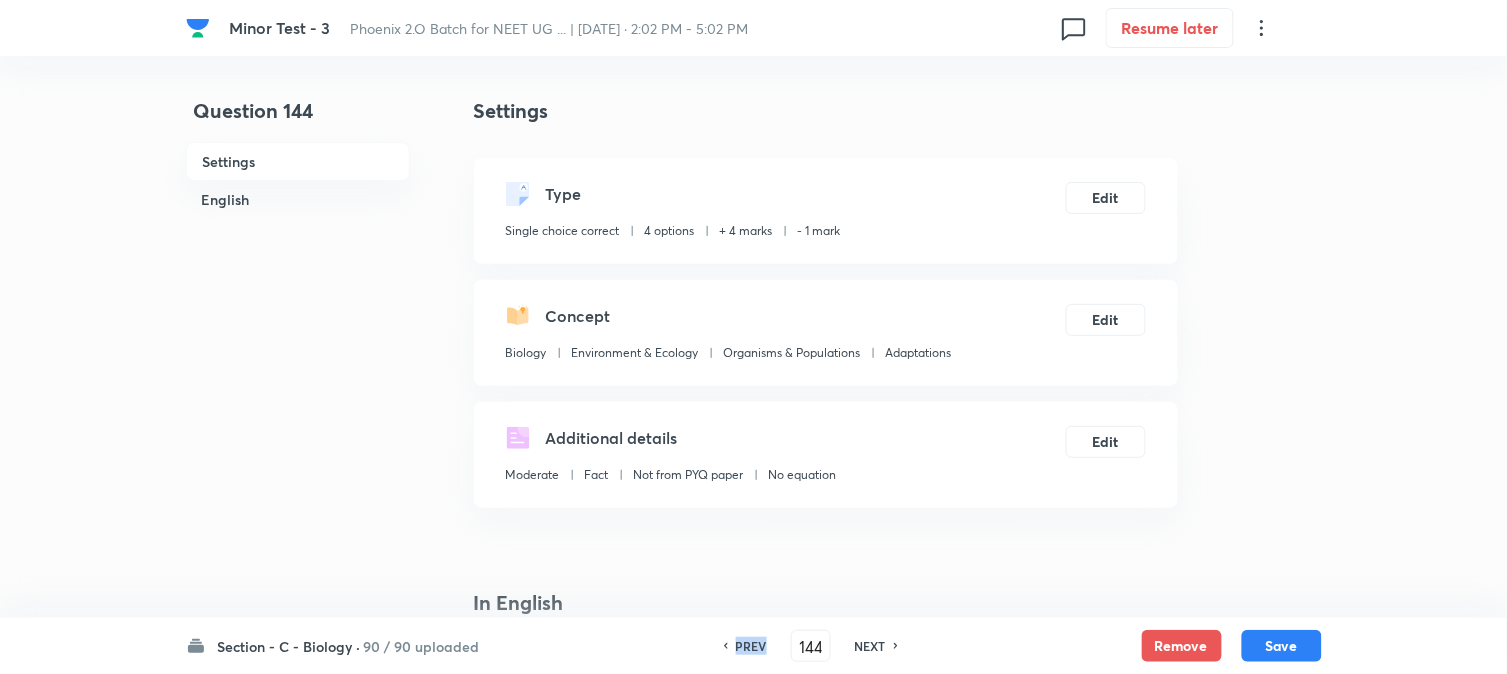 click on "PREV" at bounding box center [751, 646] 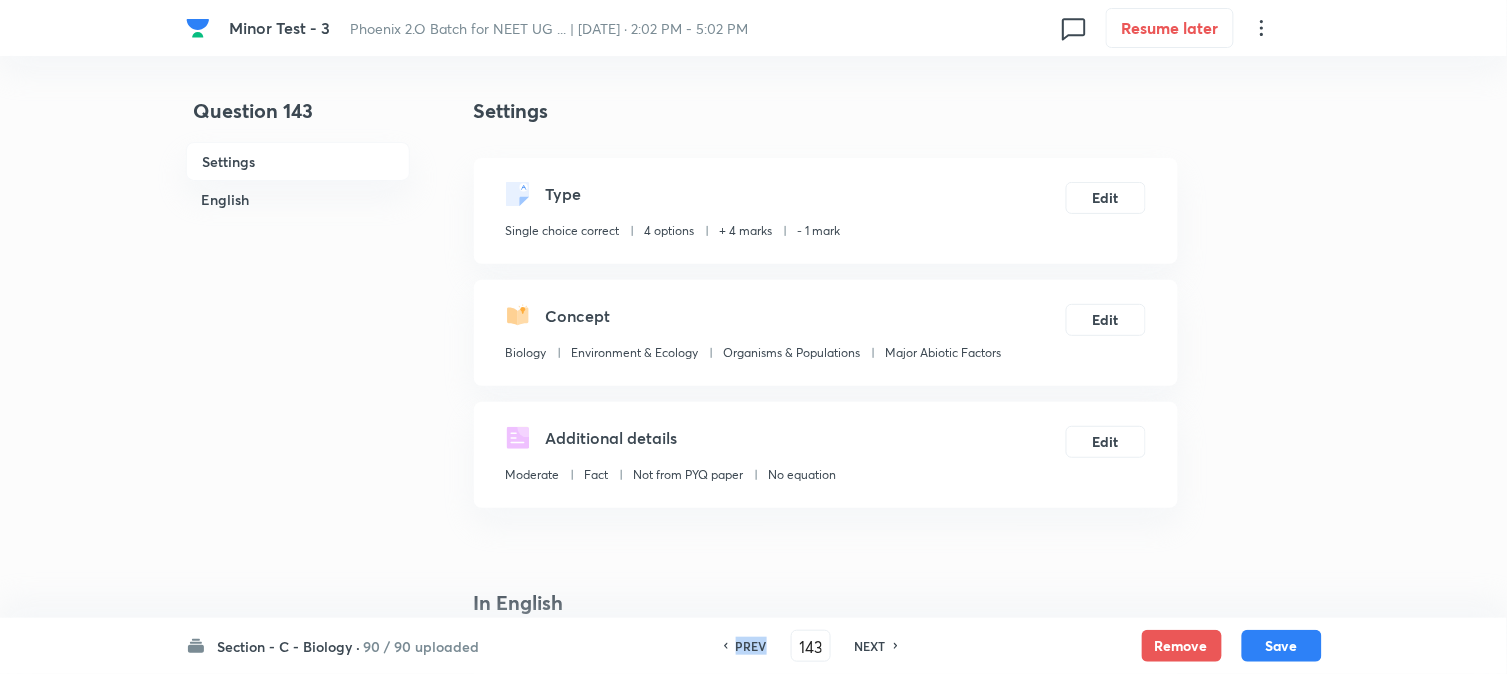 click on "PREV" at bounding box center [751, 646] 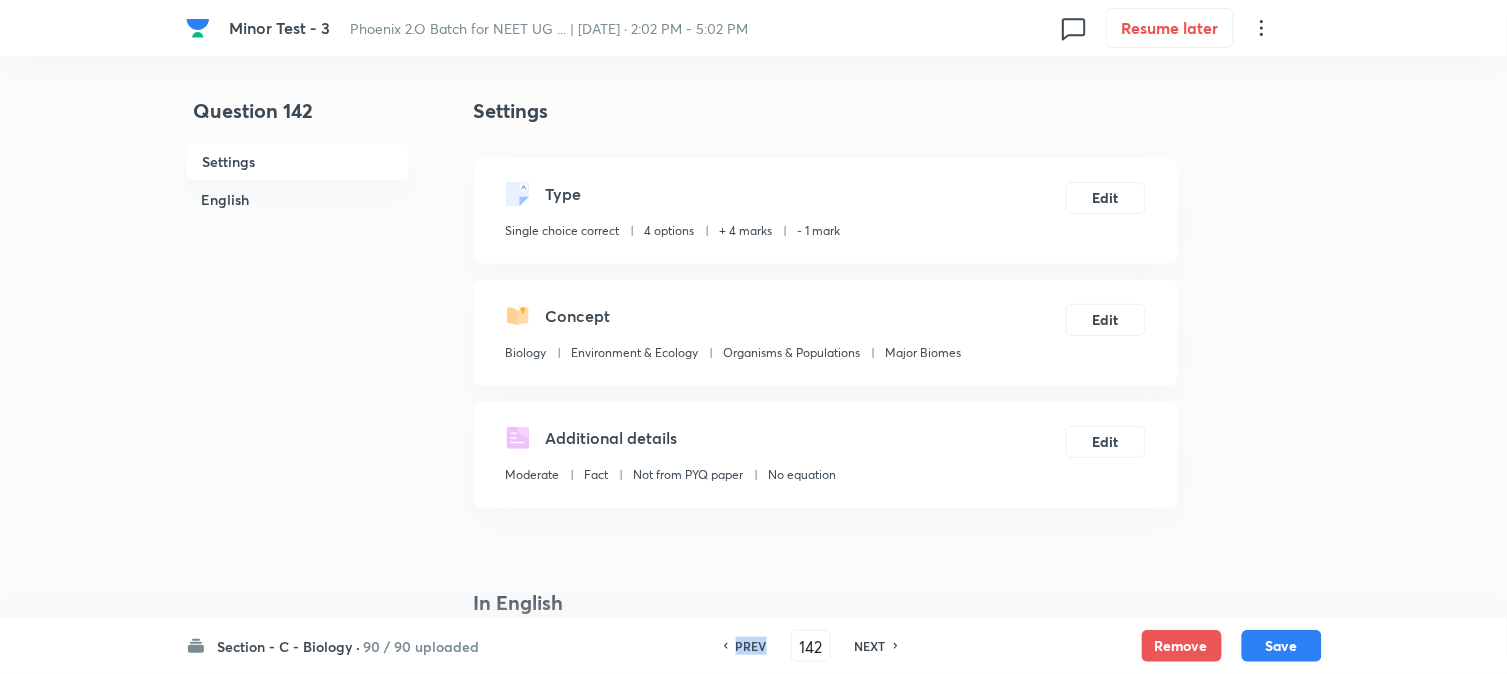 click on "PREV" at bounding box center (751, 646) 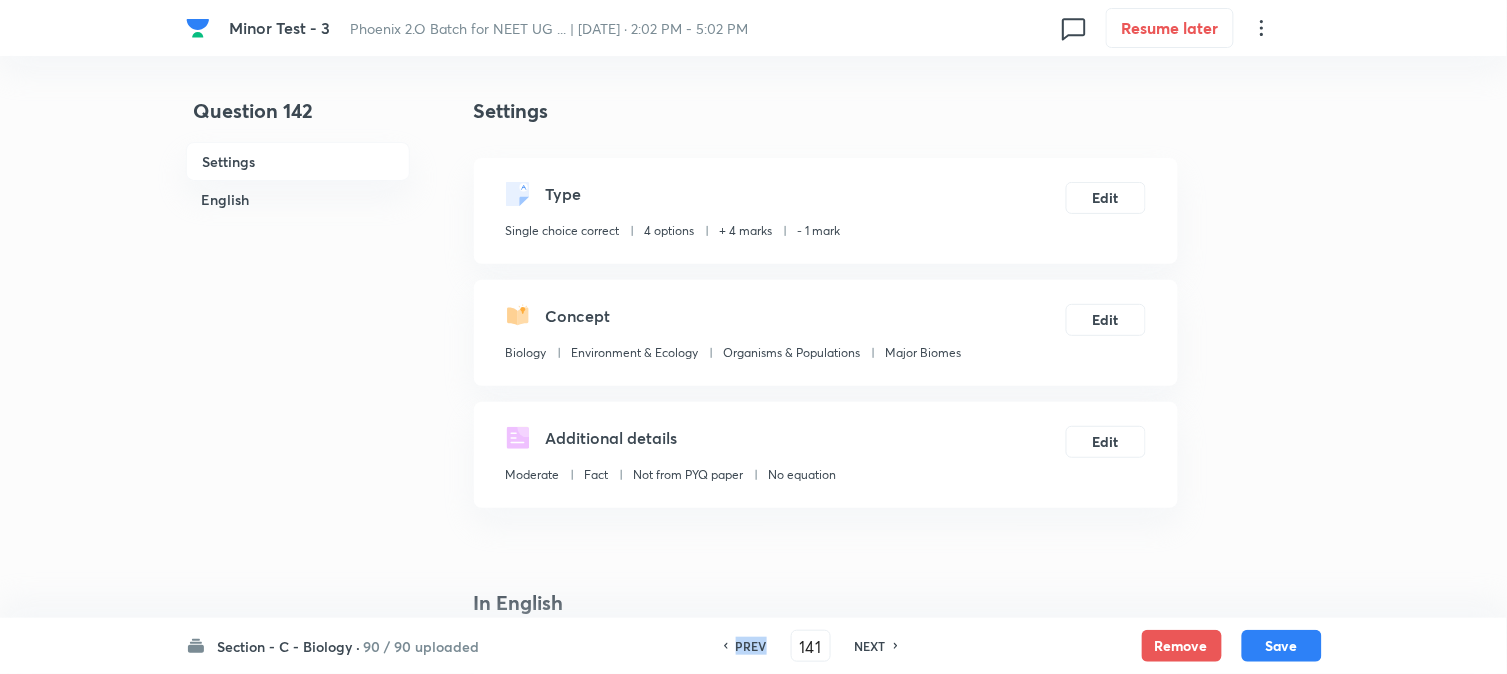 click on "PREV" at bounding box center [751, 646] 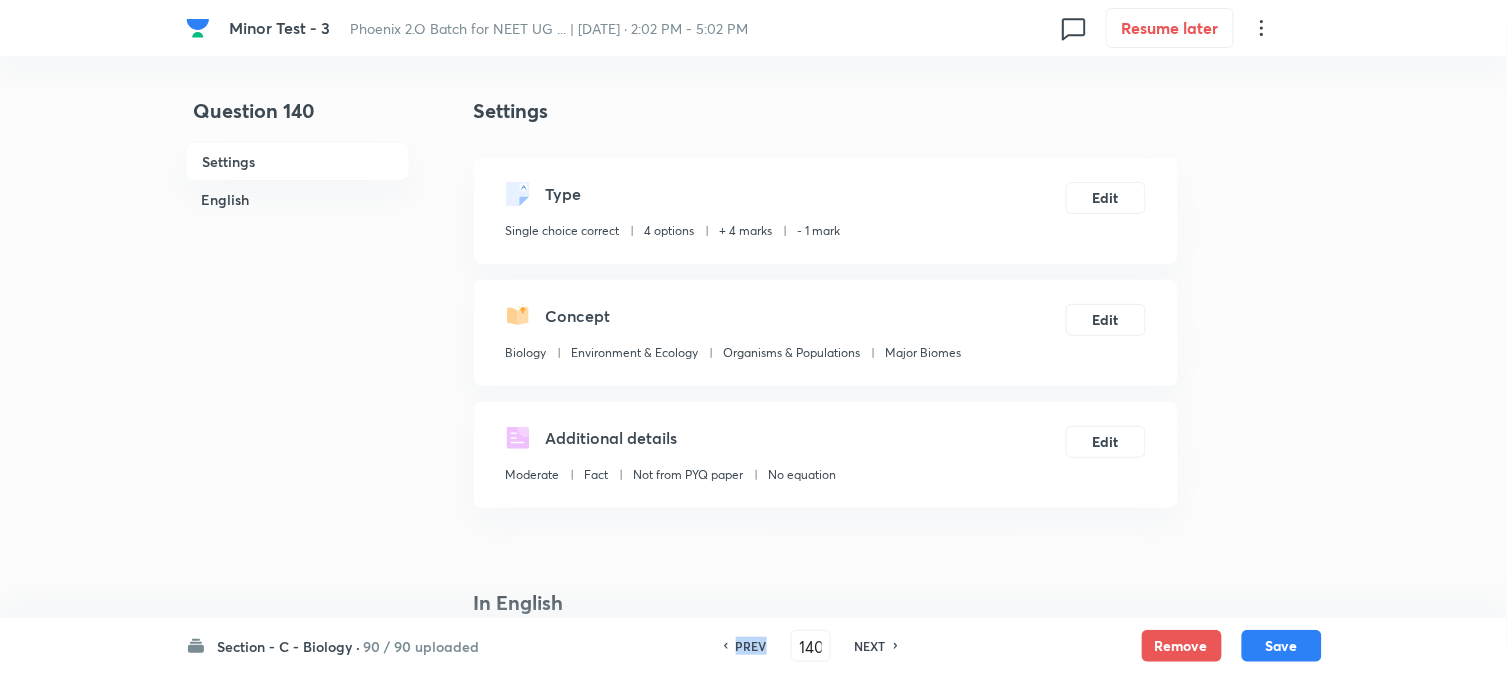 click on "PREV" at bounding box center [751, 646] 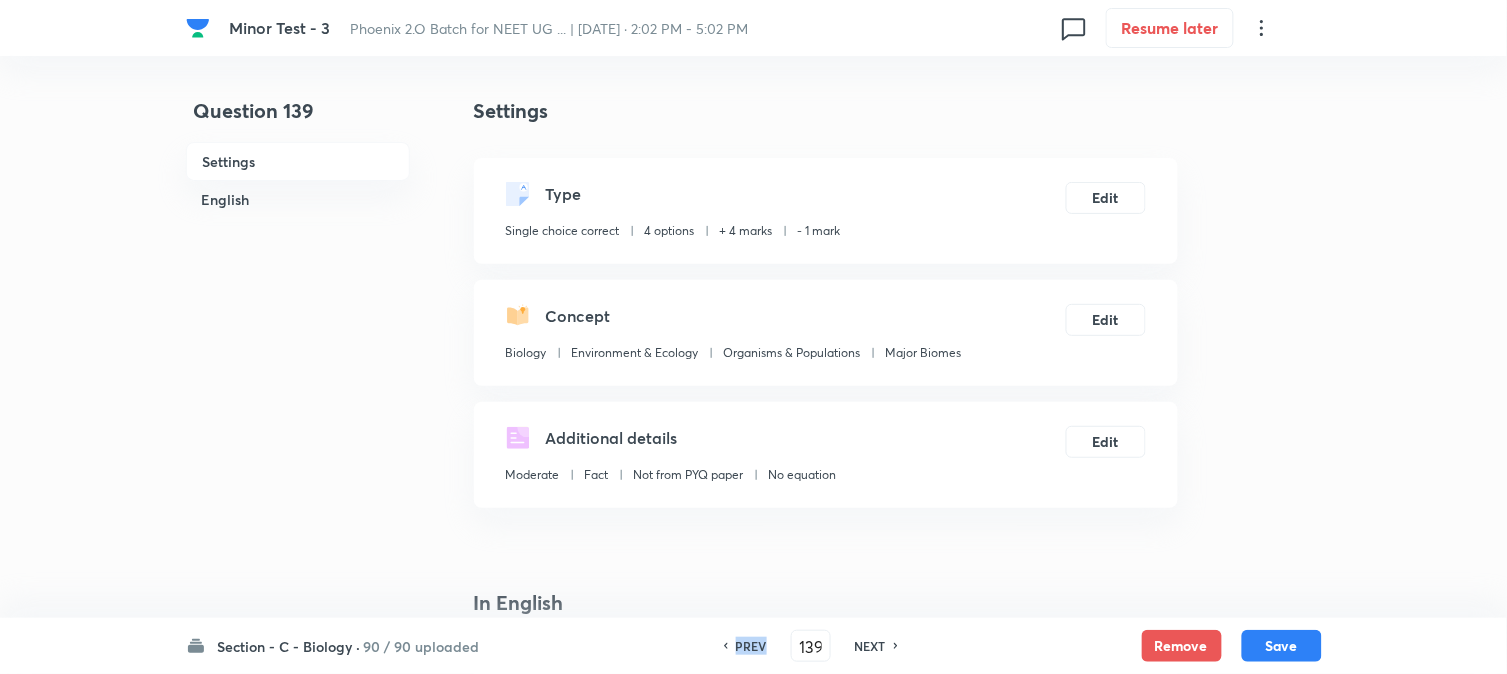 click on "PREV" at bounding box center (751, 646) 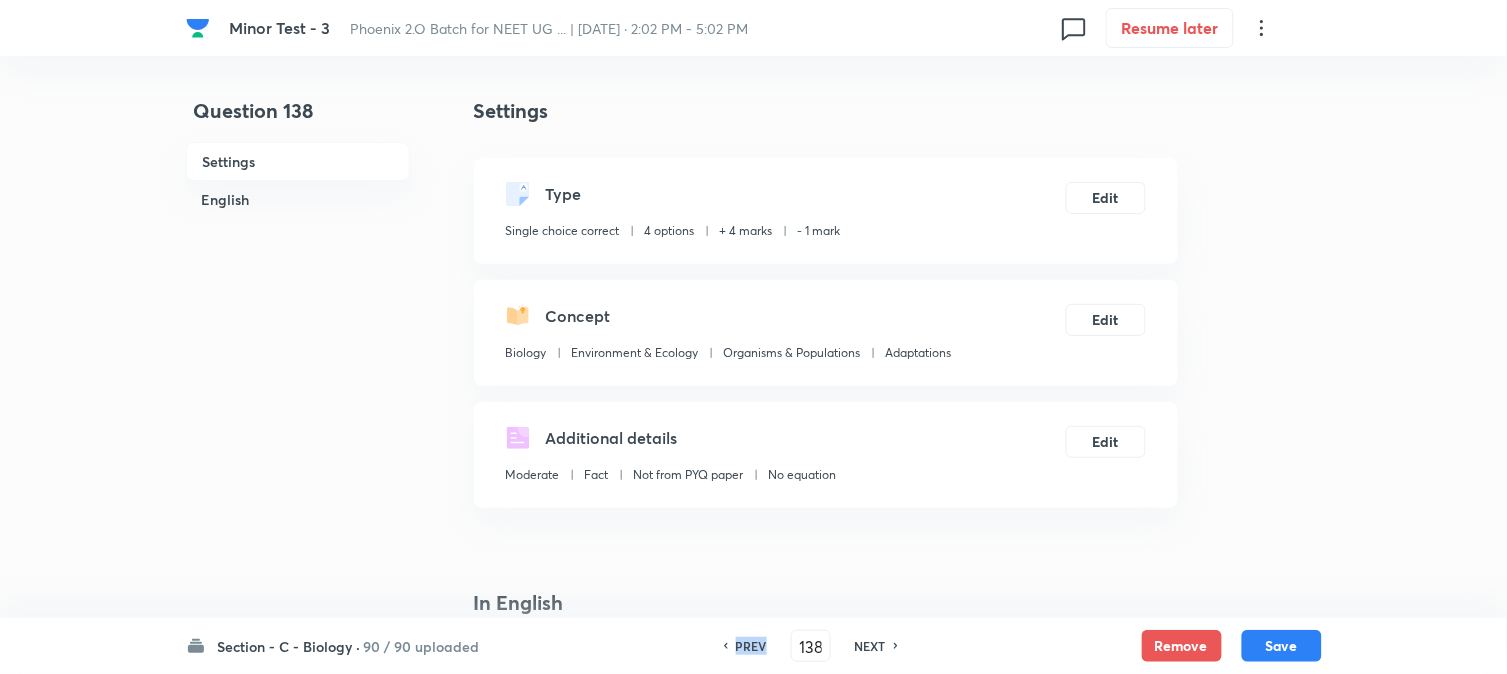 click on "PREV" at bounding box center (751, 646) 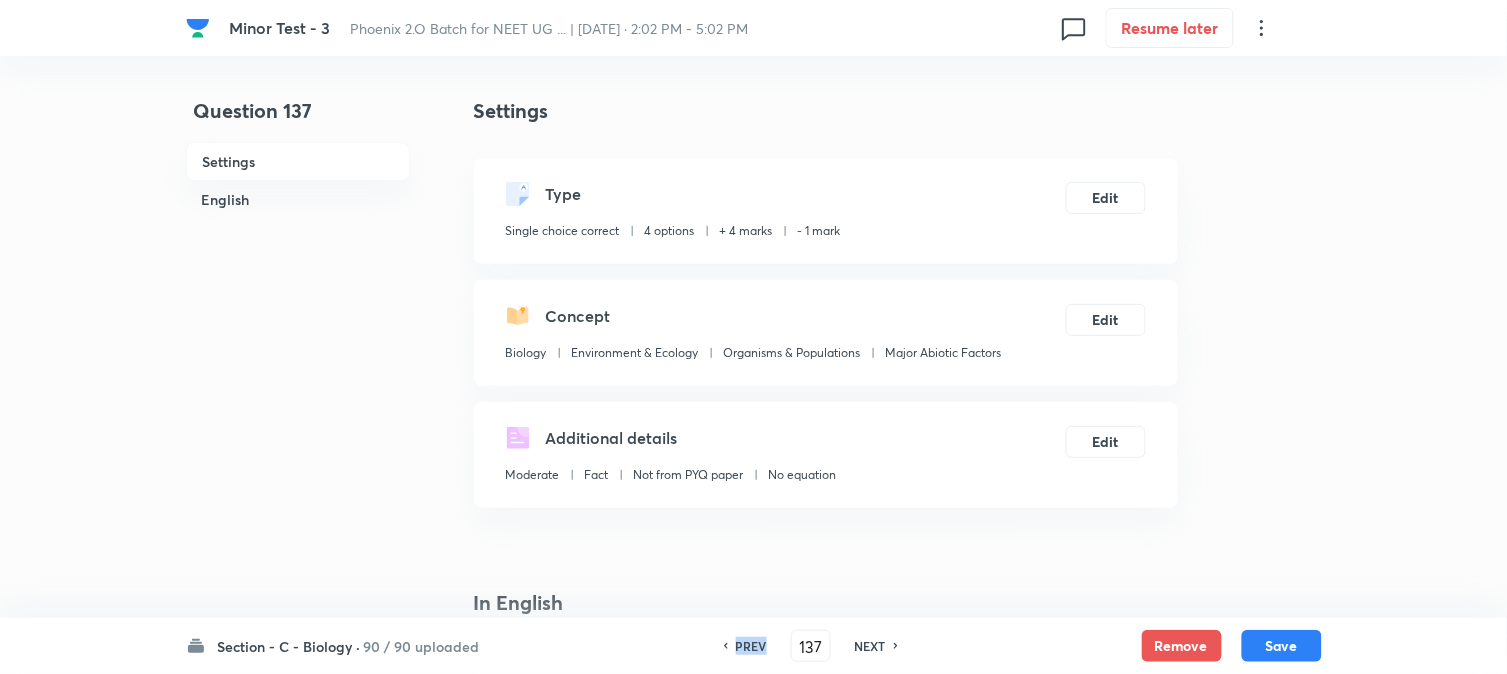 click on "PREV" at bounding box center (751, 646) 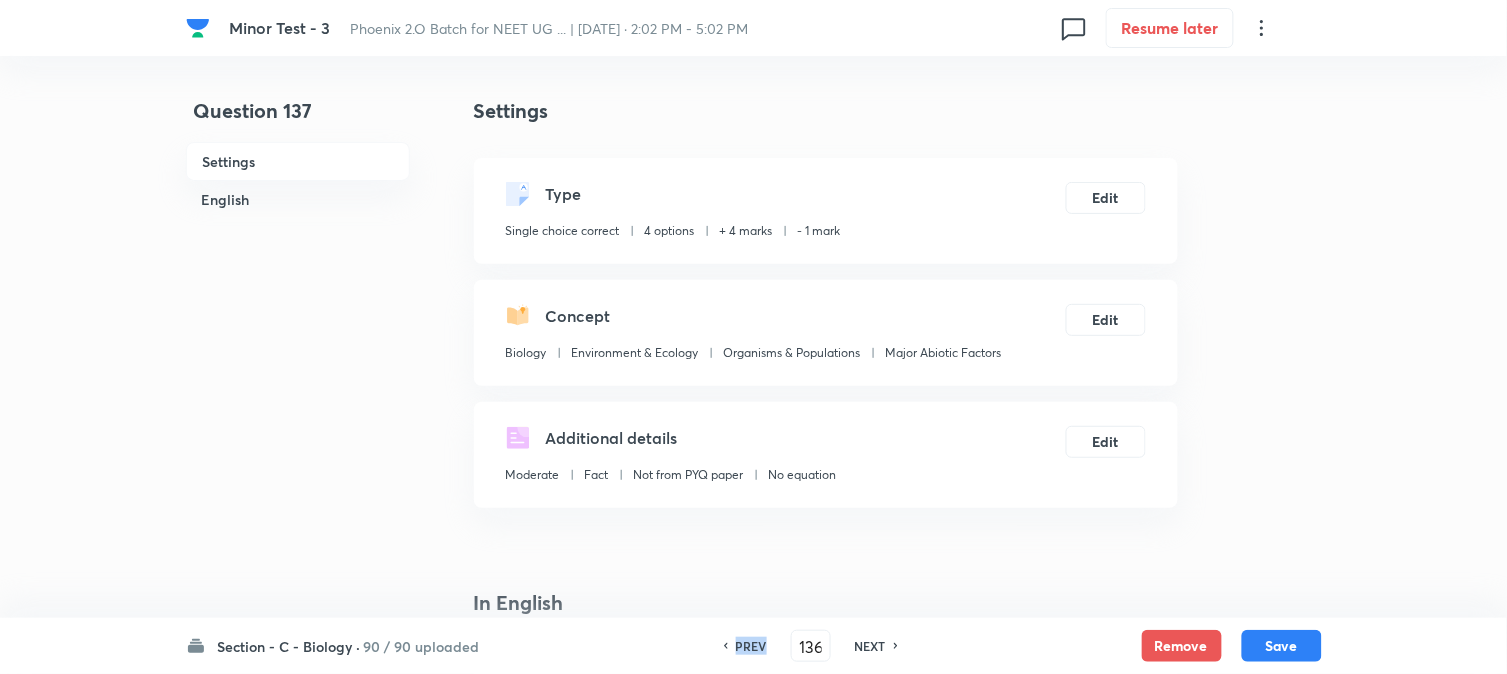 click on "PREV" at bounding box center [751, 646] 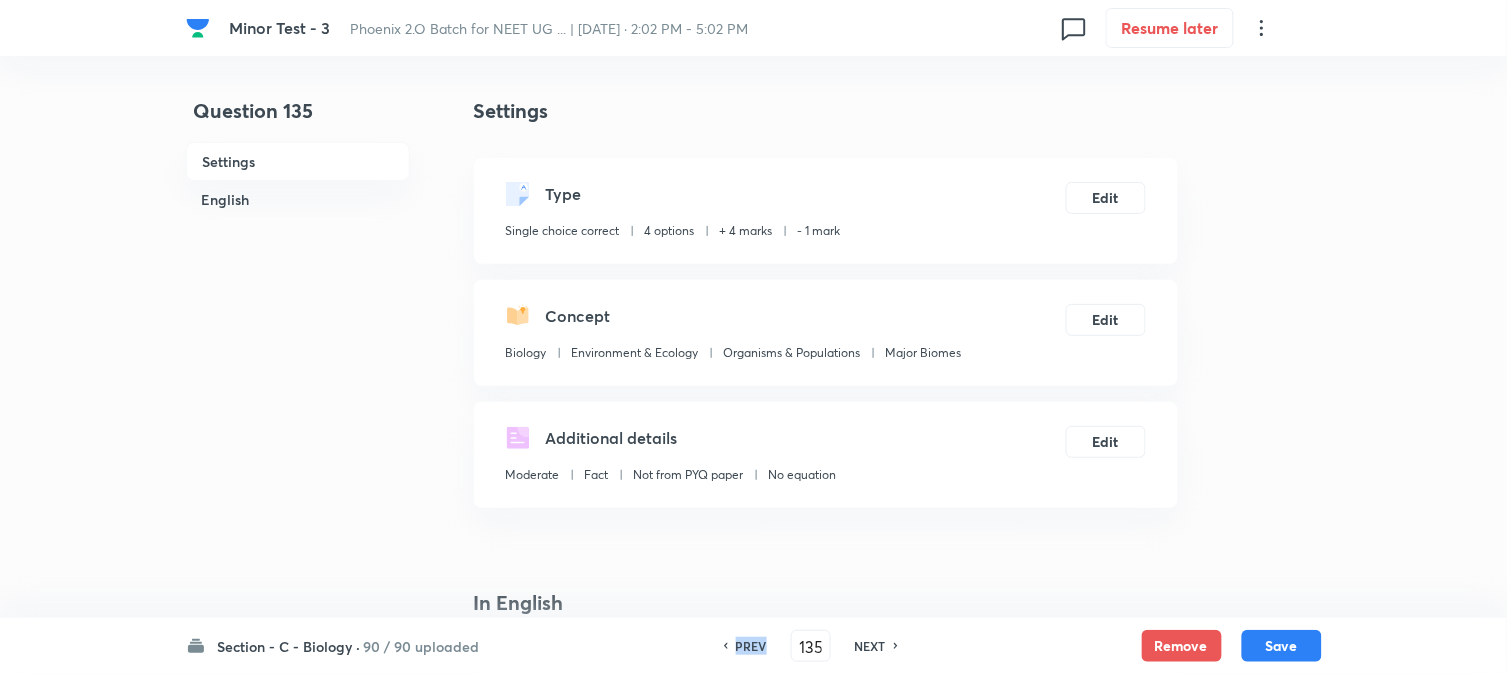 click on "PREV" at bounding box center [751, 646] 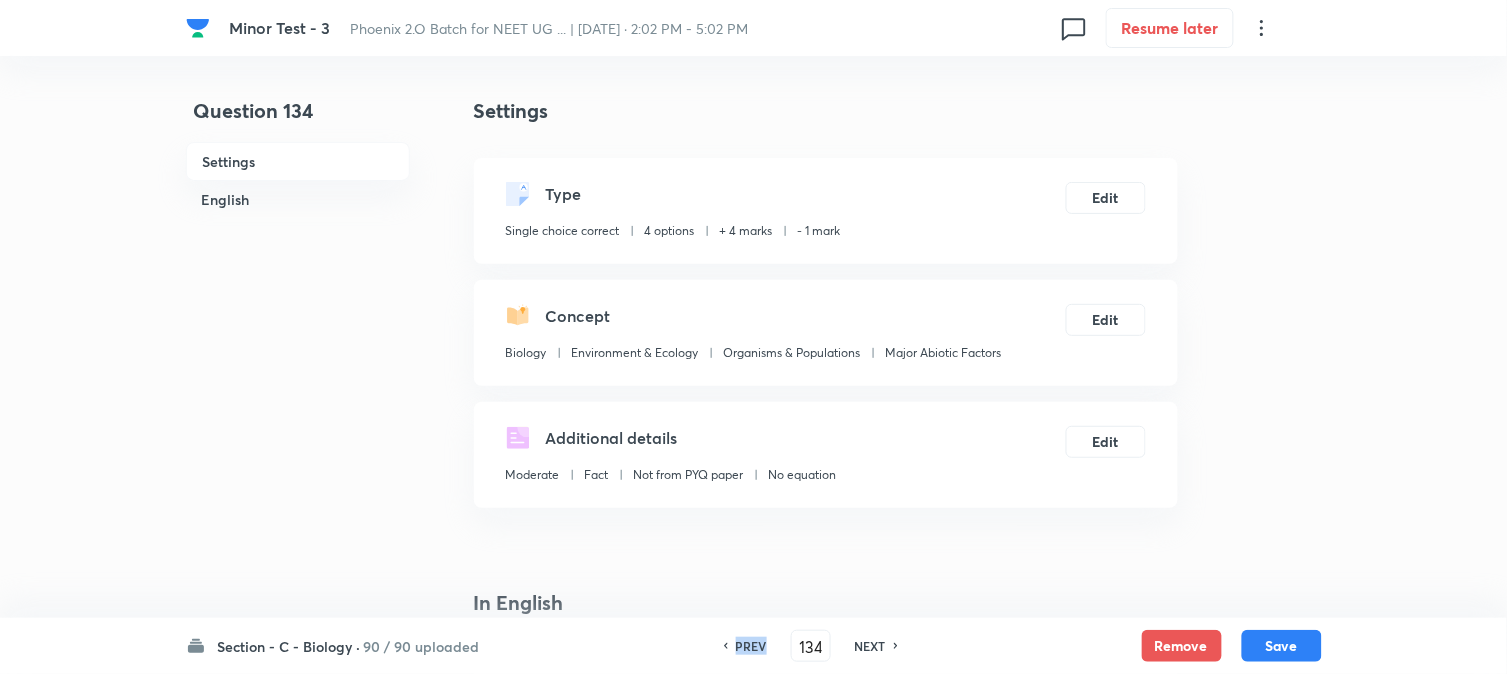 click on "PREV" at bounding box center [751, 646] 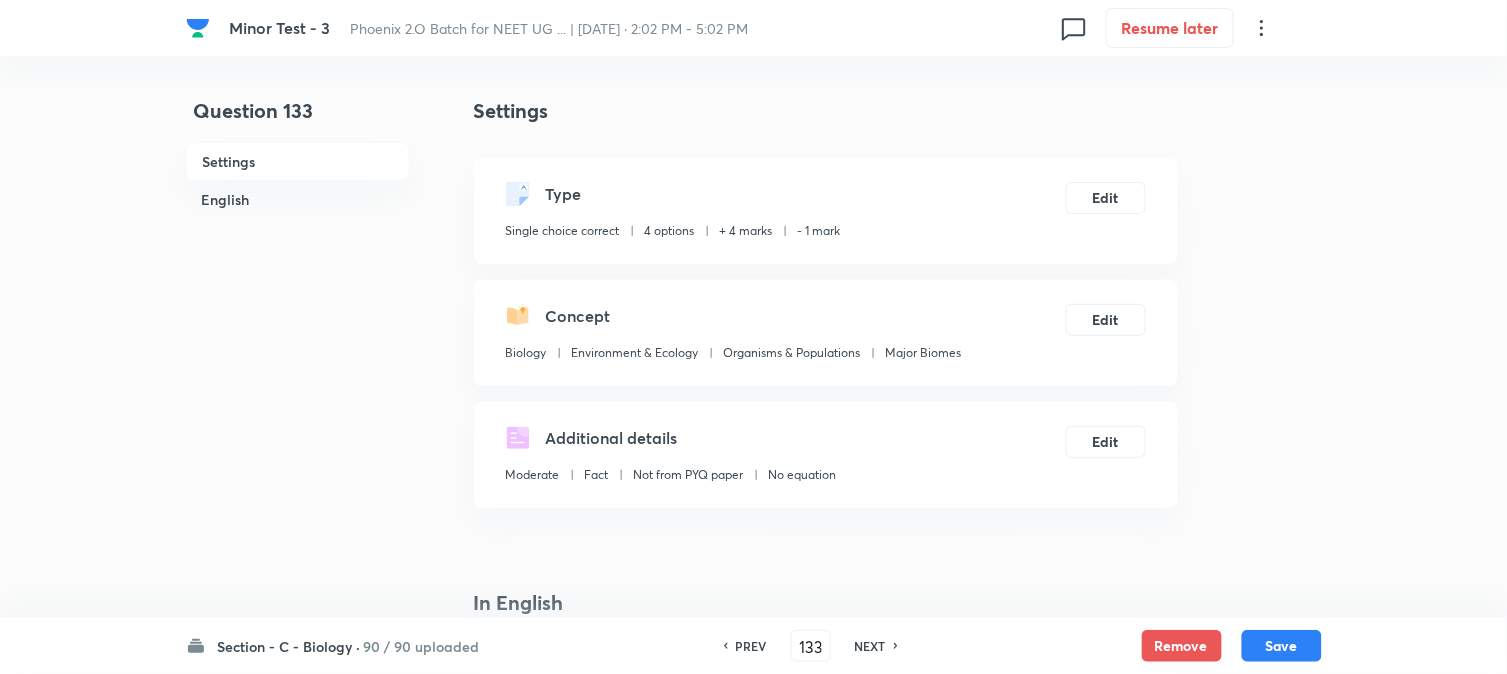 click on "PREV" at bounding box center (751, 646) 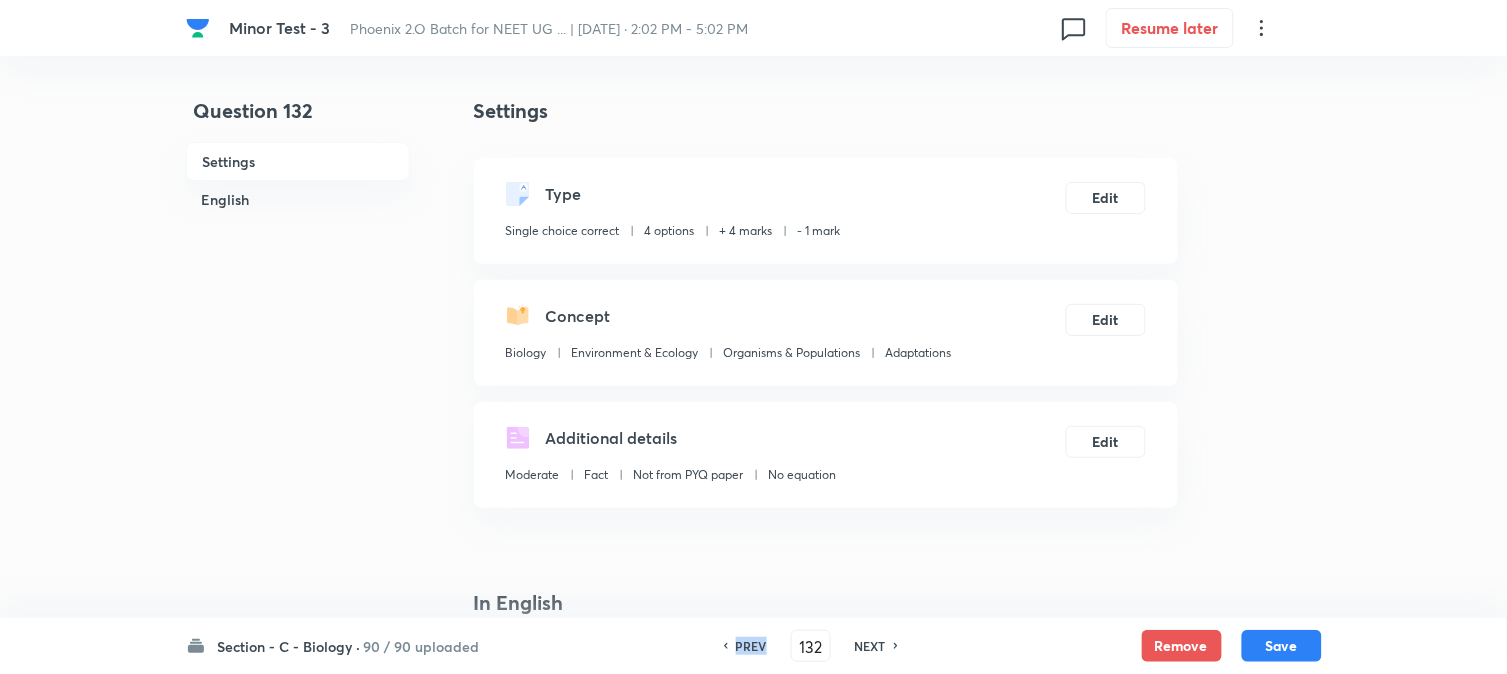 click on "PREV" at bounding box center [751, 646] 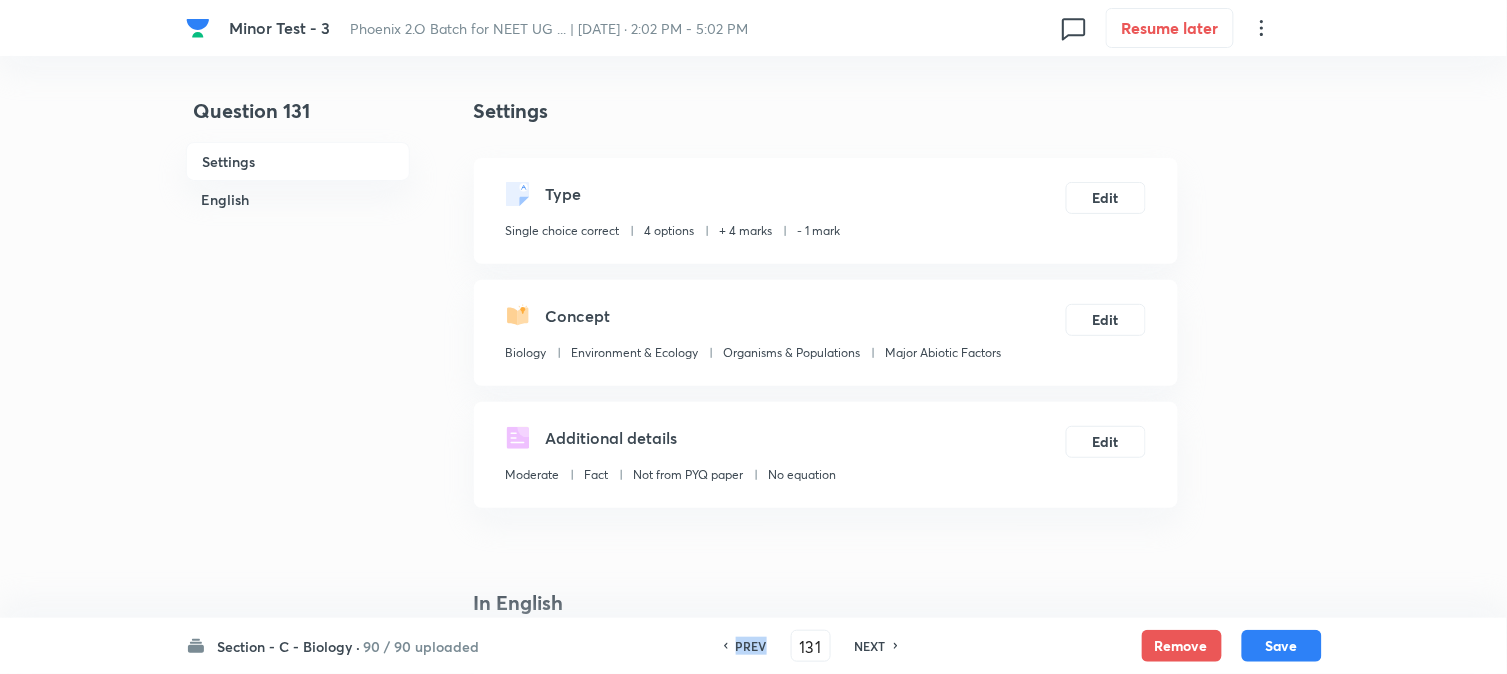 click on "PREV" at bounding box center [751, 646] 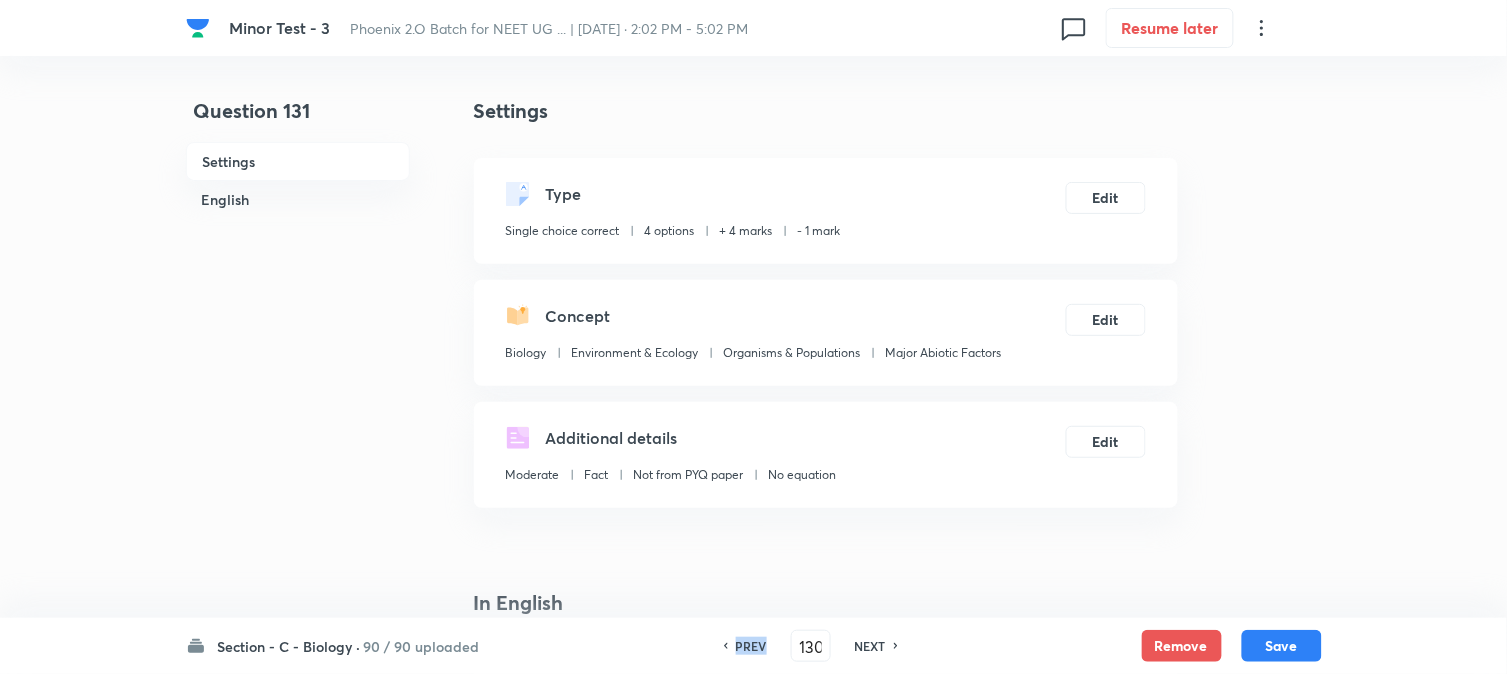 click on "PREV" at bounding box center (751, 646) 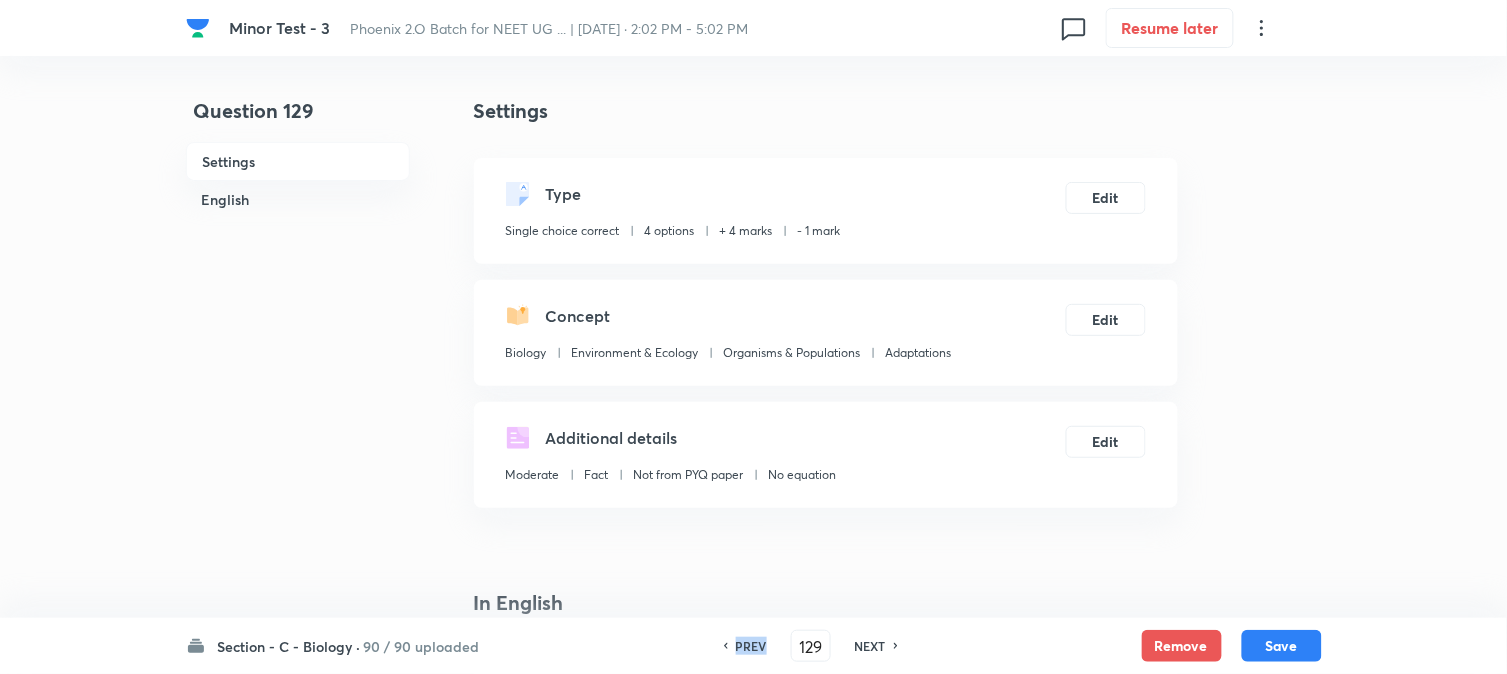 click on "PREV" at bounding box center [751, 646] 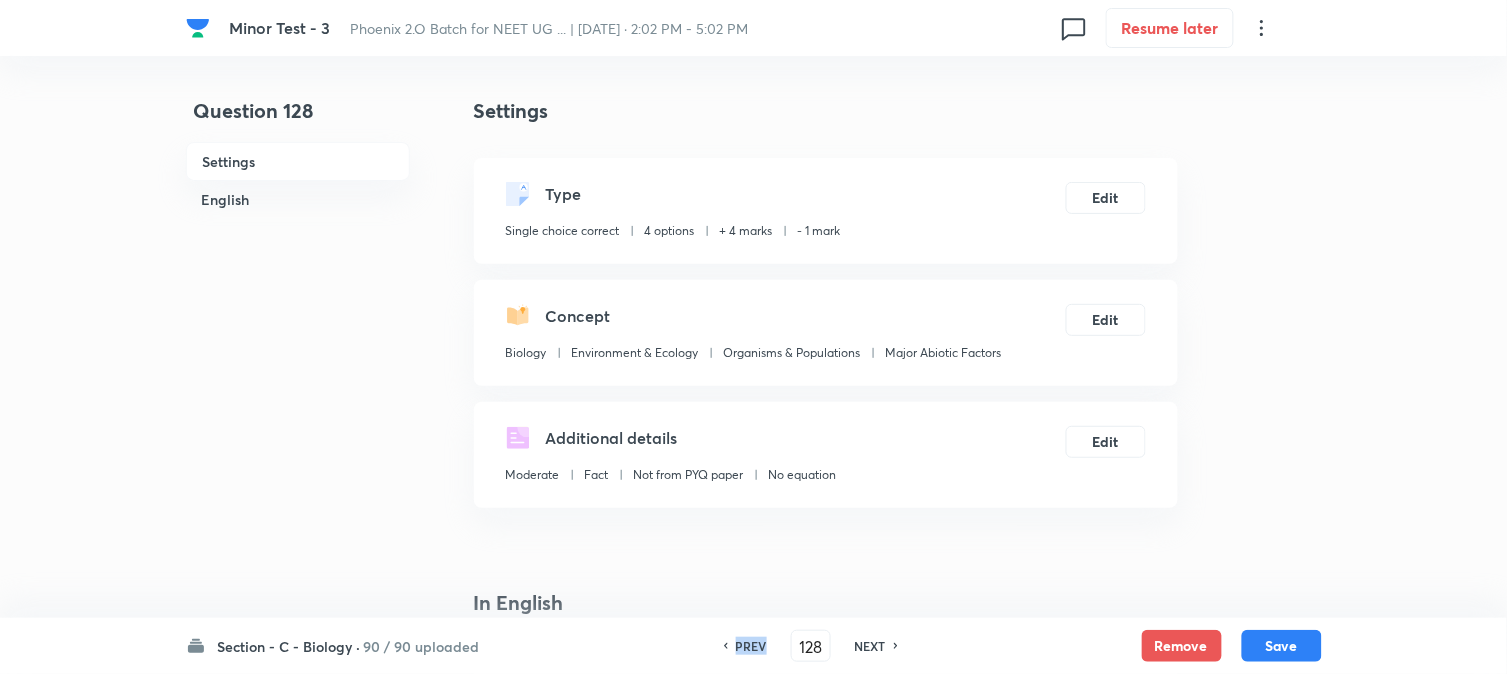click on "PREV" at bounding box center (751, 646) 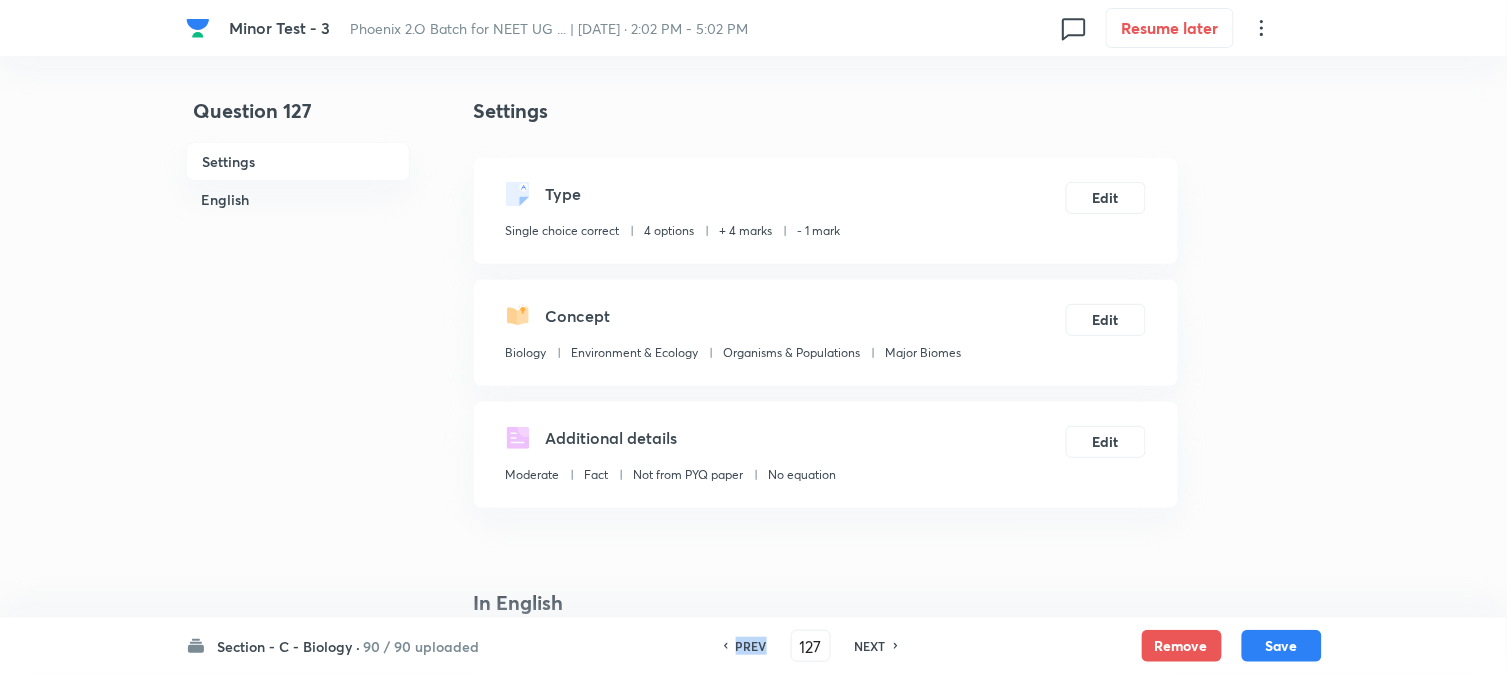 click on "PREV" at bounding box center [751, 646] 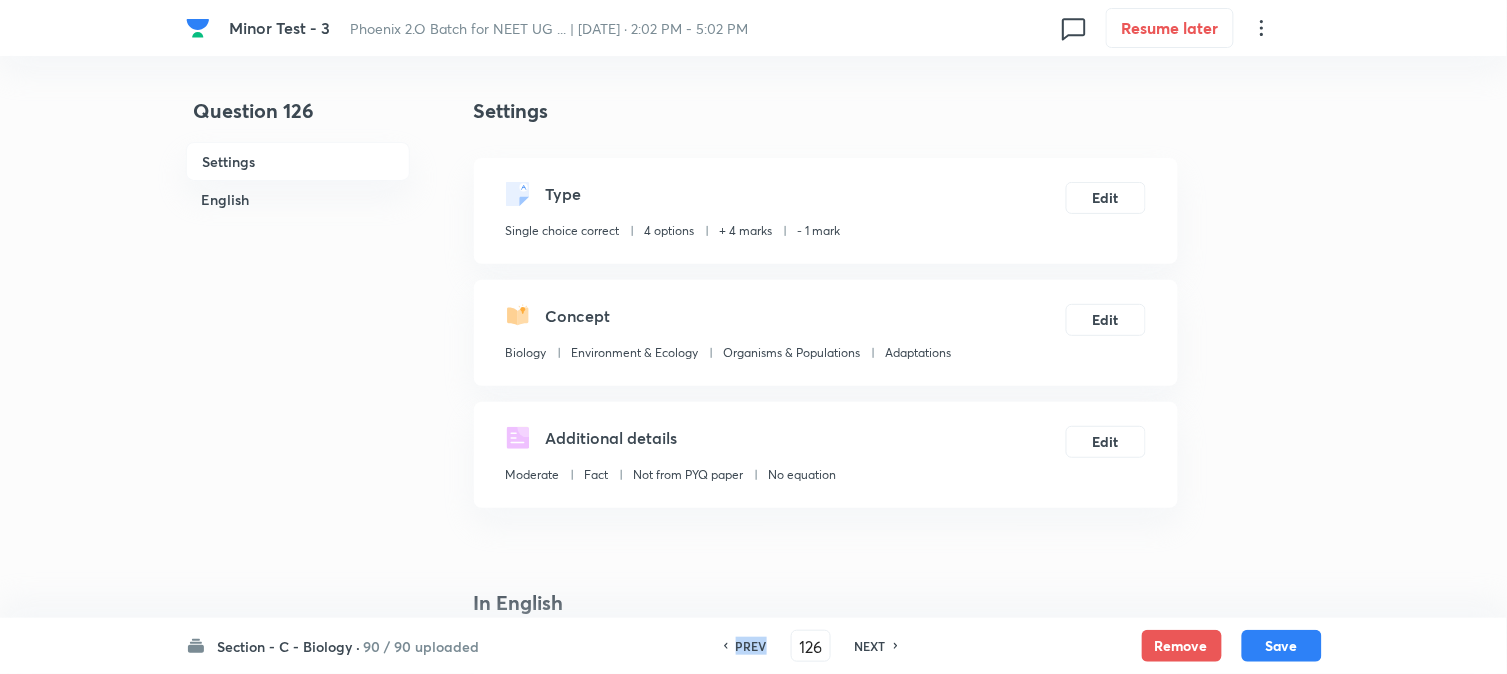 click on "PREV" at bounding box center [751, 646] 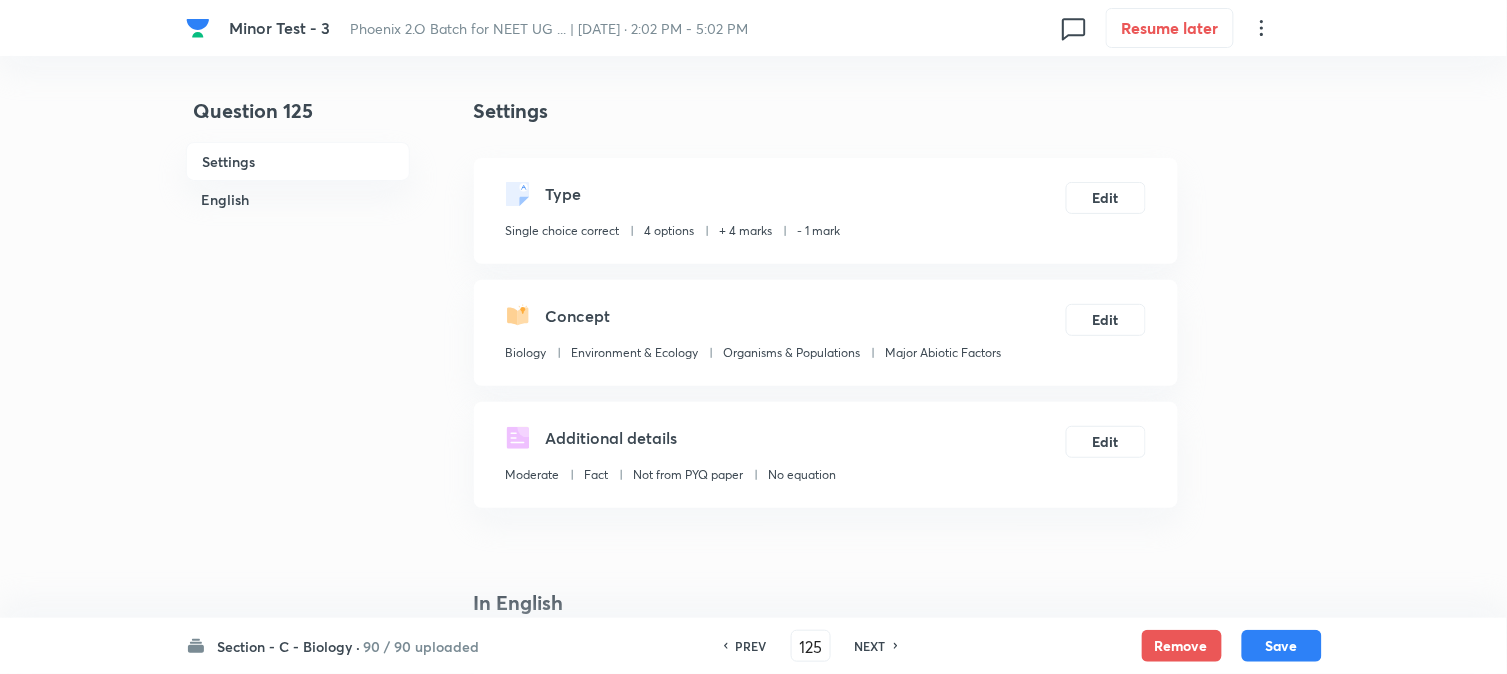click on "PREV" at bounding box center (751, 646) 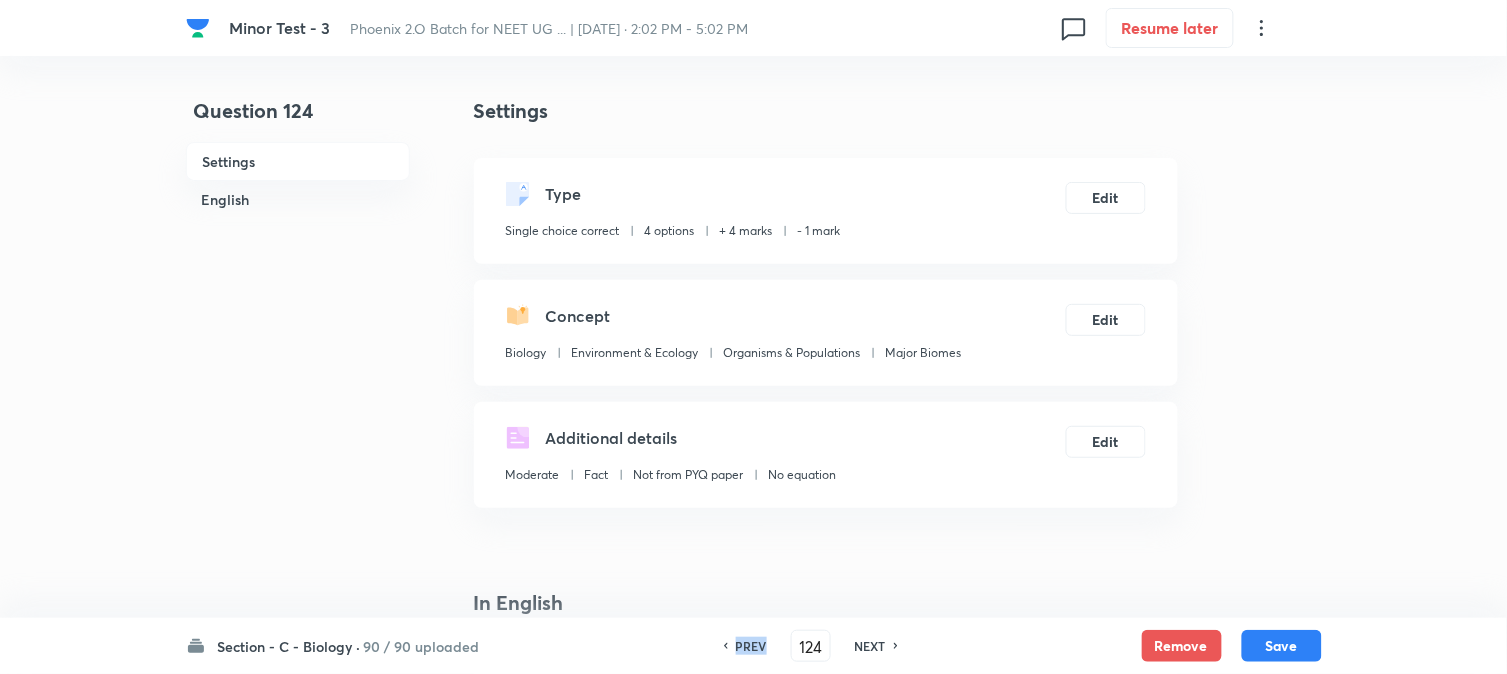 click on "PREV" at bounding box center [751, 646] 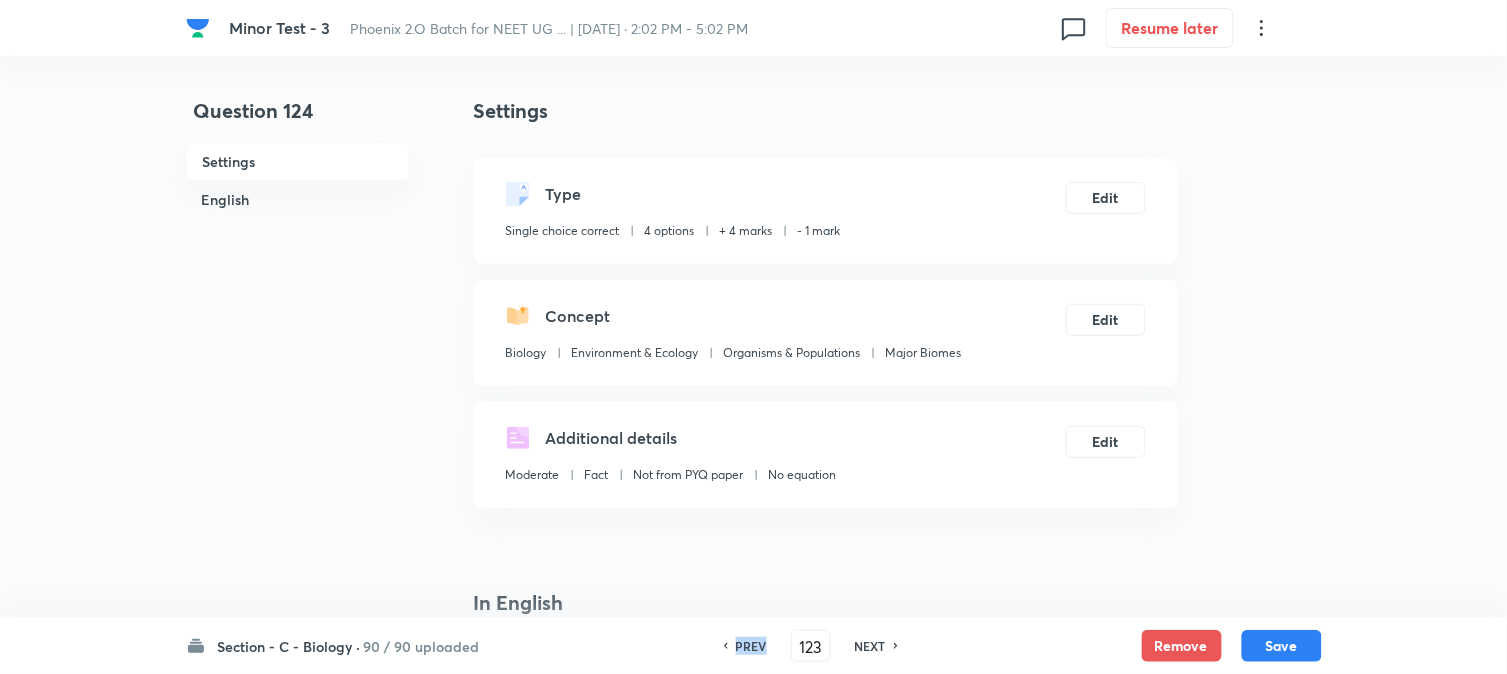 click on "PREV" at bounding box center (751, 646) 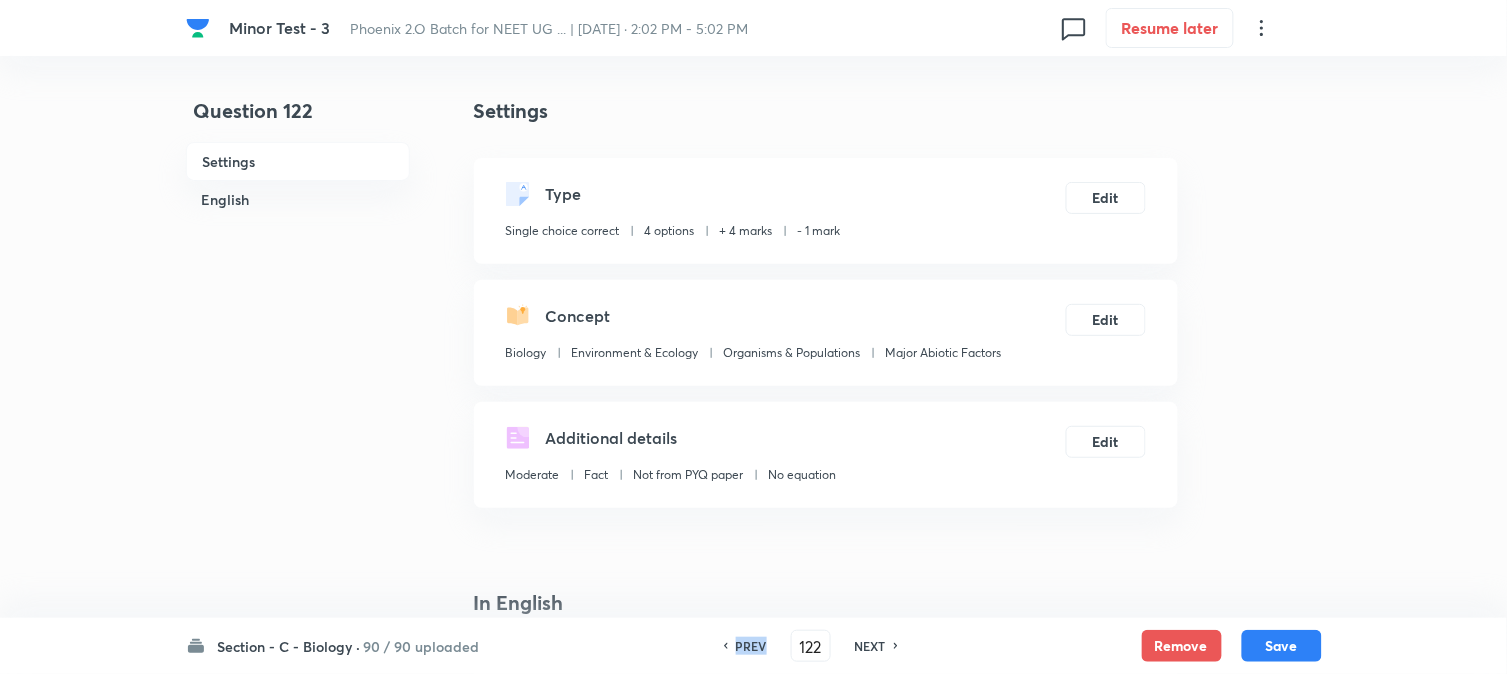 click on "PREV" at bounding box center [751, 646] 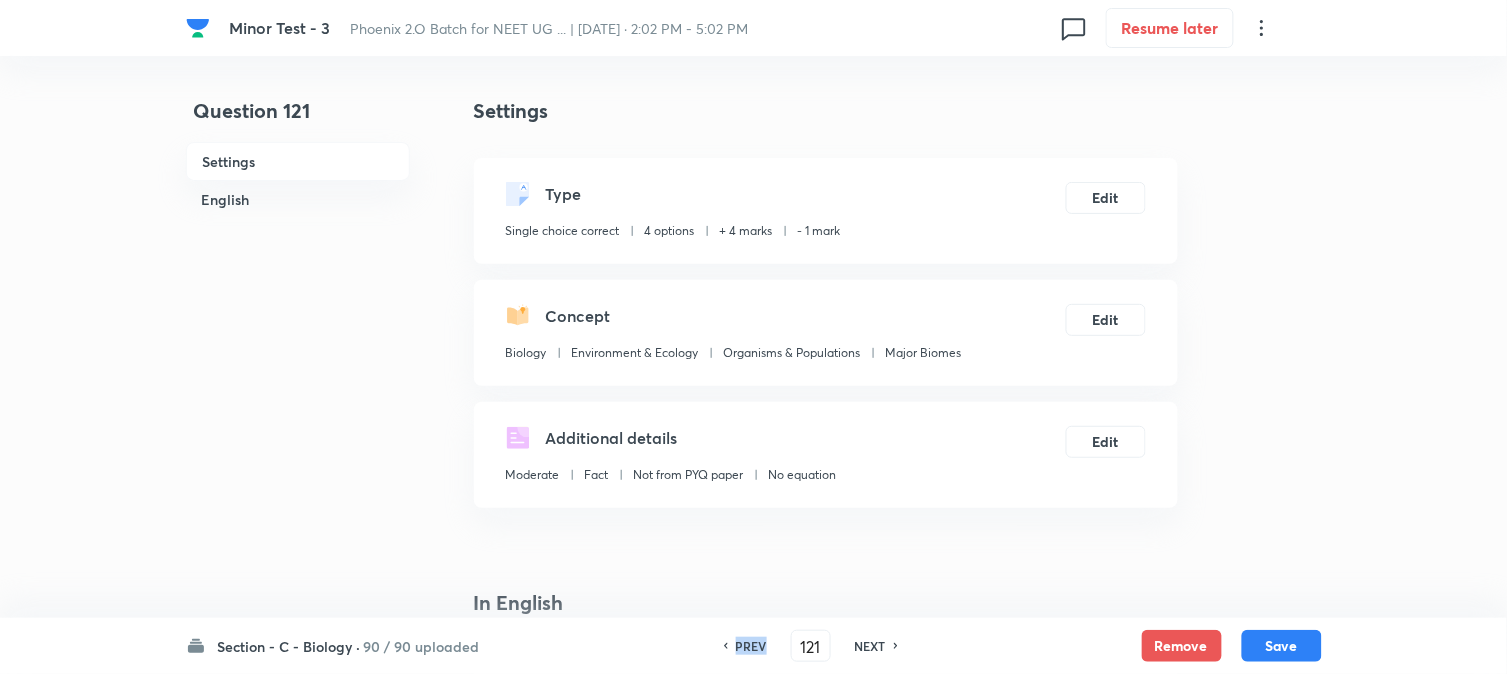 click on "PREV" at bounding box center (751, 646) 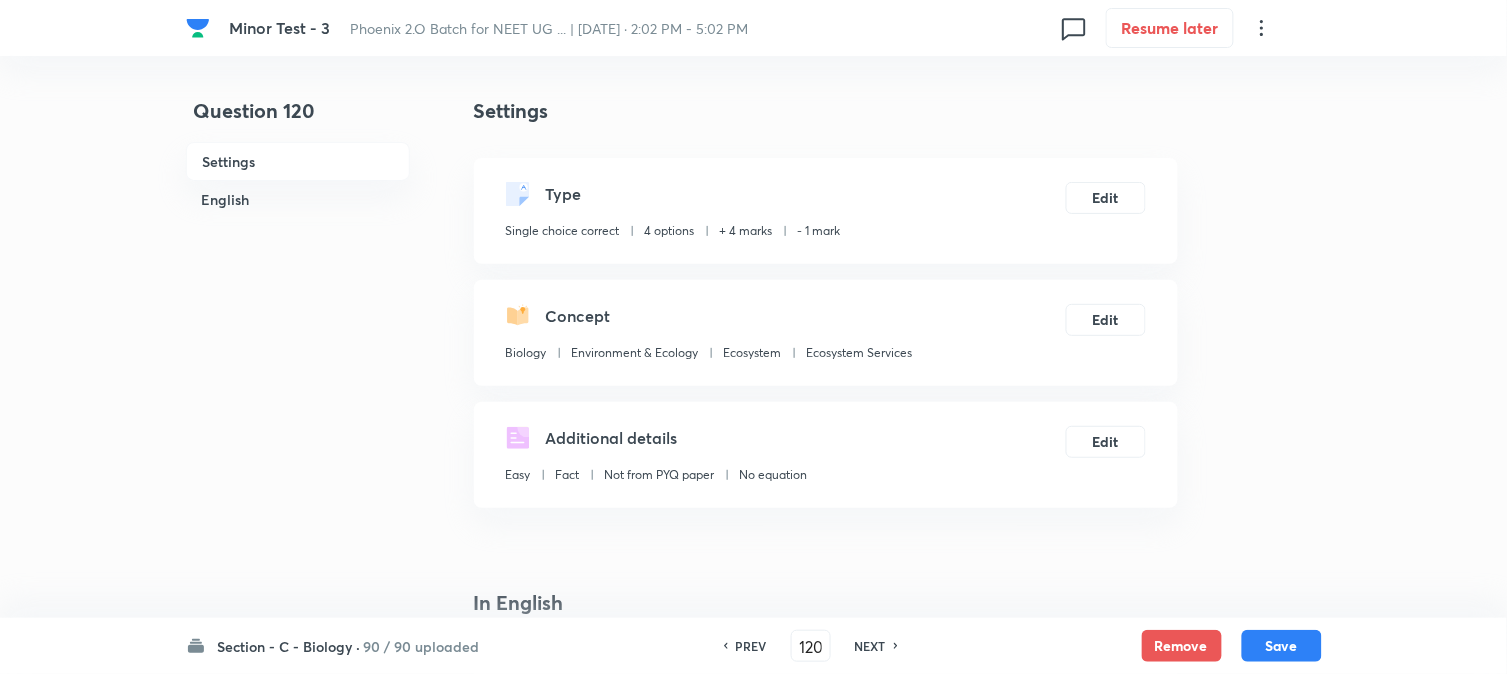 click on "NEXT" at bounding box center (870, 646) 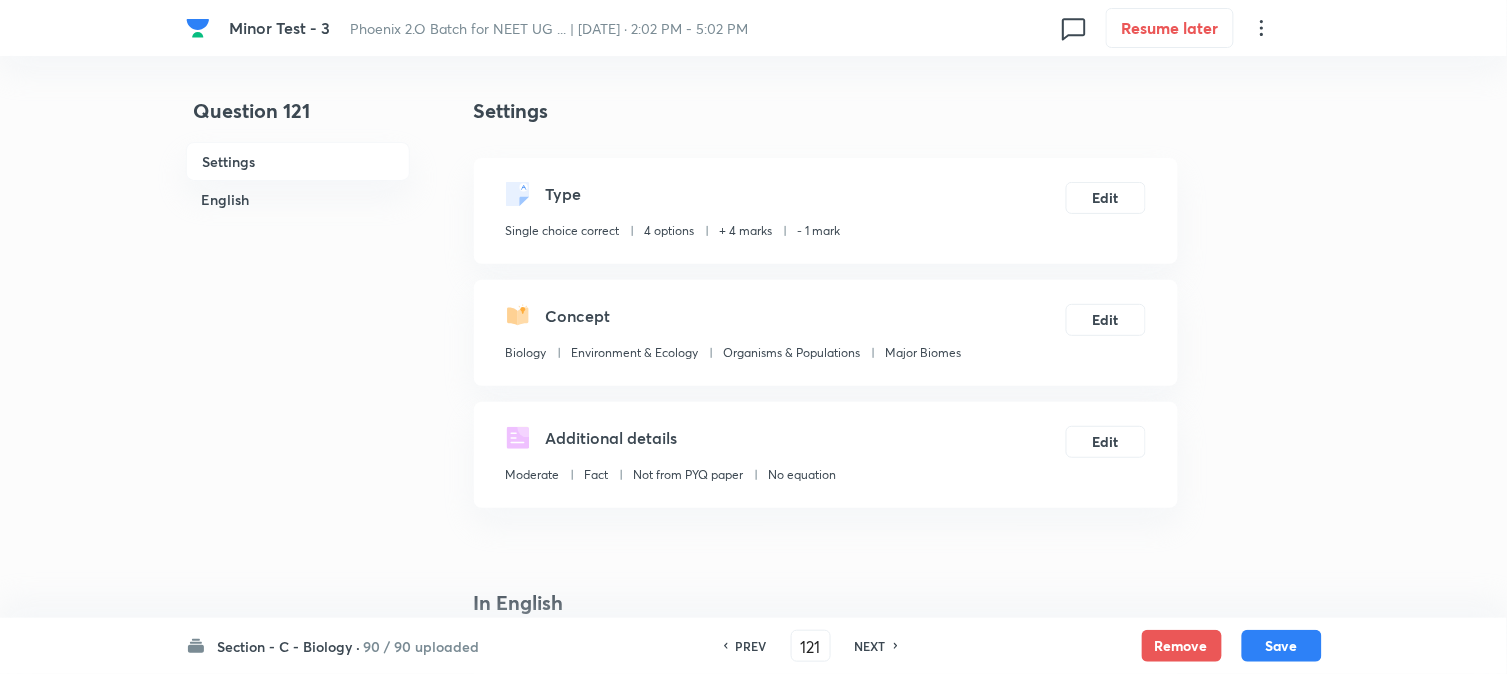 click on "NEXT" at bounding box center (870, 646) 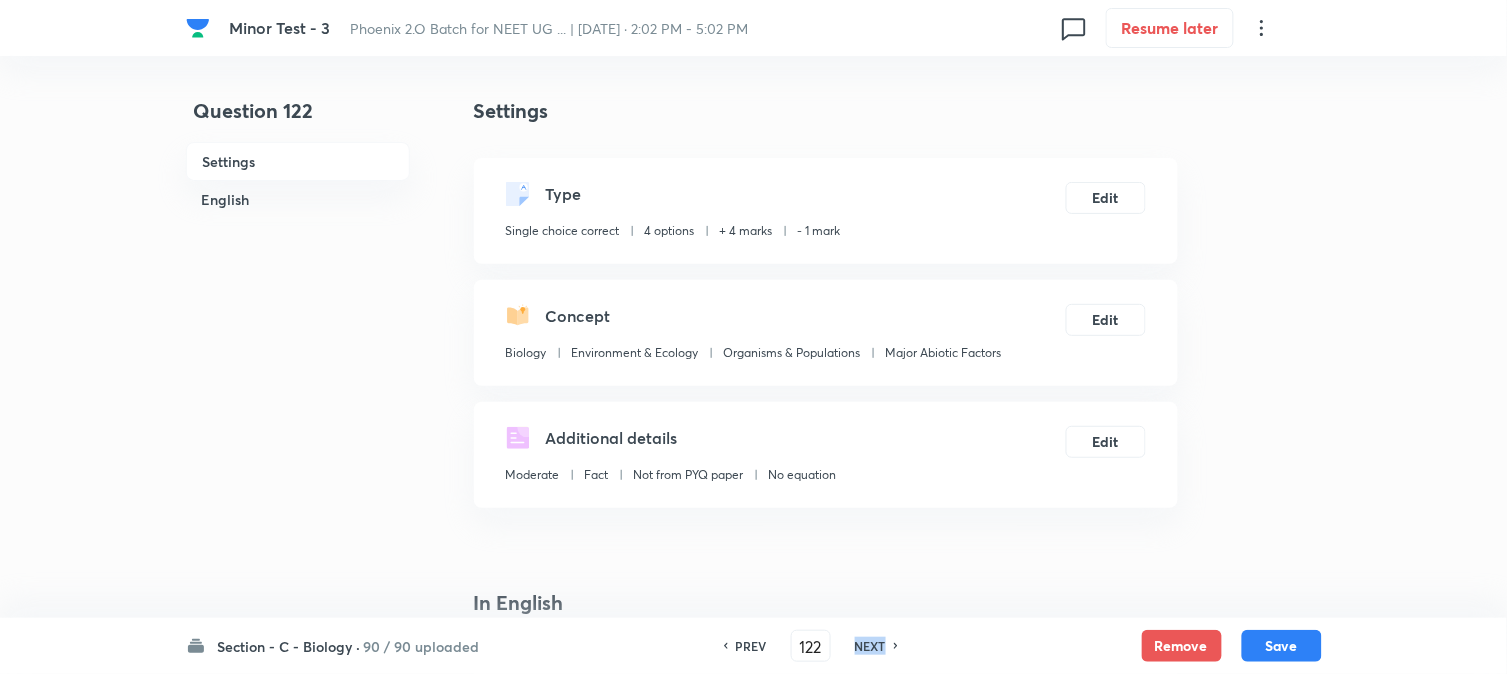 click on "NEXT" at bounding box center (870, 646) 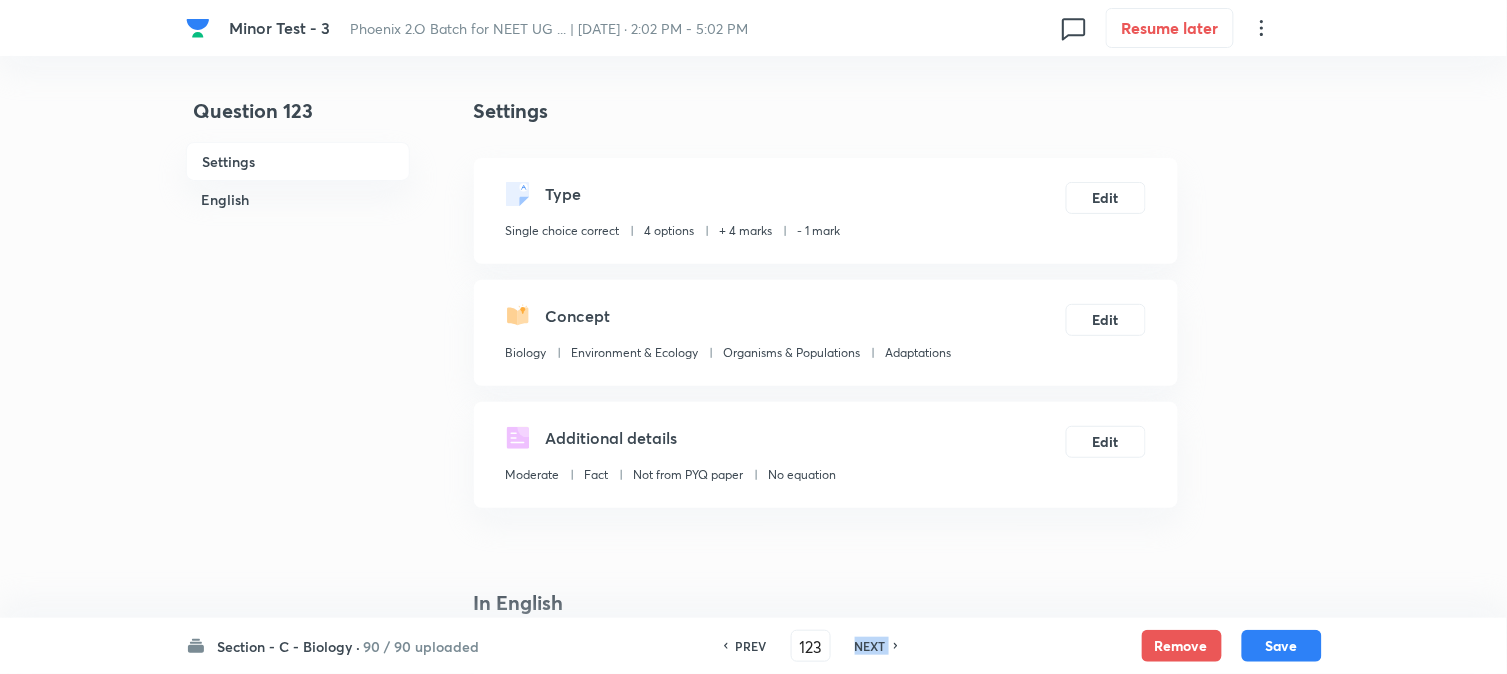 click on "NEXT" at bounding box center (870, 646) 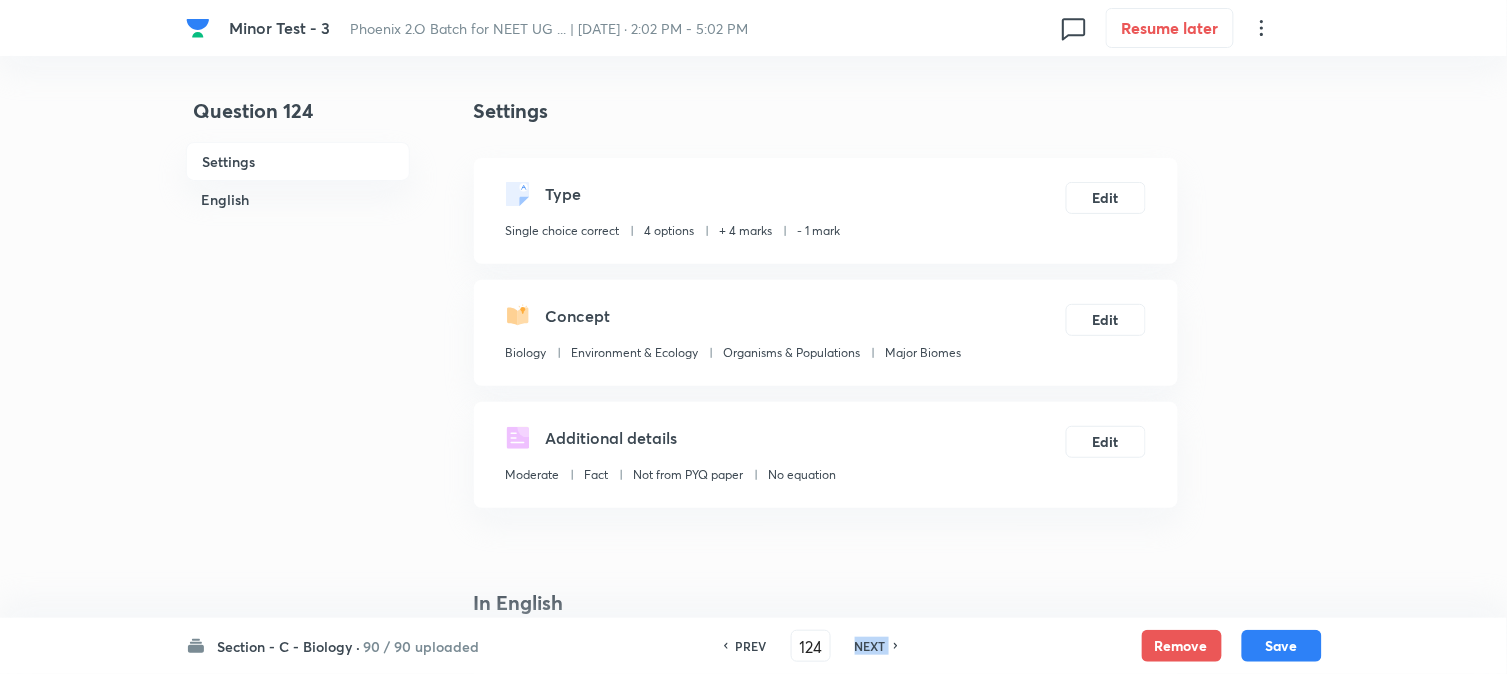 click on "NEXT" at bounding box center [870, 646] 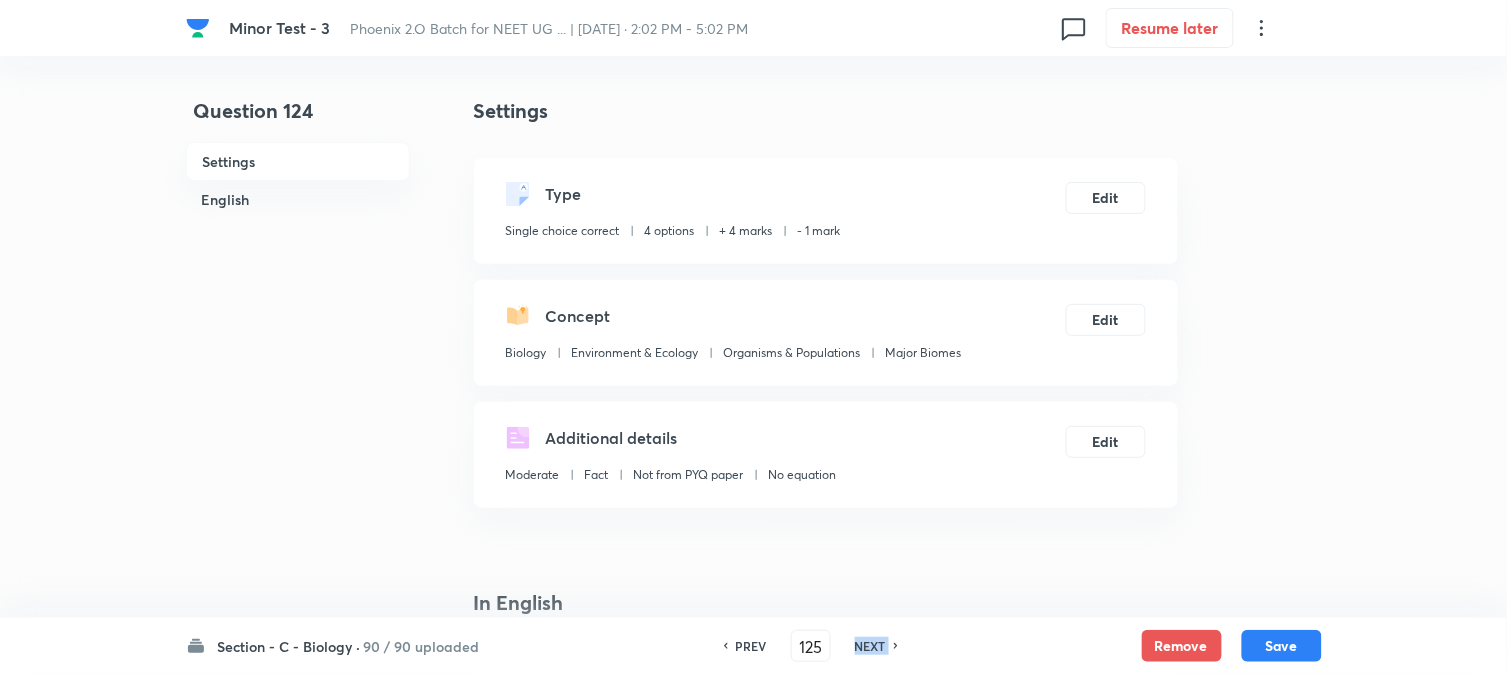 click on "NEXT" at bounding box center [870, 646] 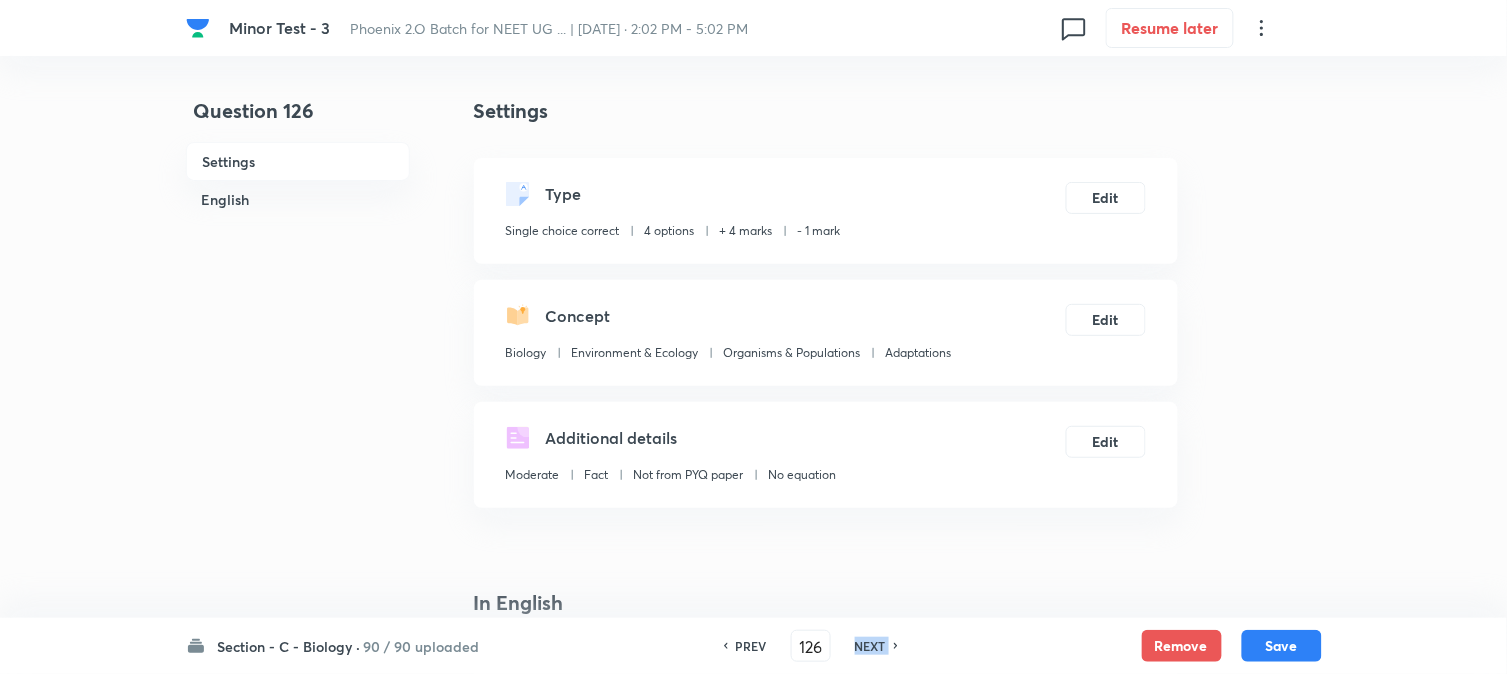 click on "NEXT" at bounding box center [870, 646] 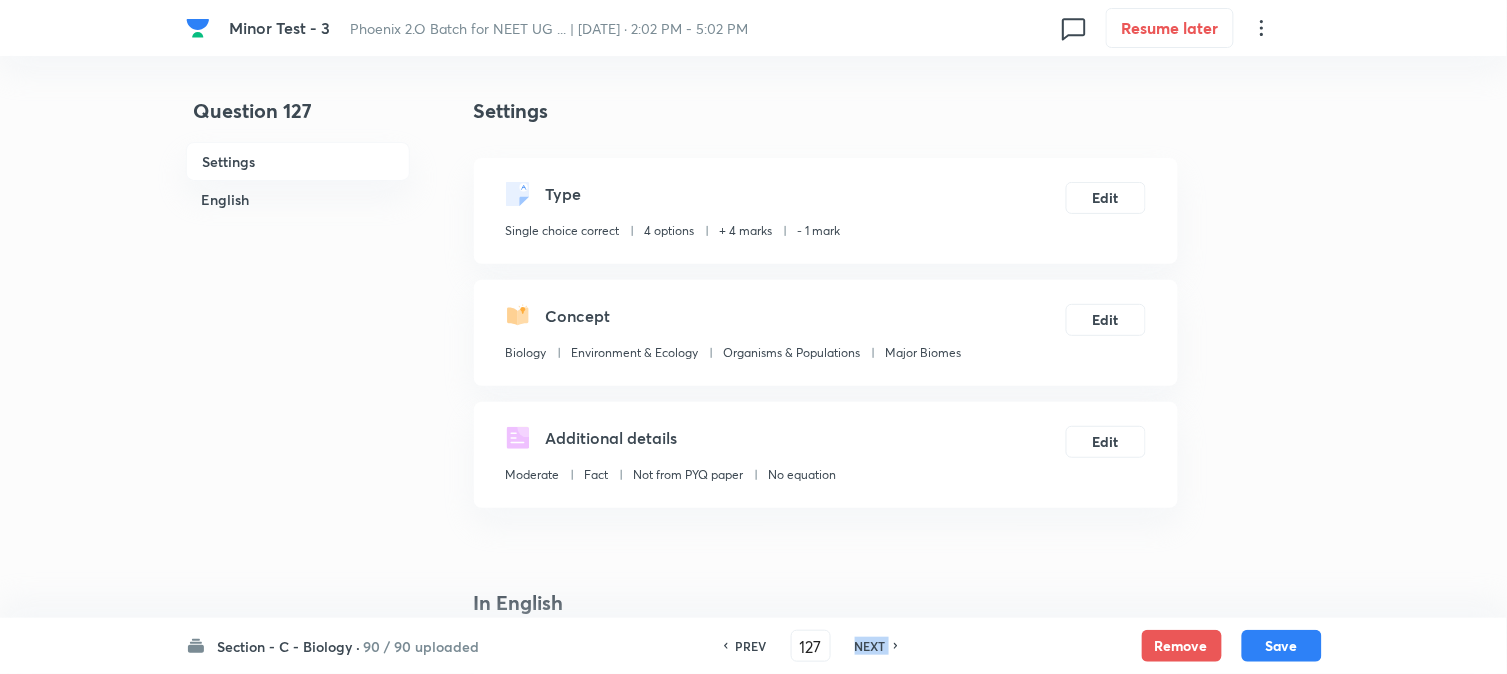click on "NEXT" at bounding box center (870, 646) 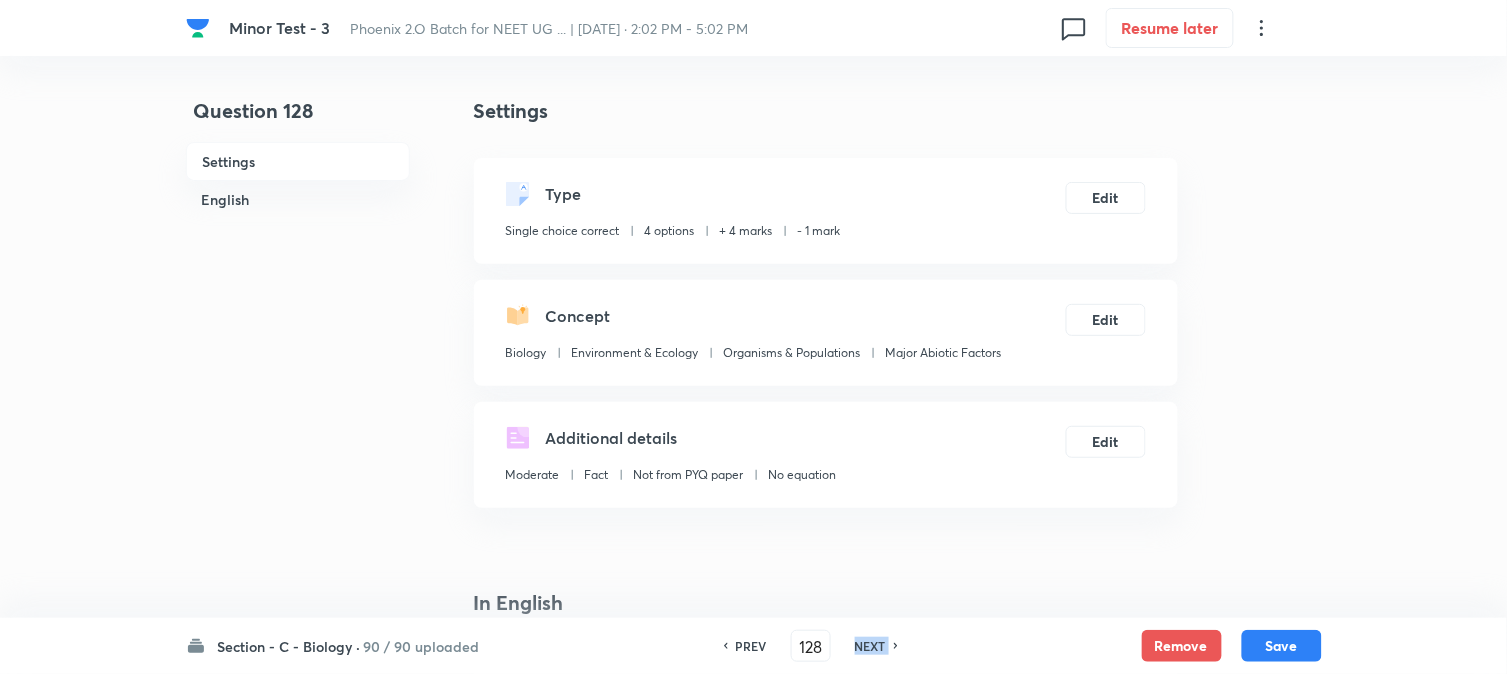 click 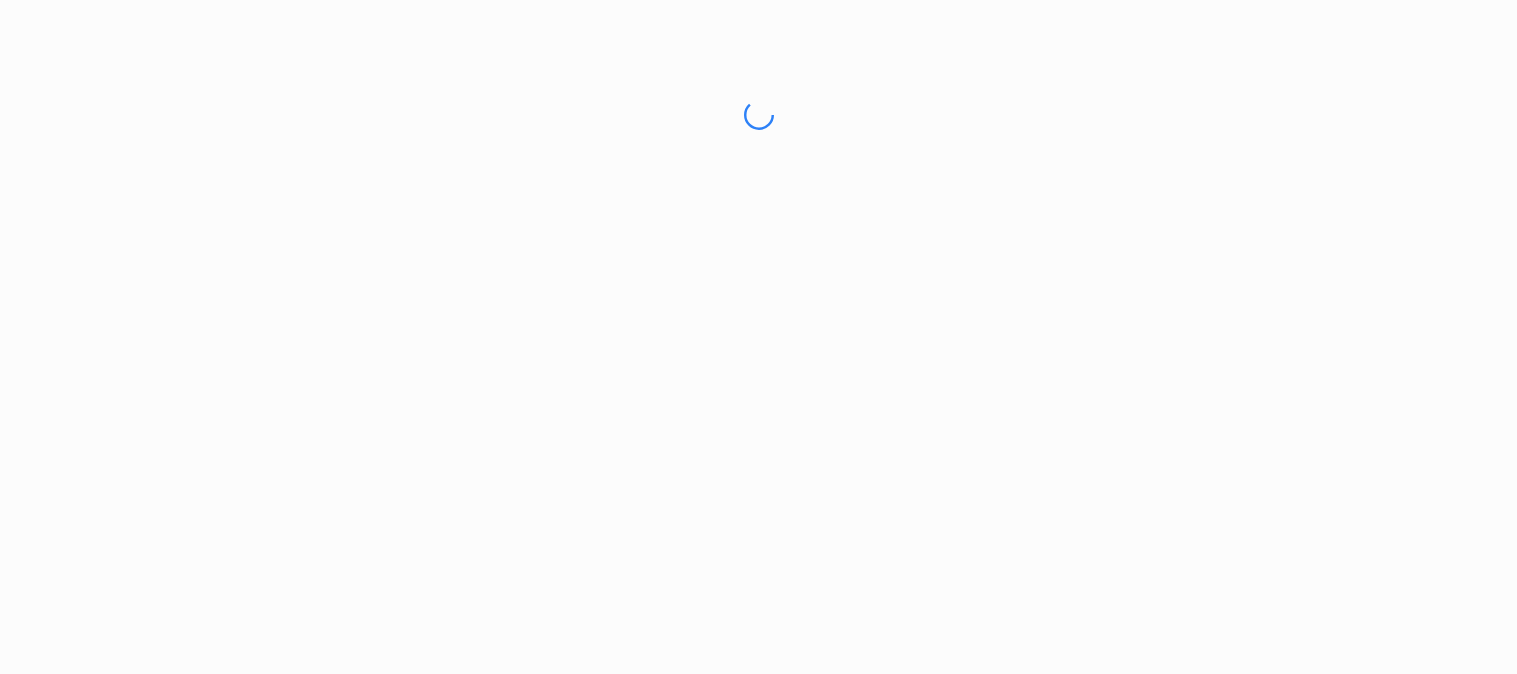 scroll, scrollTop: 0, scrollLeft: 0, axis: both 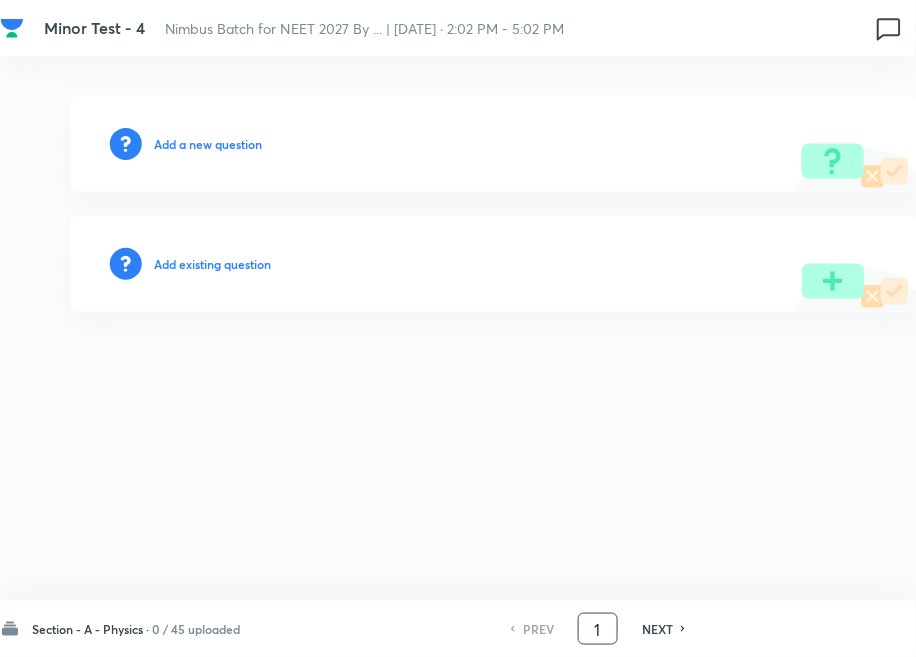 click on "1" at bounding box center (598, 629) 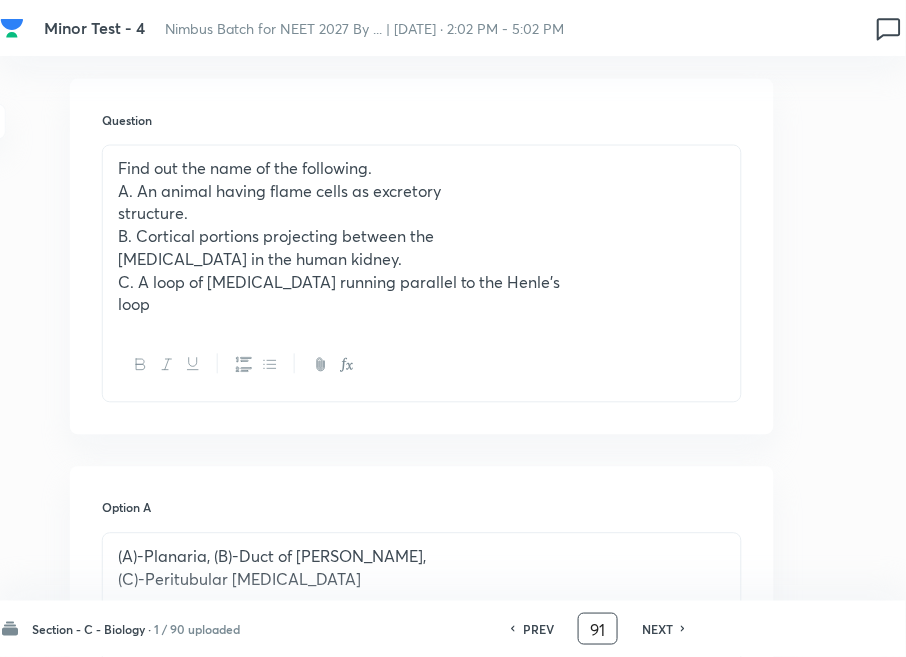 scroll, scrollTop: 222, scrollLeft: 218, axis: both 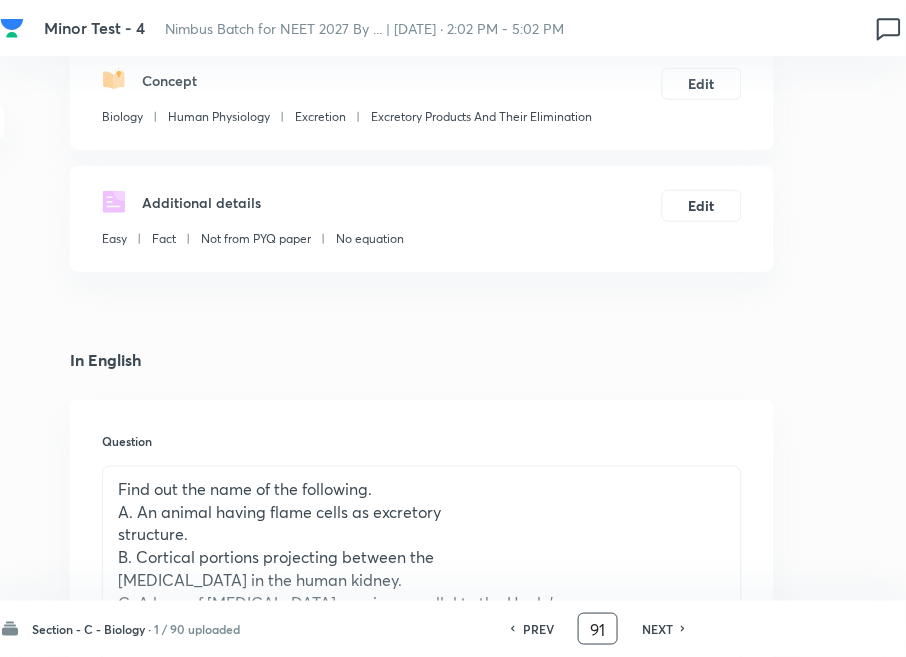 click on "NEXT" at bounding box center (657, 629) 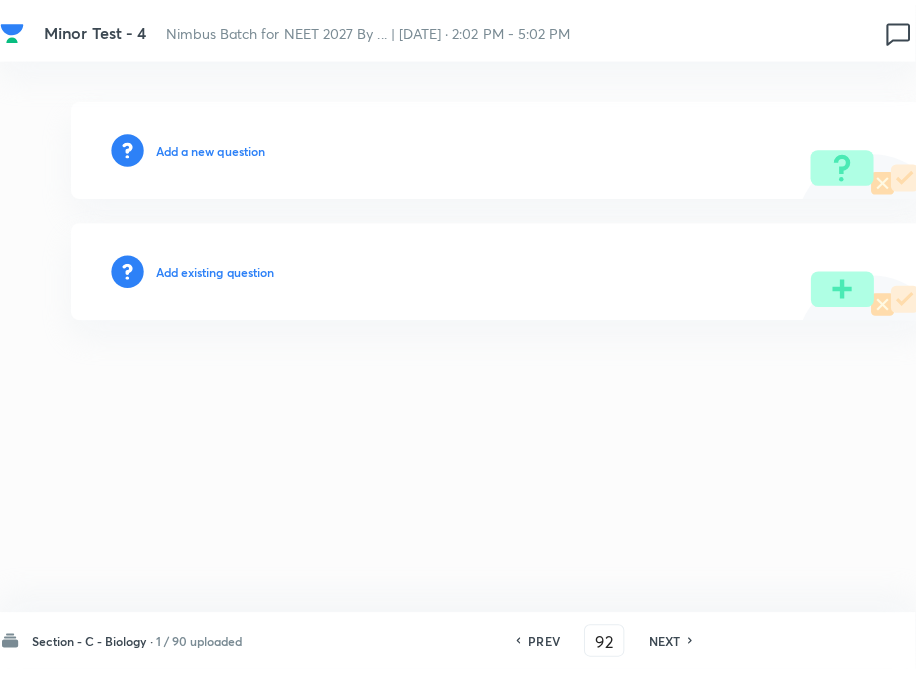 scroll, scrollTop: 0, scrollLeft: 218, axis: horizontal 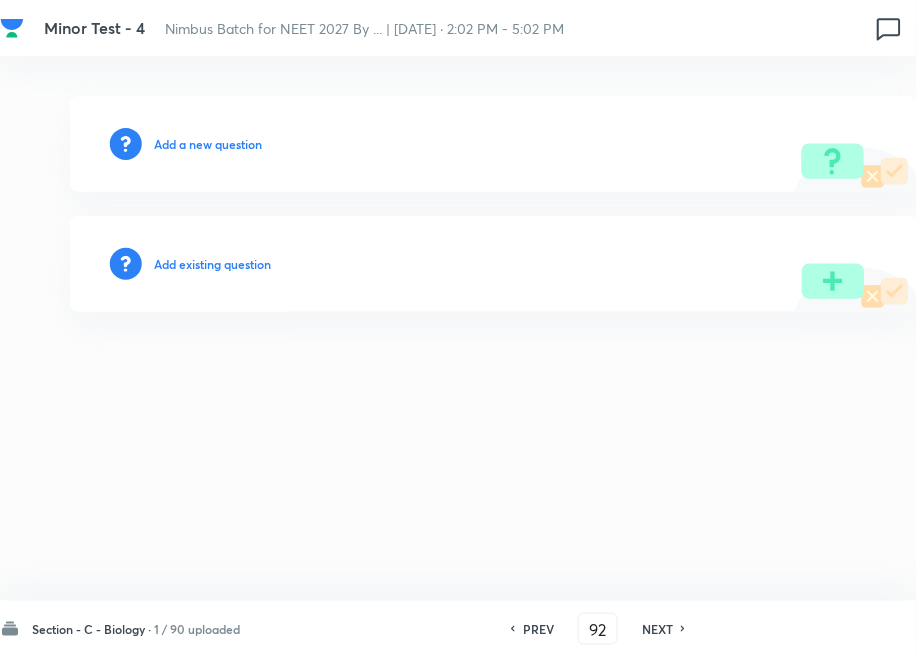 click on "Add existing question" at bounding box center (212, 264) 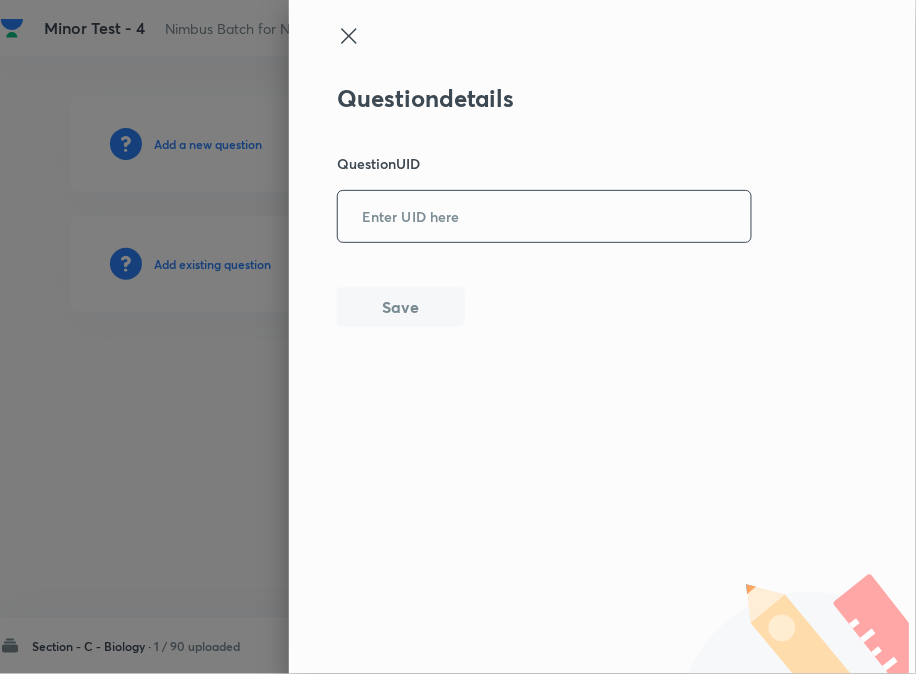 click at bounding box center [544, 216] 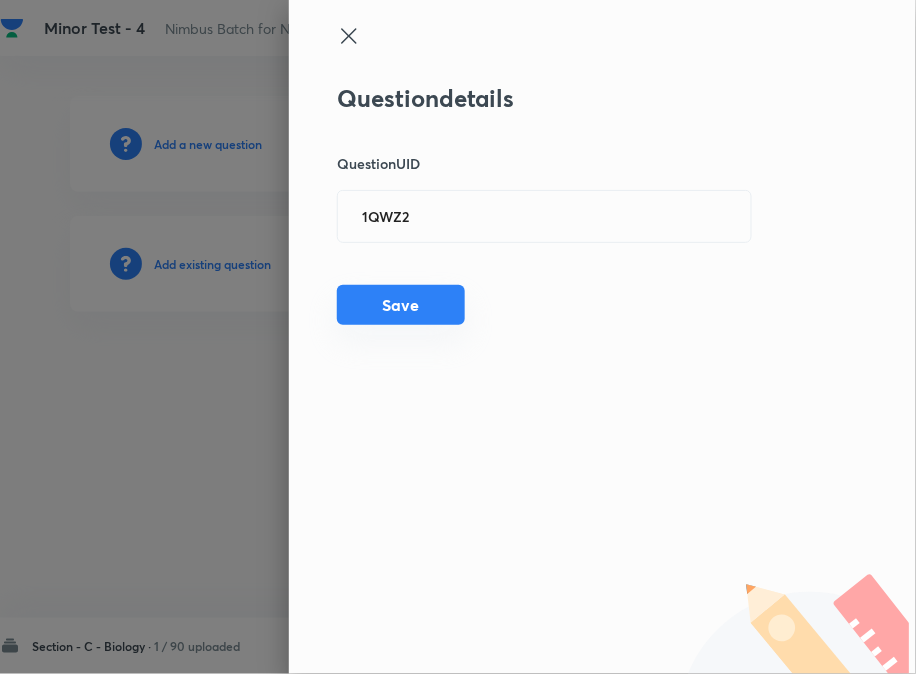 drag, startPoint x: 421, startPoint y: 330, endPoint x: 404, endPoint y: 318, distance: 20.808653 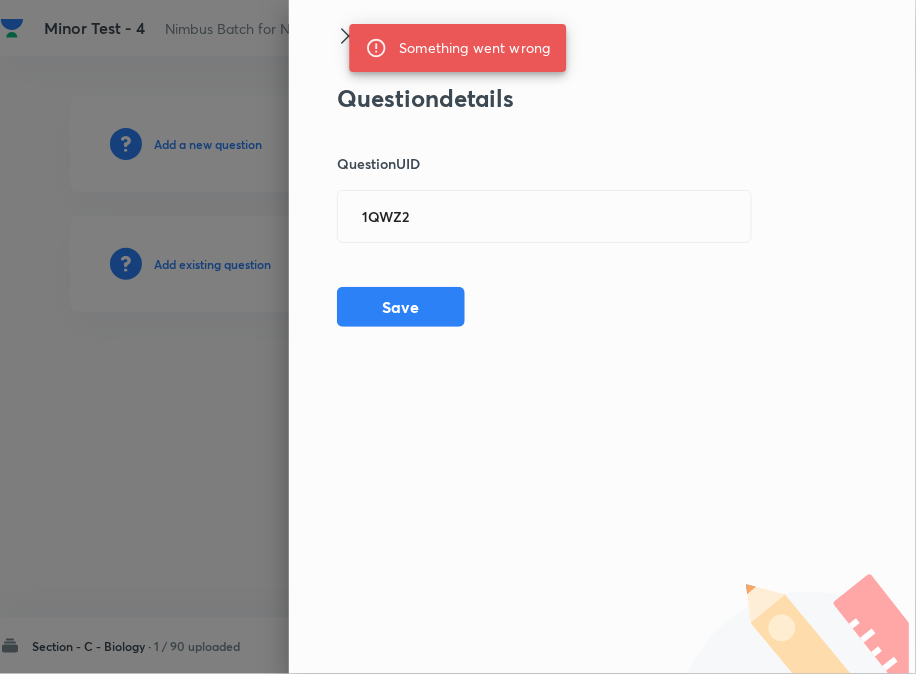 click on "Something went wrong" at bounding box center [458, 48] 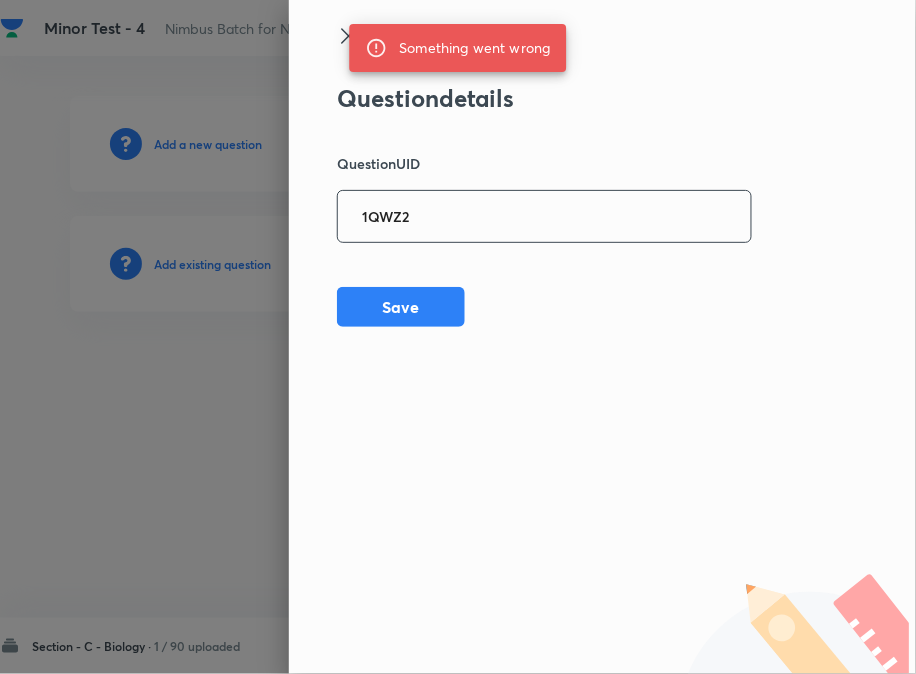 click on "1QWZ2" at bounding box center (544, 216) 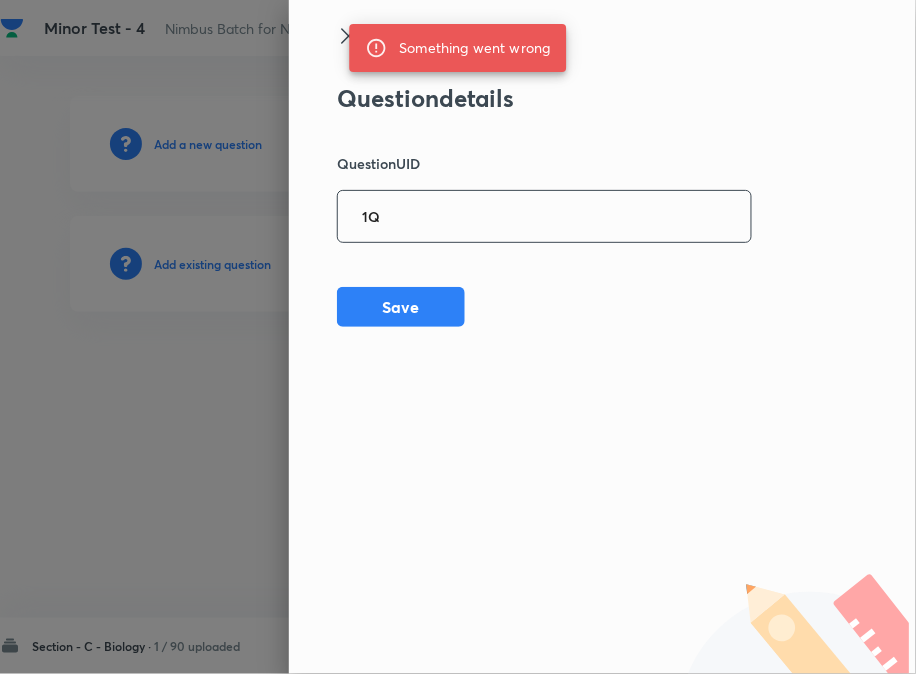 type on "1" 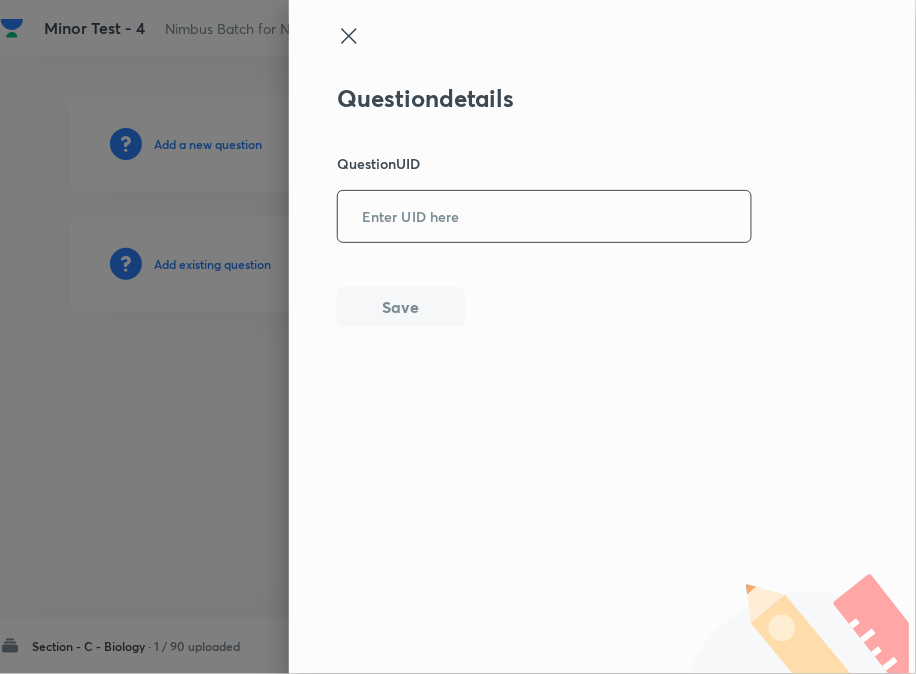 paste on "U06LR" 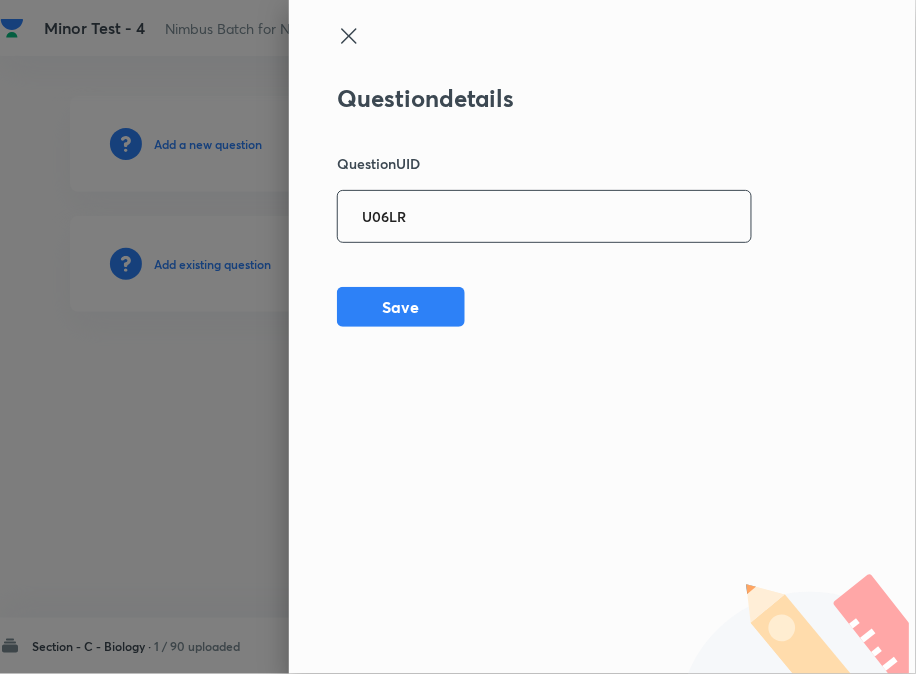 type on "U06LR" 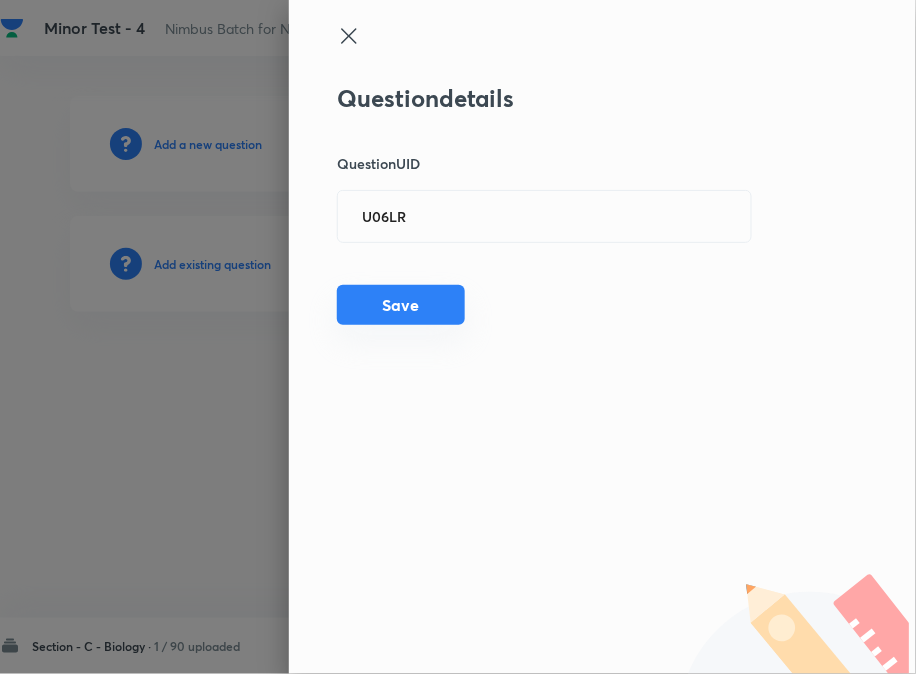 click on "Save" at bounding box center [401, 305] 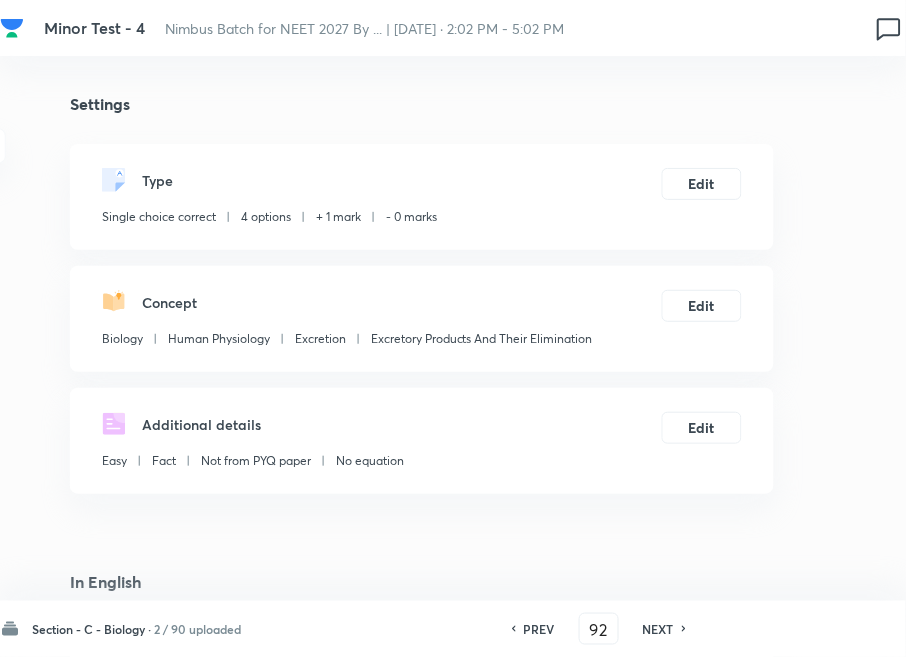 checkbox on "true" 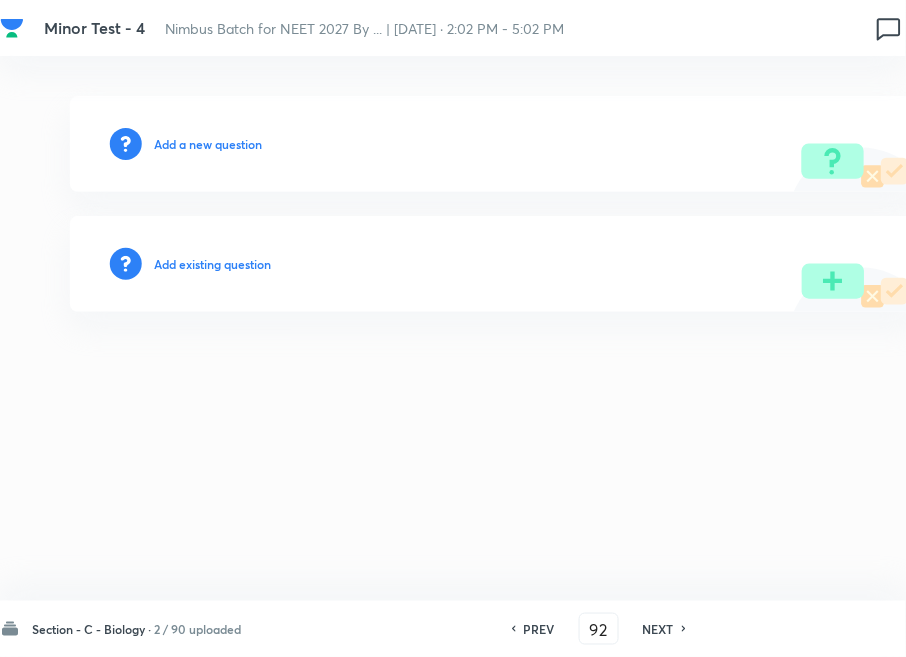 type on "93" 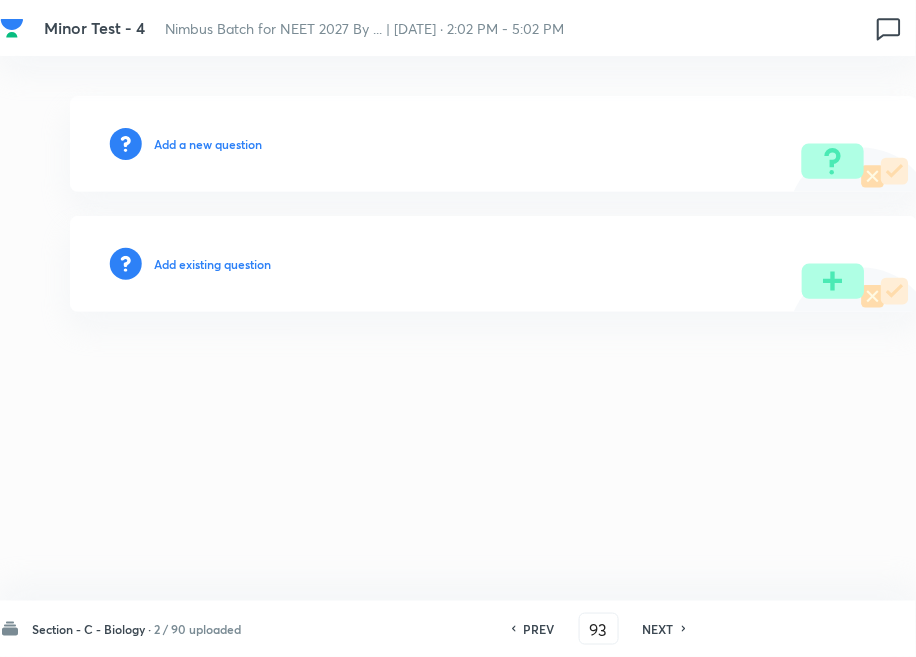 click on "Add existing question" at bounding box center [212, 264] 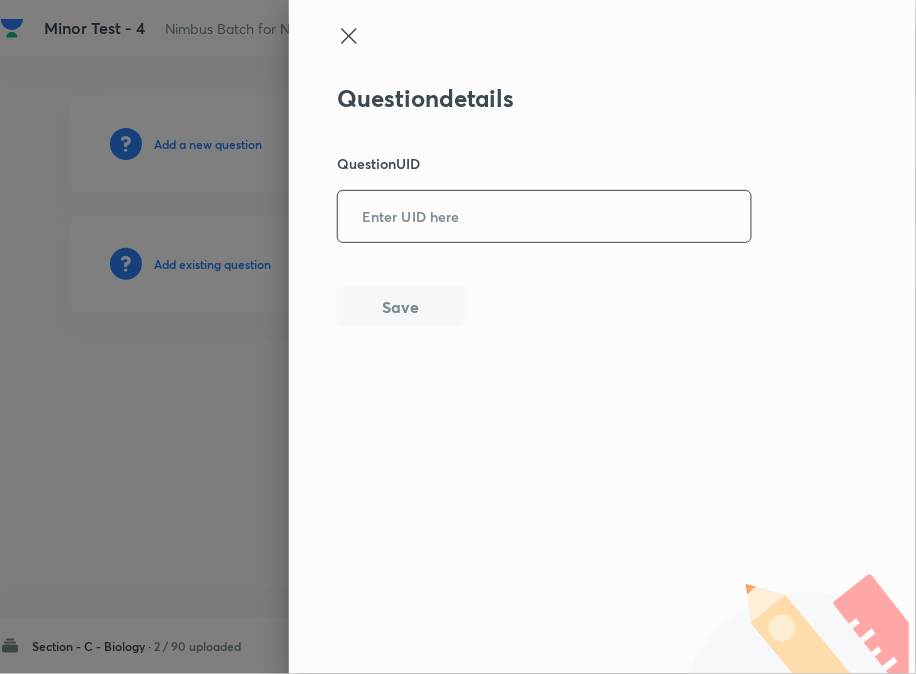 click at bounding box center [544, 216] 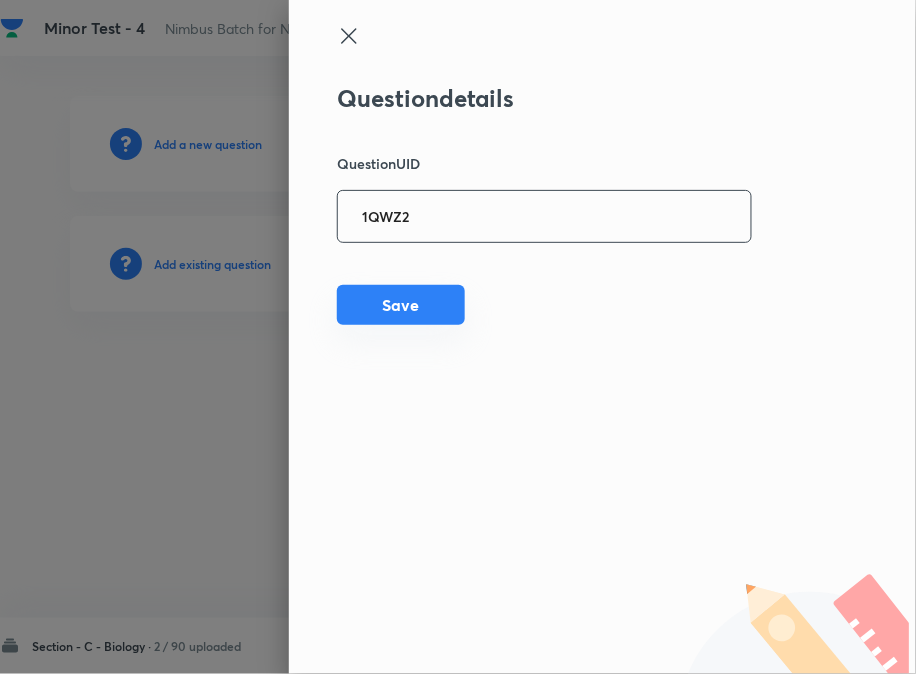 type on "1QWZ2" 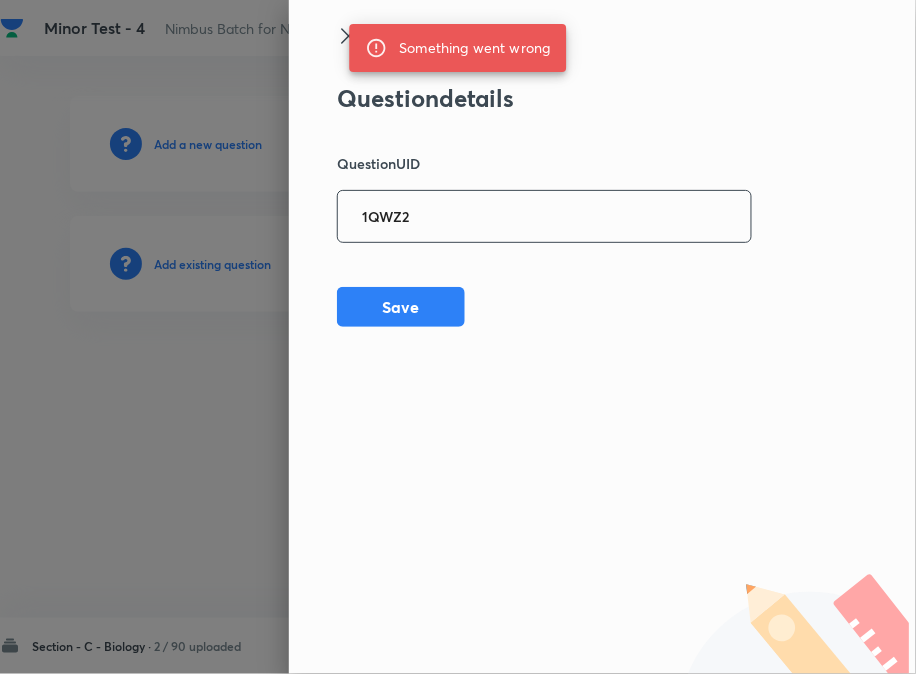 drag, startPoint x: 456, startPoint y: 212, endPoint x: 287, endPoint y: 234, distance: 170.42593 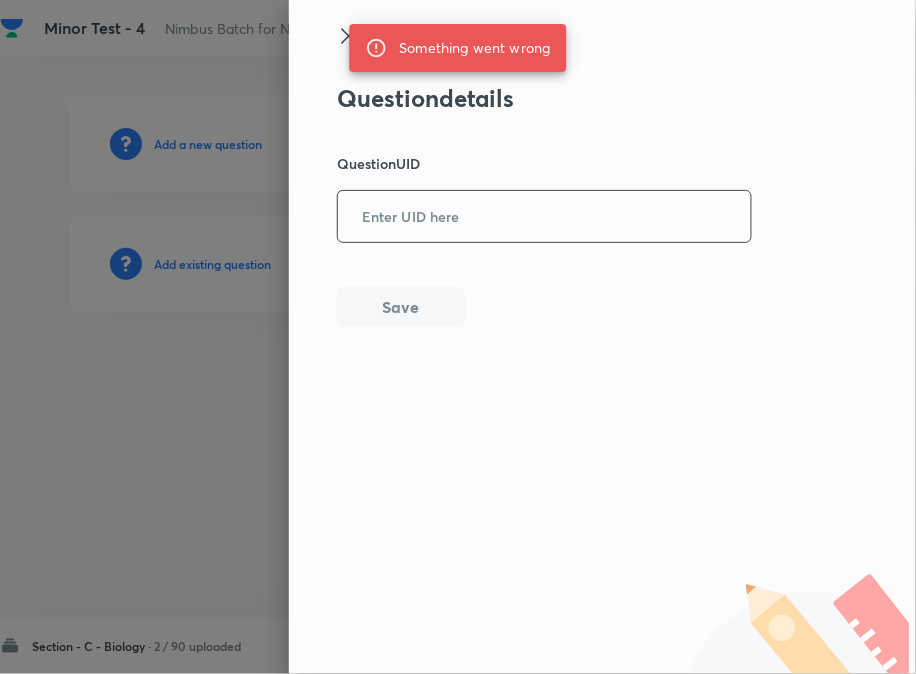 paste on "FKW46" 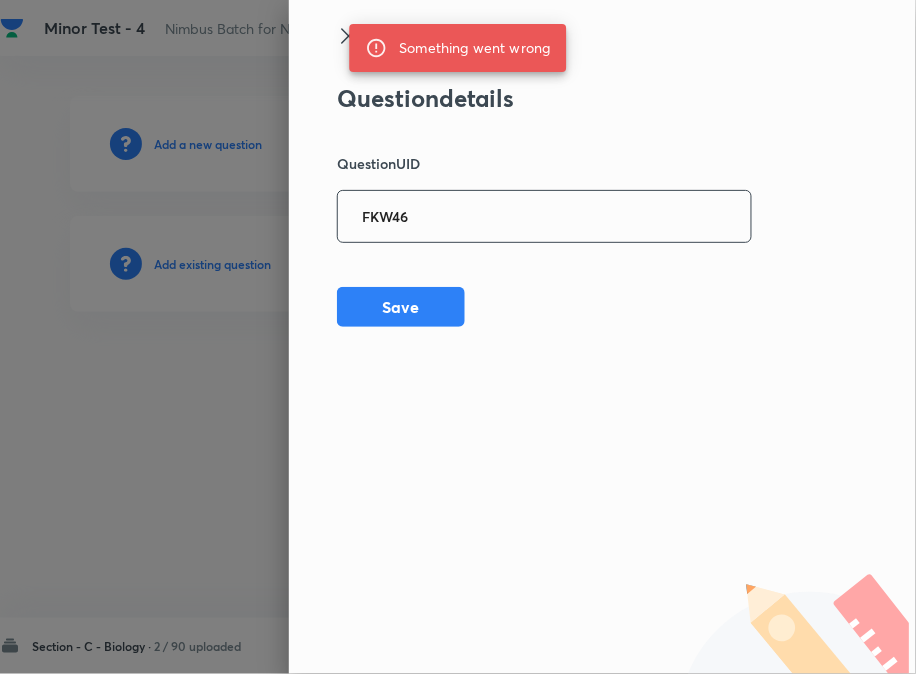 type on "FKW46" 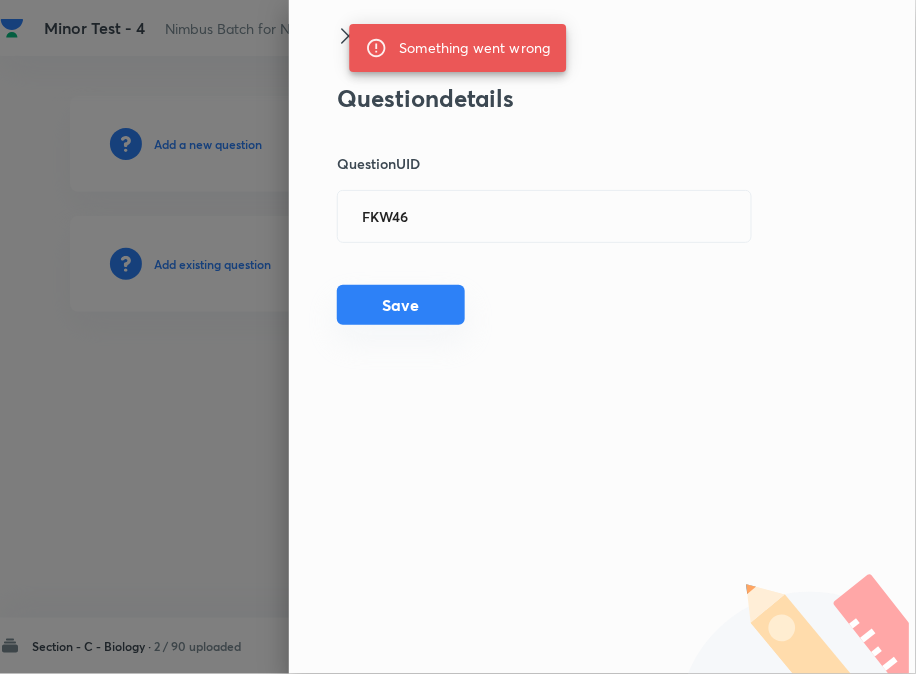 click on "Question  details Question  UID FKW46 ​ Save" at bounding box center (602, 337) 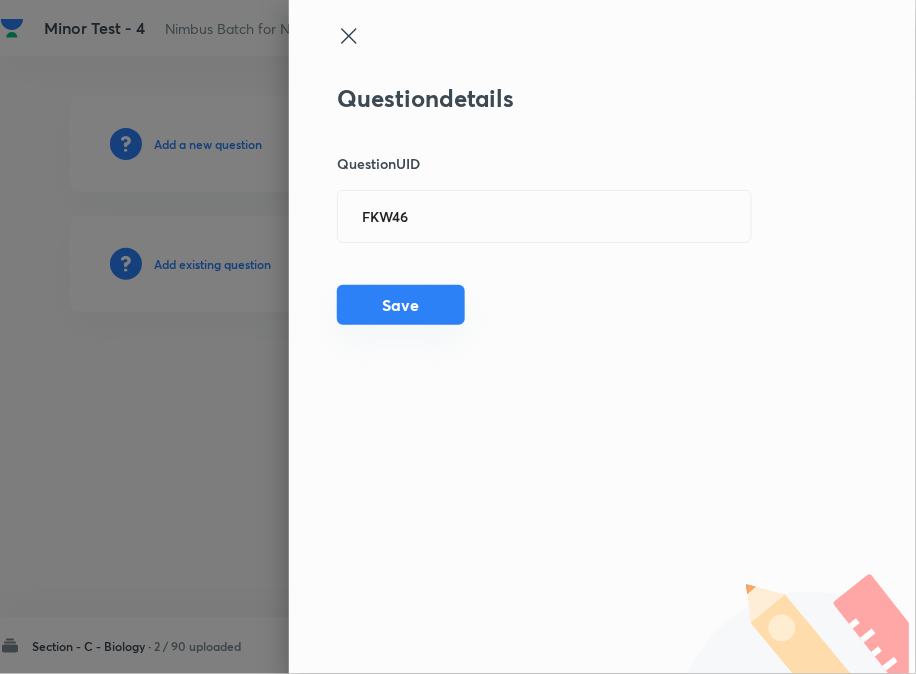 click on "Save" at bounding box center (401, 305) 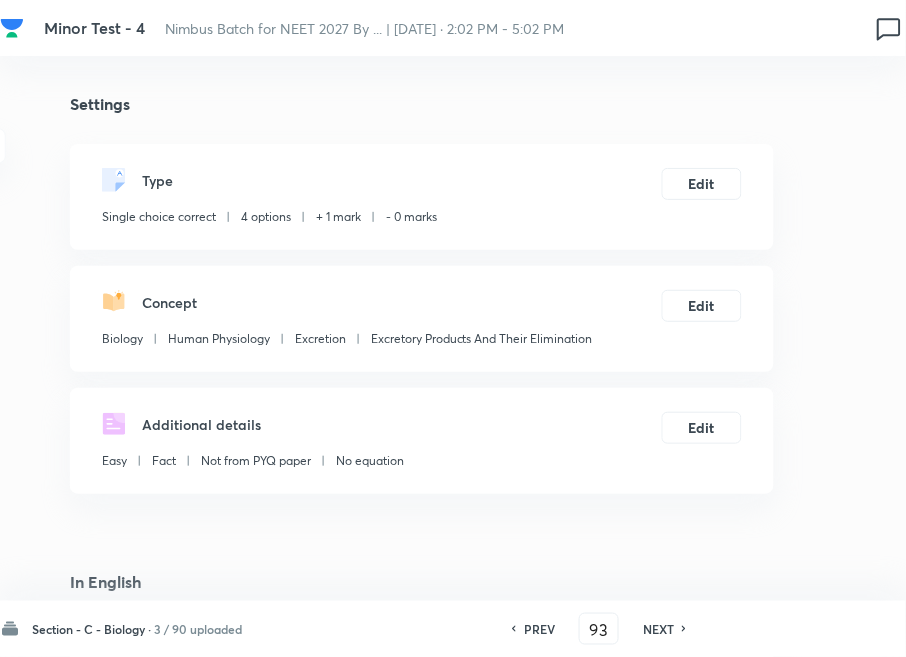 checkbox on "true" 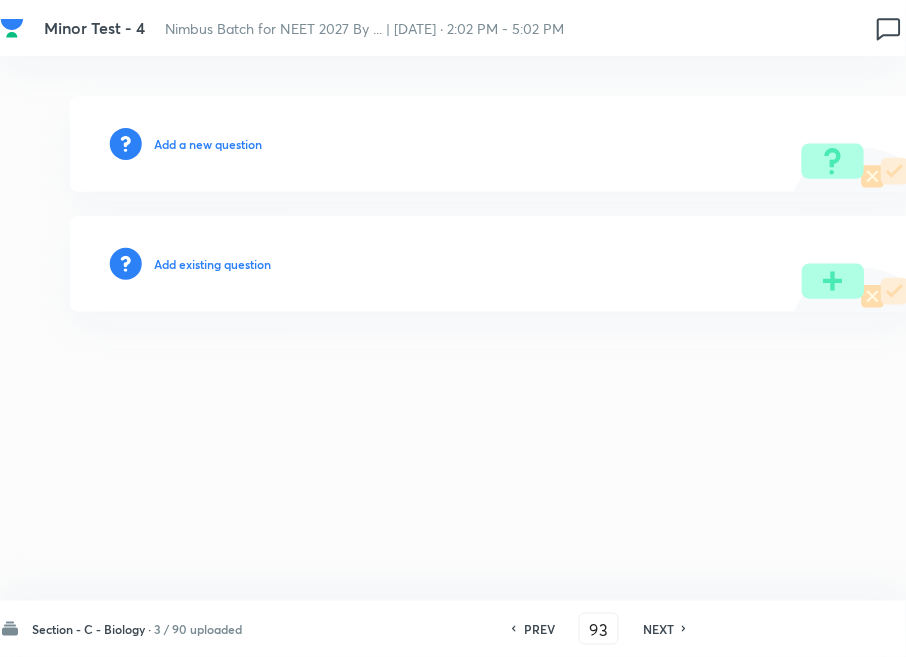 type on "94" 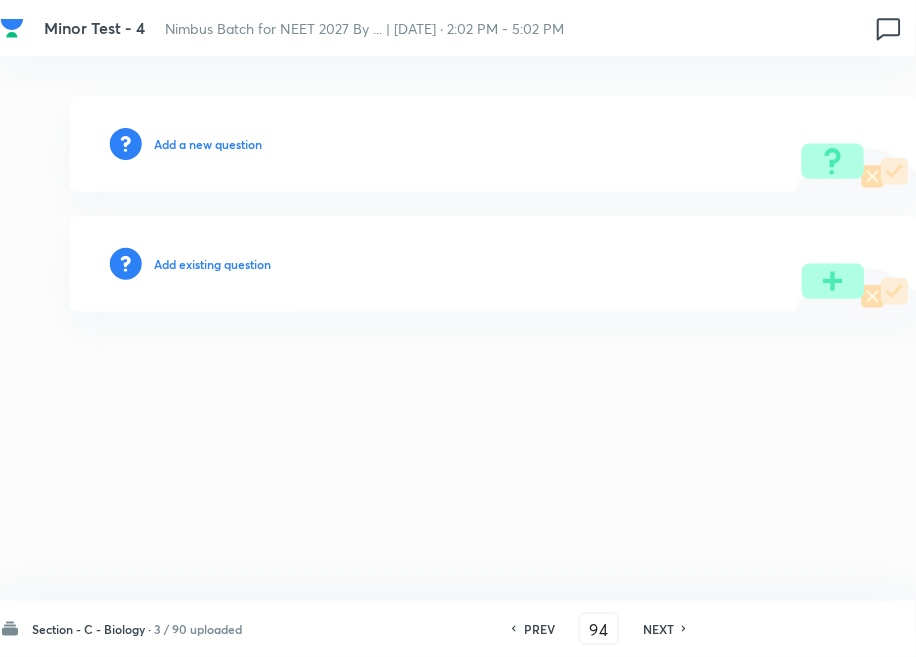 click on "Add existing question" at bounding box center [212, 264] 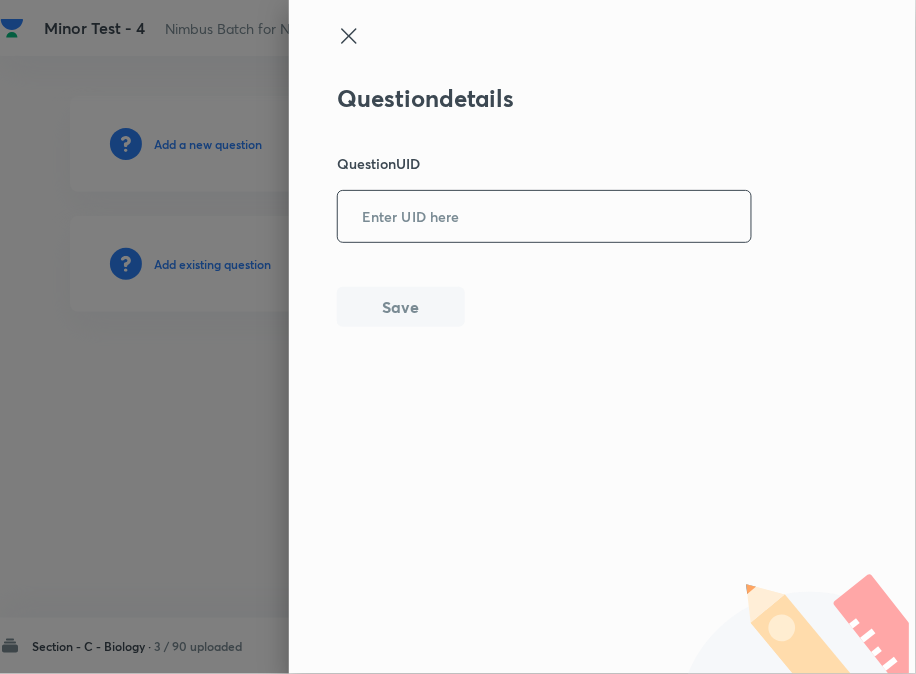 drag, startPoint x: 484, startPoint y: 225, endPoint x: 450, endPoint y: 261, distance: 49.517673 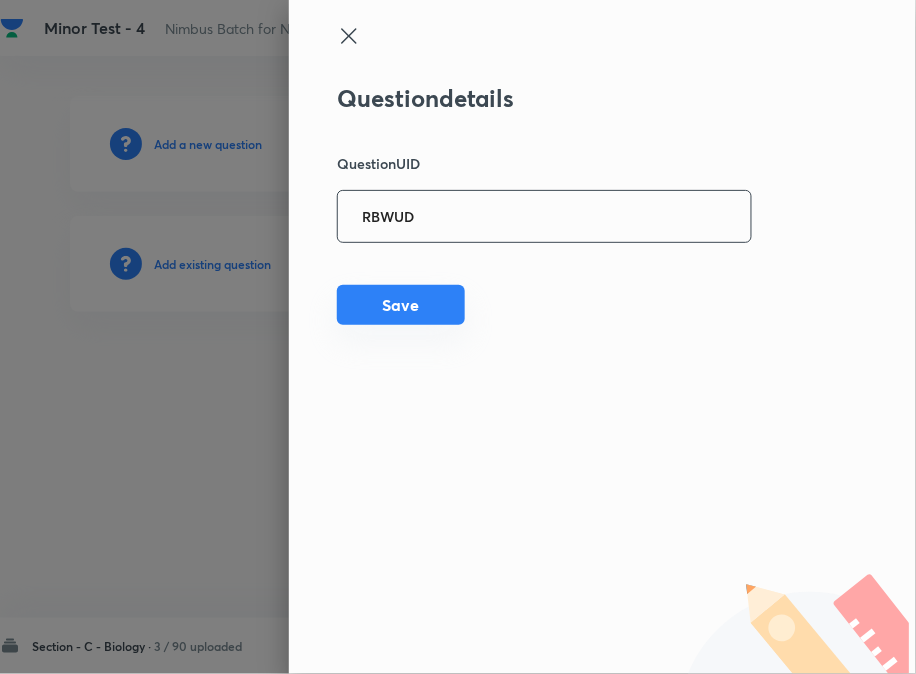 type on "RBWUD" 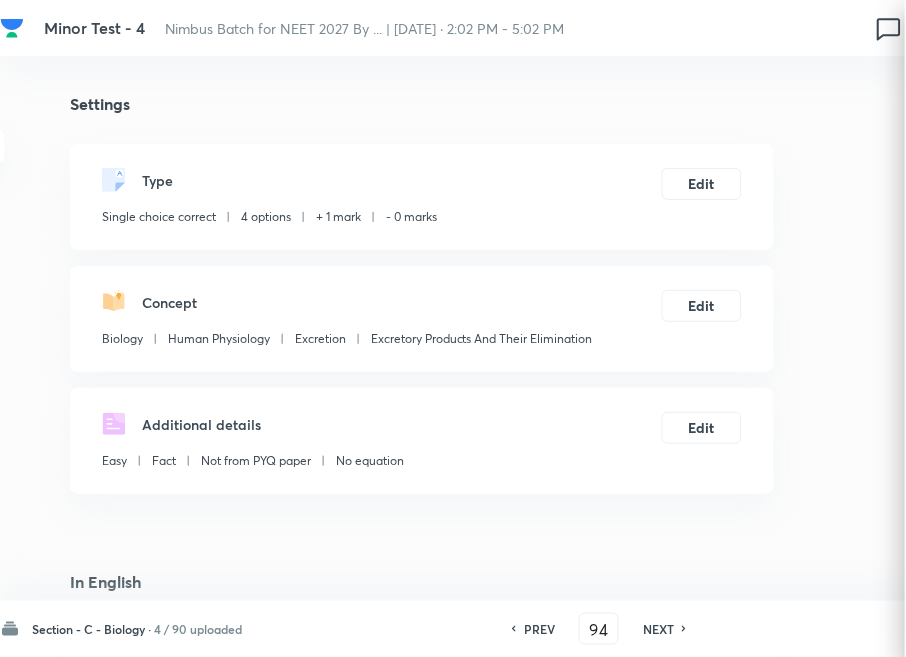 checkbox on "true" 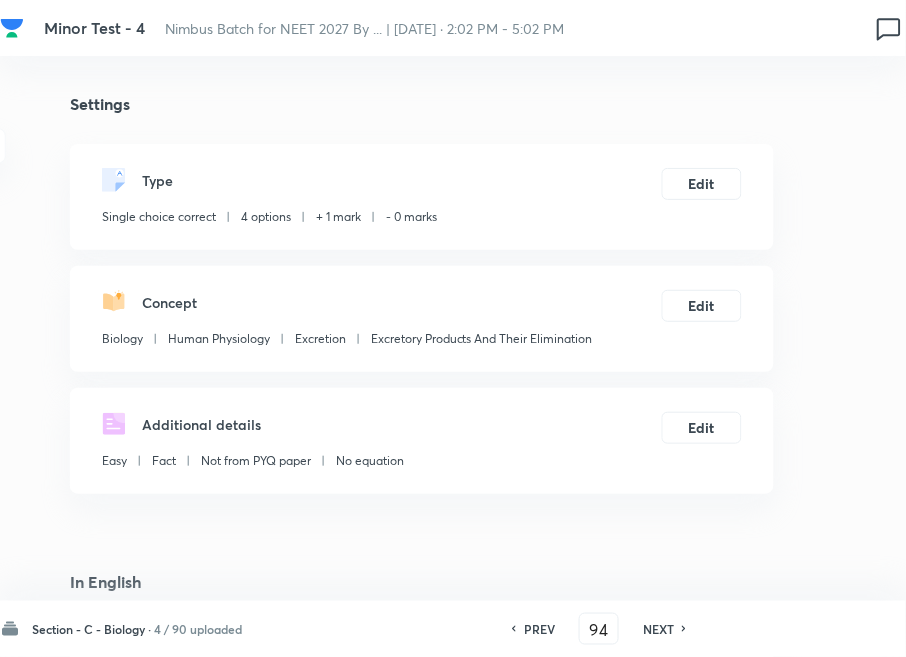 click on "NEXT" at bounding box center [658, 629] 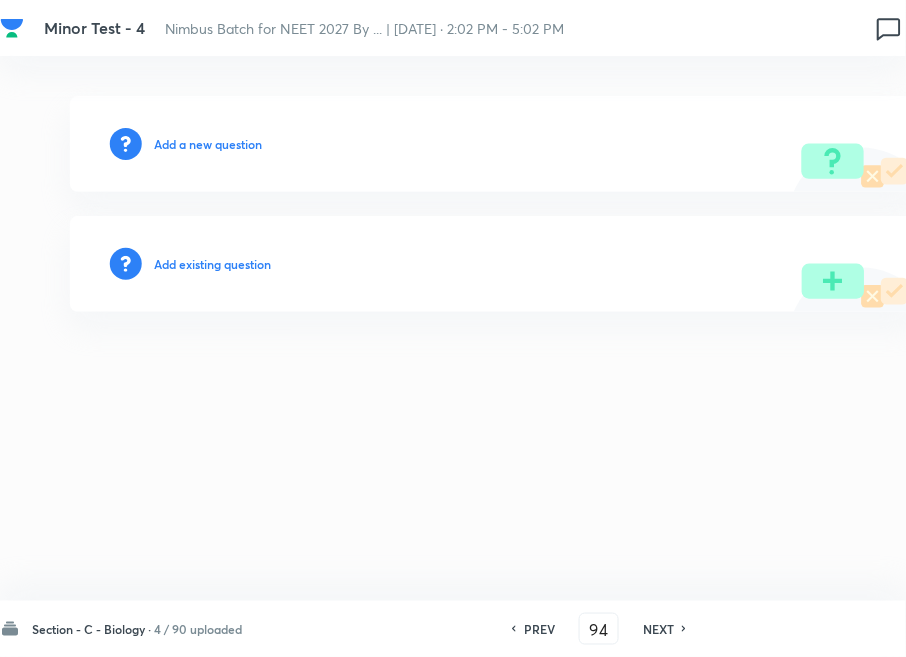 type on "95" 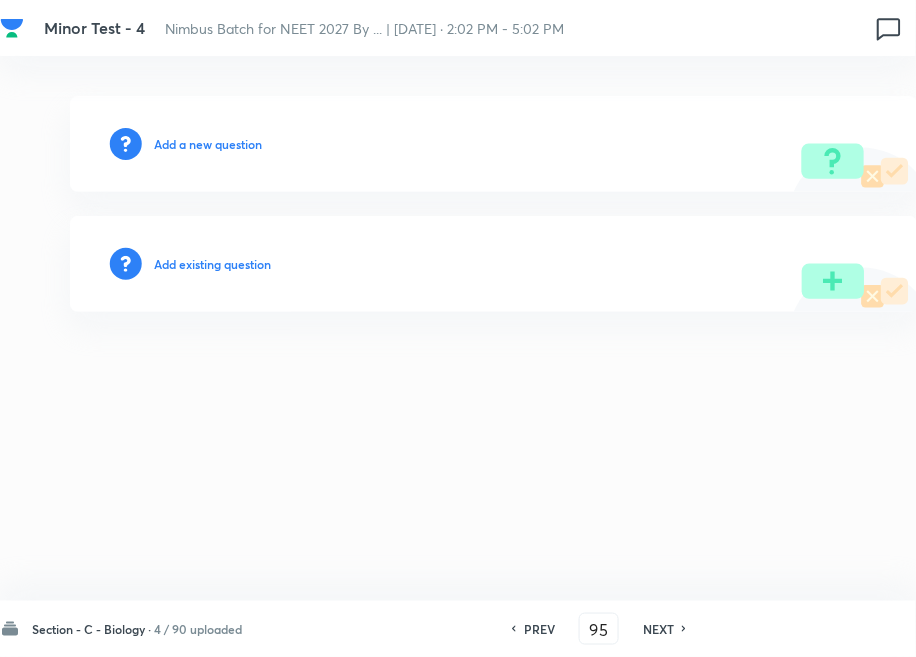 click on "Add existing question" at bounding box center (212, 264) 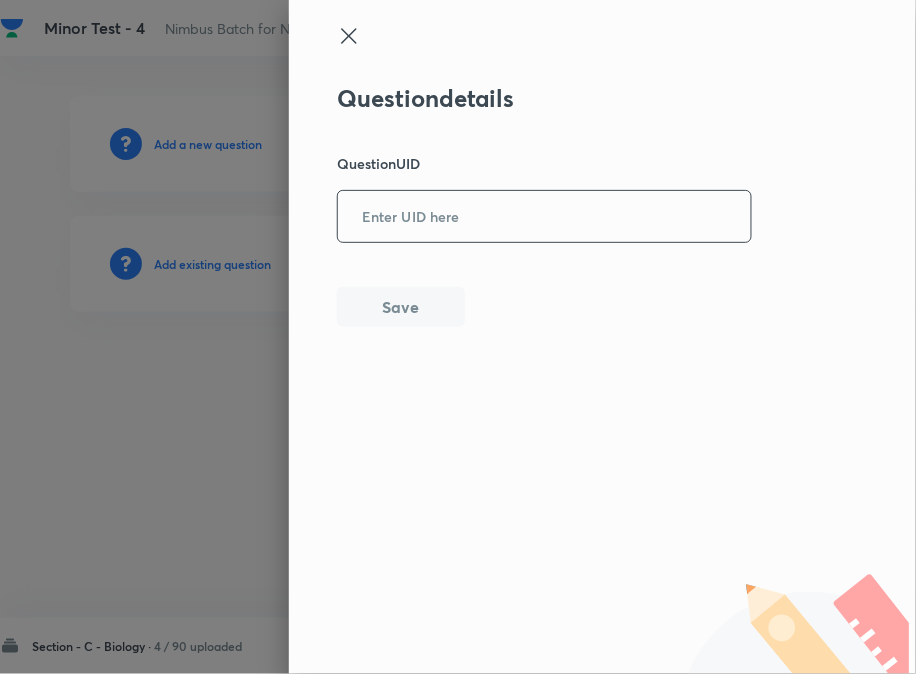 click at bounding box center (544, 216) 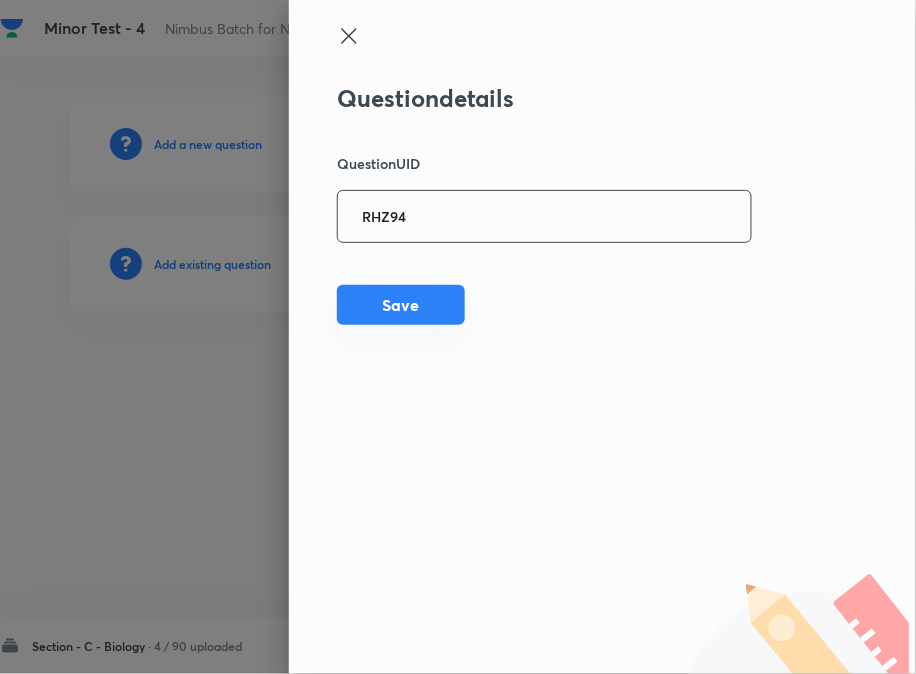 type on "RHZ94" 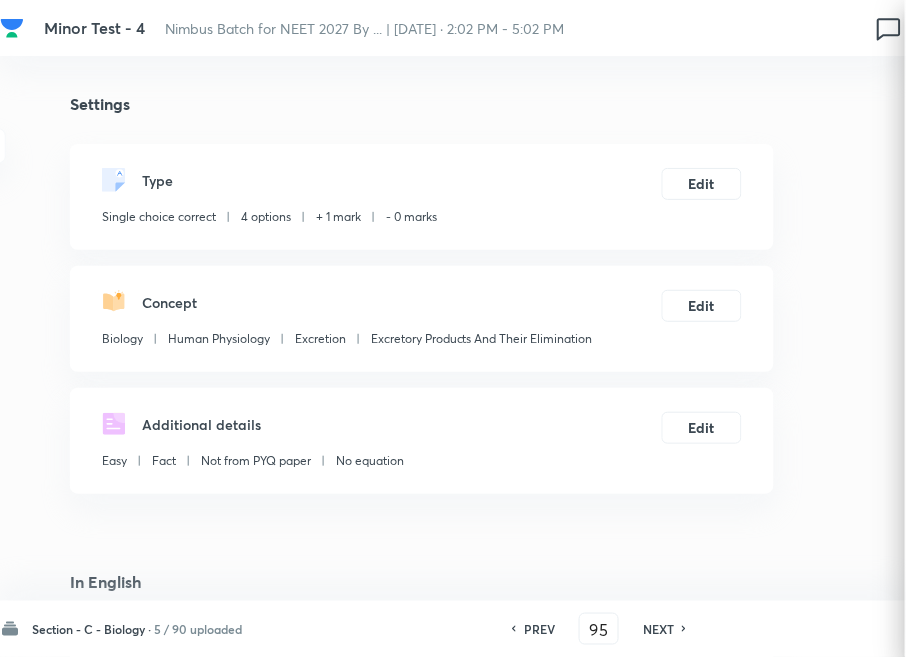 checkbox on "true" 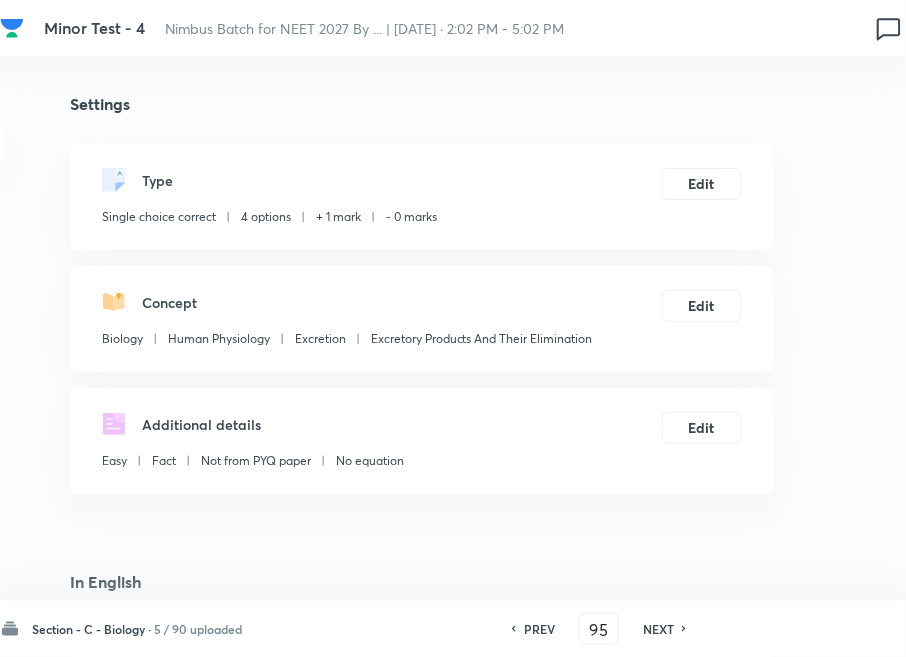 drag, startPoint x: 673, startPoint y: 623, endPoint x: 590, endPoint y: 550, distance: 110.535065 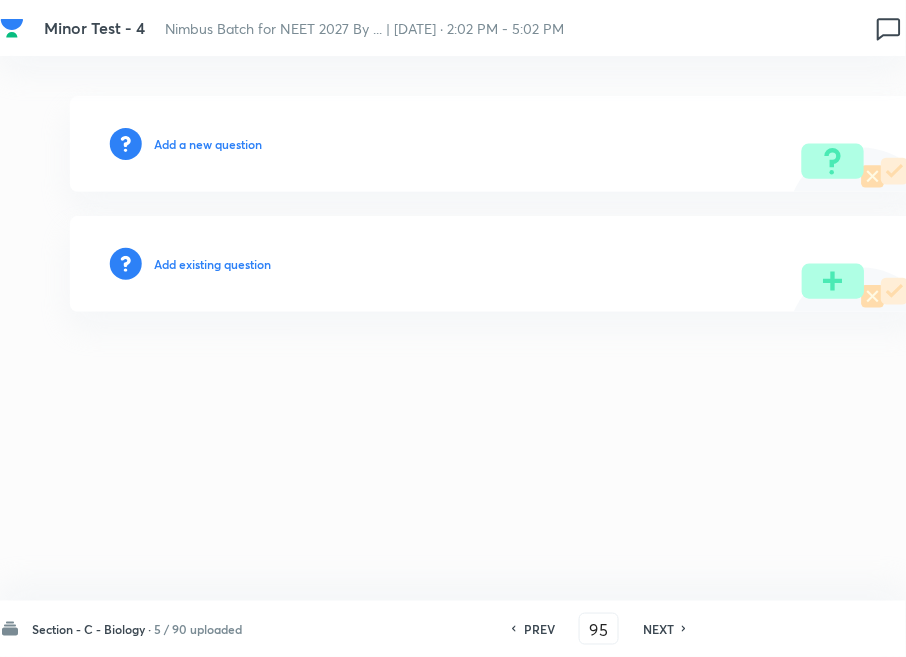 type on "96" 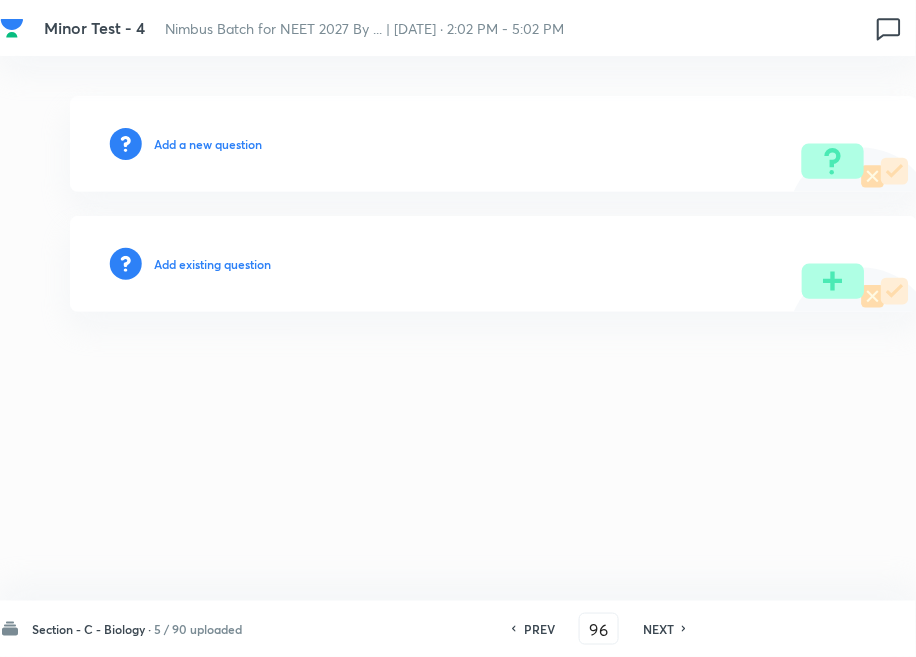 click on "Add existing question" at bounding box center [494, 264] 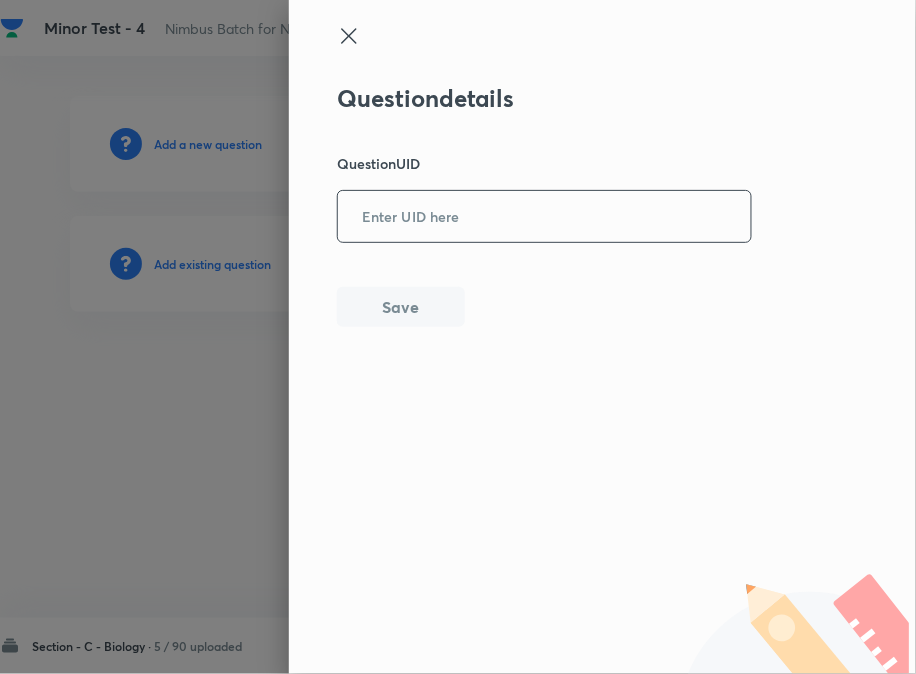 click at bounding box center (544, 216) 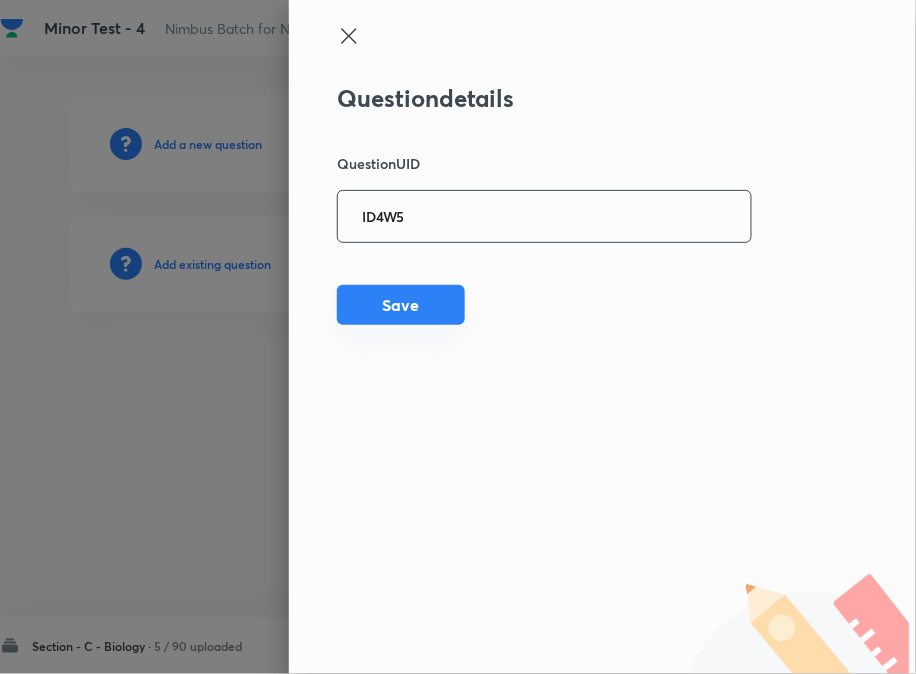 type on "ID4W5" 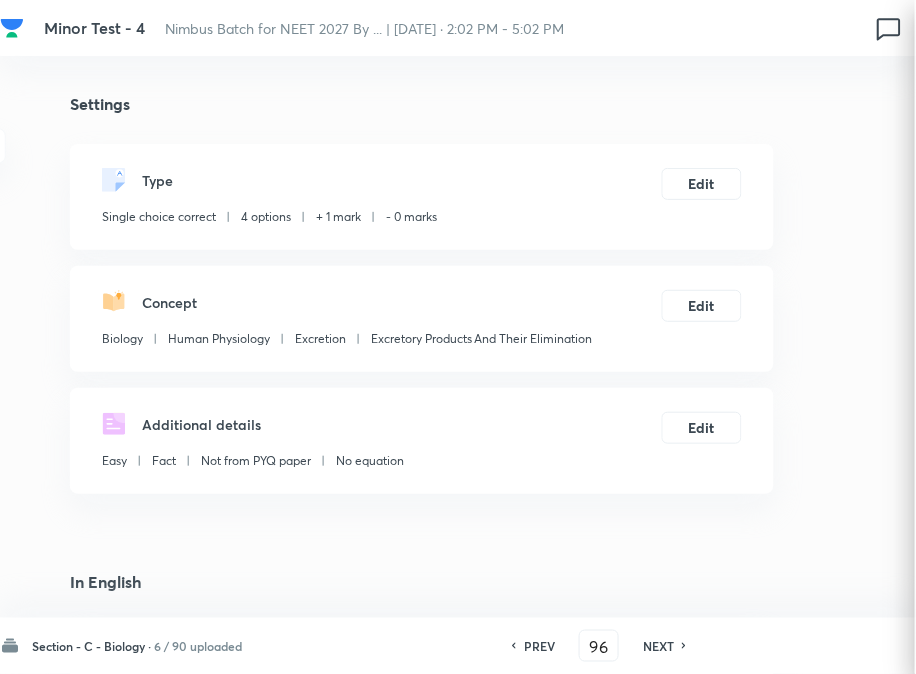 checkbox on "true" 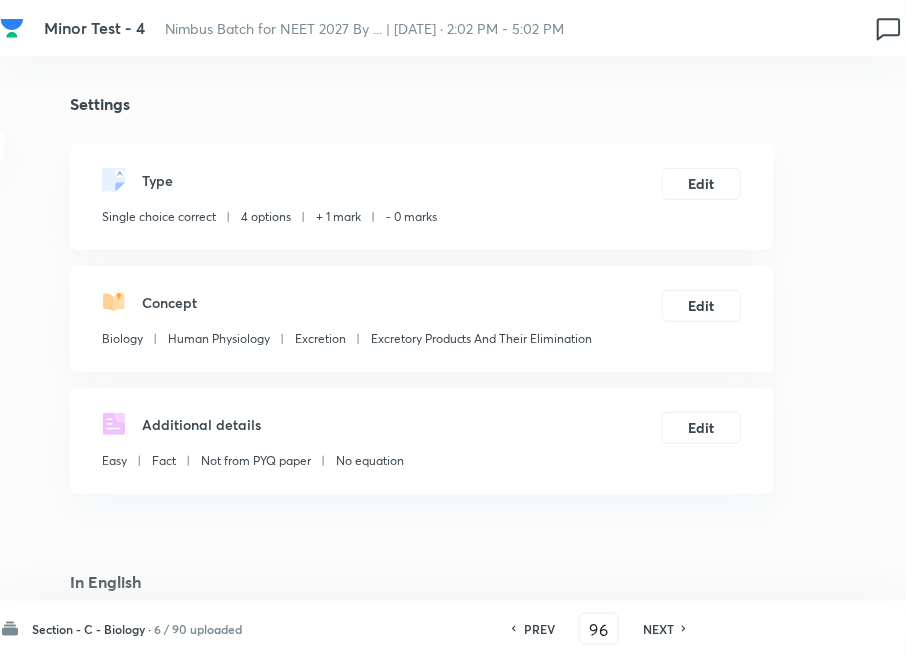click on "NEXT" at bounding box center [658, 629] 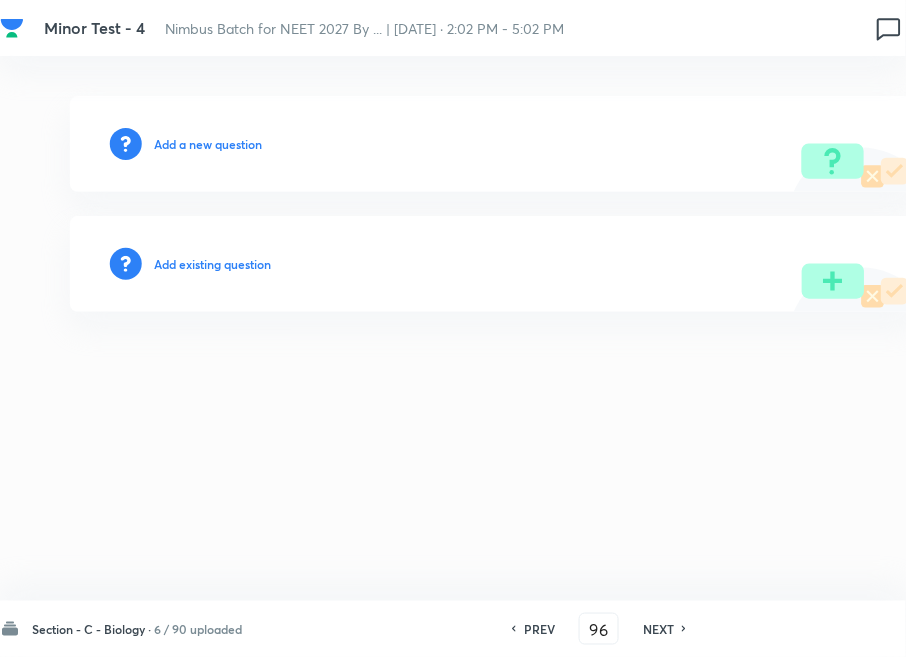 type on "97" 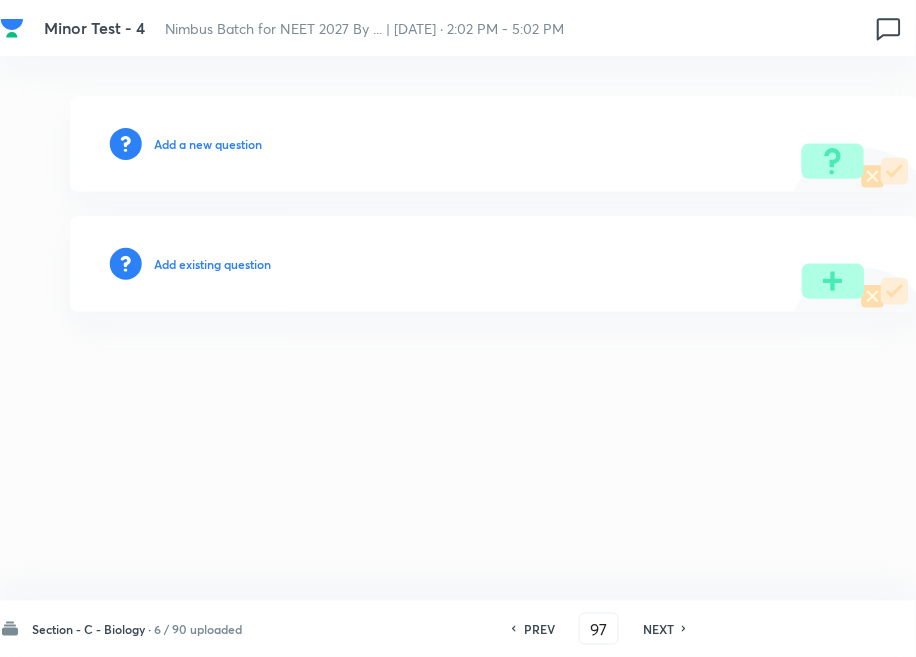 click on "Add existing question" at bounding box center (212, 264) 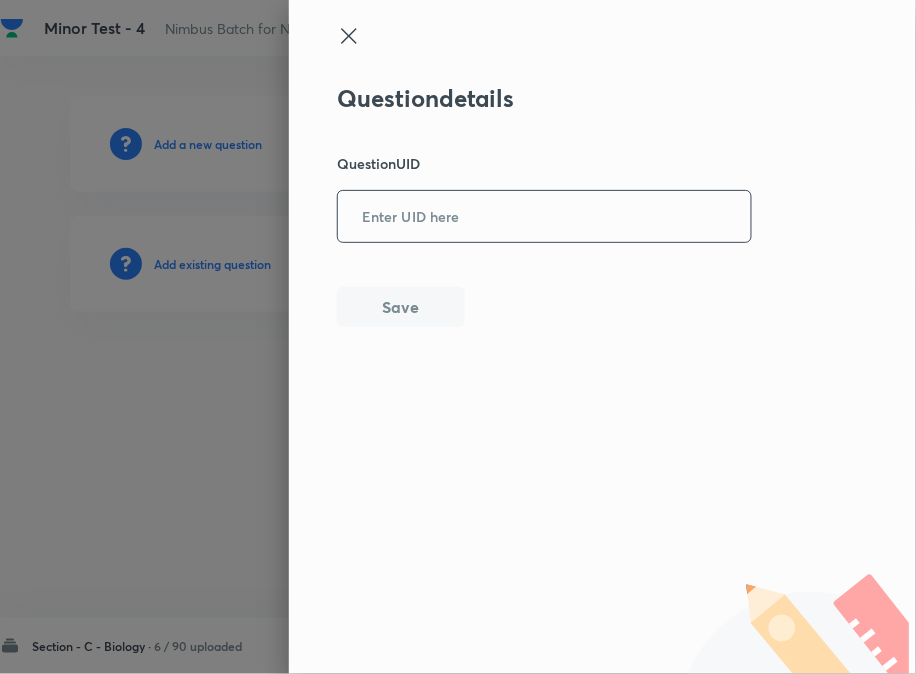 click at bounding box center [544, 216] 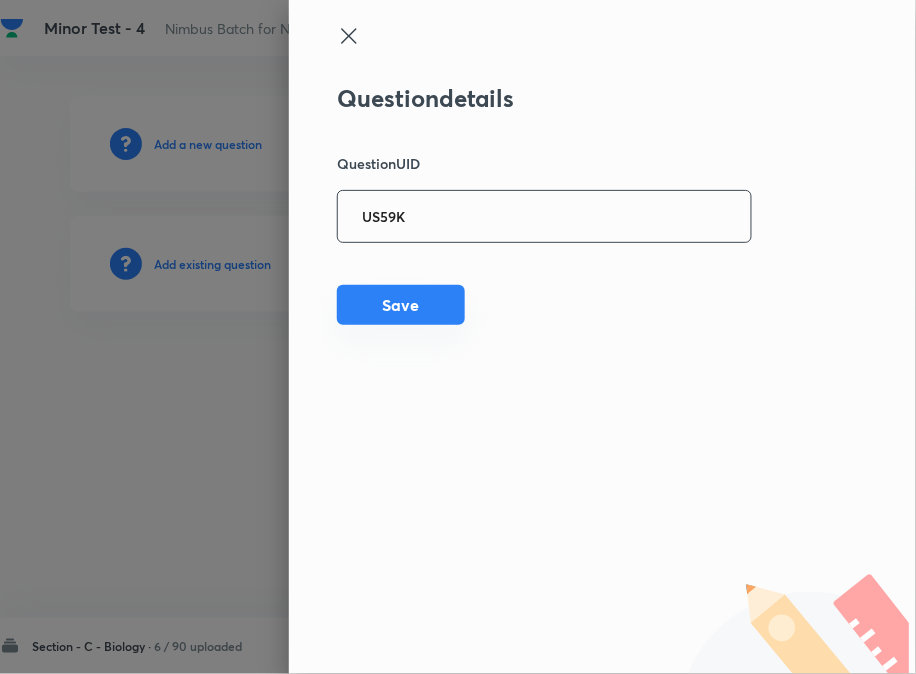 type on "US59K" 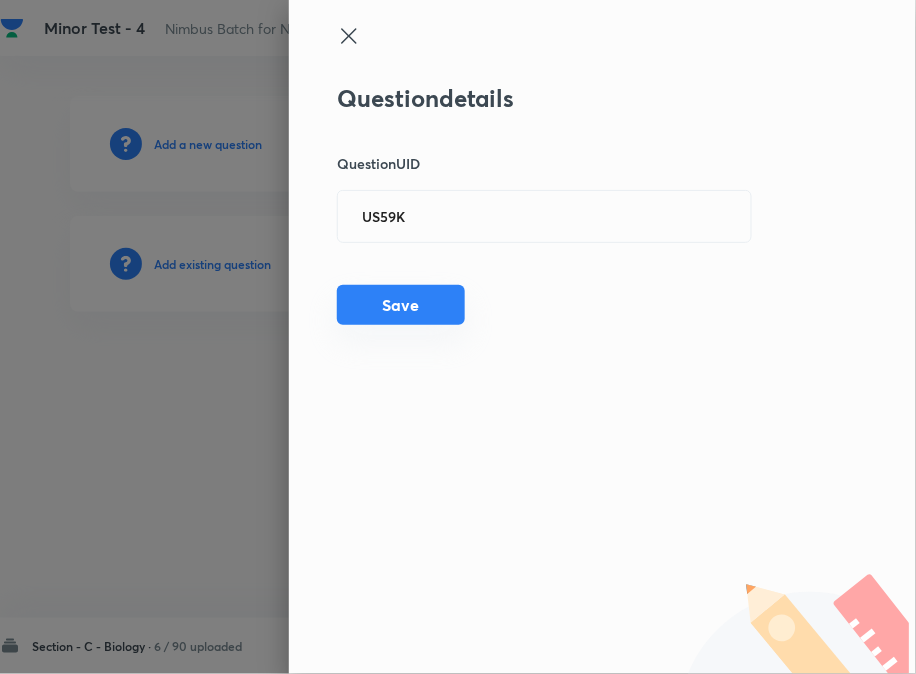 click on "Save" at bounding box center (401, 305) 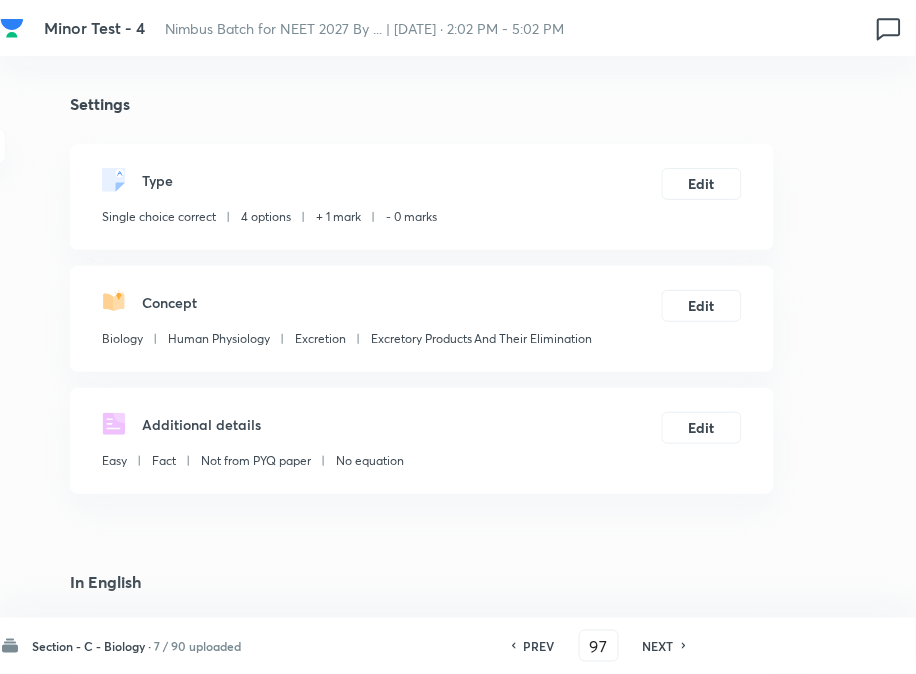checkbox on "true" 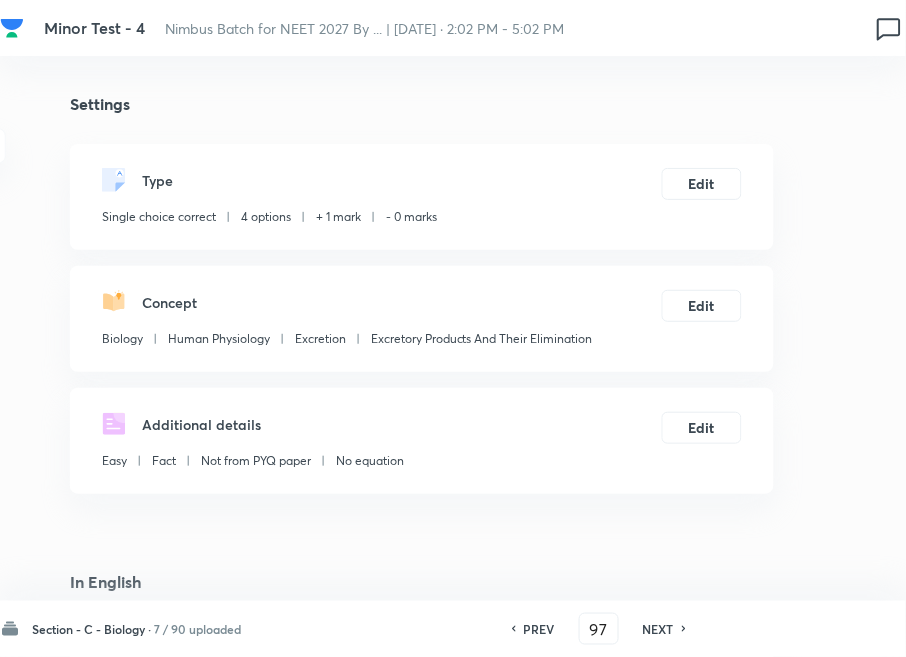 drag, startPoint x: 664, startPoint y: 626, endPoint x: 616, endPoint y: 567, distance: 76.05919 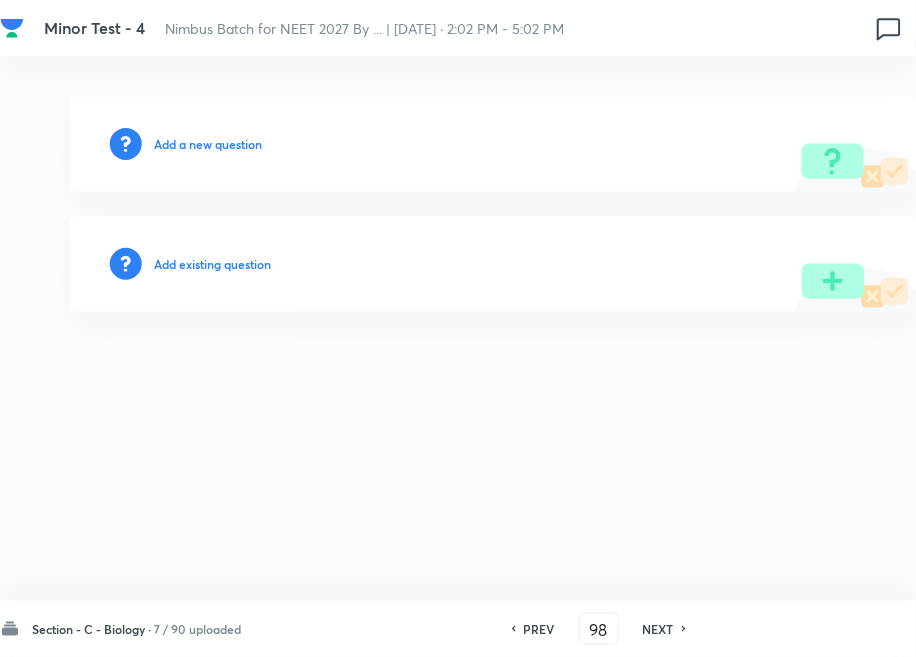 click on "Add existing question" at bounding box center [212, 264] 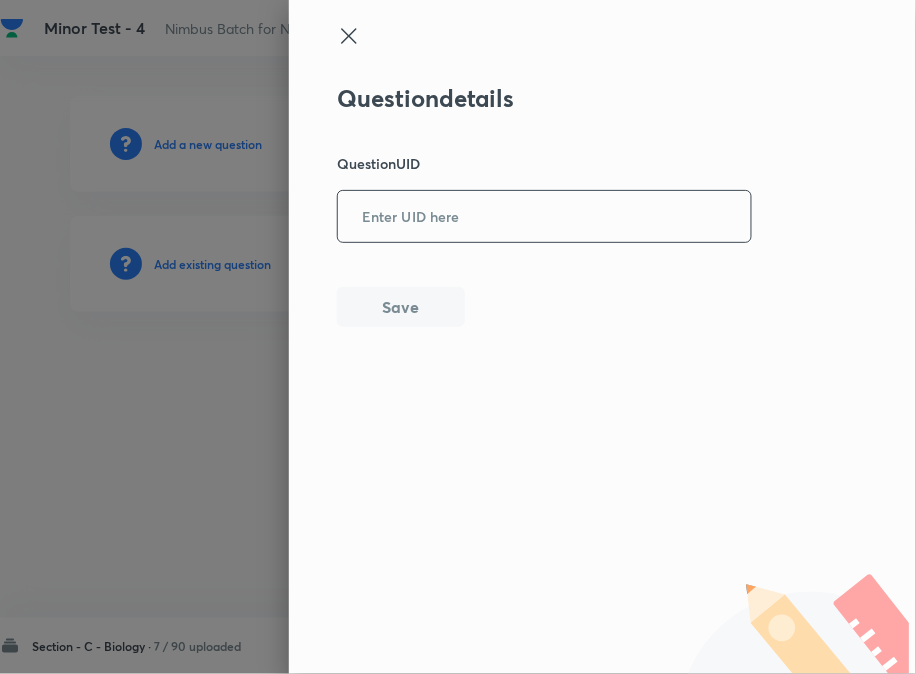 click at bounding box center (544, 216) 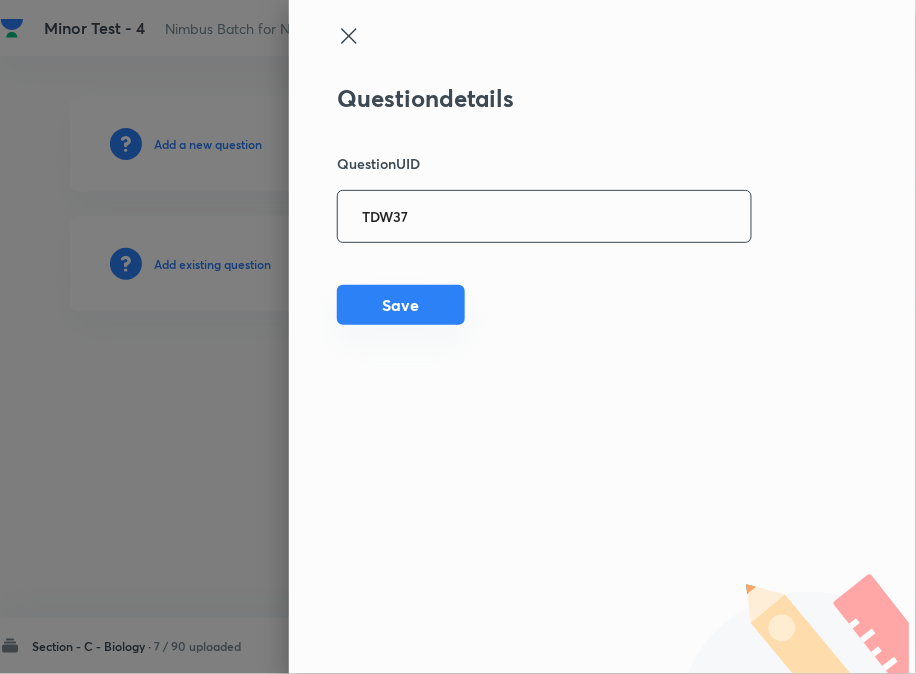 type on "TDW37" 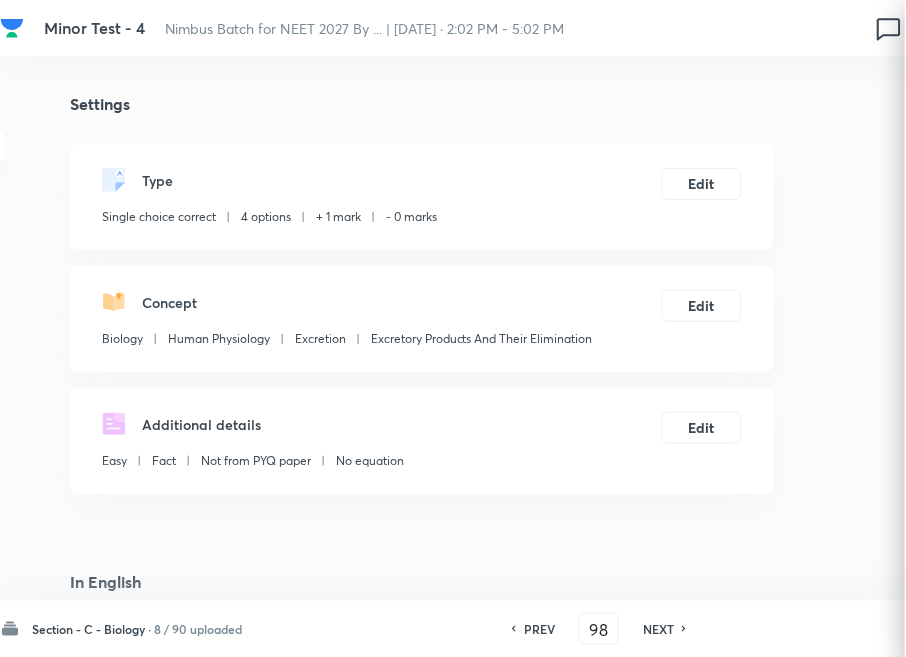 checkbox on "true" 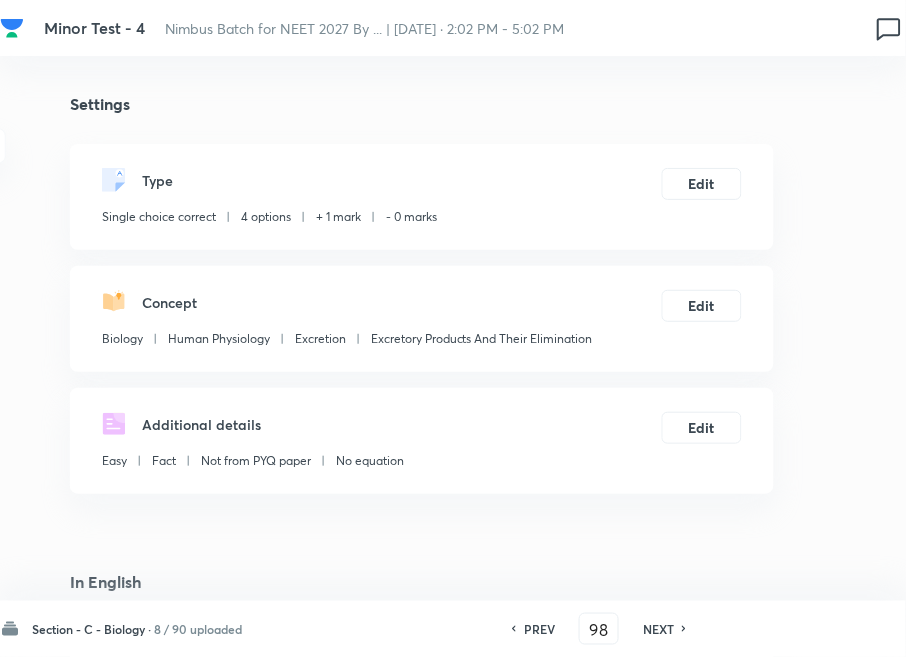 drag, startPoint x: 671, startPoint y: 632, endPoint x: 505, endPoint y: 461, distance: 238.32121 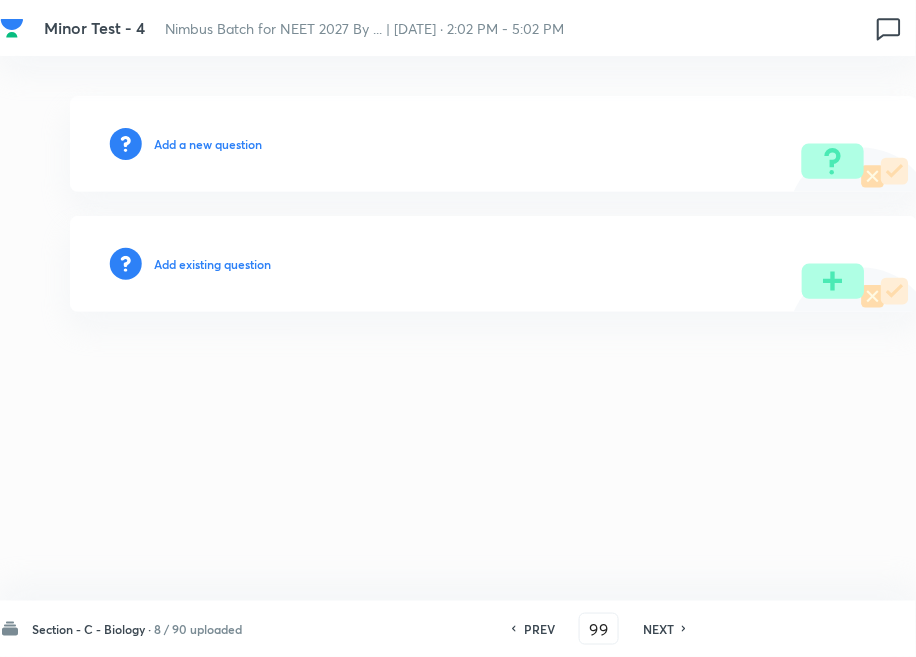 click on "Add existing question" at bounding box center (212, 264) 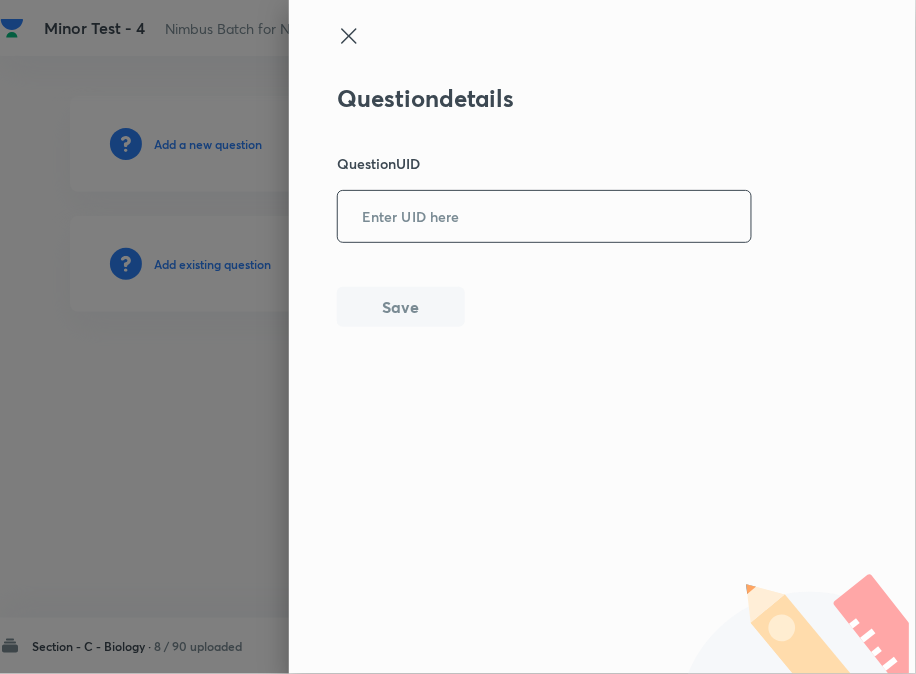 click at bounding box center [544, 216] 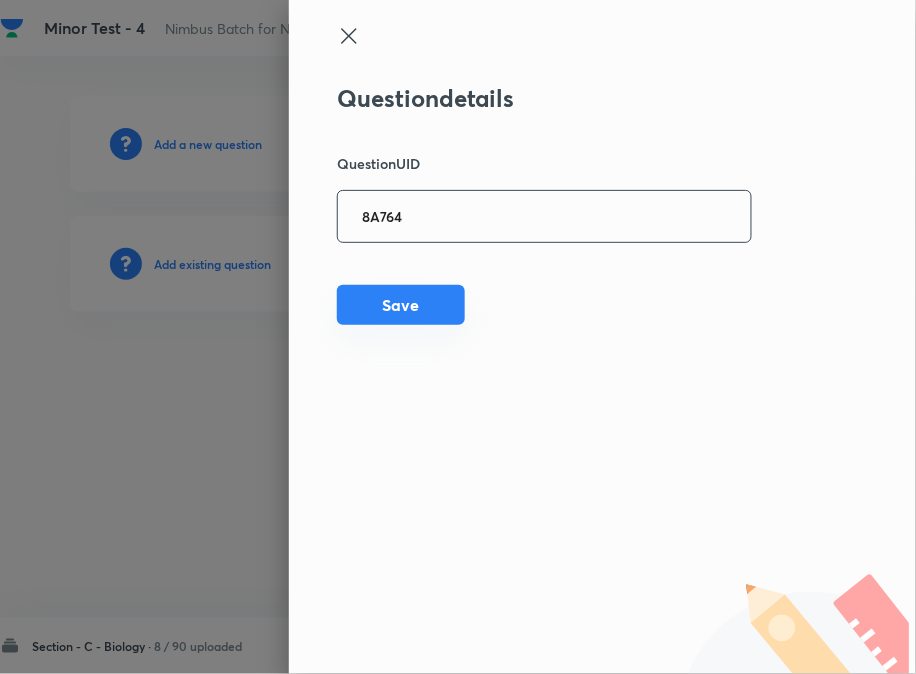 type on "8A764" 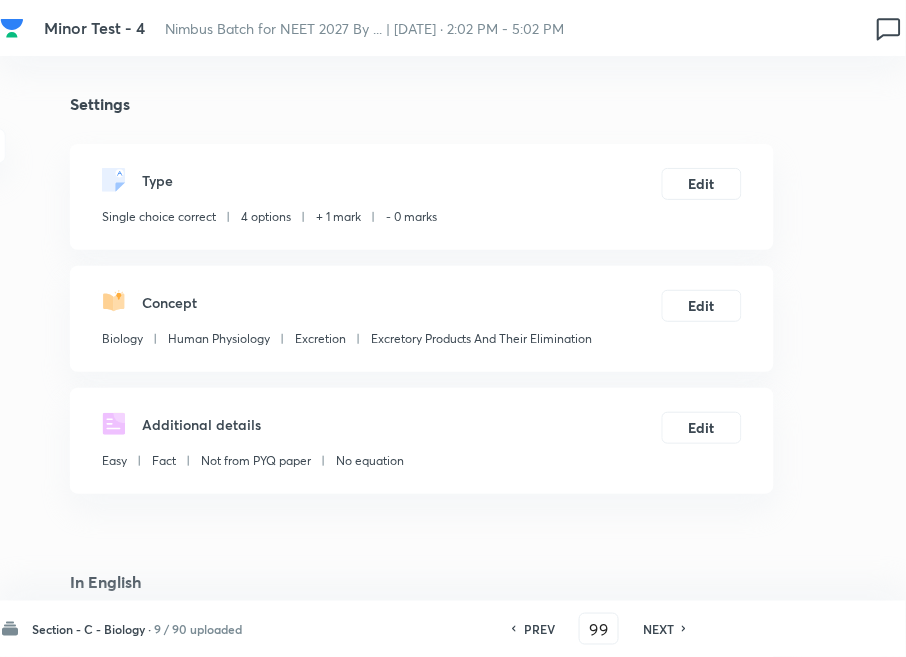 checkbox on "true" 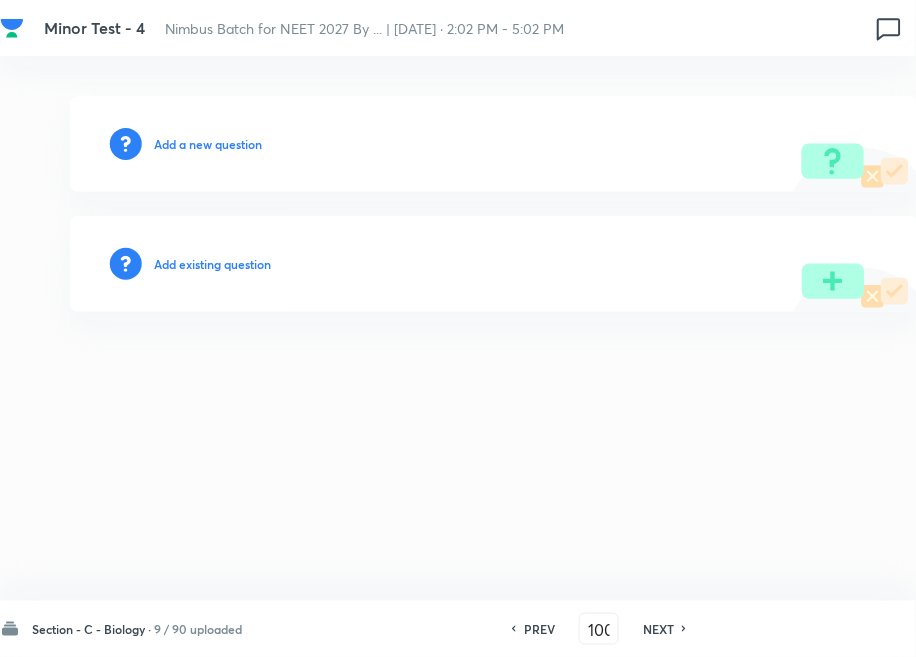 click on "NEXT" at bounding box center [658, 629] 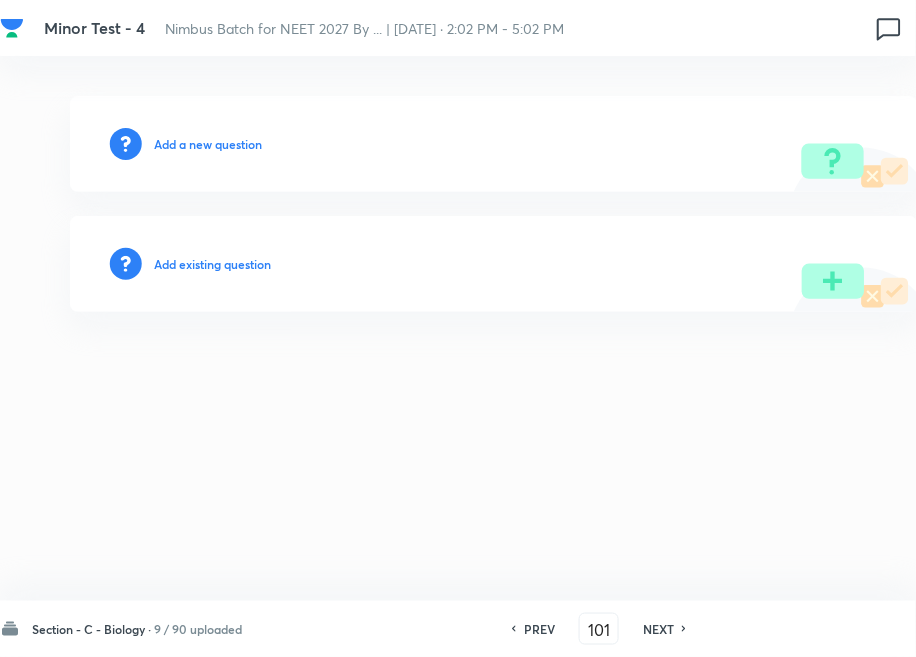 click 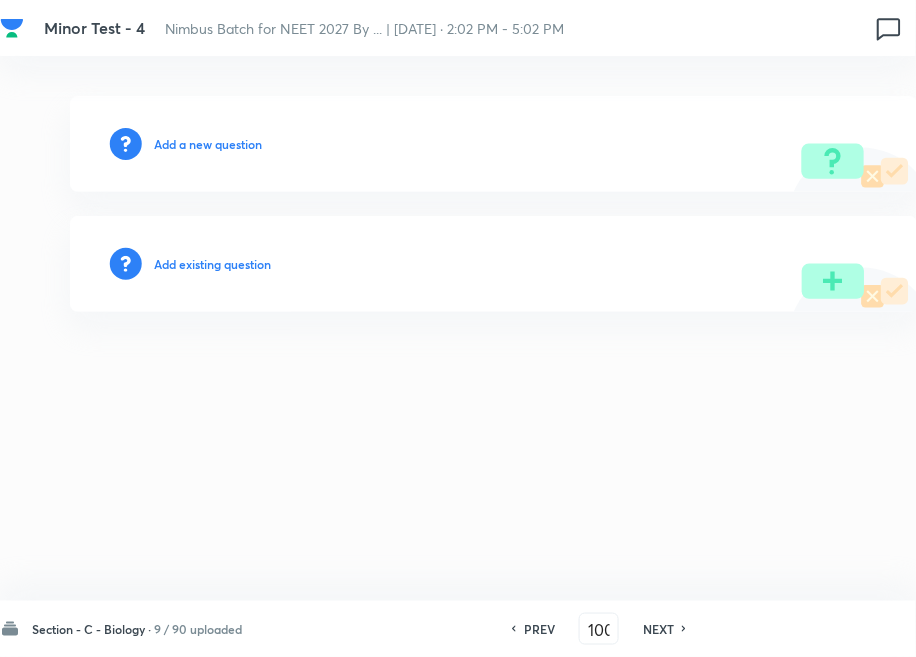 click on "Add existing question" at bounding box center (212, 264) 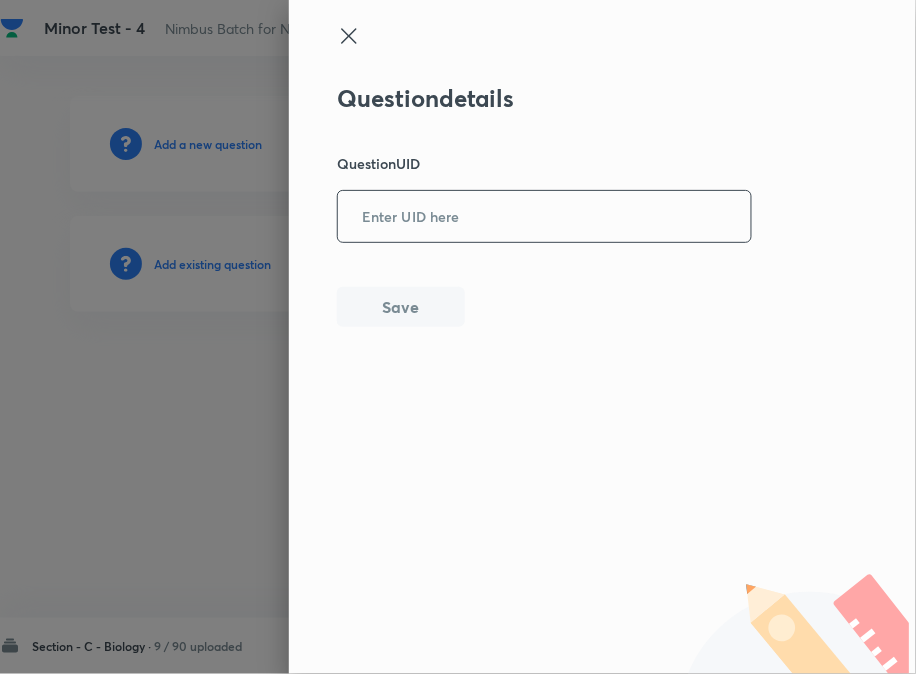 click at bounding box center (544, 216) 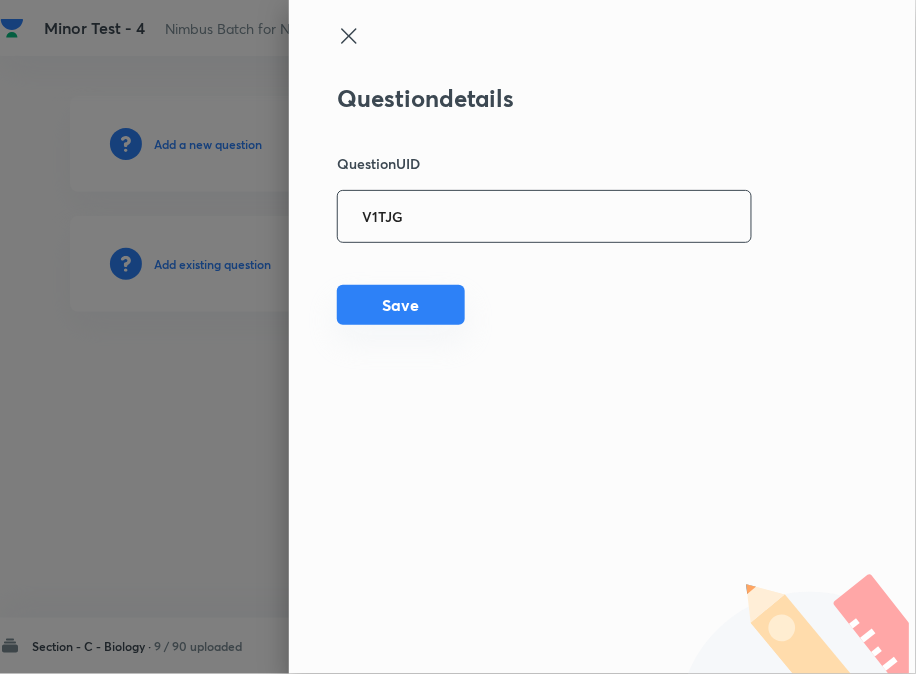 type on "V1TJG" 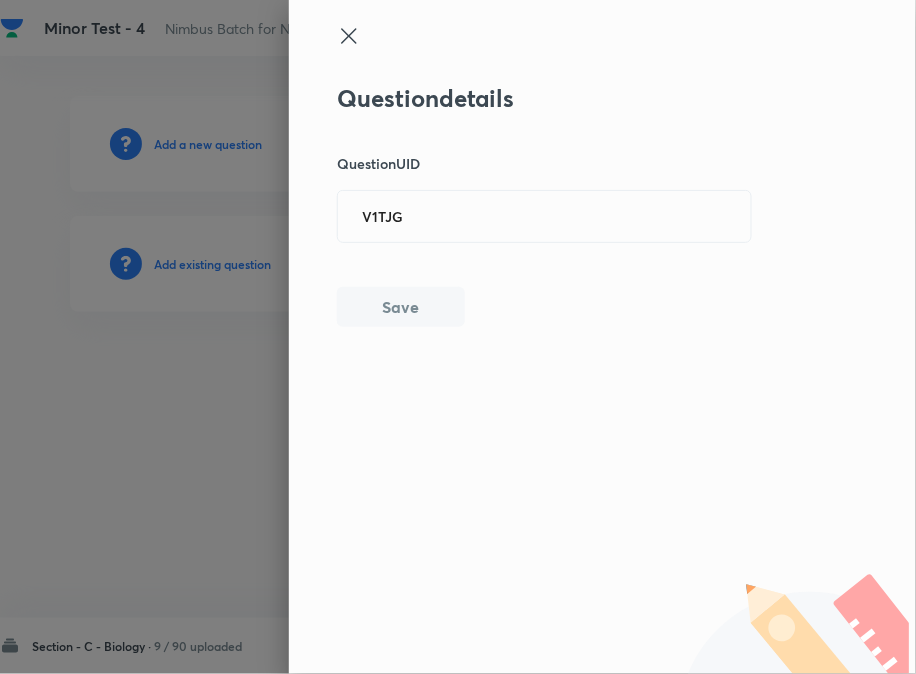 click on "Save" at bounding box center [401, 307] 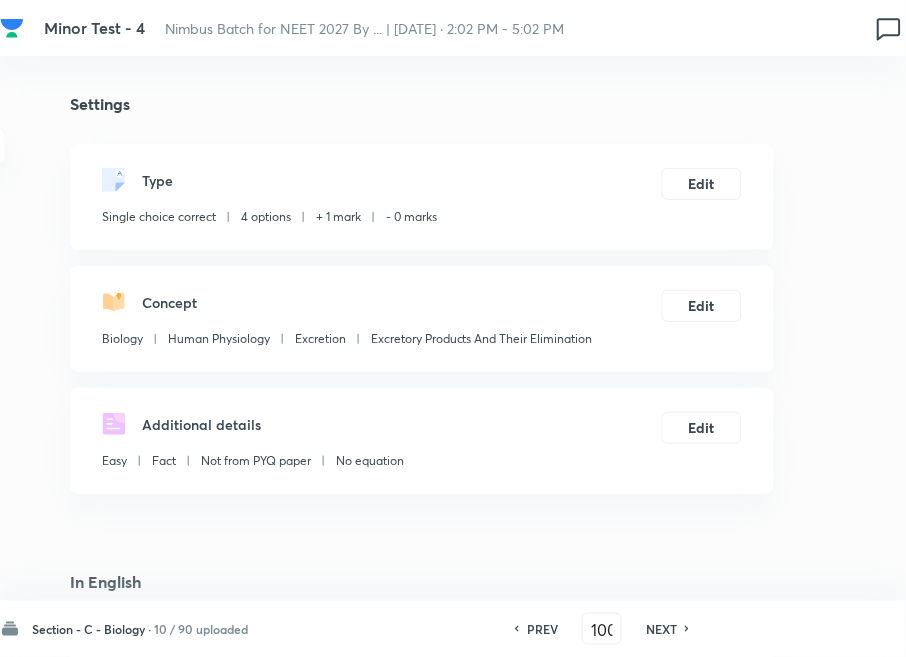 checkbox on "true" 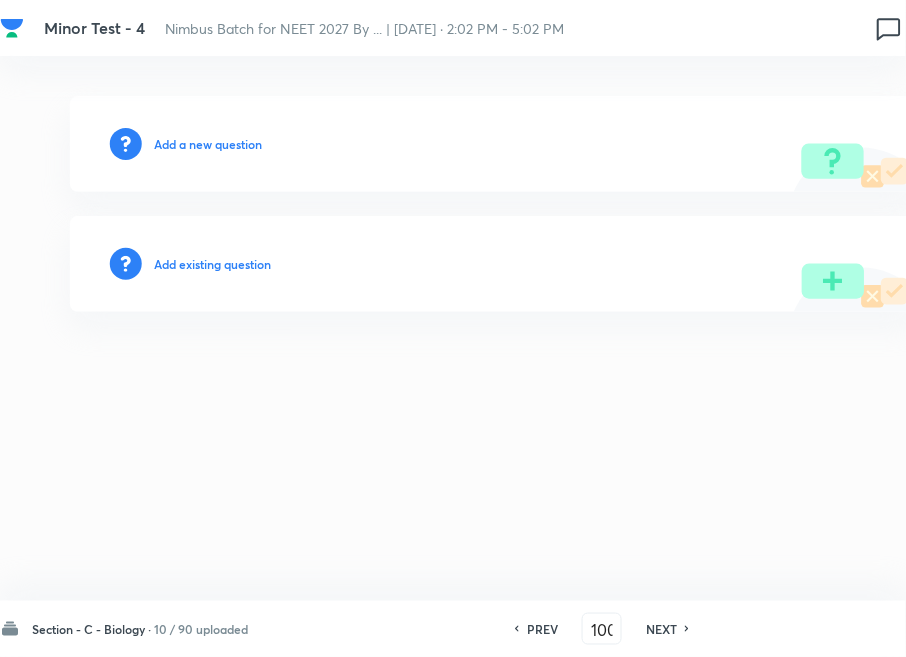 type on "101" 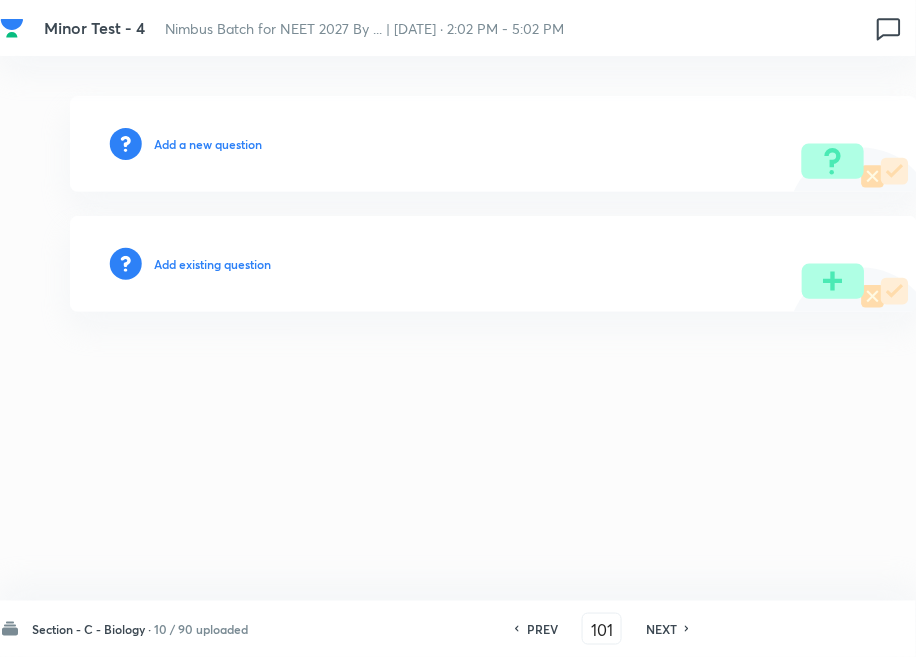 click on "Add existing question" at bounding box center [212, 264] 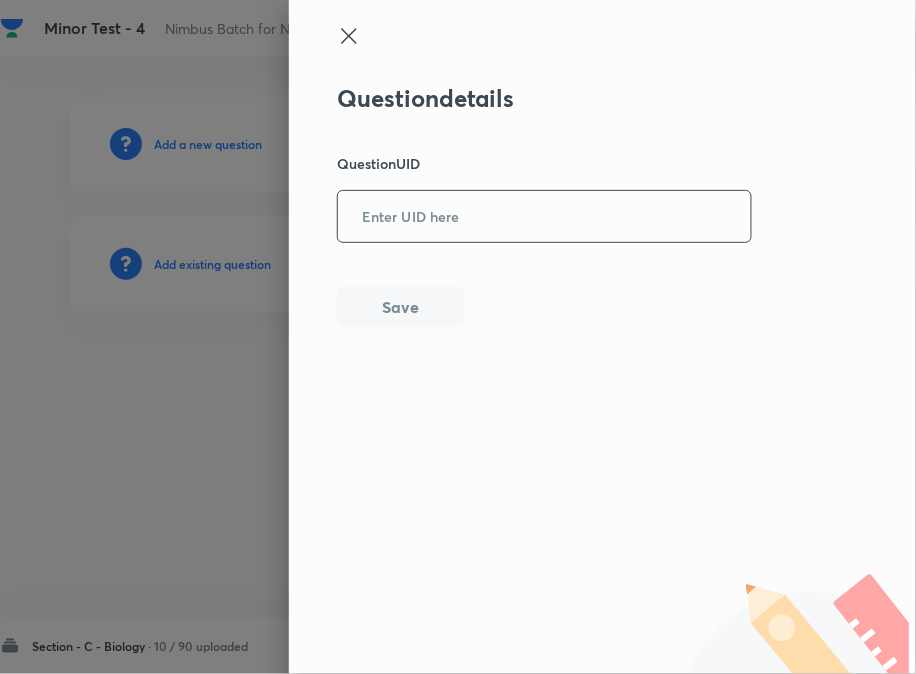 drag, startPoint x: 382, startPoint y: 218, endPoint x: 384, endPoint y: 234, distance: 16.124516 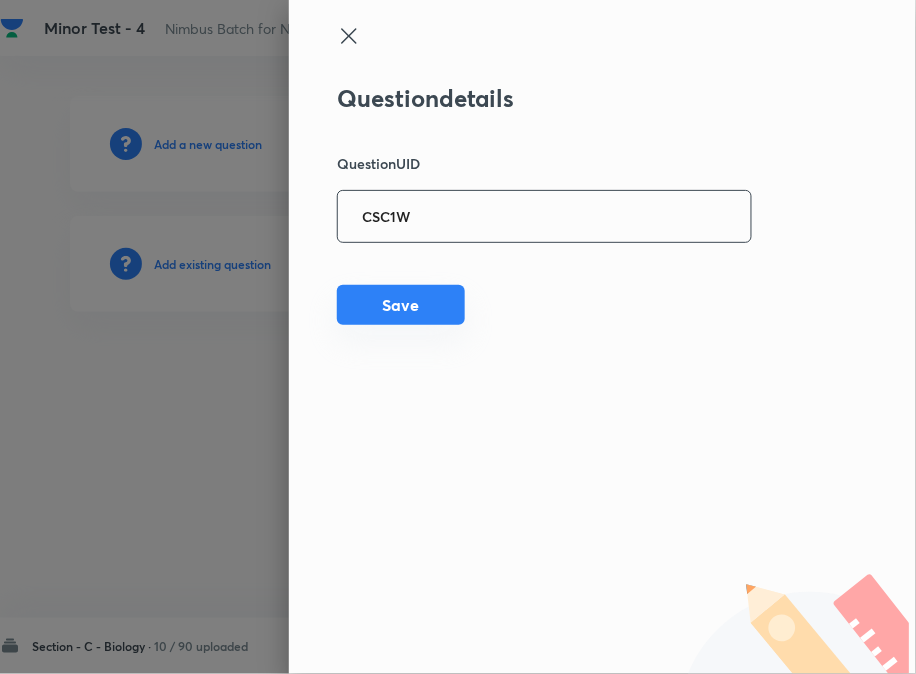 type on "CSC1W" 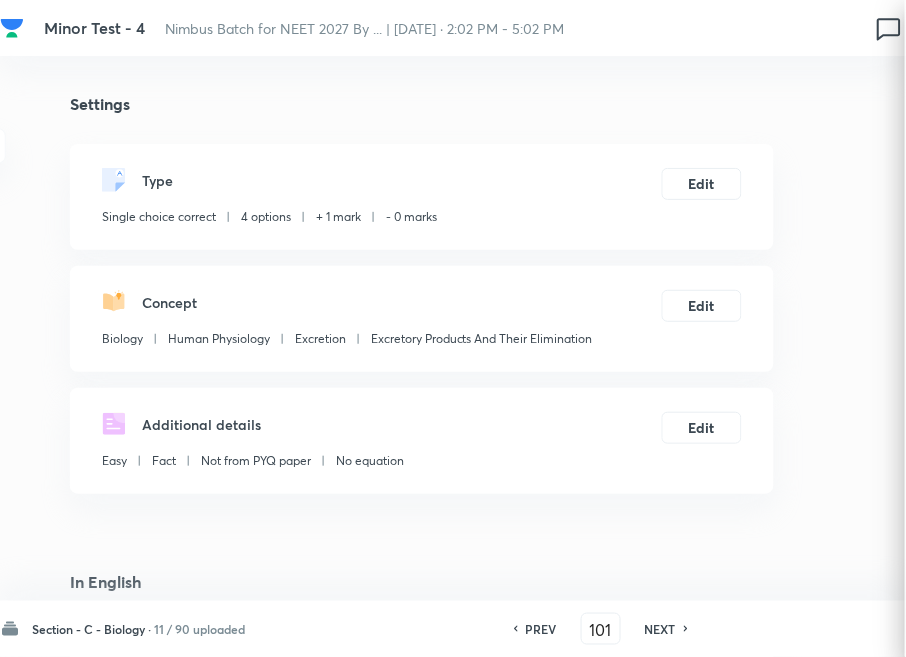 checkbox on "true" 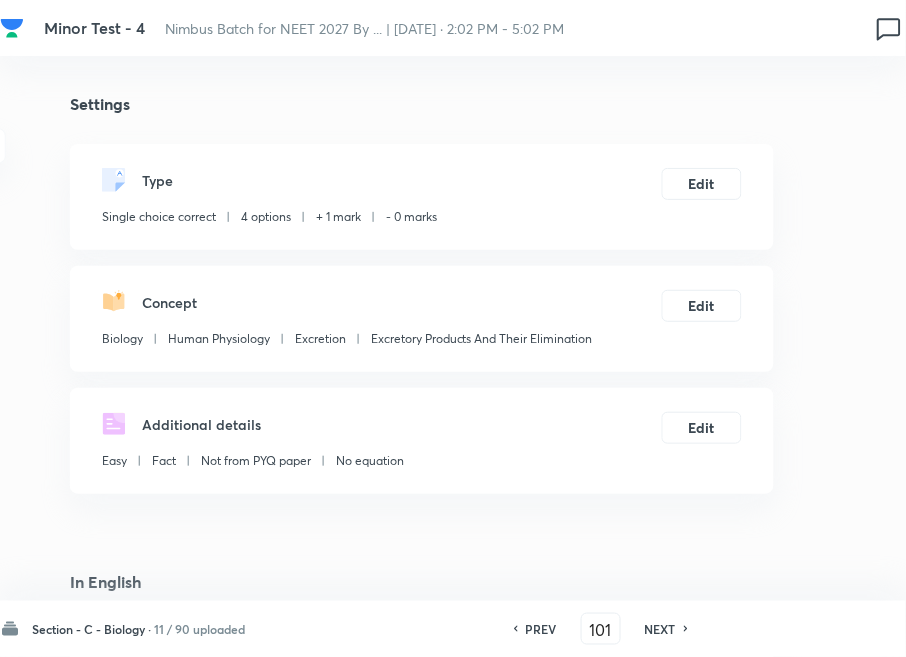 drag, startPoint x: 667, startPoint y: 630, endPoint x: 544, endPoint y: 480, distance: 193.98196 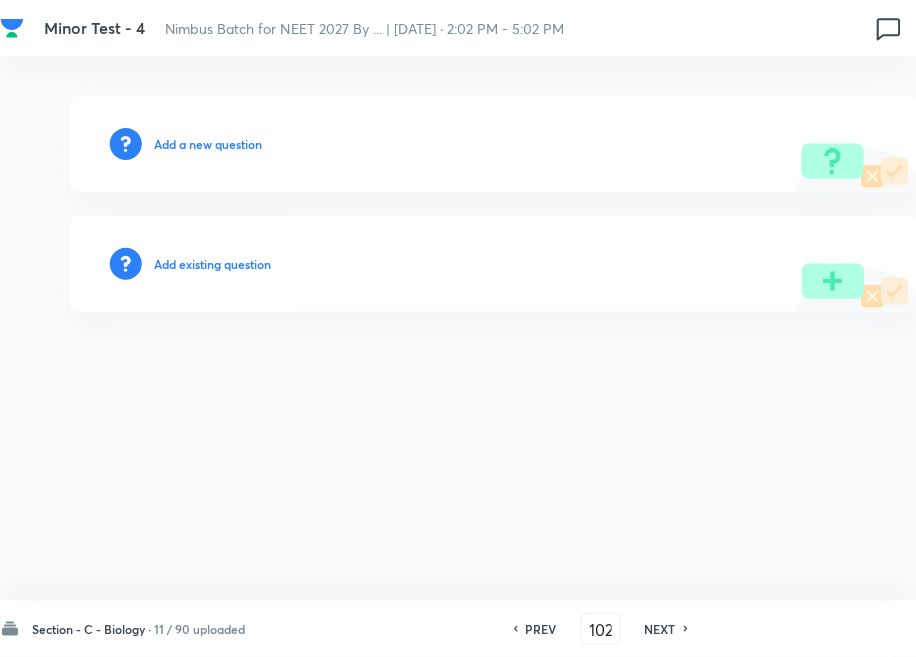click on "Add existing question" at bounding box center [212, 264] 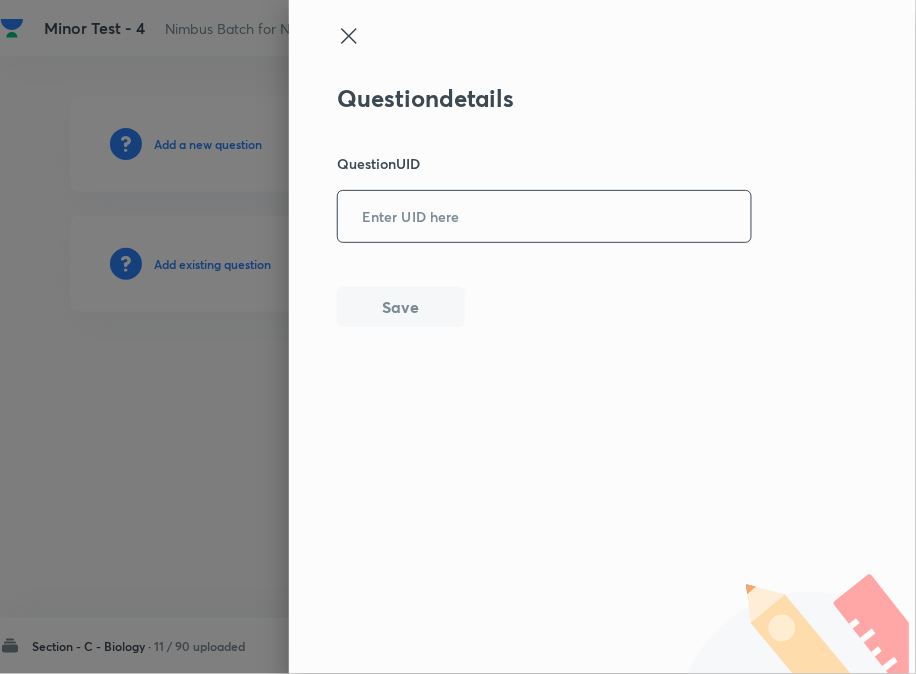 click at bounding box center (544, 216) 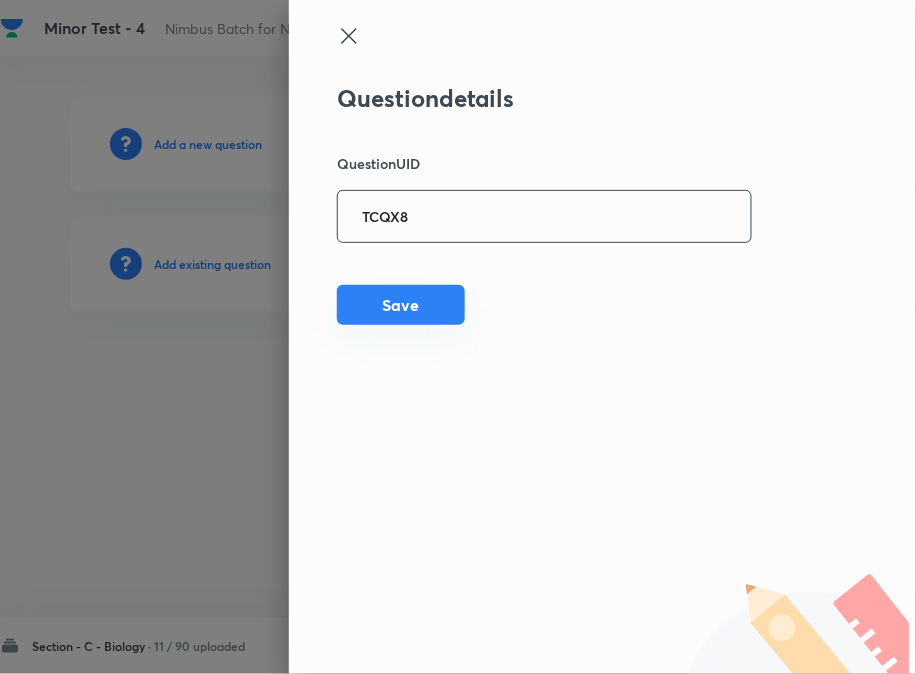 type on "TCQX8" 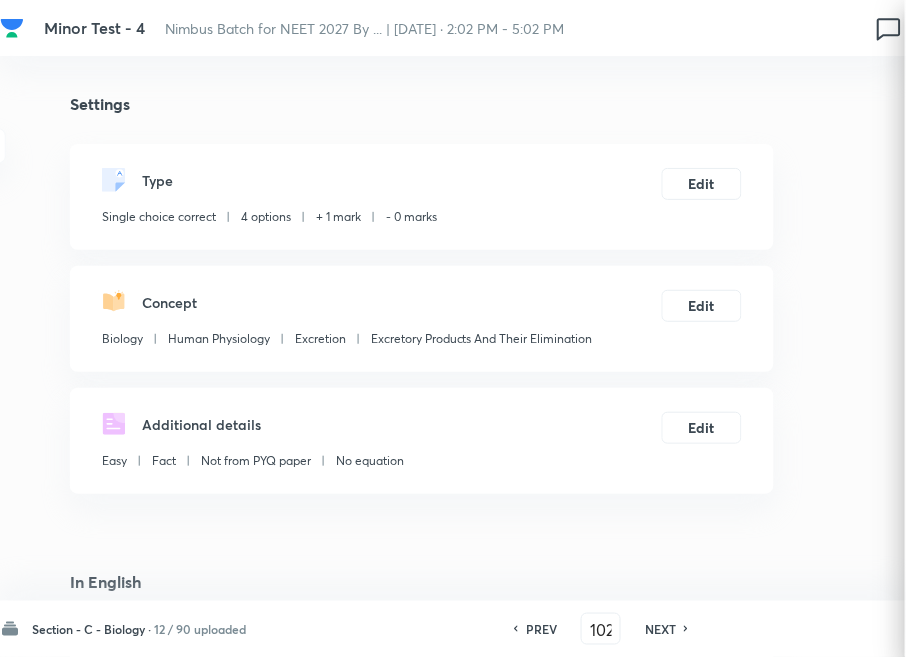 checkbox on "true" 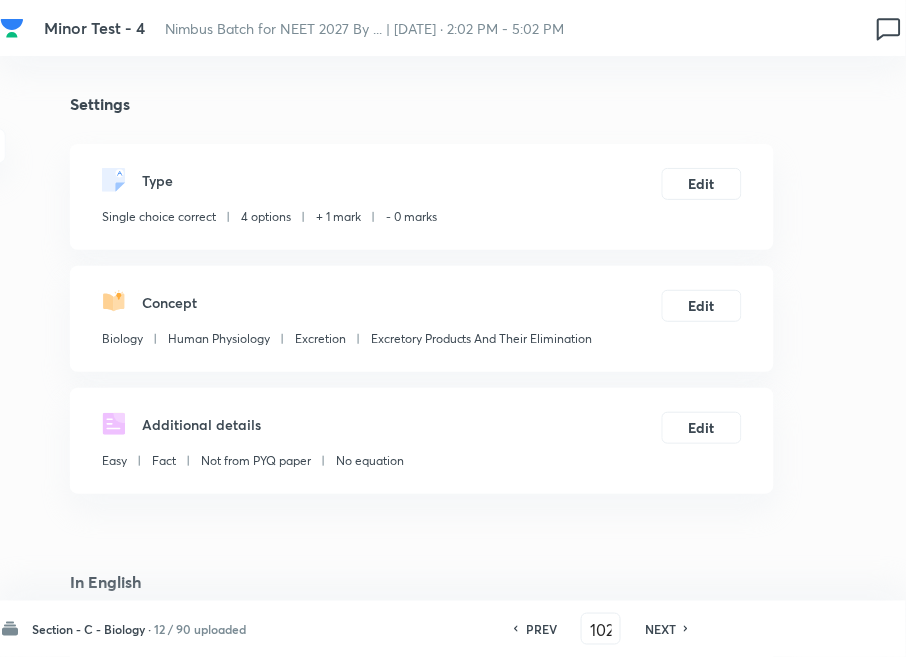 drag, startPoint x: 658, startPoint y: 627, endPoint x: 632, endPoint y: 604, distance: 34.713108 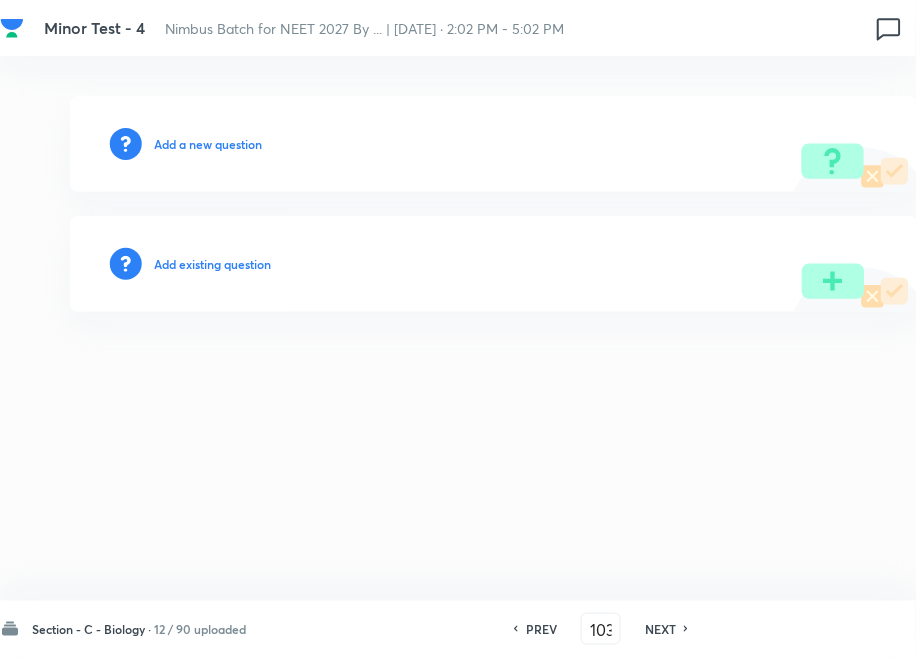 click on "Add existing question" at bounding box center (212, 264) 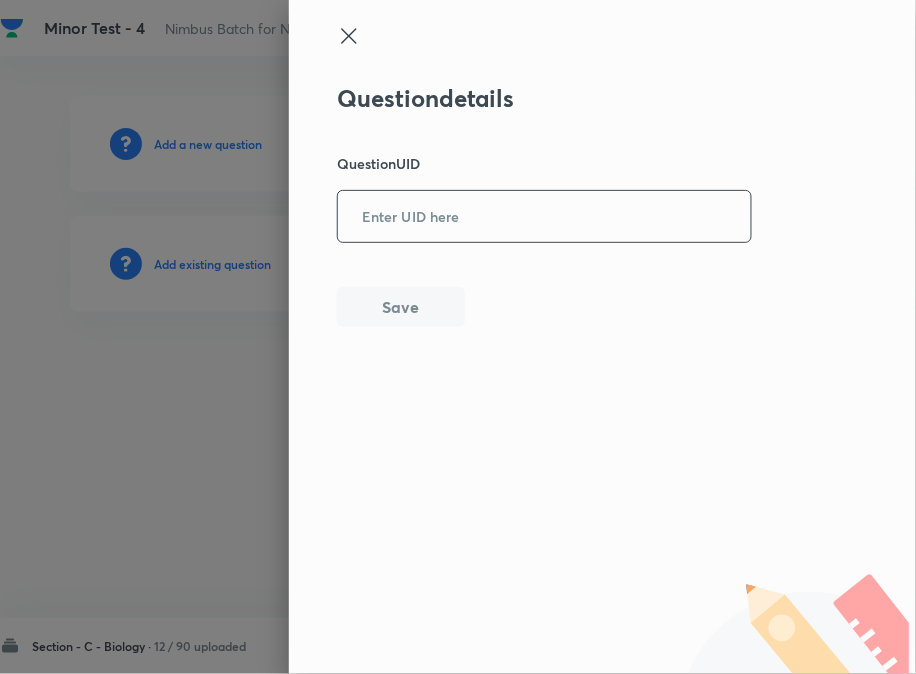 click at bounding box center (544, 216) 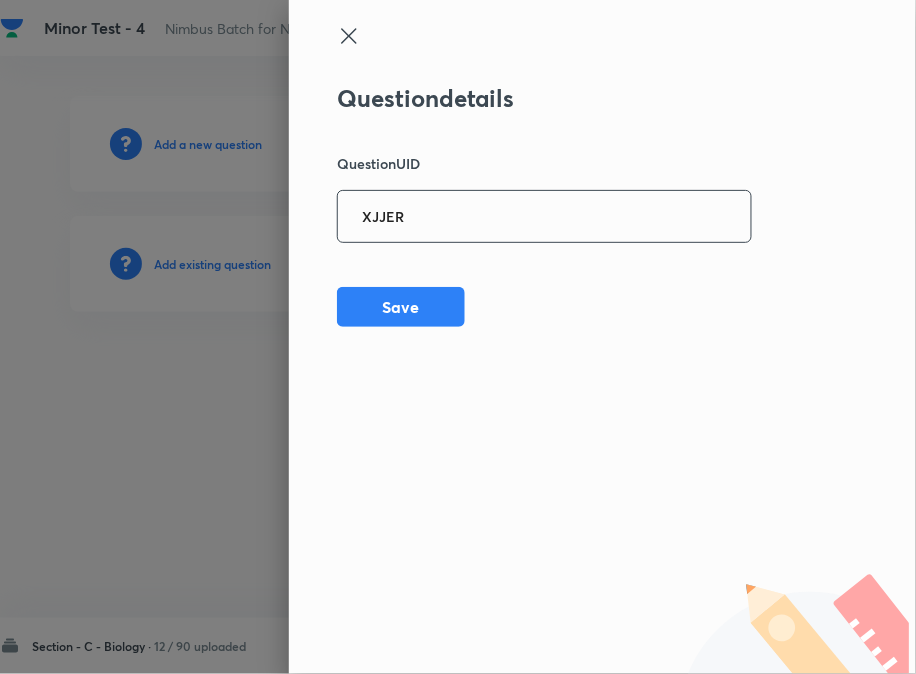 type on "XJJER" 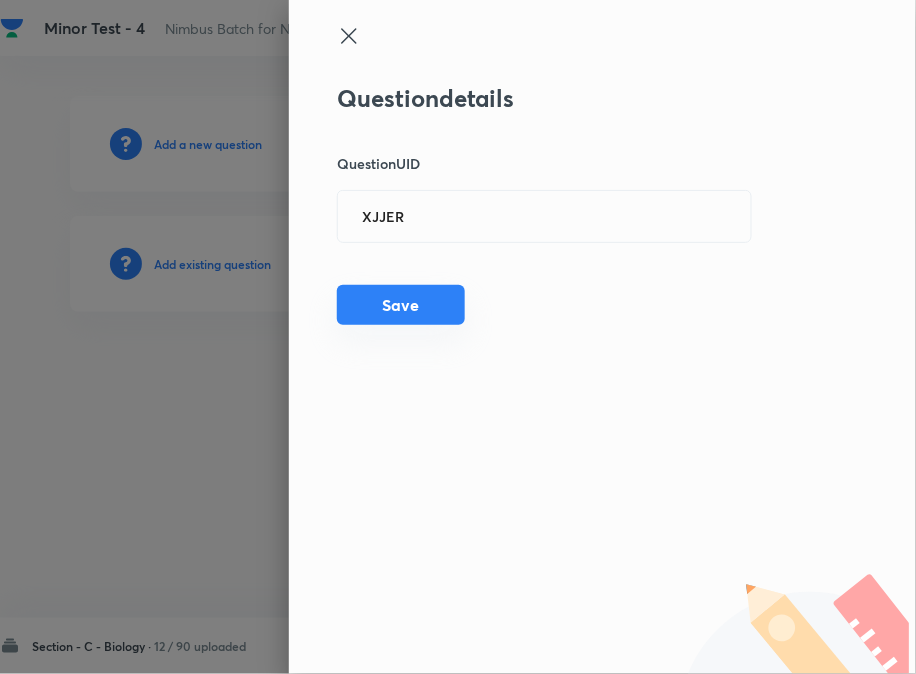 click on "Save" at bounding box center (401, 305) 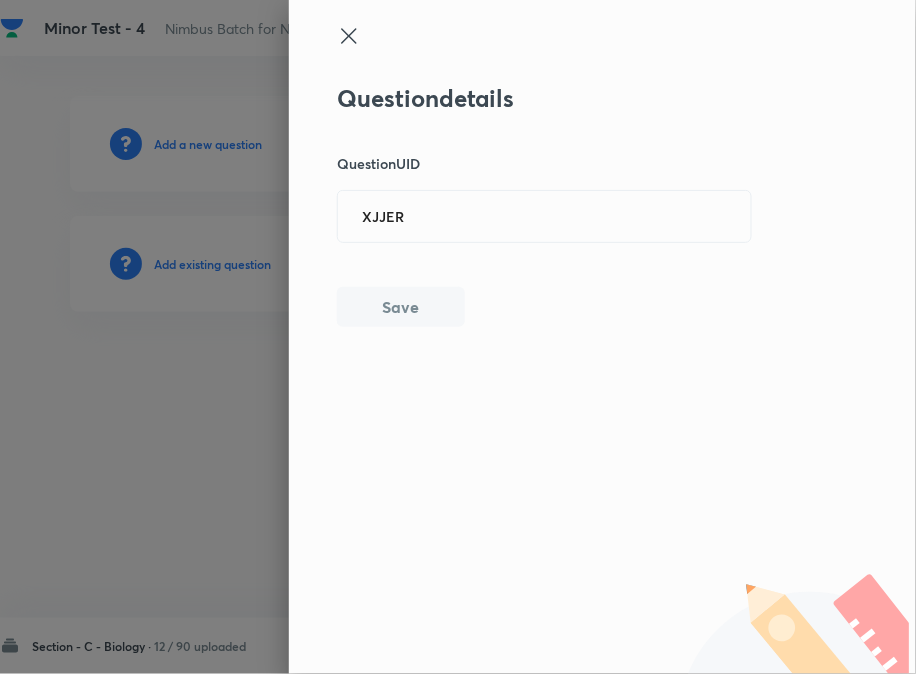 type 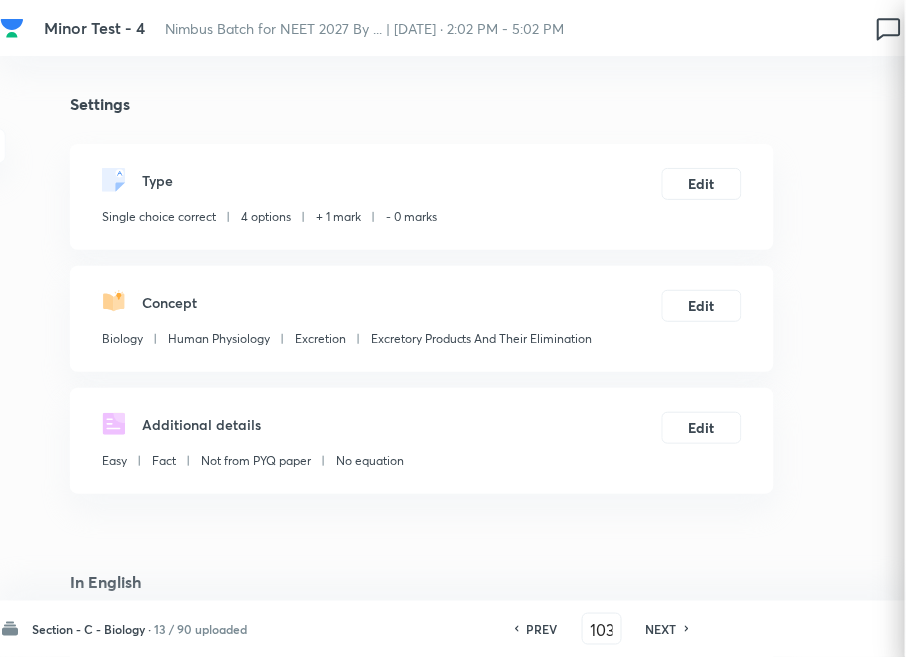 checkbox on "true" 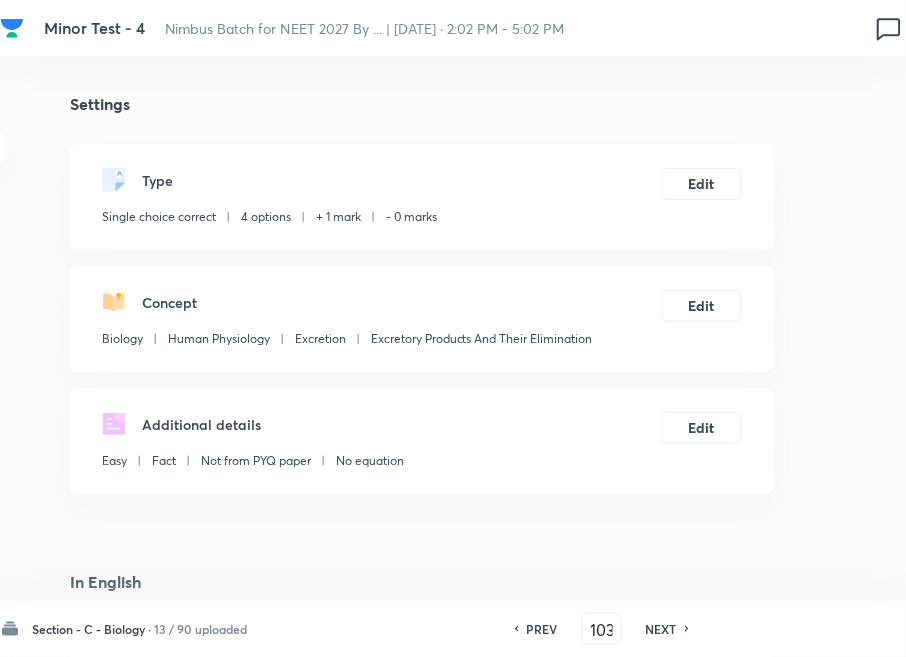 drag, startPoint x: 668, startPoint y: 635, endPoint x: 632, endPoint y: 593, distance: 55.31727 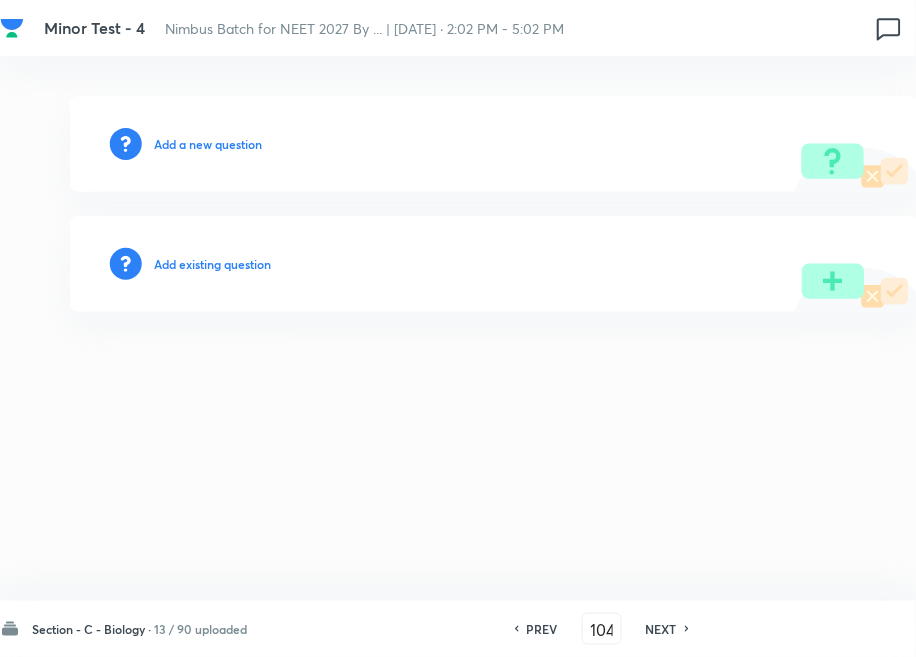 click on "Add existing question" at bounding box center [494, 264] 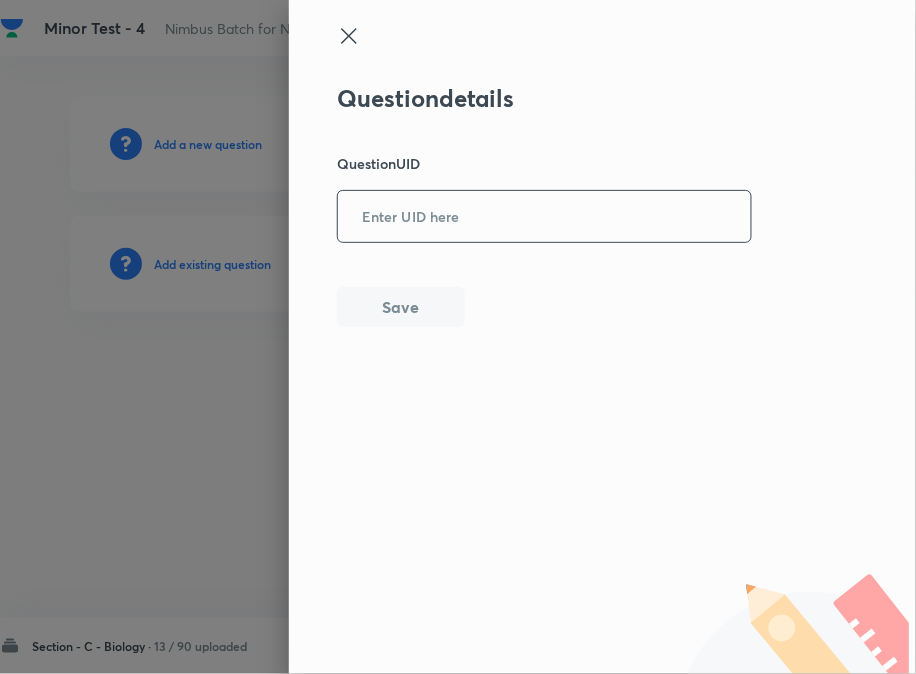 click on "Question  details Question  UID ​ Save" at bounding box center (545, 205) 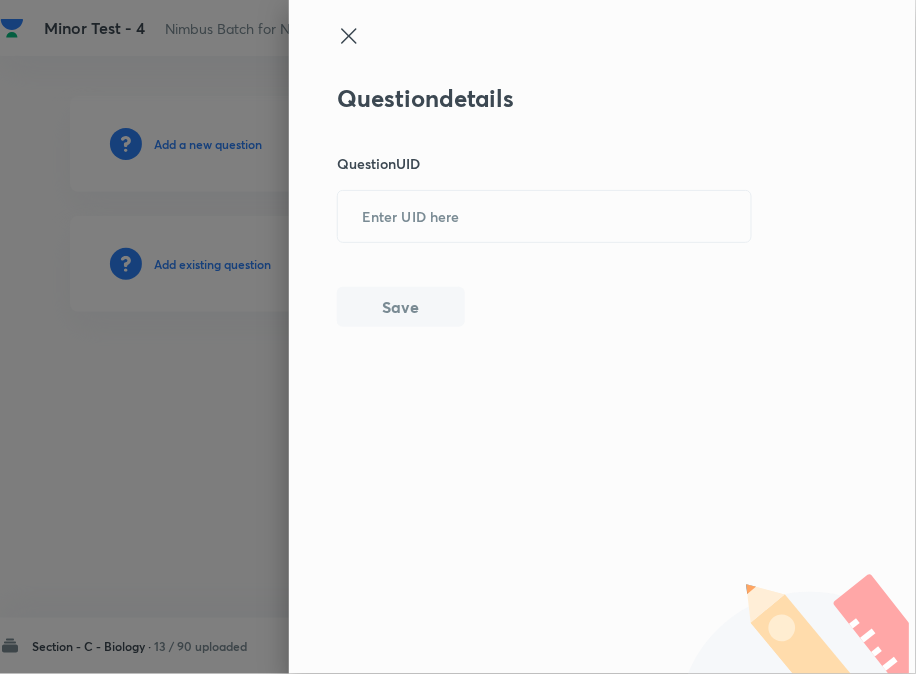 click on "Save" at bounding box center (401, 307) 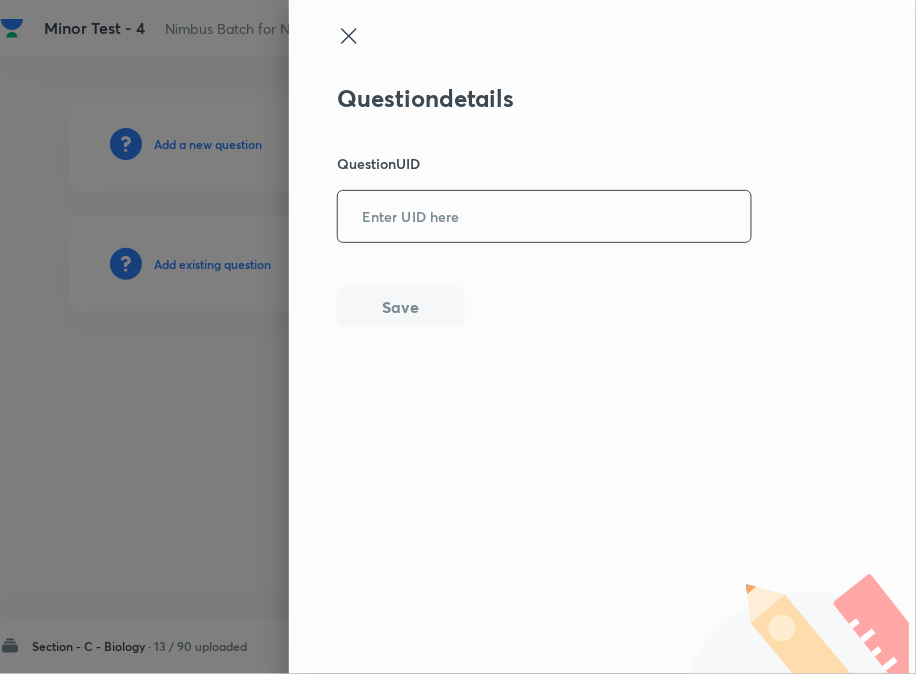 paste on "P2NKO" 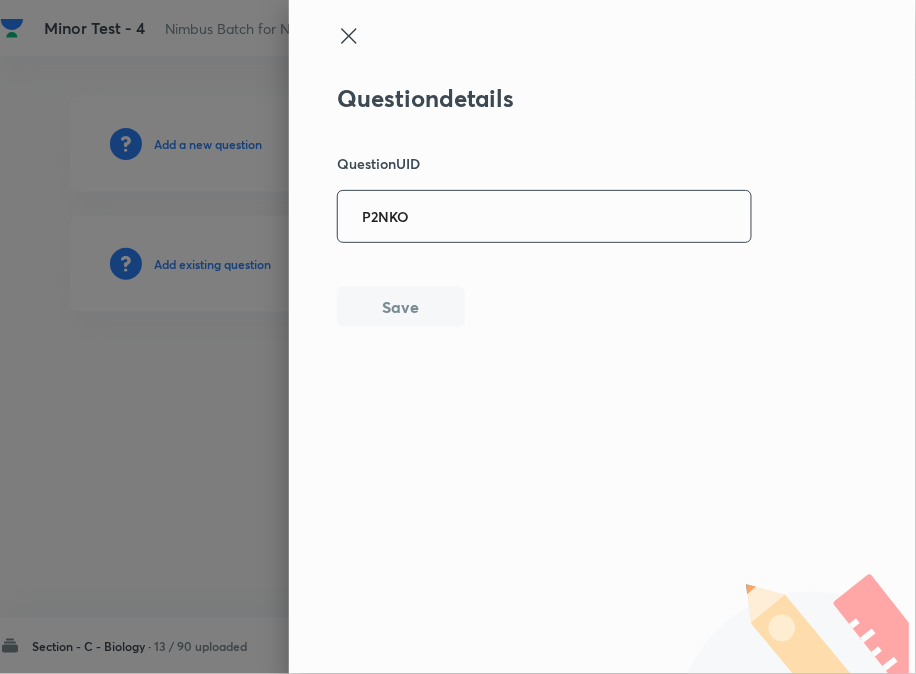 click on "P2NKO" at bounding box center [544, 216] 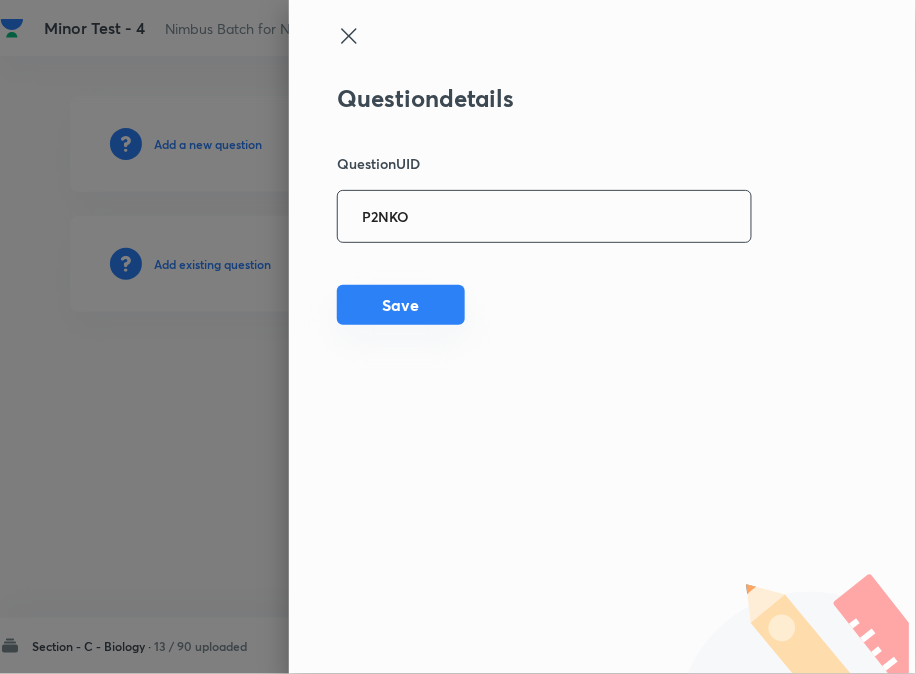 type on "P2NKO" 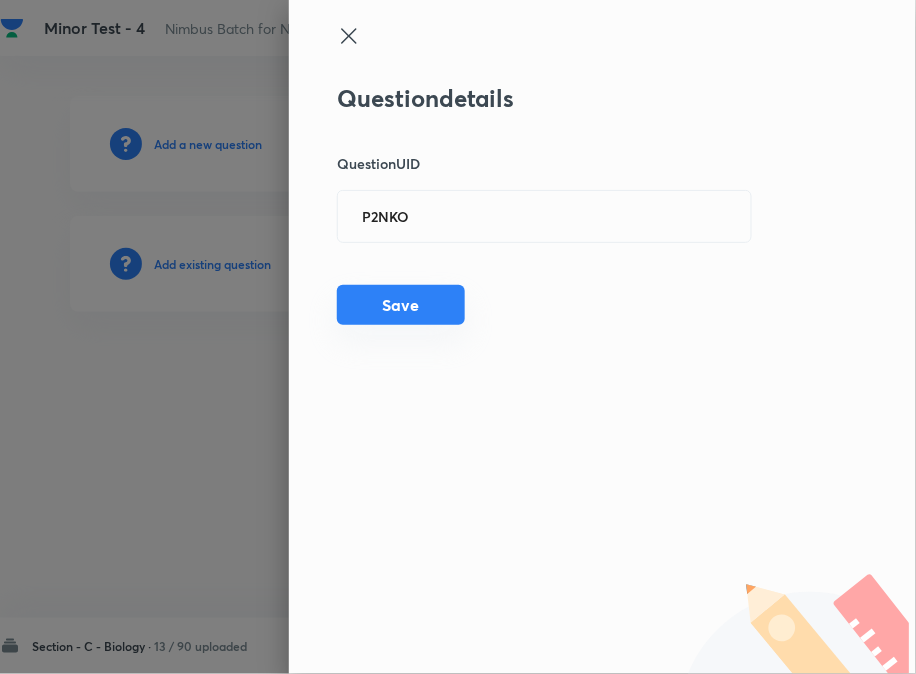 click on "Save" at bounding box center [401, 305] 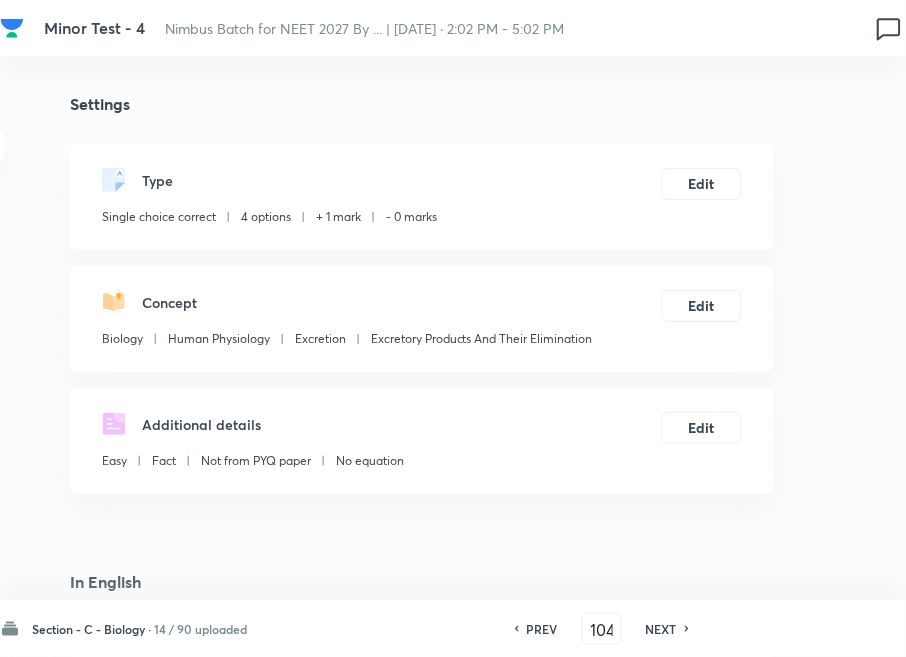 checkbox on "true" 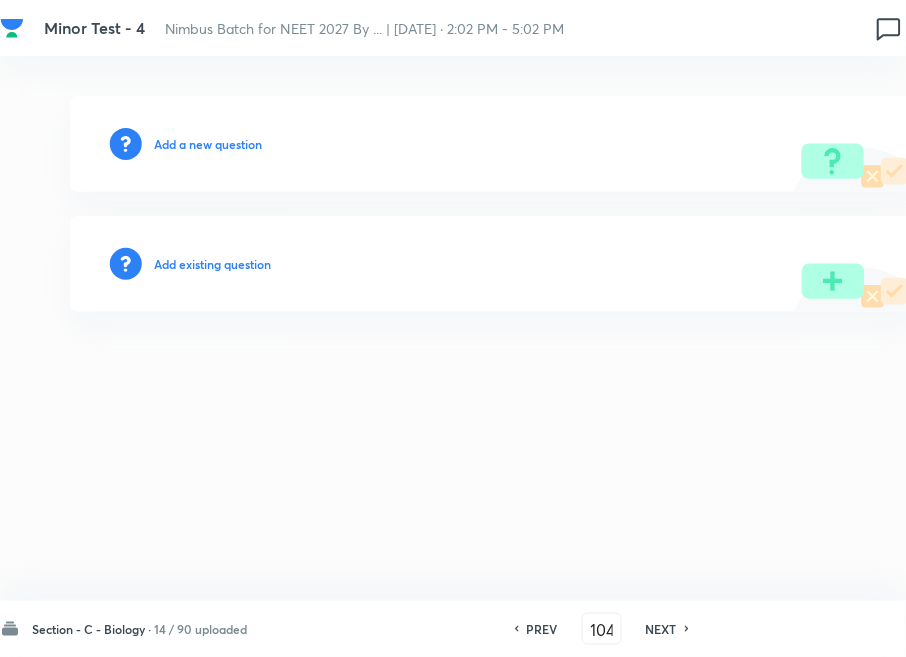 type on "105" 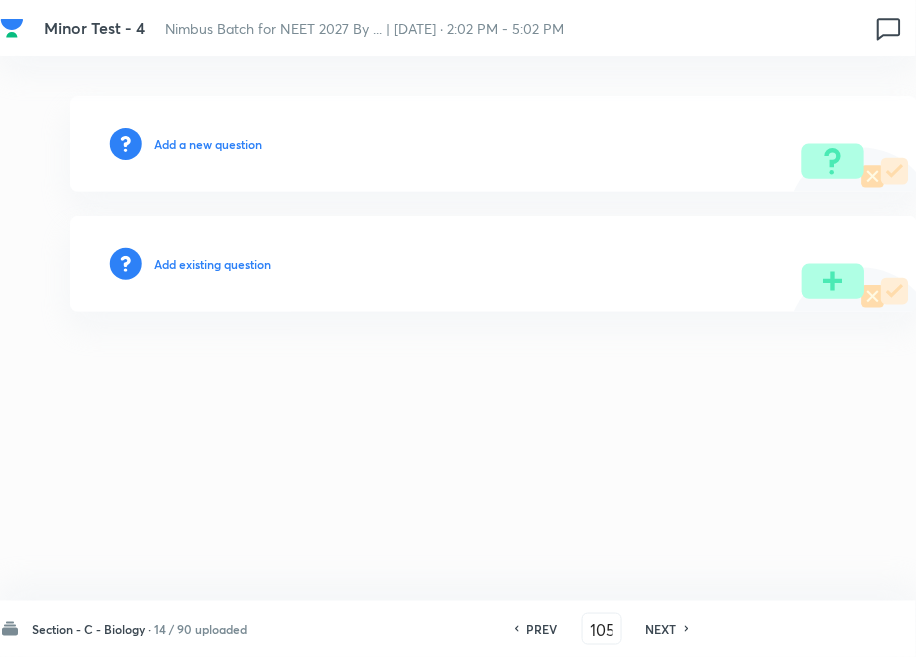 click on "Add existing question" at bounding box center (494, 264) 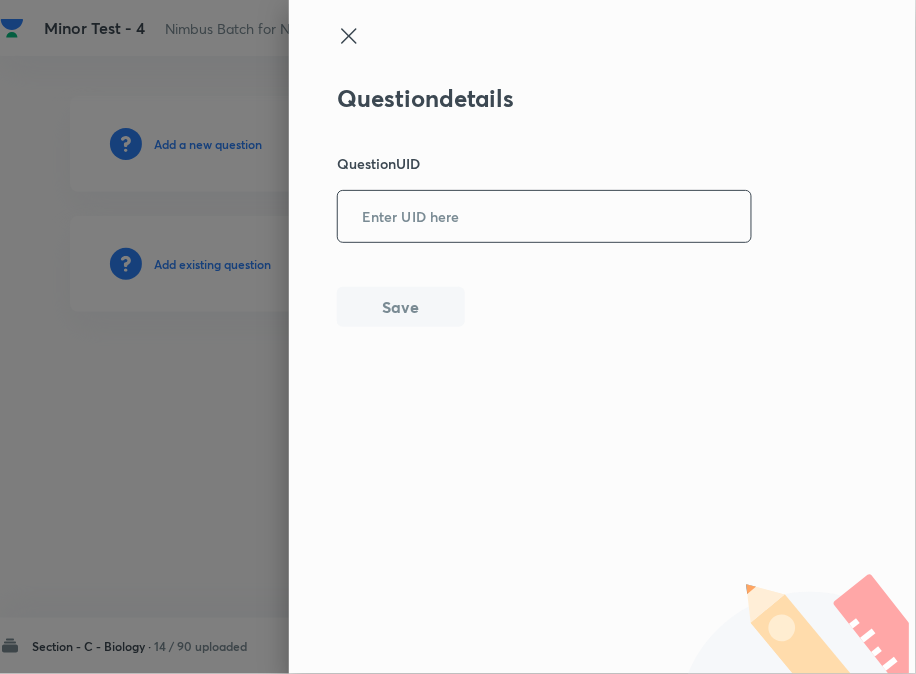 drag, startPoint x: 401, startPoint y: 217, endPoint x: 405, endPoint y: 227, distance: 10.770329 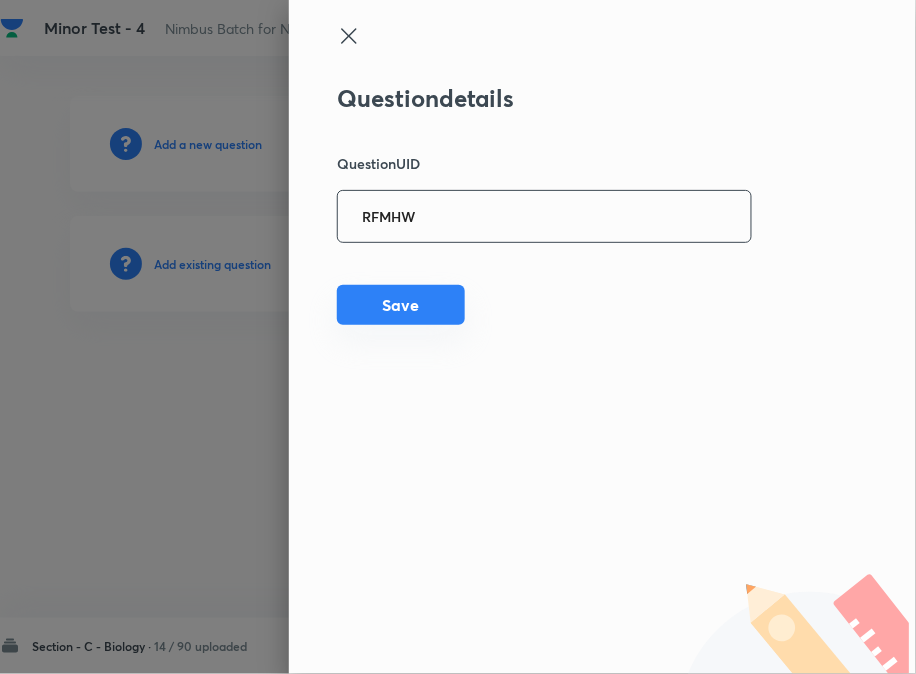 type on "RFMHW" 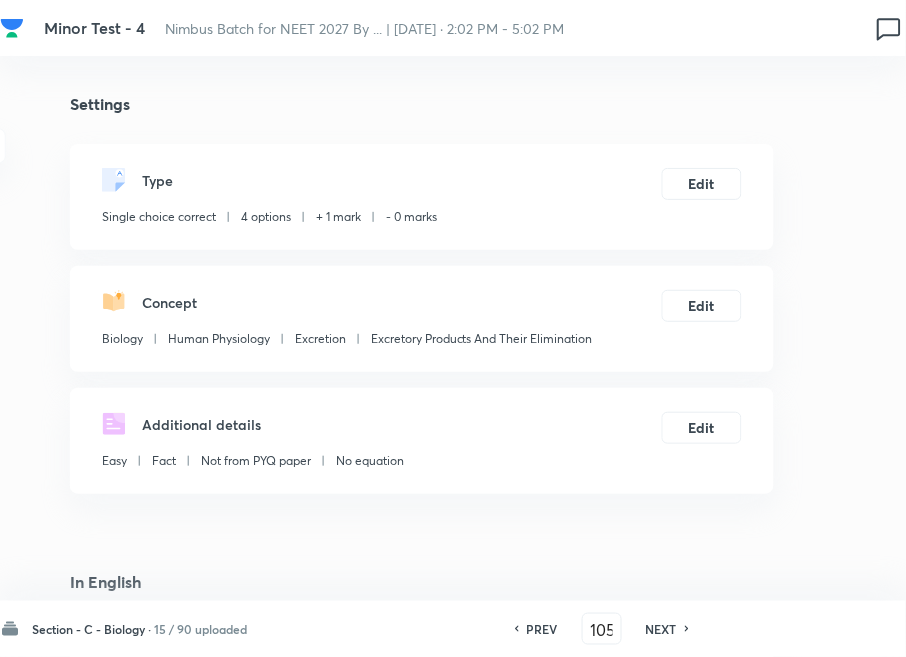 checkbox on "true" 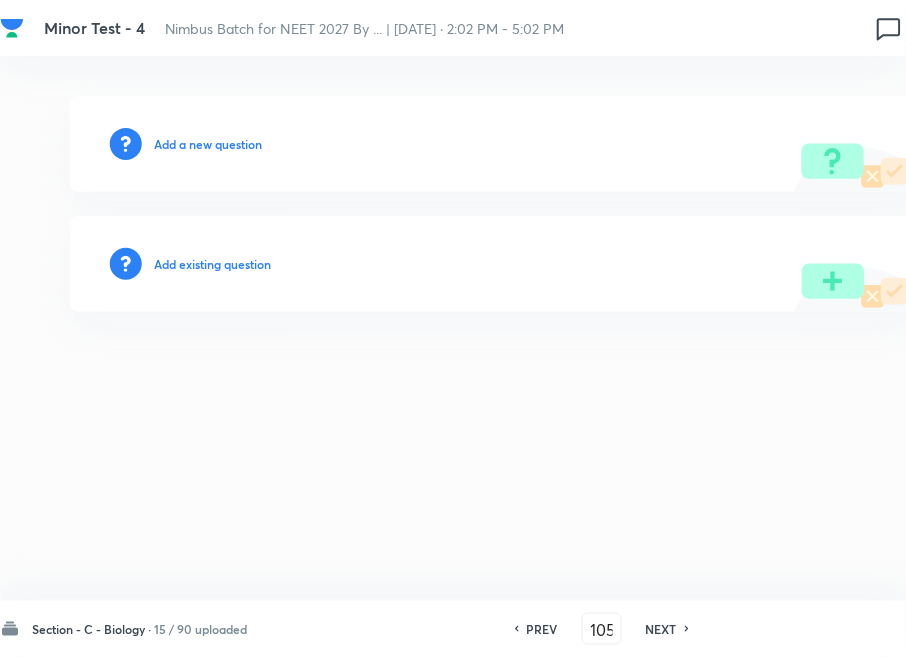 type on "106" 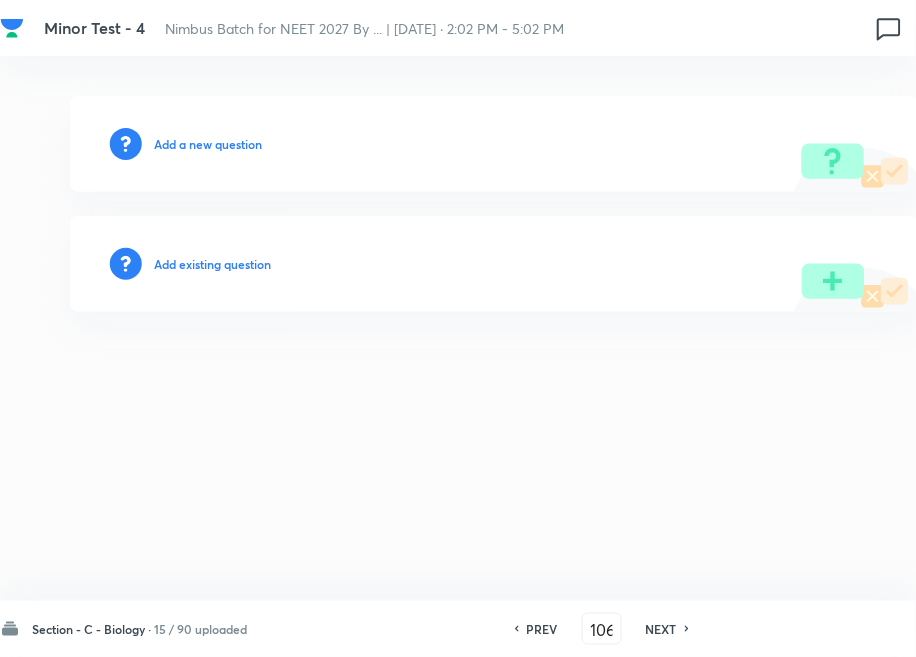 click on "Add existing question" at bounding box center [212, 264] 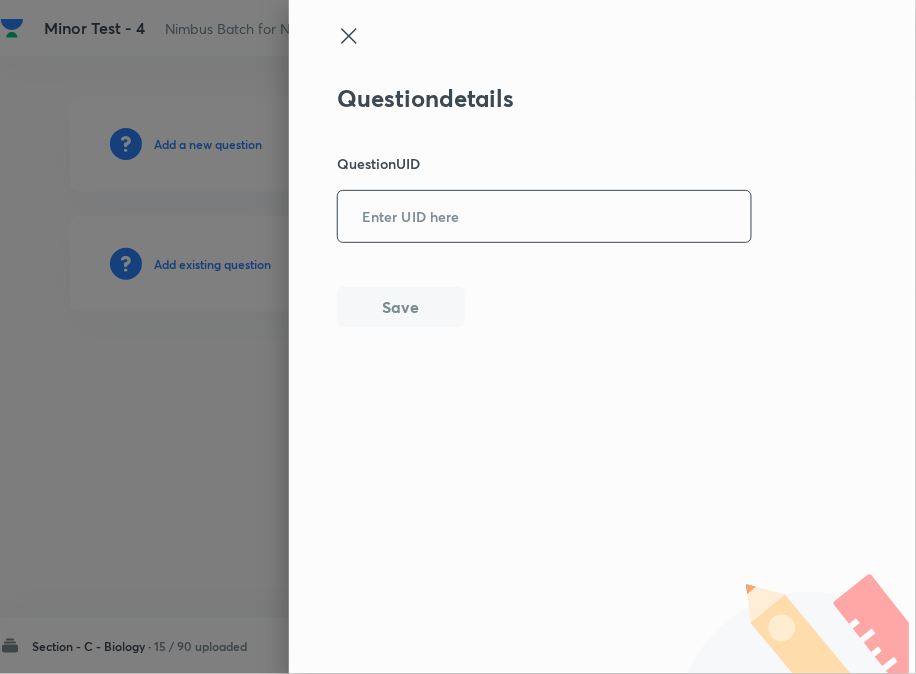 click at bounding box center [544, 216] 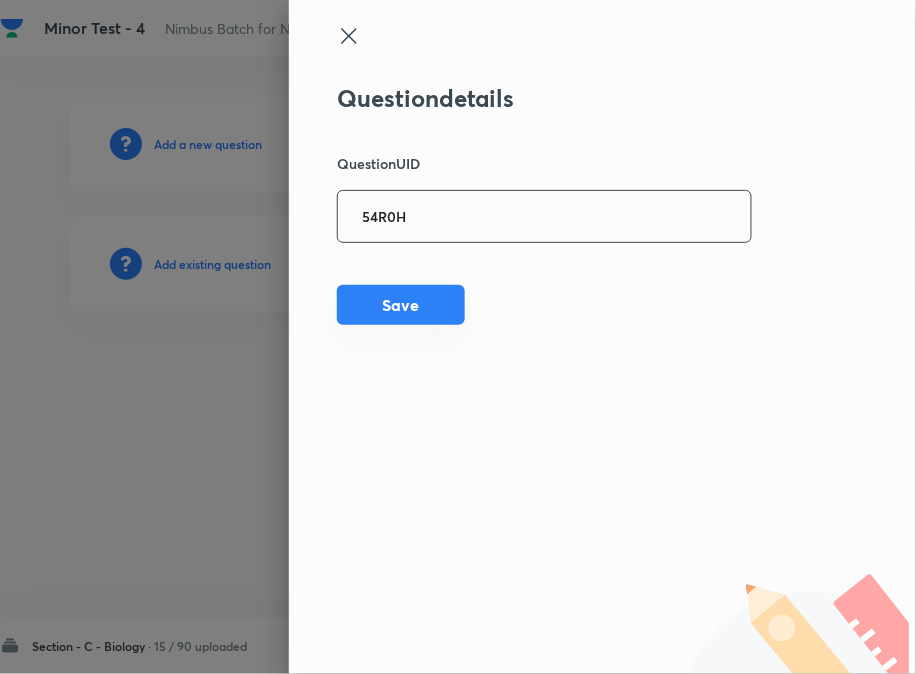 type on "54R0H" 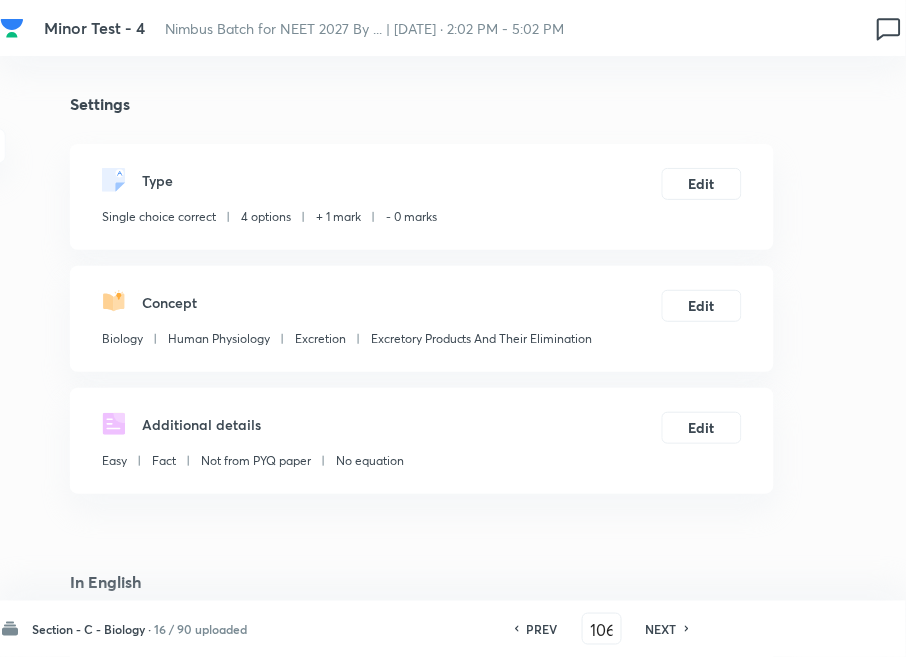 checkbox on "true" 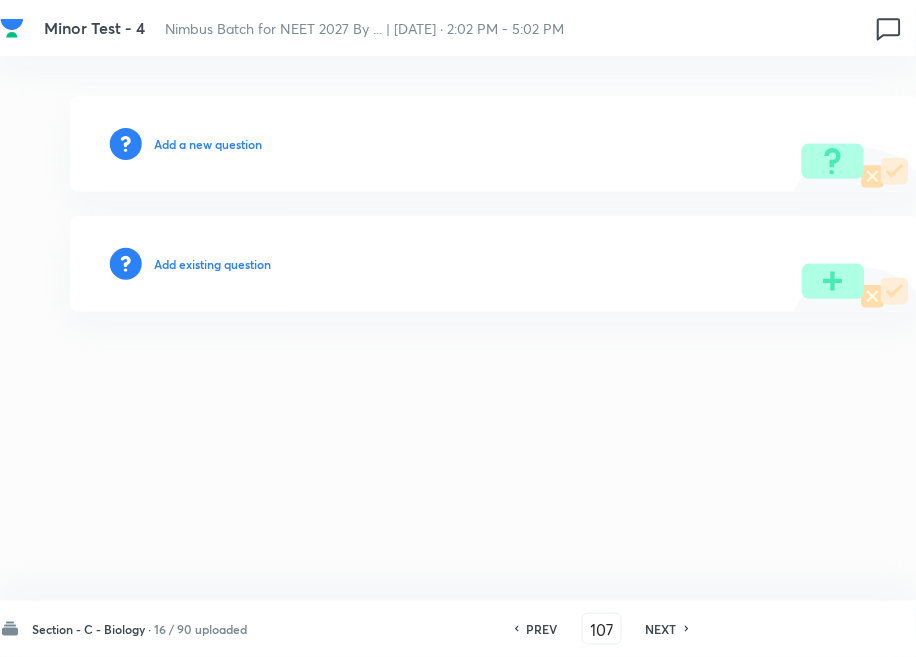 click on "Add existing question" at bounding box center (212, 264) 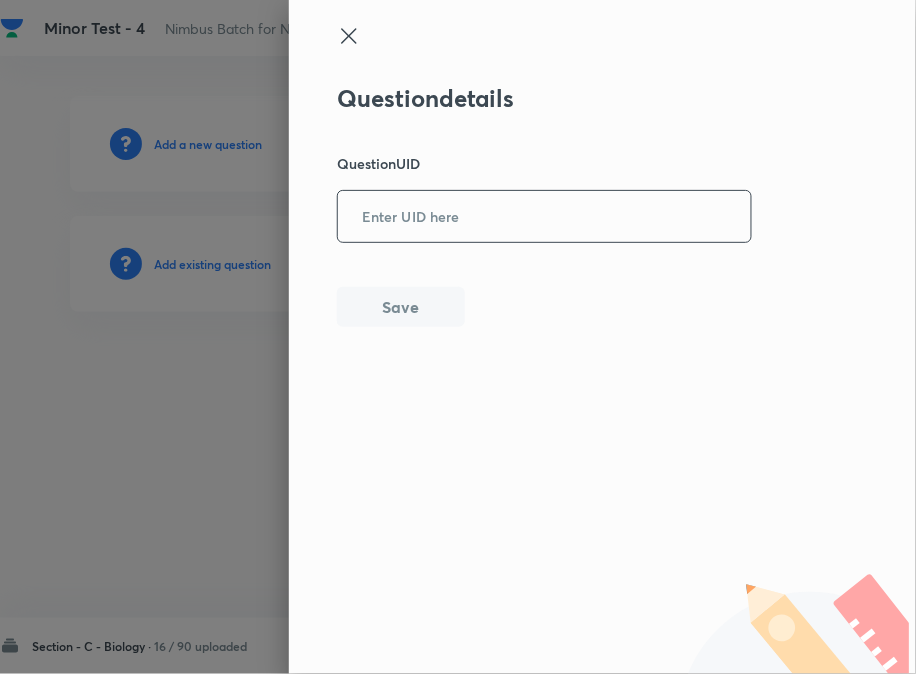 click at bounding box center [544, 216] 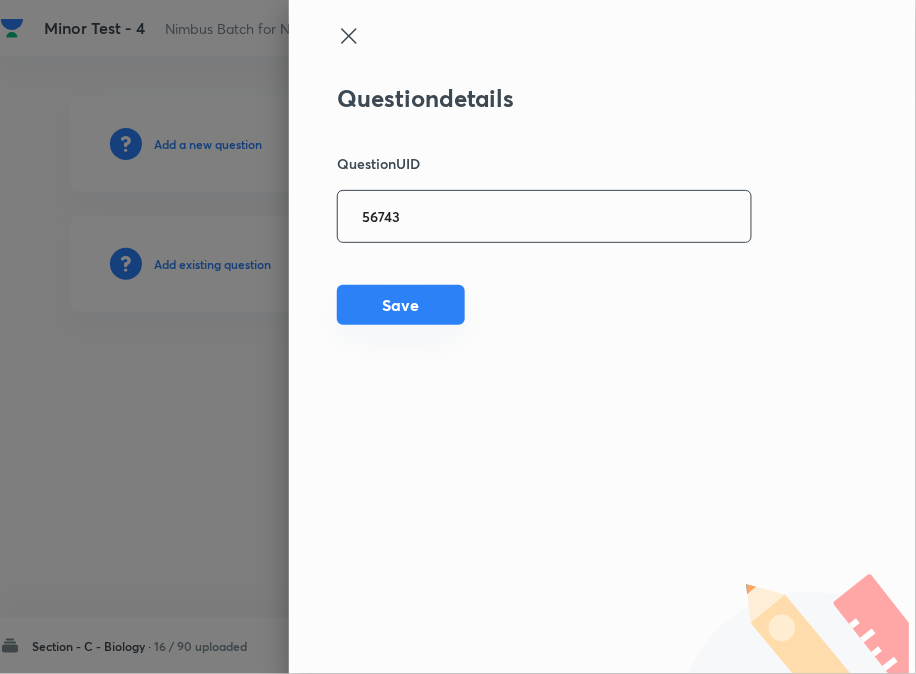type on "56743" 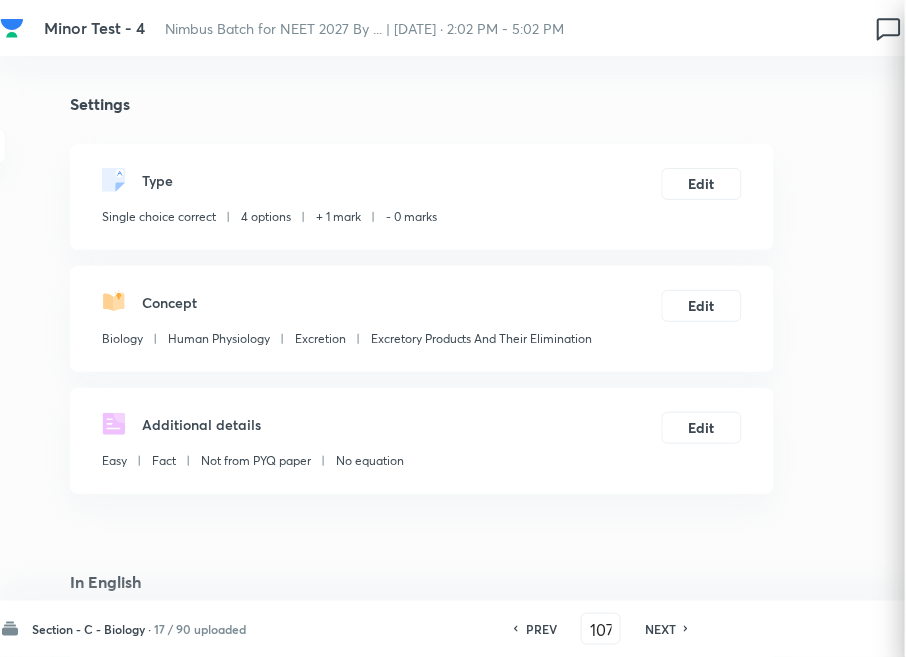 checkbox on "true" 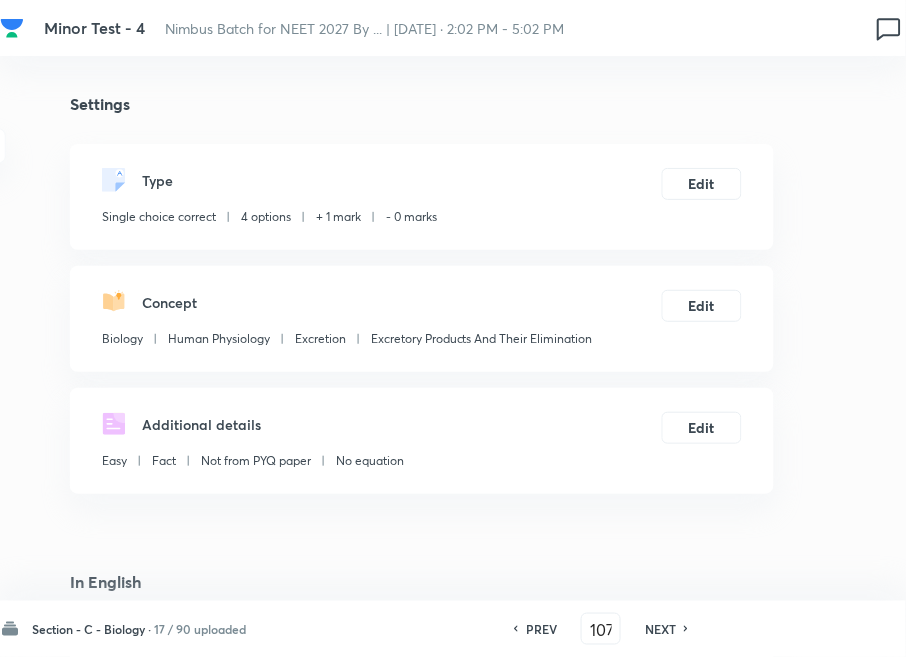 click on "NEXT" at bounding box center (660, 629) 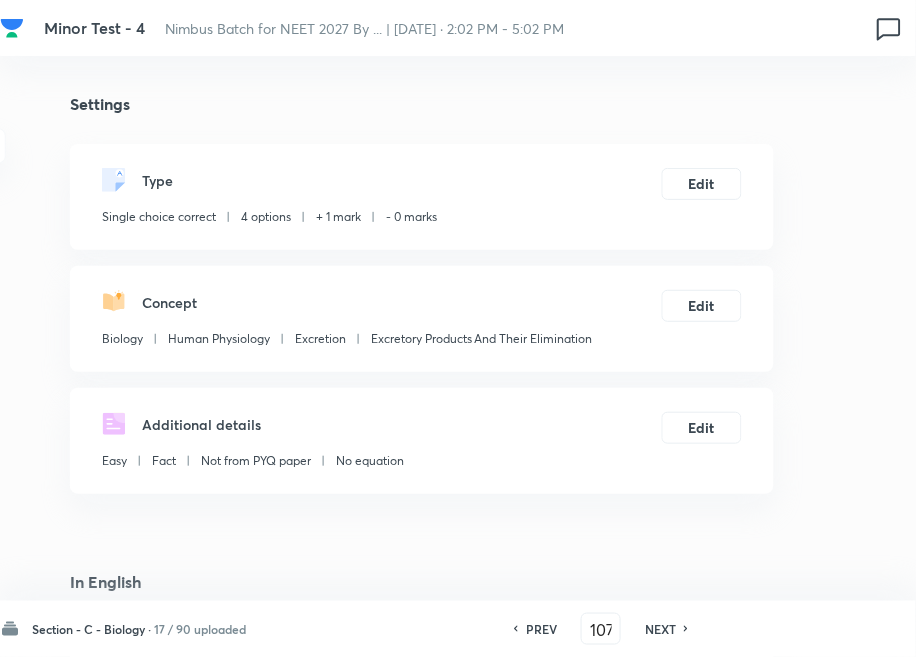 type on "108" 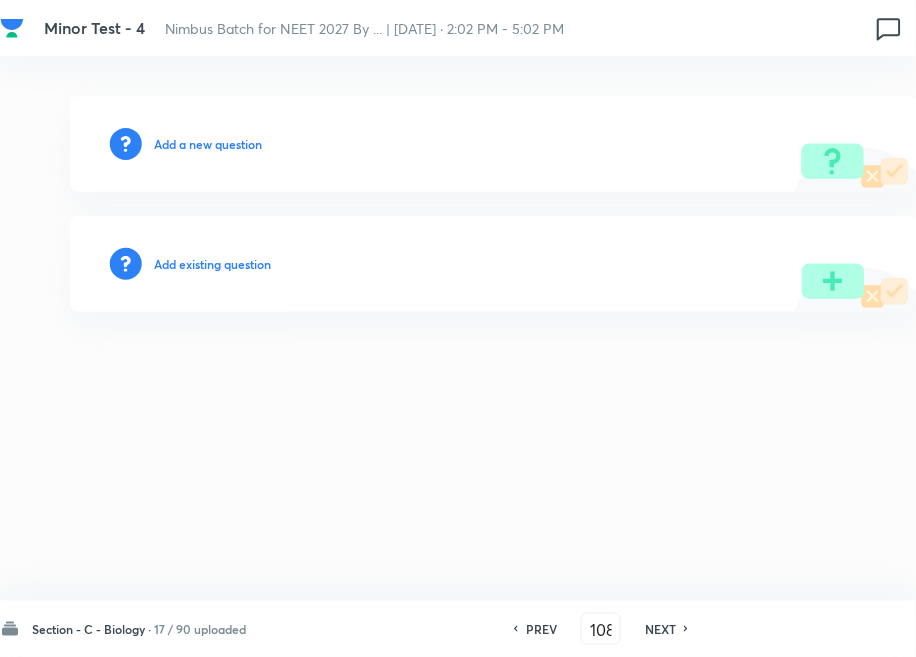 click on "Add existing question" at bounding box center (212, 264) 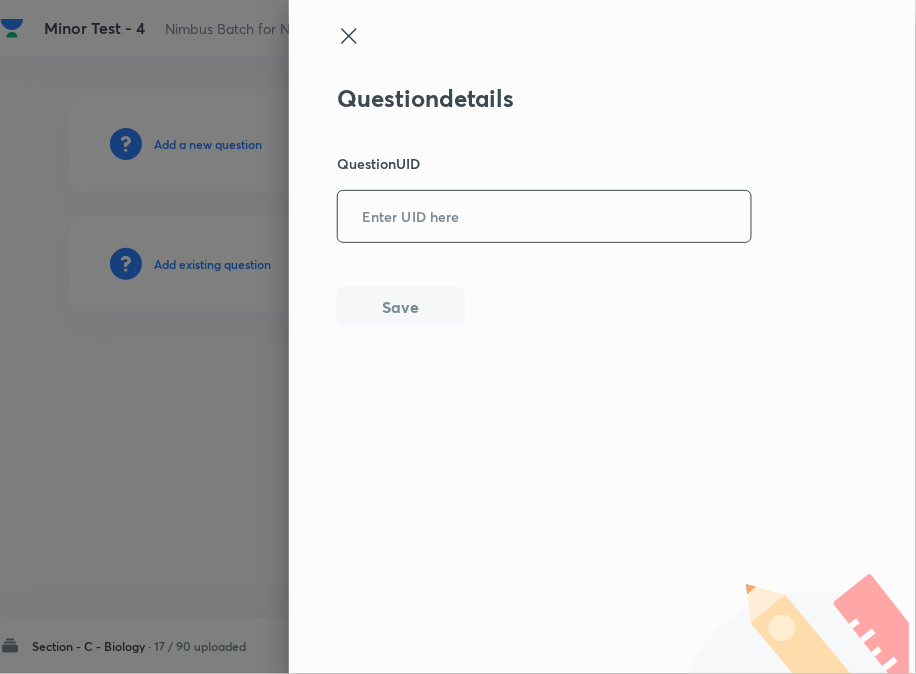 click at bounding box center (544, 216) 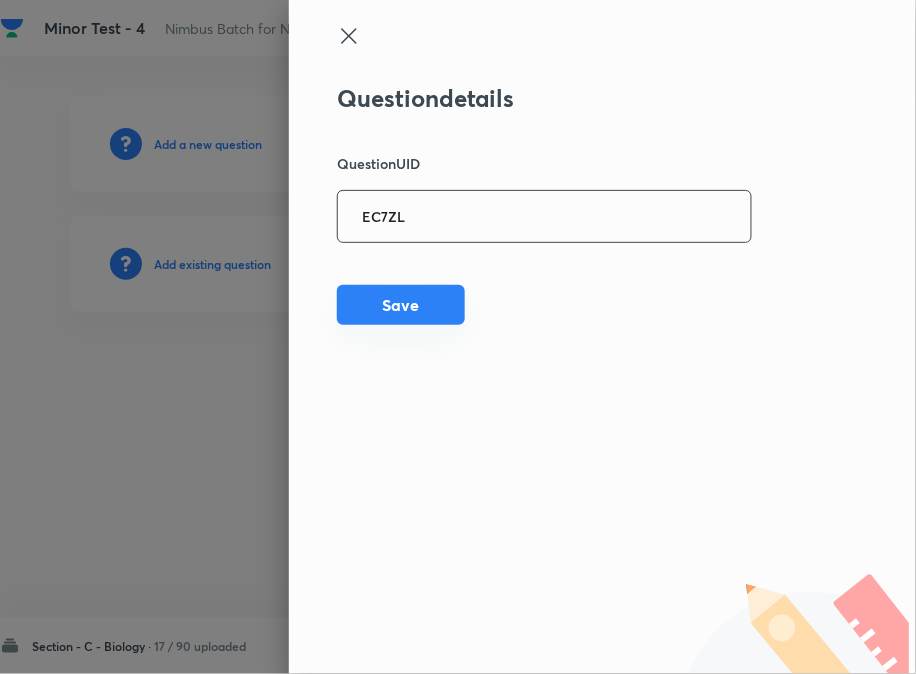 type on "EC7ZL" 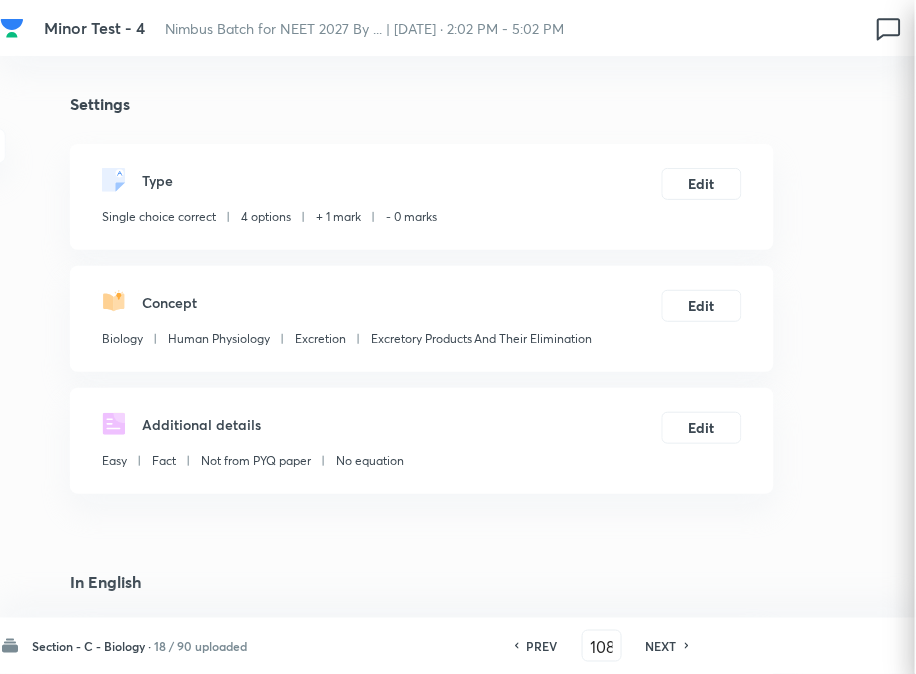 checkbox on "true" 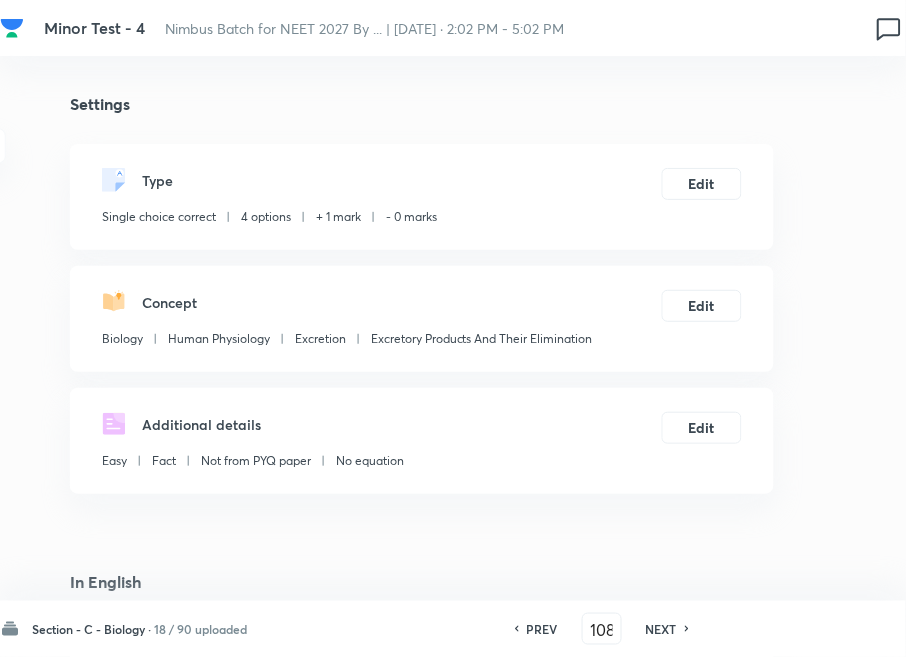 click on "NEXT" at bounding box center (661, 629) 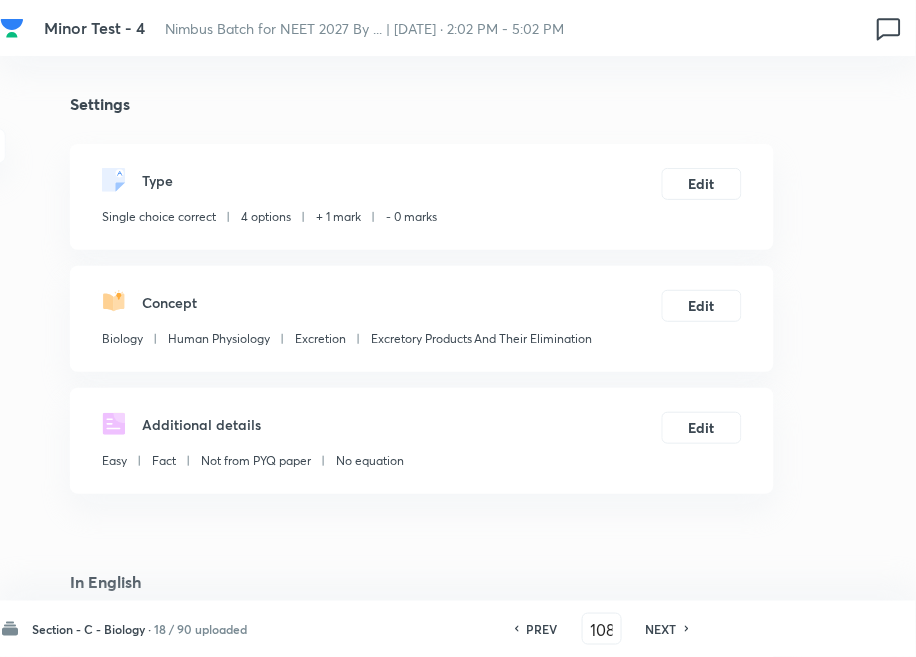 type on "109" 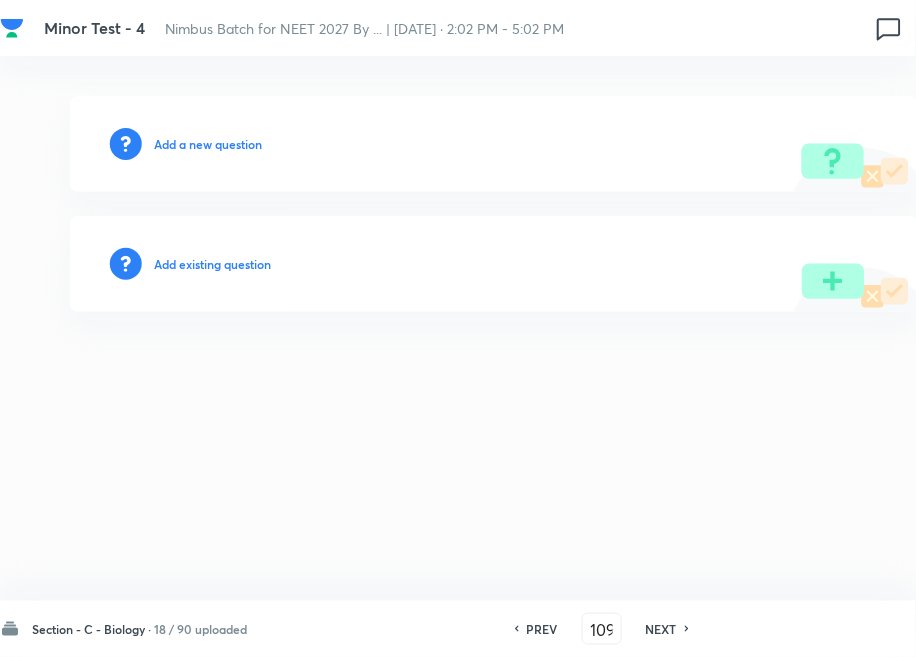 click on "Add existing question" at bounding box center (494, 264) 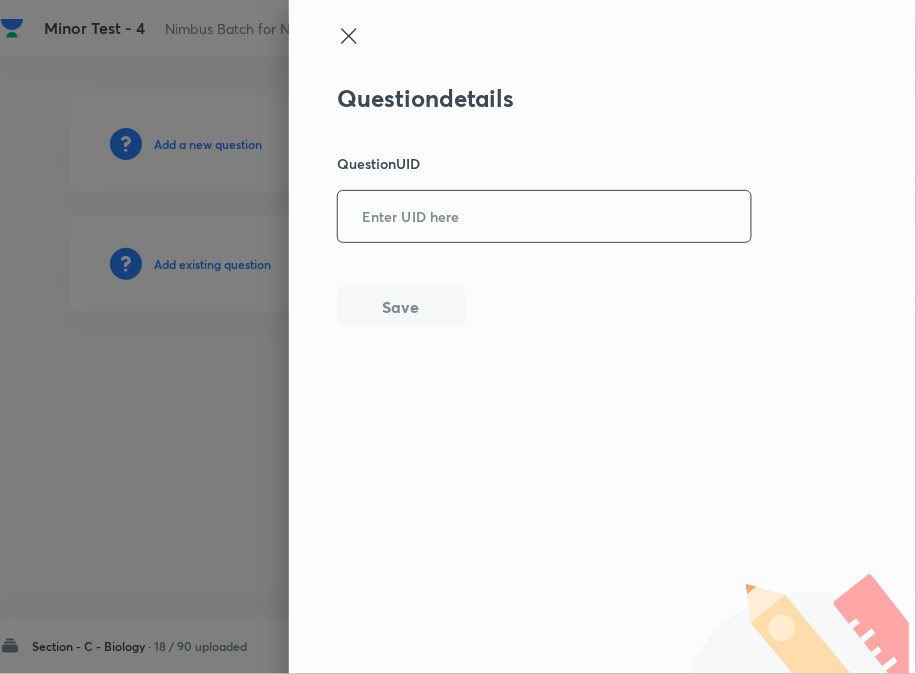 click at bounding box center (544, 216) 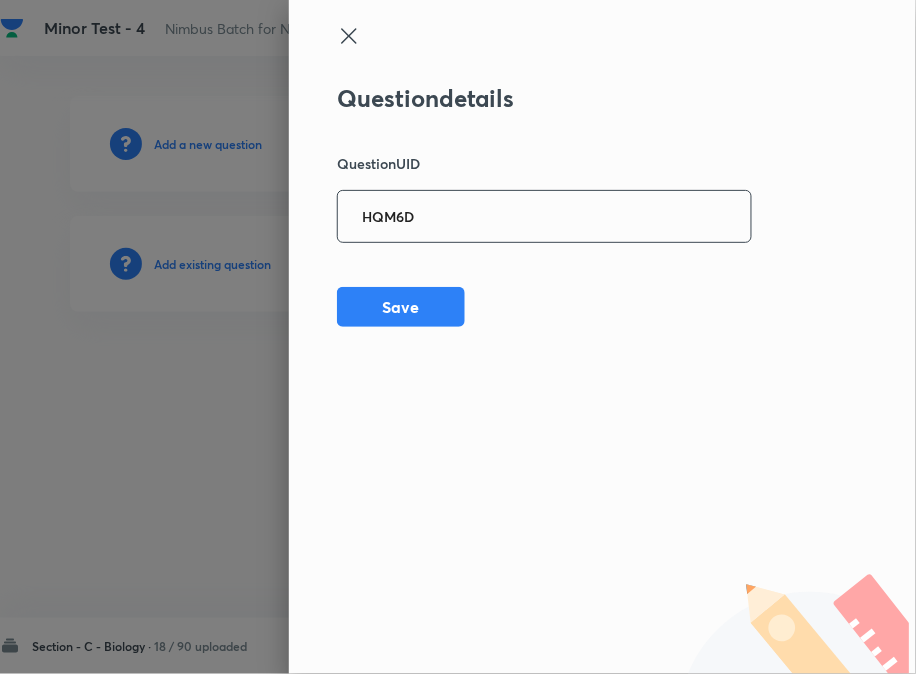 type on "HQM6D" 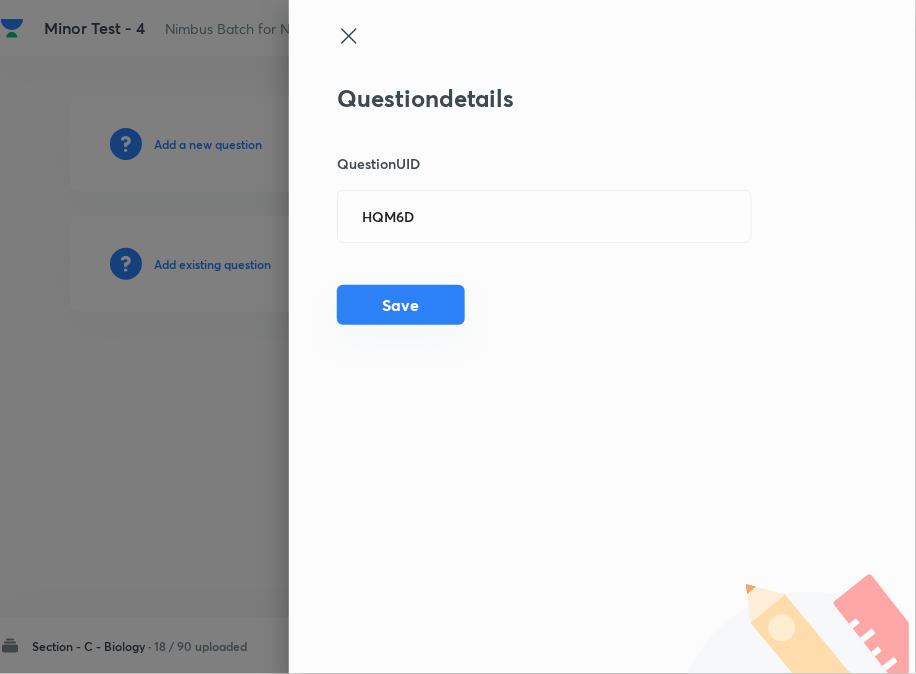 click on "Save" at bounding box center [401, 305] 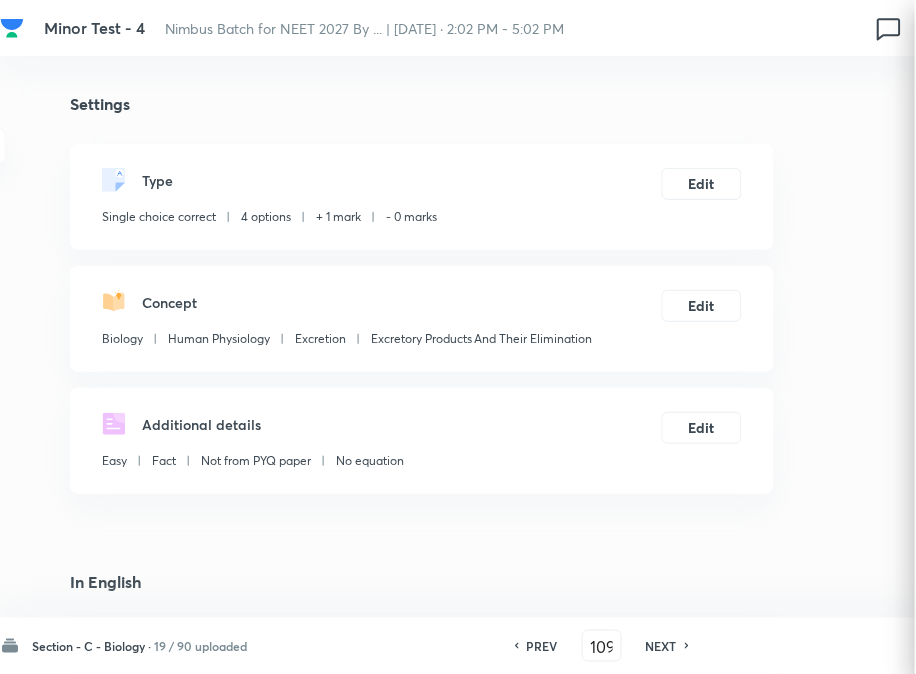 checkbox on "true" 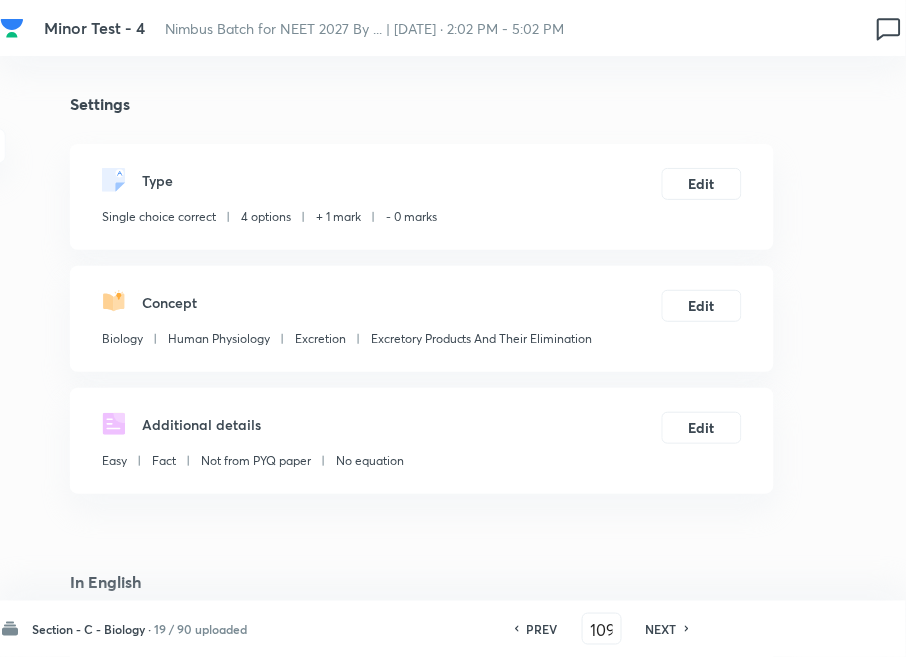 drag, startPoint x: 672, startPoint y: 633, endPoint x: 612, endPoint y: 561, distance: 93.723 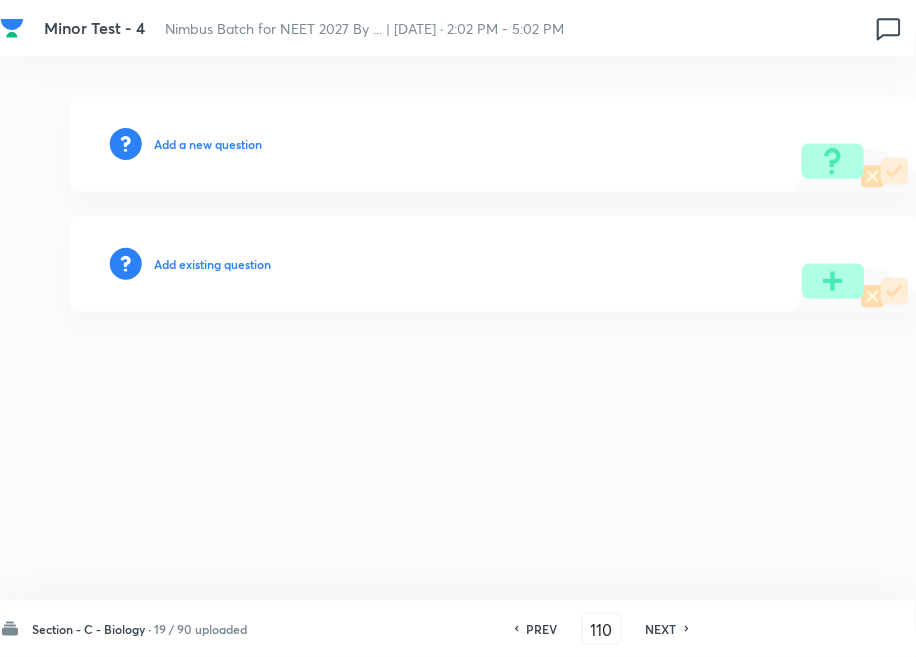 click on "Add existing question" at bounding box center (212, 264) 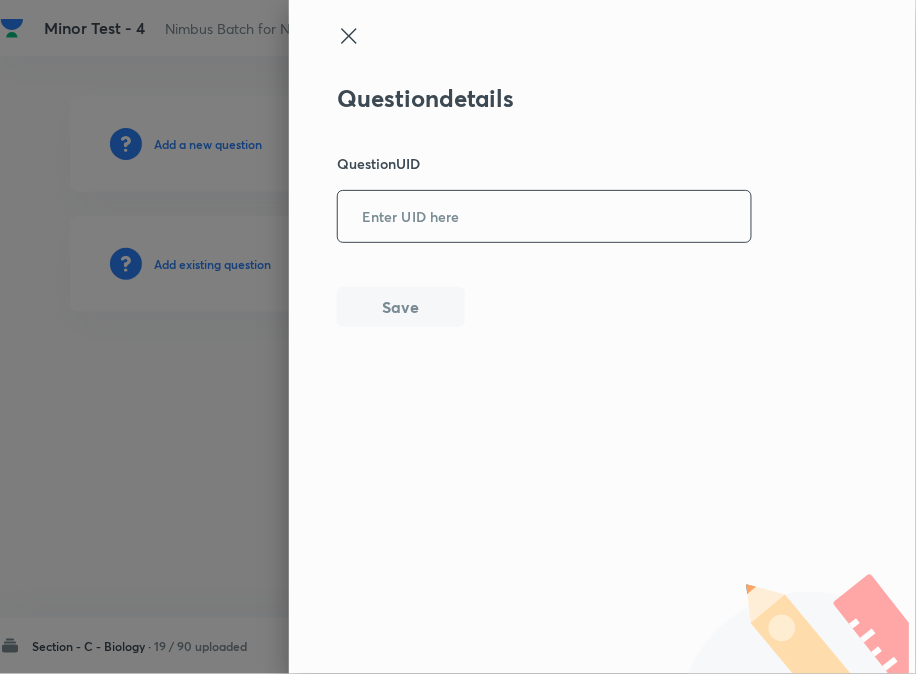 click at bounding box center [544, 216] 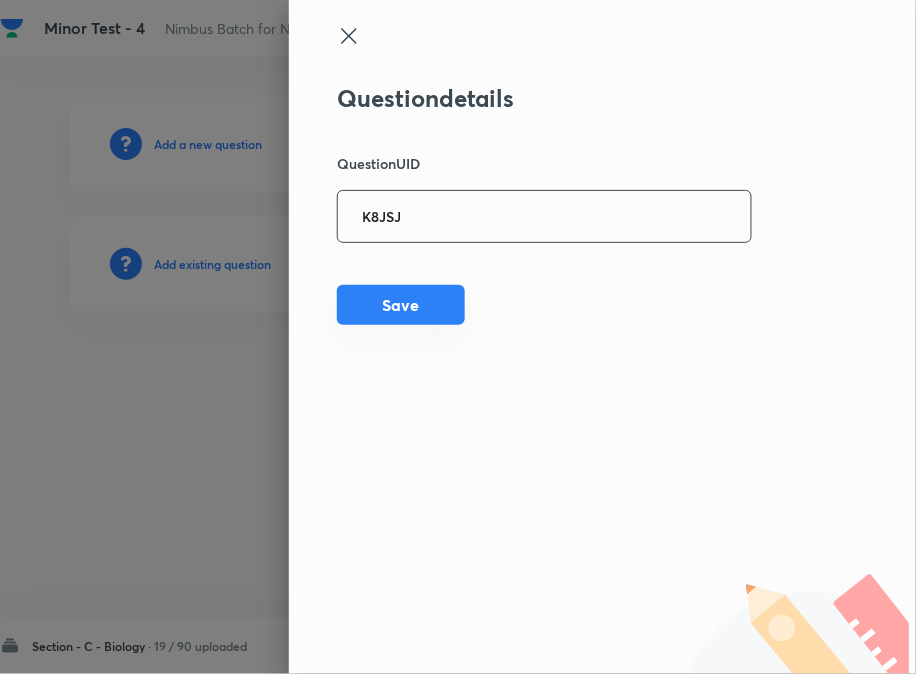 type on "K8JSJ" 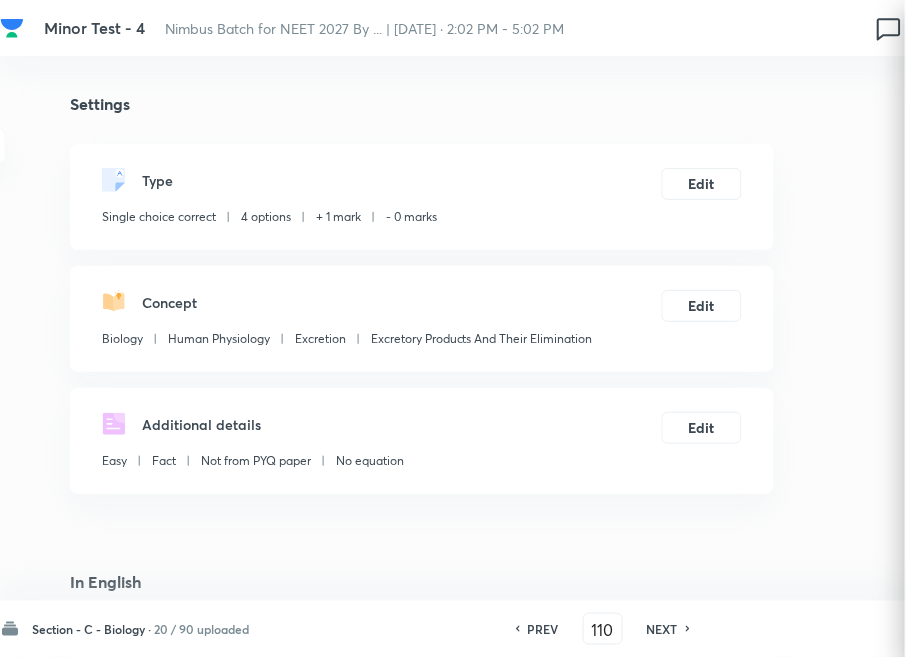 checkbox on "true" 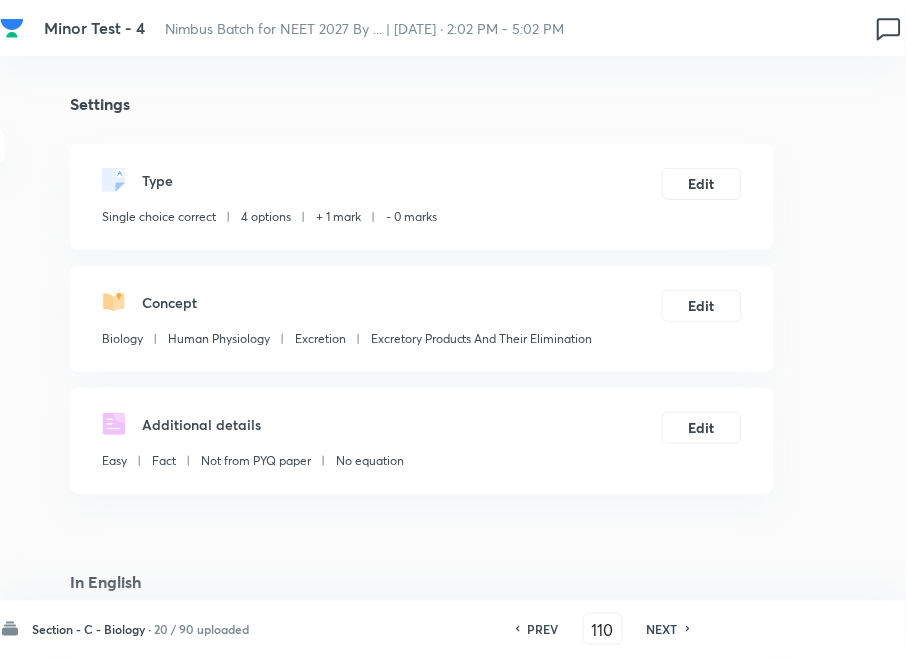 click on "NEXT" at bounding box center [662, 629] 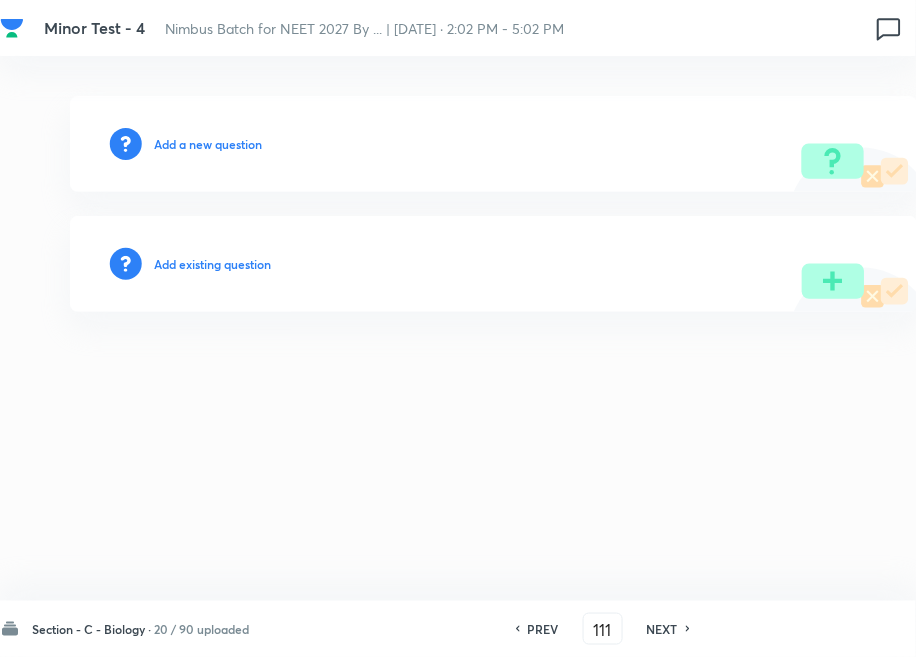 click on "Add existing question" at bounding box center [212, 264] 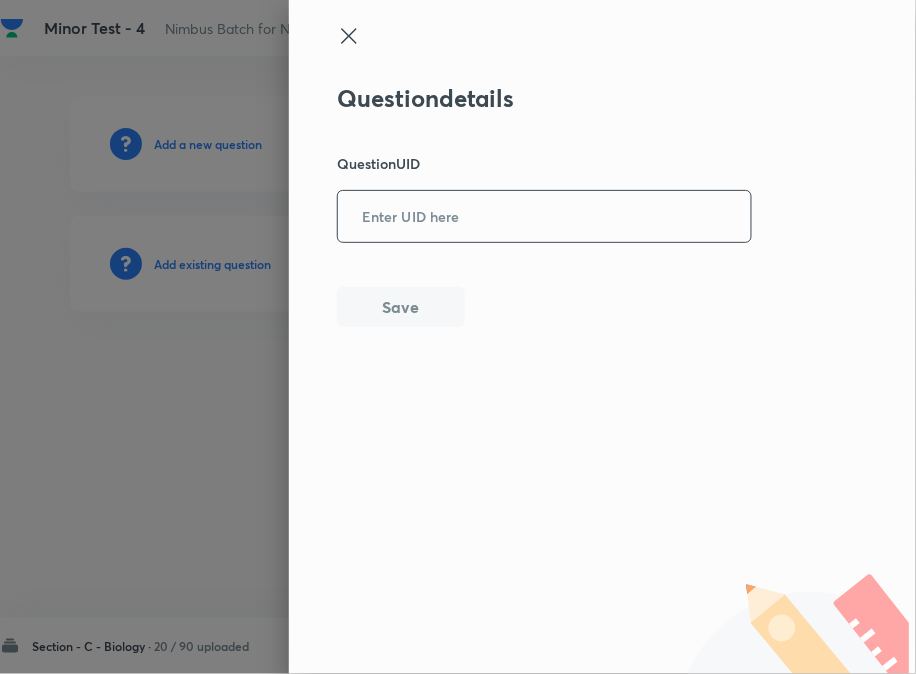 click at bounding box center (544, 216) 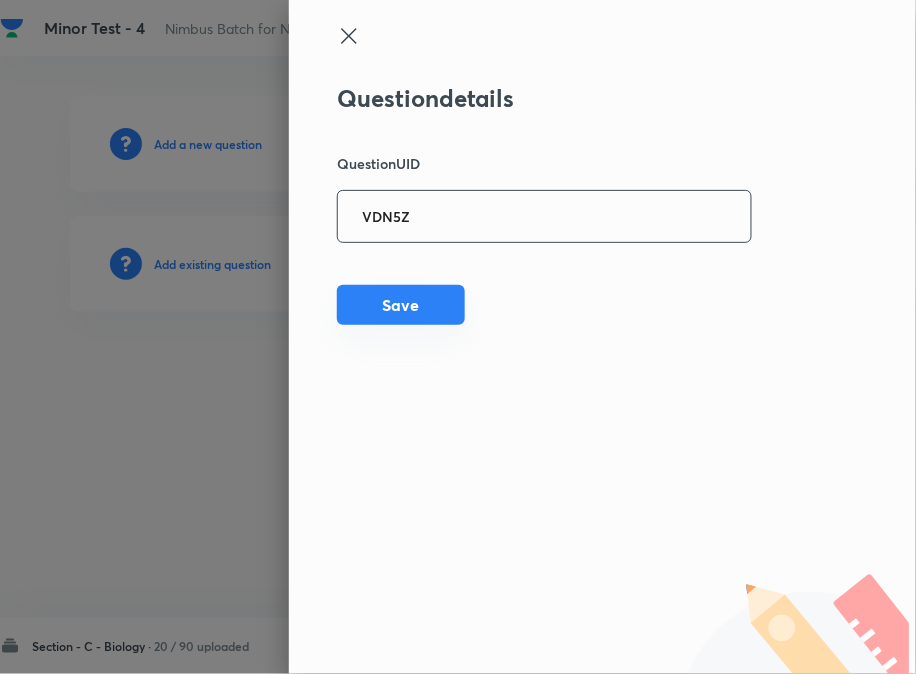 type on "VDN5Z" 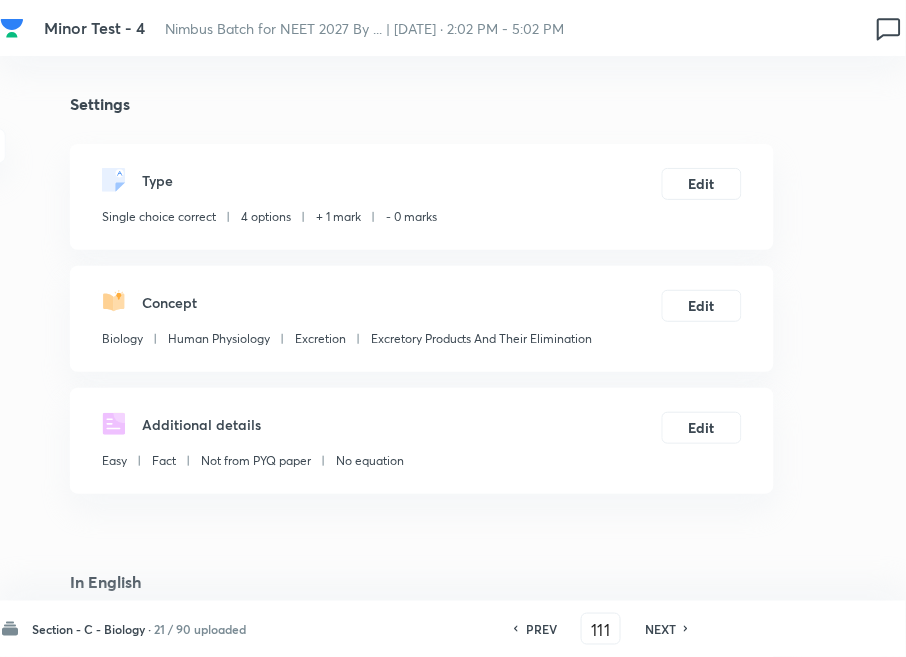 checkbox on "true" 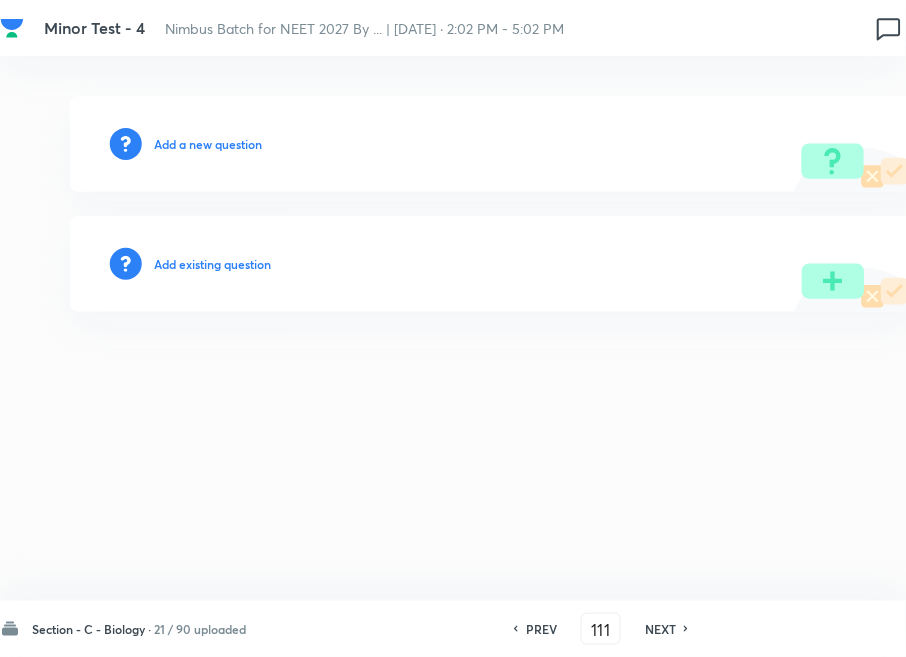 type on "112" 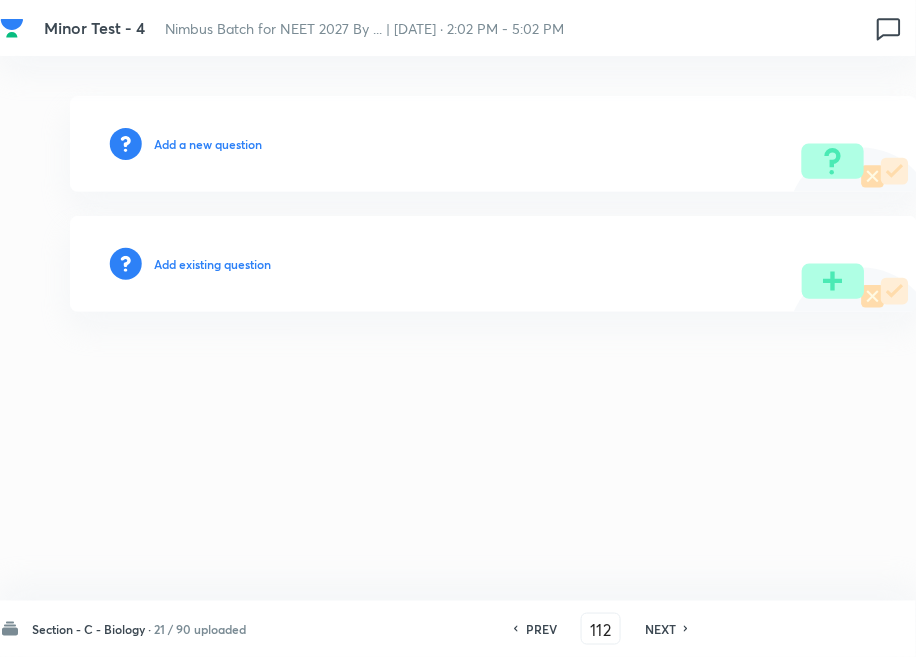 click on "Add existing question" at bounding box center (494, 264) 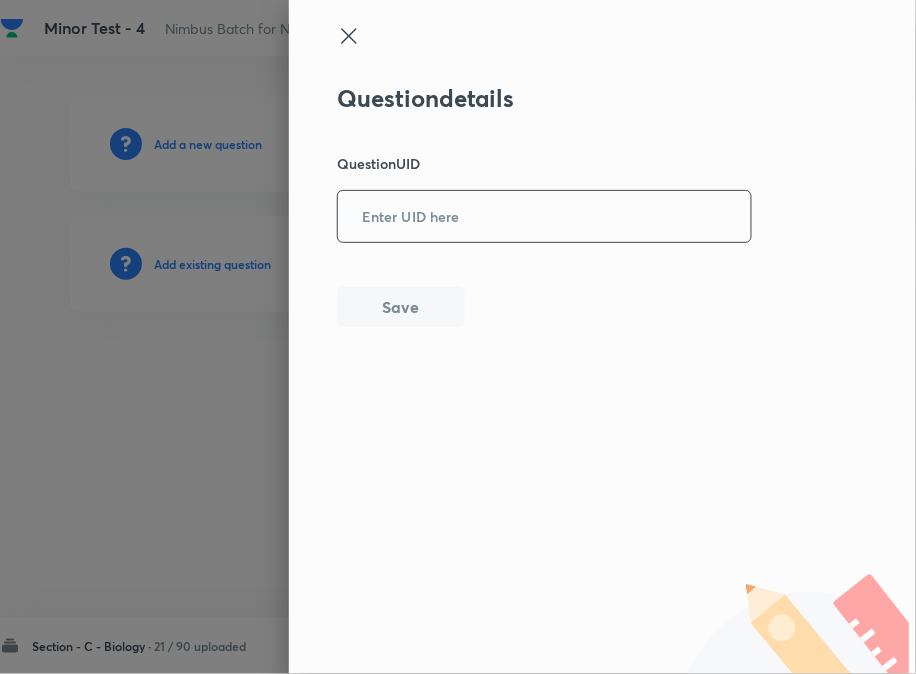 click at bounding box center (544, 216) 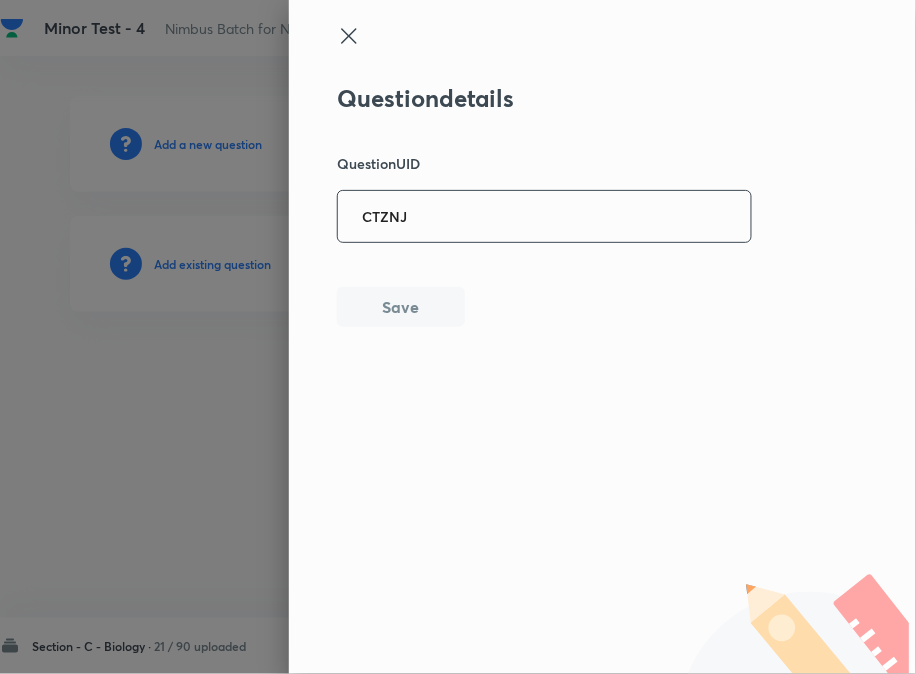 type on "CTZNJ" 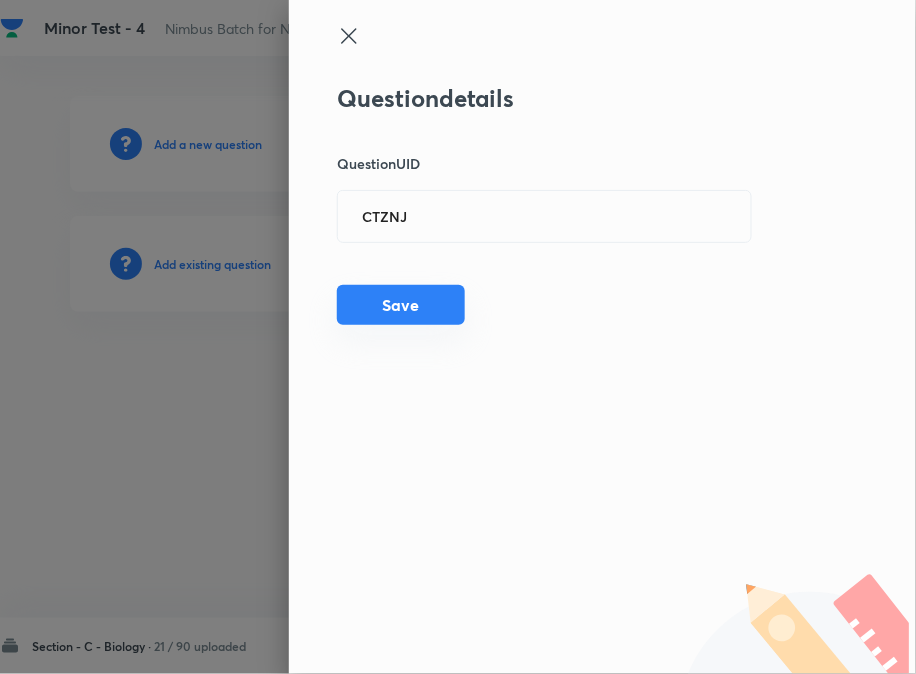 click on "Save" at bounding box center (401, 305) 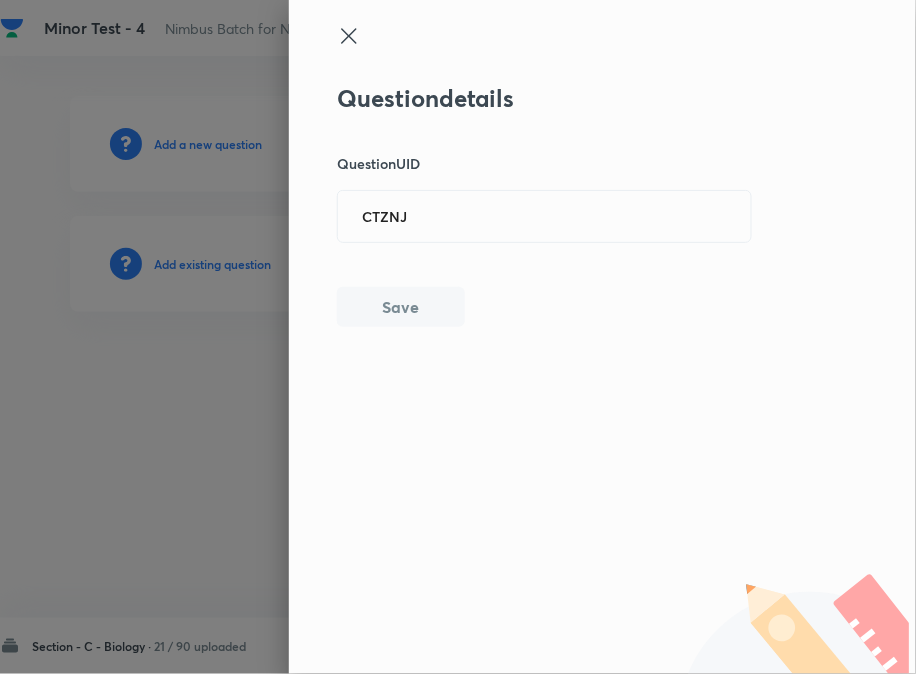 click 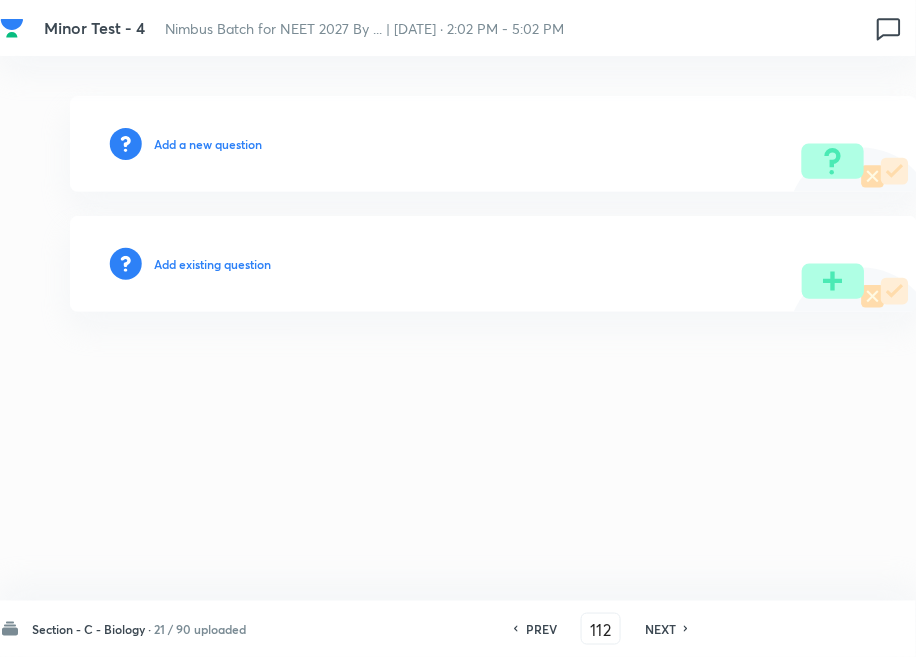 click on "Add existing question" at bounding box center [212, 264] 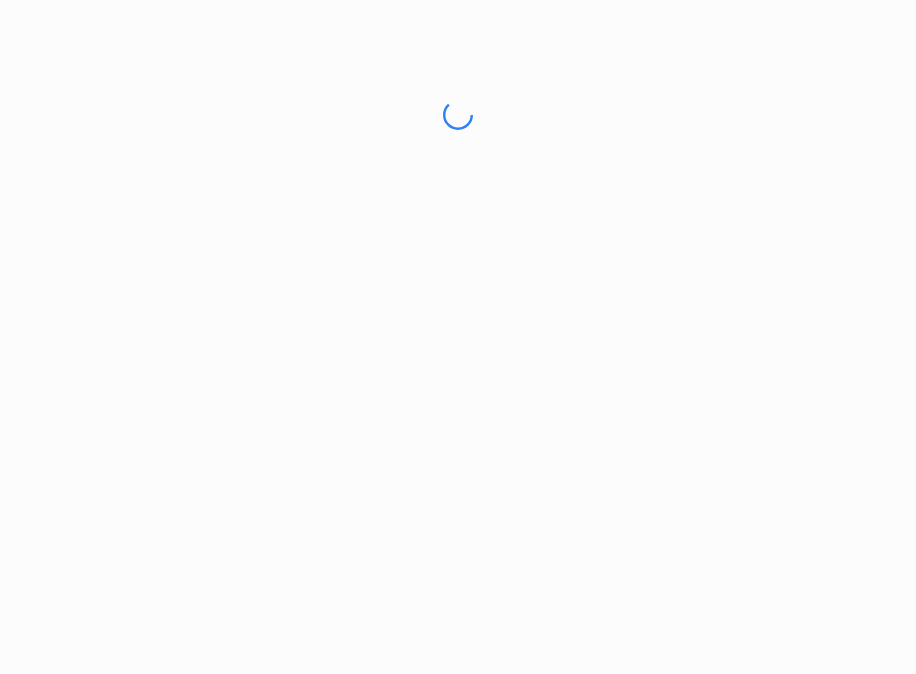 scroll, scrollTop: 0, scrollLeft: 0, axis: both 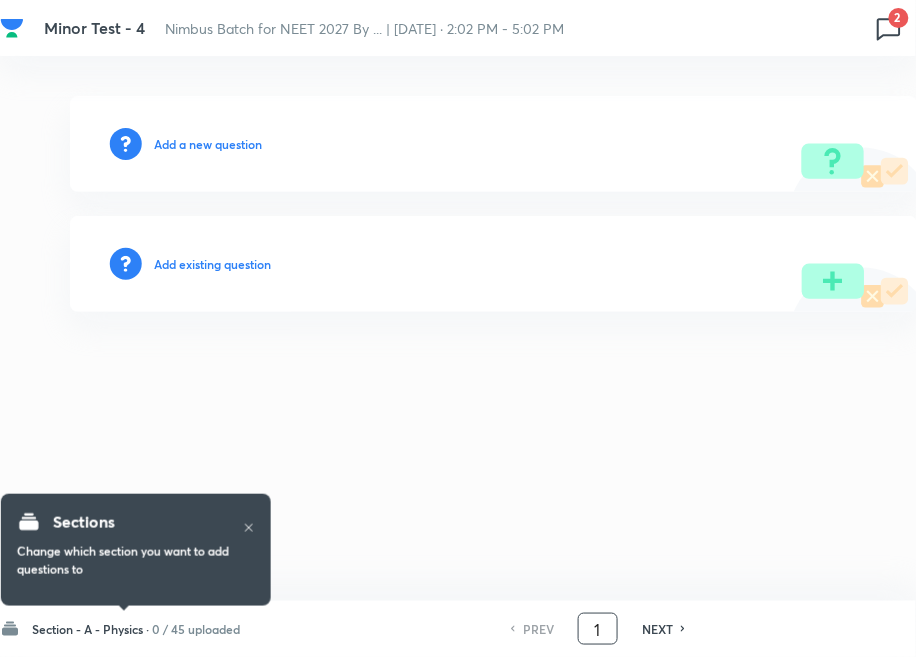 click on "1" at bounding box center [598, 629] 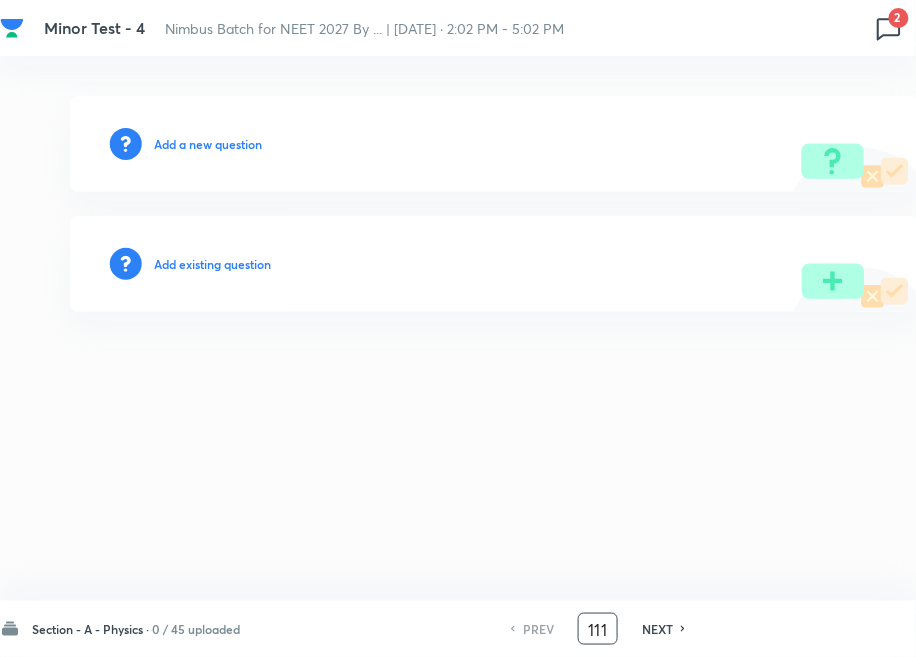 type on "111" 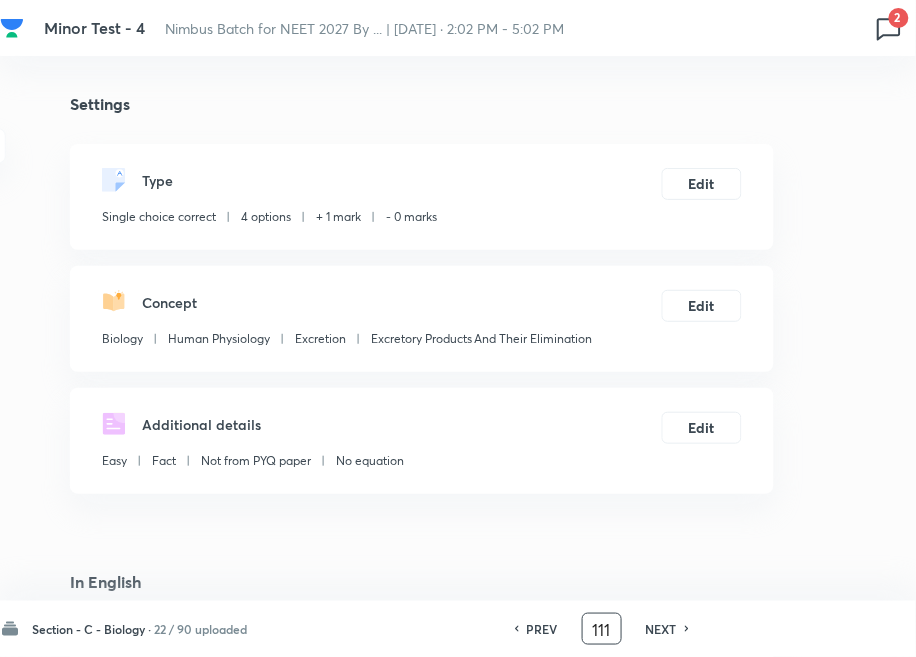checkbox on "true" 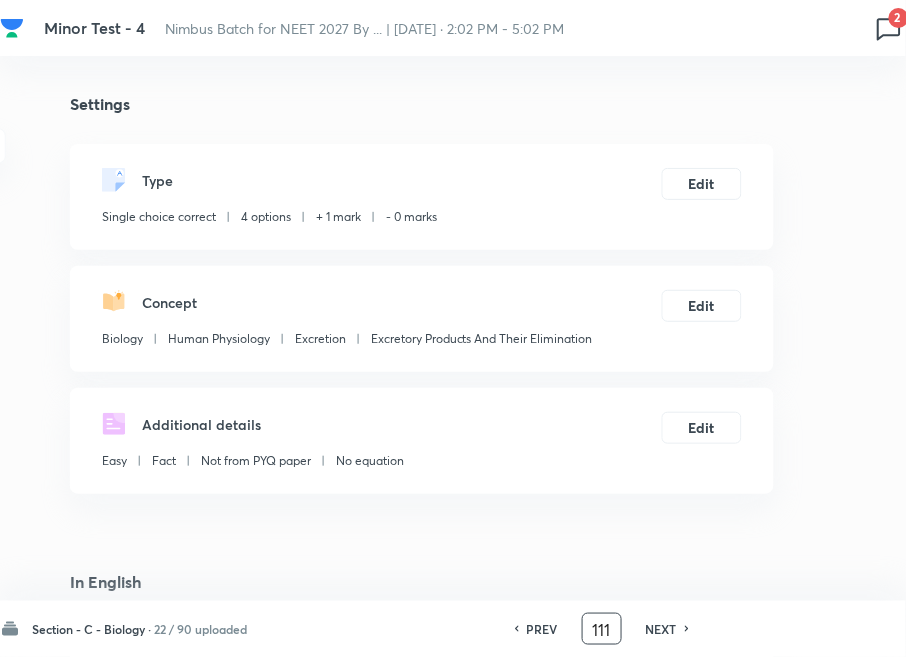 click on "NEXT" at bounding box center (661, 629) 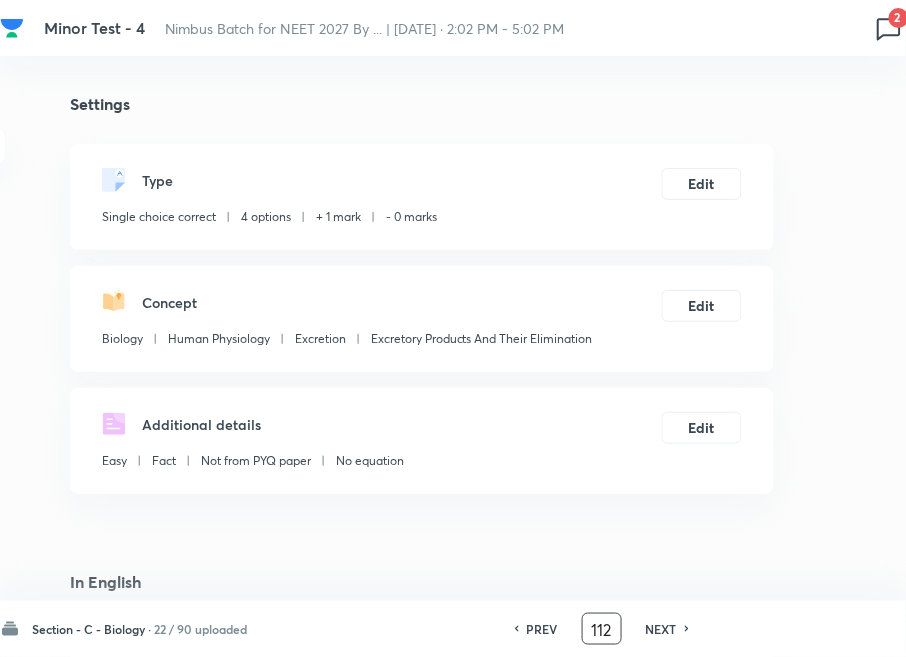 checkbox on "false" 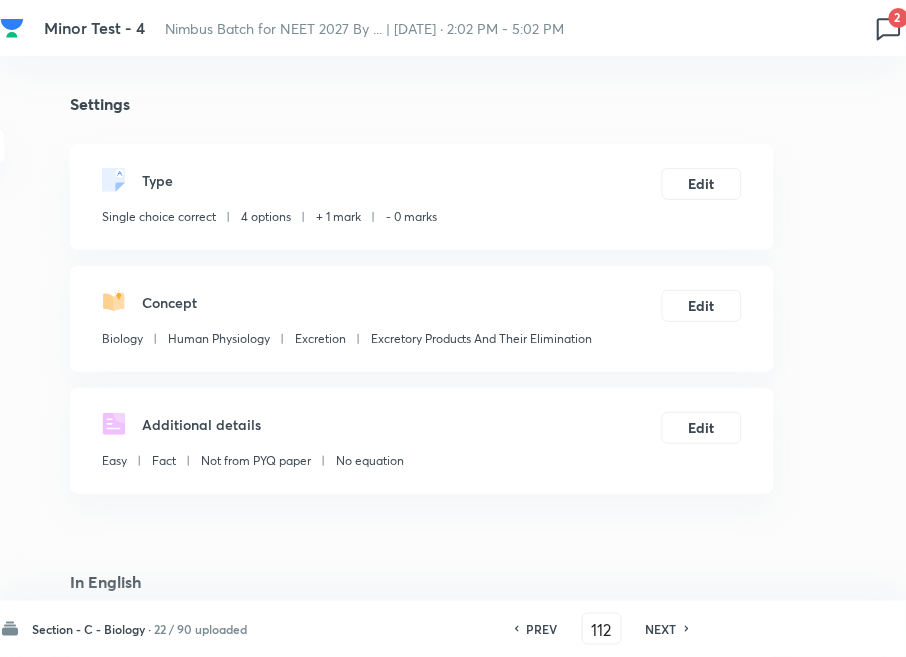 checkbox on "true" 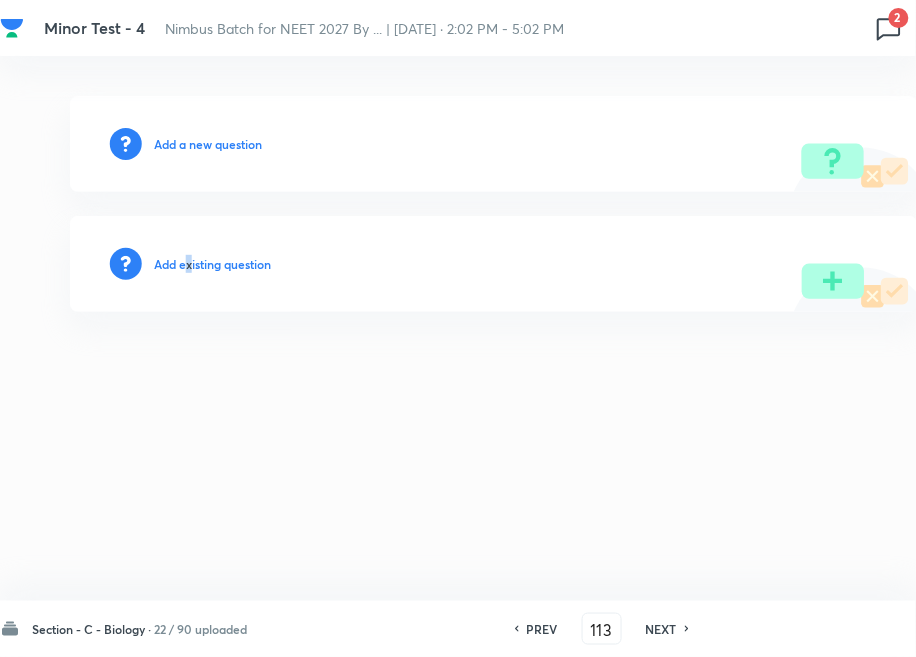 click on "Add existing question" at bounding box center (212, 264) 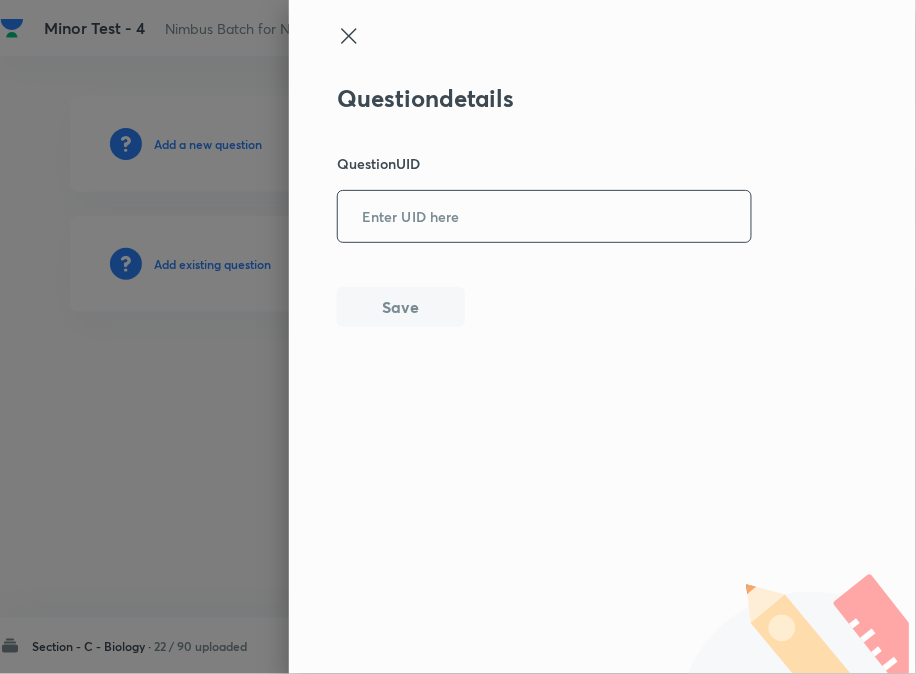 drag, startPoint x: 474, startPoint y: 204, endPoint x: 481, endPoint y: 212, distance: 10.630146 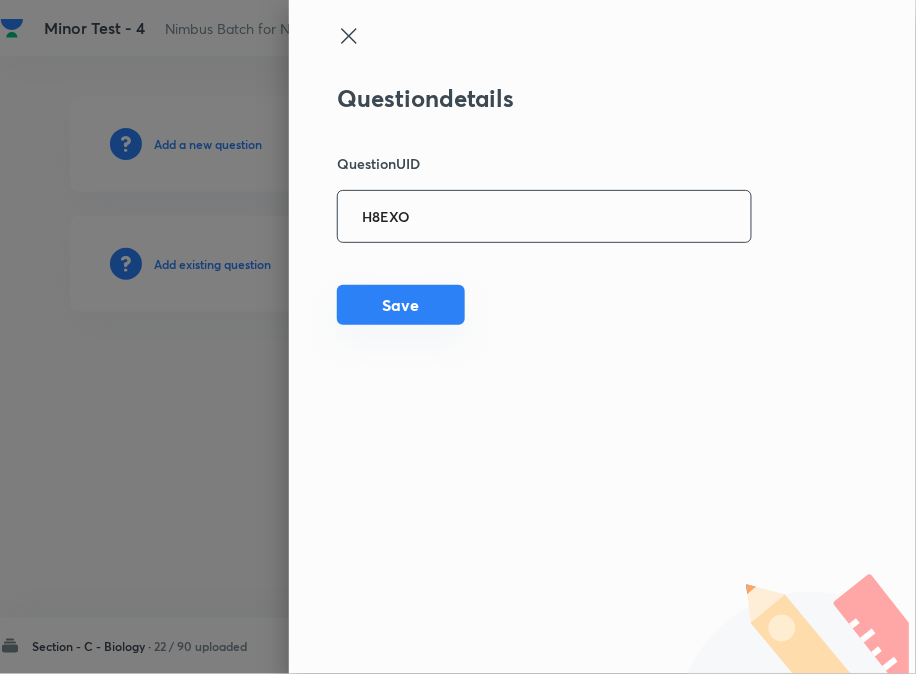 type on "H8EXO" 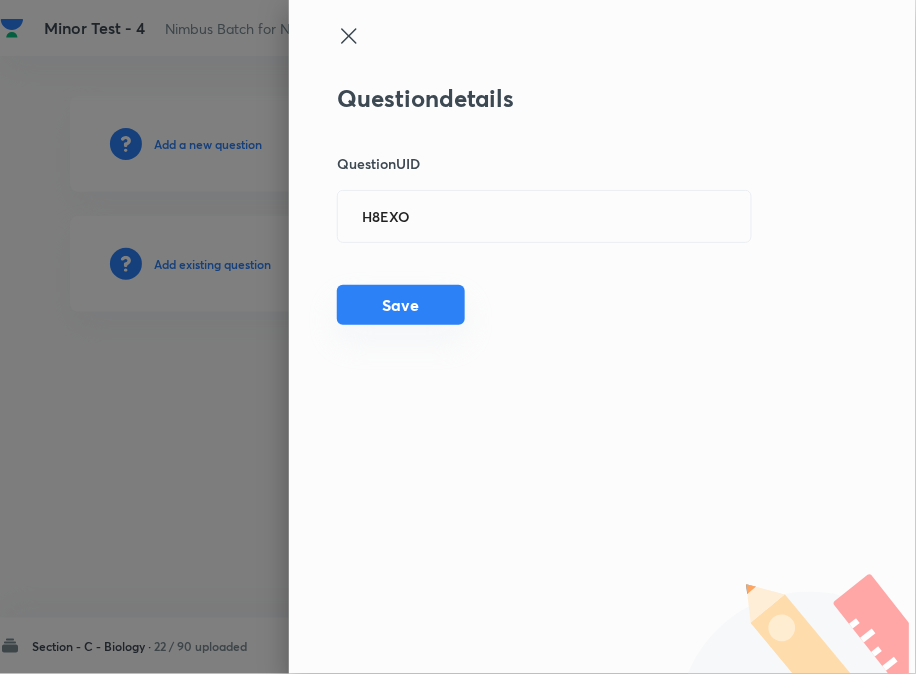 click on "Save" at bounding box center (401, 305) 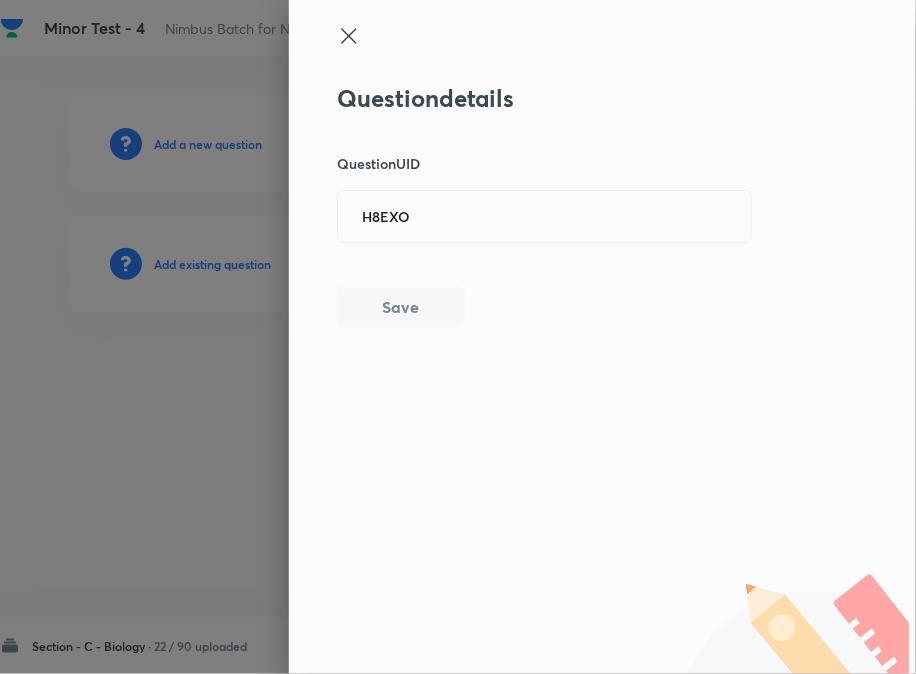 type 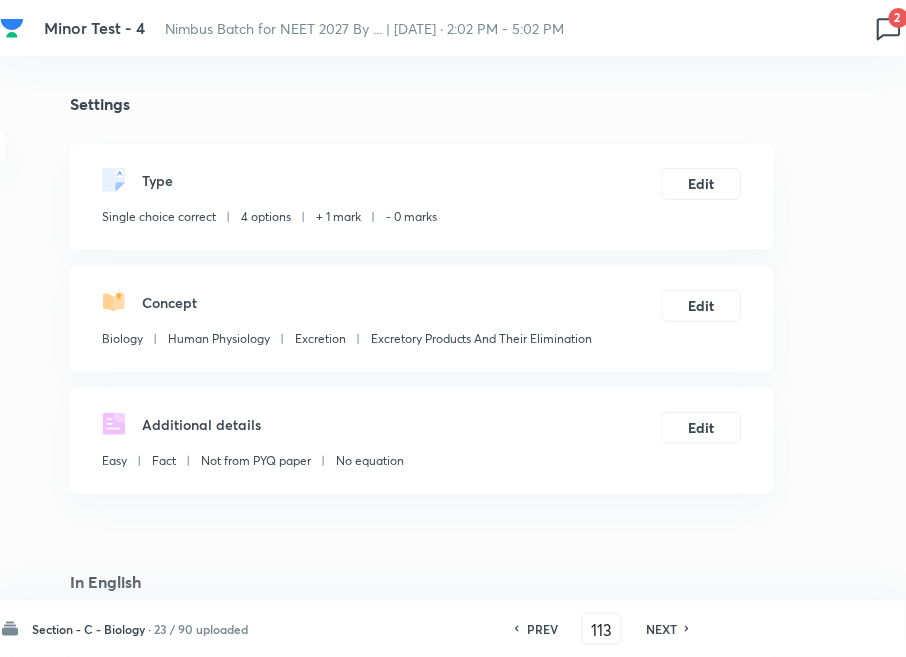 checkbox on "true" 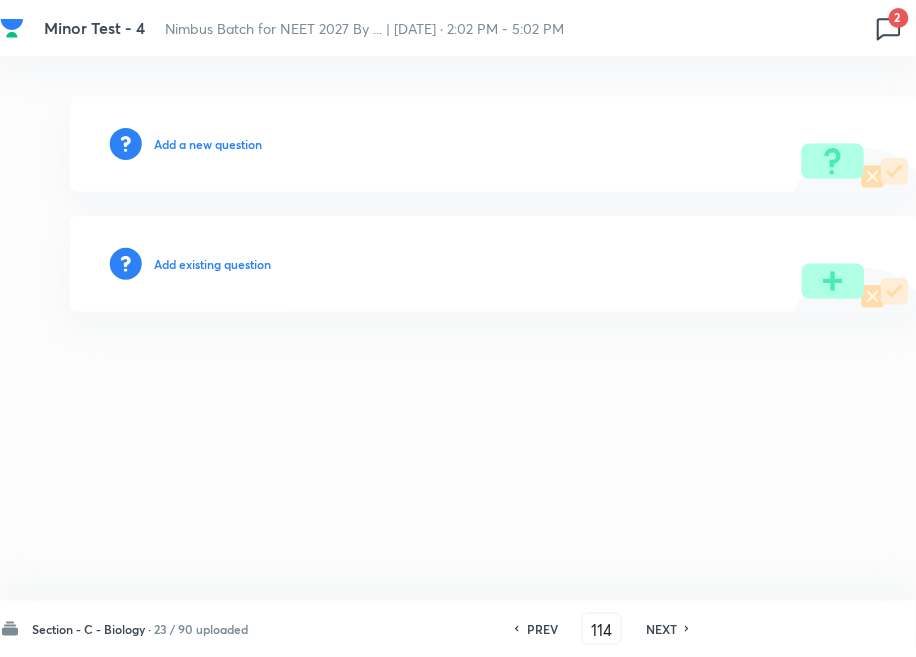 click on "Add existing question" at bounding box center [212, 264] 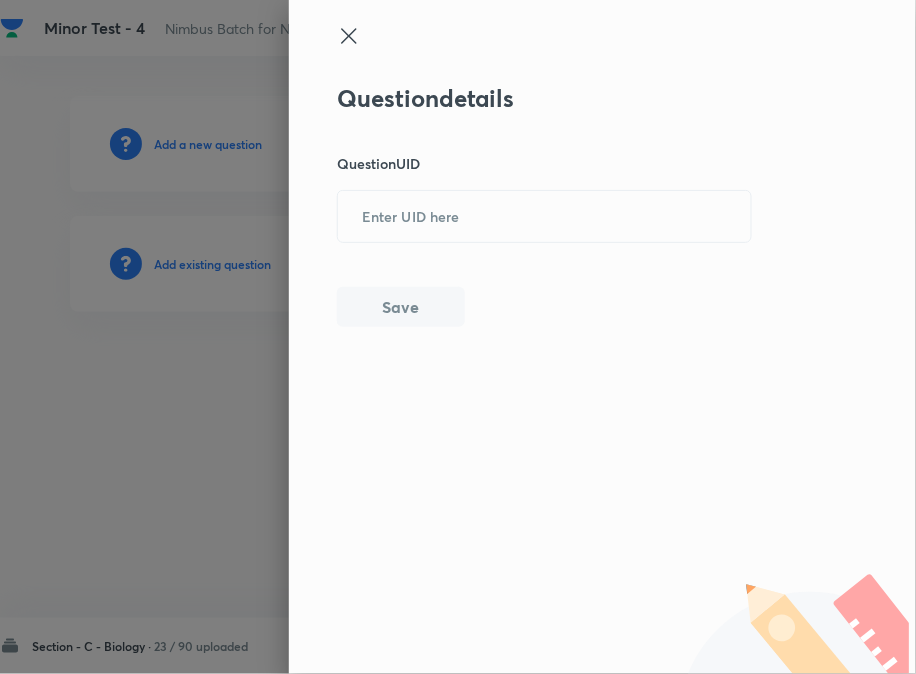 click on "Question  details Question  UID ​ Save" at bounding box center (545, 205) 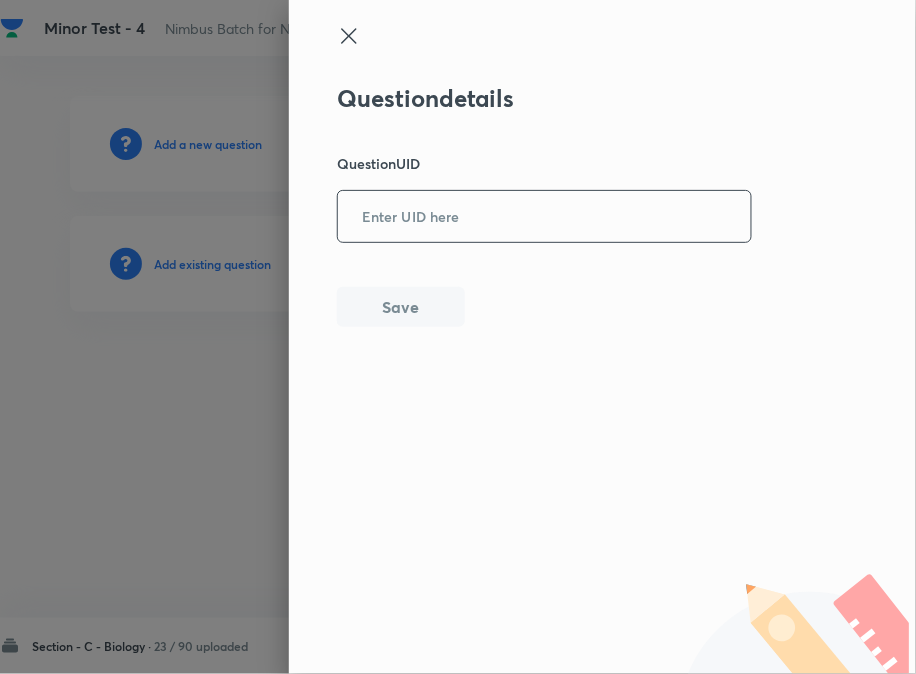 click at bounding box center [544, 216] 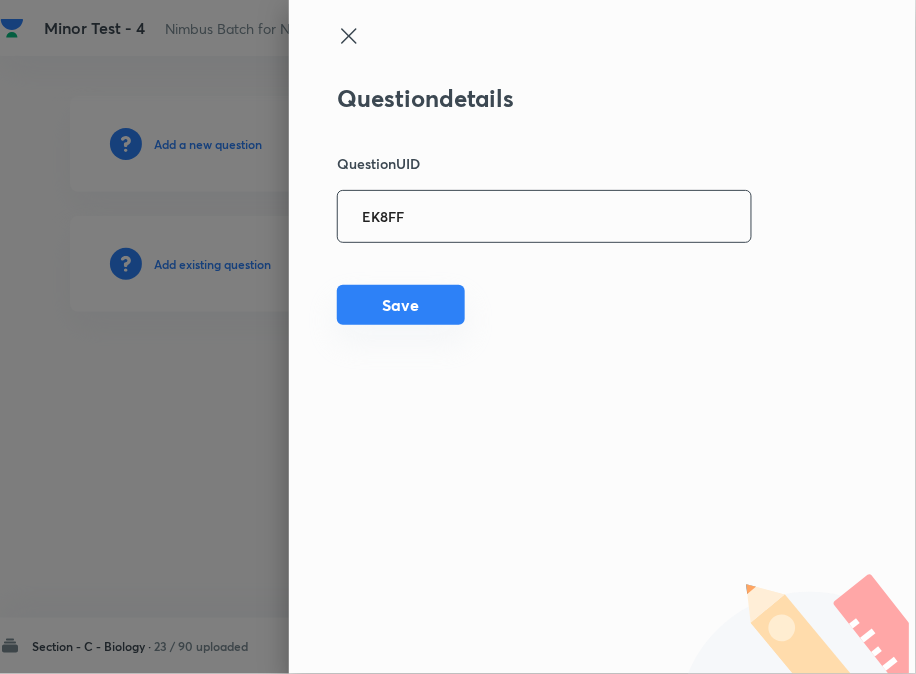 type on "EK8FF" 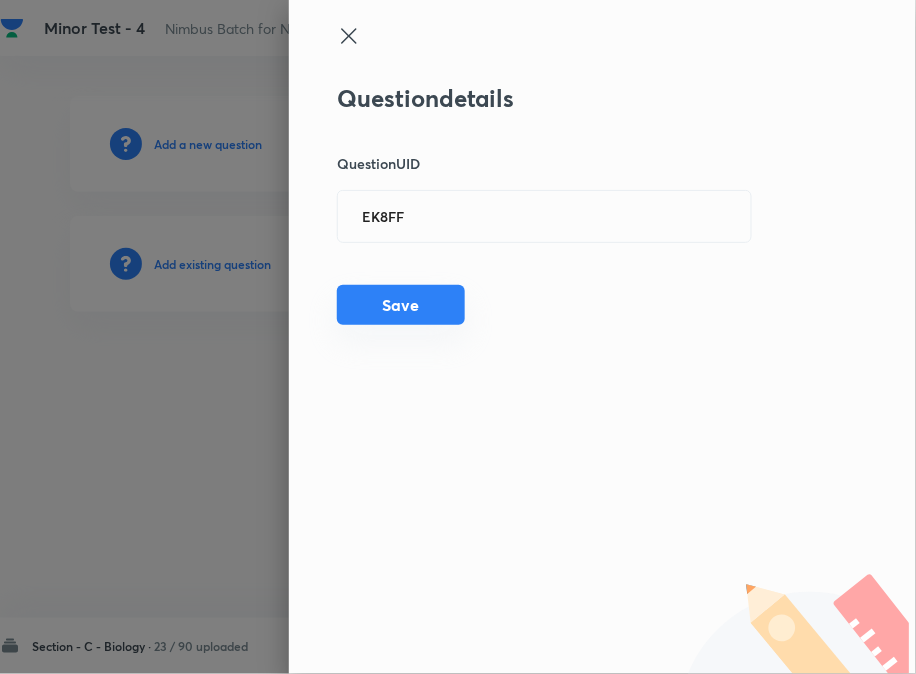 click on "Save" at bounding box center (401, 305) 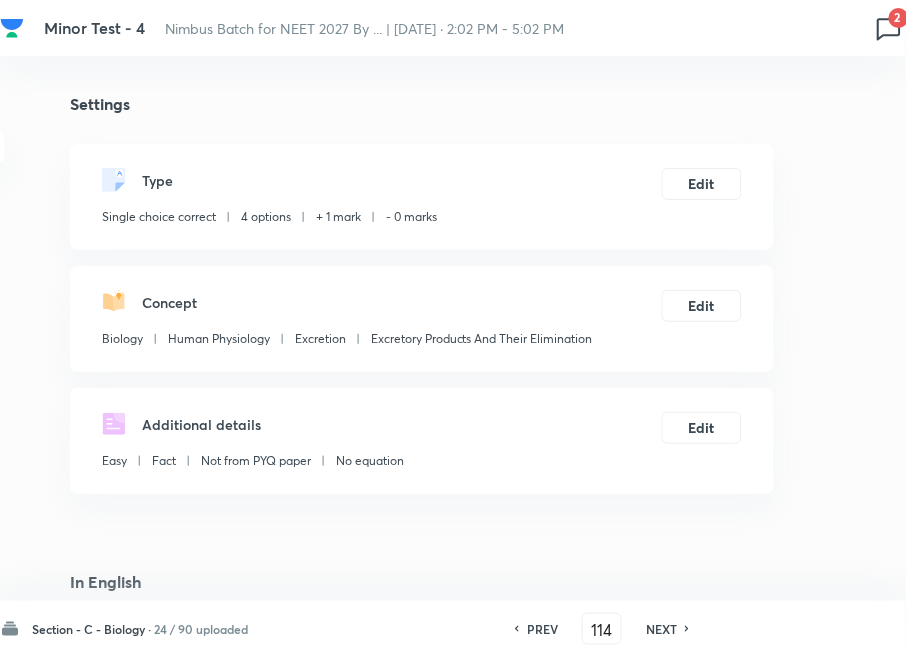 checkbox on "true" 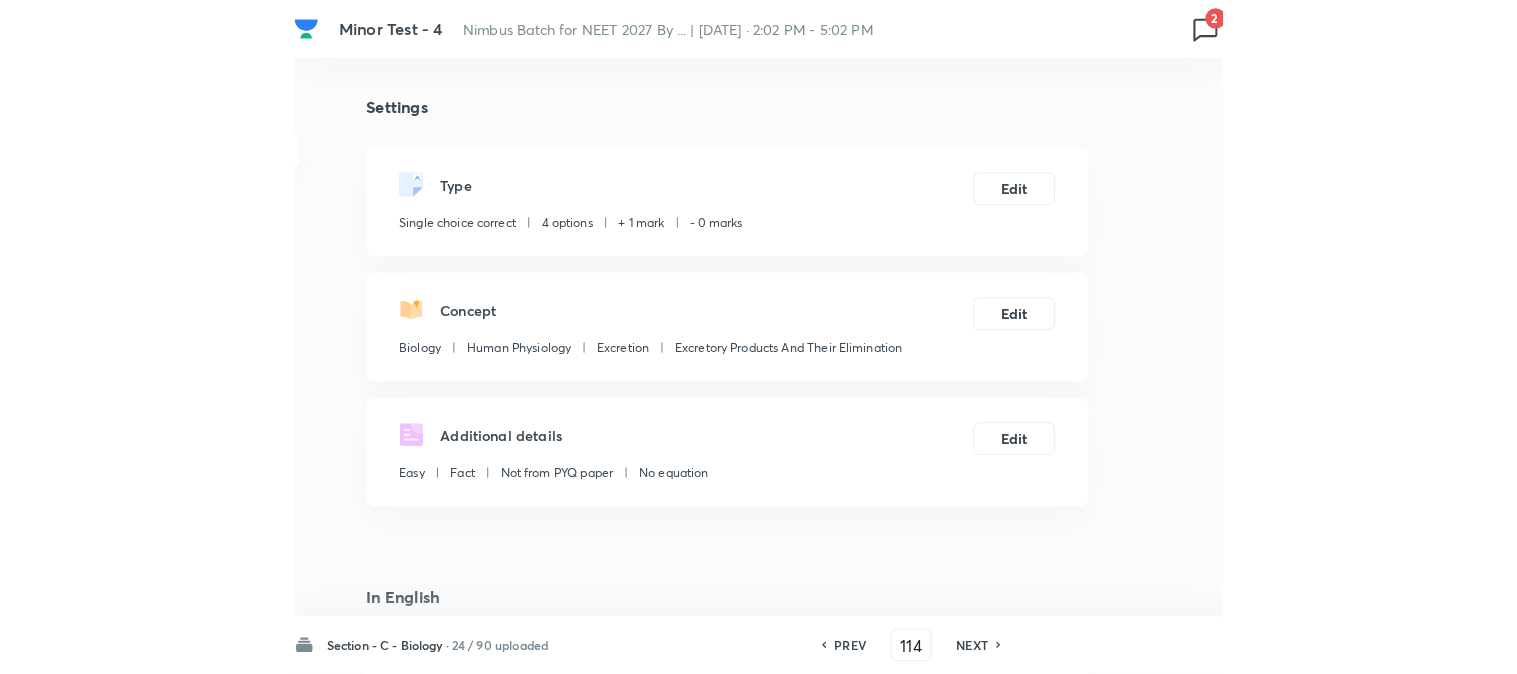 scroll, scrollTop: 0, scrollLeft: 0, axis: both 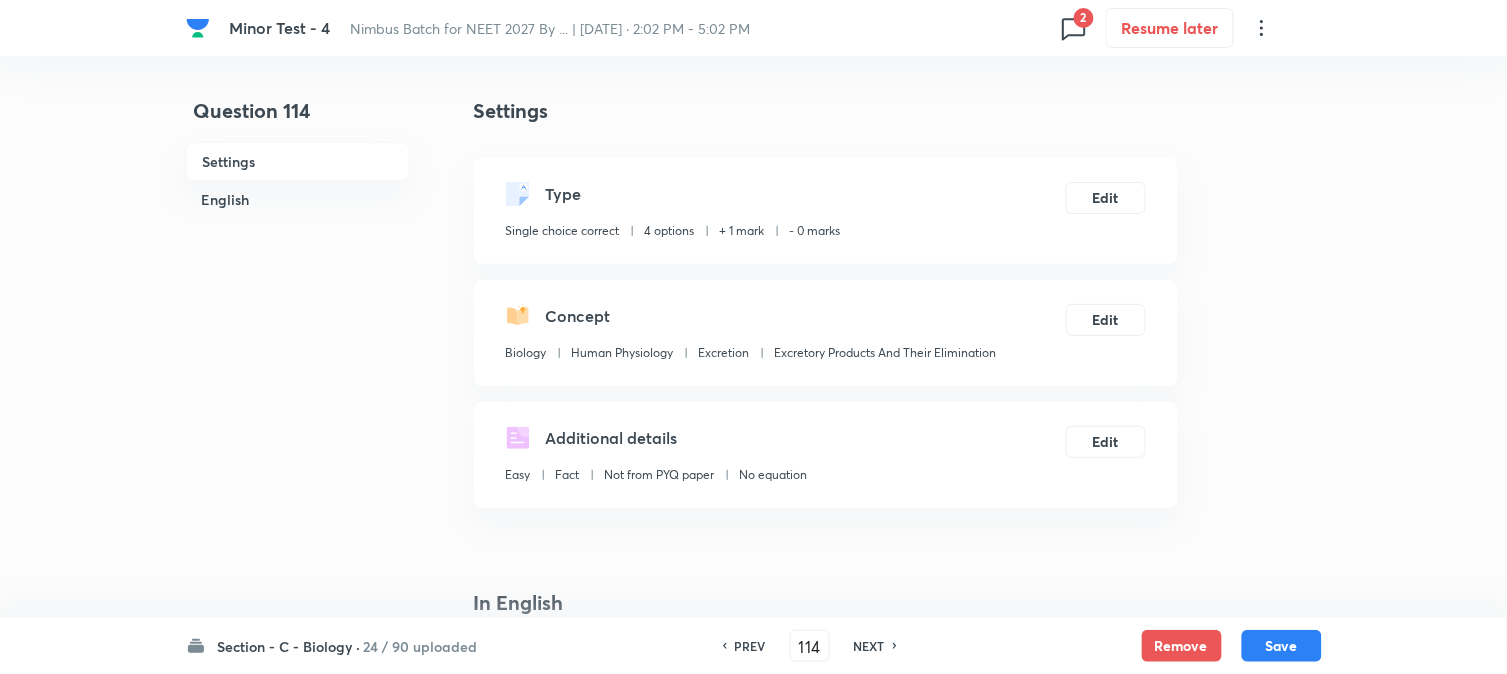 click on "NEXT" at bounding box center [869, 646] 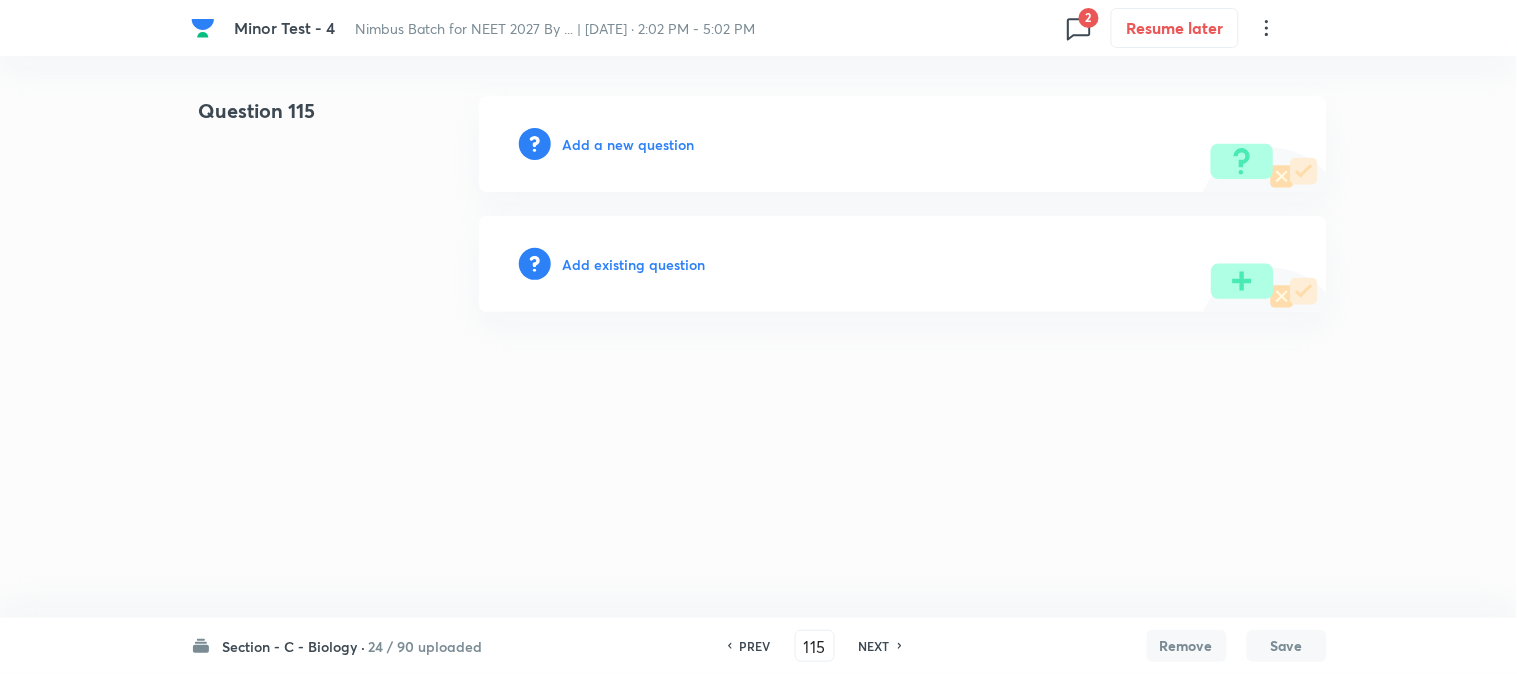 click on "PREV" at bounding box center [755, 646] 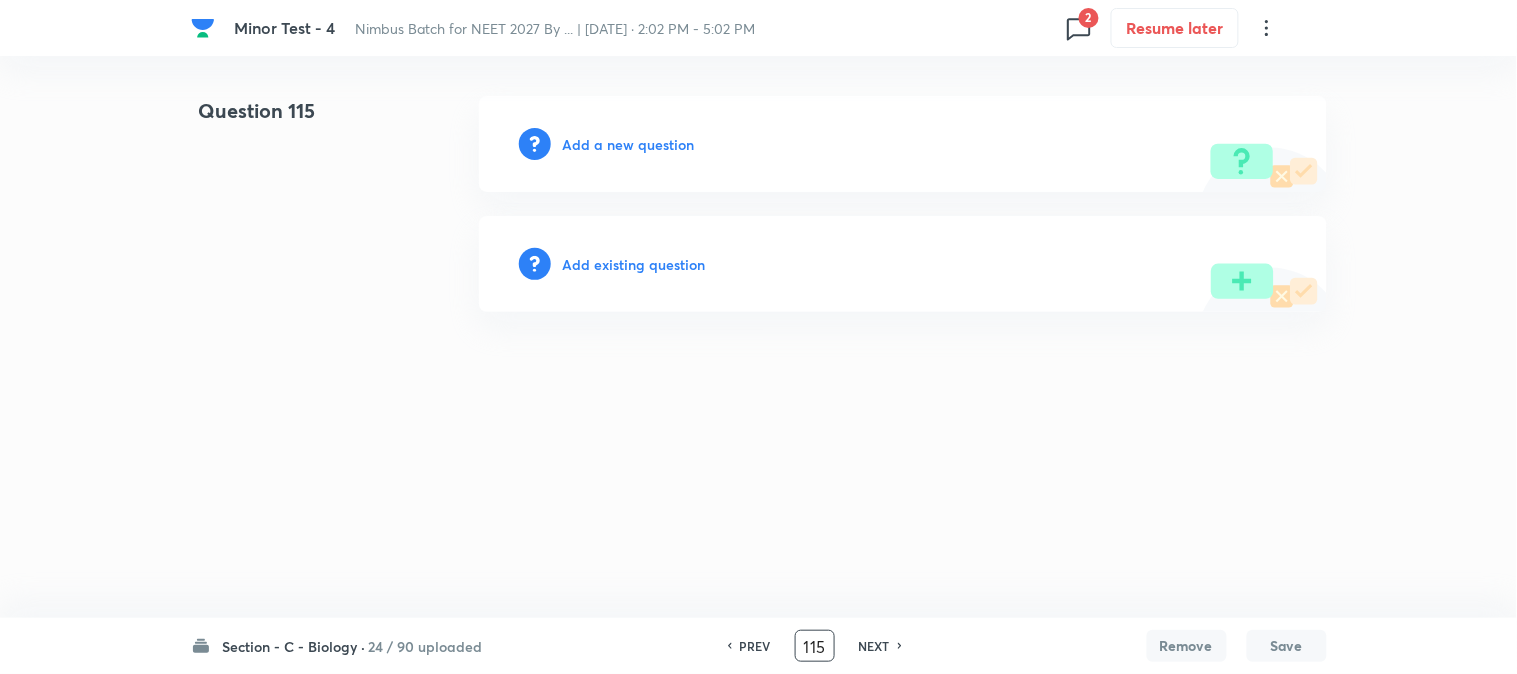 type on "114" 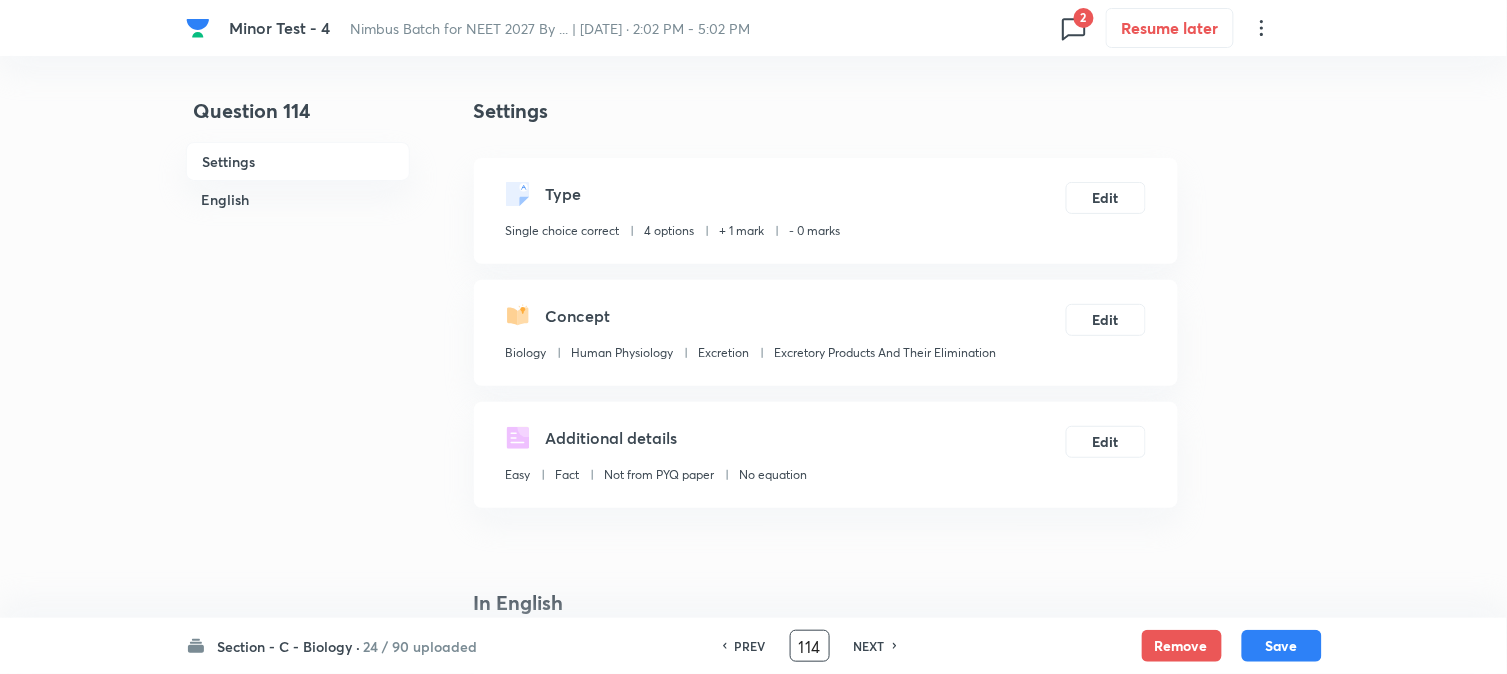 checkbox on "true" 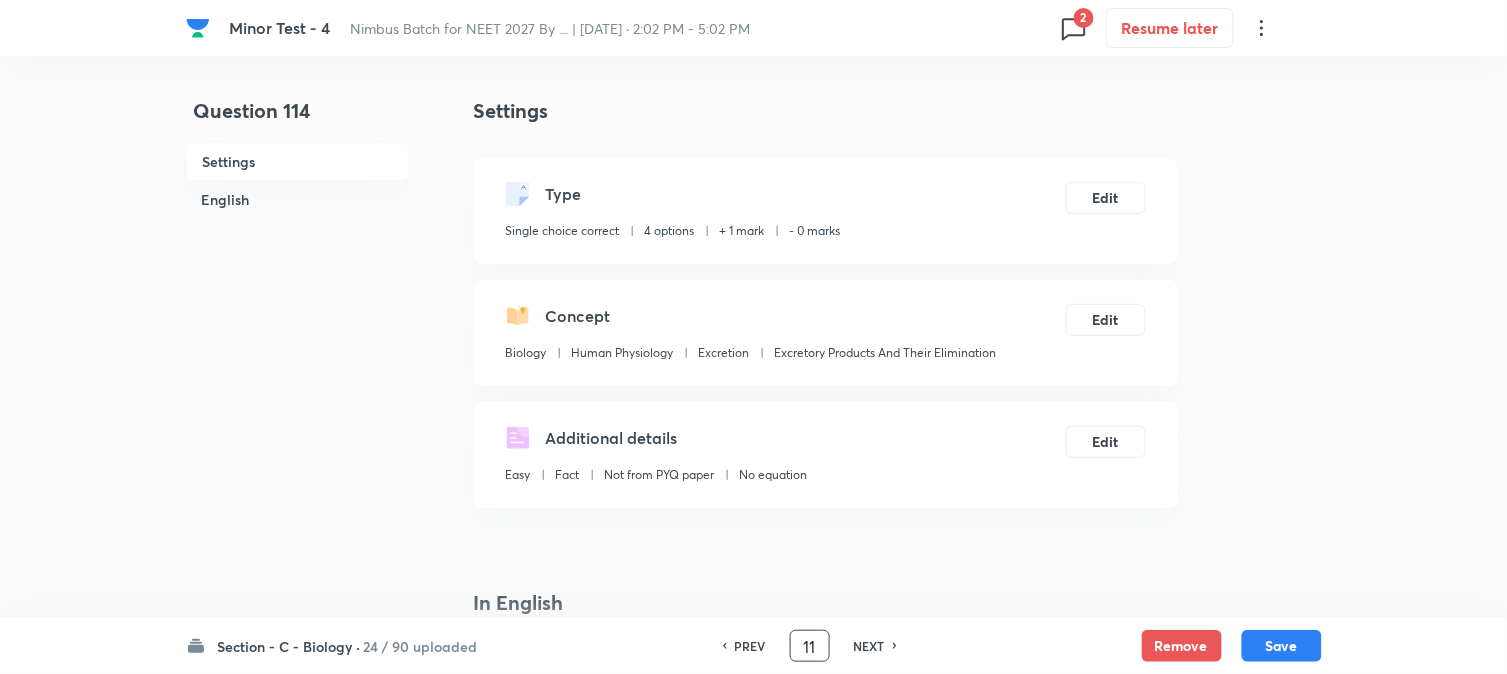 type on "1" 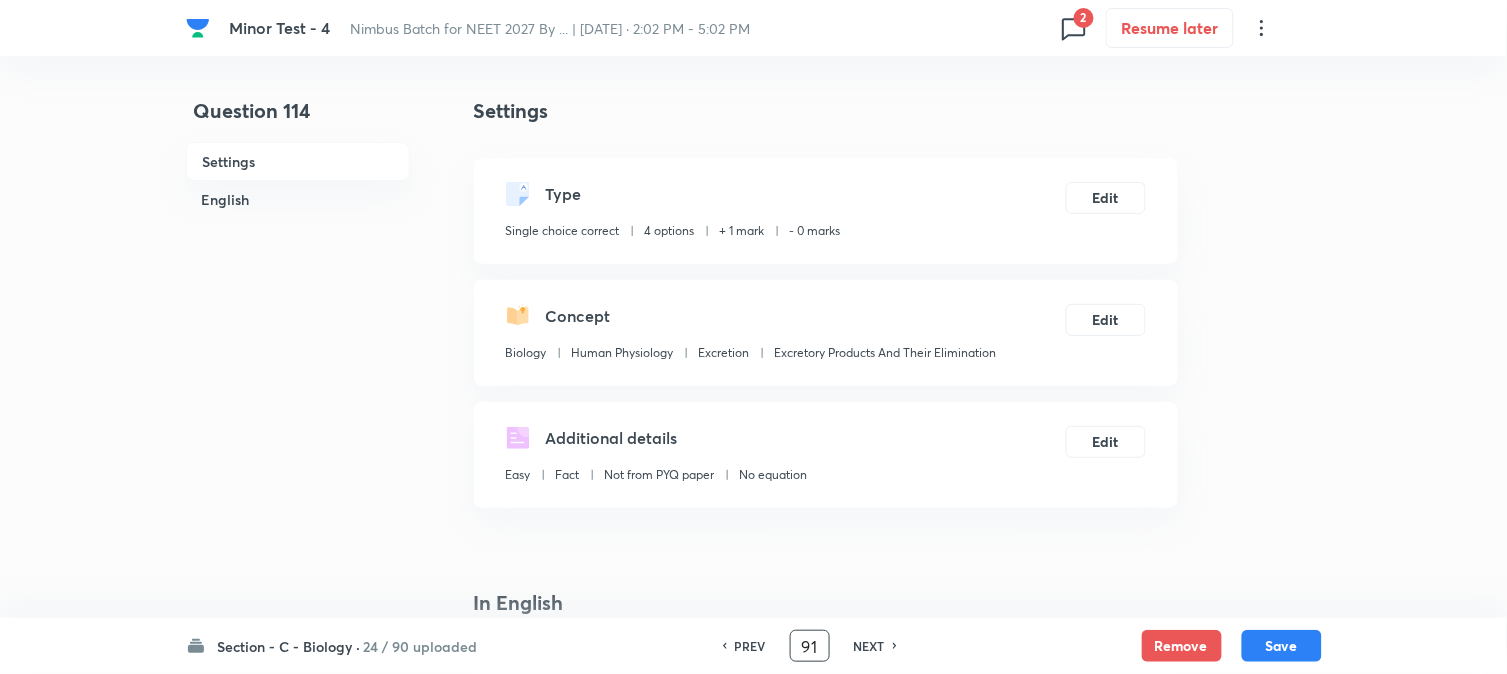 type on "91" 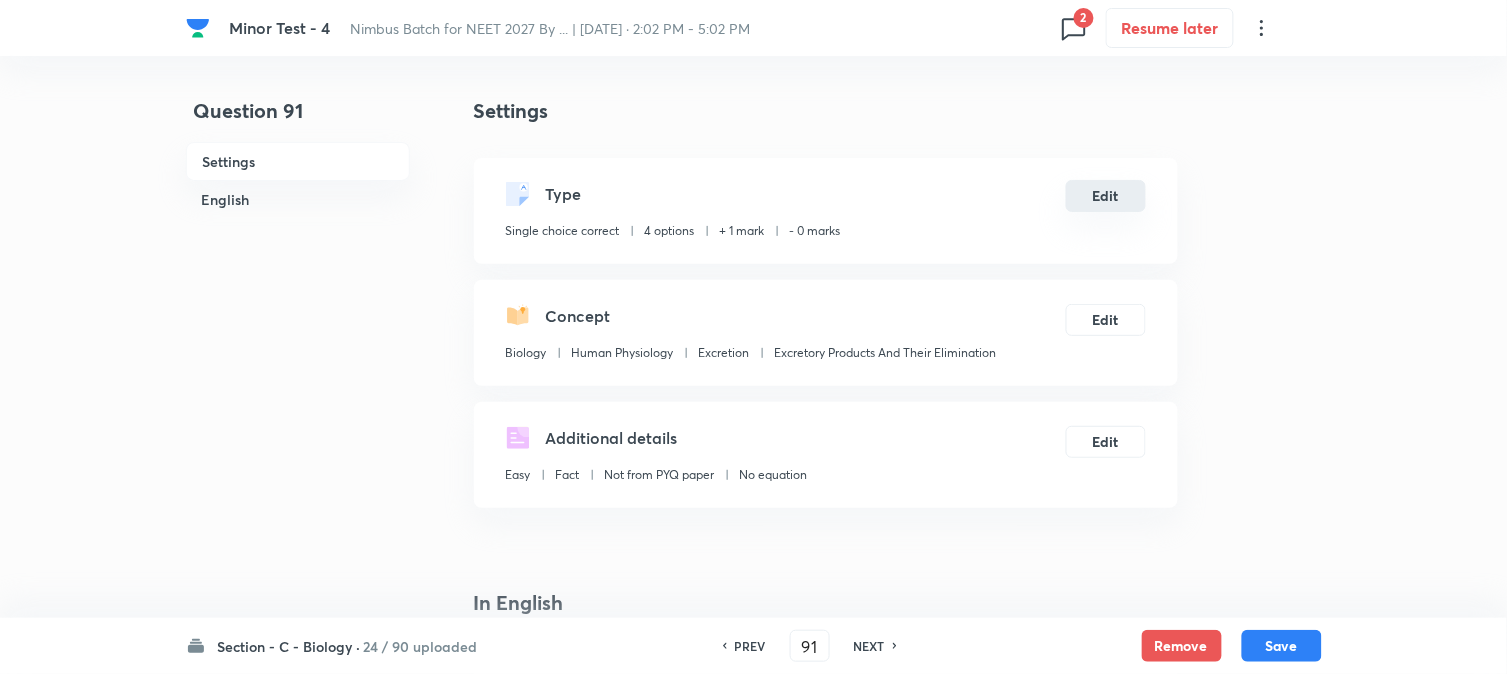 click on "Edit" at bounding box center (1106, 196) 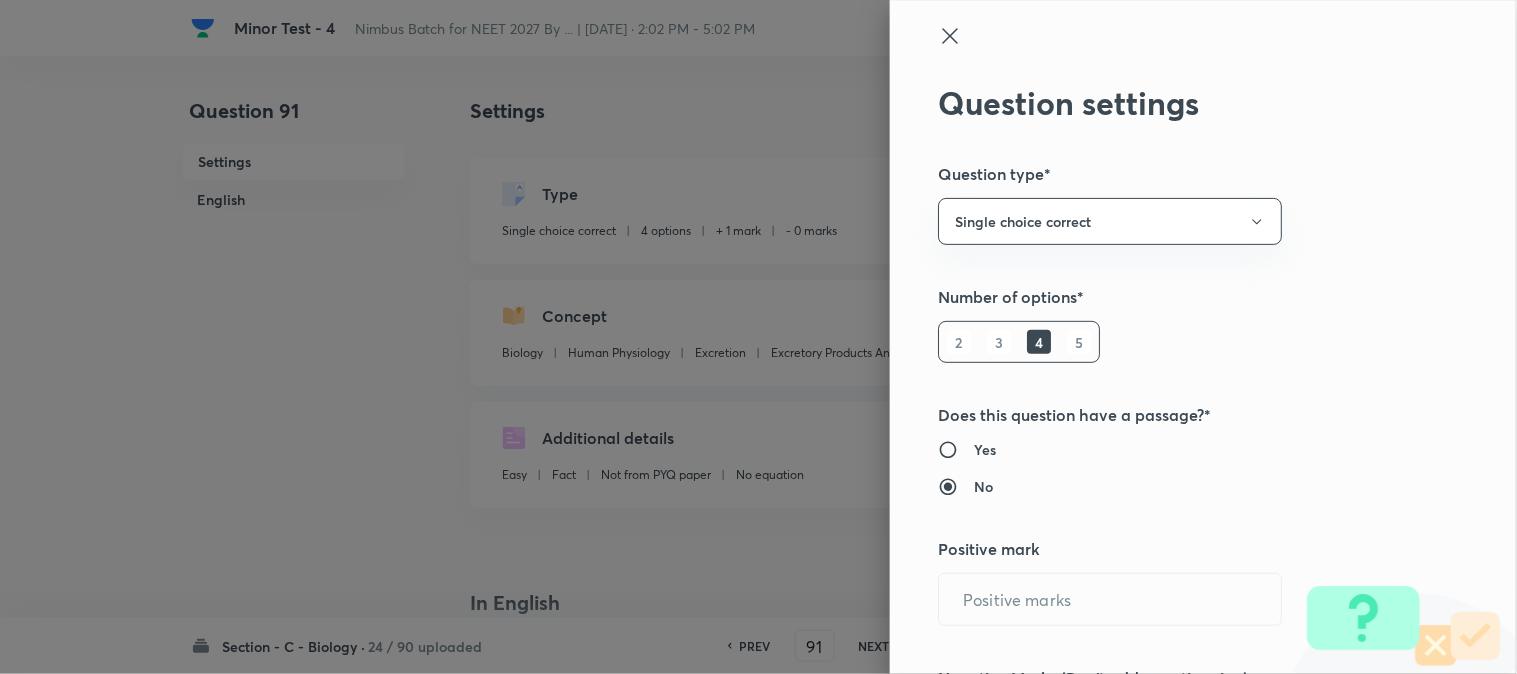 type on "1" 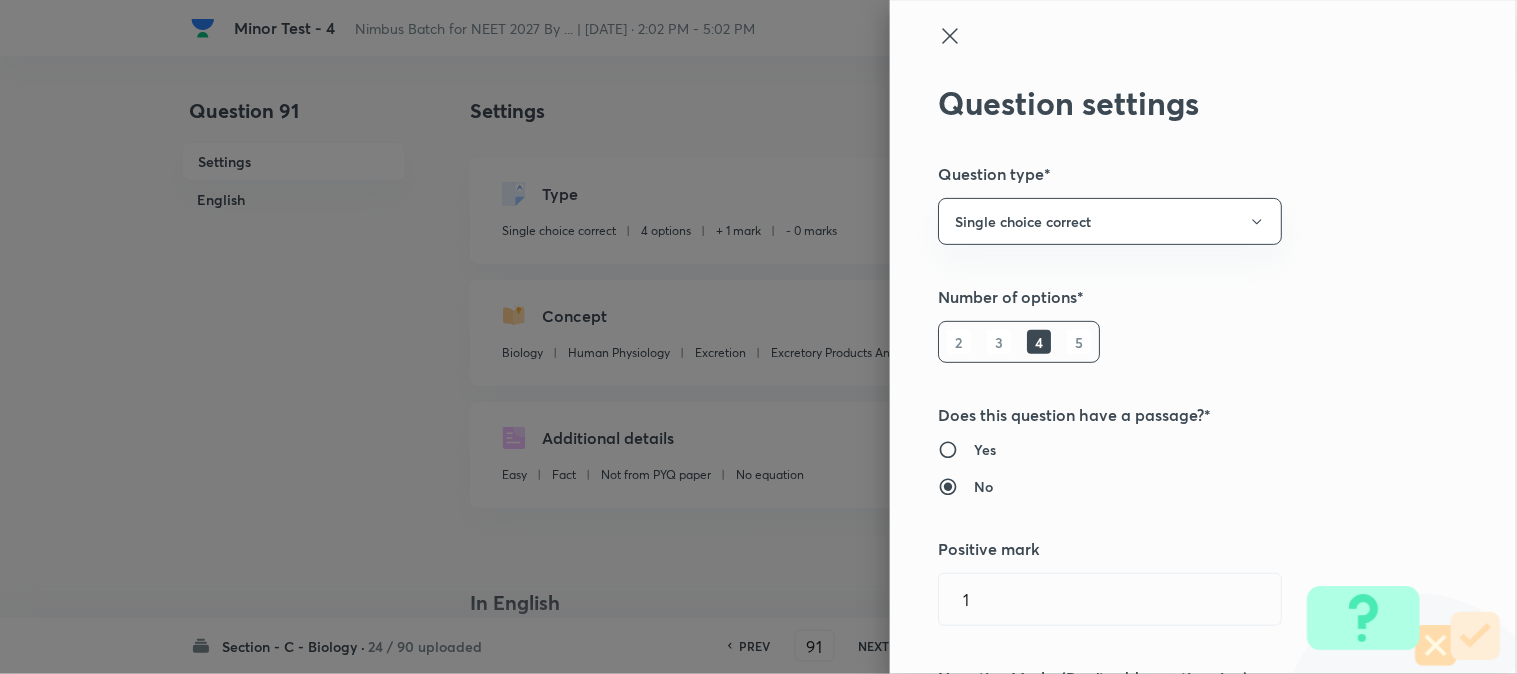 type on "Biology" 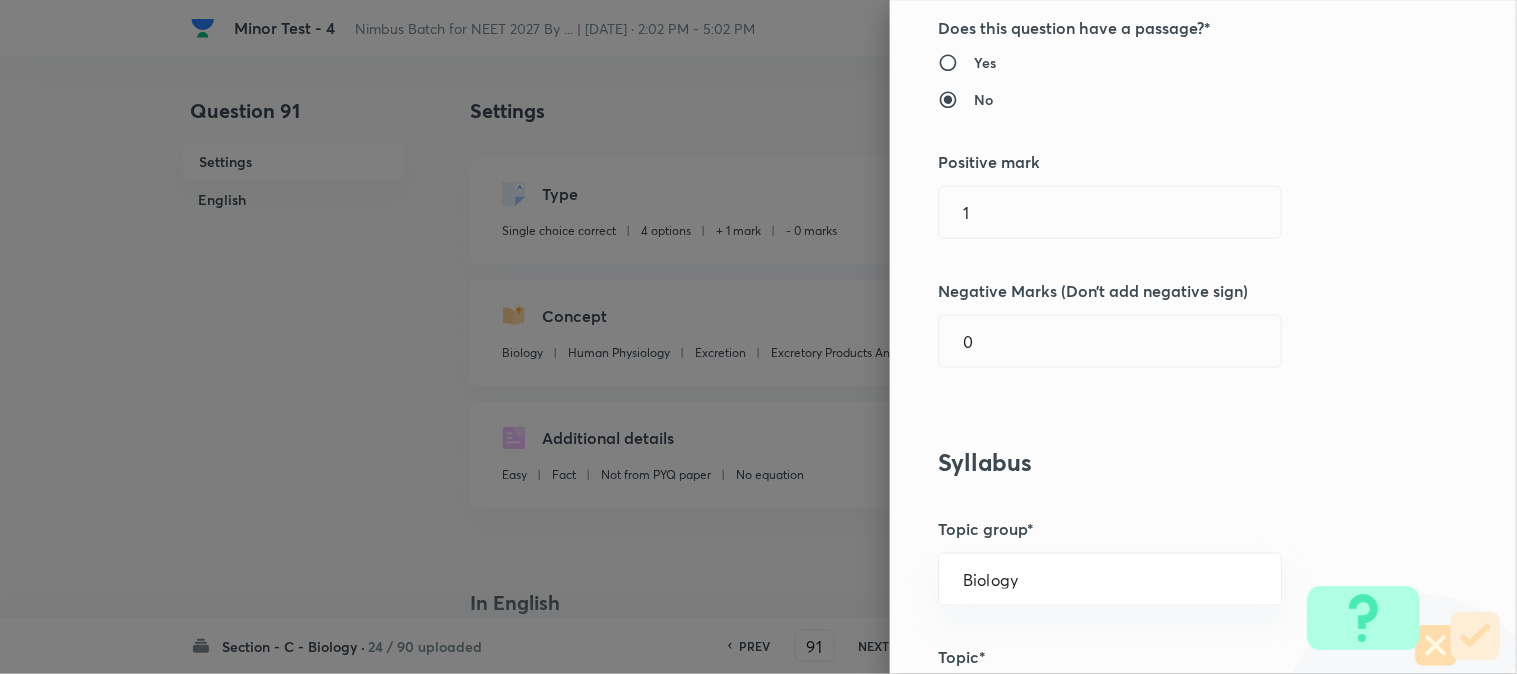 scroll, scrollTop: 444, scrollLeft: 0, axis: vertical 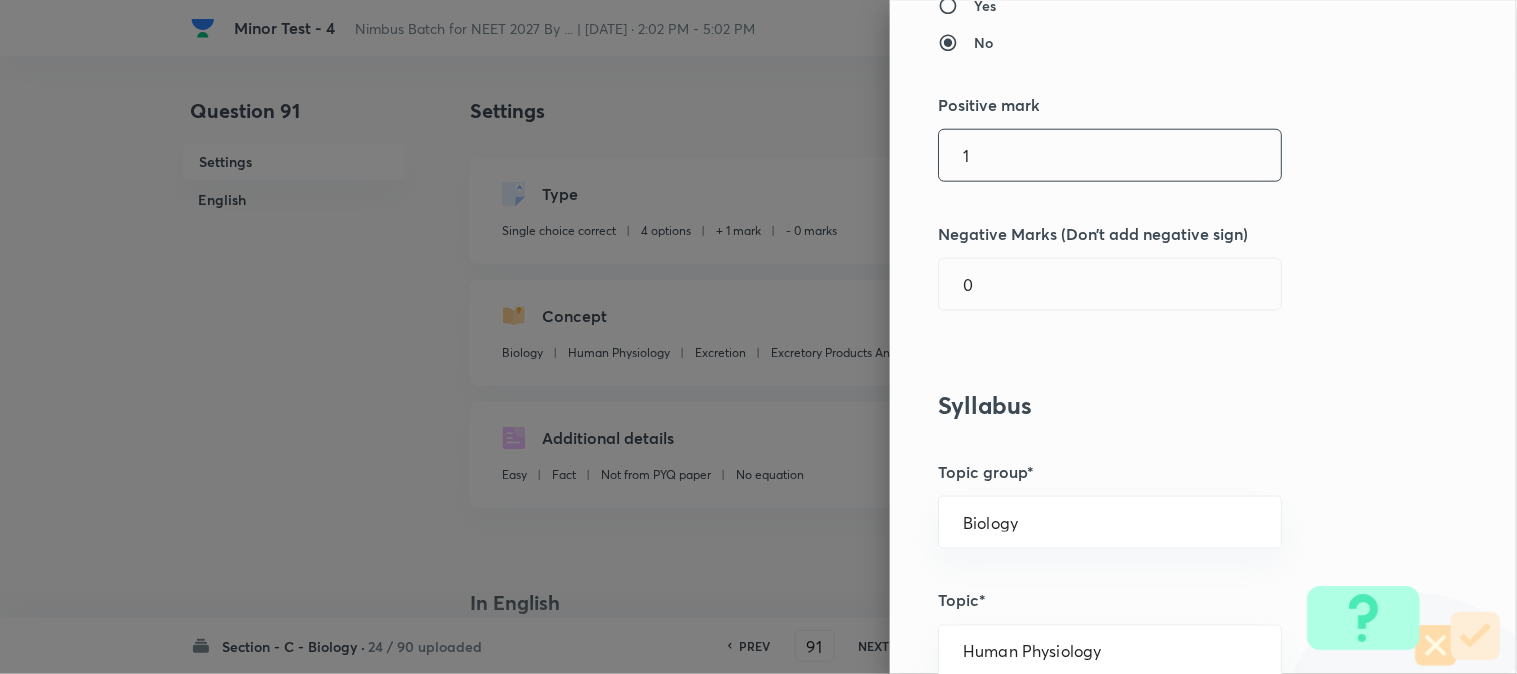 click on "1" at bounding box center (1110, 155) 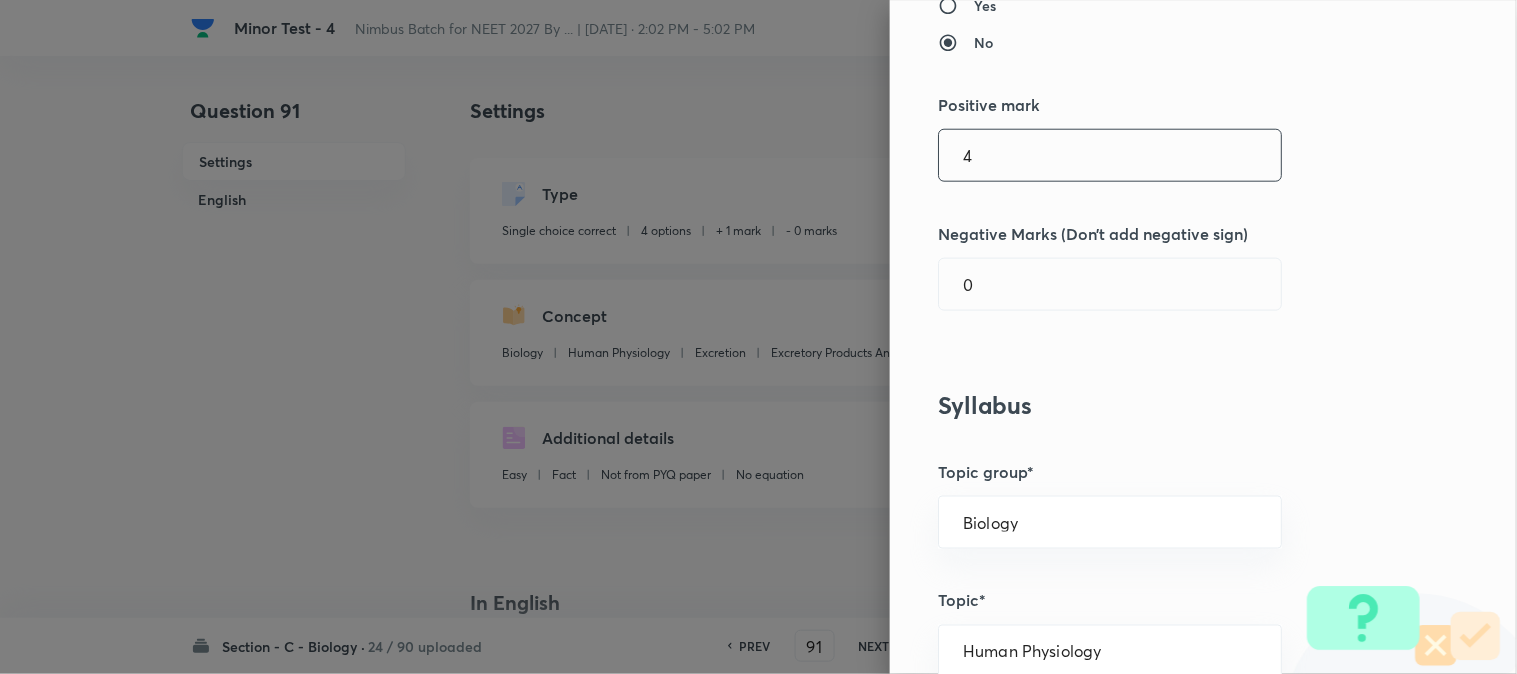 type on "4" 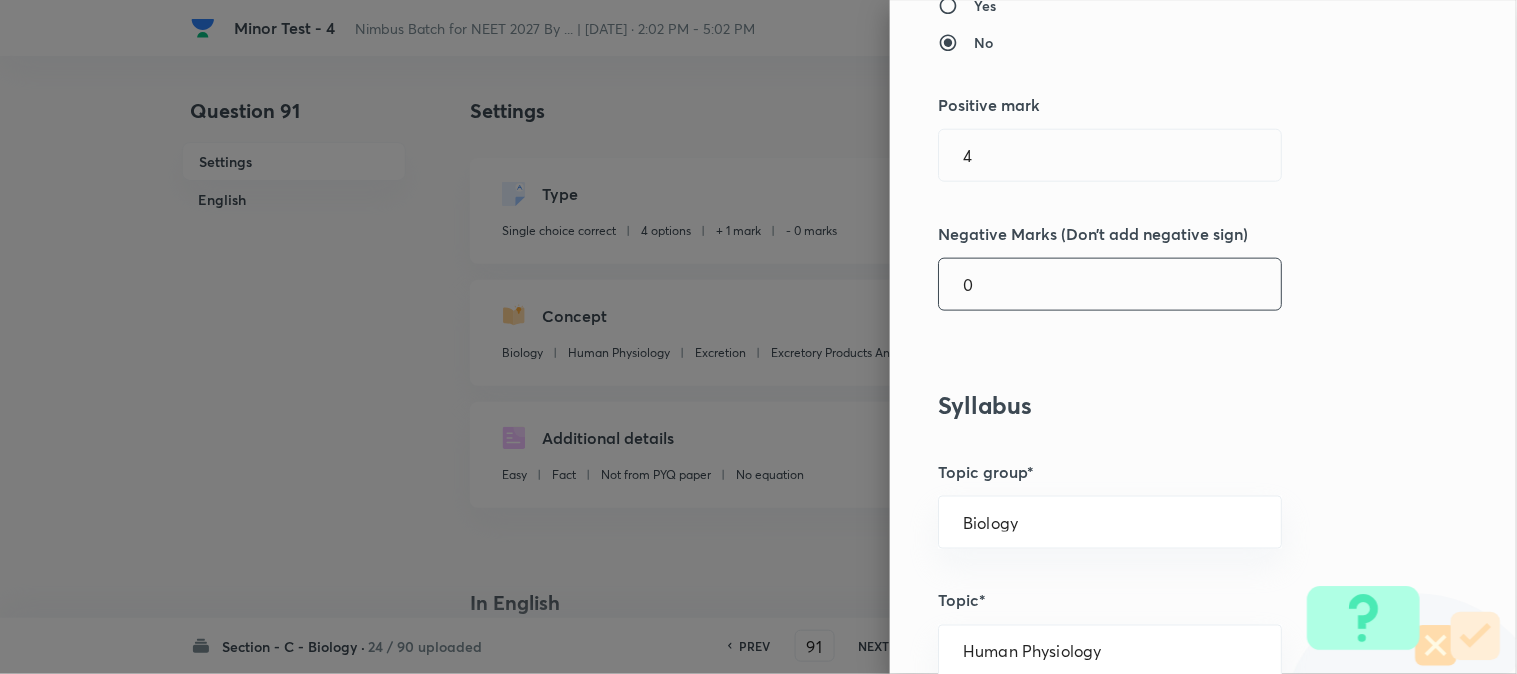 click on "0" at bounding box center [1110, 284] 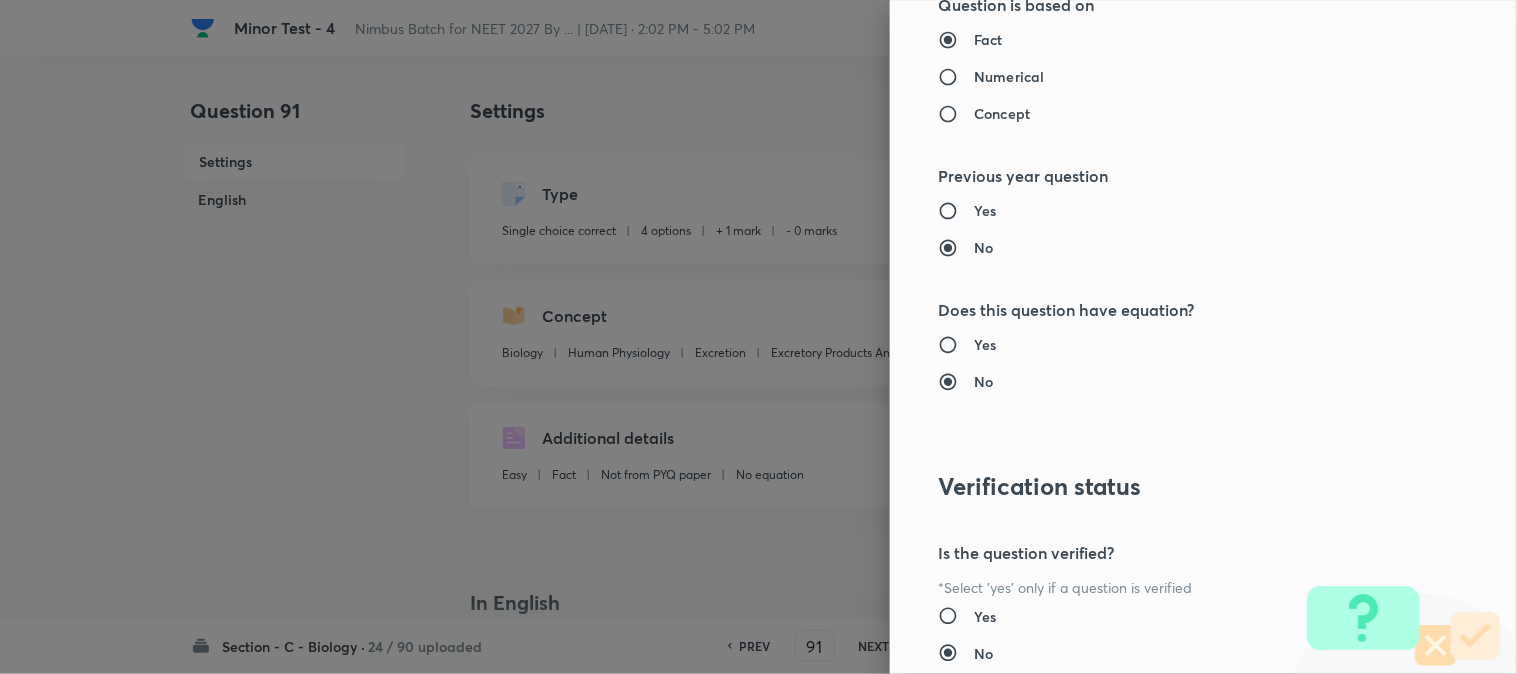 scroll, scrollTop: 2052, scrollLeft: 0, axis: vertical 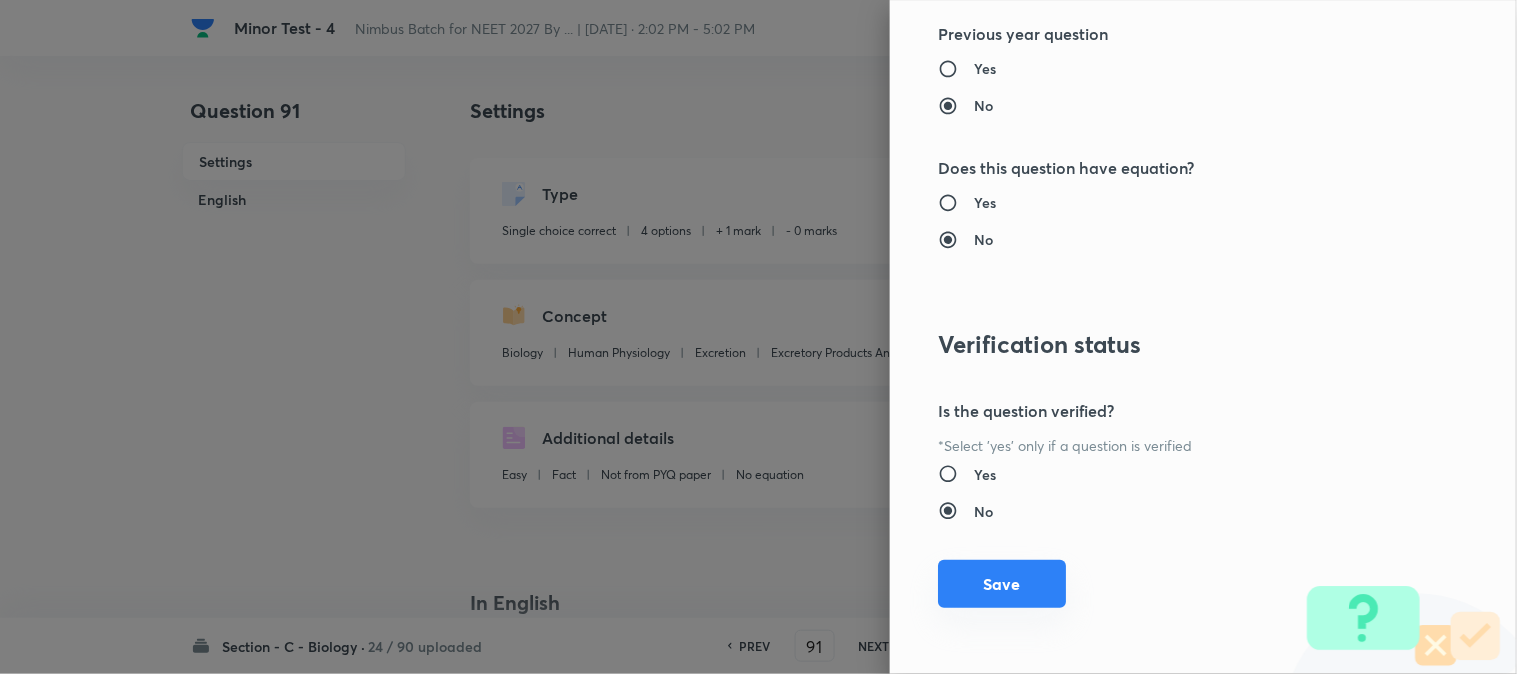 type on "1" 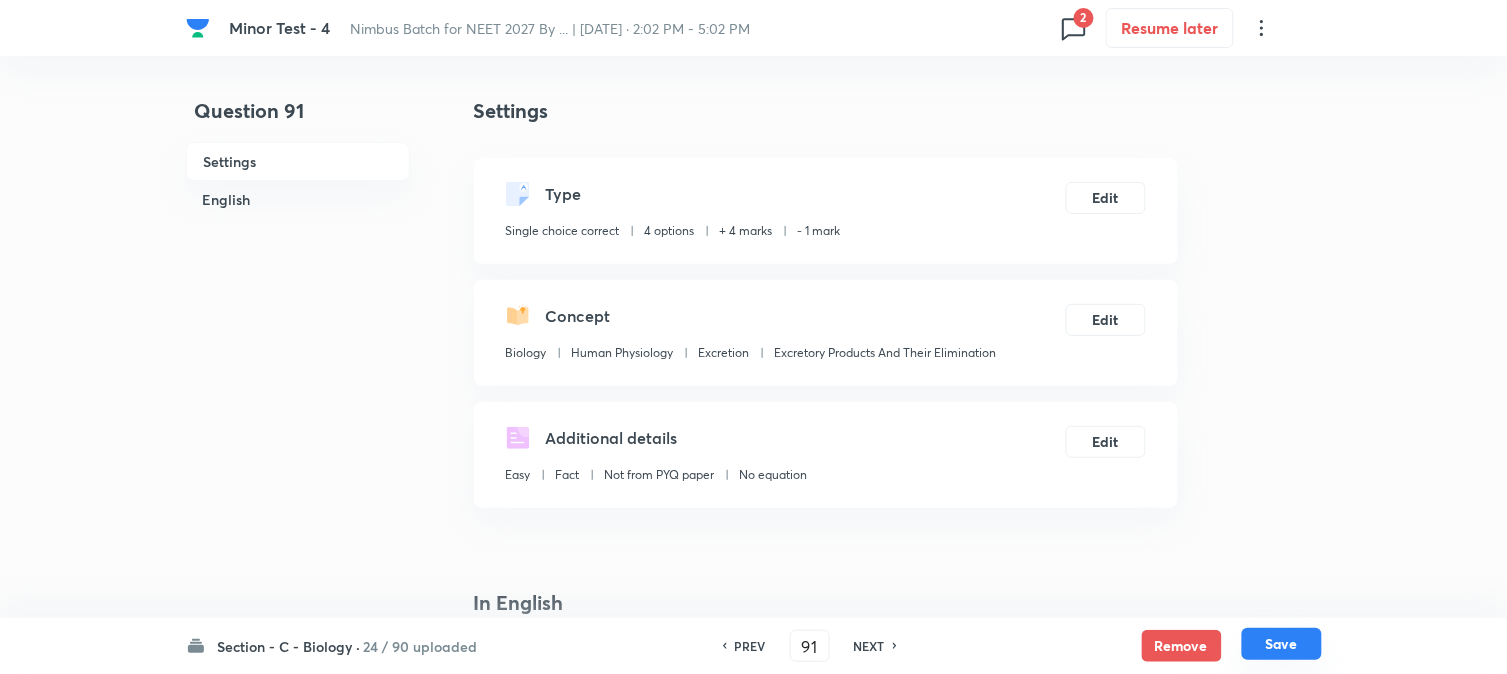 click on "Save" at bounding box center [1282, 644] 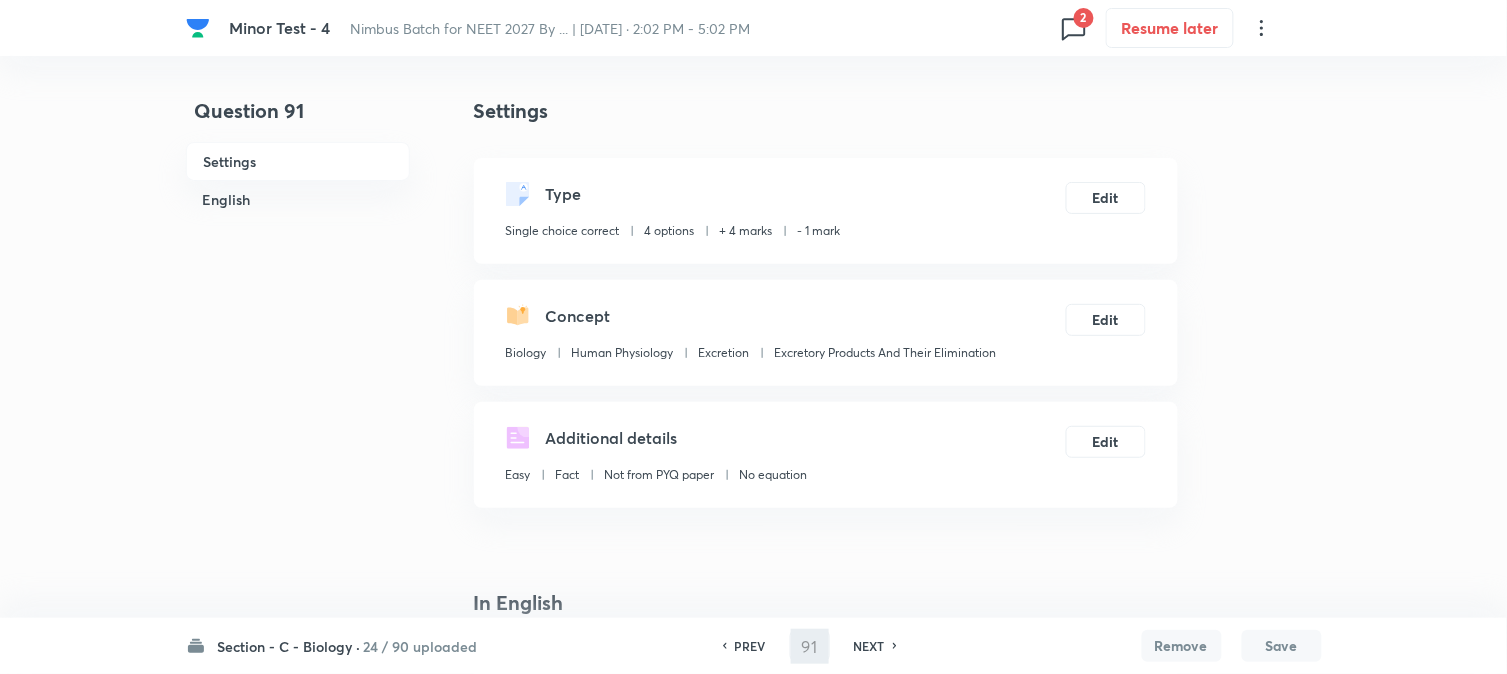 click on "Type Single choice correct 4 options + 4 marks - 1 mark Edit" at bounding box center [826, 211] 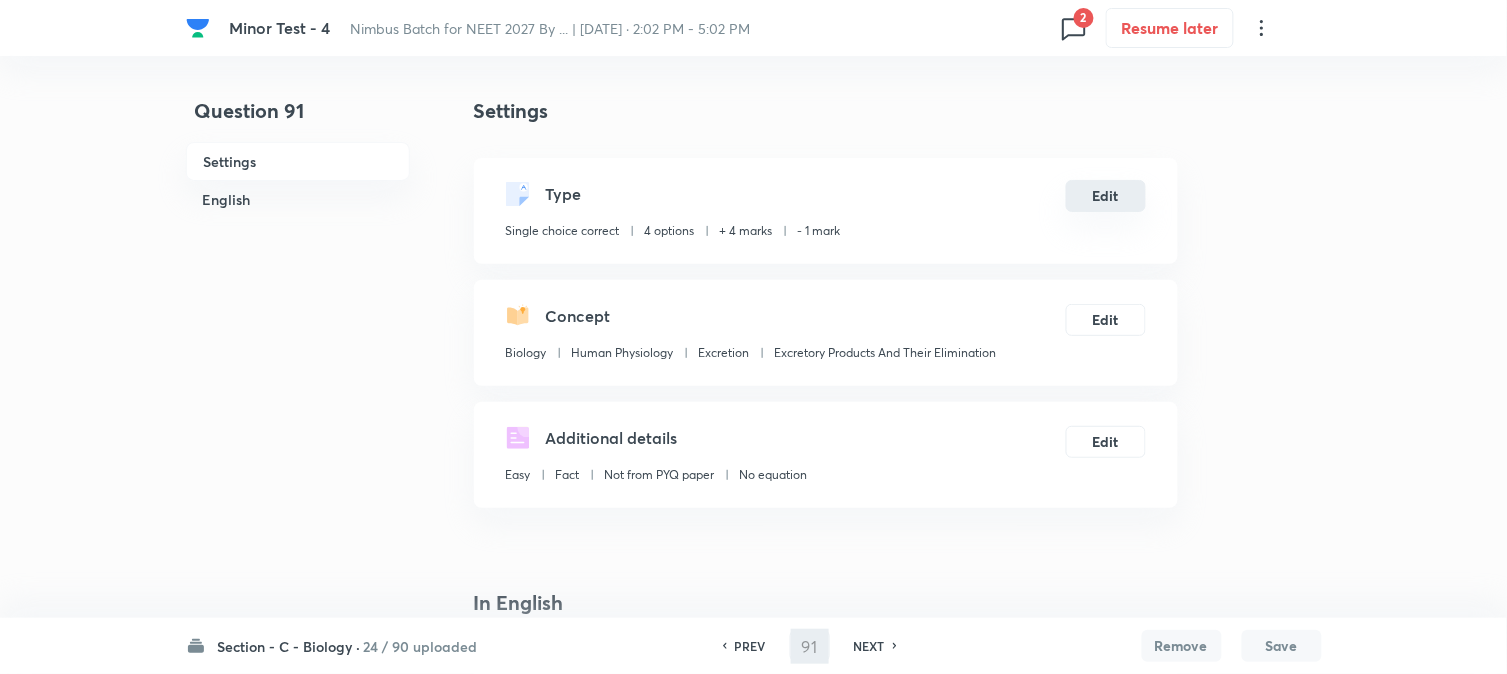 click on "Edit" at bounding box center [1106, 196] 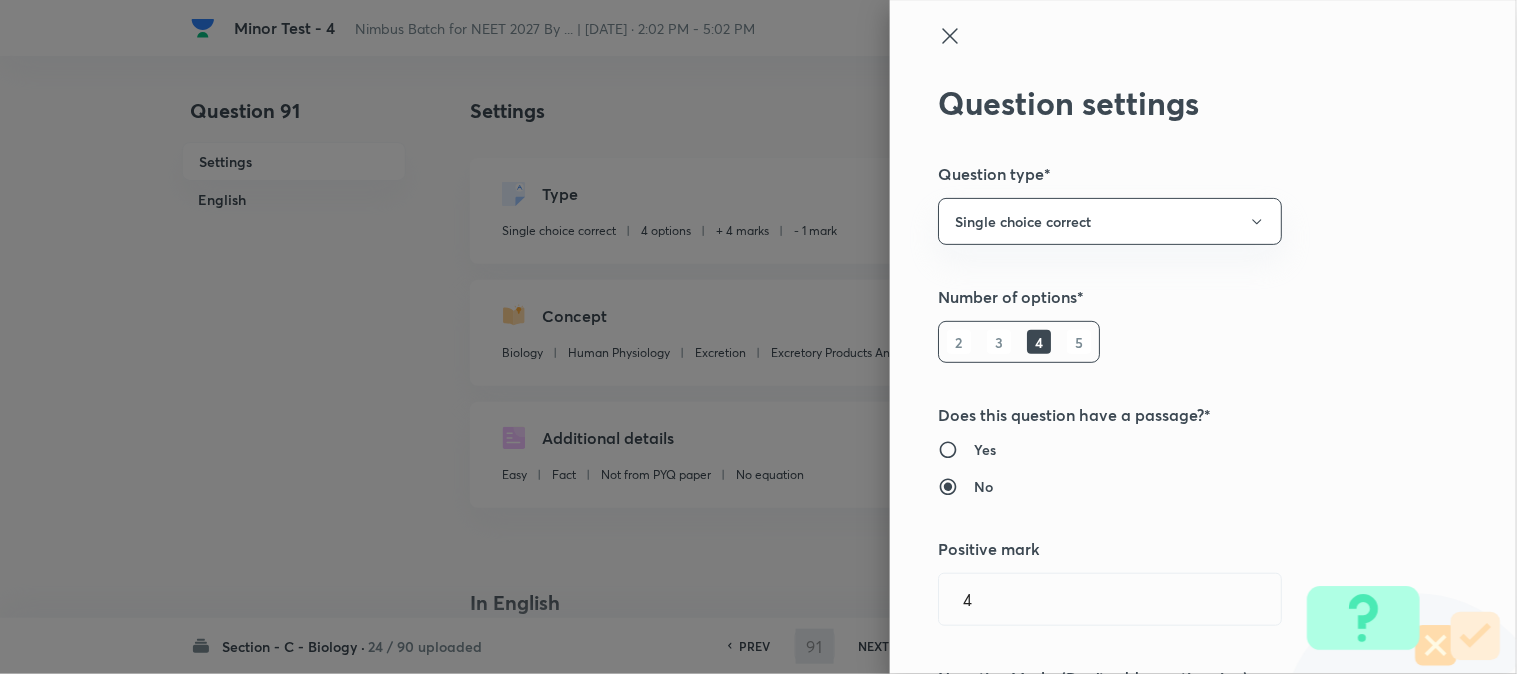 type on "92" 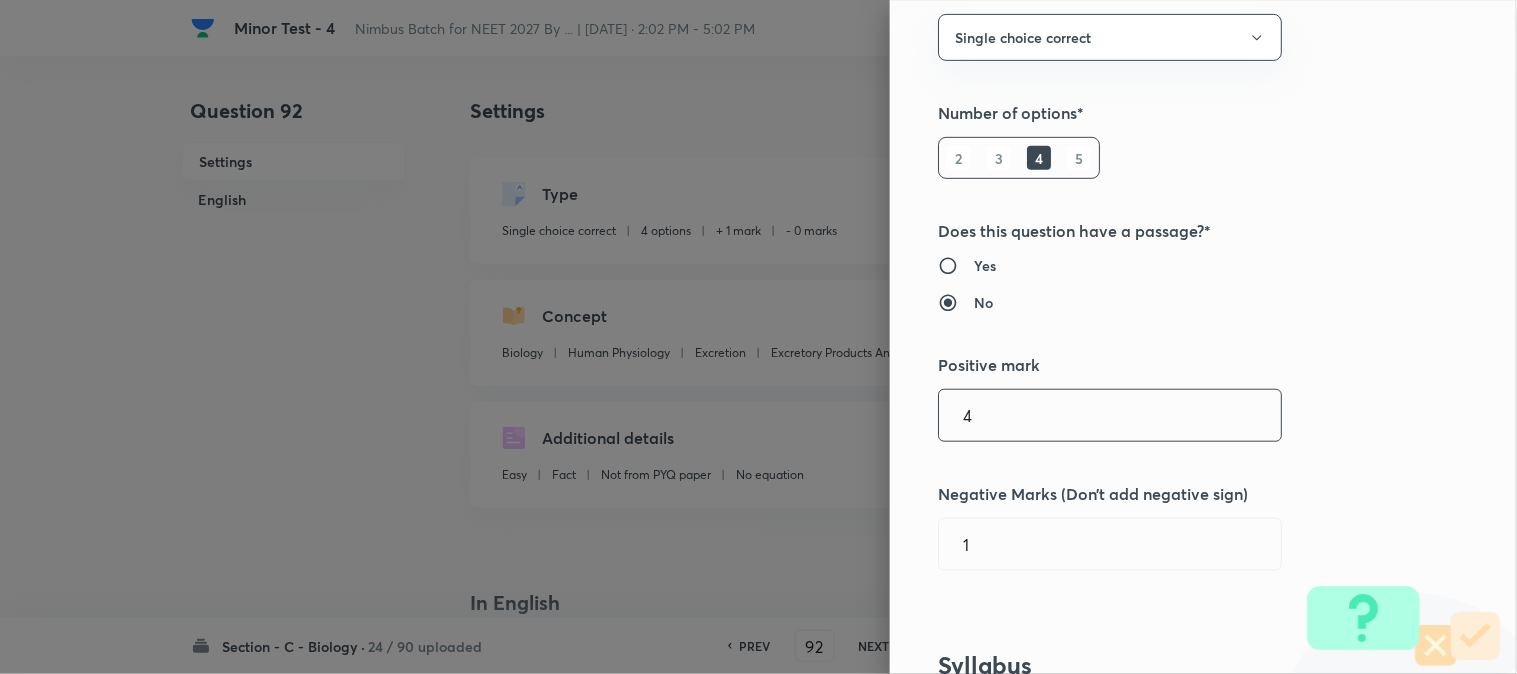 checkbox on "false" 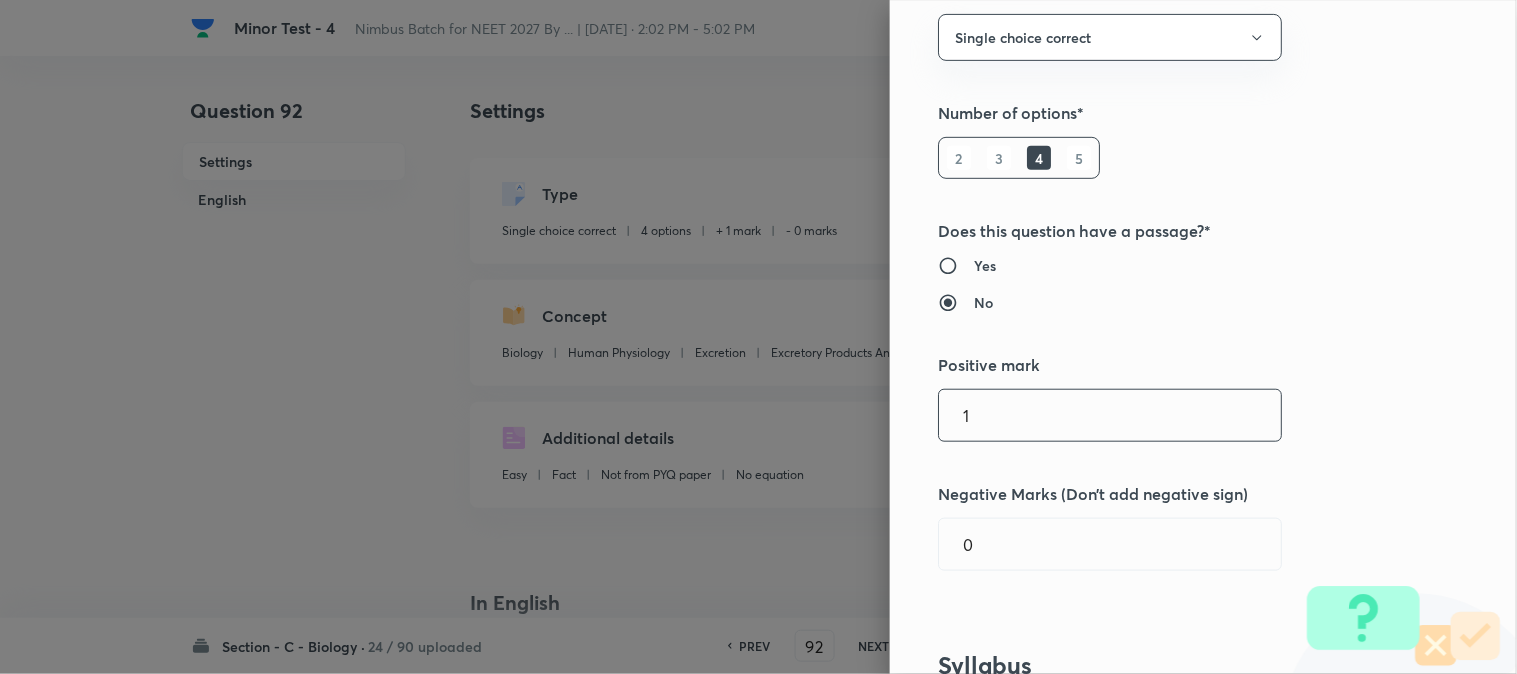 type on "1" 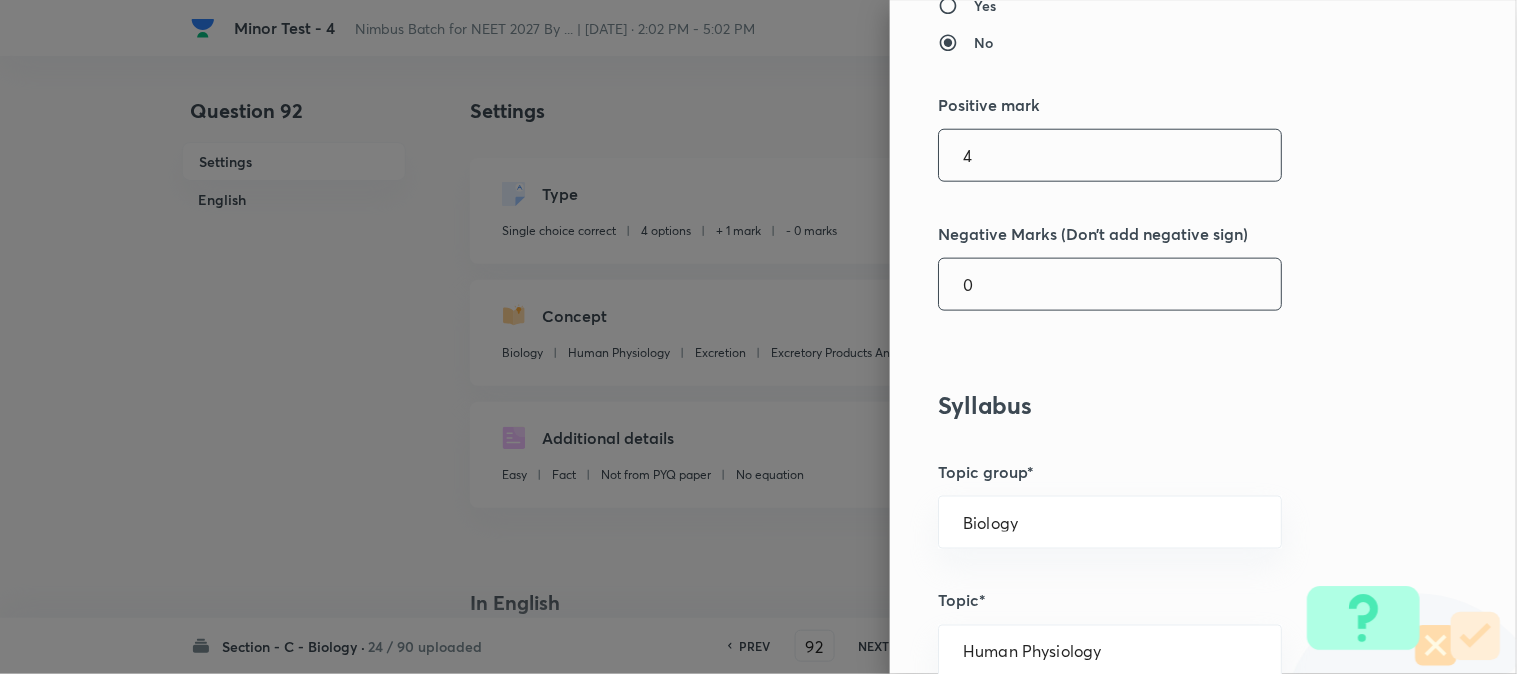 type on "4" 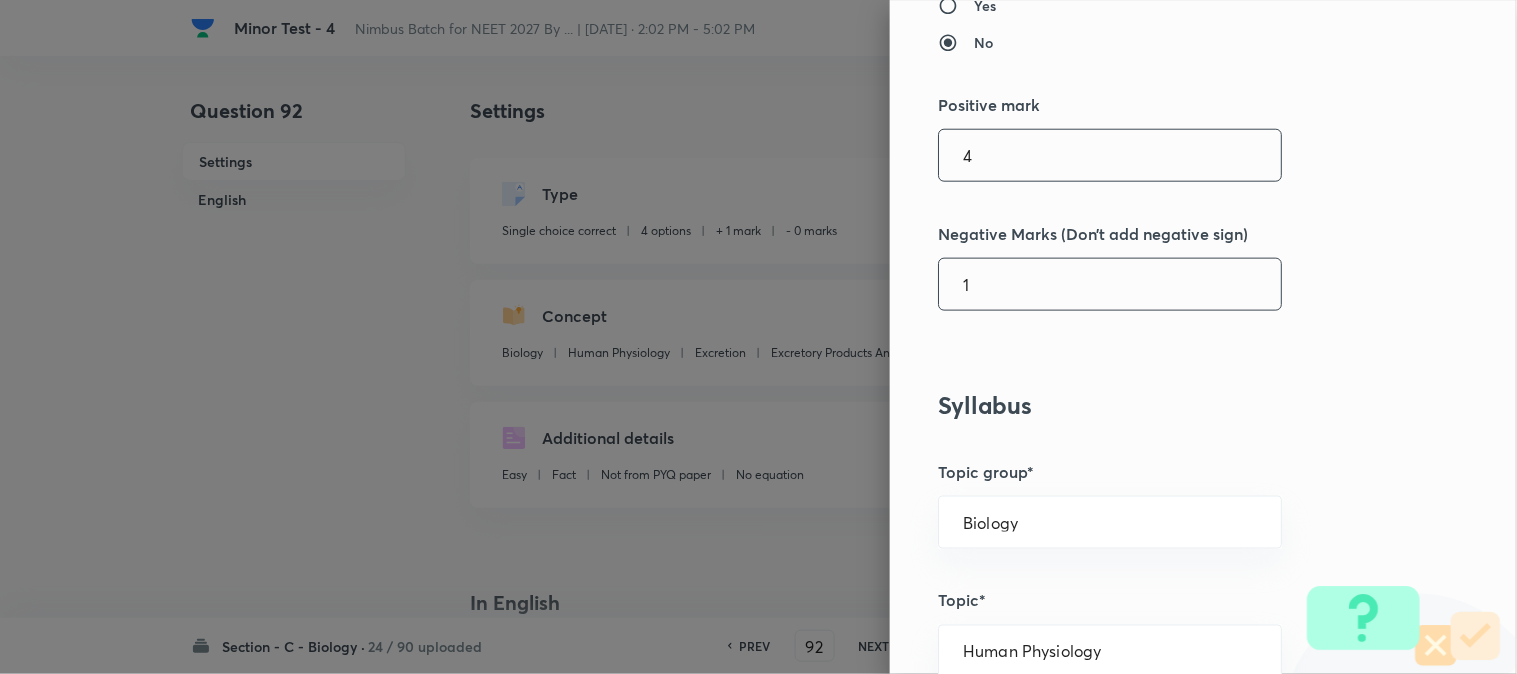 click on "1" at bounding box center [1110, 284] 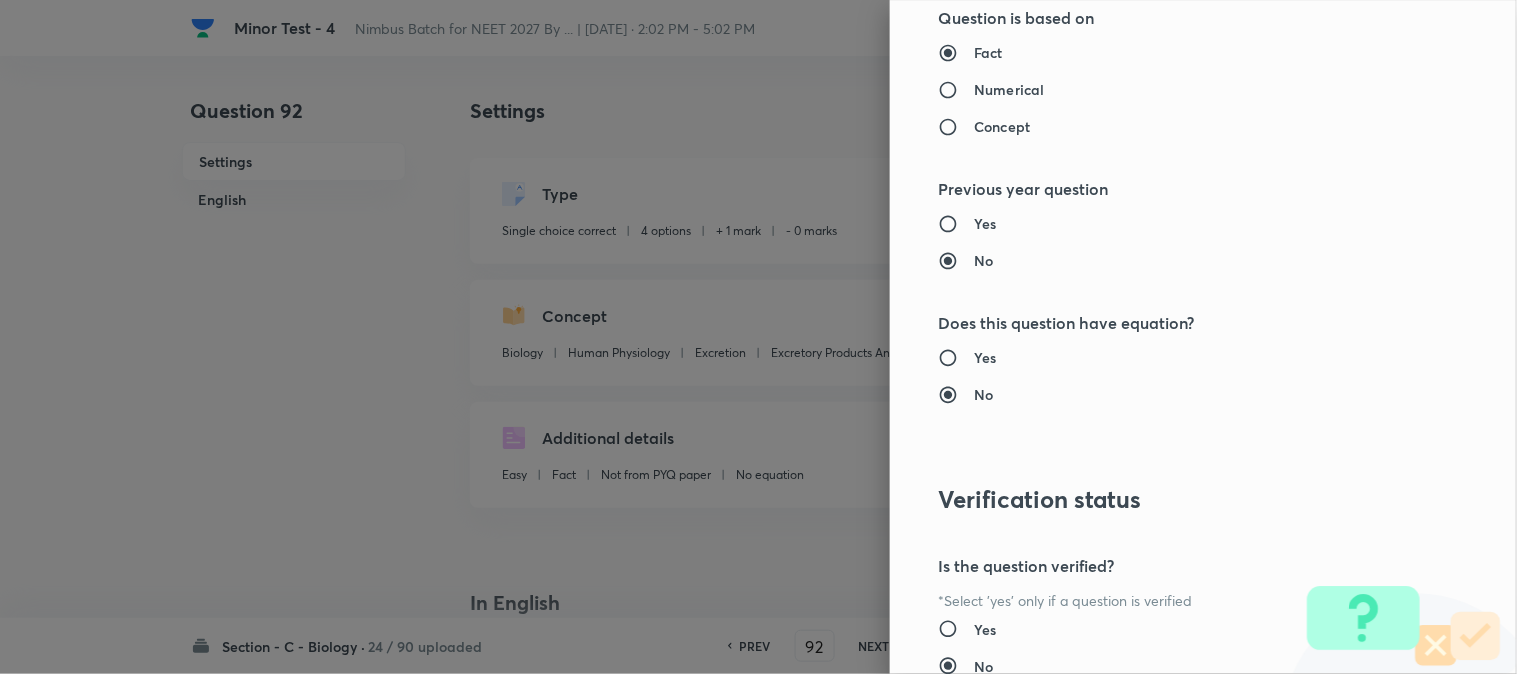 scroll, scrollTop: 2052, scrollLeft: 0, axis: vertical 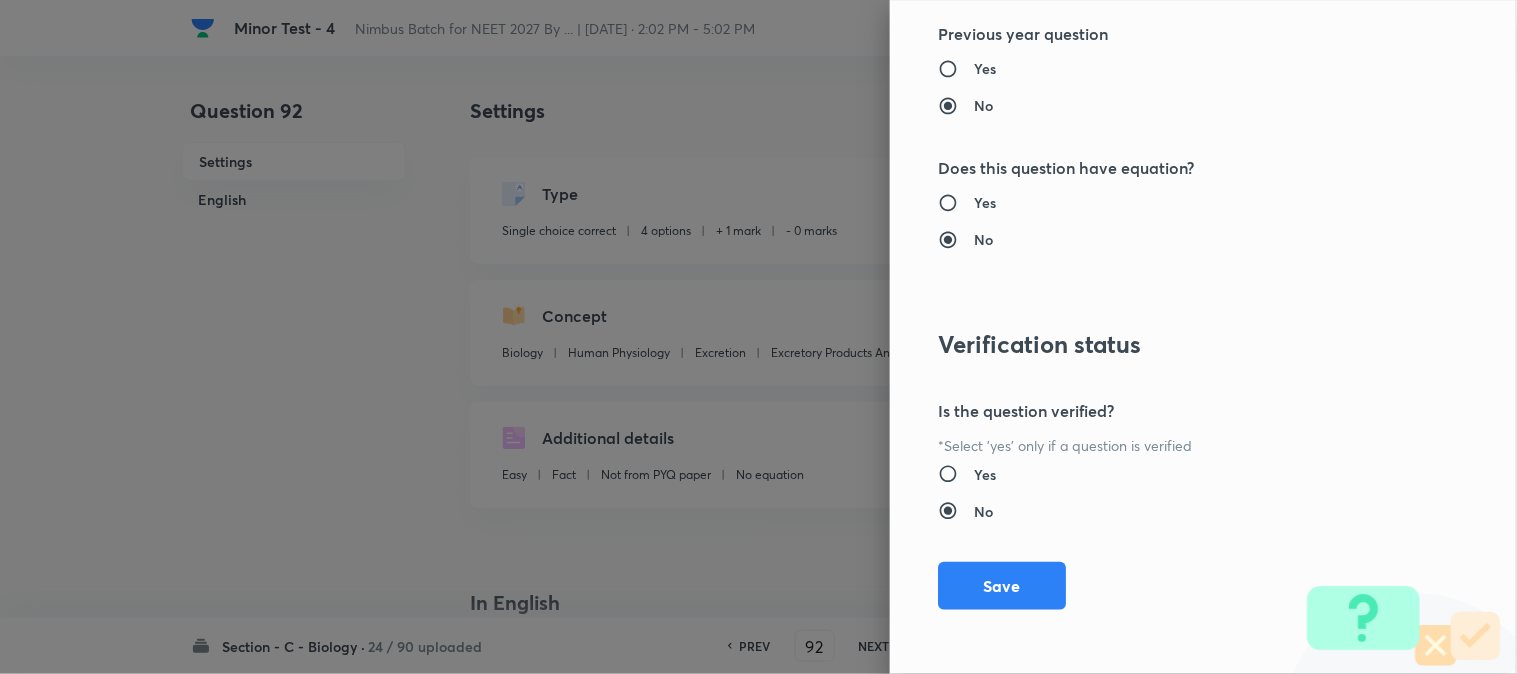 type on "1" 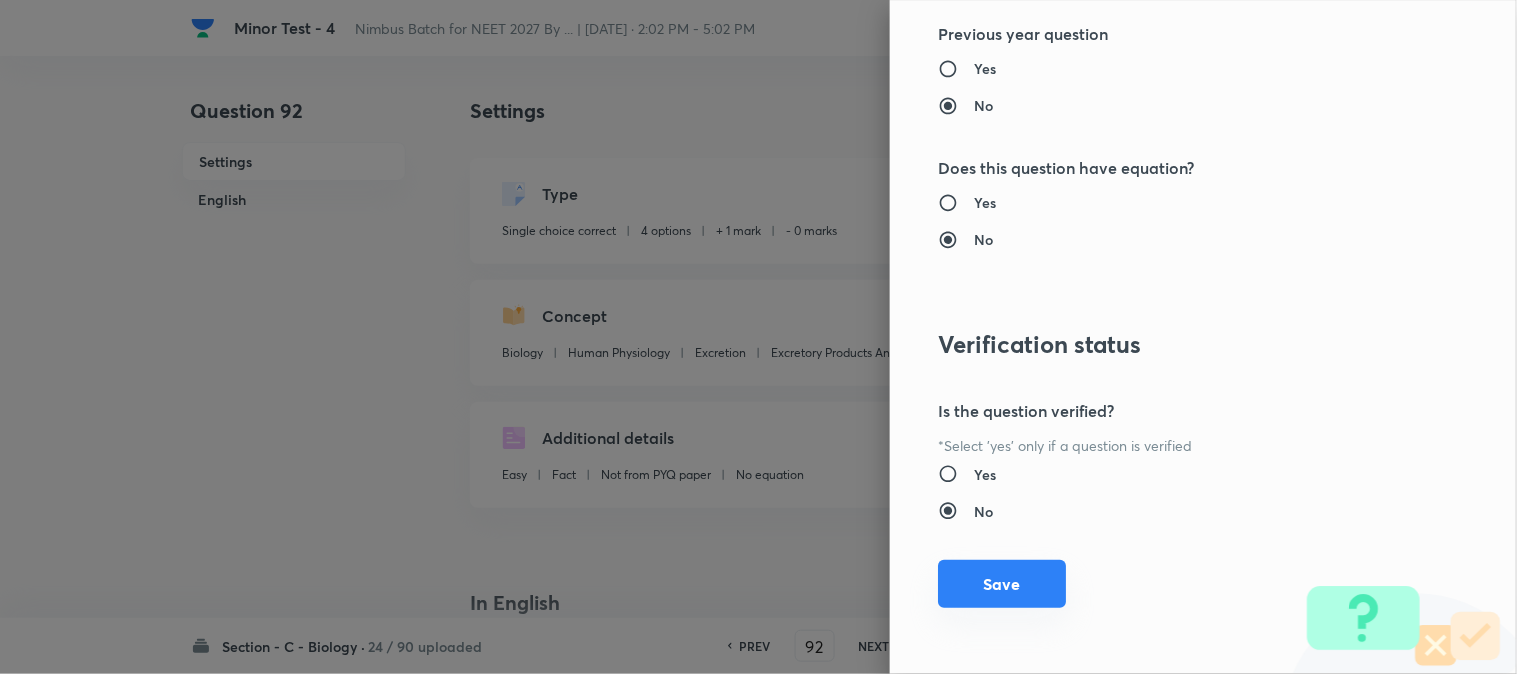 click on "Save" at bounding box center [1002, 584] 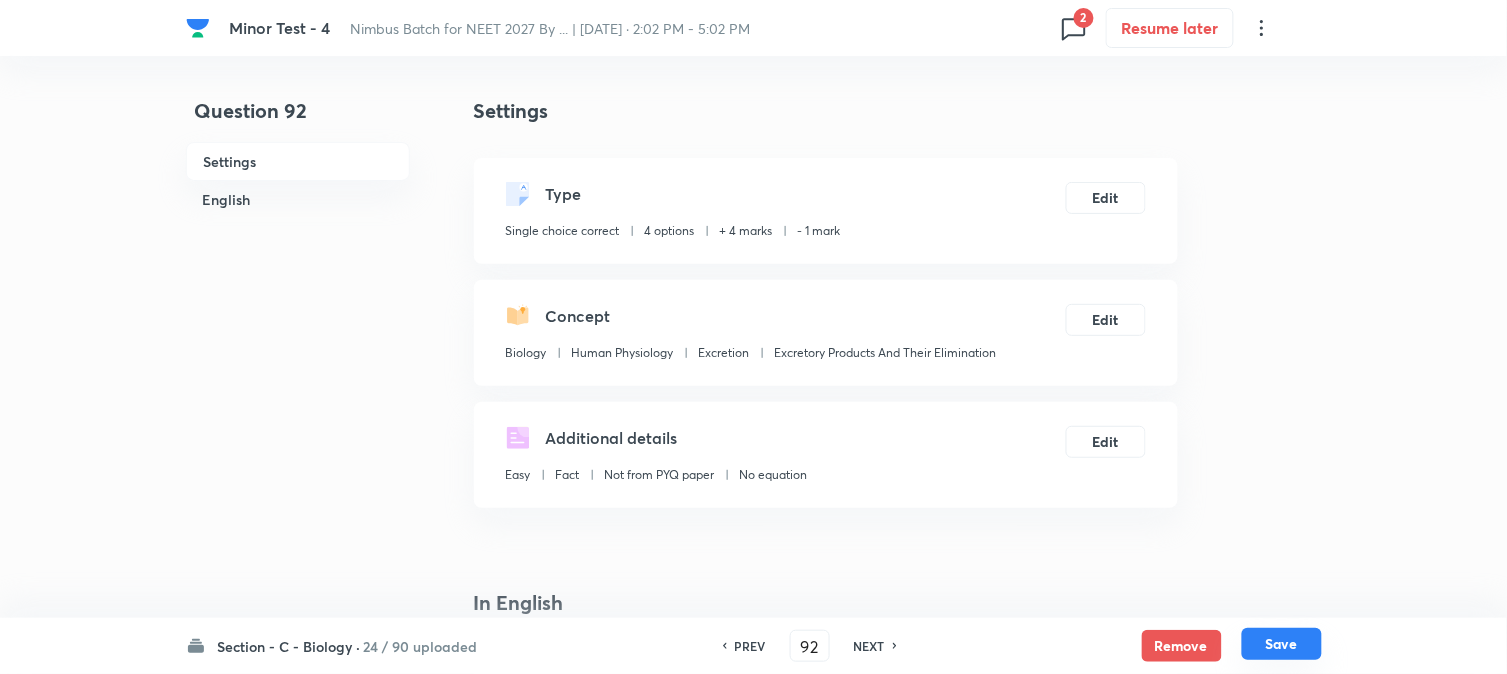 click on "Save" at bounding box center (1282, 644) 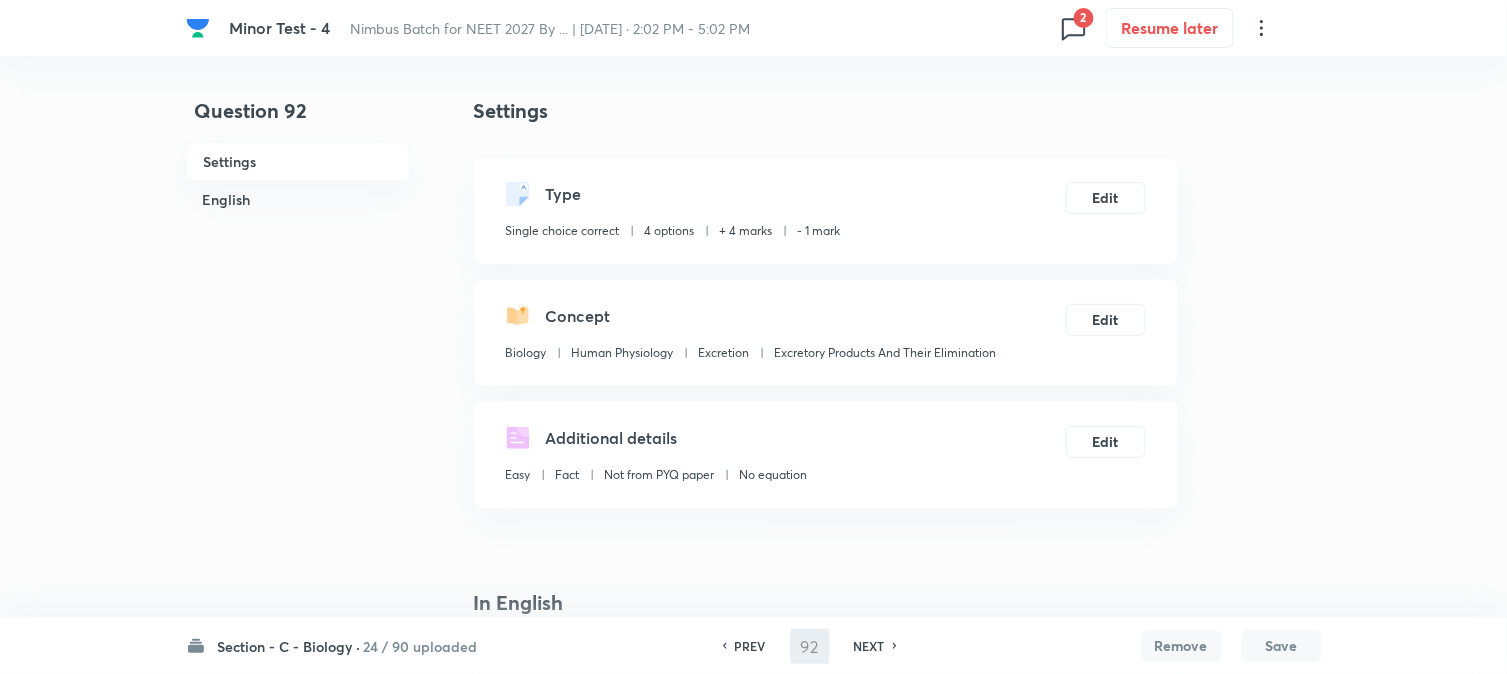 type on "93" 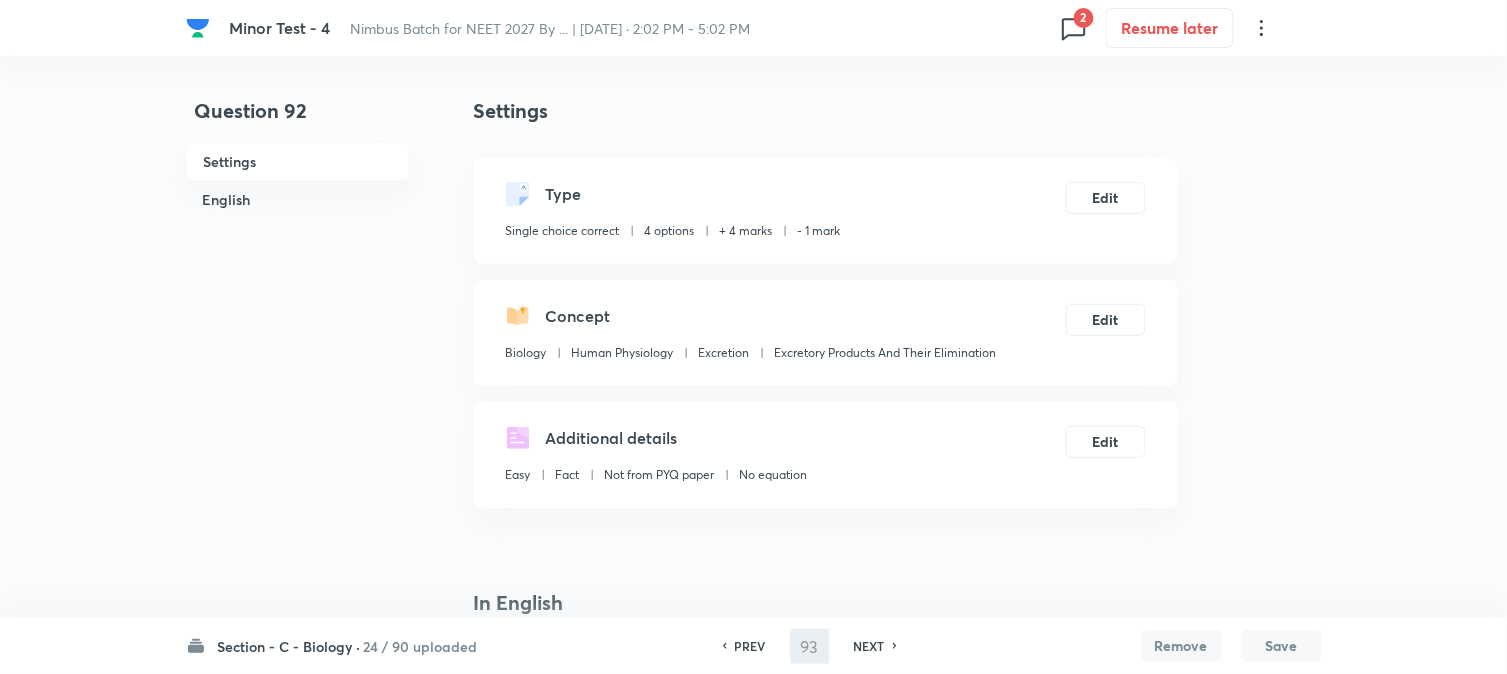 checkbox on "false" 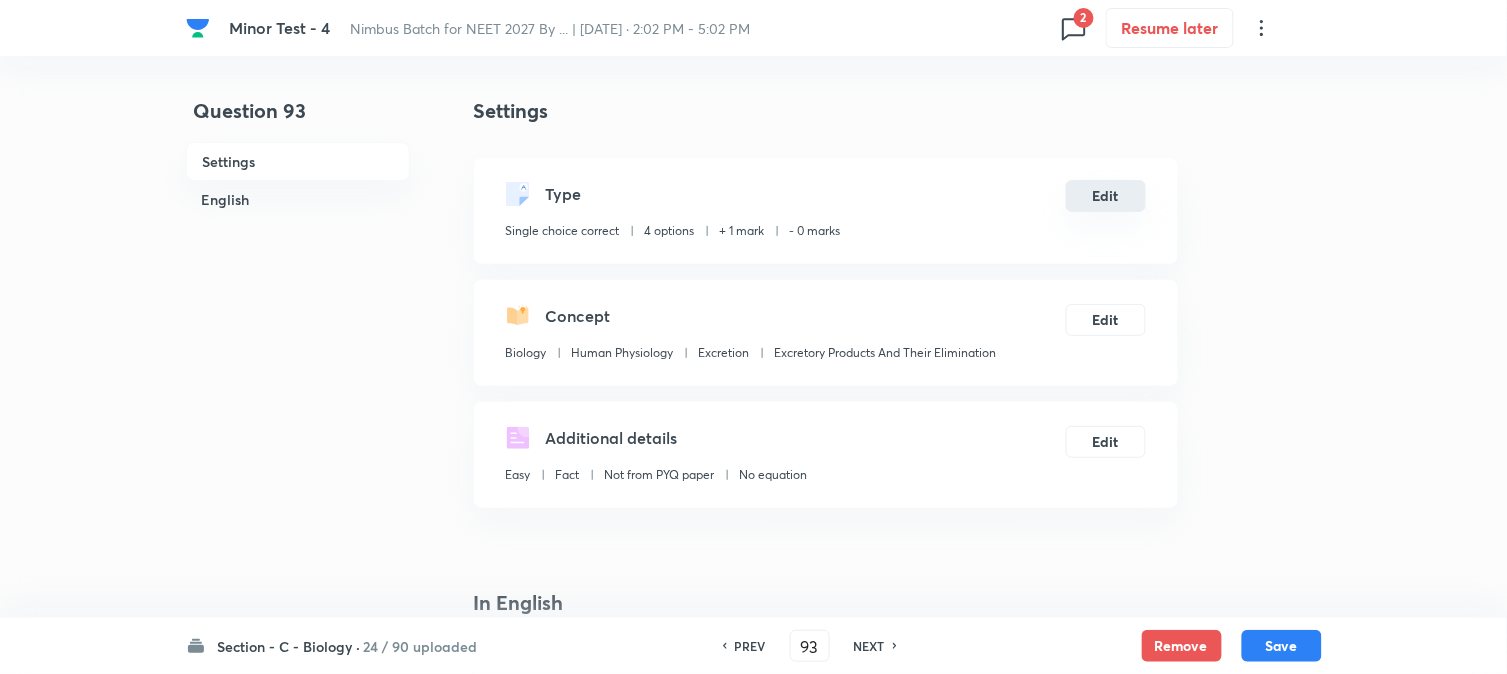 click on "Edit" at bounding box center [1106, 196] 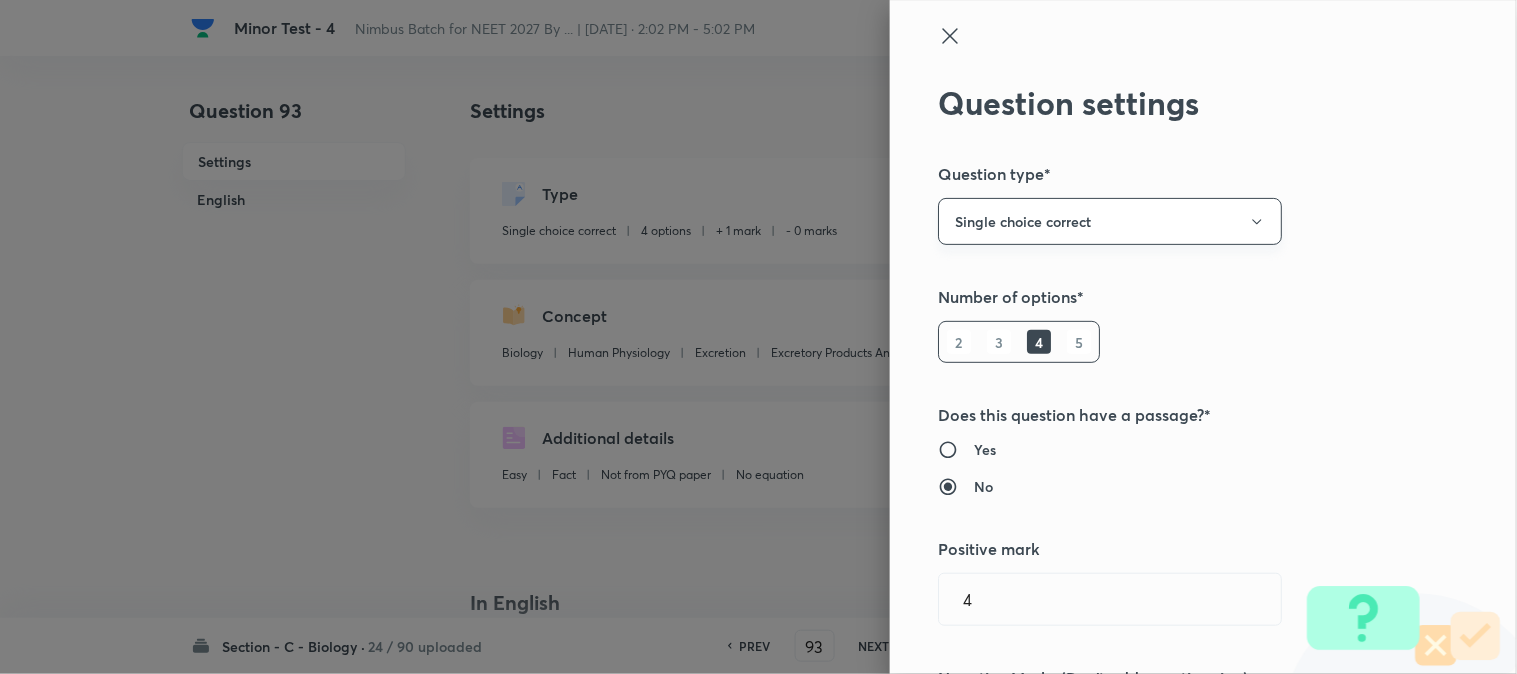 type on "1" 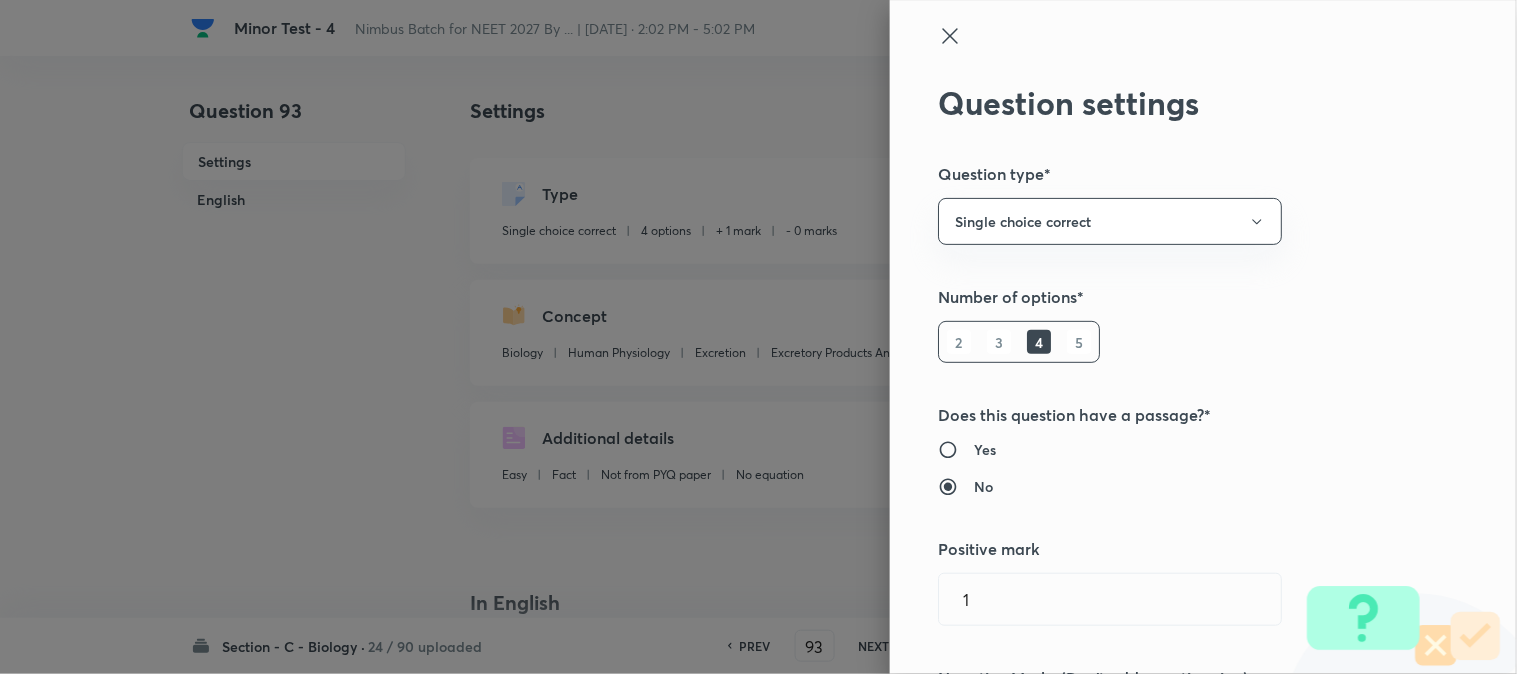 scroll, scrollTop: 333, scrollLeft: 0, axis: vertical 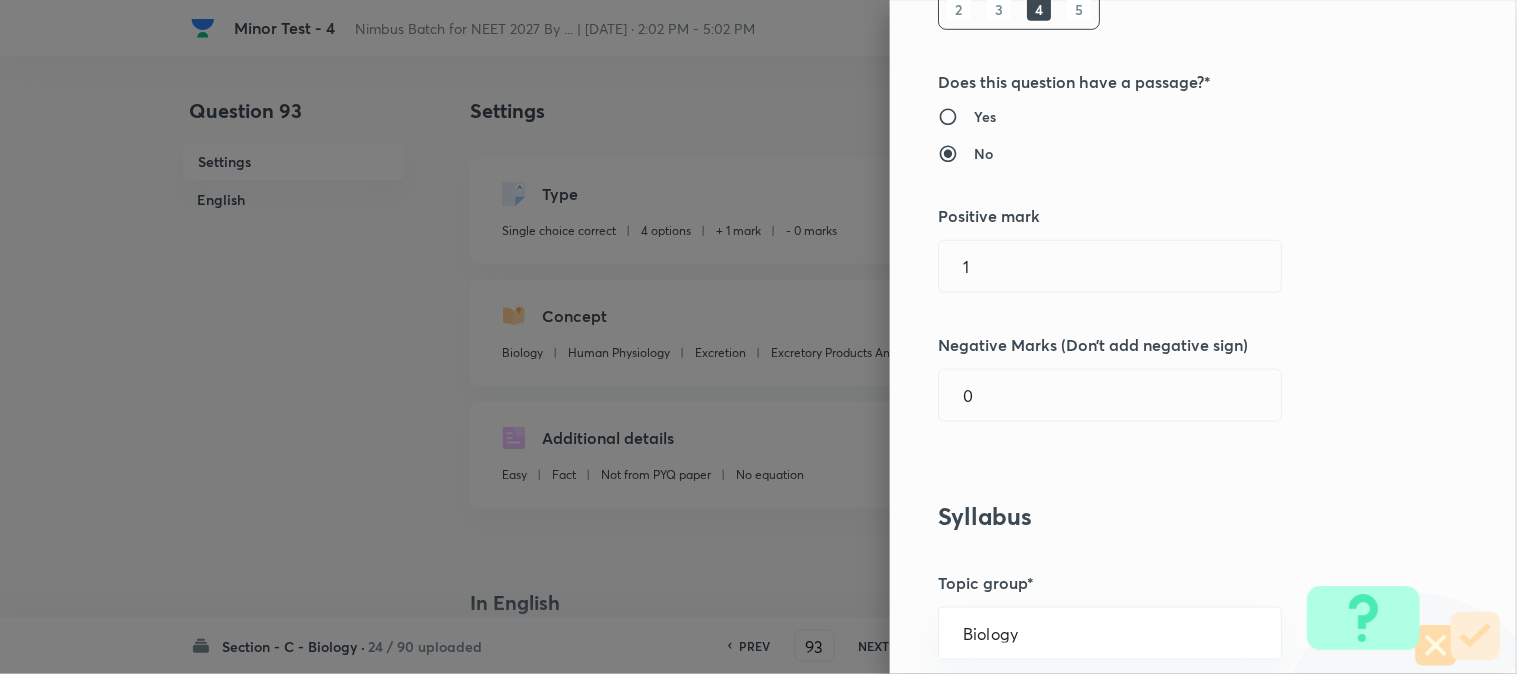 drag, startPoint x: 931, startPoint y: 360, endPoint x: 986, endPoint y: 302, distance: 79.93122 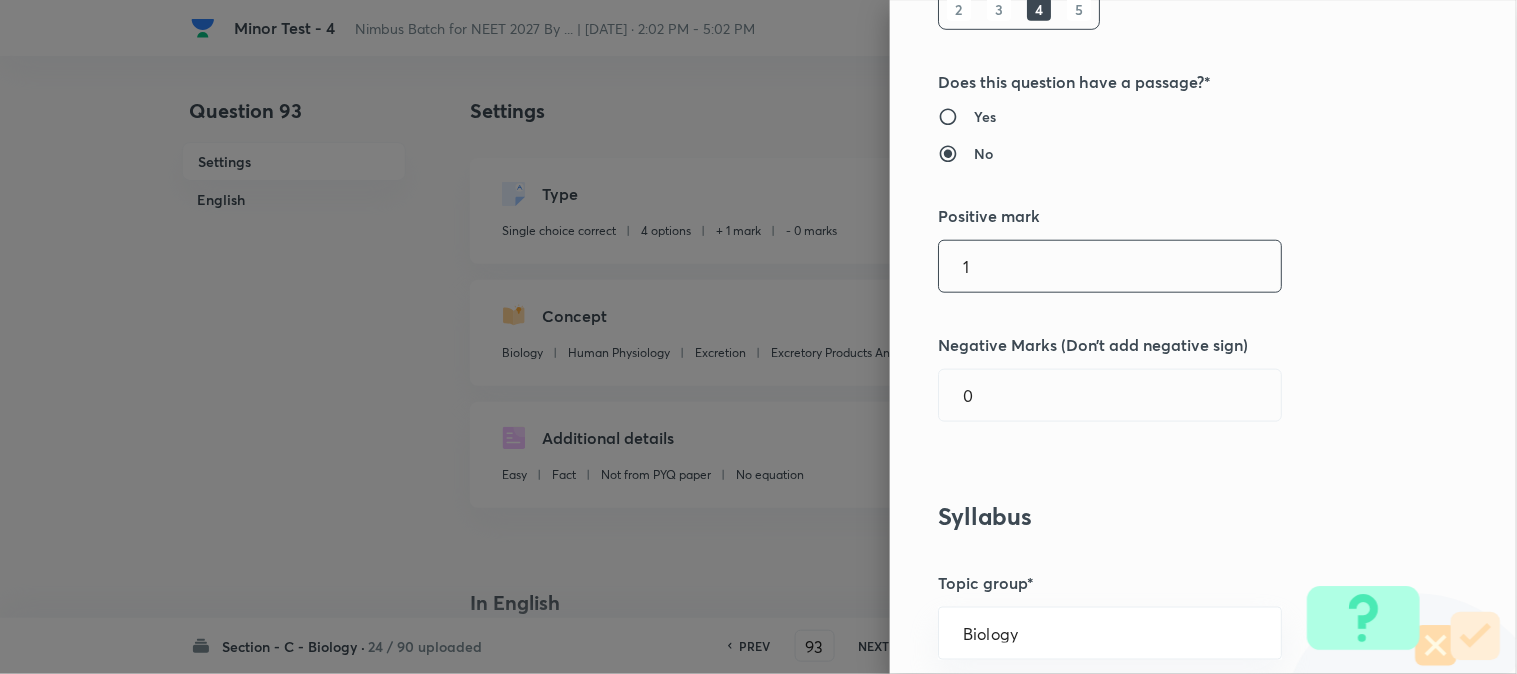 click on "1" at bounding box center [1110, 266] 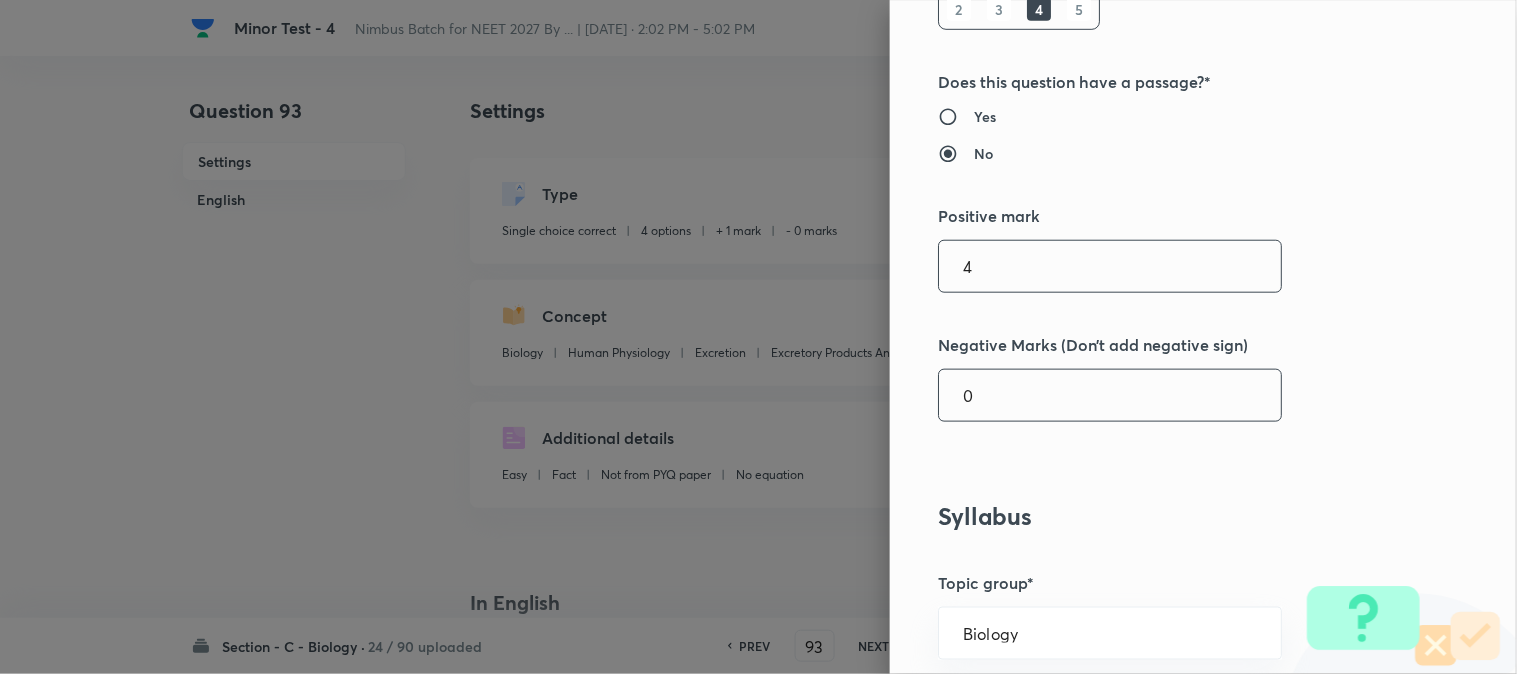 type on "4" 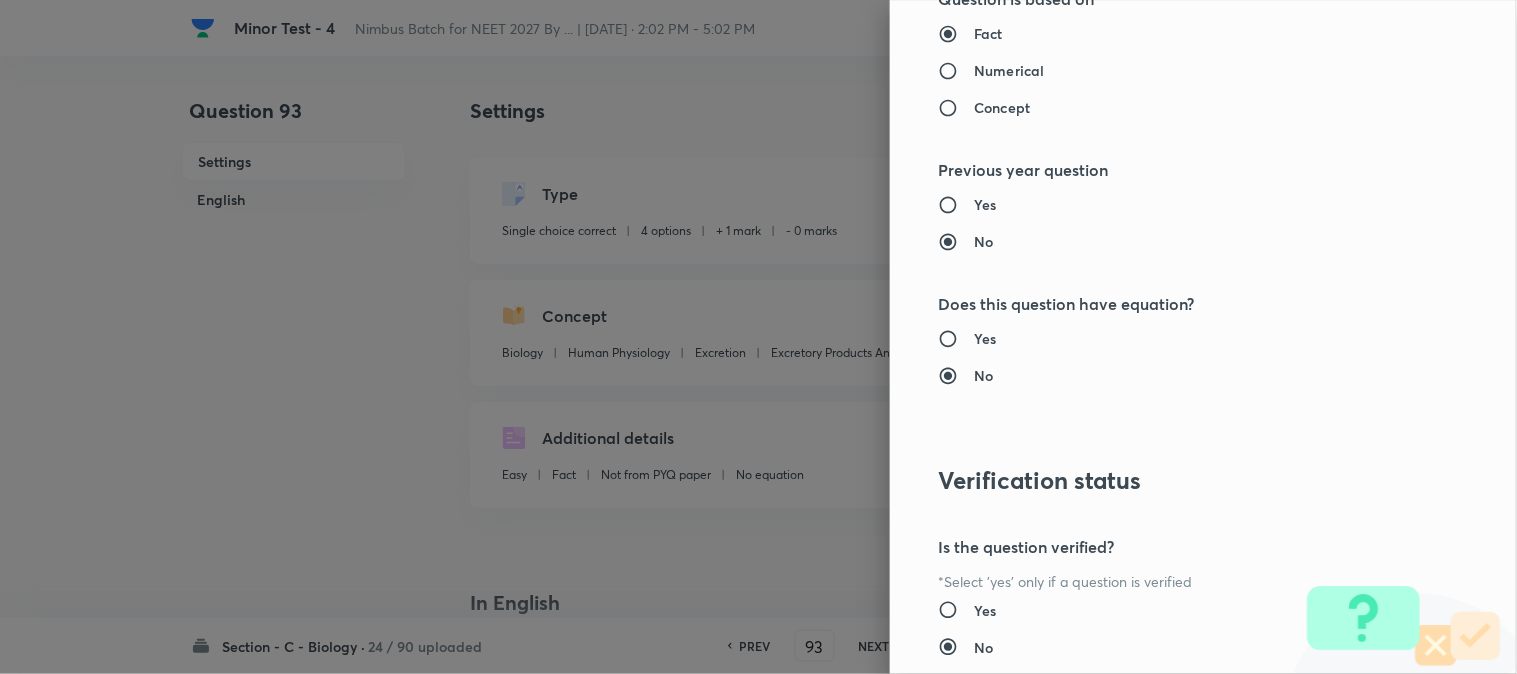 scroll, scrollTop: 2052, scrollLeft: 0, axis: vertical 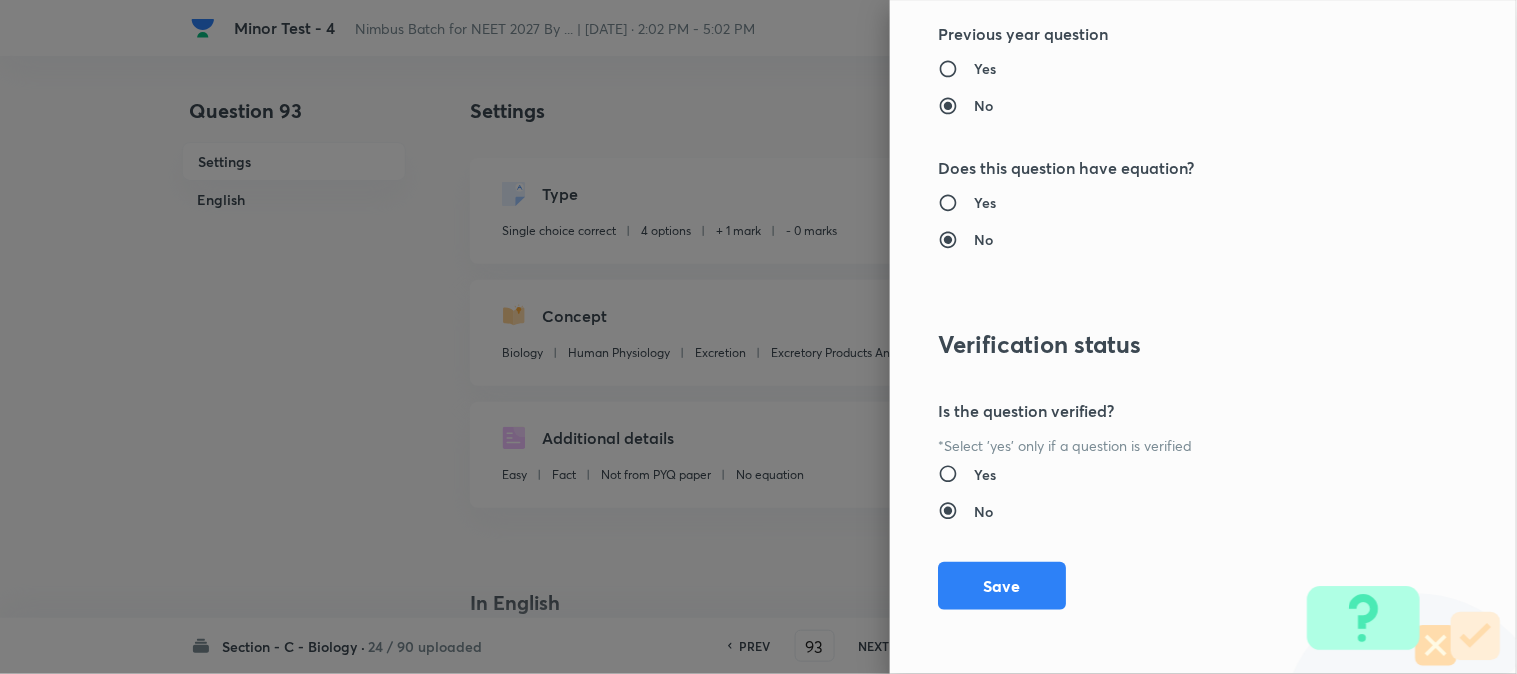 type on "1" 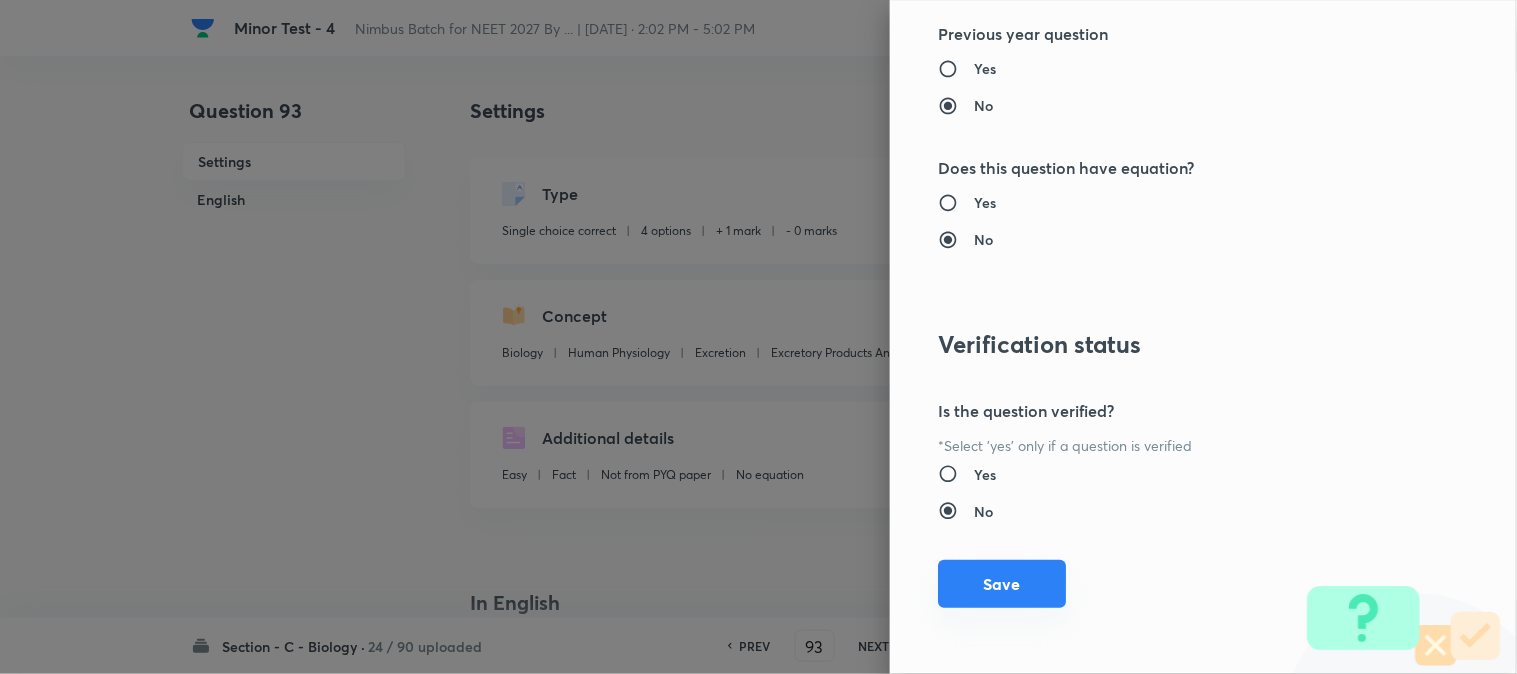 click on "Question settings Question type* Single choice correct Number of options* 2 3 4 5 Does this question have a passage?* Yes No Positive mark 4 ​ Negative Marks (Don’t add negative sign) 1 ​ Syllabus Topic group* Biology ​ Topic* Human Physiology ​ Concept* Excretion ​ Sub-concept* Excretory Products And Their Elimination ​ Concept-field ​ Additional details Question Difficulty Very easy Easy Moderate Hard Very hard Question is based on Fact Numerical Concept Previous year question Yes No Does this question have equation? Yes No Verification status Is the question verified? *Select 'yes' only if a question is verified Yes No Save" at bounding box center [1203, 337] 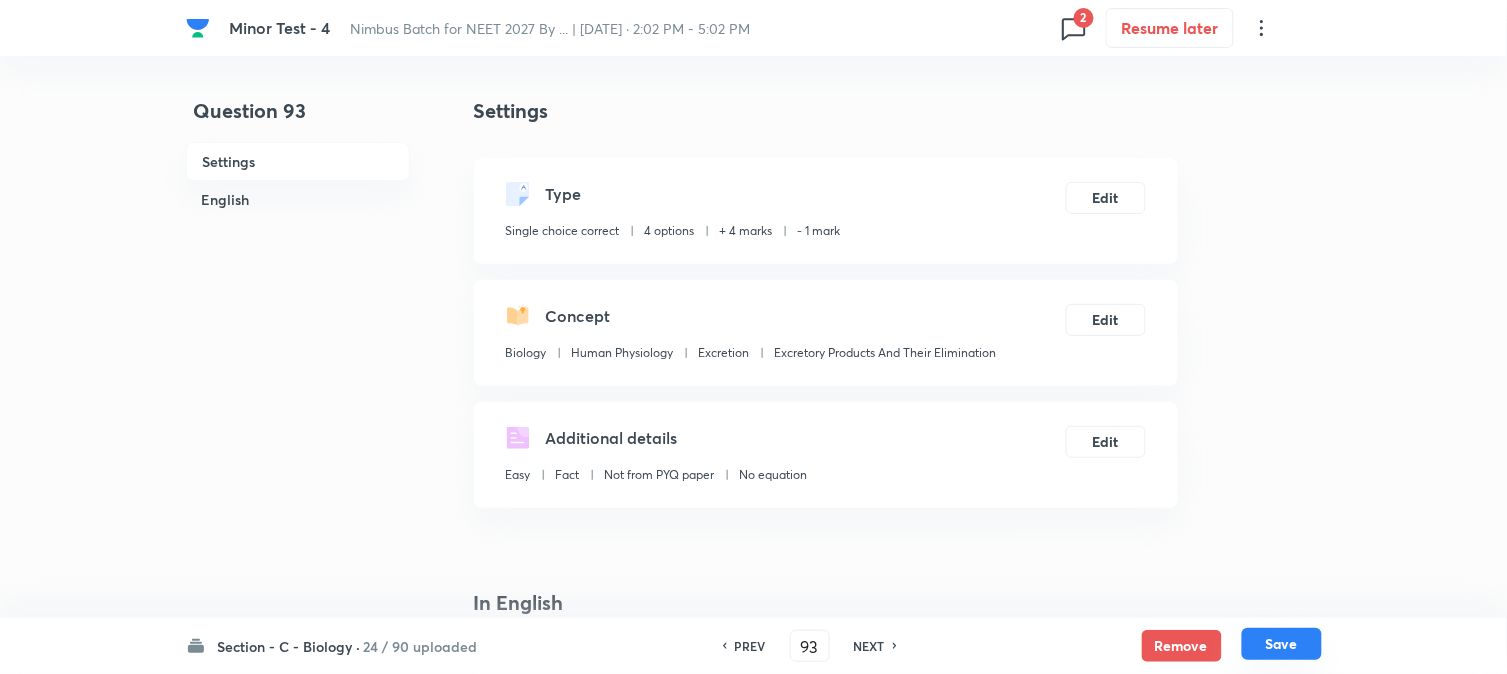 click on "Save" at bounding box center (1282, 644) 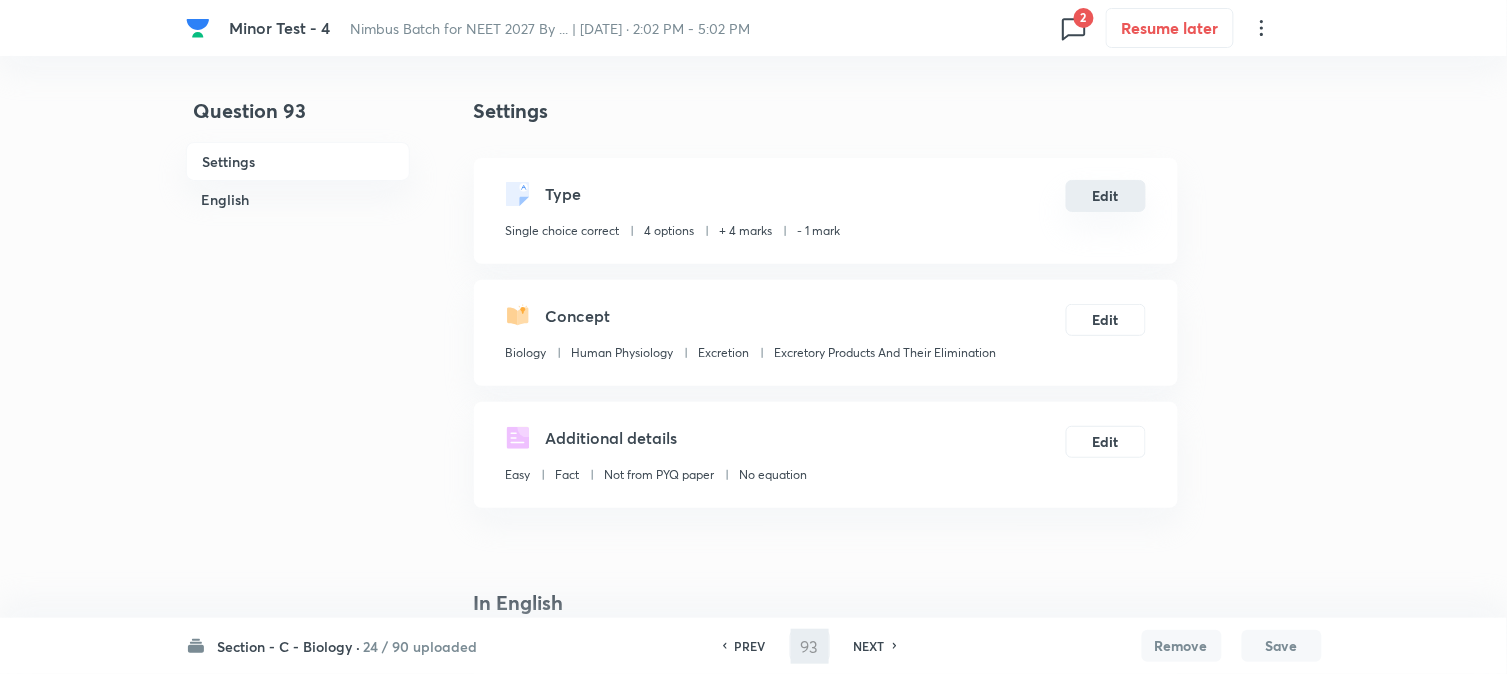 click on "Edit" at bounding box center (1106, 196) 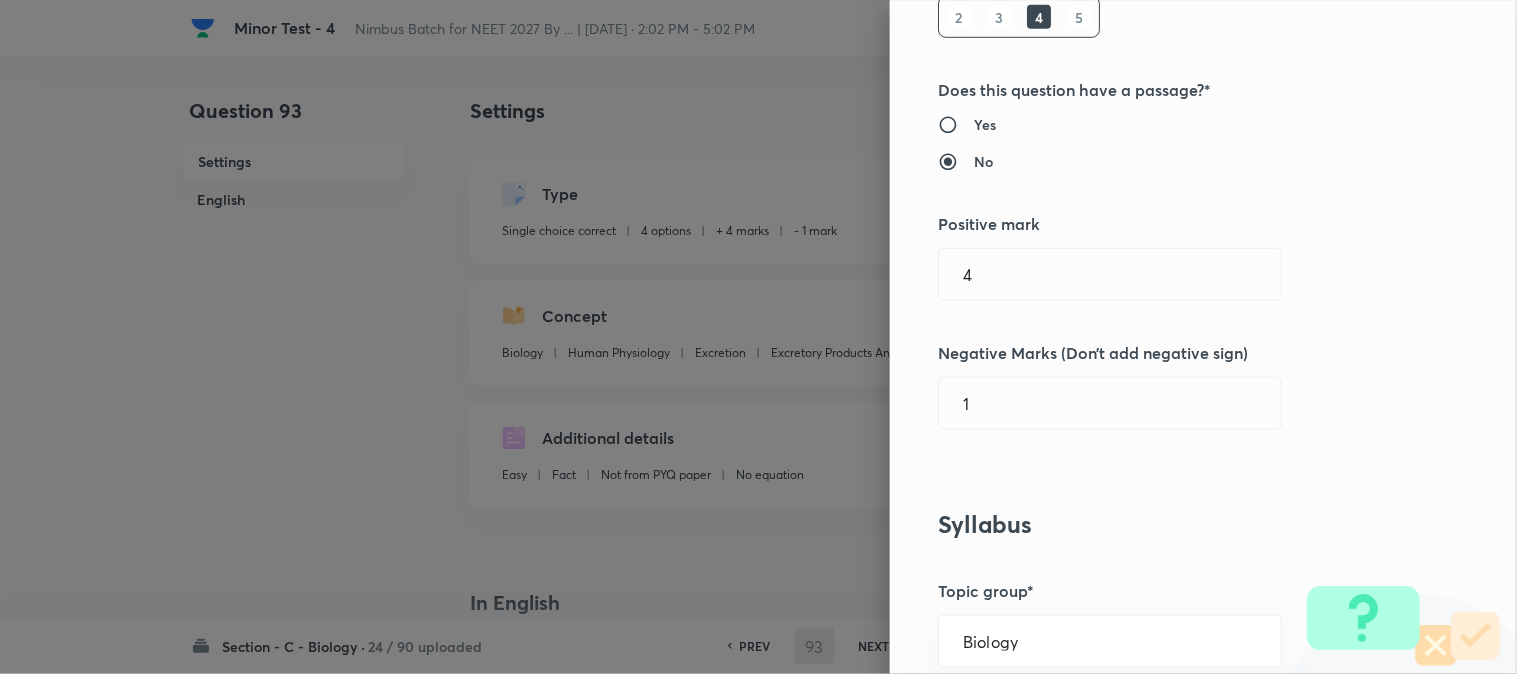 type on "94" 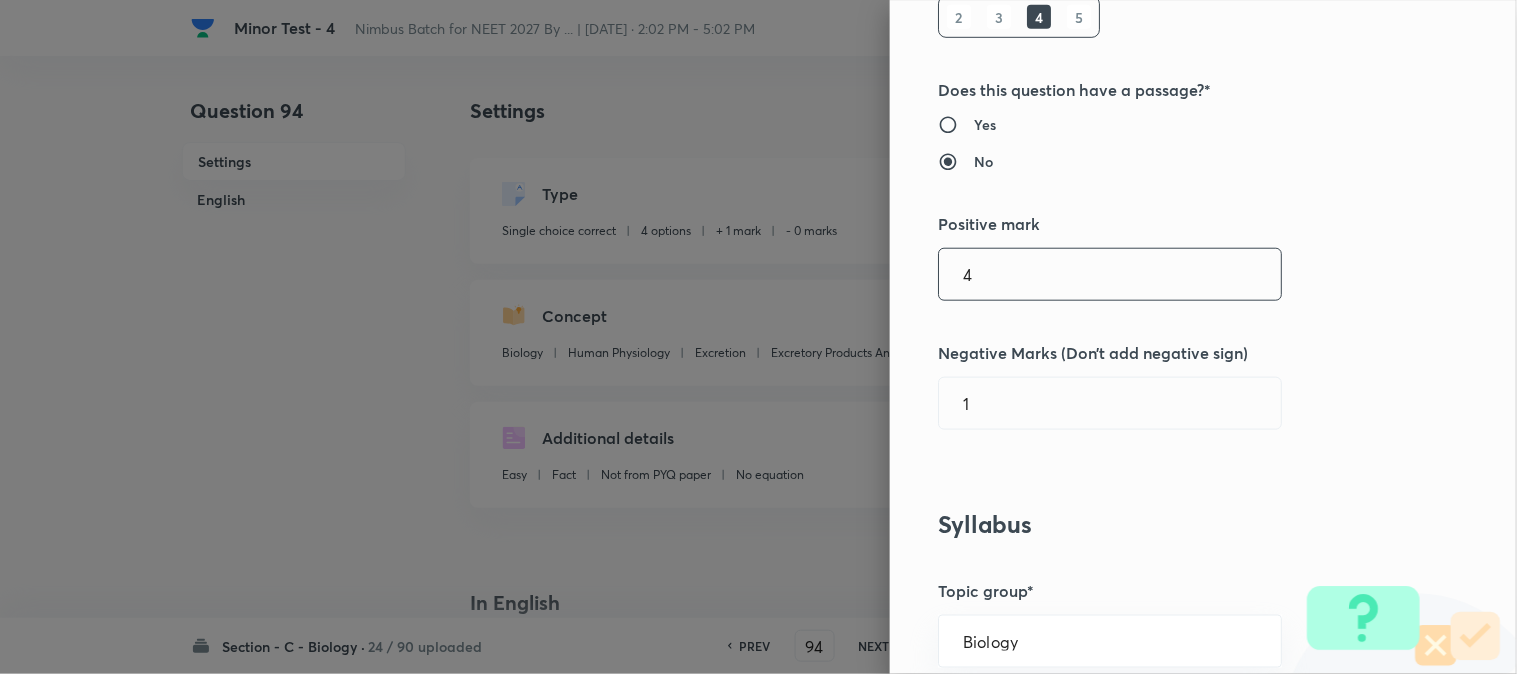 checkbox on "false" 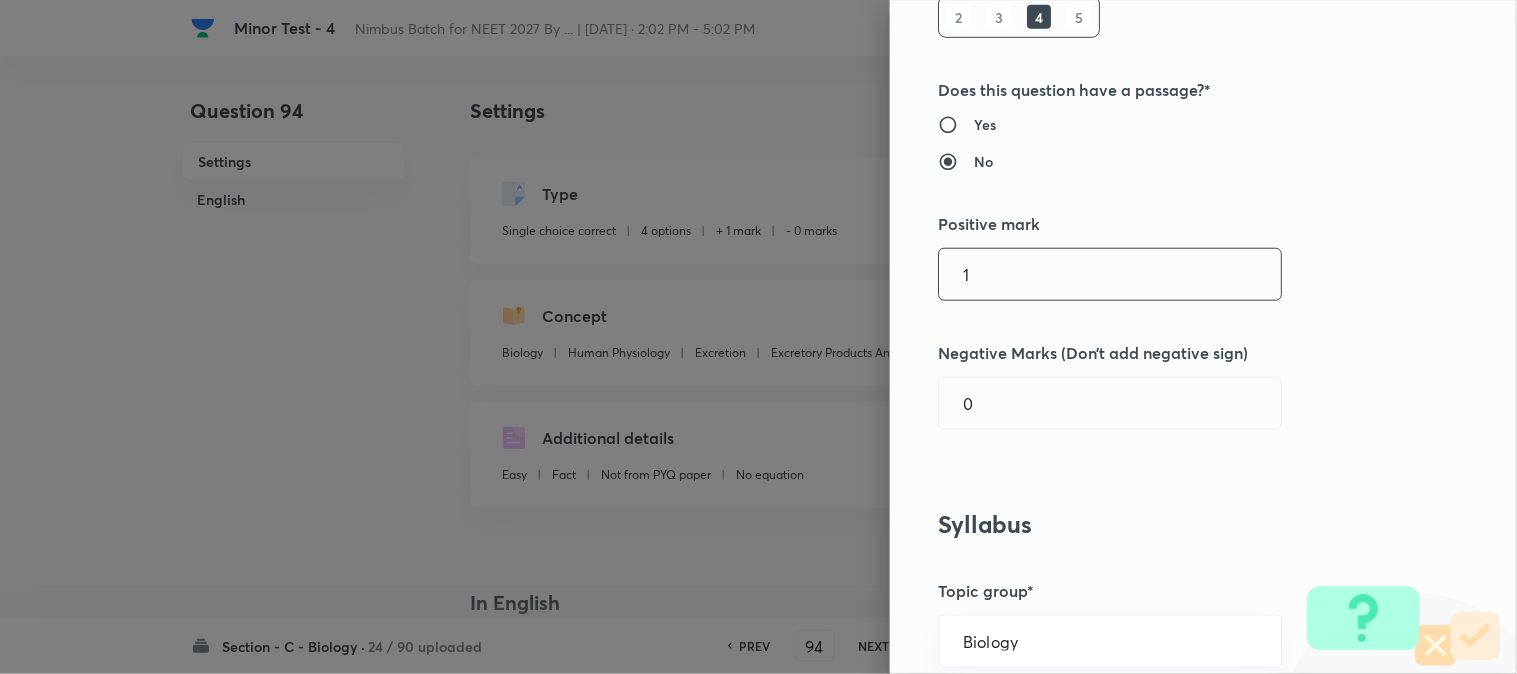 scroll, scrollTop: 333, scrollLeft: 0, axis: vertical 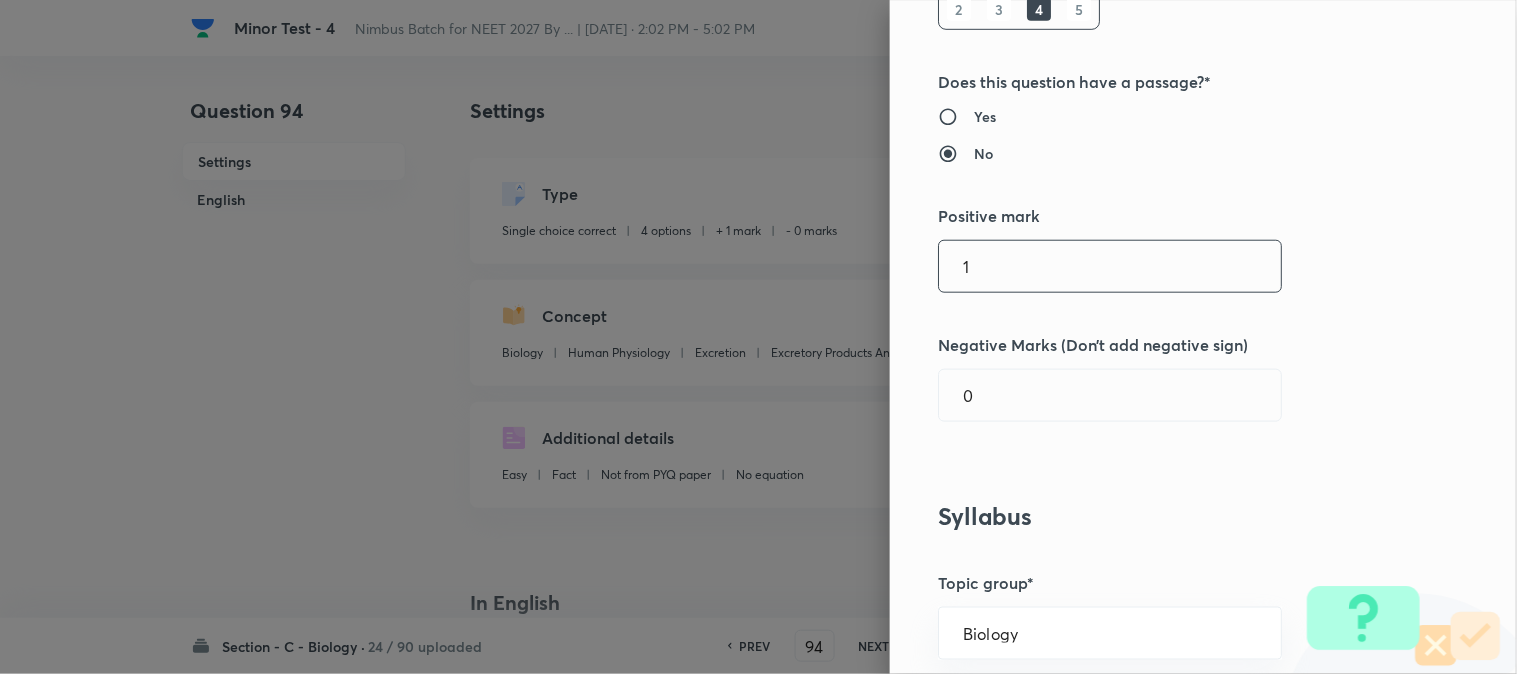 click on "1" at bounding box center [1110, 266] 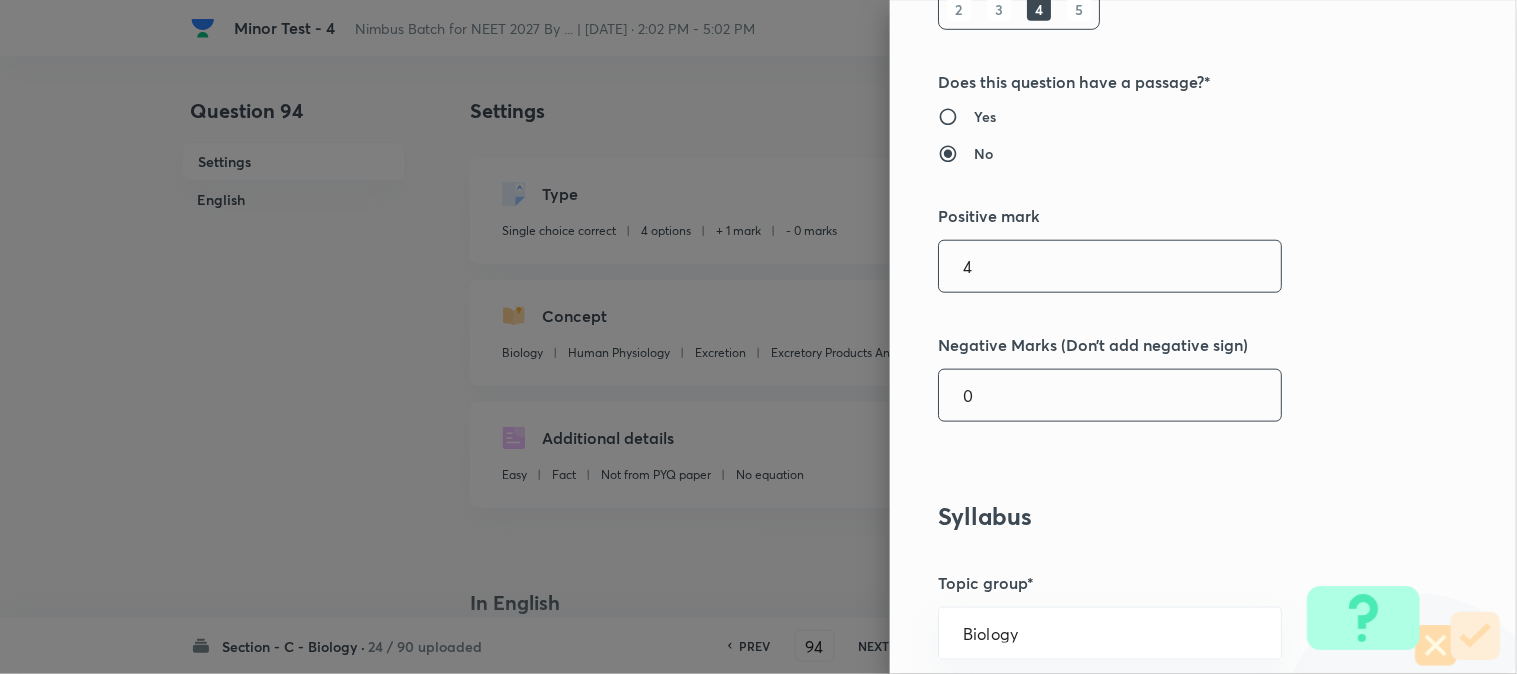 type on "4" 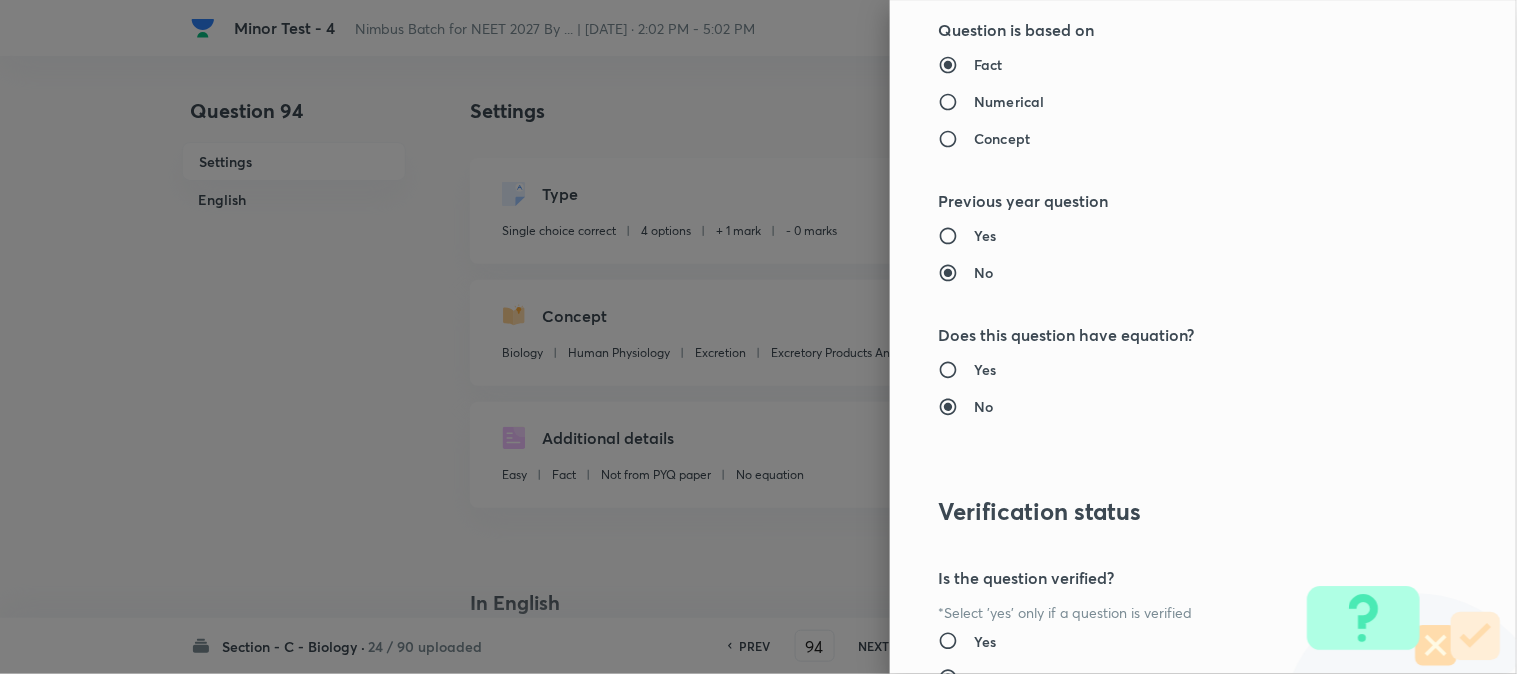 scroll, scrollTop: 2052, scrollLeft: 0, axis: vertical 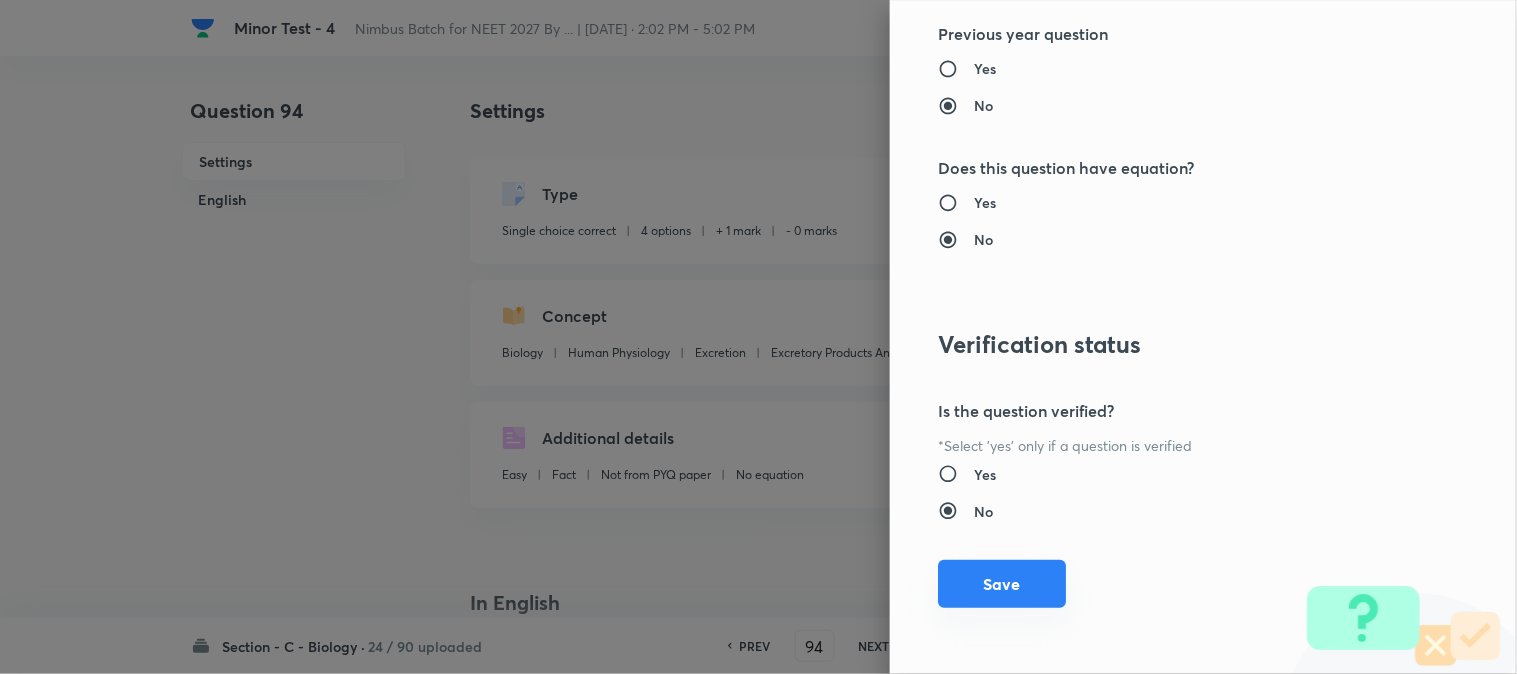 type on "1" 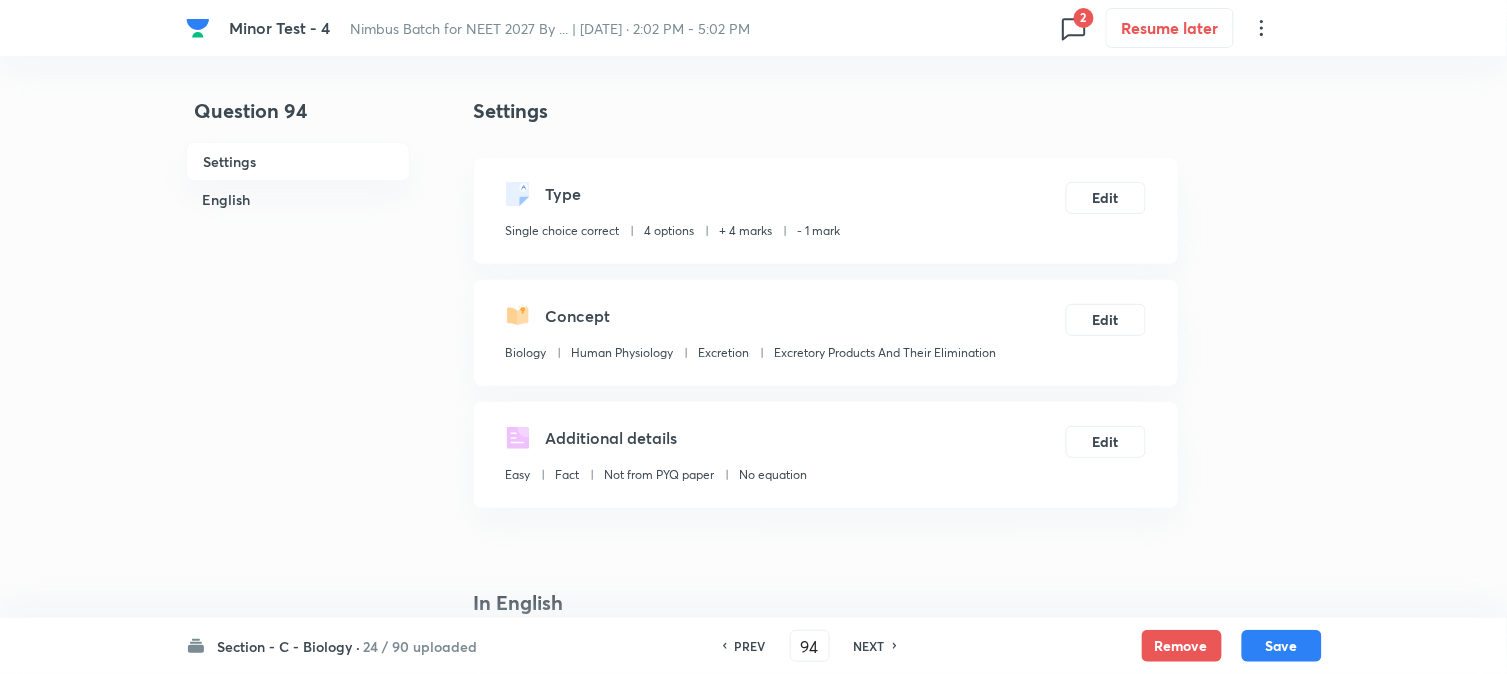 drag, startPoint x: 1301, startPoint y: 643, endPoint x: 1271, endPoint y: 582, distance: 67.977936 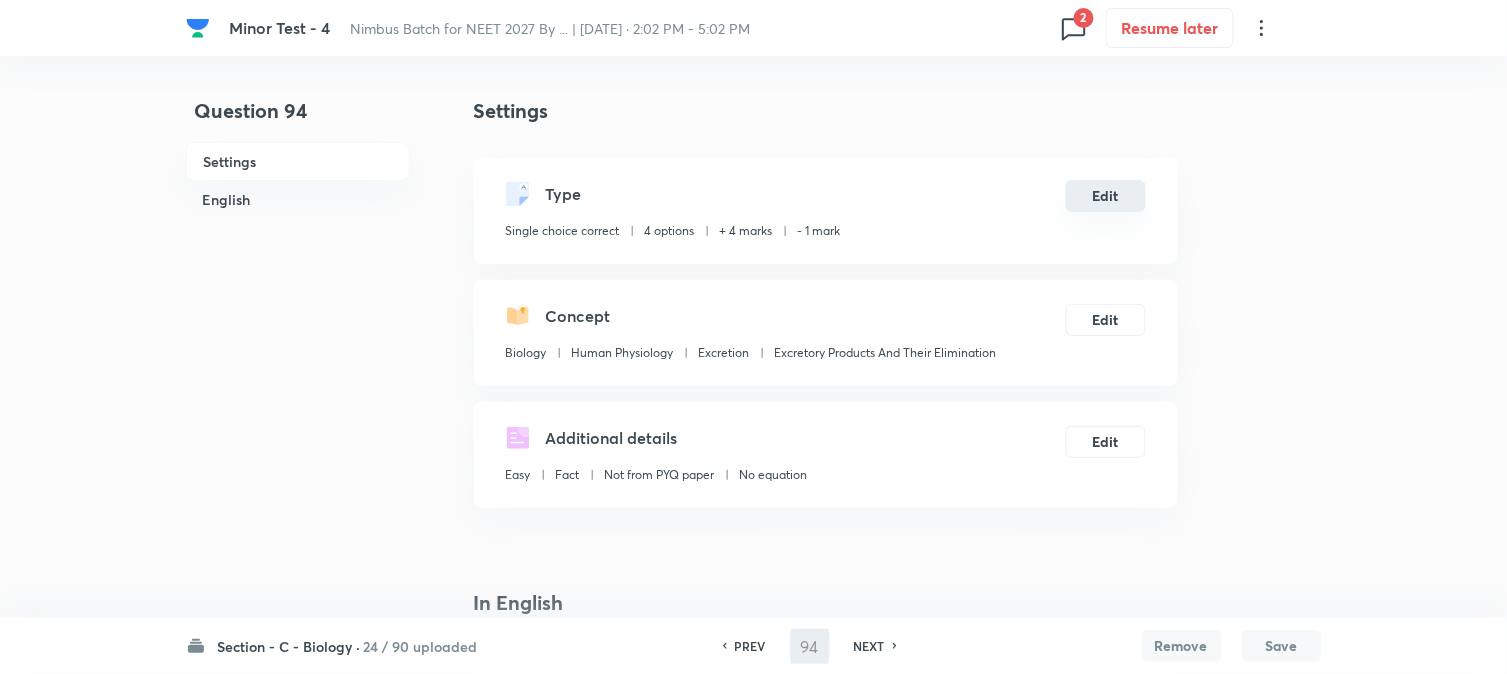 click on "Edit" at bounding box center [1106, 196] 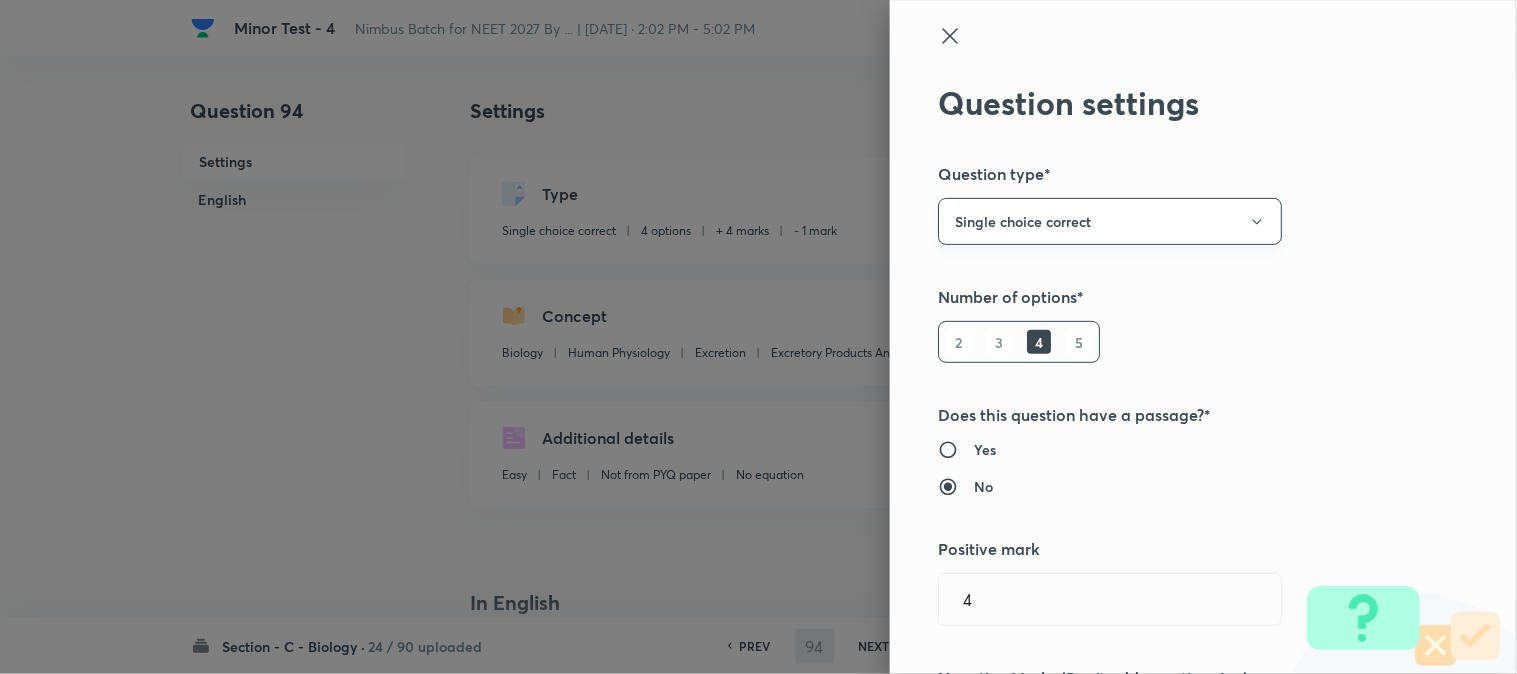 type on "95" 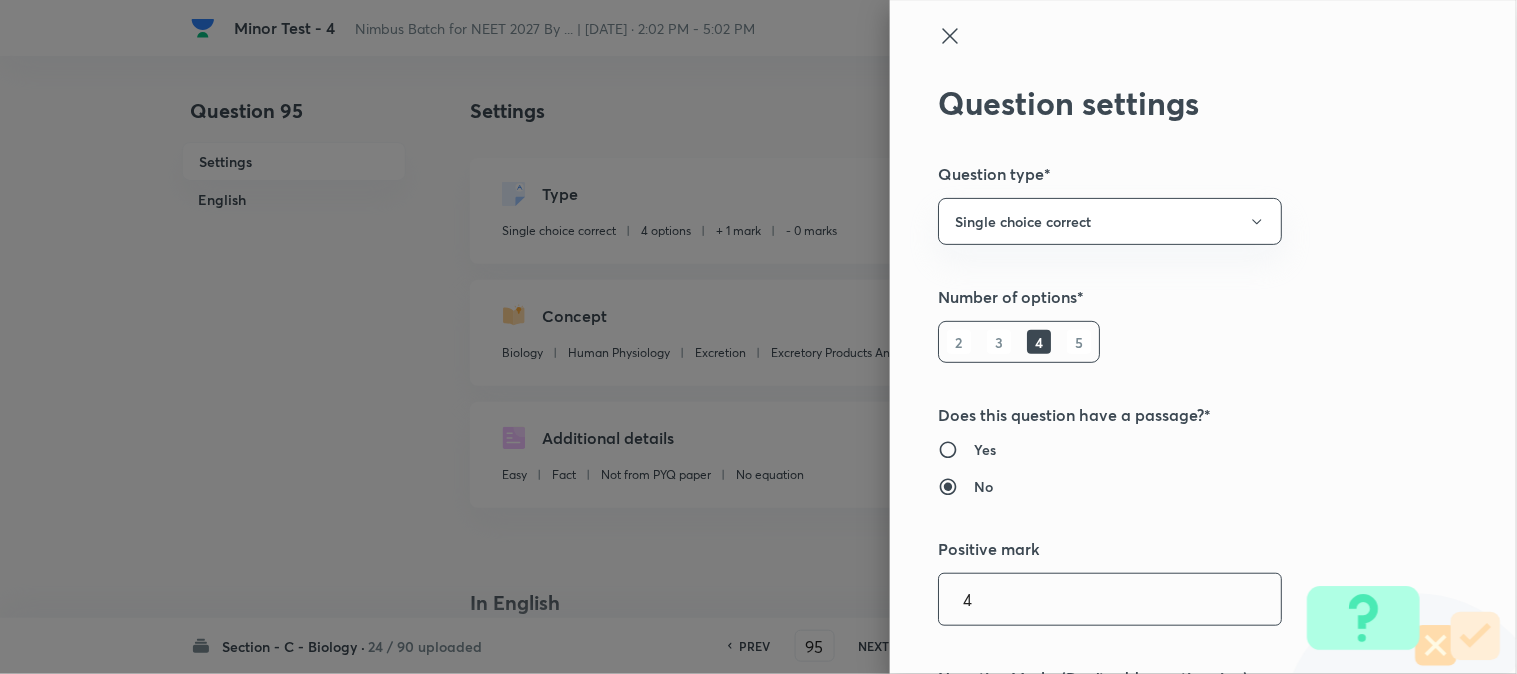 checkbox on "false" 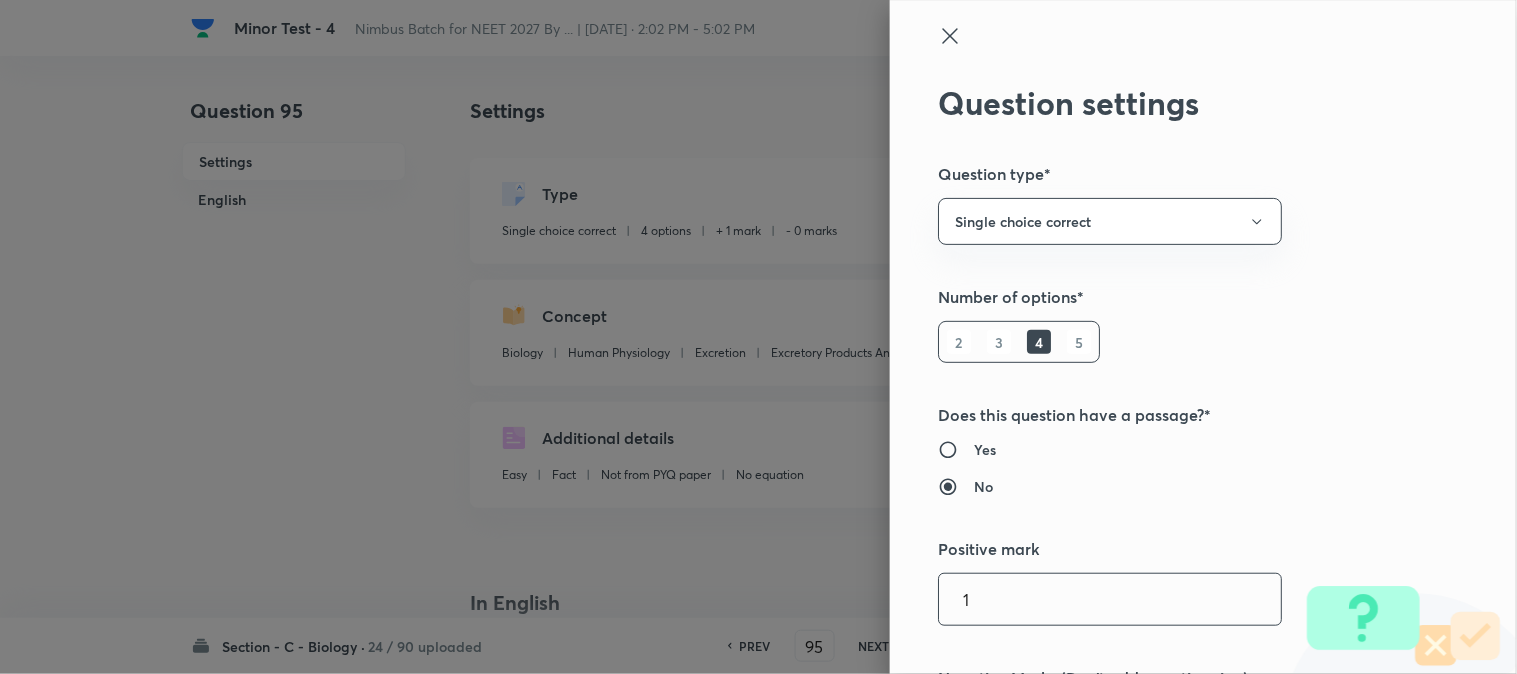 type on "1" 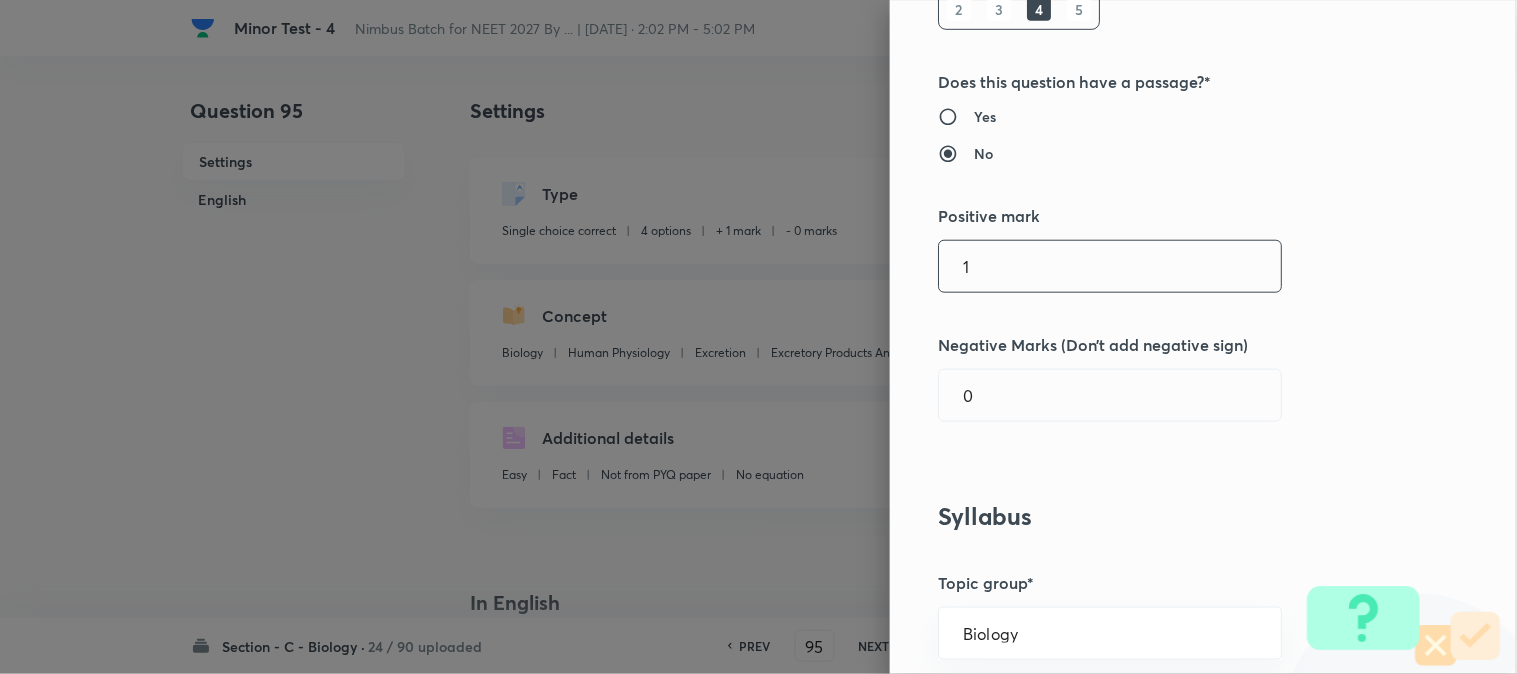 click on "1" at bounding box center [1110, 266] 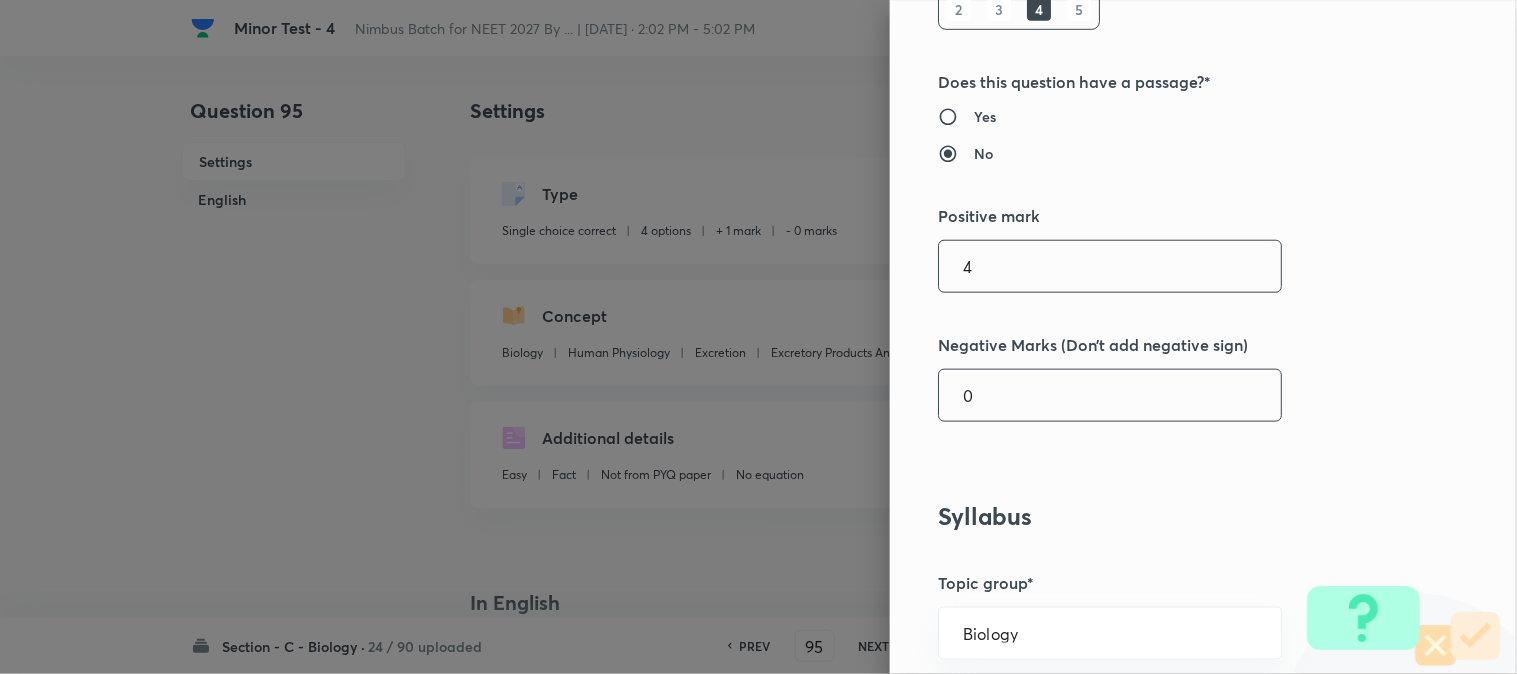 type on "4" 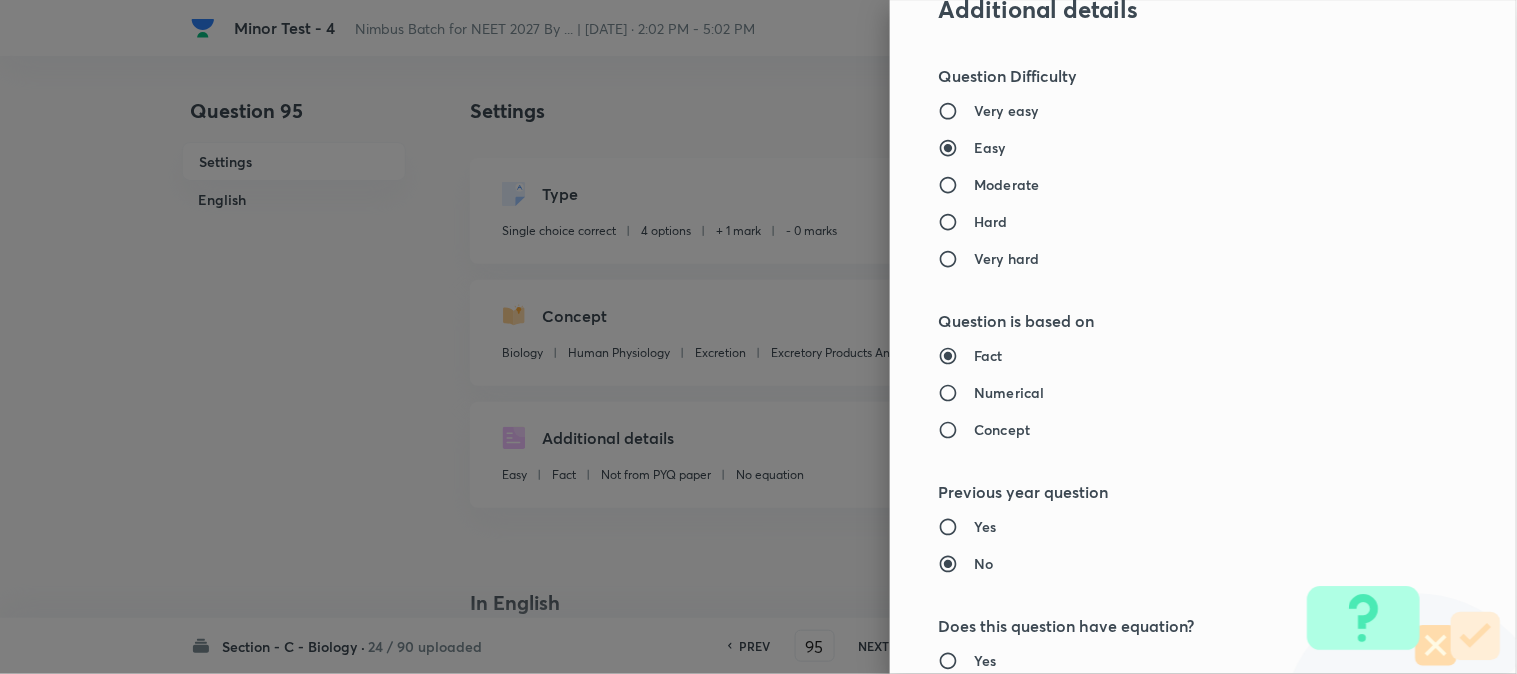 scroll, scrollTop: 2052, scrollLeft: 0, axis: vertical 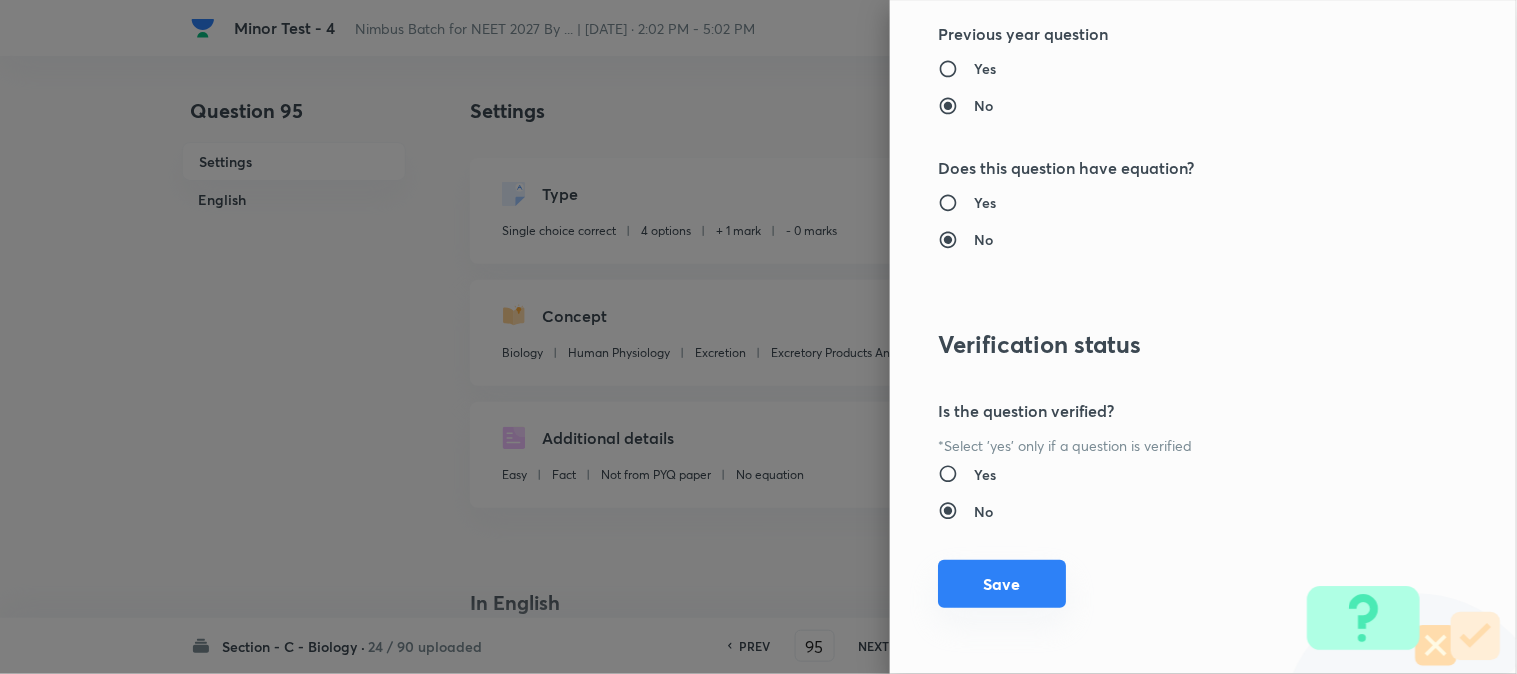 type on "1" 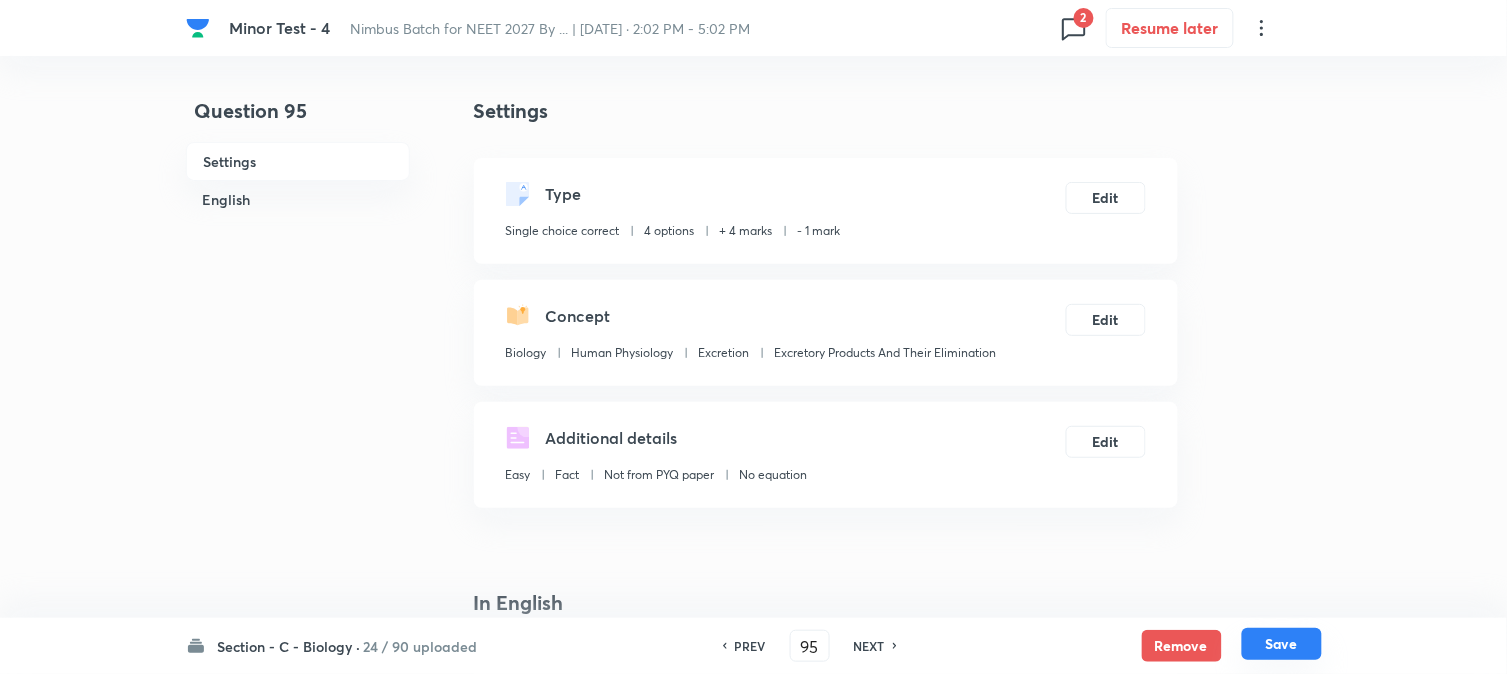 drag, startPoint x: 1257, startPoint y: 638, endPoint x: 1180, endPoint y: 477, distance: 178.46568 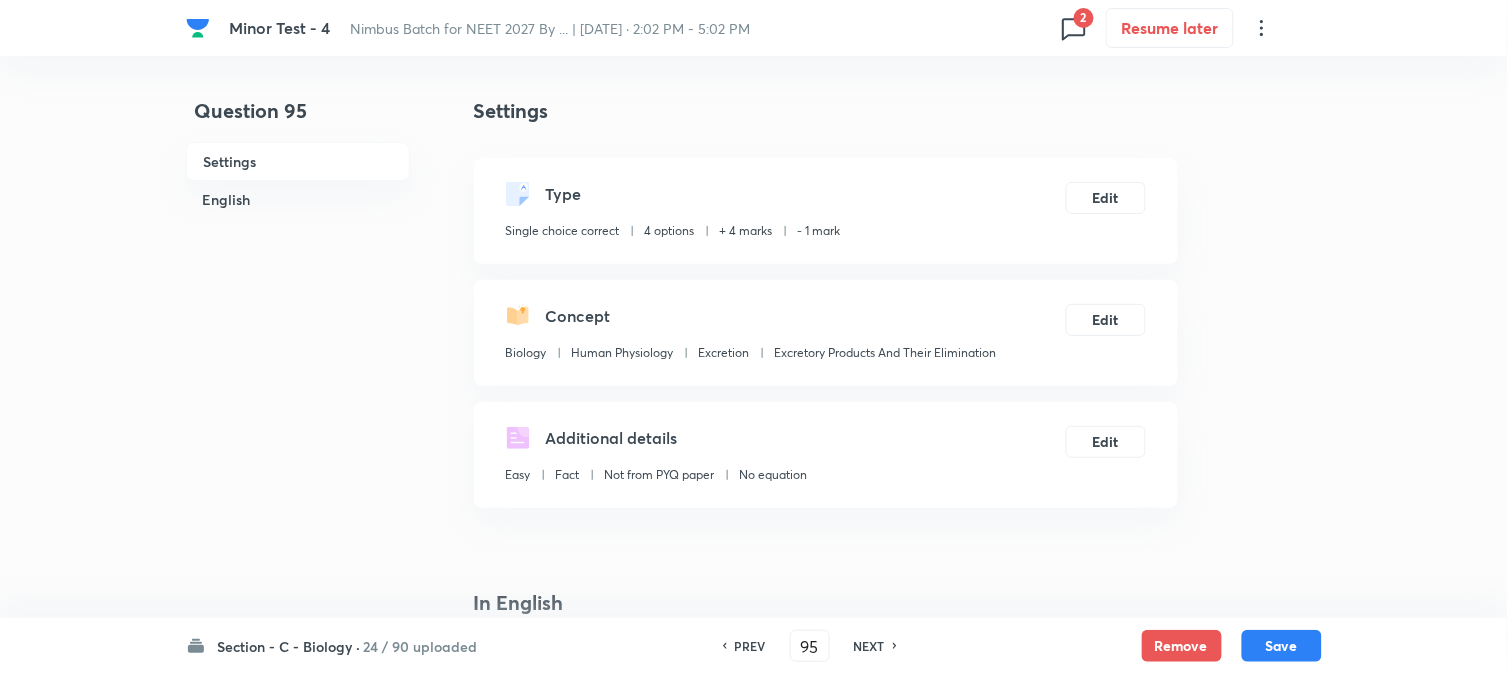 click on "Minor Test - 4 Nimbus Batch for NEET 2027 By ... | Aug 3, 2025 · 2:02 PM - 5:02 PM 2 Resume later Question 95 Settings English Settings Type Single choice correct 4 options + 4 marks - 1 mark Edit Concept Biology Human Physiology Excretion Excretory Products And Their Elimination Edit Additional details Easy Fact Not from PYQ paper No equation Edit In English Question Read the following statements and find out the incorrect statement. A. Kidney plays very significant role in the removal of NH3. B. Terrestrial adaptation necessitated the production of more toxic nitrogenous wastes like urea and uric acid for conservation of water. C. Some amount of urea may be retained in the kidney matrix of some of the ureotelic animals to maintain a desired osmolarity. D. Uricotelic animals excrete nitrogenous wastes as uric acid in the form of pellet of paste with a minimum loss of water. Option A A and B Marked as correct Option B B and C Mark as correct answer Option C C and D Mark as correct answer Option D A and D 95" at bounding box center [753, 1493] 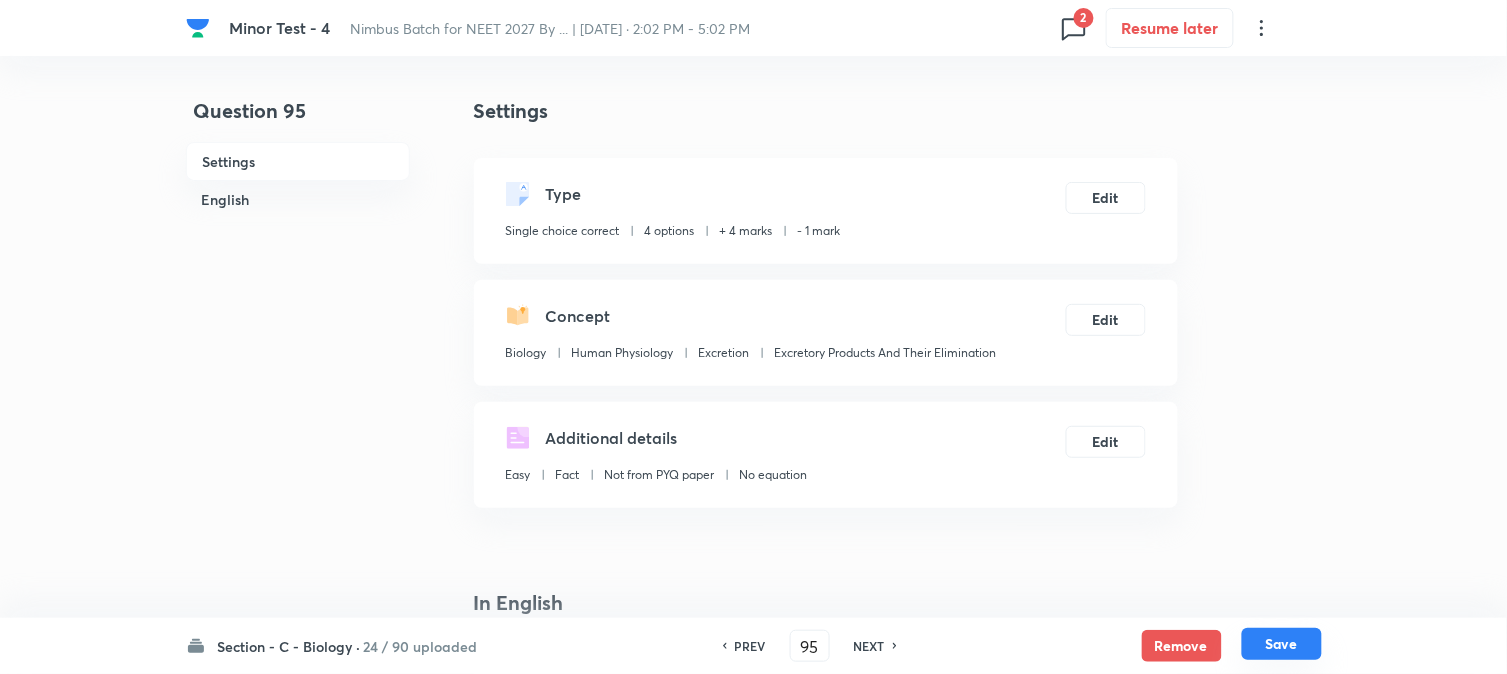 drag, startPoint x: 1281, startPoint y: 654, endPoint x: 1270, endPoint y: 637, distance: 20.248457 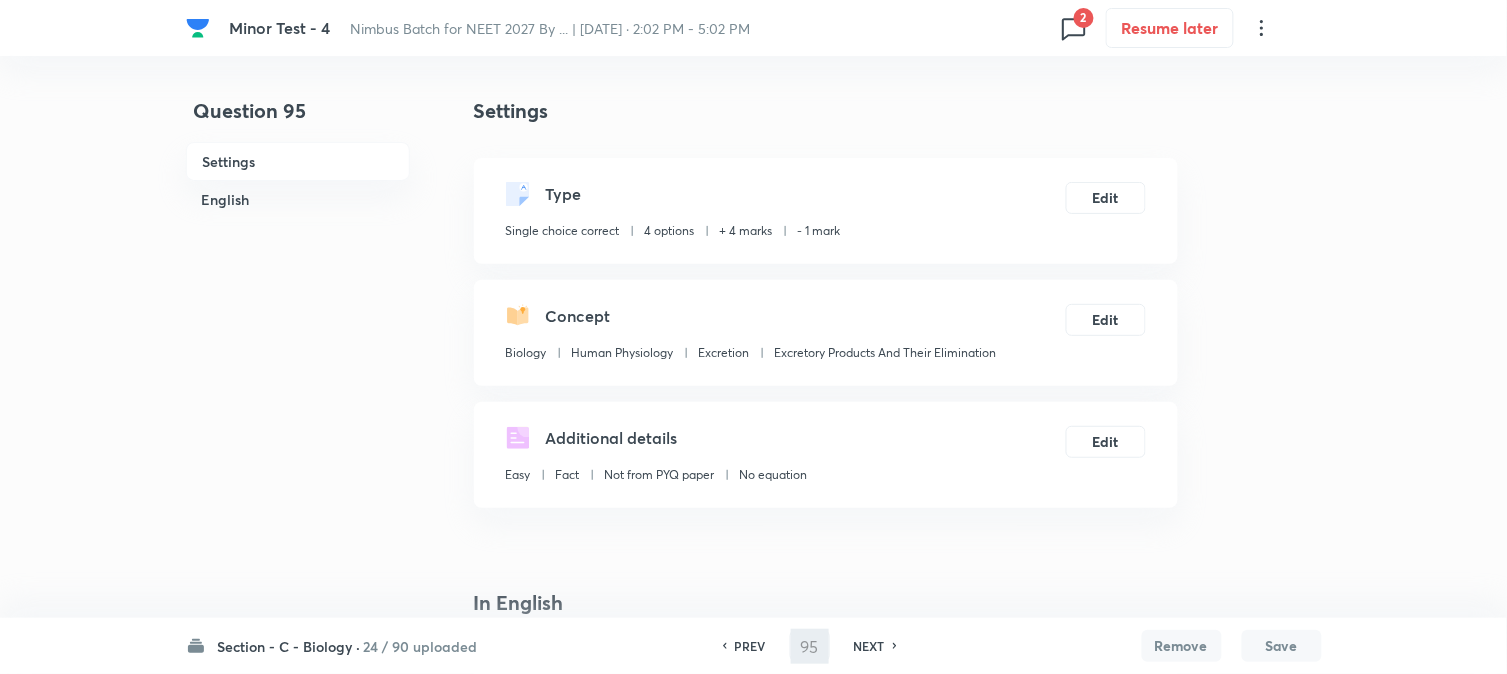 type on "96" 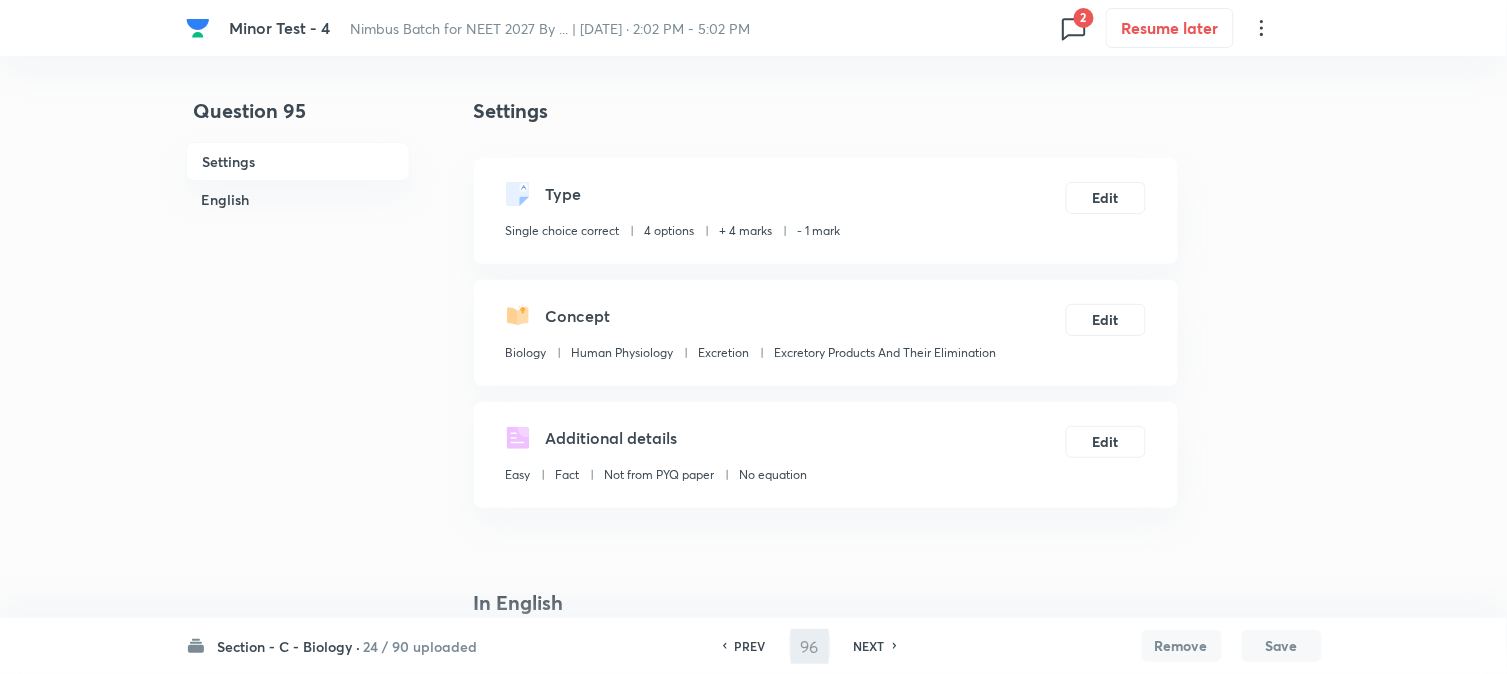 checkbox on "false" 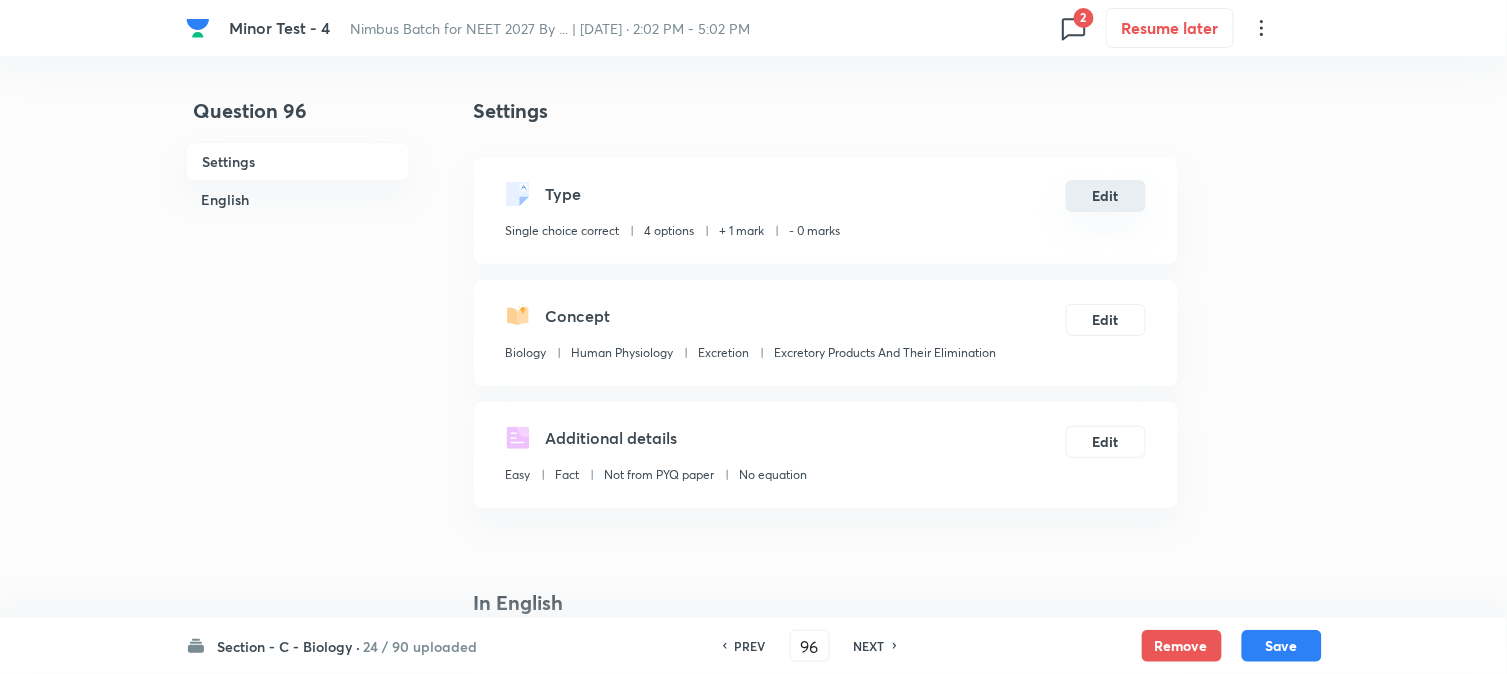 click on "Edit" at bounding box center (1106, 196) 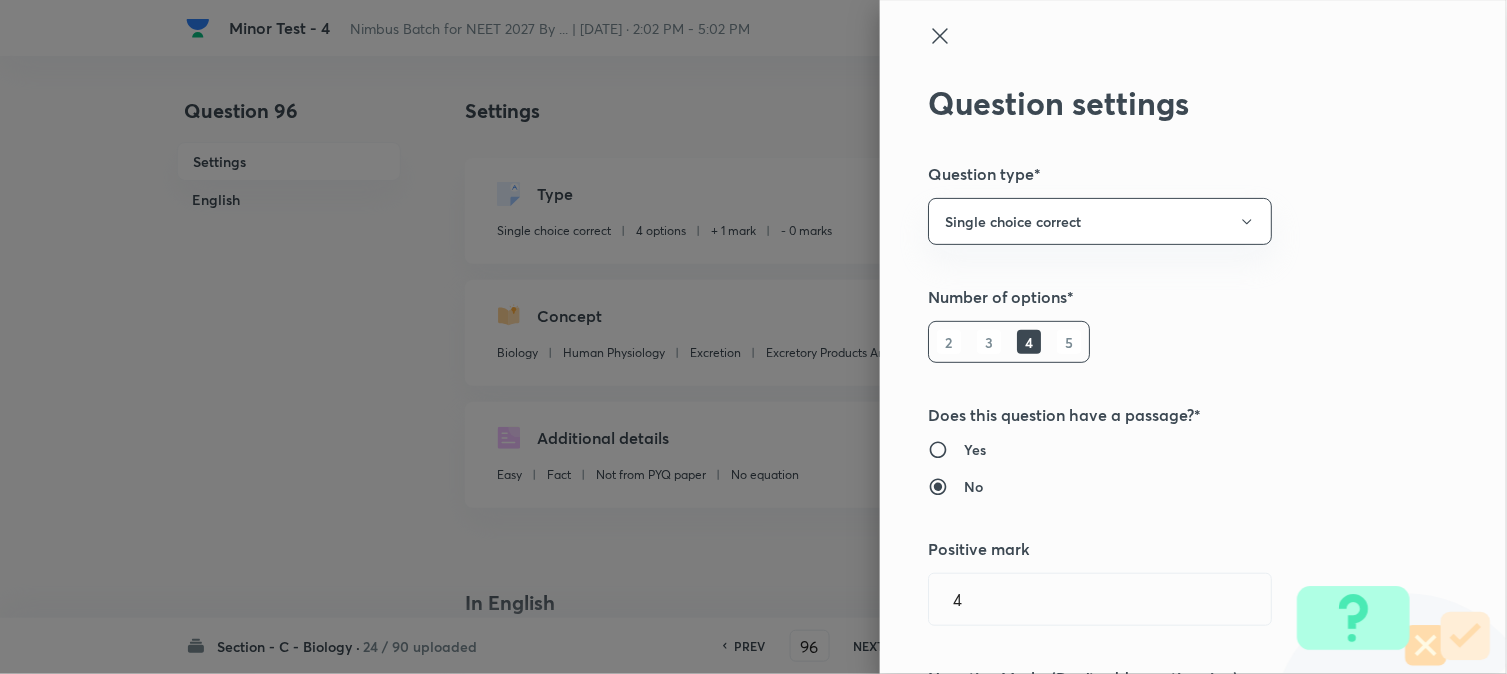 type on "1" 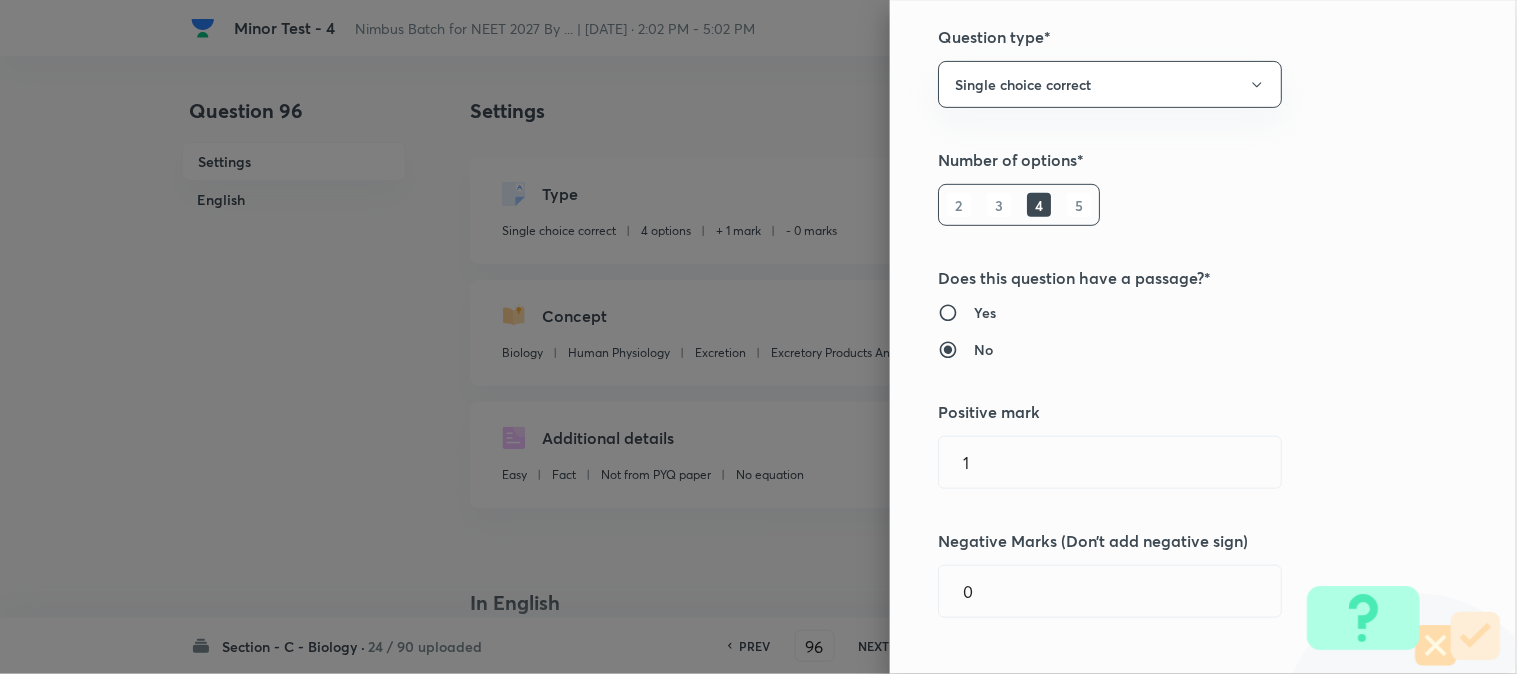 scroll, scrollTop: 333, scrollLeft: 0, axis: vertical 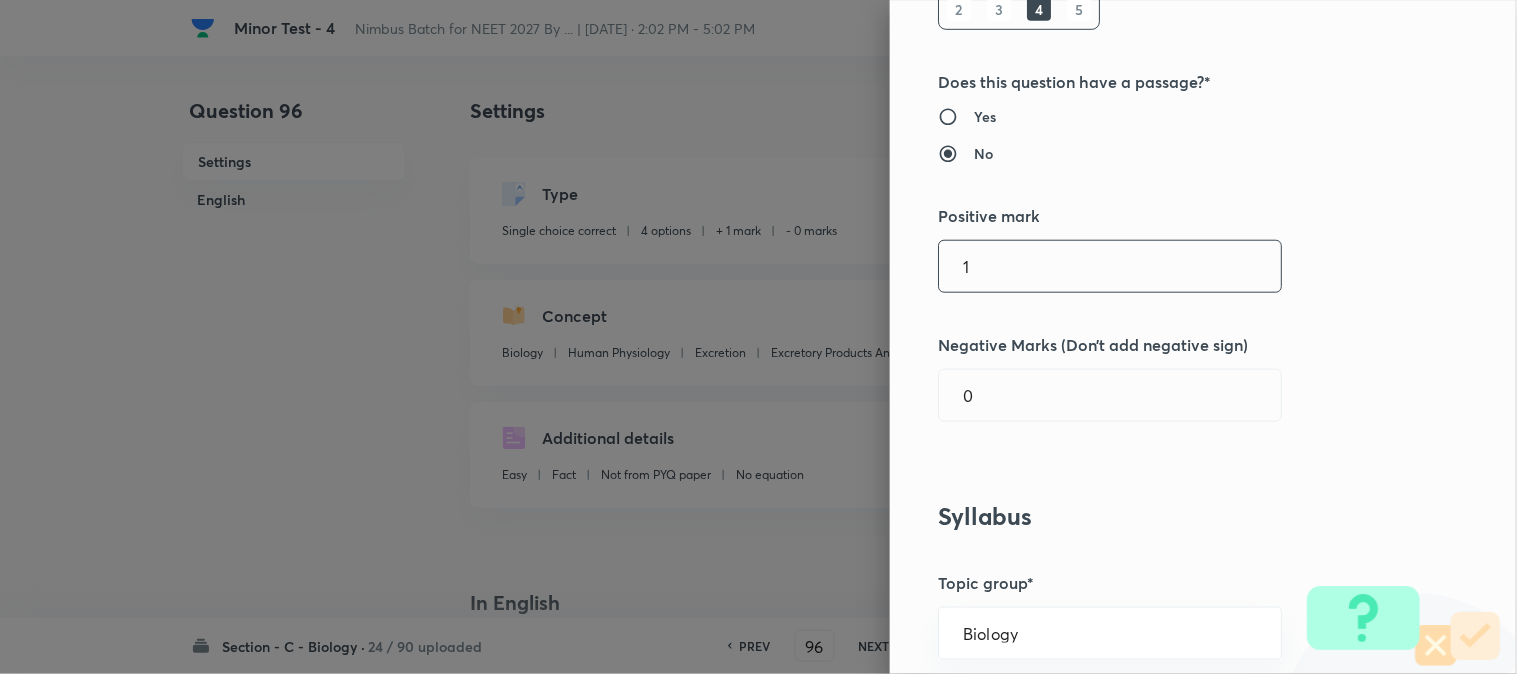 click on "1" at bounding box center [1110, 266] 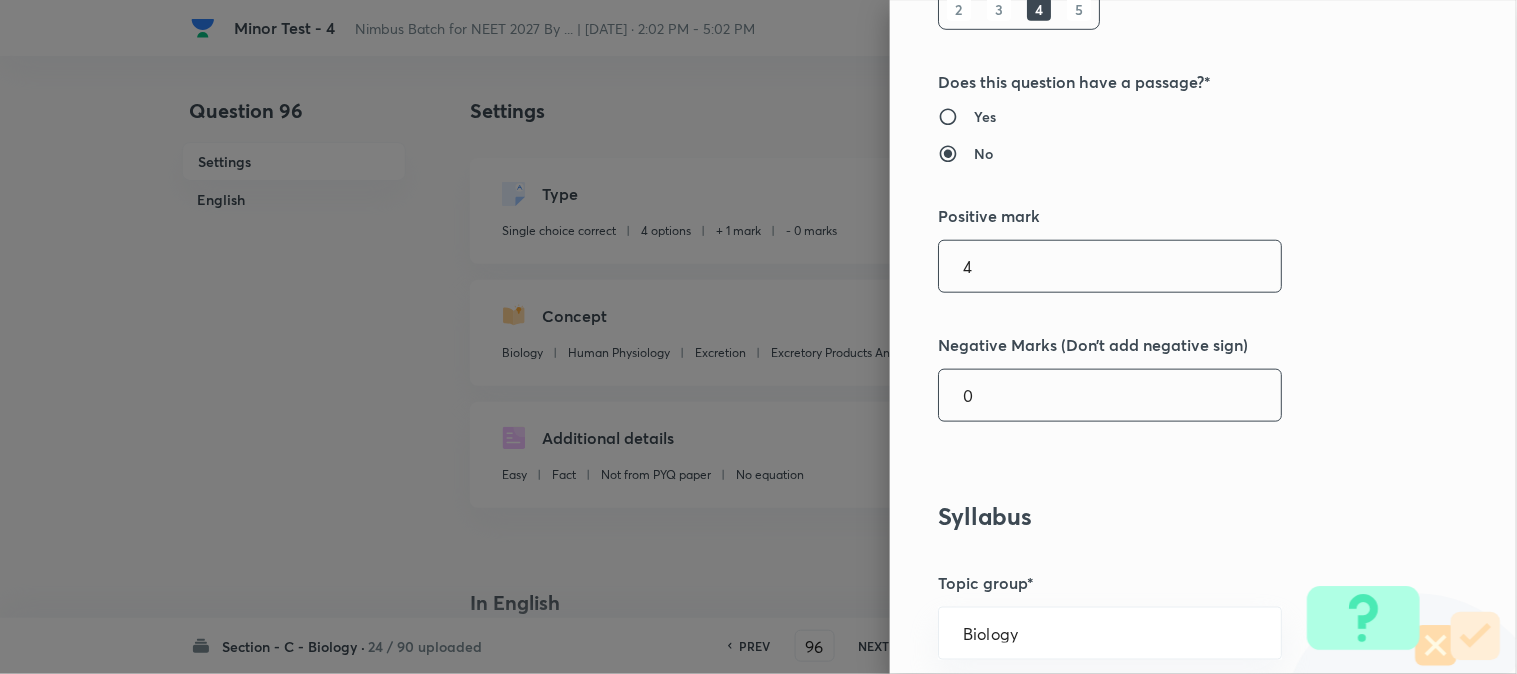 type on "4" 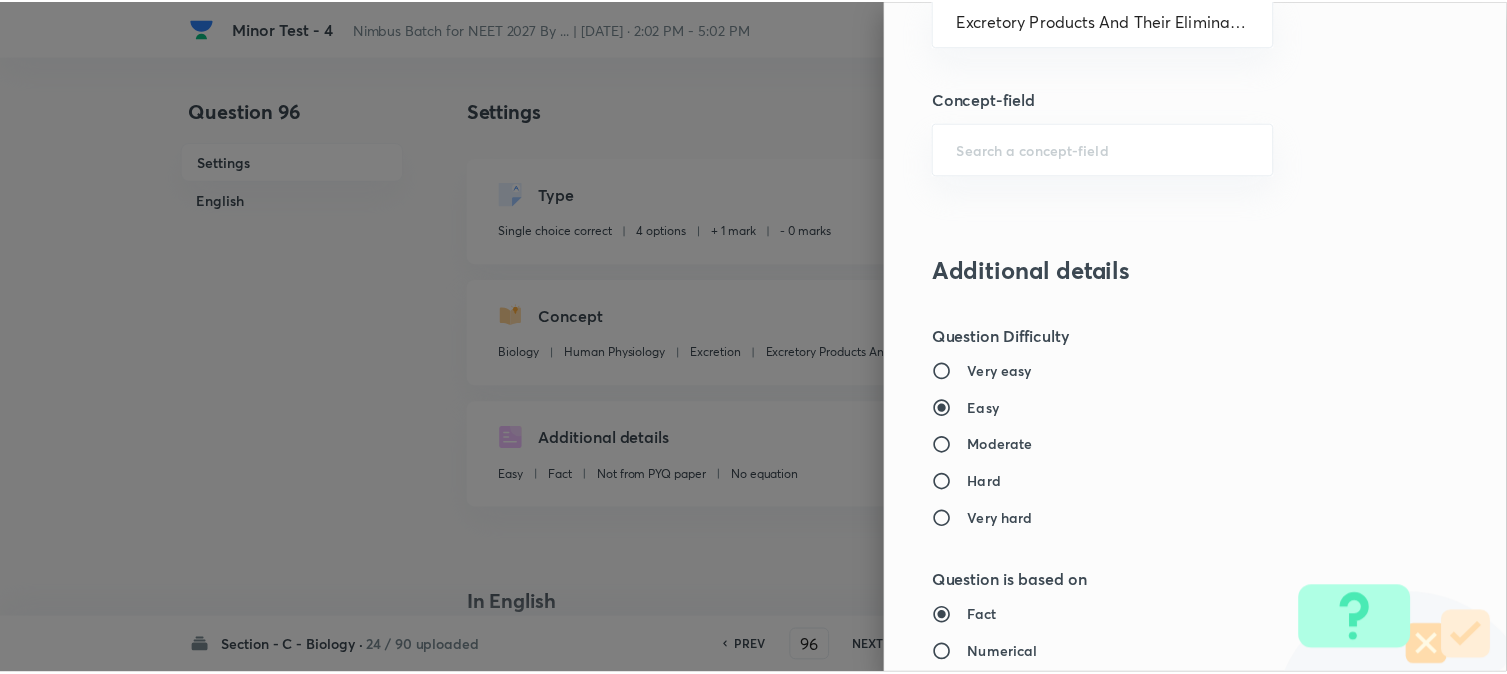 scroll, scrollTop: 2052, scrollLeft: 0, axis: vertical 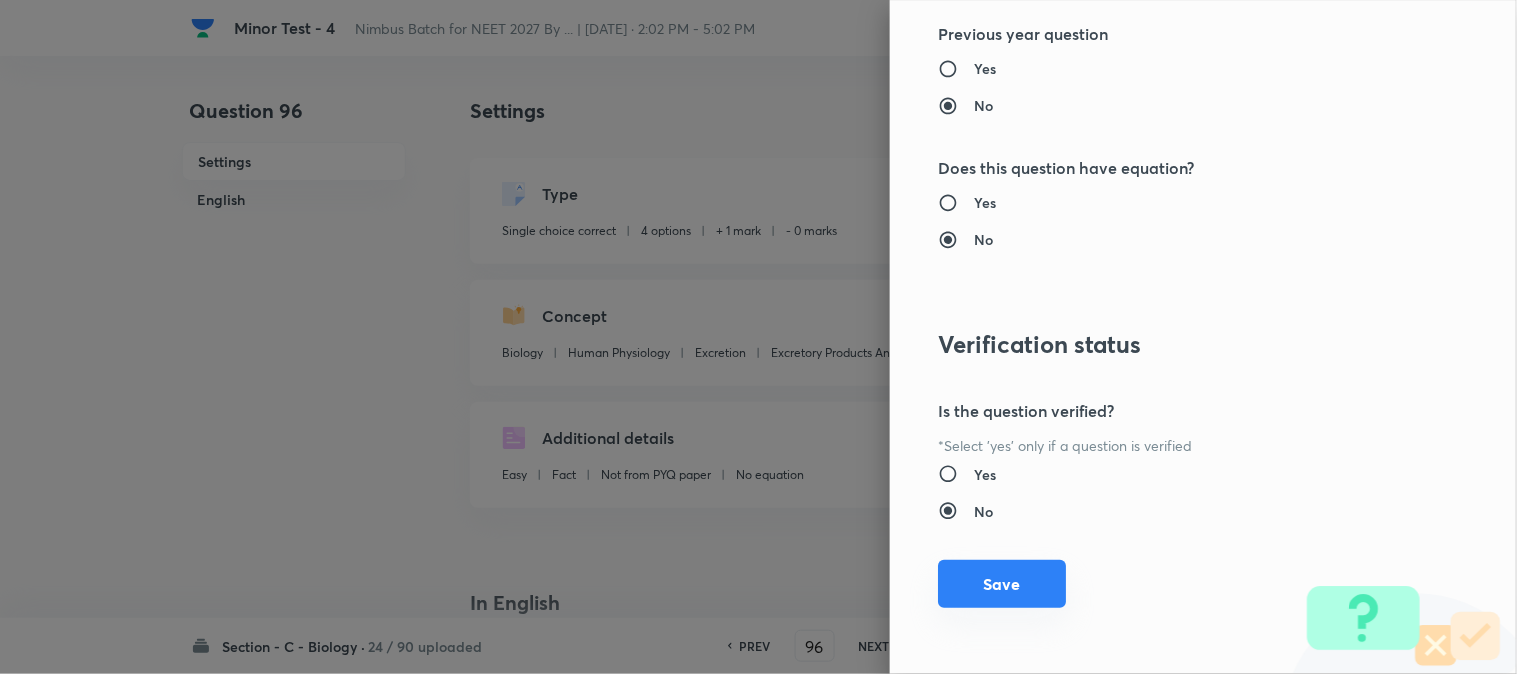 type on "1" 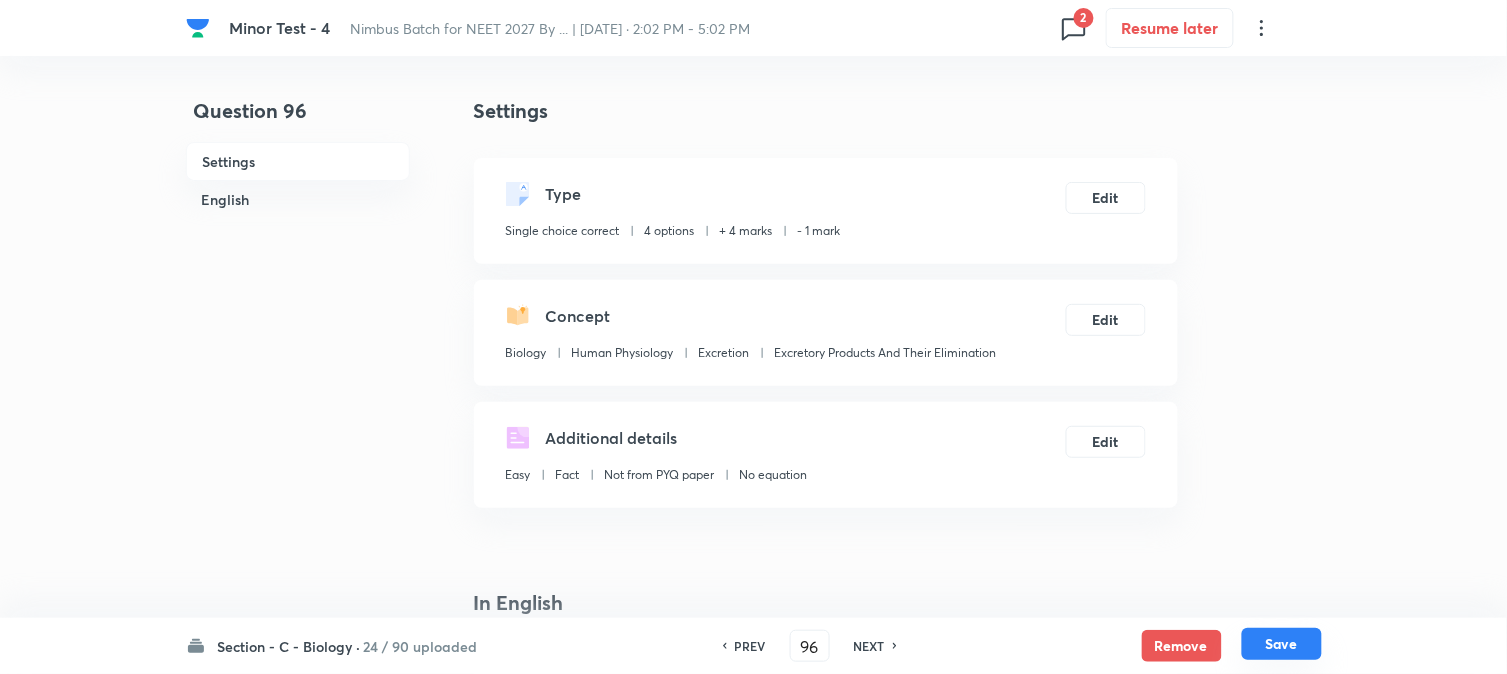 click on "Save" at bounding box center [1282, 644] 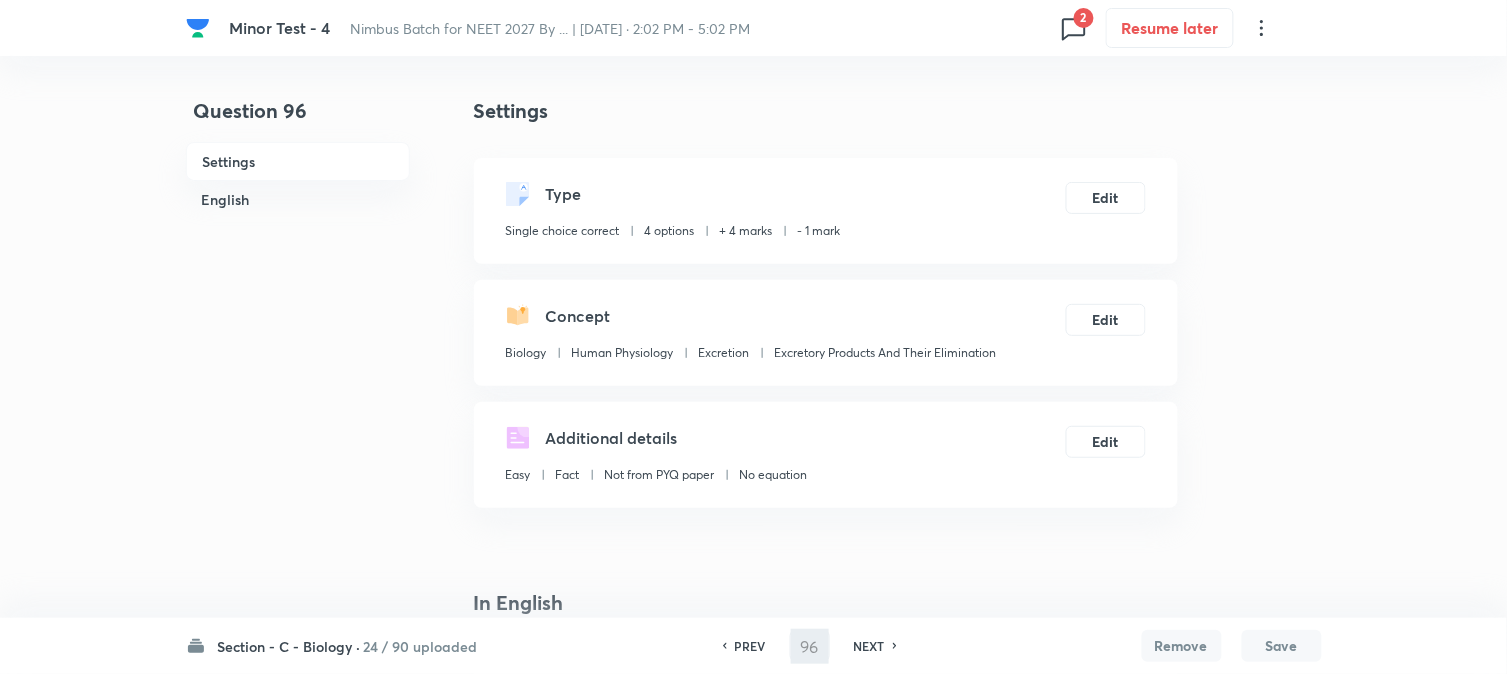 type on "97" 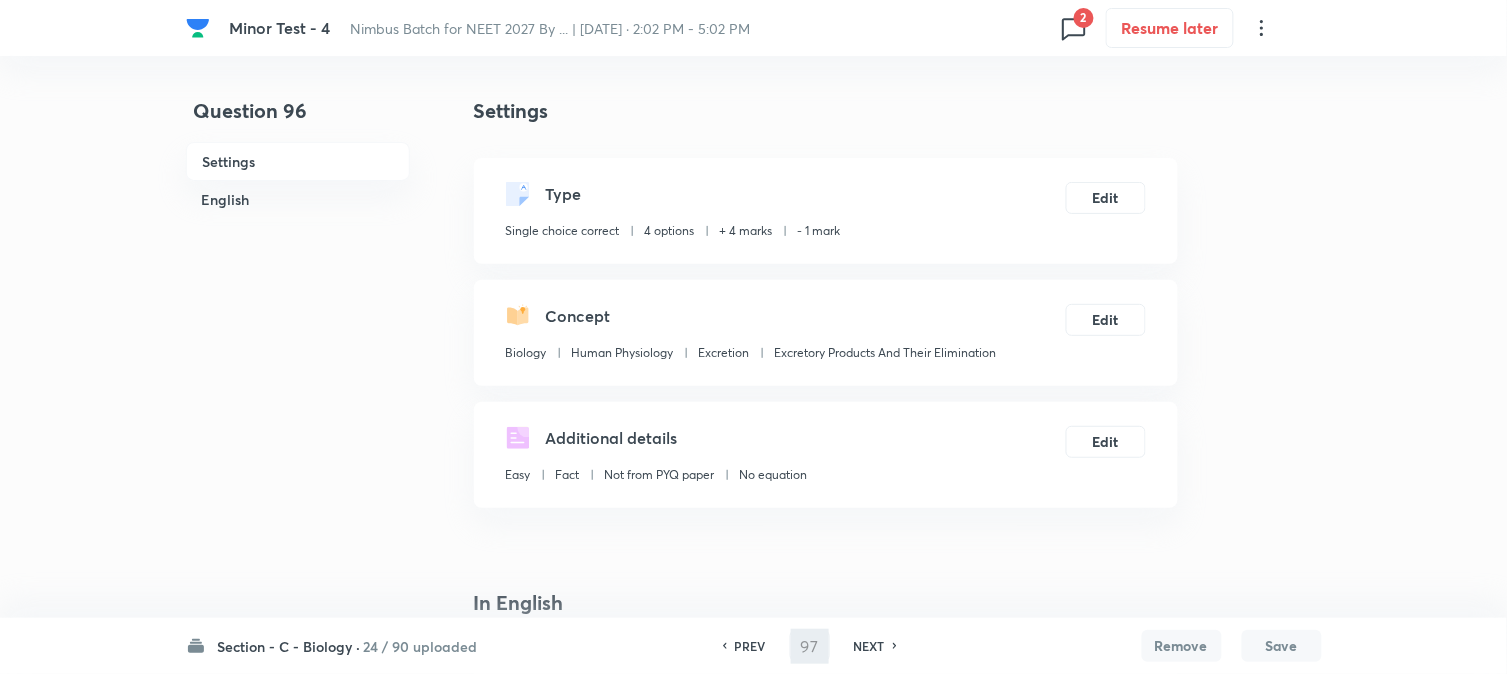 checkbox on "true" 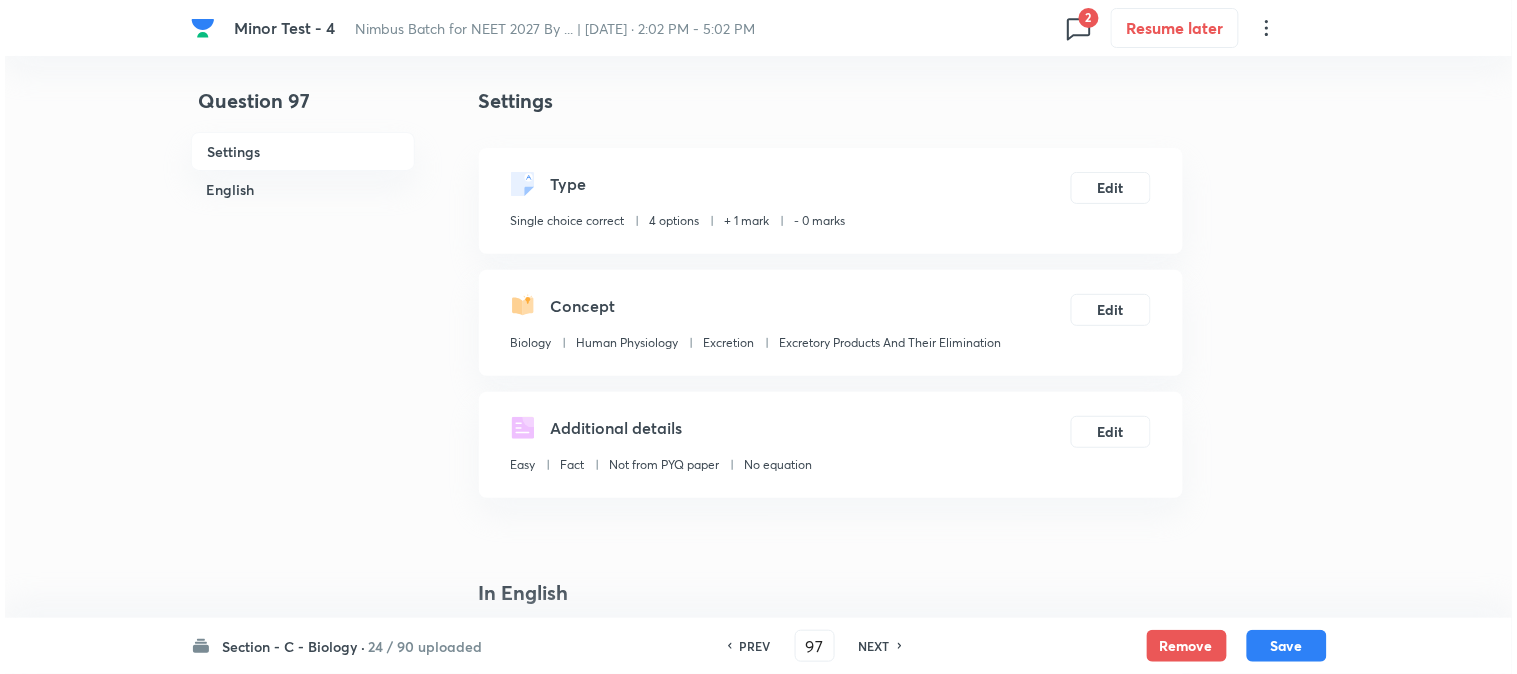 scroll, scrollTop: 0, scrollLeft: 0, axis: both 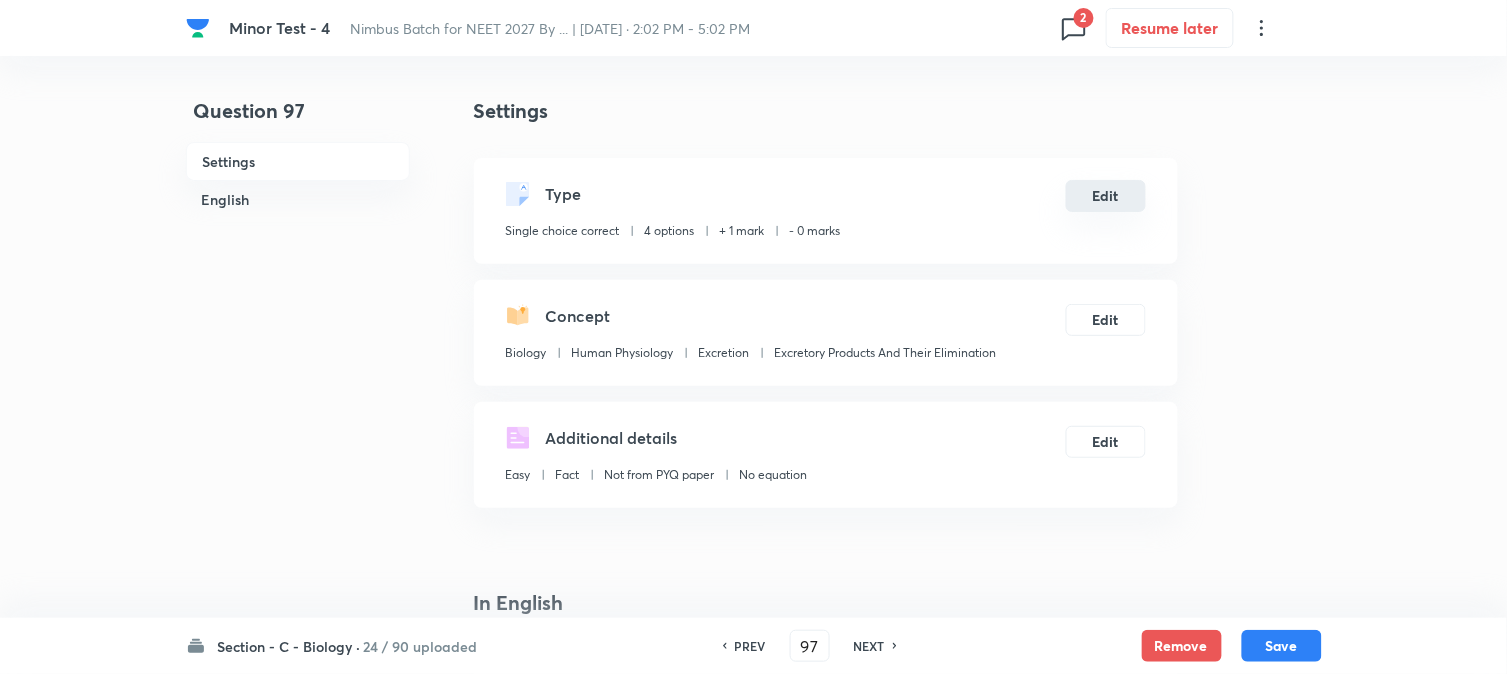 click on "Edit" at bounding box center [1106, 196] 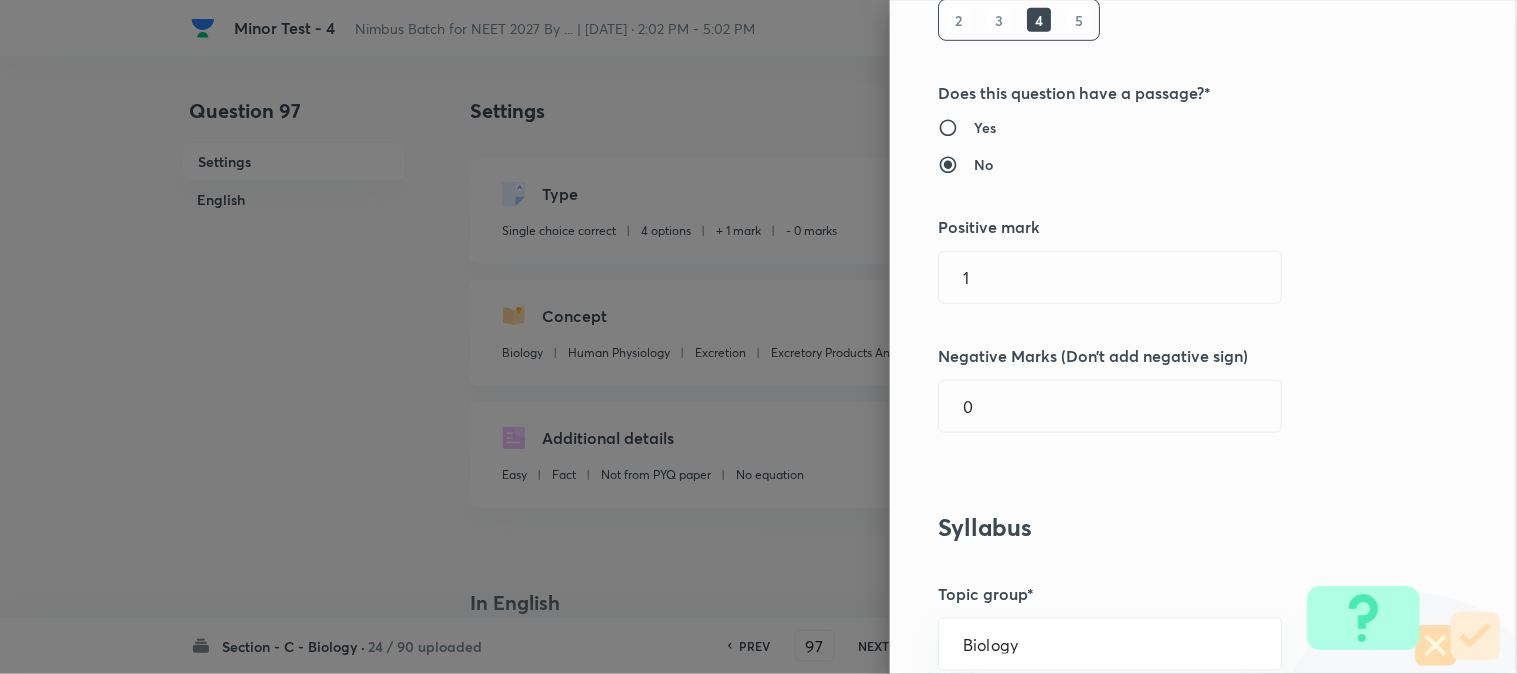 scroll, scrollTop: 333, scrollLeft: 0, axis: vertical 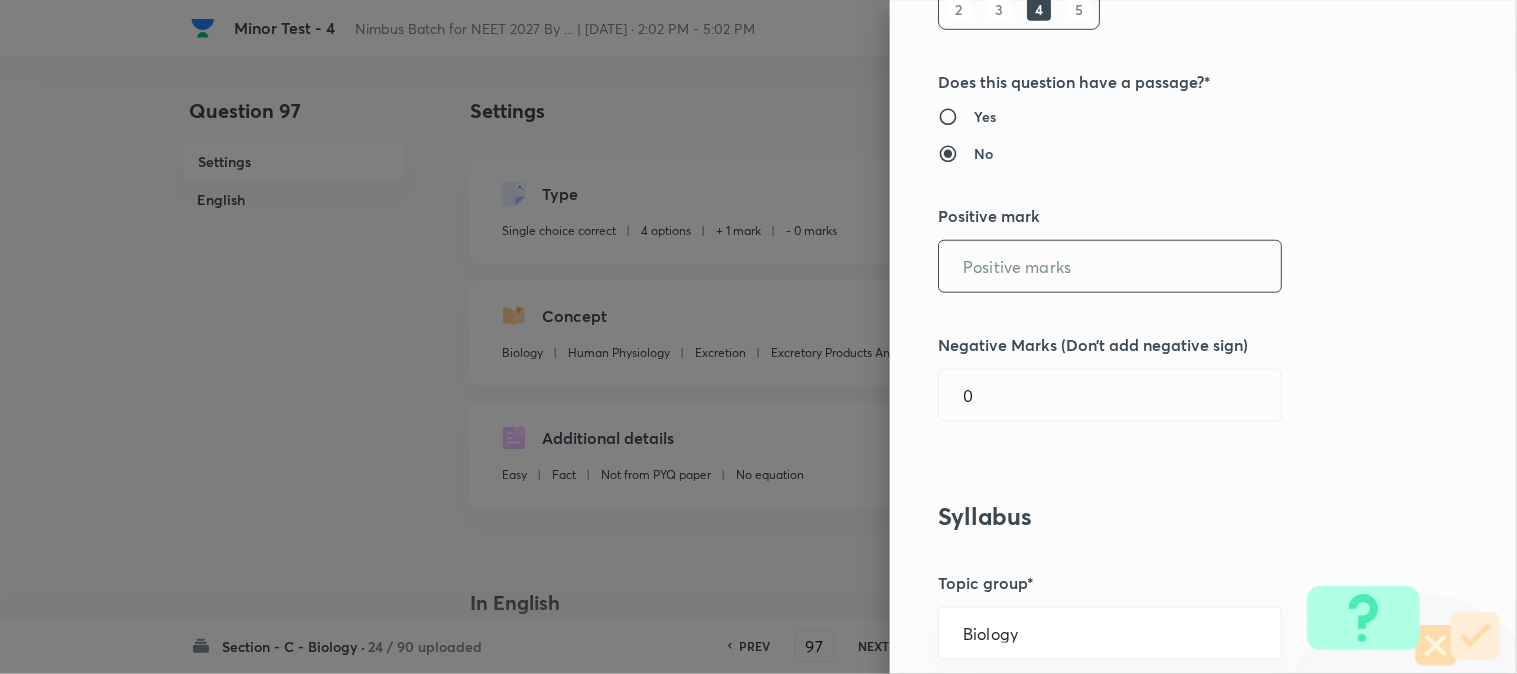 click at bounding box center (1110, 266) 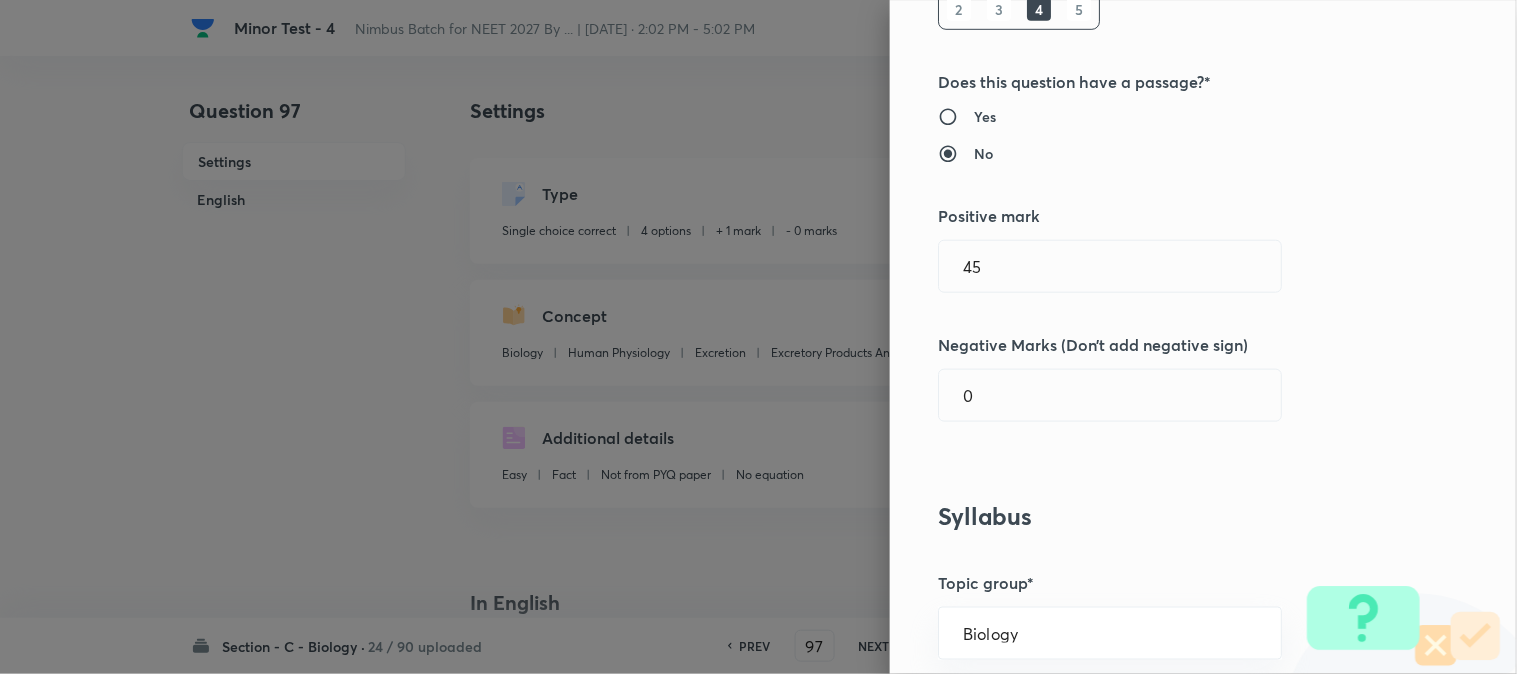 click on "Question settings Question type* Single choice correct Number of options* 2 3 4 5 Does this question have a passage?* Yes No Positive mark 45 ​ Negative Marks (Don’t add negative sign) 0 ​ Syllabus Topic group* Biology ​ Topic* Human Physiology ​ Concept* Excretion ​ Sub-concept* Excretory Products And Their Elimination ​ Concept-field ​ Additional details Question Difficulty Very easy Easy Moderate Hard Very hard Question is based on Fact Numerical Concept Previous year question Yes No Does this question have equation? Yes No Verification status Is the question verified? *Select 'yes' only if a question is verified Yes No Save" at bounding box center (1203, 337) 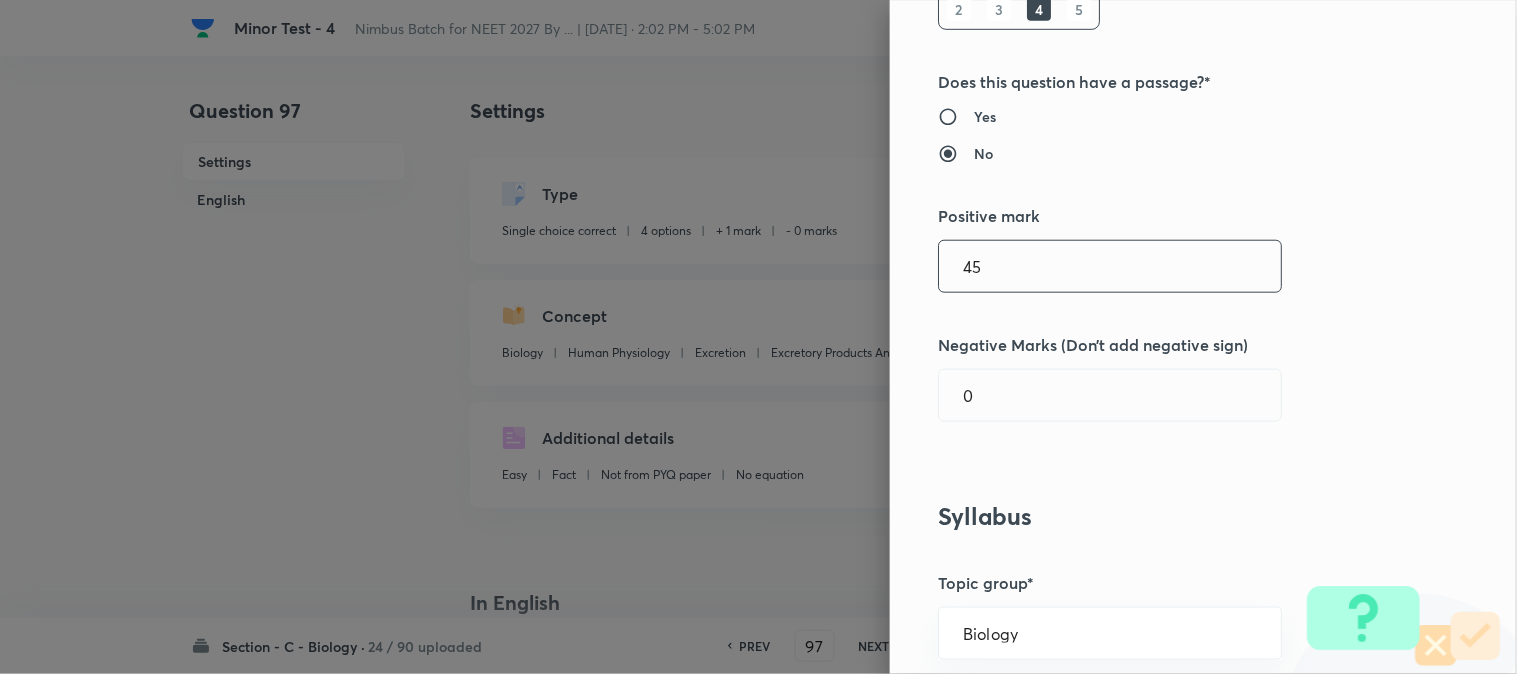 click on "45" at bounding box center (1110, 266) 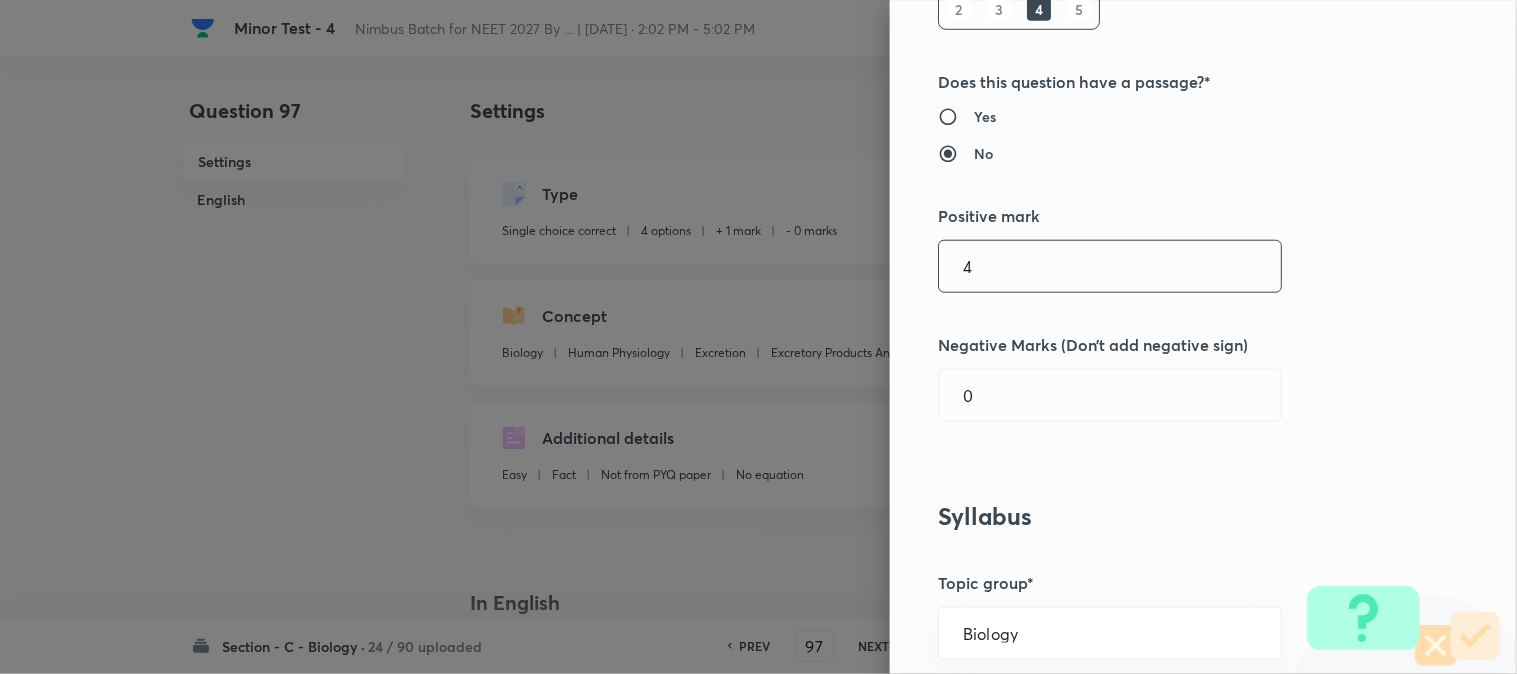type on "4" 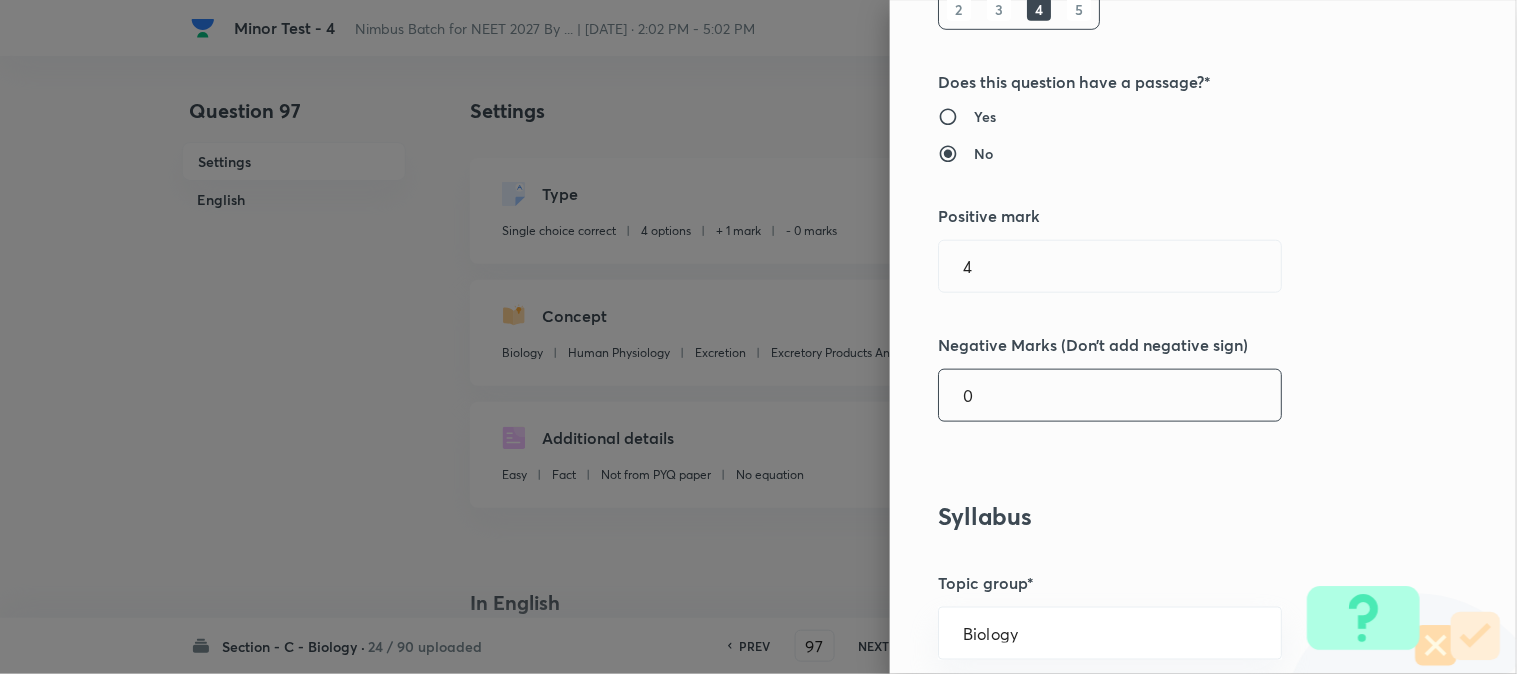 click on "0" at bounding box center [1110, 395] 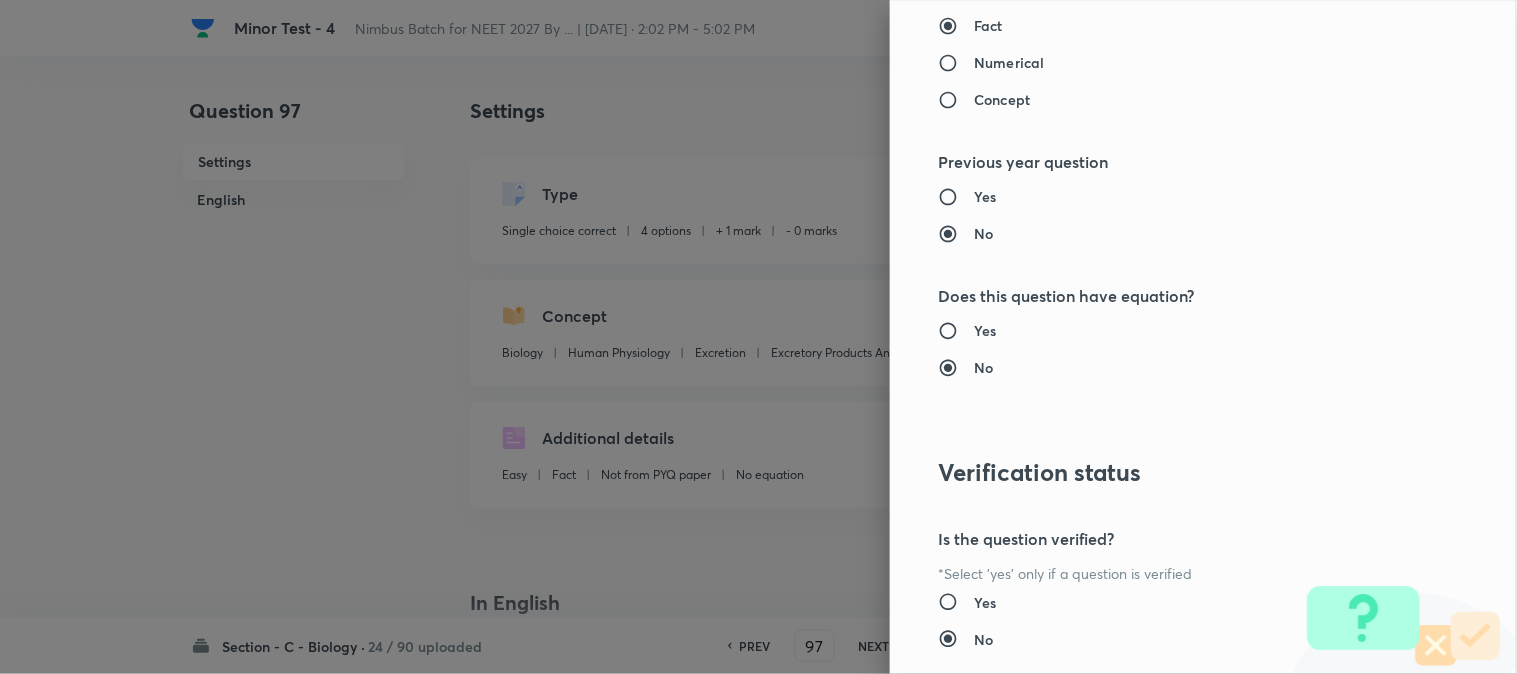 scroll, scrollTop: 2052, scrollLeft: 0, axis: vertical 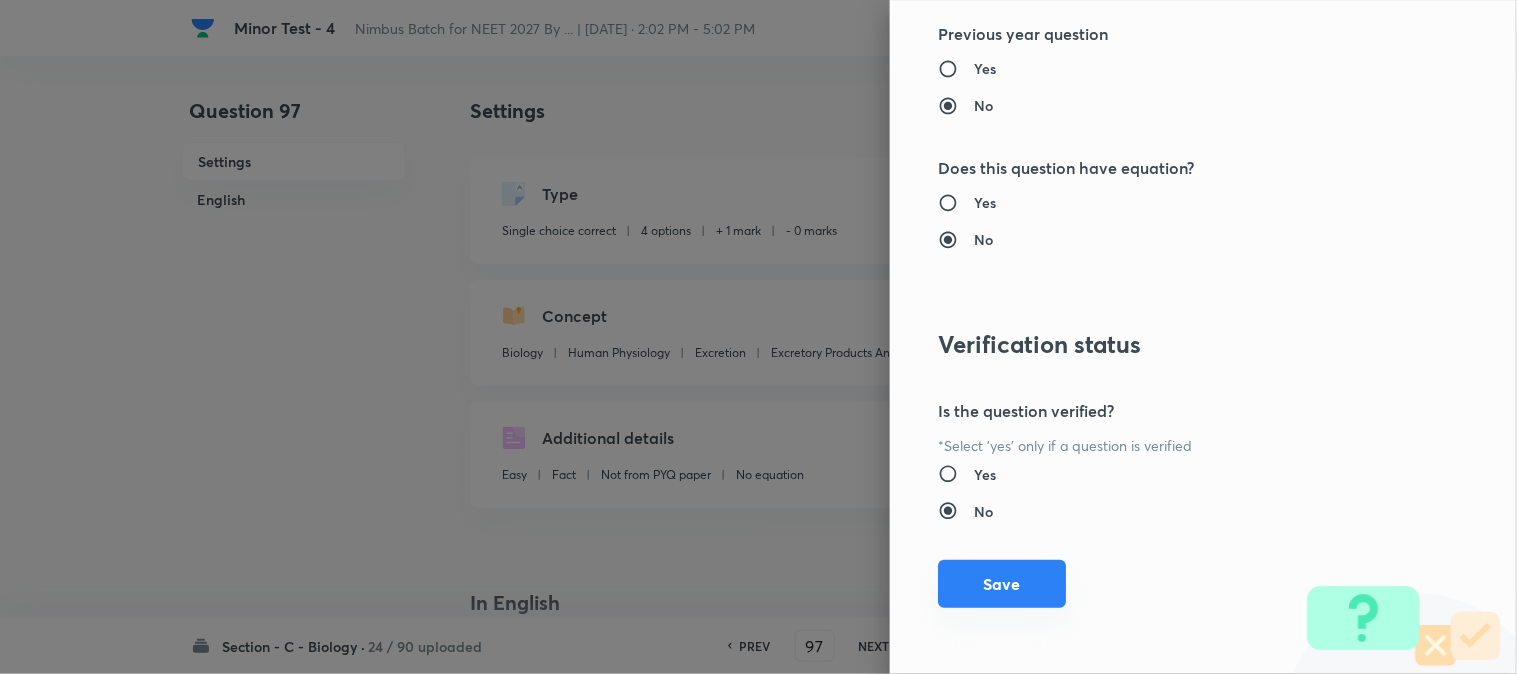 type on "1" 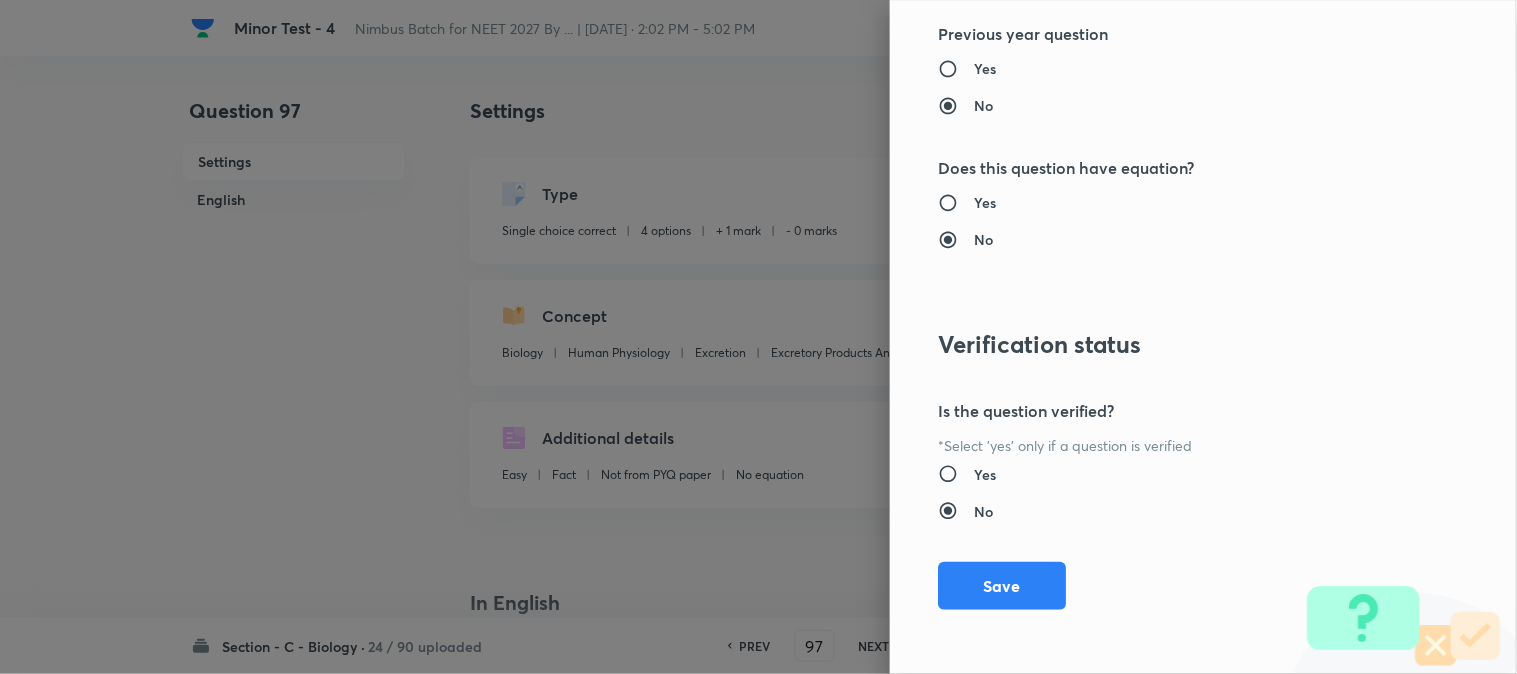drag, startPoint x: 1005, startPoint y: 578, endPoint x: 1054, endPoint y: 584, distance: 49.365982 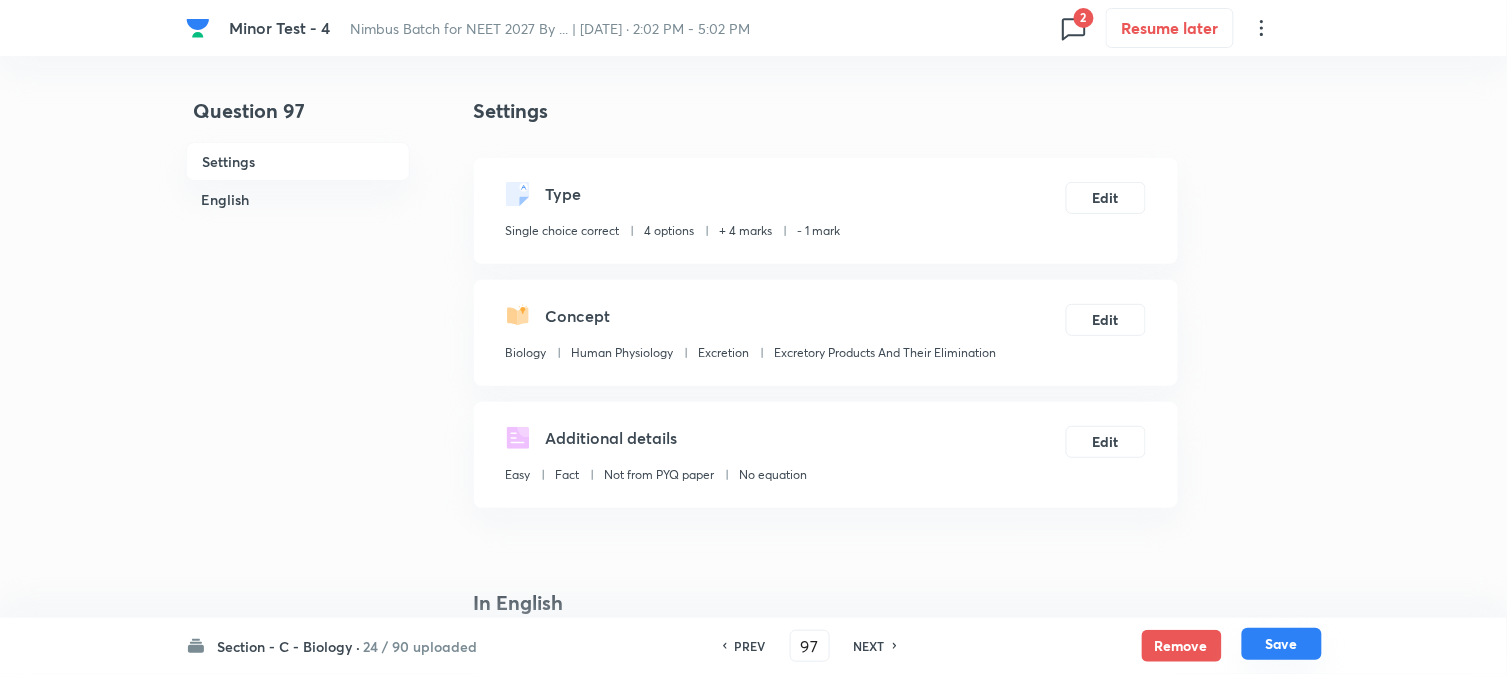 click on "Save" at bounding box center (1282, 644) 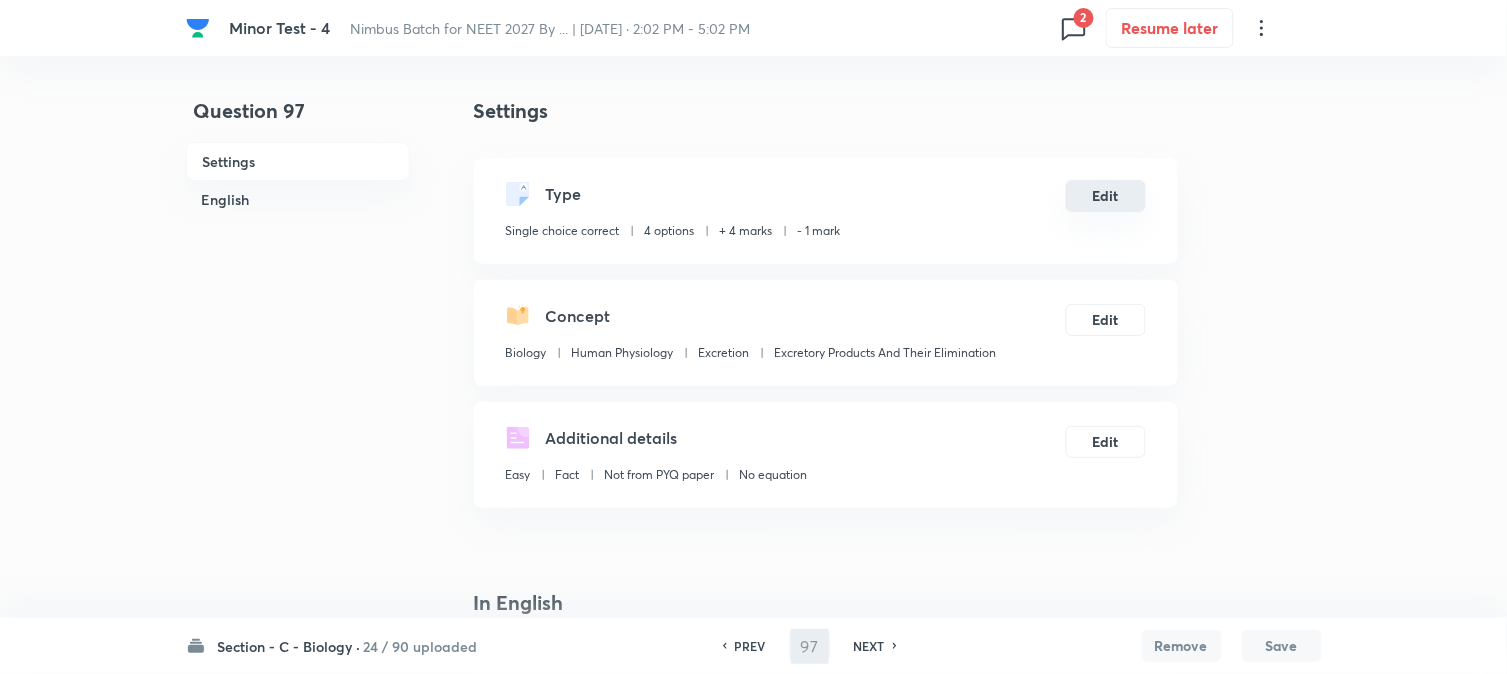 click on "Edit" at bounding box center (1106, 196) 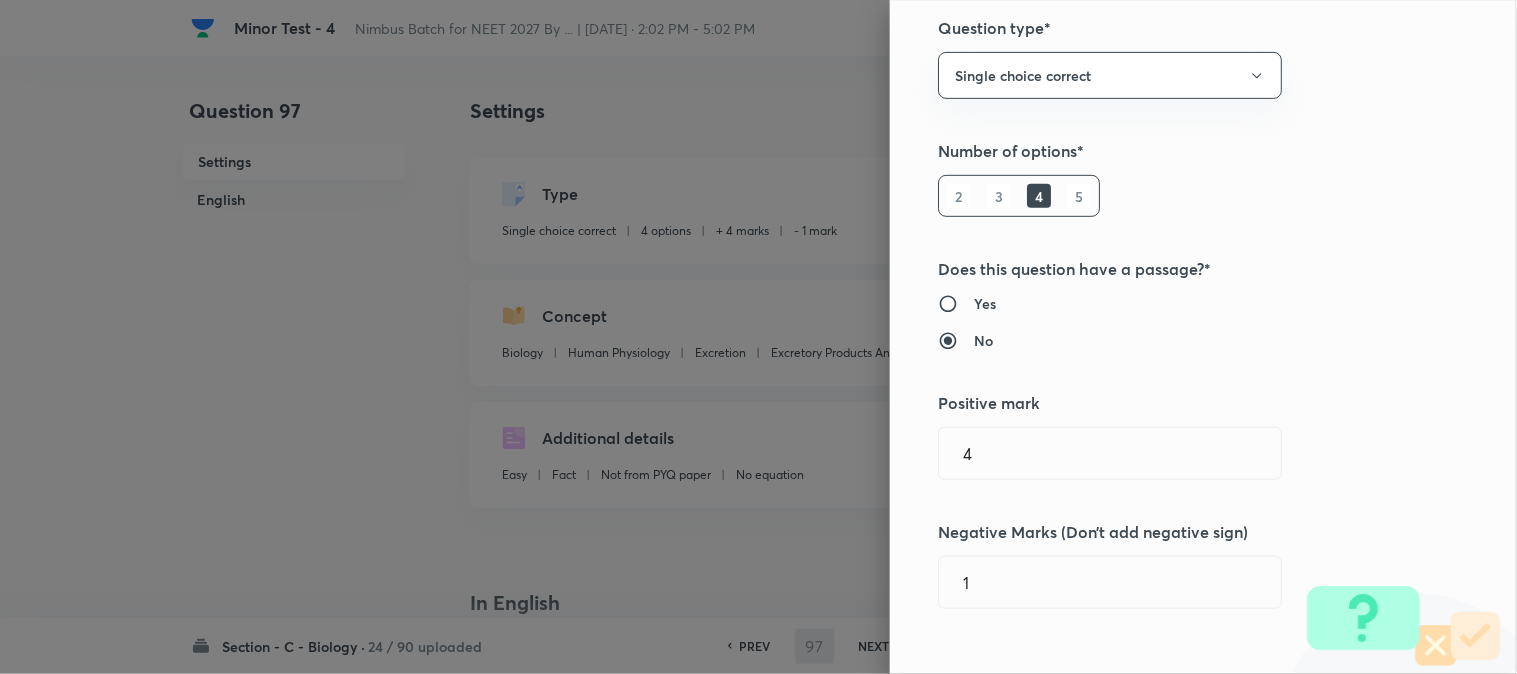 scroll, scrollTop: 333, scrollLeft: 0, axis: vertical 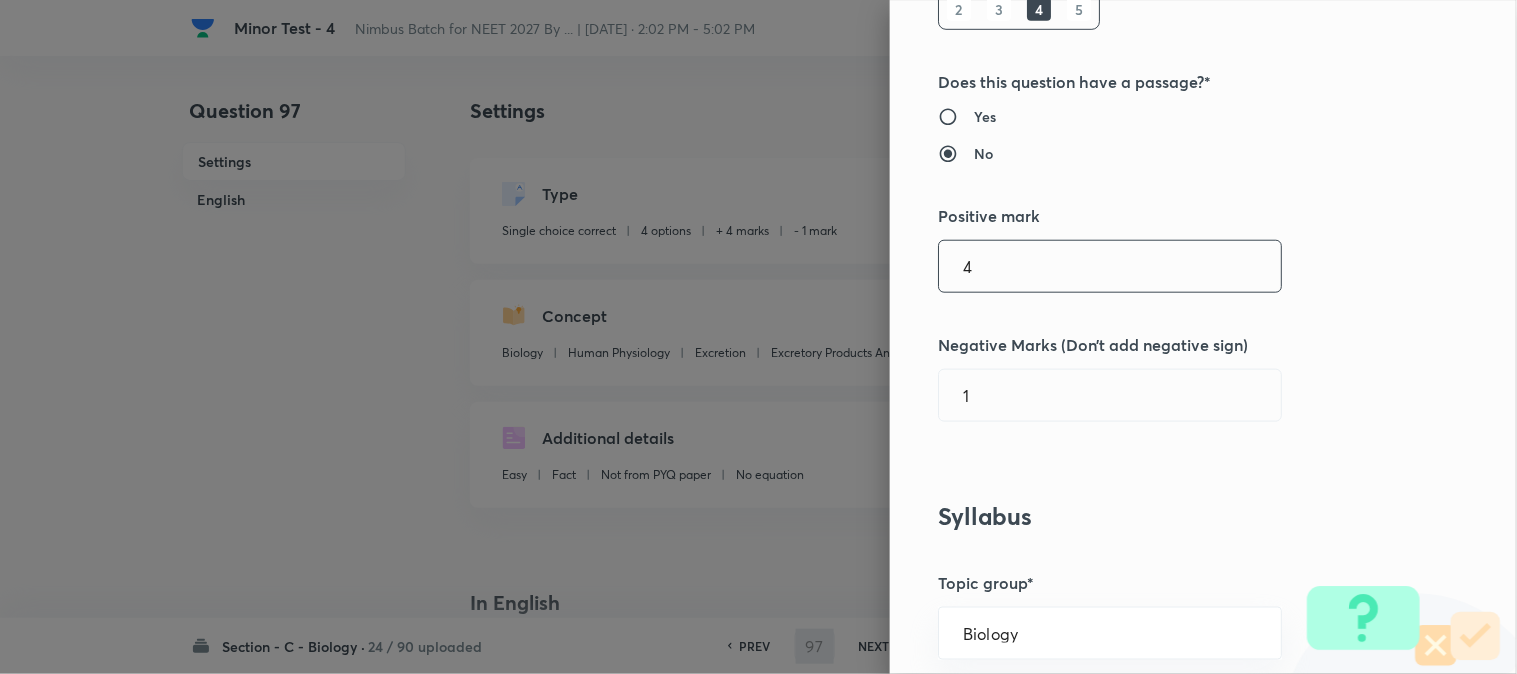 click on "4" at bounding box center [1110, 266] 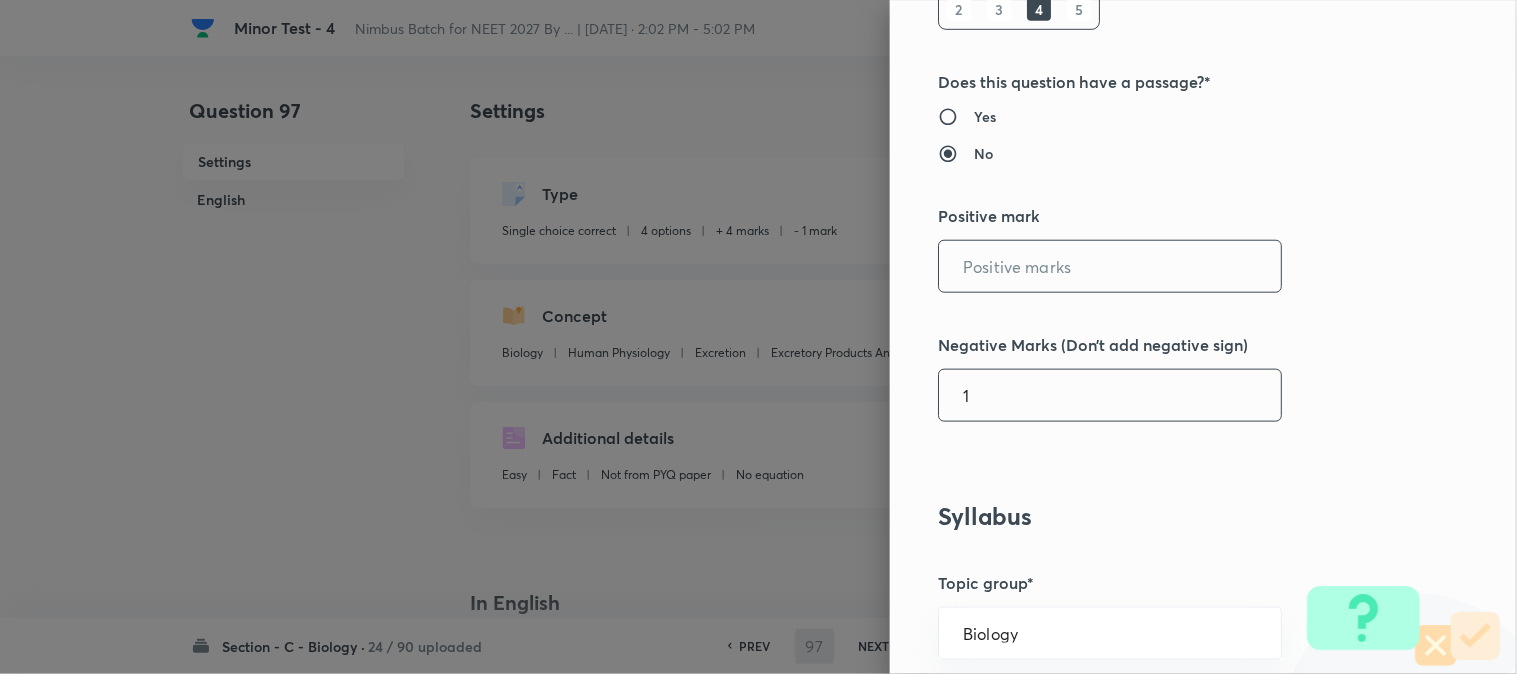type 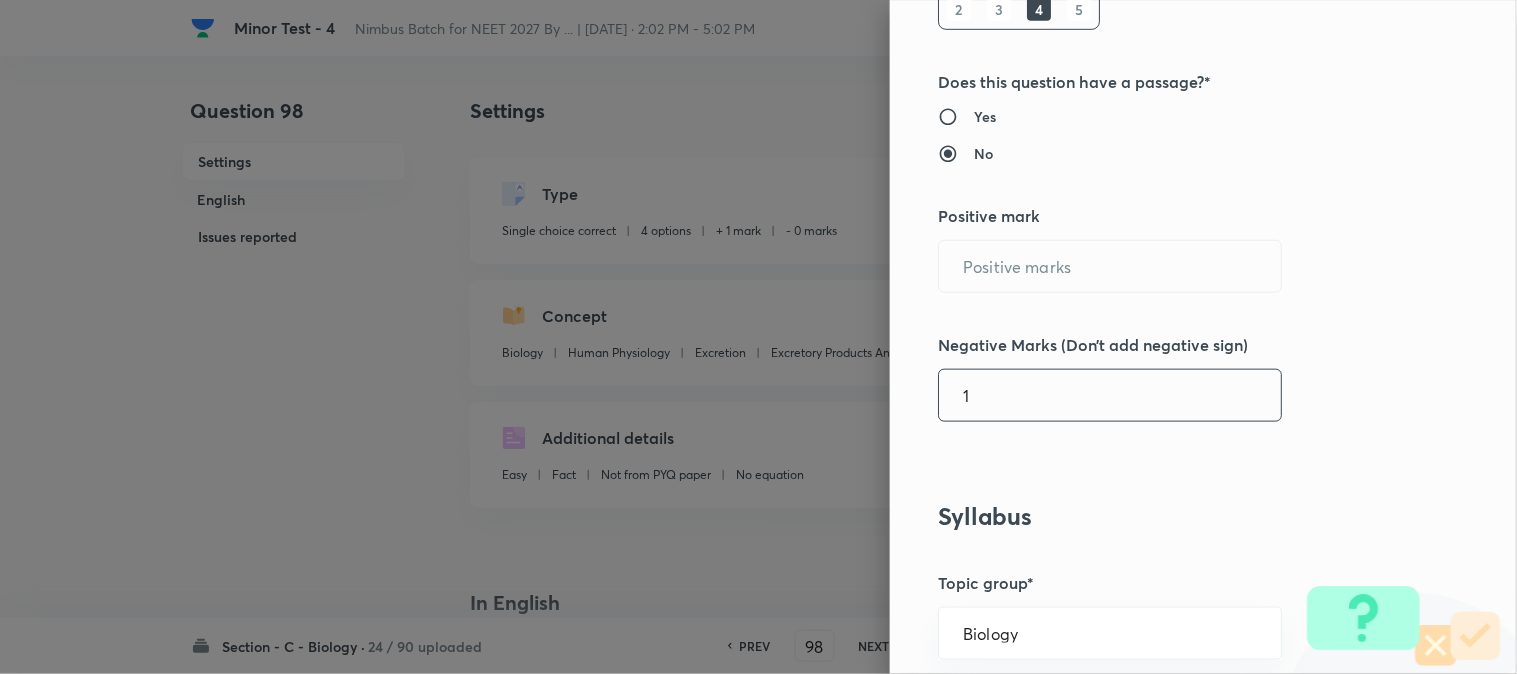 checkbox on "false" 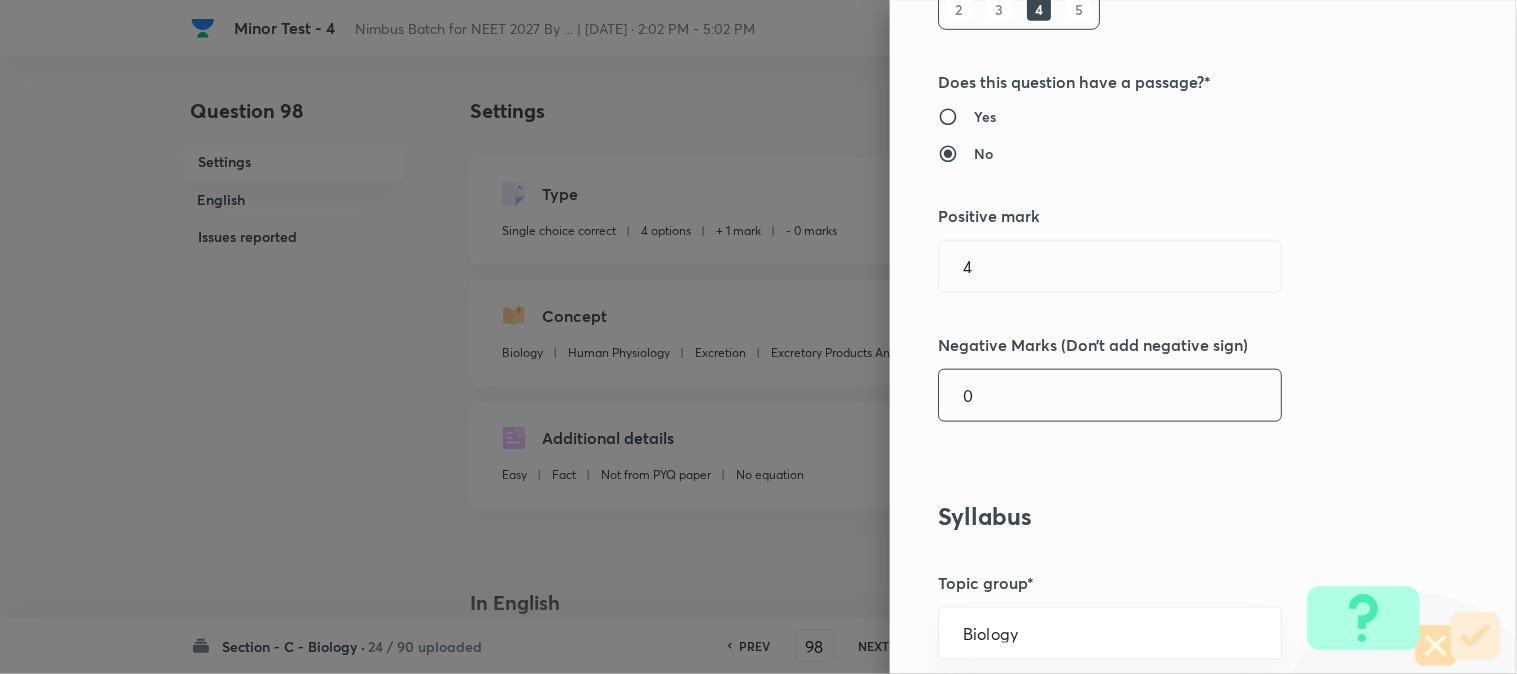 click on "Question settings Question type* Single choice correct Number of options* 2 3 4 5 Does this question have a passage?* Yes No Positive mark 4 ​ Negative Marks (Don’t add negative sign) 0 ​ Syllabus Topic group* Biology ​ Topic* Human Physiology ​ Concept* Excretion ​ Sub-concept* Excretory Products And Their Elimination ​ Concept-field ​ Additional details Question Difficulty Very easy Easy Moderate Hard Very hard Question is based on Fact Numerical Concept Previous year question Yes No Does this question have equation? Yes No Verification status Is the question verified? *Select 'yes' only if a question is verified Yes No Save" at bounding box center (1203, 337) 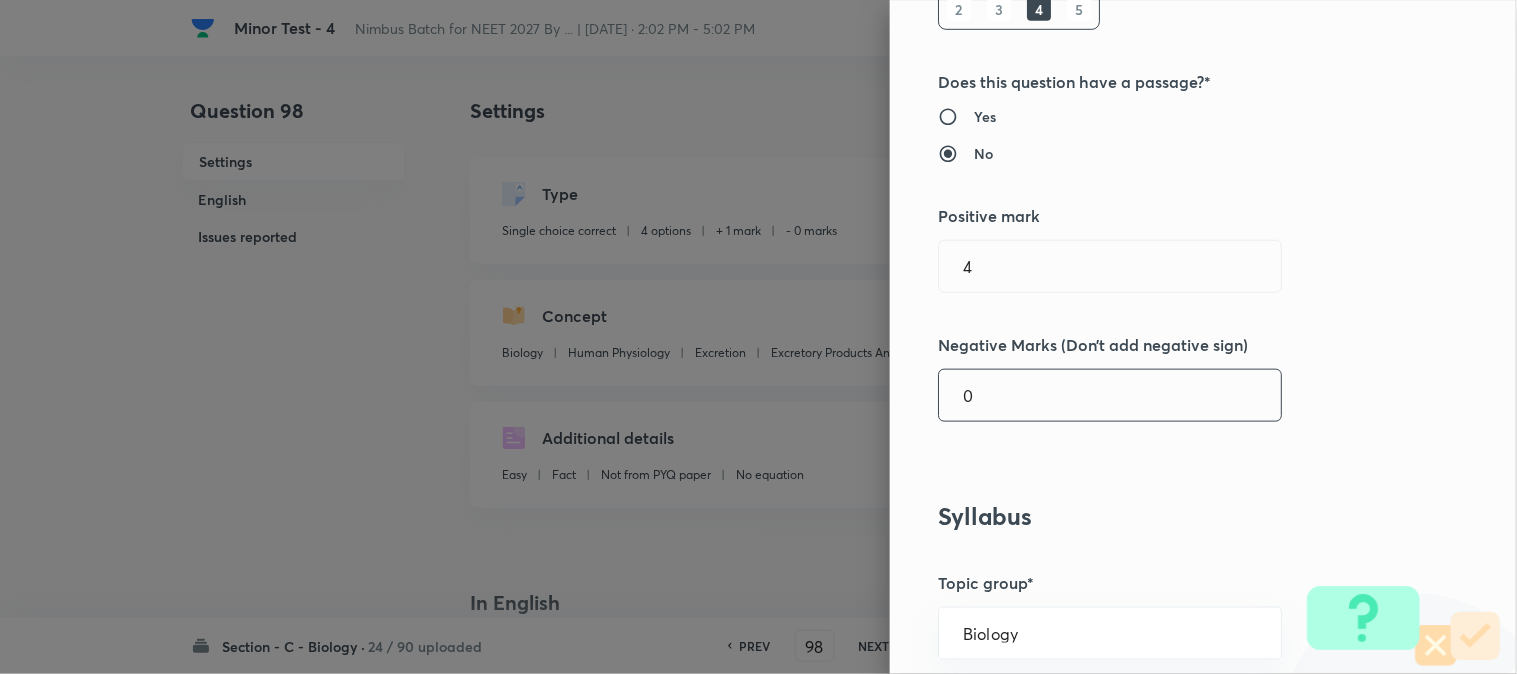 click on "0" at bounding box center [1110, 395] 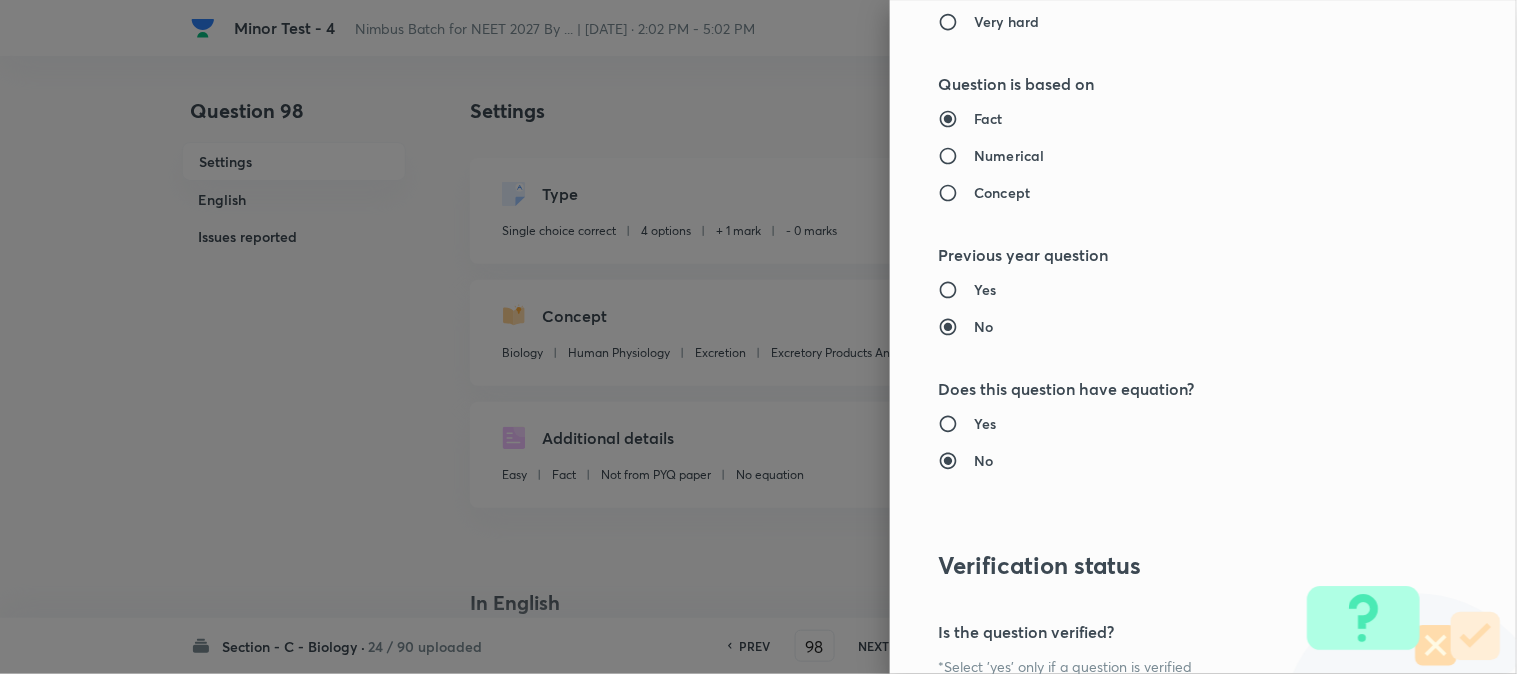 scroll, scrollTop: 2052, scrollLeft: 0, axis: vertical 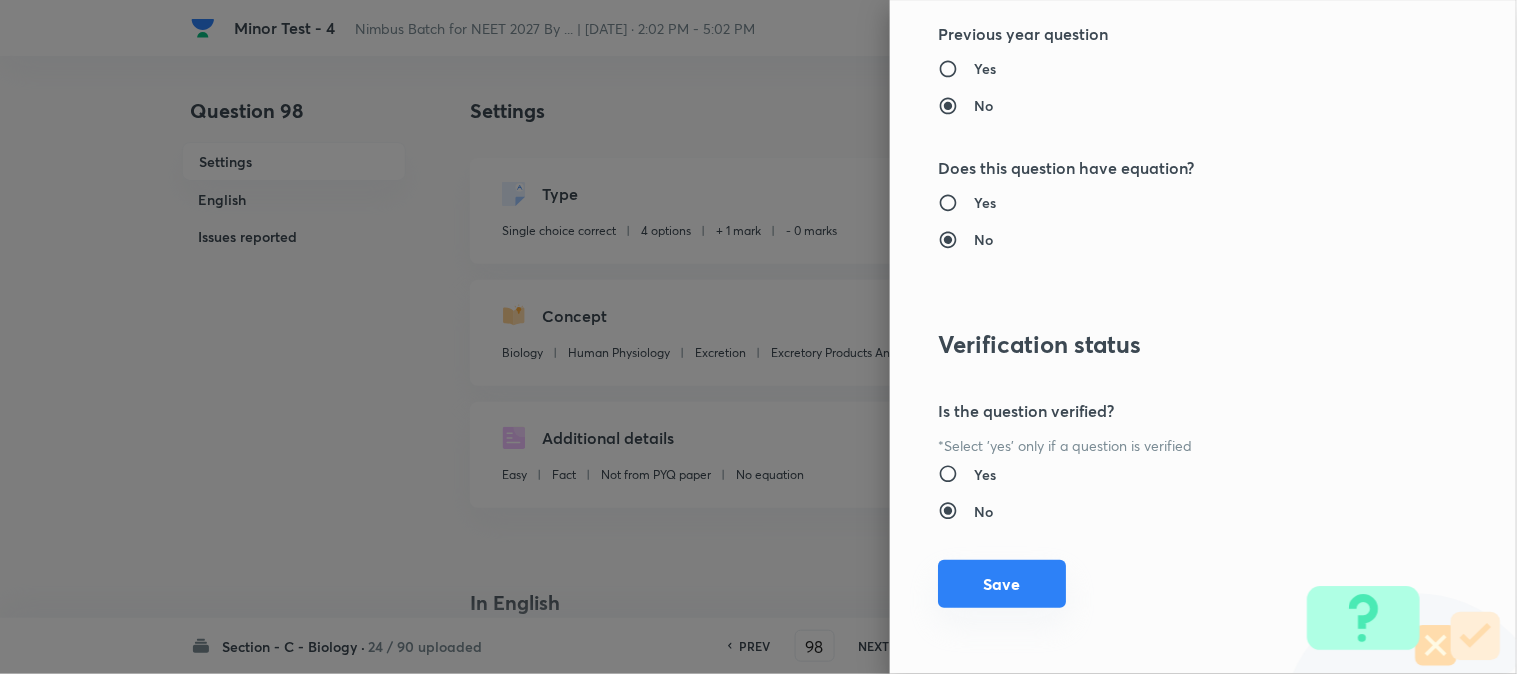 type on "1" 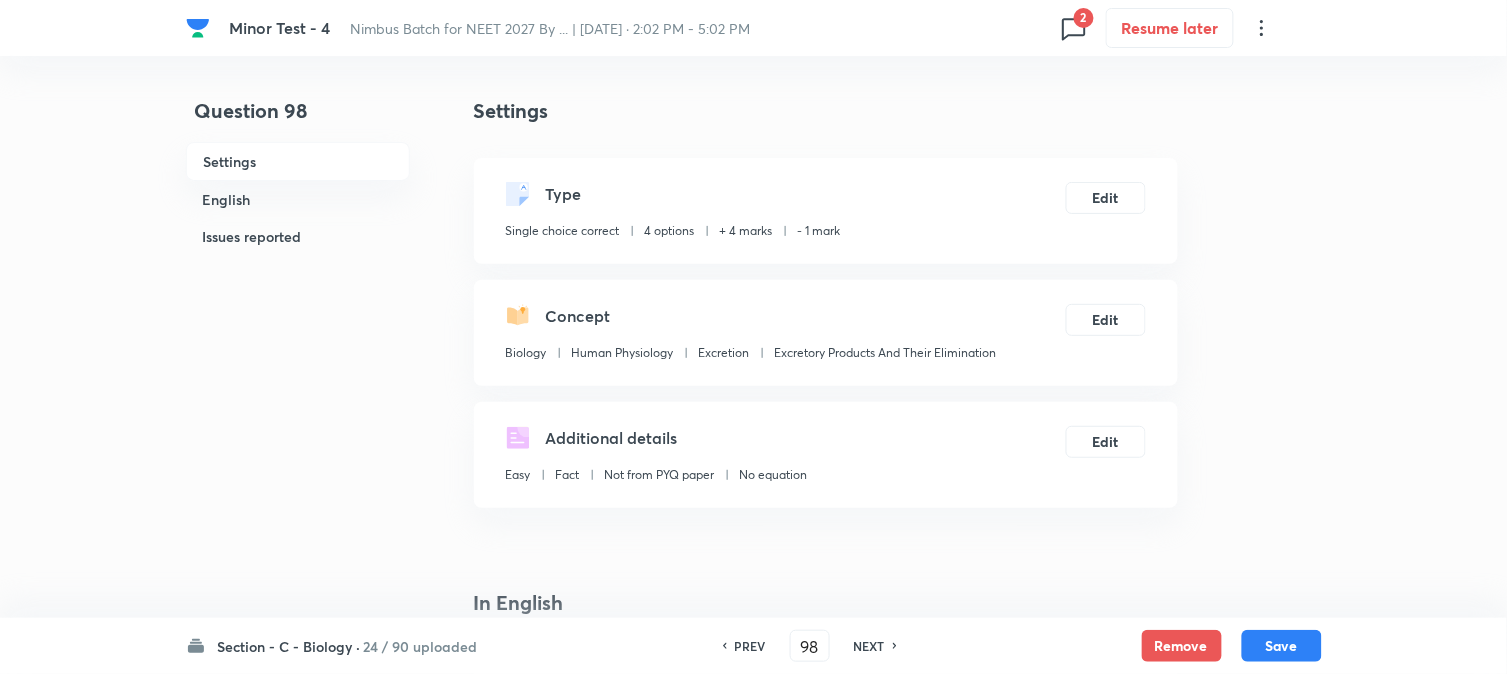 drag, startPoint x: 1276, startPoint y: 630, endPoint x: 1236, endPoint y: 525, distance: 112.36102 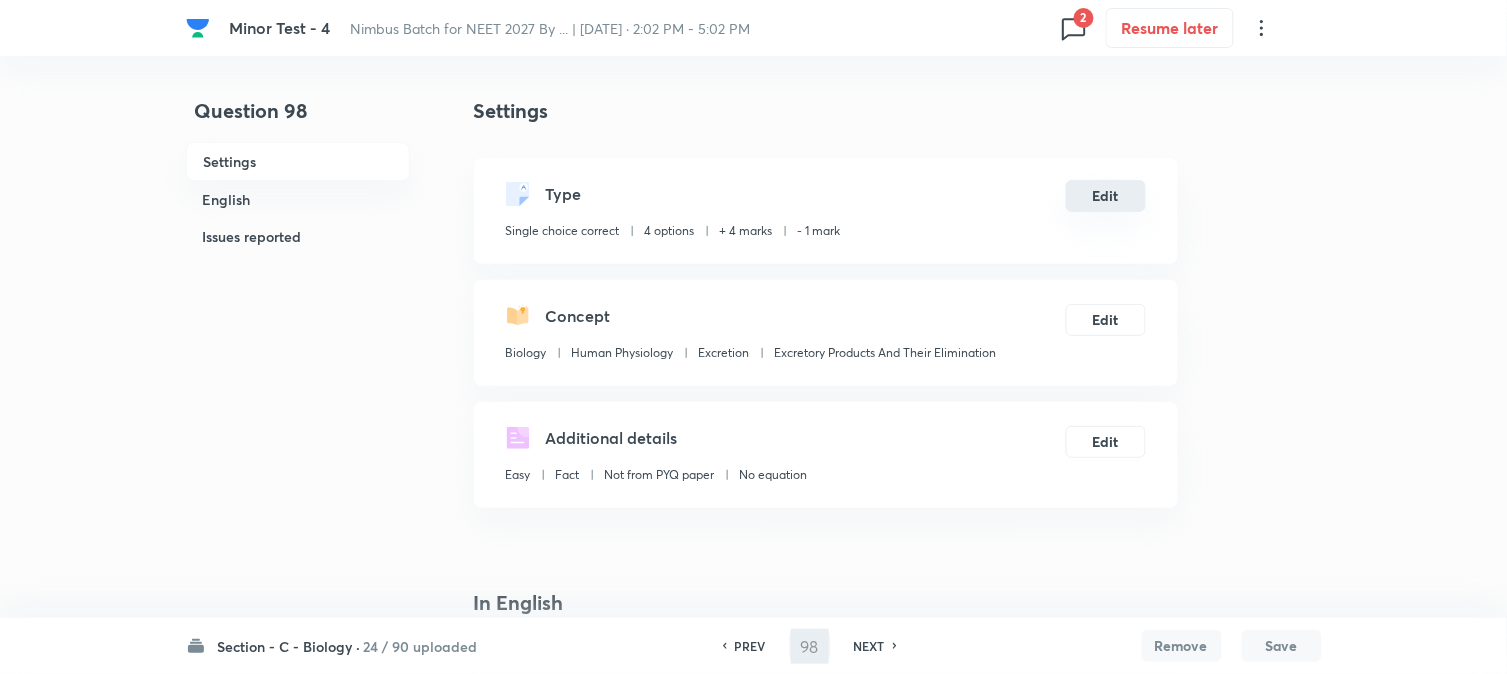click on "Edit" at bounding box center (1106, 196) 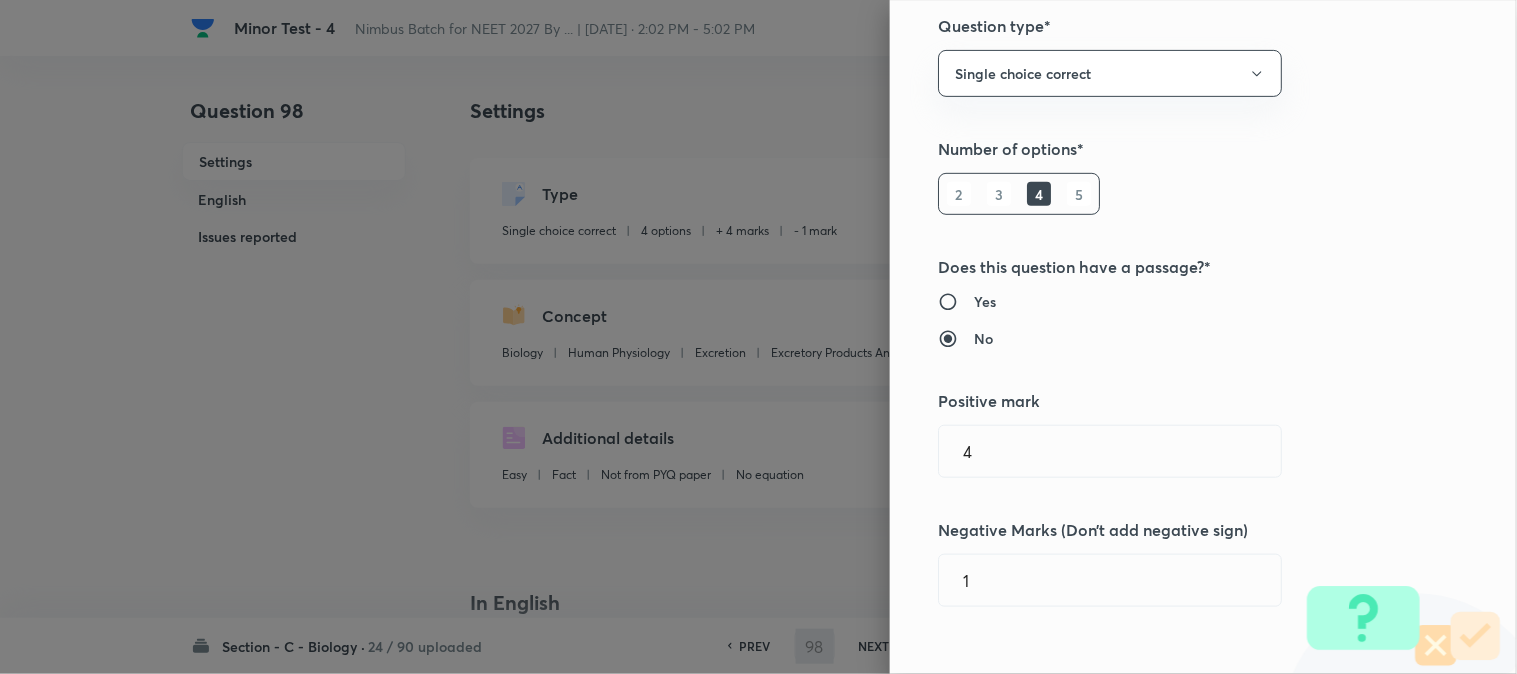 scroll, scrollTop: 444, scrollLeft: 0, axis: vertical 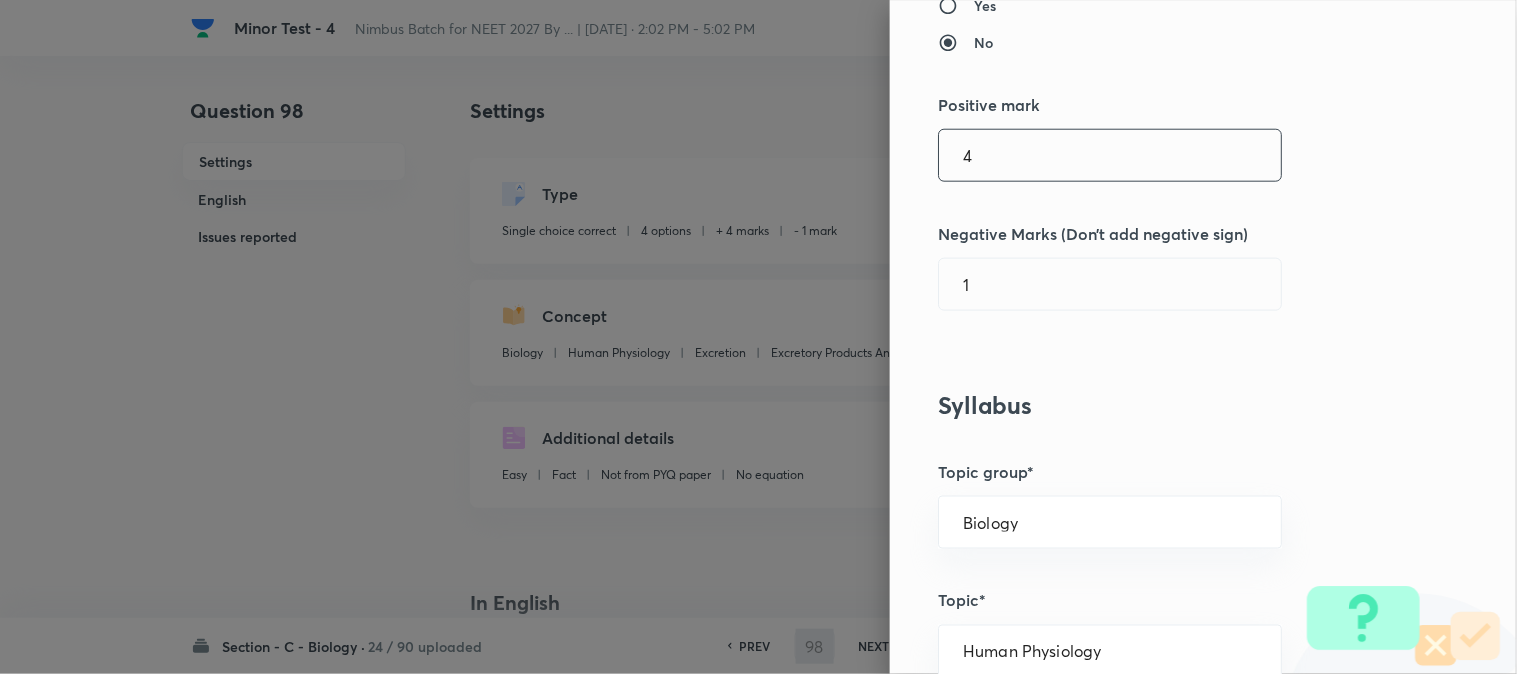 click on "4" at bounding box center (1110, 155) 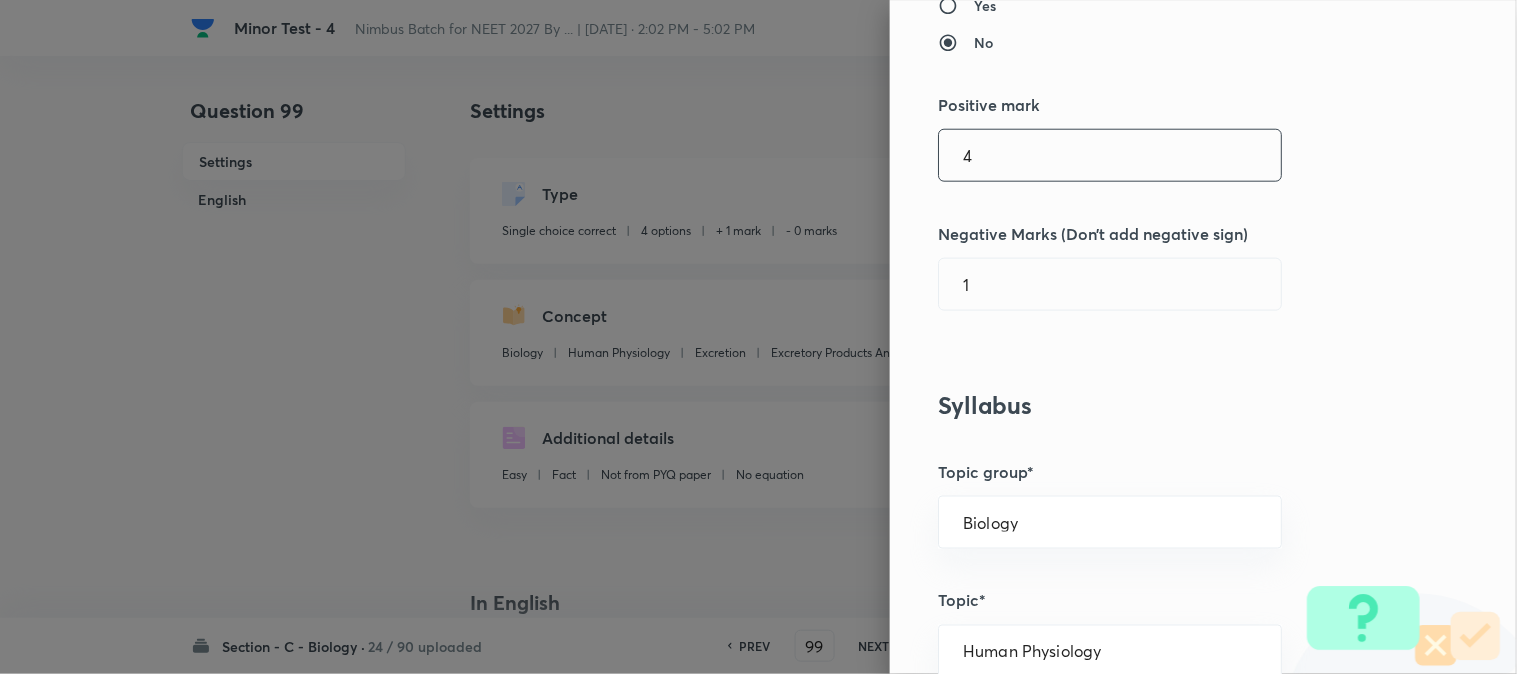 checkbox on "false" 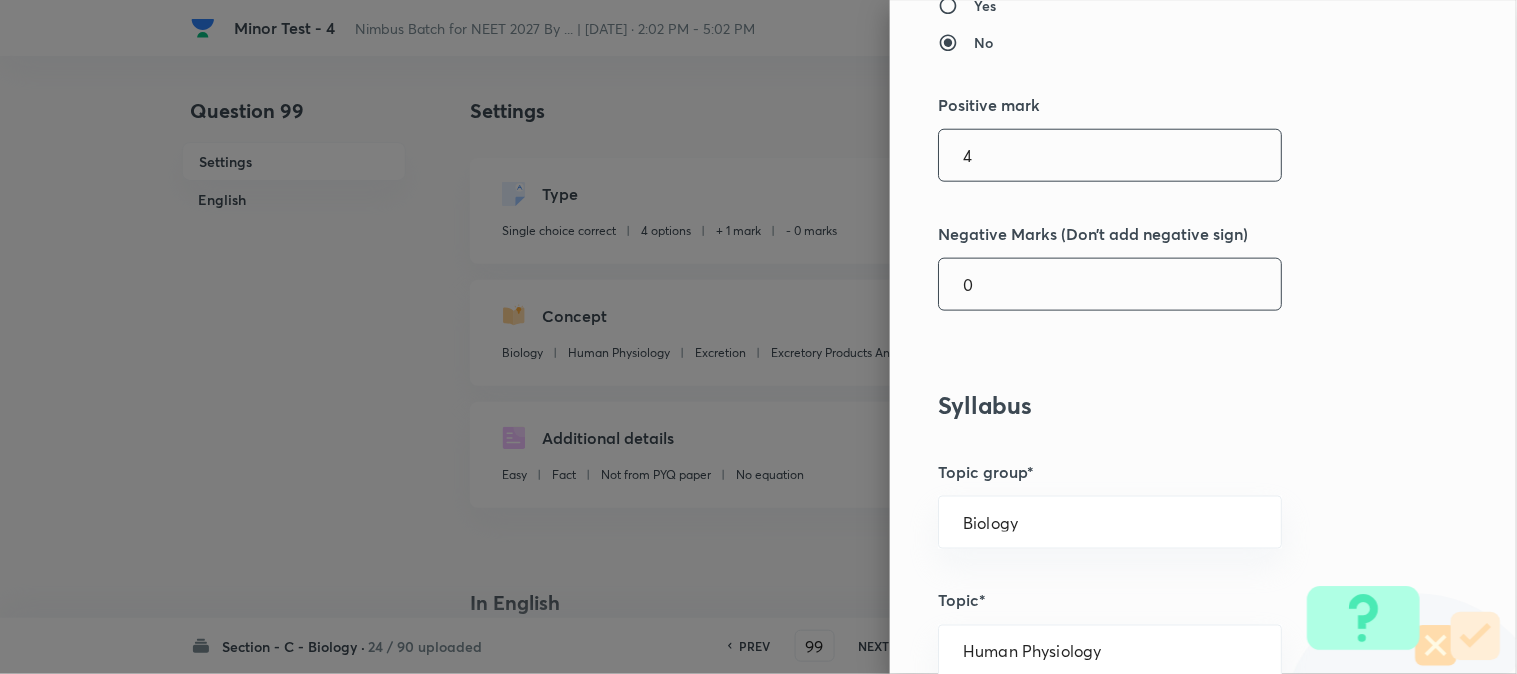type on "4" 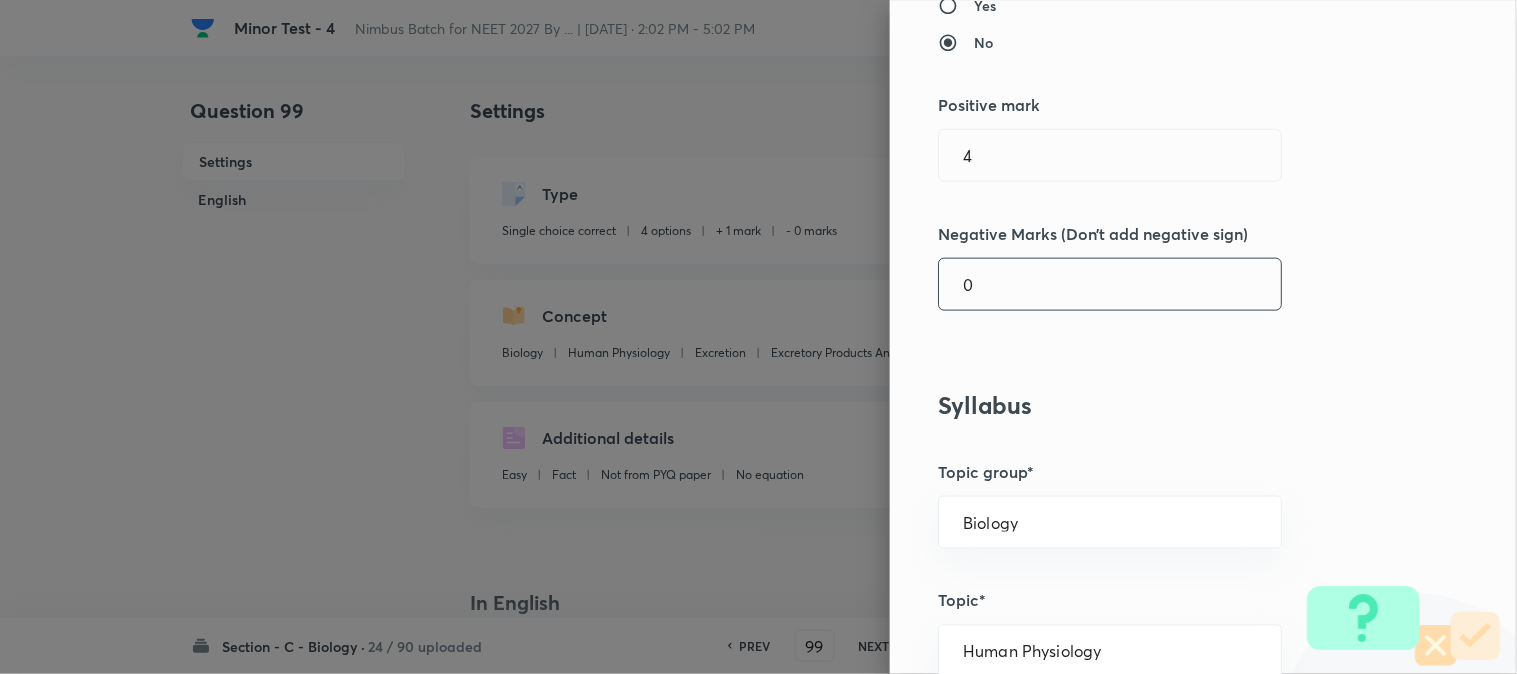 click on "0" at bounding box center (1110, 284) 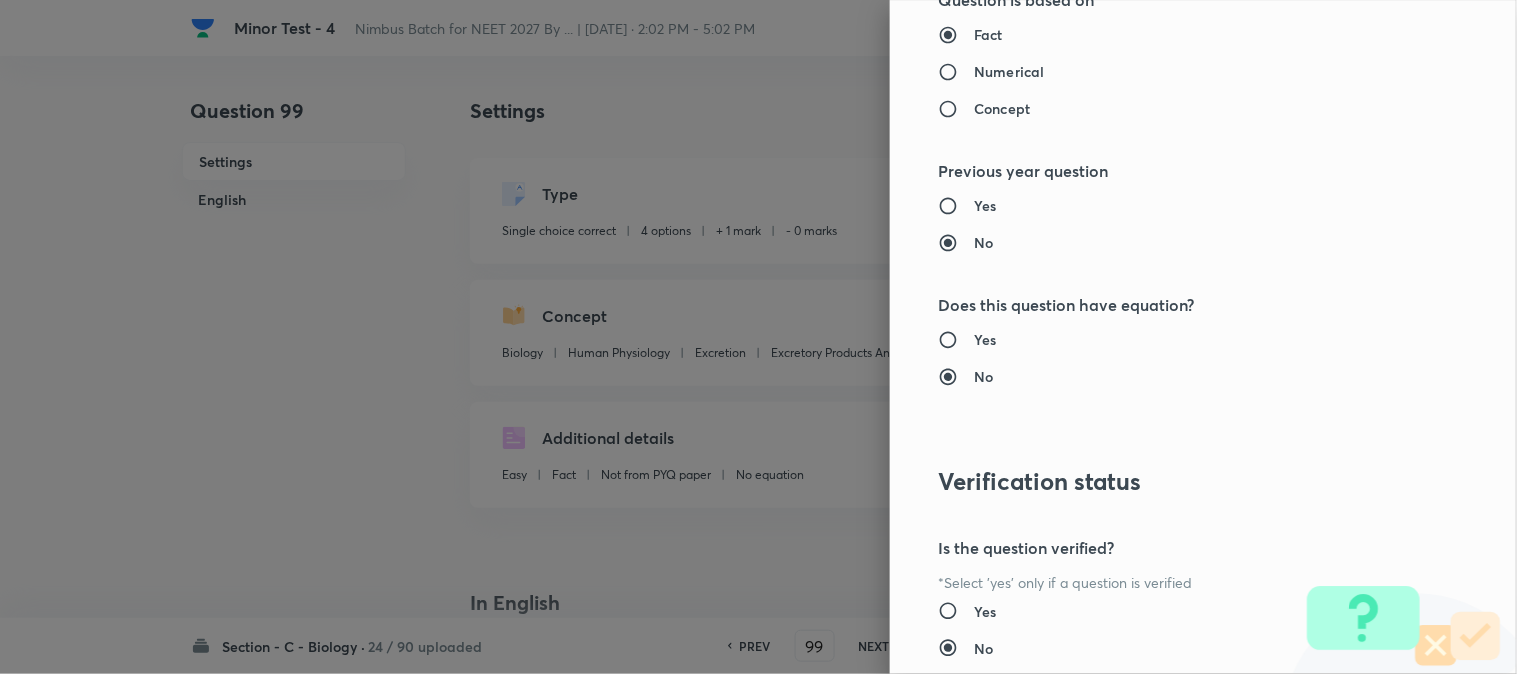 scroll, scrollTop: 2052, scrollLeft: 0, axis: vertical 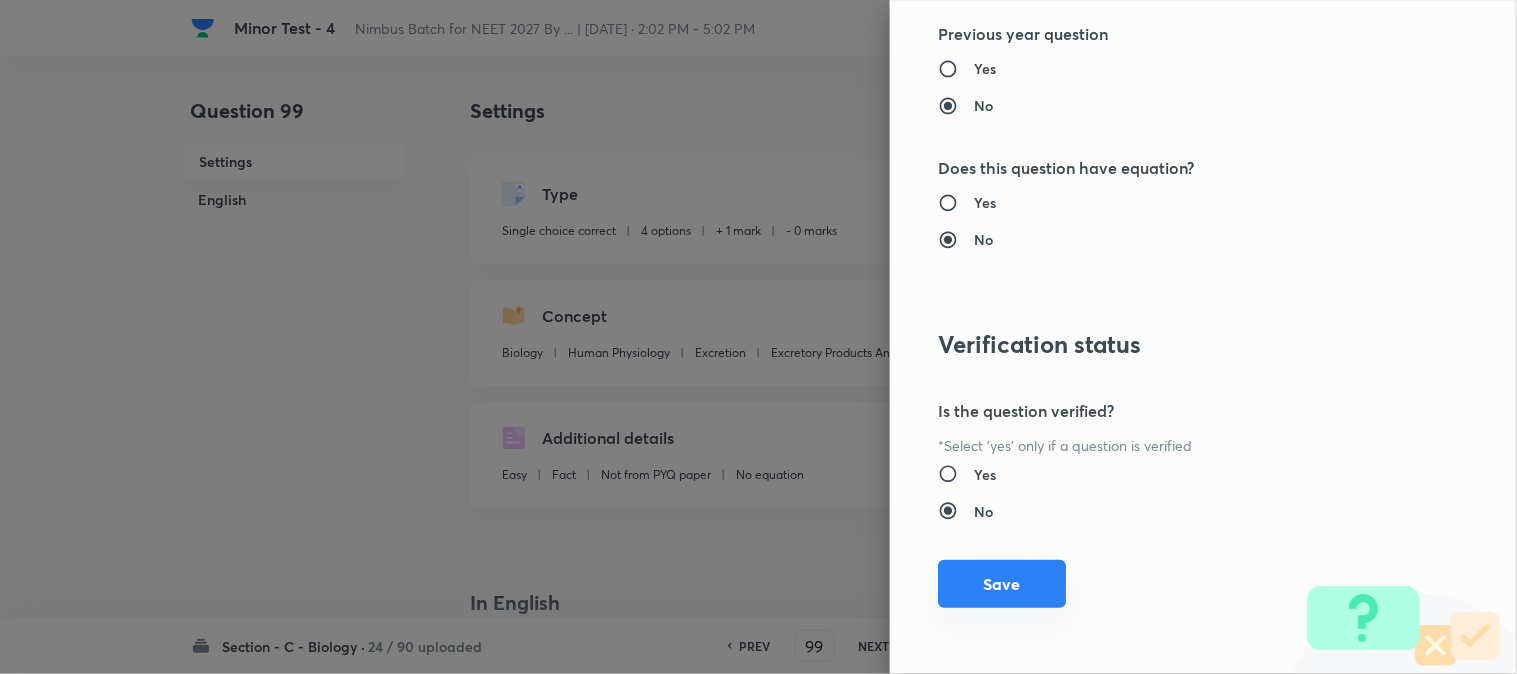 type on "1" 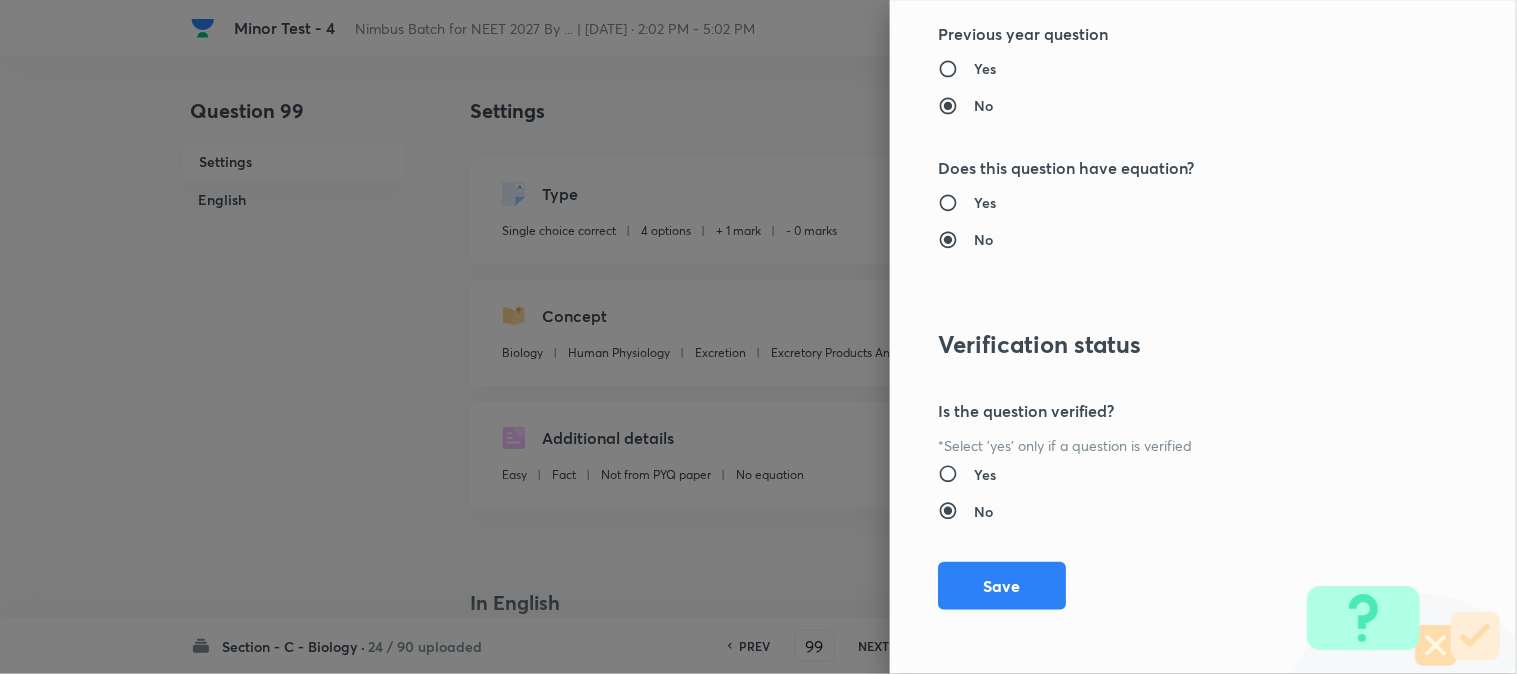 click on "Save" at bounding box center [1002, 586] 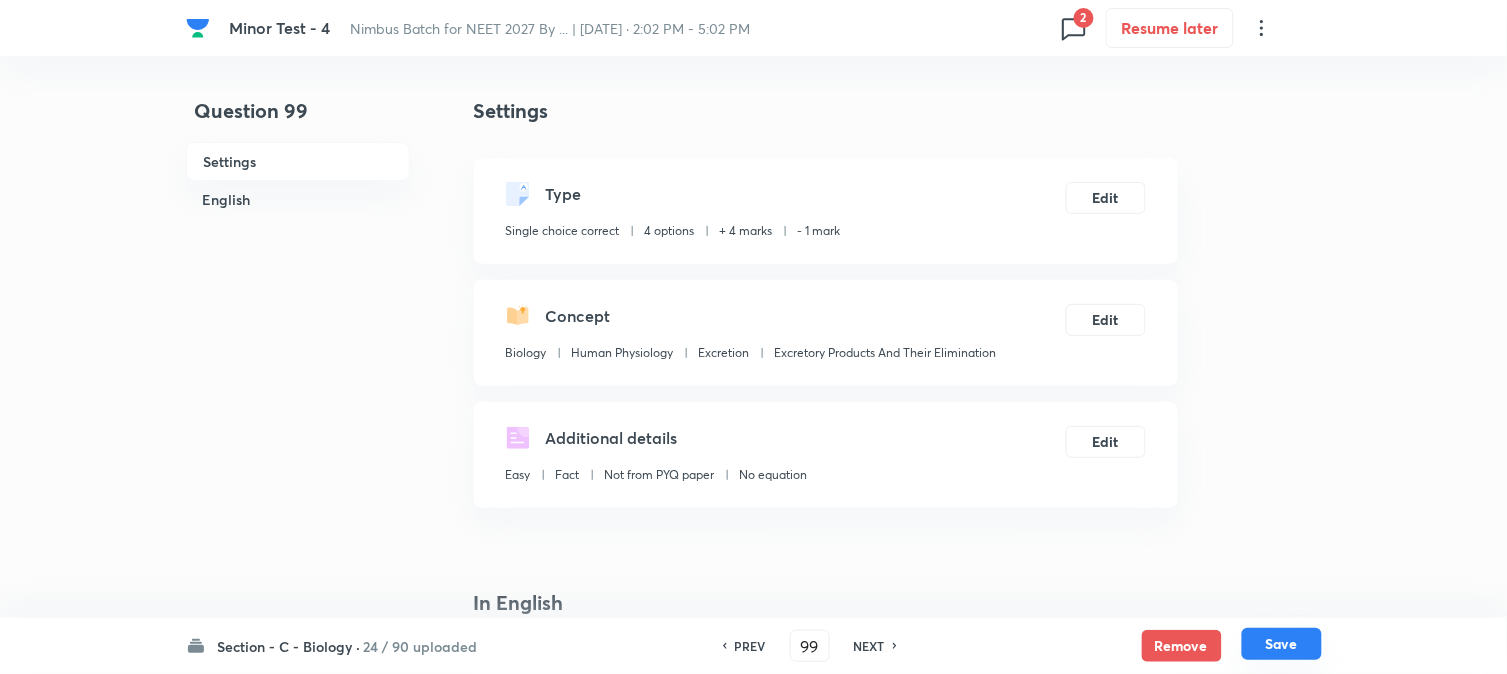 click on "Save" at bounding box center [1282, 644] 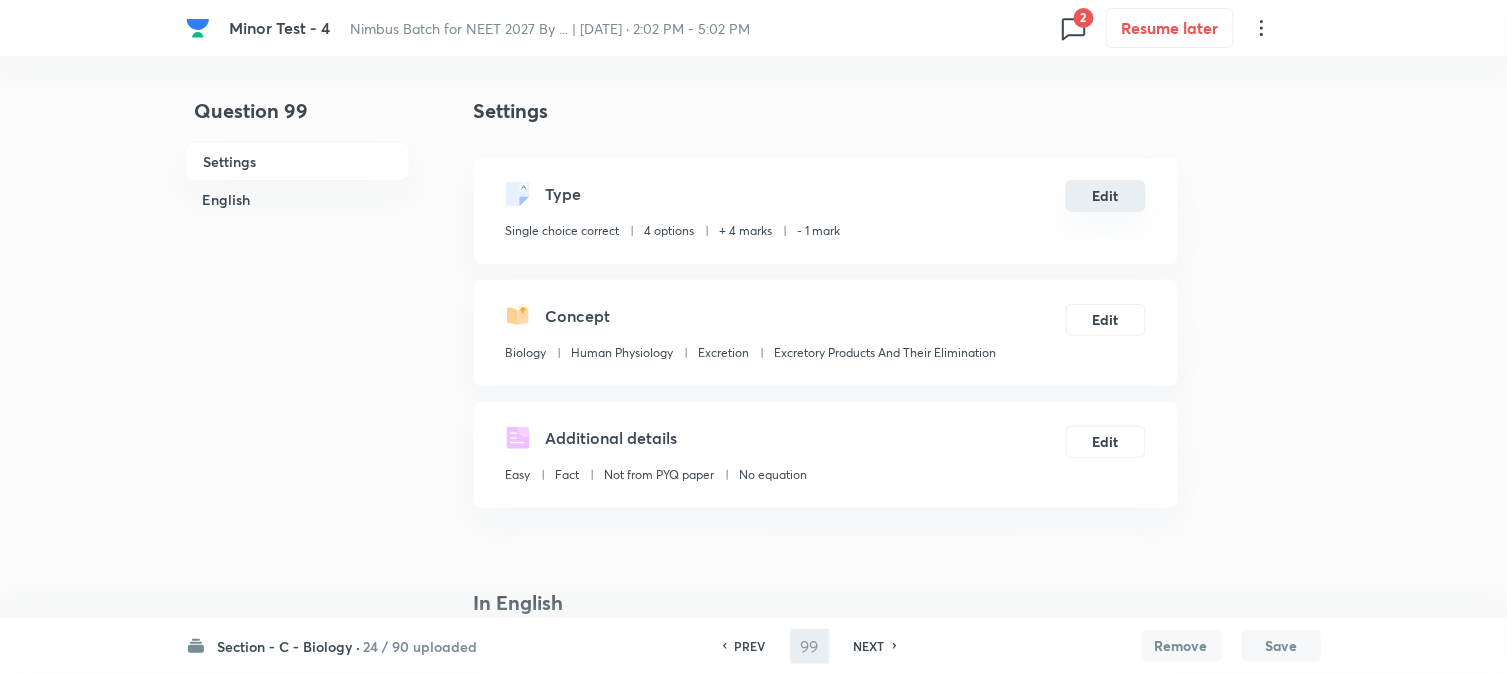 click on "Edit" at bounding box center [1106, 196] 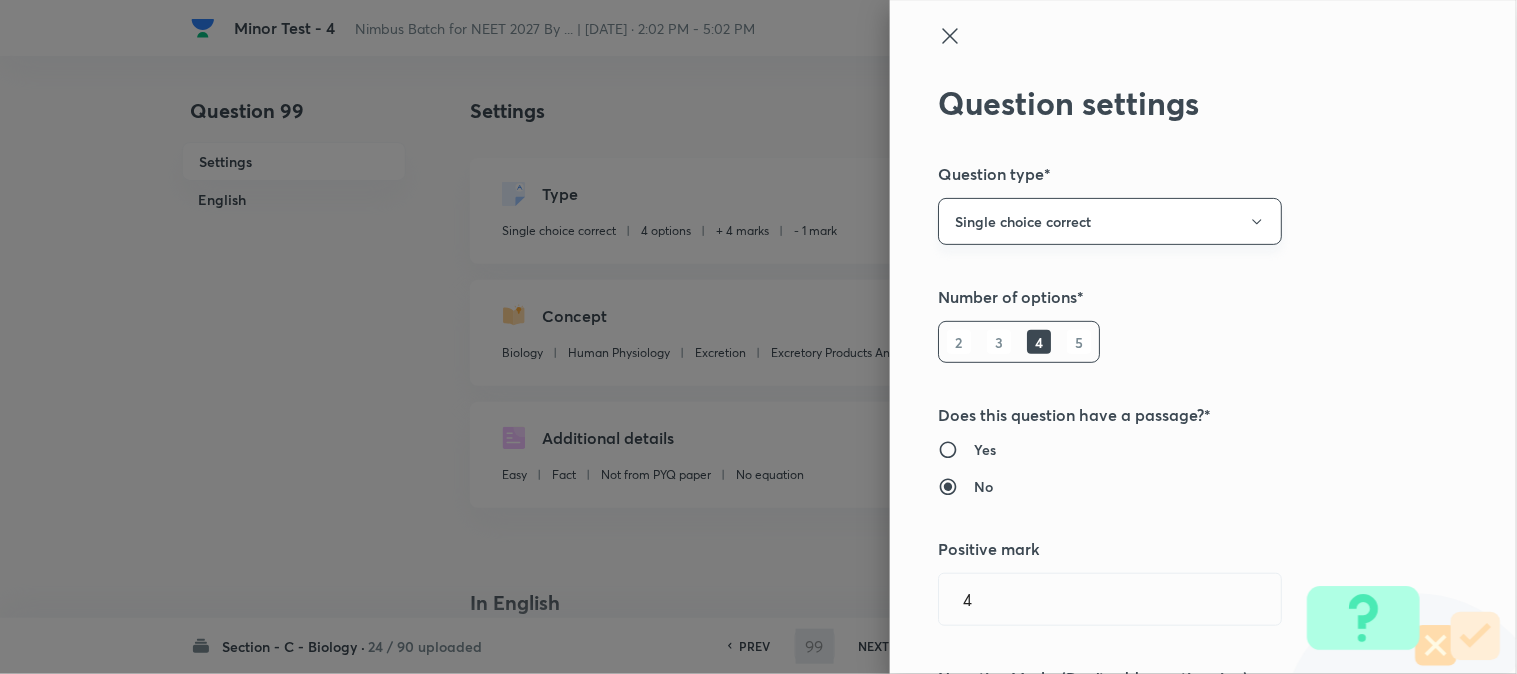 type on "100" 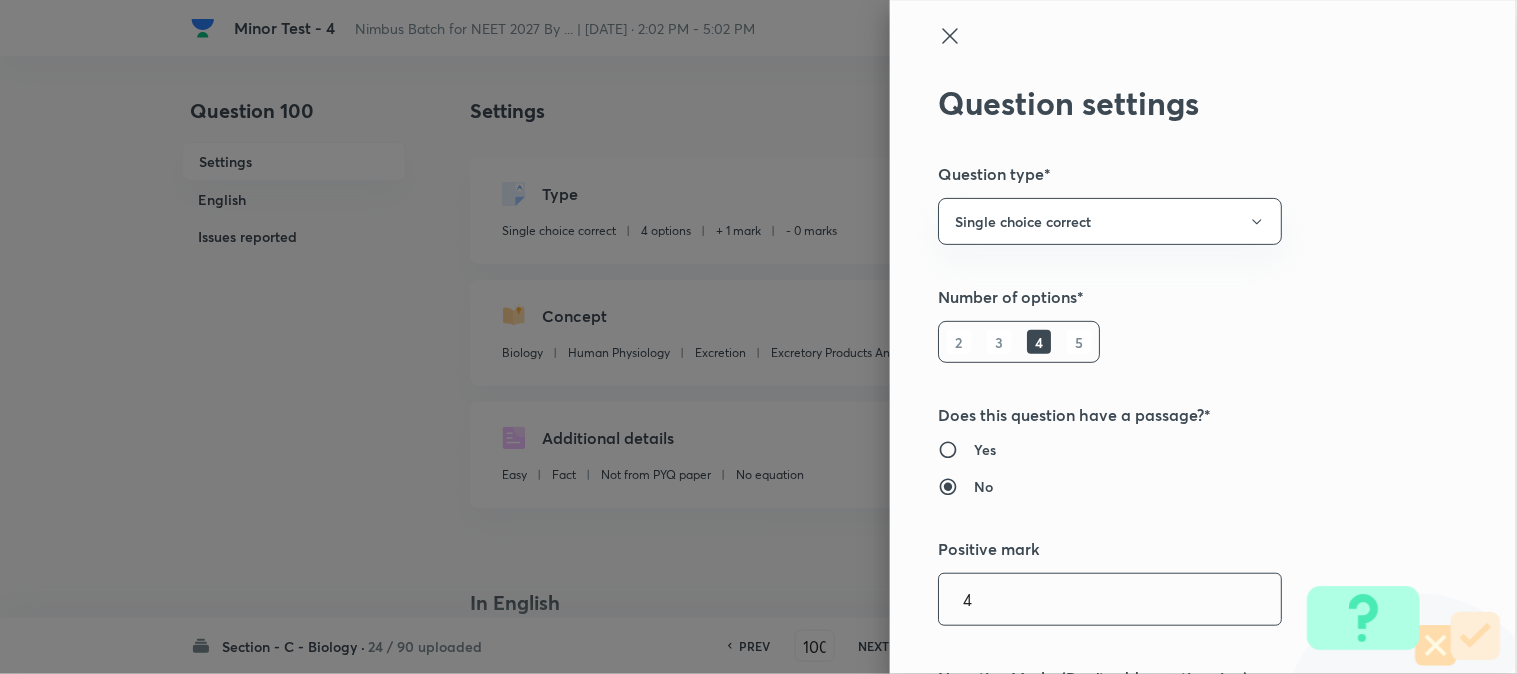 checkbox on "false" 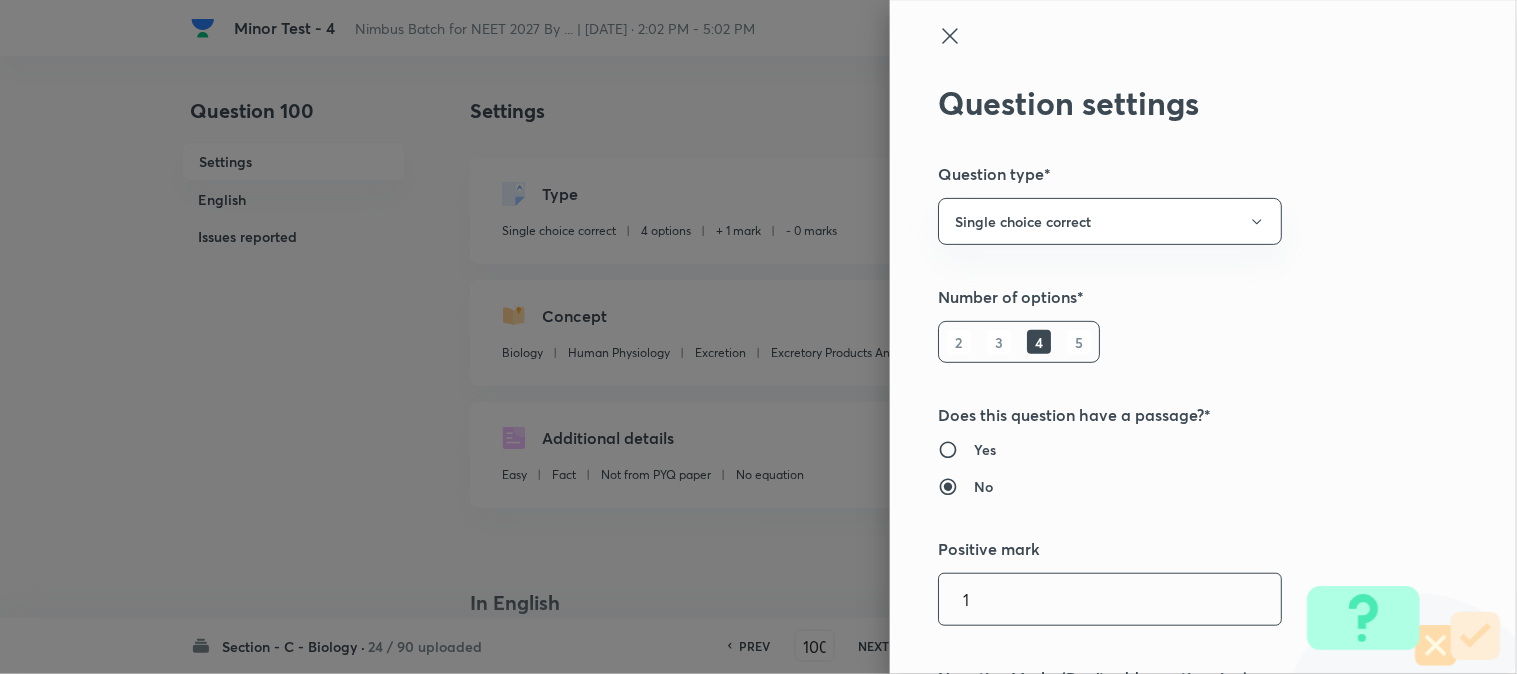 scroll, scrollTop: 444, scrollLeft: 0, axis: vertical 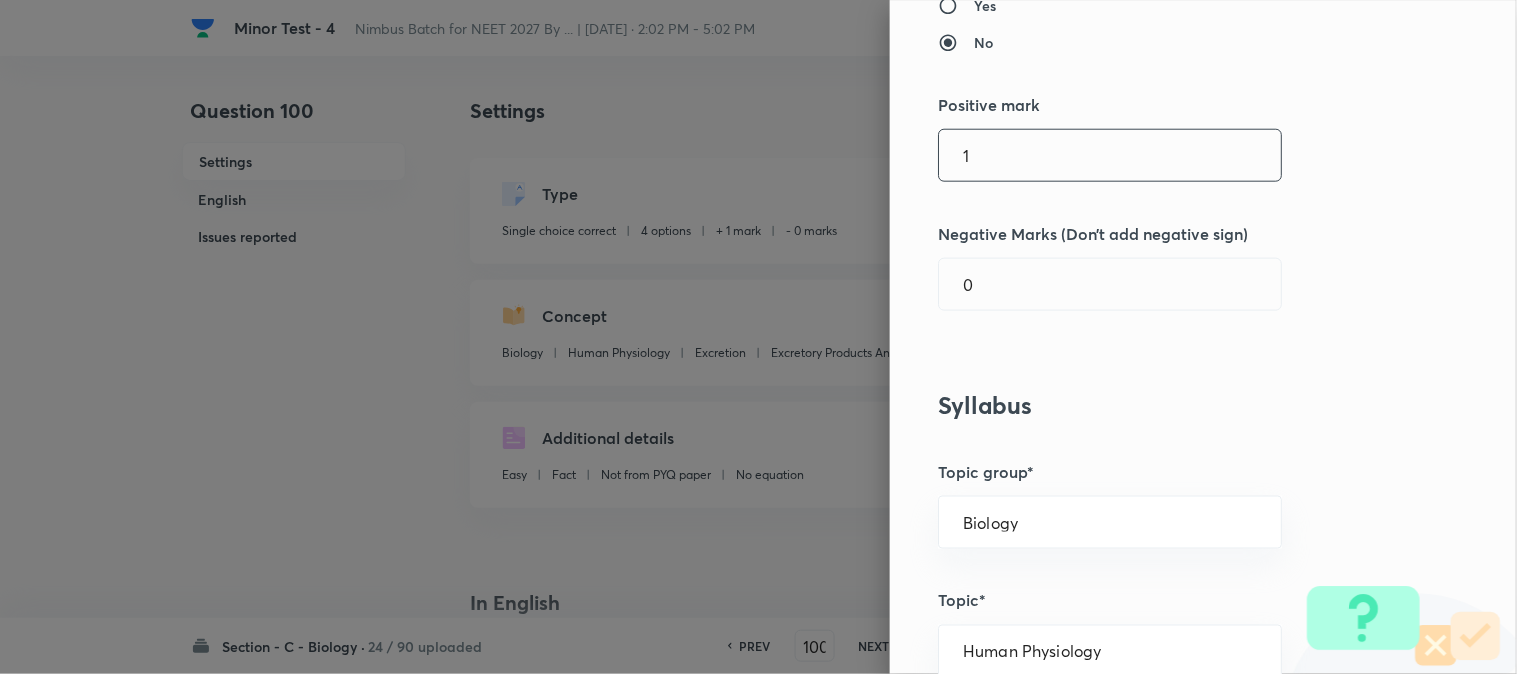 click on "1" at bounding box center (1110, 155) 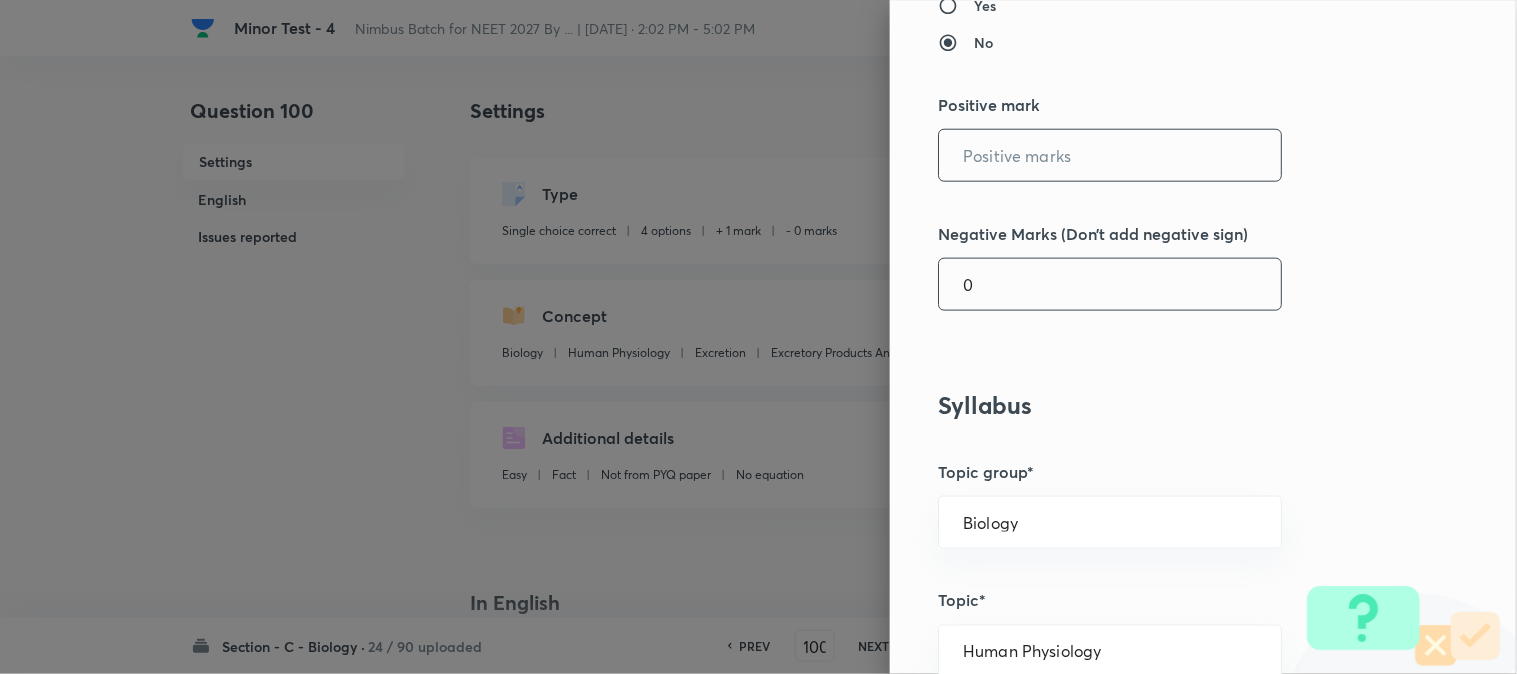 type 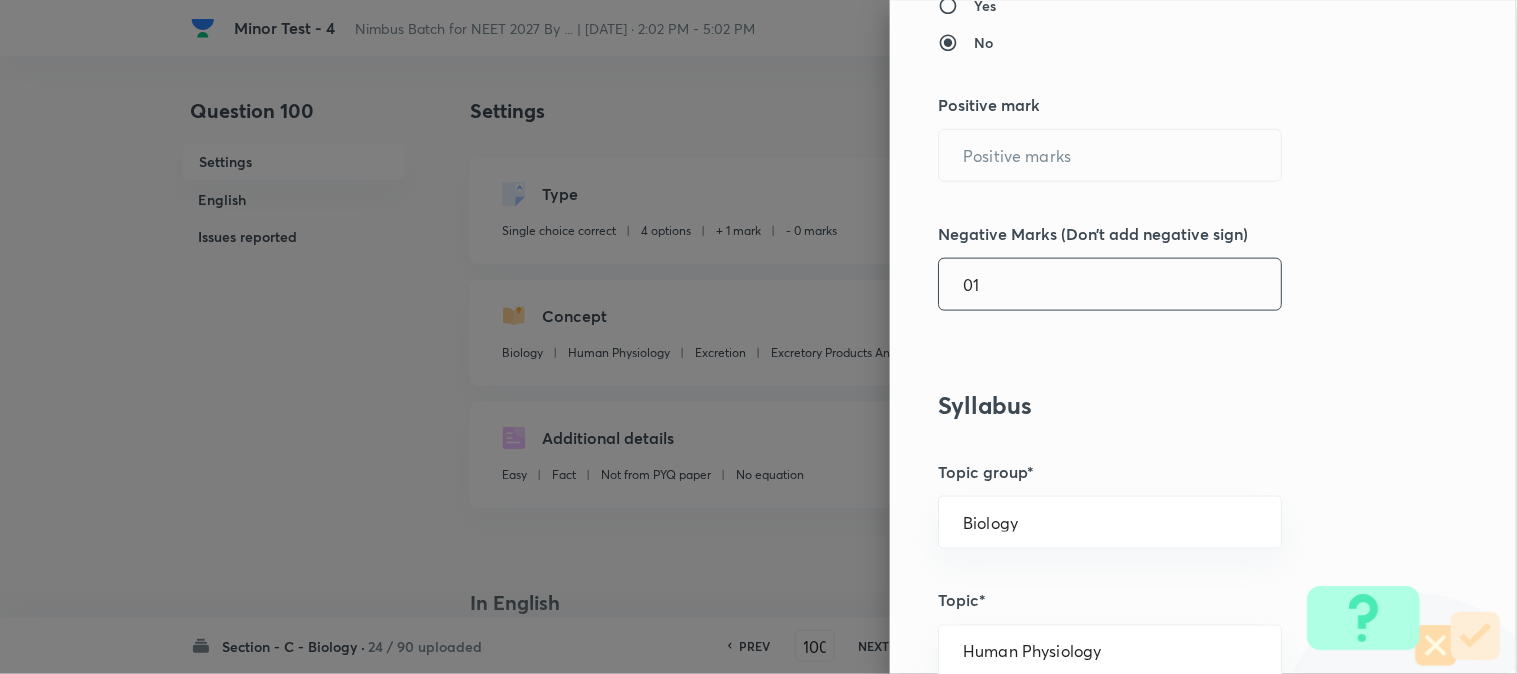 type on "1" 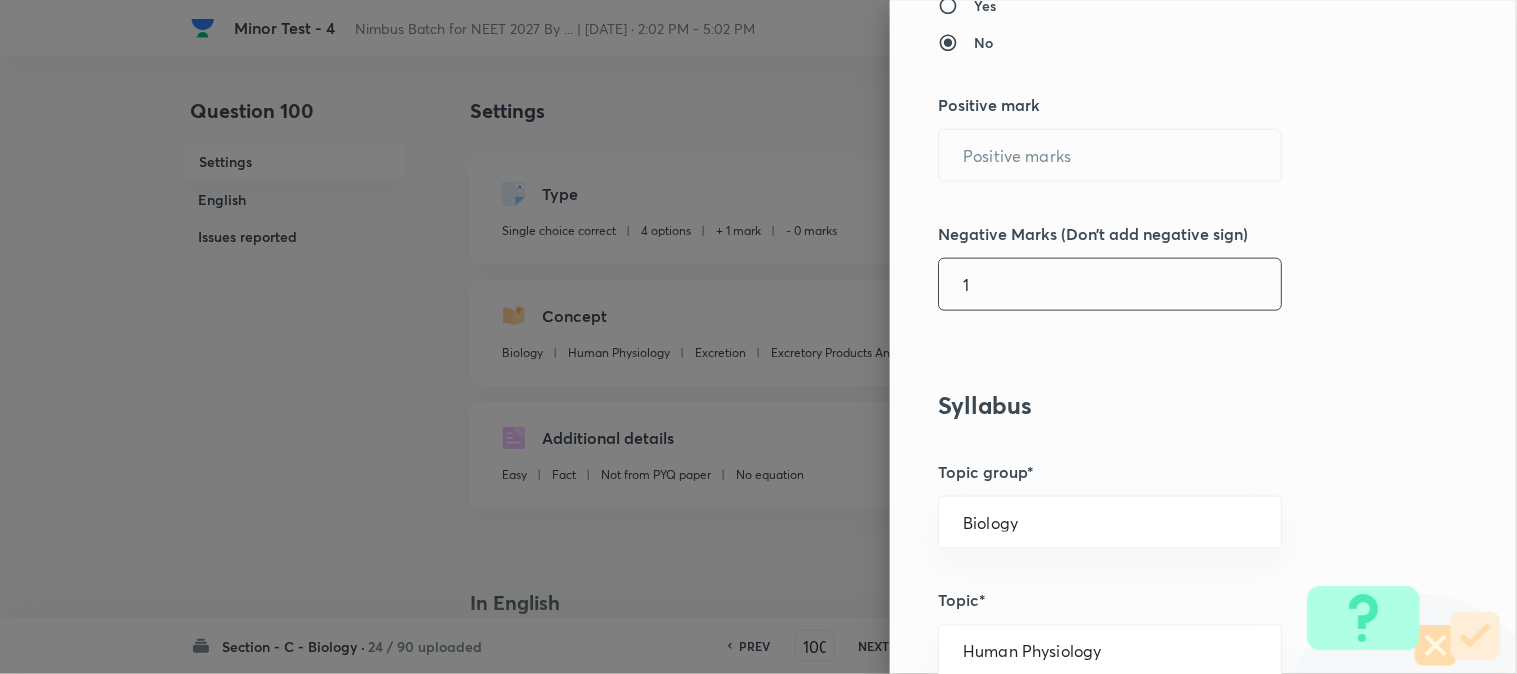 type on "4" 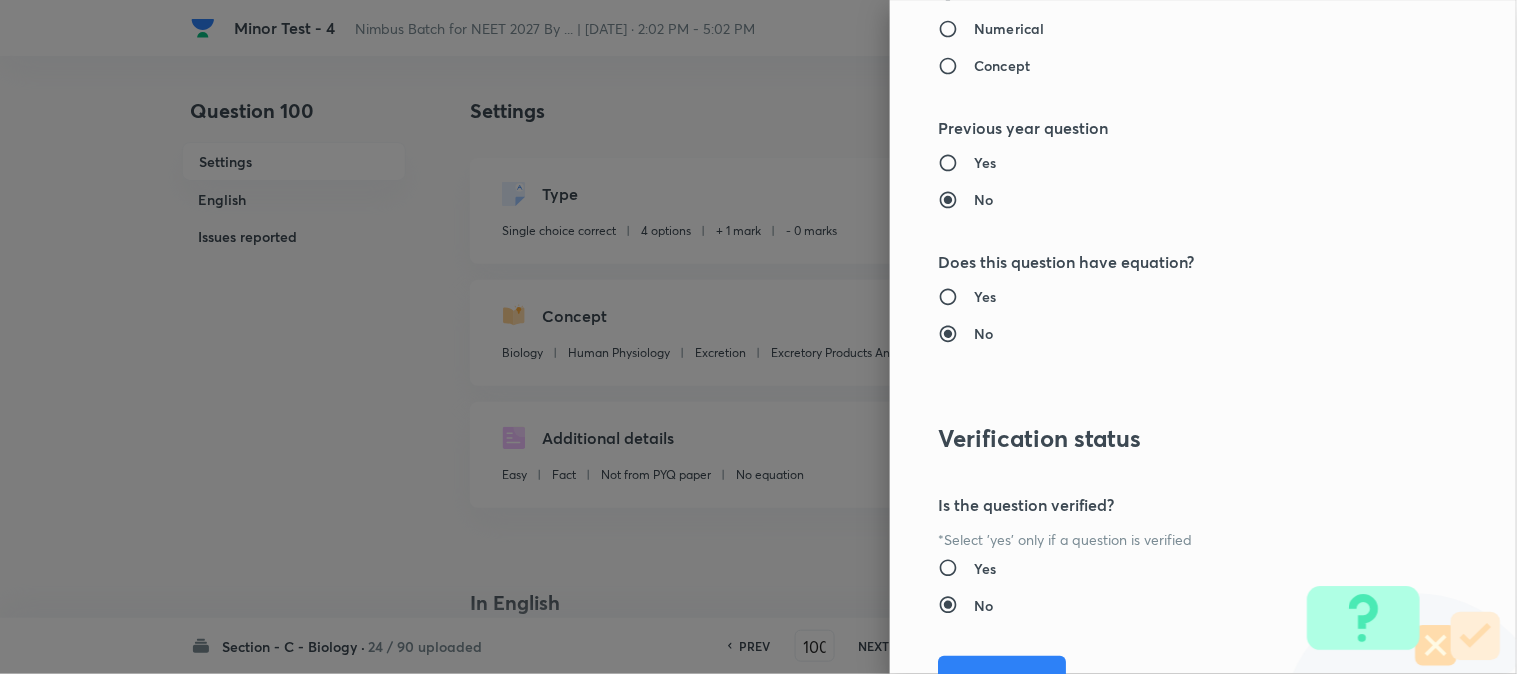 scroll, scrollTop: 2052, scrollLeft: 0, axis: vertical 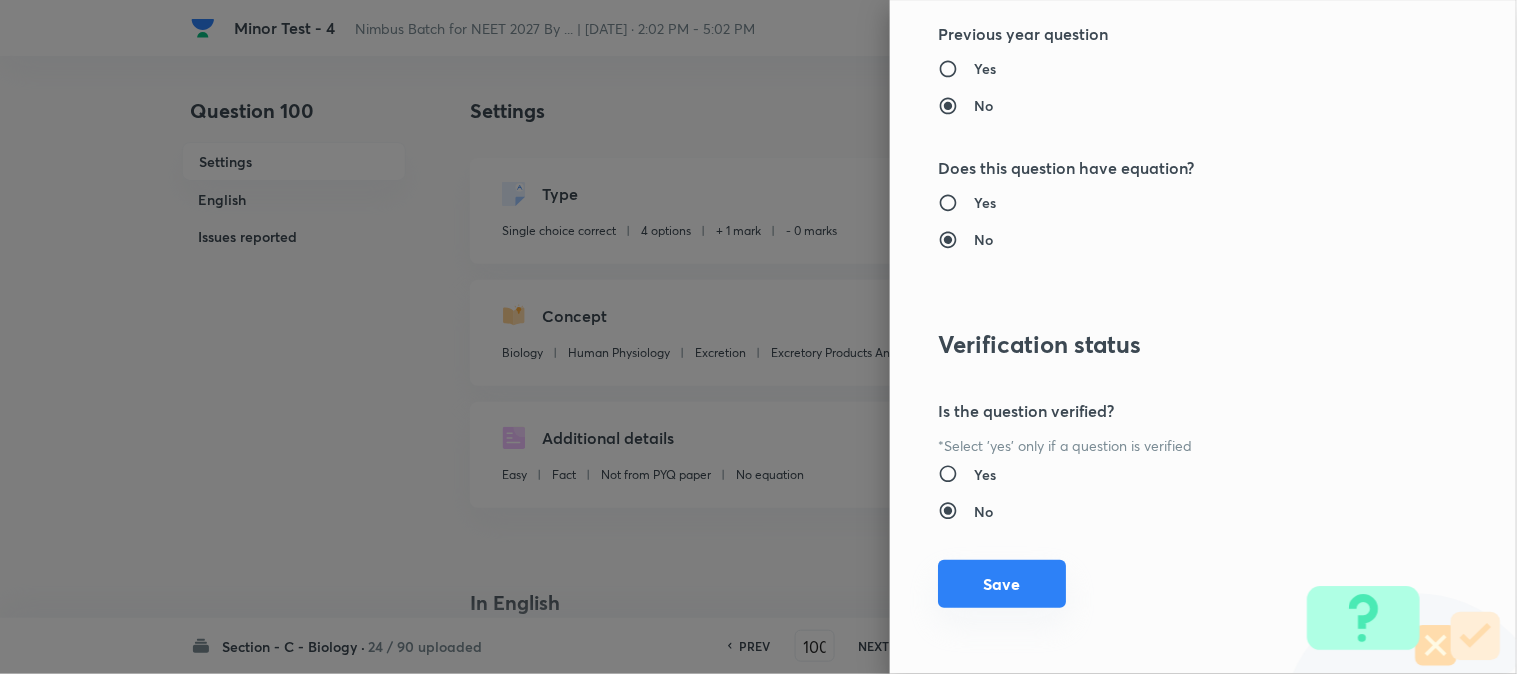 type on "1" 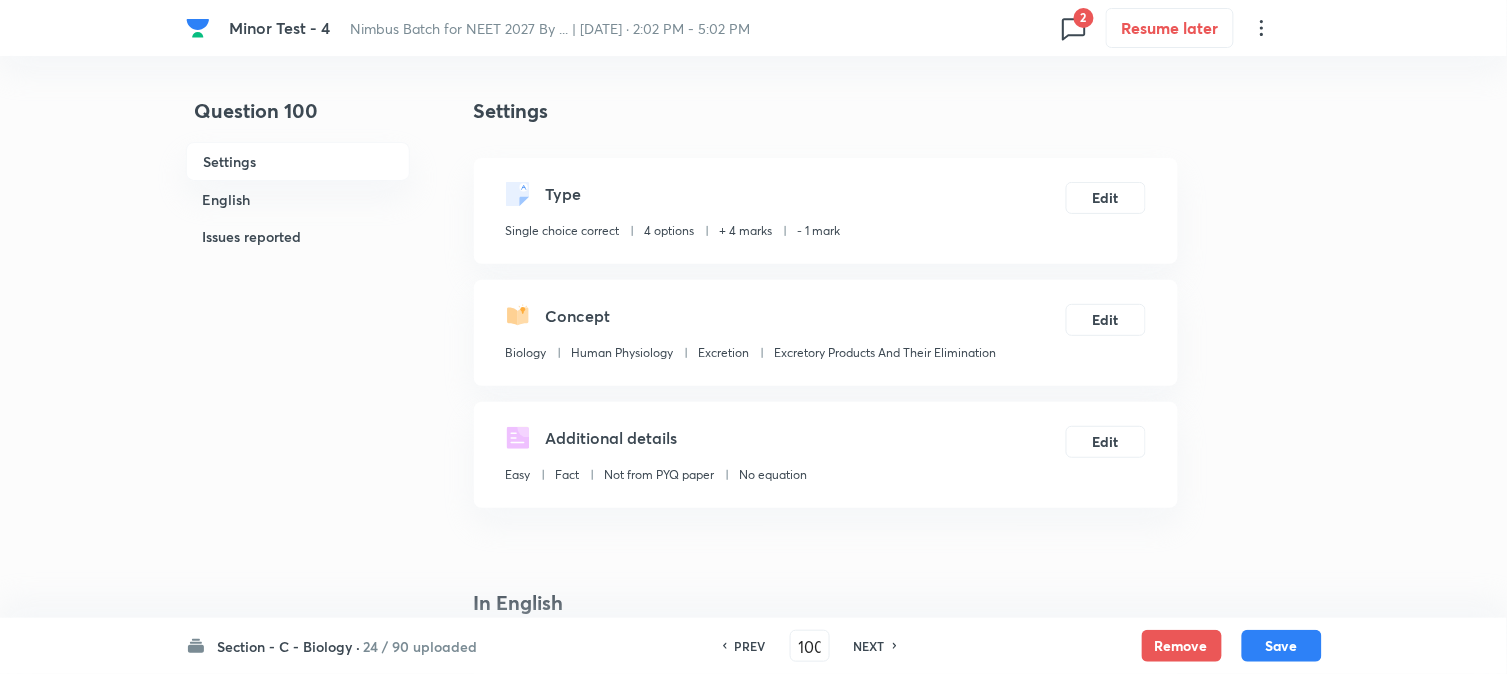 click on "Save" at bounding box center (1282, 646) 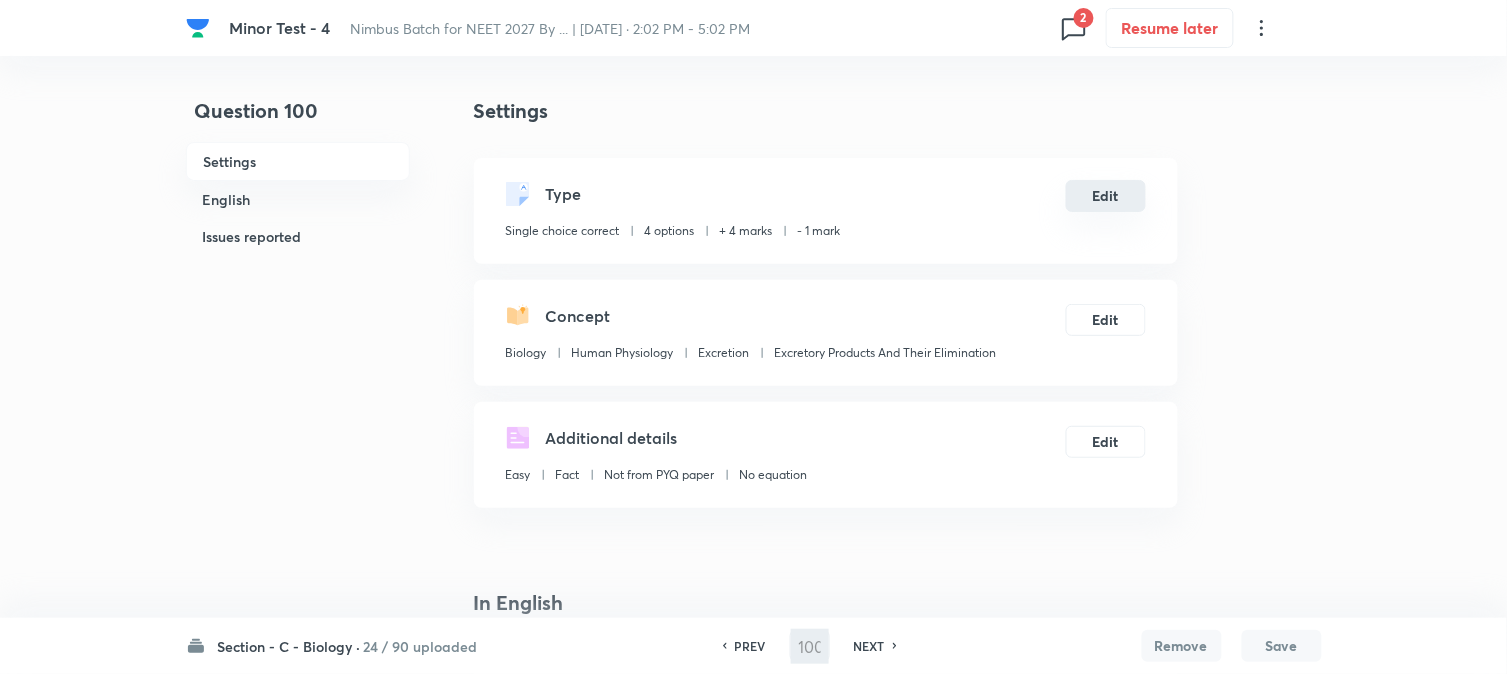 click on "Edit" at bounding box center [1106, 196] 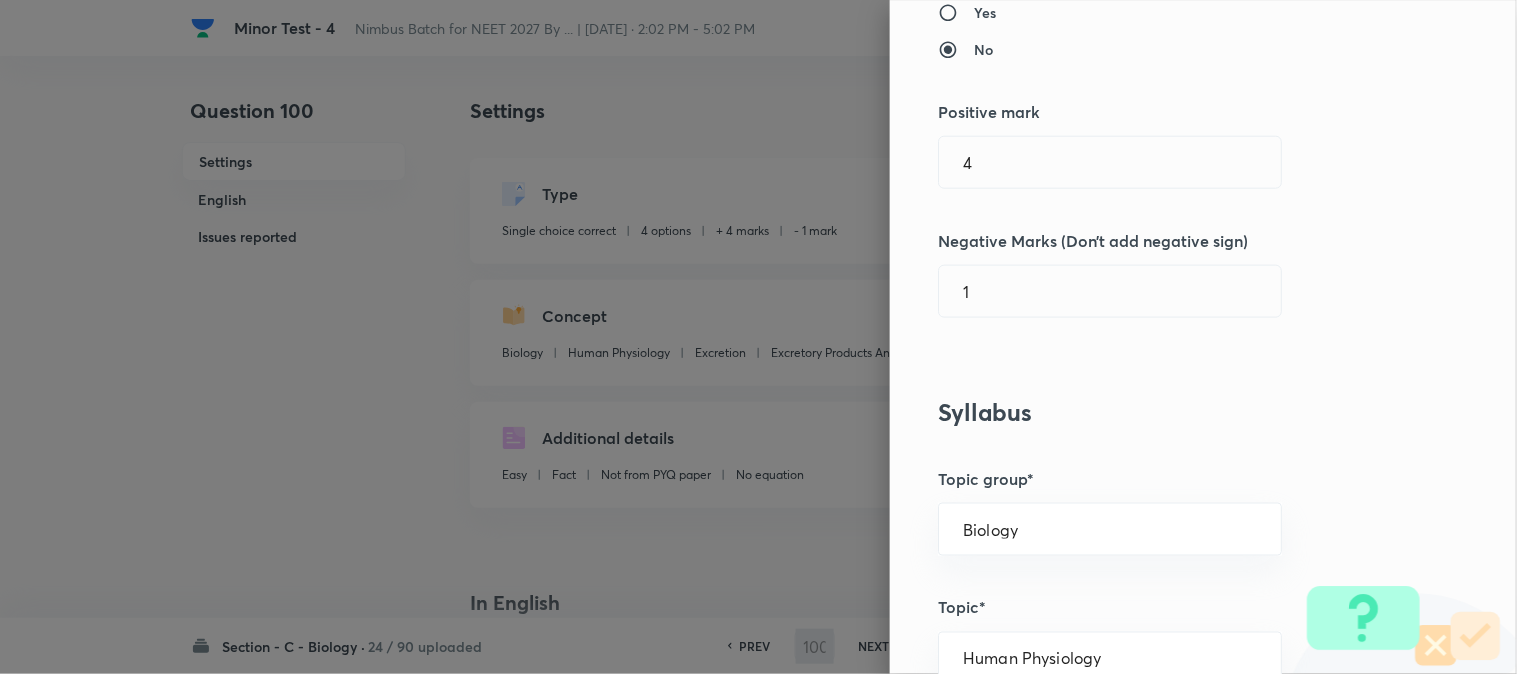 type on "101" 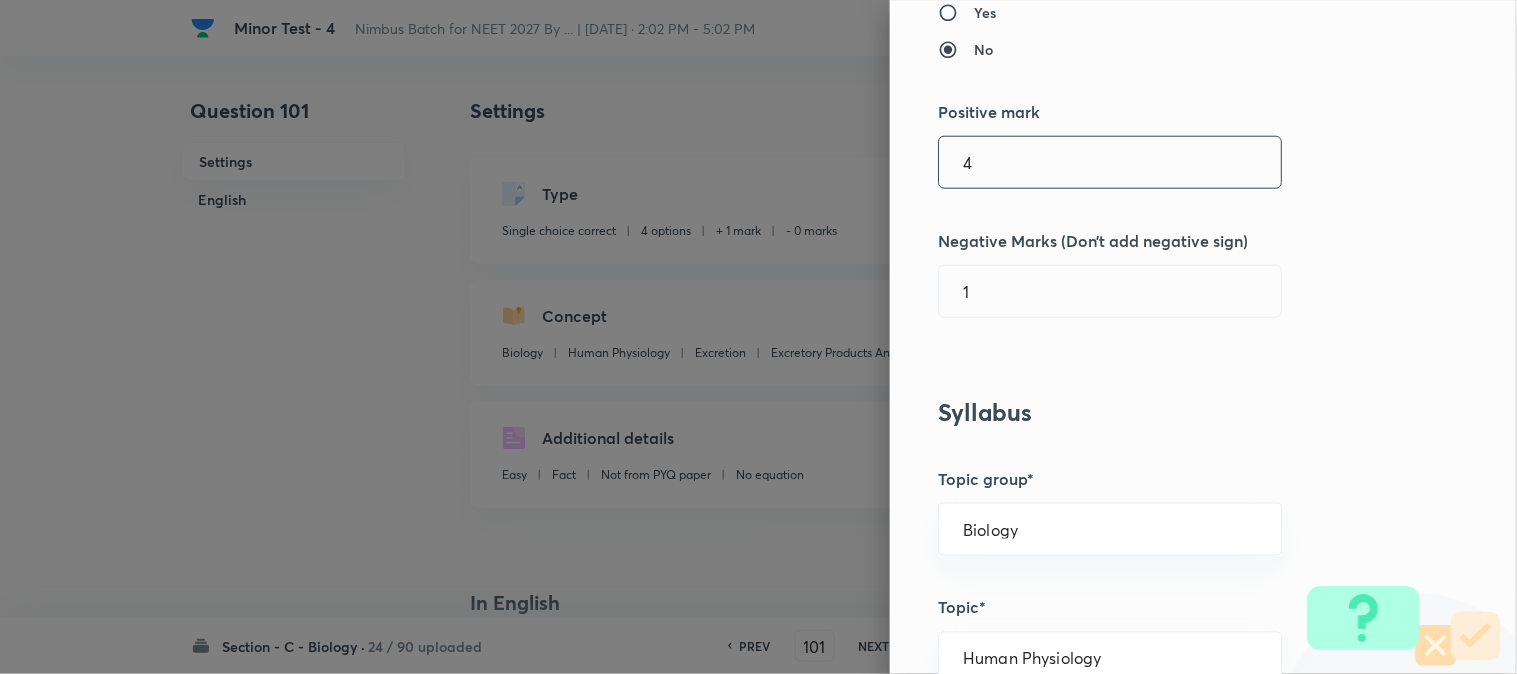 checkbox on "false" 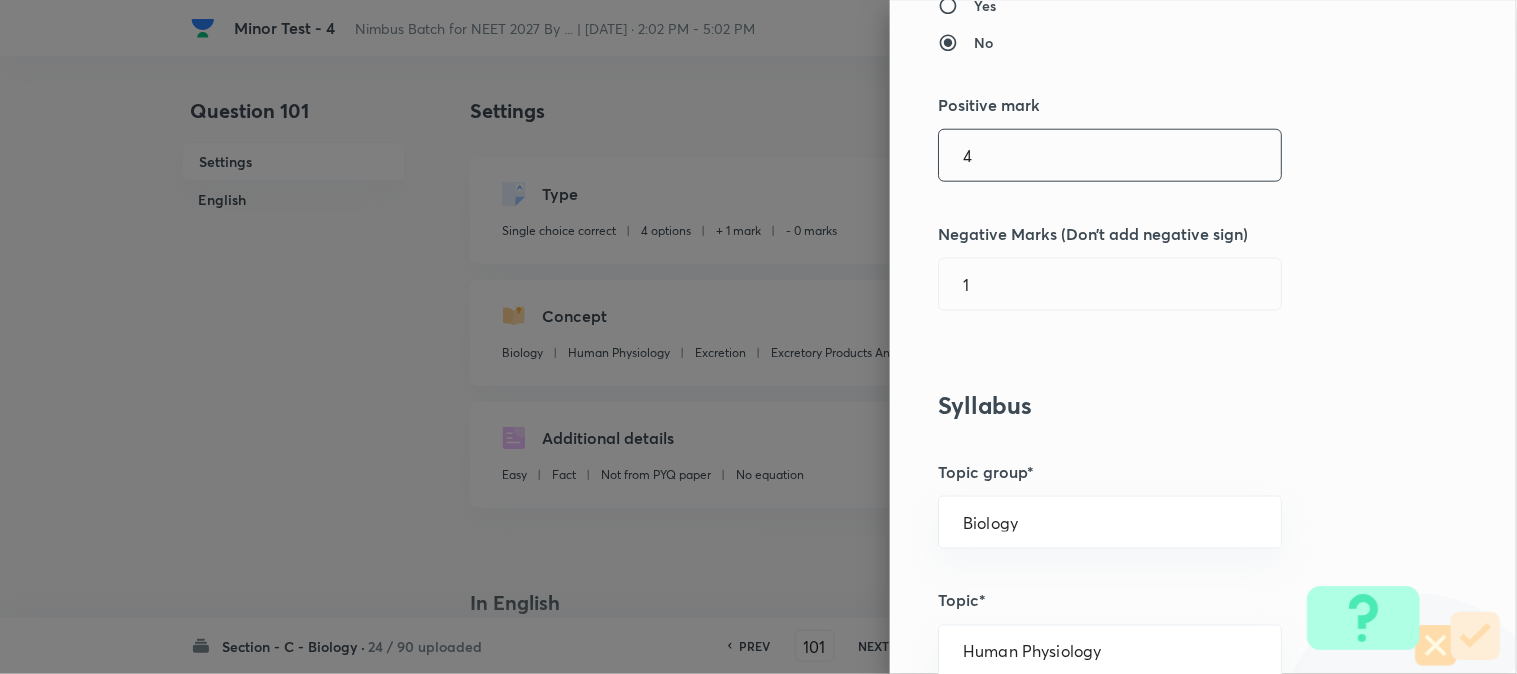 checkbox on "true" 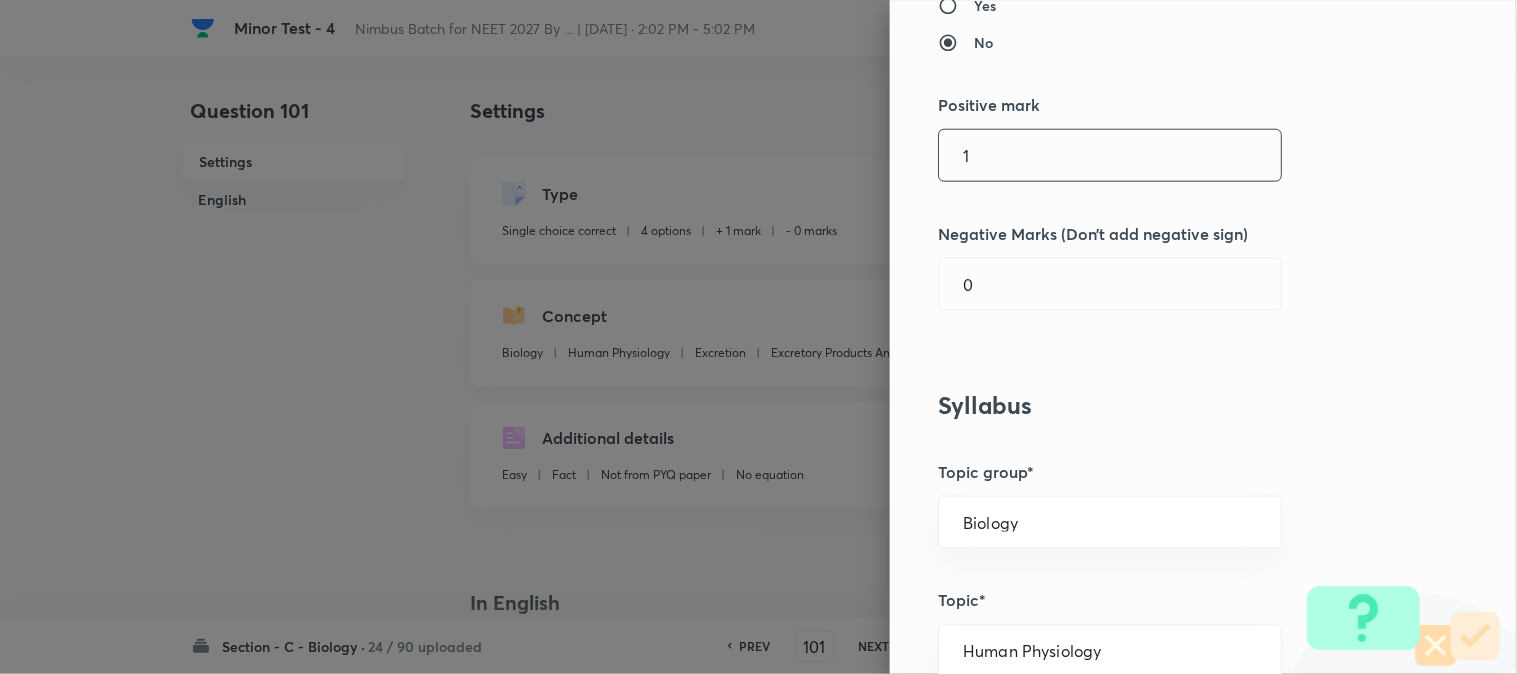 click on "1" at bounding box center [1110, 155] 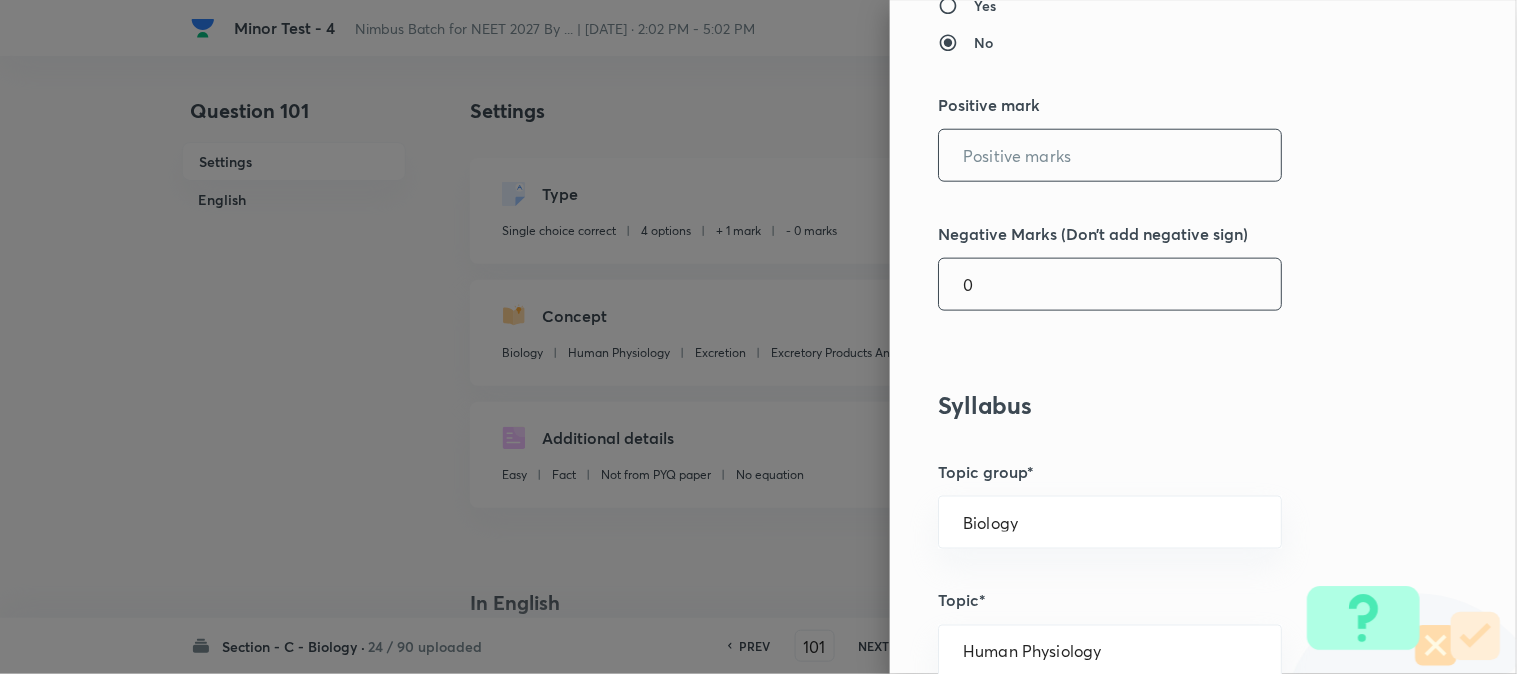type on "4" 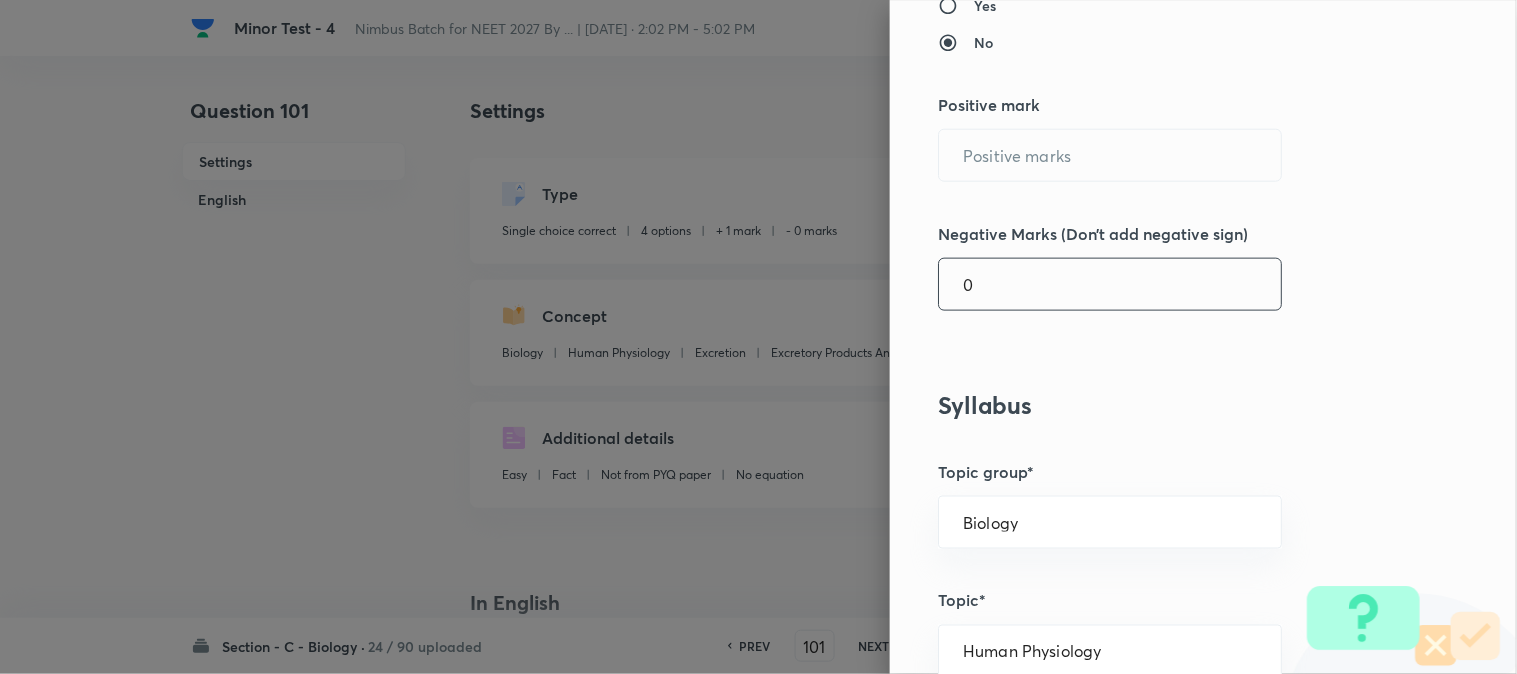 click on "0" at bounding box center [1110, 284] 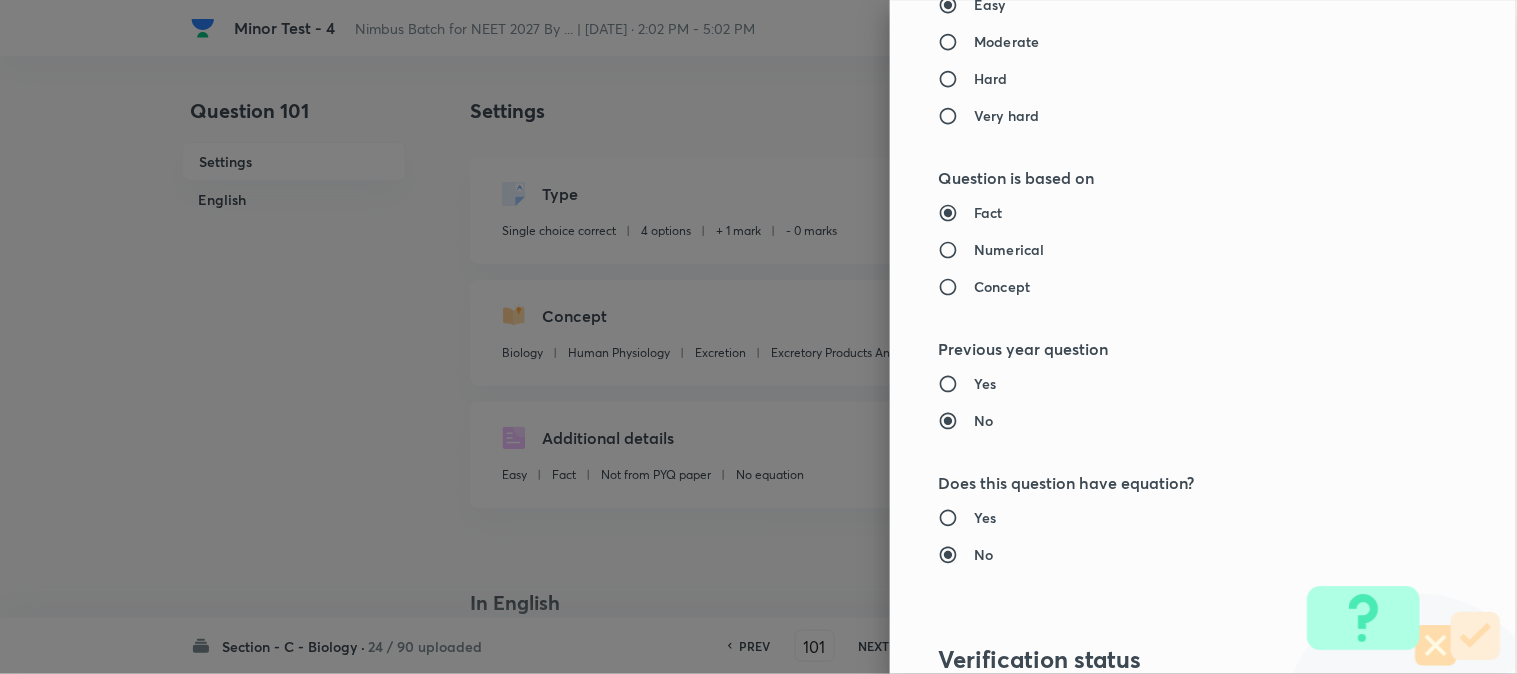 scroll, scrollTop: 2052, scrollLeft: 0, axis: vertical 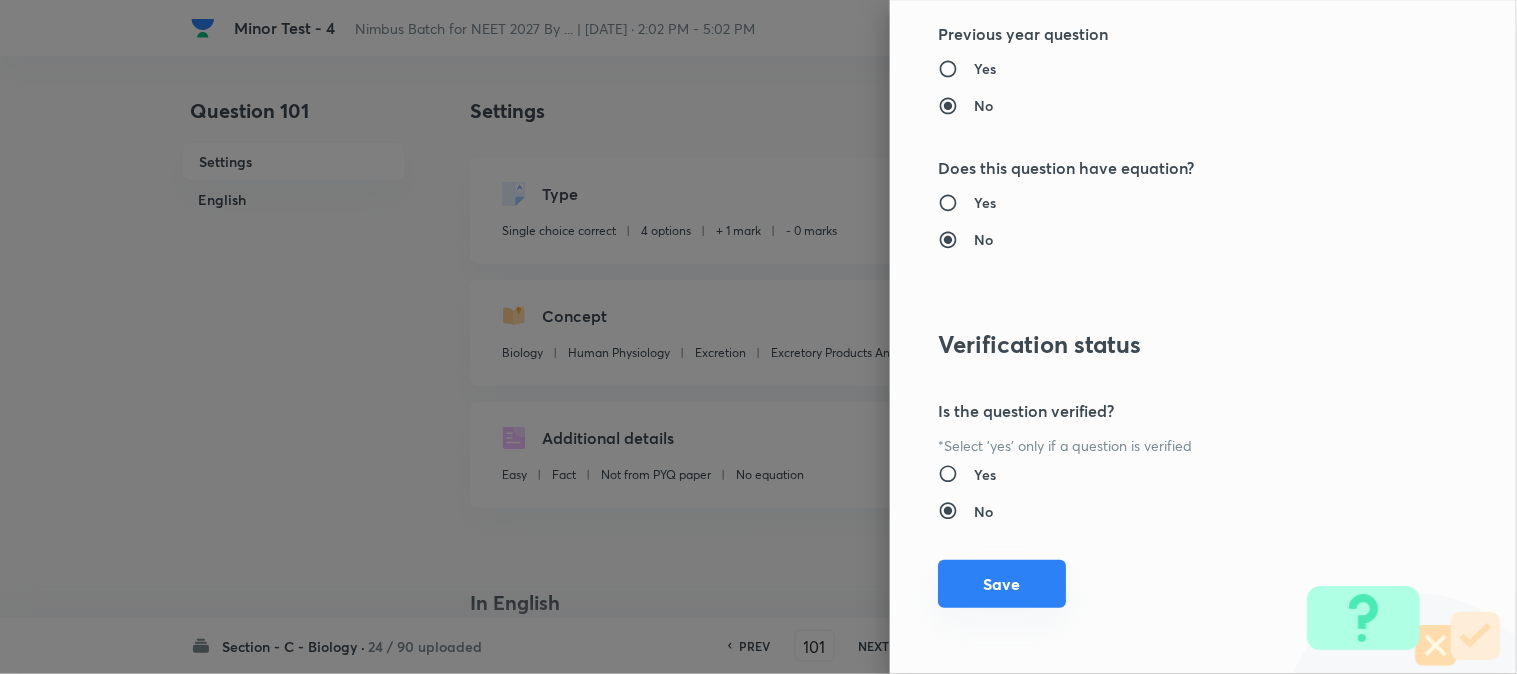 type on "1" 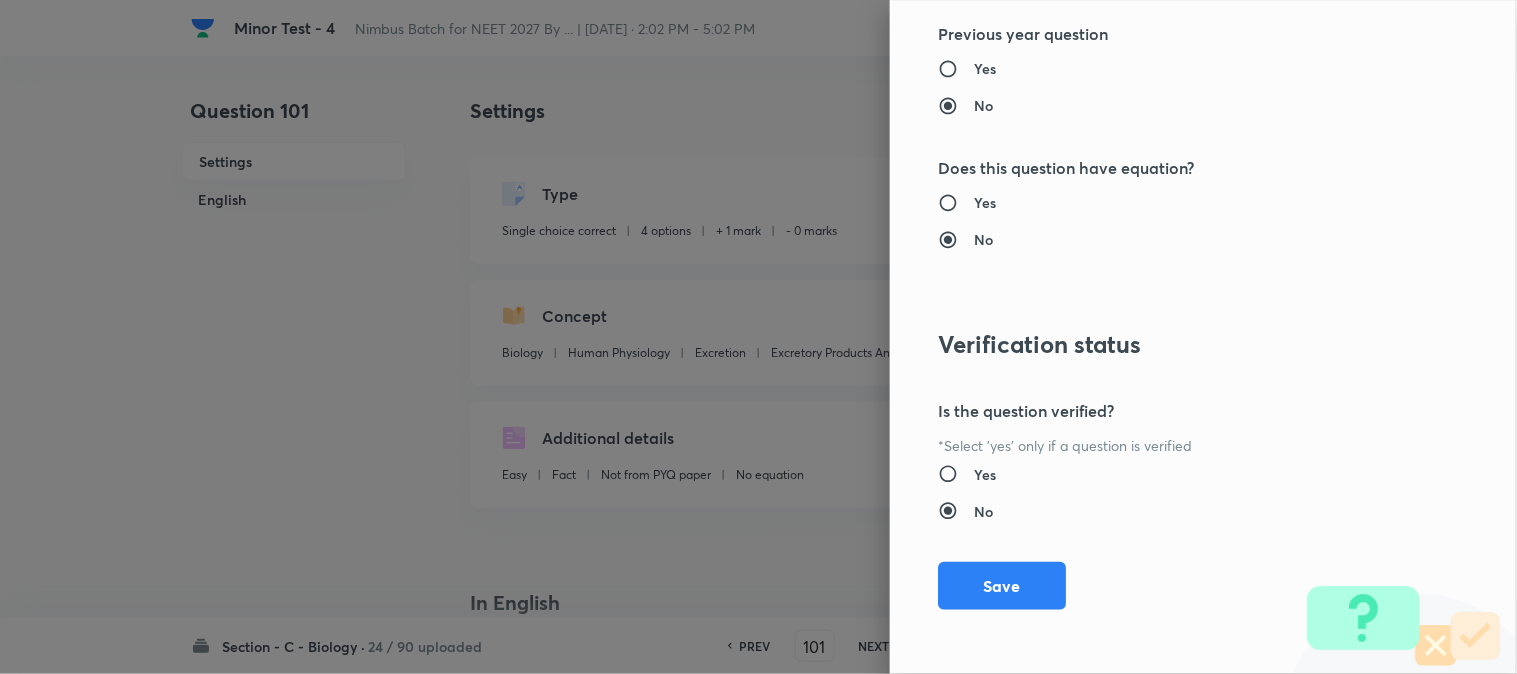 drag, startPoint x: 1002, startPoint y: 577, endPoint x: 1065, endPoint y: 582, distance: 63.1981 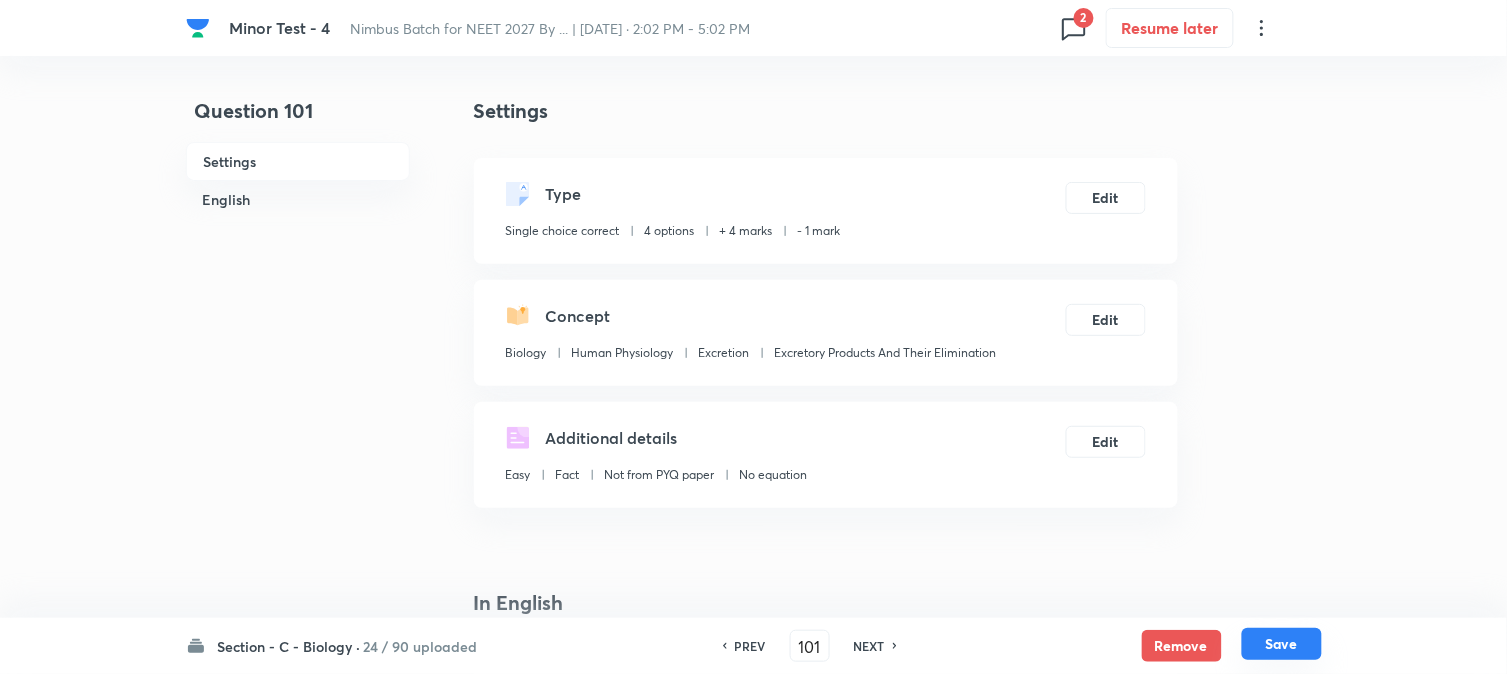 drag, startPoint x: 1261, startPoint y: 650, endPoint x: 1240, endPoint y: 542, distance: 110.02273 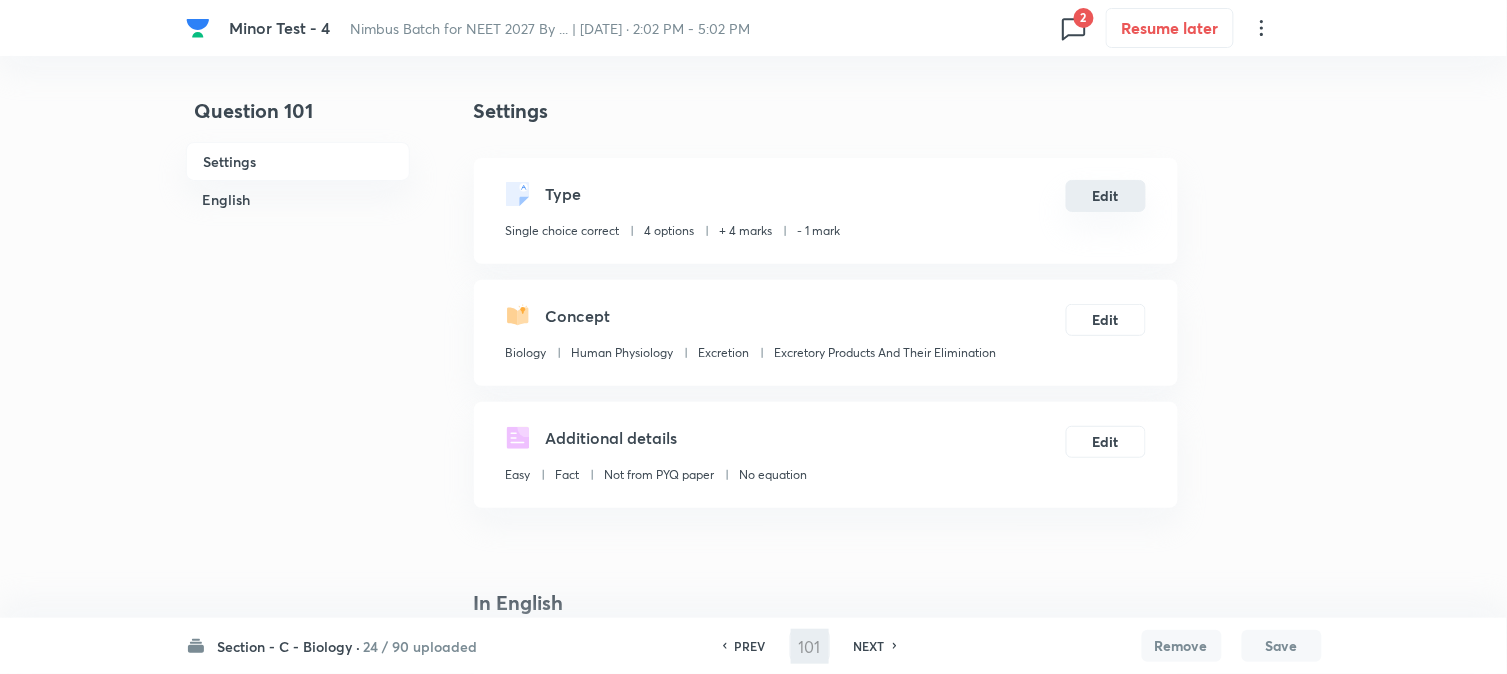 click on "Edit" at bounding box center [1106, 196] 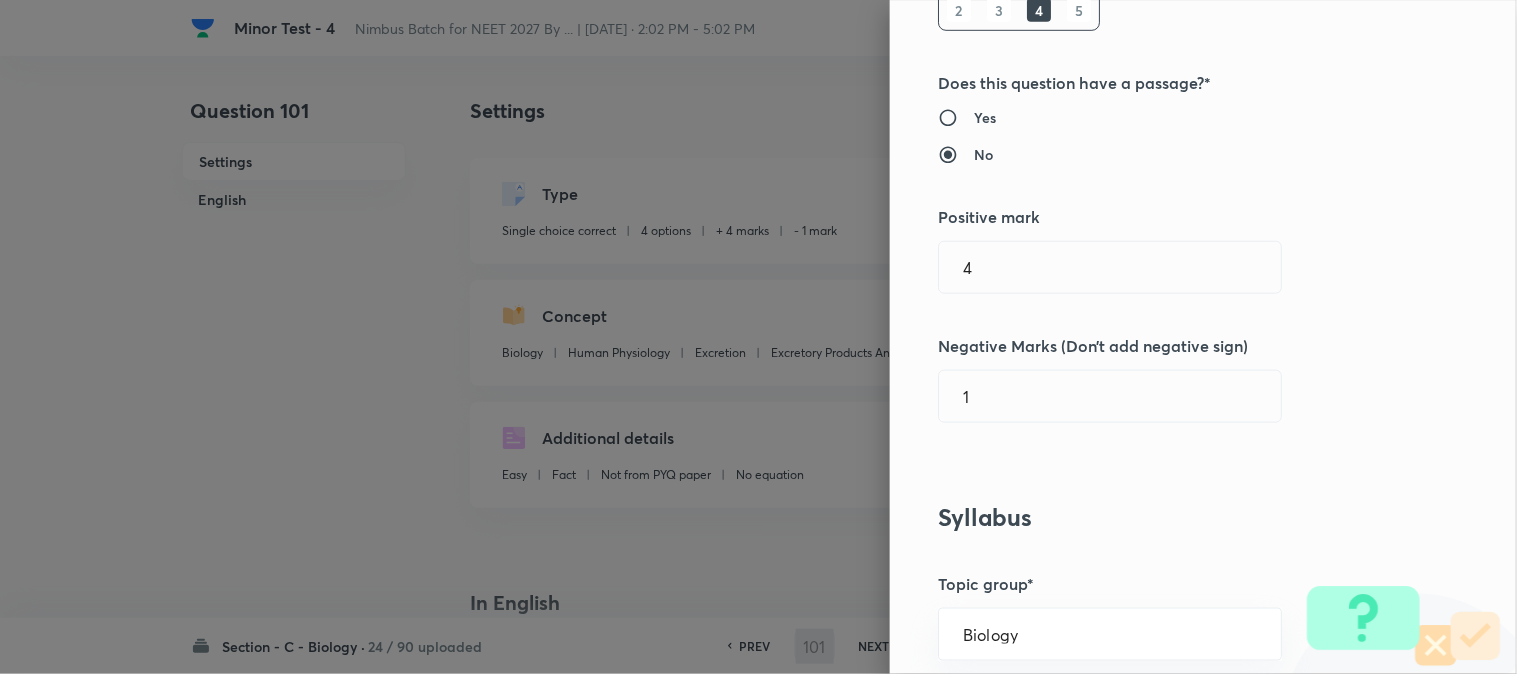 scroll, scrollTop: 333, scrollLeft: 0, axis: vertical 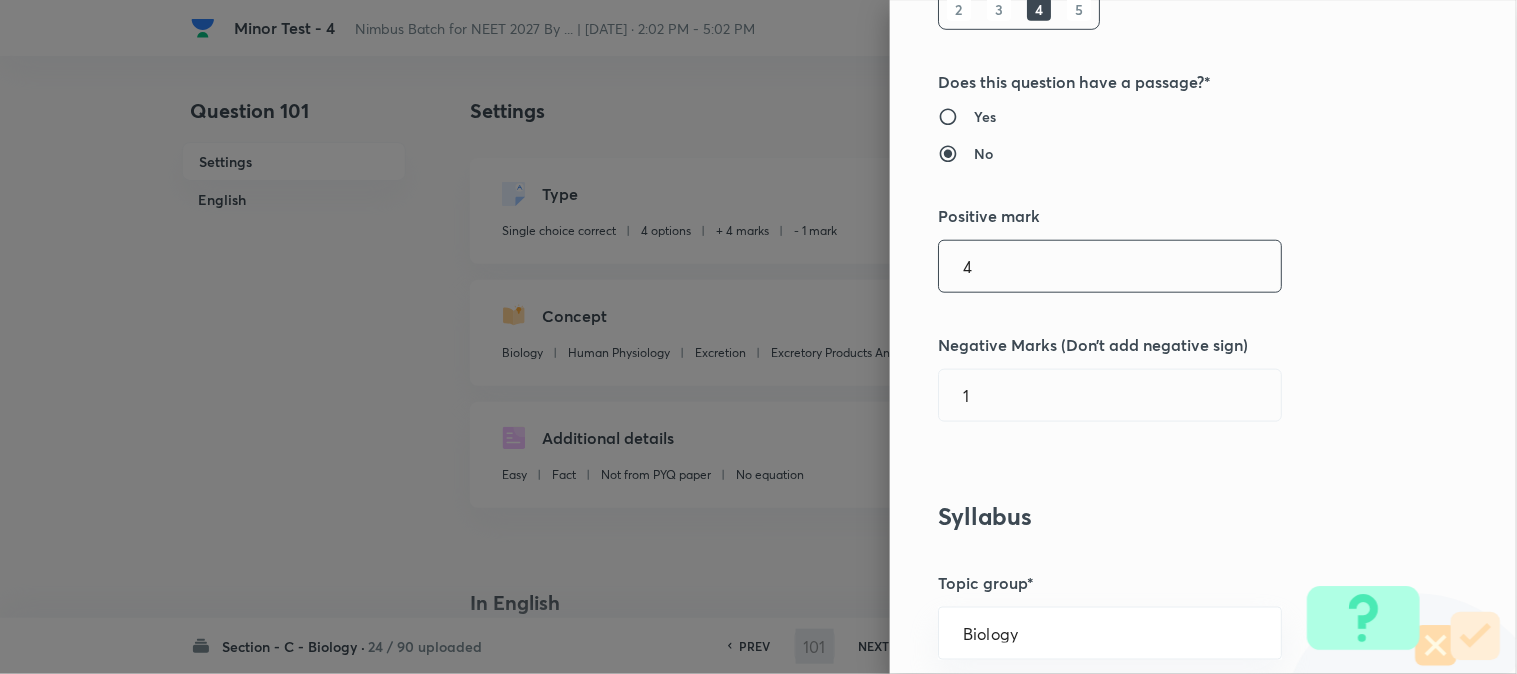 click on "4" at bounding box center (1110, 266) 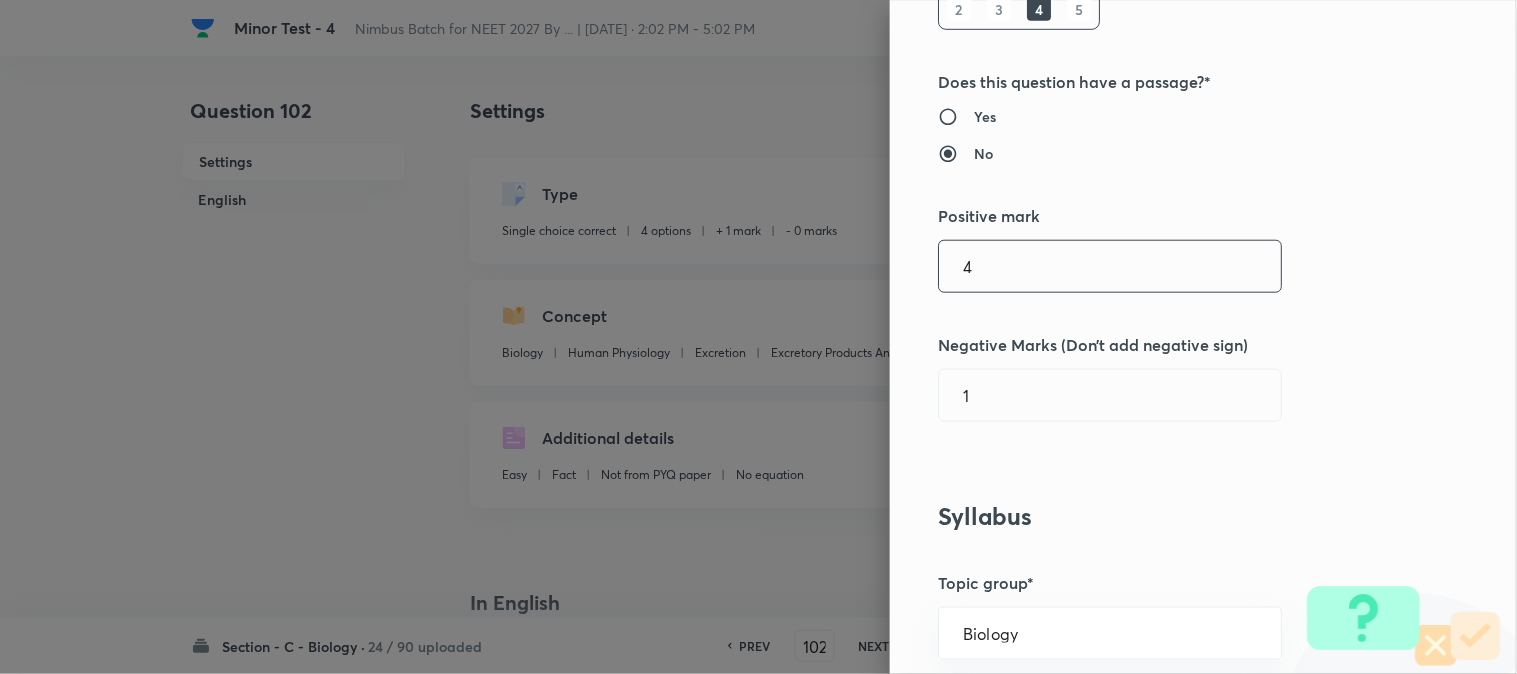 checkbox on "true" 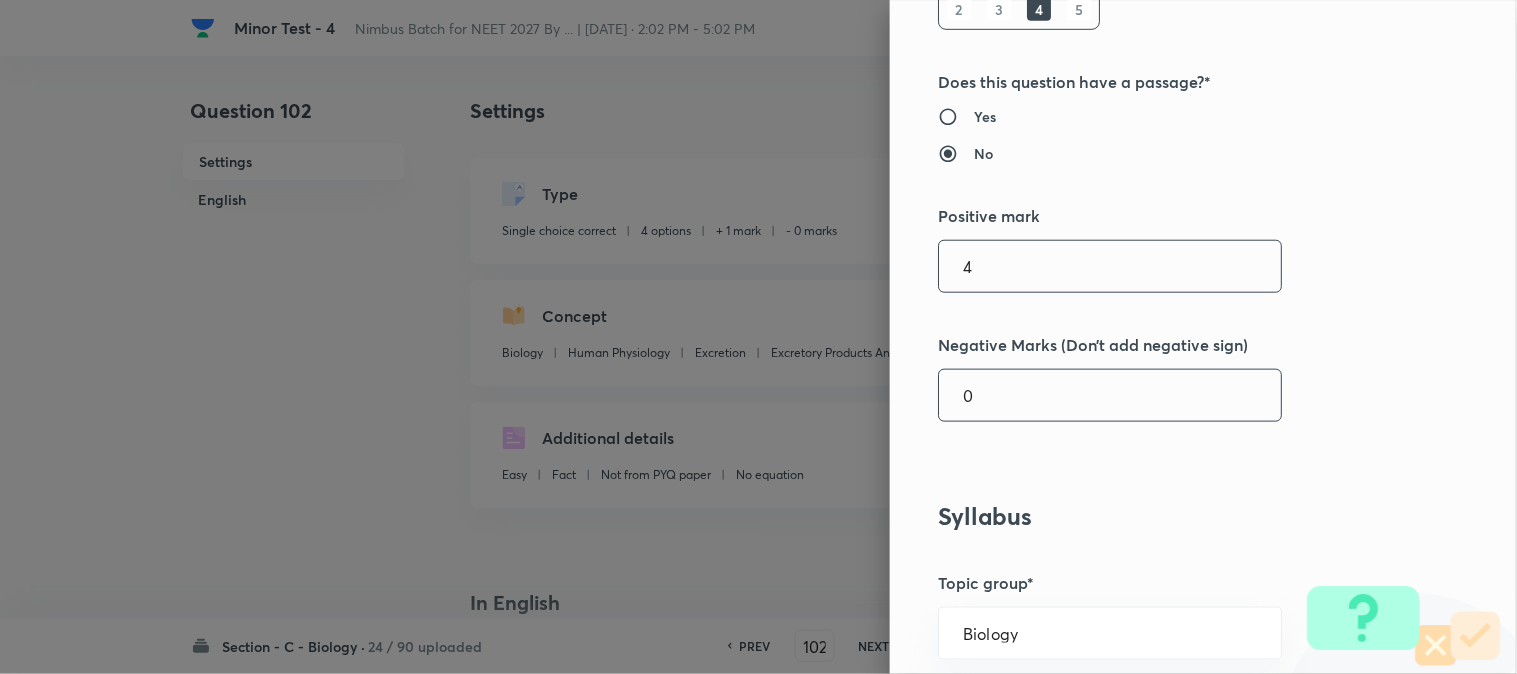 type on "4" 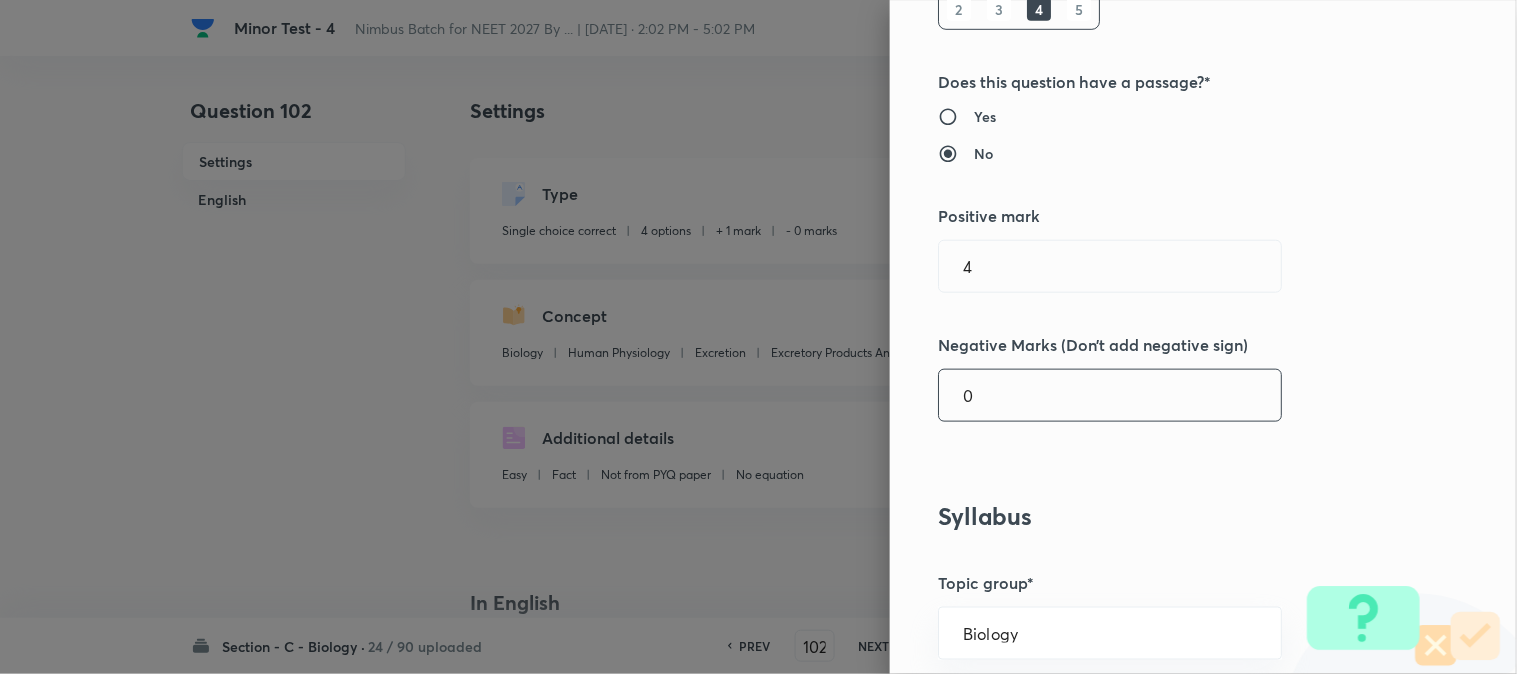 click on "0" at bounding box center [1110, 395] 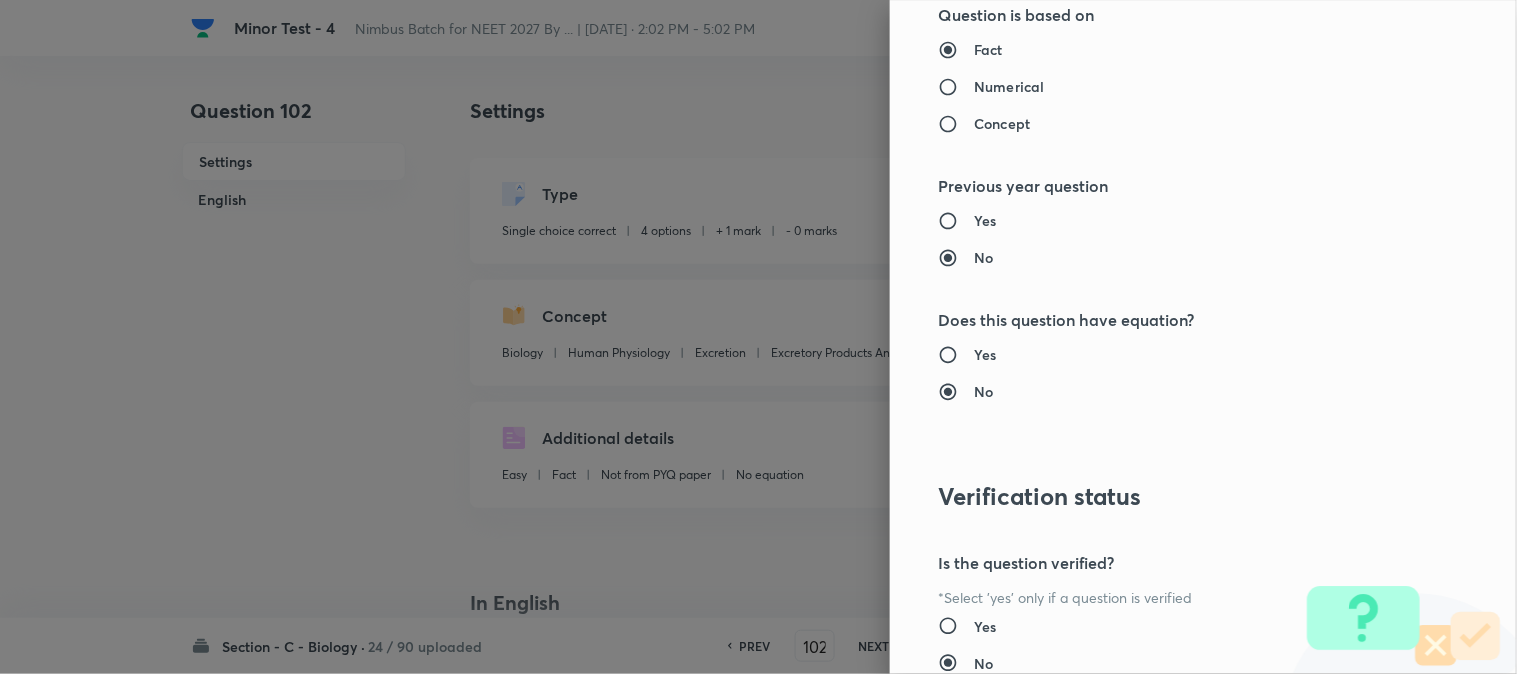 scroll, scrollTop: 2052, scrollLeft: 0, axis: vertical 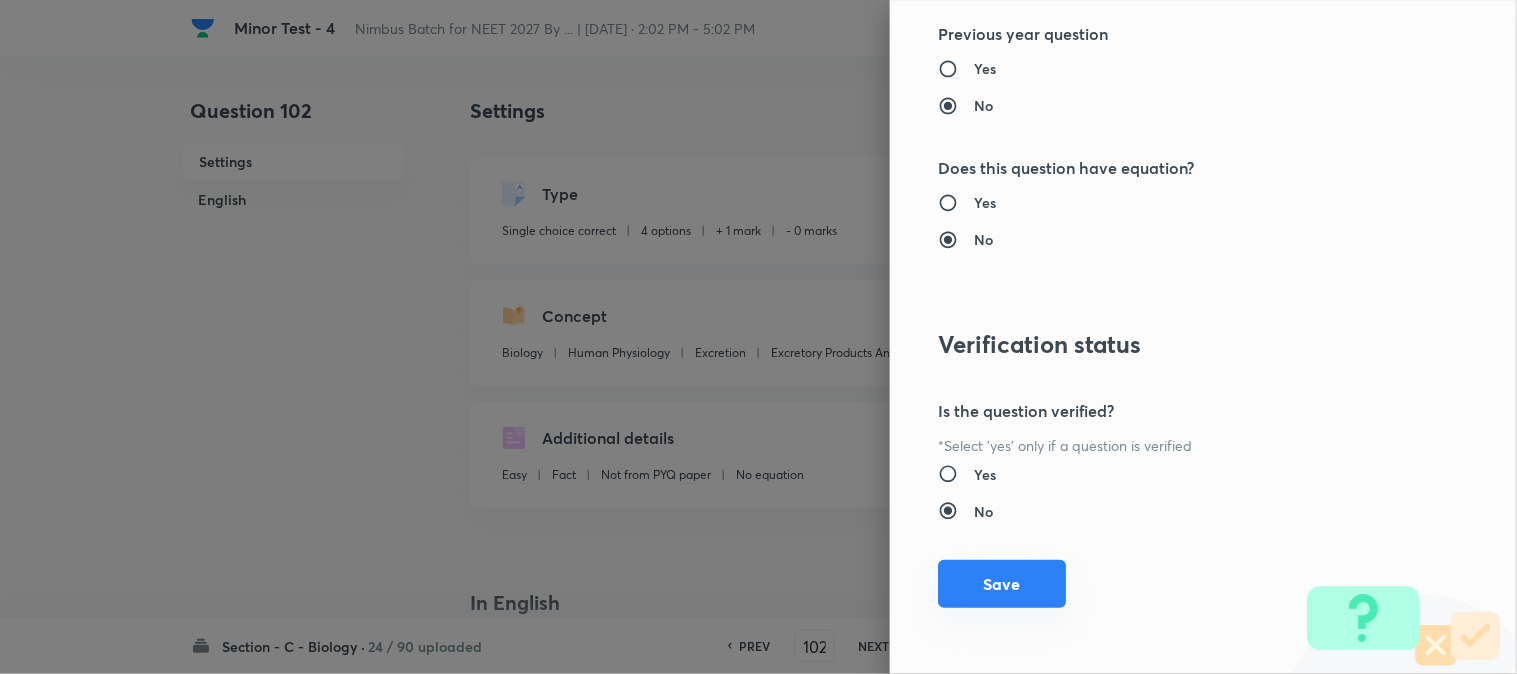 type on "1" 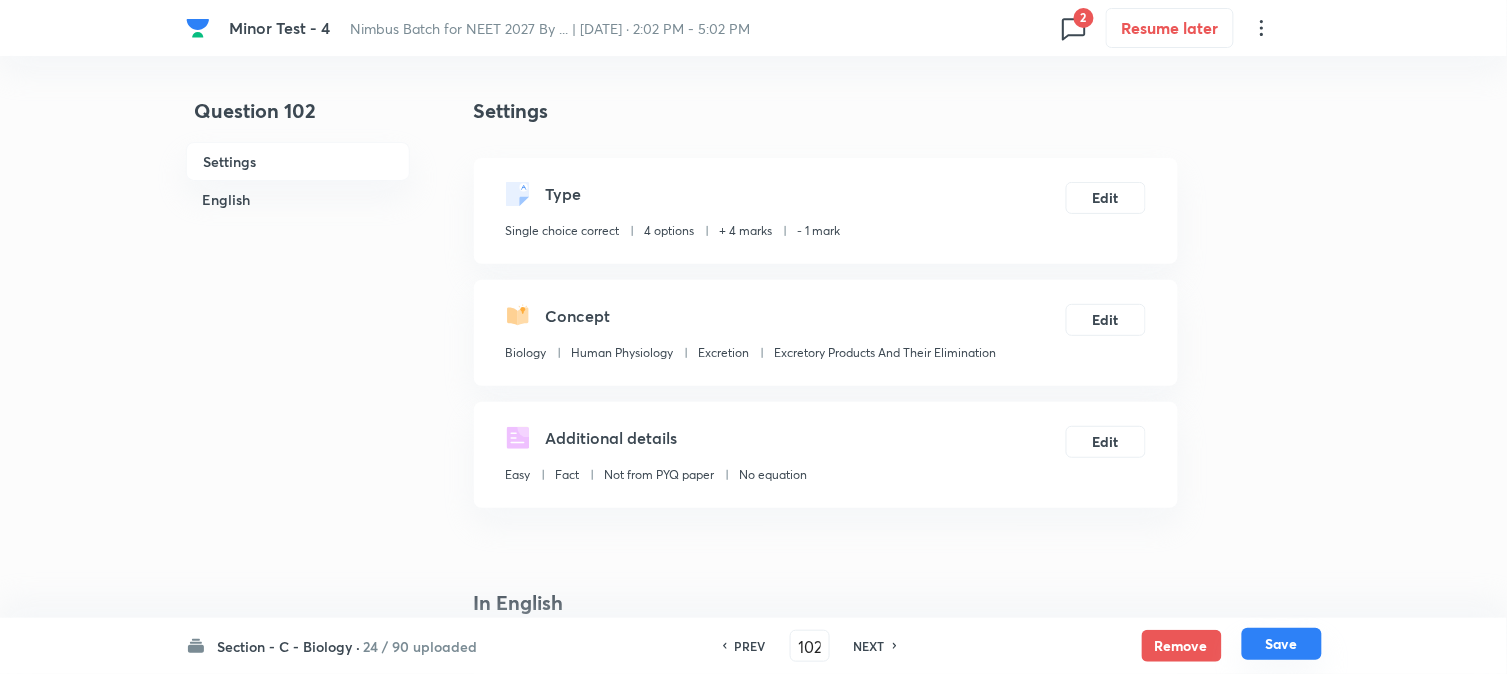 click on "Save" at bounding box center (1282, 644) 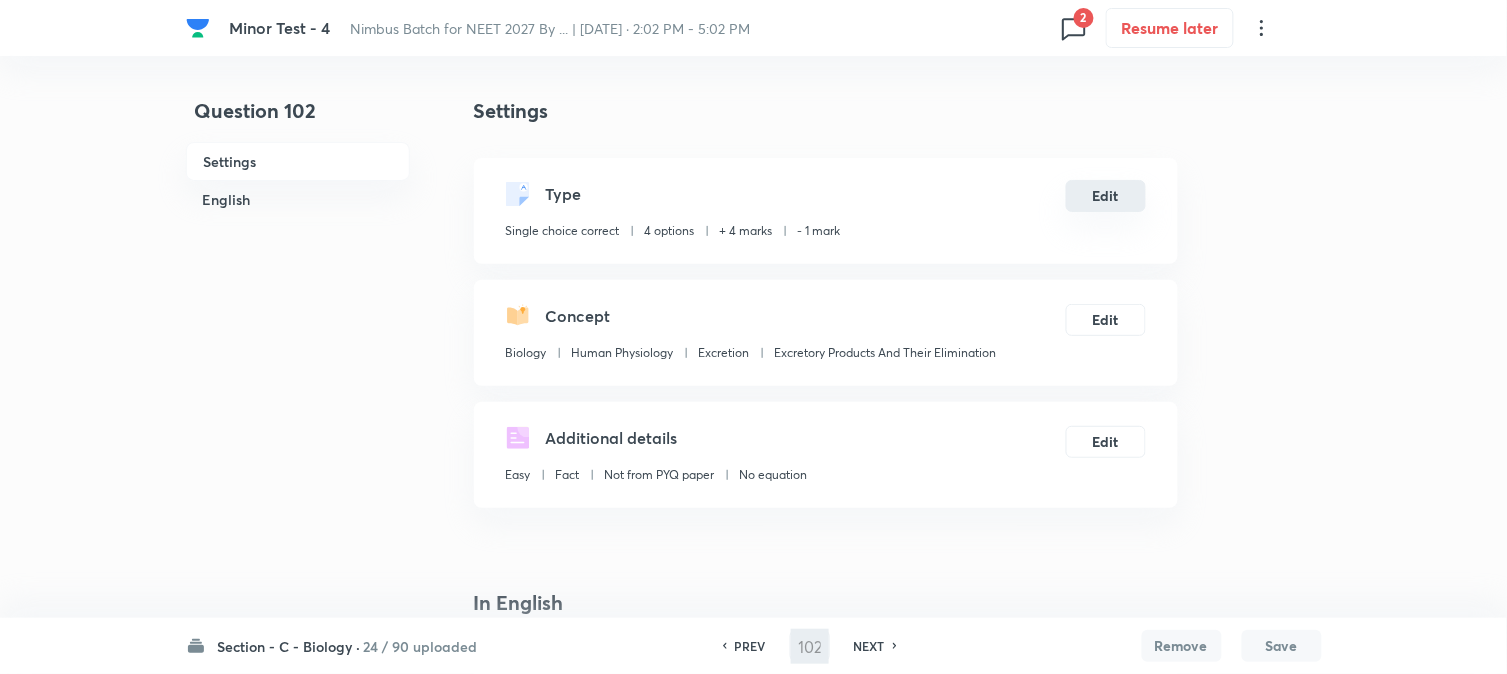 click on "Edit" at bounding box center [1106, 196] 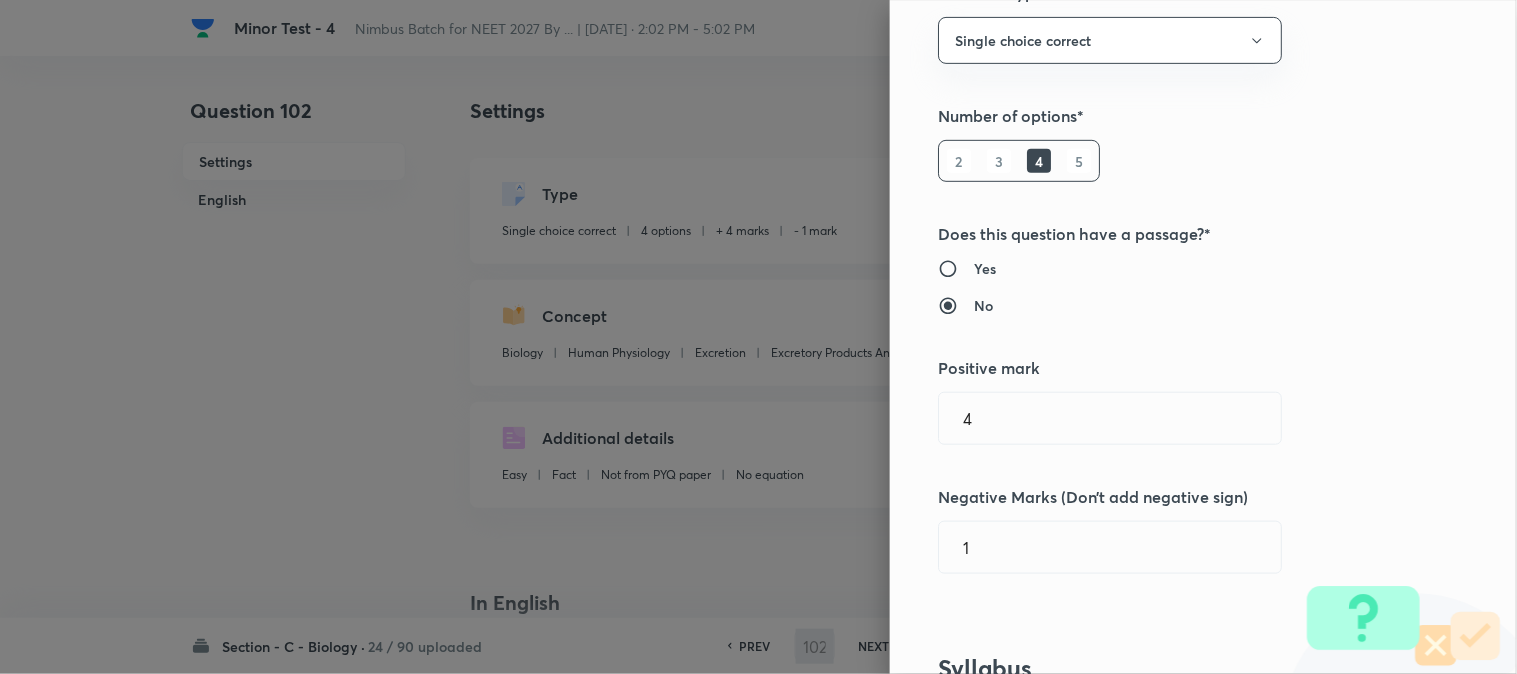 scroll, scrollTop: 444, scrollLeft: 0, axis: vertical 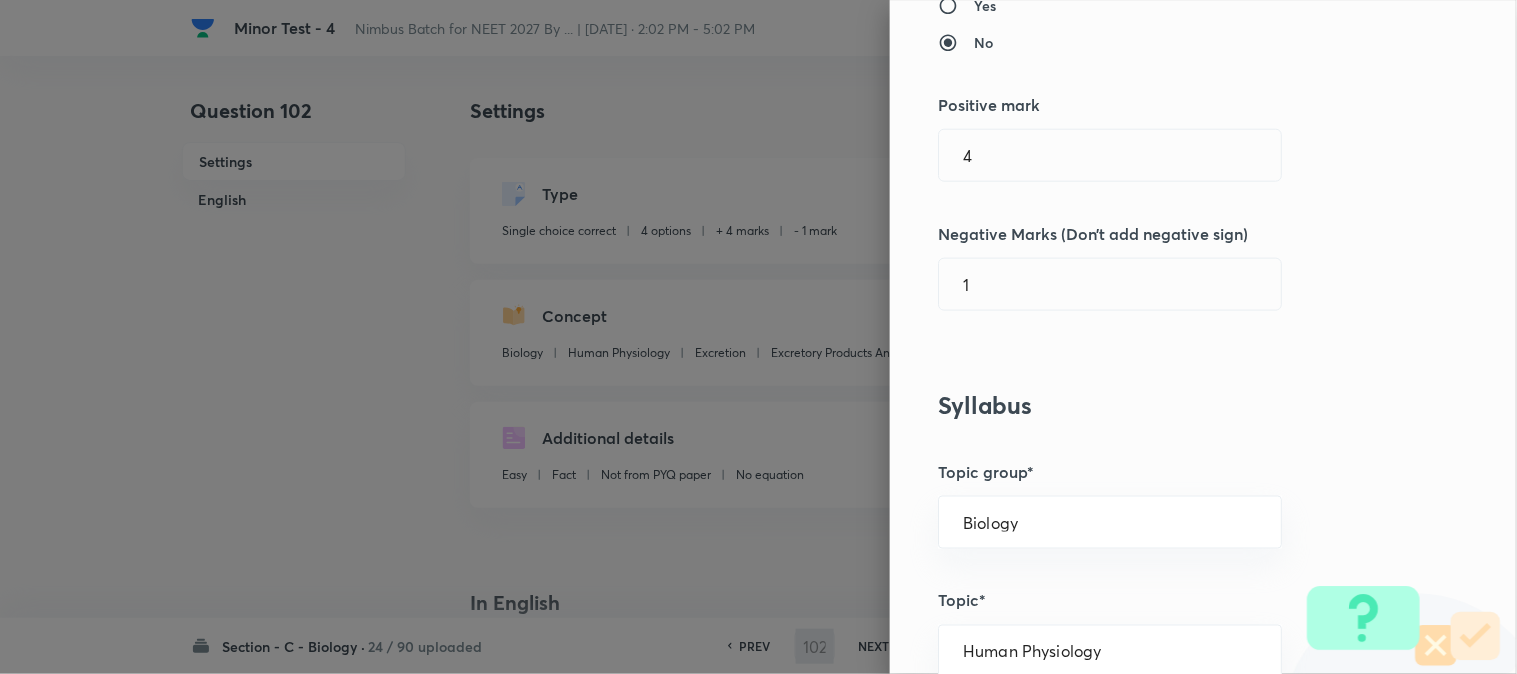 type on "103" 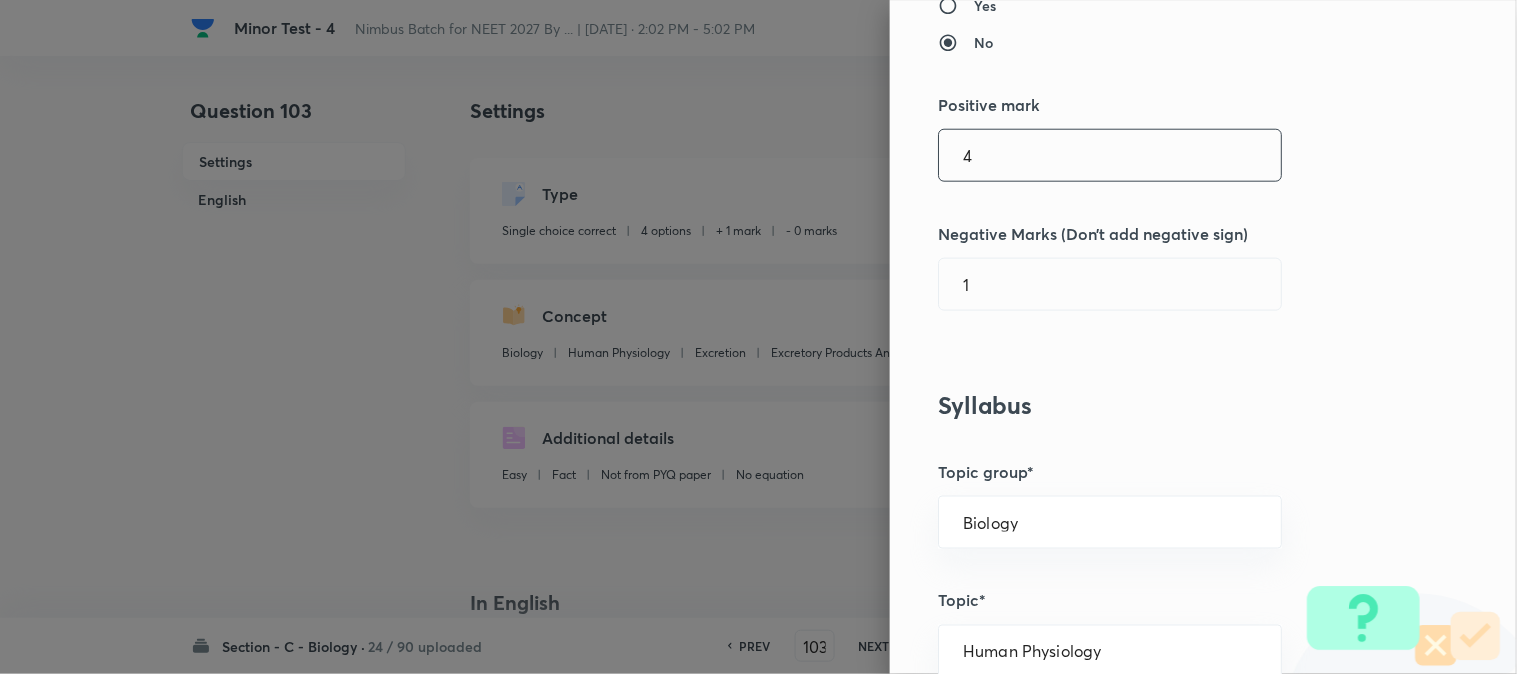 checkbox on "false" 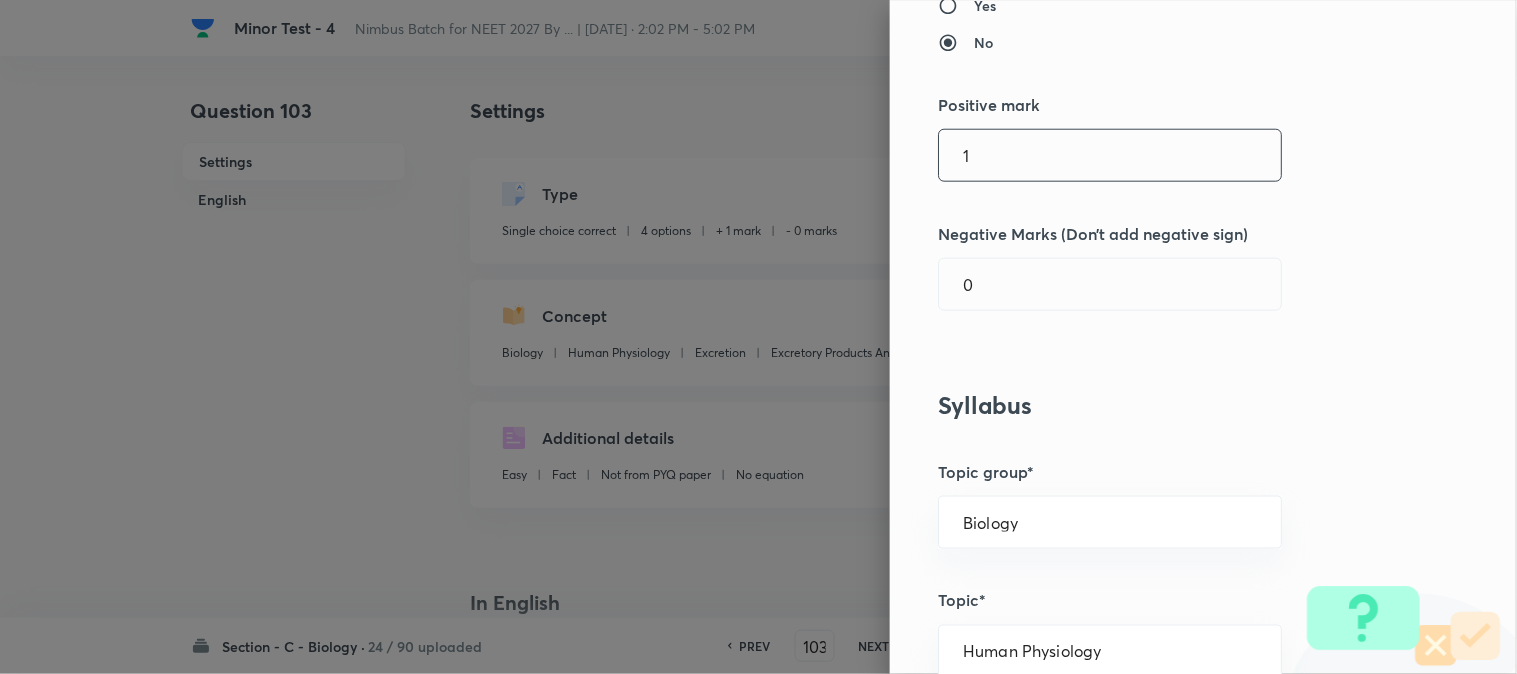 click on "1" at bounding box center (1110, 155) 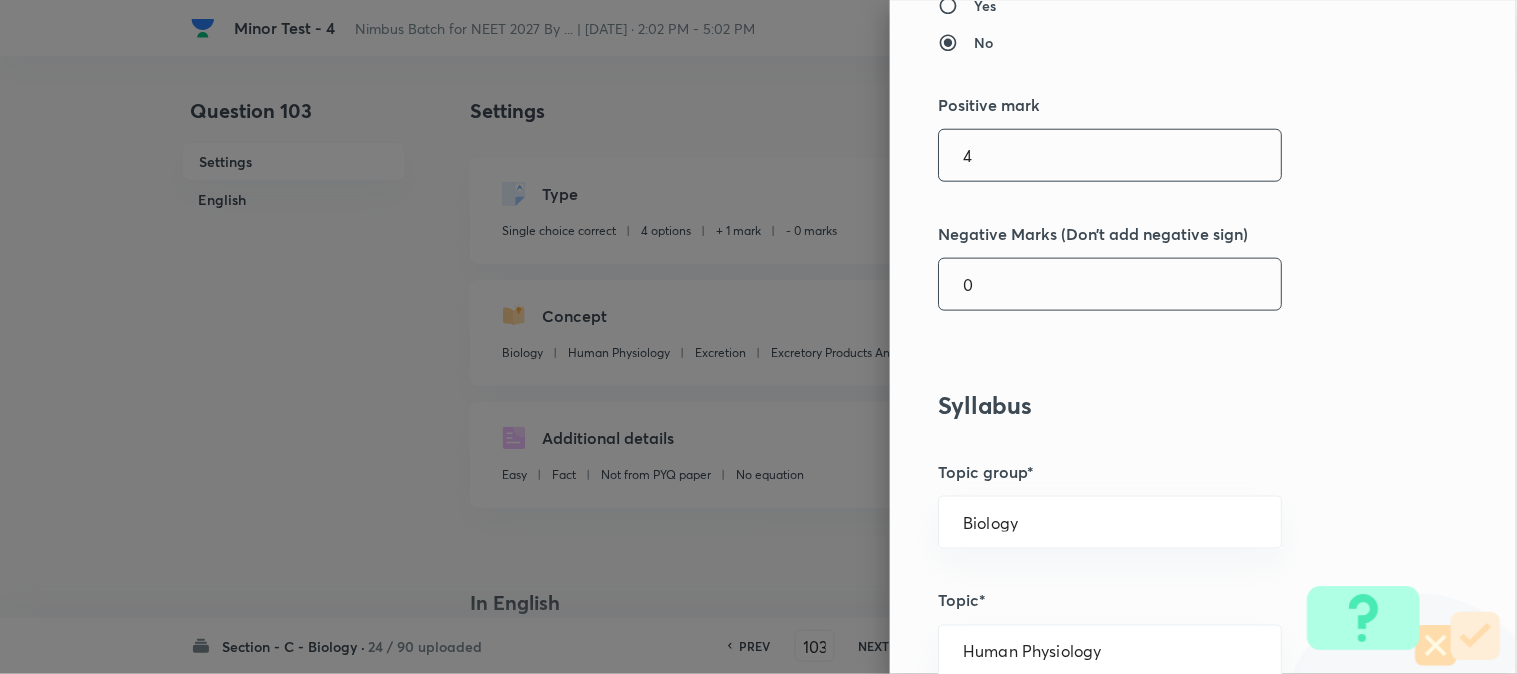 type on "4" 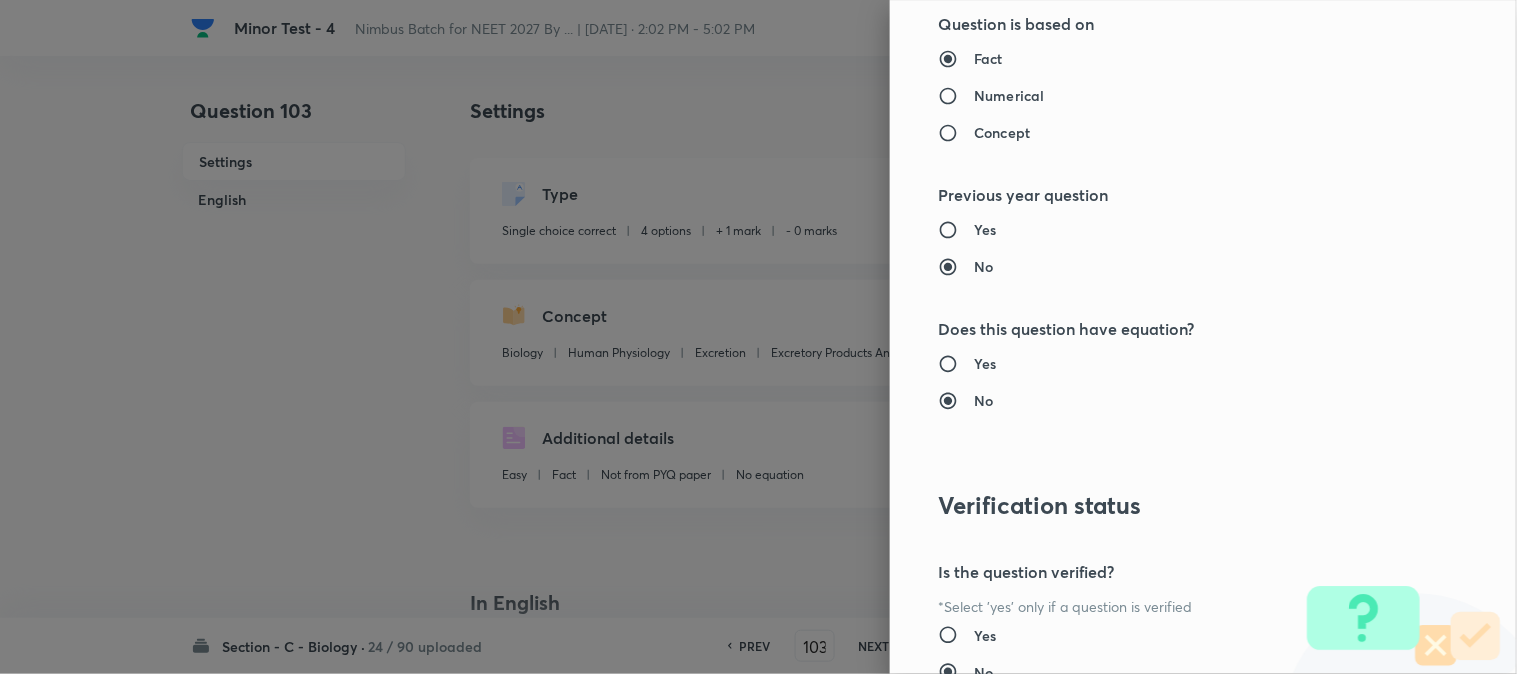 scroll, scrollTop: 2052, scrollLeft: 0, axis: vertical 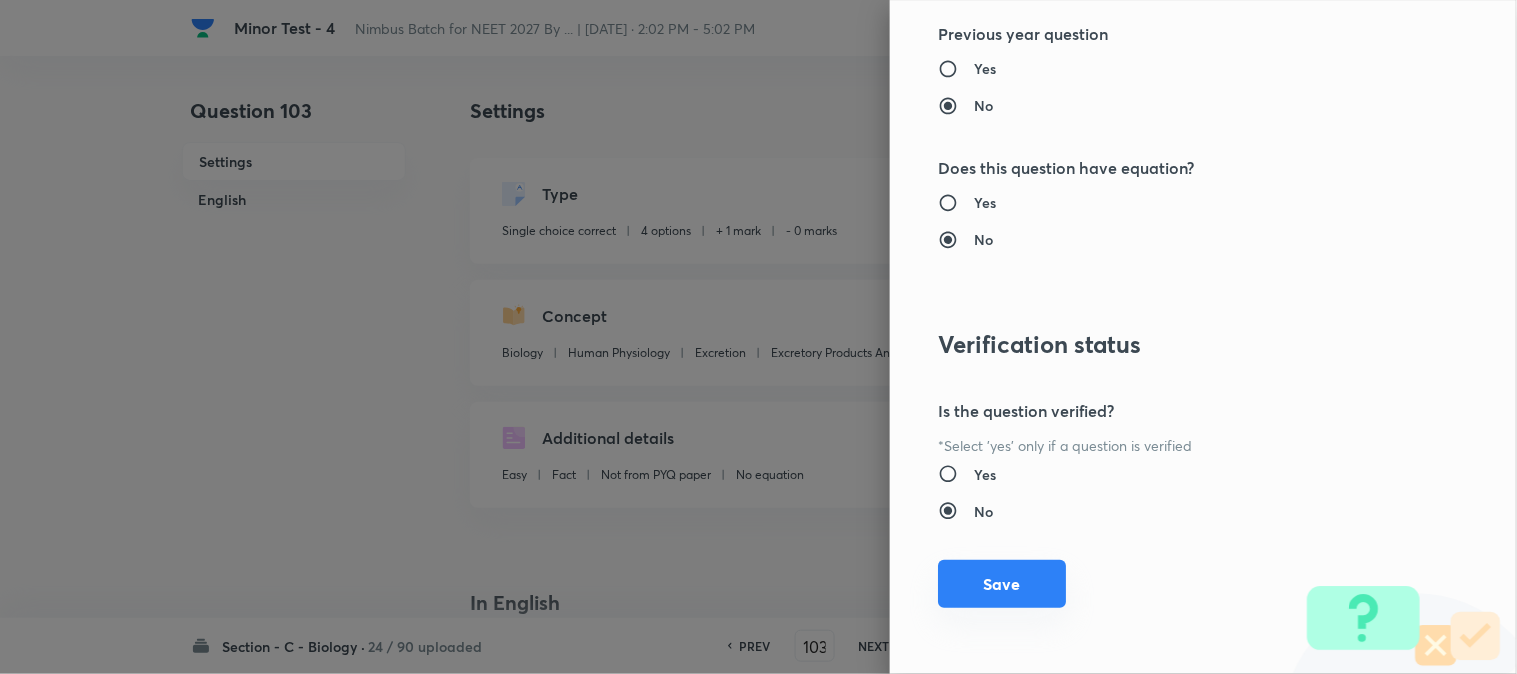 type on "1" 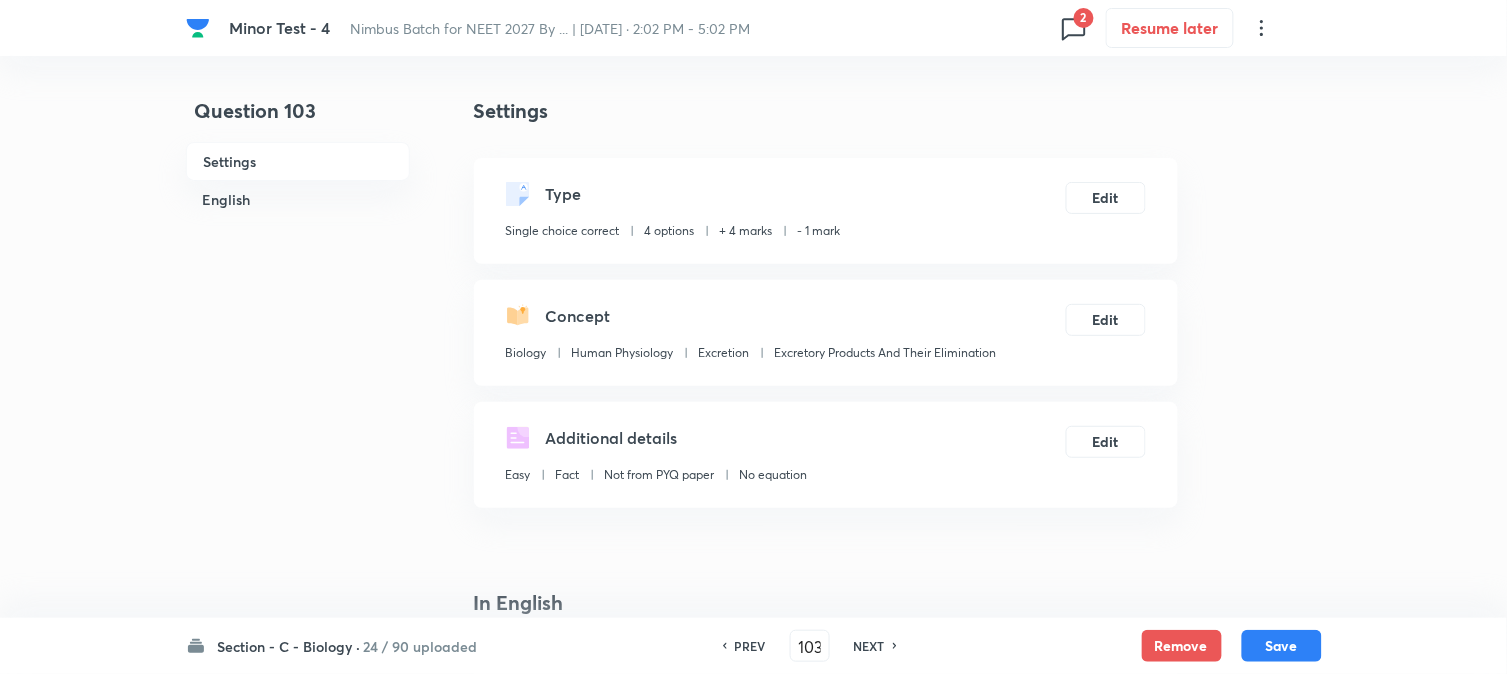 click on "Save" at bounding box center [1282, 646] 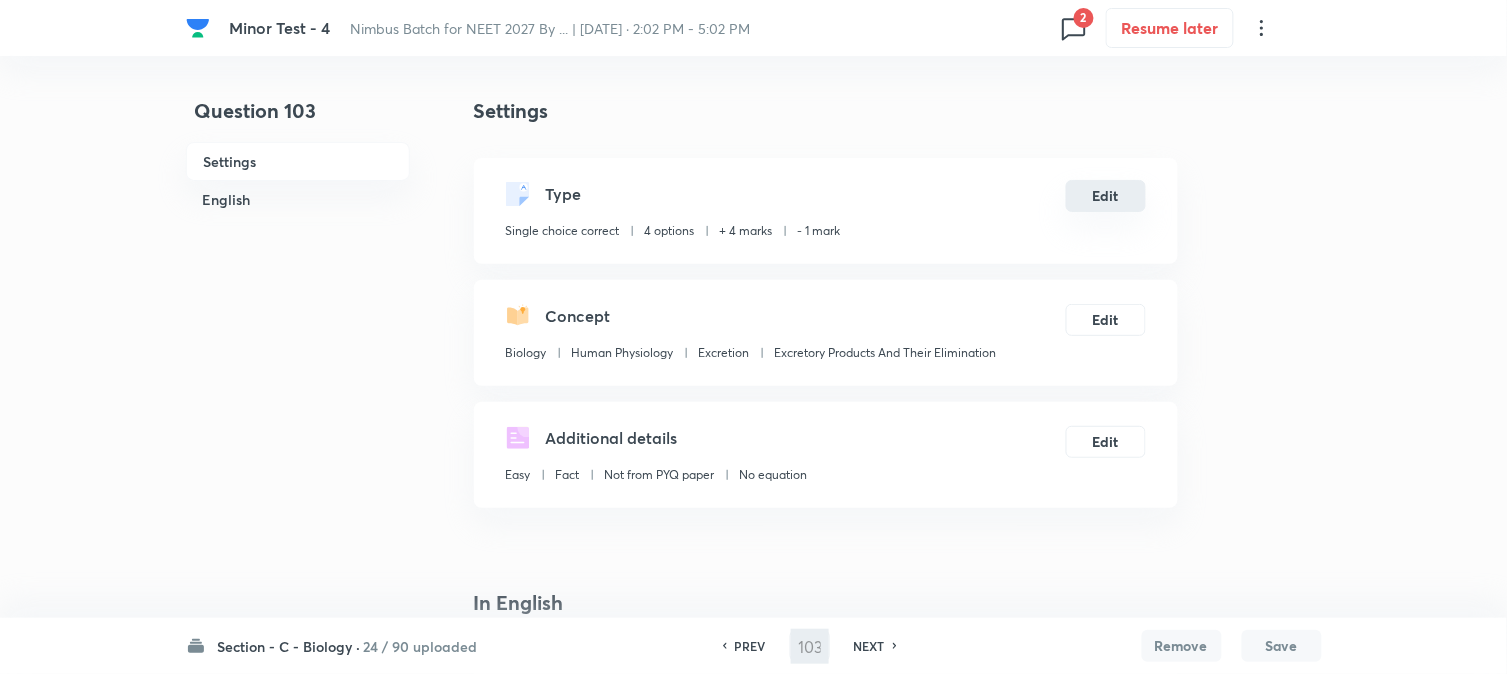 click on "Edit" at bounding box center [1106, 196] 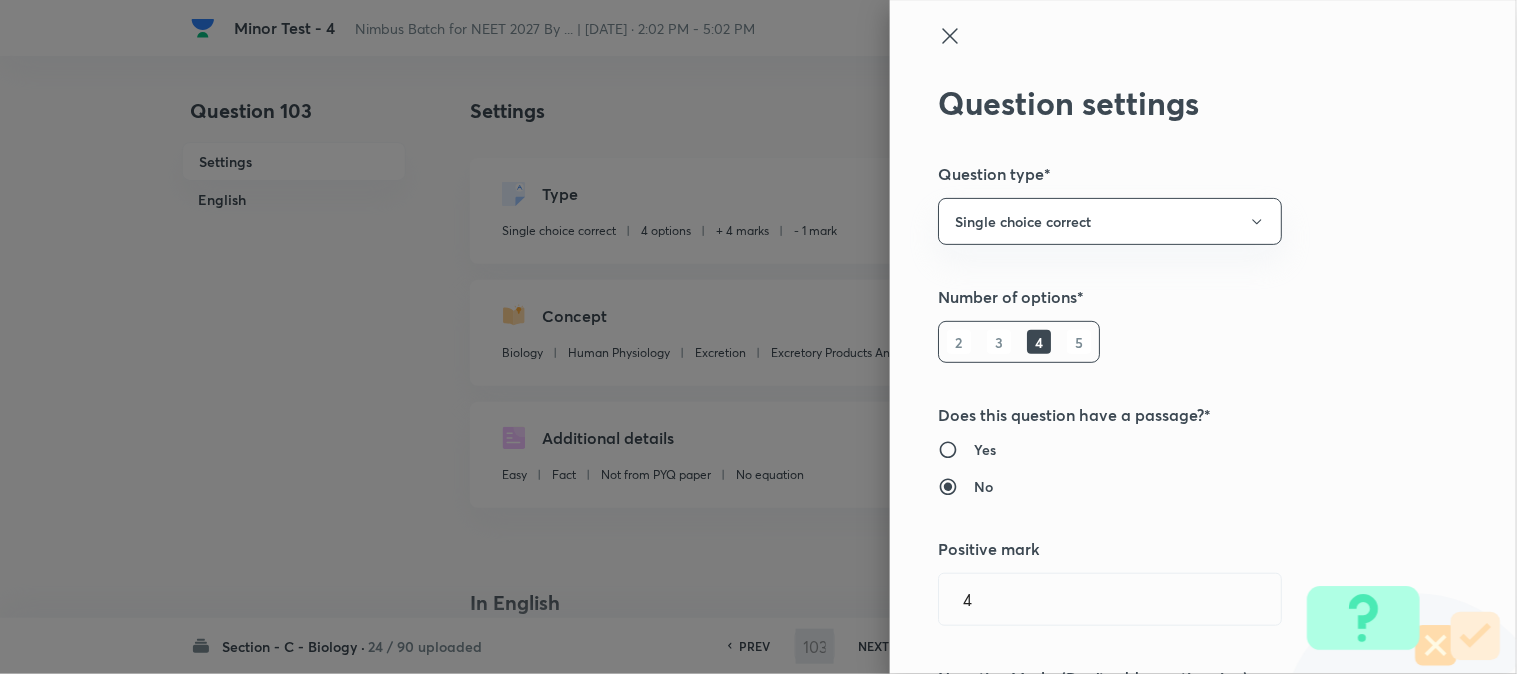 type on "104" 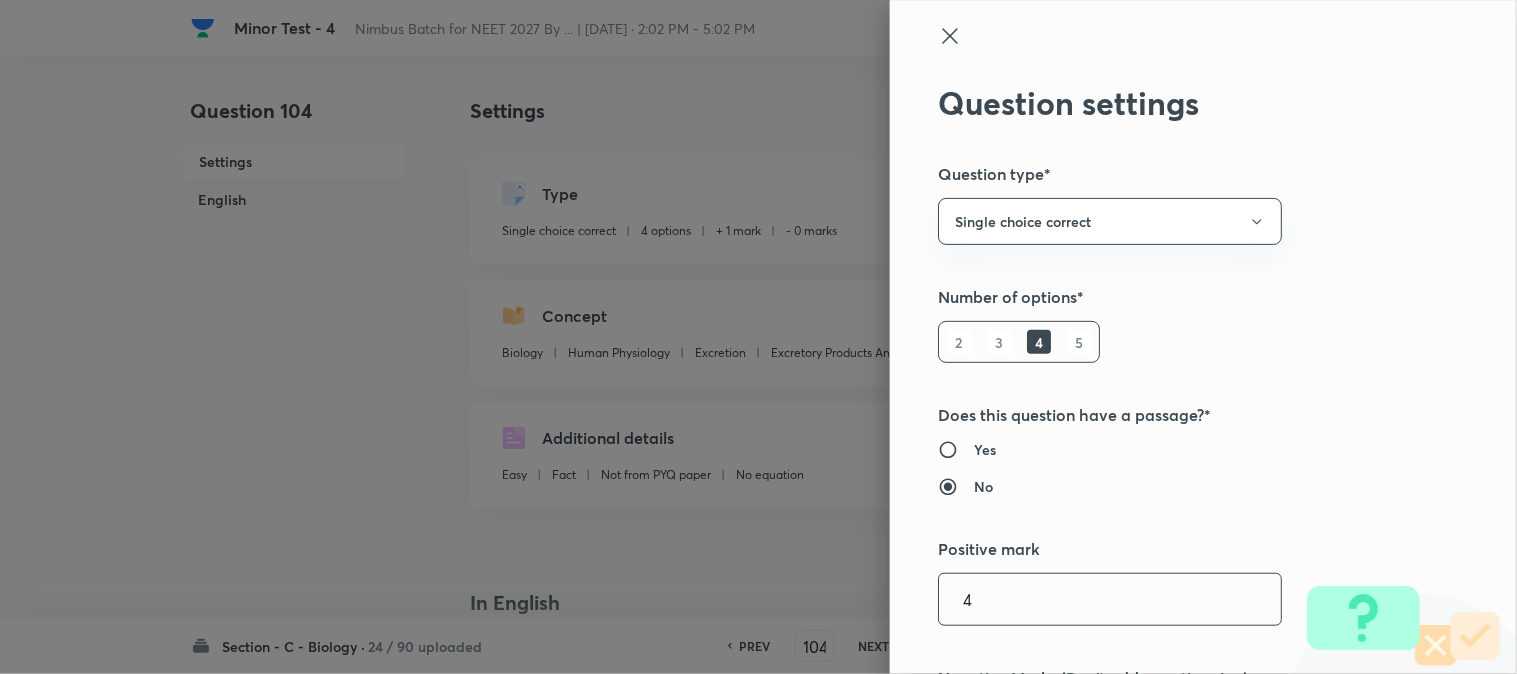 checkbox on "false" 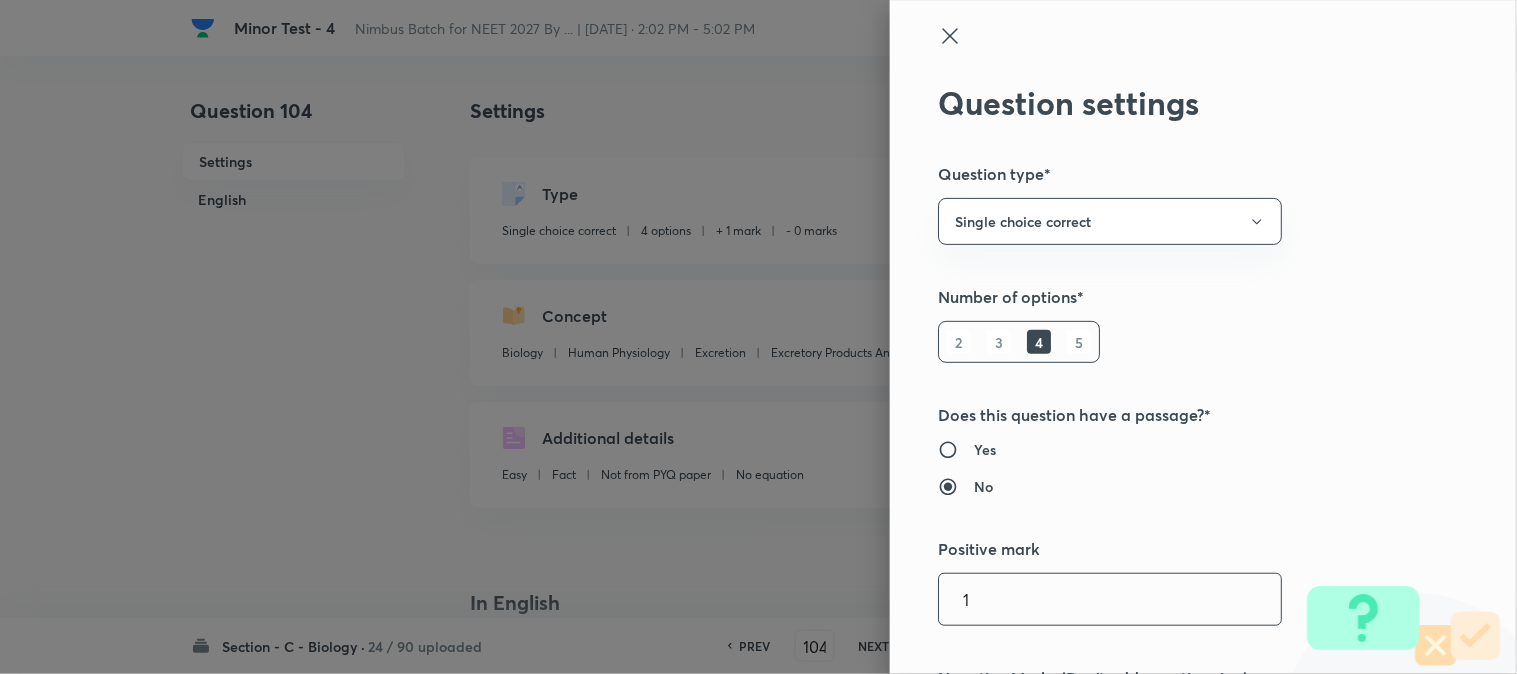 type on "1" 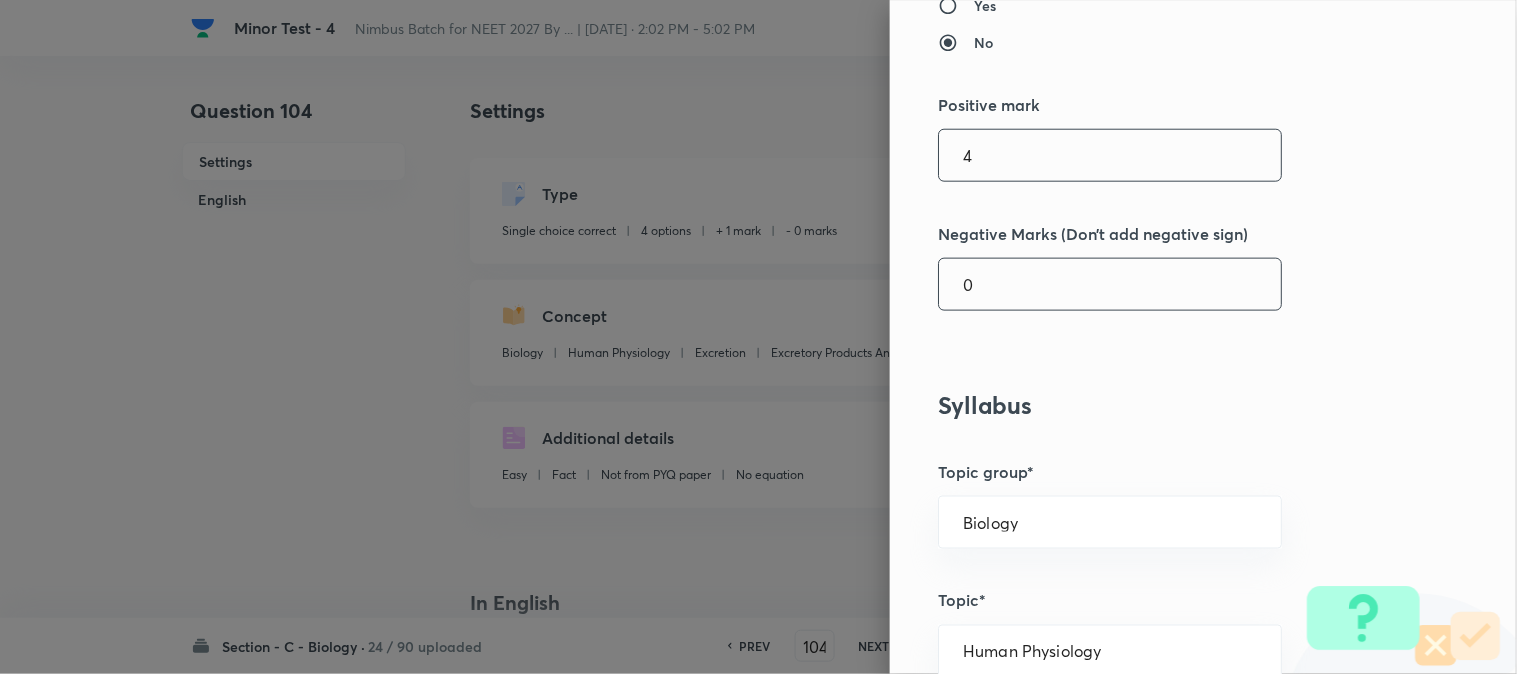 type on "4" 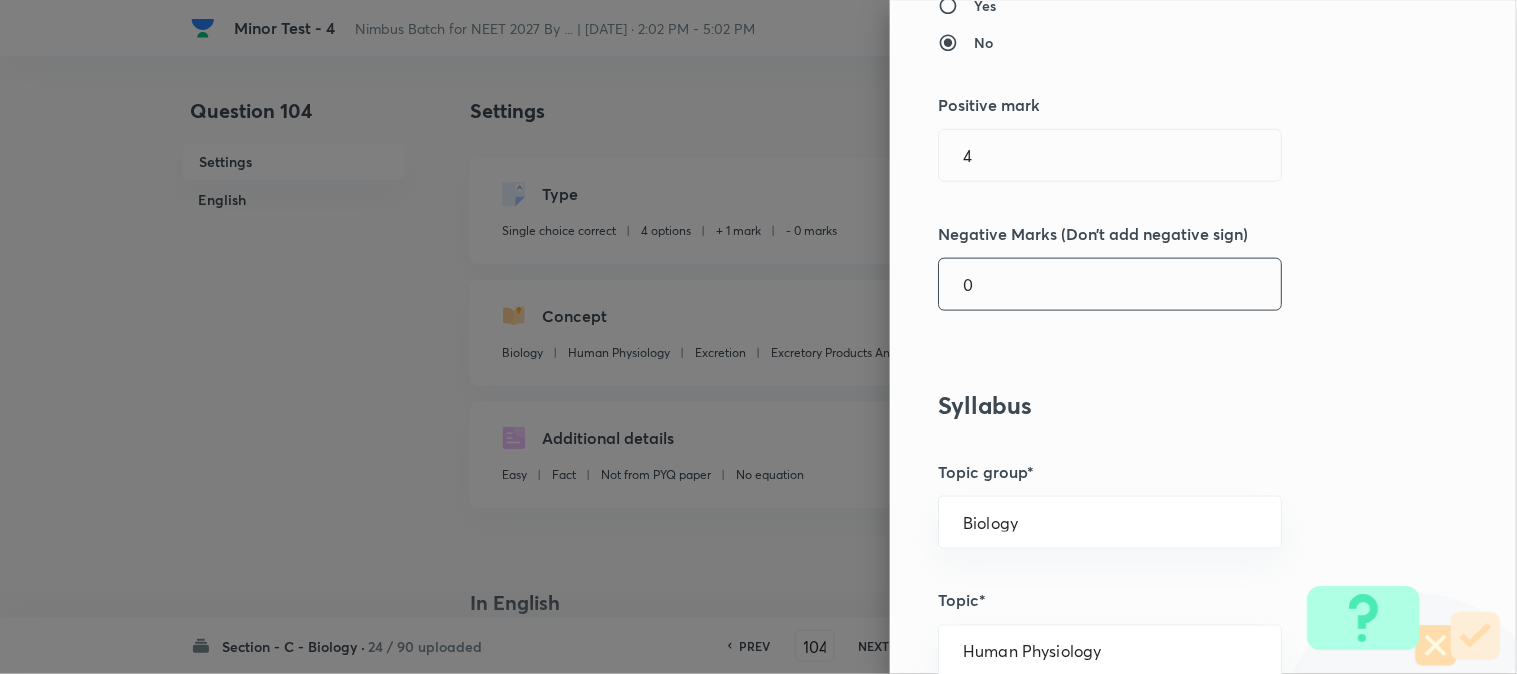 click on "0" at bounding box center [1110, 284] 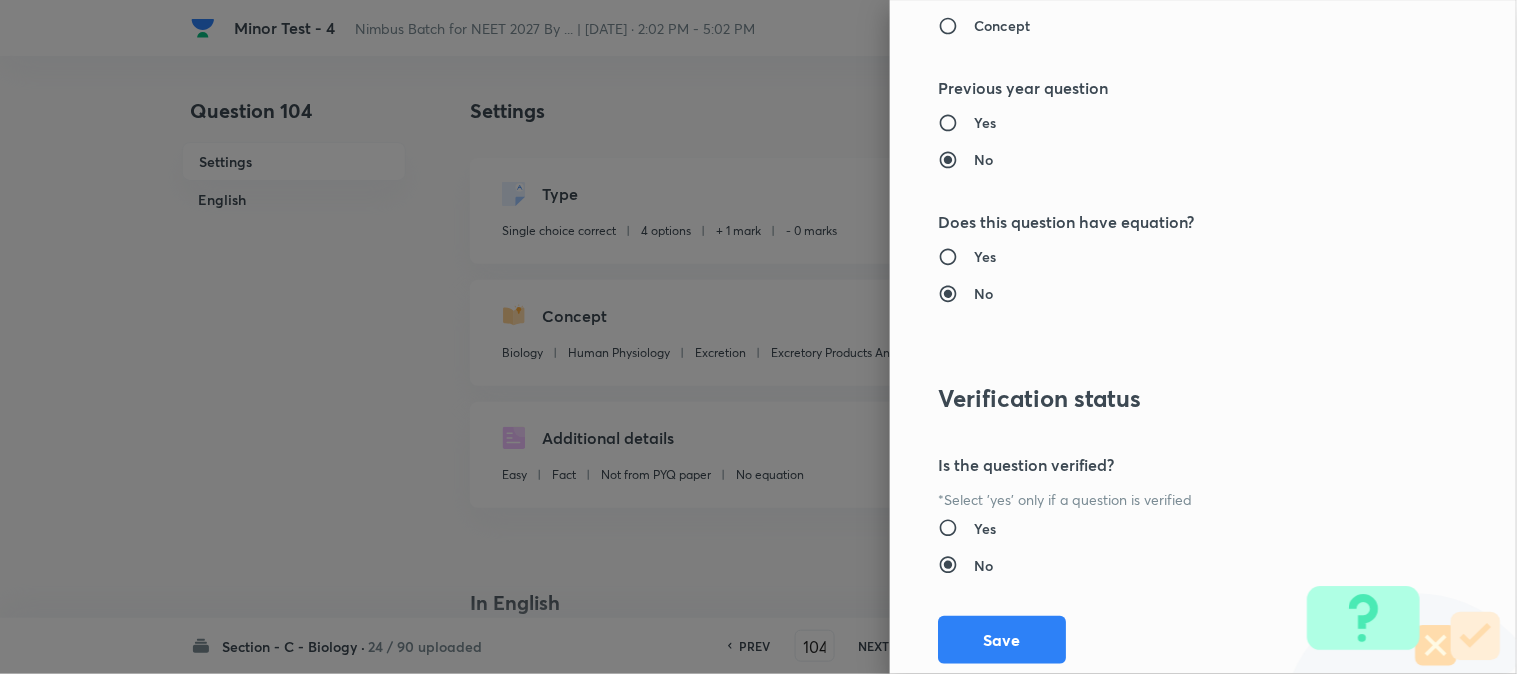 scroll, scrollTop: 2052, scrollLeft: 0, axis: vertical 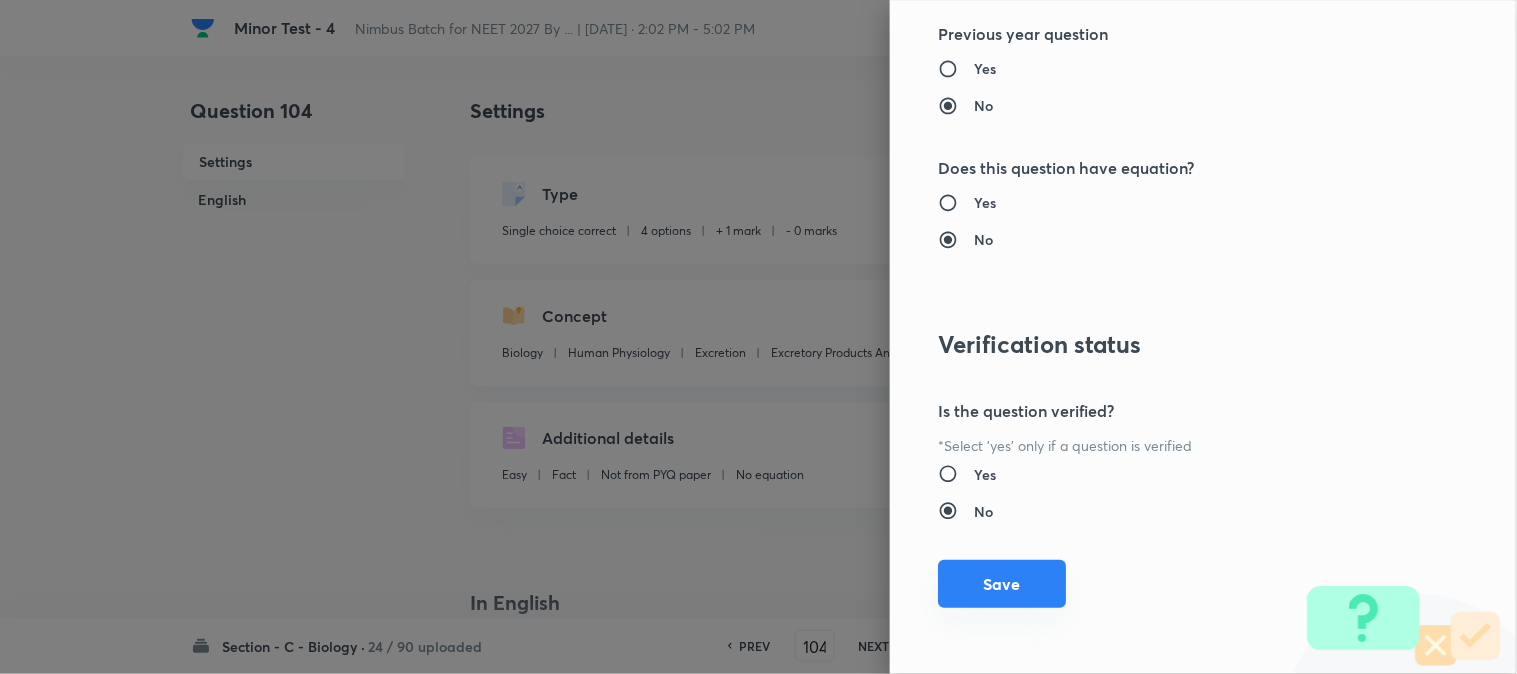 type on "1" 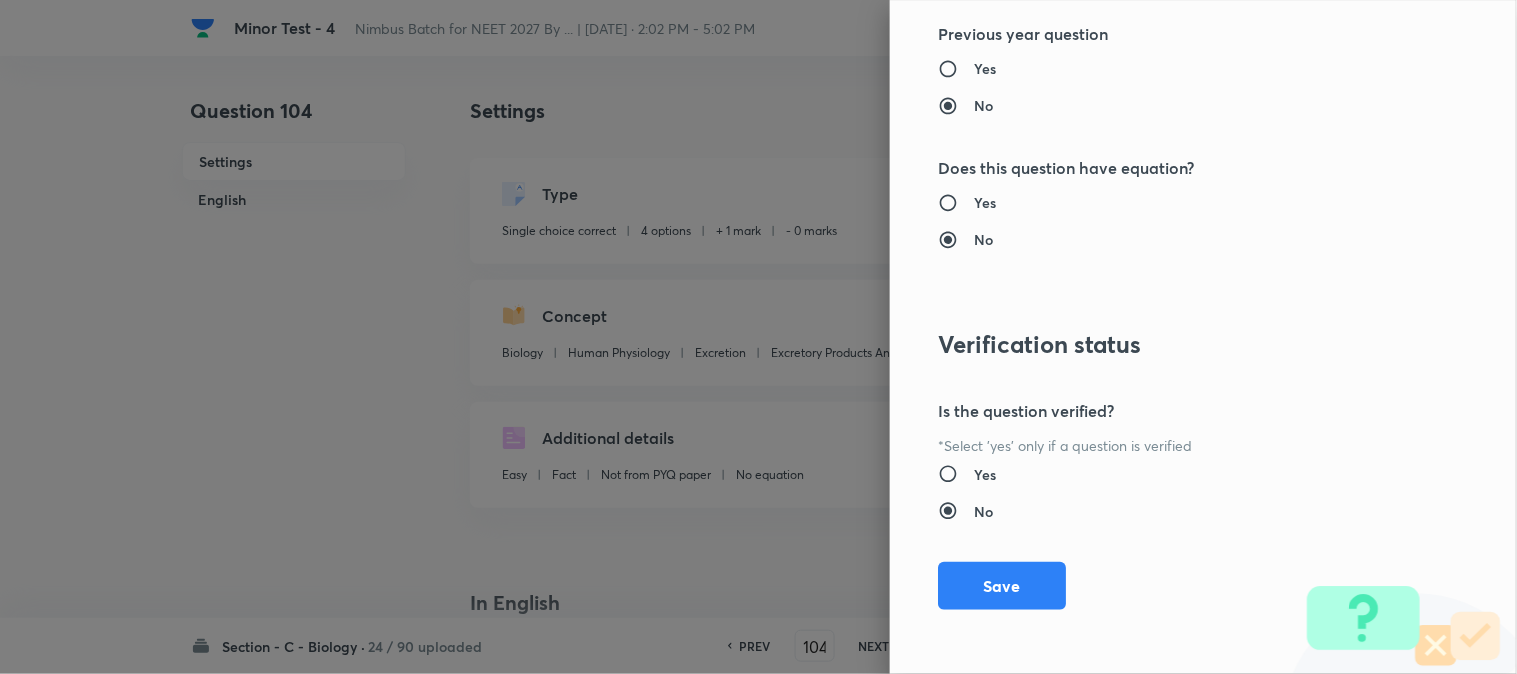 drag, startPoint x: 1003, startPoint y: 585, endPoint x: 1061, endPoint y: 586, distance: 58.00862 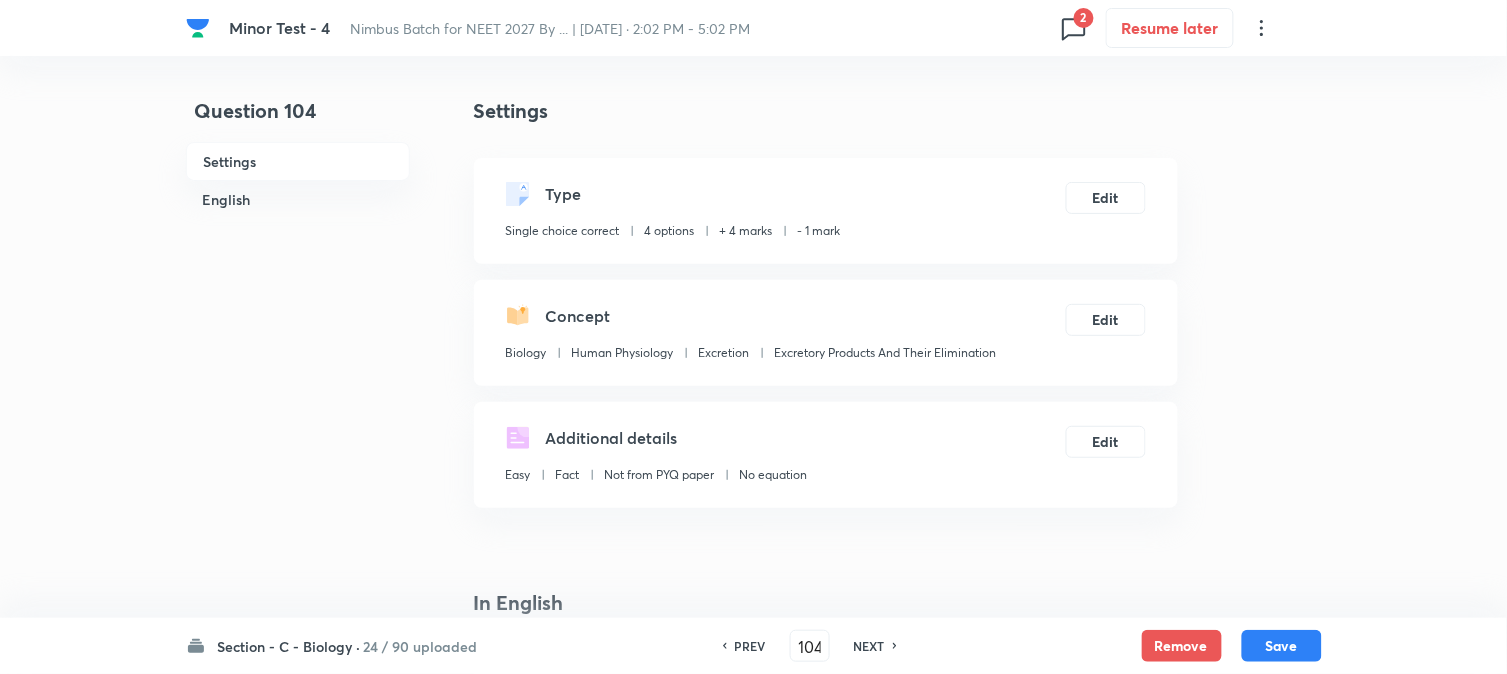 click on "Save" at bounding box center [1282, 646] 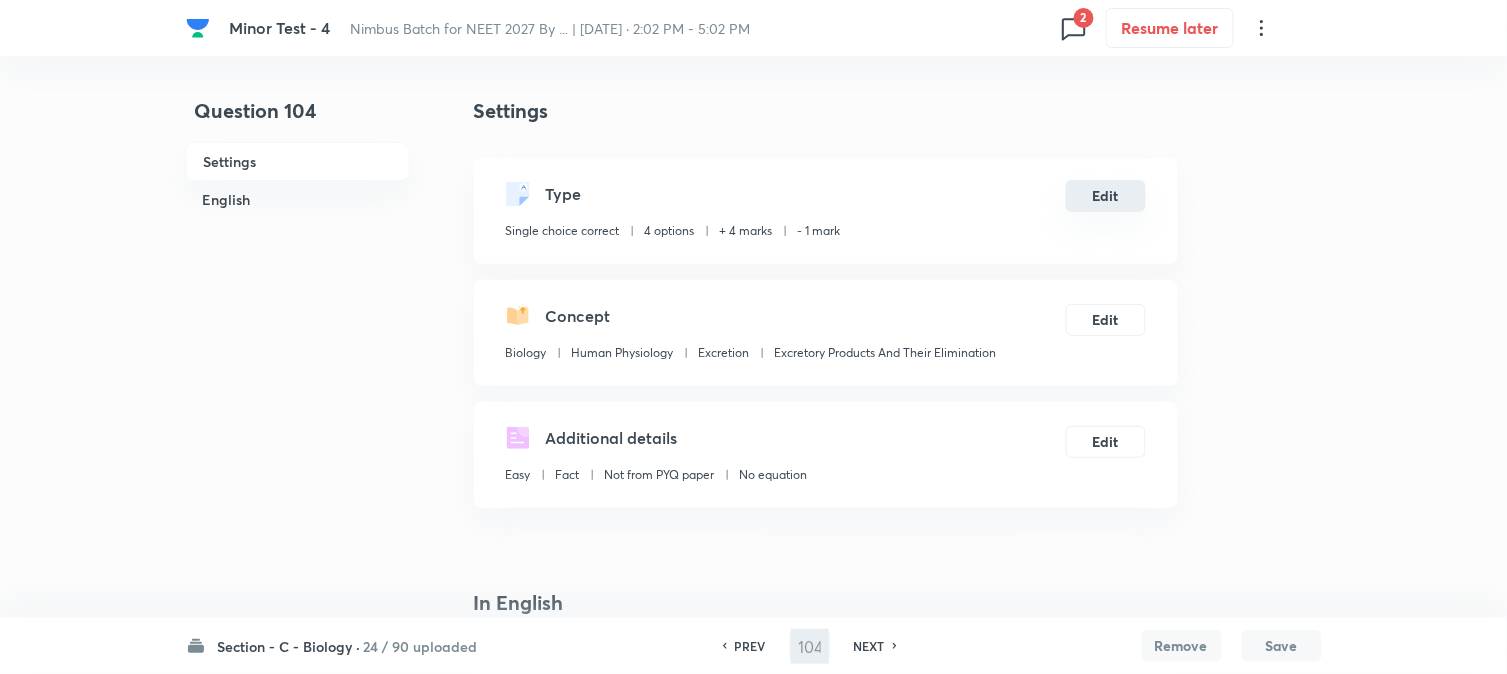 click on "Edit" at bounding box center (1106, 196) 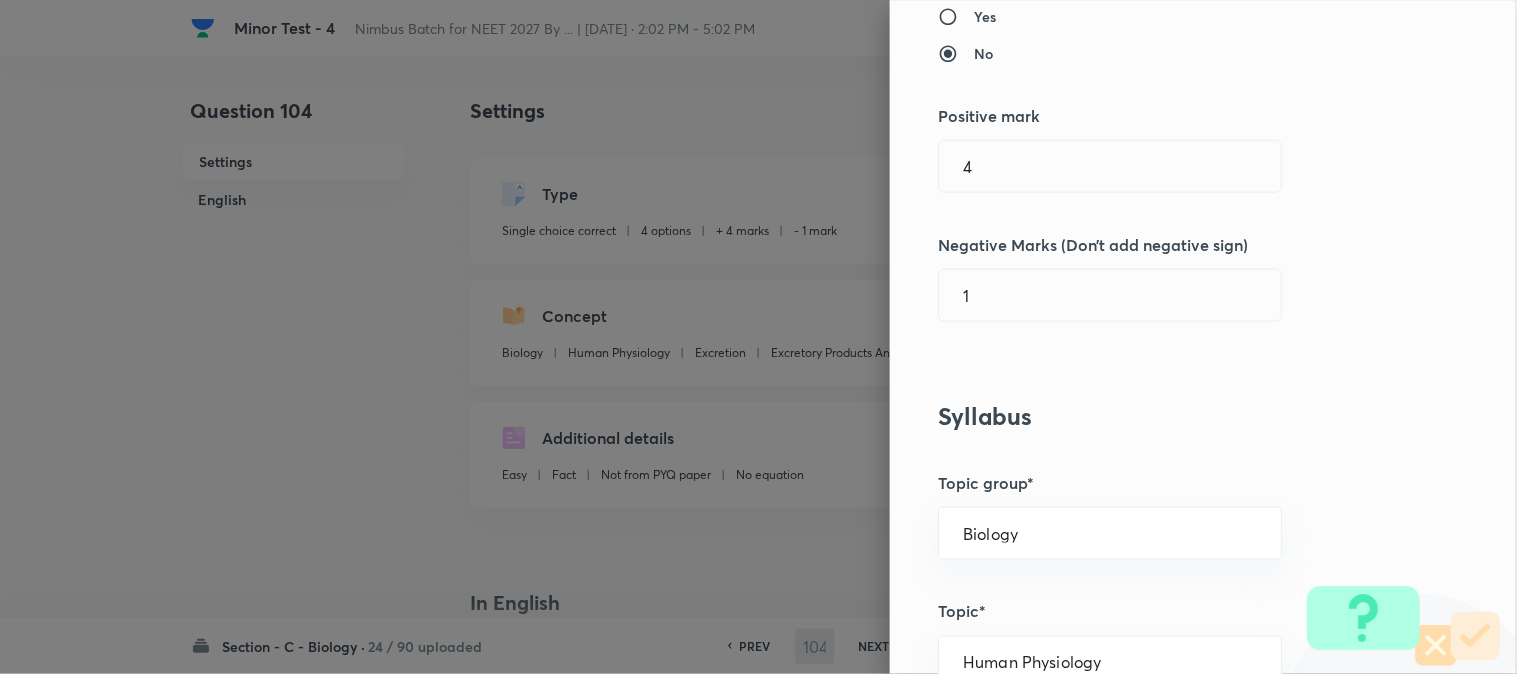 scroll, scrollTop: 444, scrollLeft: 0, axis: vertical 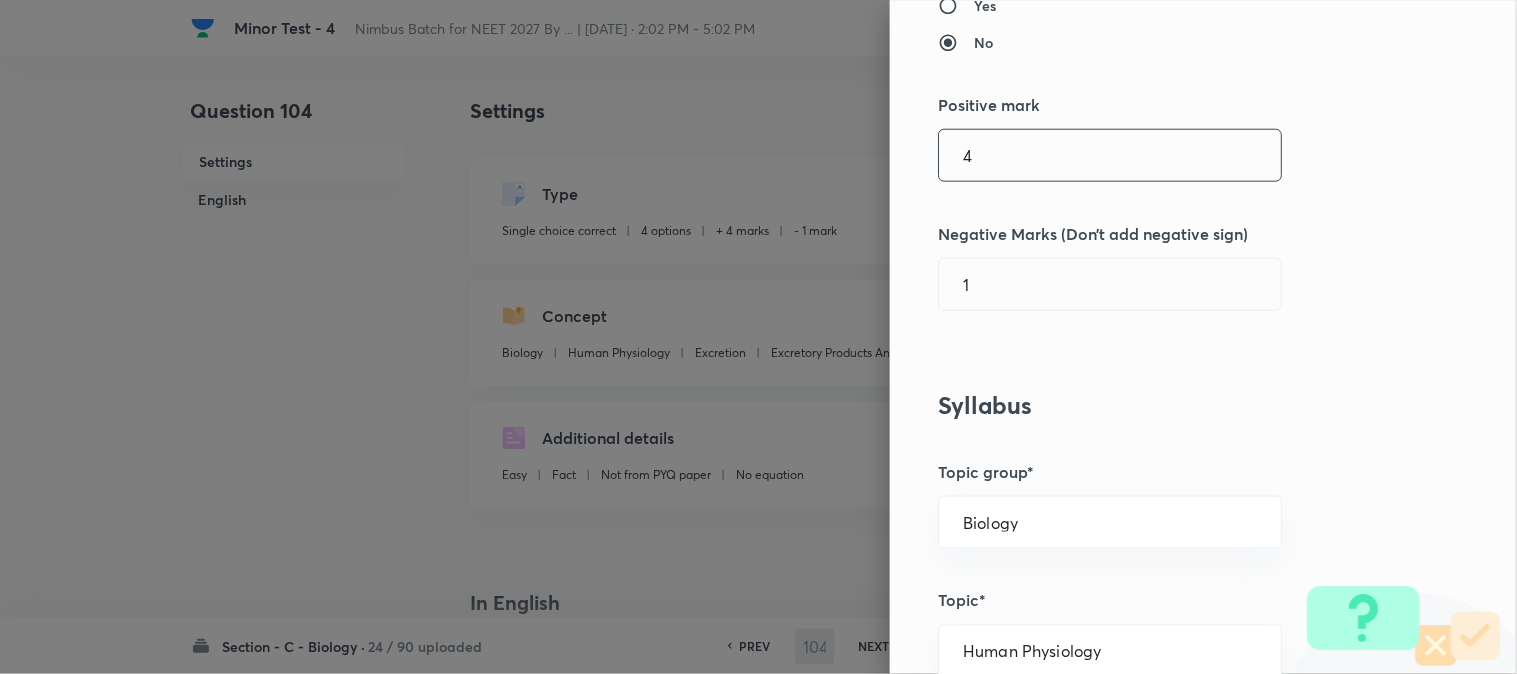 type on "105" 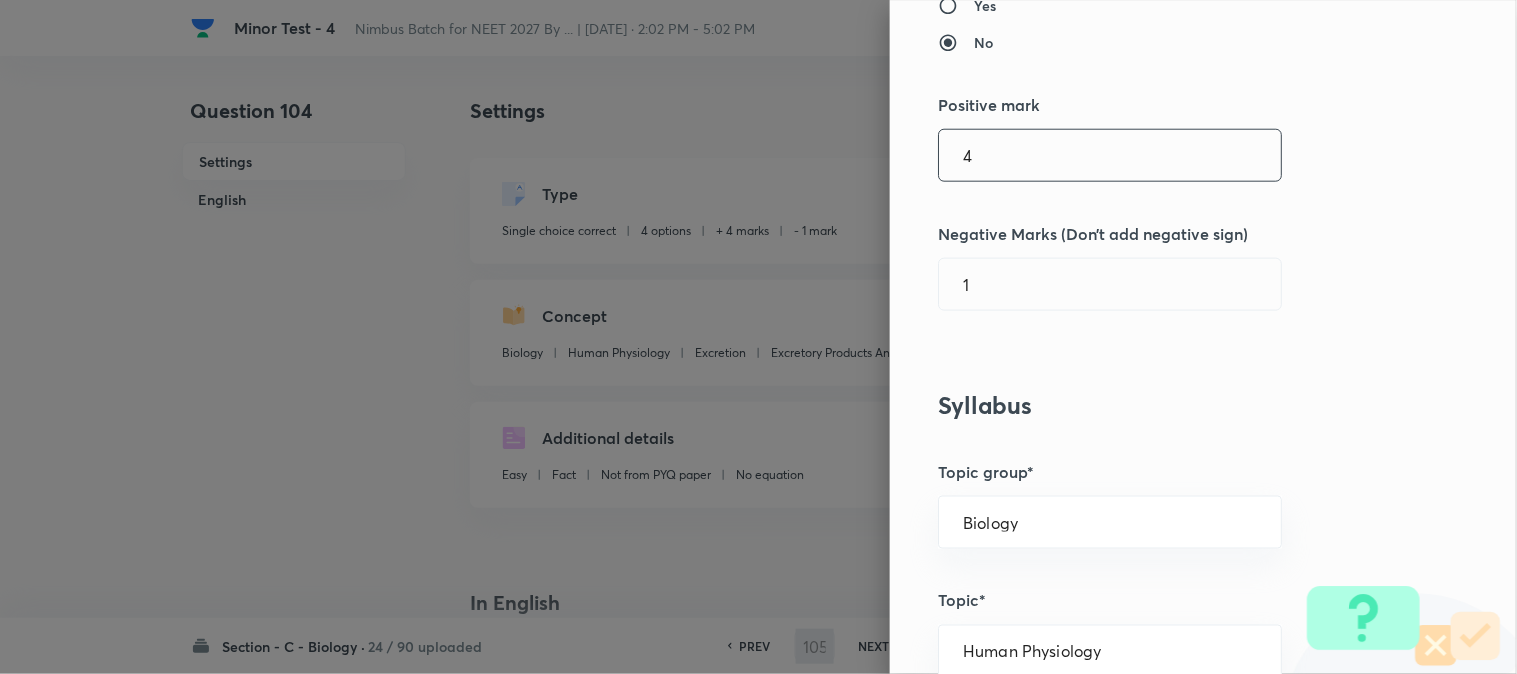 click on "4" at bounding box center (1110, 155) 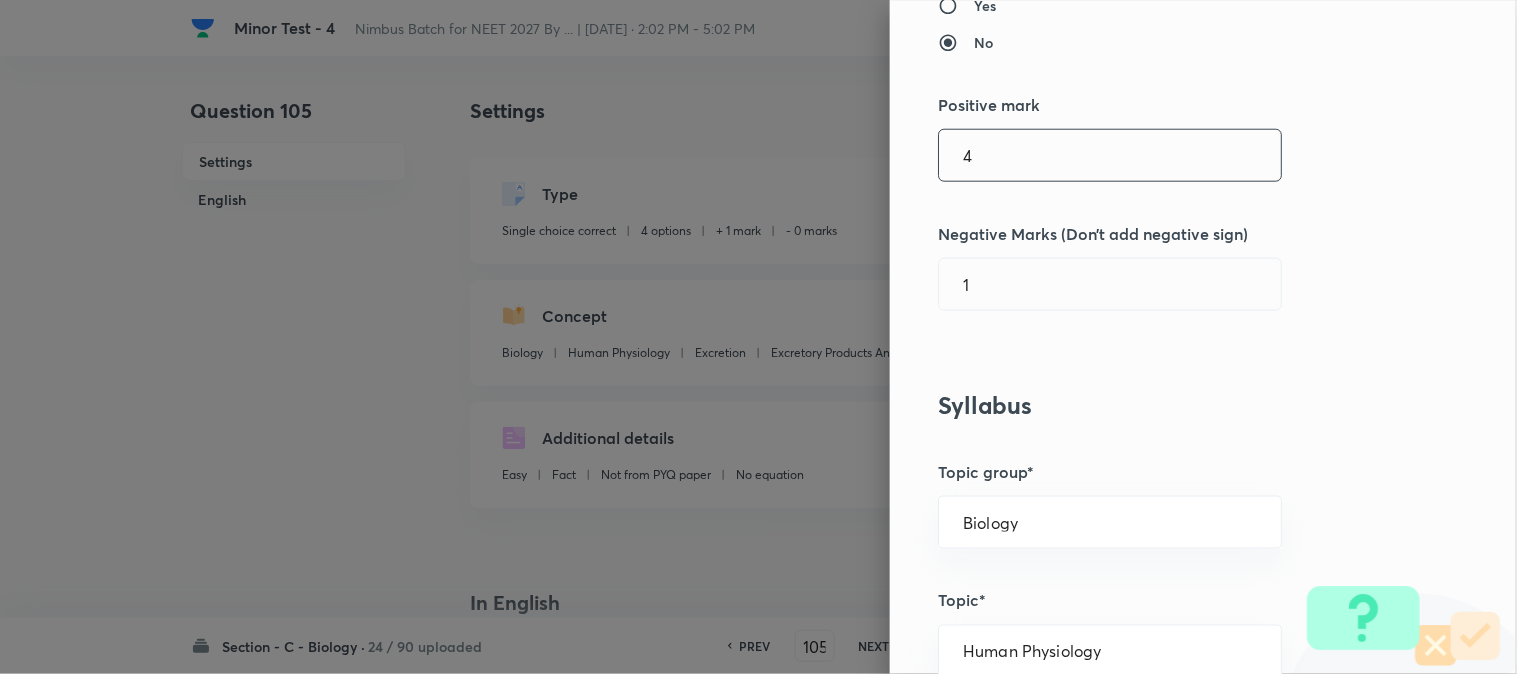 checkbox on "true" 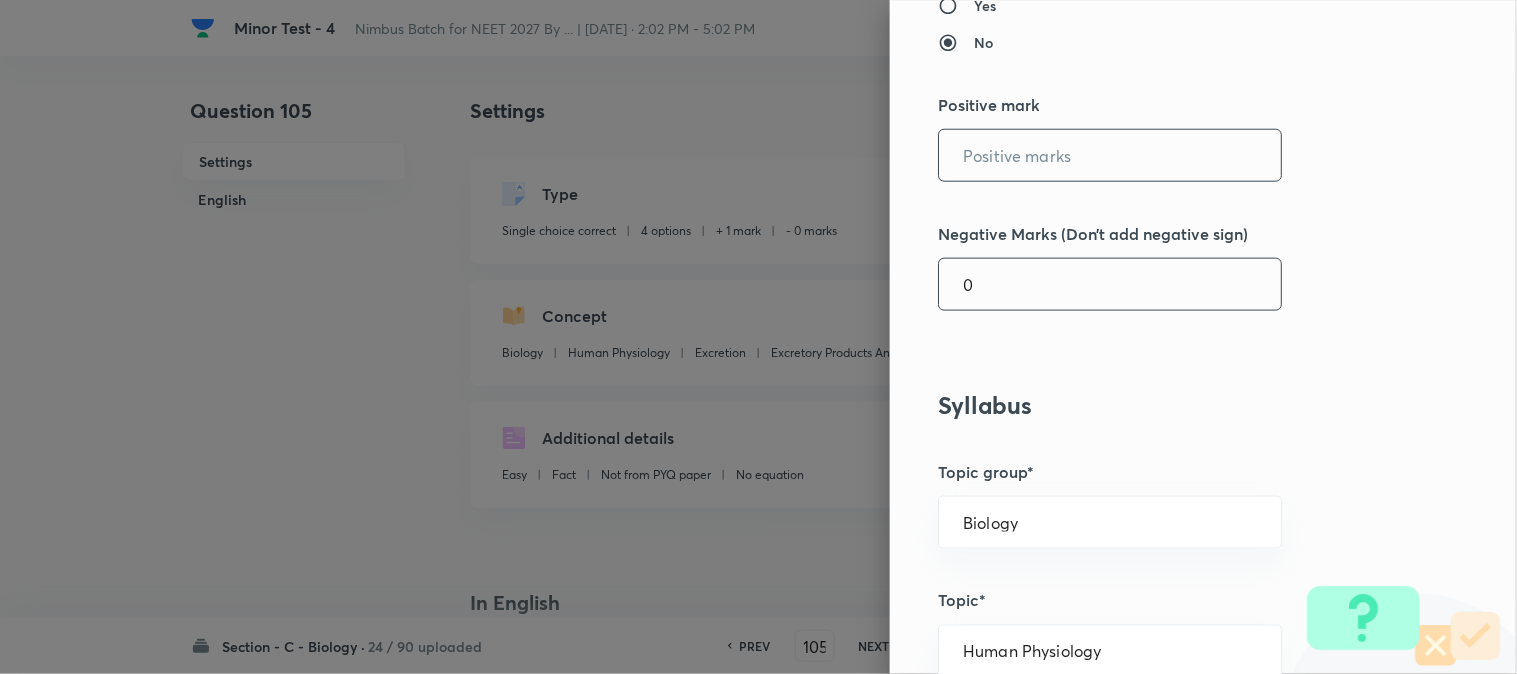 type 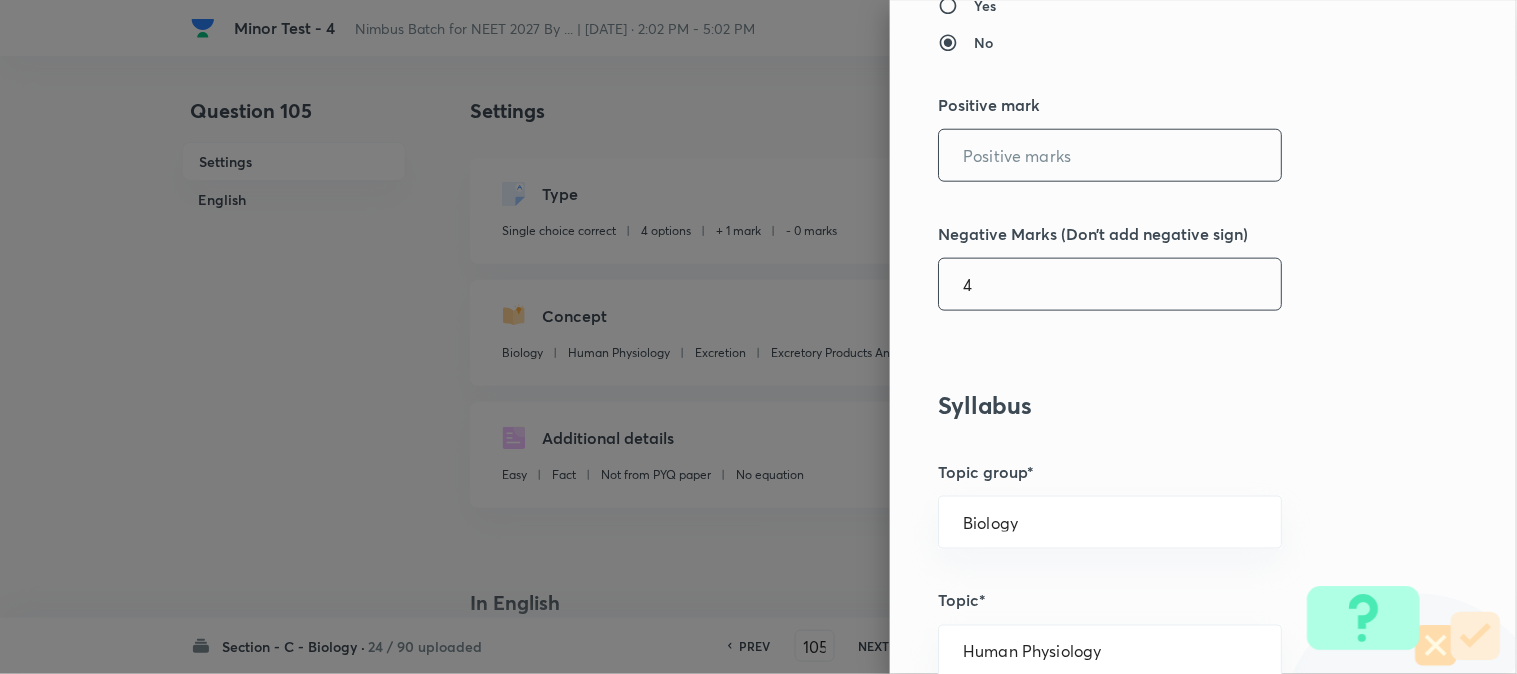 click on "4" at bounding box center [1110, 284] 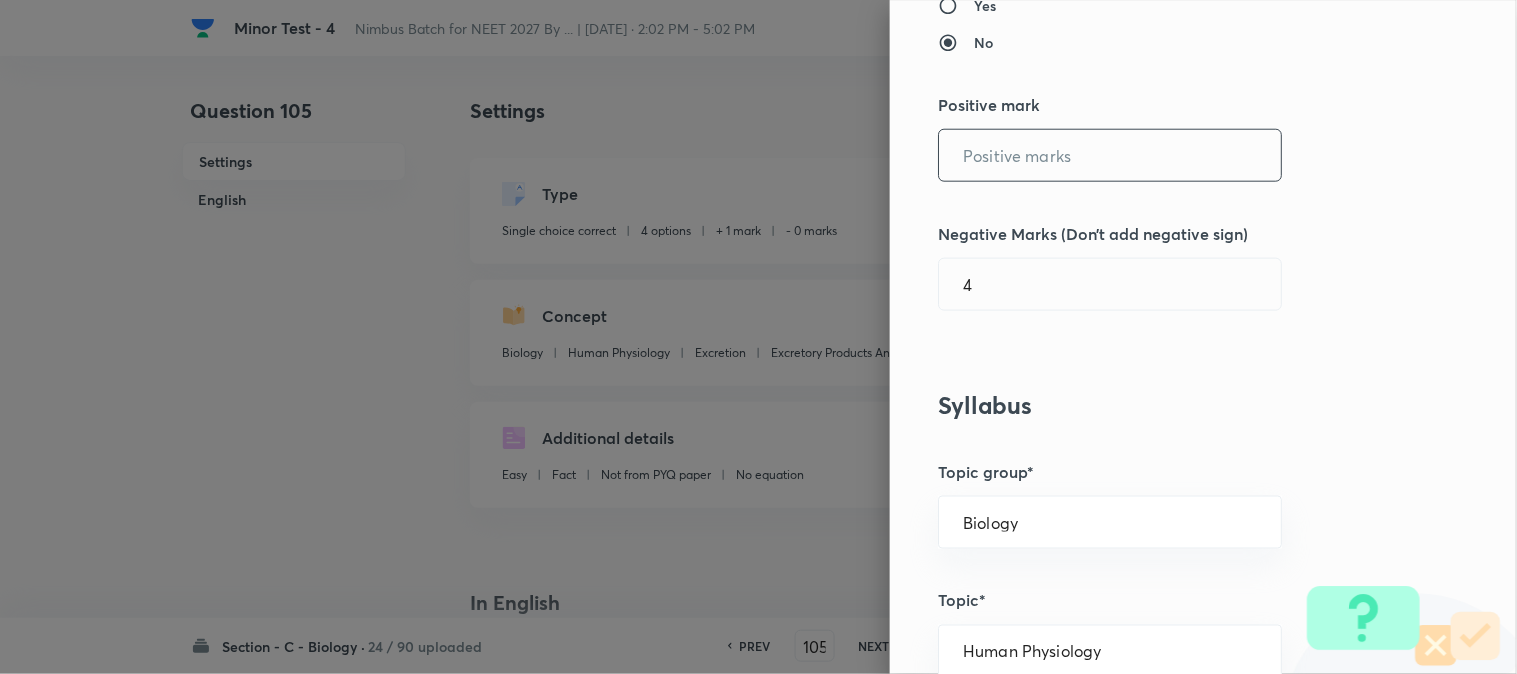 click at bounding box center (1110, 155) 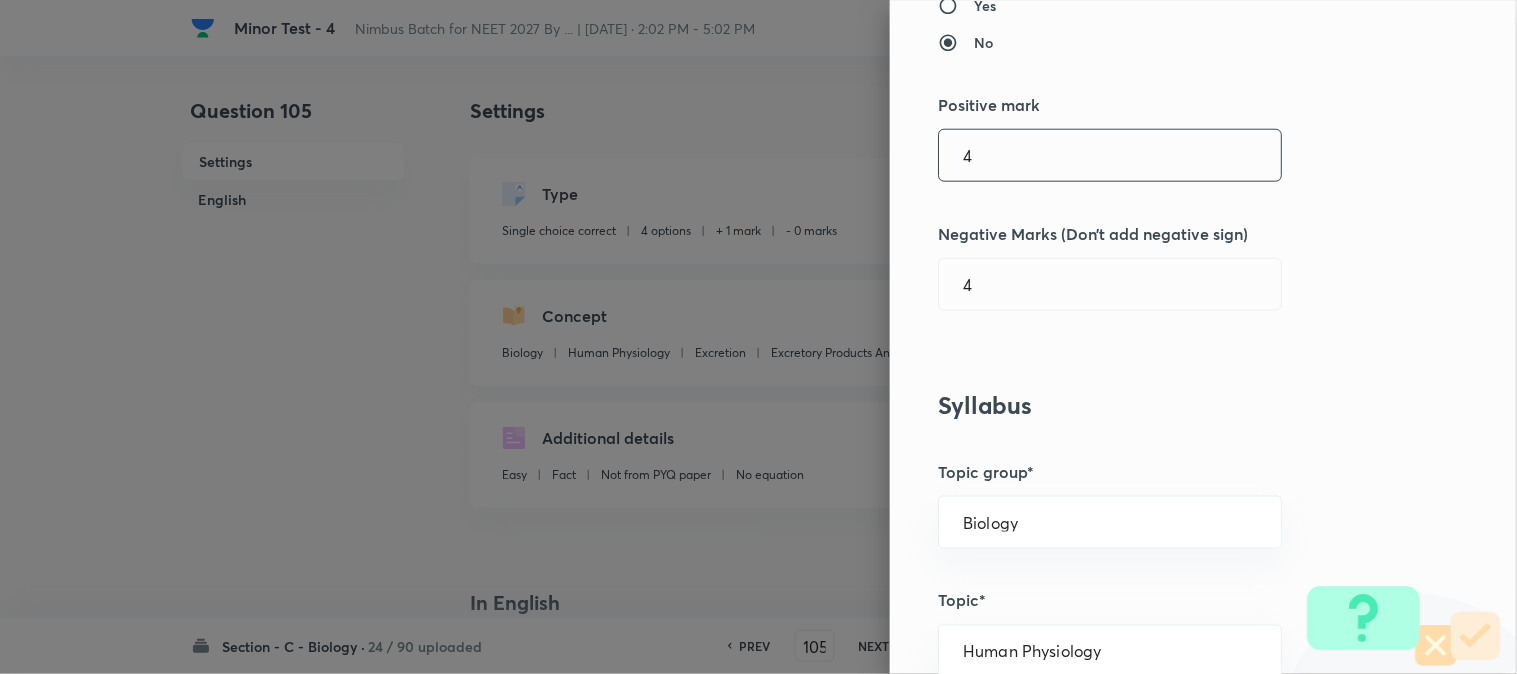 type on "4" 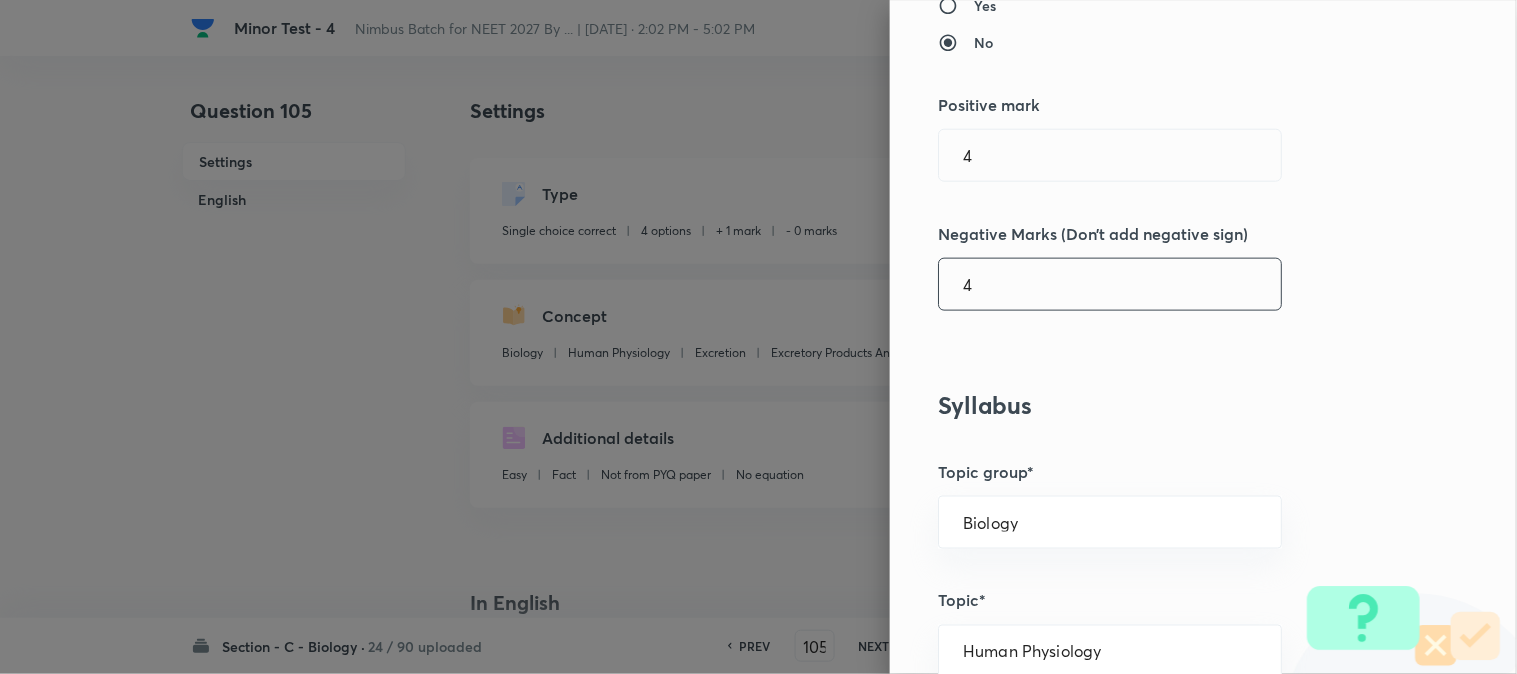 click on "4" at bounding box center [1110, 284] 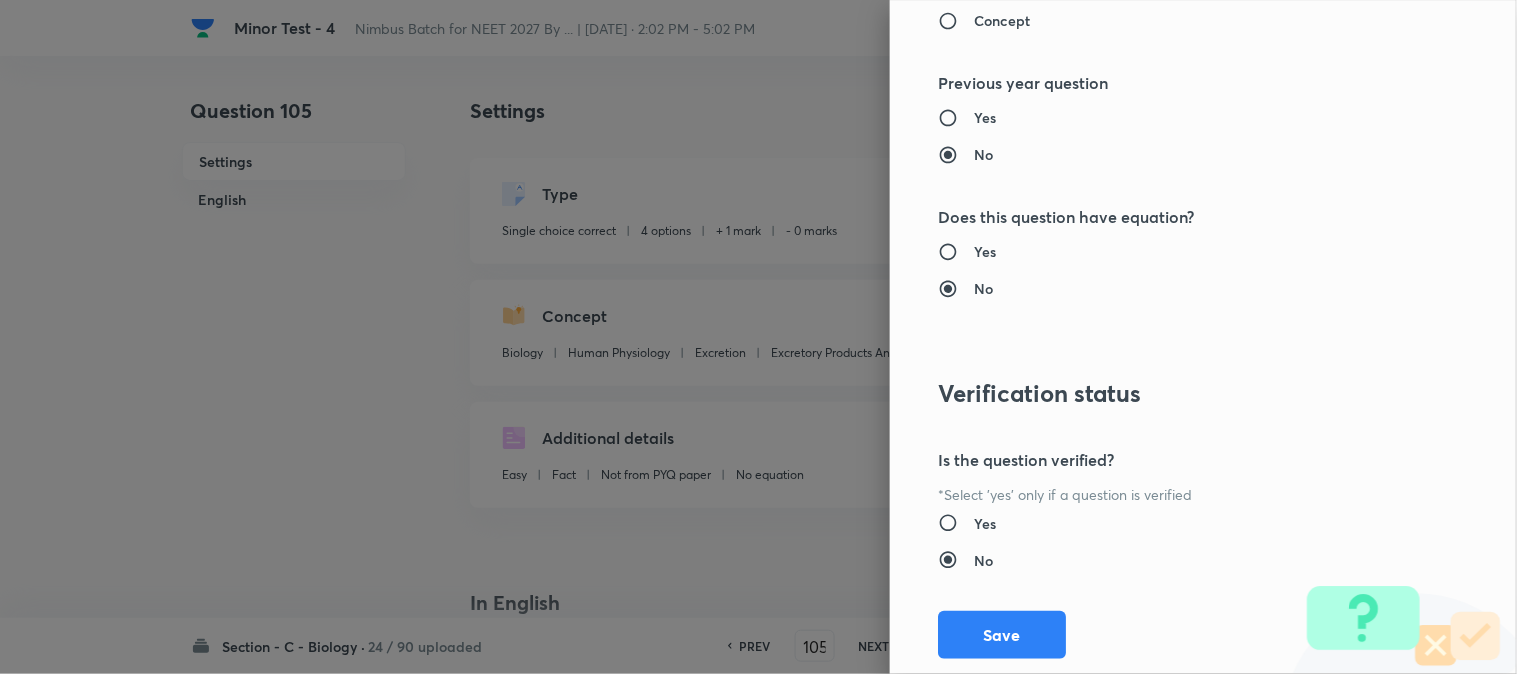 scroll, scrollTop: 2052, scrollLeft: 0, axis: vertical 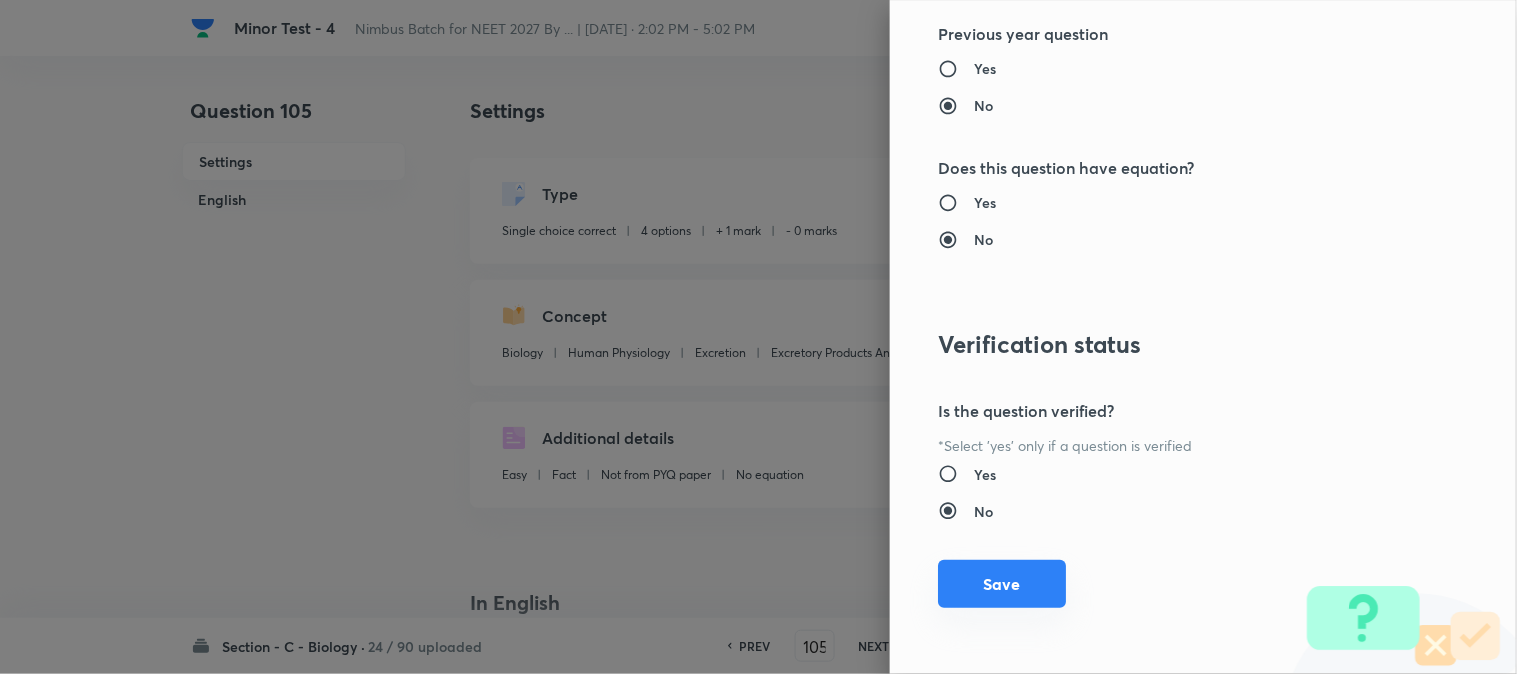 type on "1" 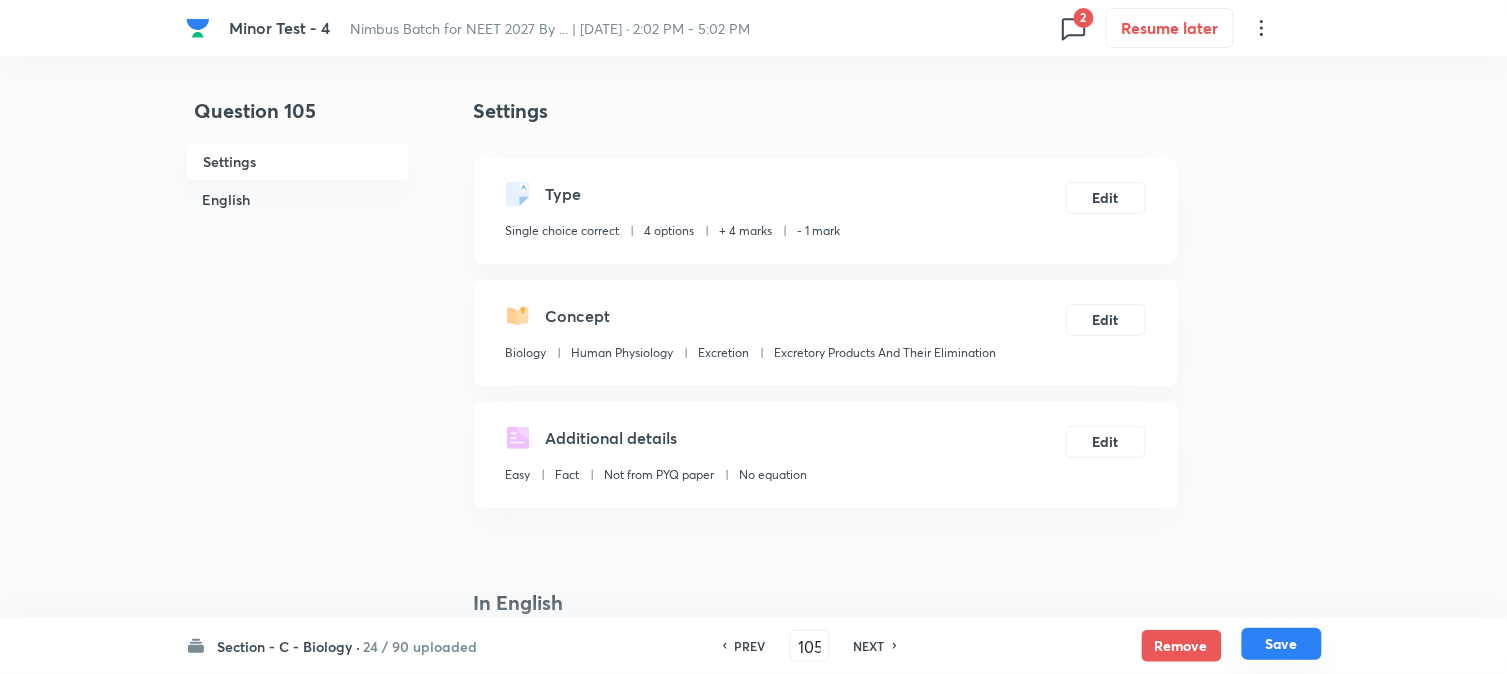 drag, startPoint x: 1281, startPoint y: 637, endPoint x: 1212, endPoint y: 450, distance: 199.32385 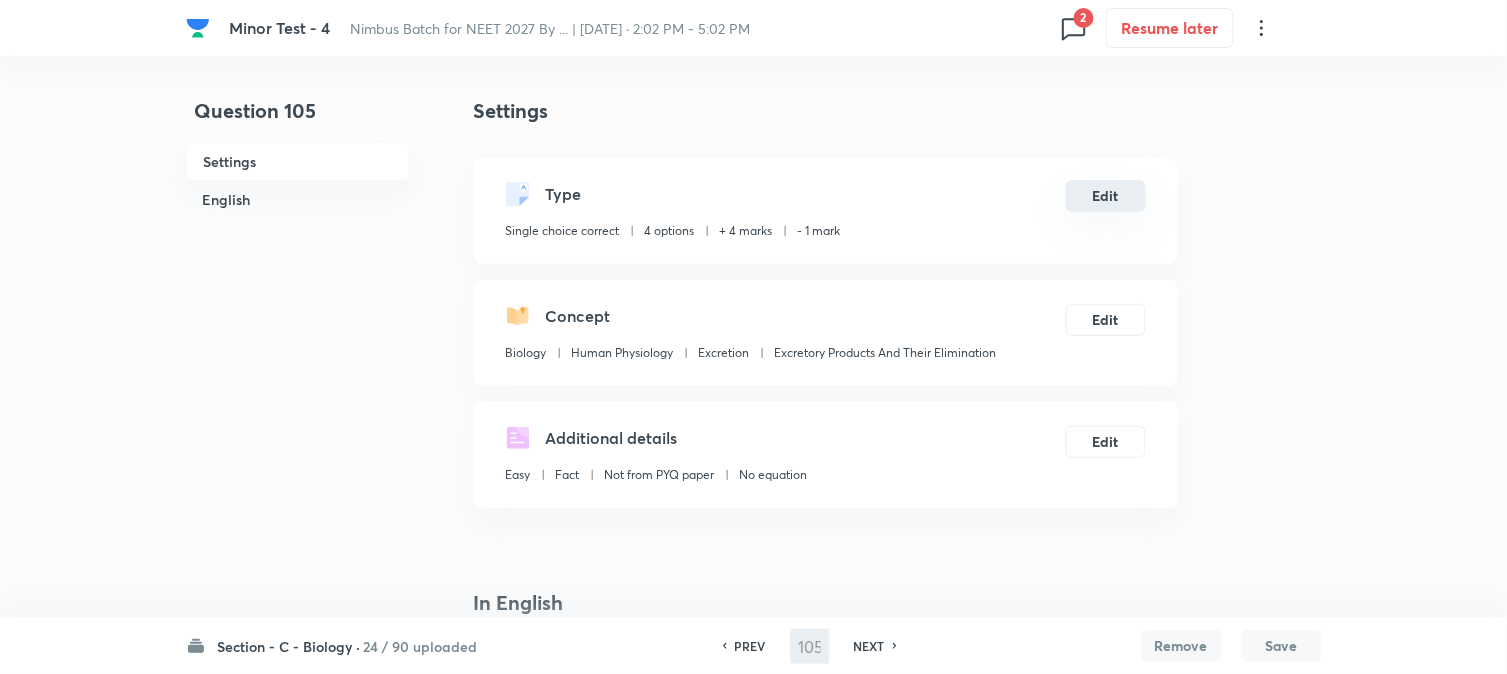 click on "Edit" at bounding box center (1106, 196) 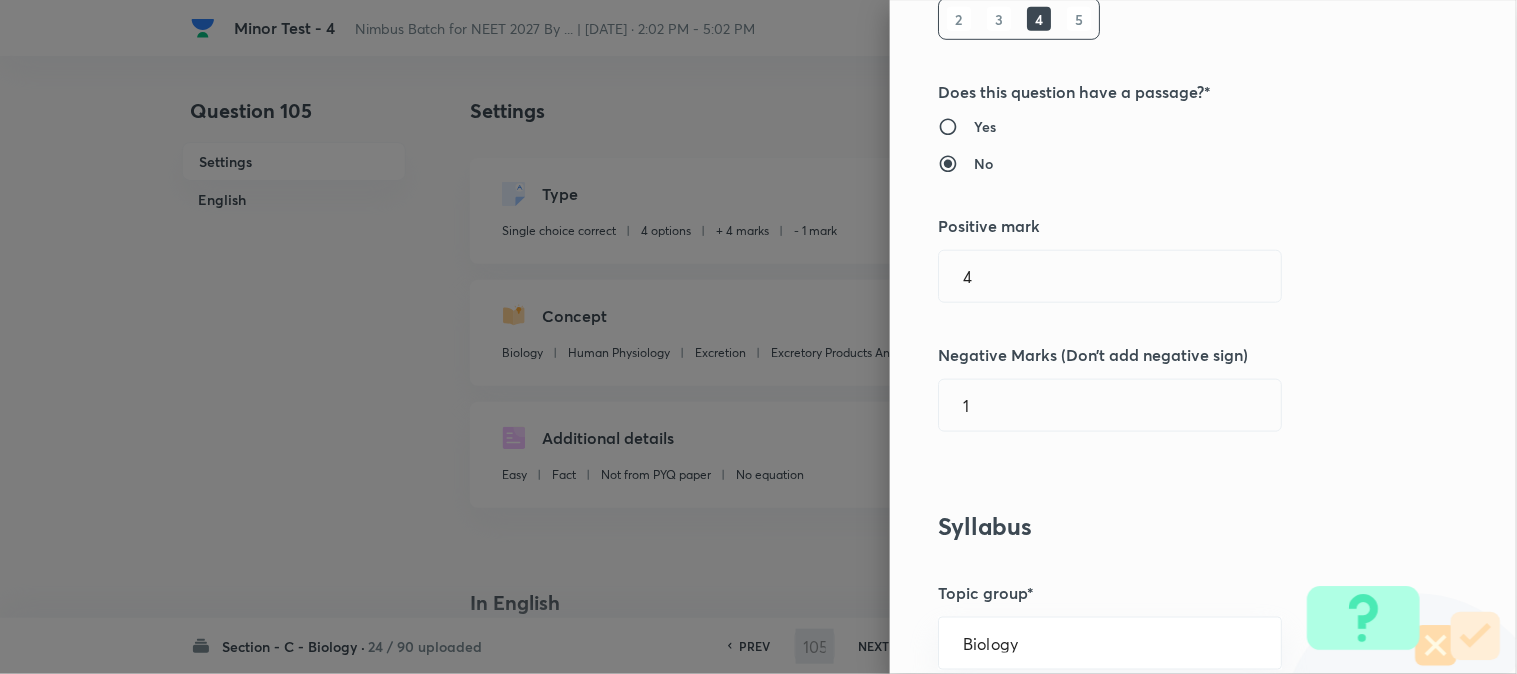 scroll, scrollTop: 333, scrollLeft: 0, axis: vertical 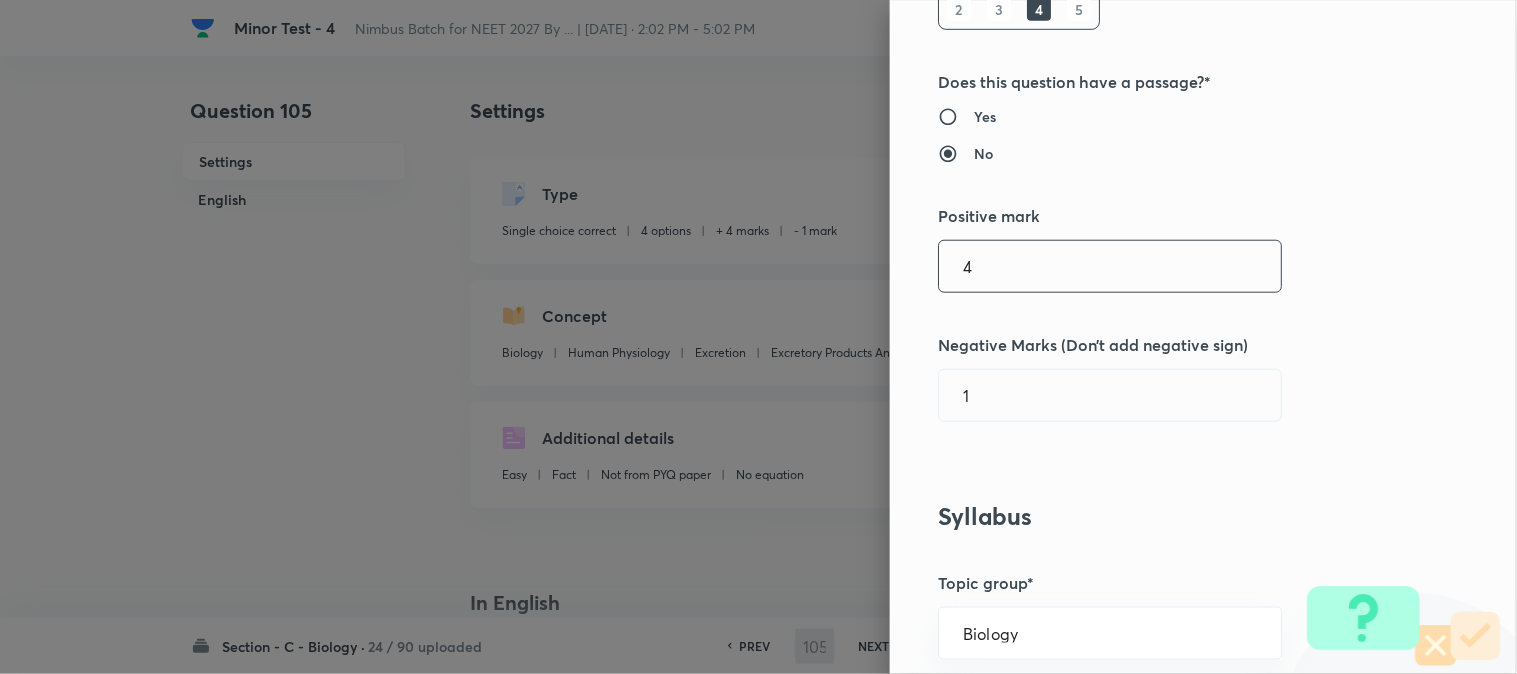 click on "4" at bounding box center [1110, 266] 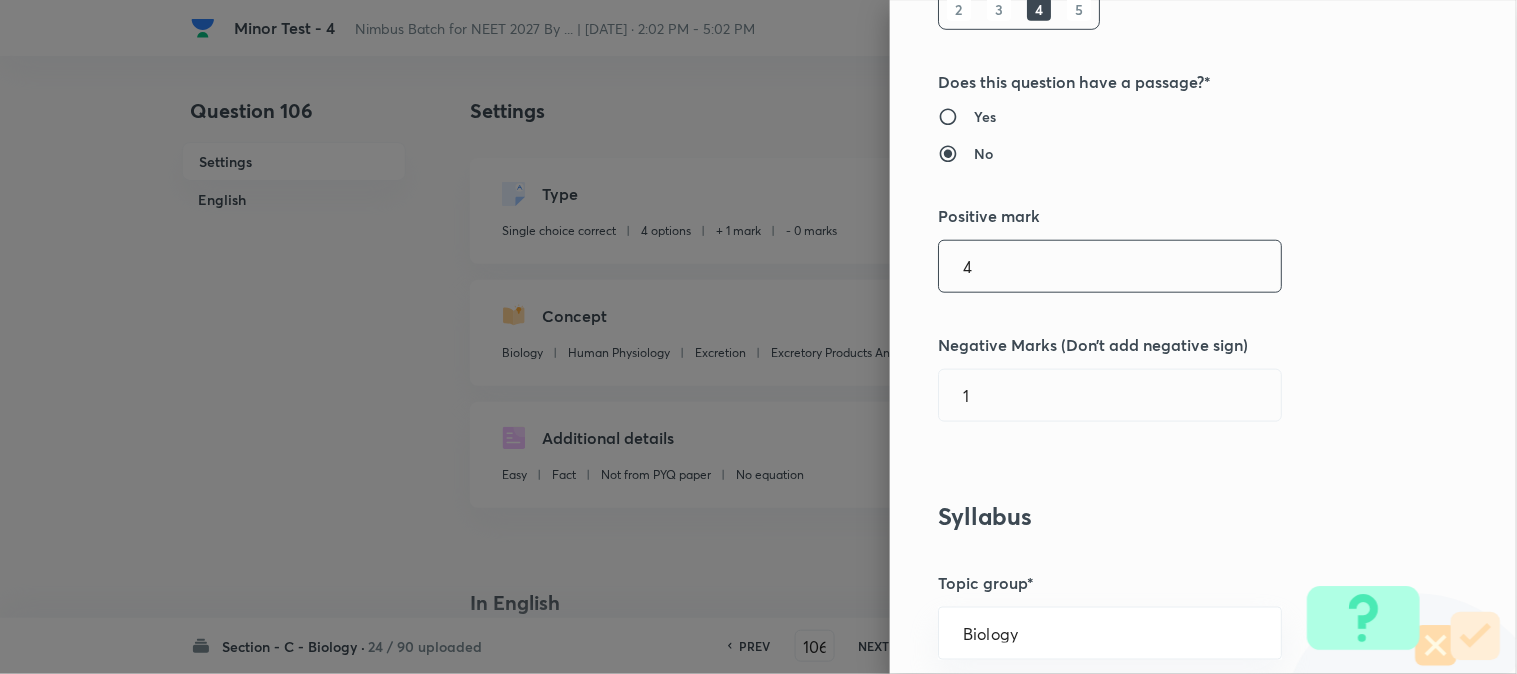 checkbox on "true" 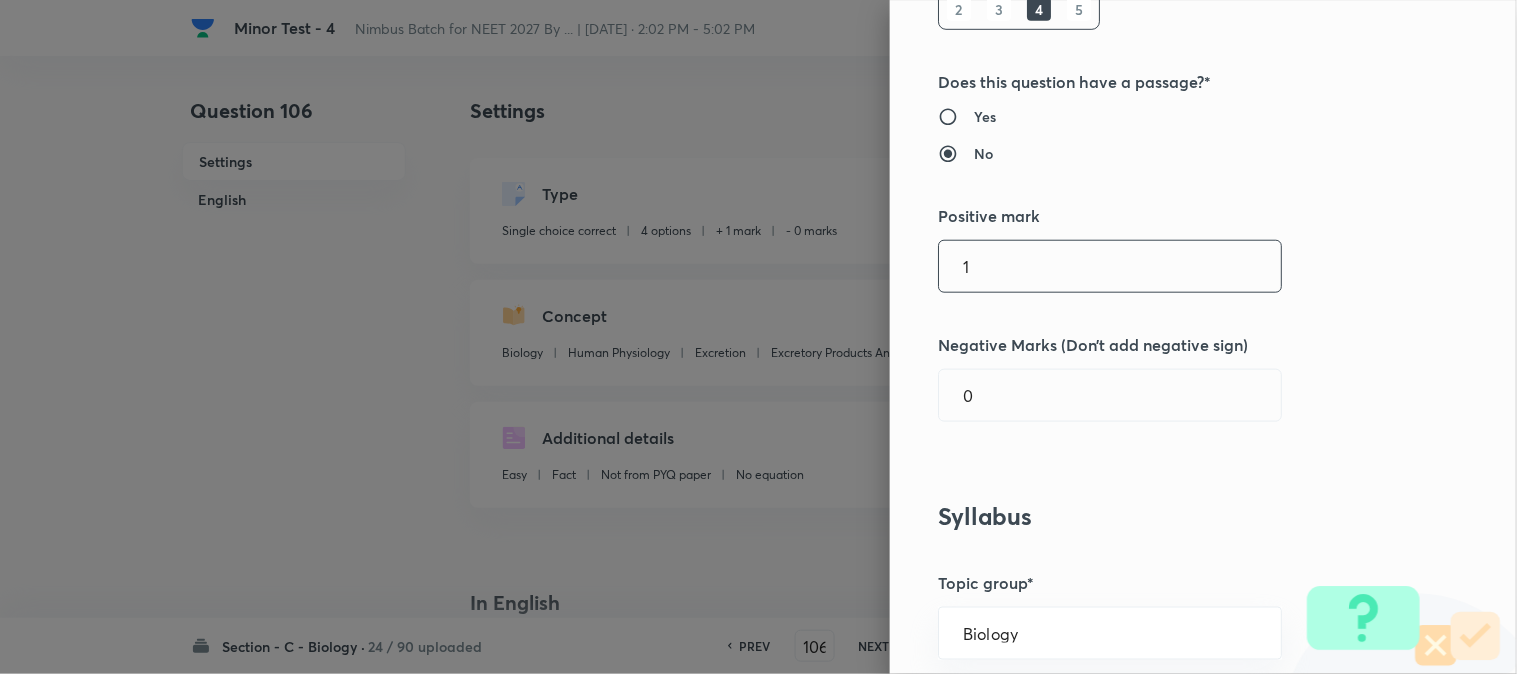 type on "1" 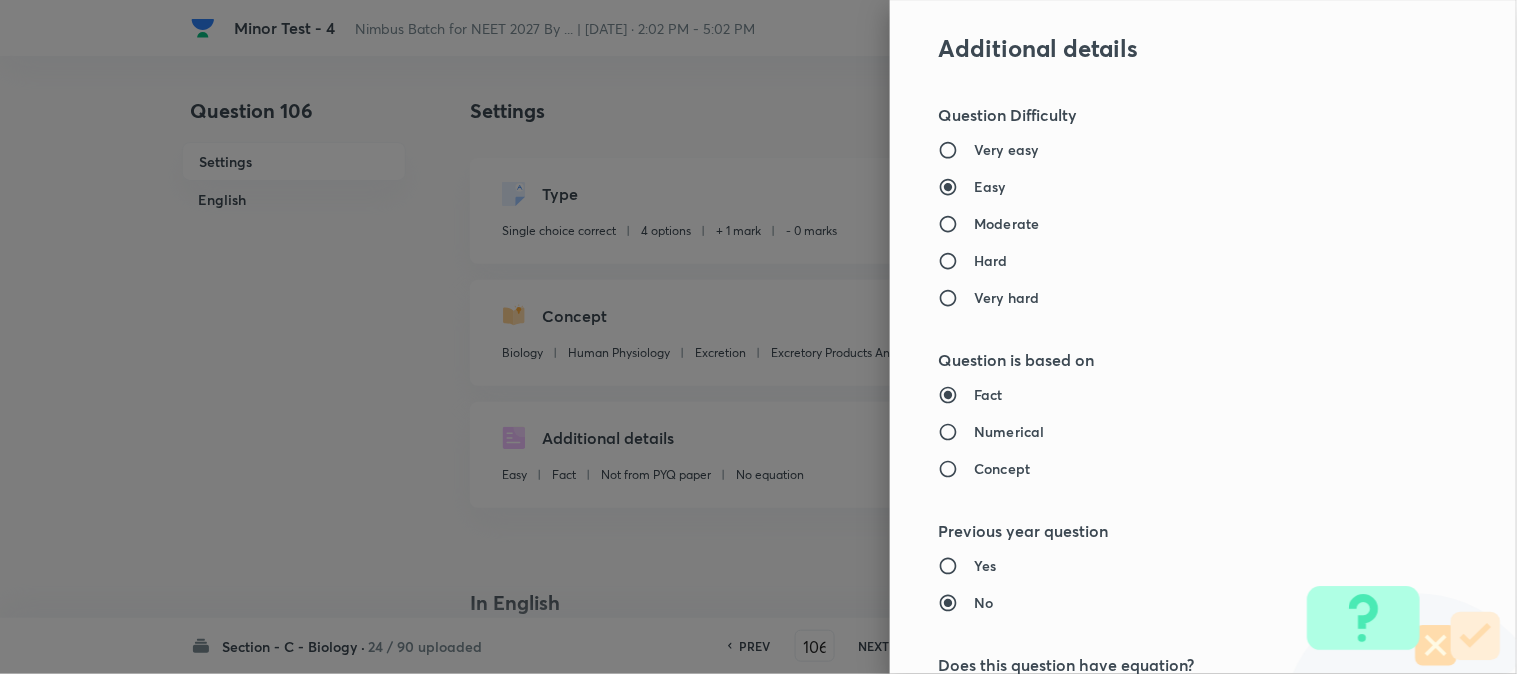 scroll, scrollTop: 2052, scrollLeft: 0, axis: vertical 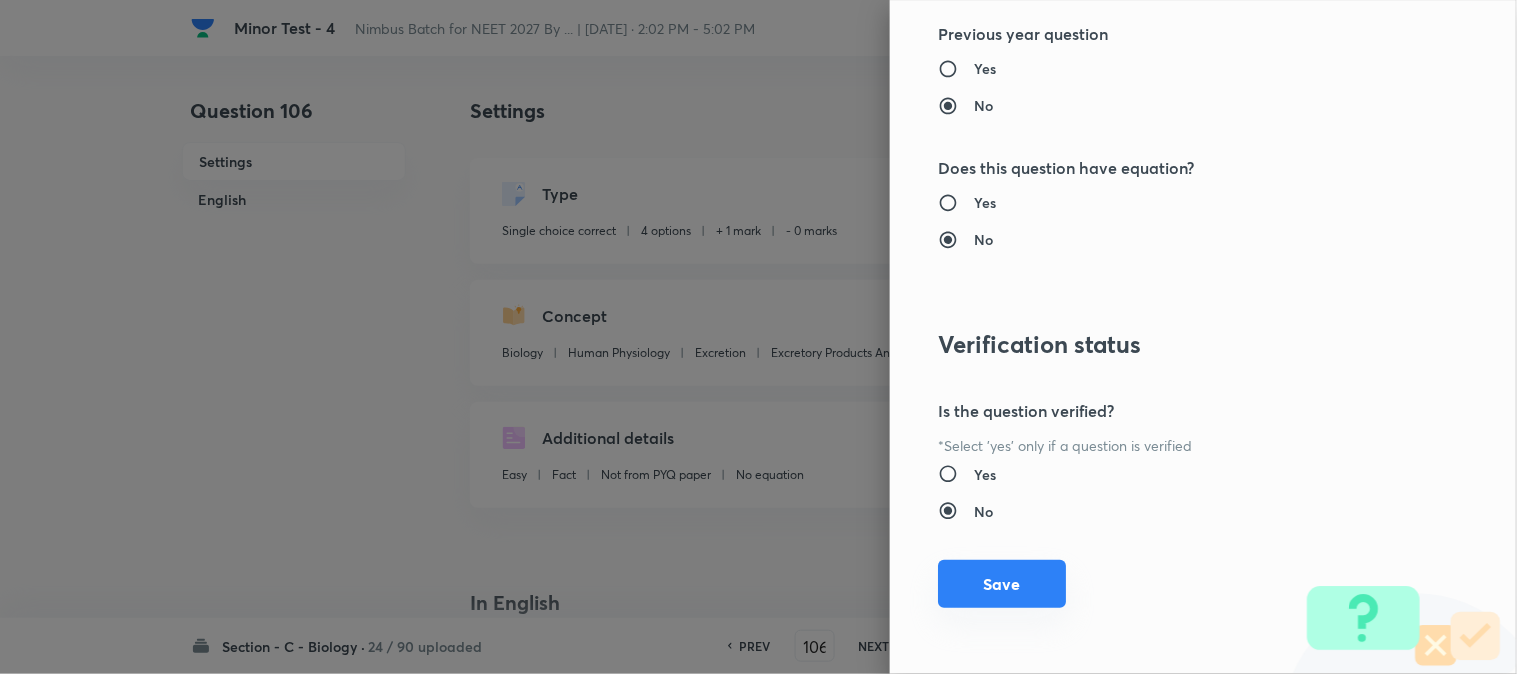 click on "Save" at bounding box center (1002, 584) 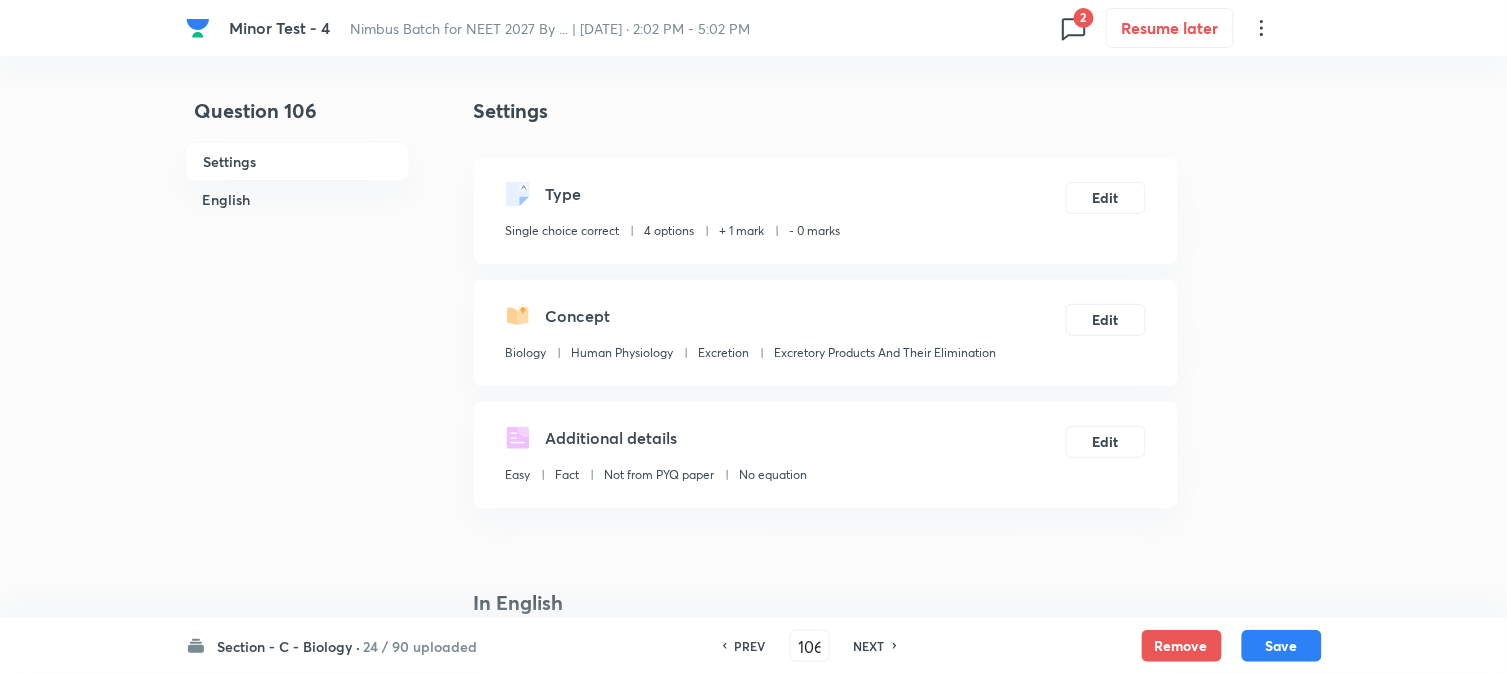 drag, startPoint x: 1282, startPoint y: 654, endPoint x: 1227, endPoint y: 511, distance: 153.21227 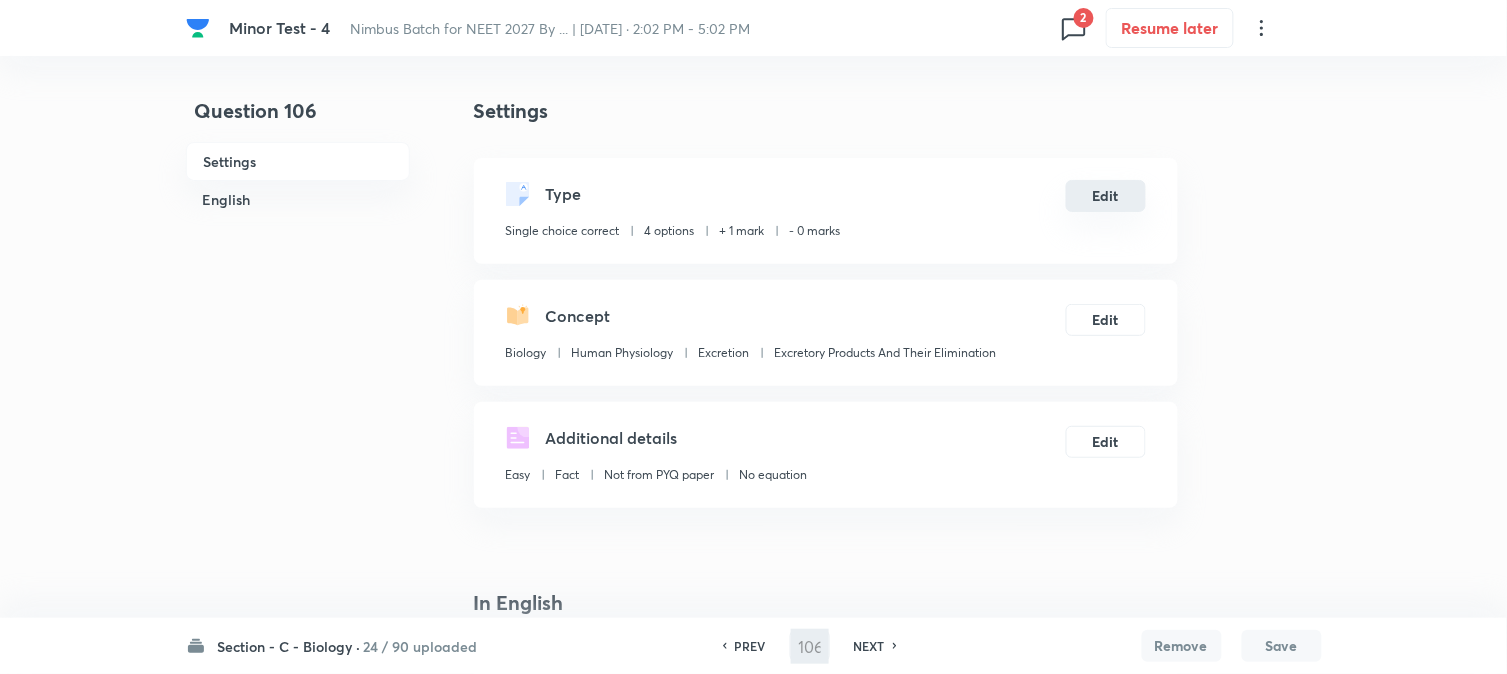 click on "Edit" at bounding box center (1106, 196) 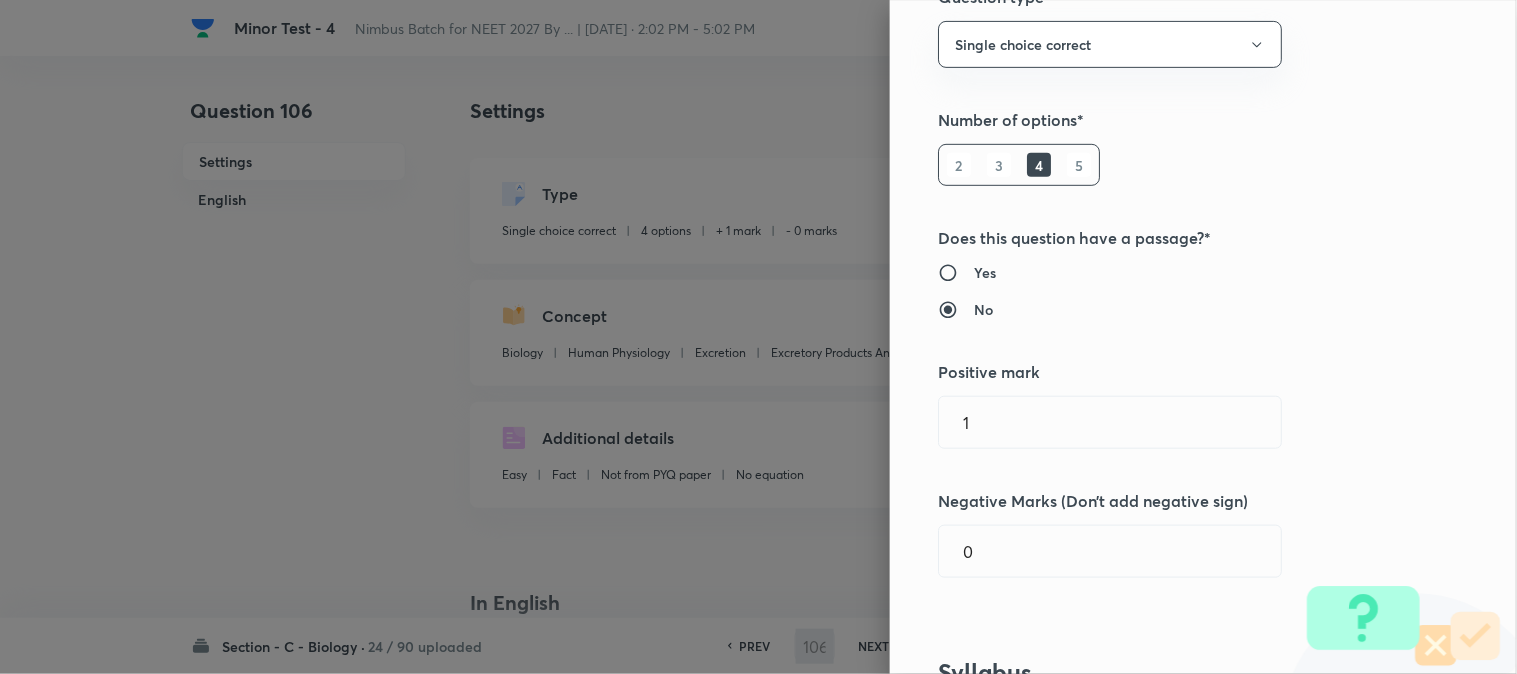 scroll, scrollTop: 555, scrollLeft: 0, axis: vertical 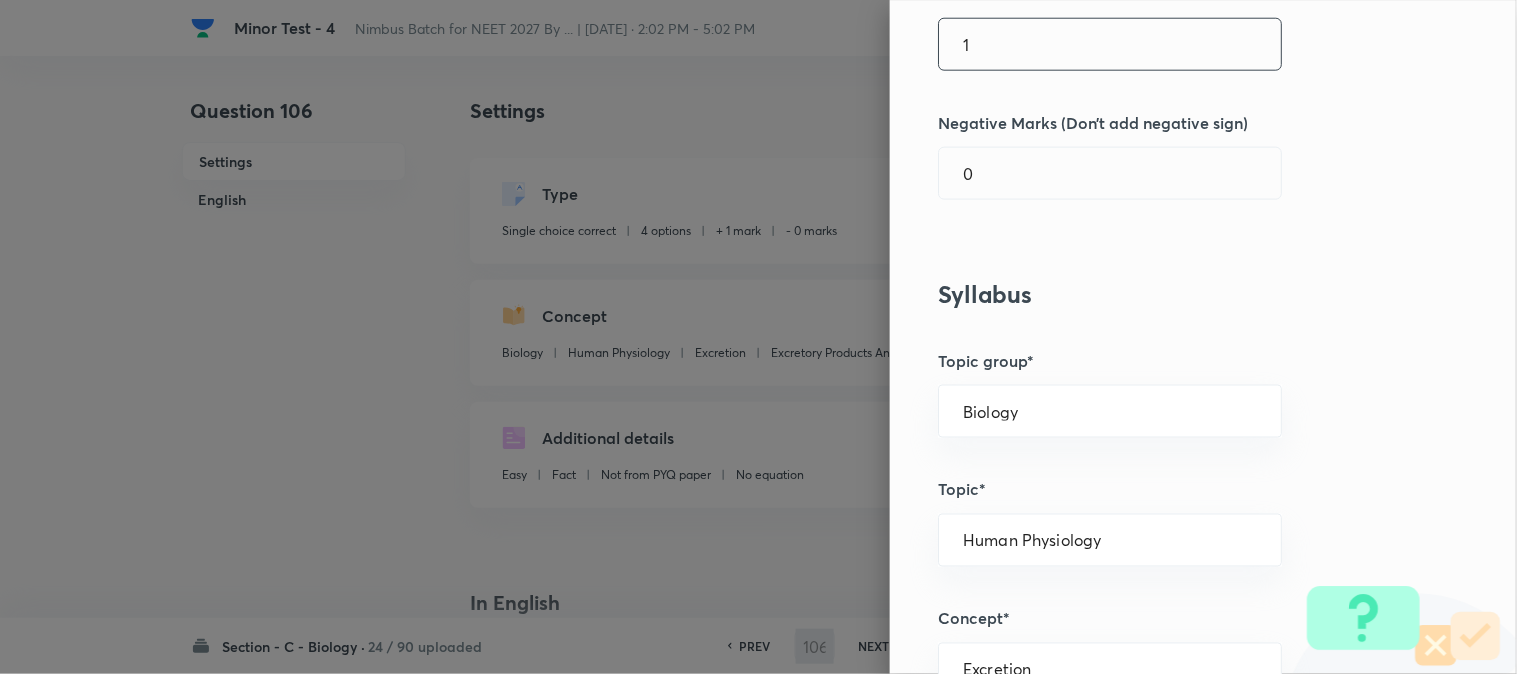 type on "107" 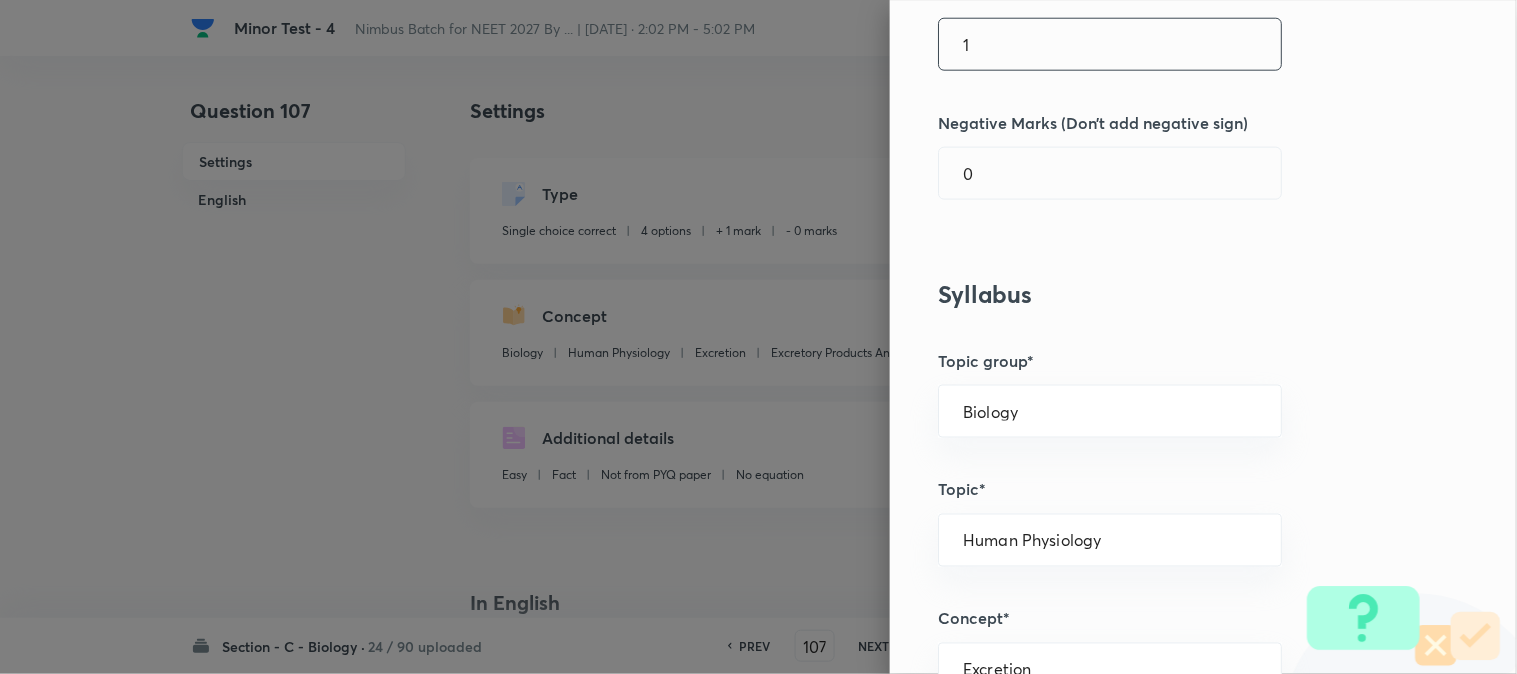 checkbox on "false" 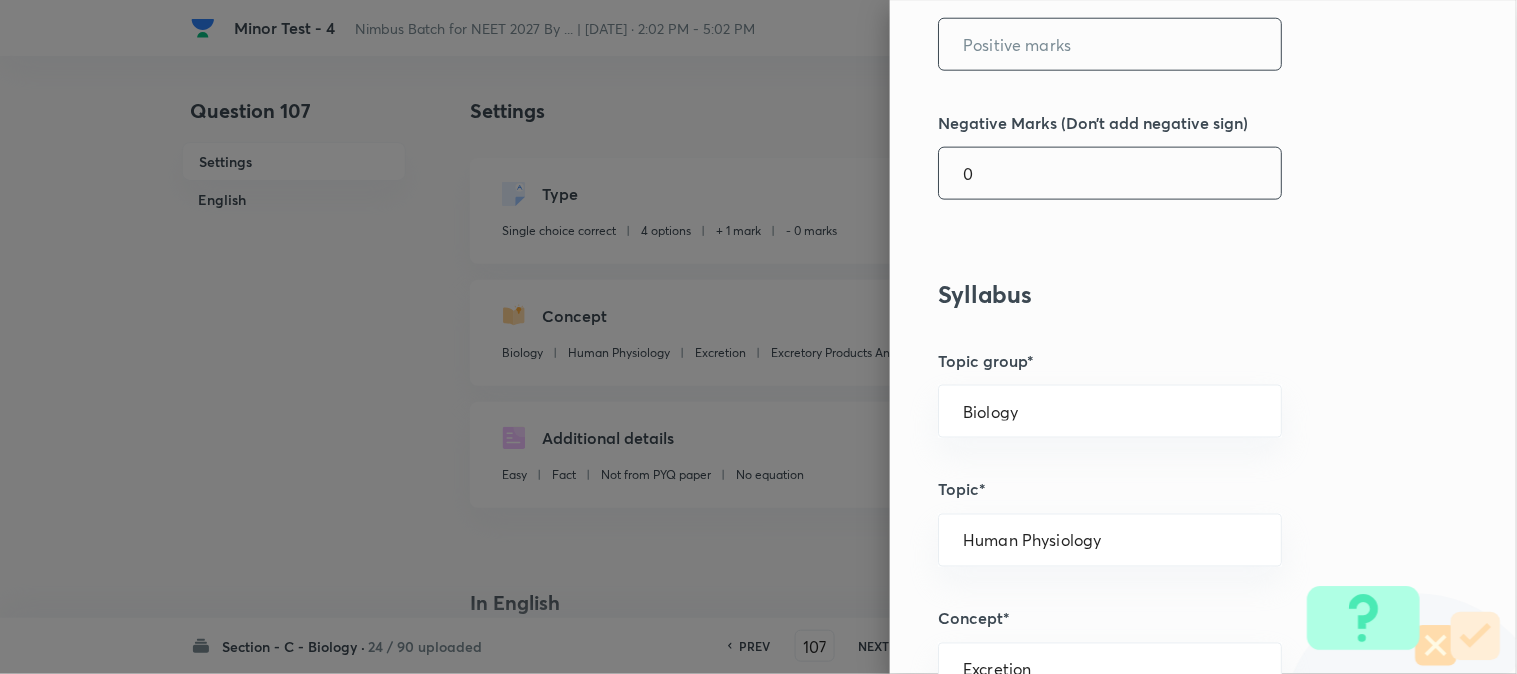 click on "0" at bounding box center (1110, 173) 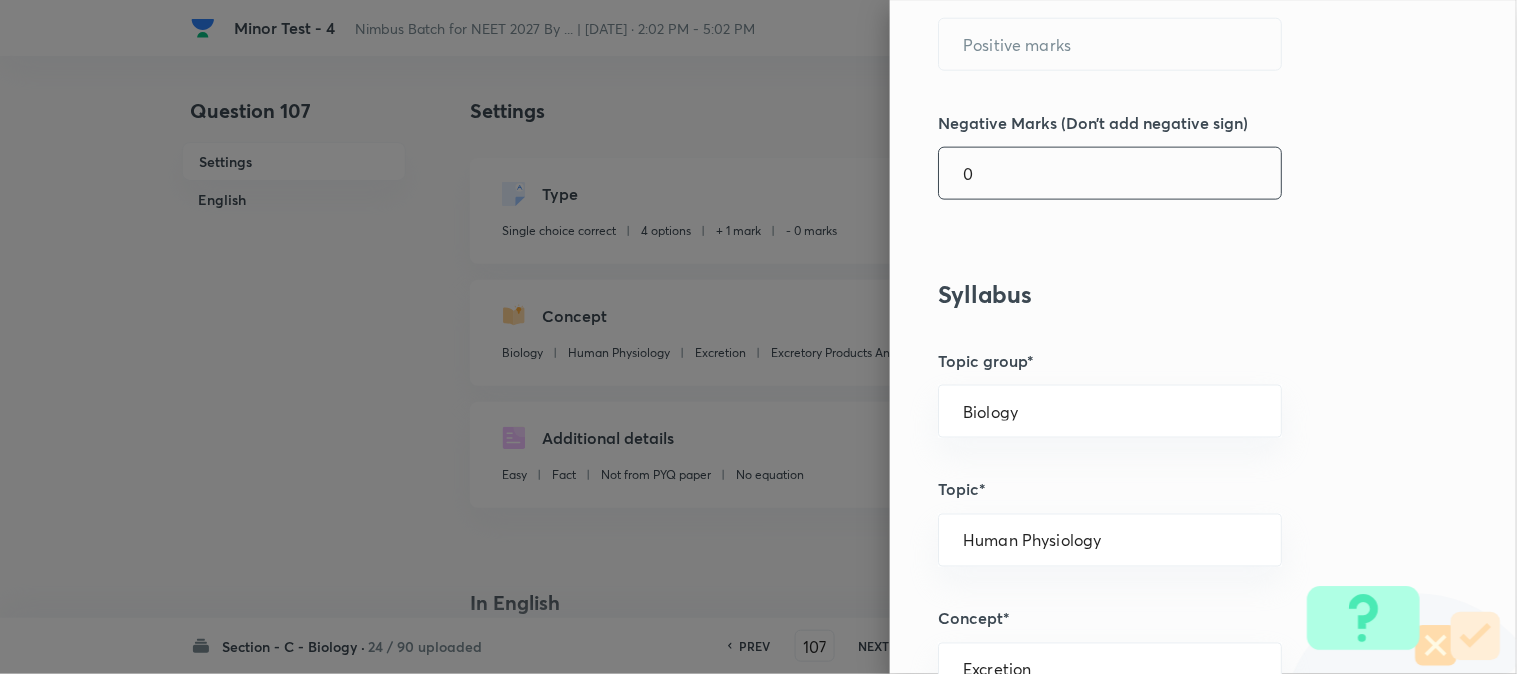 type on "4" 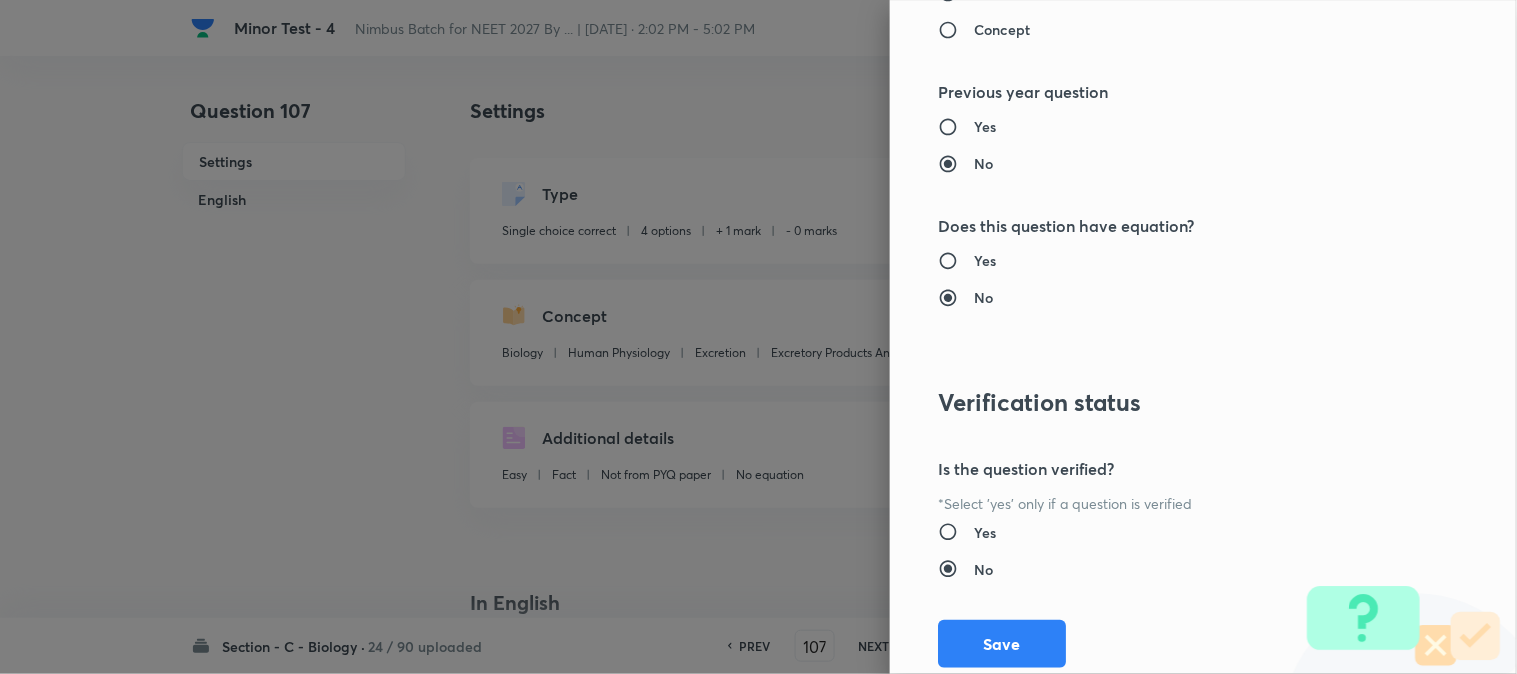 scroll, scrollTop: 2052, scrollLeft: 0, axis: vertical 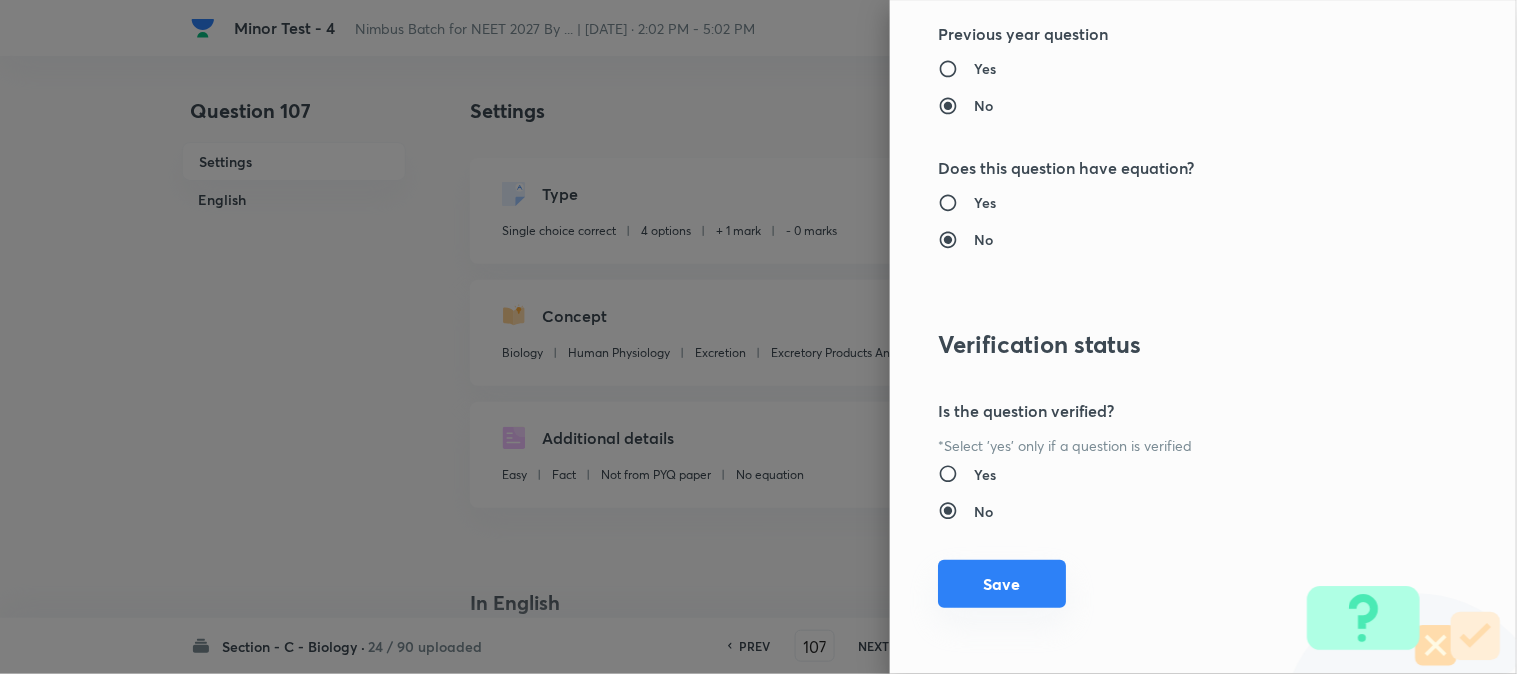 type on "1" 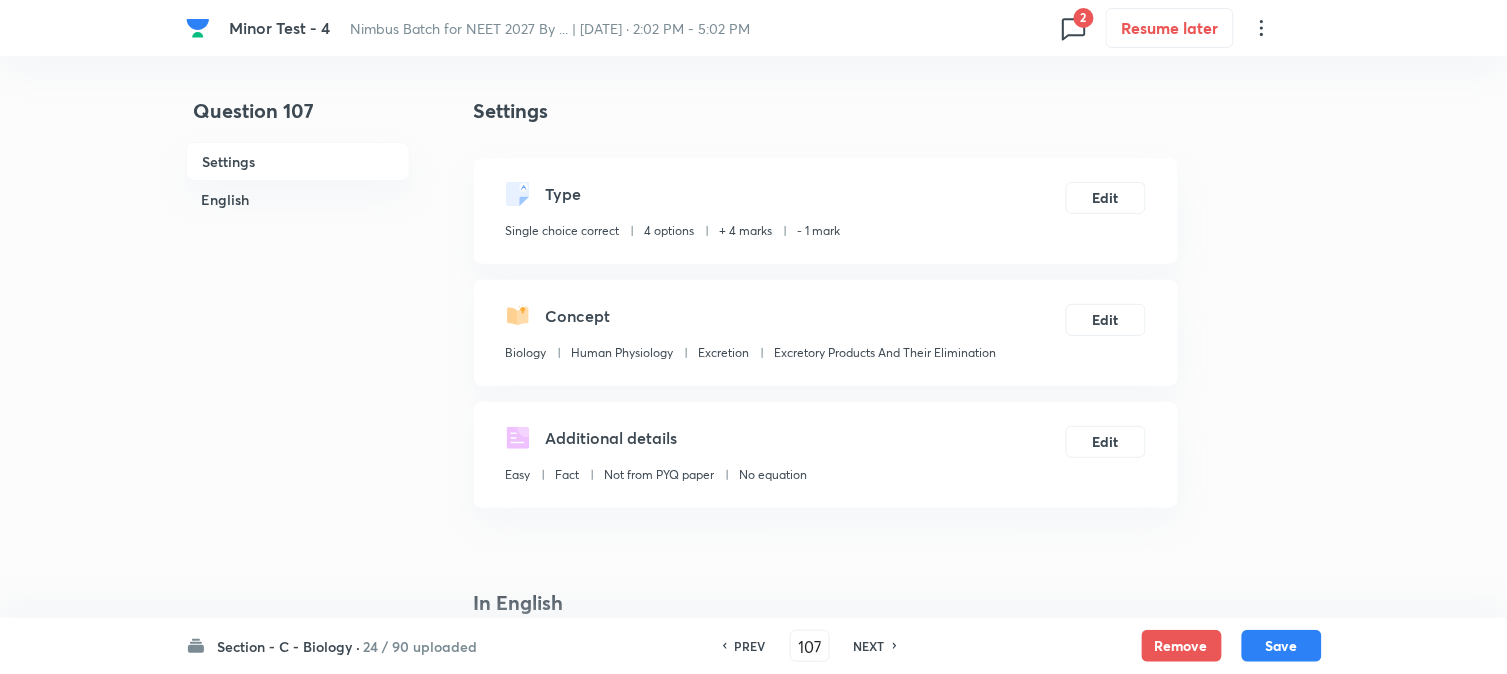 drag, startPoint x: 1266, startPoint y: 645, endPoint x: 1238, endPoint y: 571, distance: 79.12016 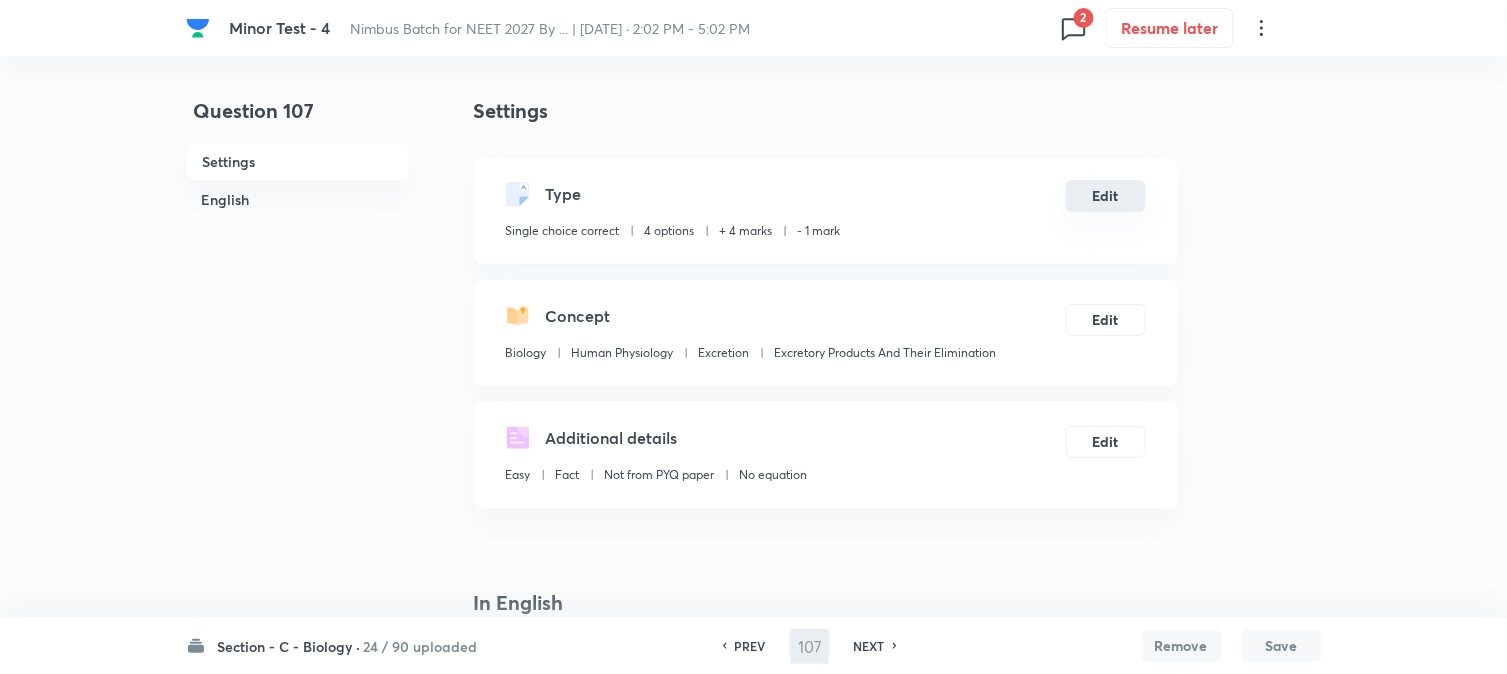 click on "Edit" at bounding box center (1106, 196) 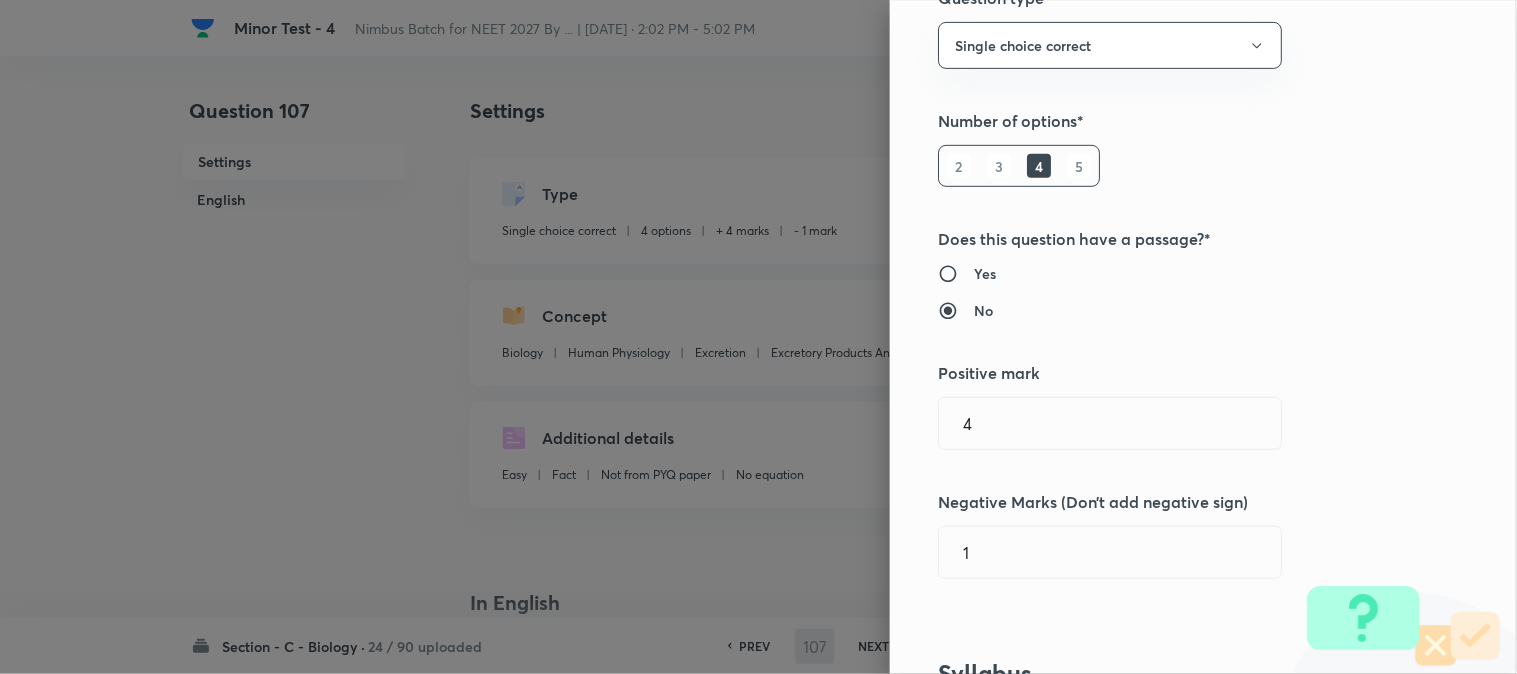 scroll, scrollTop: 444, scrollLeft: 0, axis: vertical 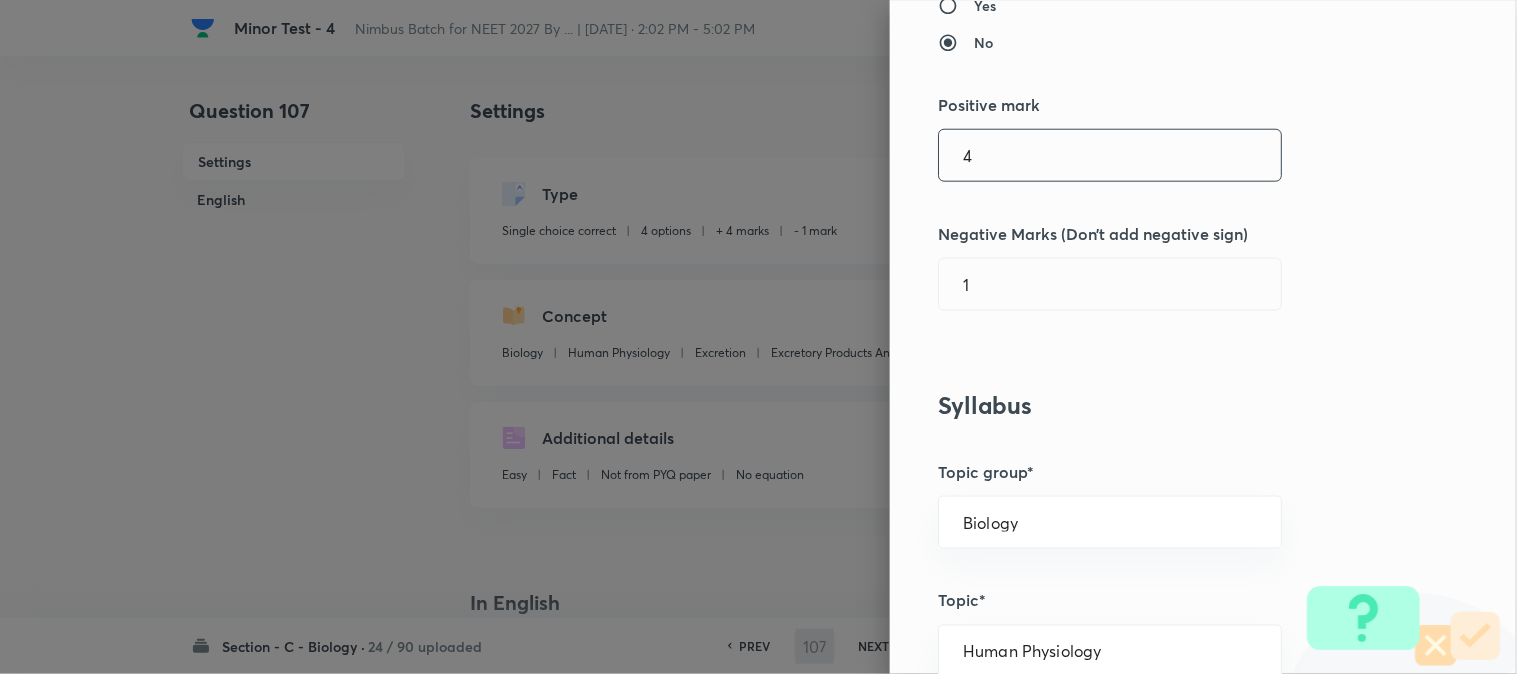 click on "4" at bounding box center (1110, 155) 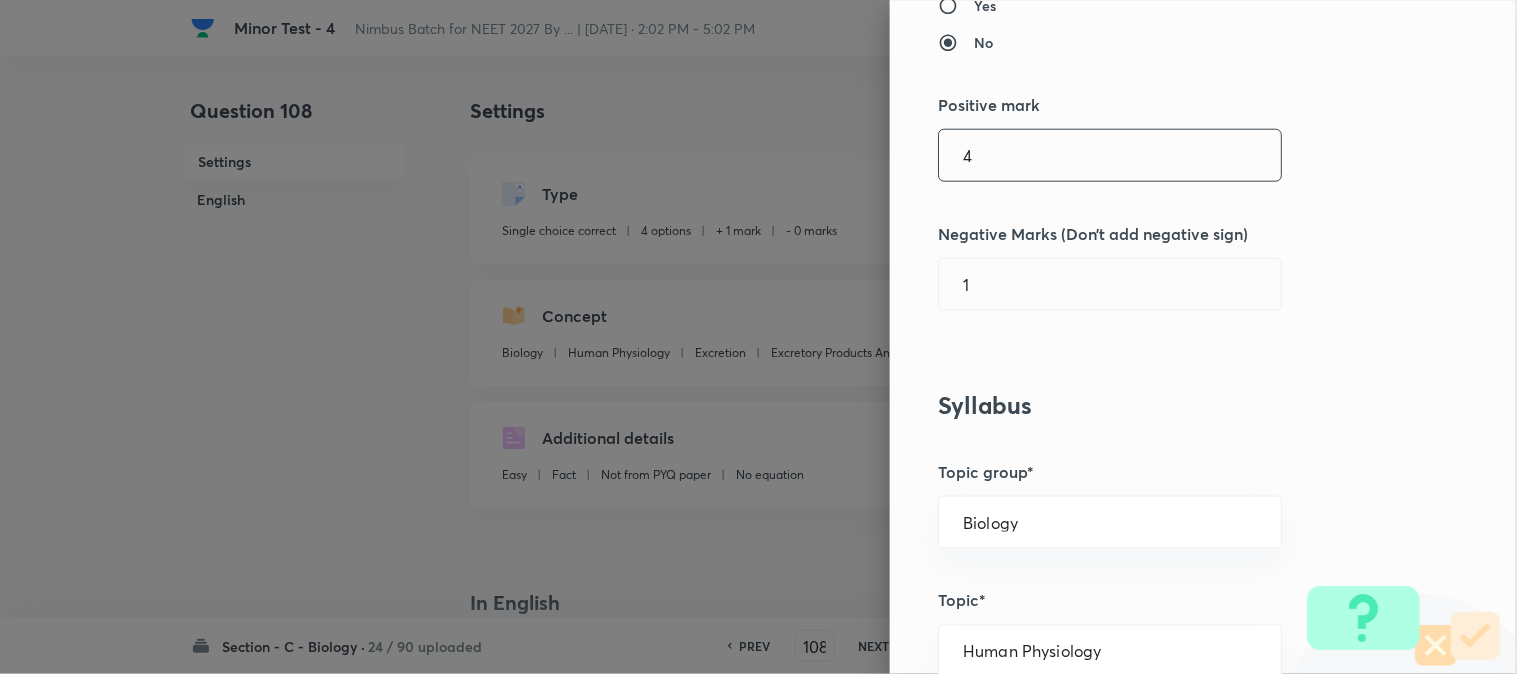 checkbox on "true" 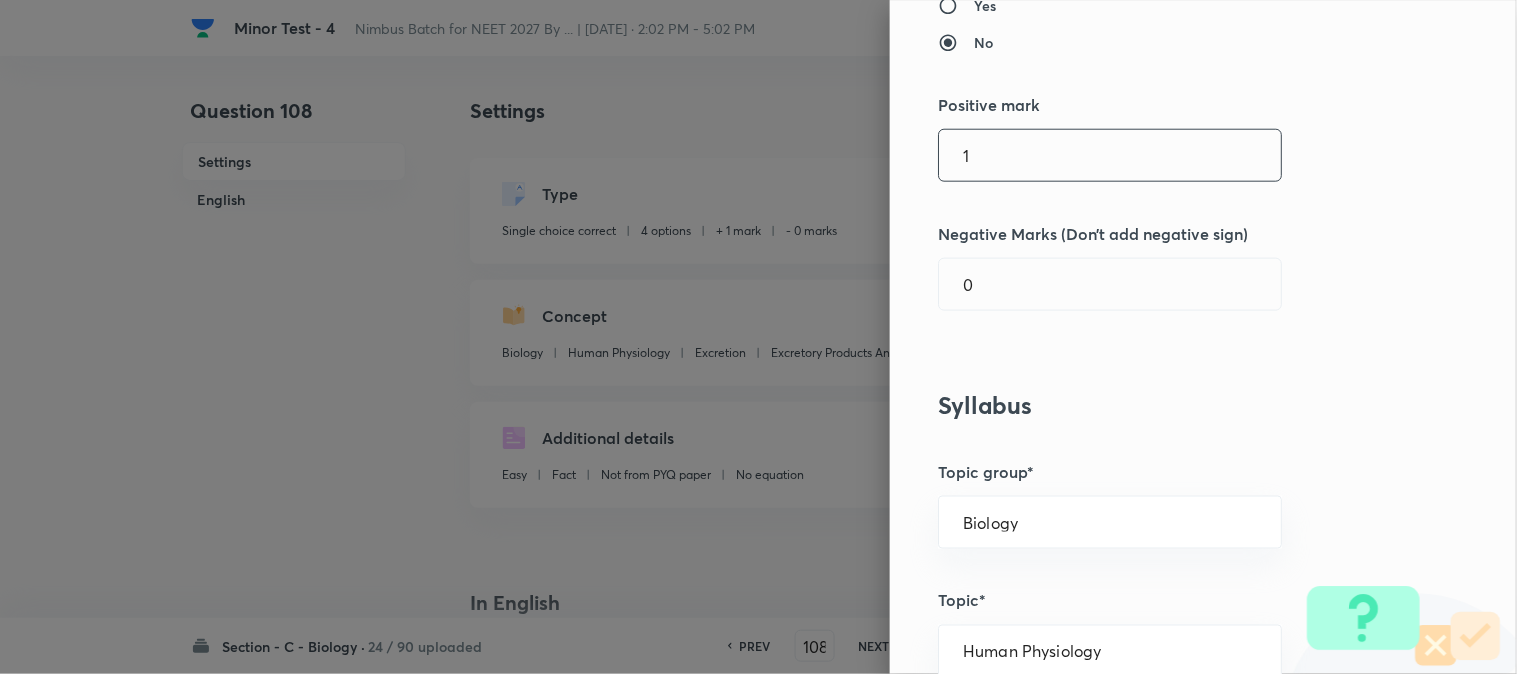 type on "1" 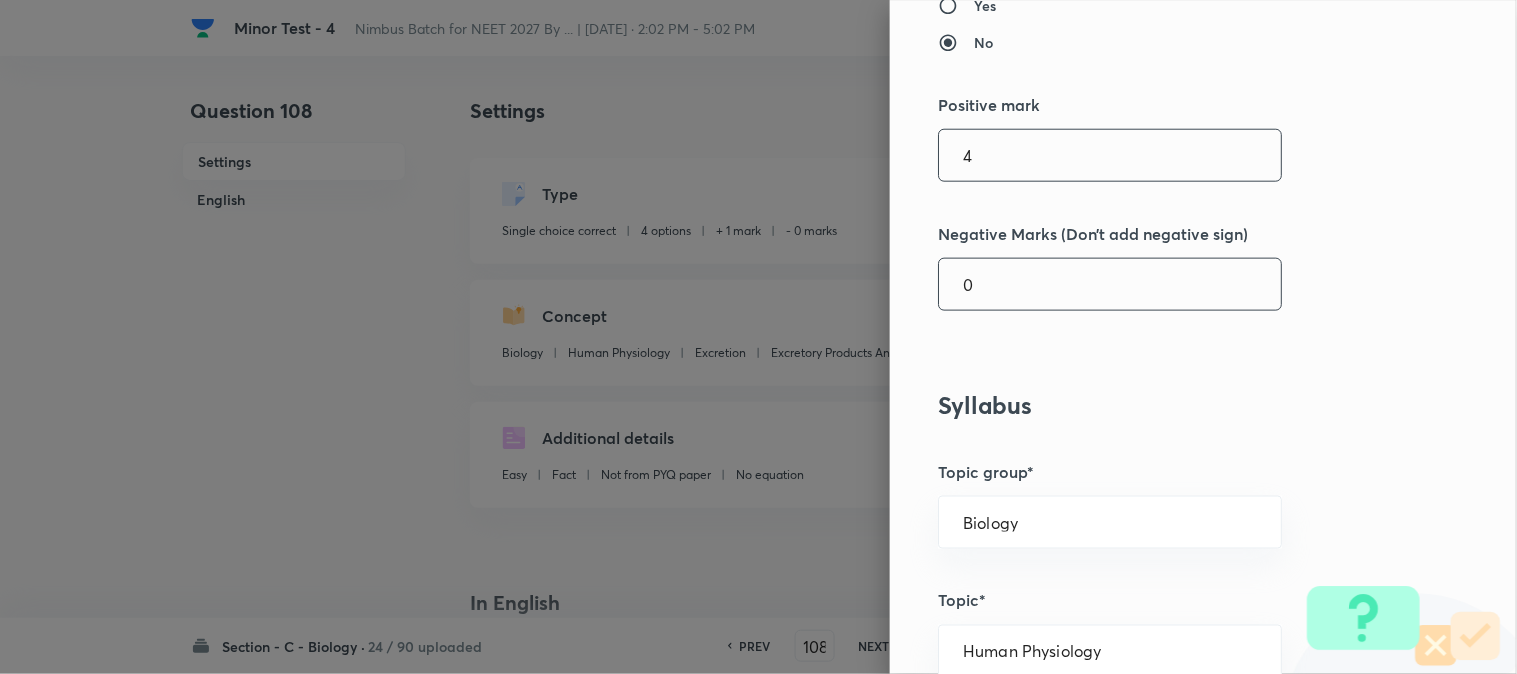 type on "4" 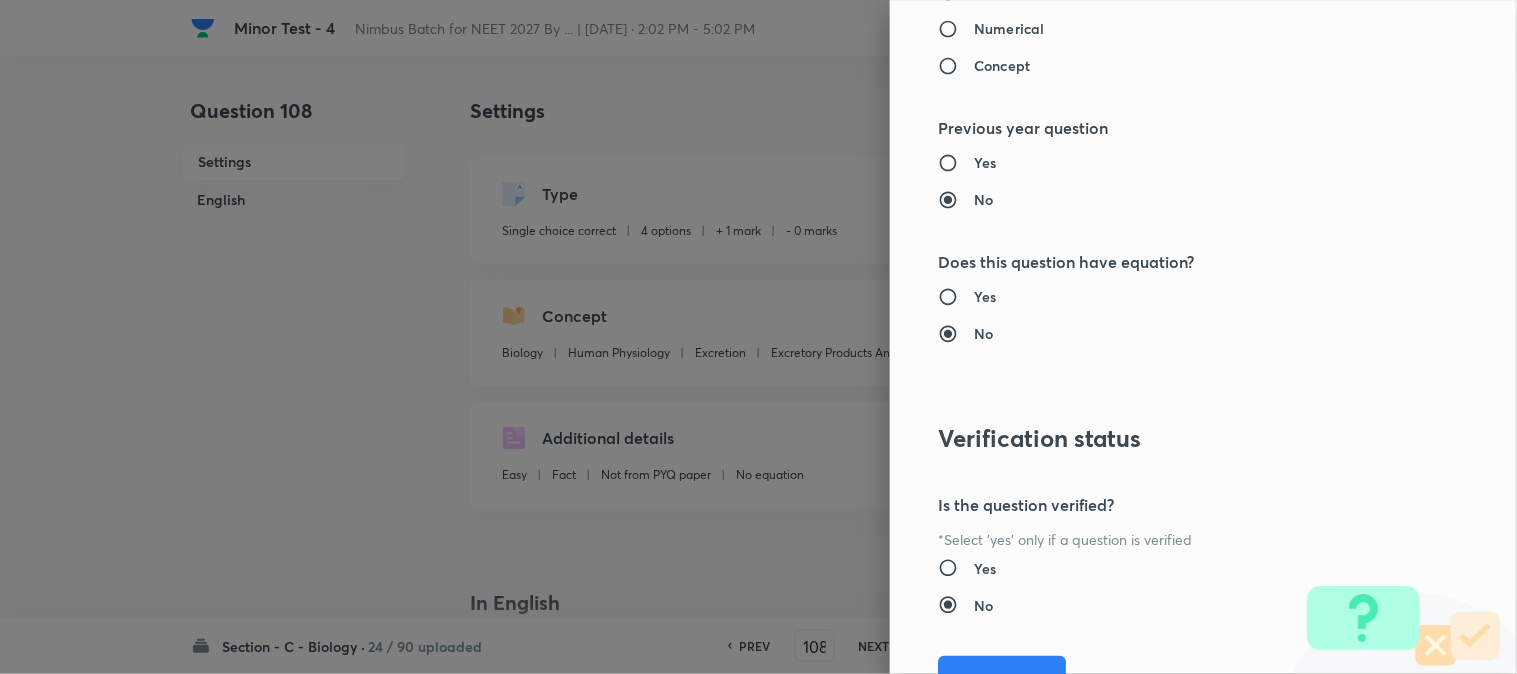 scroll, scrollTop: 2052, scrollLeft: 0, axis: vertical 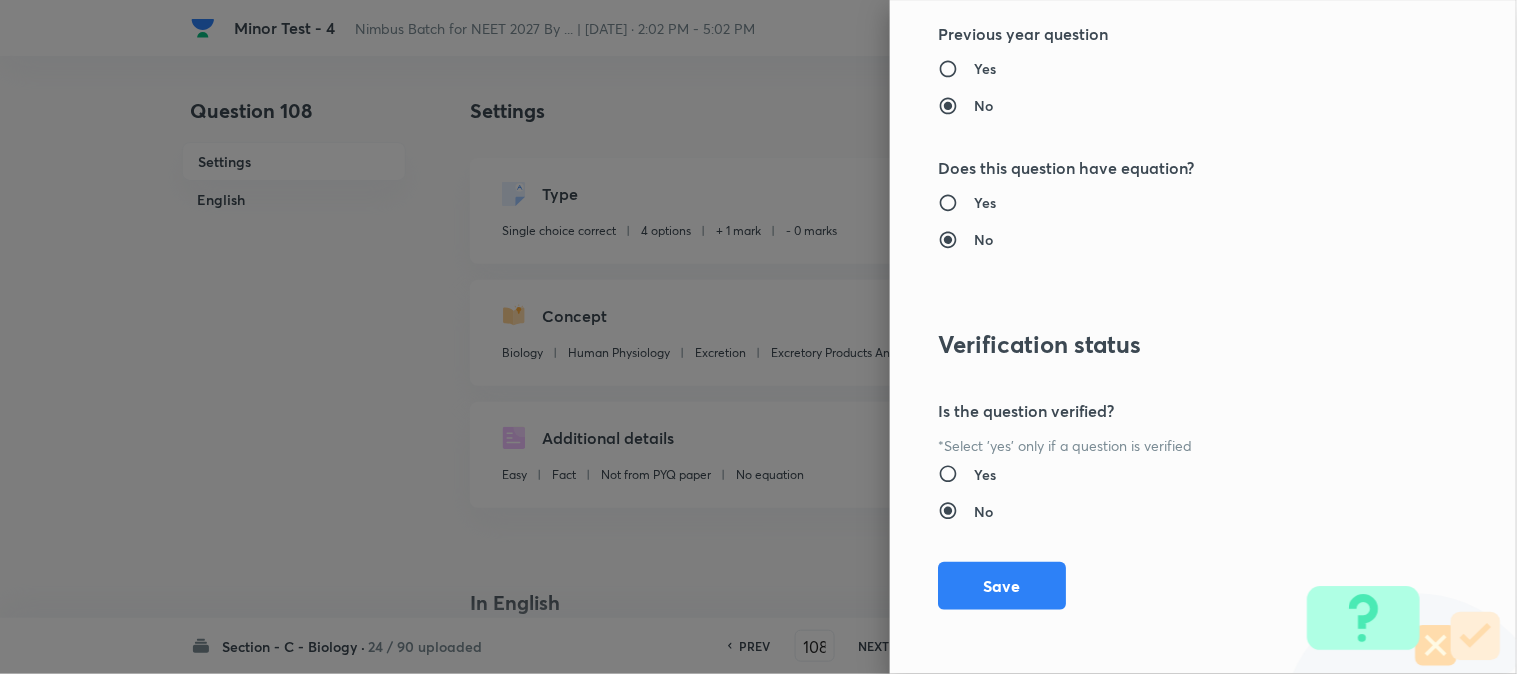 type on "1" 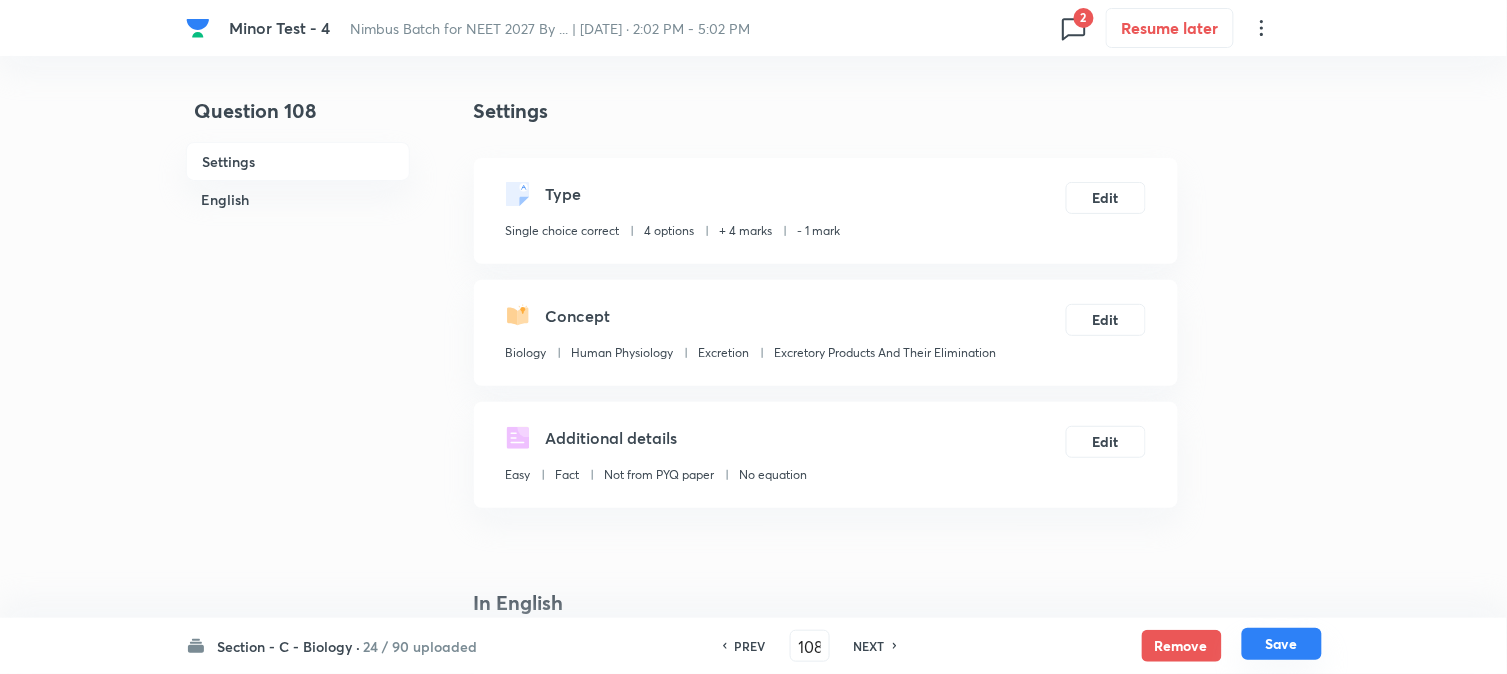 click on "Save" at bounding box center (1282, 644) 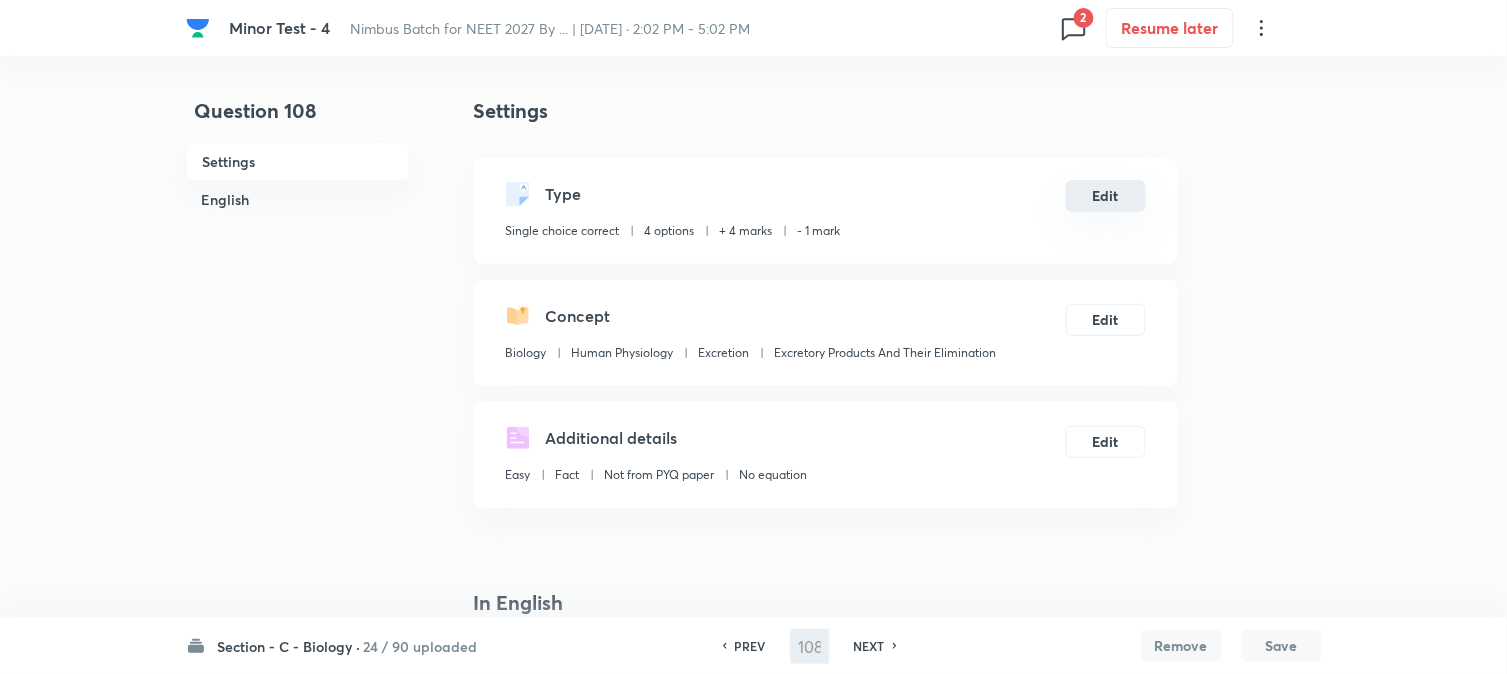 click on "Edit" at bounding box center [1106, 196] 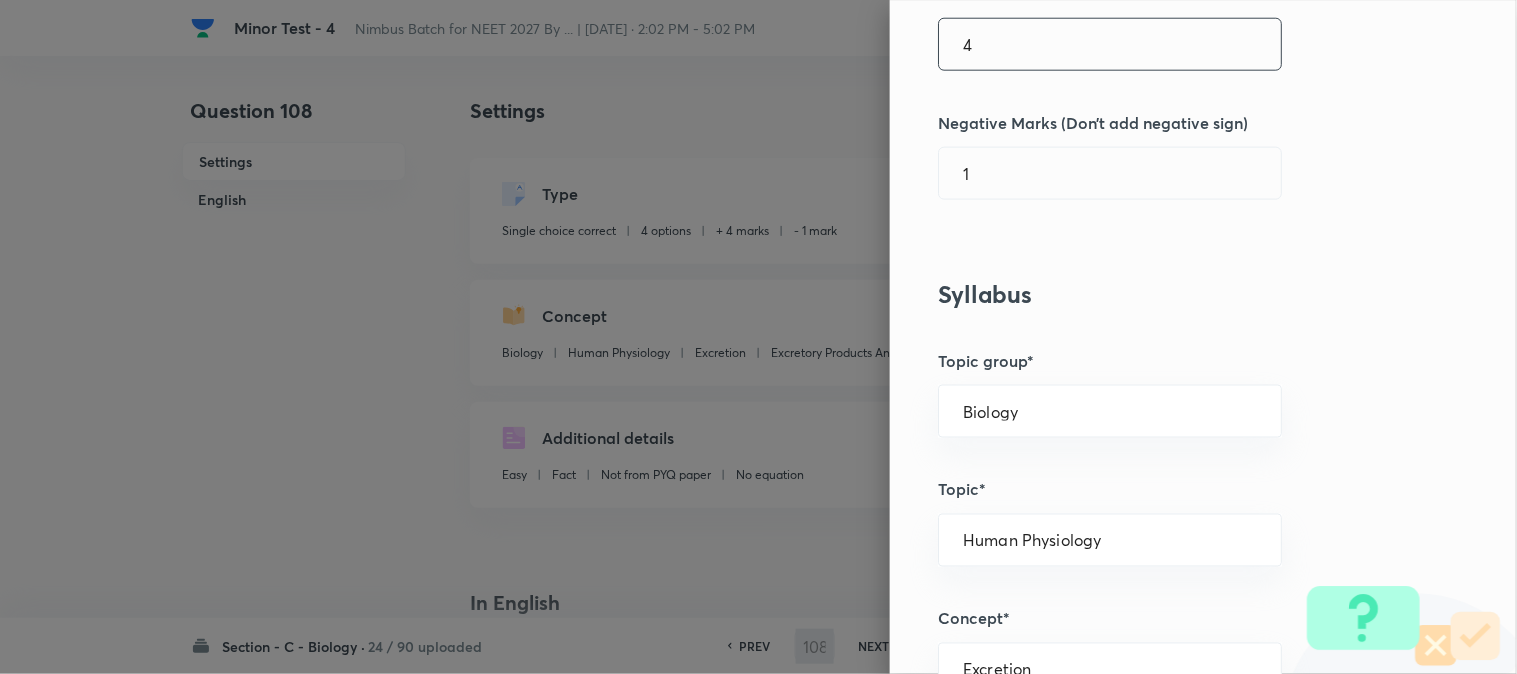 click on "4" at bounding box center (1110, 44) 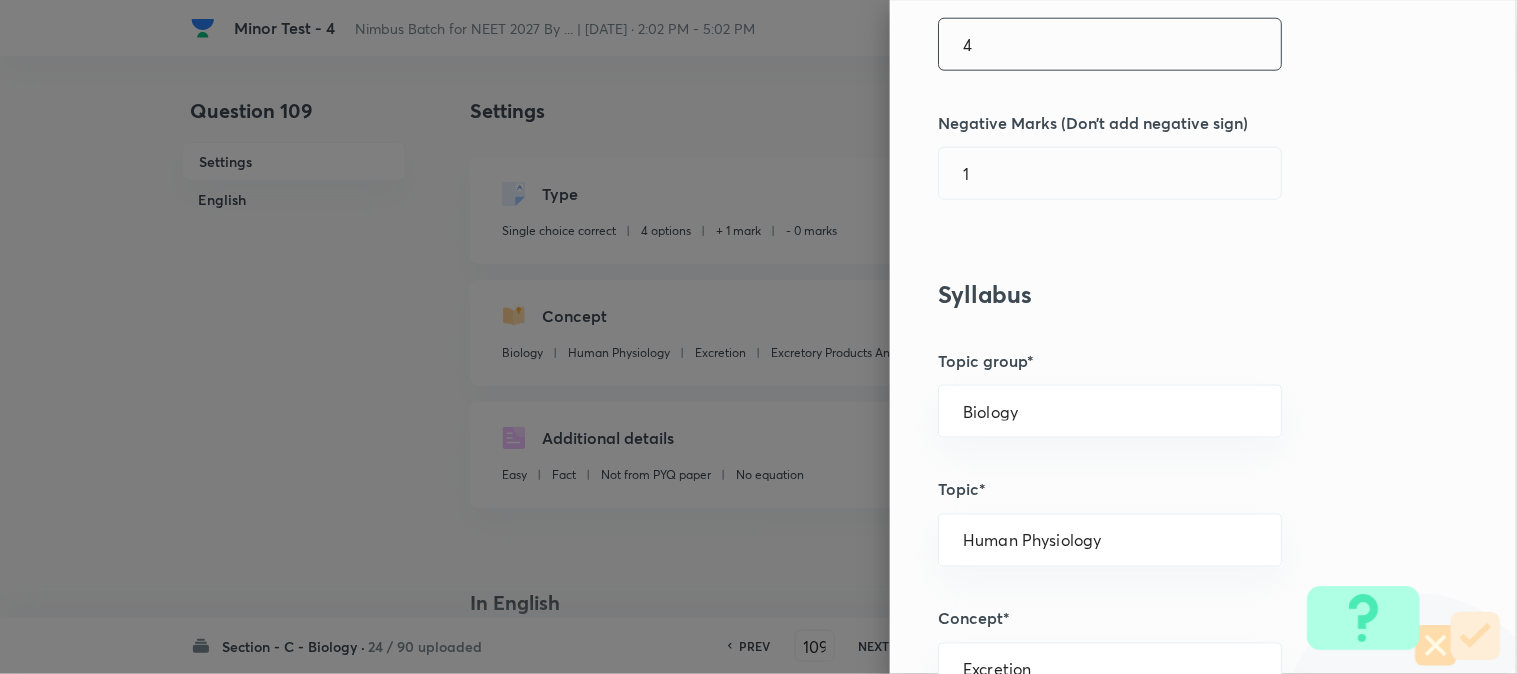checkbox on "false" 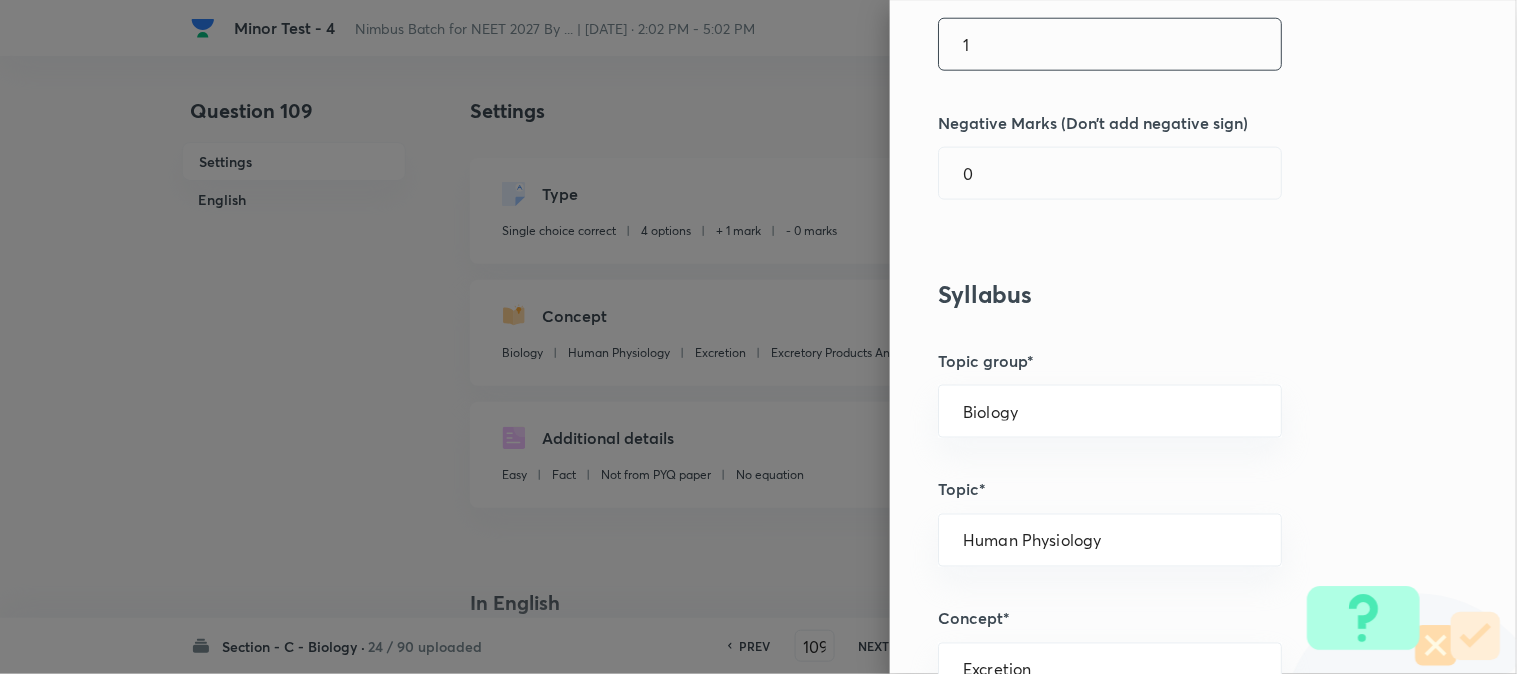 type on "1" 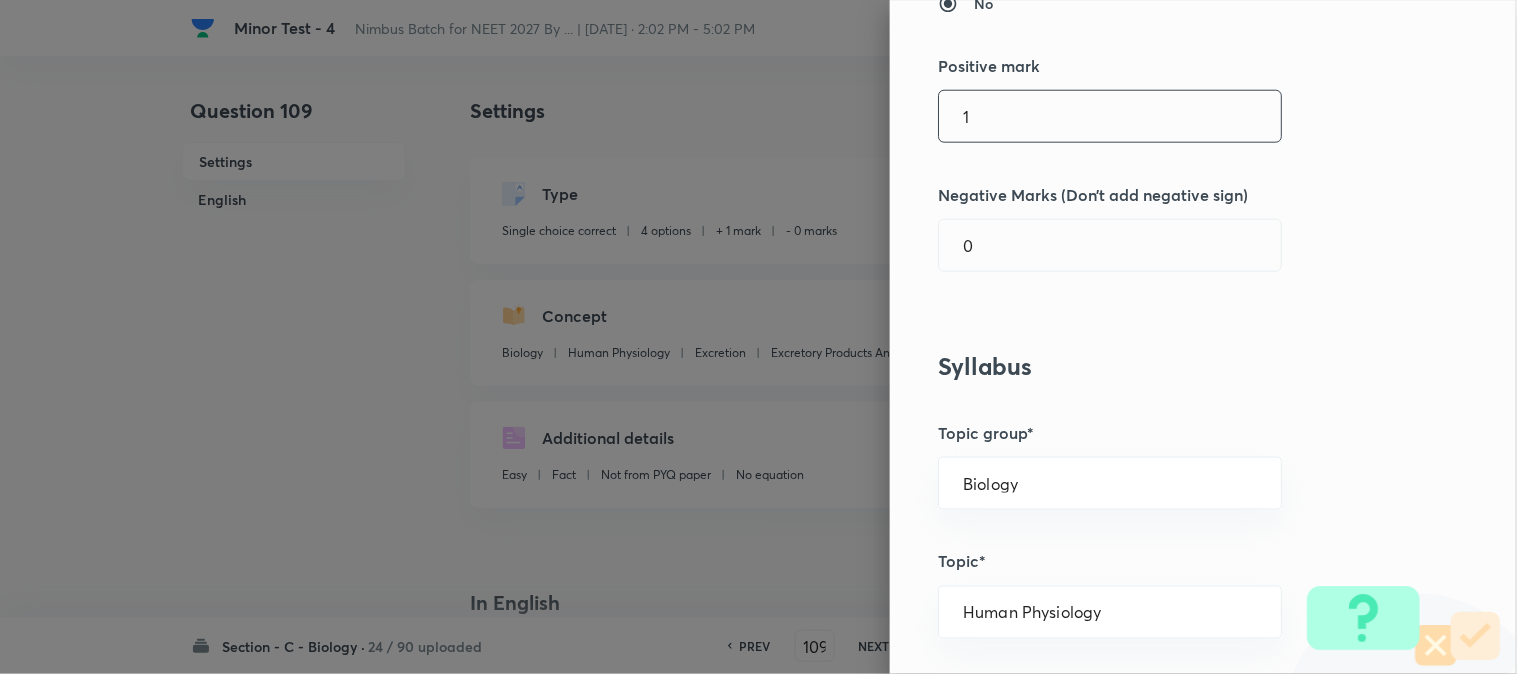 scroll, scrollTop: 444, scrollLeft: 0, axis: vertical 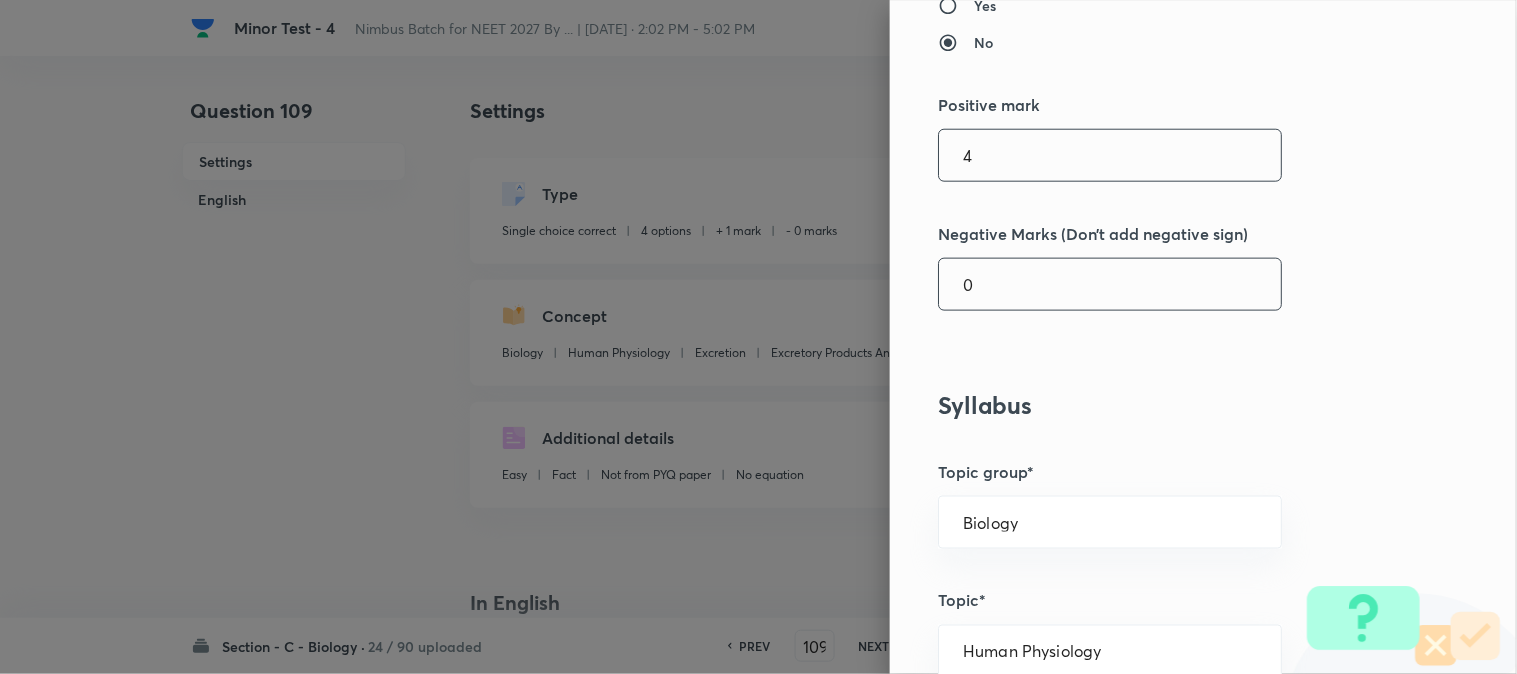 type on "4" 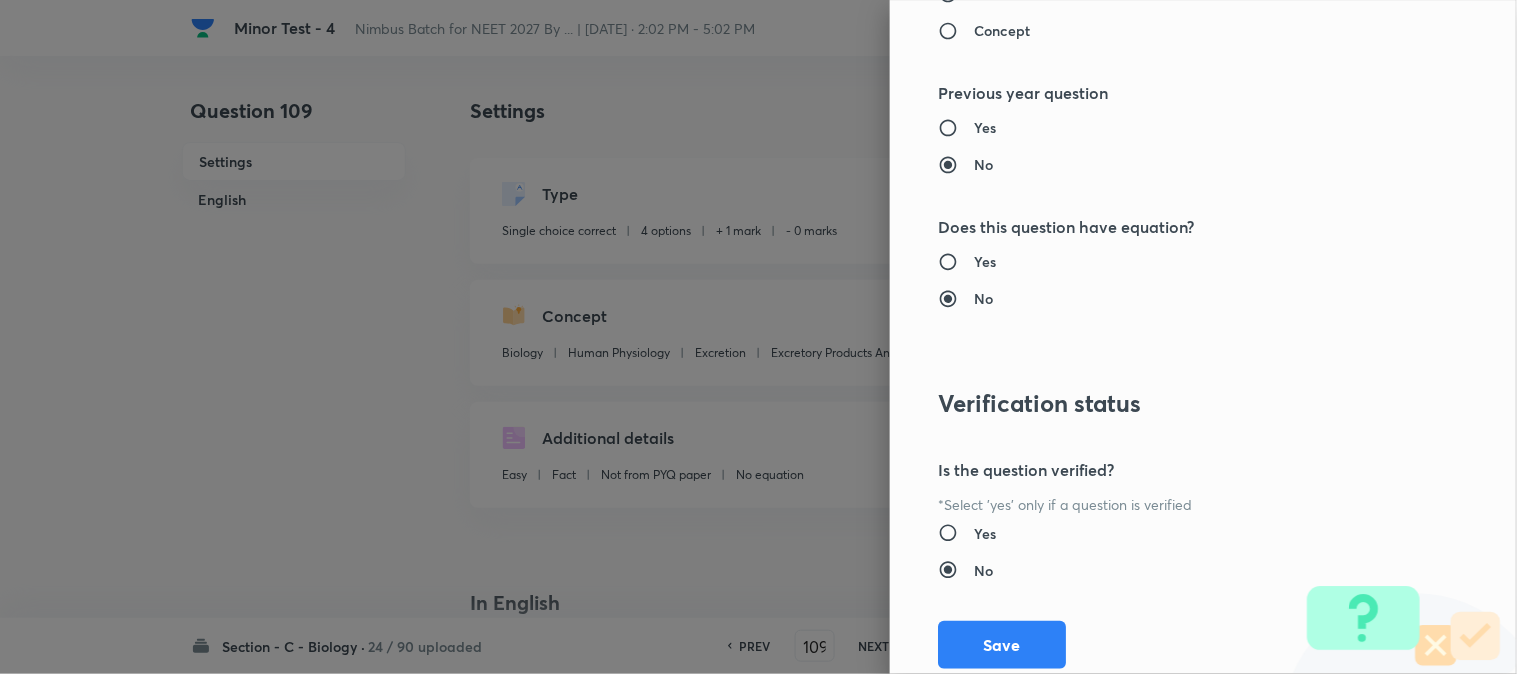 scroll, scrollTop: 2052, scrollLeft: 0, axis: vertical 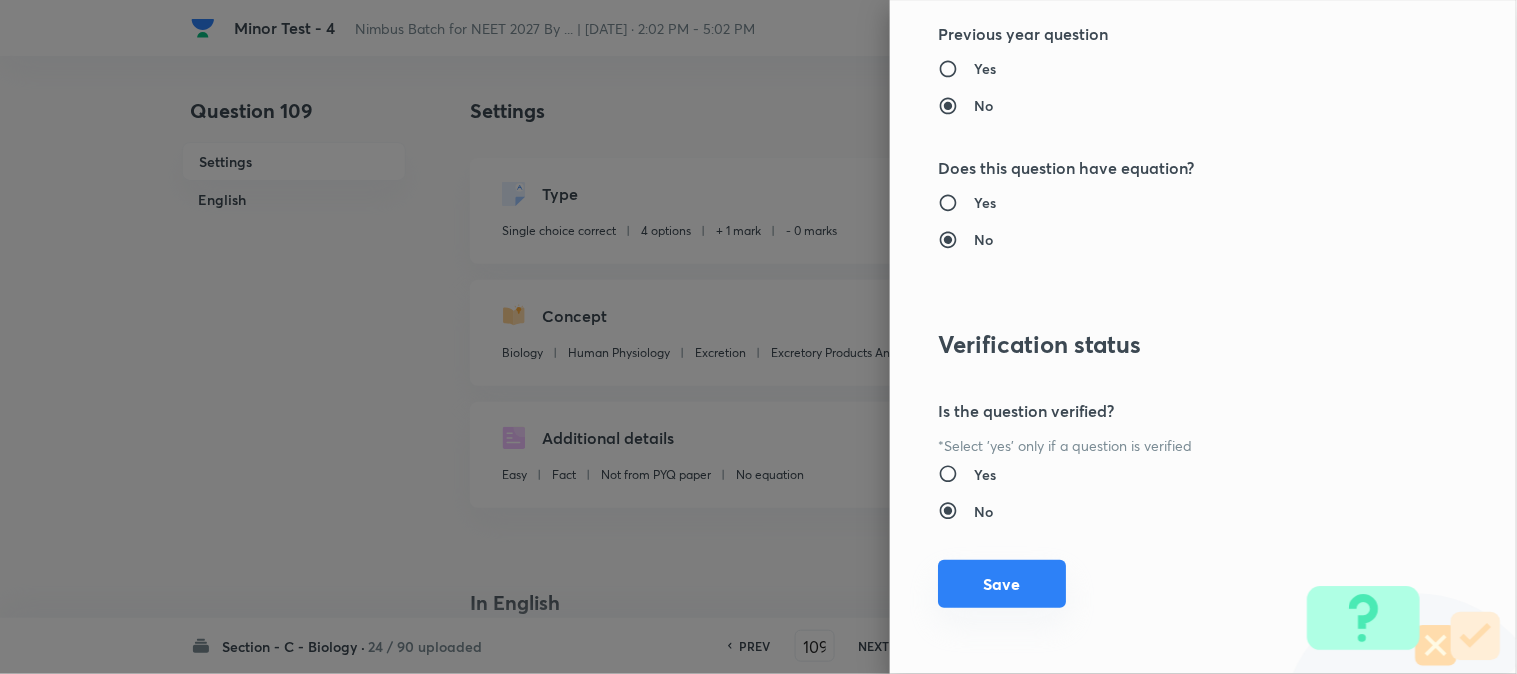type on "1" 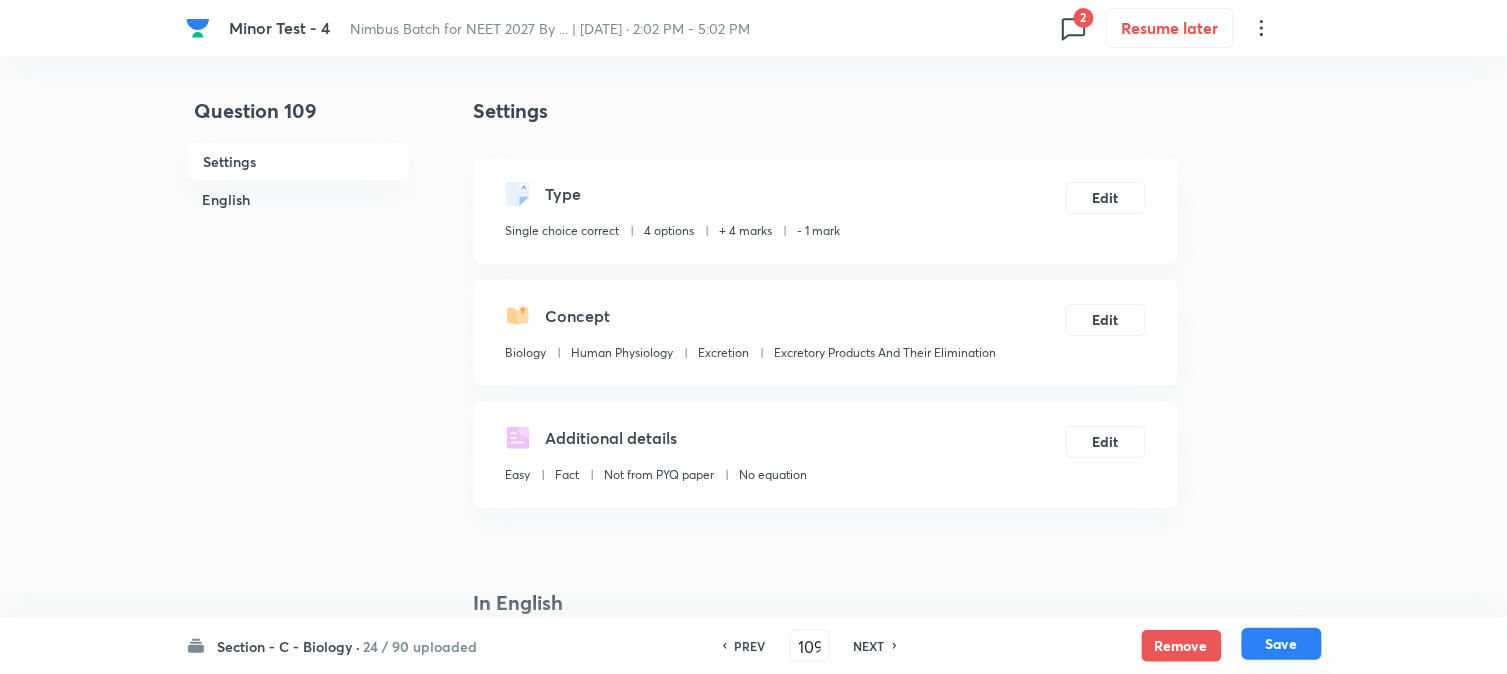 drag, startPoint x: 1285, startPoint y: 650, endPoint x: 1267, endPoint y: 587, distance: 65.52099 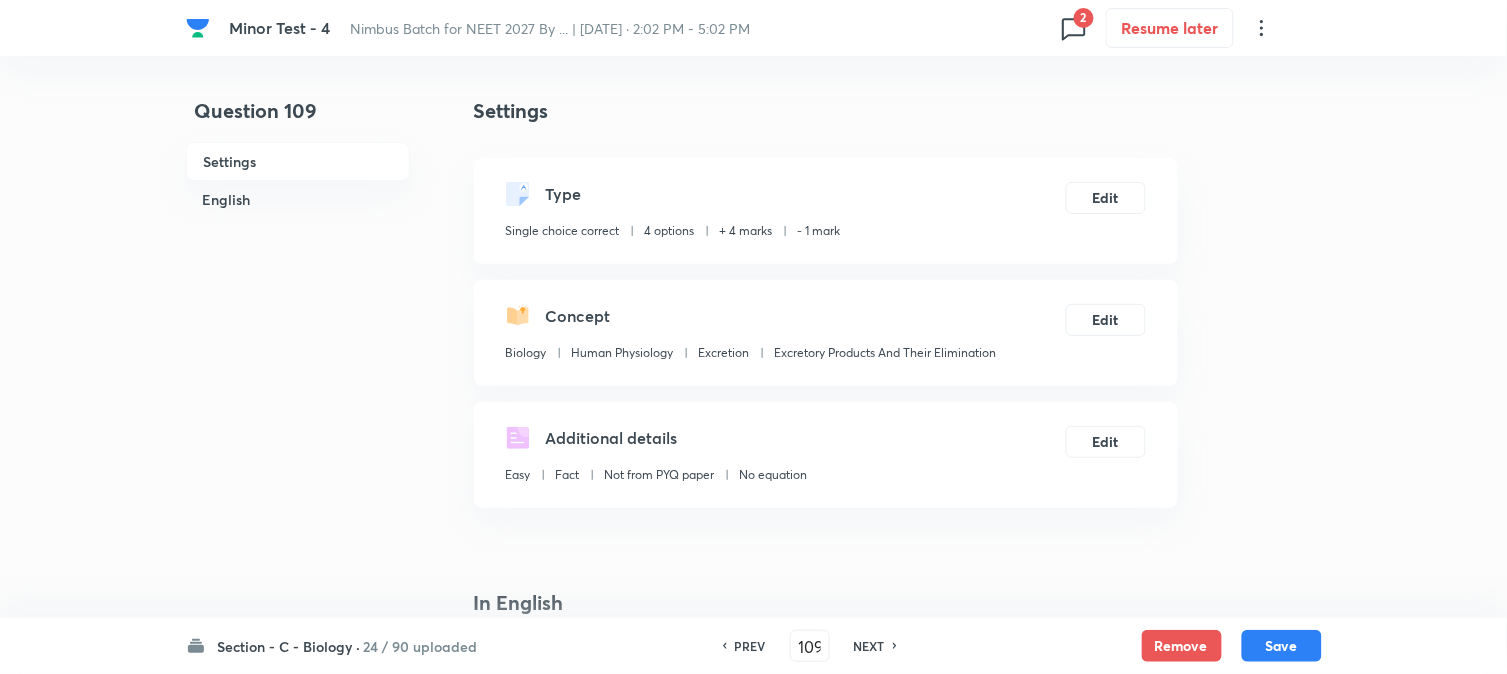click on "Save" at bounding box center [1282, 646] 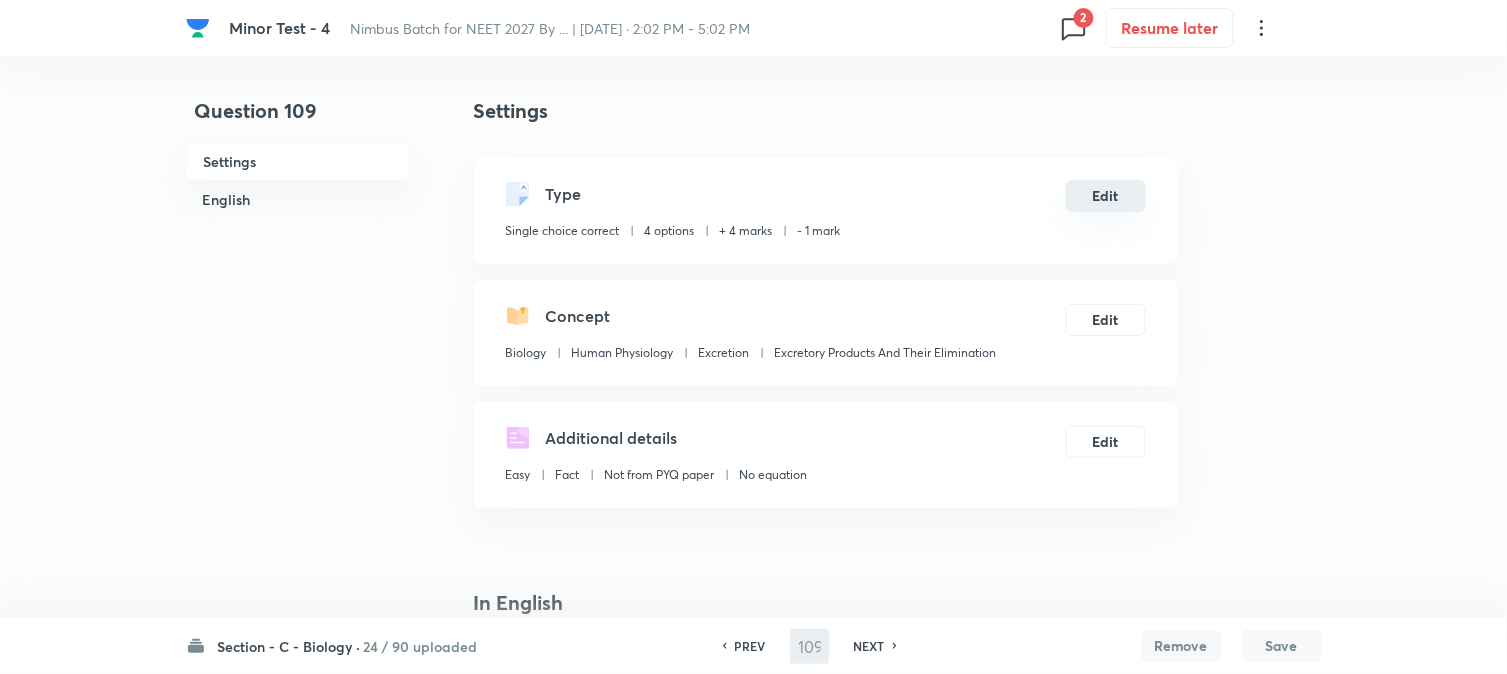 click on "Edit" at bounding box center [1106, 196] 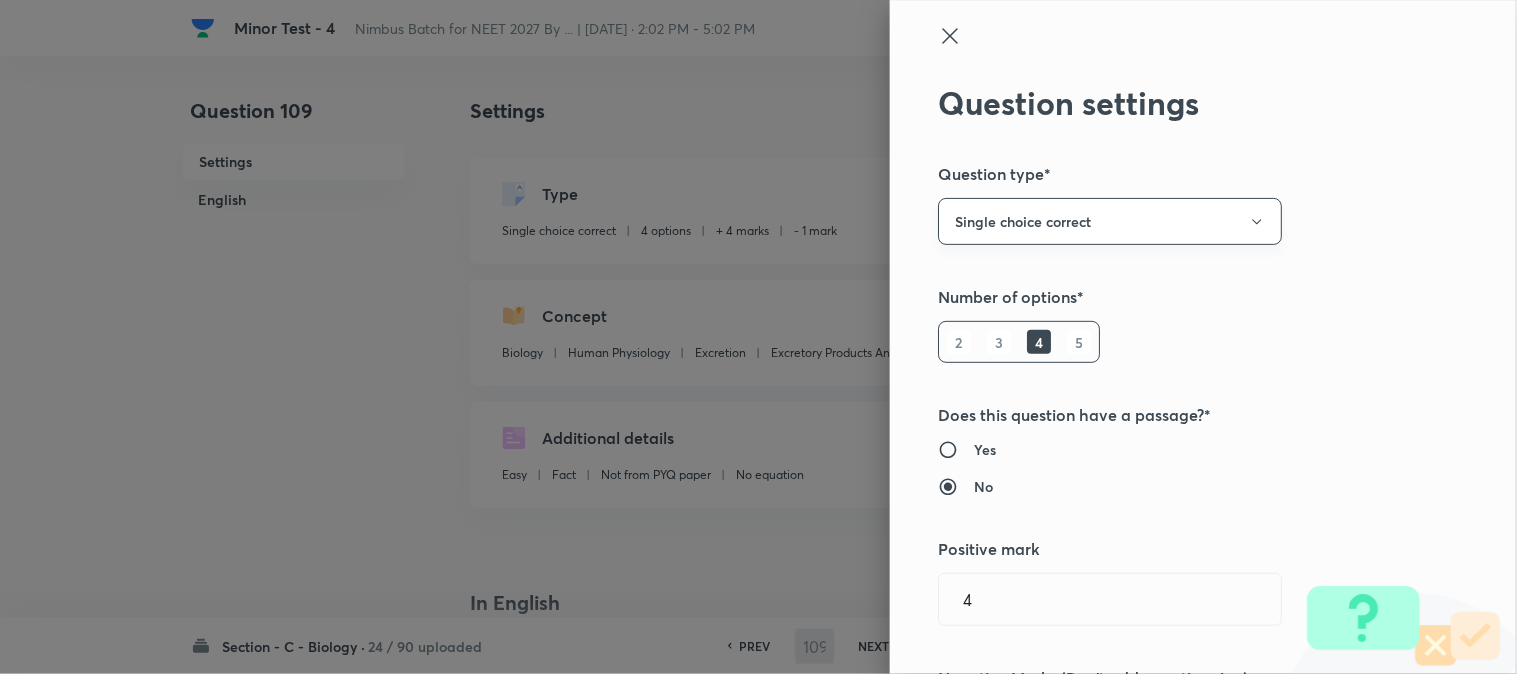 type on "110" 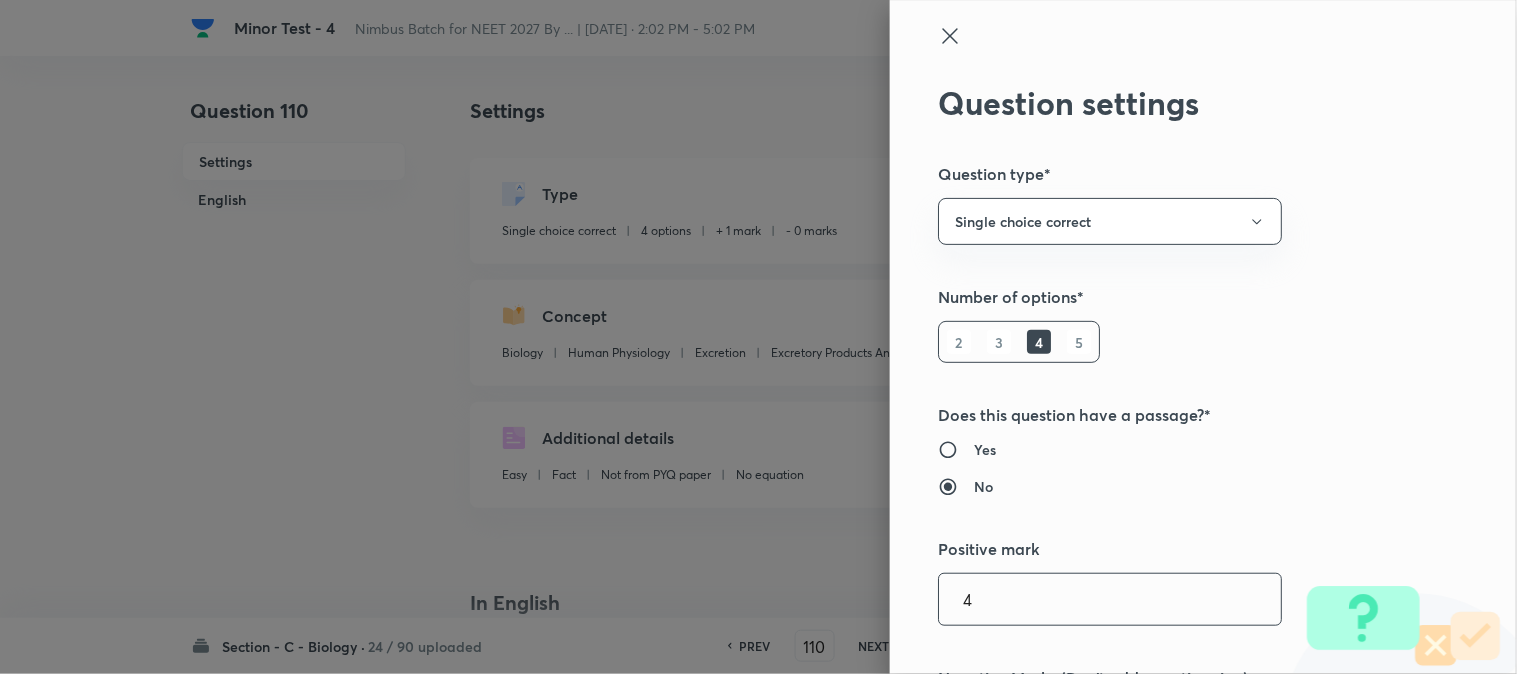 checkbox on "true" 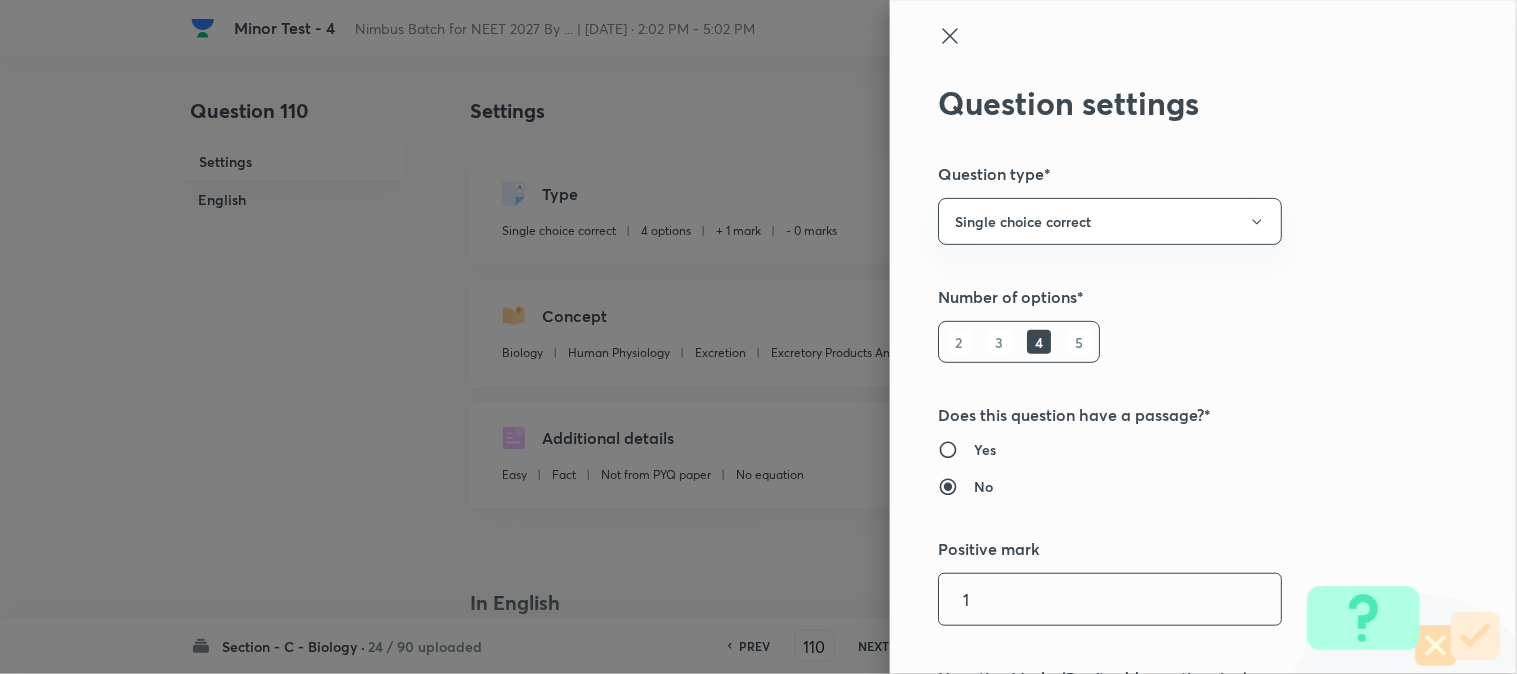 type on "1" 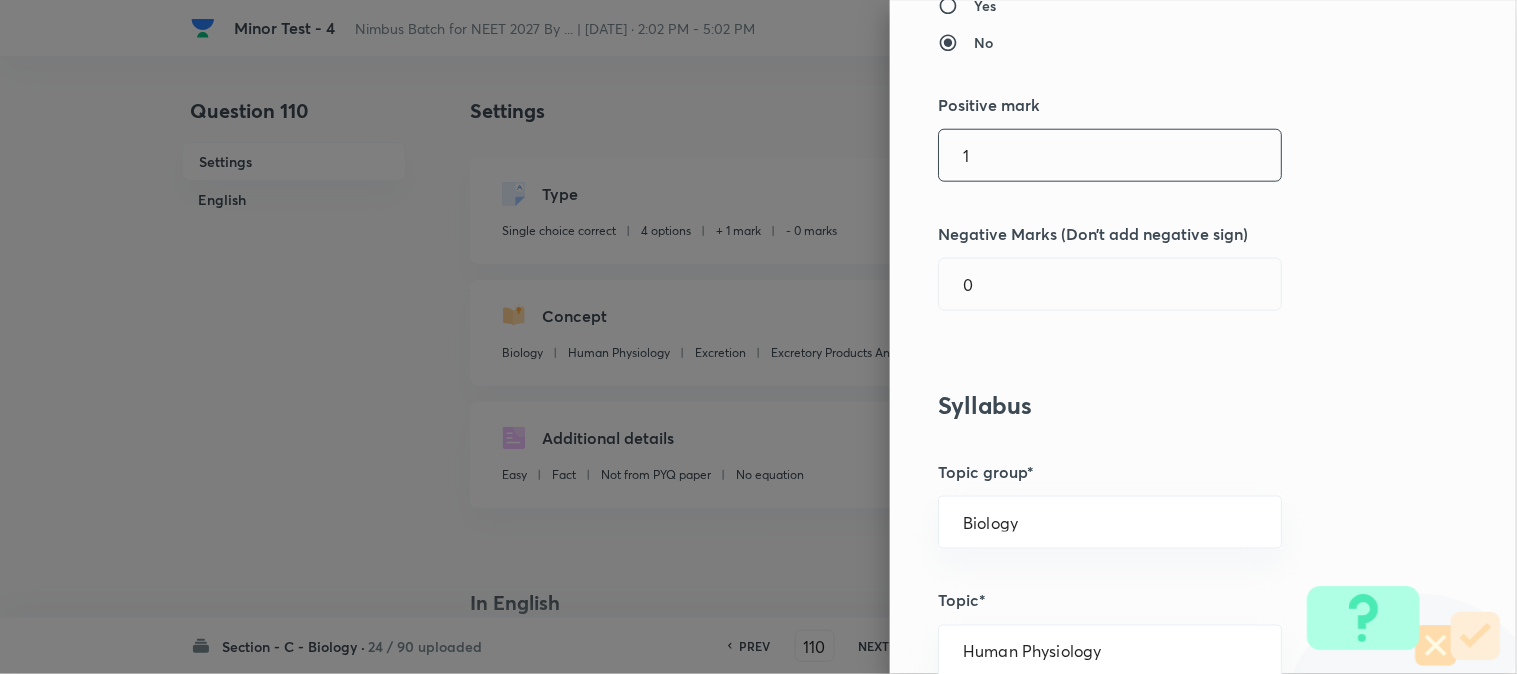 click on "1" at bounding box center (1110, 155) 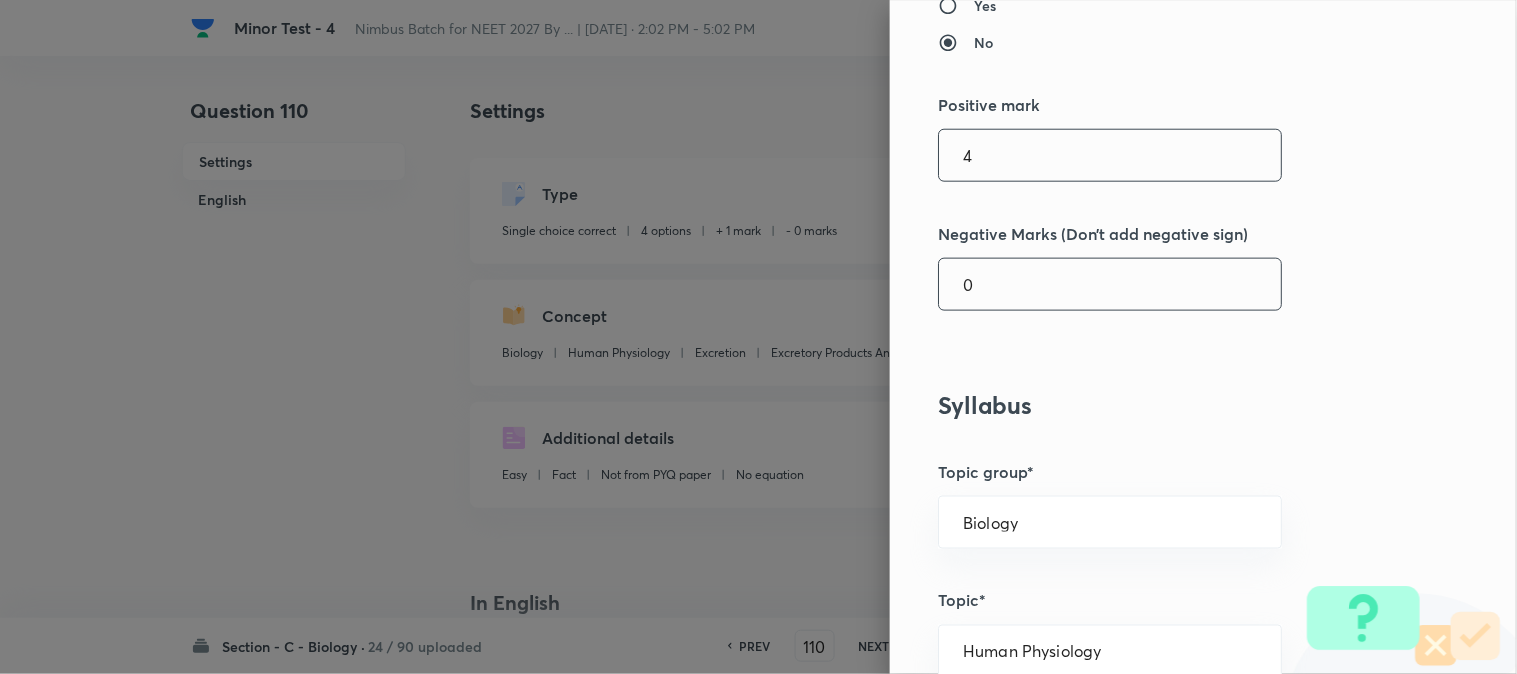 type on "4" 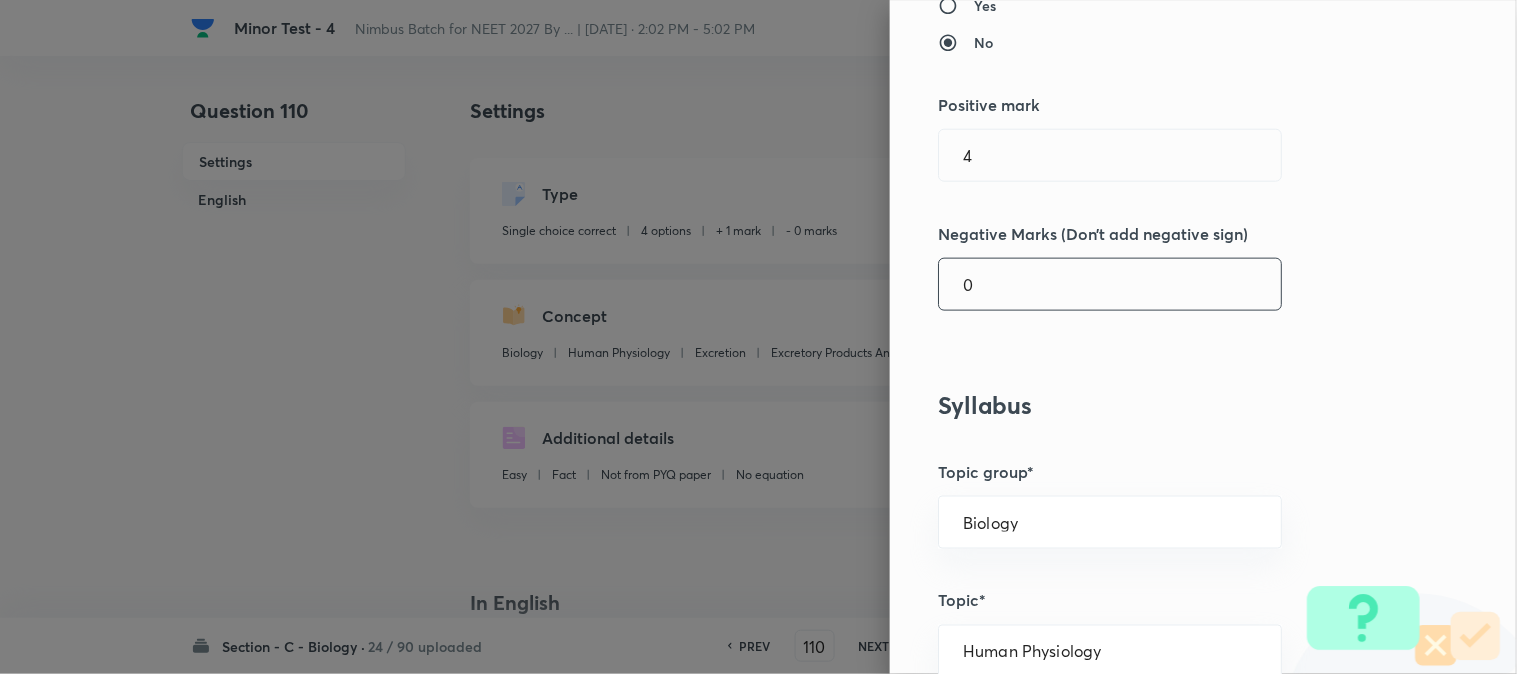 click on "0" at bounding box center (1110, 284) 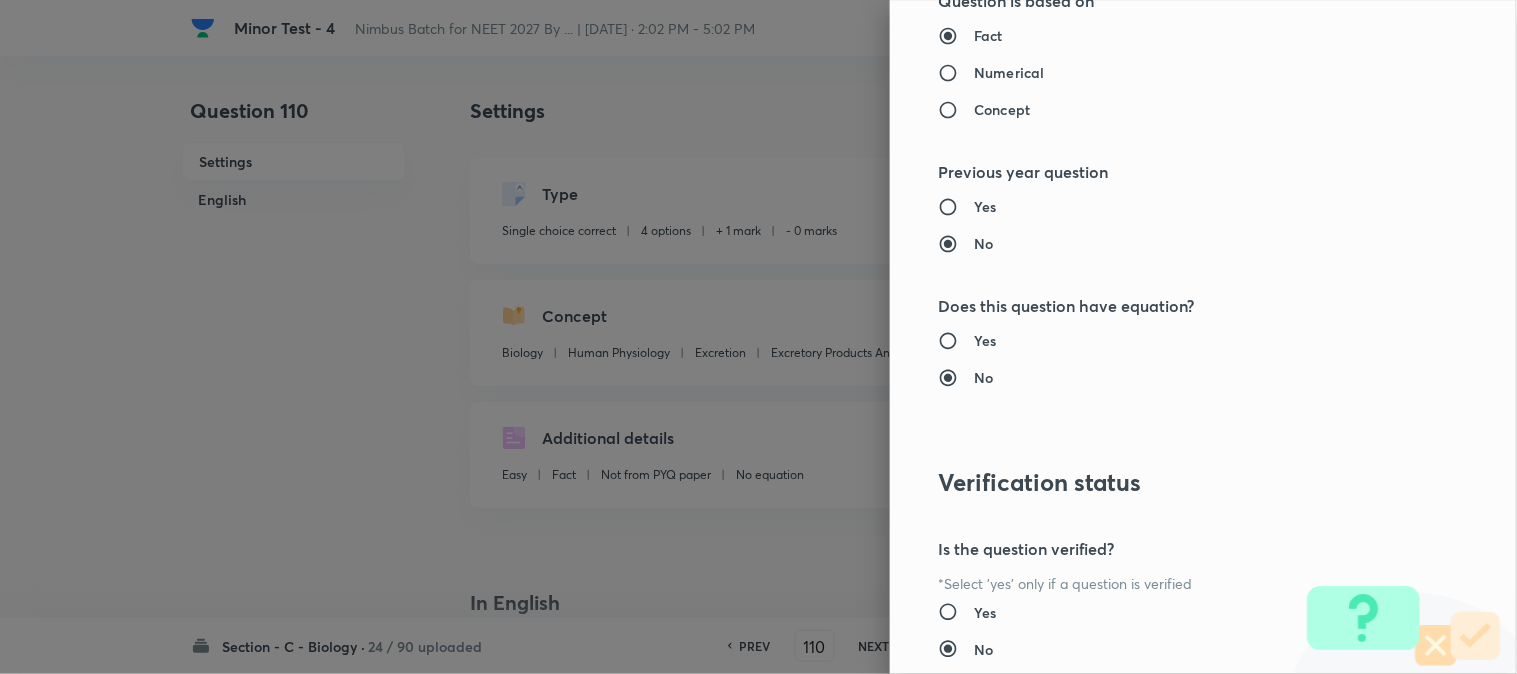 scroll, scrollTop: 2052, scrollLeft: 0, axis: vertical 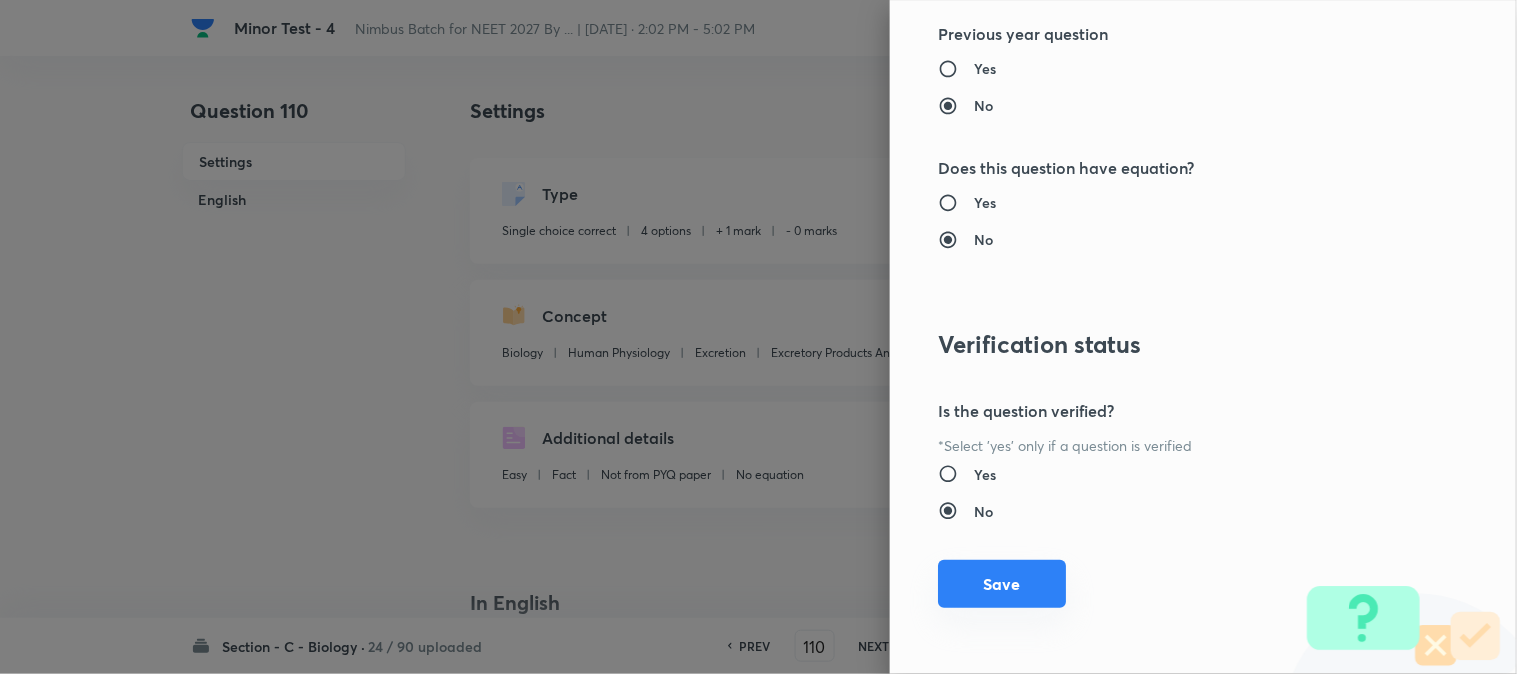 type on "1" 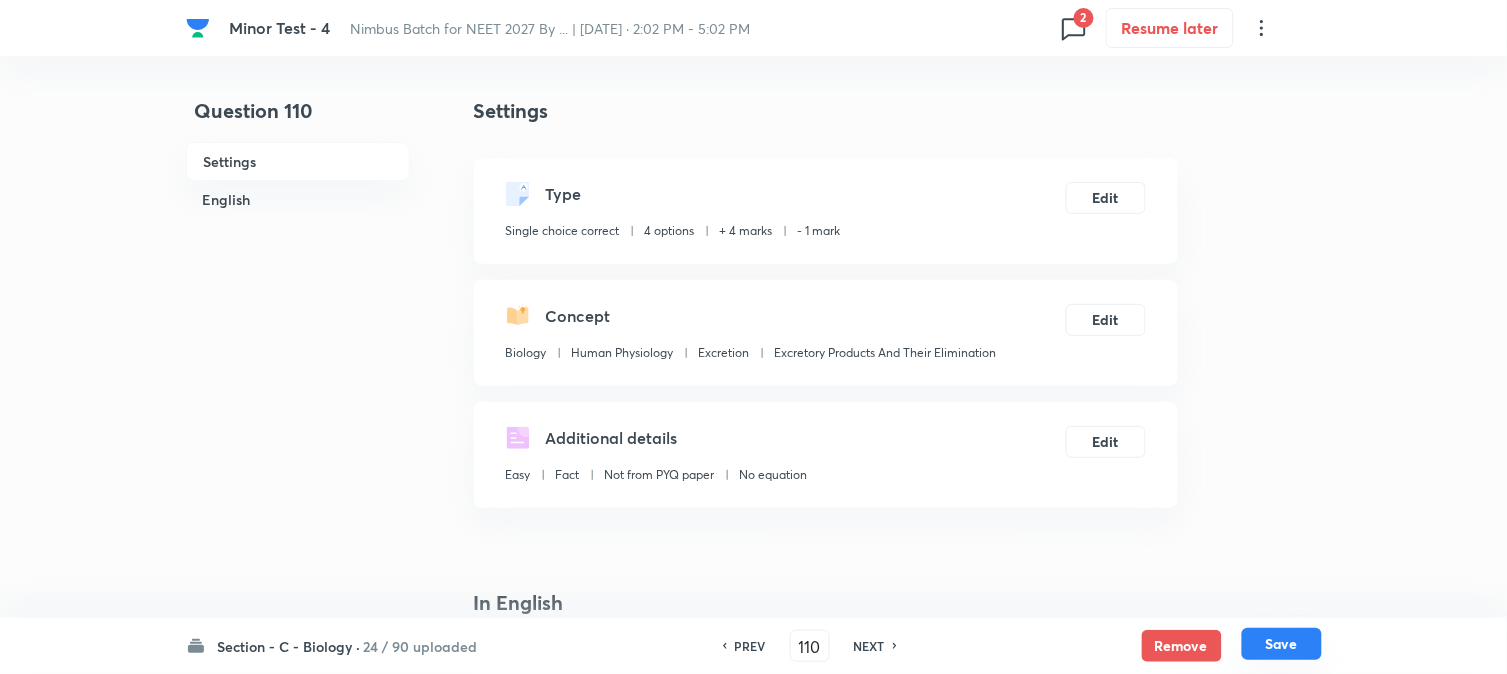 drag, startPoint x: 1303, startPoint y: 650, endPoint x: 1287, endPoint y: 616, distance: 37.576588 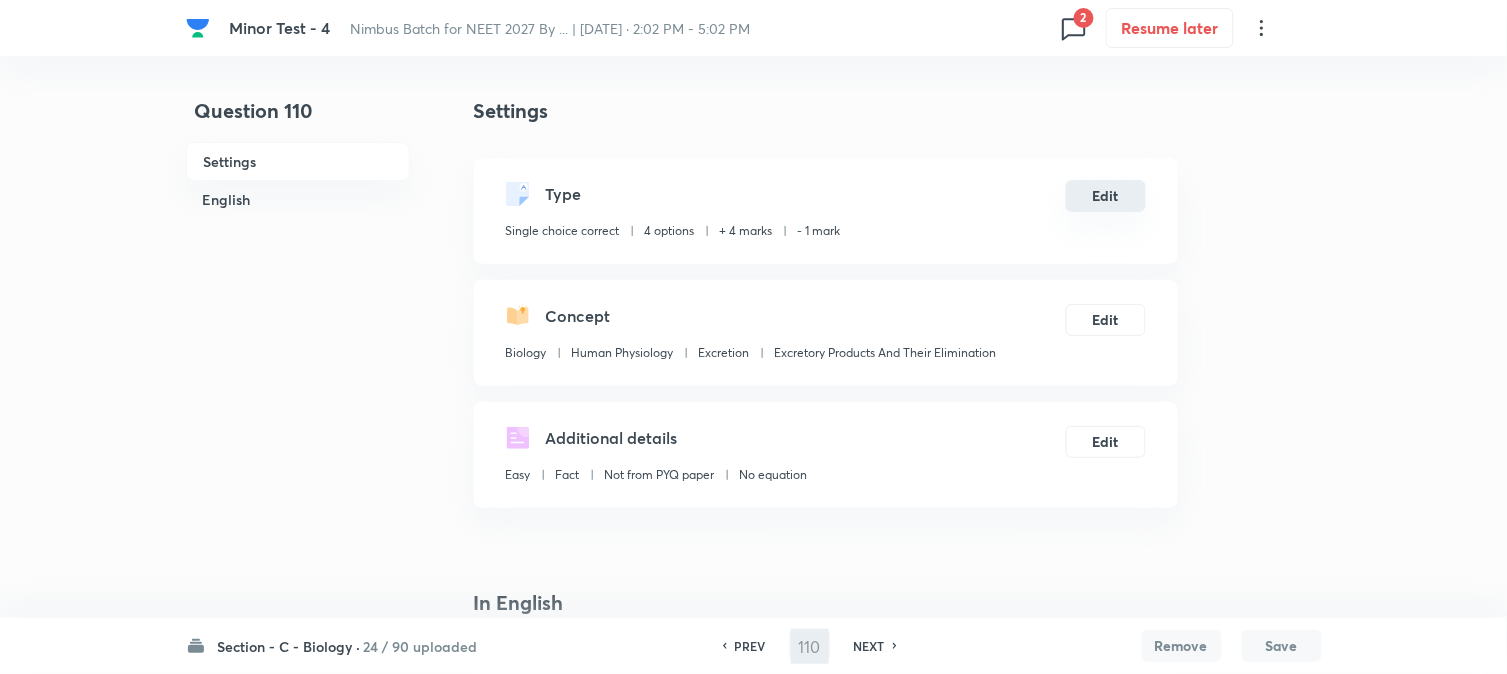 click on "Edit" at bounding box center (1106, 196) 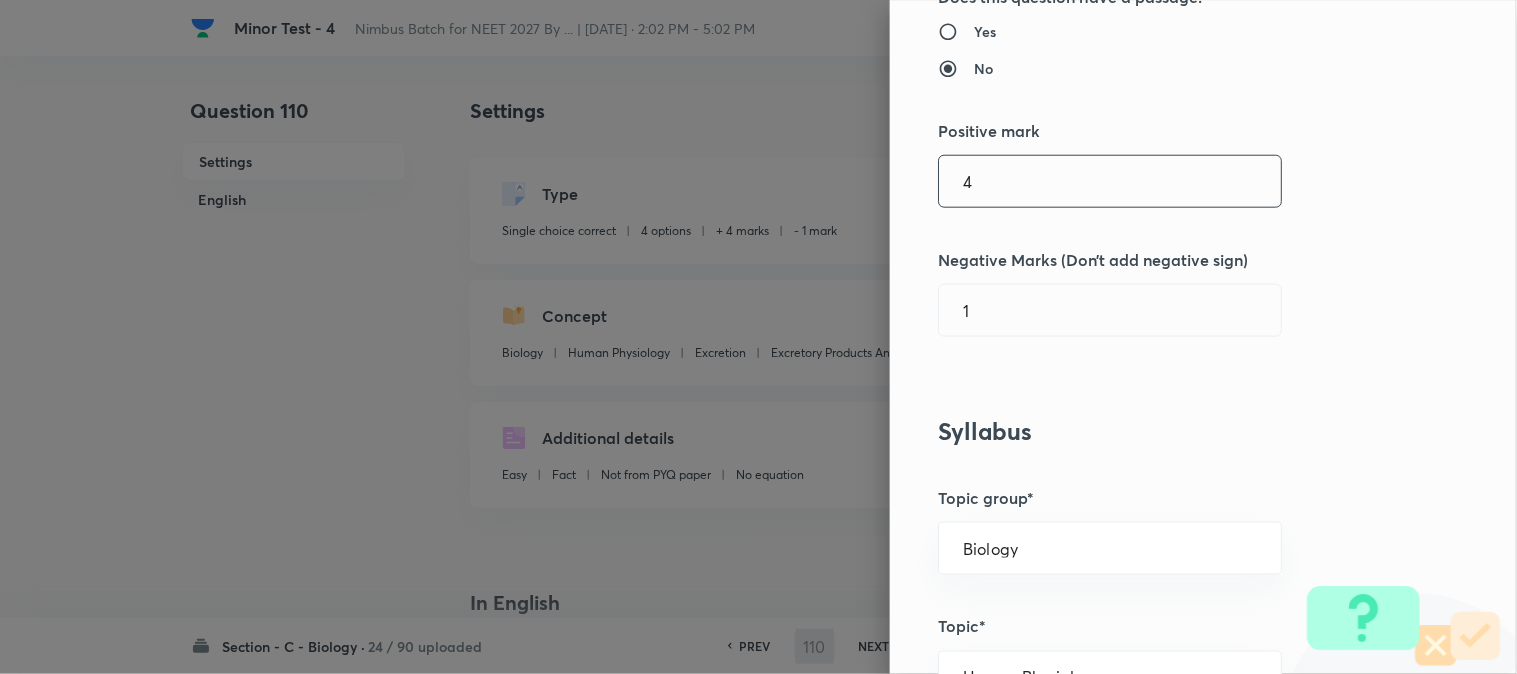 type on "111" 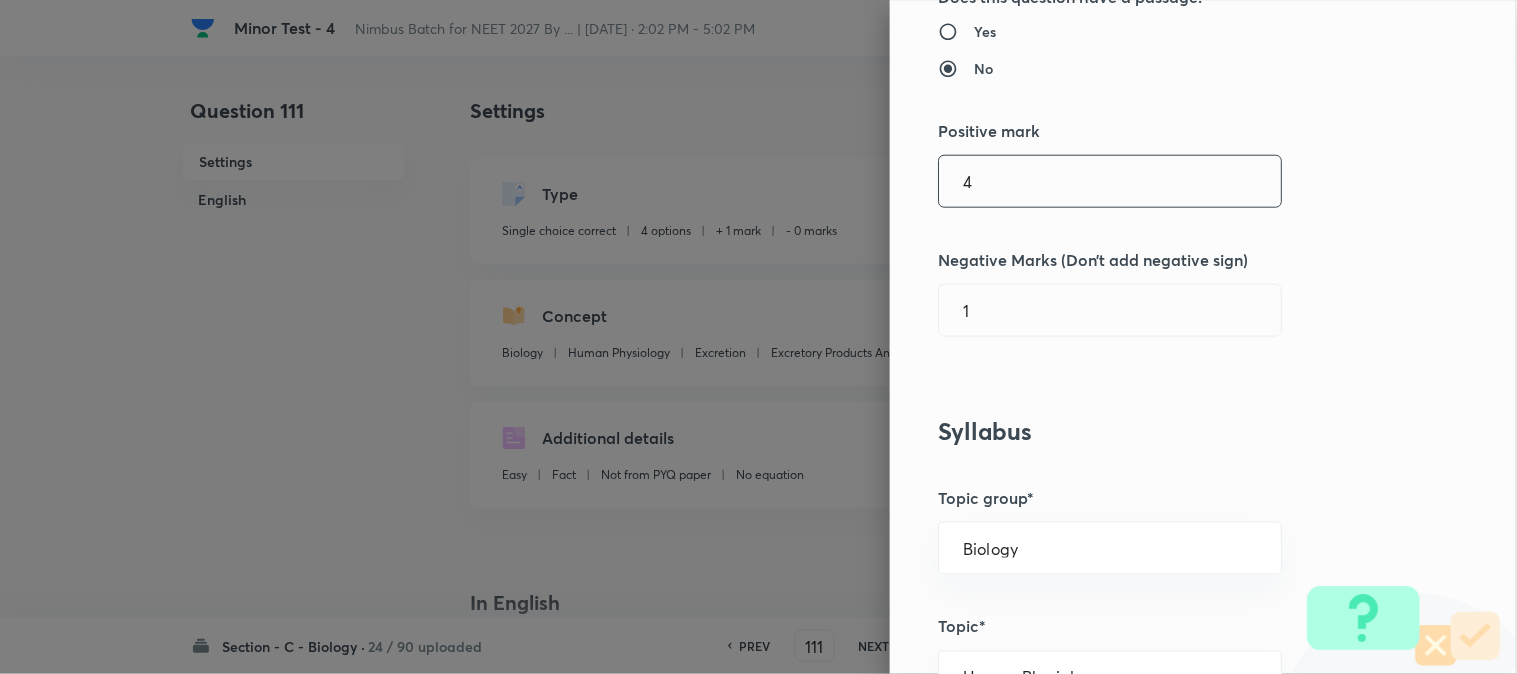 checkbox on "false" 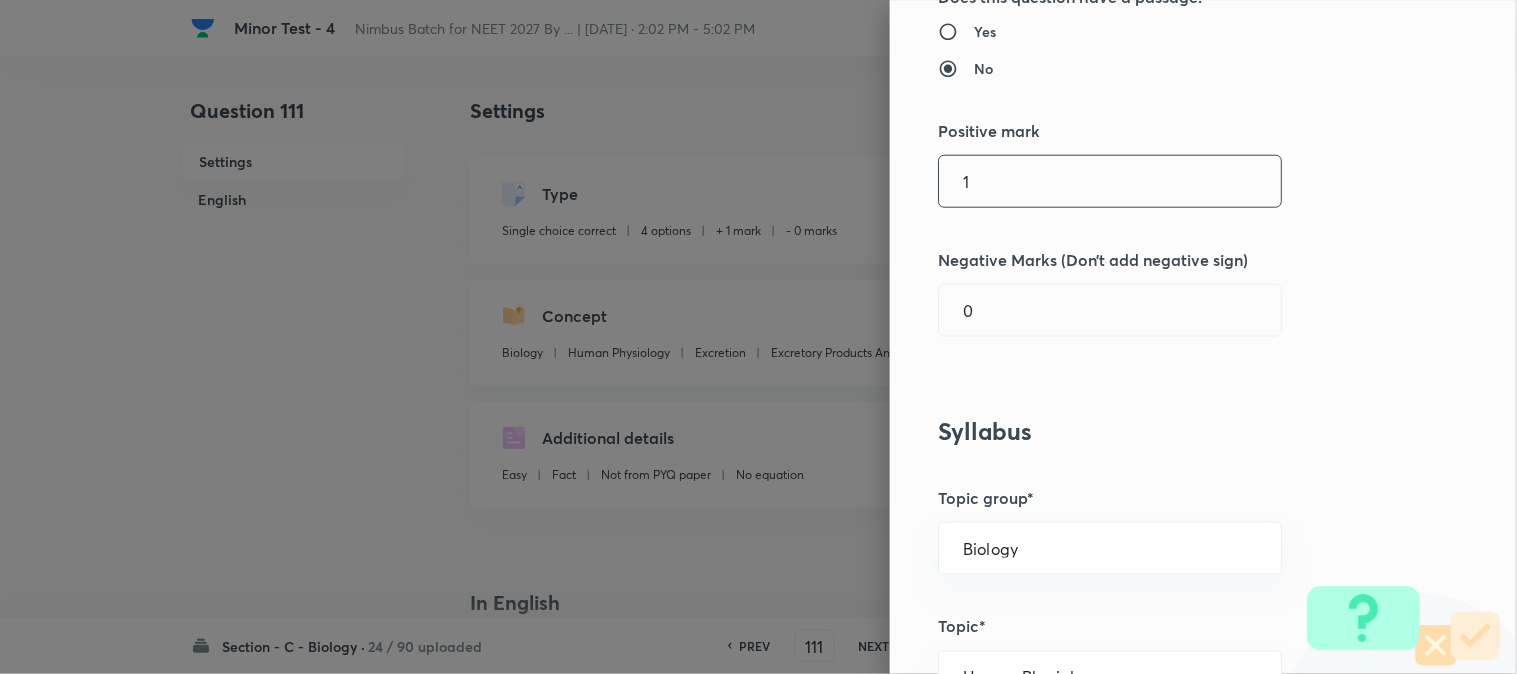 scroll, scrollTop: 444, scrollLeft: 0, axis: vertical 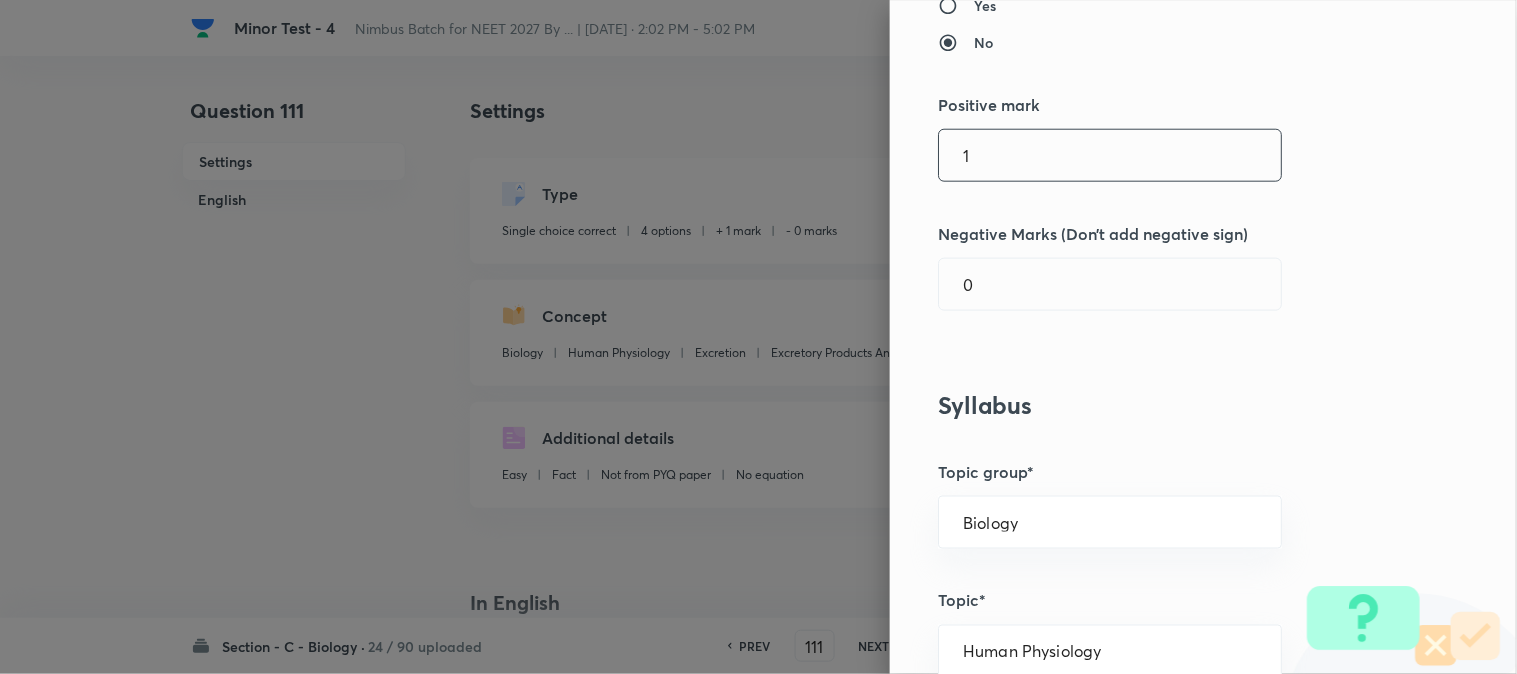 click on "1" at bounding box center (1110, 155) 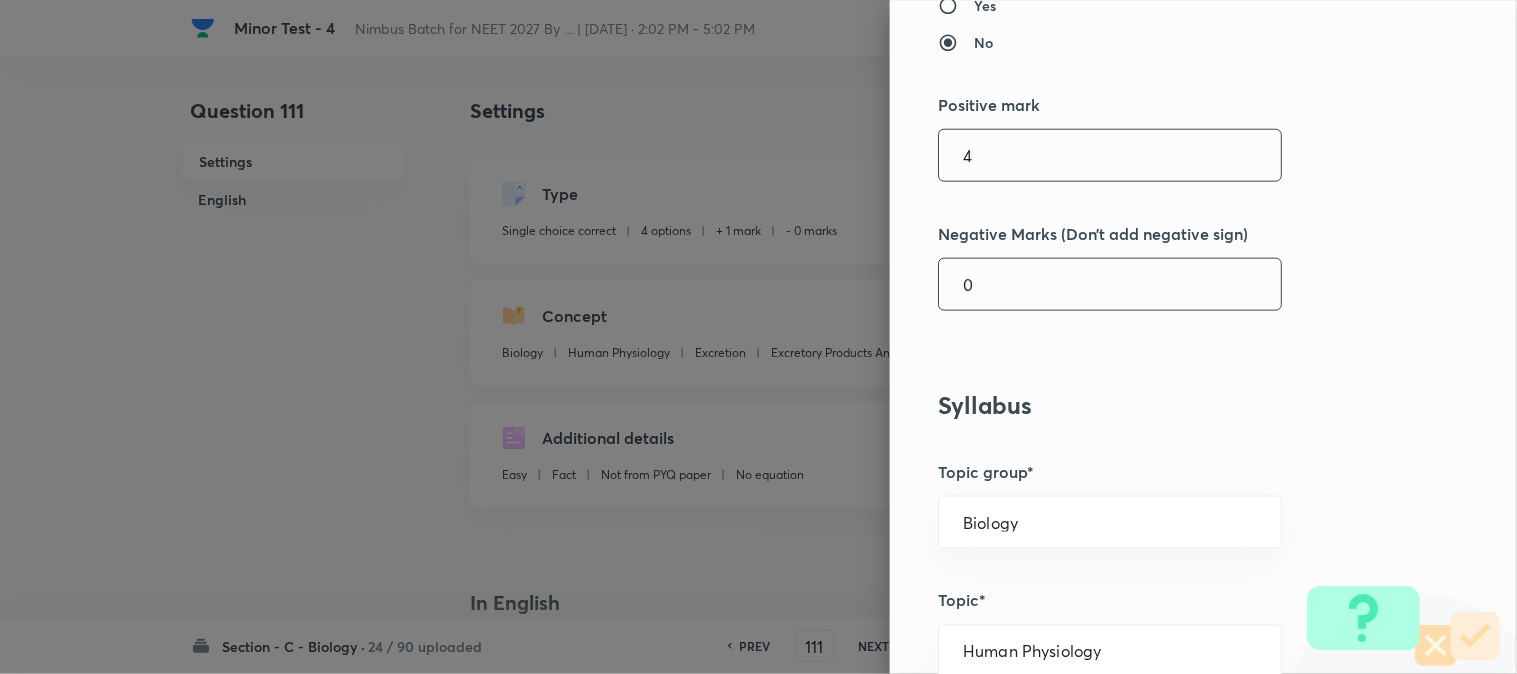 type on "4" 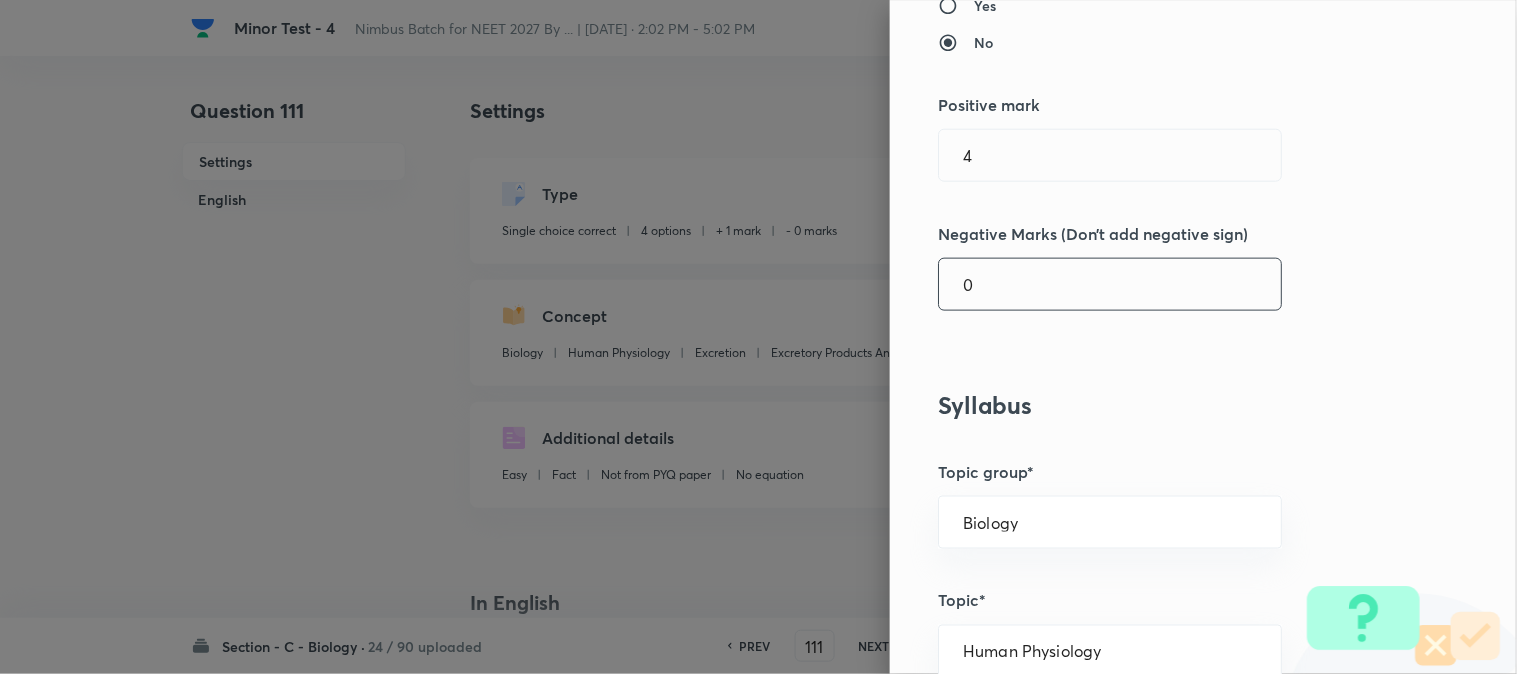 click on "0" at bounding box center (1110, 284) 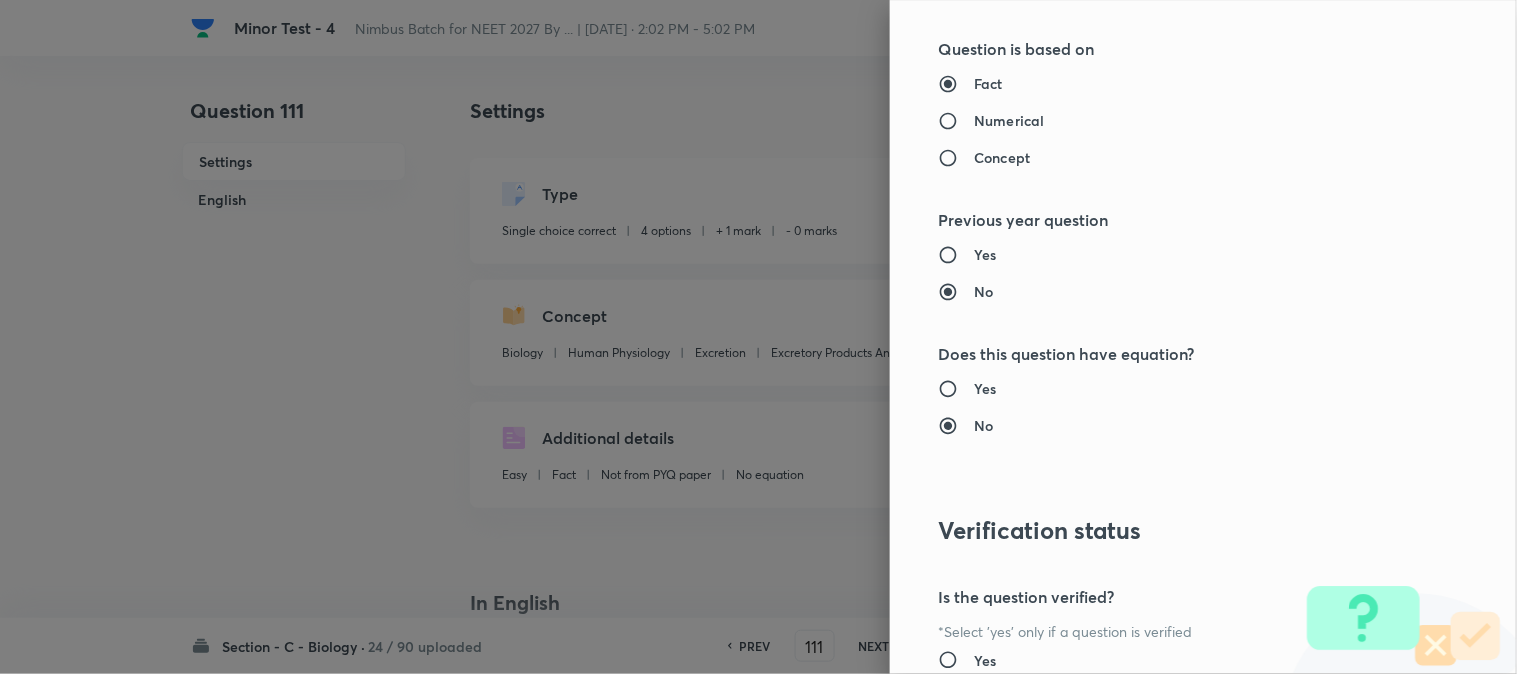 scroll, scrollTop: 2052, scrollLeft: 0, axis: vertical 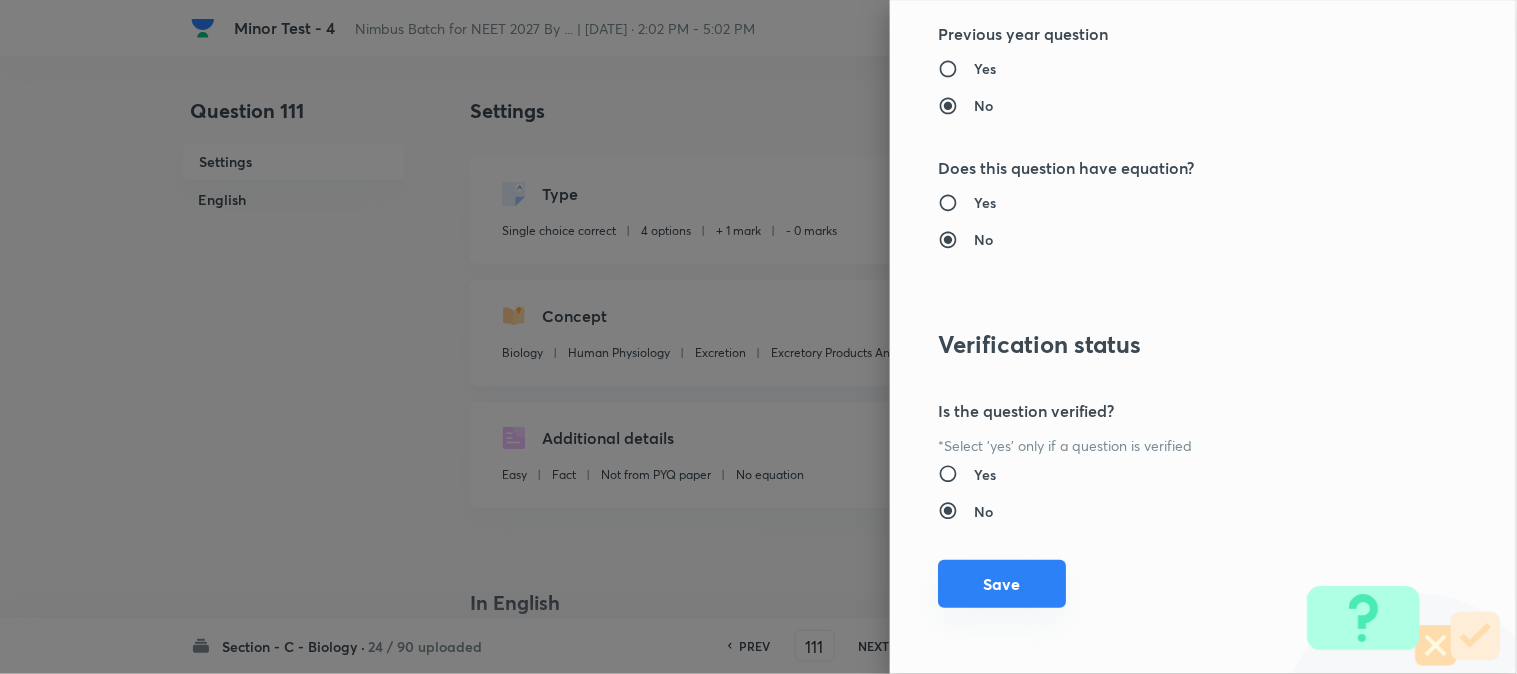 type on "1" 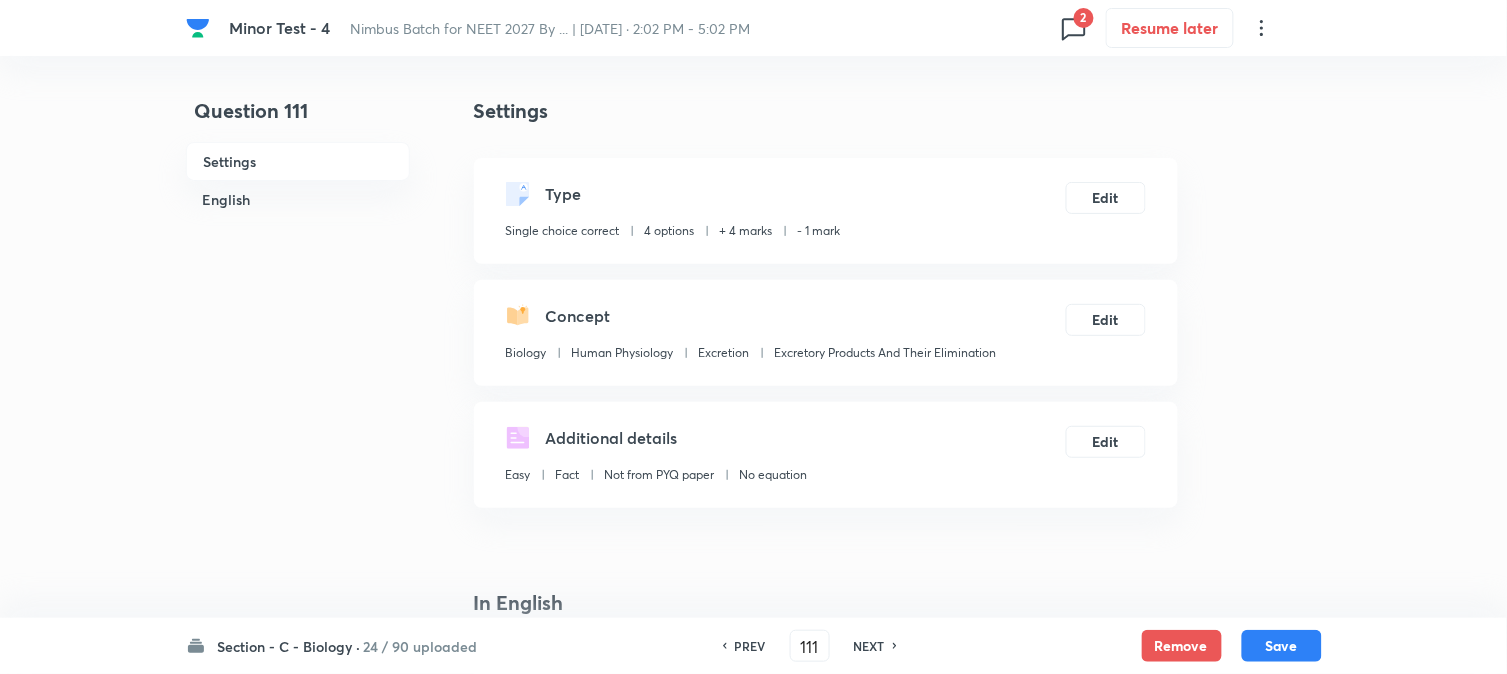click on "Save" at bounding box center [1282, 646] 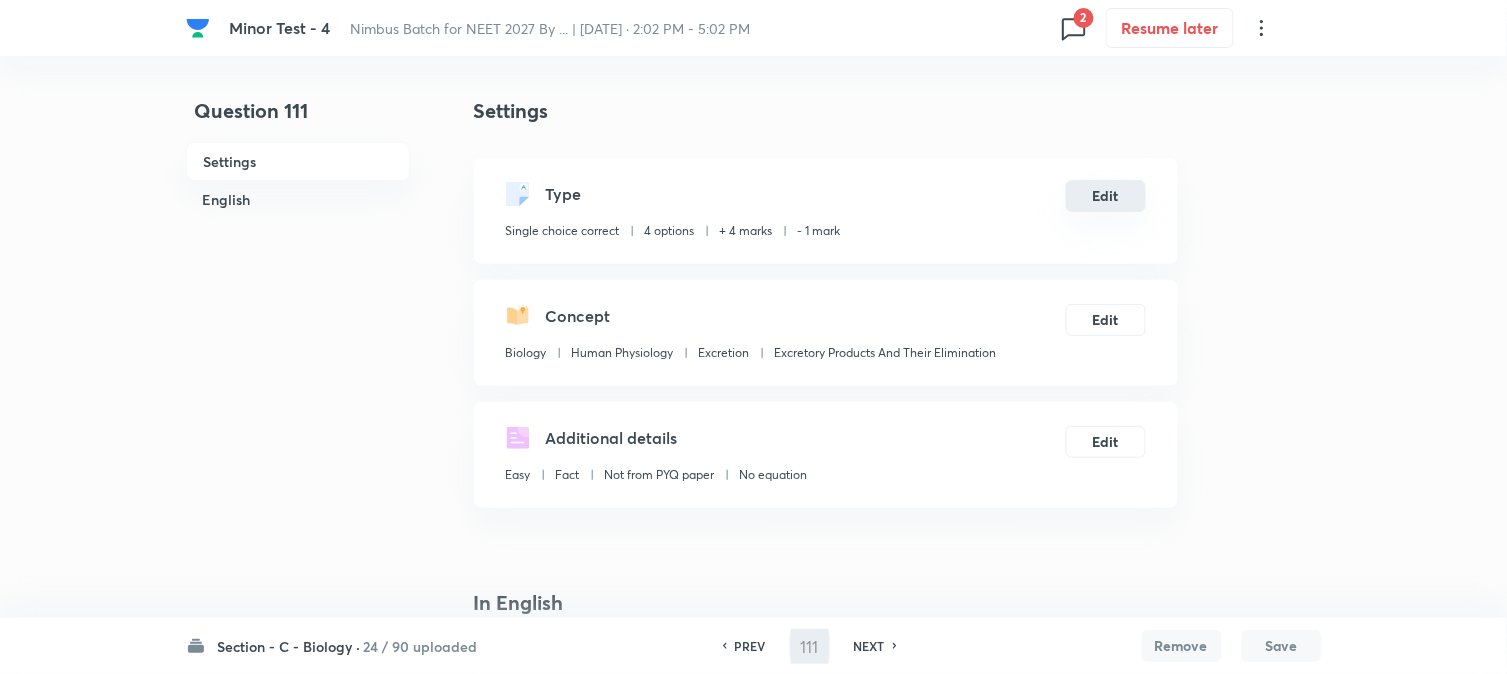 click on "Edit" at bounding box center (1106, 196) 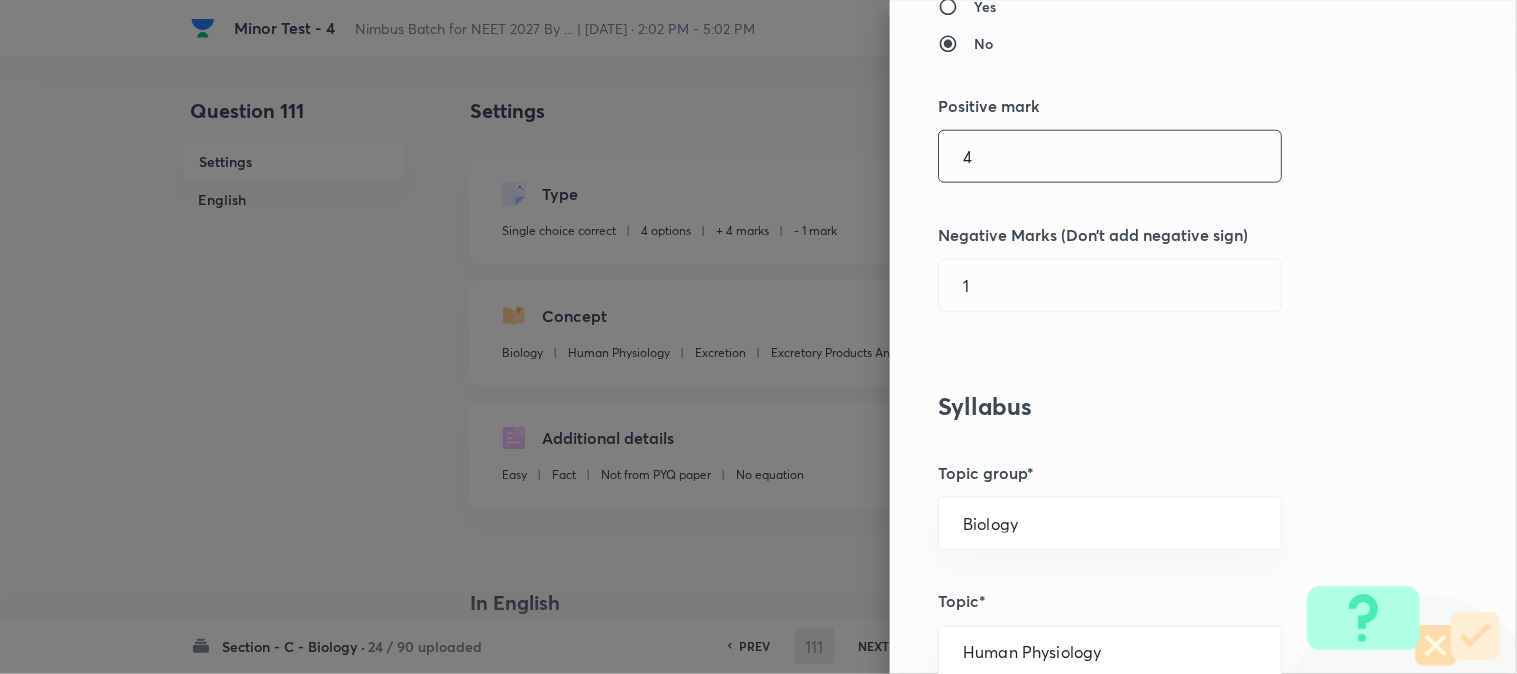 scroll, scrollTop: 444, scrollLeft: 0, axis: vertical 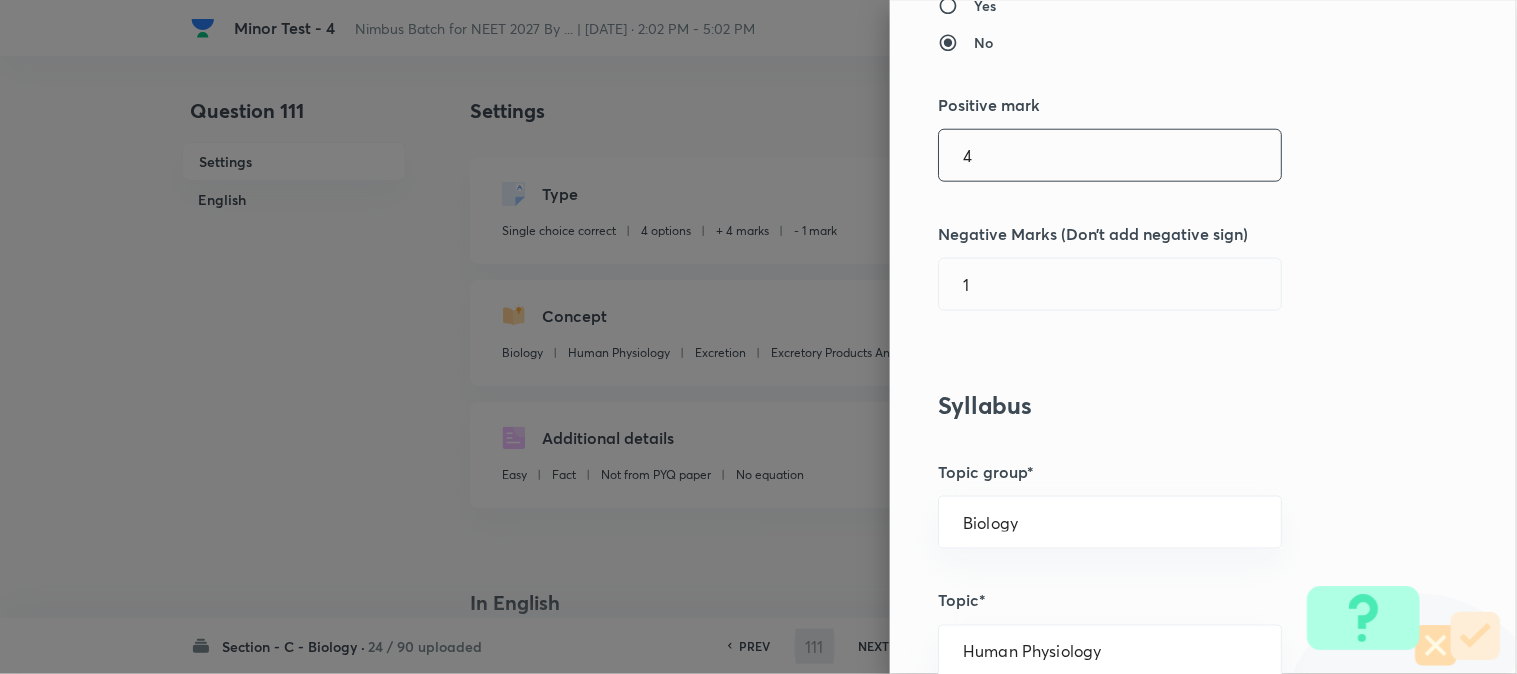 click on "4" at bounding box center [1110, 155] 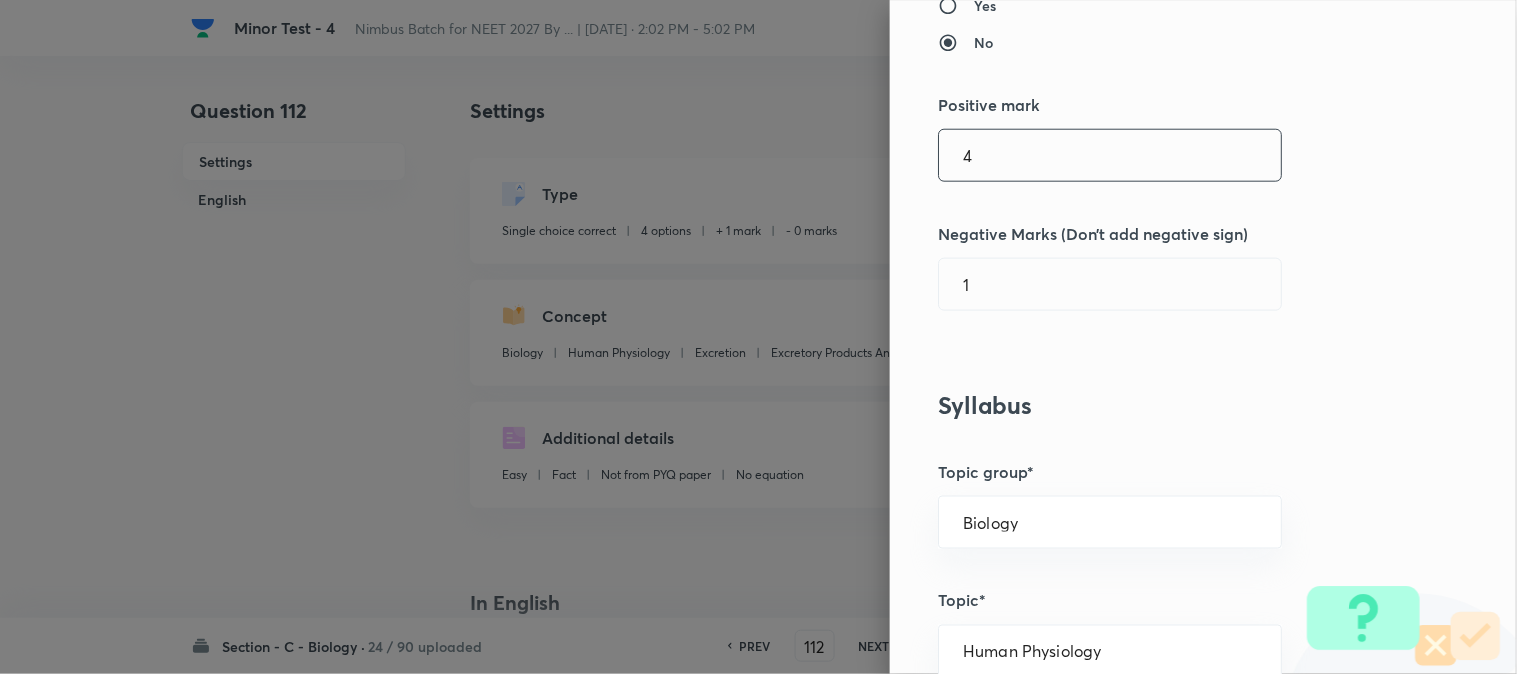 checkbox on "false" 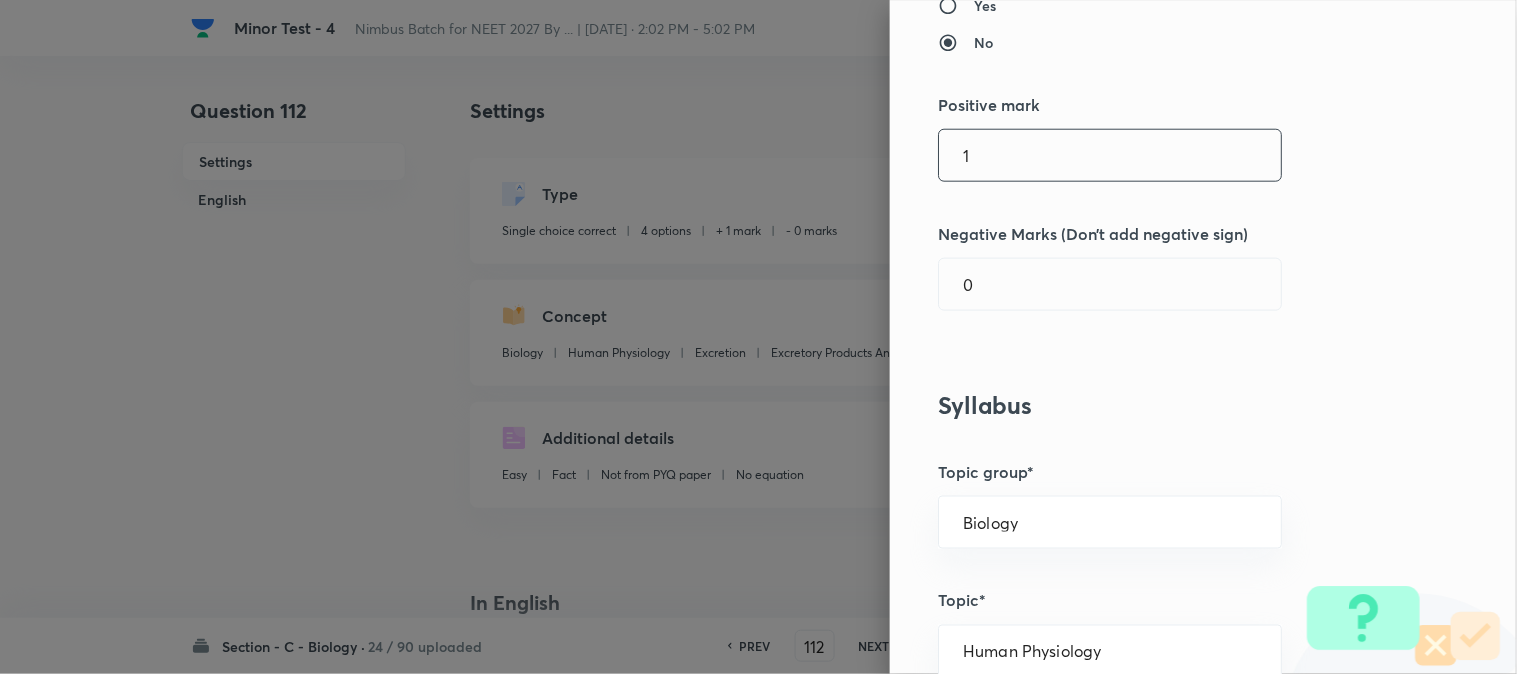 type on "1" 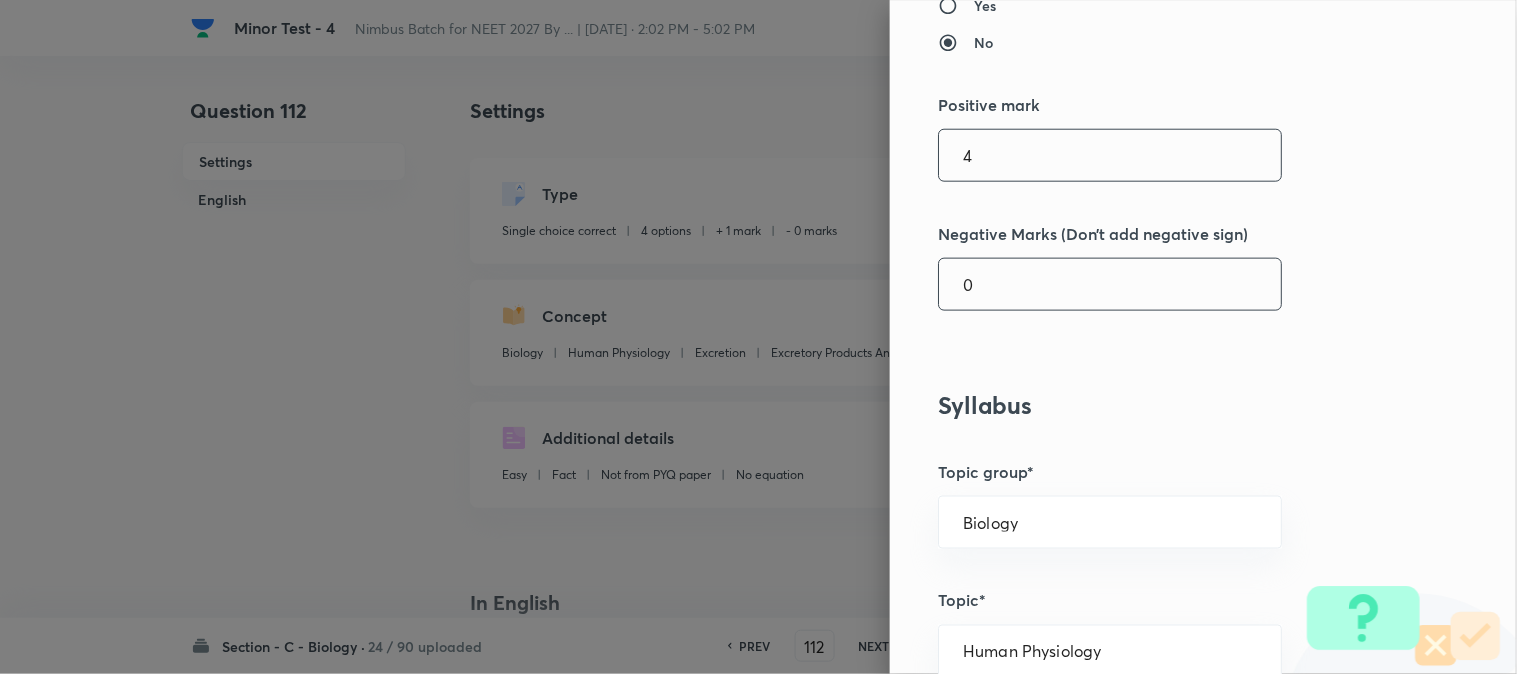 type on "4" 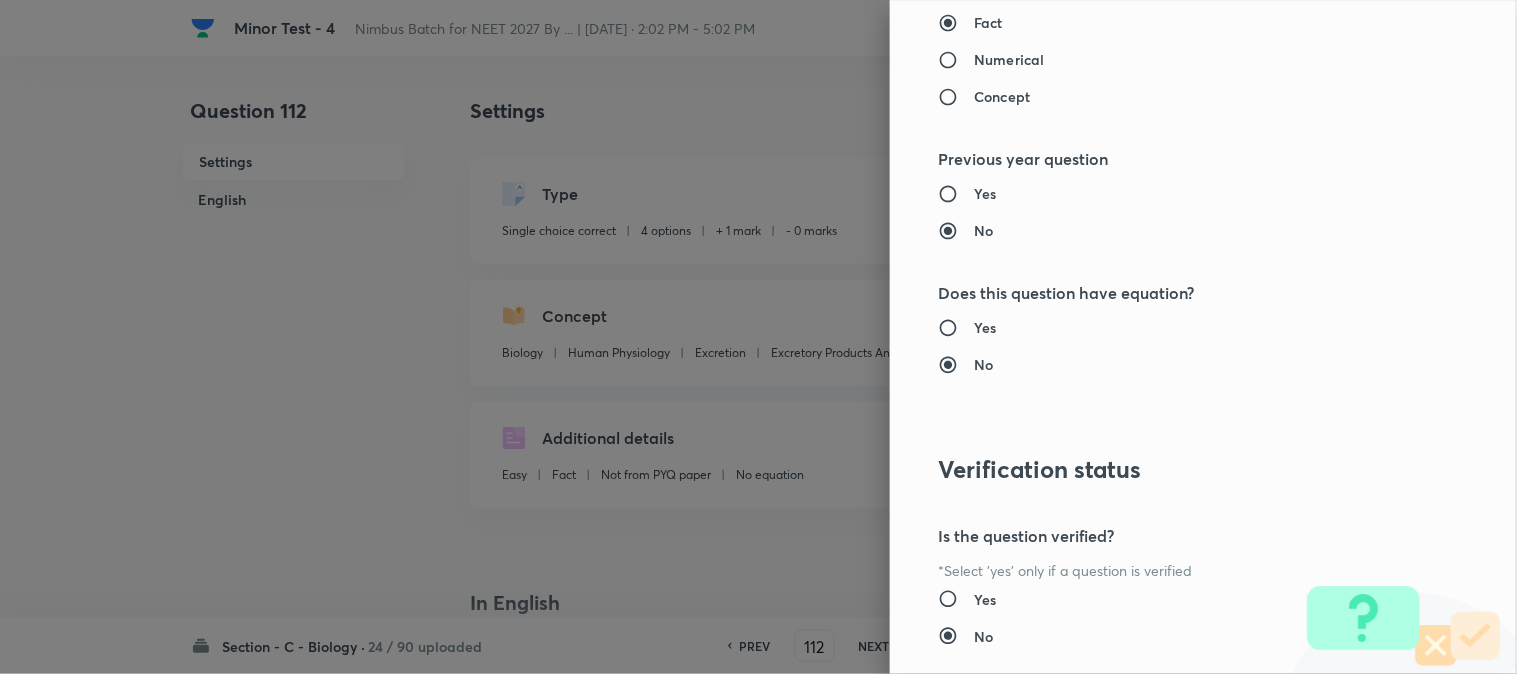 scroll, scrollTop: 2052, scrollLeft: 0, axis: vertical 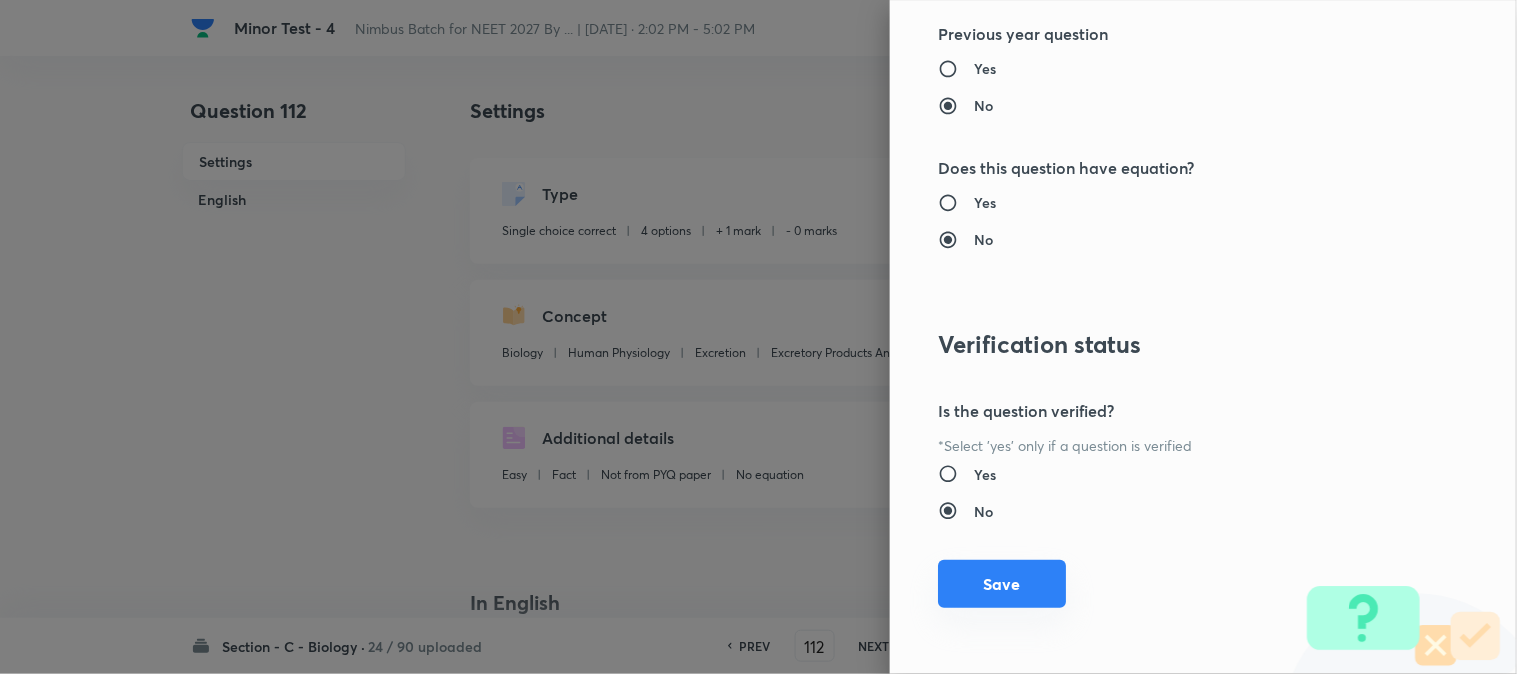 type on "1" 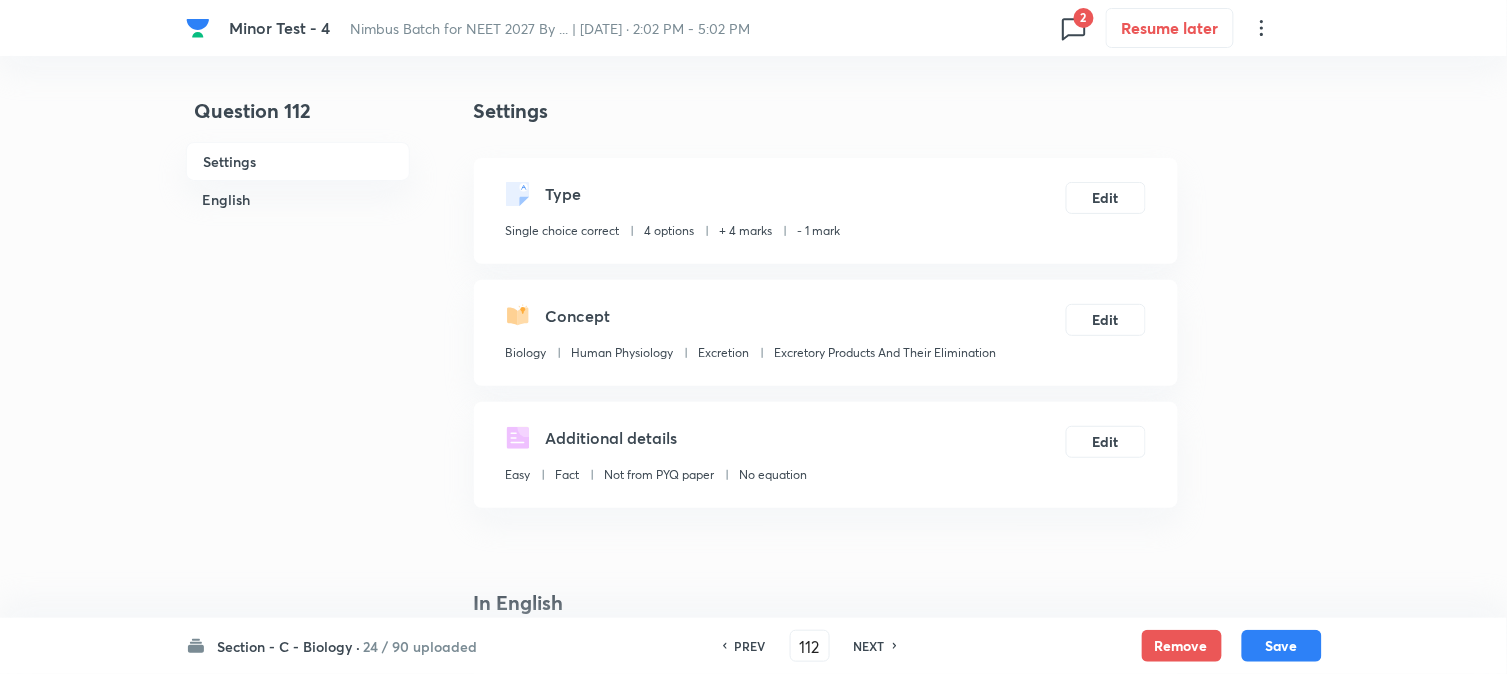 click on "Save" at bounding box center (1282, 646) 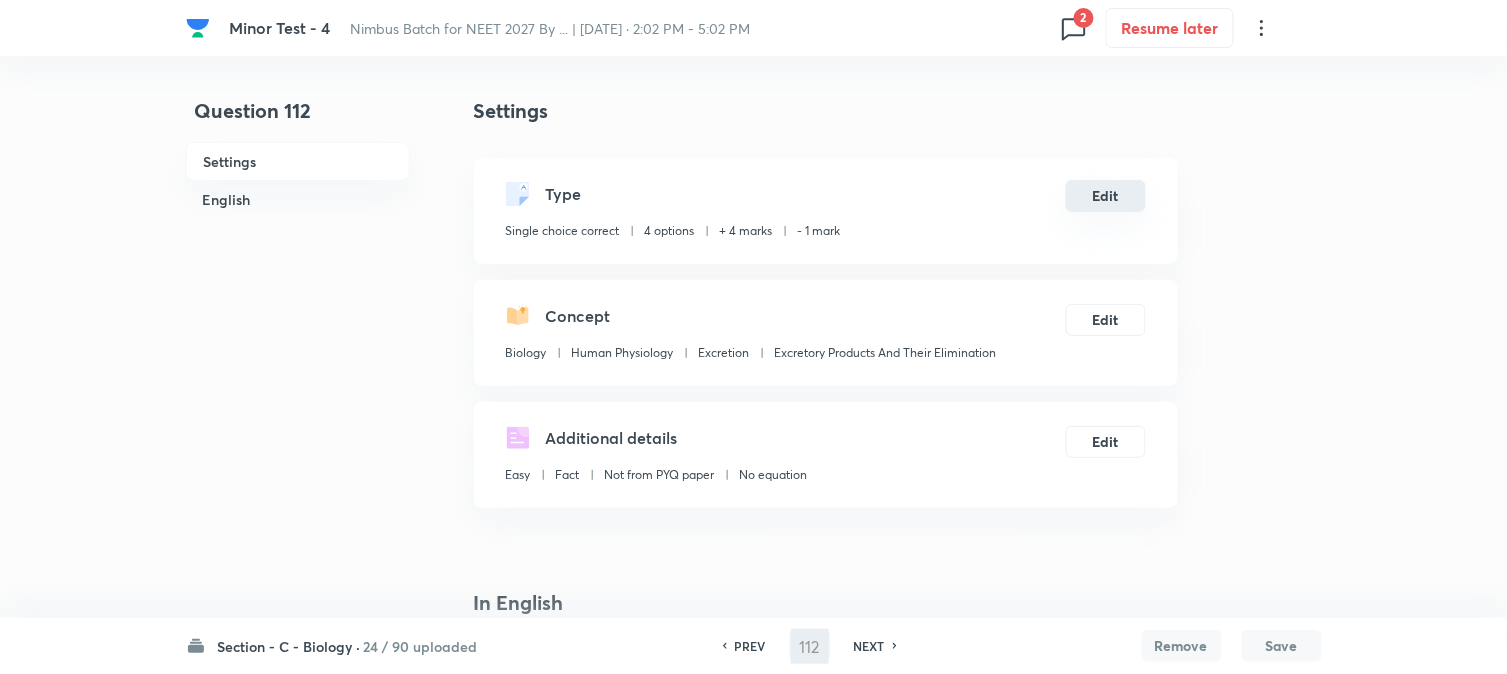 click on "Edit" at bounding box center [1106, 196] 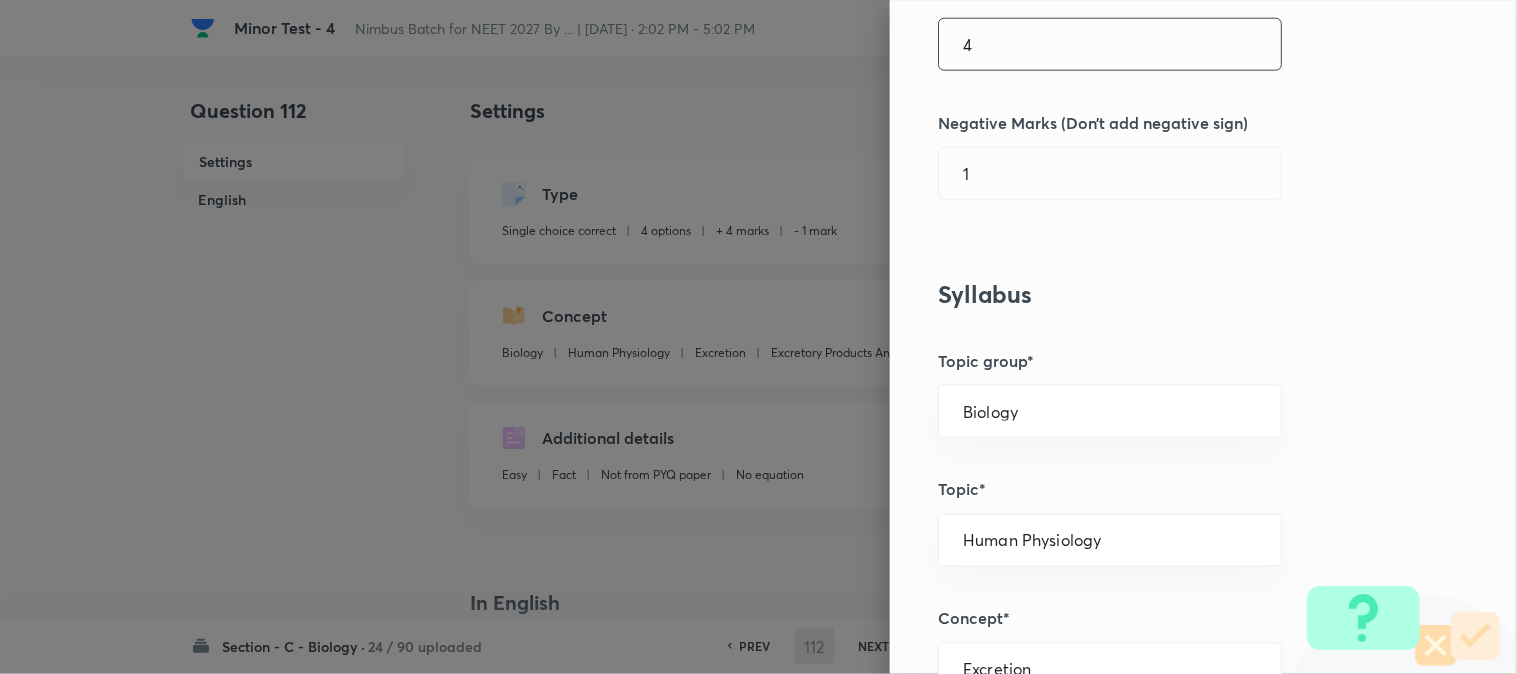 click on "4" at bounding box center (1110, 44) 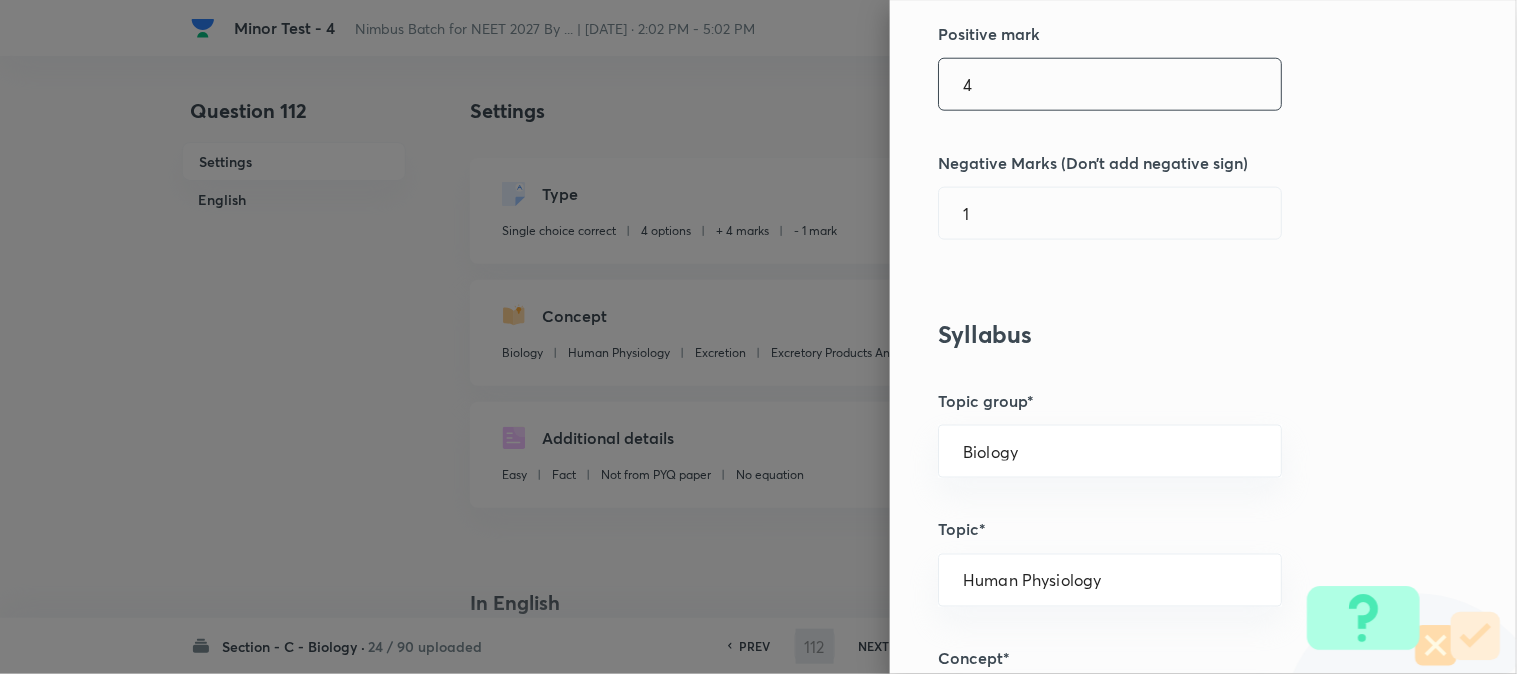 scroll, scrollTop: 444, scrollLeft: 0, axis: vertical 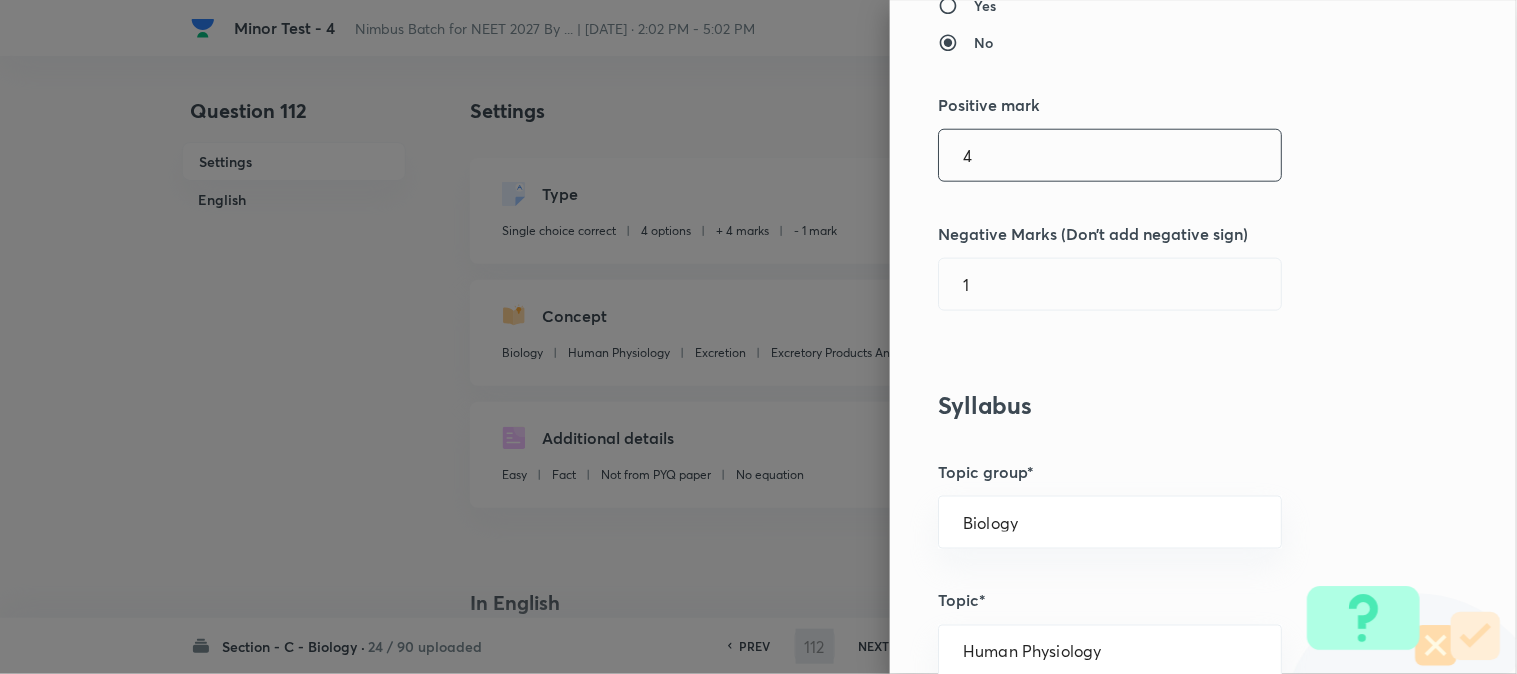 type on "113" 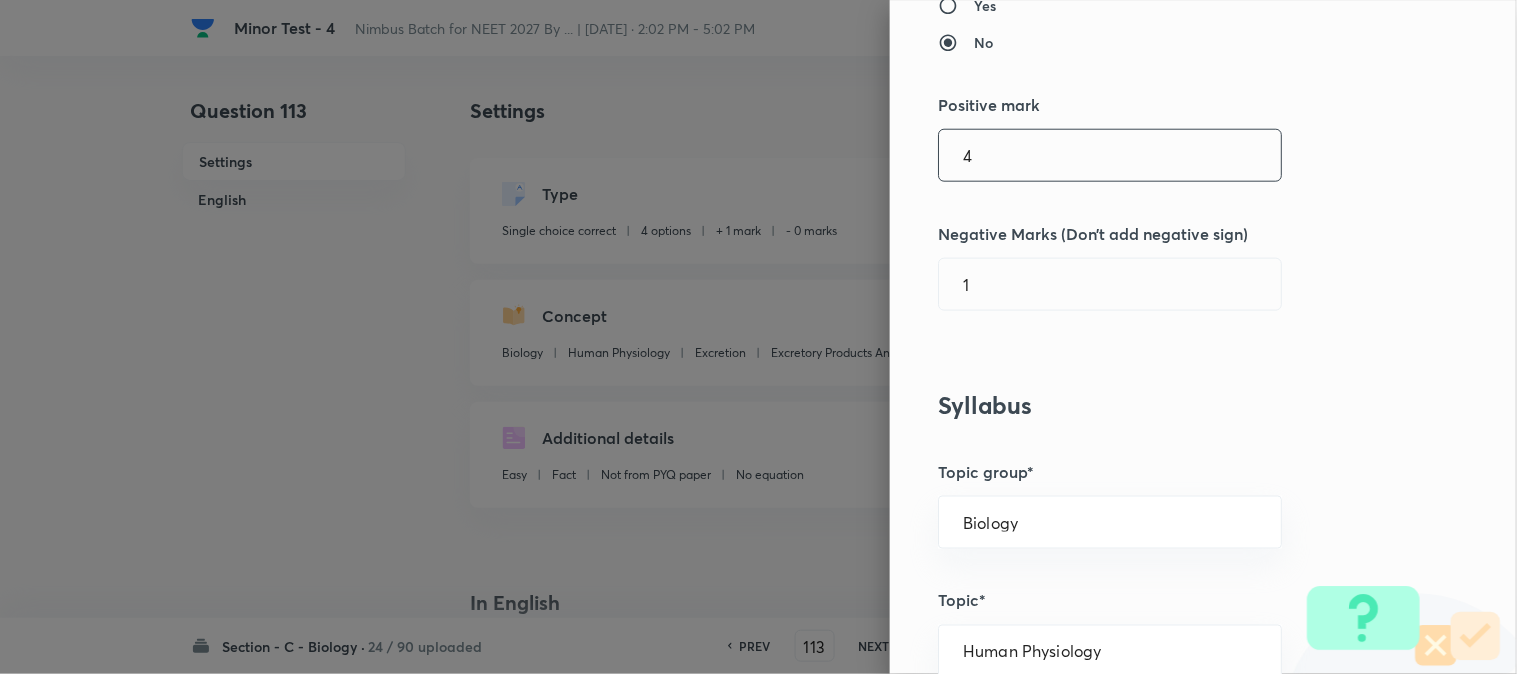 checkbox on "true" 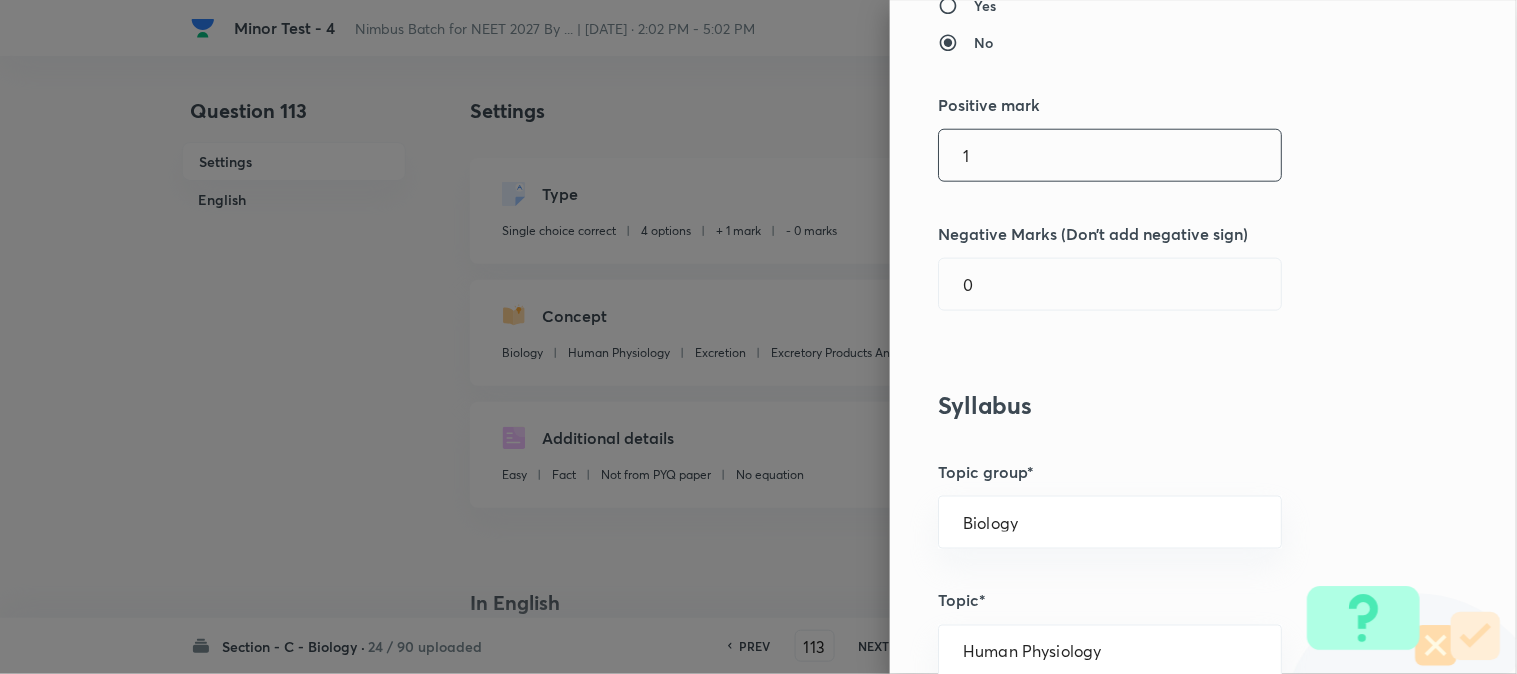 type on "1" 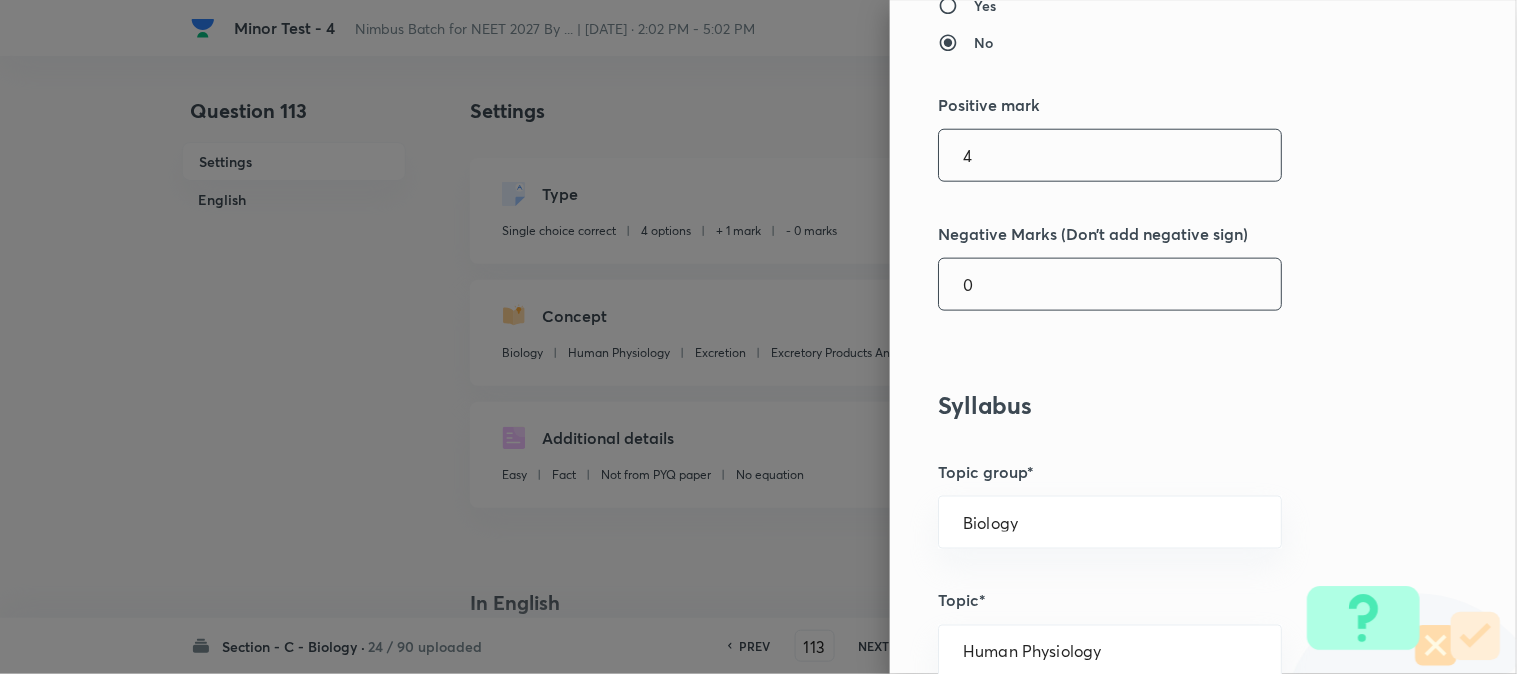 type on "4" 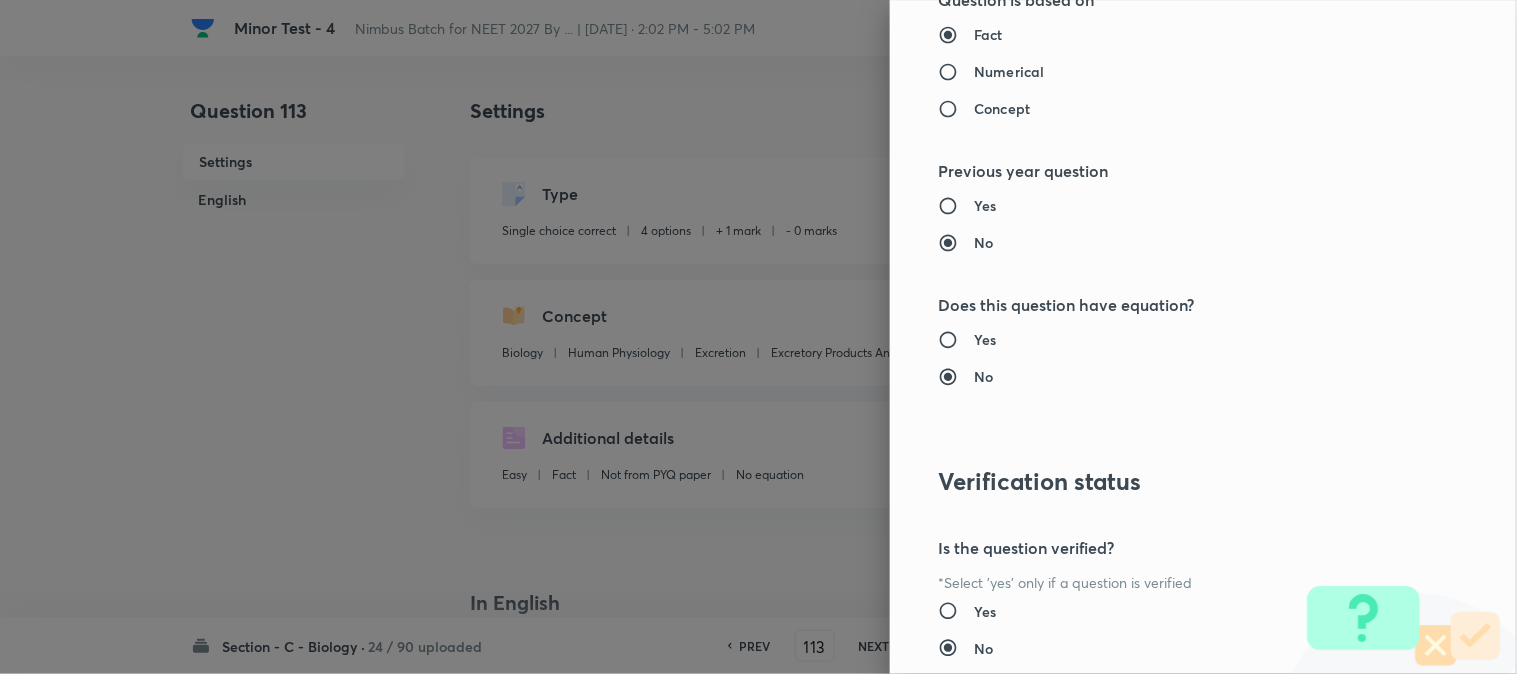 scroll, scrollTop: 2052, scrollLeft: 0, axis: vertical 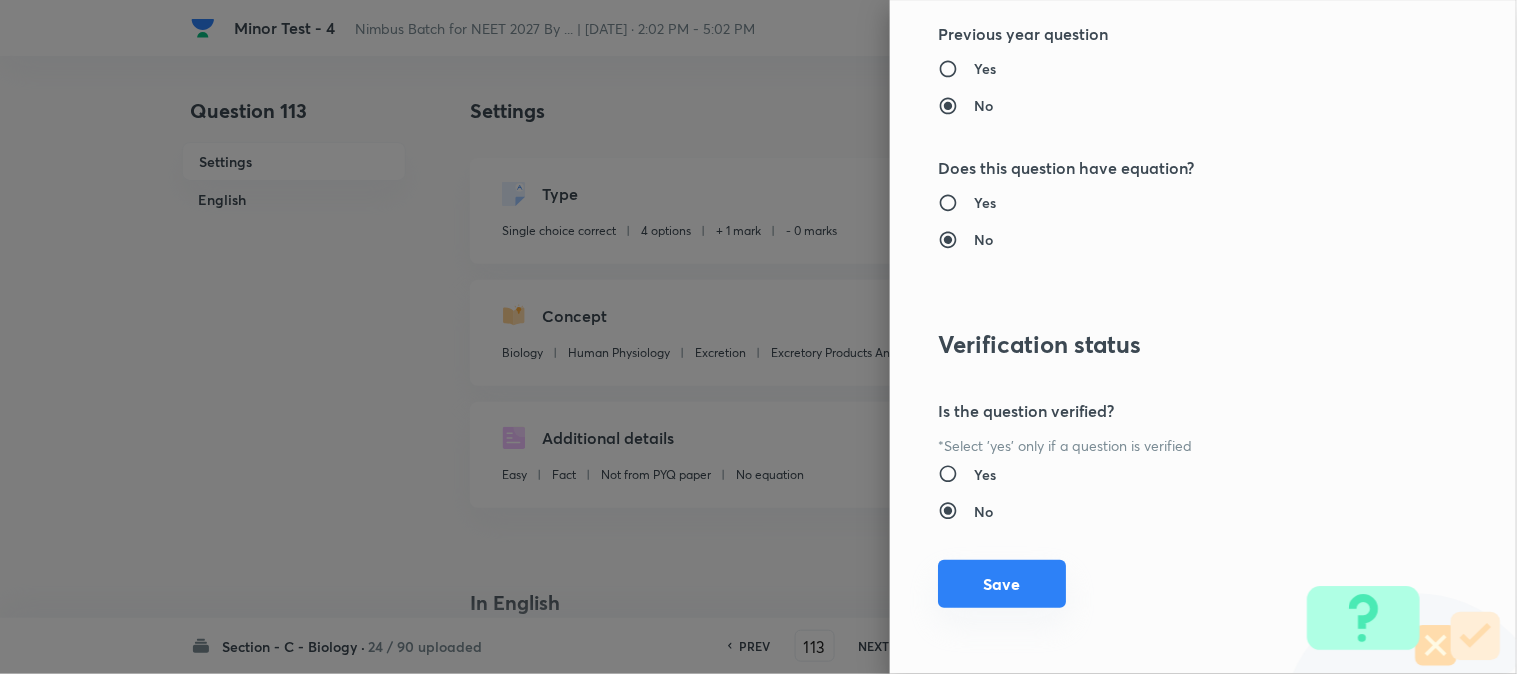 type on "1" 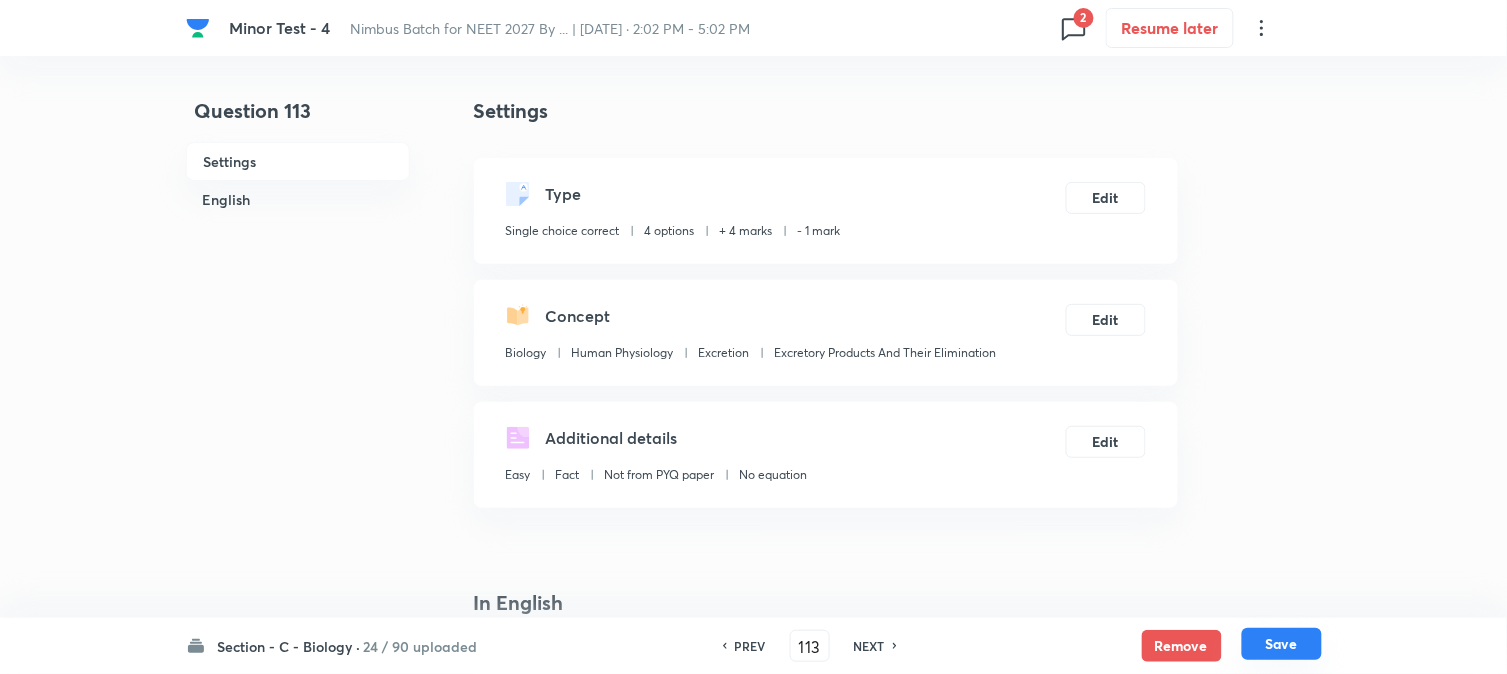 drag, startPoint x: 1280, startPoint y: 643, endPoint x: 1206, endPoint y: 465, distance: 192.76929 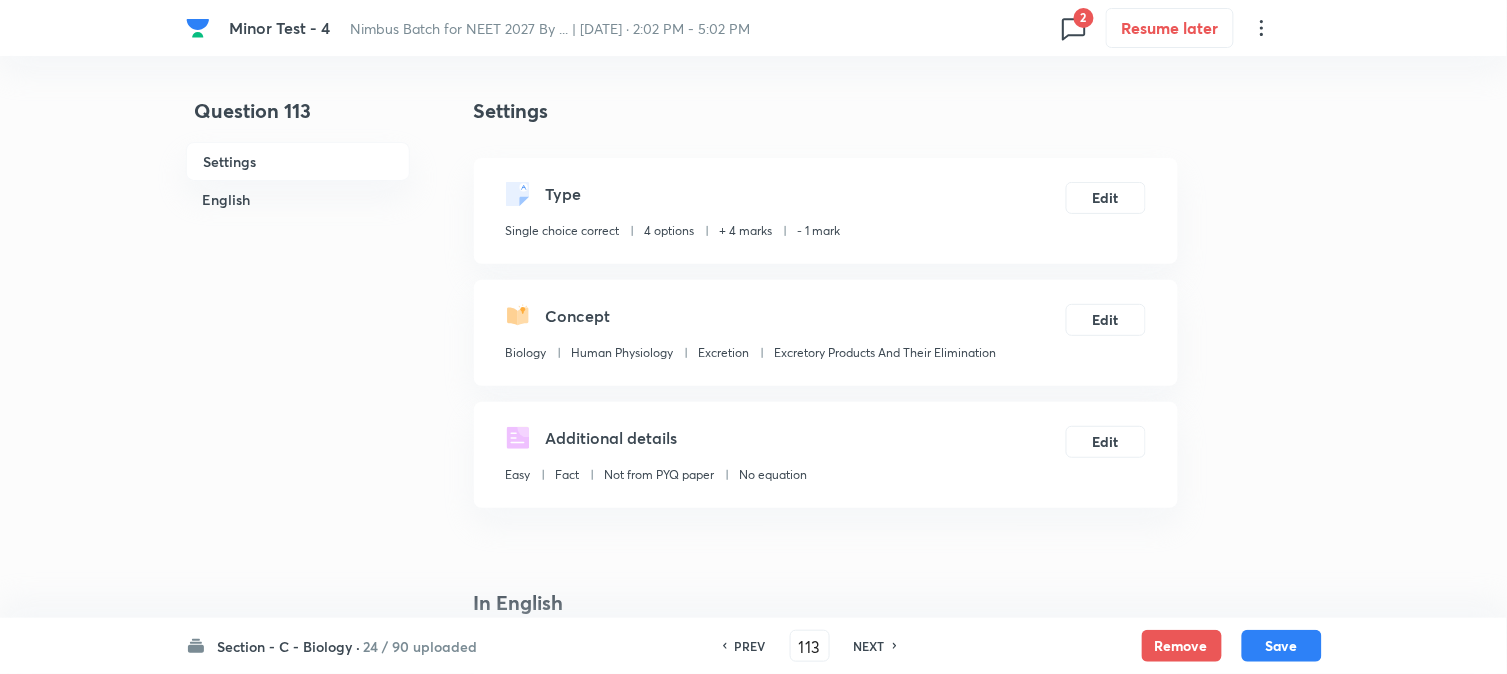 click on "Save" at bounding box center [1282, 646] 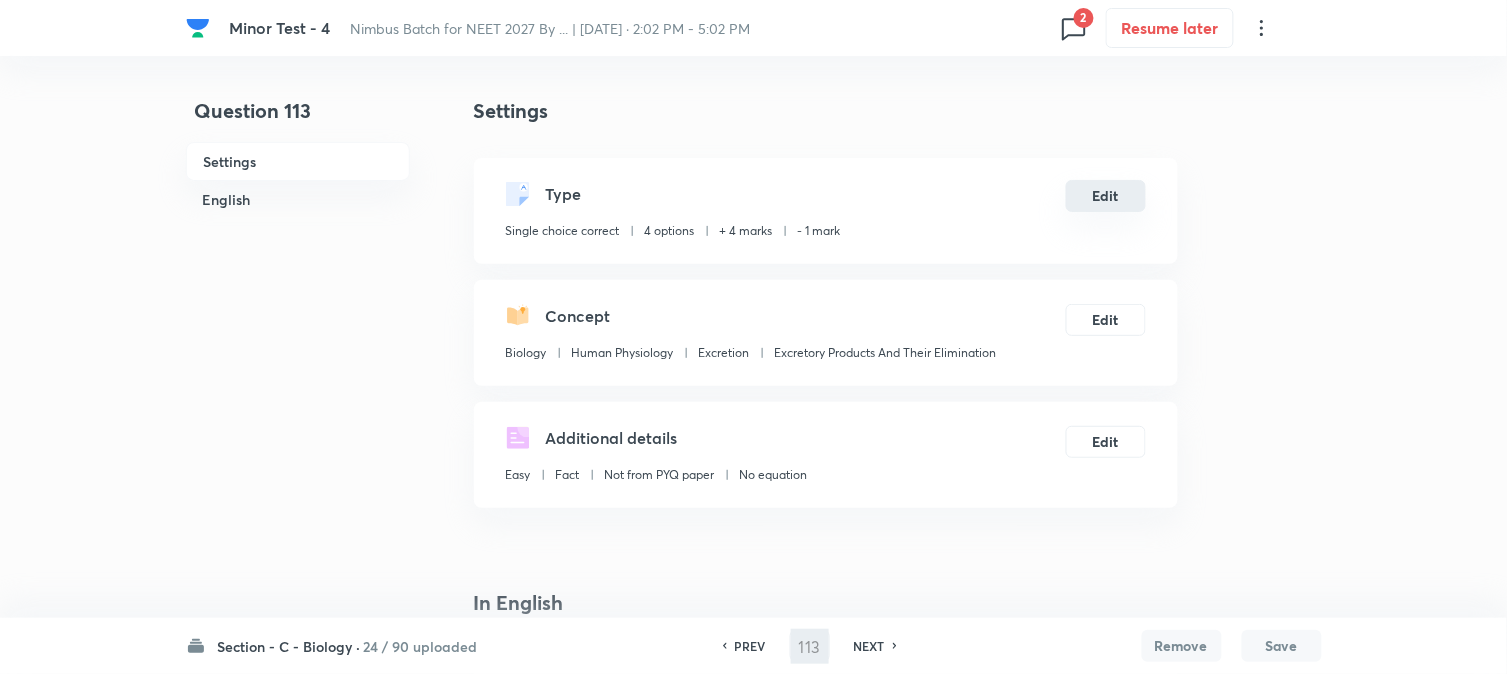 click on "Edit" at bounding box center (1106, 196) 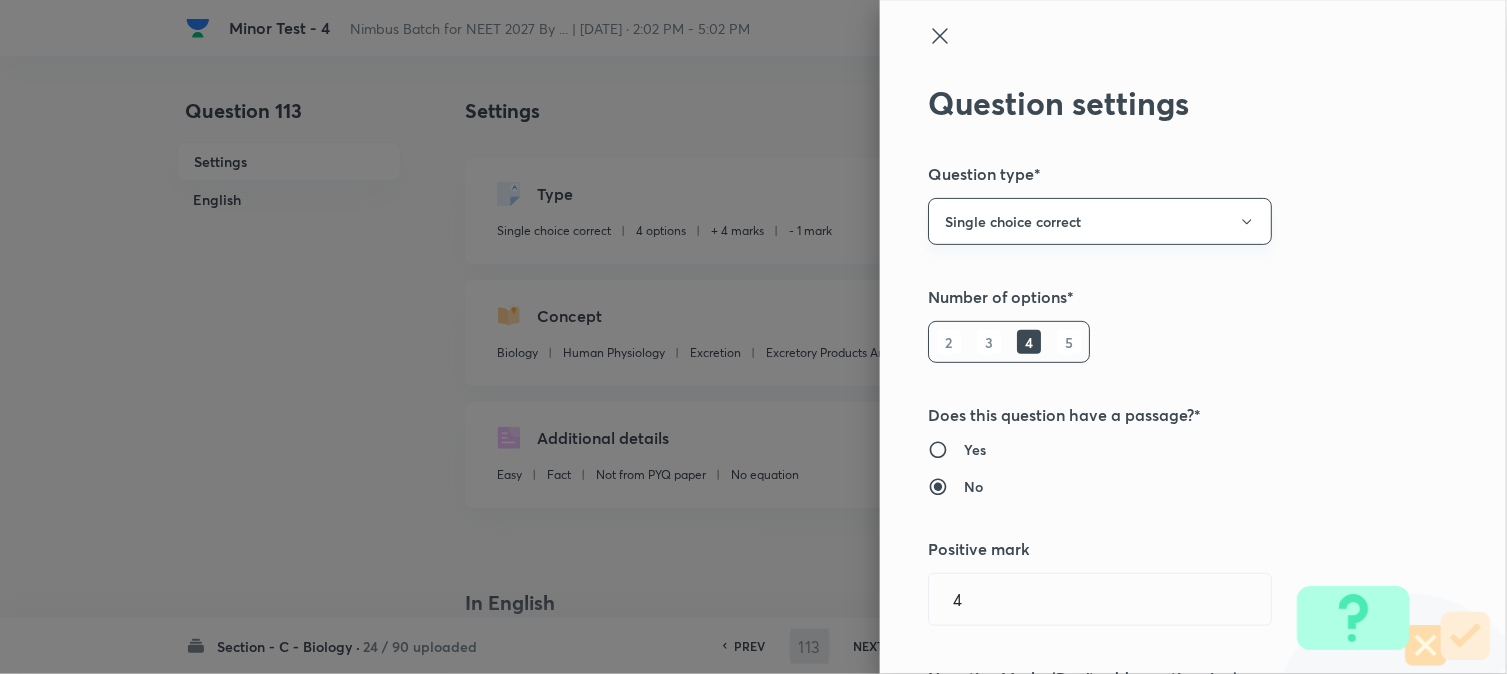 type on "Biology" 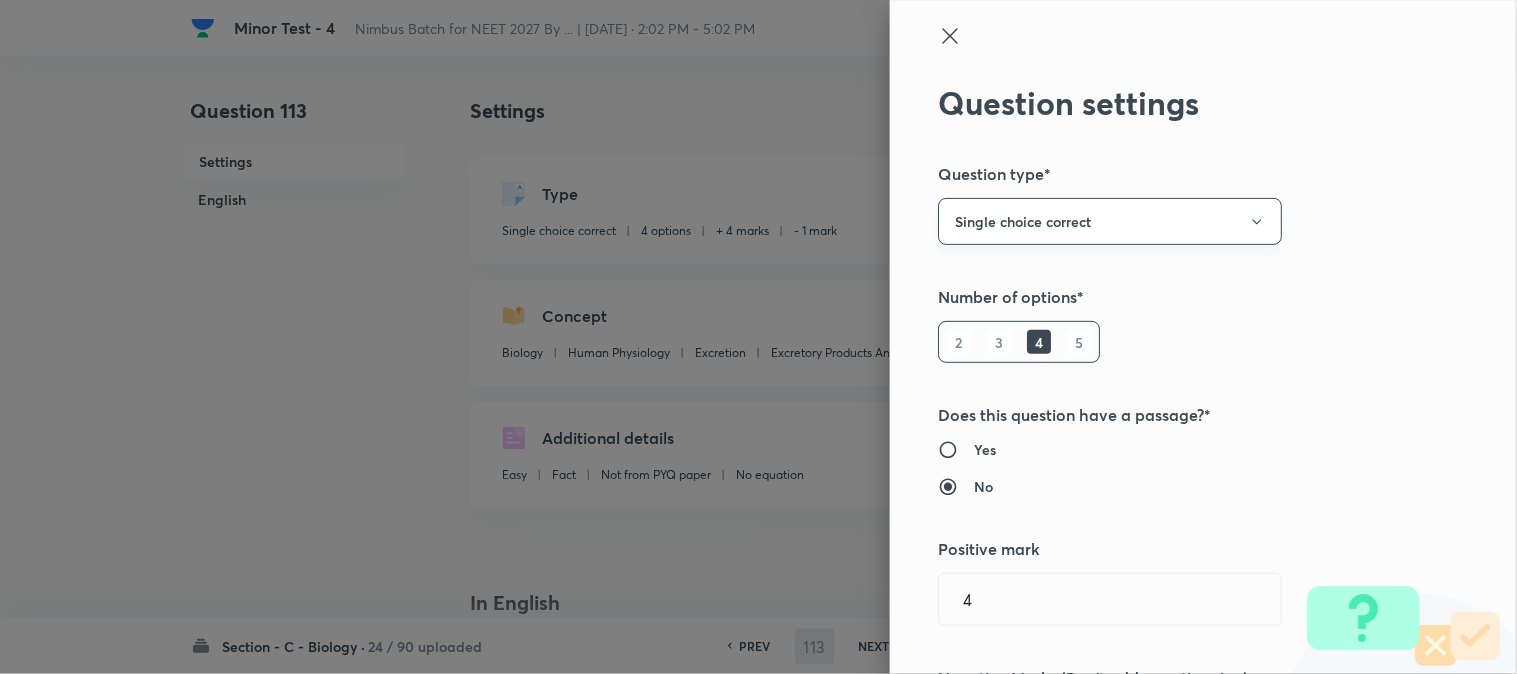 type on "114" 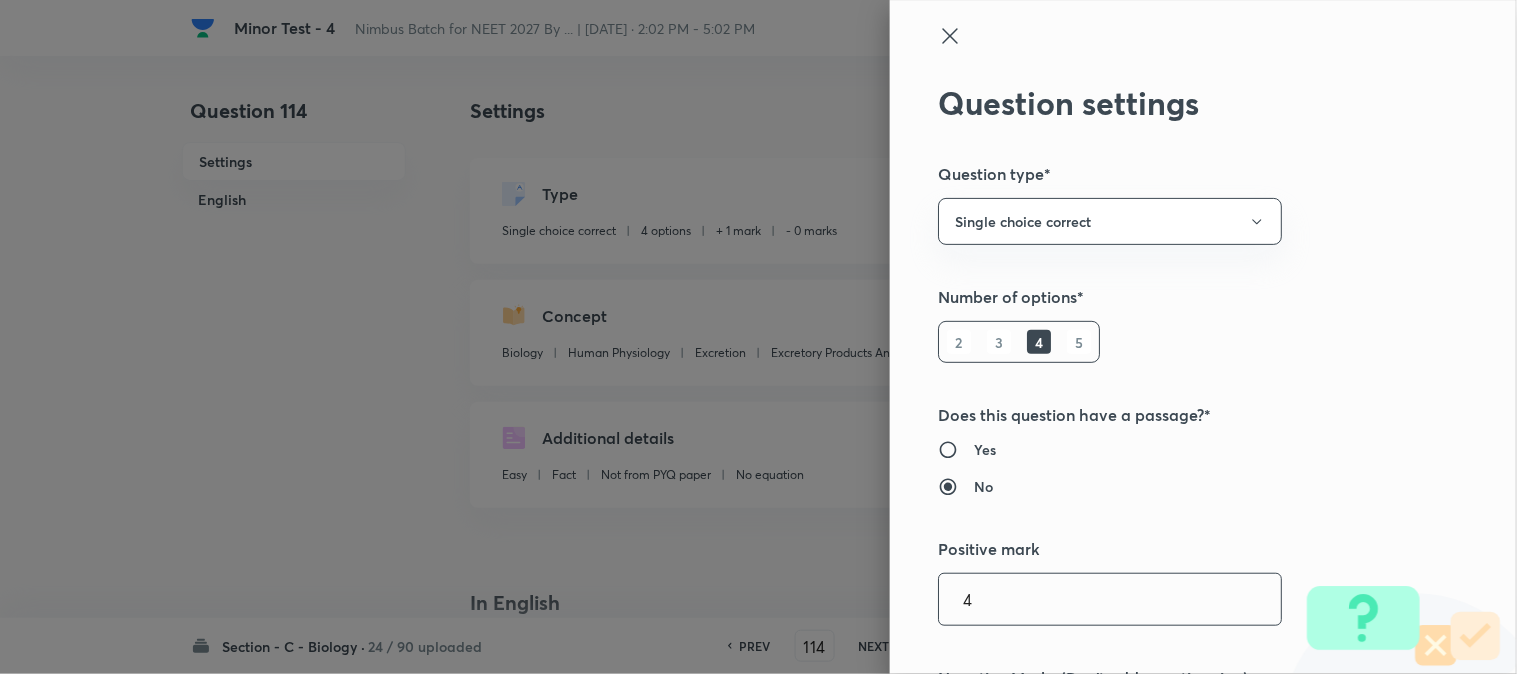 checkbox on "true" 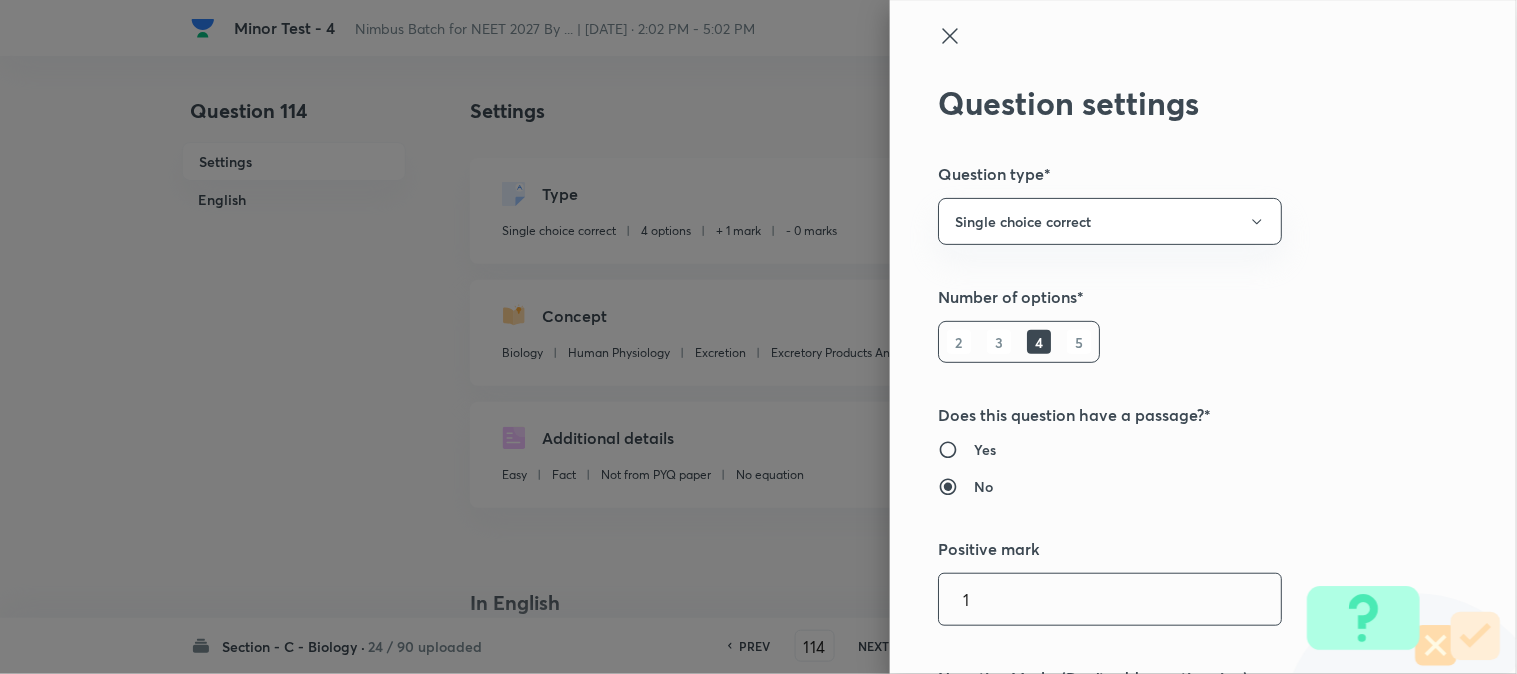 type on "1" 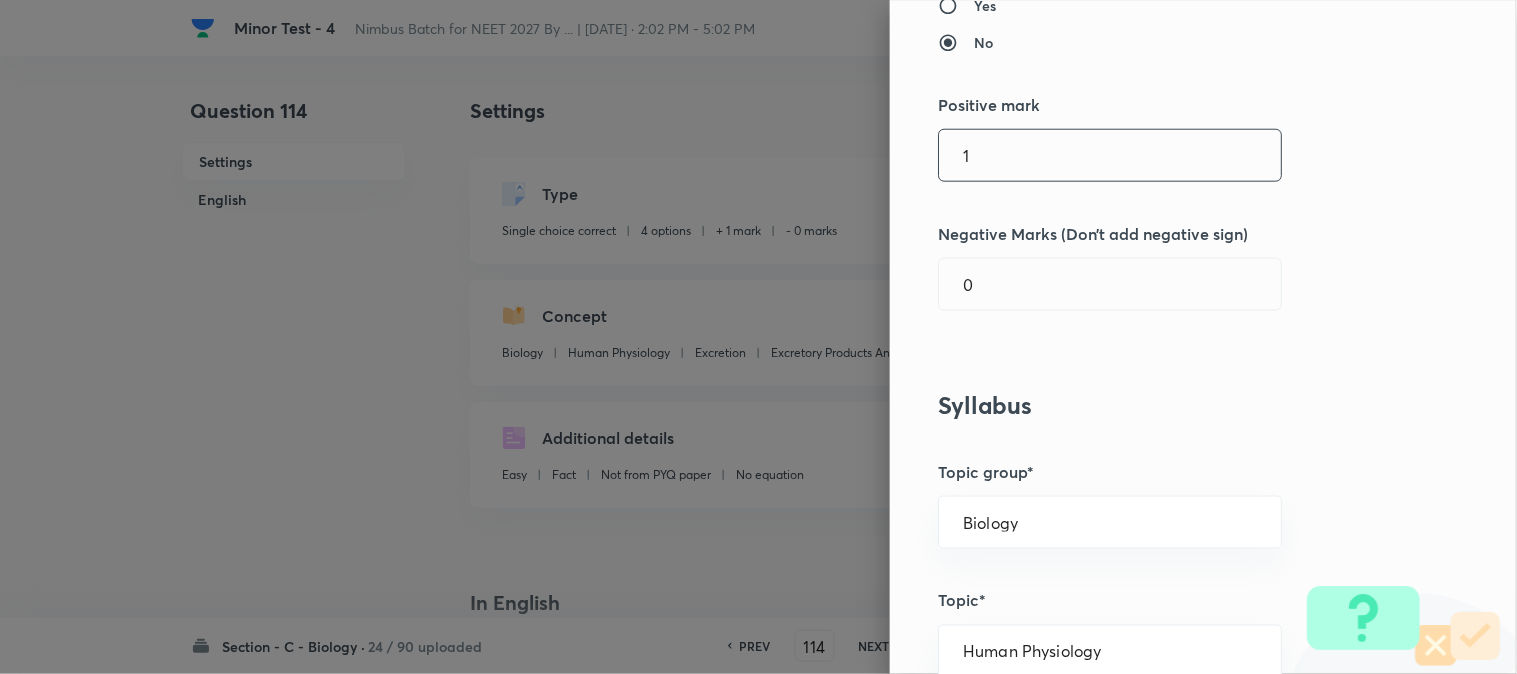 click on "1" at bounding box center [1110, 155] 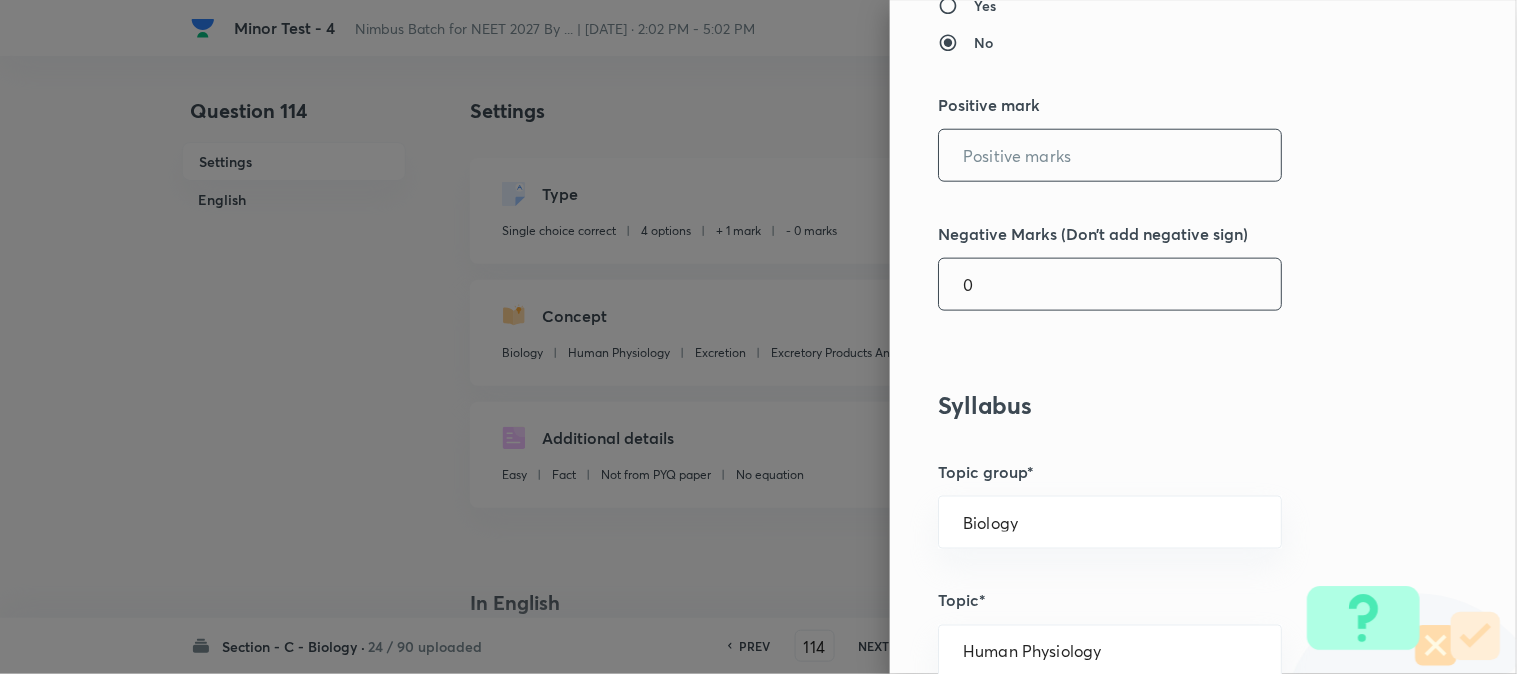 type on "7" 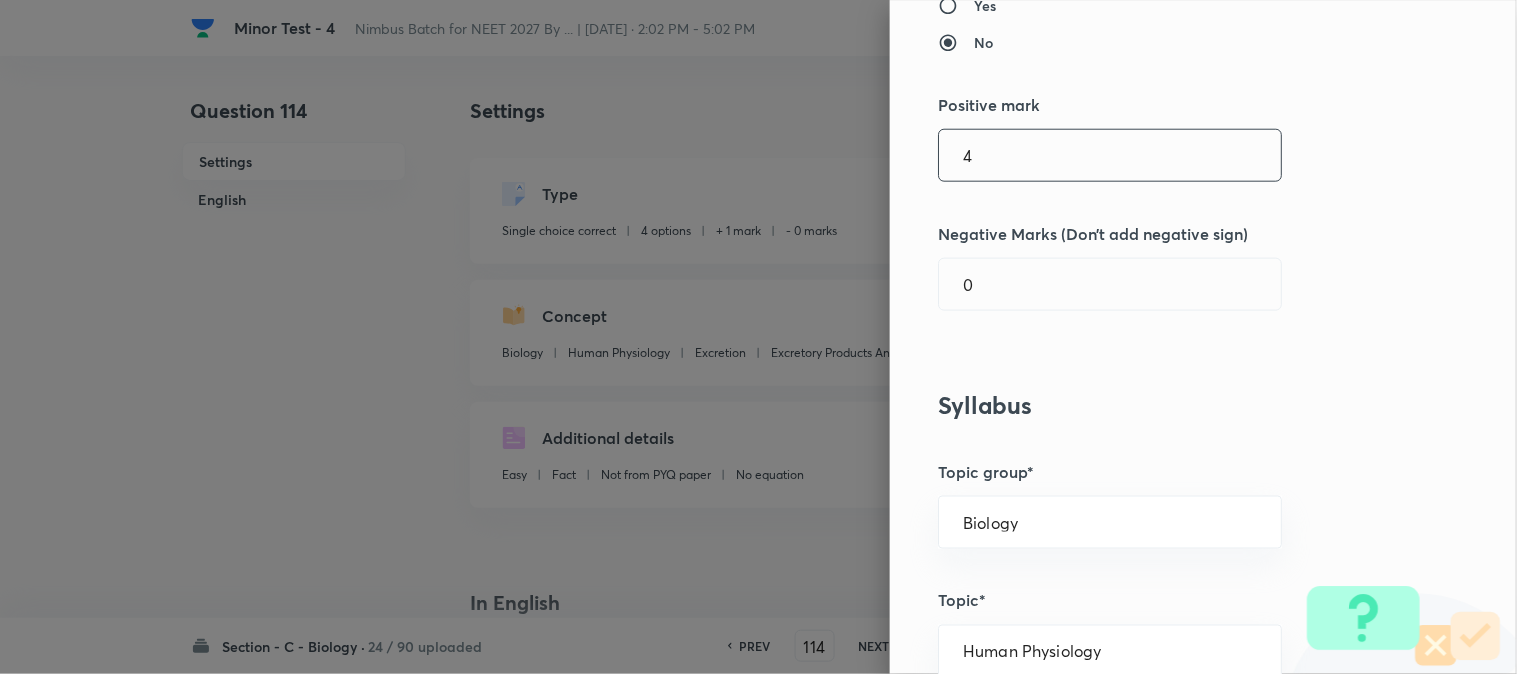 type on "4" 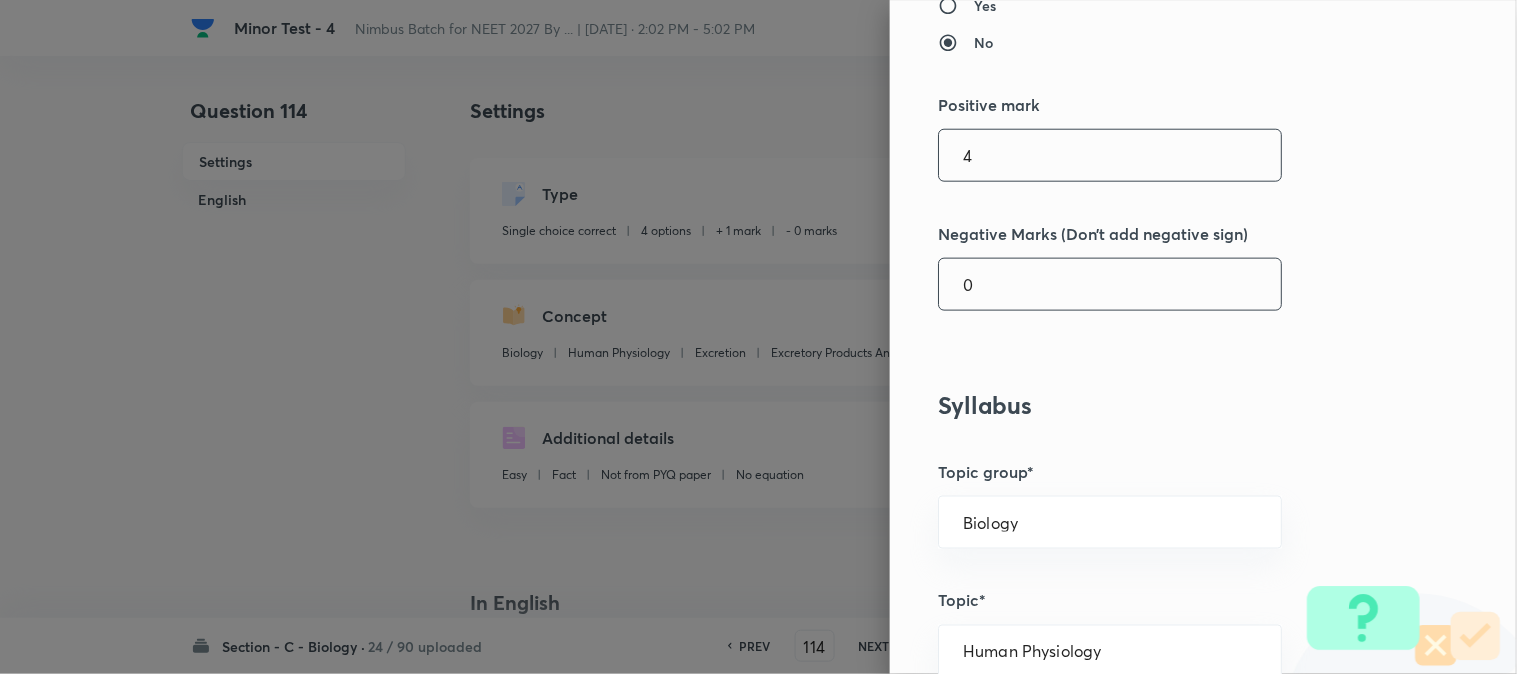 drag, startPoint x: 991, startPoint y: 253, endPoint x: 995, endPoint y: 278, distance: 25.317978 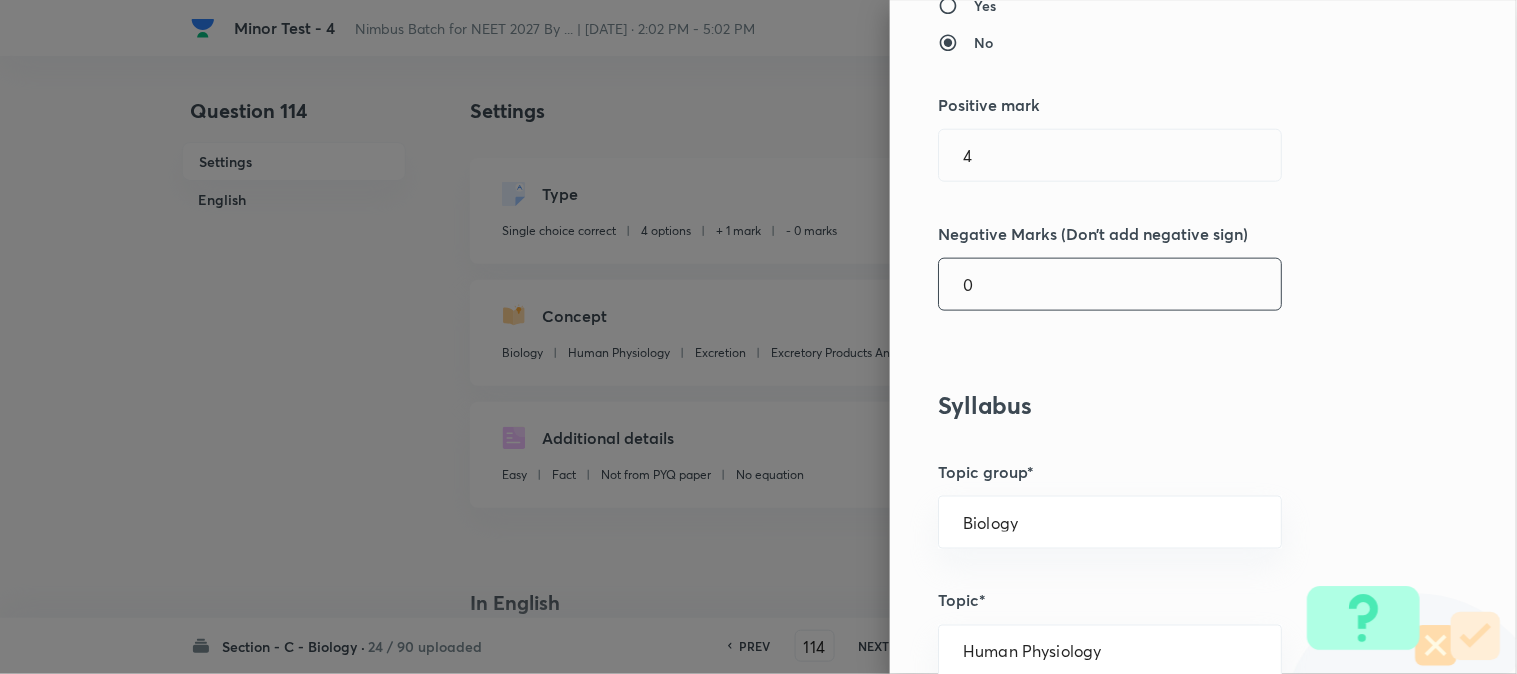 click on "0" at bounding box center (1110, 284) 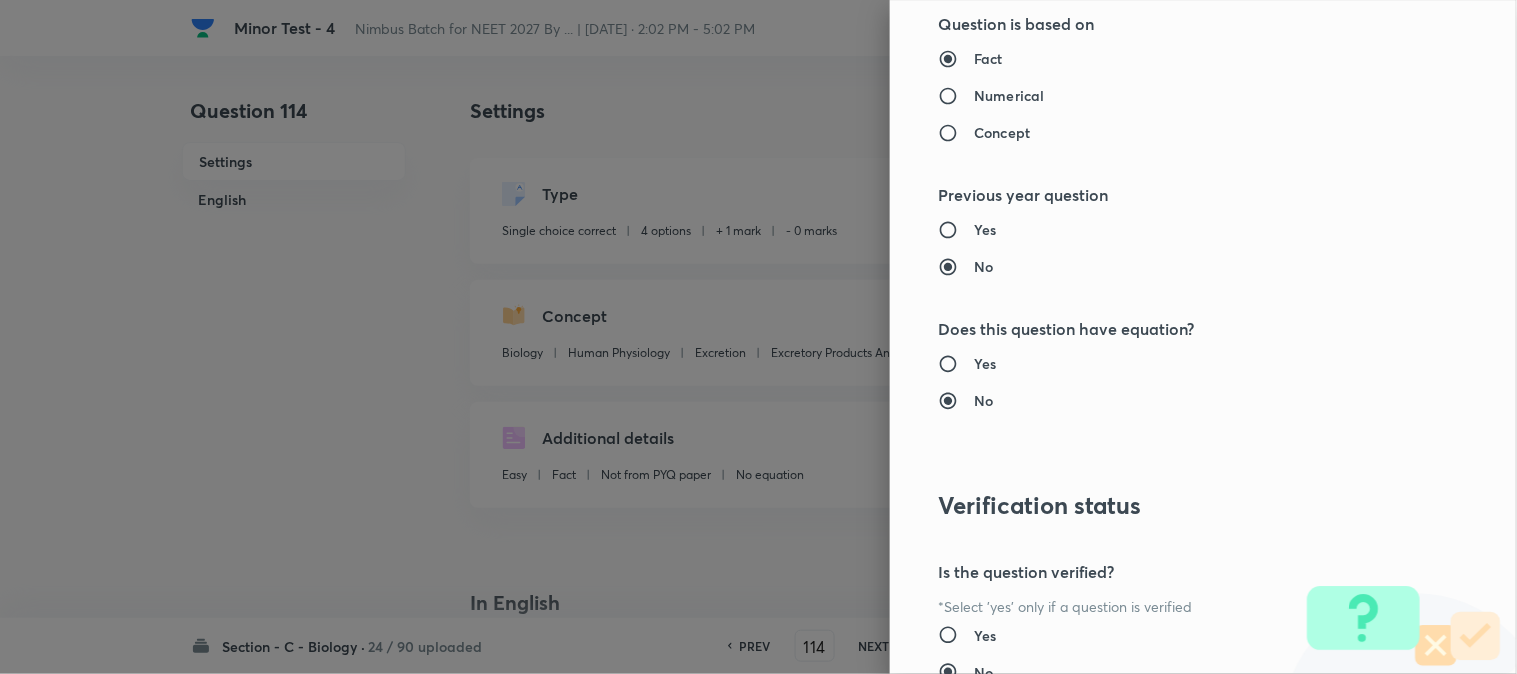 scroll, scrollTop: 2052, scrollLeft: 0, axis: vertical 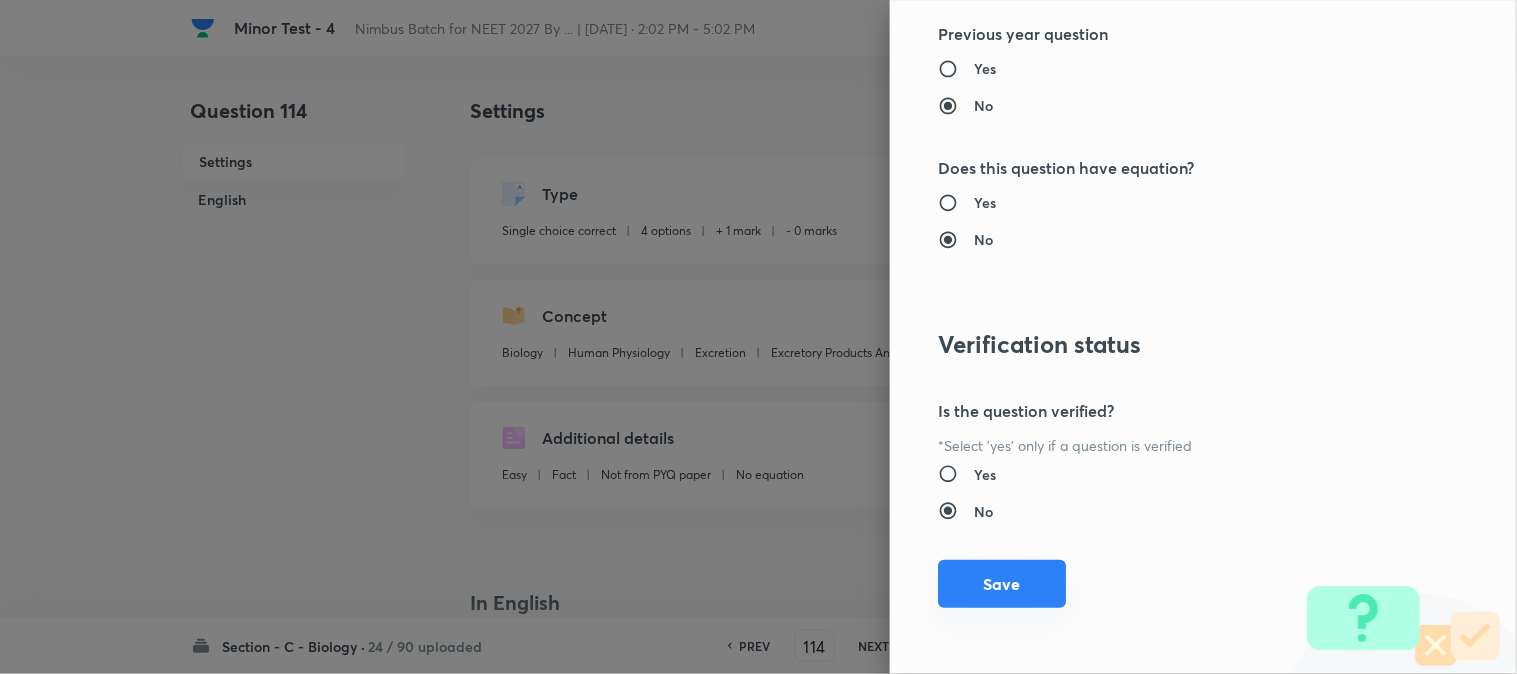 type on "1" 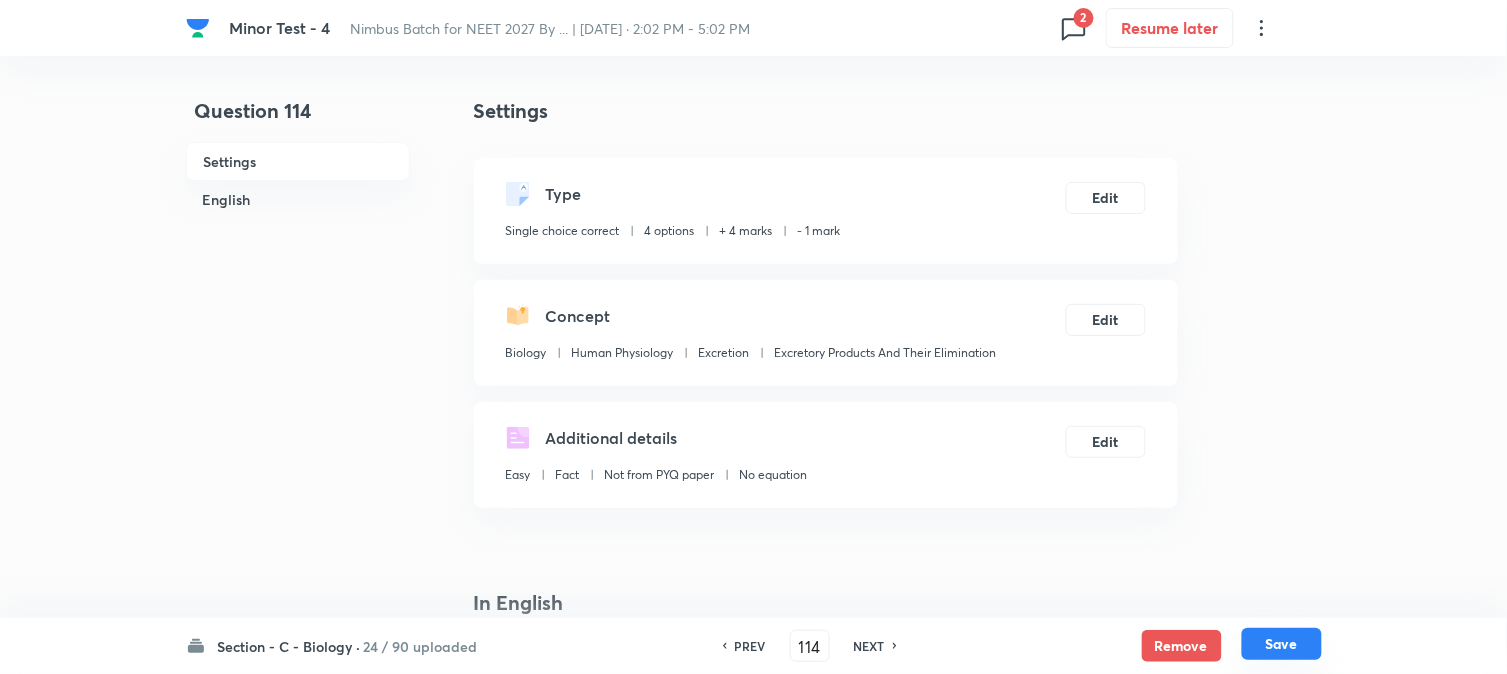 click on "Save" at bounding box center (1282, 644) 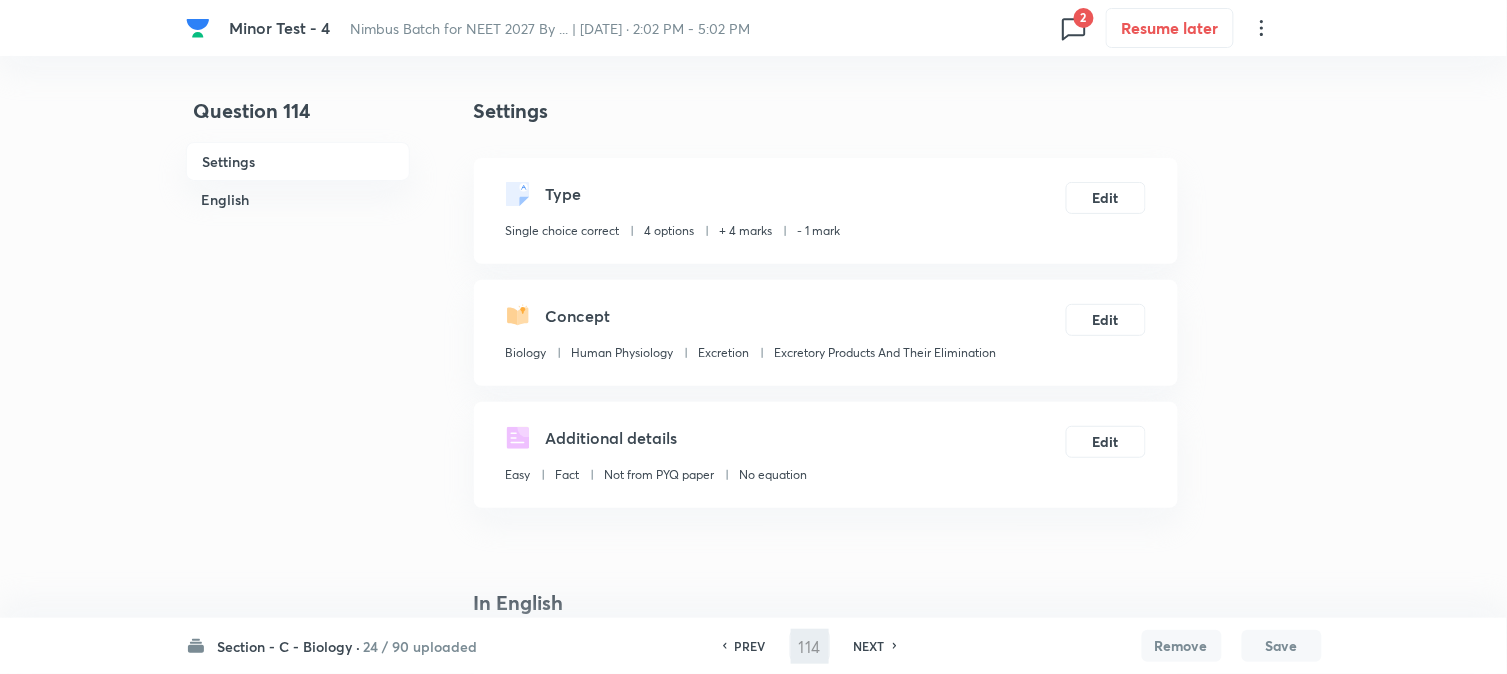 type on "115" 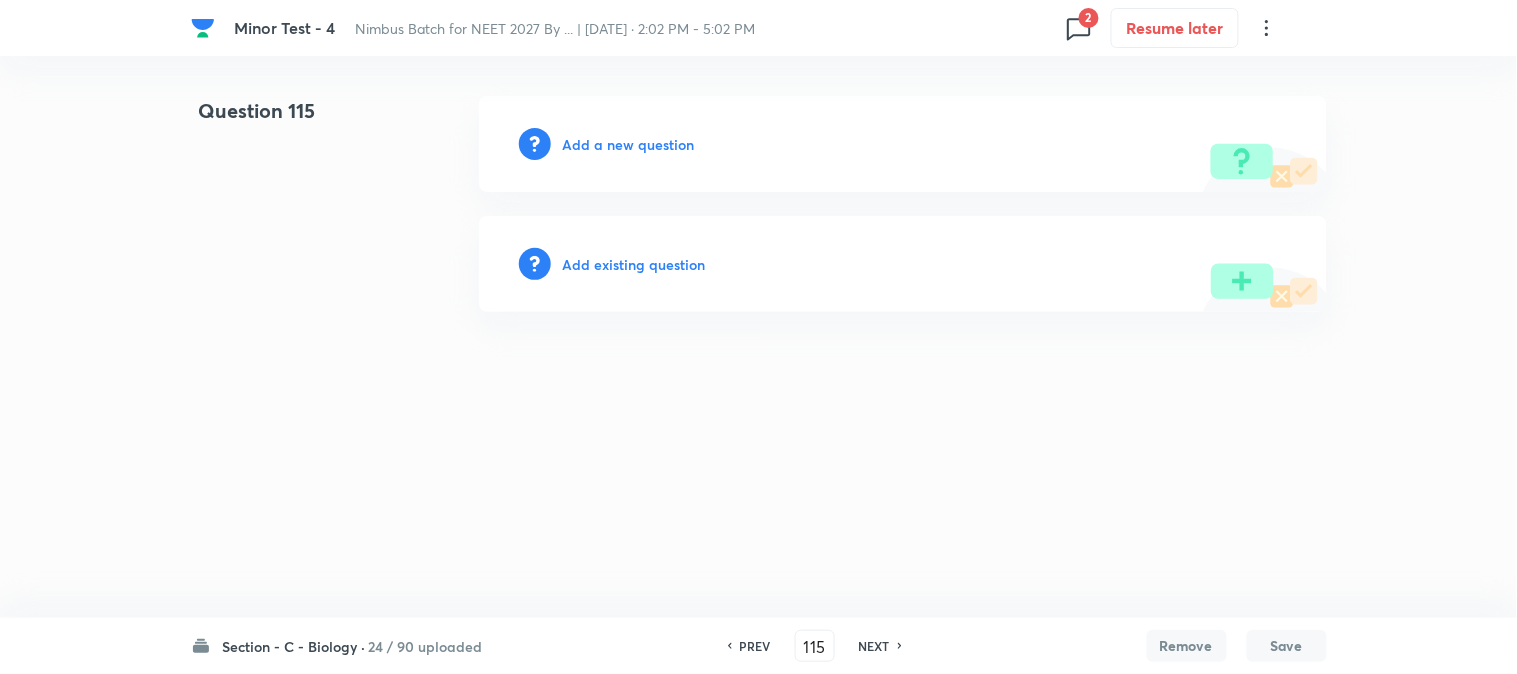 type 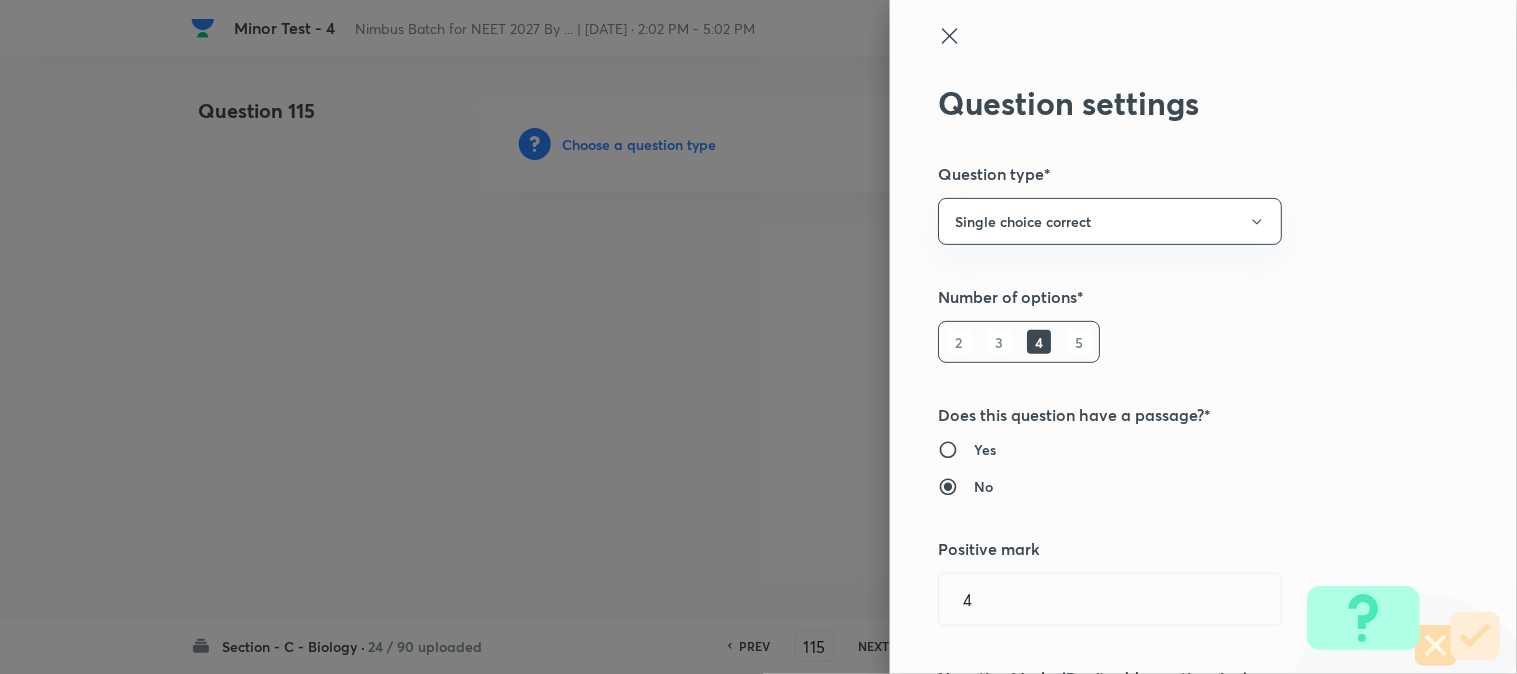 type 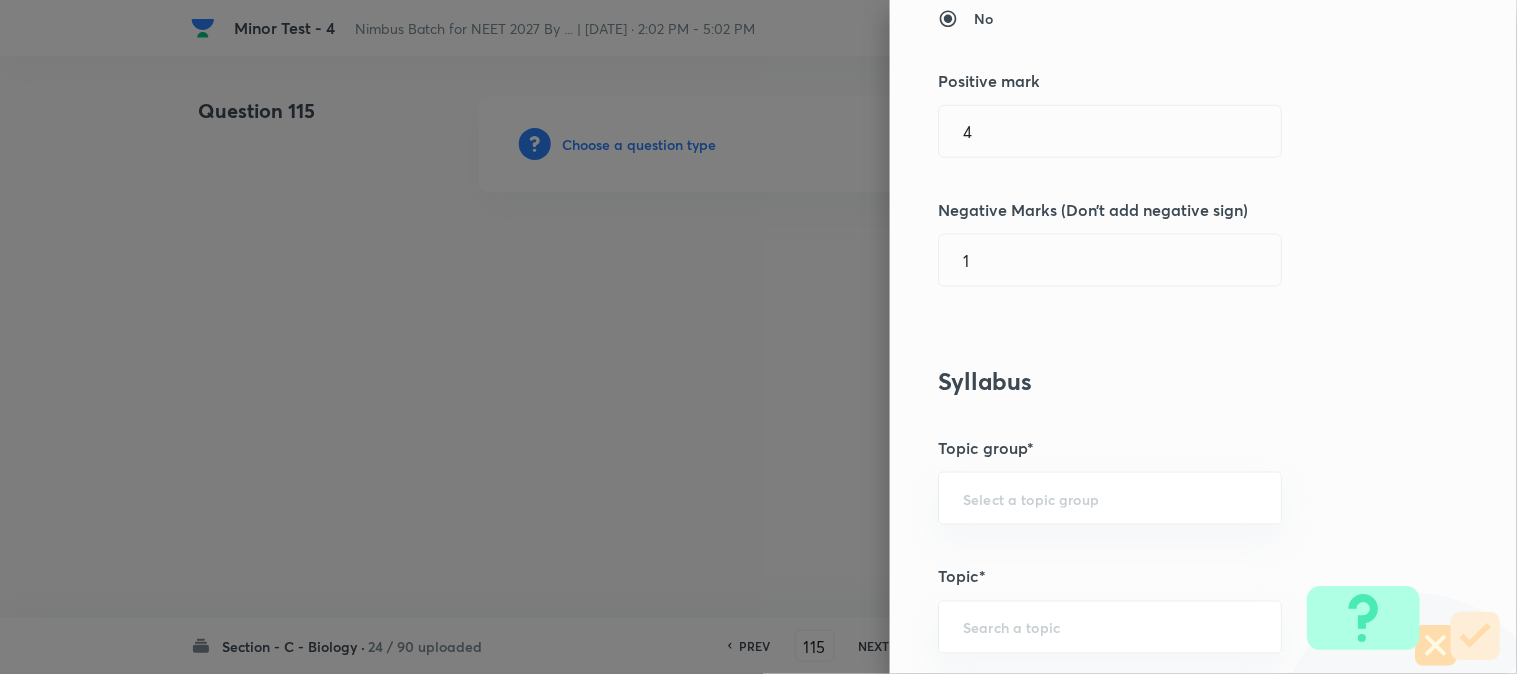 scroll, scrollTop: 0, scrollLeft: 0, axis: both 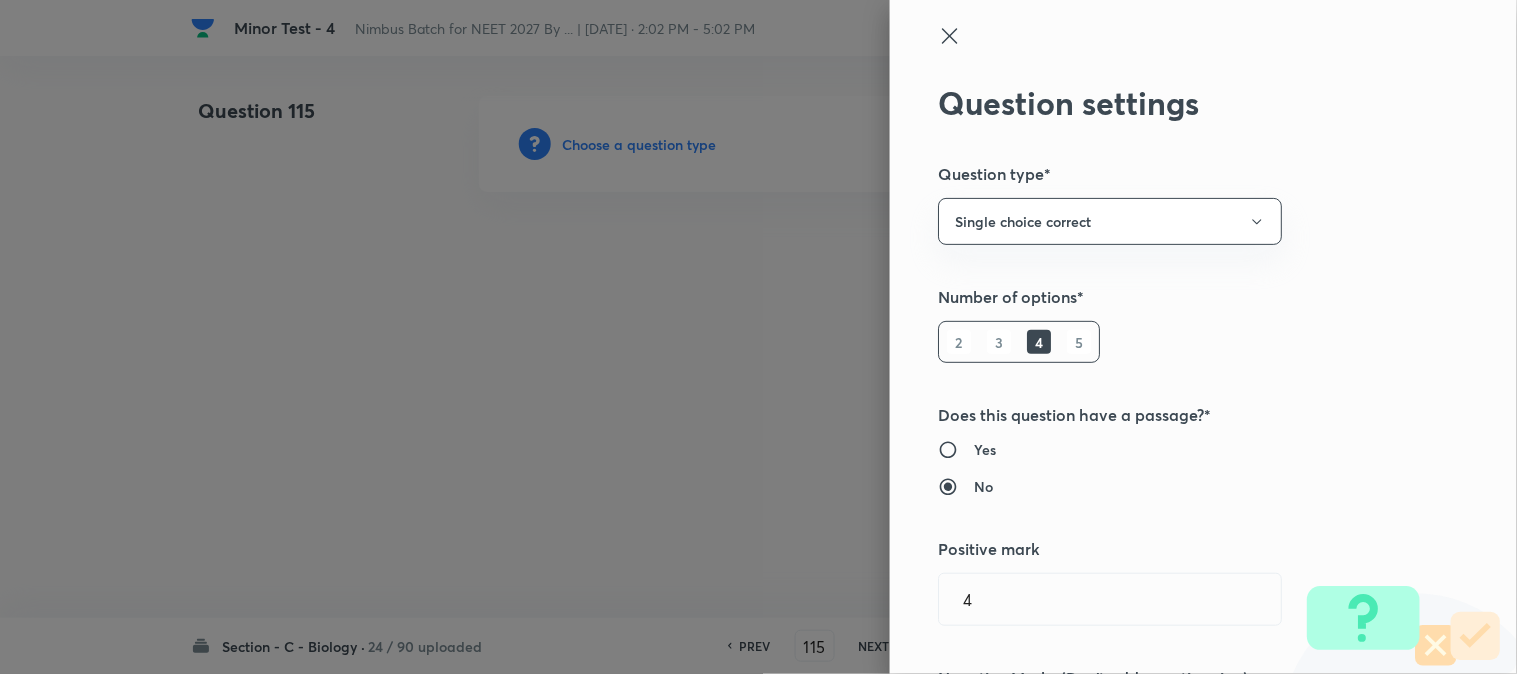 click 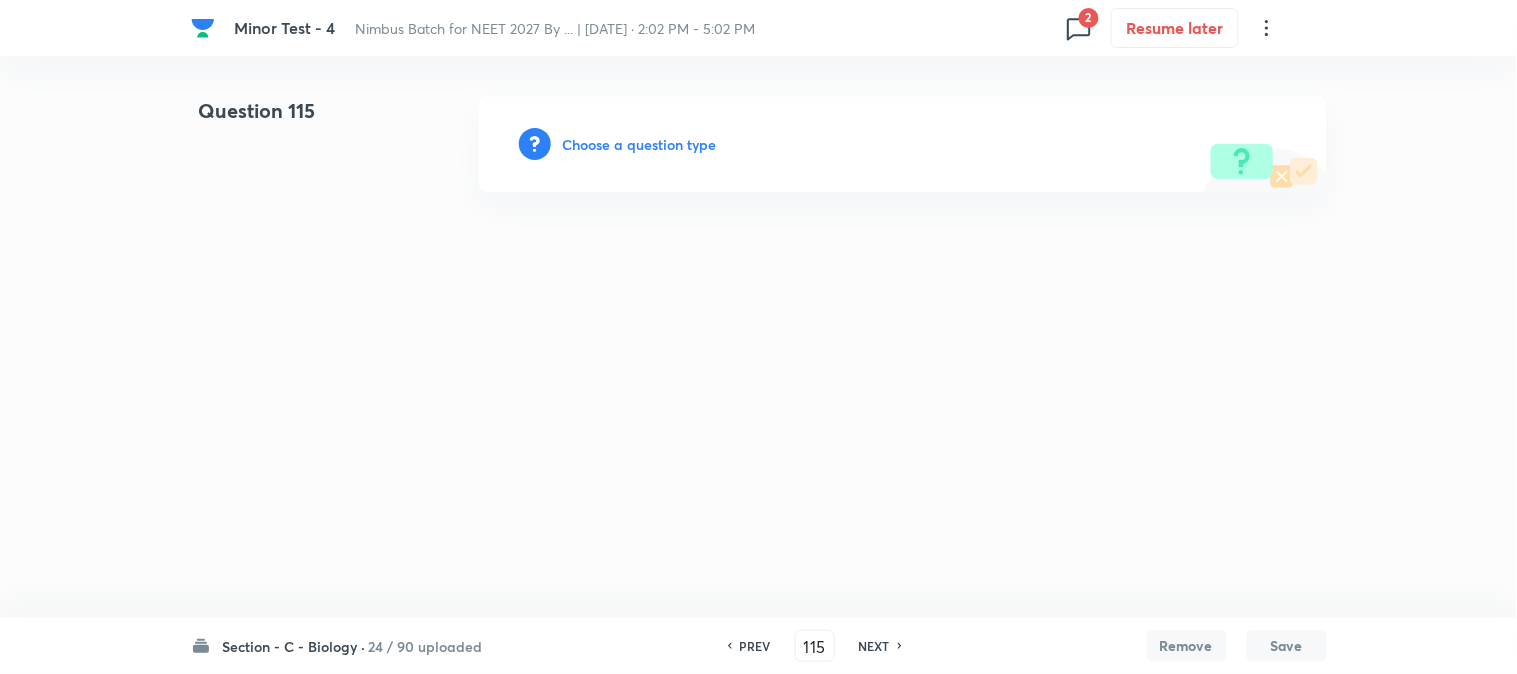 click on "PREV" at bounding box center [755, 646] 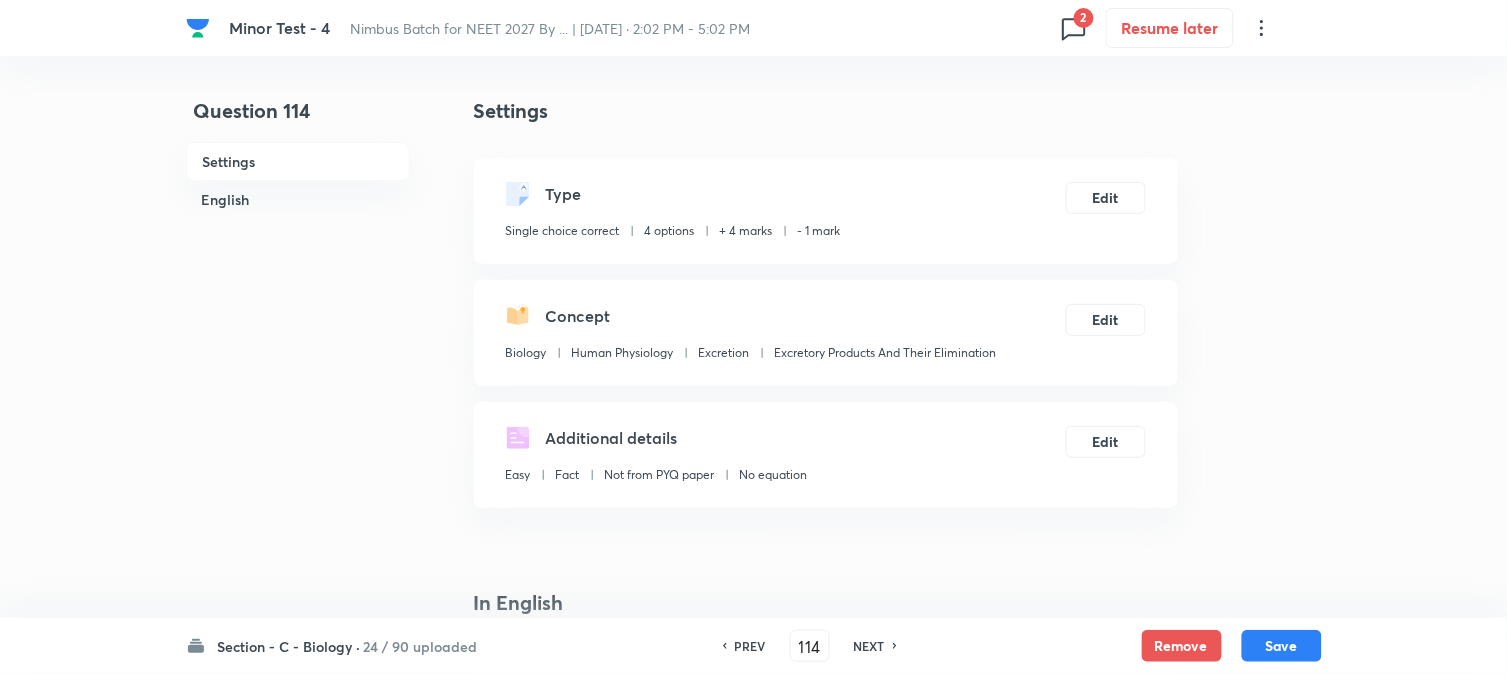 checkbox on "true" 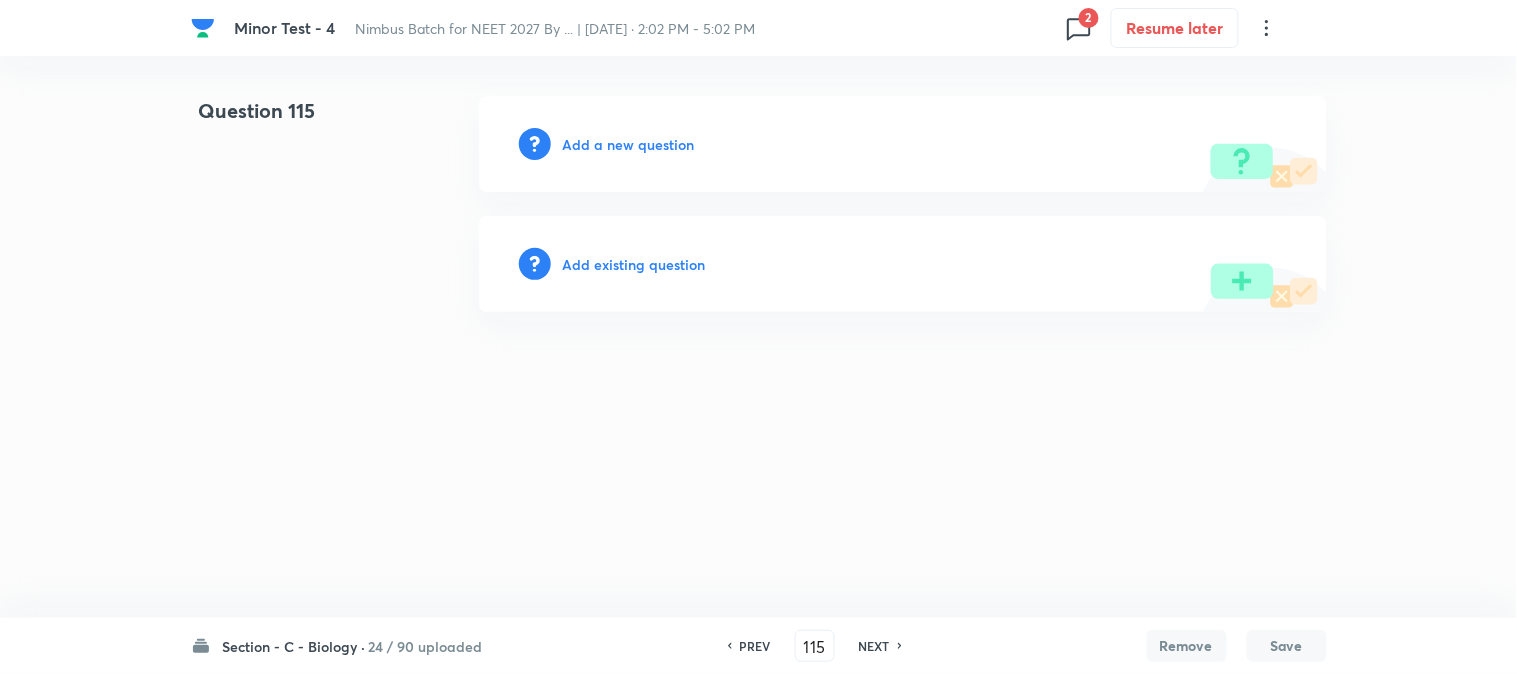 click on "Add a new question" at bounding box center (629, 144) 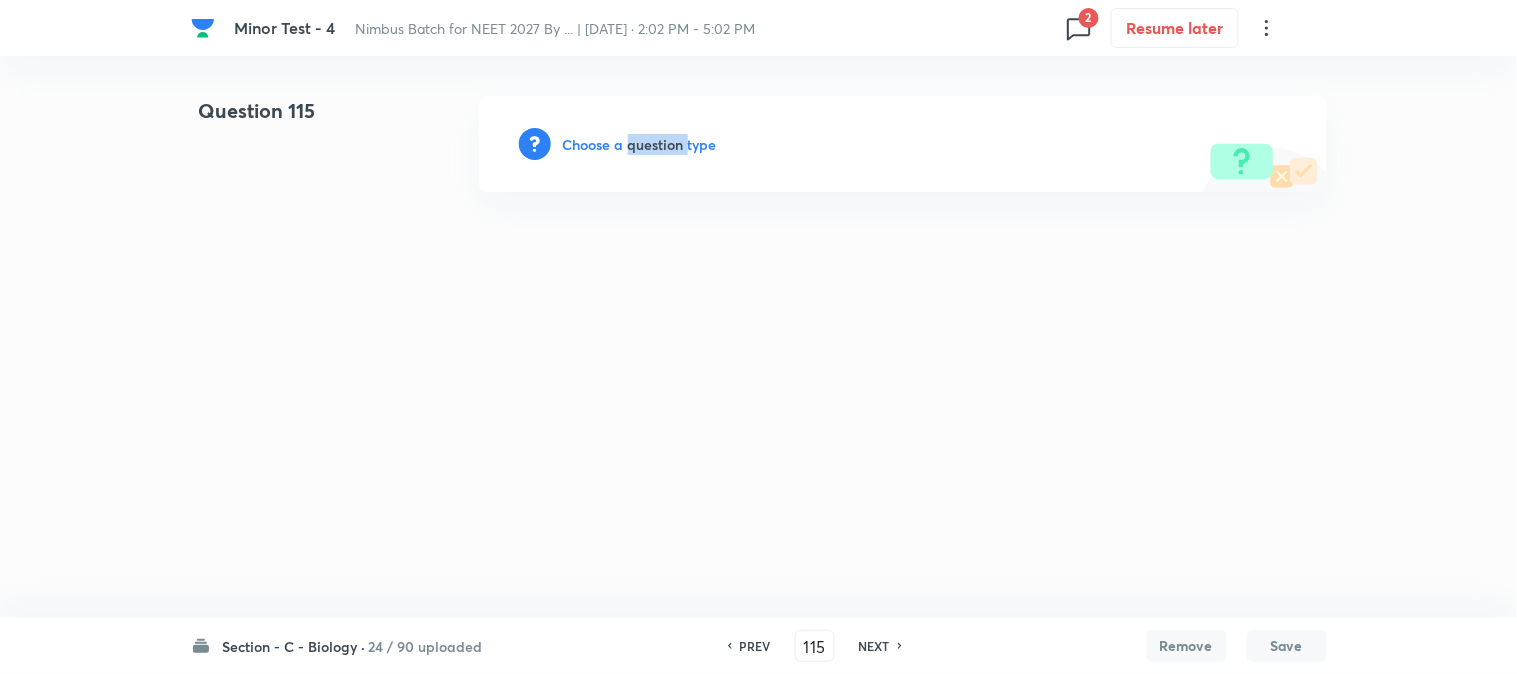 click on "Choose a question type" at bounding box center [640, 144] 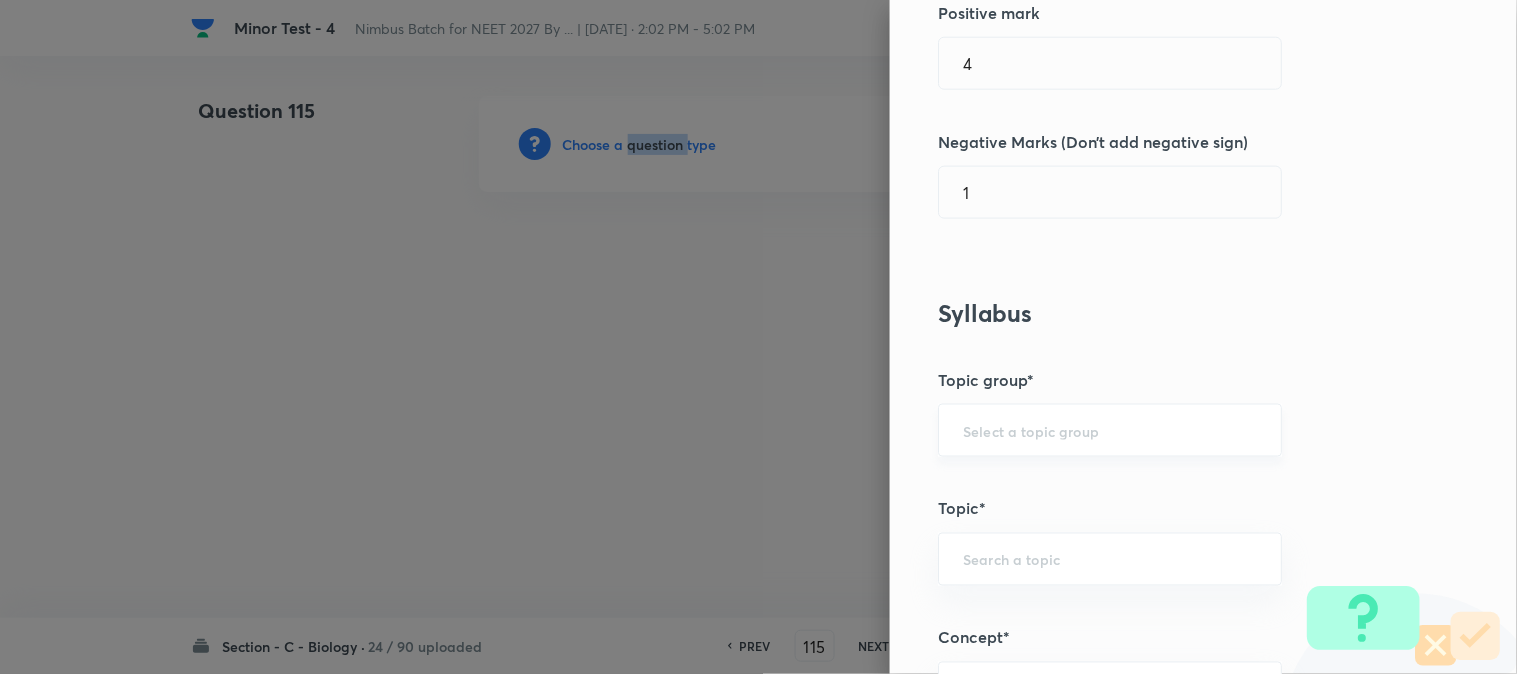 scroll, scrollTop: 1180, scrollLeft: 0, axis: vertical 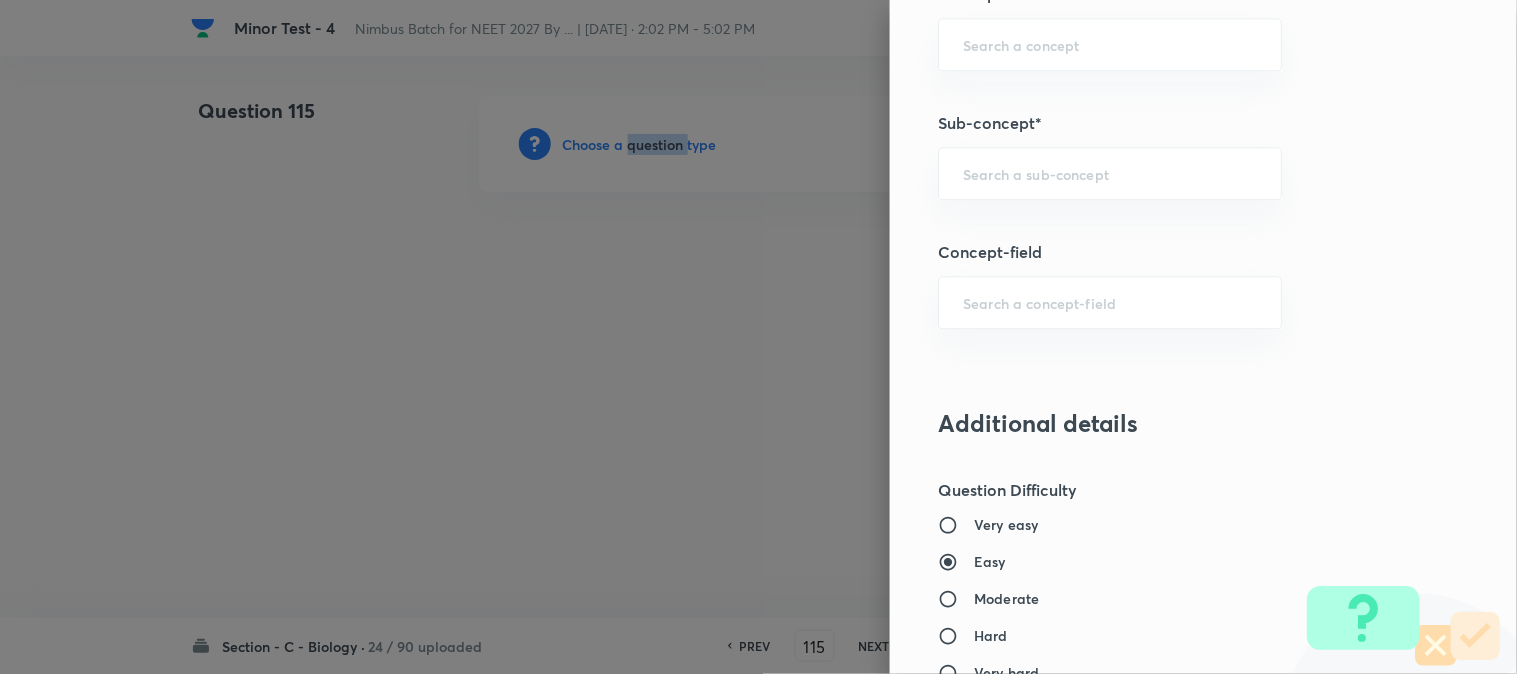click on "​" at bounding box center [1110, 173] 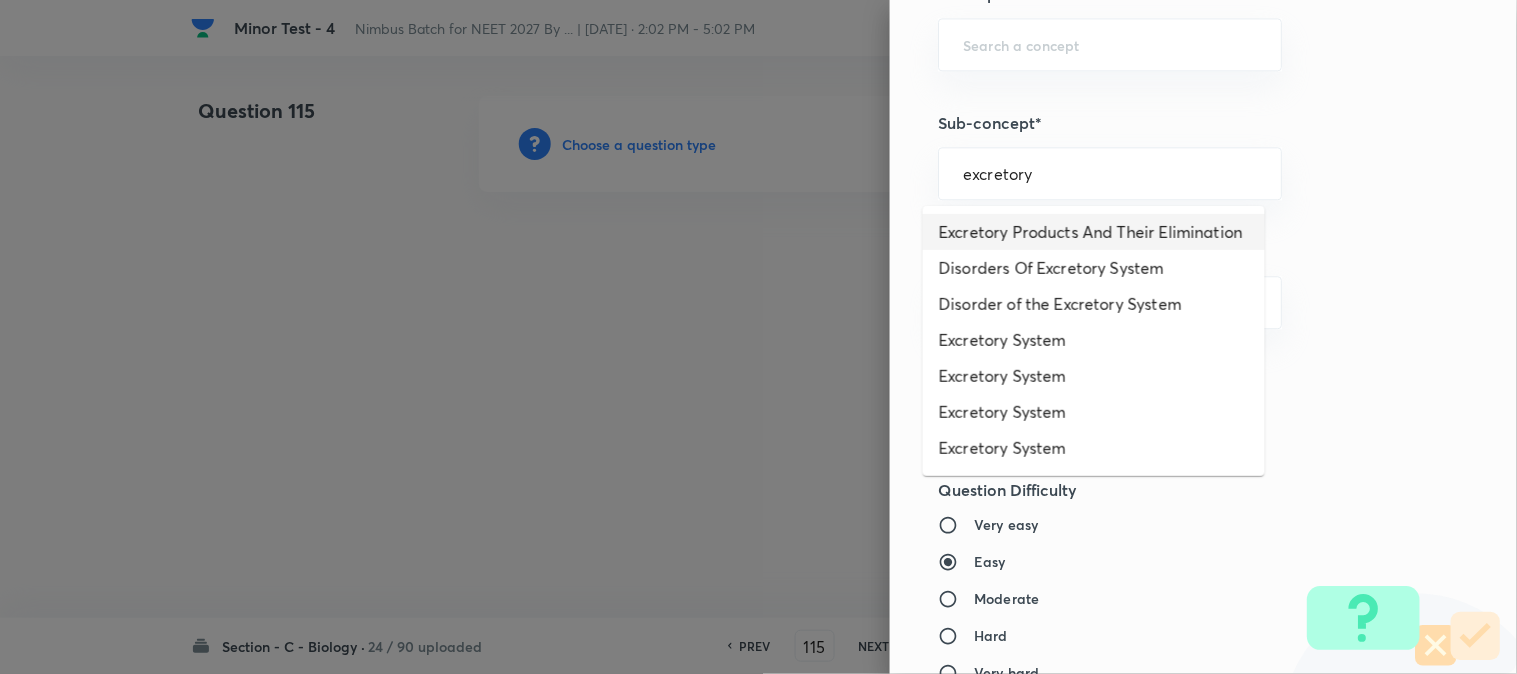 click on "Excretory Products And Their Elimination" at bounding box center (1094, 232) 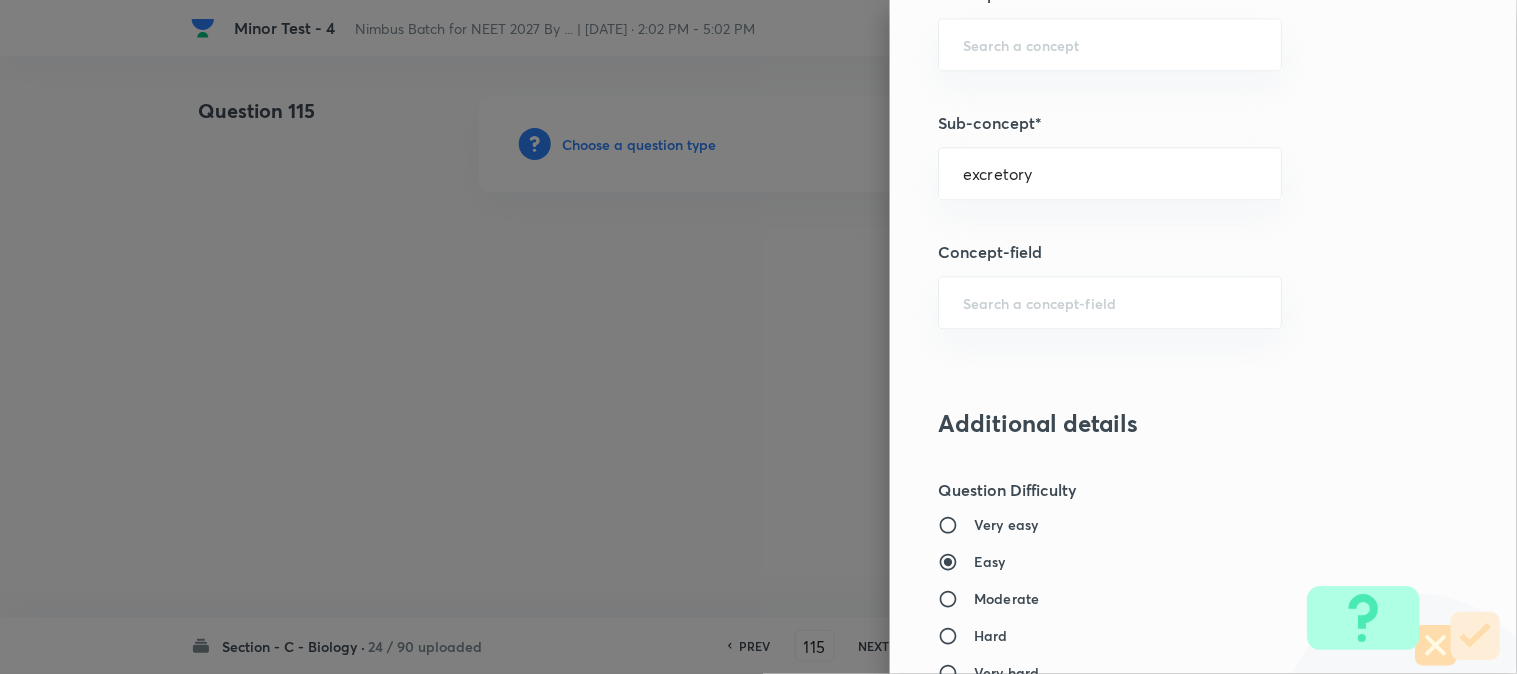 type on "Excretory Products And Their Elimination" 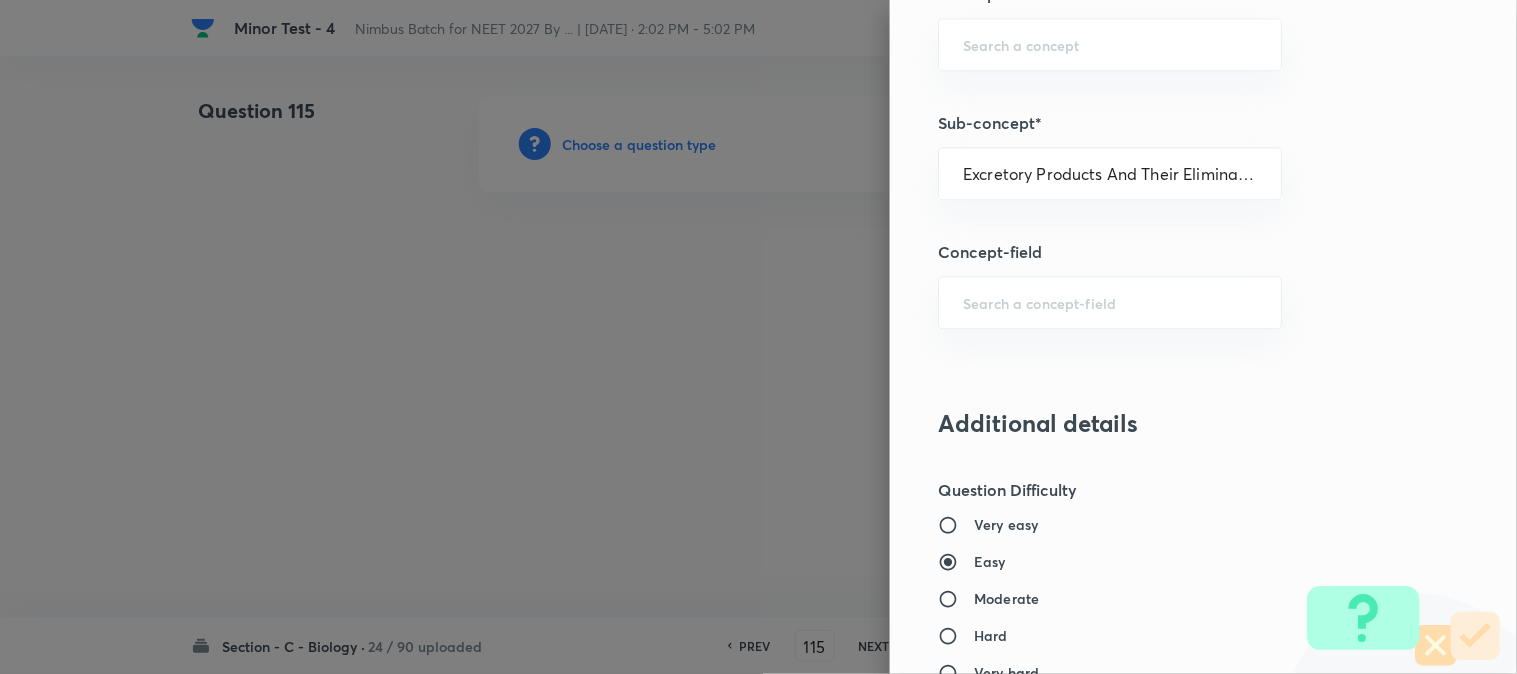 type on "Biology" 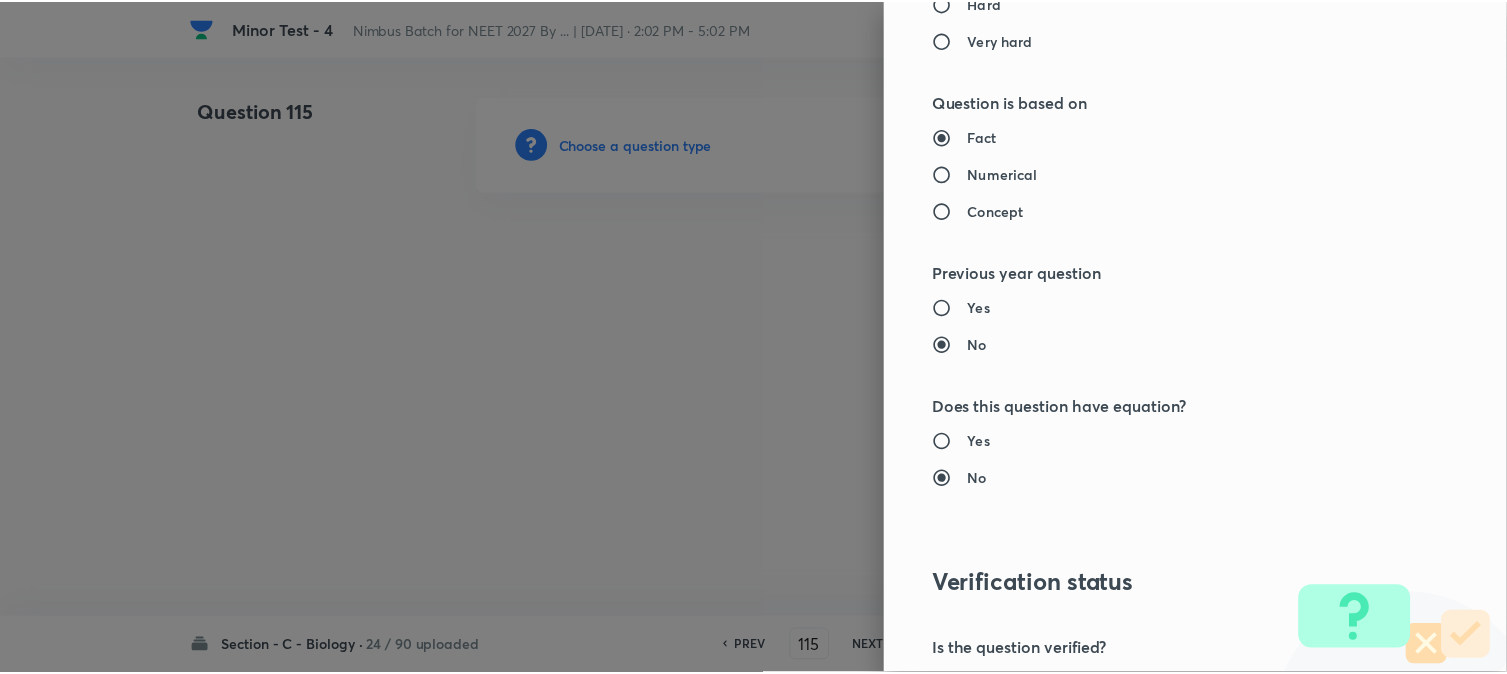 scroll, scrollTop: 2052, scrollLeft: 0, axis: vertical 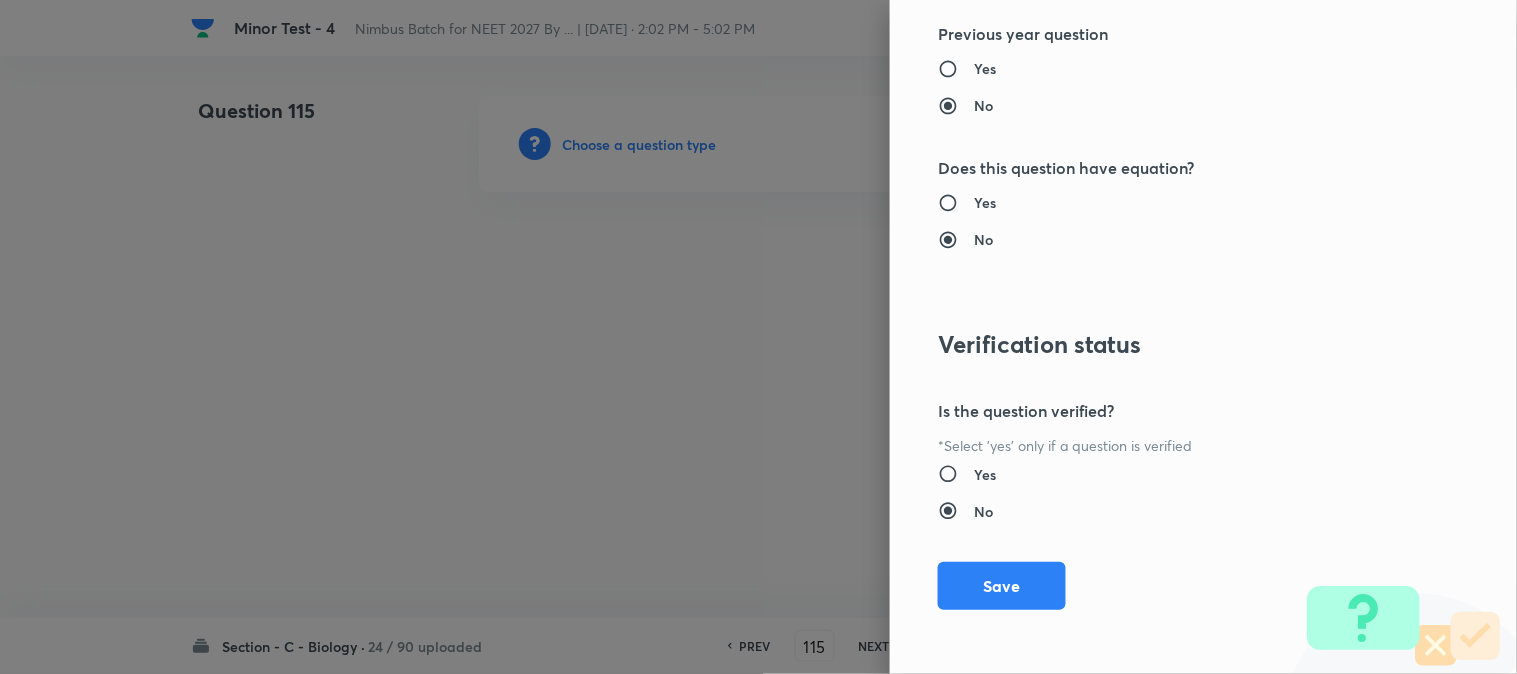 click on "Save" at bounding box center [1002, 586] 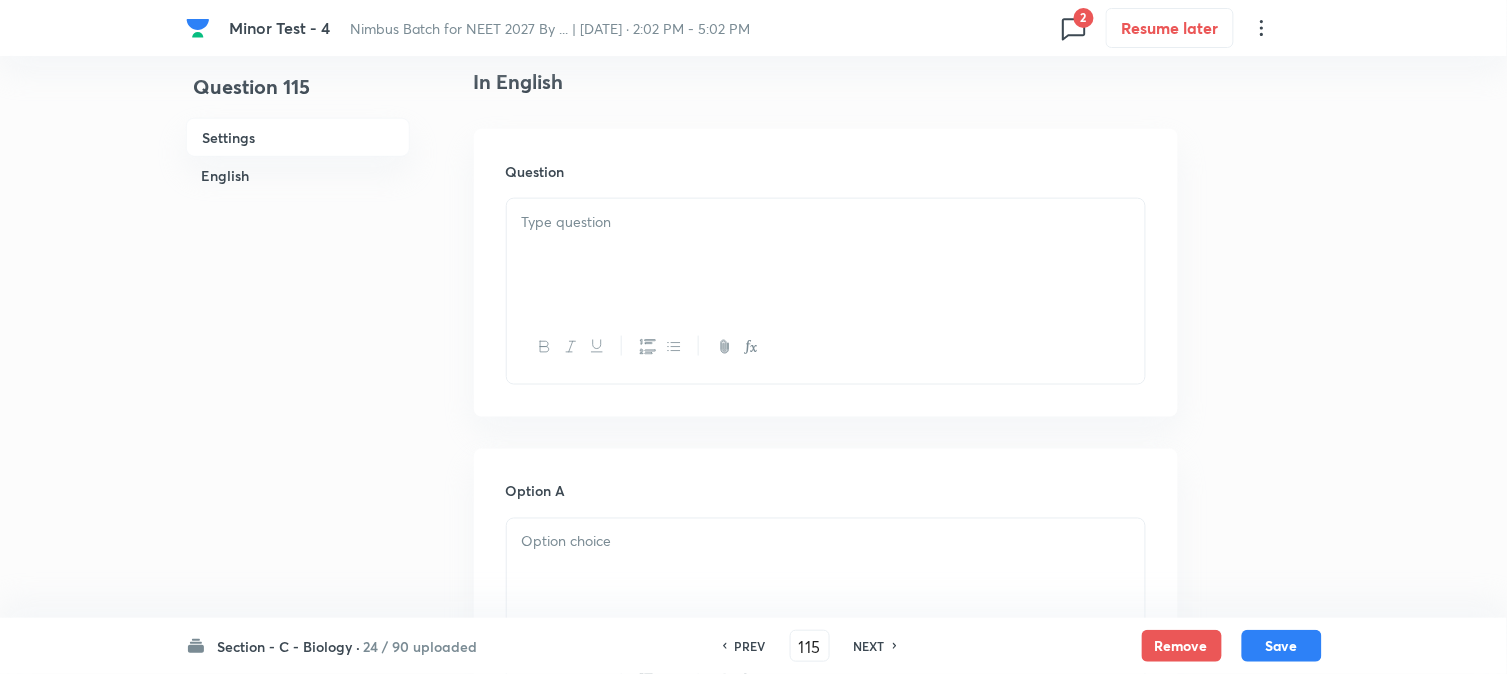 scroll, scrollTop: 590, scrollLeft: 0, axis: vertical 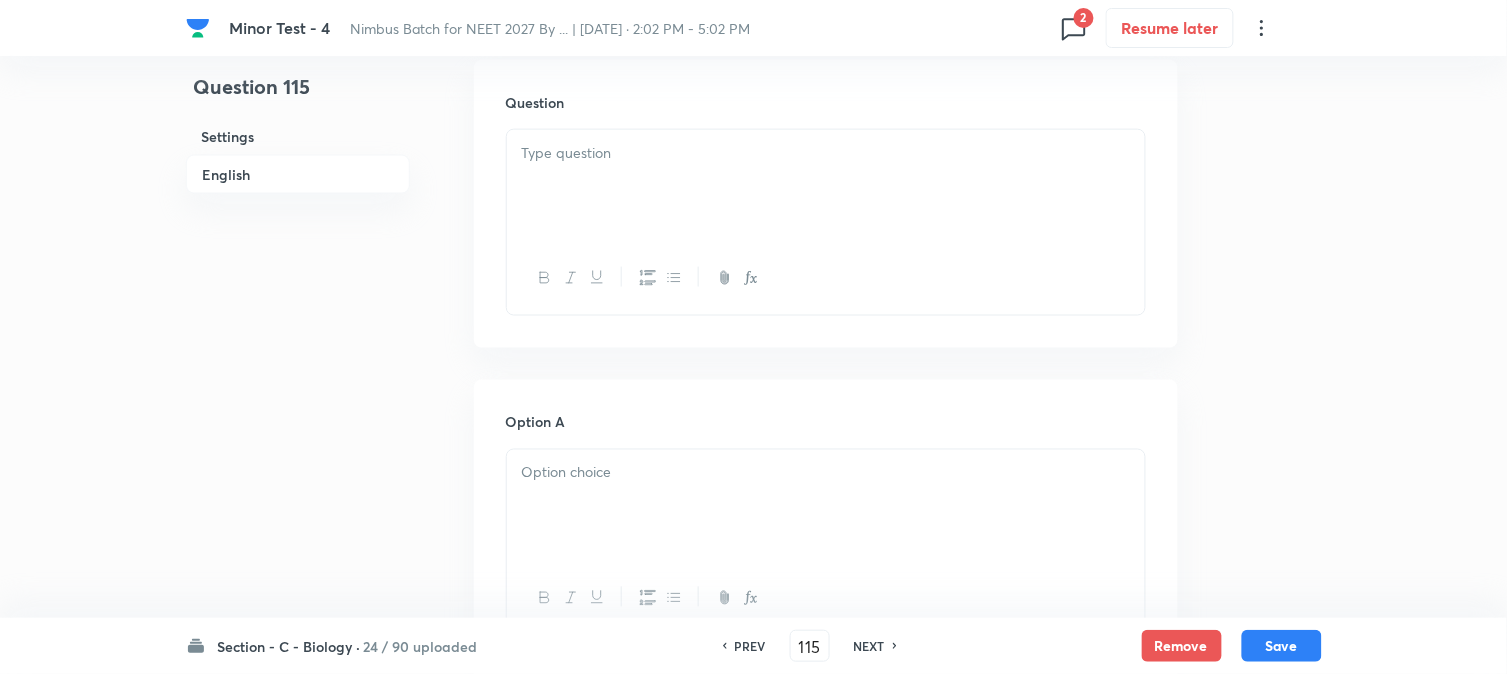 click at bounding box center (826, 186) 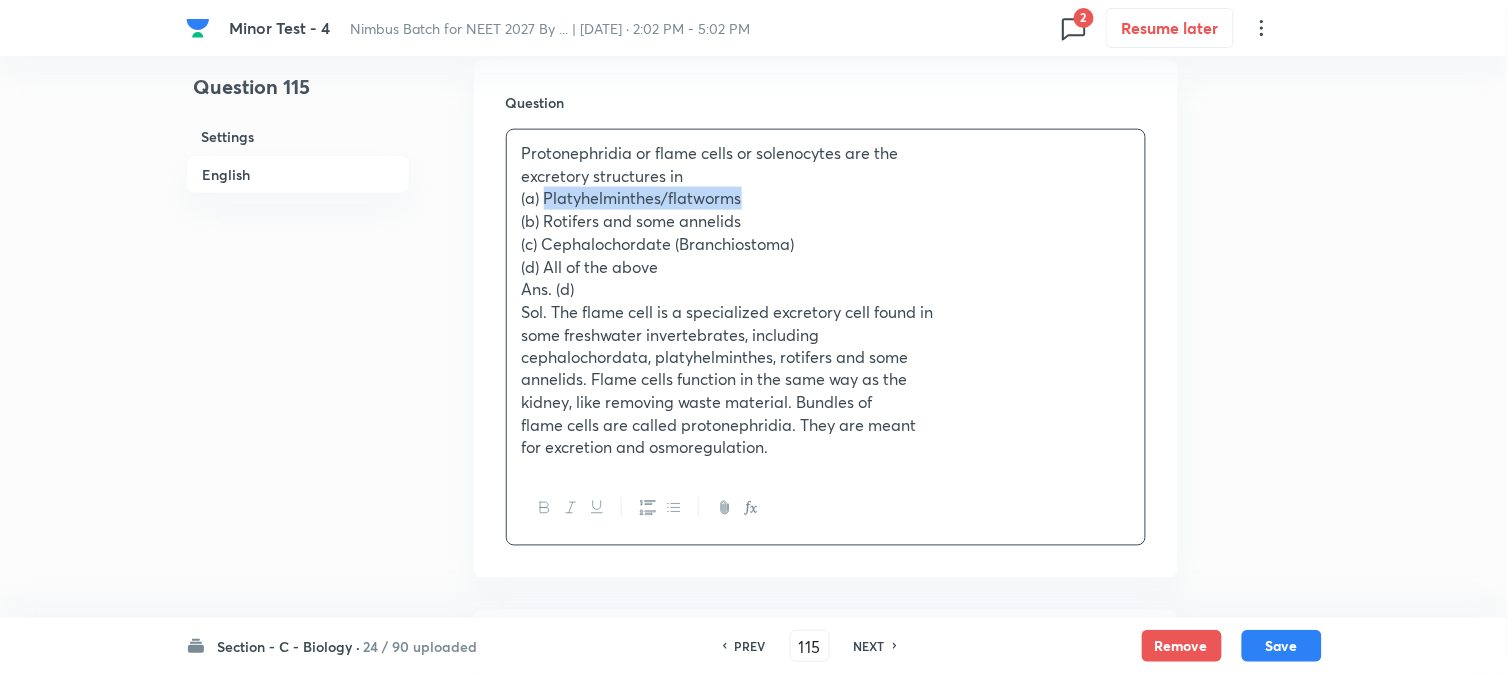drag, startPoint x: 543, startPoint y: 188, endPoint x: 792, endPoint y: 195, distance: 249.09837 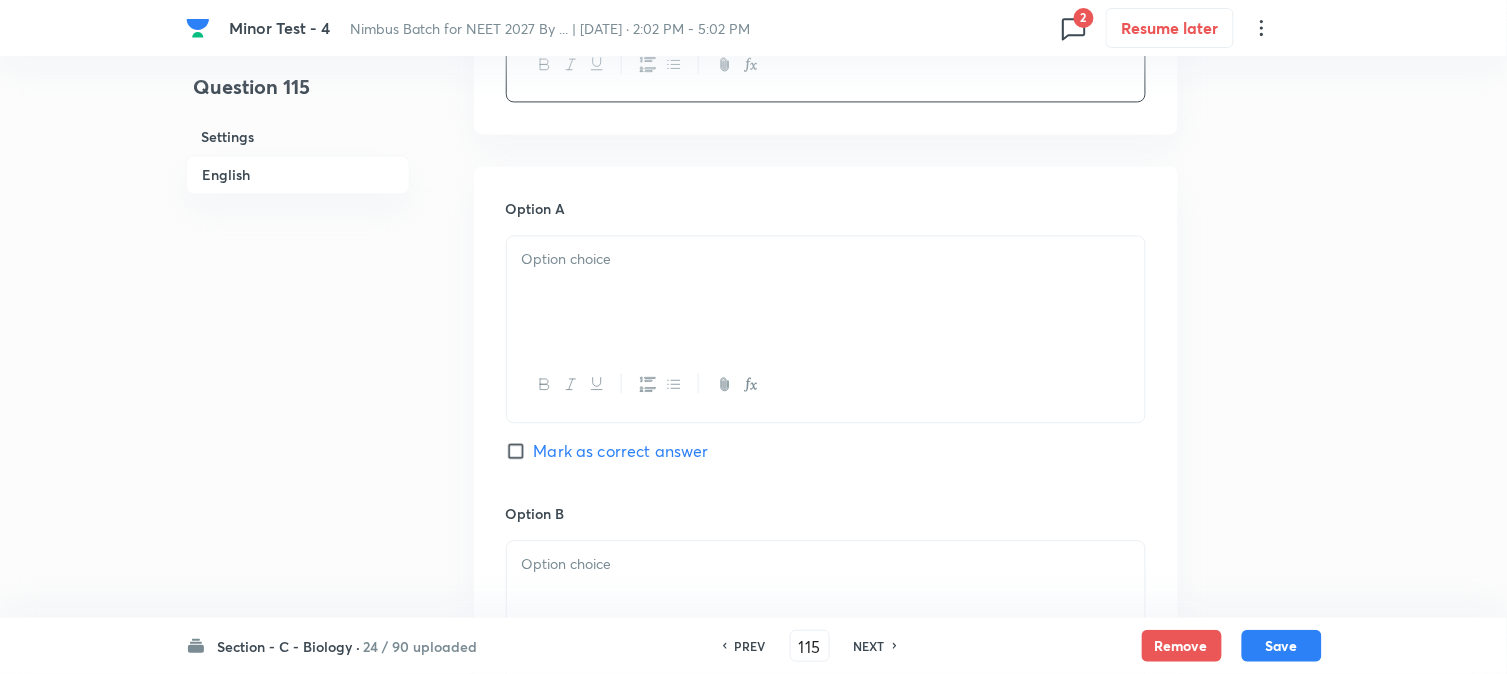 click at bounding box center [826, 292] 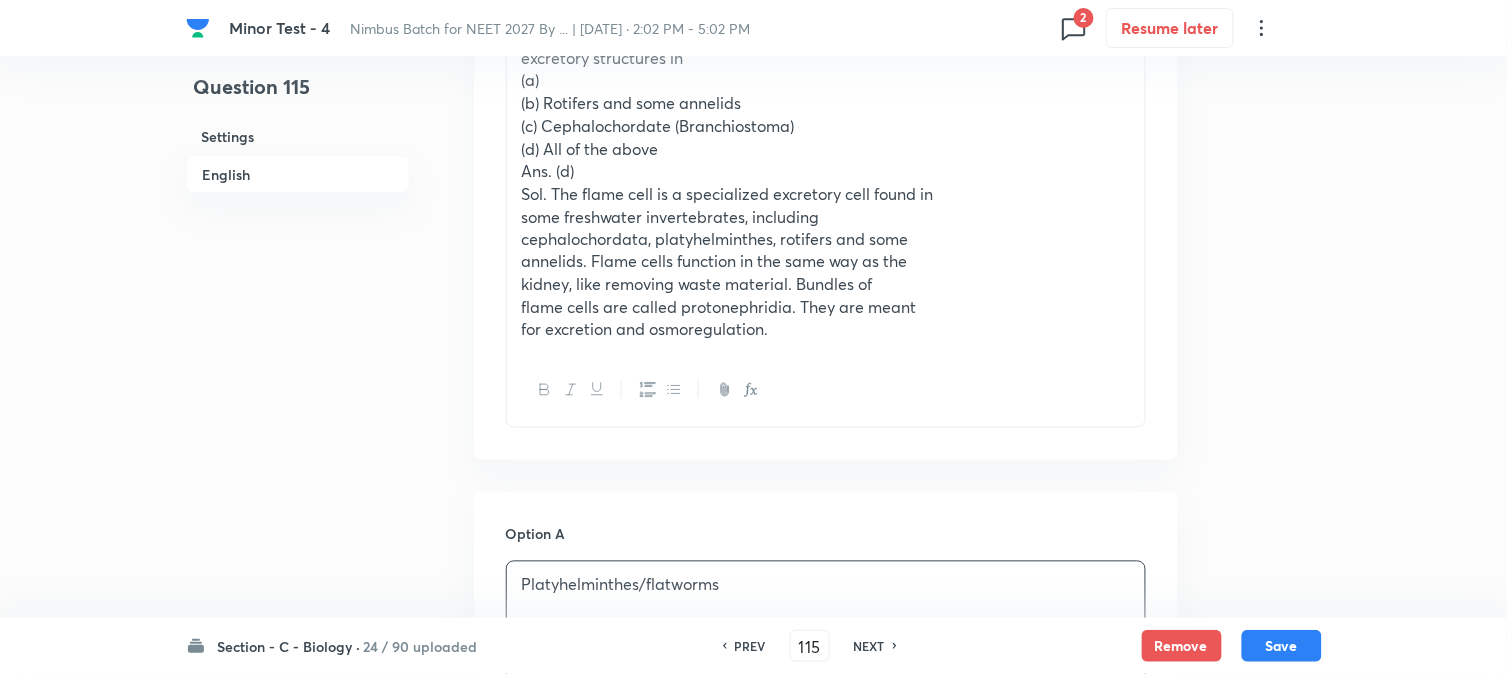 scroll, scrollTop: 590, scrollLeft: 0, axis: vertical 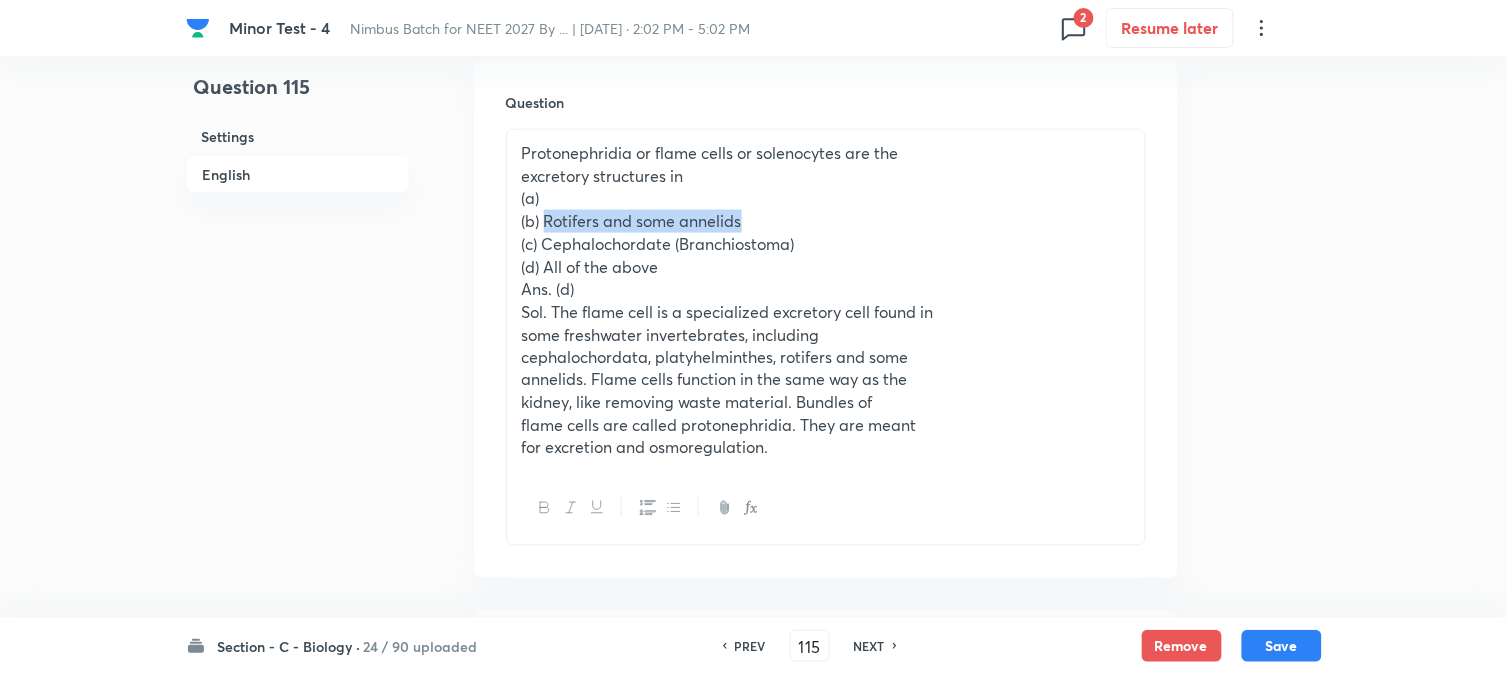 drag, startPoint x: 544, startPoint y: 228, endPoint x: 793, endPoint y: 230, distance: 249.00803 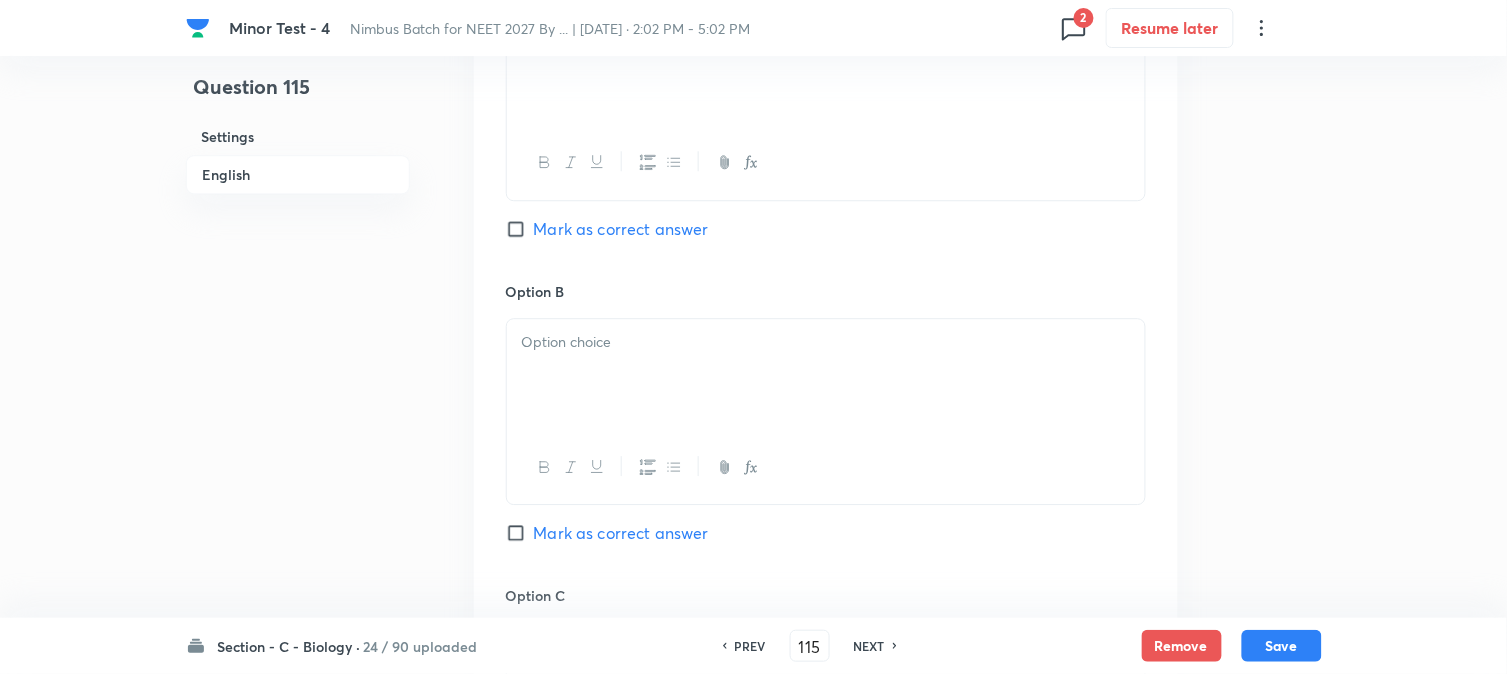 click at bounding box center [826, 375] 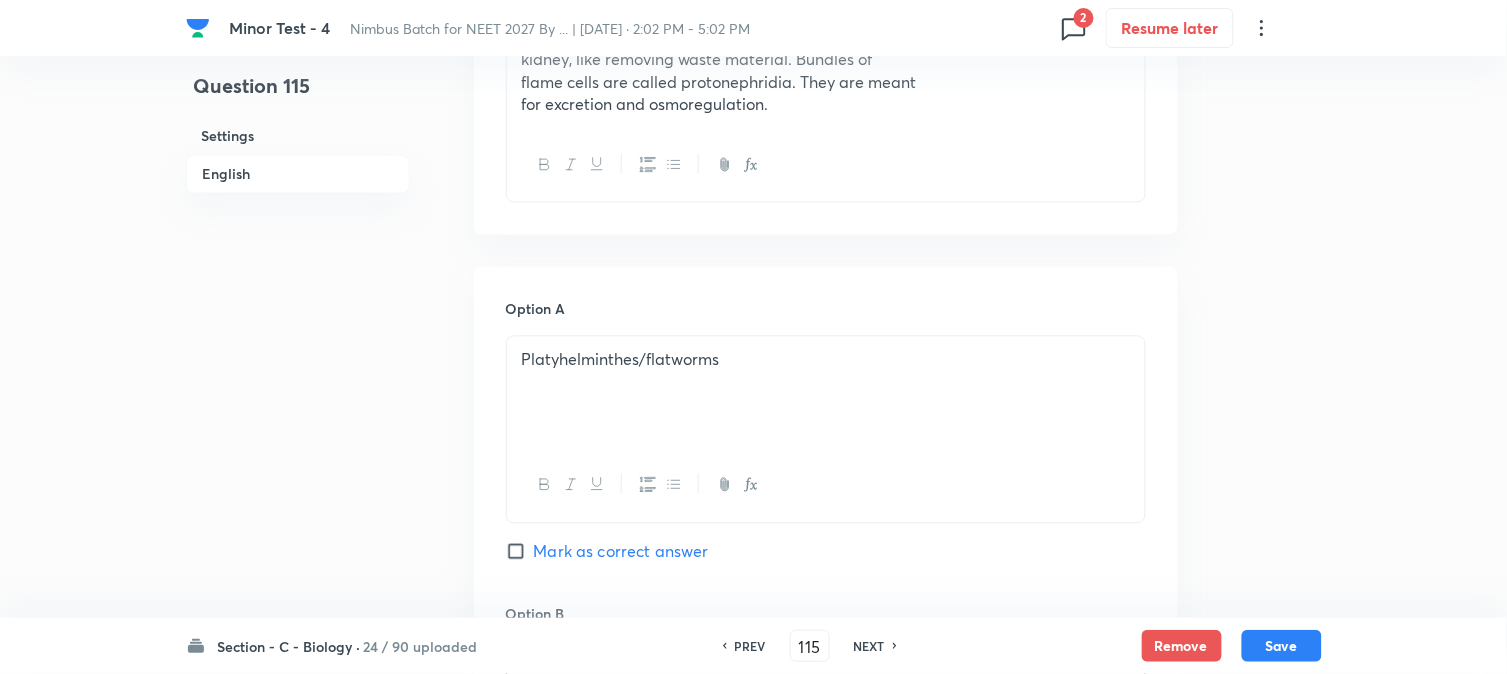 scroll, scrollTop: 701, scrollLeft: 0, axis: vertical 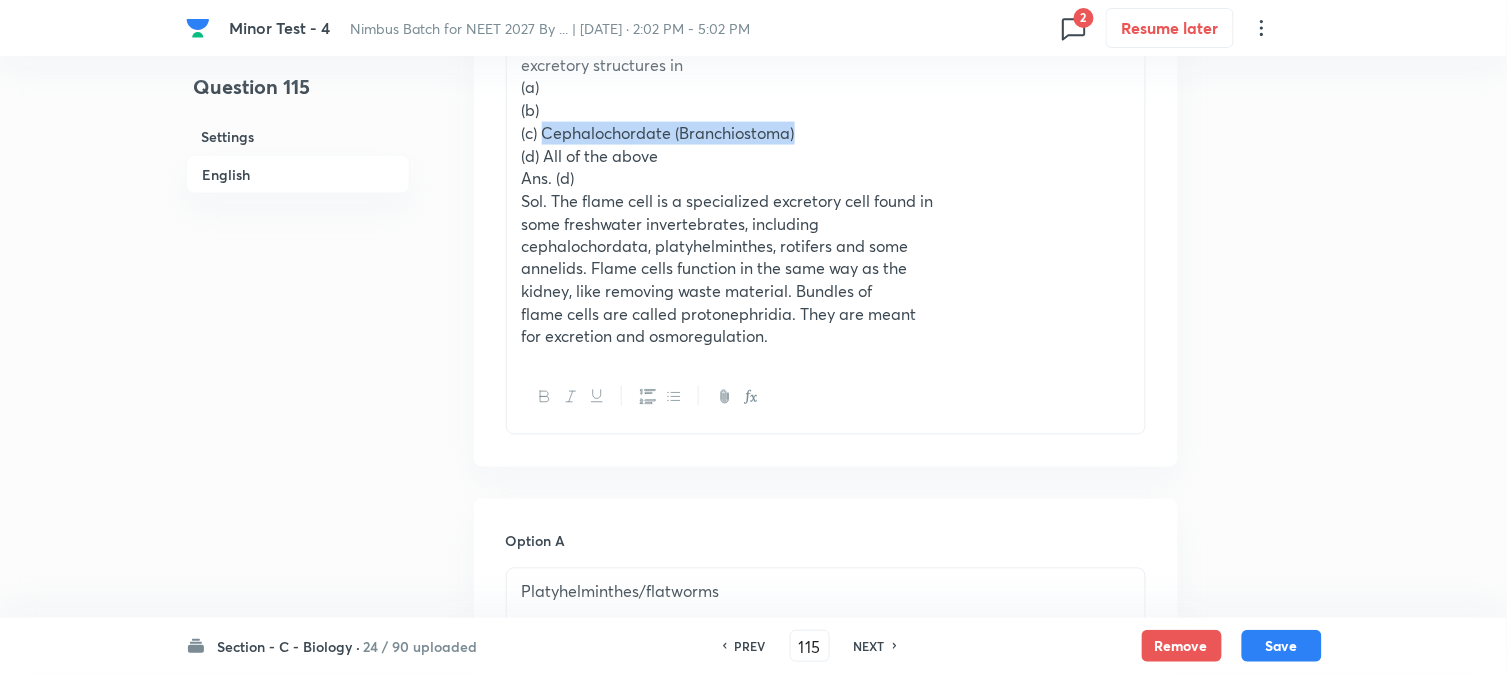 drag, startPoint x: 546, startPoint y: 133, endPoint x: 893, endPoint y: 125, distance: 347.0922 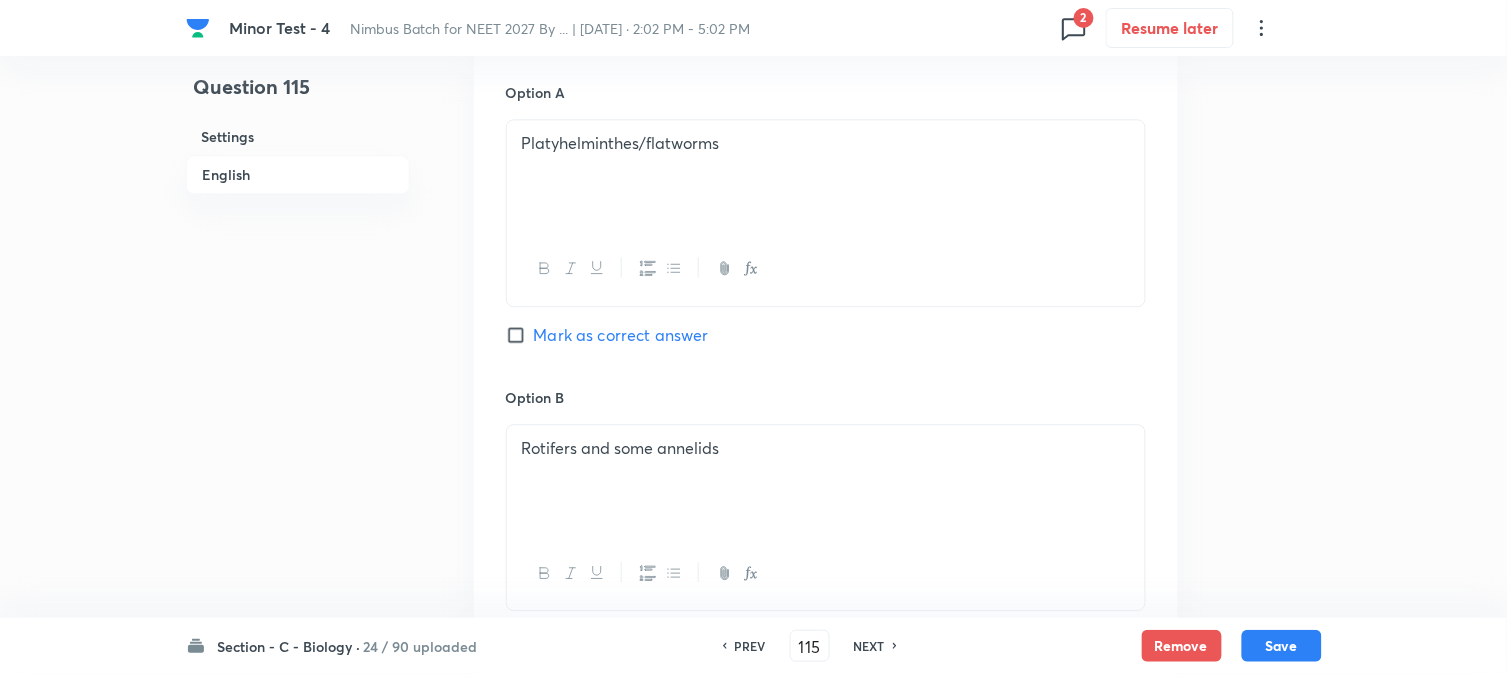 scroll, scrollTop: 1701, scrollLeft: 0, axis: vertical 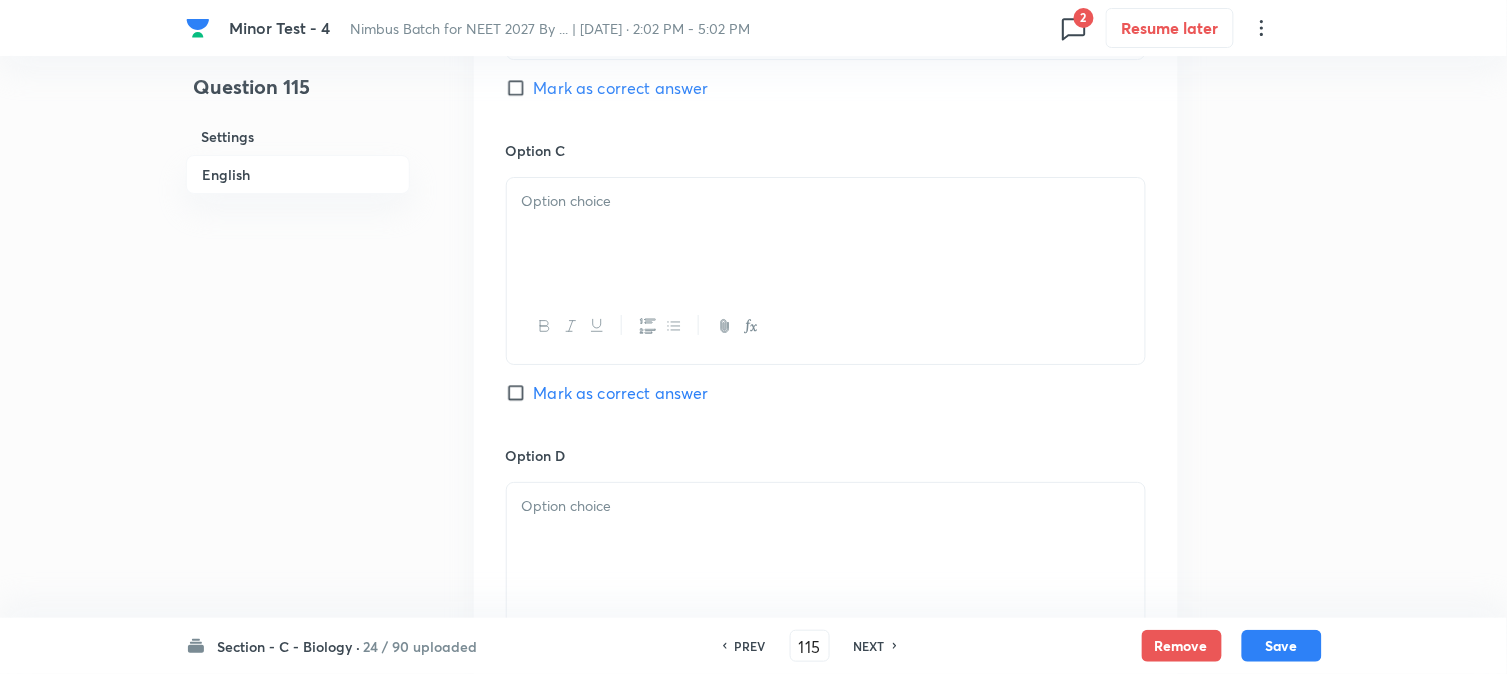 click at bounding box center (570, 326) 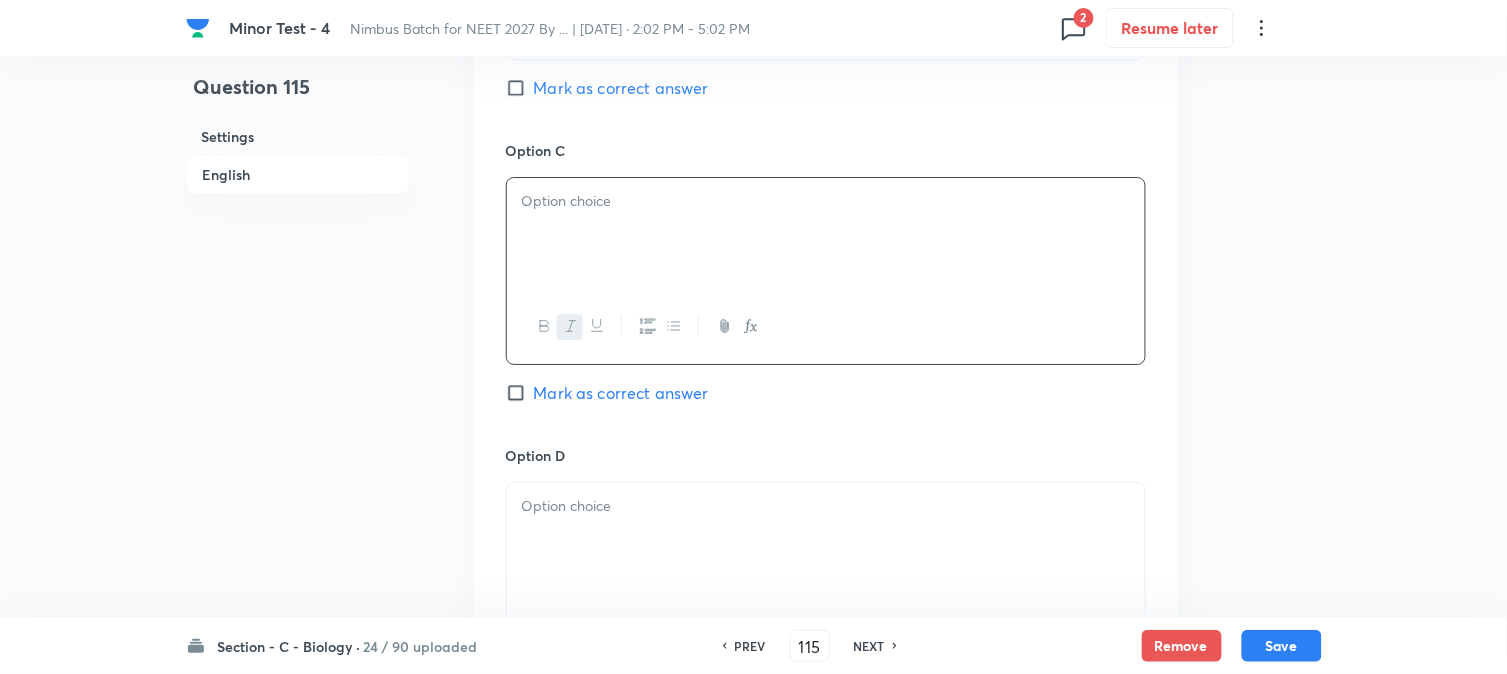 click on "﻿" at bounding box center [826, 234] 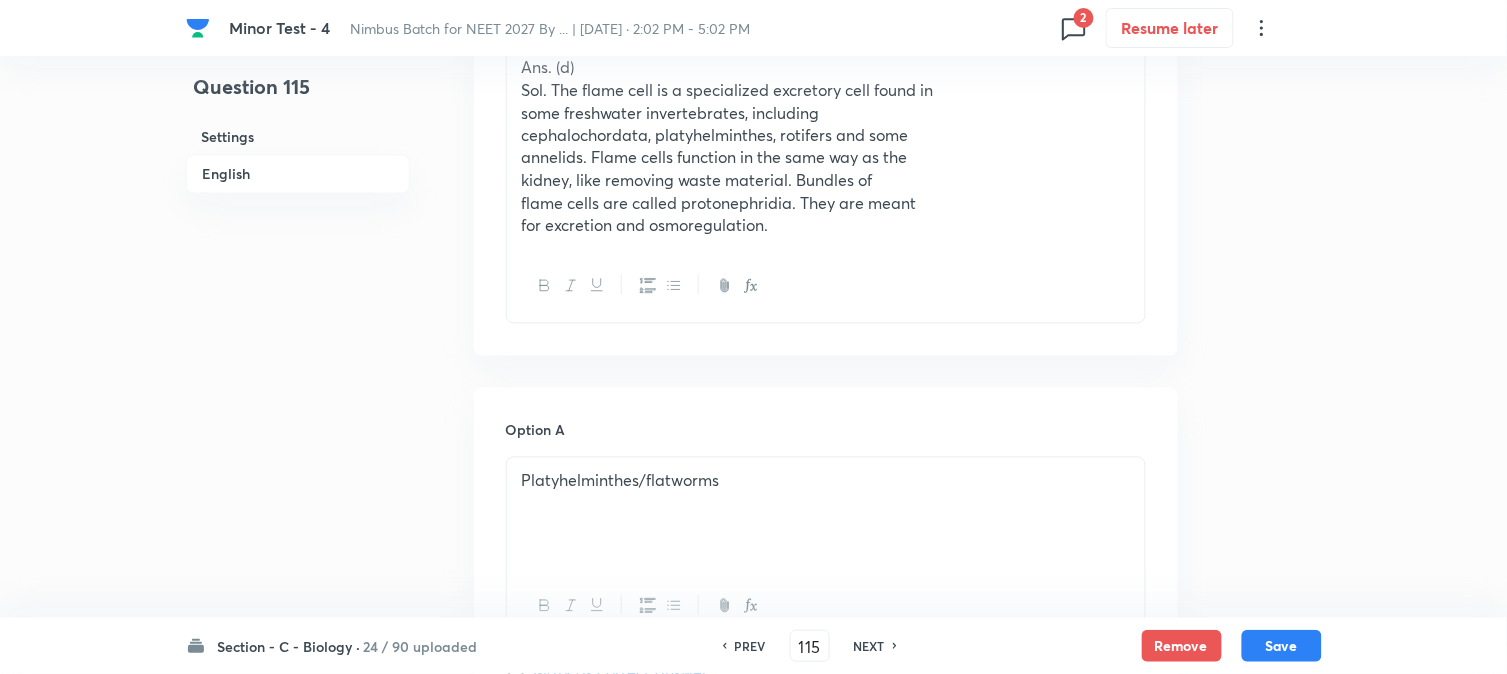 scroll, scrollTop: 590, scrollLeft: 0, axis: vertical 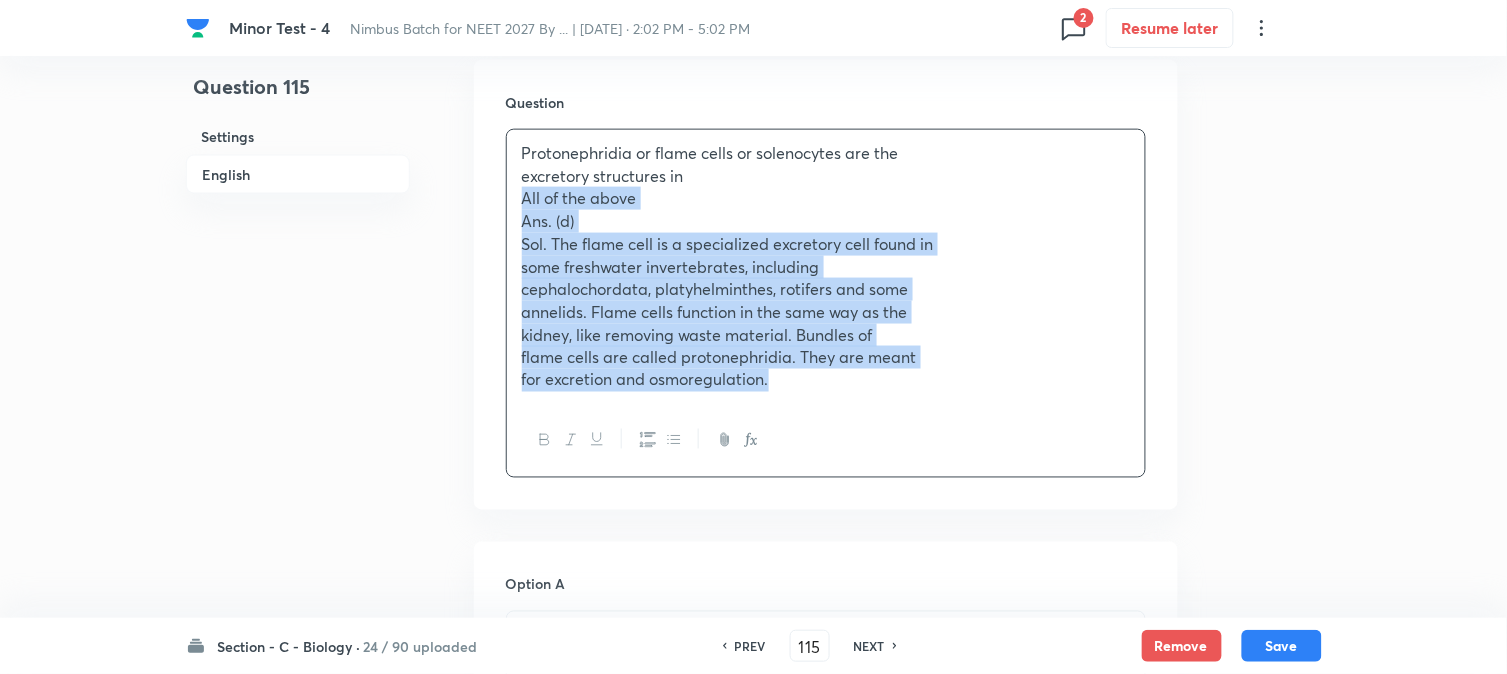drag, startPoint x: 550, startPoint y: 270, endPoint x: 997, endPoint y: 524, distance: 514.1255 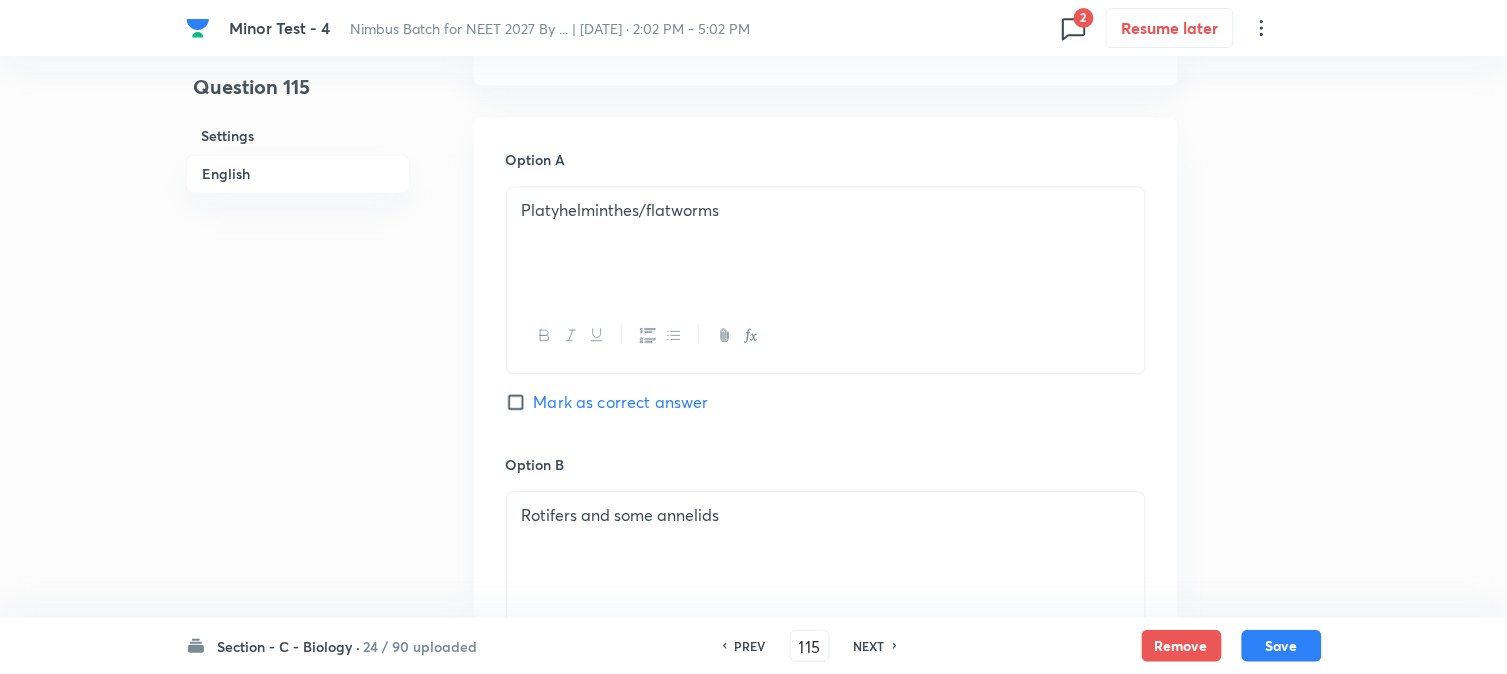 scroll, scrollTop: 1812, scrollLeft: 0, axis: vertical 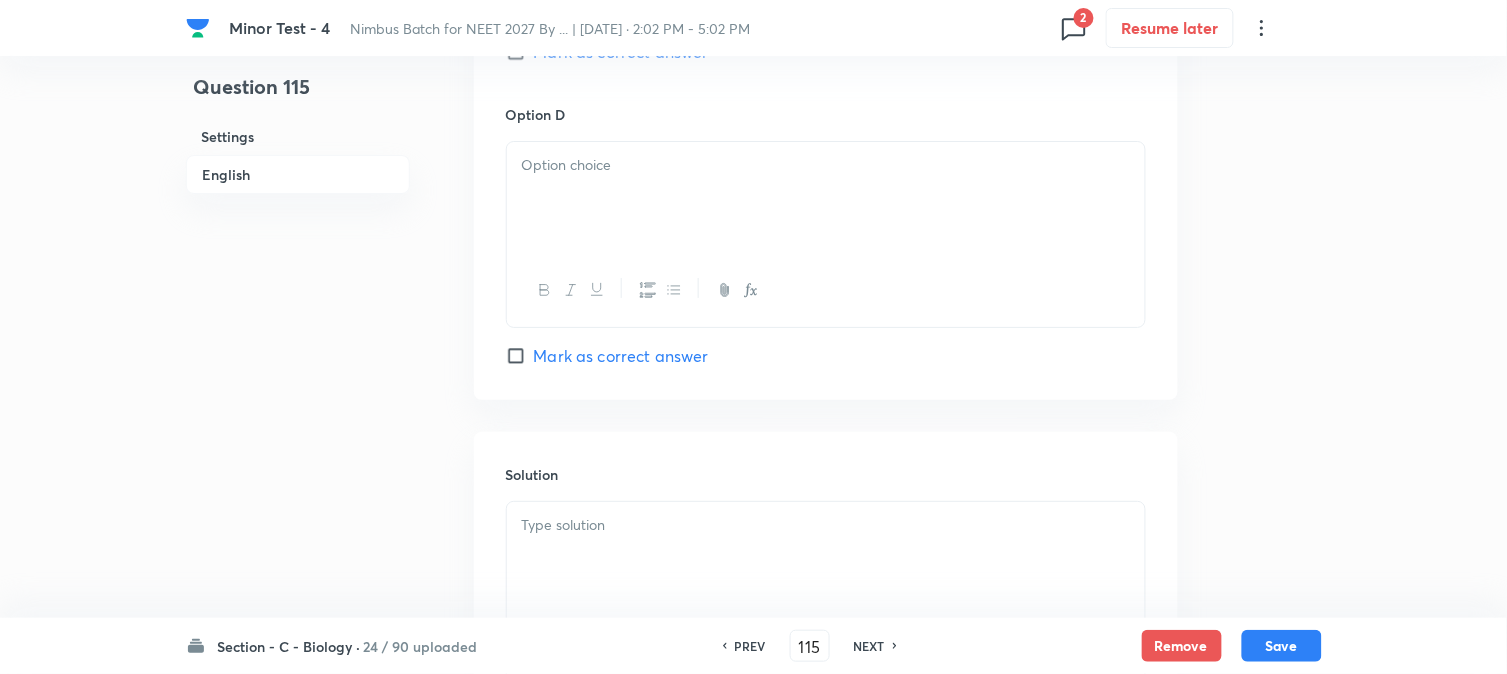 click at bounding box center [826, 198] 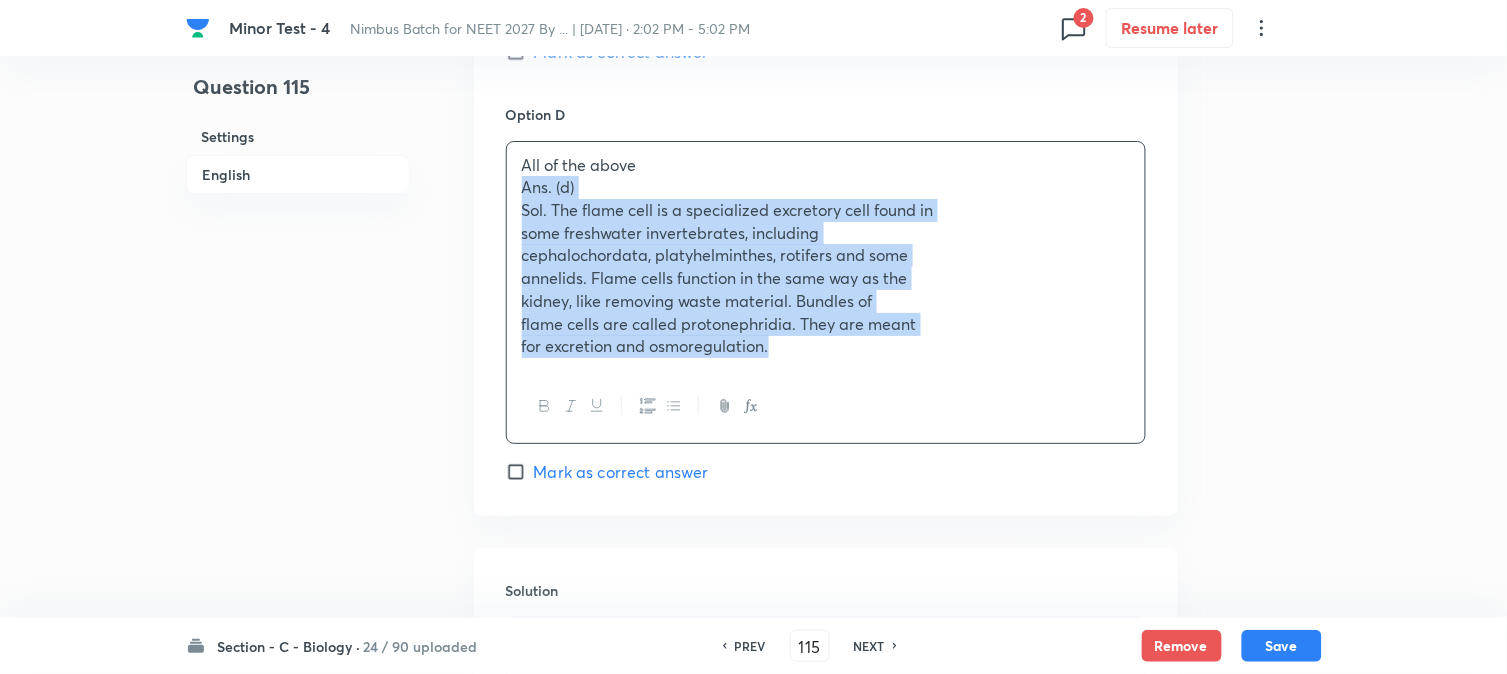 drag, startPoint x: 511, startPoint y: 183, endPoint x: 873, endPoint y: 402, distance: 423.0898 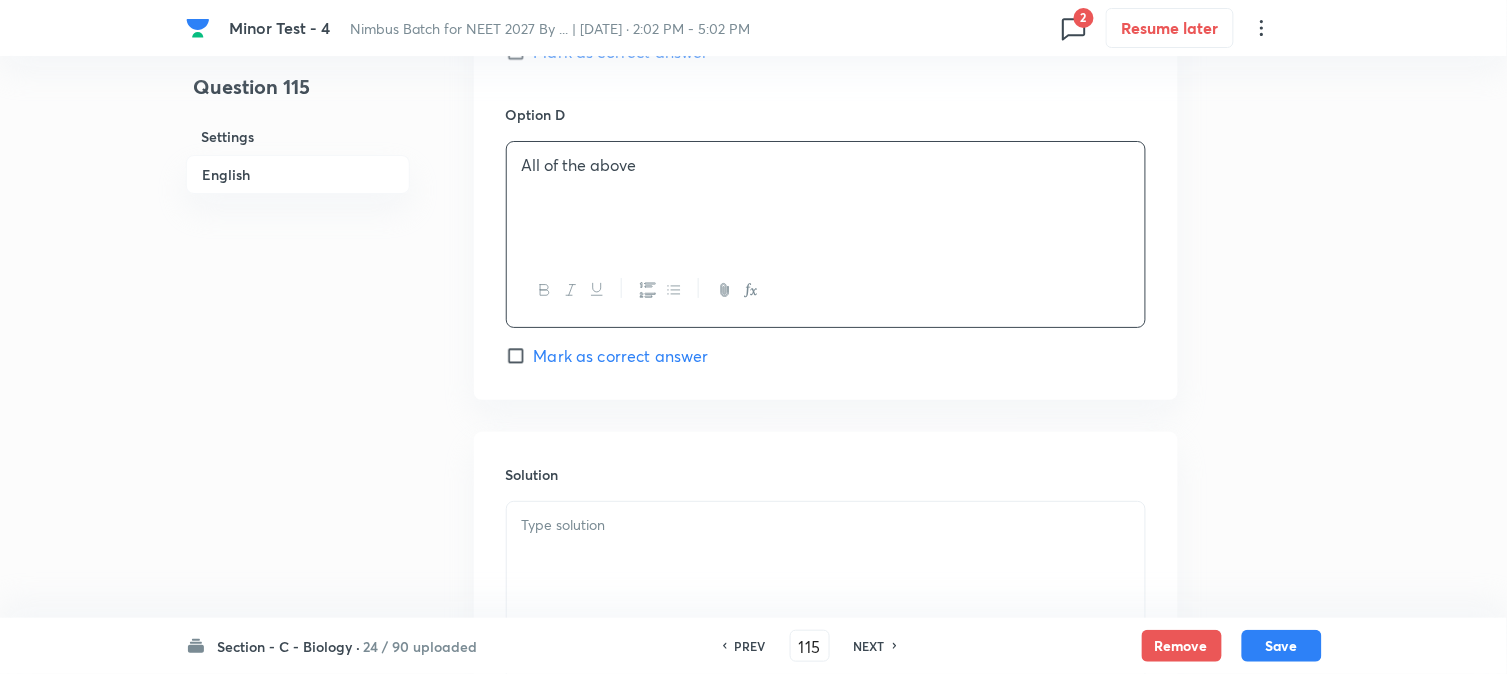 click on "Mark as correct answer" at bounding box center (621, 356) 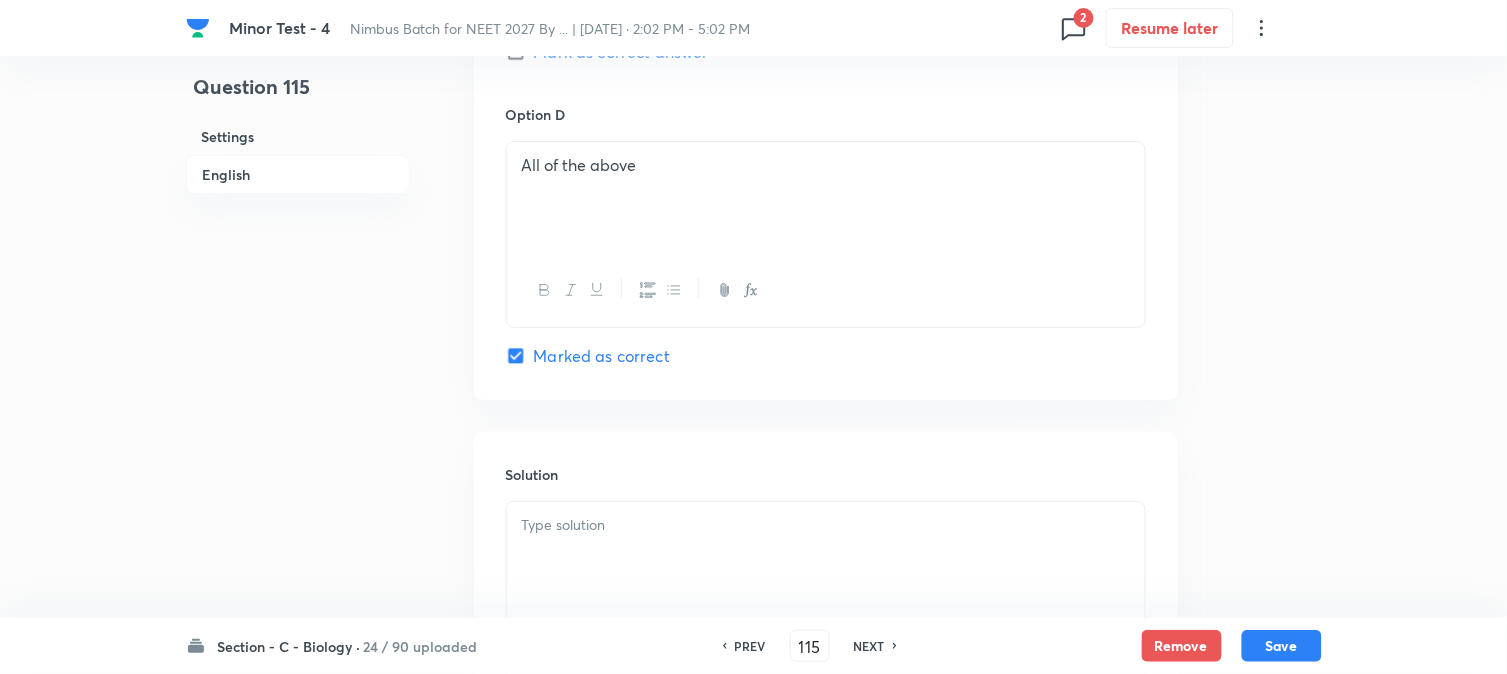 click at bounding box center (826, 558) 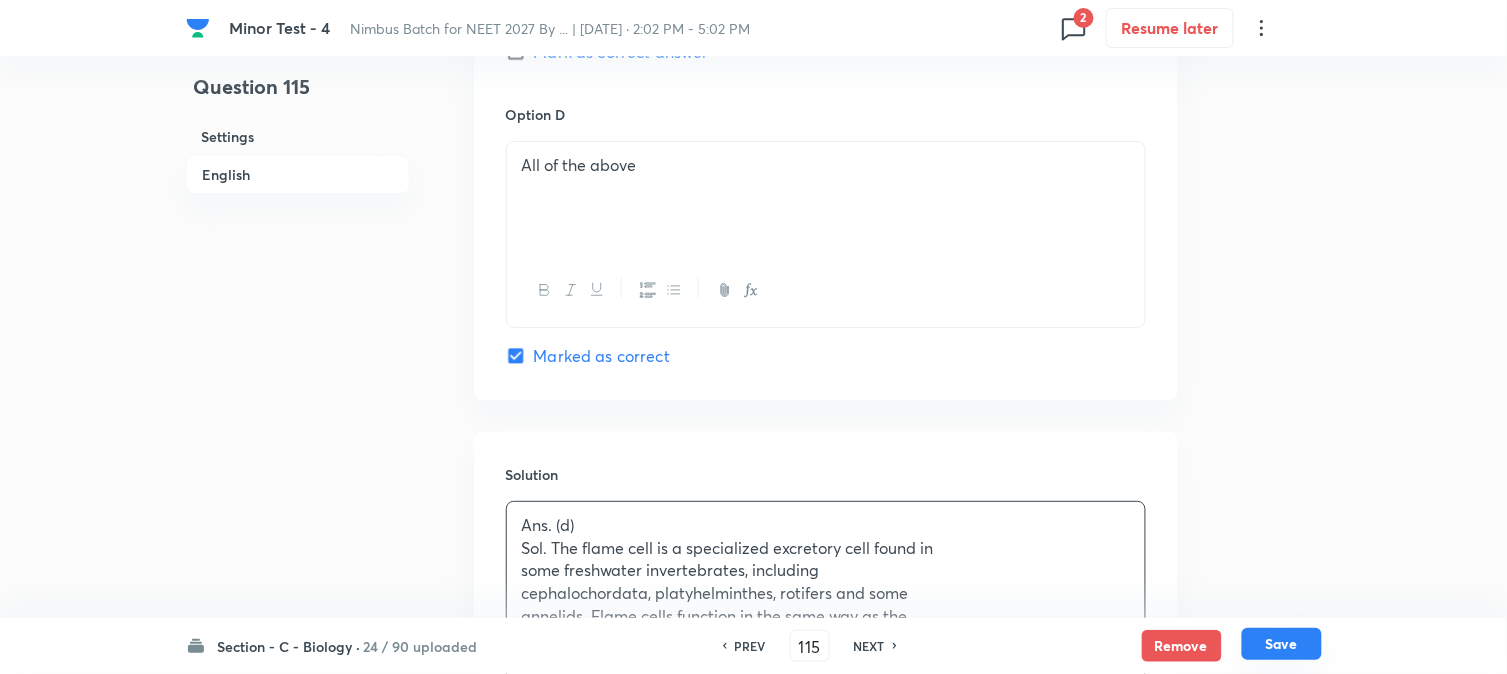 drag, startPoint x: 1298, startPoint y: 658, endPoint x: 1290, endPoint y: 650, distance: 11.313708 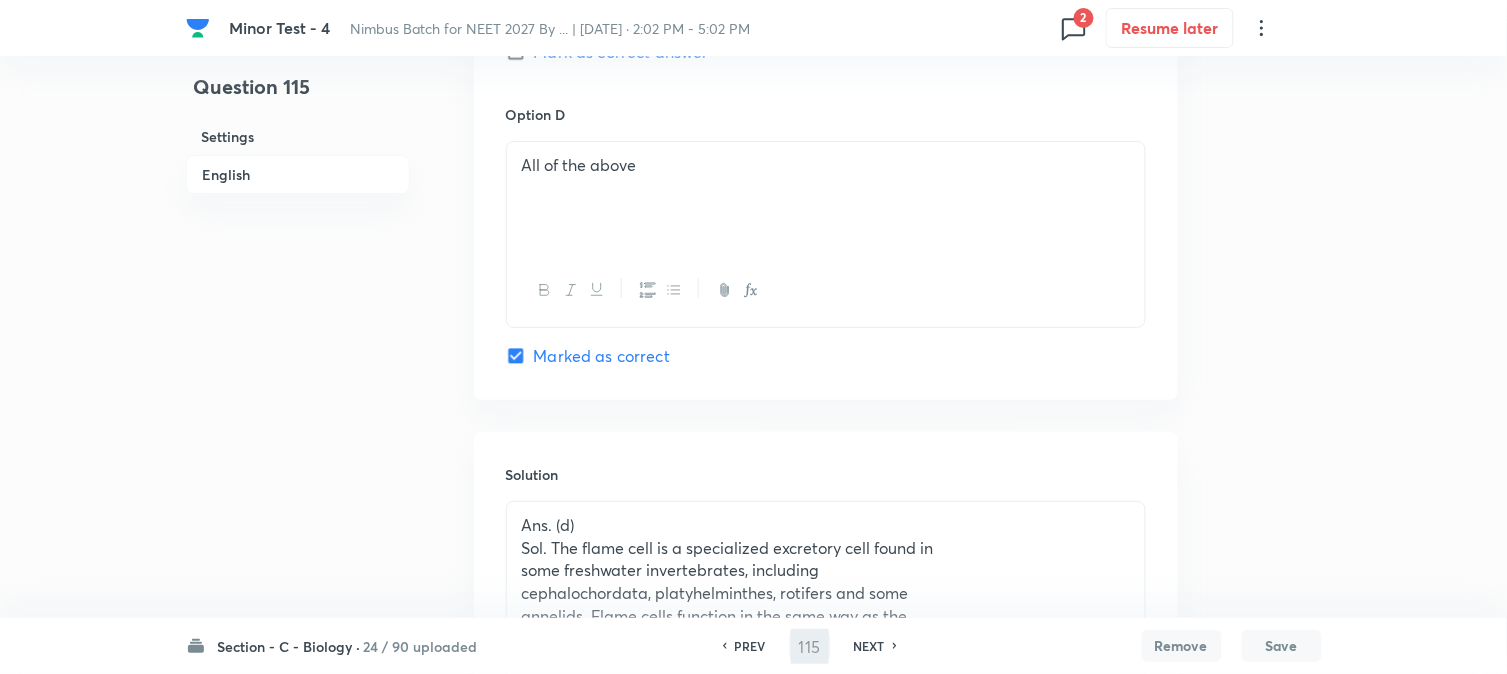 type on "116" 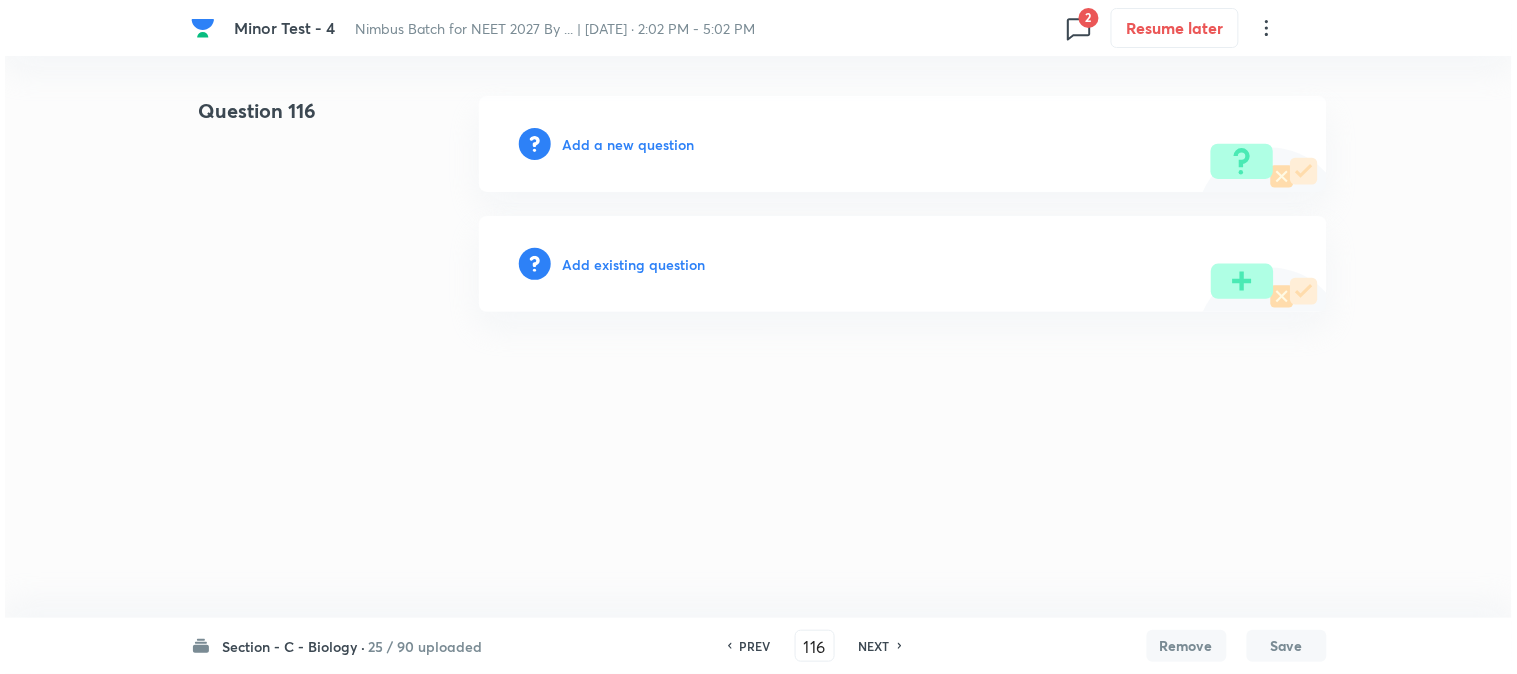 scroll, scrollTop: 0, scrollLeft: 0, axis: both 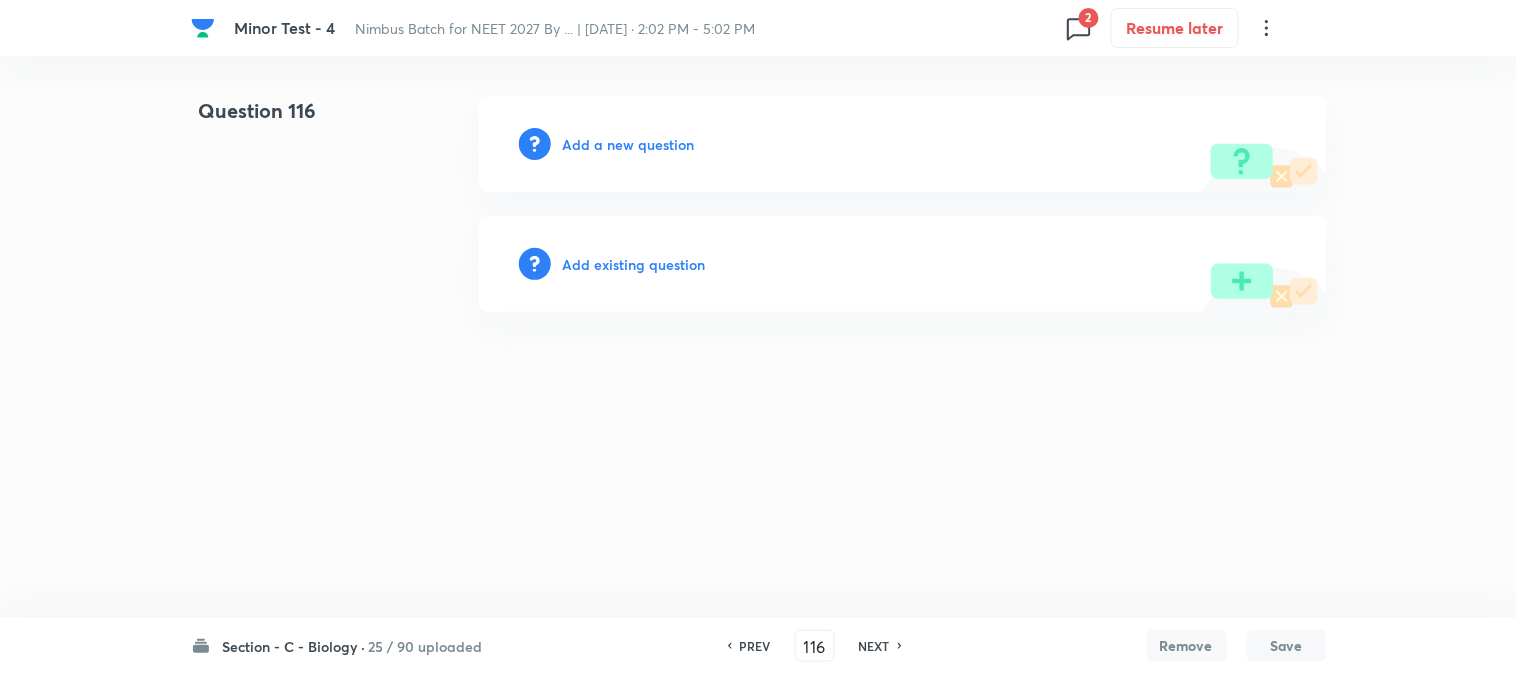 click on "Add a new question" at bounding box center [903, 144] 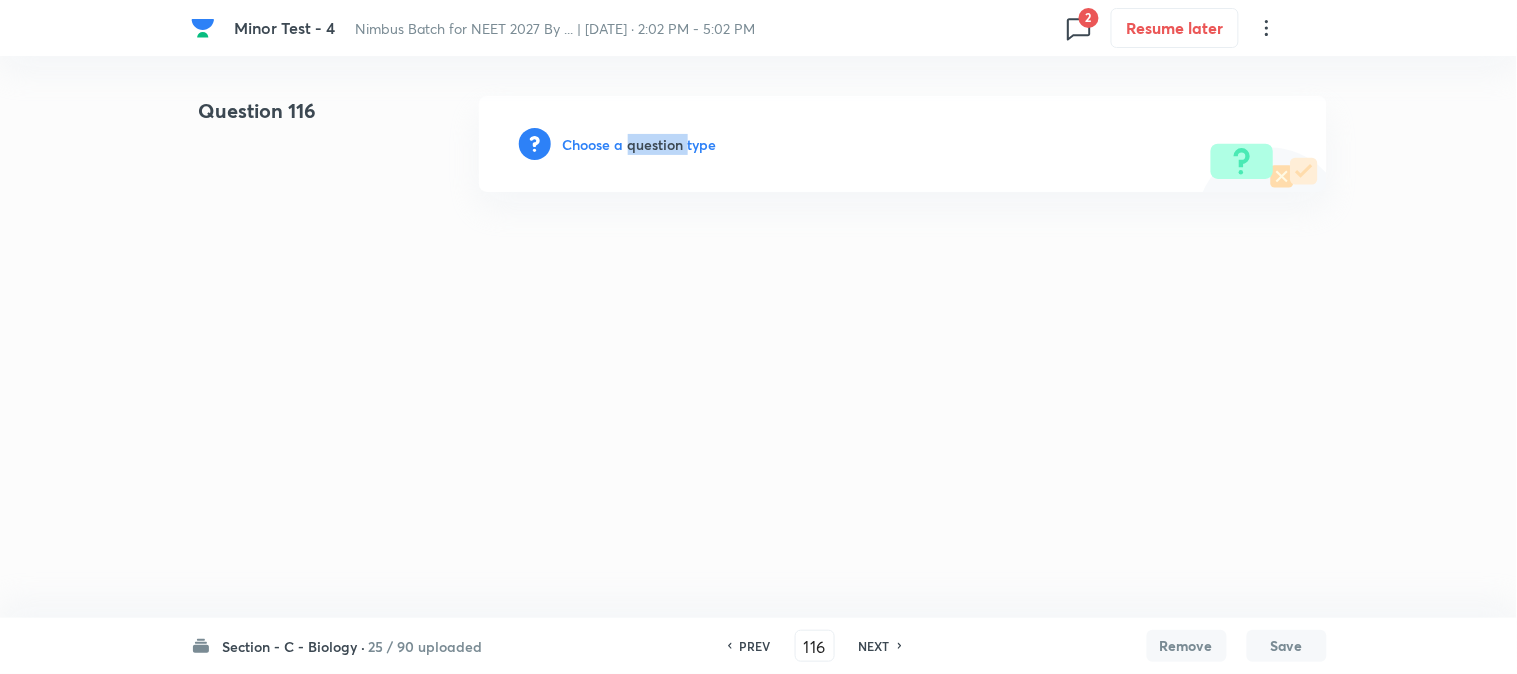click on "Choose a question type" at bounding box center (640, 144) 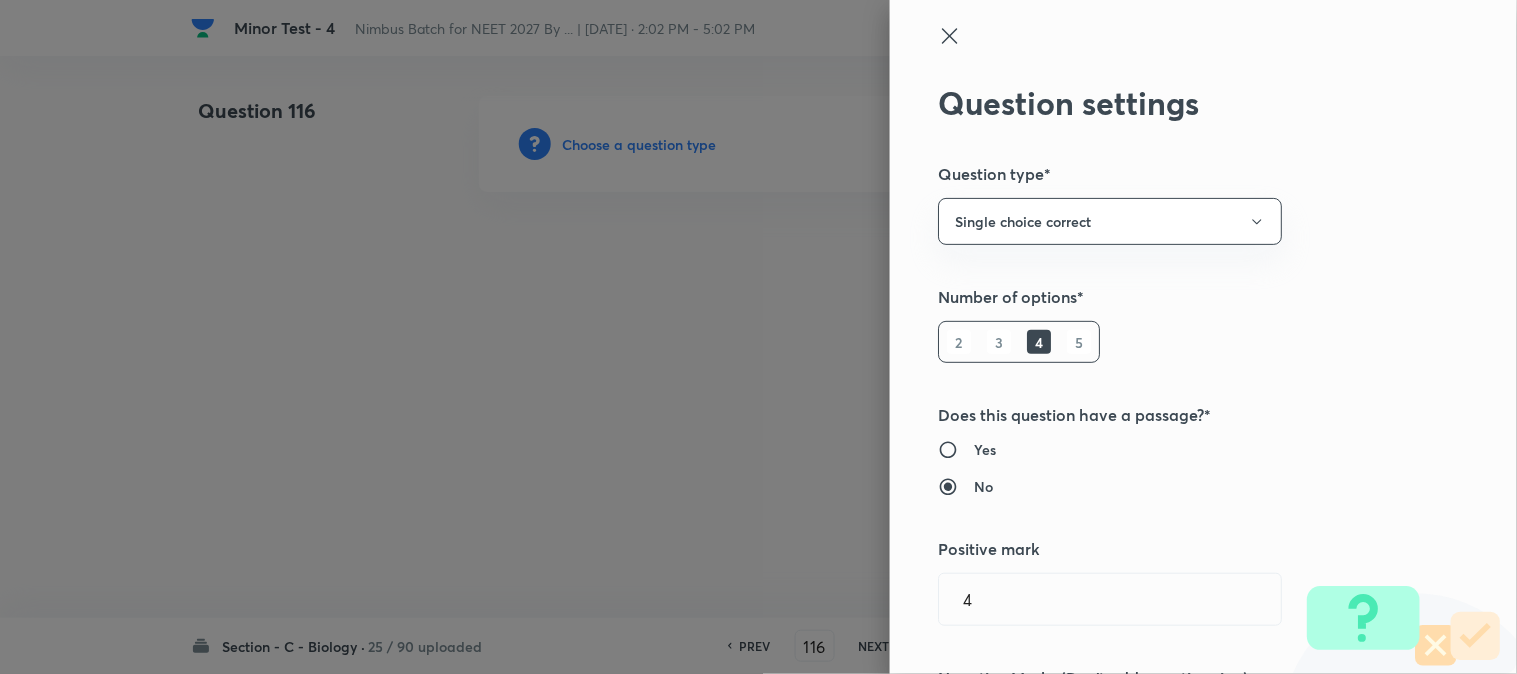 click at bounding box center [758, 337] 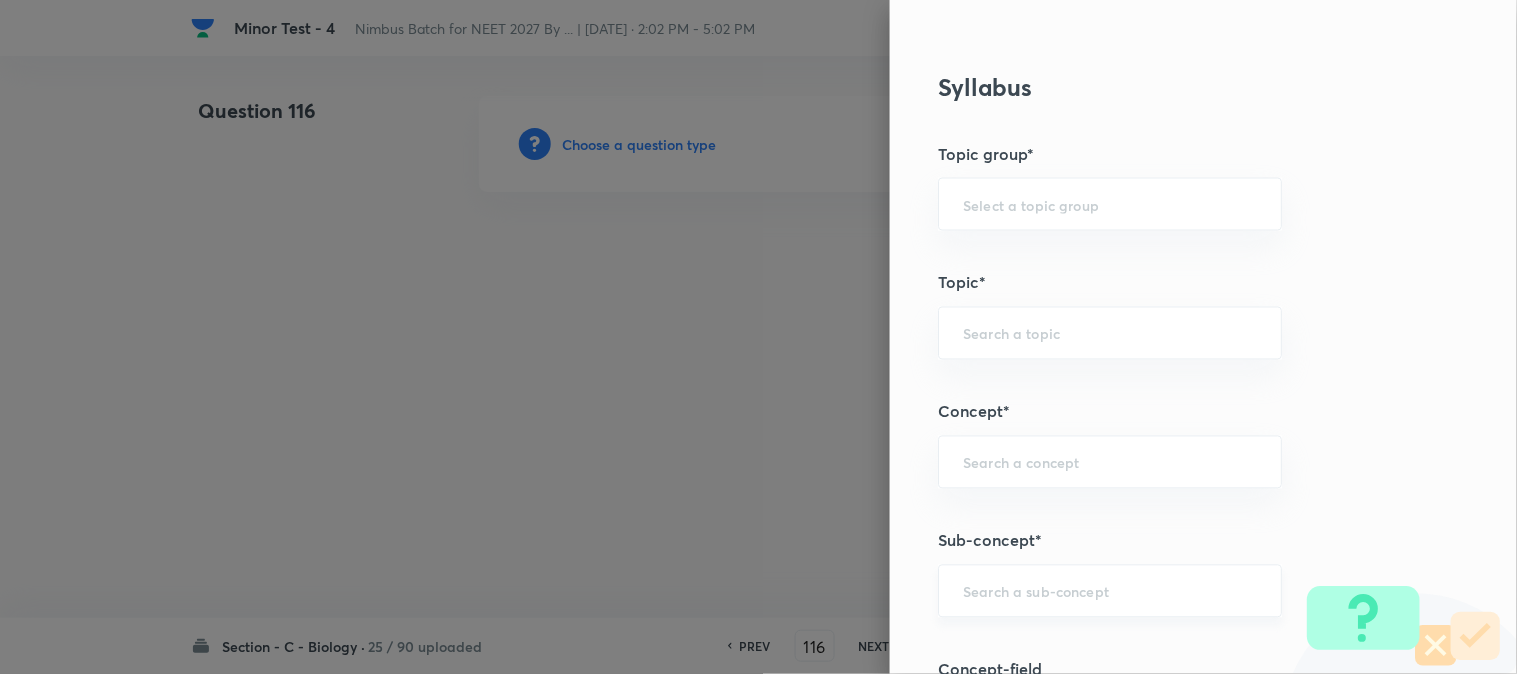 scroll, scrollTop: 1180, scrollLeft: 0, axis: vertical 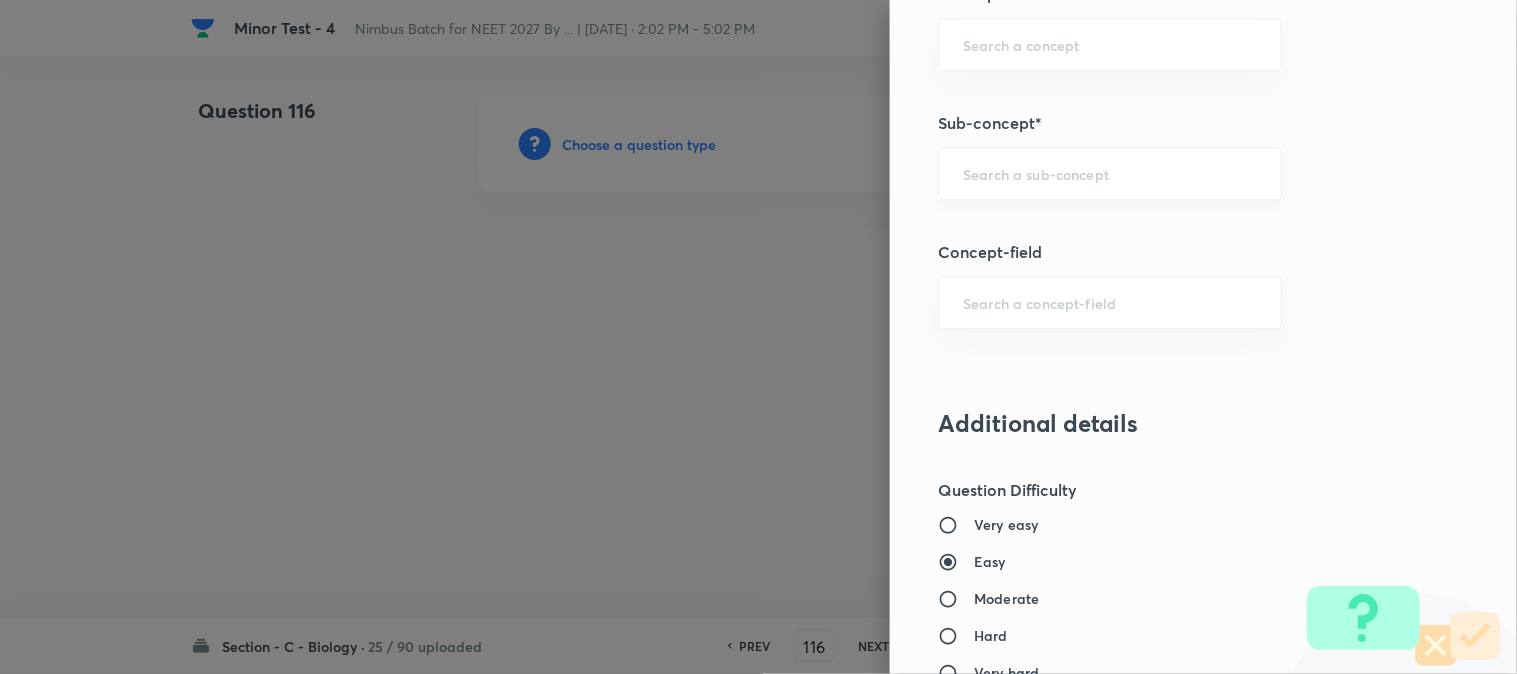 click on "​" at bounding box center [1110, 173] 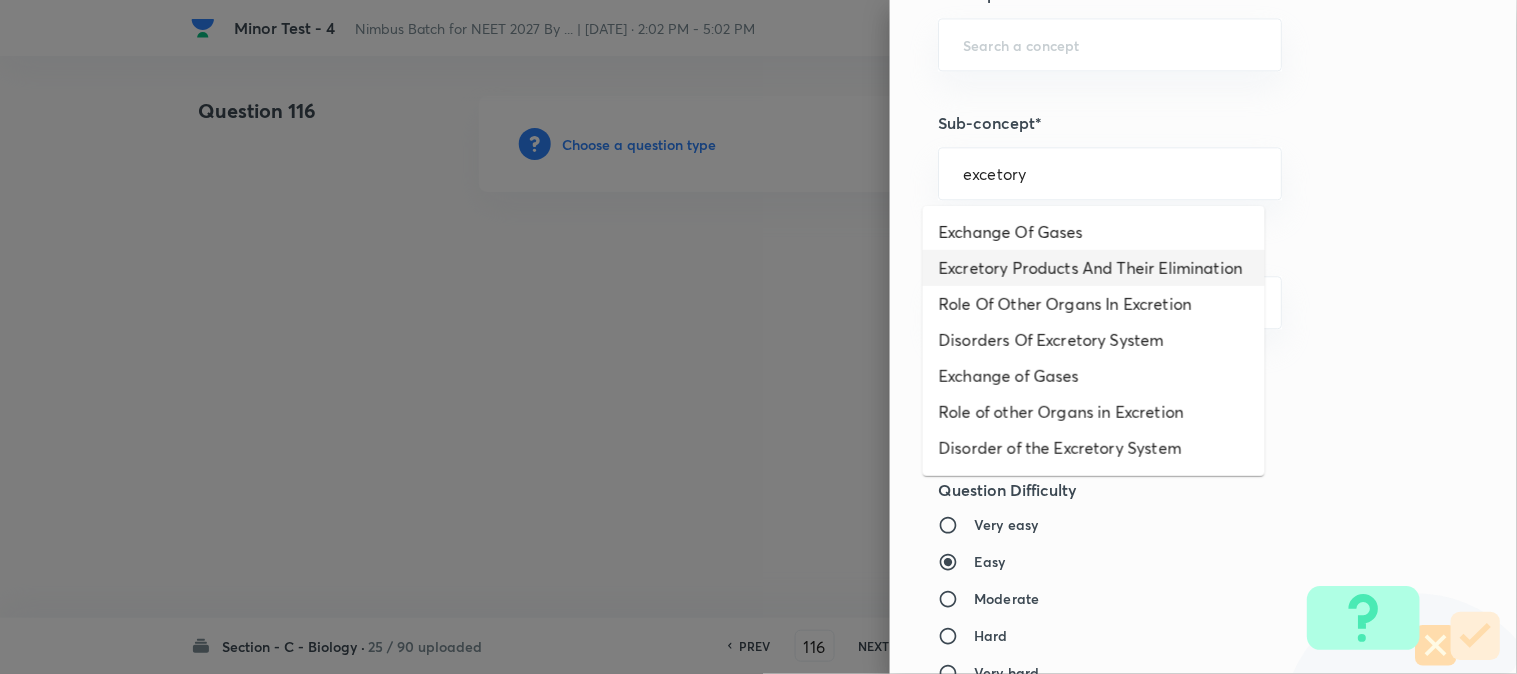 click on "Excretory Products And Their Elimination" at bounding box center (1094, 268) 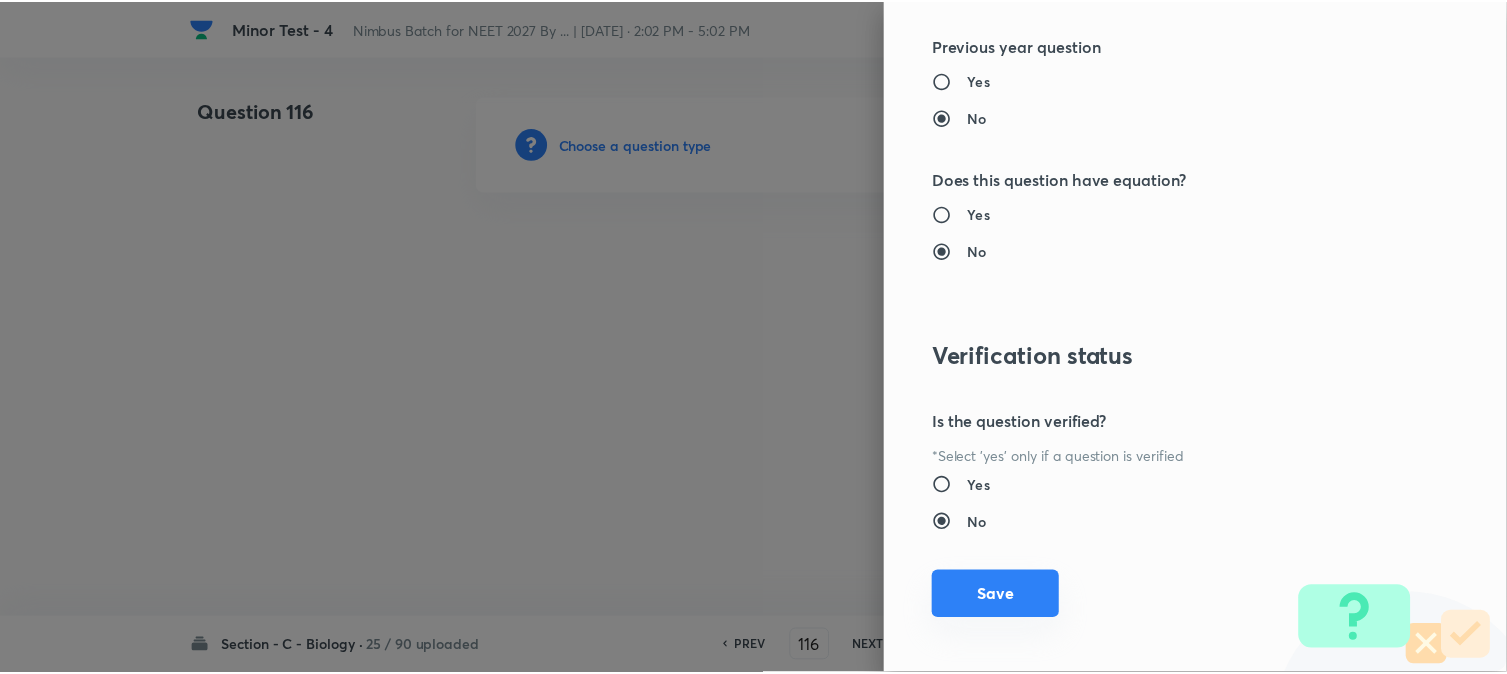 scroll, scrollTop: 2052, scrollLeft: 0, axis: vertical 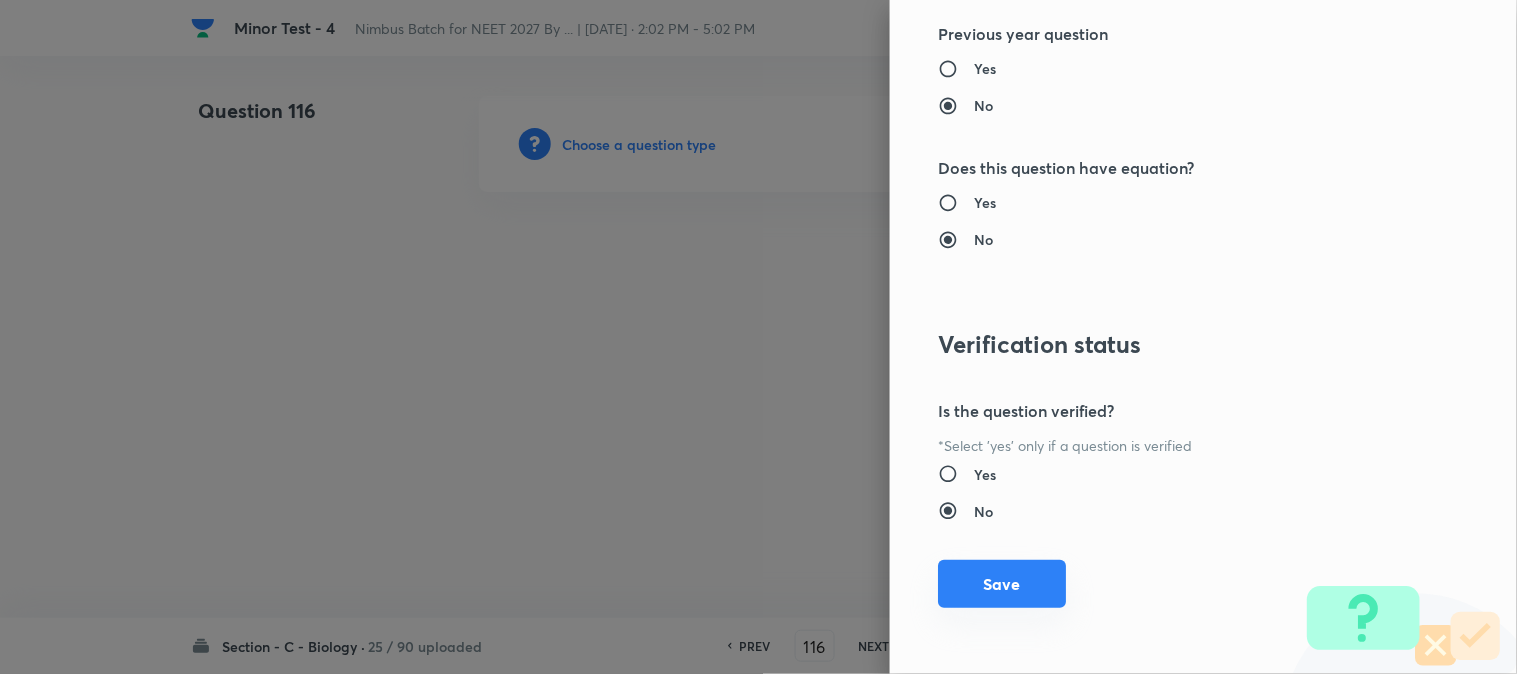 click on "Save" at bounding box center [1002, 584] 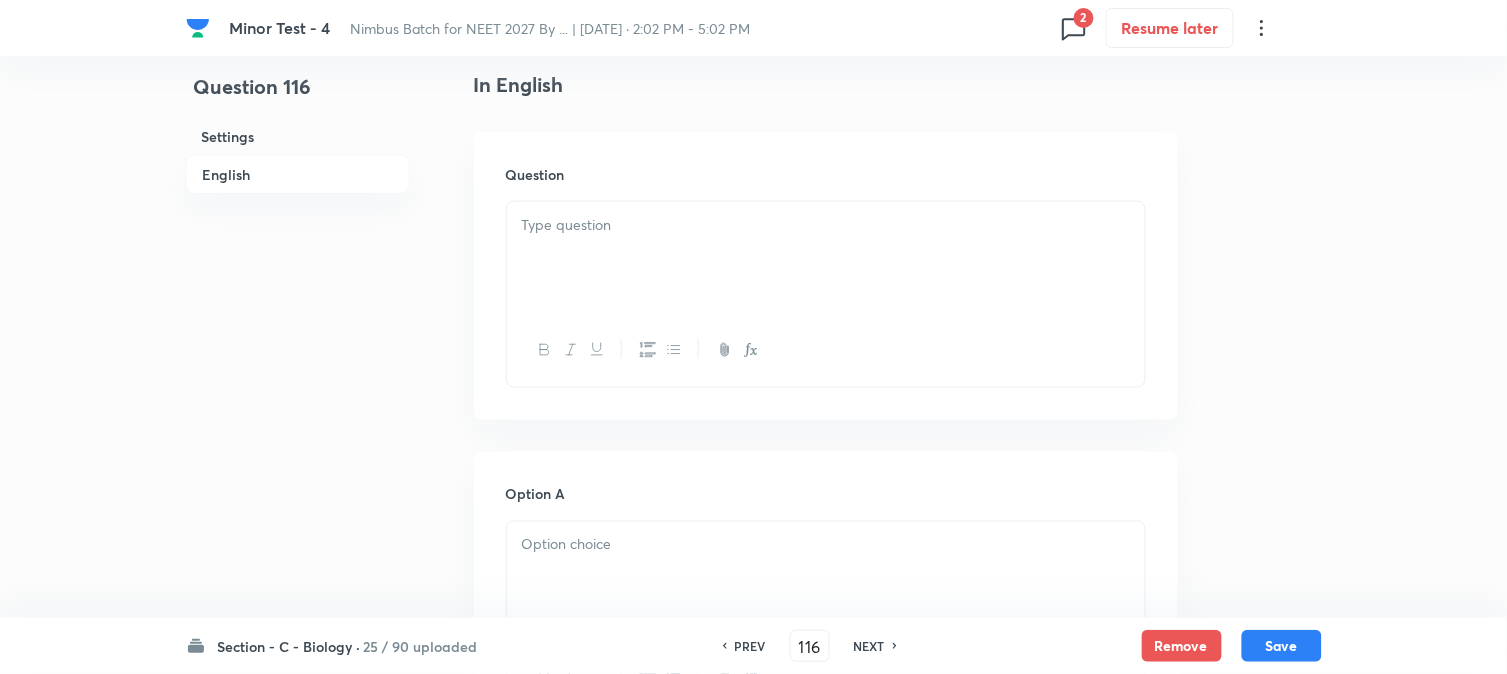 scroll, scrollTop: 590, scrollLeft: 0, axis: vertical 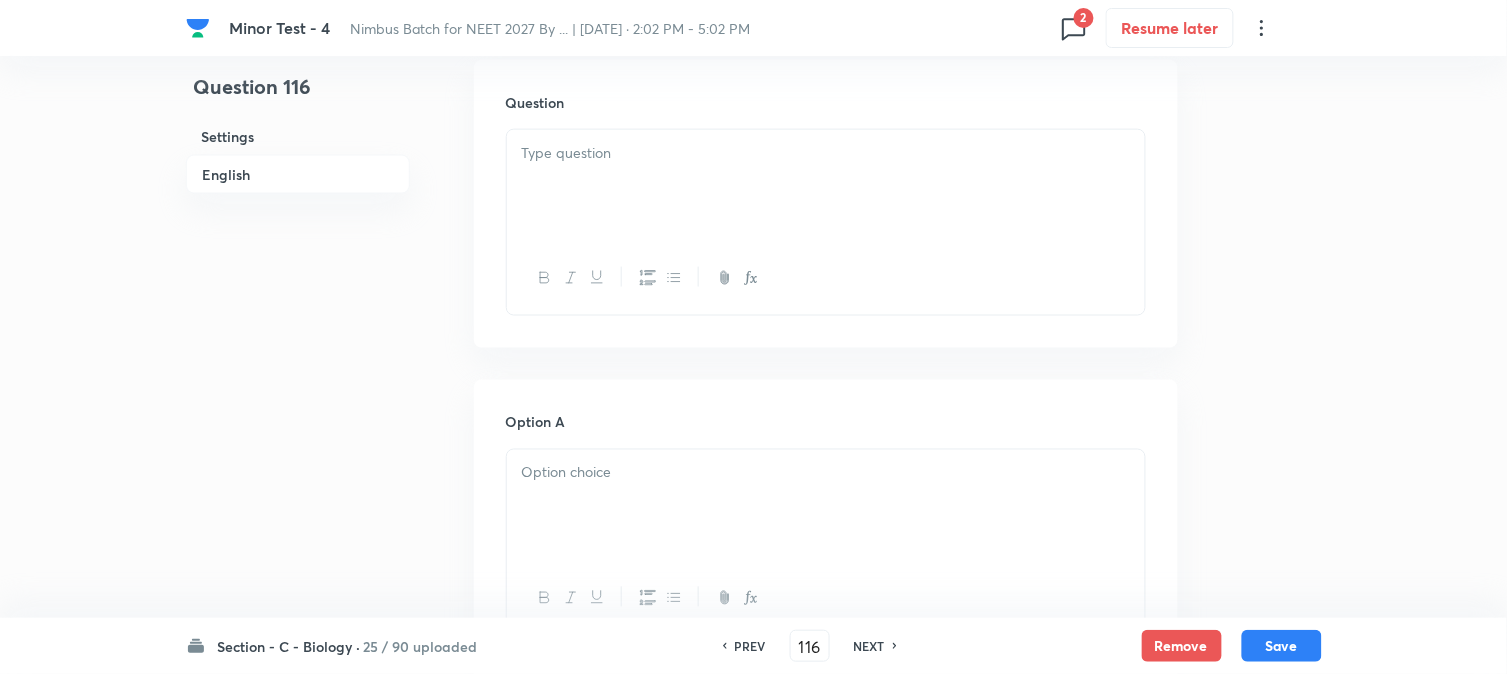 click at bounding box center (826, 186) 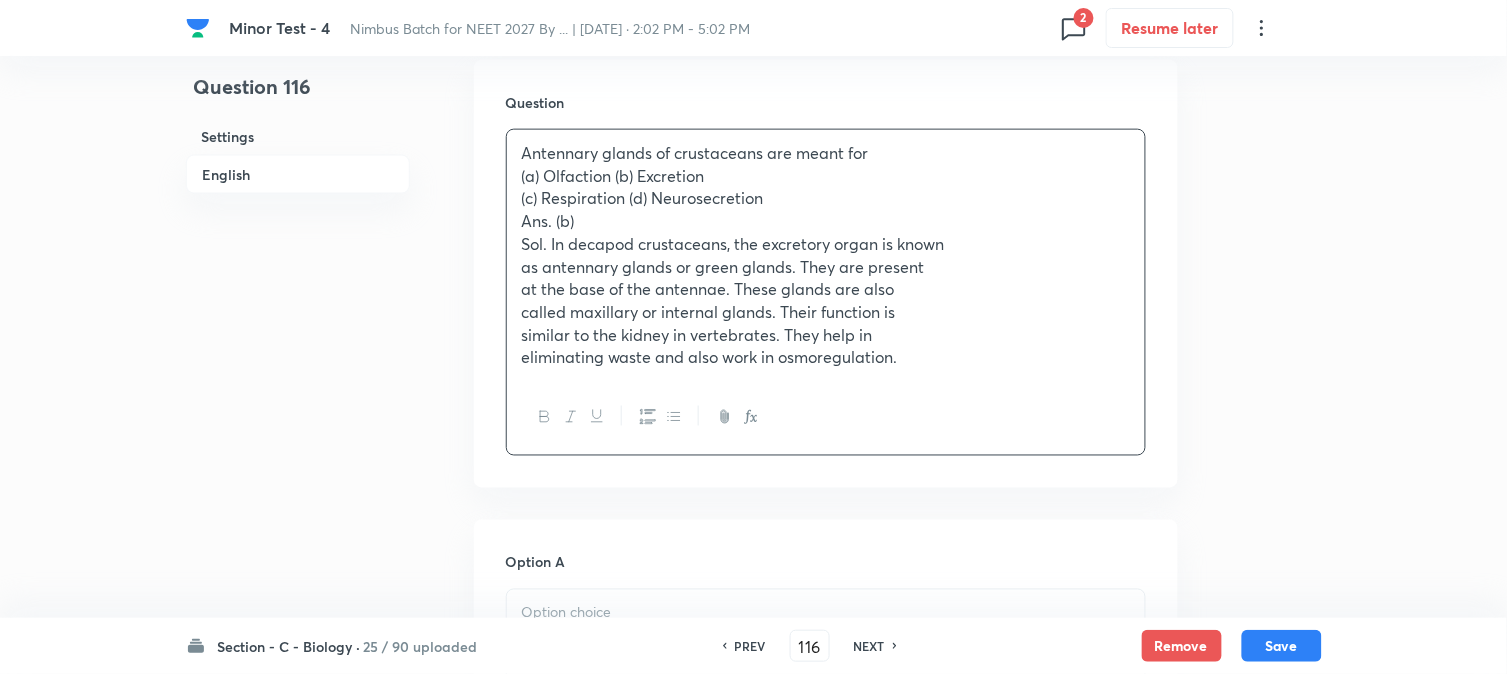 click on "(a) Olfaction (b) Excretion" at bounding box center [826, 176] 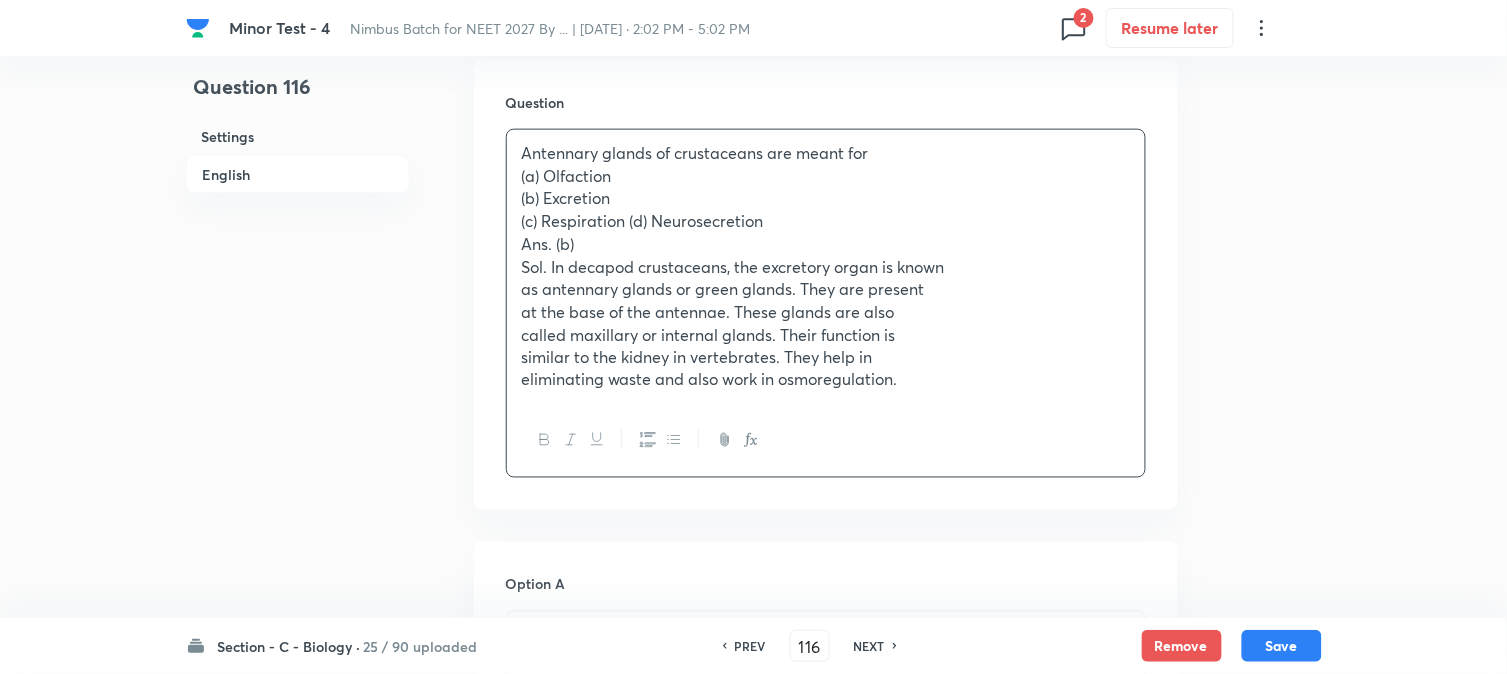 click on "(c) Respiration (d) Neurosecretion" at bounding box center (826, 221) 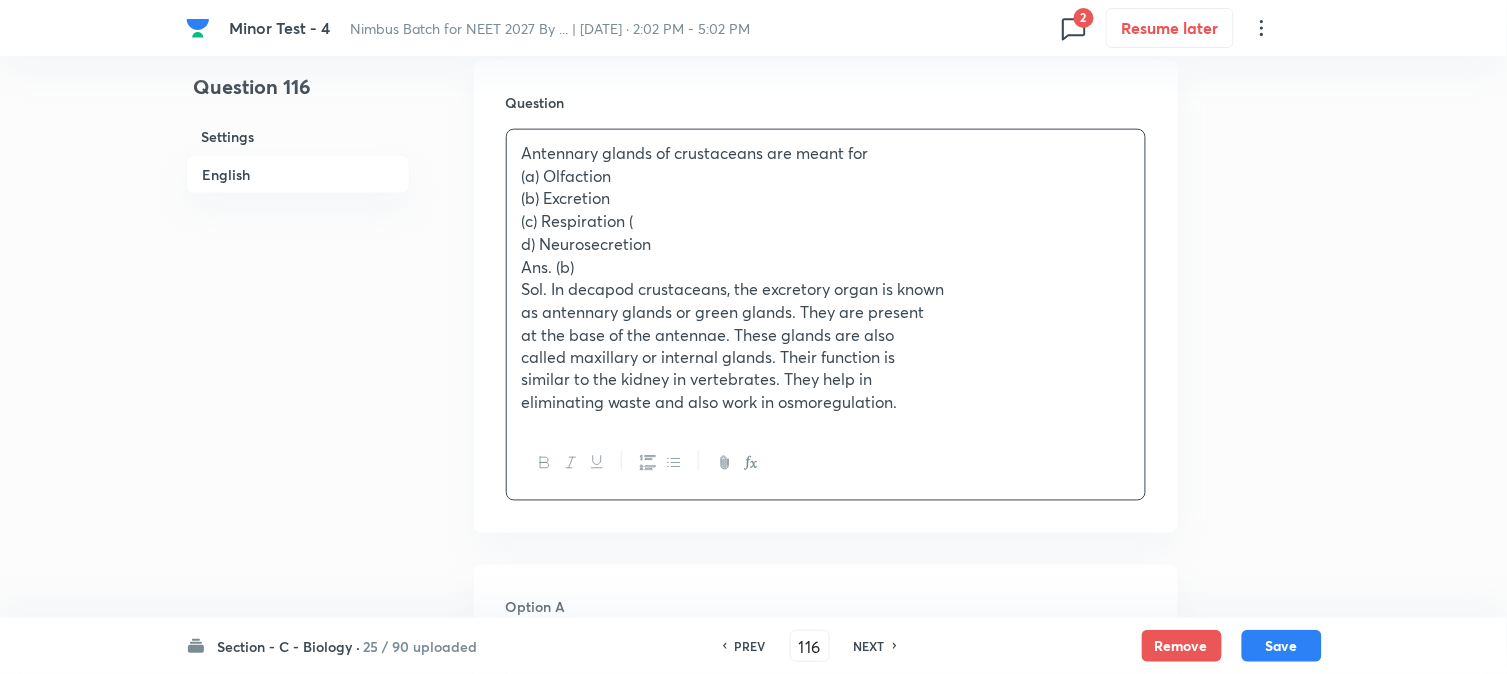 click on "(c) Respiration (" at bounding box center [826, 221] 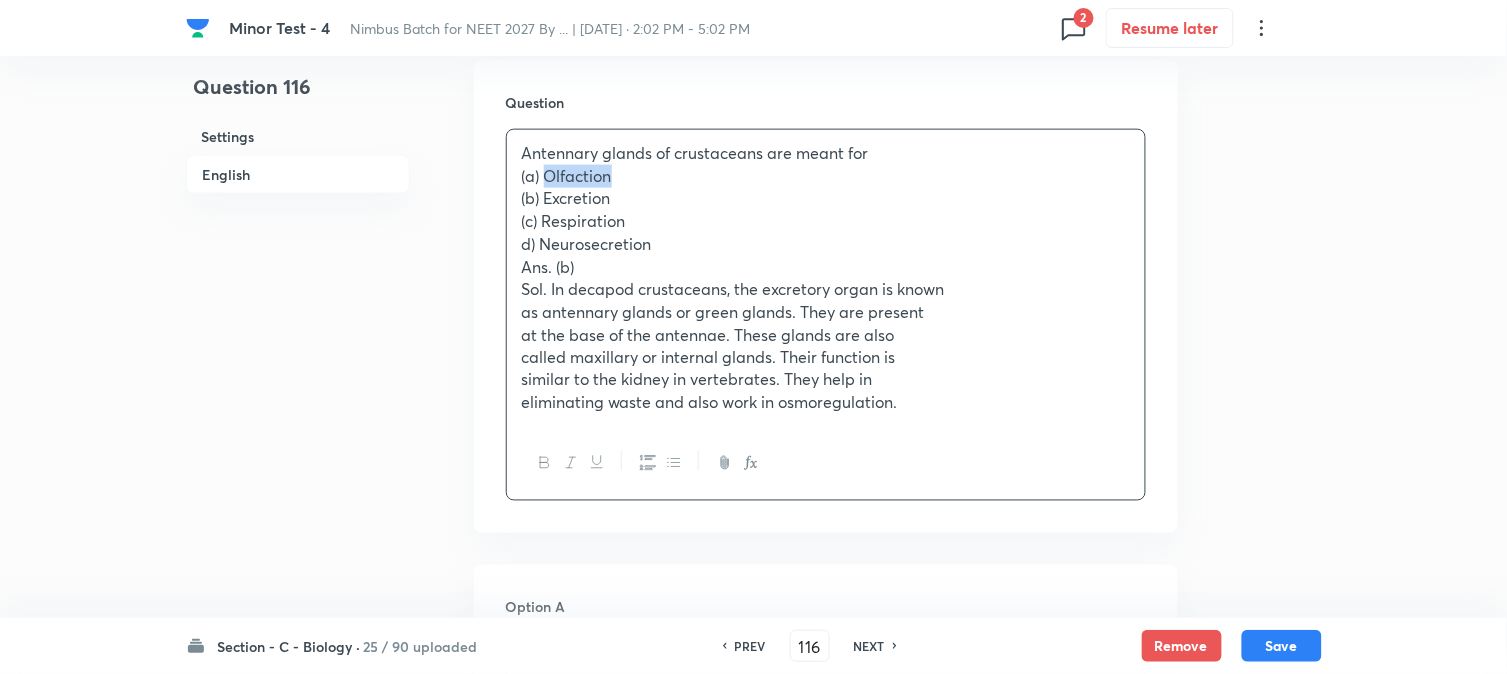 drag, startPoint x: 545, startPoint y: 171, endPoint x: 627, endPoint y: 167, distance: 82.0975 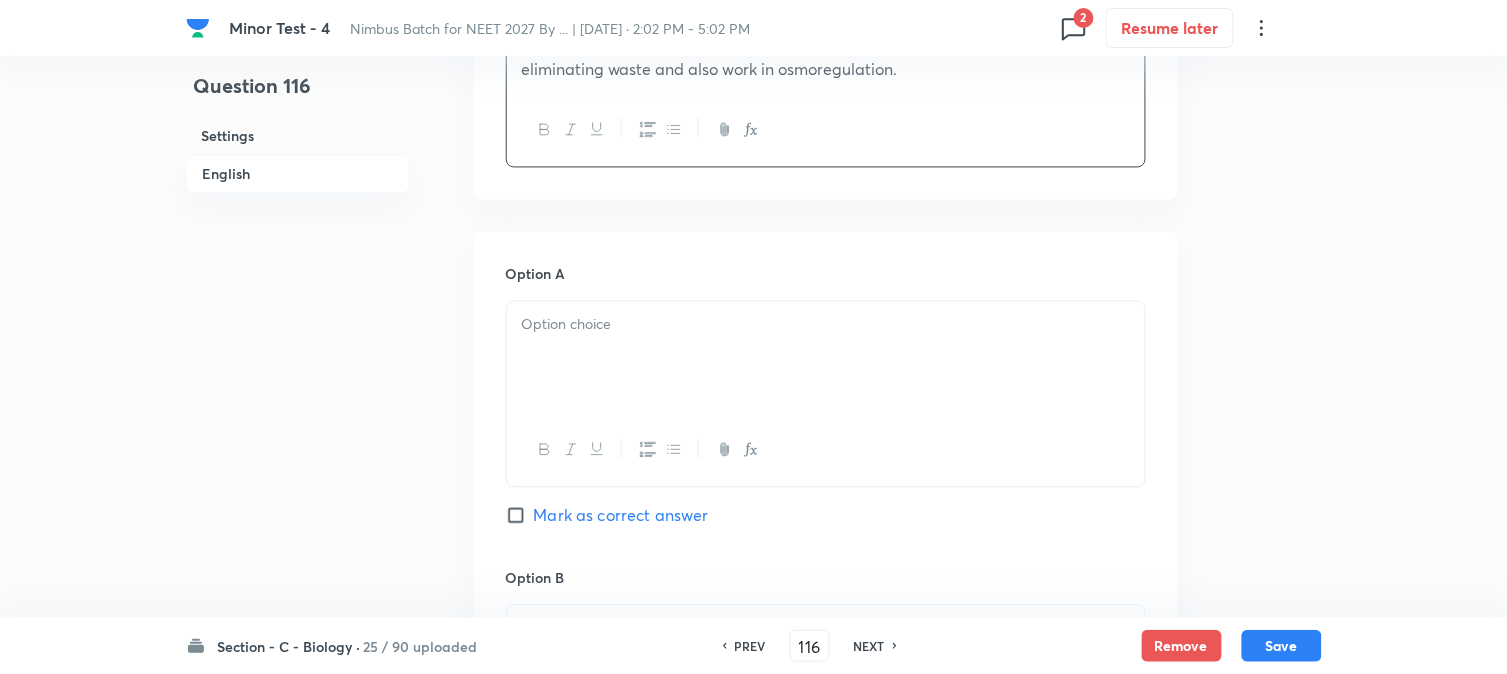click at bounding box center (826, 358) 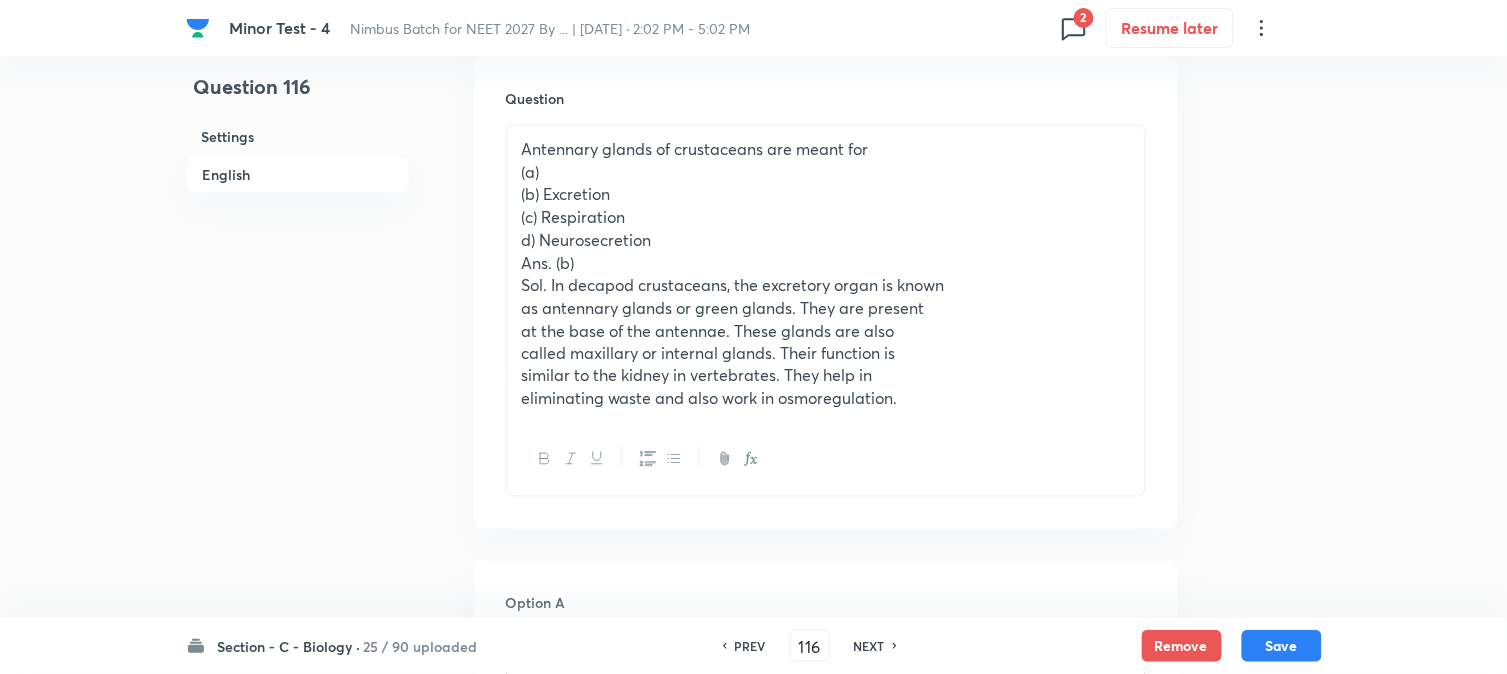 scroll, scrollTop: 590, scrollLeft: 0, axis: vertical 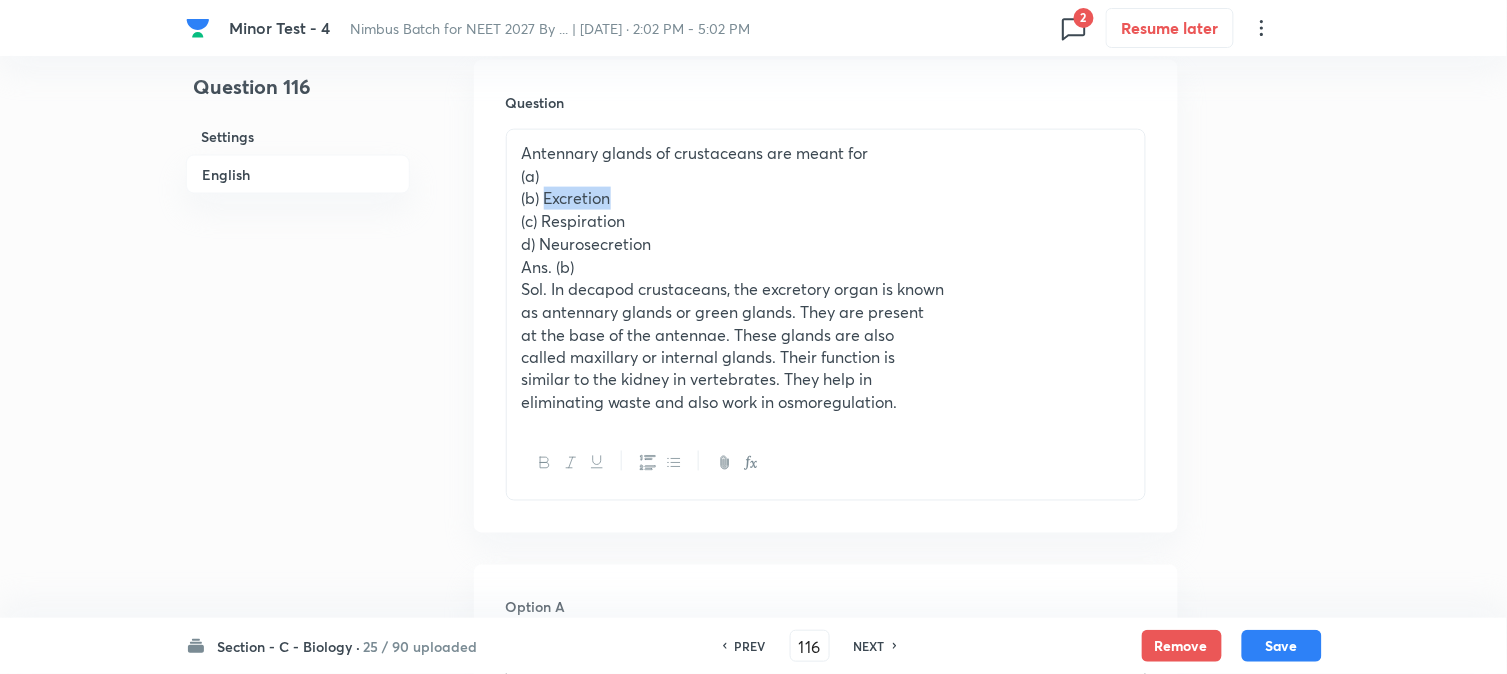 drag, startPoint x: 543, startPoint y: 203, endPoint x: 641, endPoint y: 190, distance: 98.85848 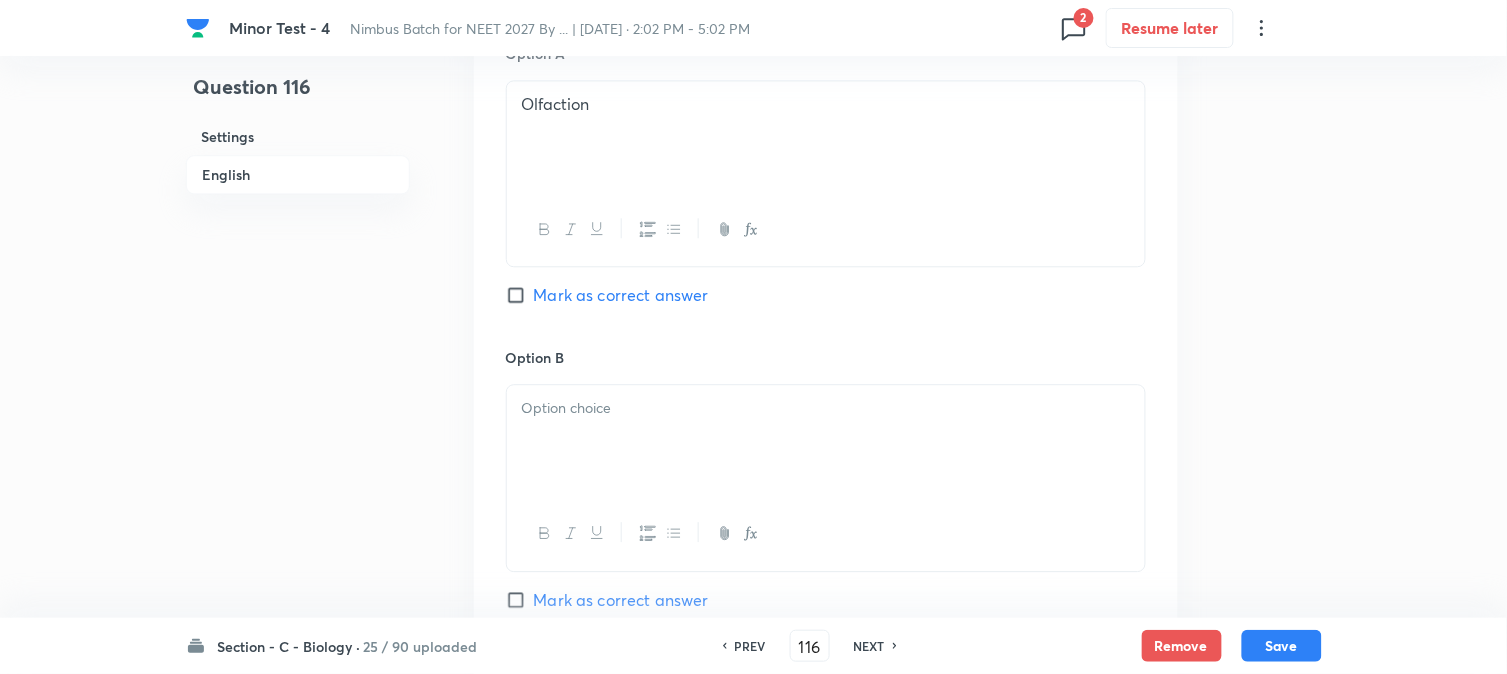scroll, scrollTop: 1145, scrollLeft: 0, axis: vertical 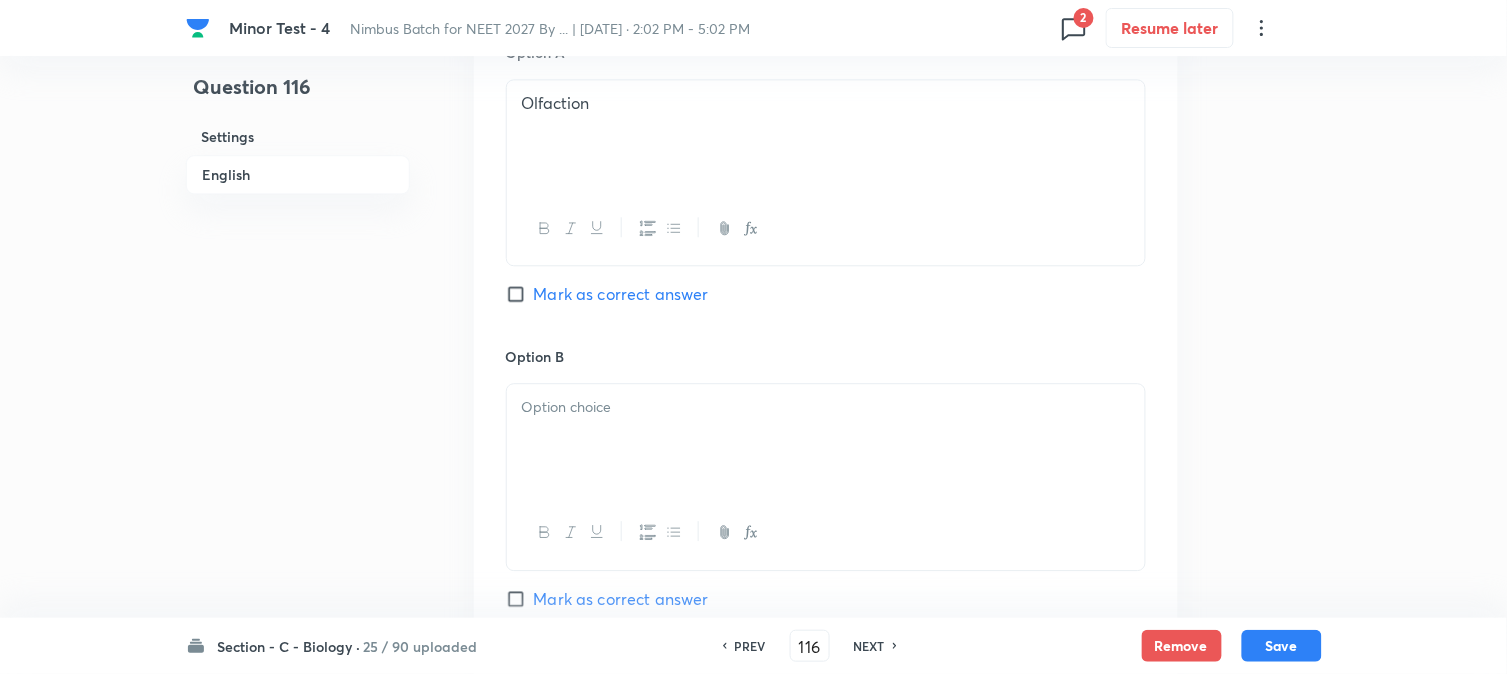 click at bounding box center [826, 440] 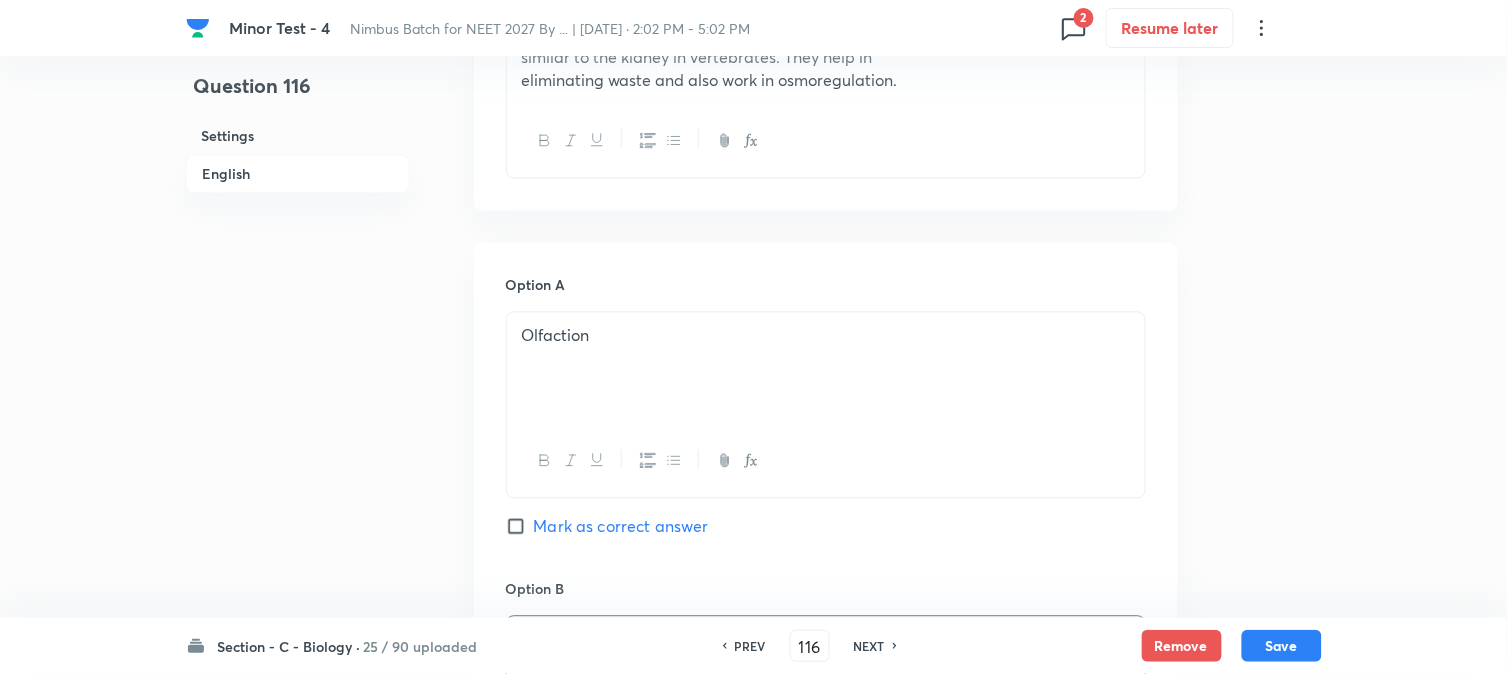 scroll, scrollTop: 478, scrollLeft: 0, axis: vertical 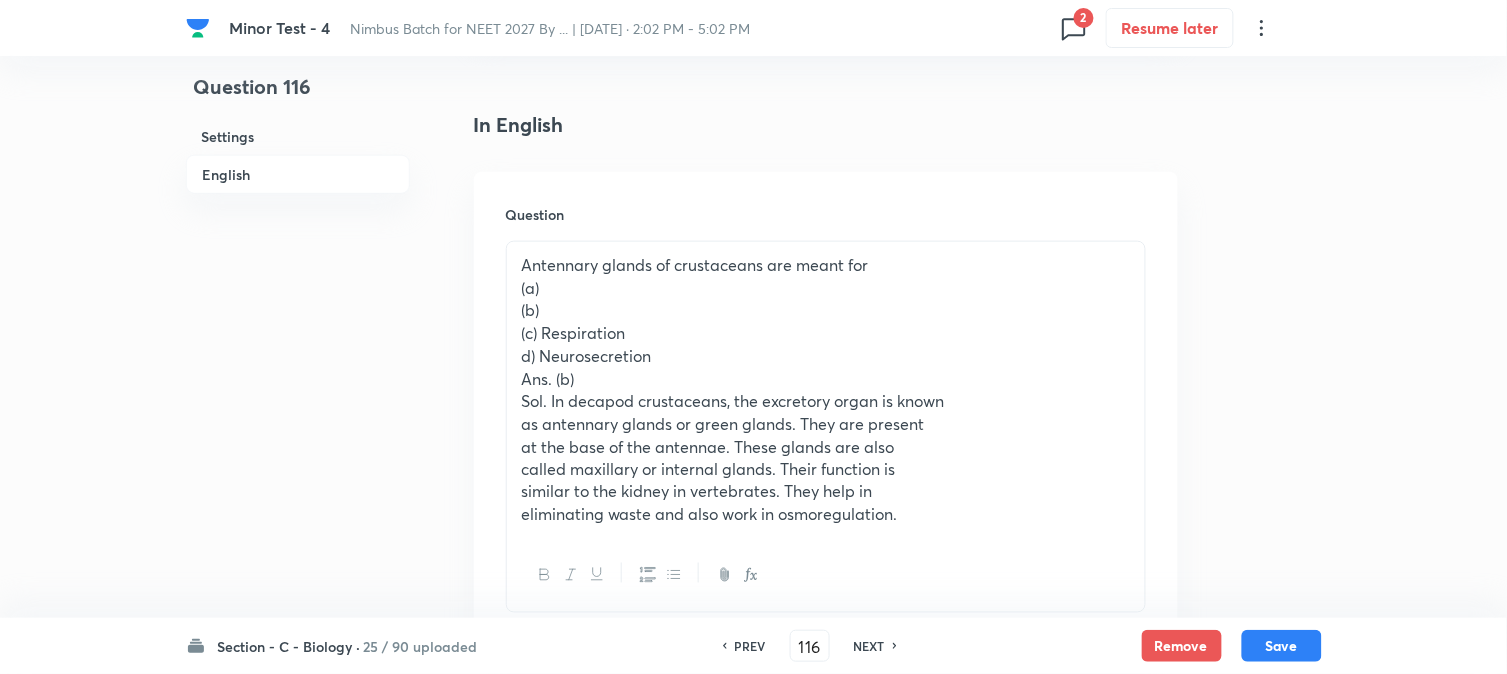drag, startPoint x: 543, startPoint y: 334, endPoint x: 694, endPoint y: 327, distance: 151.16217 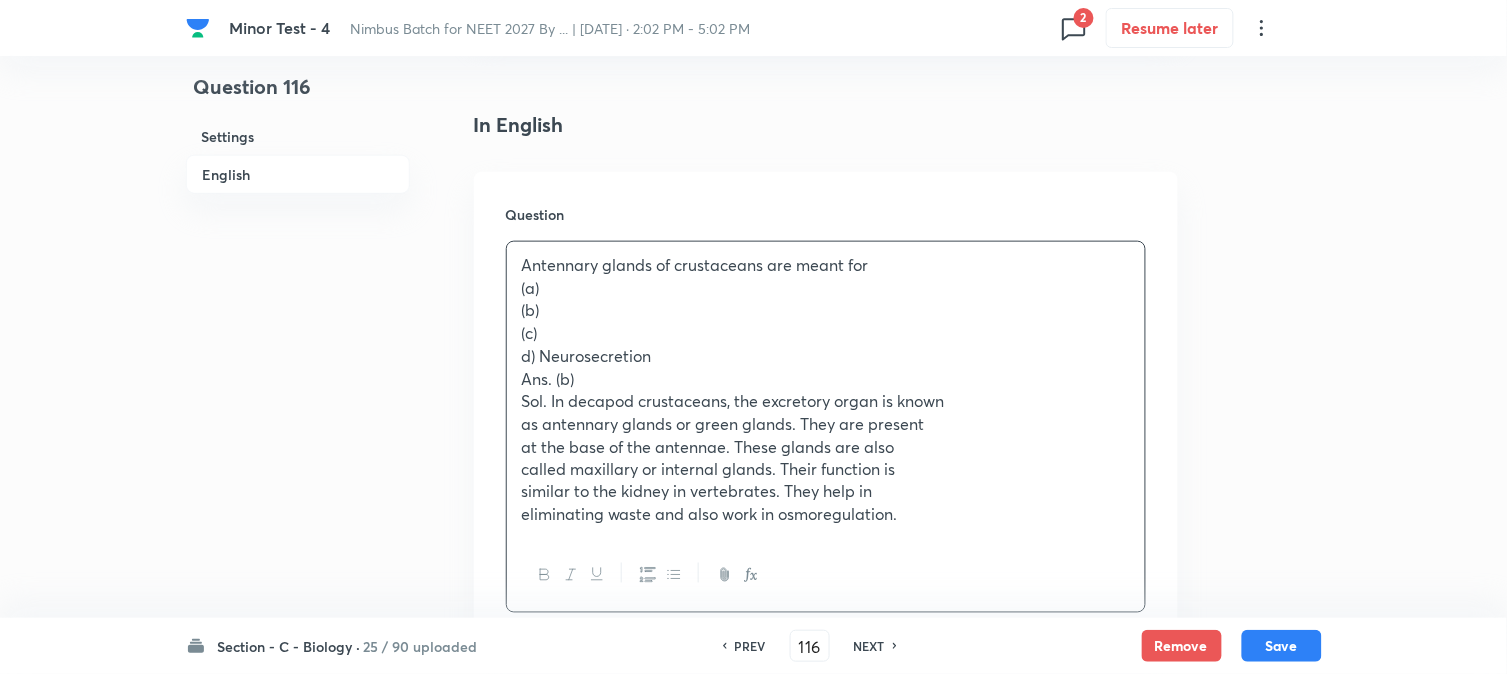 scroll, scrollTop: 1478, scrollLeft: 0, axis: vertical 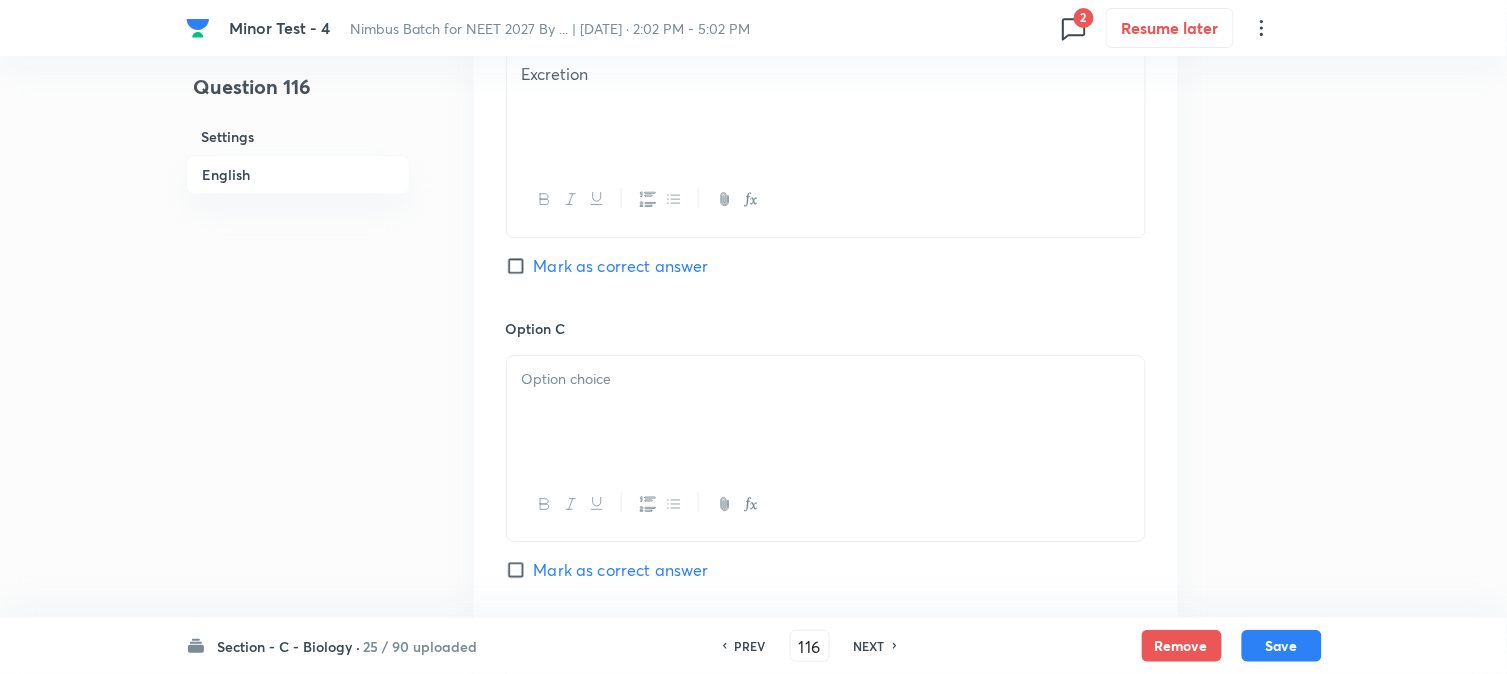 click on "Mark as correct answer" at bounding box center (621, 266) 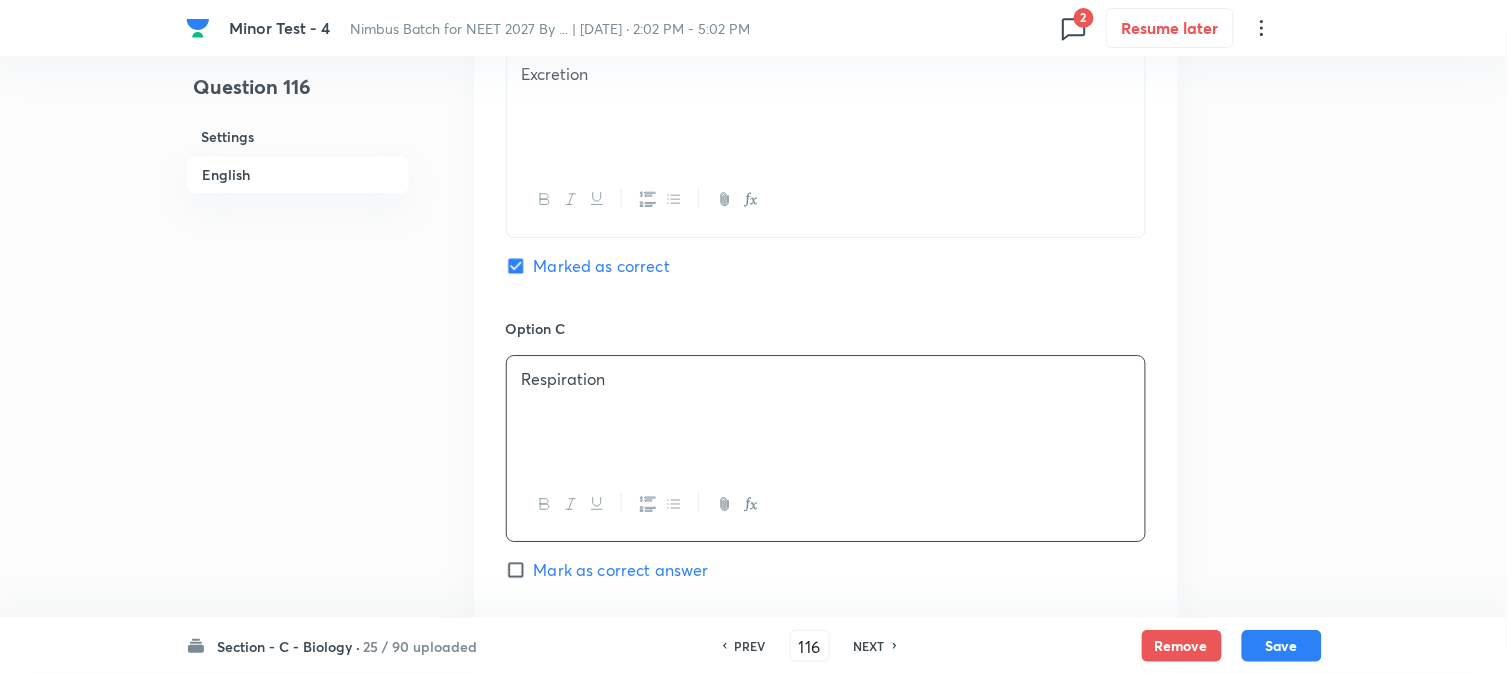 click on "Respiration" at bounding box center (826, 412) 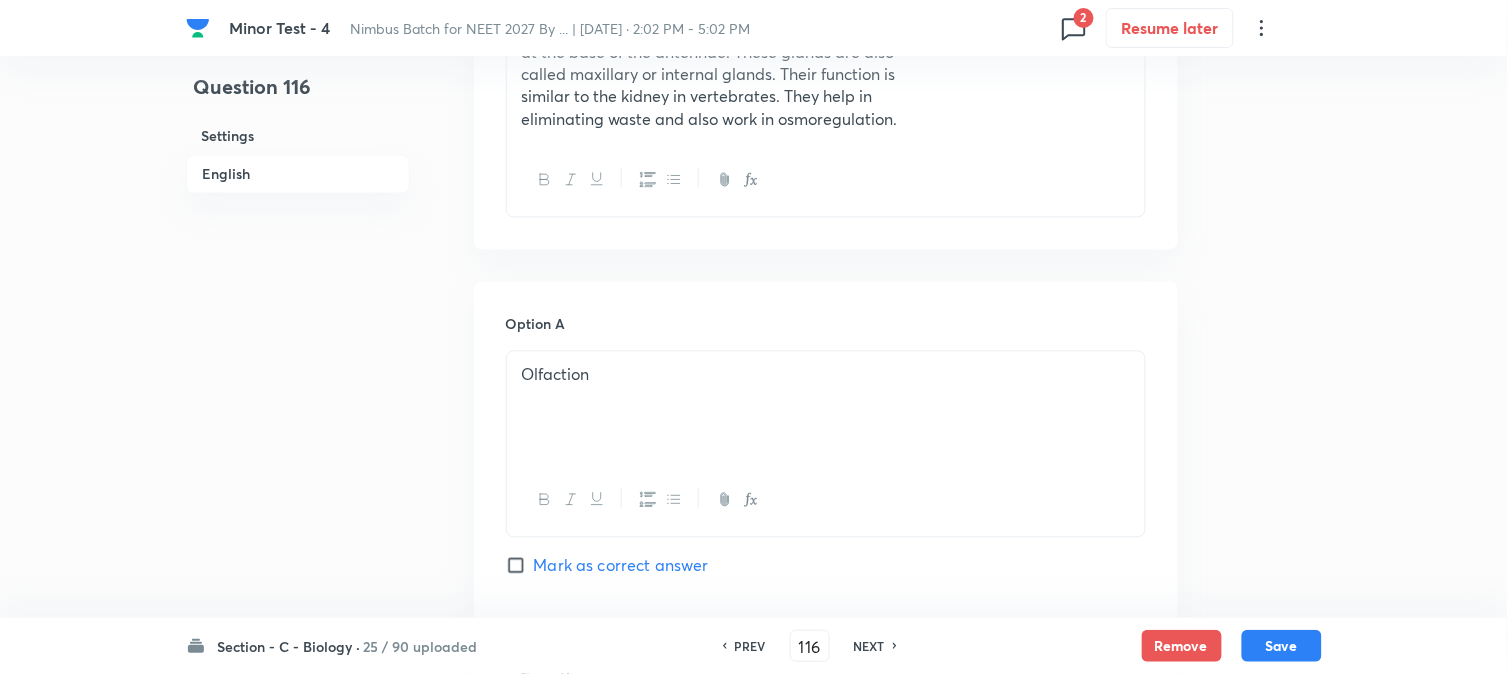 scroll, scrollTop: 590, scrollLeft: 0, axis: vertical 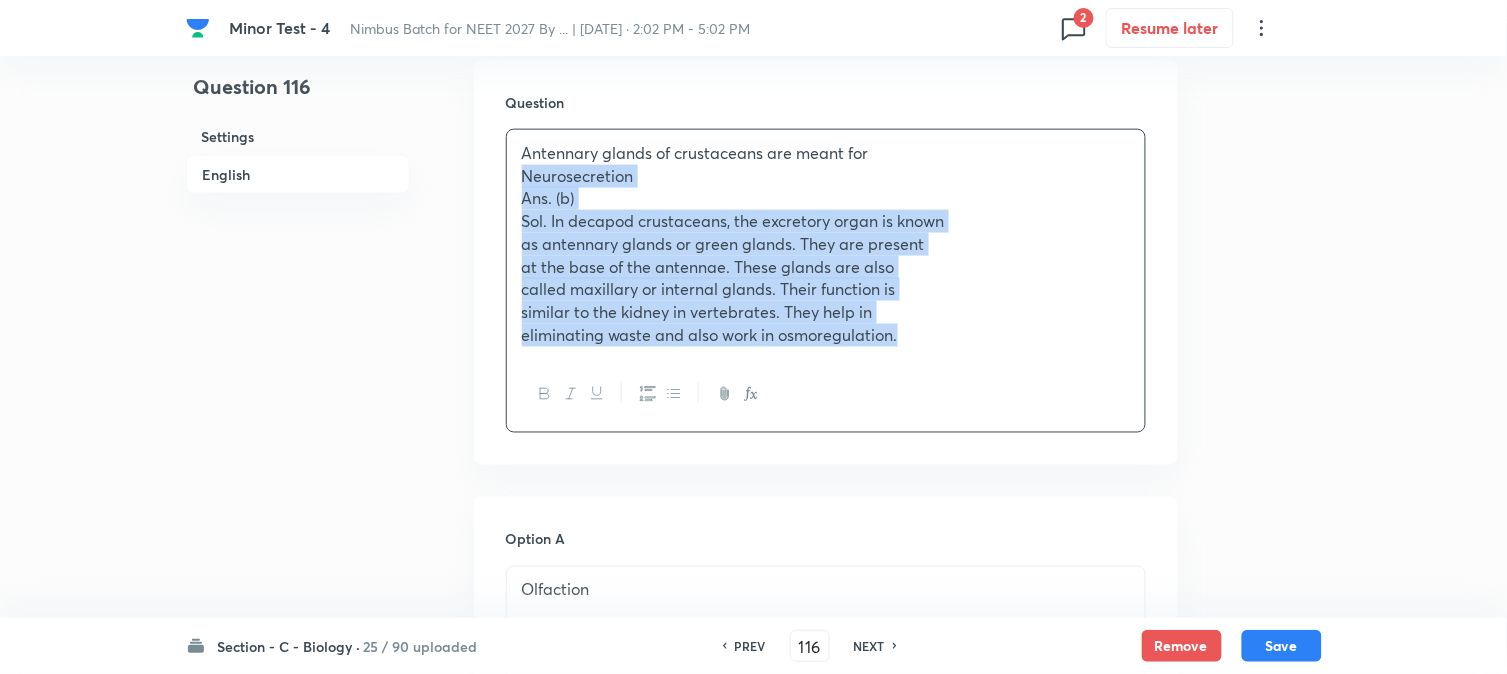 drag, startPoint x: 541, startPoint y: 243, endPoint x: 1163, endPoint y: 433, distance: 650.3722 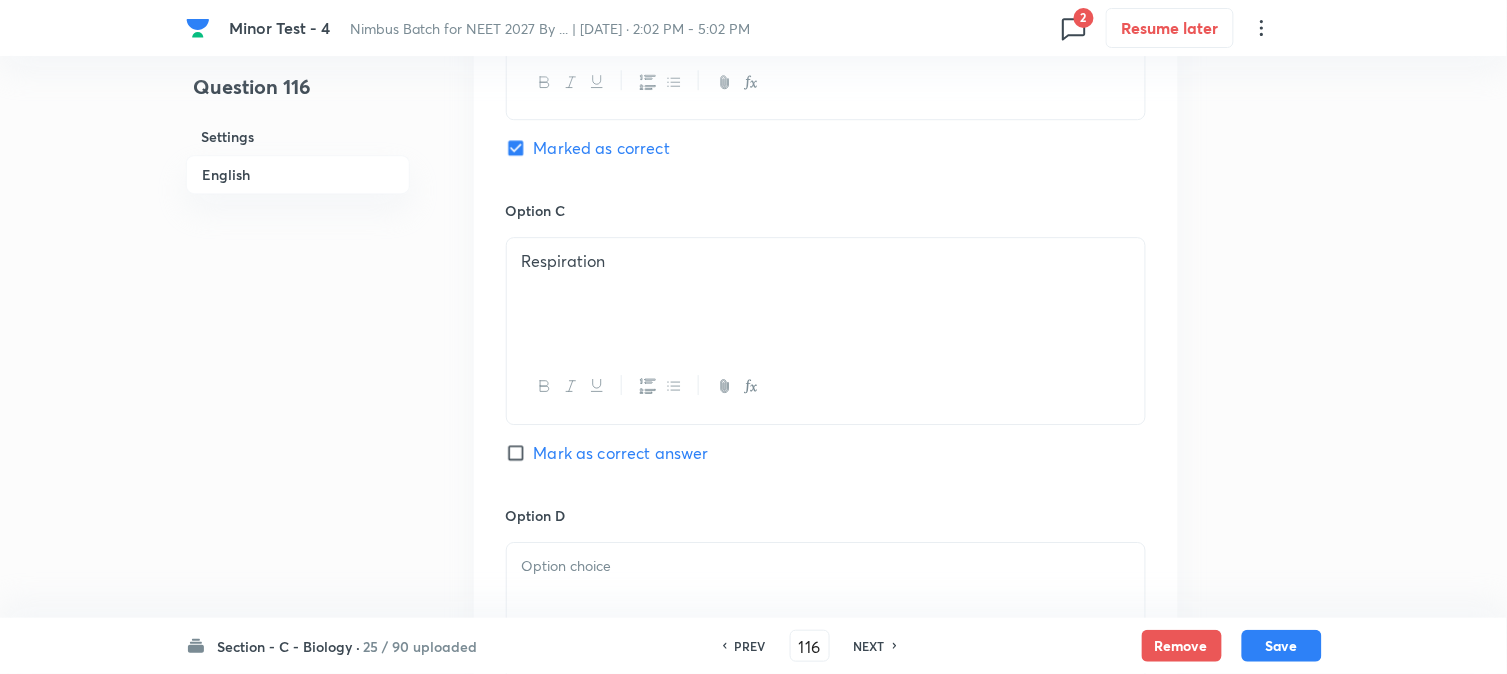 scroll, scrollTop: 1701, scrollLeft: 0, axis: vertical 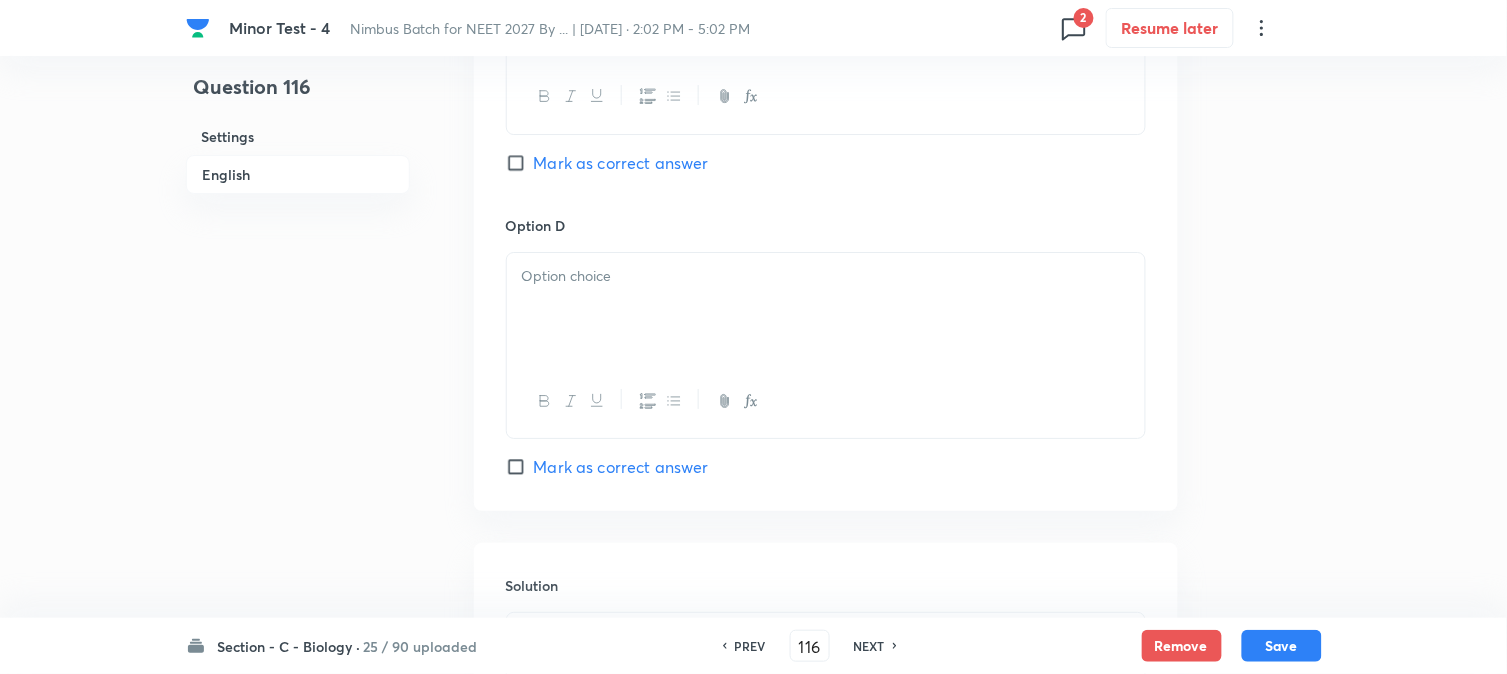 click at bounding box center (826, 309) 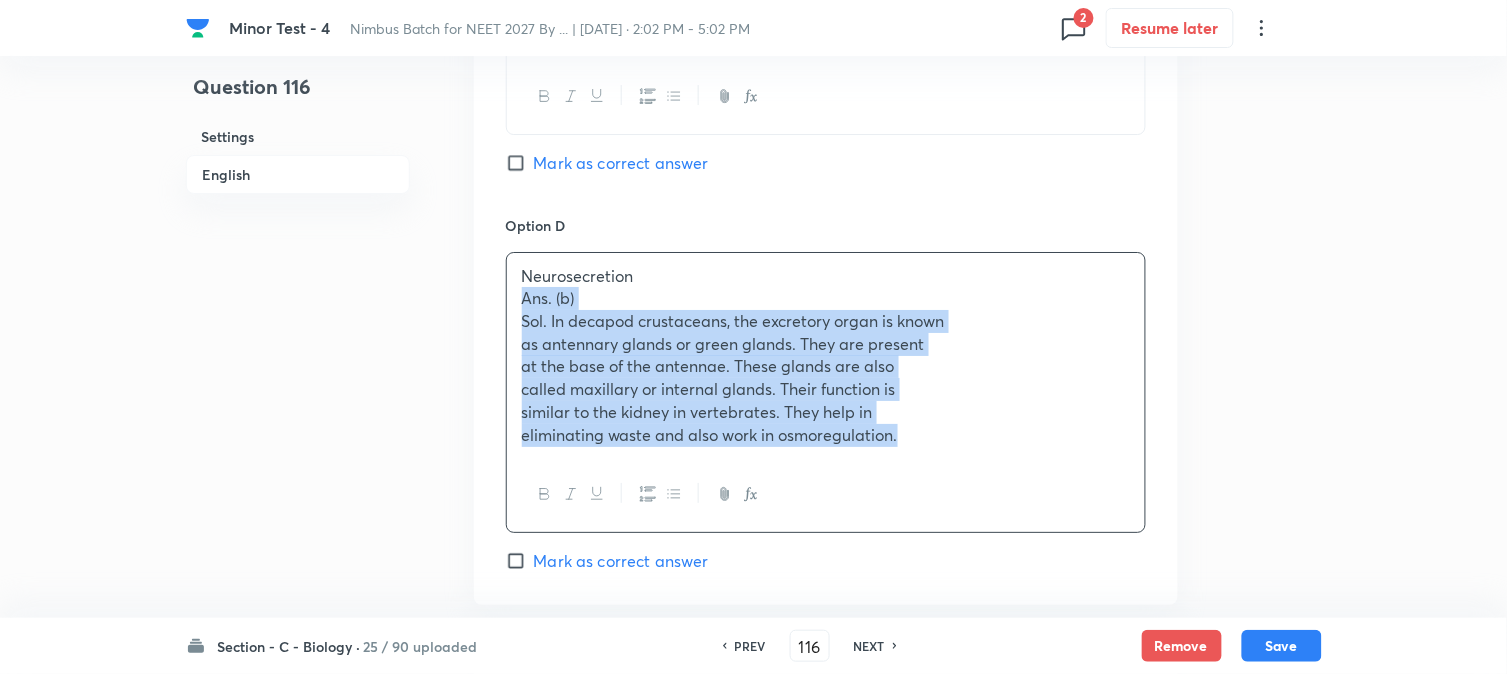 drag, startPoint x: 526, startPoint y: 305, endPoint x: 1054, endPoint y: 472, distance: 553.78064 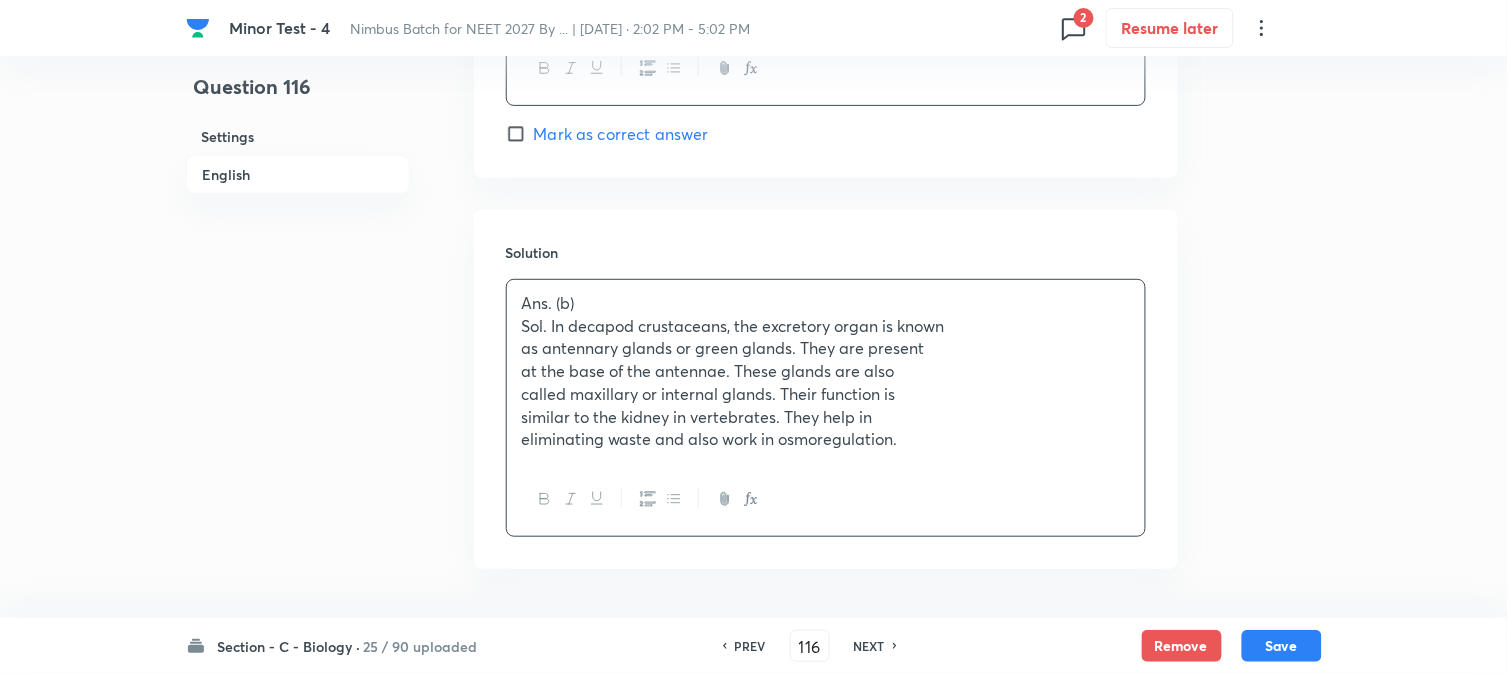 click on "Ans. (b) Sol. In decapod crustaceans, the excretory organ is known as antennary glands or green glands. They are present at the base of the antennae. These glands are also called maxillary or internal glands. Their function is similar to the kidney in vertebrates. They help in eliminating waste and also work in osmoregulation." at bounding box center [826, 371] 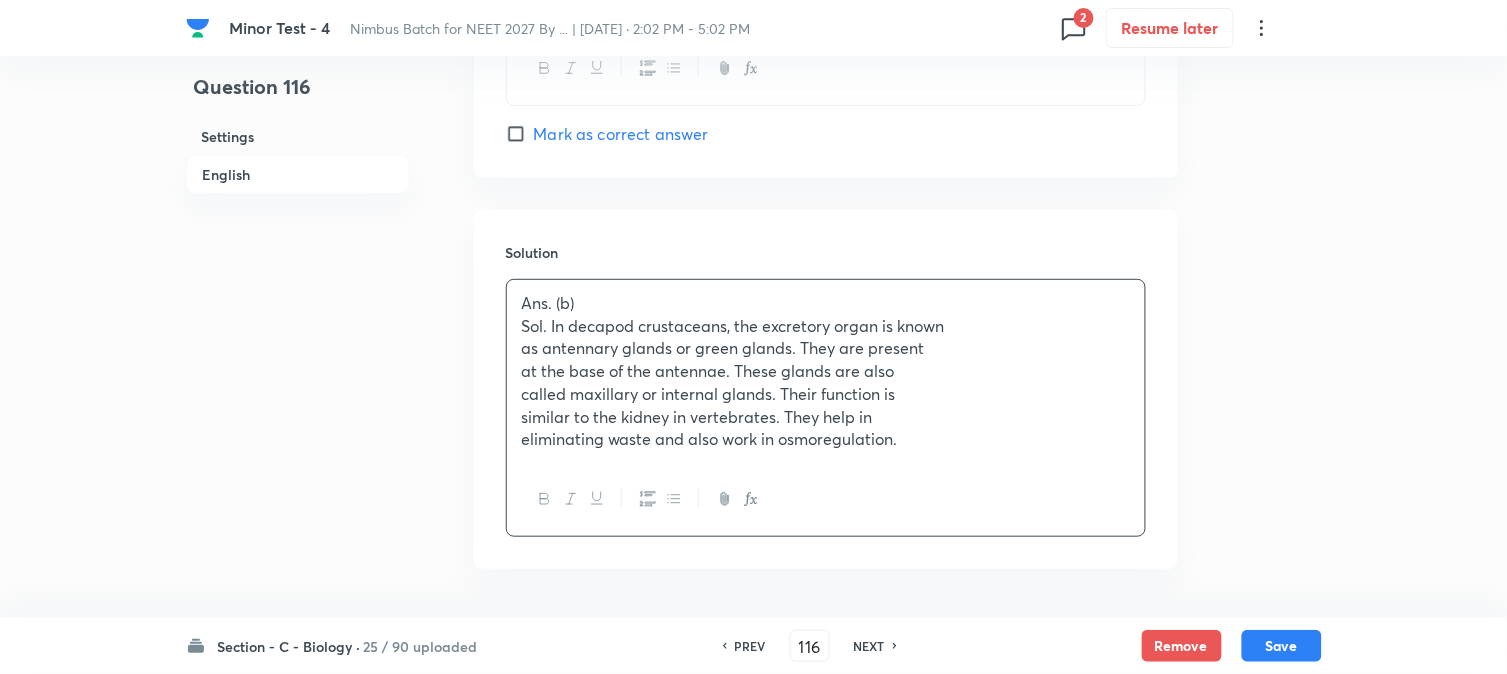 scroll, scrollTop: 1367, scrollLeft: 0, axis: vertical 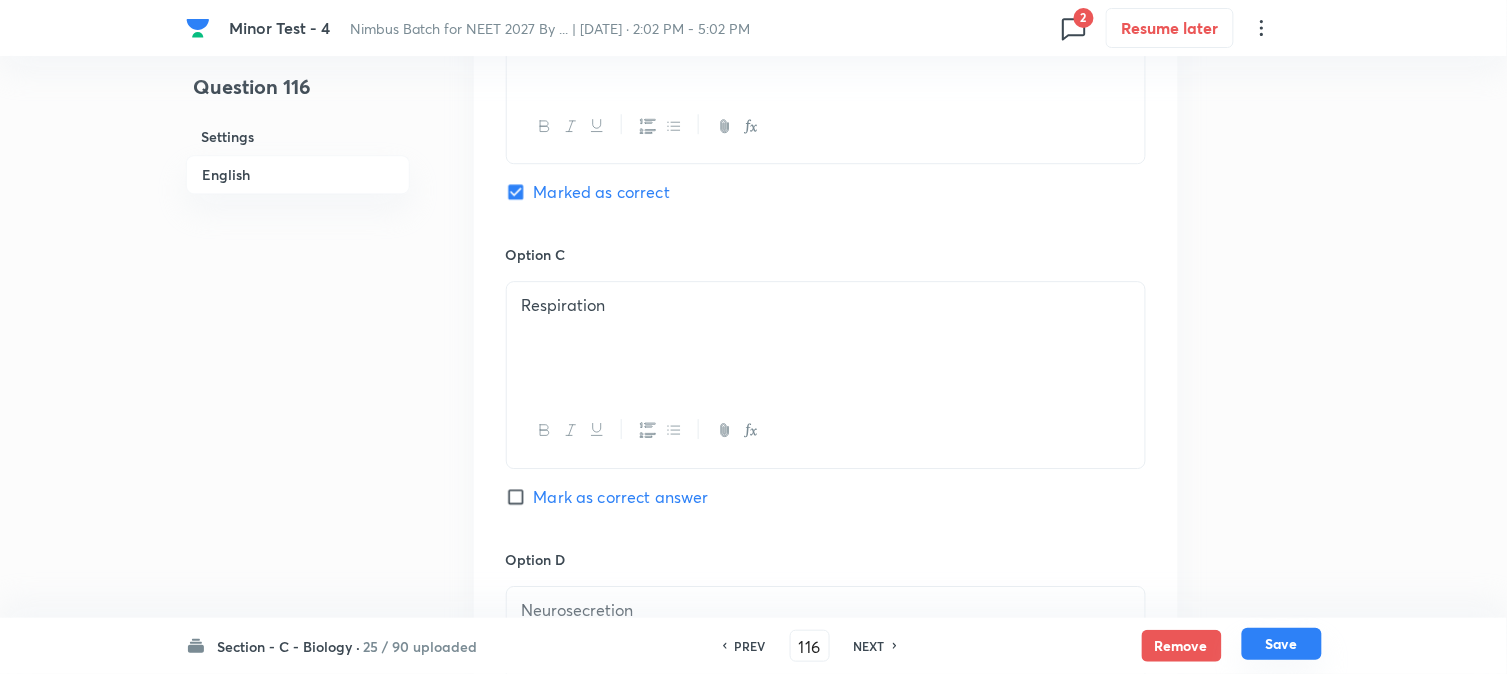 click on "Save" at bounding box center (1282, 644) 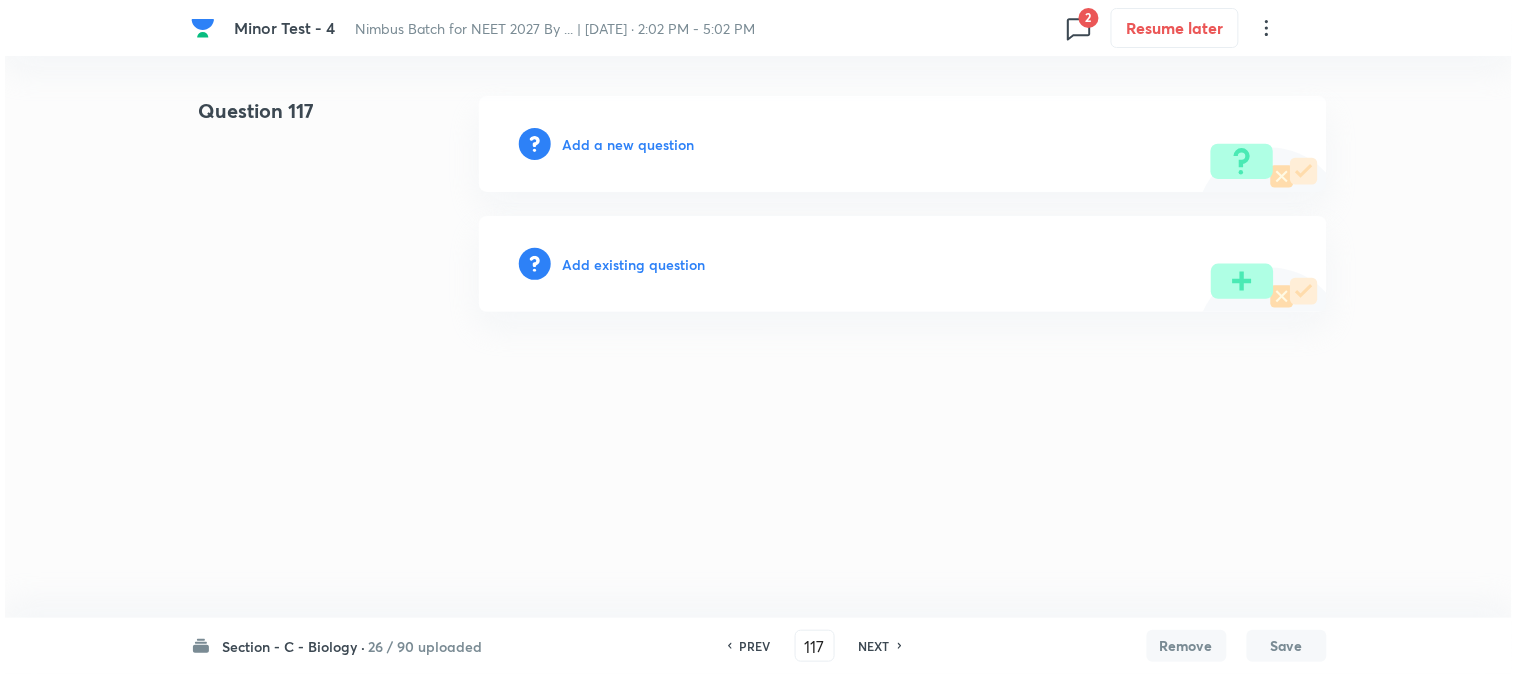 scroll, scrollTop: 0, scrollLeft: 0, axis: both 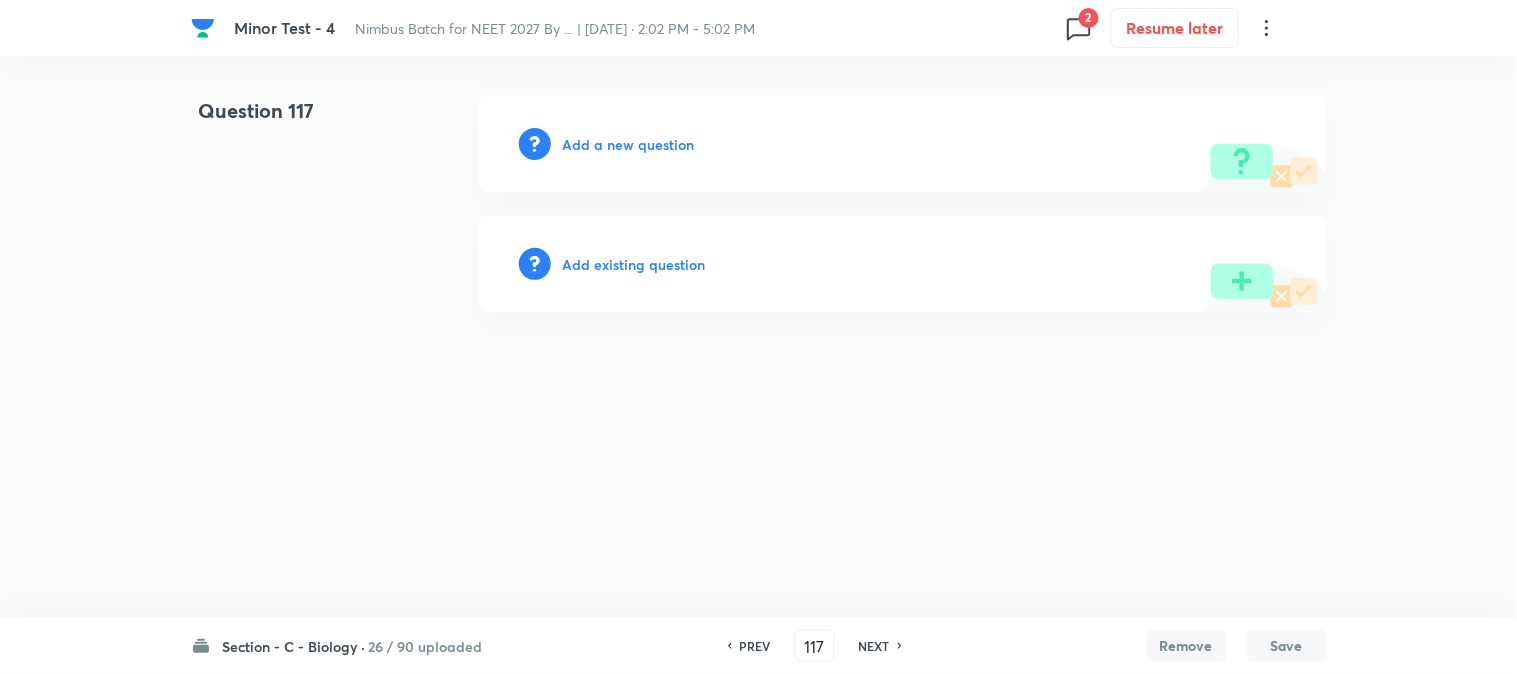 click on "Add a new question" at bounding box center [629, 144] 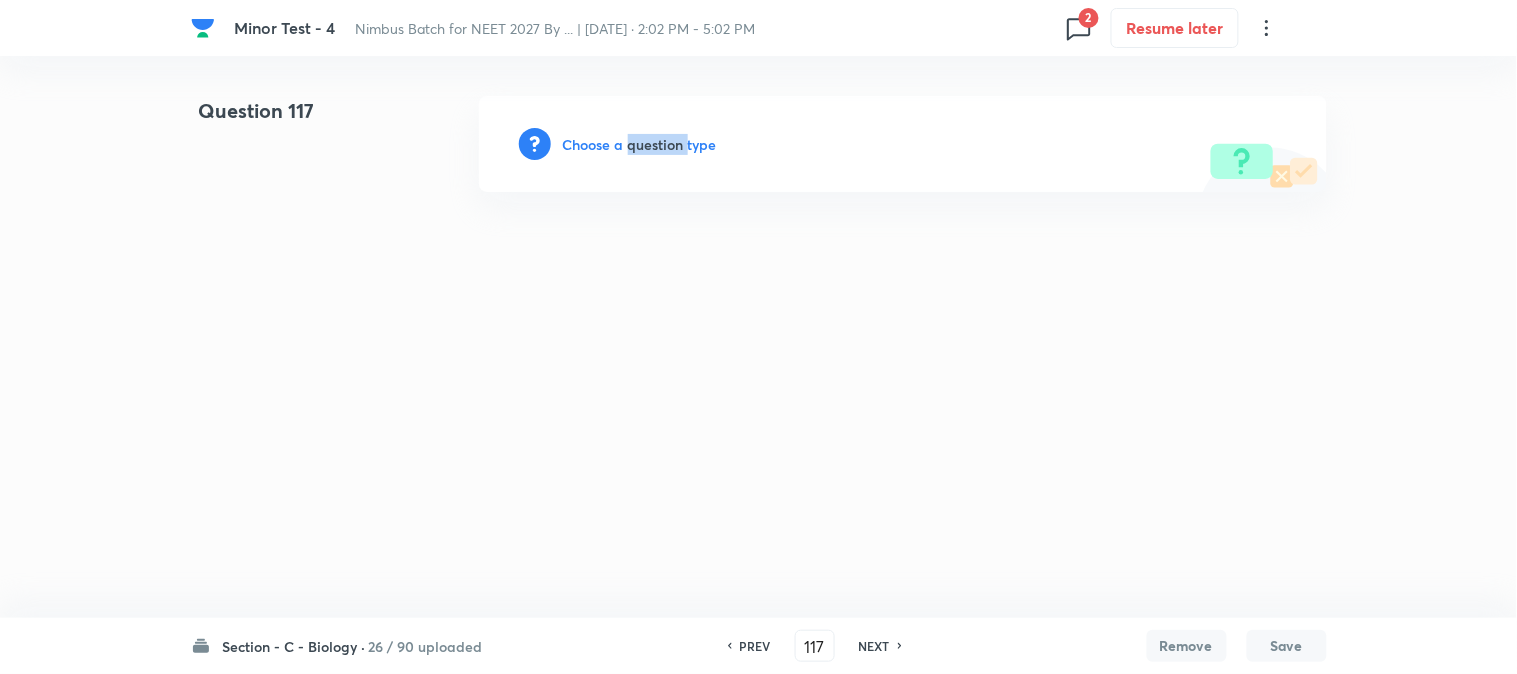 click on "Choose a question type" at bounding box center [640, 144] 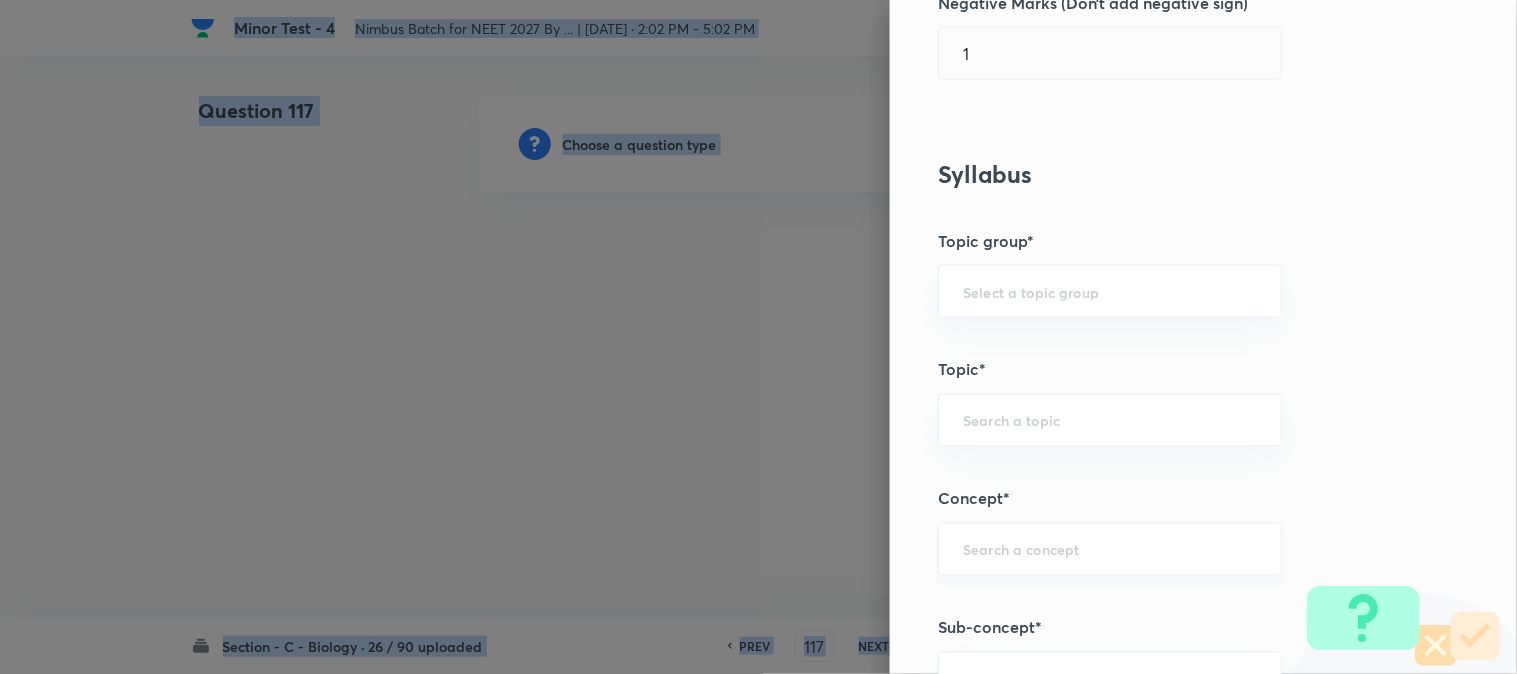 scroll, scrollTop: 1180, scrollLeft: 0, axis: vertical 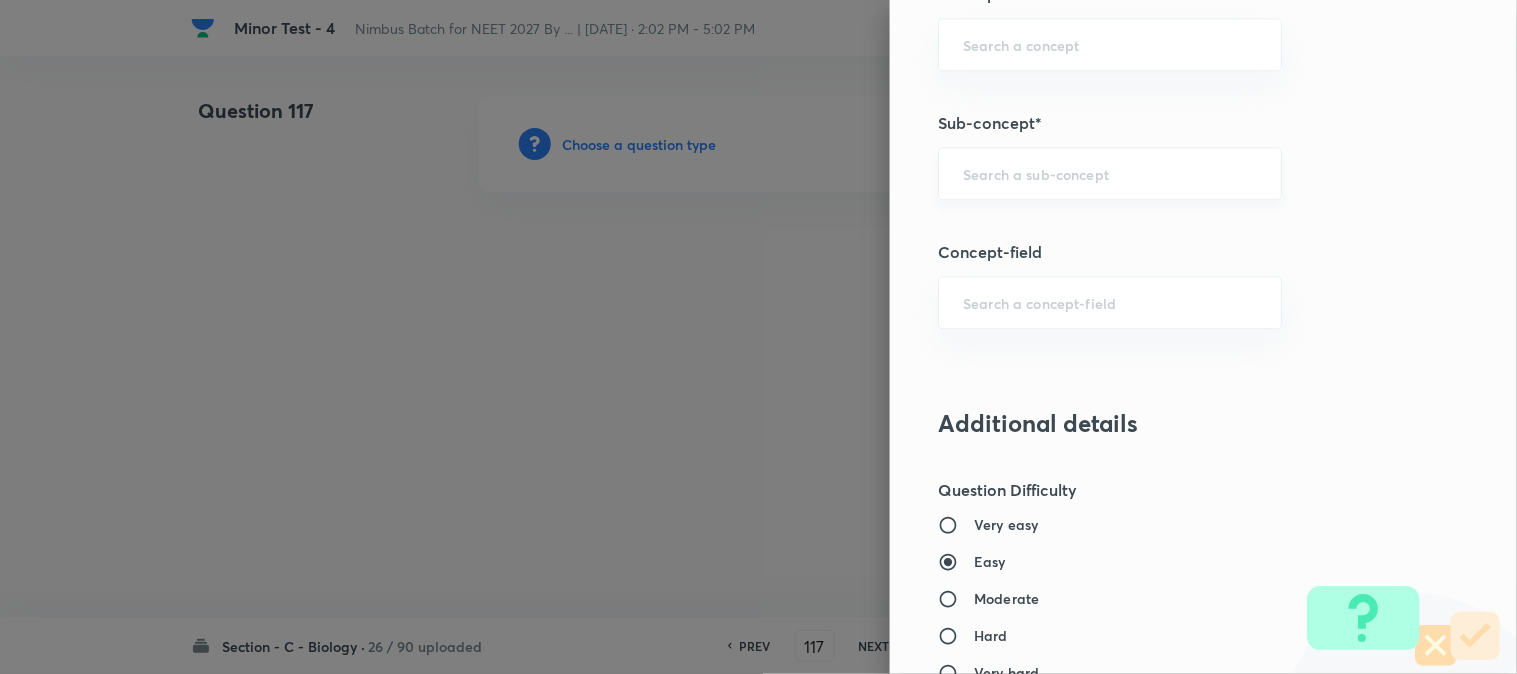 click at bounding box center [1110, 173] 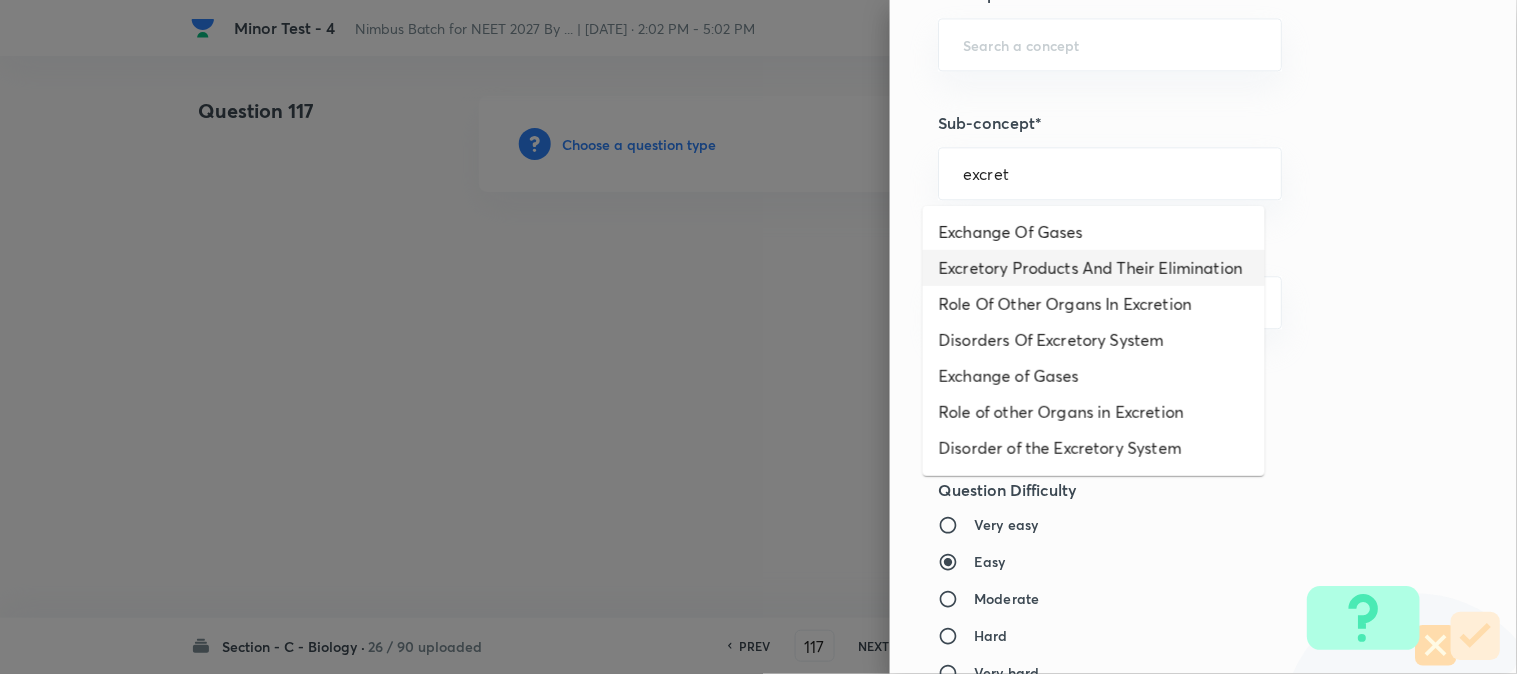 click on "Excretory Products And Their Elimination" at bounding box center (1094, 268) 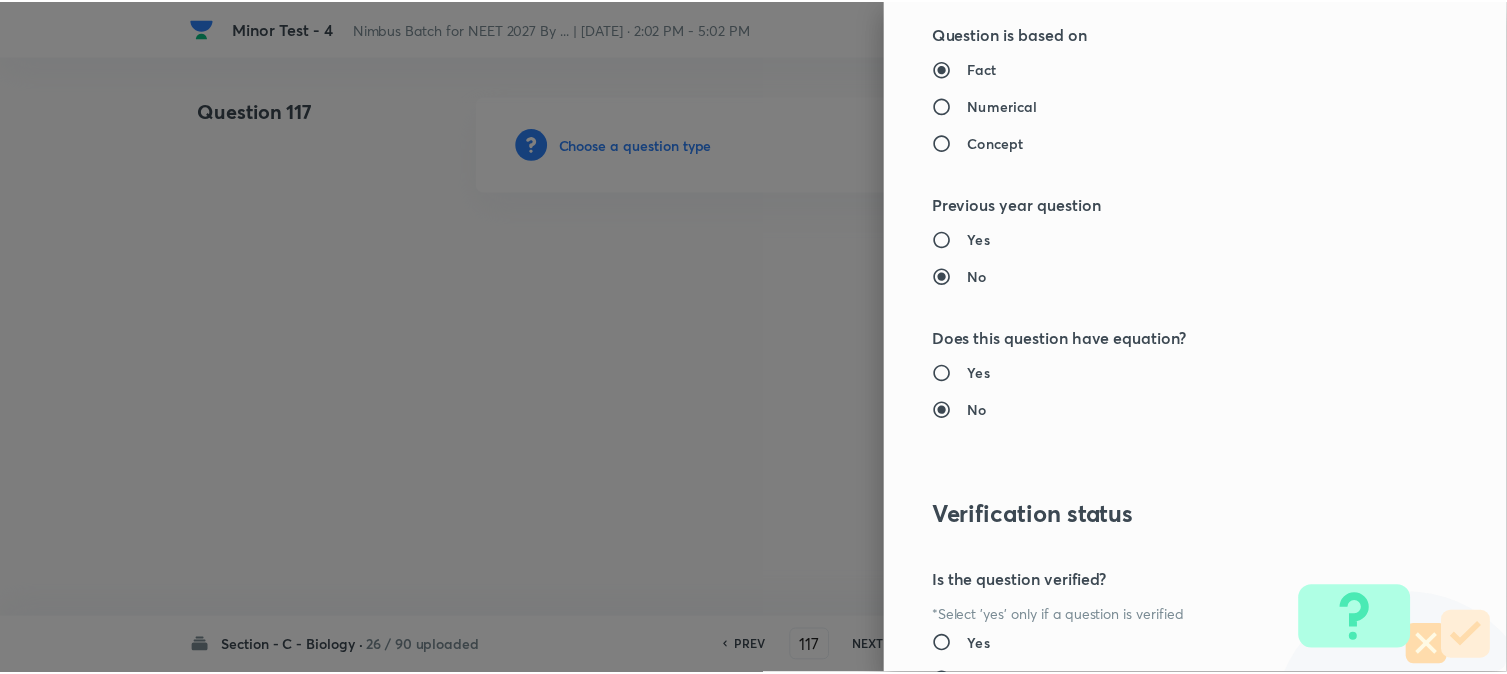 scroll, scrollTop: 2052, scrollLeft: 0, axis: vertical 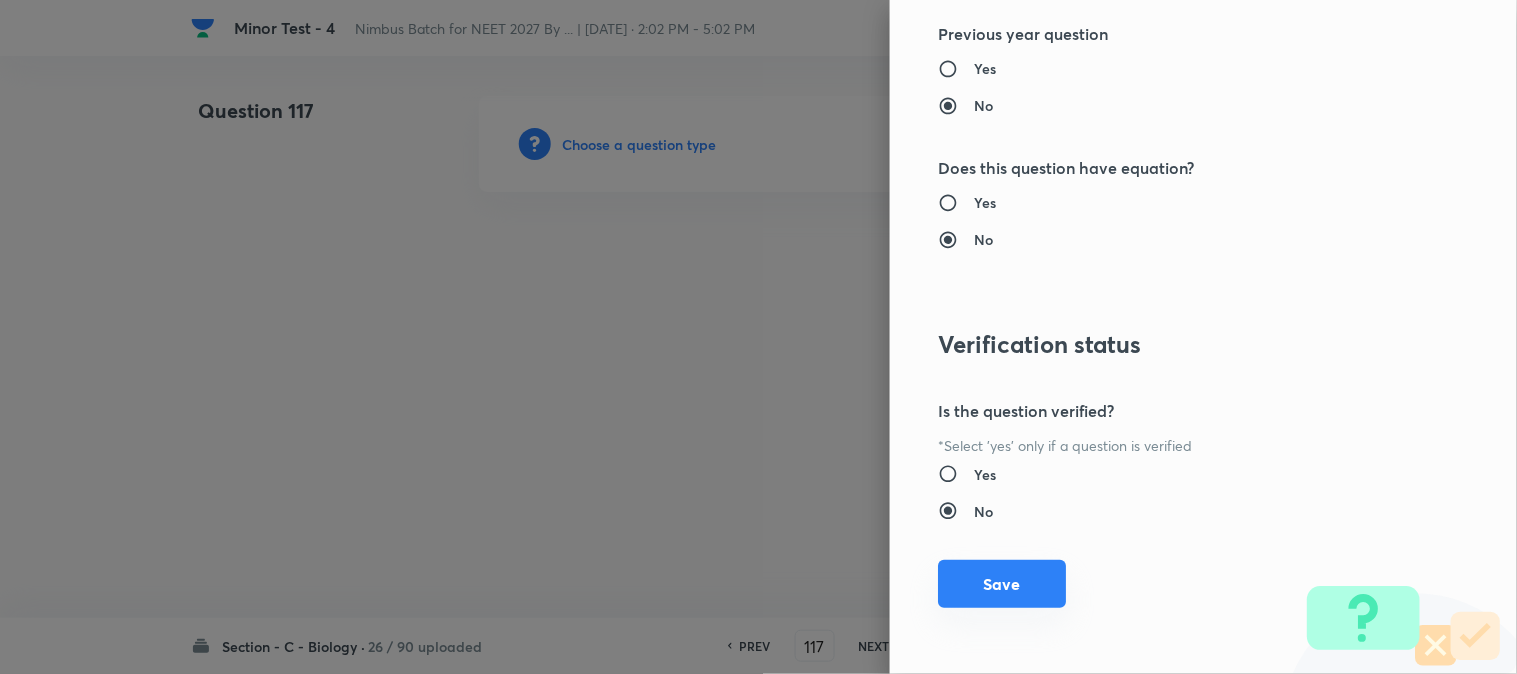 click on "Save" at bounding box center [1002, 584] 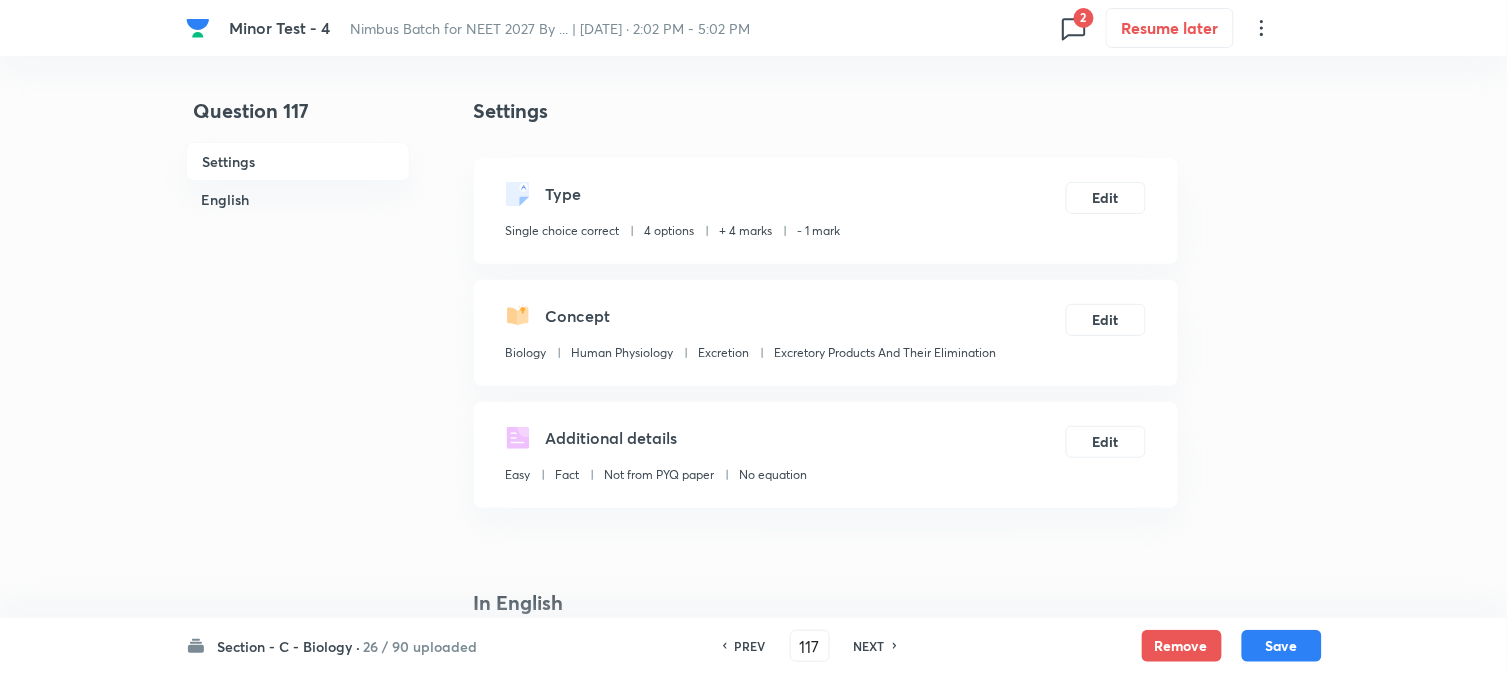 scroll, scrollTop: 590, scrollLeft: 0, axis: vertical 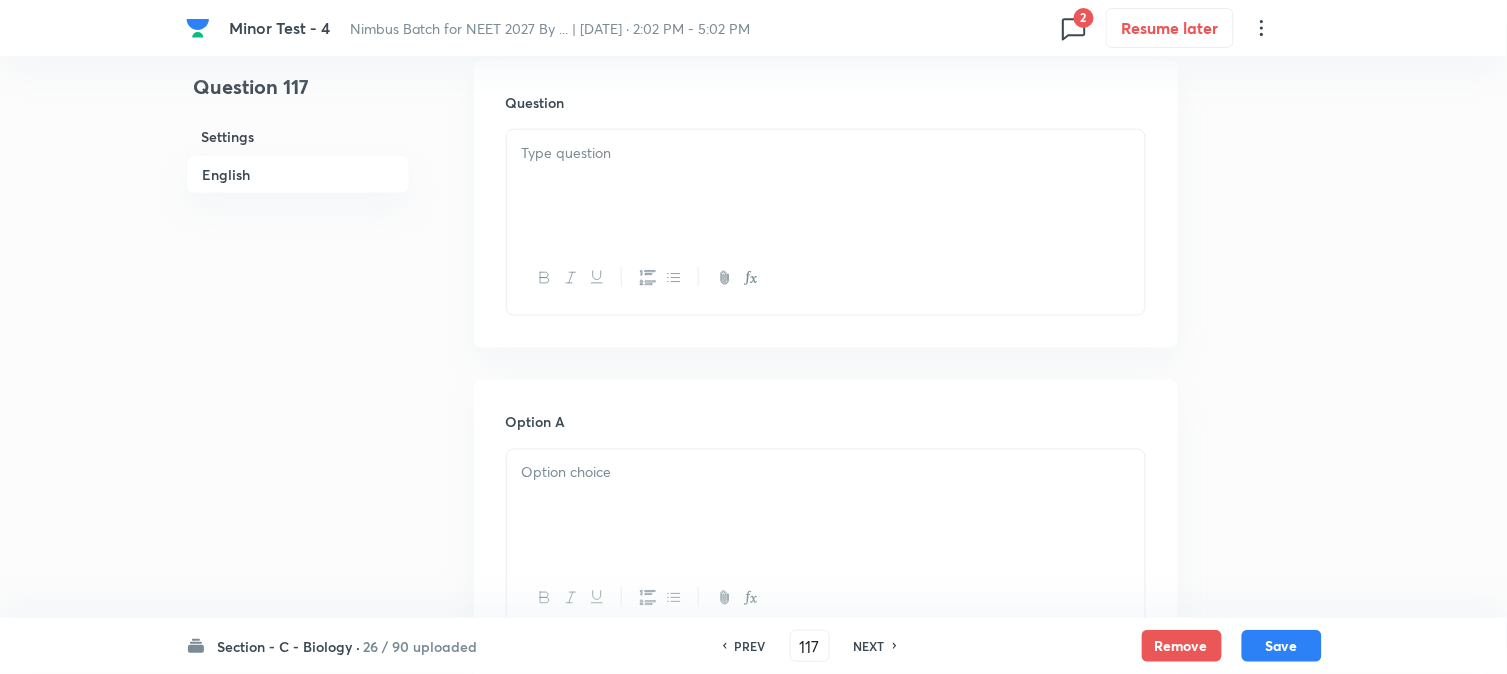 click at bounding box center [826, 186] 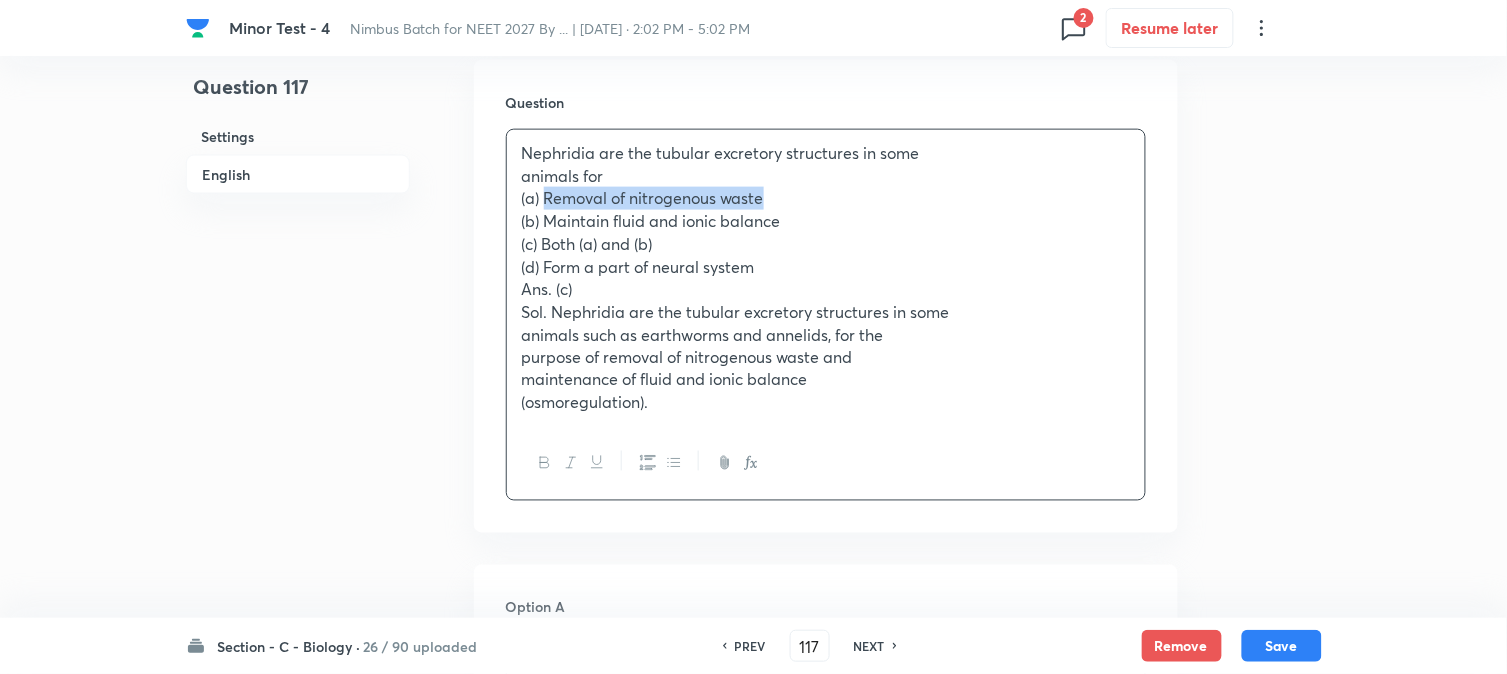 drag, startPoint x: 543, startPoint y: 200, endPoint x: 862, endPoint y: 197, distance: 319.0141 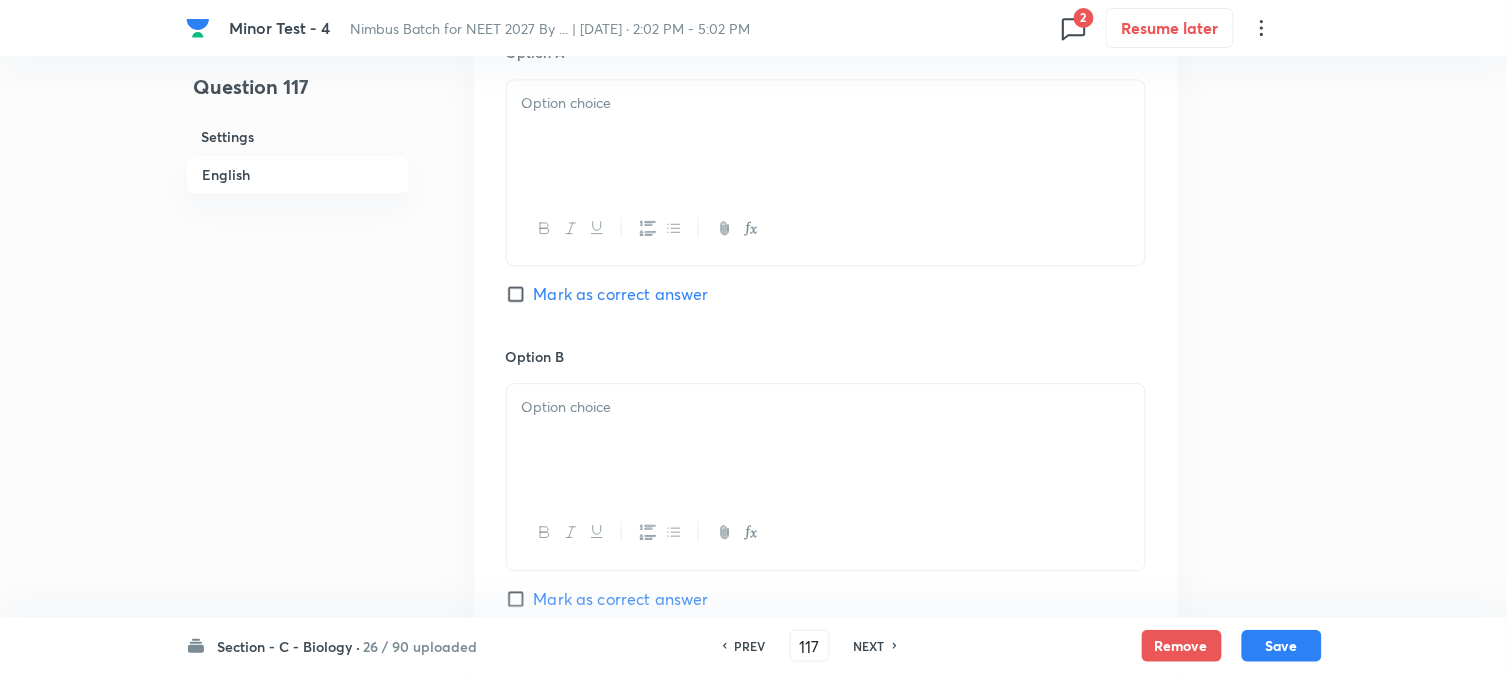 click at bounding box center [826, 136] 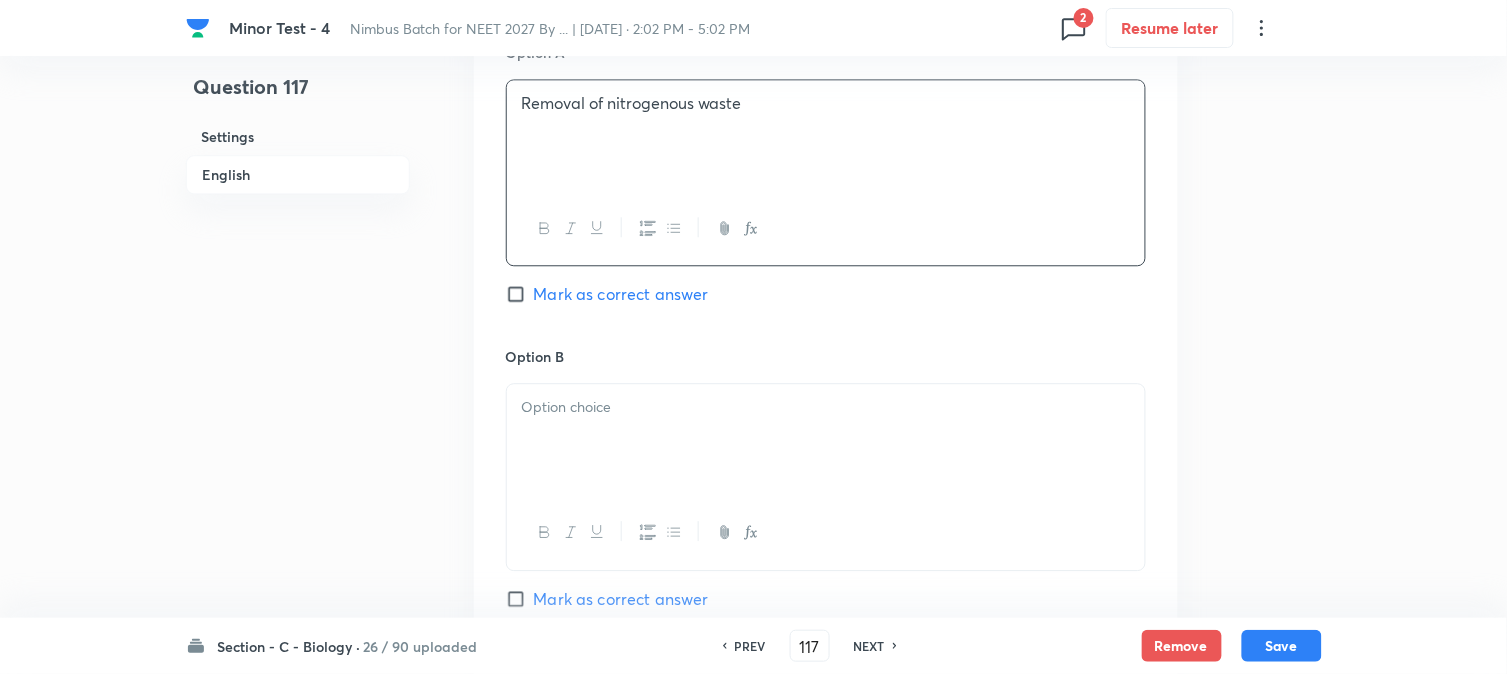 scroll, scrollTop: 701, scrollLeft: 0, axis: vertical 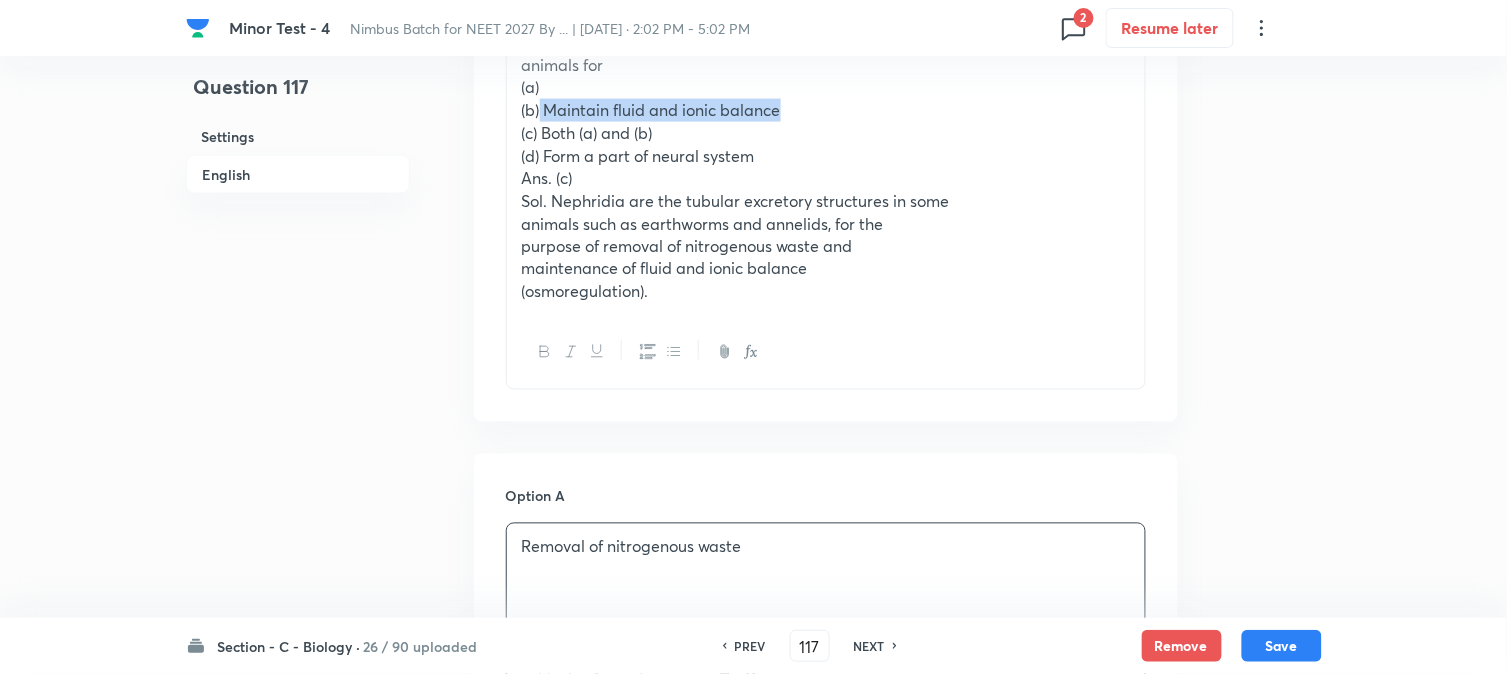 drag, startPoint x: 540, startPoint y: 106, endPoint x: 906, endPoint y: 102, distance: 366.02185 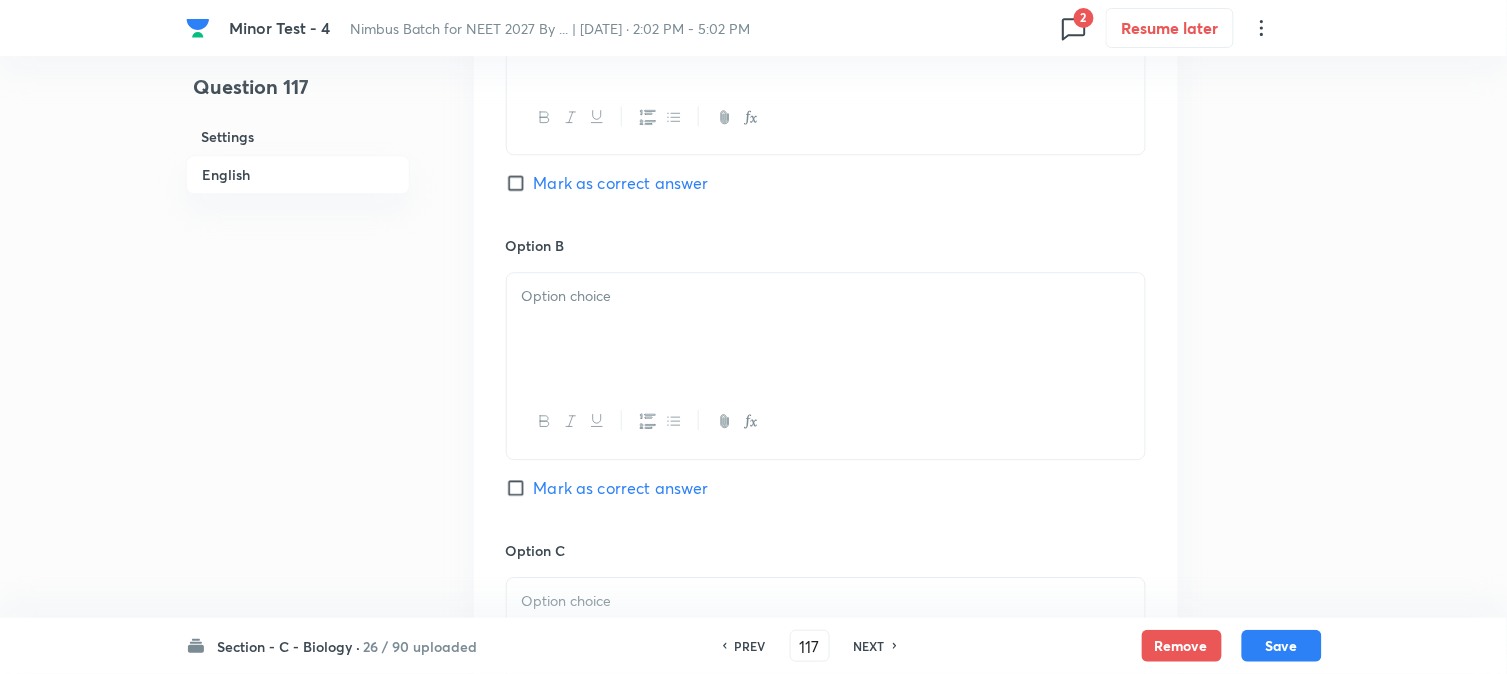 click at bounding box center (826, 329) 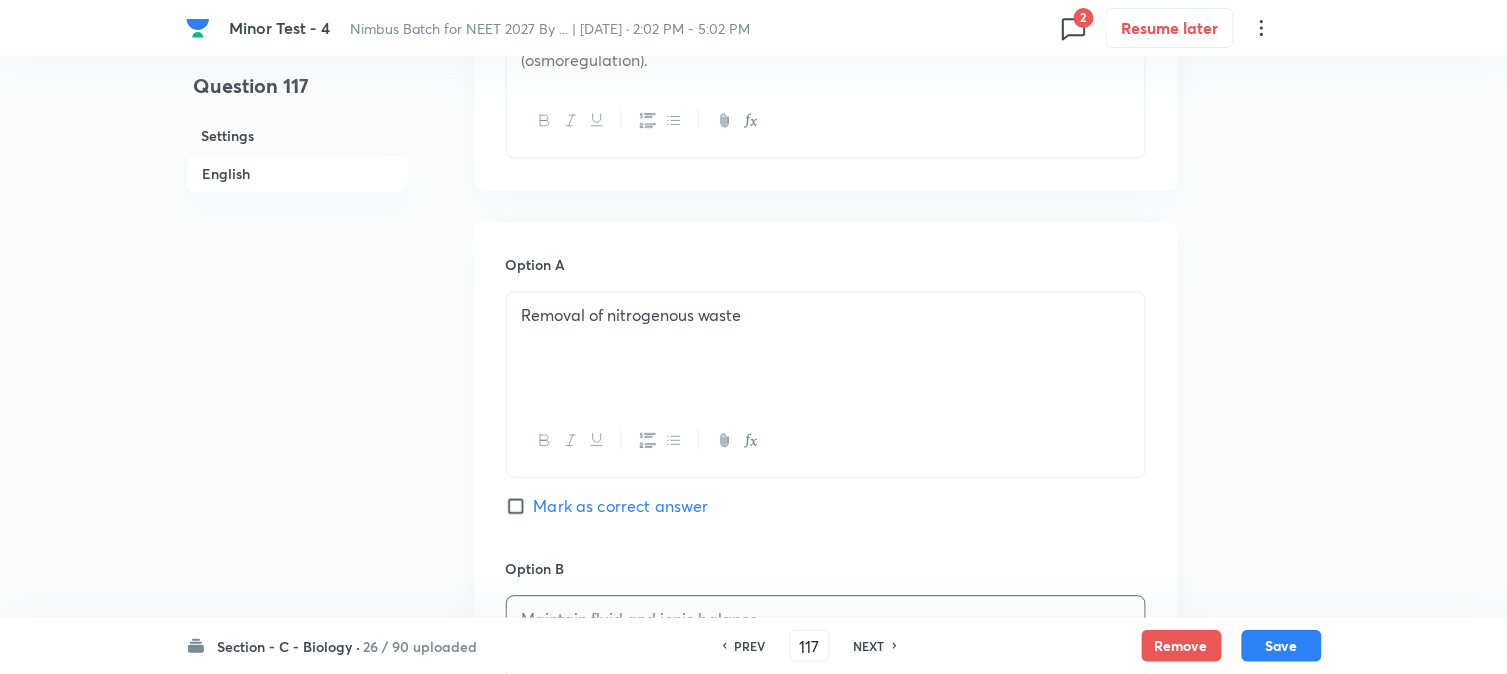 scroll, scrollTop: 590, scrollLeft: 0, axis: vertical 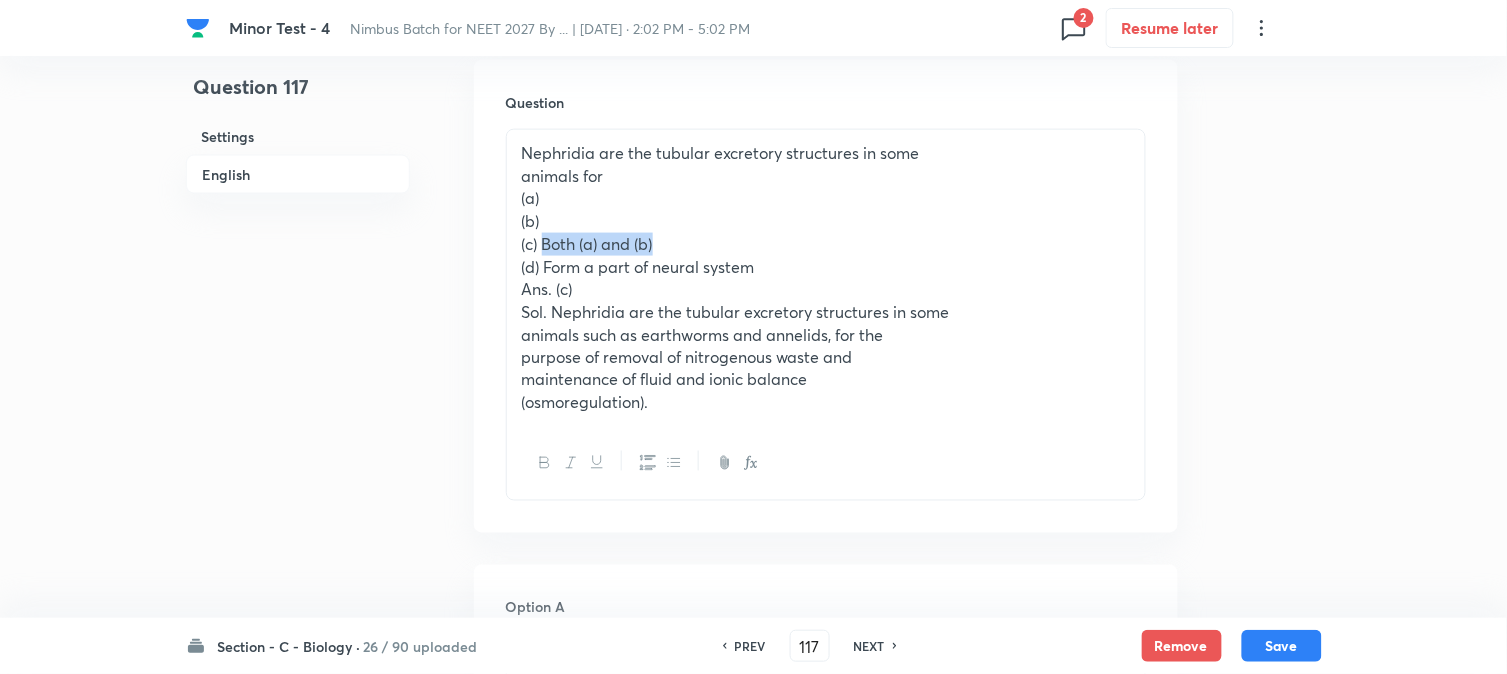 drag, startPoint x: 542, startPoint y: 246, endPoint x: 707, endPoint y: 244, distance: 165.01212 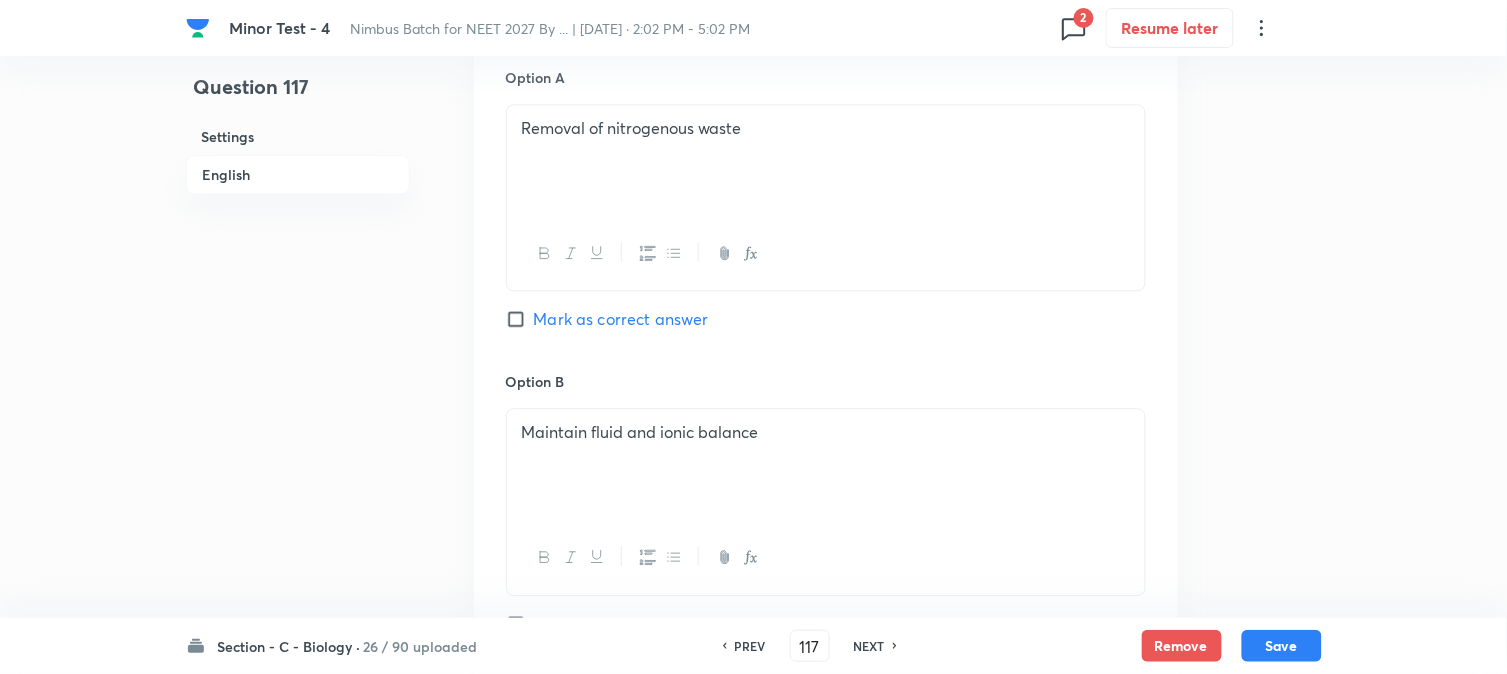 scroll, scrollTop: 1590, scrollLeft: 0, axis: vertical 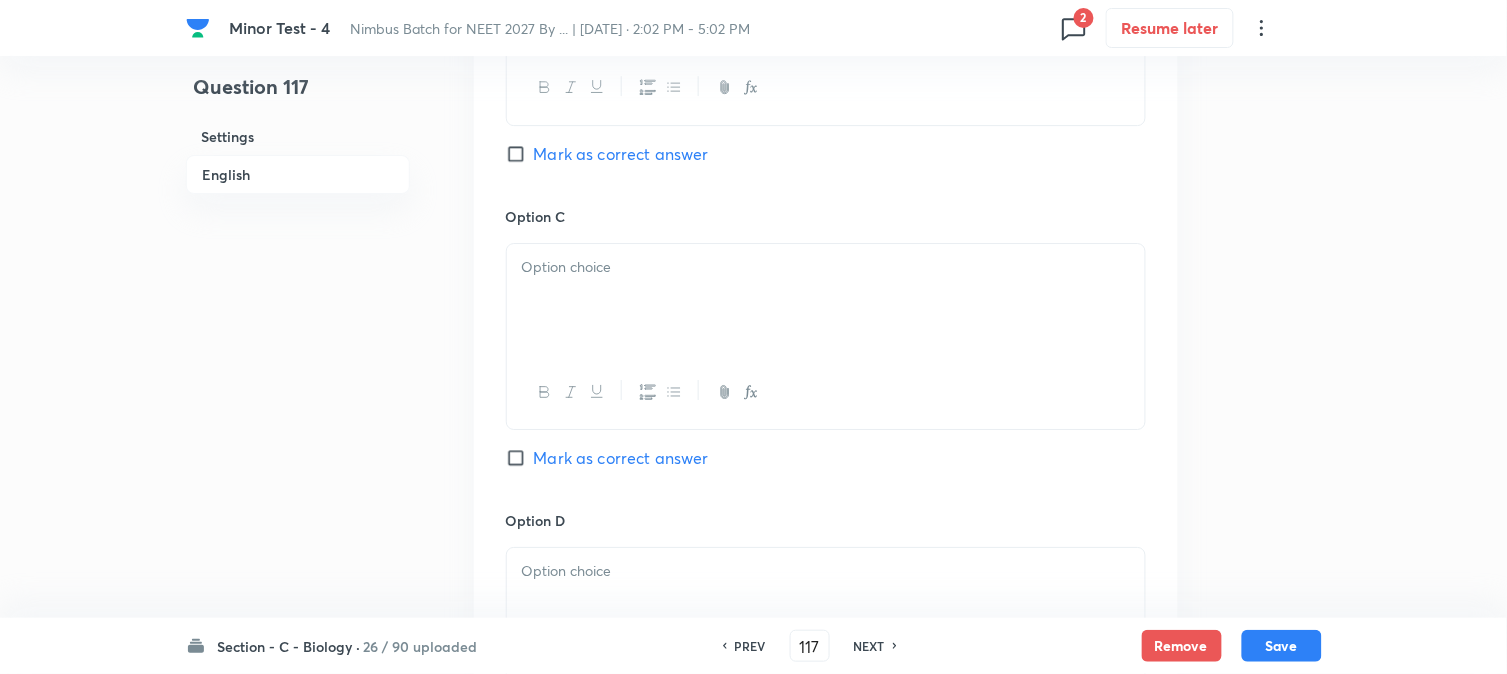 drag, startPoint x: 561, startPoint y: 288, endPoint x: 568, endPoint y: 330, distance: 42.579338 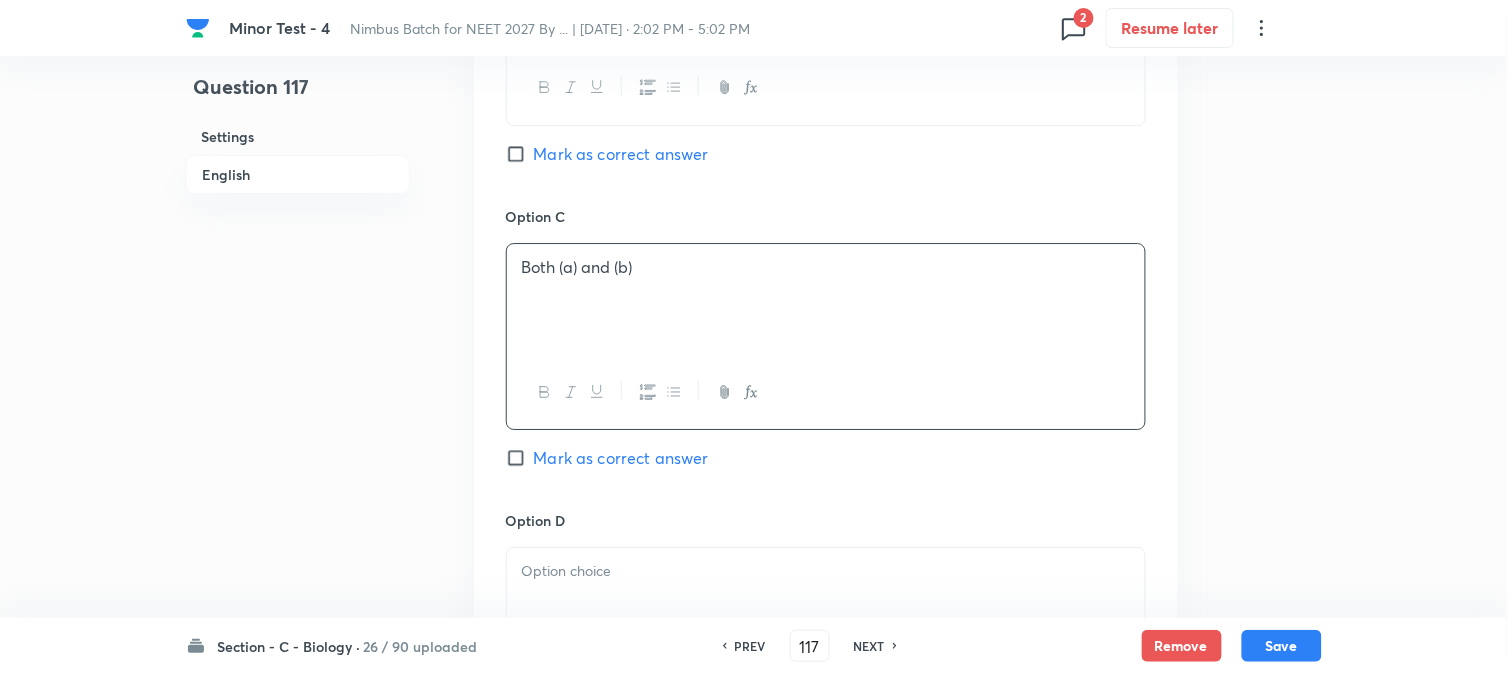 click on "Mark as correct answer" at bounding box center (621, 458) 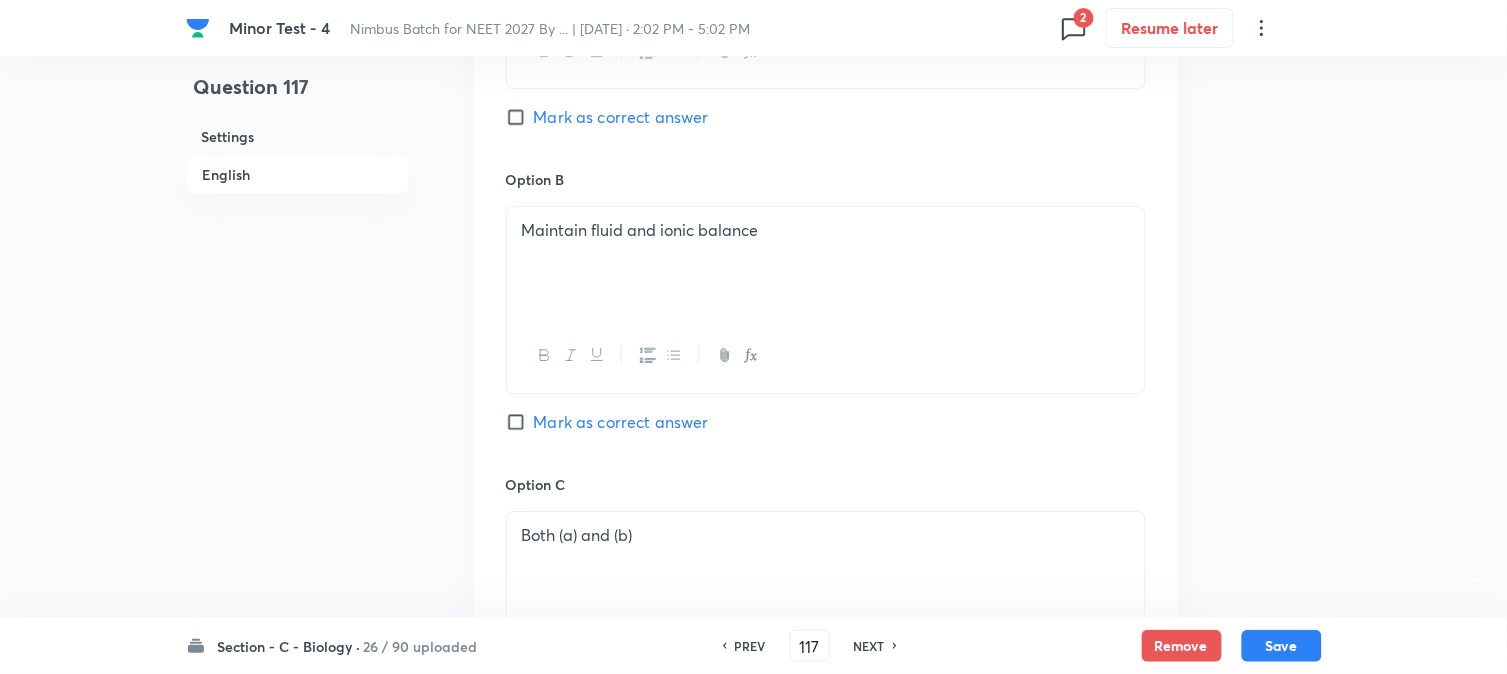scroll, scrollTop: 701, scrollLeft: 0, axis: vertical 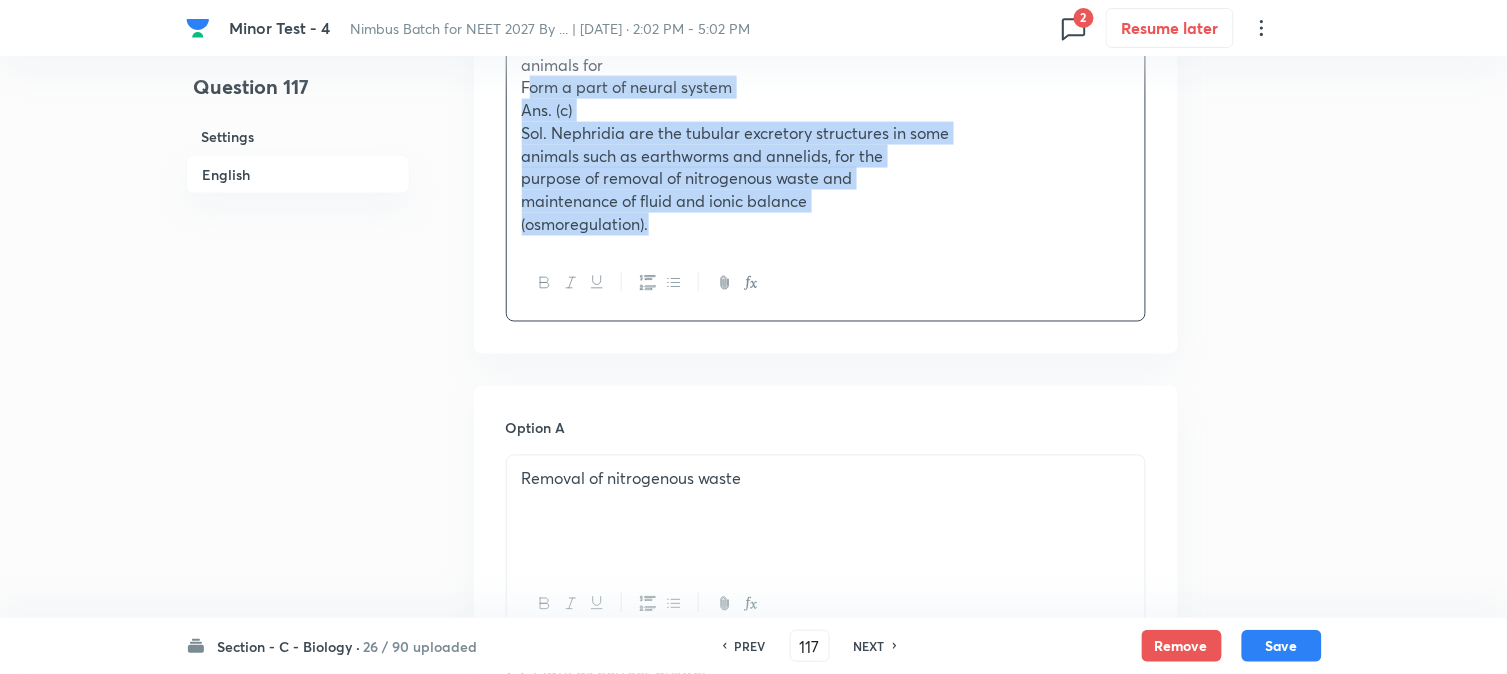 drag, startPoint x: 540, startPoint y: 156, endPoint x: 876, endPoint y: 345, distance: 385.50876 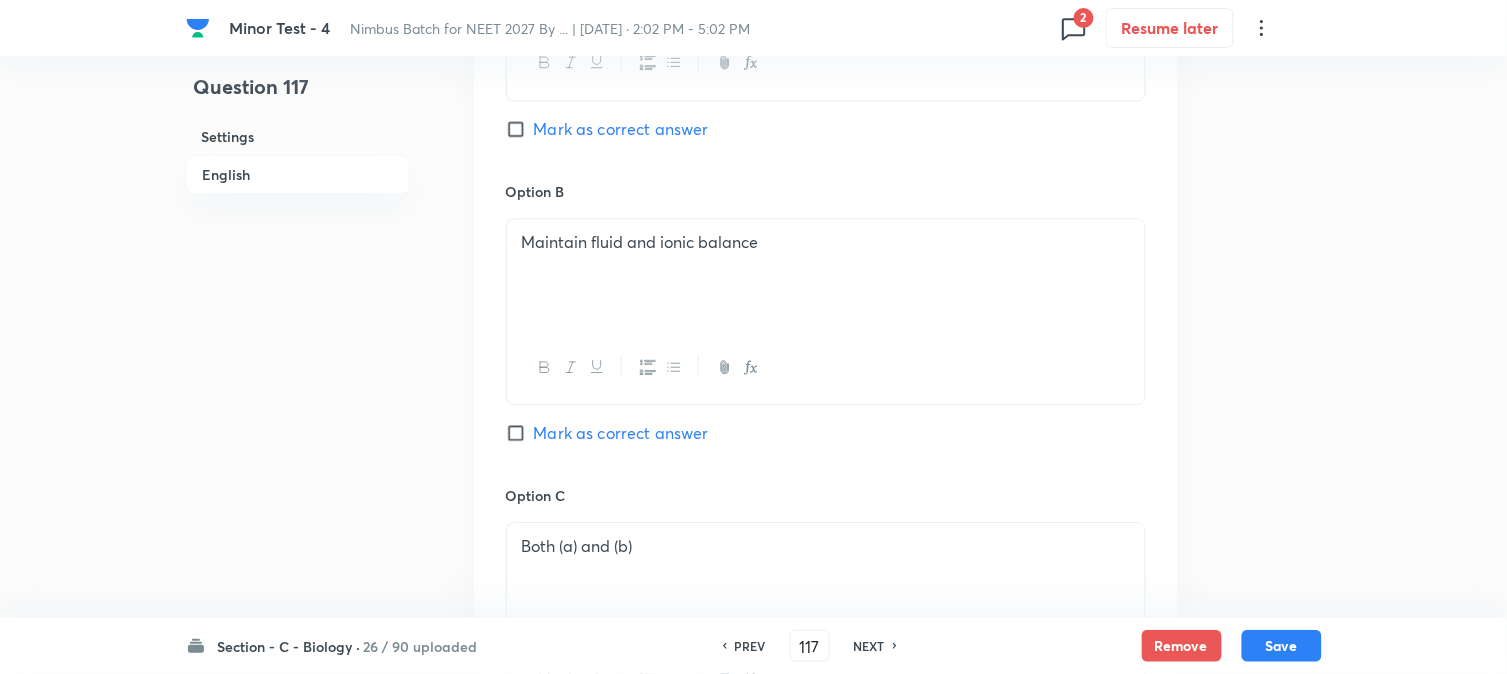scroll, scrollTop: 1701, scrollLeft: 0, axis: vertical 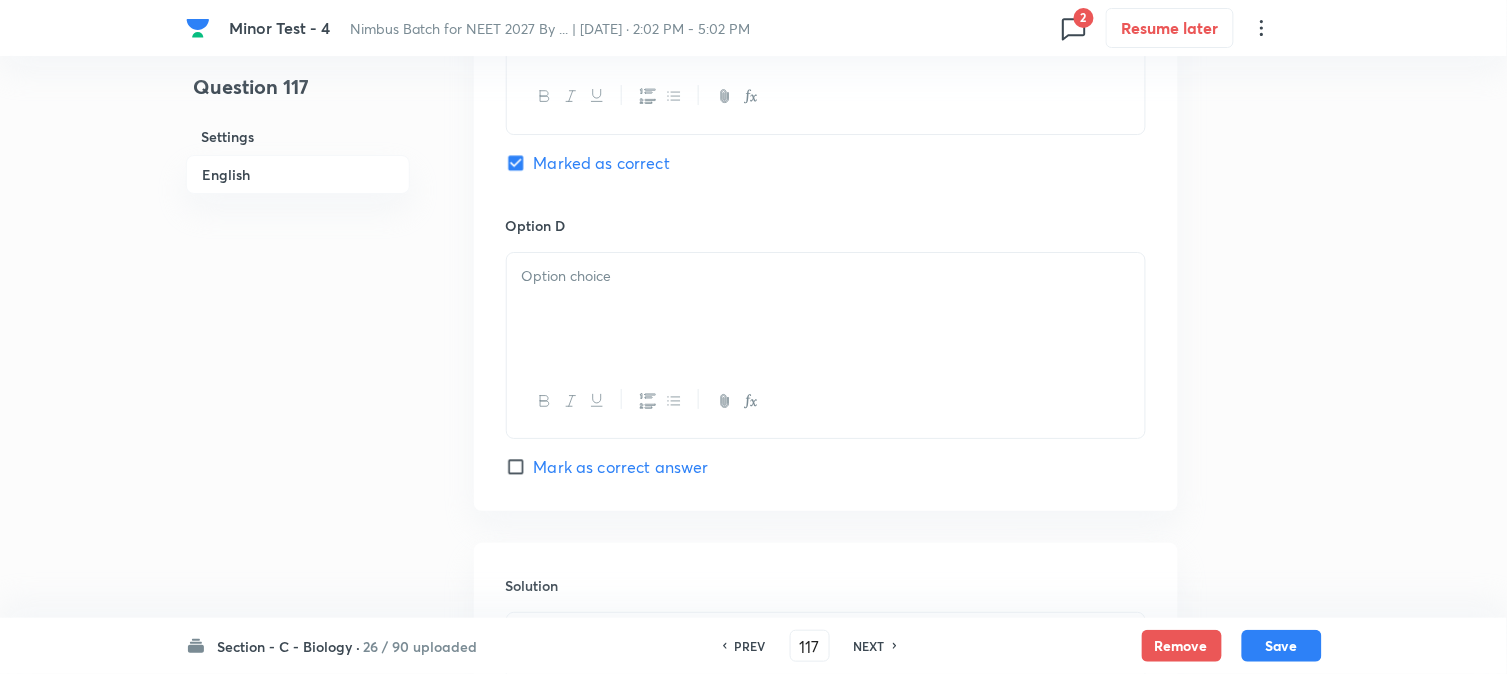 click at bounding box center [826, 309] 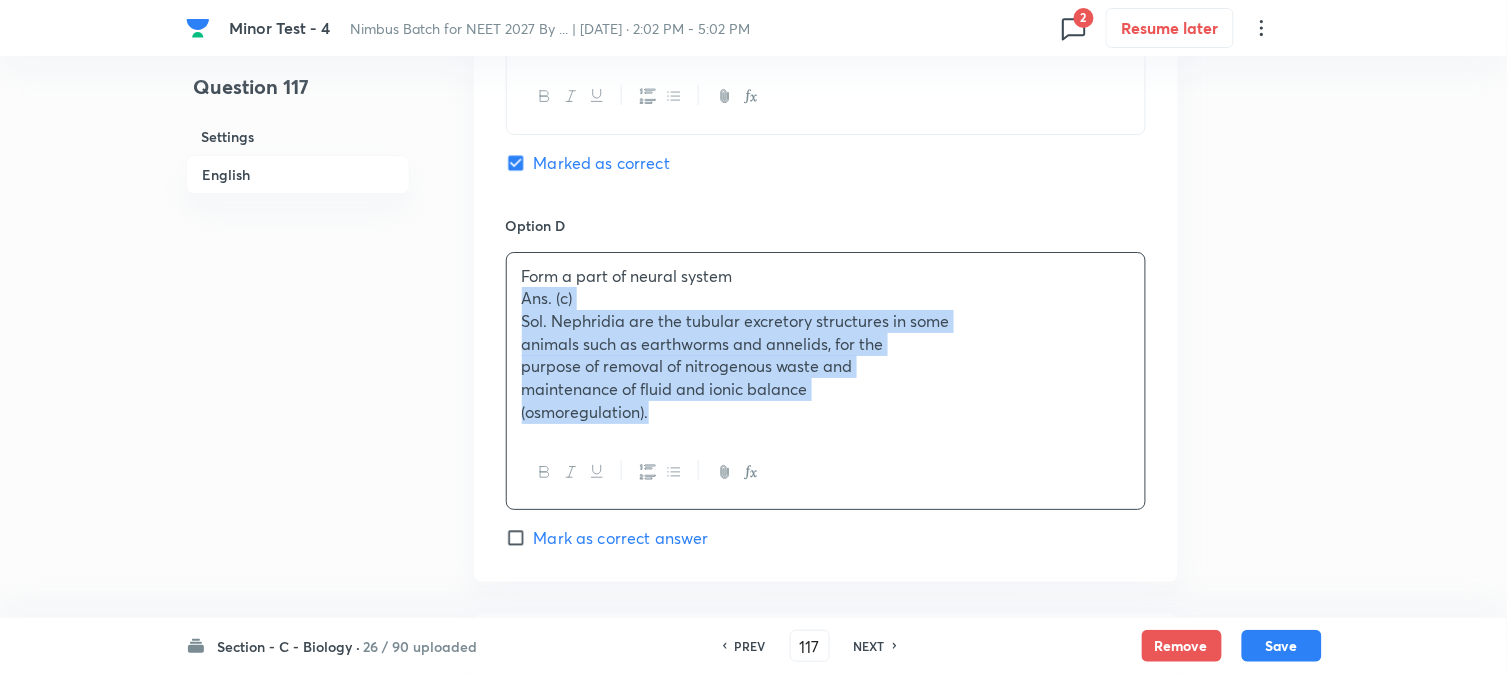 drag, startPoint x: 521, startPoint y: 305, endPoint x: 837, endPoint y: 508, distance: 375.5862 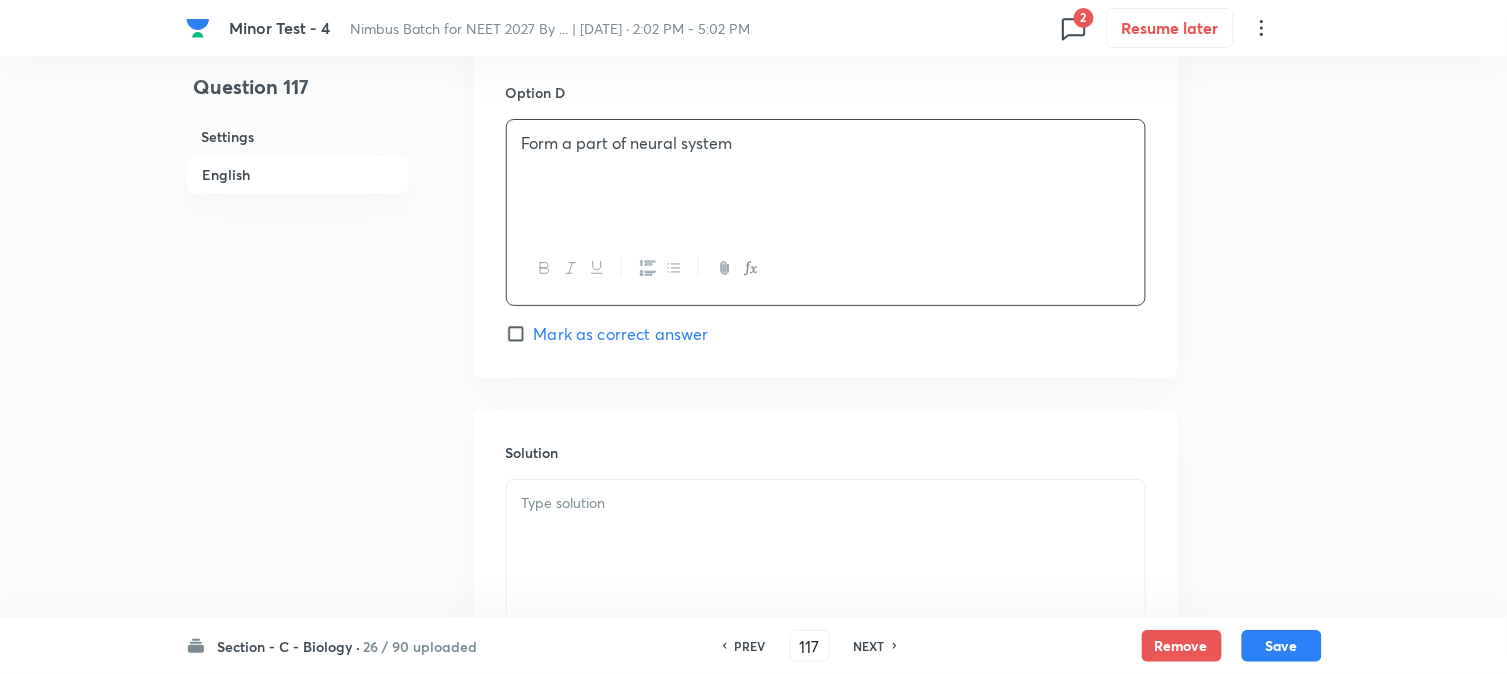 scroll, scrollTop: 2034, scrollLeft: 0, axis: vertical 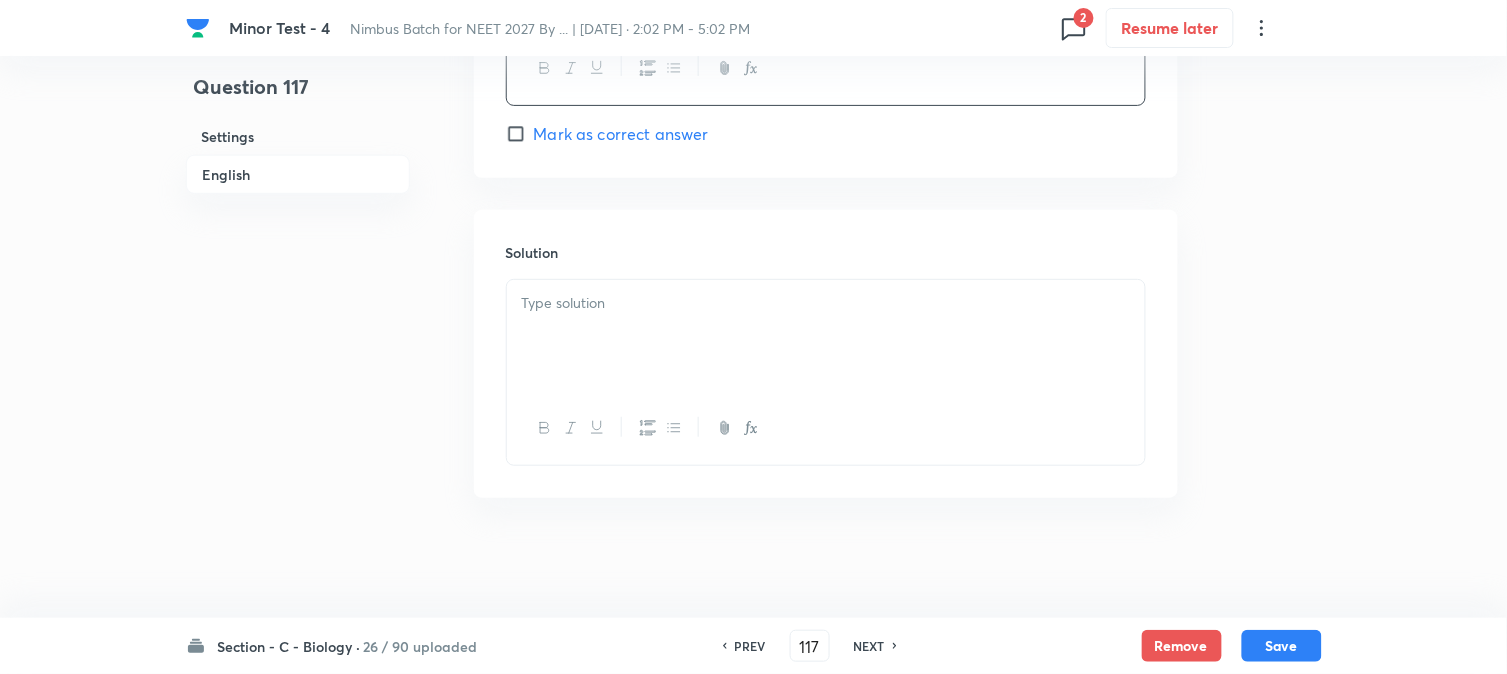 click at bounding box center (826, 336) 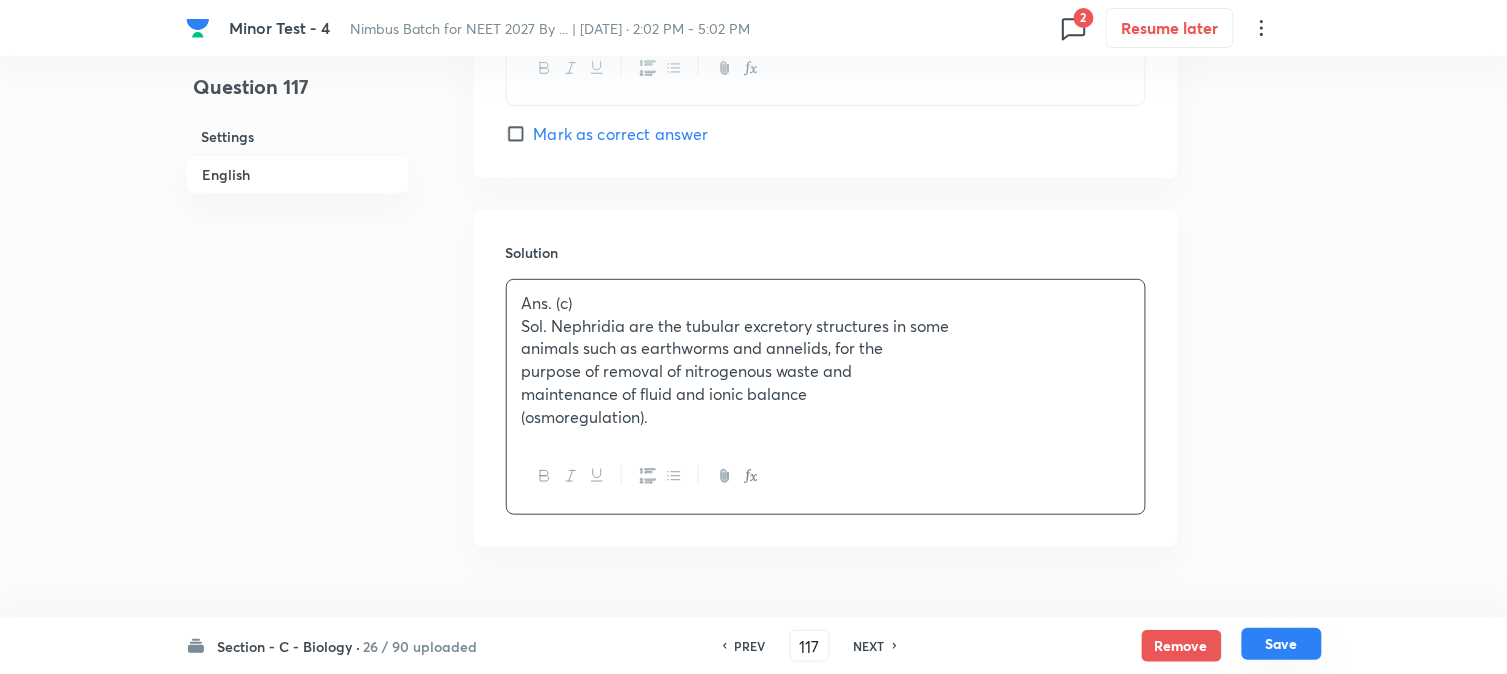 click on "Save" at bounding box center (1282, 644) 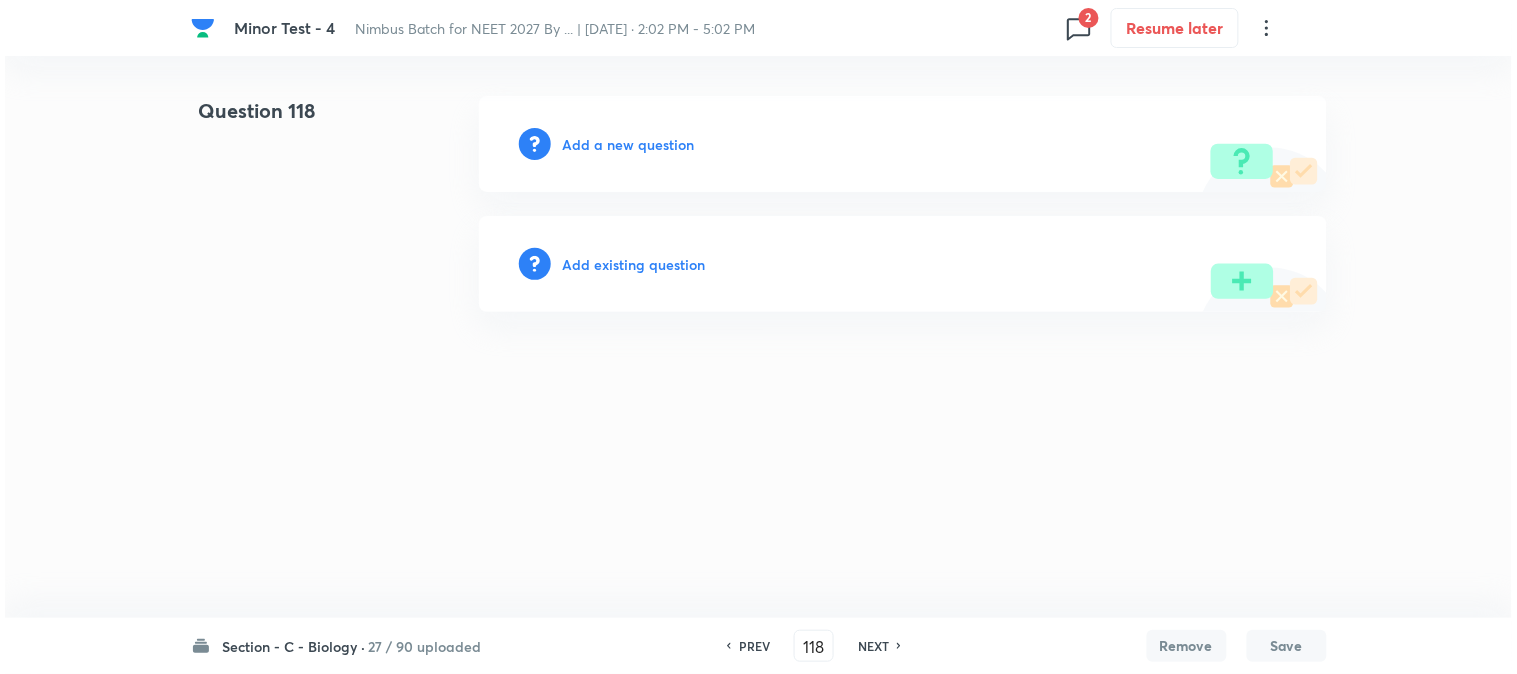 scroll, scrollTop: 0, scrollLeft: 0, axis: both 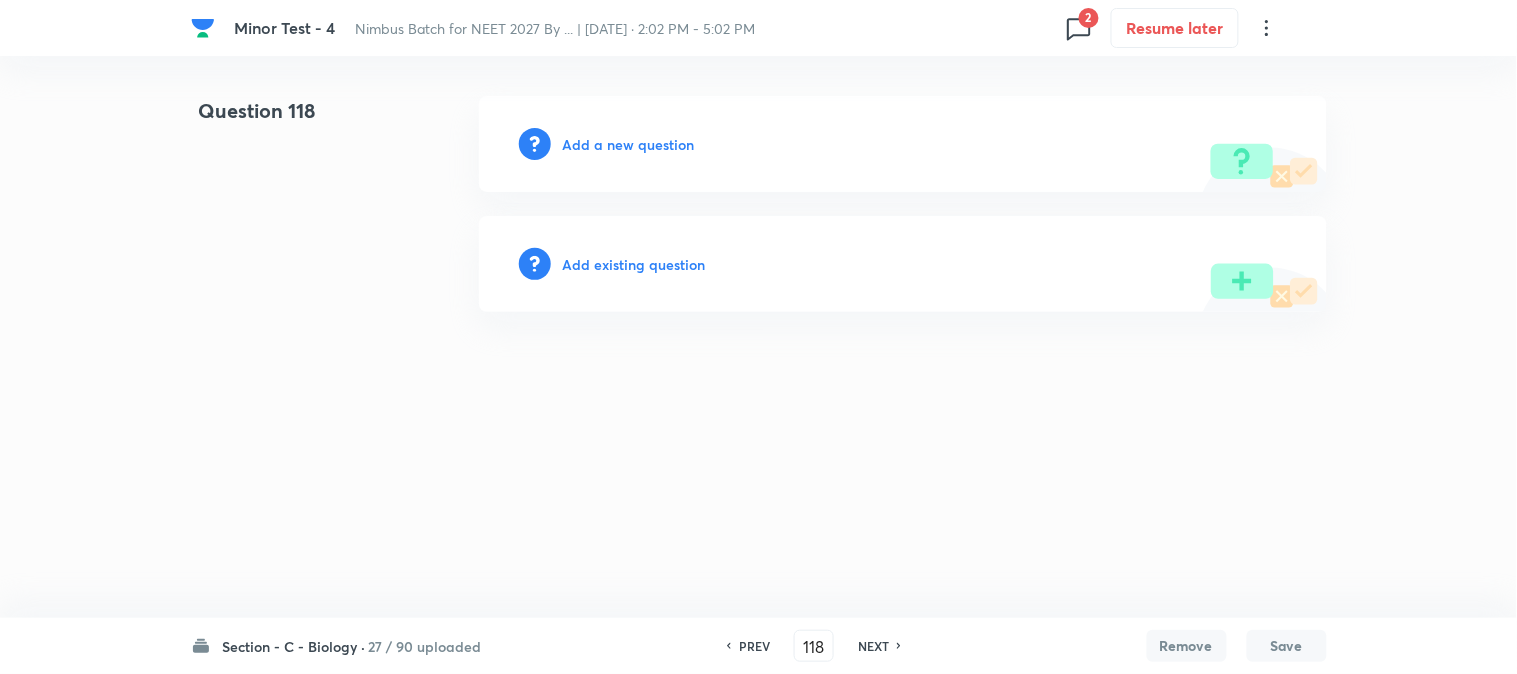 click on "Add a new question" at bounding box center (629, 144) 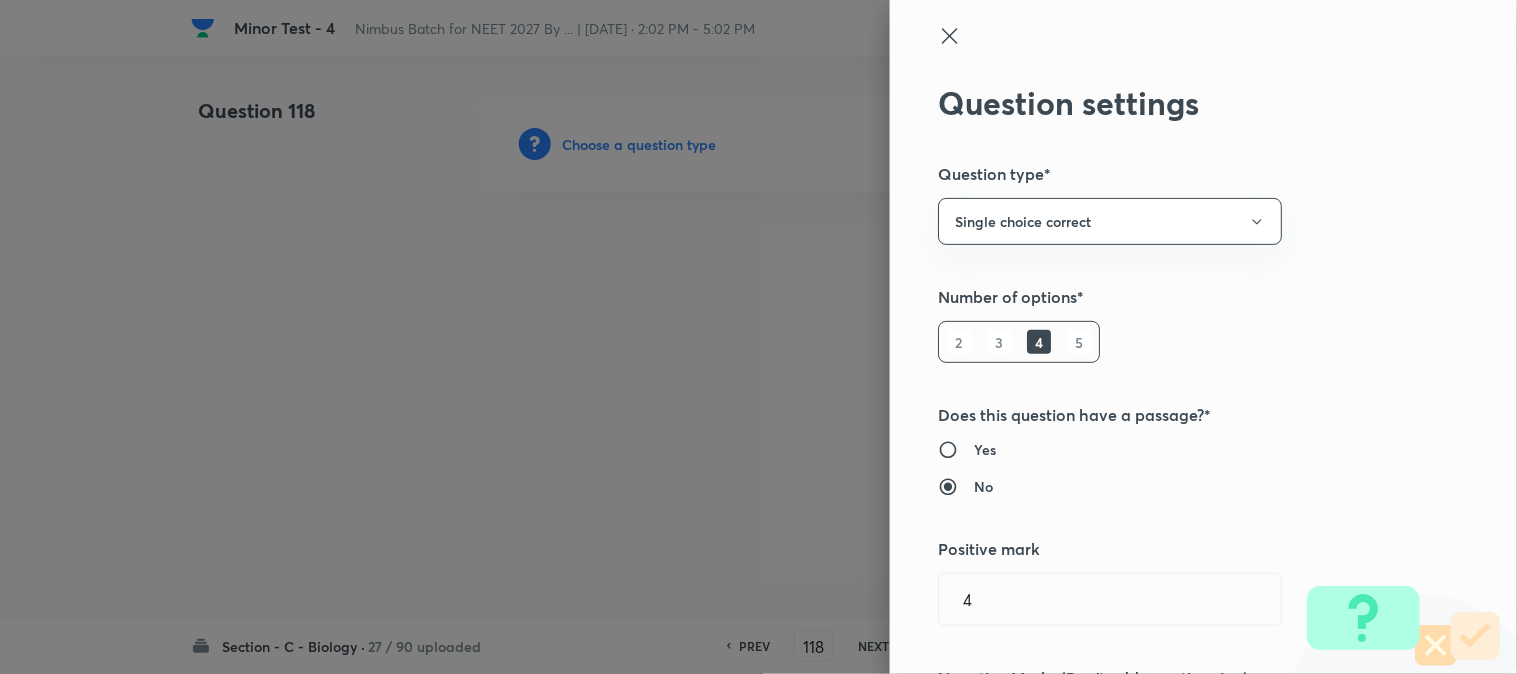 click at bounding box center [758, 337] 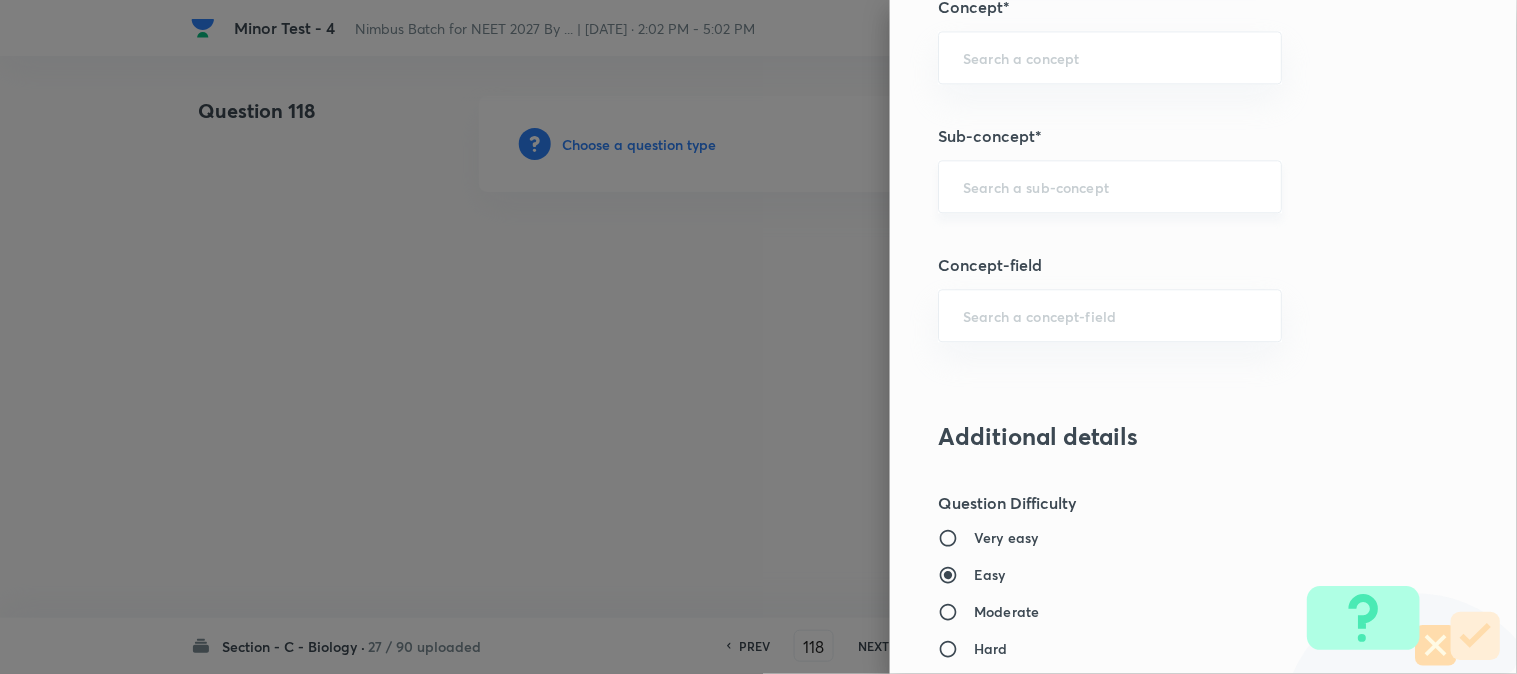 scroll, scrollTop: 1180, scrollLeft: 0, axis: vertical 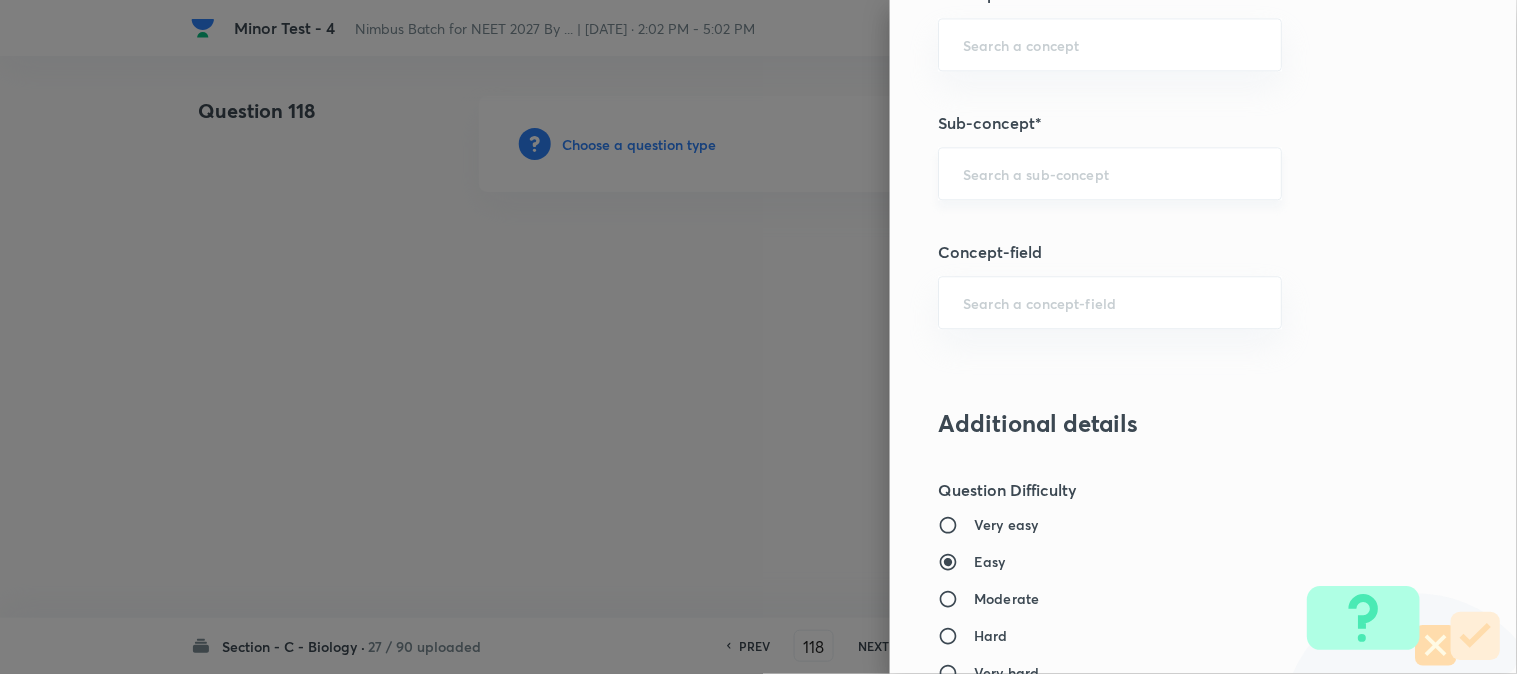 click on "​" at bounding box center (1110, 173) 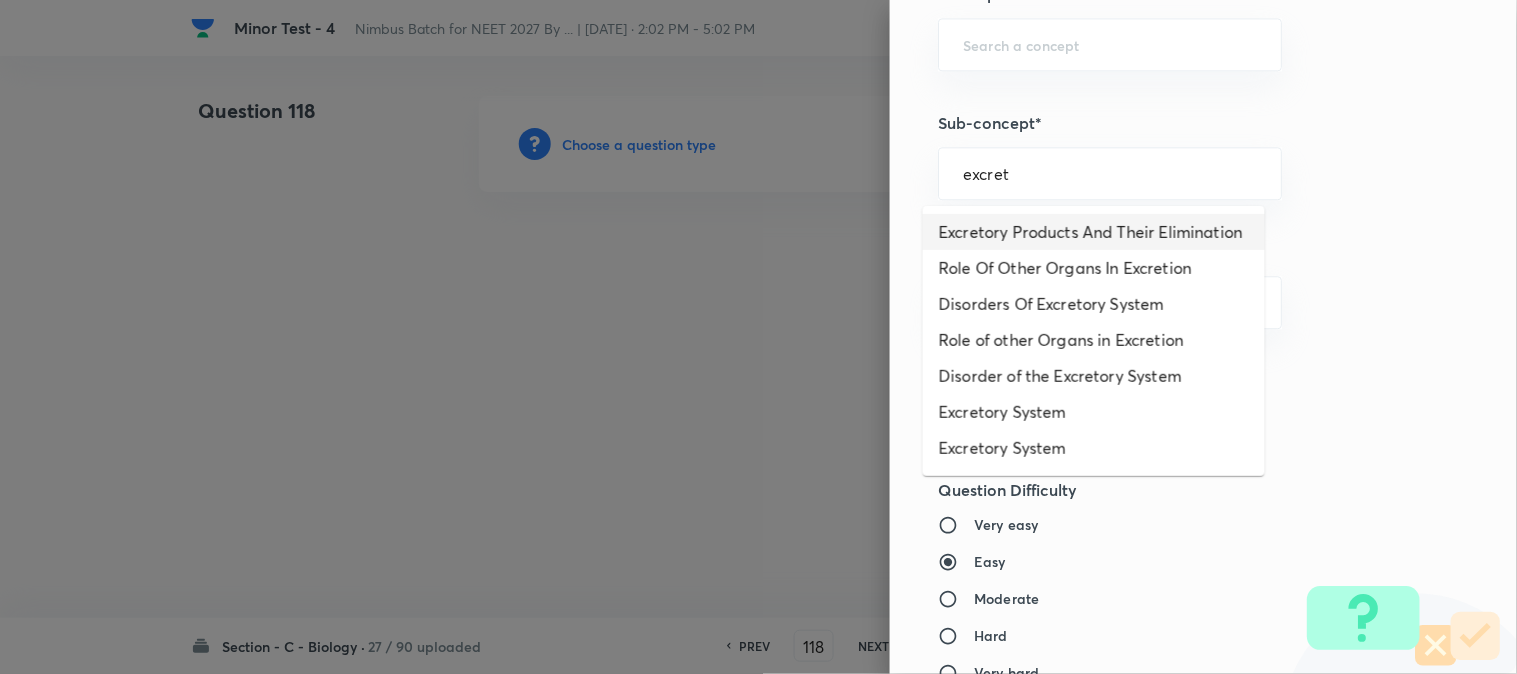 click on "Excretory Products And Their Elimination" at bounding box center (1094, 232) 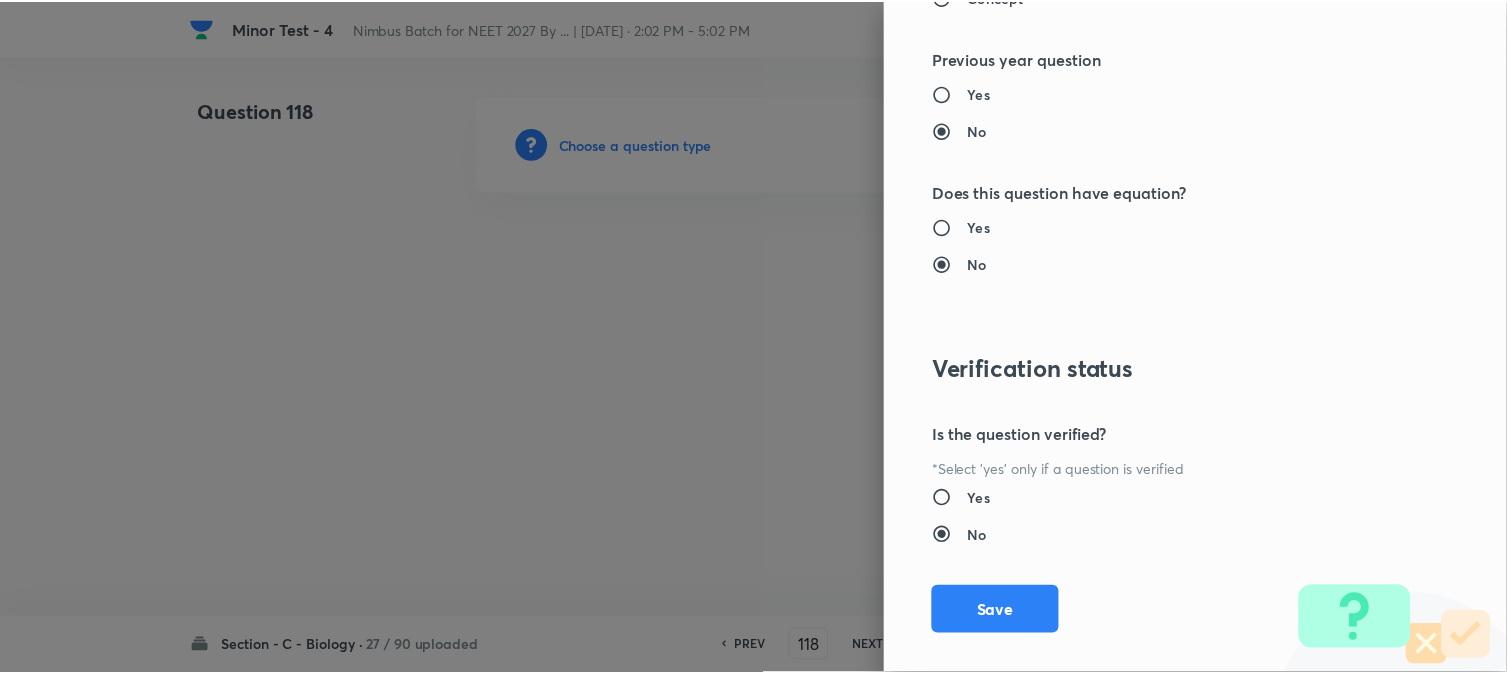 scroll, scrollTop: 2052, scrollLeft: 0, axis: vertical 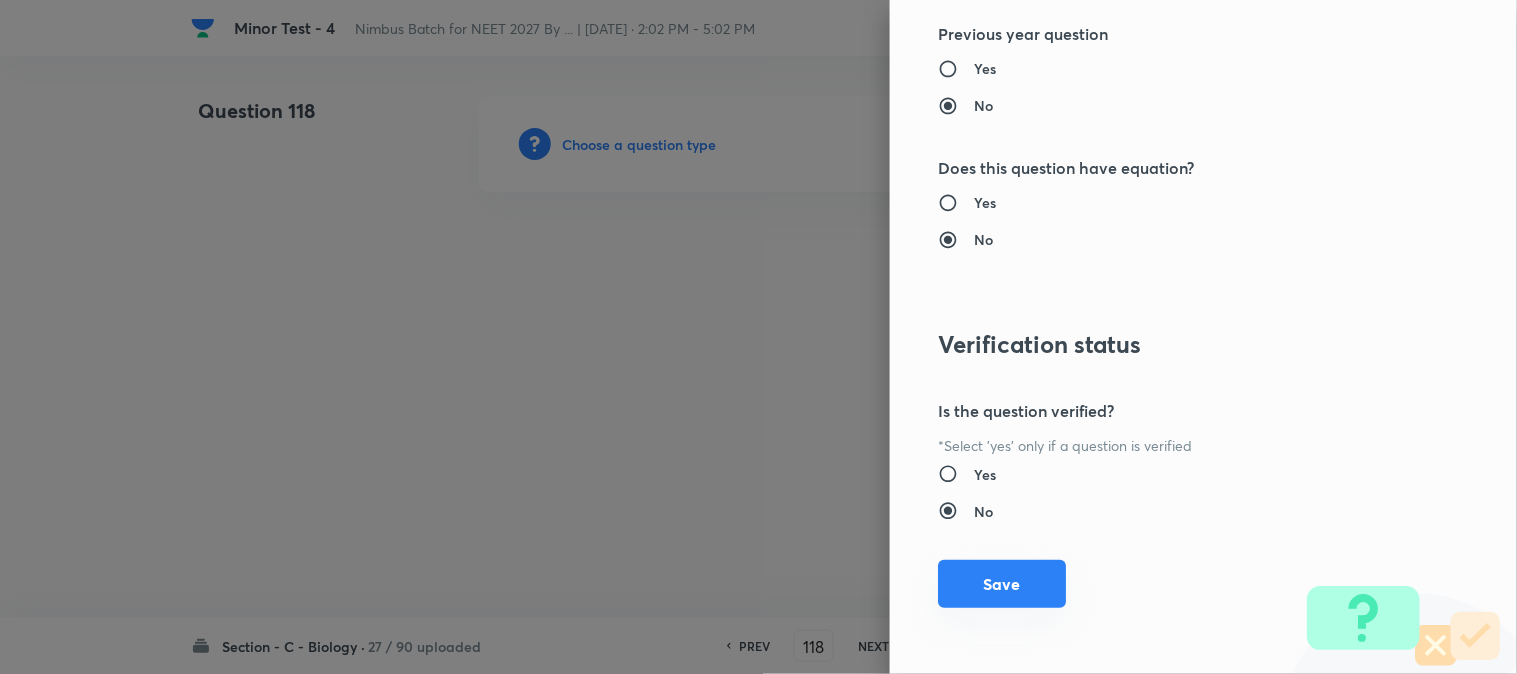 click on "Save" at bounding box center (1002, 584) 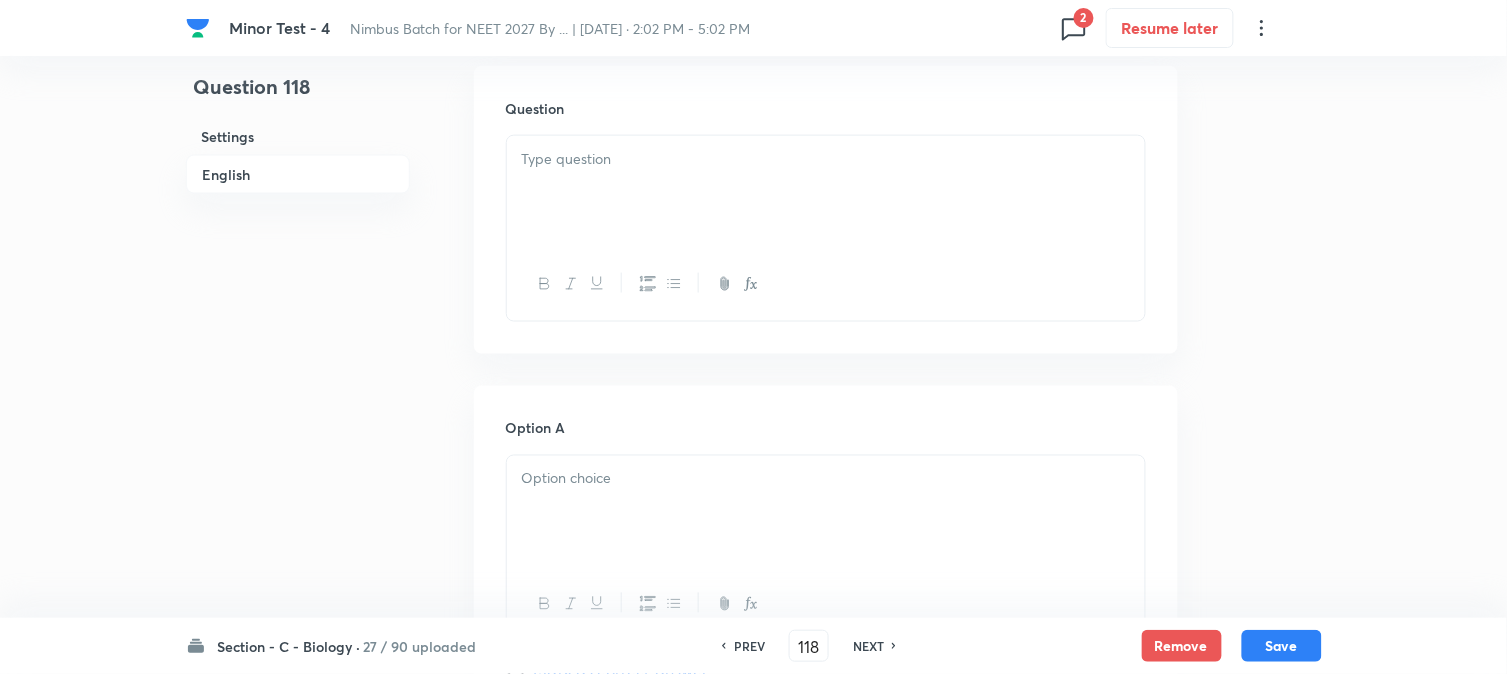 scroll, scrollTop: 590, scrollLeft: 0, axis: vertical 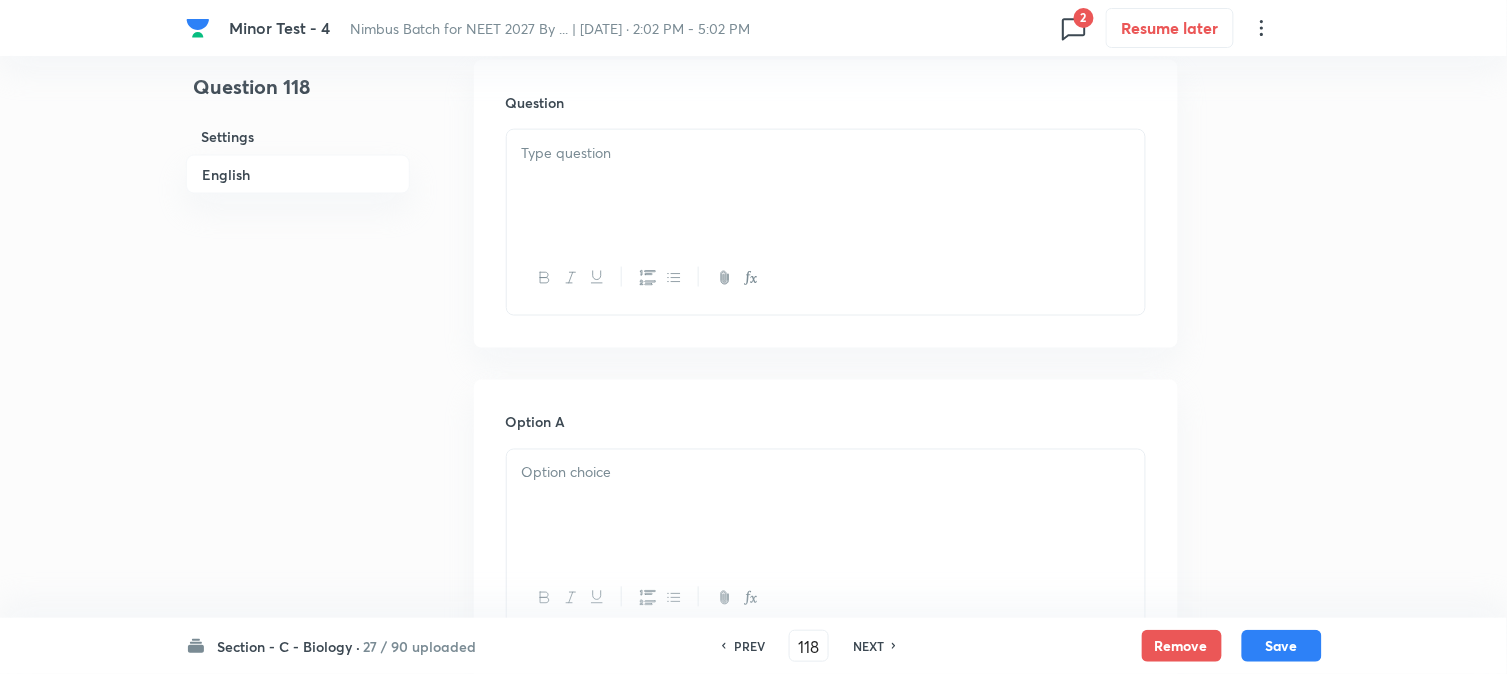 click at bounding box center (826, 186) 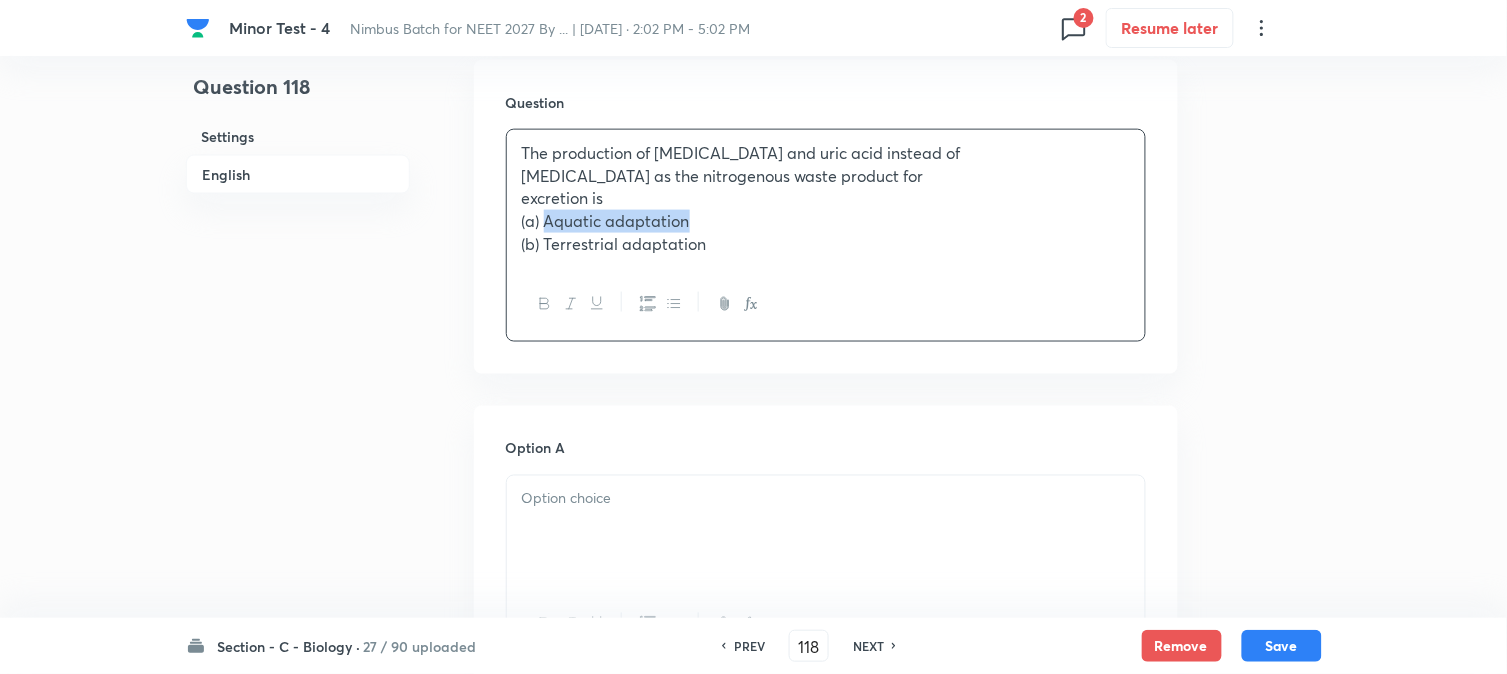 drag, startPoint x: 550, startPoint y: 218, endPoint x: 772, endPoint y: 221, distance: 222.02026 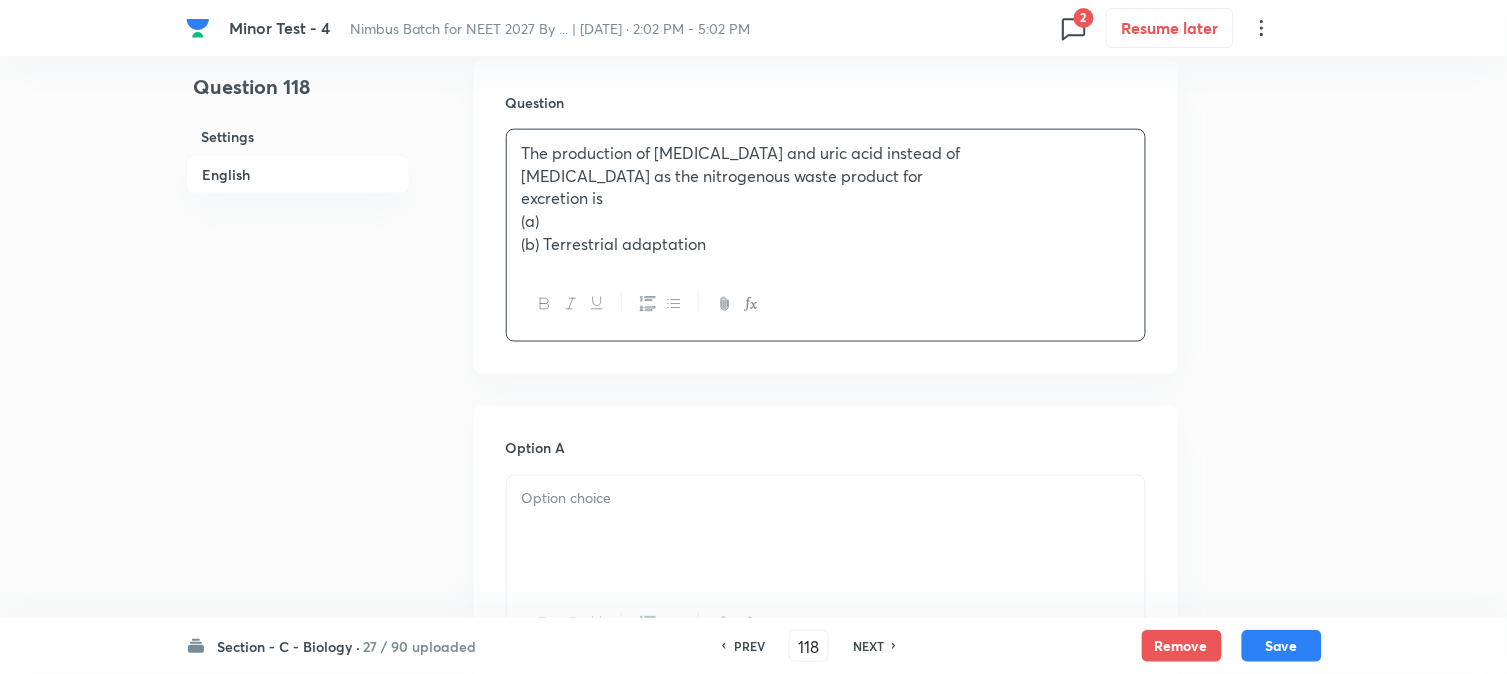 drag, startPoint x: 586, startPoint y: 497, endPoint x: 542, endPoint y: 390, distance: 115.69356 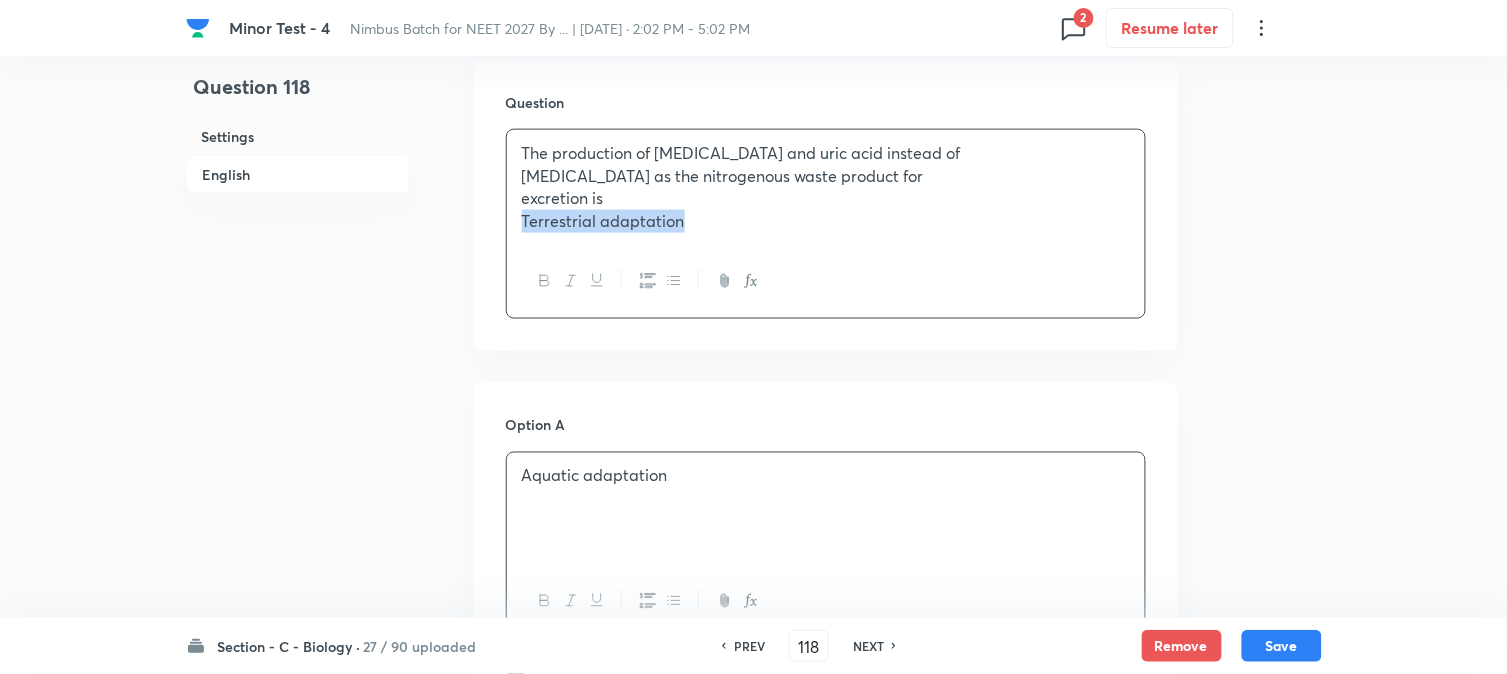 drag, startPoint x: 544, startPoint y: 251, endPoint x: 926, endPoint y: 218, distance: 383.42273 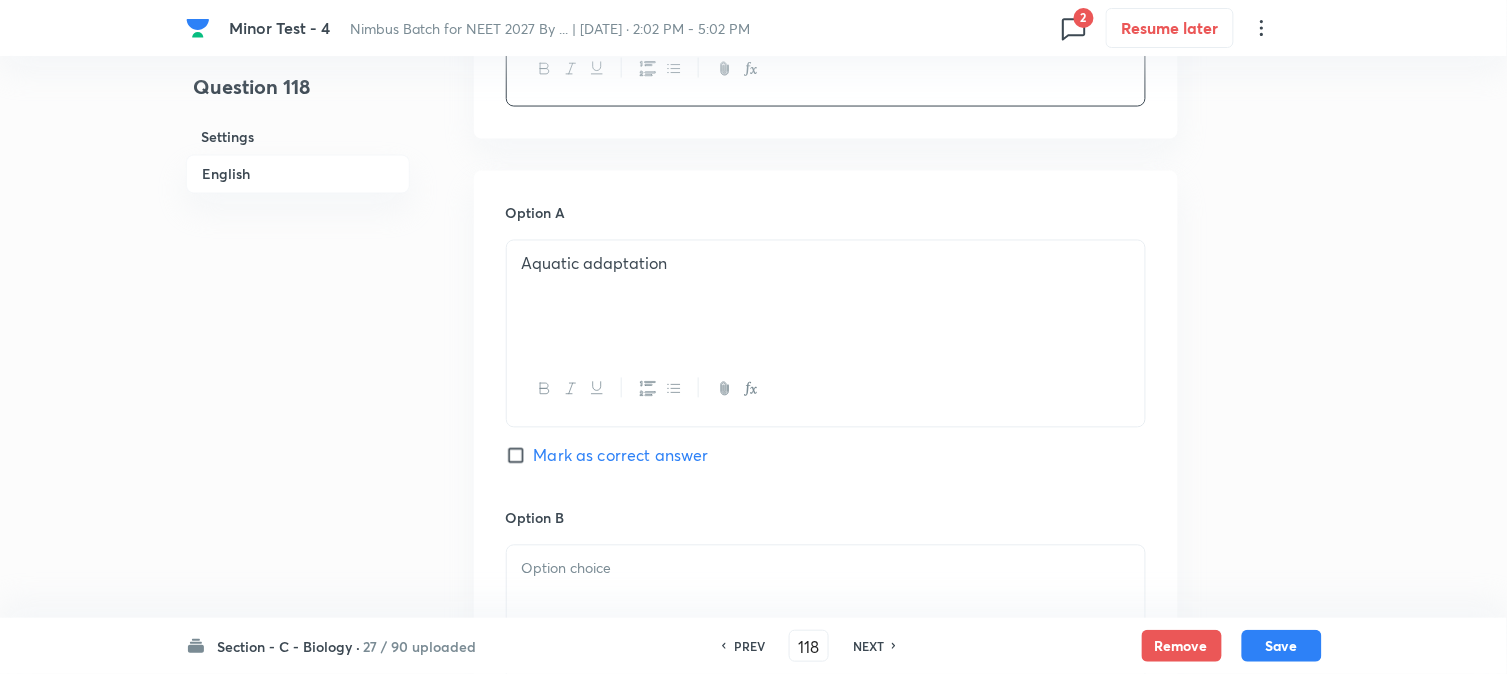 scroll, scrollTop: 1145, scrollLeft: 0, axis: vertical 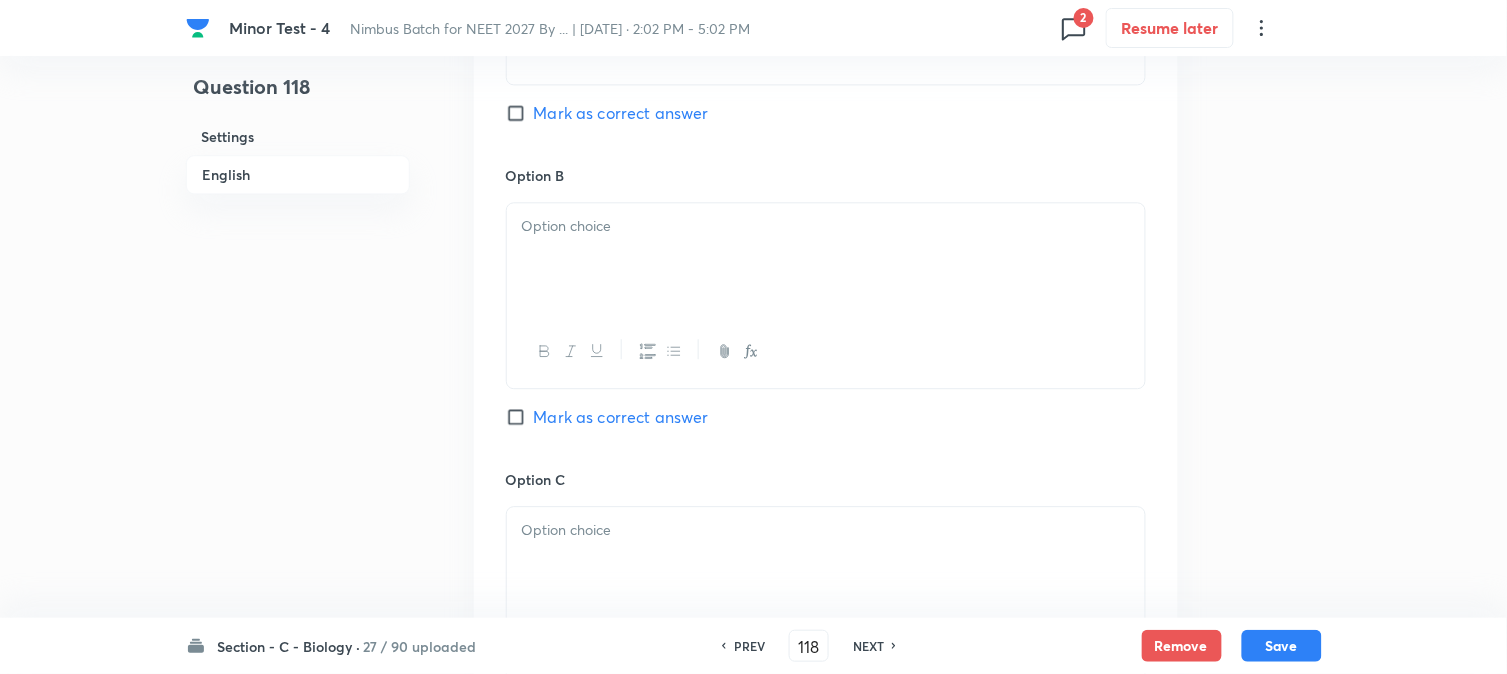 paste 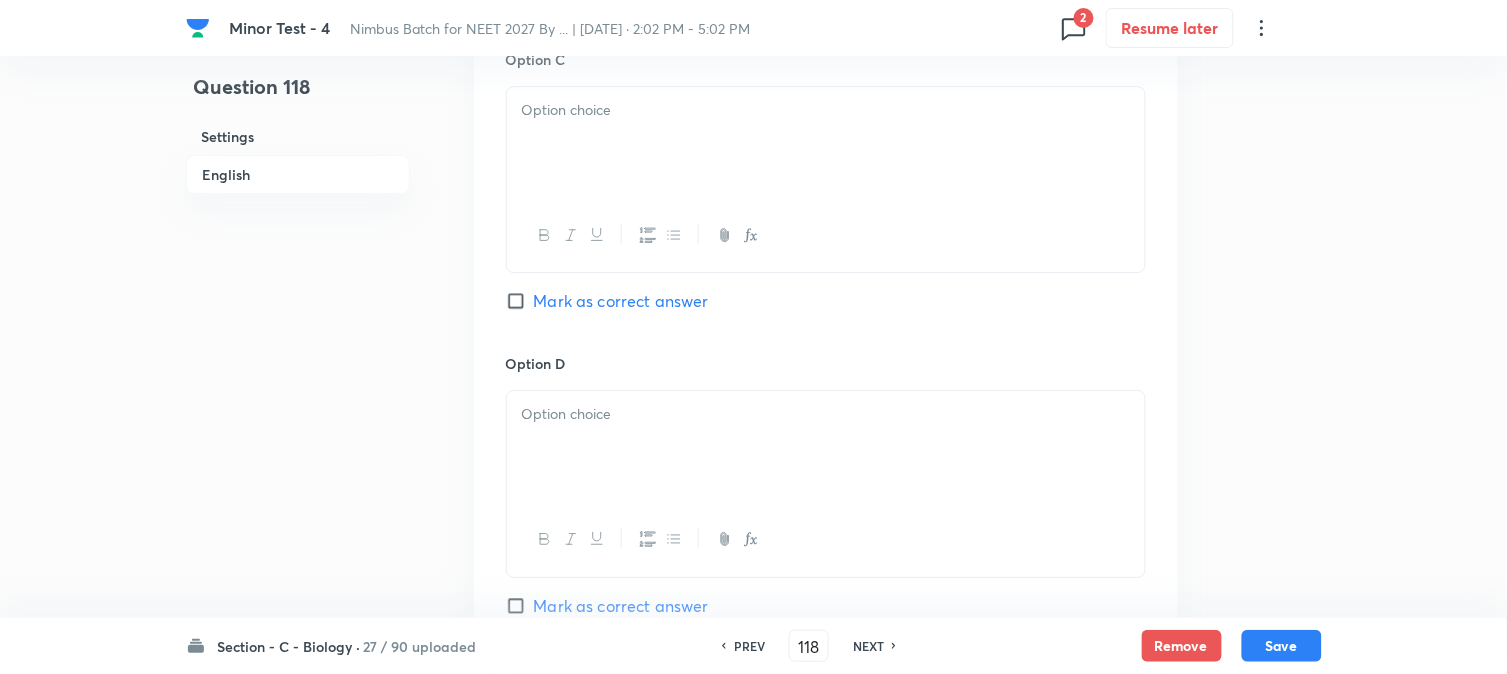 scroll, scrollTop: 1478, scrollLeft: 0, axis: vertical 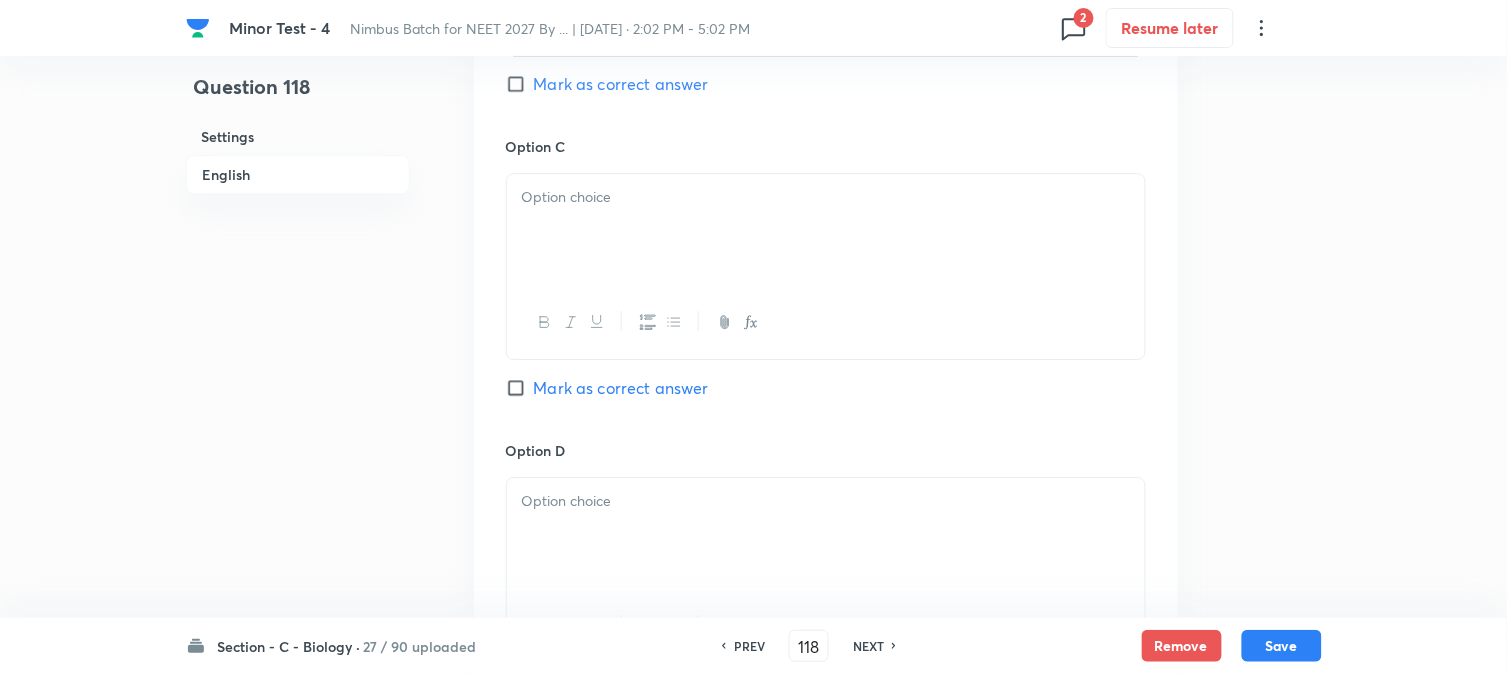 click at bounding box center (826, 230) 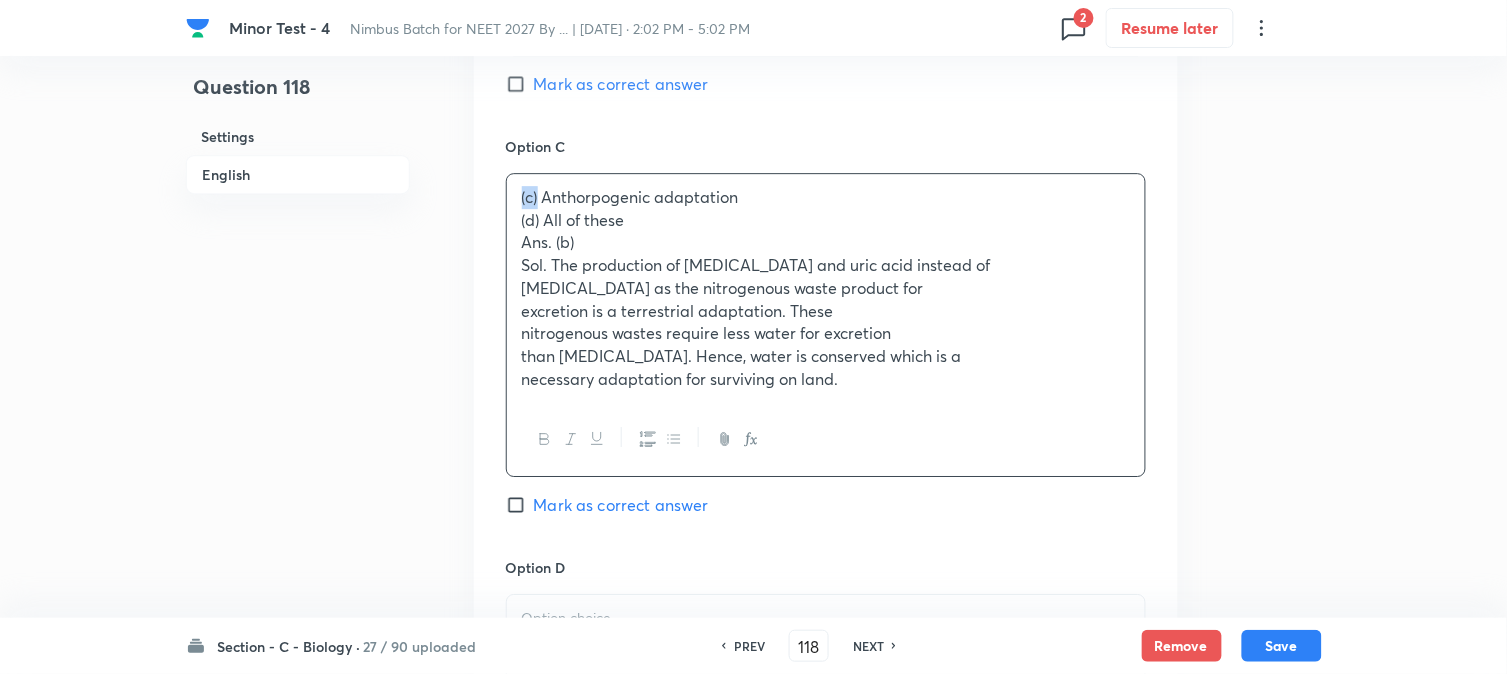 drag, startPoint x: 540, startPoint y: 202, endPoint x: 510, endPoint y: 178, distance: 38.418747 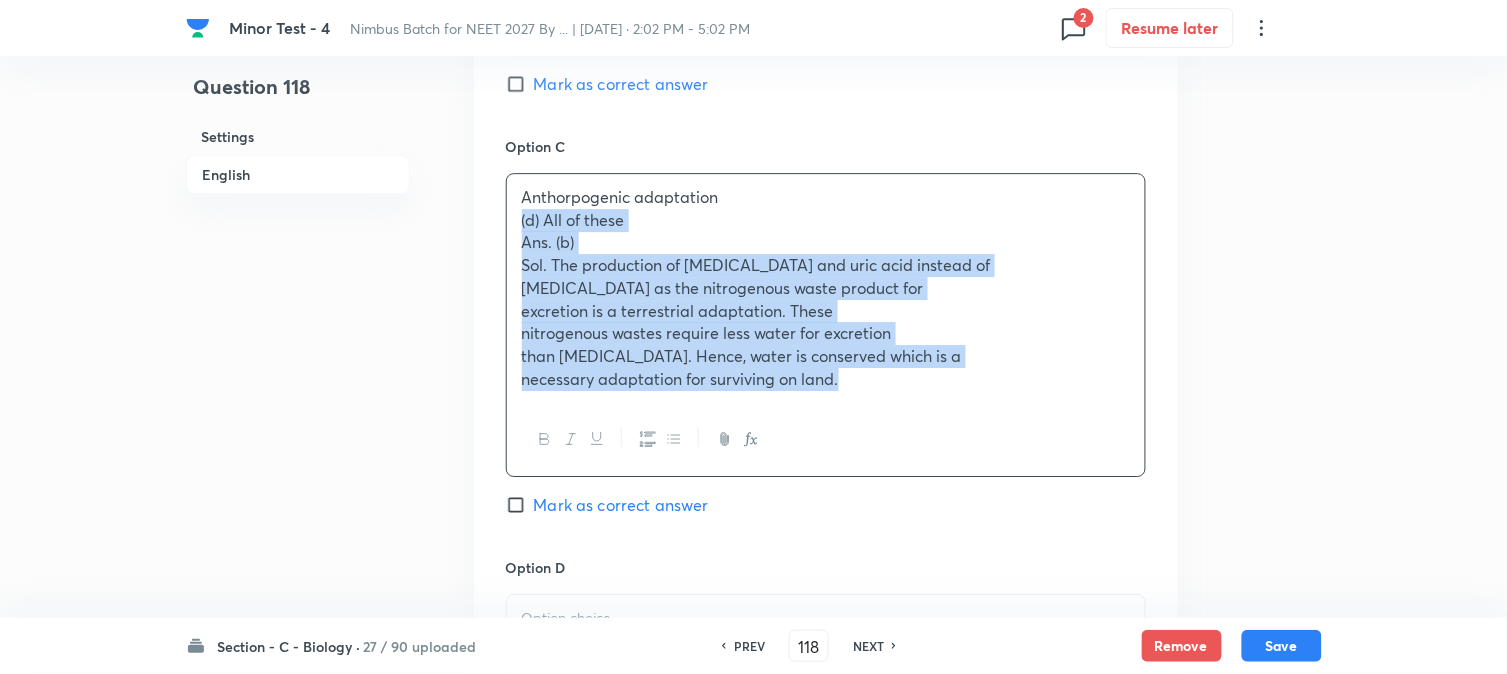 drag, startPoint x: 521, startPoint y: 218, endPoint x: 814, endPoint y: 280, distance: 299.48788 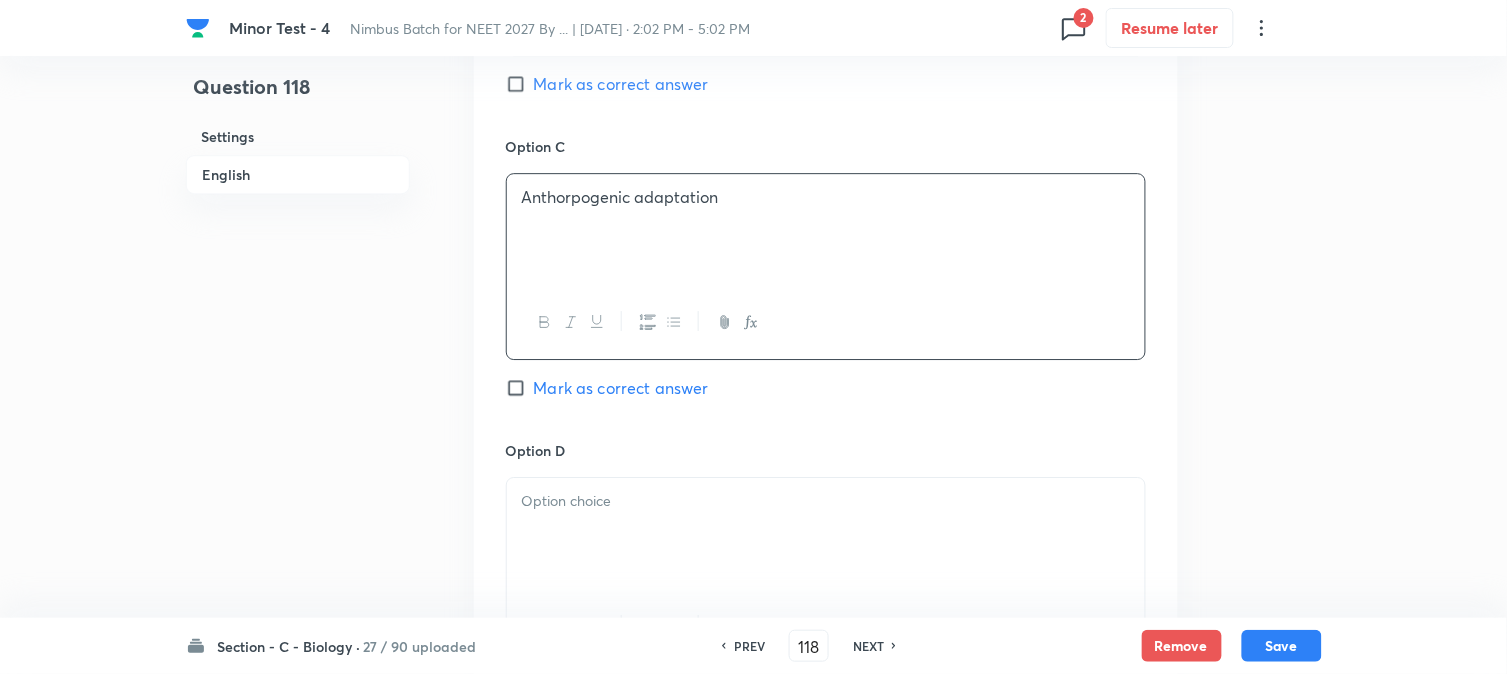 click on "Mark as correct answer" at bounding box center (621, 84) 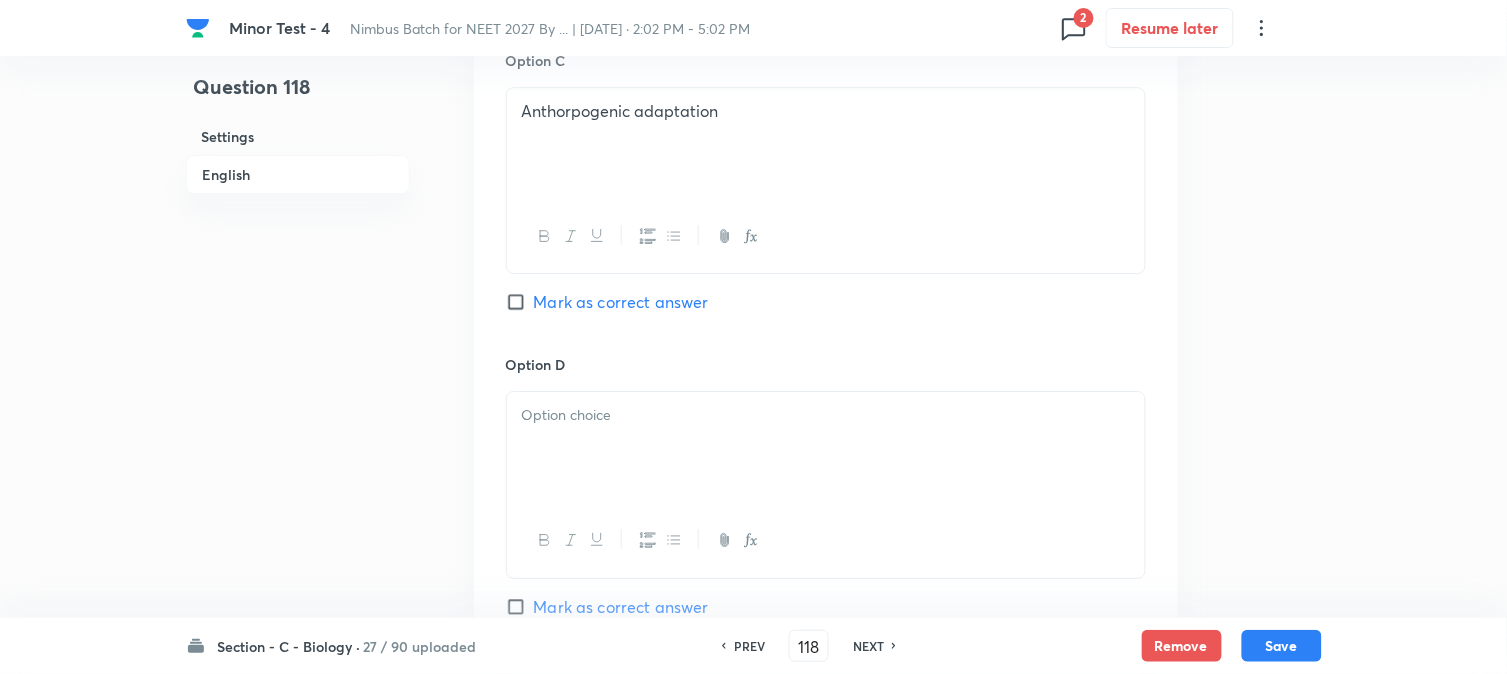 scroll, scrollTop: 1590, scrollLeft: 0, axis: vertical 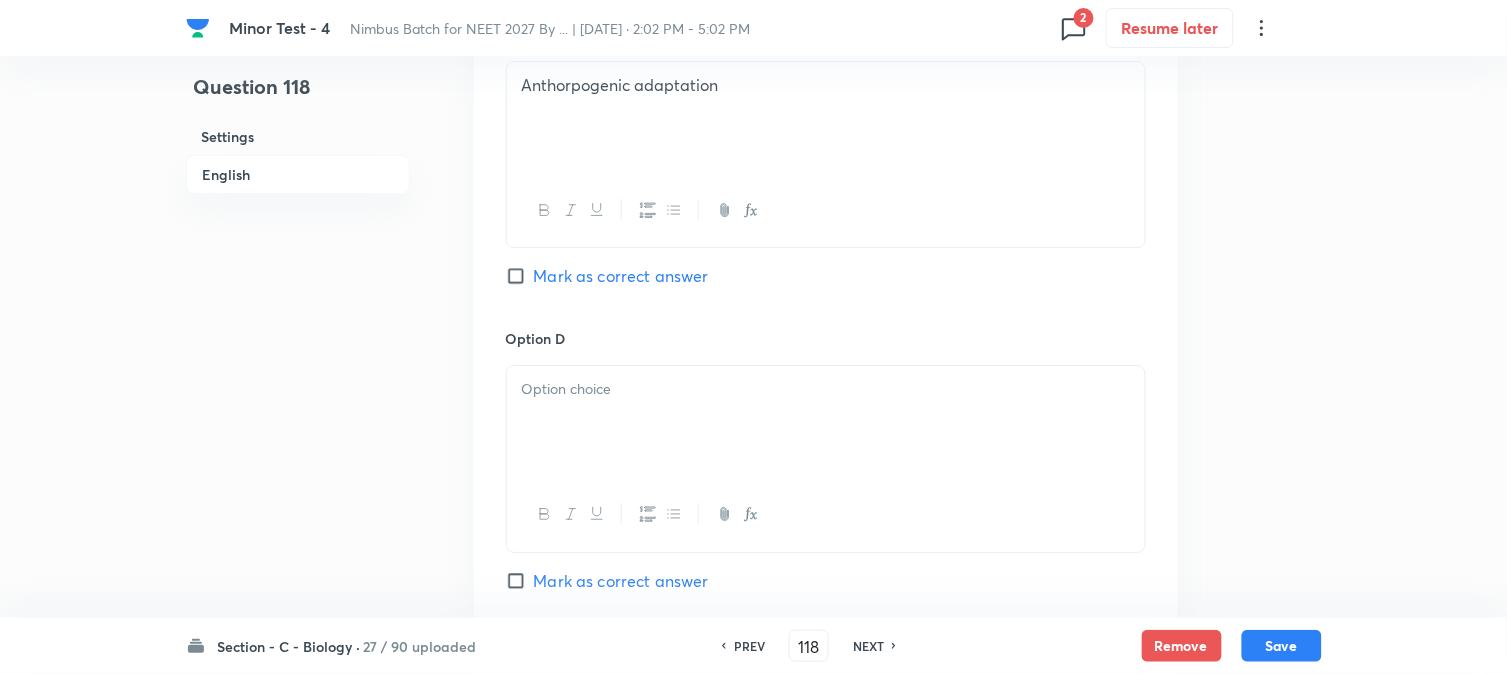 click at bounding box center (826, 389) 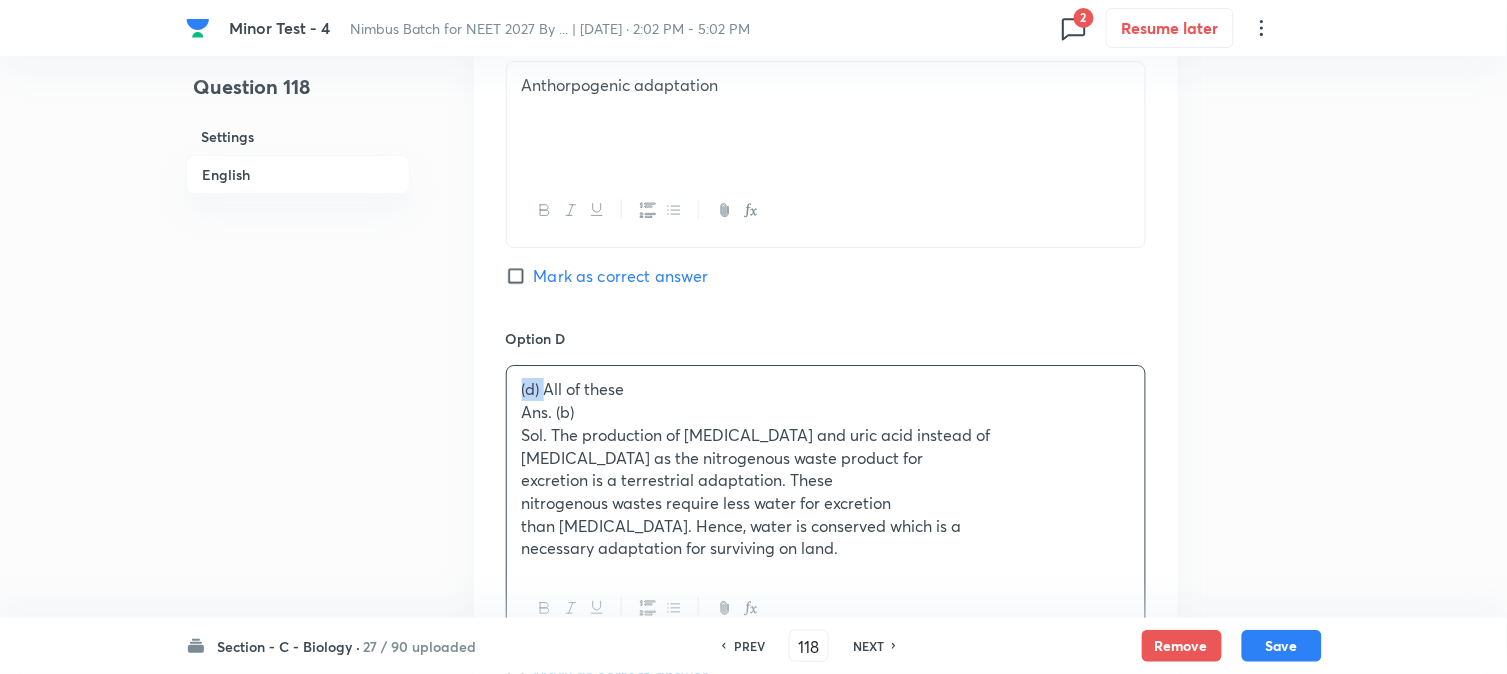 drag, startPoint x: 547, startPoint y: 387, endPoint x: 504, endPoint y: 387, distance: 43 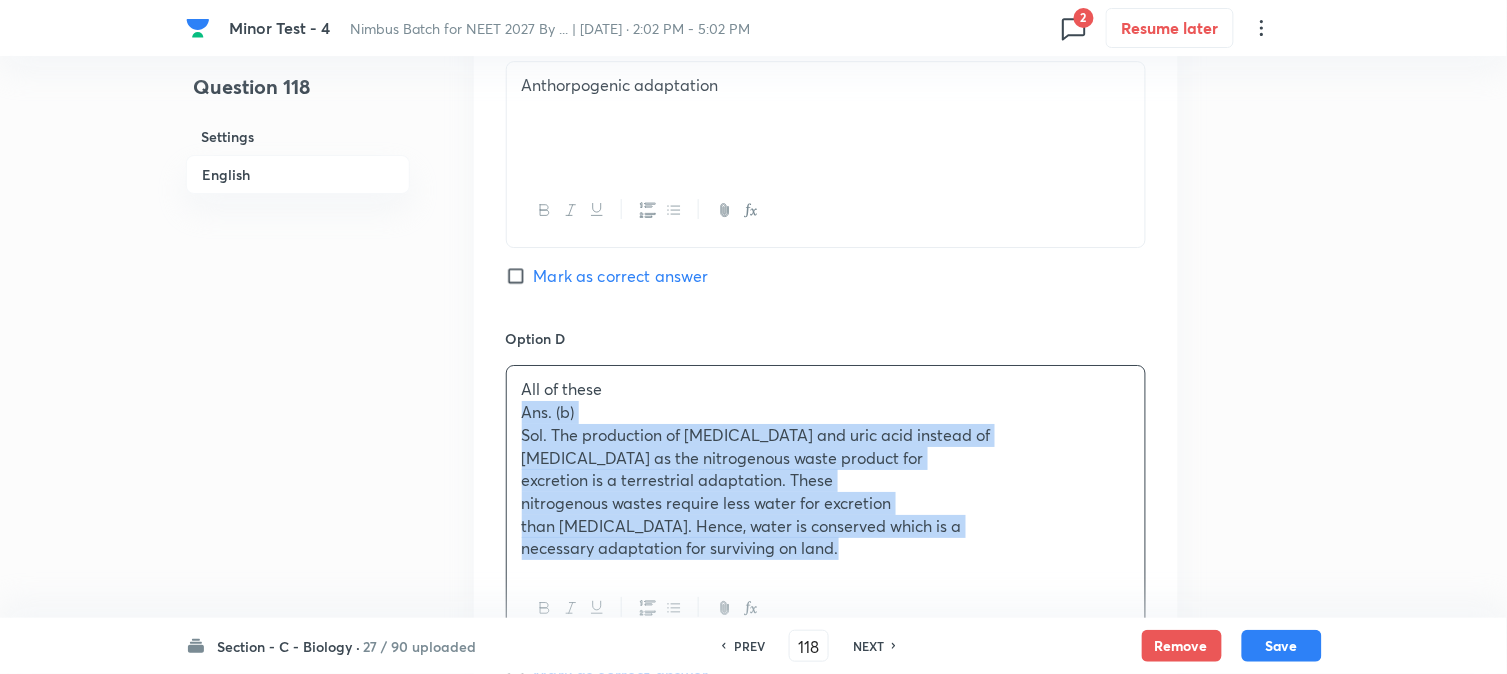 drag, startPoint x: 521, startPoint y: 416, endPoint x: 1012, endPoint y: 588, distance: 520.25476 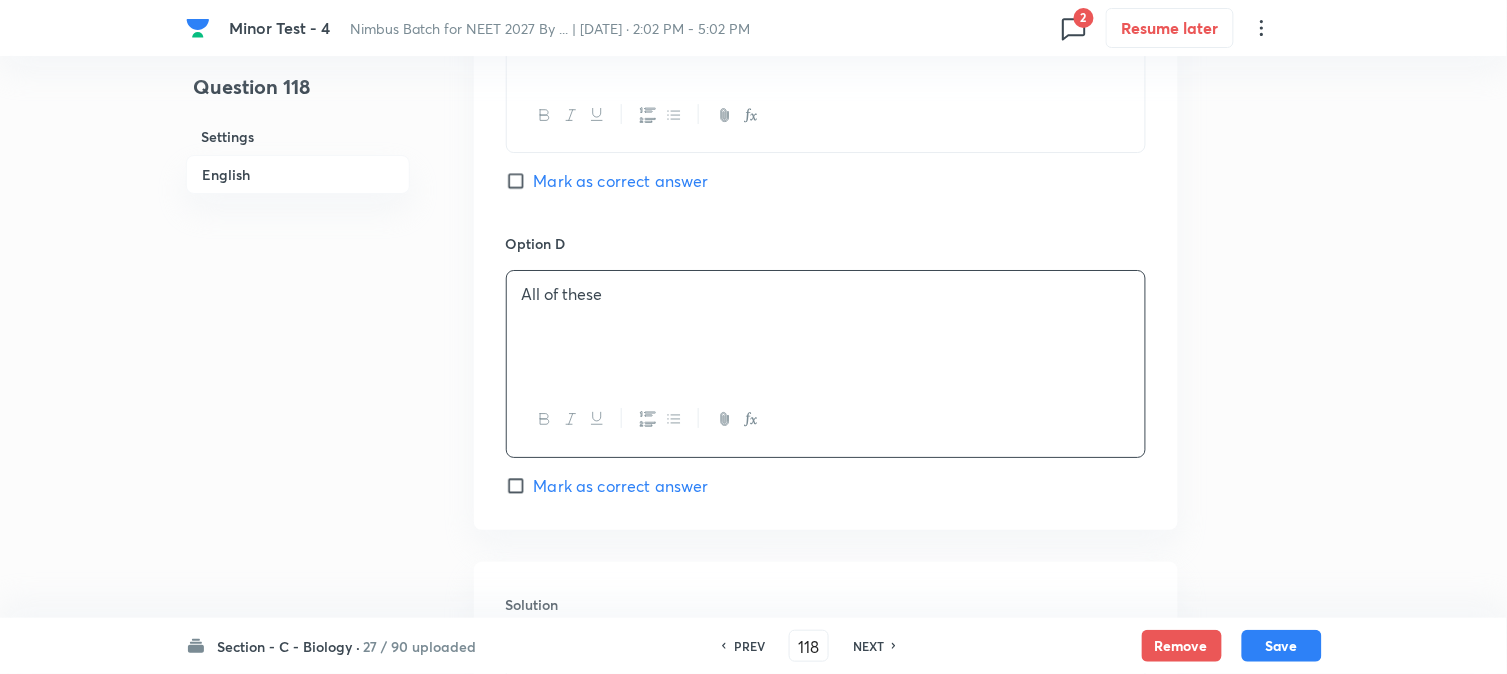 scroll, scrollTop: 1812, scrollLeft: 0, axis: vertical 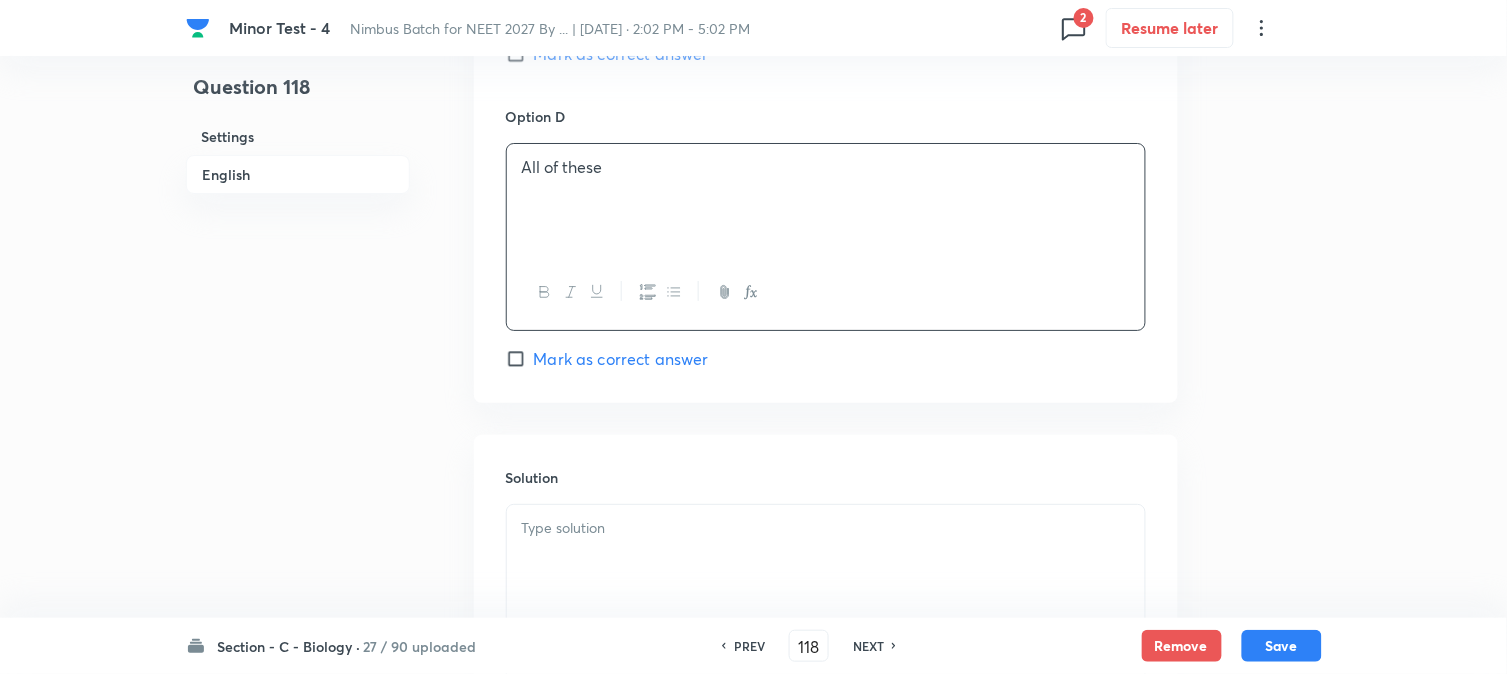 drag, startPoint x: 603, startPoint y: 525, endPoint x: 648, endPoint y: 537, distance: 46.572525 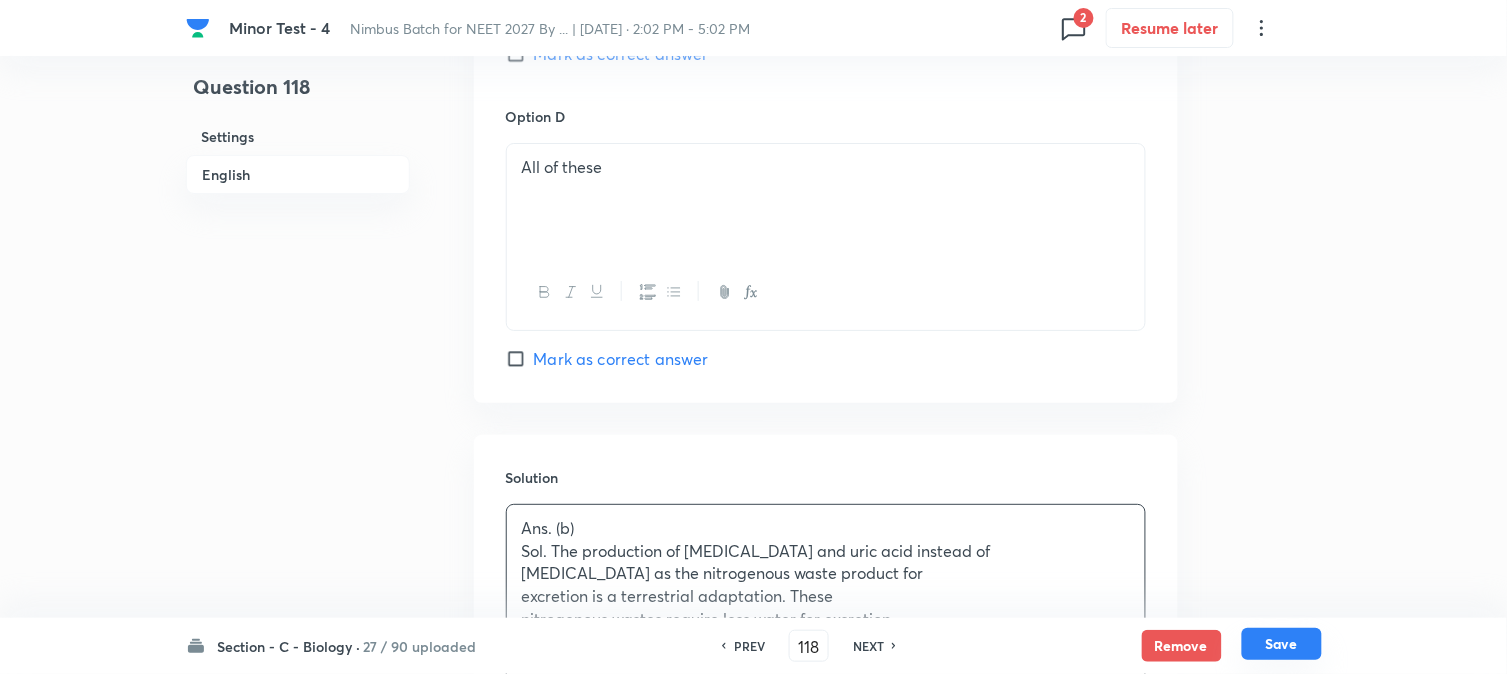 drag, startPoint x: 1275, startPoint y: 642, endPoint x: 1265, endPoint y: 630, distance: 15.6205 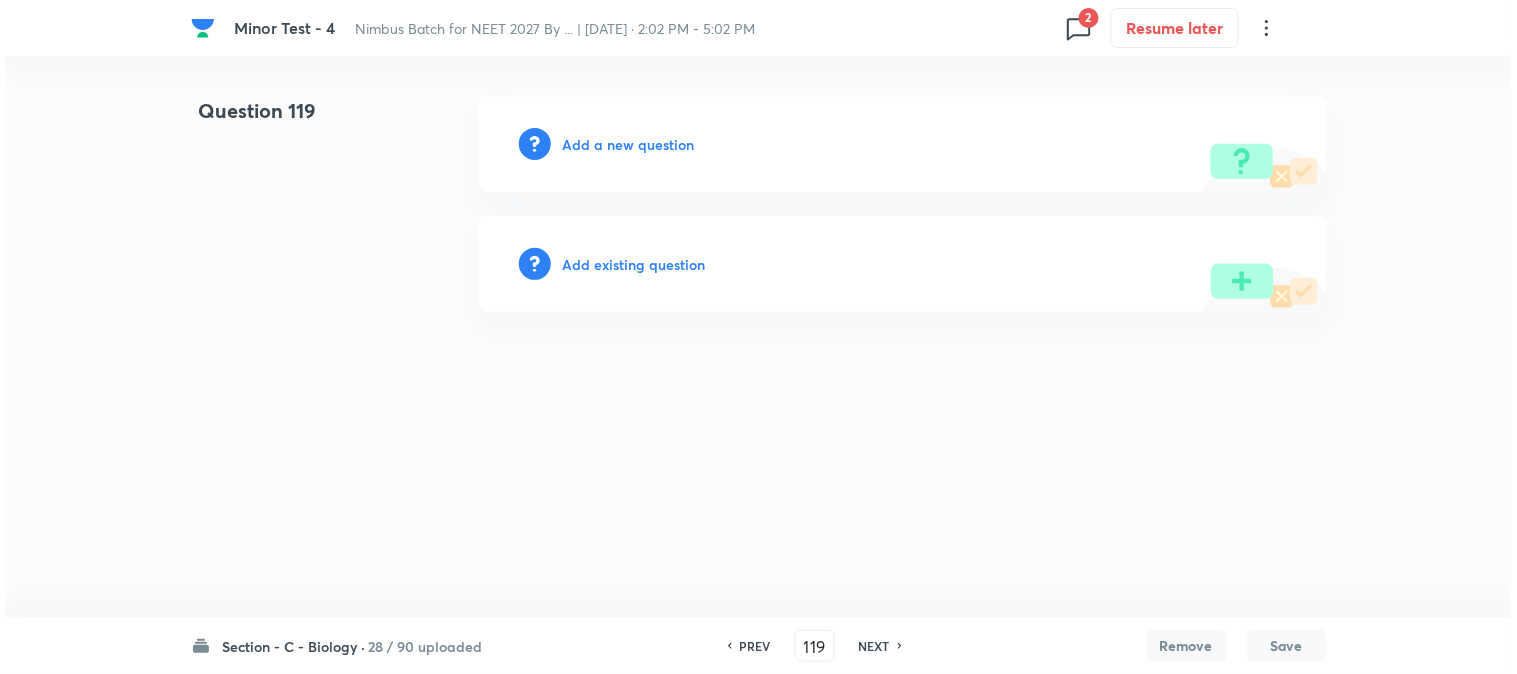 scroll, scrollTop: 0, scrollLeft: 0, axis: both 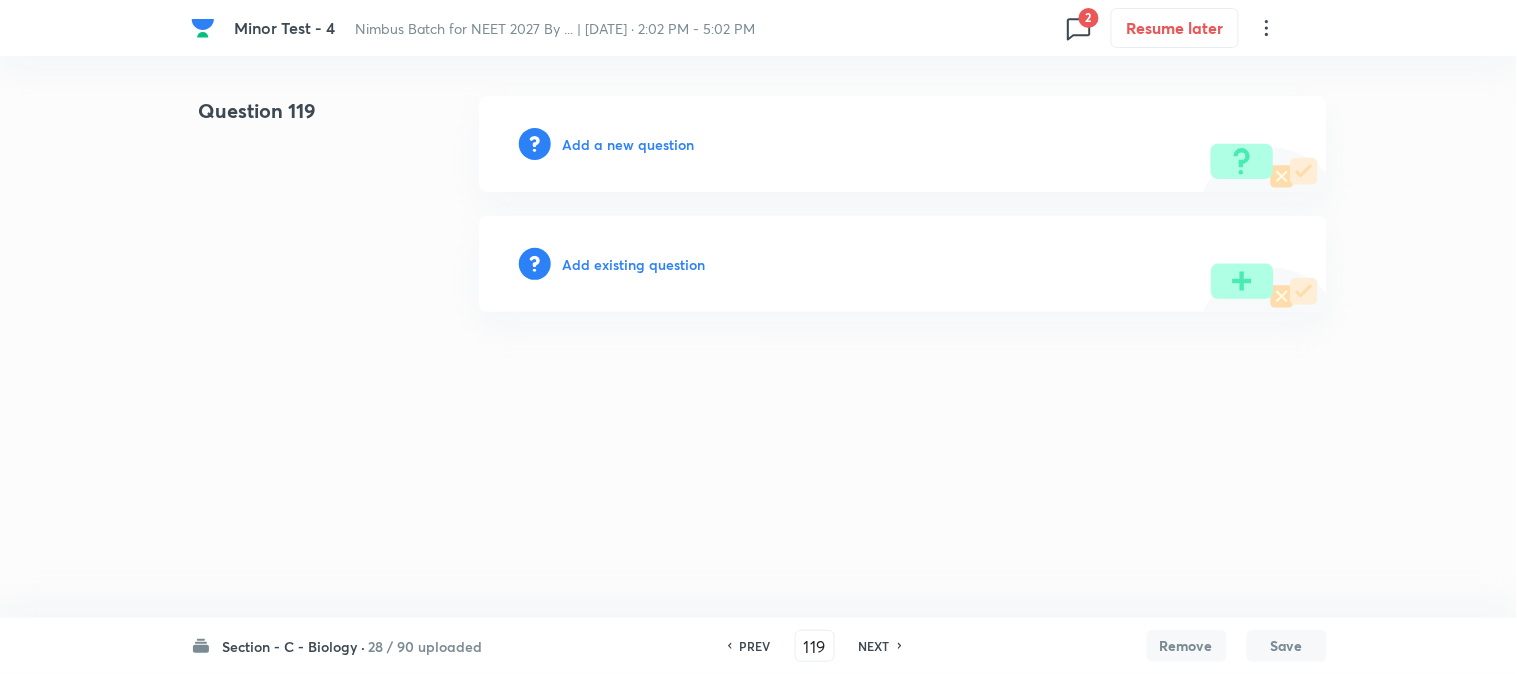 click on "Add a new question" at bounding box center [903, 144] 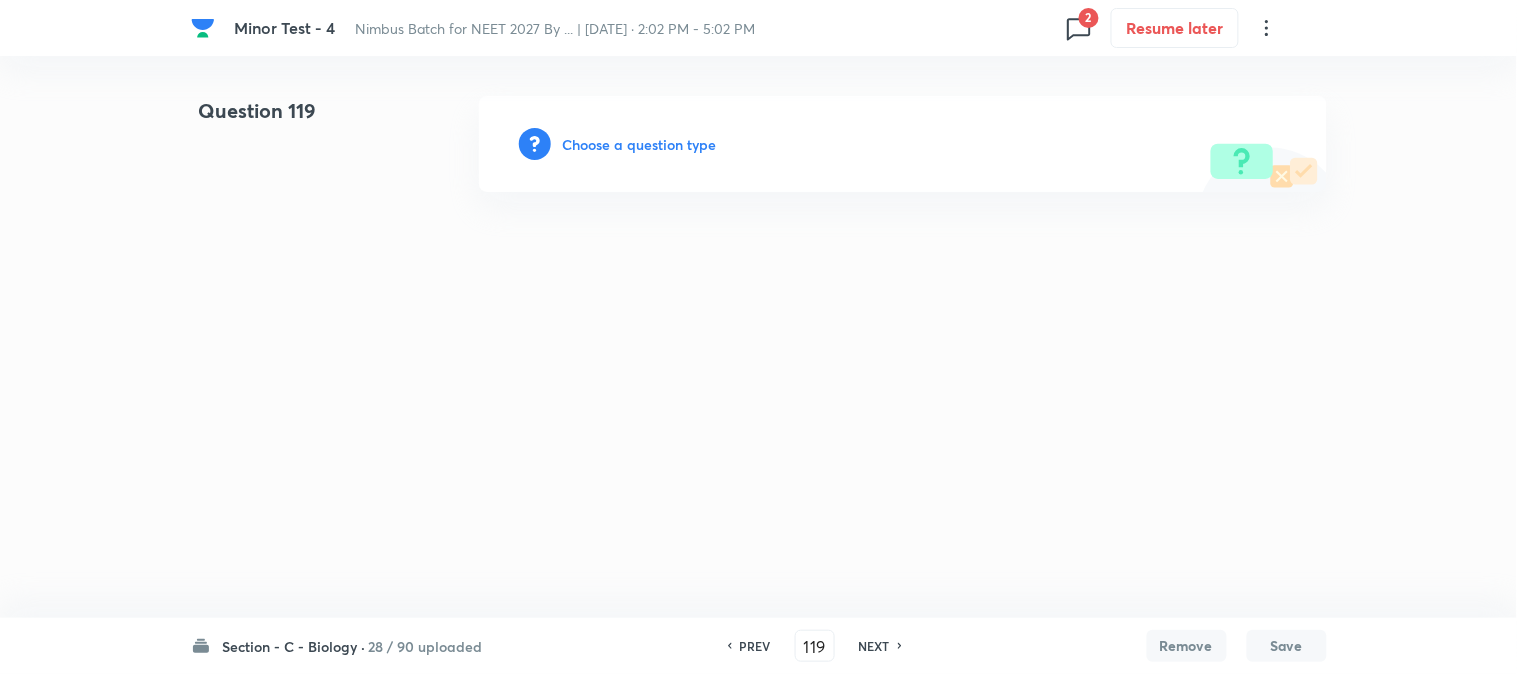 click on "Choose a question type" at bounding box center [640, 144] 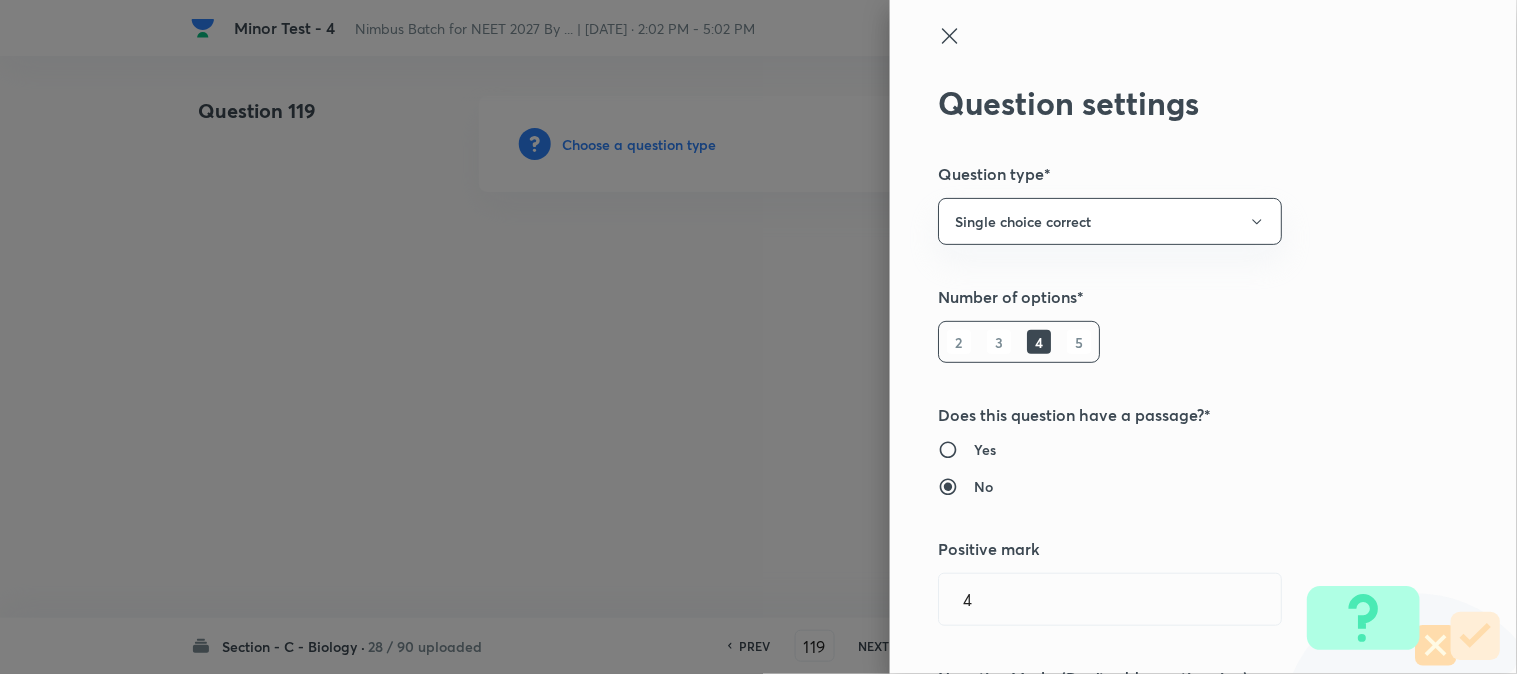 click at bounding box center [758, 337] 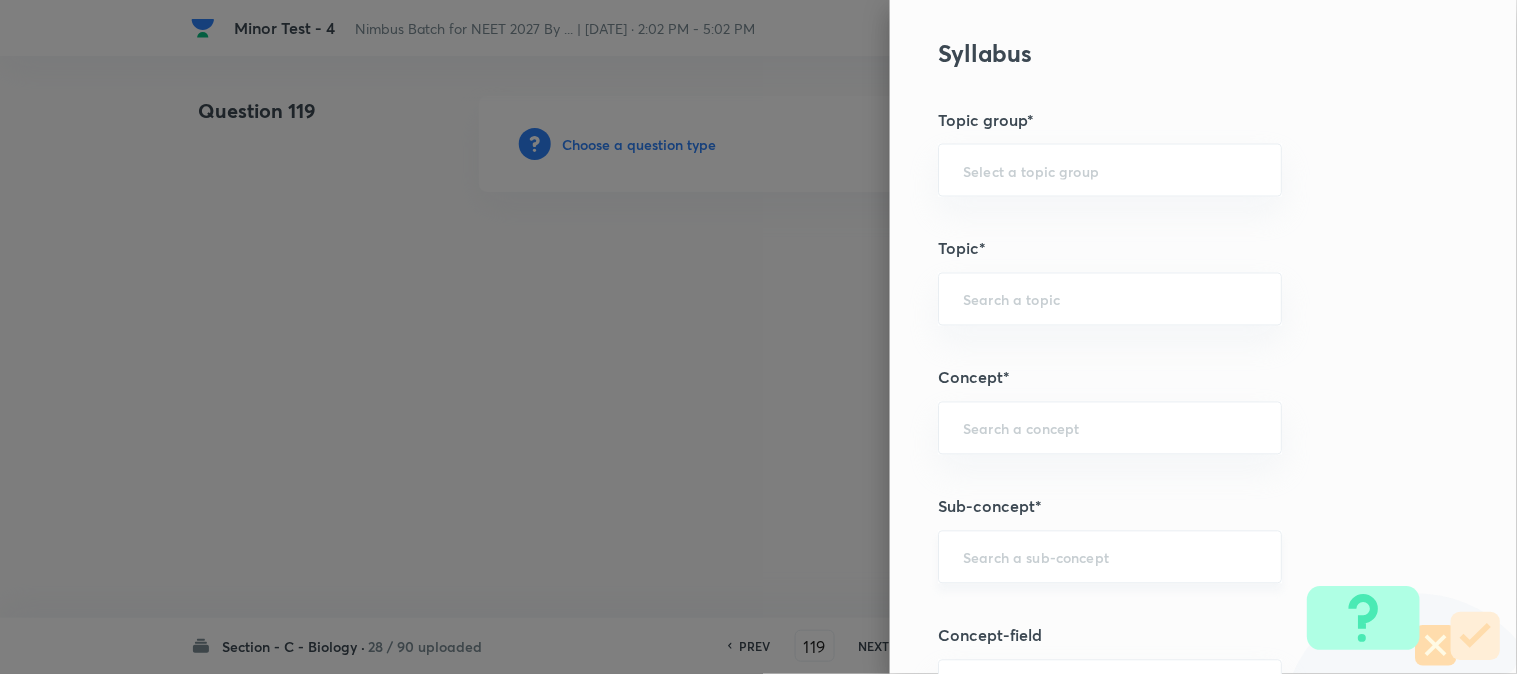 scroll, scrollTop: 1180, scrollLeft: 0, axis: vertical 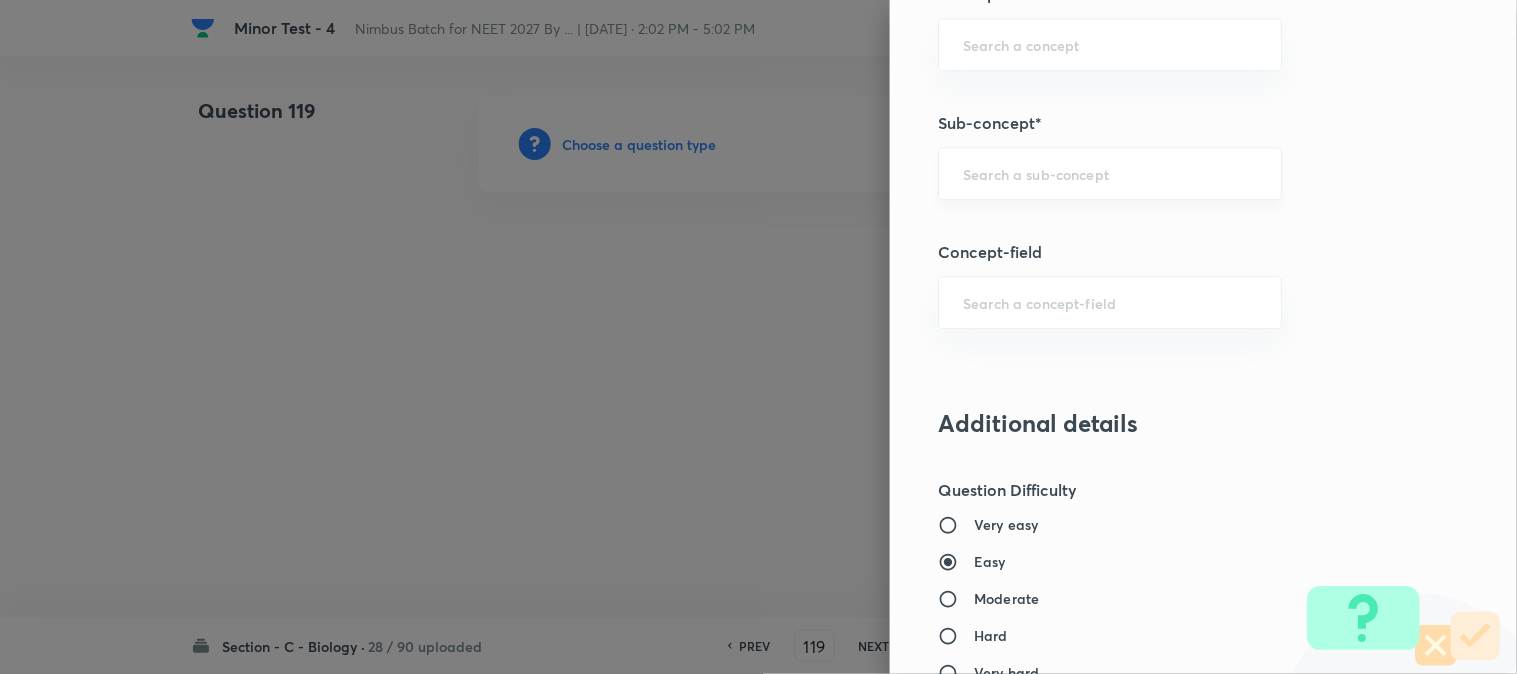 click at bounding box center [1110, 173] 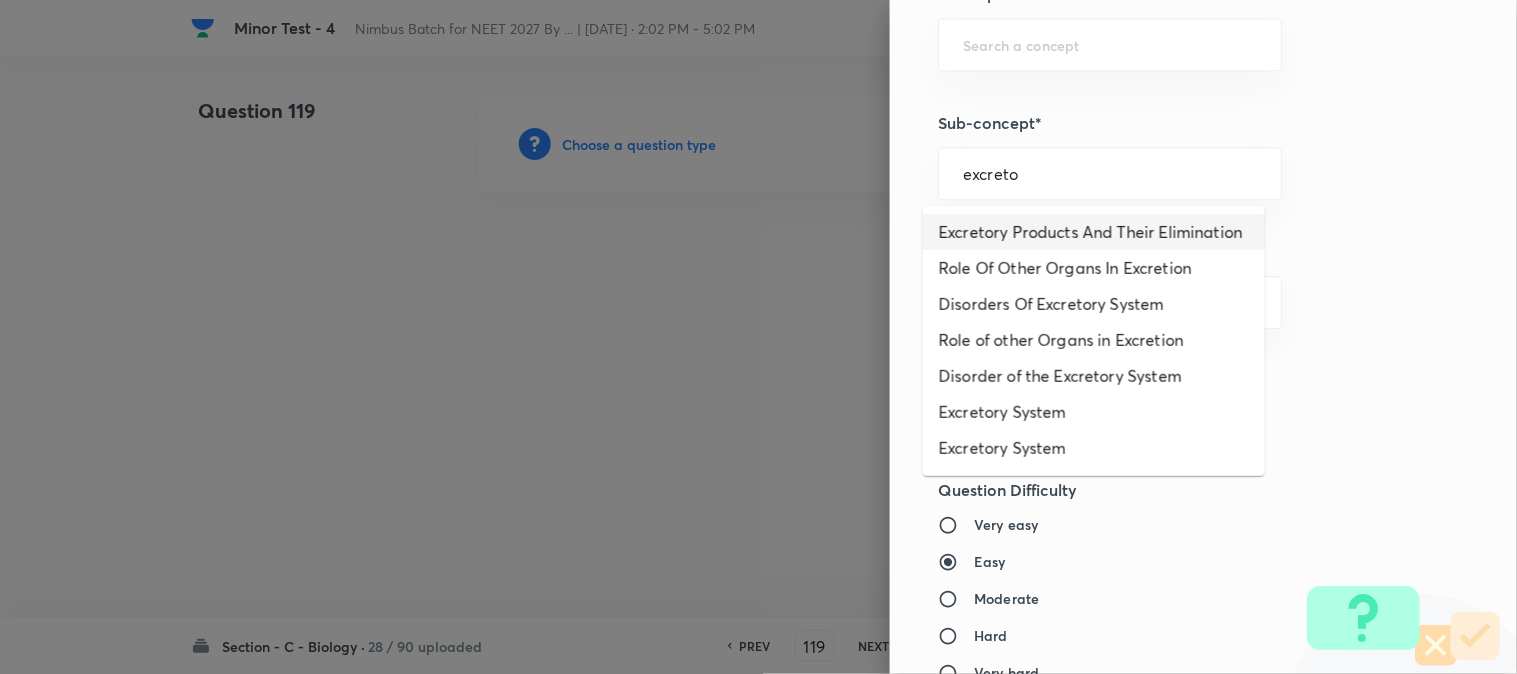 click on "Excretory Products And Their Elimination" at bounding box center (1094, 232) 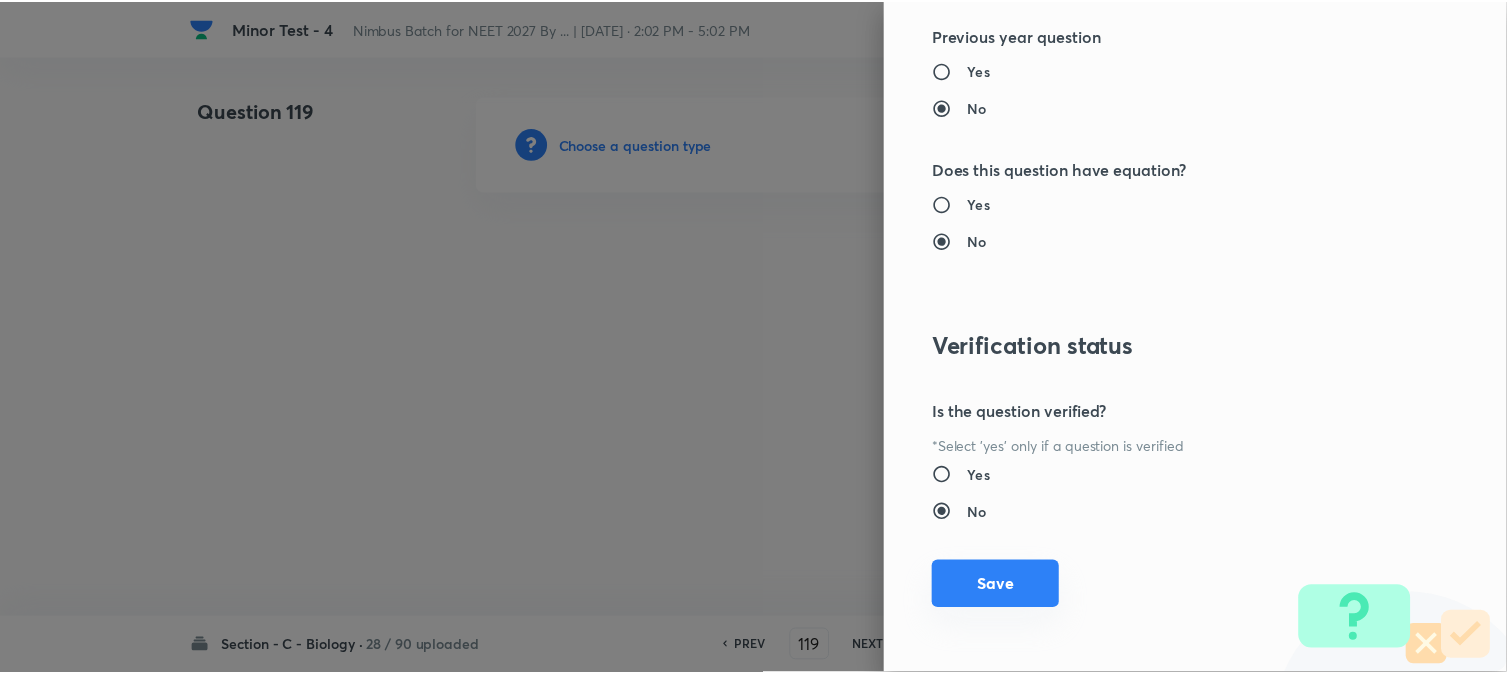 scroll, scrollTop: 2052, scrollLeft: 0, axis: vertical 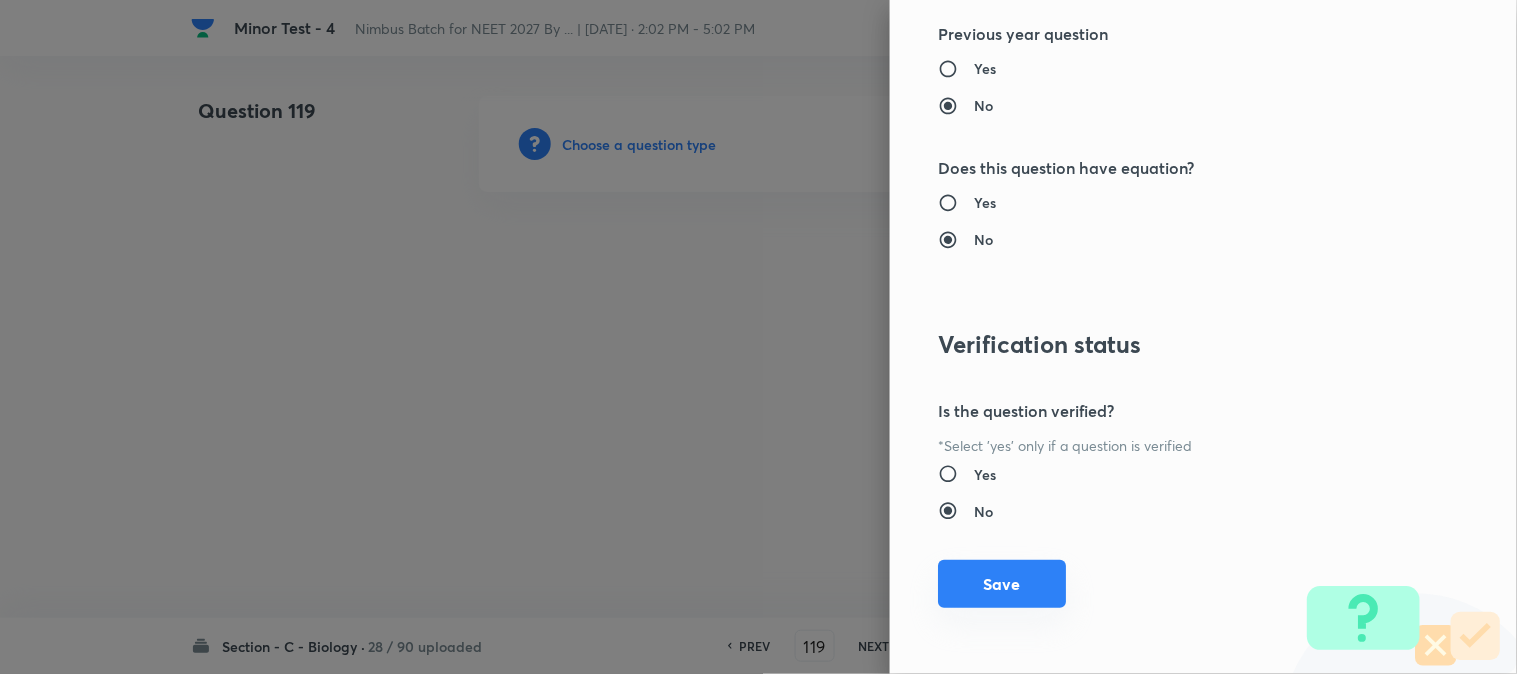click on "Save" at bounding box center (1002, 584) 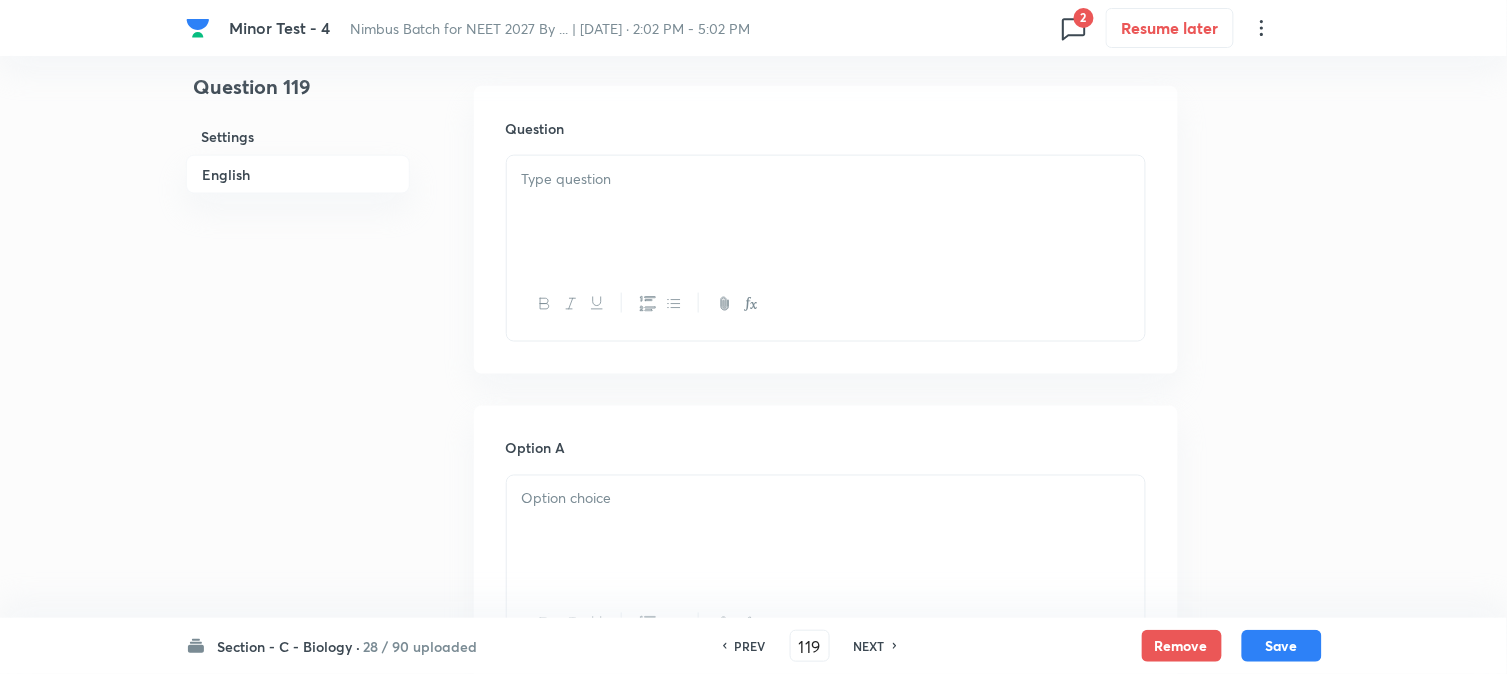 scroll, scrollTop: 590, scrollLeft: 0, axis: vertical 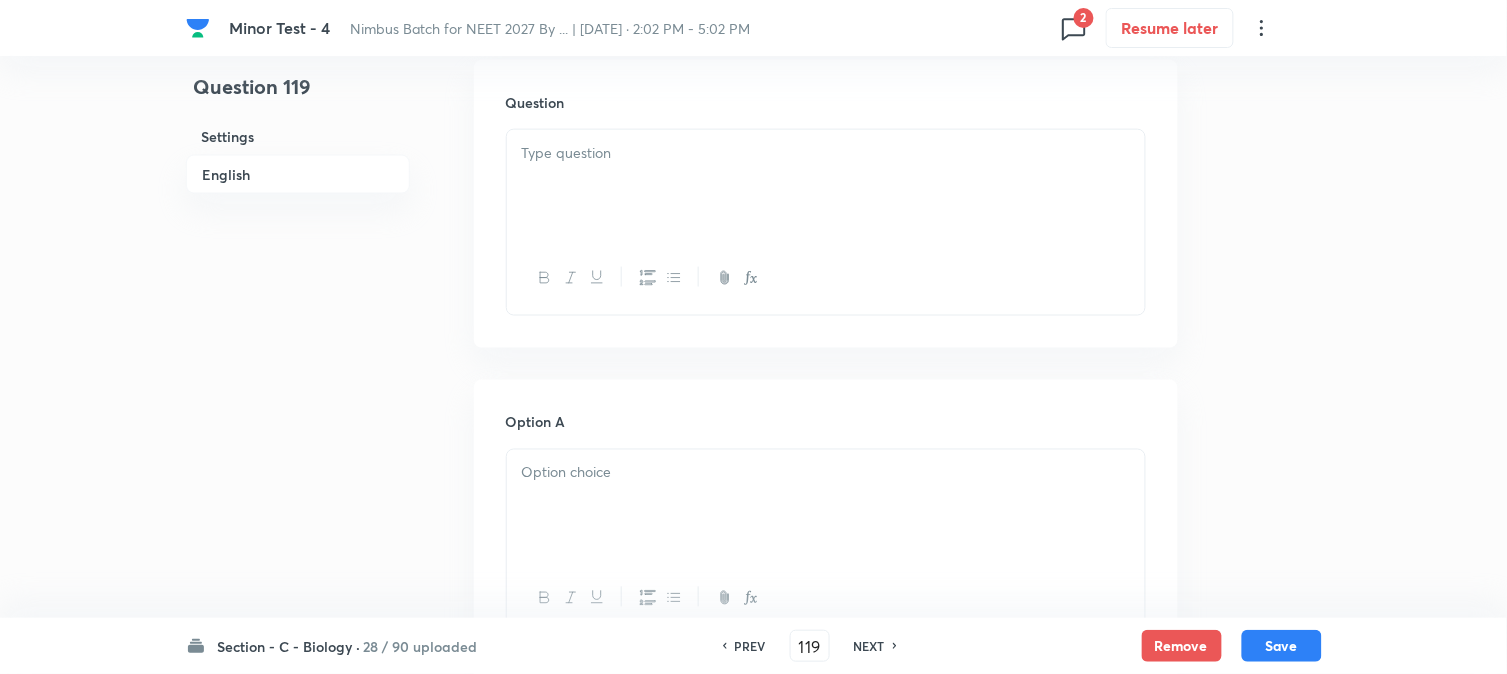 click at bounding box center [826, 186] 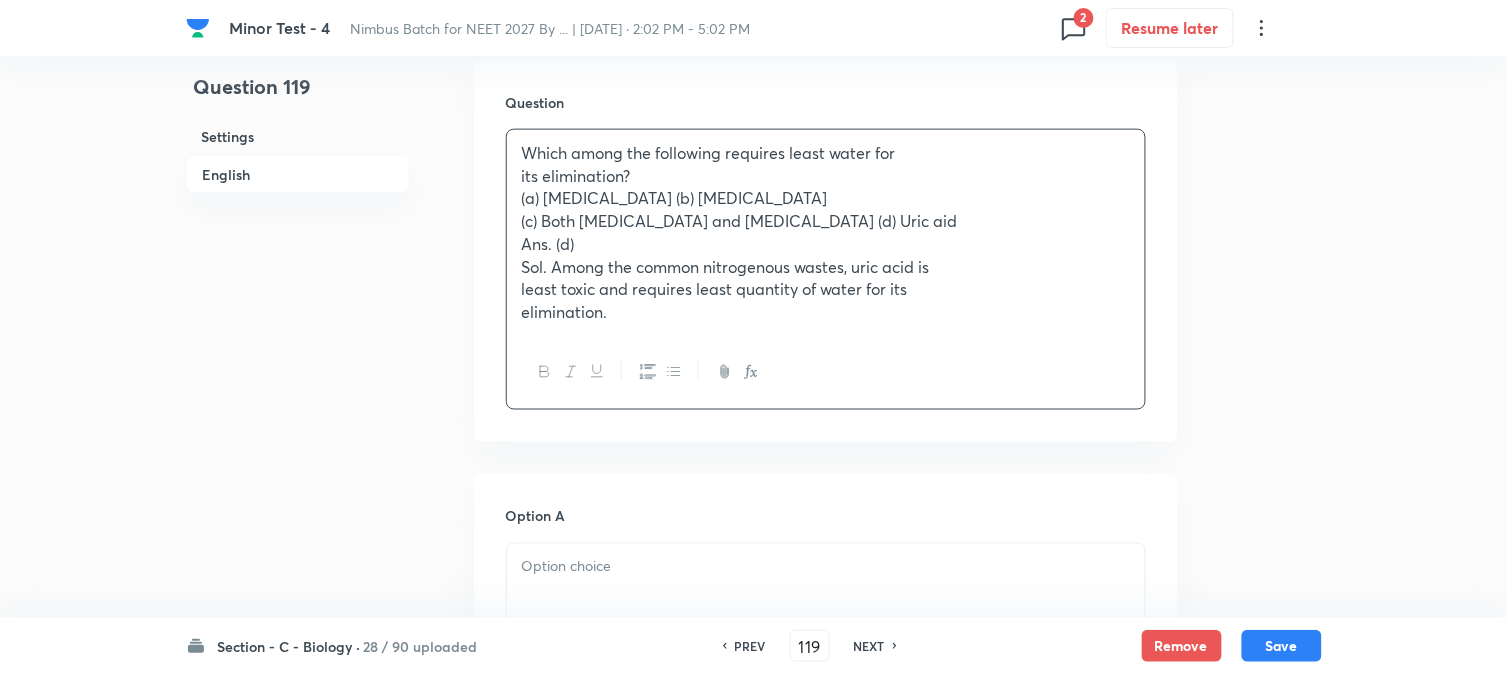 click on "(a) Urea (b) Ammonia" at bounding box center (826, 198) 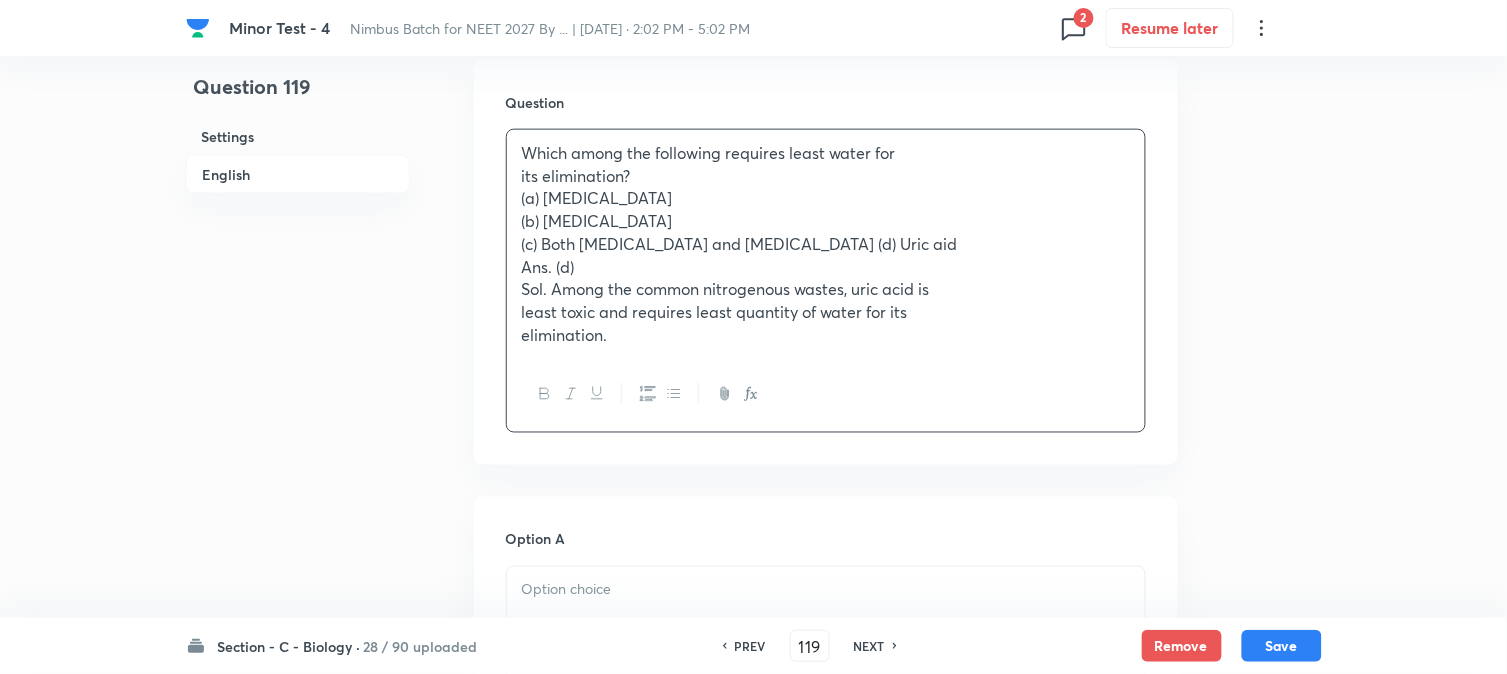 click on "(c) Both urea and ammonia (d) Uric aid" at bounding box center (826, 244) 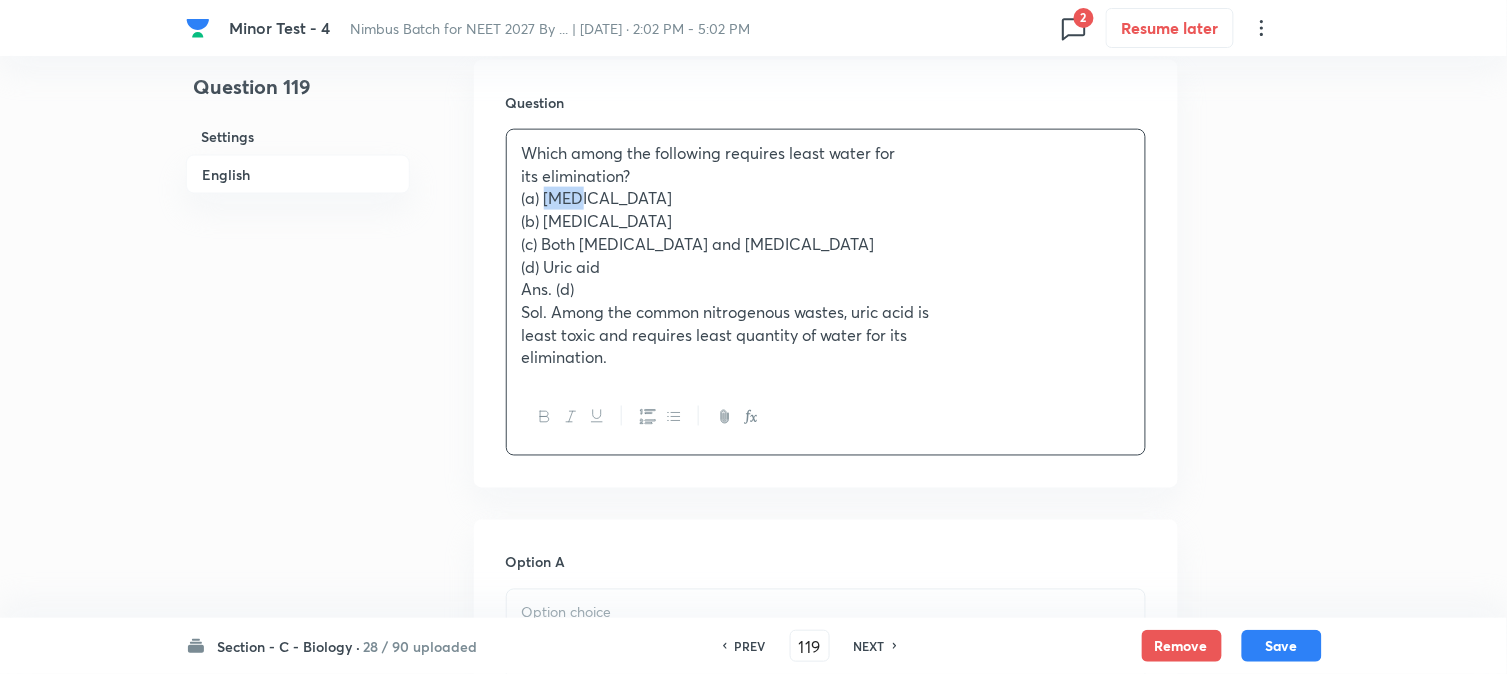 drag, startPoint x: 548, startPoint y: 194, endPoint x: 607, endPoint y: 191, distance: 59.07622 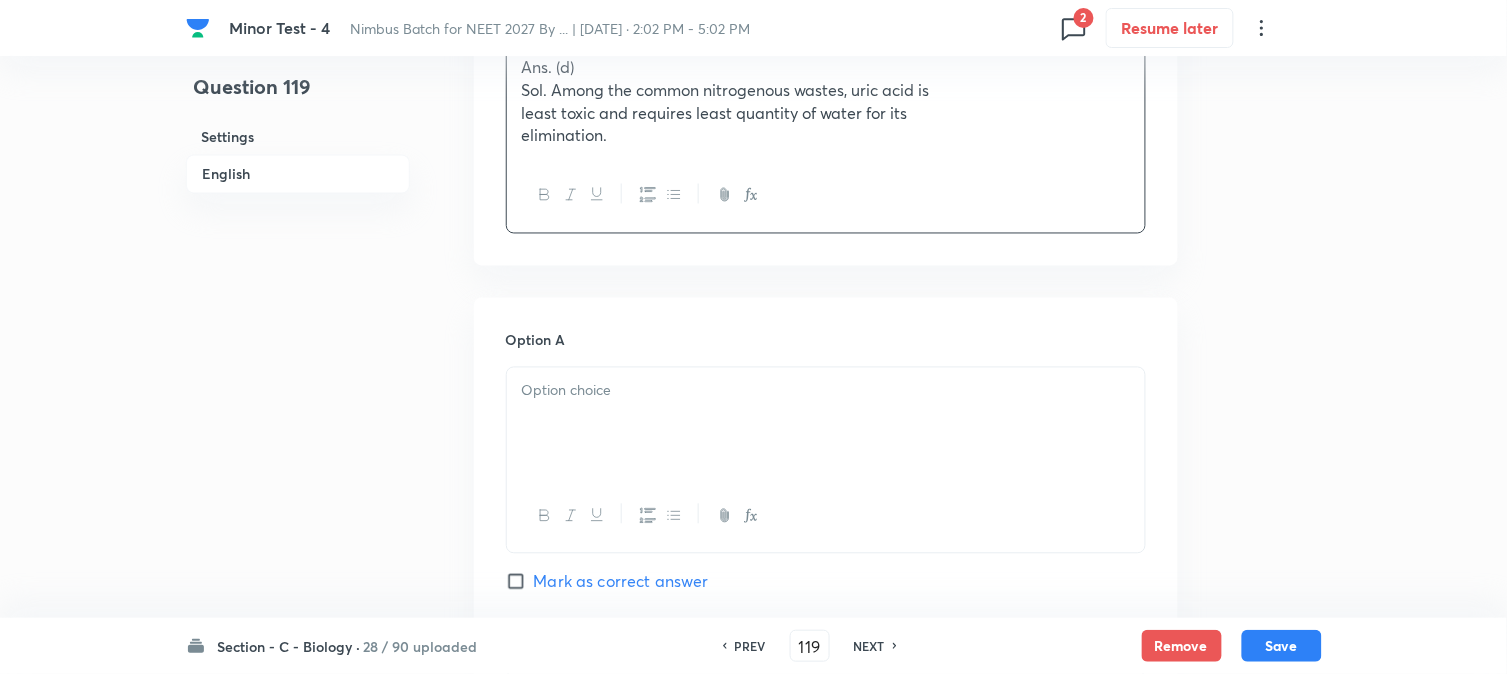 click at bounding box center [826, 424] 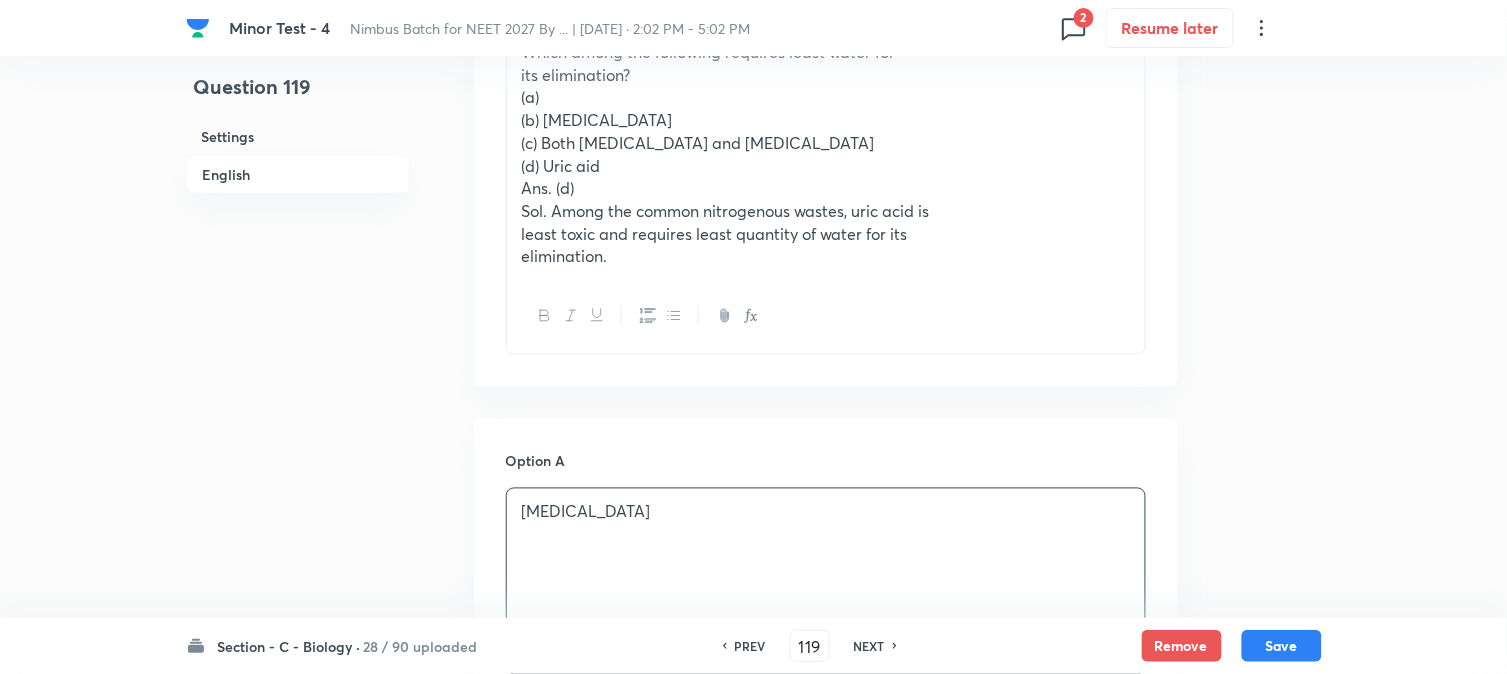 scroll, scrollTop: 590, scrollLeft: 0, axis: vertical 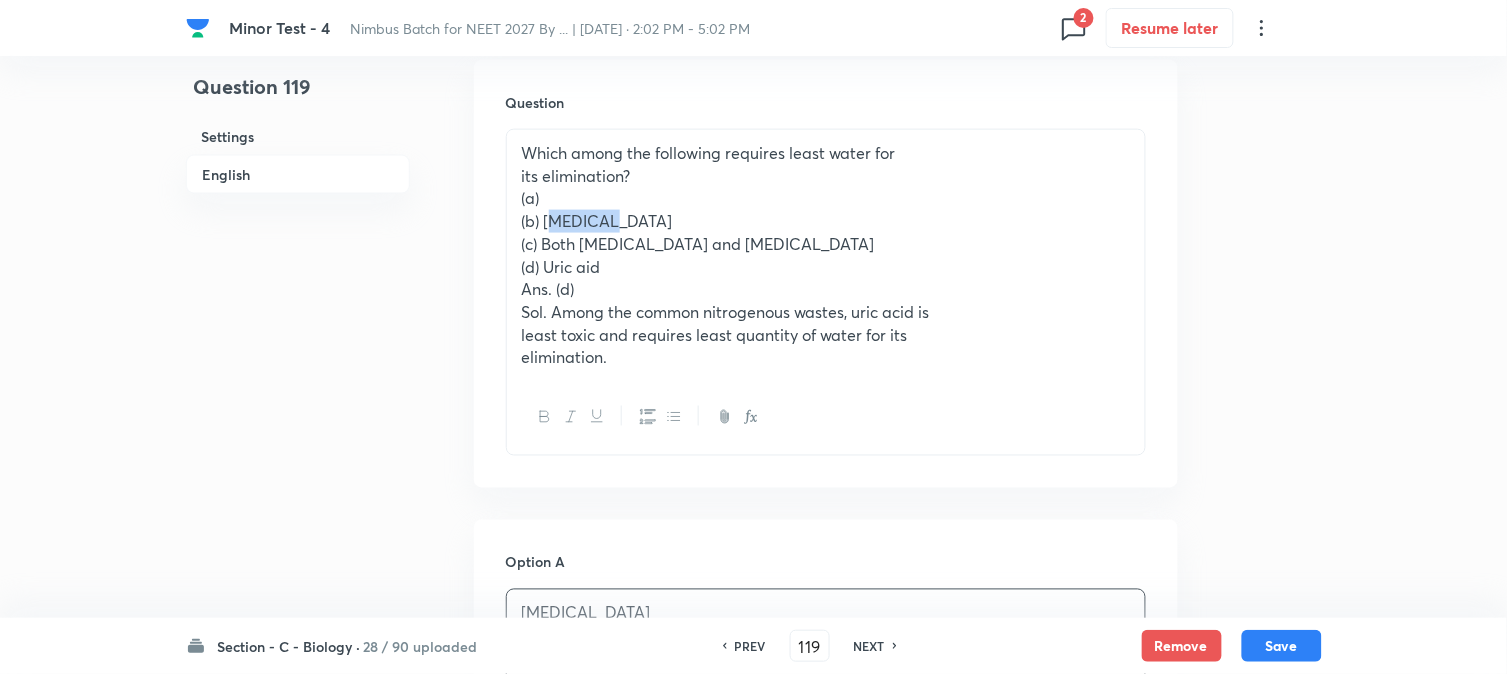 drag, startPoint x: 545, startPoint y: 225, endPoint x: 671, endPoint y: 225, distance: 126 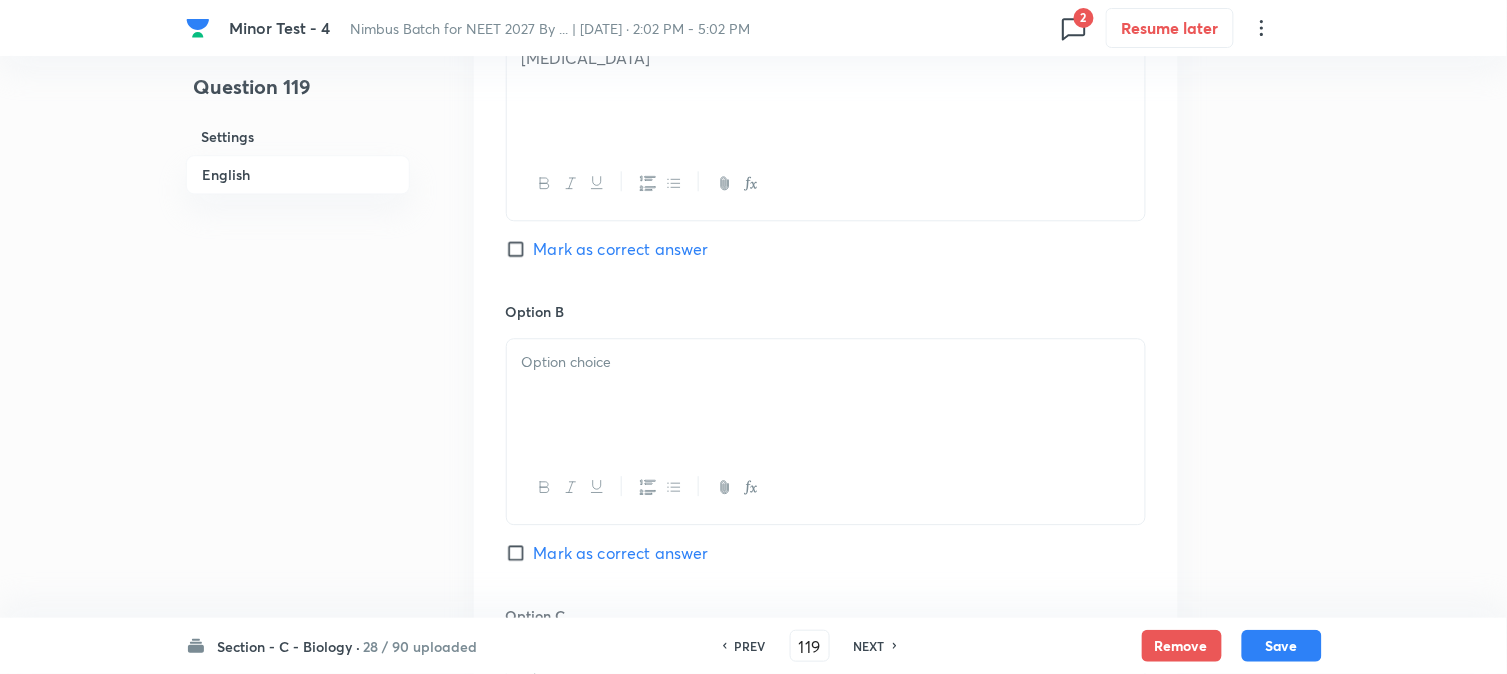 click at bounding box center (826, 395) 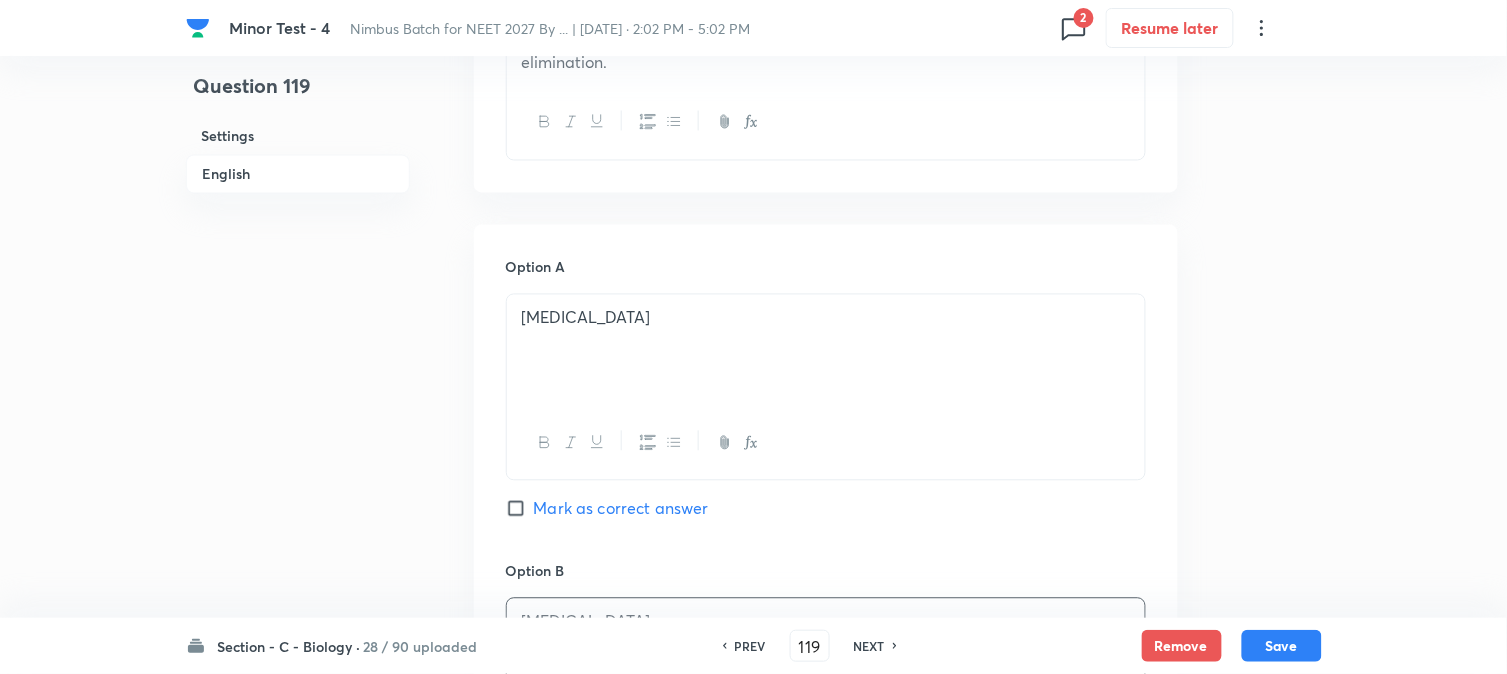 scroll, scrollTop: 590, scrollLeft: 0, axis: vertical 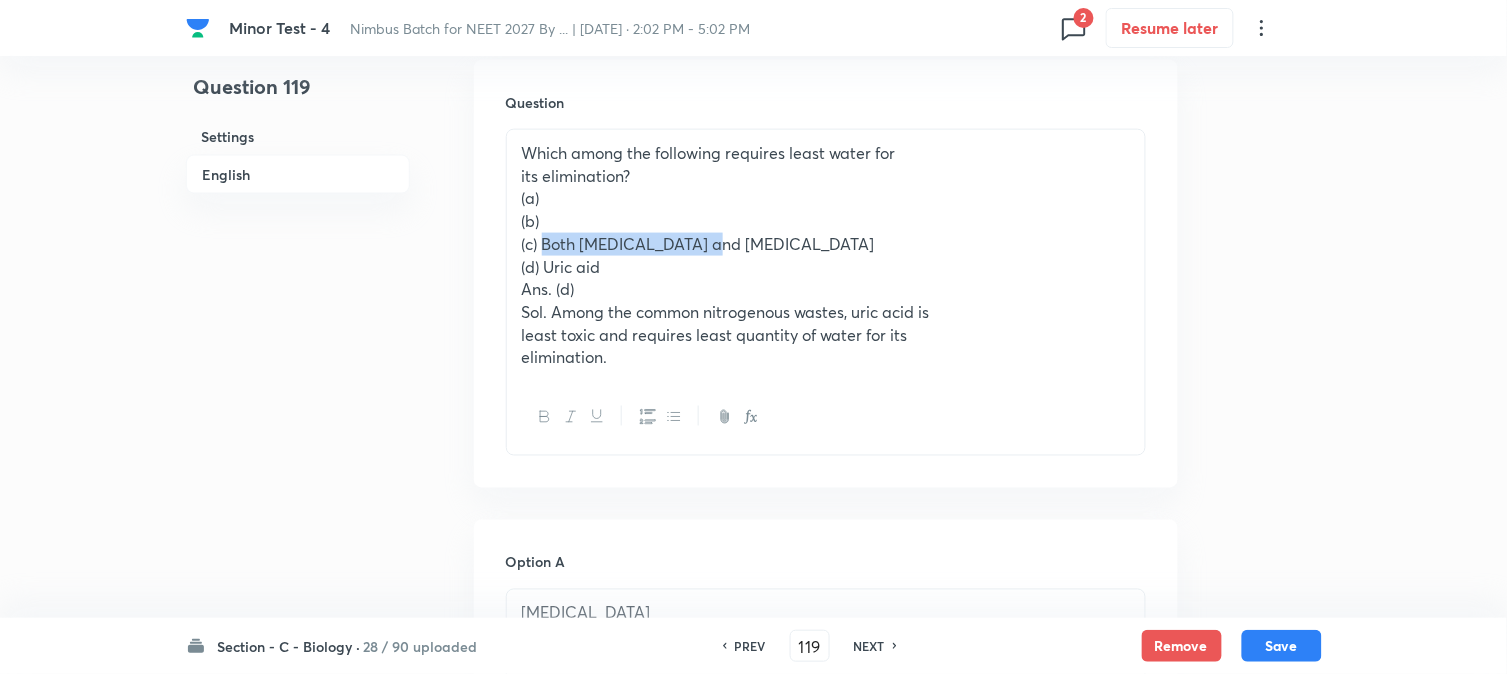 drag, startPoint x: 543, startPoint y: 241, endPoint x: 762, endPoint y: 260, distance: 219.82266 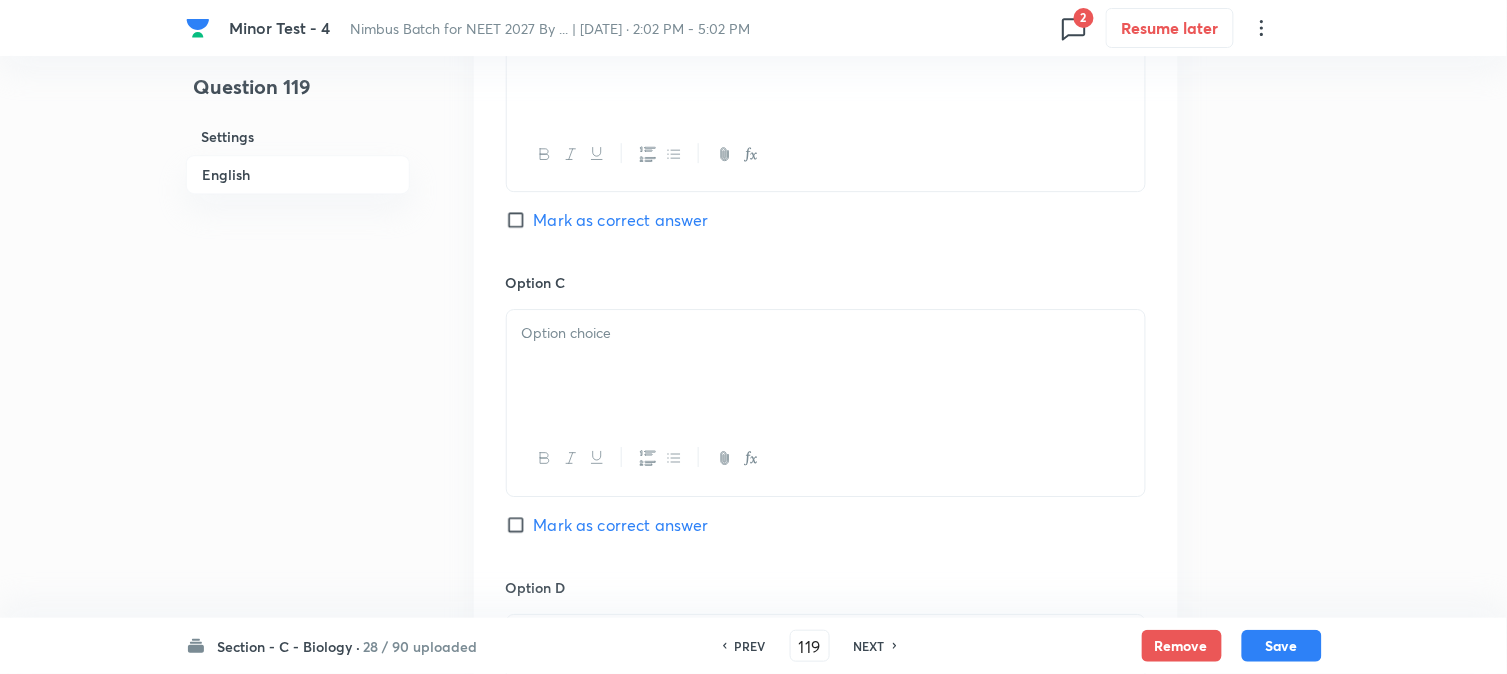 click at bounding box center [826, 366] 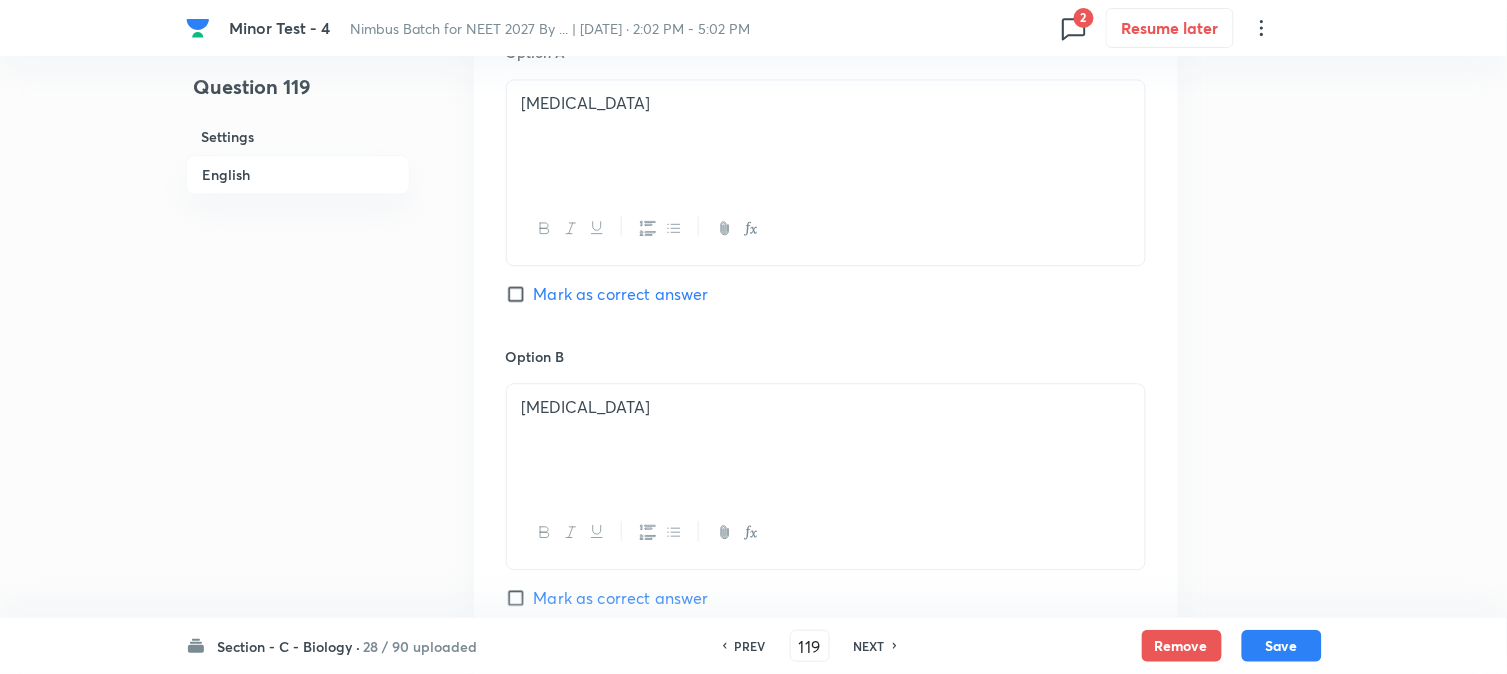 scroll, scrollTop: 701, scrollLeft: 0, axis: vertical 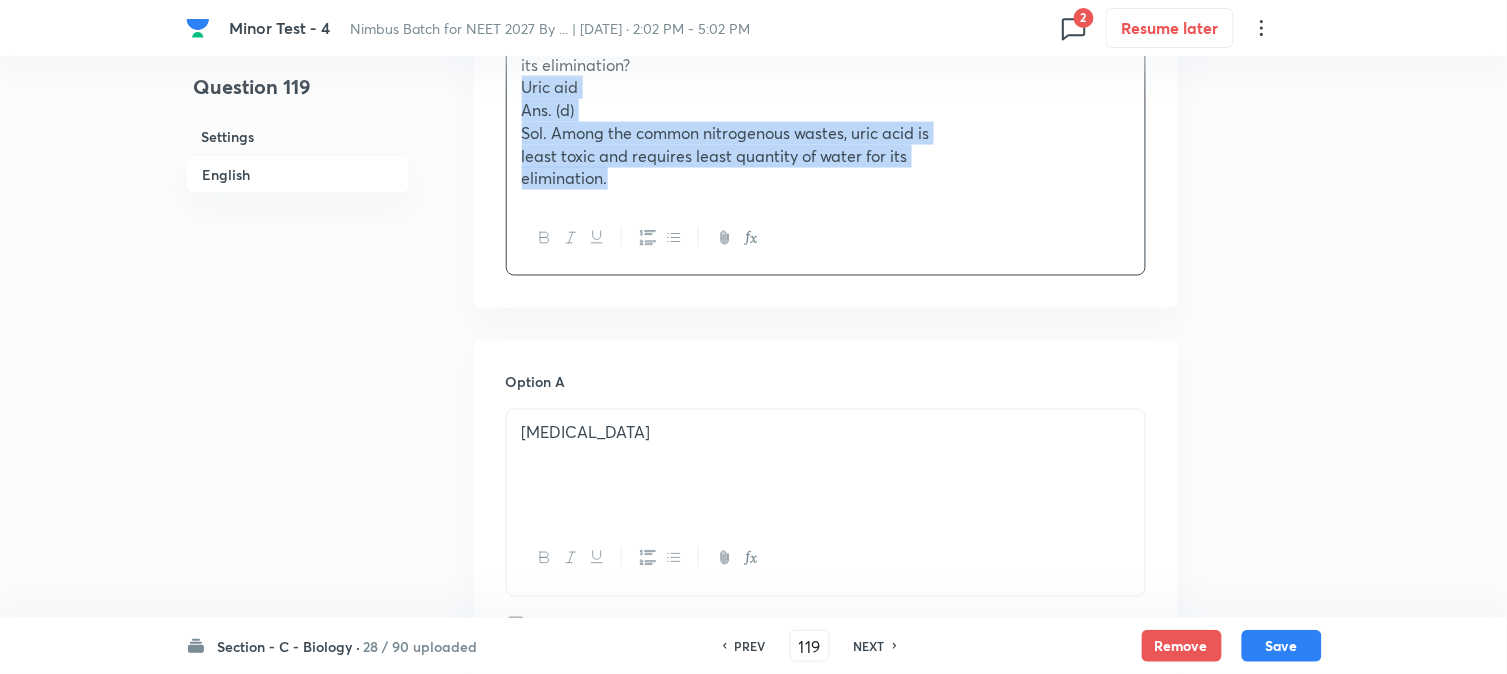drag, startPoint x: 545, startPoint y: 155, endPoint x: 738, endPoint y: 236, distance: 209.30838 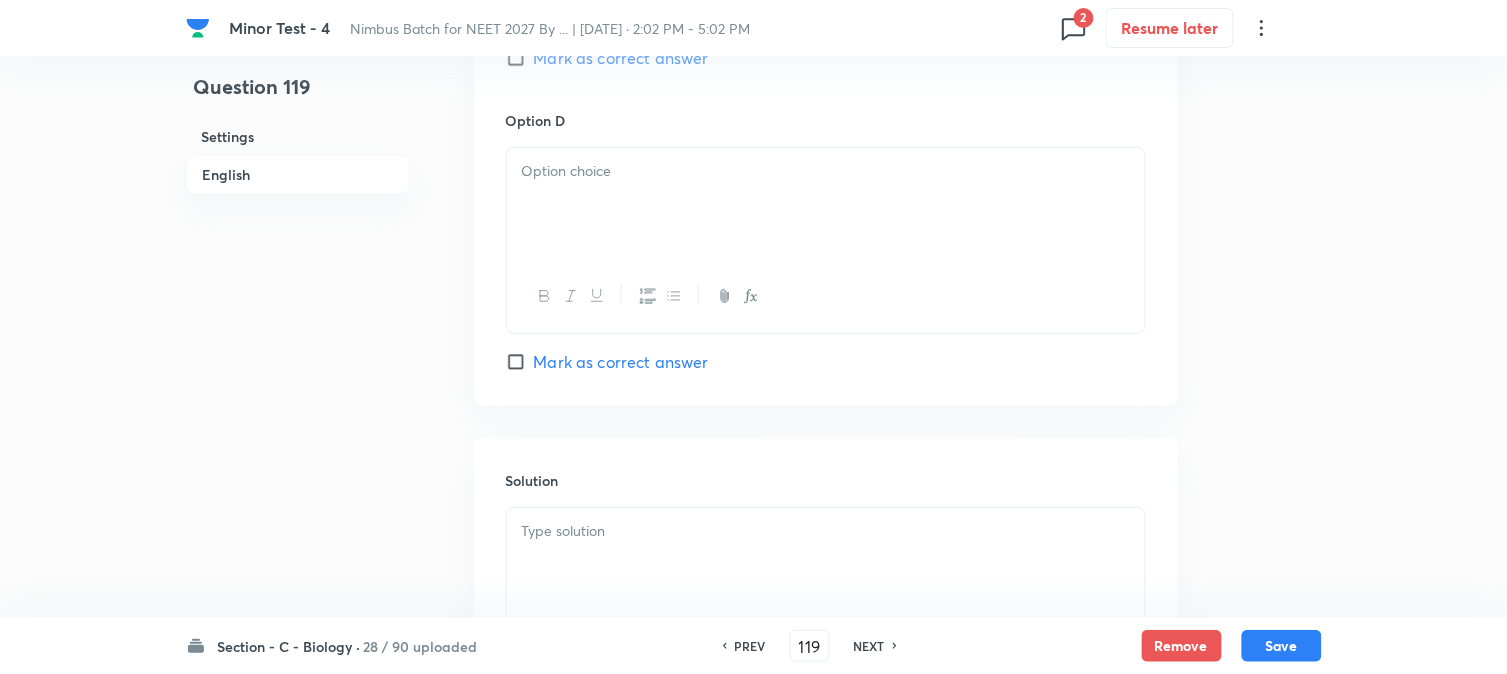 scroll, scrollTop: 1812, scrollLeft: 0, axis: vertical 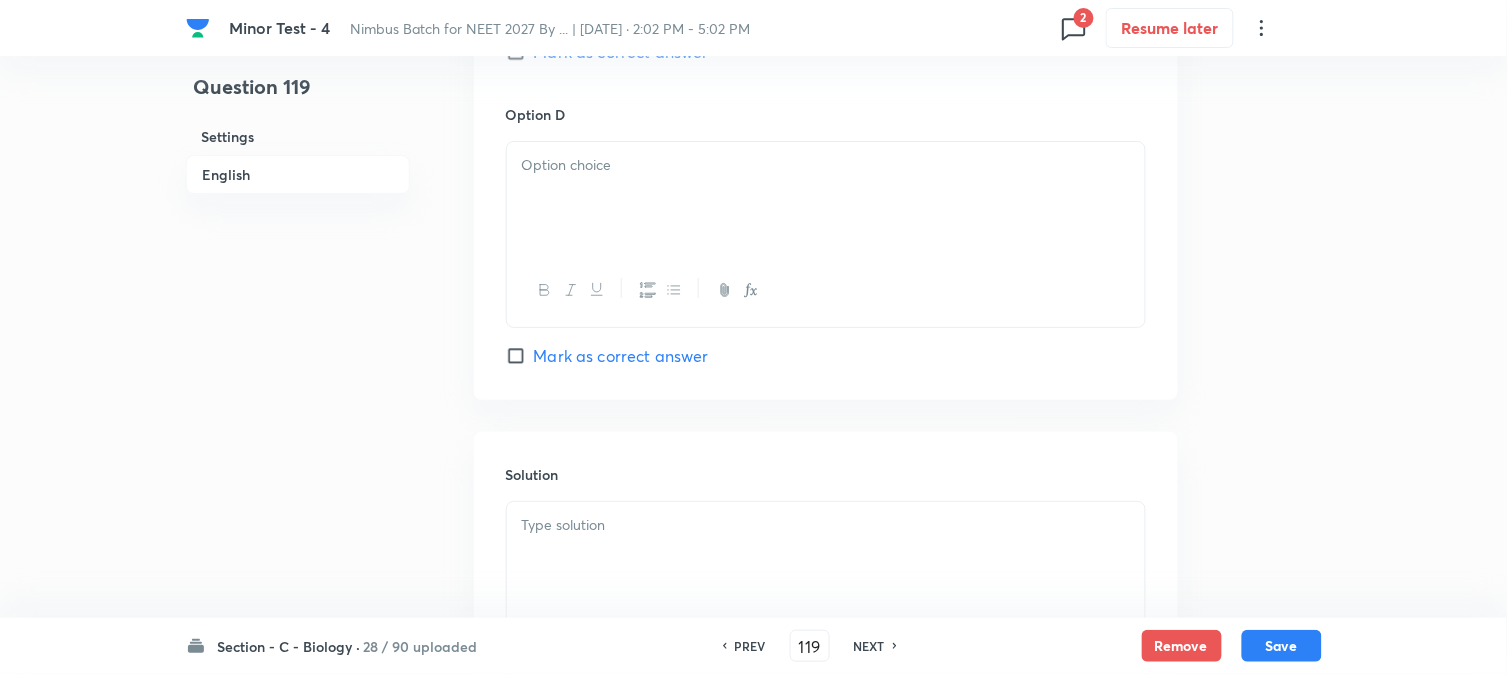 click at bounding box center [826, 198] 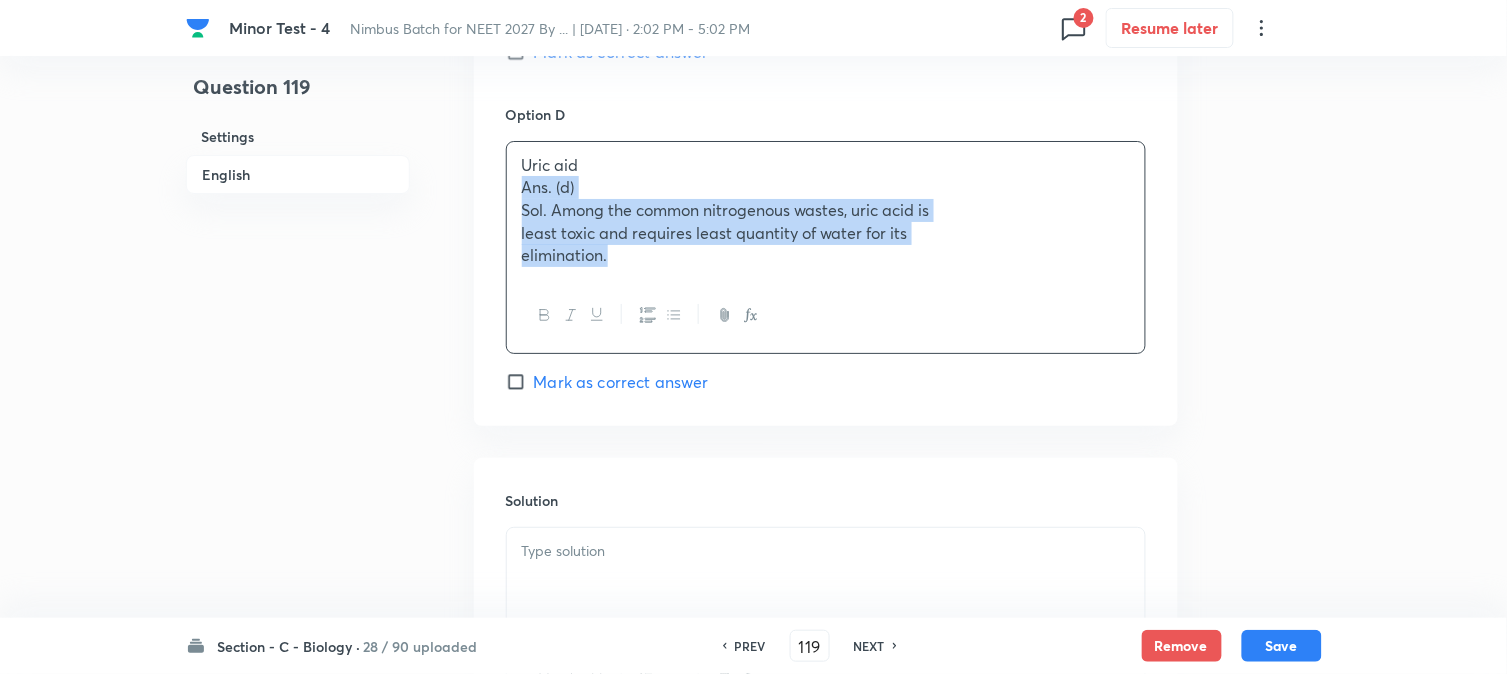 drag, startPoint x: 517, startPoint y: 188, endPoint x: 686, endPoint y: 294, distance: 199.49185 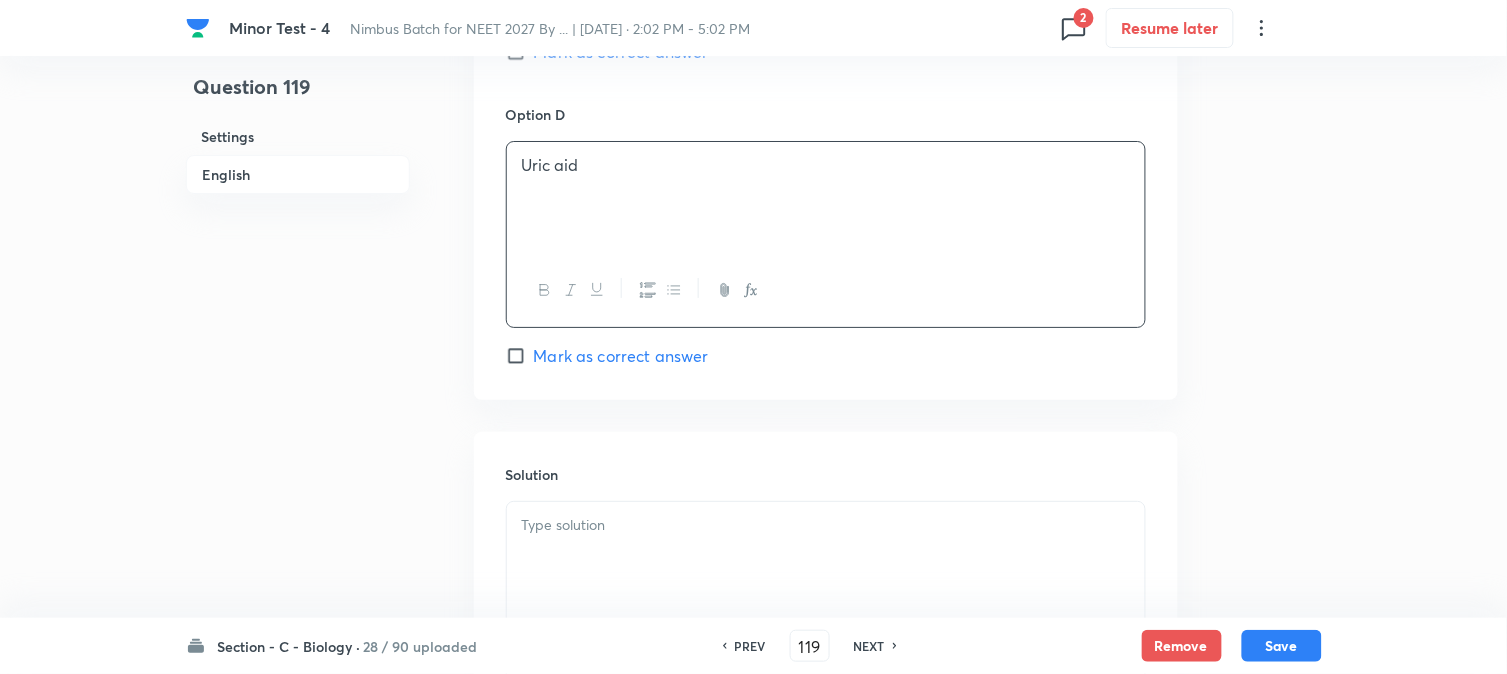 click on "Mark as correct answer" at bounding box center [621, 356] 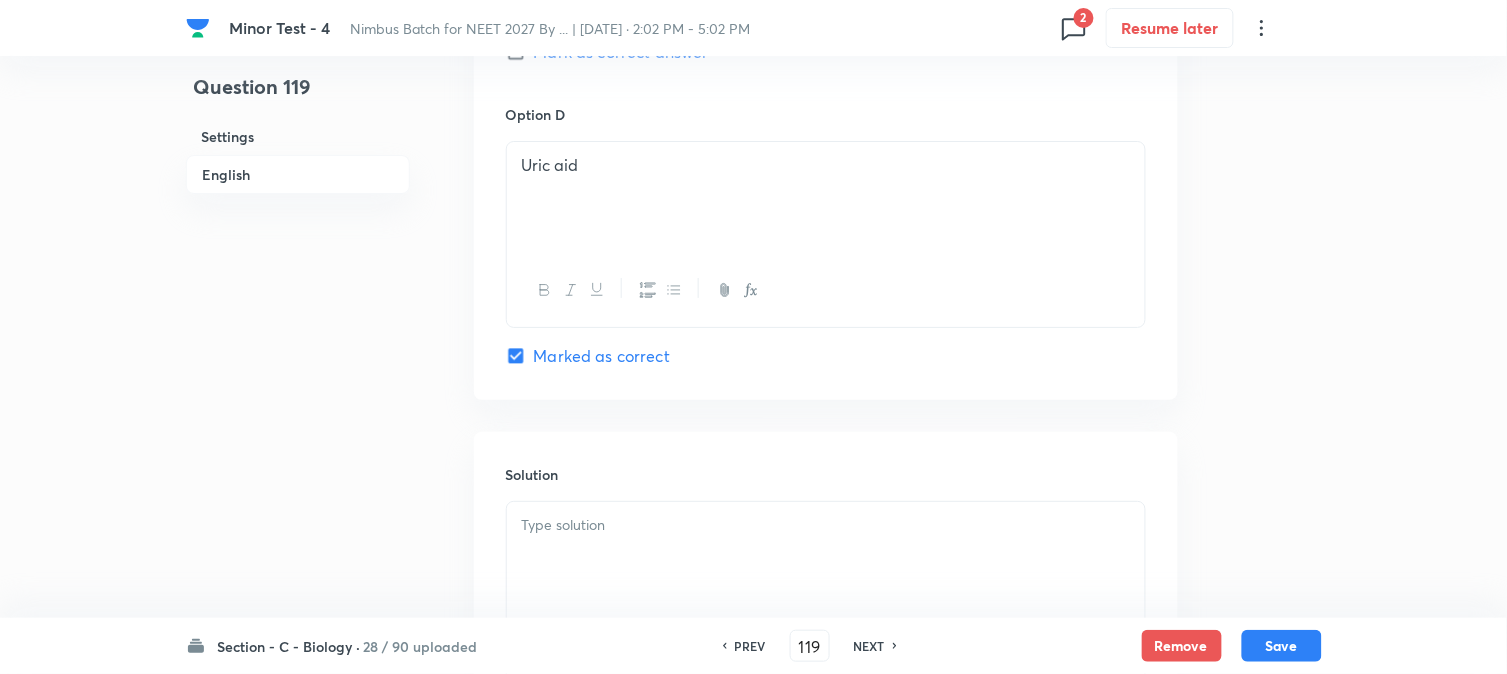 click at bounding box center [826, 558] 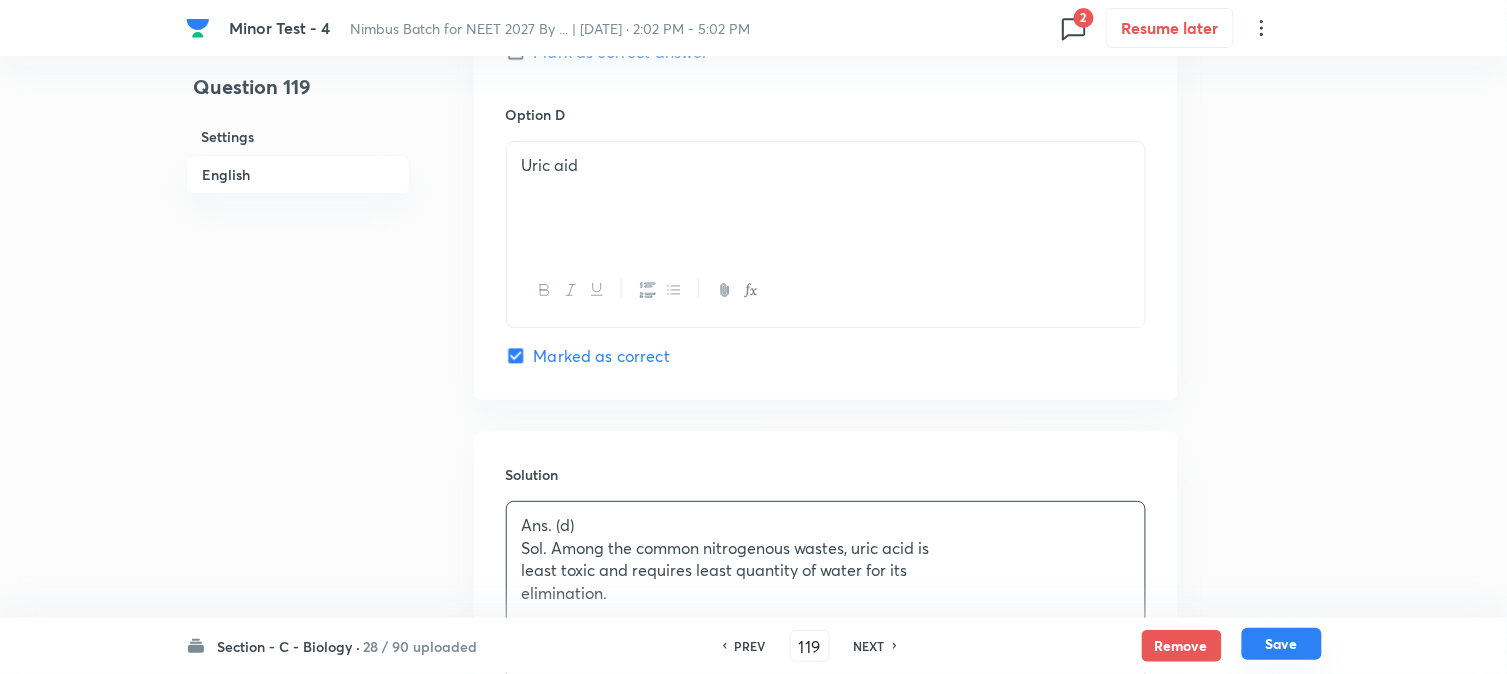 click on "Save" at bounding box center (1282, 644) 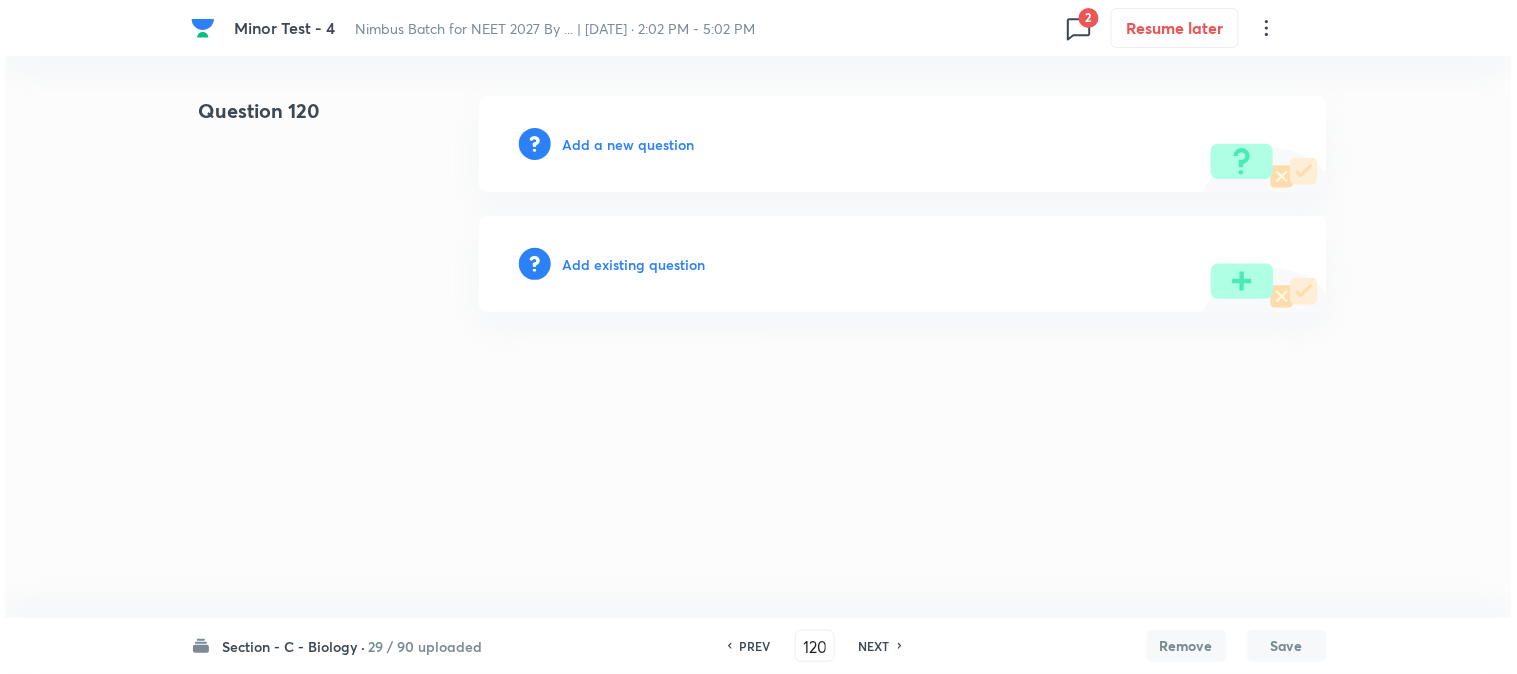 scroll, scrollTop: 0, scrollLeft: 0, axis: both 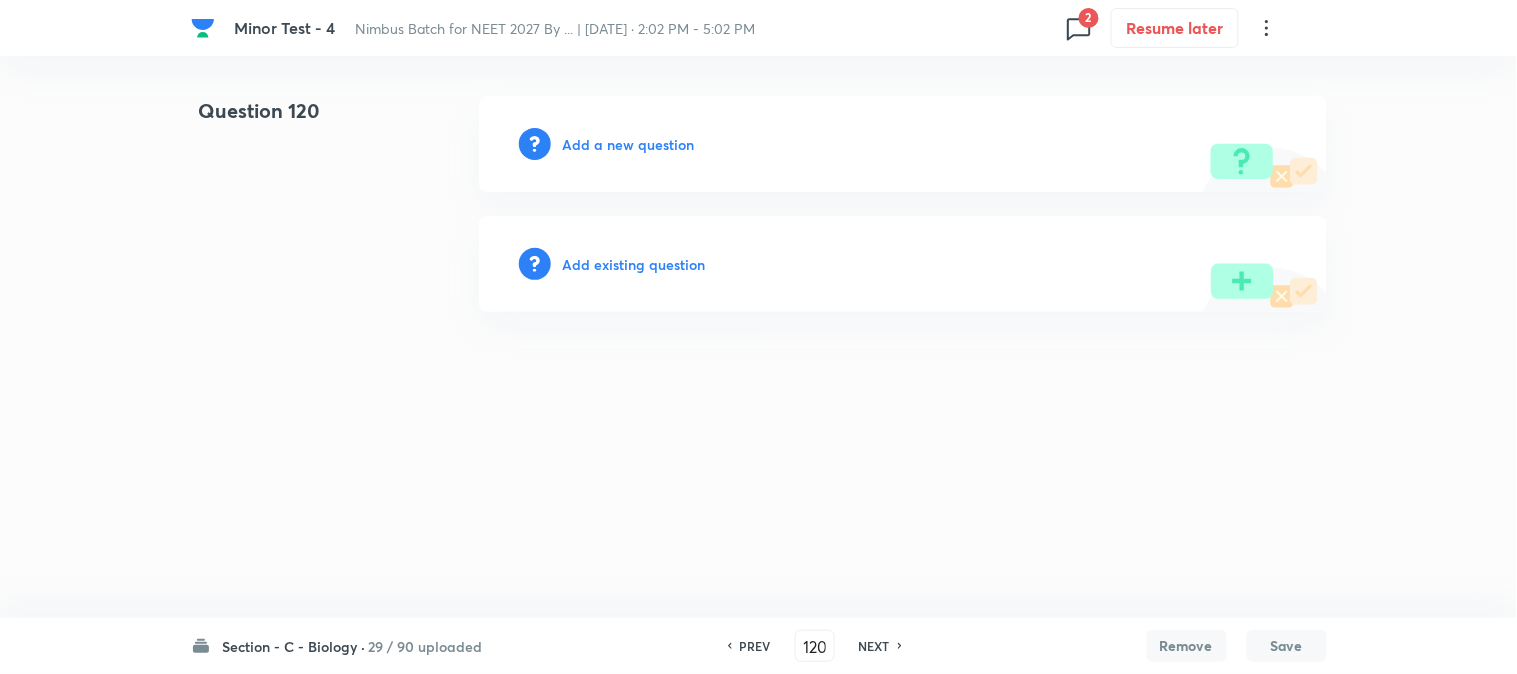 click on "Add a new question" at bounding box center [629, 144] 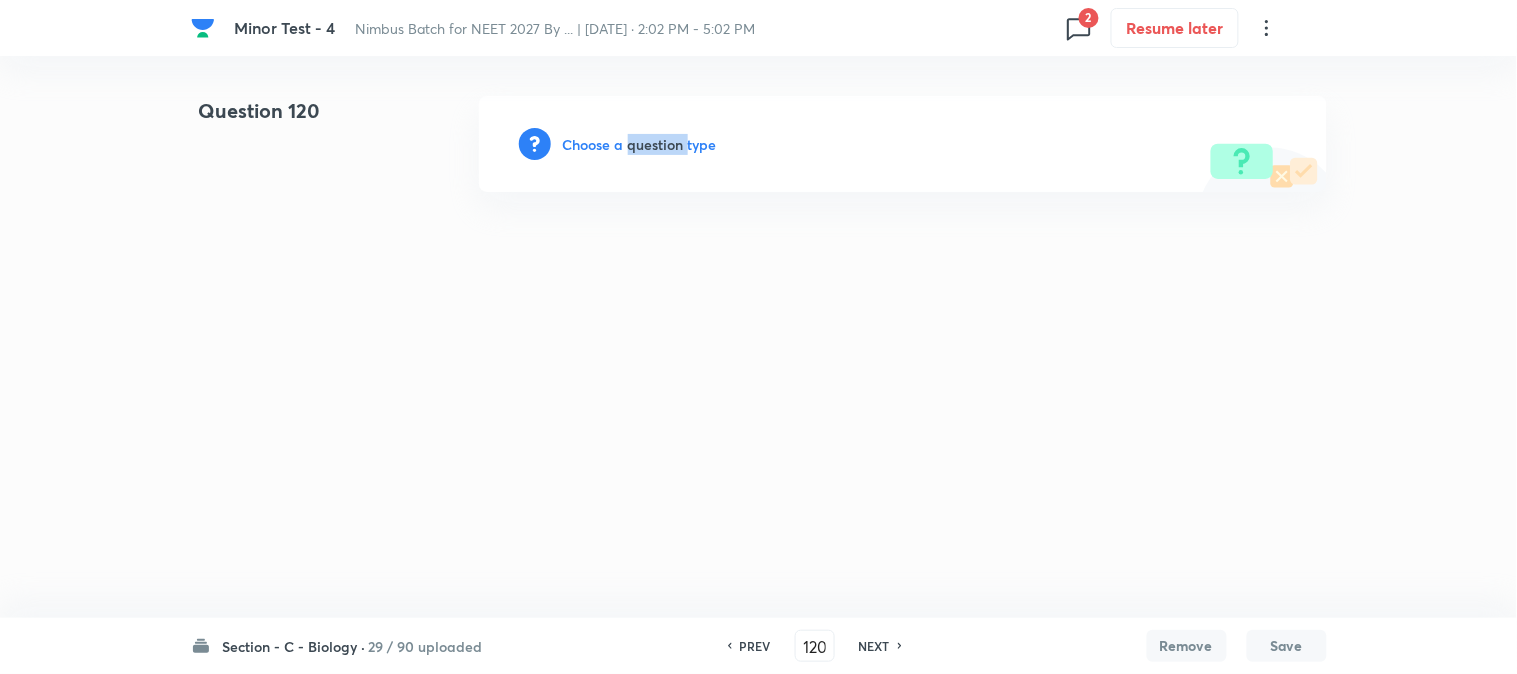 click on "Choose a question type" at bounding box center [640, 144] 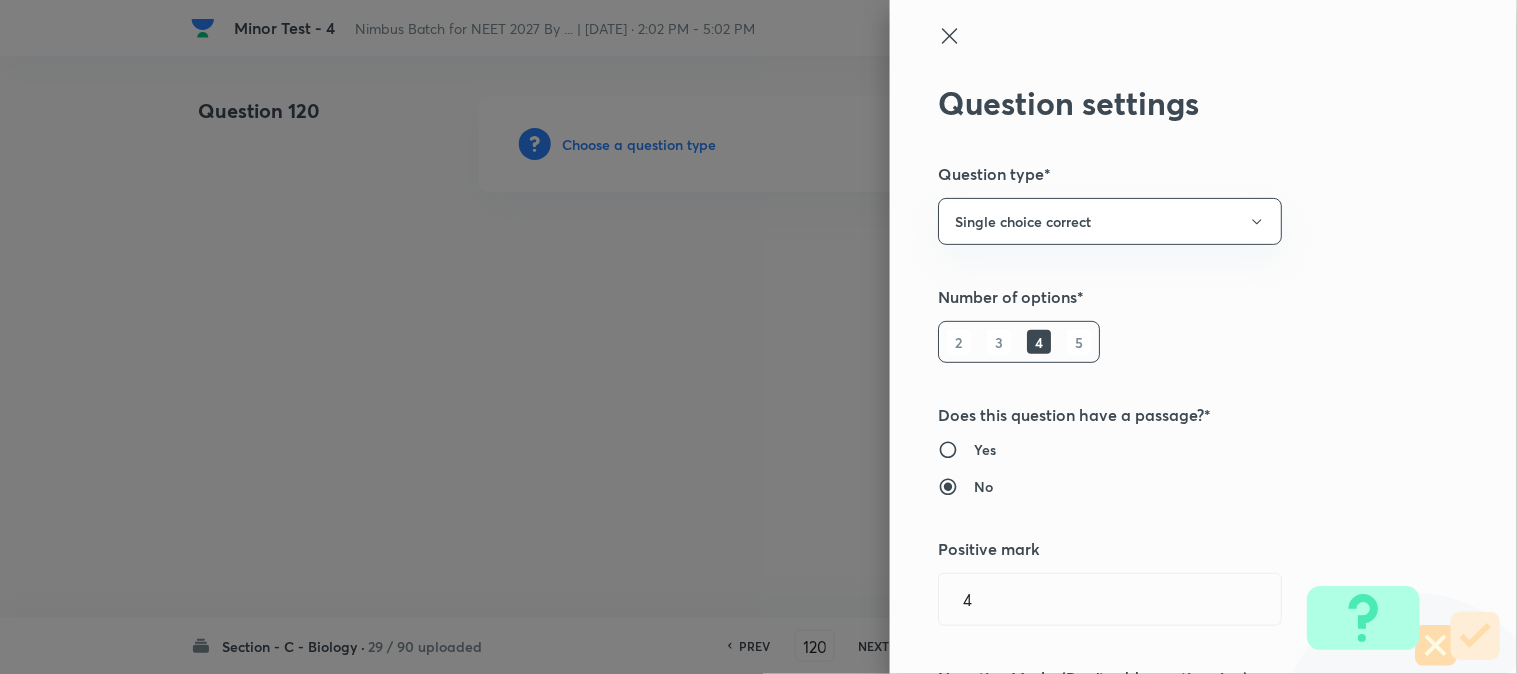 click at bounding box center (758, 337) 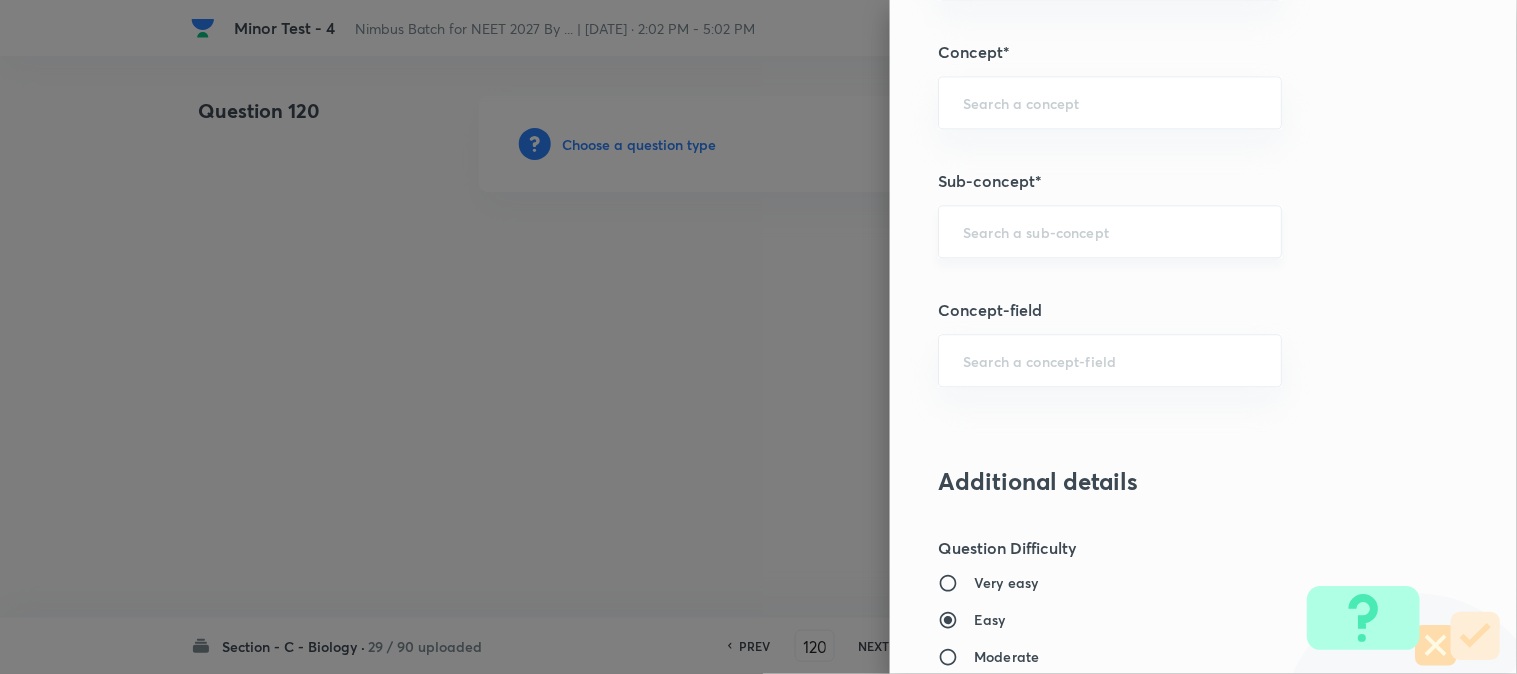 scroll, scrollTop: 1180, scrollLeft: 0, axis: vertical 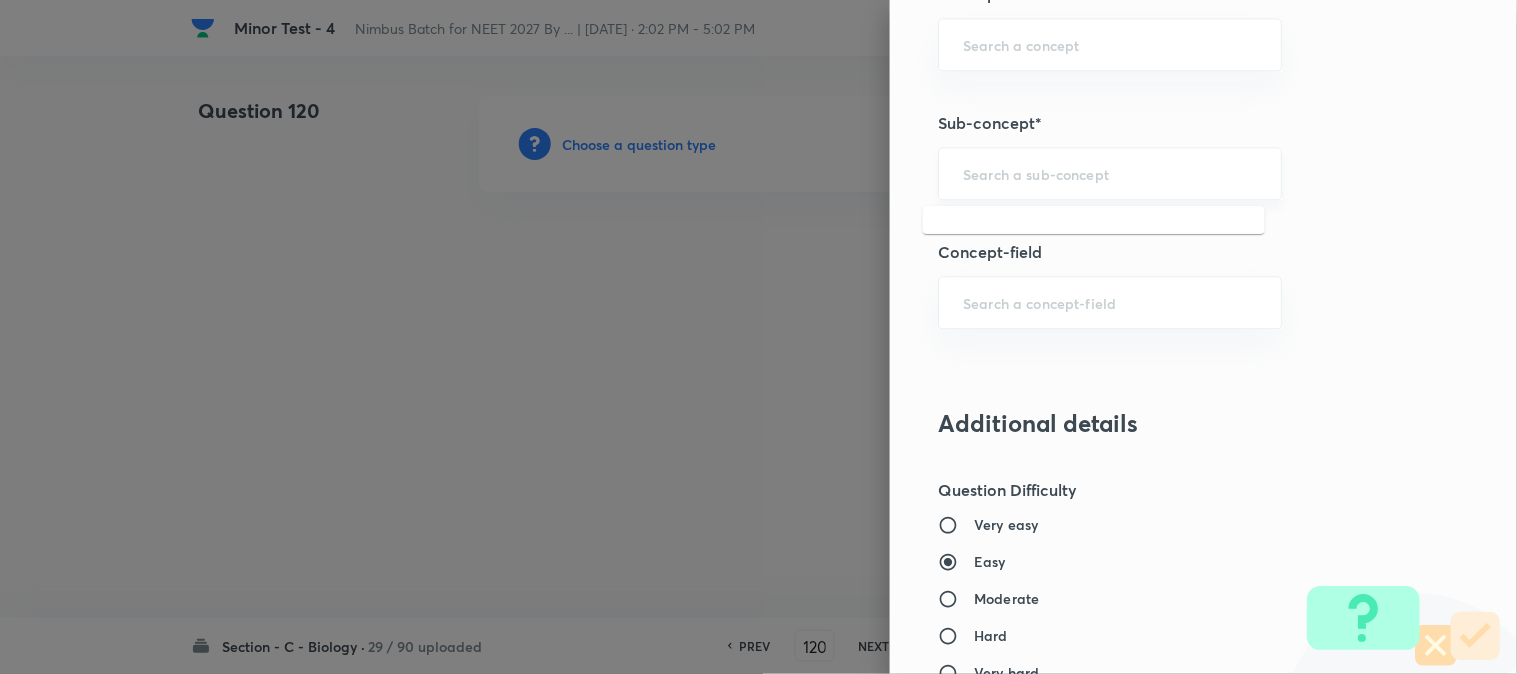 click at bounding box center [1110, 173] 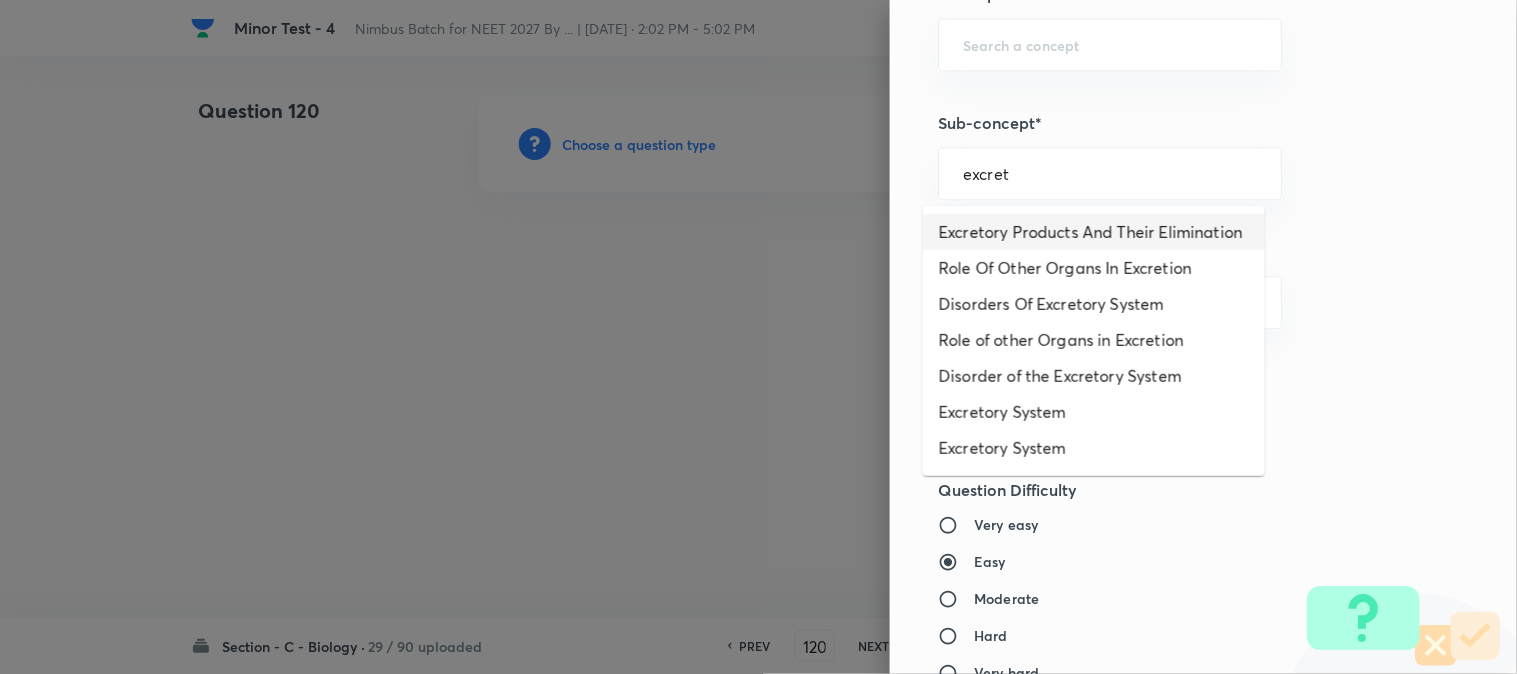 click on "Excretory Products And Their Elimination" at bounding box center (1094, 232) 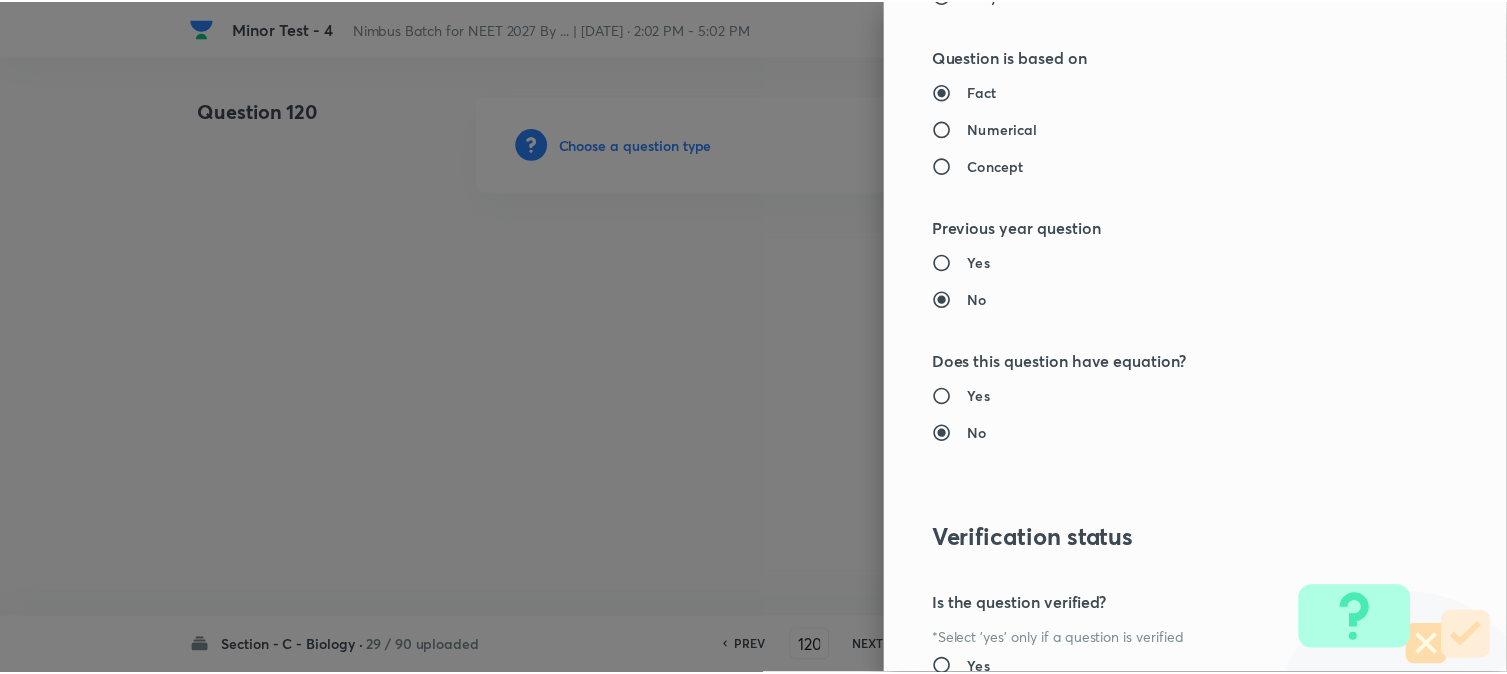 scroll, scrollTop: 2052, scrollLeft: 0, axis: vertical 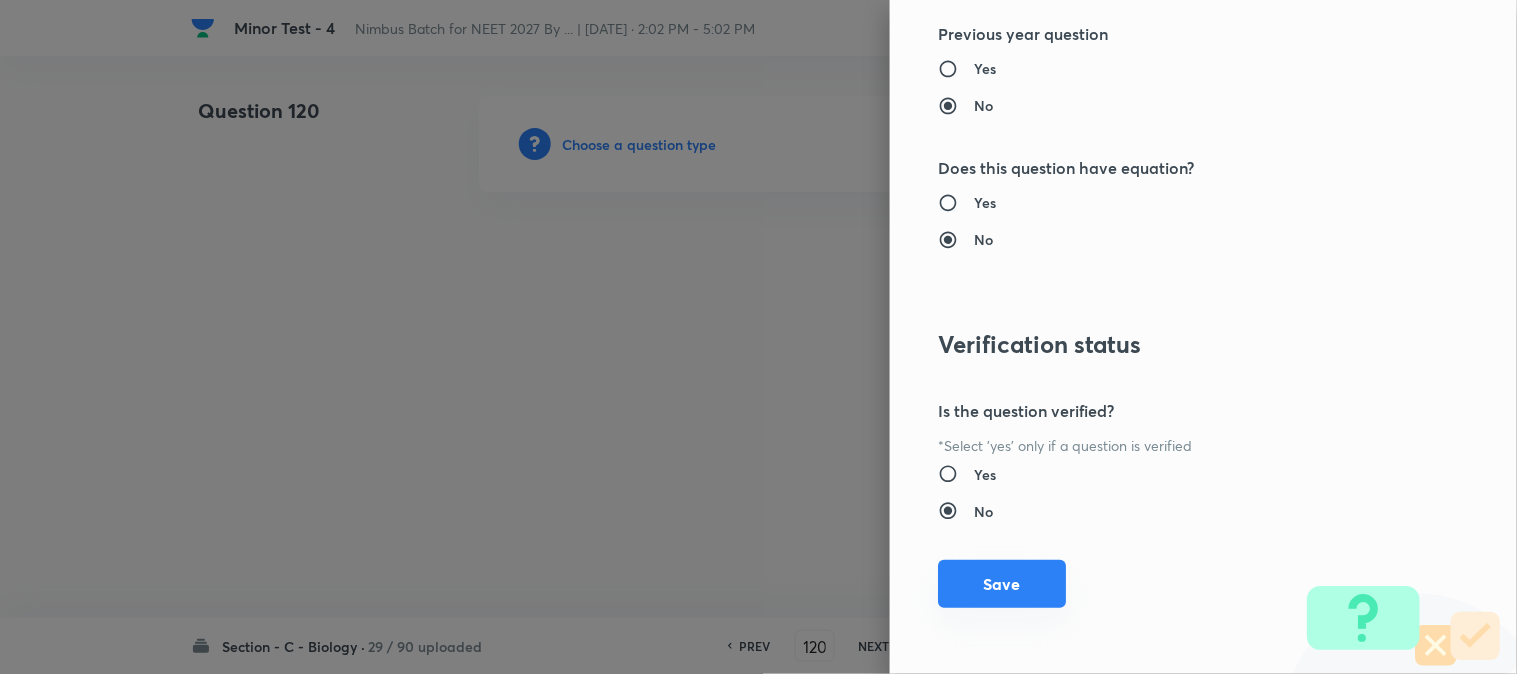 click on "Save" at bounding box center (1002, 584) 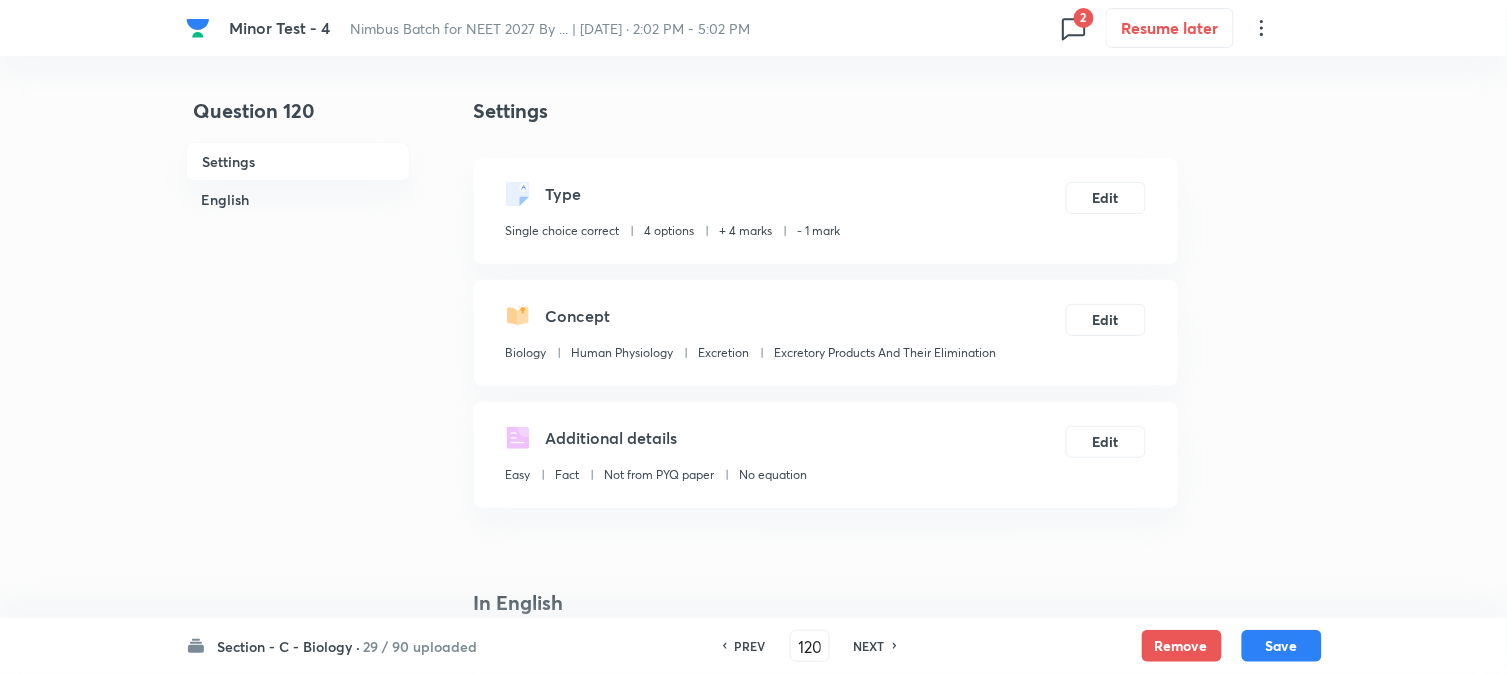 scroll, scrollTop: 590, scrollLeft: 0, axis: vertical 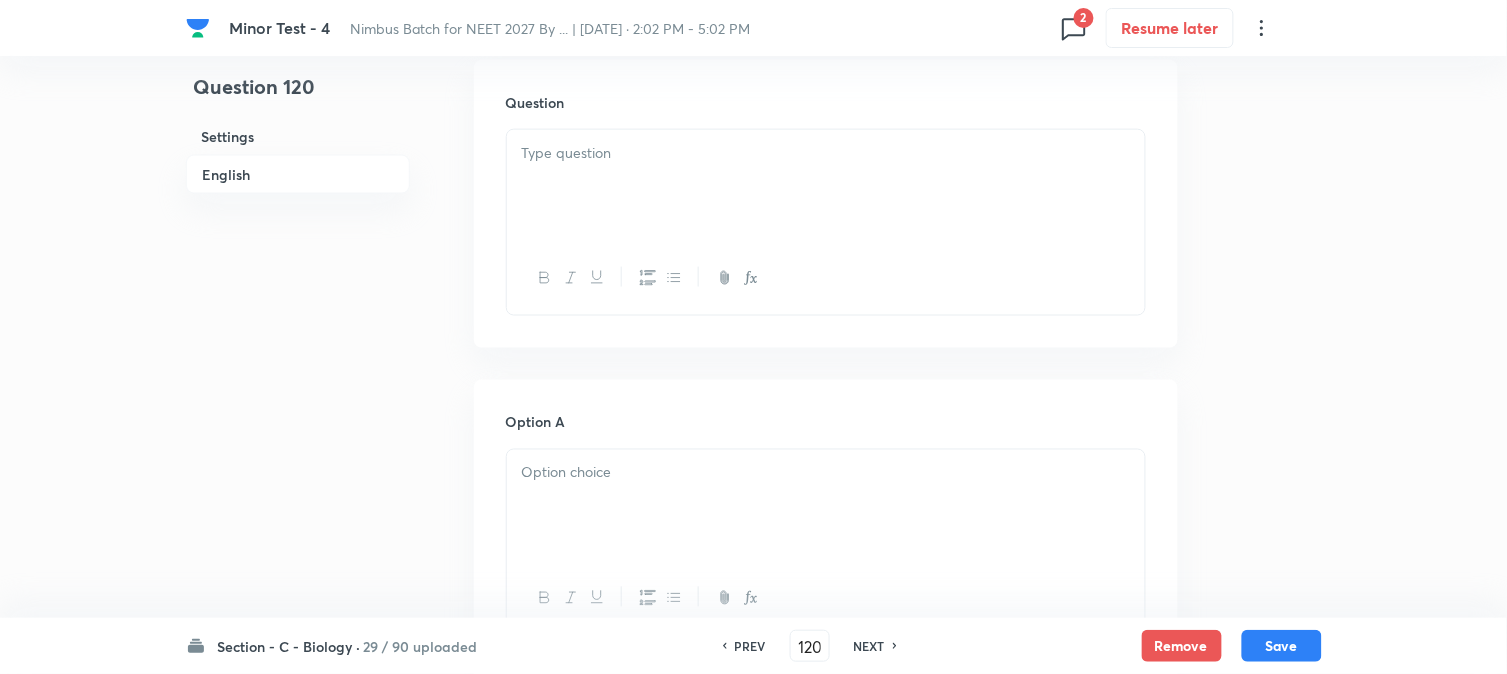 click at bounding box center (826, 186) 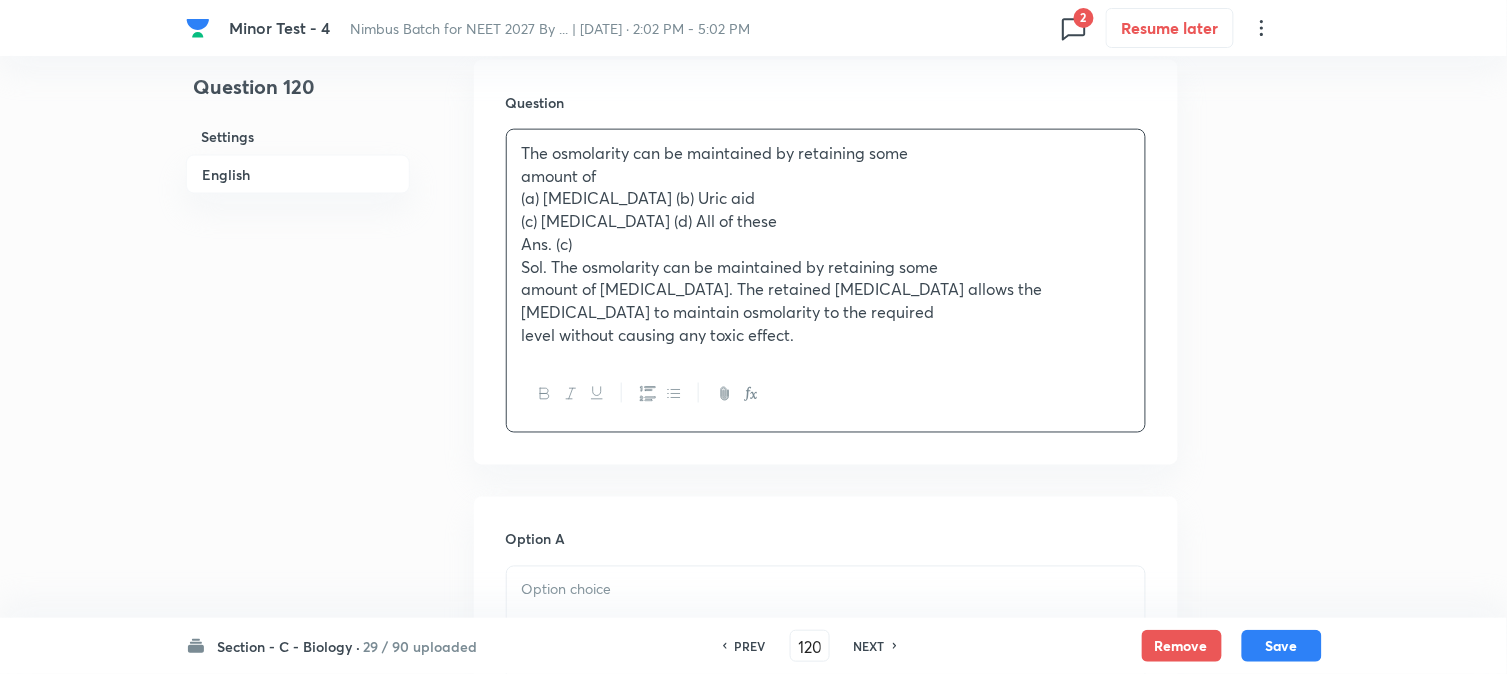 click on "(a) Ammonia (b) Uric aid" at bounding box center (826, 198) 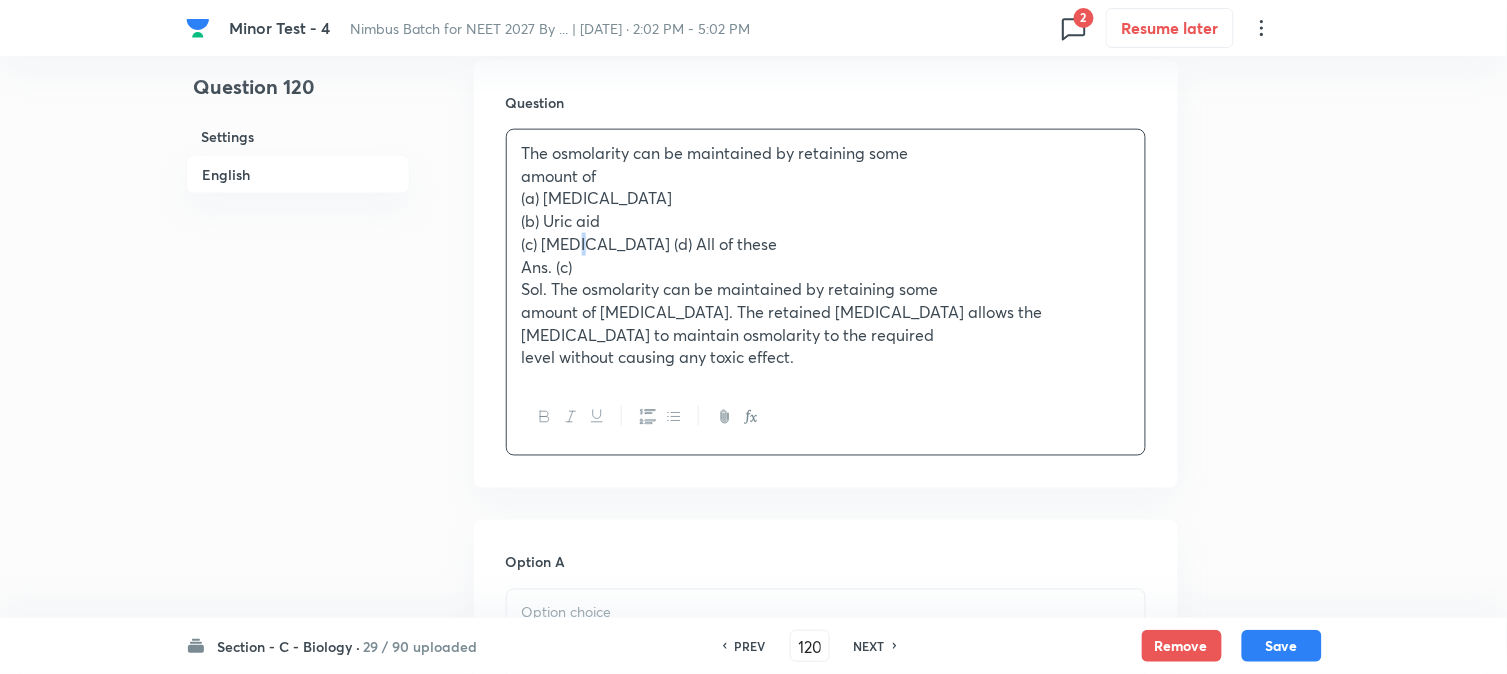 click on "(c) Urea (d) All of these" at bounding box center [826, 244] 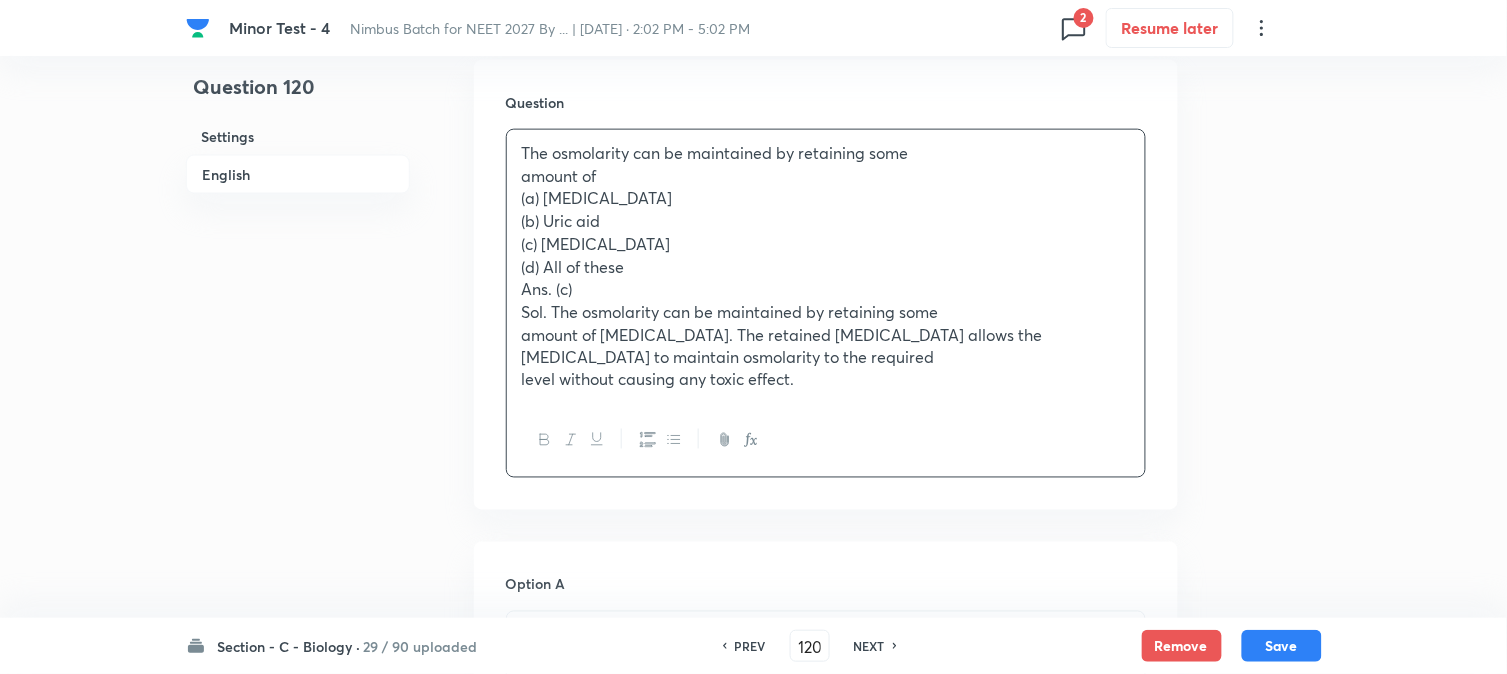 click on "(a) Ammonia" at bounding box center [826, 198] 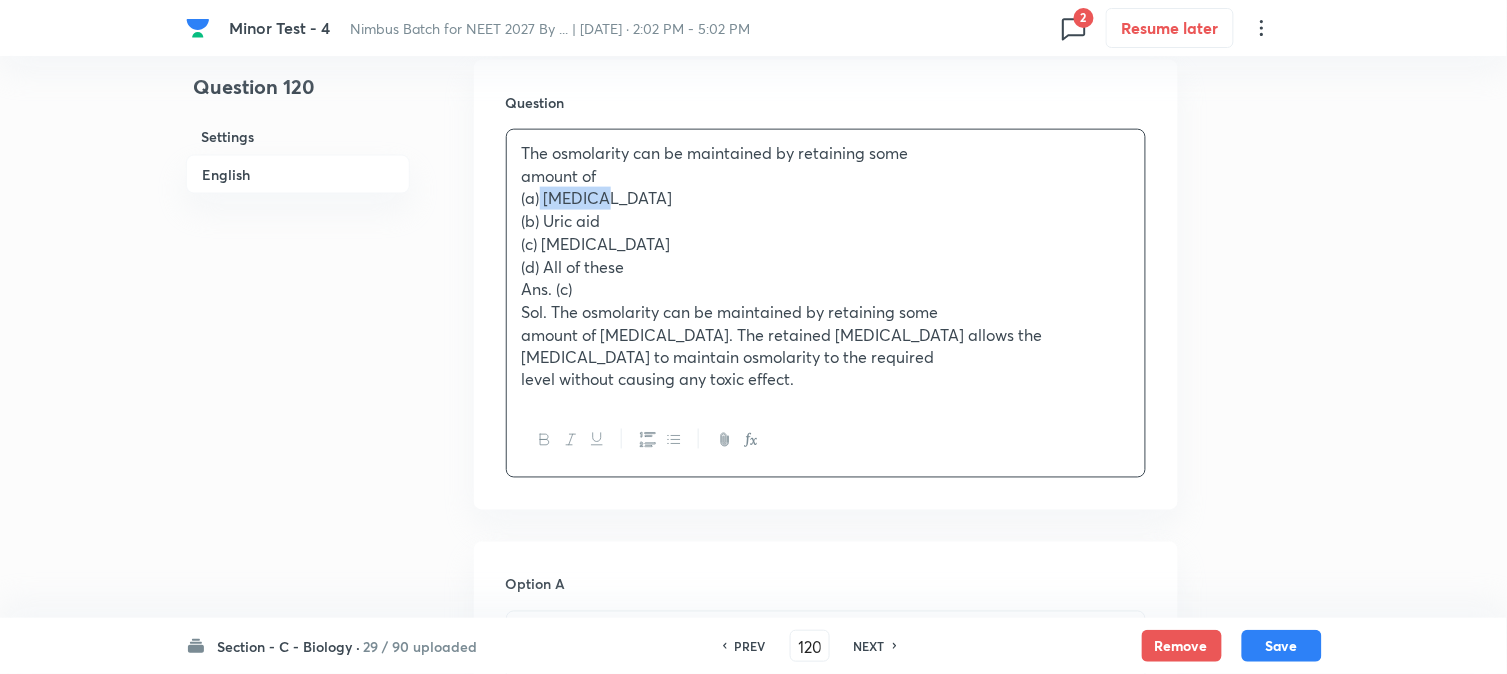 drag, startPoint x: 541, startPoint y: 198, endPoint x: 674, endPoint y: 195, distance: 133.03383 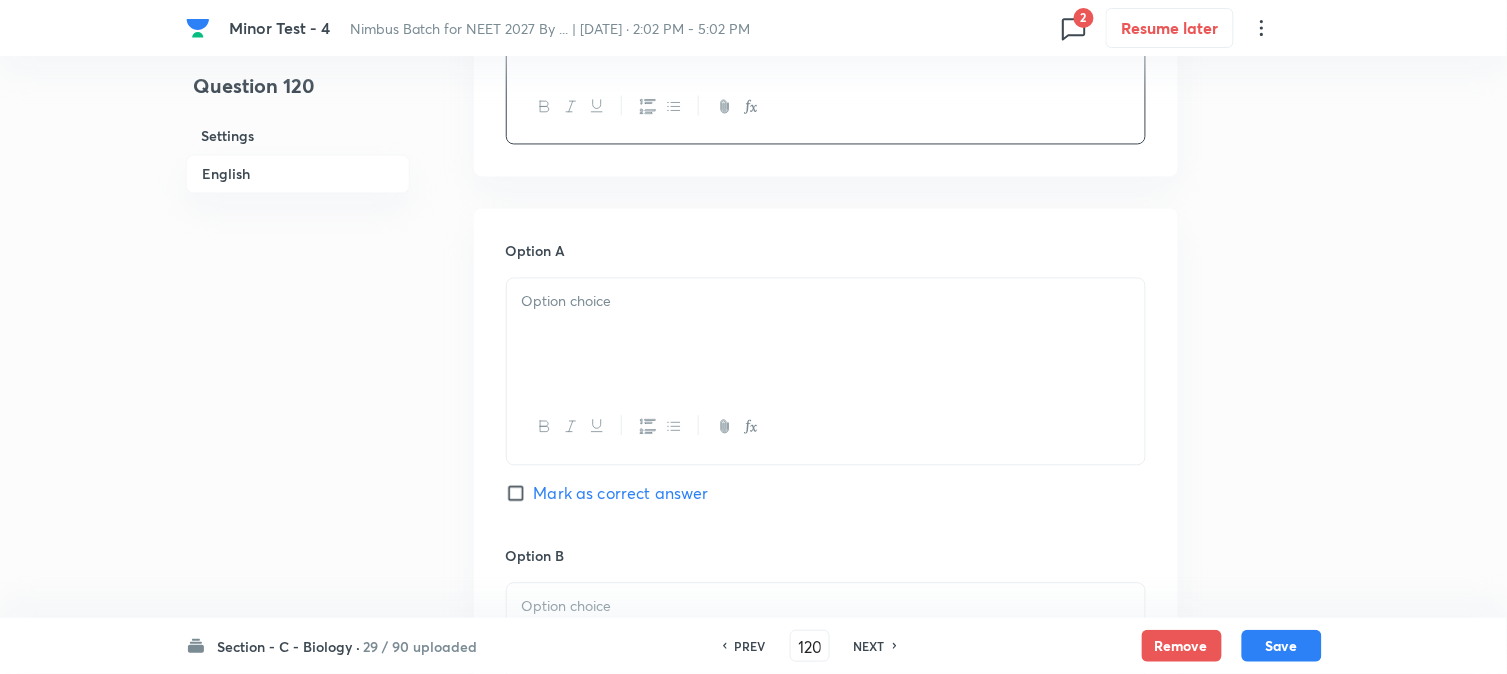 click at bounding box center [826, 335] 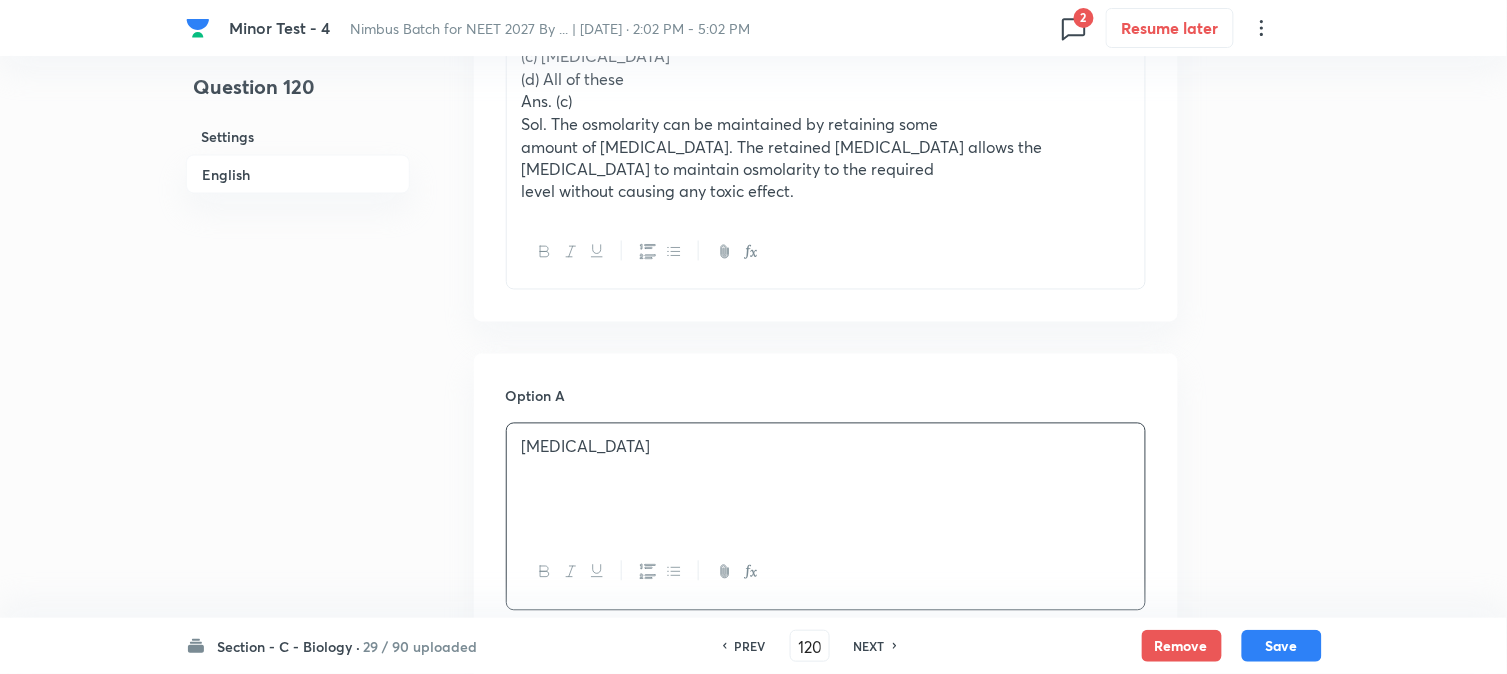 scroll, scrollTop: 590, scrollLeft: 0, axis: vertical 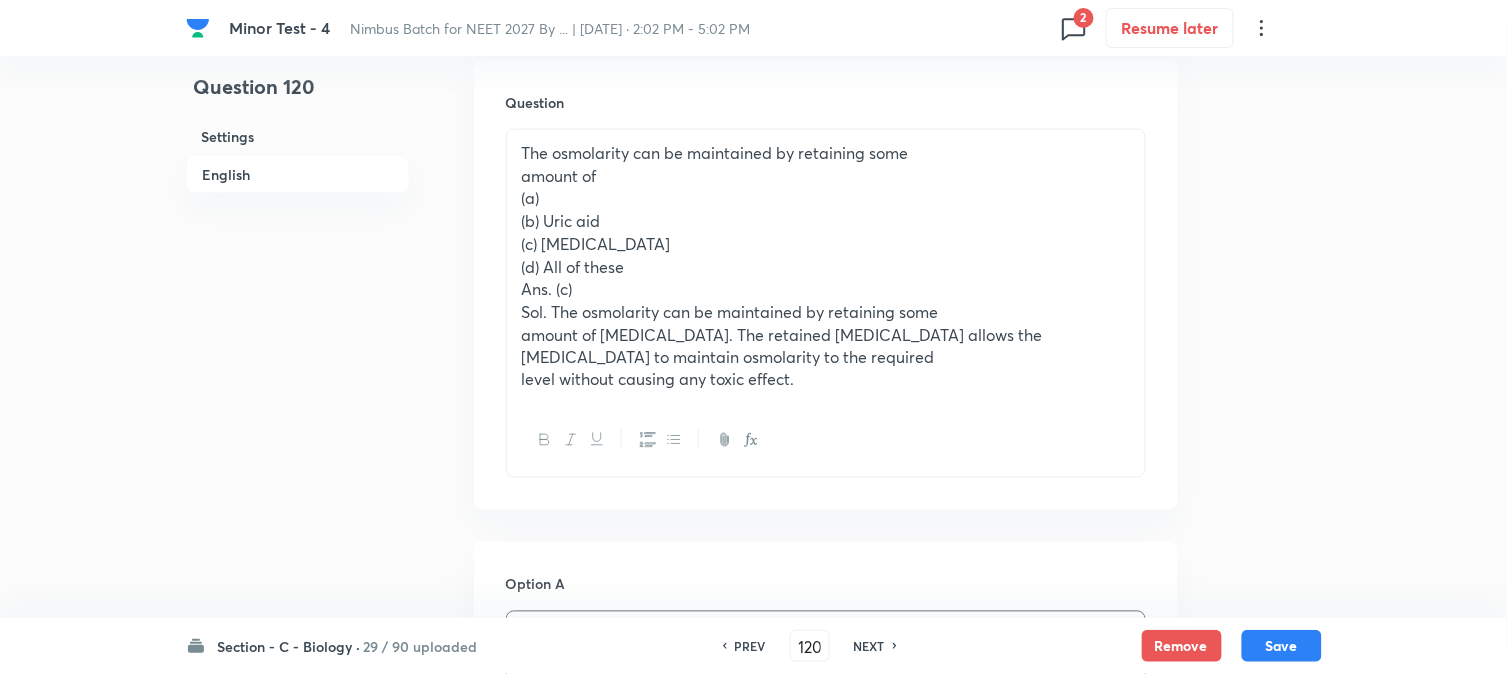 drag, startPoint x: 543, startPoint y: 231, endPoint x: 627, endPoint y: 223, distance: 84.38009 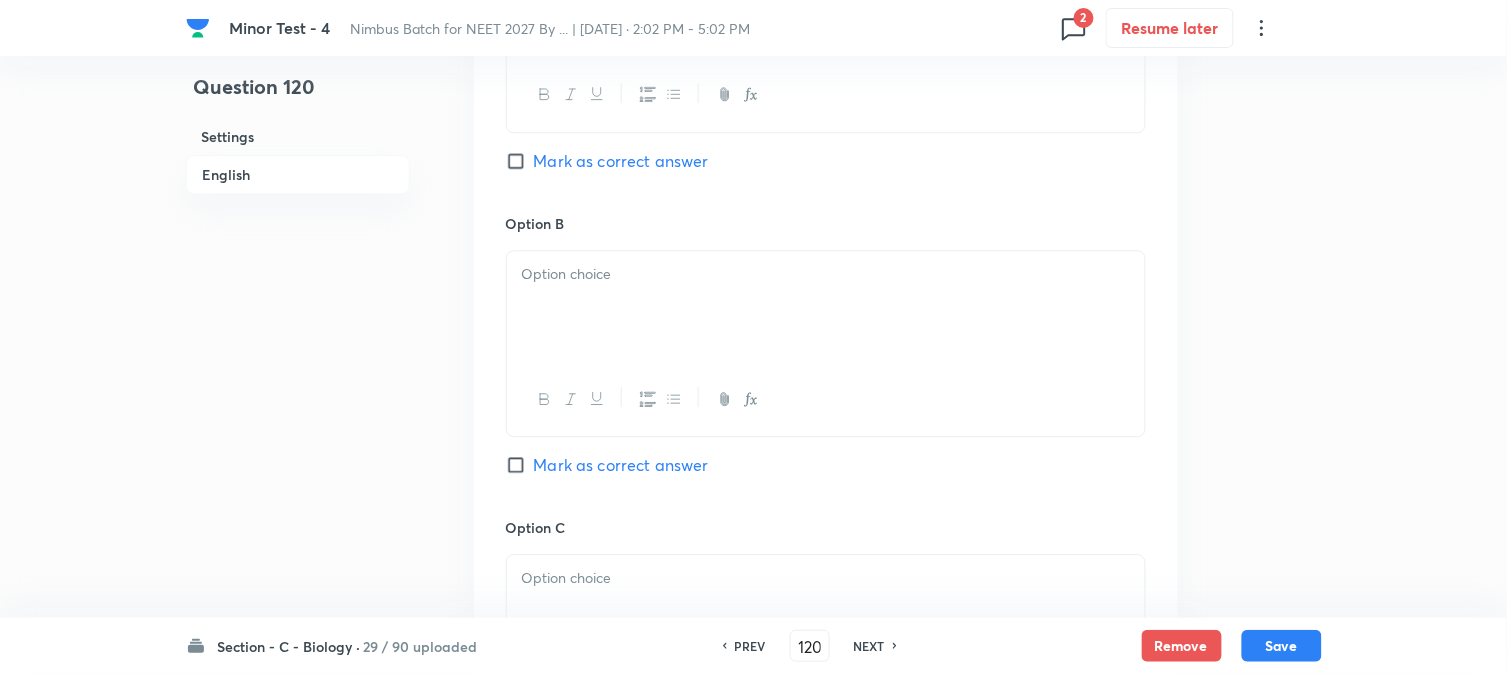 click at bounding box center [826, 307] 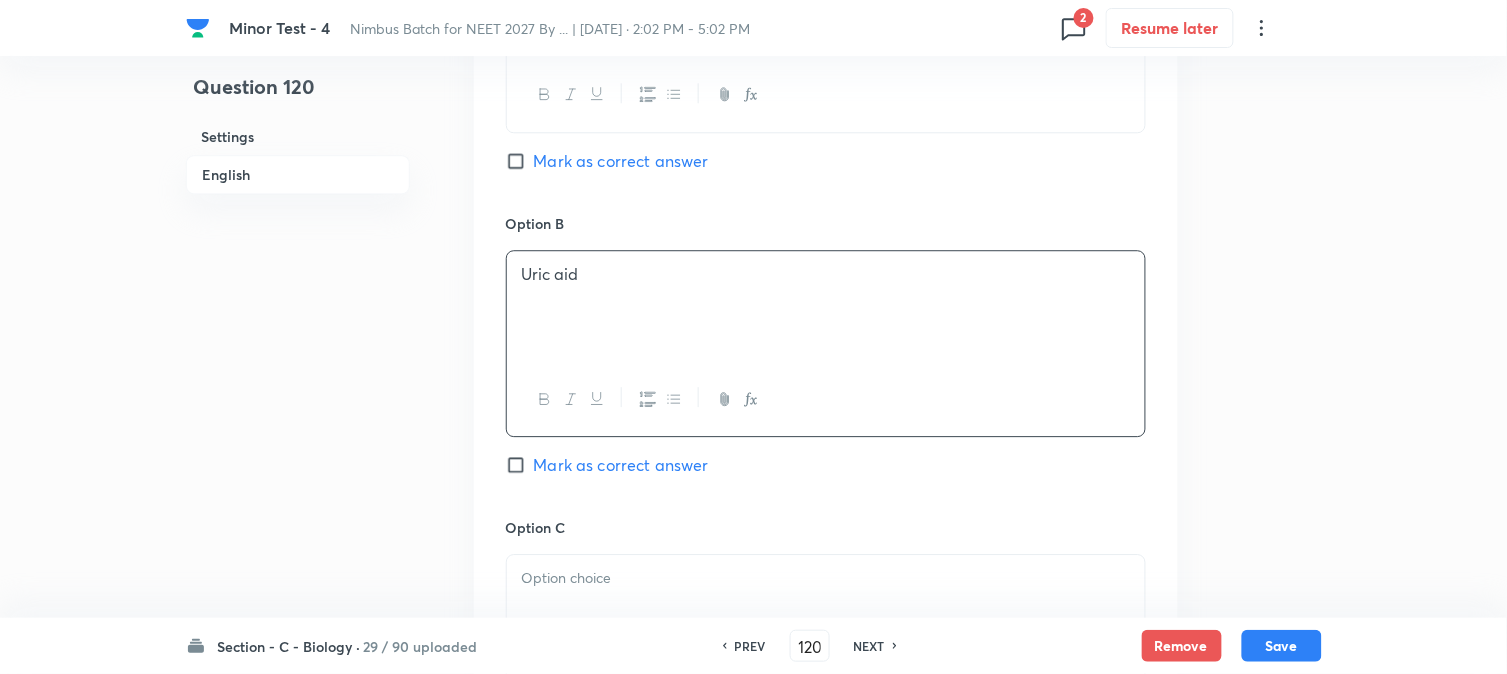 scroll, scrollTop: 590, scrollLeft: 0, axis: vertical 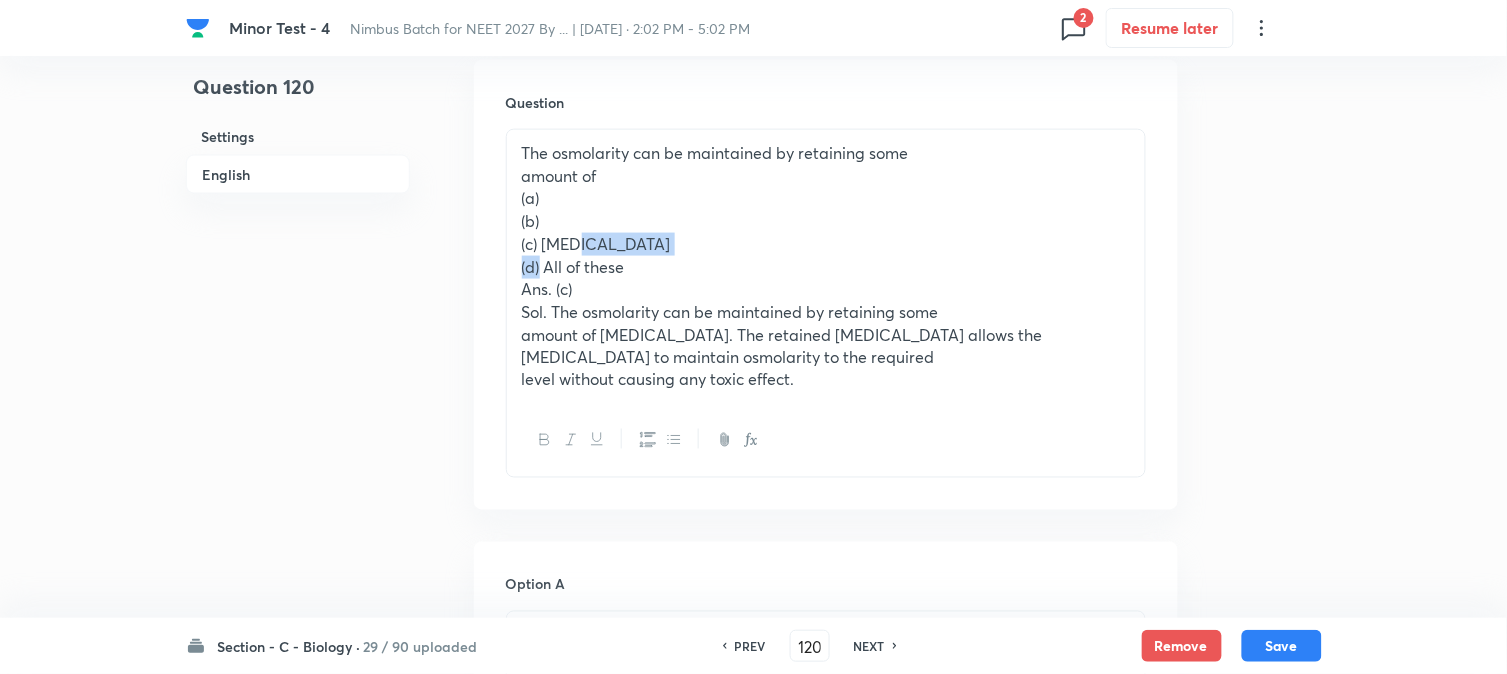 drag, startPoint x: 538, startPoint y: 256, endPoint x: 602, endPoint y: 238, distance: 66.48308 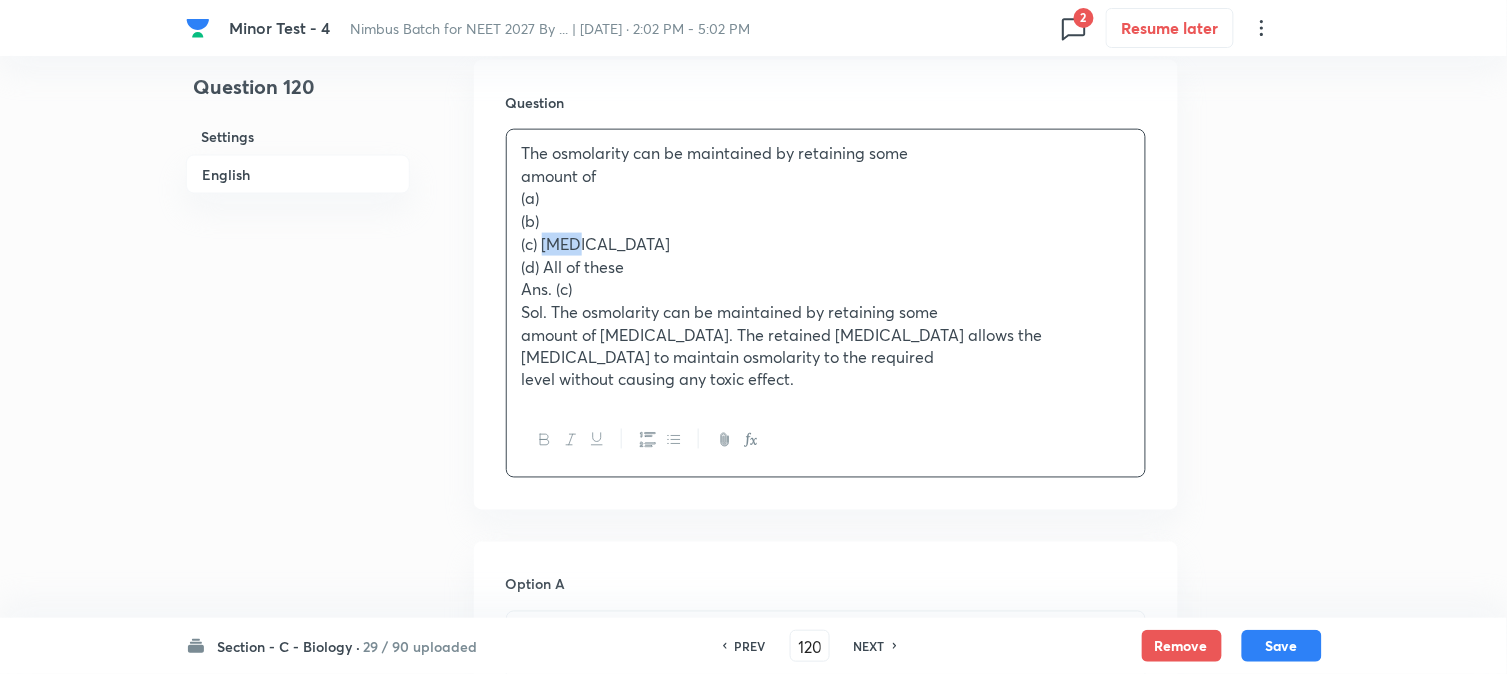 drag, startPoint x: 552, startPoint y: 238, endPoint x: 614, endPoint y: 234, distance: 62.1289 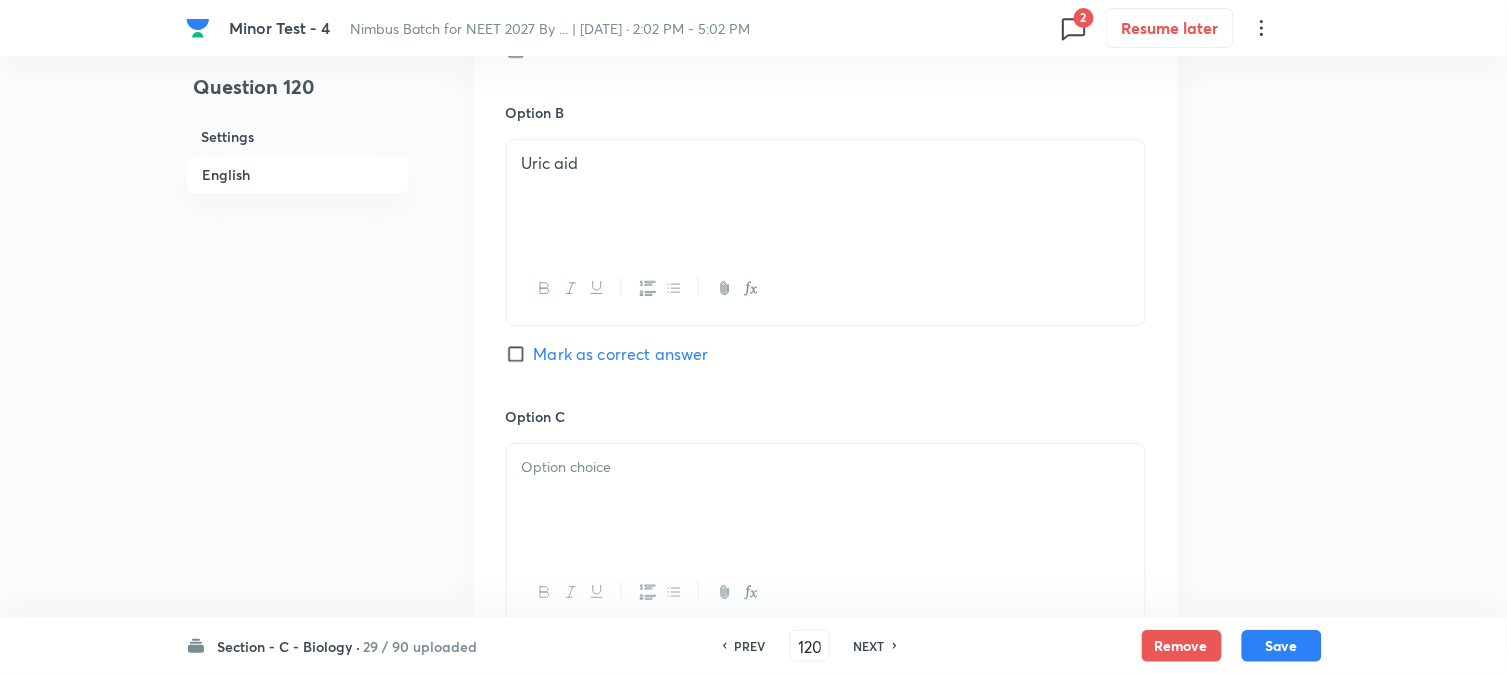 click at bounding box center [826, 467] 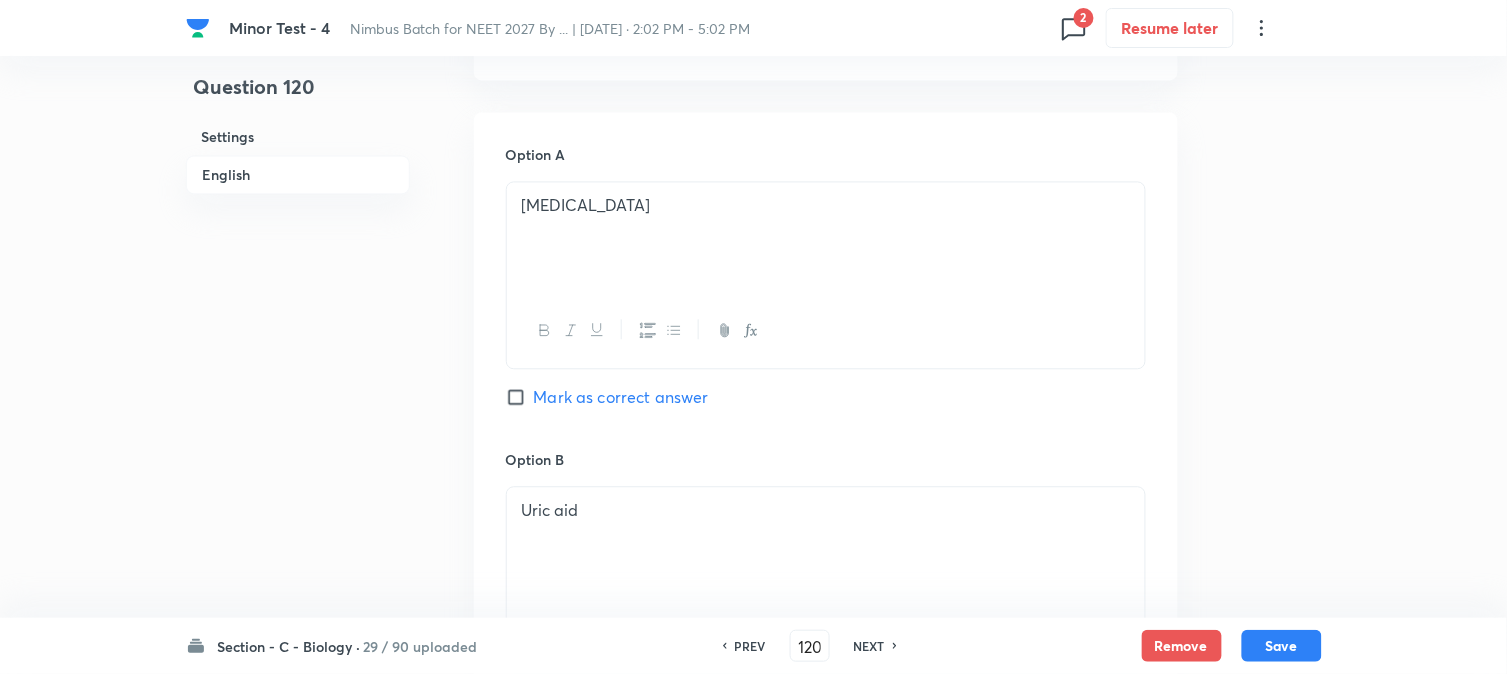 scroll, scrollTop: 590, scrollLeft: 0, axis: vertical 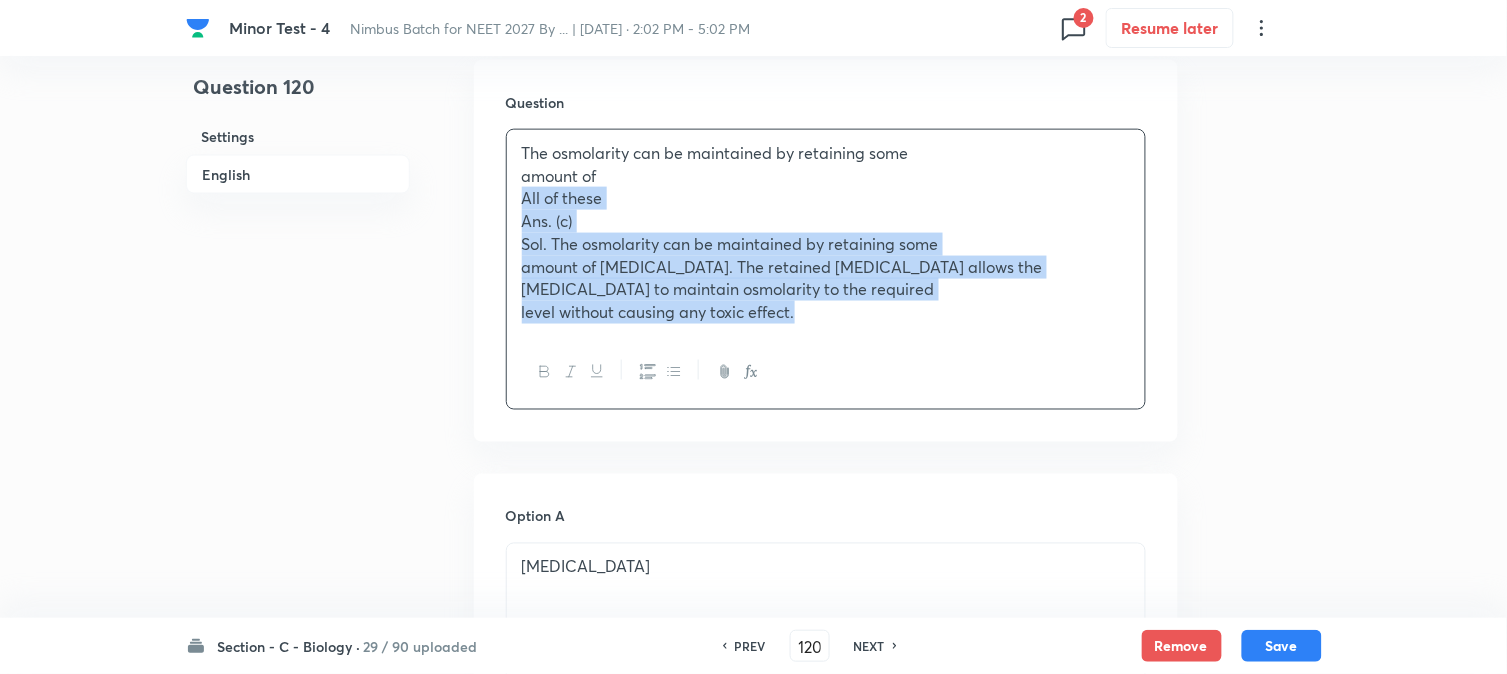 drag, startPoint x: 550, startPoint y: 255, endPoint x: 1121, endPoint y: 398, distance: 588.63403 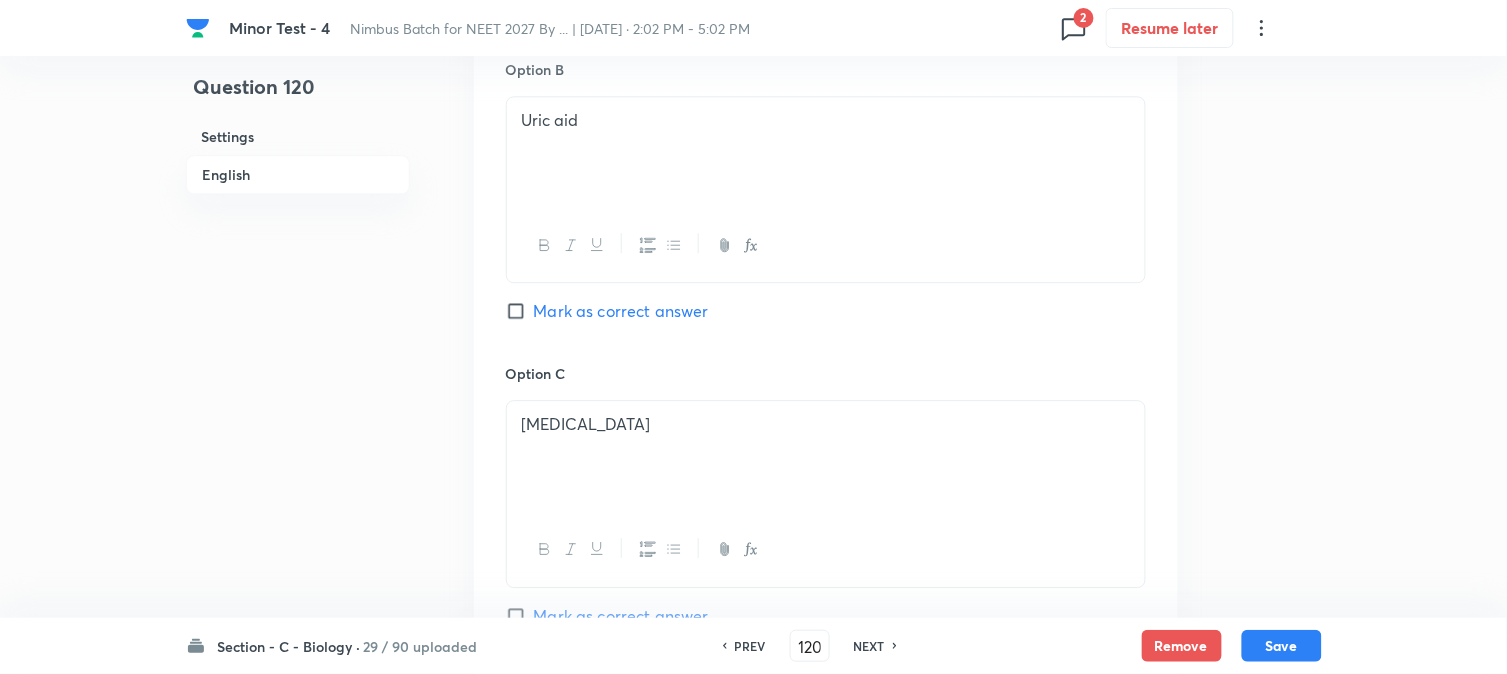 scroll, scrollTop: 1590, scrollLeft: 0, axis: vertical 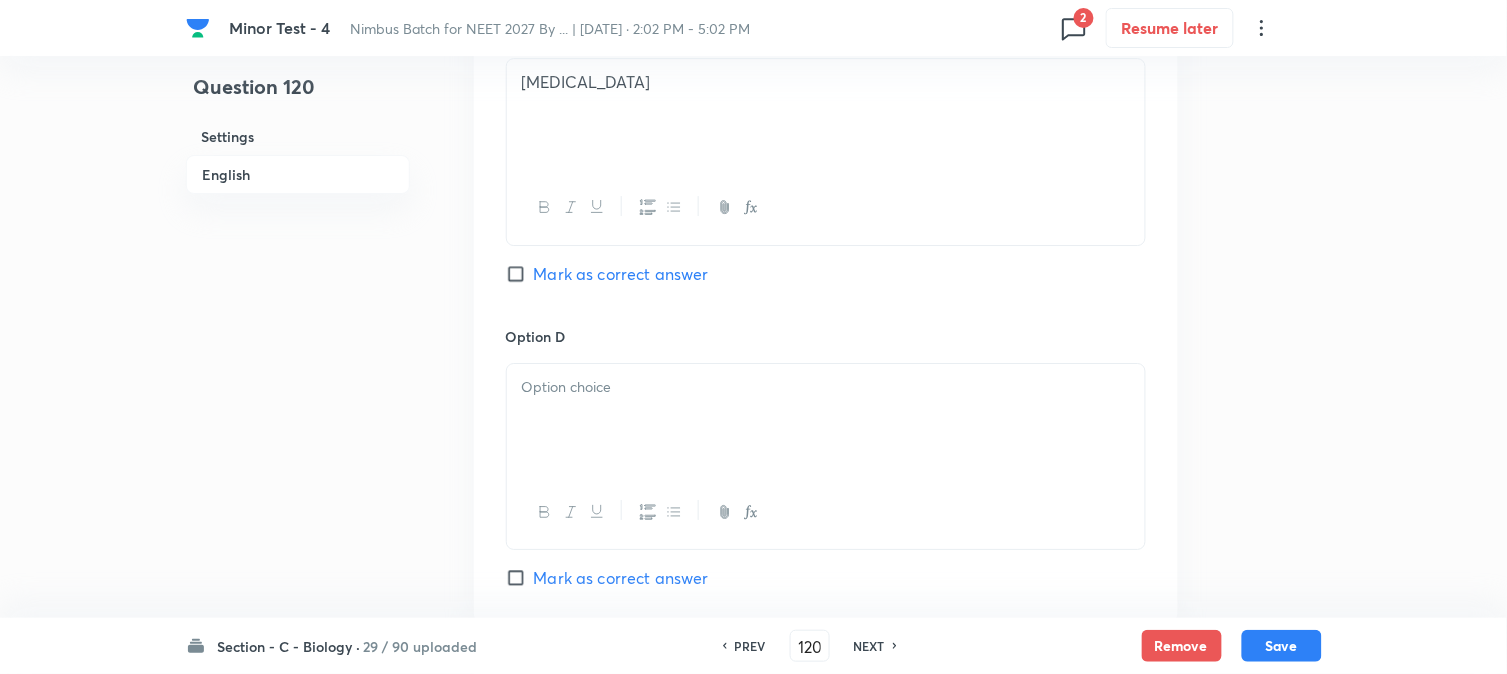 click on "Option C Urea  Mark as correct answer" at bounding box center (826, 173) 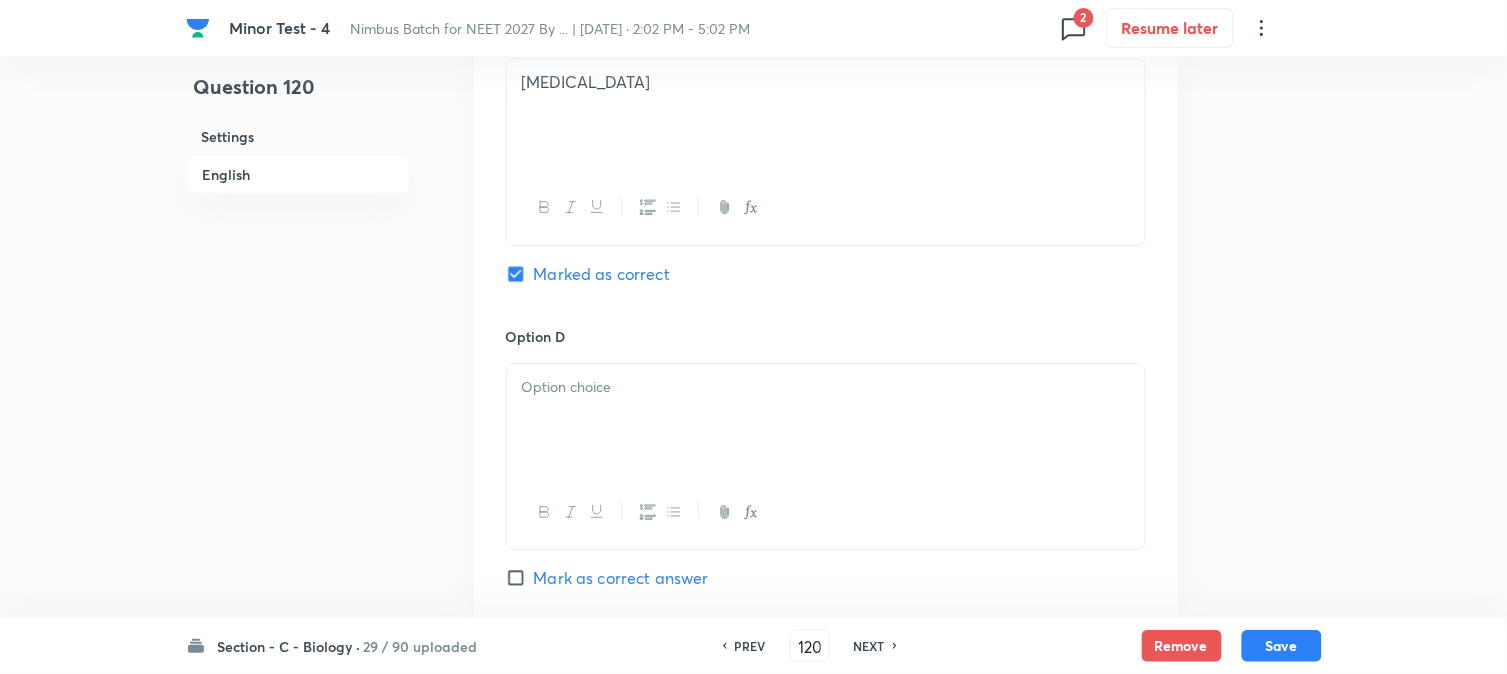 click at bounding box center [826, 420] 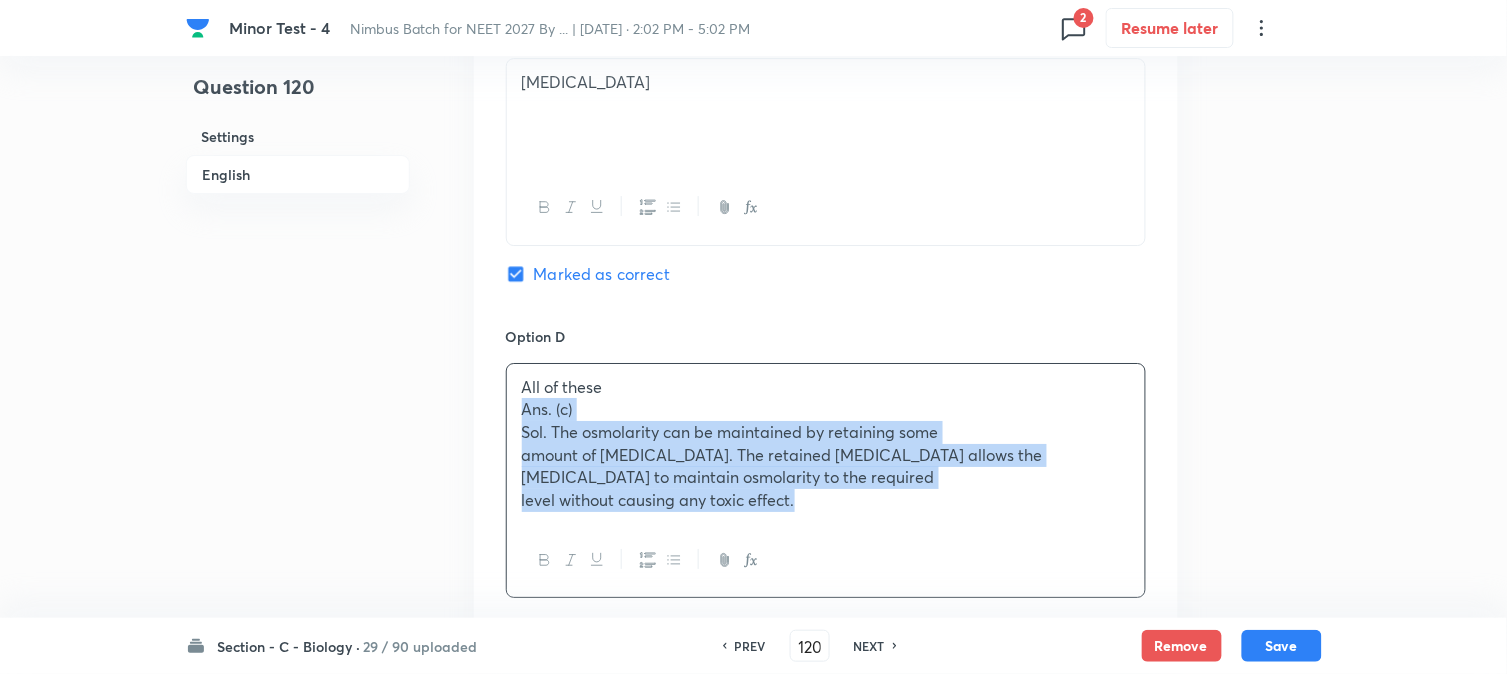 drag, startPoint x: 521, startPoint y: 410, endPoint x: 978, endPoint y: 543, distance: 475.96008 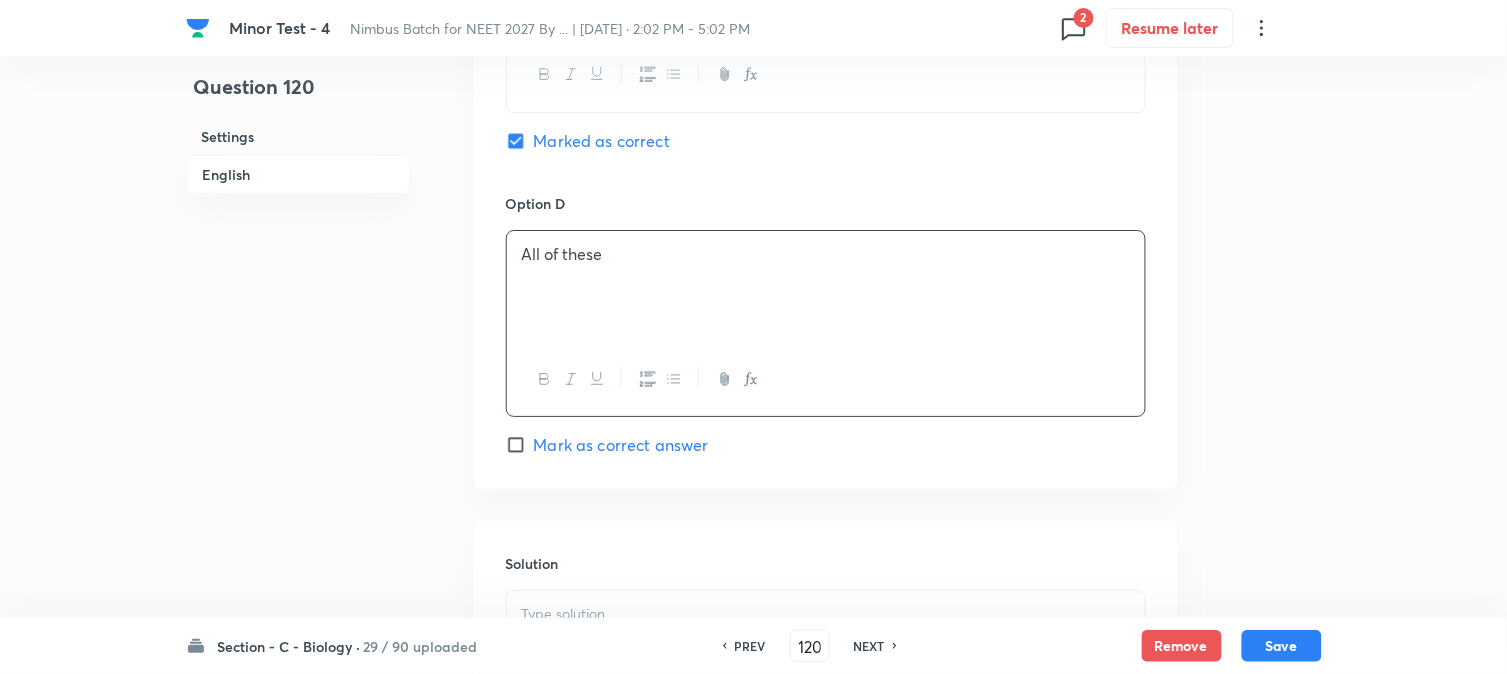 scroll, scrollTop: 1923, scrollLeft: 0, axis: vertical 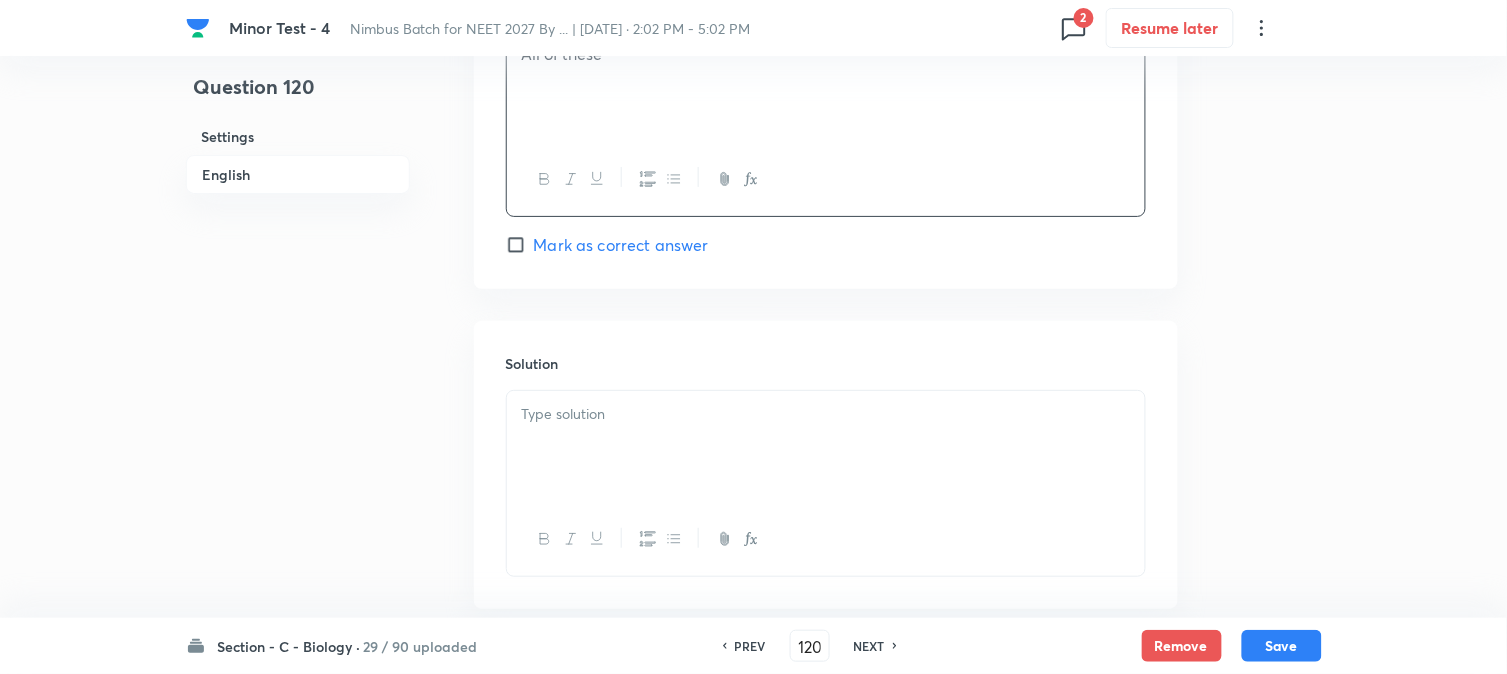 click at bounding box center (826, 447) 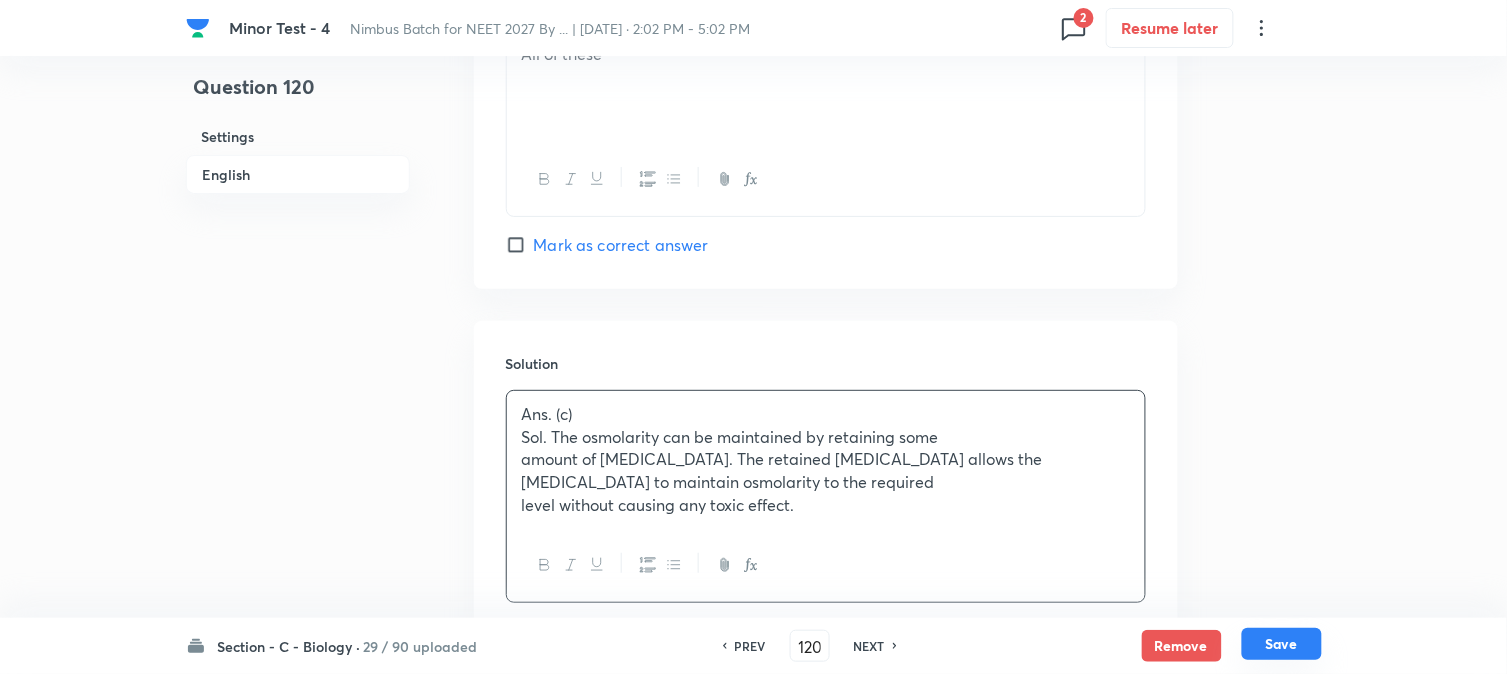 click on "Save" at bounding box center (1282, 644) 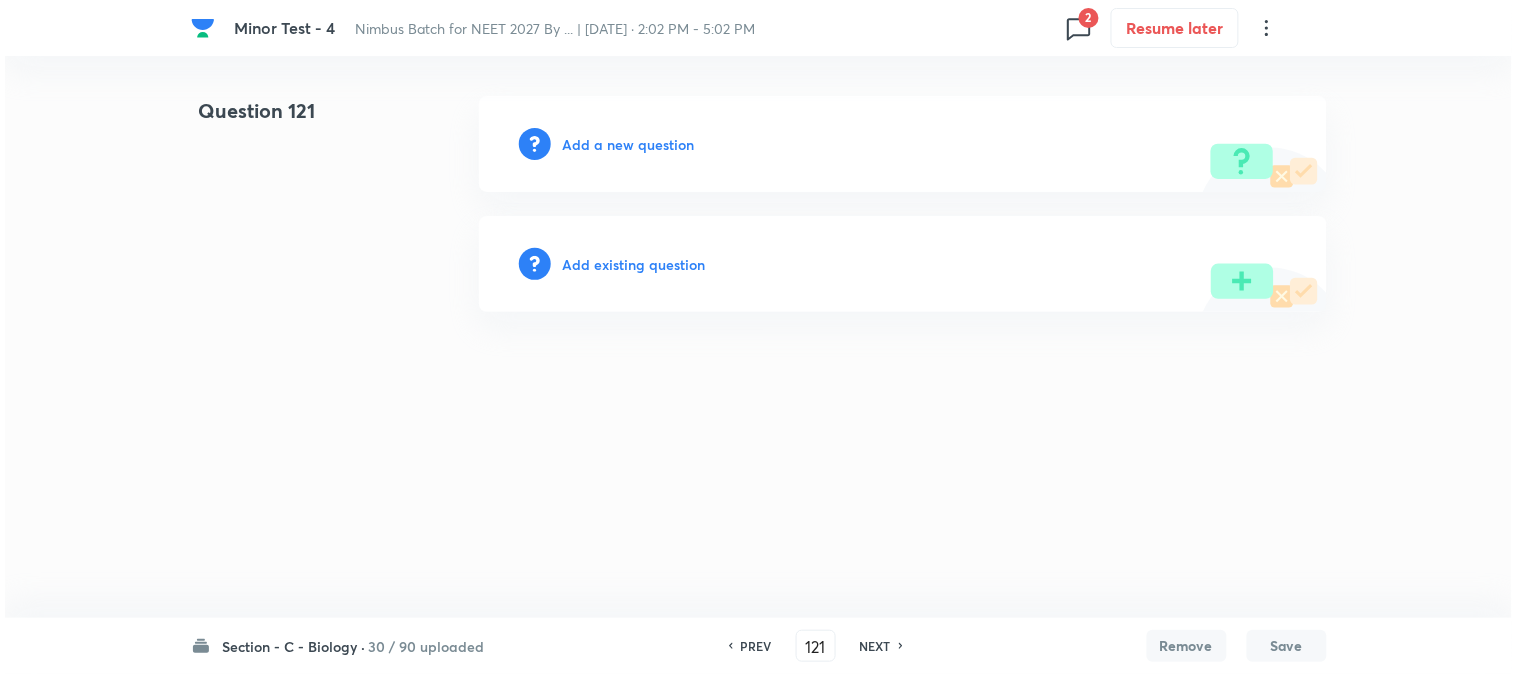 scroll, scrollTop: 0, scrollLeft: 0, axis: both 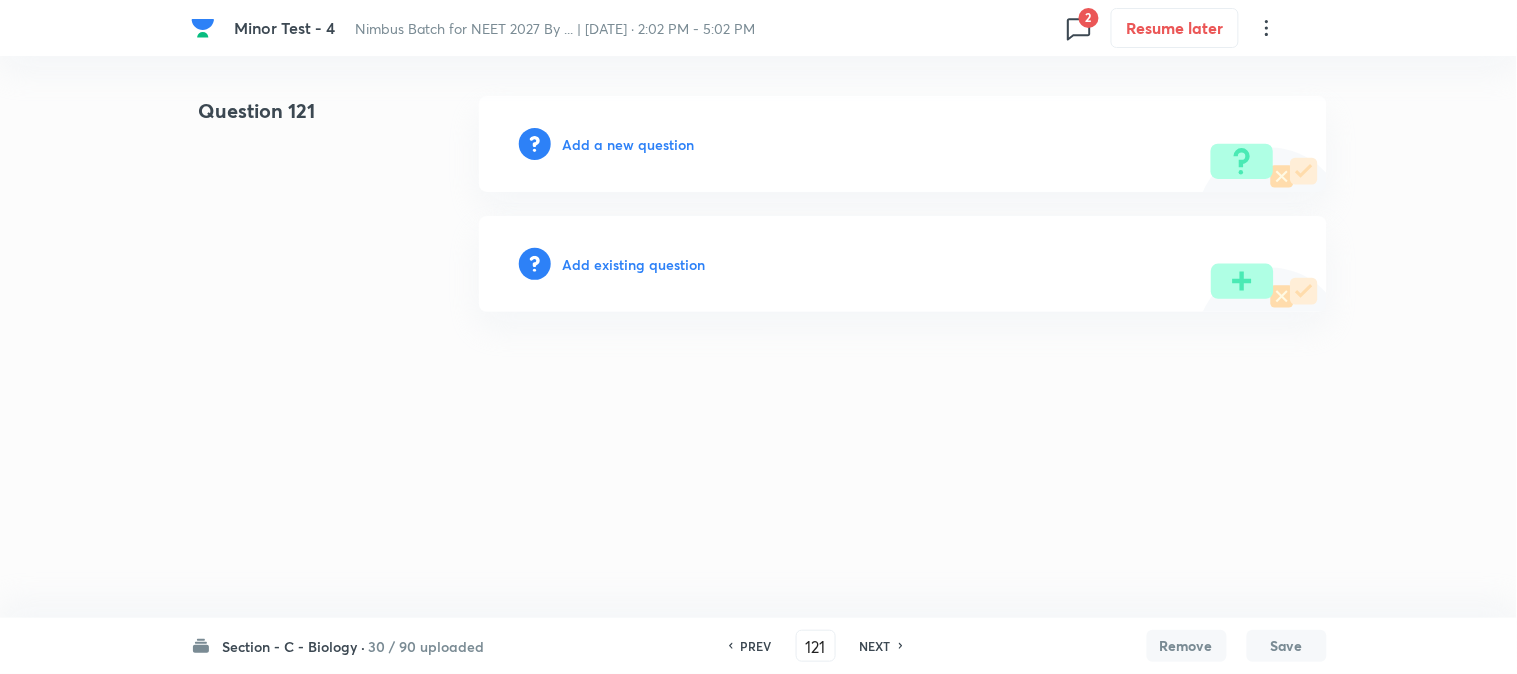 click on "Add a new question" at bounding box center [629, 144] 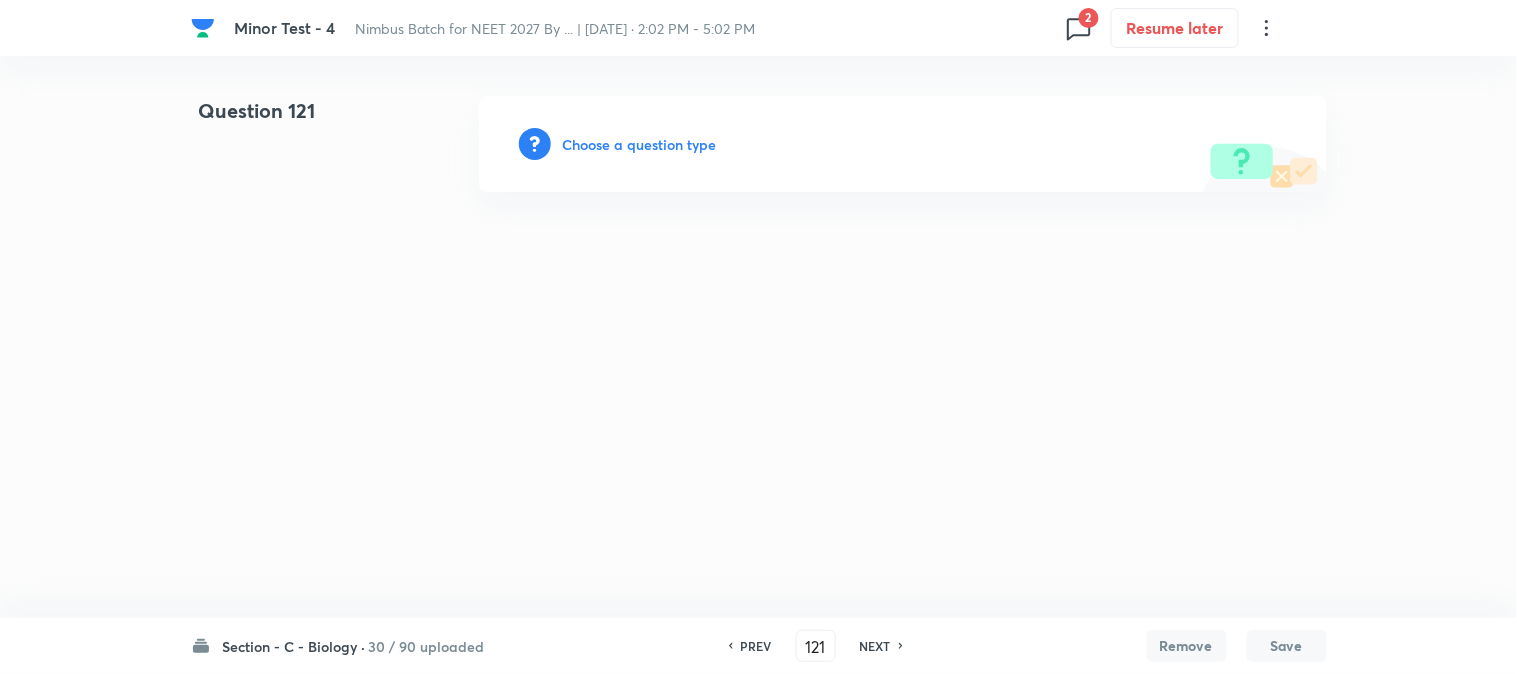 click on "Choose a question type" at bounding box center [640, 144] 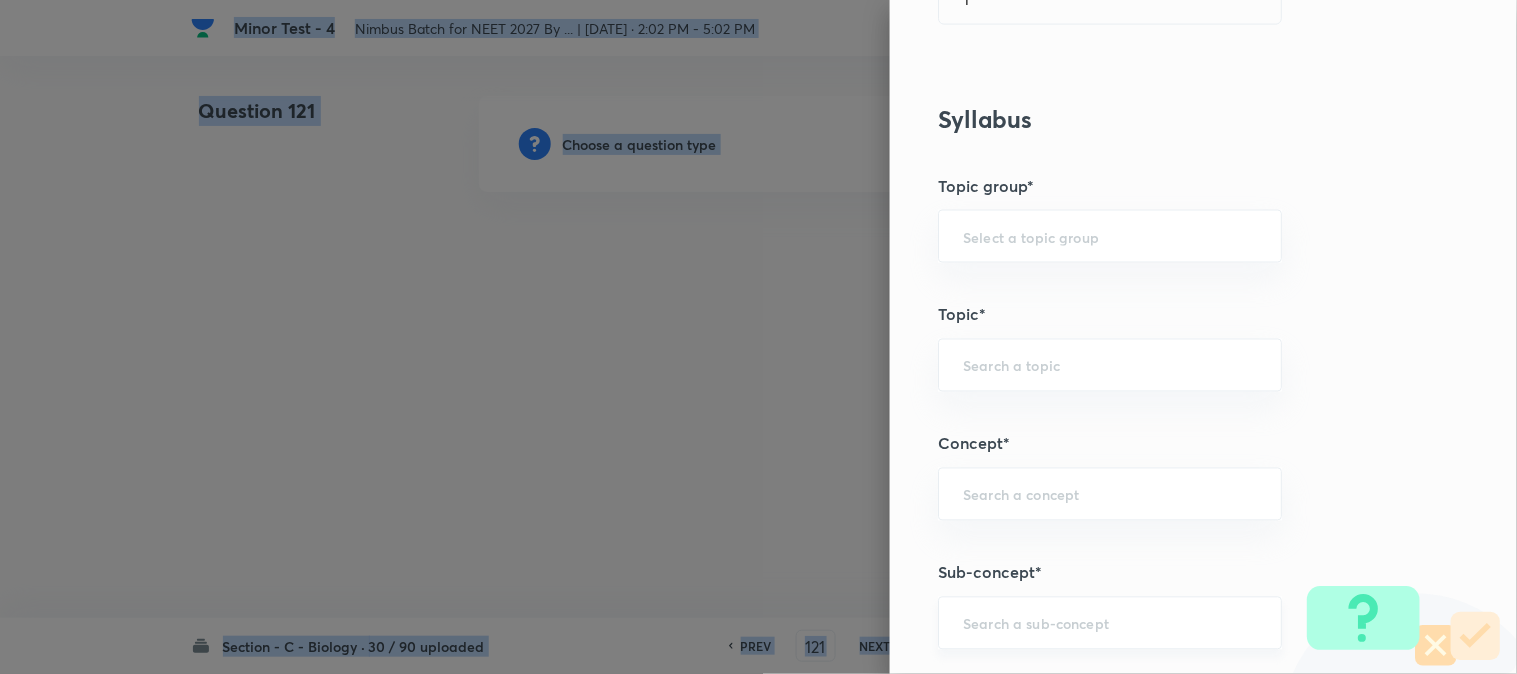 scroll, scrollTop: 1180, scrollLeft: 0, axis: vertical 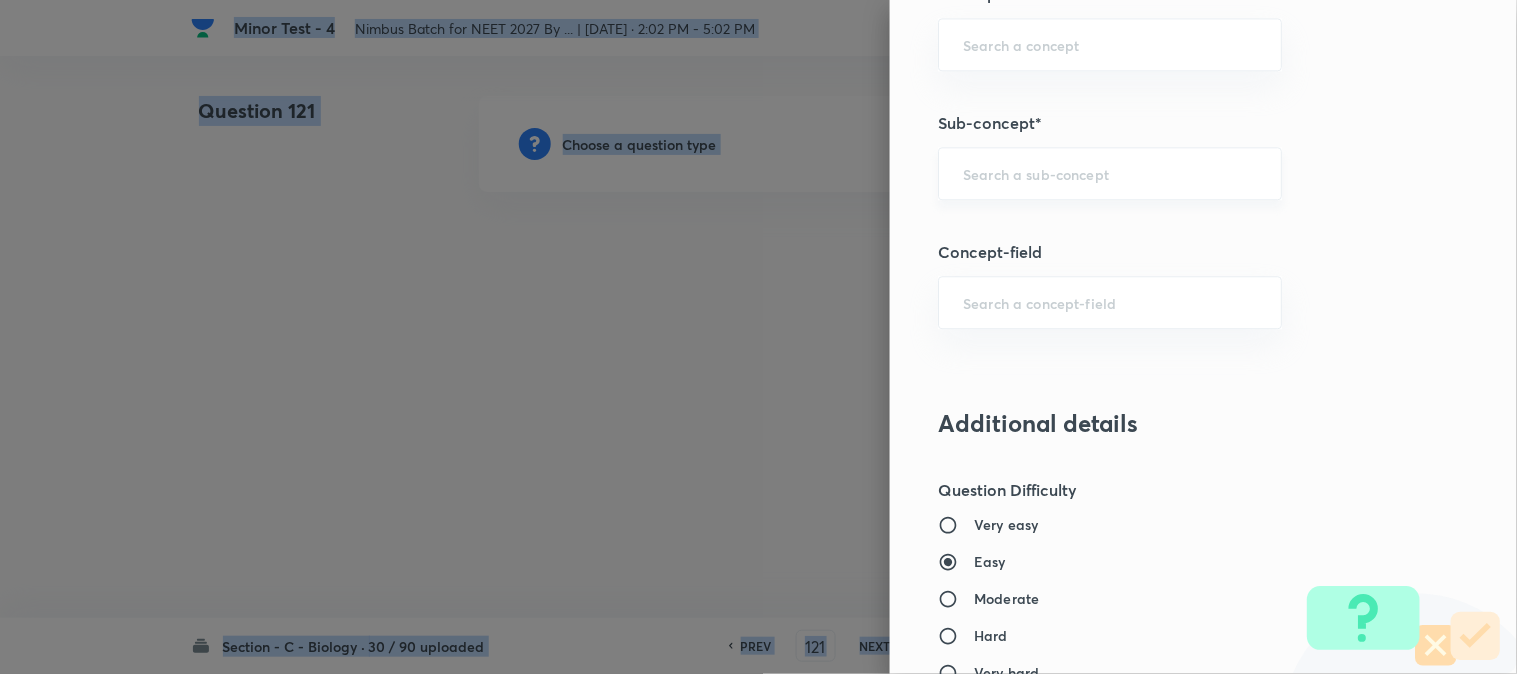 click at bounding box center [1110, 173] 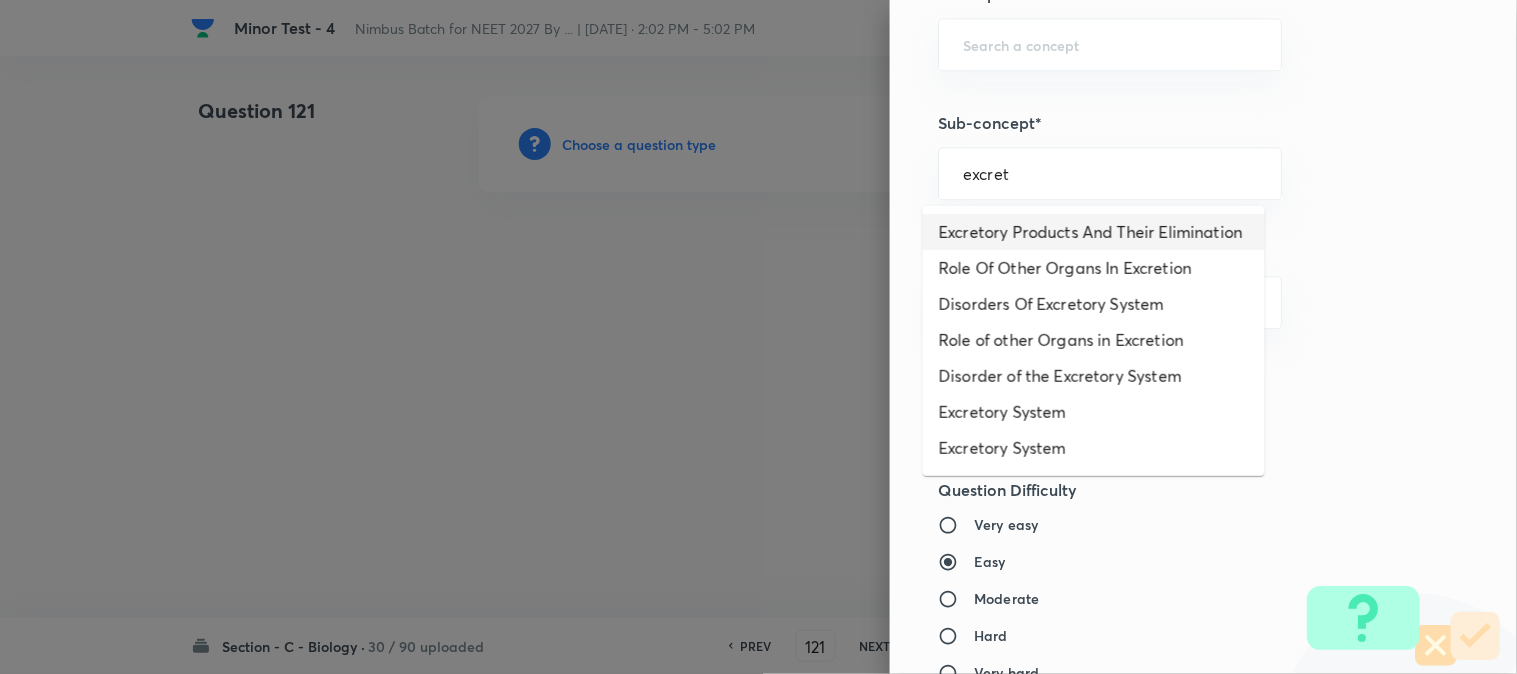 click on "Excretory Products And Their Elimination" at bounding box center [1094, 232] 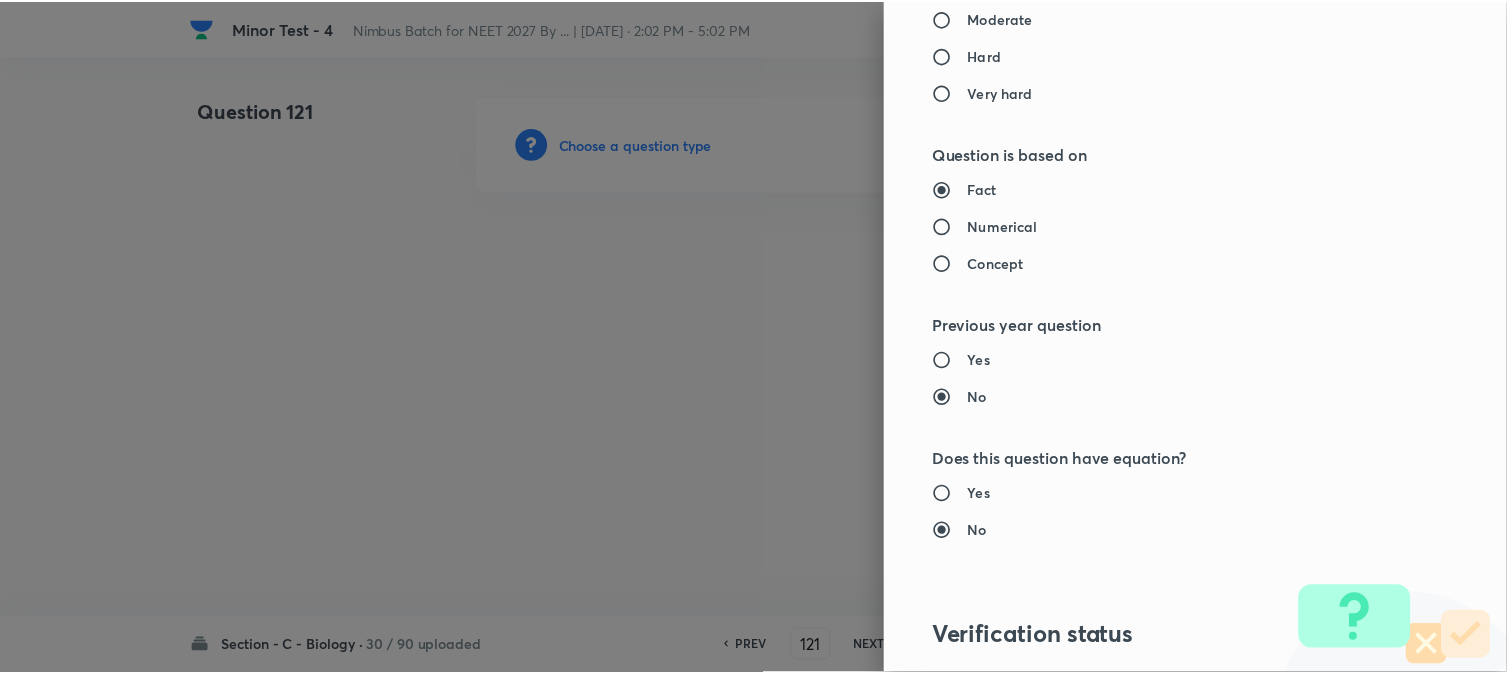 scroll, scrollTop: 2052, scrollLeft: 0, axis: vertical 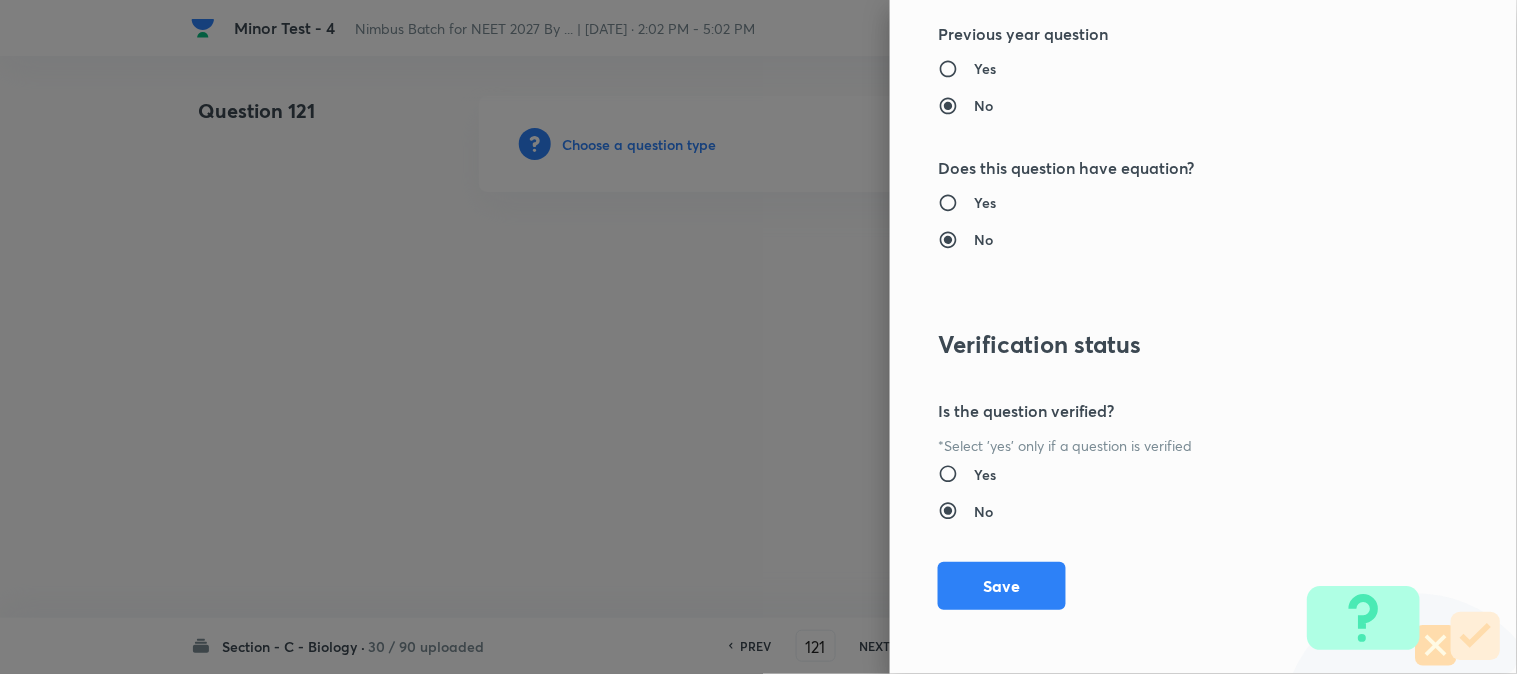 click on "Question settings Question type* Single choice correct Number of options* 2 3 4 5 Does this question have a passage?* Yes No Positive mark 4 ​ Negative Marks (Don’t add negative sign) 1 ​ Syllabus Topic group* Biology ​ Topic* Human Physiology ​ Concept* Excretion ​ Sub-concept* Excretory Products And Their Elimination ​ Concept-field ​ Additional details Question Difficulty Very easy Easy Moderate Hard Very hard Question is based on Fact Numerical Concept Previous year question Yes No Does this question have equation? Yes No Verification status Is the question verified? *Select 'yes' only if a question is verified Yes No Save" at bounding box center (1203, 337) 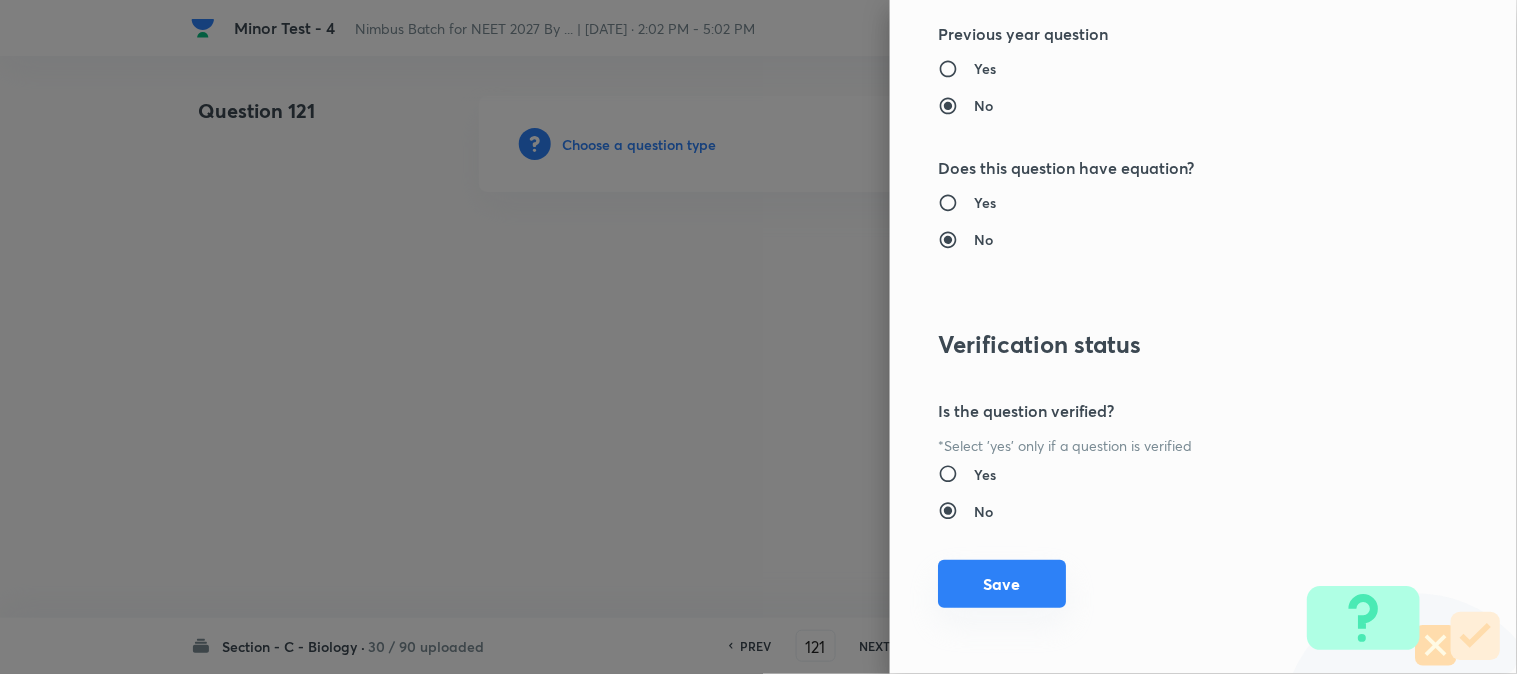 click on "Save" at bounding box center (1002, 584) 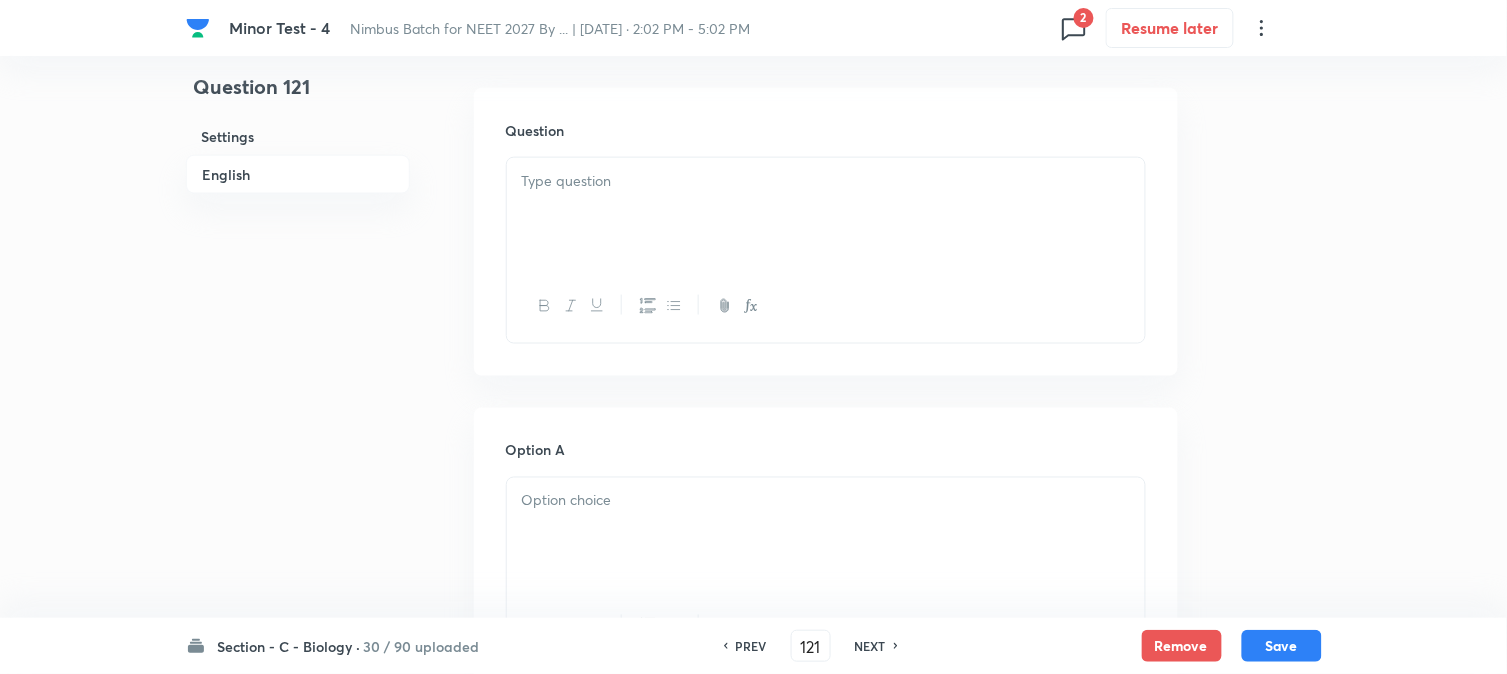 scroll, scrollTop: 590, scrollLeft: 0, axis: vertical 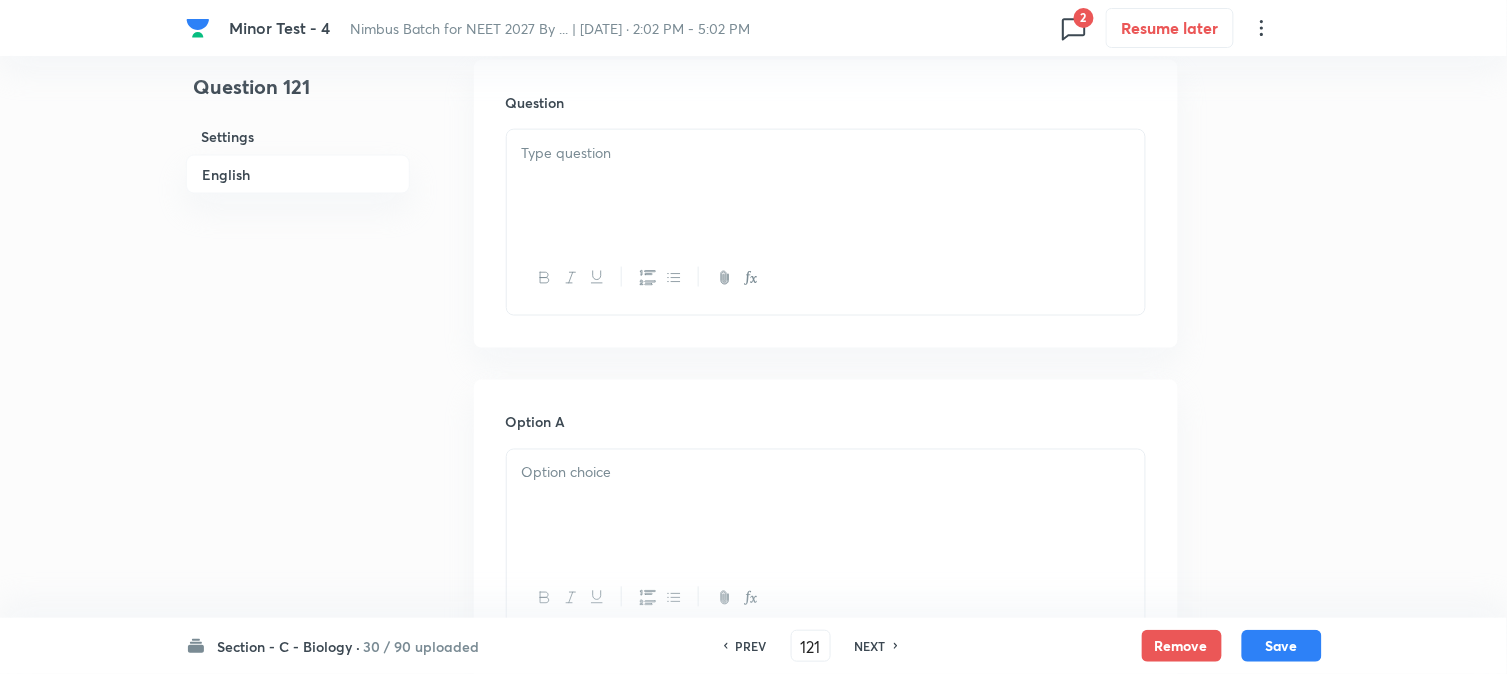 click at bounding box center [826, 186] 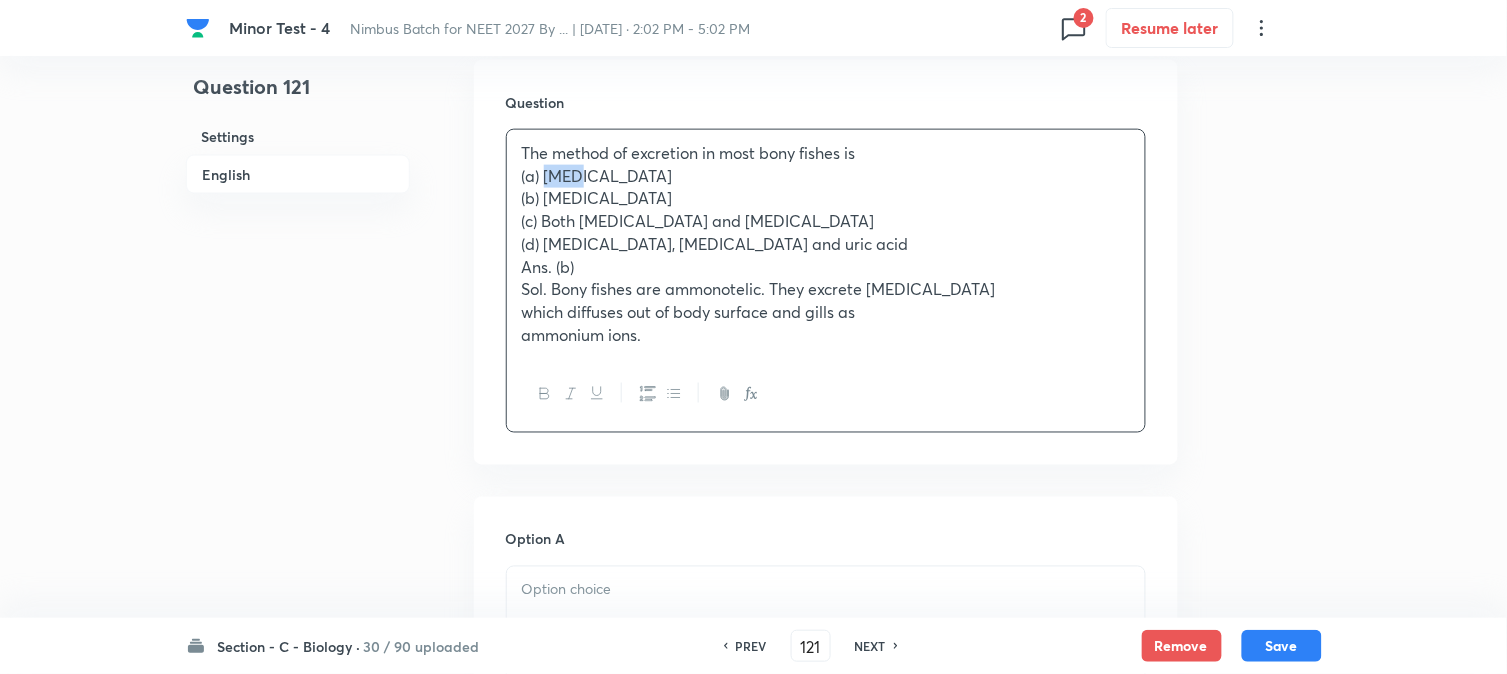 drag, startPoint x: 547, startPoint y: 177, endPoint x: 637, endPoint y: 186, distance: 90.44888 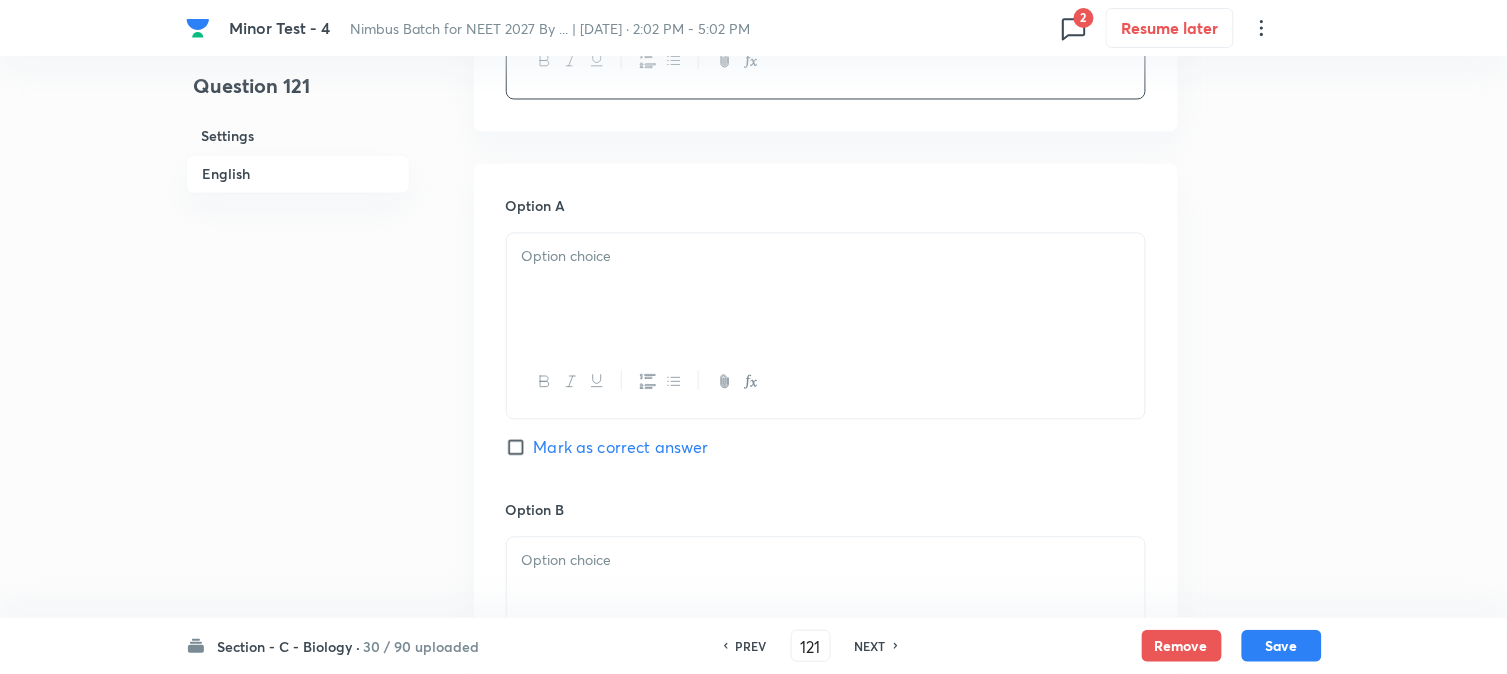 click at bounding box center [826, 290] 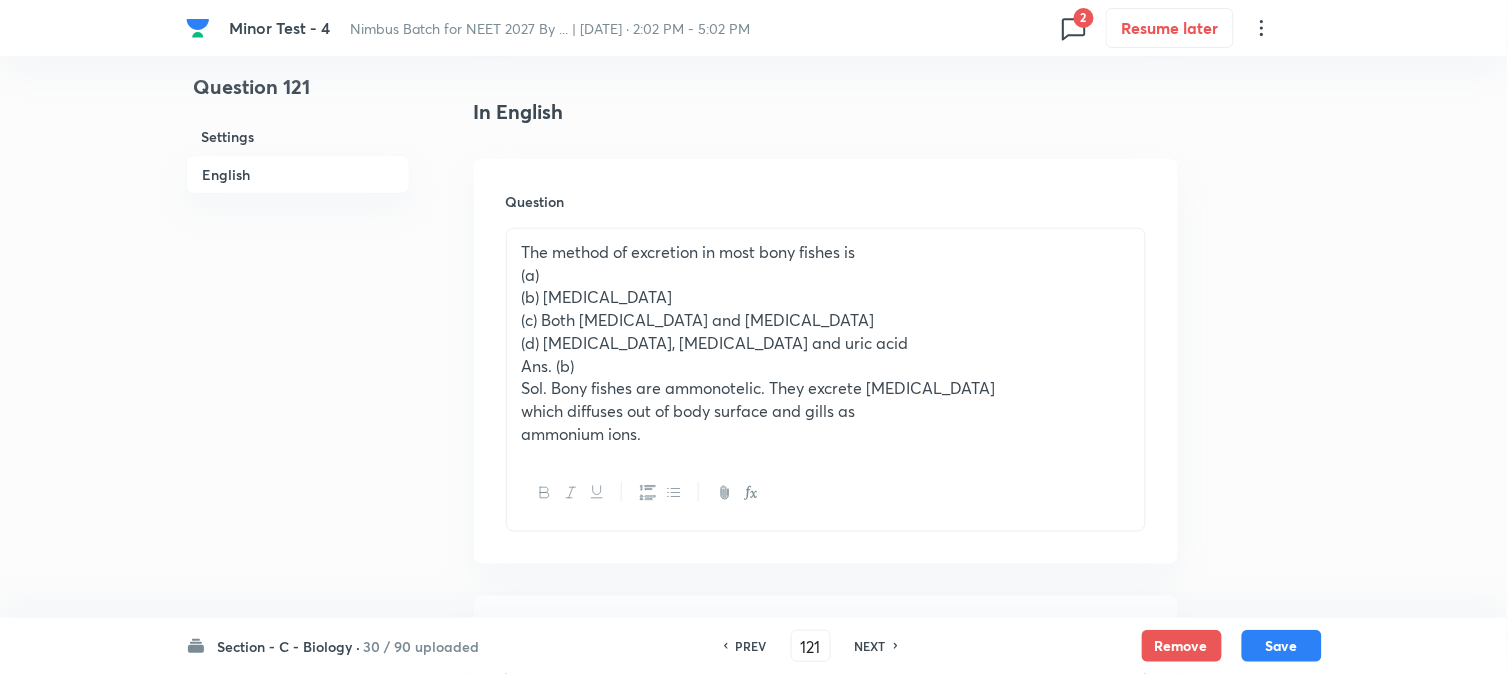 scroll, scrollTop: 478, scrollLeft: 0, axis: vertical 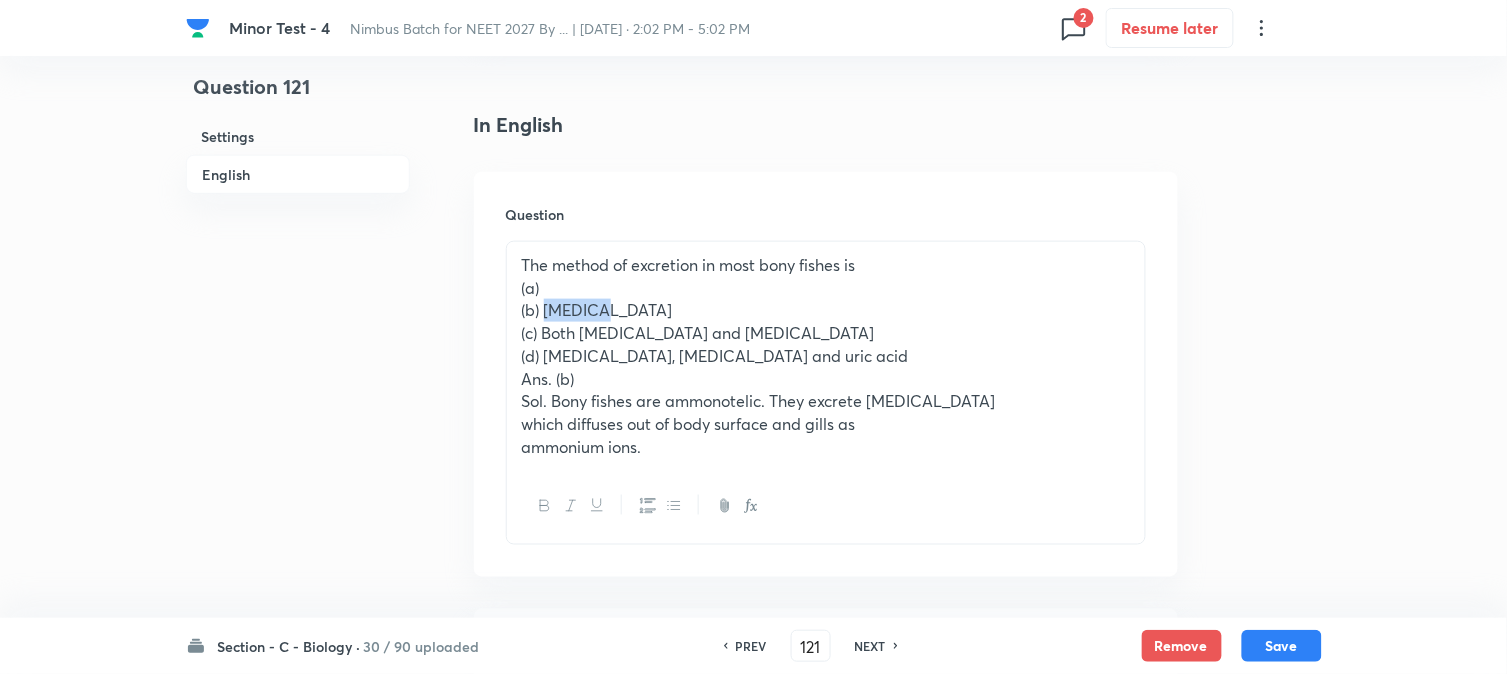 drag, startPoint x: 547, startPoint y: 310, endPoint x: 644, endPoint y: 308, distance: 97.020615 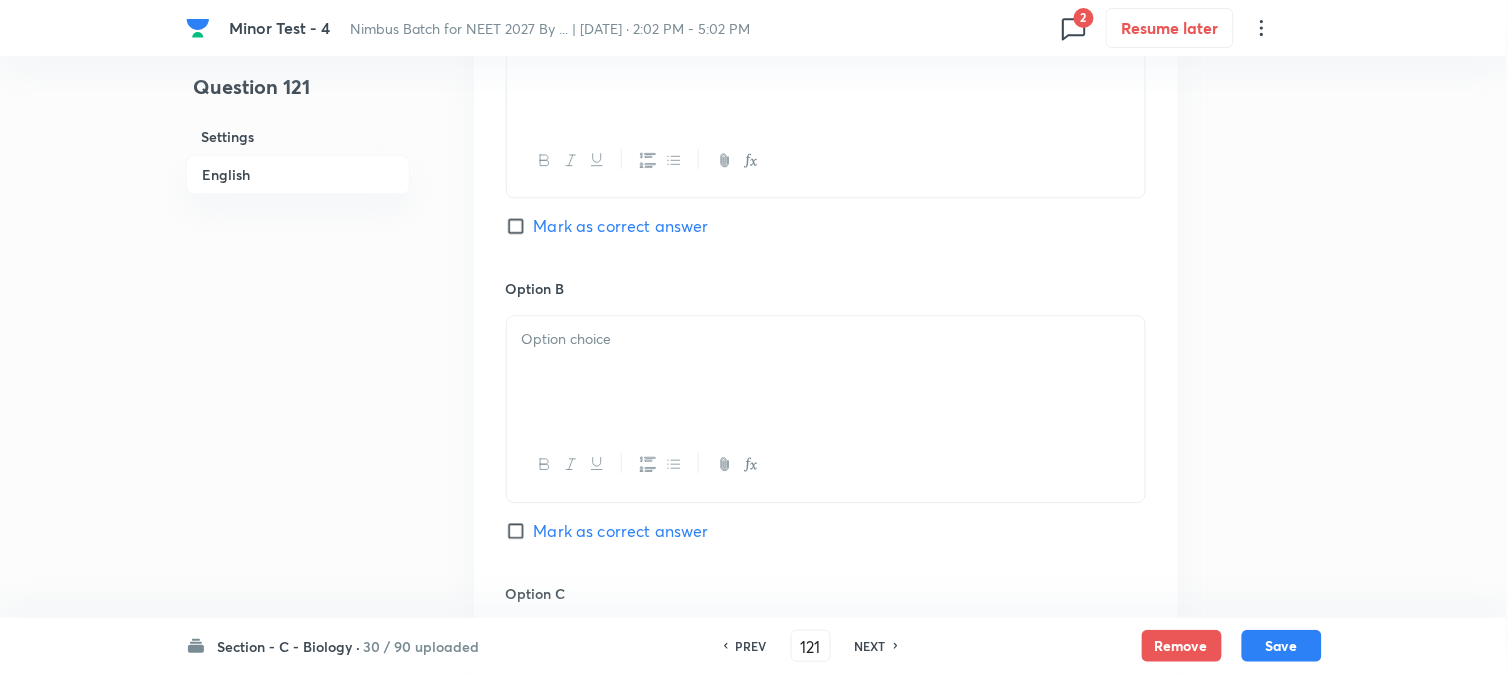click at bounding box center (826, 372) 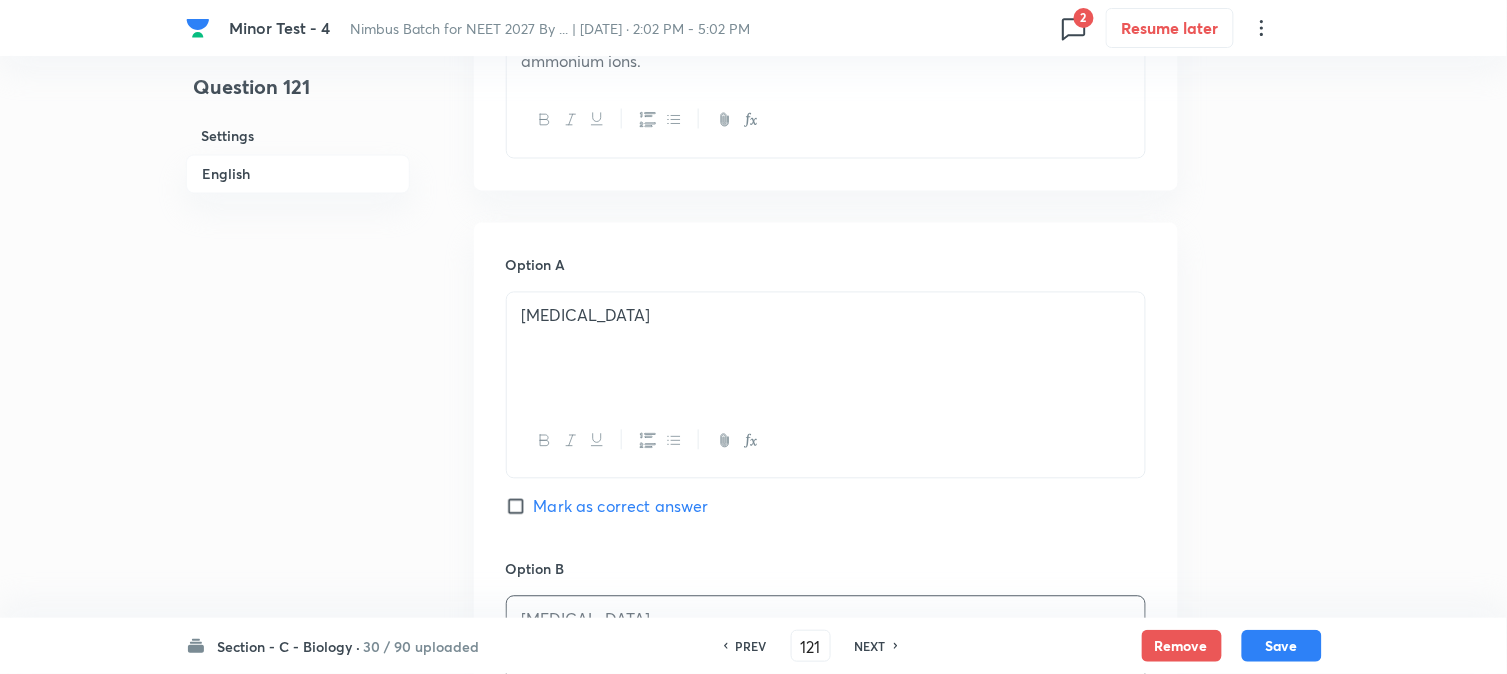 scroll, scrollTop: 478, scrollLeft: 0, axis: vertical 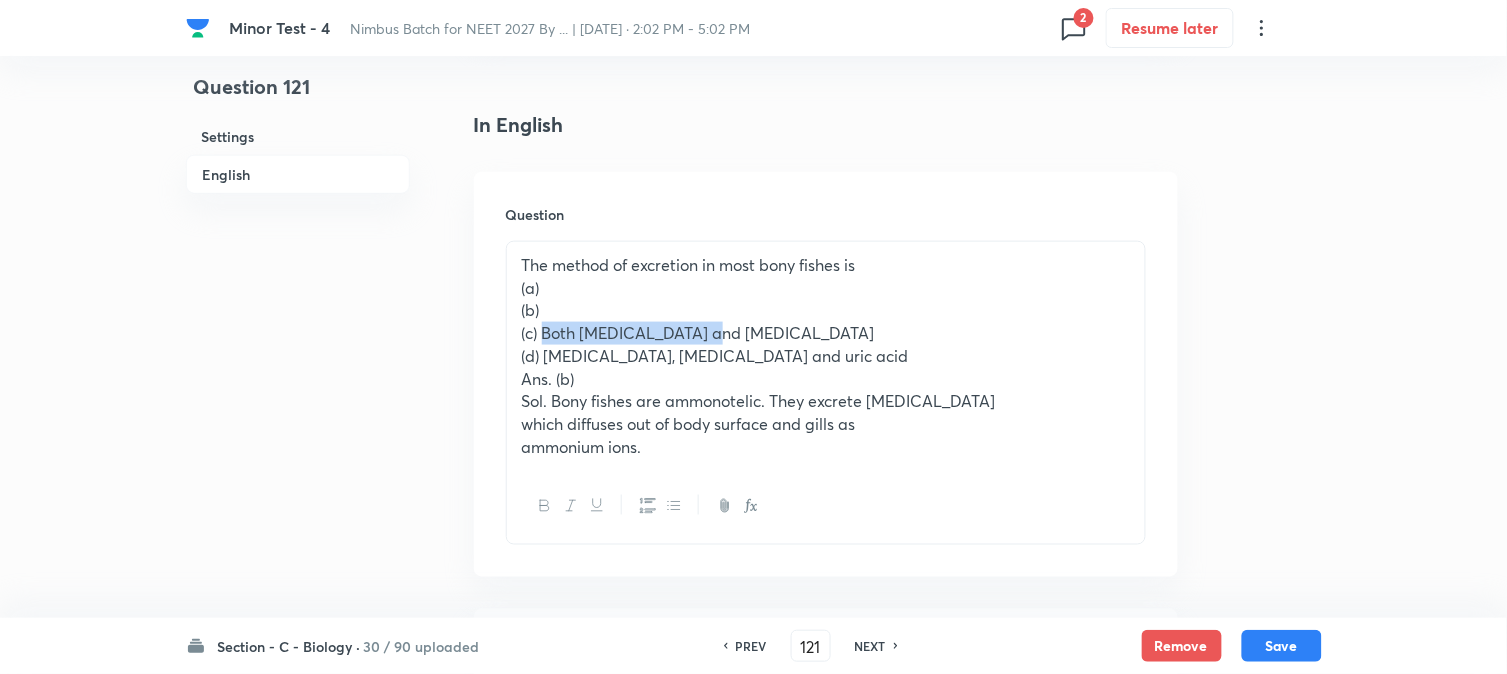 drag, startPoint x: 548, startPoint y: 326, endPoint x: 818, endPoint y: 331, distance: 270.0463 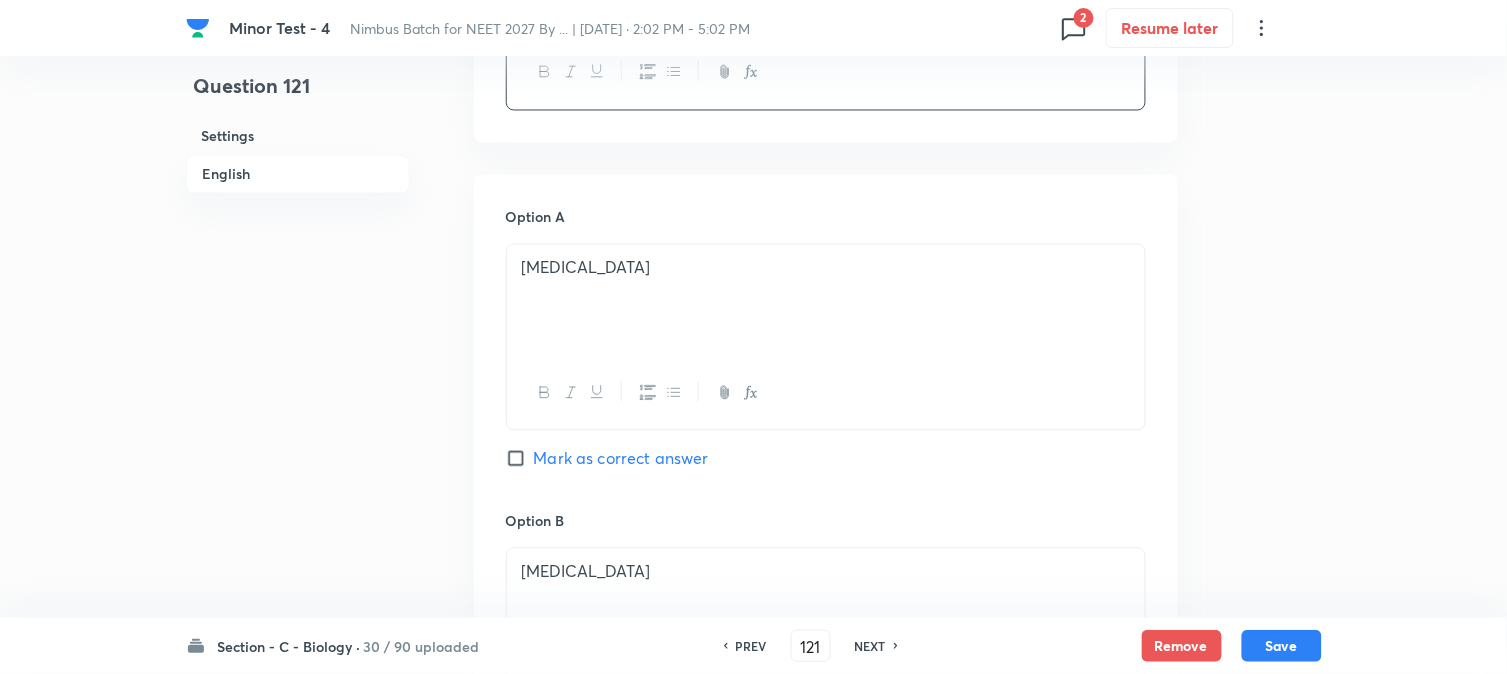 scroll, scrollTop: 1367, scrollLeft: 0, axis: vertical 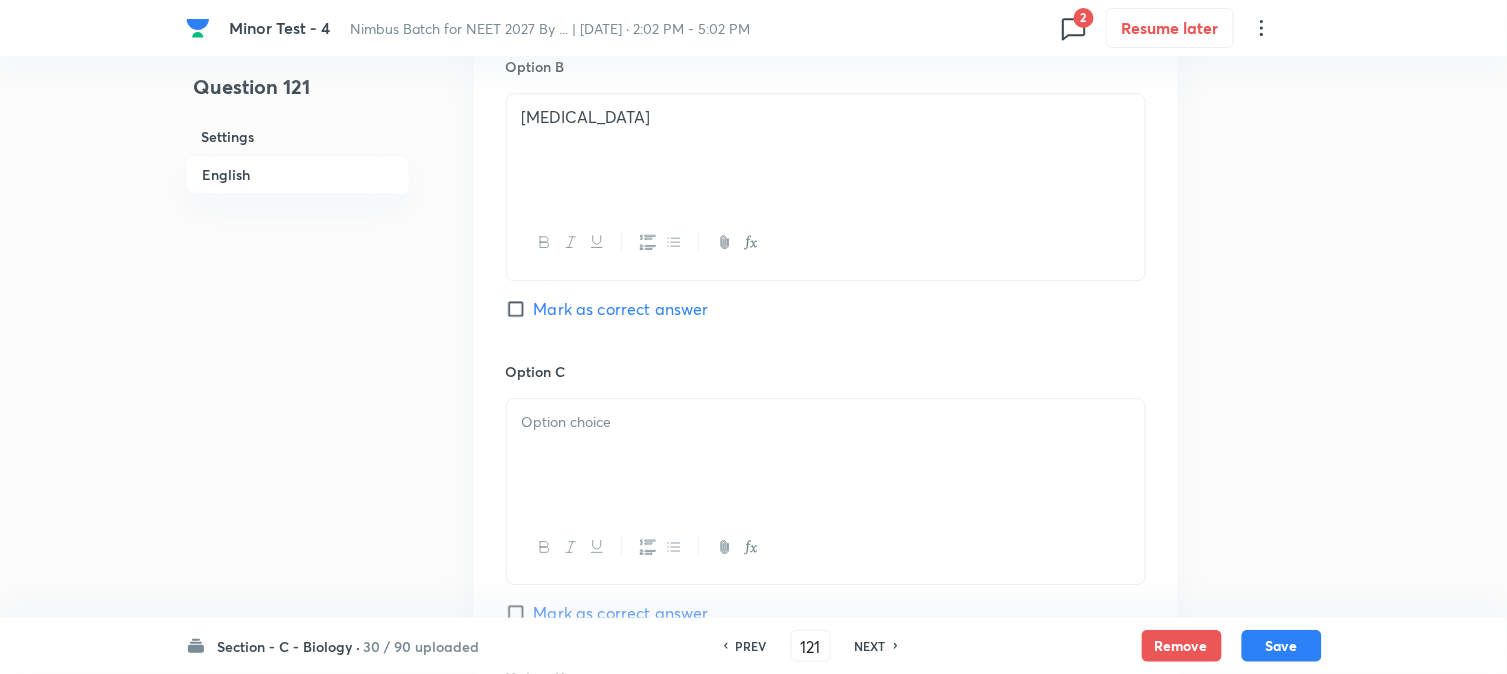 click on "Mark as correct answer" at bounding box center [621, 309] 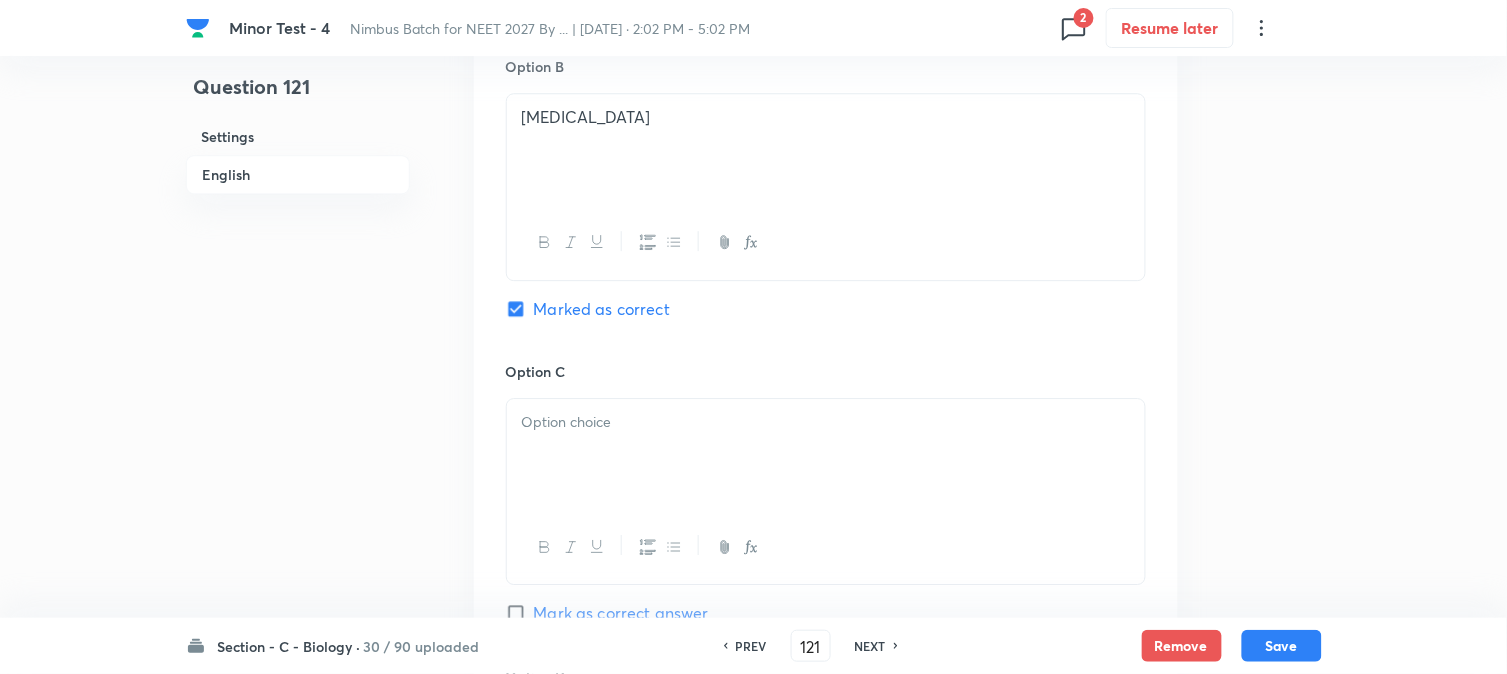 click at bounding box center (826, 455) 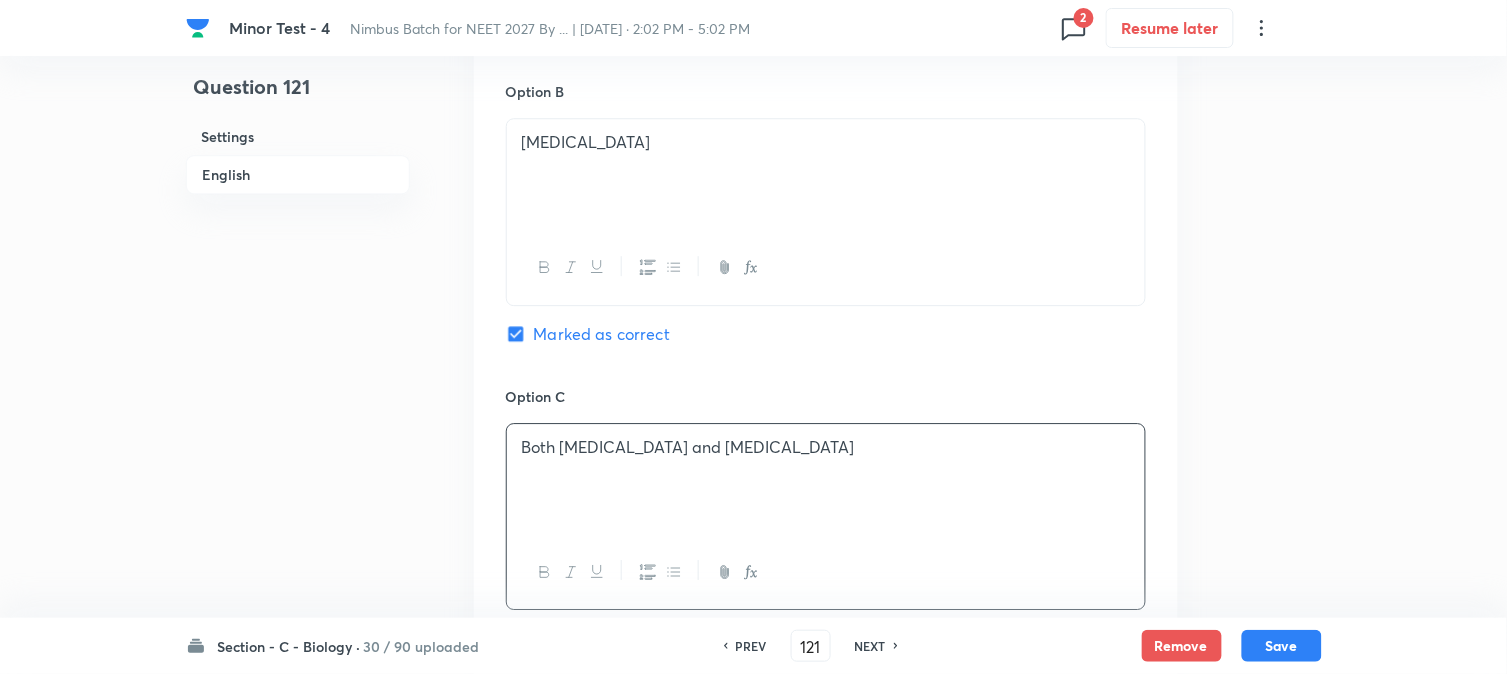 scroll, scrollTop: 701, scrollLeft: 0, axis: vertical 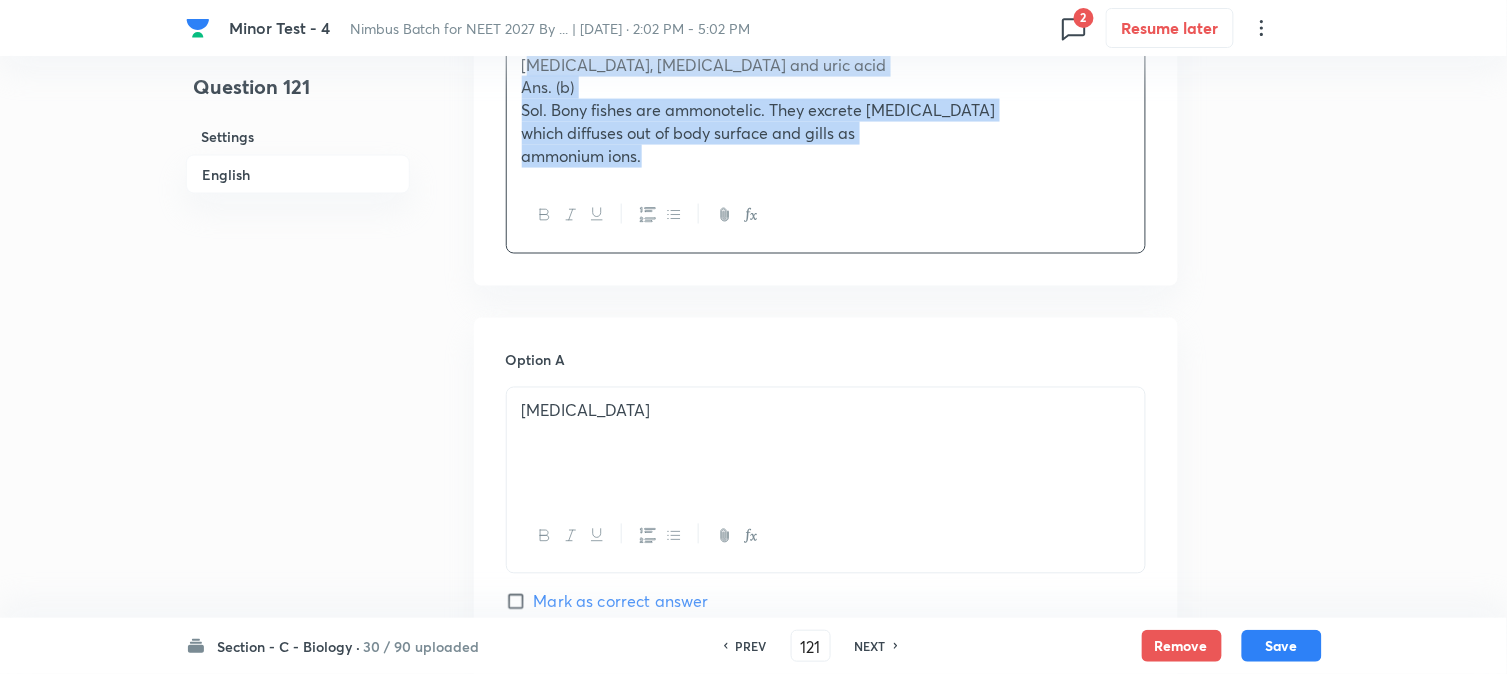 drag, startPoint x: 541, startPoint y: 130, endPoint x: 876, endPoint y: 267, distance: 361.93094 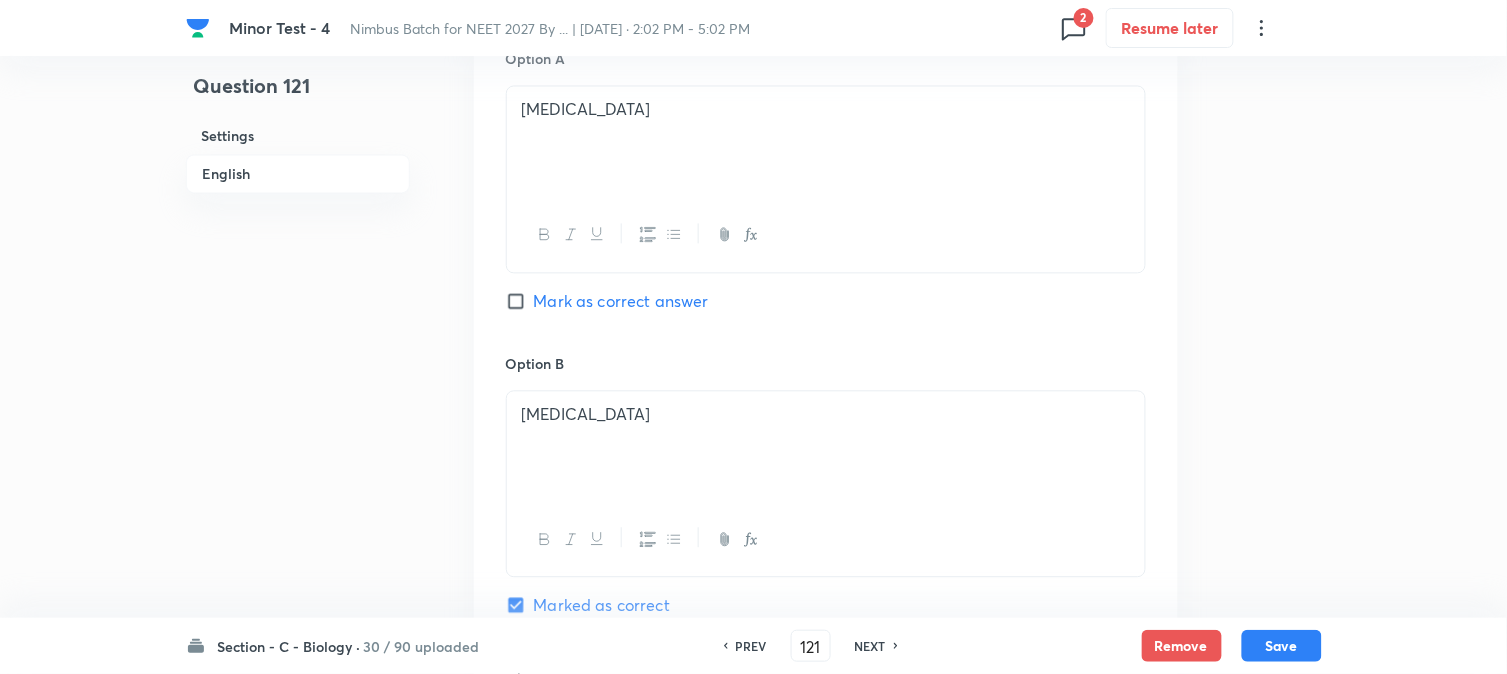 scroll, scrollTop: 1701, scrollLeft: 0, axis: vertical 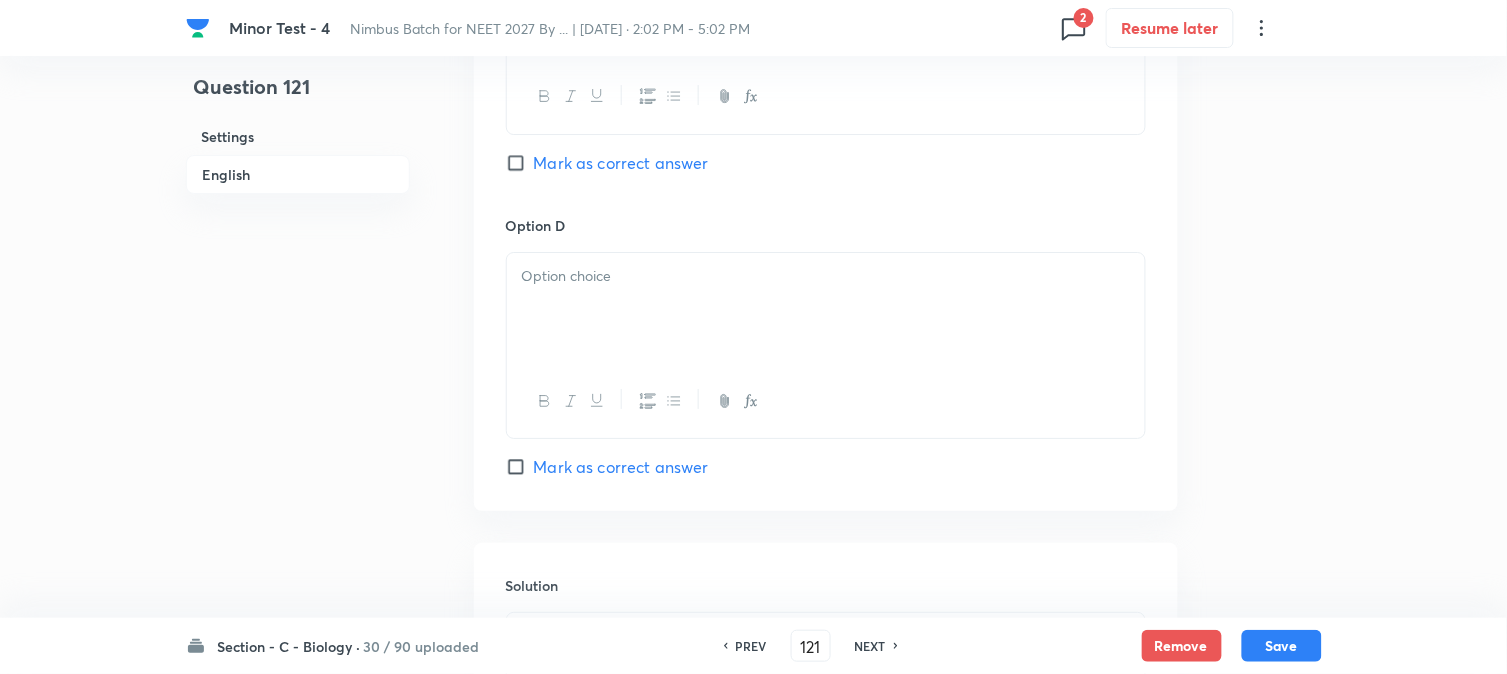 click at bounding box center [826, 309] 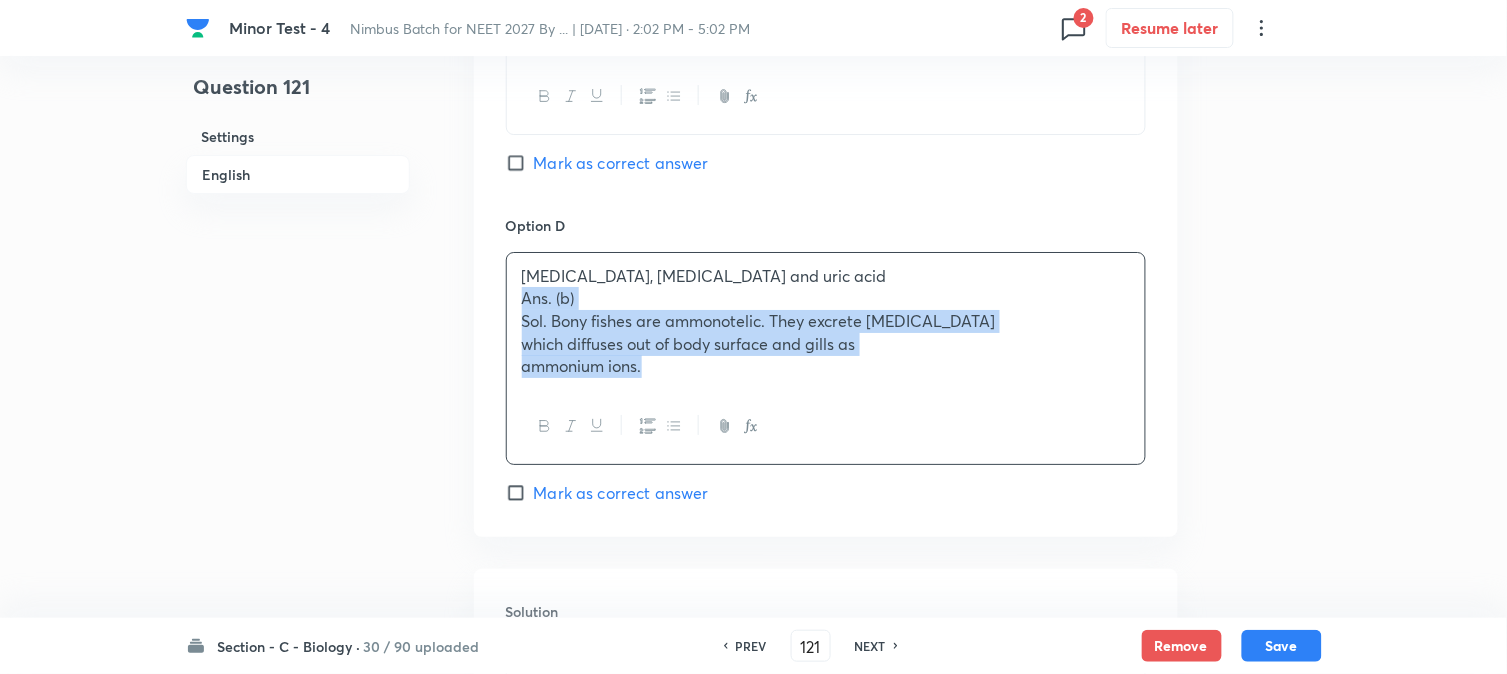 drag, startPoint x: 516, startPoint y: 306, endPoint x: 830, endPoint y: 408, distance: 330.1515 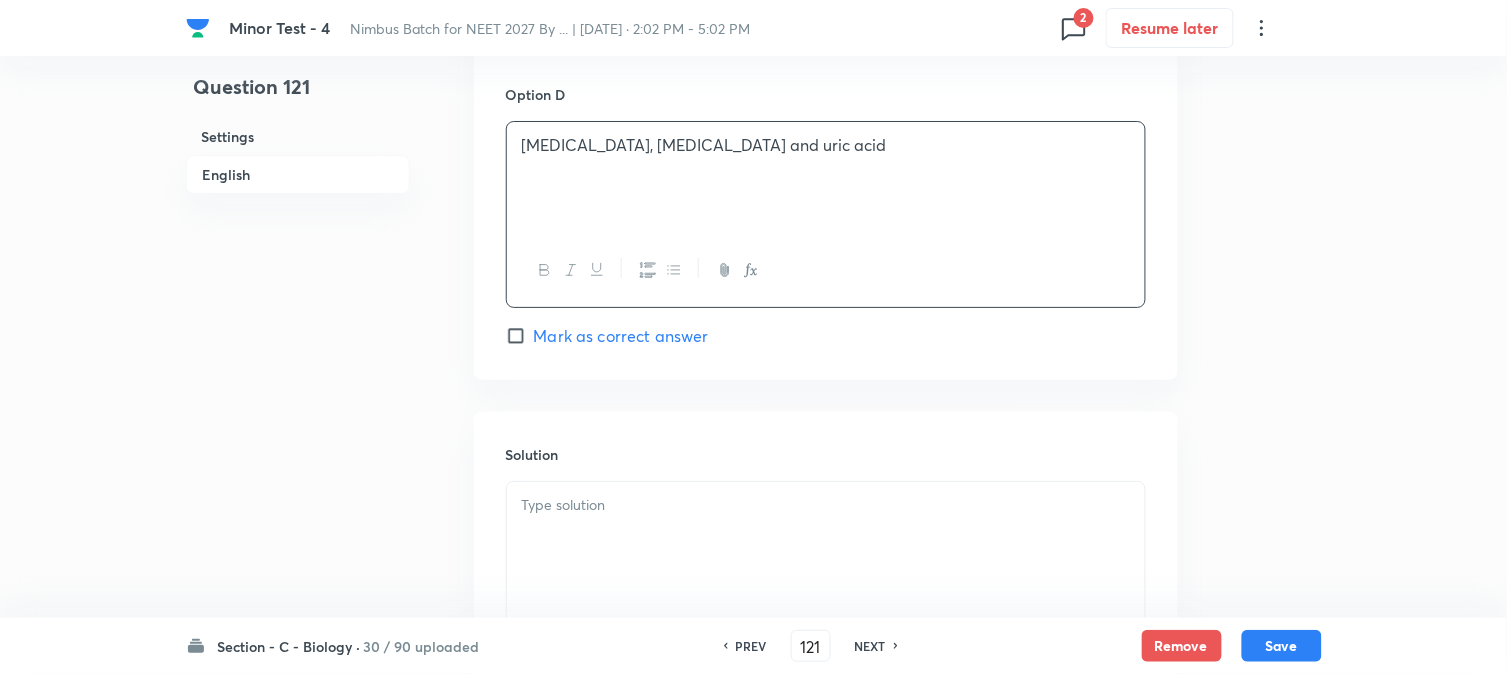 scroll, scrollTop: 2034, scrollLeft: 0, axis: vertical 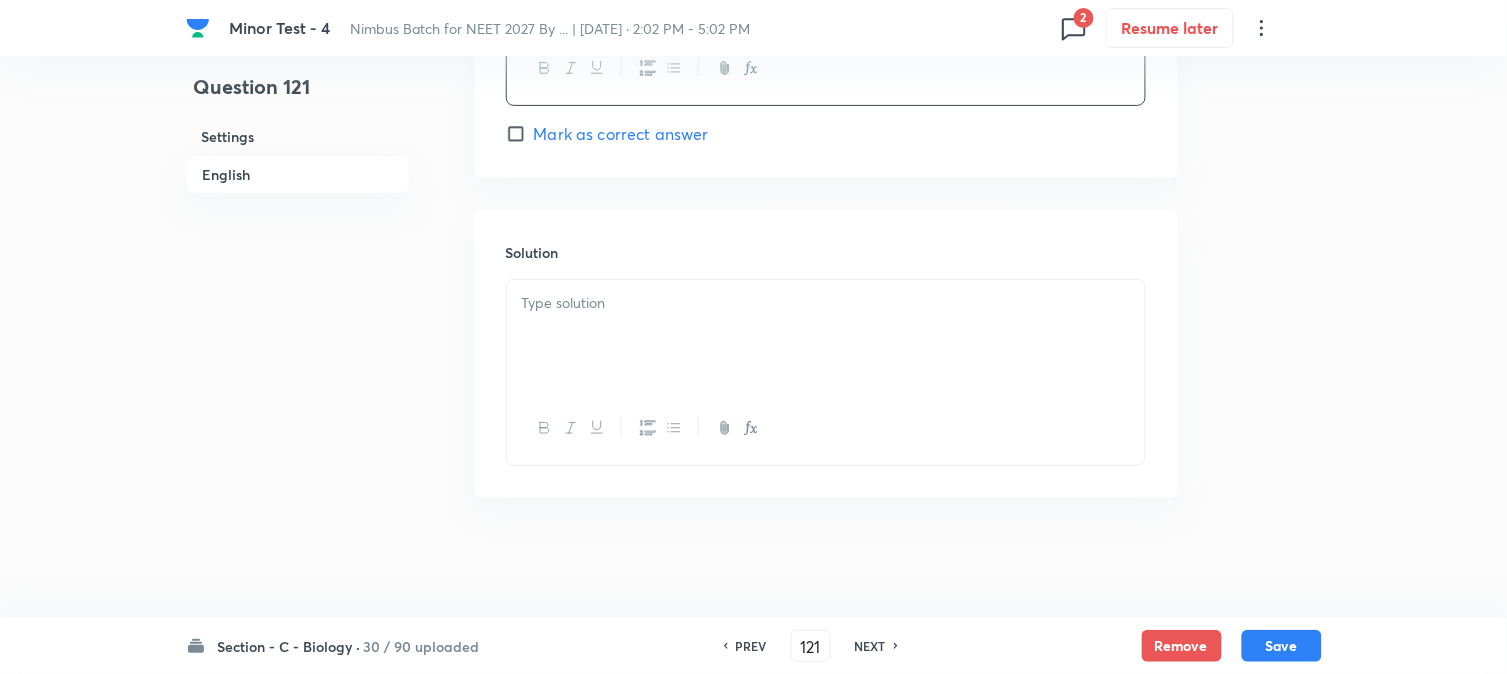 click at bounding box center (826, 428) 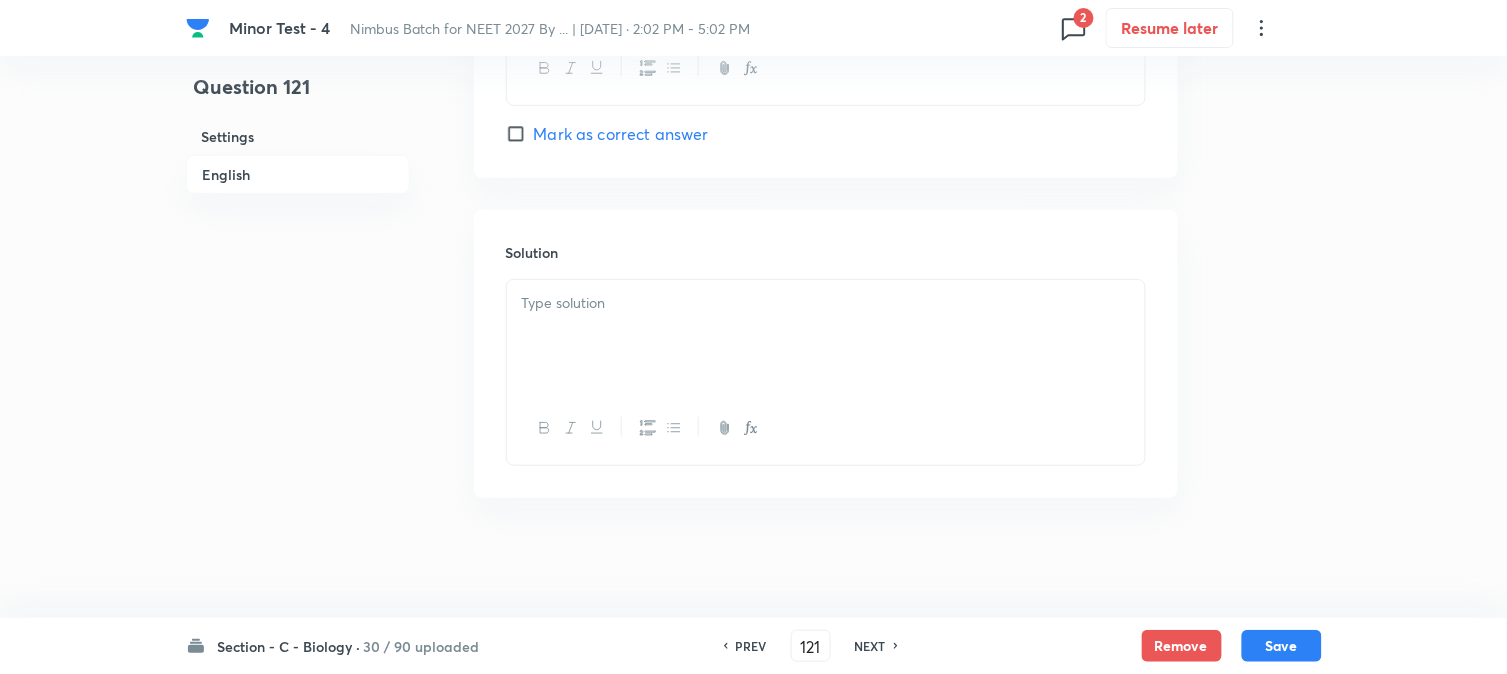 click at bounding box center [826, 336] 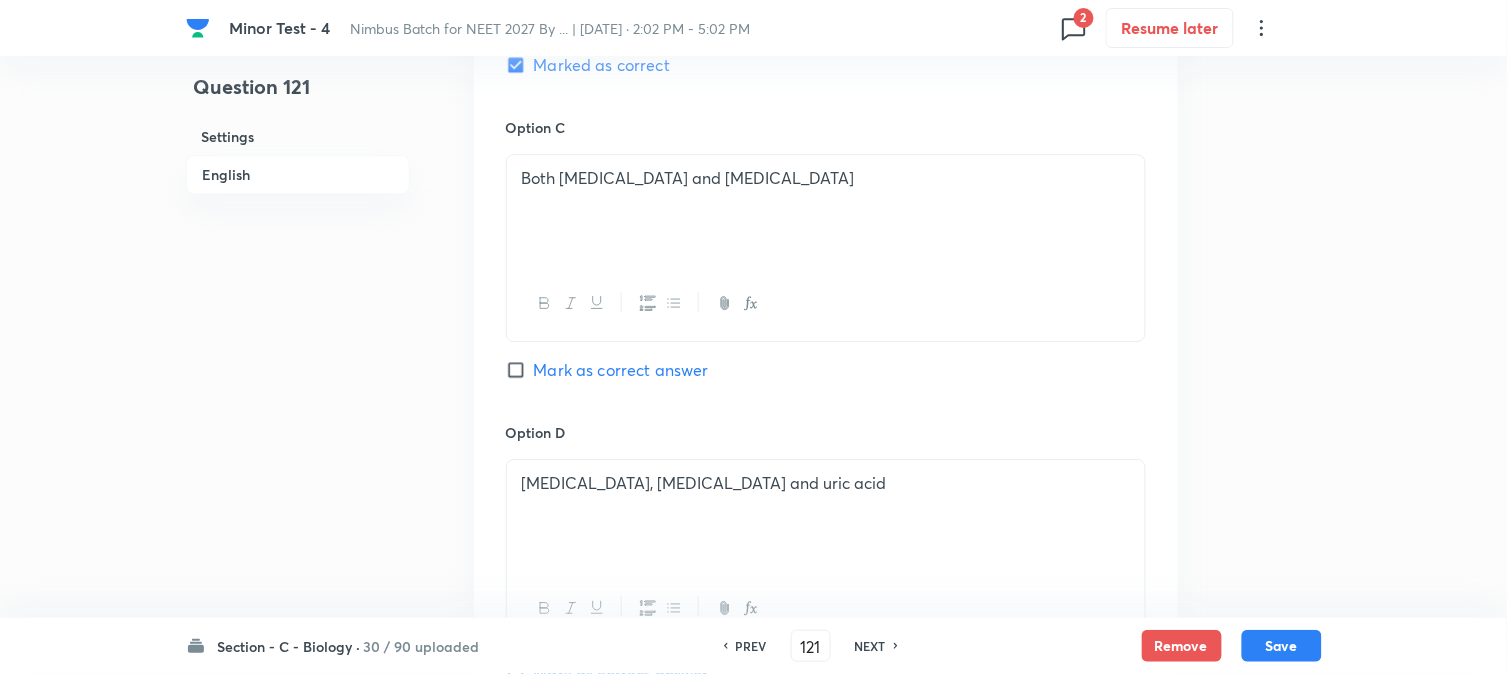 scroll, scrollTop: 1478, scrollLeft: 0, axis: vertical 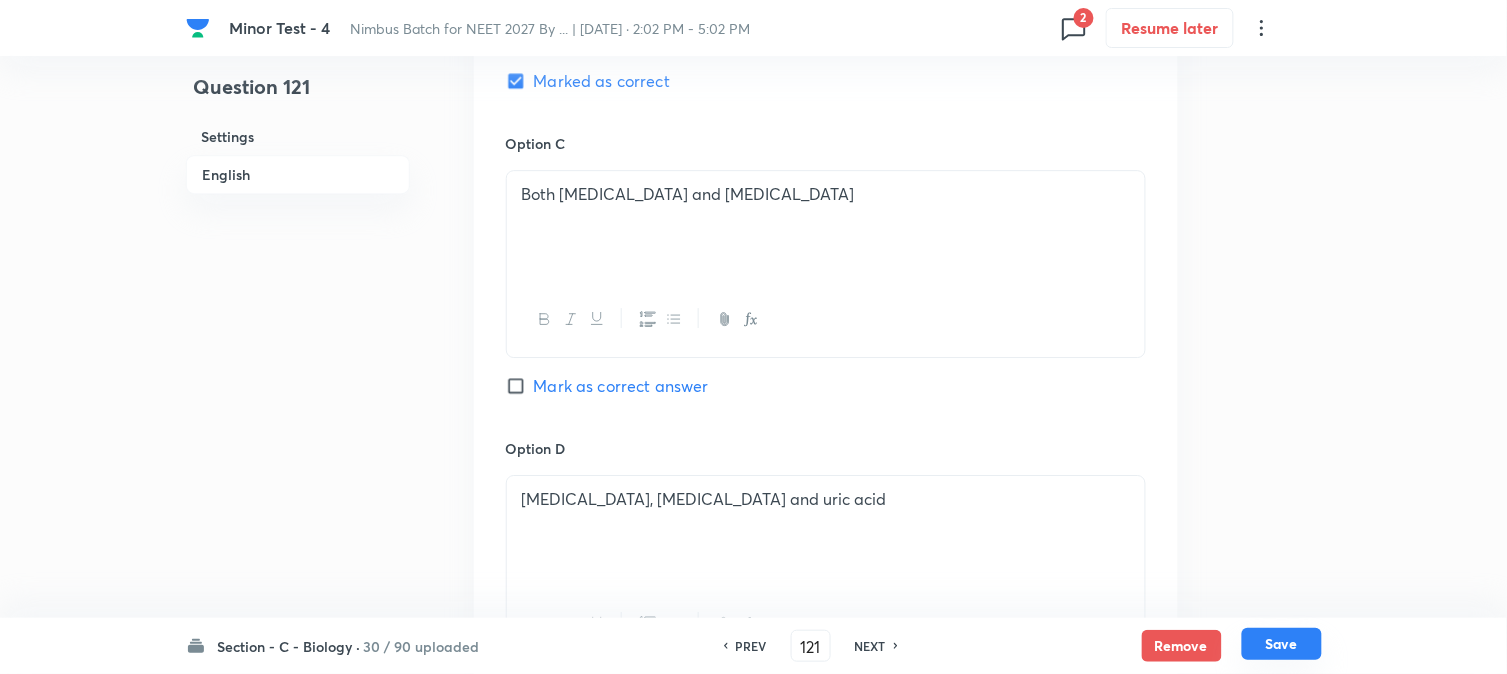 click on "Save" at bounding box center [1282, 644] 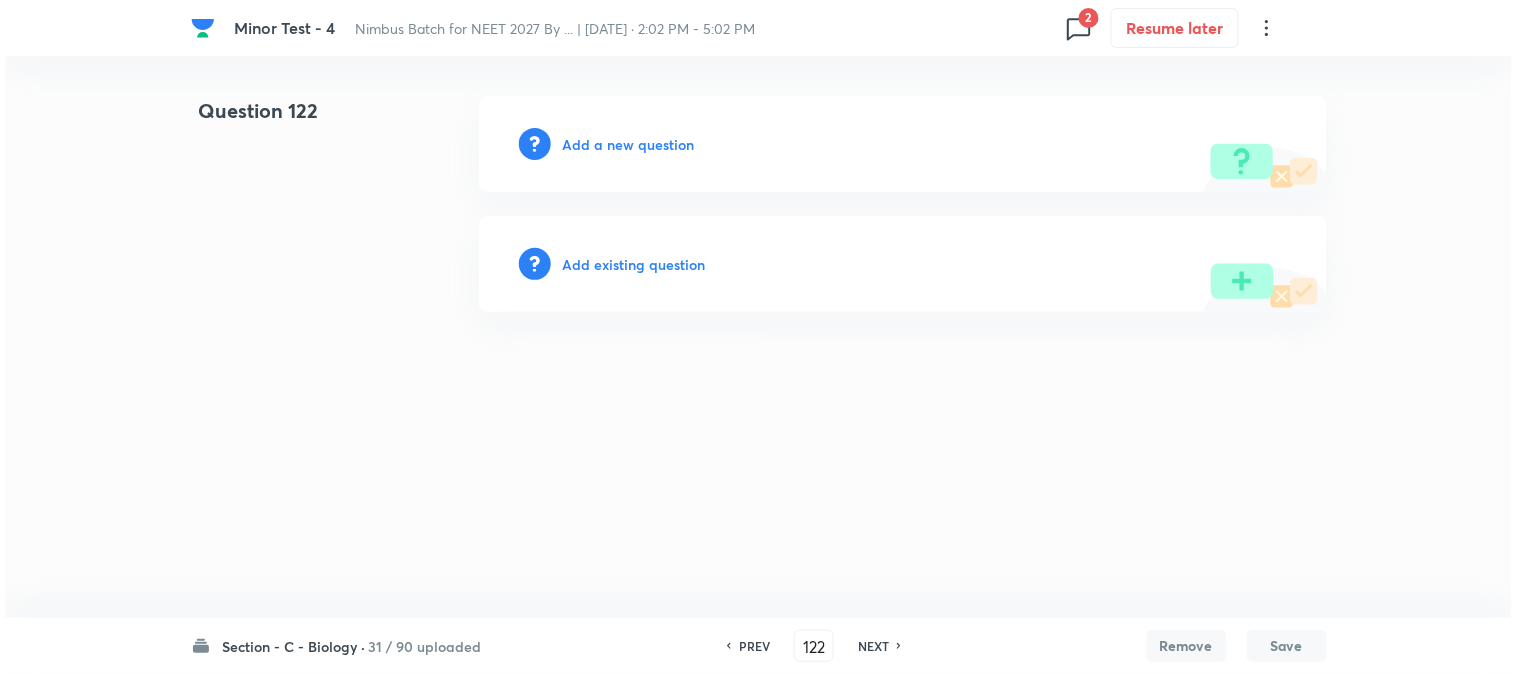 scroll, scrollTop: 0, scrollLeft: 0, axis: both 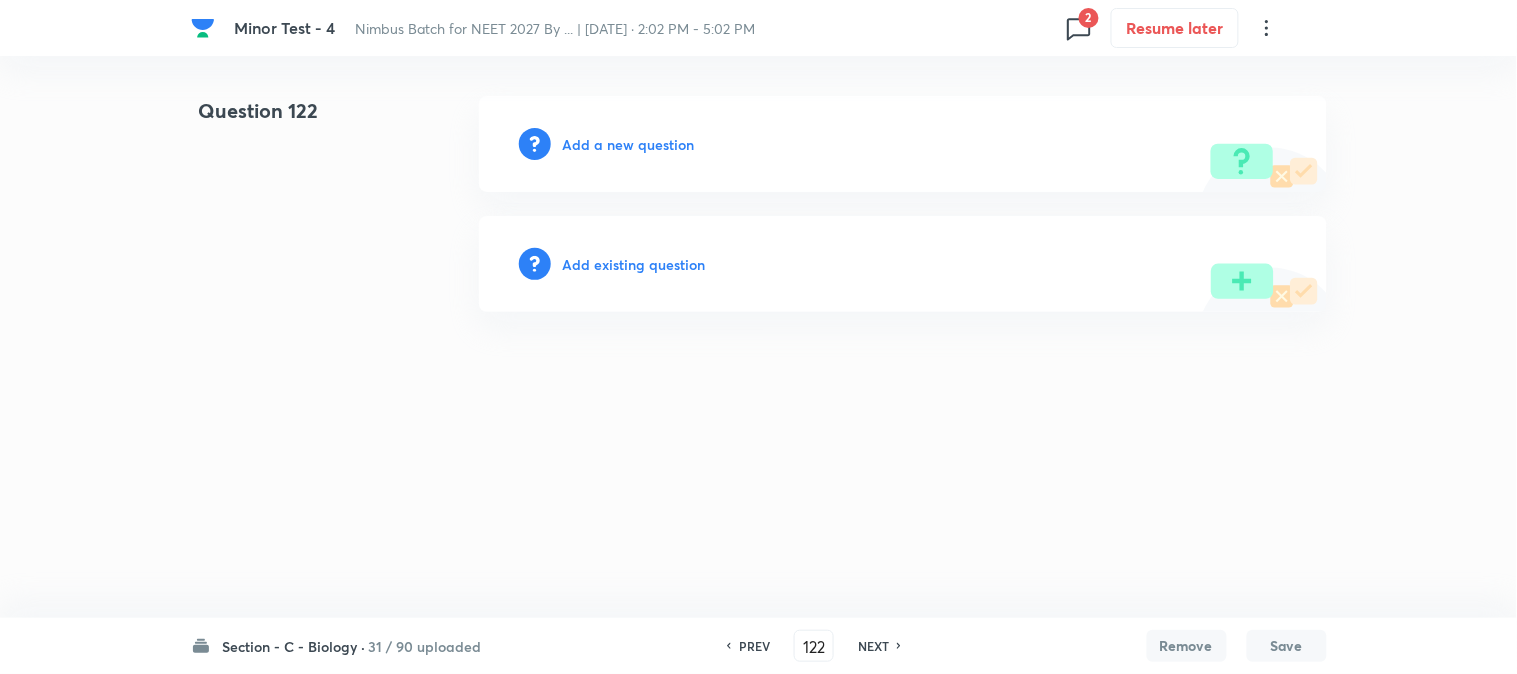 click on "Add a new question" at bounding box center (629, 144) 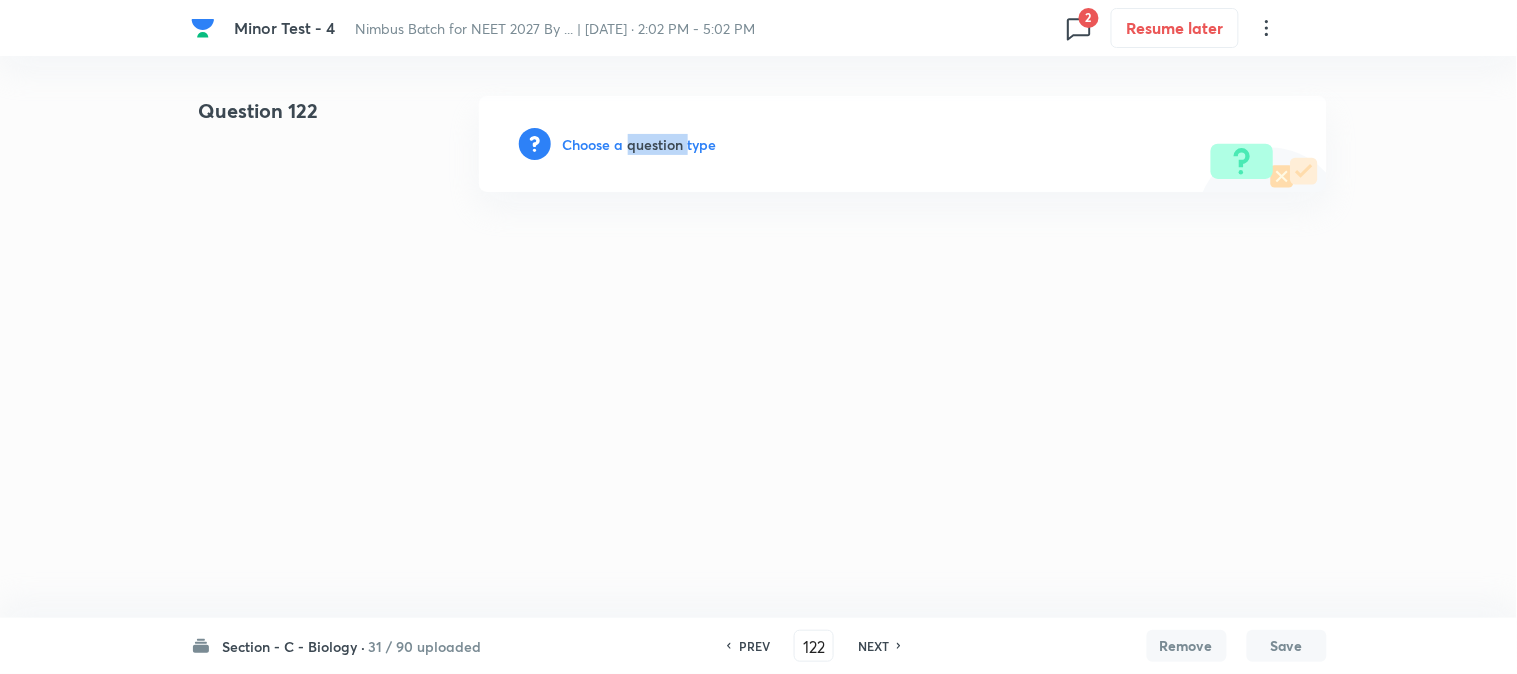 click on "Choose a question type" at bounding box center (640, 144) 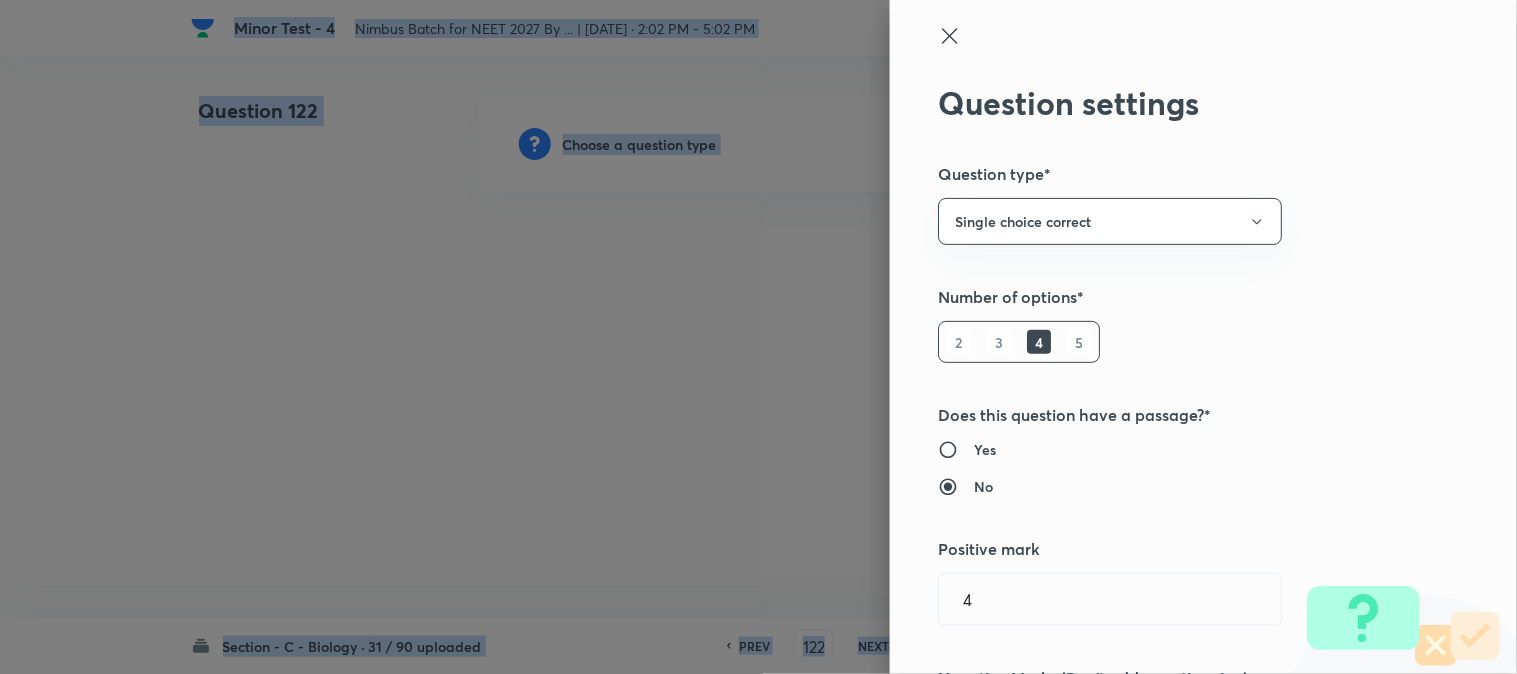 click at bounding box center [758, 337] 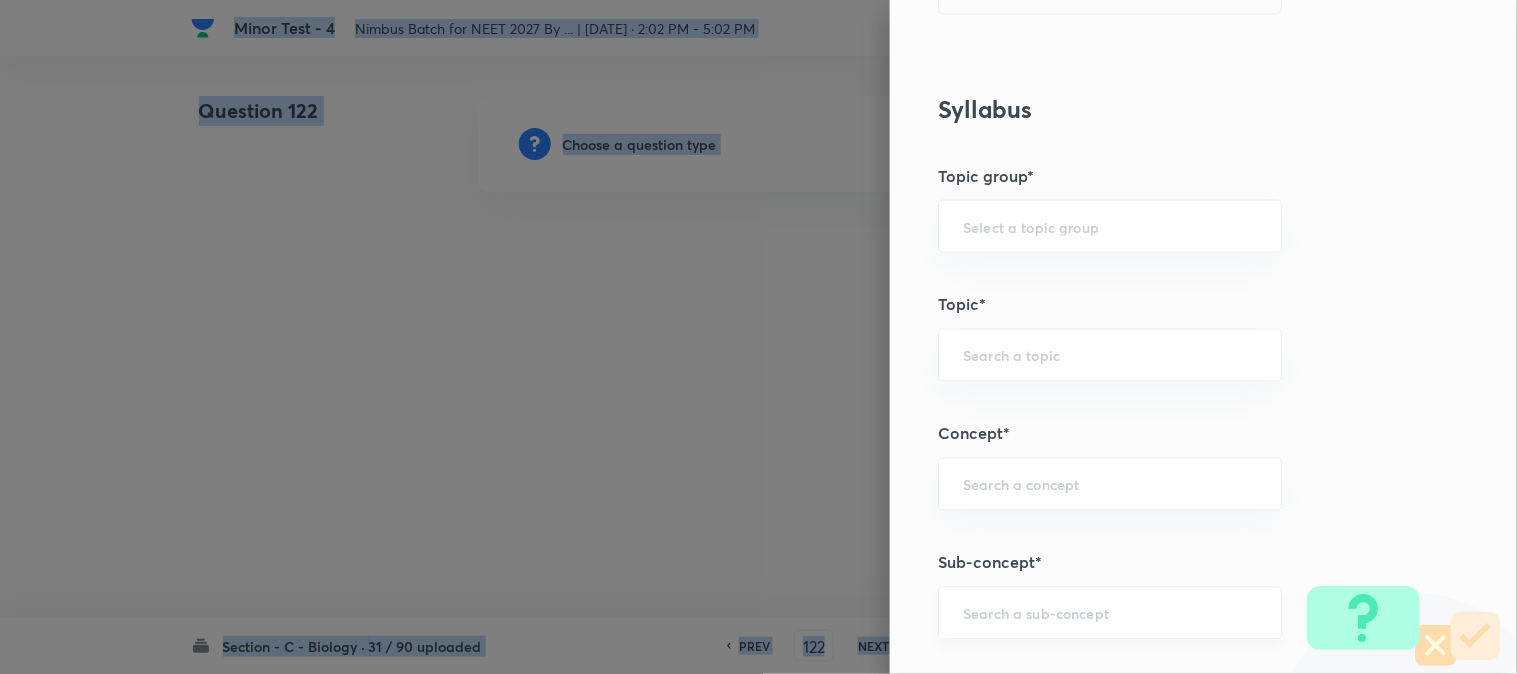 scroll, scrollTop: 1180, scrollLeft: 0, axis: vertical 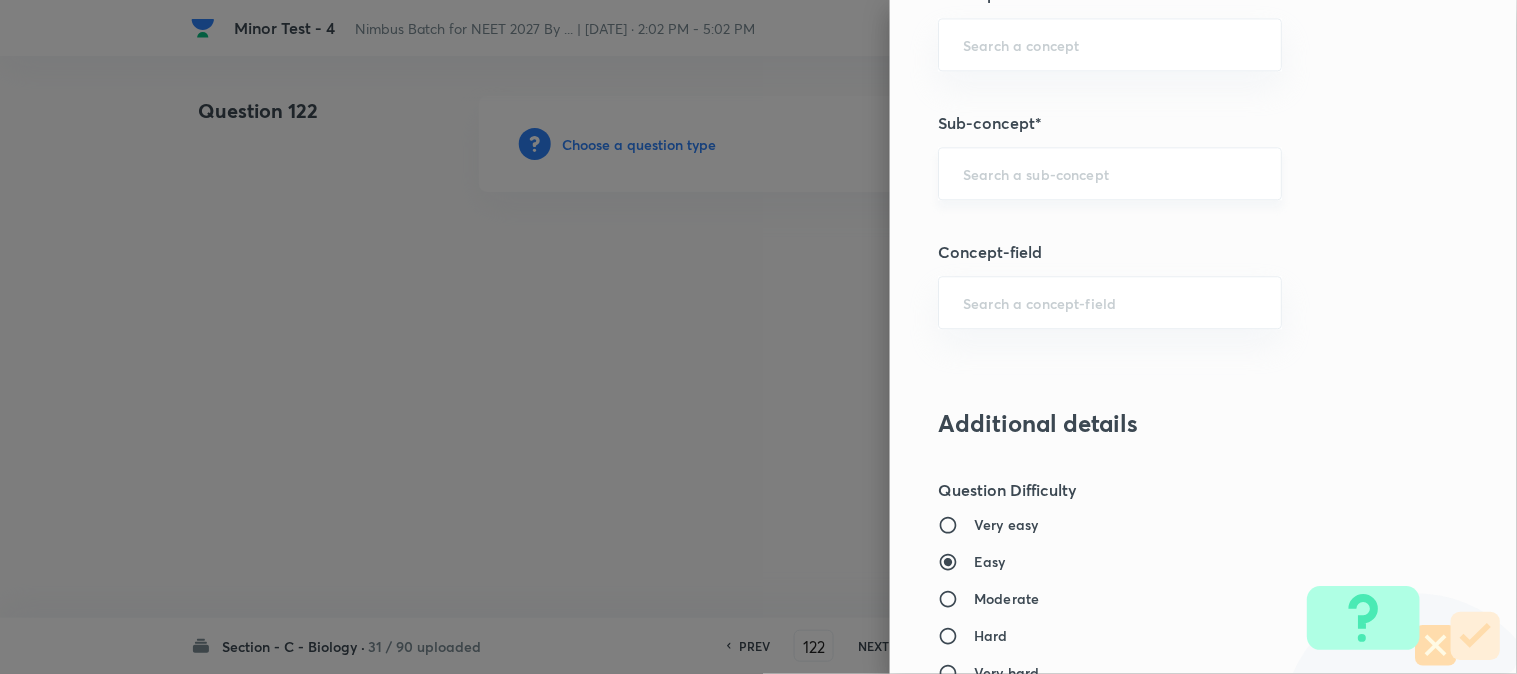 click at bounding box center (1110, 173) 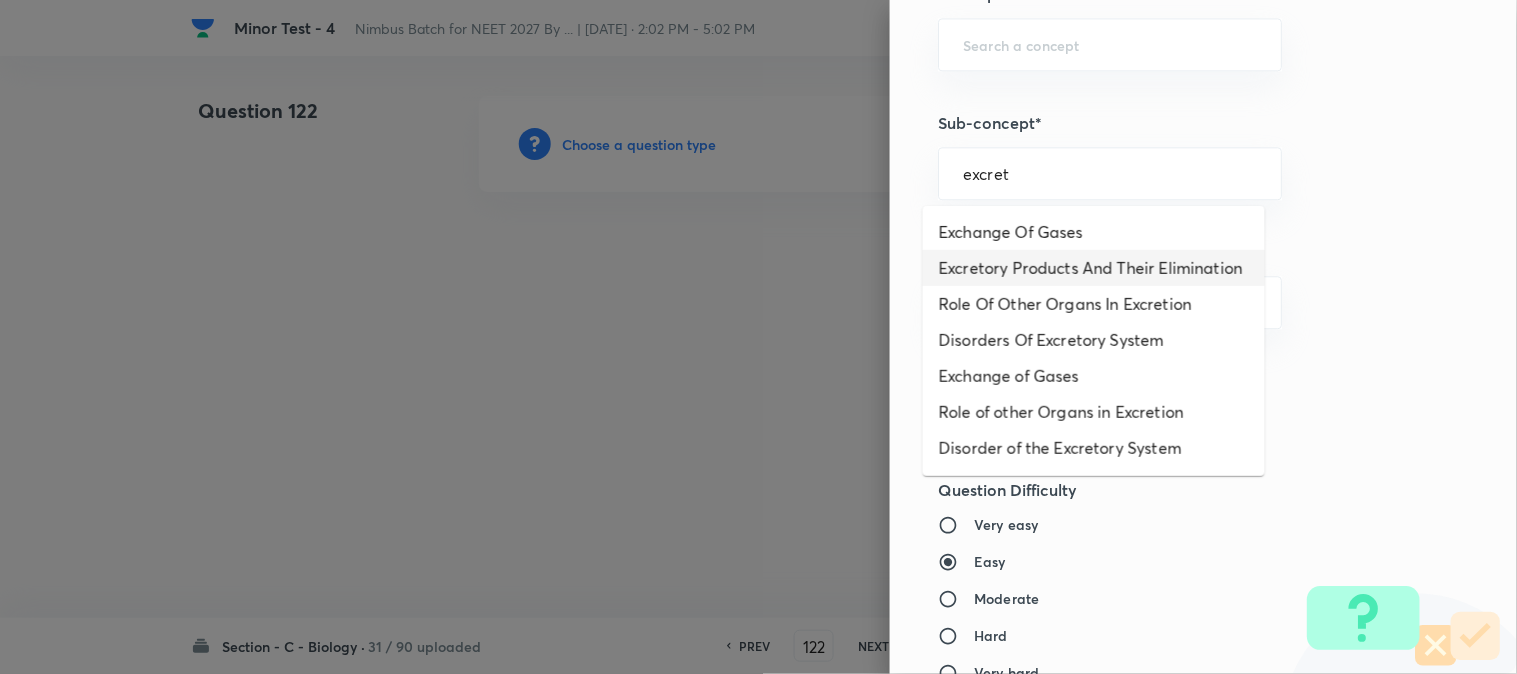 drag, startPoint x: 1054, startPoint y: 254, endPoint x: 1055, endPoint y: 267, distance: 13.038404 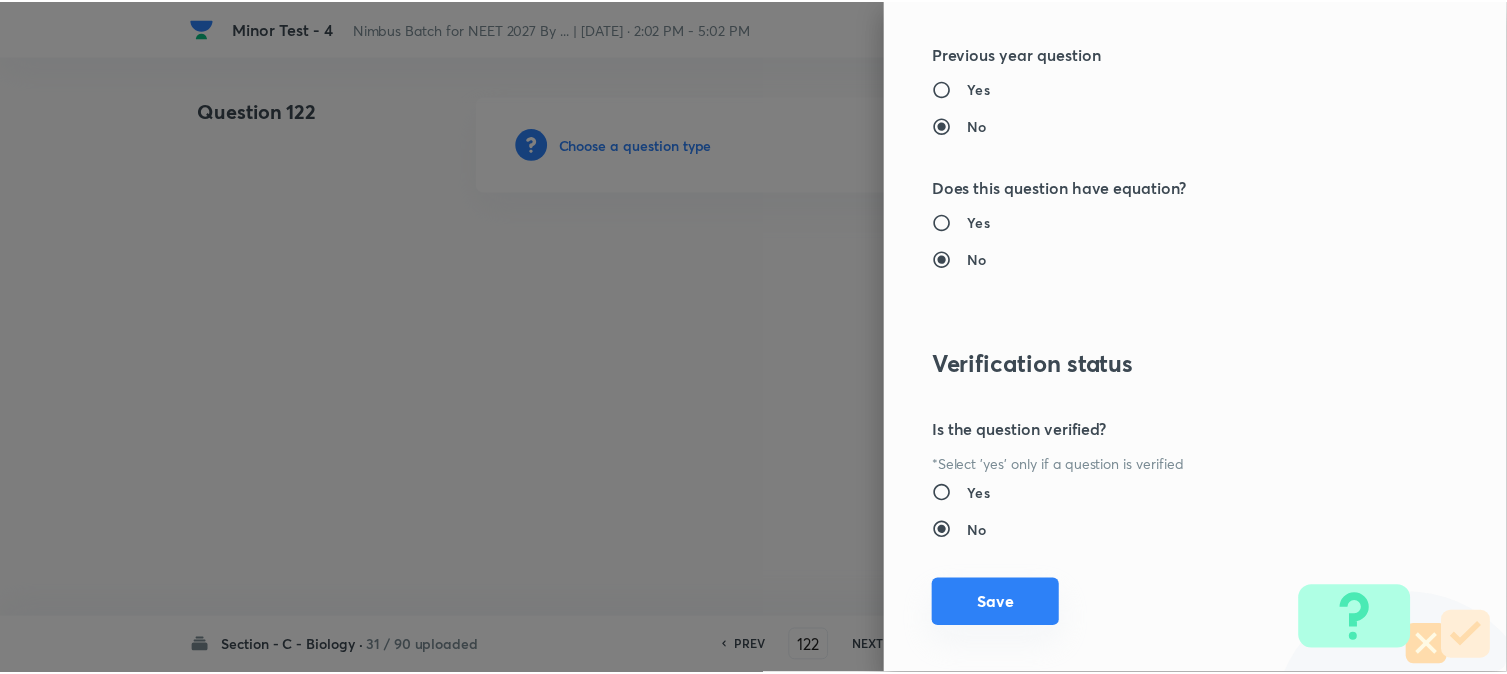 scroll, scrollTop: 2052, scrollLeft: 0, axis: vertical 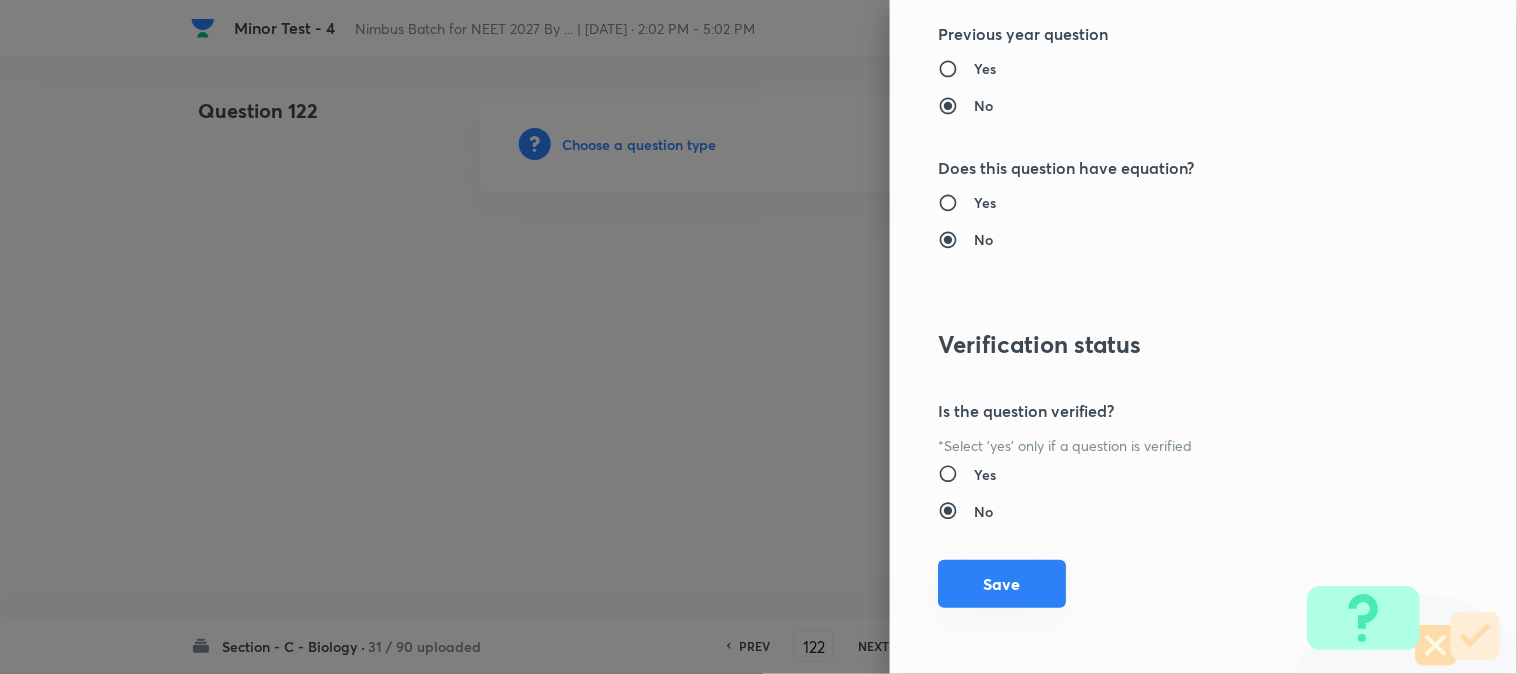 click on "Save" at bounding box center (1002, 584) 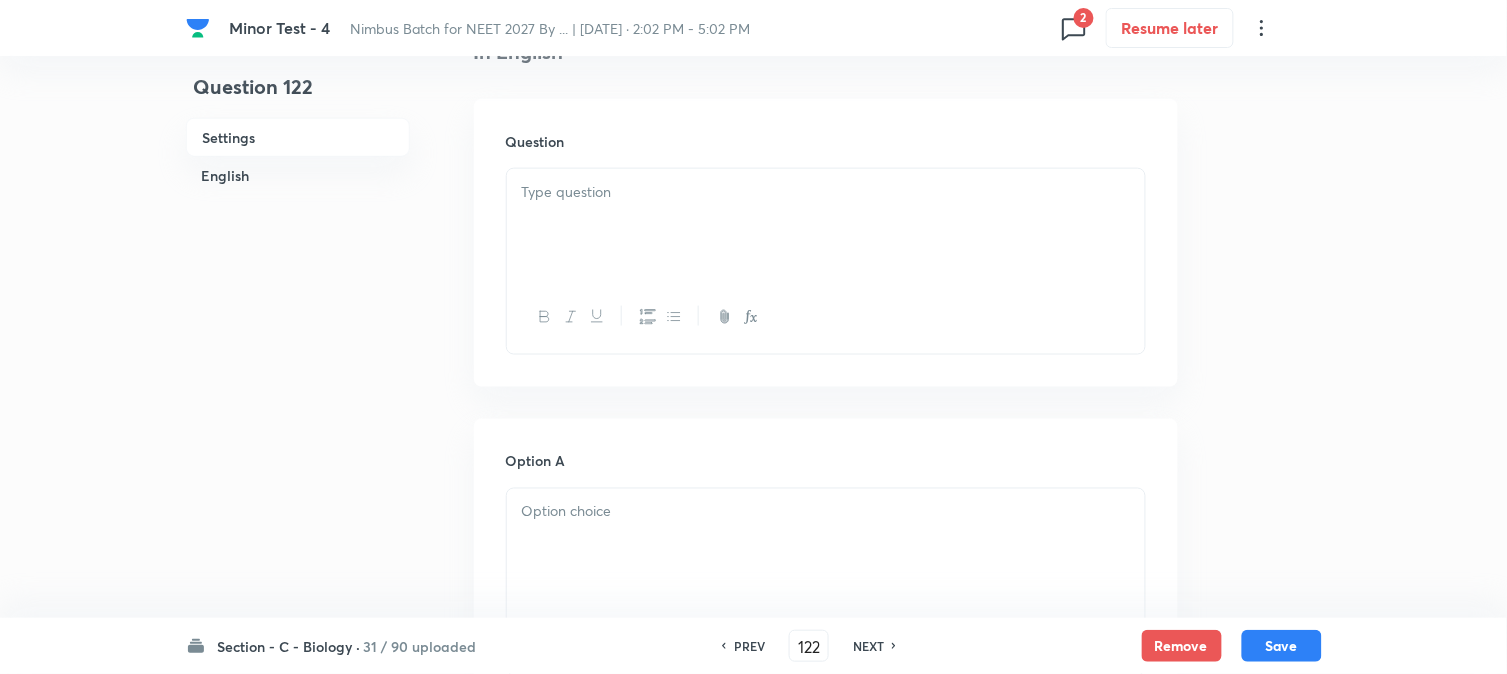 scroll, scrollTop: 590, scrollLeft: 0, axis: vertical 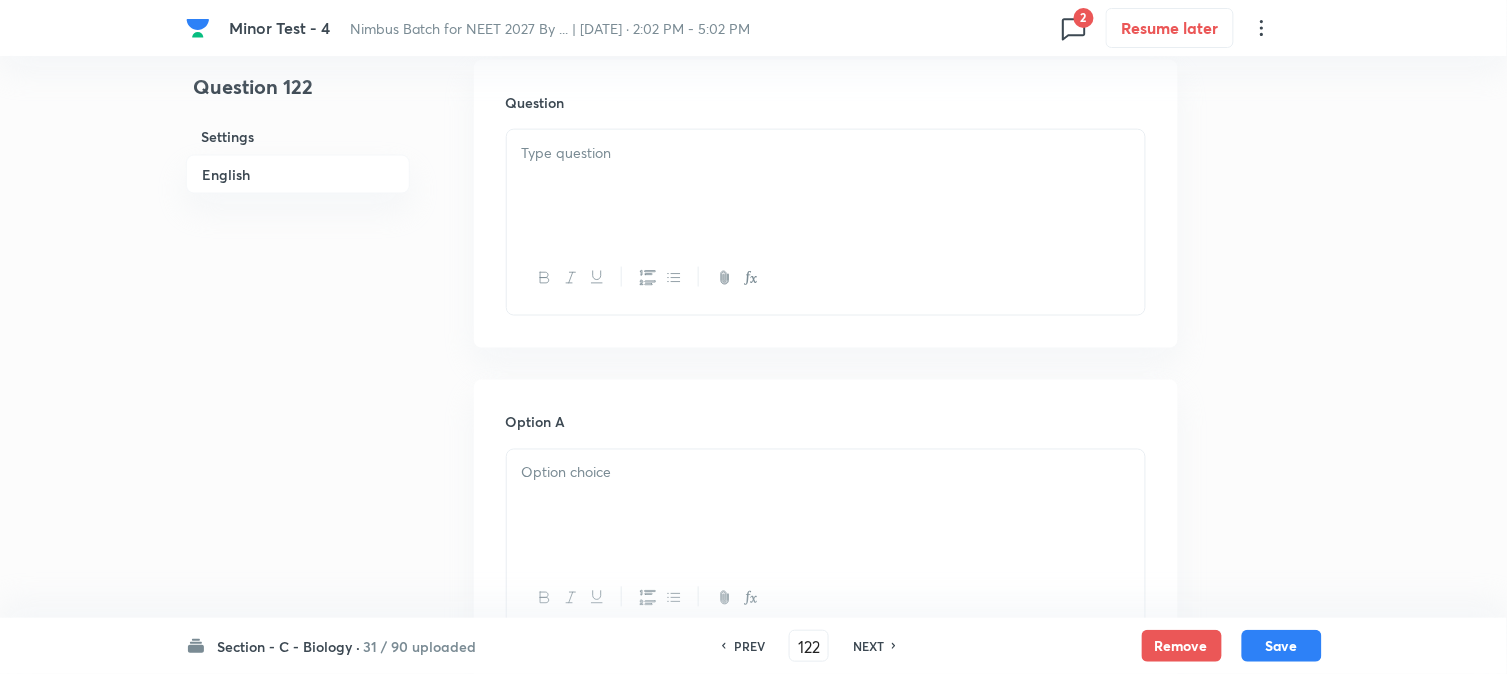 click at bounding box center [826, 186] 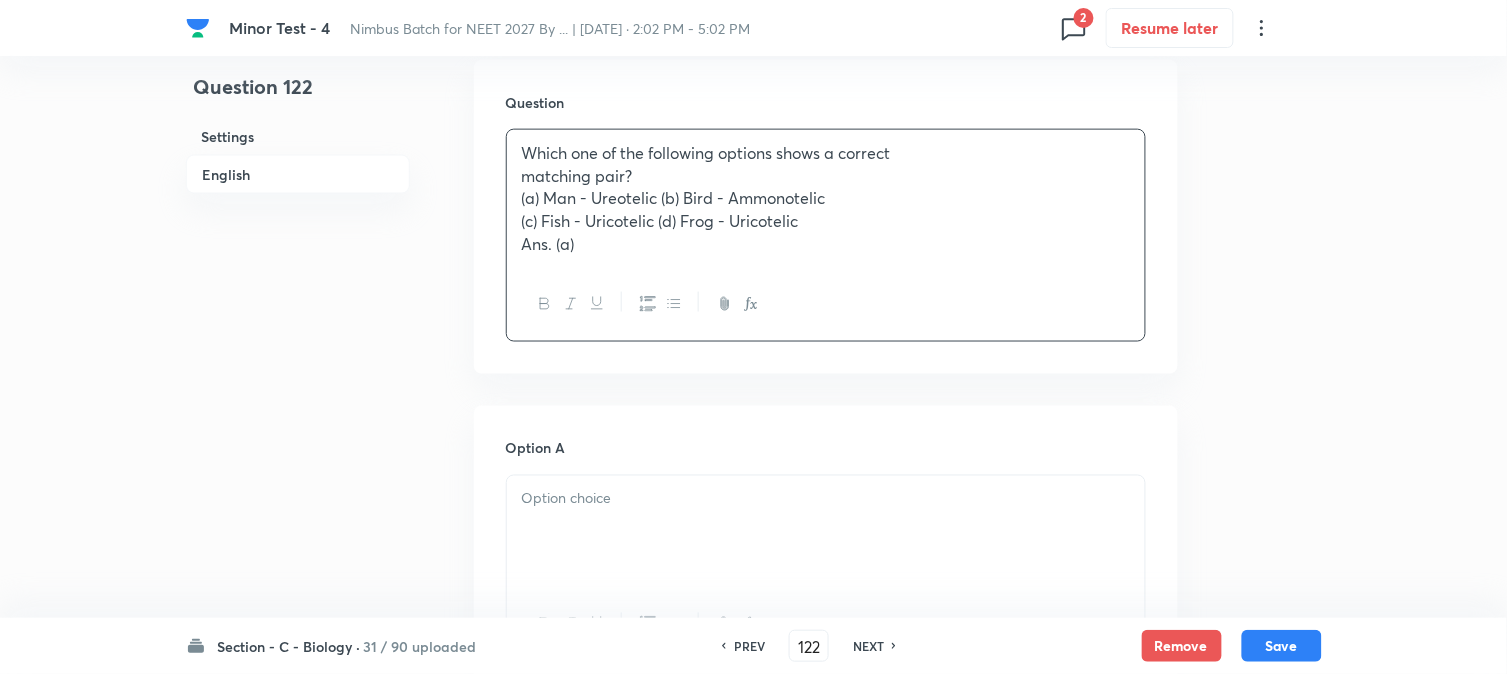 click on "(a) Man - Ureotelic (b) Bird - Ammonotelic" at bounding box center [826, 198] 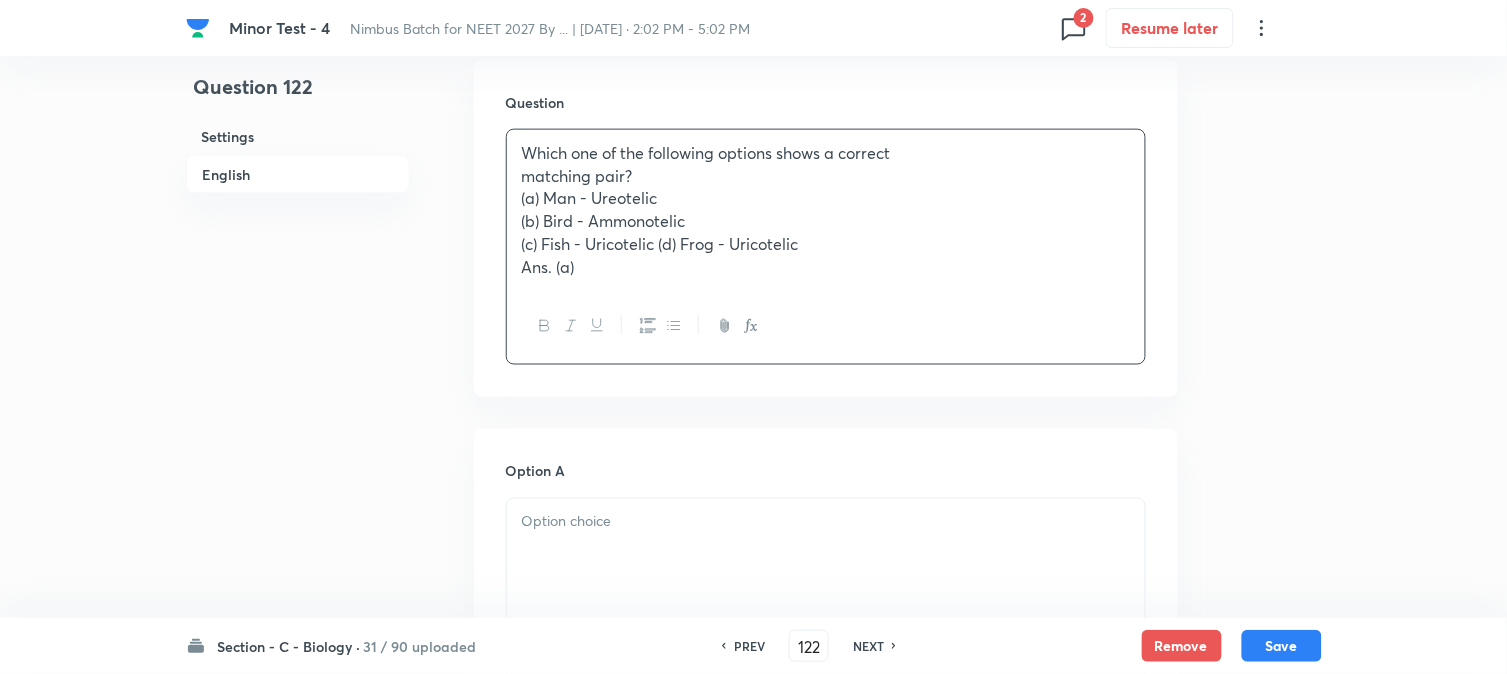 click on "(c) Fish - Uricotelic (d) Frog - Uricotelic" at bounding box center (826, 244) 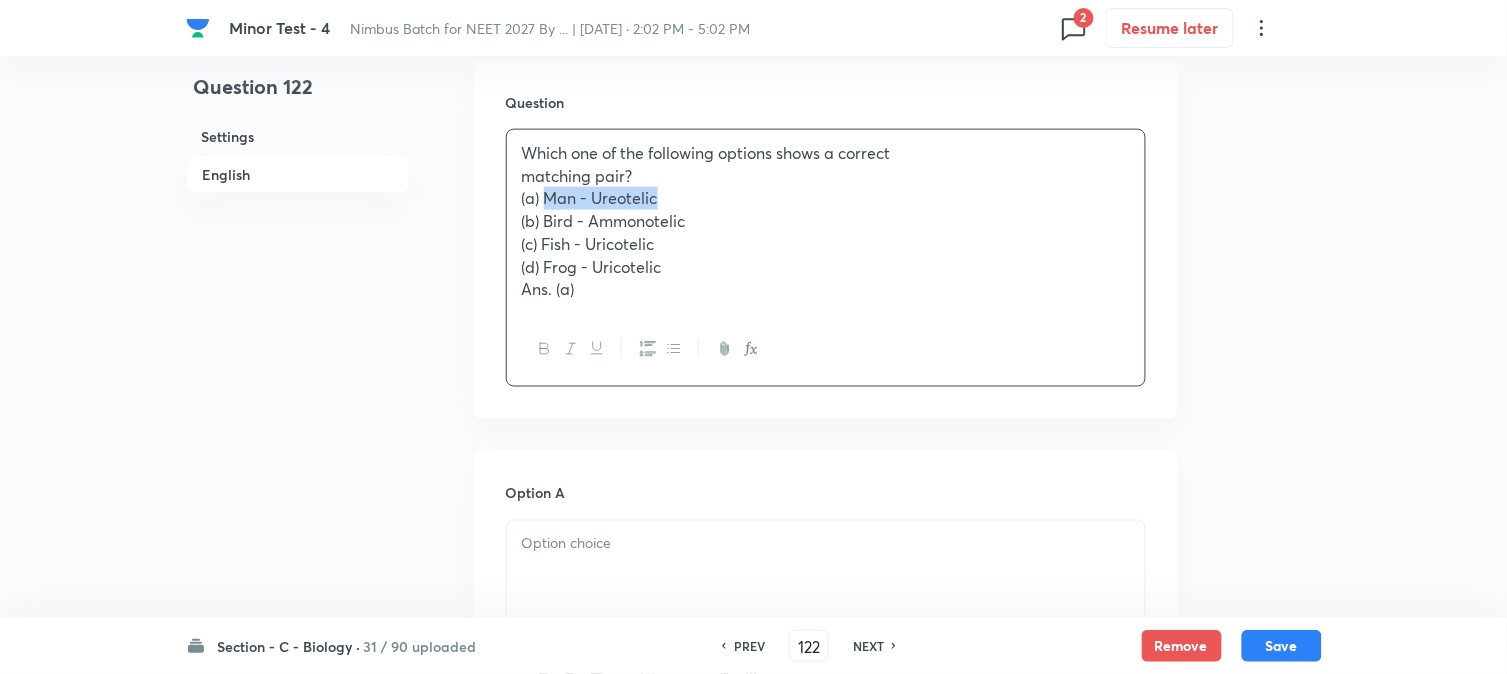 drag, startPoint x: 548, startPoint y: 197, endPoint x: 682, endPoint y: 198, distance: 134.00374 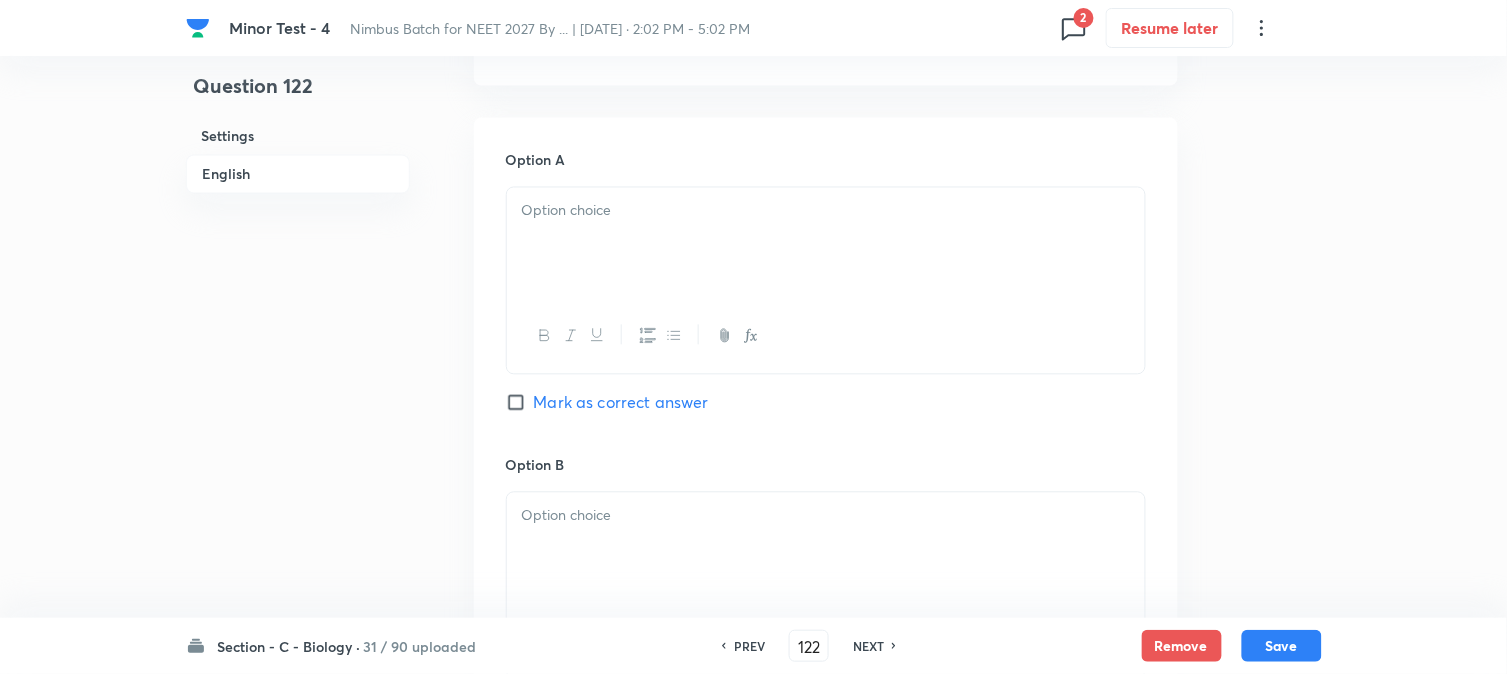 click at bounding box center [826, 244] 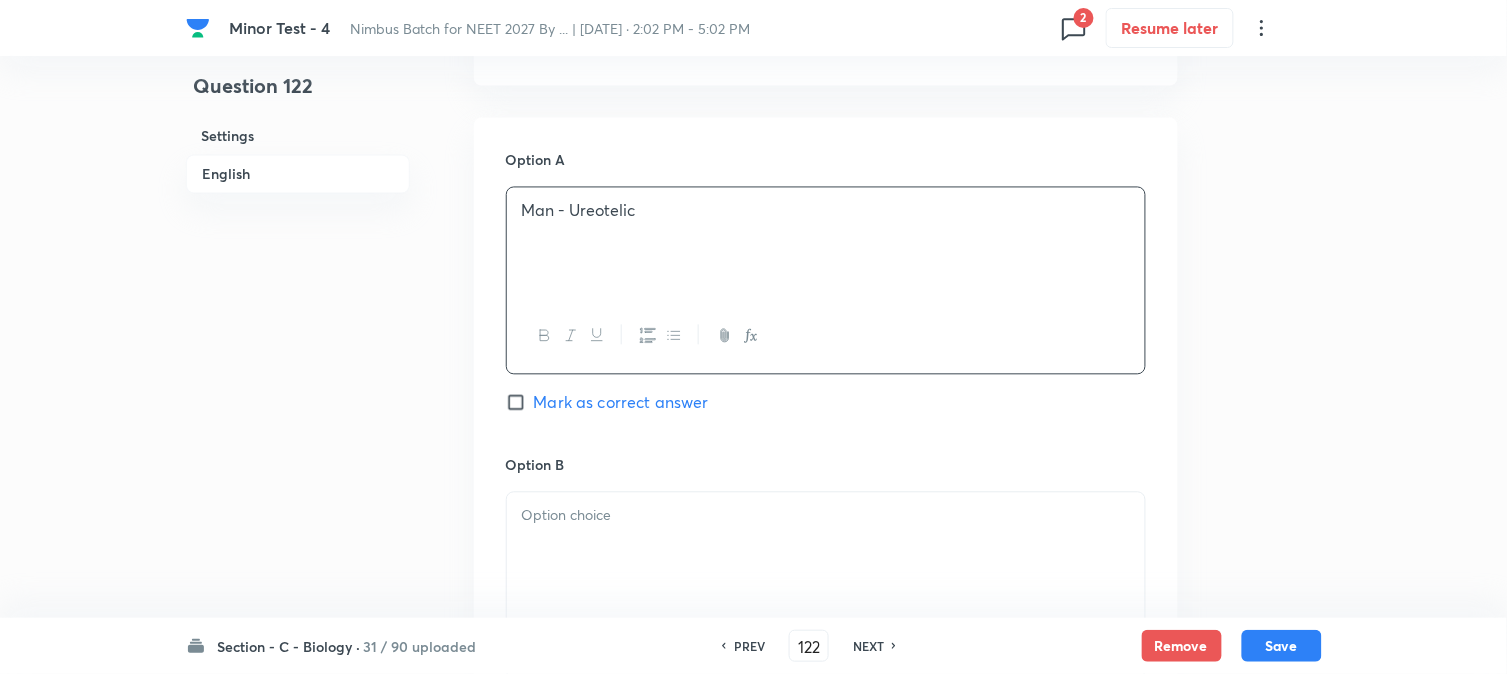 scroll, scrollTop: 590, scrollLeft: 0, axis: vertical 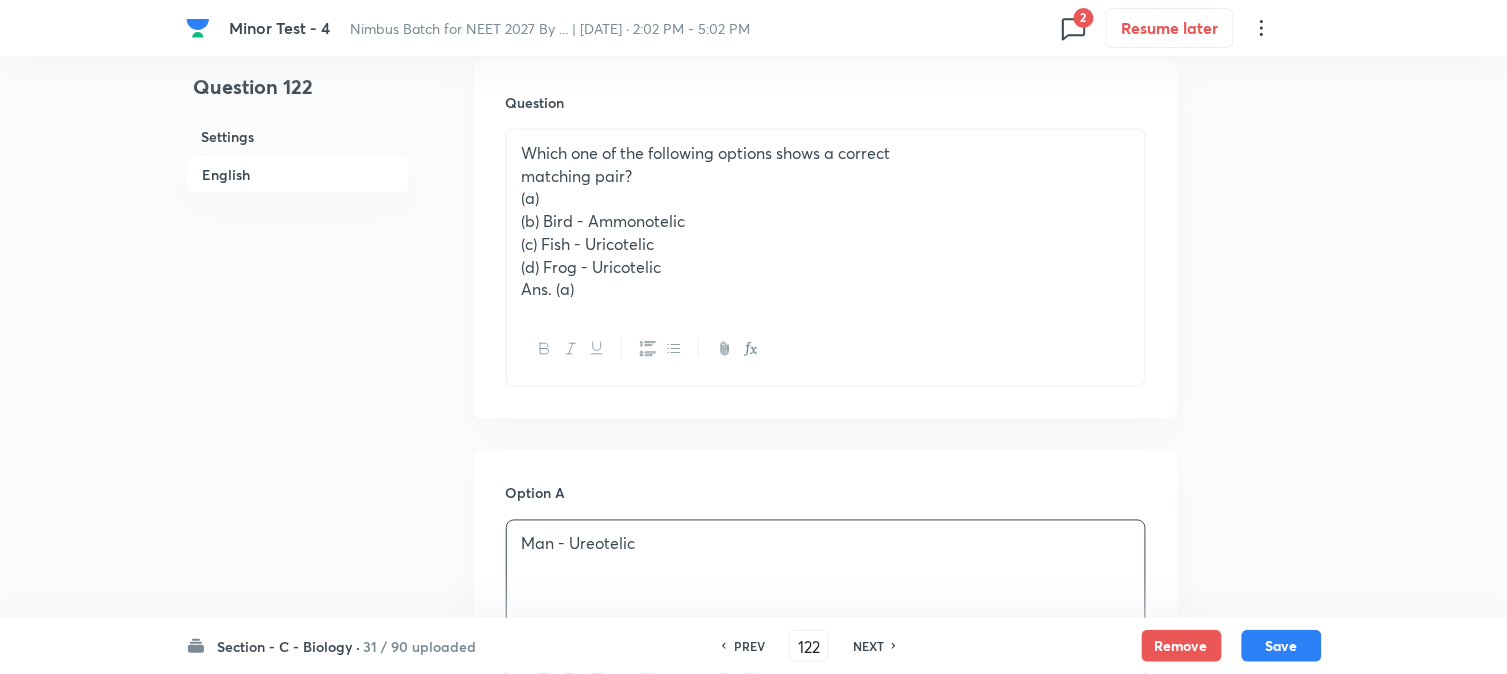 drag, startPoint x: 542, startPoint y: 215, endPoint x: 750, endPoint y: 224, distance: 208.19463 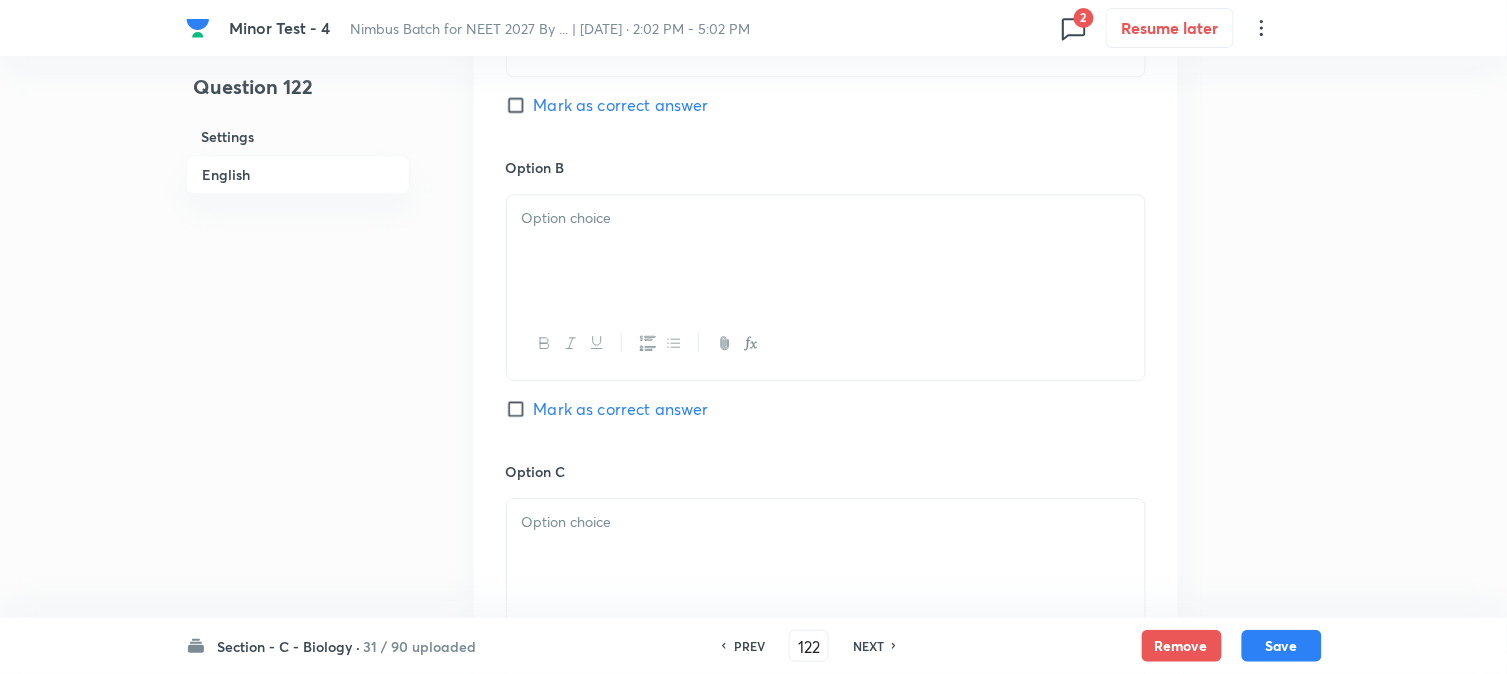 scroll, scrollTop: 1256, scrollLeft: 0, axis: vertical 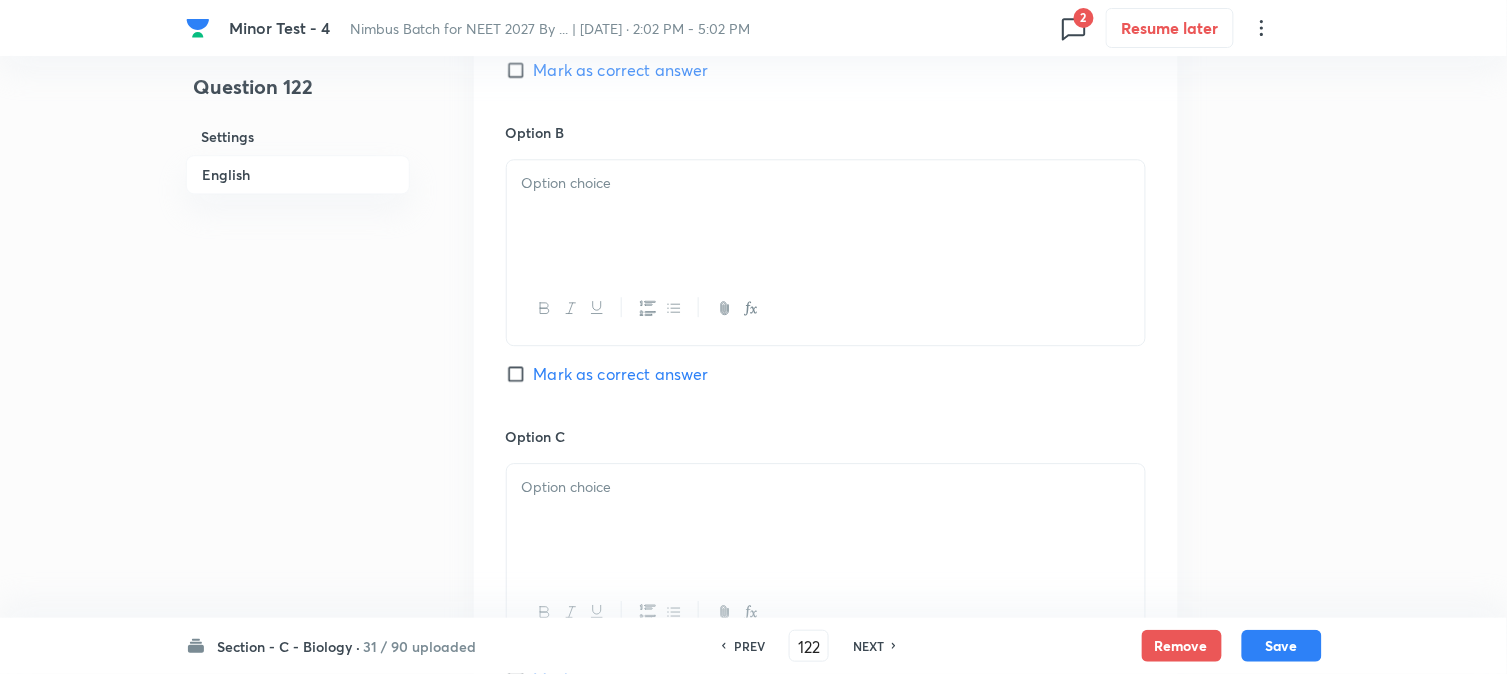 click on "Minor Test - 4 Nimbus Batch for NEET 2027 By ... | Aug 3, 2025 · 2:02 PM - 5:02 PM 2 Resume later" at bounding box center [754, 28] 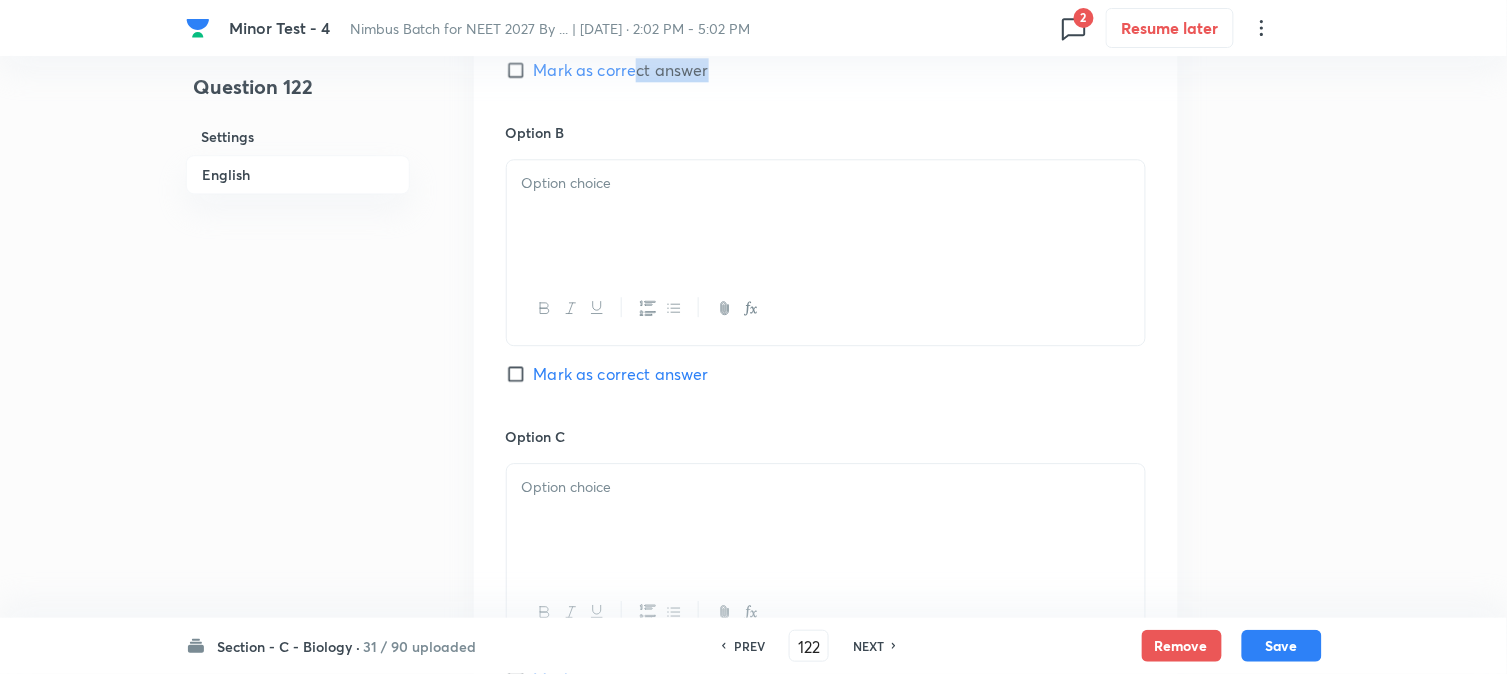 click on "Option A Man - Ureotelic  Mark as correct answer" at bounding box center (826, -31) 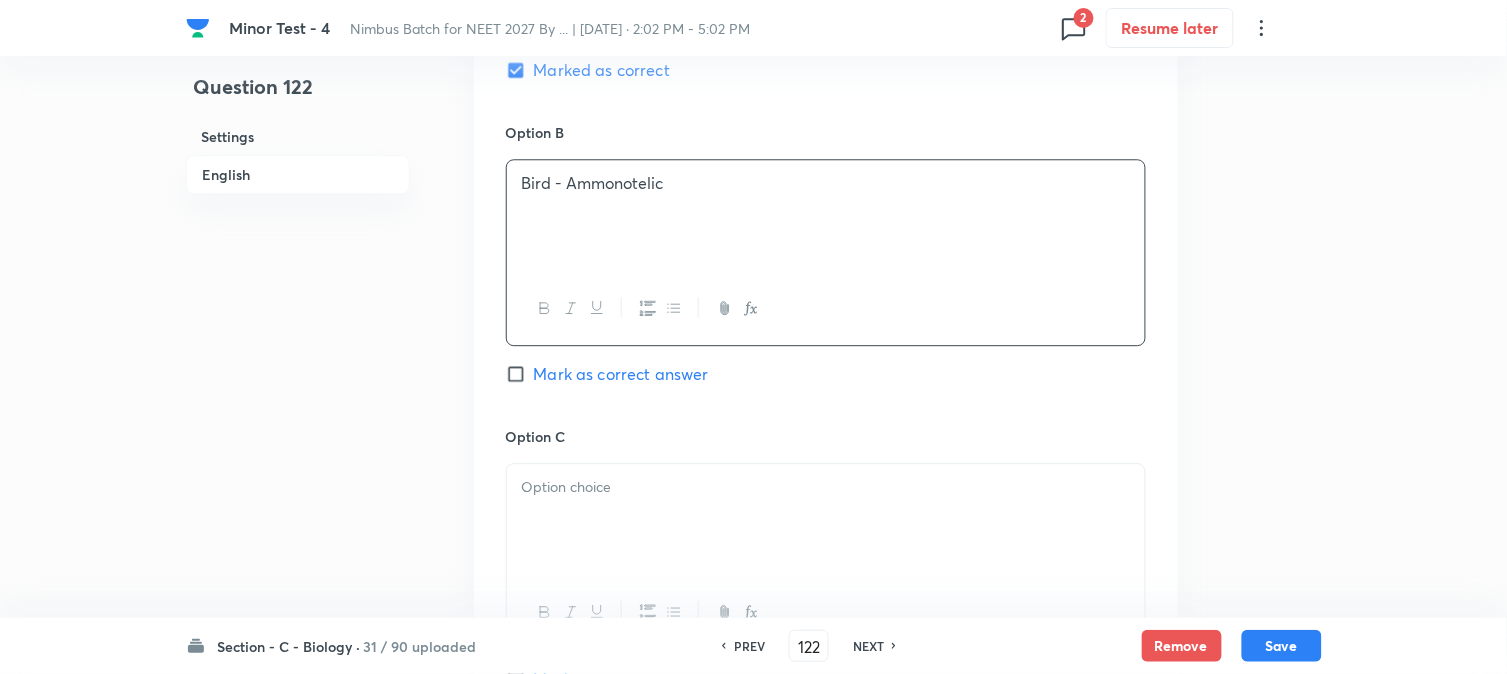 click on "Bird - Ammonotelic" at bounding box center [826, 183] 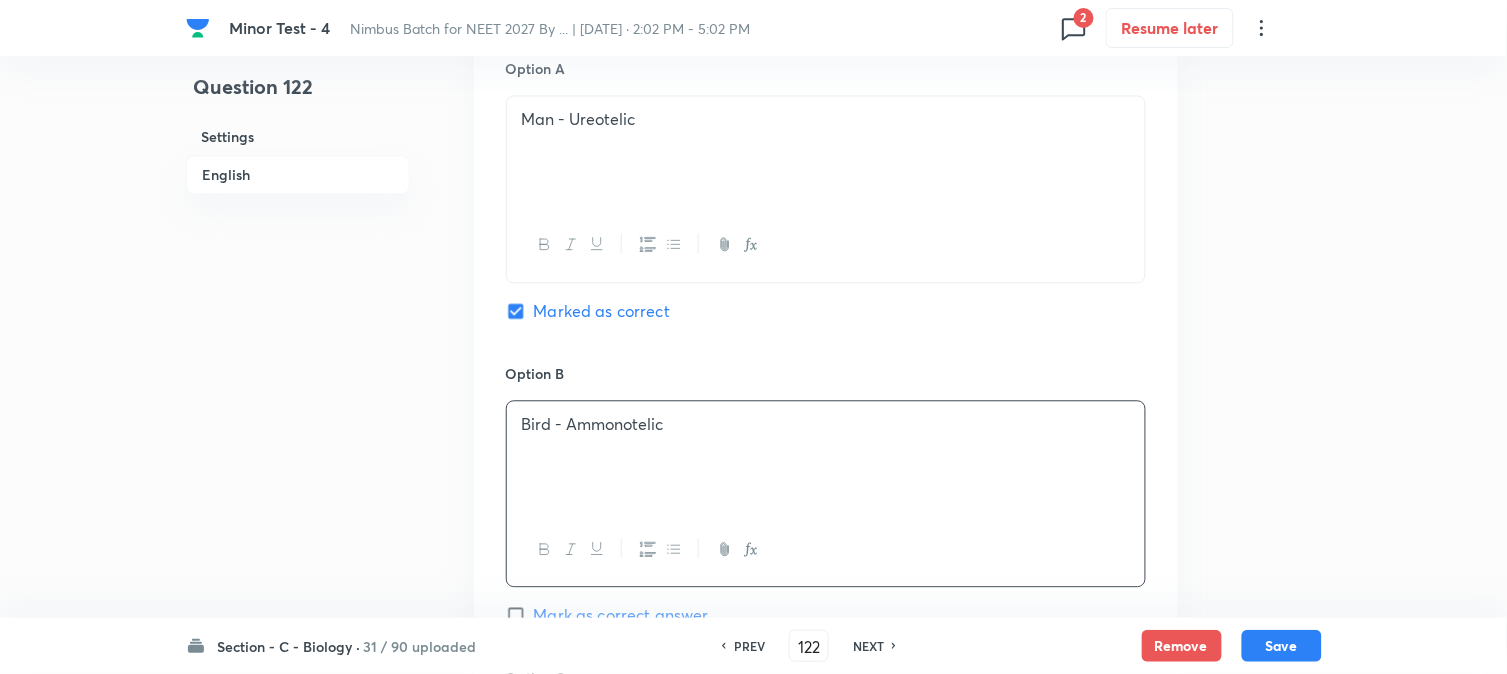 scroll, scrollTop: 590, scrollLeft: 0, axis: vertical 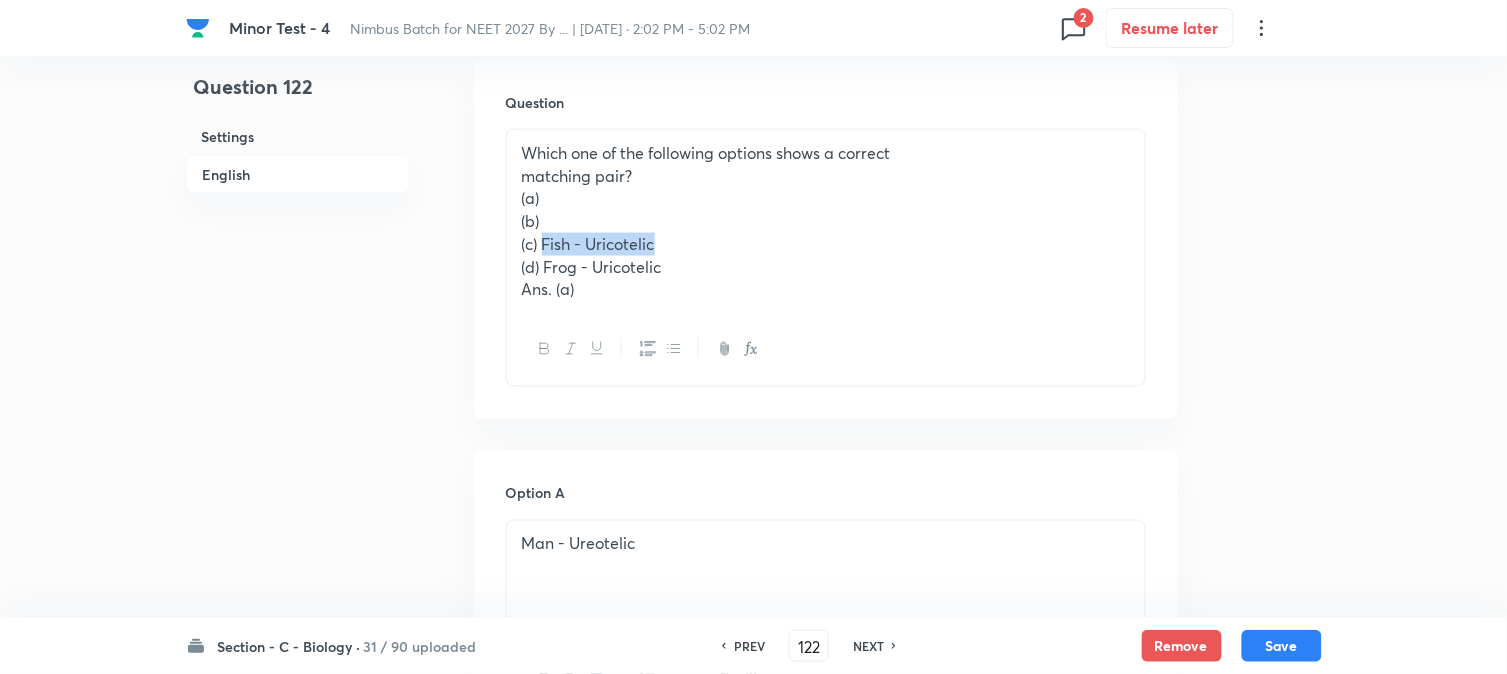 drag, startPoint x: 541, startPoint y: 244, endPoint x: 745, endPoint y: 232, distance: 204.35263 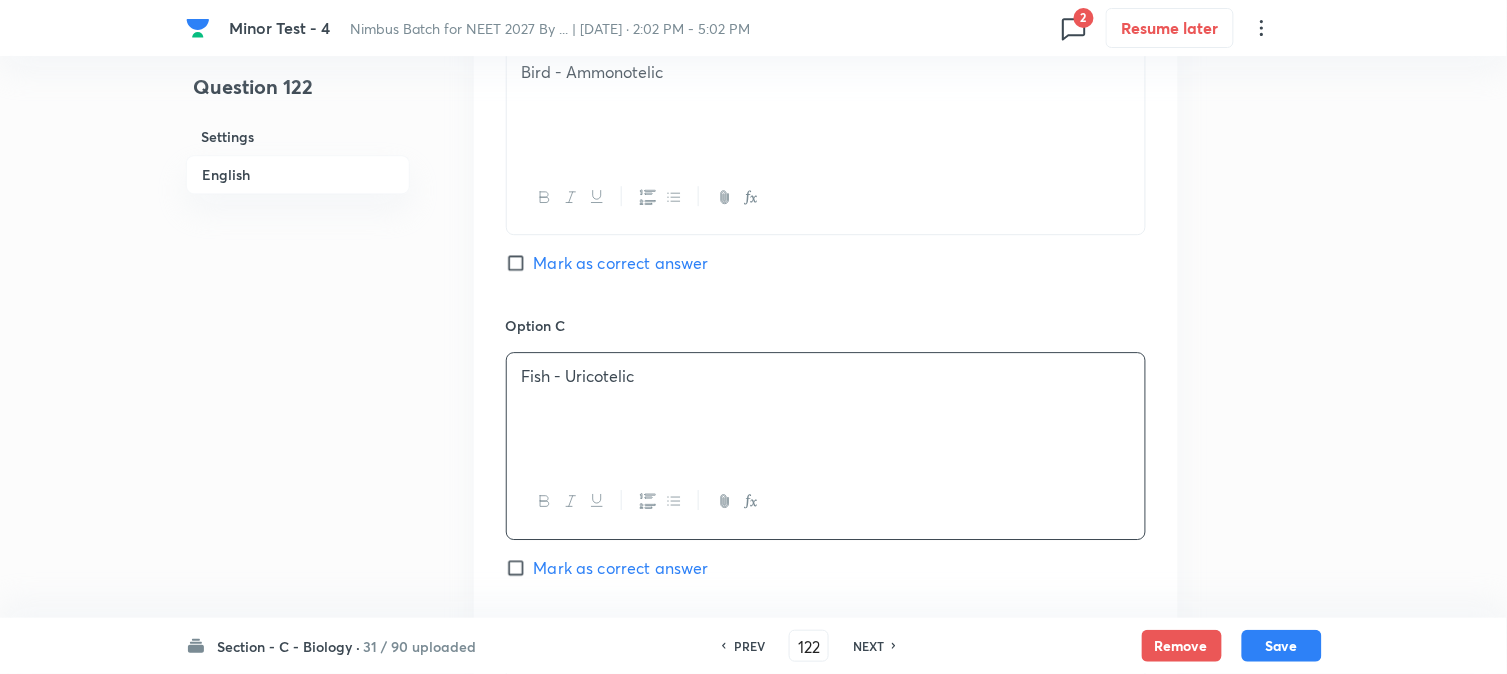 click on "Fish - Uricotelic" at bounding box center (826, 409) 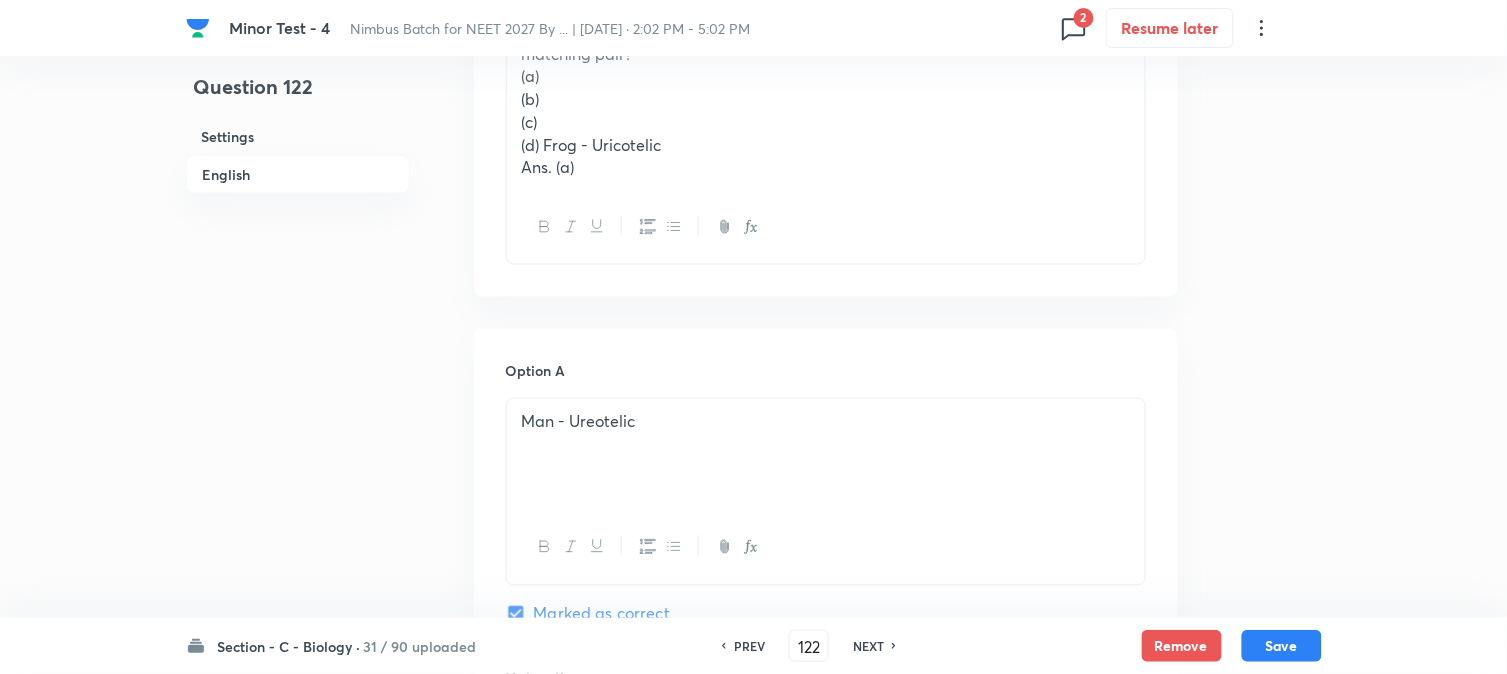 scroll, scrollTop: 590, scrollLeft: 0, axis: vertical 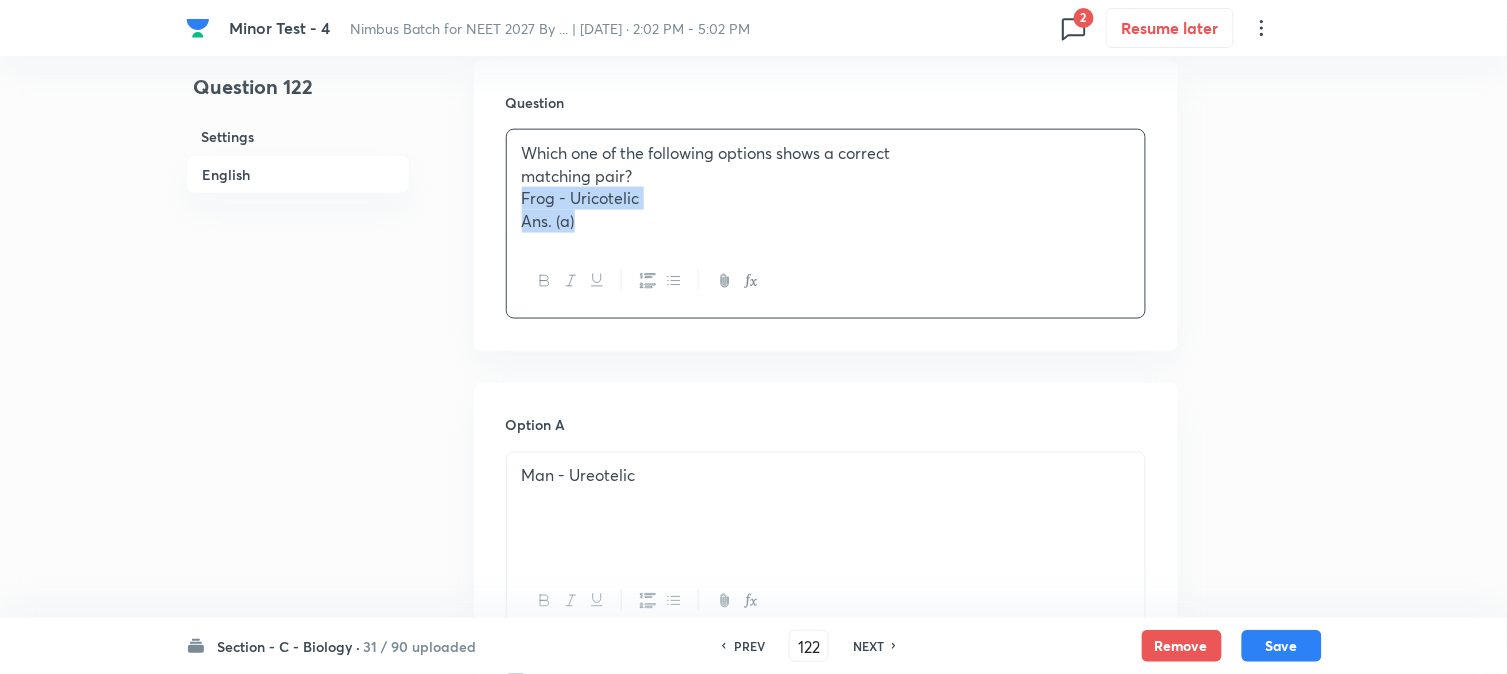 drag, startPoint x: 544, startPoint y: 257, endPoint x: 706, endPoint y: 267, distance: 162.30835 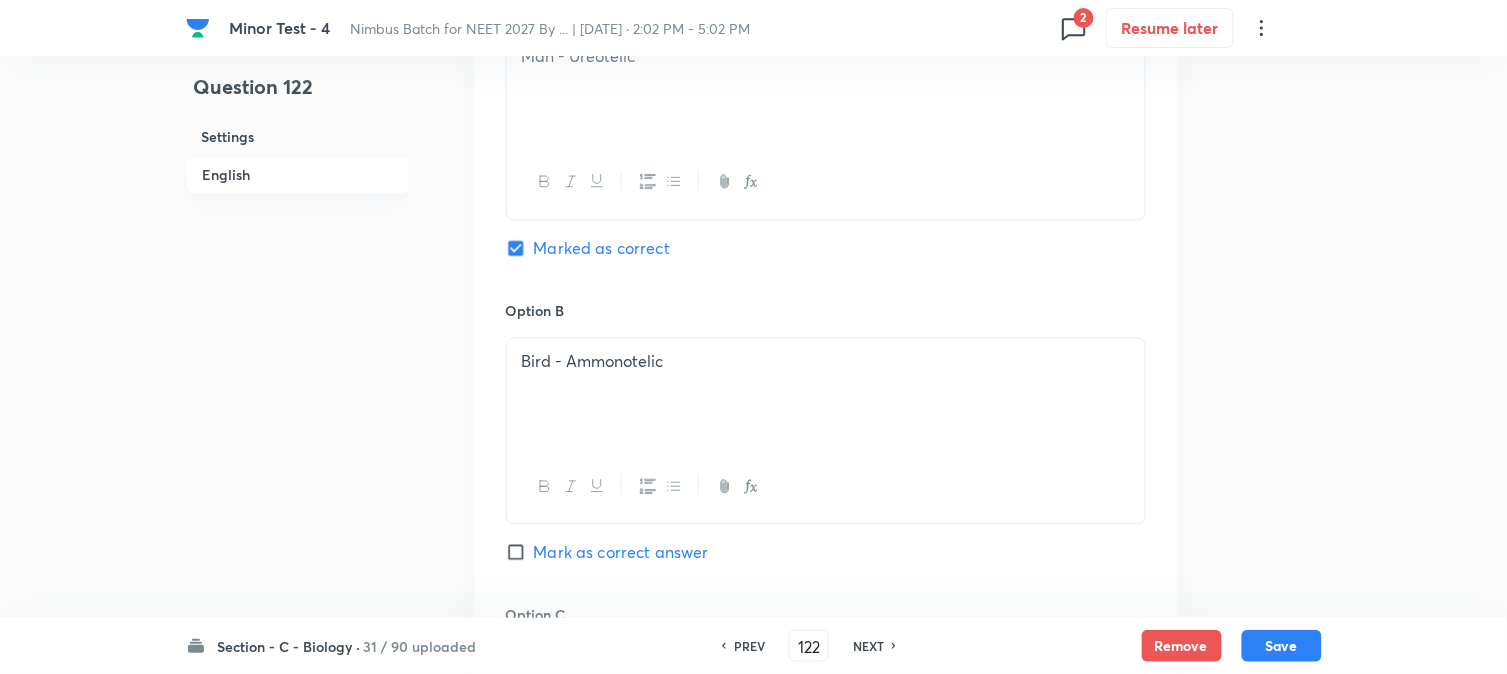 scroll, scrollTop: 1590, scrollLeft: 0, axis: vertical 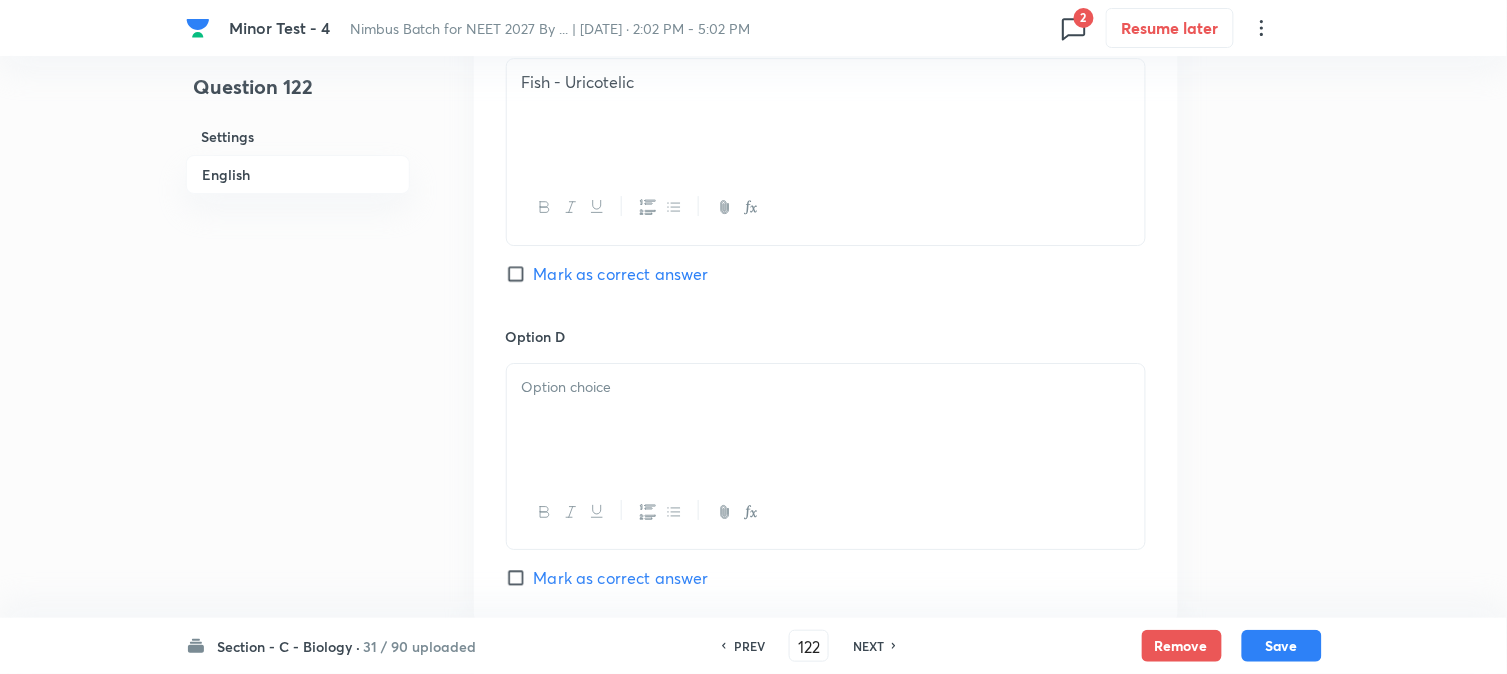 drag, startPoint x: 544, startPoint y: 405, endPoint x: 544, endPoint y: 435, distance: 30 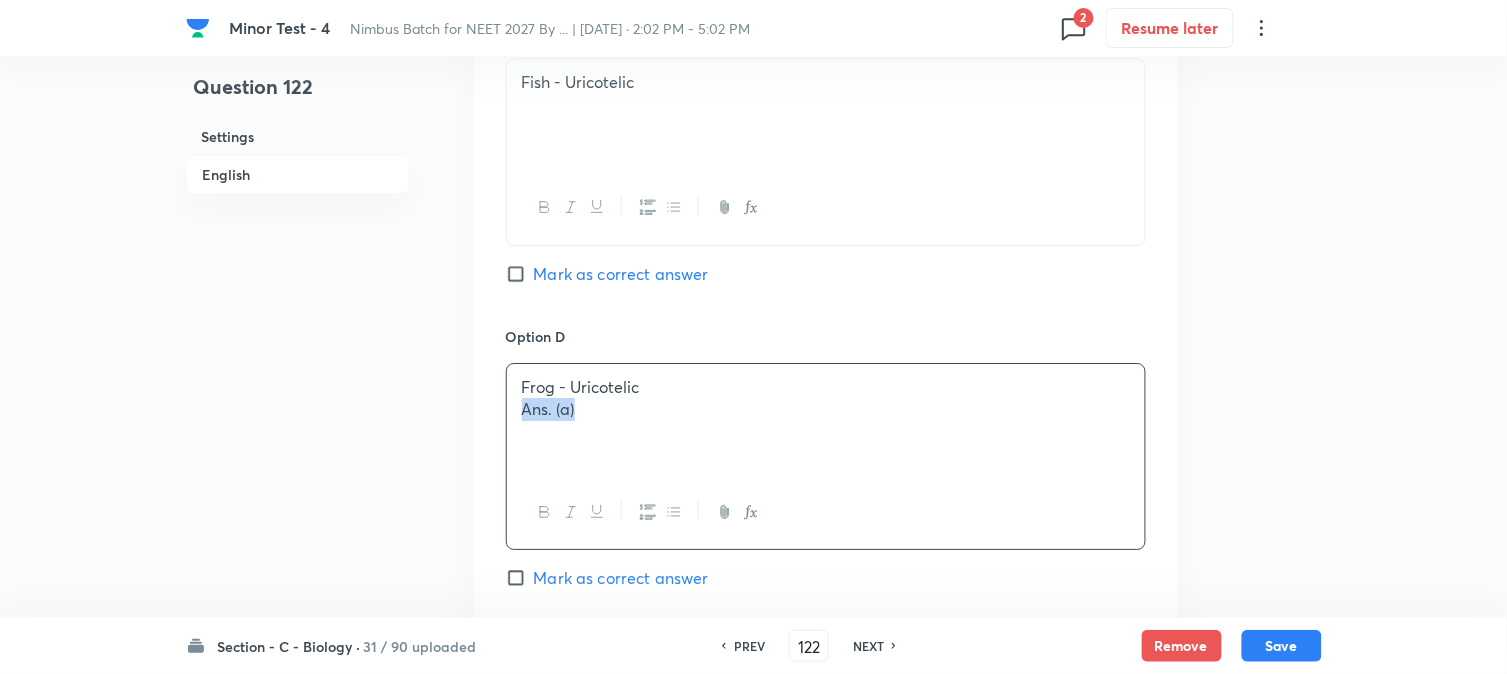 drag, startPoint x: 550, startPoint y: 427, endPoint x: 645, endPoint y: 440, distance: 95.885345 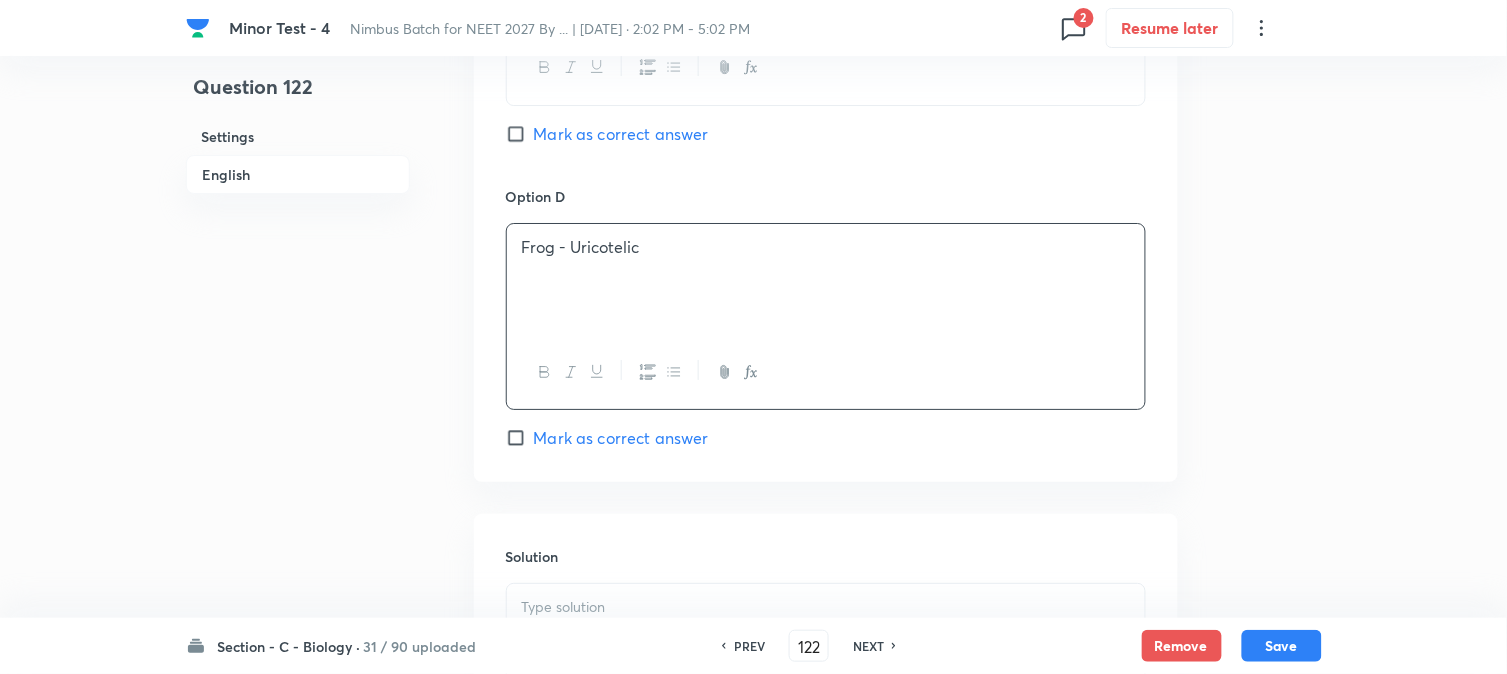 scroll, scrollTop: 1923, scrollLeft: 0, axis: vertical 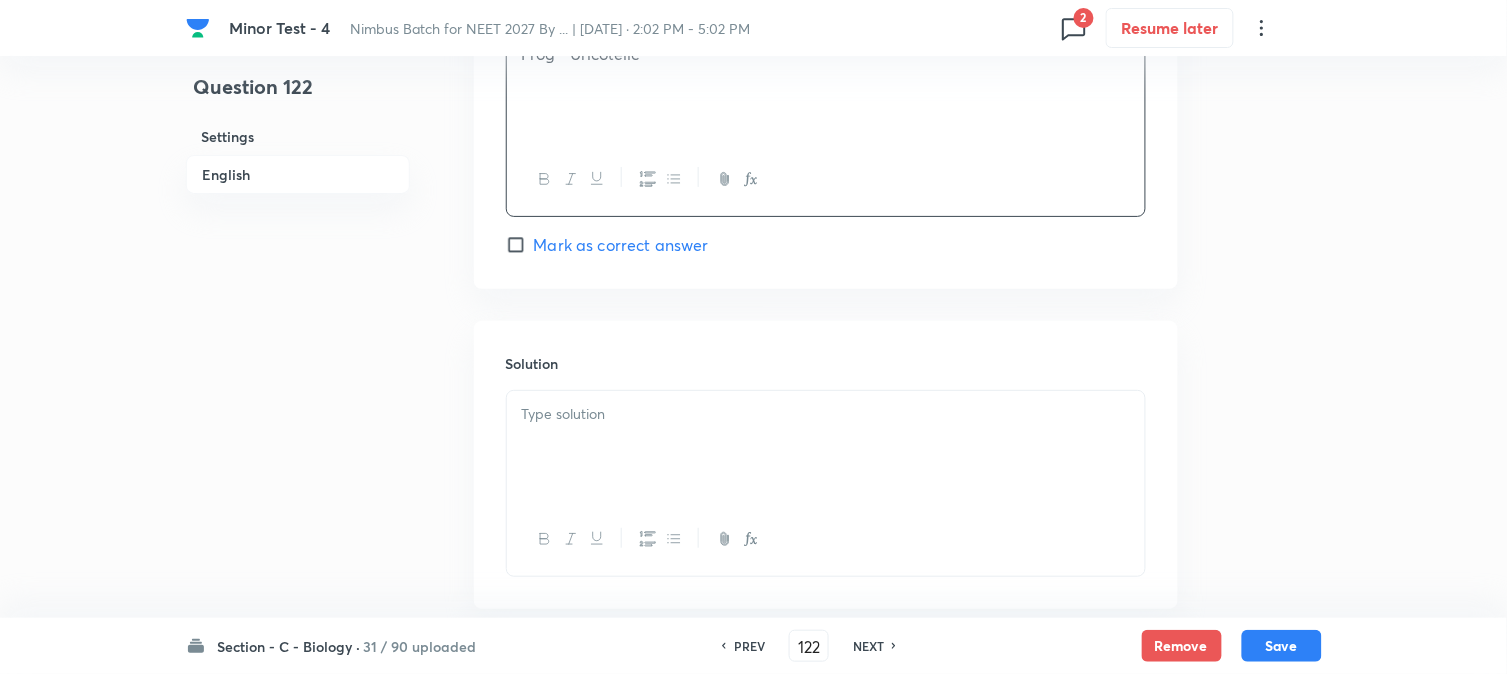 click at bounding box center [826, 414] 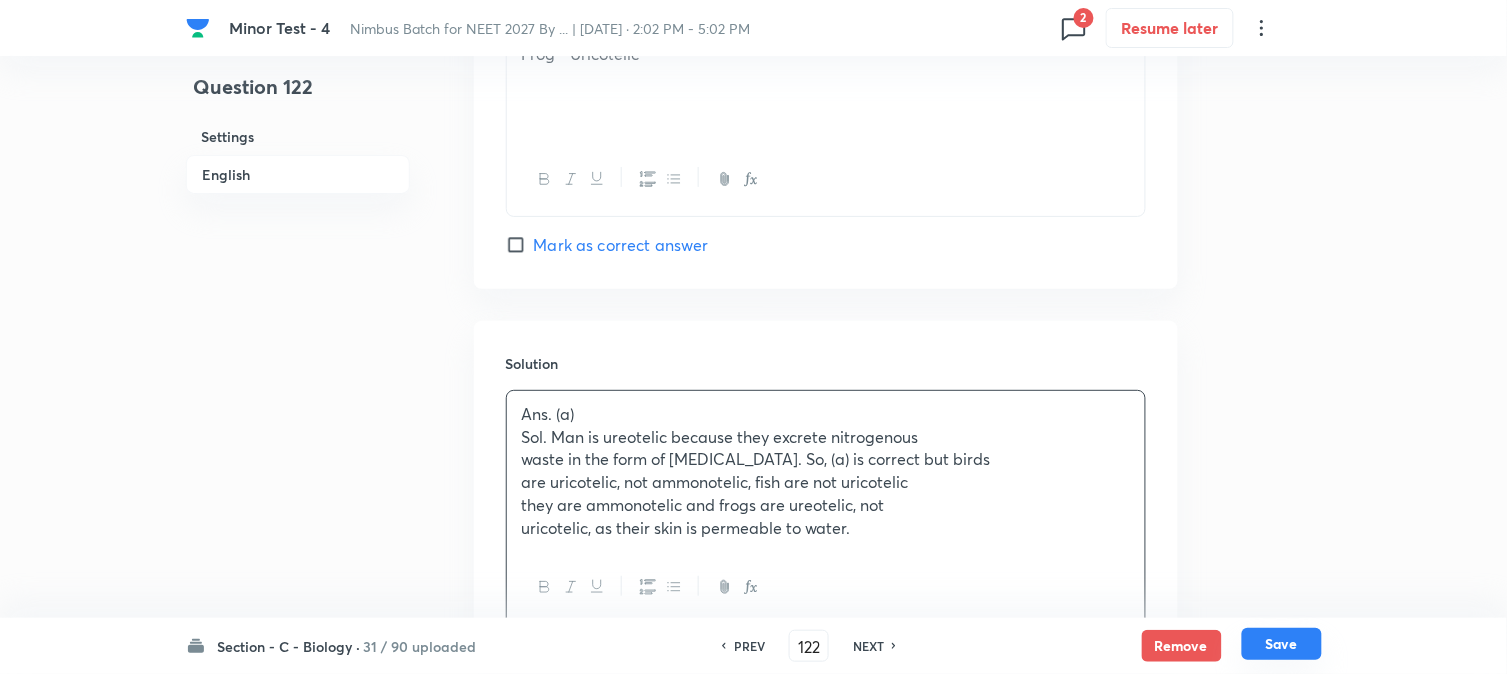 click on "Save" at bounding box center [1282, 644] 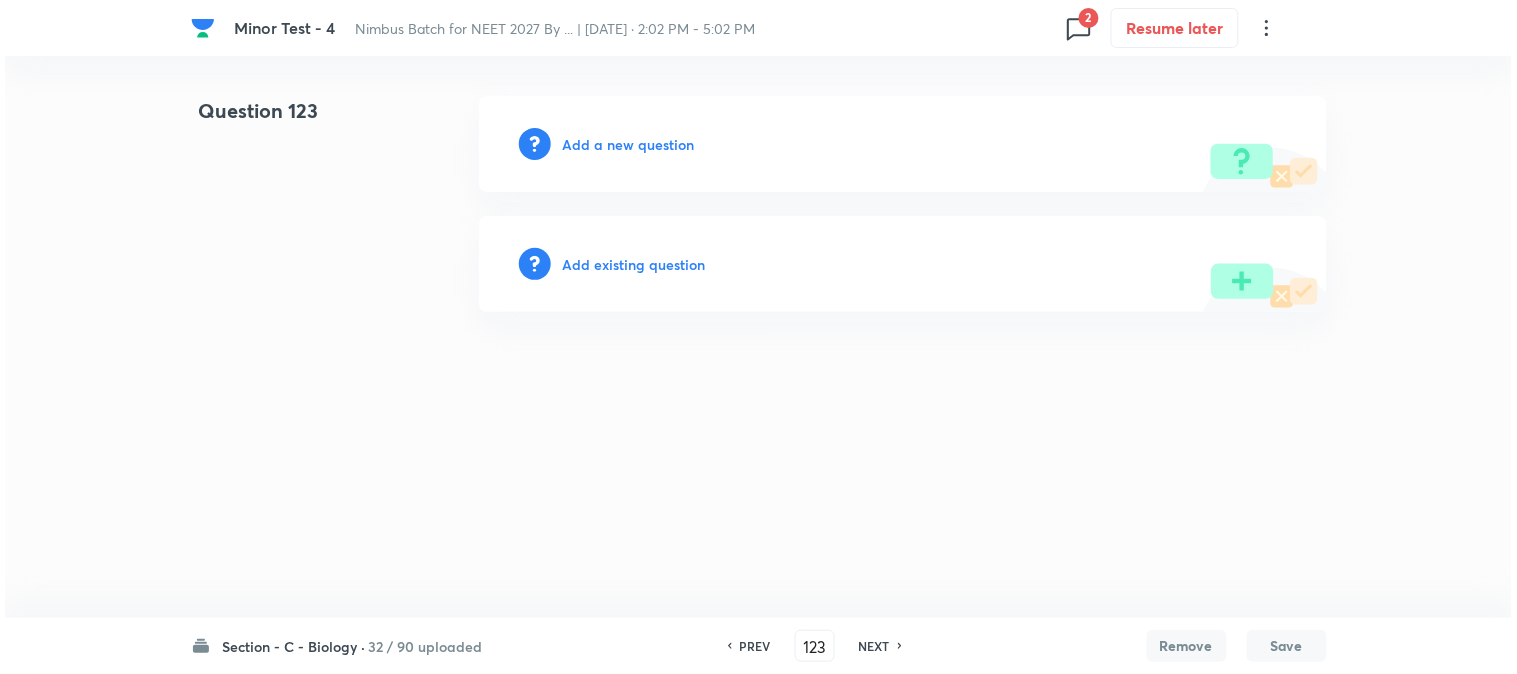 scroll, scrollTop: 0, scrollLeft: 0, axis: both 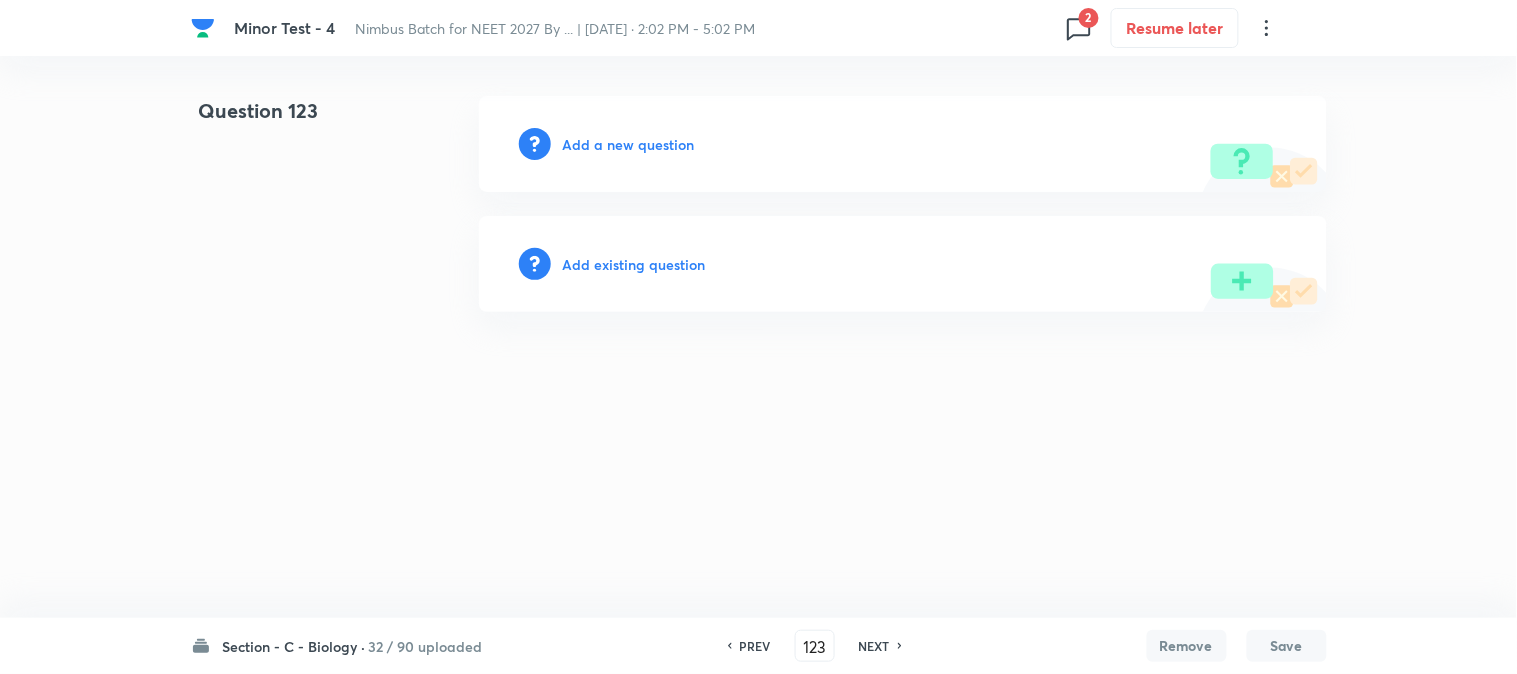click on "Add a new question" at bounding box center (903, 144) 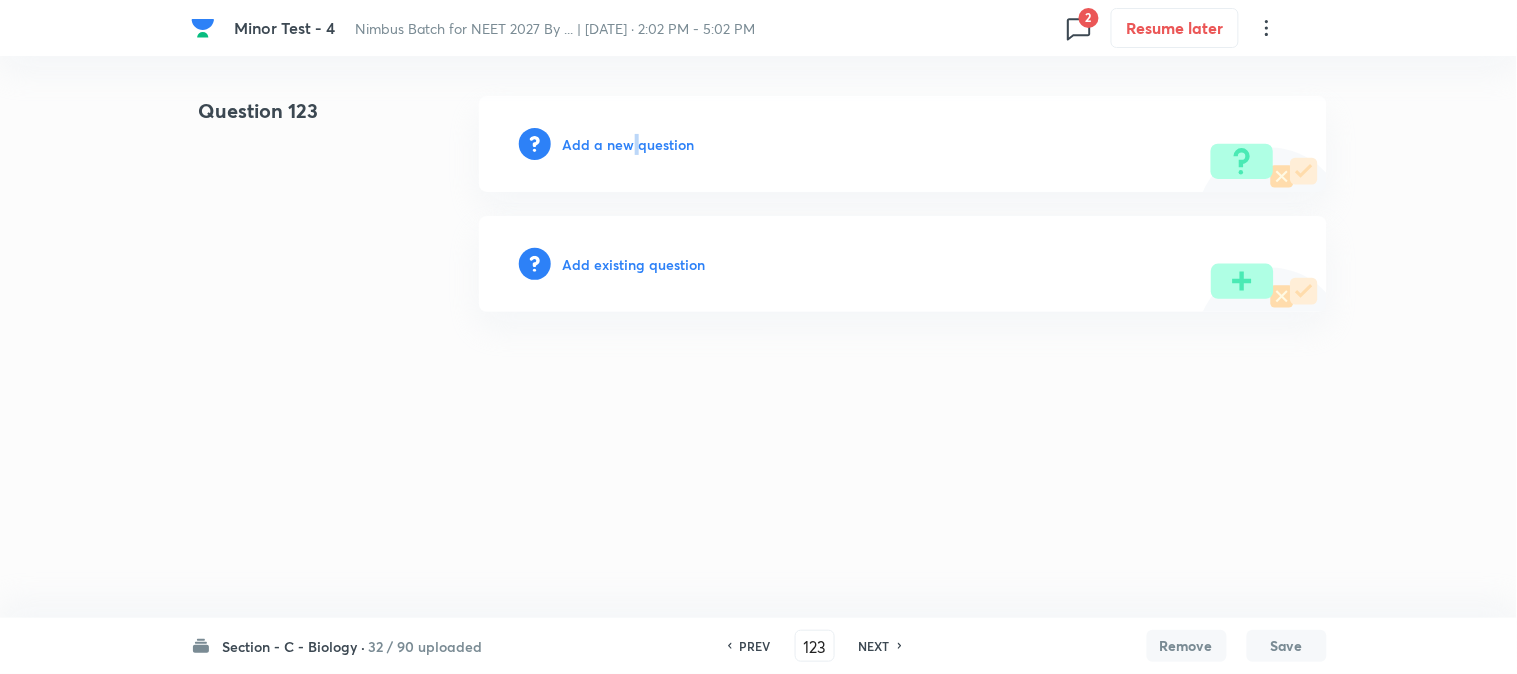click on "Add a new question" at bounding box center (629, 144) 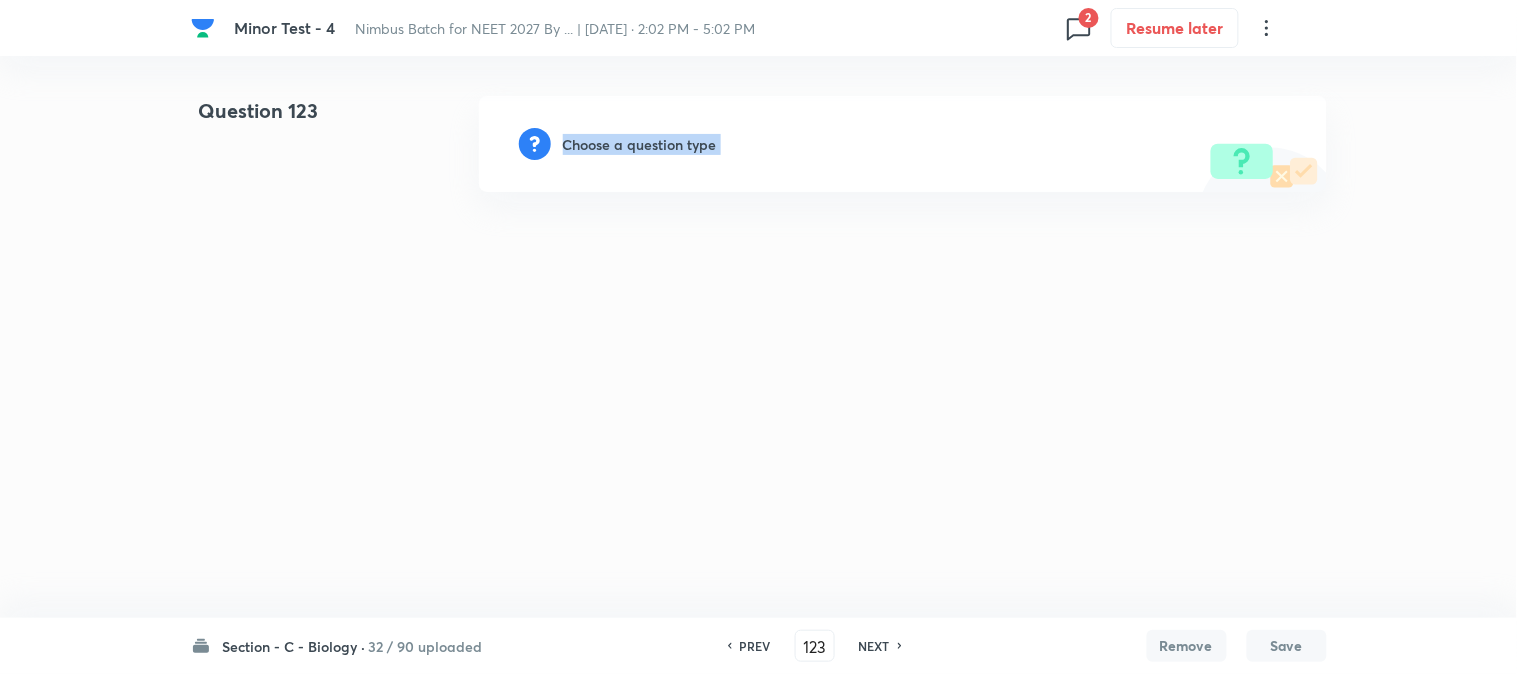 click on "Choose a question type" at bounding box center (640, 144) 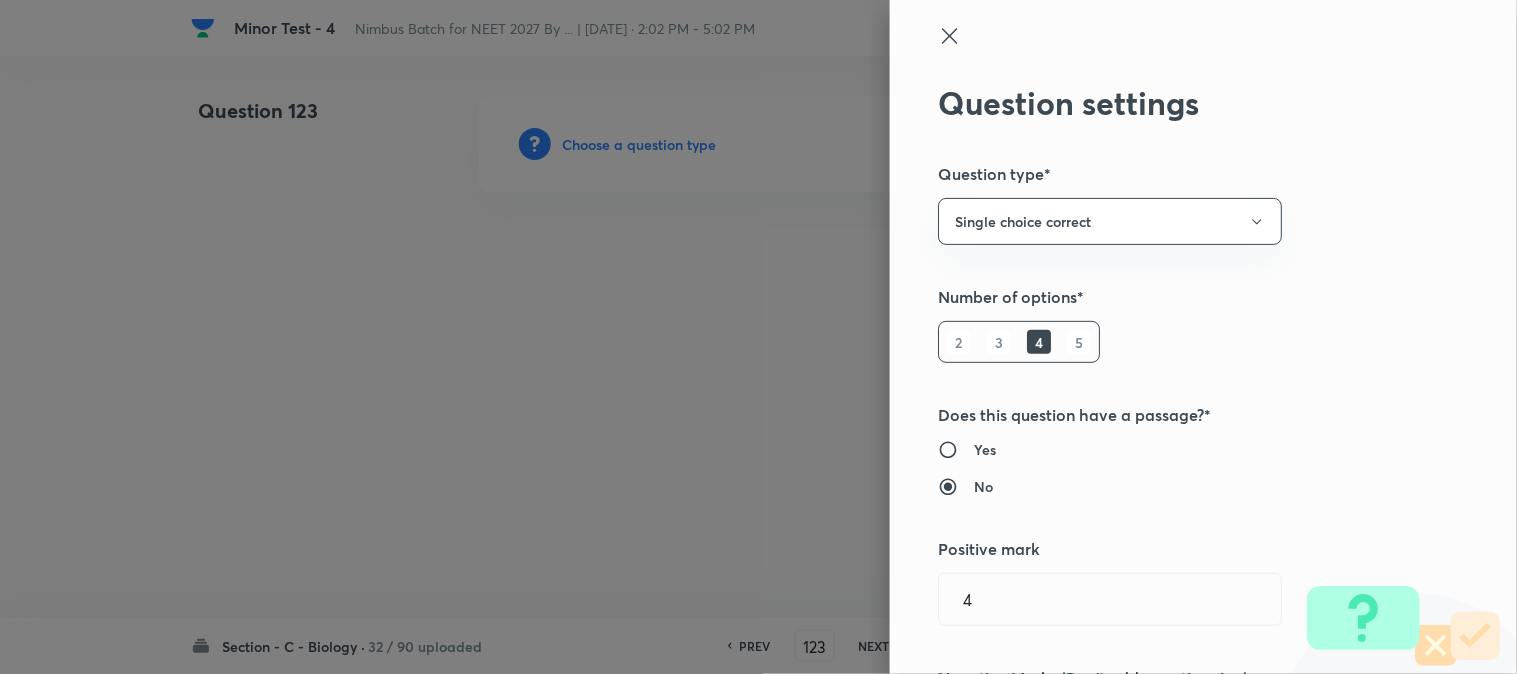 click at bounding box center [758, 337] 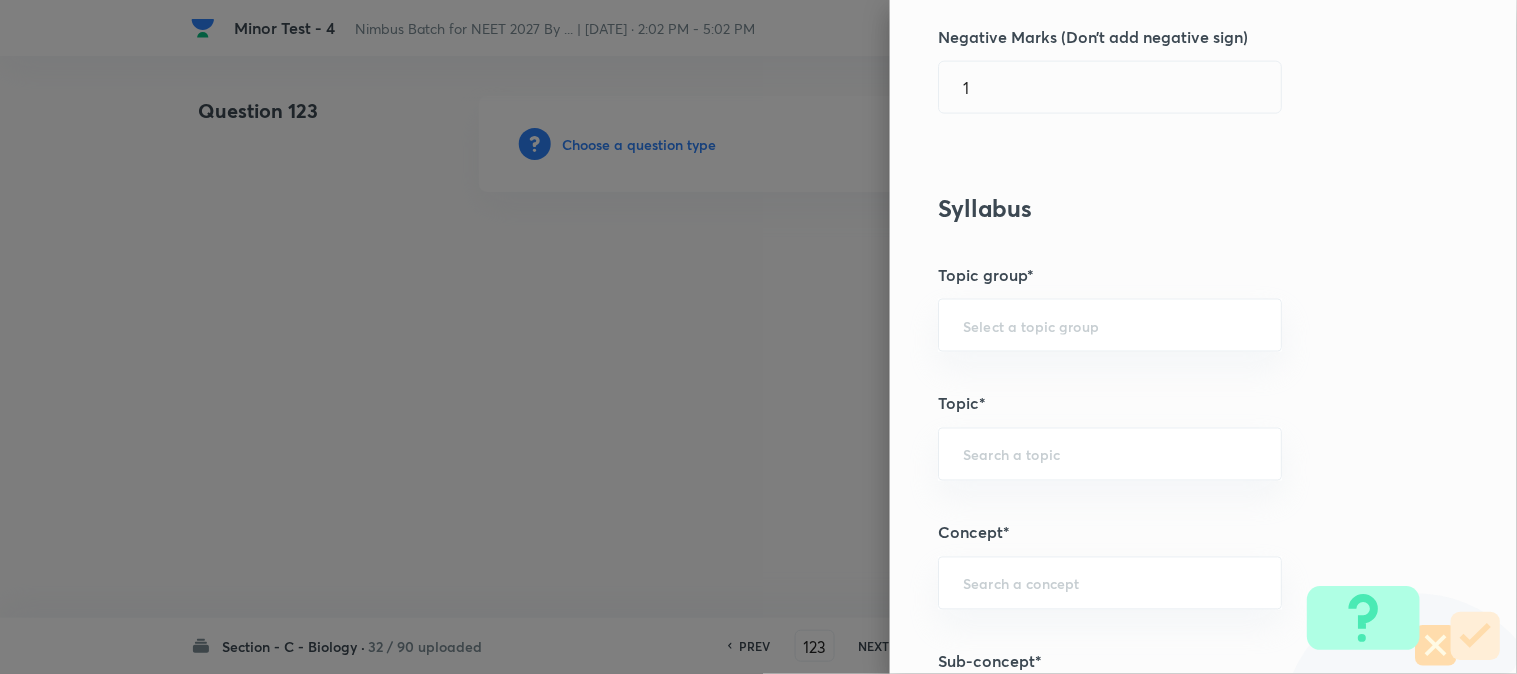scroll, scrollTop: 1180, scrollLeft: 0, axis: vertical 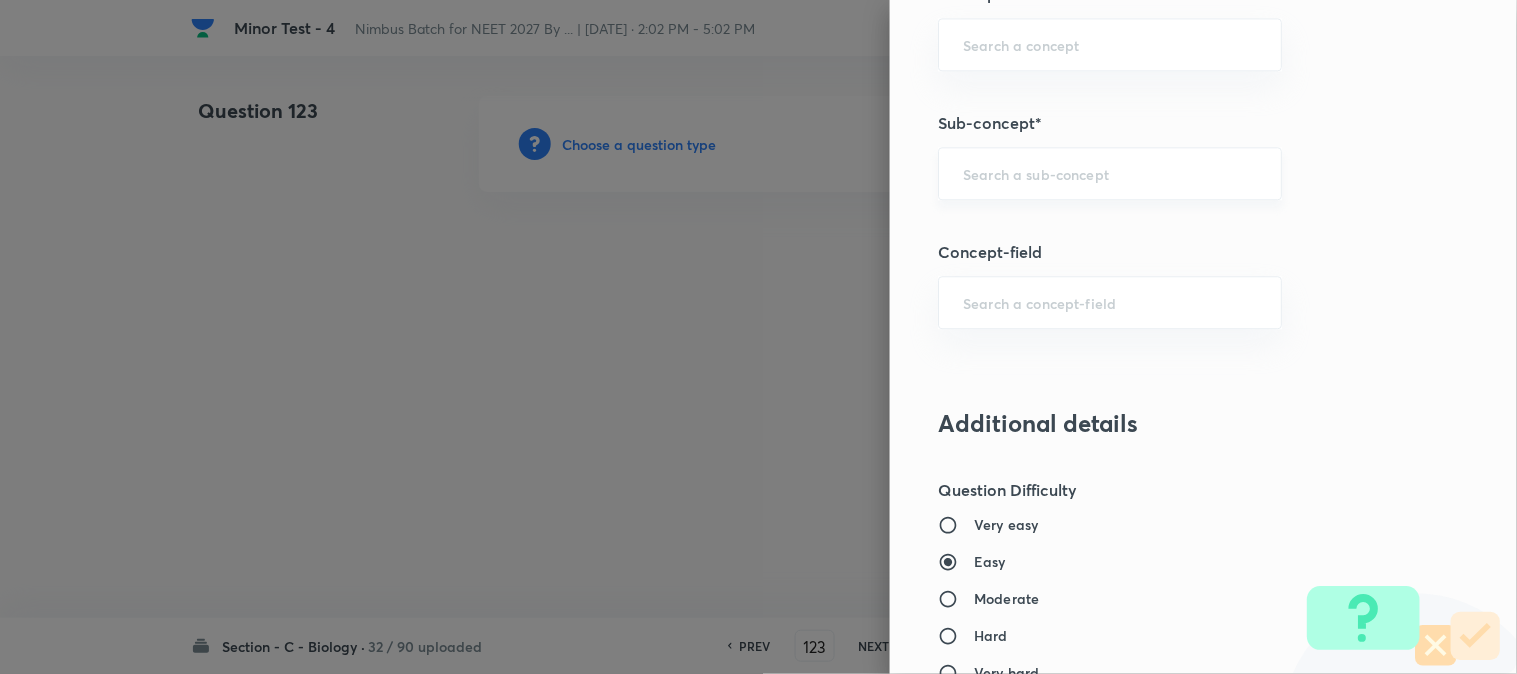 click at bounding box center [1110, 173] 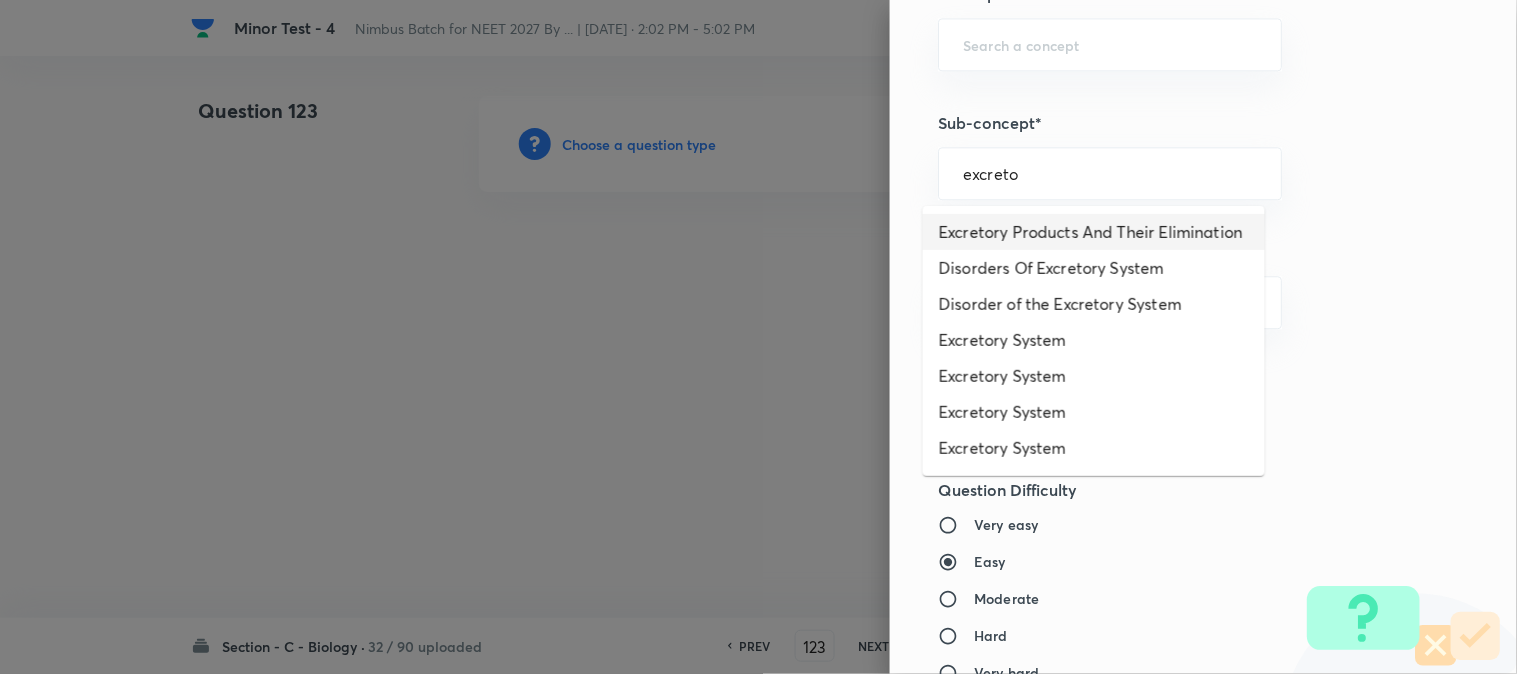 click on "Excretory Products And Their Elimination" at bounding box center [1094, 232] 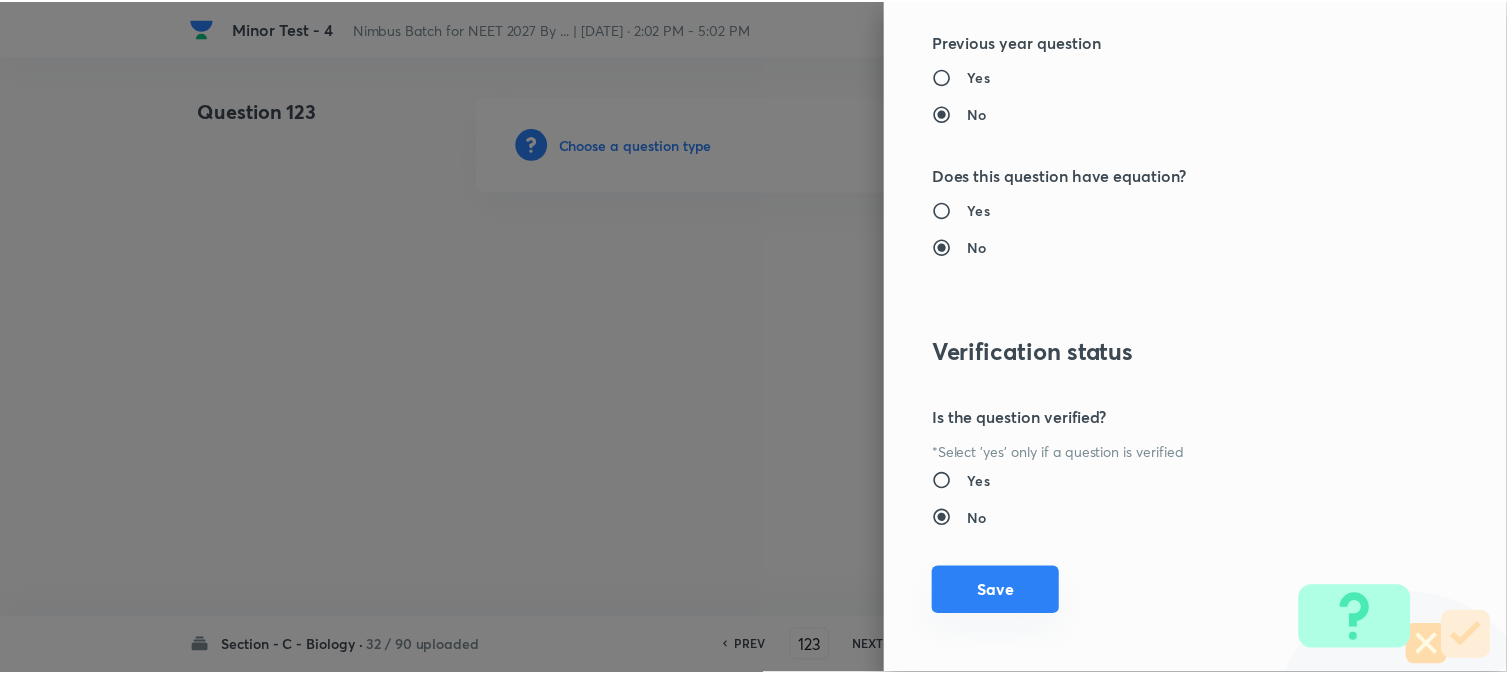 scroll, scrollTop: 2052, scrollLeft: 0, axis: vertical 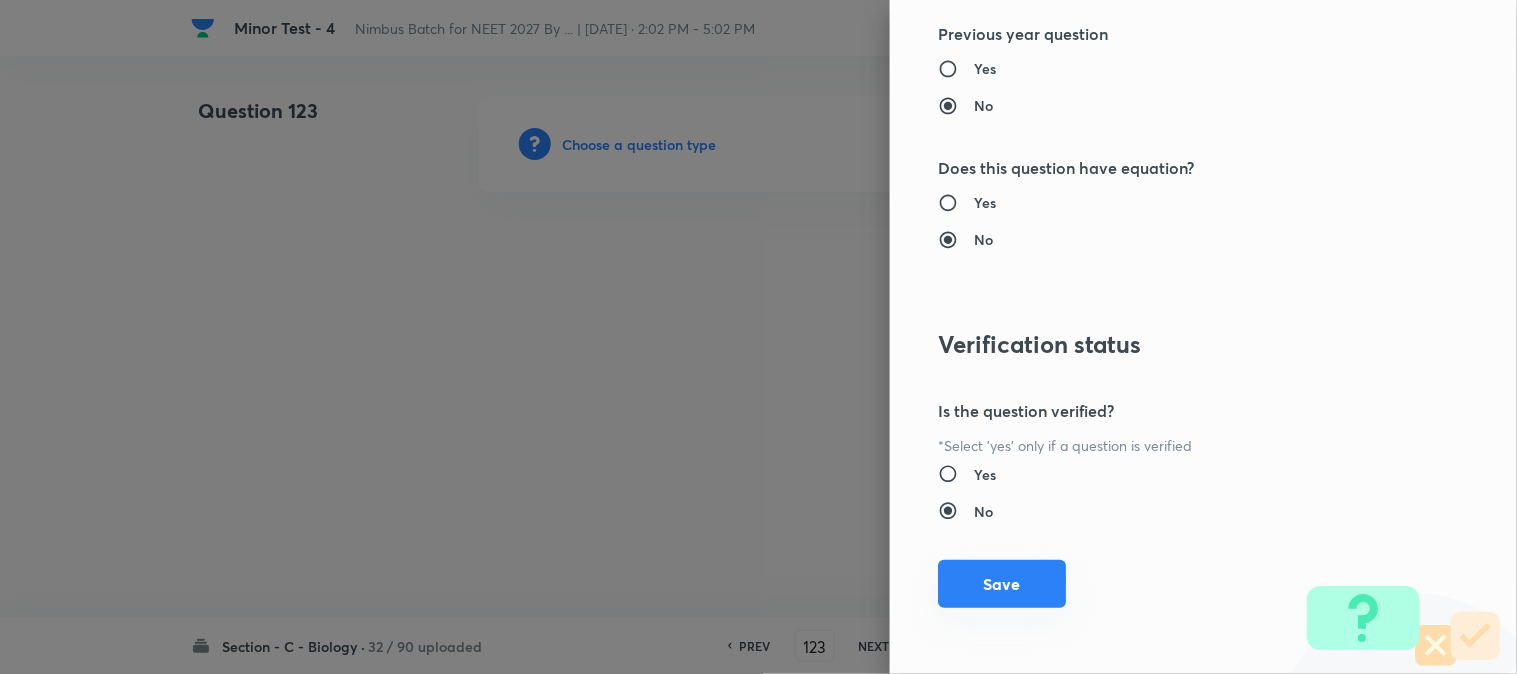 click on "Save" at bounding box center (1002, 584) 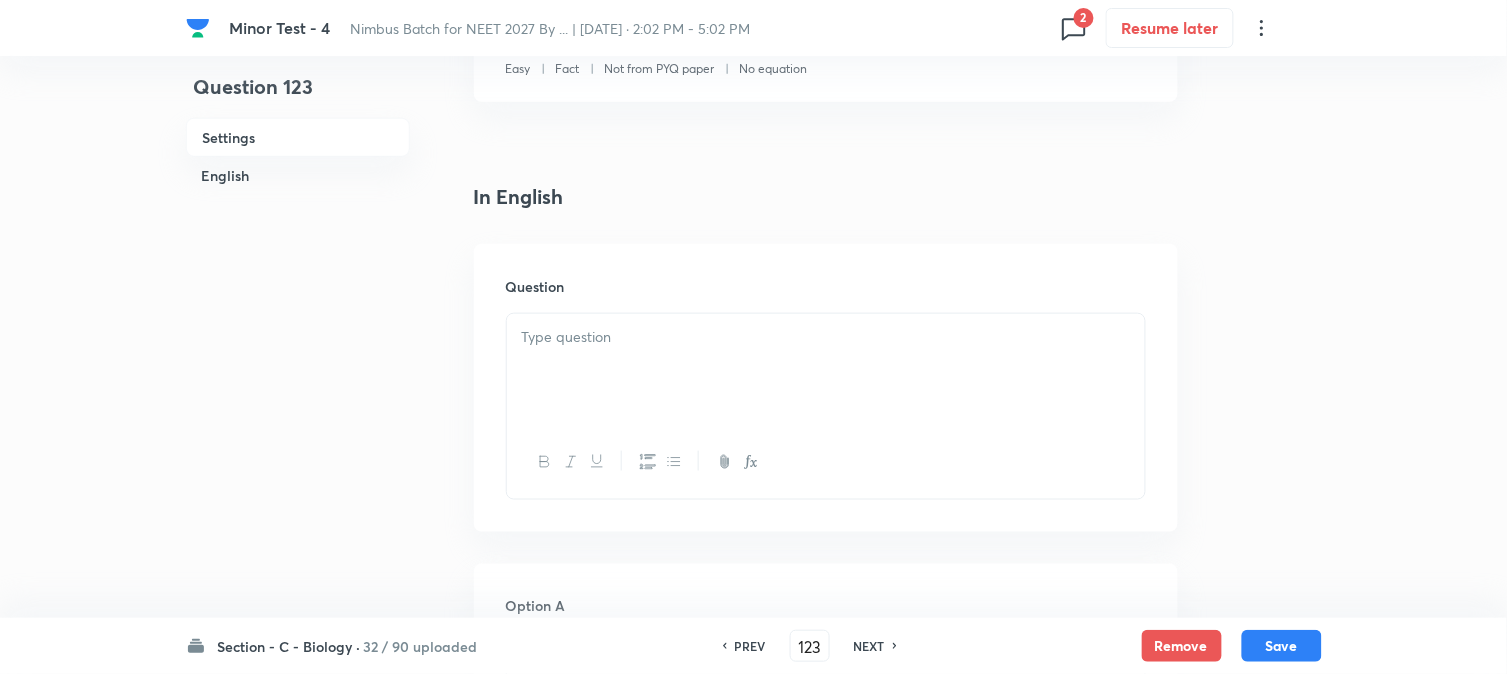 scroll, scrollTop: 590, scrollLeft: 0, axis: vertical 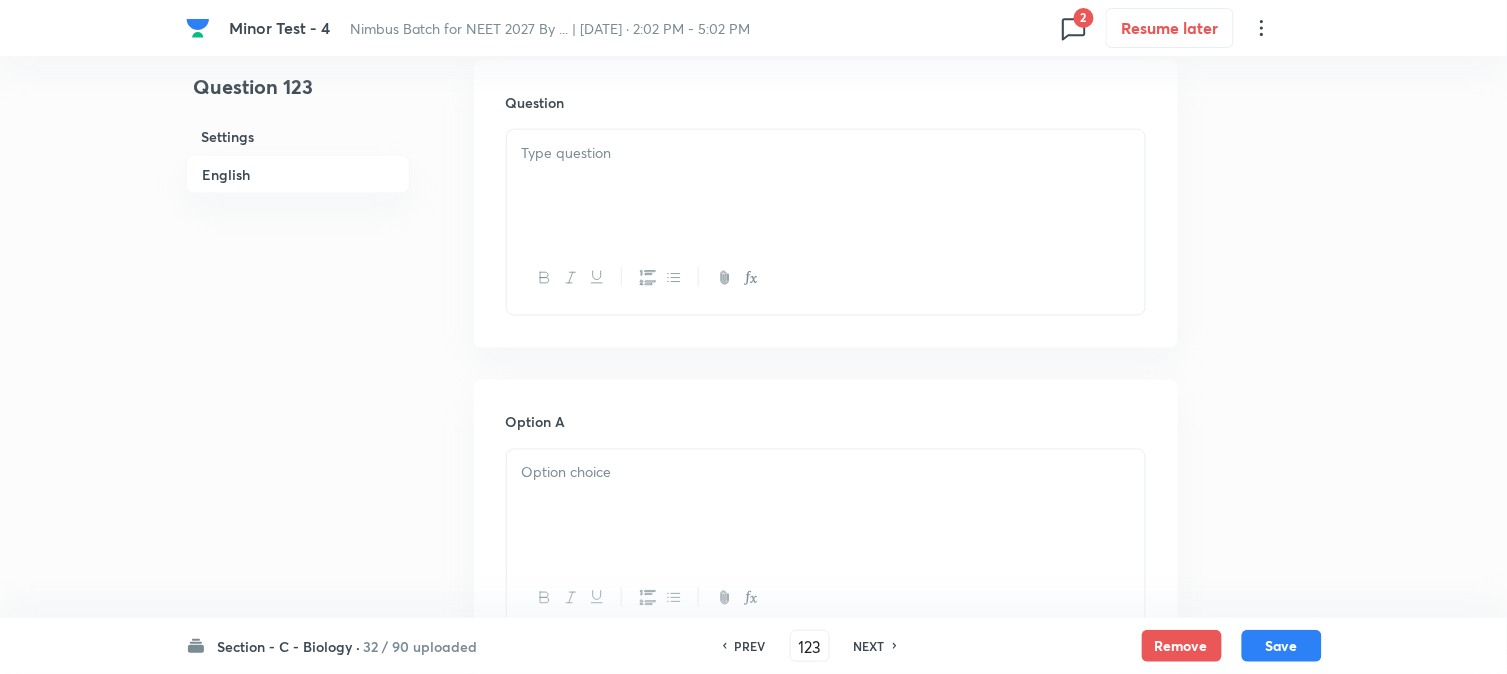 click at bounding box center [826, 186] 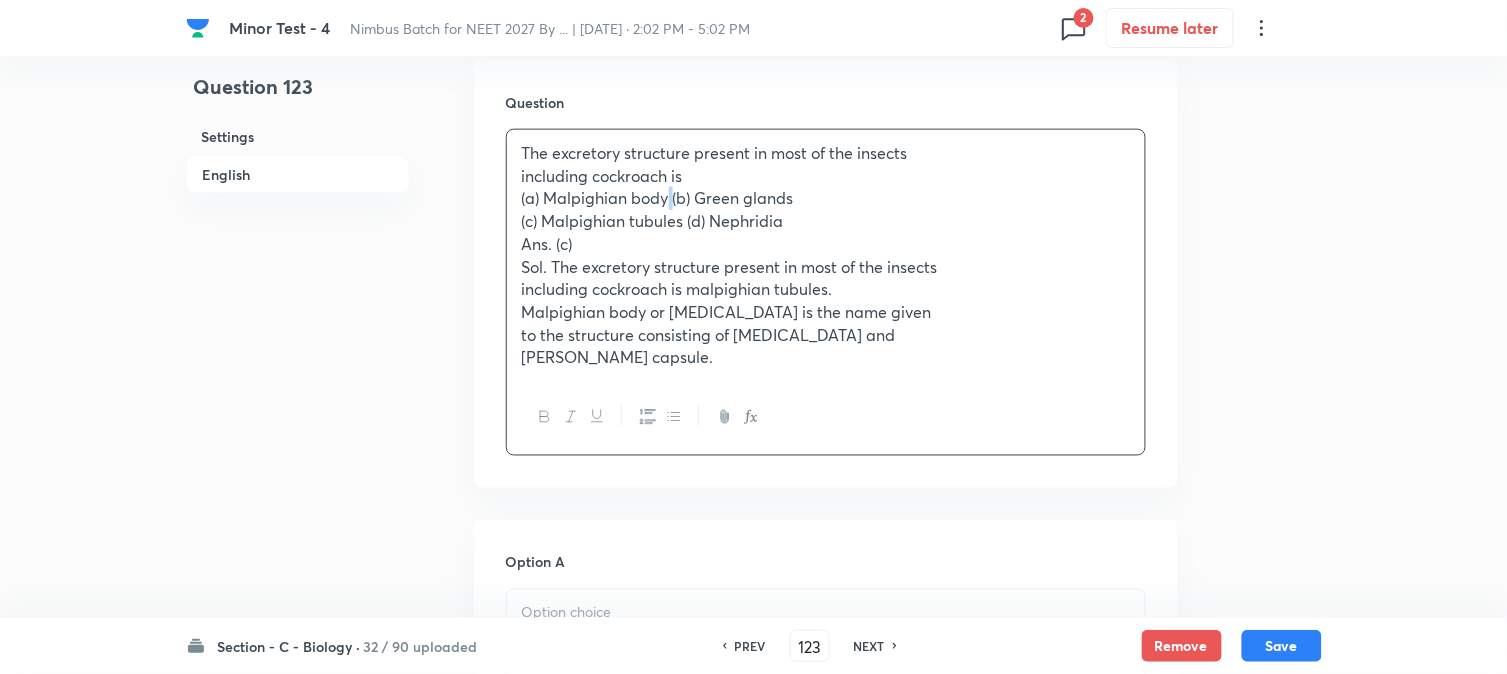 click on "(a) Malpighian body (b) Green glands" at bounding box center [826, 198] 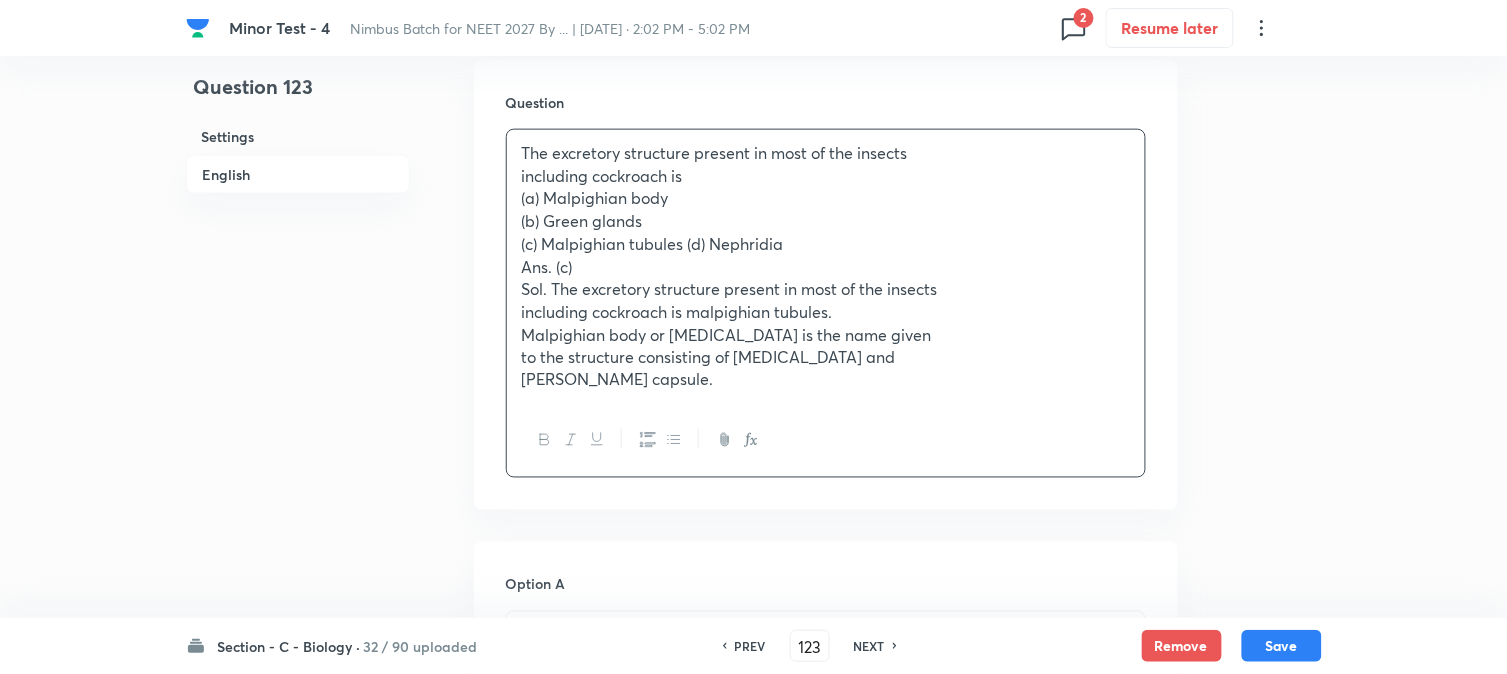 click on "Ans. (c)" at bounding box center (826, 267) 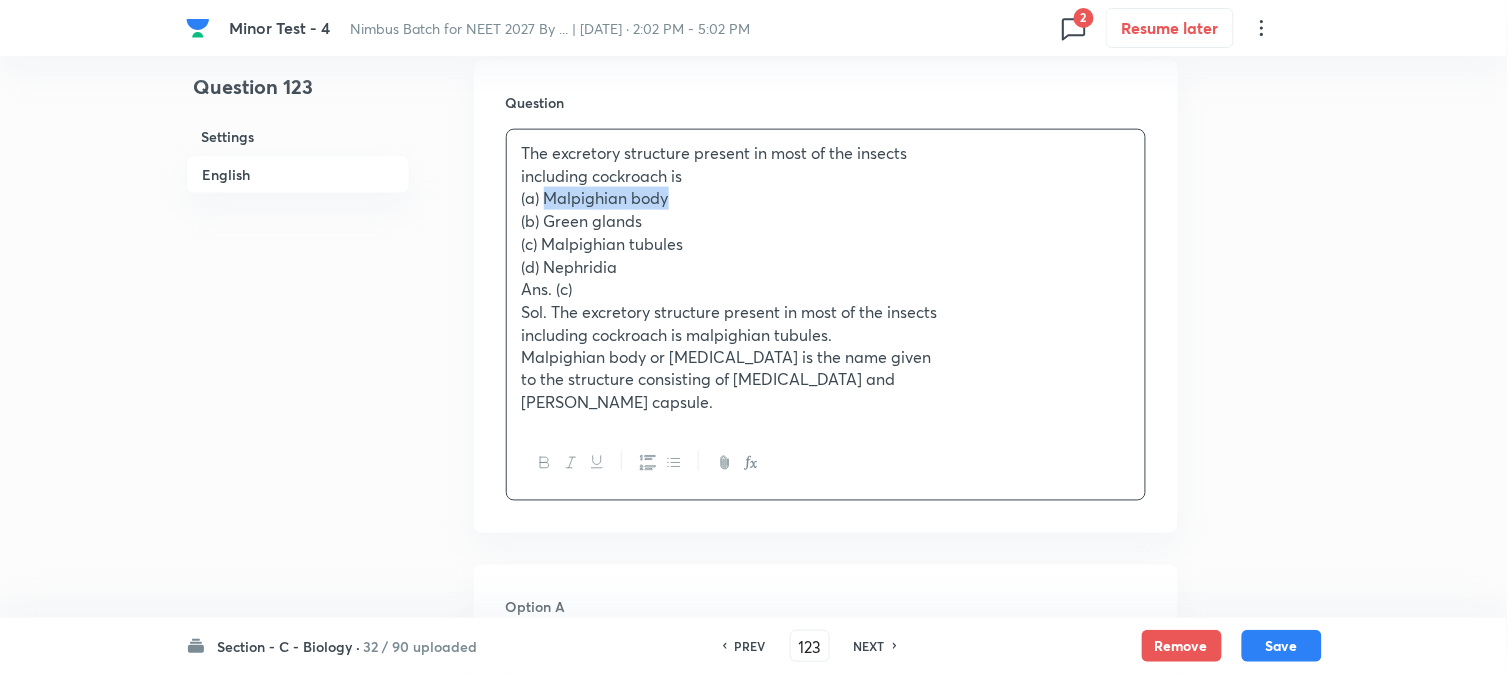 drag, startPoint x: 545, startPoint y: 193, endPoint x: 705, endPoint y: 188, distance: 160.07811 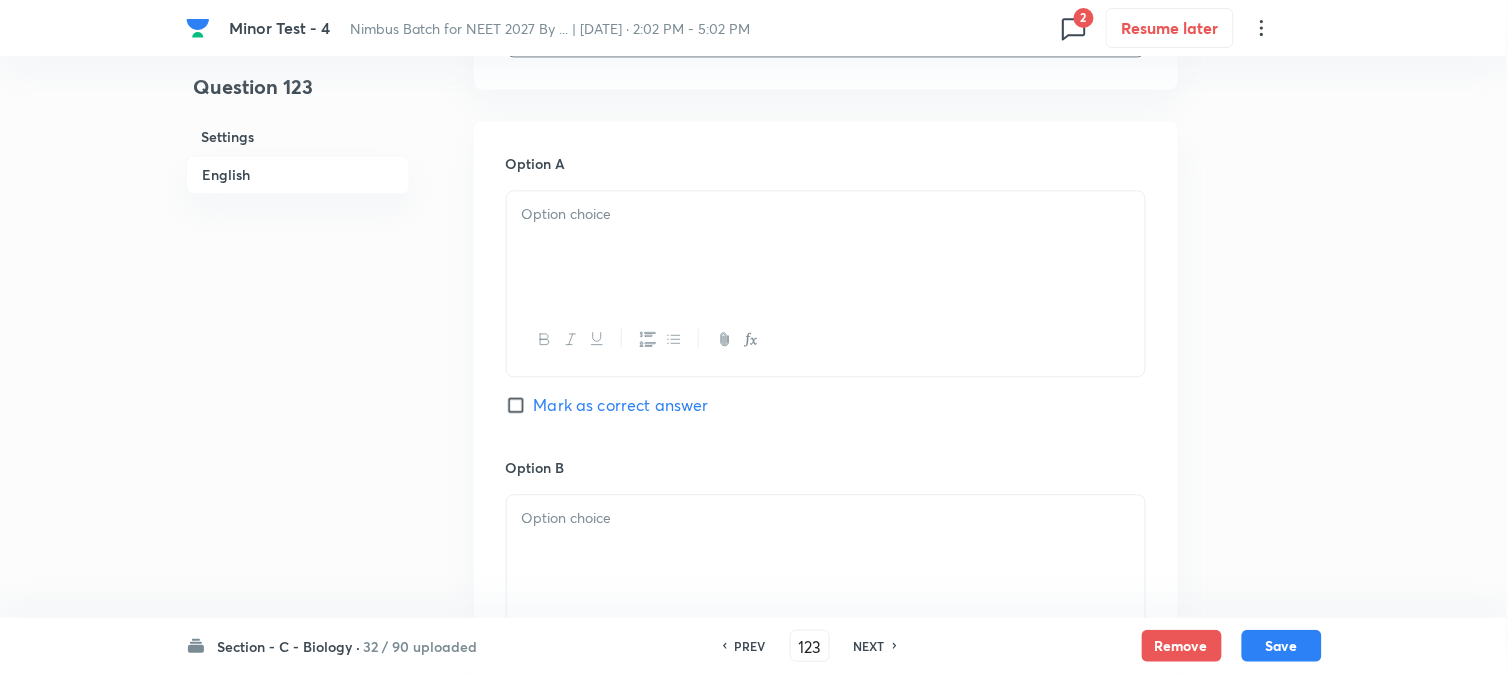 click at bounding box center (826, 247) 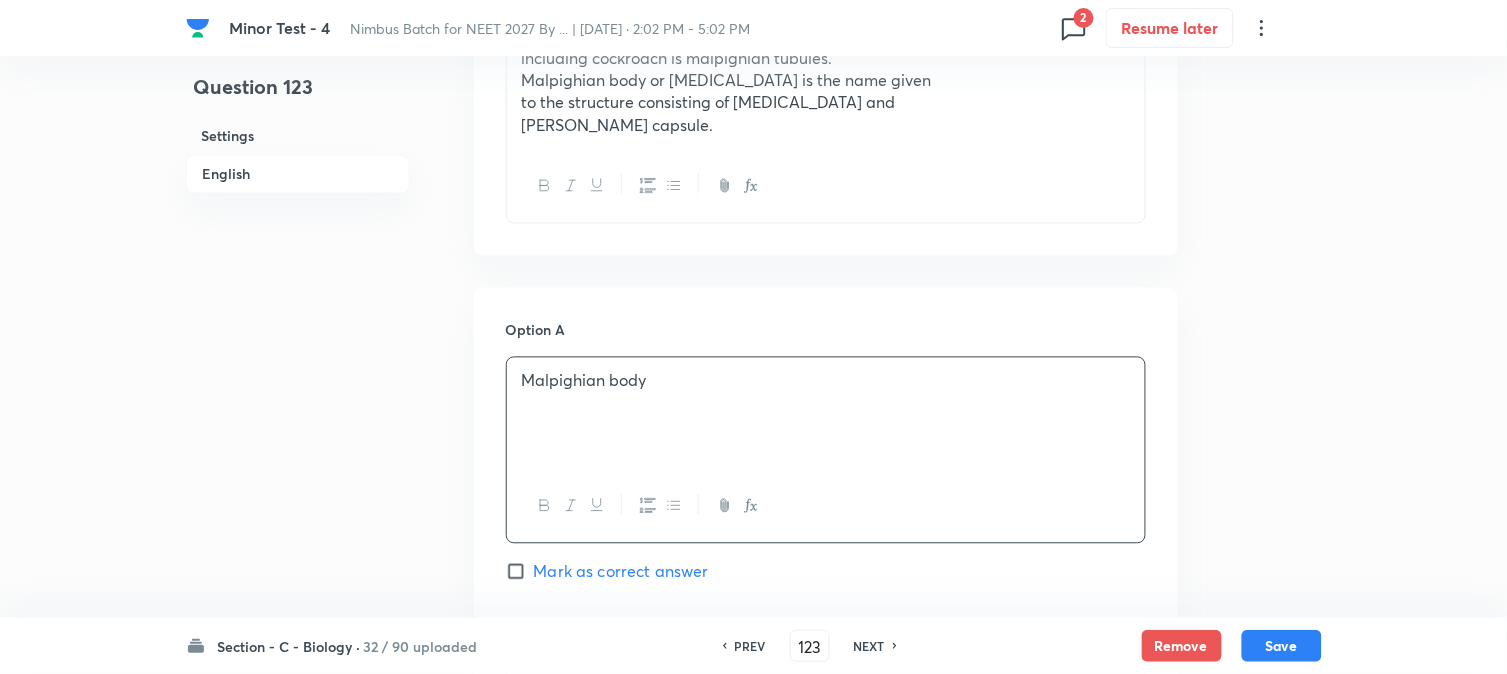 scroll, scrollTop: 590, scrollLeft: 0, axis: vertical 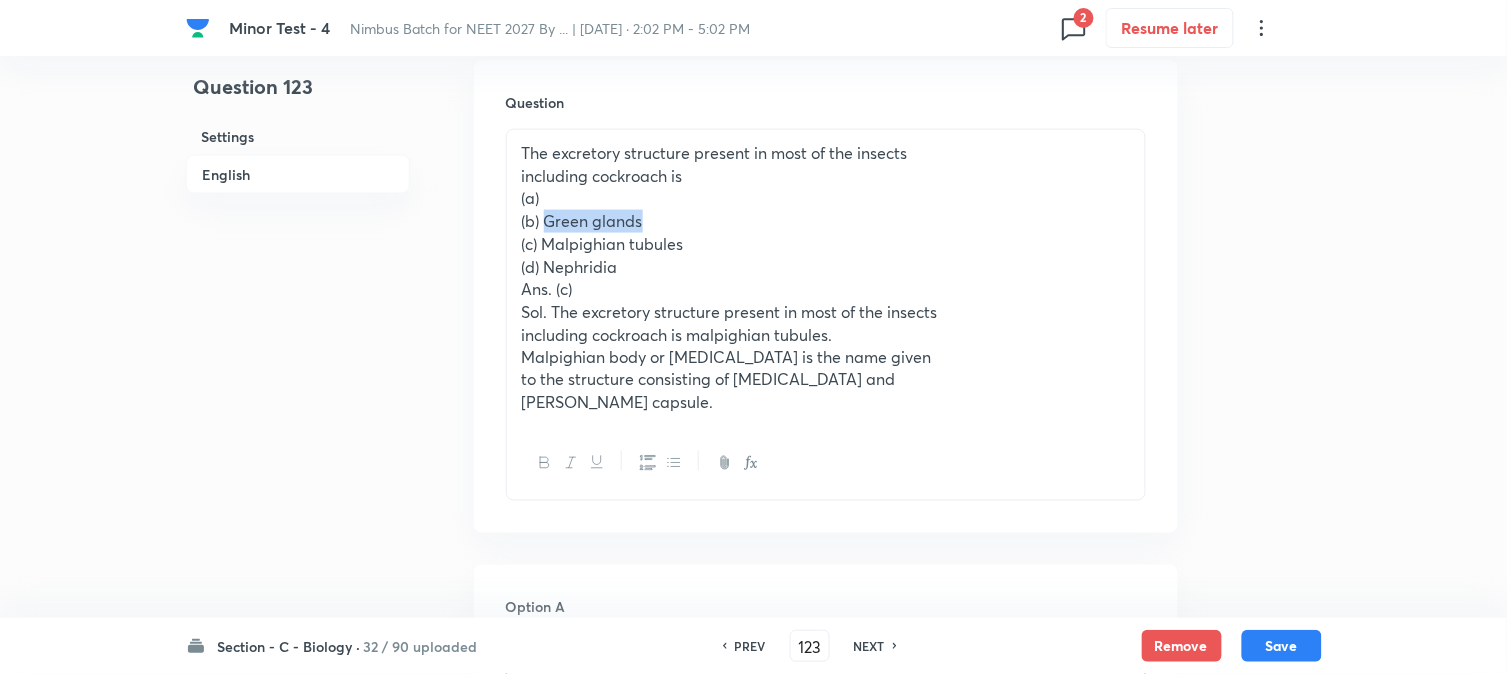 drag, startPoint x: 546, startPoint y: 217, endPoint x: 690, endPoint y: 212, distance: 144.08678 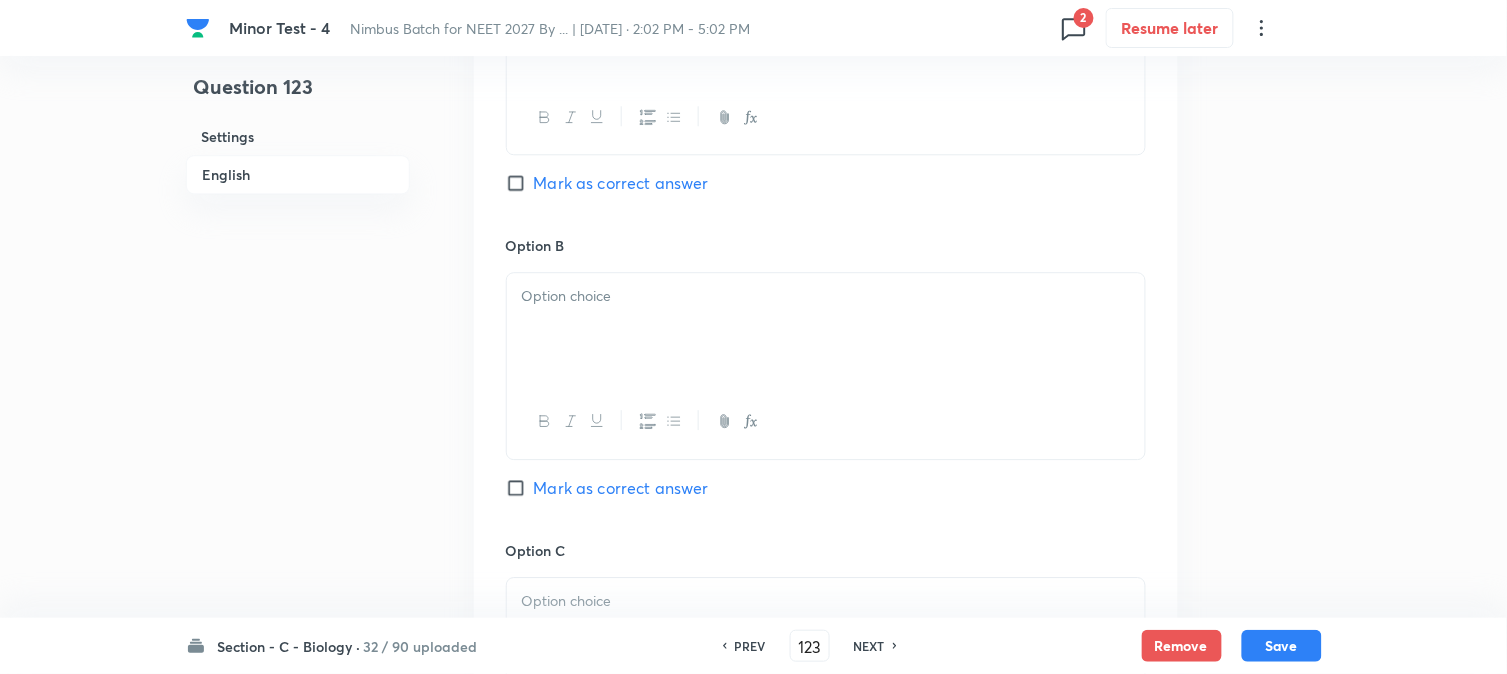 click at bounding box center (826, 296) 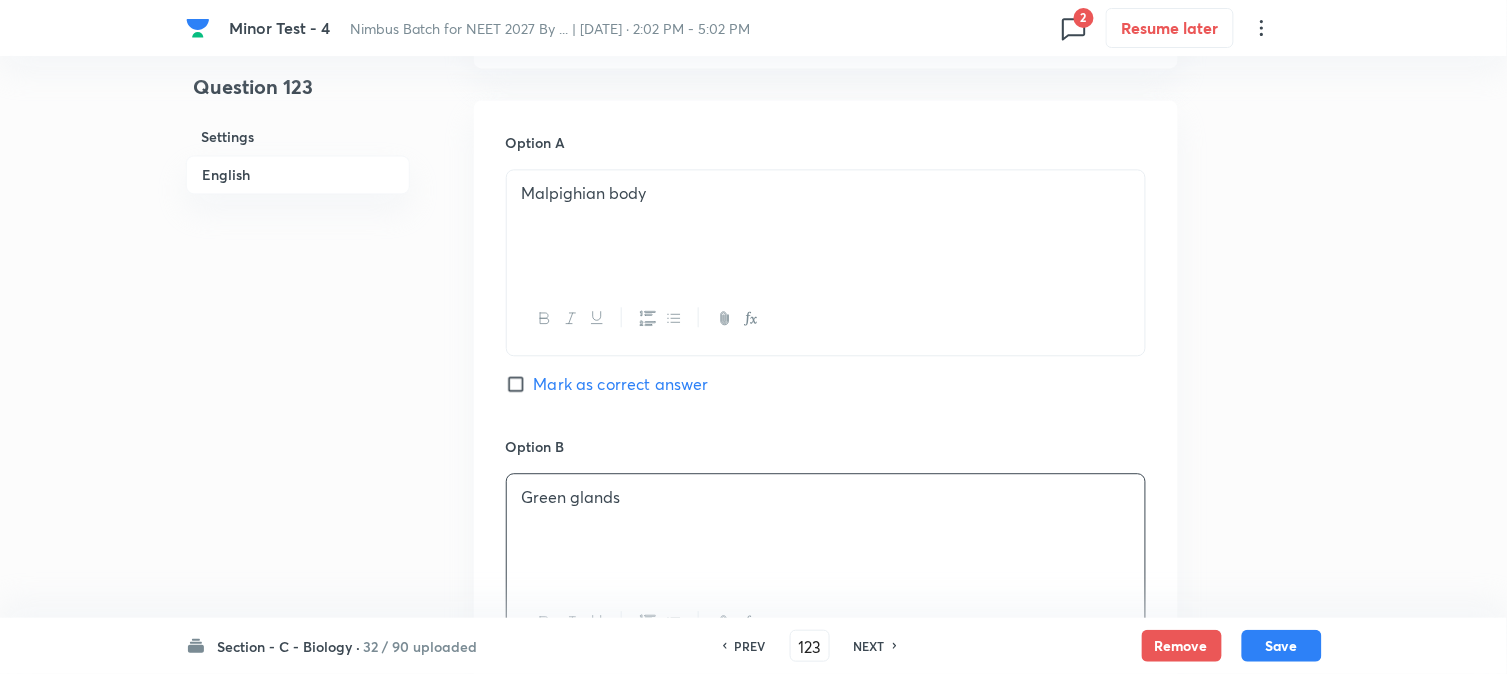 scroll, scrollTop: 701, scrollLeft: 0, axis: vertical 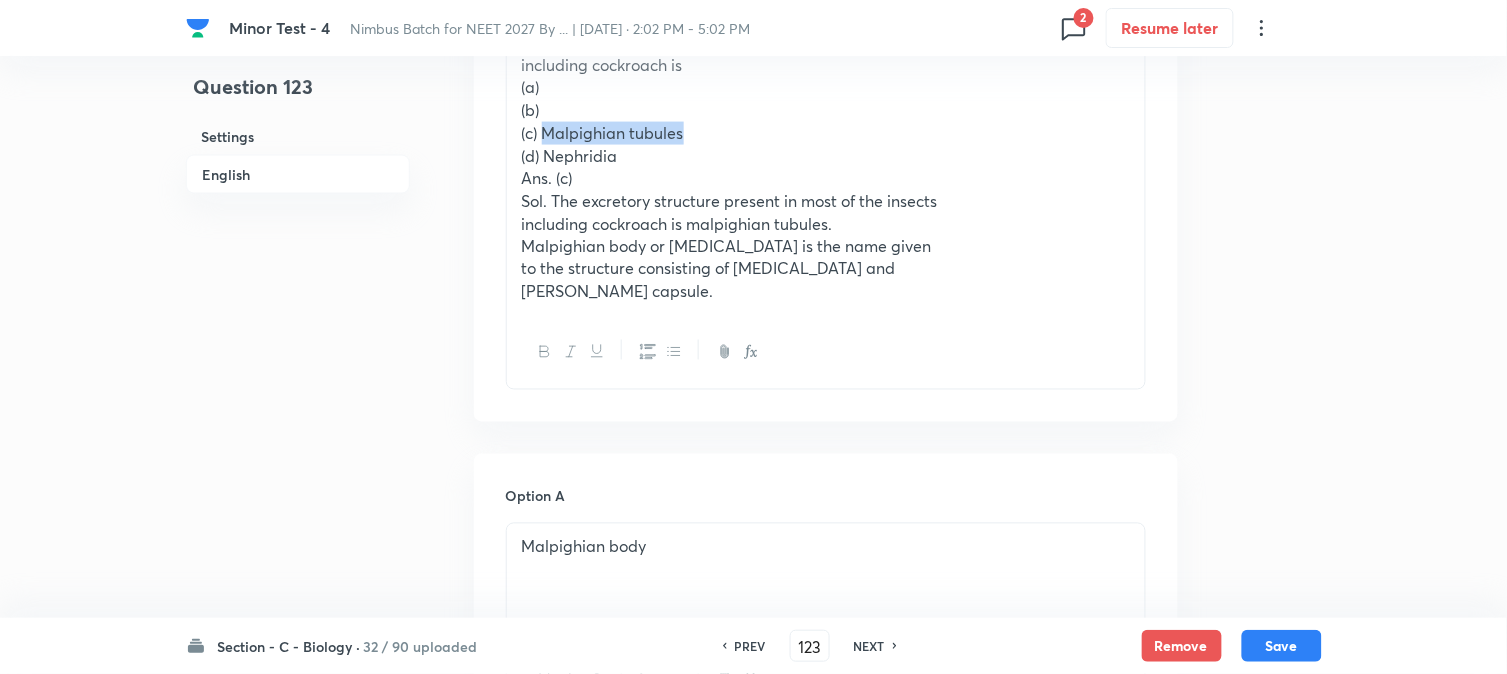 drag, startPoint x: 545, startPoint y: 138, endPoint x: 776, endPoint y: 124, distance: 231.42386 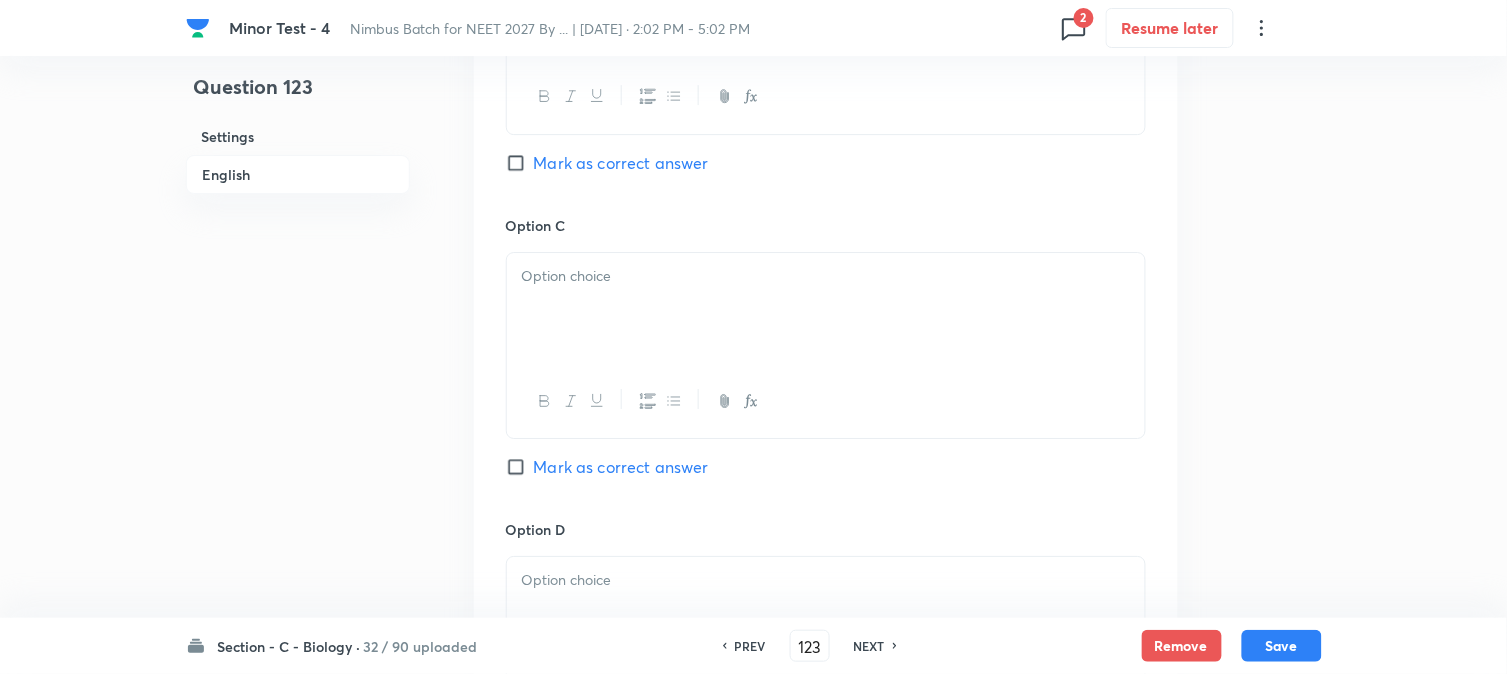 scroll, scrollTop: 1590, scrollLeft: 0, axis: vertical 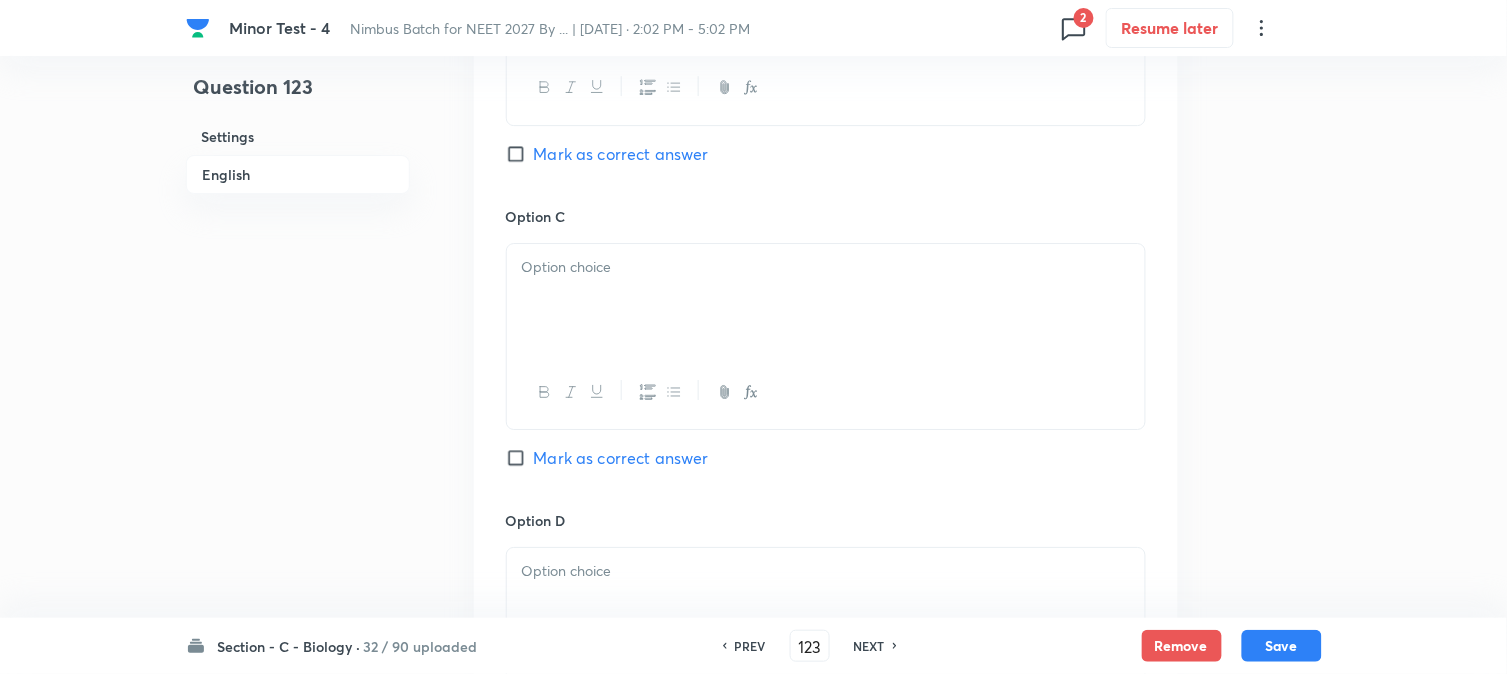 click at bounding box center (826, 300) 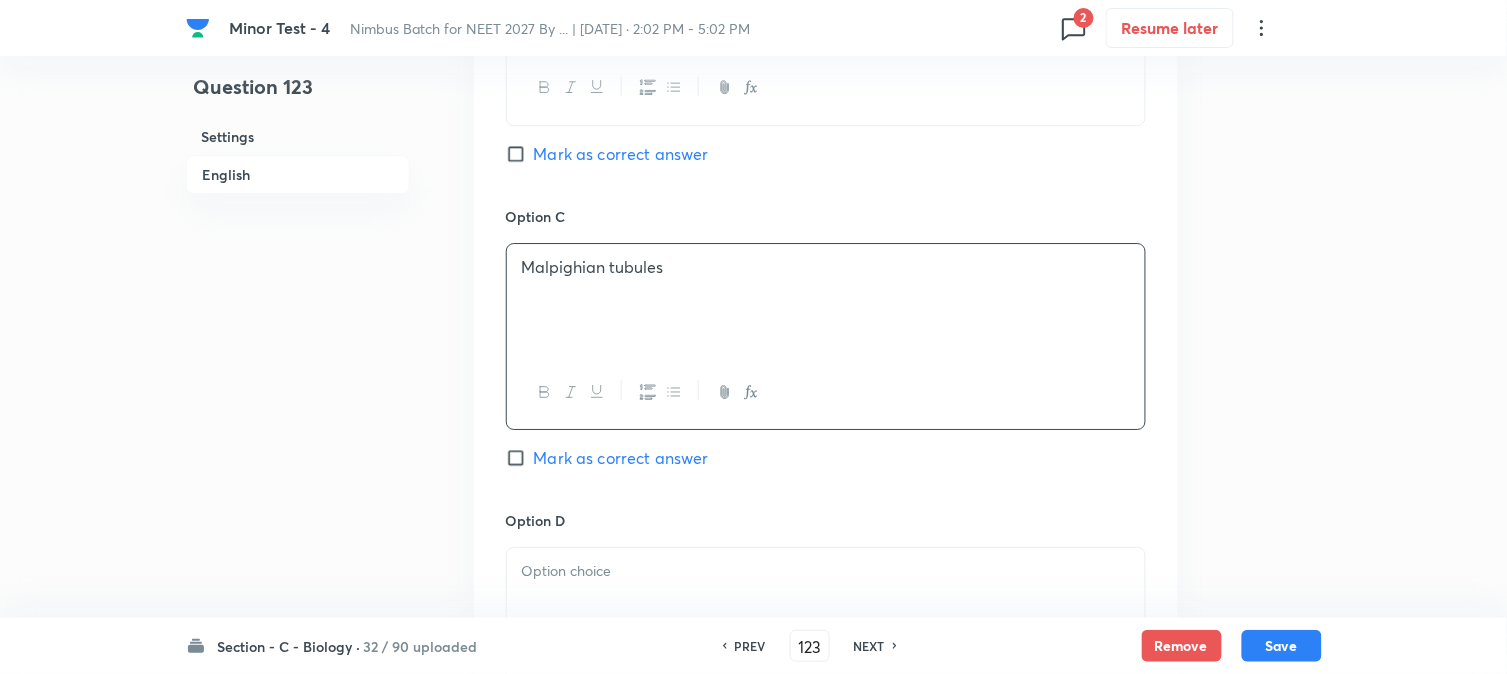 click on "Mark as correct answer" at bounding box center (621, 458) 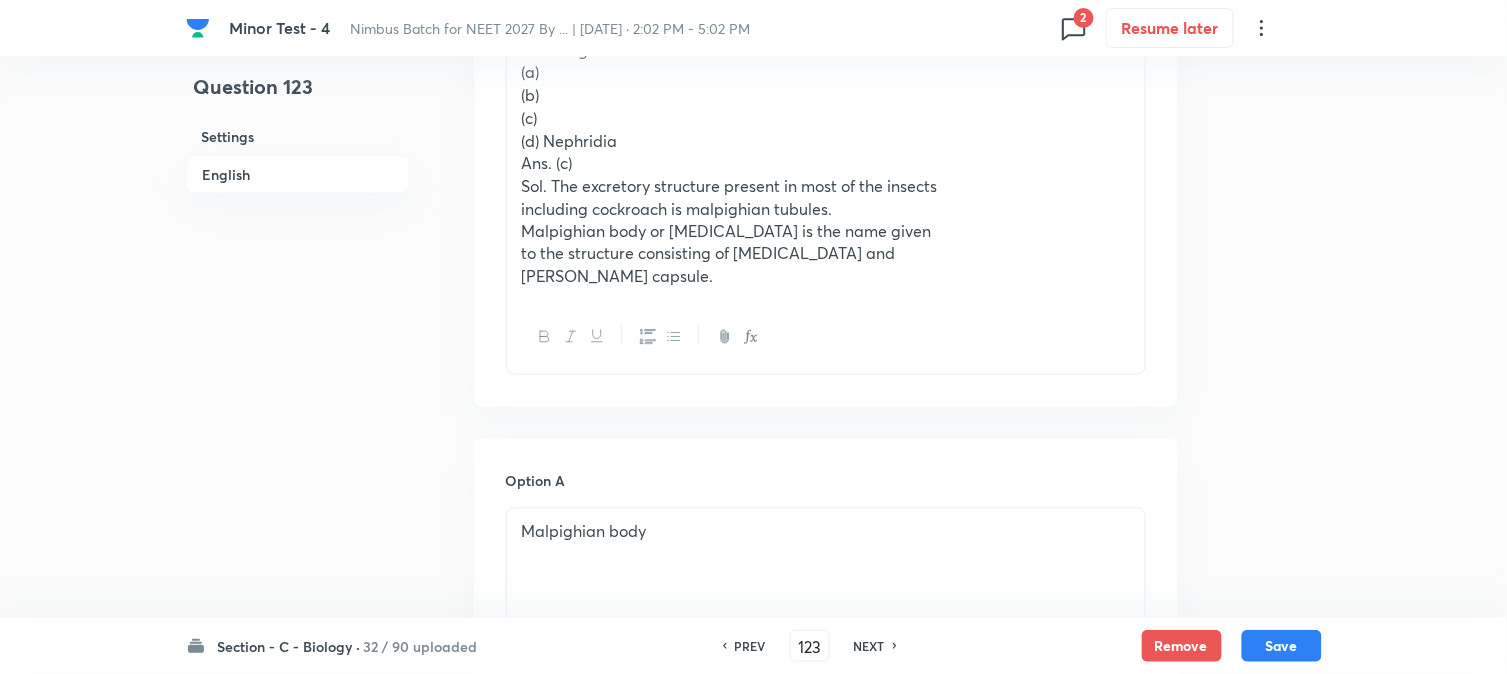 scroll, scrollTop: 701, scrollLeft: 0, axis: vertical 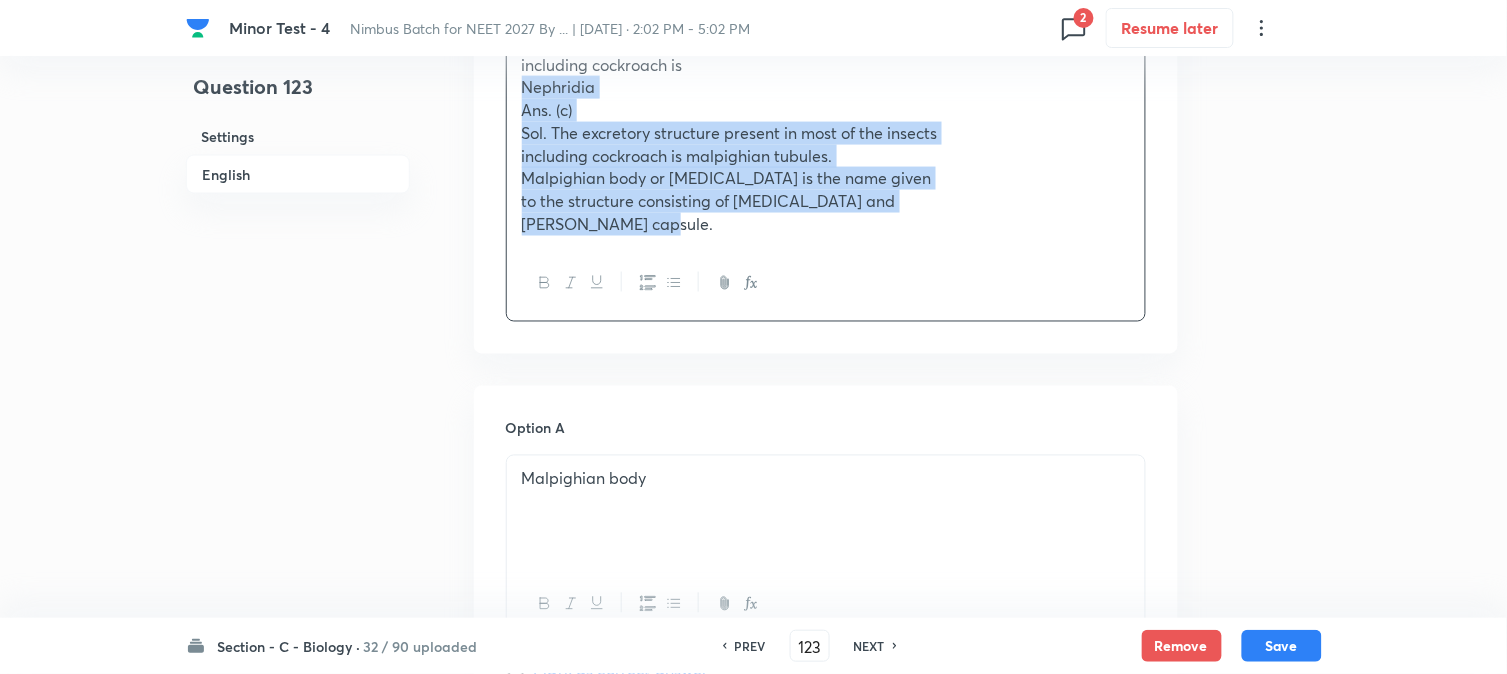 drag, startPoint x: 535, startPoint y: 145, endPoint x: 887, endPoint y: 341, distance: 402.88956 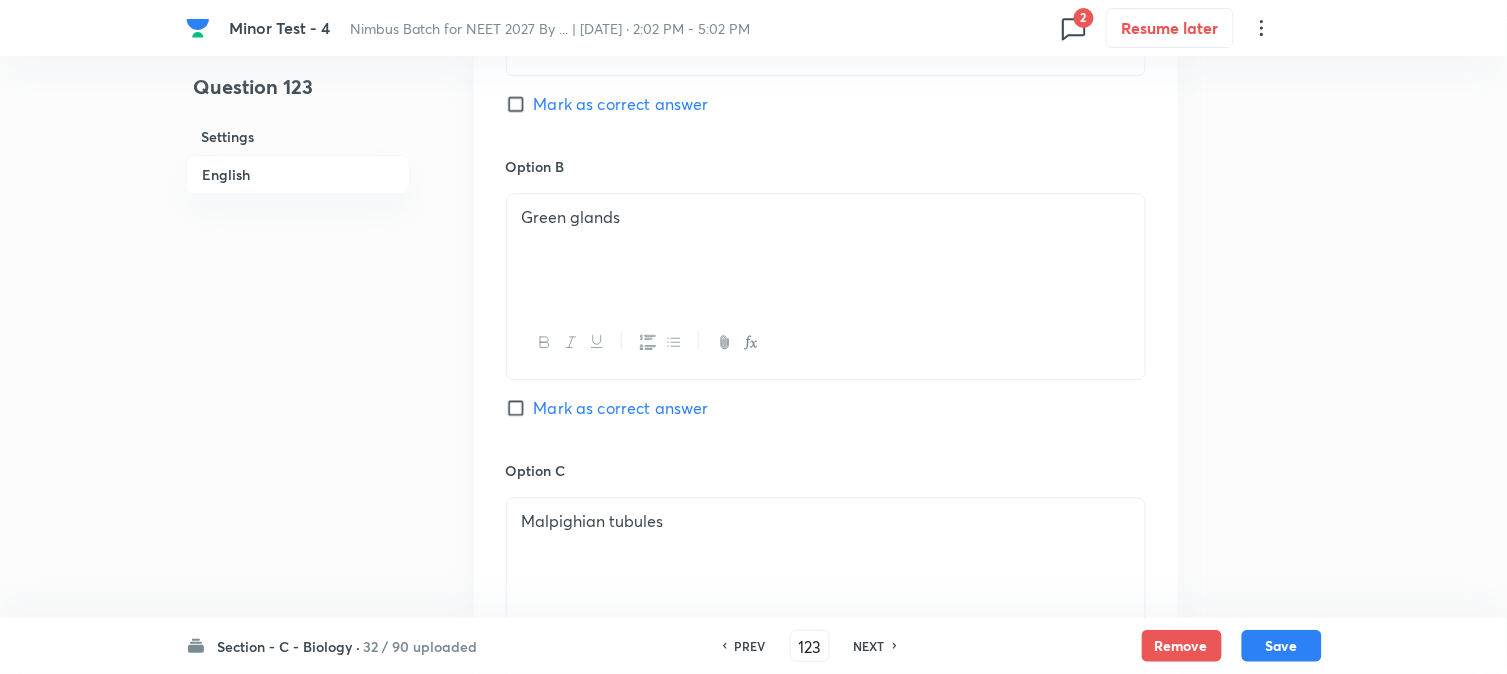 scroll, scrollTop: 1701, scrollLeft: 0, axis: vertical 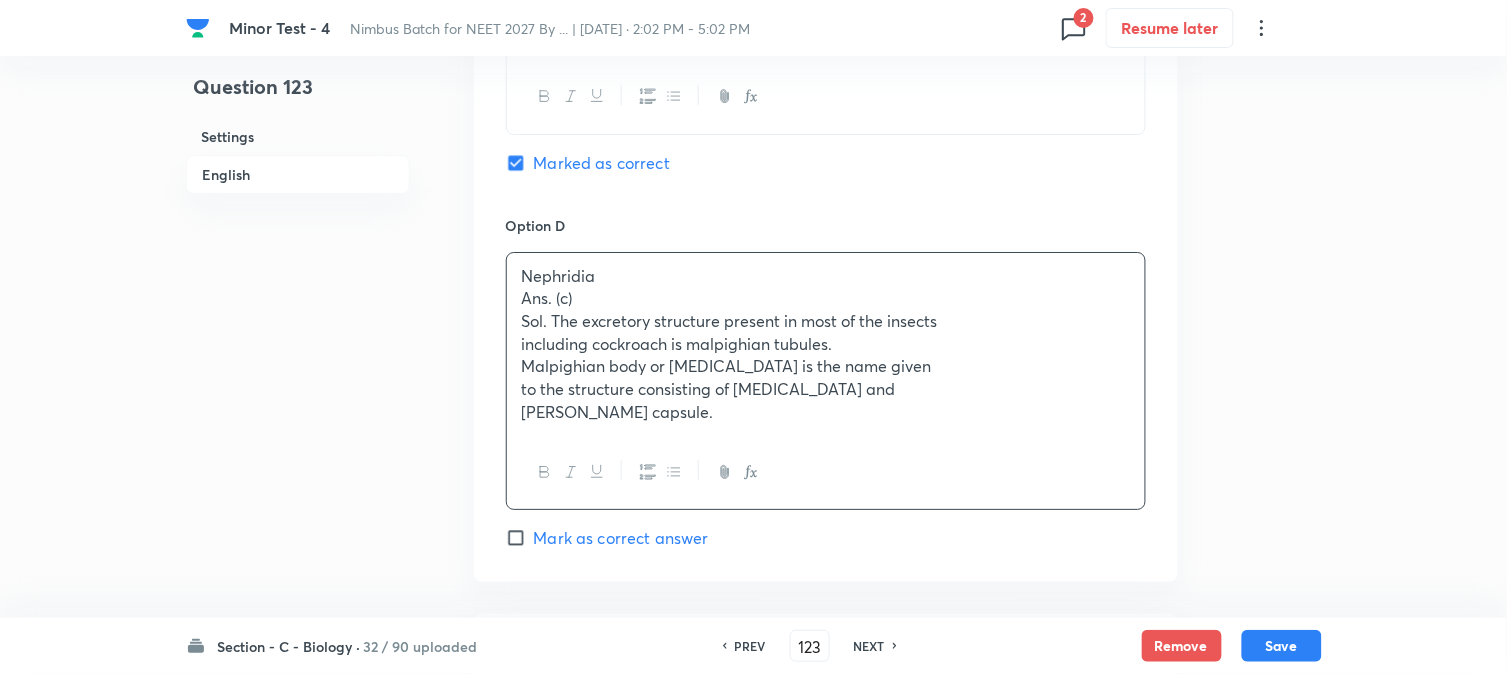 click on "Nephridia Ans. (c) Sol. The excretory structure present in most of the insects including cockroach is malpighian tubules. Malpighian body or renal corpuscle is the name given to the structure consisting of glomerulus and Bowman’s capsule." at bounding box center [826, 344] 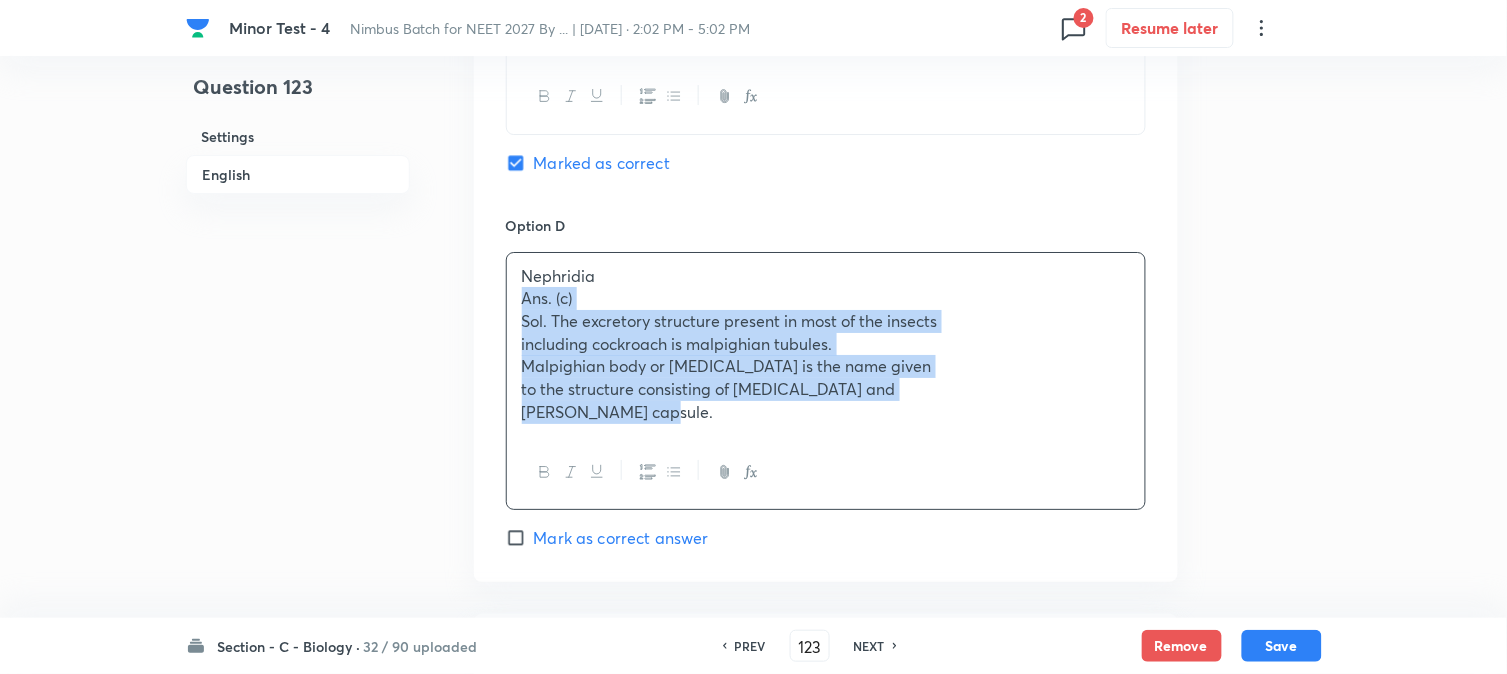 drag, startPoint x: 520, startPoint y: 300, endPoint x: 781, endPoint y: 456, distance: 304.0674 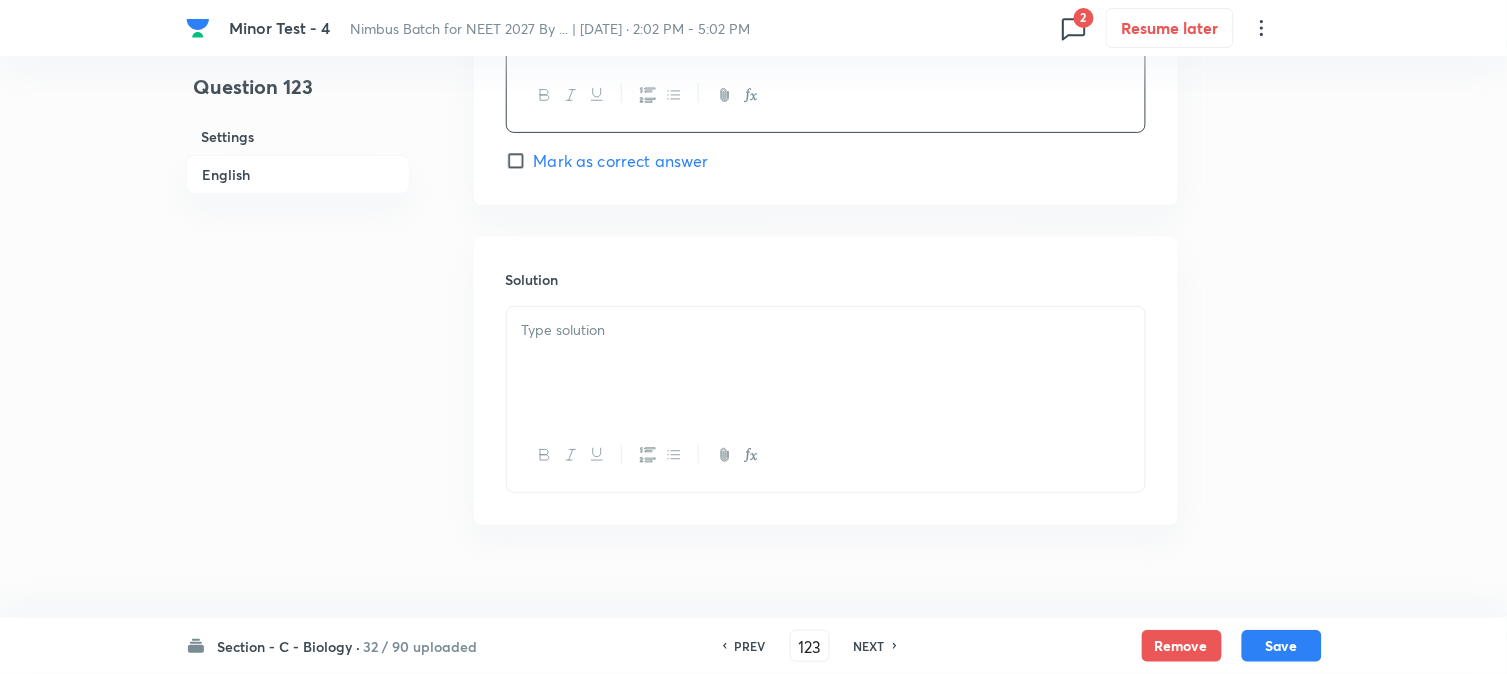 scroll, scrollTop: 2034, scrollLeft: 0, axis: vertical 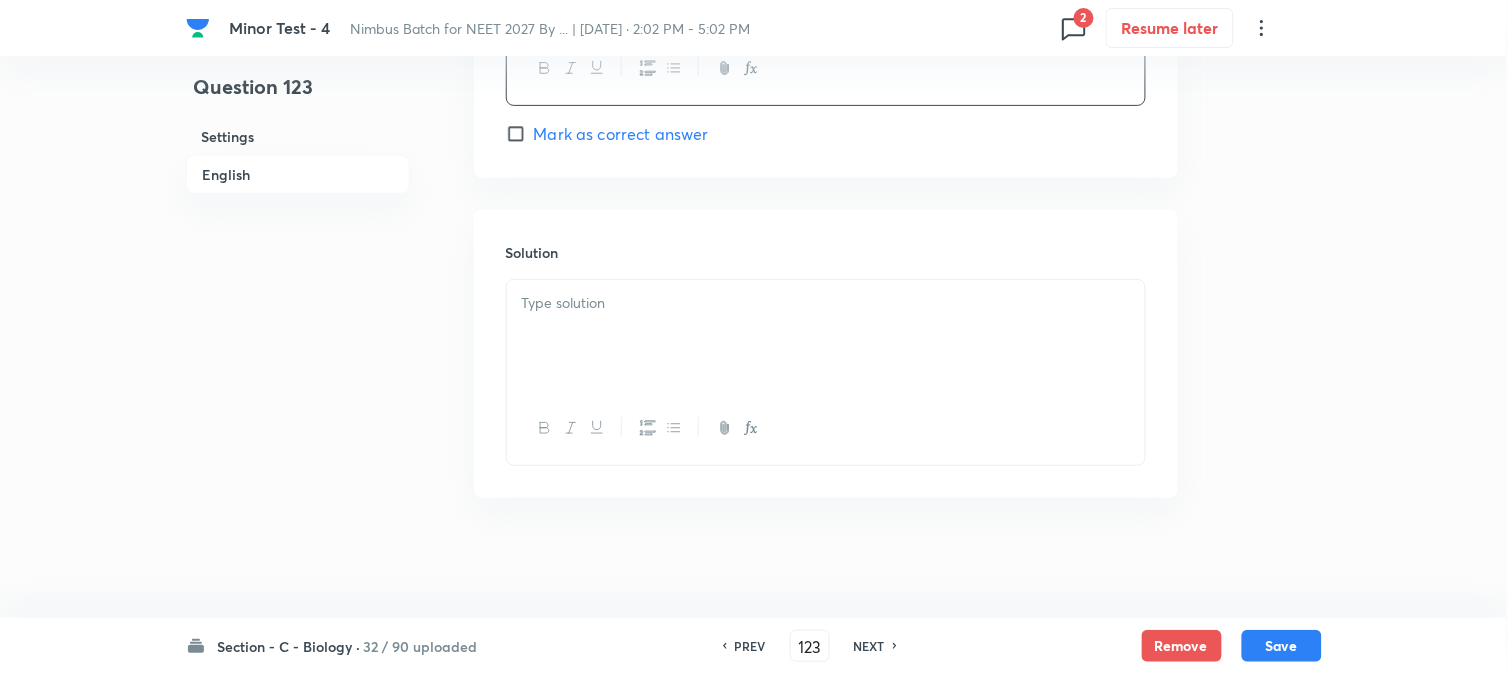 click at bounding box center [826, 336] 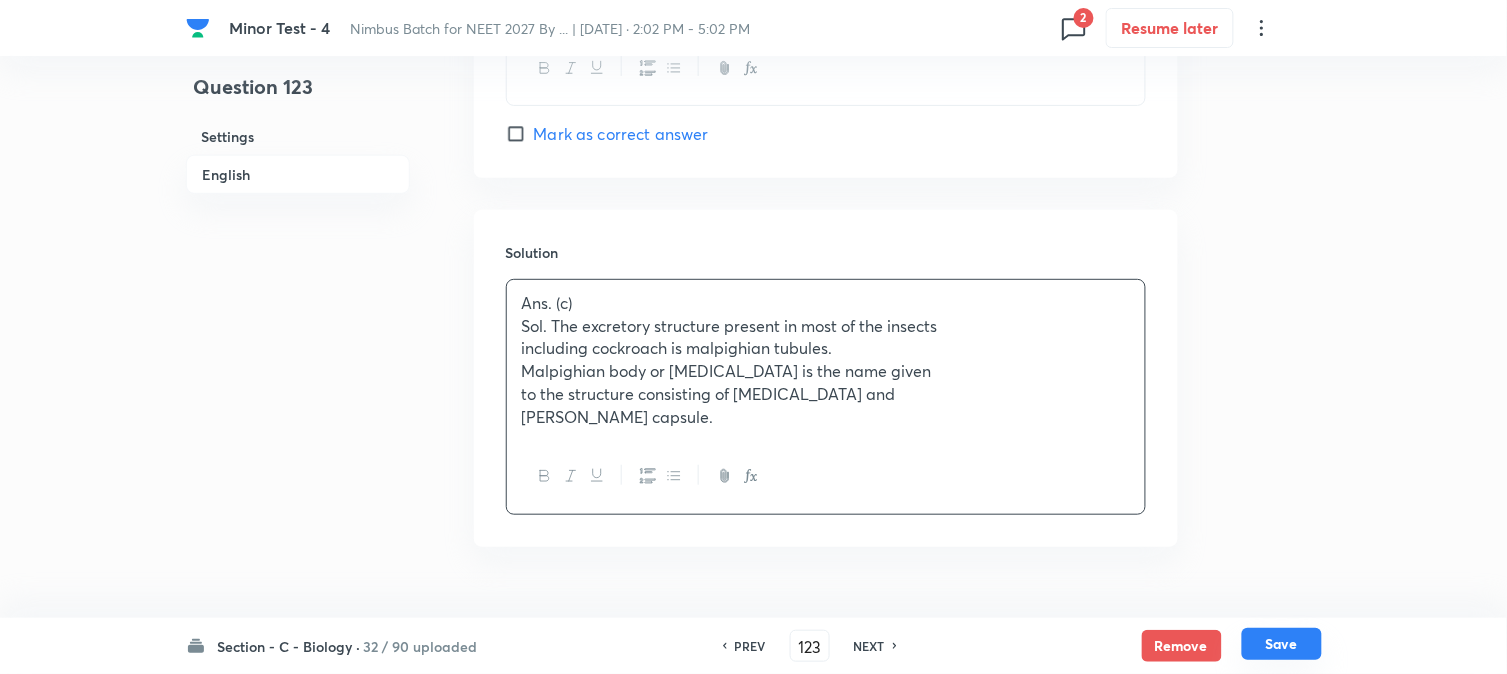 click on "Save" at bounding box center (1282, 644) 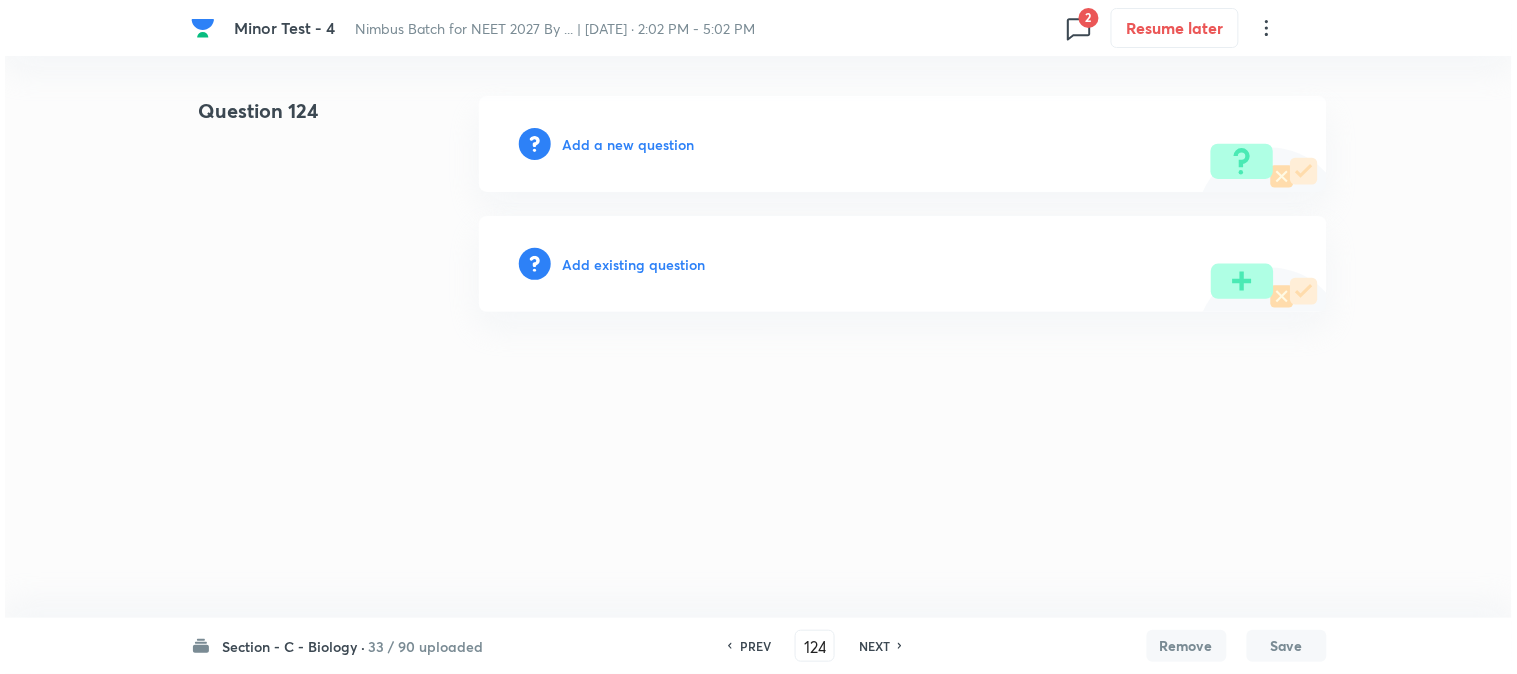 scroll, scrollTop: 0, scrollLeft: 0, axis: both 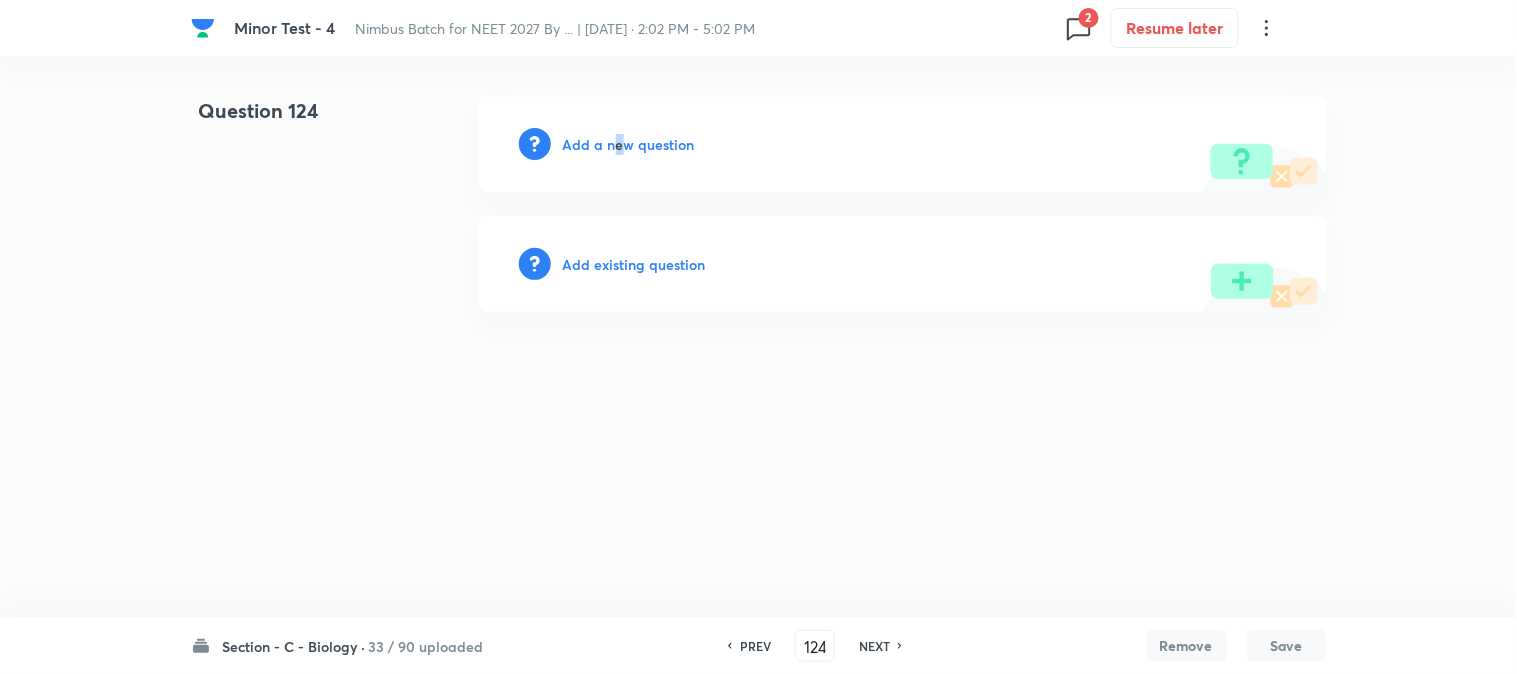 click on "Add a new question" at bounding box center [629, 144] 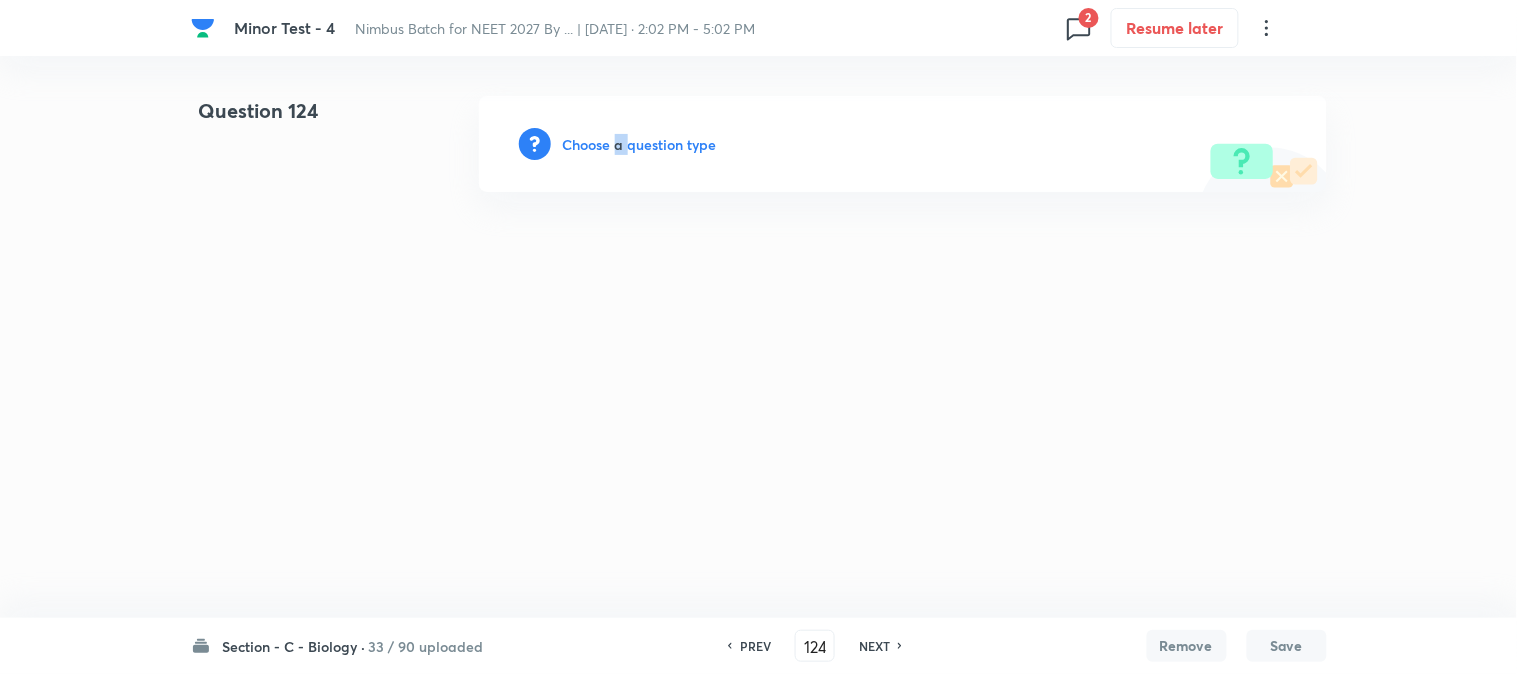 click on "Choose a question type" at bounding box center [640, 144] 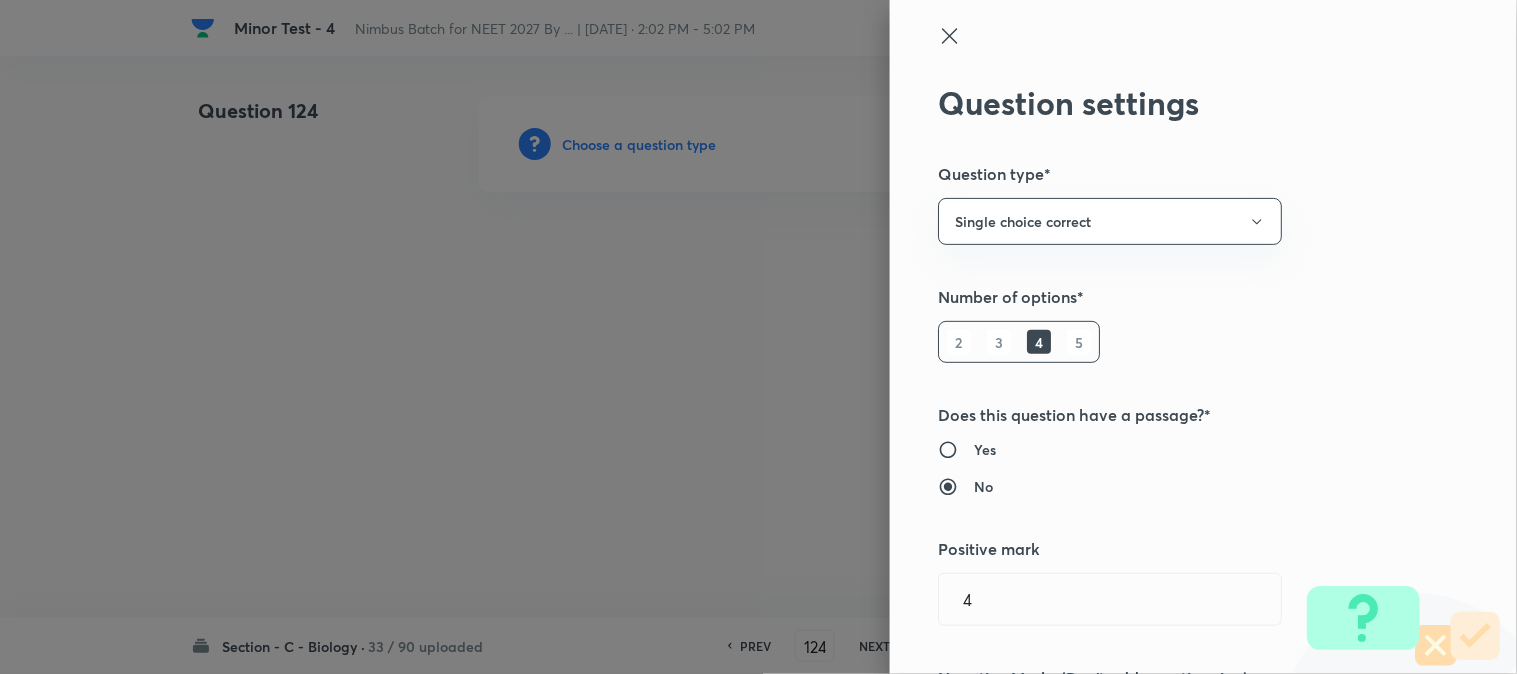 click at bounding box center [758, 337] 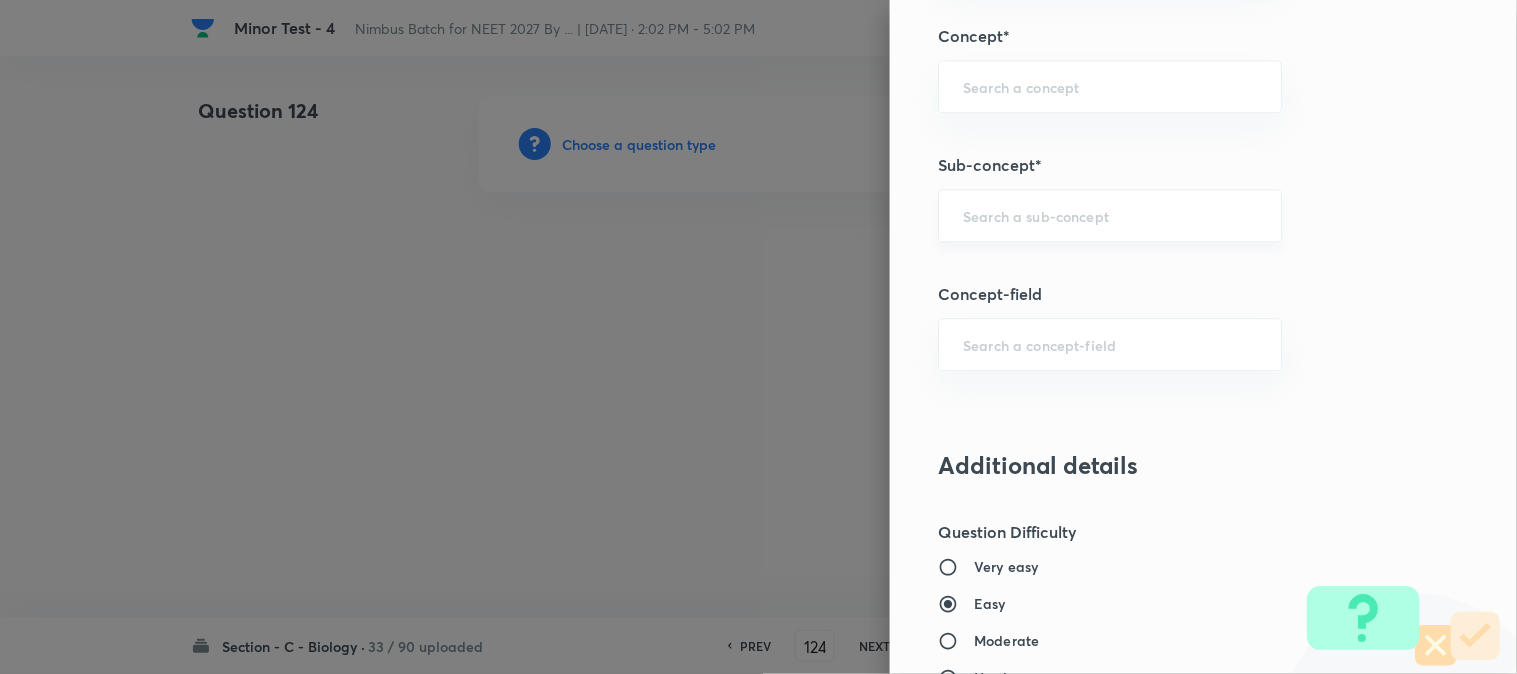 scroll, scrollTop: 1180, scrollLeft: 0, axis: vertical 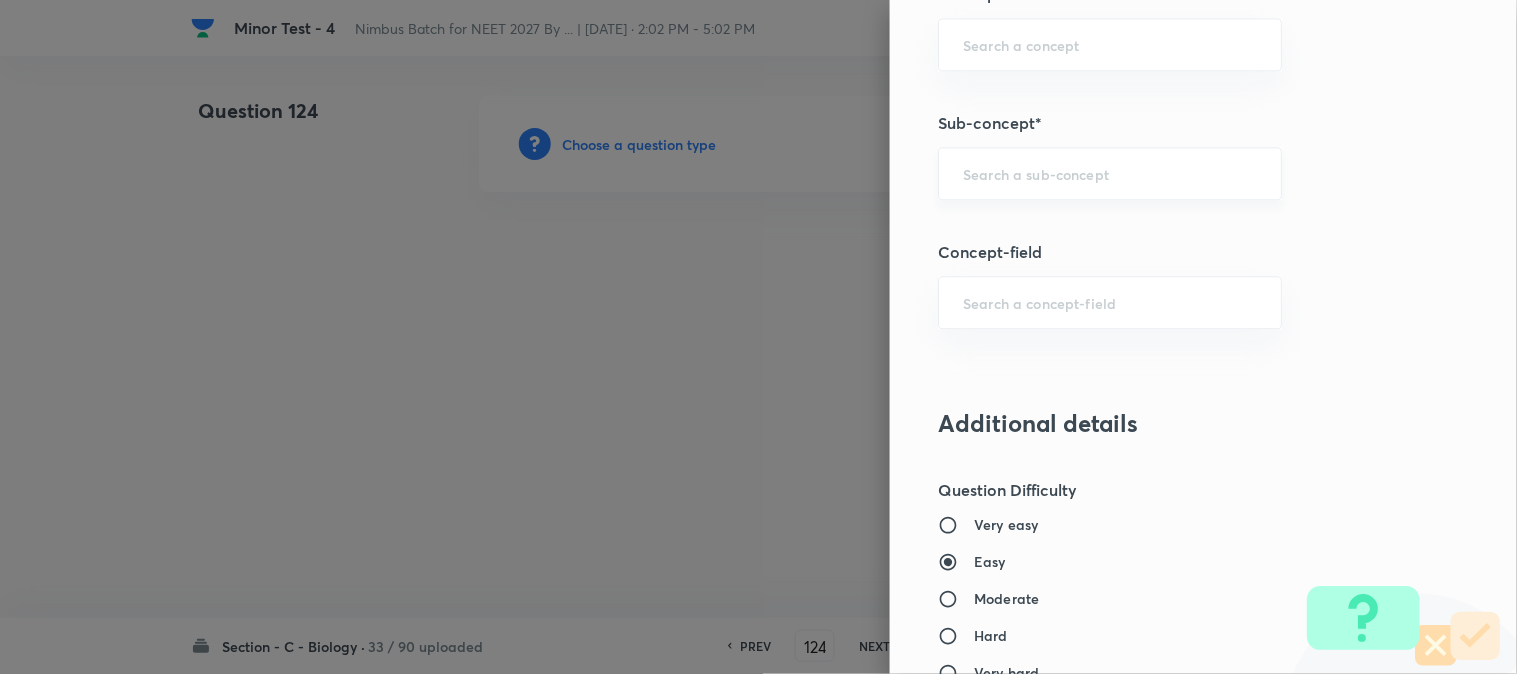 click on "​" at bounding box center [1110, 173] 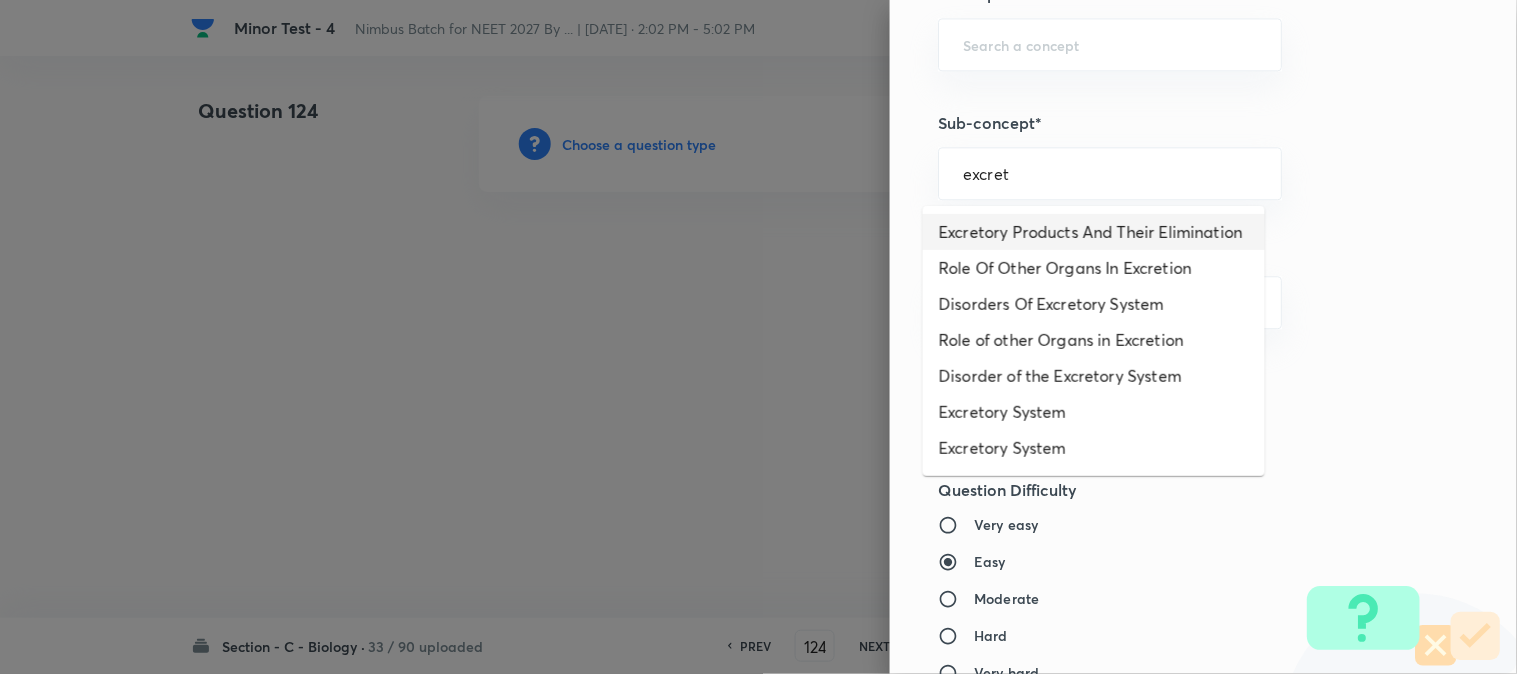 click on "Excretory Products And Their Elimination" at bounding box center [1094, 232] 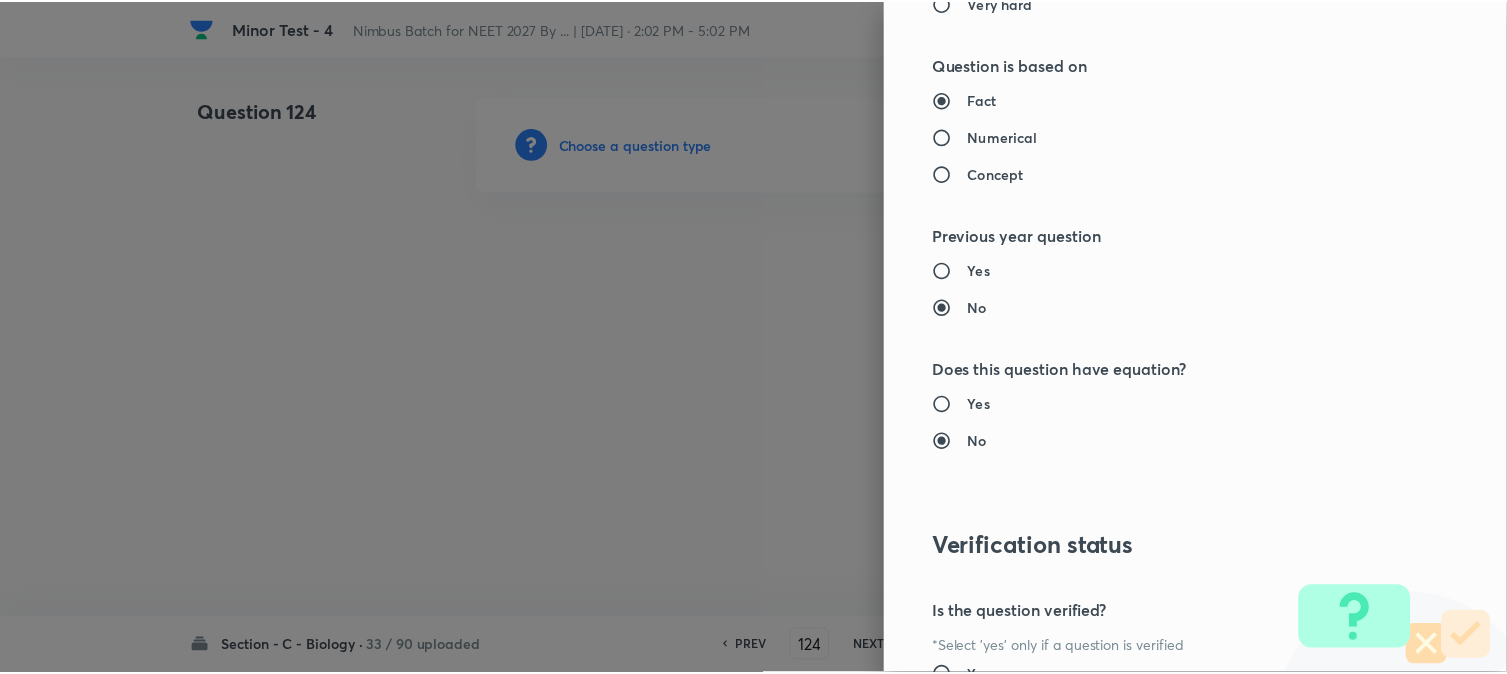 scroll, scrollTop: 2052, scrollLeft: 0, axis: vertical 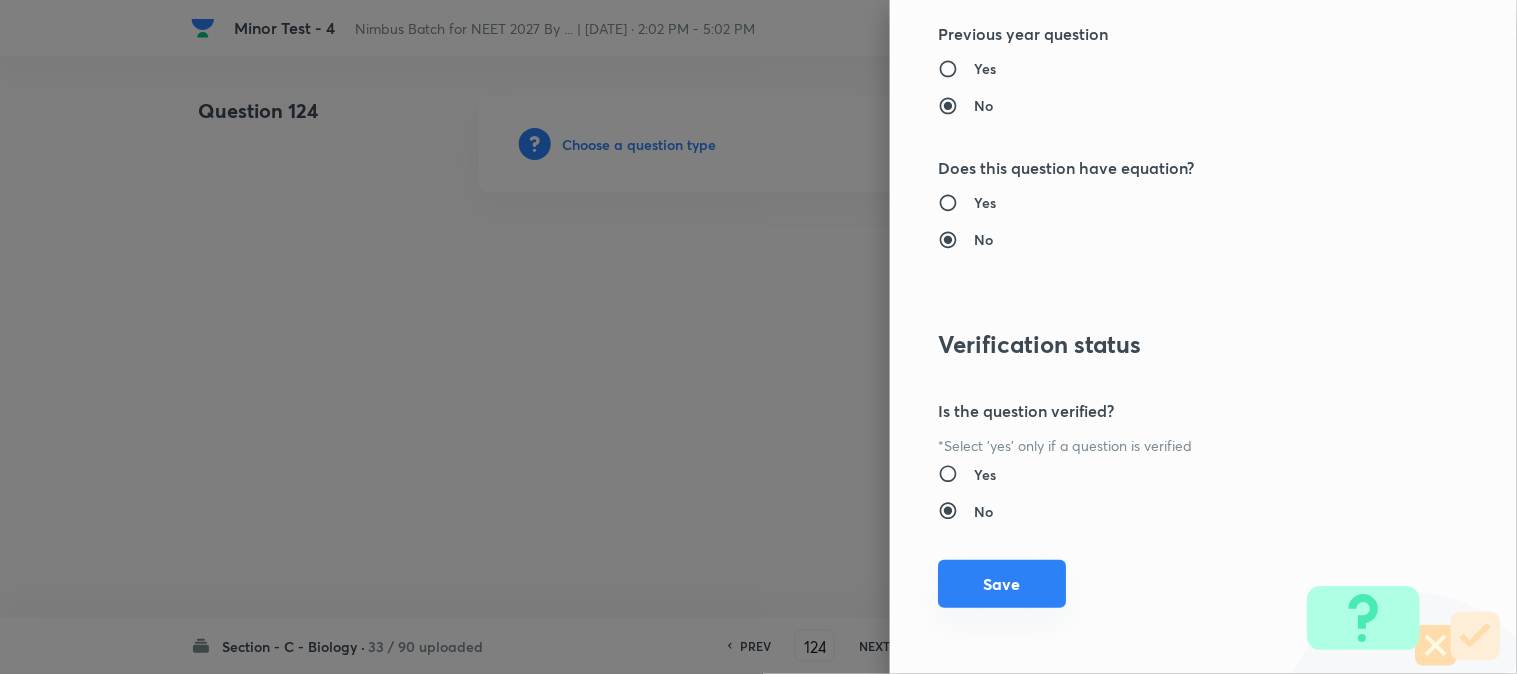 click on "Save" at bounding box center (1002, 584) 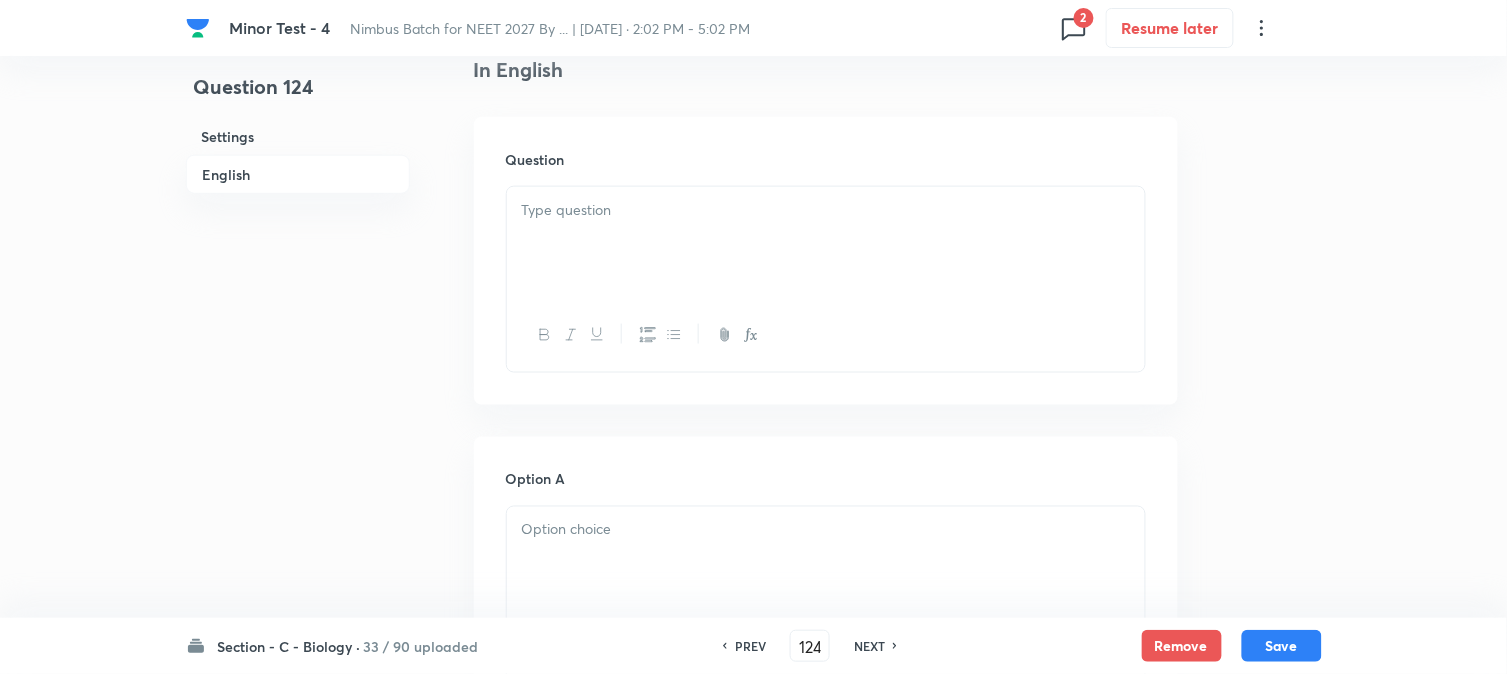 scroll, scrollTop: 590, scrollLeft: 0, axis: vertical 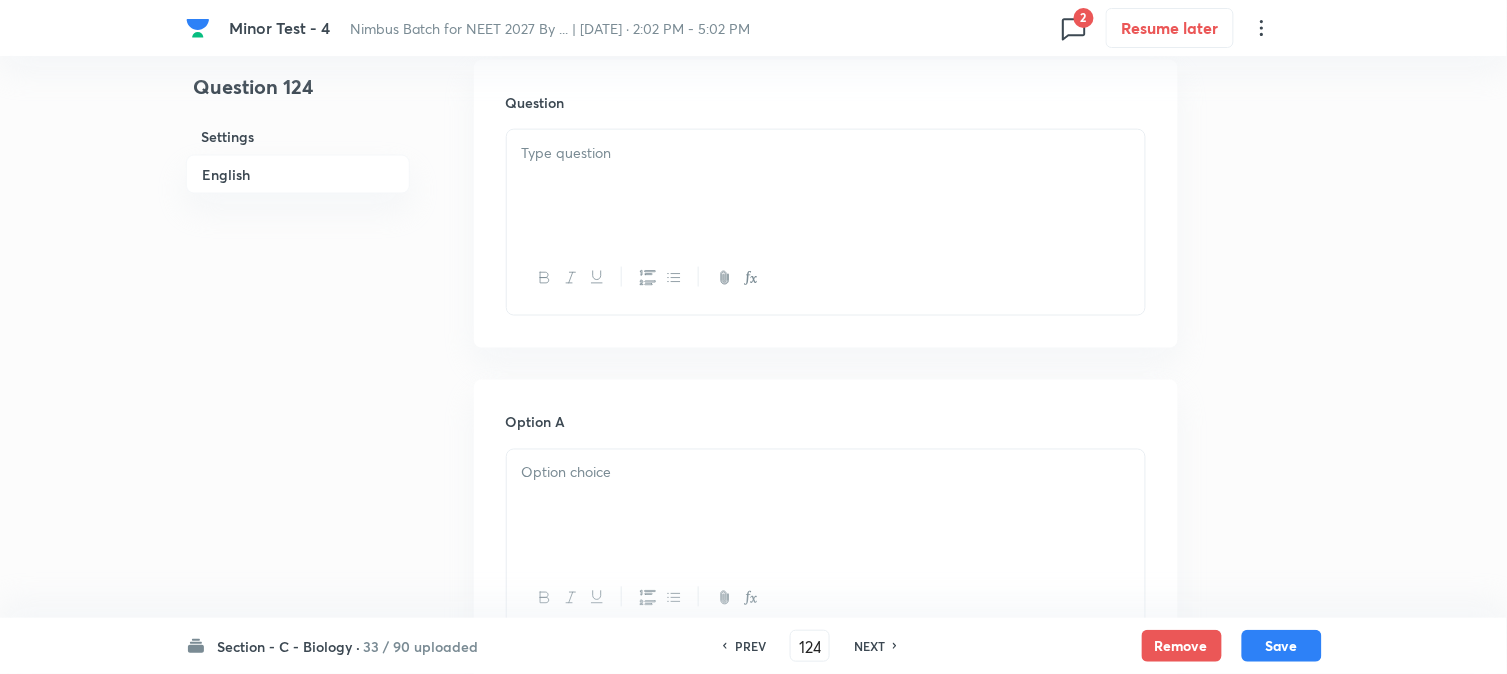 click at bounding box center [826, 186] 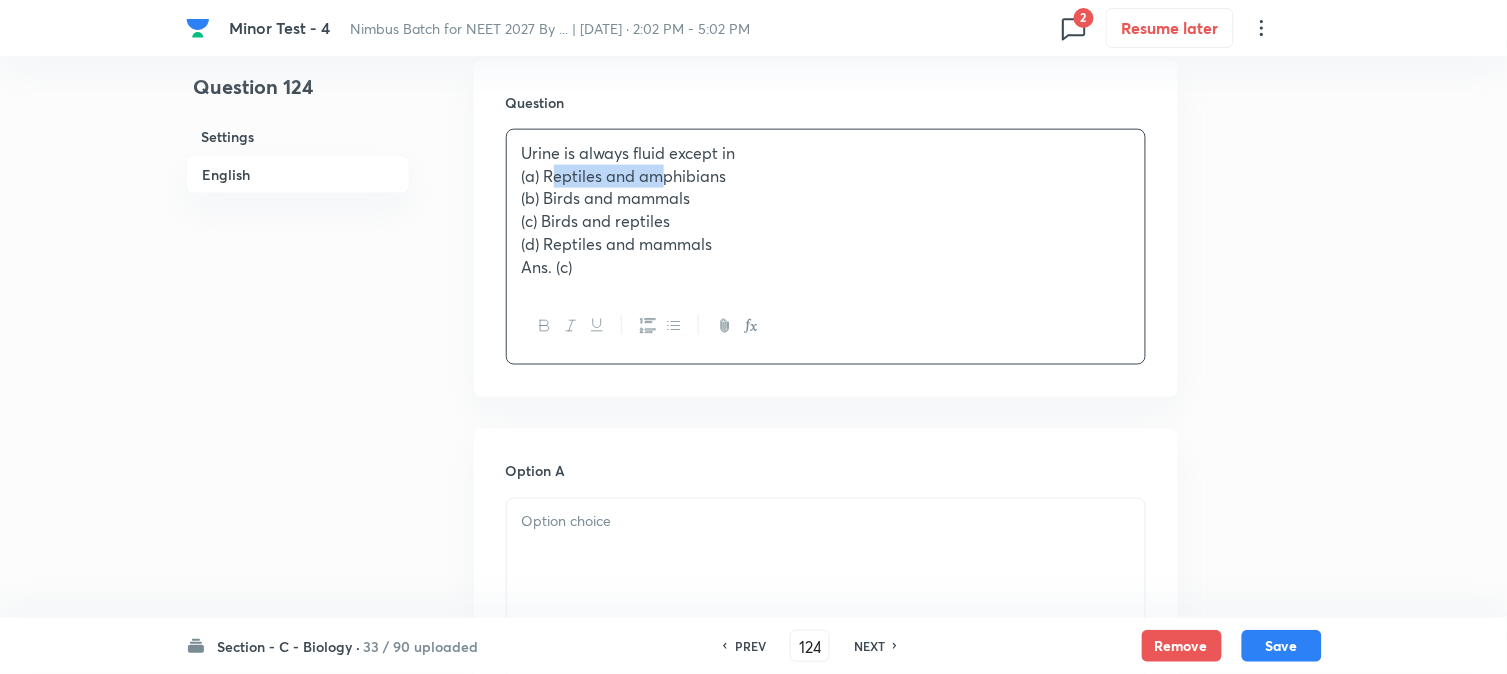 drag, startPoint x: 550, startPoint y: 175, endPoint x: 658, endPoint y: 170, distance: 108.11568 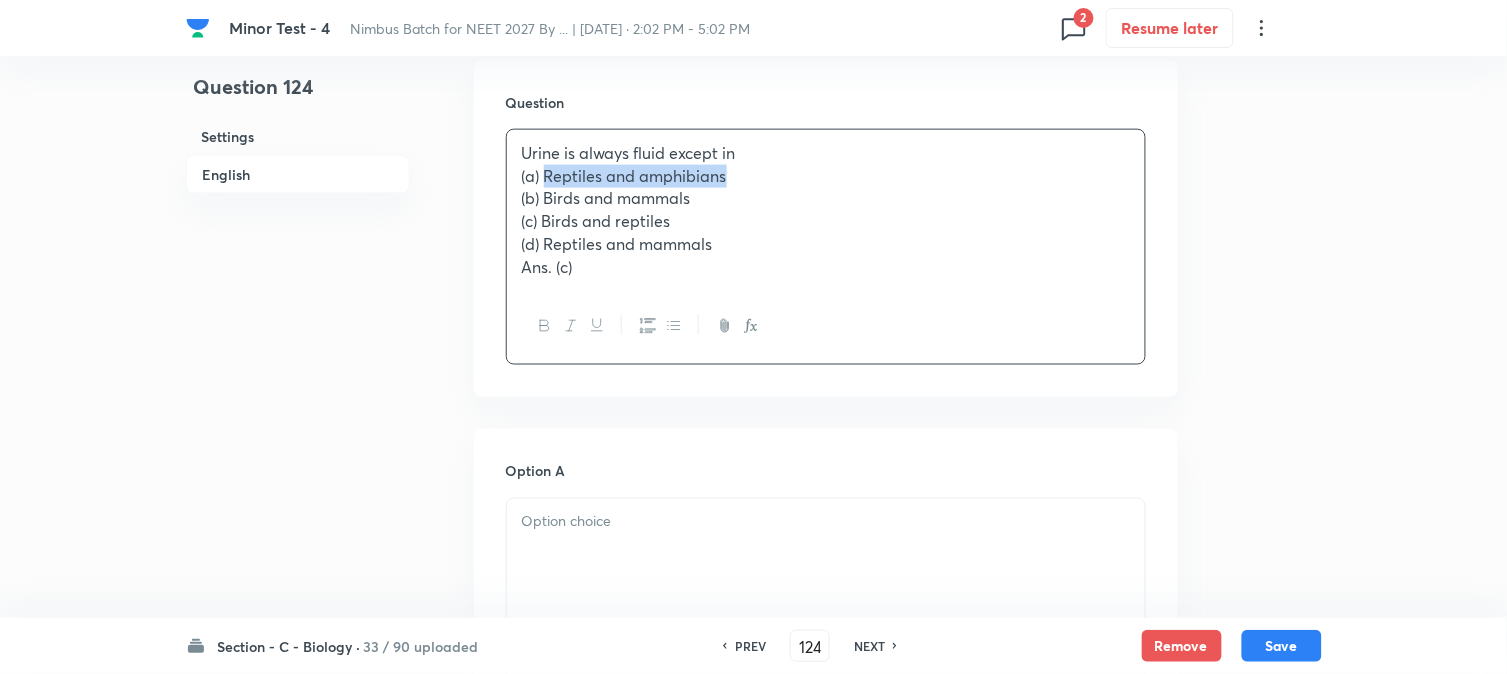drag, startPoint x: 544, startPoint y: 182, endPoint x: 764, endPoint y: 177, distance: 220.05681 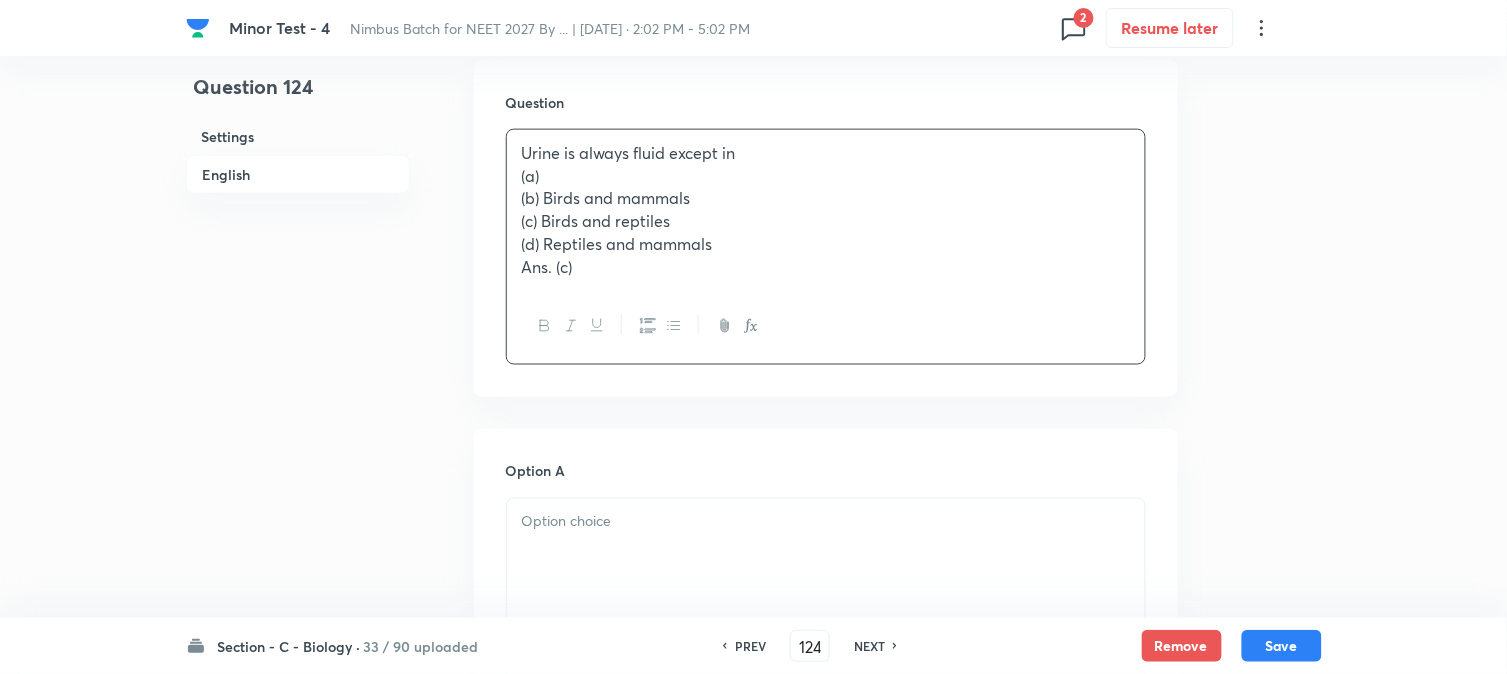 drag, startPoint x: 644, startPoint y: 507, endPoint x: 635, endPoint y: 534, distance: 28.460499 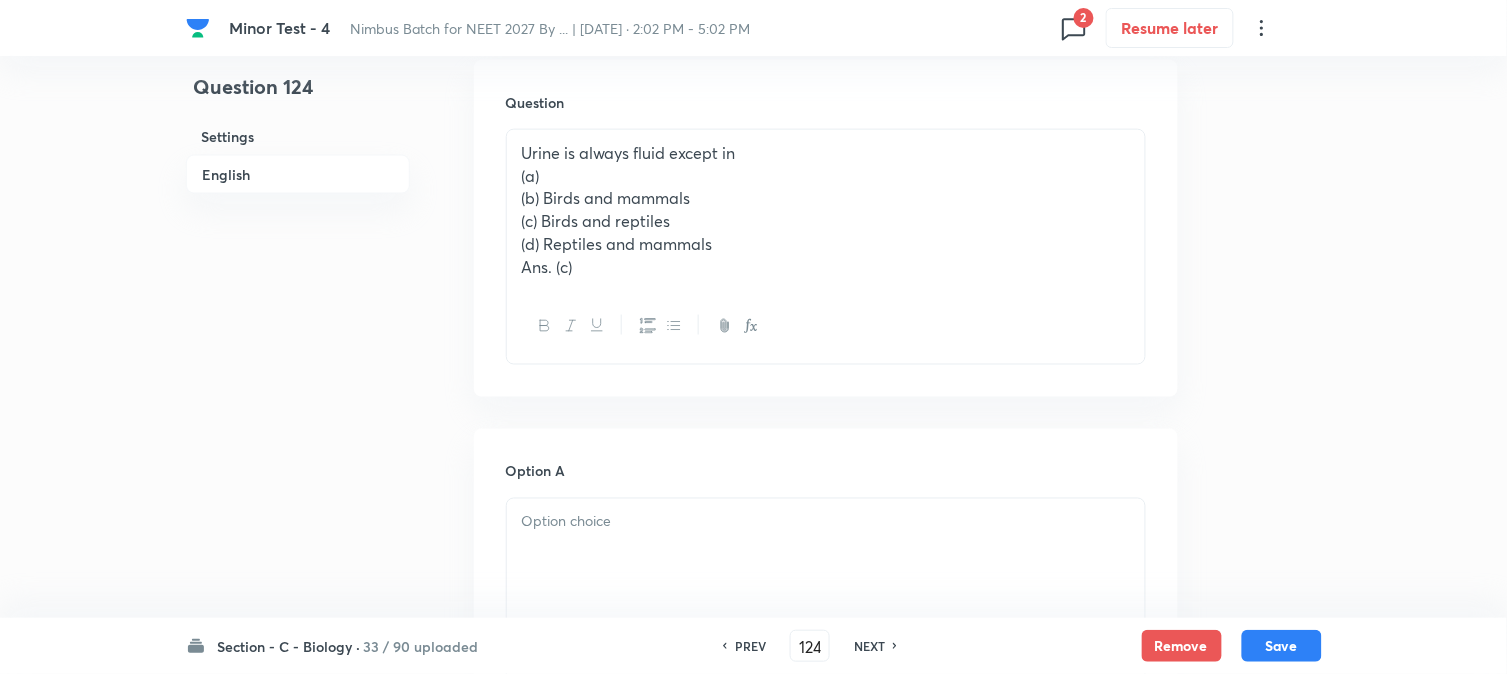 click at bounding box center (826, 555) 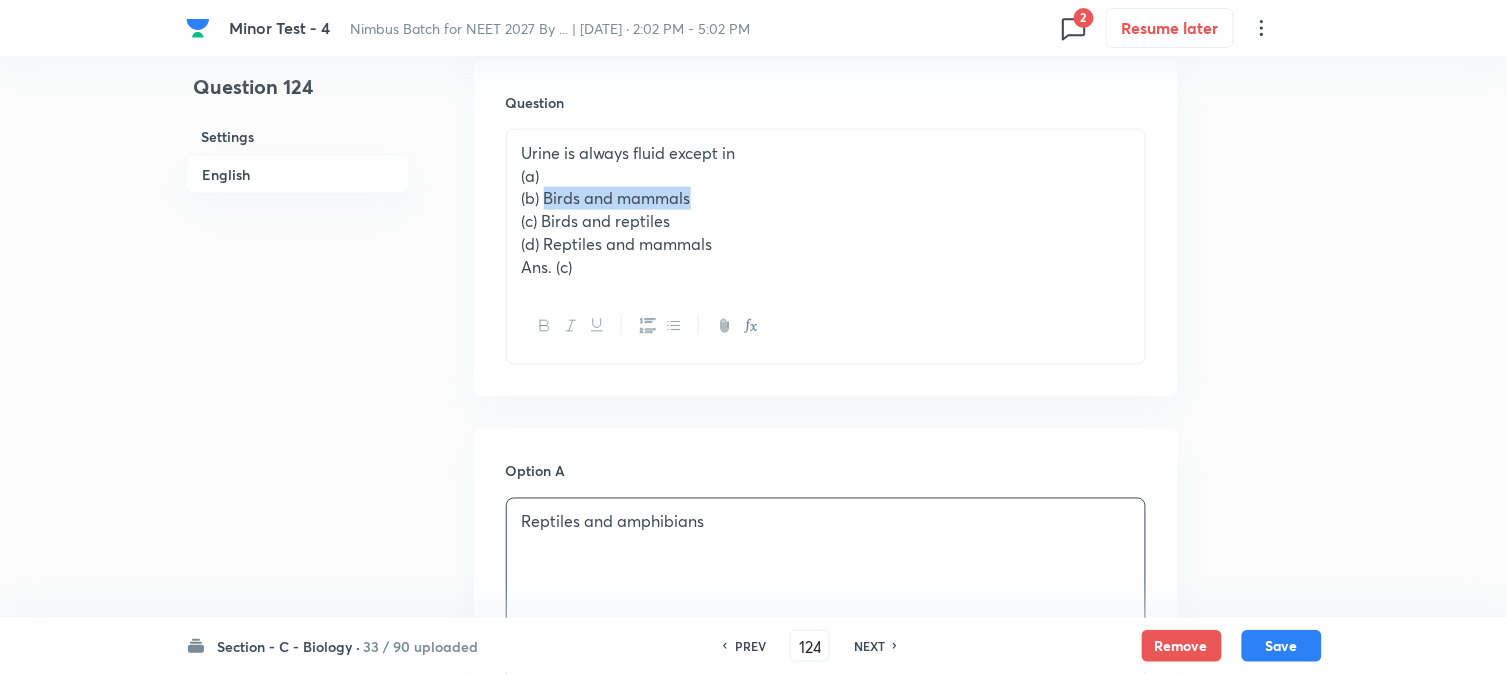 drag, startPoint x: 546, startPoint y: 204, endPoint x: 787, endPoint y: 193, distance: 241.2509 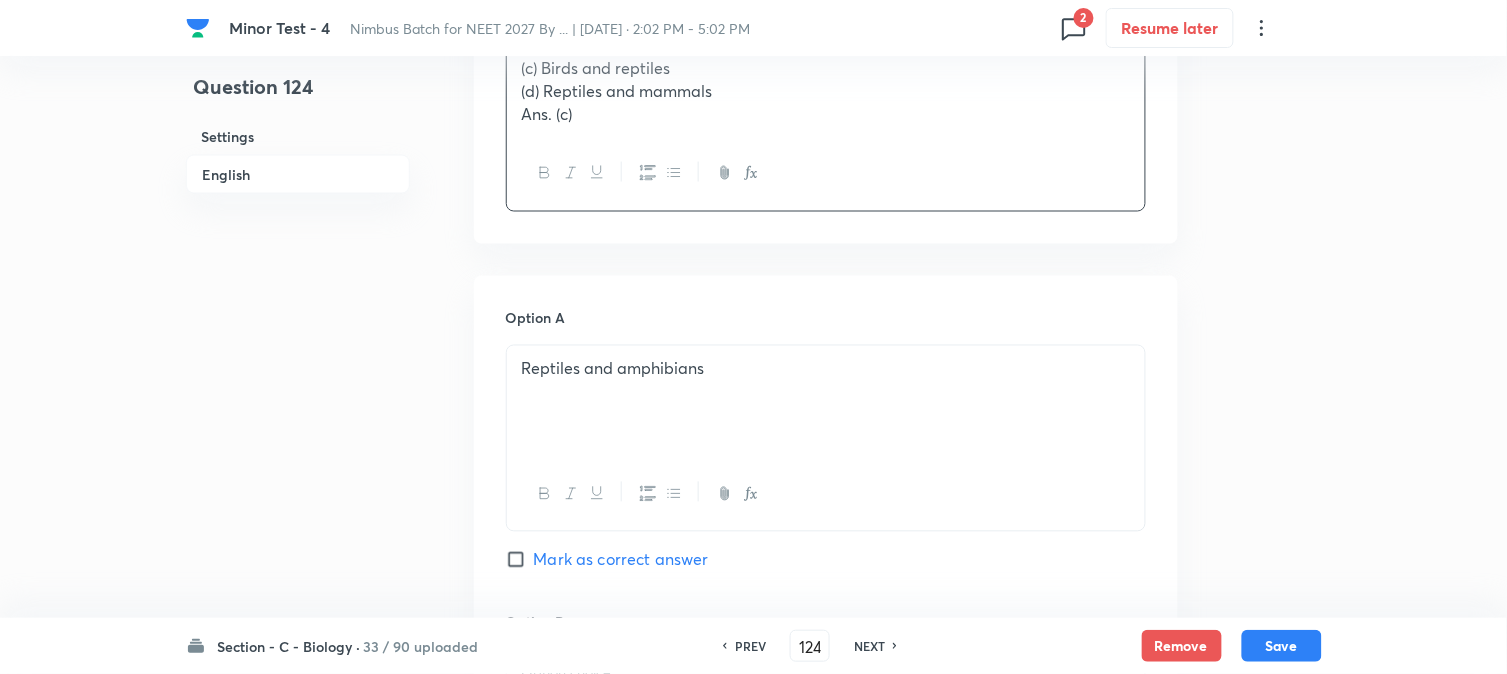 scroll, scrollTop: 1145, scrollLeft: 0, axis: vertical 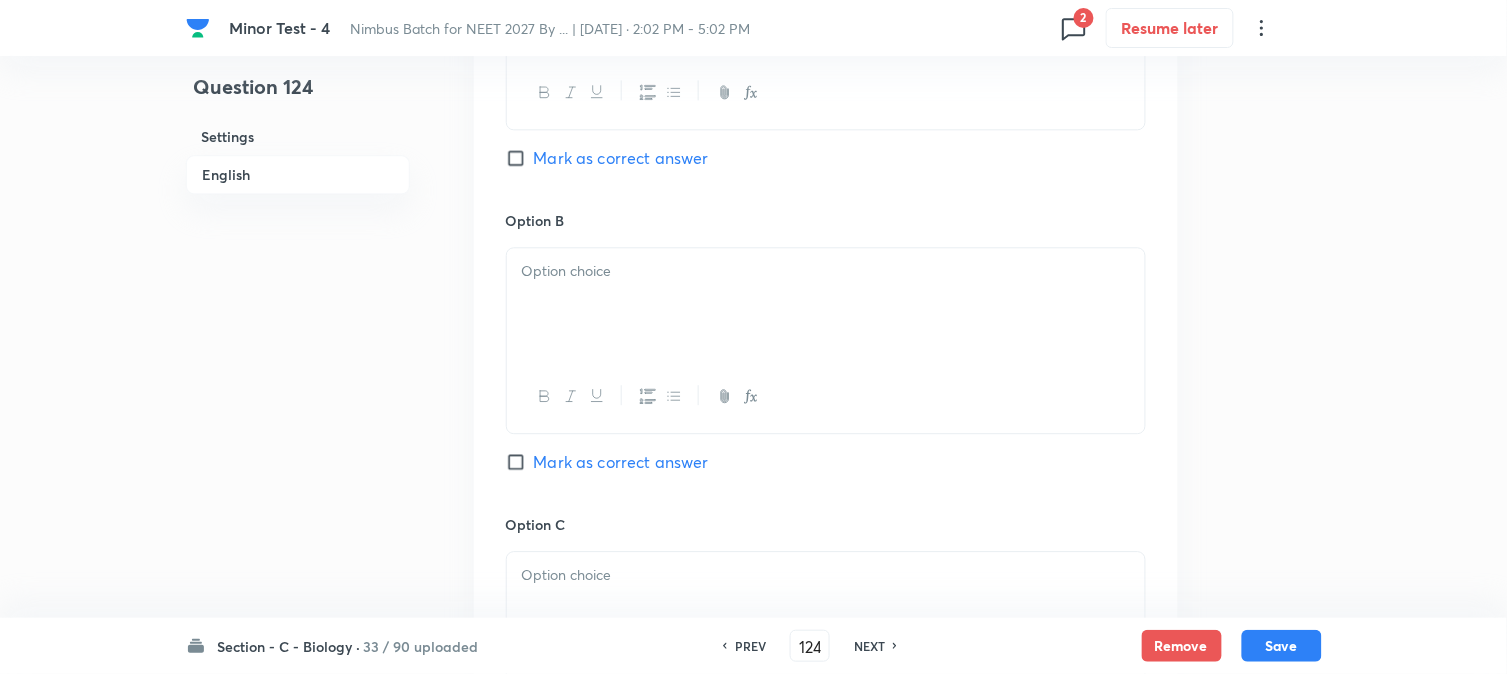click at bounding box center [544, 396] 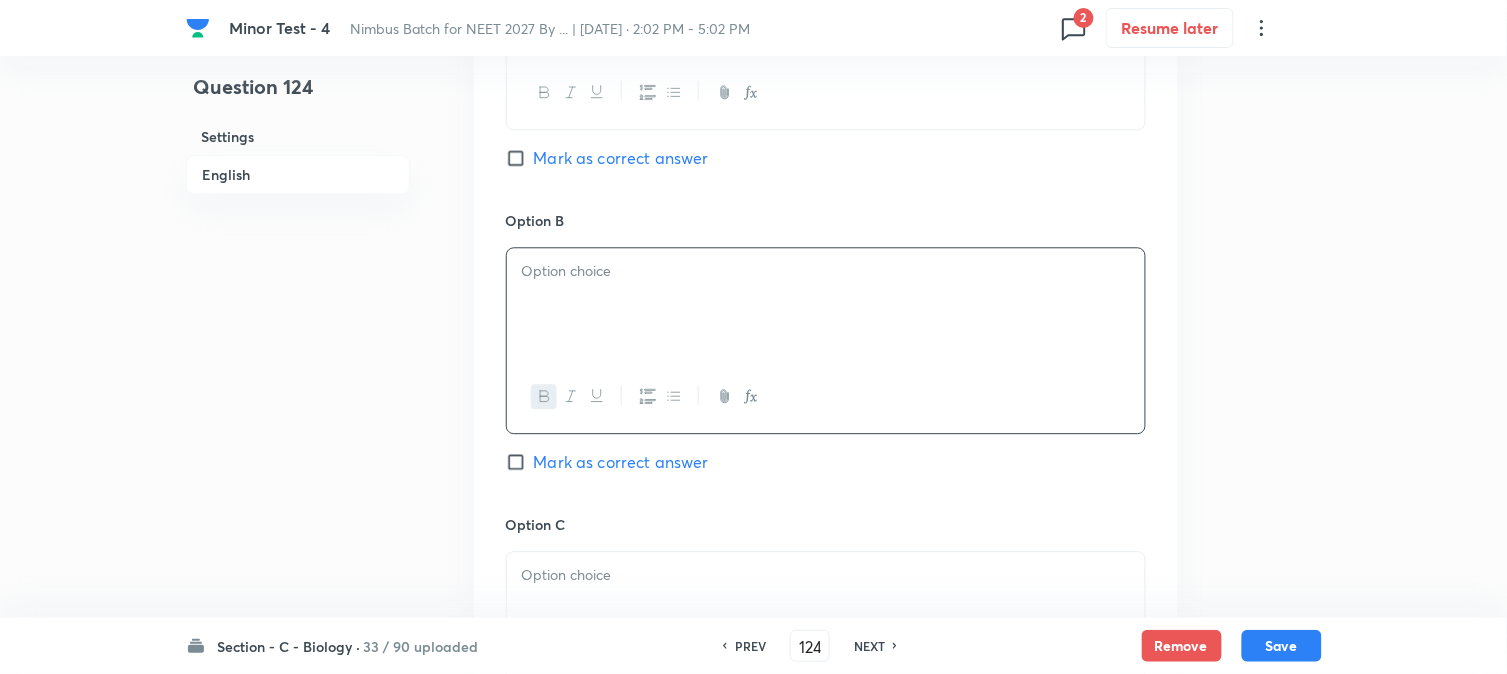 click on "﻿" at bounding box center (826, 304) 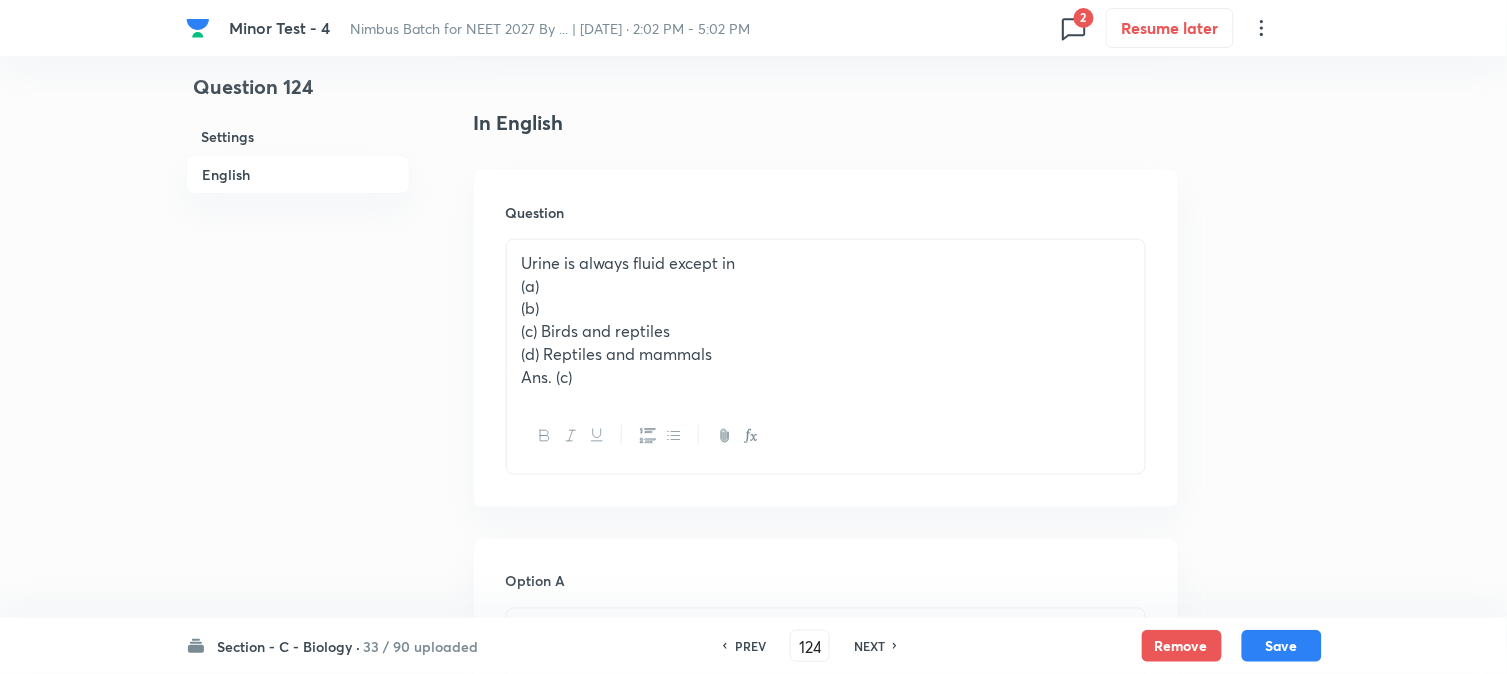 scroll, scrollTop: 478, scrollLeft: 0, axis: vertical 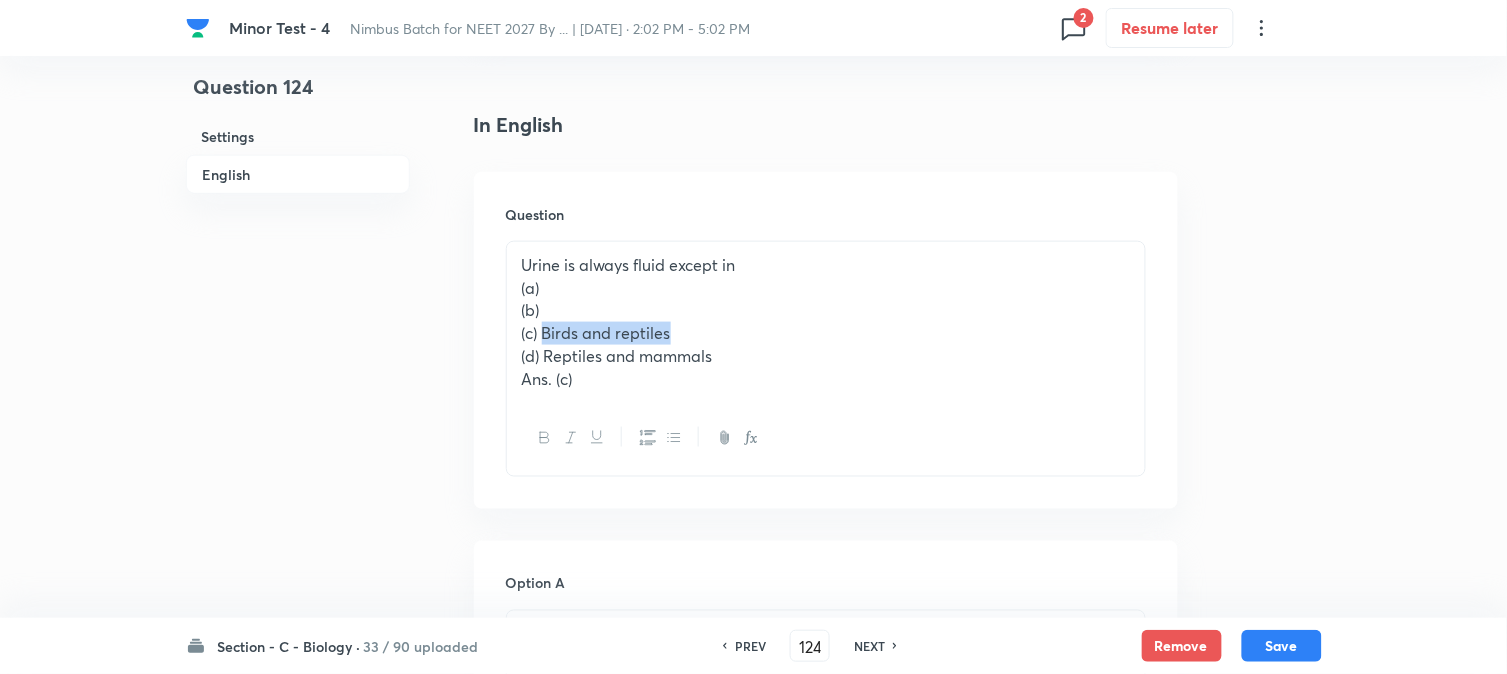 drag, startPoint x: 546, startPoint y: 332, endPoint x: 733, endPoint y: 326, distance: 187.09624 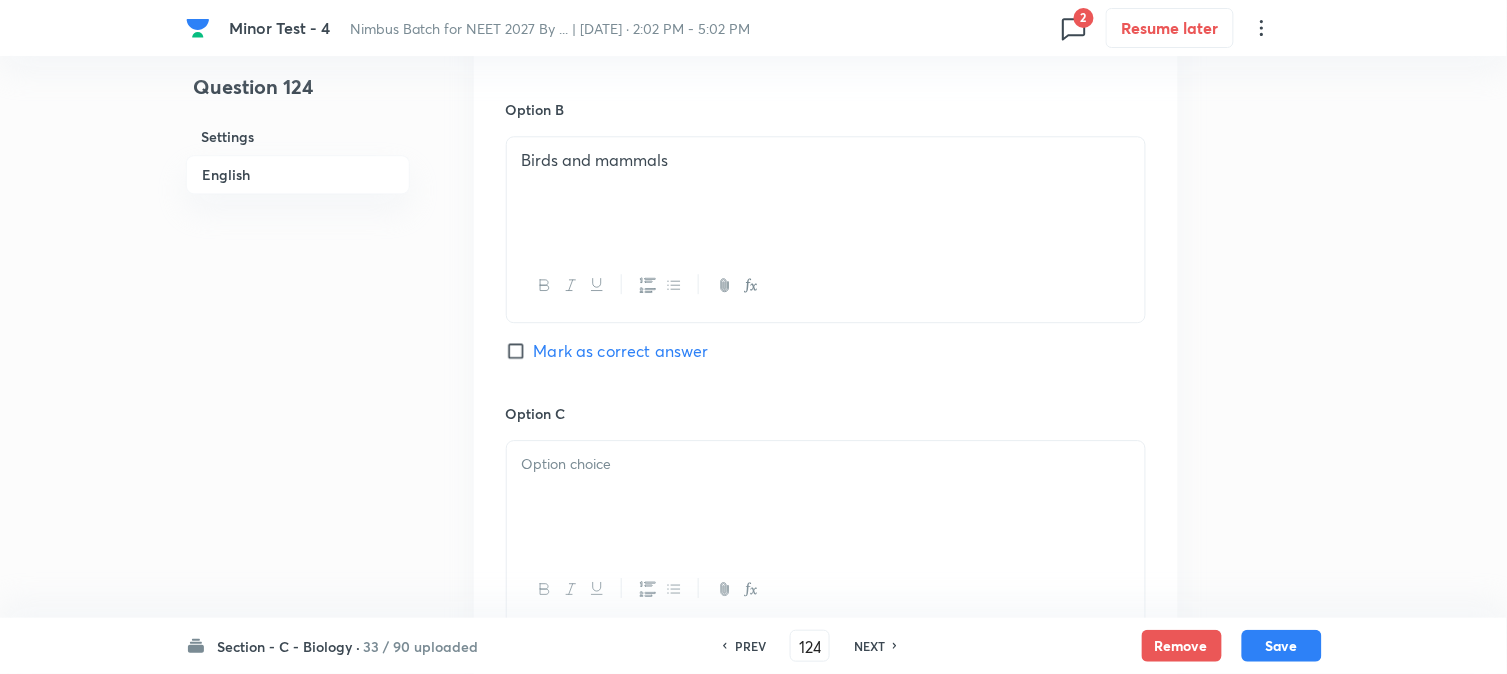 click at bounding box center (826, 497) 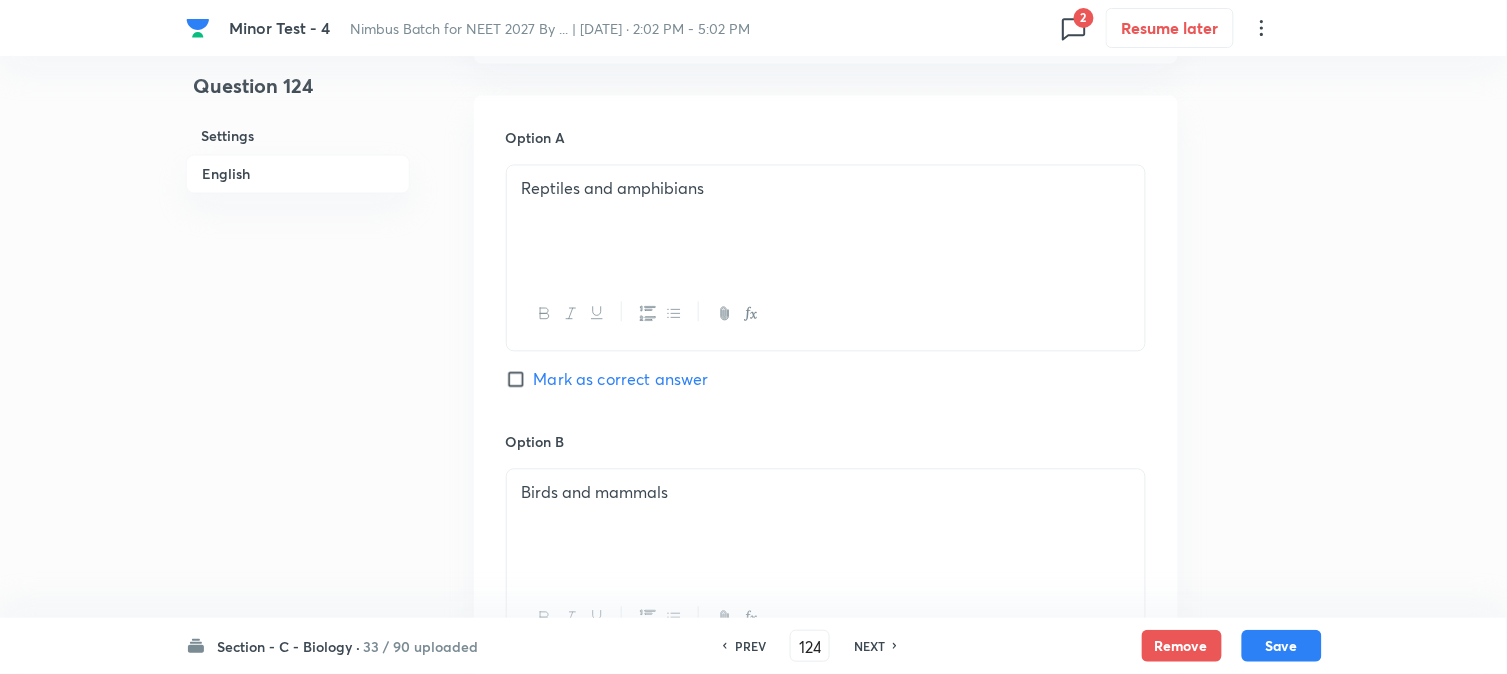 scroll, scrollTop: 478, scrollLeft: 0, axis: vertical 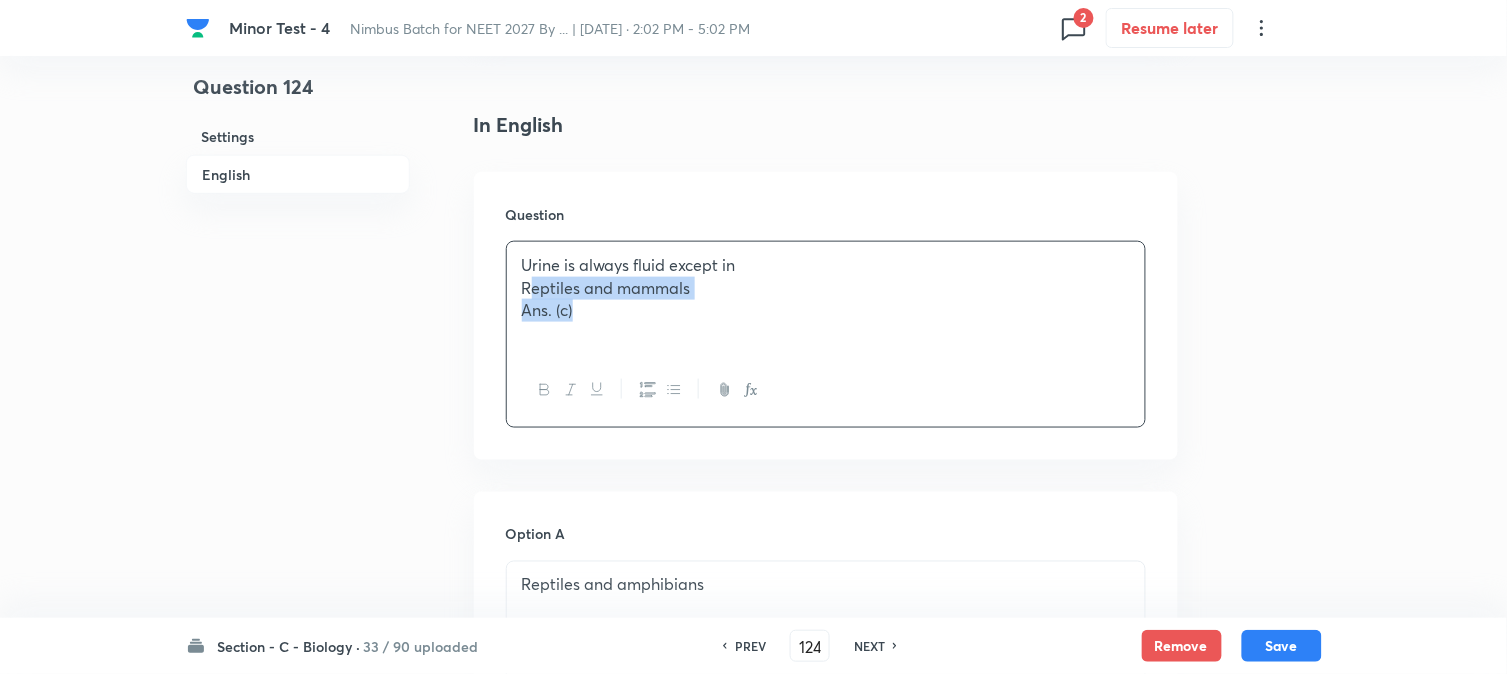drag, startPoint x: 542, startPoint y: 353, endPoint x: 760, endPoint y: 371, distance: 218.74185 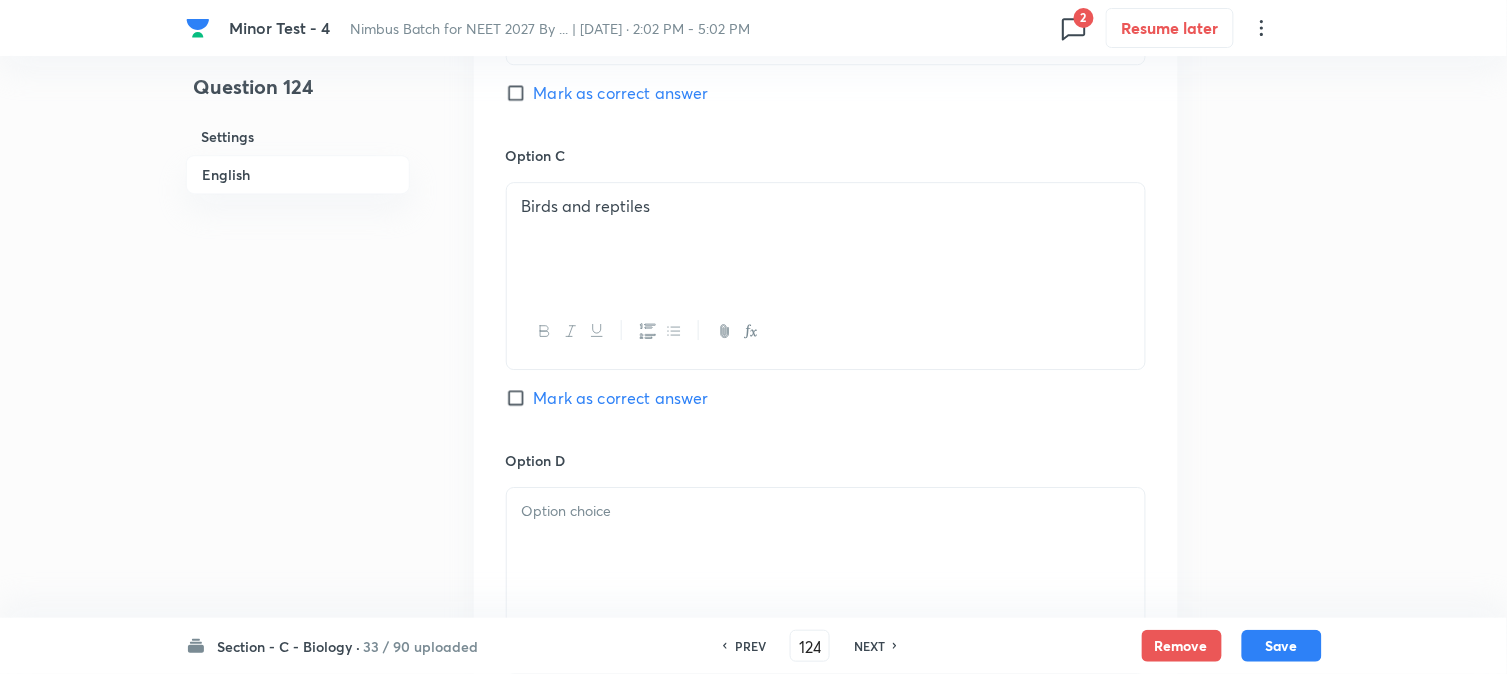 scroll, scrollTop: 1478, scrollLeft: 0, axis: vertical 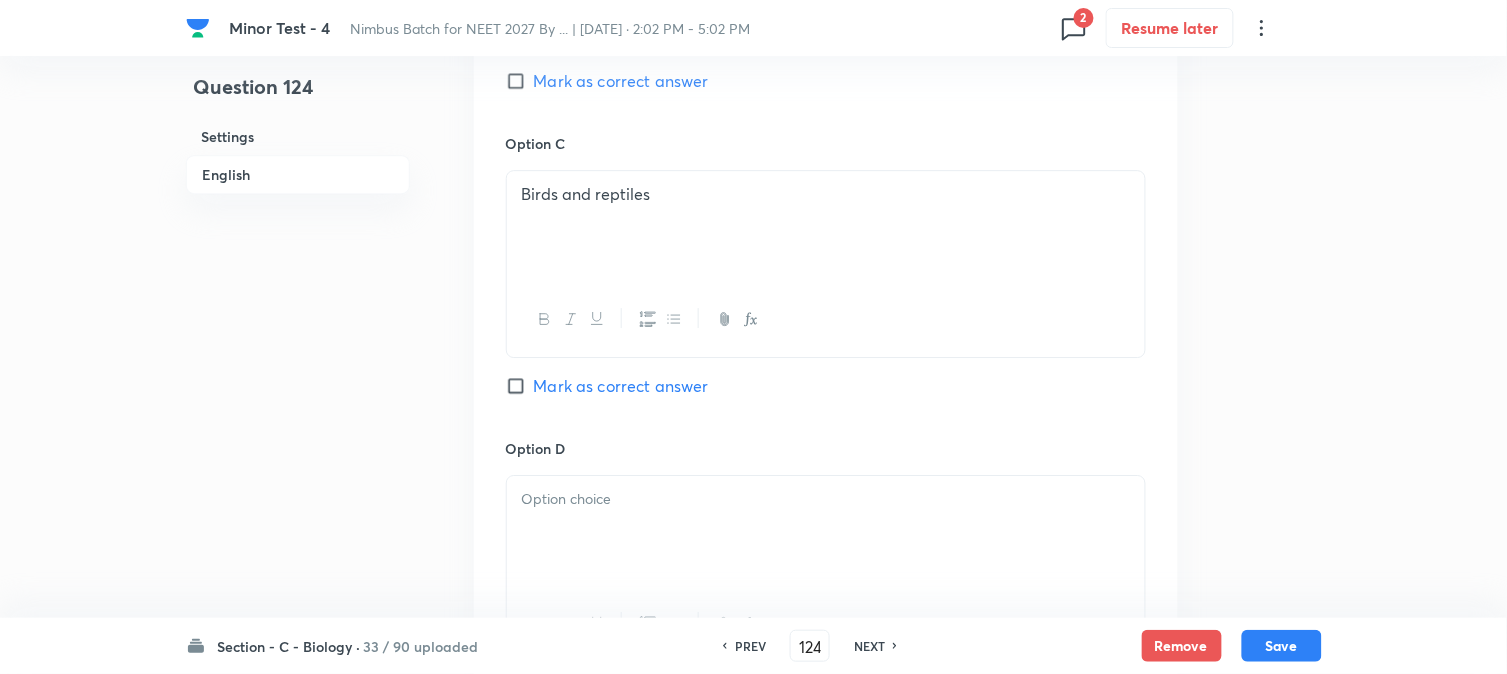 click on "Mark as correct answer" at bounding box center (621, 386) 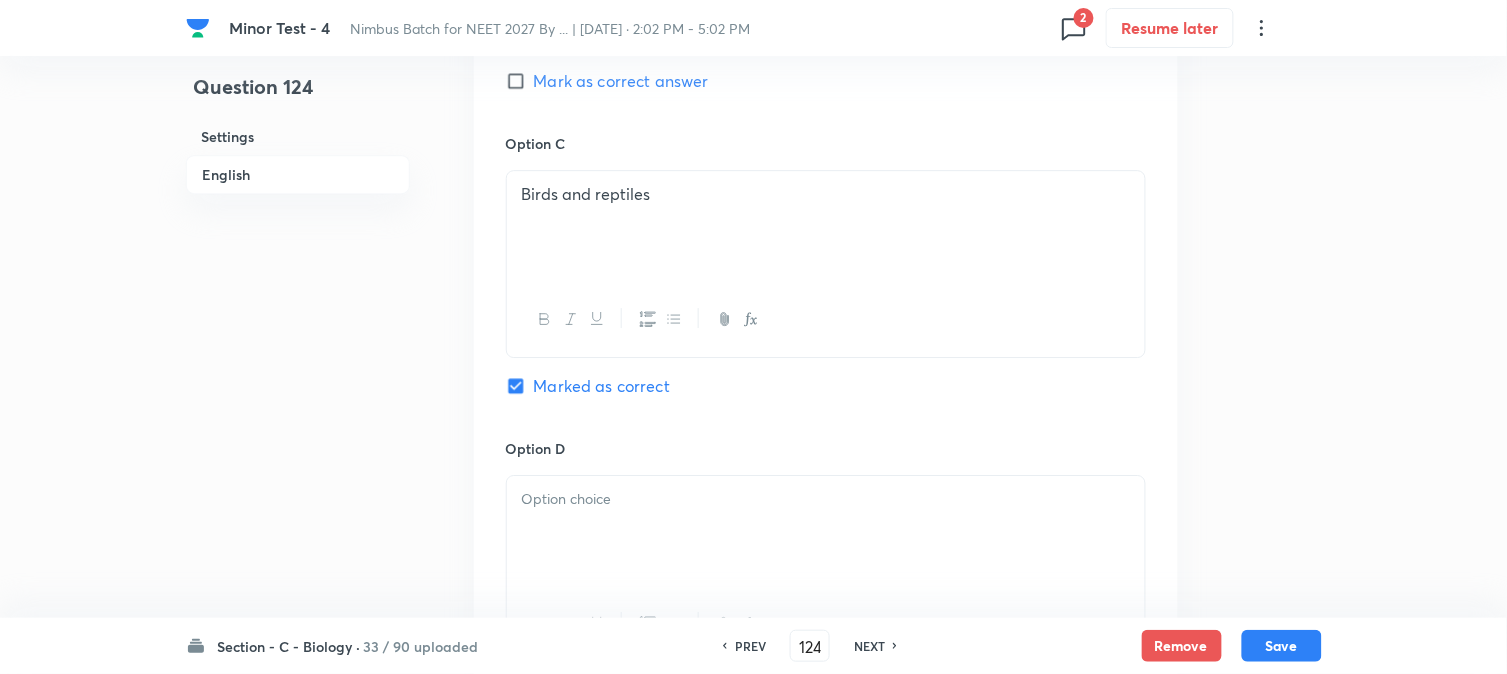 click at bounding box center [826, 532] 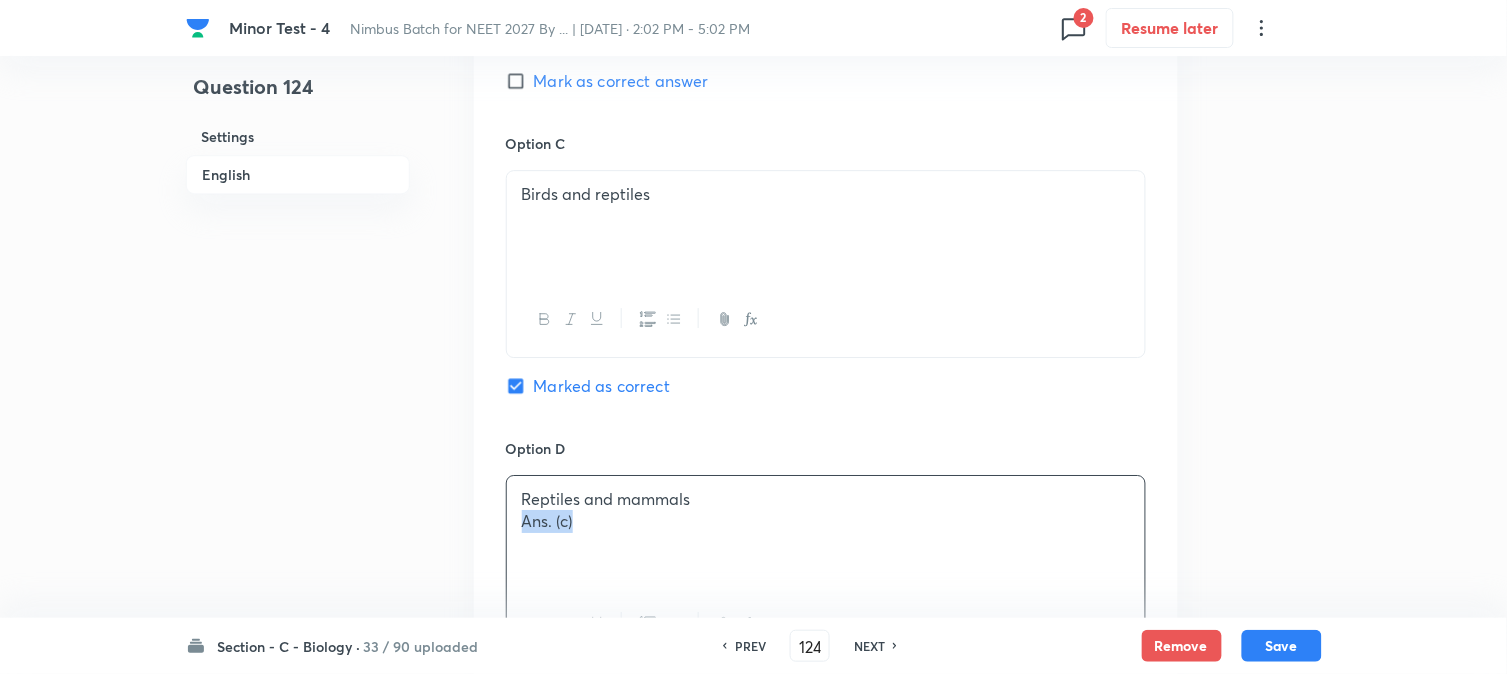 drag, startPoint x: 515, startPoint y: 527, endPoint x: 716, endPoint y: 531, distance: 201.0398 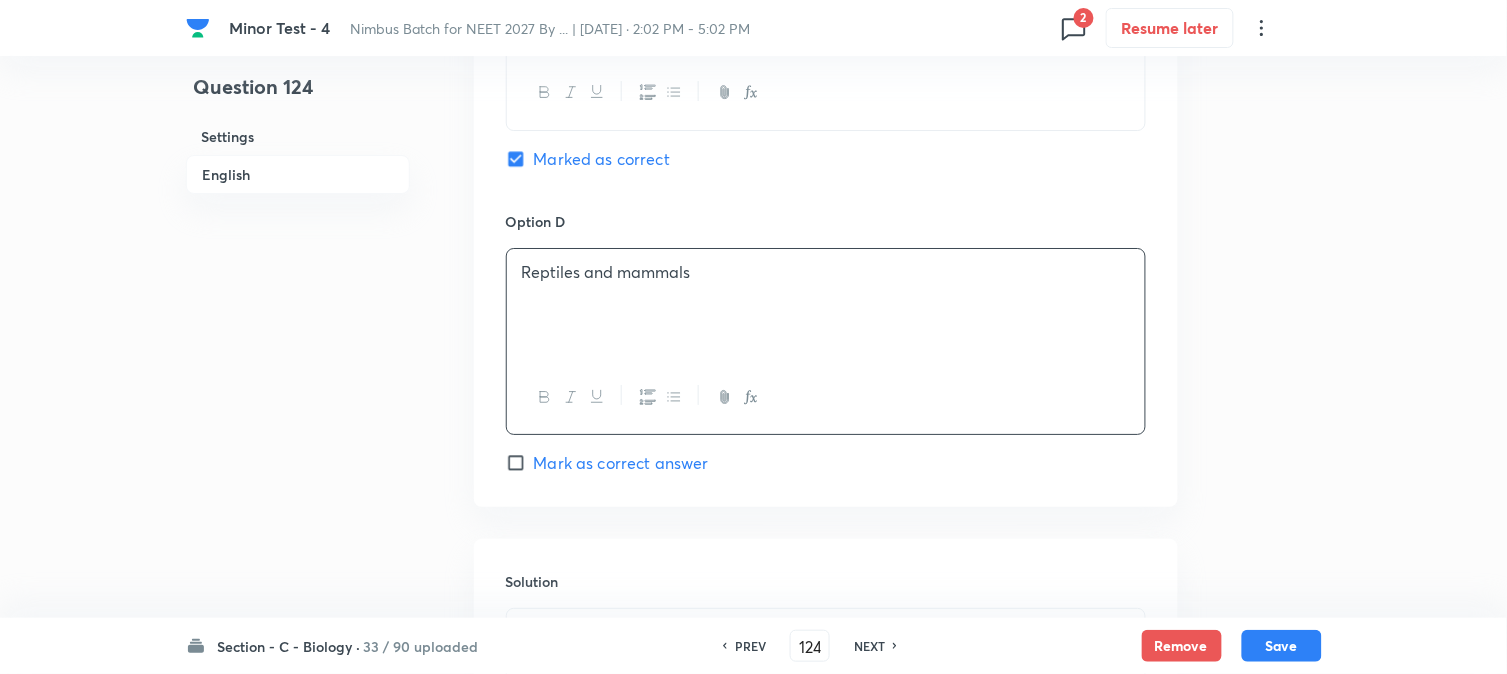 scroll, scrollTop: 1923, scrollLeft: 0, axis: vertical 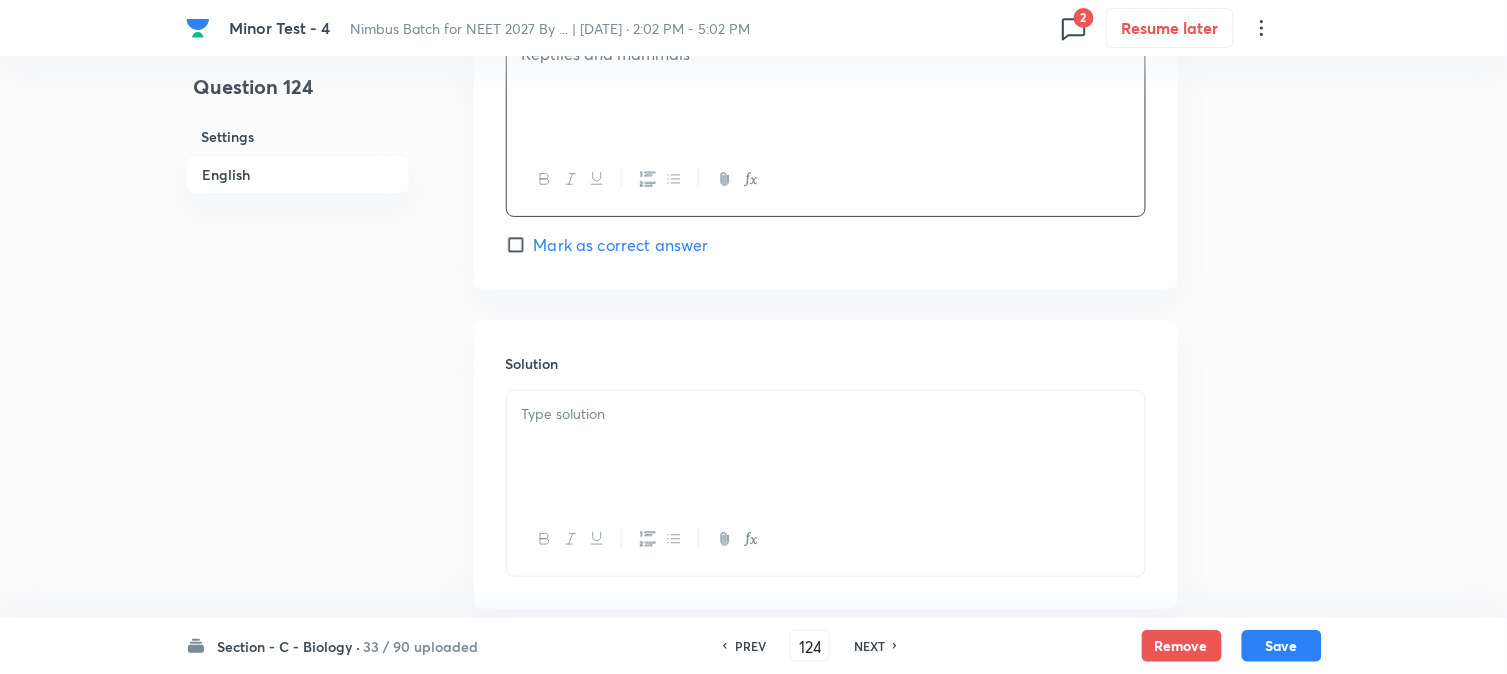 click at bounding box center (826, 414) 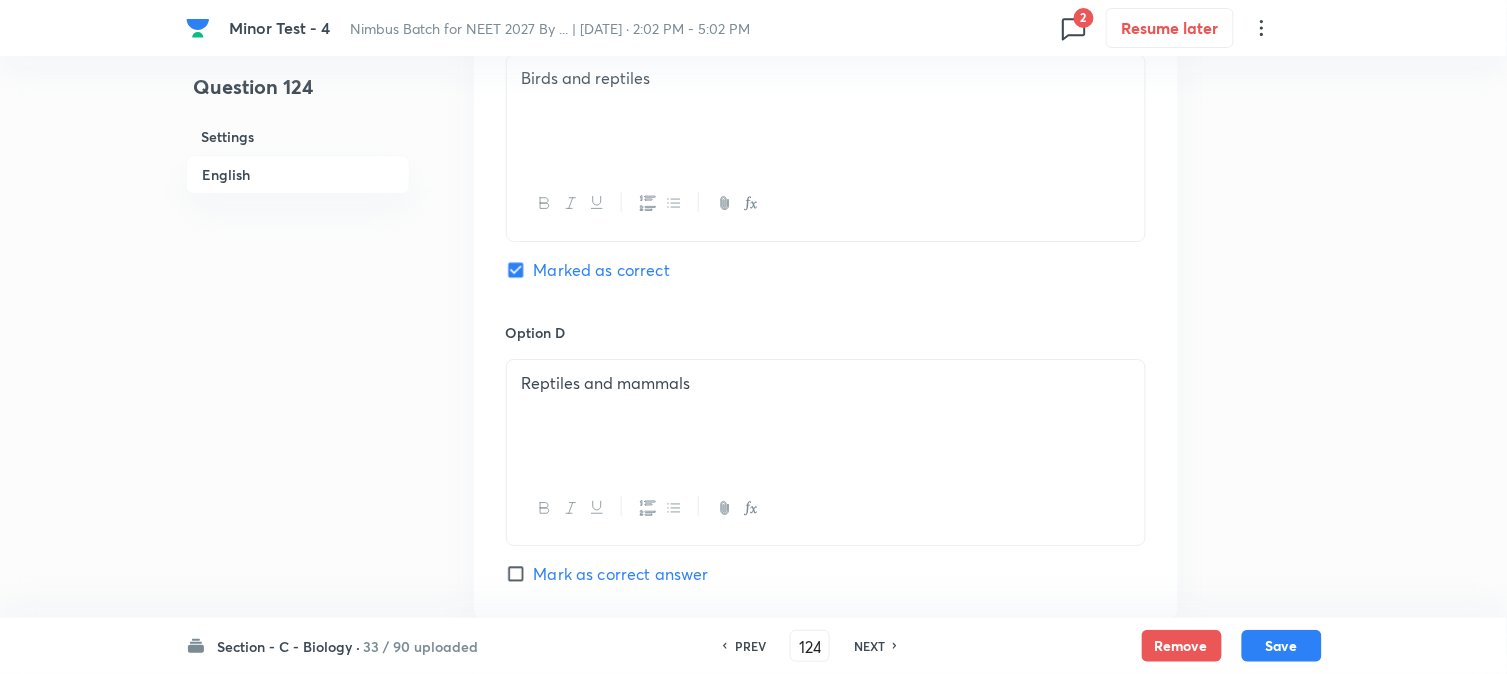 scroll, scrollTop: 1590, scrollLeft: 0, axis: vertical 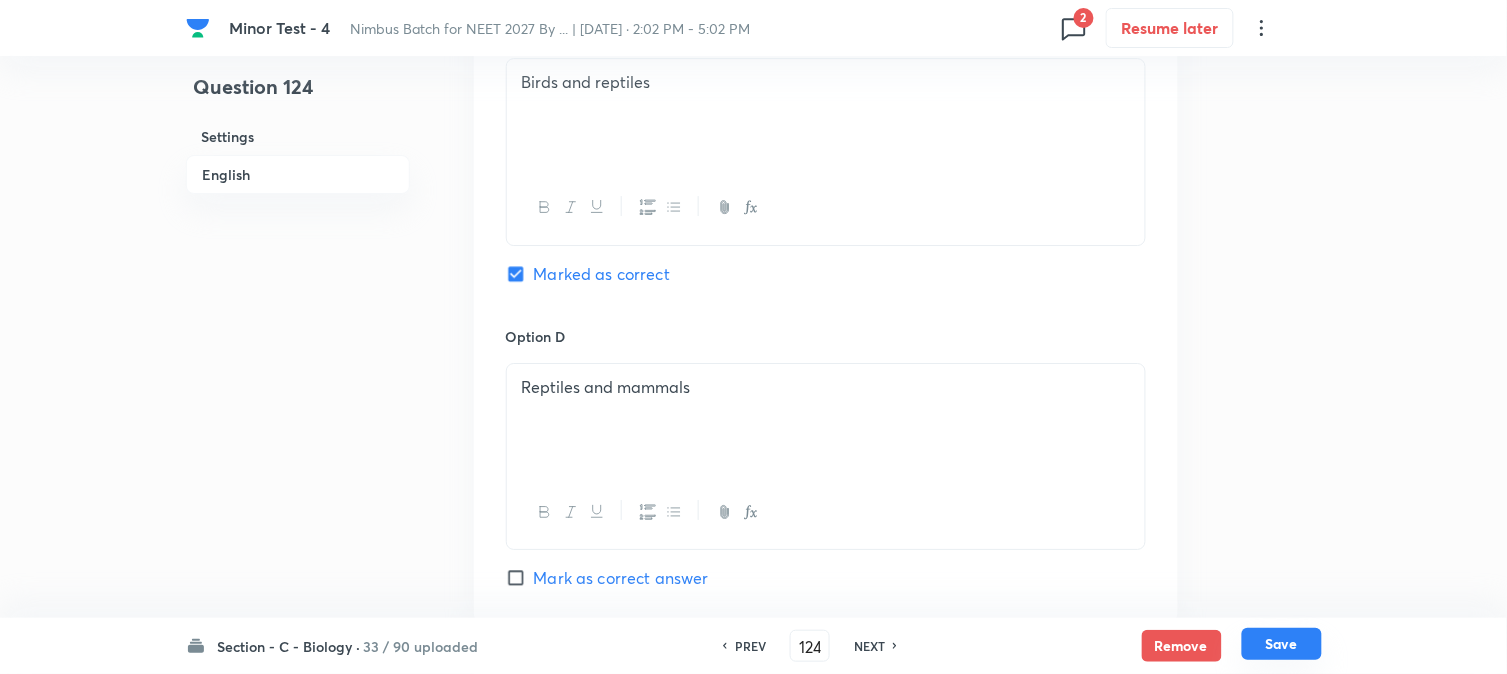 click on "Save" at bounding box center (1282, 644) 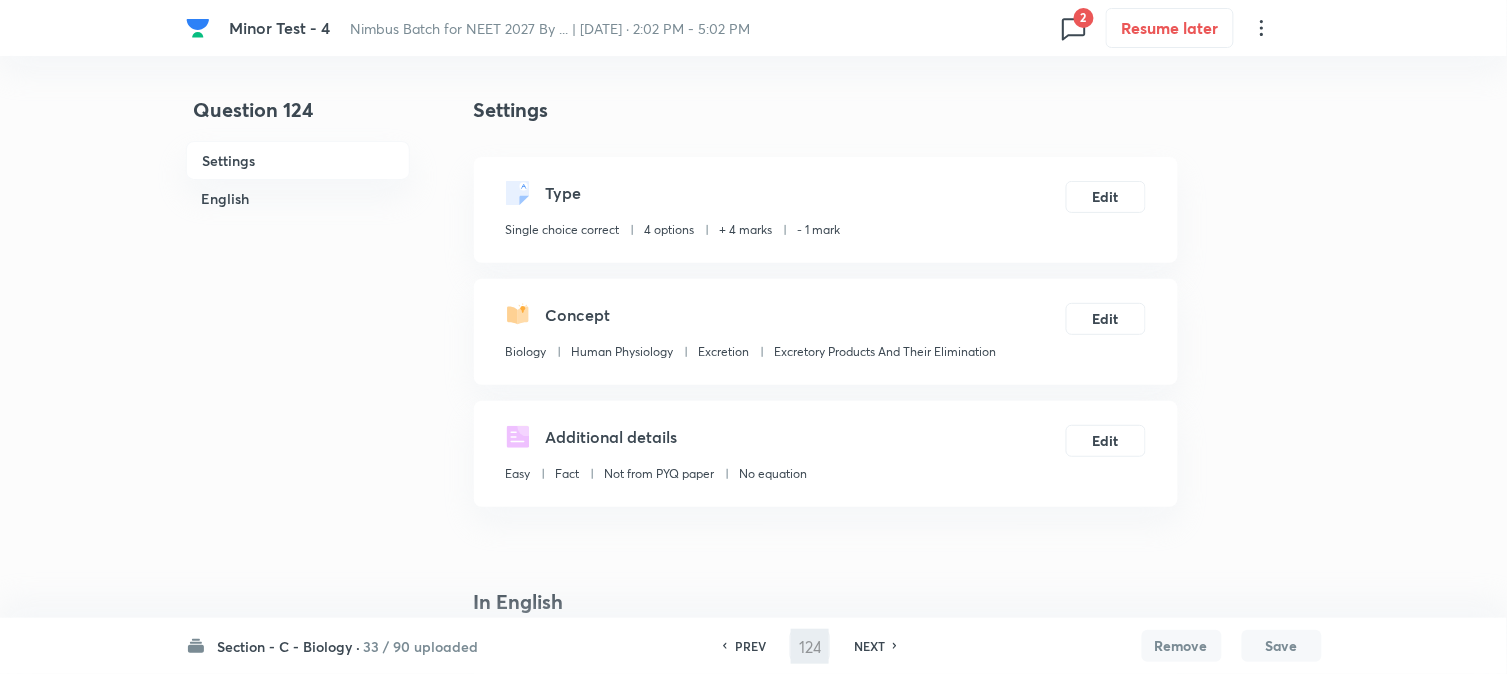 scroll, scrollTop: 0, scrollLeft: 0, axis: both 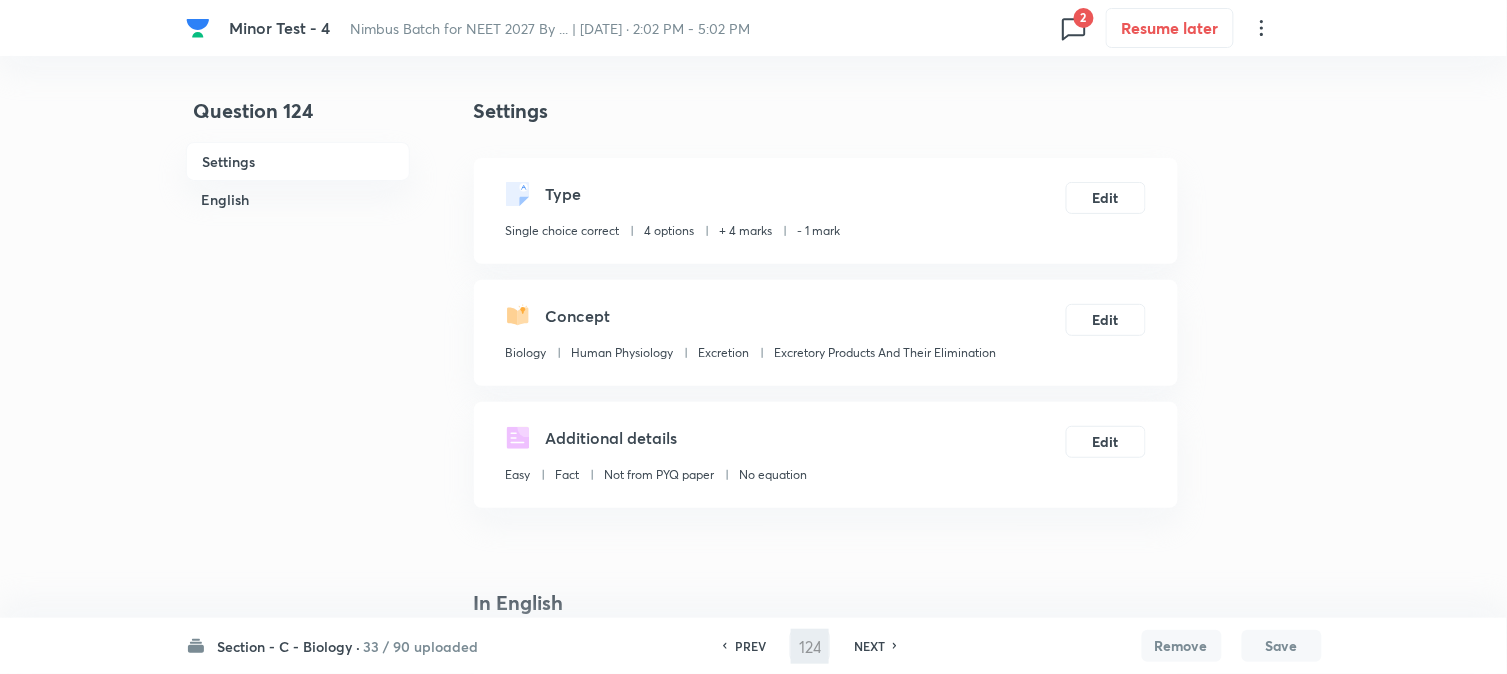 click on "Question 124 Settings English" at bounding box center (298, 1367) 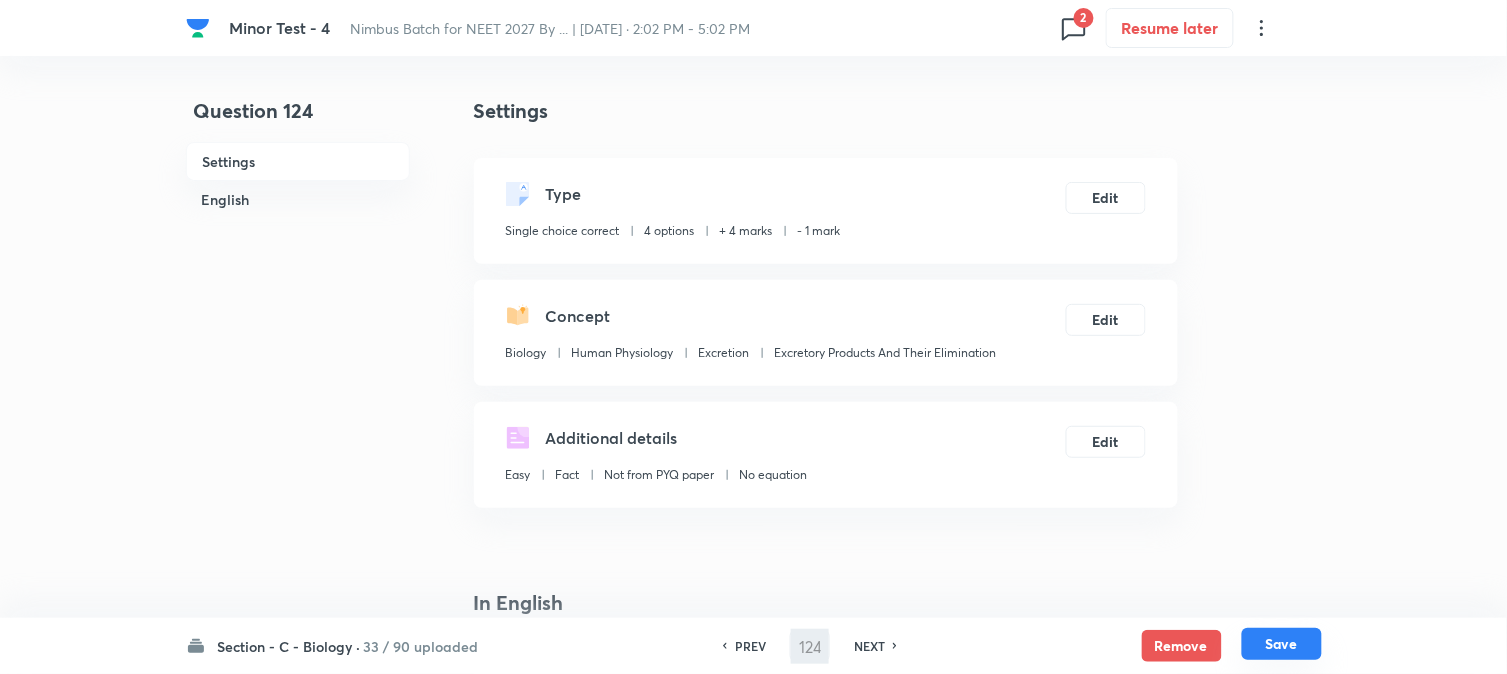 click on "Save" at bounding box center (1282, 644) 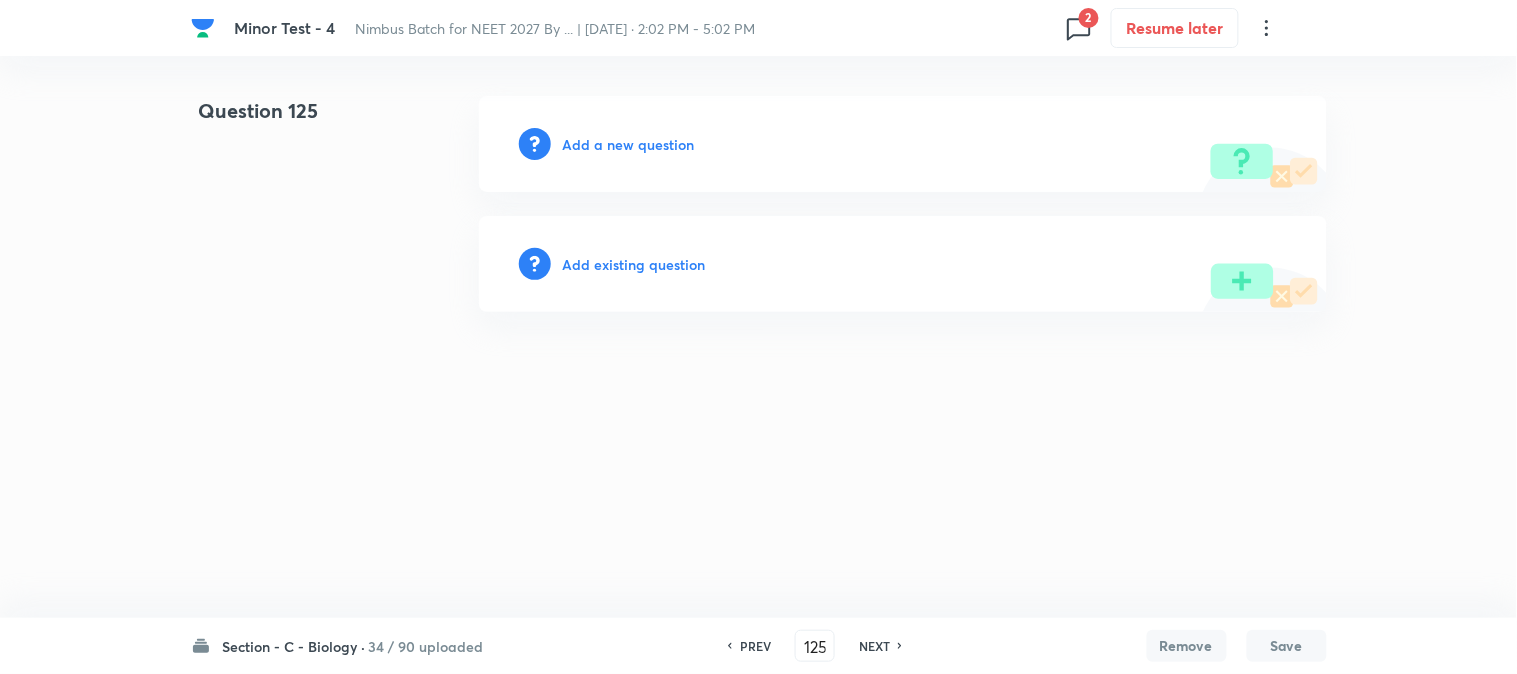 click on "PREV" at bounding box center (755, 646) 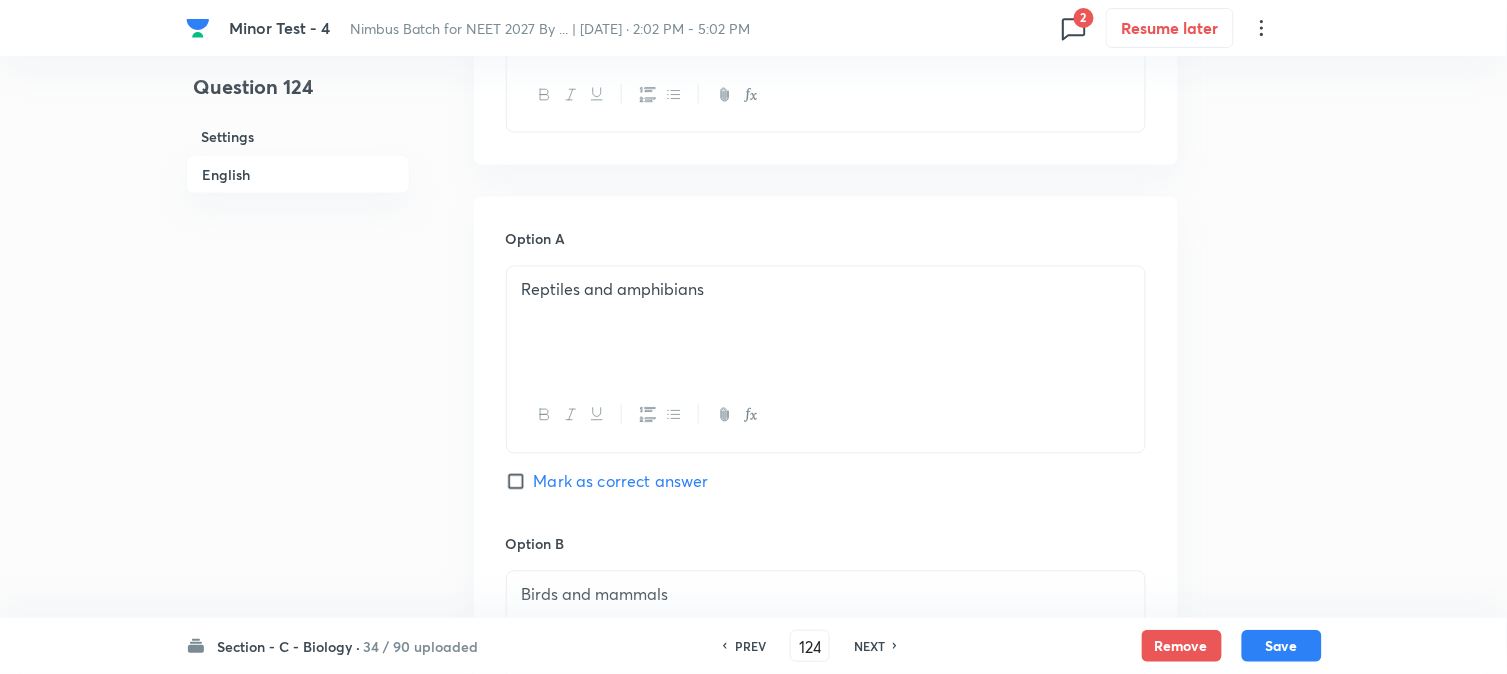 scroll, scrollTop: 777, scrollLeft: 0, axis: vertical 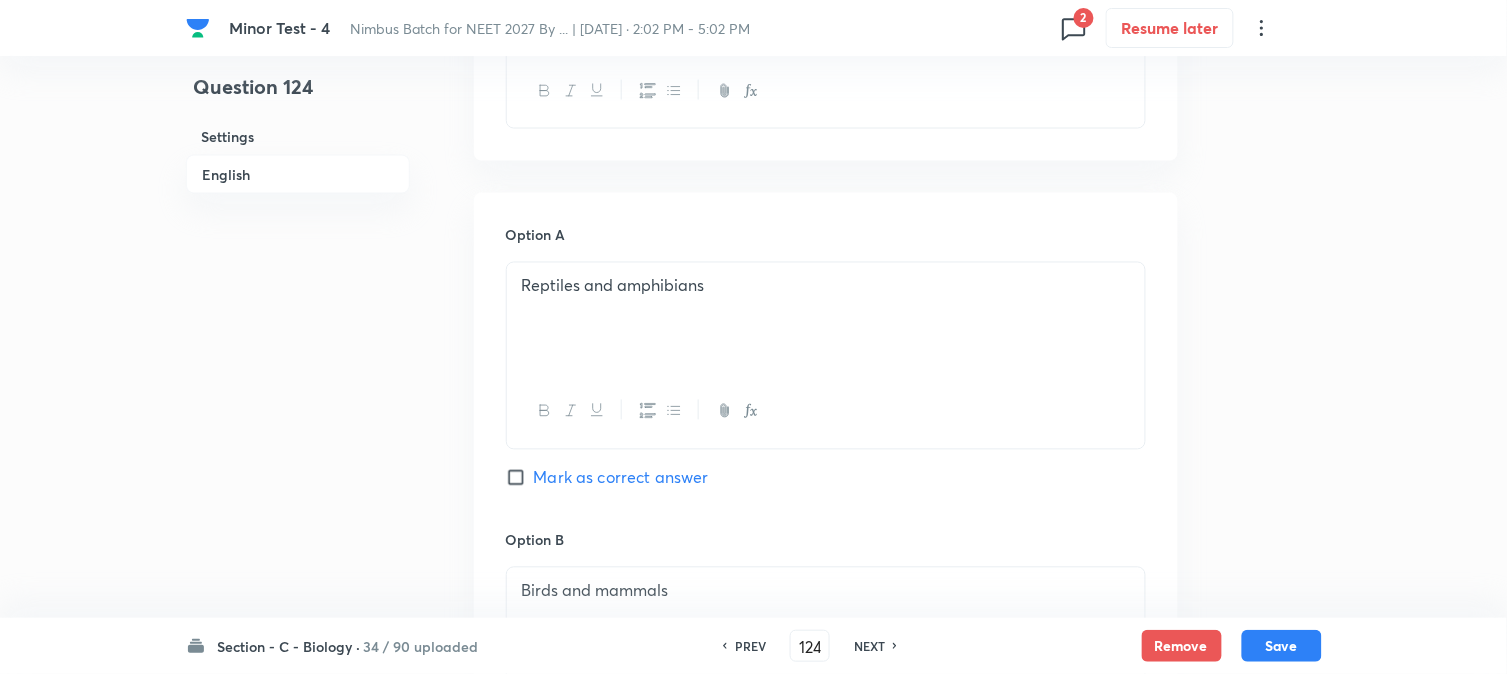click on "NEXT" at bounding box center (869, 646) 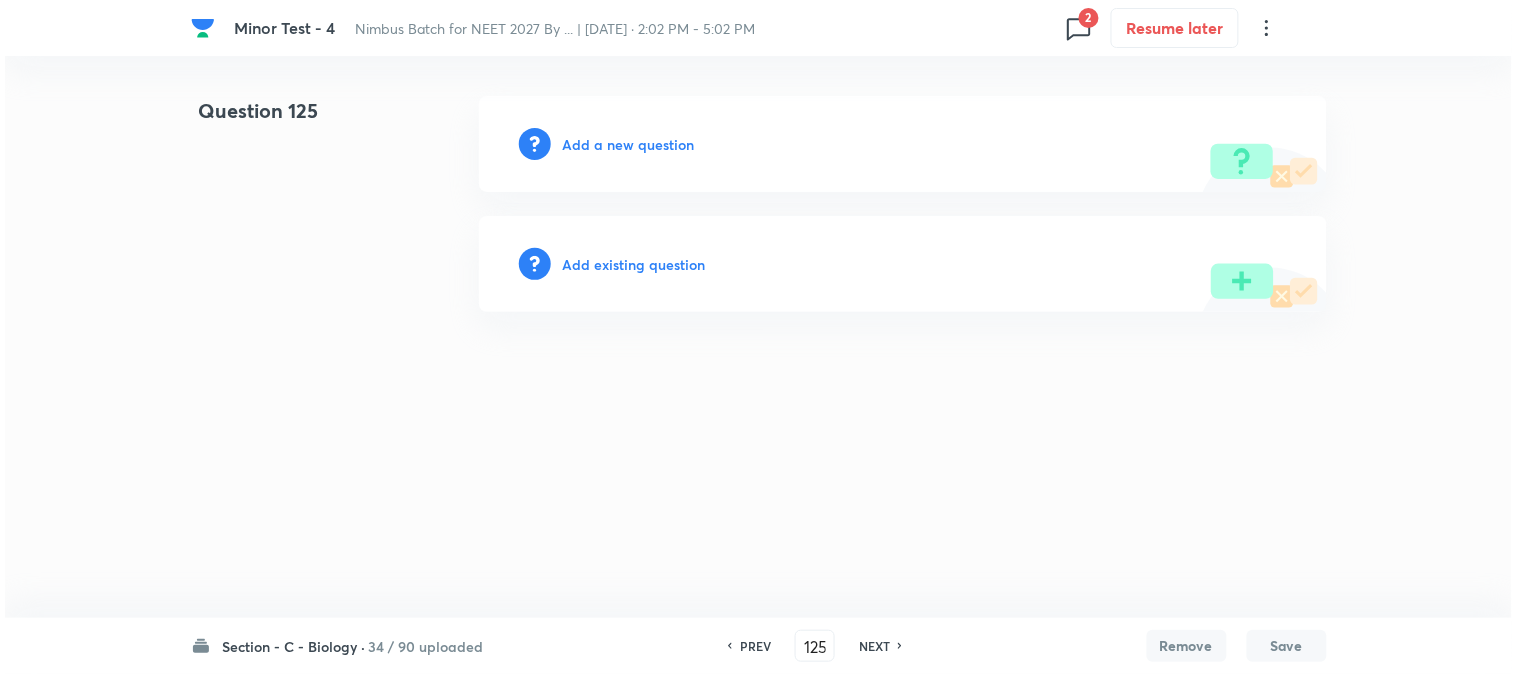 scroll, scrollTop: 0, scrollLeft: 0, axis: both 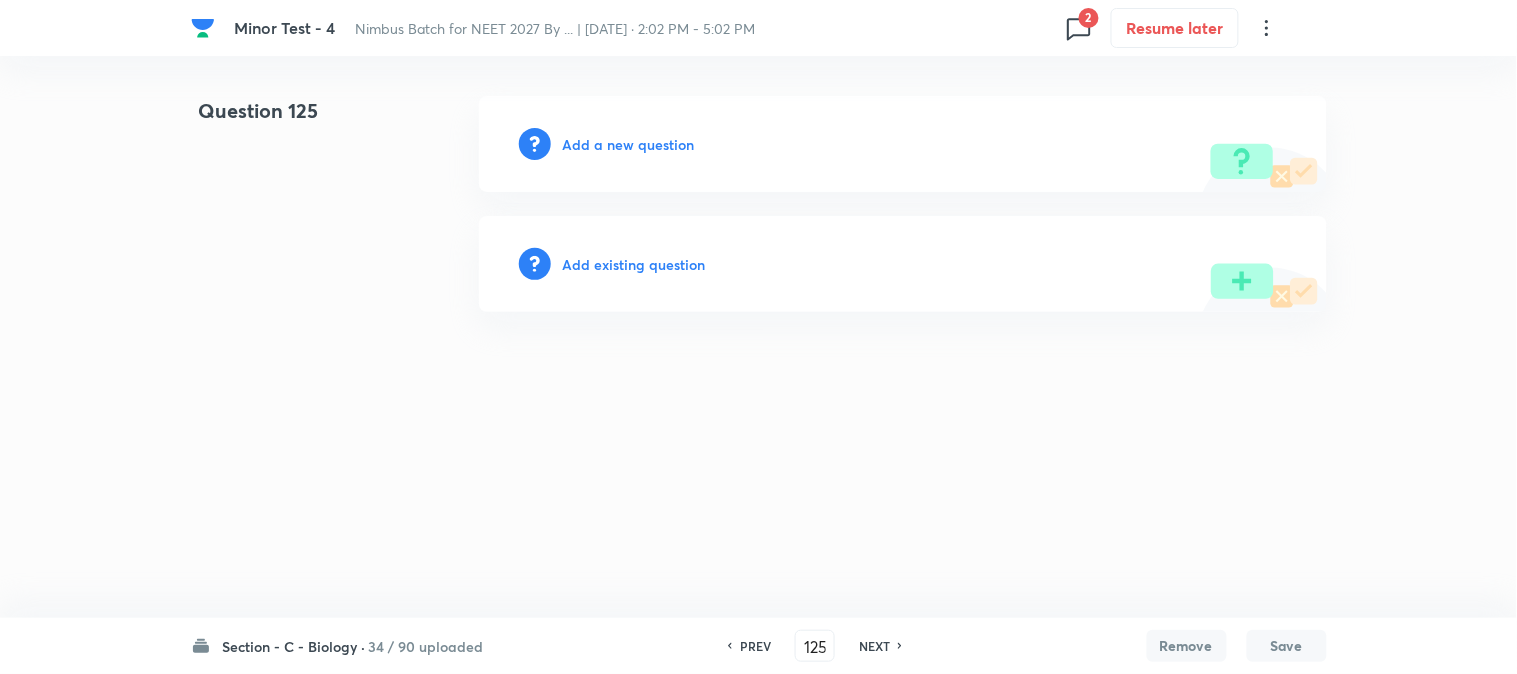click on "Add a new question" at bounding box center [629, 144] 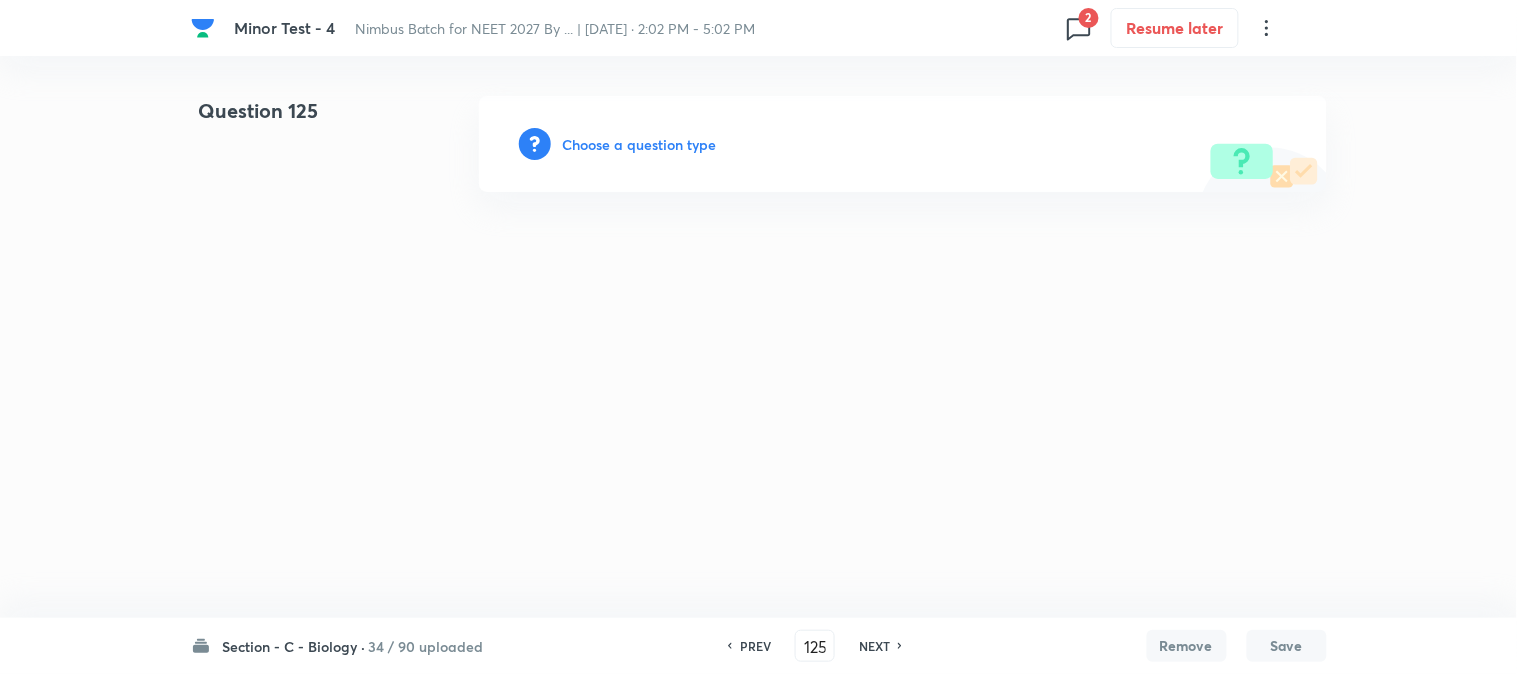 click on "Choose a question type" at bounding box center [640, 144] 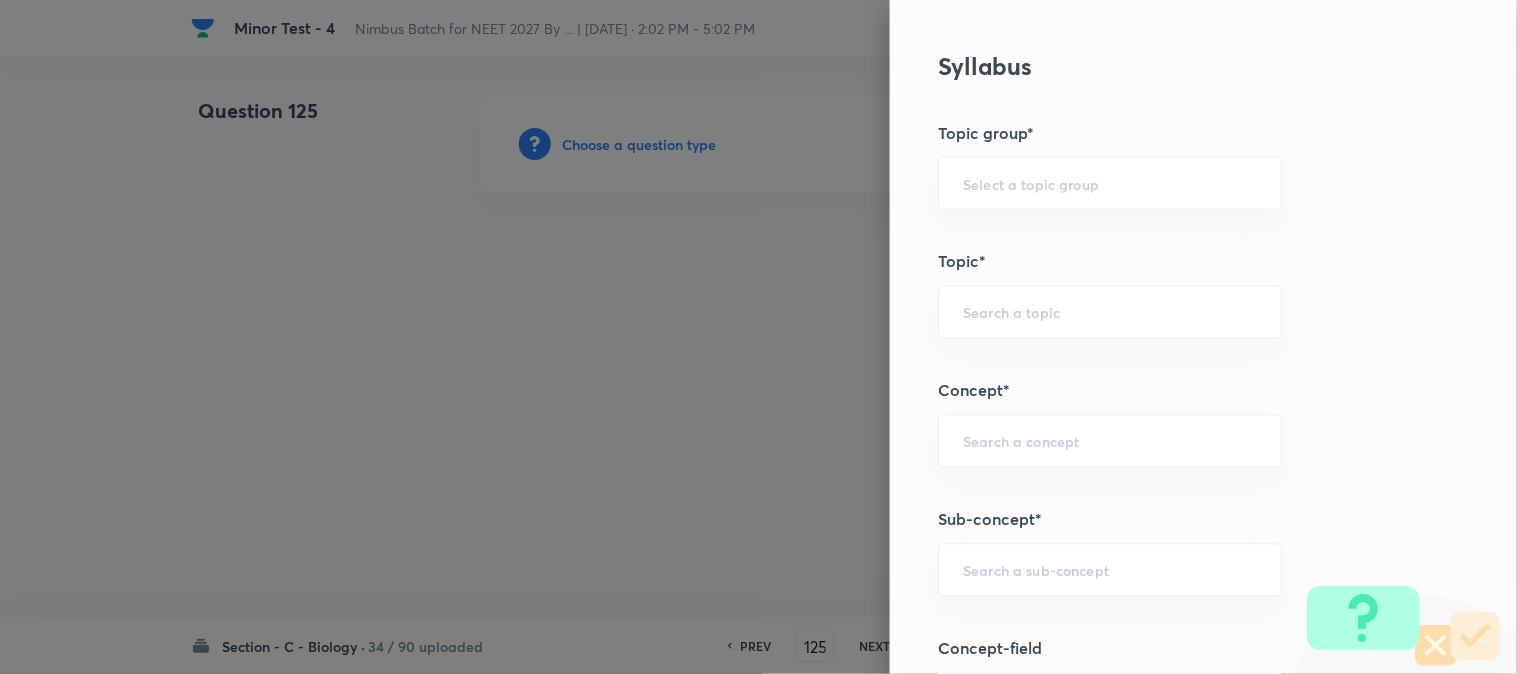 scroll, scrollTop: 1180, scrollLeft: 0, axis: vertical 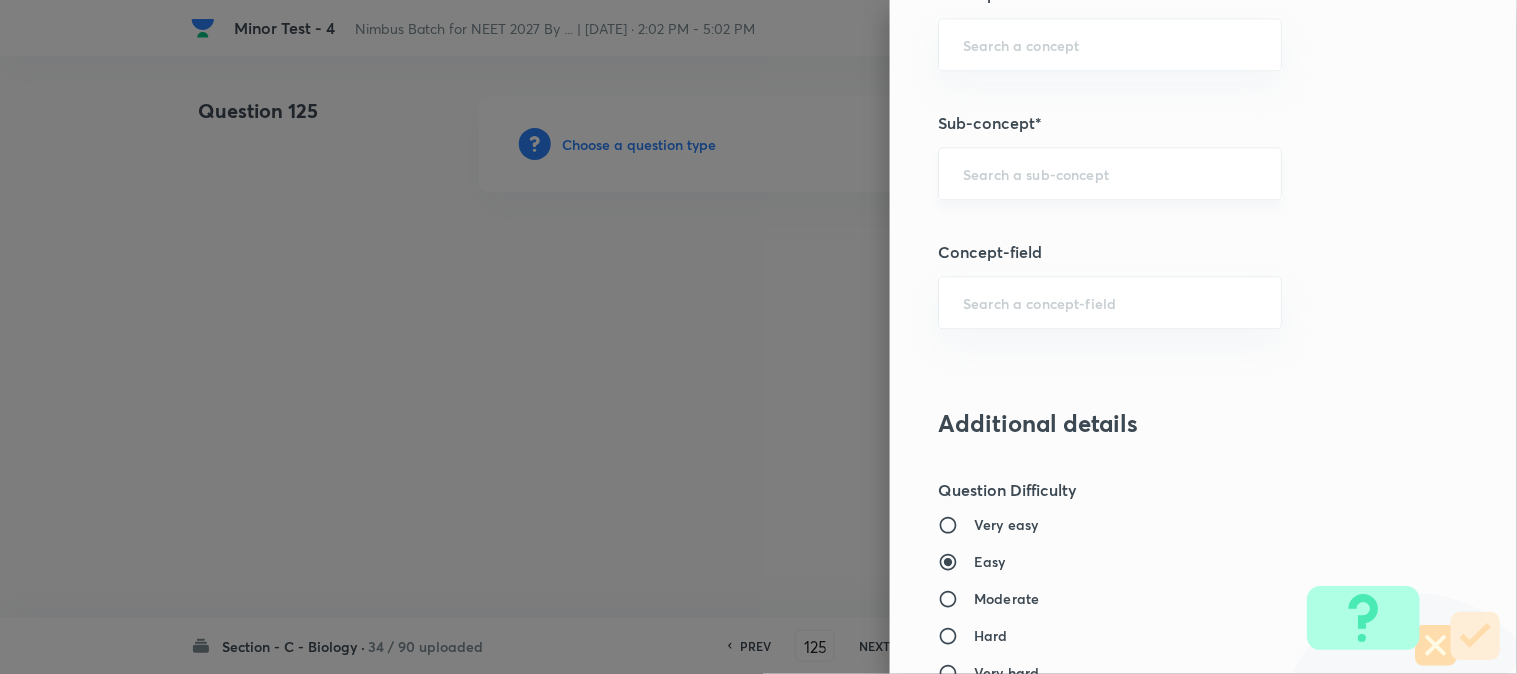 drag, startPoint x: 1053, startPoint y: 147, endPoint x: 1058, endPoint y: 162, distance: 15.811388 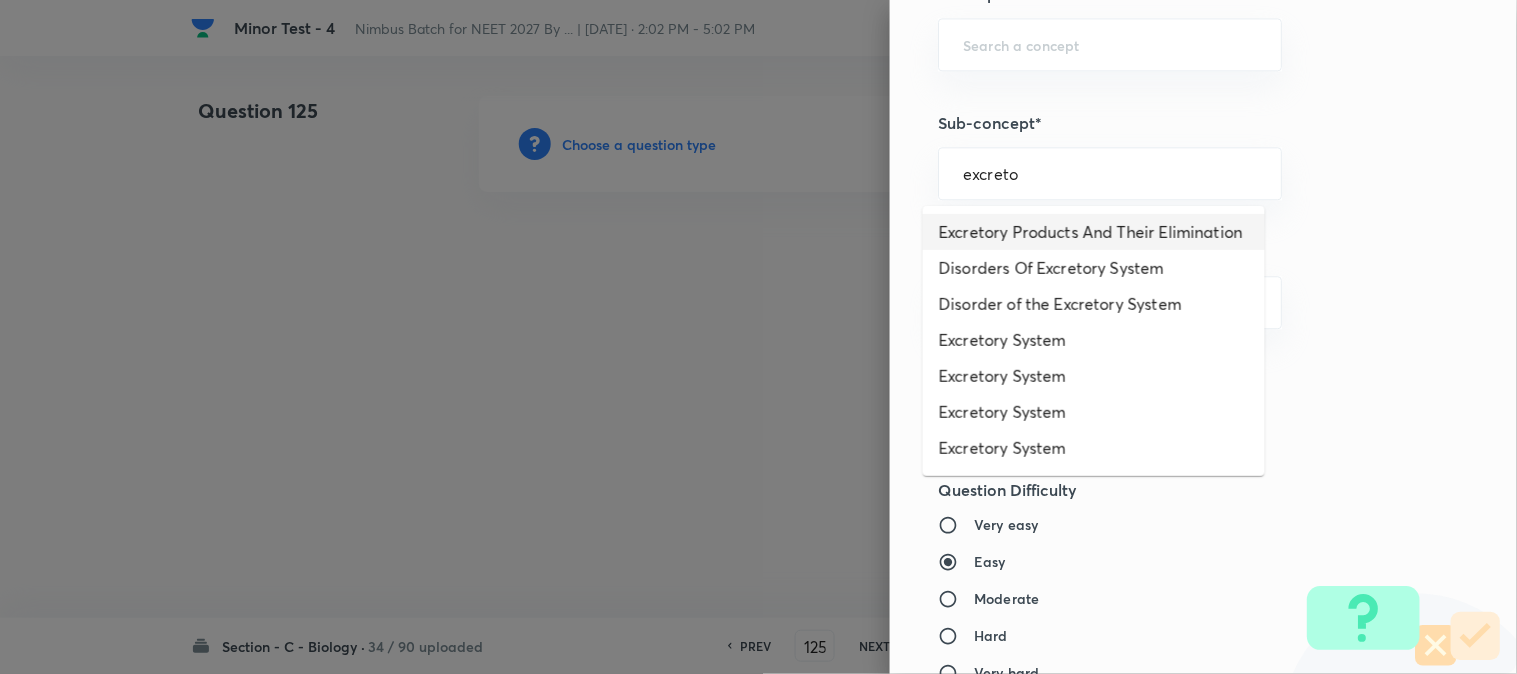 click on "Excretory Products And Their Elimination" at bounding box center [1094, 232] 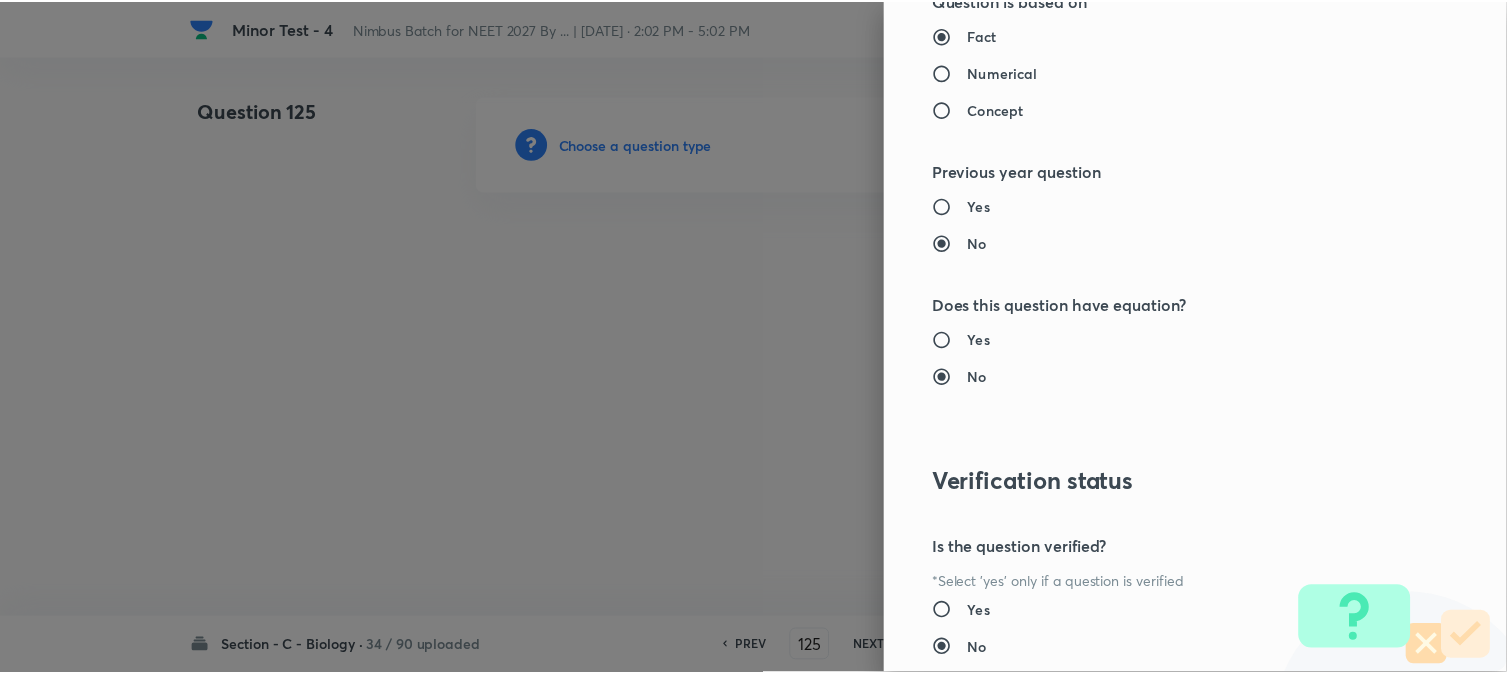 scroll, scrollTop: 2052, scrollLeft: 0, axis: vertical 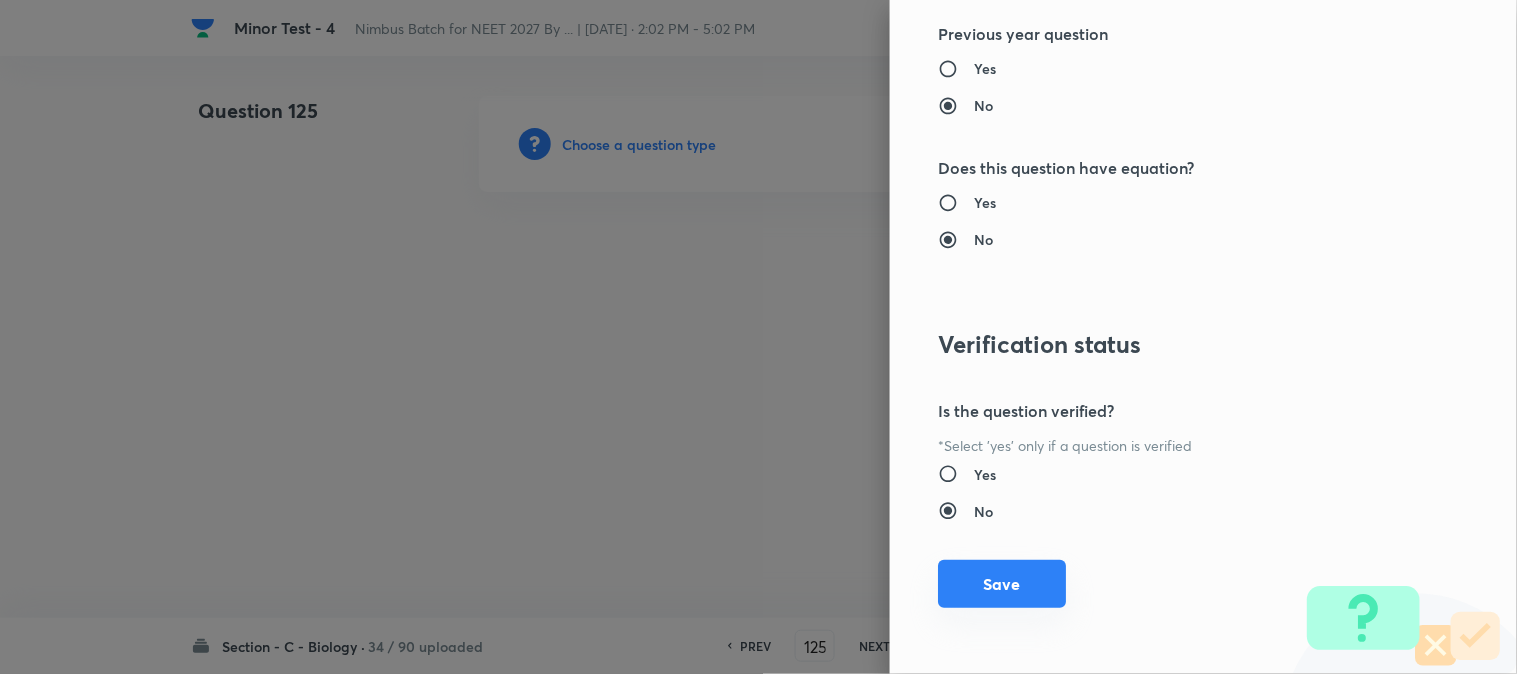 click on "Save" at bounding box center (1002, 584) 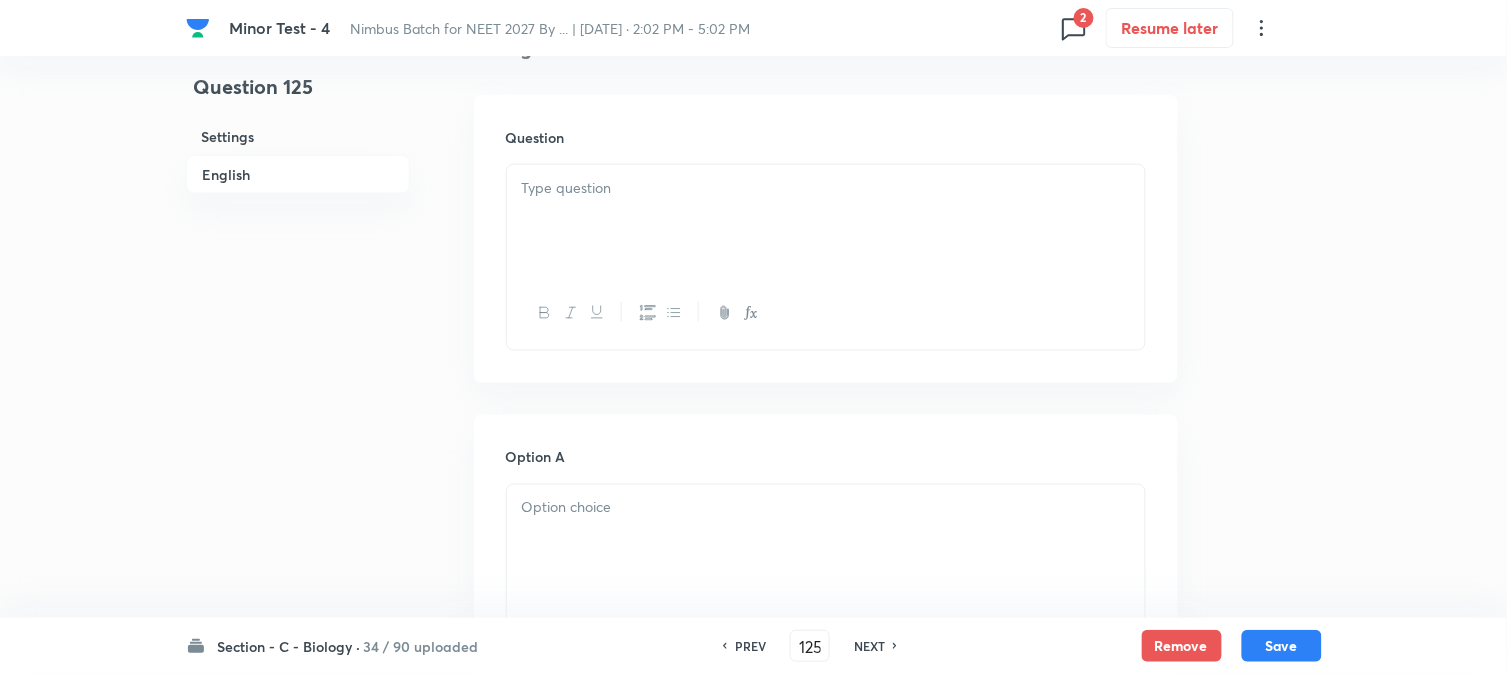 scroll, scrollTop: 590, scrollLeft: 0, axis: vertical 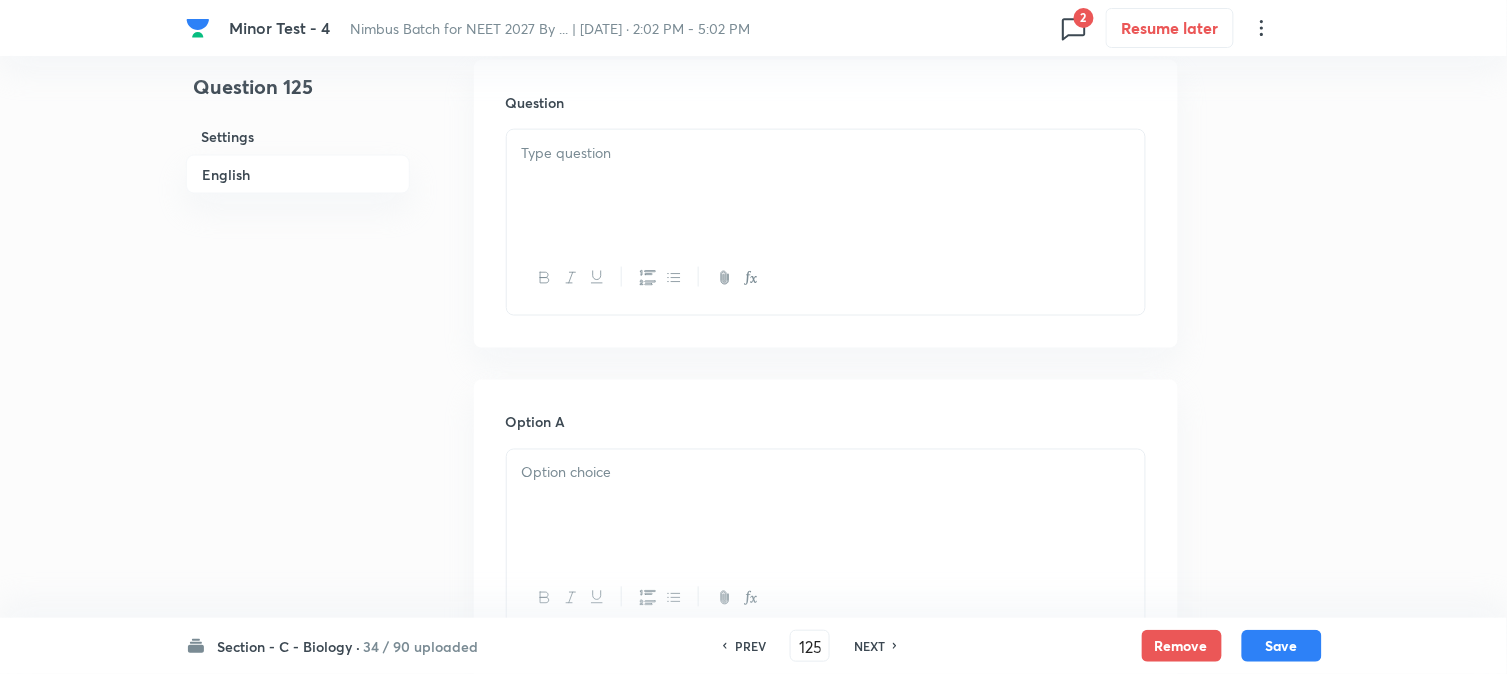 click at bounding box center [826, 186] 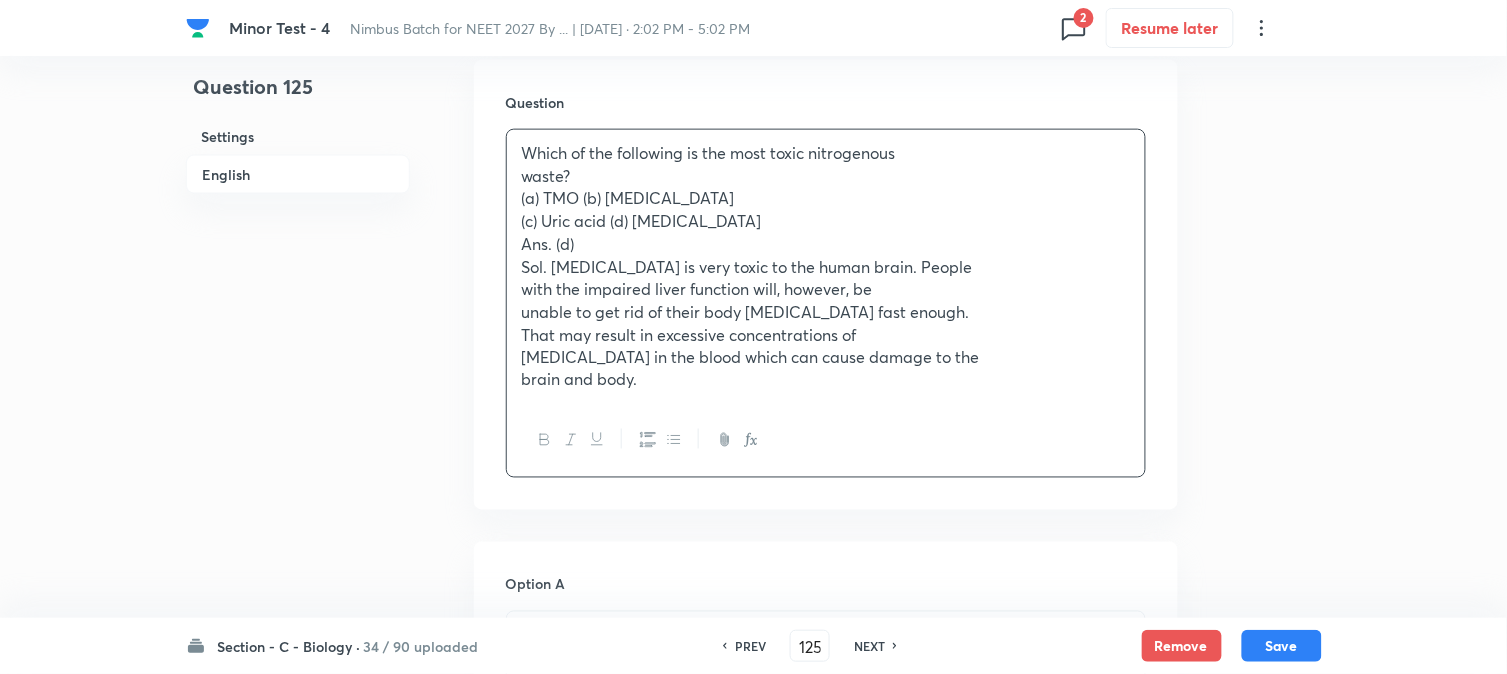 click on "(a) TMO (b) Urea" at bounding box center [826, 198] 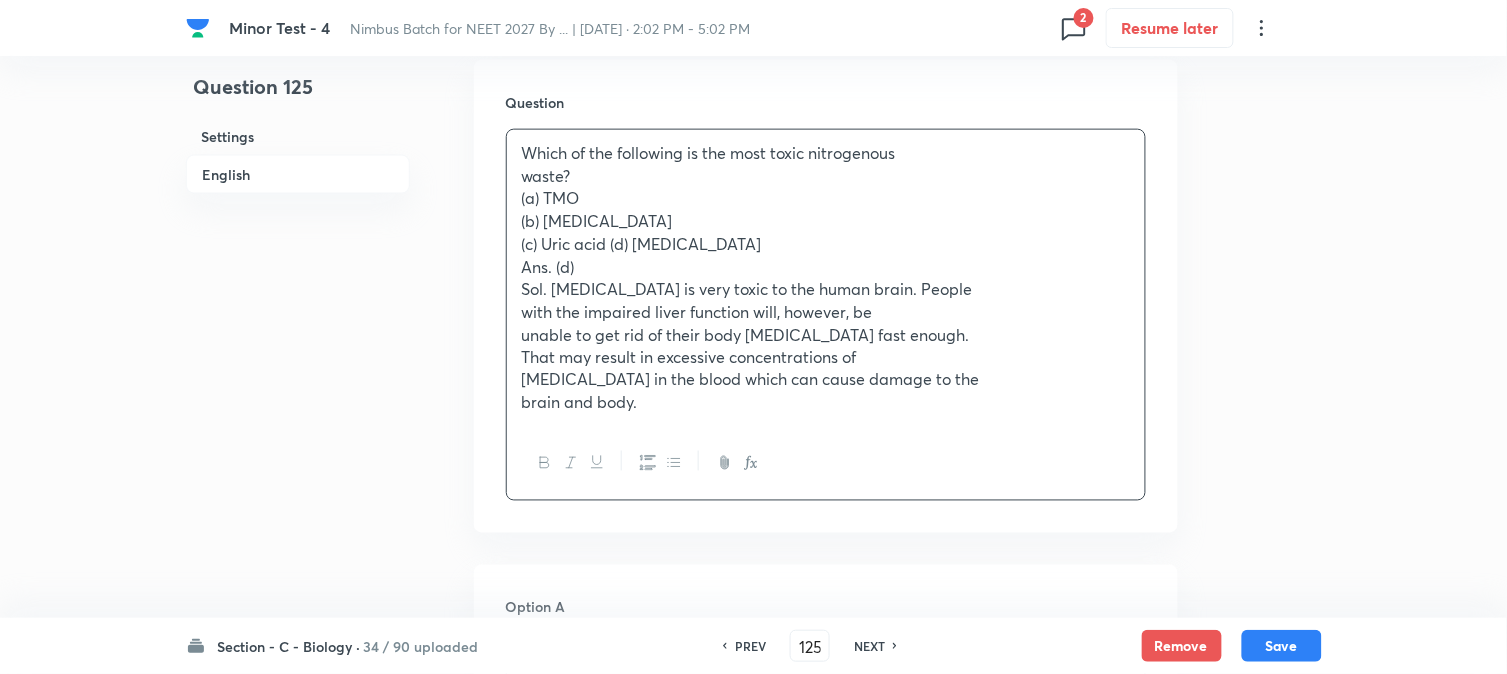 click on "(c) Uric acid (d) Ammonia" at bounding box center [826, 244] 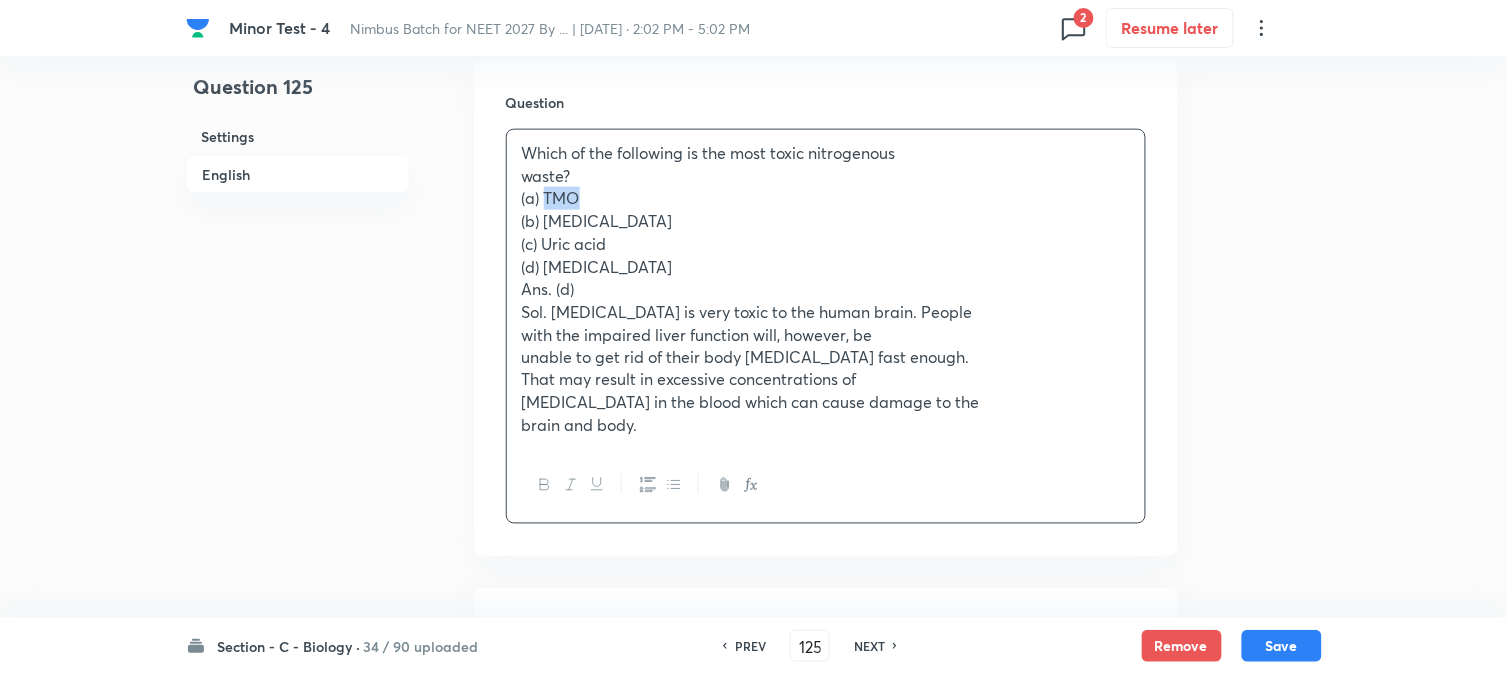 drag, startPoint x: 543, startPoint y: 206, endPoint x: 603, endPoint y: 195, distance: 61 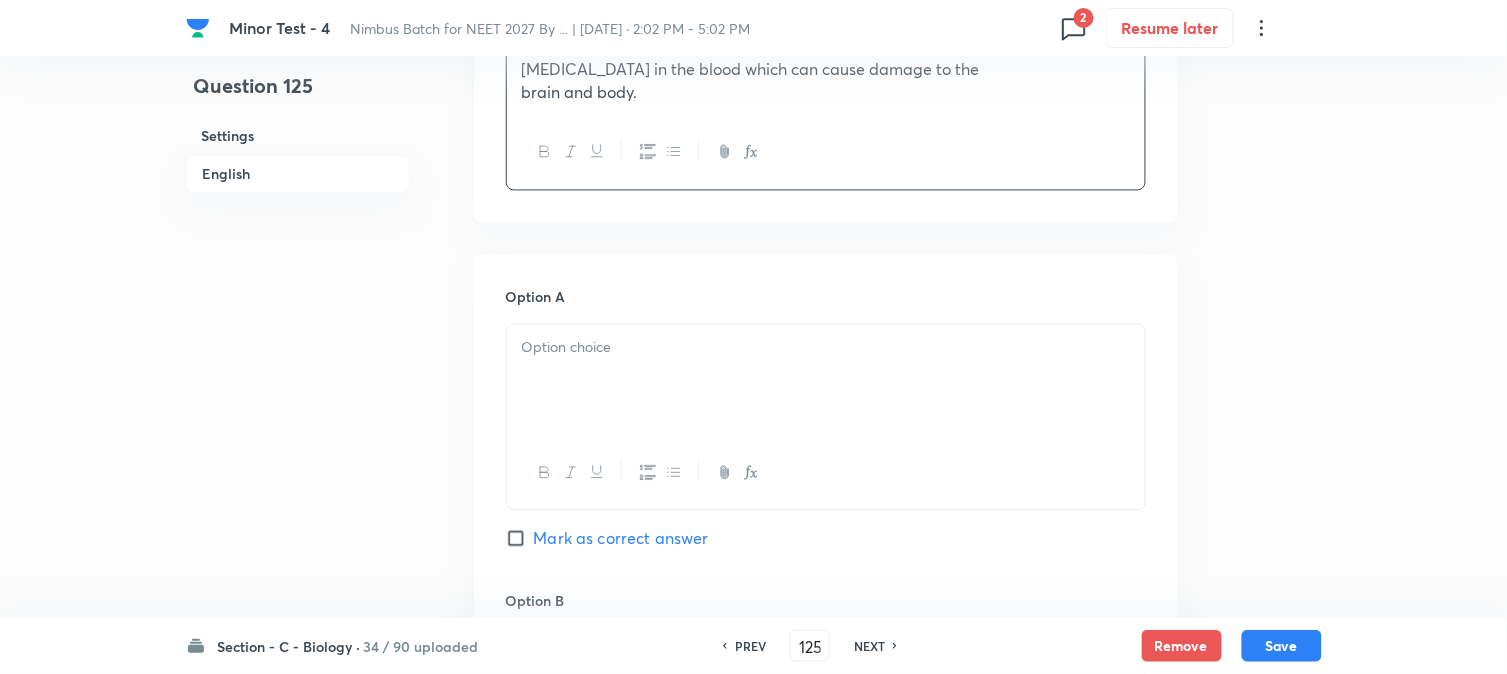click at bounding box center (826, 381) 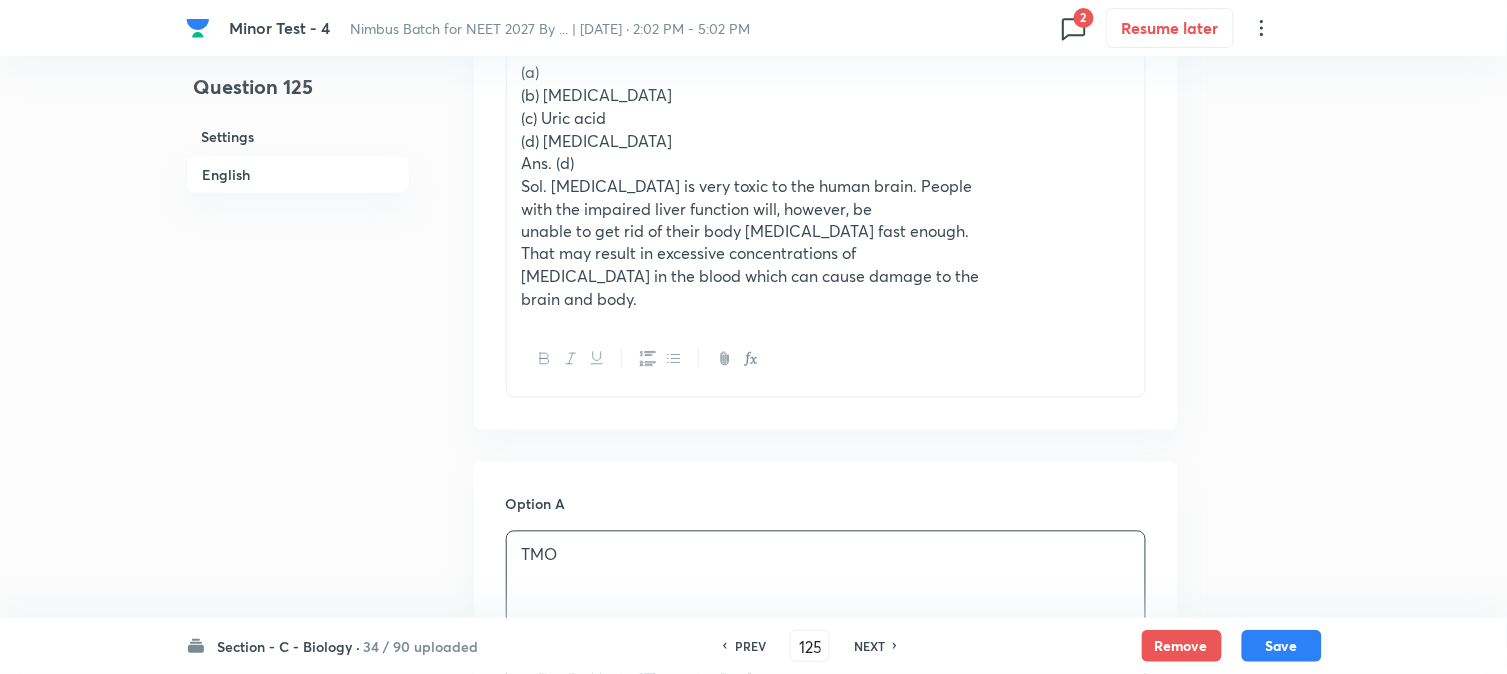 scroll, scrollTop: 478, scrollLeft: 0, axis: vertical 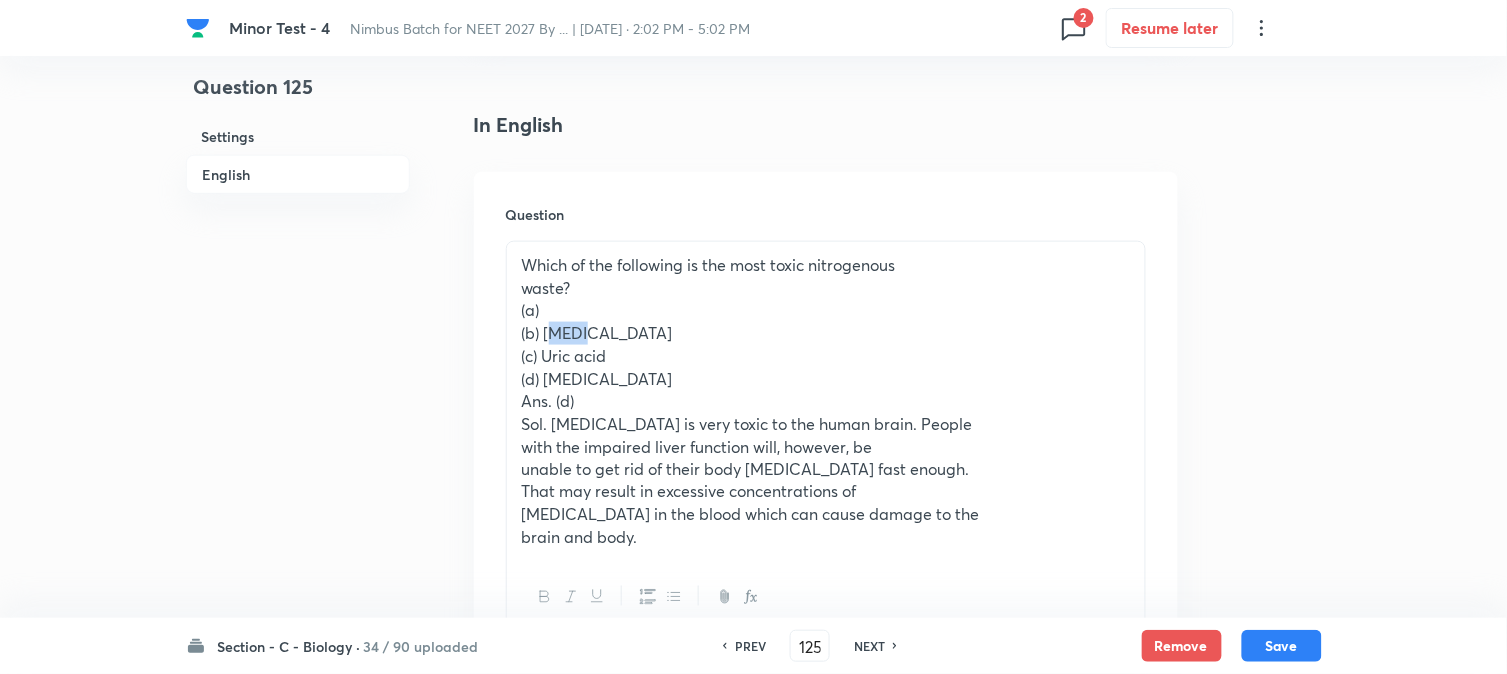 drag, startPoint x: 546, startPoint y: 334, endPoint x: 620, endPoint y: 335, distance: 74.00676 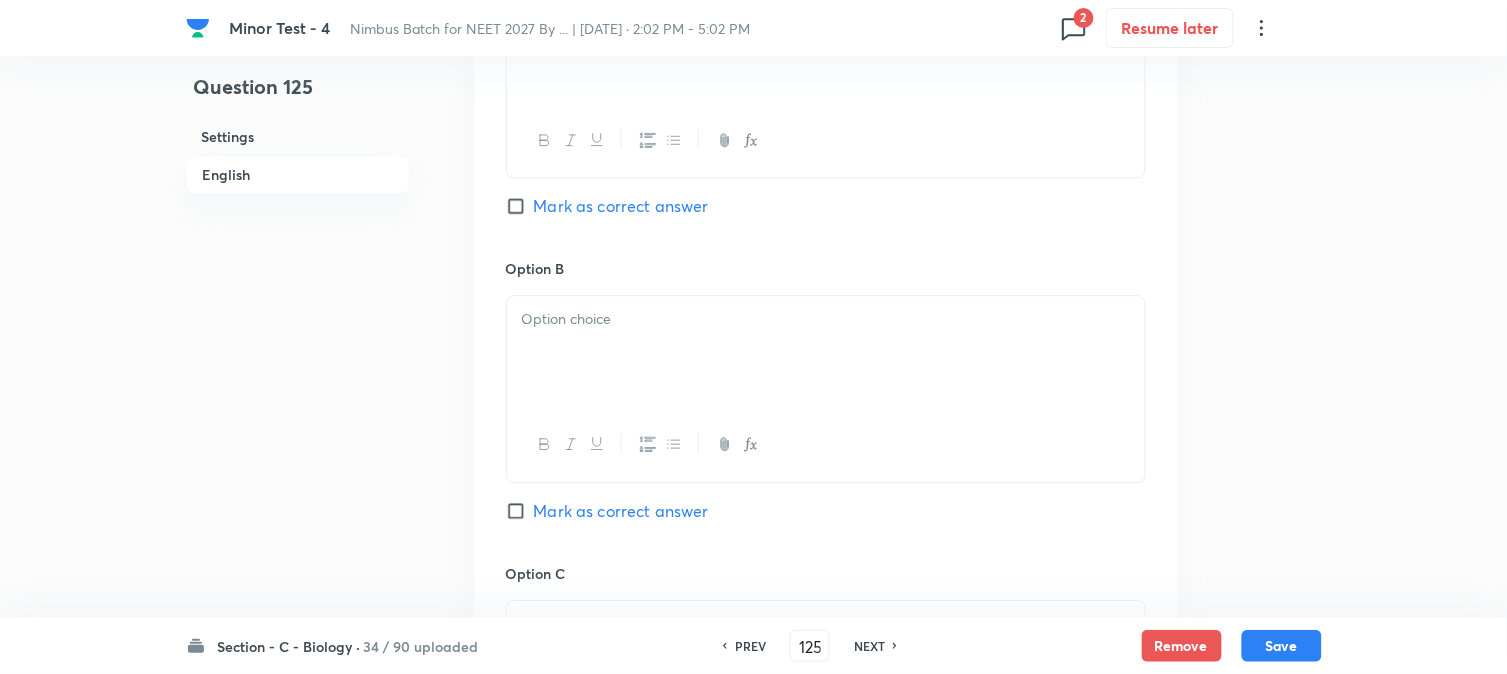 click at bounding box center (826, 352) 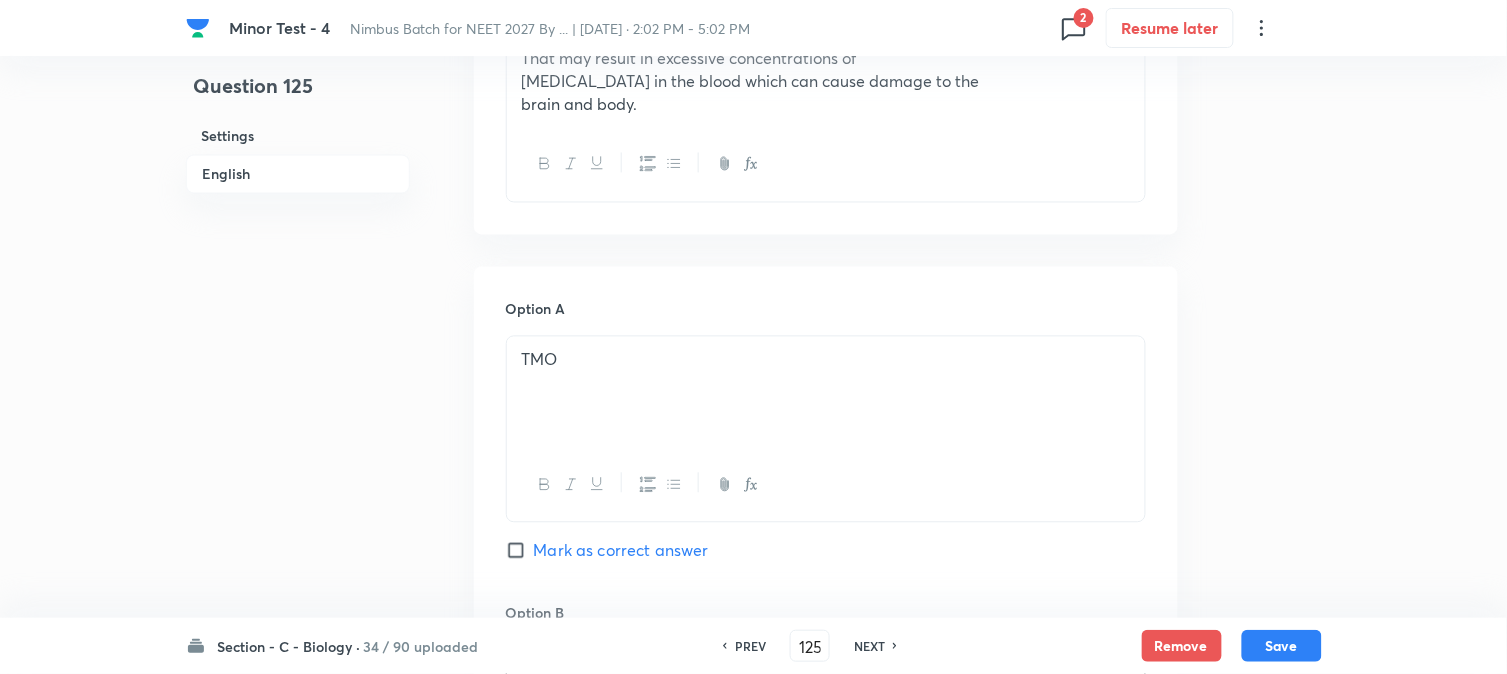 scroll, scrollTop: 590, scrollLeft: 0, axis: vertical 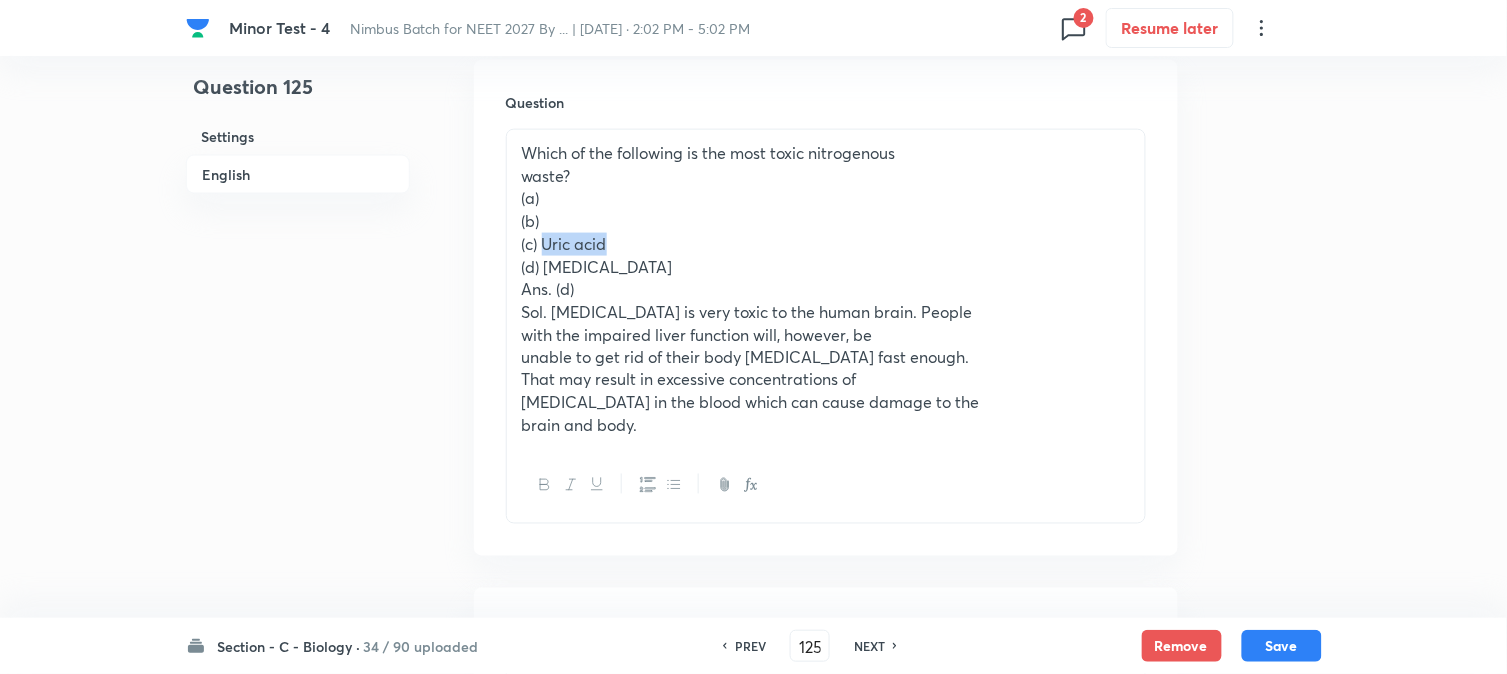 drag, startPoint x: 548, startPoint y: 242, endPoint x: 658, endPoint y: 241, distance: 110.00455 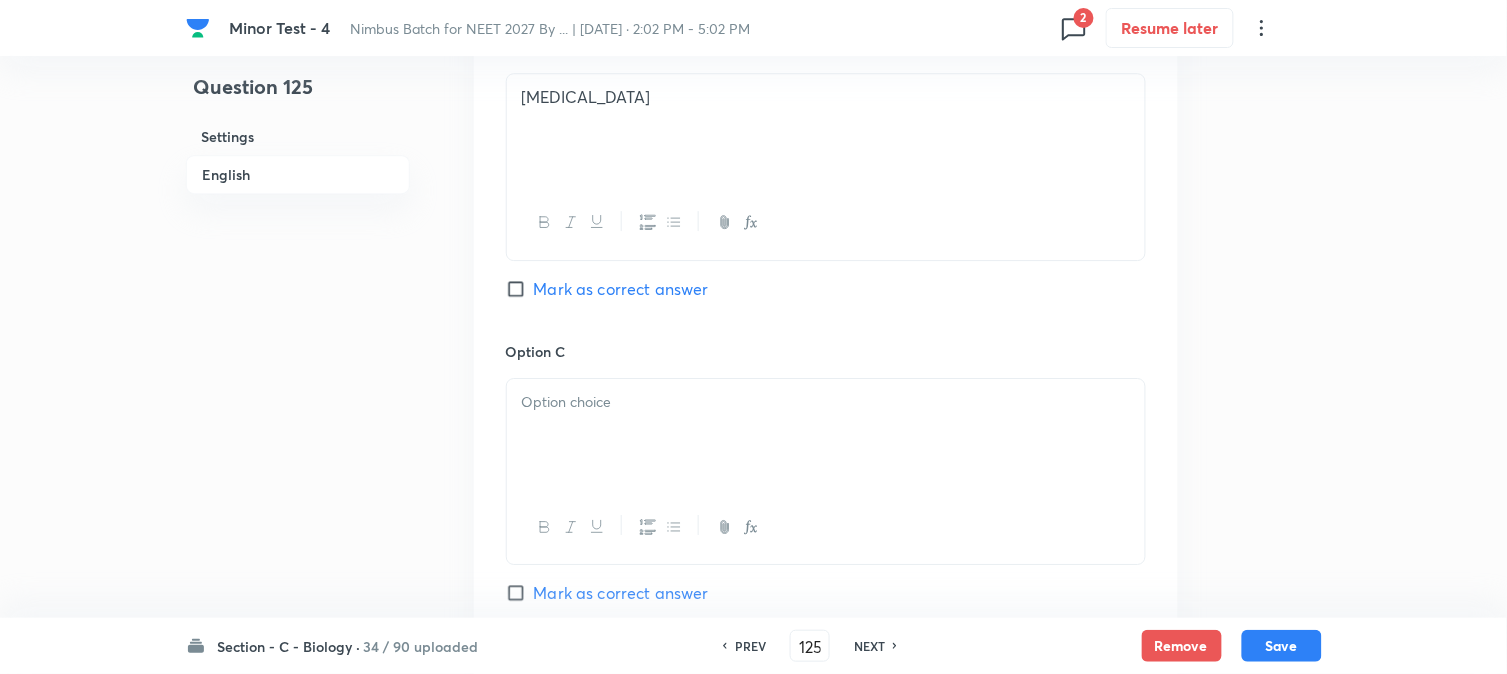 click at bounding box center [826, 402] 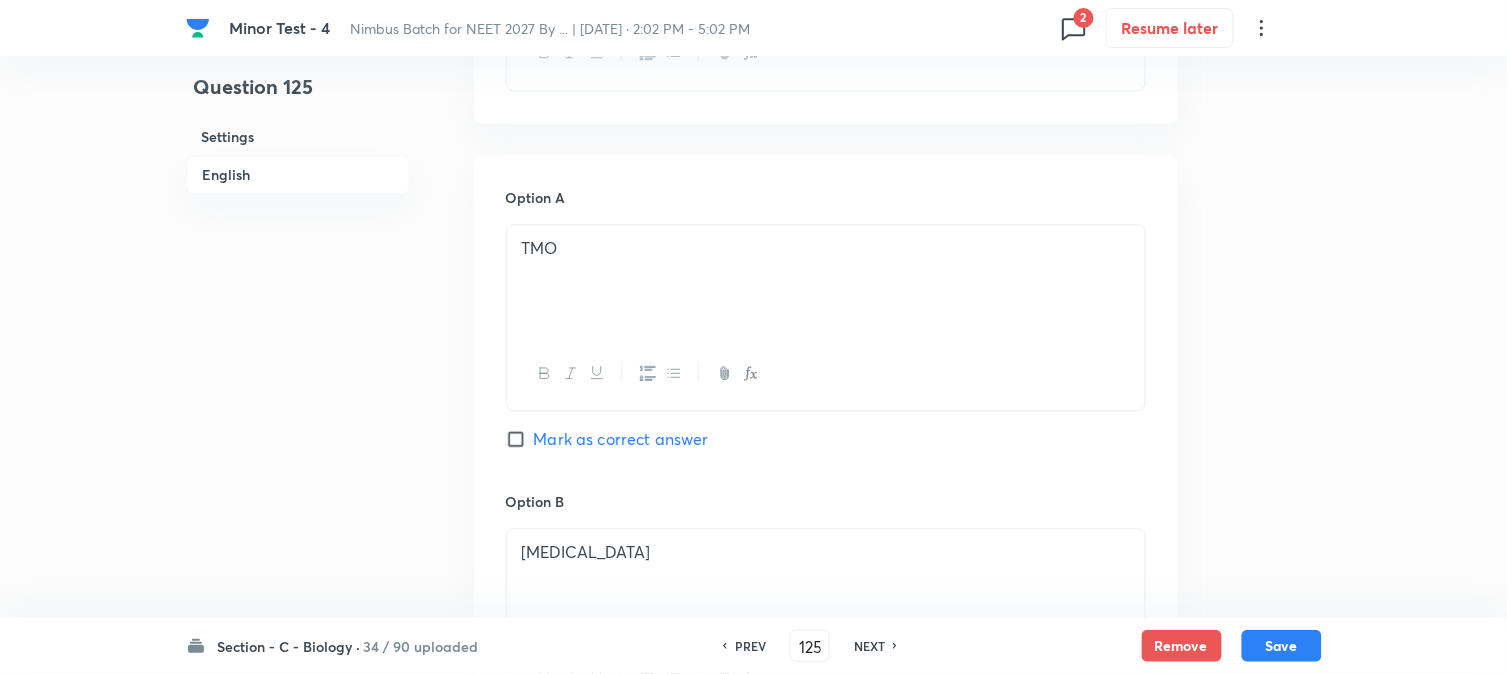 scroll, scrollTop: 701, scrollLeft: 0, axis: vertical 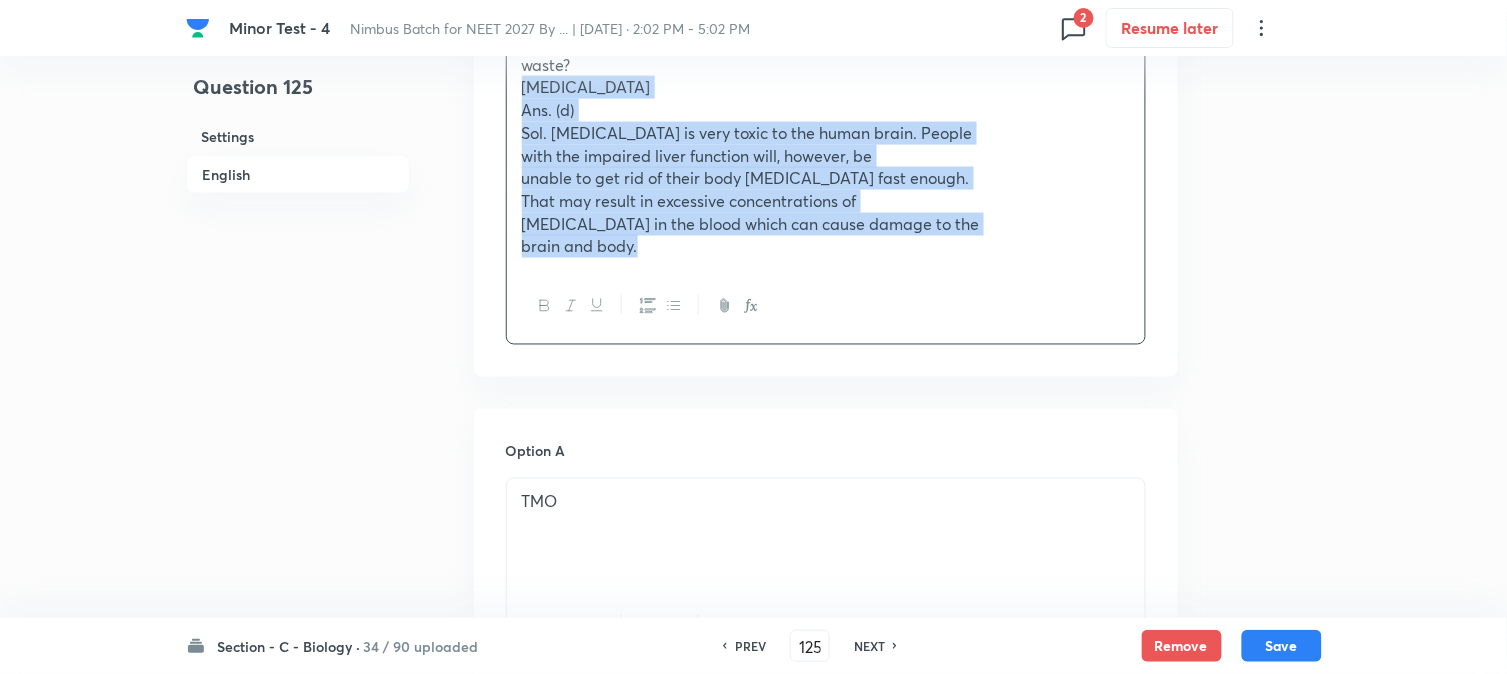 drag, startPoint x: 544, startPoint y: 154, endPoint x: 903, endPoint y: 314, distance: 393.0407 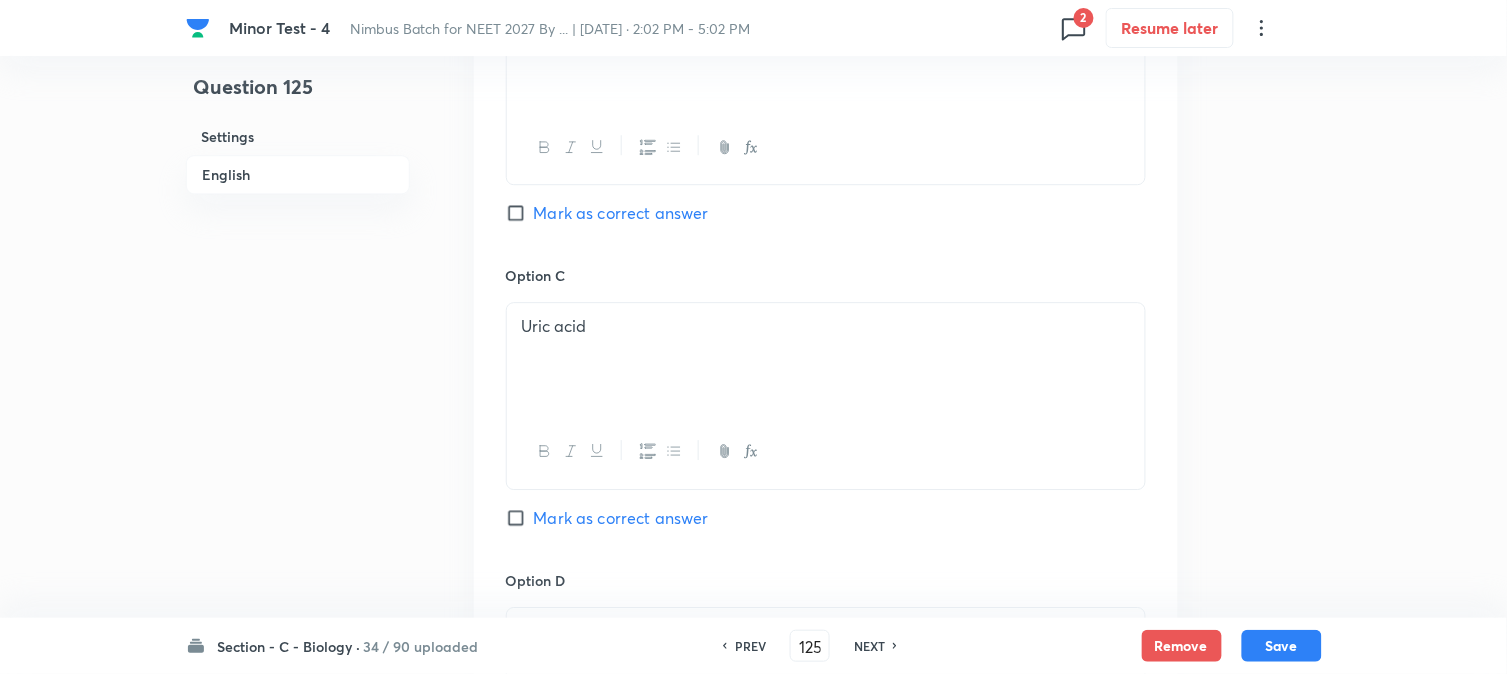 scroll, scrollTop: 1701, scrollLeft: 0, axis: vertical 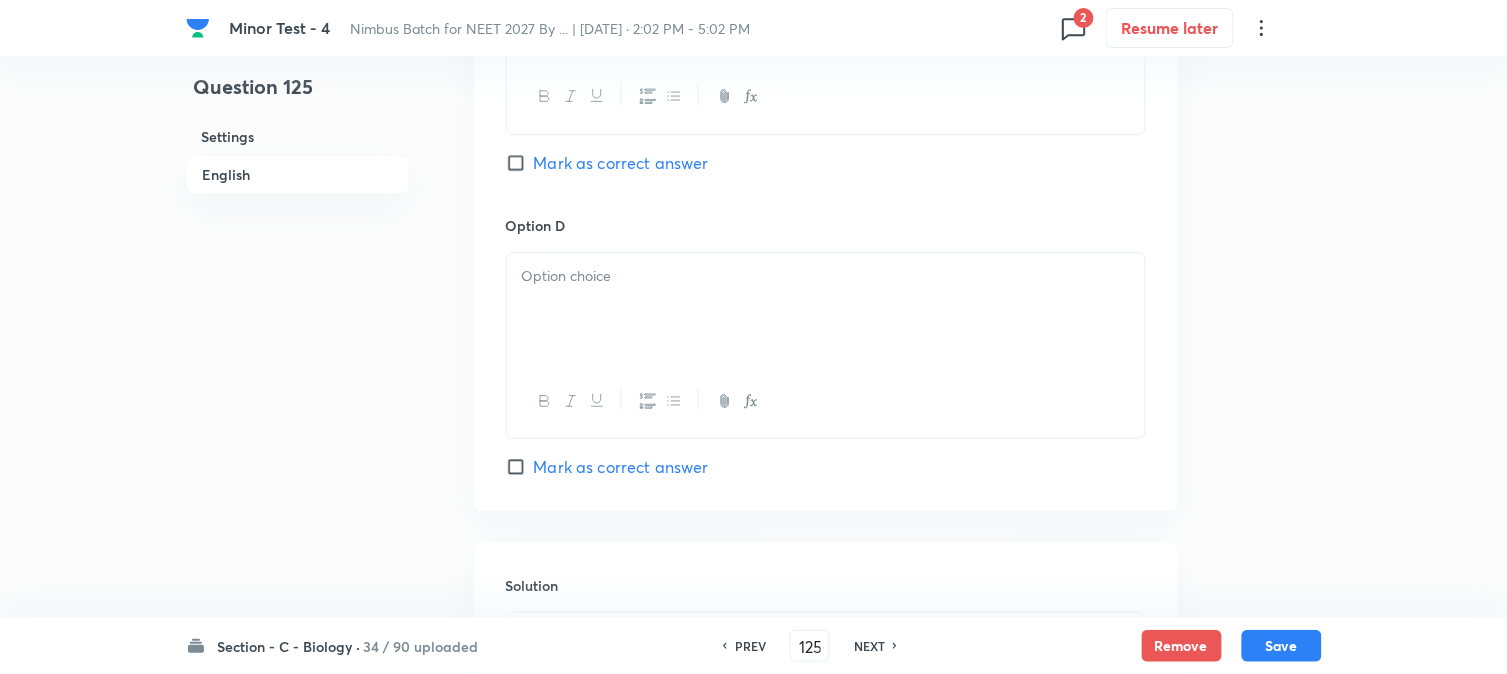 click at bounding box center [826, 309] 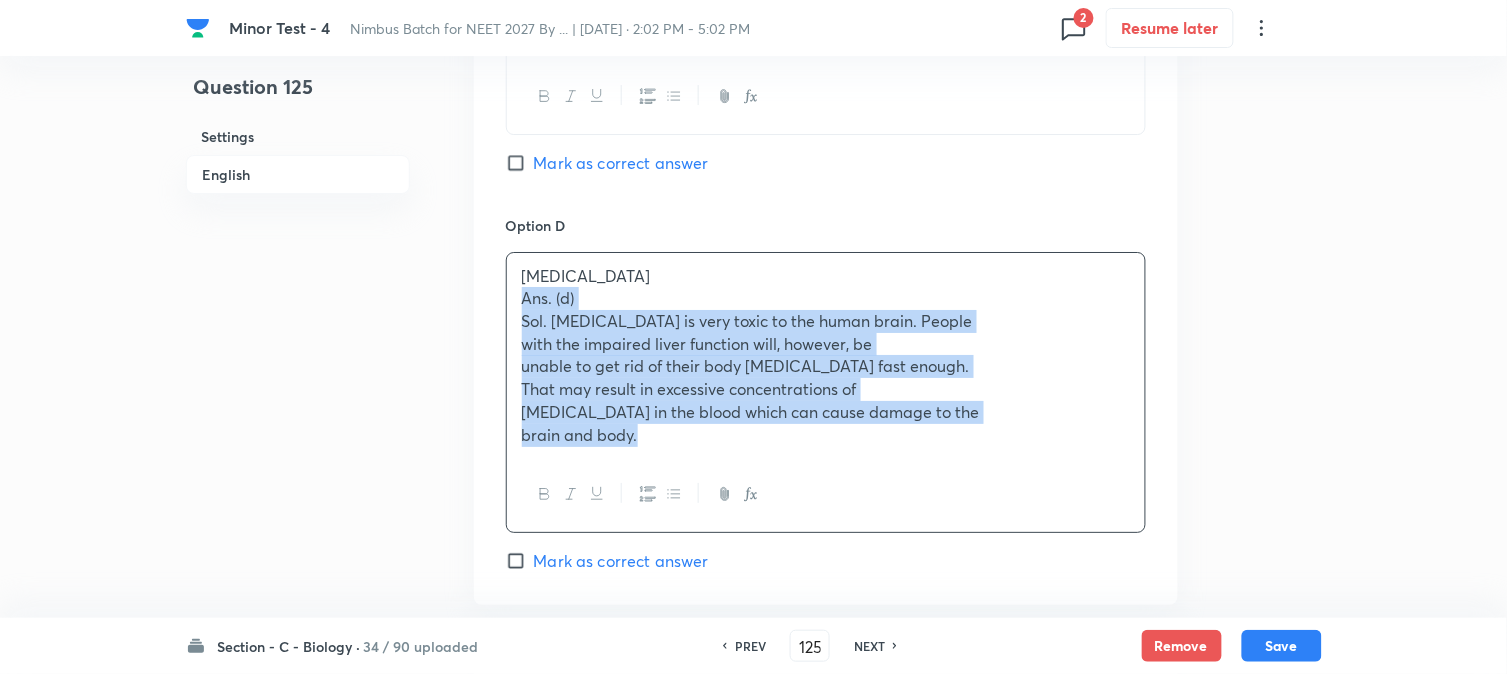 drag, startPoint x: 526, startPoint y: 297, endPoint x: 721, endPoint y: 461, distance: 254.79599 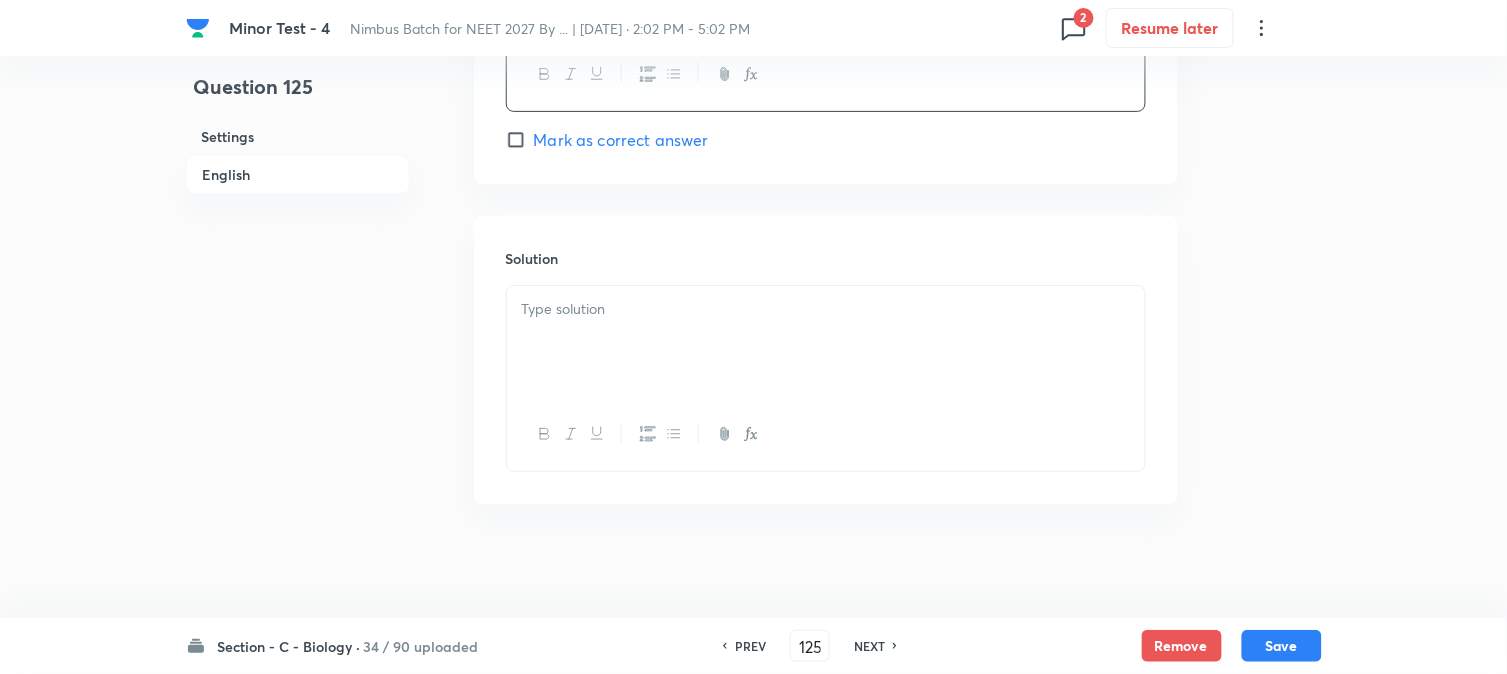 scroll, scrollTop: 2034, scrollLeft: 0, axis: vertical 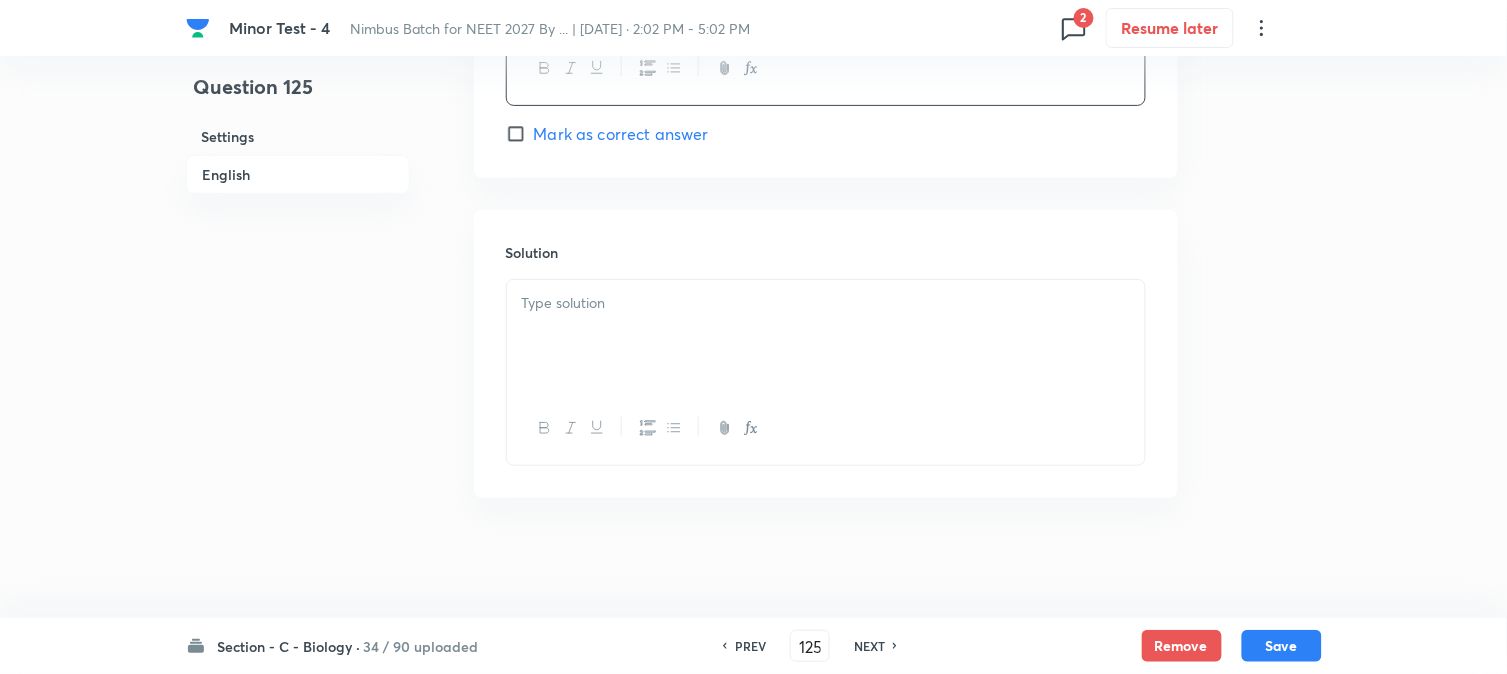 click on "Mark as correct answer" at bounding box center (621, 134) 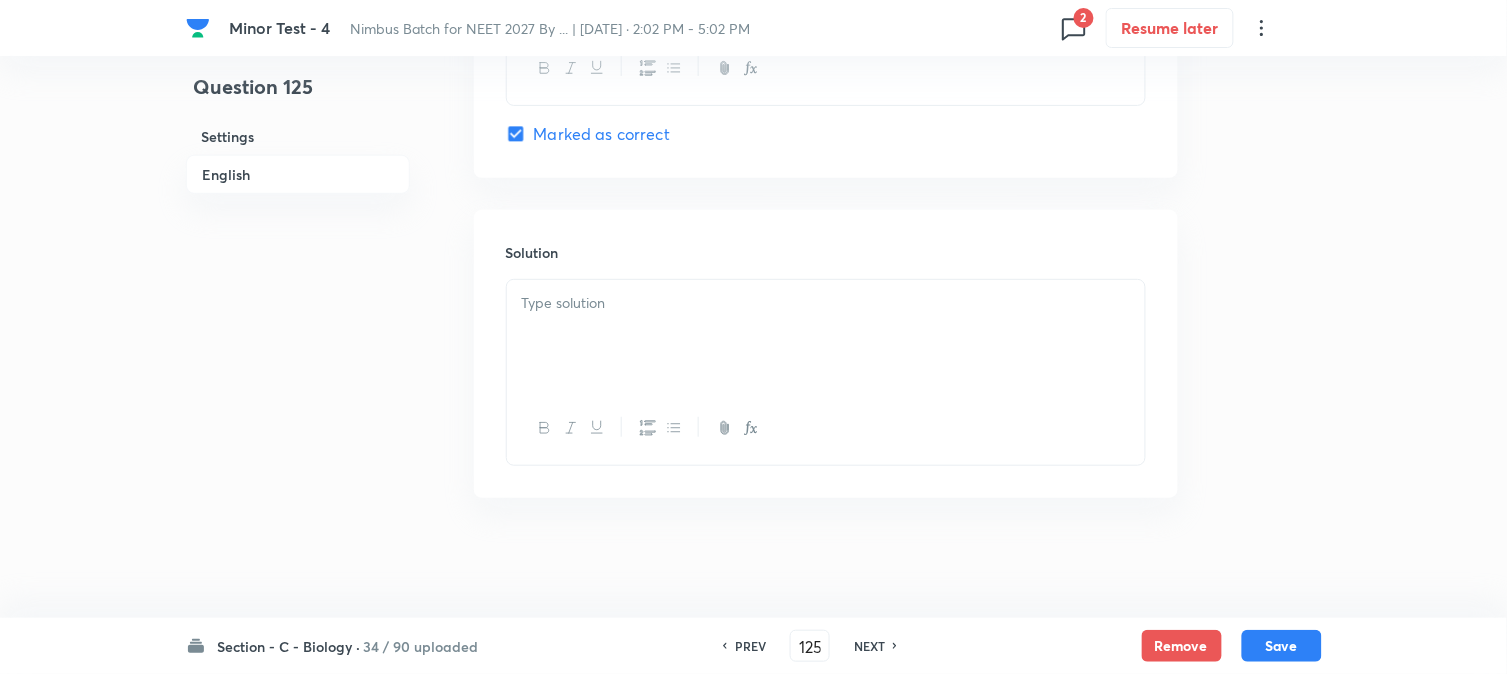drag, startPoint x: 595, startPoint y: 313, endPoint x: 618, endPoint y: 315, distance: 23.086792 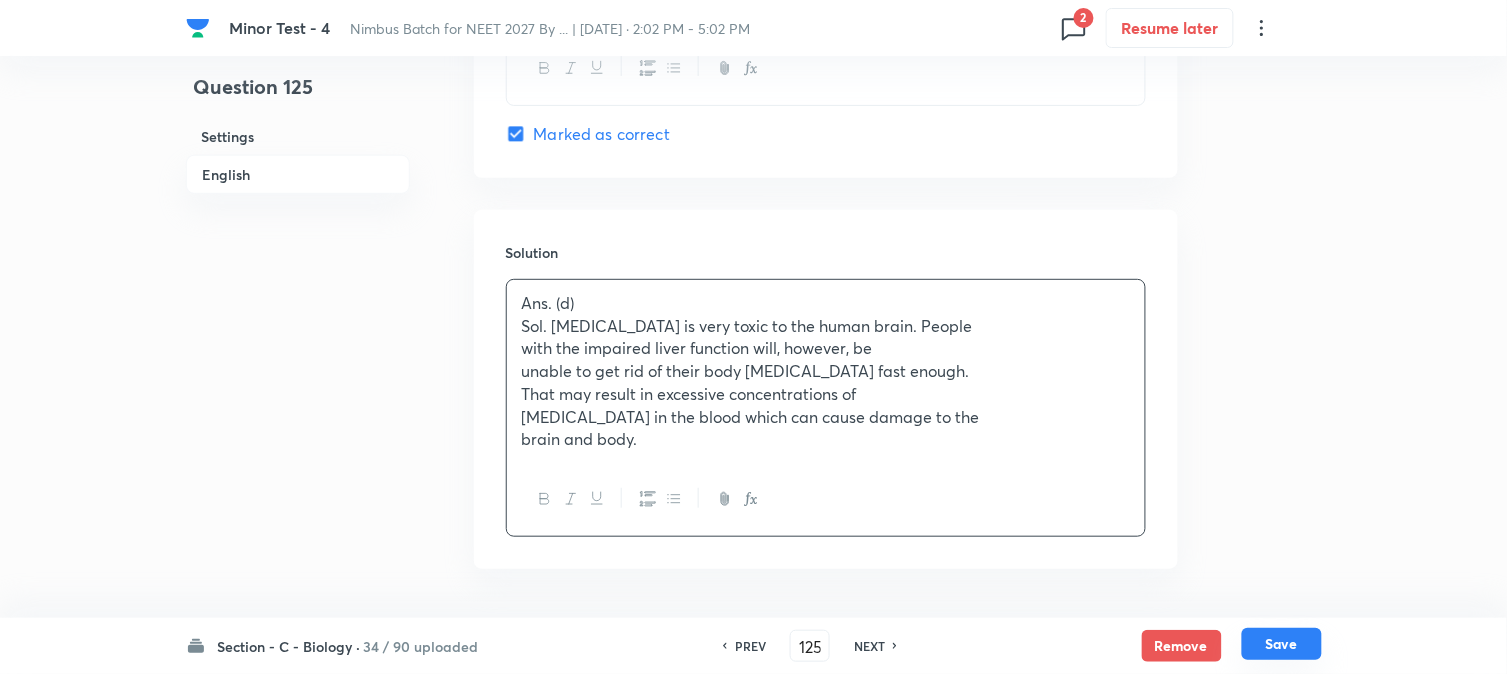 click on "Save" at bounding box center (1282, 644) 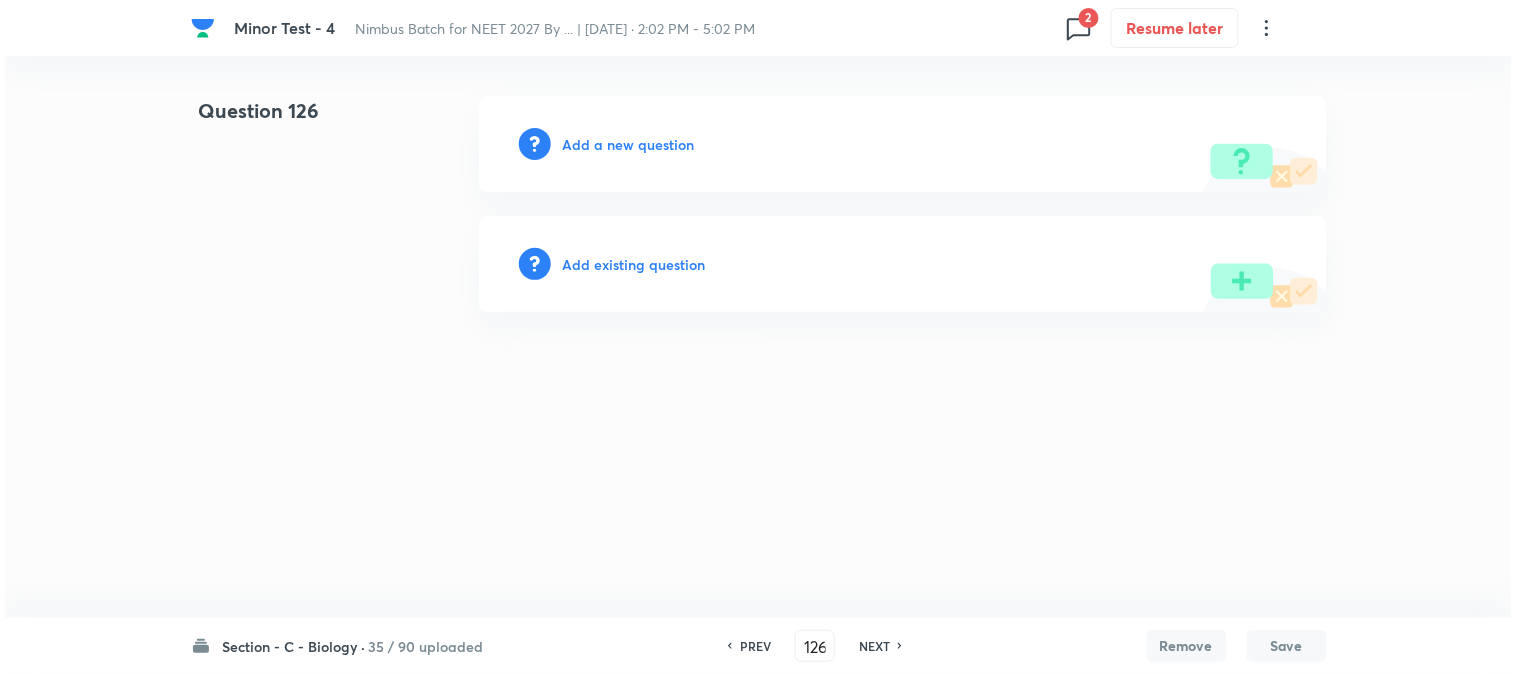 scroll, scrollTop: 0, scrollLeft: 0, axis: both 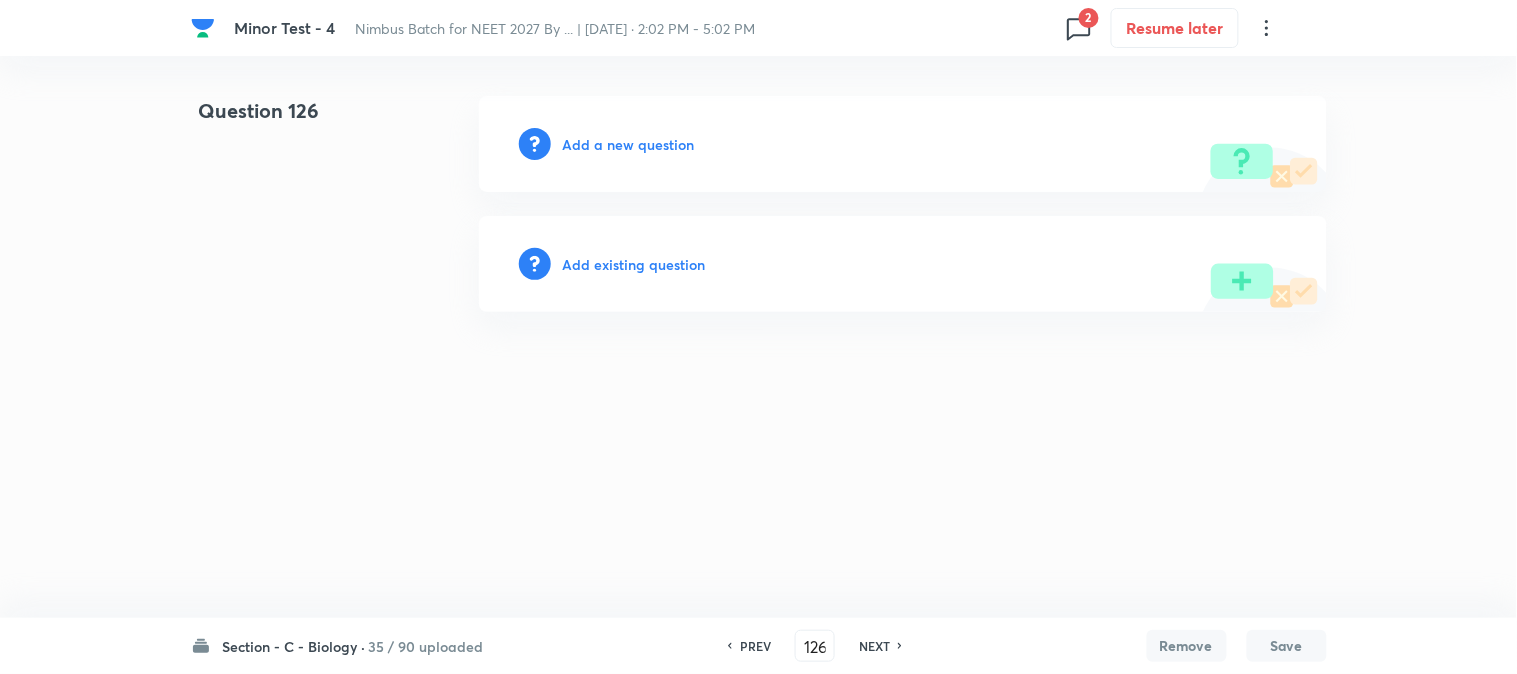 click on "Add a new question" at bounding box center (629, 144) 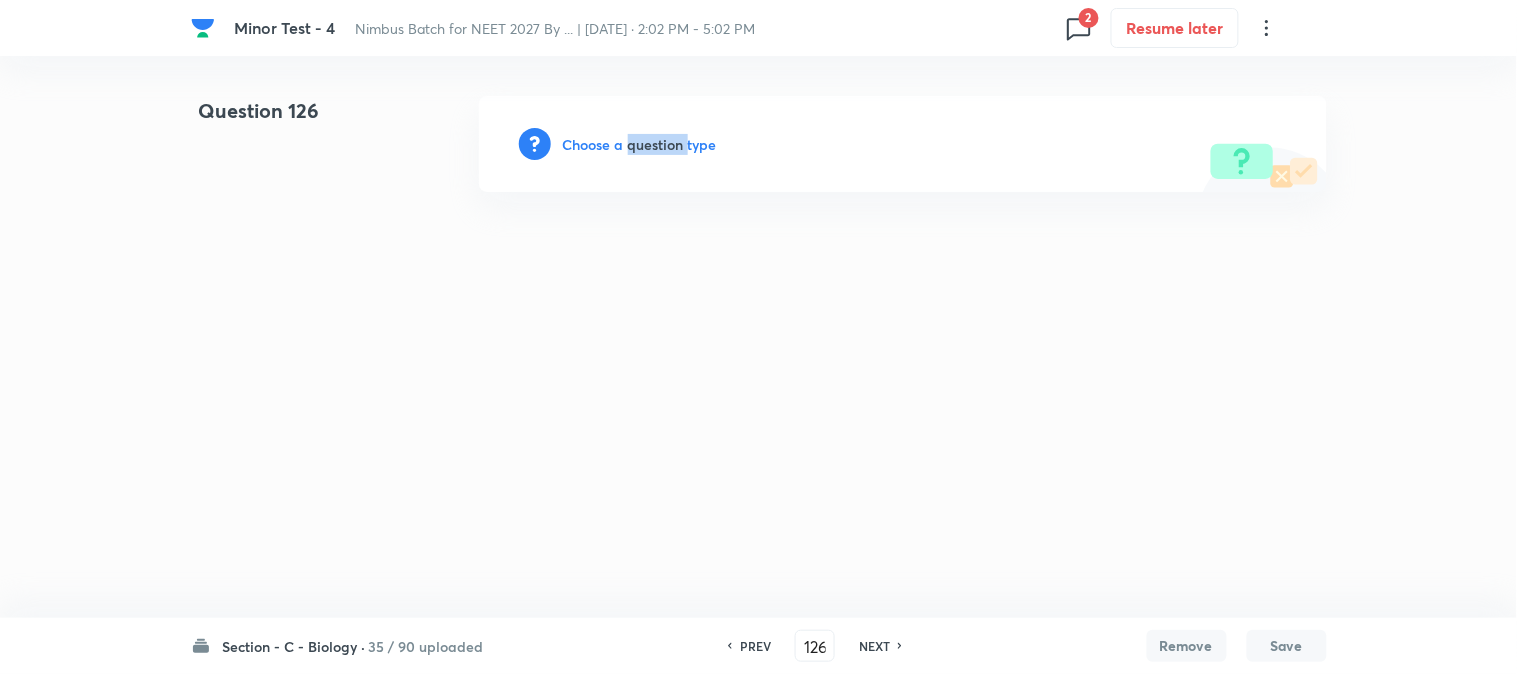 click on "Choose a question type" at bounding box center (640, 144) 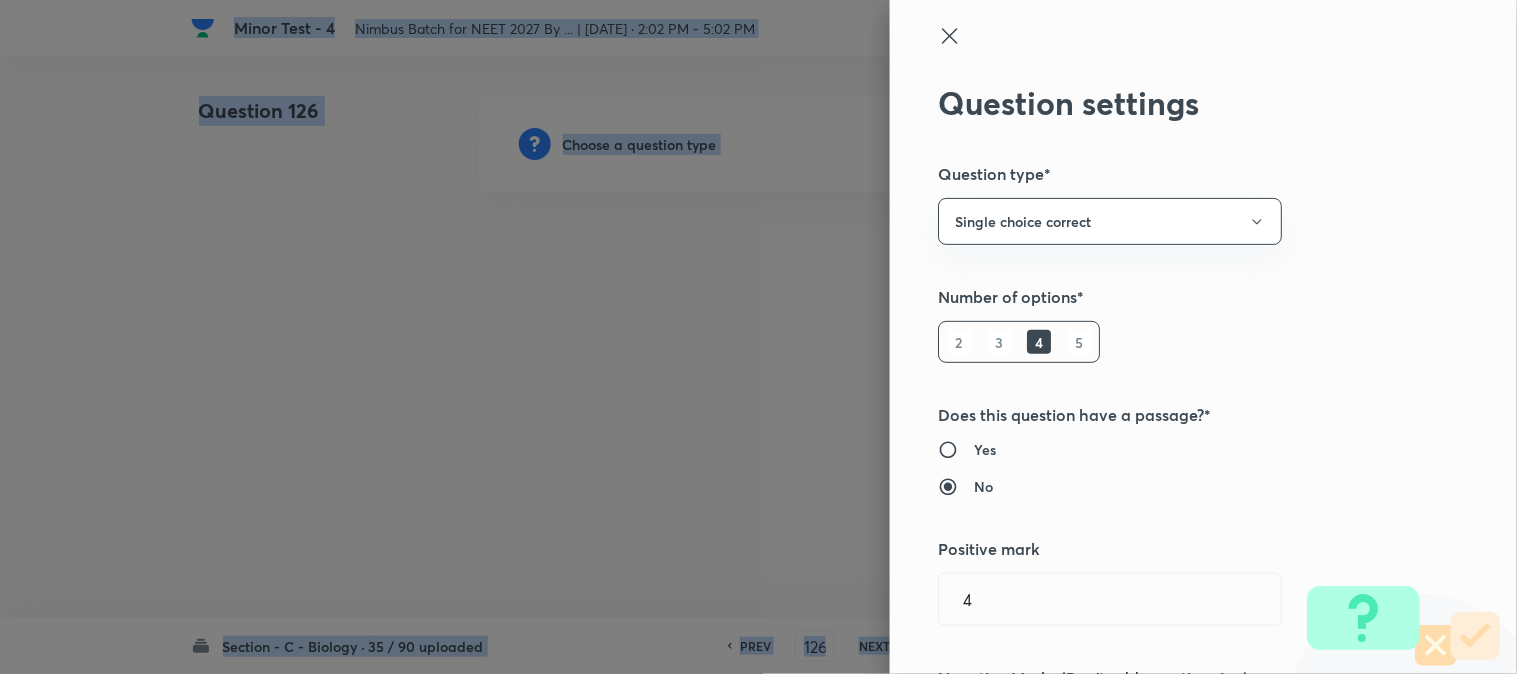 click at bounding box center (758, 337) 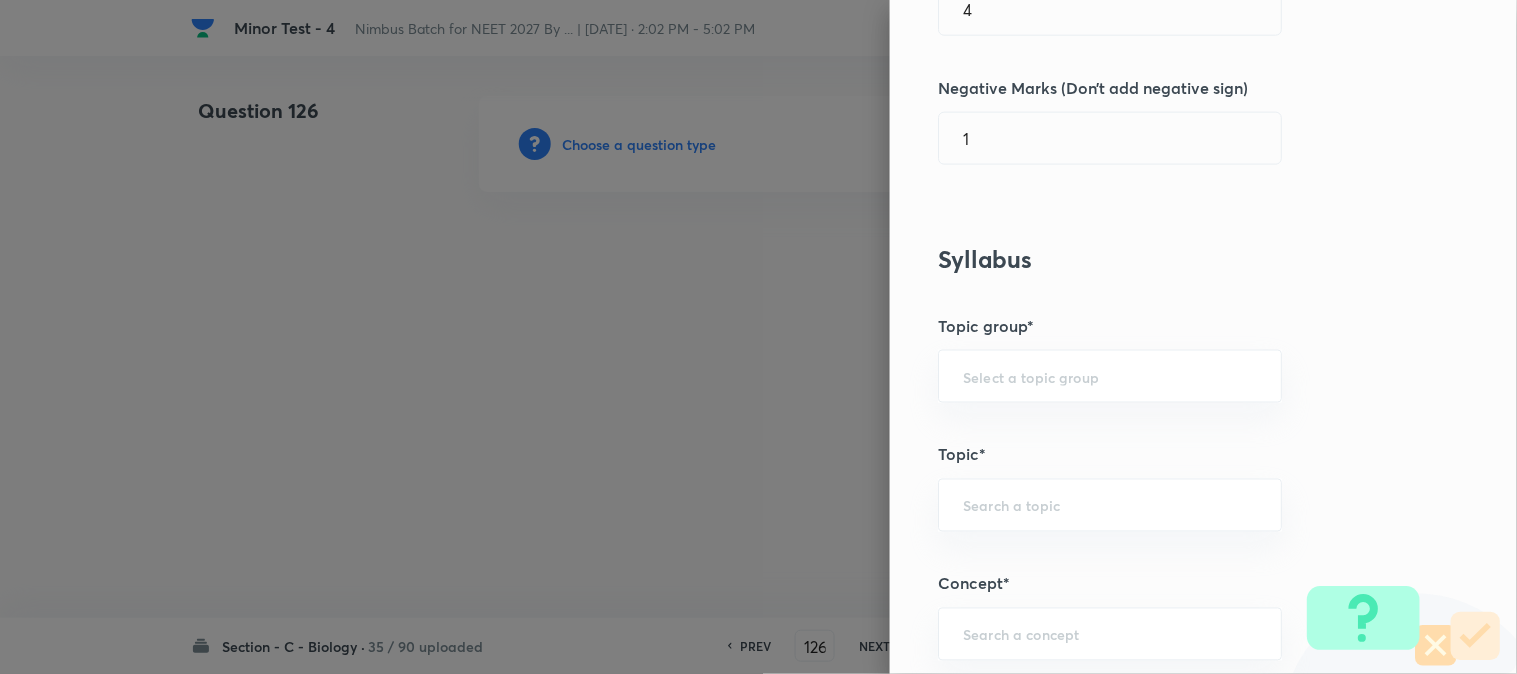 click on "Question settings Question type* Single choice correct Number of options* 2 3 4 5 Does this question have a passage?* Yes No Positive mark 4 ​ Negative Marks (Don’t add negative sign) 1 ​ Syllabus Topic group* ​ Topic* ​ Concept* ​ Sub-concept* ​ Concept-field ​ Additional details Question Difficulty Very easy Easy Moderate Hard Very hard Question is based on Fact Numerical Concept Previous year question Yes No Does this question have equation? Yes No Verification status Is the question verified? *Select 'yes' only if a question is verified Yes No Save" at bounding box center [1203, 337] 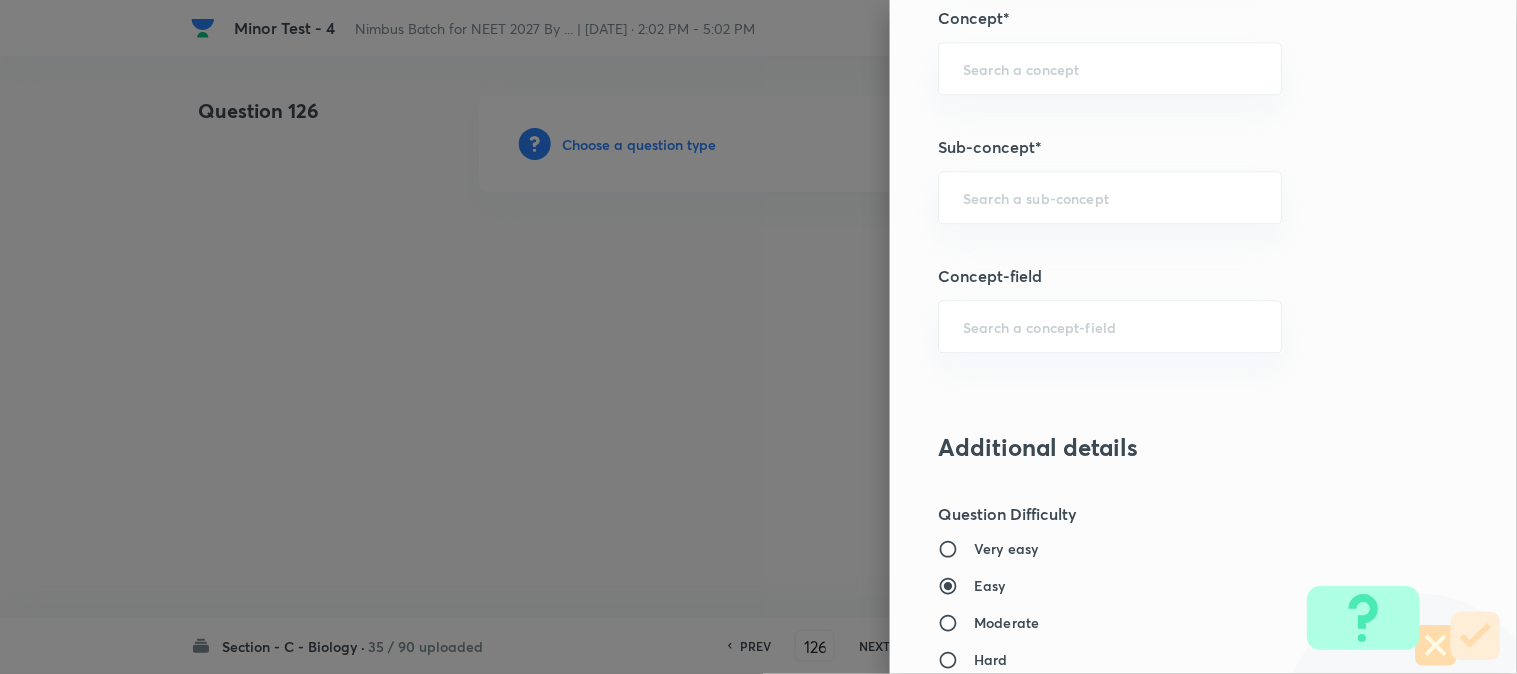 scroll, scrollTop: 1180, scrollLeft: 0, axis: vertical 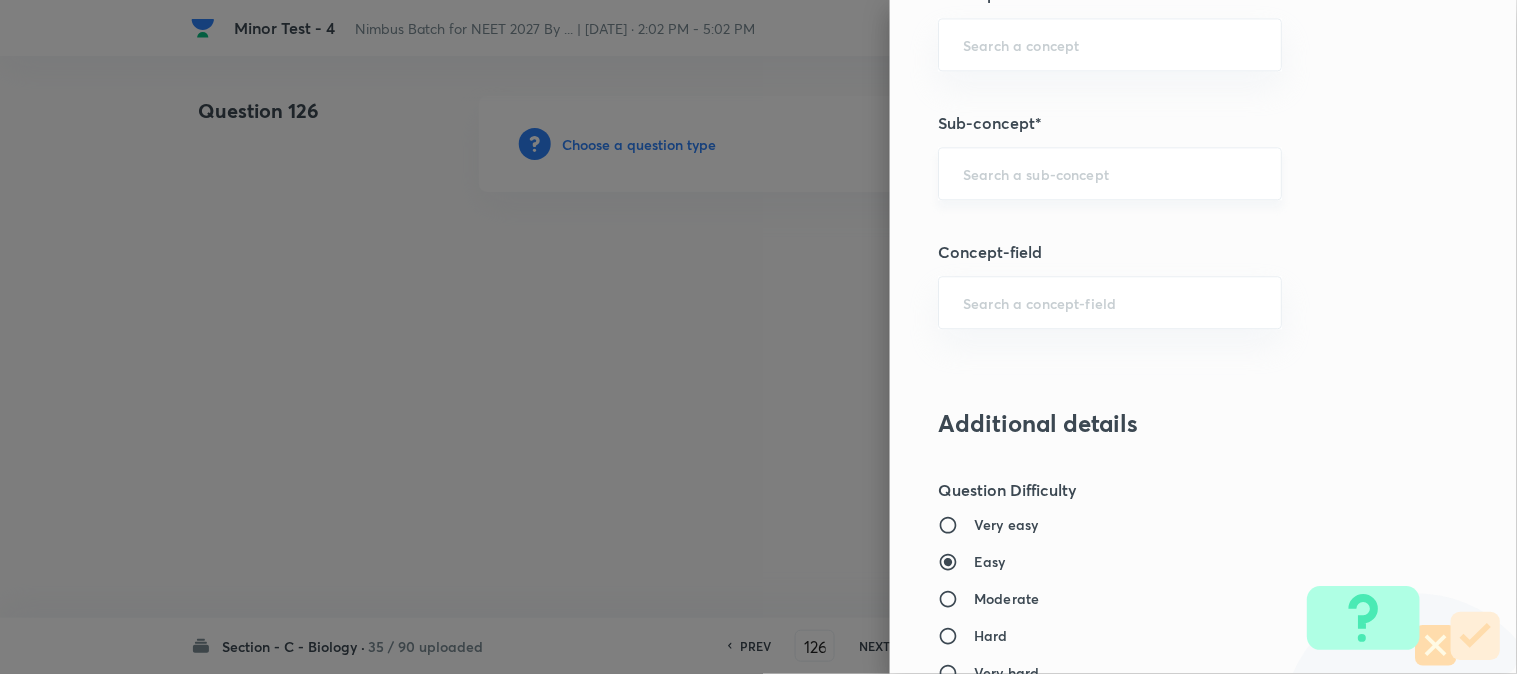 click on "​" at bounding box center (1110, 173) 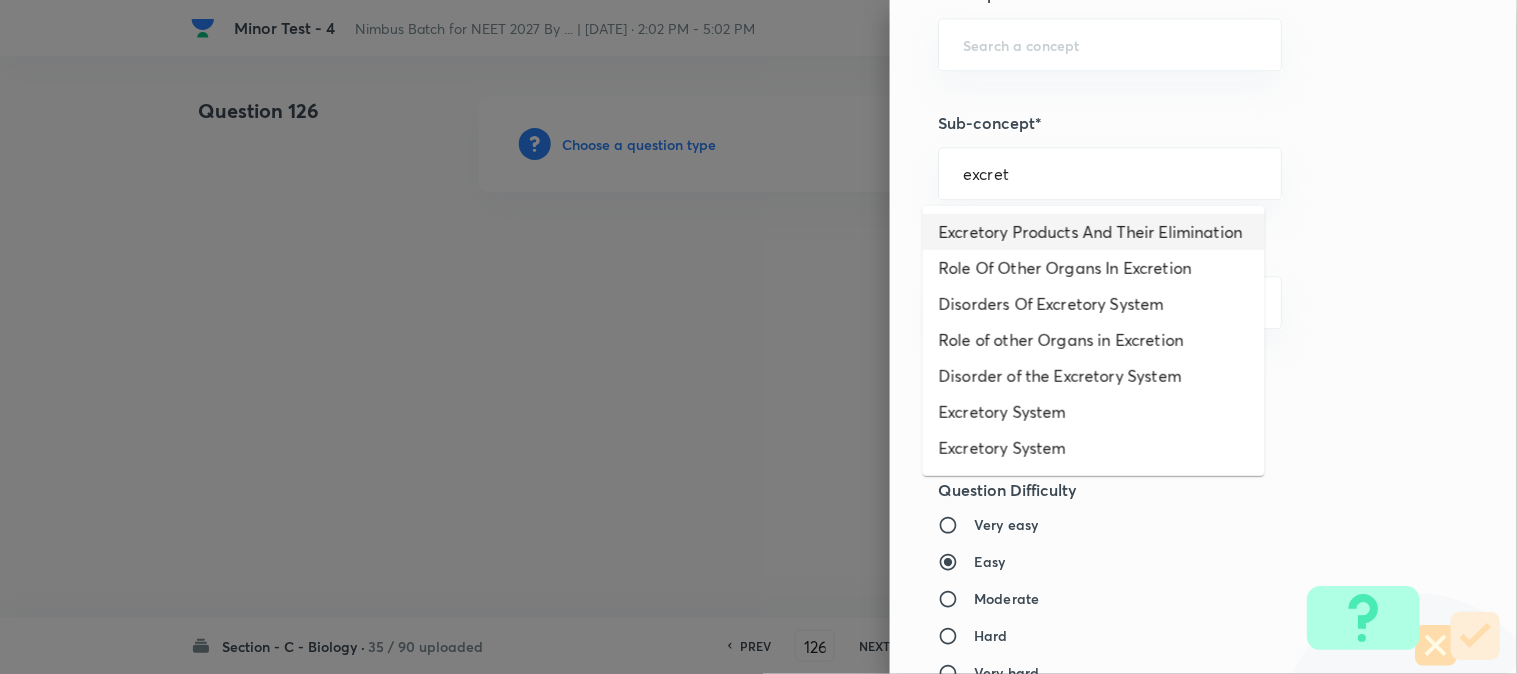 click on "Excretory Products And Their Elimination" at bounding box center (1094, 232) 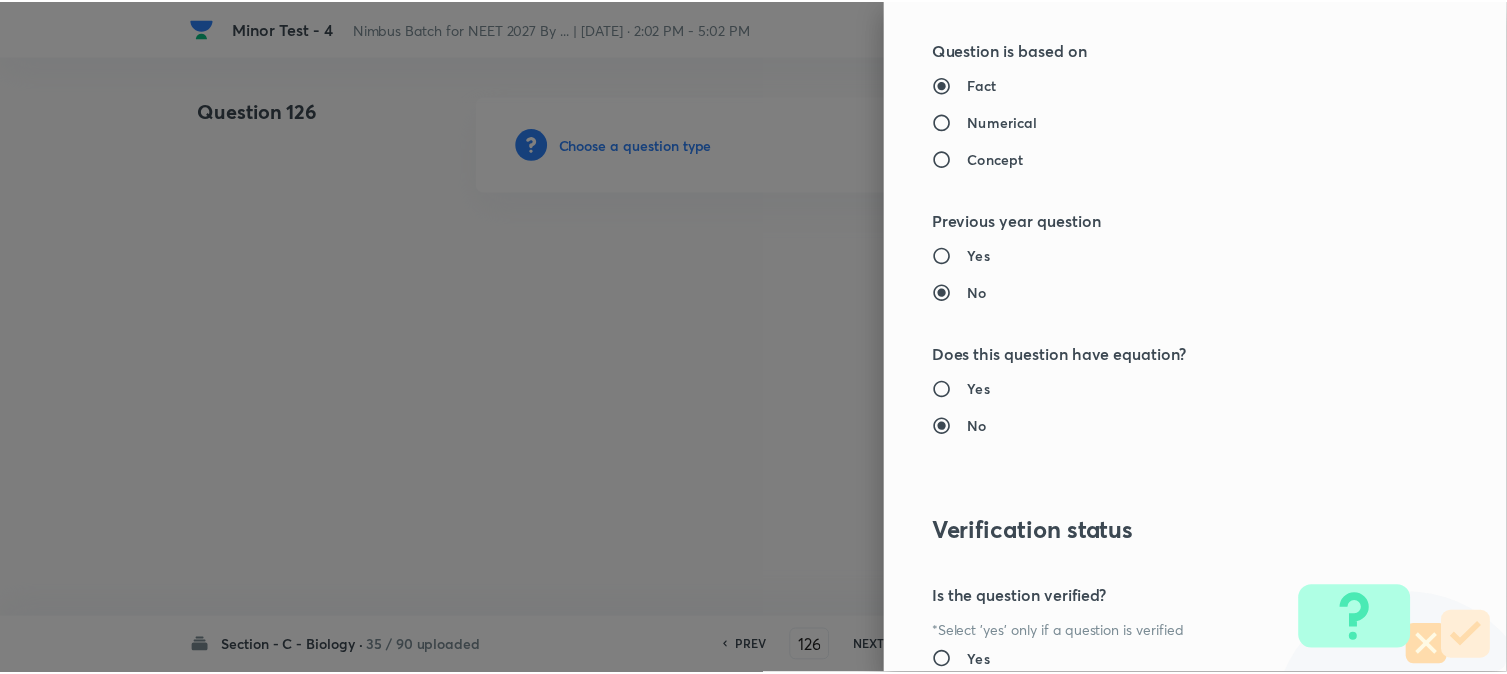scroll, scrollTop: 2052, scrollLeft: 0, axis: vertical 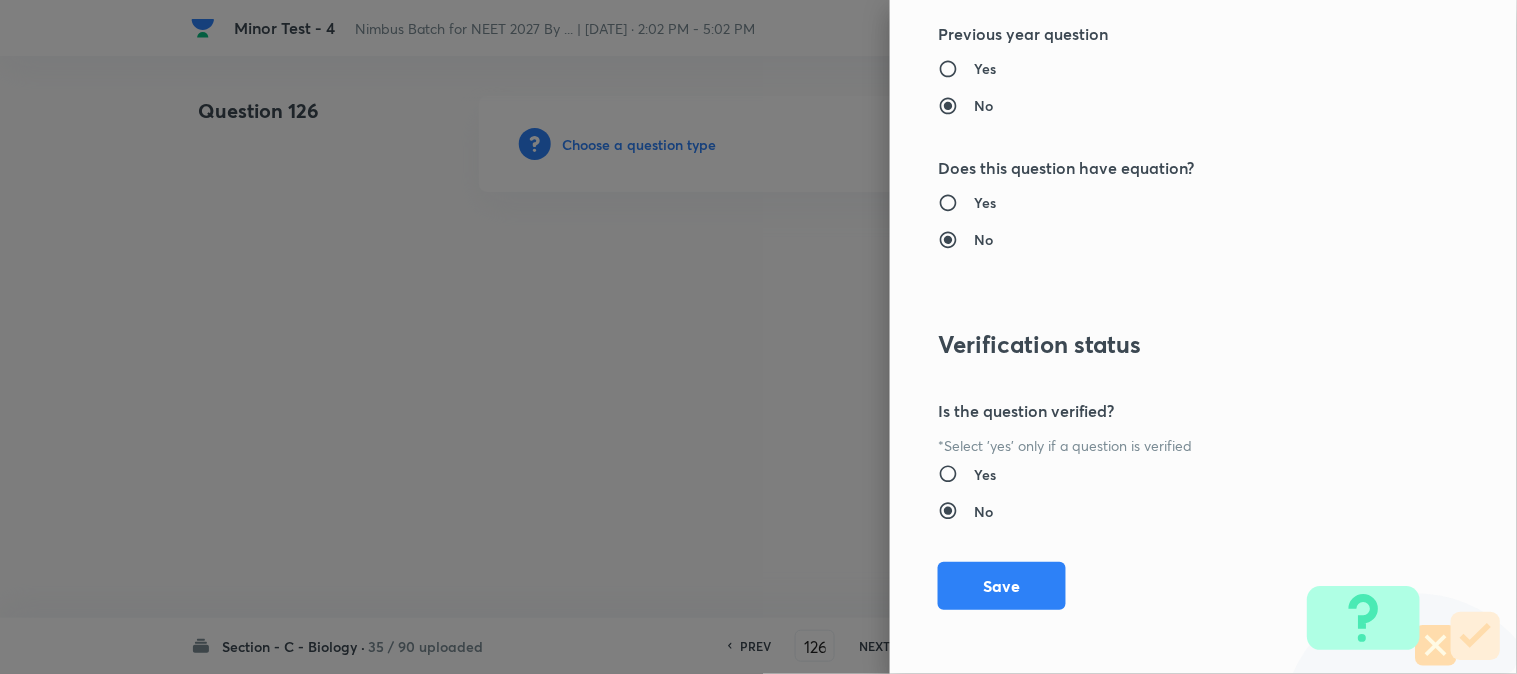 click on "Save" at bounding box center [1002, 586] 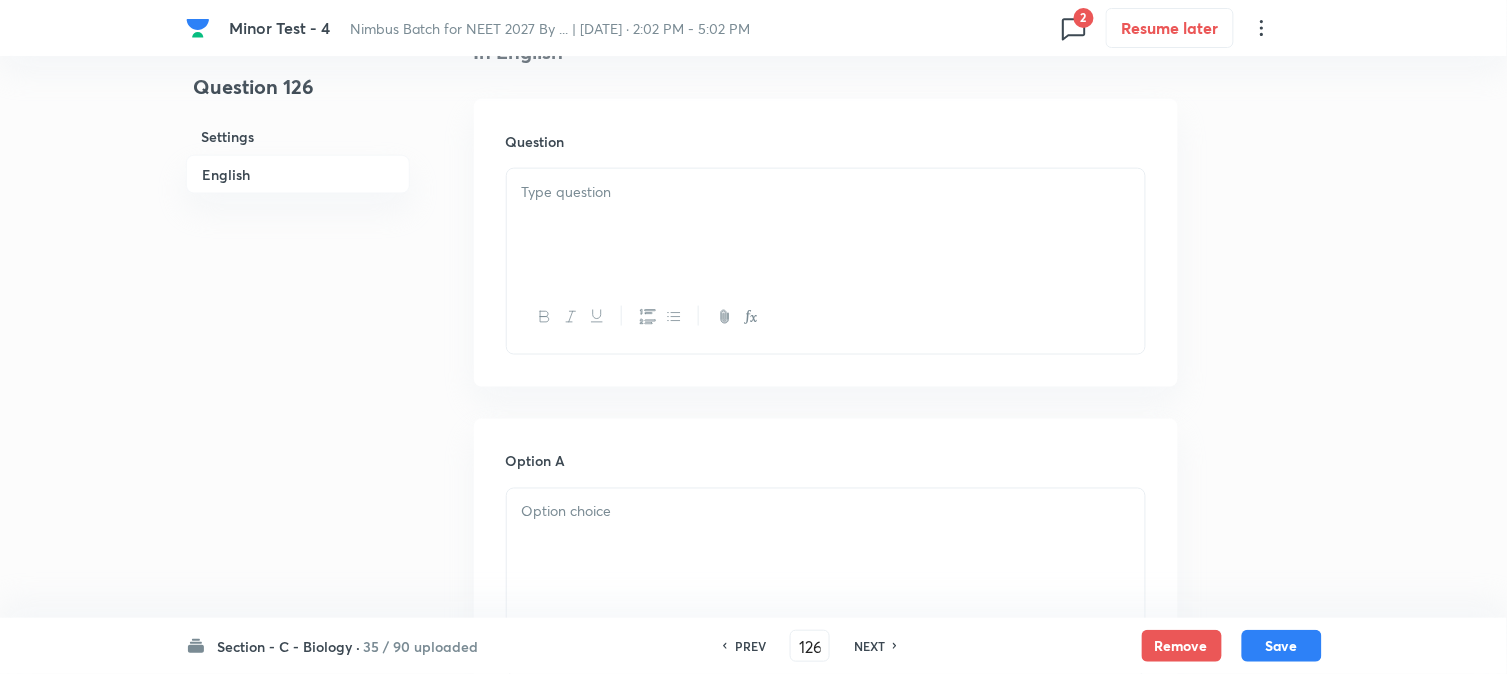 scroll, scrollTop: 590, scrollLeft: 0, axis: vertical 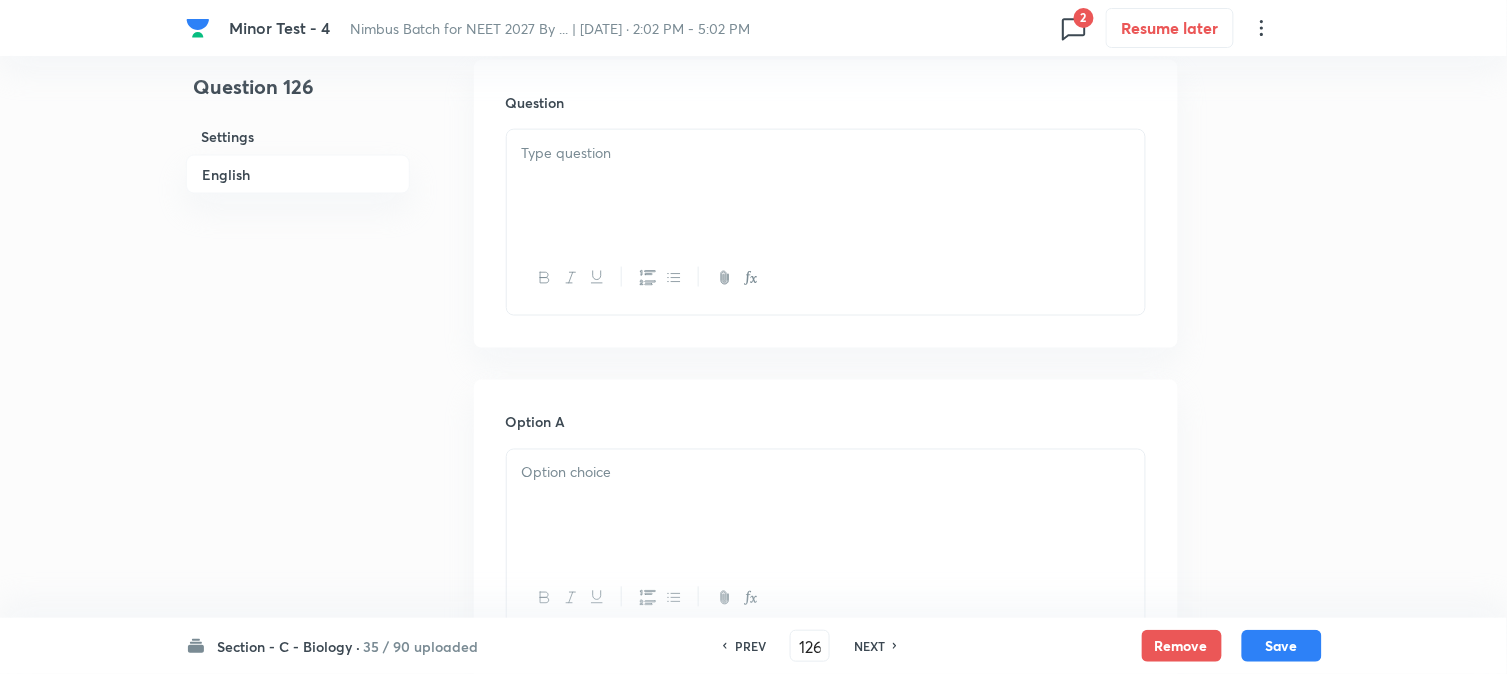 click at bounding box center (826, 186) 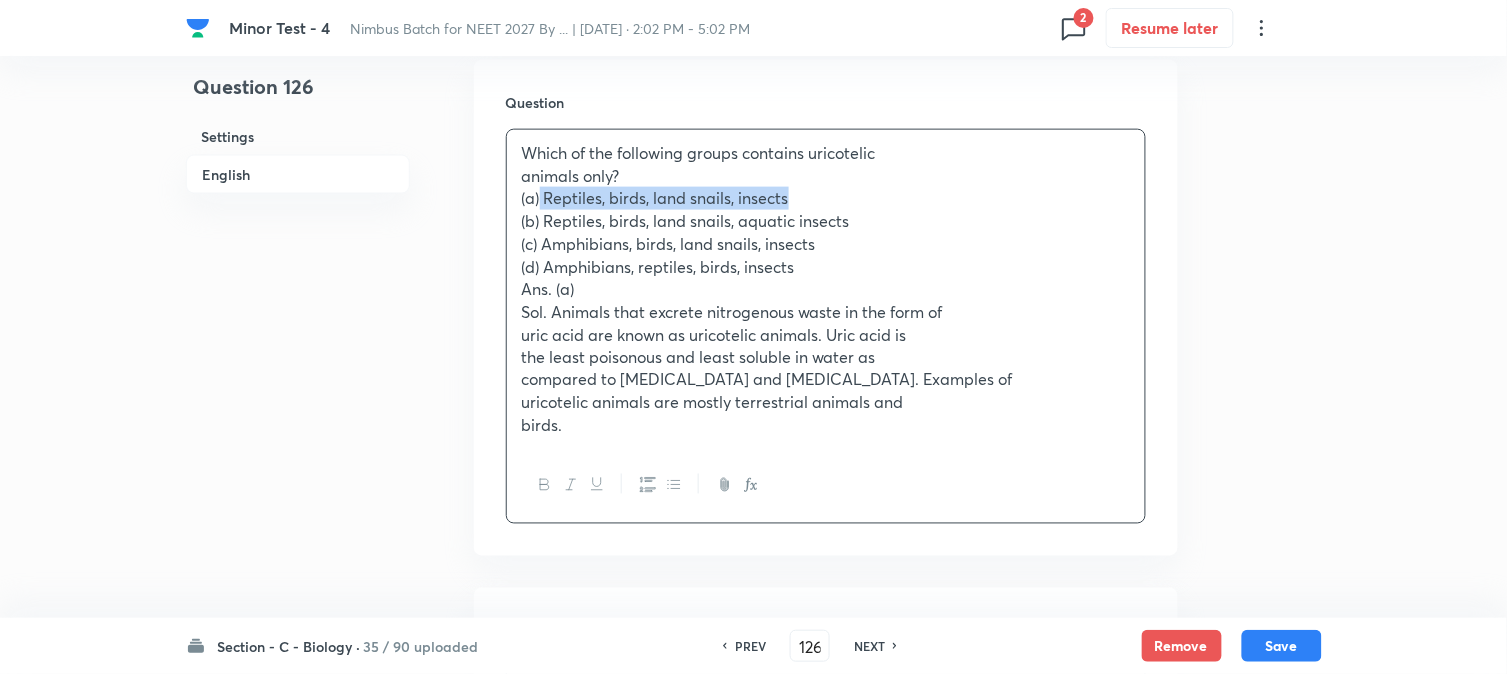 drag, startPoint x: 541, startPoint y: 200, endPoint x: 834, endPoint y: 194, distance: 293.06143 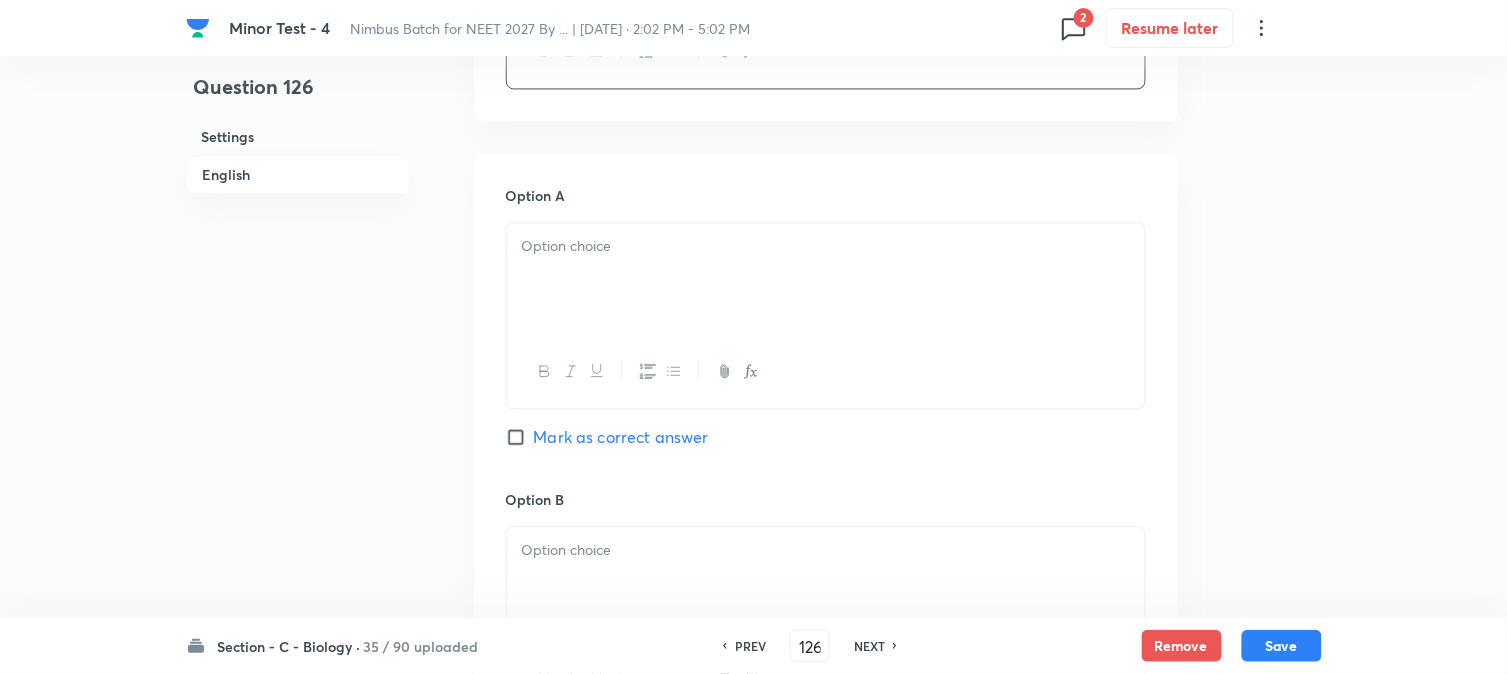 scroll, scrollTop: 1034, scrollLeft: 0, axis: vertical 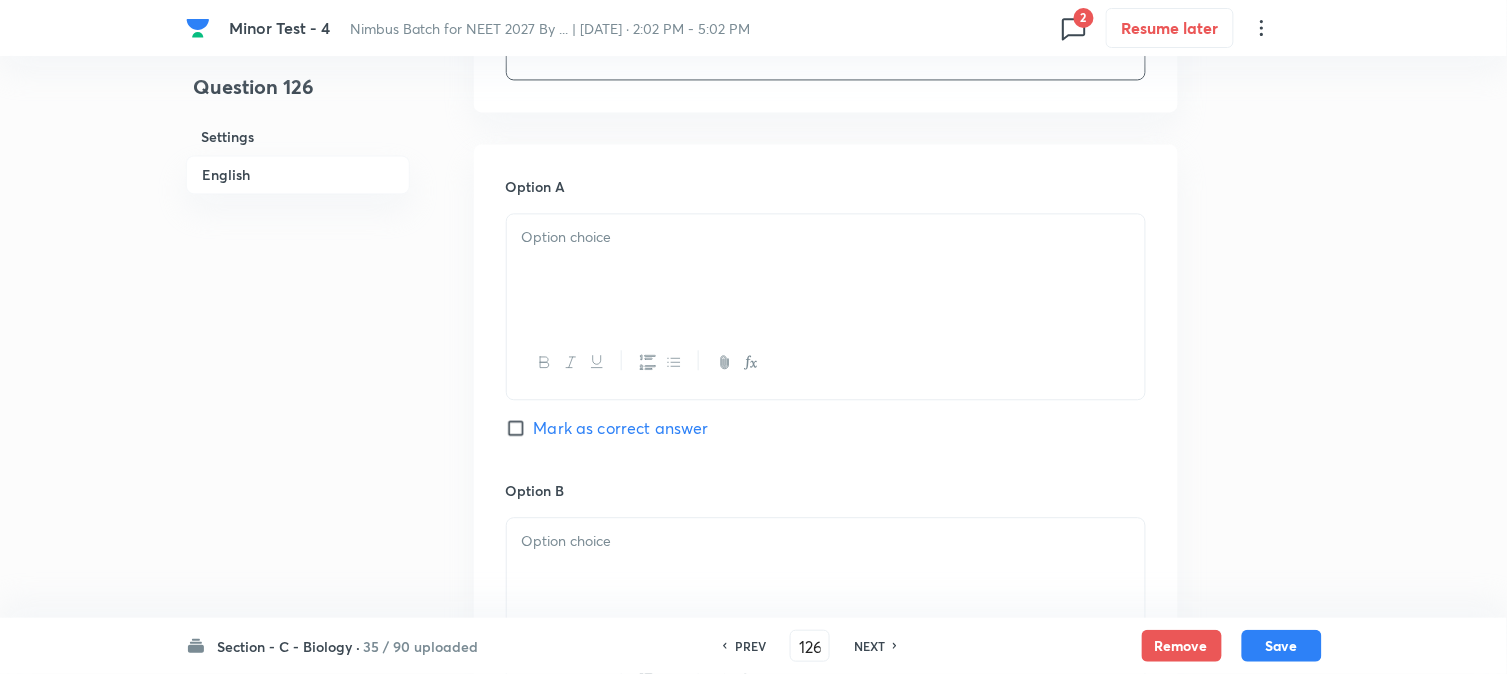 click at bounding box center [826, 270] 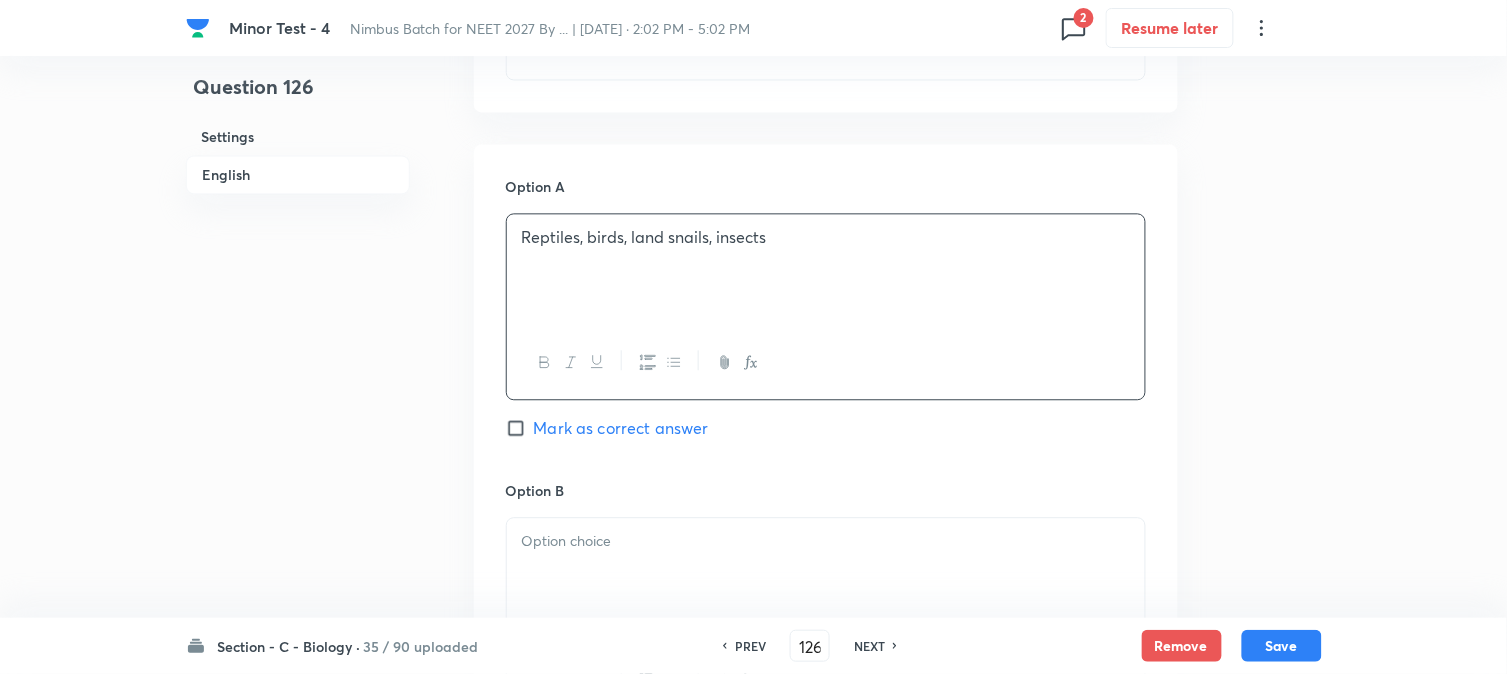 drag, startPoint x: 576, startPoint y: 412, endPoint x: 582, endPoint y: 424, distance: 13.416408 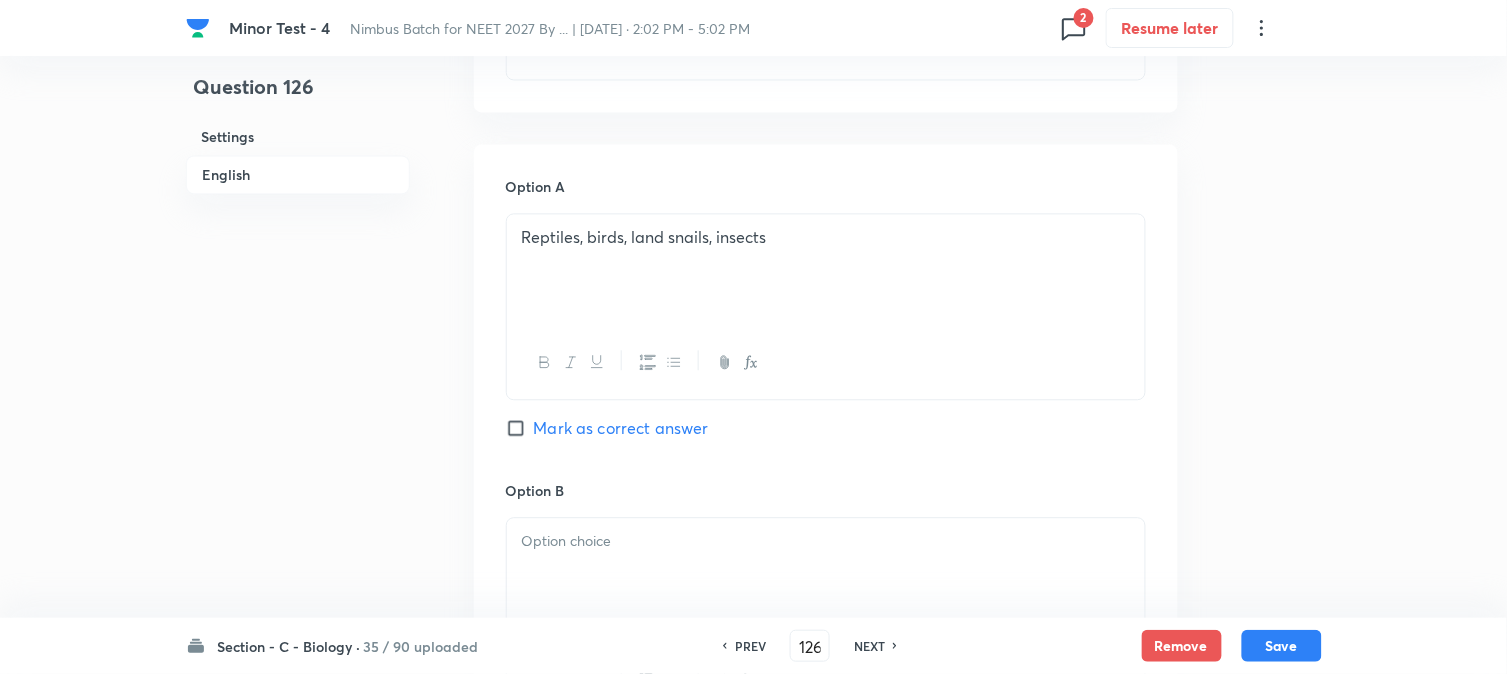 click on "Mark as correct answer" at bounding box center [621, 428] 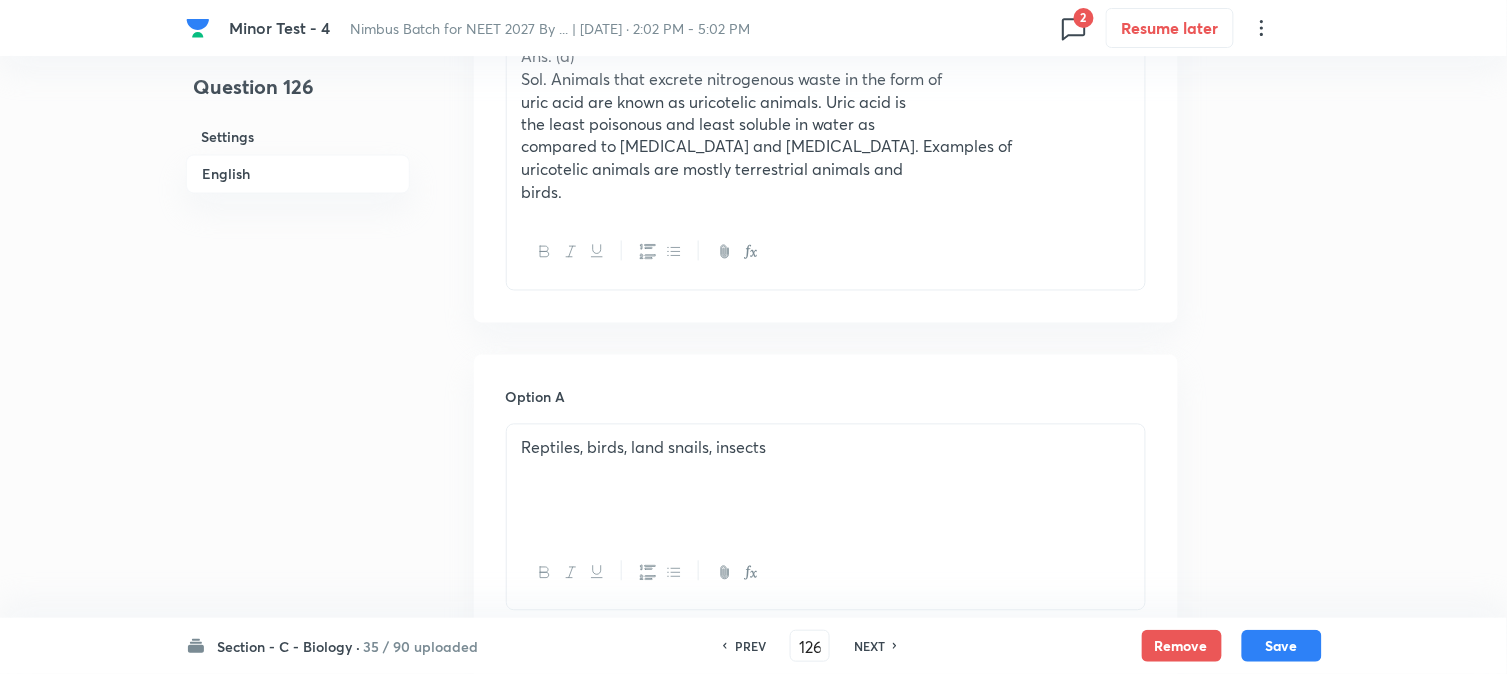 scroll, scrollTop: 590, scrollLeft: 0, axis: vertical 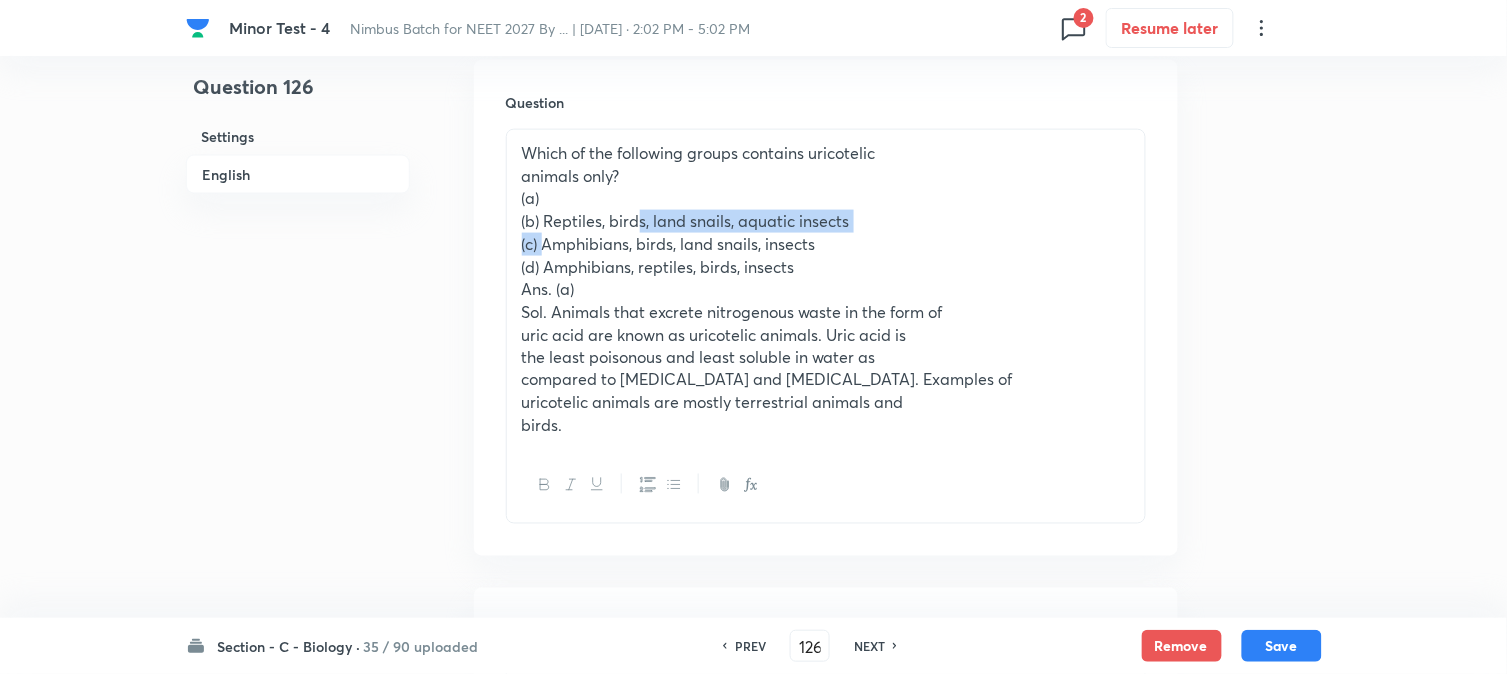 drag, startPoint x: 541, startPoint y: 232, endPoint x: 640, endPoint y: 217, distance: 100.12991 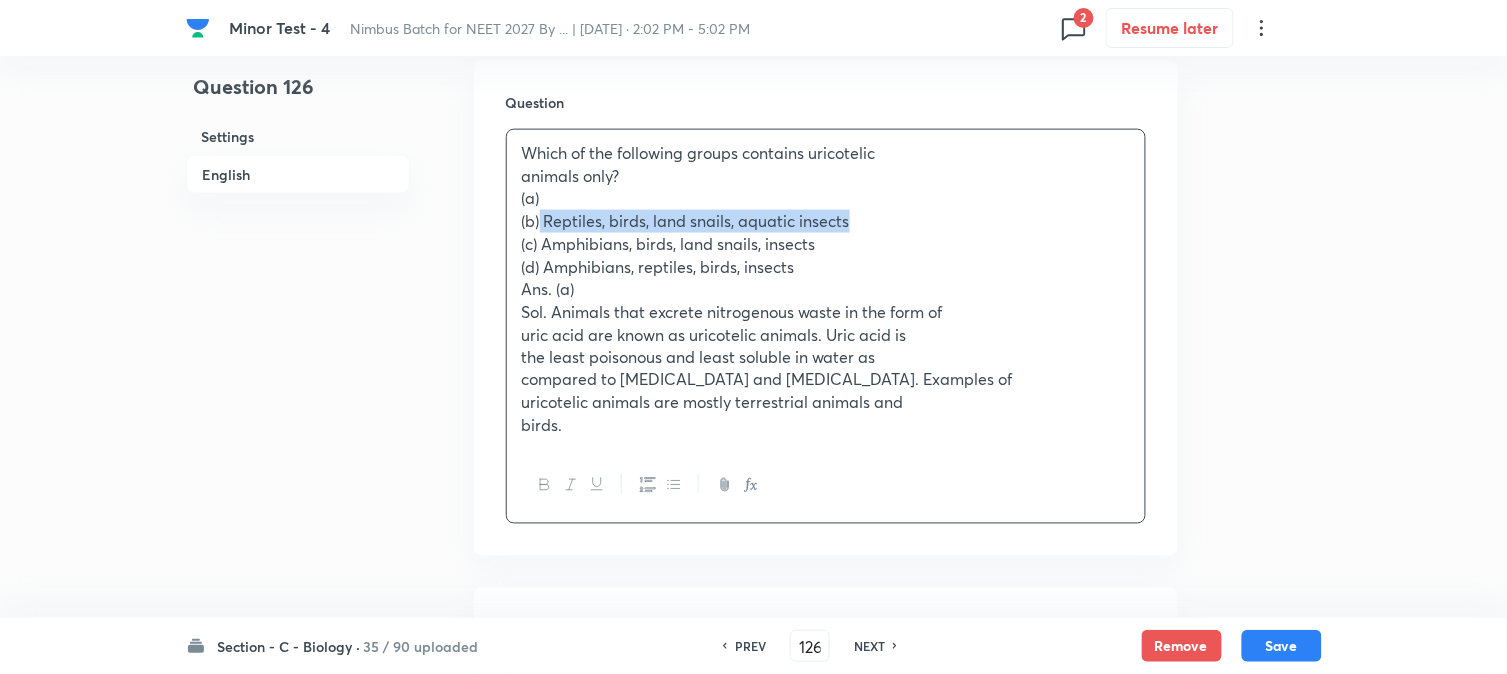 drag, startPoint x: 540, startPoint y: 215, endPoint x: 872, endPoint y: 220, distance: 332.03766 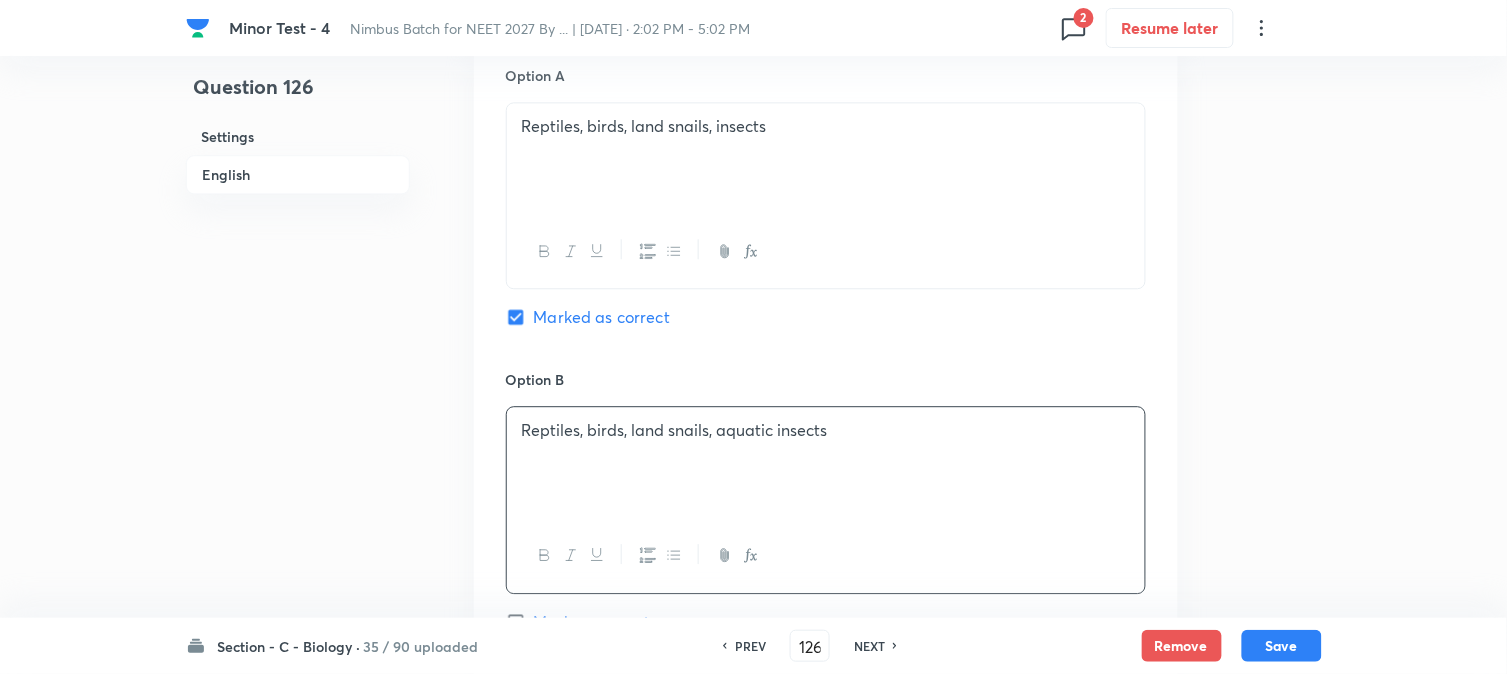 click on "Reptiles, birds, land snails, aquatic insects" at bounding box center (826, 430) 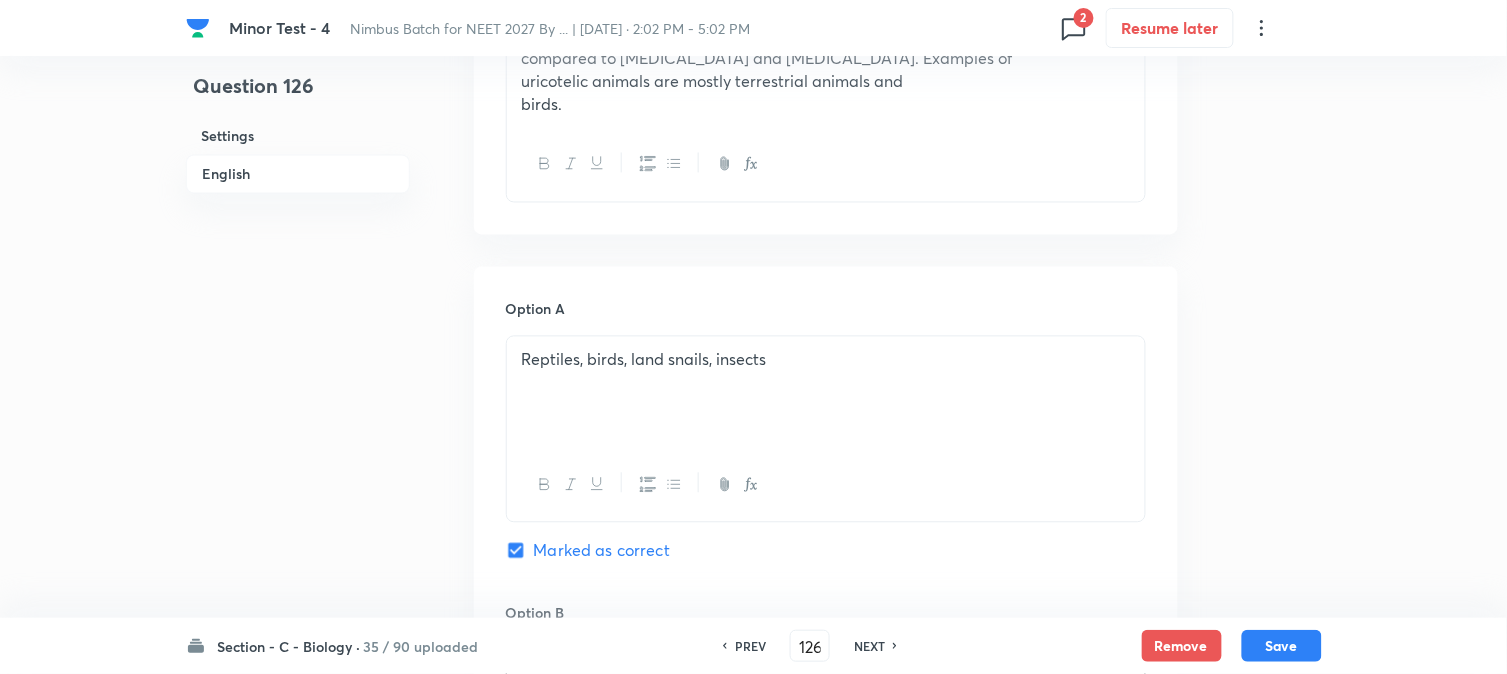 scroll, scrollTop: 478, scrollLeft: 0, axis: vertical 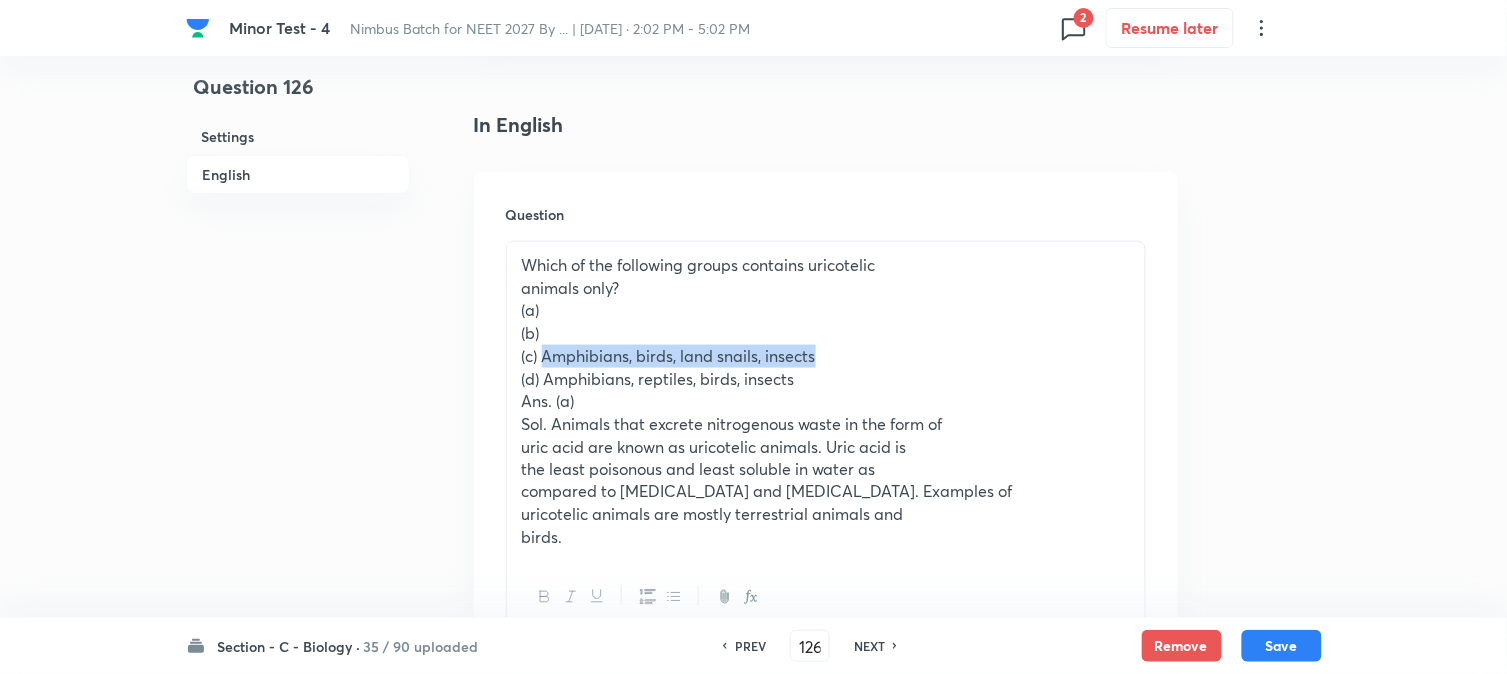 drag, startPoint x: 546, startPoint y: 350, endPoint x: 923, endPoint y: 350, distance: 377 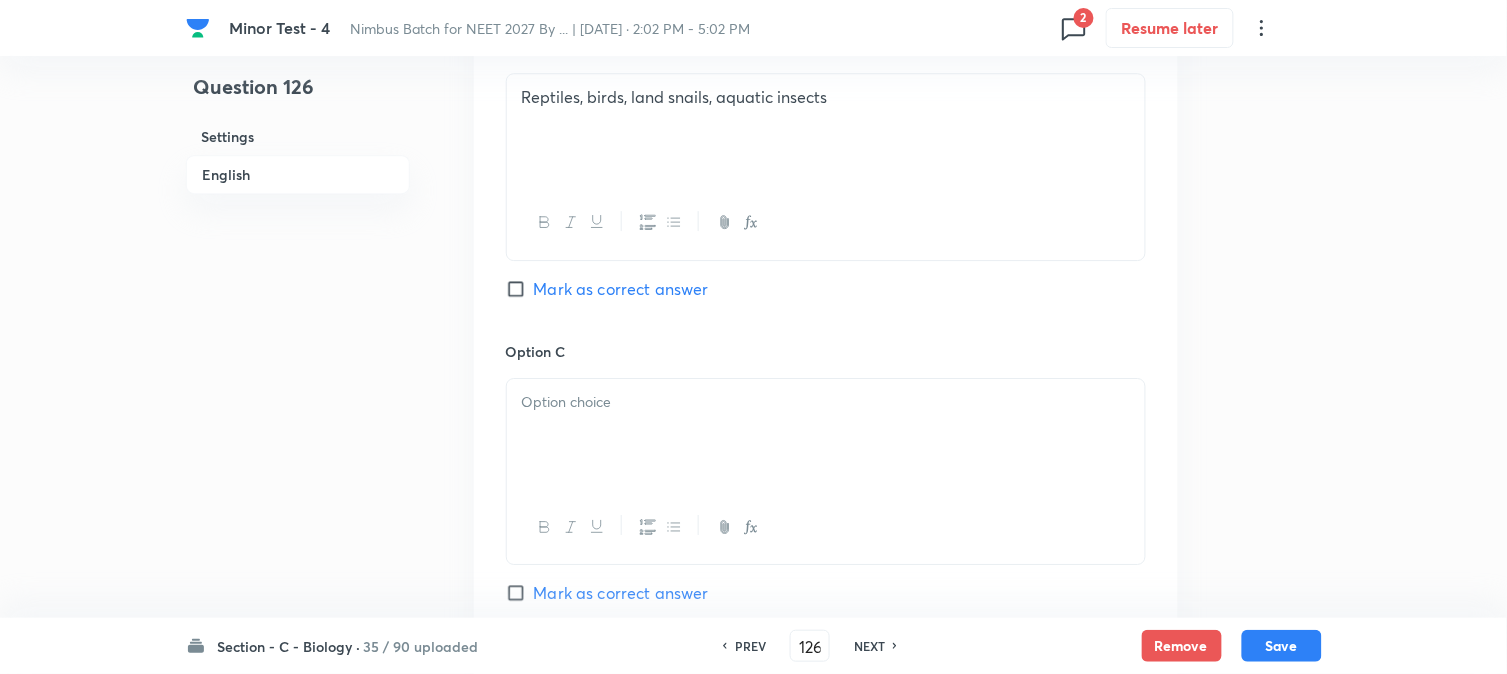 click at bounding box center (826, 435) 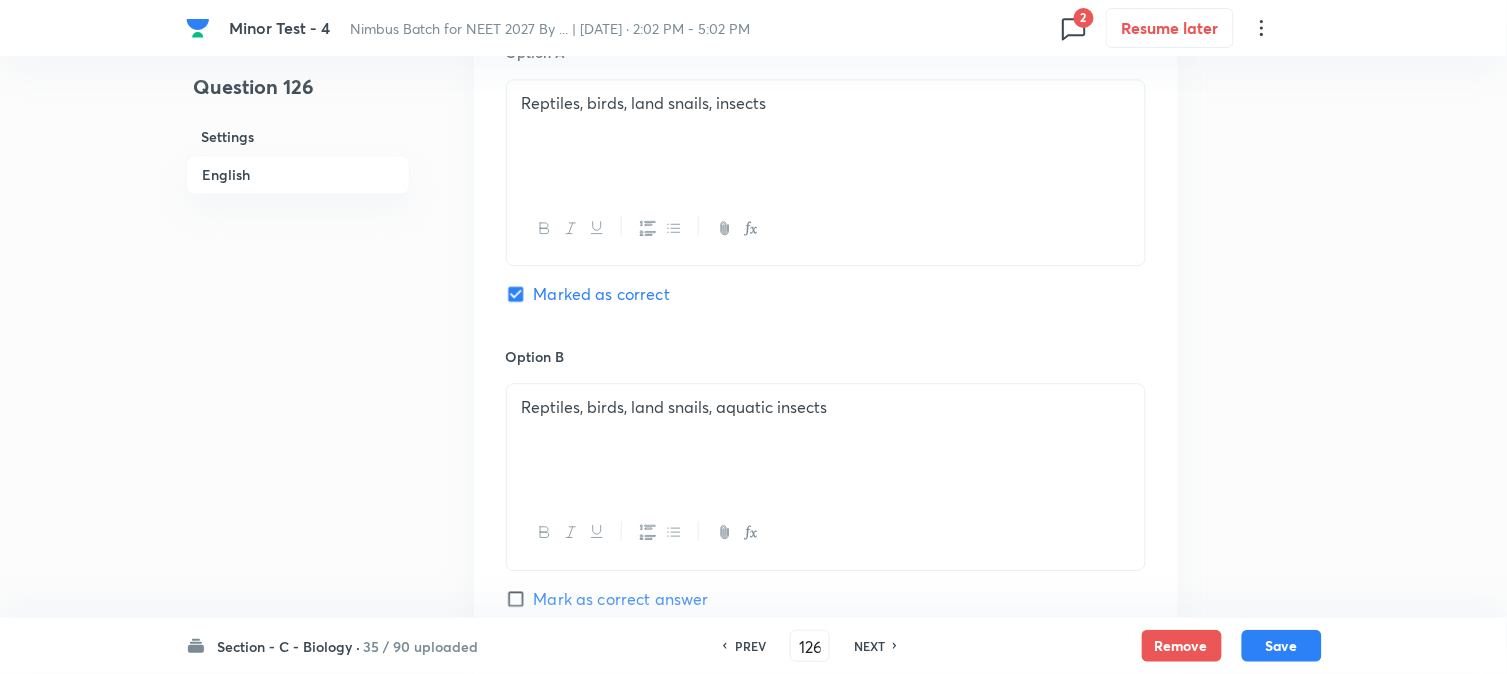 scroll, scrollTop: 701, scrollLeft: 0, axis: vertical 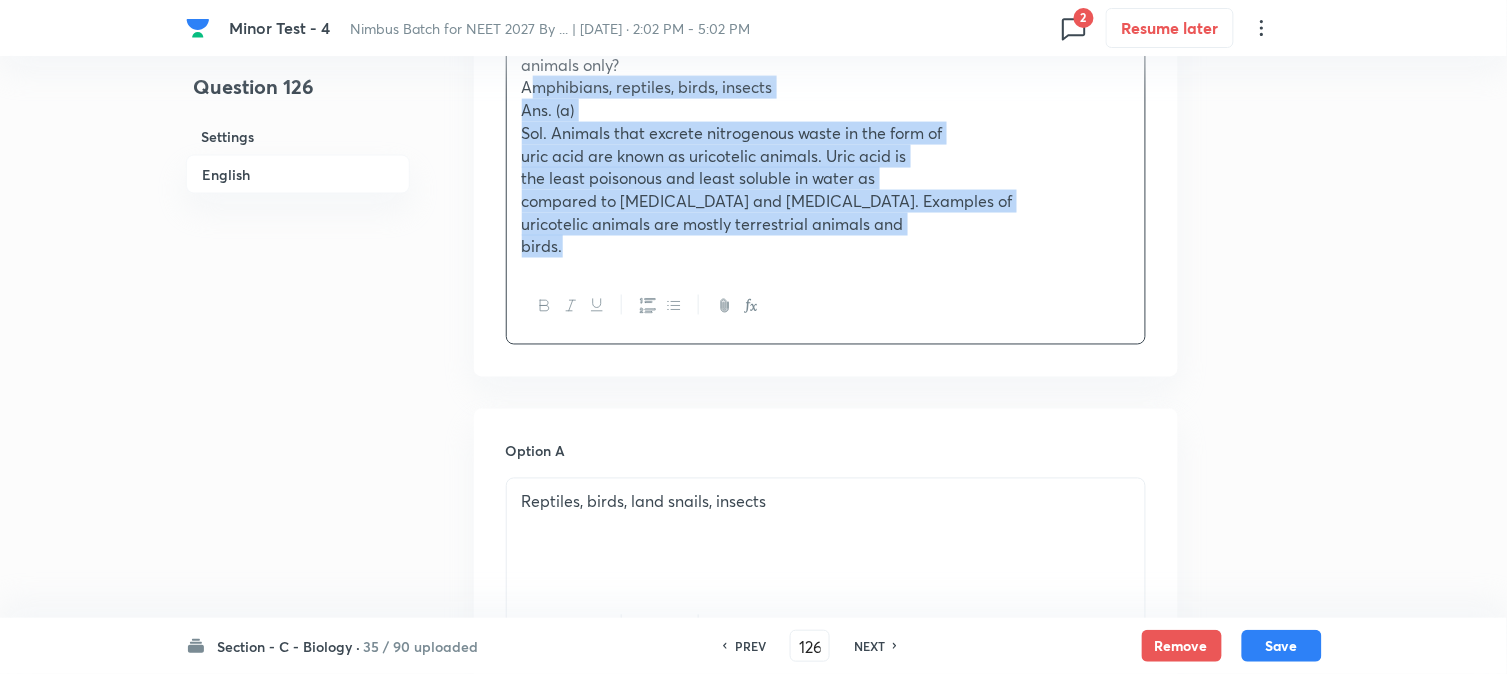 drag, startPoint x: 540, startPoint y: 147, endPoint x: 653, endPoint y: 318, distance: 204.96341 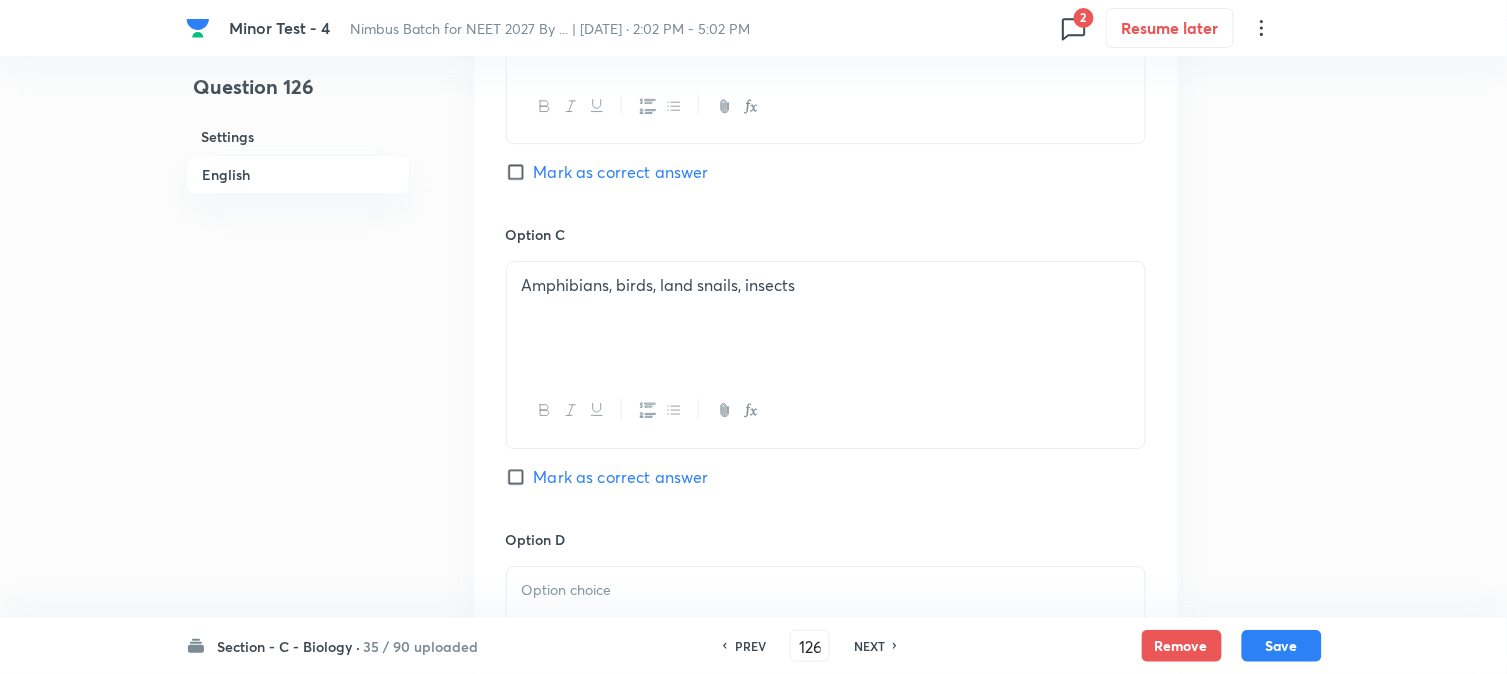 scroll, scrollTop: 1590, scrollLeft: 0, axis: vertical 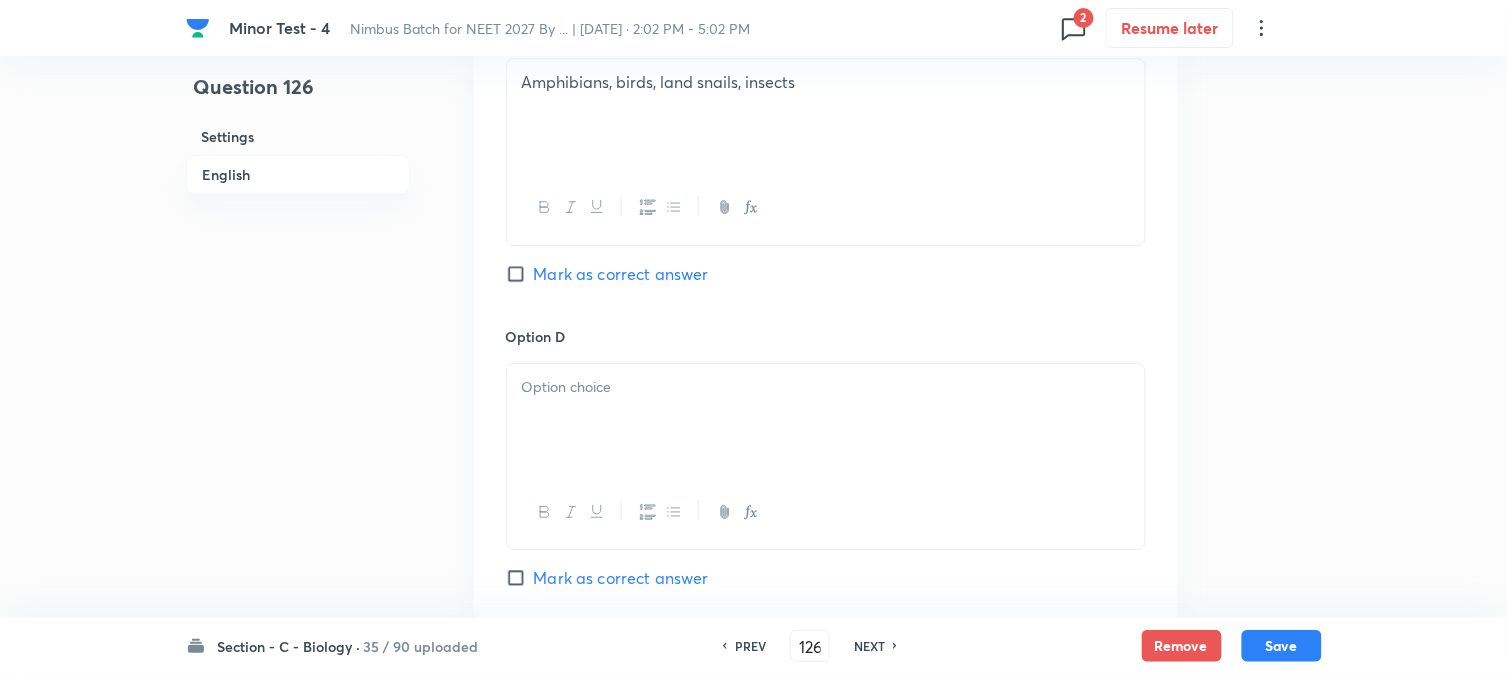 click at bounding box center [826, 420] 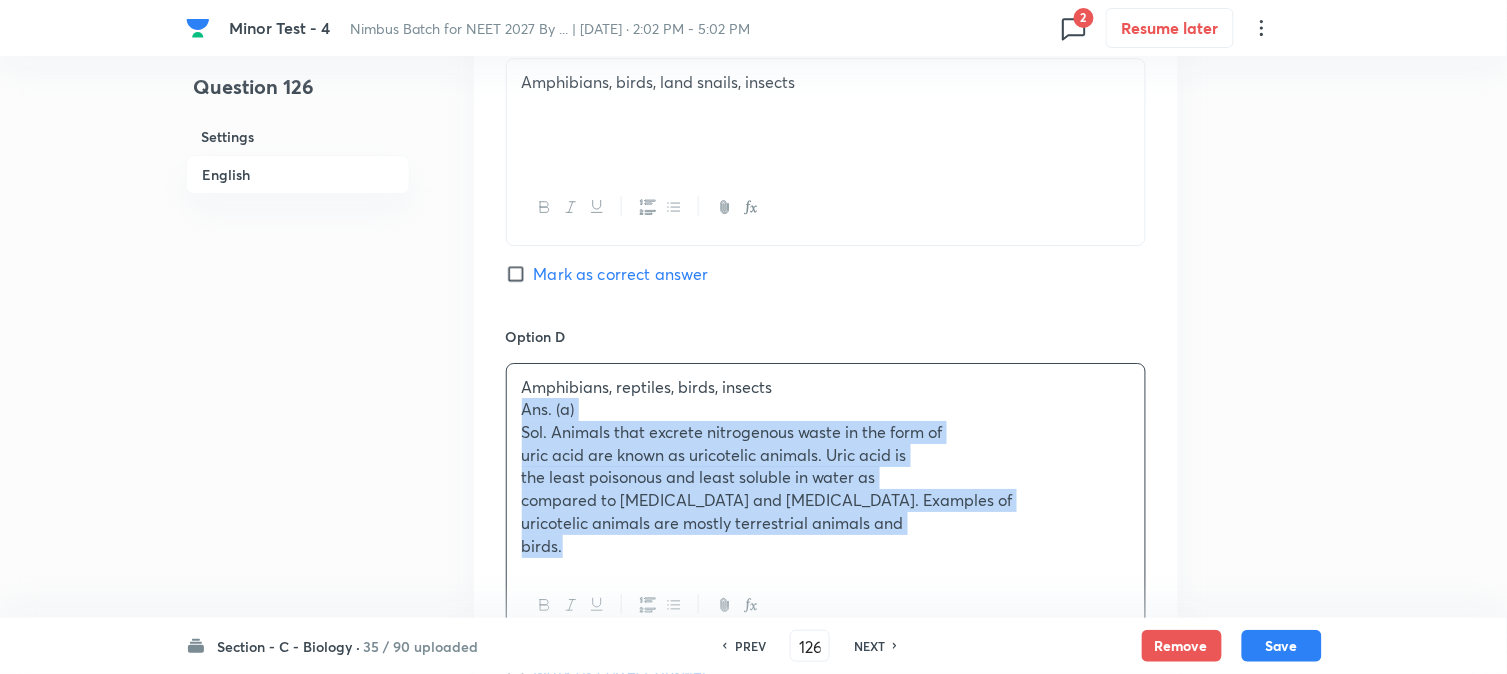 drag, startPoint x: 516, startPoint y: 418, endPoint x: 684, endPoint y: 564, distance: 222.57584 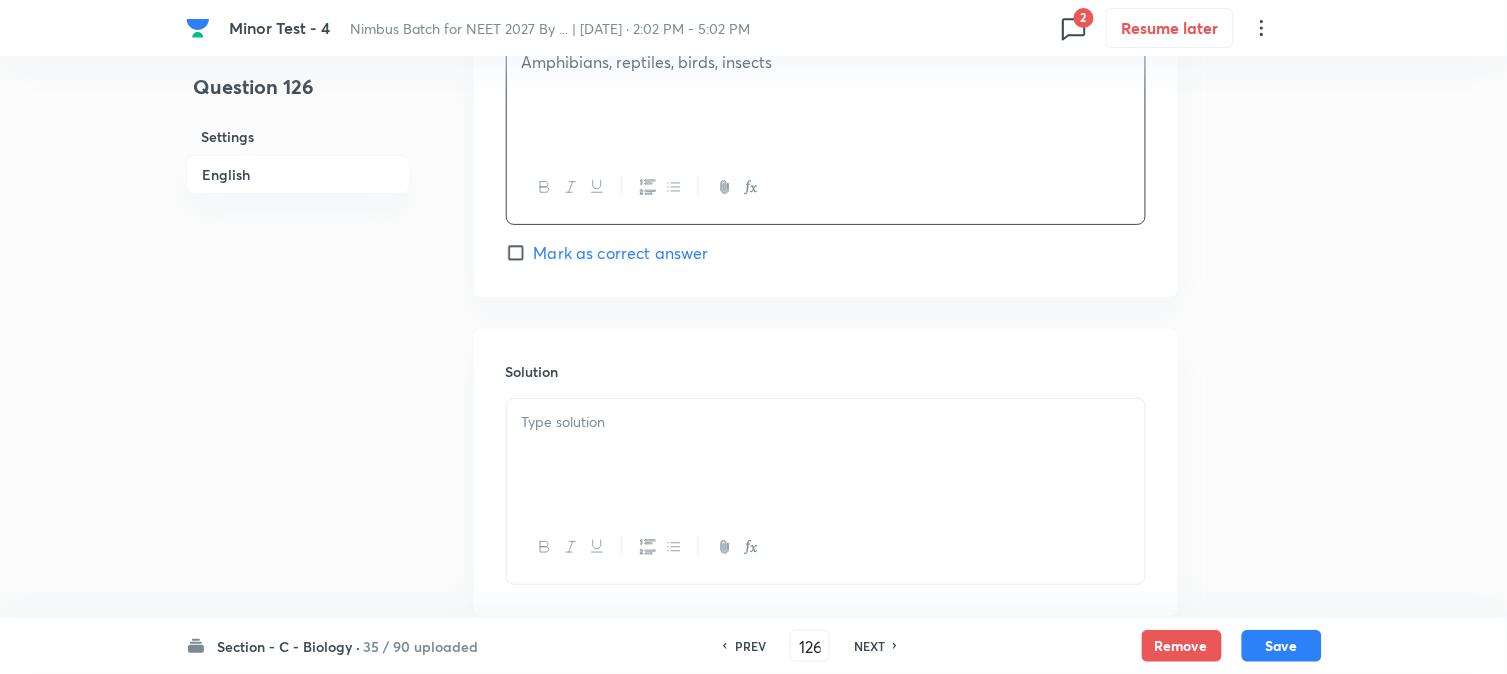 scroll, scrollTop: 1923, scrollLeft: 0, axis: vertical 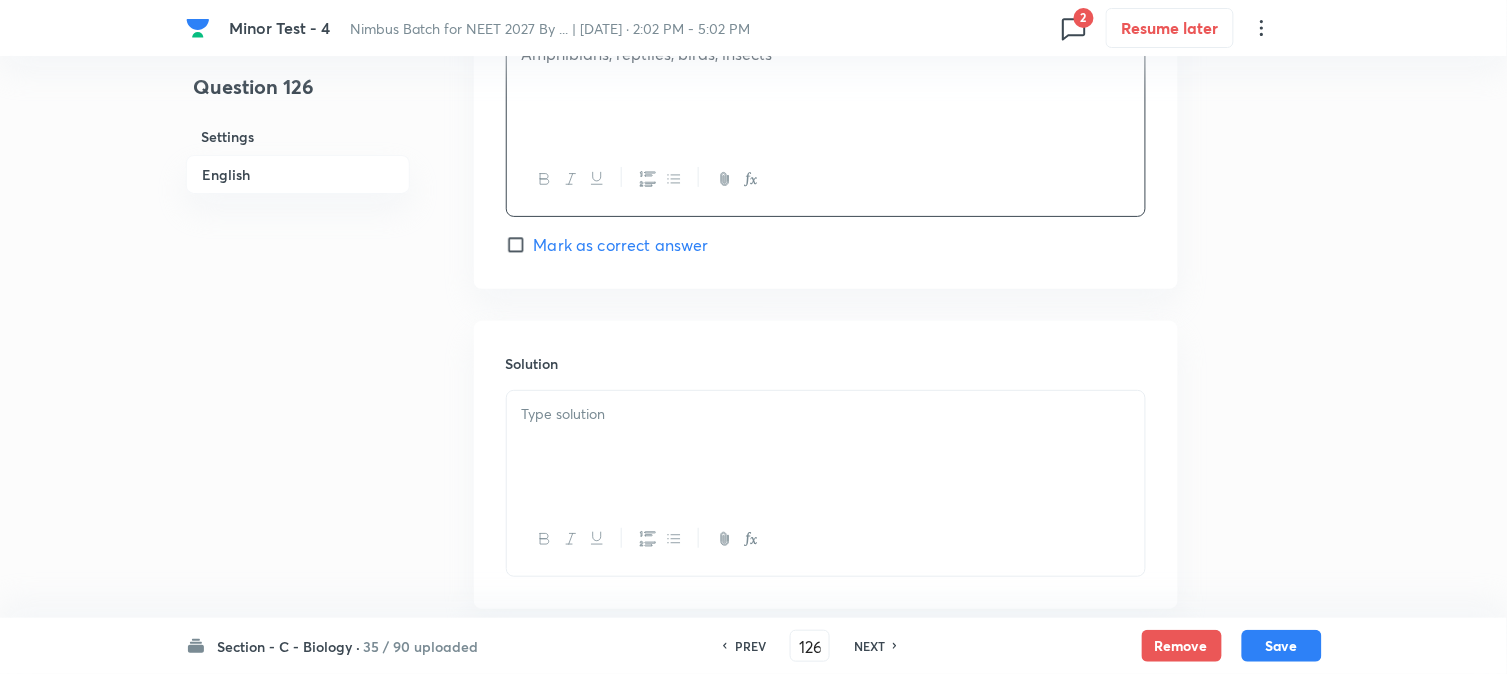 click at bounding box center (826, 447) 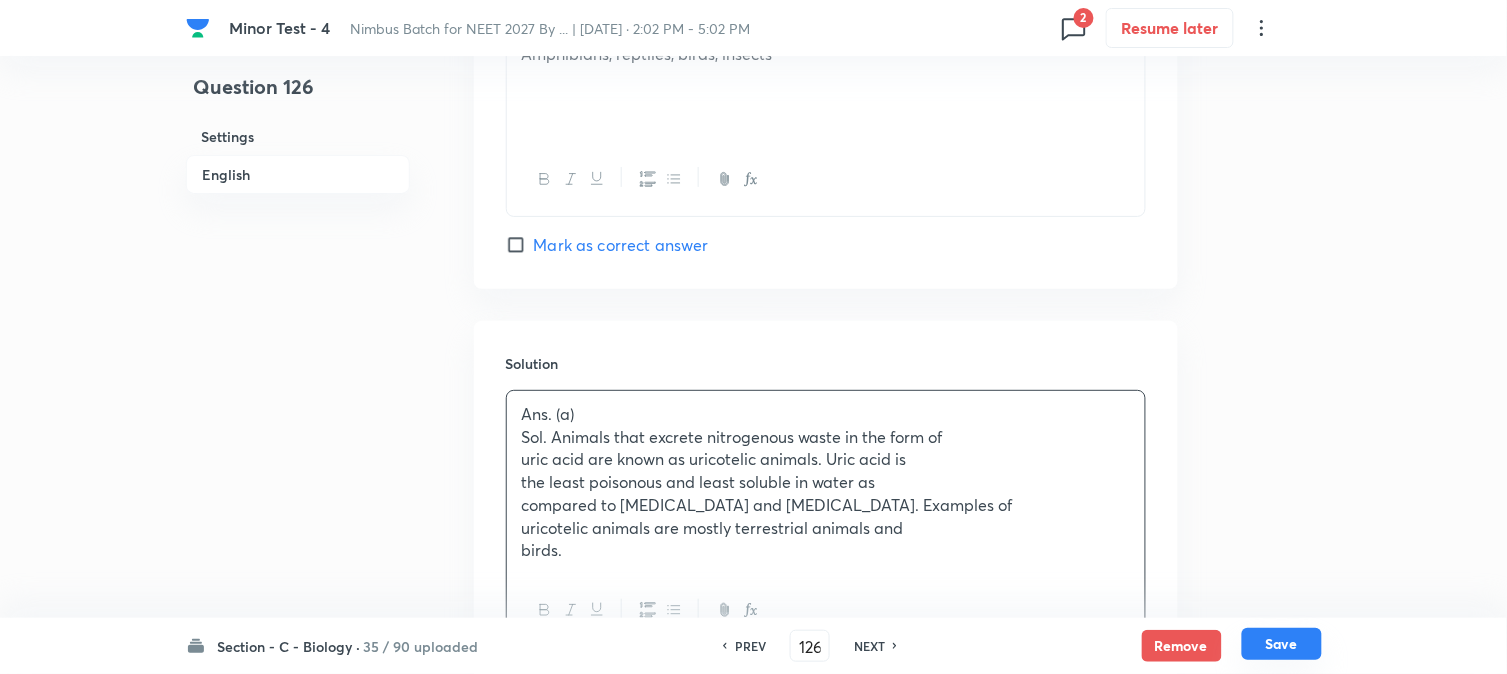 click on "Save" at bounding box center (1282, 644) 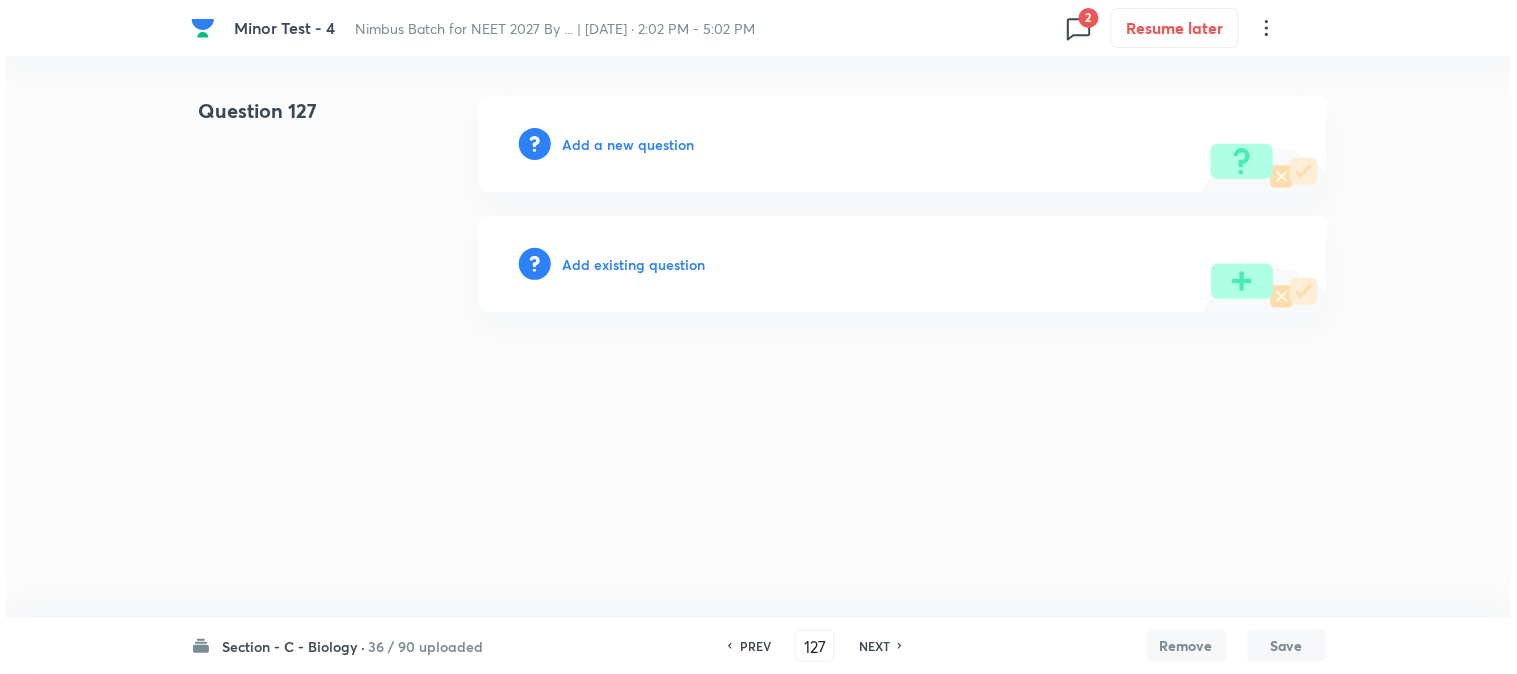 scroll, scrollTop: 0, scrollLeft: 0, axis: both 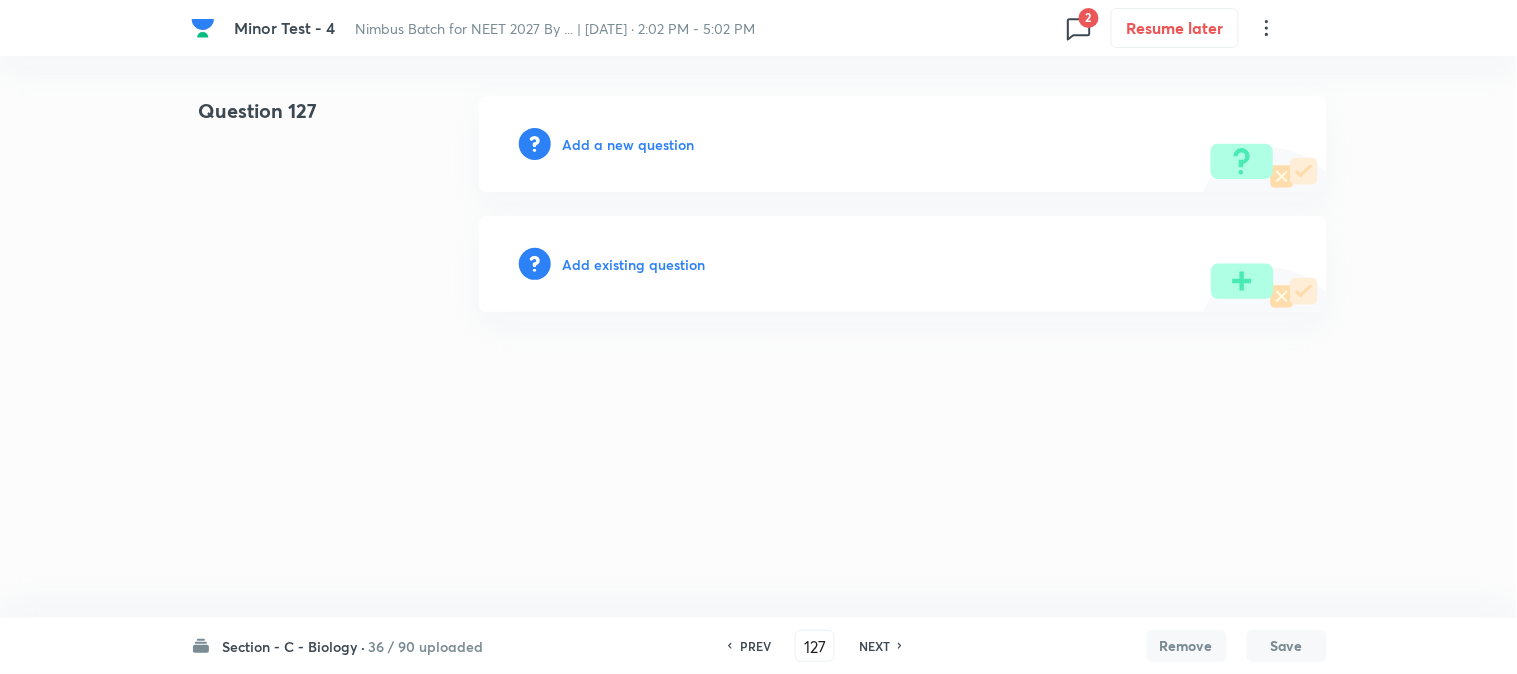 click on "Add a new question" at bounding box center [629, 144] 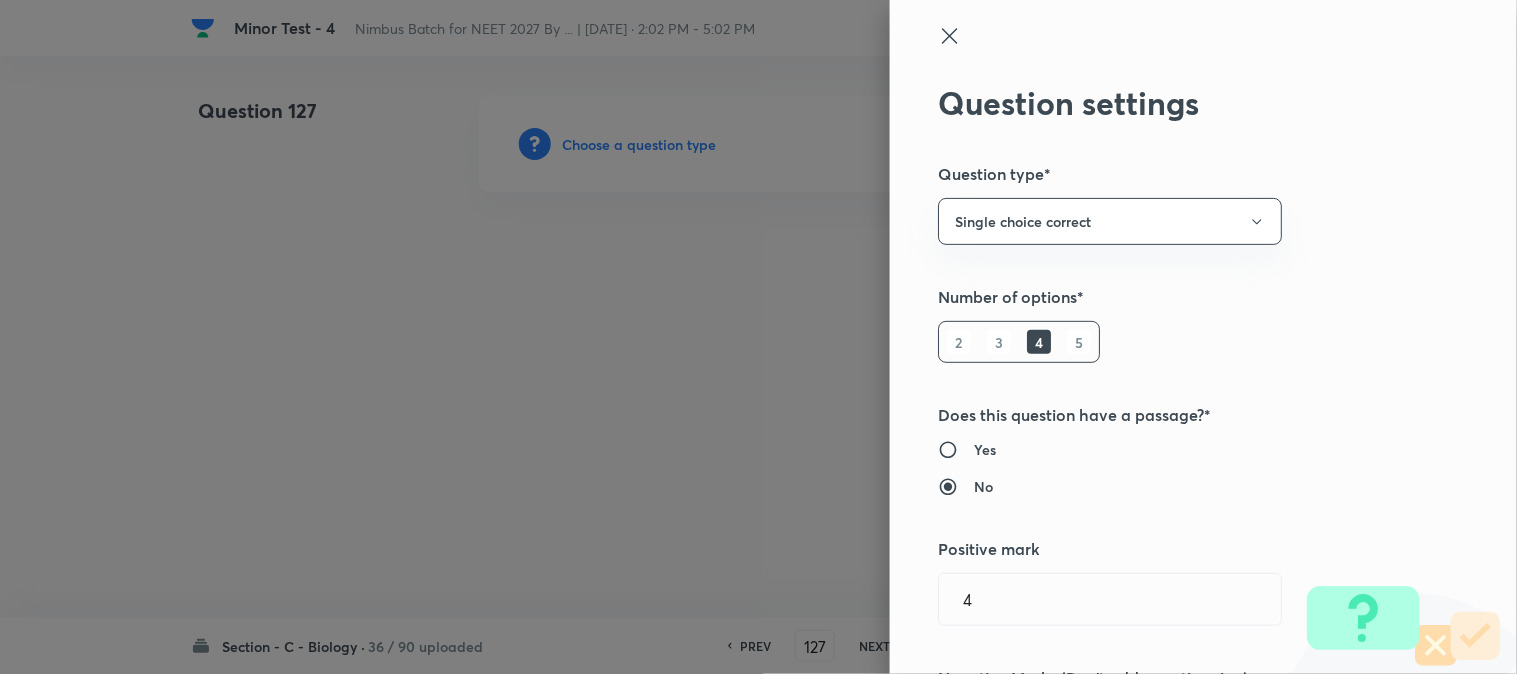 click at bounding box center (758, 337) 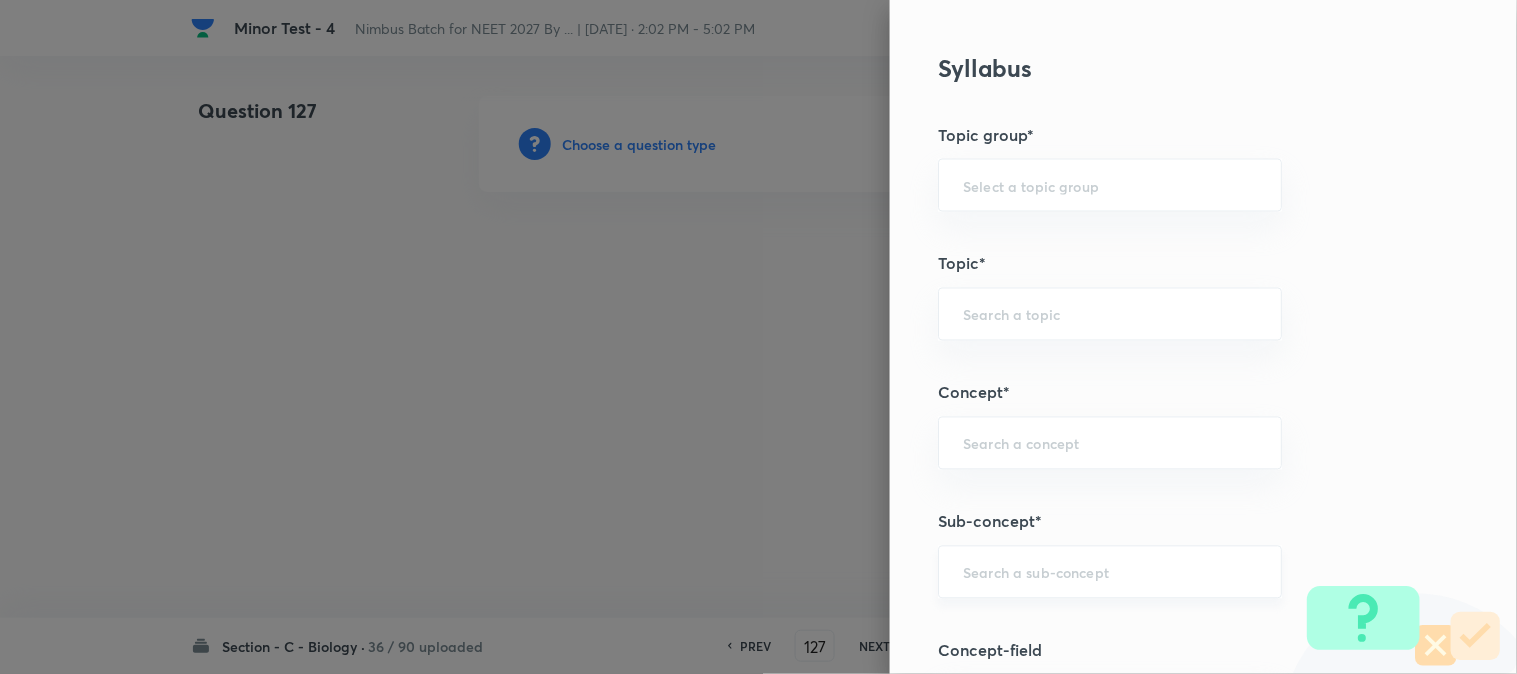 scroll, scrollTop: 1180, scrollLeft: 0, axis: vertical 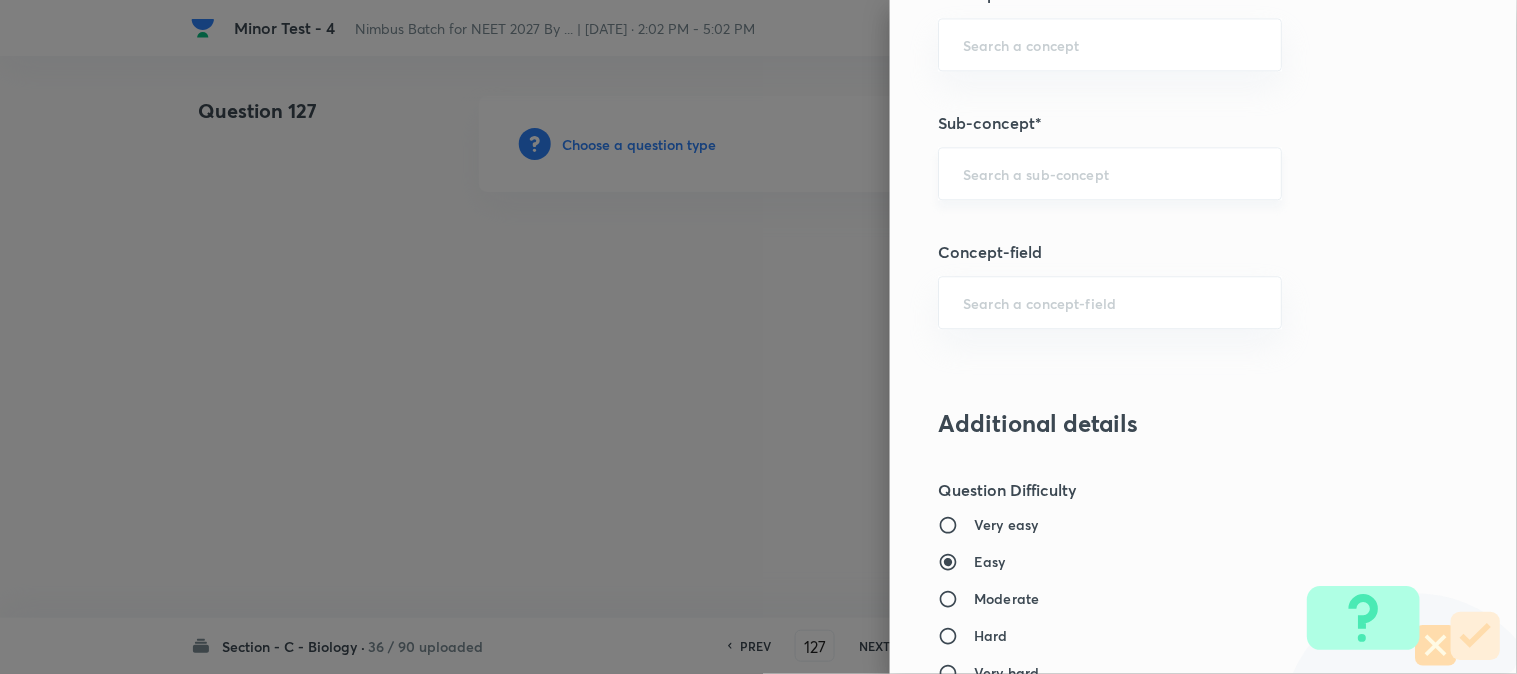 click on "​" at bounding box center [1110, 173] 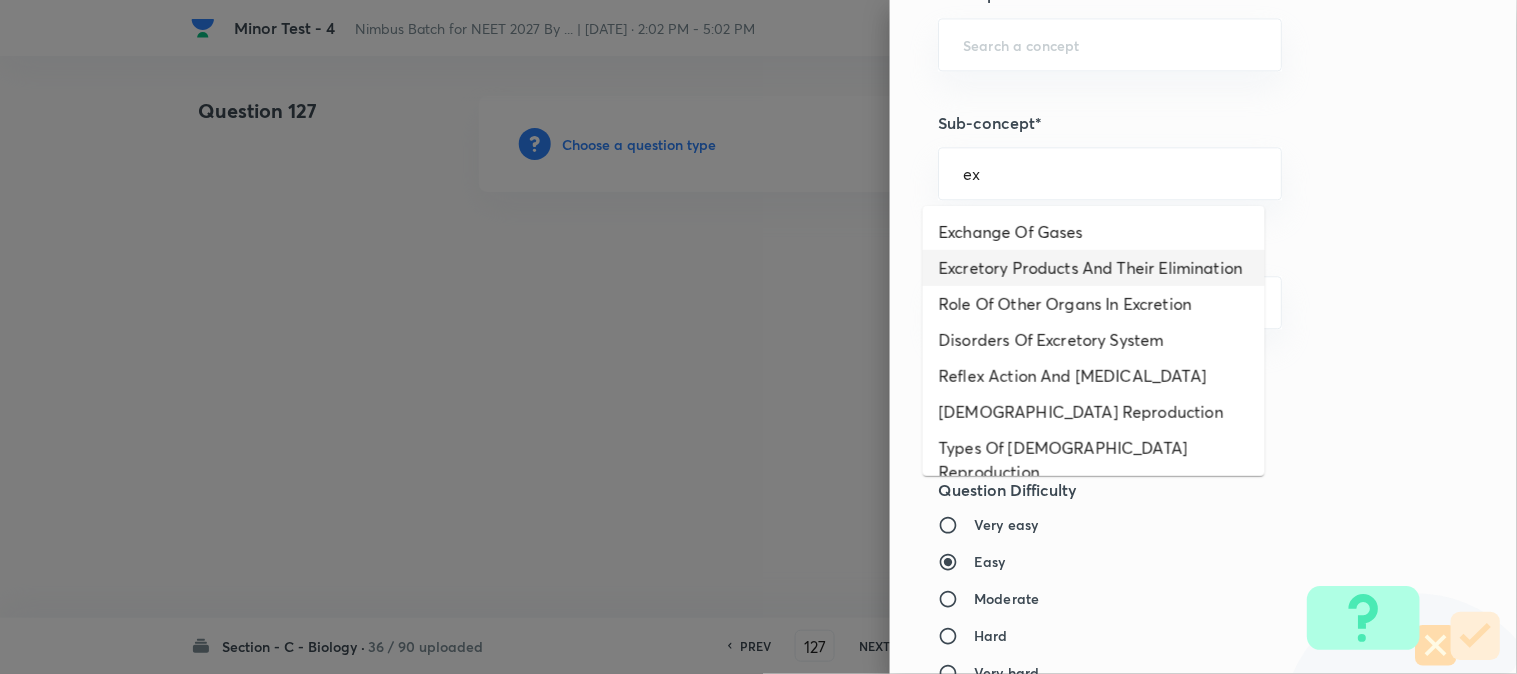 click on "Excretory Products And Their Elimination" at bounding box center [1094, 268] 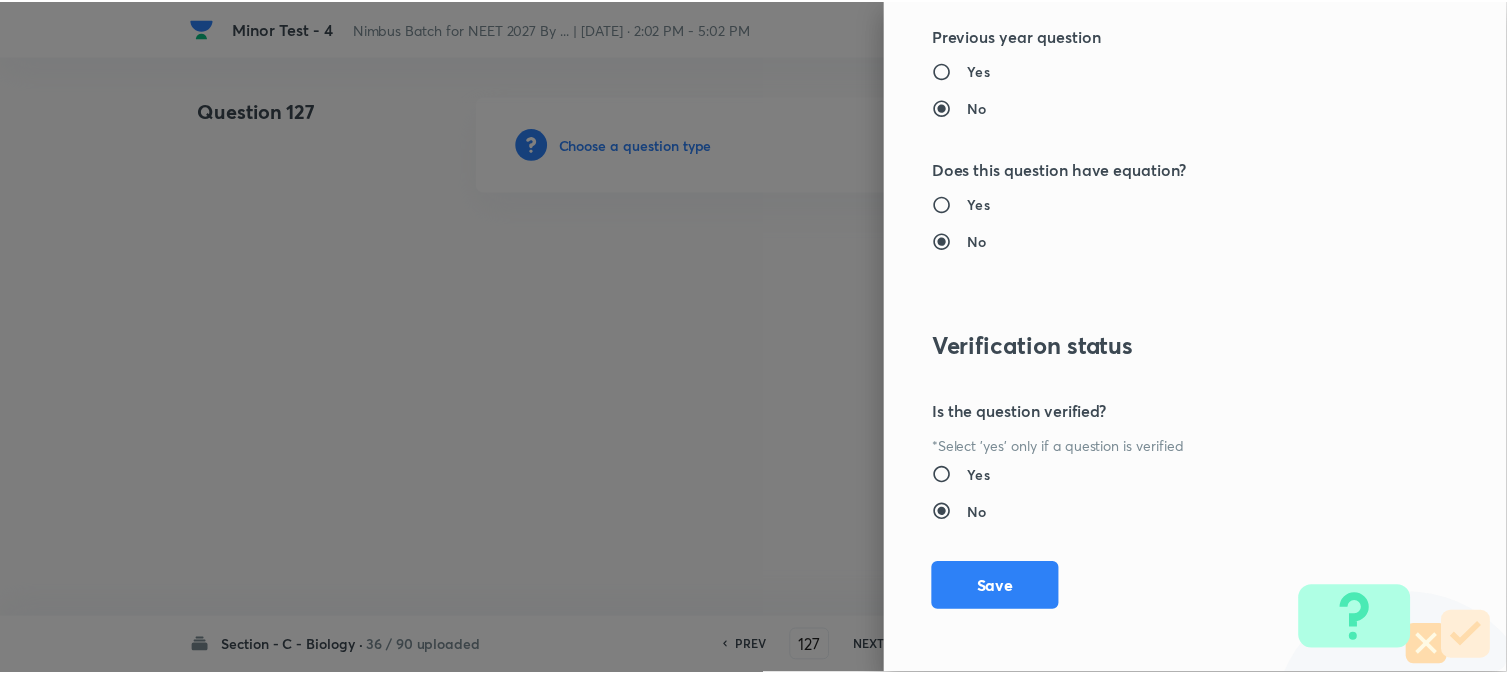 scroll, scrollTop: 2052, scrollLeft: 0, axis: vertical 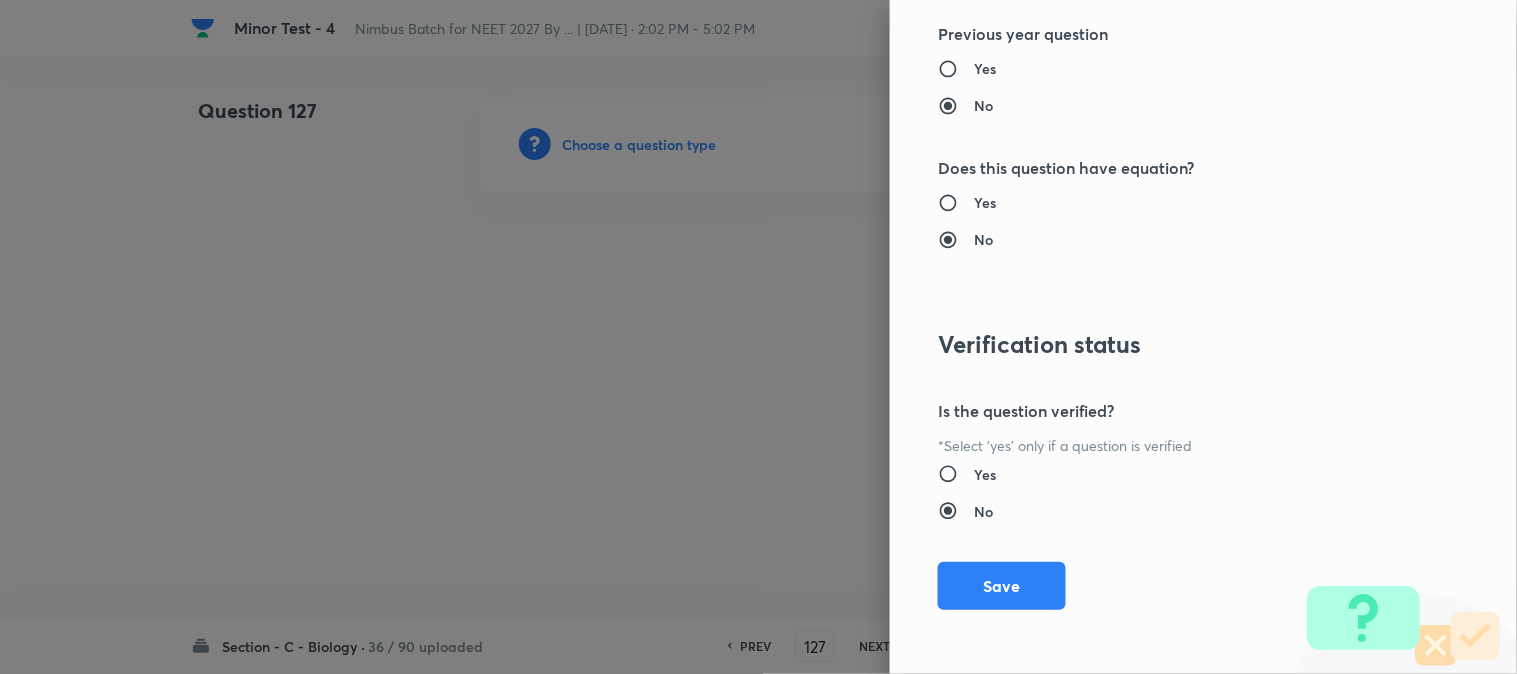 click on "Question settings Question type* Single choice correct Number of options* 2 3 4 5 Does this question have a passage?* Yes No Positive mark 4 ​ Negative Marks (Don’t add negative sign) 1 ​ Syllabus Topic group* Biology ​ Topic* Human Physiology ​ Concept* Excretion ​ Sub-concept* Excretory Products And Their Elimination ​ Concept-field ​ Additional details Question Difficulty Very easy Easy Moderate Hard Very hard Question is based on Fact Numerical Concept Previous year question Yes No Does this question have equation? Yes No Verification status Is the question verified? *Select 'yes' only if a question is verified Yes No Save" at bounding box center [1203, 337] 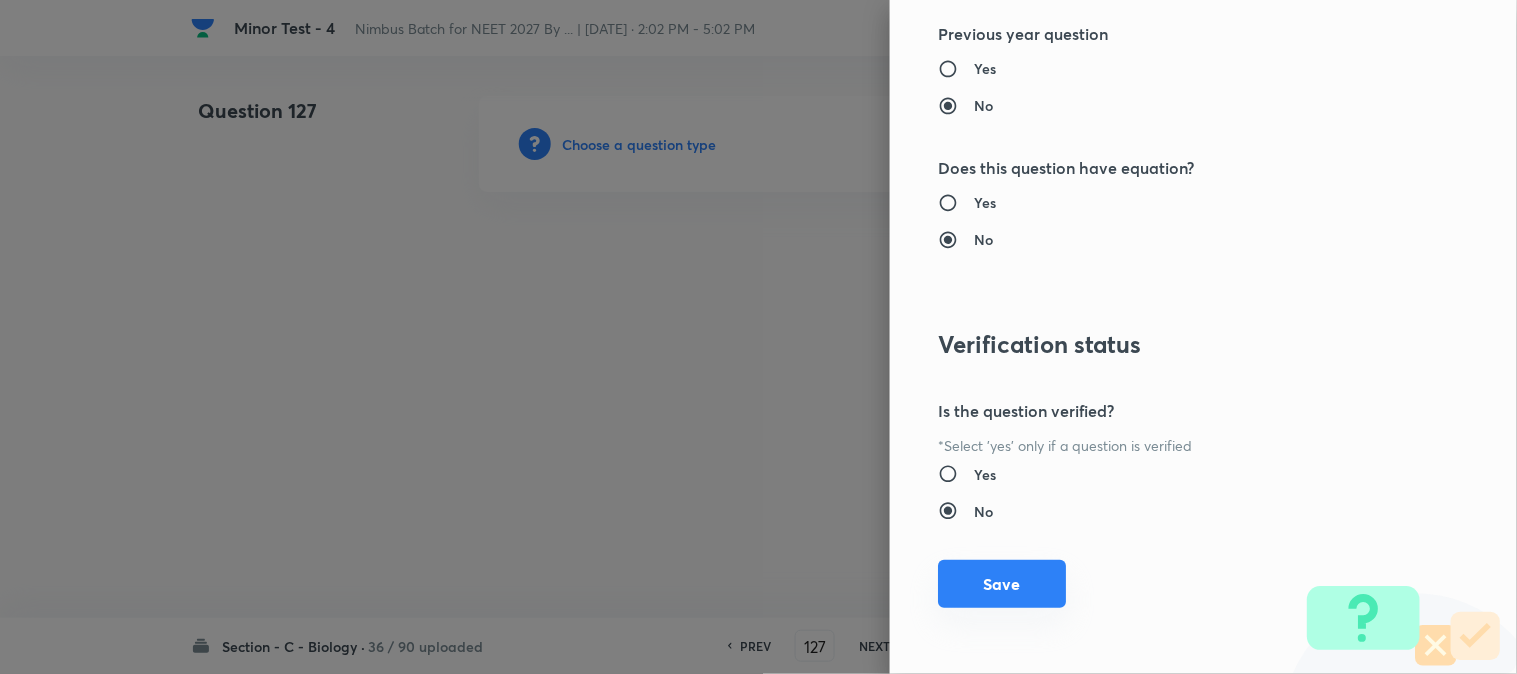click on "Save" at bounding box center [1002, 584] 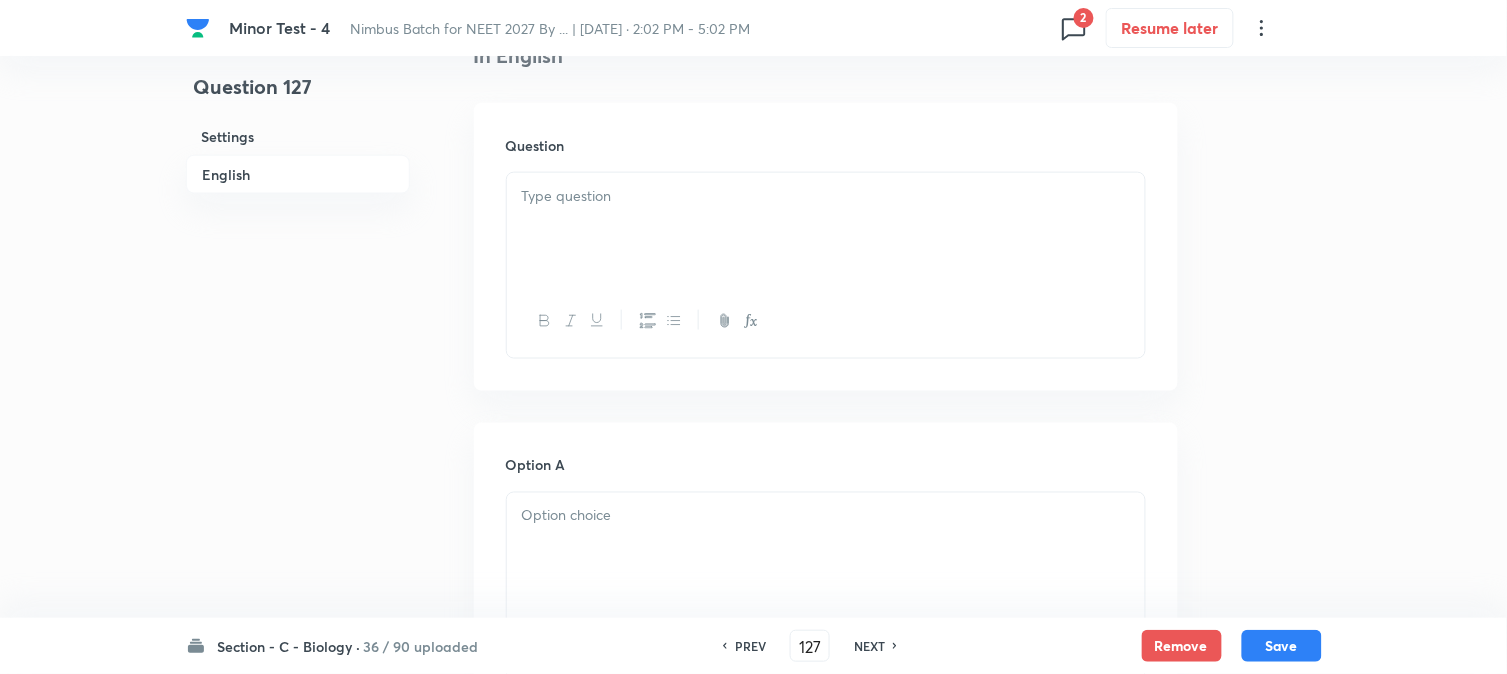 scroll, scrollTop: 590, scrollLeft: 0, axis: vertical 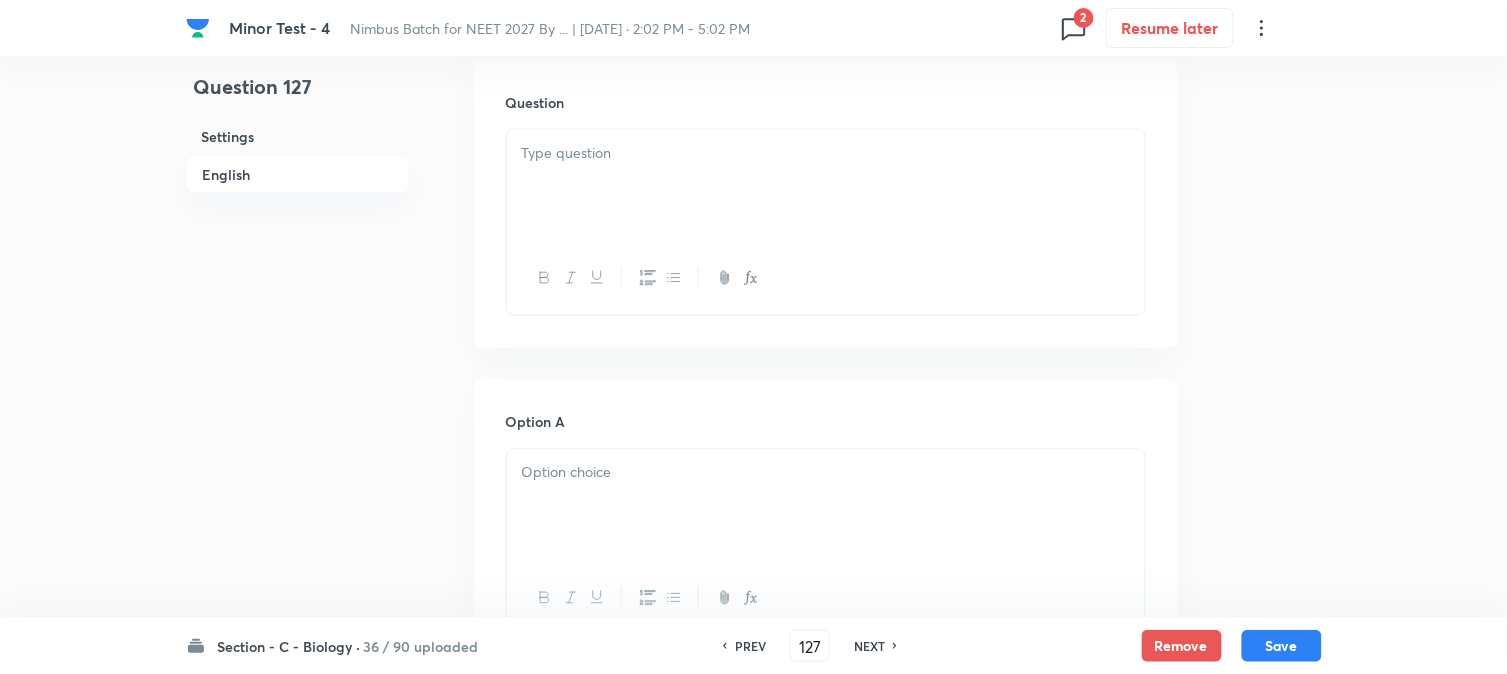 click at bounding box center (826, 186) 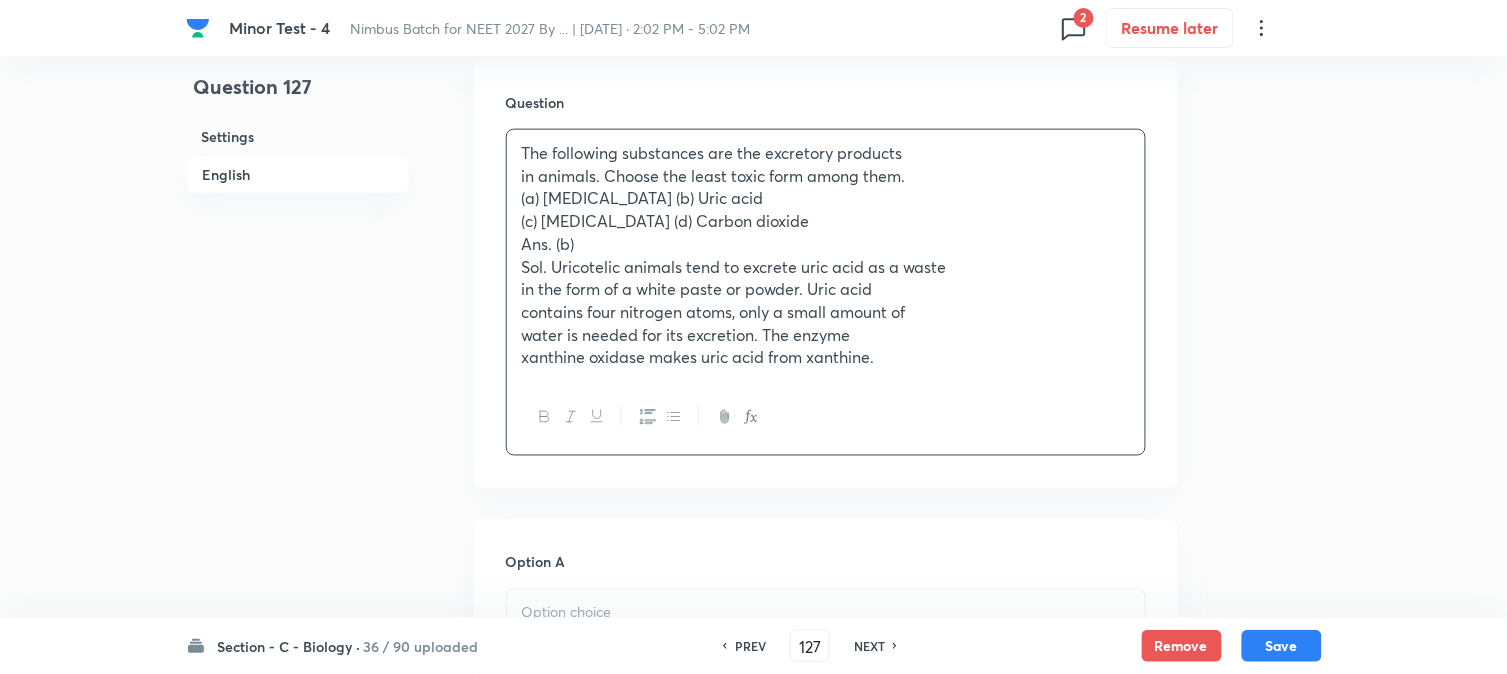 click on "(a) Urea (b) Uric acid" at bounding box center [826, 198] 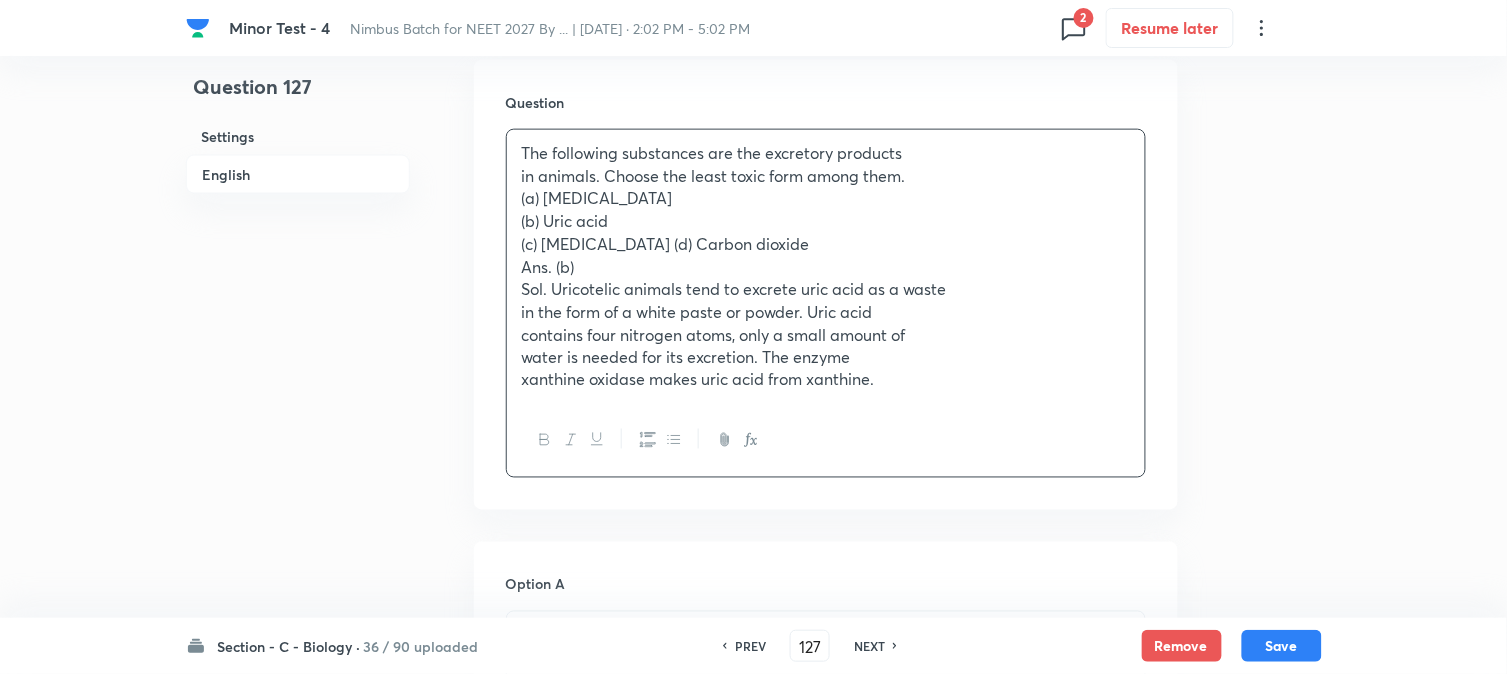 click on "(c) Ammonia (d) Carbon dioxide" at bounding box center (826, 244) 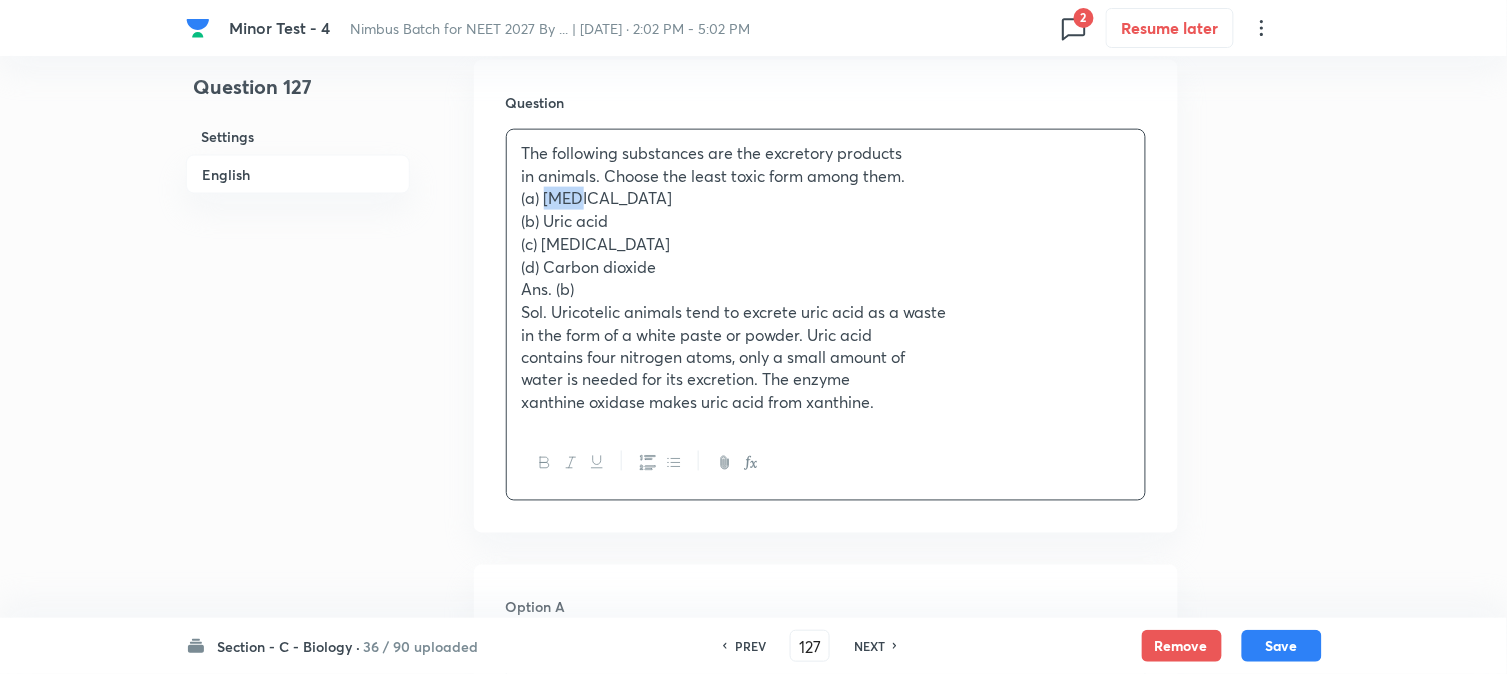 drag, startPoint x: 546, startPoint y: 193, endPoint x: 613, endPoint y: 198, distance: 67.18631 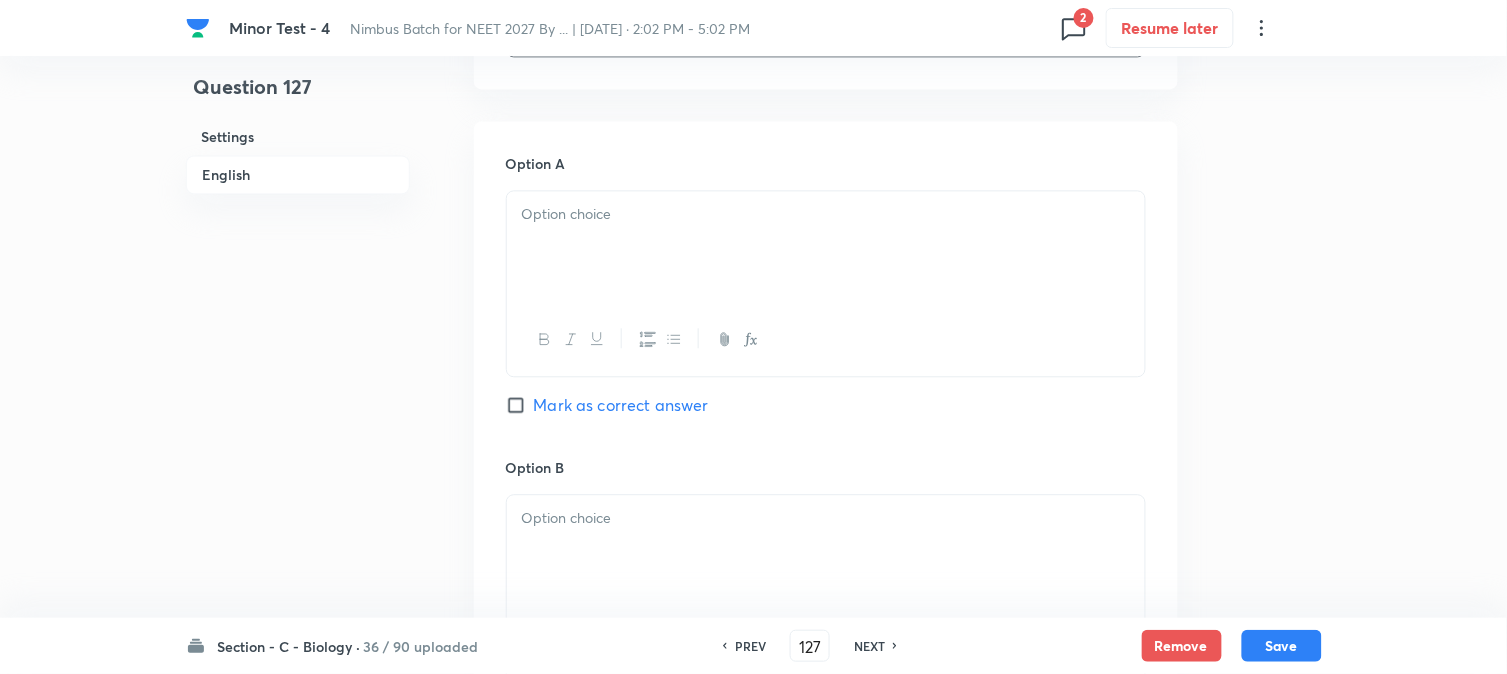click at bounding box center (826, 247) 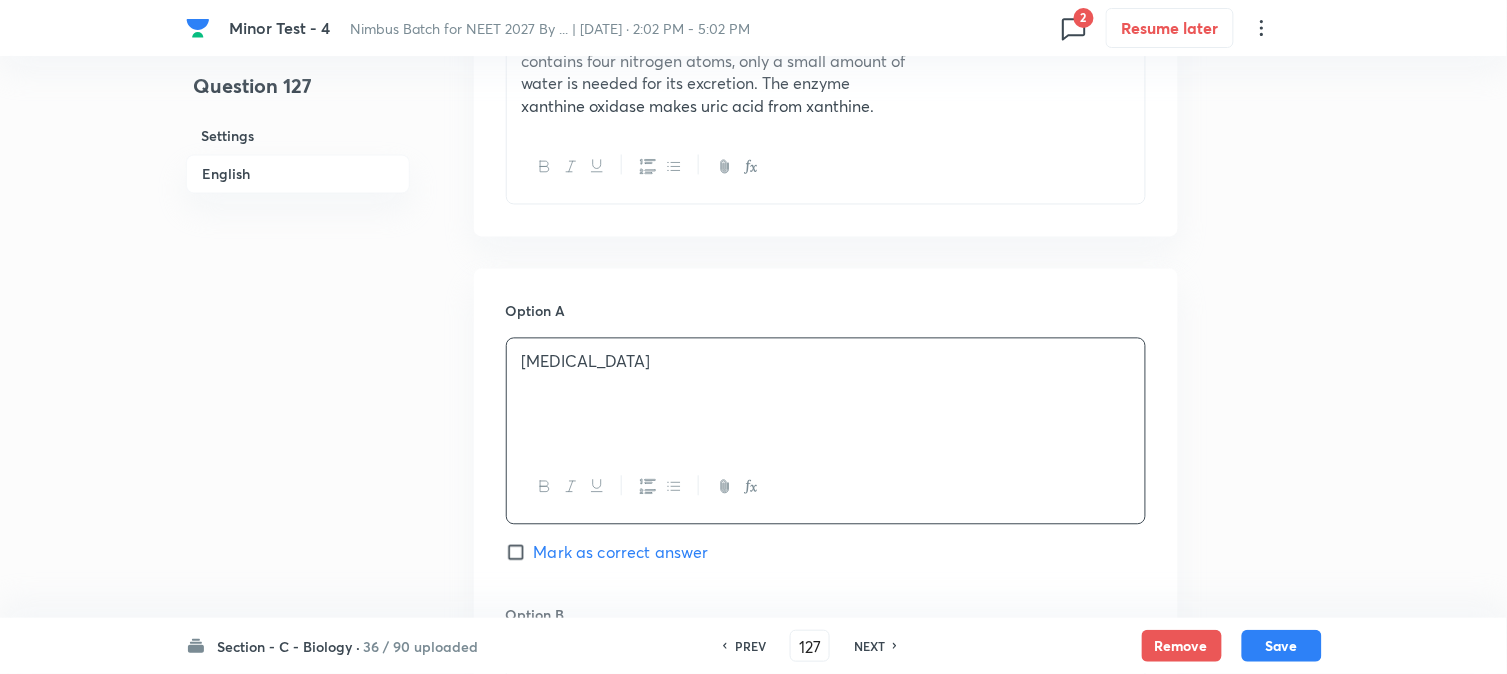scroll, scrollTop: 590, scrollLeft: 0, axis: vertical 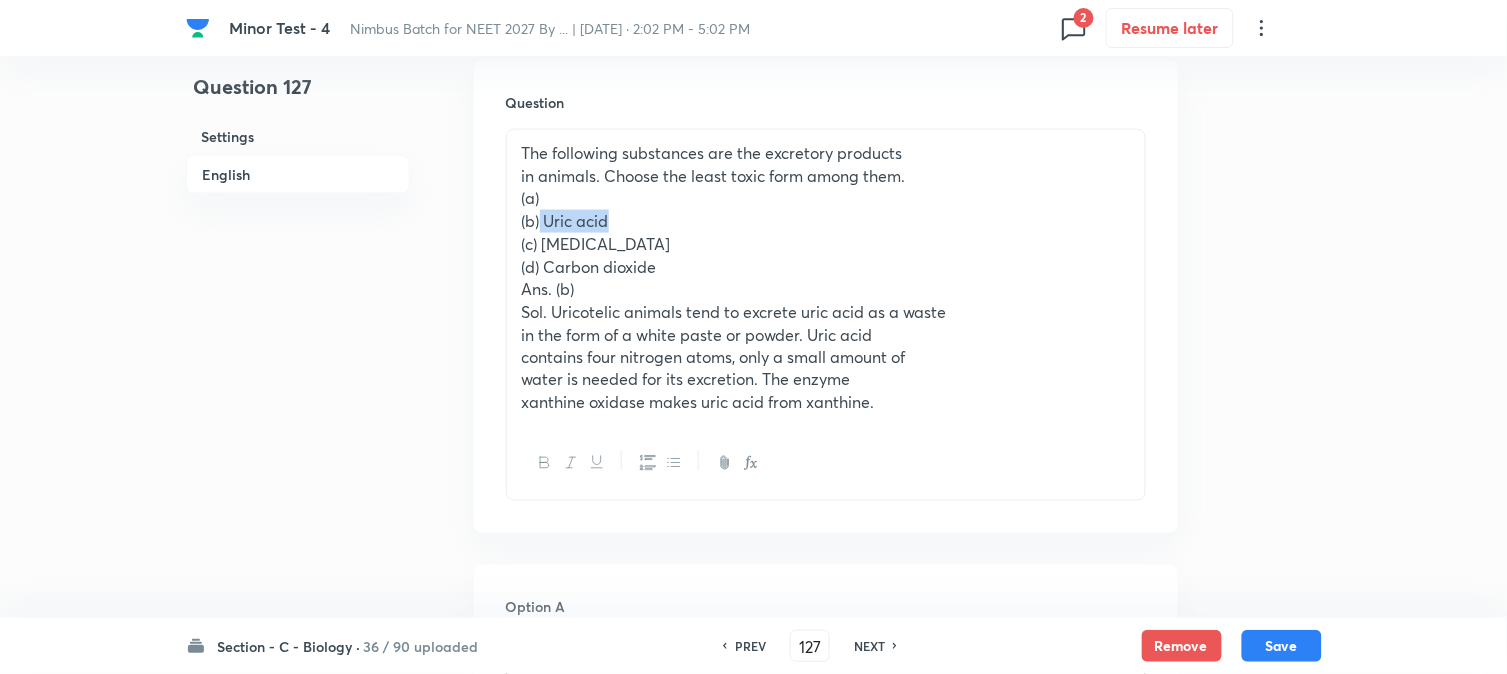 drag, startPoint x: 542, startPoint y: 221, endPoint x: 663, endPoint y: 218, distance: 121.037186 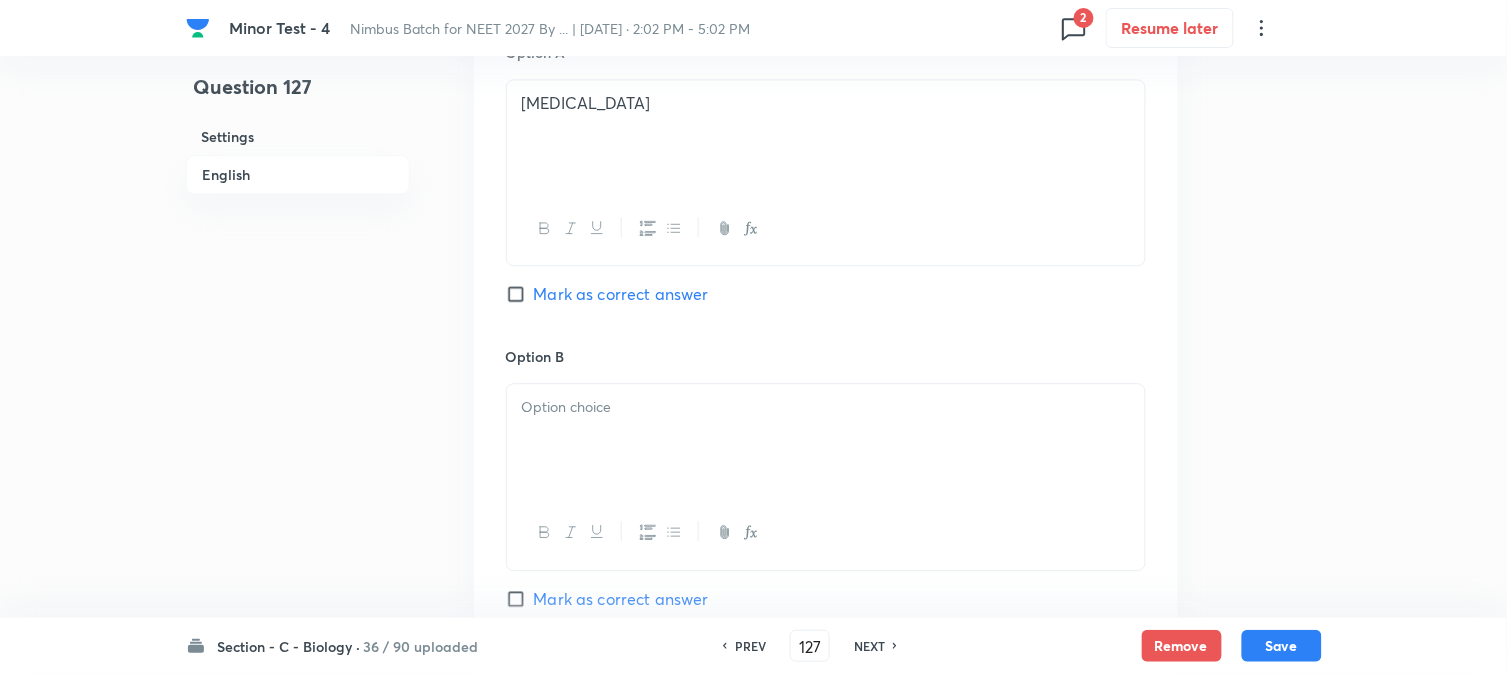 click at bounding box center (826, 440) 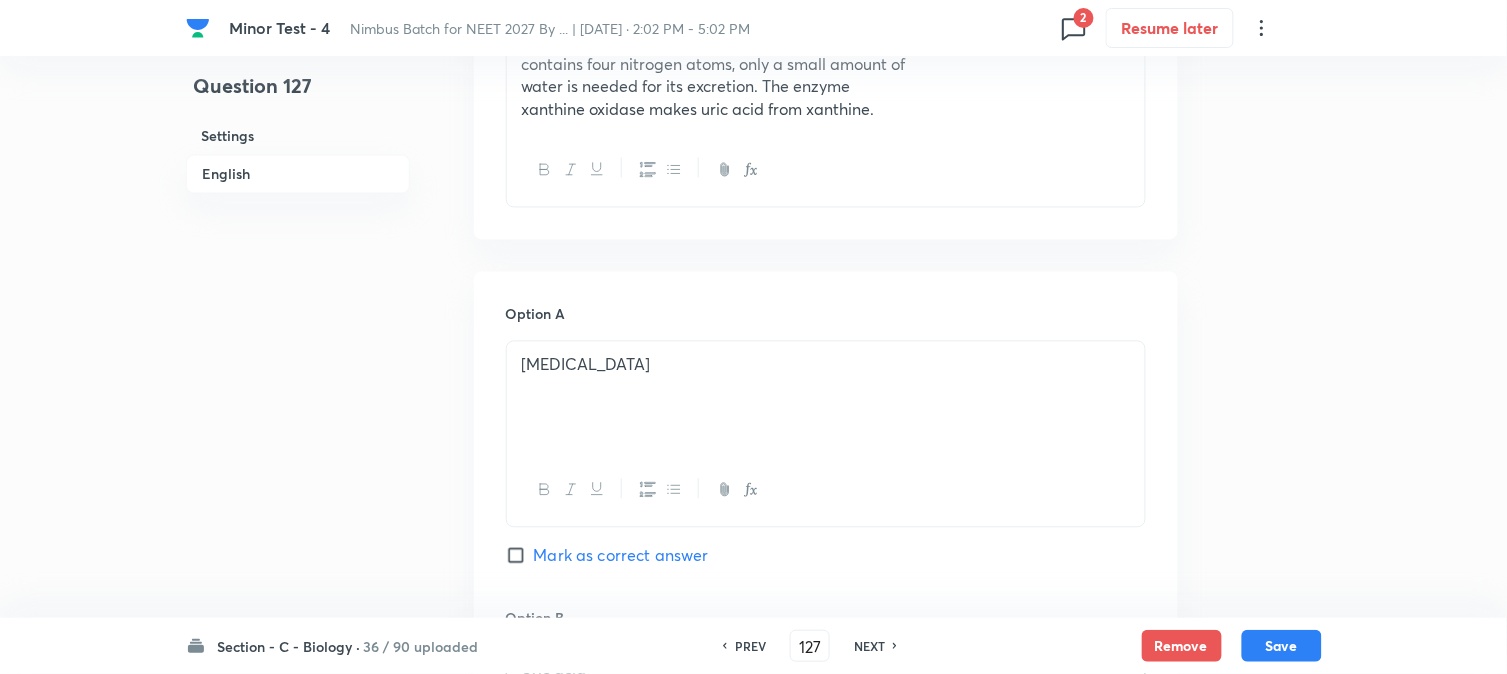scroll, scrollTop: 701, scrollLeft: 0, axis: vertical 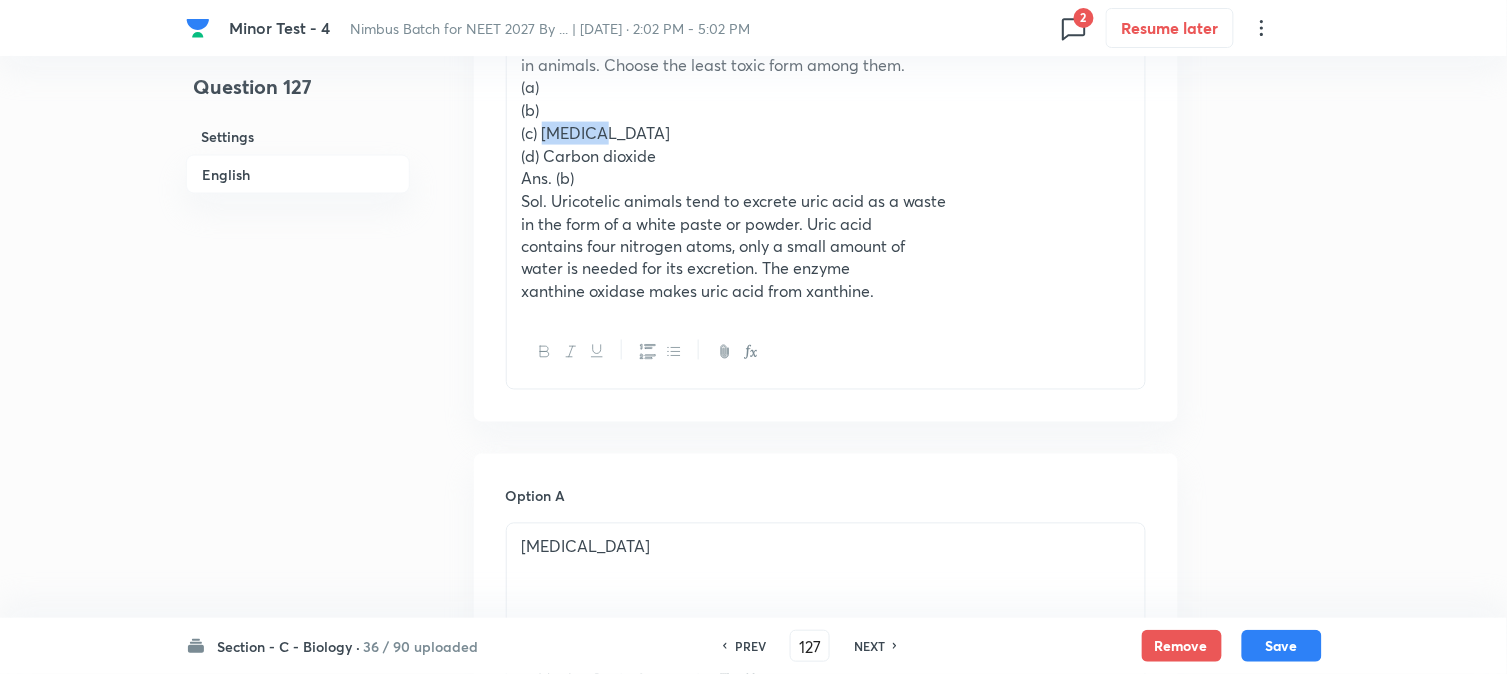 drag, startPoint x: 546, startPoint y: 134, endPoint x: 677, endPoint y: 132, distance: 131.01526 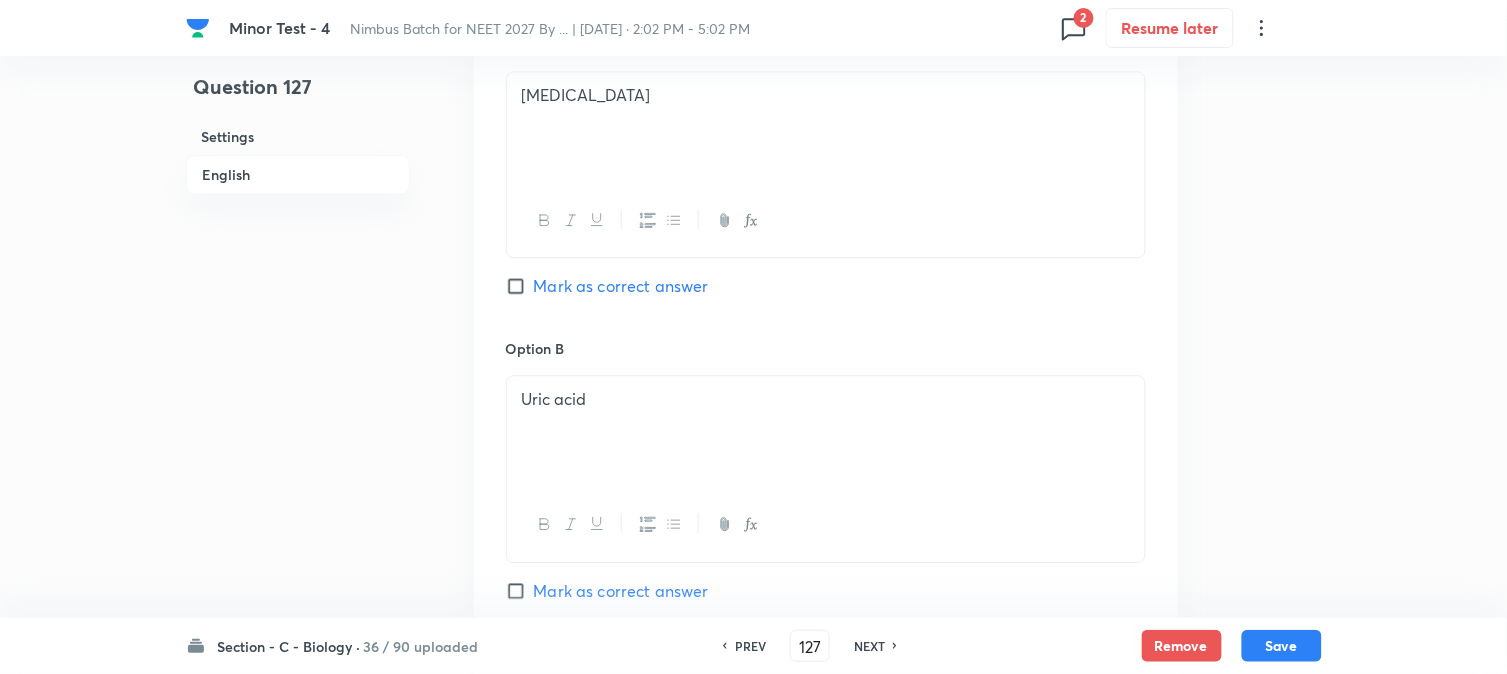 scroll, scrollTop: 1478, scrollLeft: 0, axis: vertical 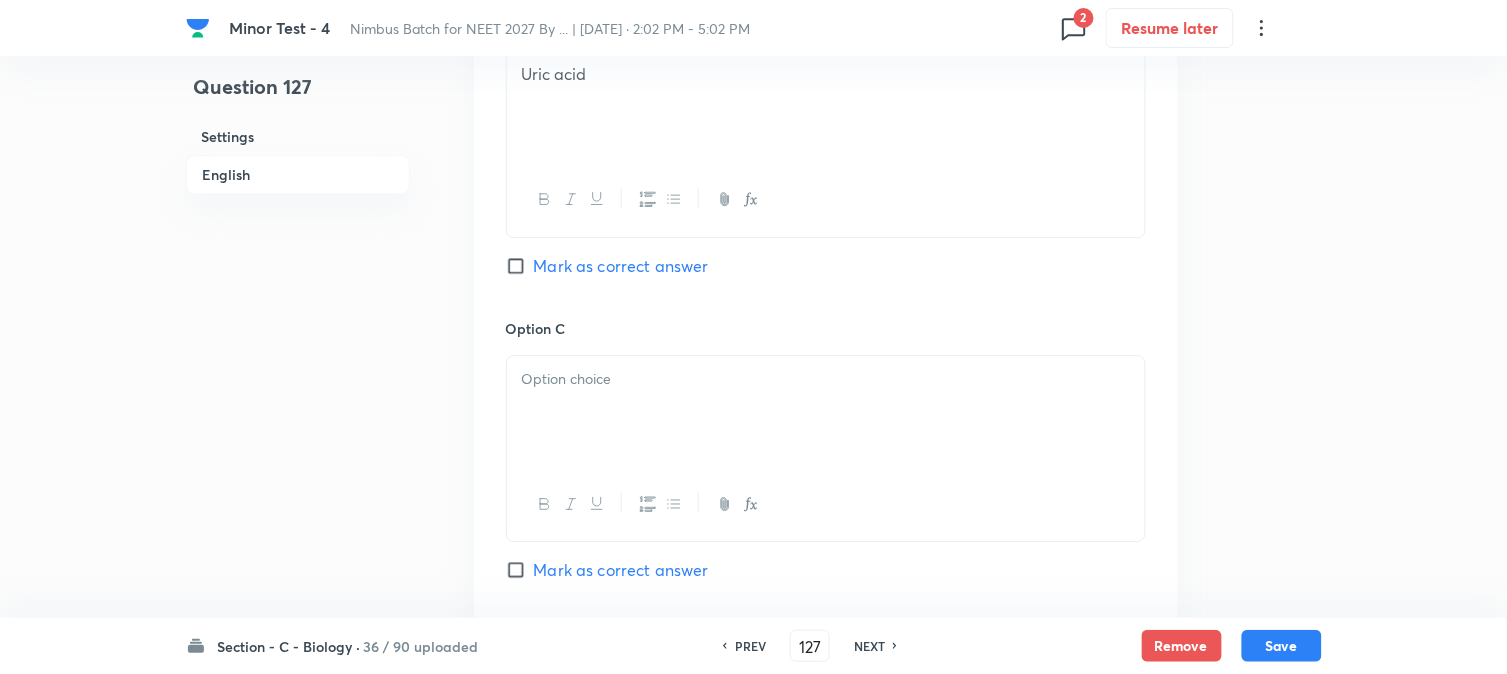 click on "Mark as correct answer" at bounding box center [621, 266] 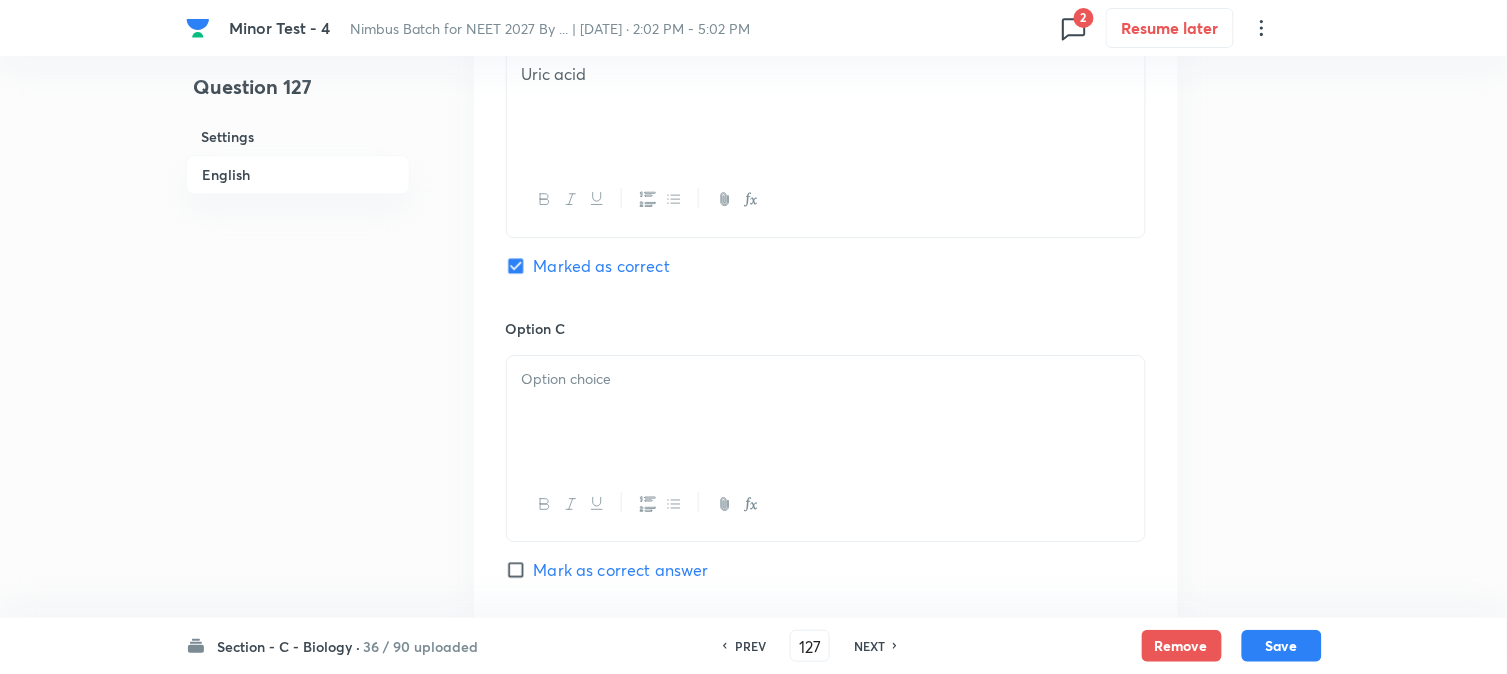 click at bounding box center (826, 412) 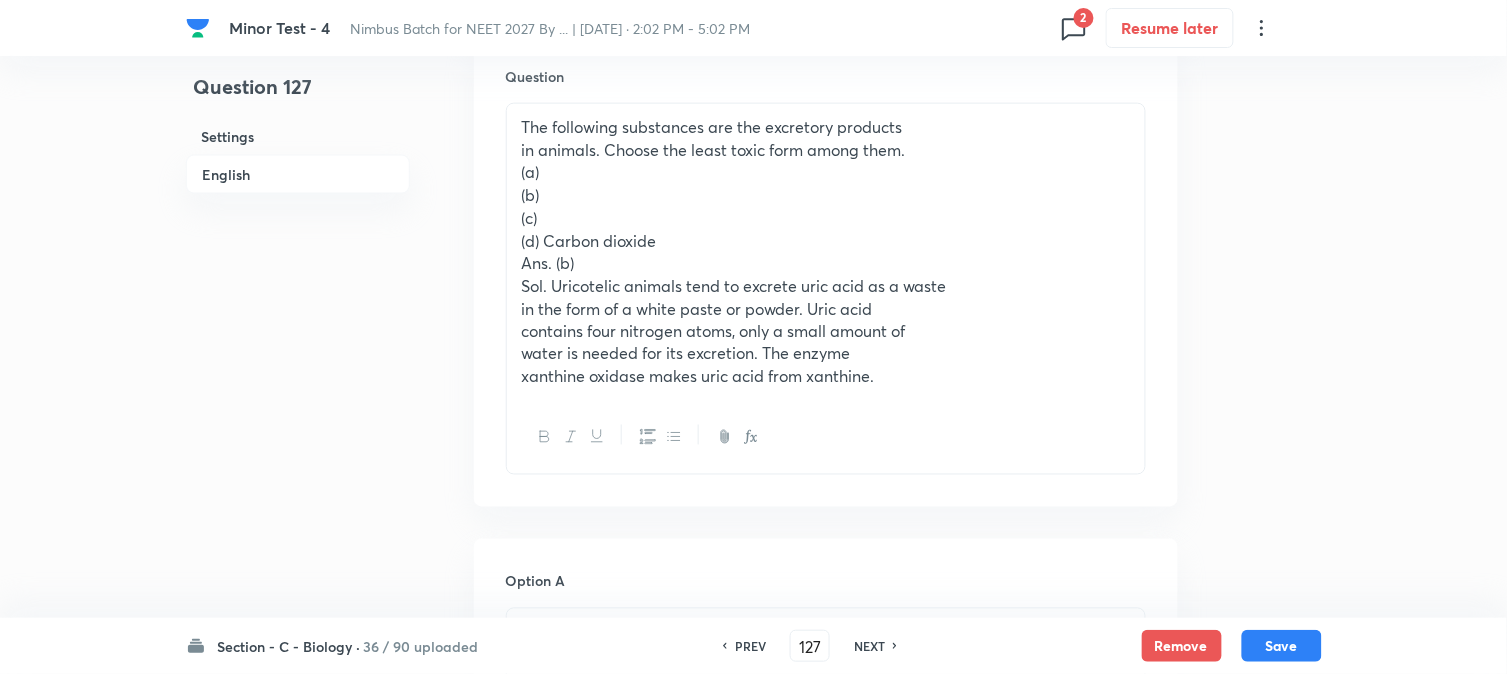 scroll, scrollTop: 590, scrollLeft: 0, axis: vertical 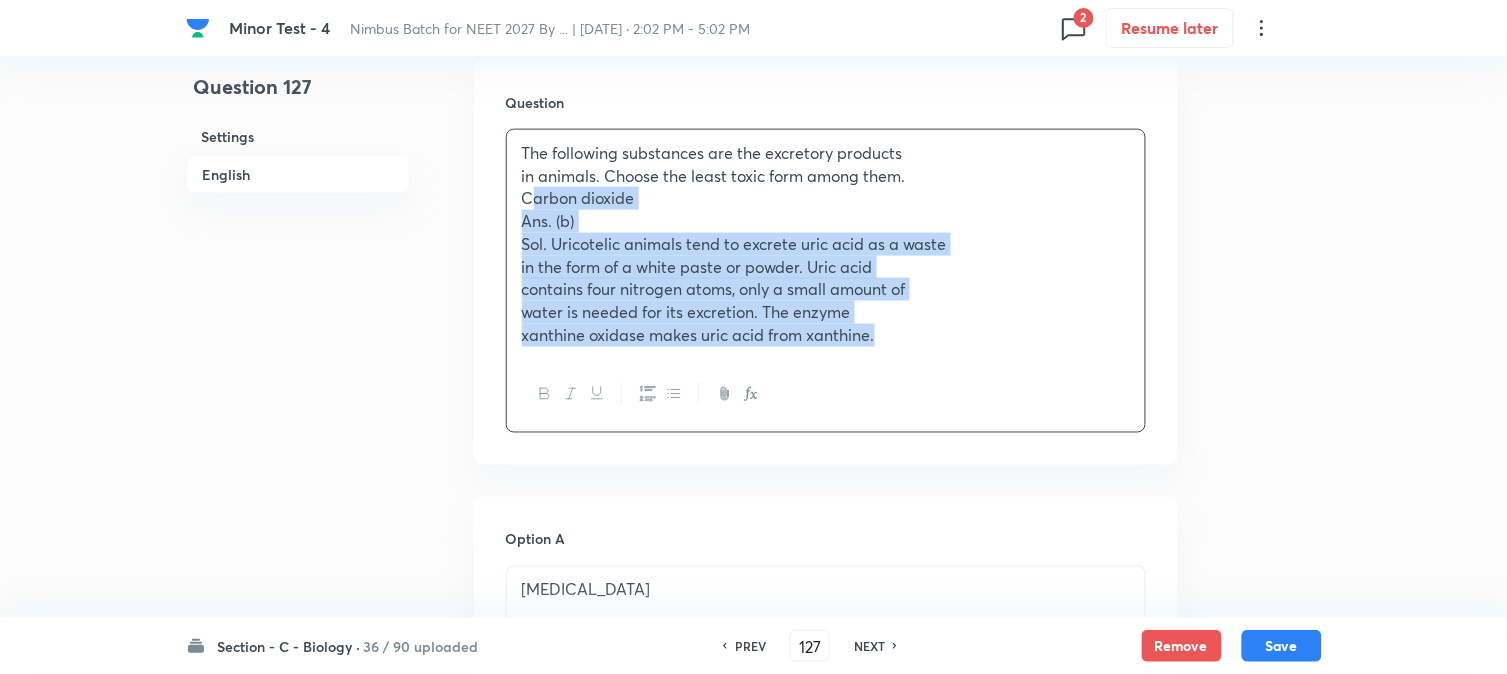drag, startPoint x: 540, startPoint y: 260, endPoint x: 1240, endPoint y: 366, distance: 707.9802 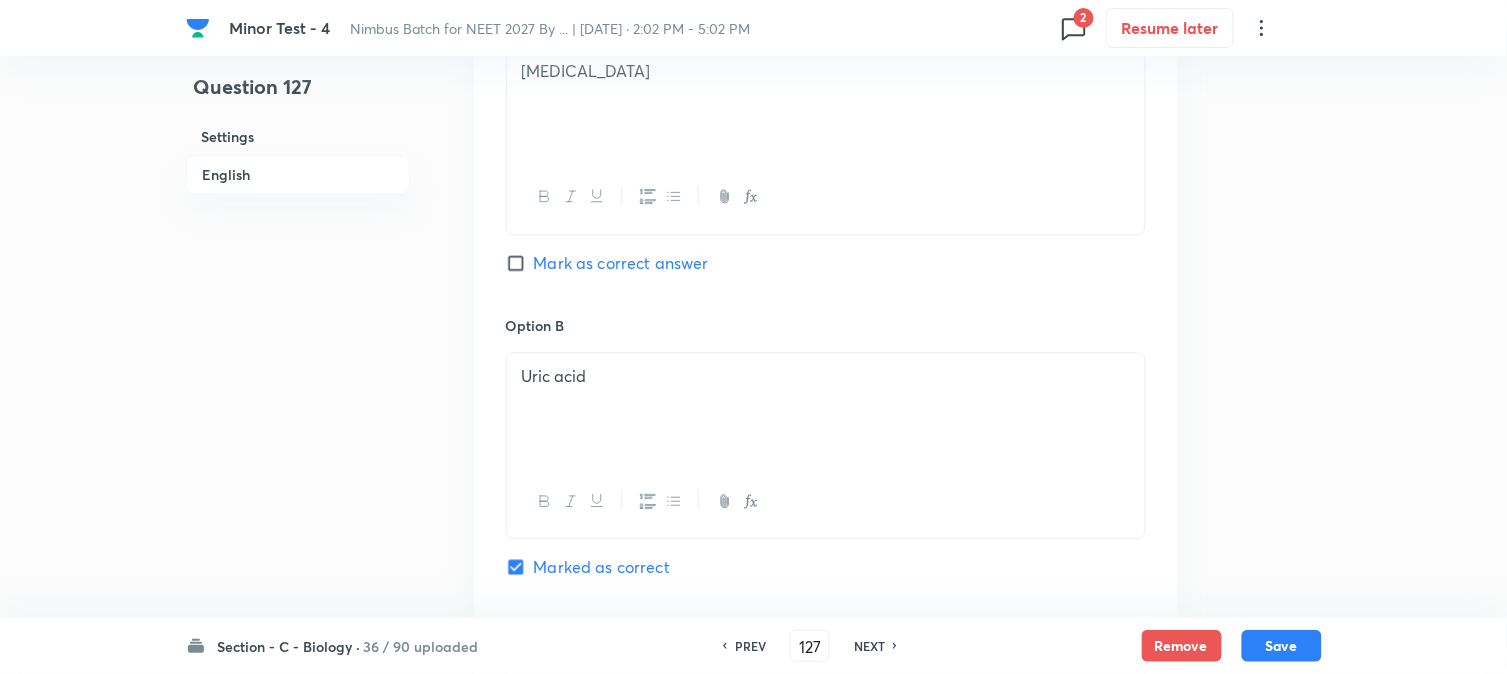 scroll, scrollTop: 1478, scrollLeft: 0, axis: vertical 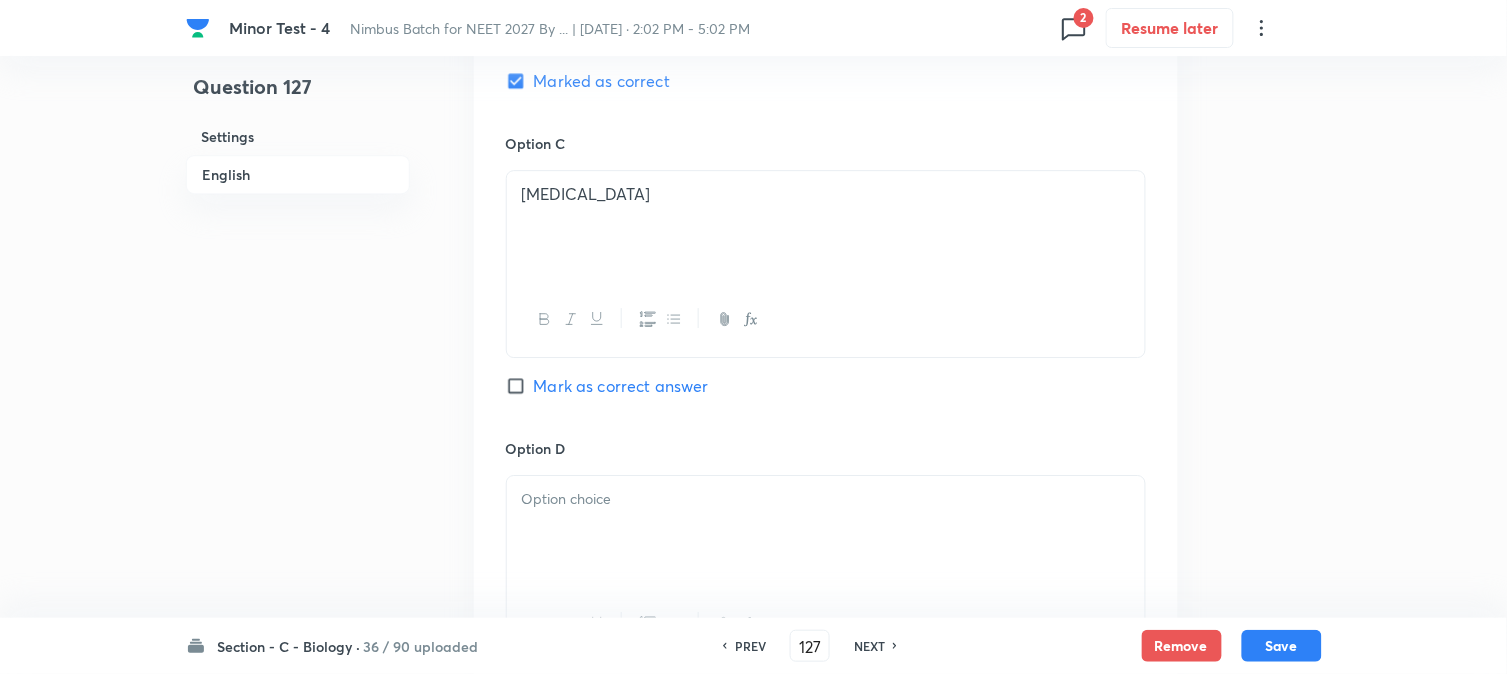 click at bounding box center (826, 532) 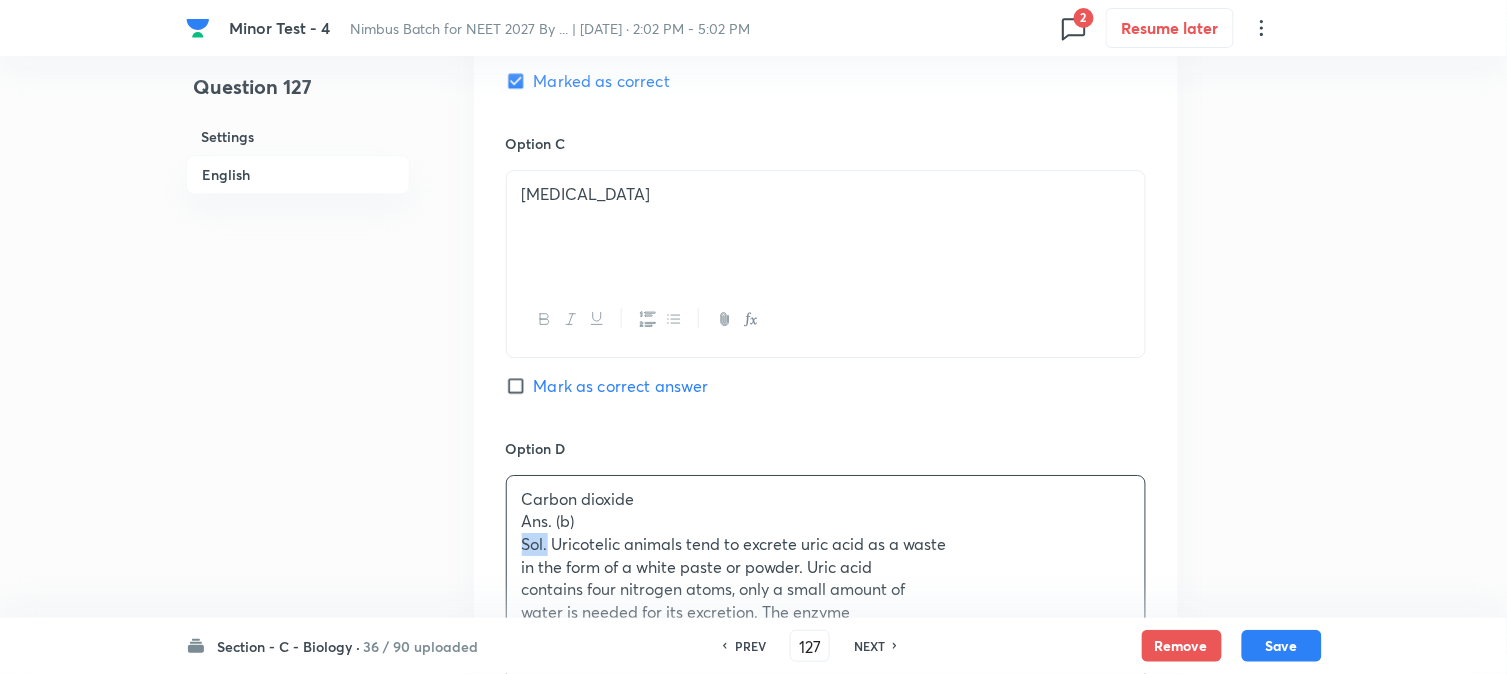 drag, startPoint x: 518, startPoint y: 544, endPoint x: 541, endPoint y: 551, distance: 24.04163 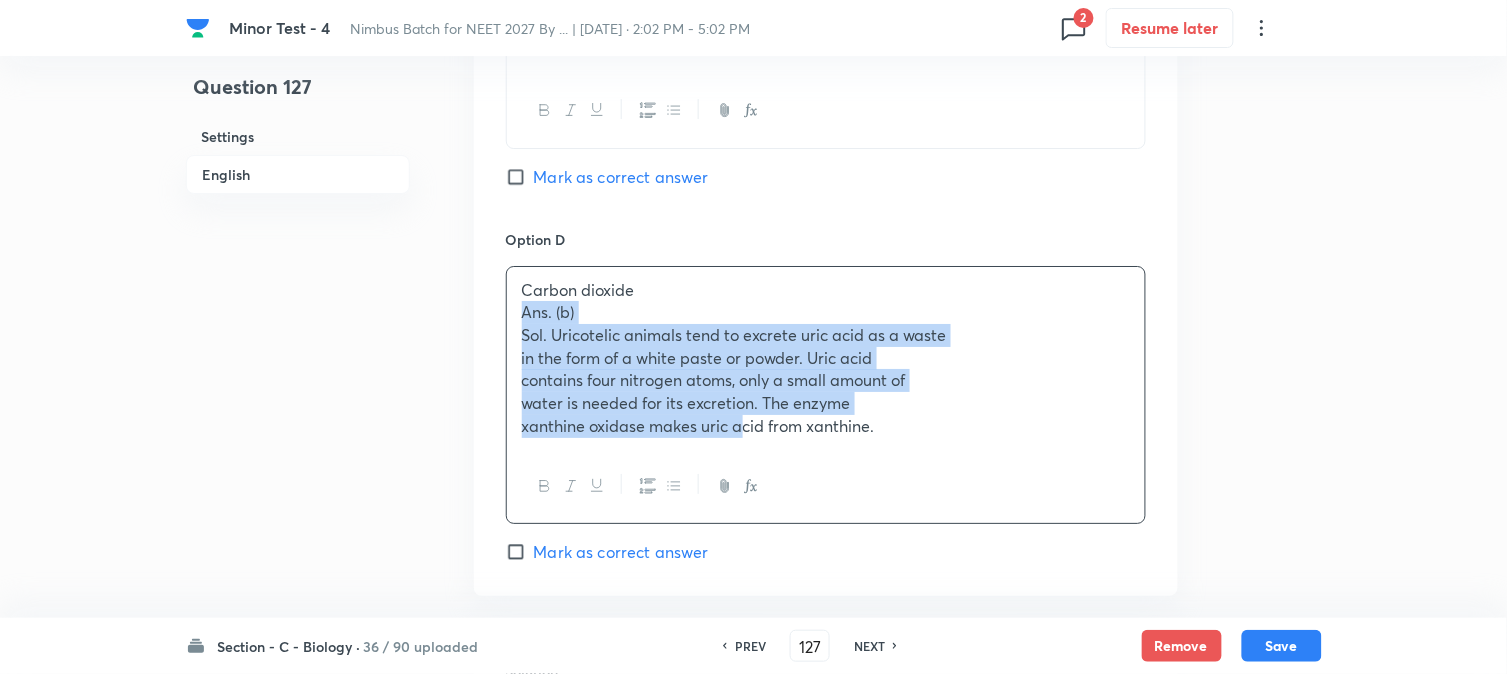 scroll, scrollTop: 1851, scrollLeft: 0, axis: vertical 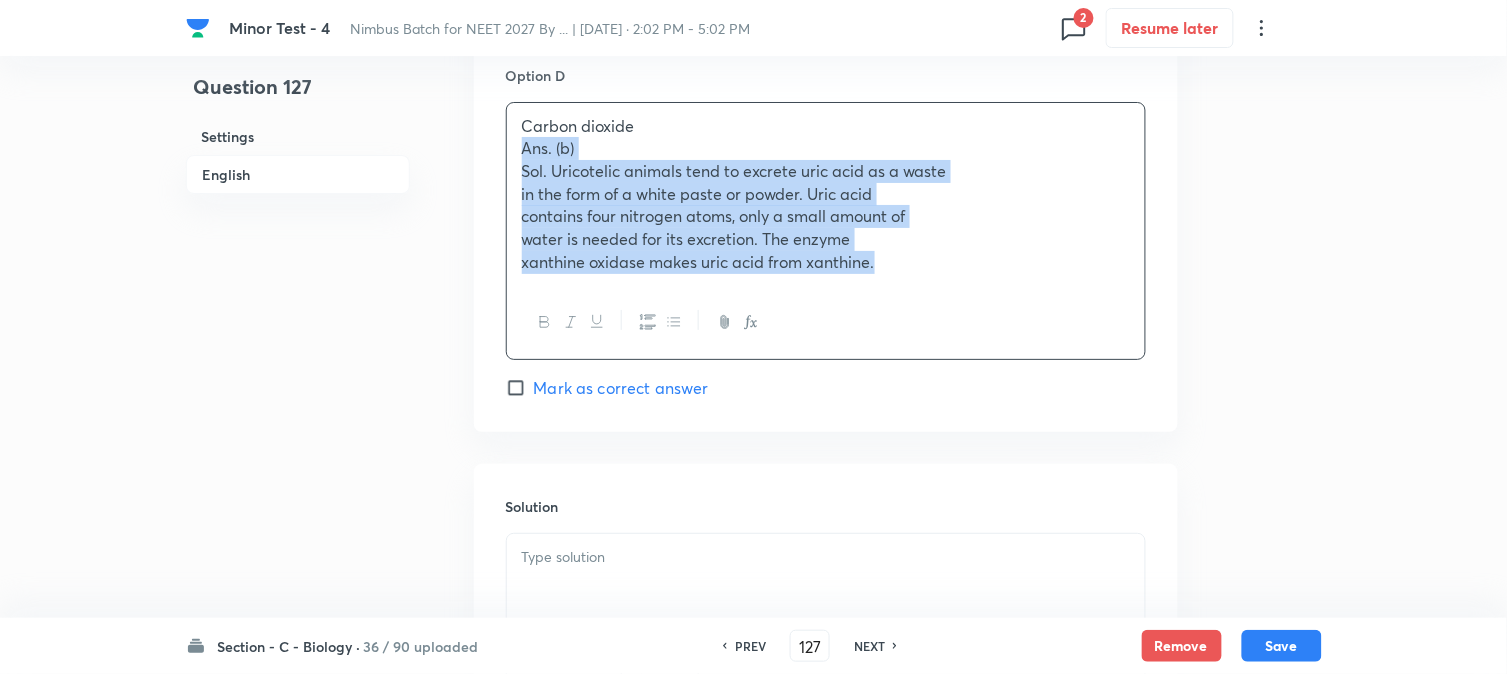 drag, startPoint x: 524, startPoint y: 526, endPoint x: 1223, endPoint y: 422, distance: 706.6944 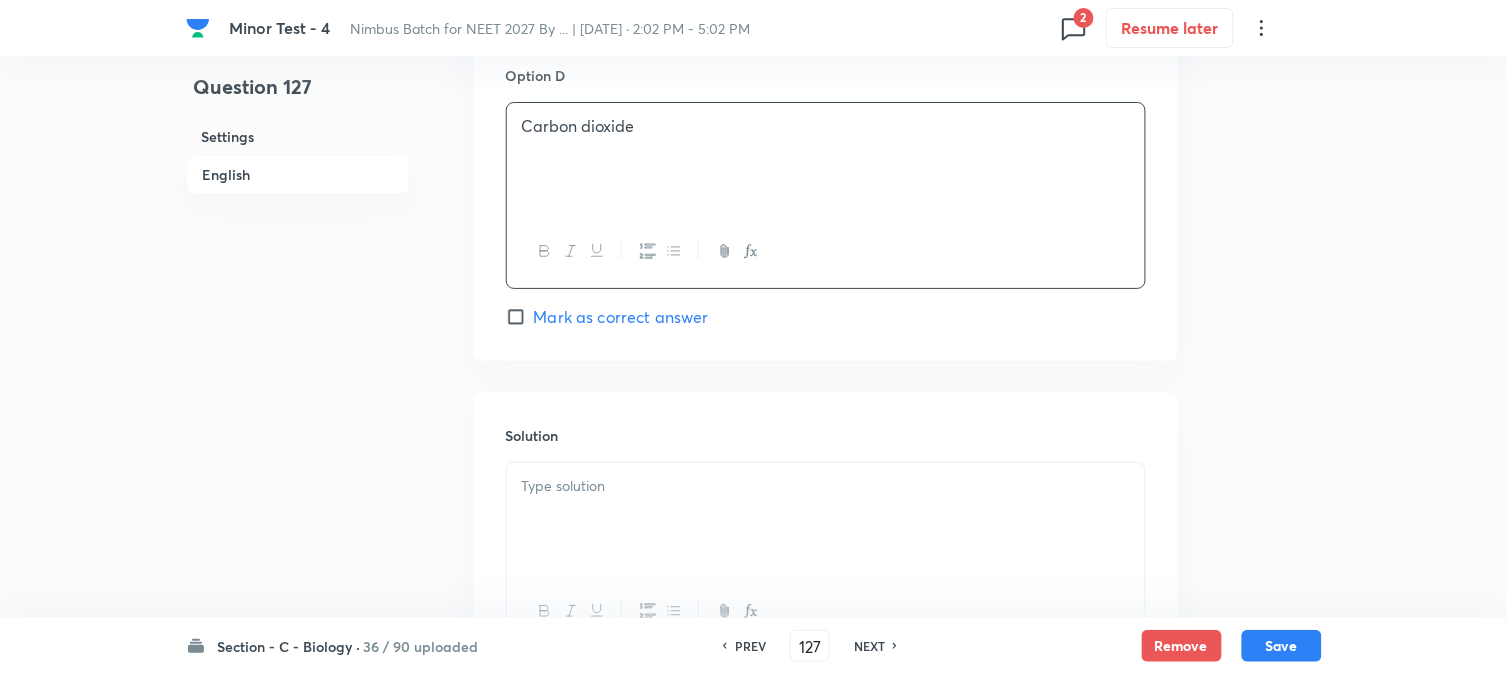 click at bounding box center (826, 519) 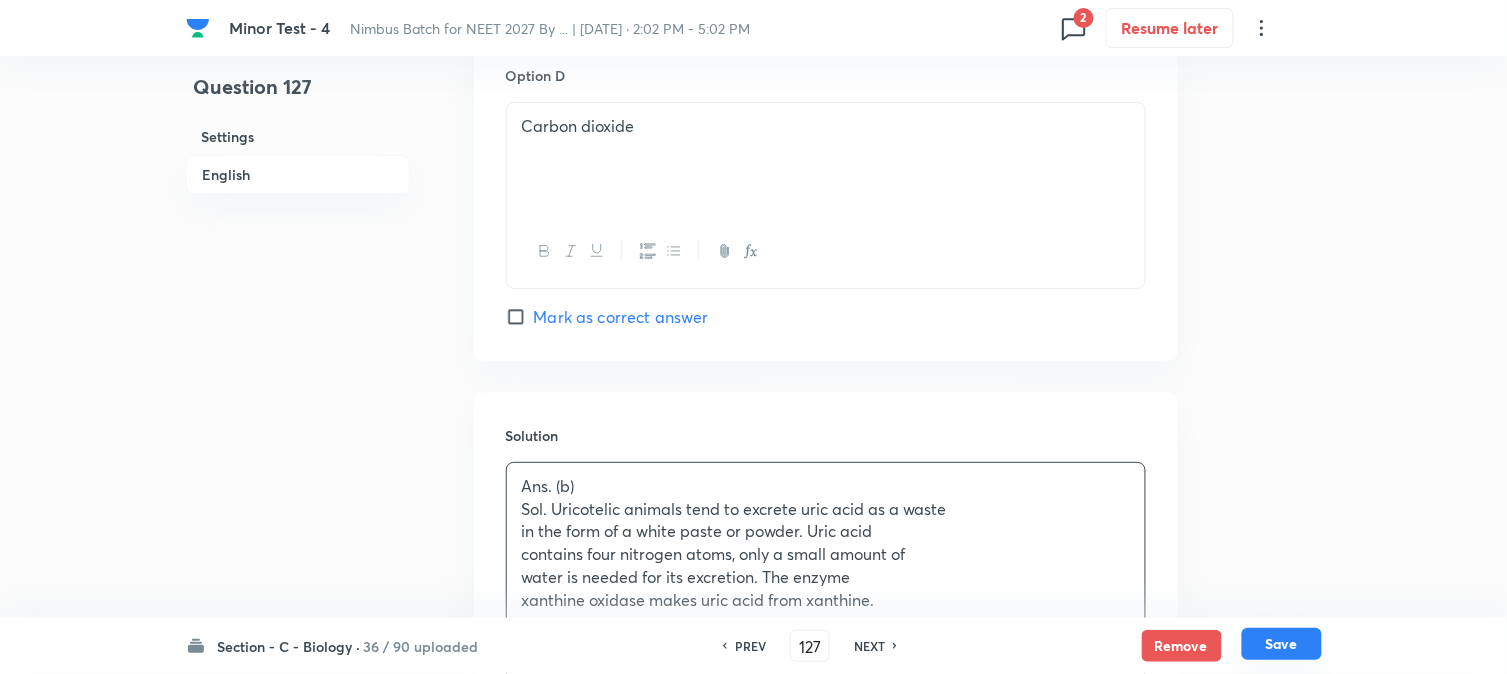 click on "Save" at bounding box center [1282, 644] 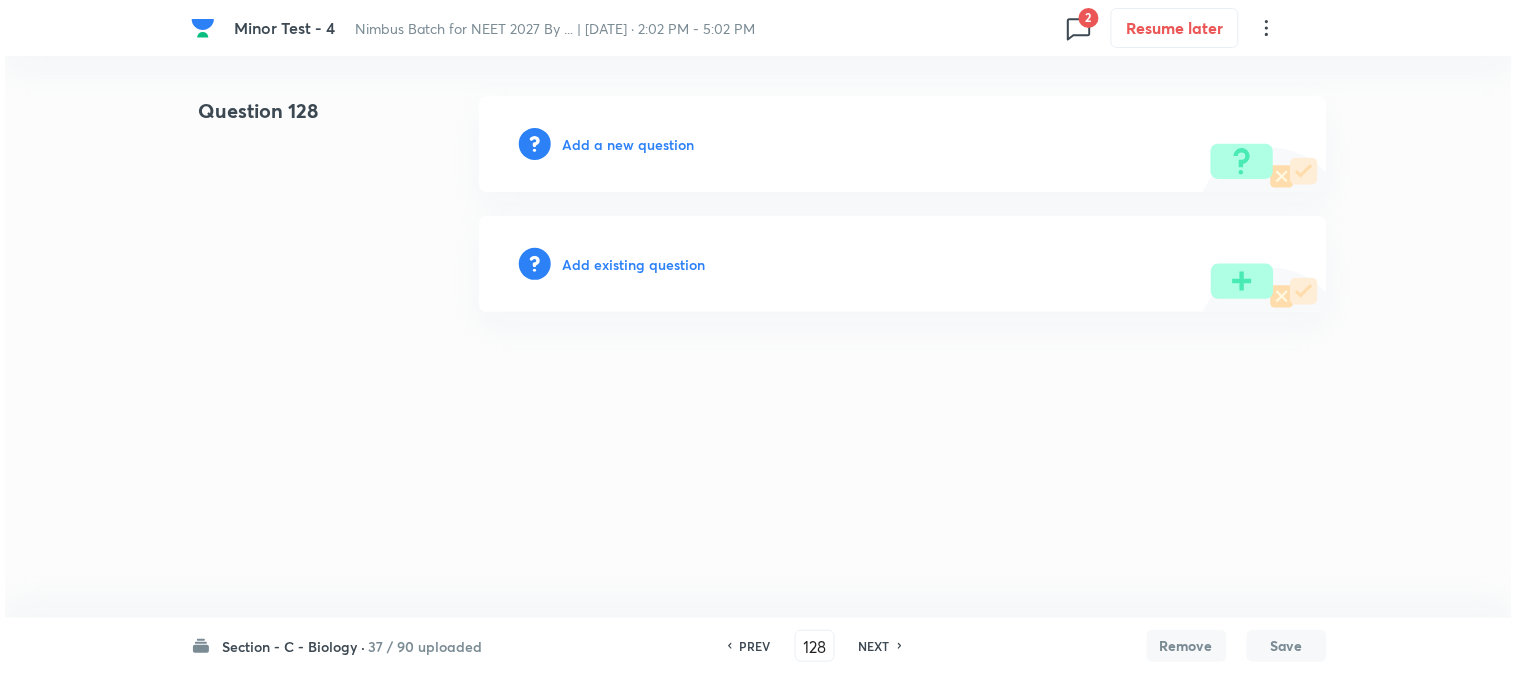 scroll, scrollTop: 0, scrollLeft: 0, axis: both 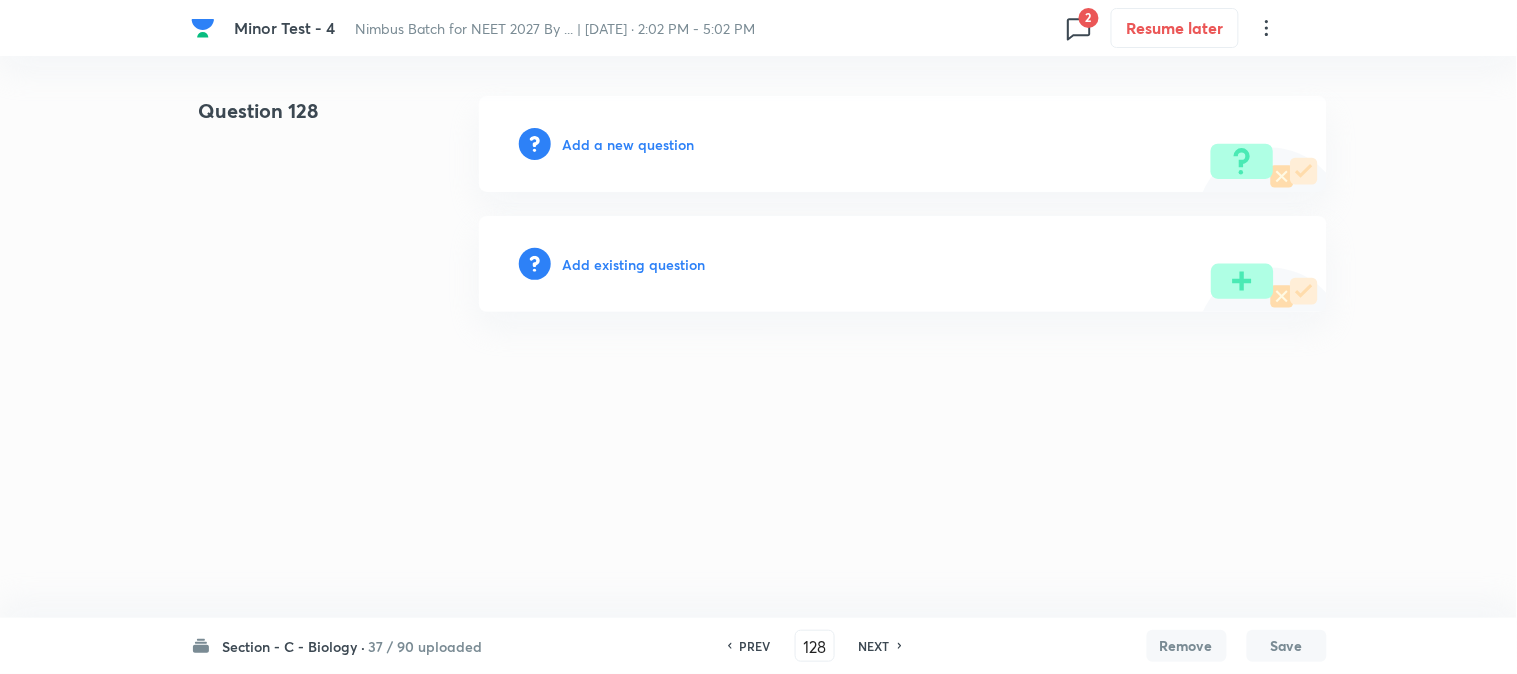 click on "Add a new question" at bounding box center (629, 144) 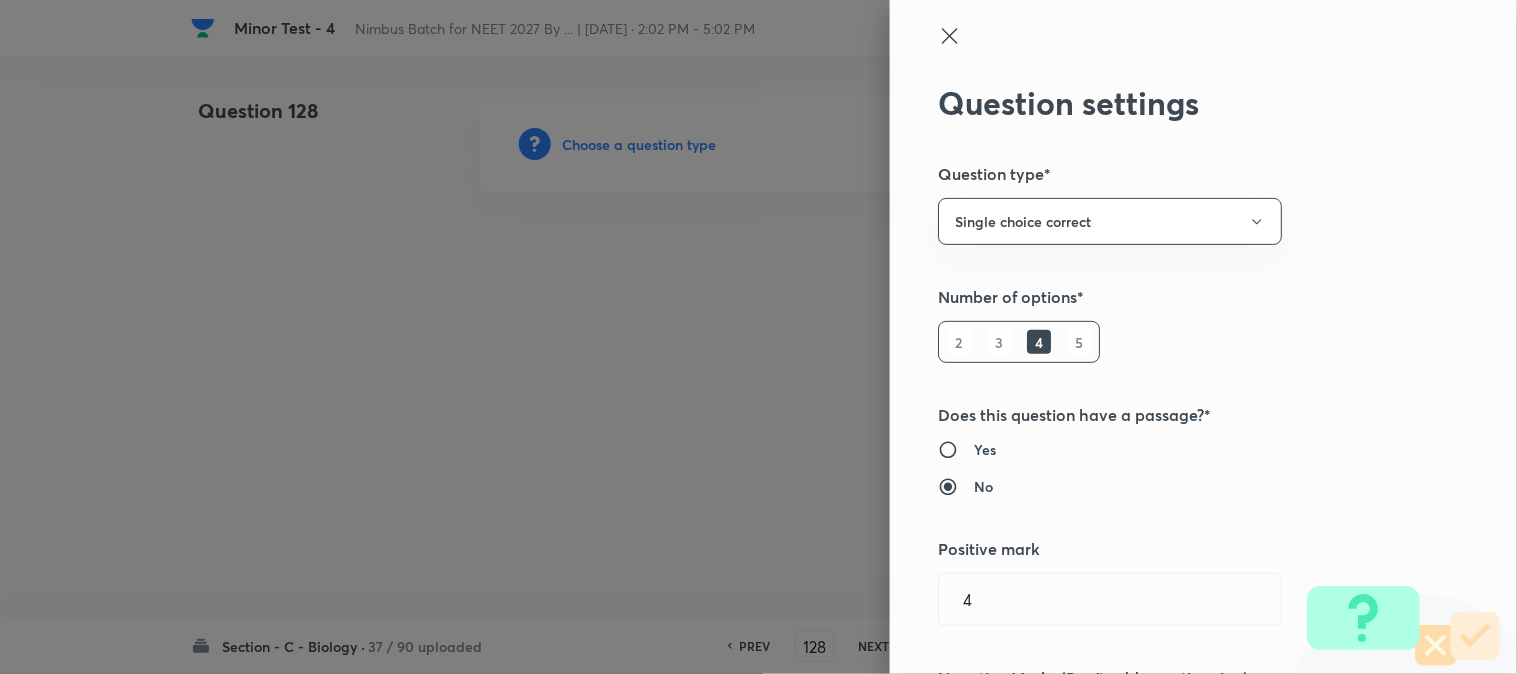 click at bounding box center [758, 337] 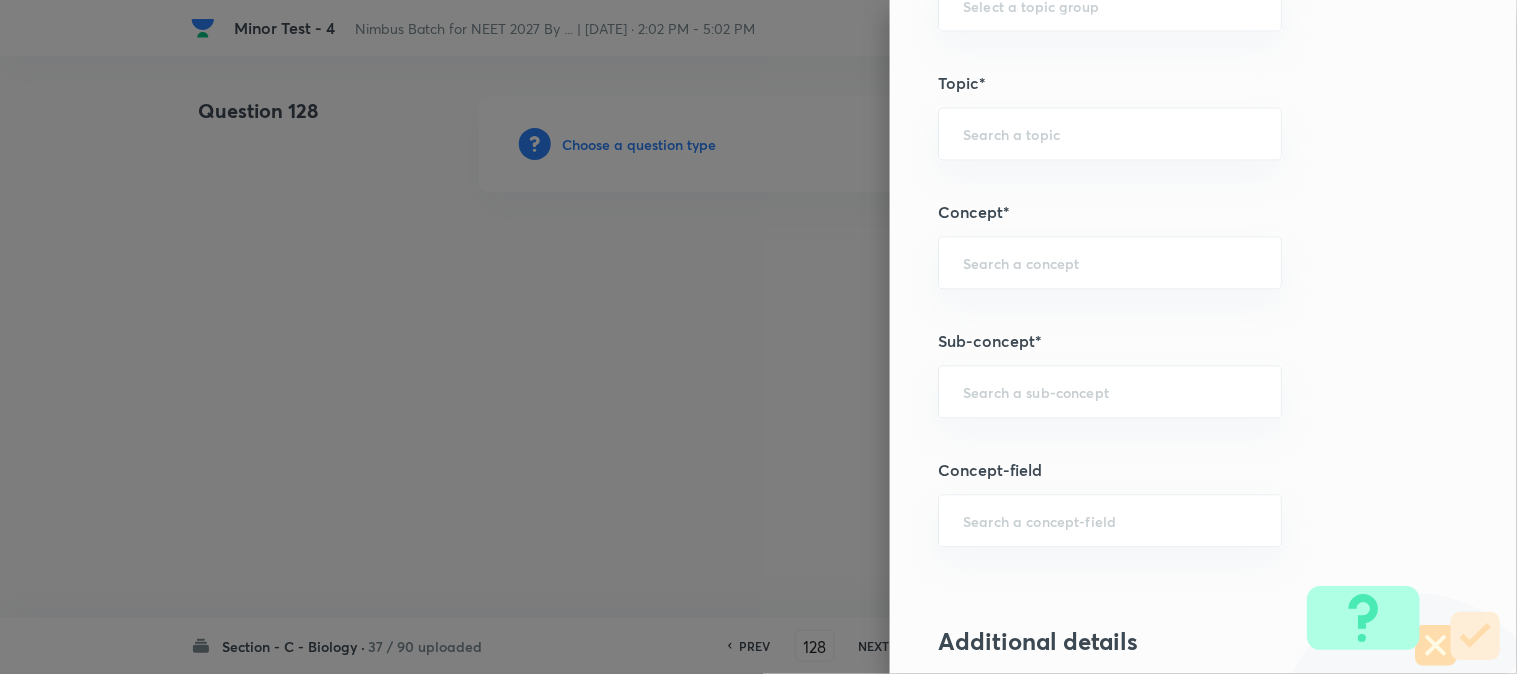scroll, scrollTop: 1180, scrollLeft: 0, axis: vertical 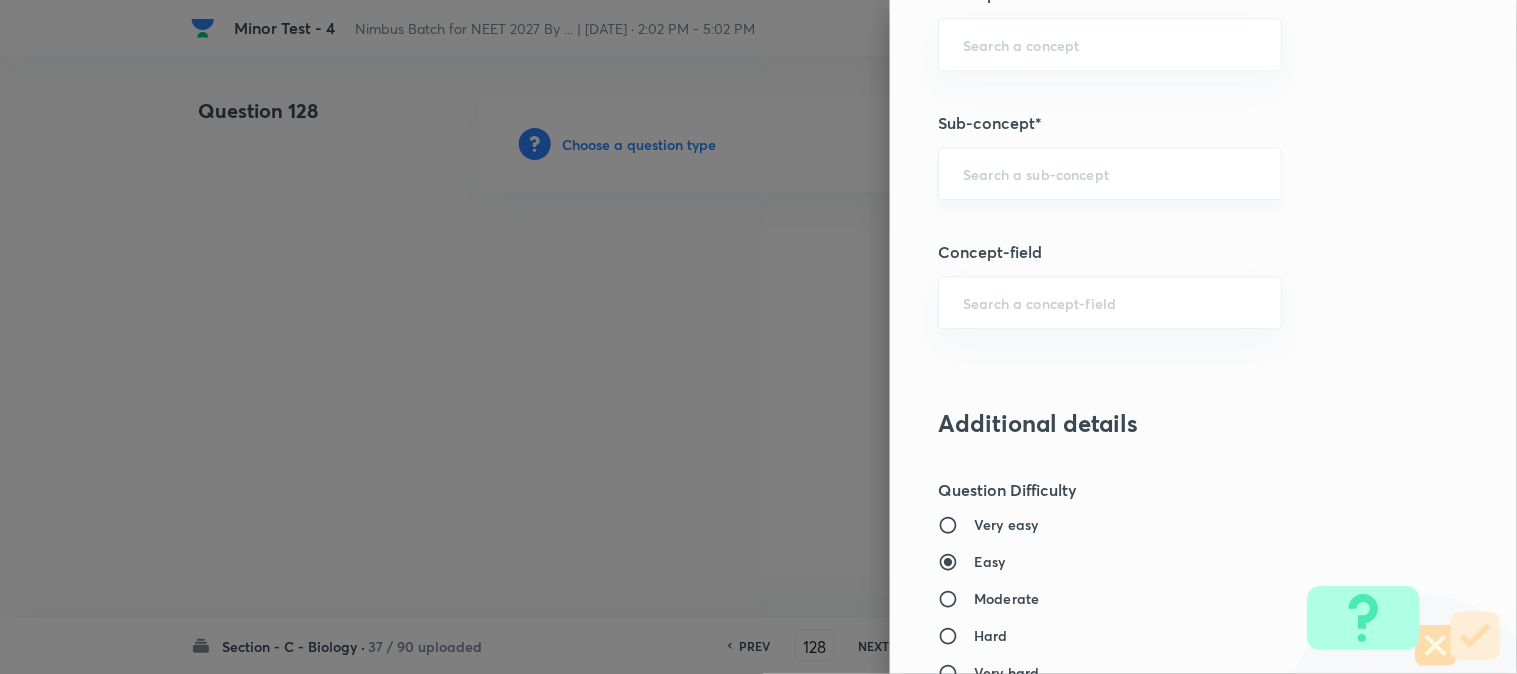 click at bounding box center [1110, 173] 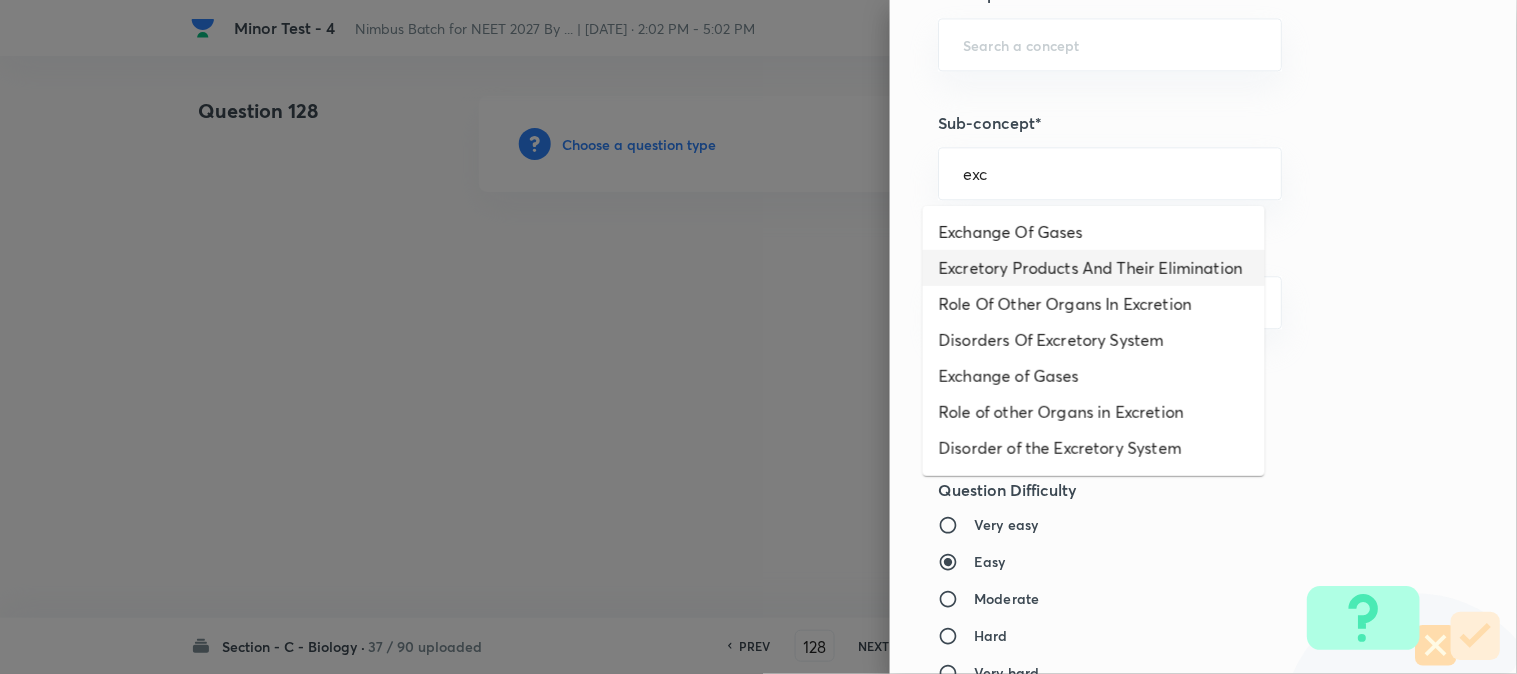 click on "Excretory Products And Their Elimination" at bounding box center (1094, 268) 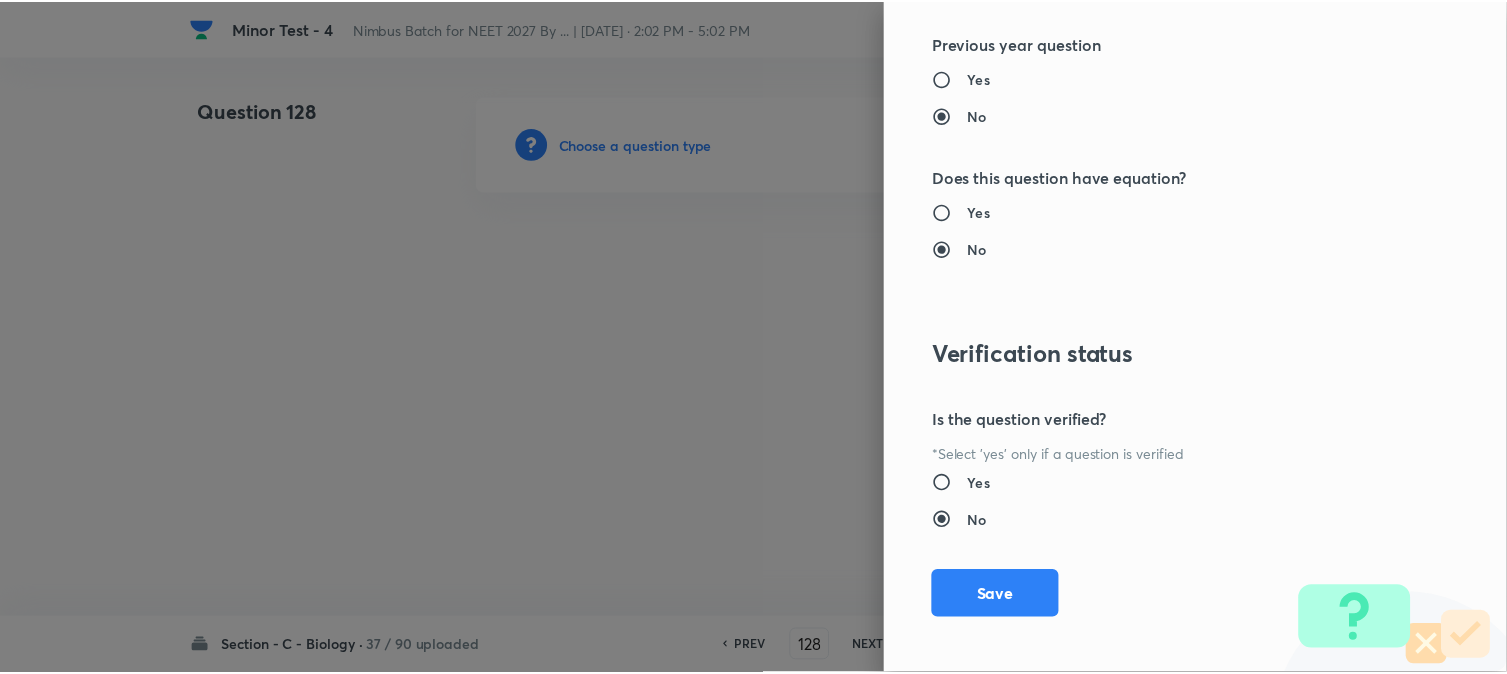 scroll, scrollTop: 2052, scrollLeft: 0, axis: vertical 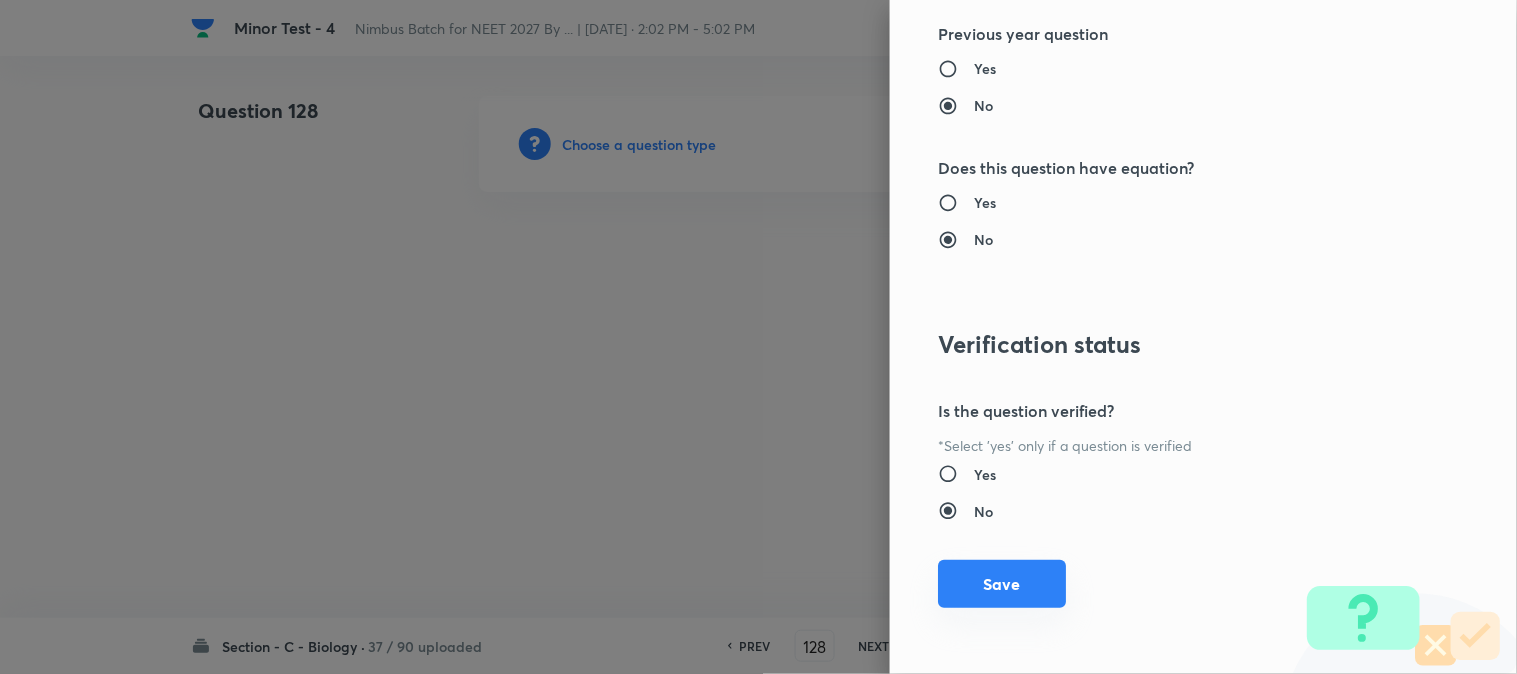 click on "Save" at bounding box center [1002, 584] 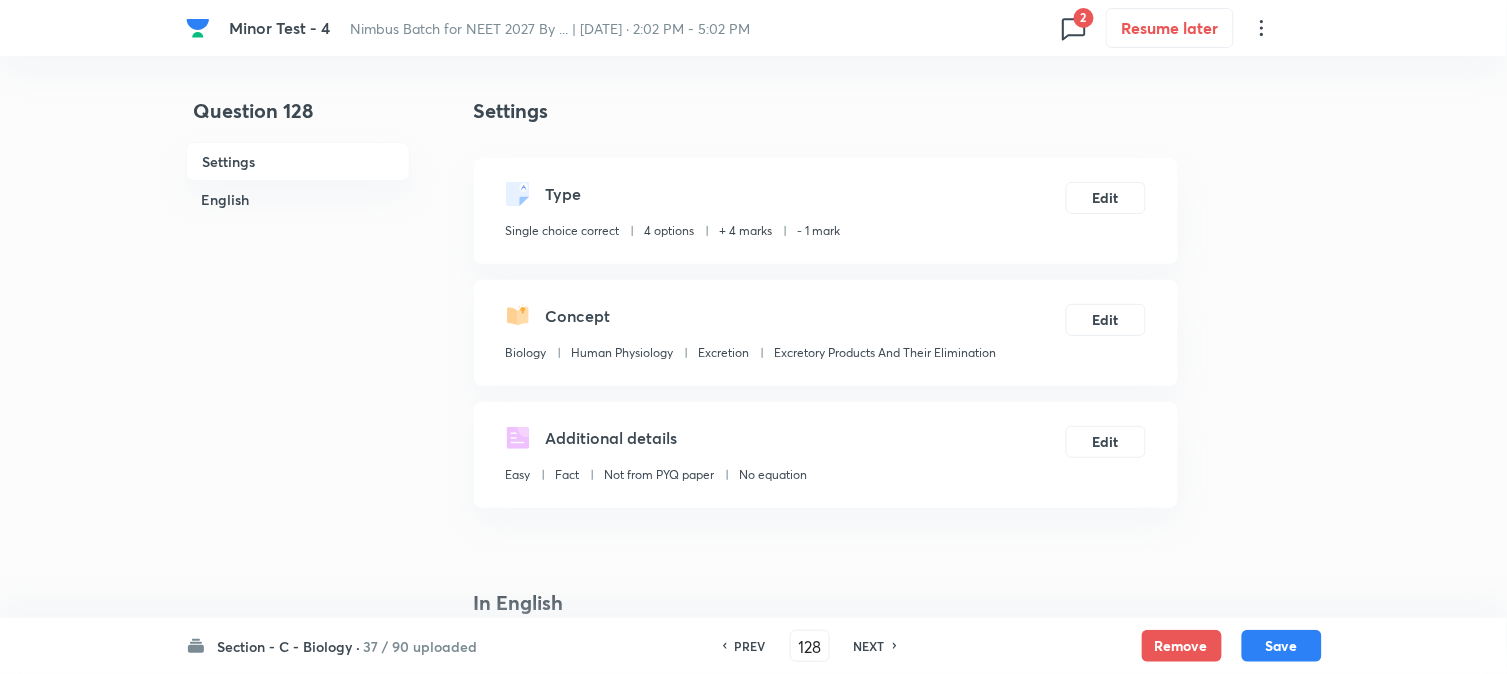 scroll, scrollTop: 590, scrollLeft: 0, axis: vertical 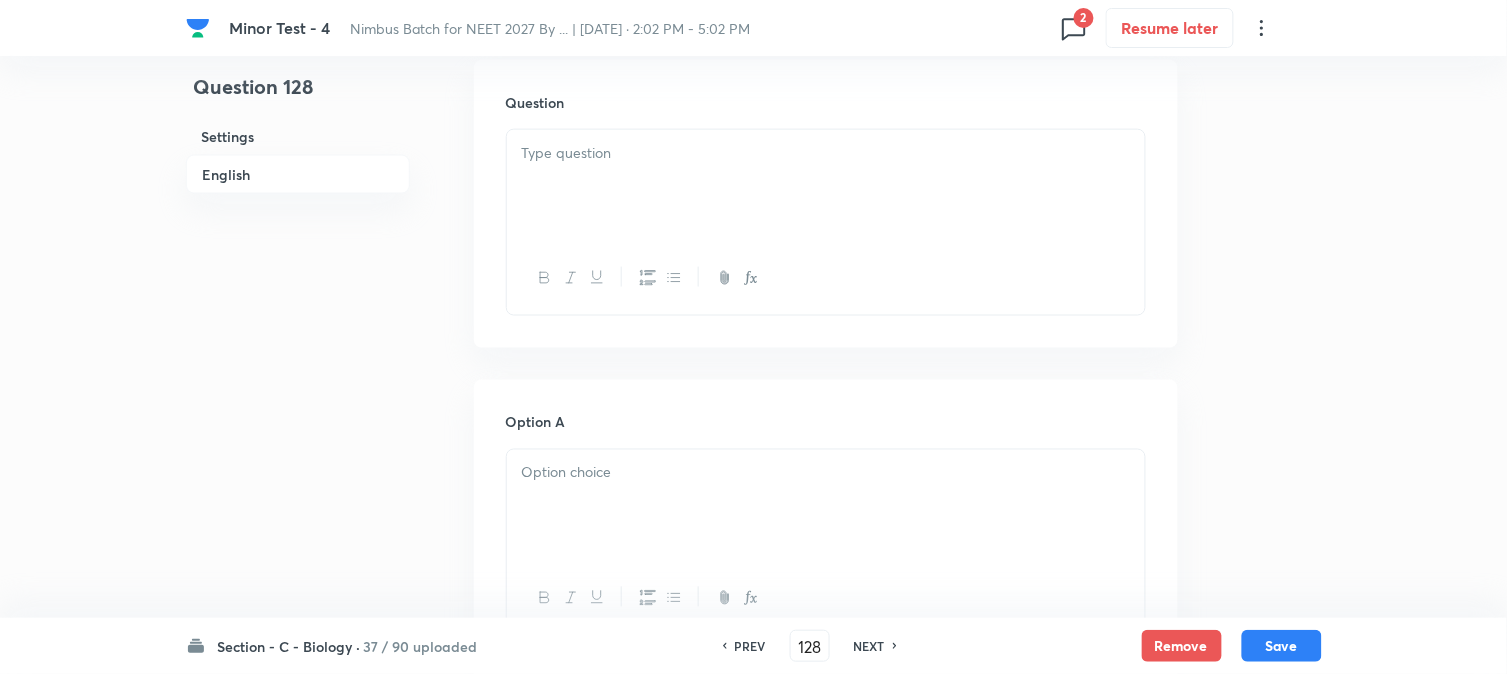 click at bounding box center [826, 186] 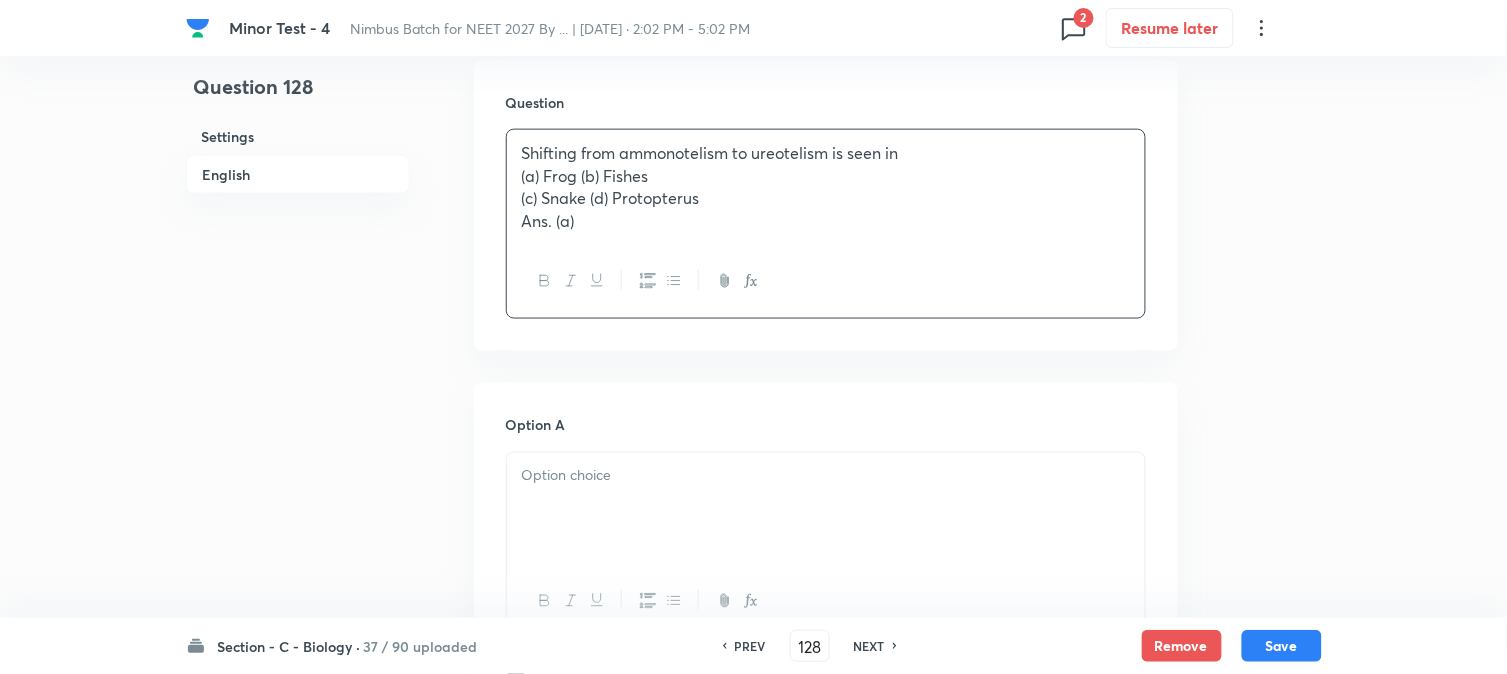 click on "(a) Frog (b) Fishes" at bounding box center (826, 176) 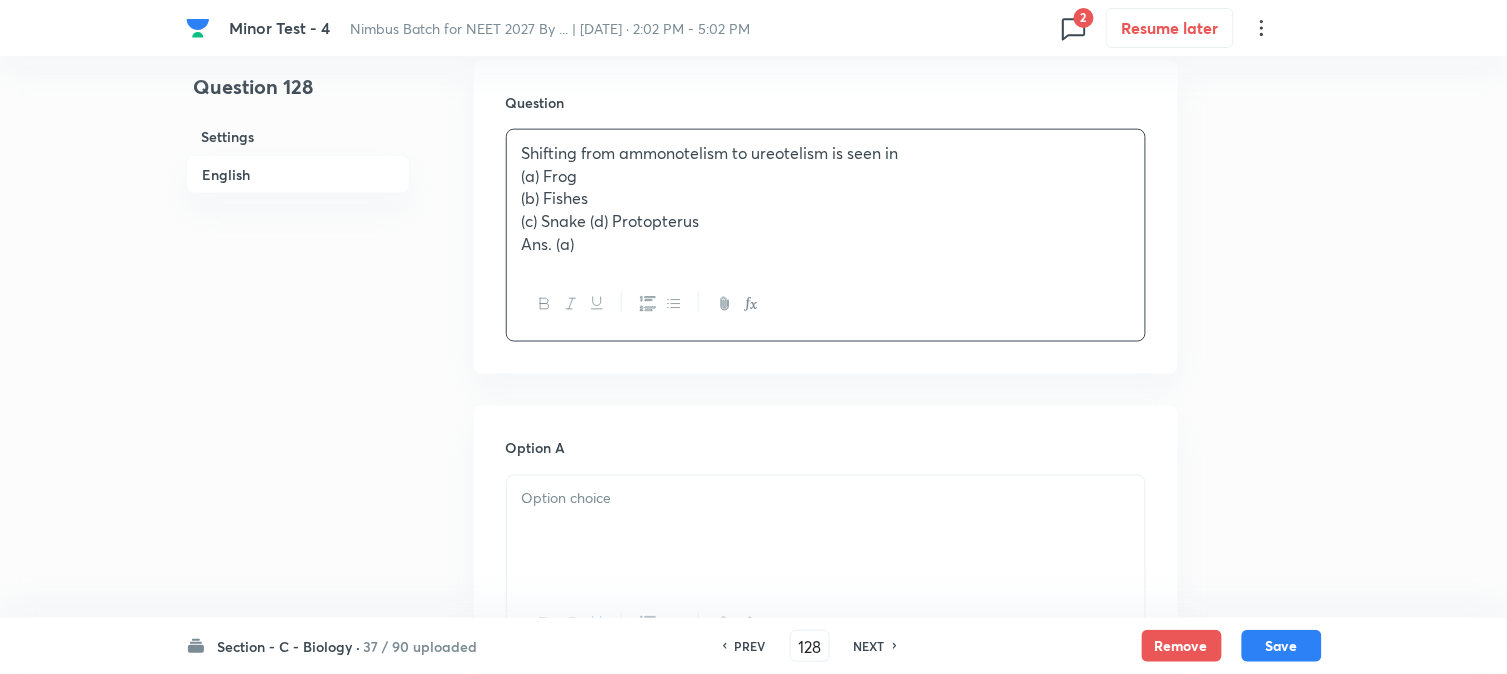click on "(c) Snake (d) Protopterus" at bounding box center (826, 221) 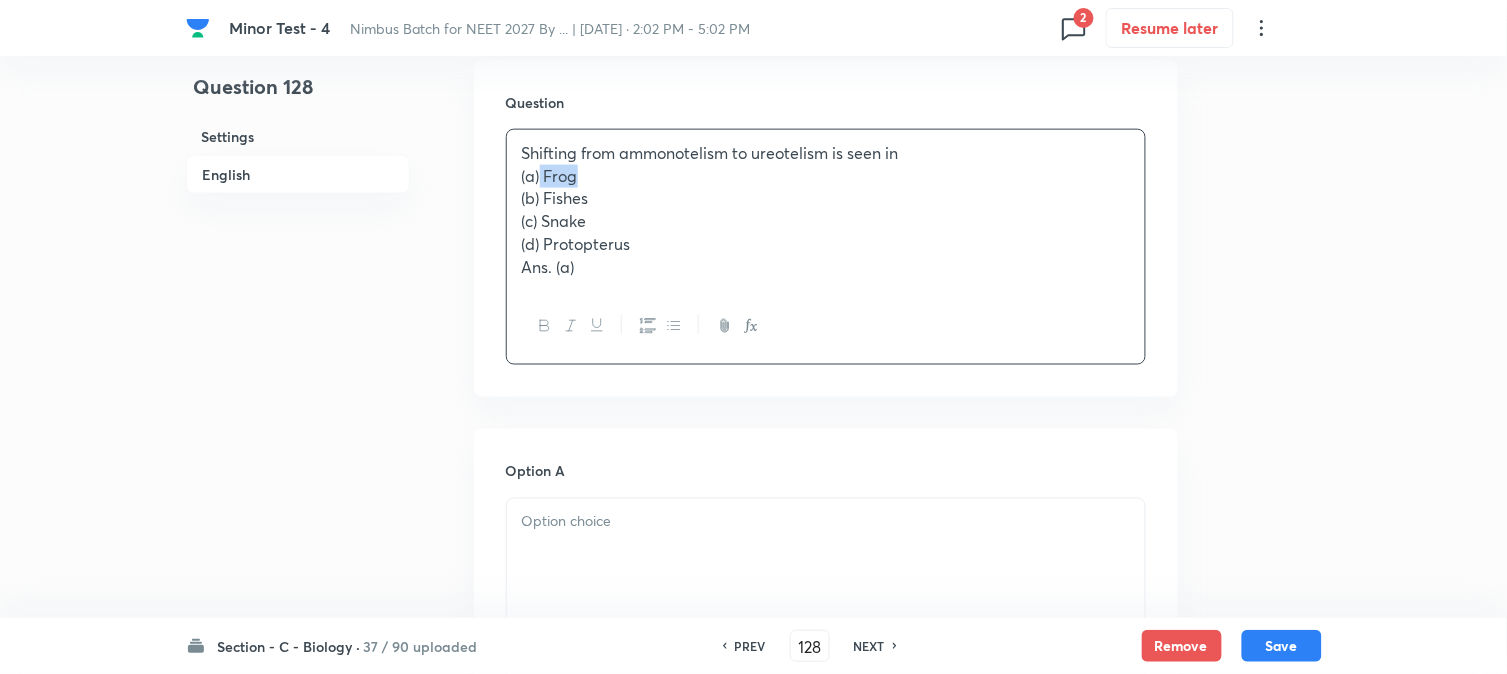 drag, startPoint x: 540, startPoint y: 177, endPoint x: 594, endPoint y: 177, distance: 54 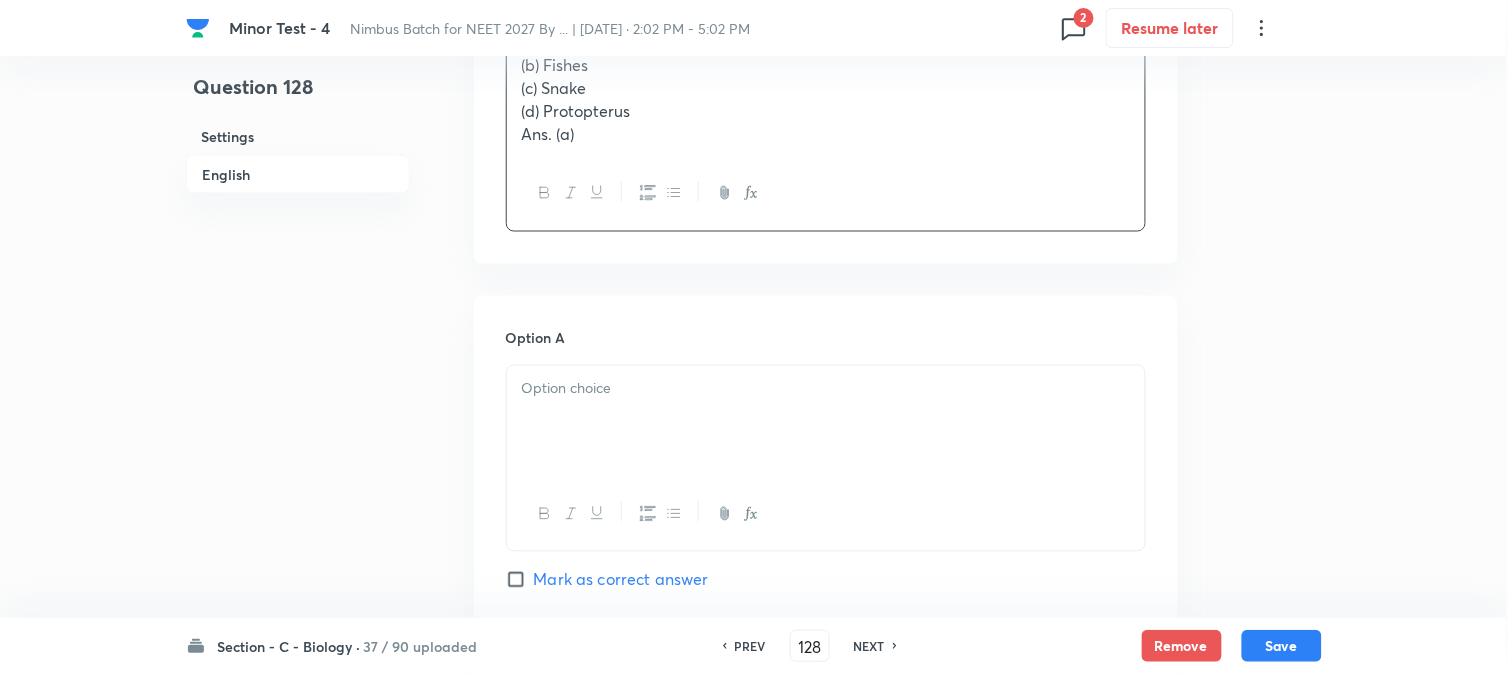 scroll, scrollTop: 923, scrollLeft: 0, axis: vertical 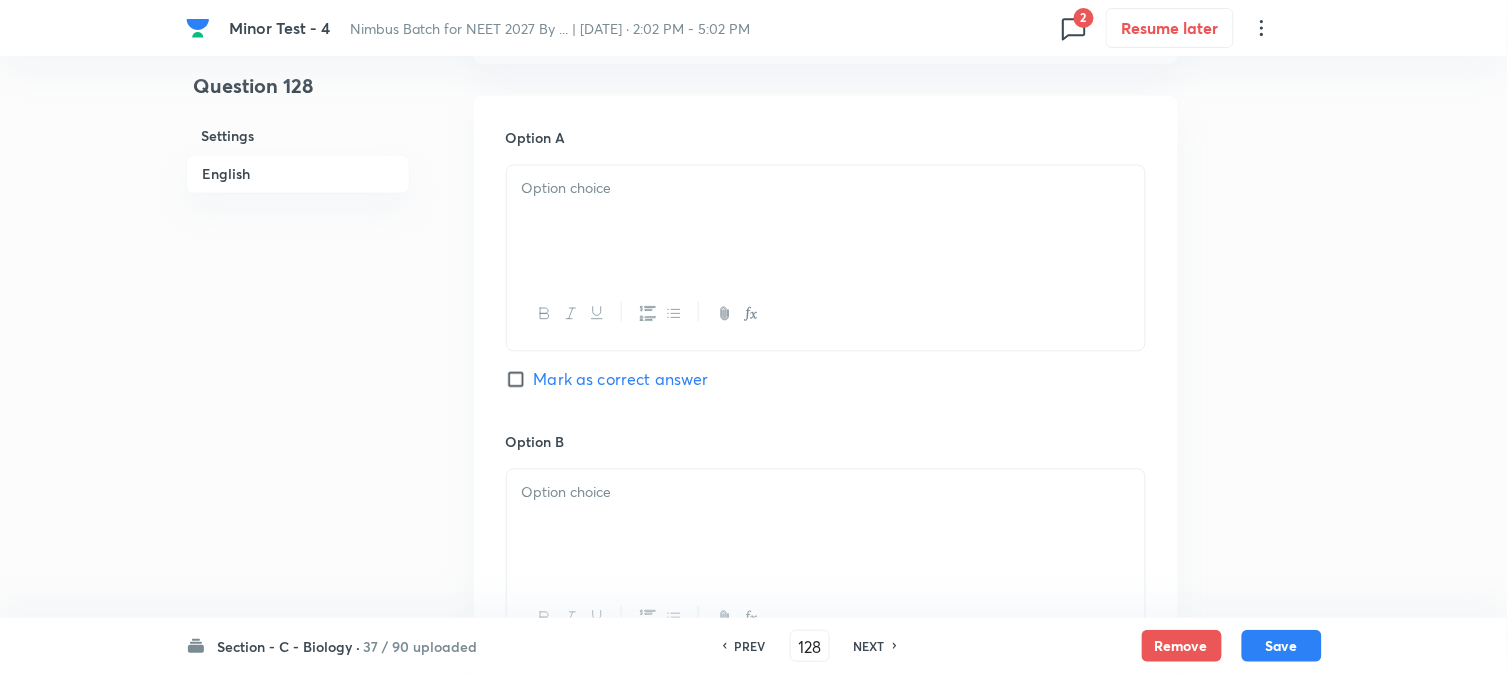 click at bounding box center [826, 222] 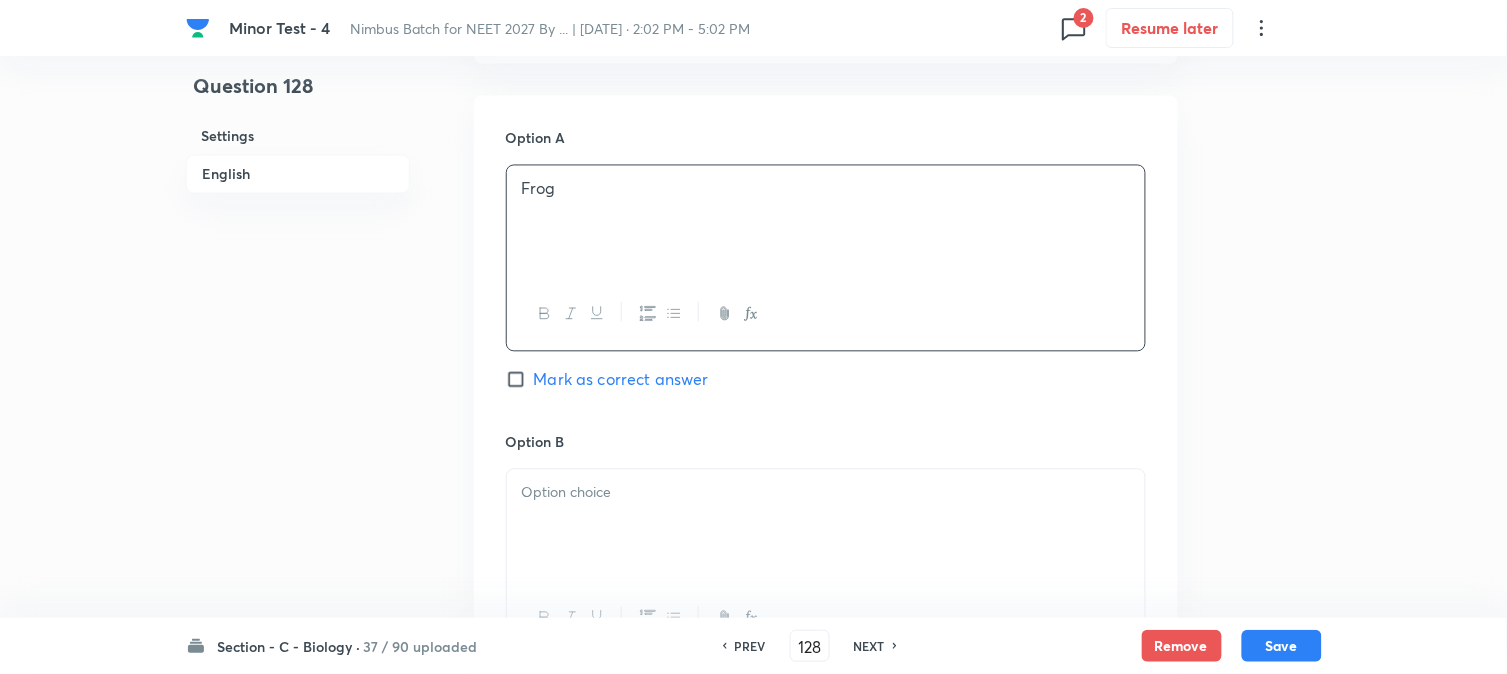 click on "Option A Frog  Mark as correct answer" at bounding box center [826, 280] 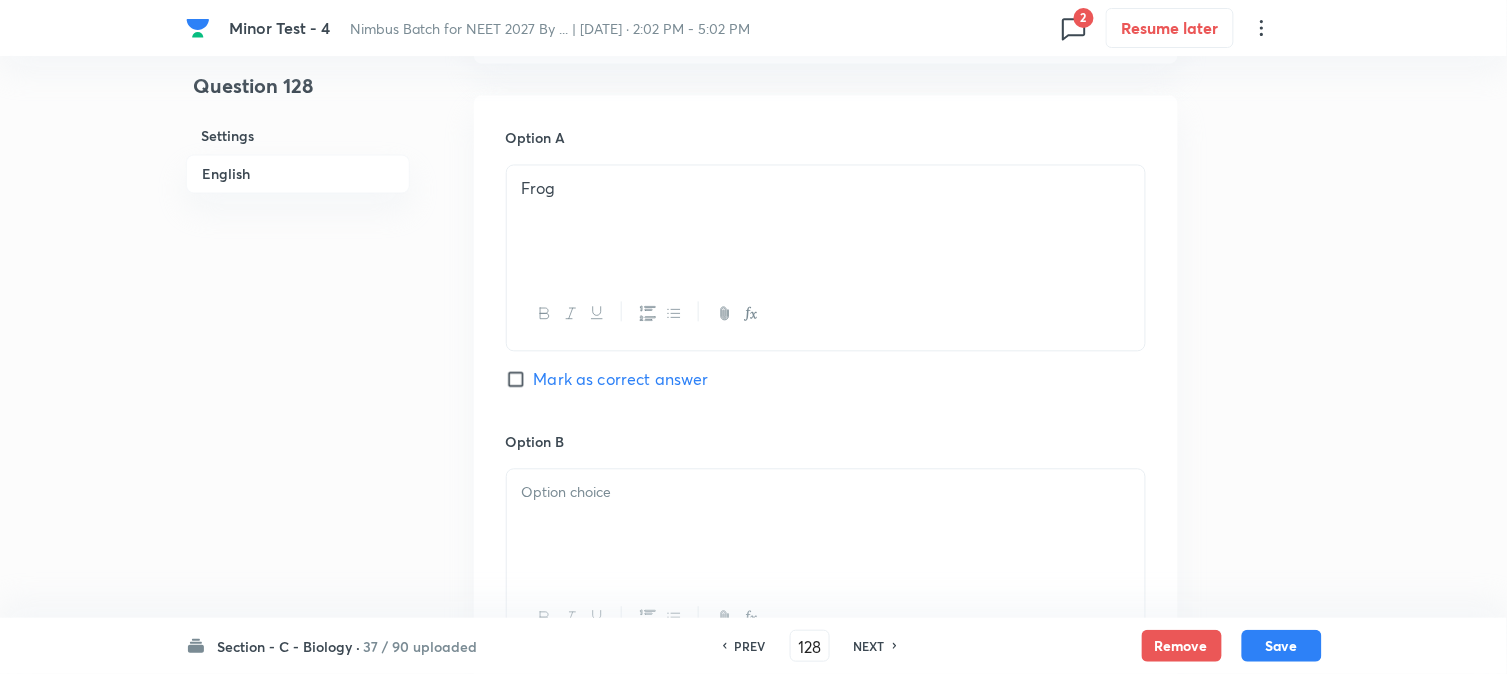 click on "Mark as correct answer" at bounding box center (621, 380) 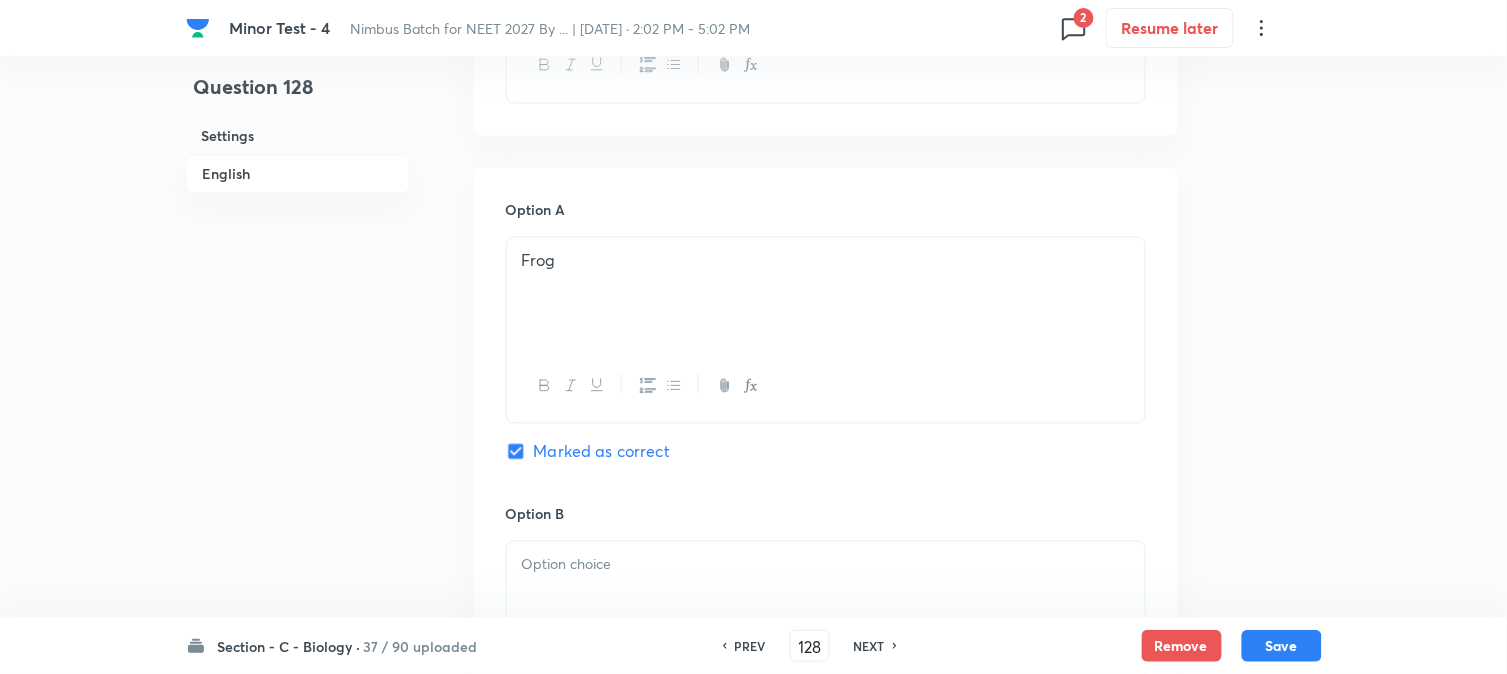 scroll, scrollTop: 590, scrollLeft: 0, axis: vertical 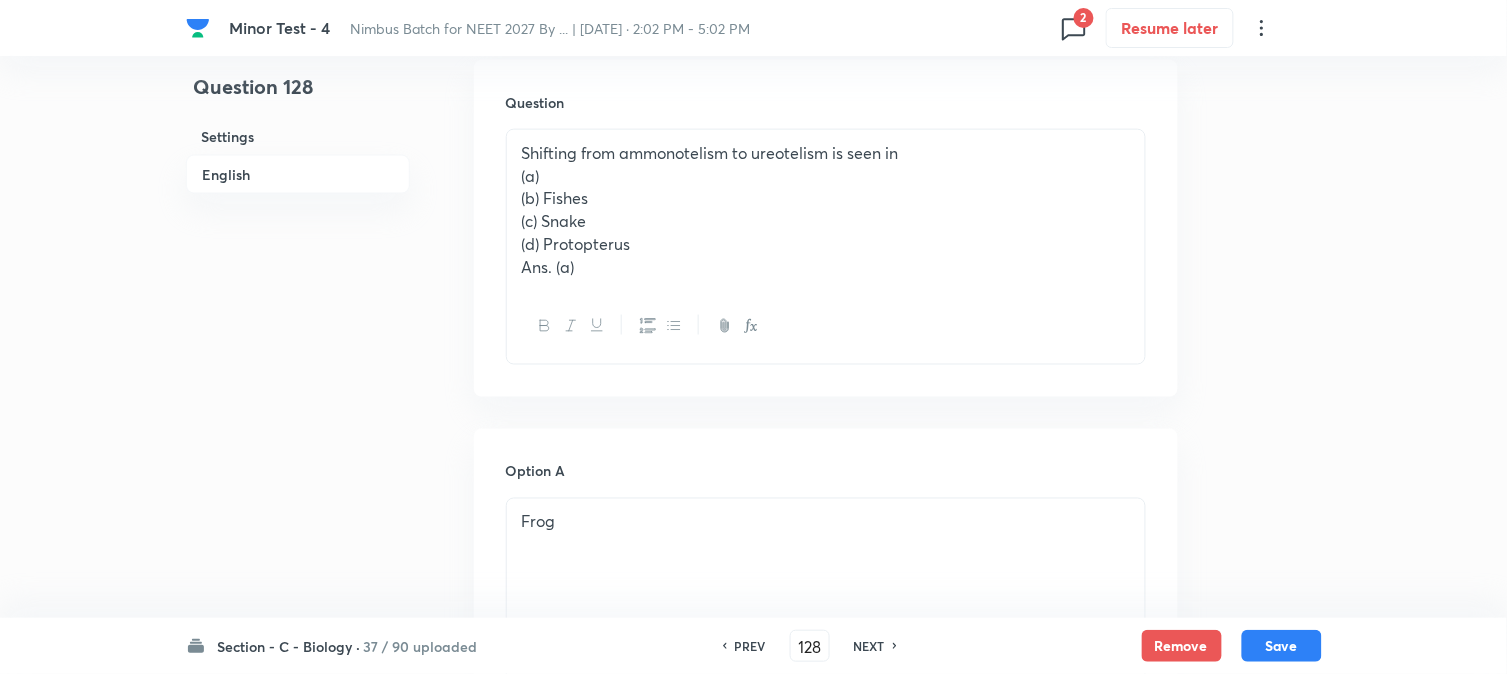 drag, startPoint x: 545, startPoint y: 196, endPoint x: 602, endPoint y: 194, distance: 57.035076 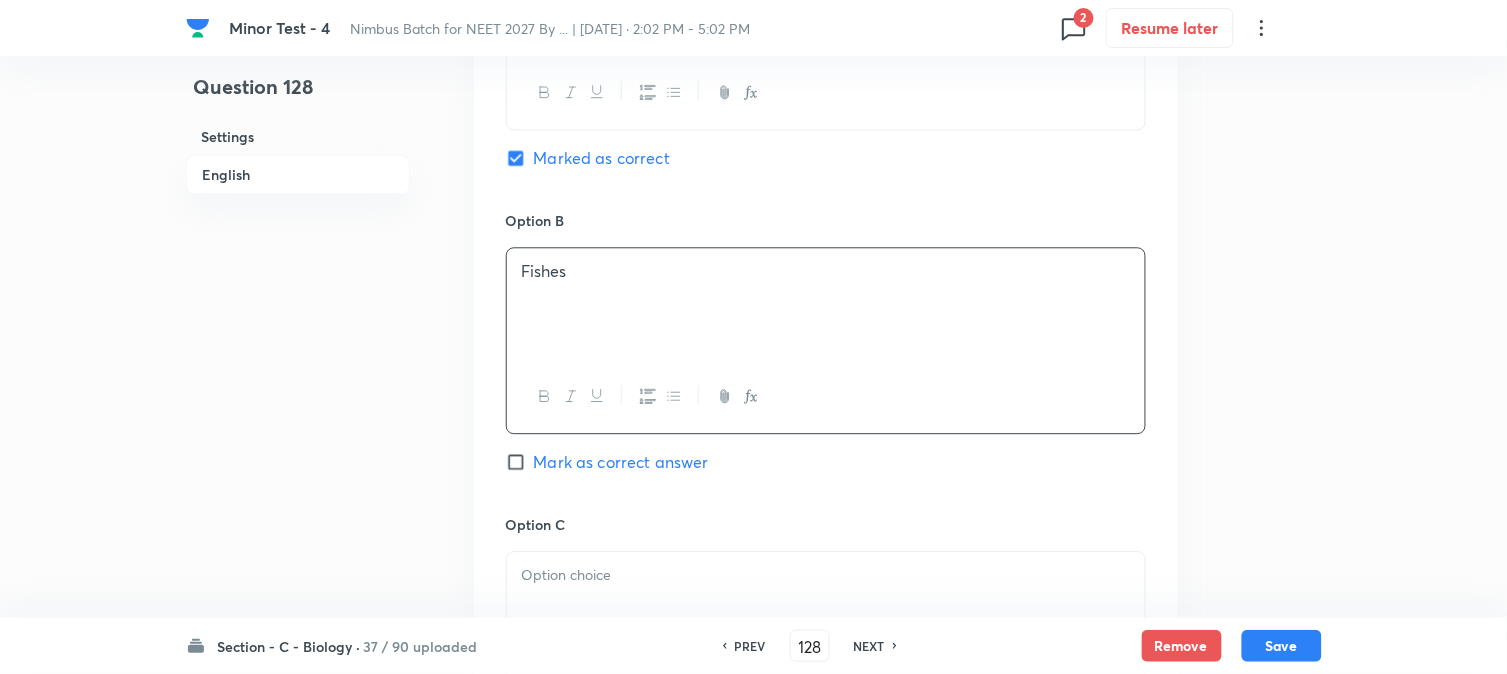 click on "Fishes" at bounding box center (826, 304) 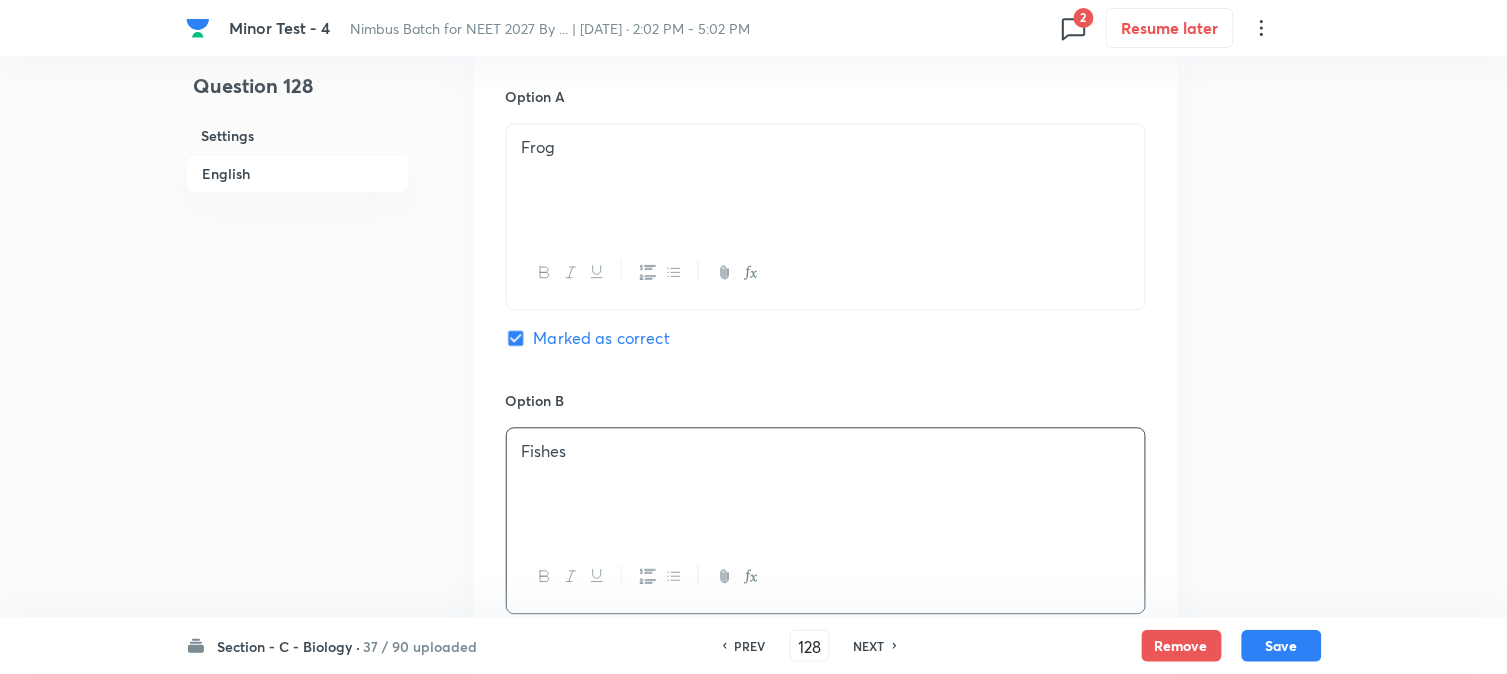 scroll, scrollTop: 478, scrollLeft: 0, axis: vertical 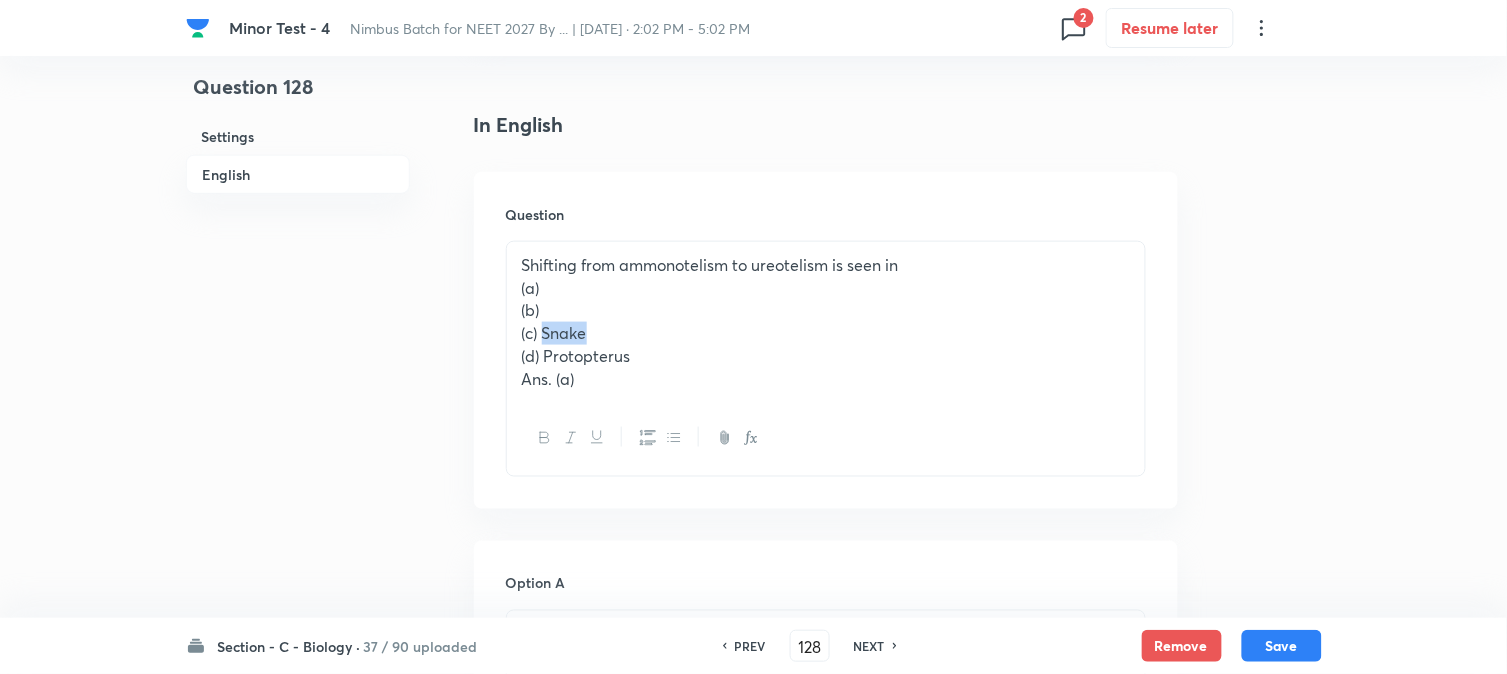 drag, startPoint x: 547, startPoint y: 333, endPoint x: 611, endPoint y: 334, distance: 64.00781 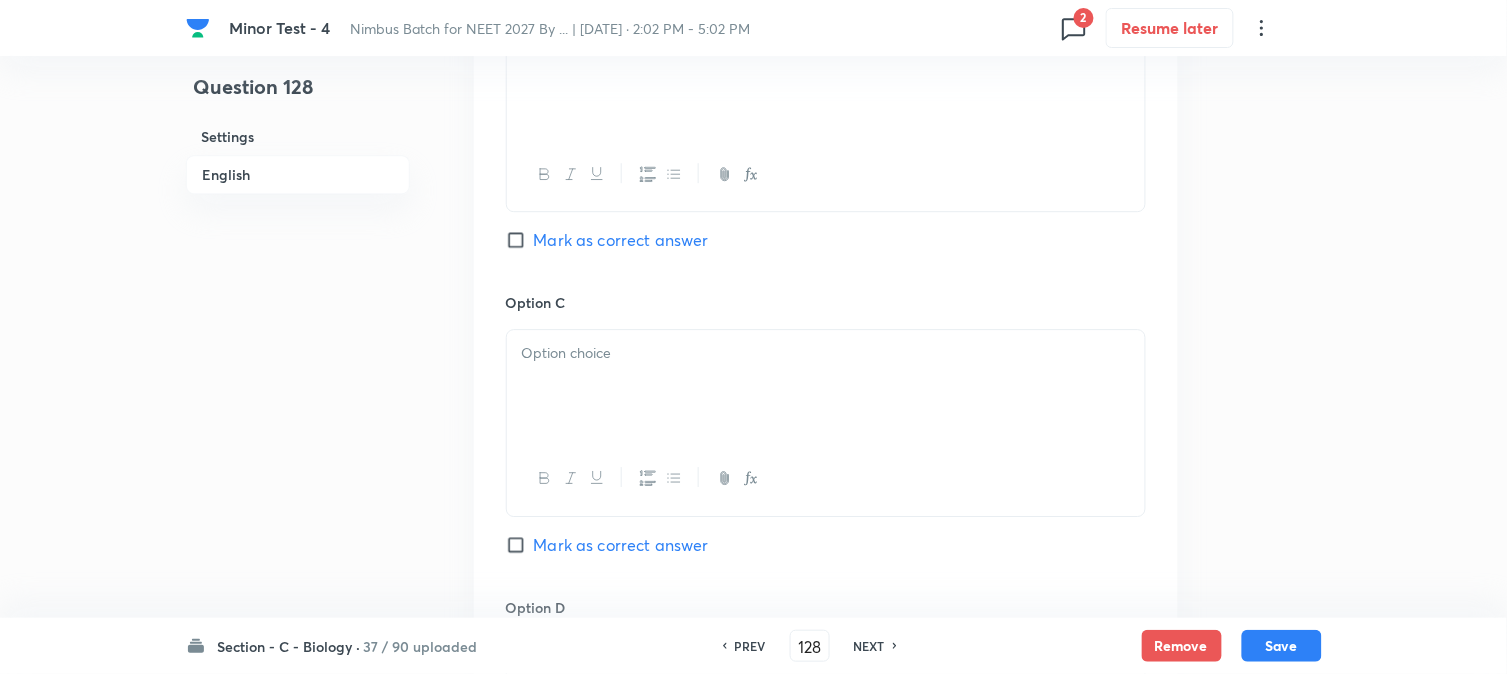 click at bounding box center (826, 386) 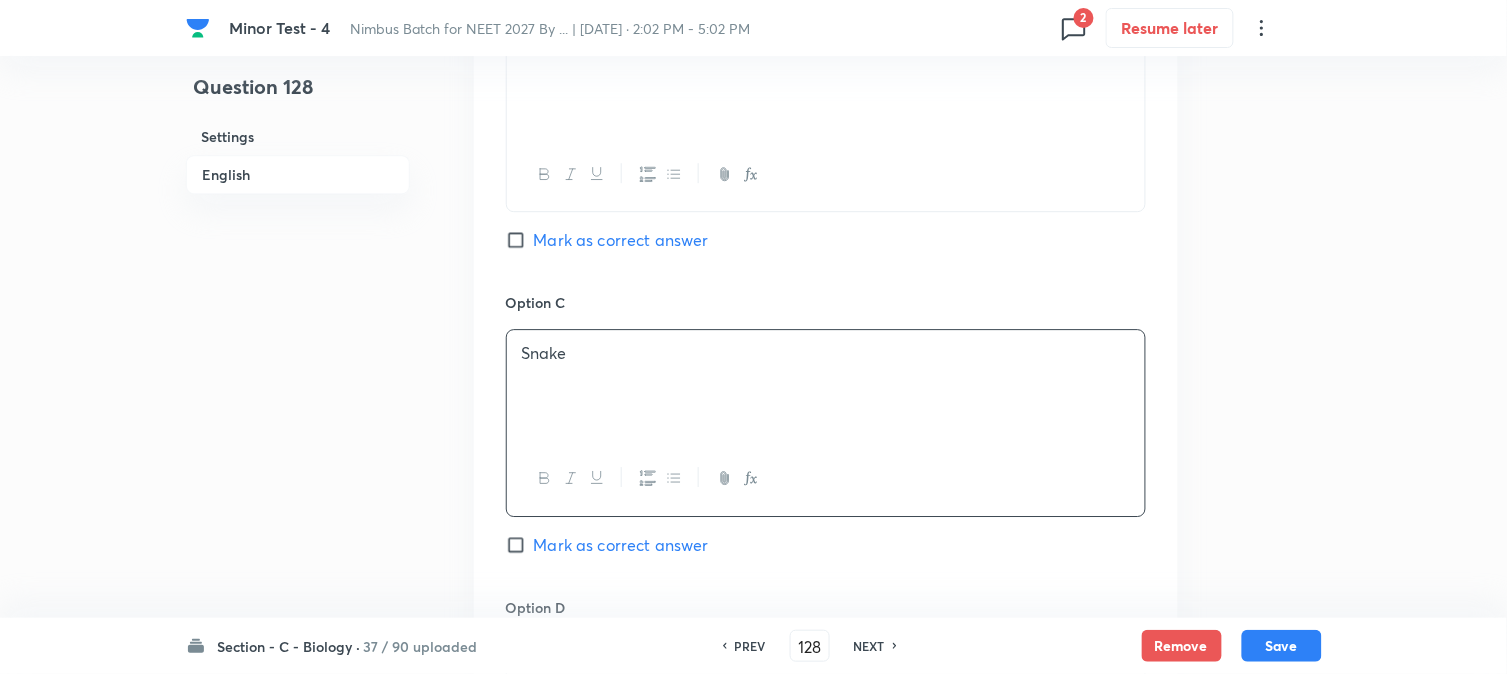scroll, scrollTop: 590, scrollLeft: 0, axis: vertical 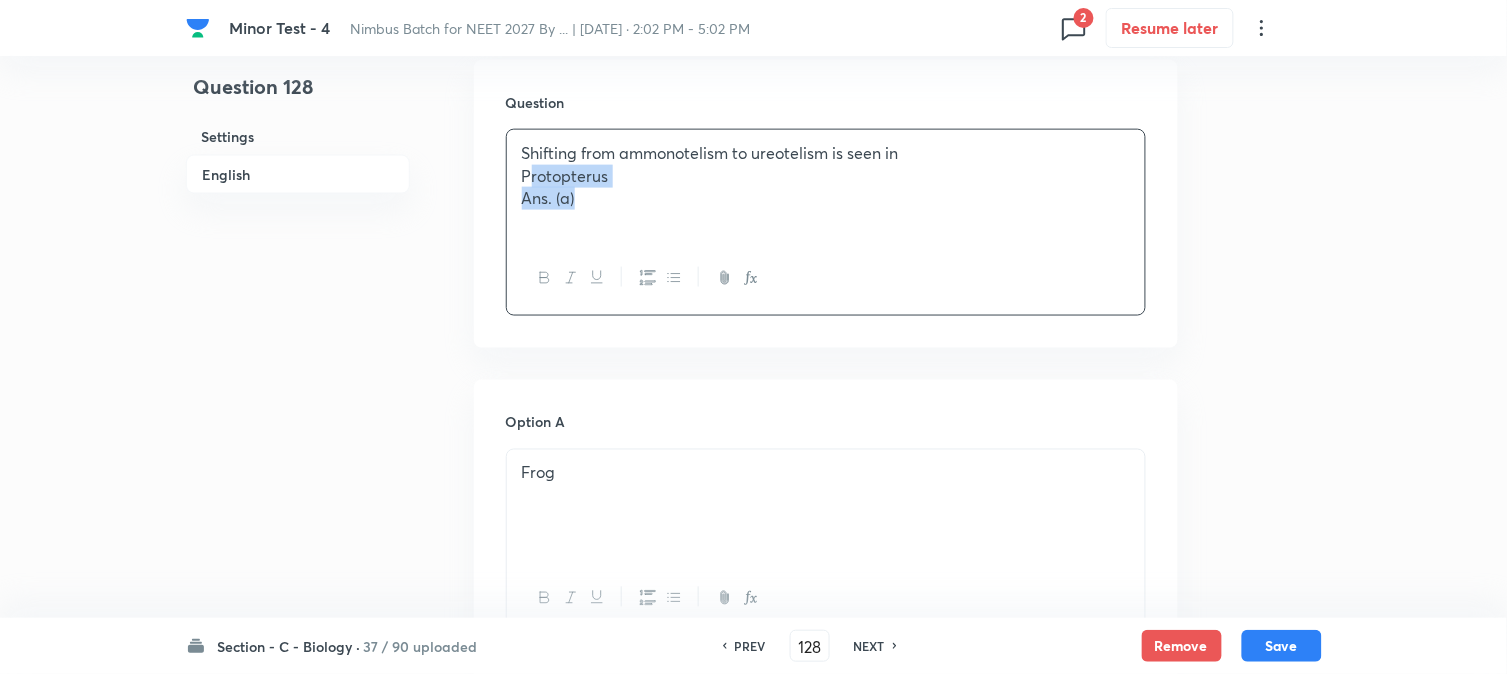 drag, startPoint x: 544, startPoint y: 248, endPoint x: 652, endPoint y: 232, distance: 109.17875 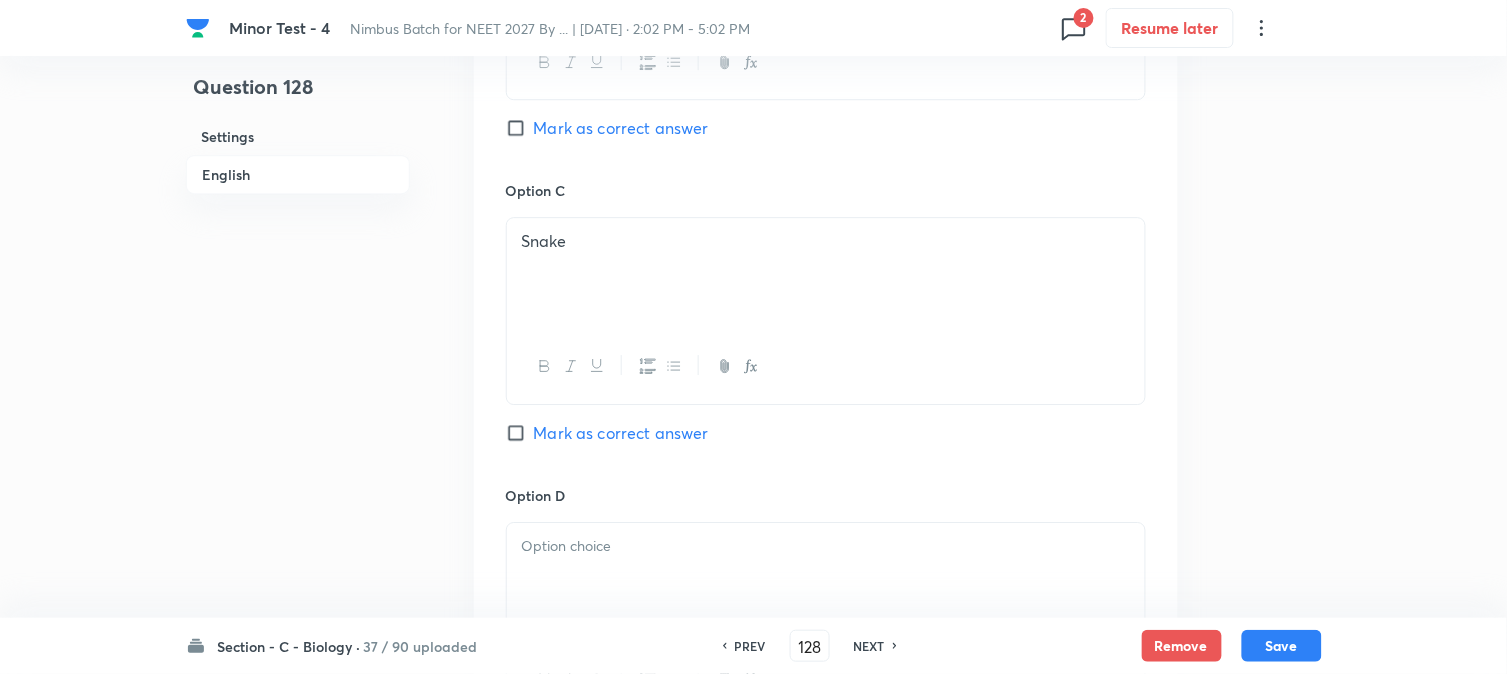 scroll, scrollTop: 1701, scrollLeft: 0, axis: vertical 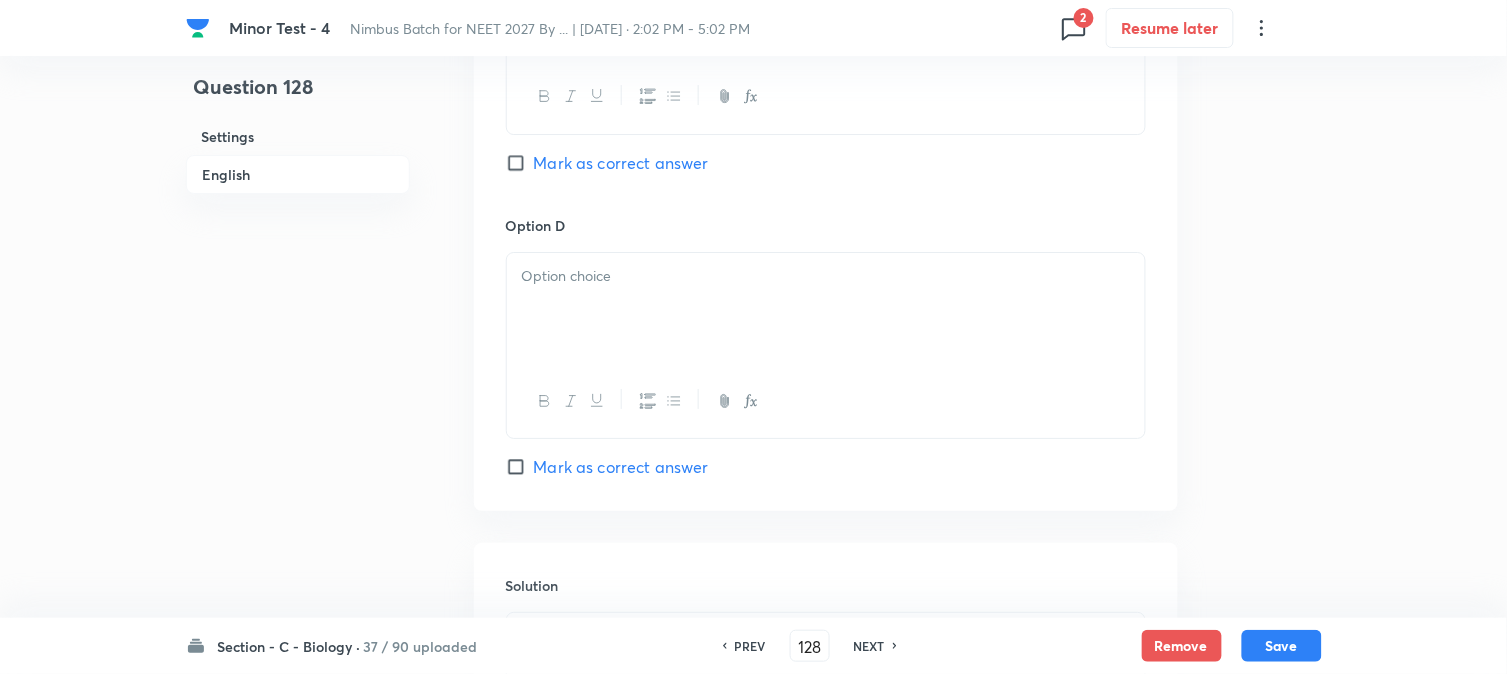 click at bounding box center [826, 309] 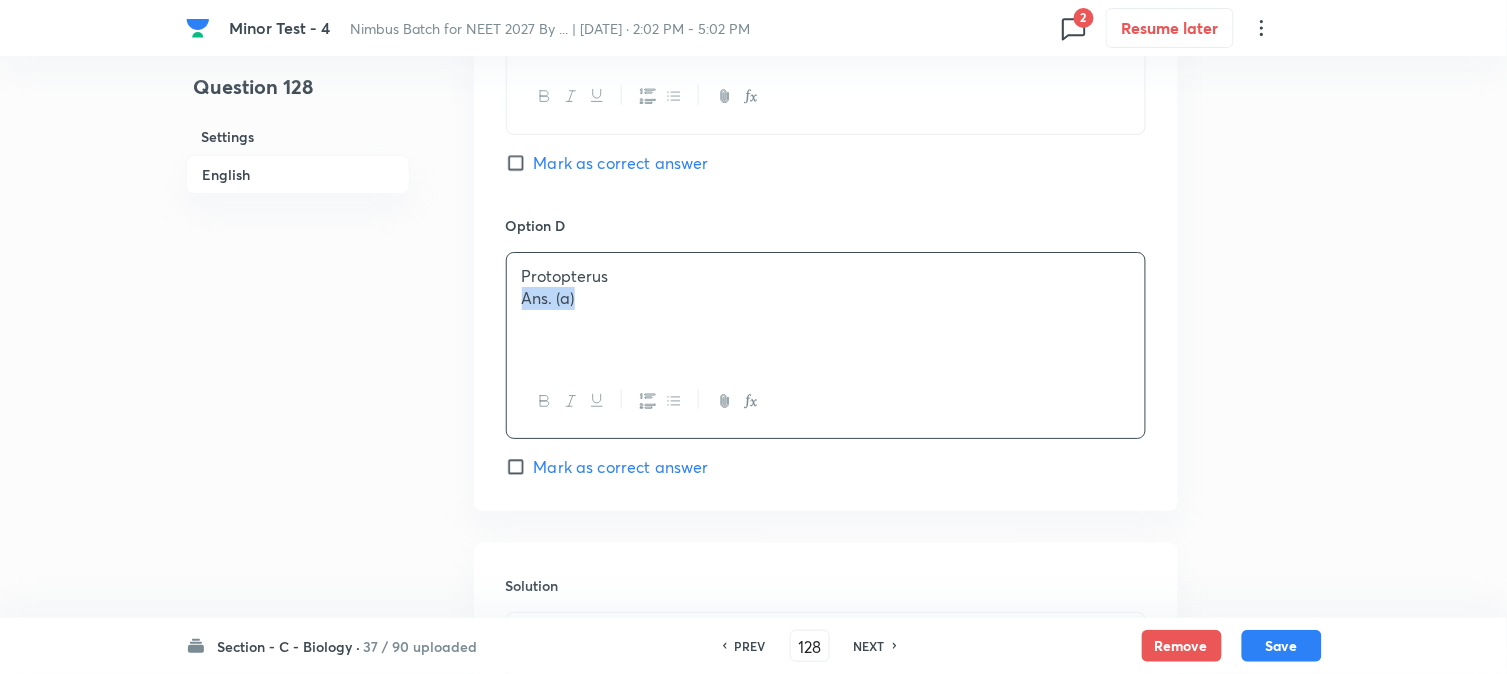 drag, startPoint x: 506, startPoint y: 310, endPoint x: 642, endPoint y: 330, distance: 137.46272 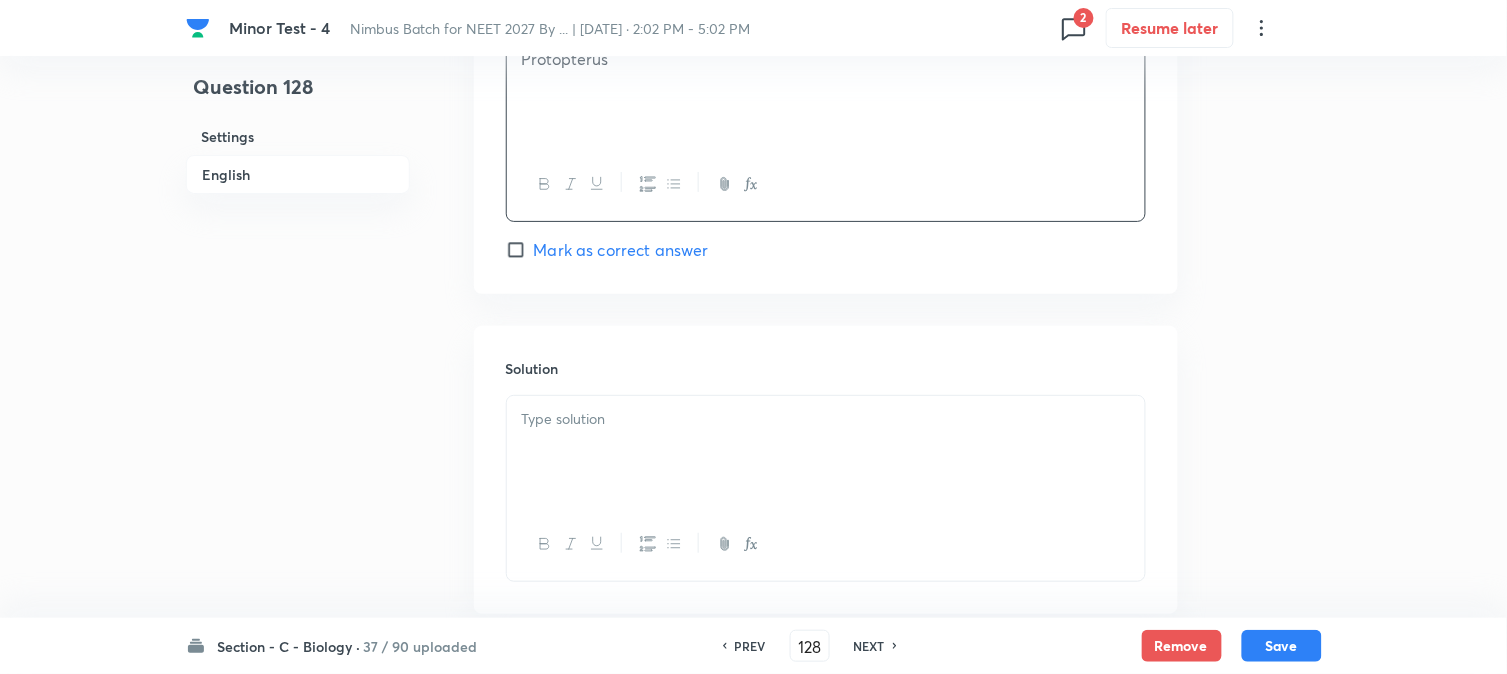scroll, scrollTop: 1923, scrollLeft: 0, axis: vertical 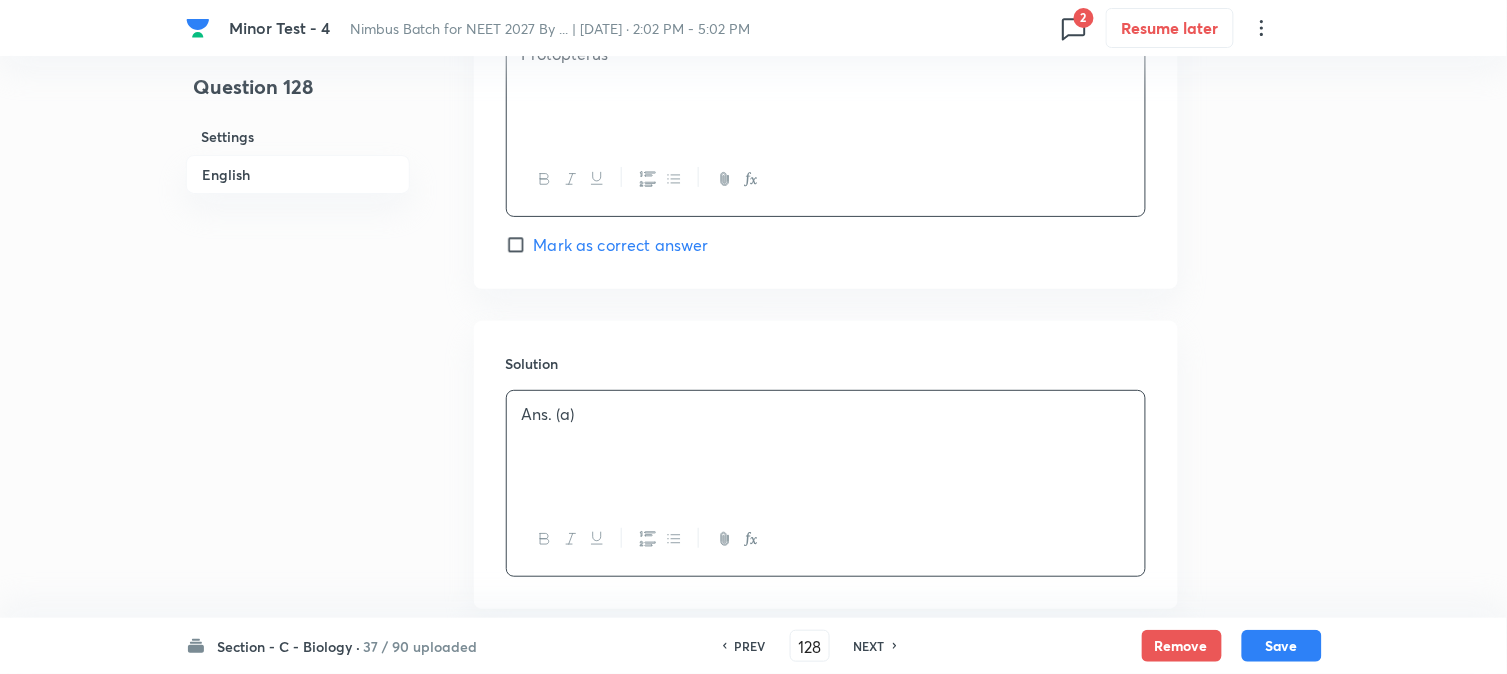 click on "Ans. (a)" at bounding box center [826, 414] 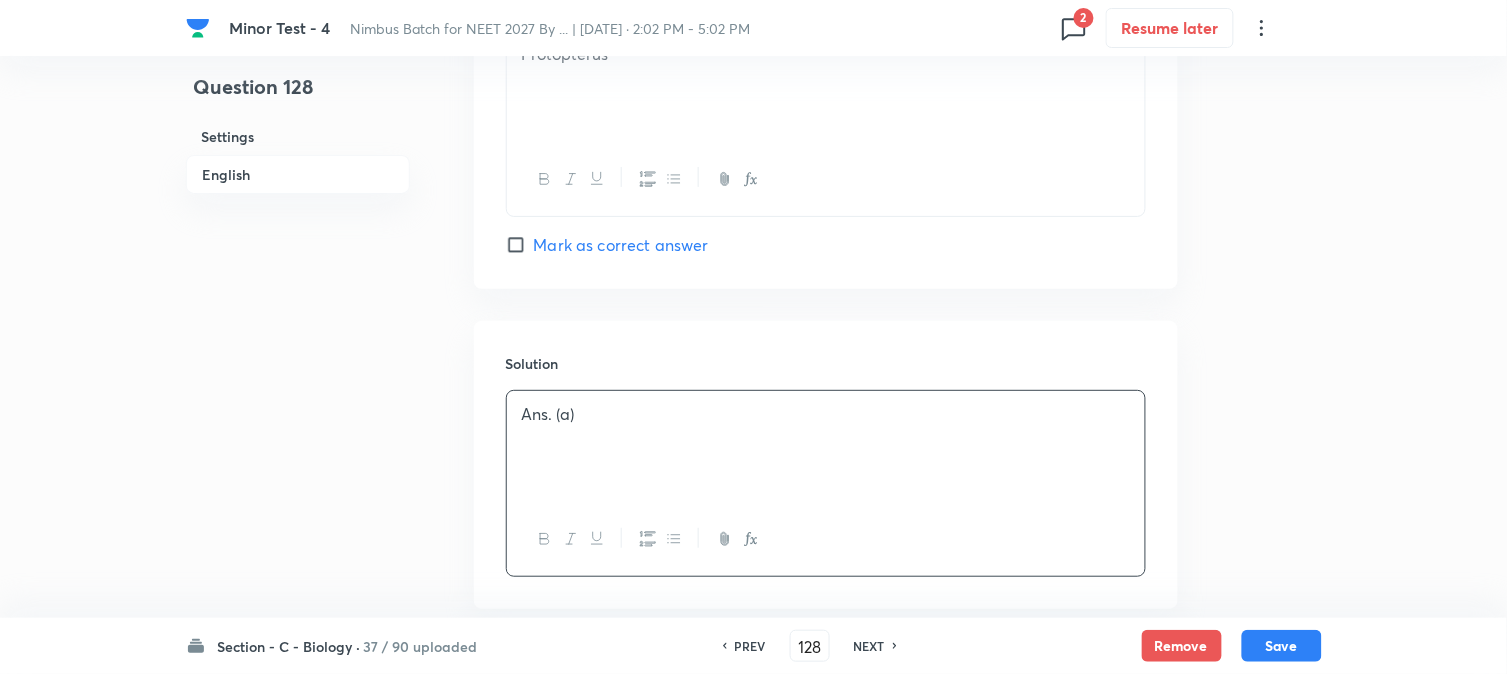 paste 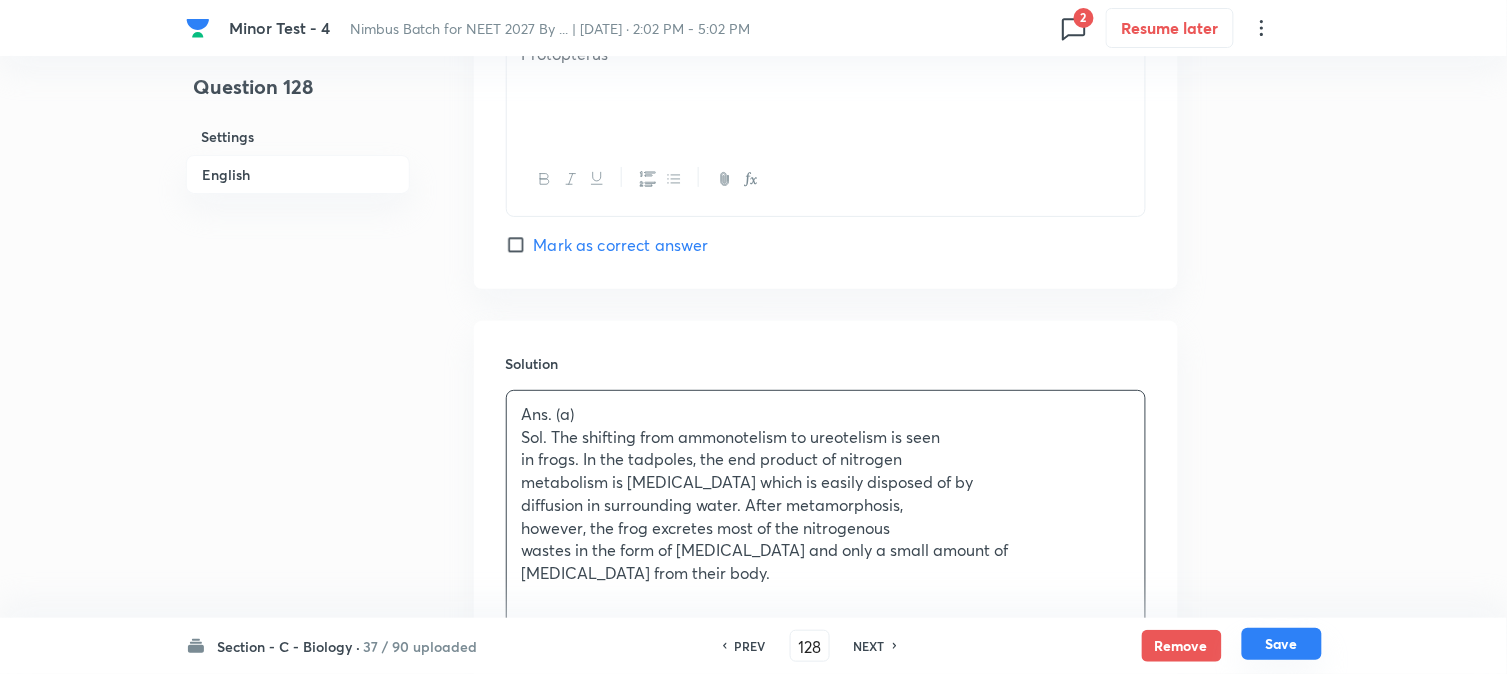 click on "Save" at bounding box center (1282, 644) 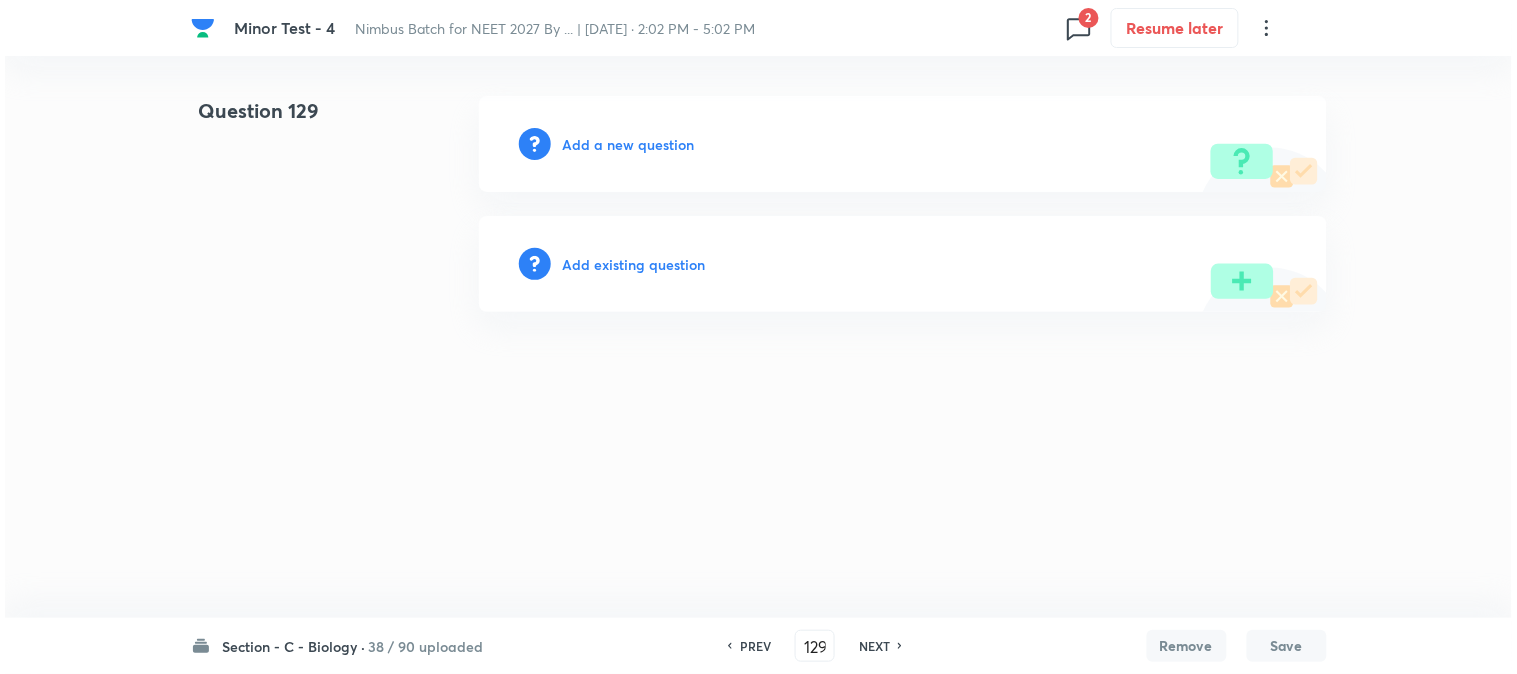 scroll, scrollTop: 0, scrollLeft: 0, axis: both 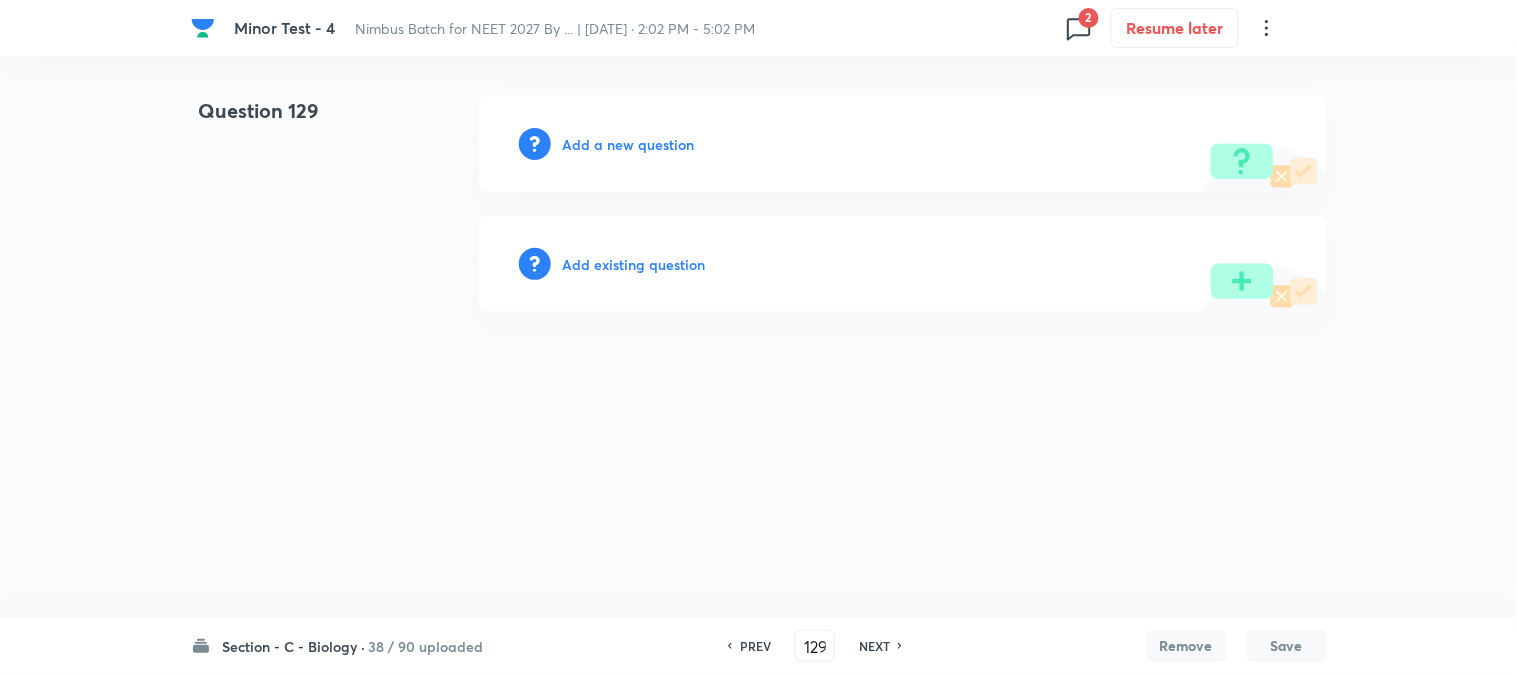 click on "Add a new question" at bounding box center [629, 144] 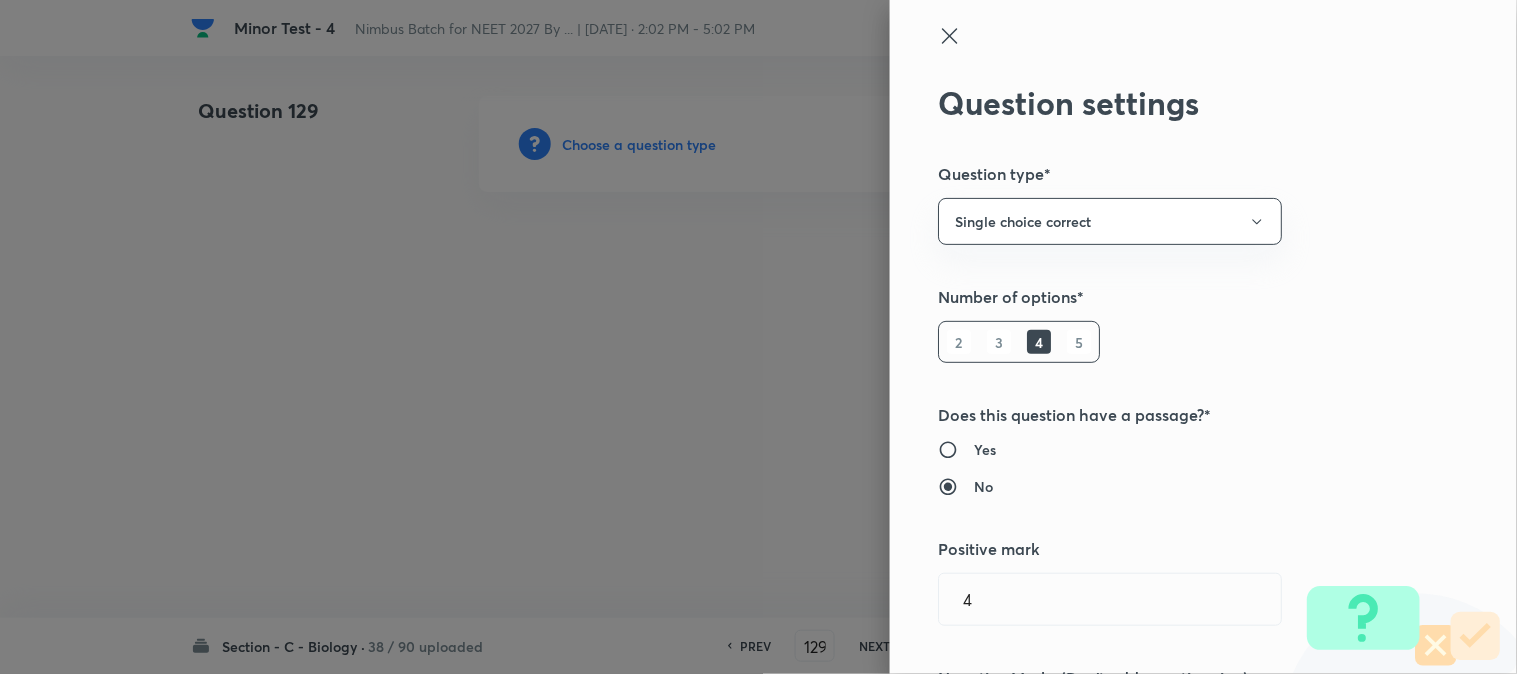 click at bounding box center [758, 337] 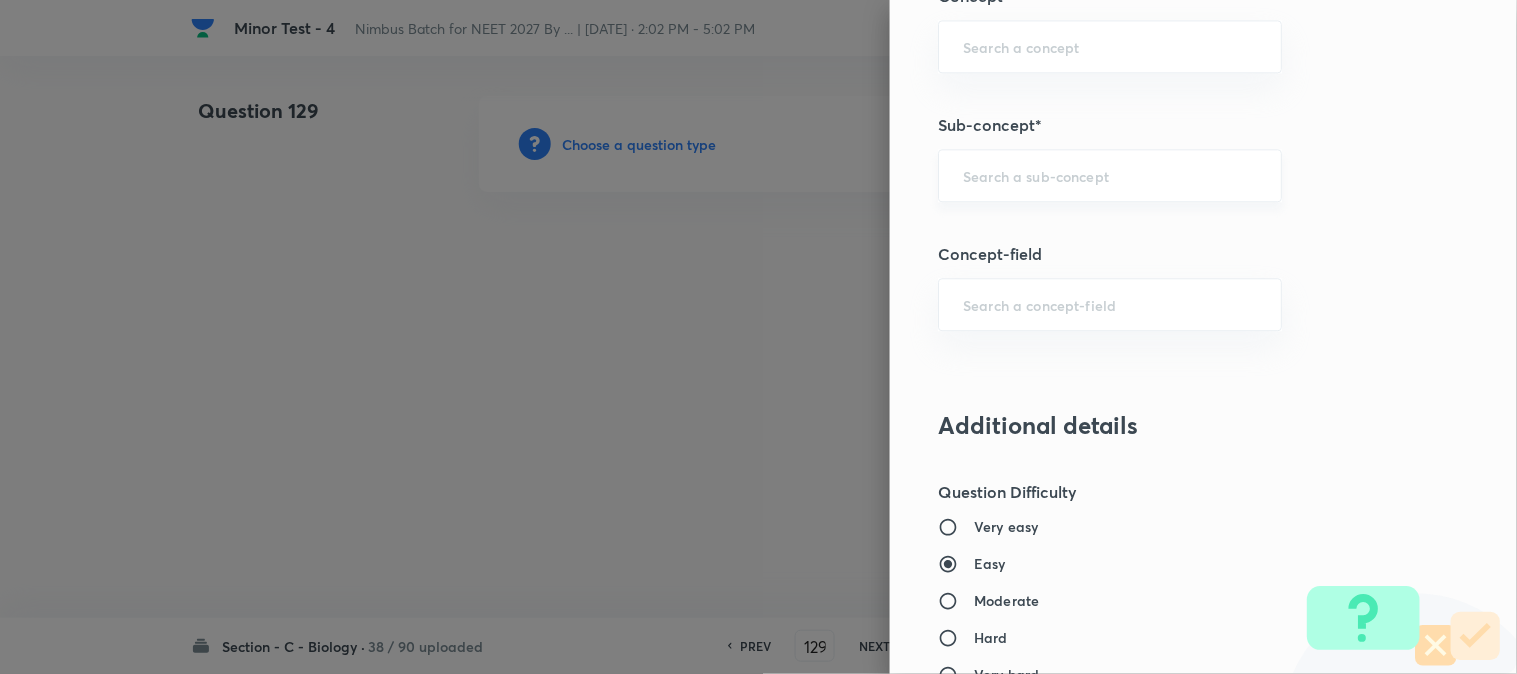 scroll, scrollTop: 1180, scrollLeft: 0, axis: vertical 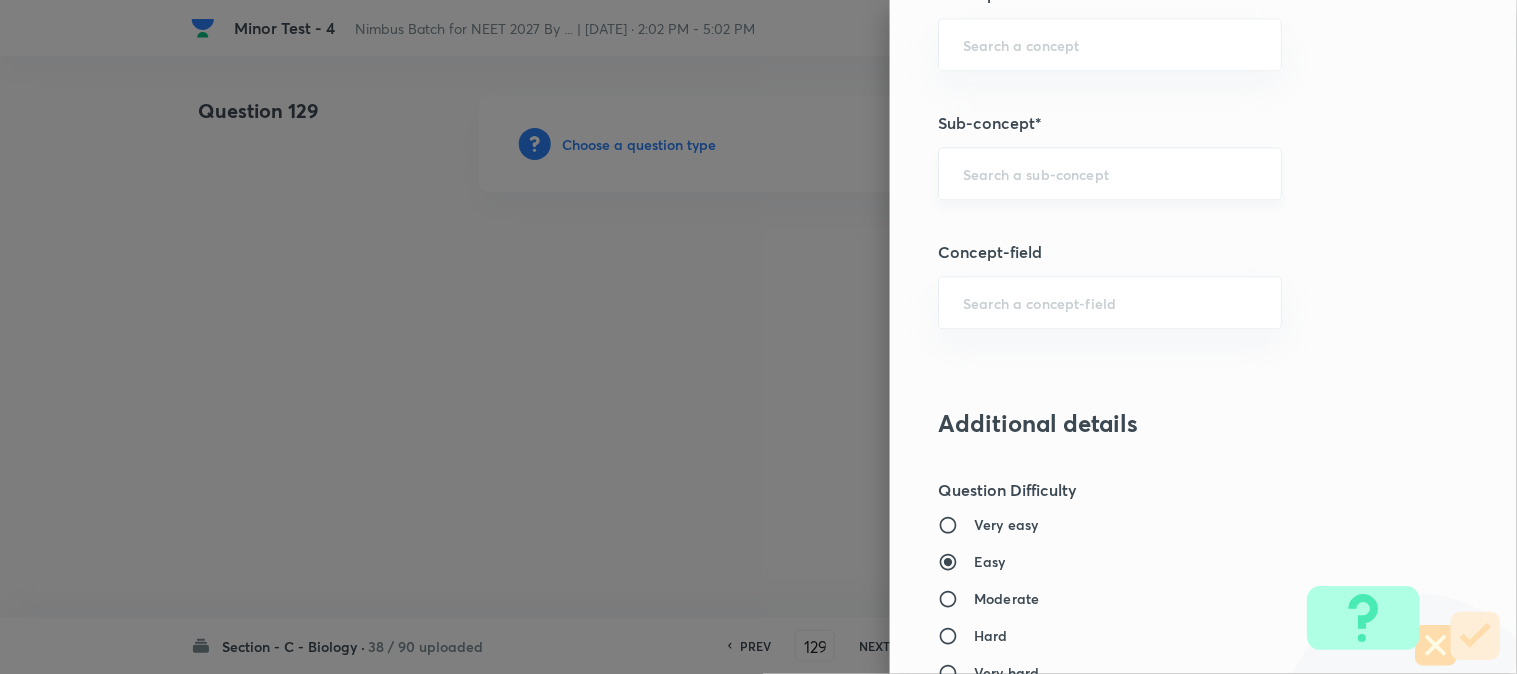 click at bounding box center (1110, 173) 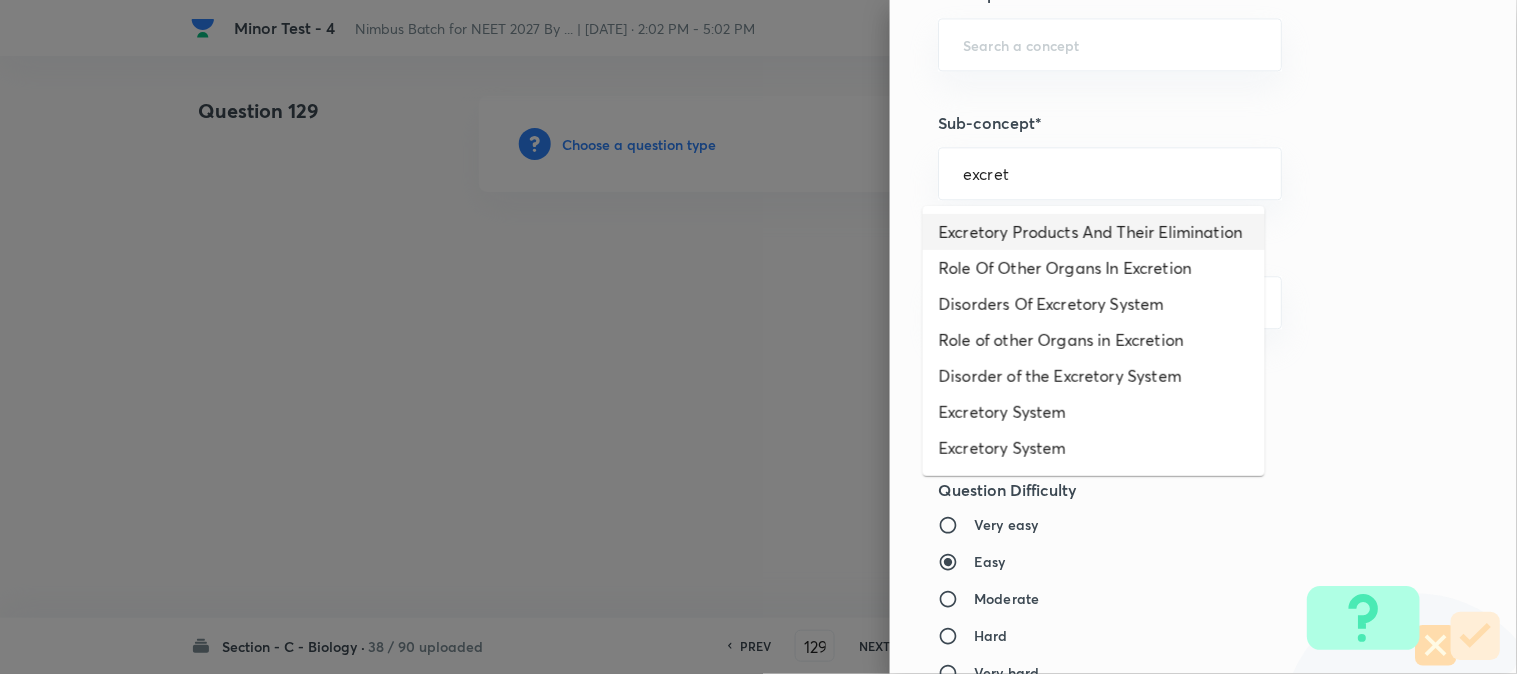 click on "Excretory Products And Their Elimination" at bounding box center [1094, 232] 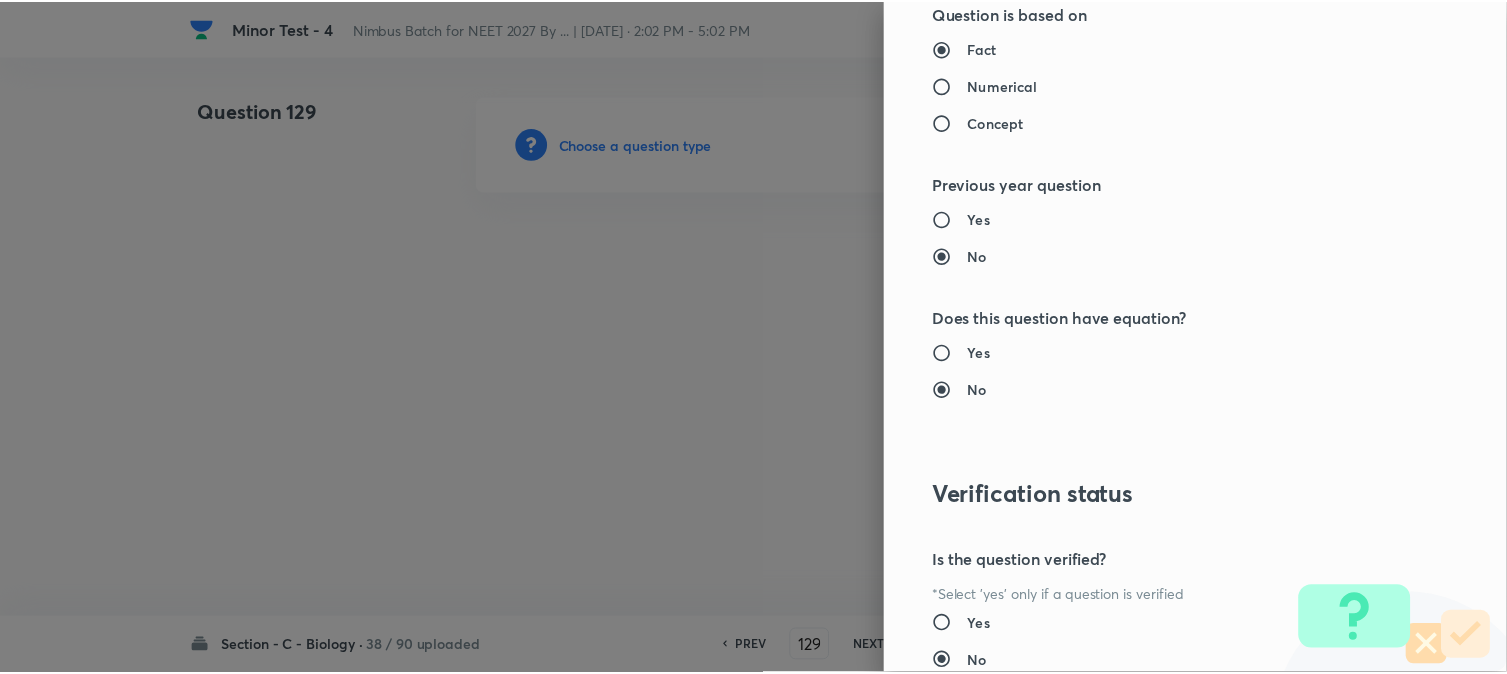 scroll, scrollTop: 2052, scrollLeft: 0, axis: vertical 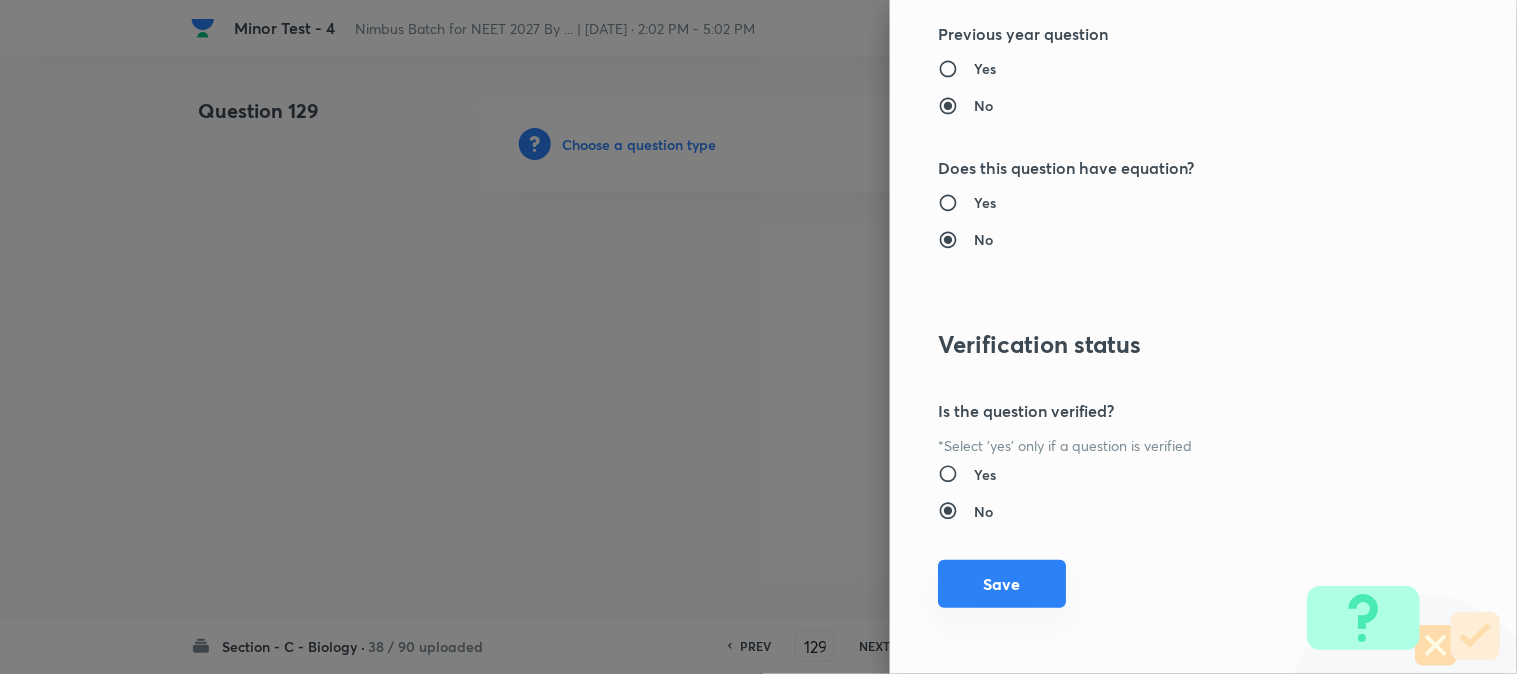 click on "Save" at bounding box center [1002, 584] 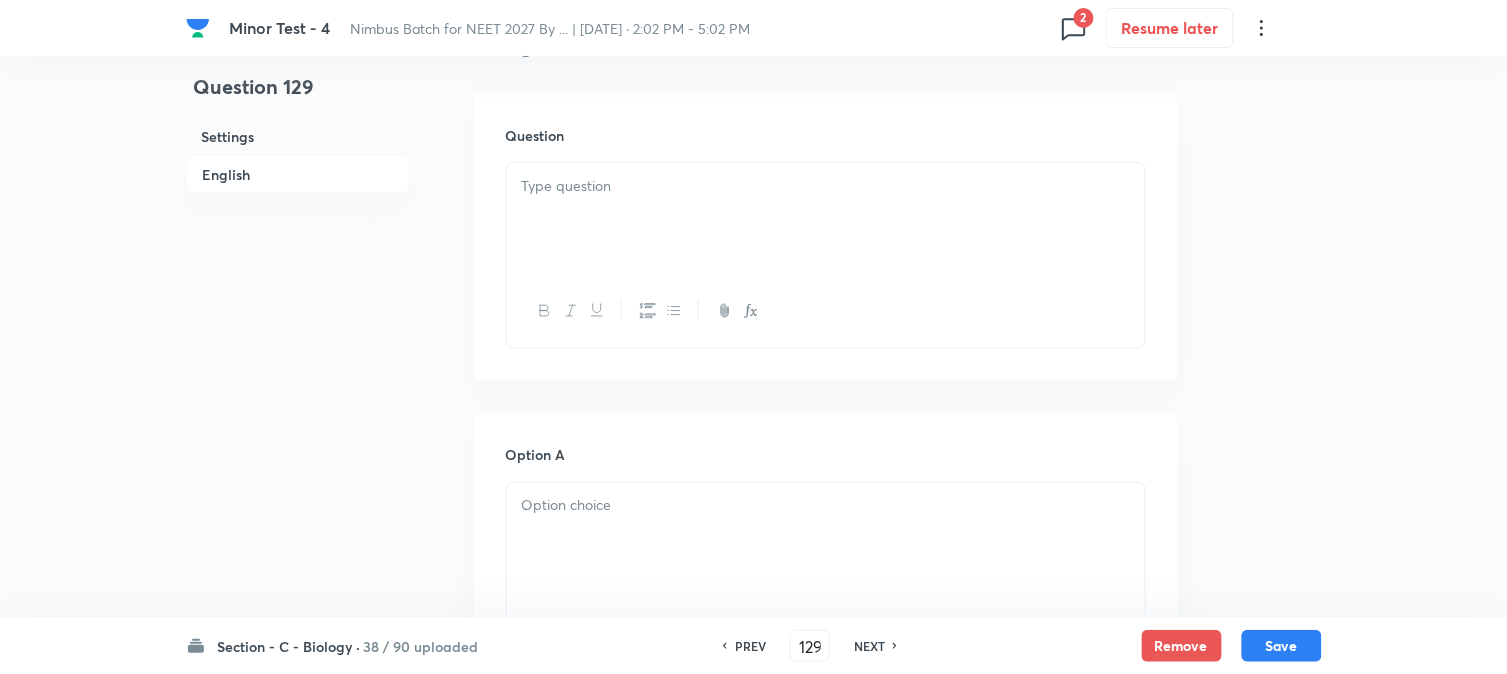 scroll, scrollTop: 590, scrollLeft: 0, axis: vertical 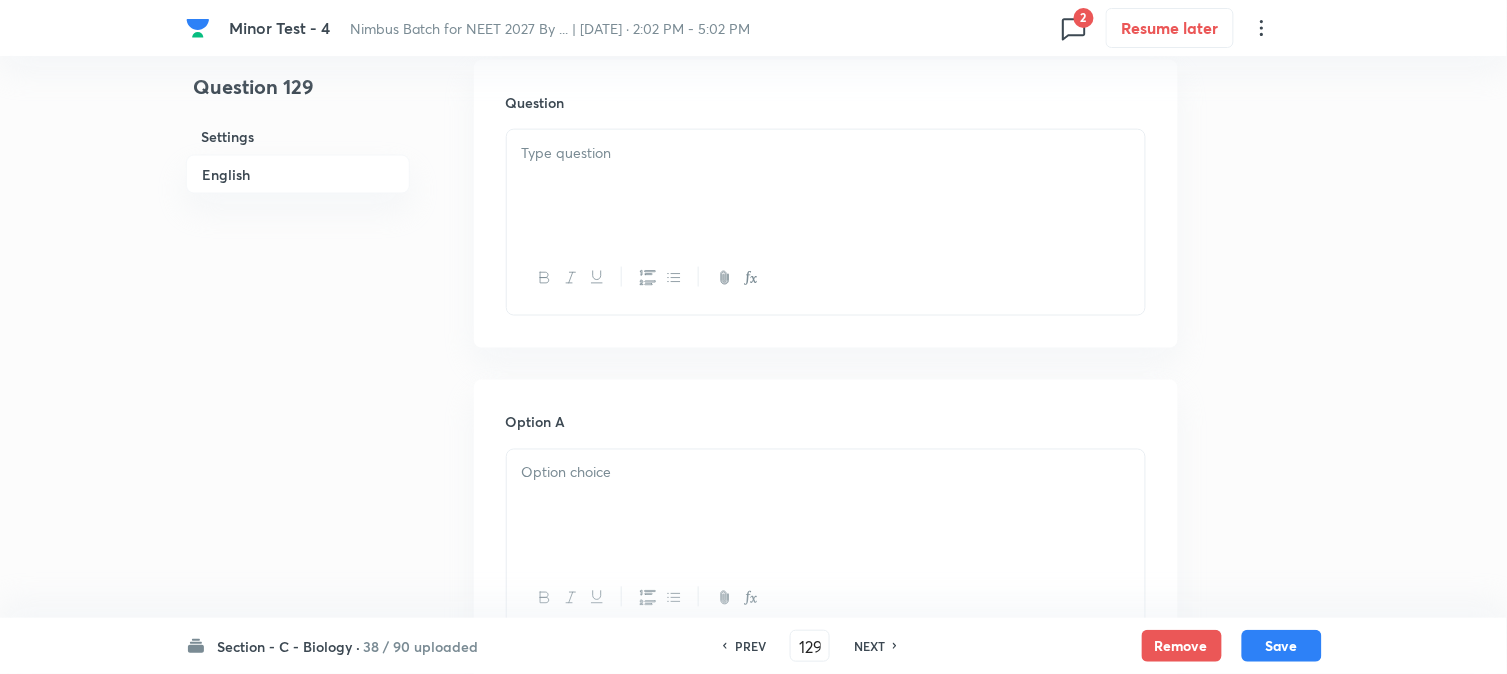 click at bounding box center [826, 186] 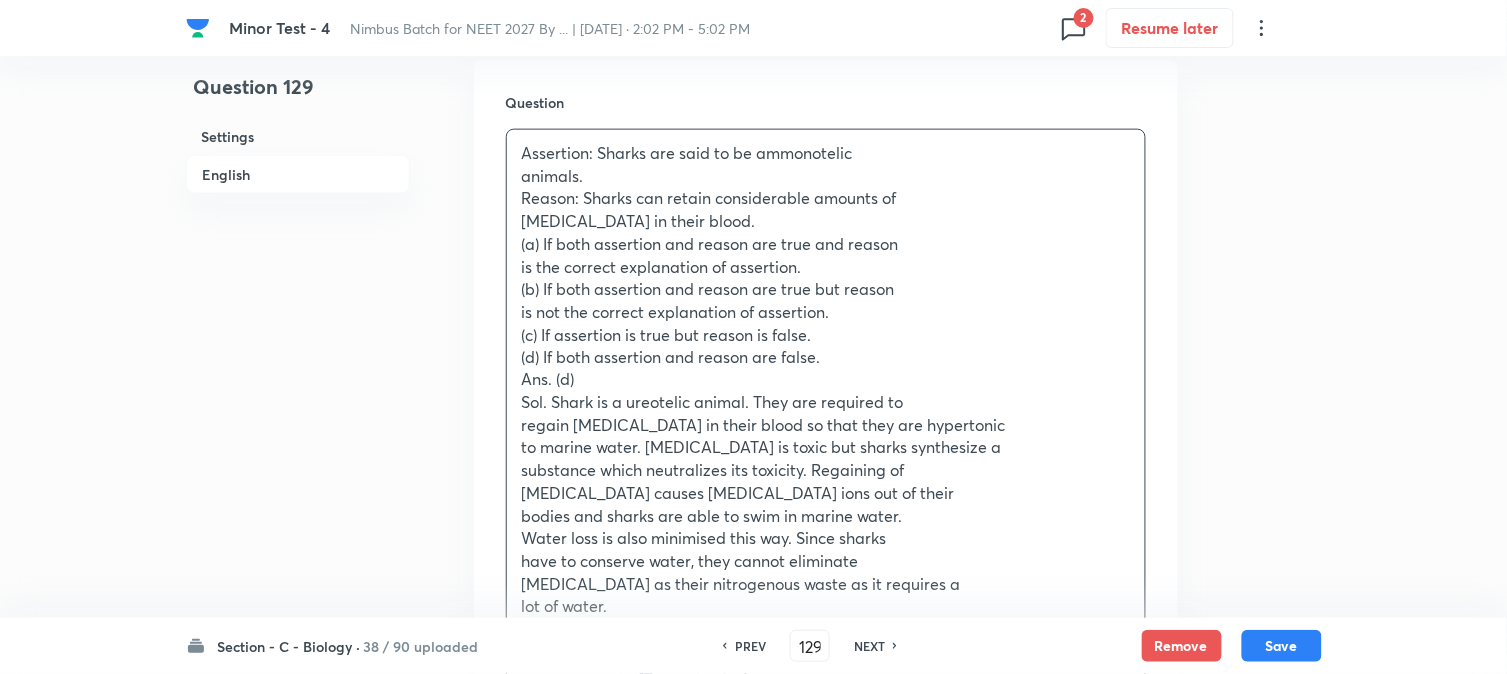click on "(a) If both assertion and reason are true and reason" at bounding box center [826, 244] 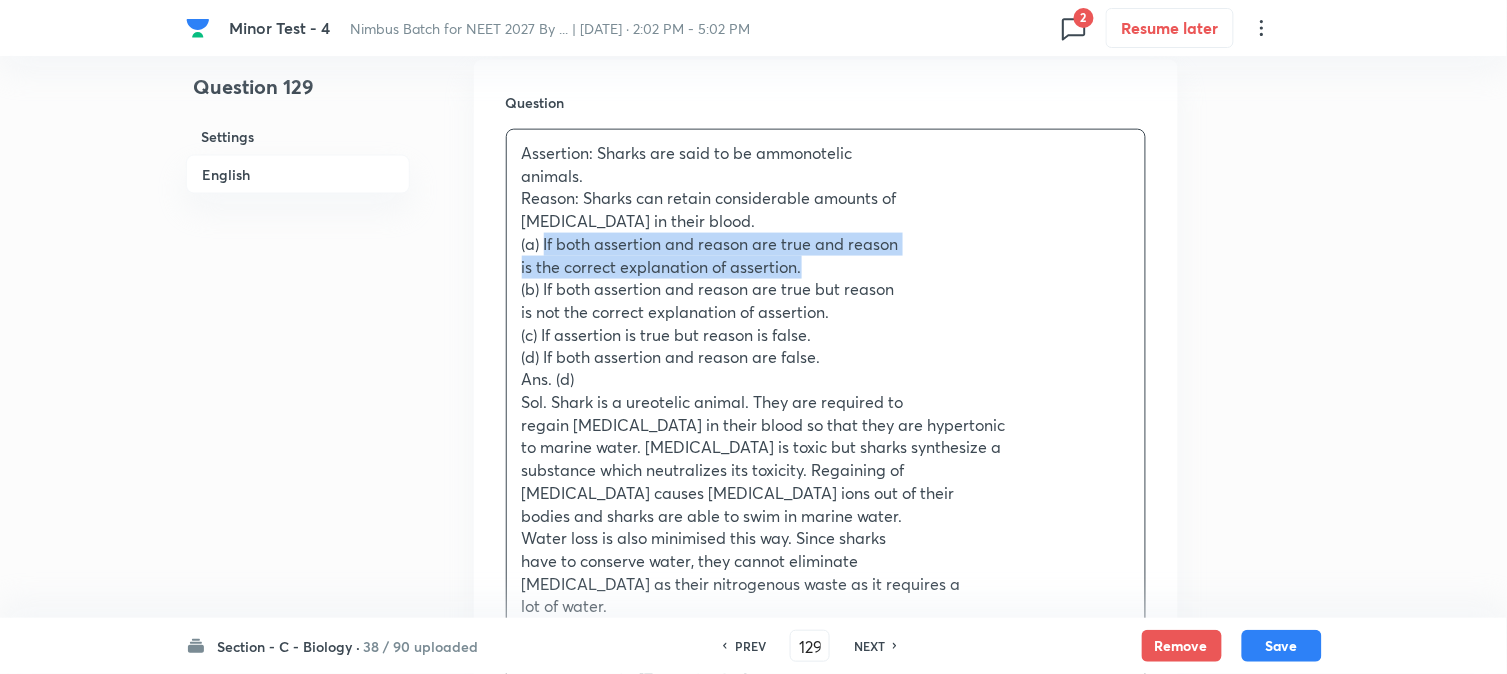 drag, startPoint x: 543, startPoint y: 240, endPoint x: 846, endPoint y: 261, distance: 303.72684 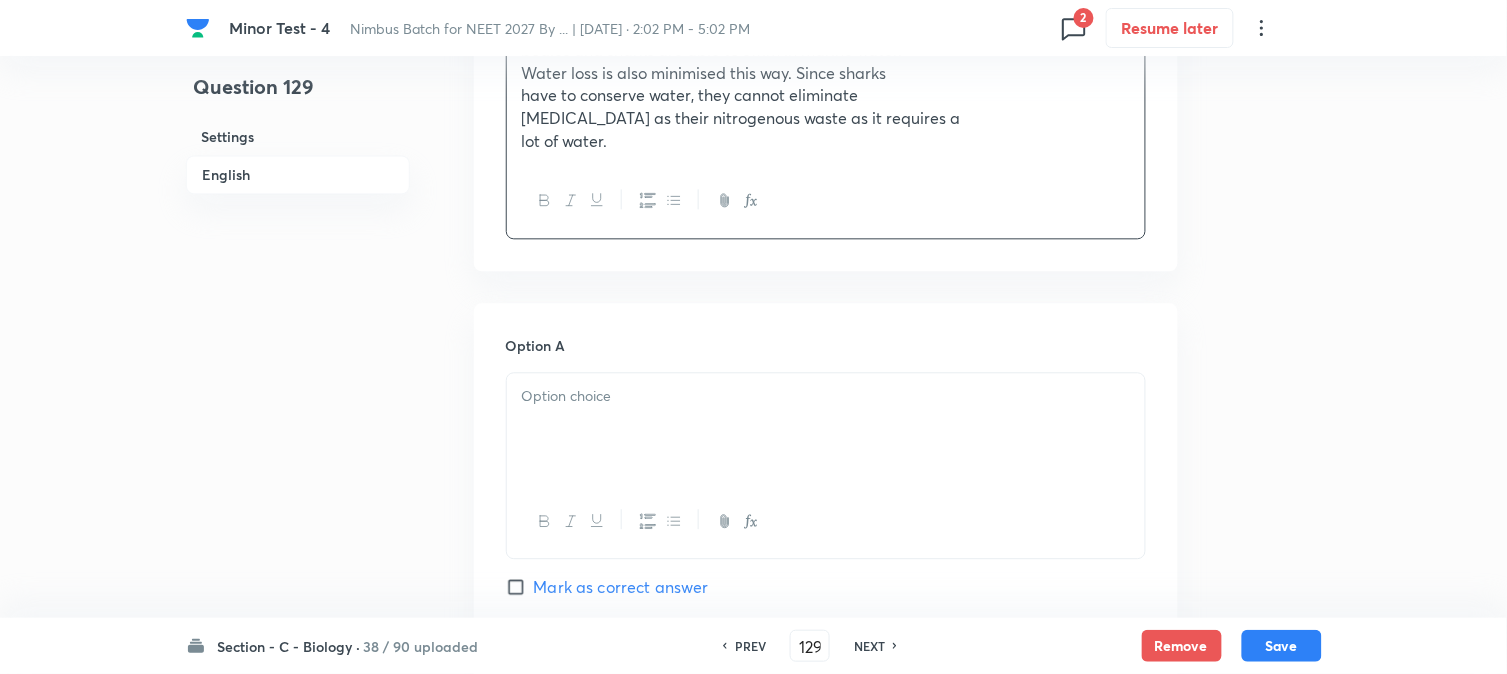 click at bounding box center [826, 429] 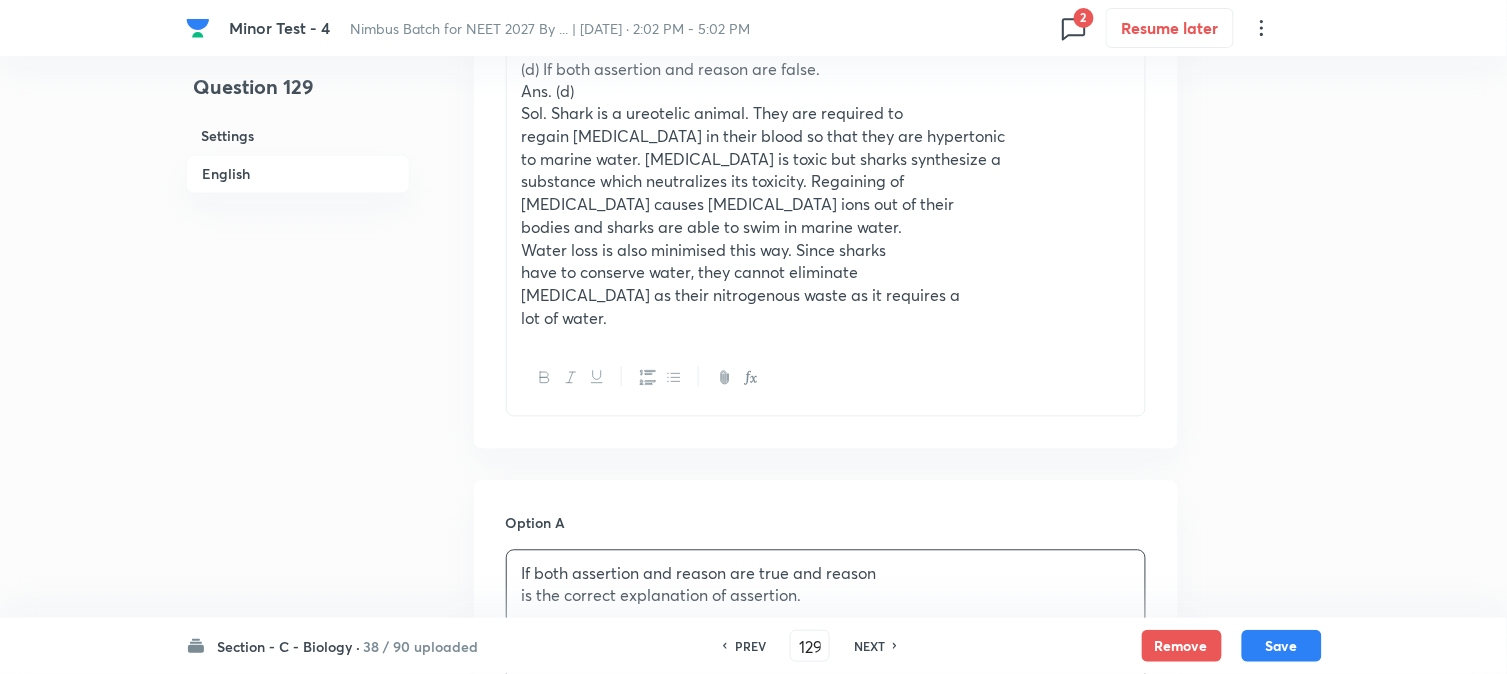 scroll, scrollTop: 590, scrollLeft: 0, axis: vertical 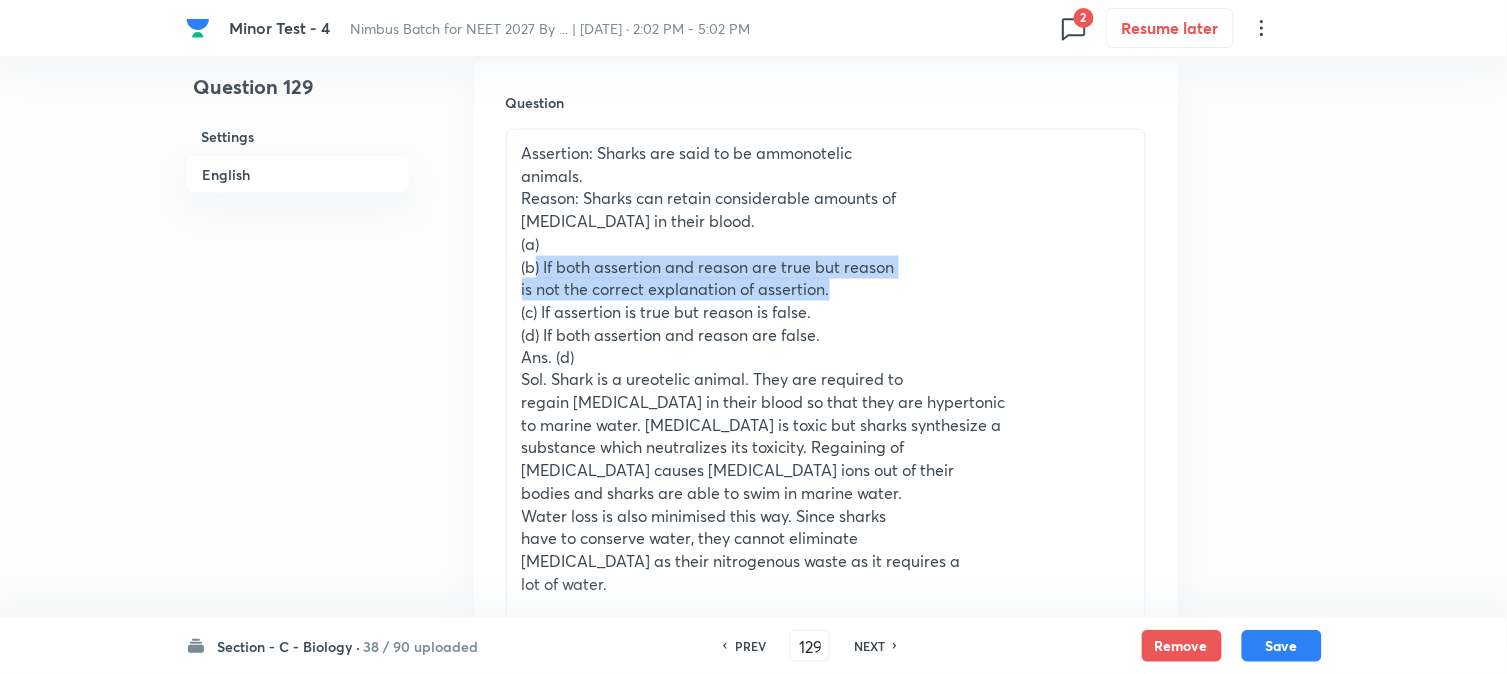 drag, startPoint x: 537, startPoint y: 260, endPoint x: 894, endPoint y: 282, distance: 357.67722 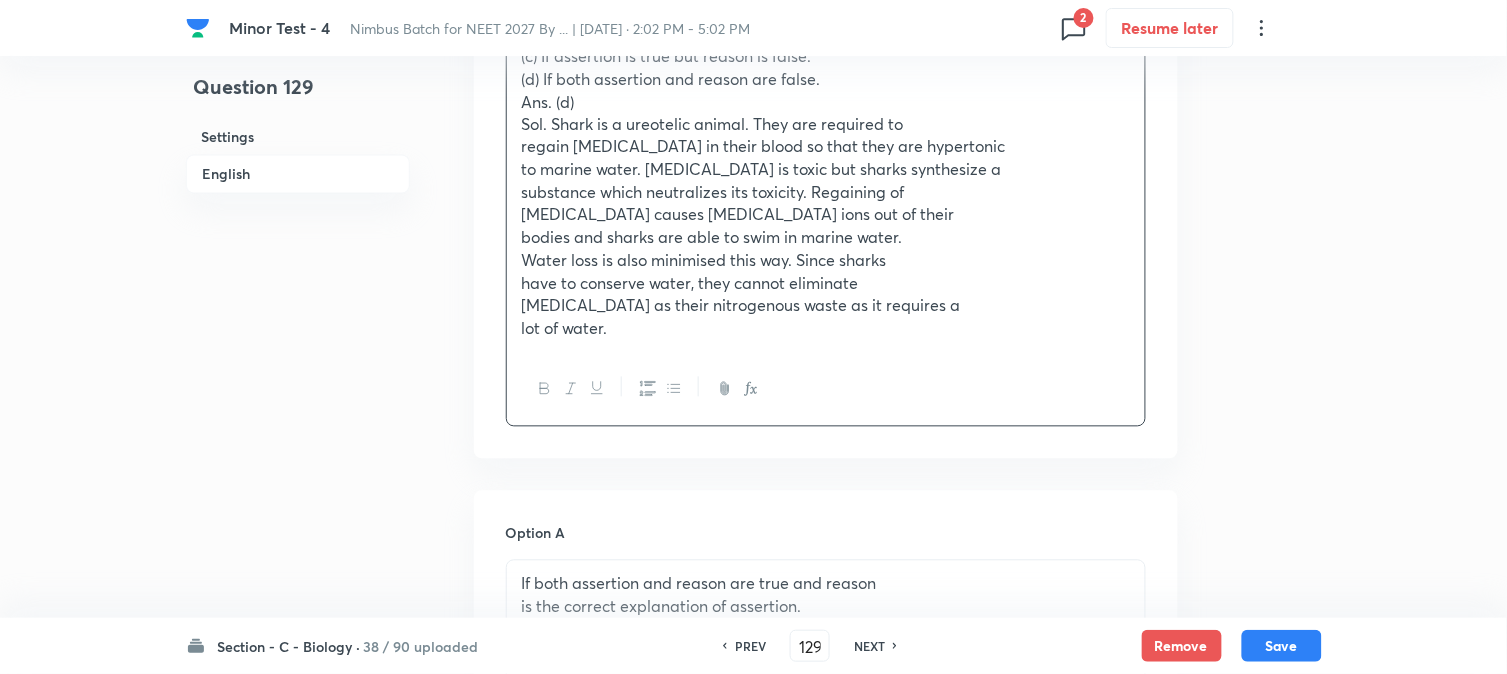 scroll, scrollTop: 1256, scrollLeft: 0, axis: vertical 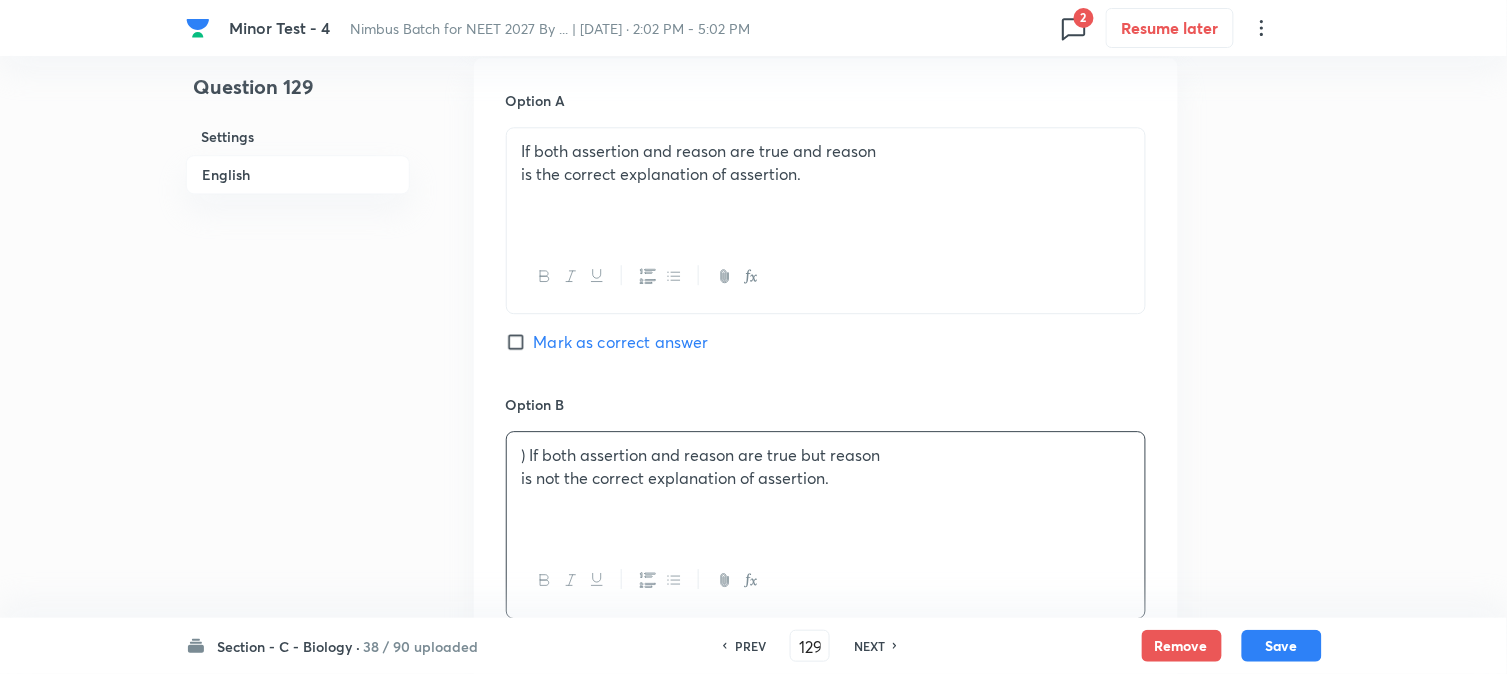 click on ") If both assertion and reason are true but reason is not the correct explanation of assertion." at bounding box center [826, 488] 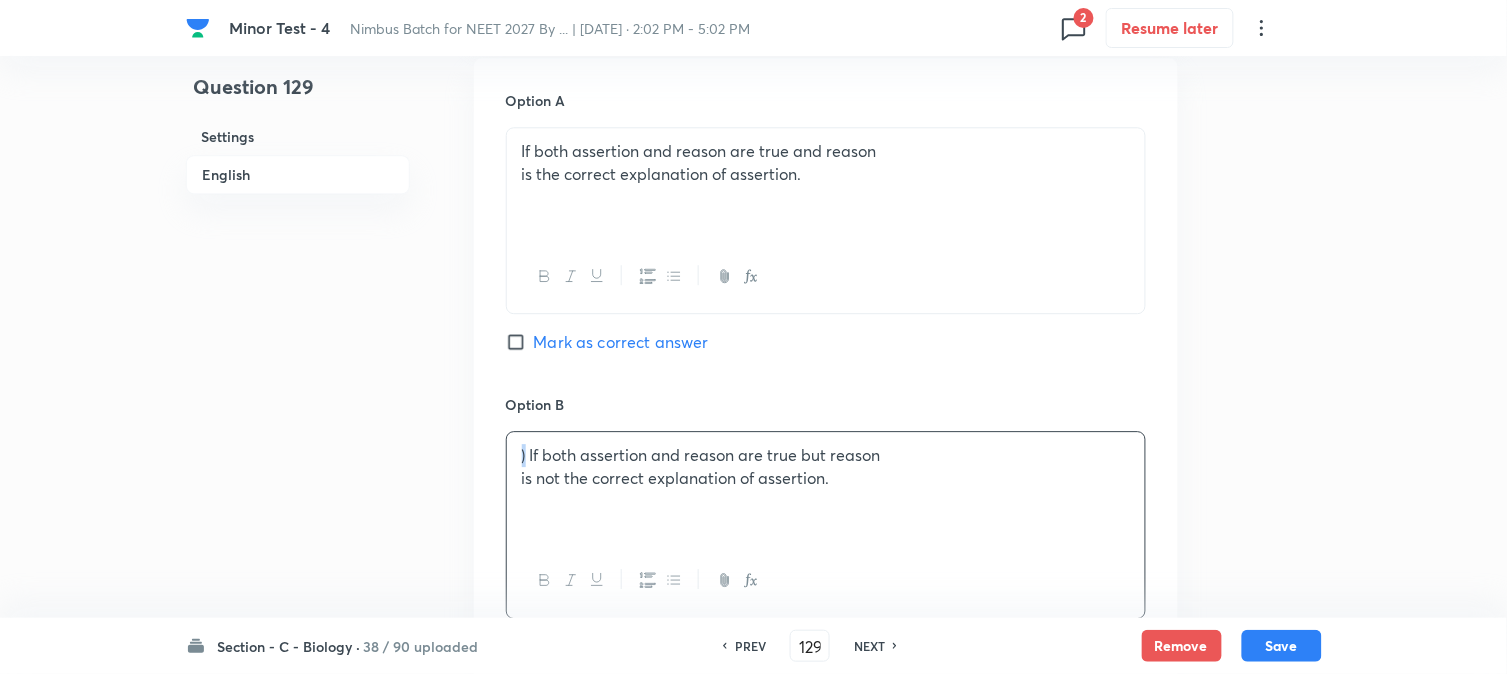 drag, startPoint x: 525, startPoint y: 456, endPoint x: 512, endPoint y: 444, distance: 17.691807 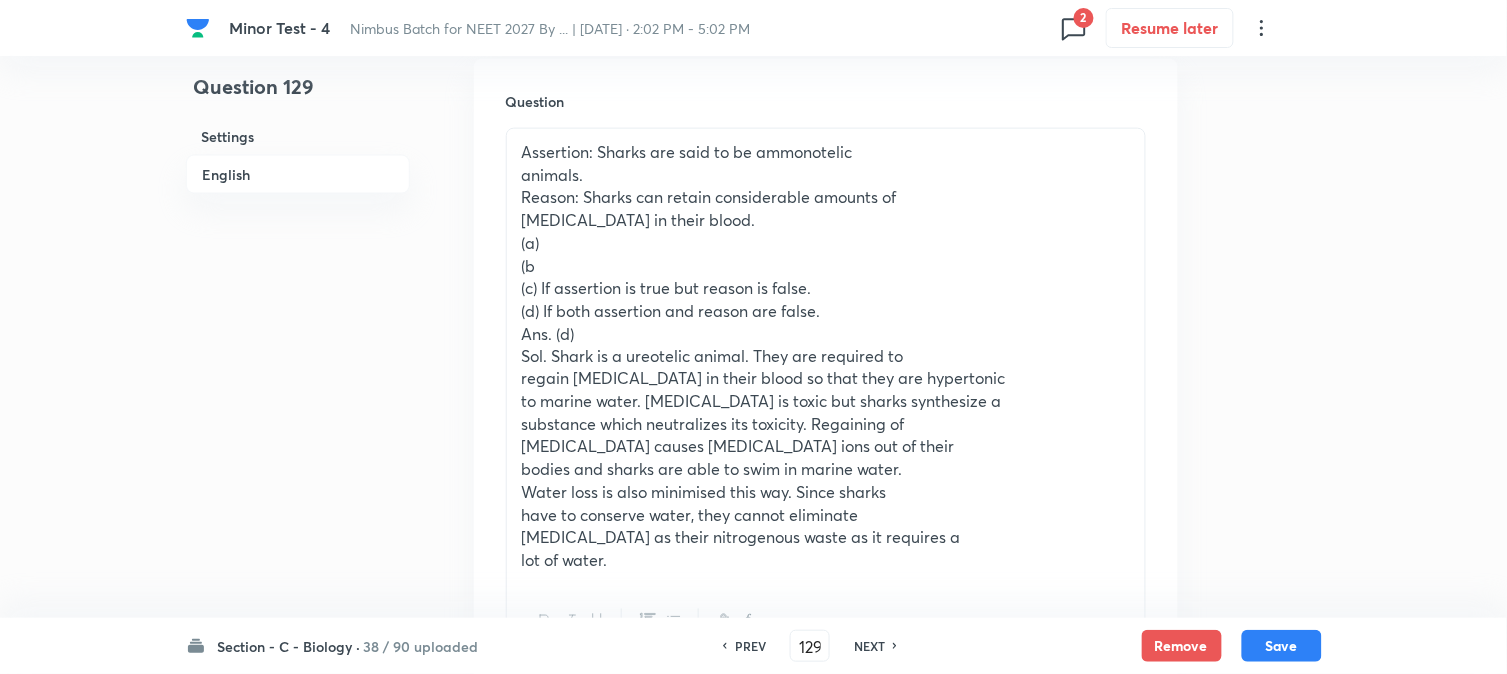 scroll, scrollTop: 590, scrollLeft: 0, axis: vertical 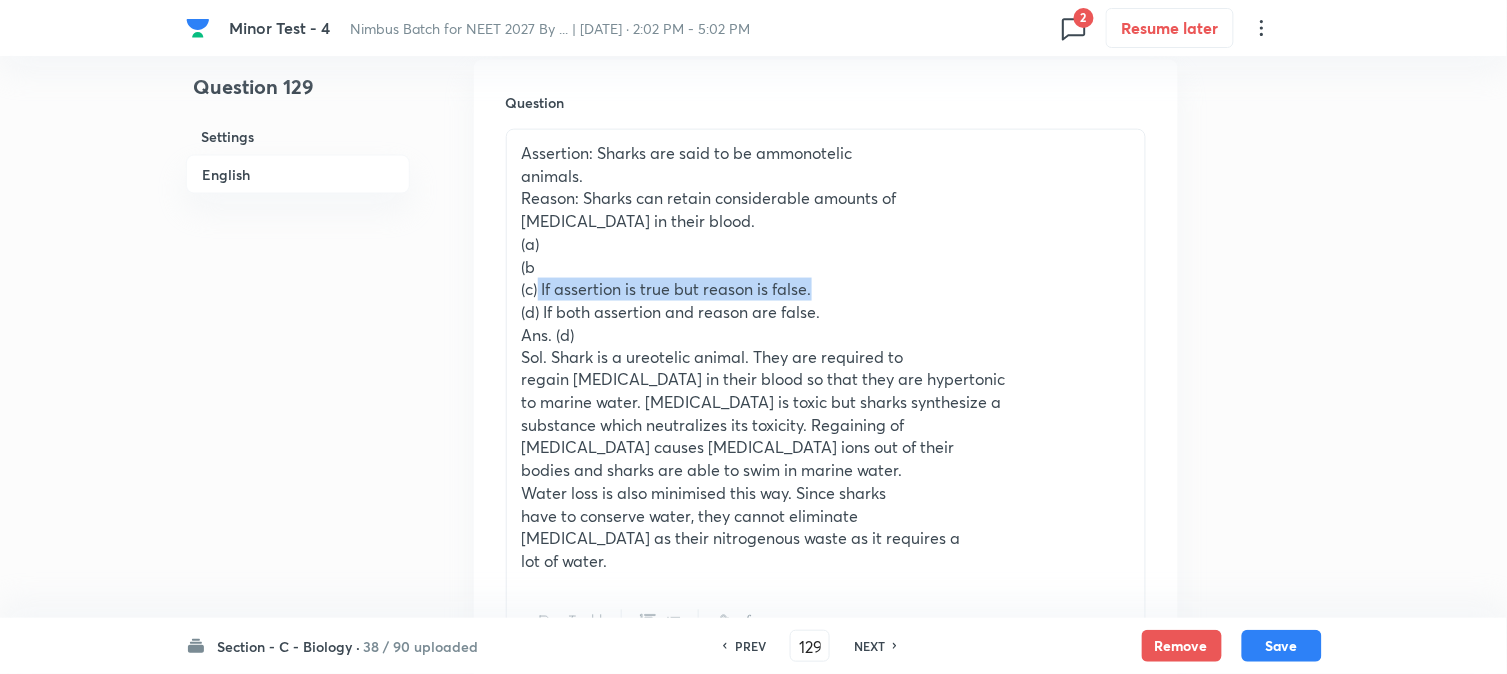 drag, startPoint x: 541, startPoint y: 284, endPoint x: 861, endPoint y: 280, distance: 320.025 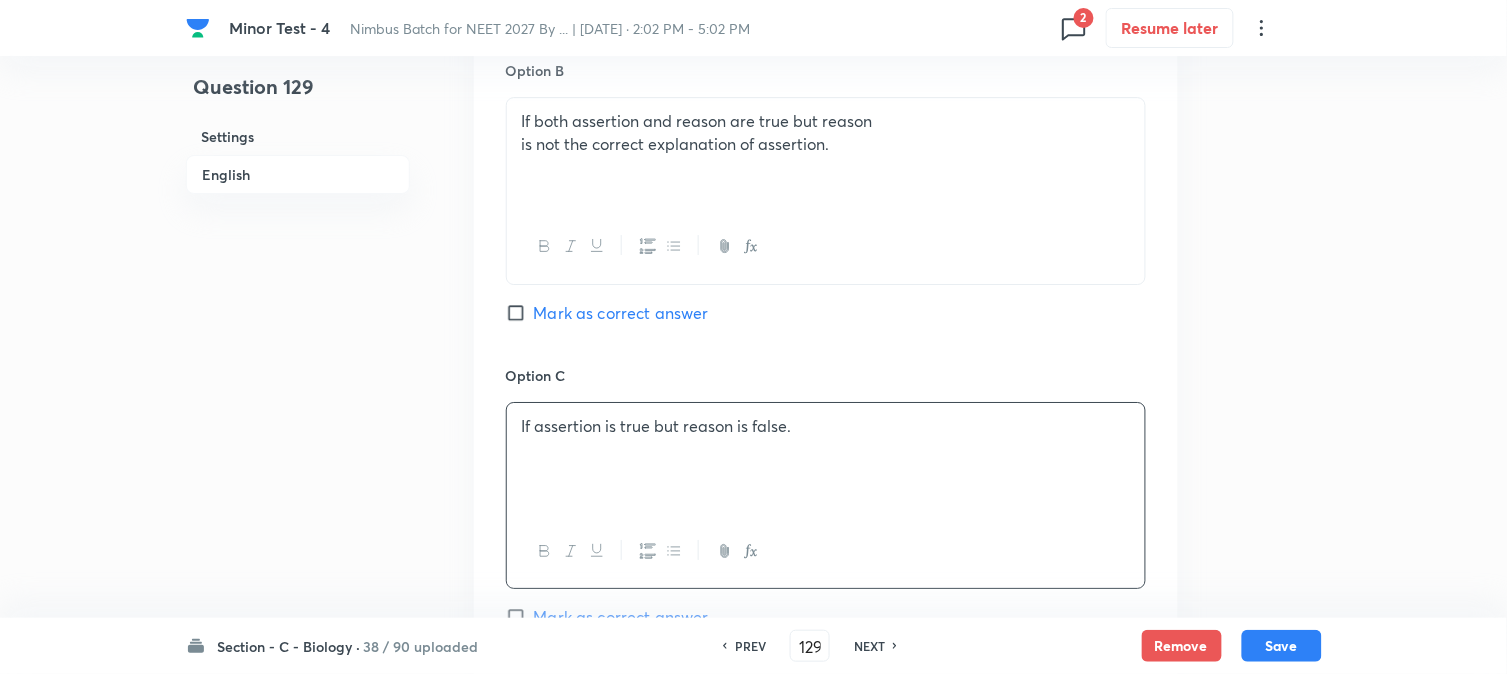 click on "If assertion is true but reason is false." at bounding box center [826, 426] 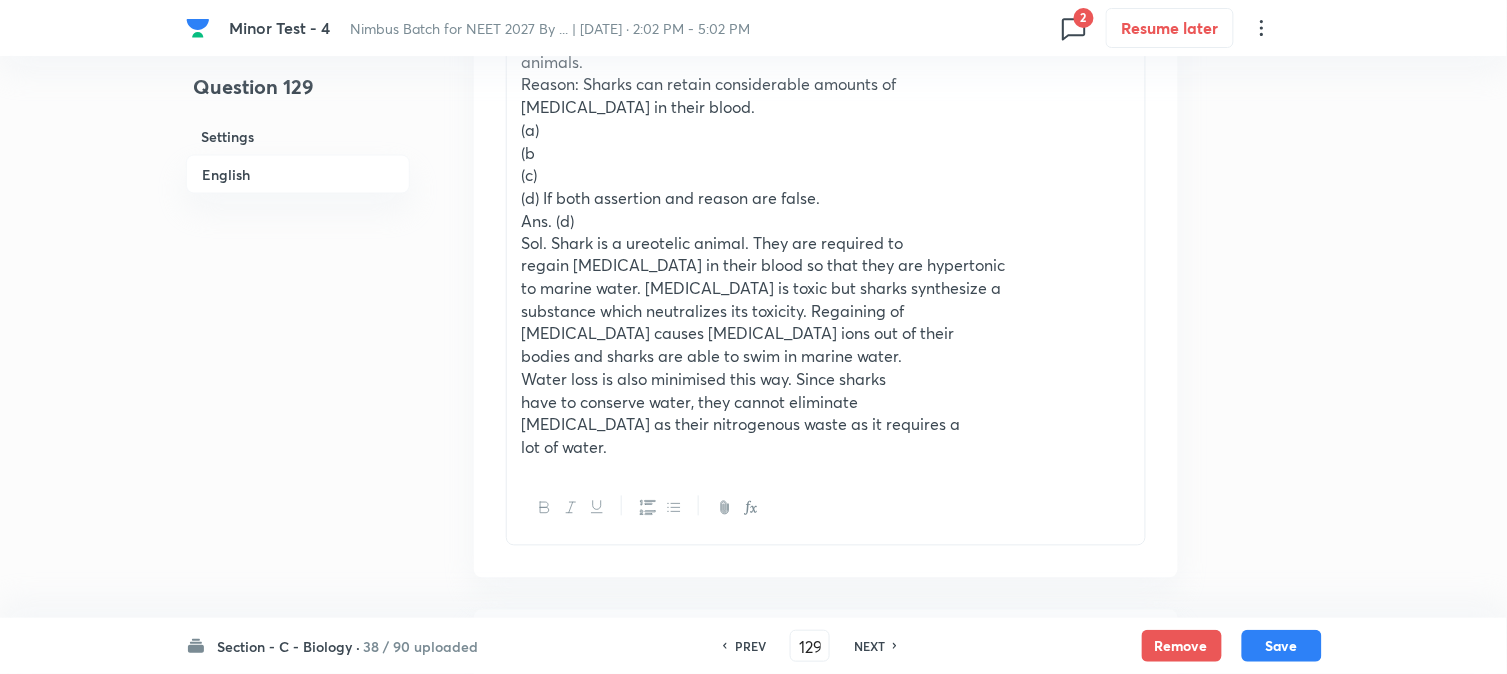 scroll, scrollTop: 701, scrollLeft: 0, axis: vertical 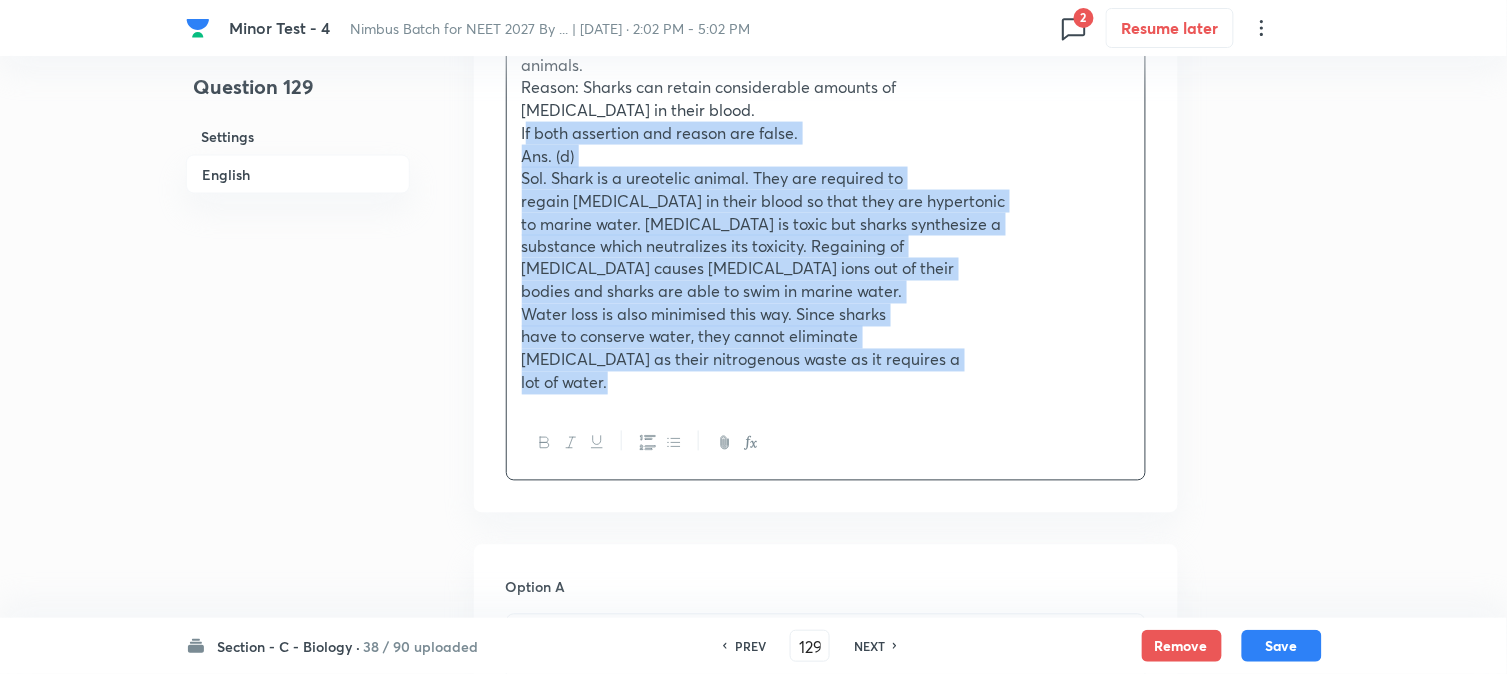 drag, startPoint x: 542, startPoint y: 197, endPoint x: 704, endPoint y: 421, distance: 276.44168 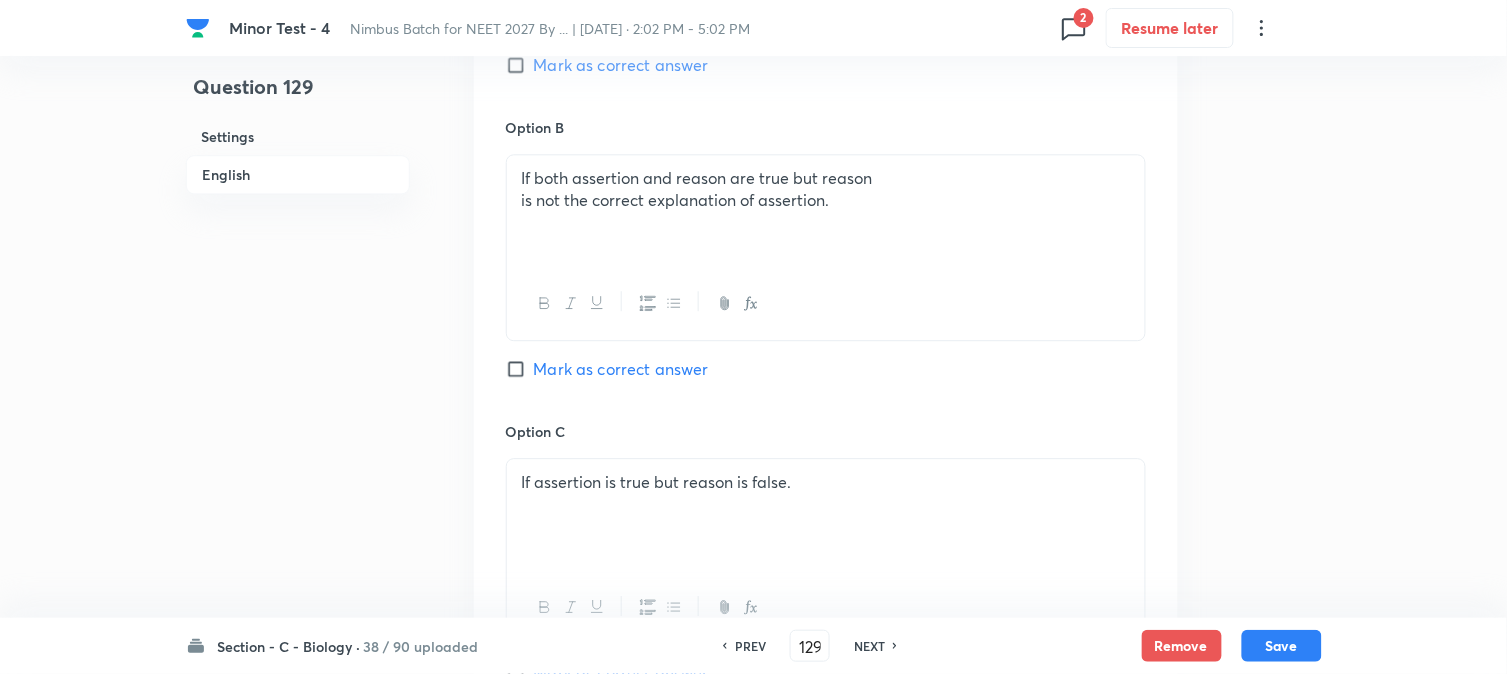 scroll, scrollTop: 1812, scrollLeft: 0, axis: vertical 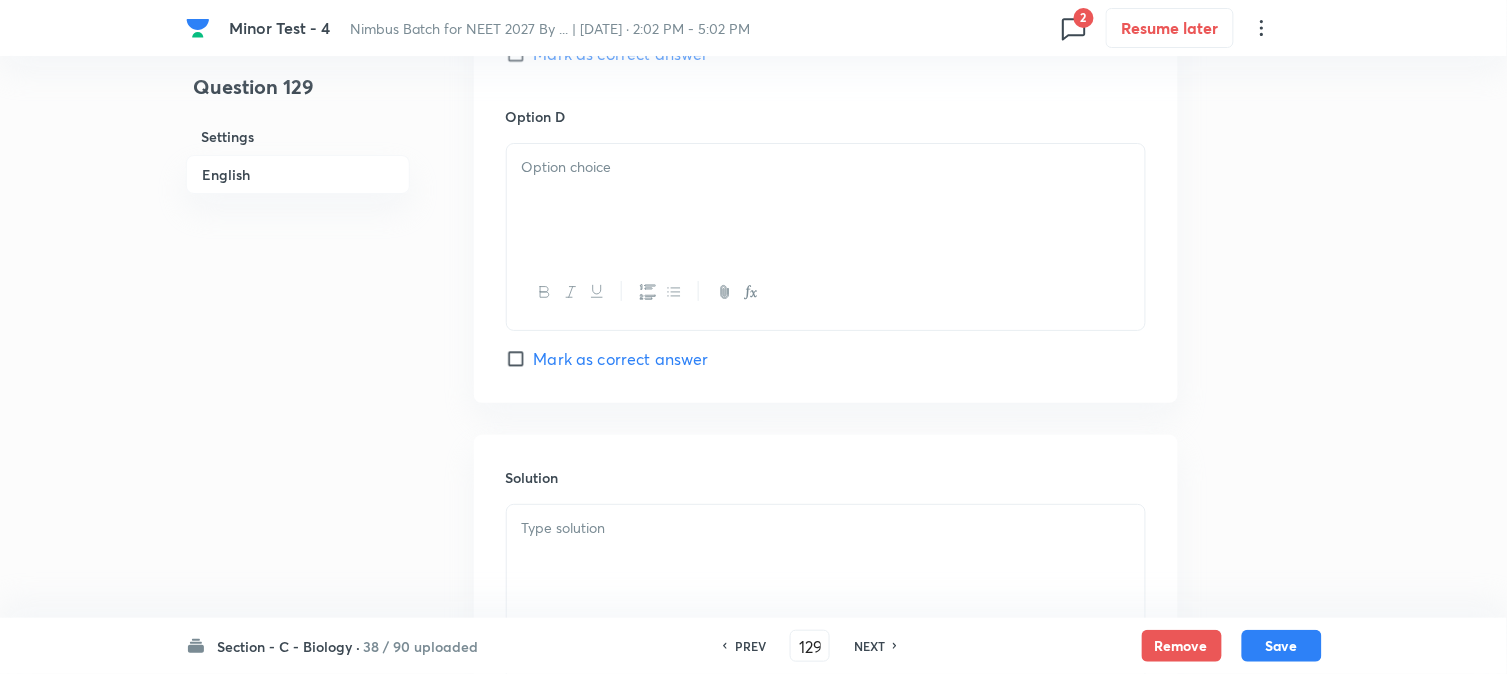 click at bounding box center (826, 200) 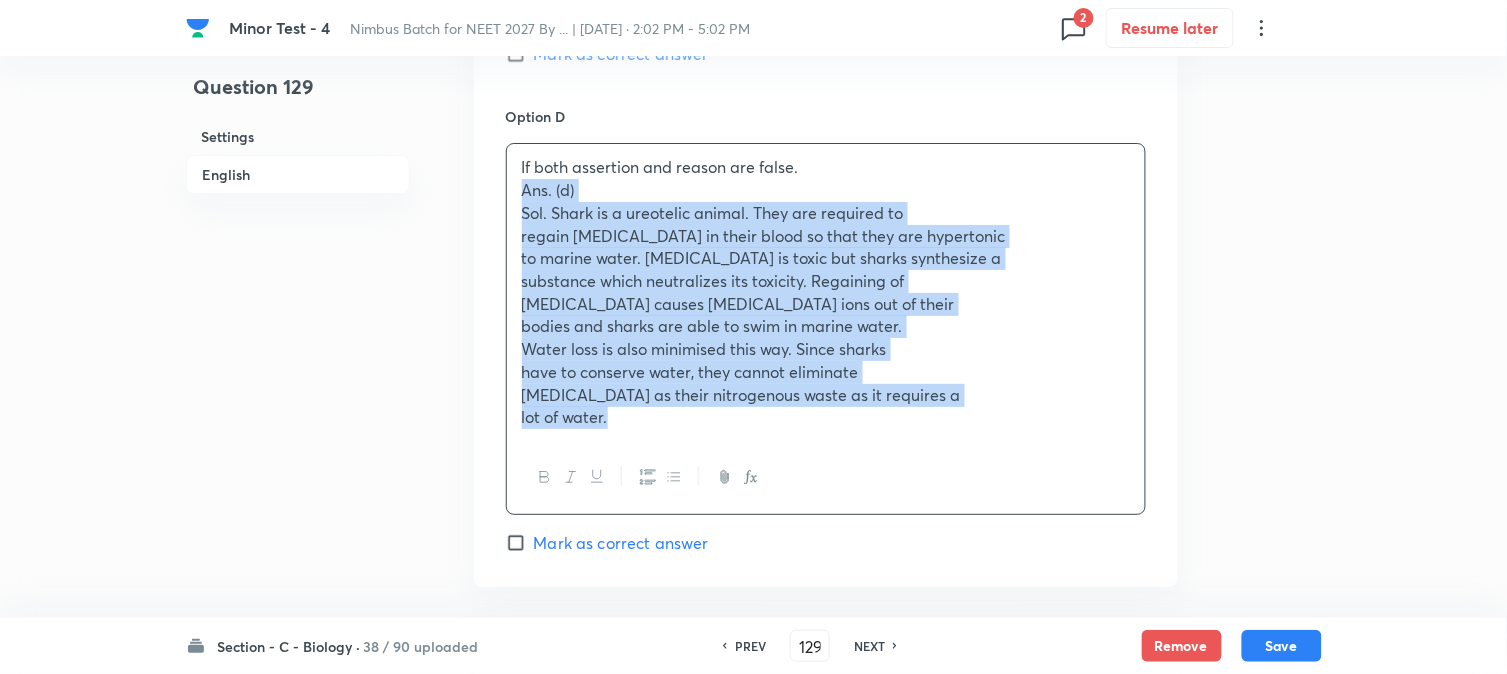 drag, startPoint x: 514, startPoint y: 193, endPoint x: 744, endPoint y: 491, distance: 376.4359 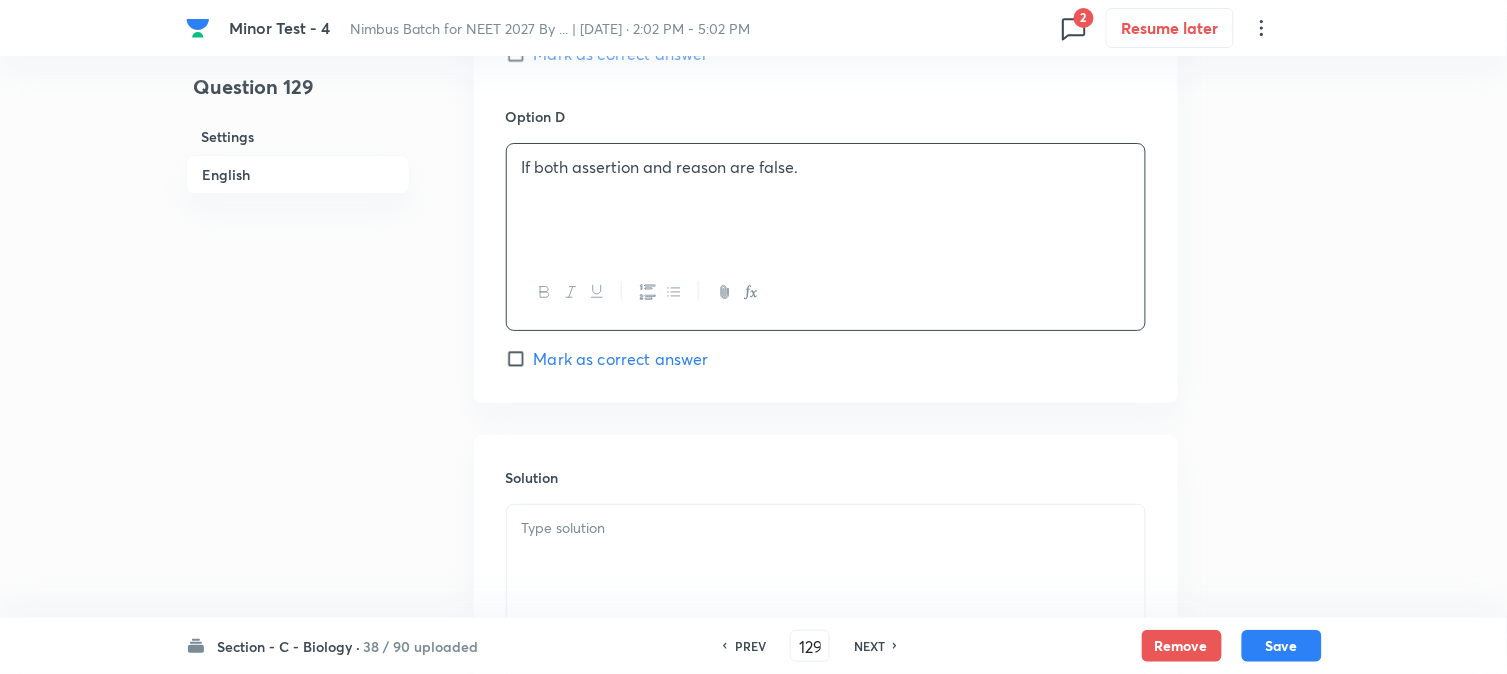 click on "Mark as correct answer" at bounding box center (621, 359) 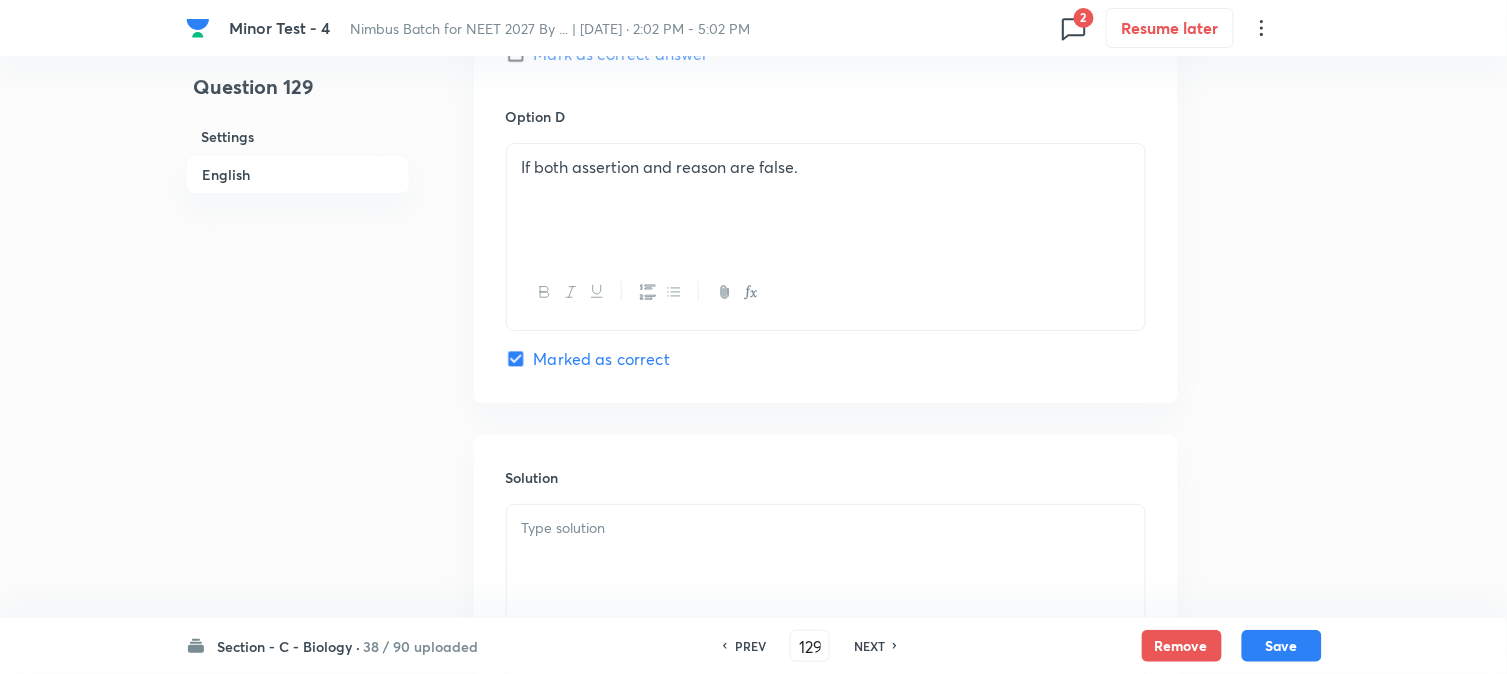 click at bounding box center [826, 561] 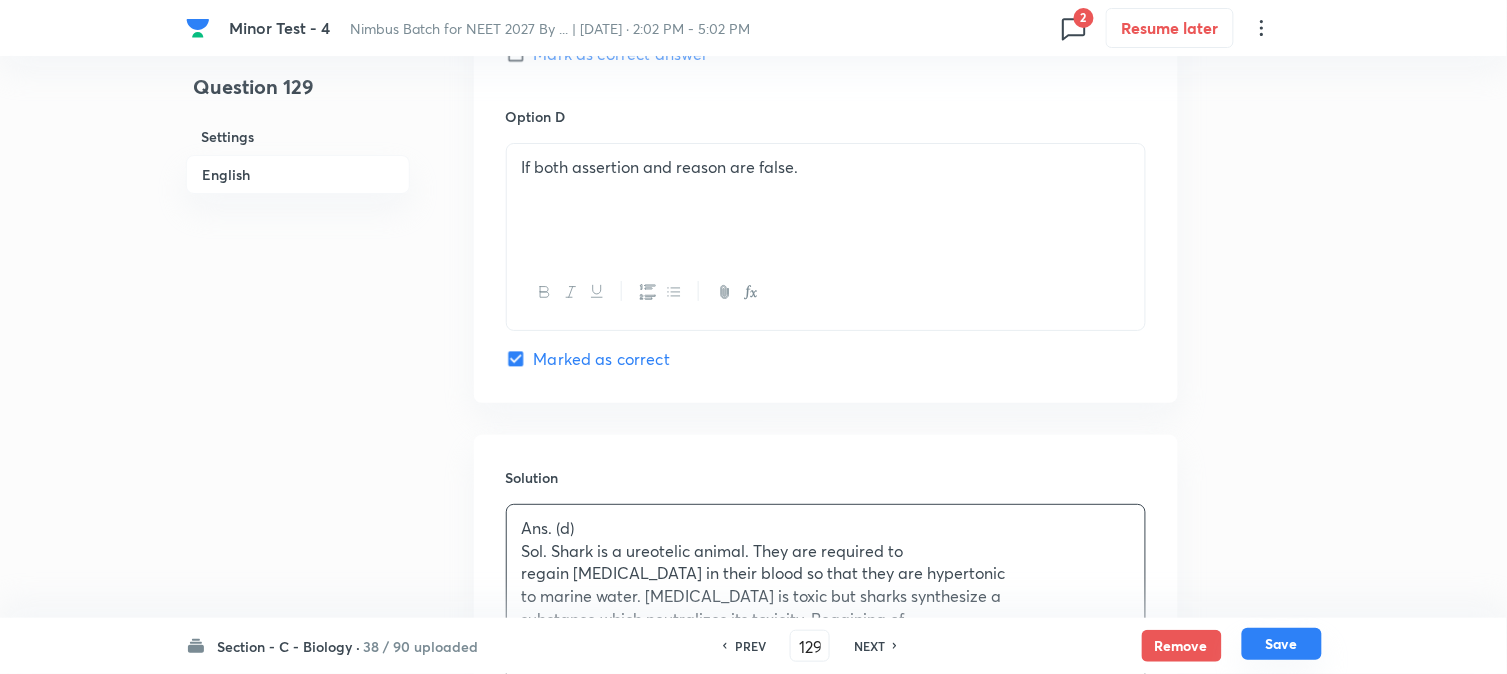 click on "Save" at bounding box center [1282, 644] 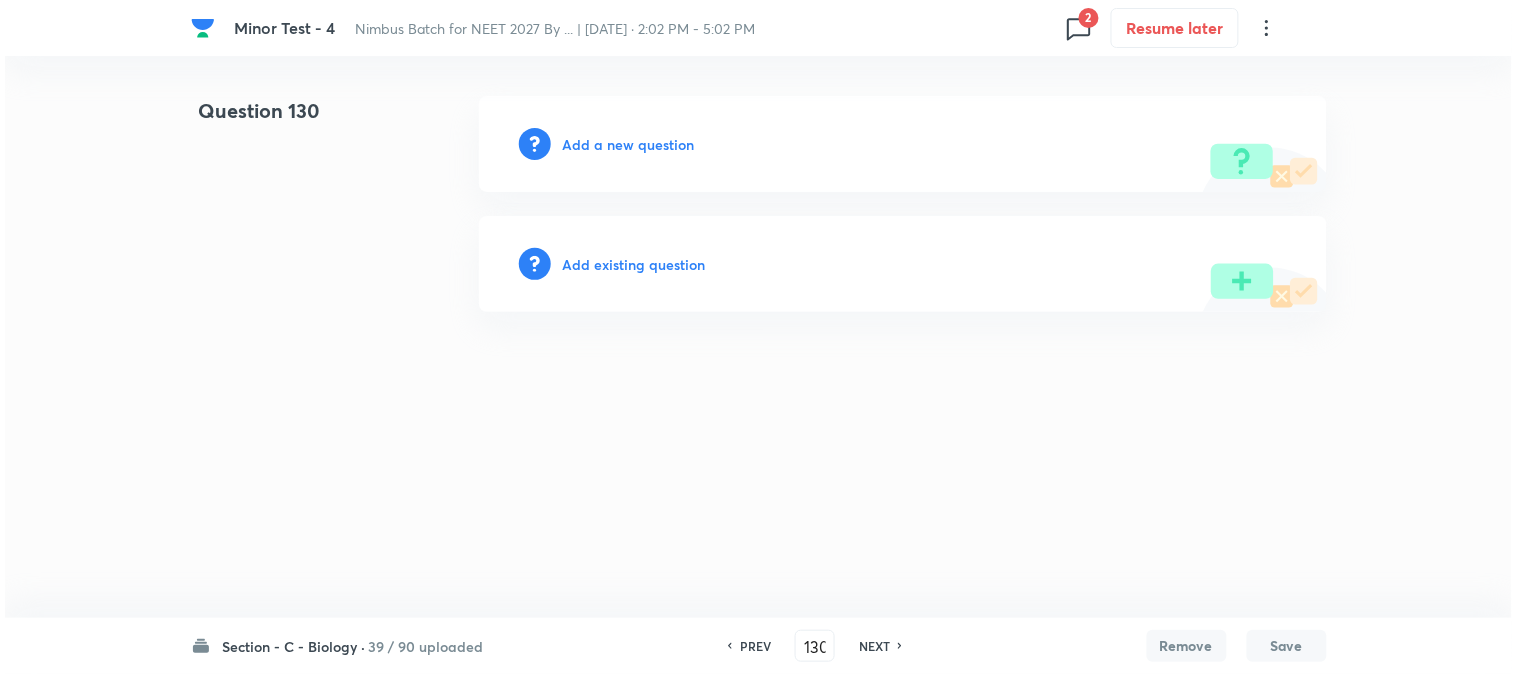 scroll, scrollTop: 0, scrollLeft: 0, axis: both 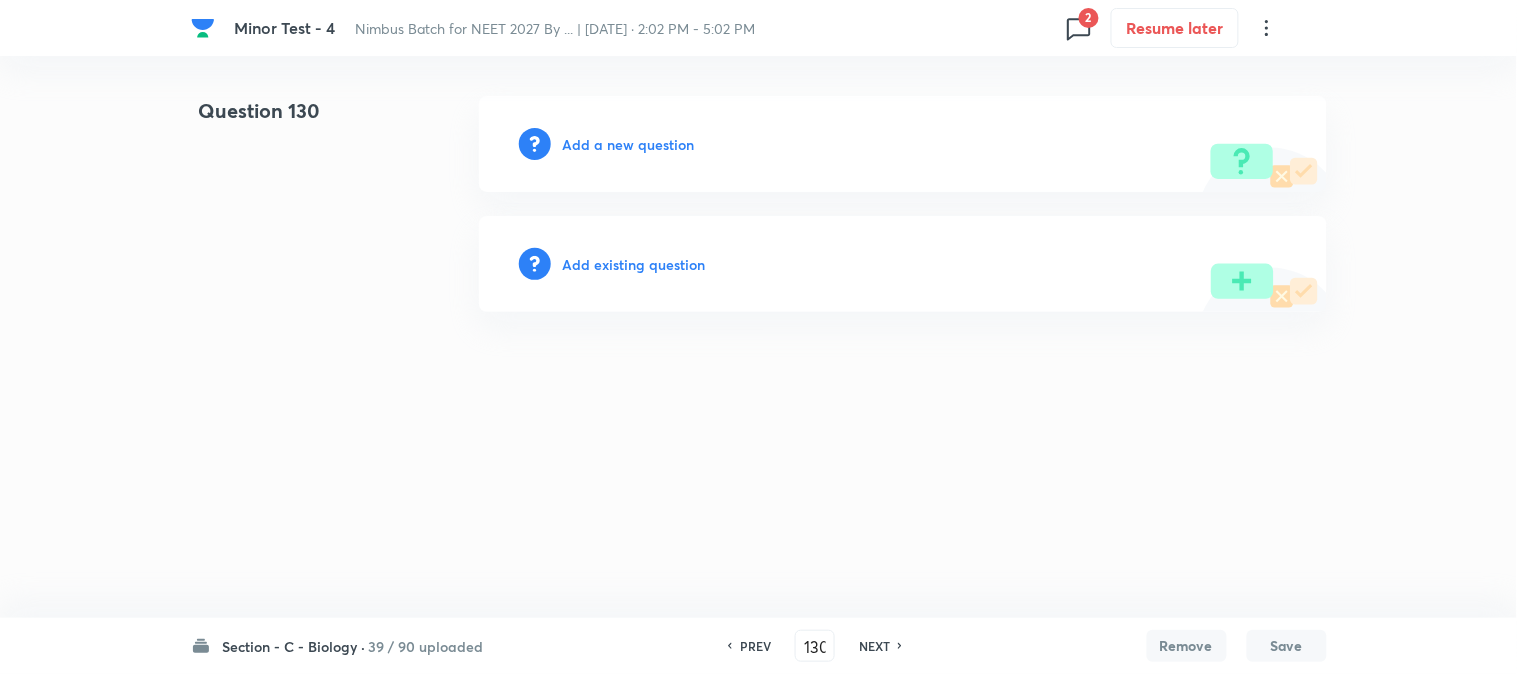 click on "Add a new question" at bounding box center [629, 144] 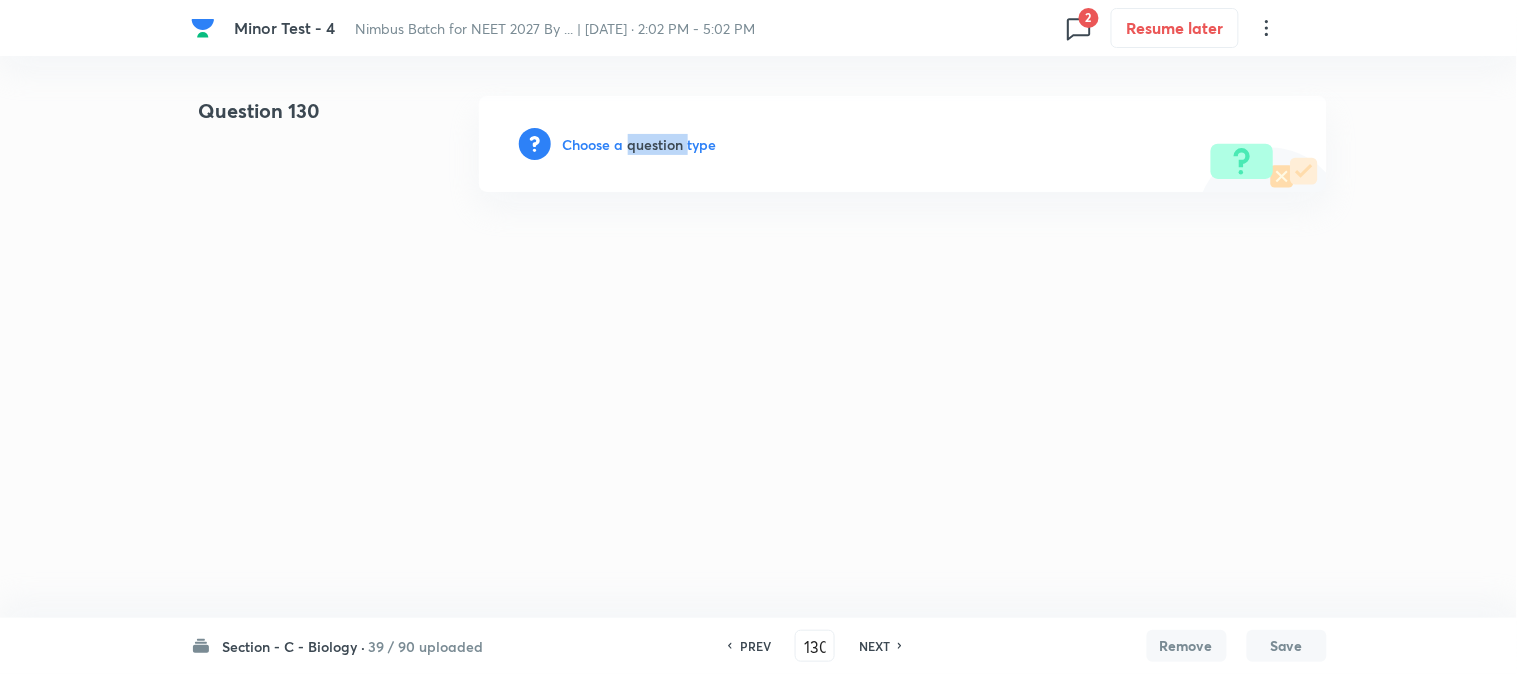 click on "Choose a question type" at bounding box center [640, 144] 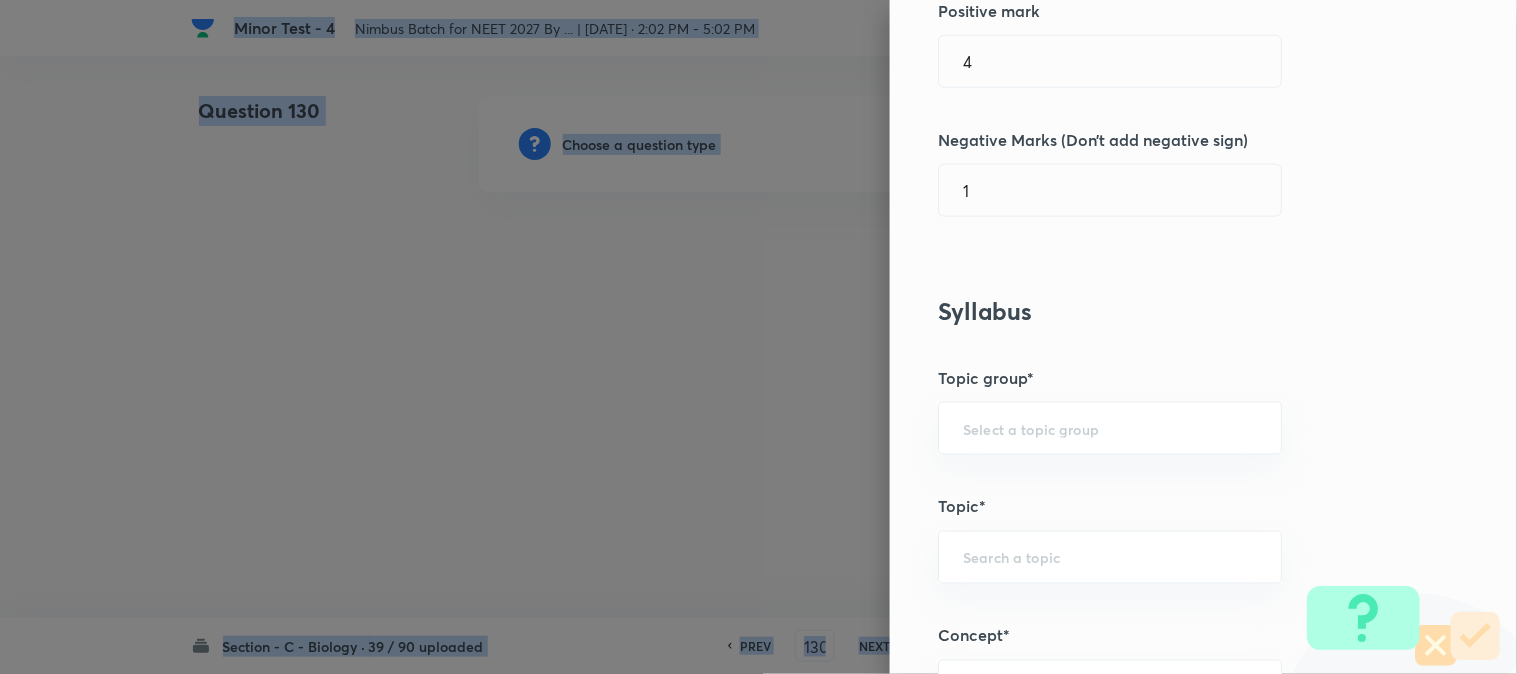 scroll, scrollTop: 1180, scrollLeft: 0, axis: vertical 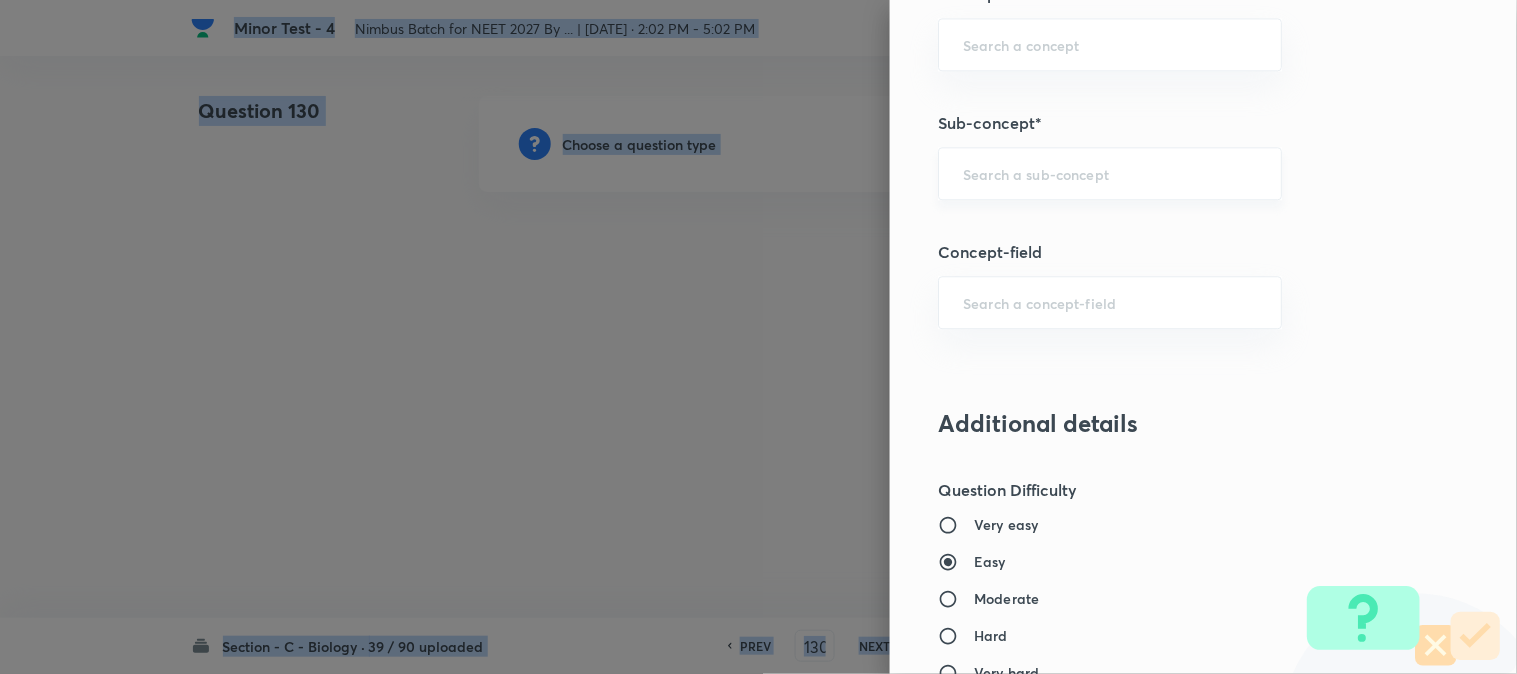 click on "​" at bounding box center [1110, 173] 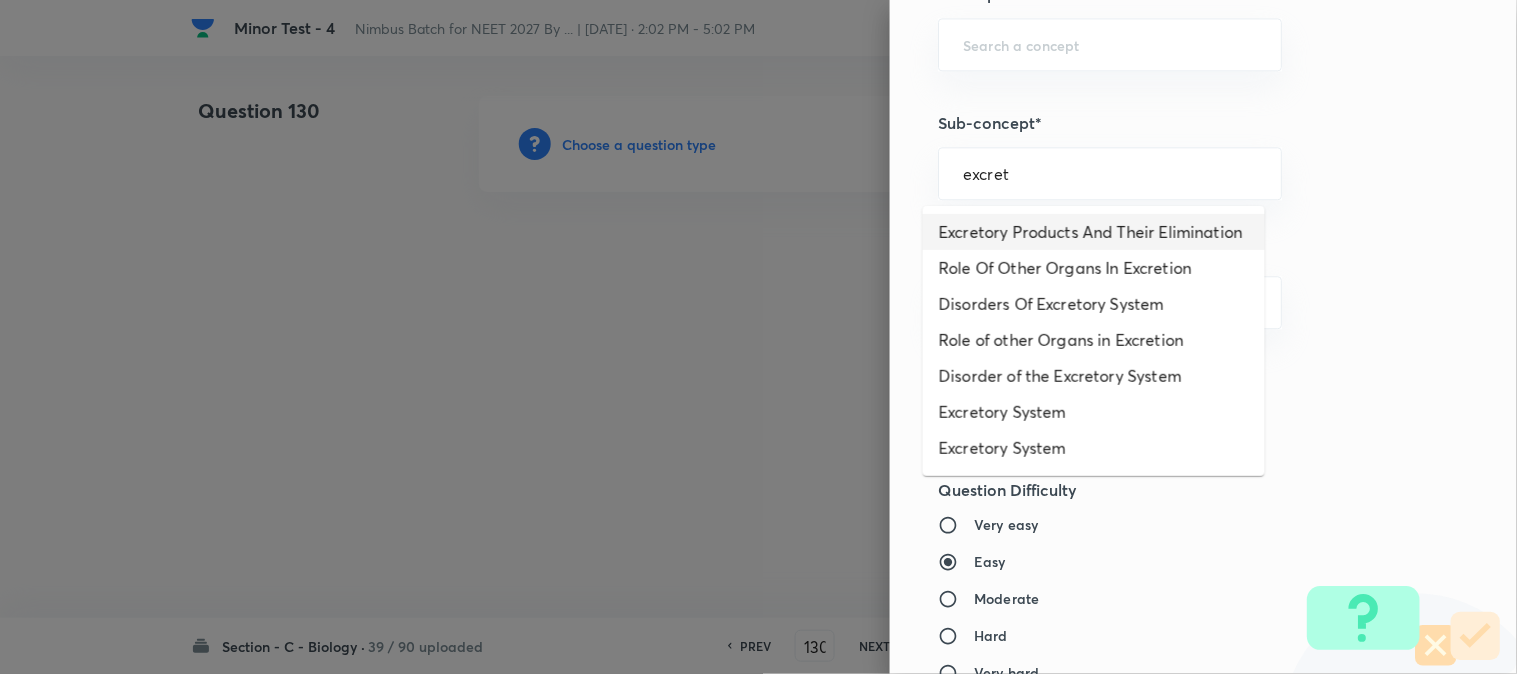 click on "Excretory Products And Their Elimination" at bounding box center [1094, 232] 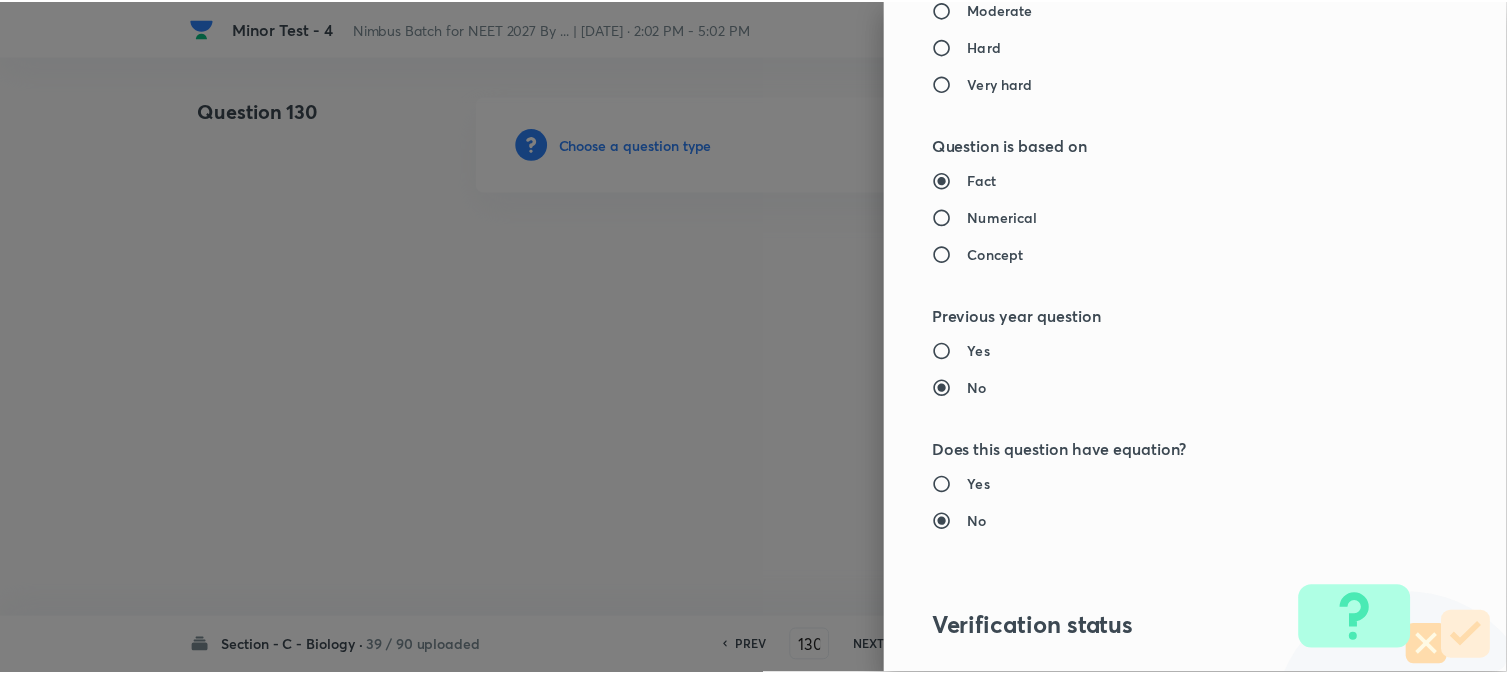 scroll, scrollTop: 2052, scrollLeft: 0, axis: vertical 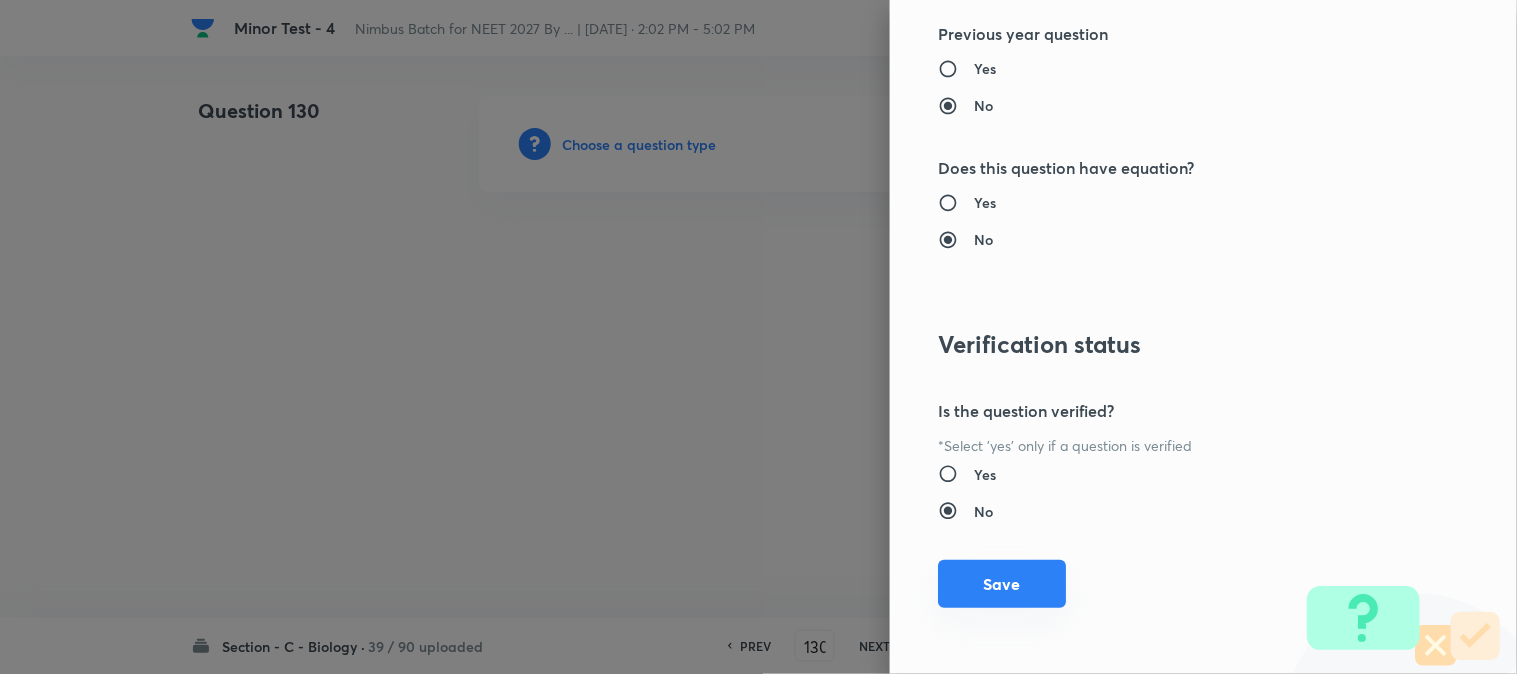 click on "Save" at bounding box center [1002, 584] 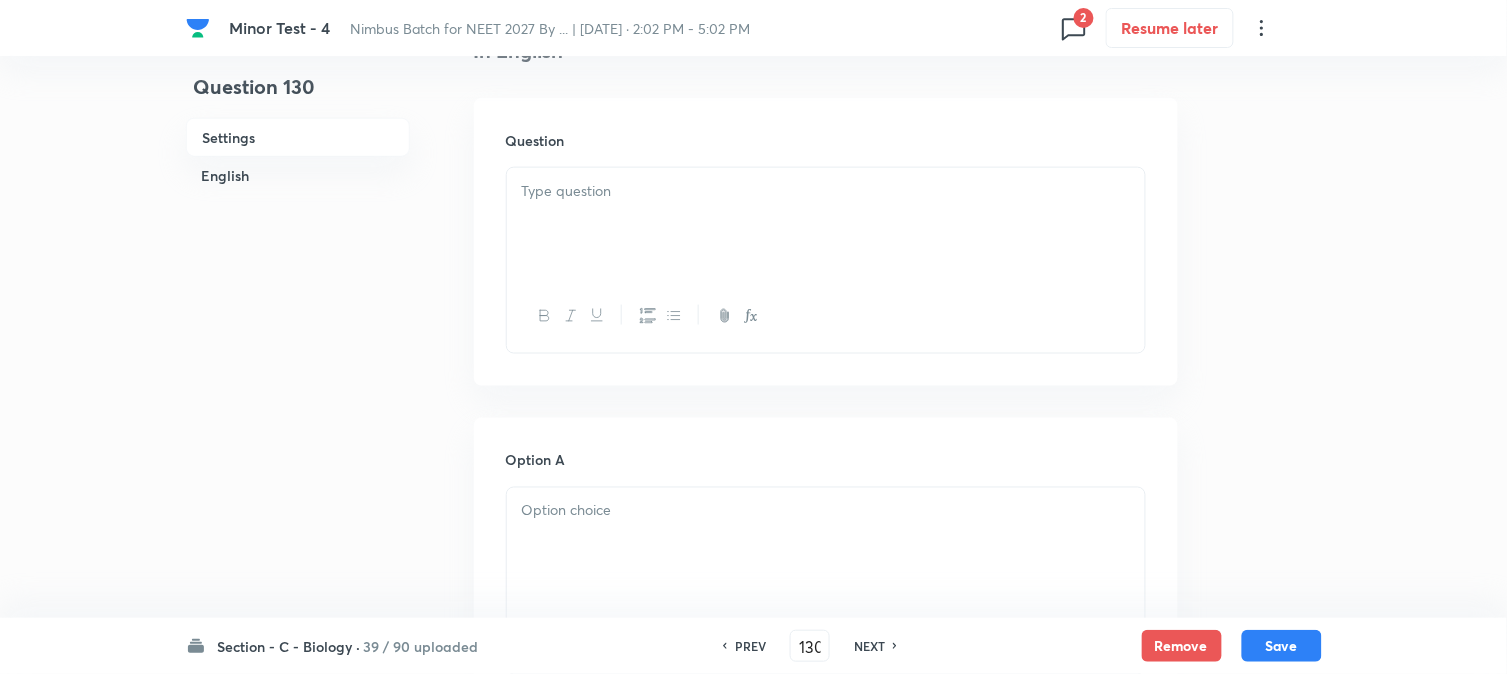 scroll, scrollTop: 590, scrollLeft: 0, axis: vertical 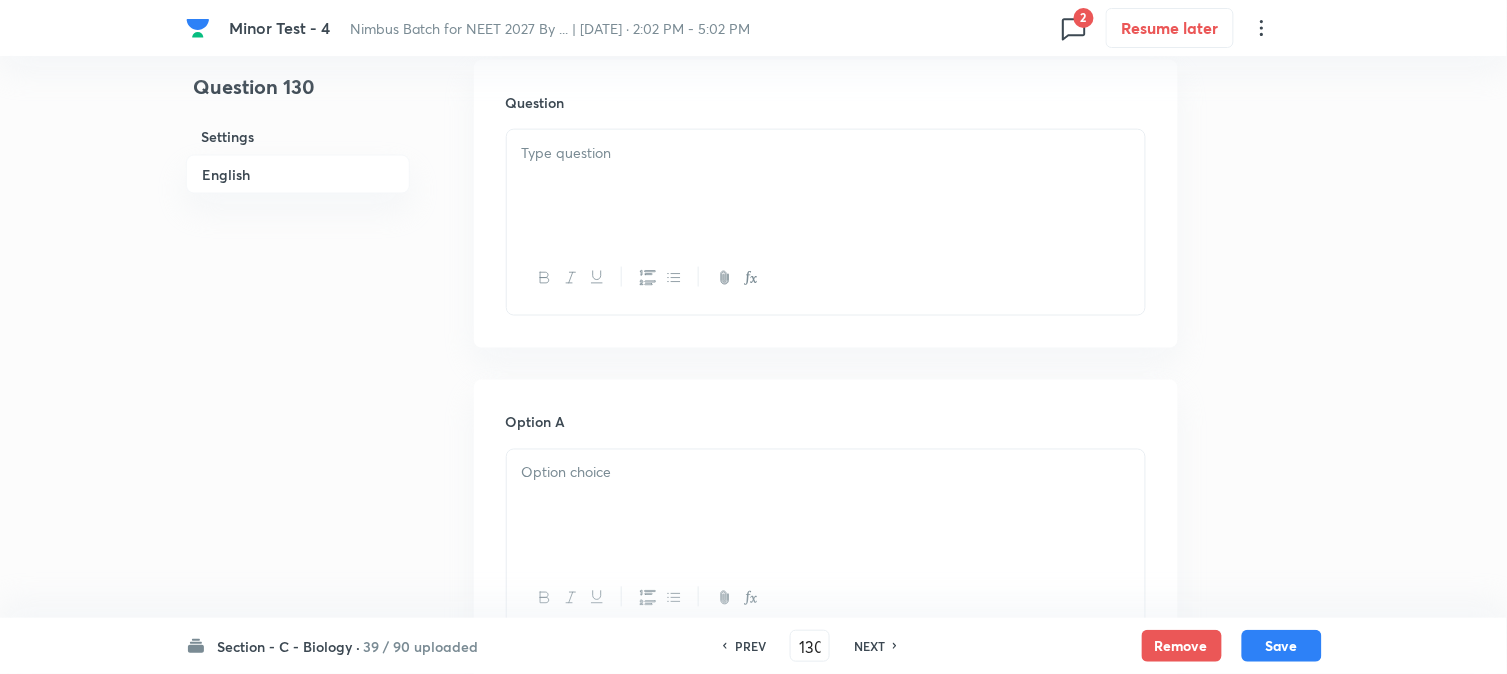 click at bounding box center (826, 186) 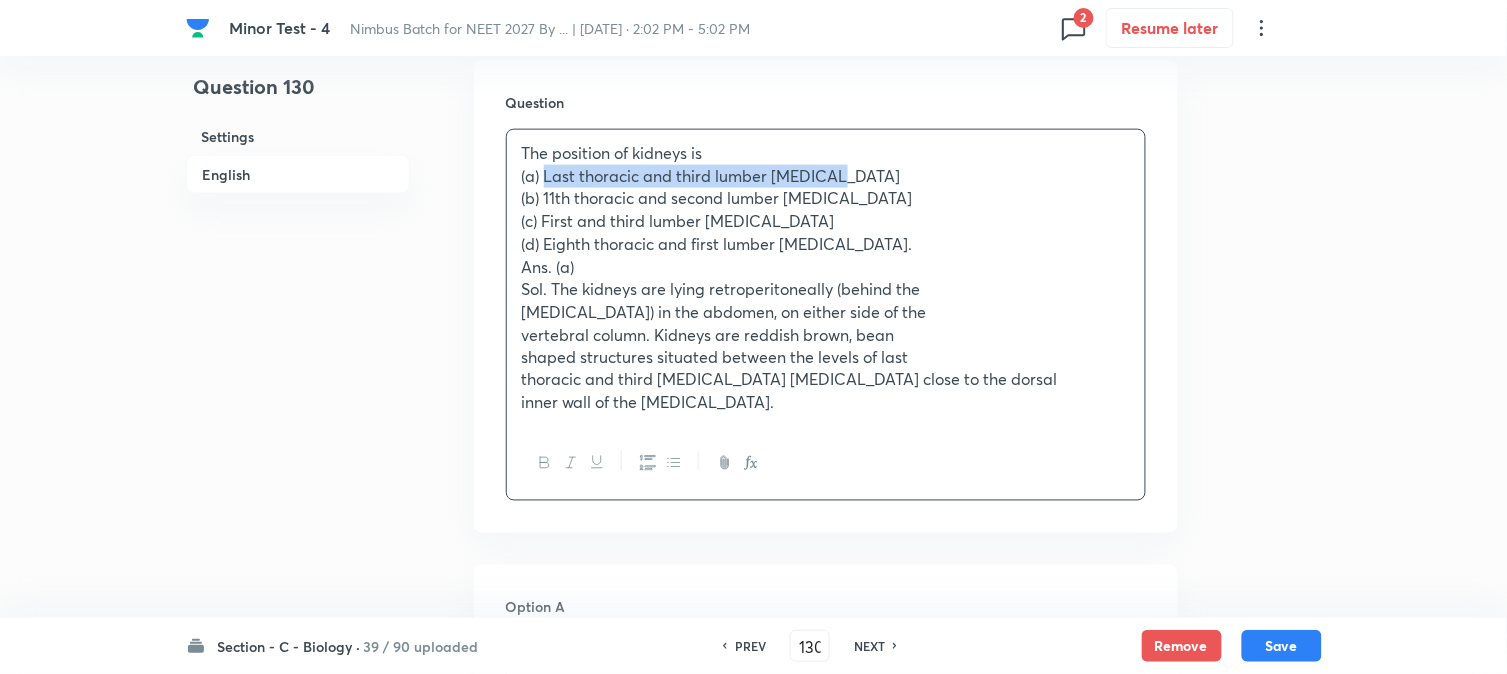 drag, startPoint x: 546, startPoint y: 176, endPoint x: 906, endPoint y: 175, distance: 360.0014 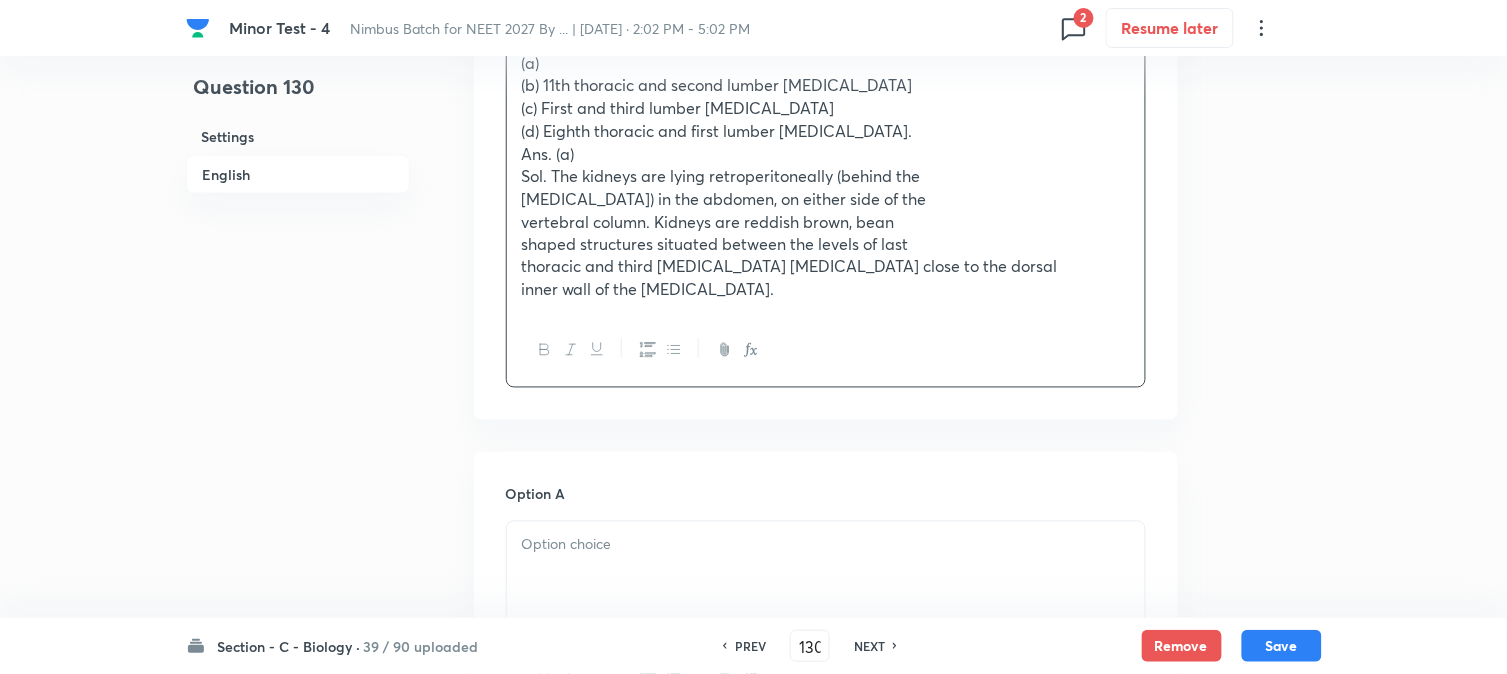 scroll, scrollTop: 1034, scrollLeft: 0, axis: vertical 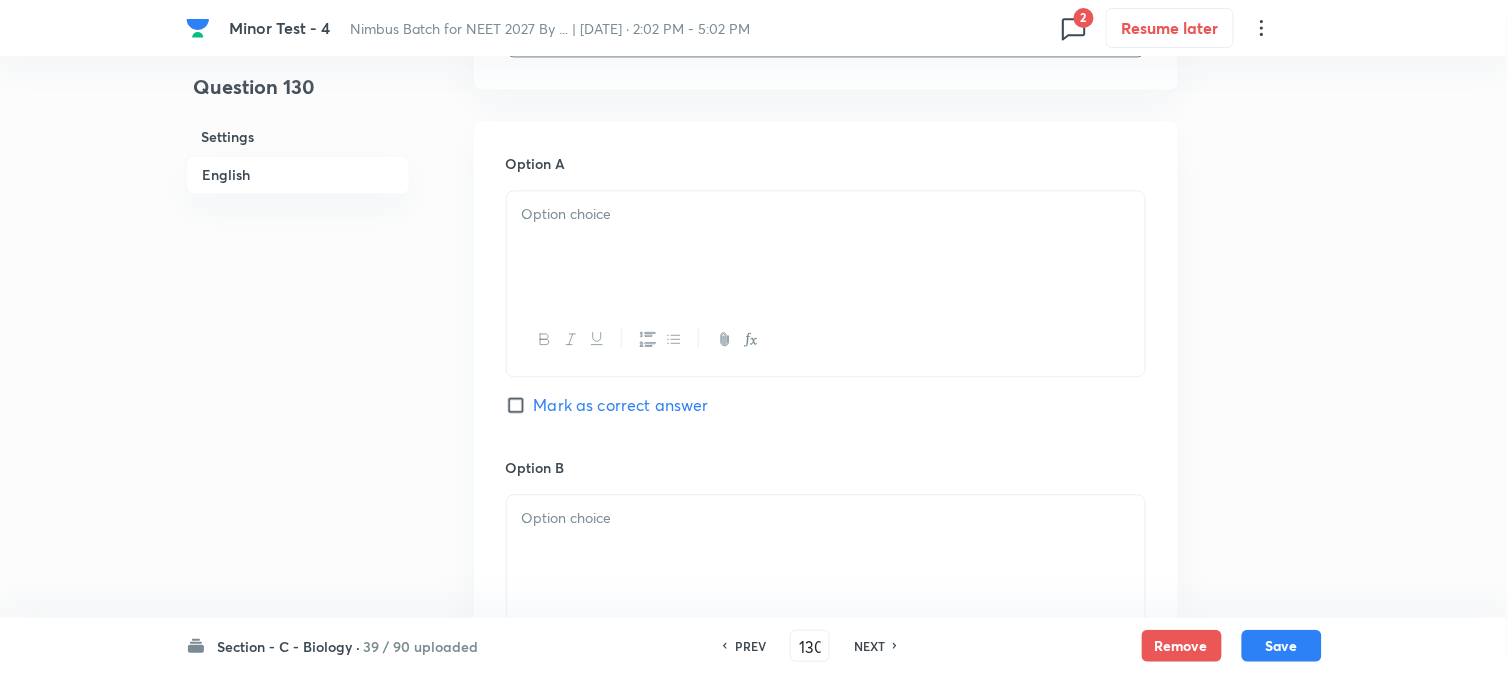click at bounding box center (826, 247) 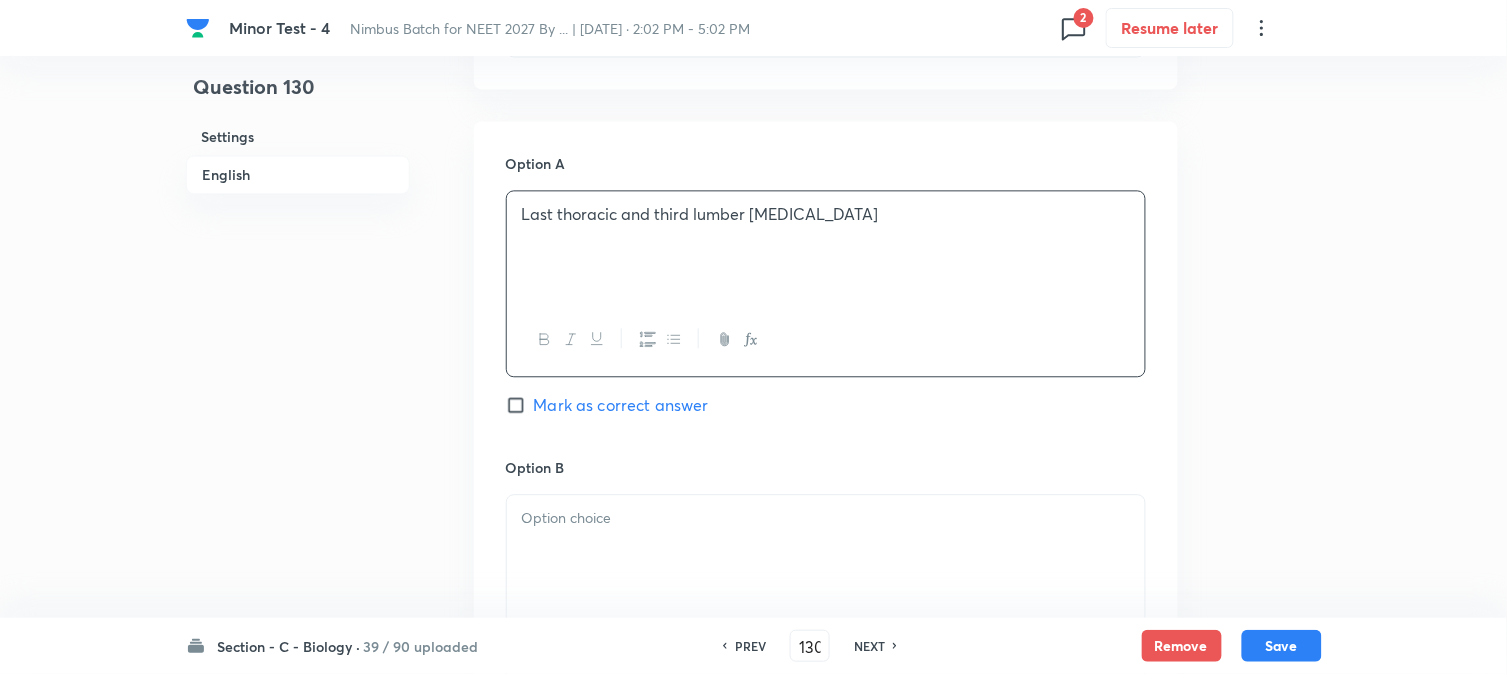 click on "Mark as correct answer" at bounding box center (621, 405) 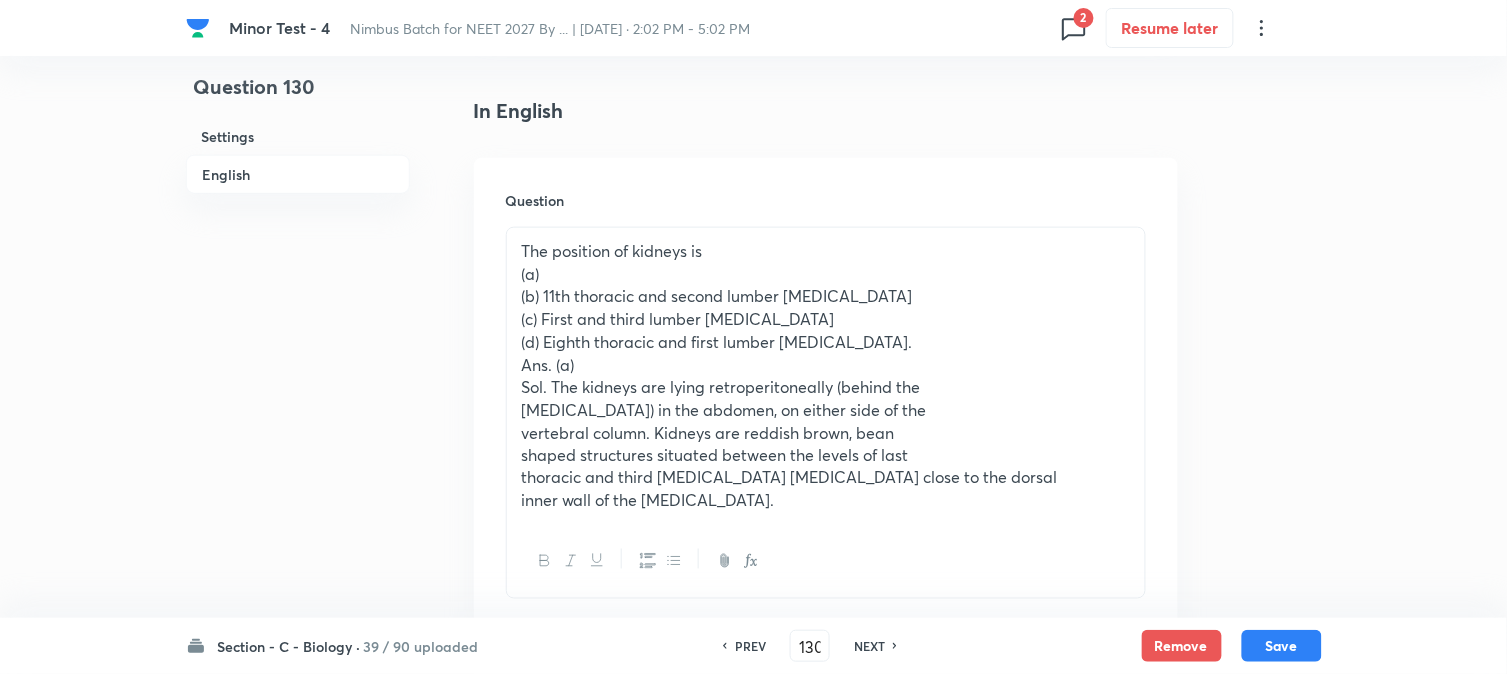 scroll, scrollTop: 478, scrollLeft: 0, axis: vertical 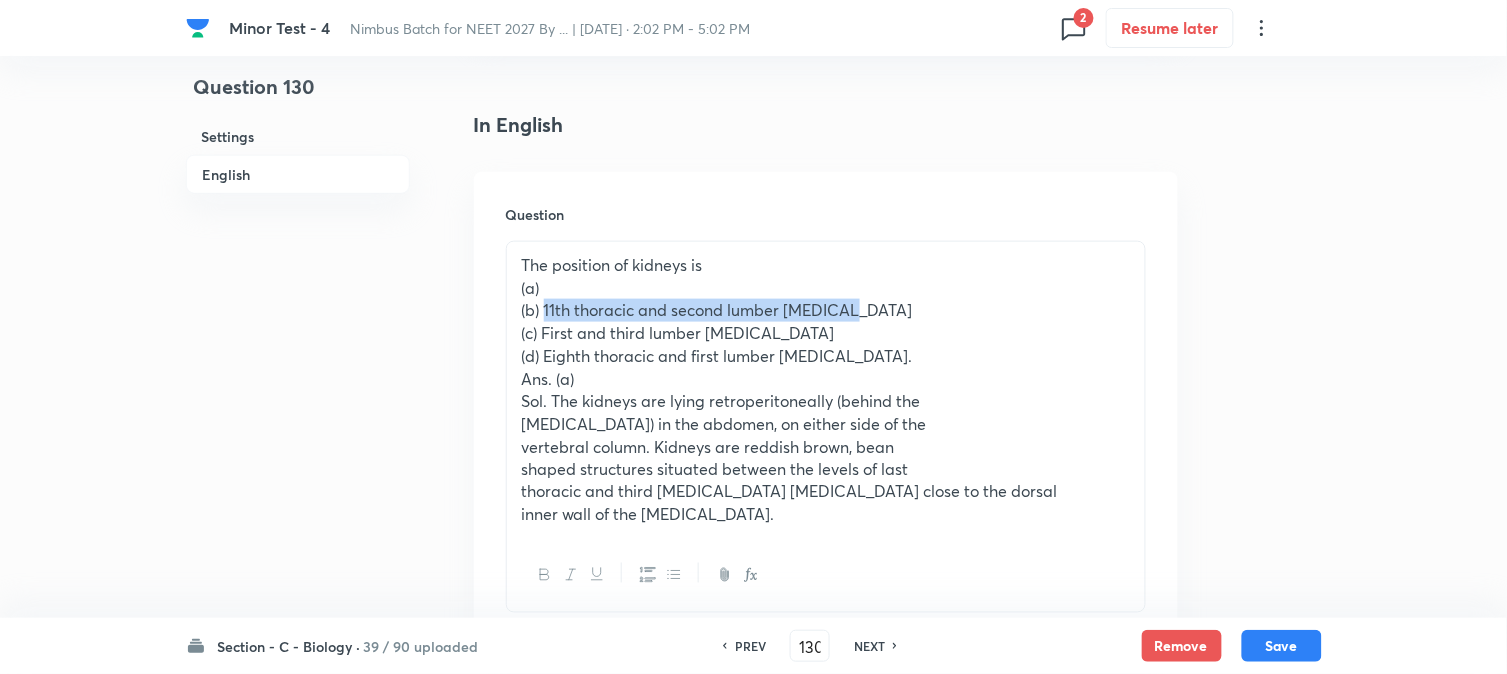 drag, startPoint x: 545, startPoint y: 308, endPoint x: 925, endPoint y: 308, distance: 380 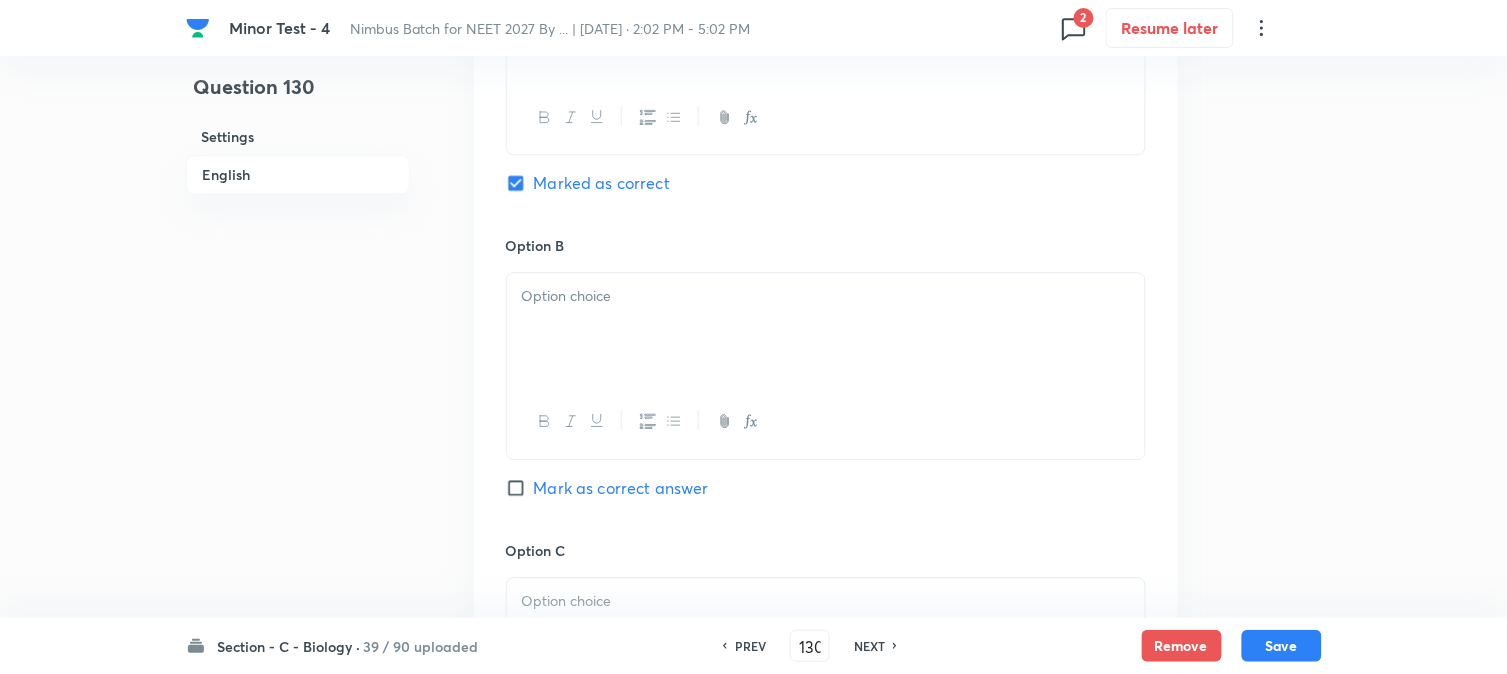 click at bounding box center (826, 329) 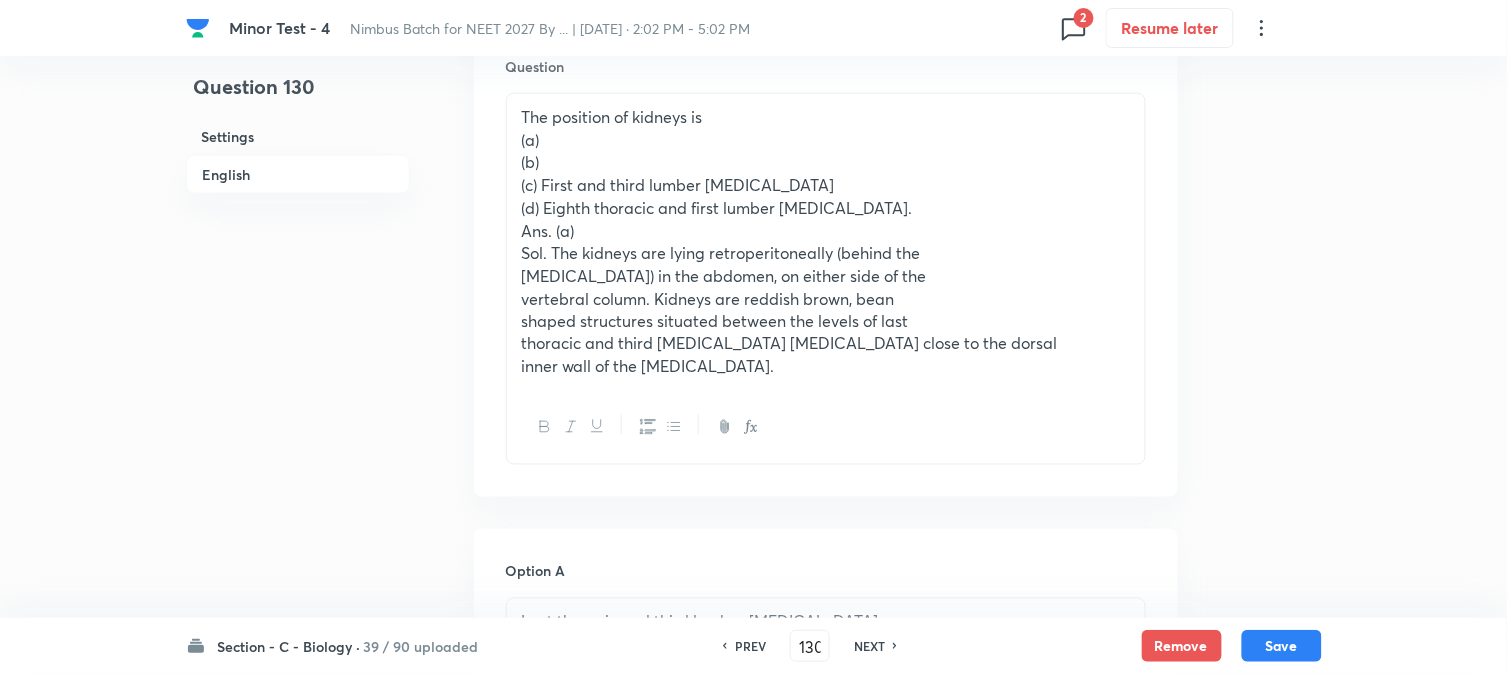 scroll, scrollTop: 590, scrollLeft: 0, axis: vertical 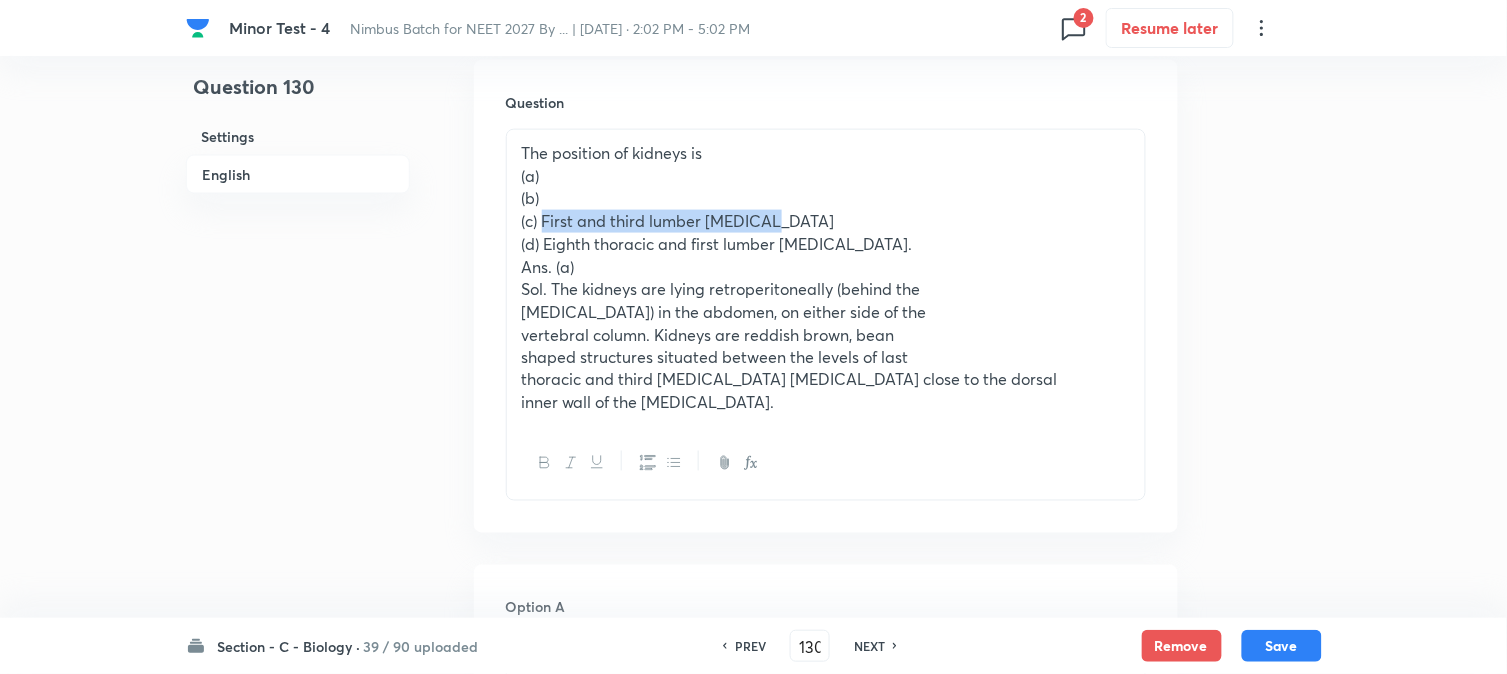 drag, startPoint x: 543, startPoint y: 221, endPoint x: 885, endPoint y: 216, distance: 342.03656 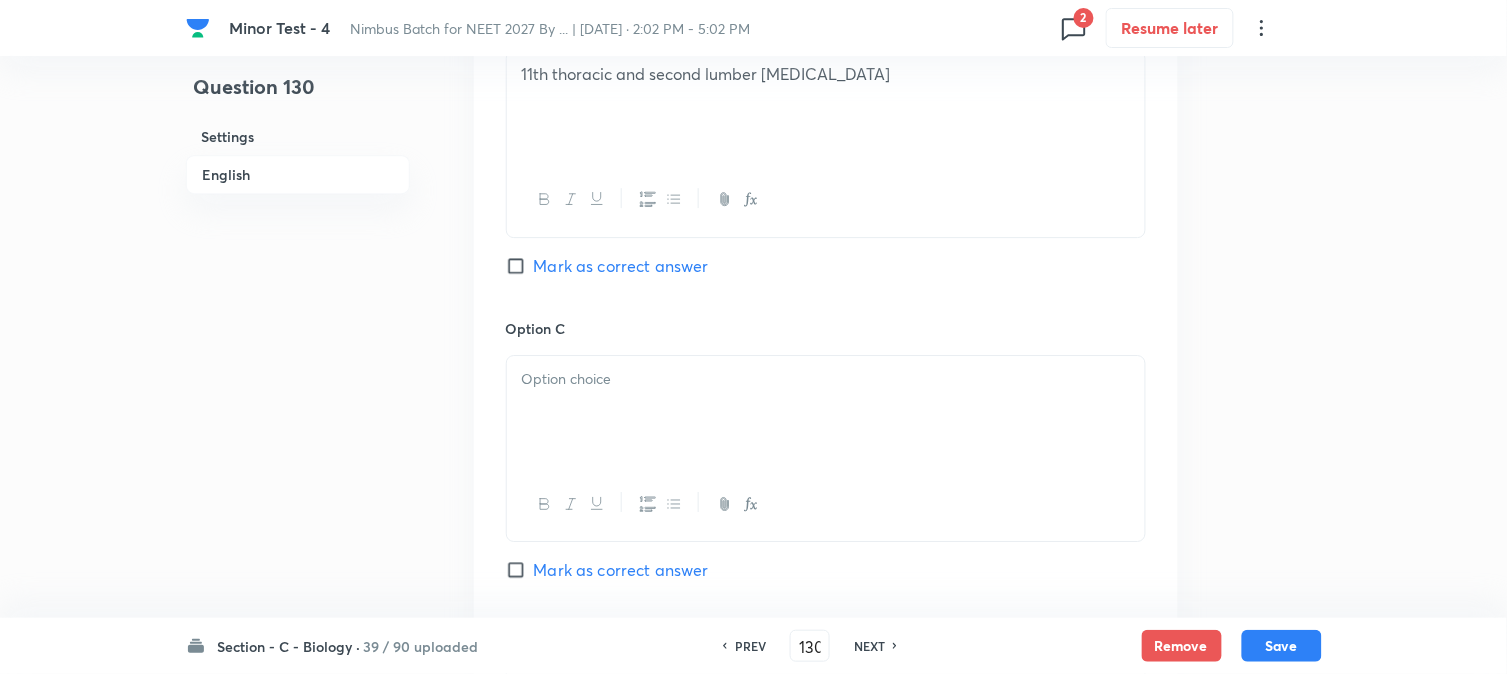click at bounding box center (826, 412) 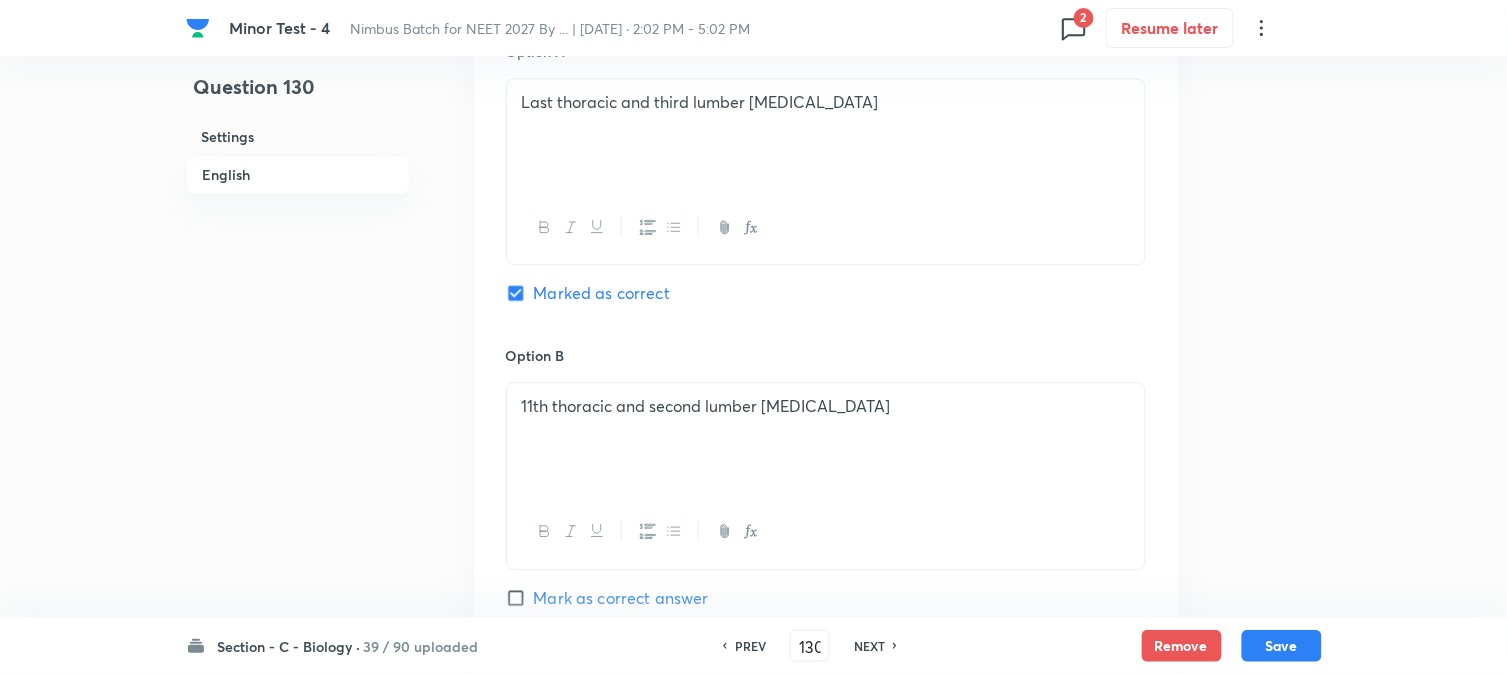 scroll, scrollTop: 590, scrollLeft: 0, axis: vertical 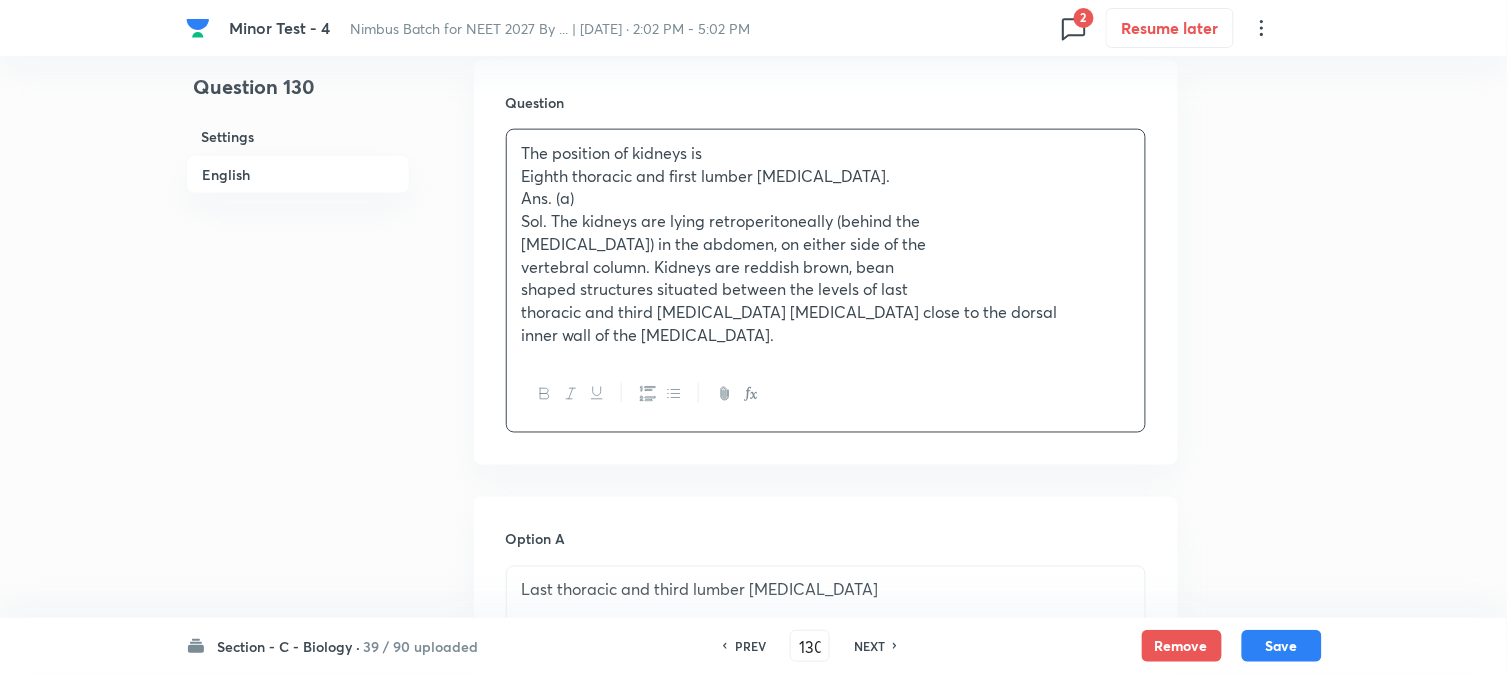 drag, startPoint x: 546, startPoint y: 235, endPoint x: 1067, endPoint y: 463, distance: 568.70465 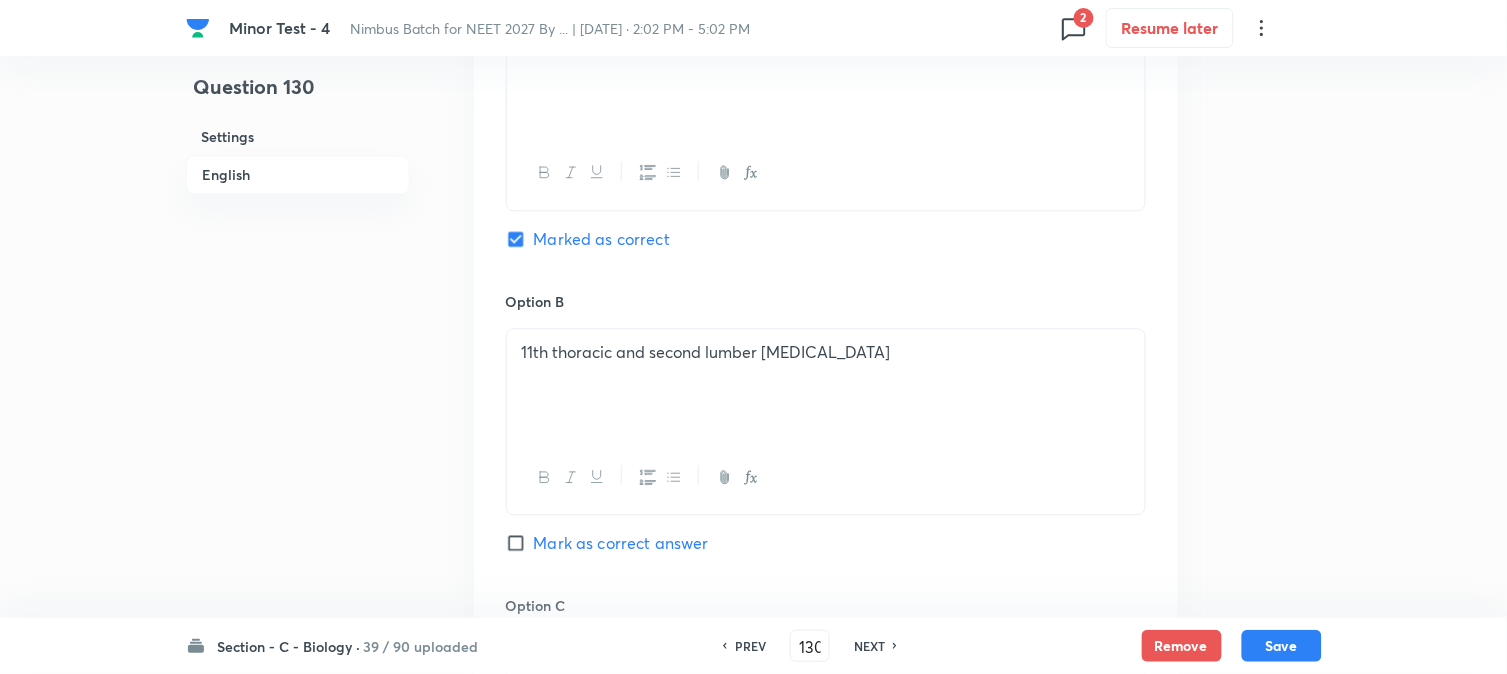 scroll, scrollTop: 1701, scrollLeft: 0, axis: vertical 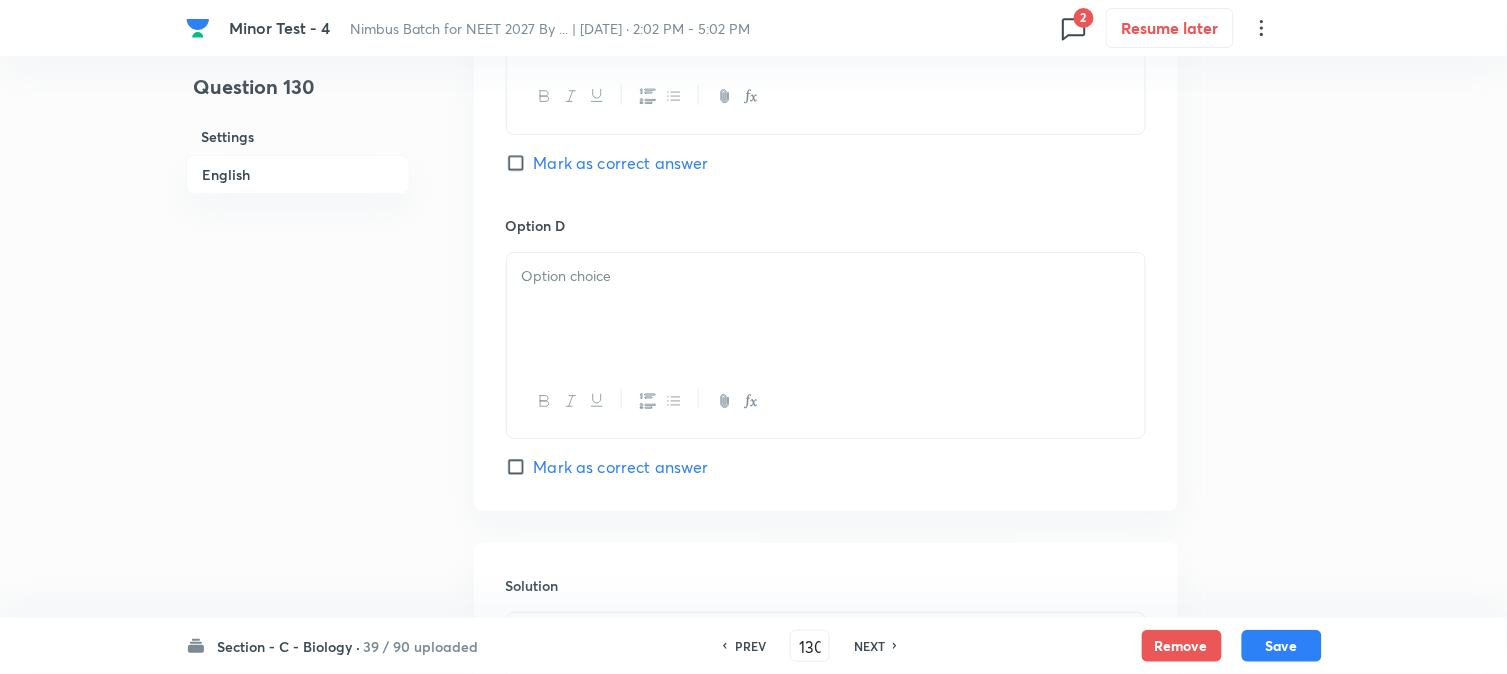 click at bounding box center [826, 276] 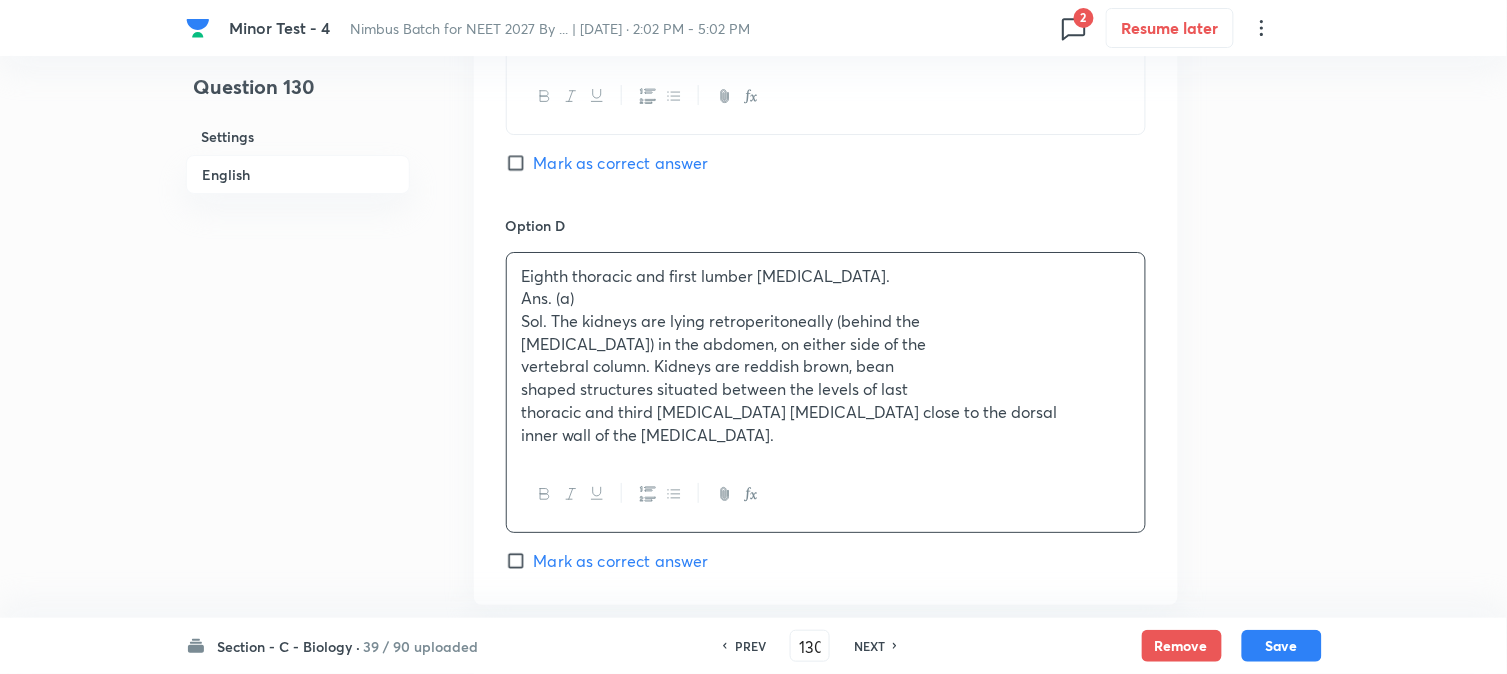 drag, startPoint x: 505, startPoint y: 296, endPoint x: 717, endPoint y: 387, distance: 230.70544 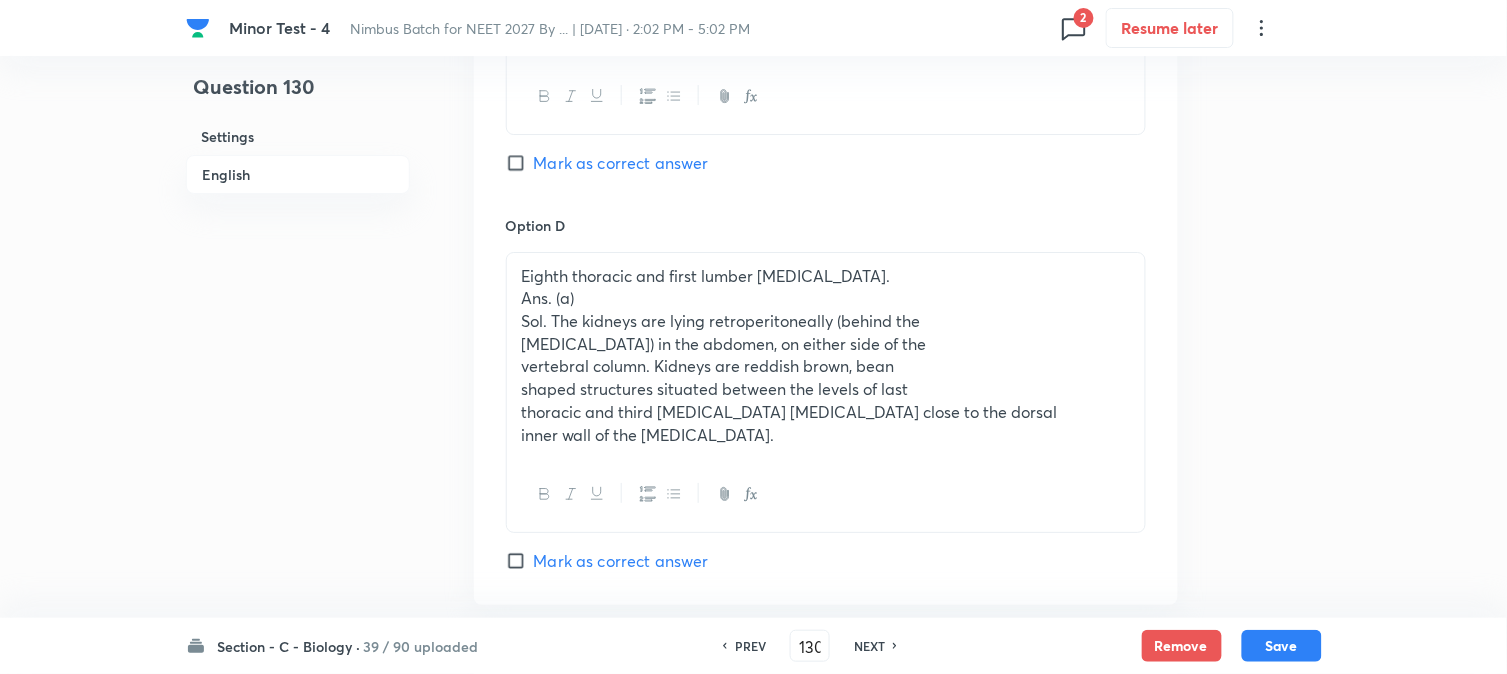 drag, startPoint x: 520, startPoint y: 296, endPoint x: 1006, endPoint y: 518, distance: 534.3033 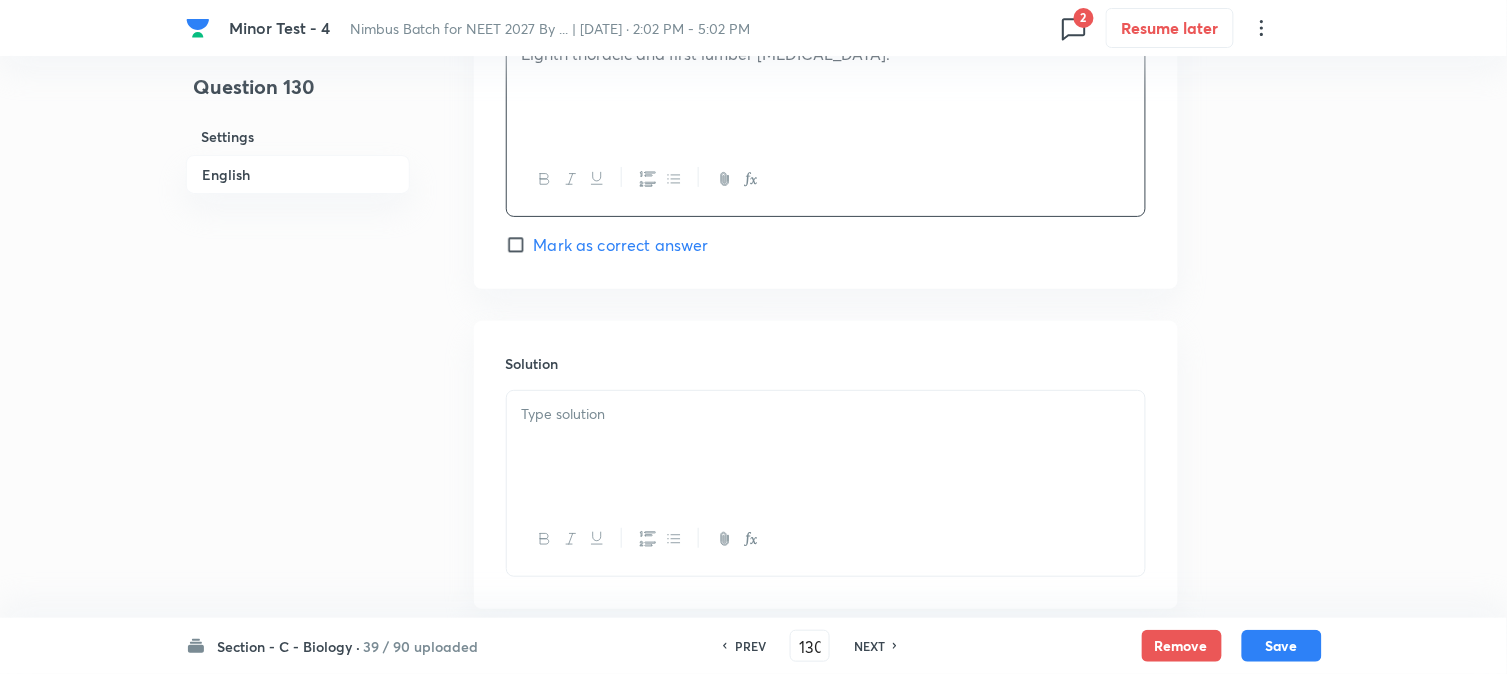 click at bounding box center (826, 447) 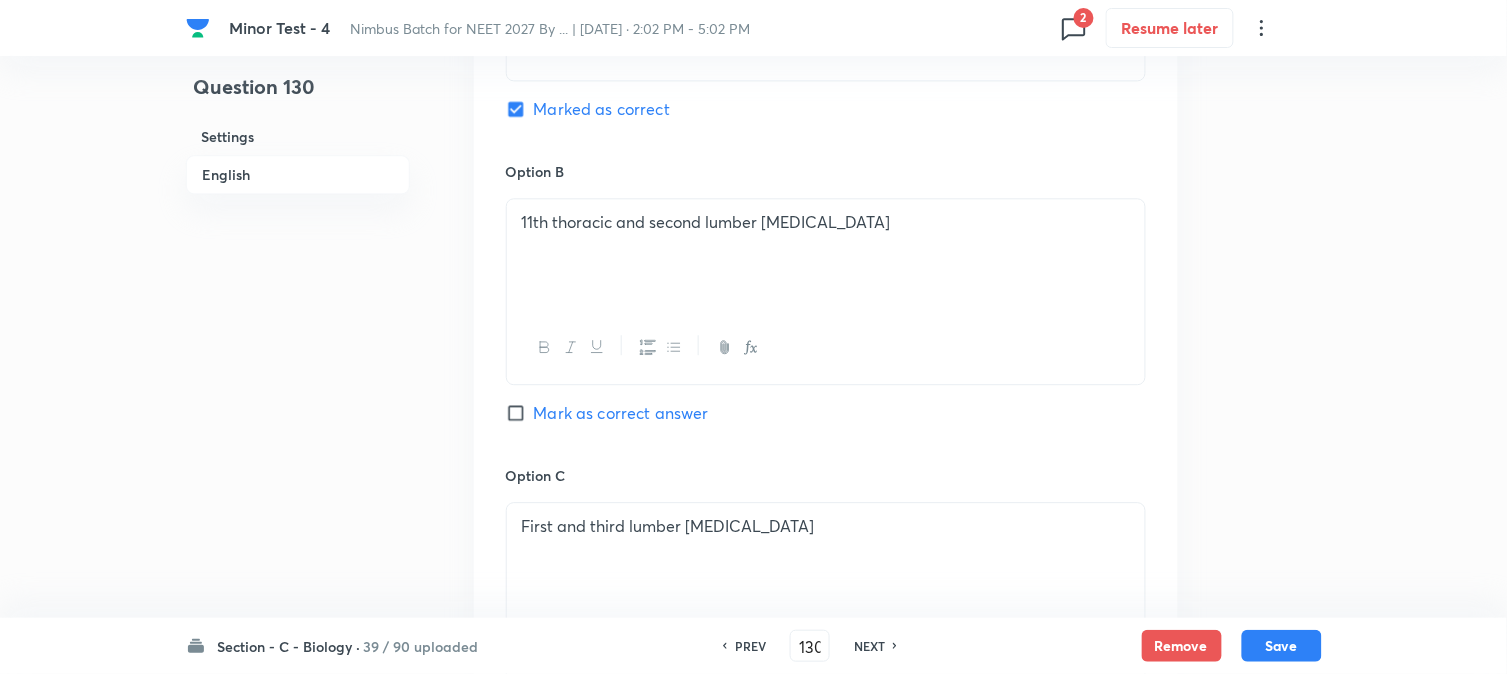 scroll, scrollTop: 1145, scrollLeft: 0, axis: vertical 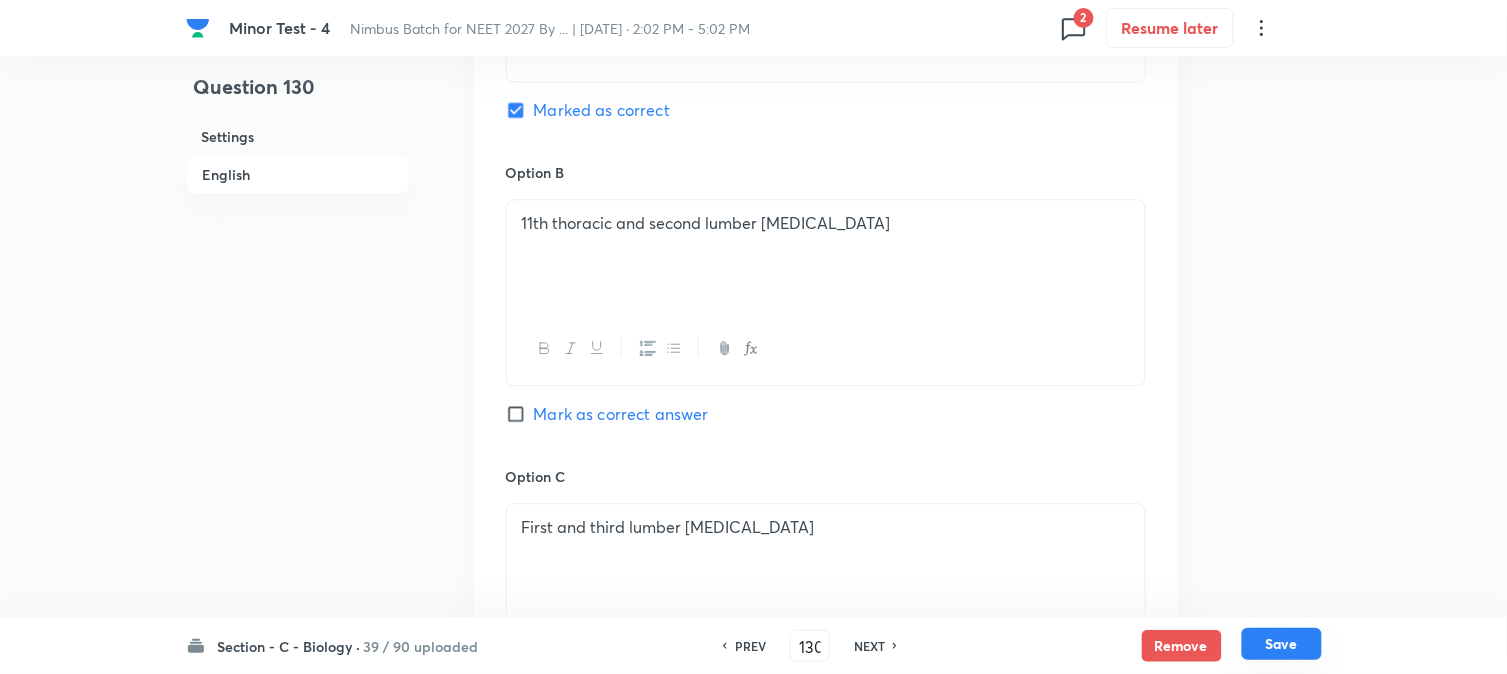 click on "Save" at bounding box center [1282, 644] 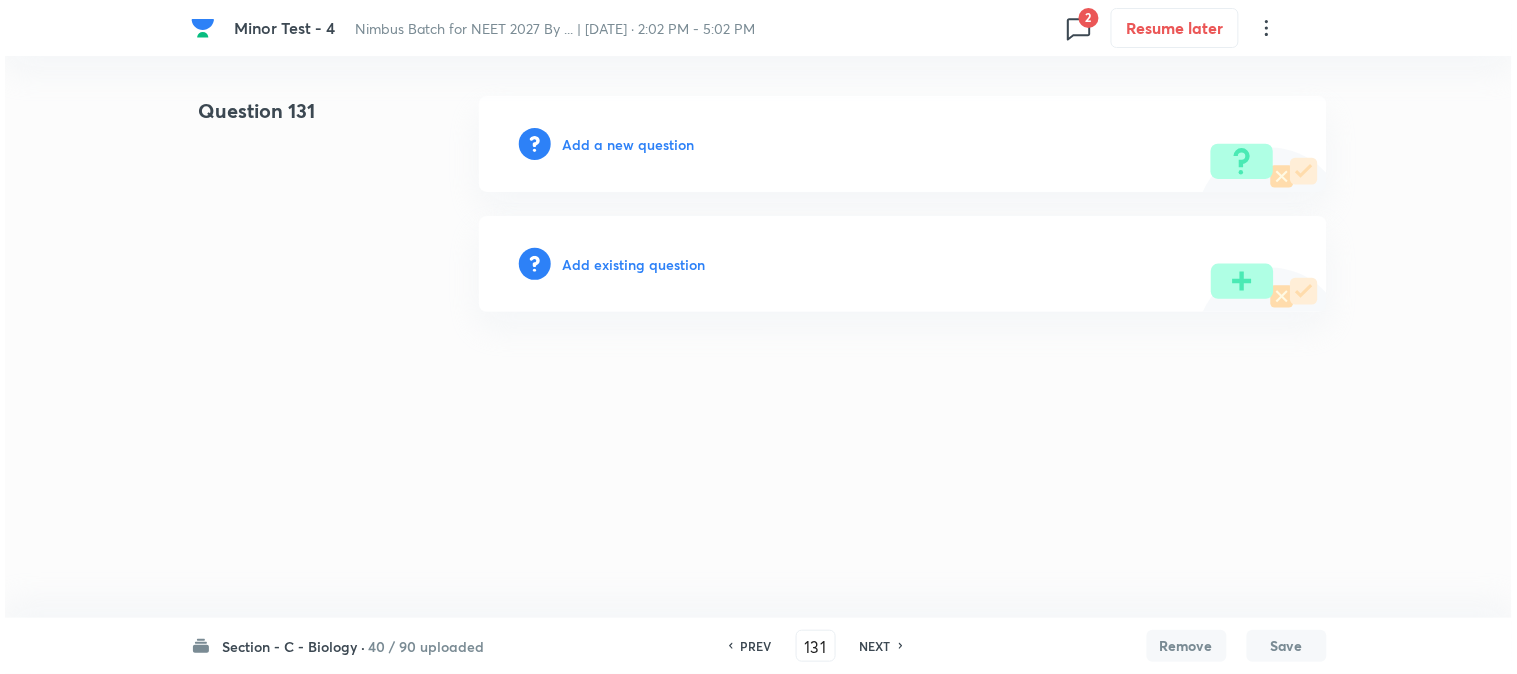 scroll, scrollTop: 0, scrollLeft: 0, axis: both 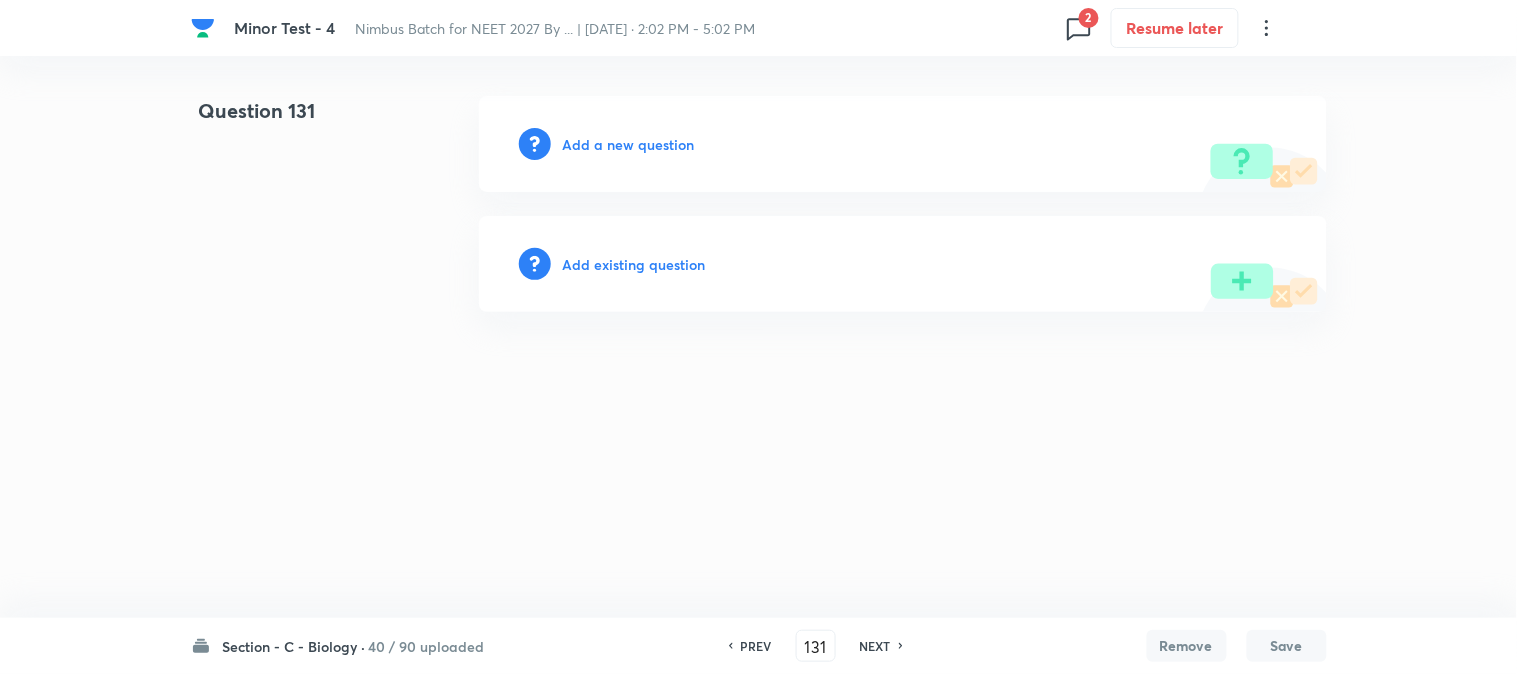 click on "Add a new question" at bounding box center (629, 144) 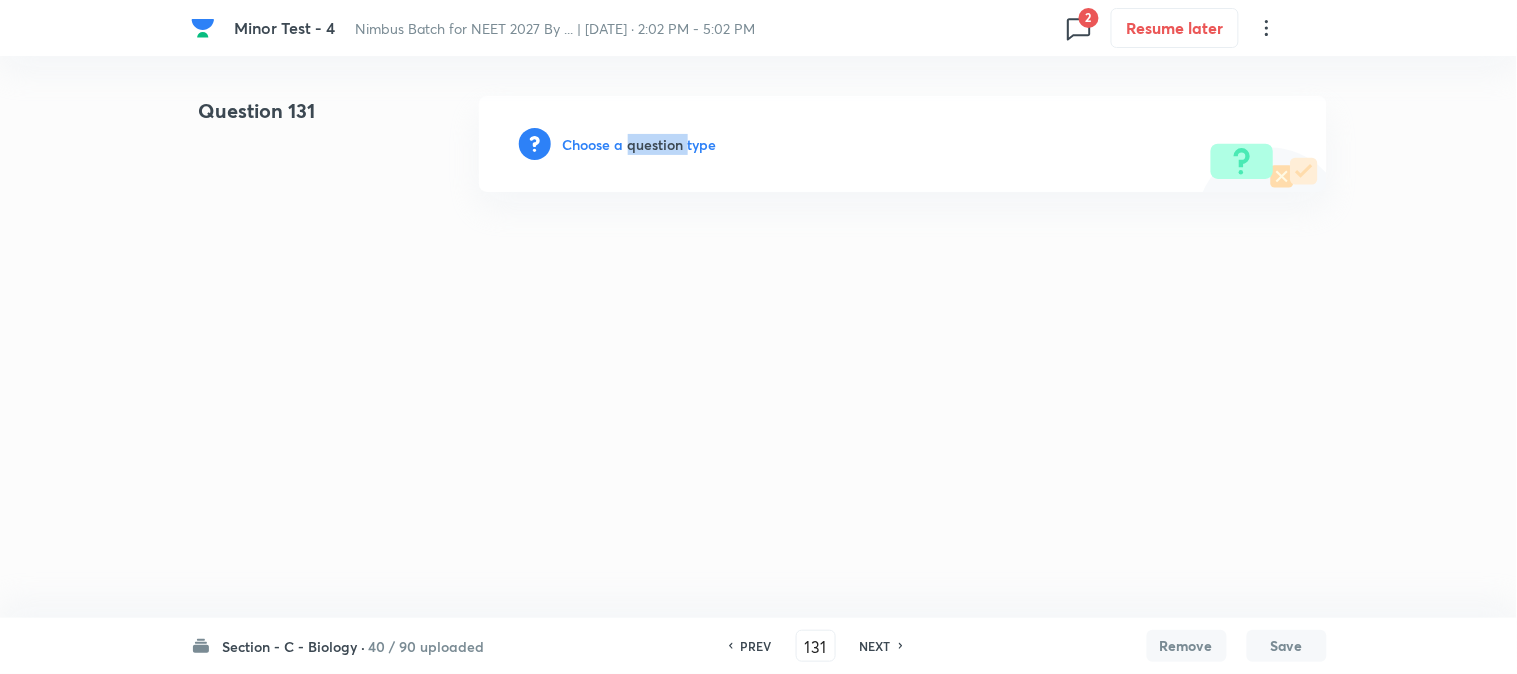 click on "Choose a question type" at bounding box center [640, 144] 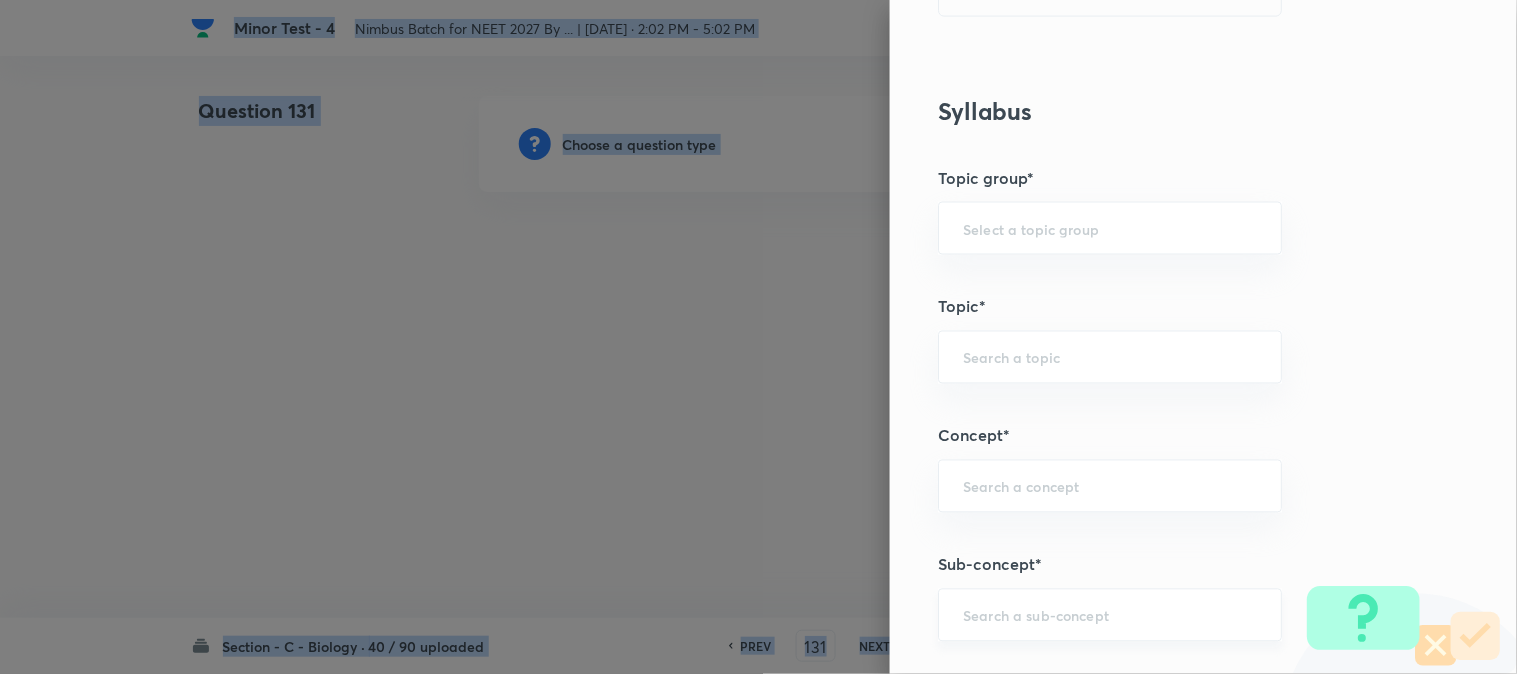 scroll, scrollTop: 1180, scrollLeft: 0, axis: vertical 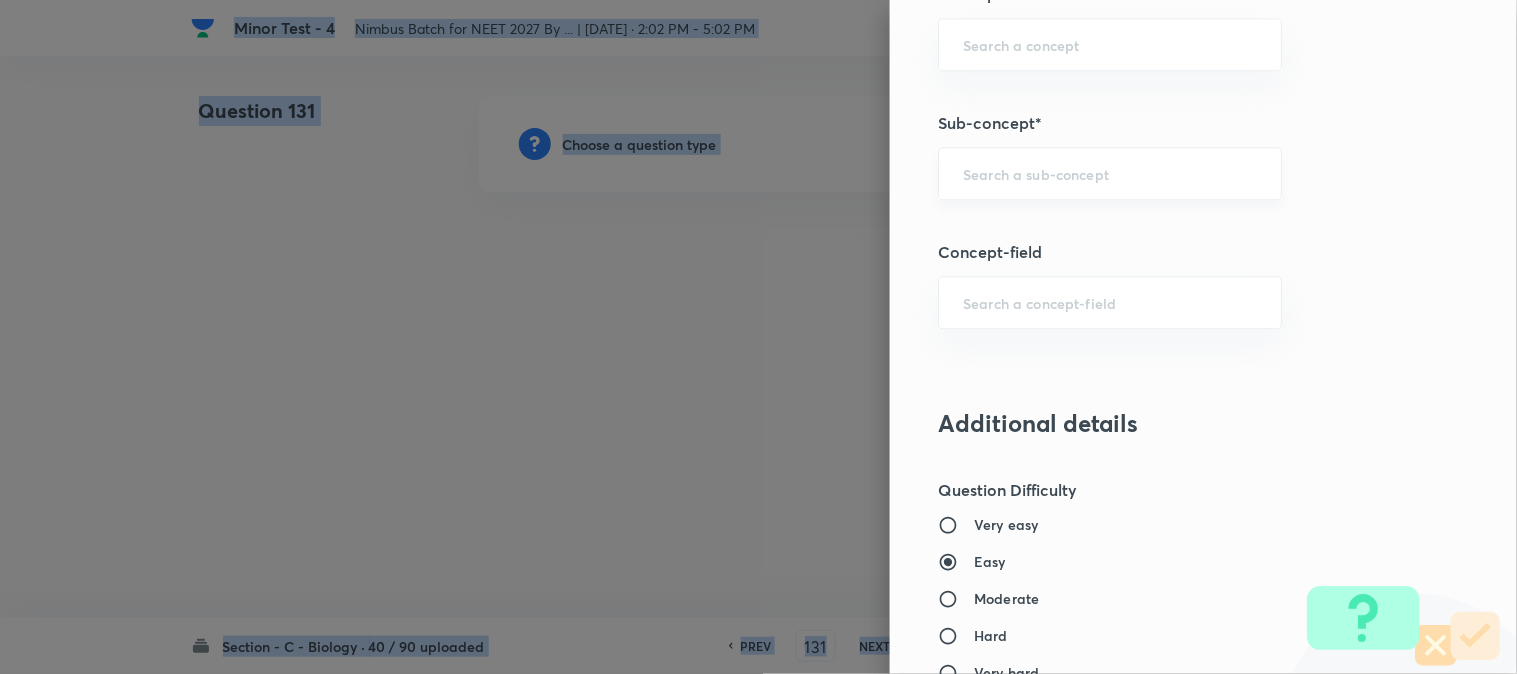 click on "​" at bounding box center (1110, 173) 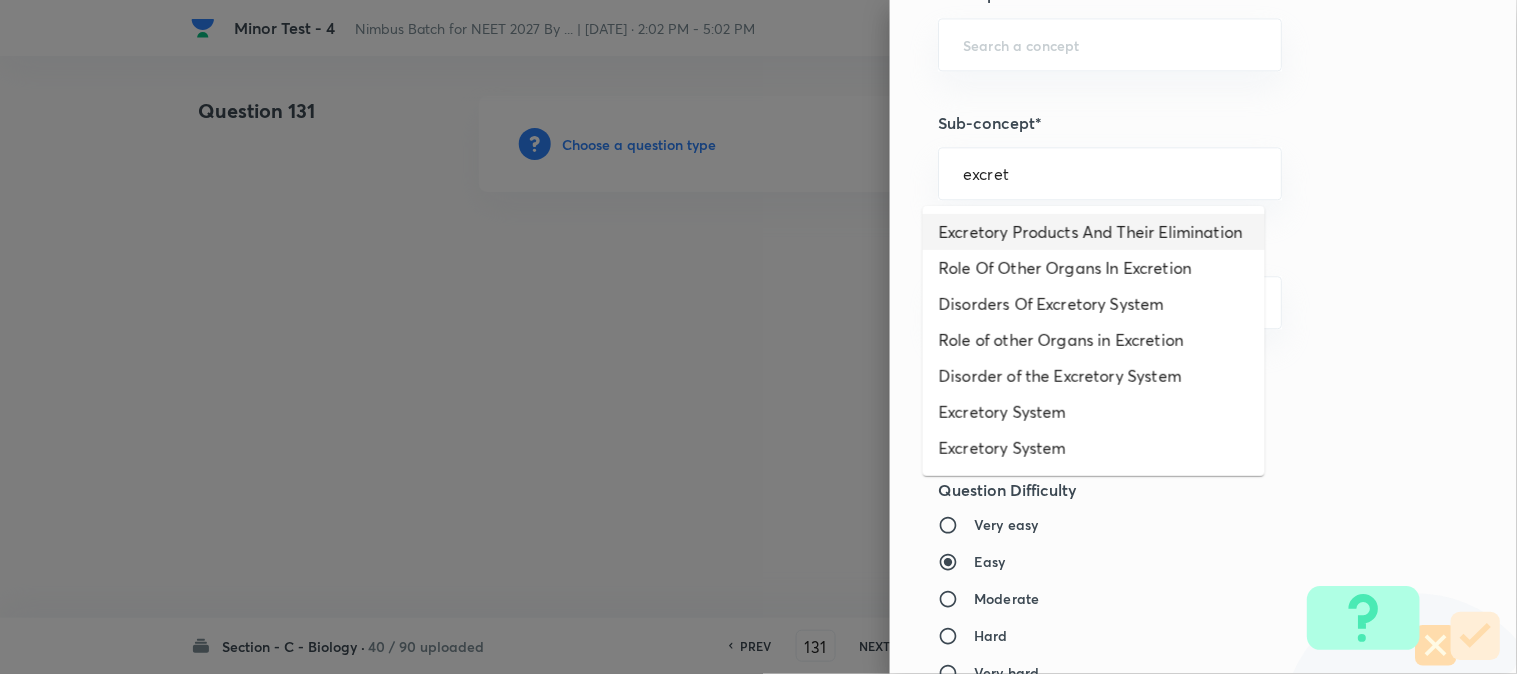click on "Excretory Products And Their Elimination" at bounding box center (1094, 232) 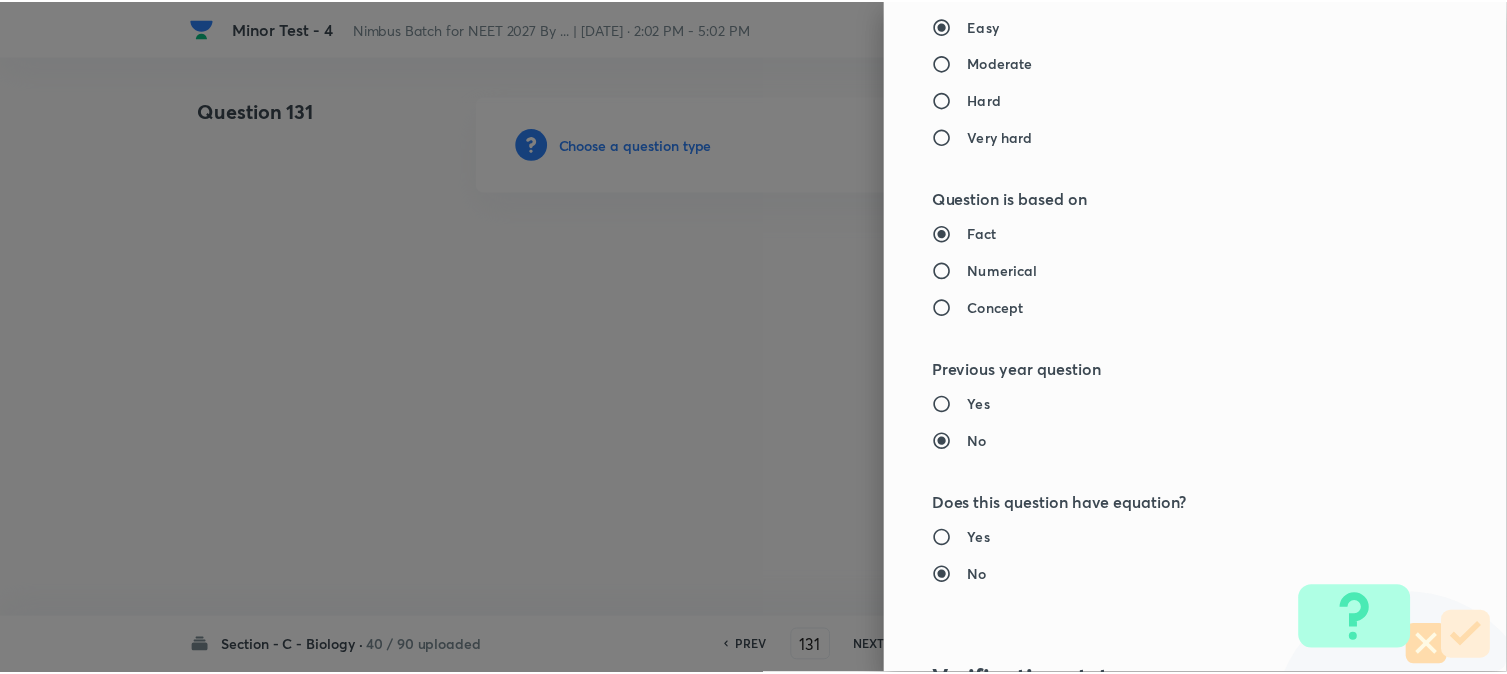 scroll, scrollTop: 2052, scrollLeft: 0, axis: vertical 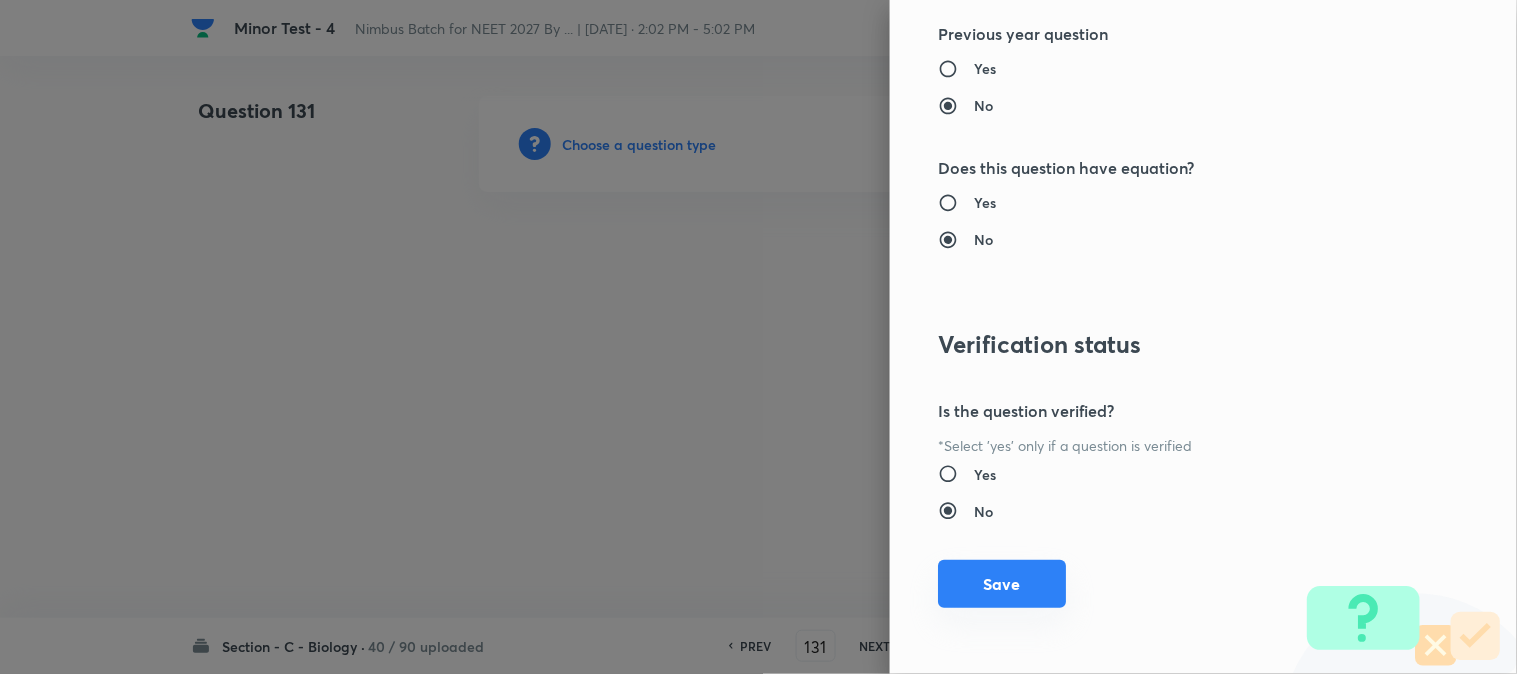 click on "Save" at bounding box center (1002, 584) 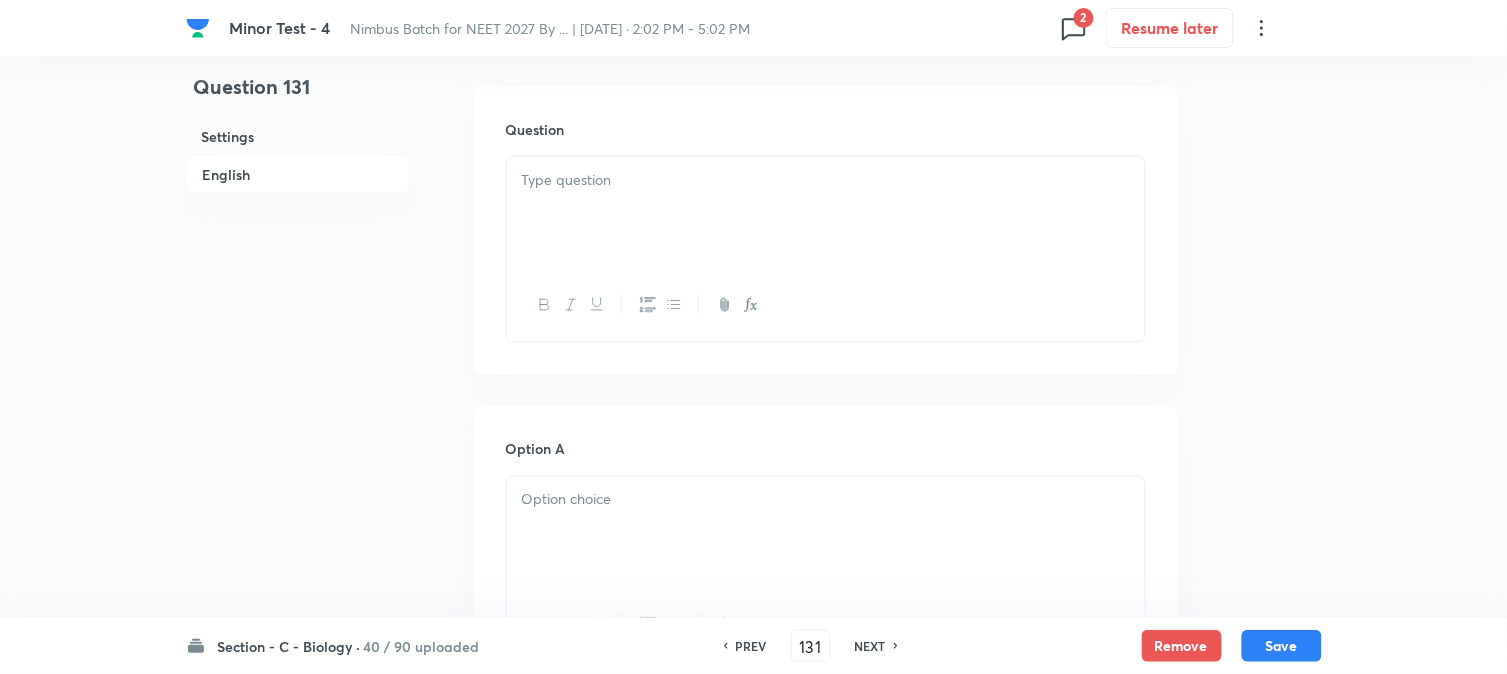 scroll, scrollTop: 590, scrollLeft: 0, axis: vertical 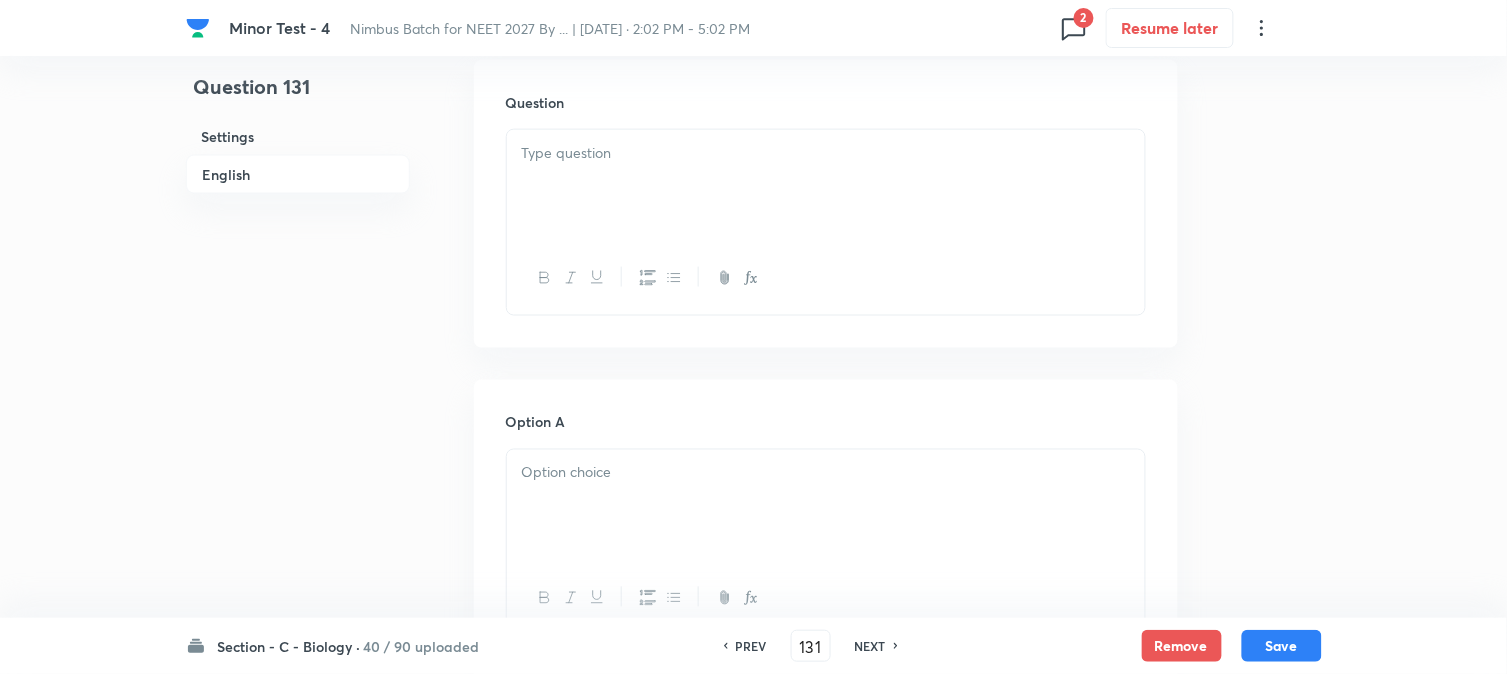 click at bounding box center [826, 186] 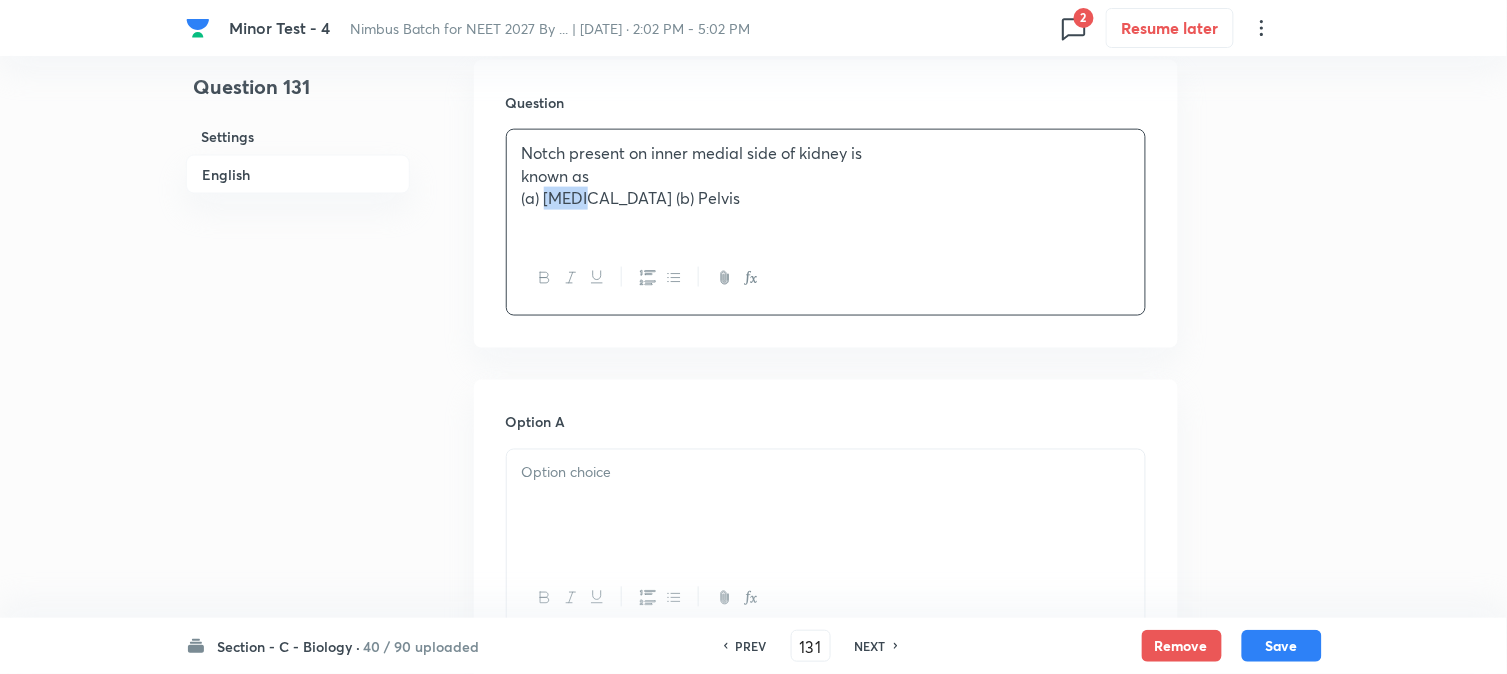 drag, startPoint x: 546, startPoint y: 197, endPoint x: 585, endPoint y: 200, distance: 39.115215 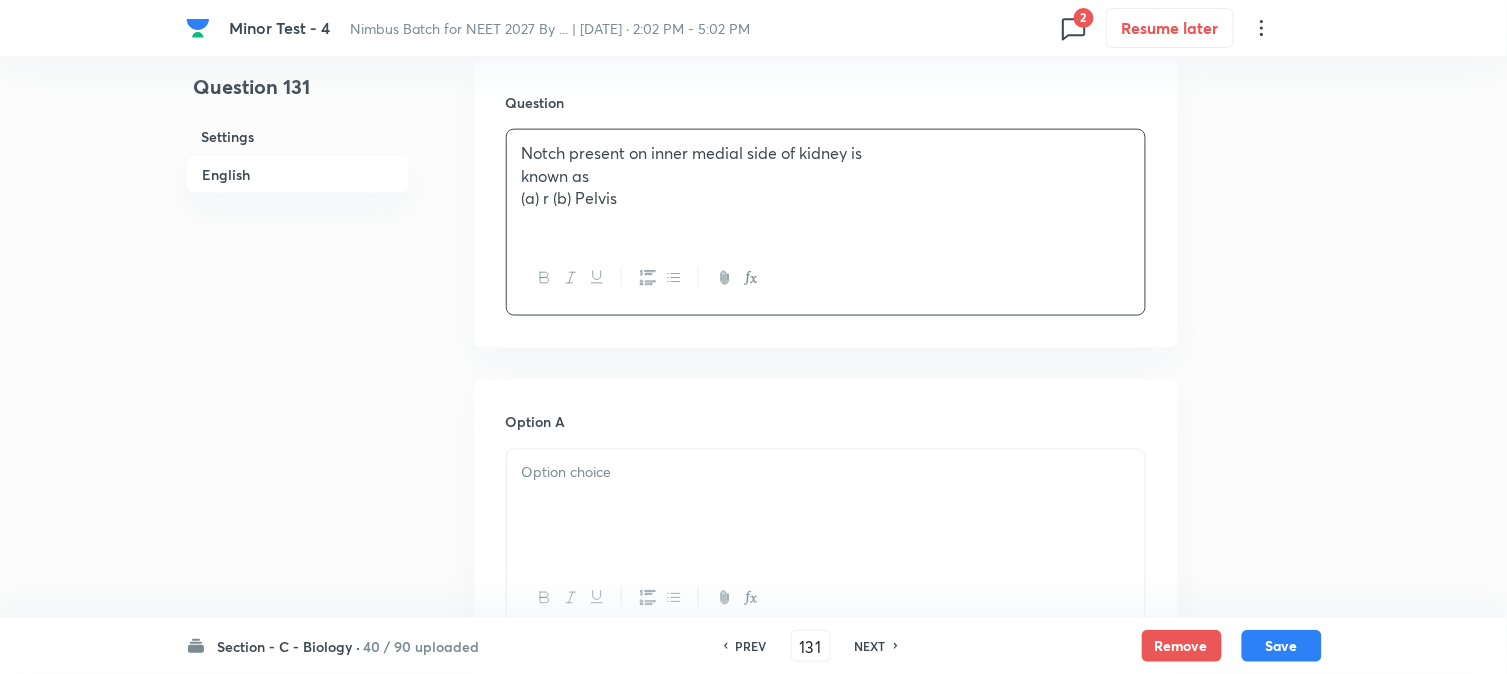 drag, startPoint x: 593, startPoint y: 506, endPoint x: 585, endPoint y: 493, distance: 15.264338 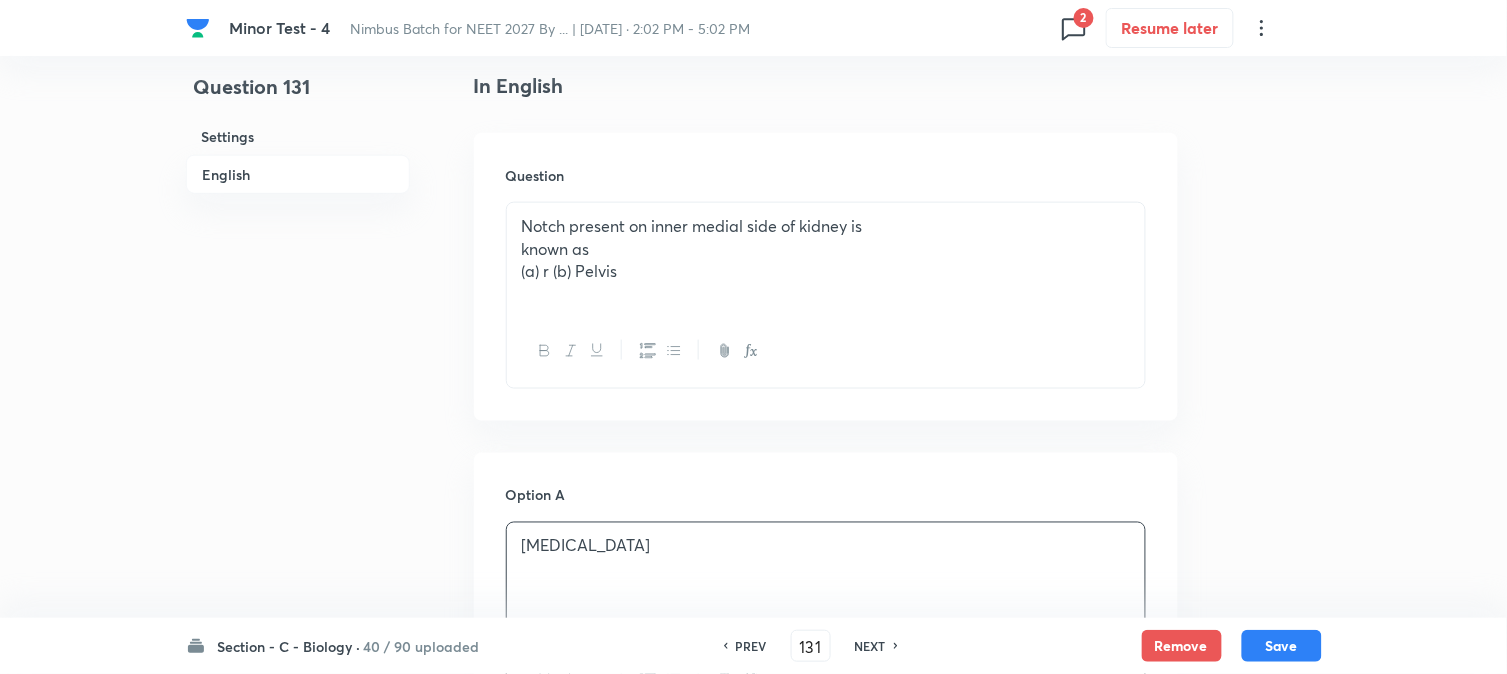 scroll, scrollTop: 478, scrollLeft: 0, axis: vertical 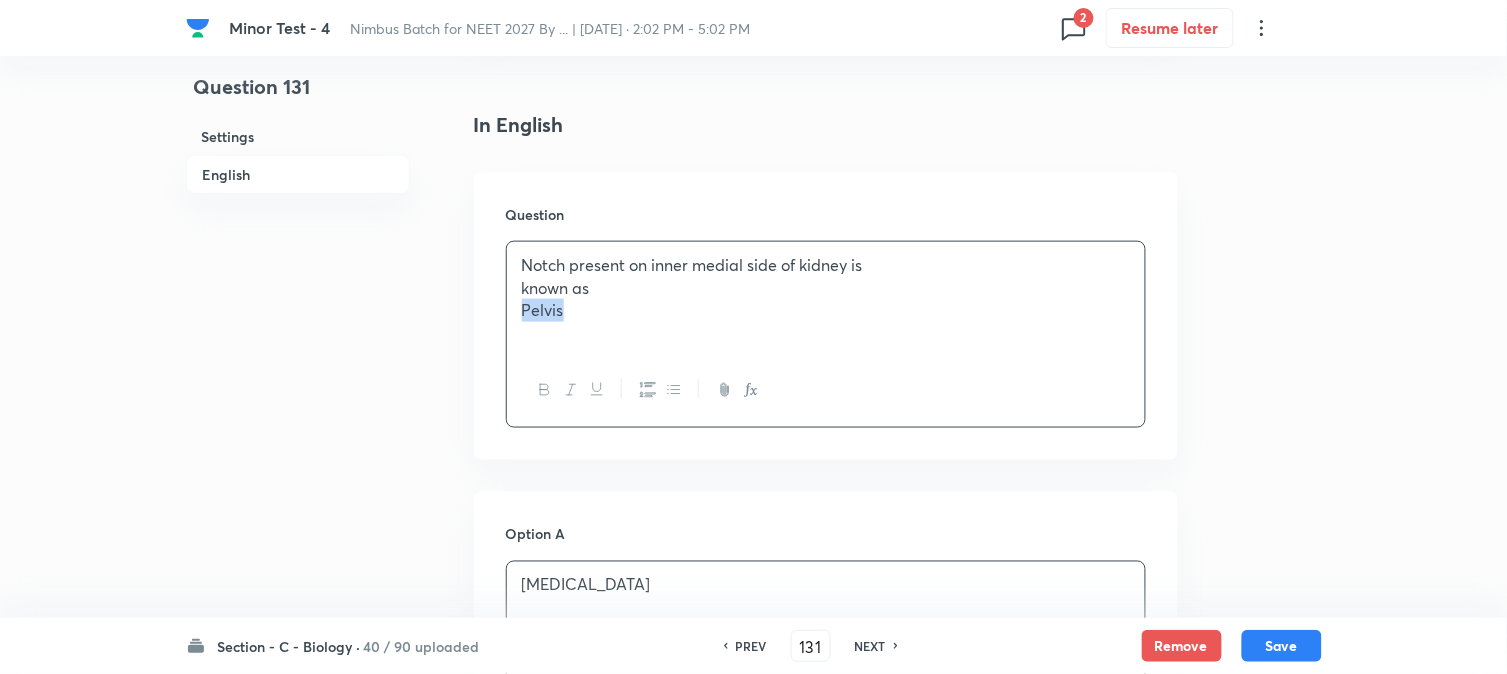 drag, startPoint x: 575, startPoint y: 310, endPoint x: 670, endPoint y: 321, distance: 95.63472 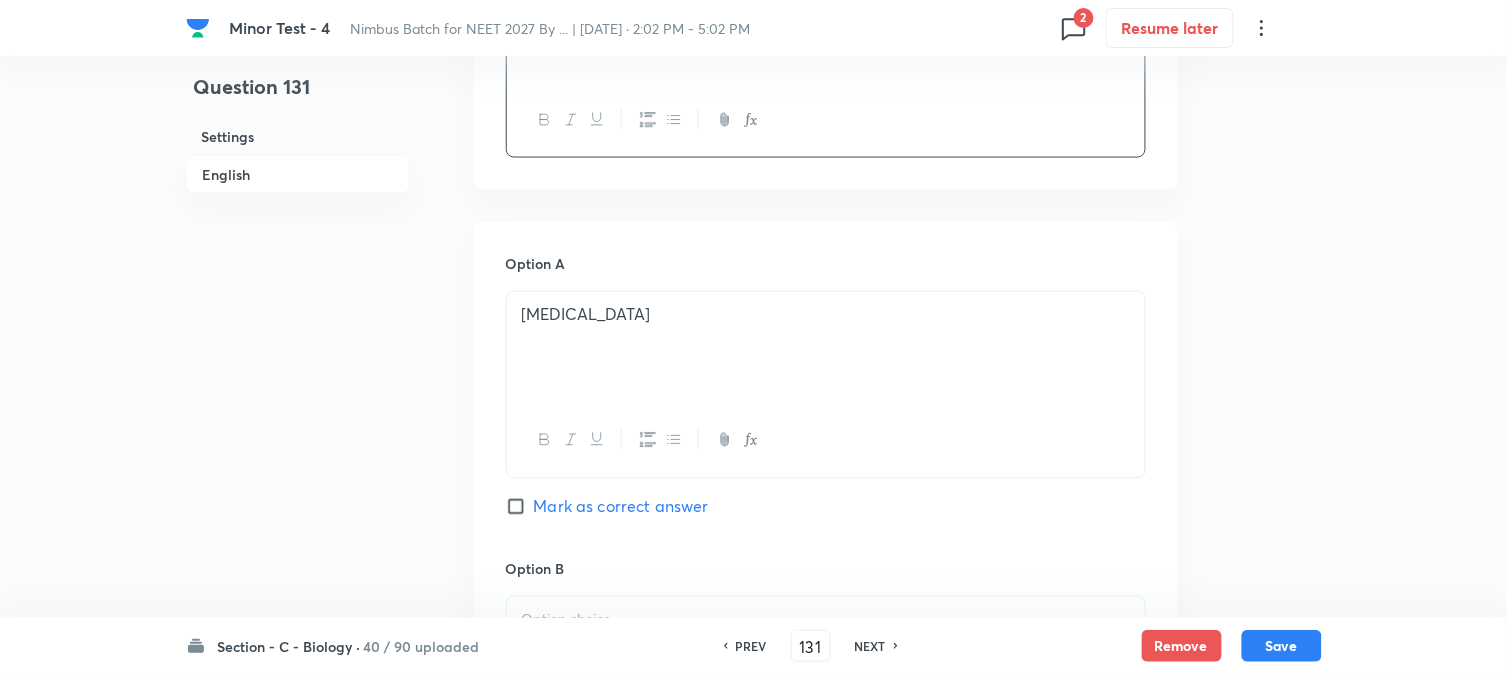 scroll, scrollTop: 1034, scrollLeft: 0, axis: vertical 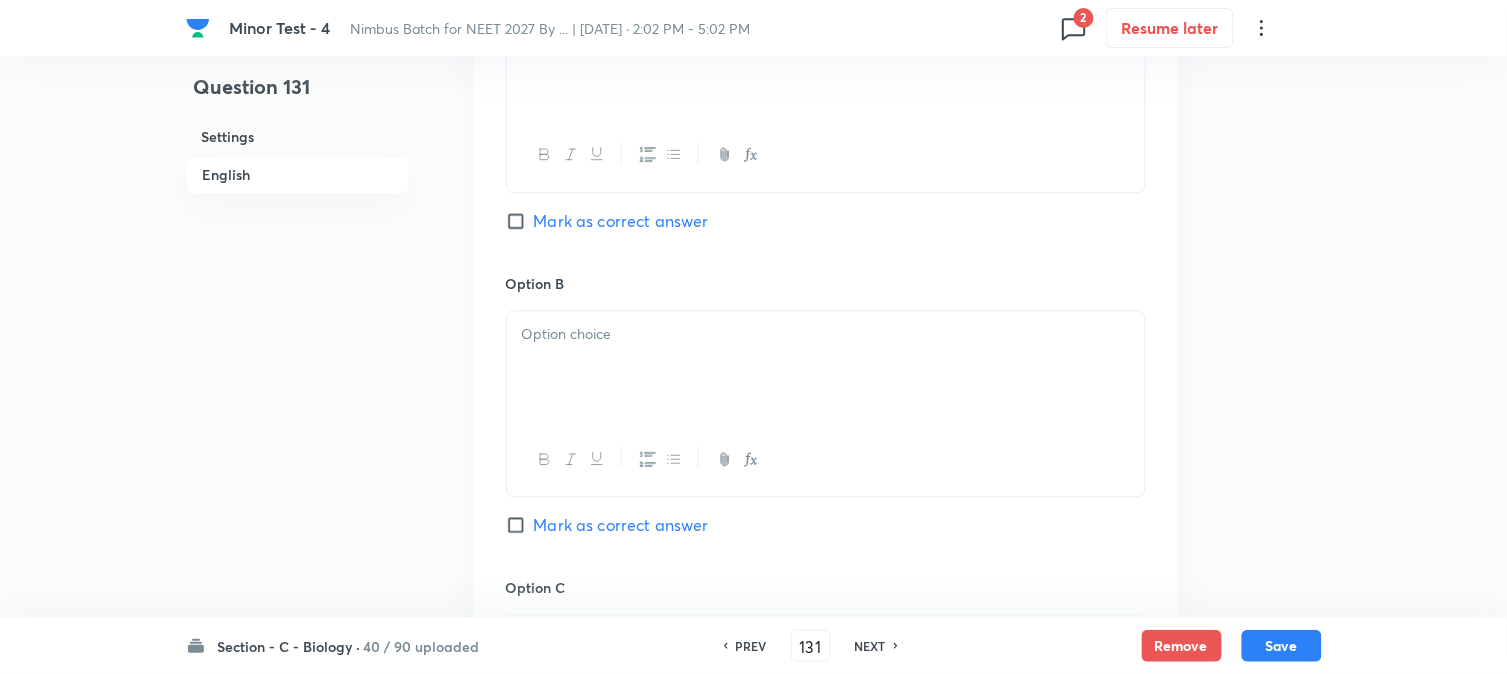 click at bounding box center (826, 367) 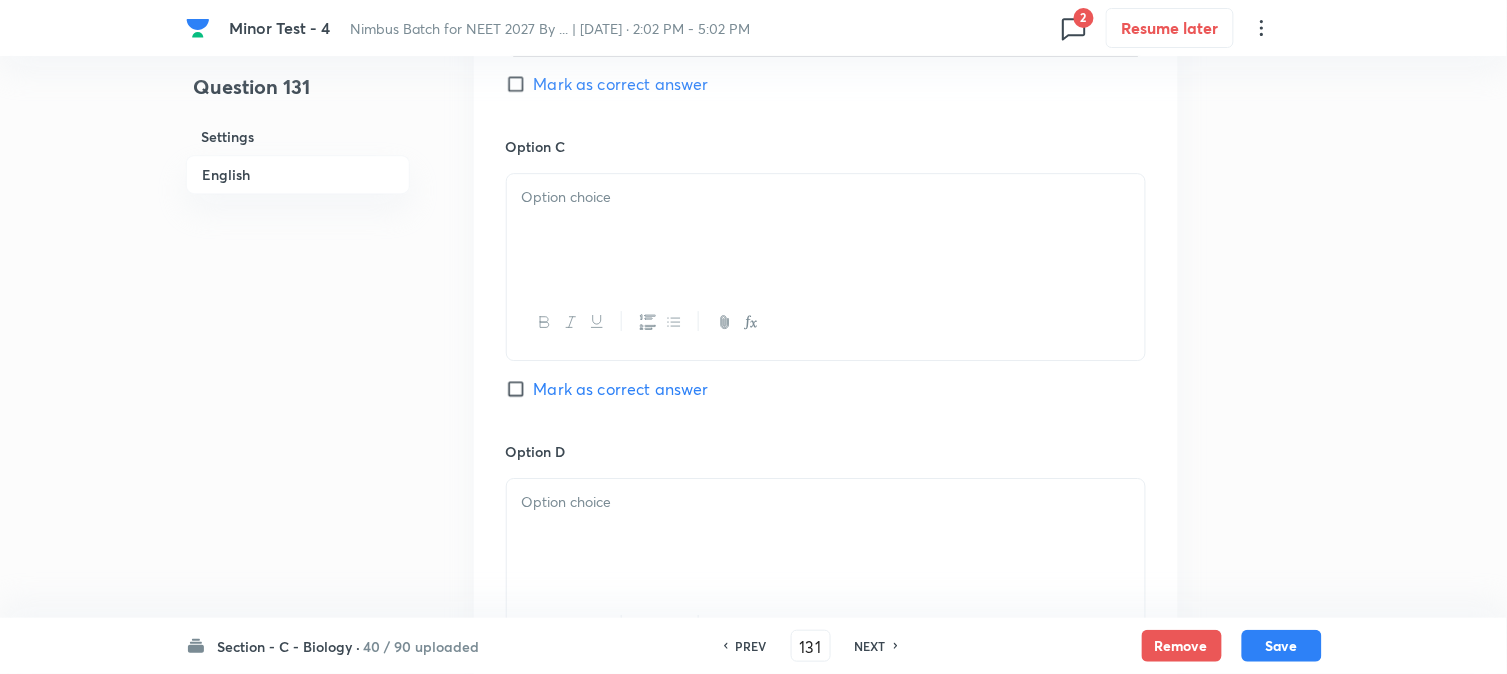 scroll, scrollTop: 1478, scrollLeft: 0, axis: vertical 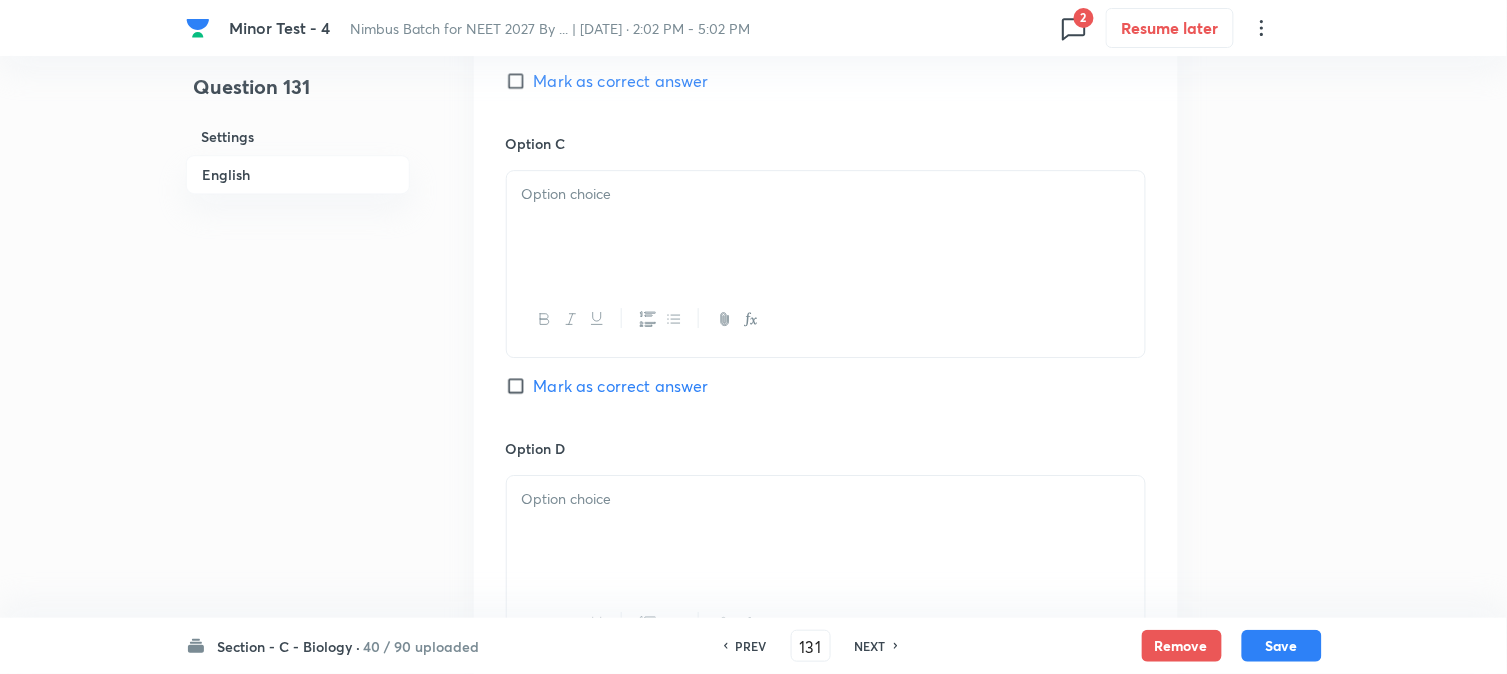 click at bounding box center (826, 227) 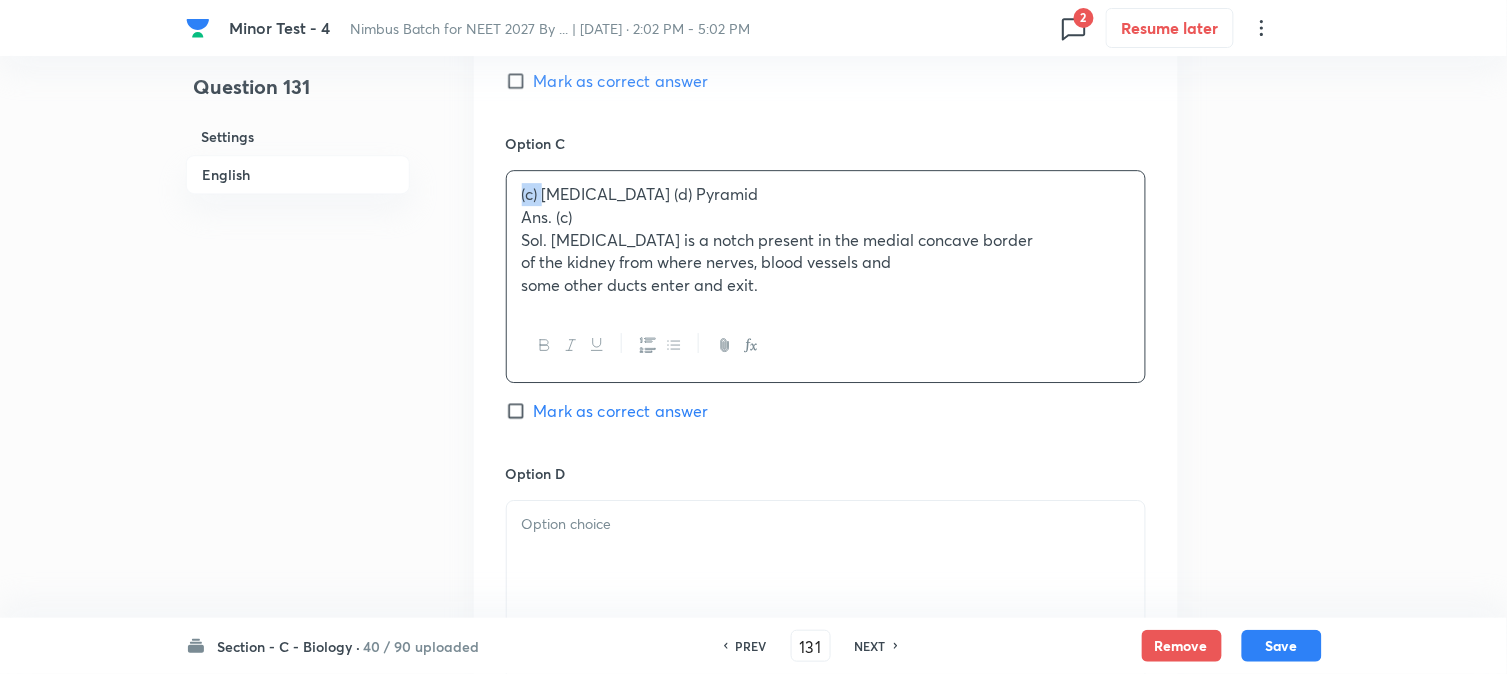 drag, startPoint x: 542, startPoint y: 186, endPoint x: 496, endPoint y: 180, distance: 46.389652 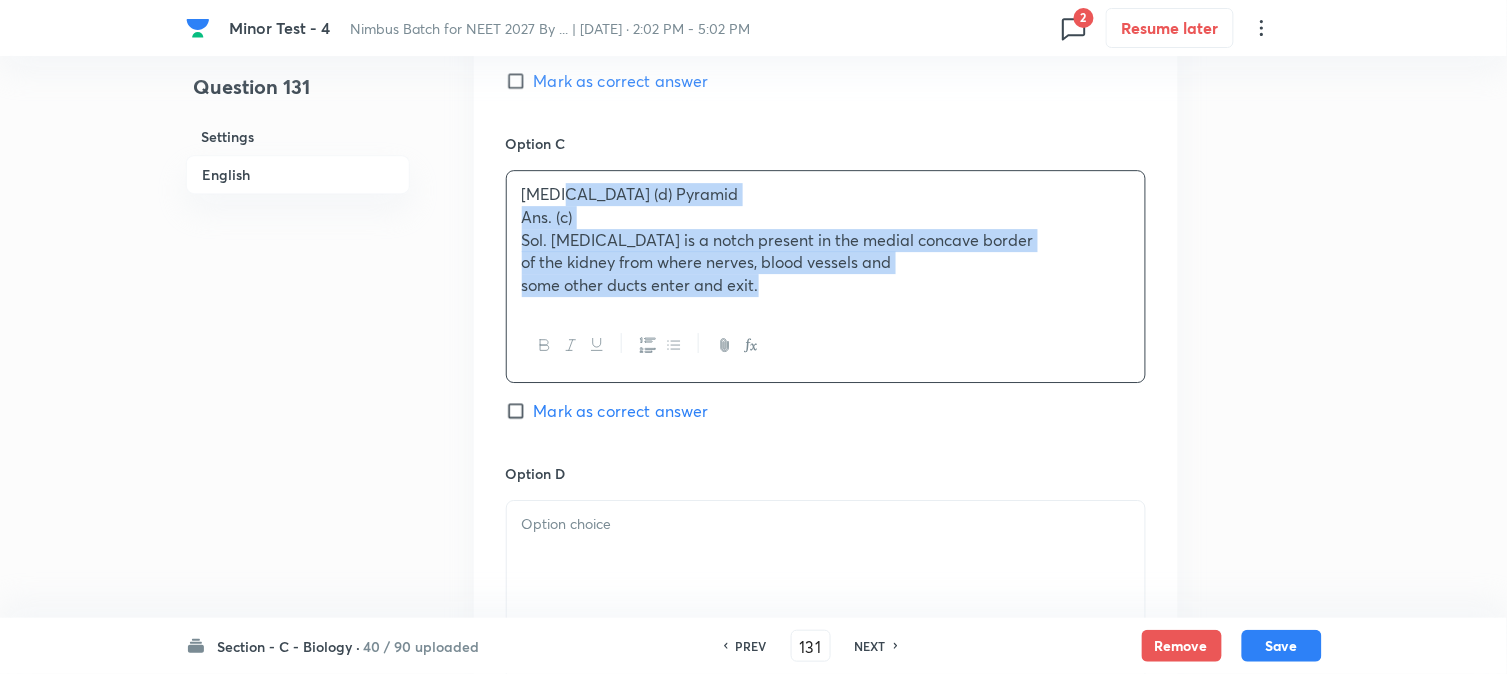 drag, startPoint x: 564, startPoint y: 194, endPoint x: 921, endPoint y: 343, distance: 386.84622 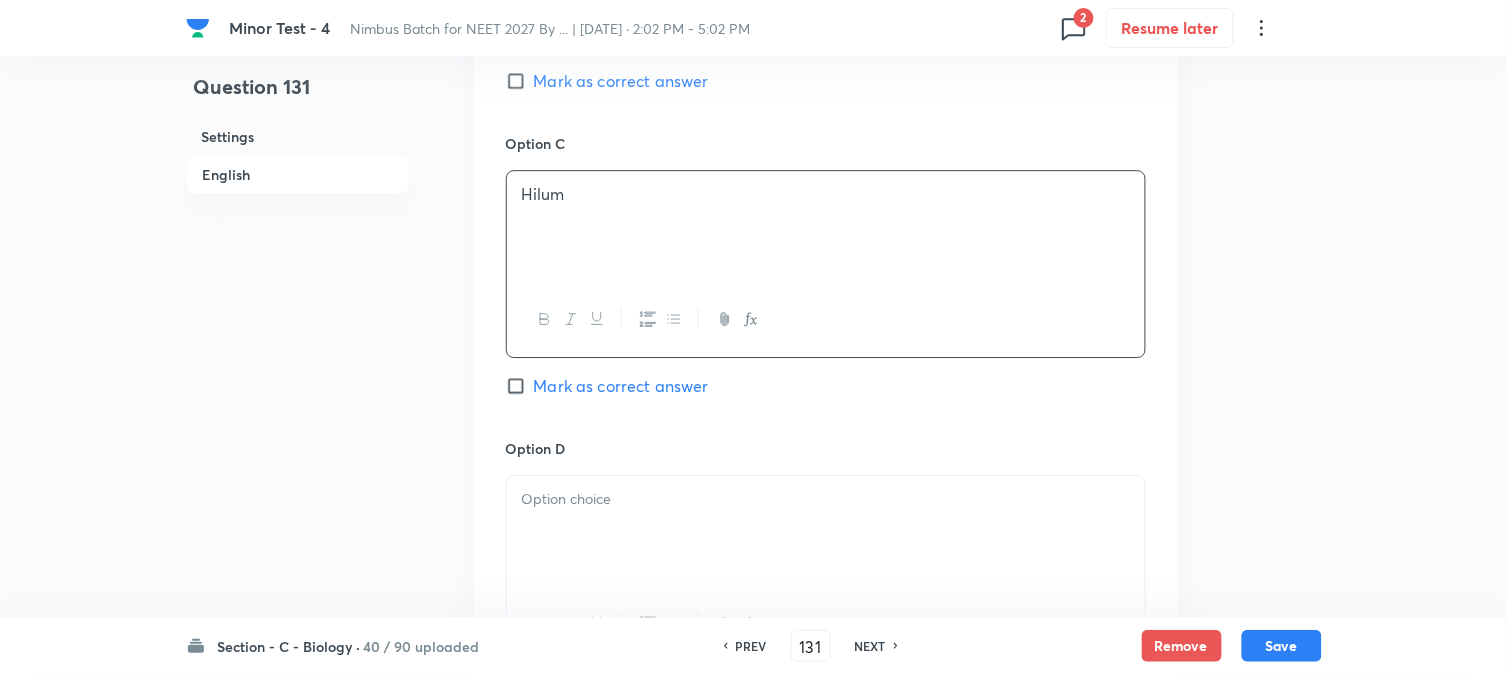 click on "Option C Hilum Mark as correct answer" at bounding box center [826, 285] 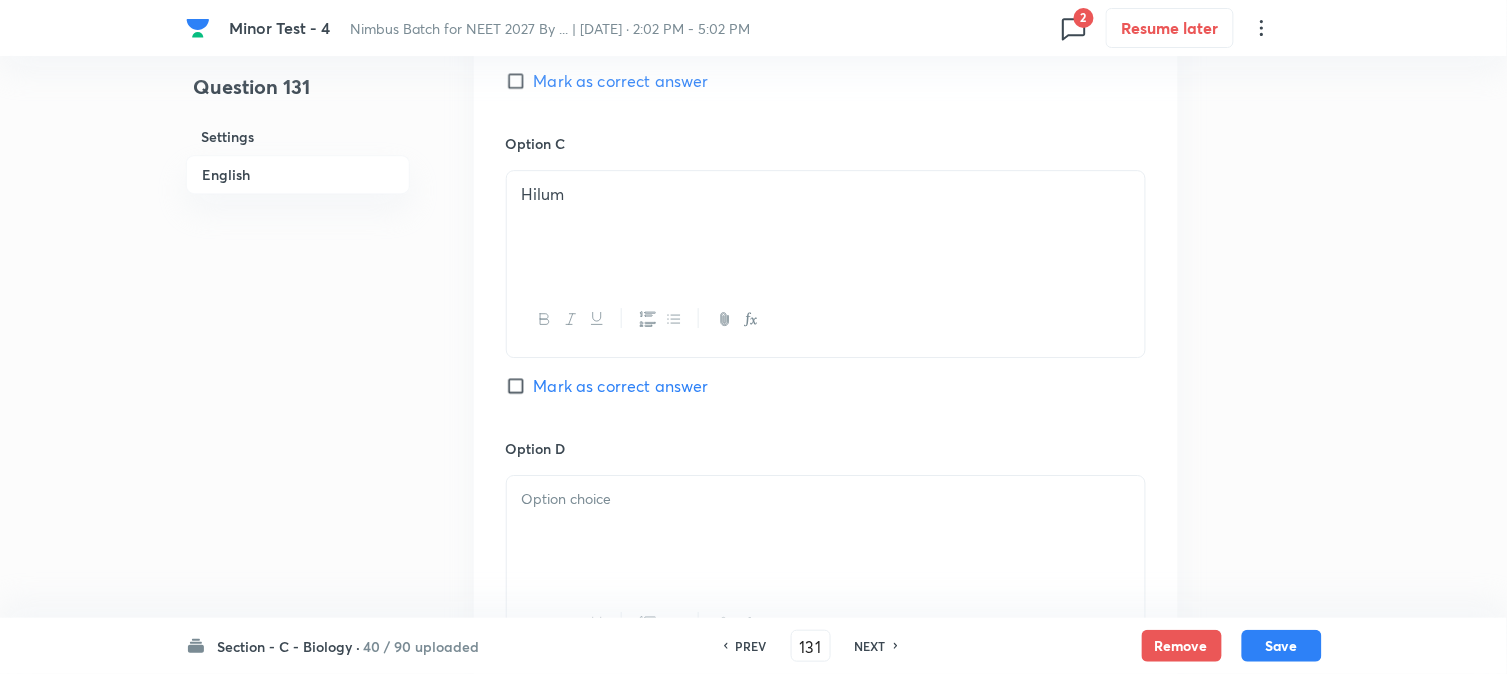 click on "Option C Hilum Mark as correct answer" at bounding box center [826, 285] 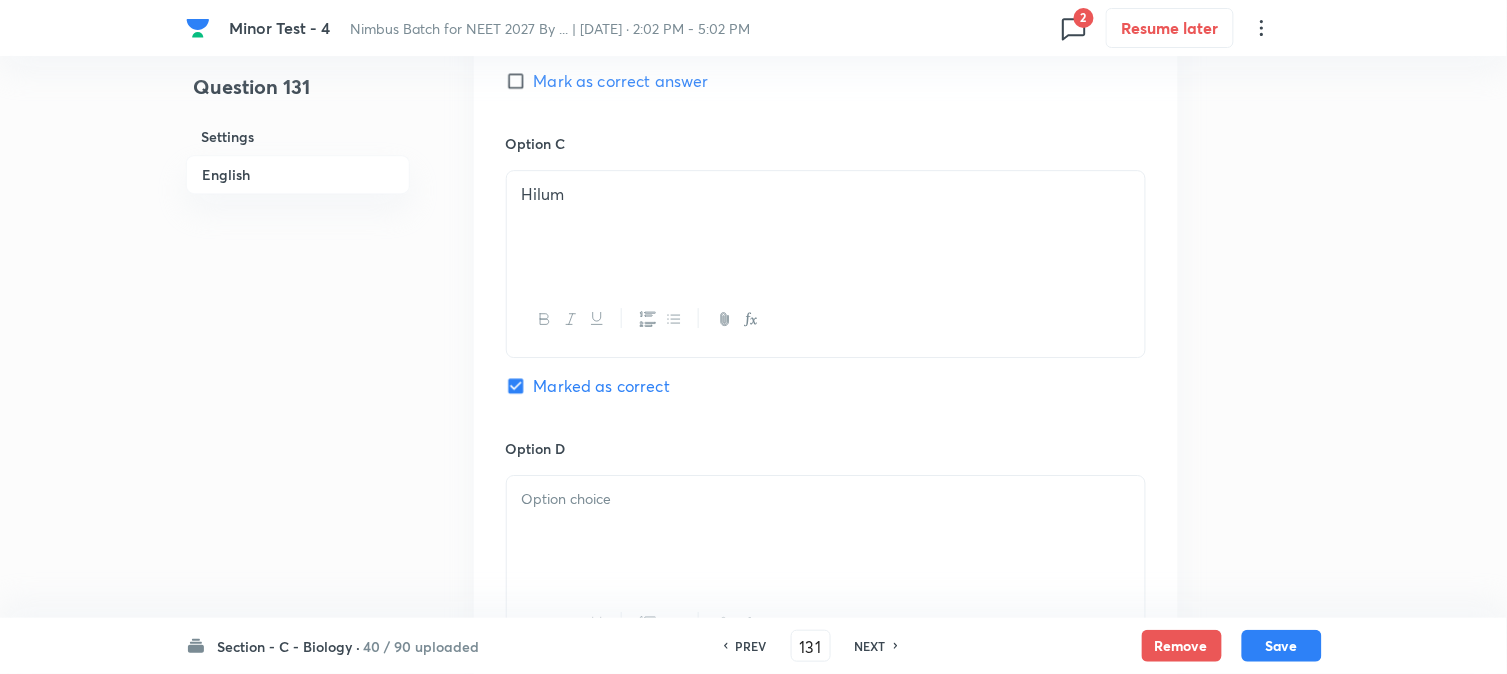 click at bounding box center (826, 499) 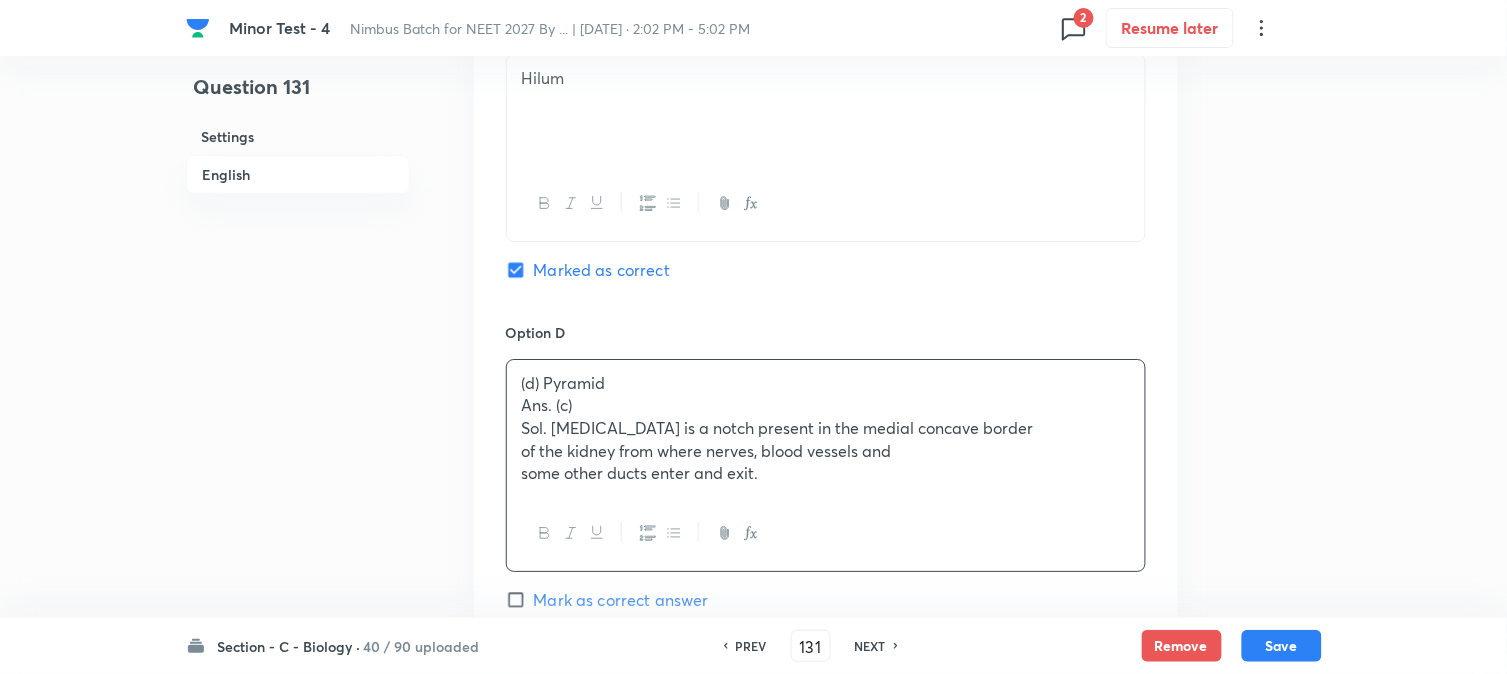 scroll, scrollTop: 1701, scrollLeft: 0, axis: vertical 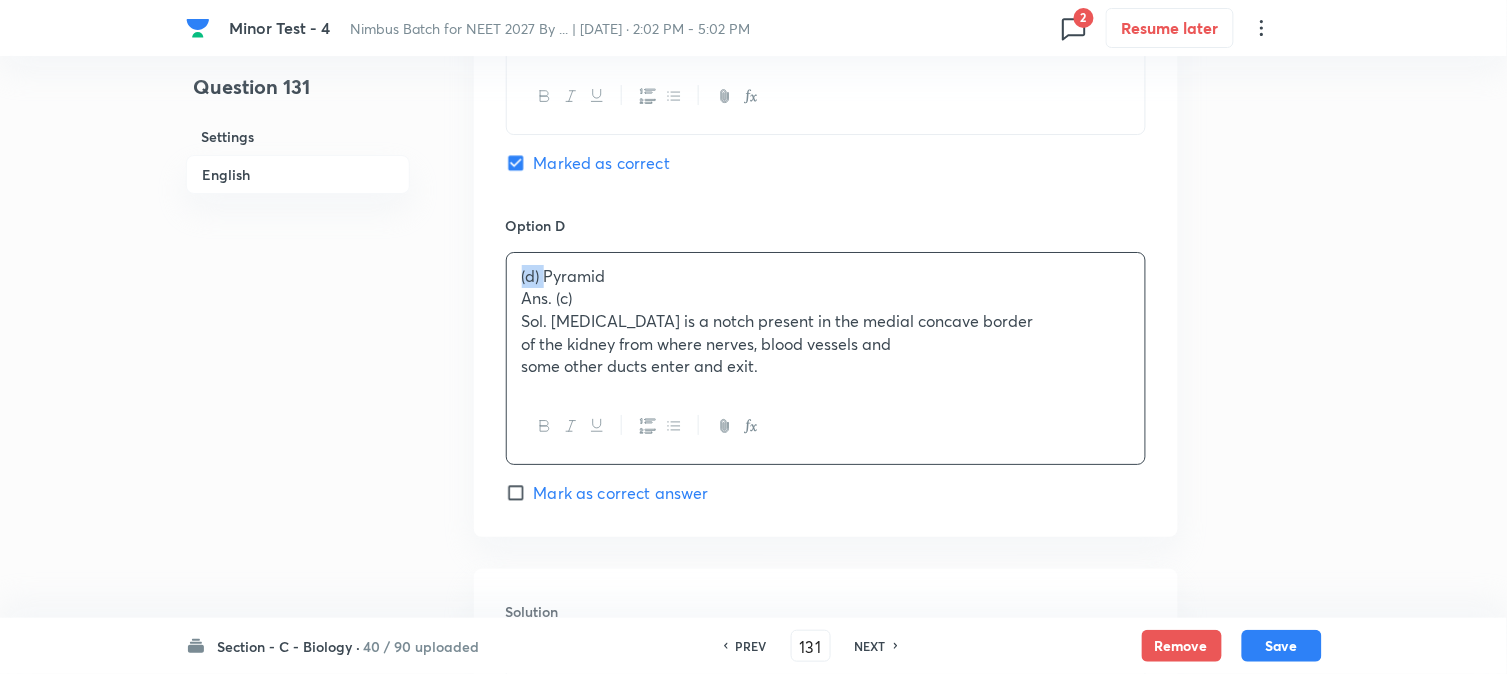 drag, startPoint x: 541, startPoint y: 281, endPoint x: 497, endPoint y: 273, distance: 44.72136 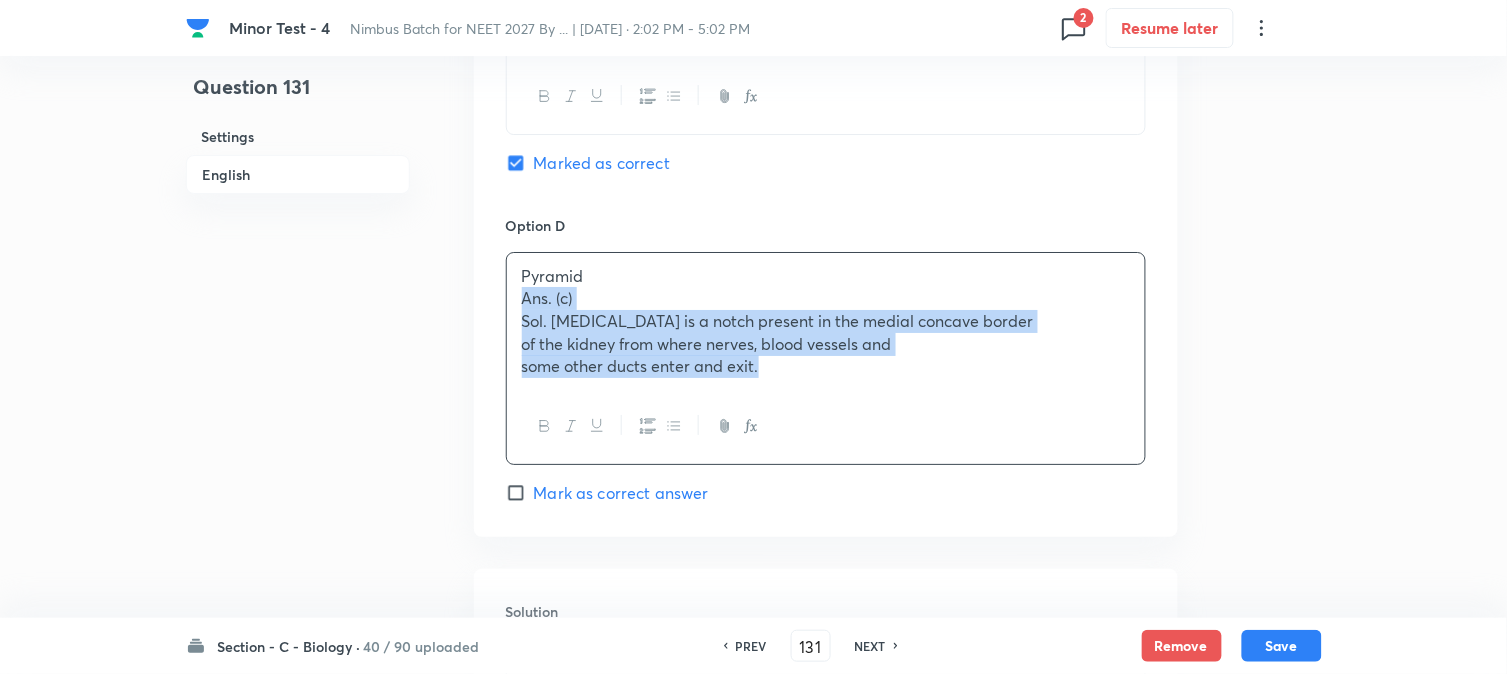 drag, startPoint x: 516, startPoint y: 293, endPoint x: 866, endPoint y: 408, distance: 368.40875 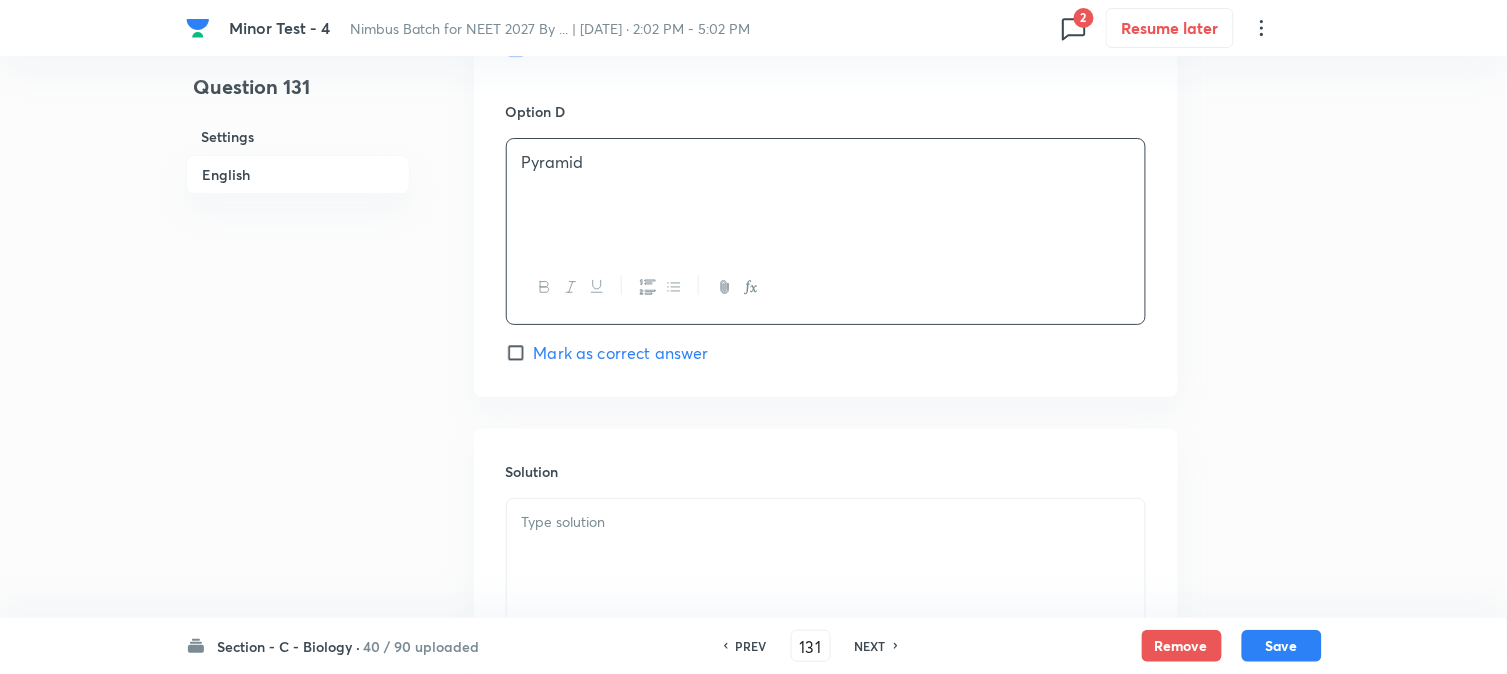 scroll, scrollTop: 1923, scrollLeft: 0, axis: vertical 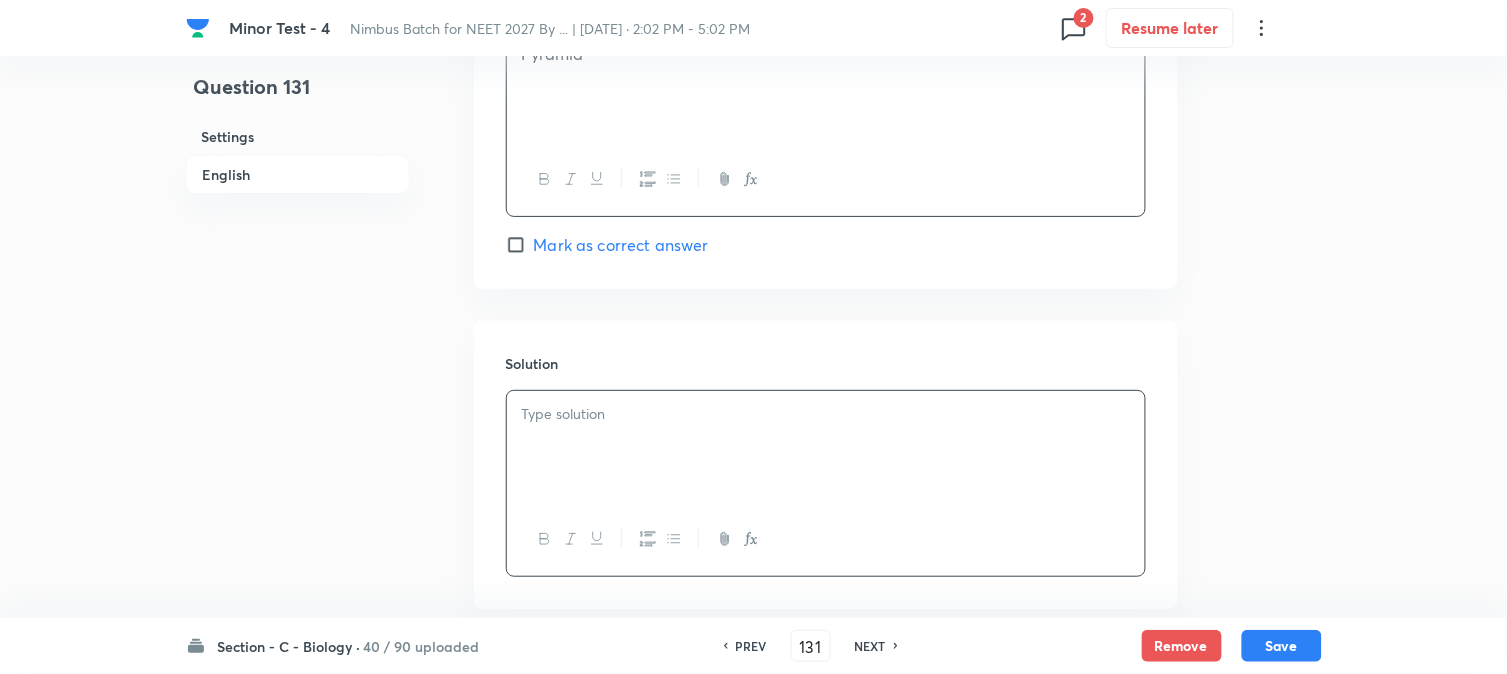 click at bounding box center [826, 414] 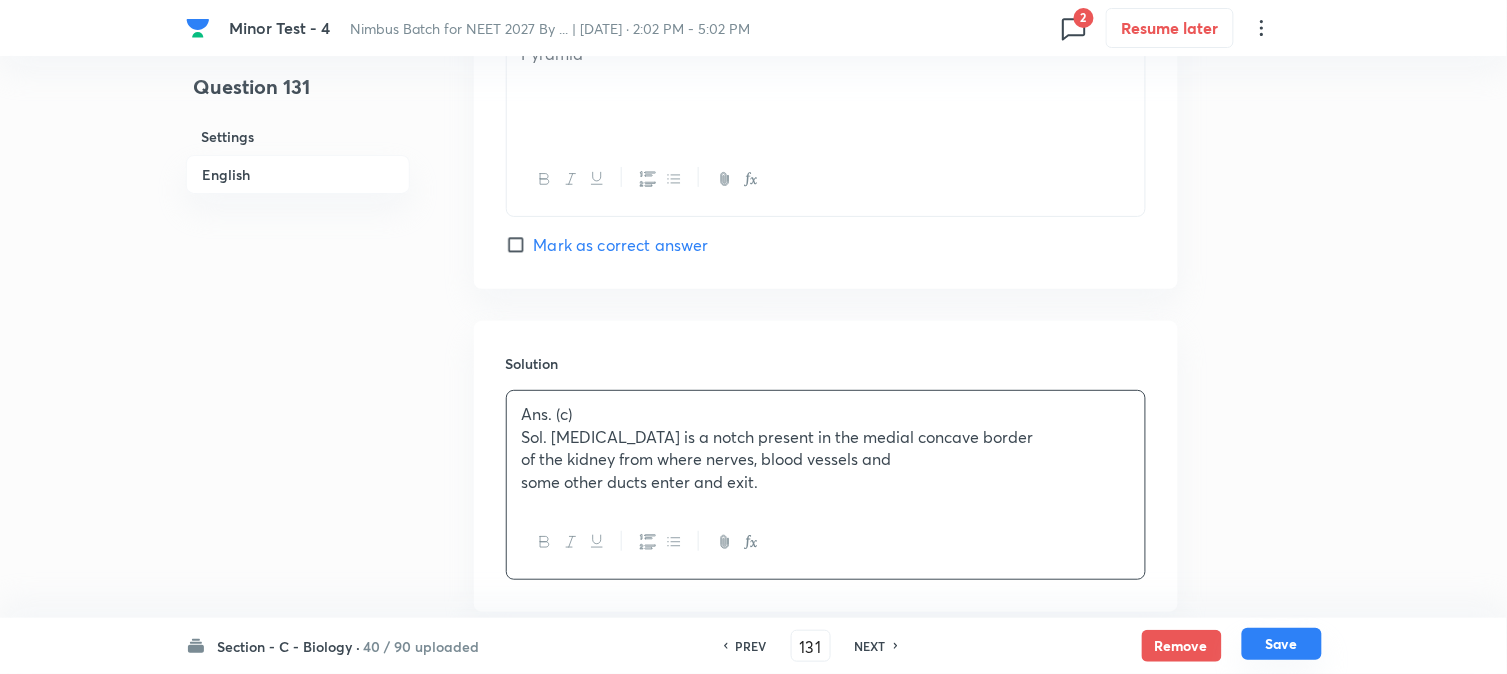 click on "Save" at bounding box center (1282, 644) 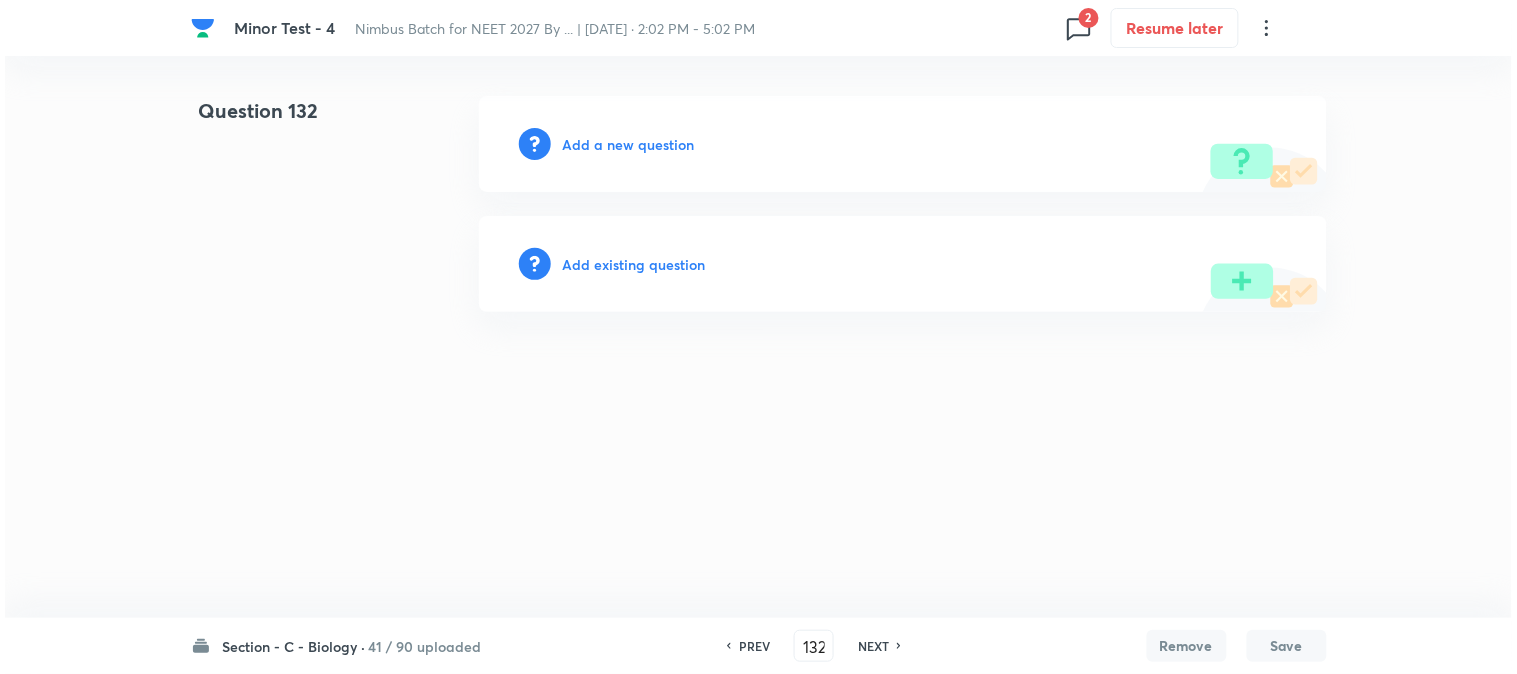 scroll, scrollTop: 0, scrollLeft: 0, axis: both 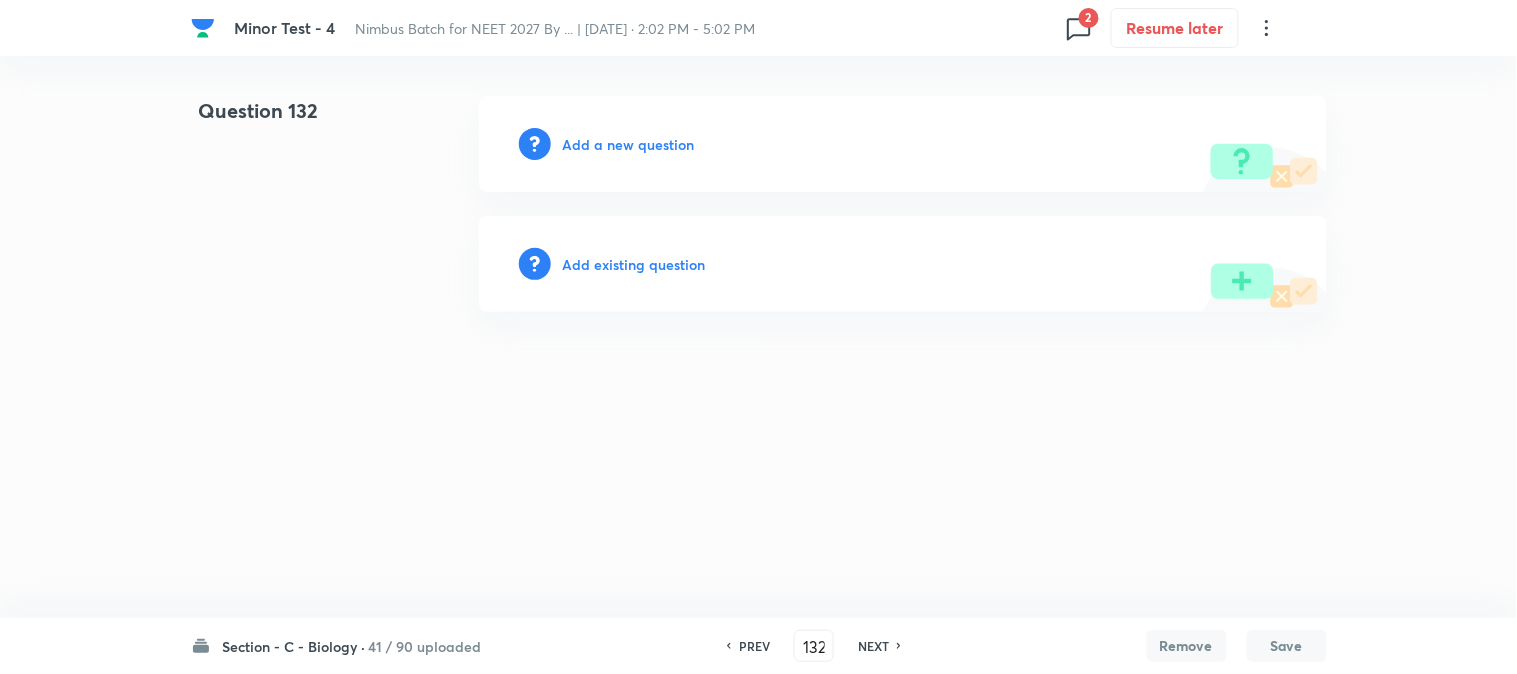click on "Add a new question" at bounding box center (629, 144) 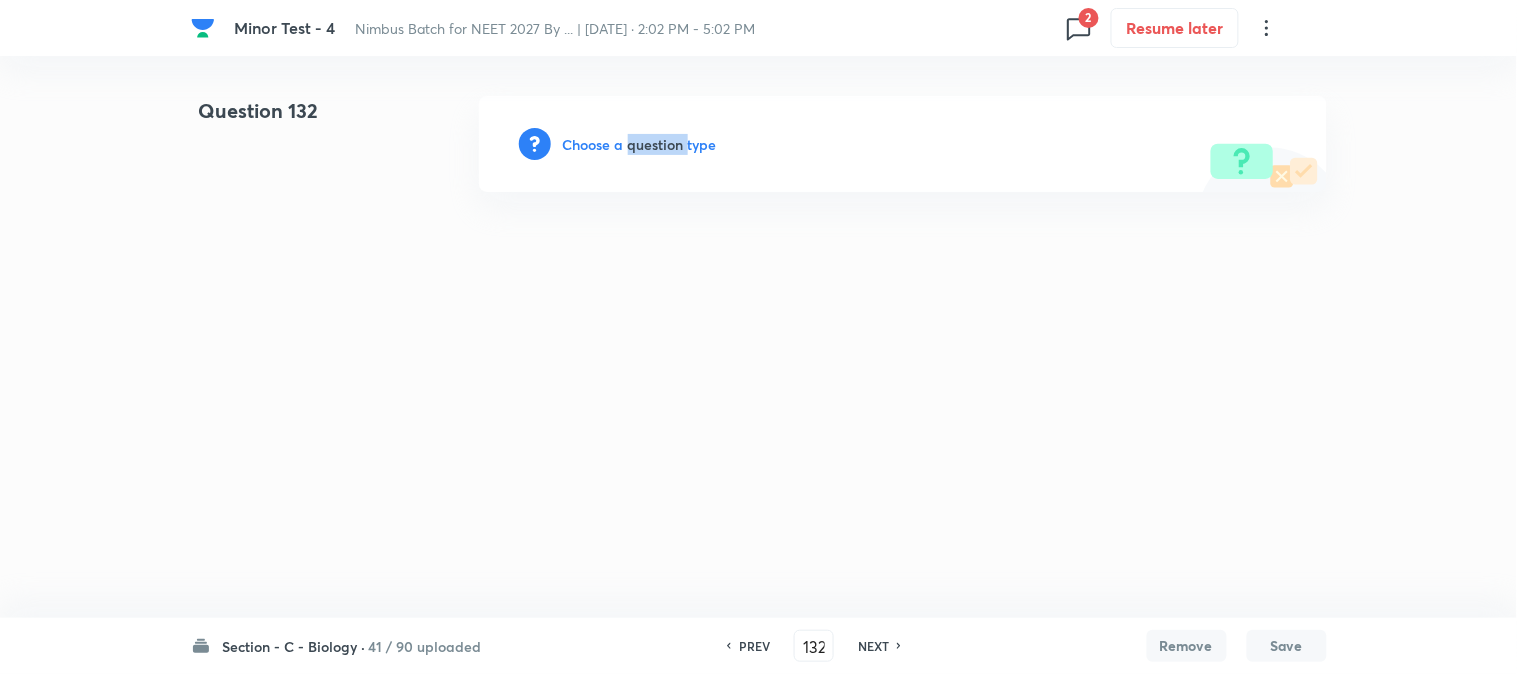 click on "Choose a question type" at bounding box center [640, 144] 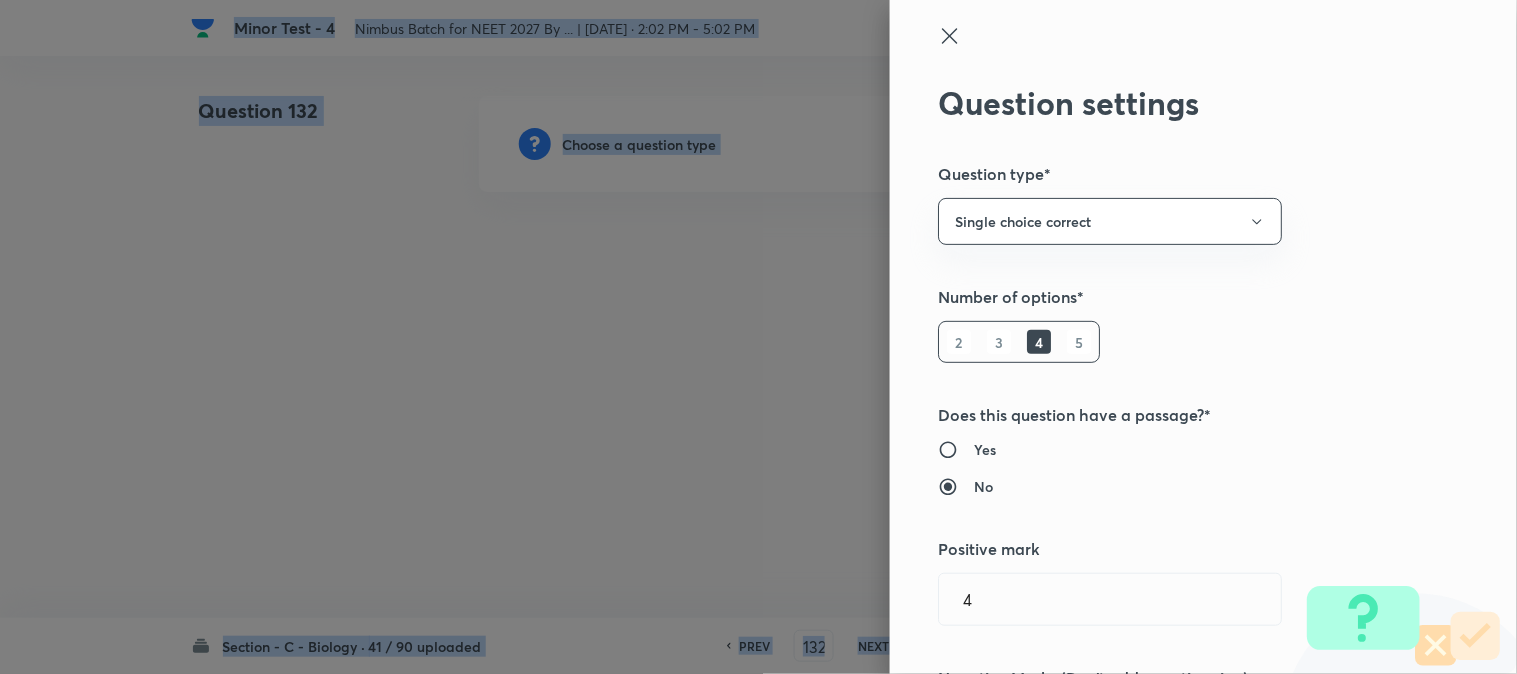 click at bounding box center [758, 337] 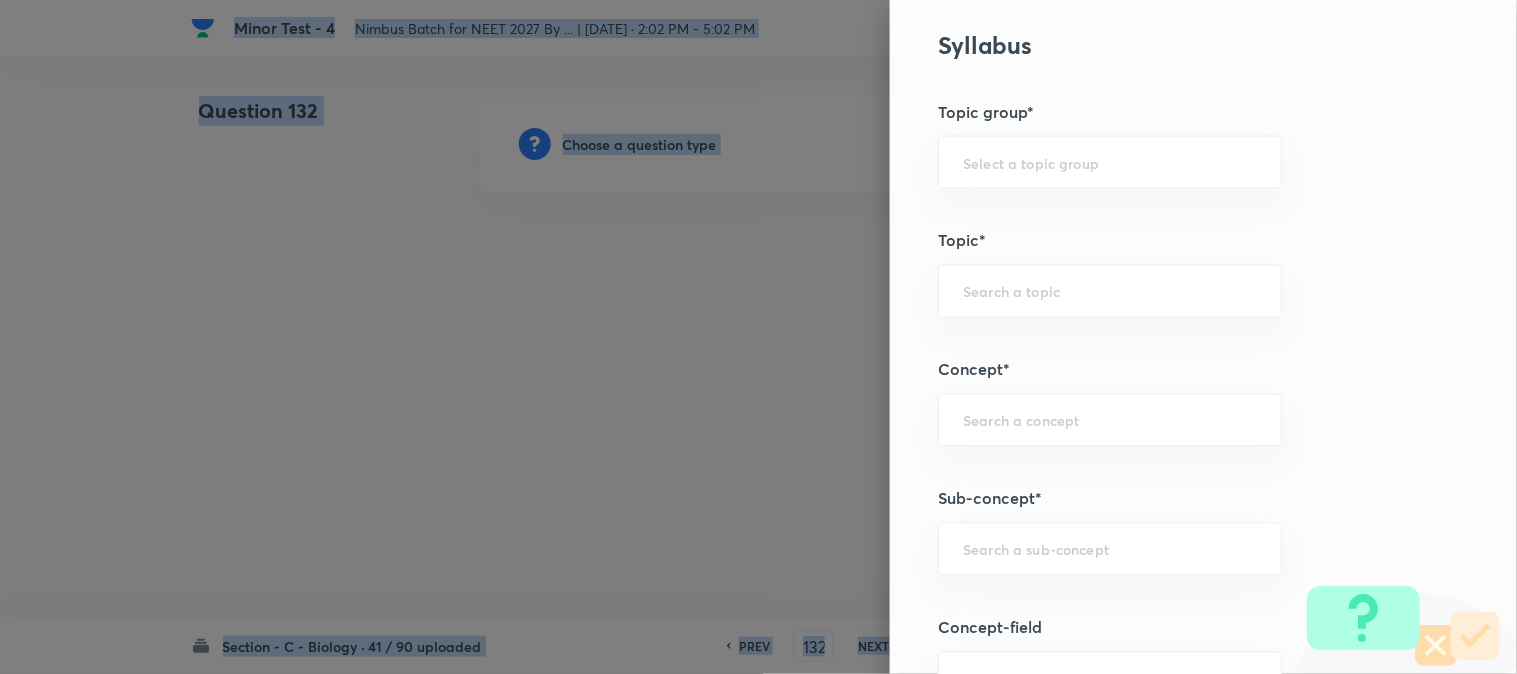 scroll, scrollTop: 1180, scrollLeft: 0, axis: vertical 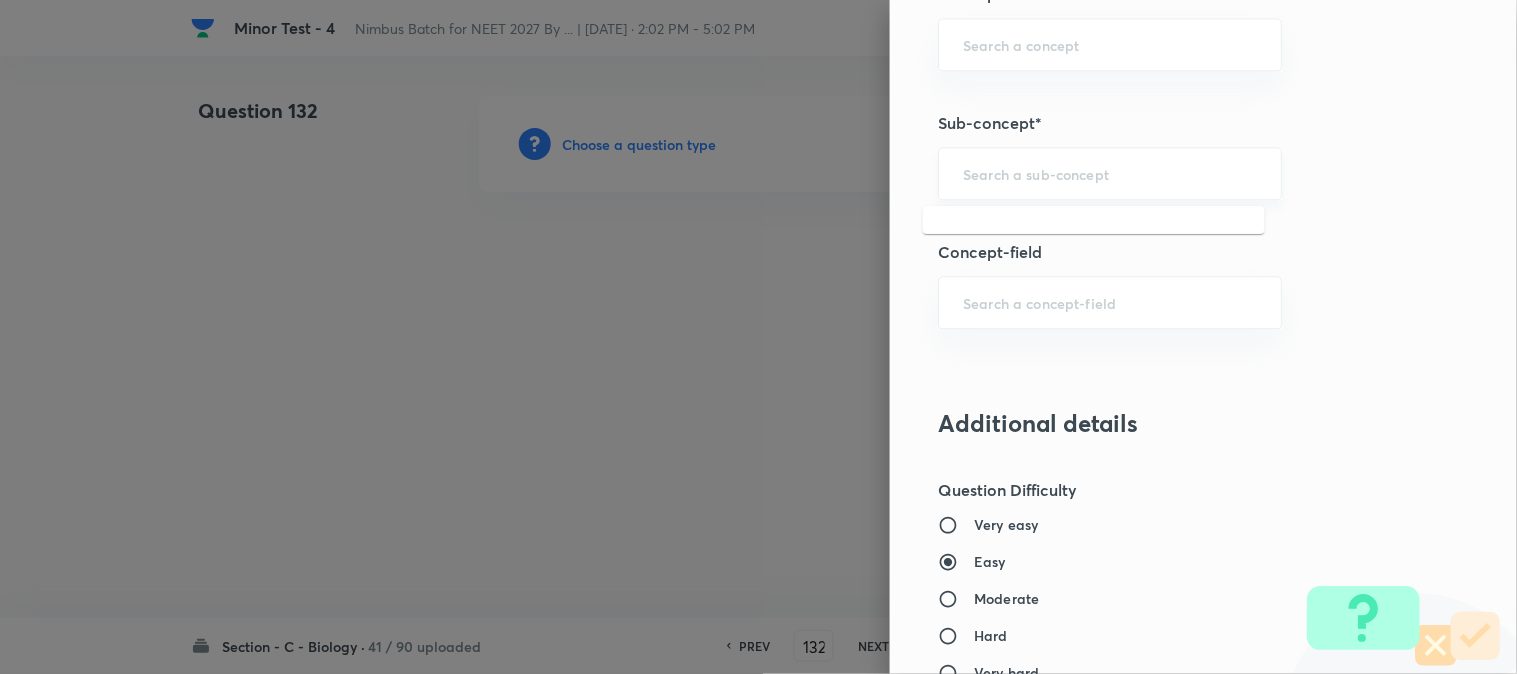 click at bounding box center (1110, 173) 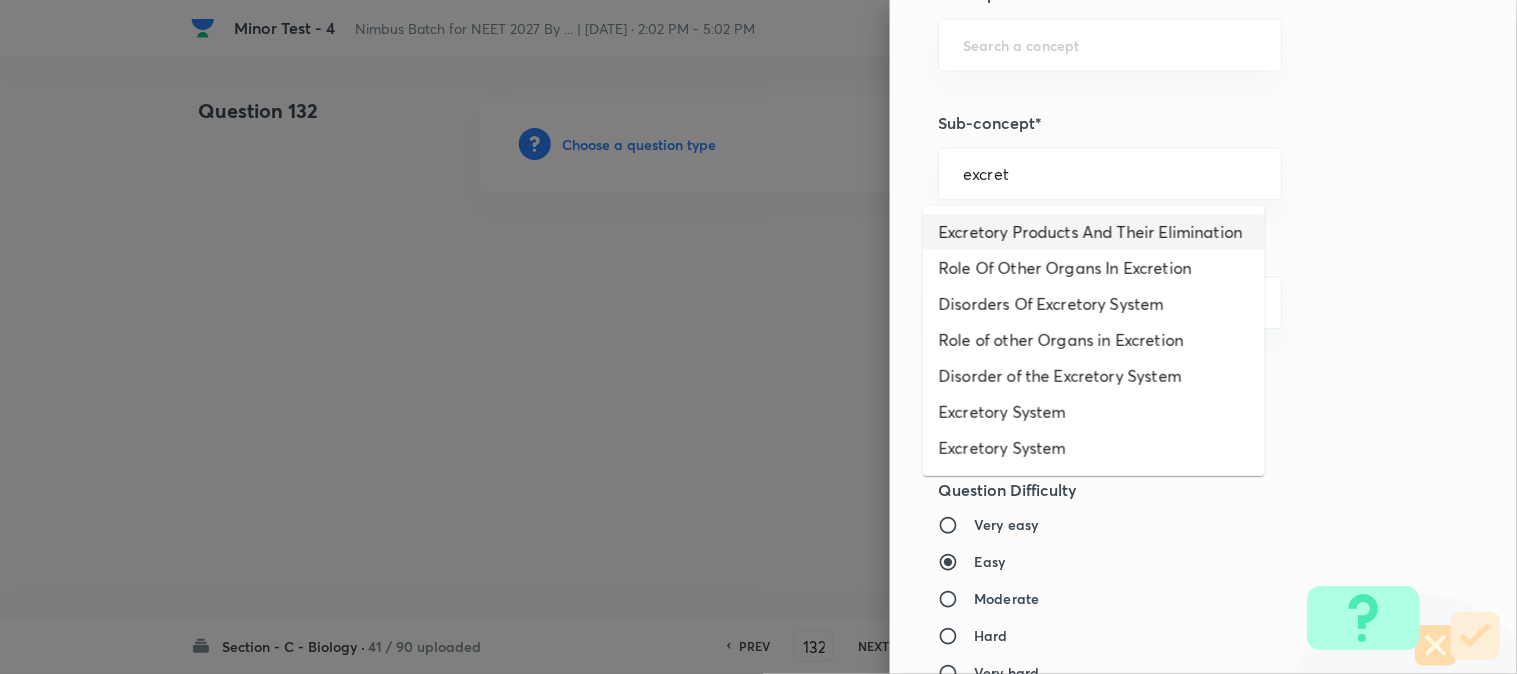 click on "Excretory Products And Their Elimination" at bounding box center (1094, 232) 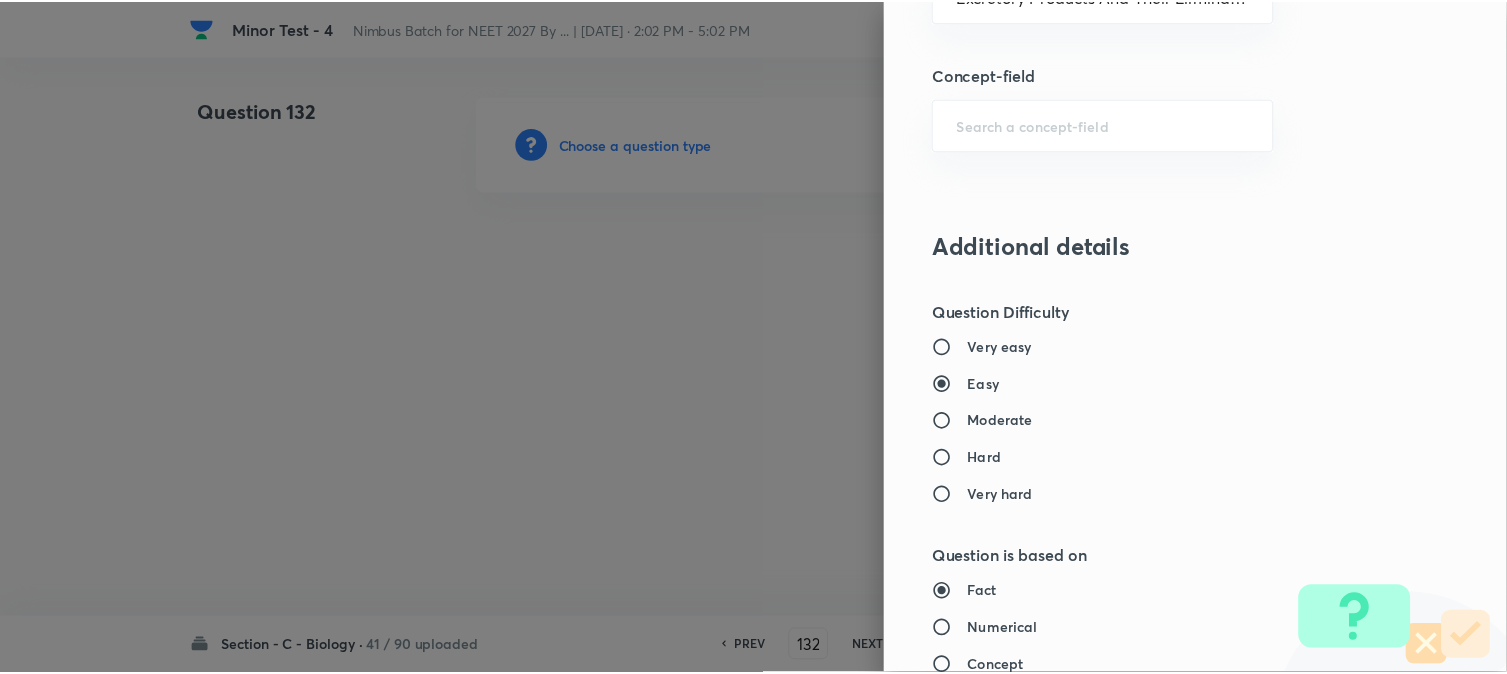 scroll, scrollTop: 2052, scrollLeft: 0, axis: vertical 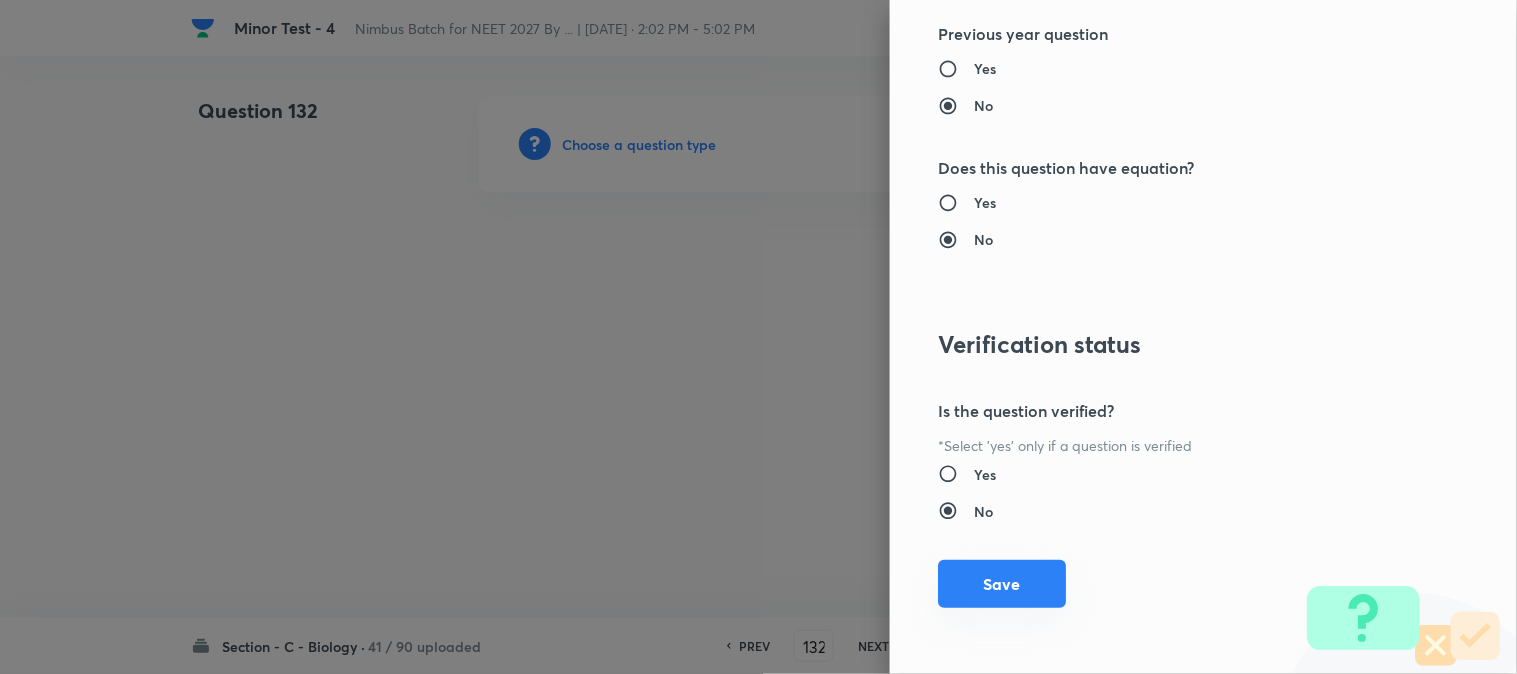 click on "Save" at bounding box center [1002, 584] 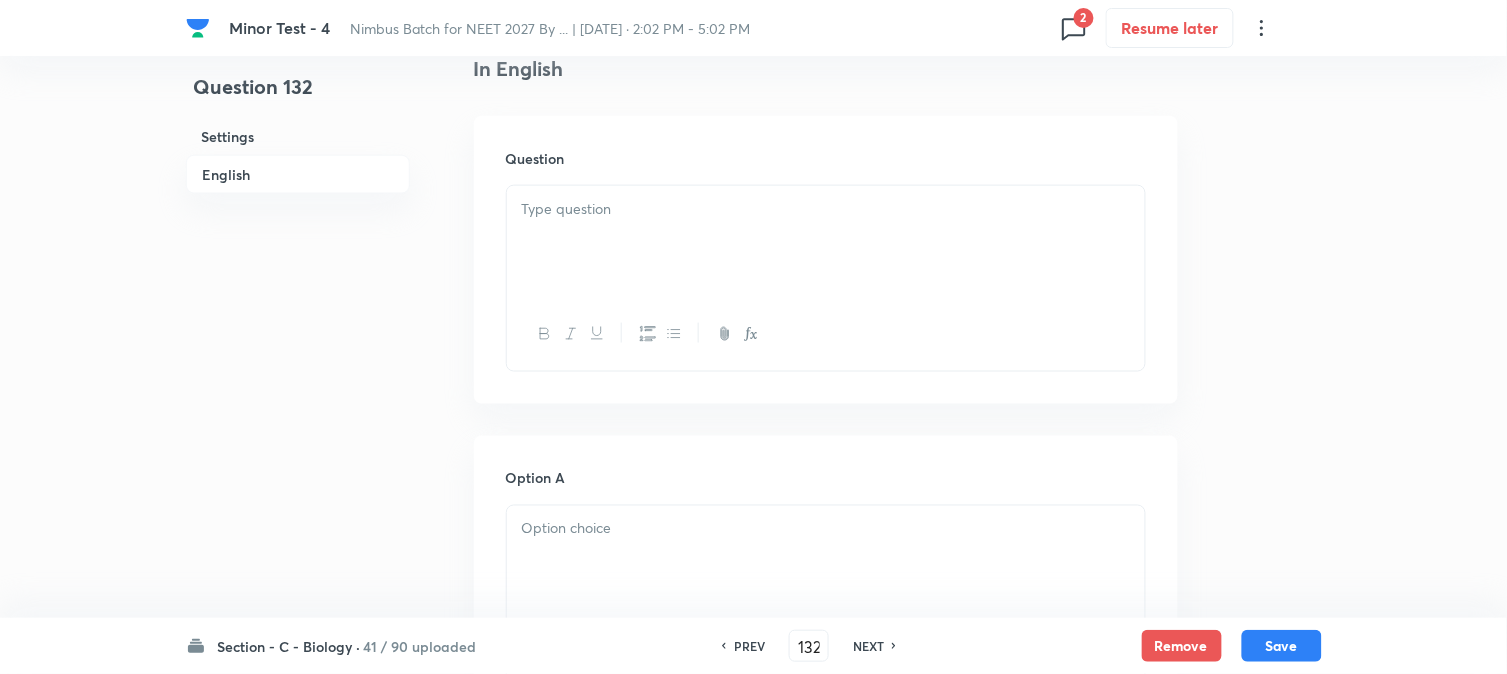 scroll, scrollTop: 590, scrollLeft: 0, axis: vertical 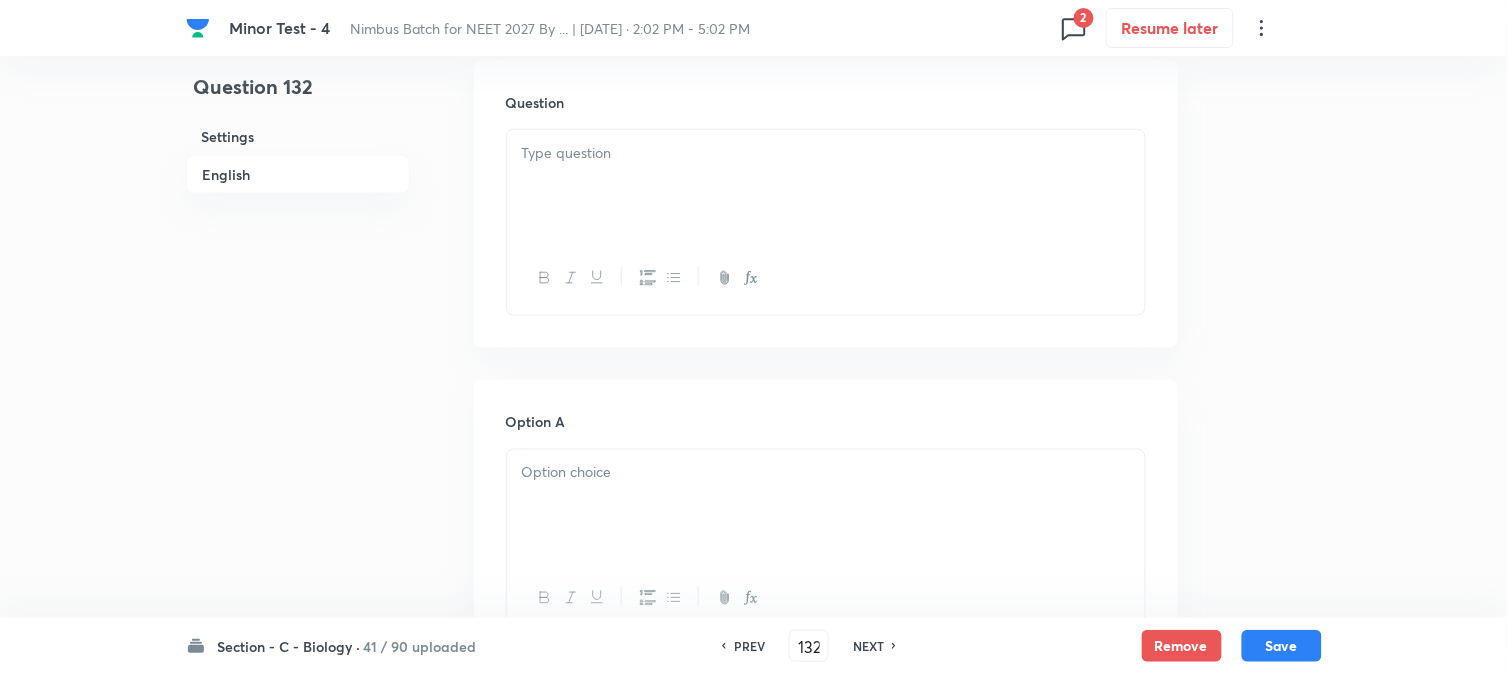 click at bounding box center (826, 186) 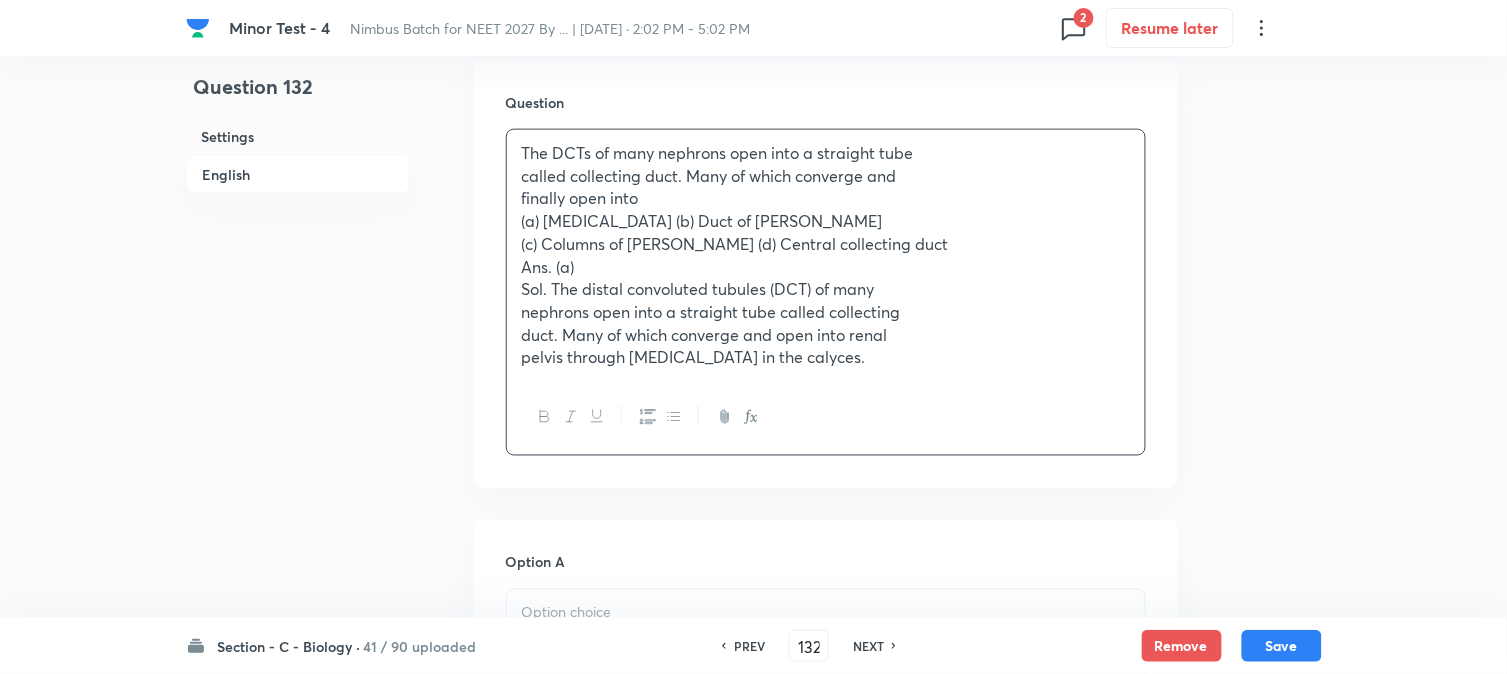 click on "(a) Renal pelvis (b) Duct of Bellini" at bounding box center [826, 221] 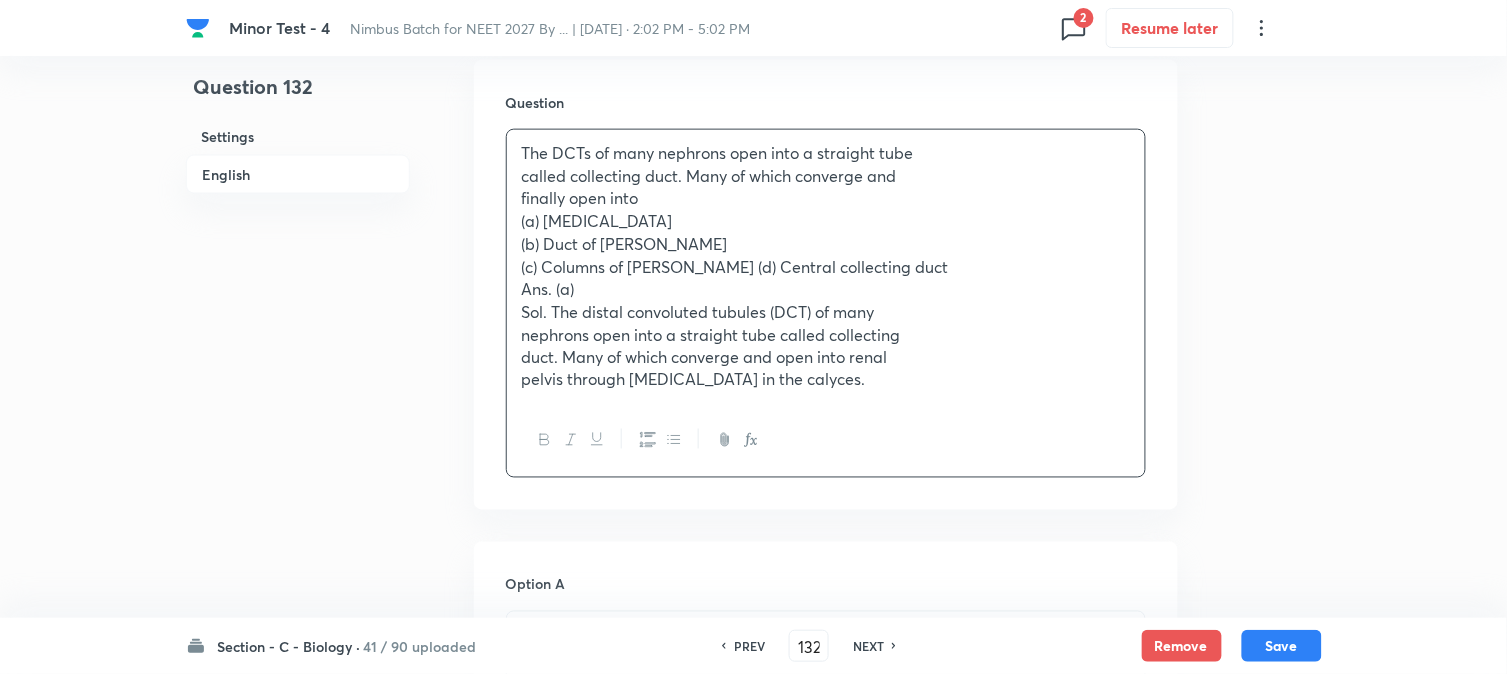 drag, startPoint x: 681, startPoint y: 271, endPoint x: 653, endPoint y: 257, distance: 31.304953 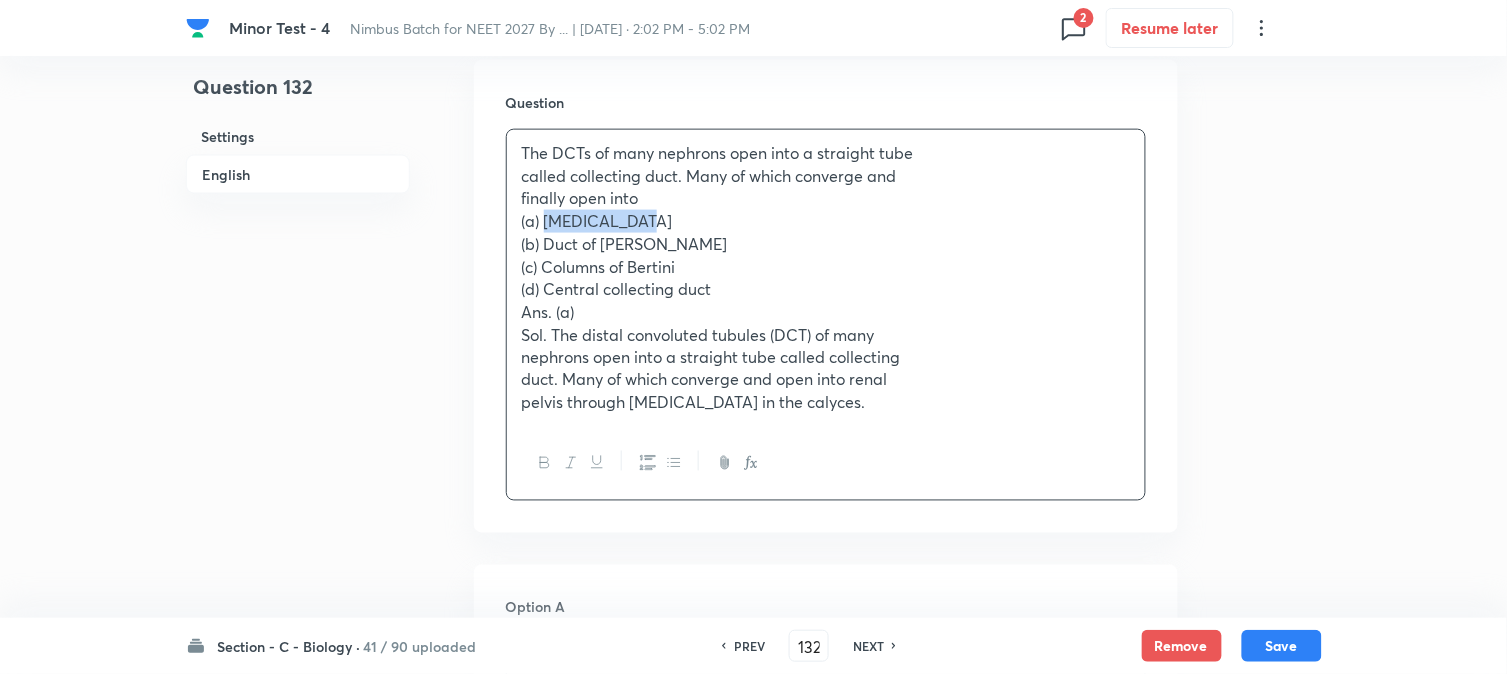 drag, startPoint x: 545, startPoint y: 226, endPoint x: 686, endPoint y: 221, distance: 141.08862 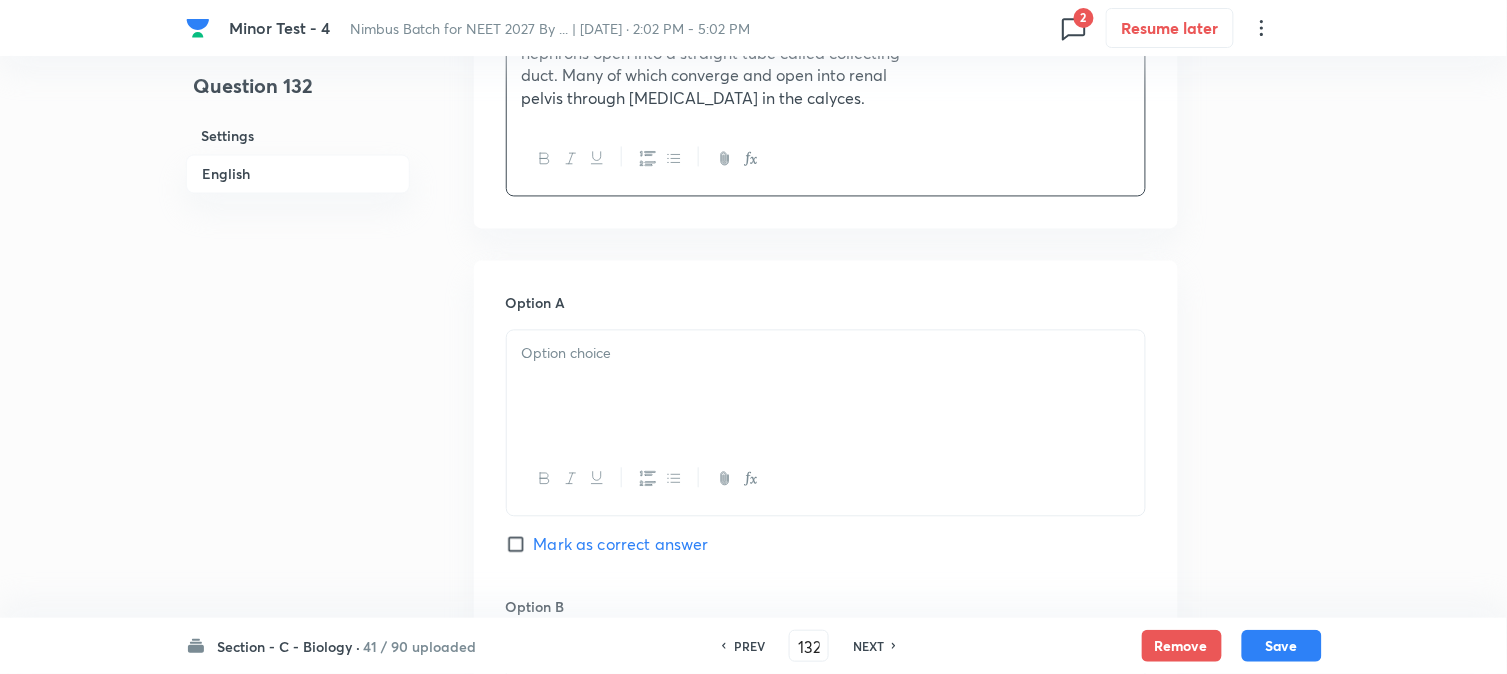 scroll, scrollTop: 923, scrollLeft: 0, axis: vertical 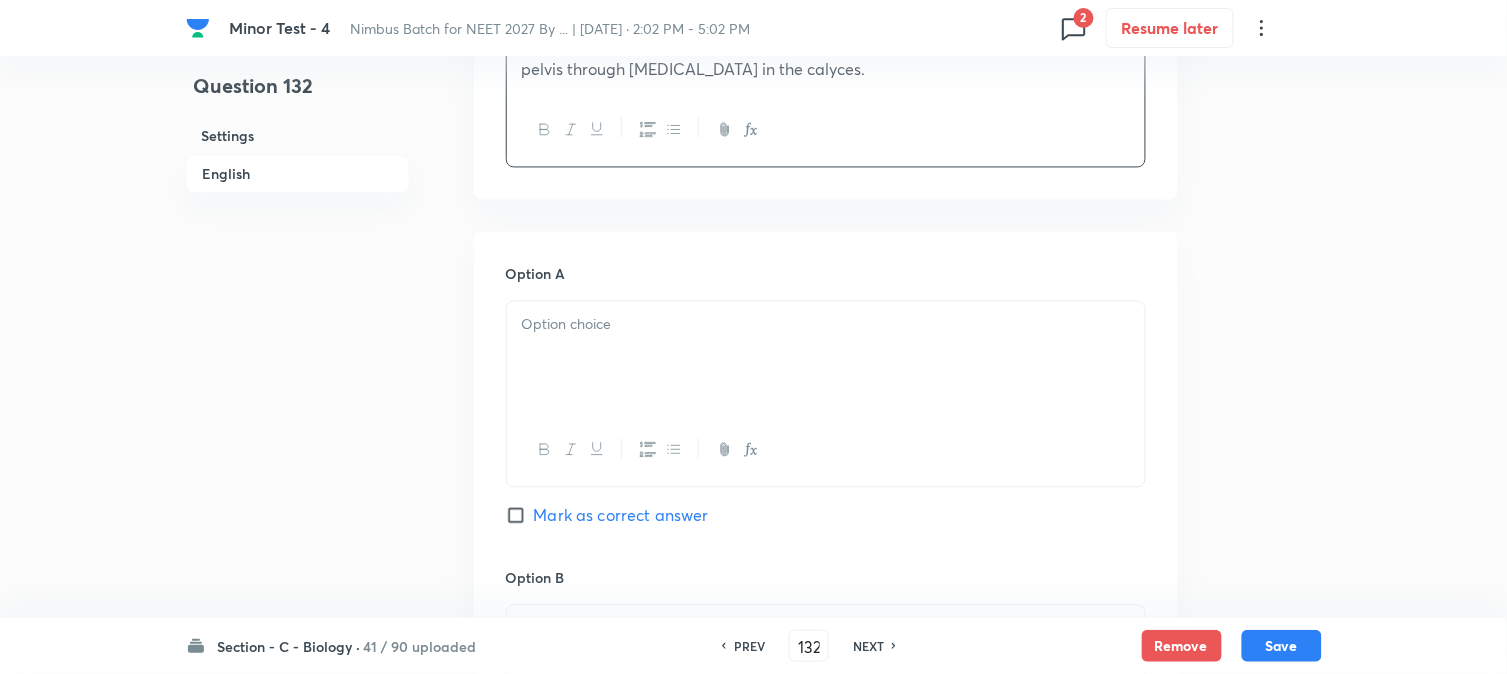 drag, startPoint x: 561, startPoint y: 334, endPoint x: 561, endPoint y: 354, distance: 20 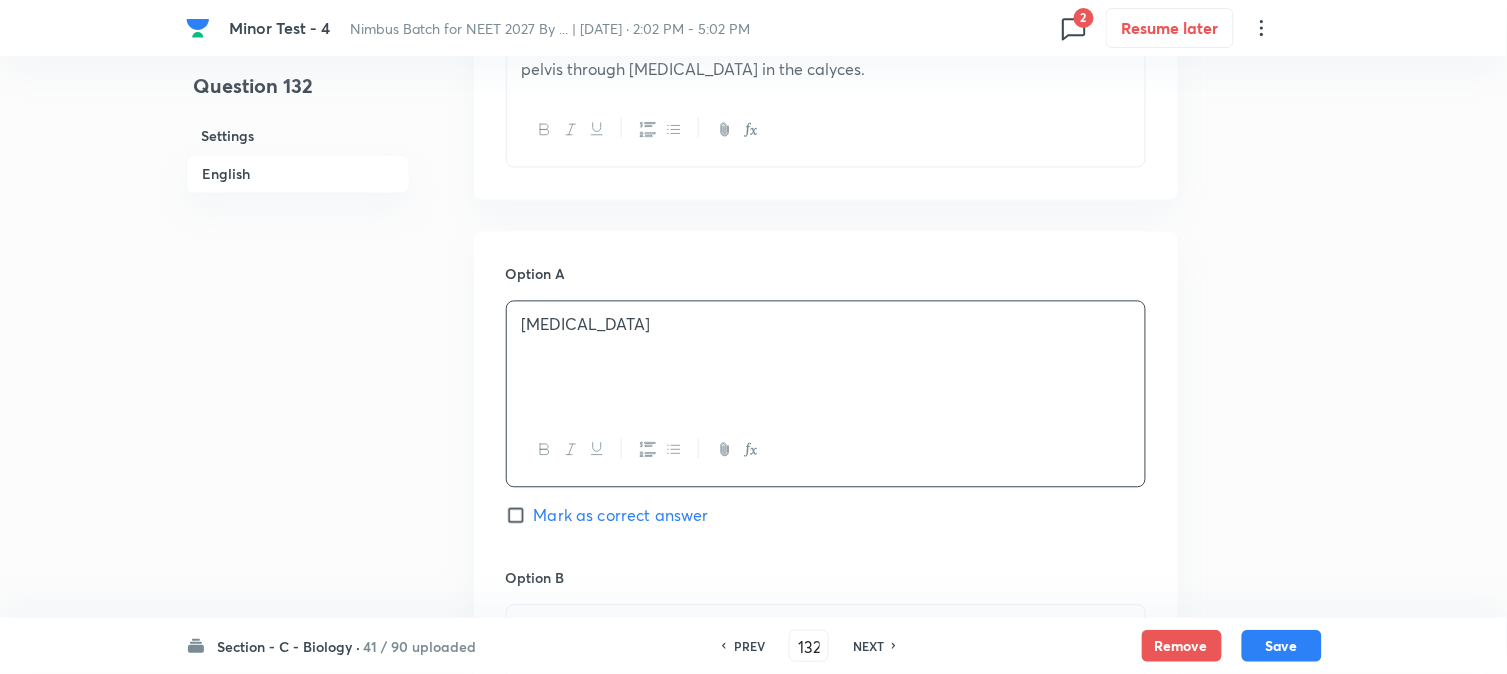 click on "Mark as correct answer" at bounding box center (621, 516) 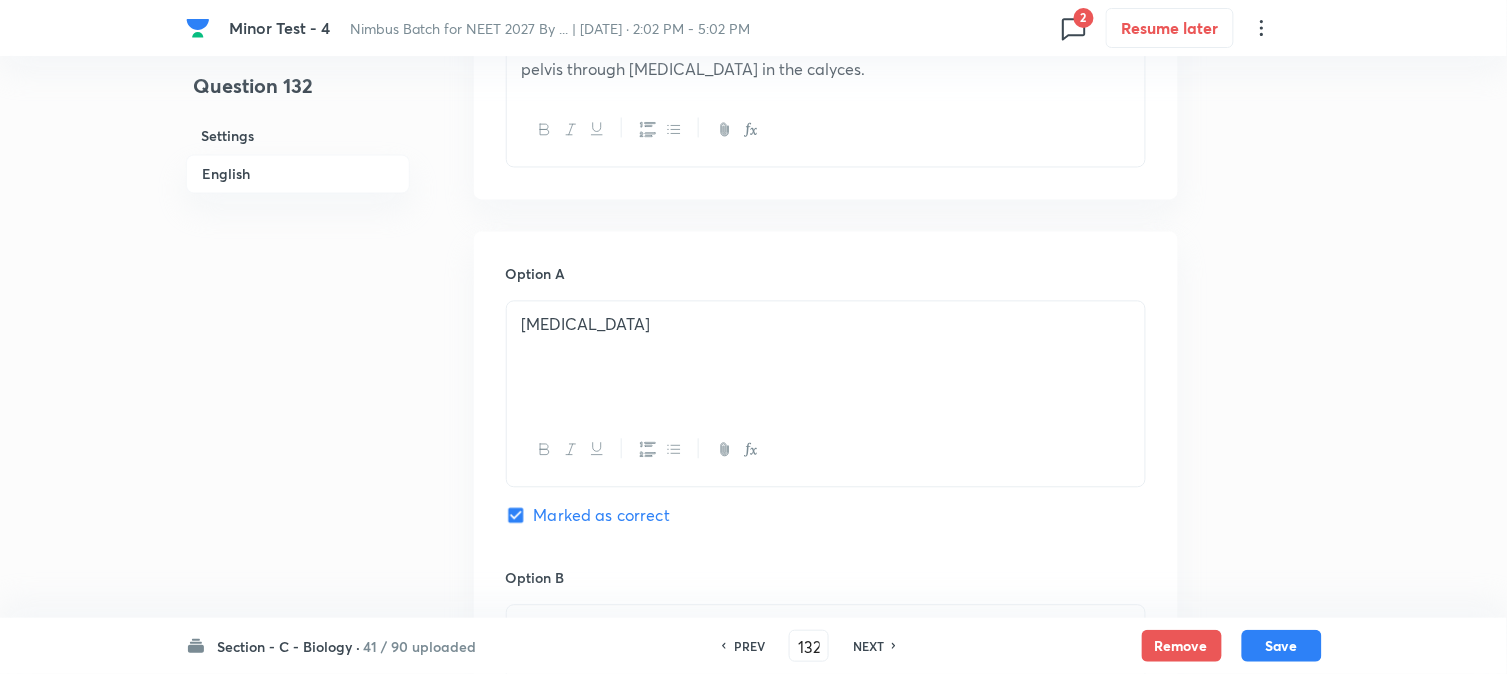 scroll, scrollTop: 367, scrollLeft: 0, axis: vertical 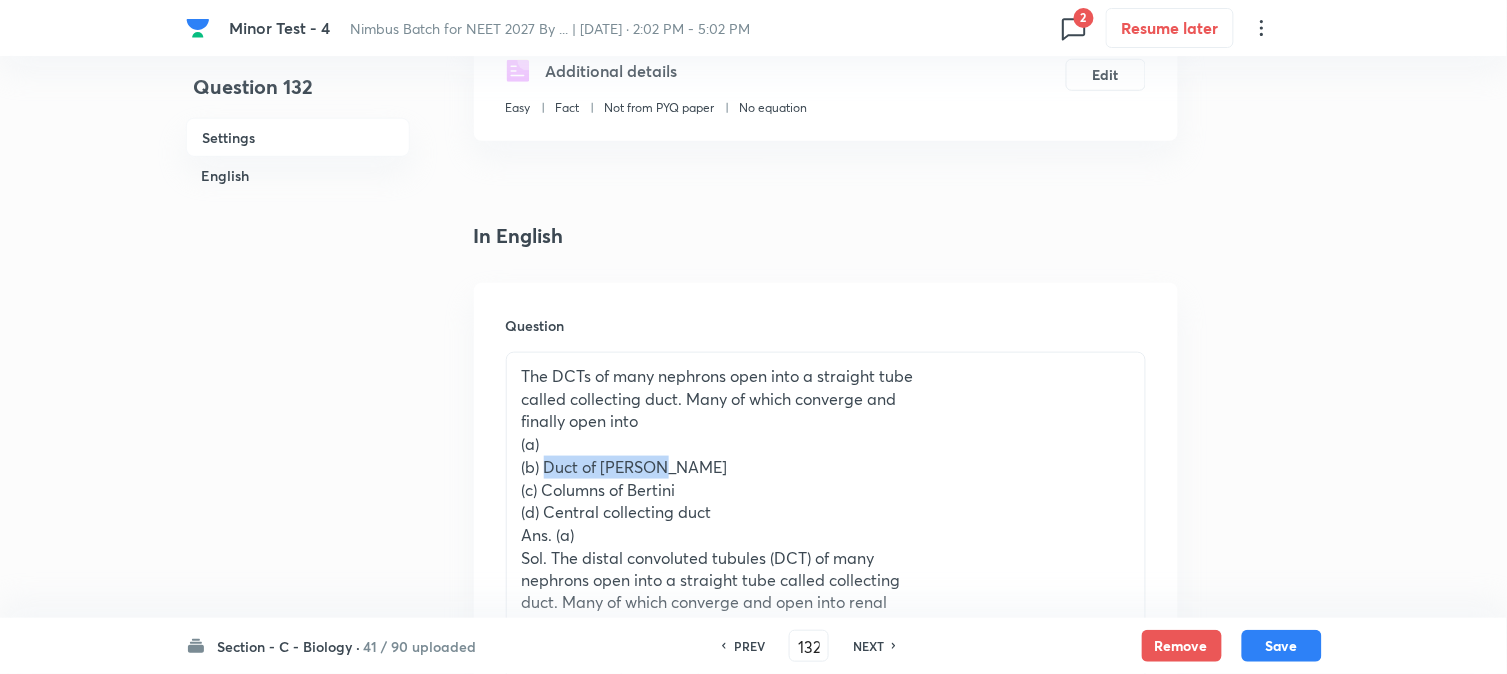 drag, startPoint x: 545, startPoint y: 464, endPoint x: 683, endPoint y: 464, distance: 138 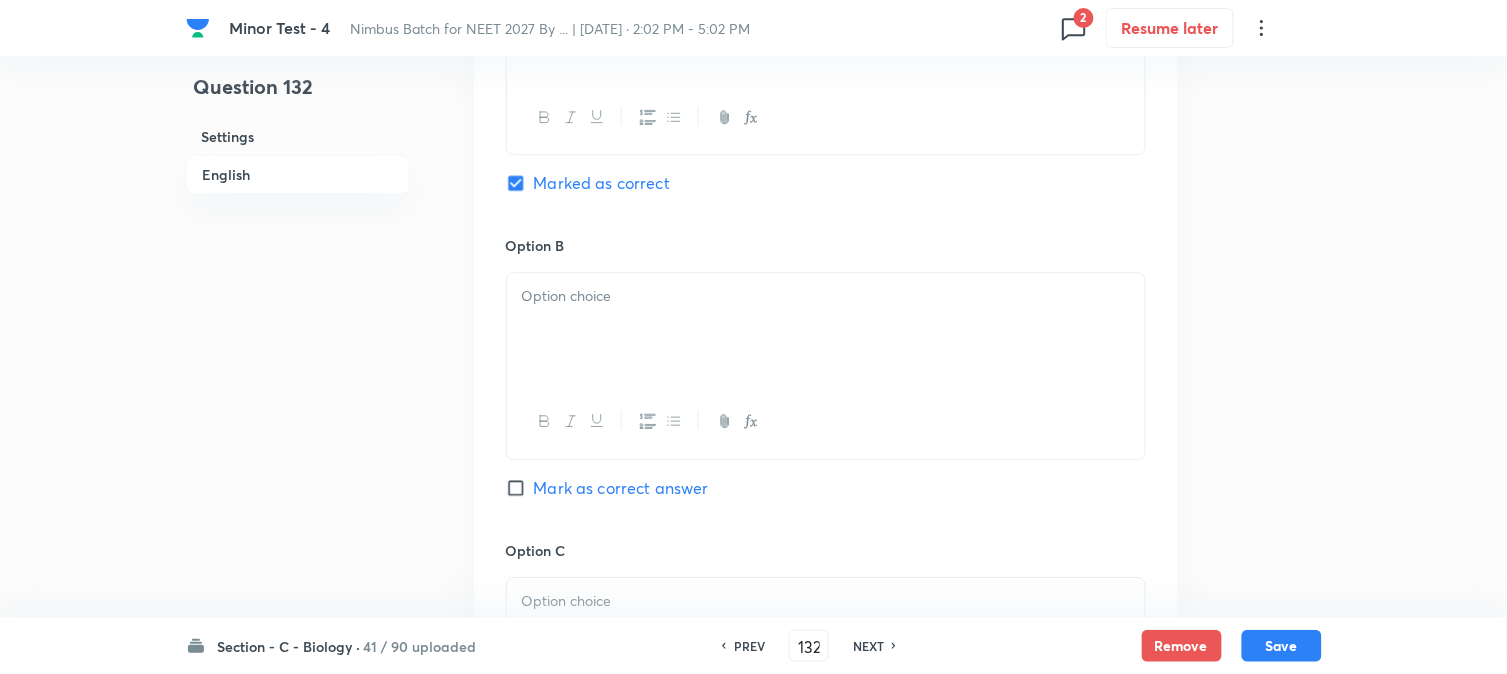 click at bounding box center [826, 329] 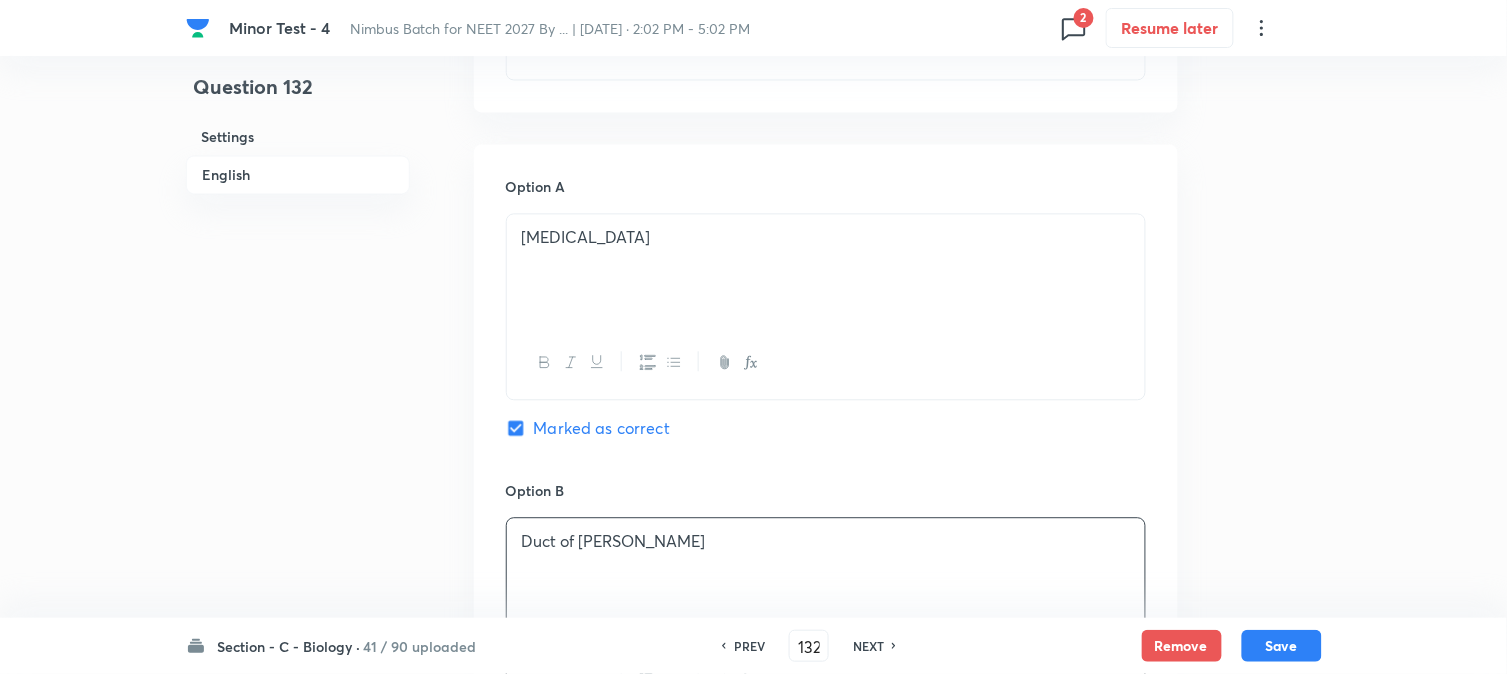 scroll, scrollTop: 701, scrollLeft: 0, axis: vertical 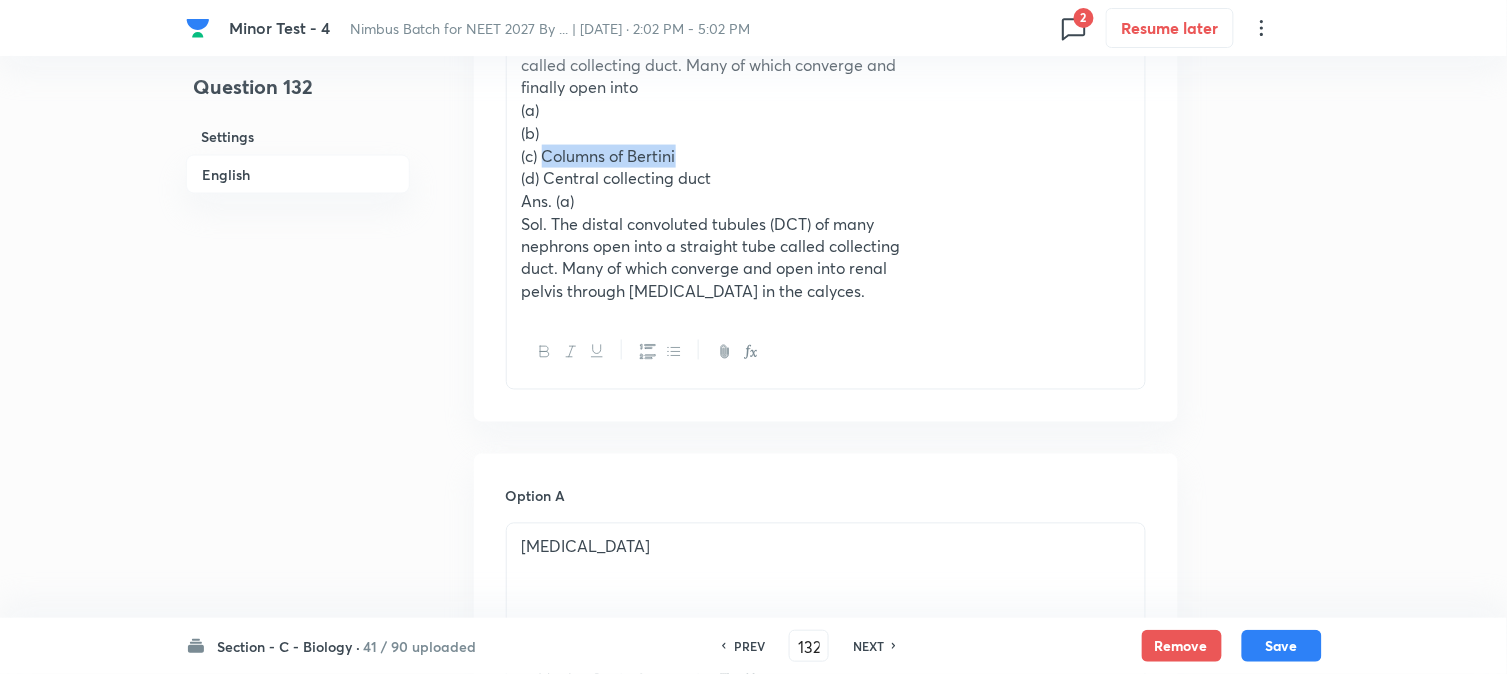 drag, startPoint x: 550, startPoint y: 156, endPoint x: 737, endPoint y: 158, distance: 187.0107 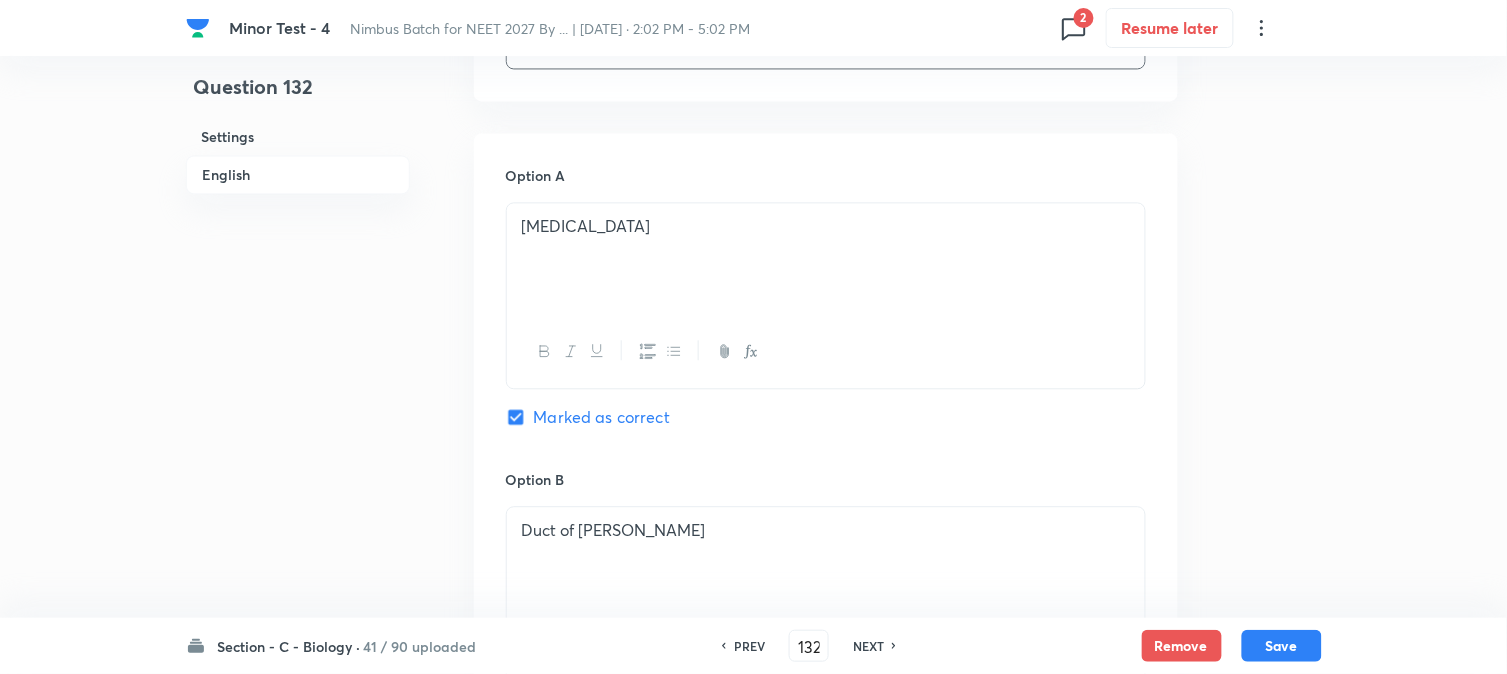scroll, scrollTop: 1367, scrollLeft: 0, axis: vertical 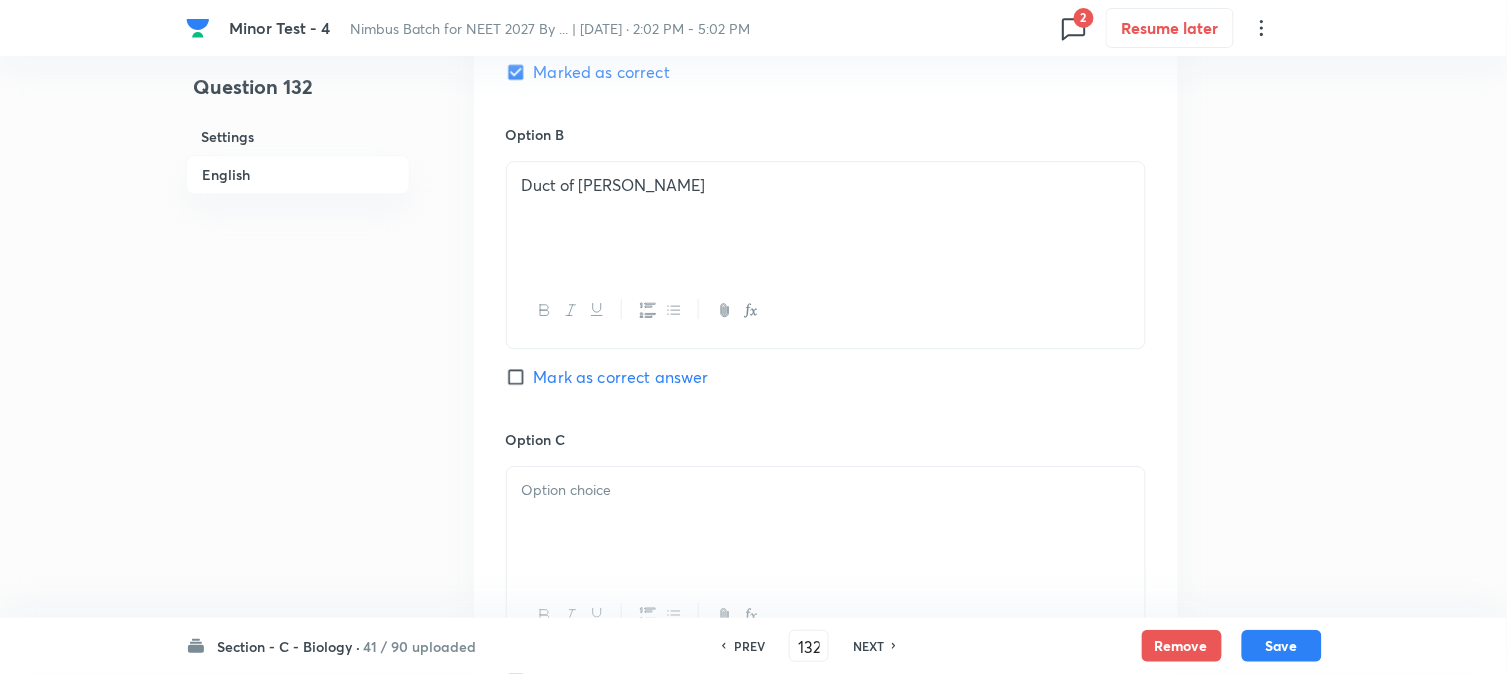 click at bounding box center (826, 310) 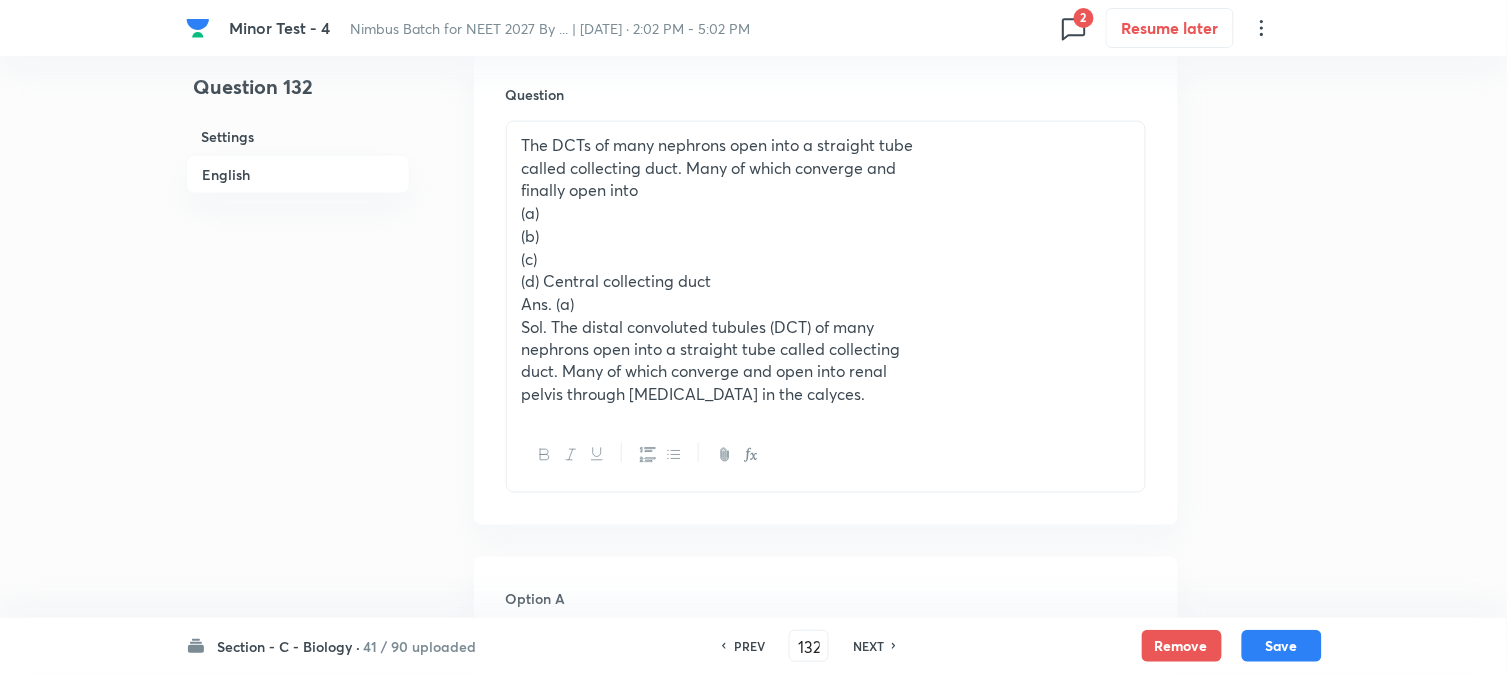 scroll, scrollTop: 590, scrollLeft: 0, axis: vertical 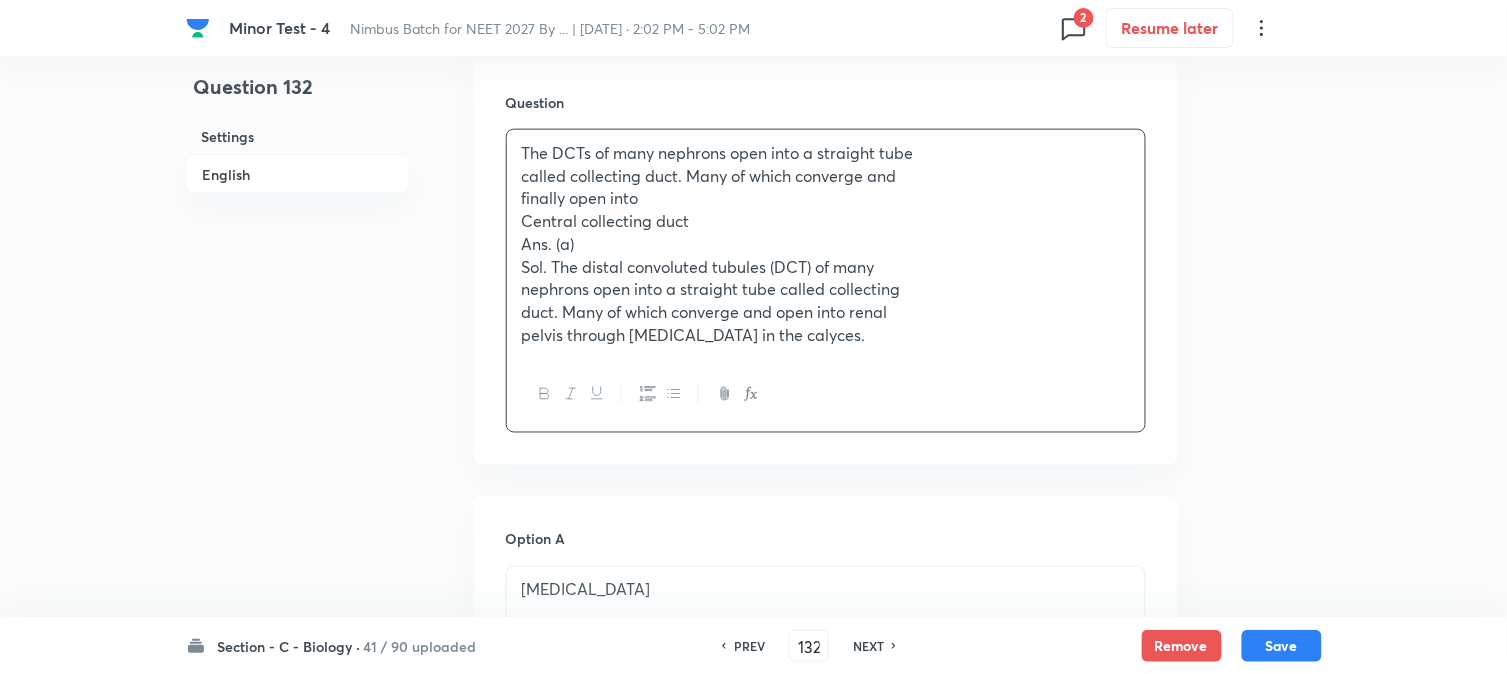 drag, startPoint x: 541, startPoint y: 293, endPoint x: 1213, endPoint y: 394, distance: 679.54767 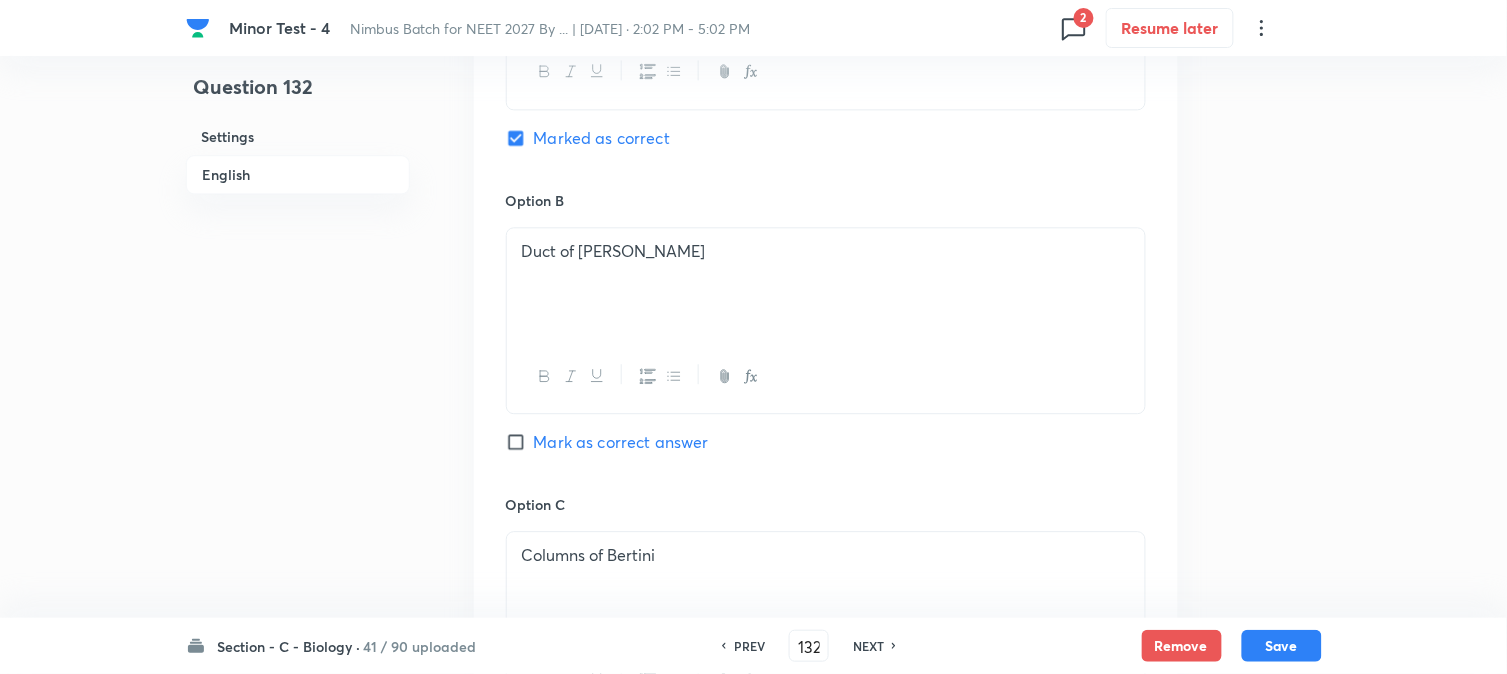 scroll, scrollTop: 1701, scrollLeft: 0, axis: vertical 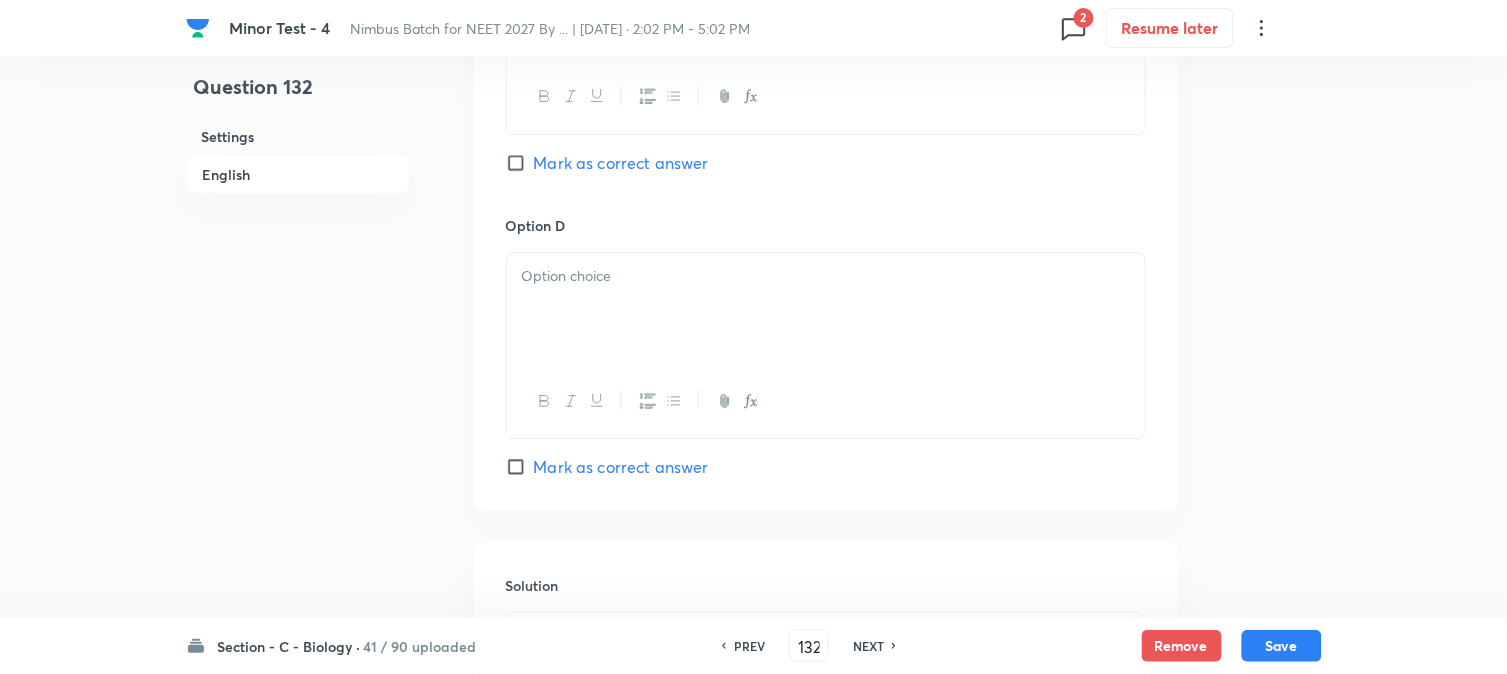 click at bounding box center (826, 309) 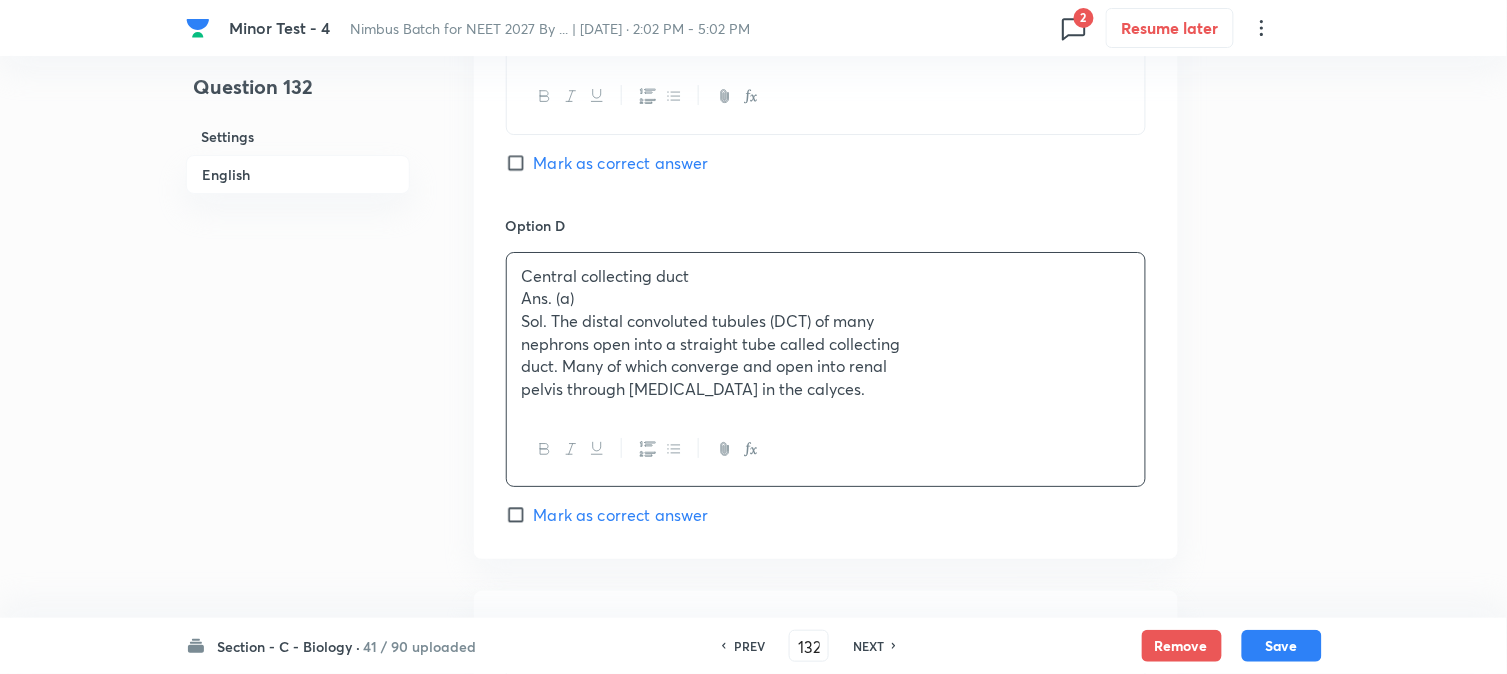 drag, startPoint x: 521, startPoint y: 292, endPoint x: 1264, endPoint y: 475, distance: 765.2045 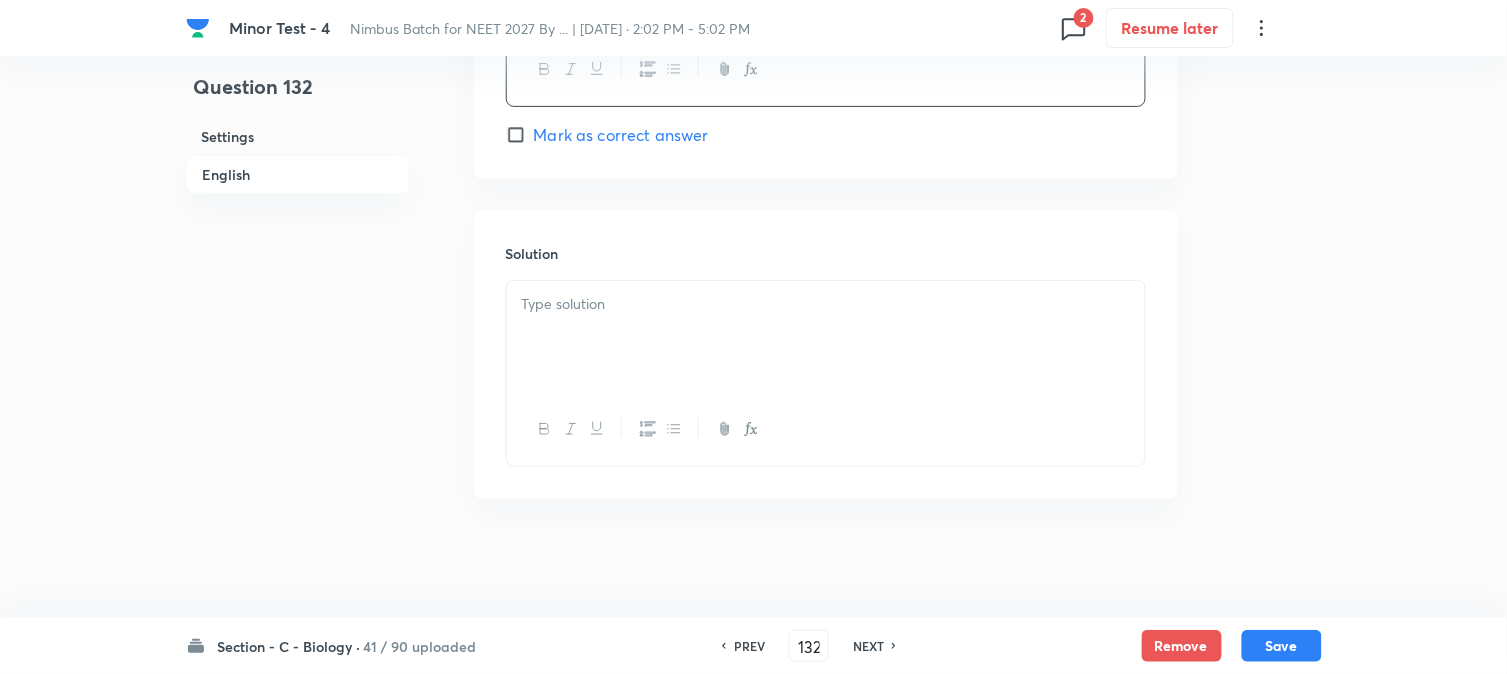 scroll, scrollTop: 2034, scrollLeft: 0, axis: vertical 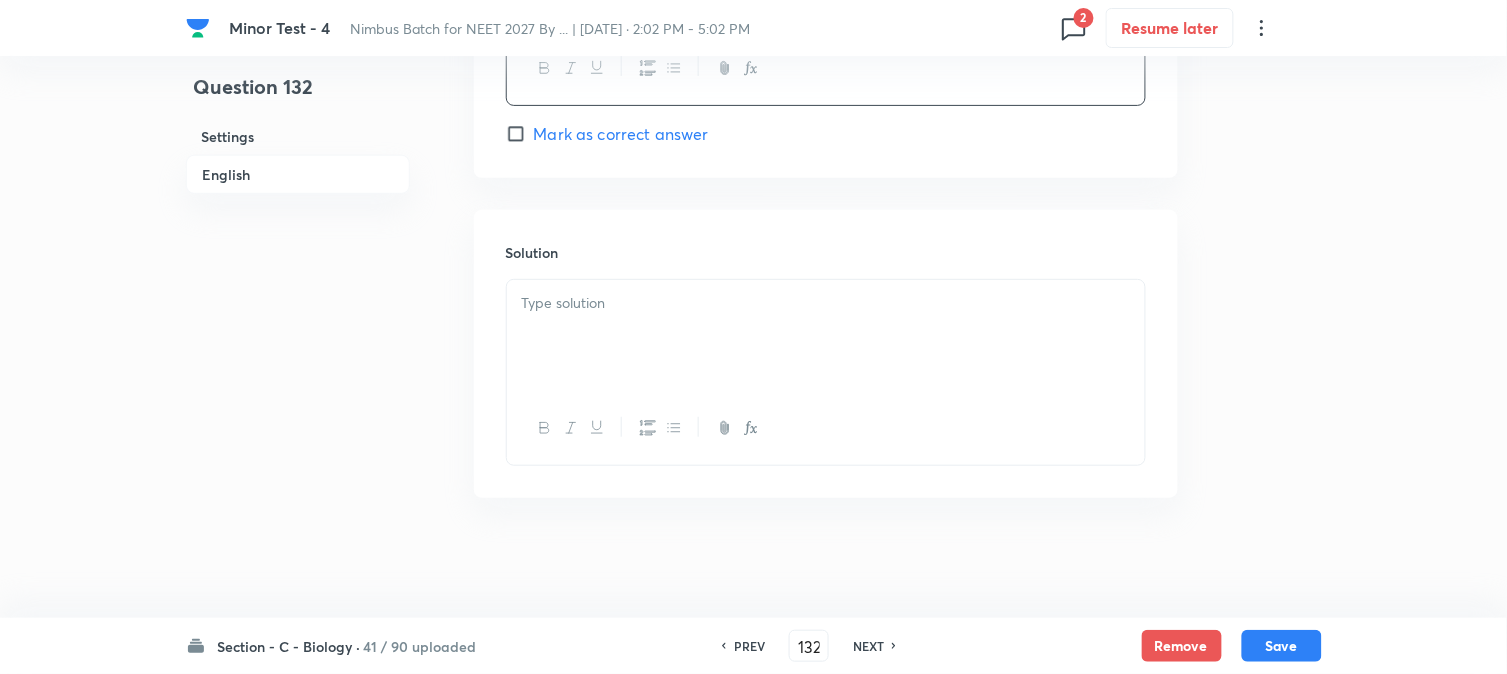 click at bounding box center (826, 336) 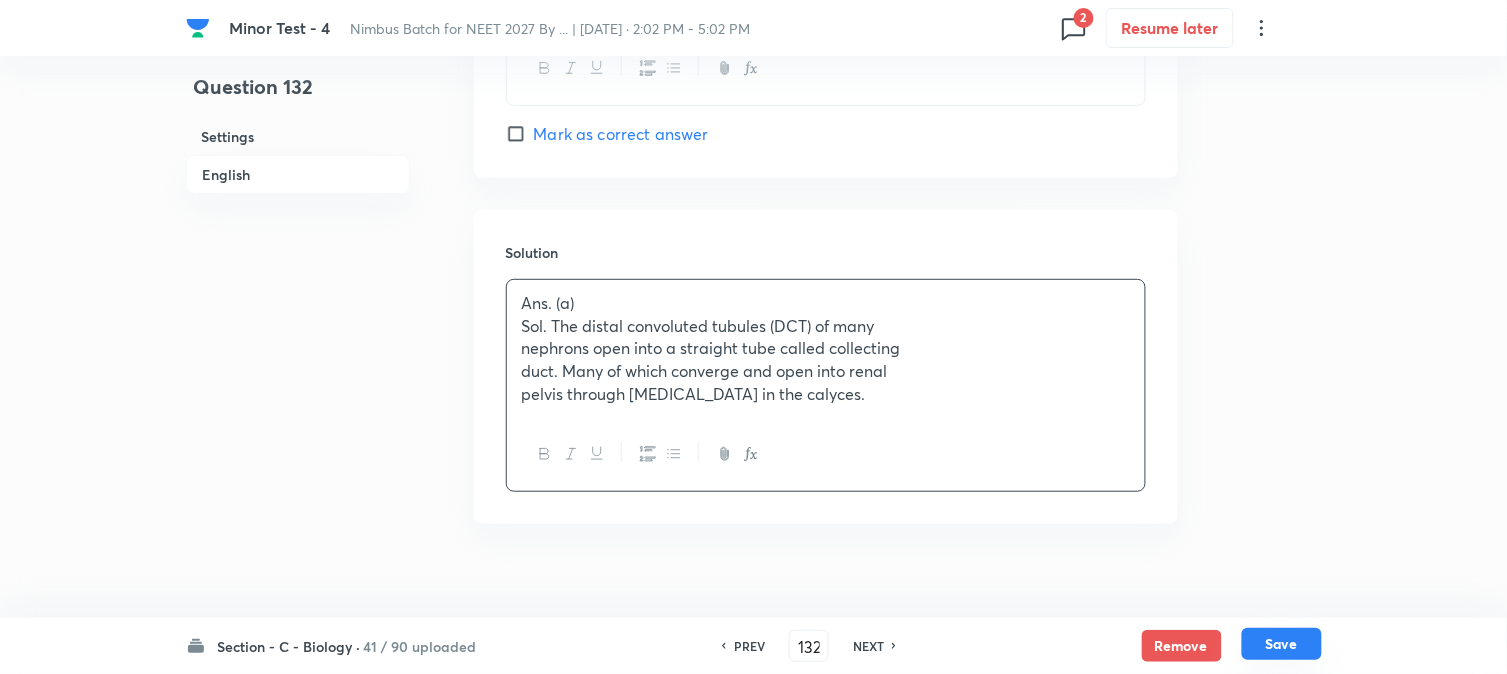 click on "Save" at bounding box center (1282, 644) 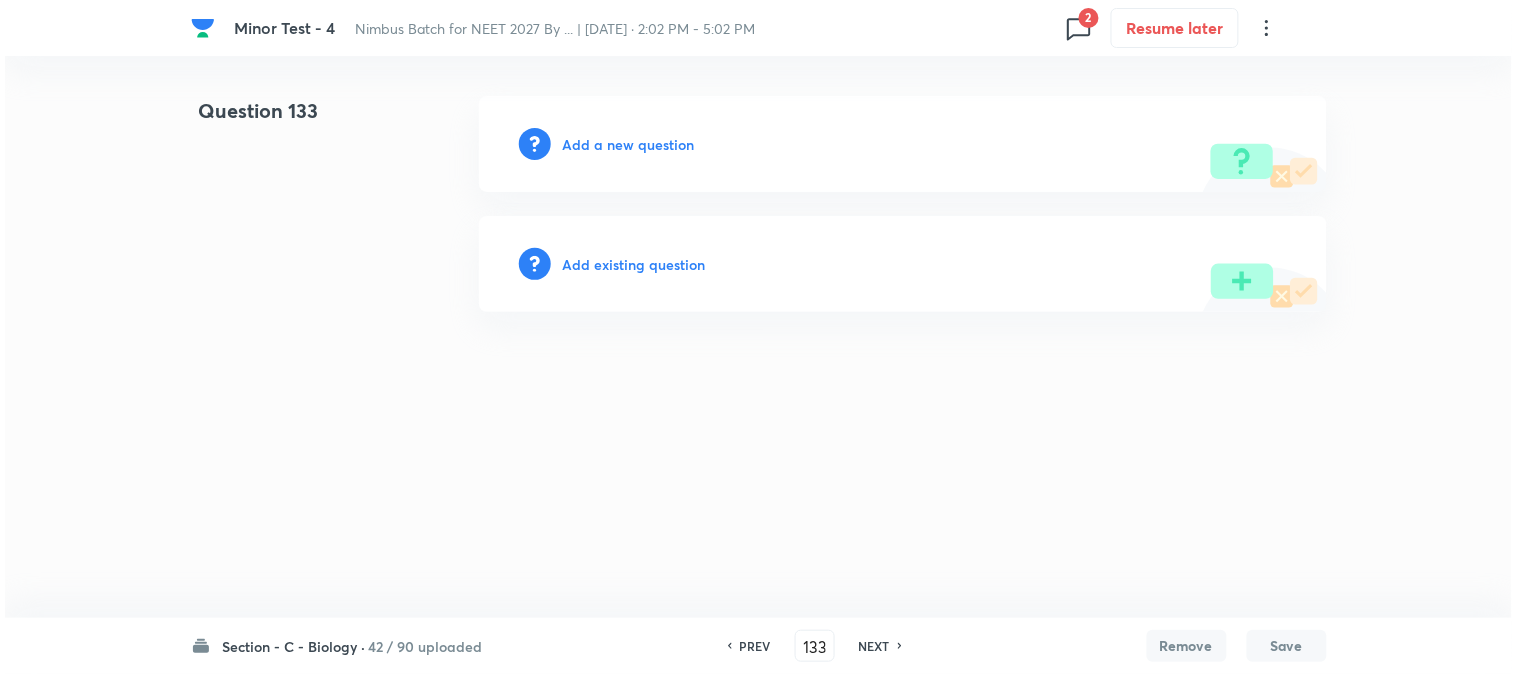 scroll, scrollTop: 0, scrollLeft: 0, axis: both 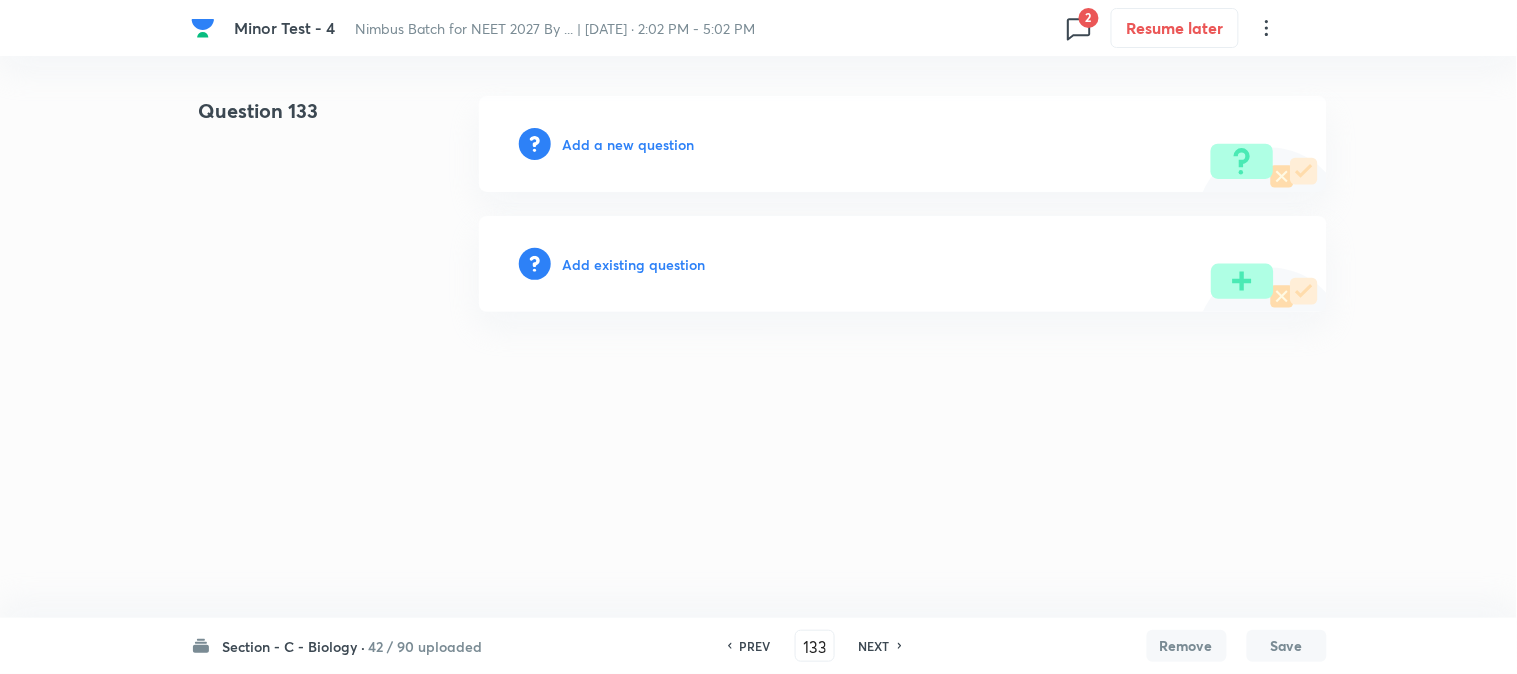 click on "Add a new question" at bounding box center [629, 144] 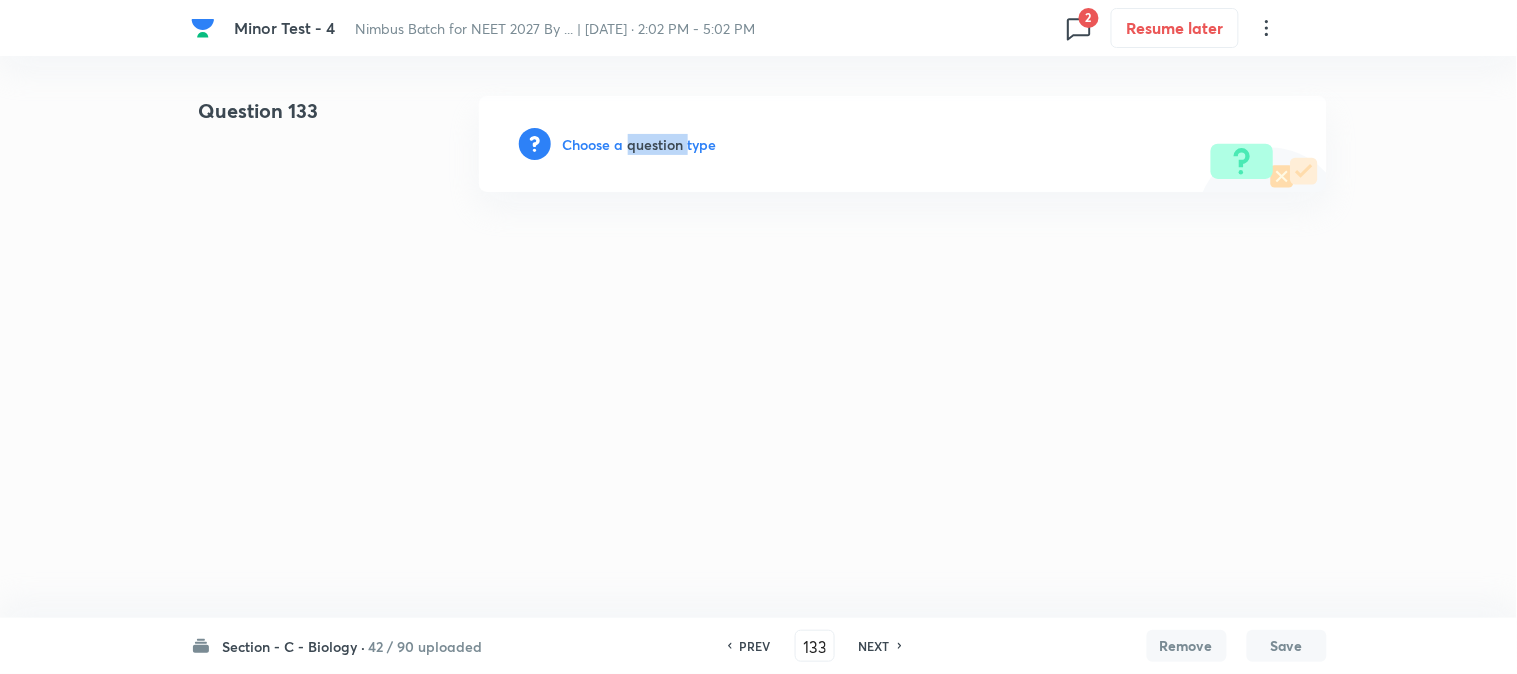 click on "Choose a question type" at bounding box center (640, 144) 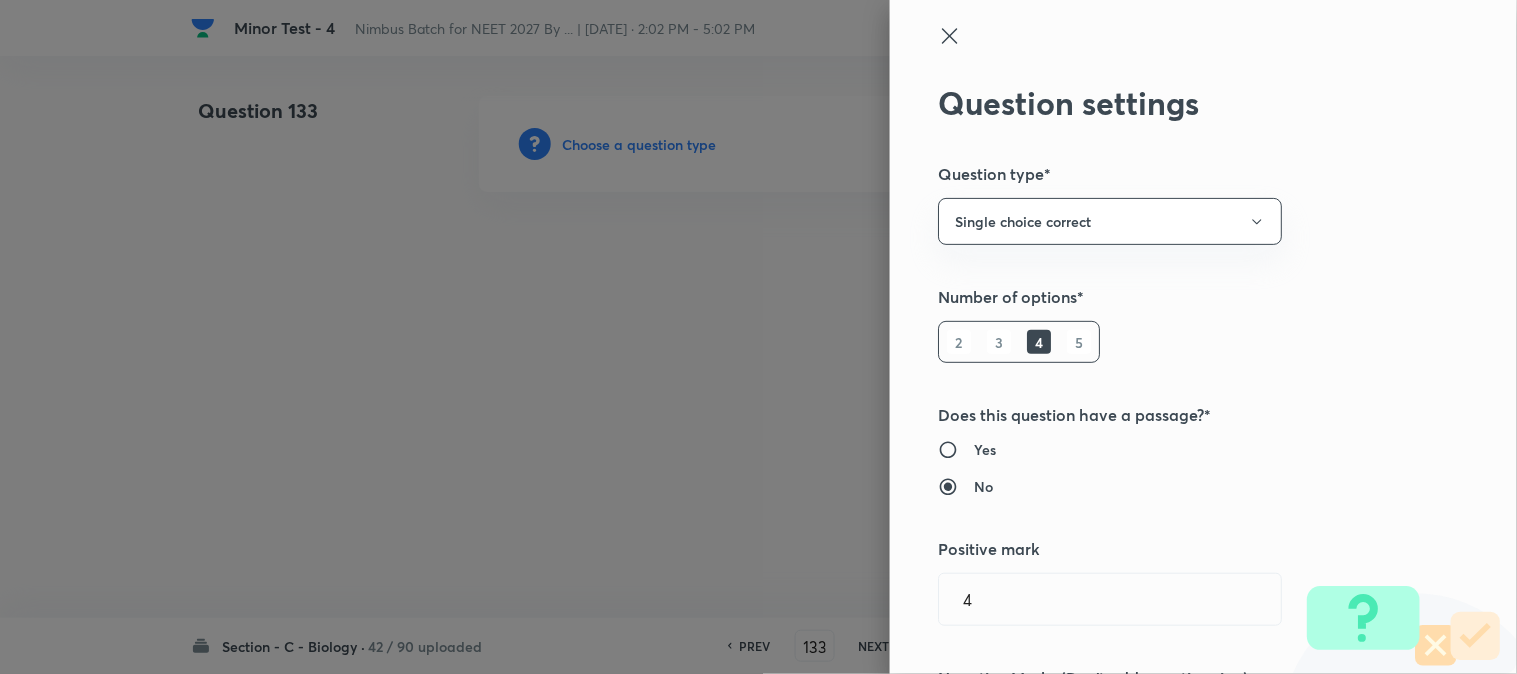 click at bounding box center (758, 337) 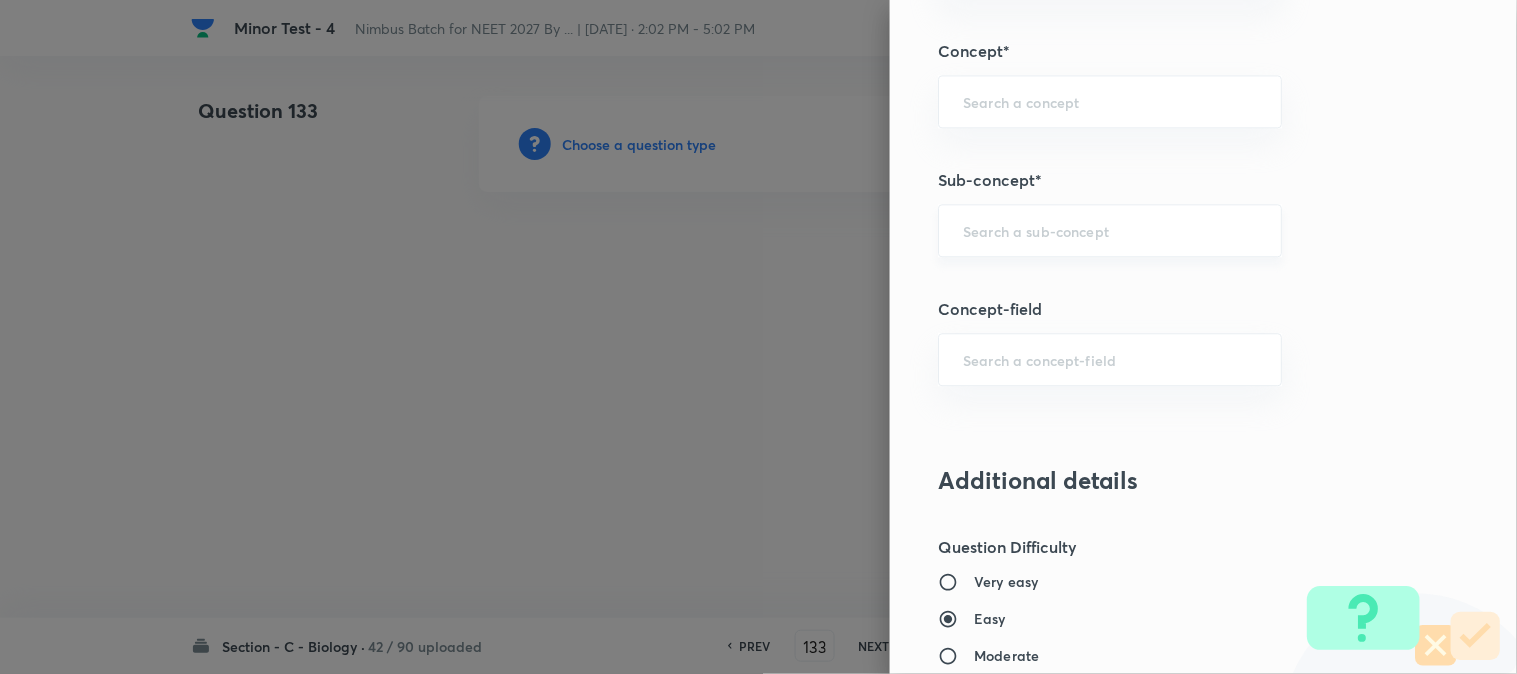 scroll, scrollTop: 1180, scrollLeft: 0, axis: vertical 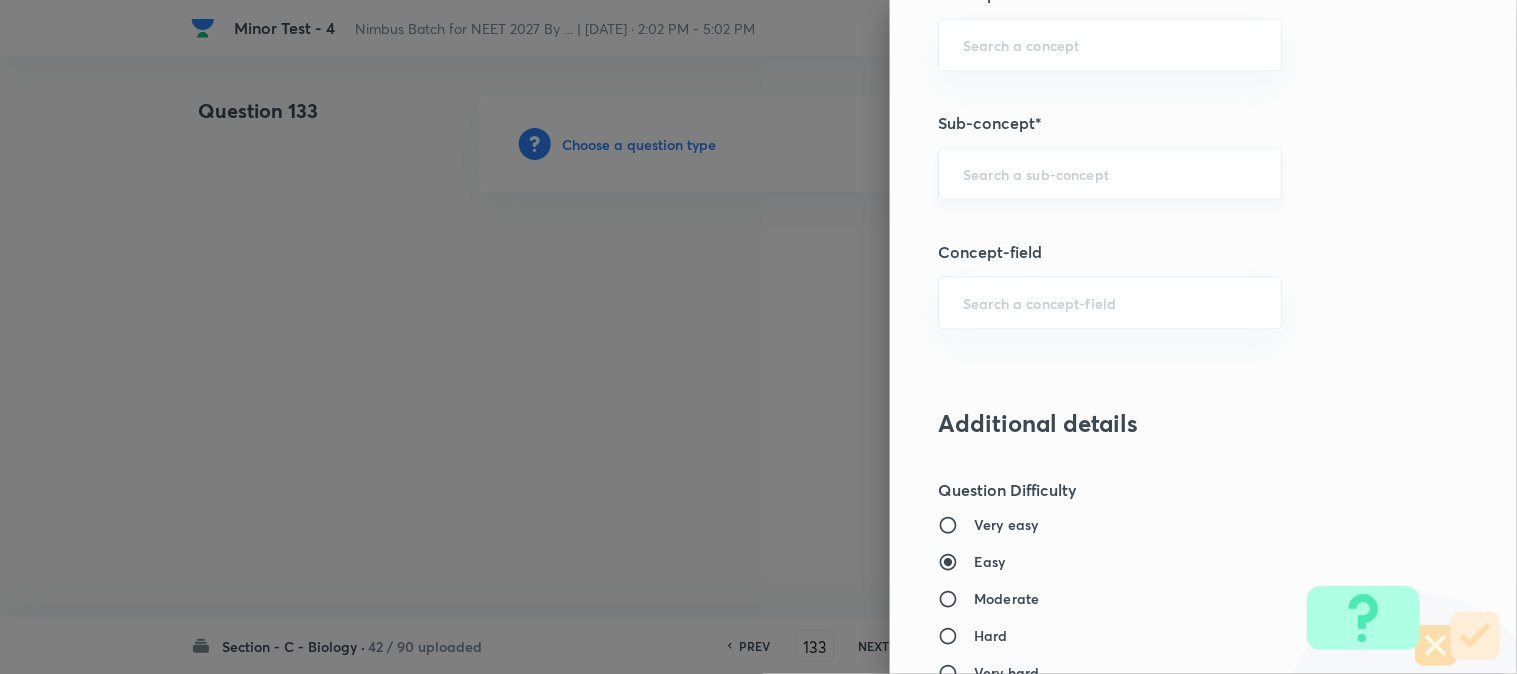 click on "​" at bounding box center (1110, 173) 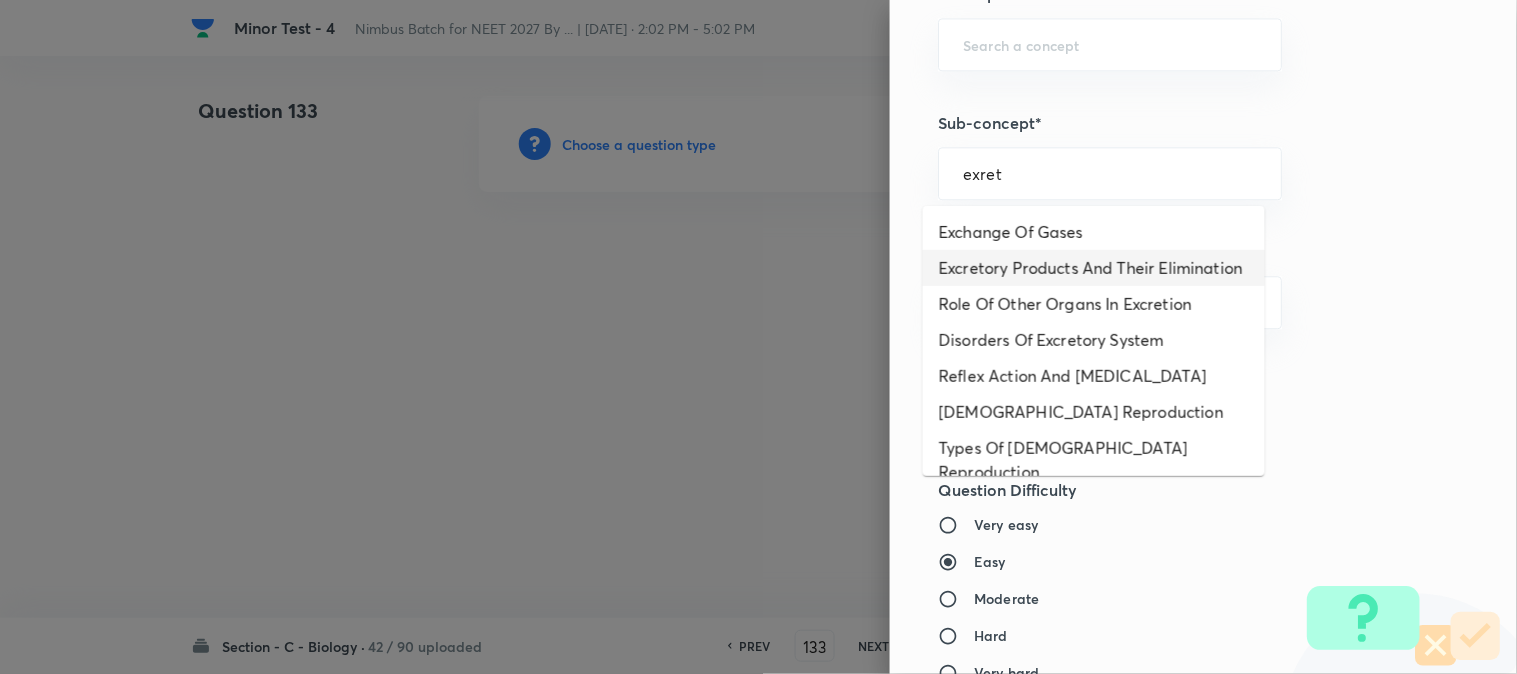 click on "Excretory Products And Their Elimination" at bounding box center (1094, 268) 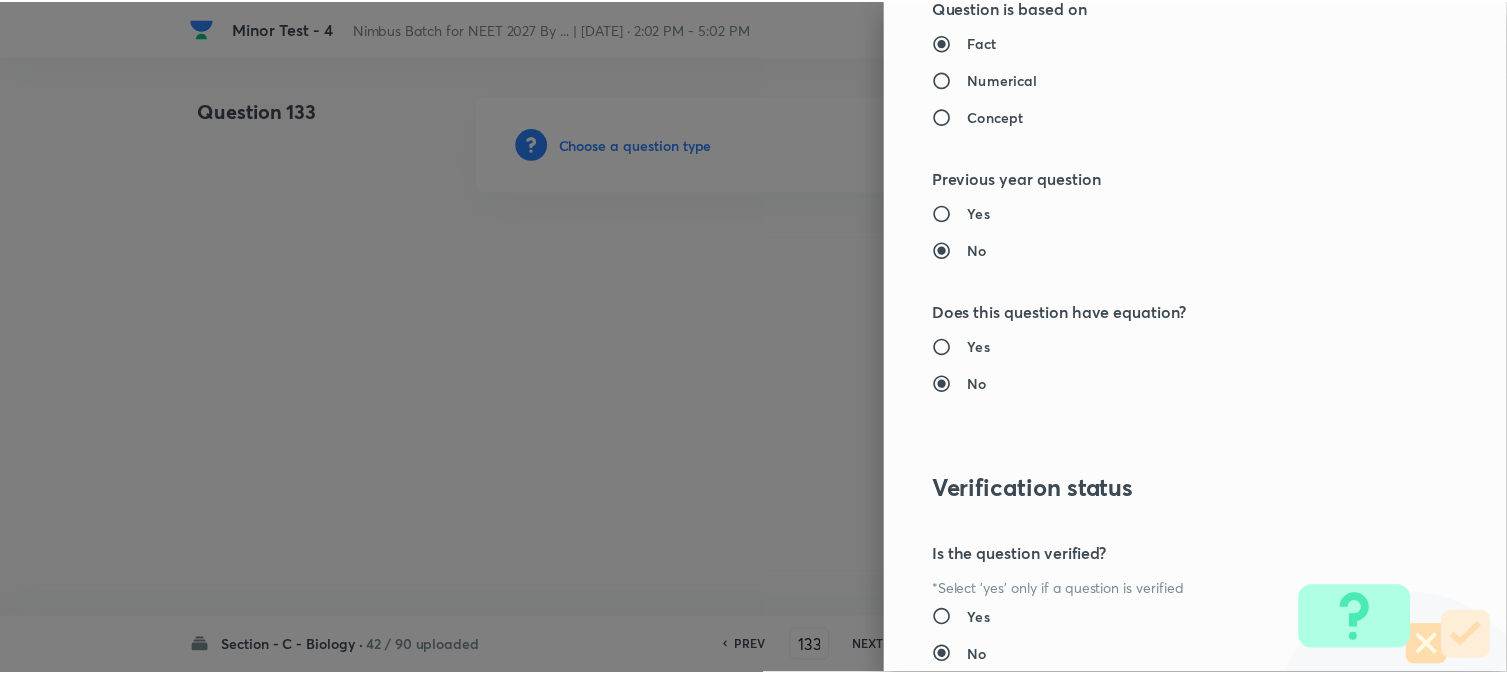 scroll, scrollTop: 2052, scrollLeft: 0, axis: vertical 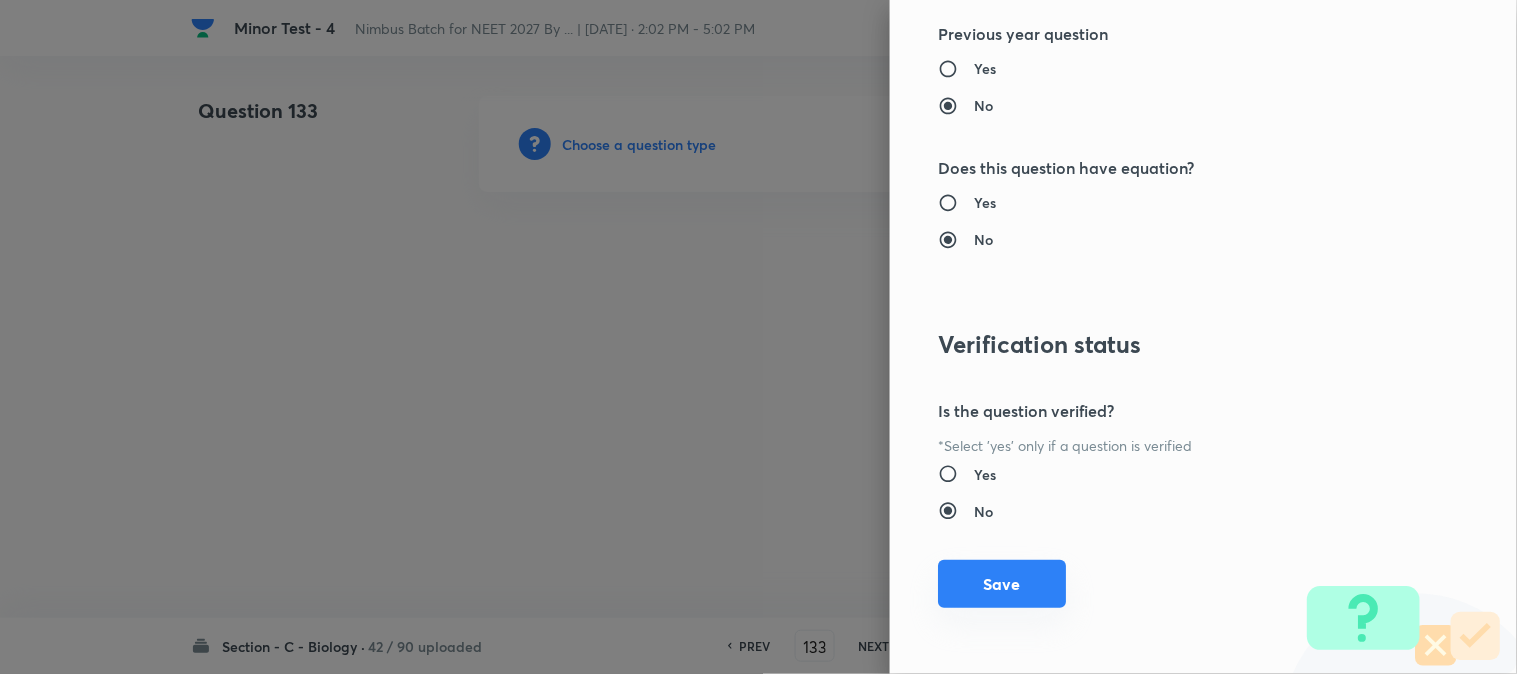 click on "Save" at bounding box center (1002, 584) 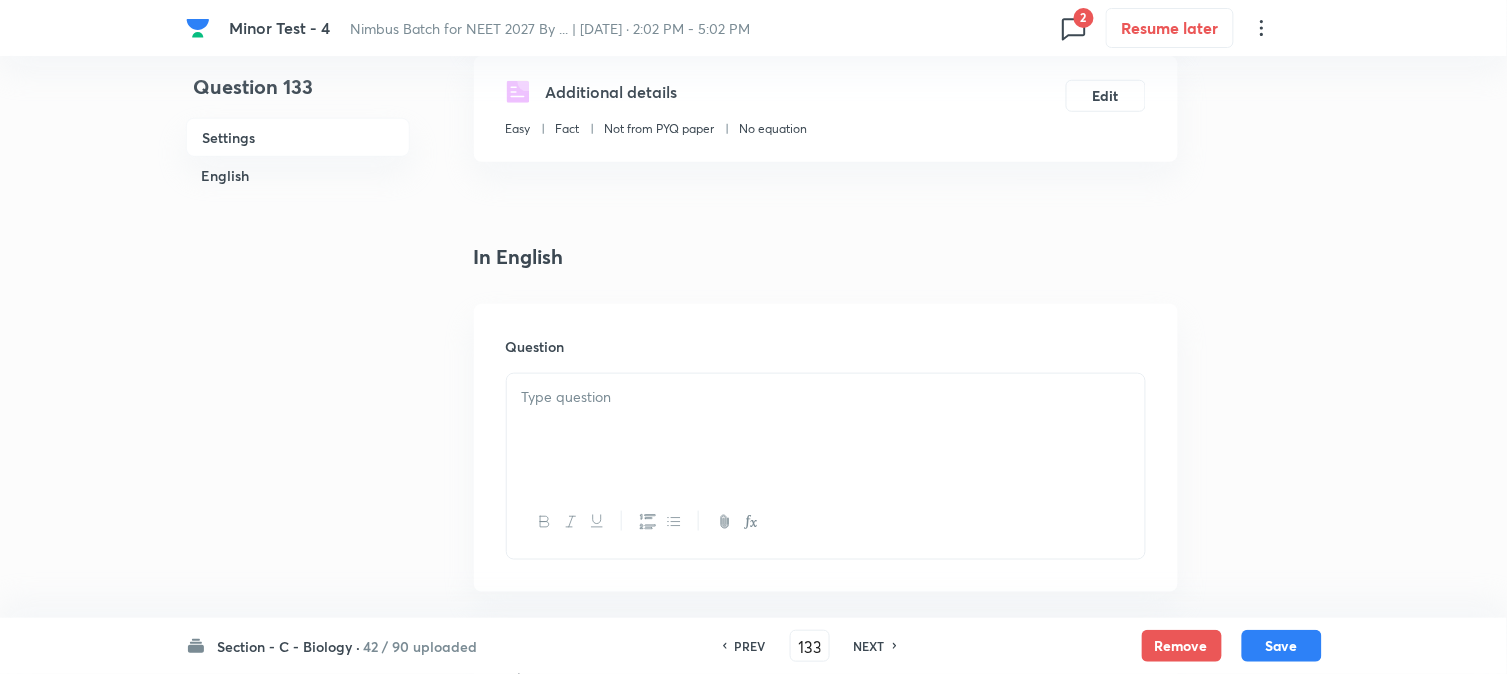 scroll, scrollTop: 590, scrollLeft: 0, axis: vertical 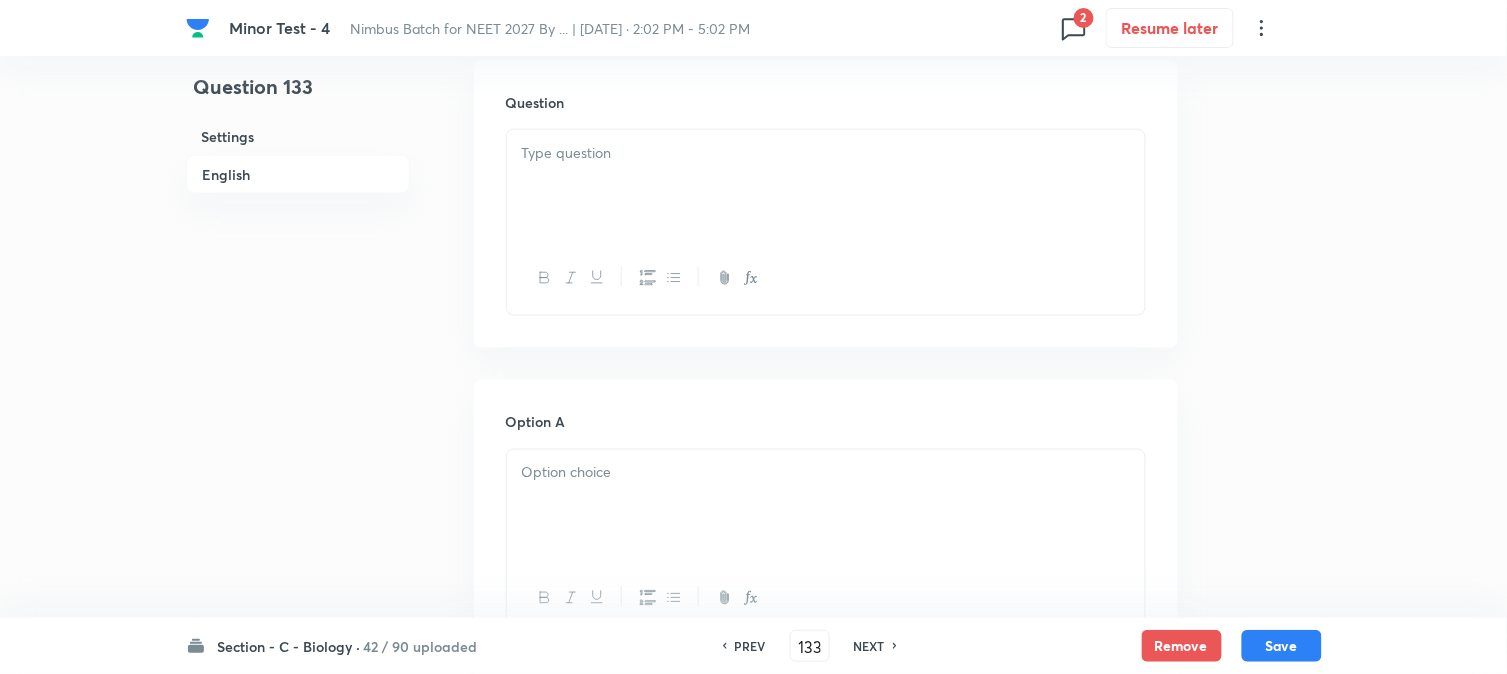 click at bounding box center [826, 186] 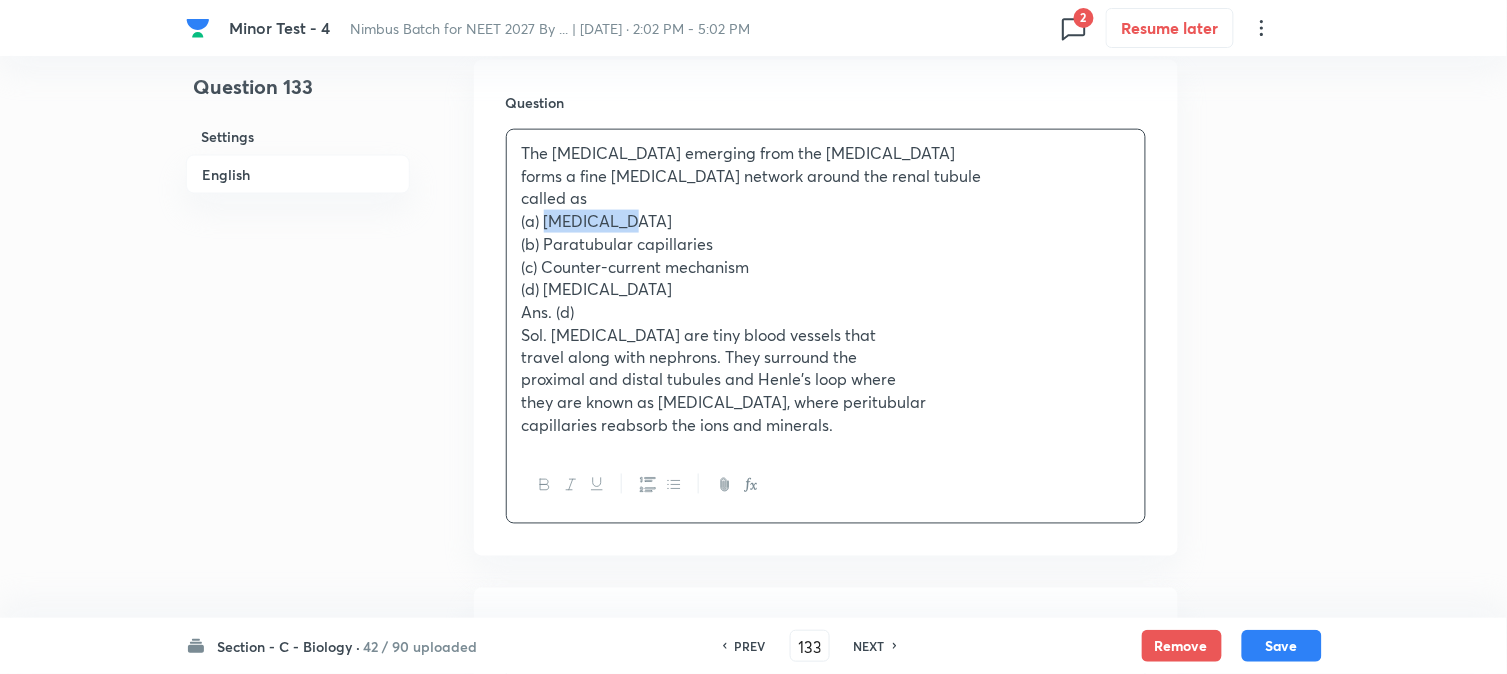 drag, startPoint x: 548, startPoint y: 215, endPoint x: 676, endPoint y: 220, distance: 128.09763 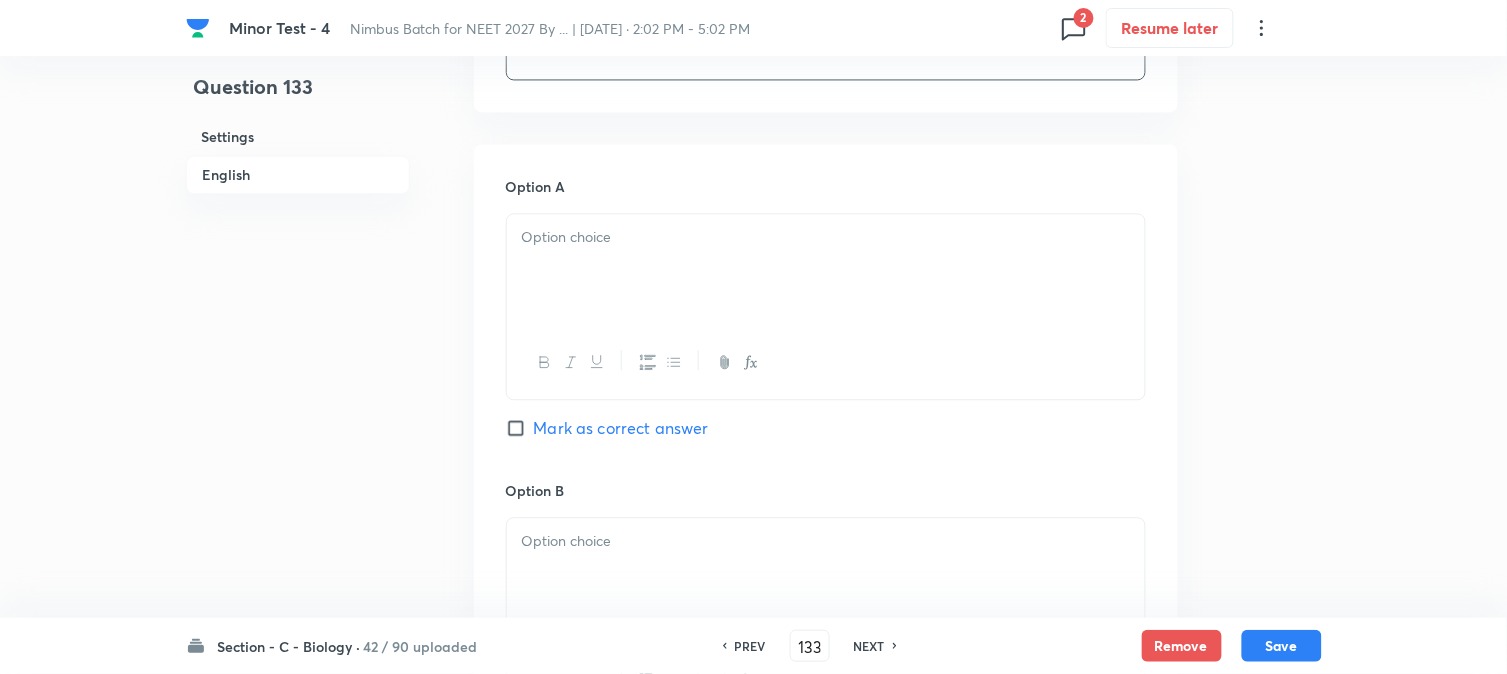 click at bounding box center (826, 270) 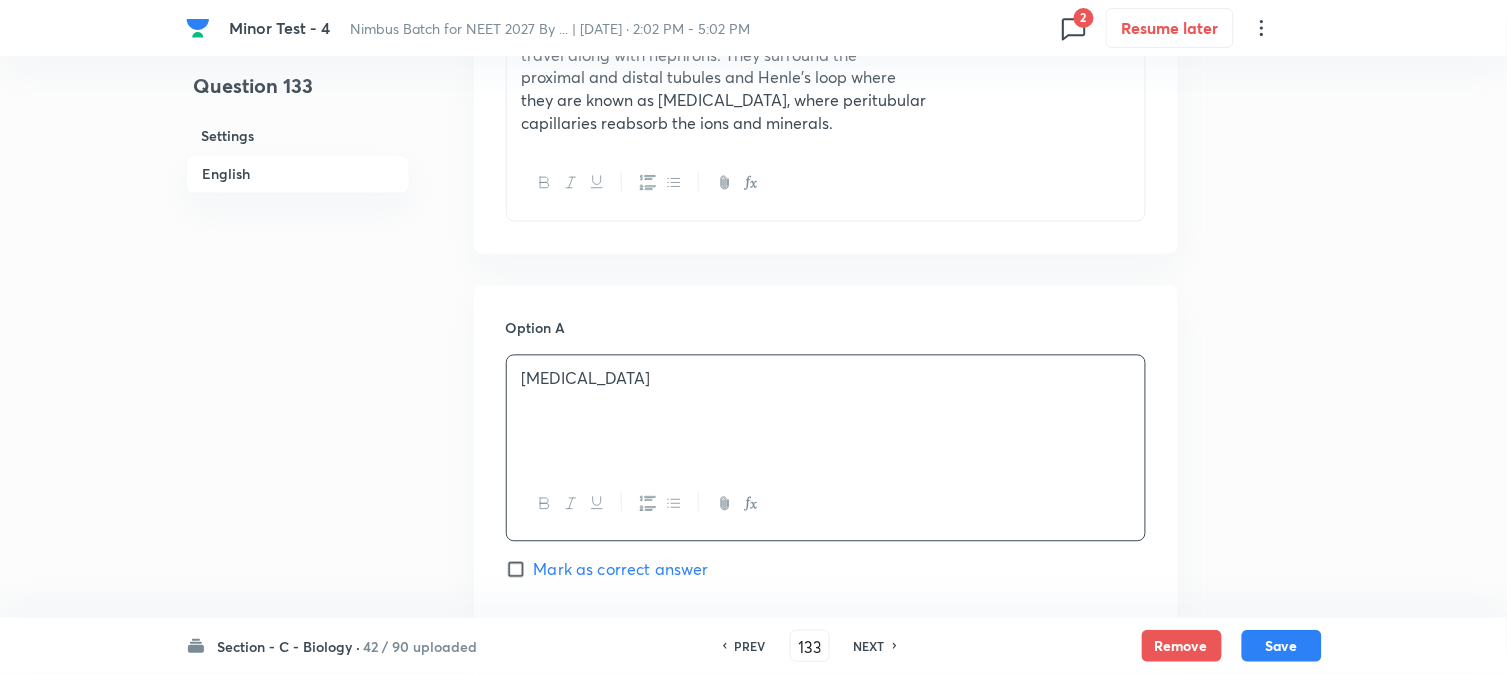 scroll, scrollTop: 701, scrollLeft: 0, axis: vertical 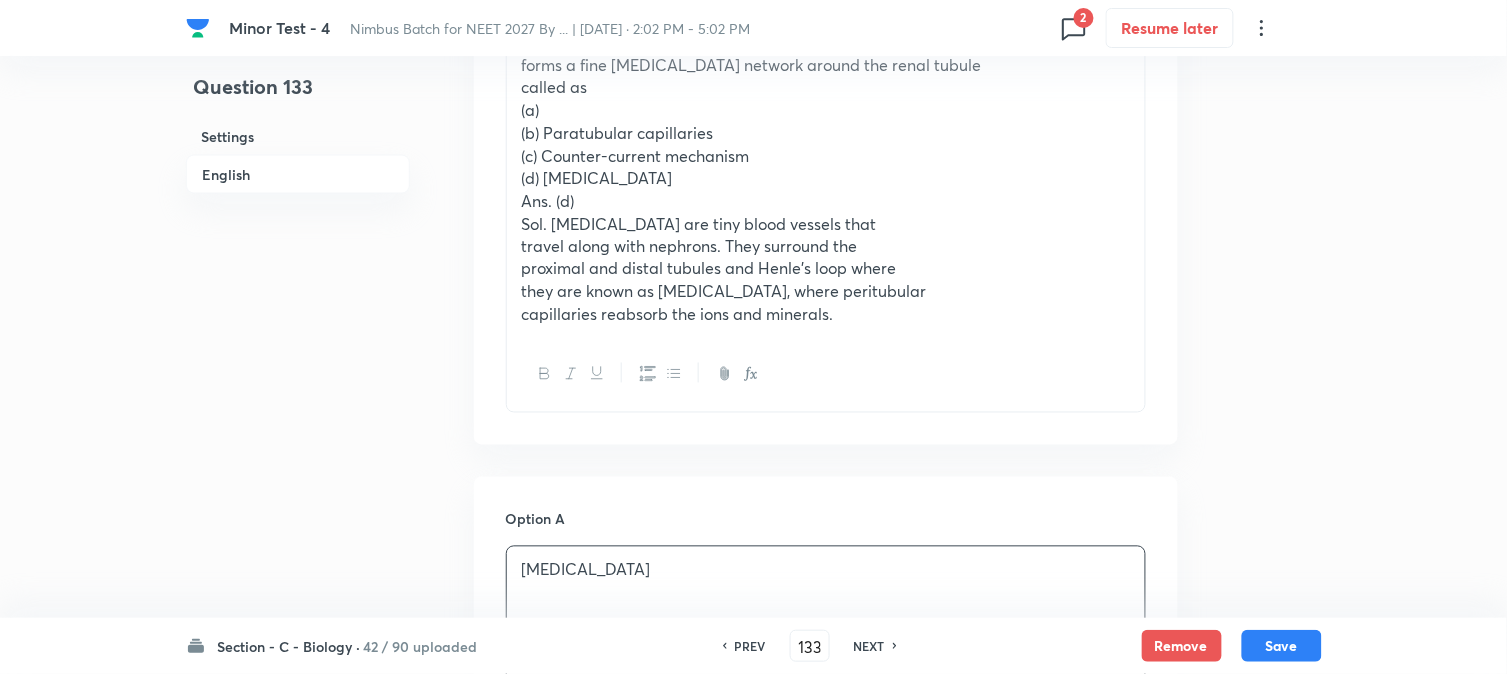 click on "(b) Paratubular capillaries" at bounding box center (826, 133) 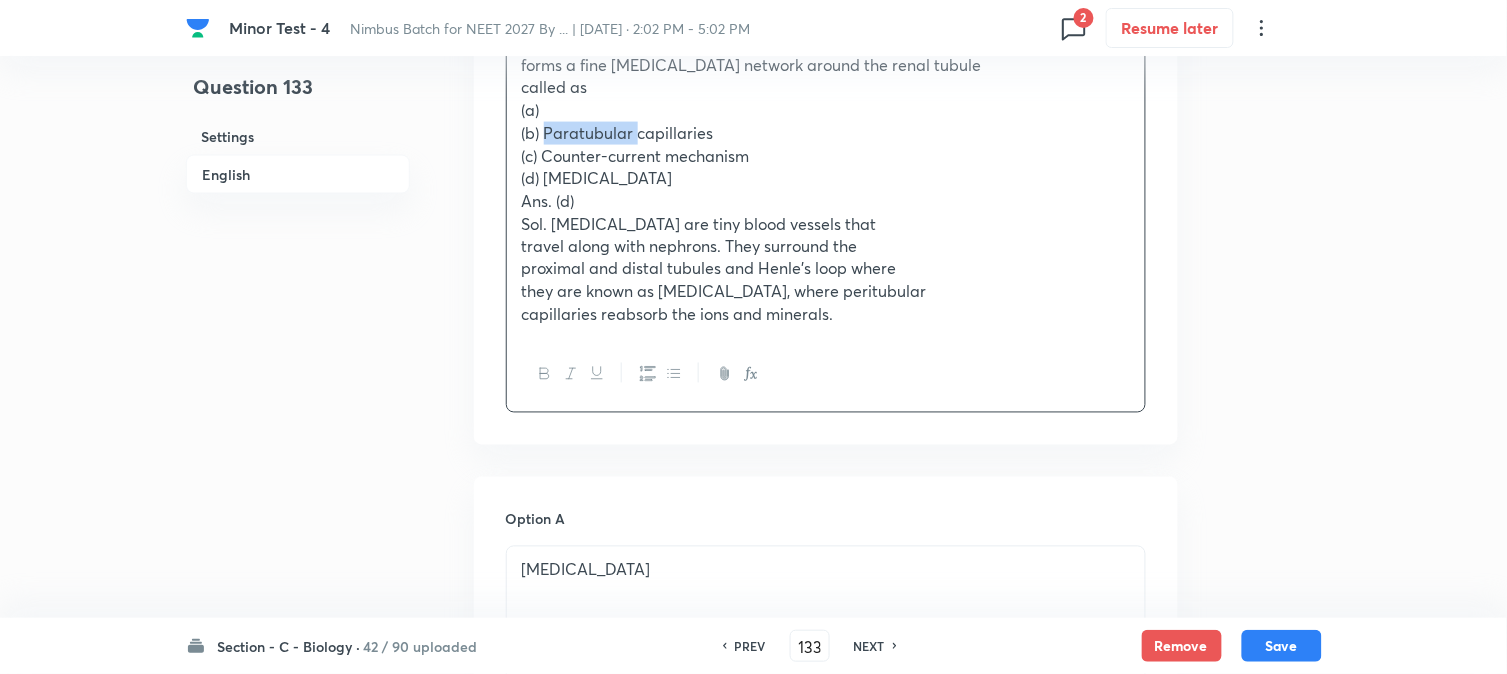 click on "(b) Paratubular capillaries" at bounding box center [826, 133] 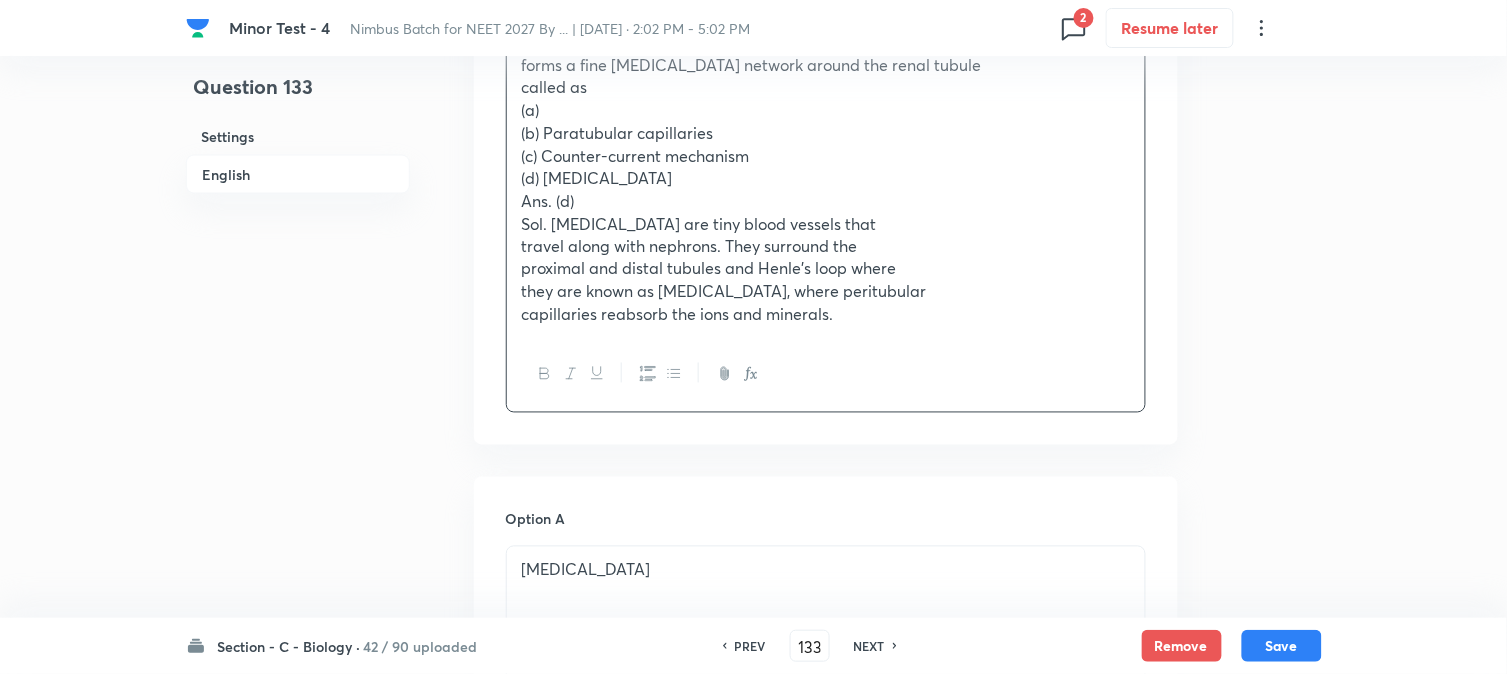 drag, startPoint x: 561, startPoint y: 97, endPoint x: 552, endPoint y: 117, distance: 21.931713 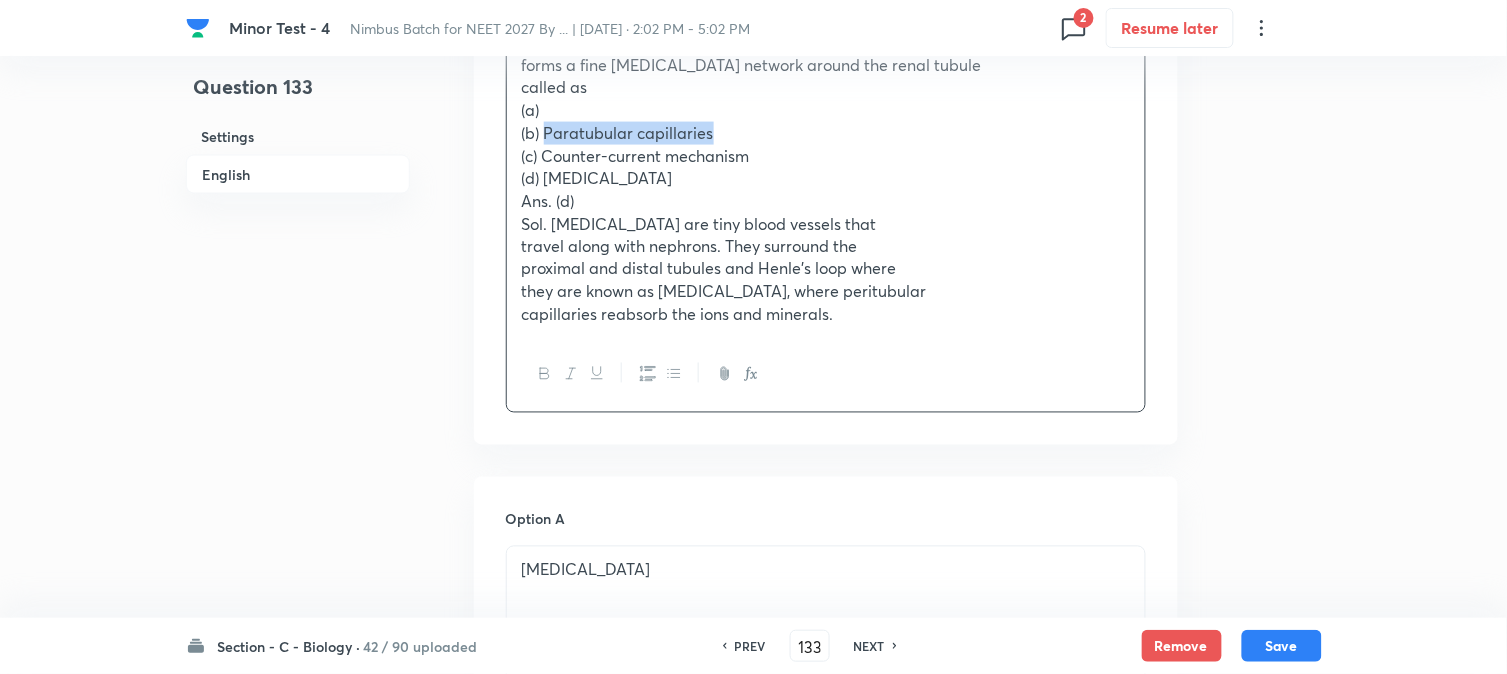 drag, startPoint x: 545, startPoint y: 140, endPoint x: 761, endPoint y: 135, distance: 216.05786 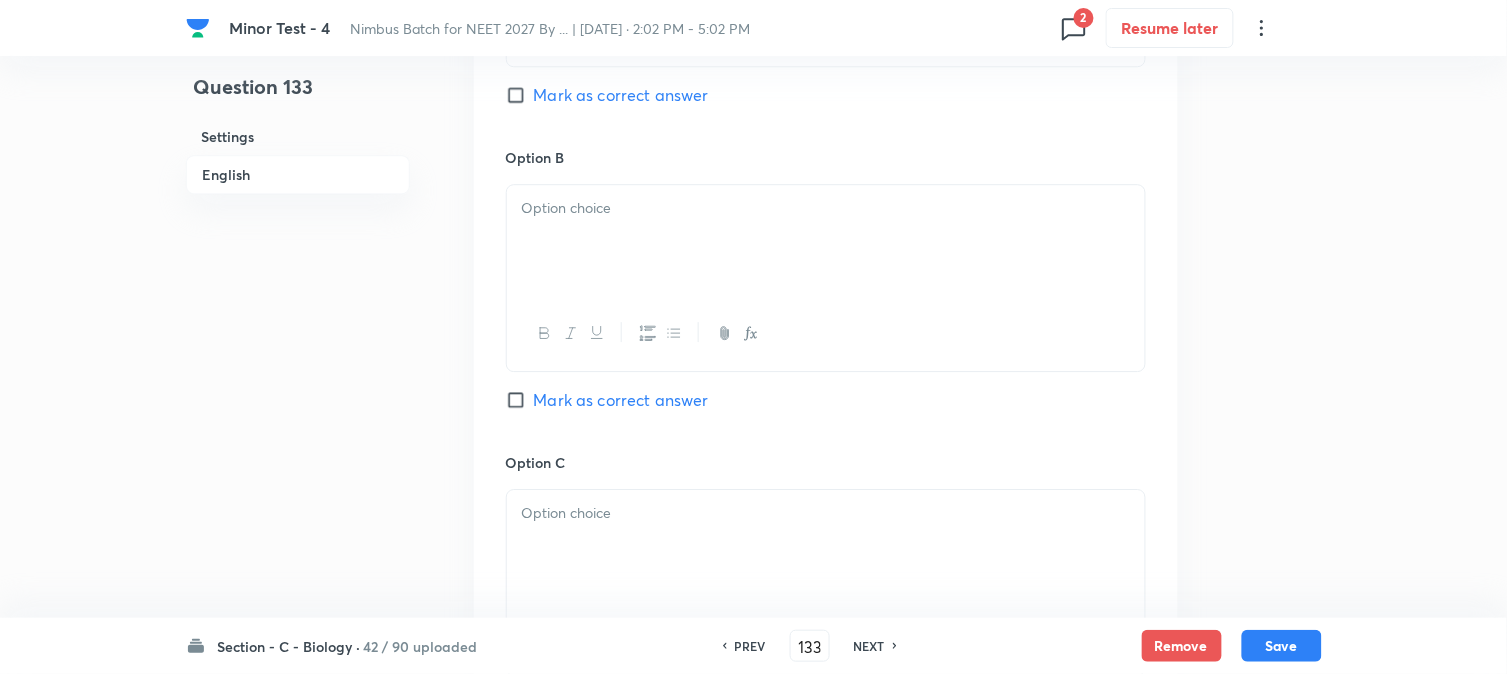 click at bounding box center (826, 241) 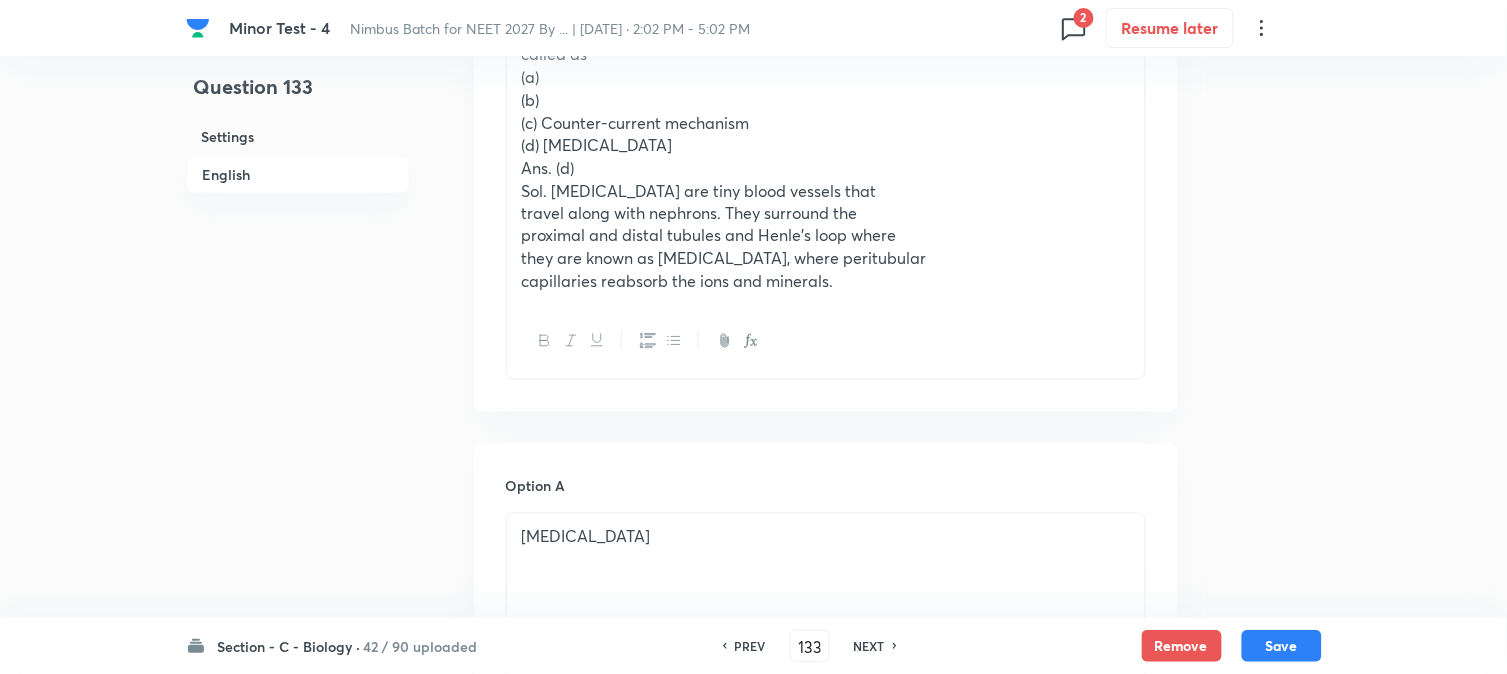 scroll, scrollTop: 590, scrollLeft: 0, axis: vertical 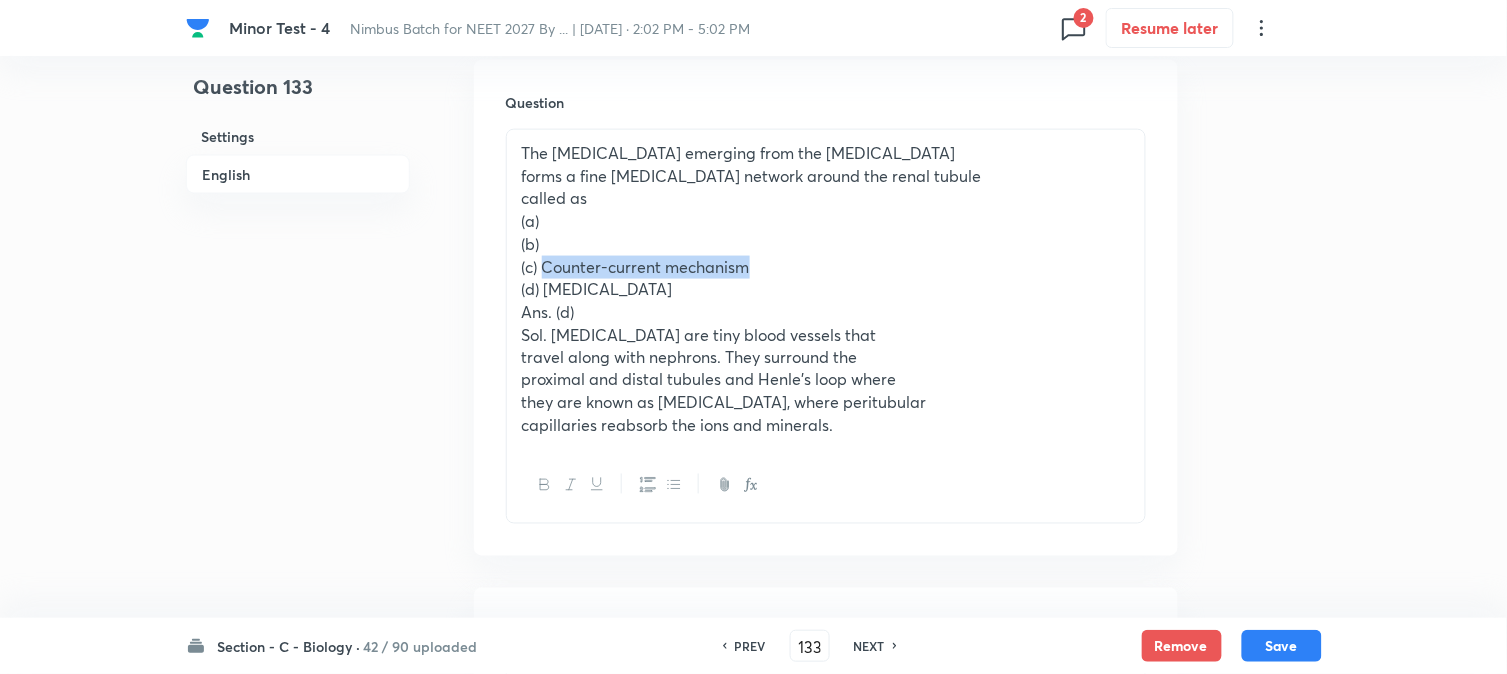 drag, startPoint x: 545, startPoint y: 266, endPoint x: 800, endPoint y: 267, distance: 255.00197 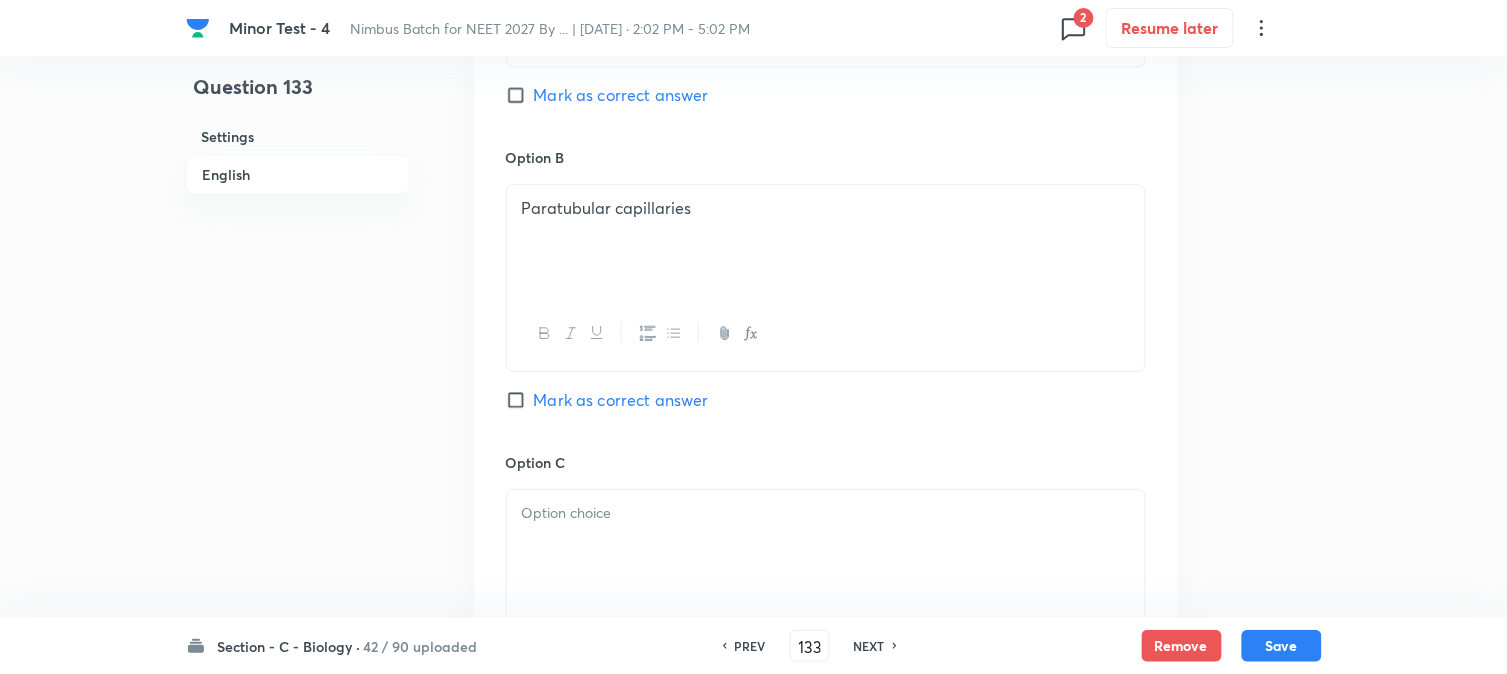 drag, startPoint x: 602, startPoint y: 527, endPoint x: 592, endPoint y: 525, distance: 10.198039 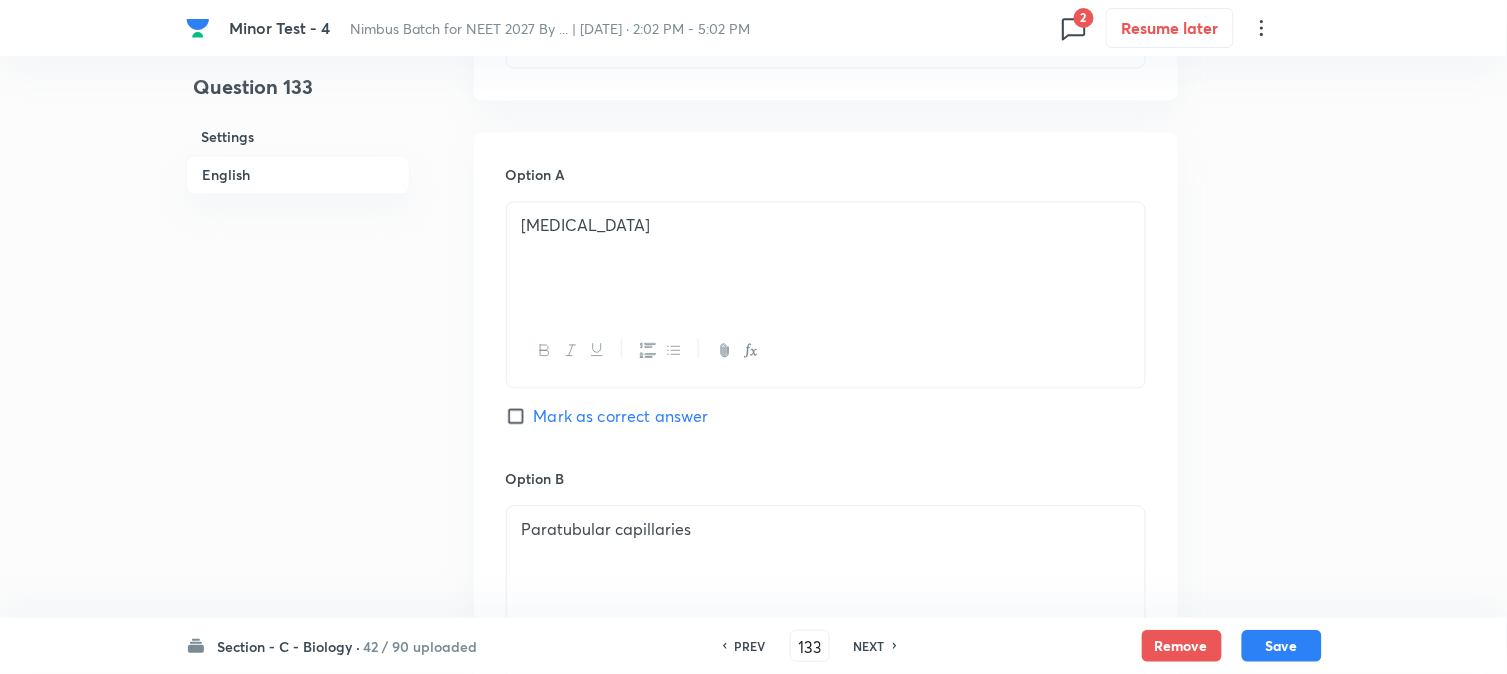 scroll, scrollTop: 701, scrollLeft: 0, axis: vertical 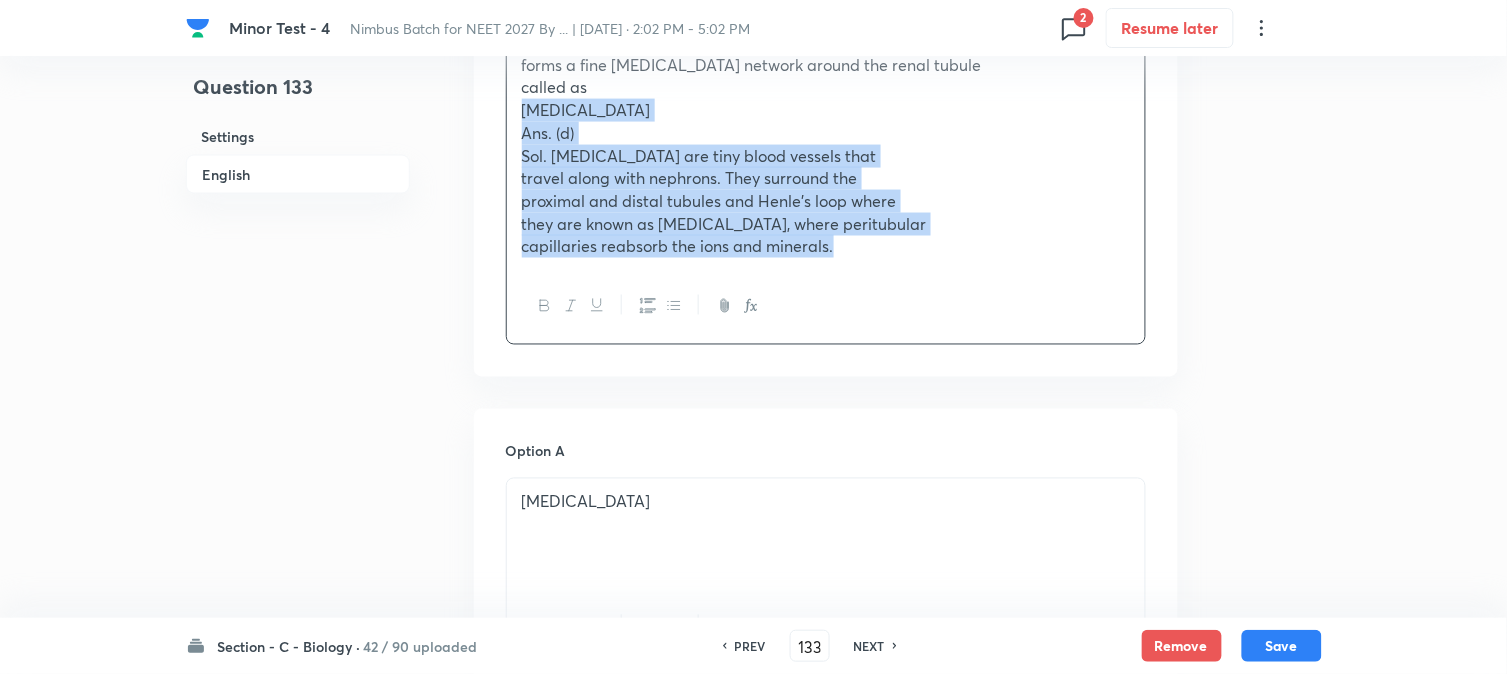drag, startPoint x: 543, startPoint y: 177, endPoint x: 1212, endPoint y: 286, distance: 677.82153 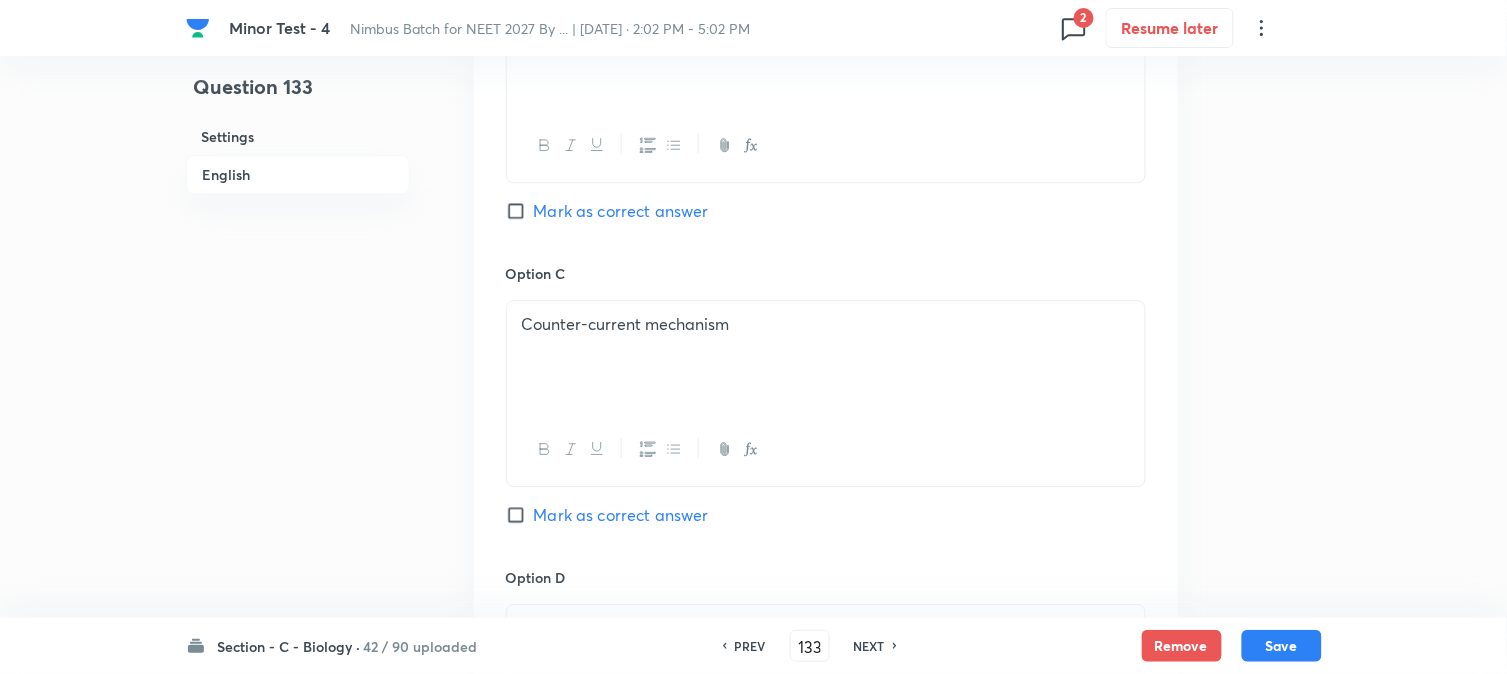 scroll, scrollTop: 1701, scrollLeft: 0, axis: vertical 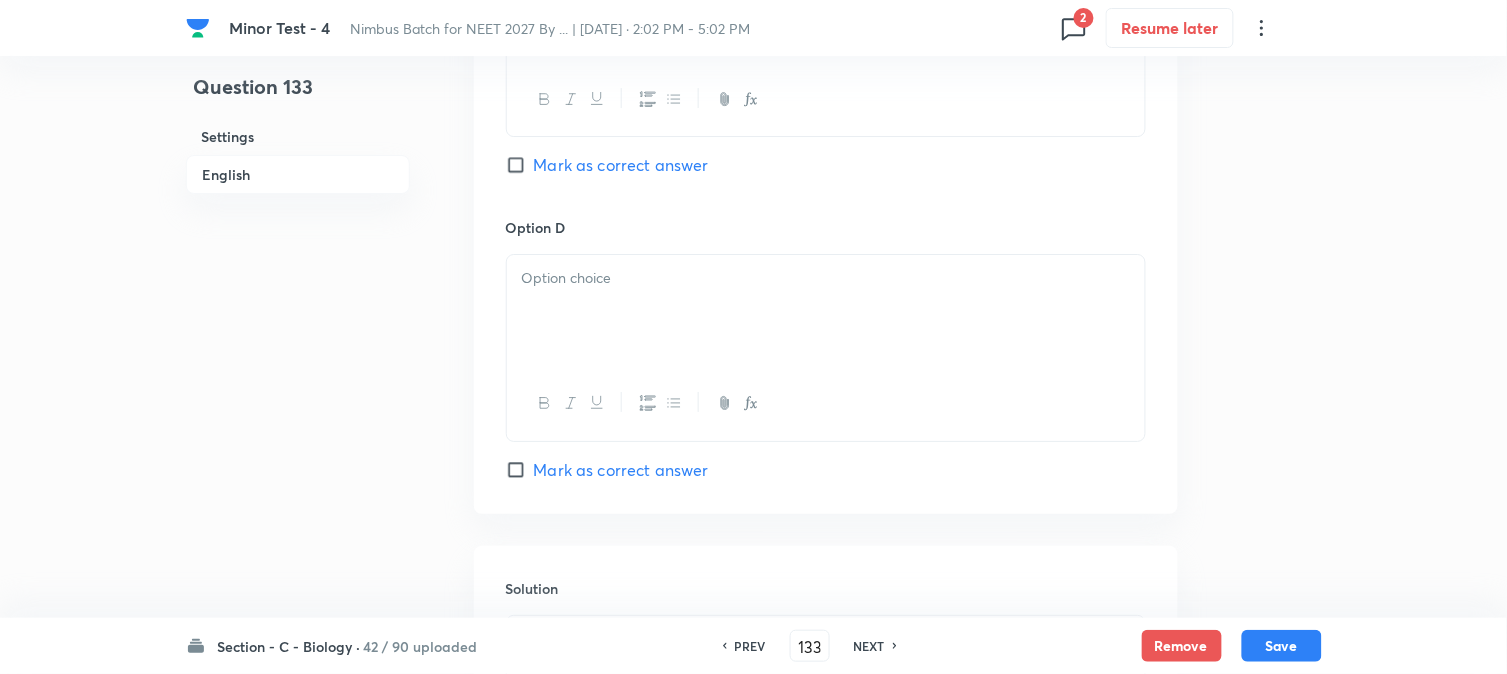 click at bounding box center [826, 278] 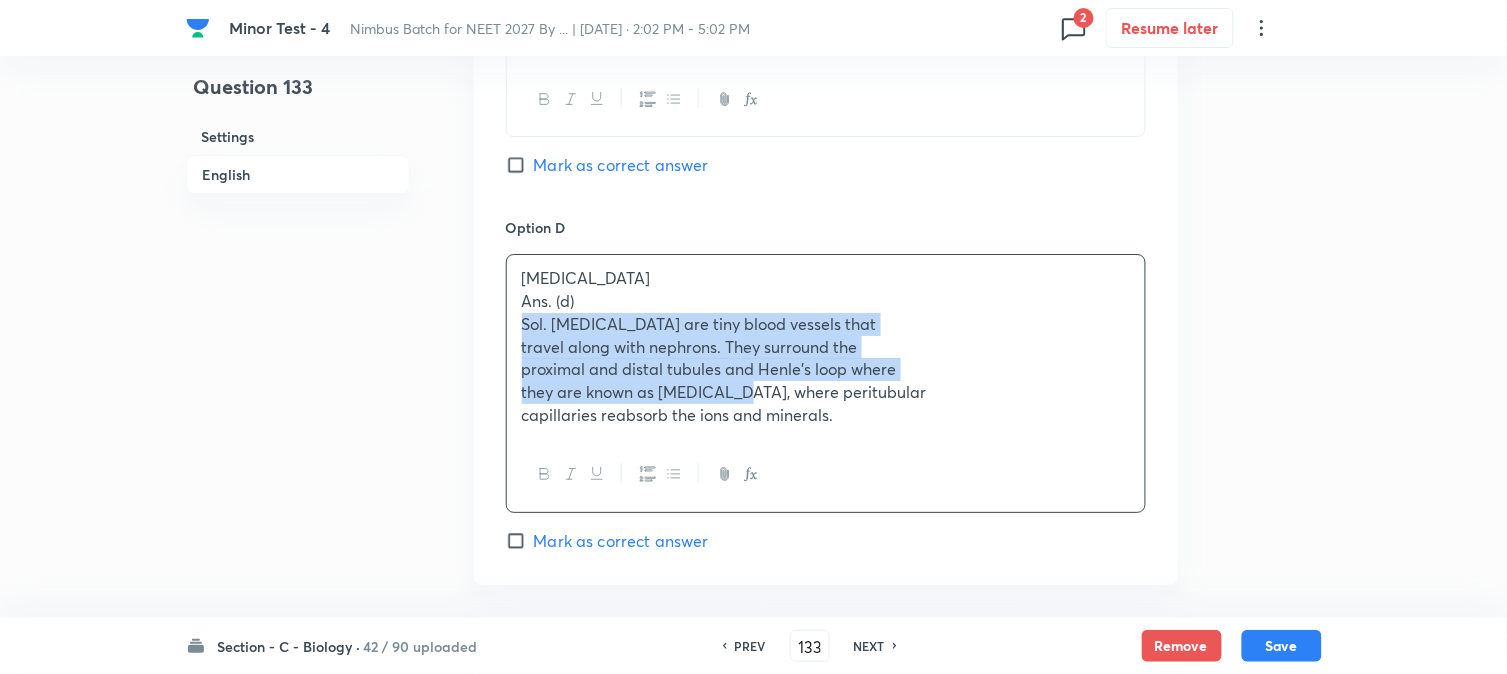 drag, startPoint x: 518, startPoint y: 317, endPoint x: 725, endPoint y: 378, distance: 215.80083 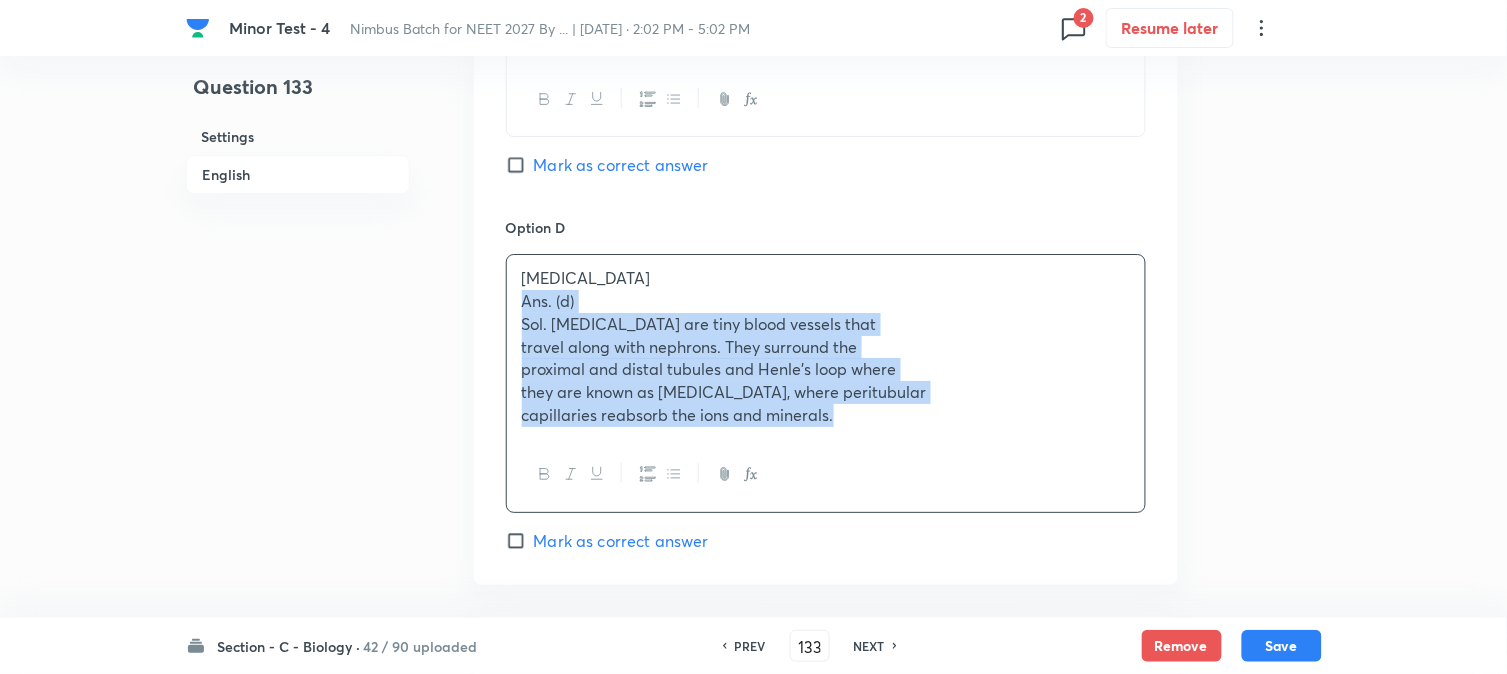 drag, startPoint x: 516, startPoint y: 302, endPoint x: 1118, endPoint y: 507, distance: 635.9473 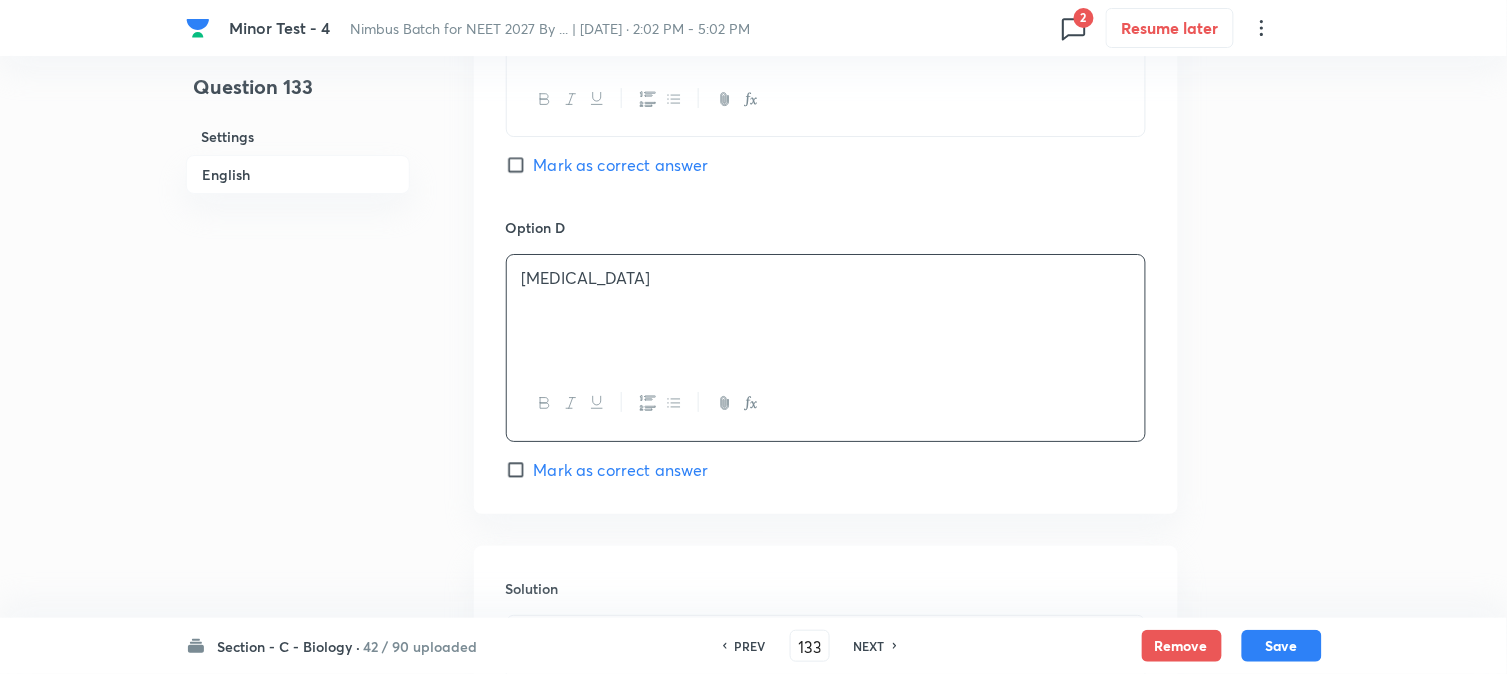 click on "Mark as correct answer" at bounding box center [621, 470] 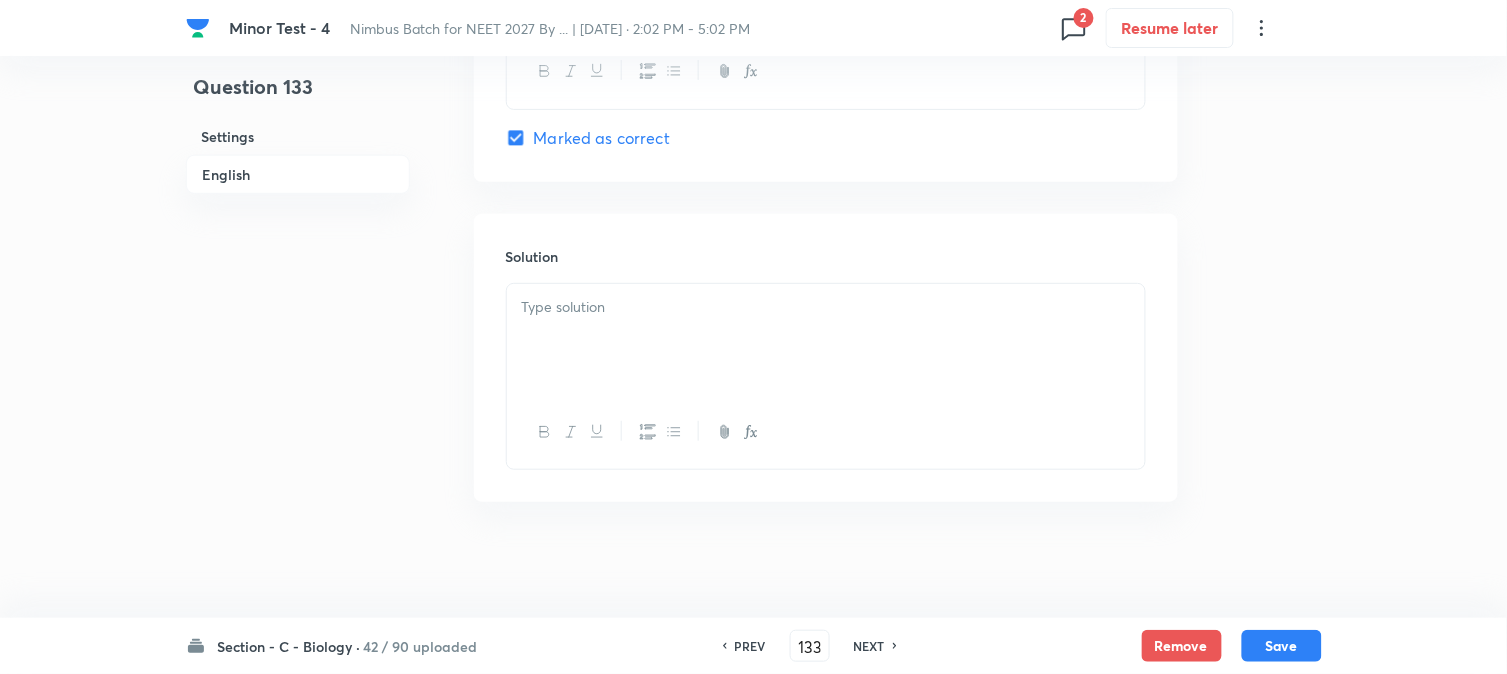 scroll, scrollTop: 2034, scrollLeft: 0, axis: vertical 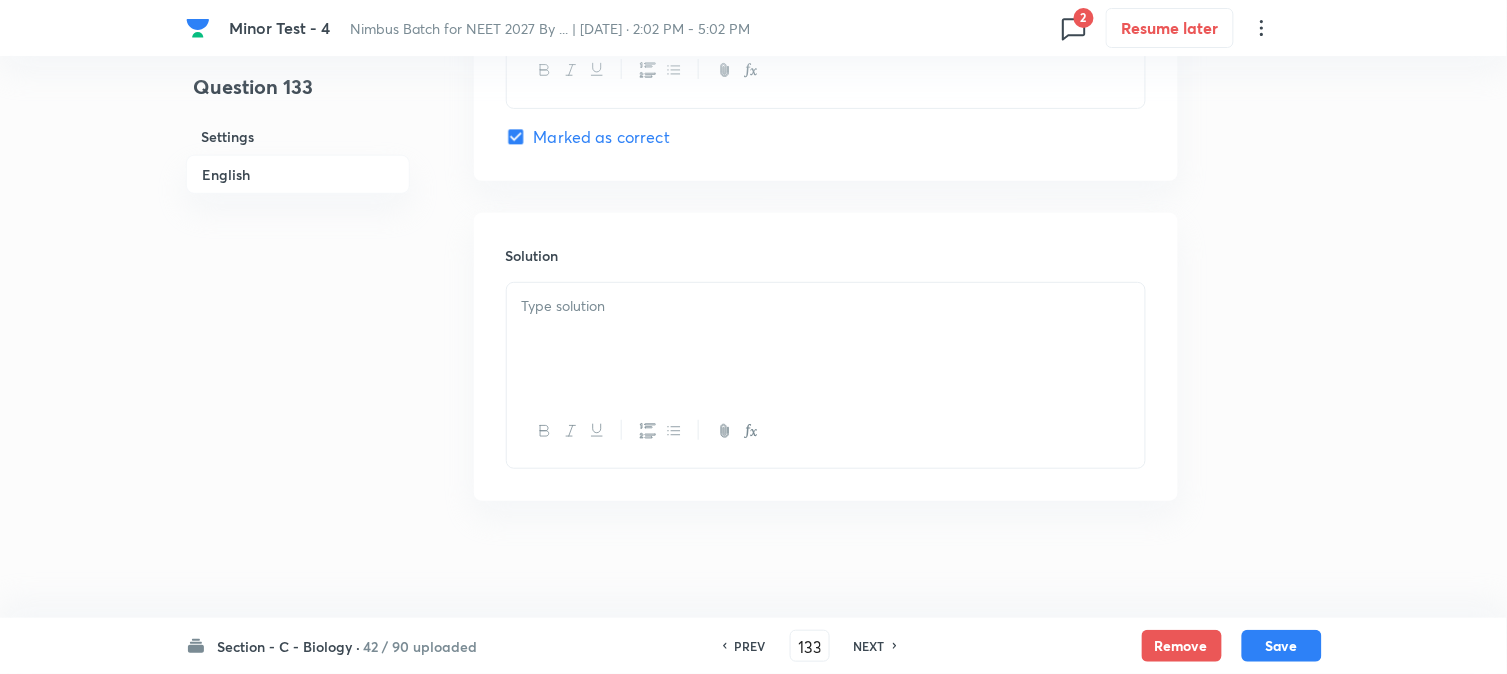 click at bounding box center (596, 431) 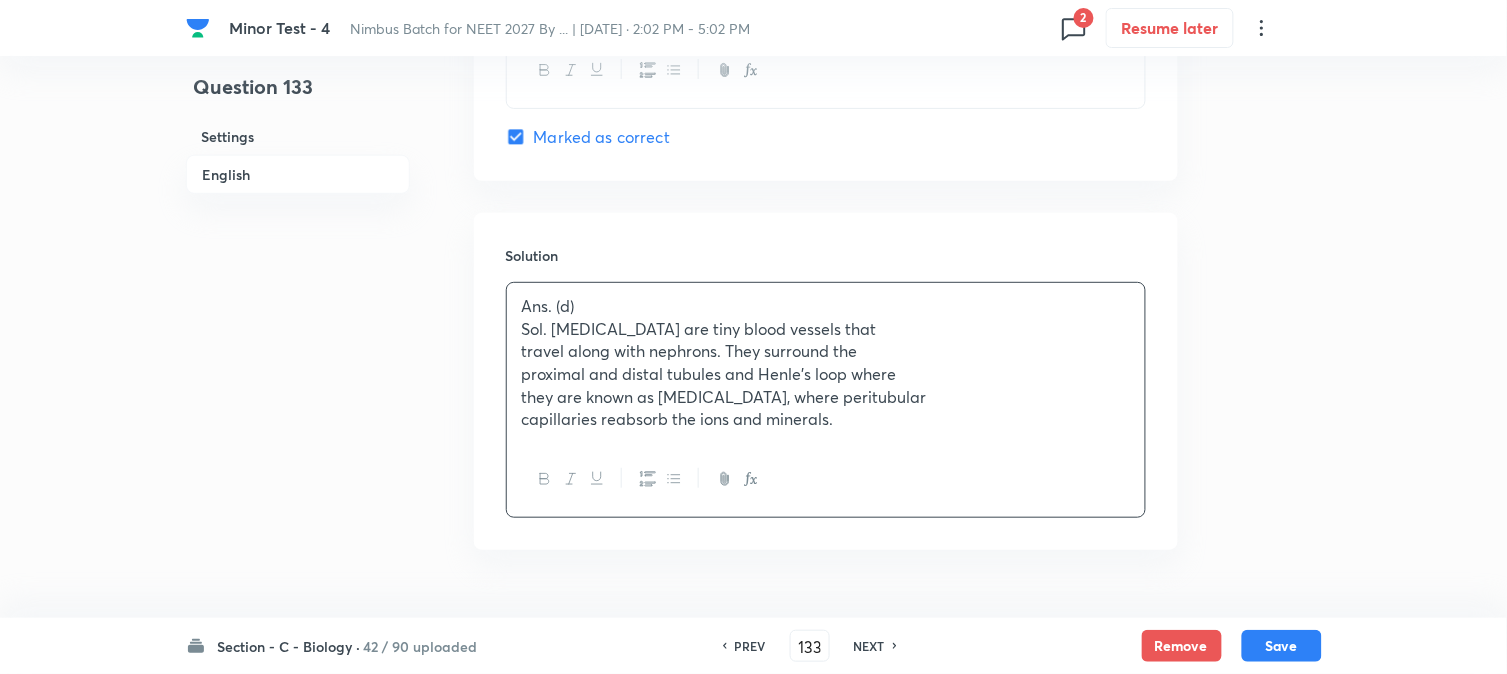 click on "travel along with nephrons. They surround the" at bounding box center (826, 351) 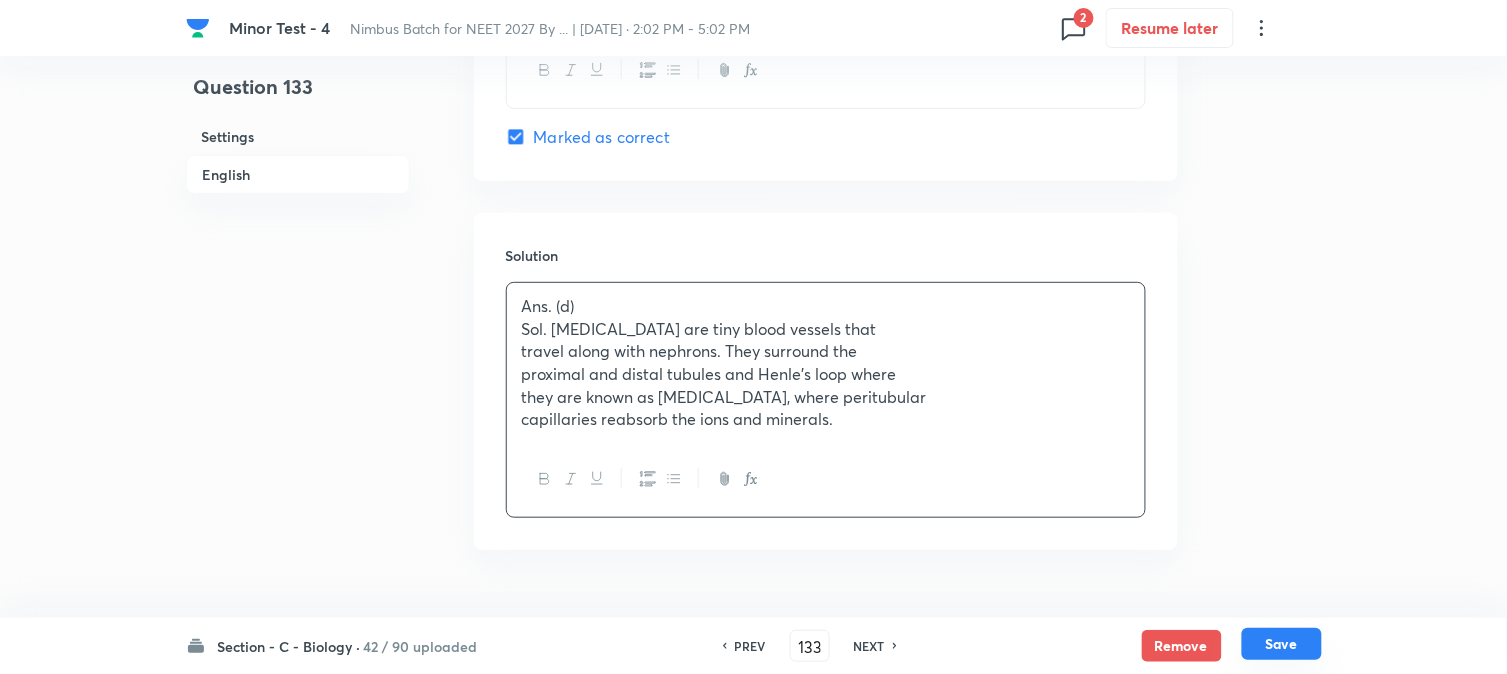click on "Save" at bounding box center (1282, 644) 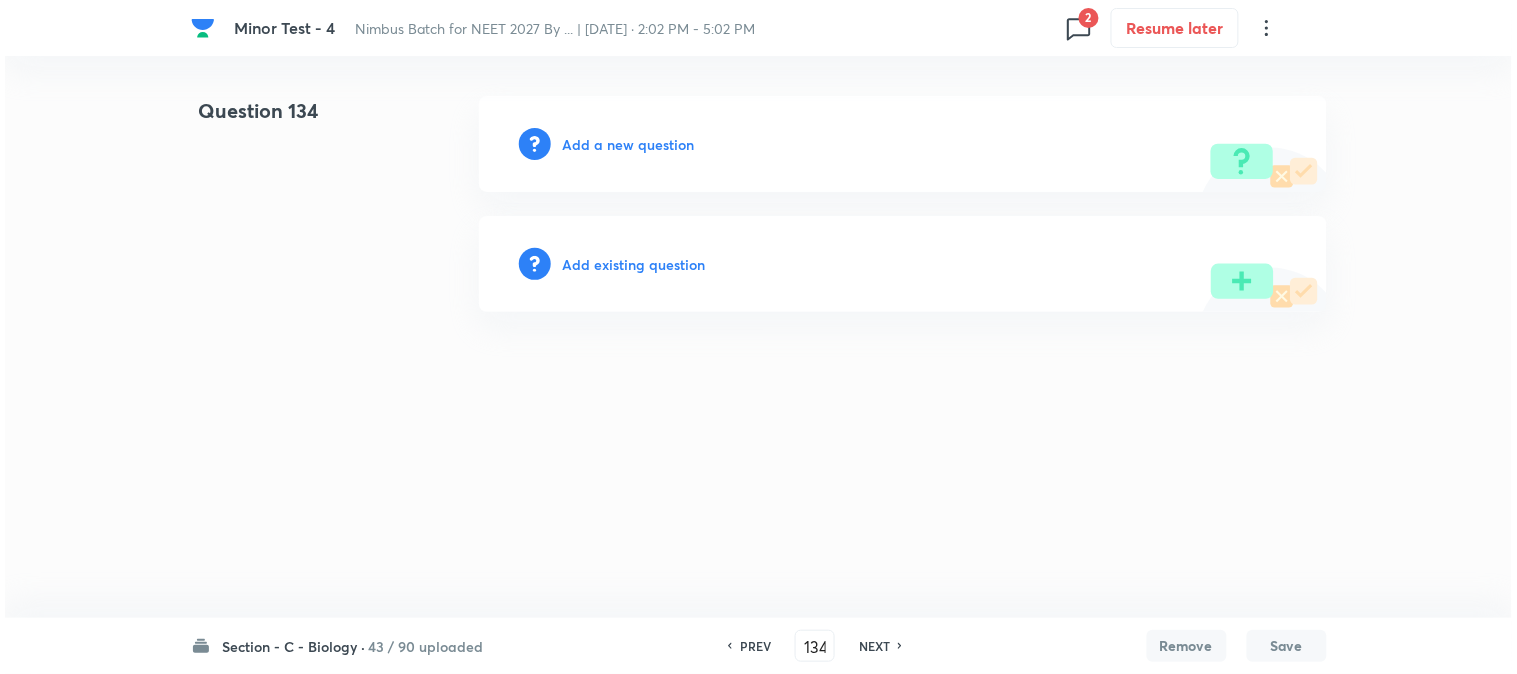 scroll, scrollTop: 0, scrollLeft: 0, axis: both 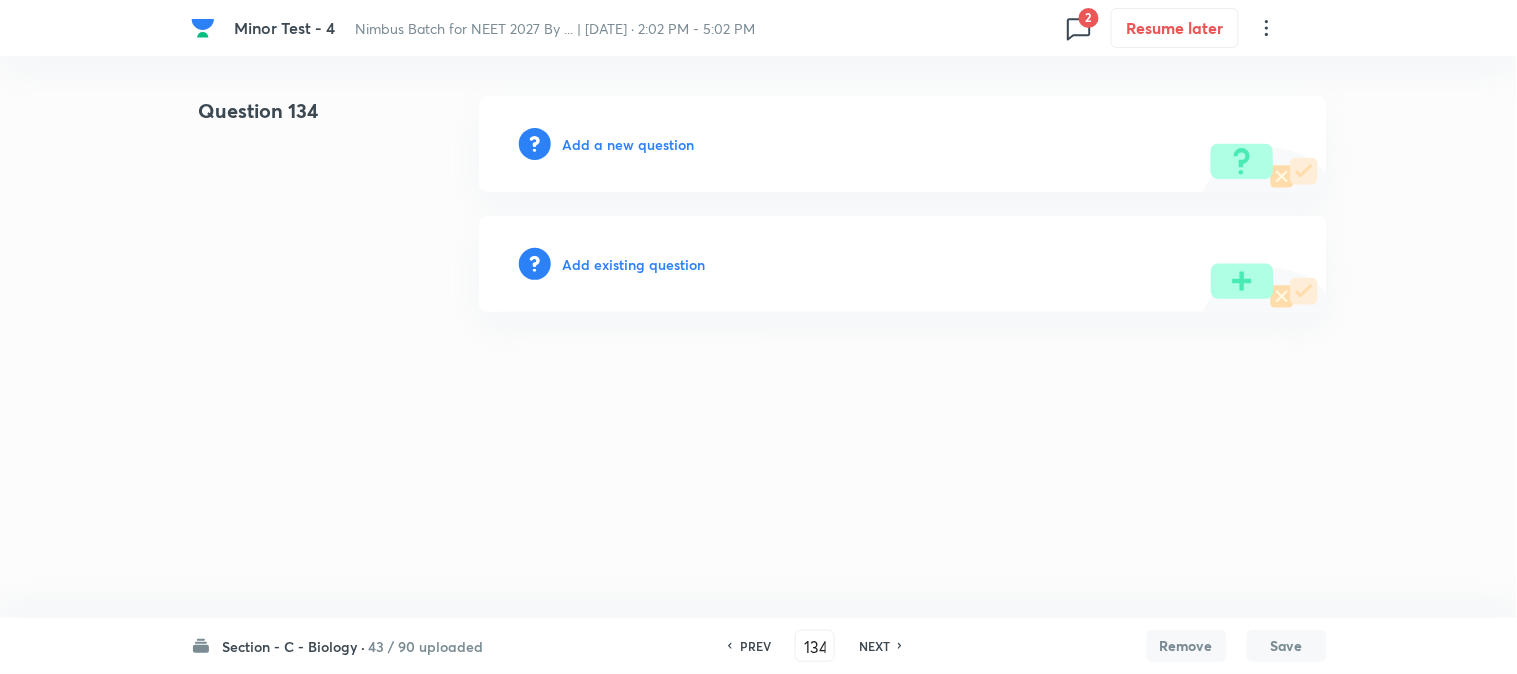 click on "Add a new question" at bounding box center [629, 144] 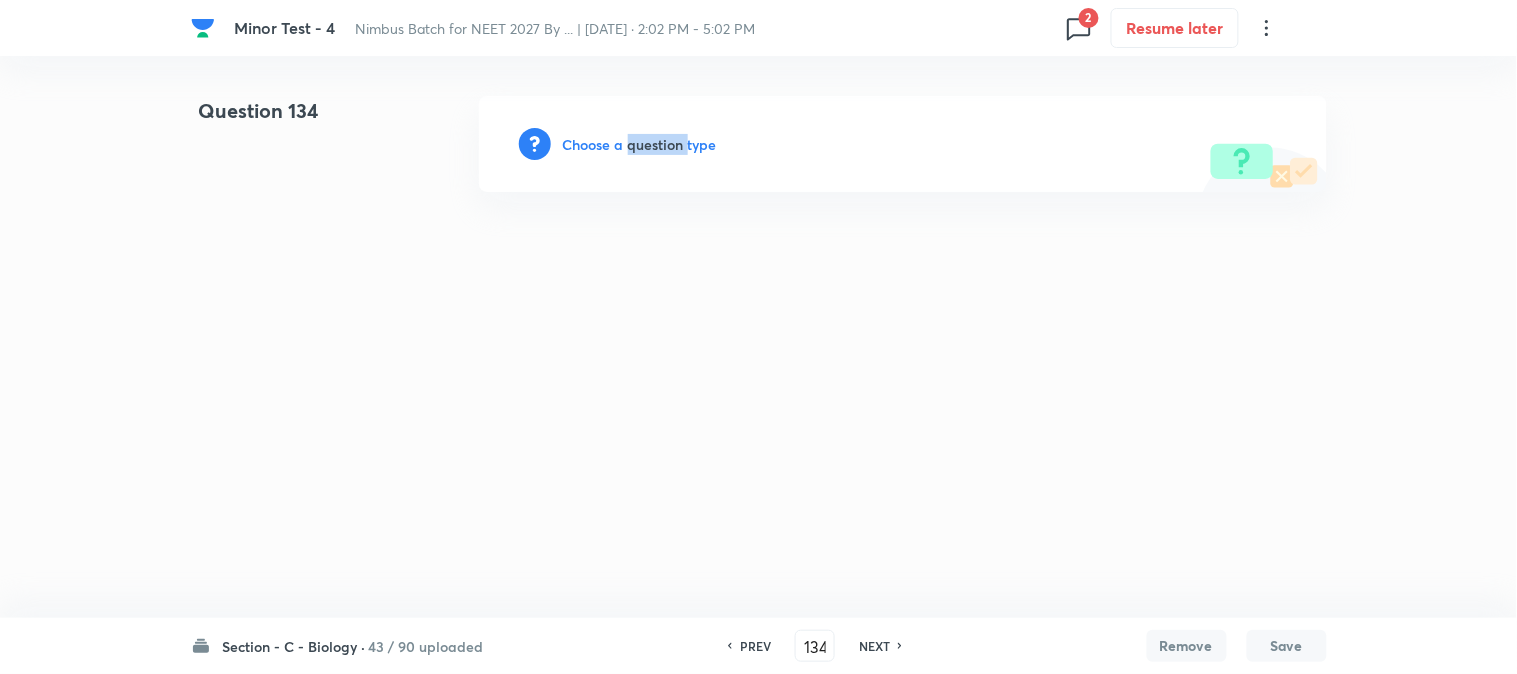 click on "Choose a question type" at bounding box center (640, 144) 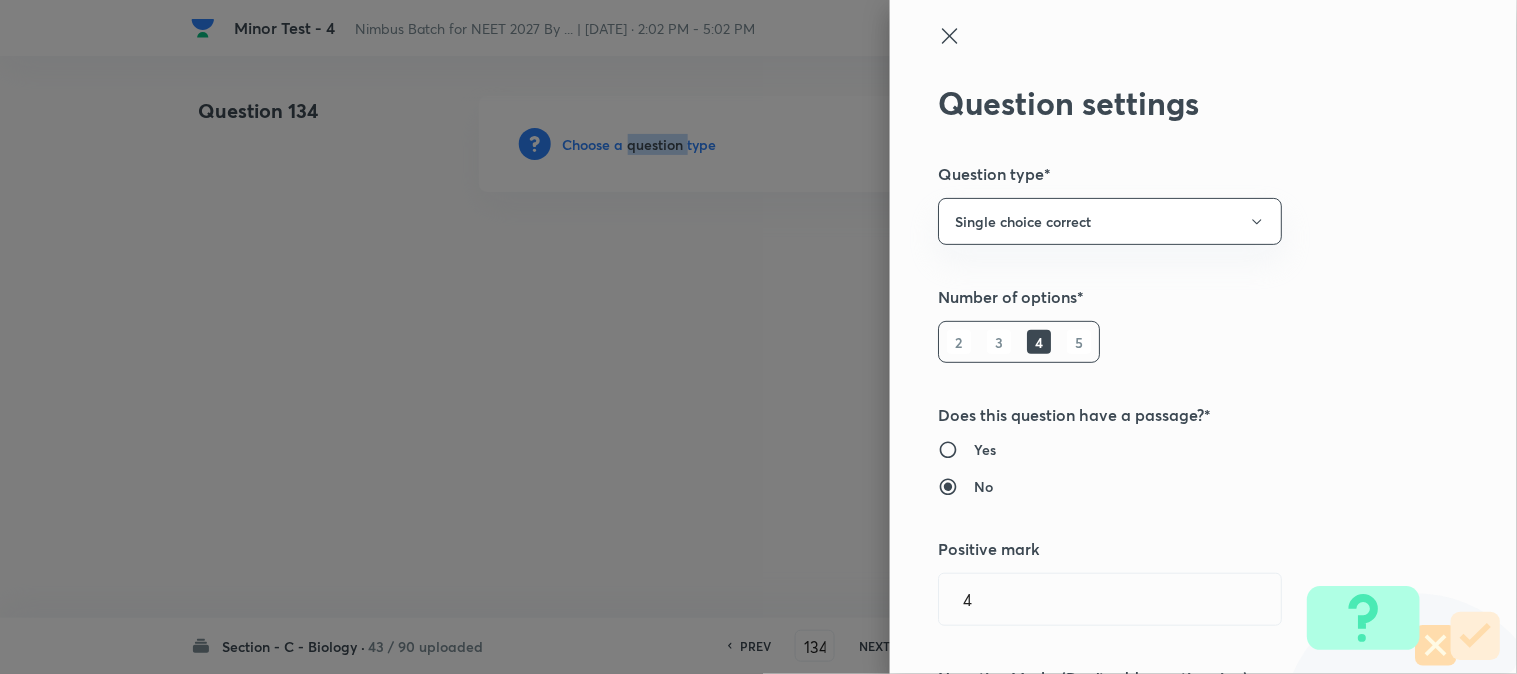 click at bounding box center [758, 337] 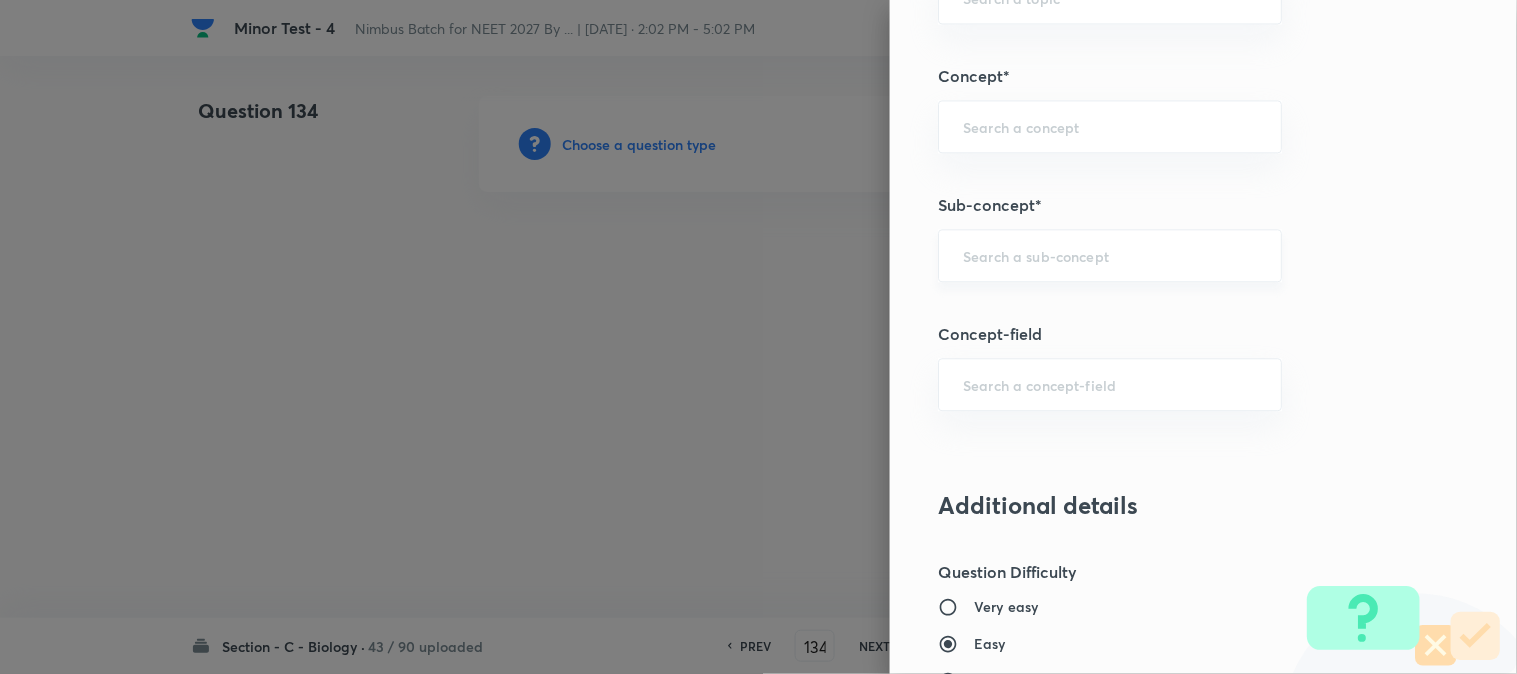scroll, scrollTop: 1180, scrollLeft: 0, axis: vertical 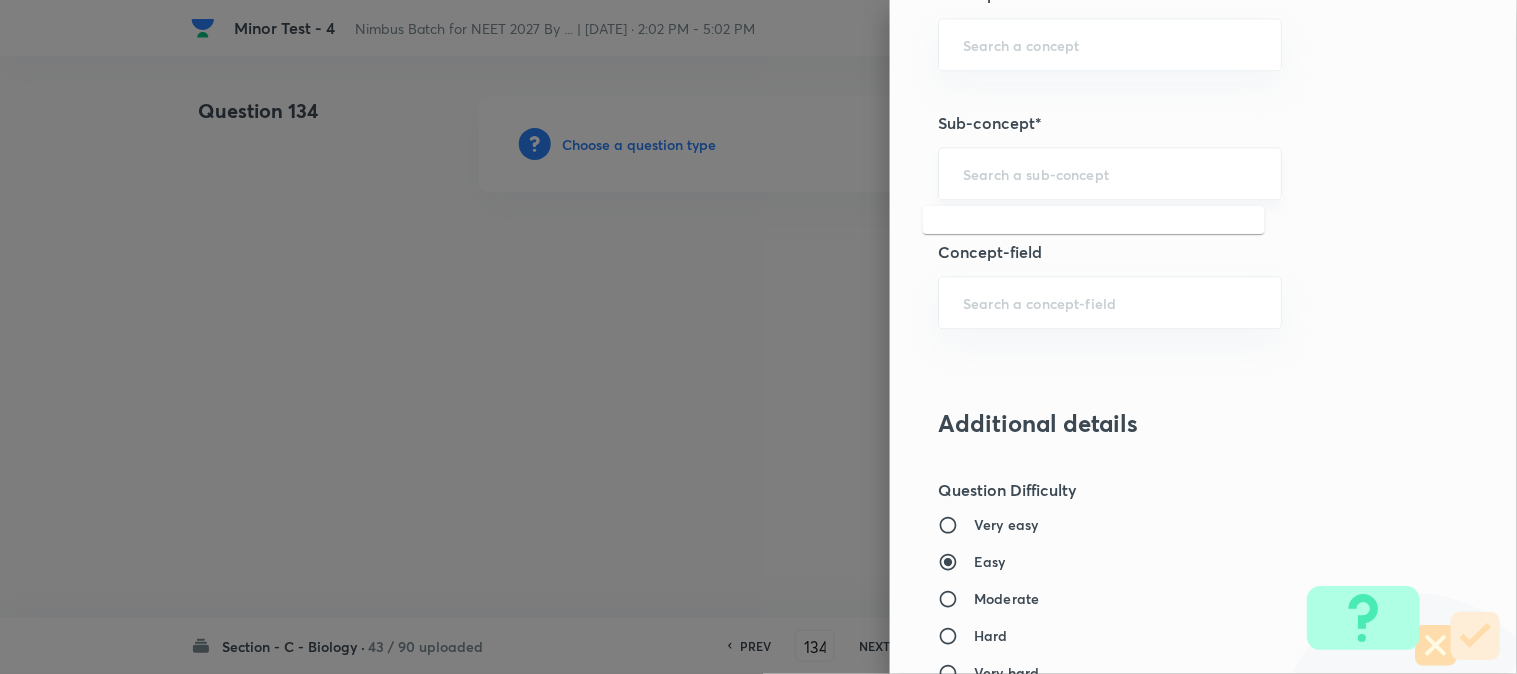 click at bounding box center [1110, 173] 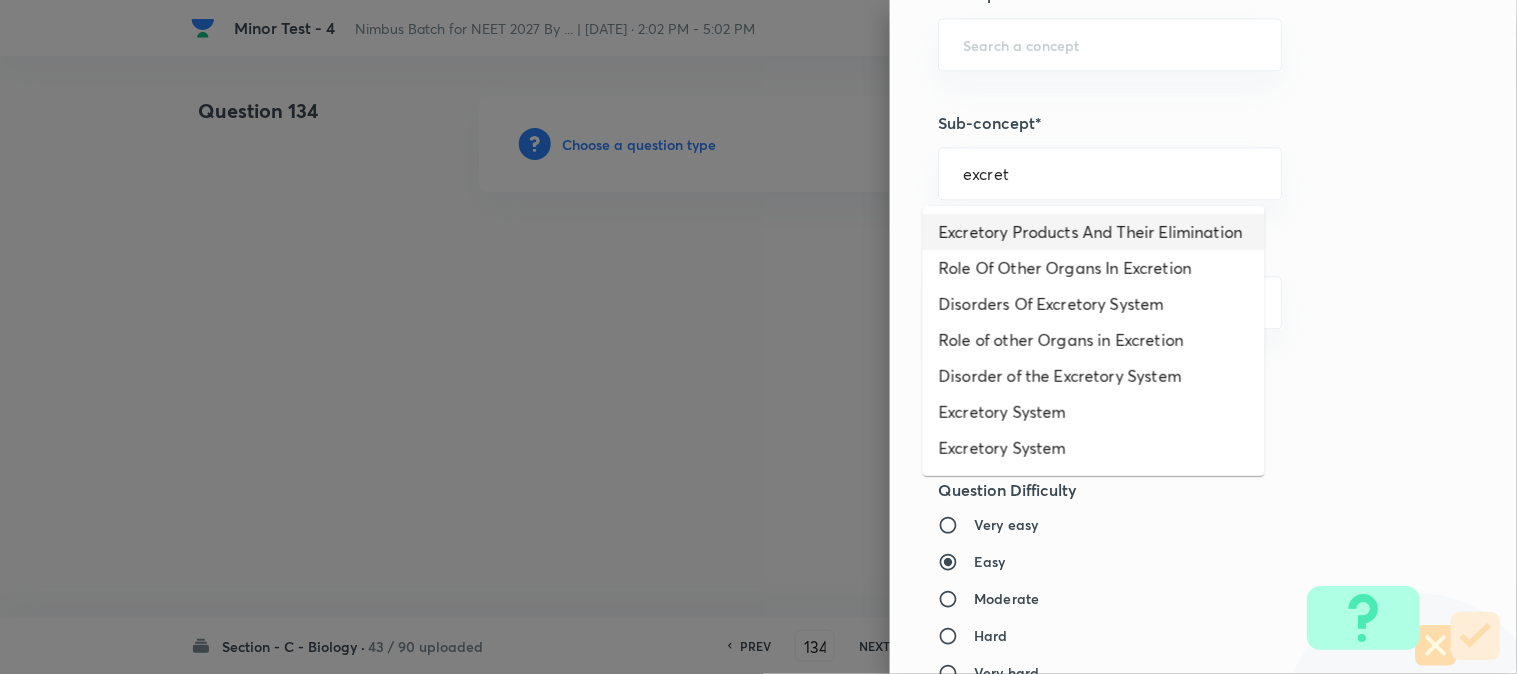 click on "Excretory Products And Their Elimination" at bounding box center [1094, 232] 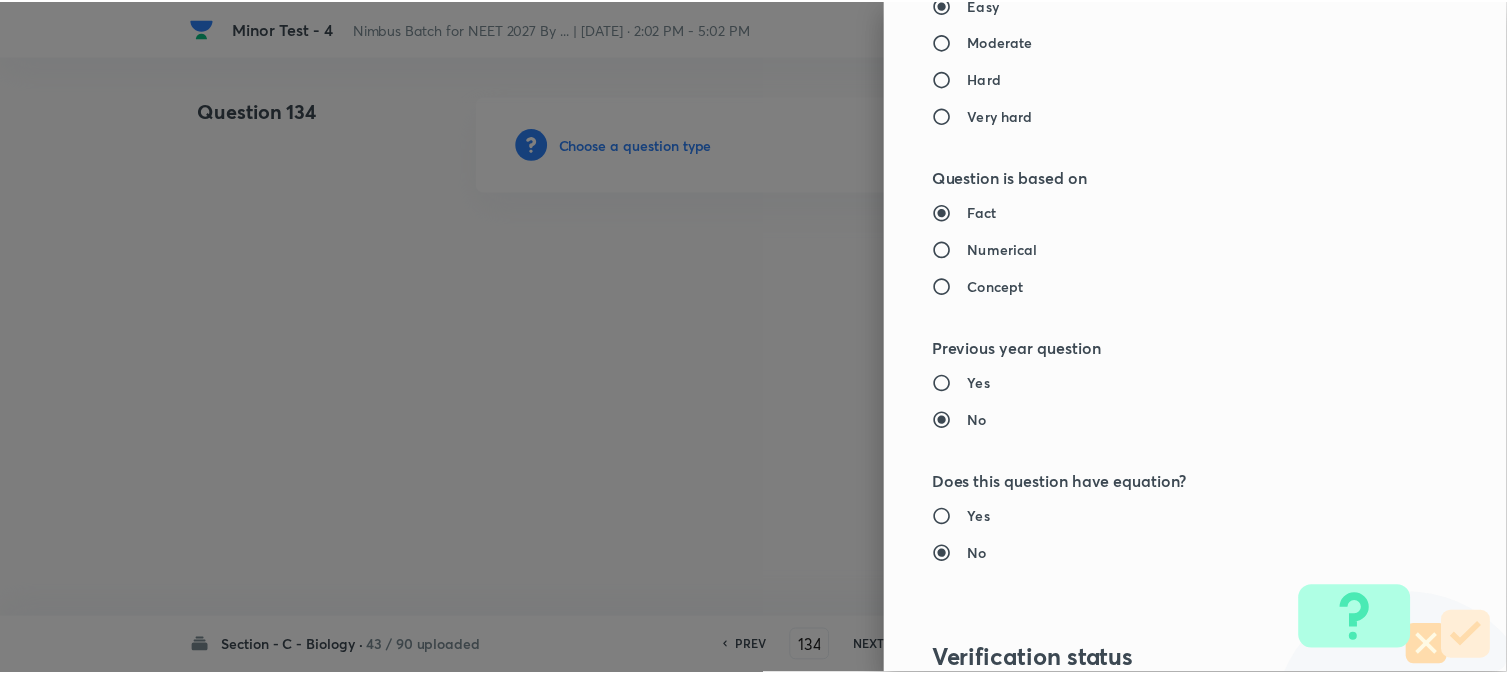 scroll, scrollTop: 2052, scrollLeft: 0, axis: vertical 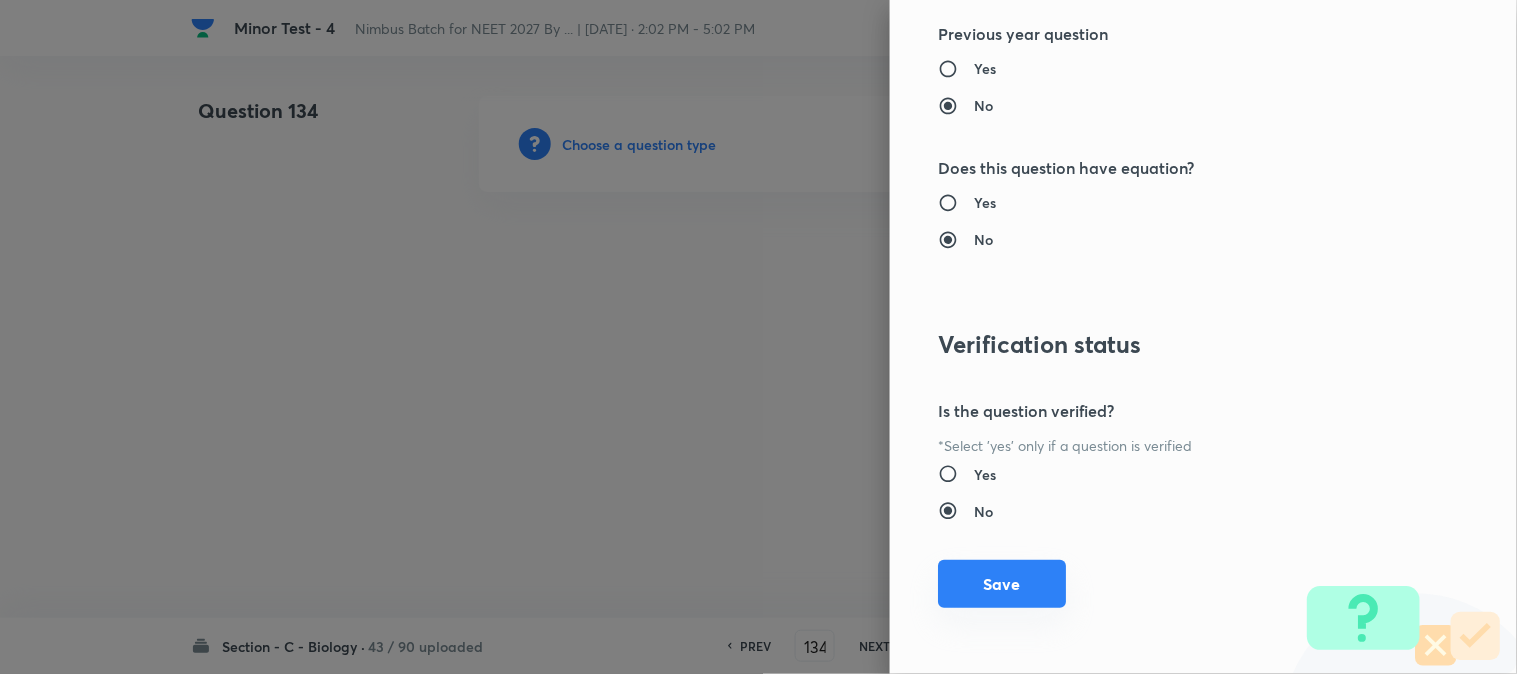 click on "Save" at bounding box center (1002, 584) 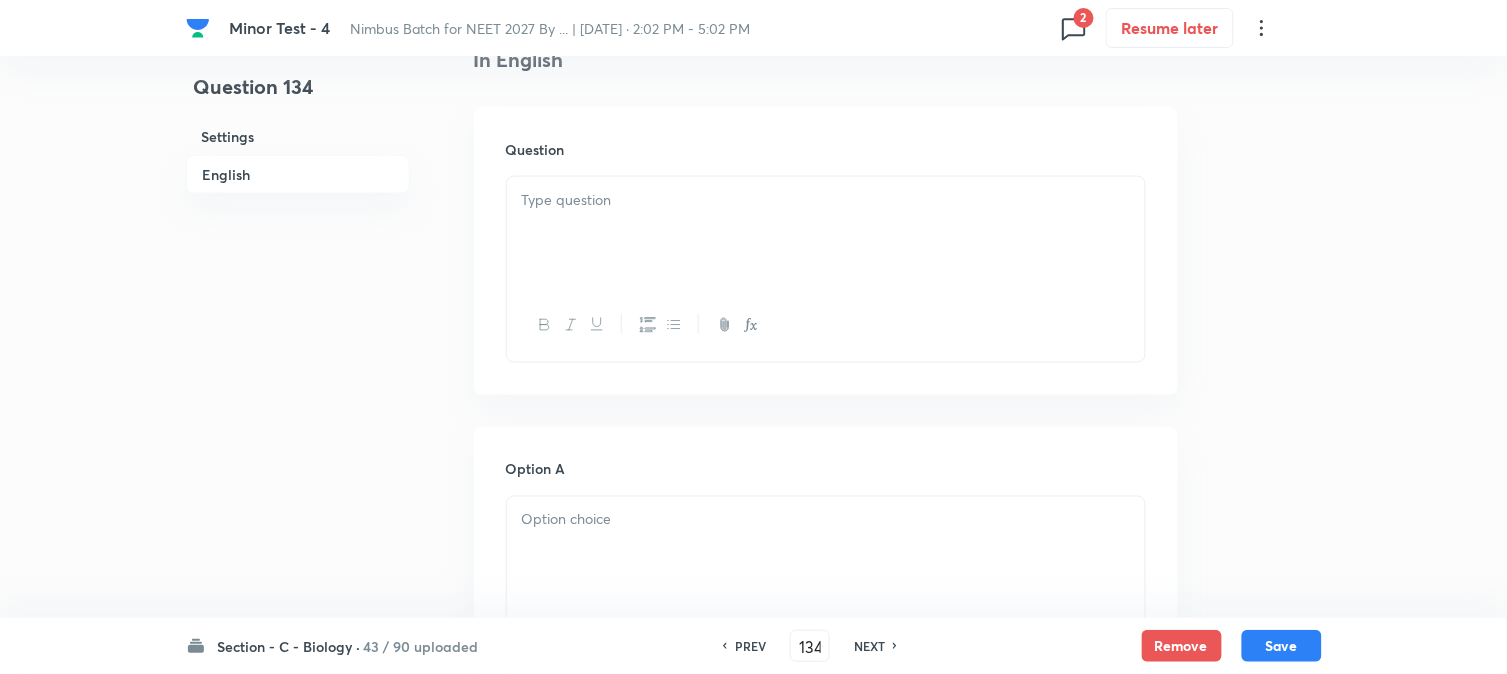 scroll, scrollTop: 590, scrollLeft: 0, axis: vertical 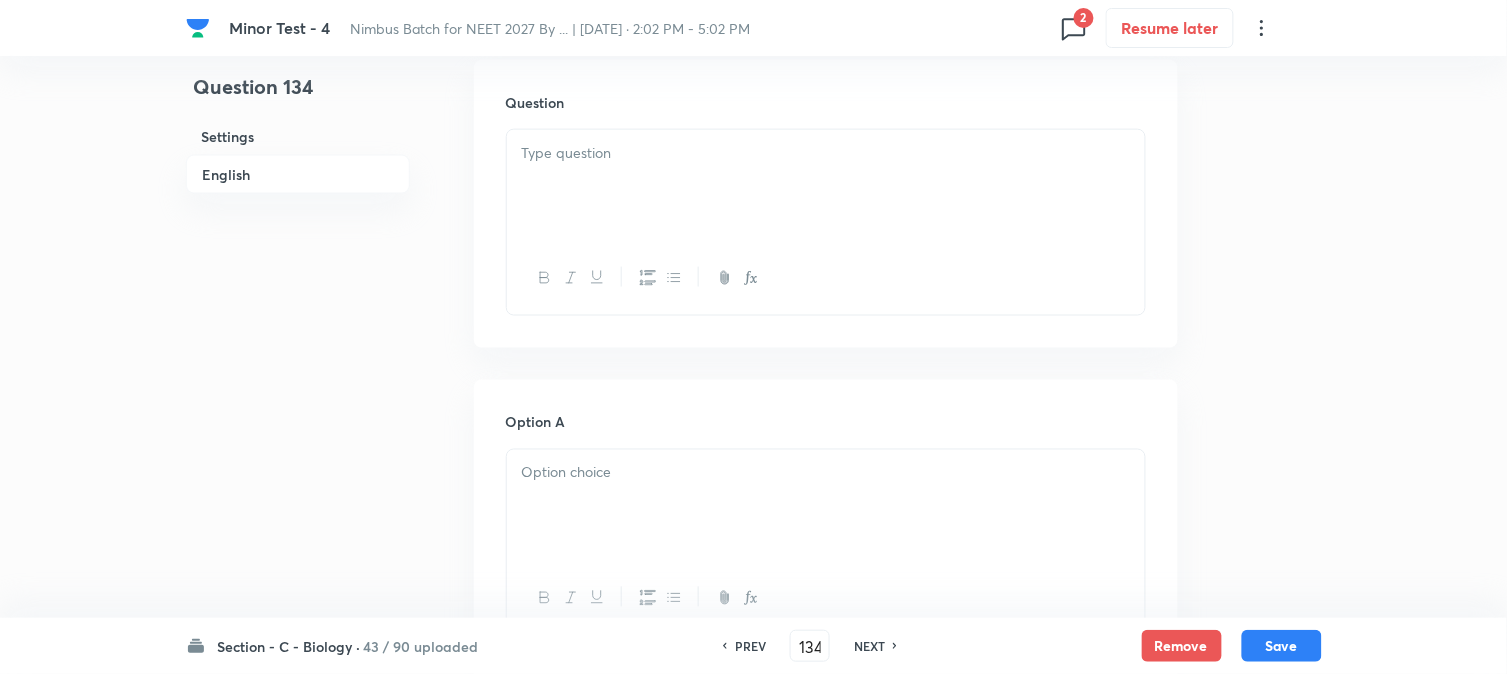 click at bounding box center [826, 186] 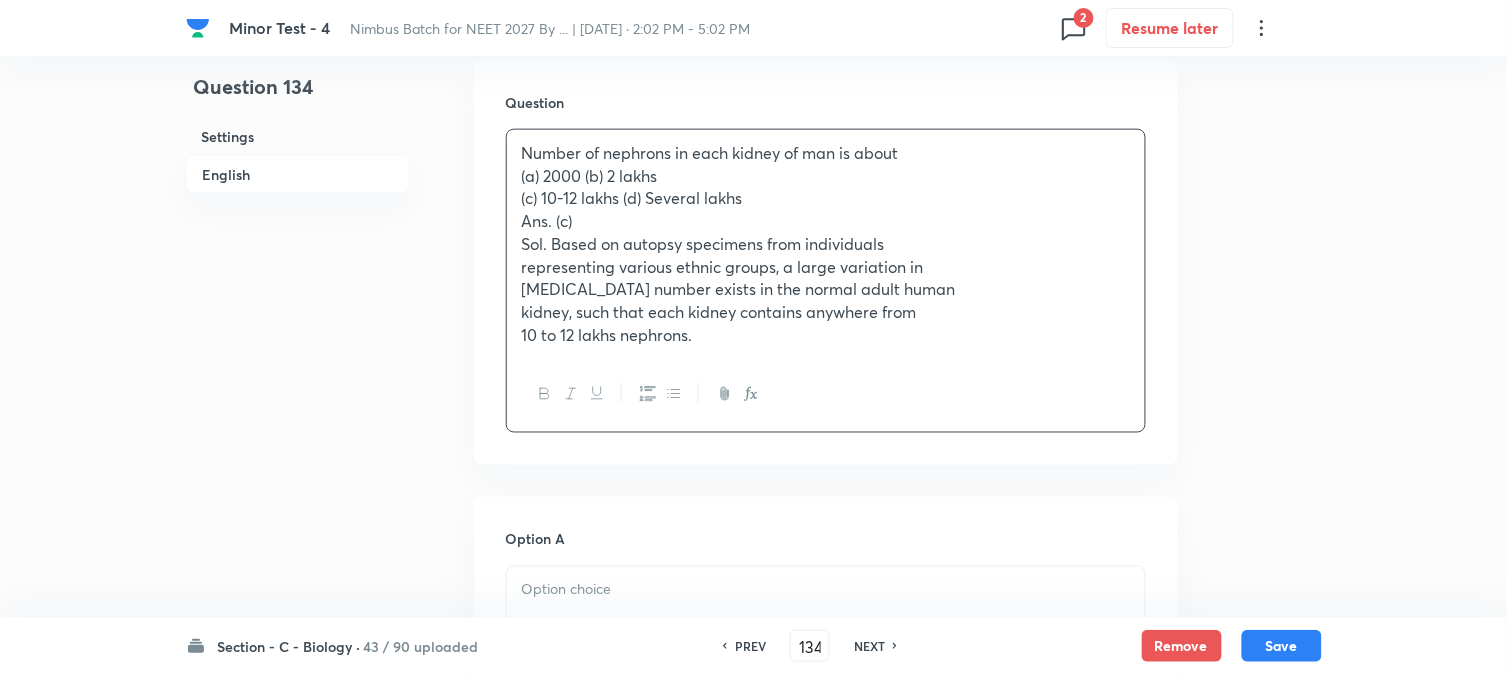 click on "(a) 2000 (b) 2 lakhs" at bounding box center (826, 176) 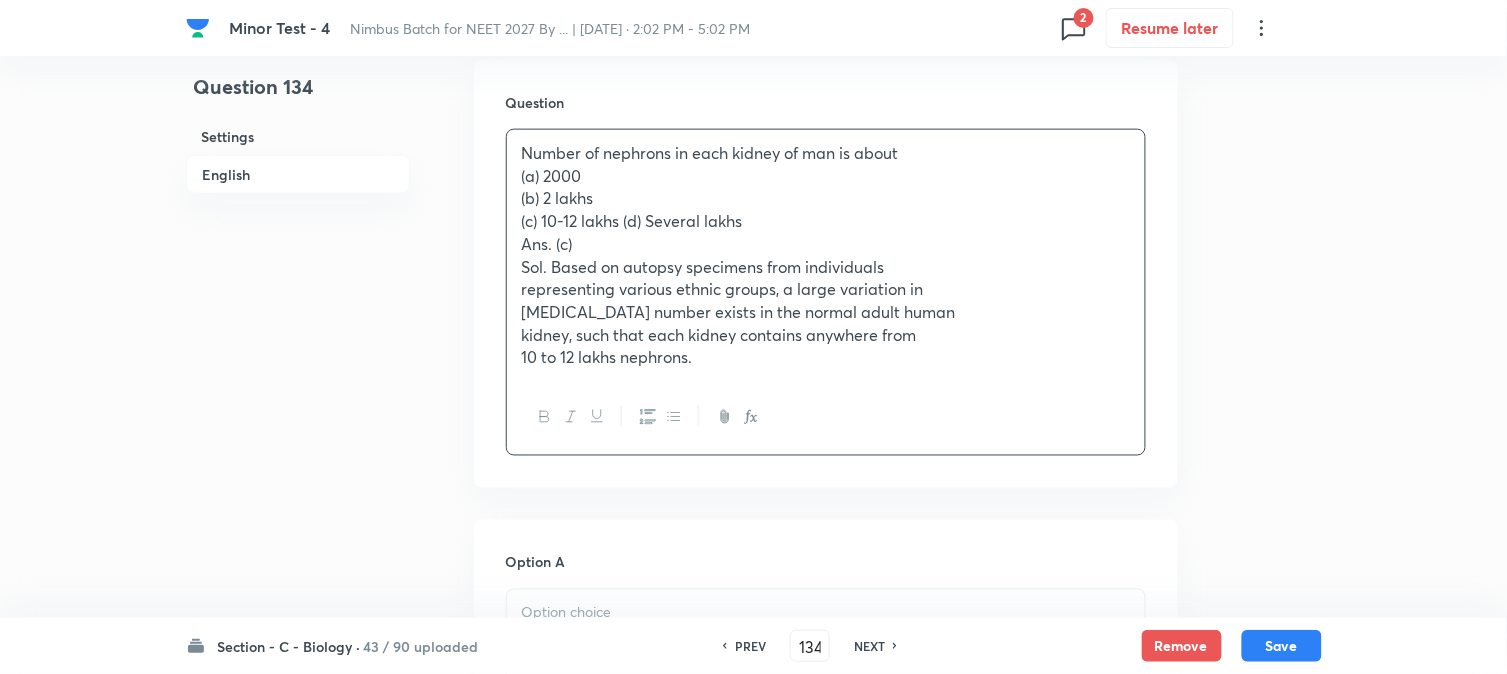 click on "(c) 10-12 lakhs (d) Several lakhs" at bounding box center (826, 221) 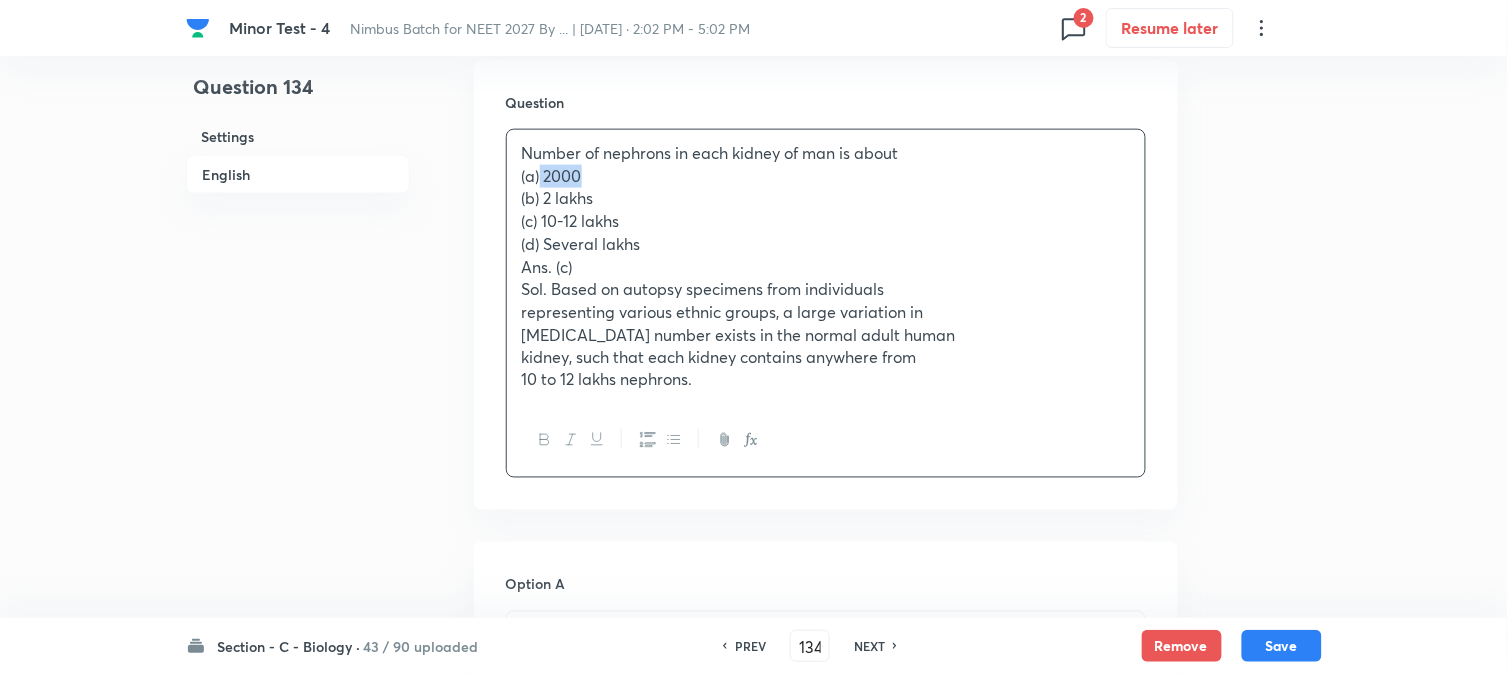 drag, startPoint x: 542, startPoint y: 176, endPoint x: 618, endPoint y: 173, distance: 76.05919 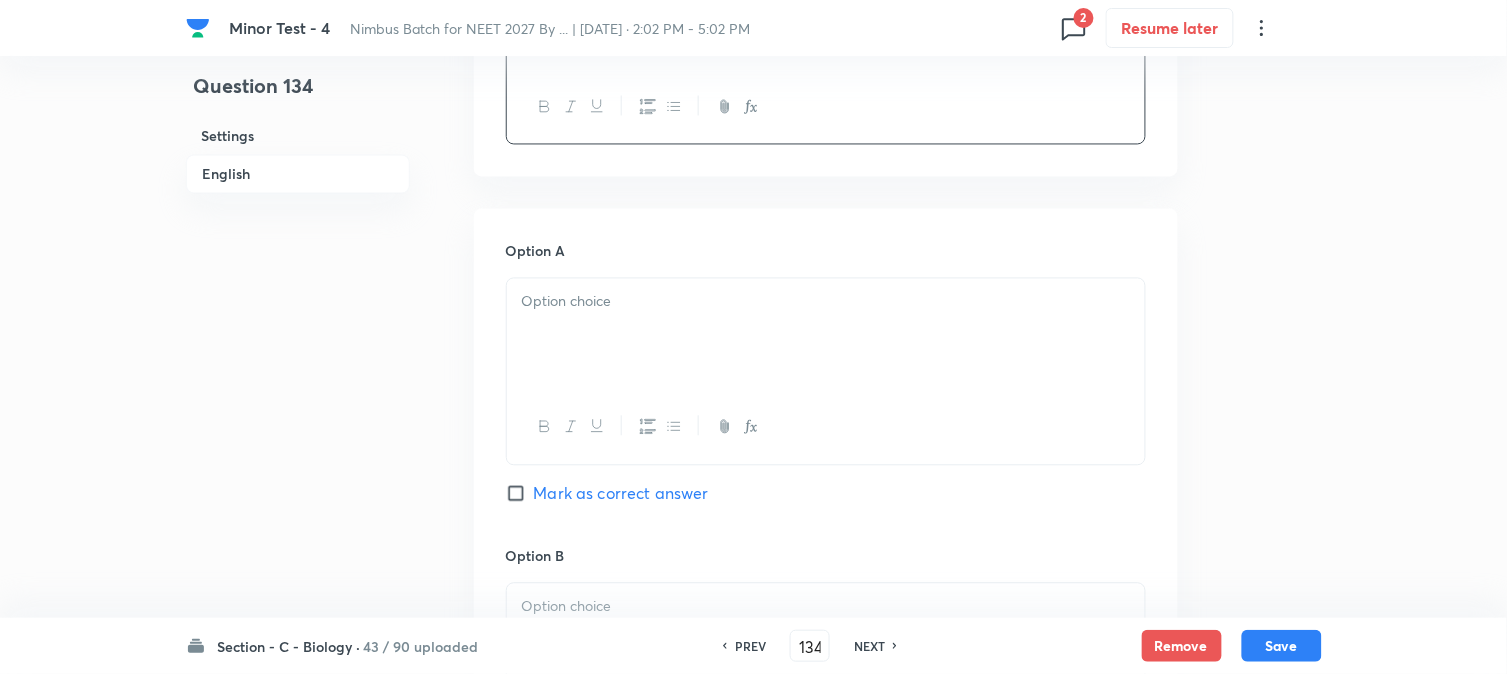click at bounding box center [826, 335] 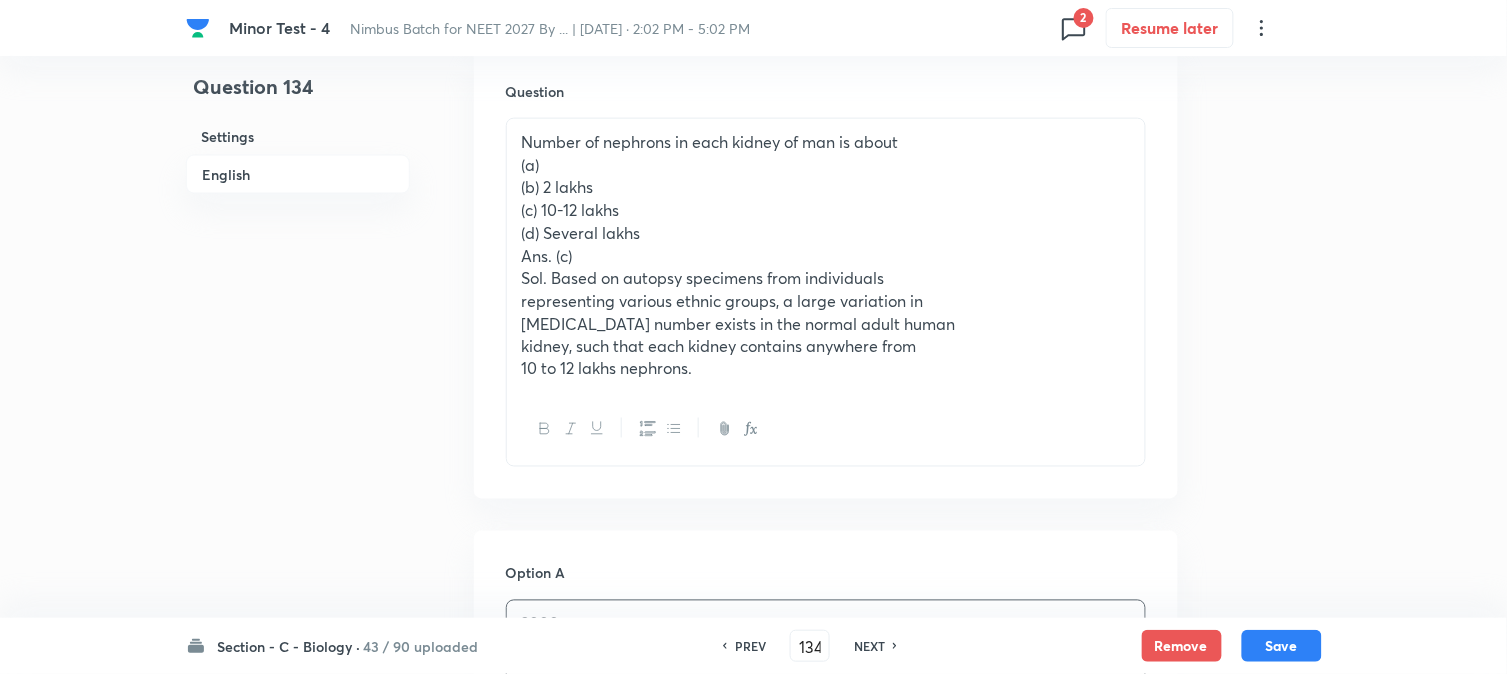 scroll, scrollTop: 590, scrollLeft: 0, axis: vertical 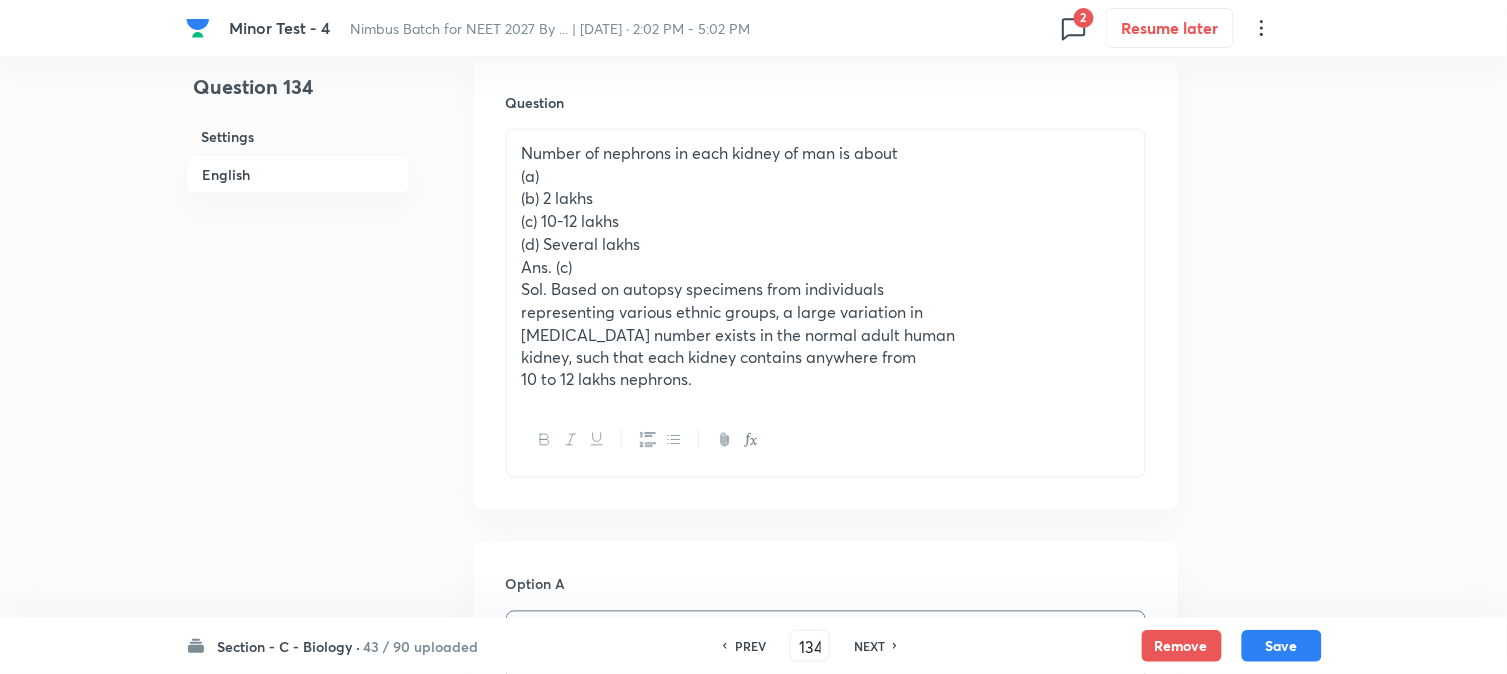 drag, startPoint x: 545, startPoint y: 202, endPoint x: 628, endPoint y: 202, distance: 83 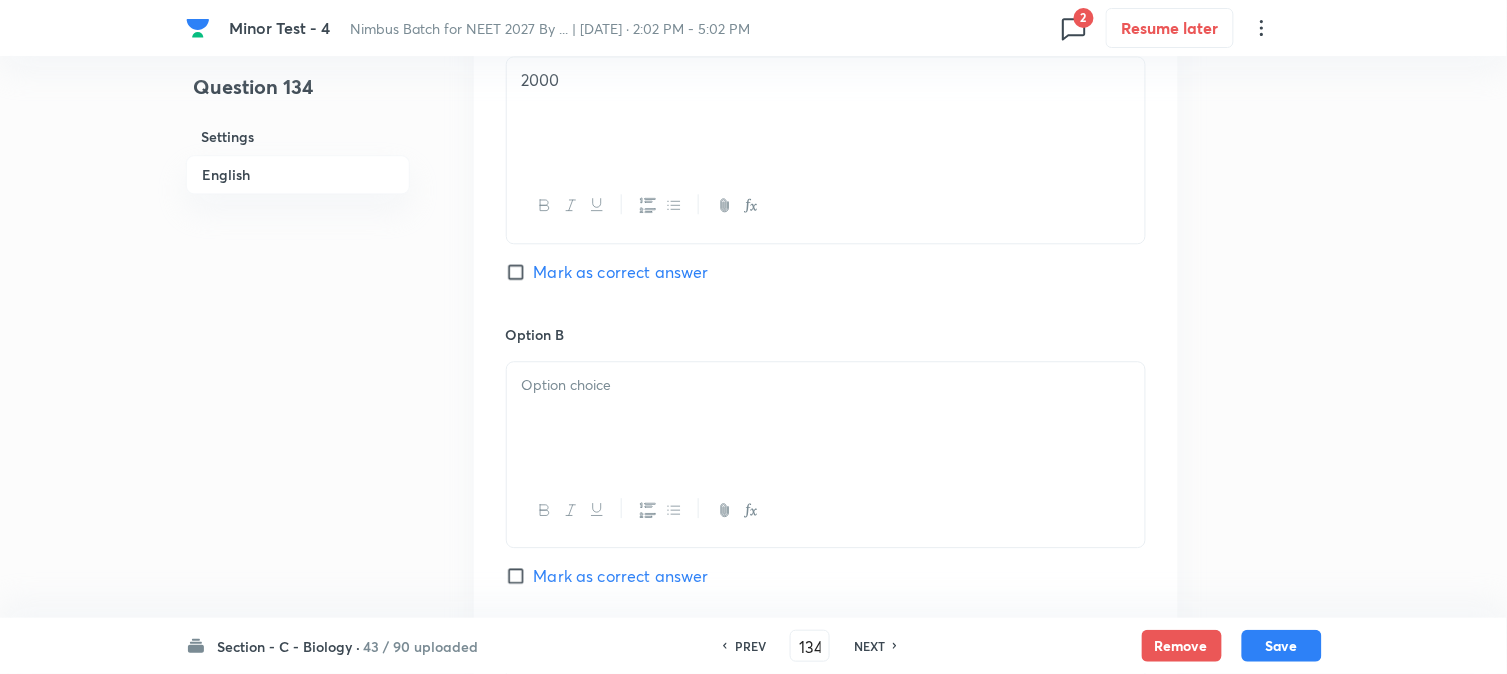 click at bounding box center [826, 418] 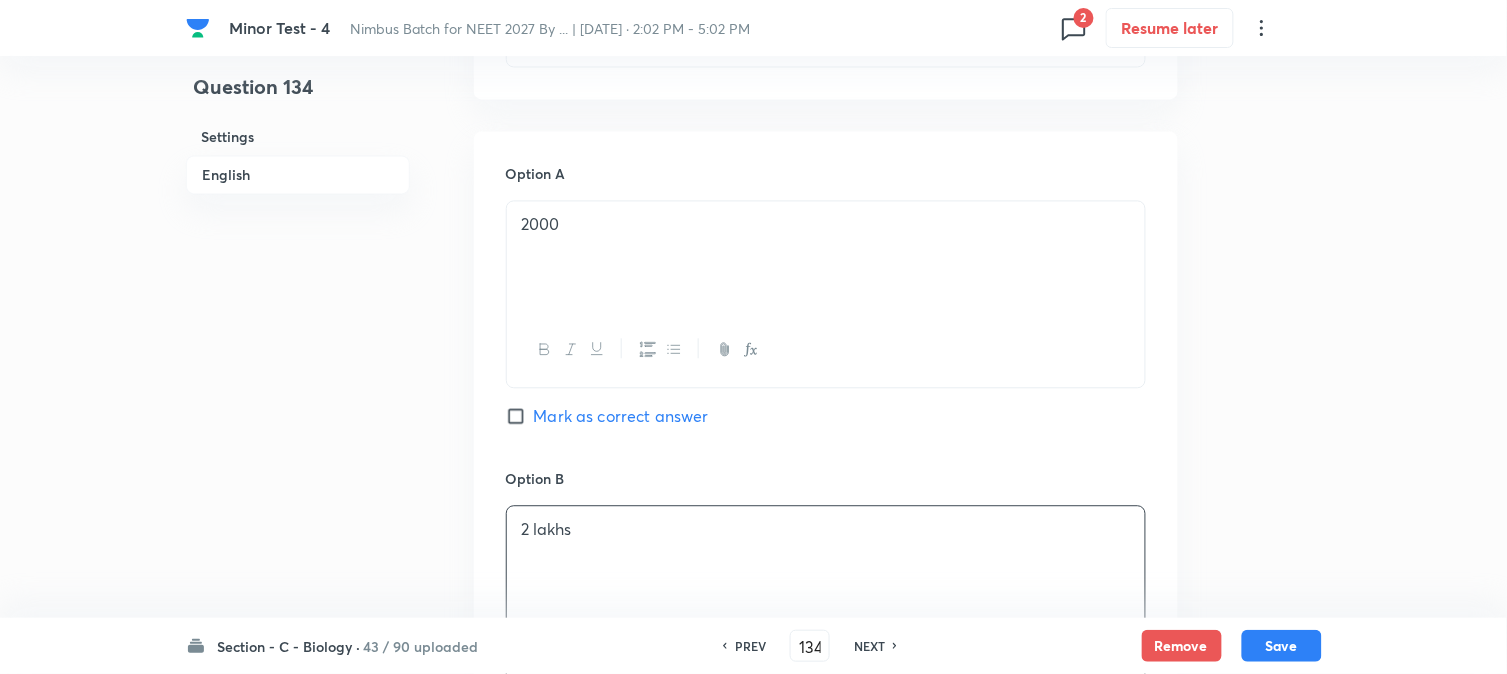 scroll, scrollTop: 590, scrollLeft: 0, axis: vertical 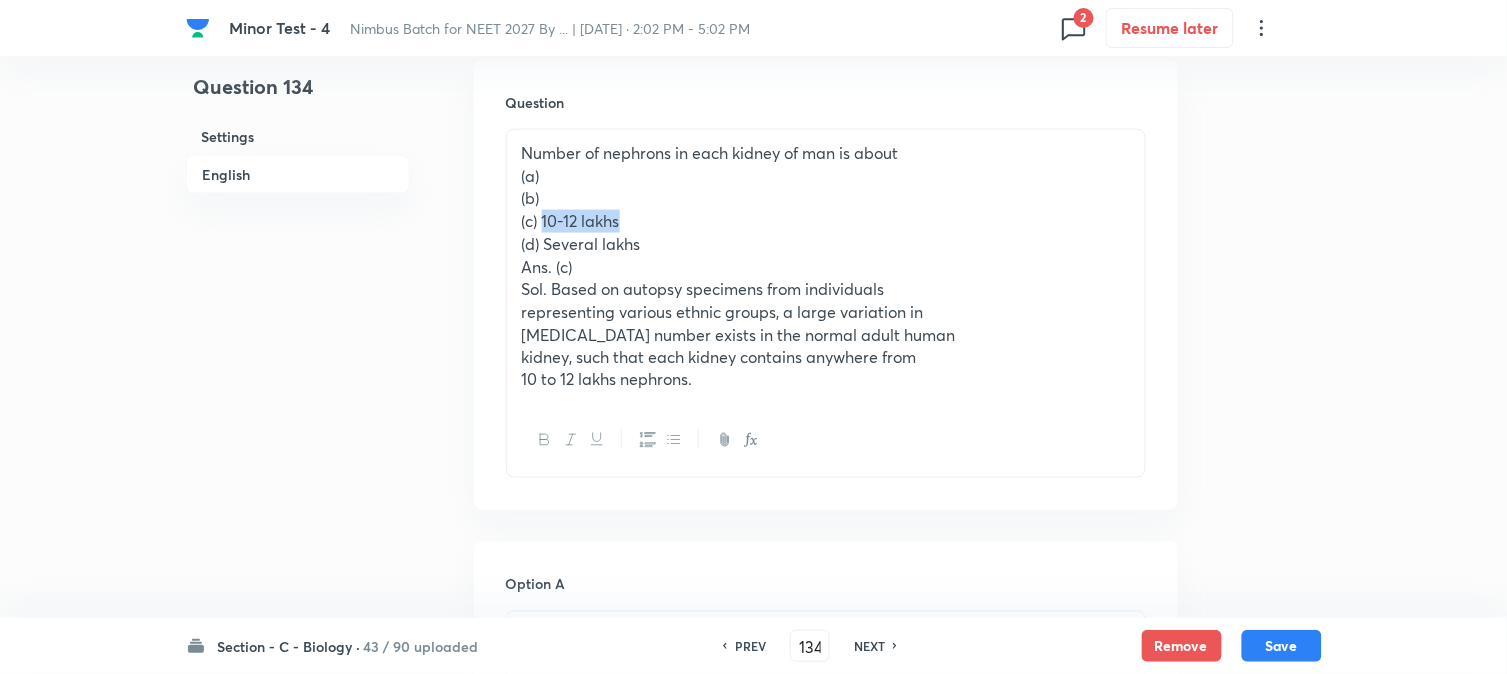 drag, startPoint x: 543, startPoint y: 215, endPoint x: 675, endPoint y: 215, distance: 132 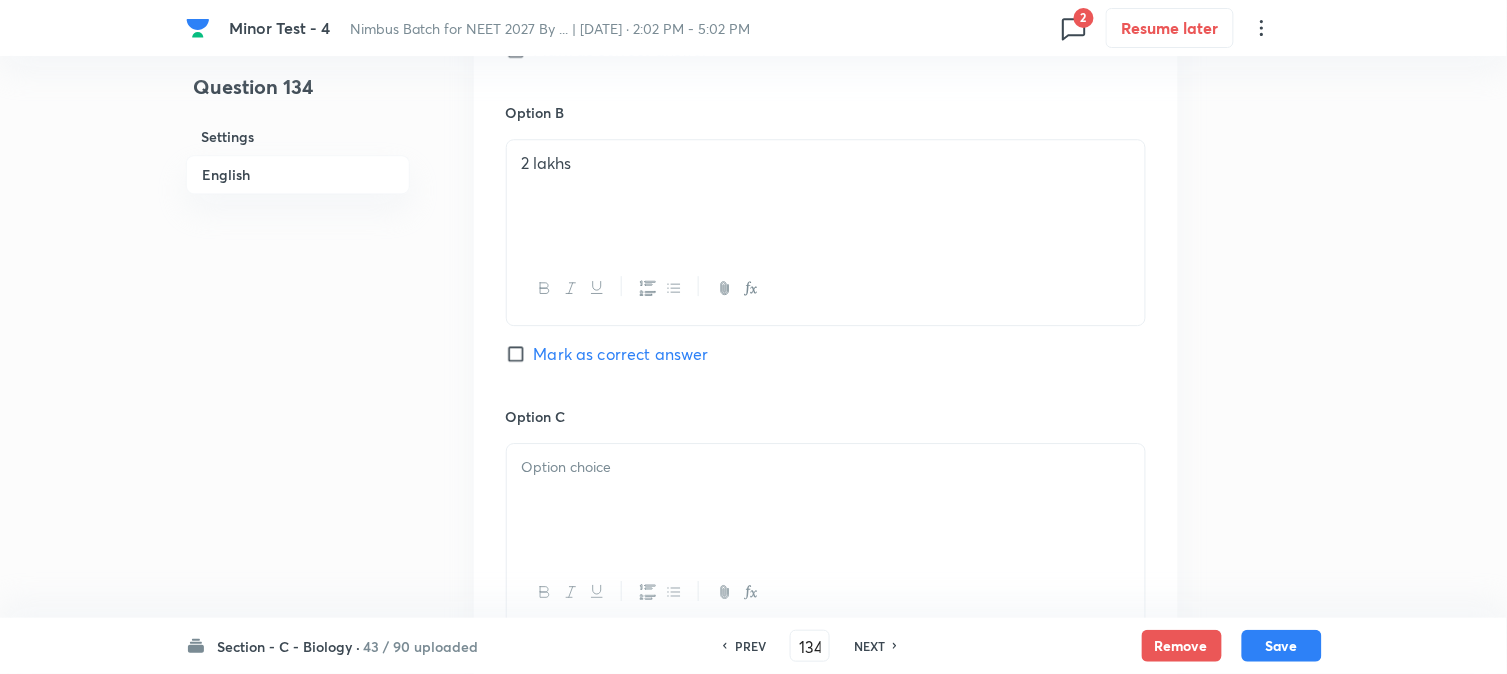 click at bounding box center [826, 500] 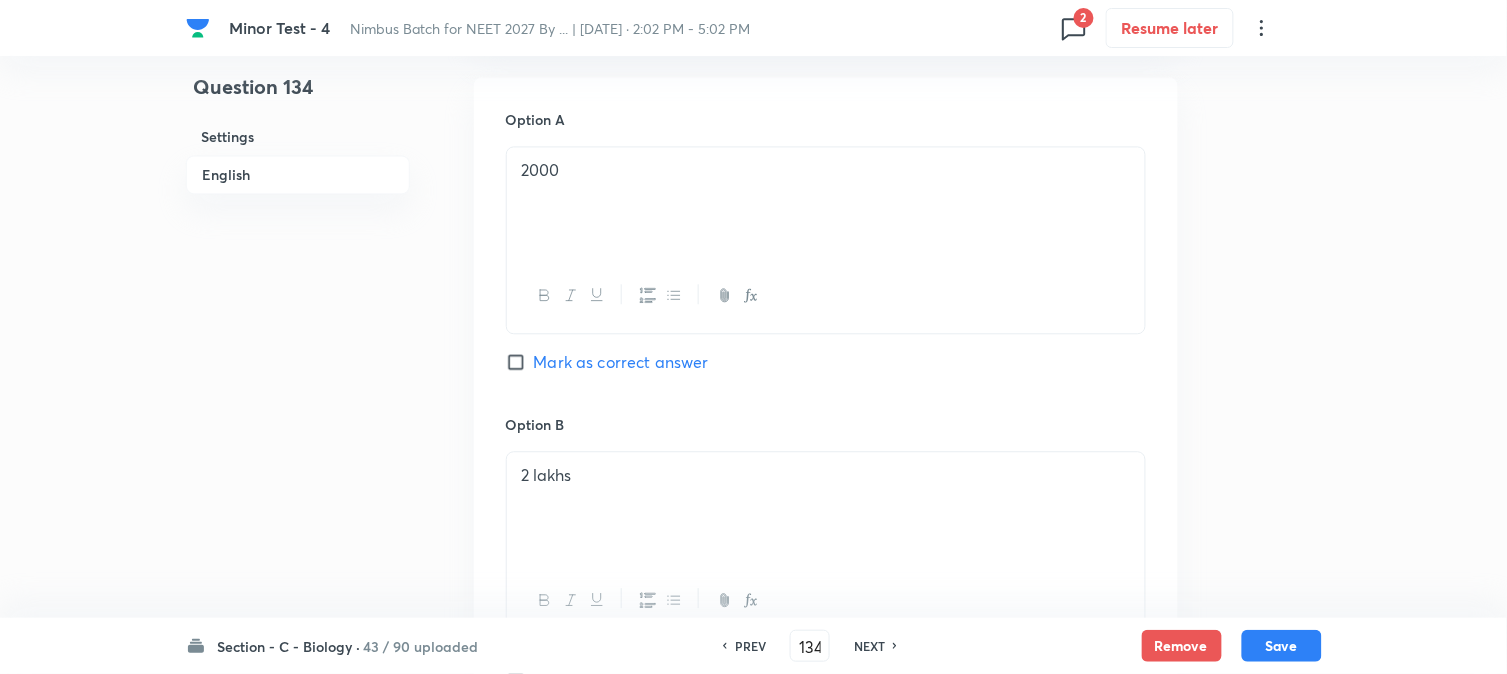 scroll, scrollTop: 478, scrollLeft: 0, axis: vertical 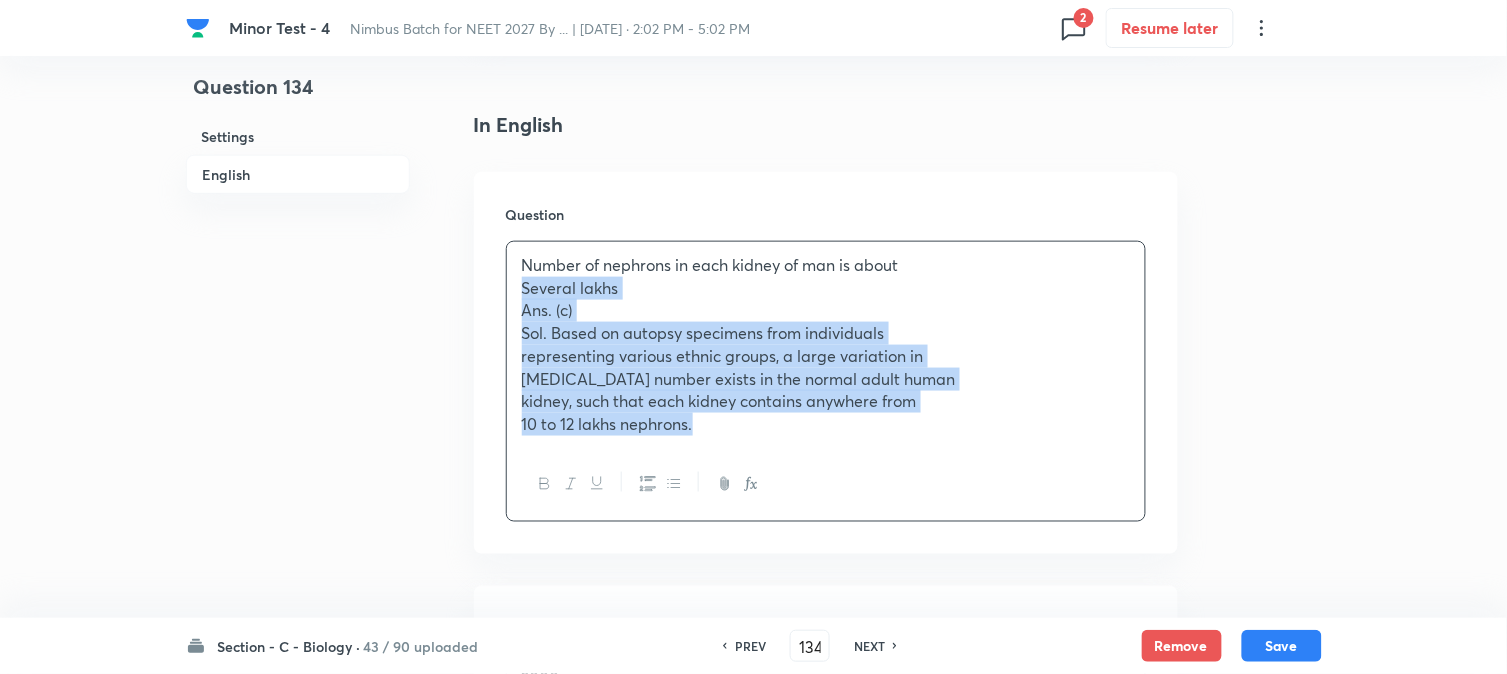 drag, startPoint x: 546, startPoint y: 355, endPoint x: 950, endPoint y: 504, distance: 430.60074 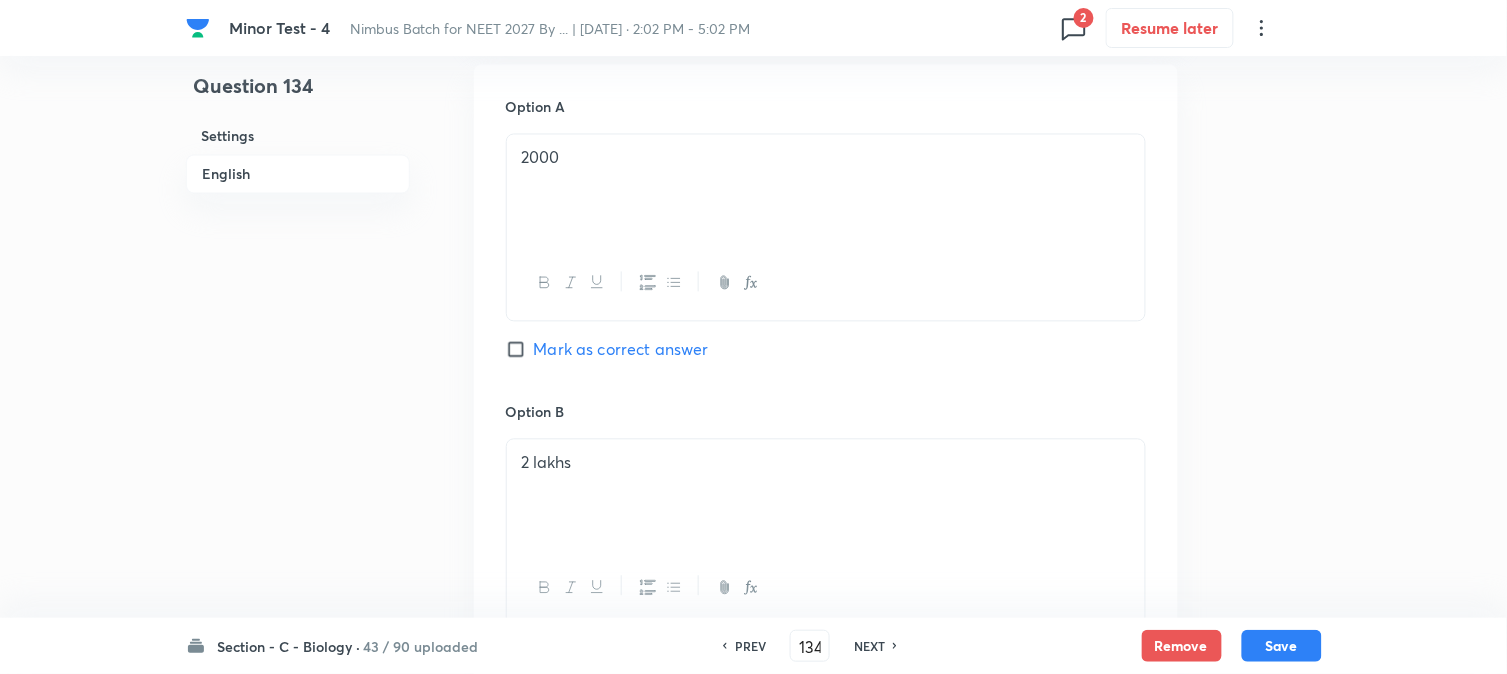 scroll, scrollTop: 1590, scrollLeft: 0, axis: vertical 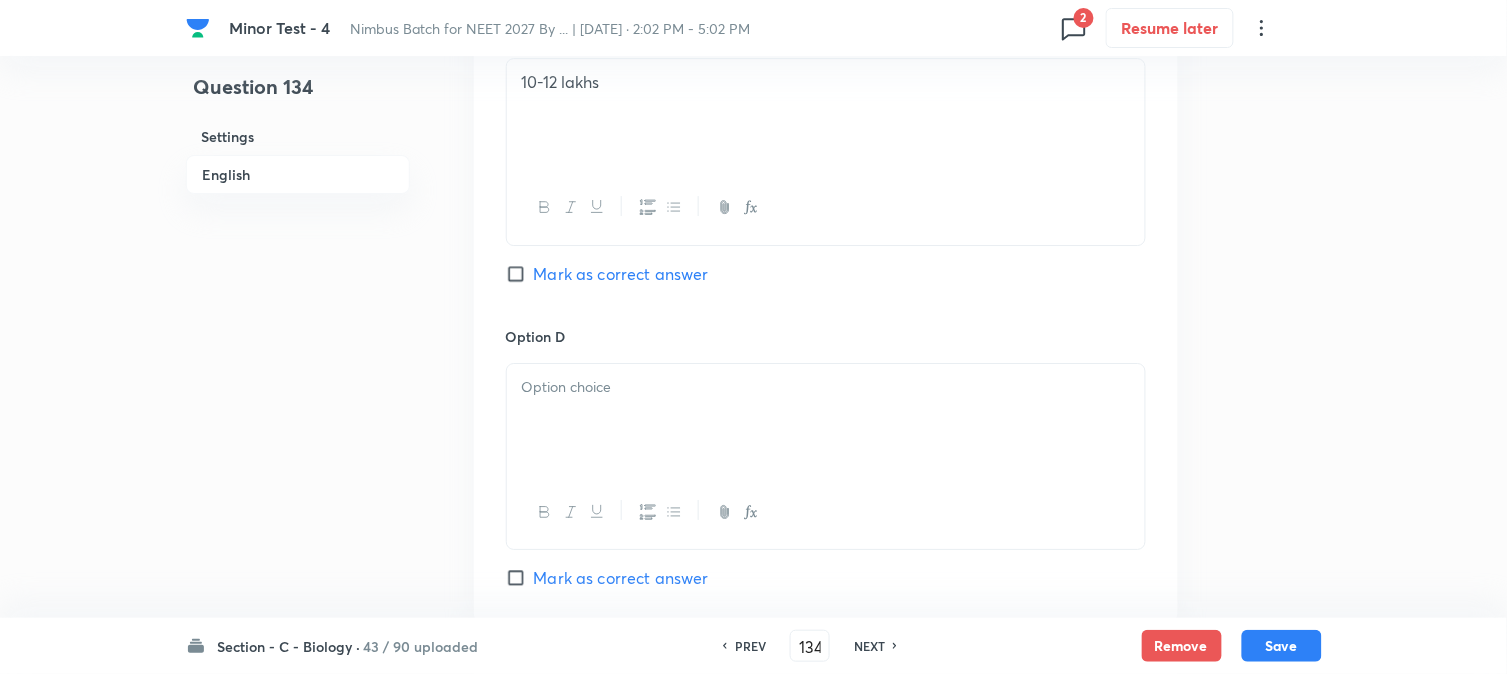 click on "Option C 10-12 lakhs  Mark as correct answer" at bounding box center [826, 173] 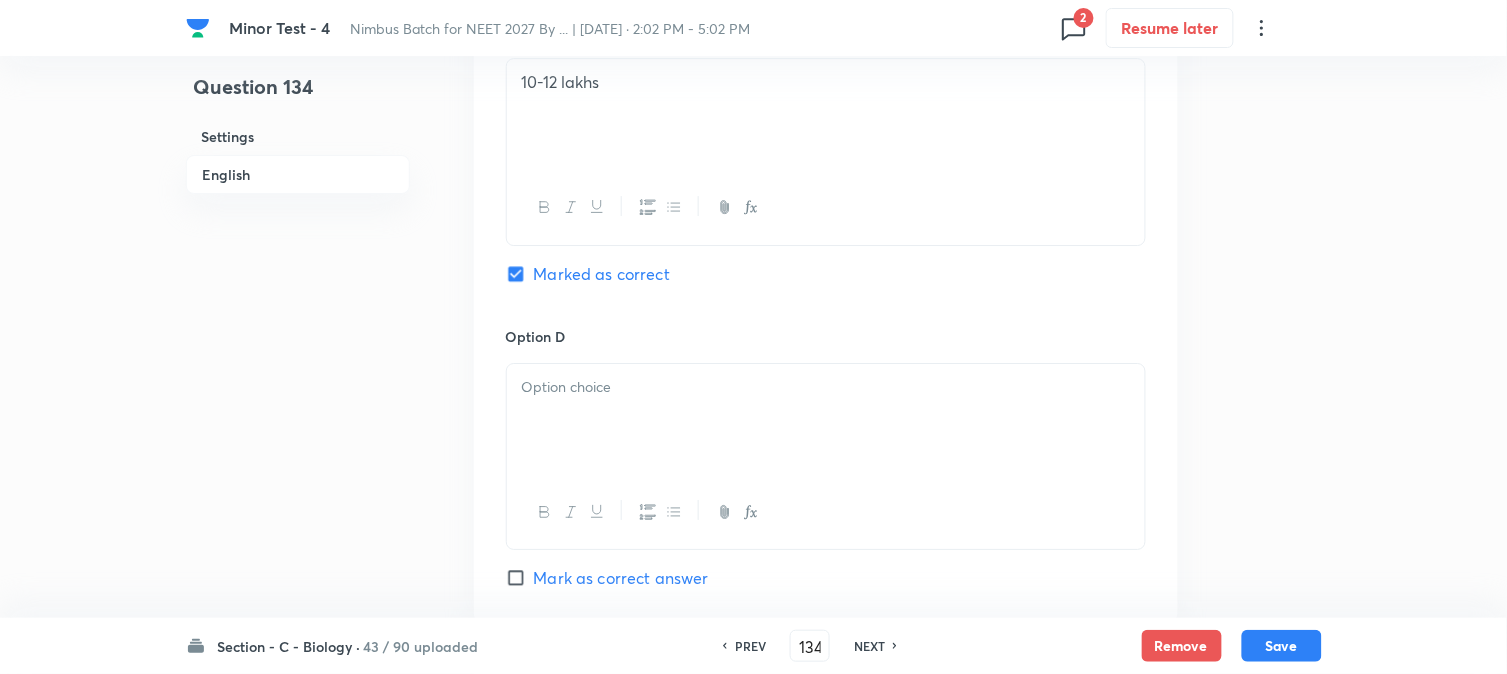 click at bounding box center (826, 420) 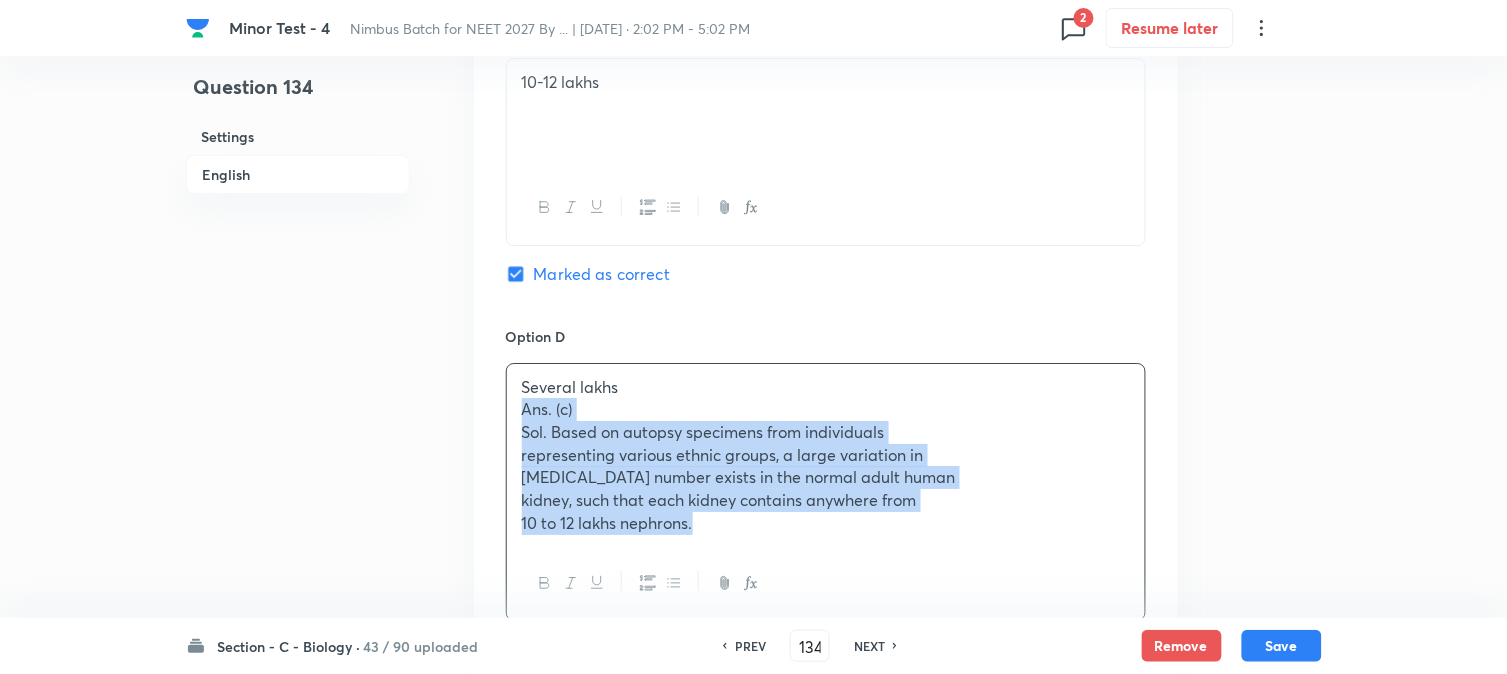 drag, startPoint x: 523, startPoint y: 415, endPoint x: 882, endPoint y: 574, distance: 392.6347 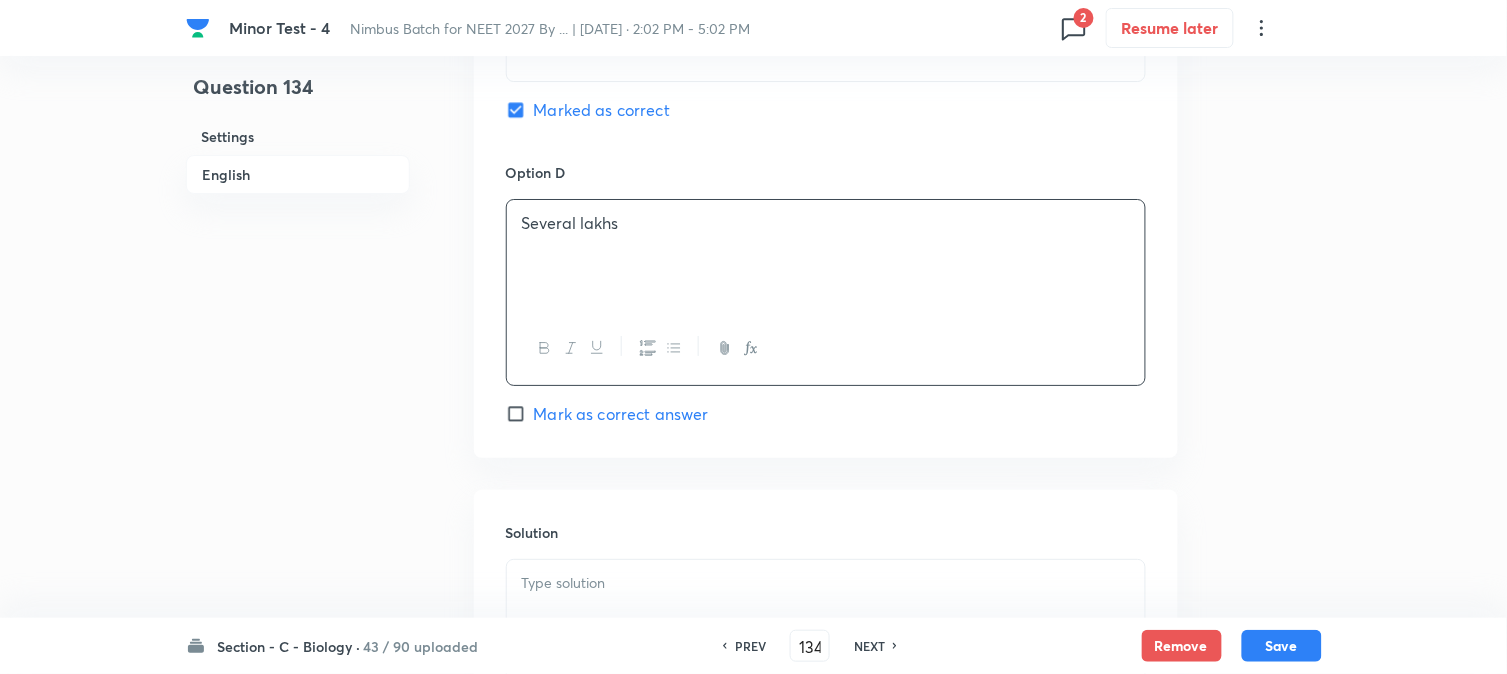 scroll, scrollTop: 1923, scrollLeft: 0, axis: vertical 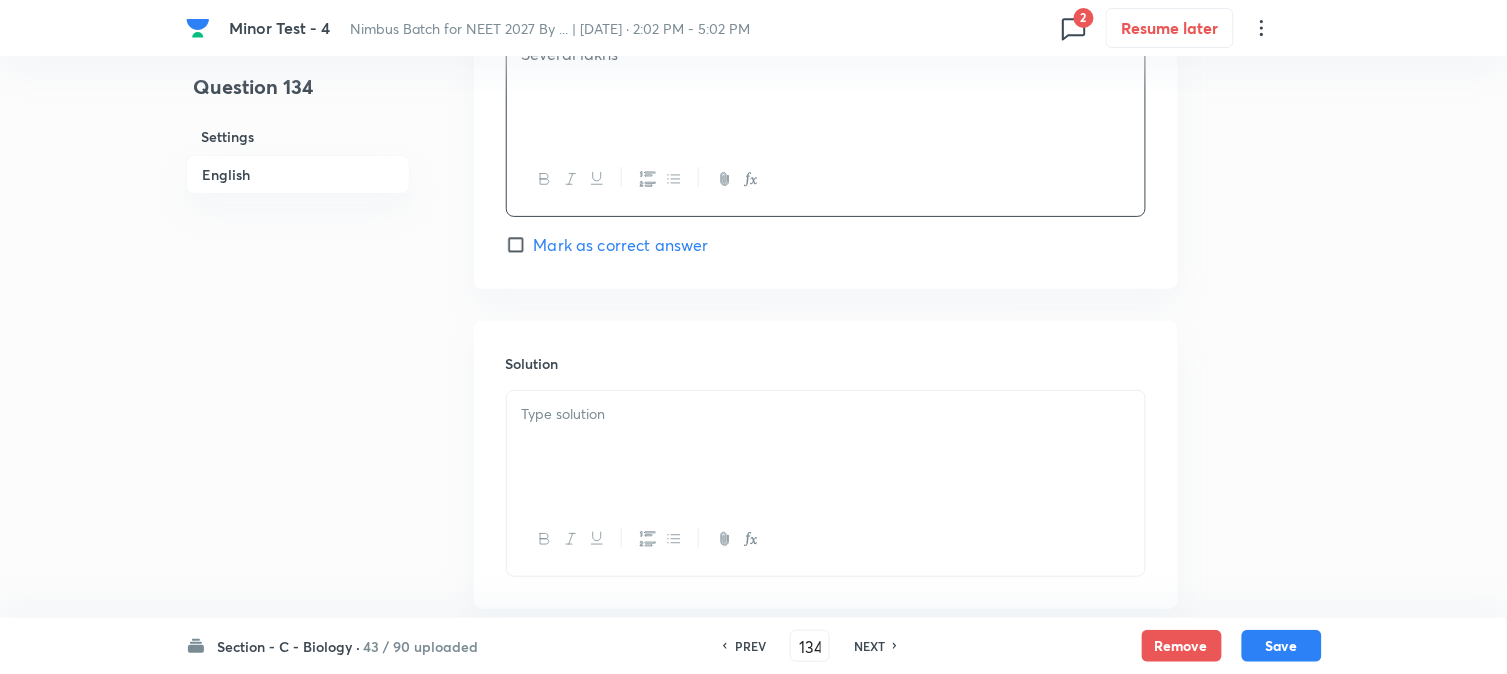 drag, startPoint x: 545, startPoint y: 428, endPoint x: 554, endPoint y: 438, distance: 13.453624 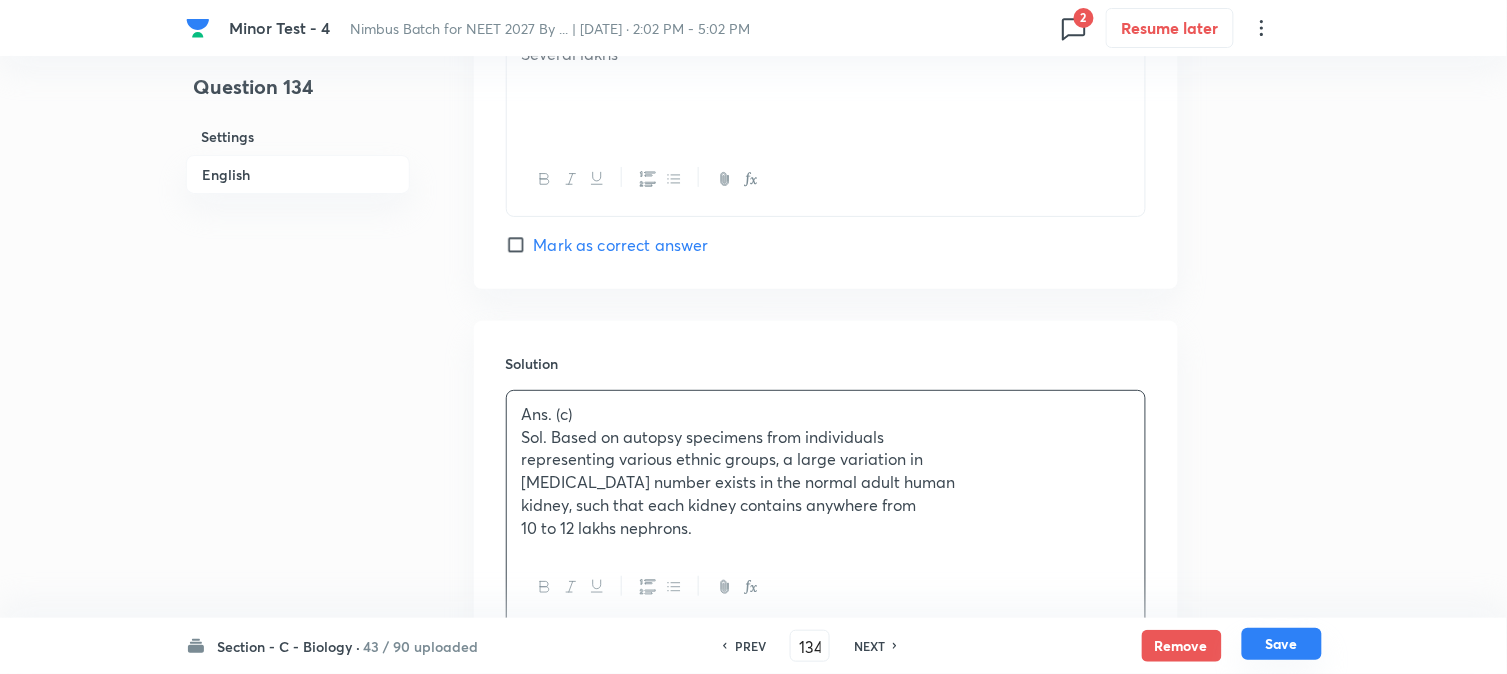 drag, startPoint x: 1288, startPoint y: 637, endPoint x: 1296, endPoint y: 647, distance: 12.806249 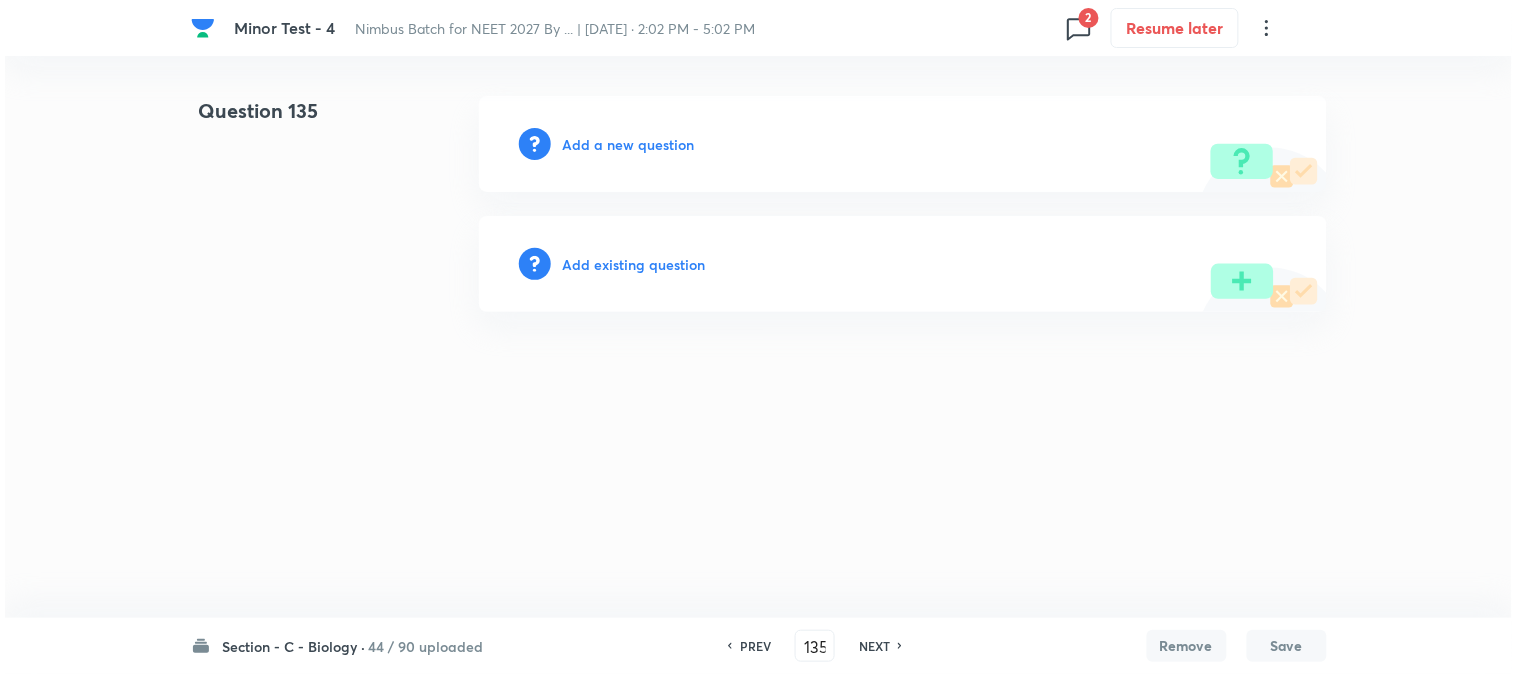 scroll, scrollTop: 0, scrollLeft: 0, axis: both 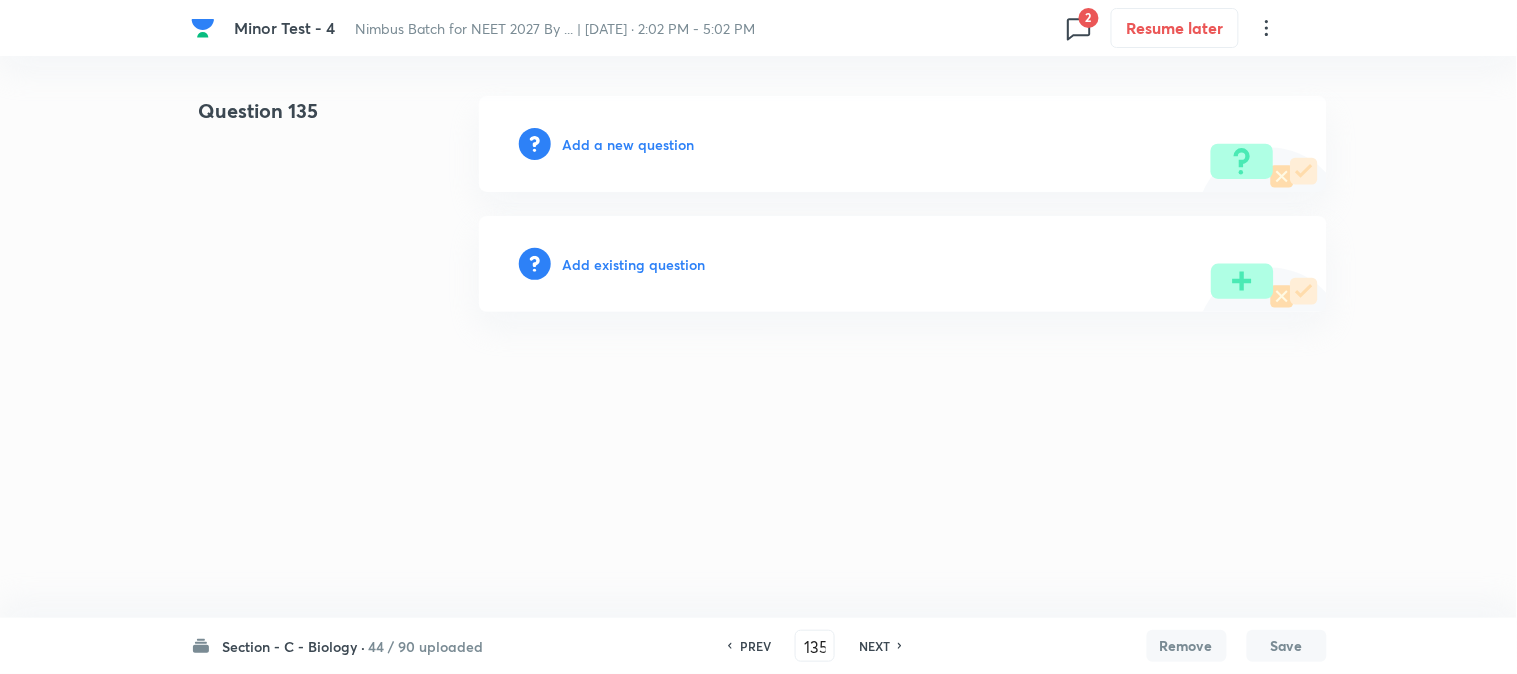 click on "Add a new question" at bounding box center [629, 144] 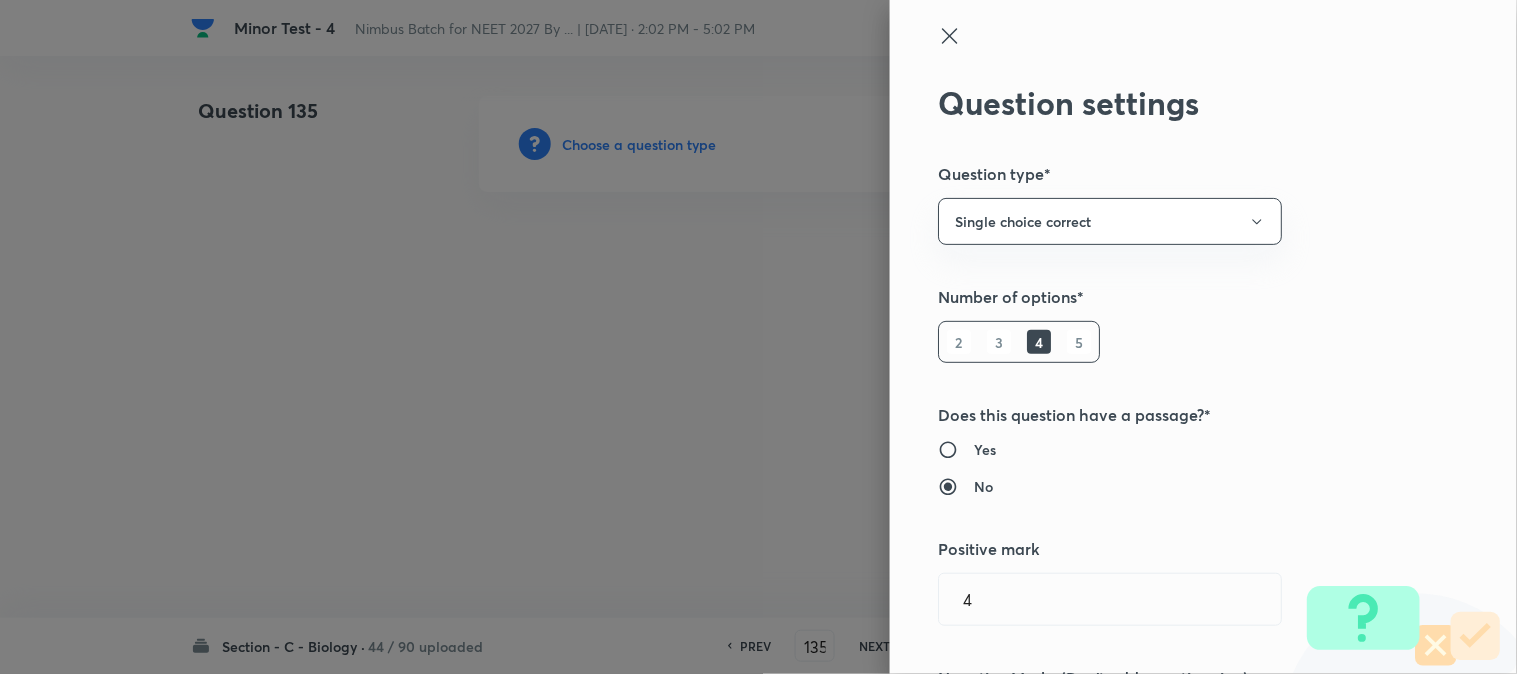click at bounding box center (758, 337) 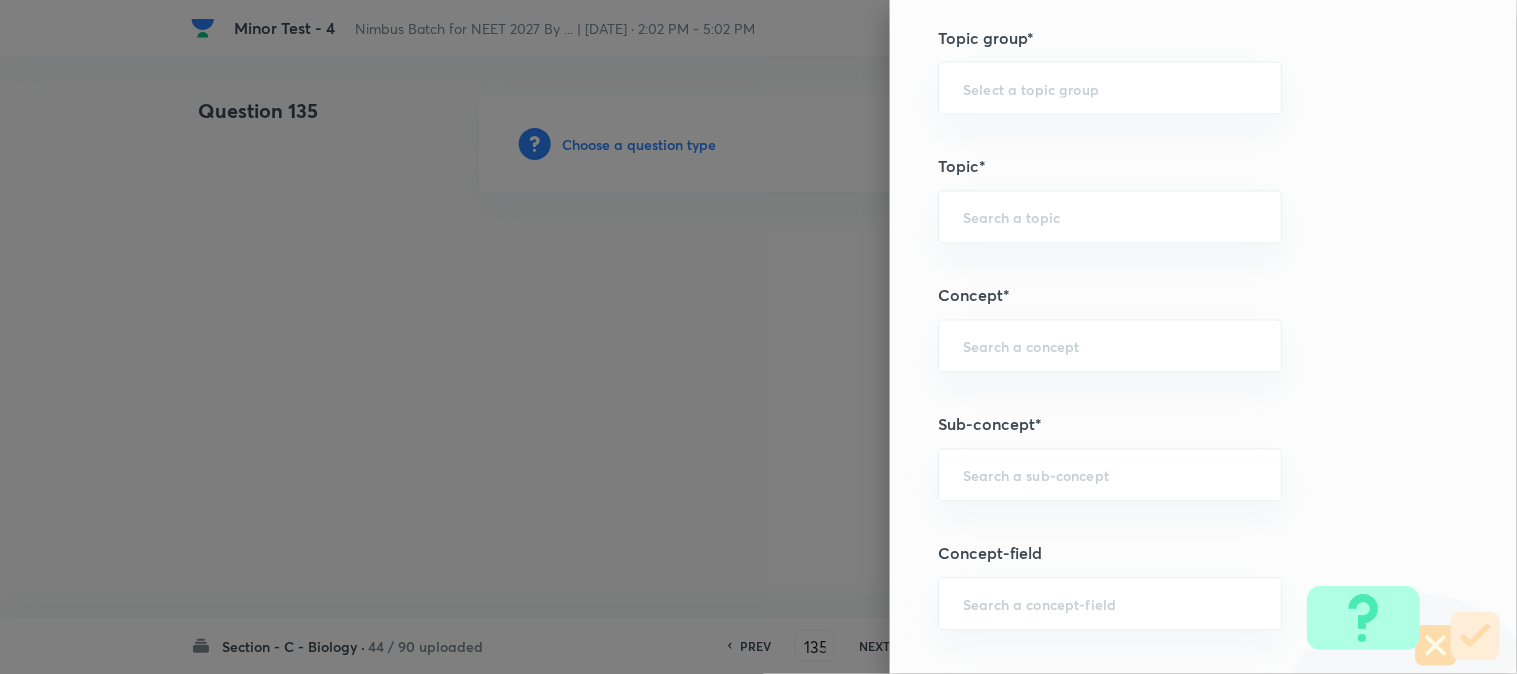 scroll, scrollTop: 1180, scrollLeft: 0, axis: vertical 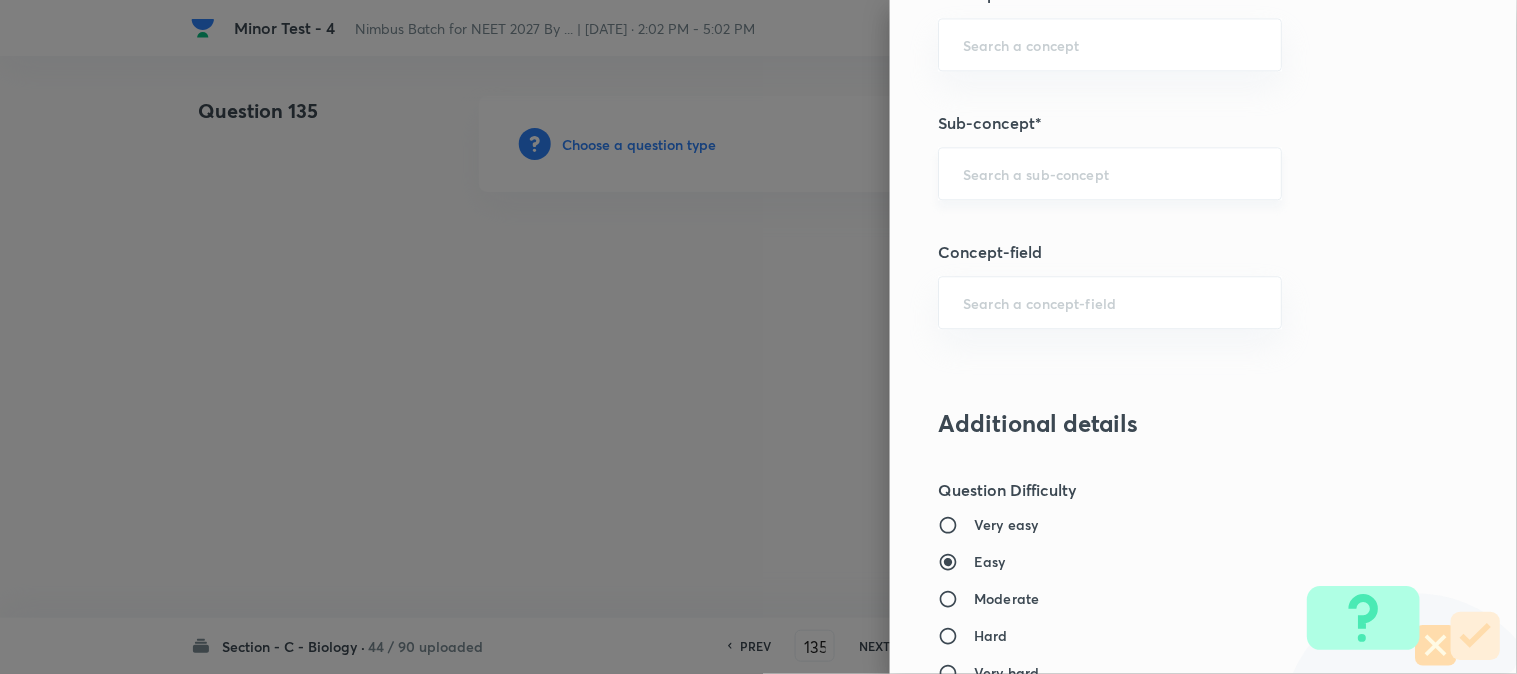 click at bounding box center [1110, 173] 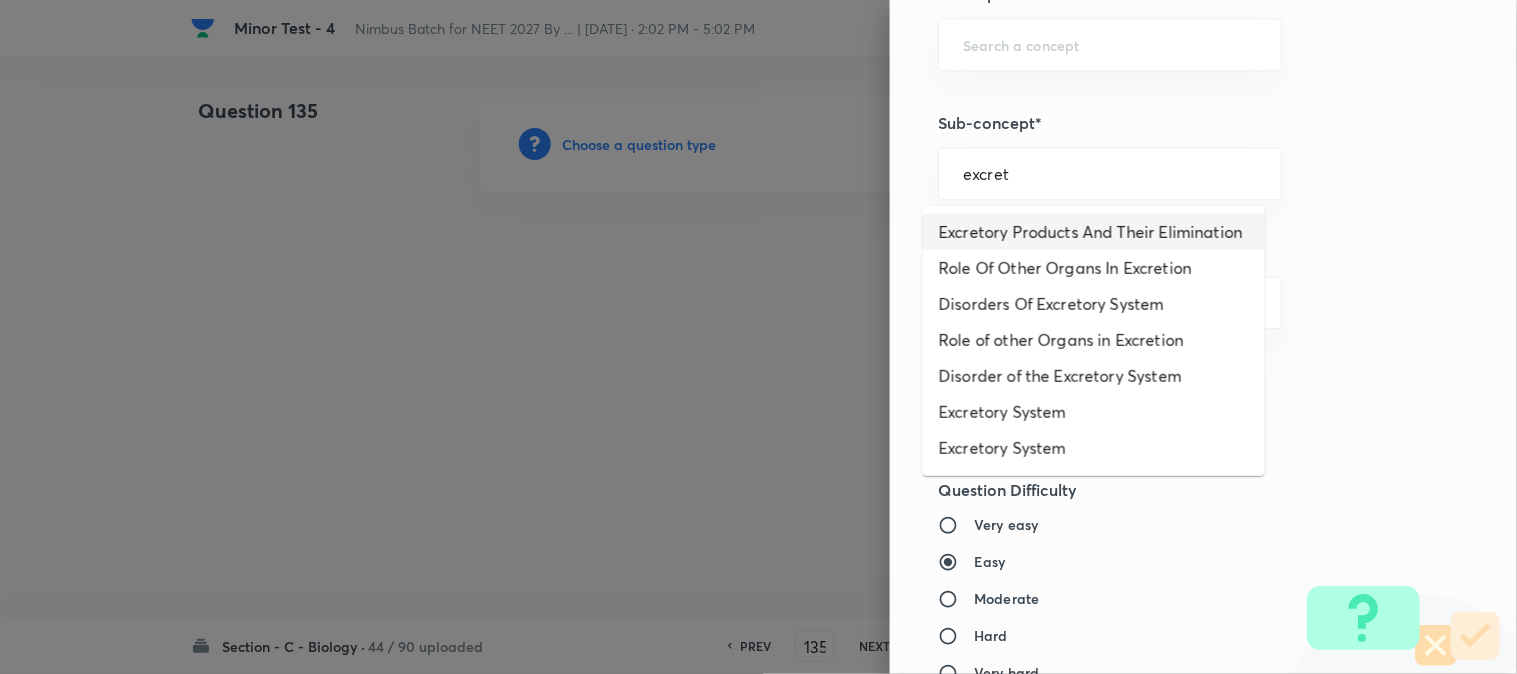click on "Excretory Products And Their Elimination" at bounding box center (1094, 232) 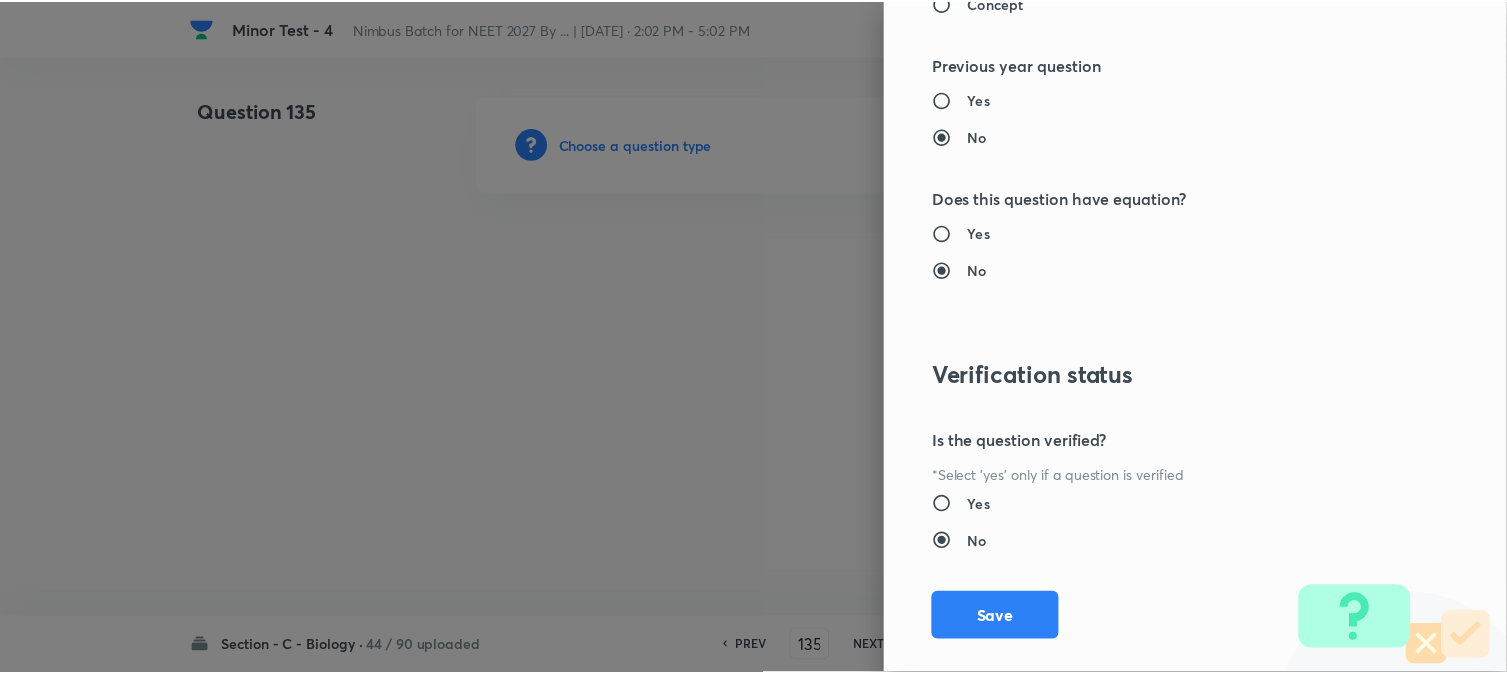 scroll, scrollTop: 2052, scrollLeft: 0, axis: vertical 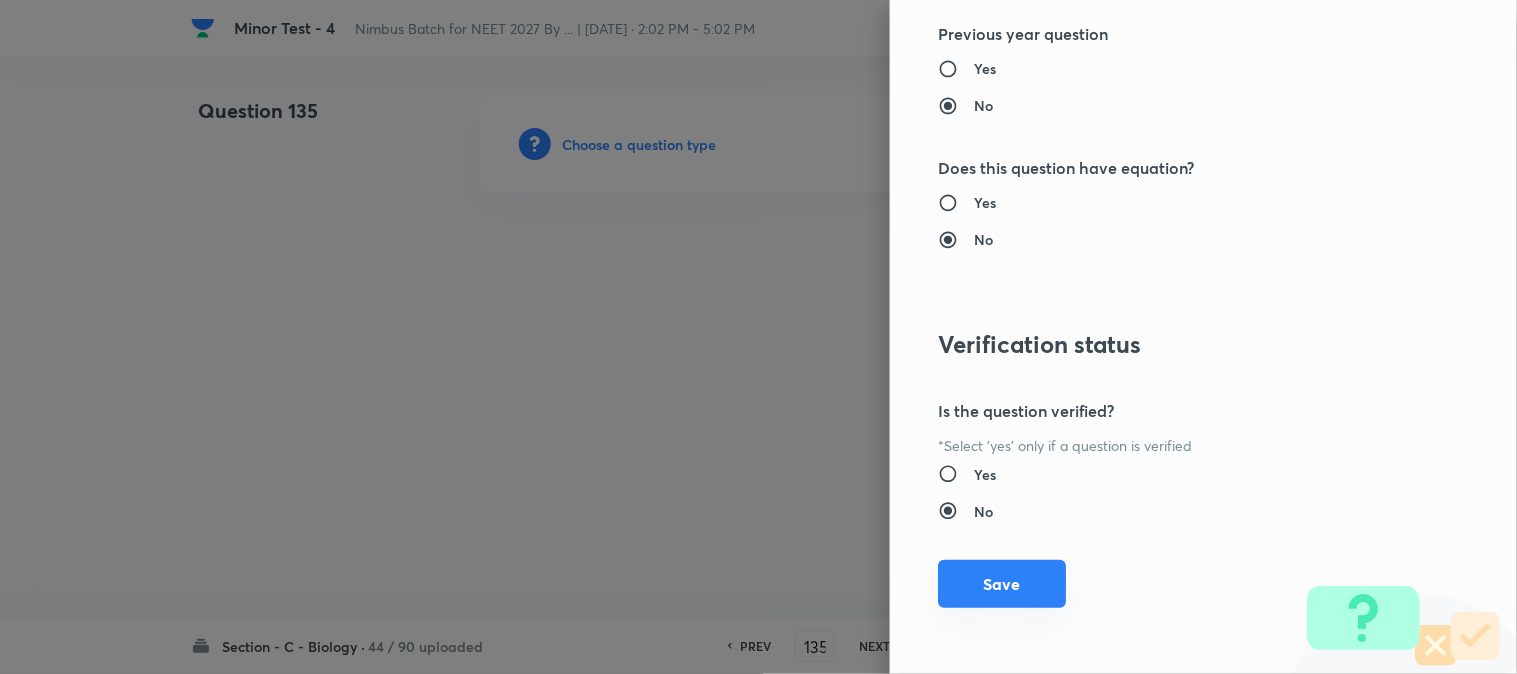 click on "Save" at bounding box center [1002, 584] 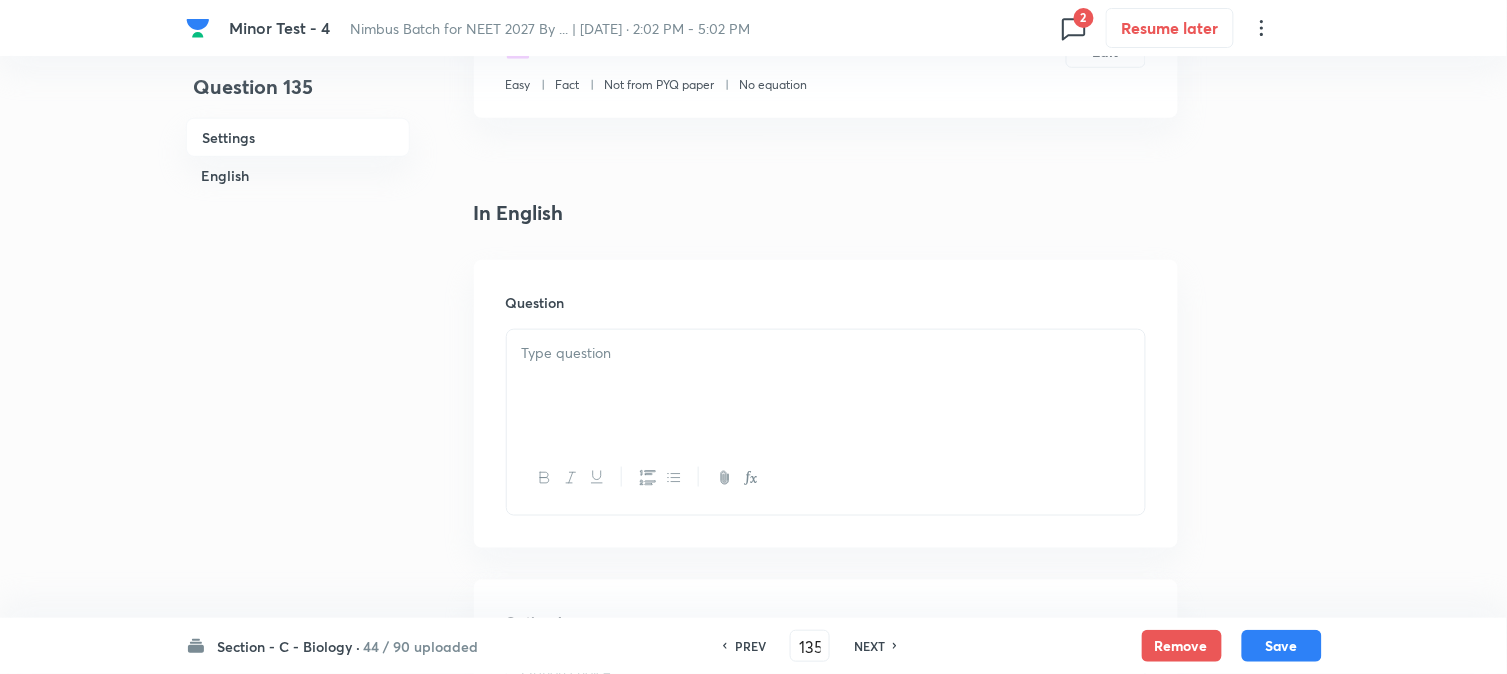 scroll, scrollTop: 590, scrollLeft: 0, axis: vertical 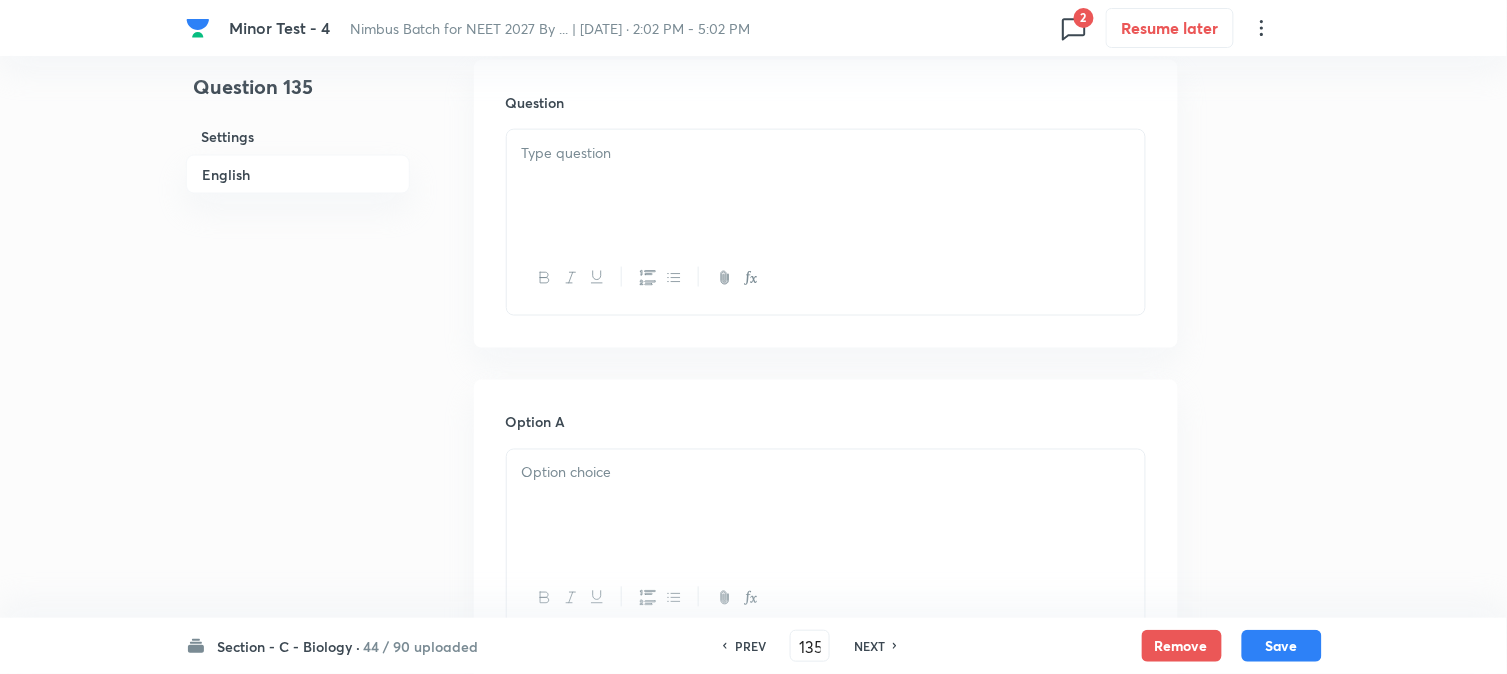 click at bounding box center (826, 186) 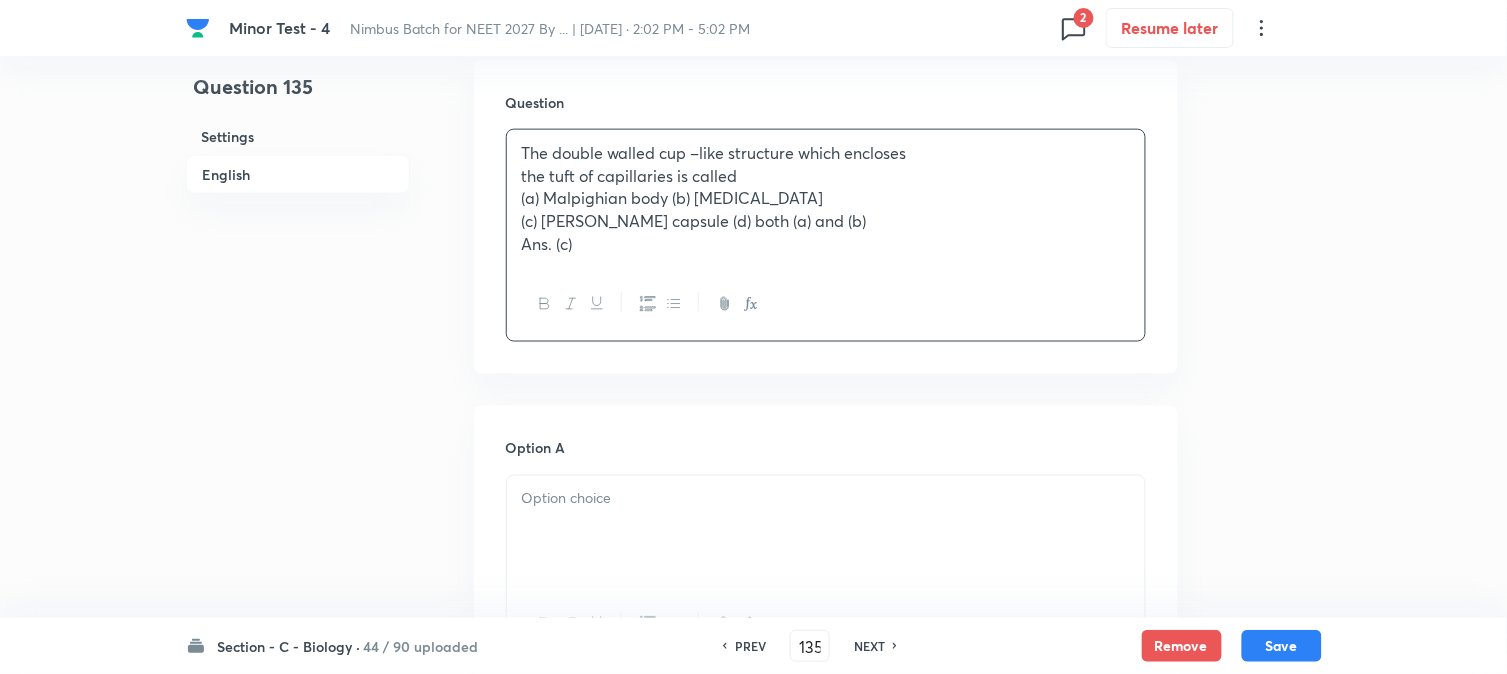 click on "(a) Malpighian body (b) Renal corpuscle" at bounding box center (826, 198) 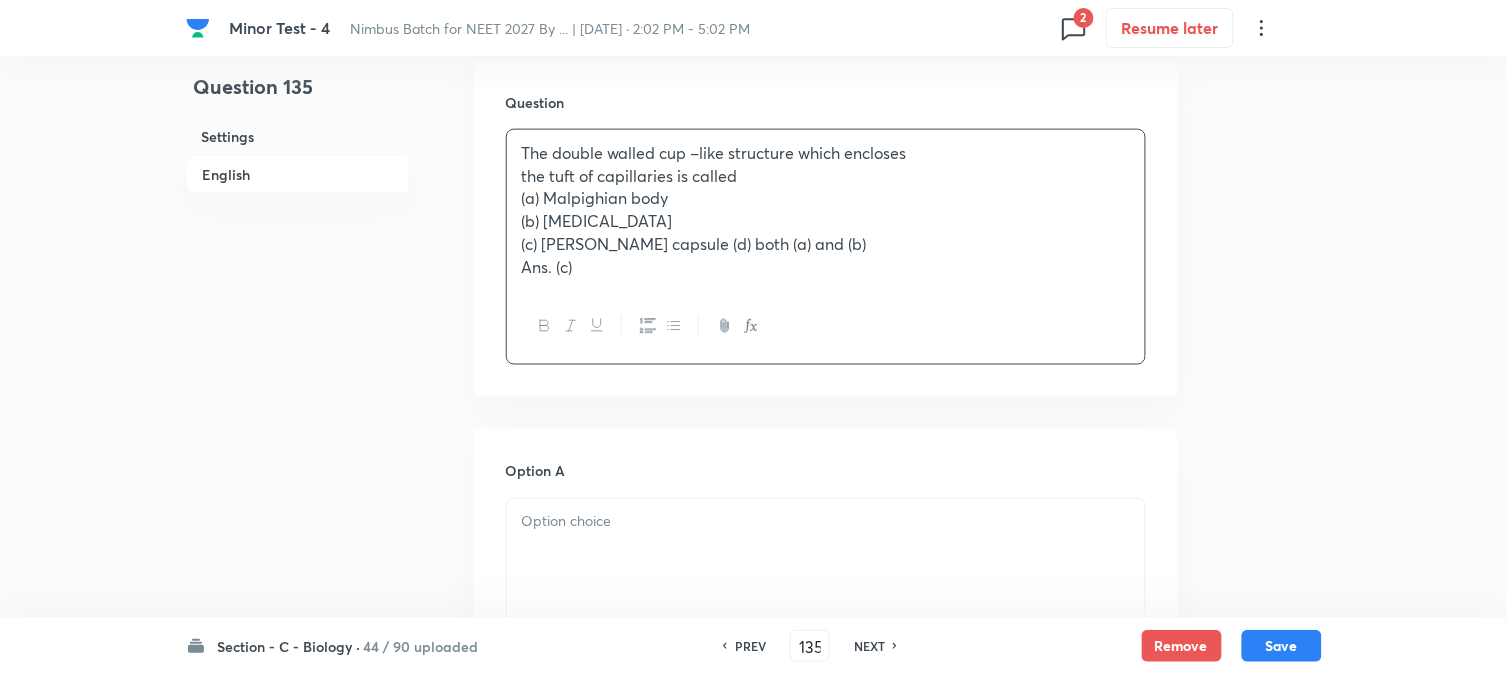 click on "(c) Bowman’s capsule (d) both (a) and (b)" at bounding box center (826, 244) 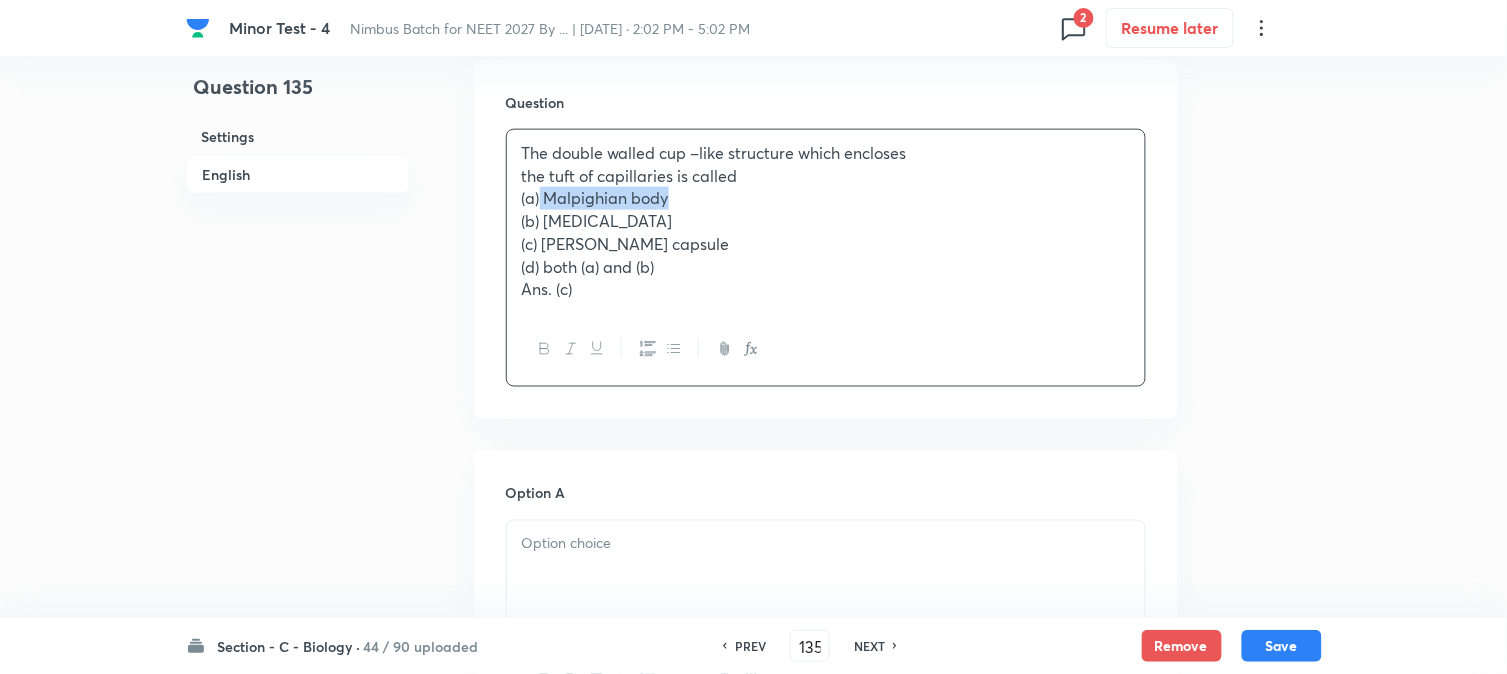 drag, startPoint x: 542, startPoint y: 201, endPoint x: 697, endPoint y: 196, distance: 155.08063 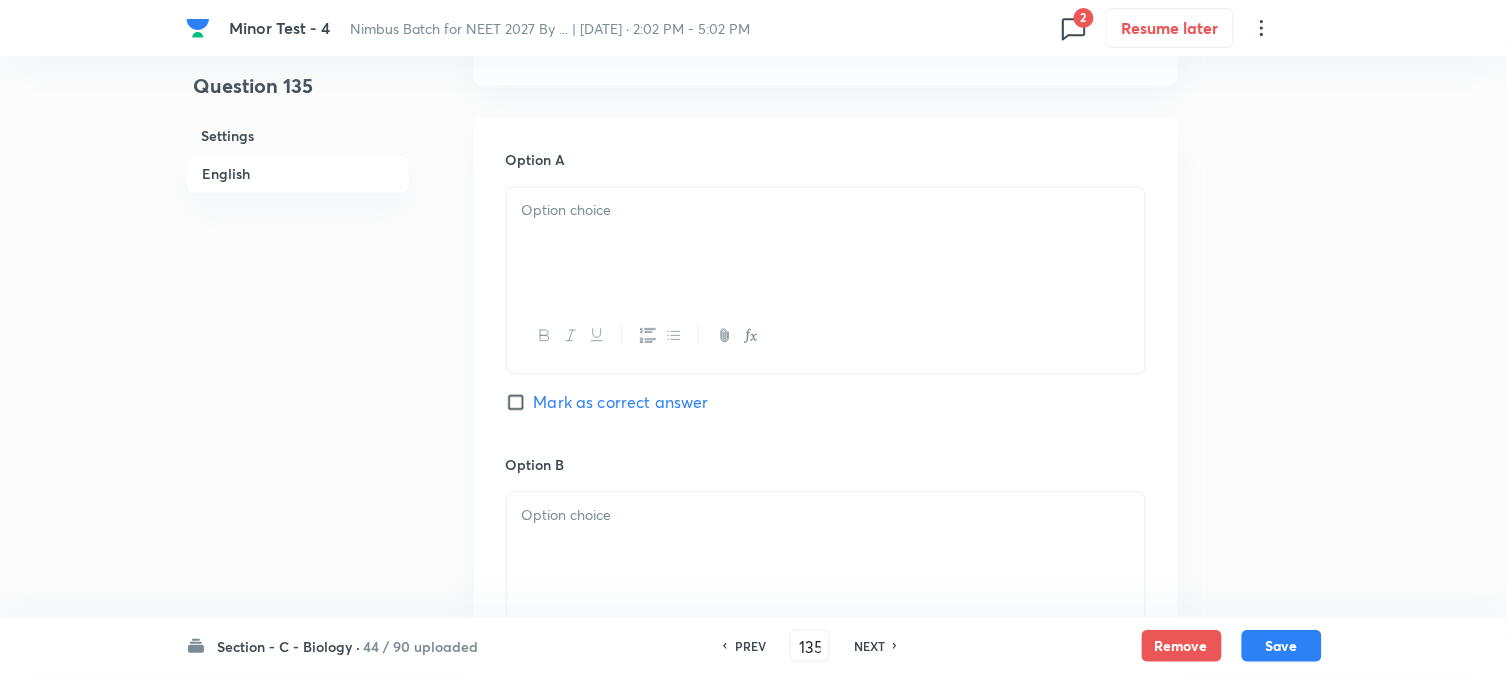click at bounding box center [826, 244] 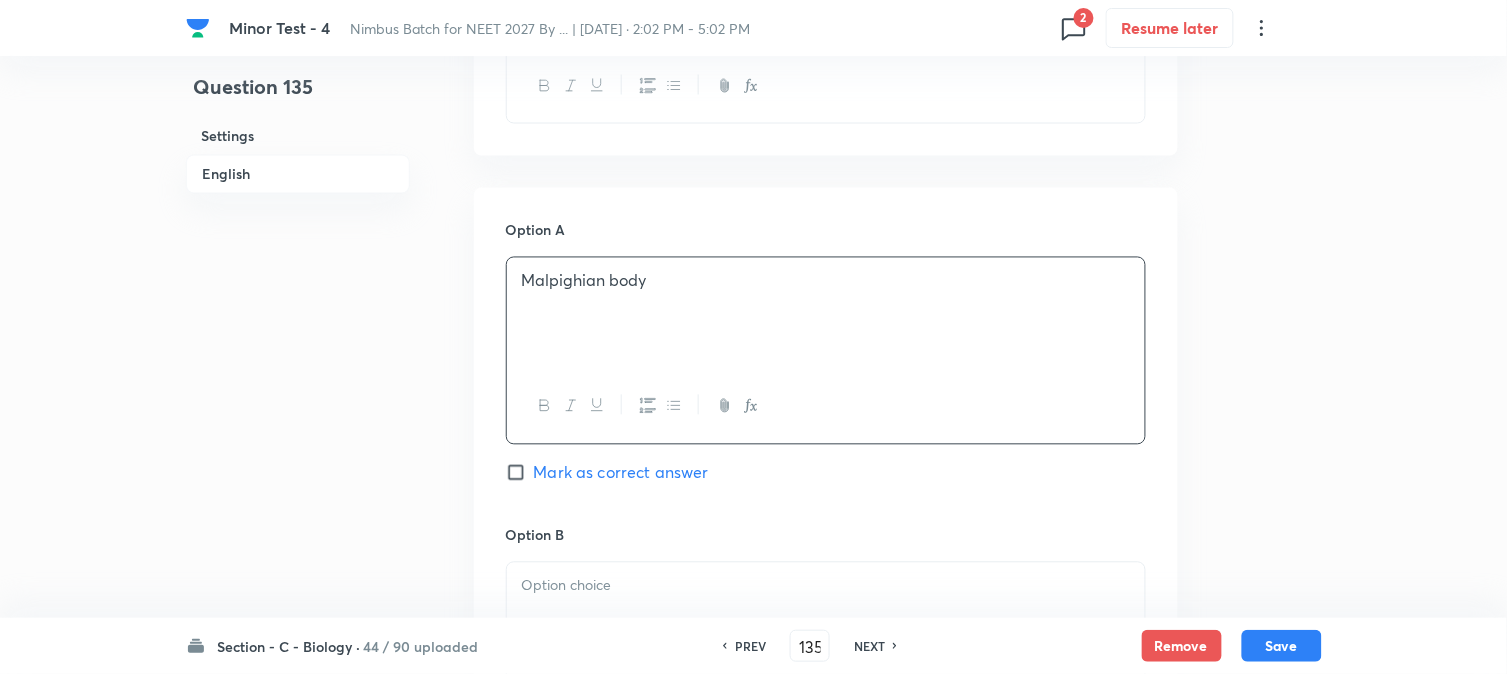 scroll, scrollTop: 590, scrollLeft: 0, axis: vertical 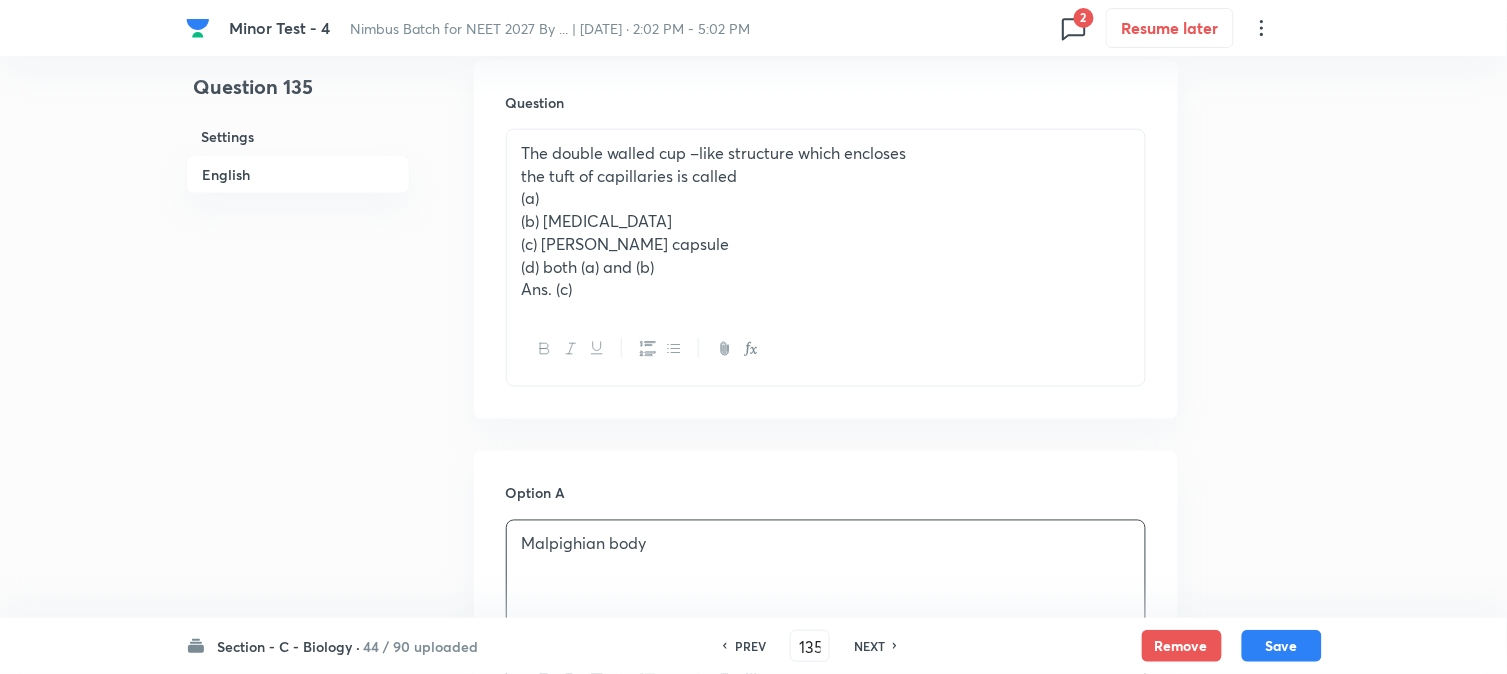 drag, startPoint x: 546, startPoint y: 214, endPoint x: 691, endPoint y: 215, distance: 145.00345 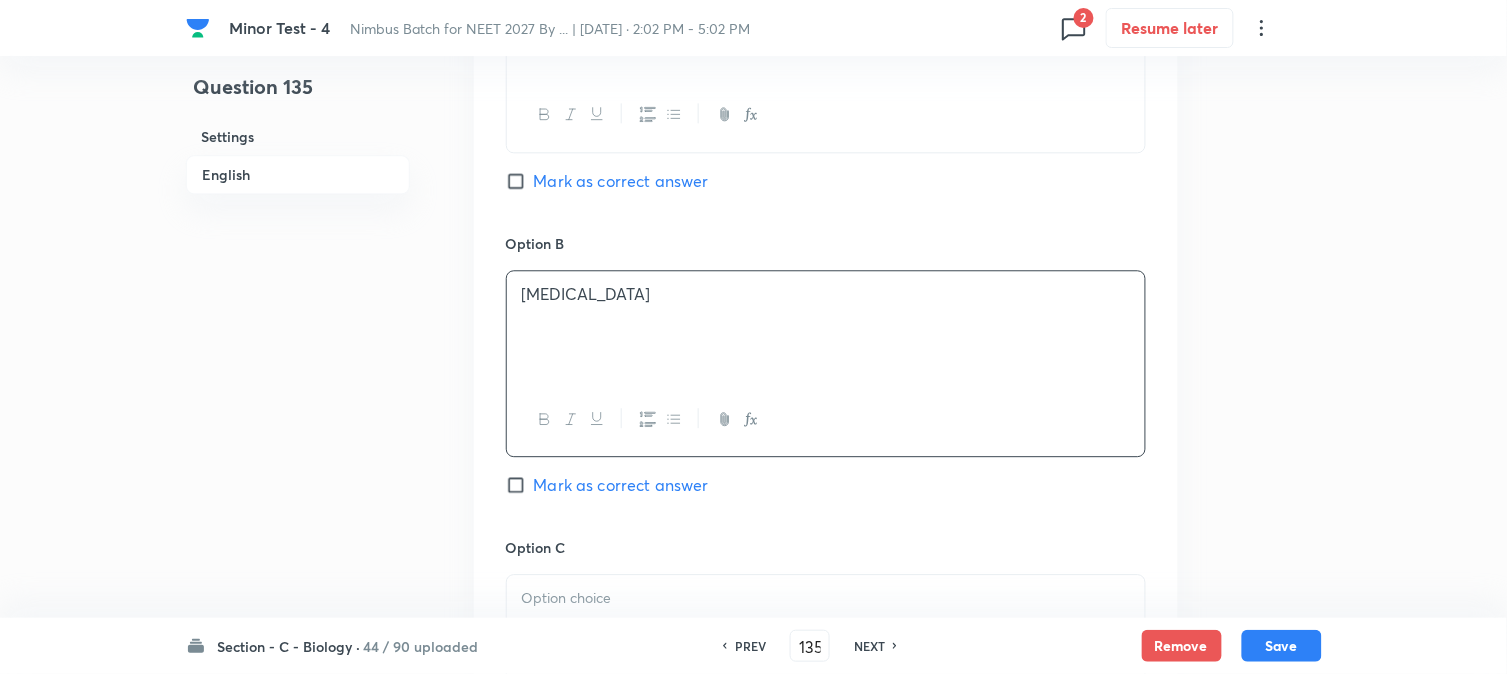 click on "Renal corpuscle" at bounding box center [826, 327] 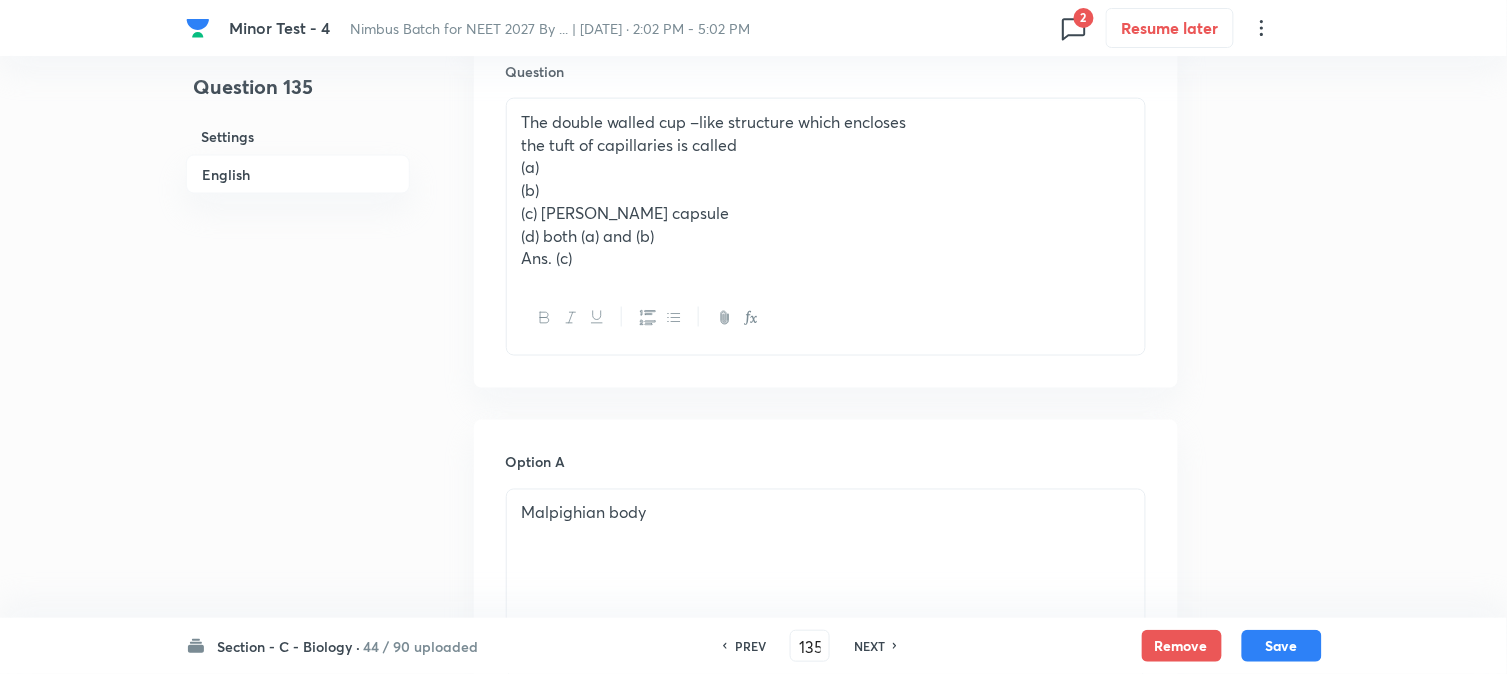 scroll, scrollTop: 590, scrollLeft: 0, axis: vertical 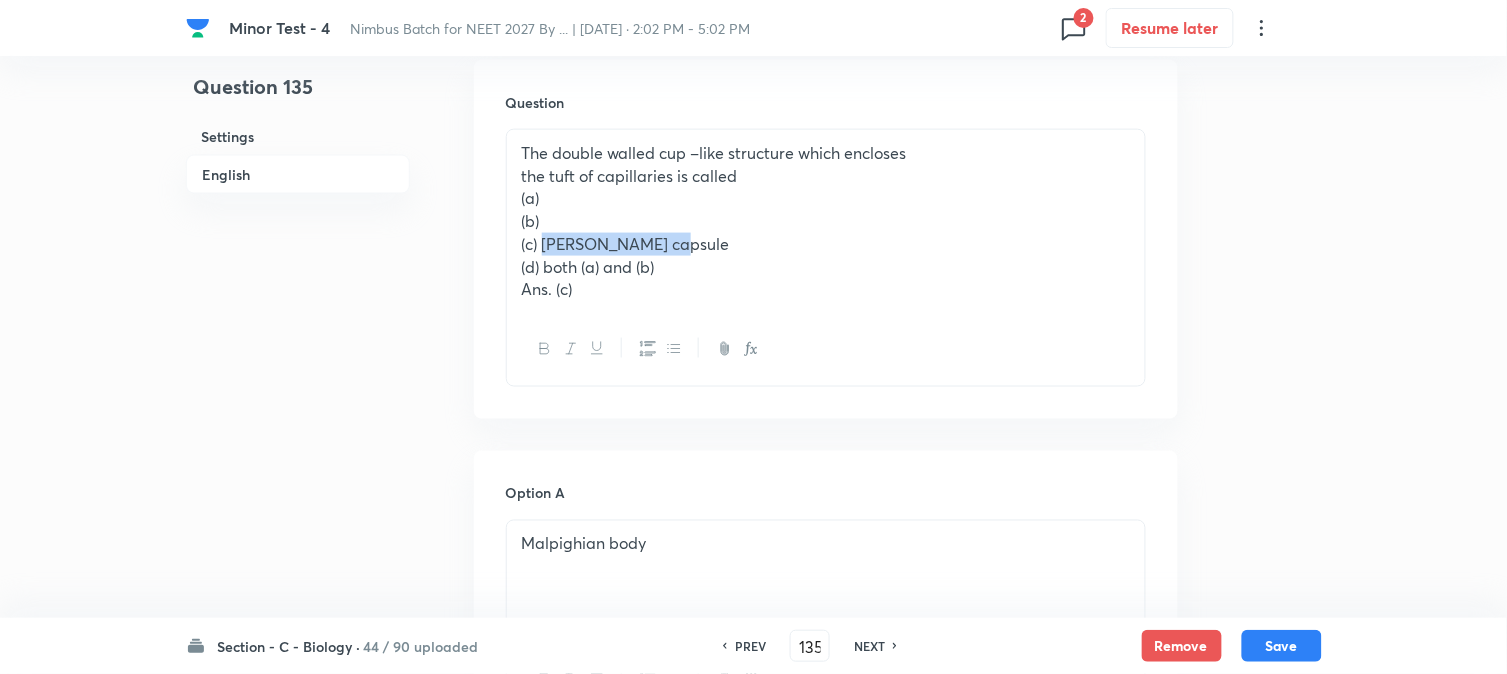 drag, startPoint x: 543, startPoint y: 248, endPoint x: 717, endPoint y: 244, distance: 174.04597 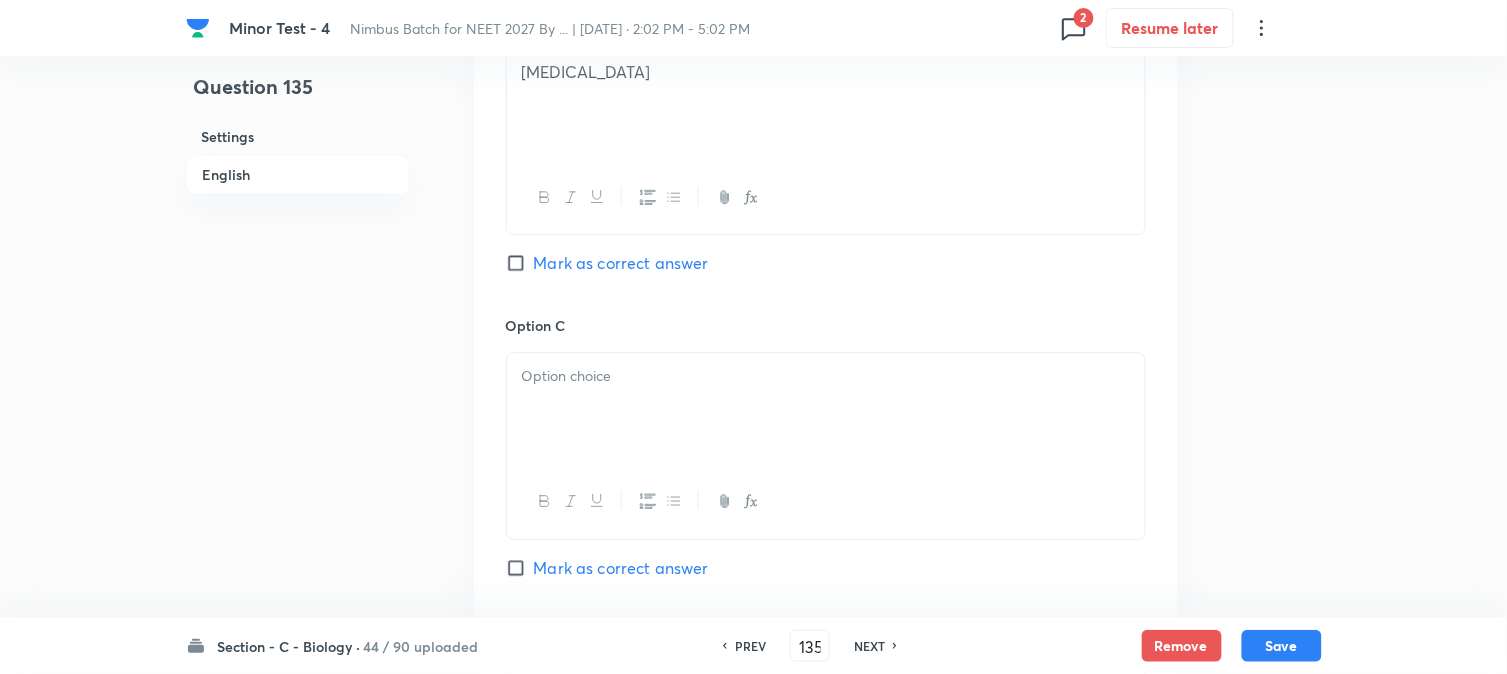 click at bounding box center (826, 409) 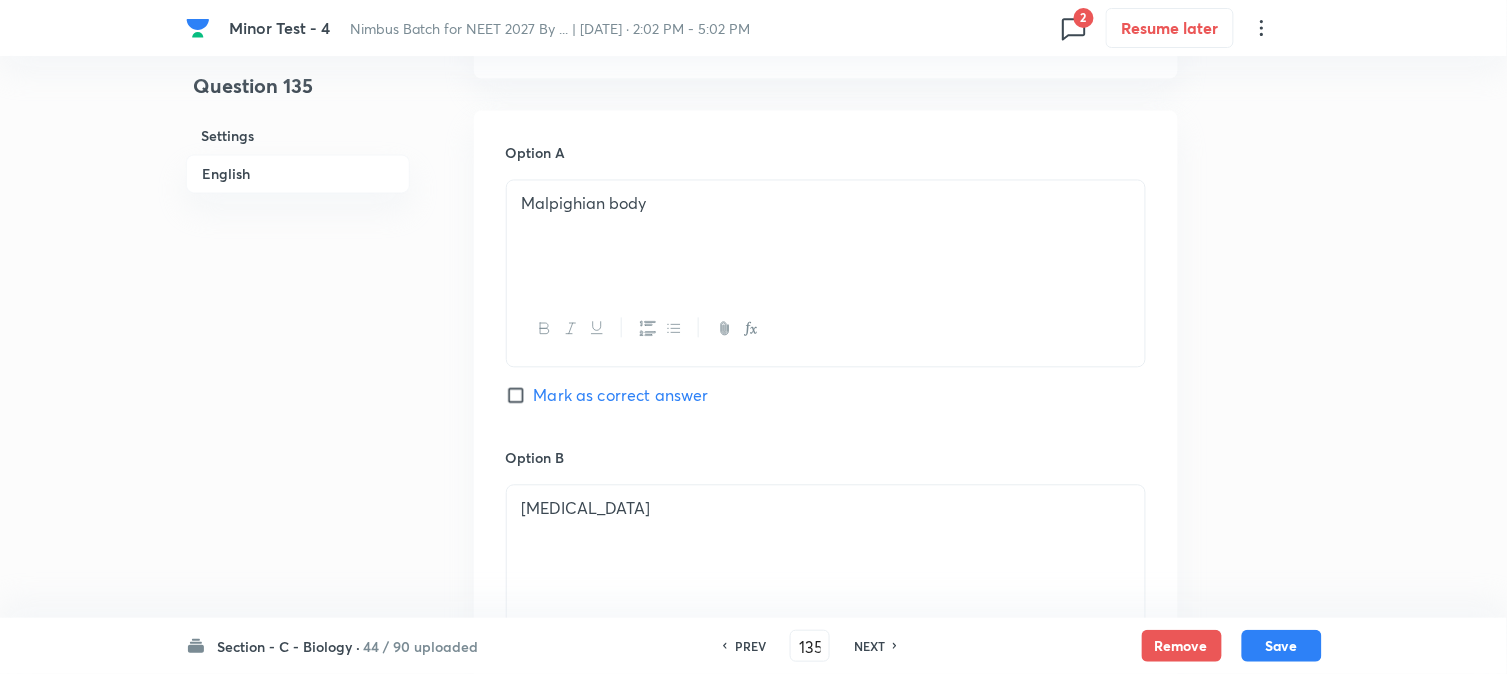 scroll, scrollTop: 590, scrollLeft: 0, axis: vertical 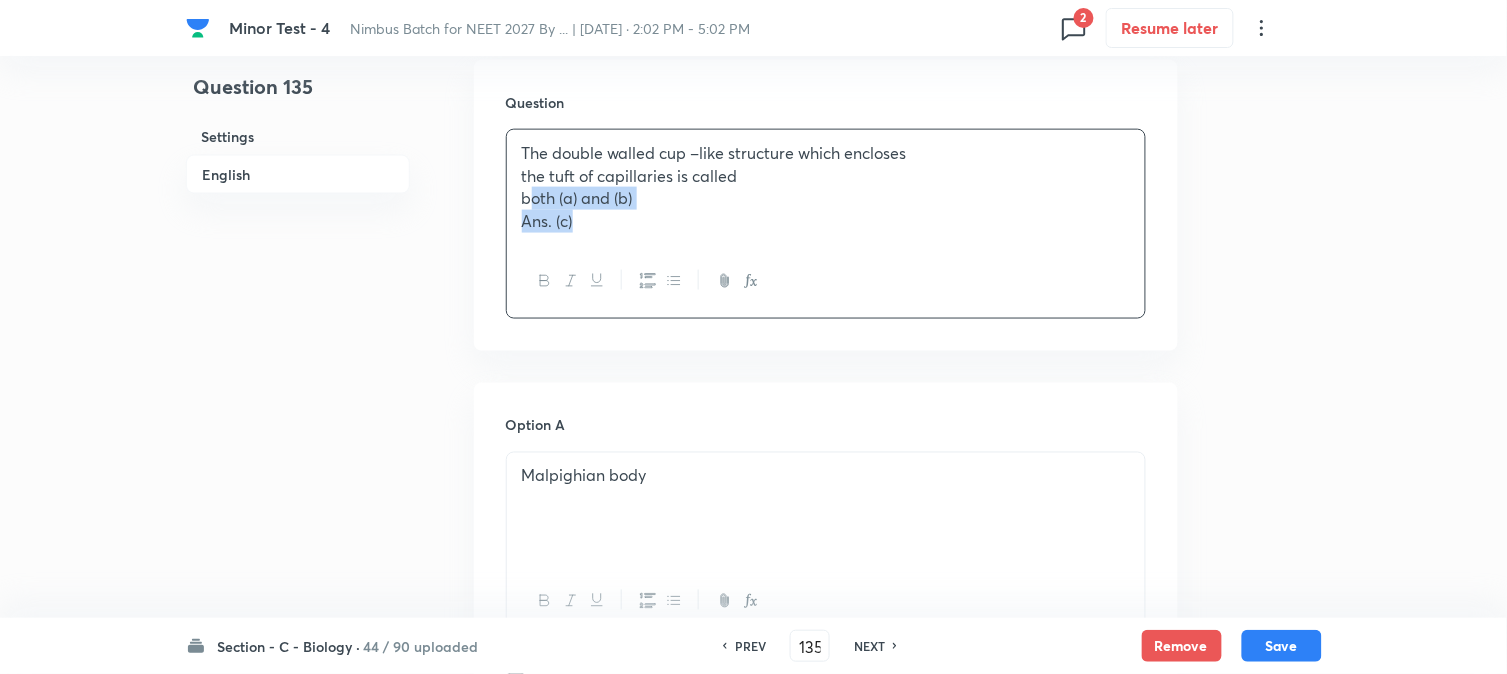 drag, startPoint x: 542, startPoint y: 270, endPoint x: 726, endPoint y: 287, distance: 184.78366 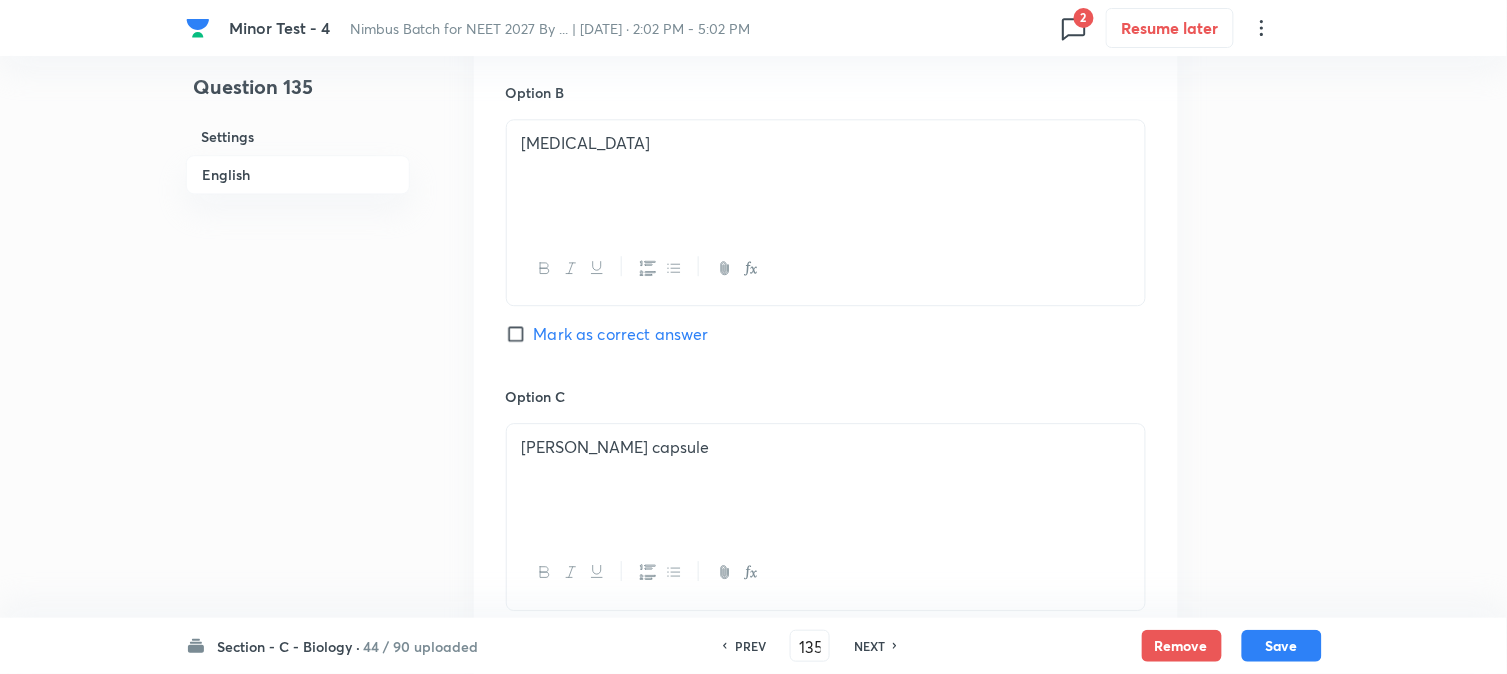 scroll, scrollTop: 1590, scrollLeft: 0, axis: vertical 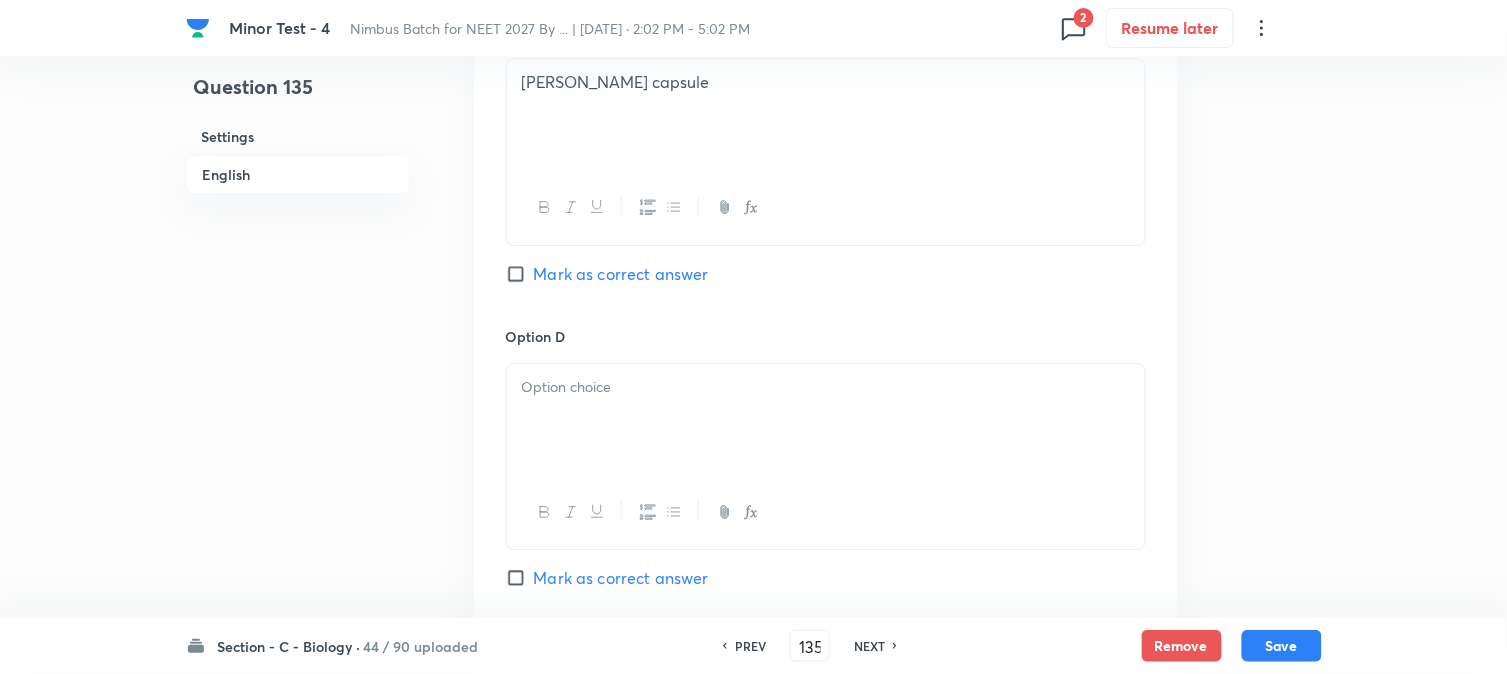 click on "Mark as correct answer" at bounding box center (621, 274) 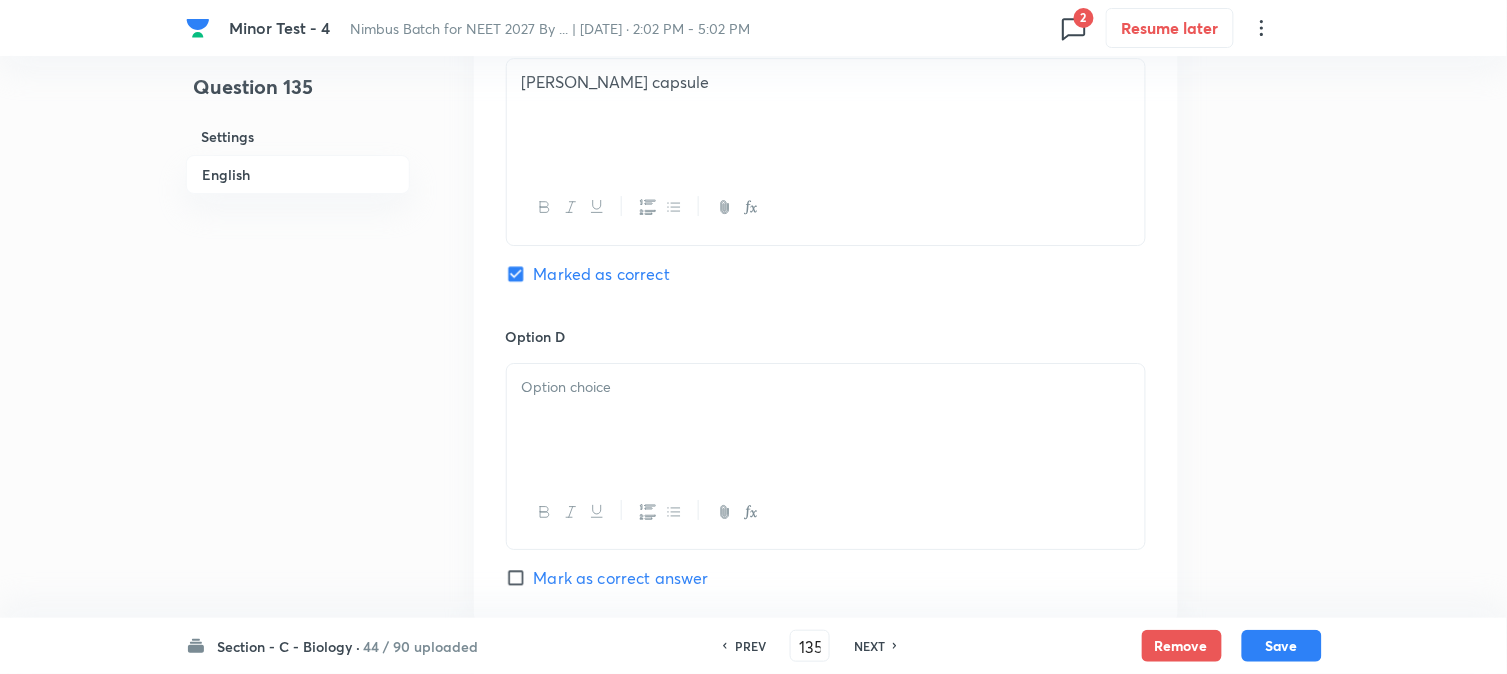 click at bounding box center [826, 420] 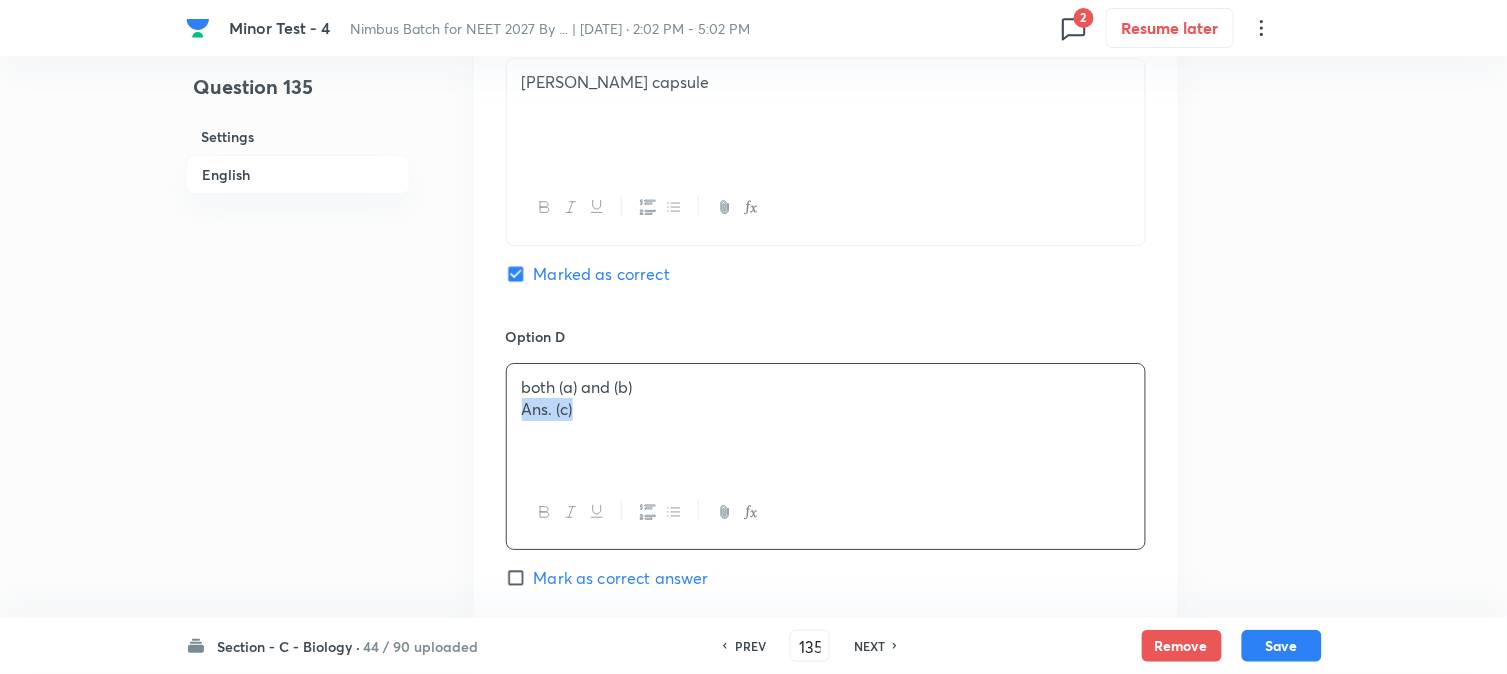 drag, startPoint x: 520, startPoint y: 412, endPoint x: 602, endPoint y: 417, distance: 82.1523 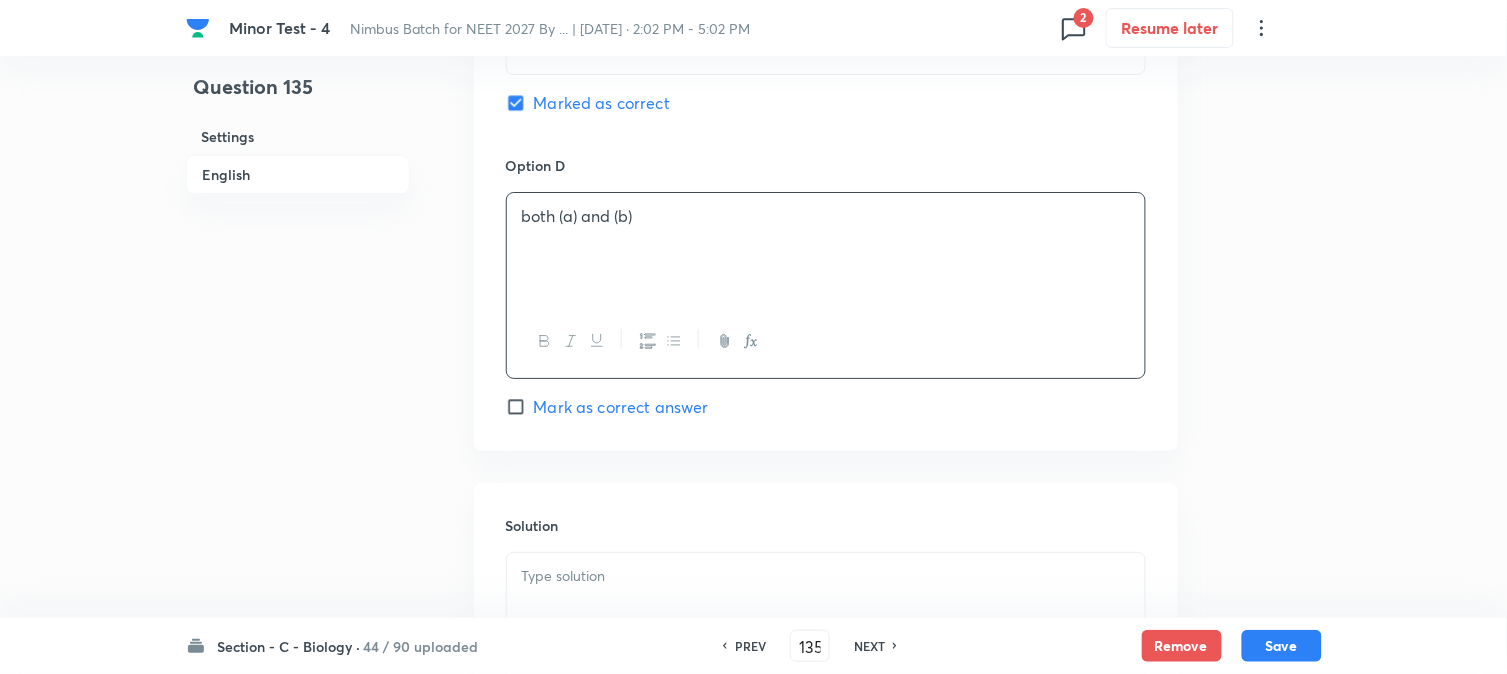 scroll, scrollTop: 2034, scrollLeft: 0, axis: vertical 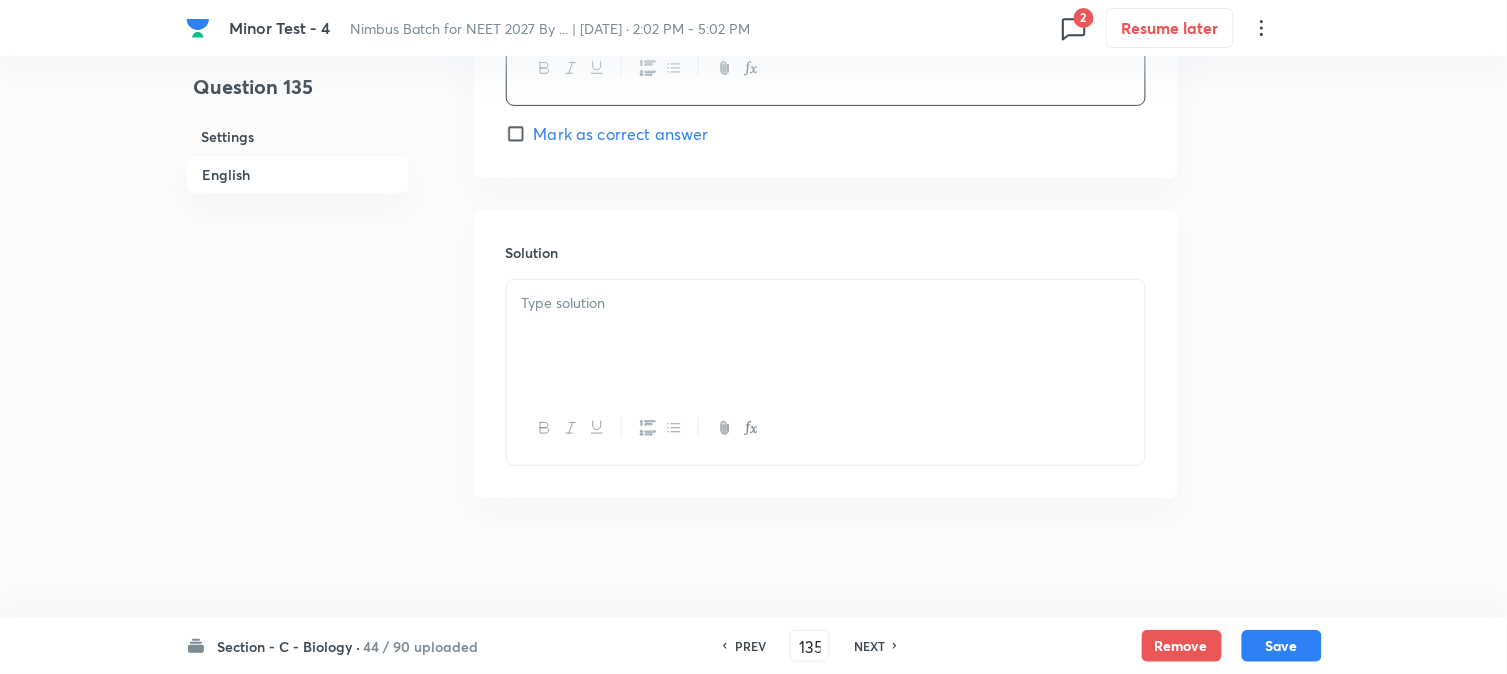click at bounding box center [826, 336] 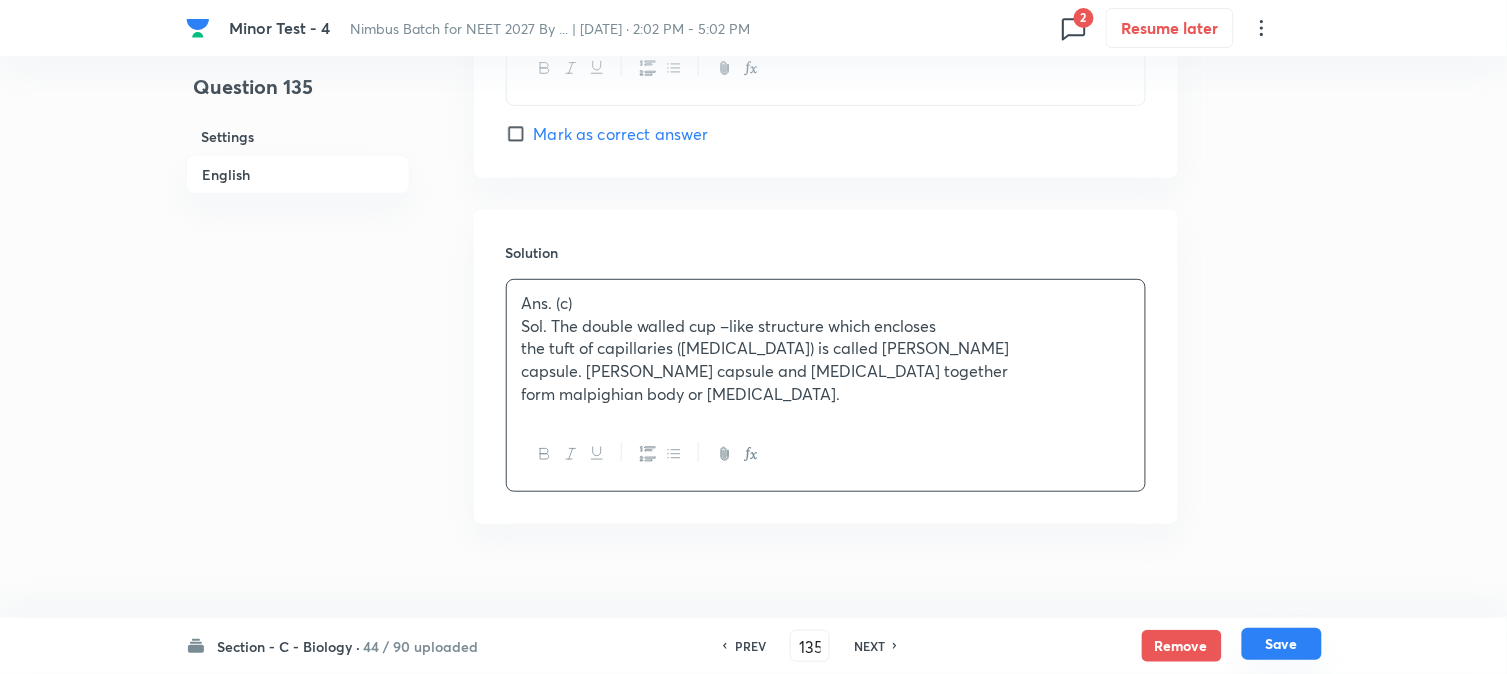 click on "Save" at bounding box center (1282, 644) 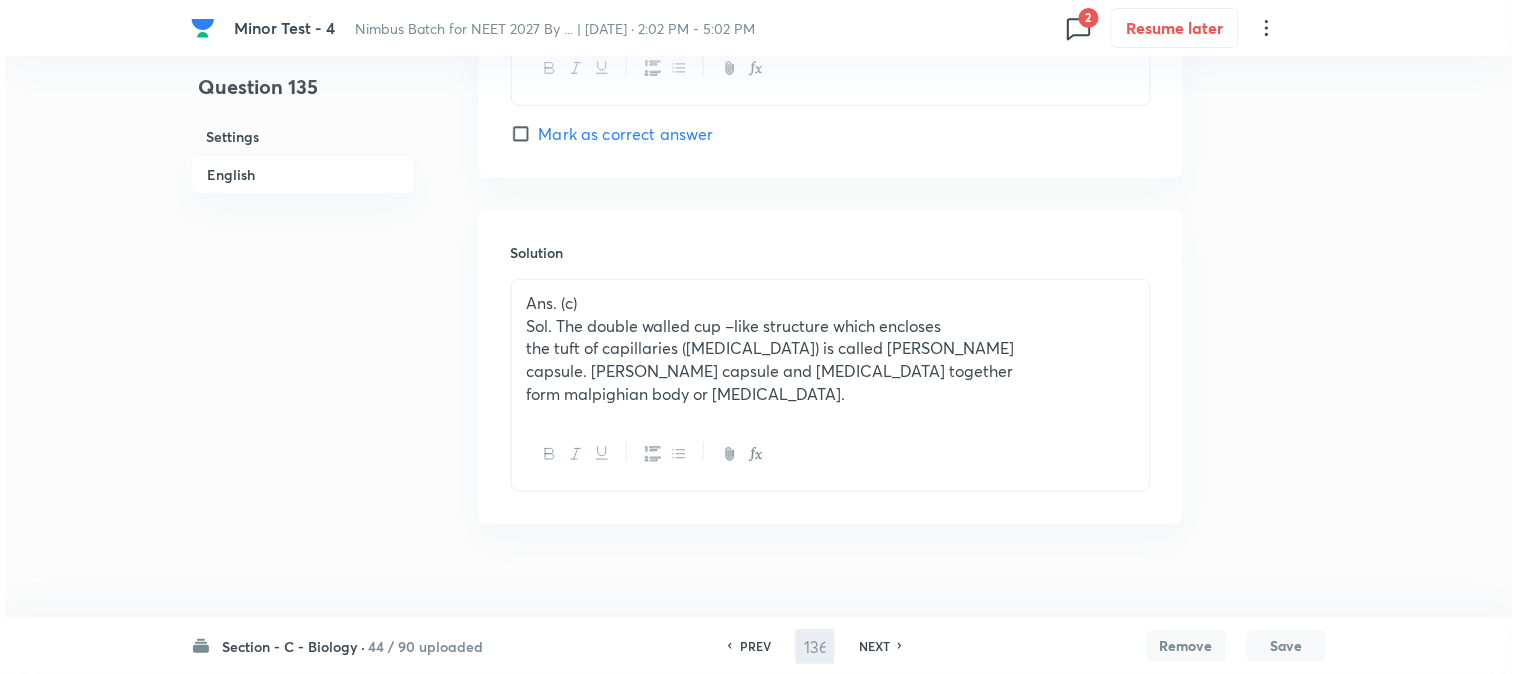 scroll, scrollTop: 0, scrollLeft: 0, axis: both 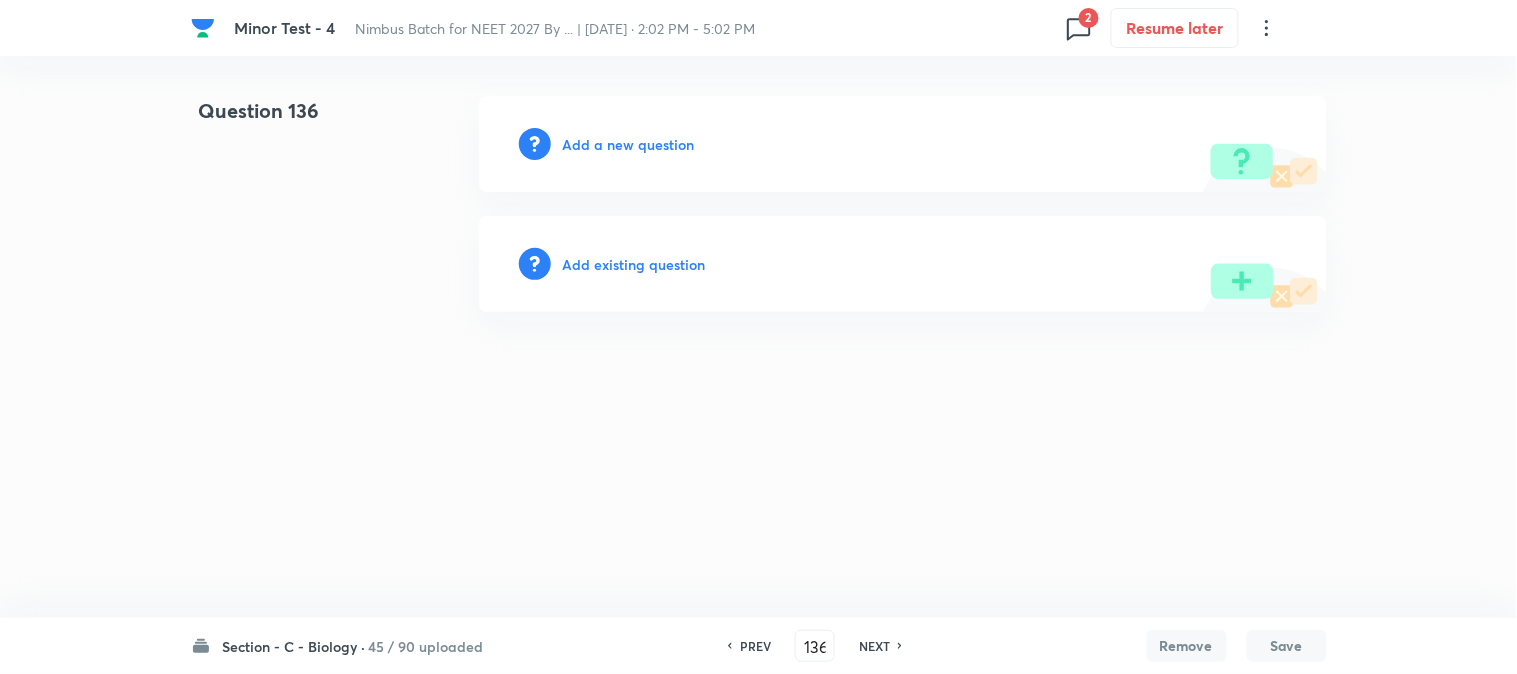 click on "Add a new question" at bounding box center (629, 144) 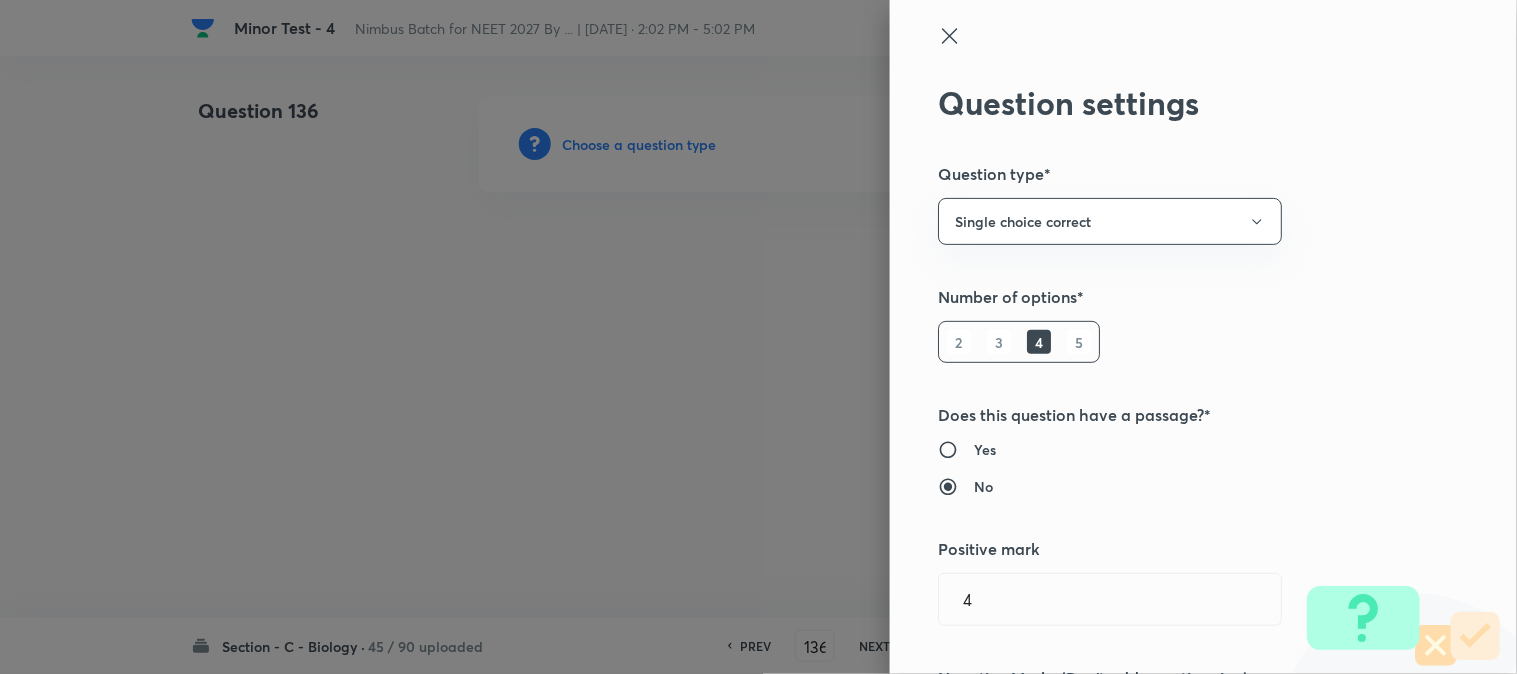 click at bounding box center [758, 337] 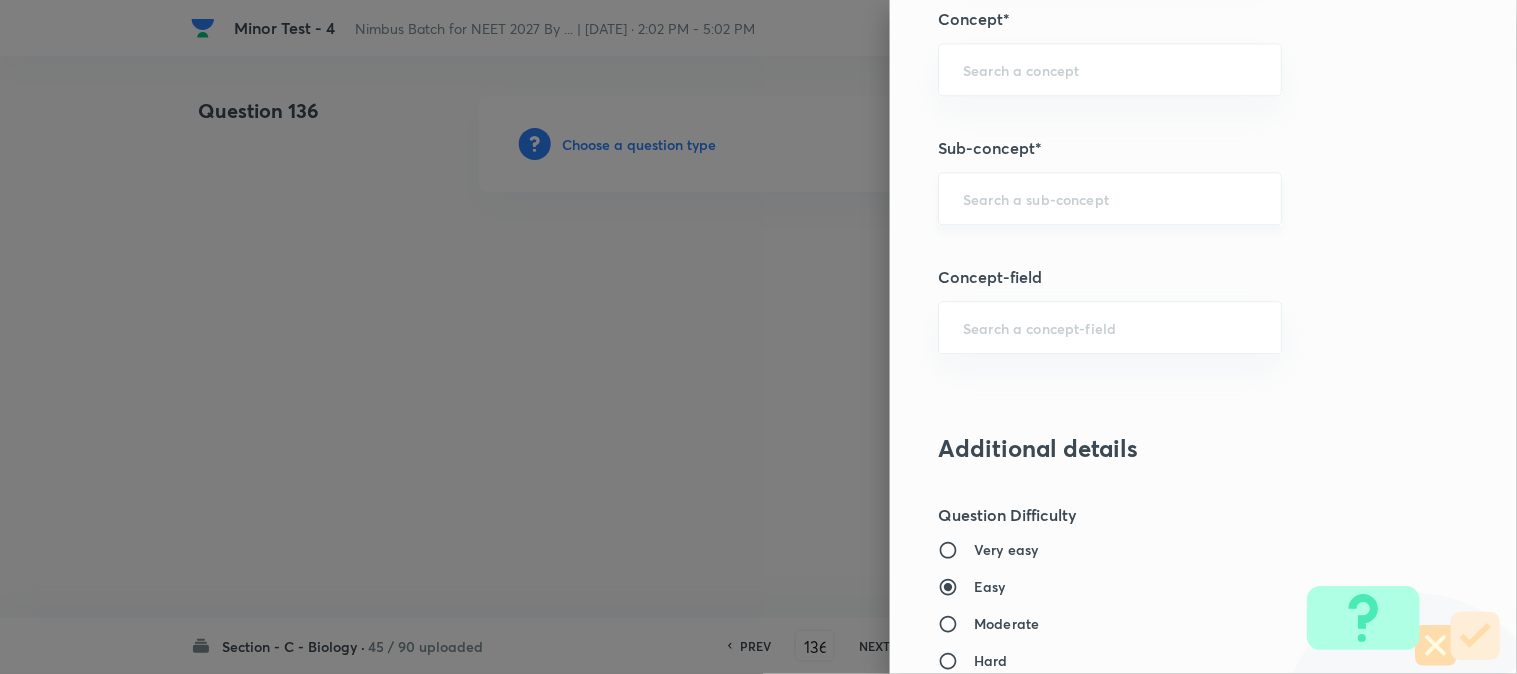 scroll, scrollTop: 1180, scrollLeft: 0, axis: vertical 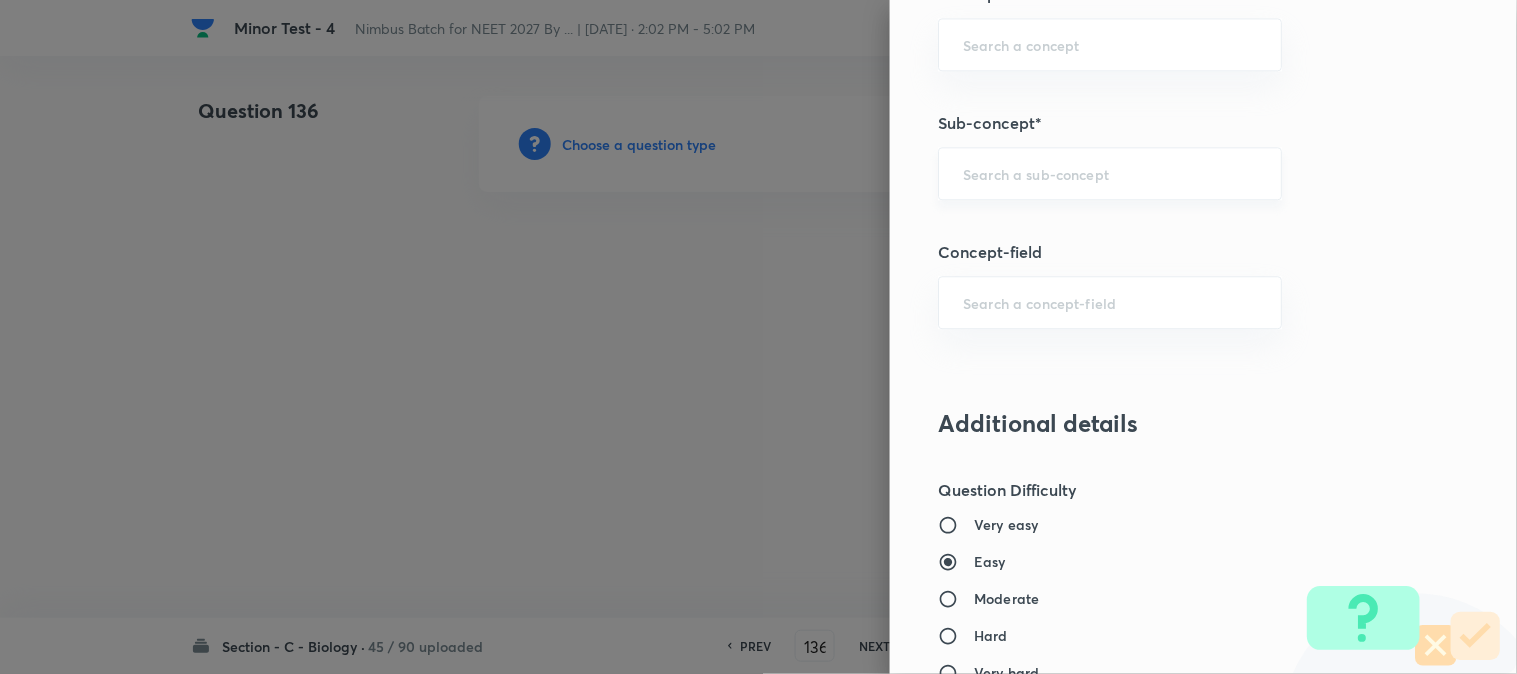 click on "​" at bounding box center [1110, 173] 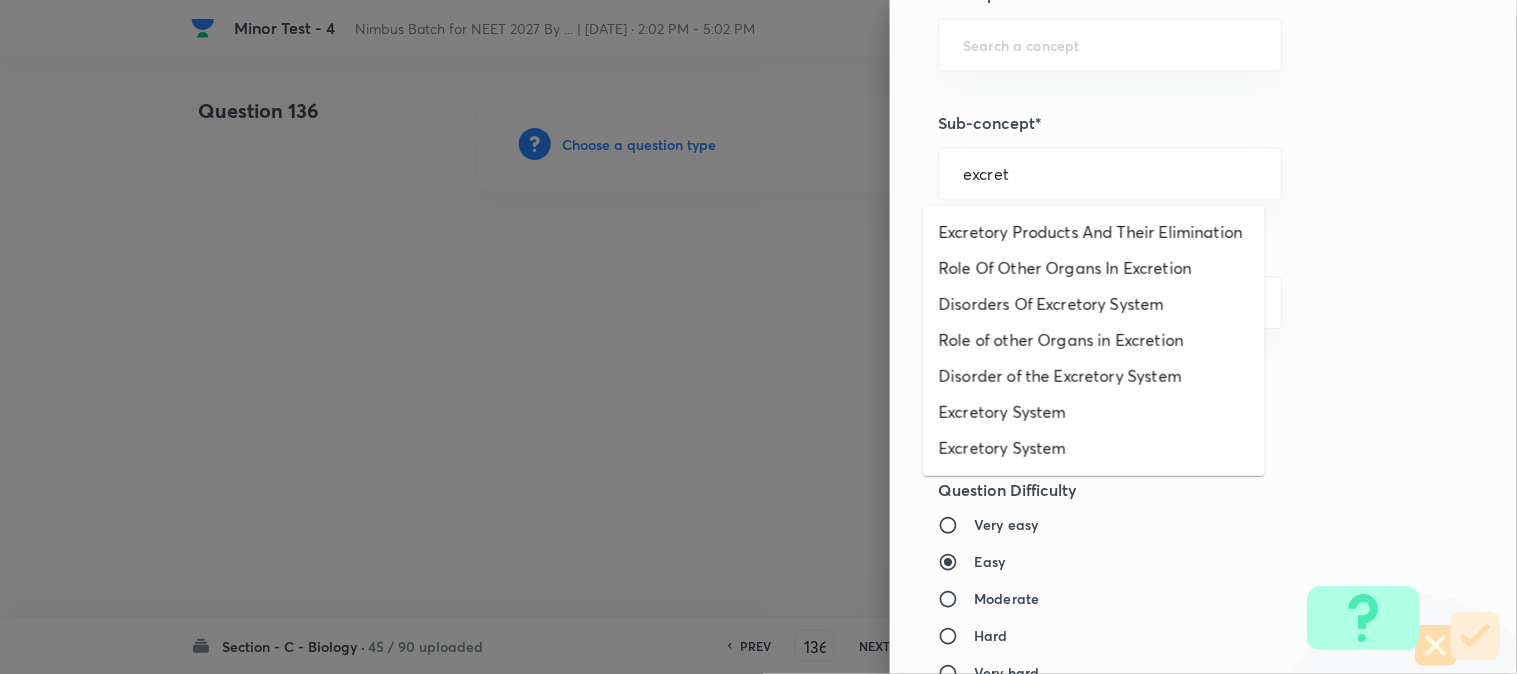 click on "Excretory Products And Their Elimination" at bounding box center [1094, 232] 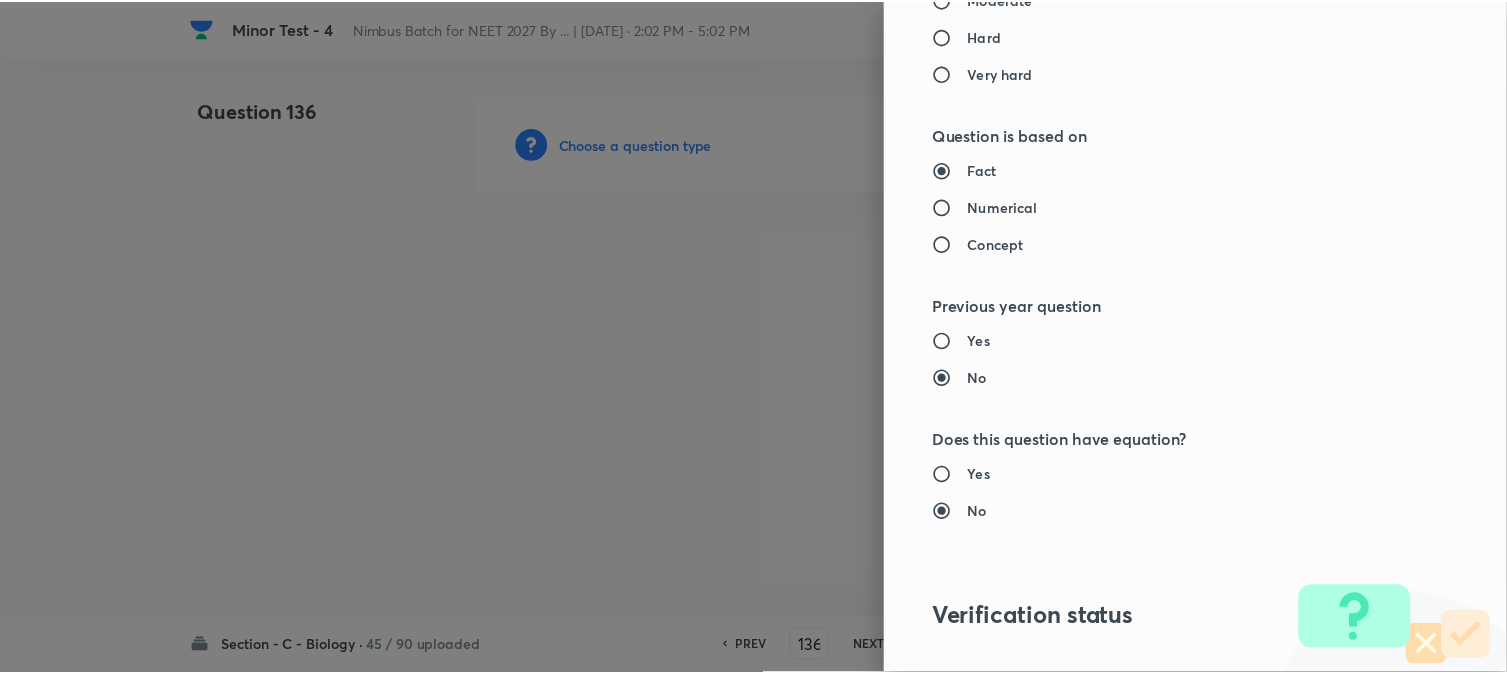 scroll, scrollTop: 2052, scrollLeft: 0, axis: vertical 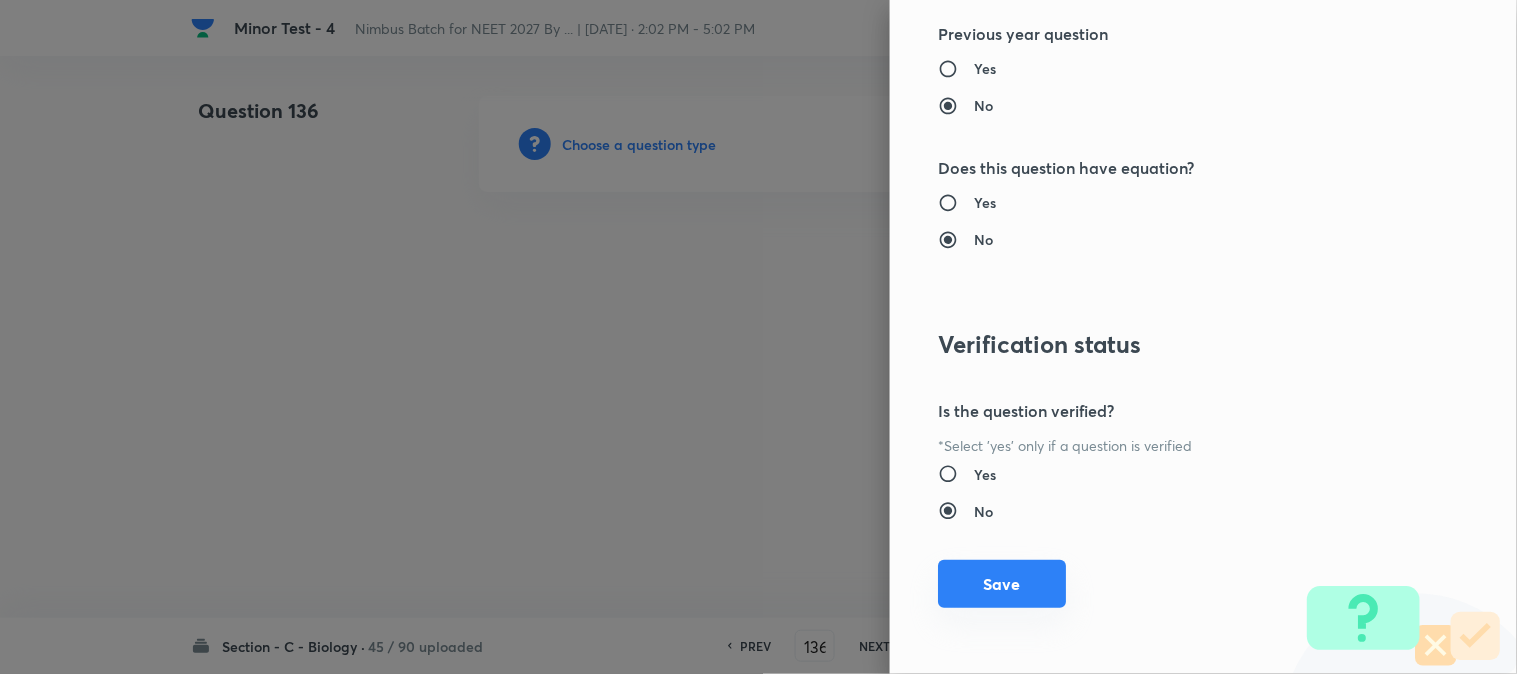 click on "Save" at bounding box center (1002, 584) 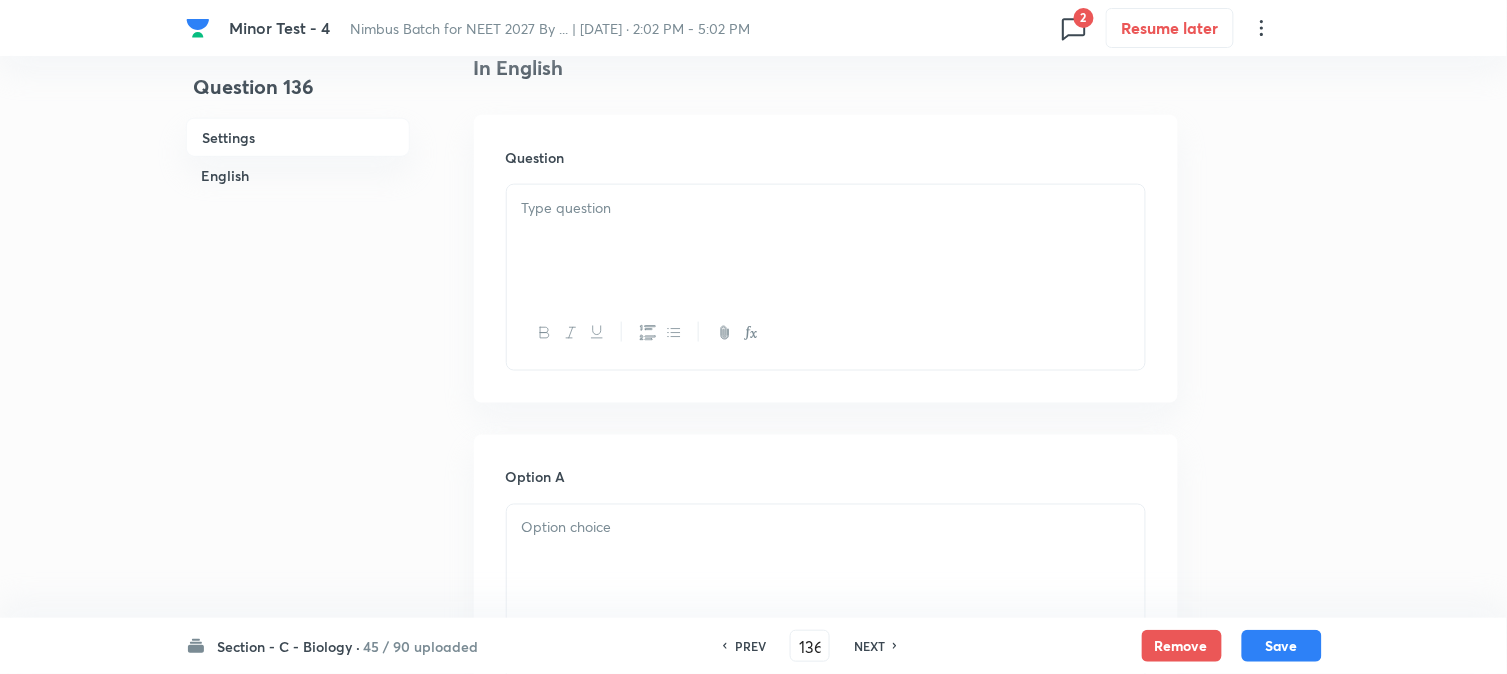 scroll, scrollTop: 590, scrollLeft: 0, axis: vertical 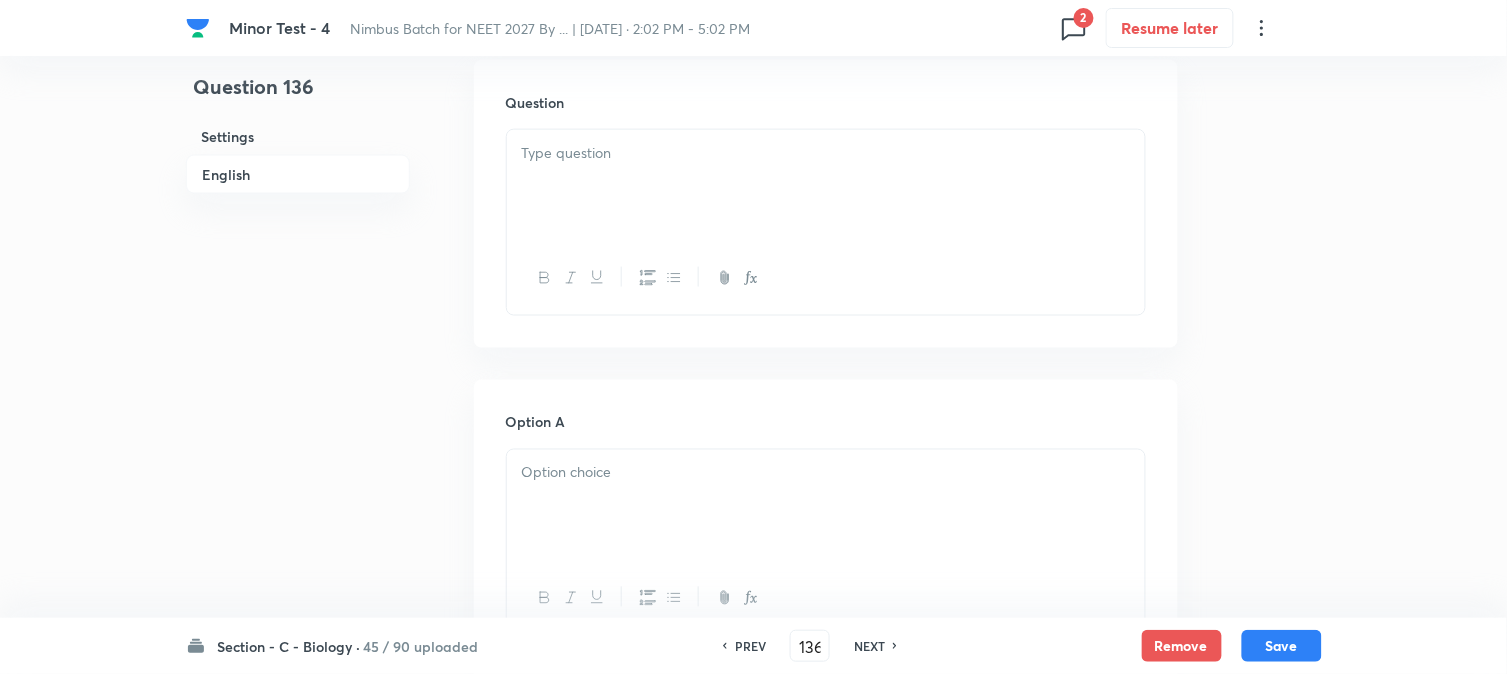 click at bounding box center (826, 186) 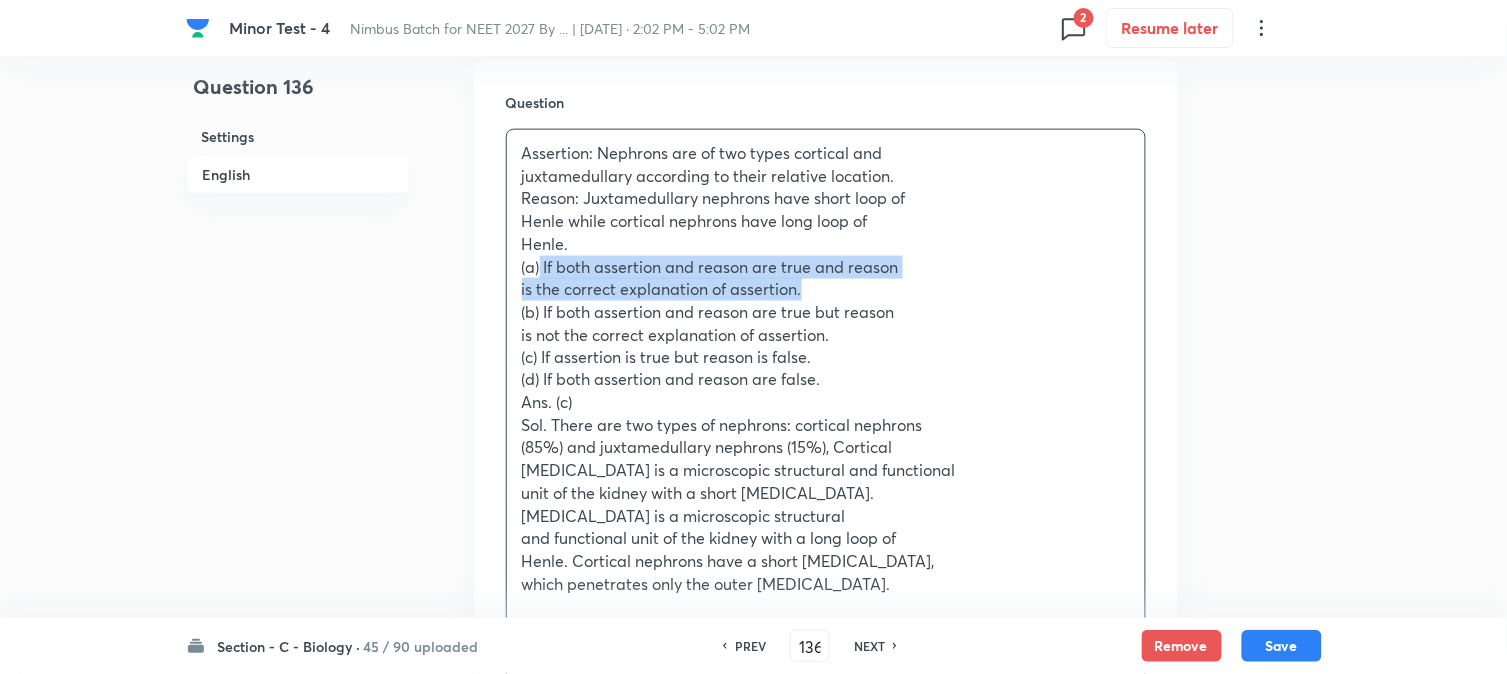 drag, startPoint x: 541, startPoint y: 264, endPoint x: 818, endPoint y: 288, distance: 278.03778 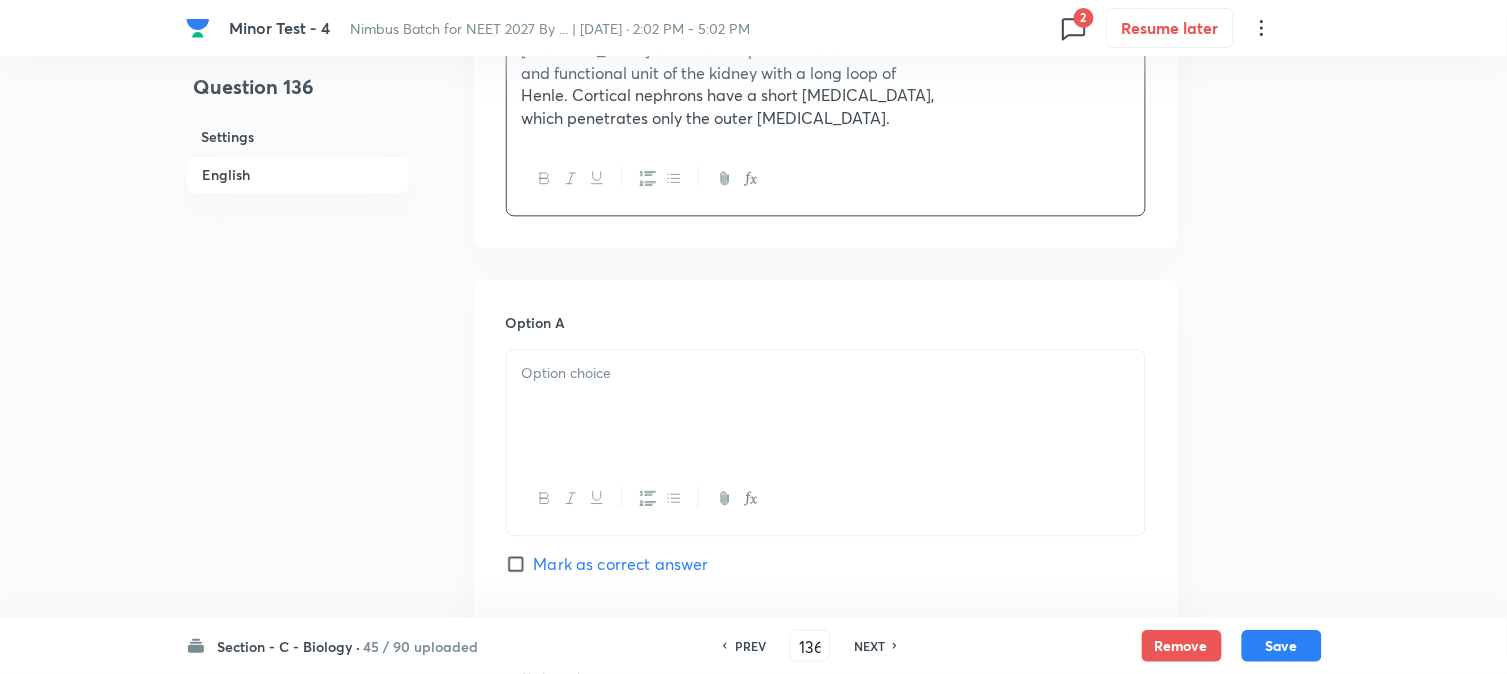 click at bounding box center [826, 406] 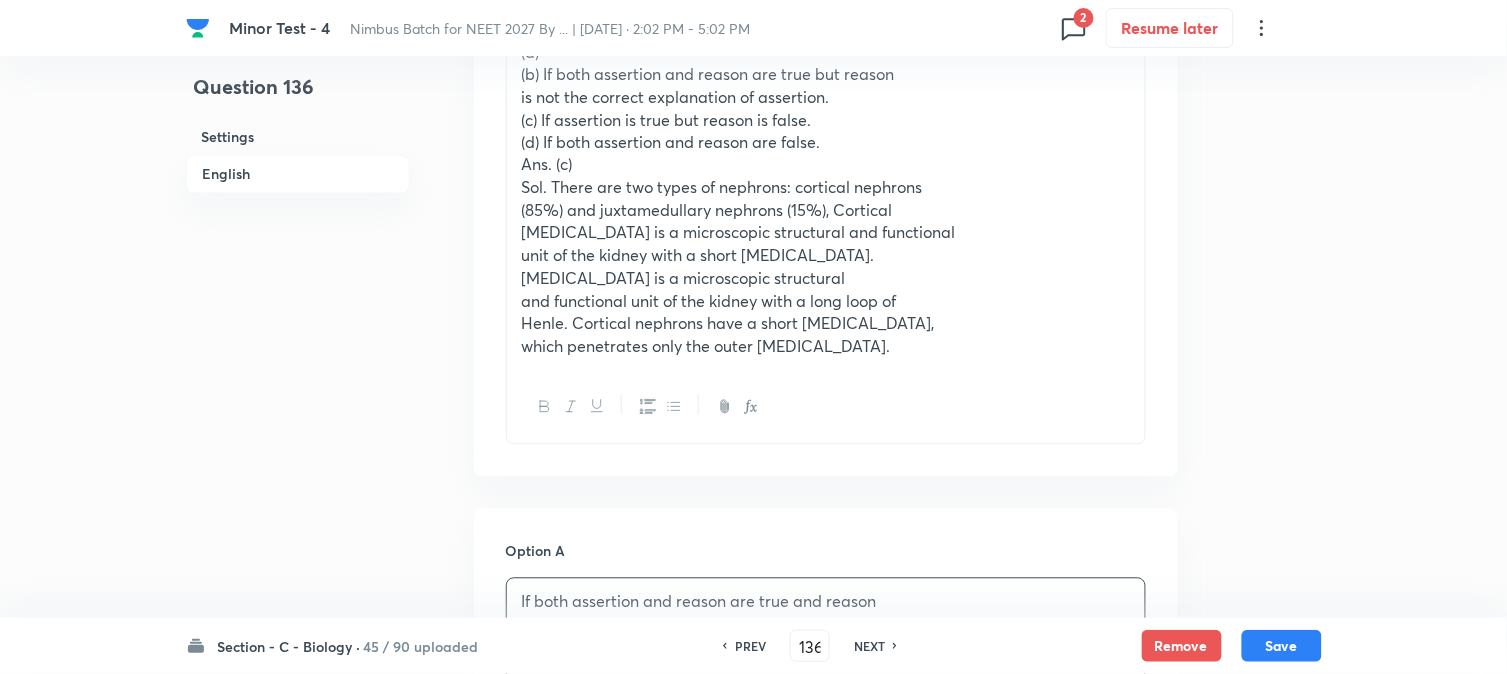 scroll, scrollTop: 590, scrollLeft: 0, axis: vertical 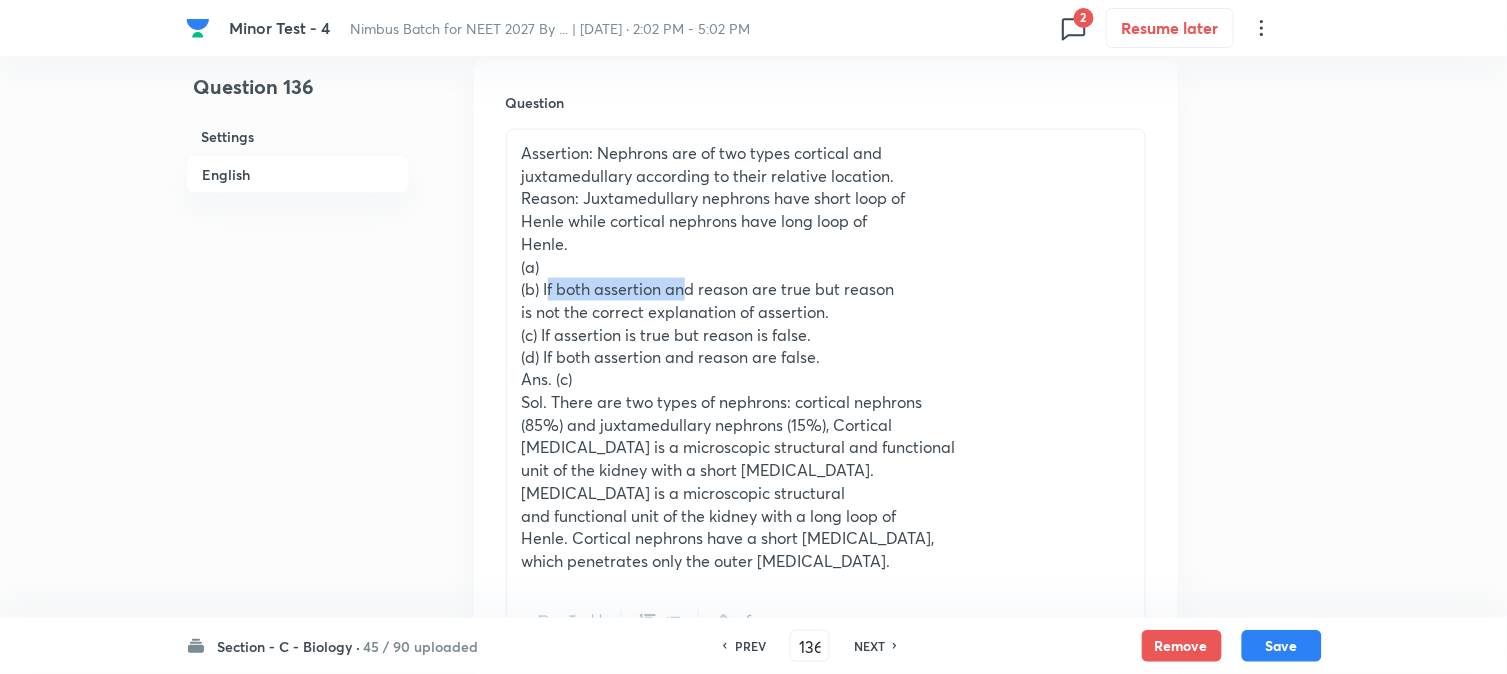 drag, startPoint x: 547, startPoint y: 292, endPoint x: 684, endPoint y: 297, distance: 137.09122 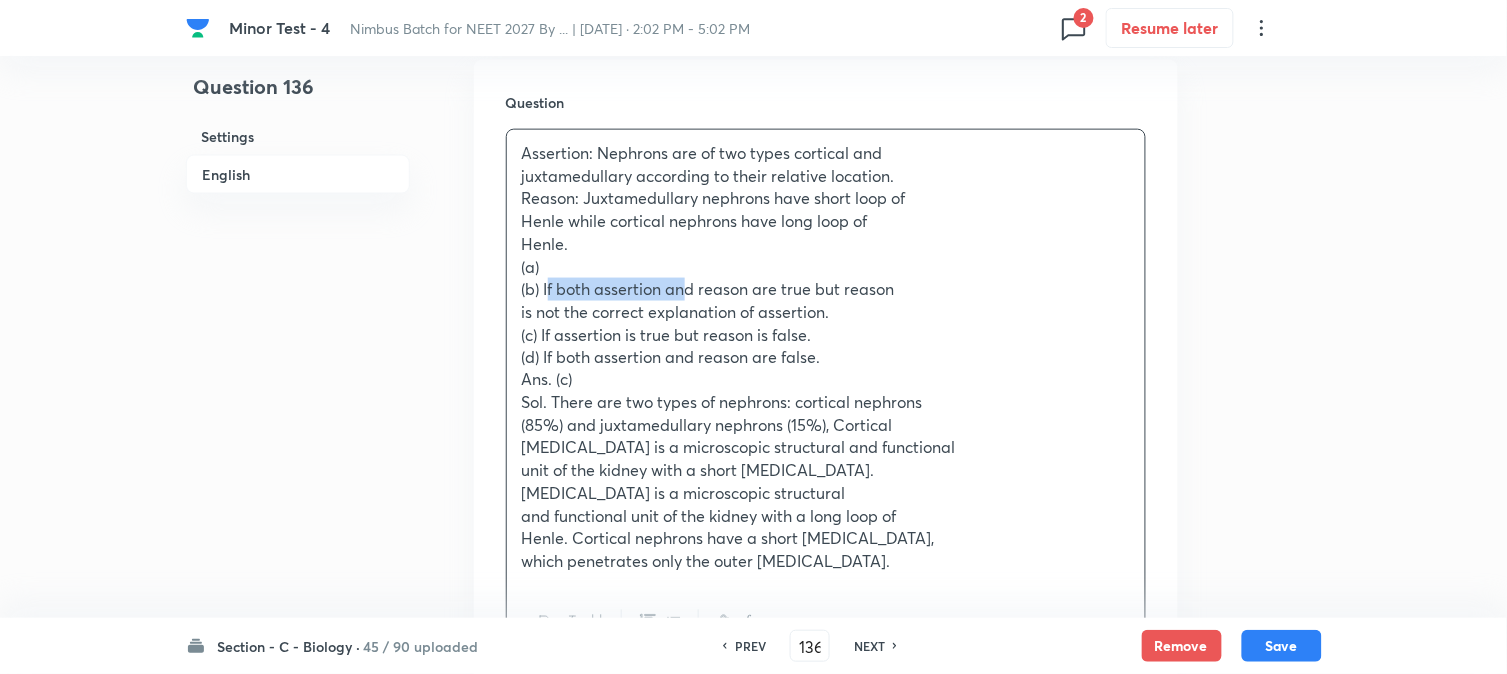click on "(b) If both assertion and reason are true but reason" at bounding box center [826, 289] 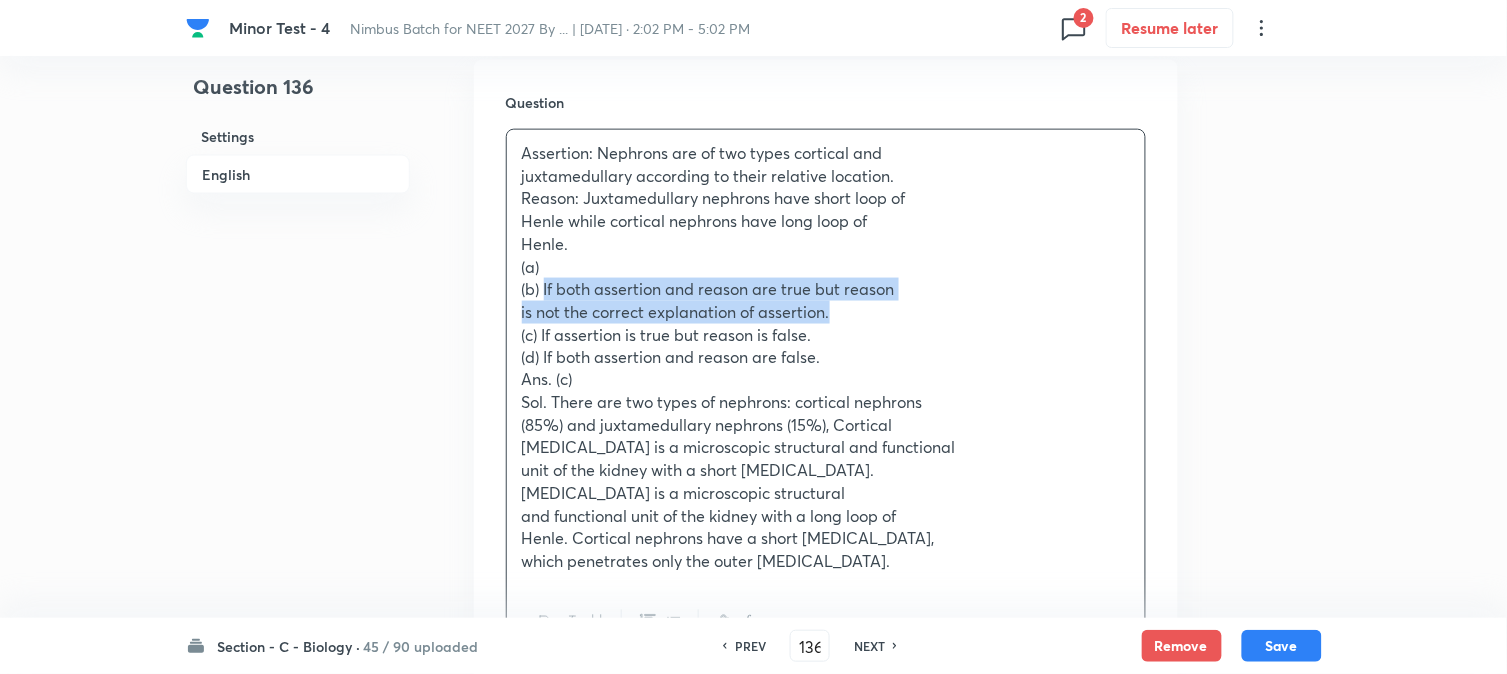 drag, startPoint x: 545, startPoint y: 284, endPoint x: 876, endPoint y: 316, distance: 332.54324 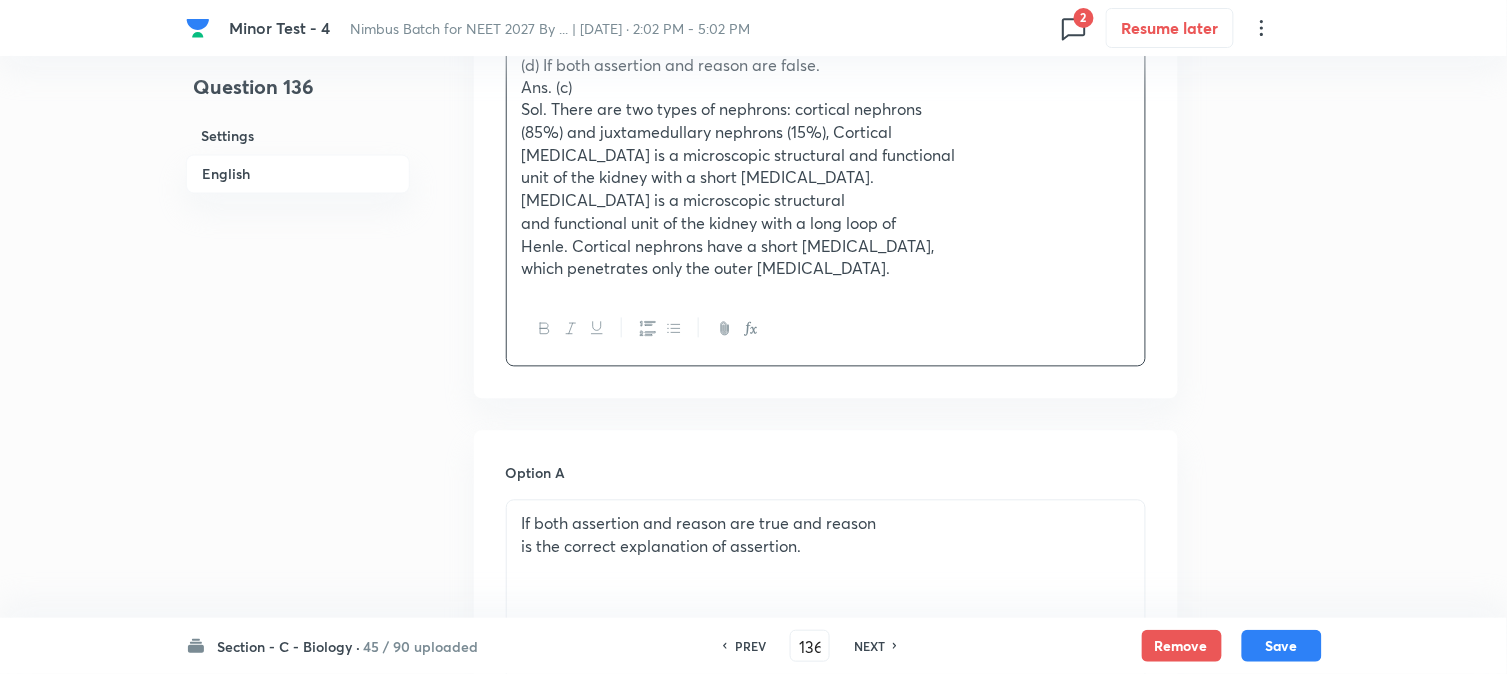scroll, scrollTop: 1145, scrollLeft: 0, axis: vertical 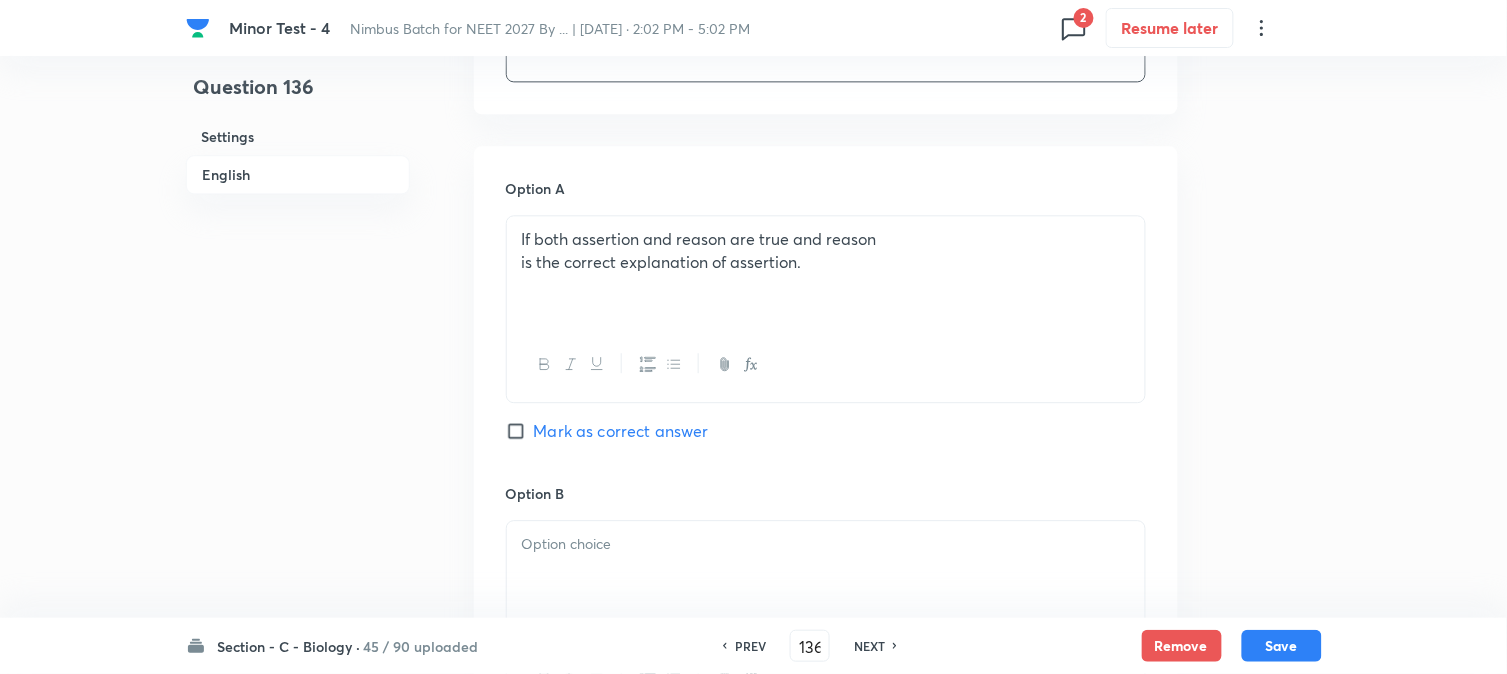 click at bounding box center (826, 544) 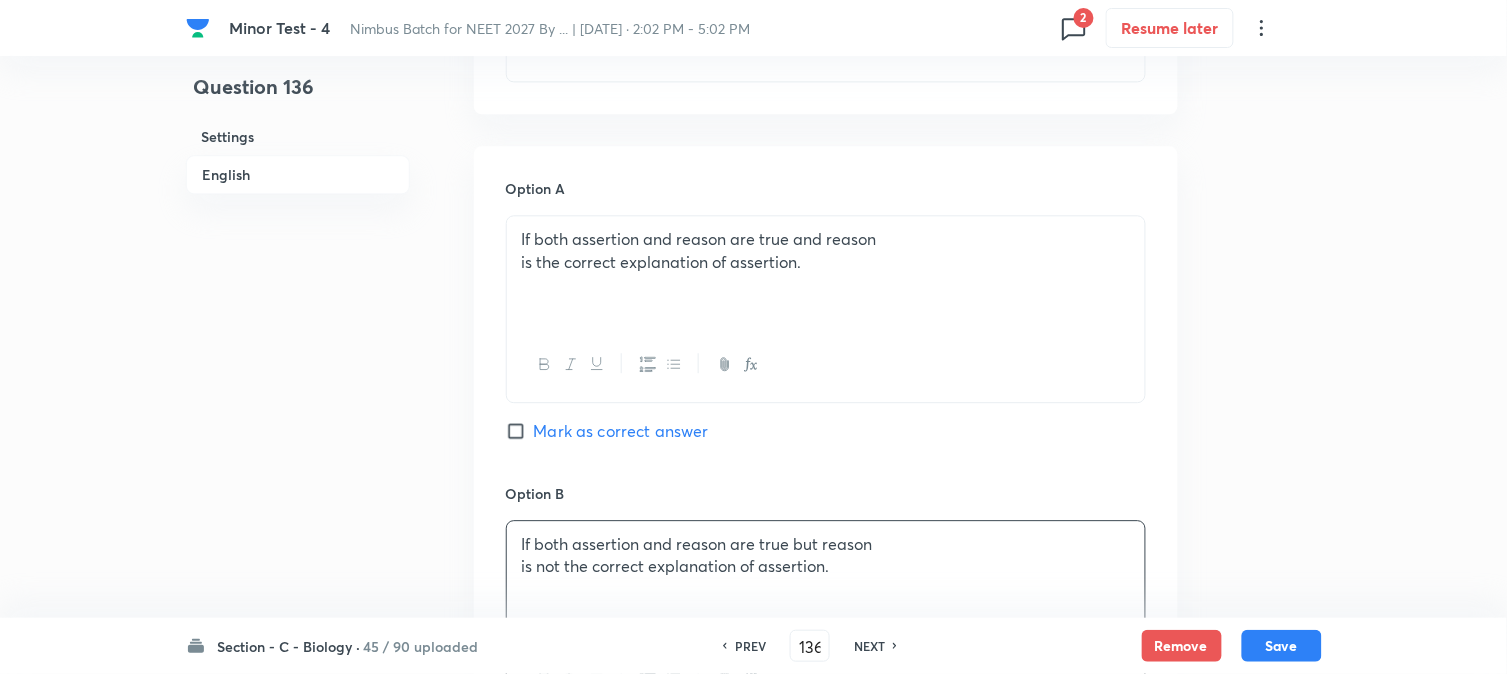 scroll, scrollTop: 478, scrollLeft: 0, axis: vertical 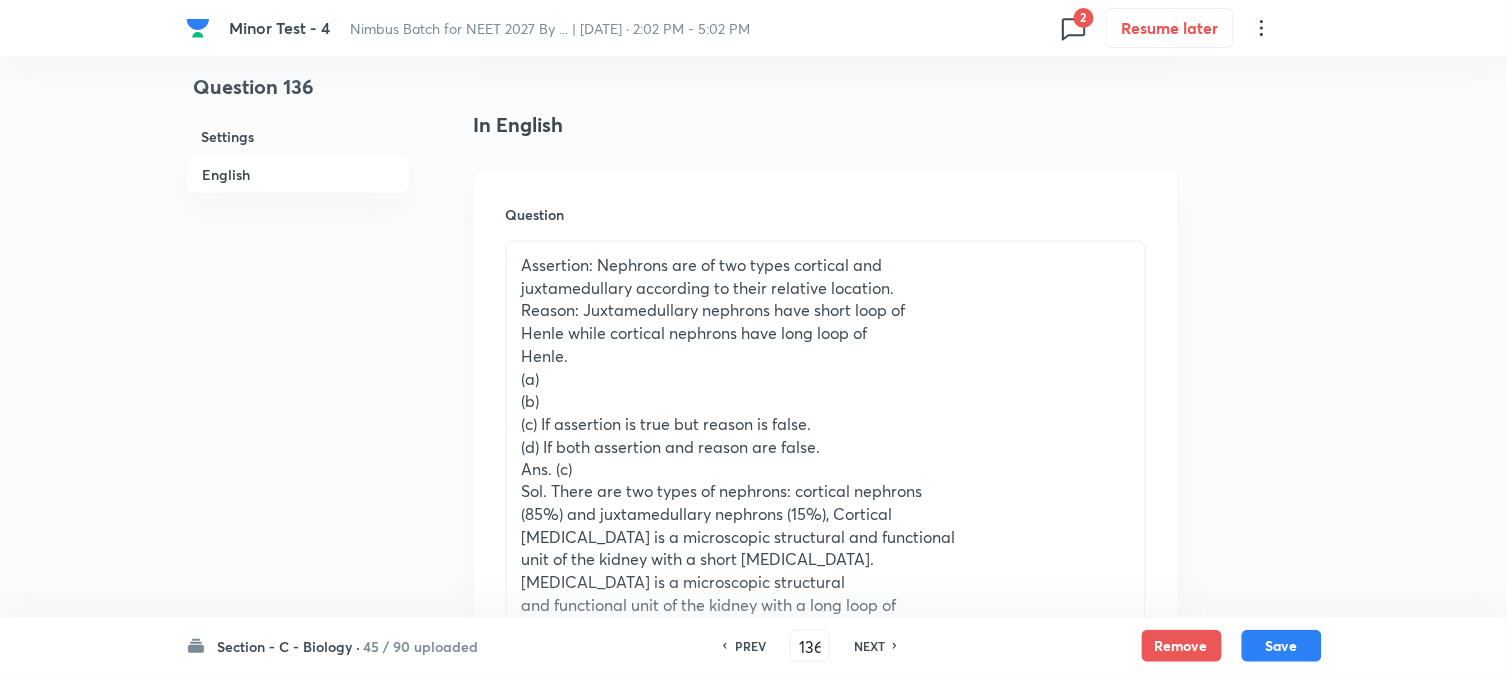click on "(c) If assertion is true but reason is false." at bounding box center (826, 424) 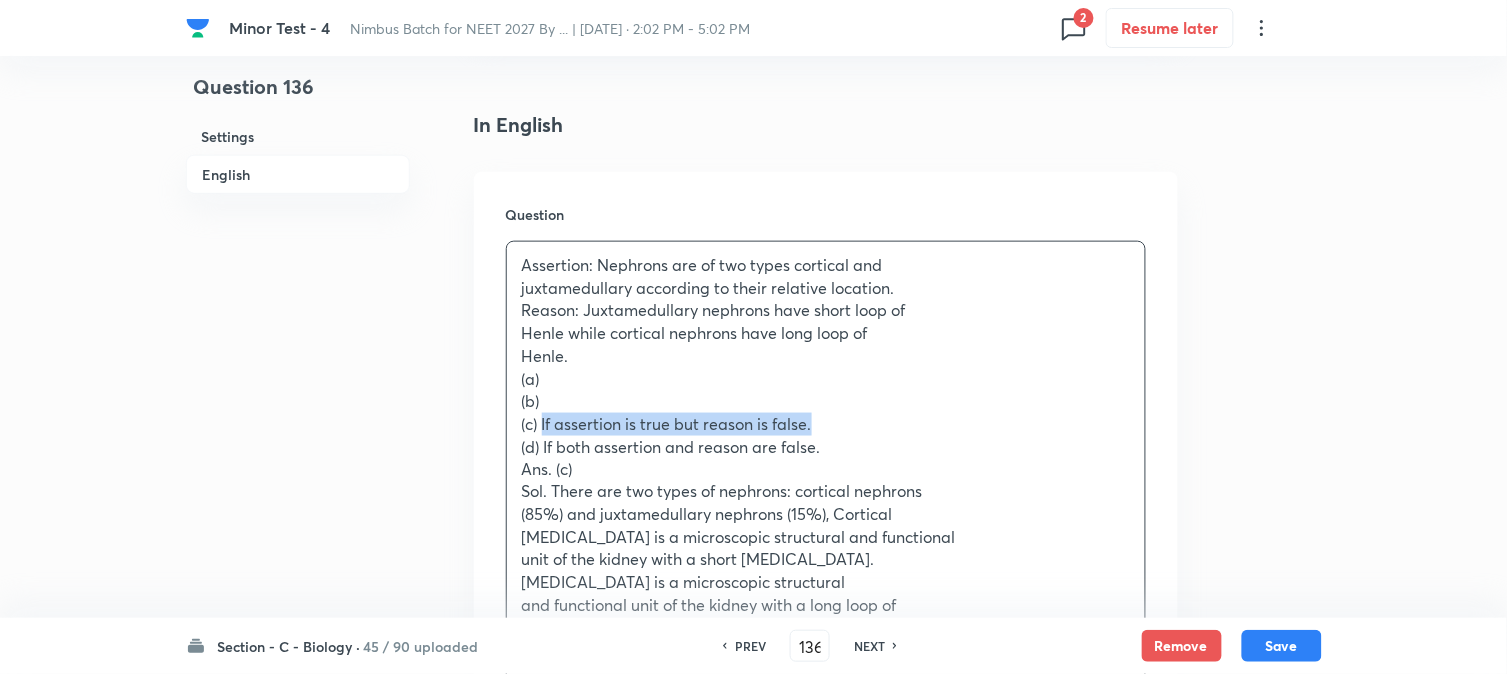 drag, startPoint x: 543, startPoint y: 425, endPoint x: 900, endPoint y: 422, distance: 357.0126 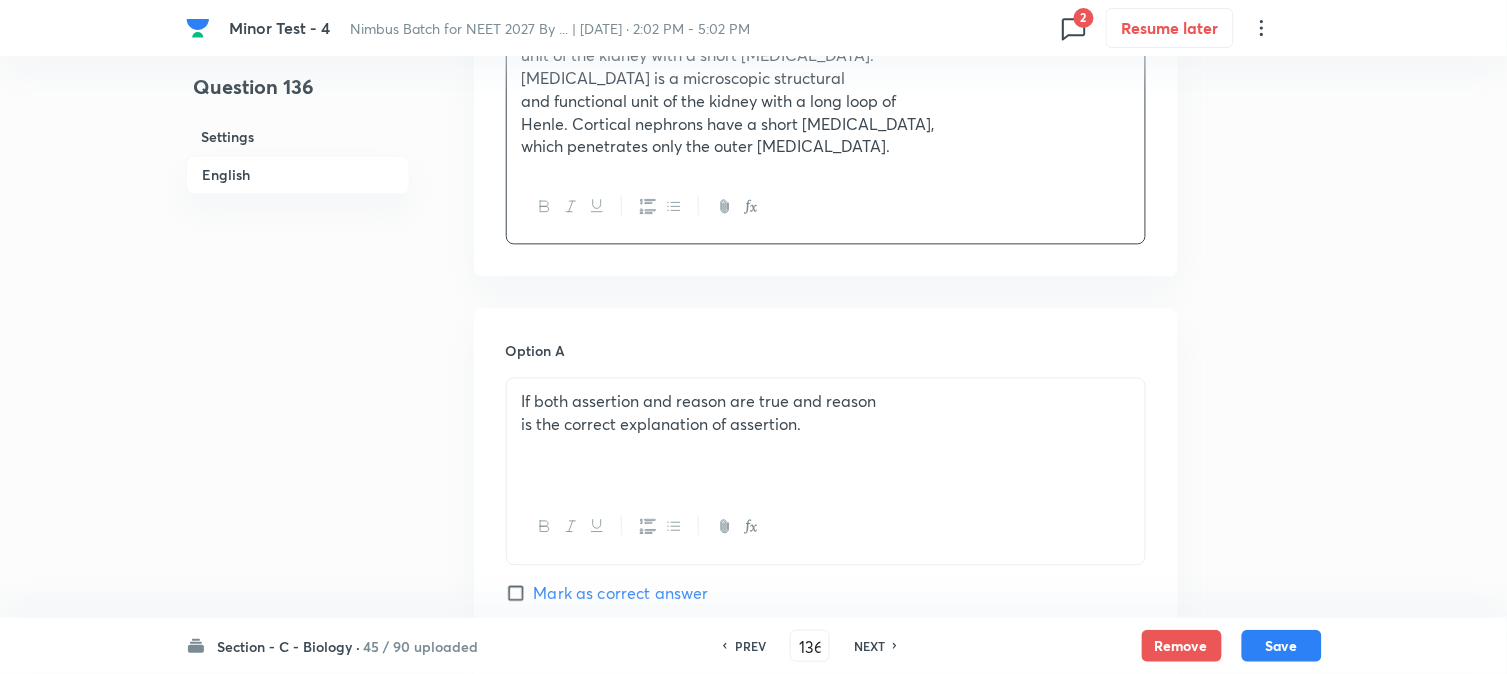 scroll, scrollTop: 1478, scrollLeft: 0, axis: vertical 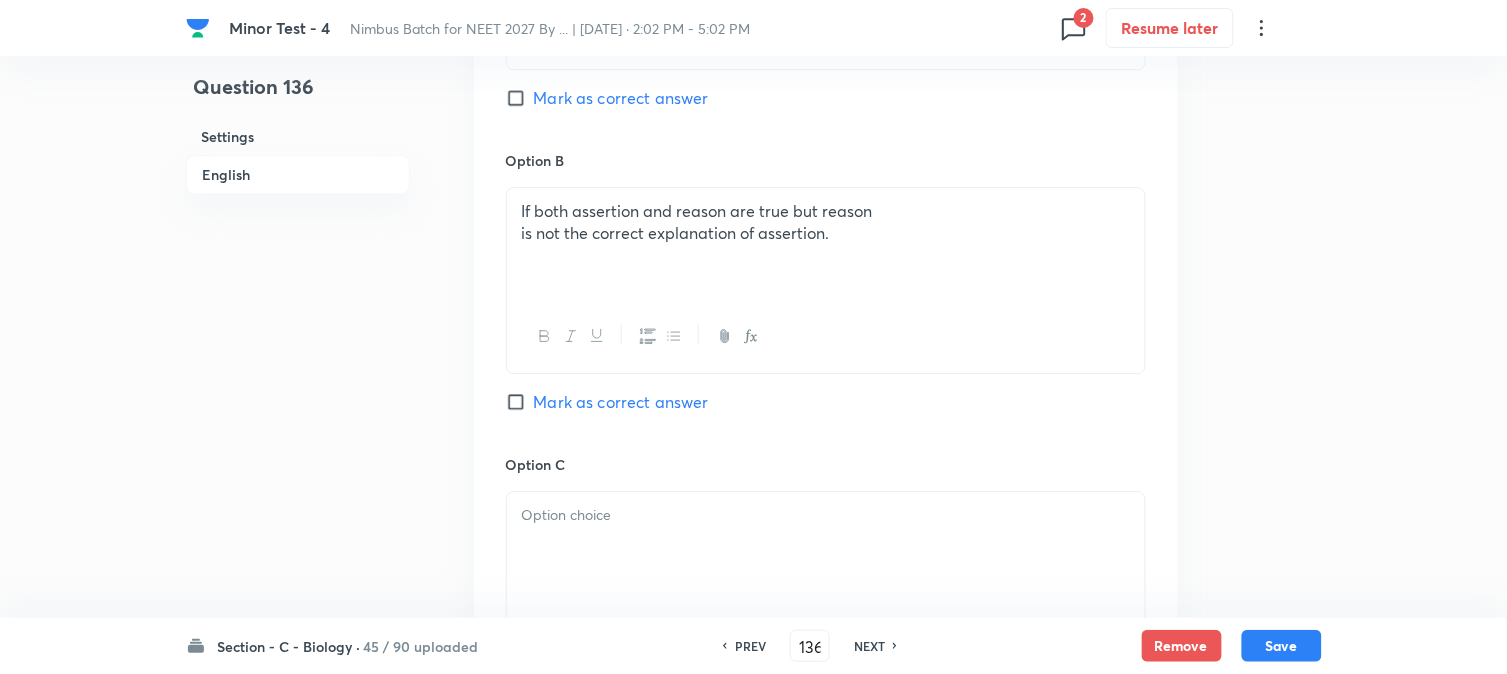 click at bounding box center (826, 548) 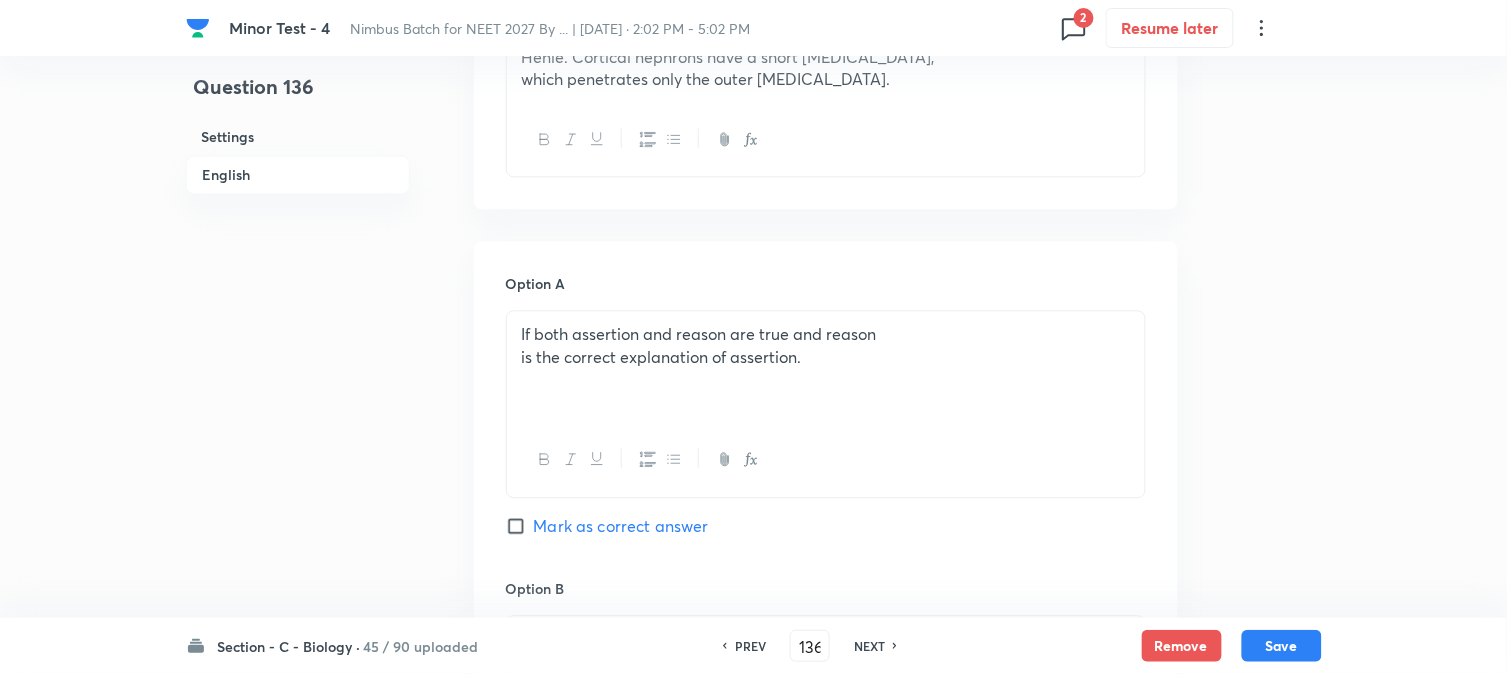 scroll, scrollTop: 701, scrollLeft: 0, axis: vertical 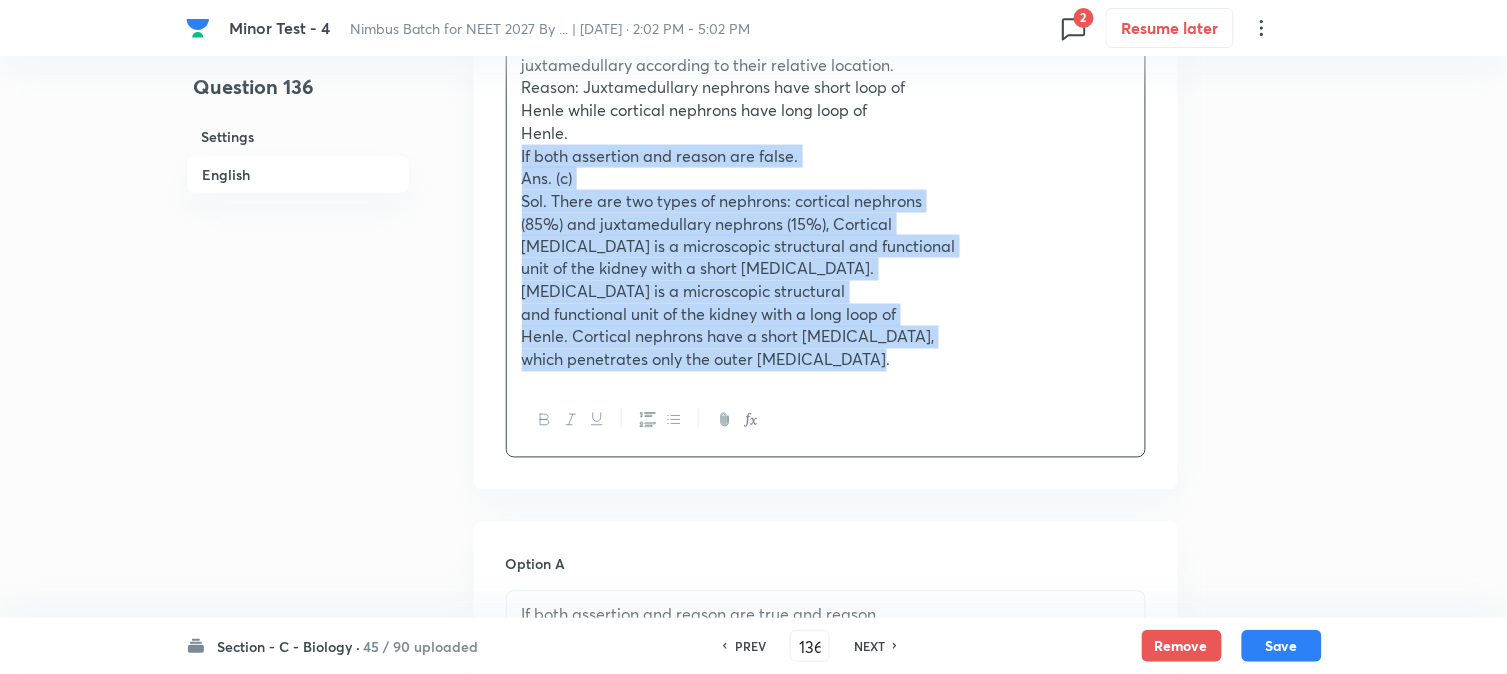 drag, startPoint x: 543, startPoint y: 217, endPoint x: 1291, endPoint y: 441, distance: 780.82007 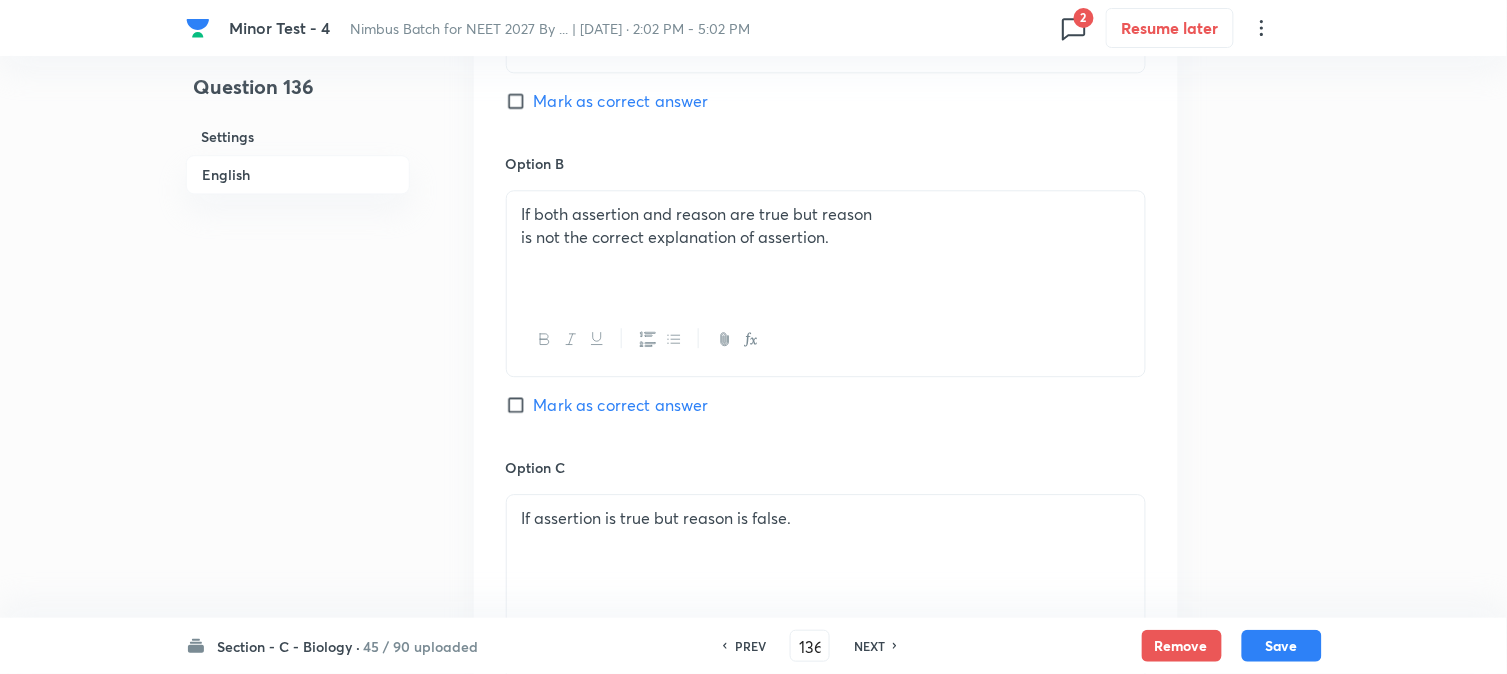 scroll, scrollTop: 1701, scrollLeft: 0, axis: vertical 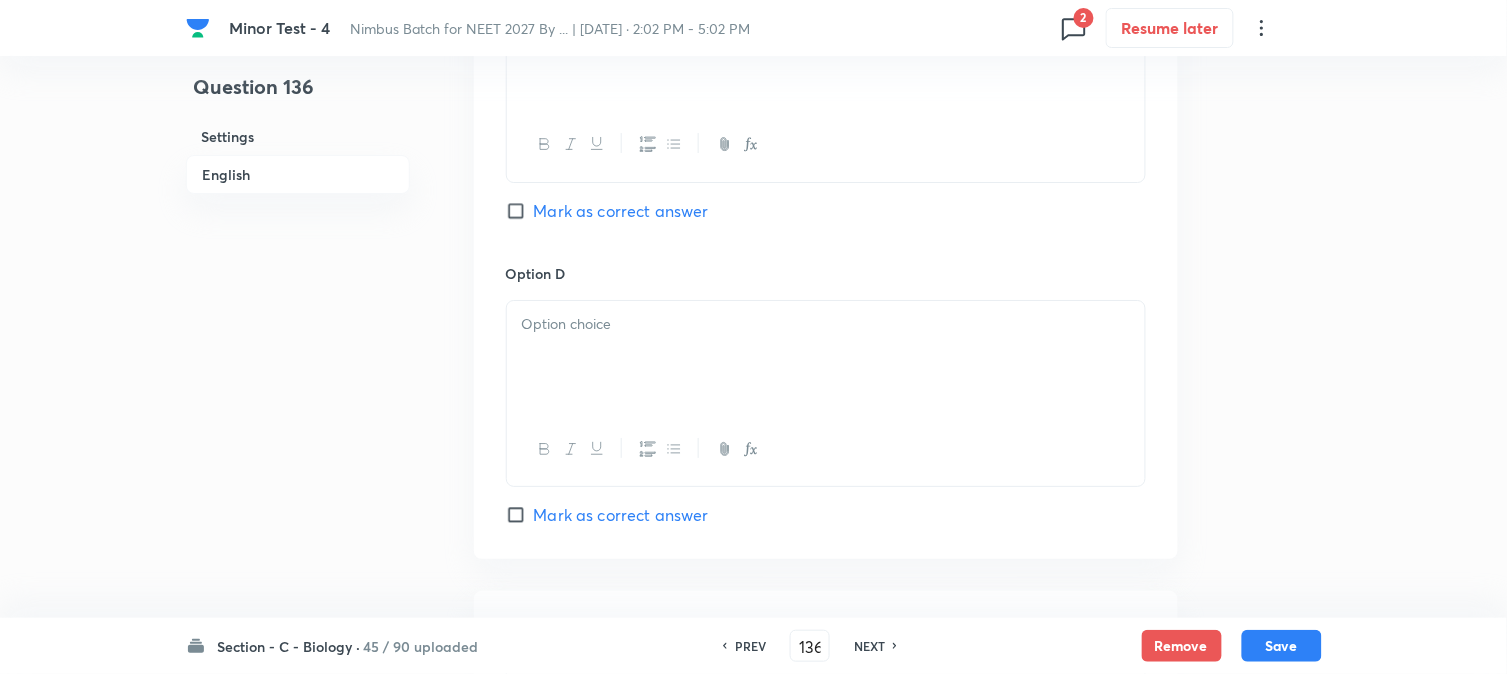 click on "Mark as correct answer" at bounding box center [621, 211] 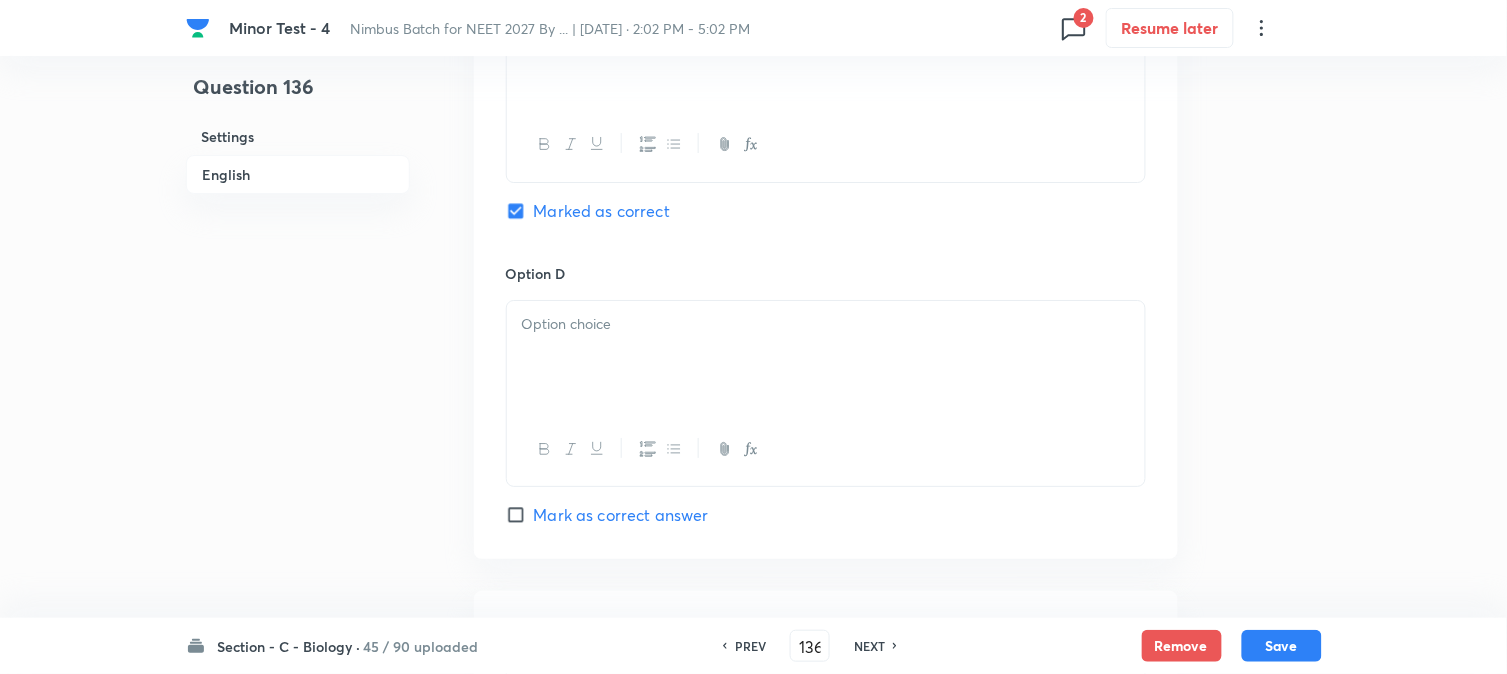 click at bounding box center [826, 357] 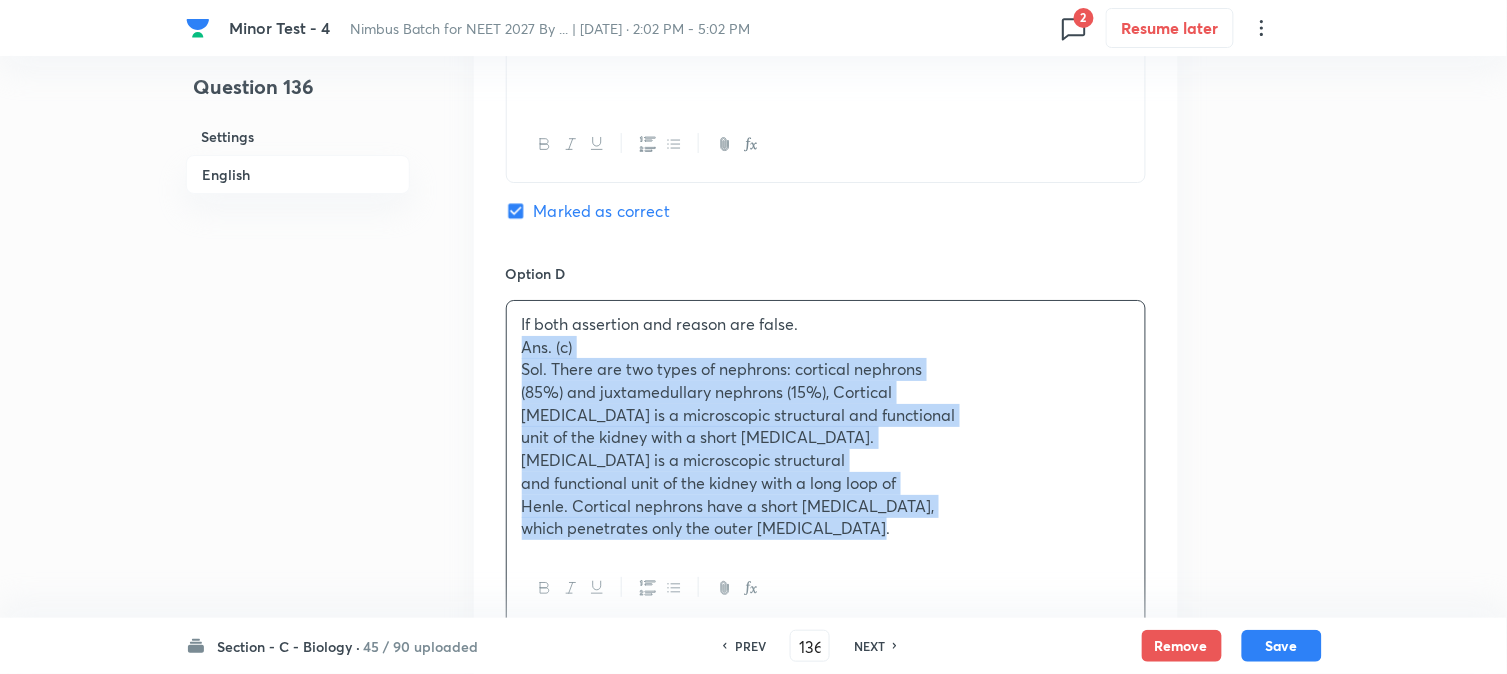 drag, startPoint x: 518, startPoint y: 351, endPoint x: 1144, endPoint y: 574, distance: 664.5337 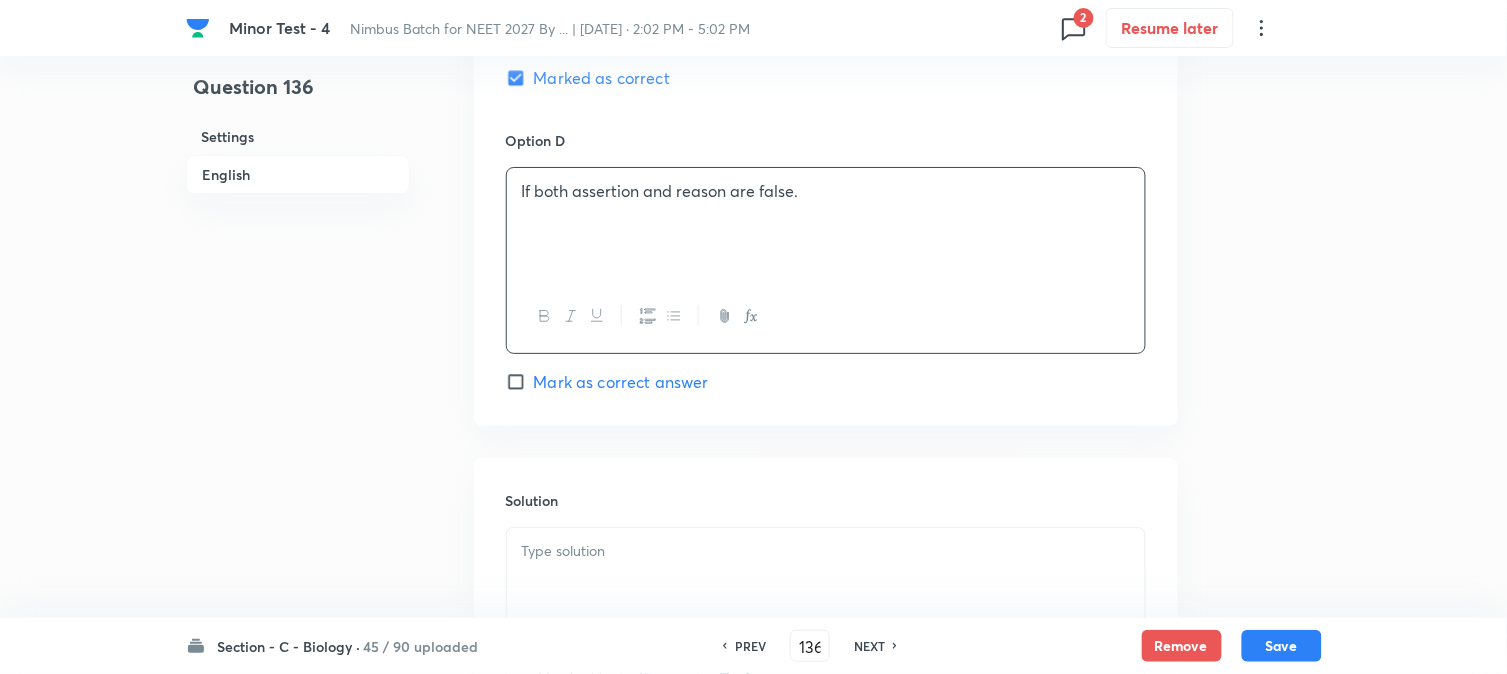 scroll, scrollTop: 2034, scrollLeft: 0, axis: vertical 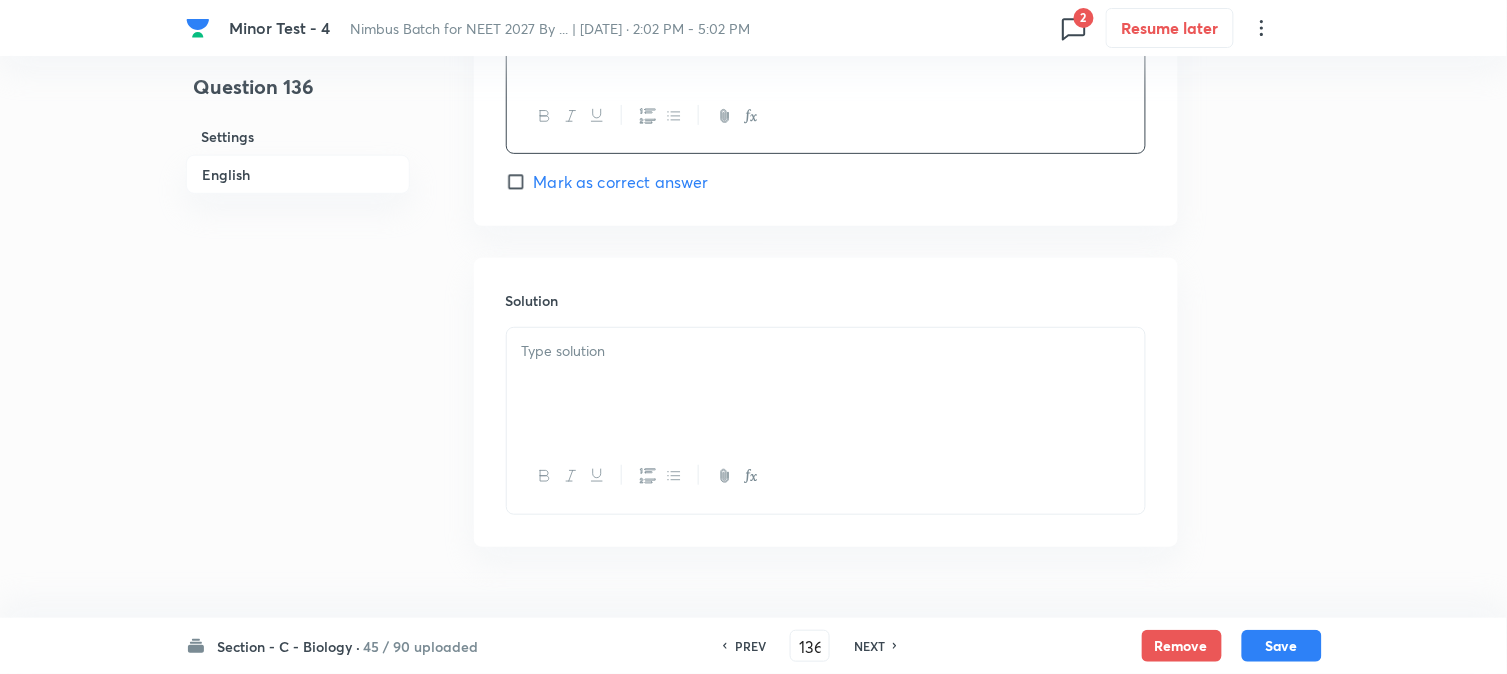click at bounding box center (826, 384) 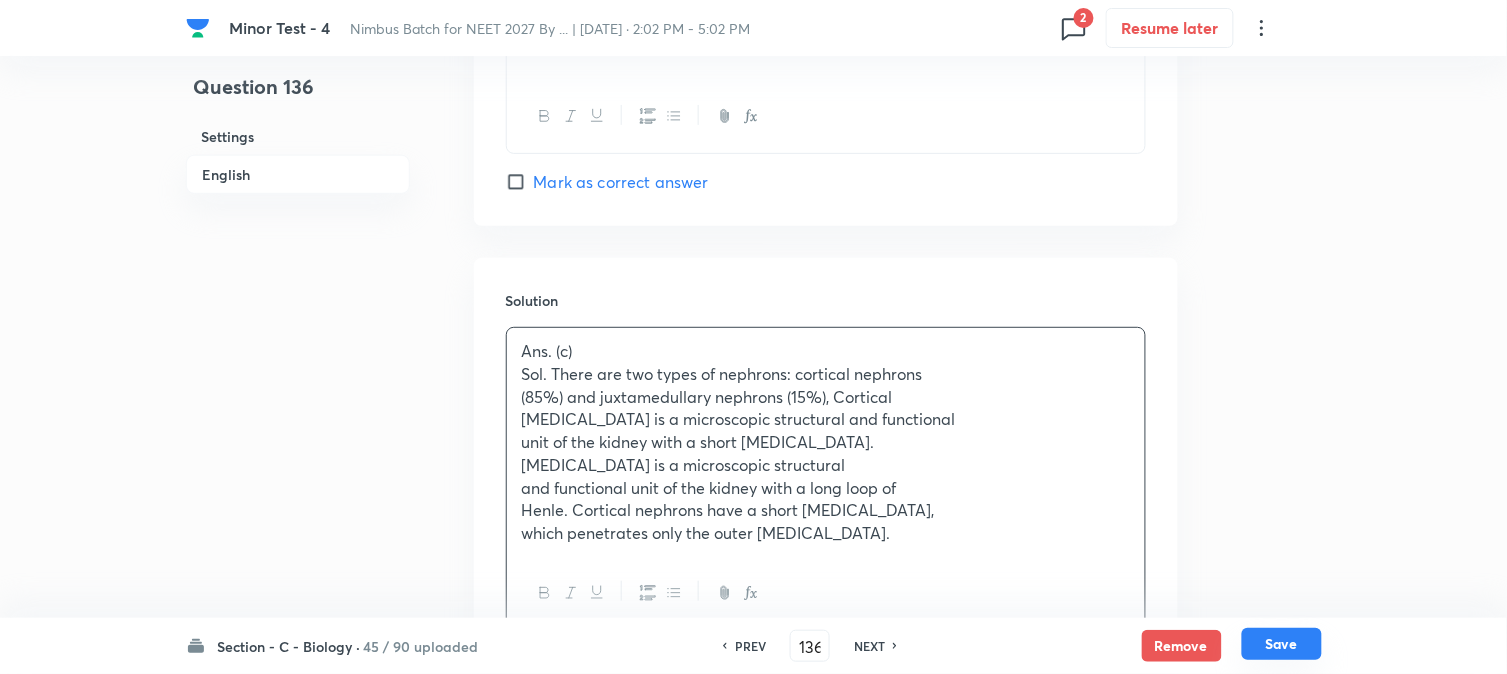 click on "Save" at bounding box center [1282, 644] 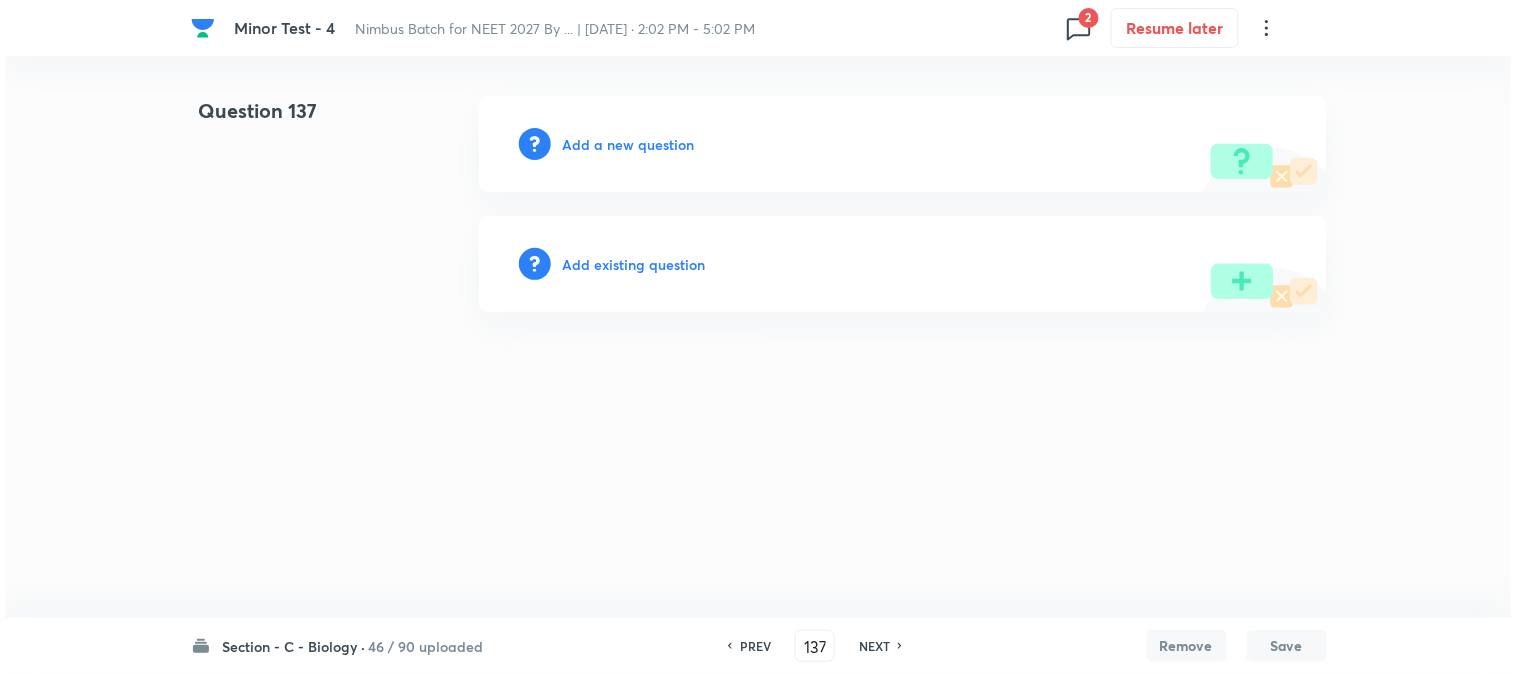 scroll, scrollTop: 0, scrollLeft: 0, axis: both 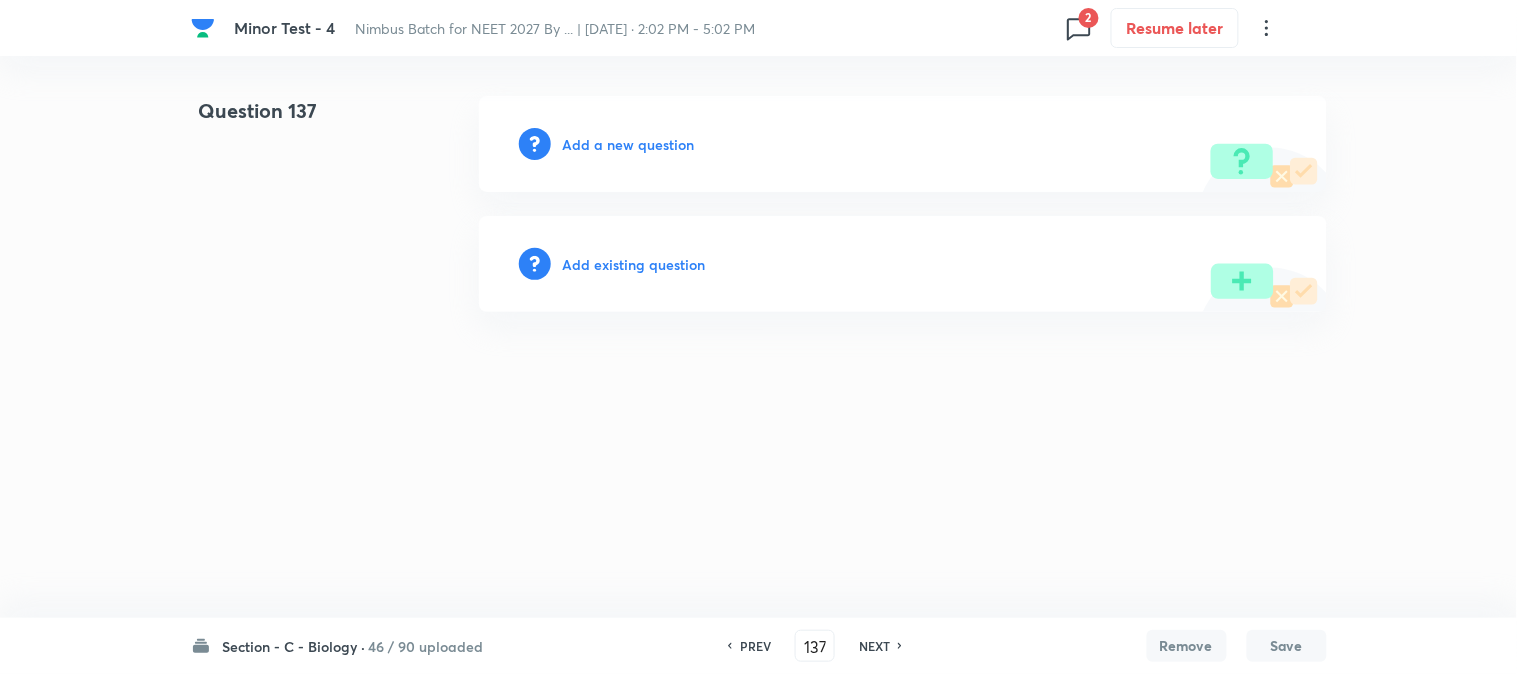 click on "Add a new question" at bounding box center (629, 144) 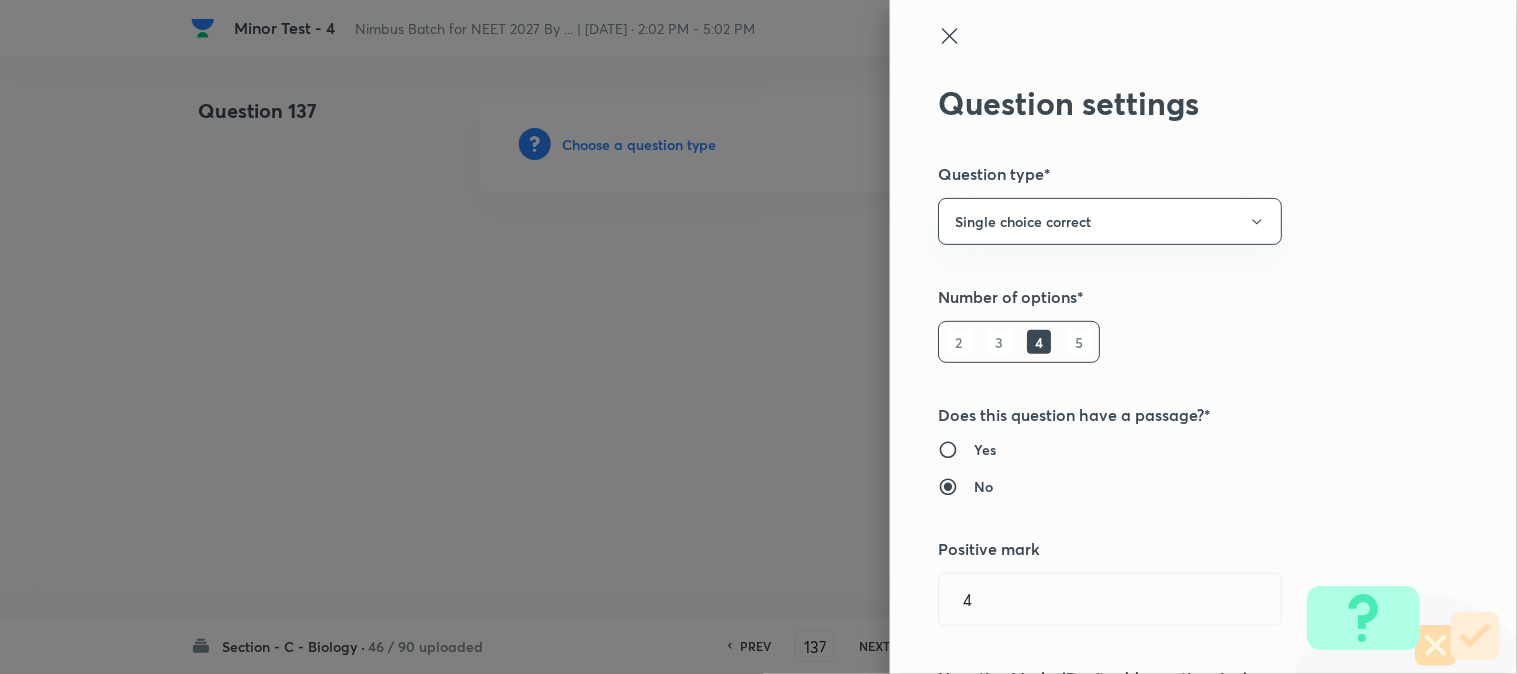 click at bounding box center [758, 337] 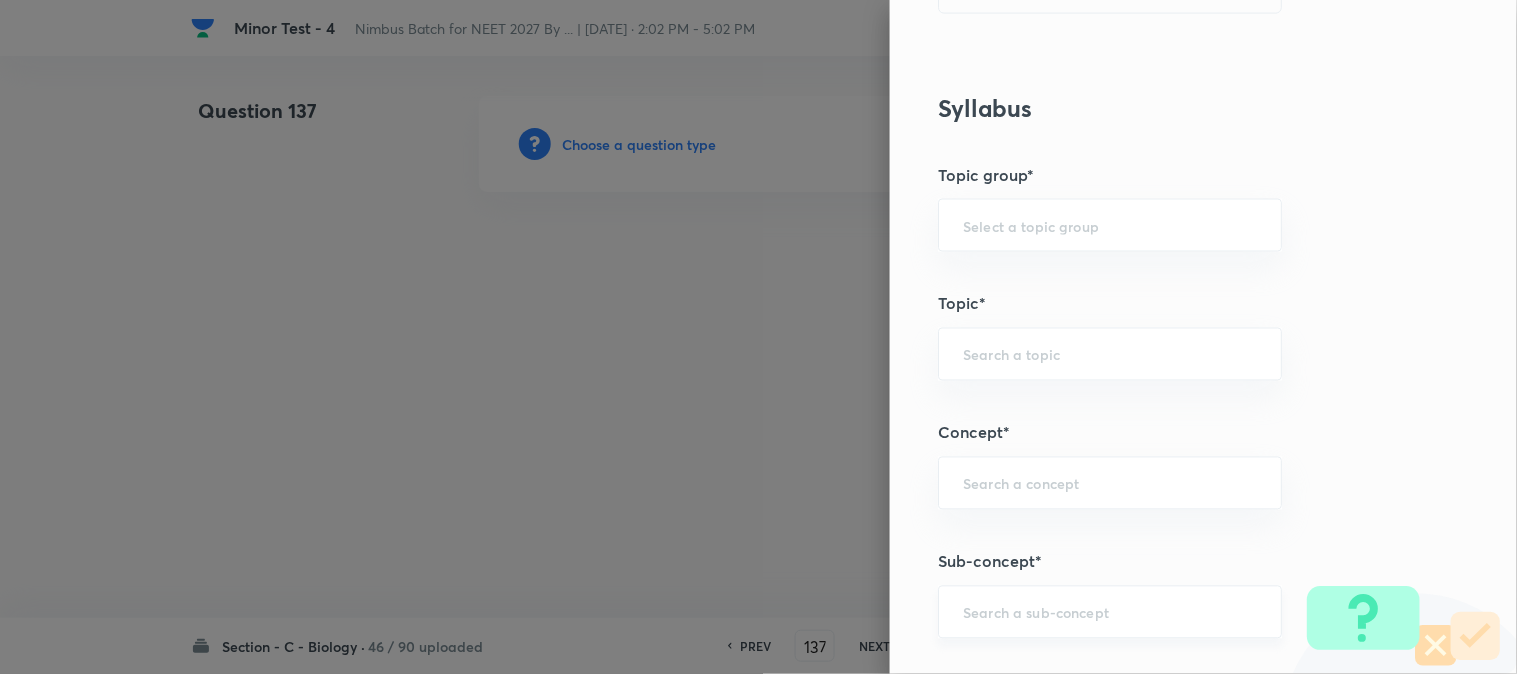 scroll, scrollTop: 1180, scrollLeft: 0, axis: vertical 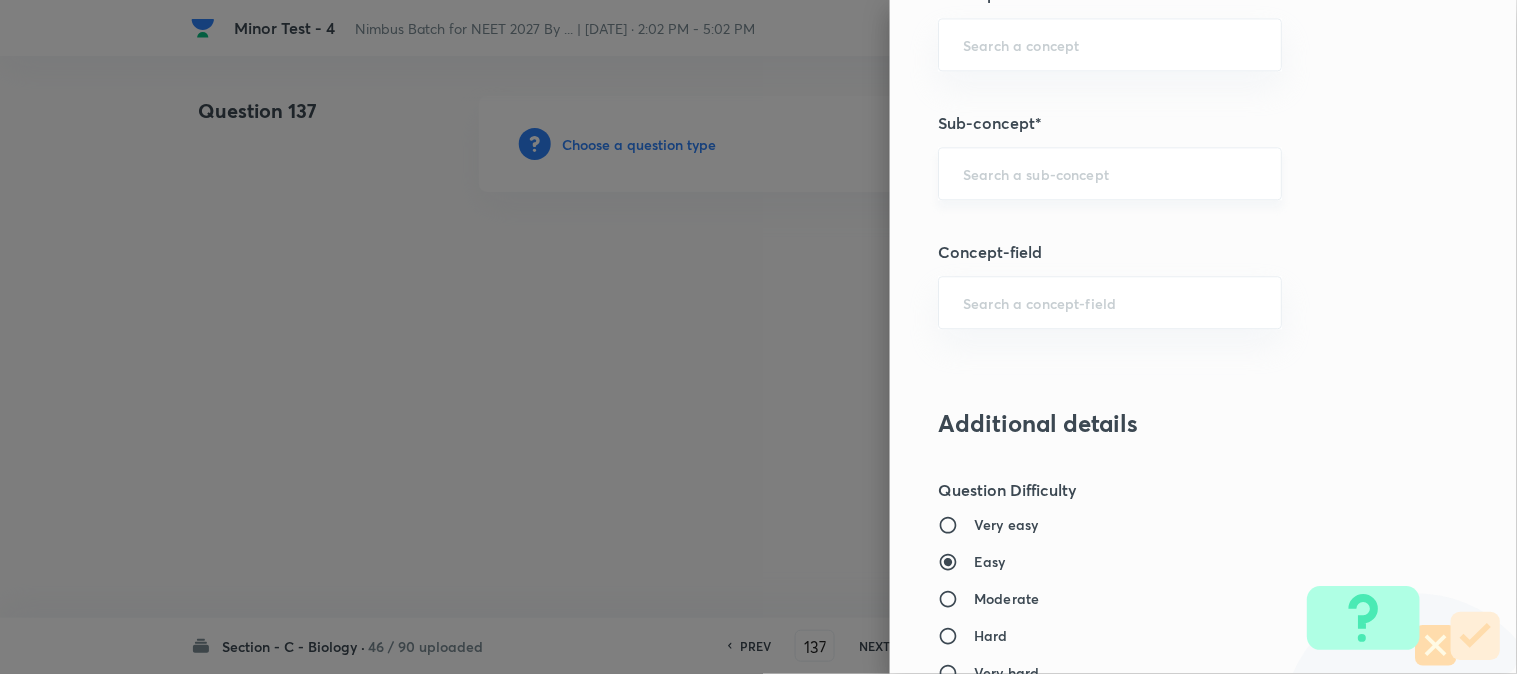 click on "​" at bounding box center (1110, 173) 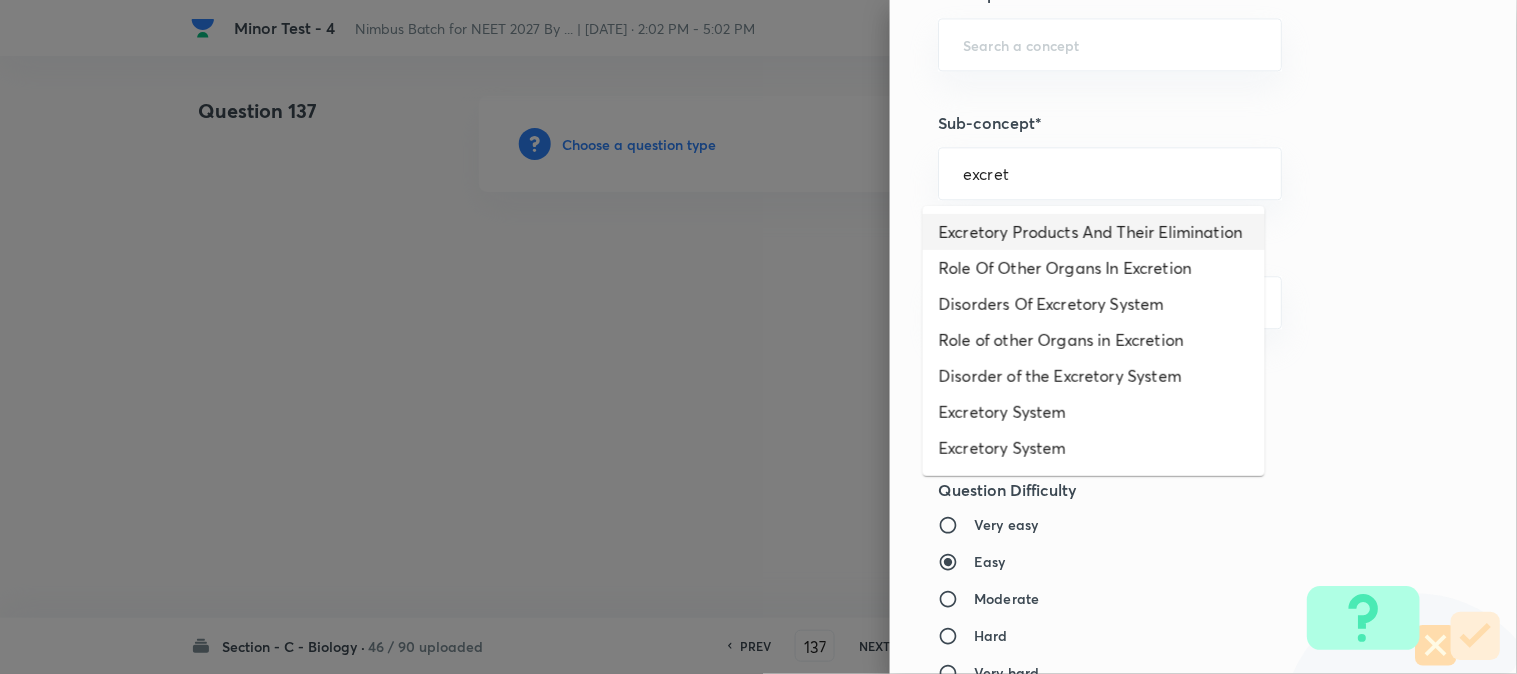 click on "Excretory Products And Their Elimination" at bounding box center [1094, 232] 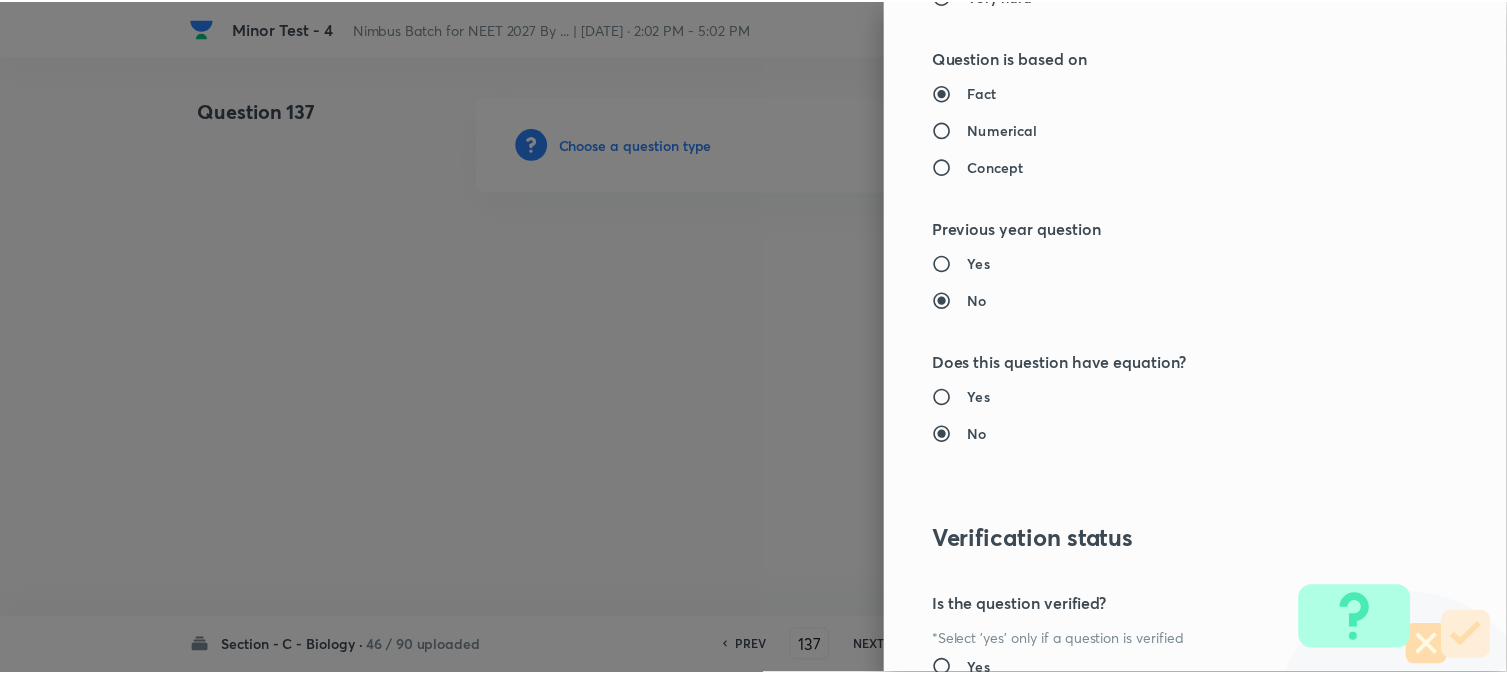 scroll, scrollTop: 2052, scrollLeft: 0, axis: vertical 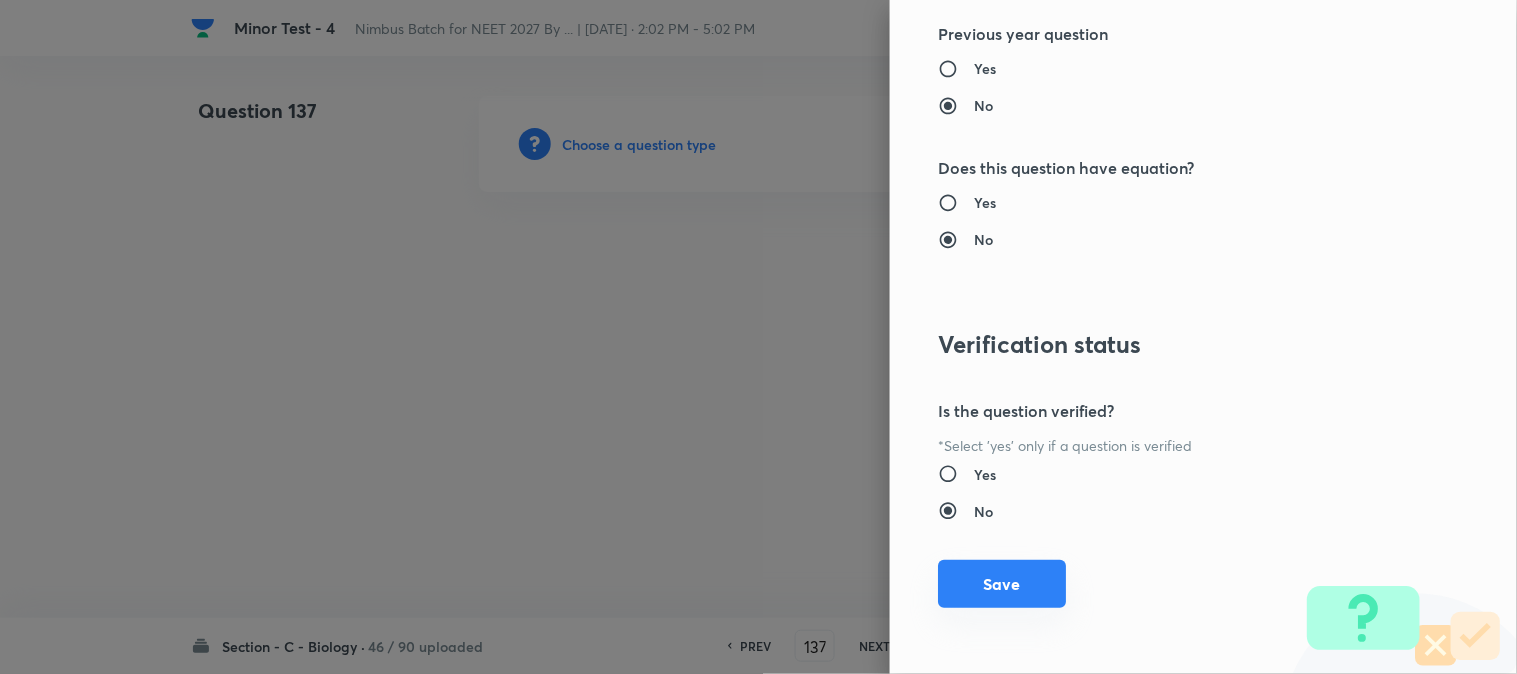 click on "Save" at bounding box center [1002, 584] 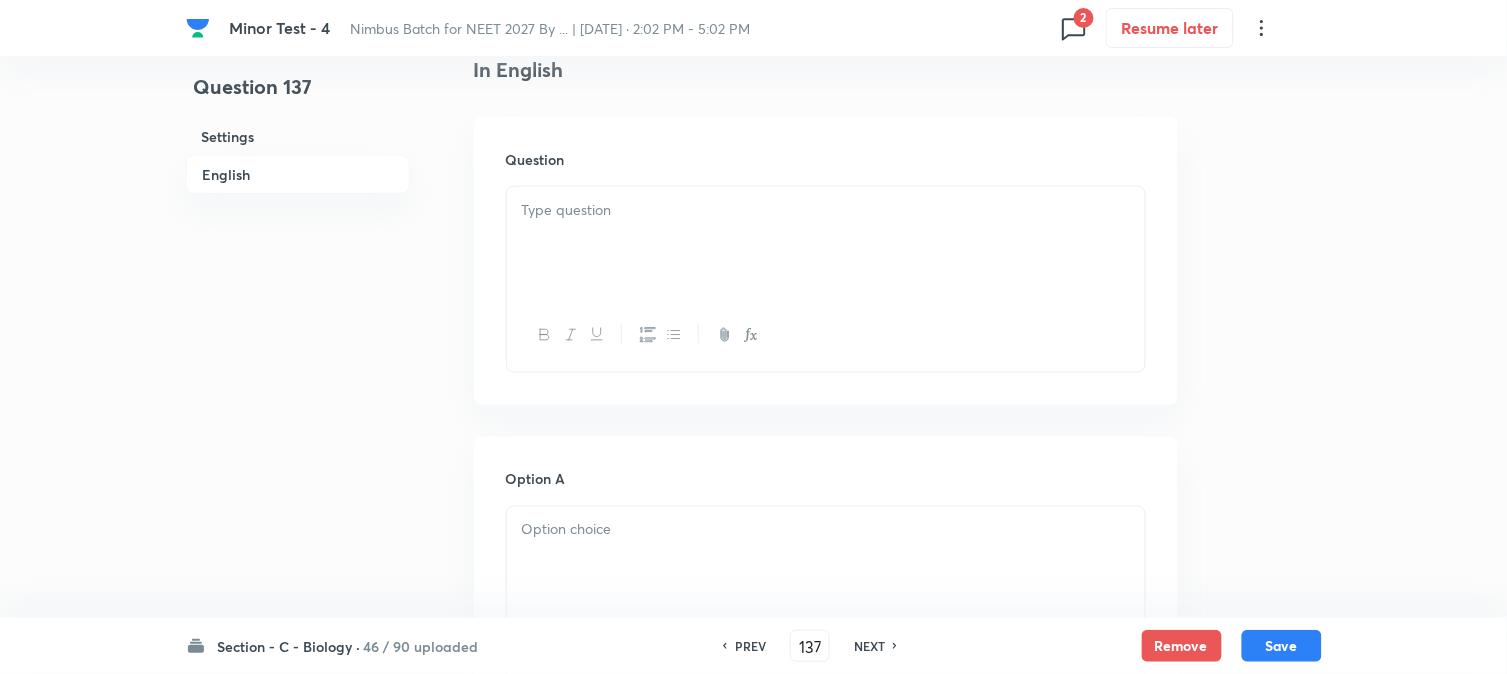 scroll, scrollTop: 590, scrollLeft: 0, axis: vertical 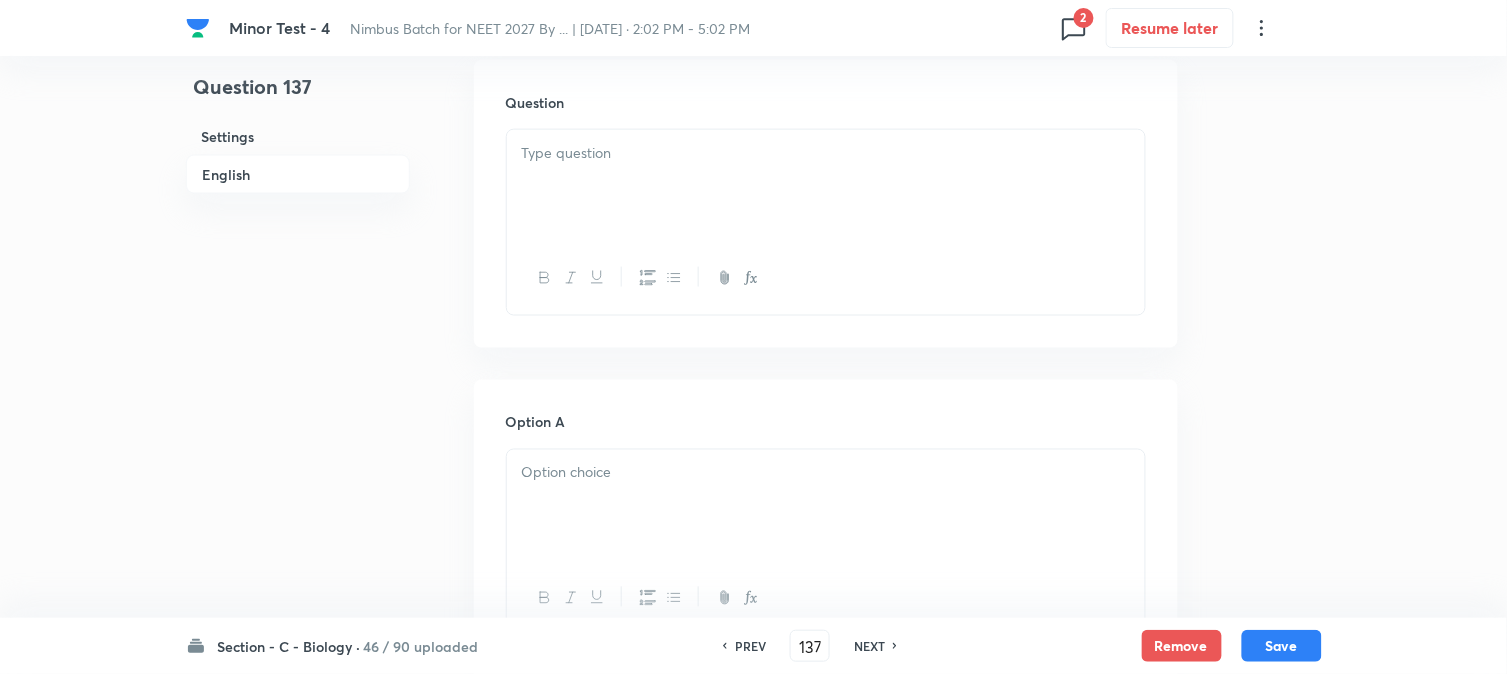 click at bounding box center [826, 186] 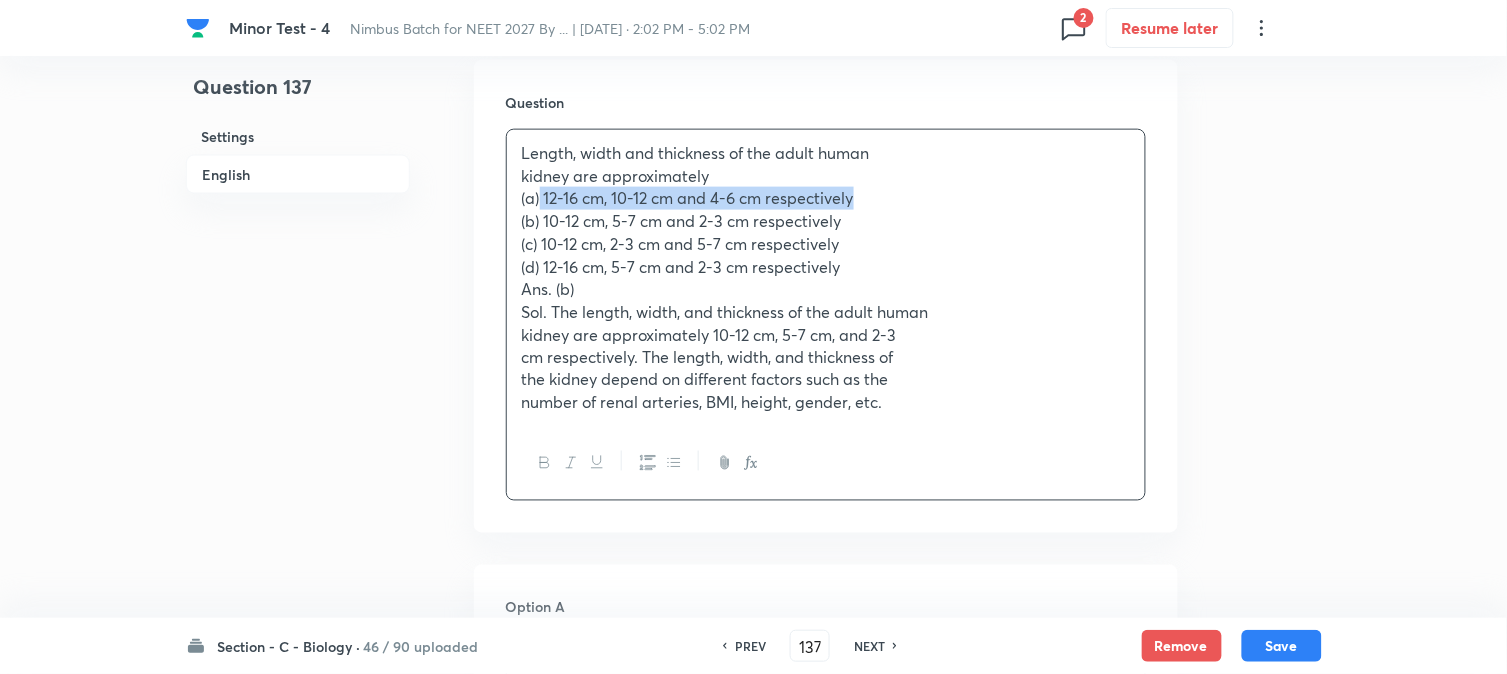 drag, startPoint x: 542, startPoint y: 202, endPoint x: 908, endPoint y: 202, distance: 366 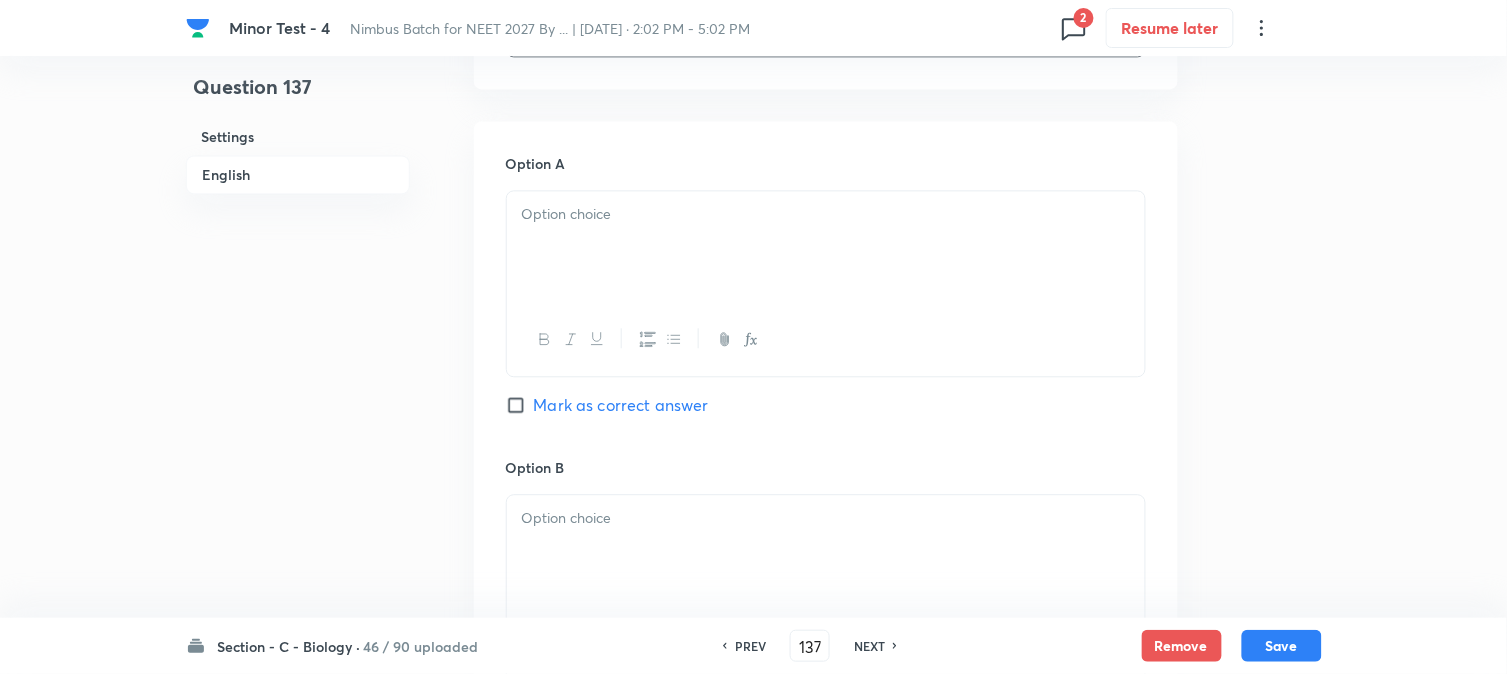 click at bounding box center [826, 339] 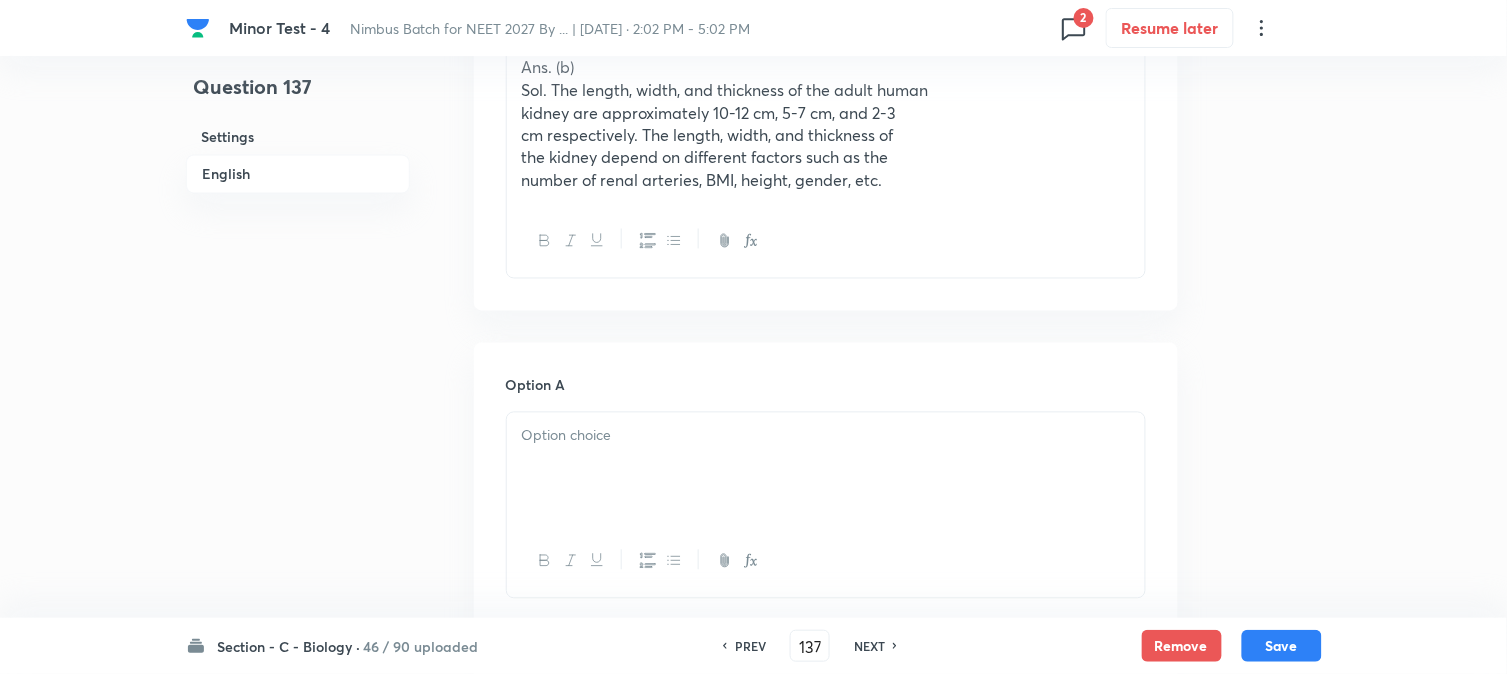 click at bounding box center [826, 436] 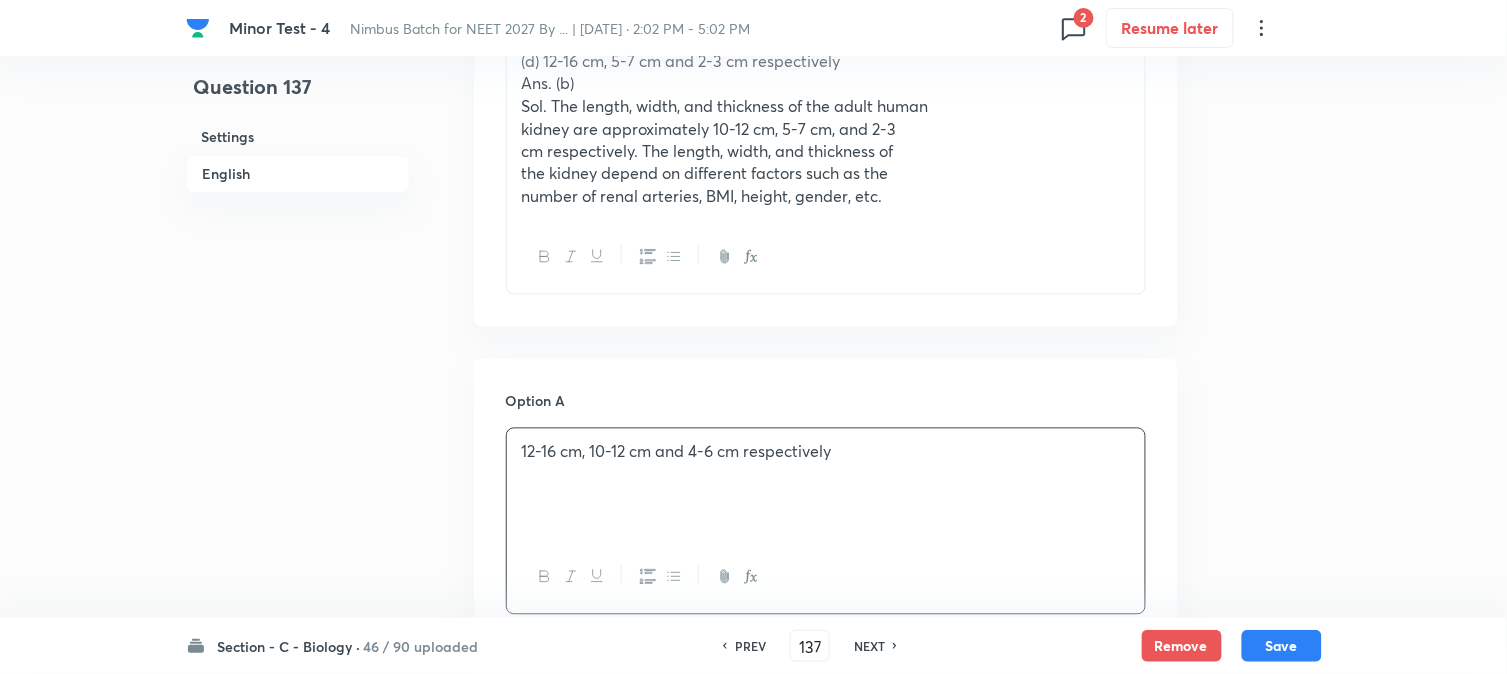 scroll, scrollTop: 590, scrollLeft: 0, axis: vertical 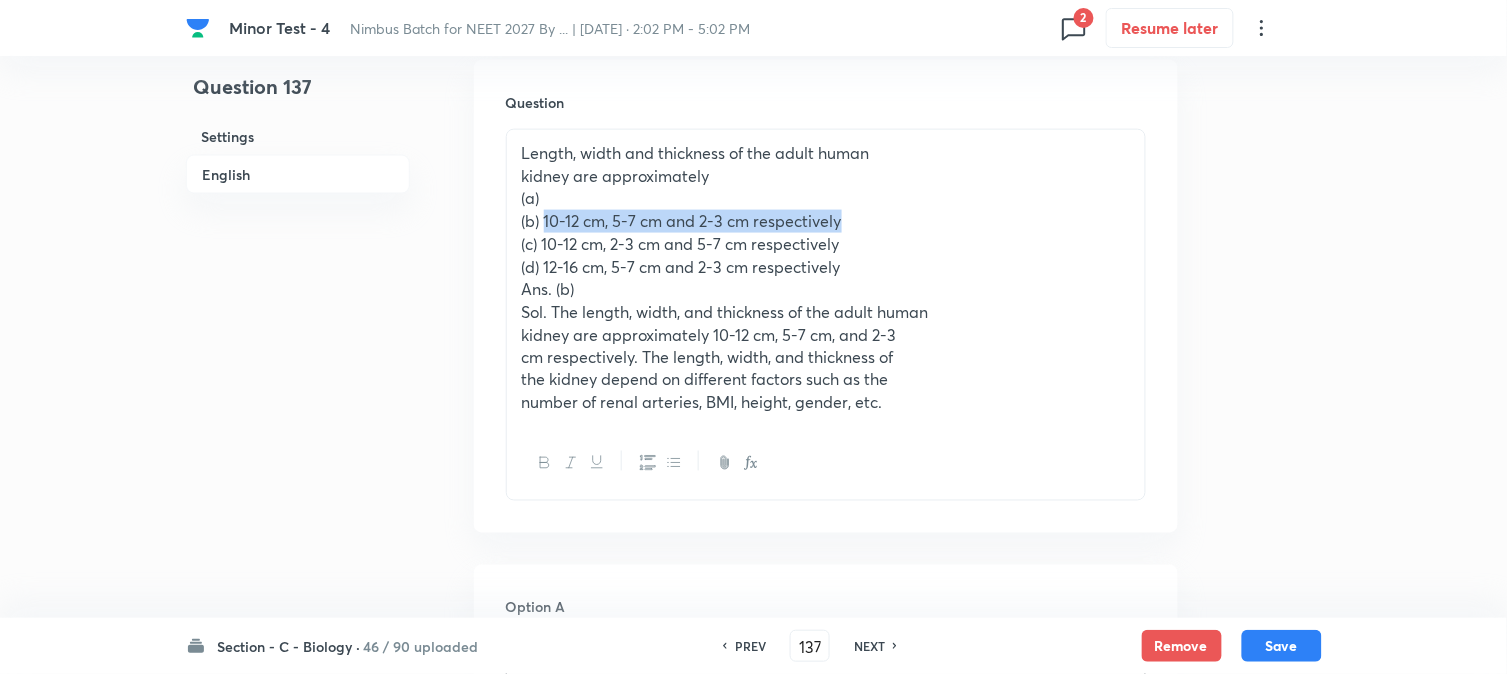 drag, startPoint x: 543, startPoint y: 224, endPoint x: 910, endPoint y: 216, distance: 367.0872 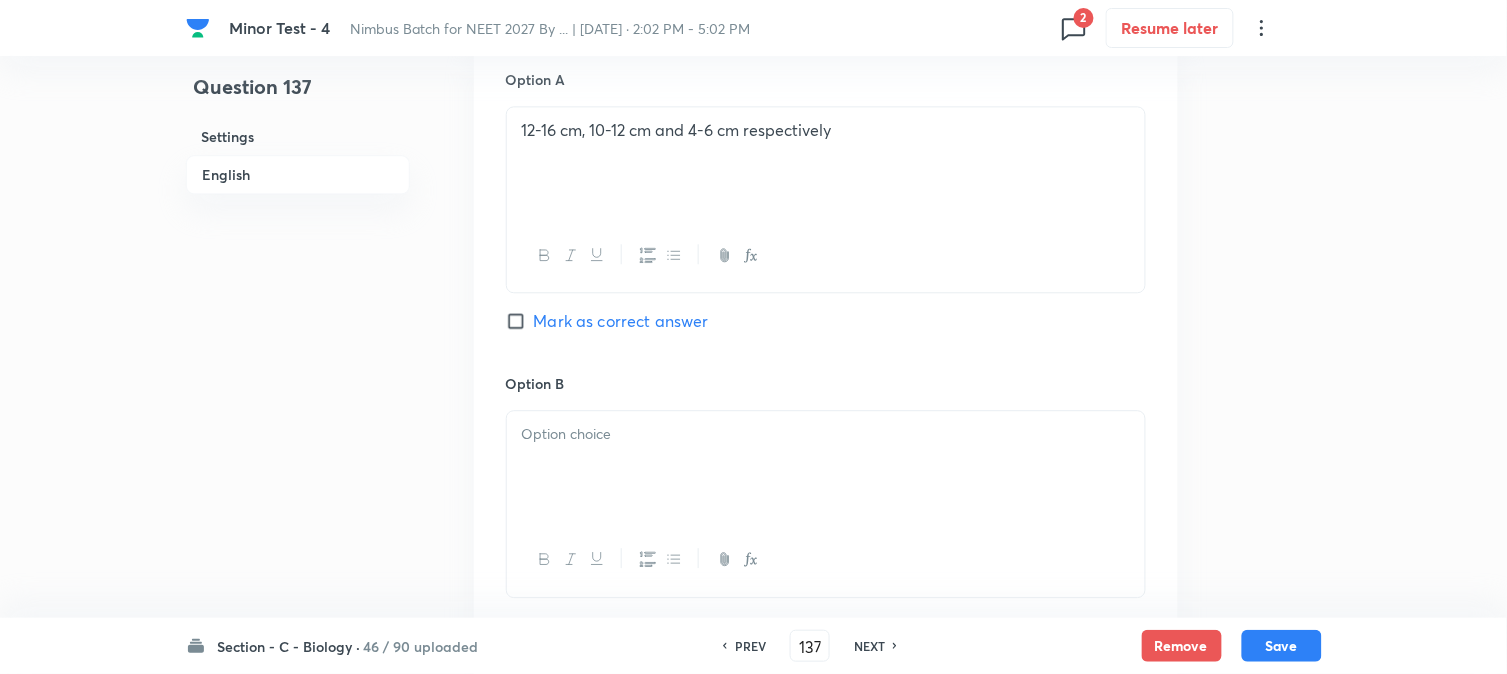 scroll, scrollTop: 1478, scrollLeft: 0, axis: vertical 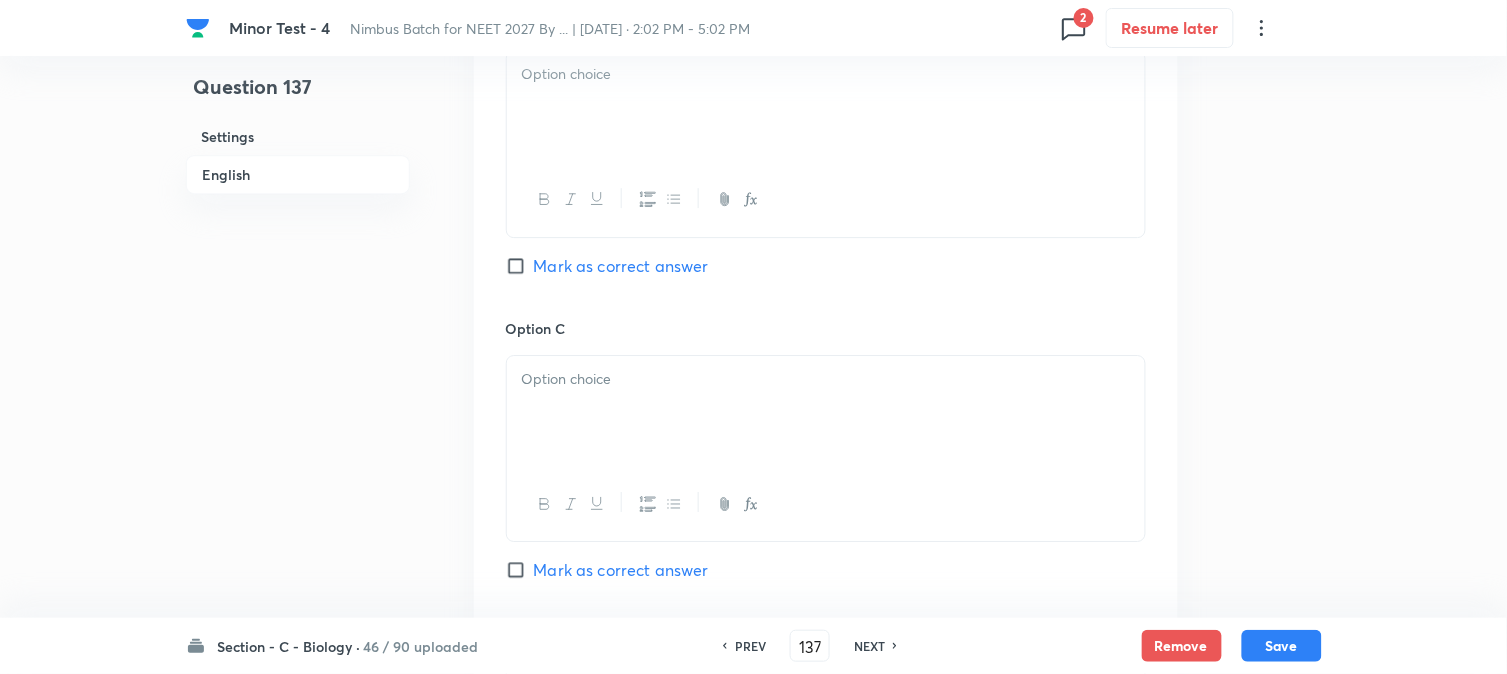 click at bounding box center [826, 107] 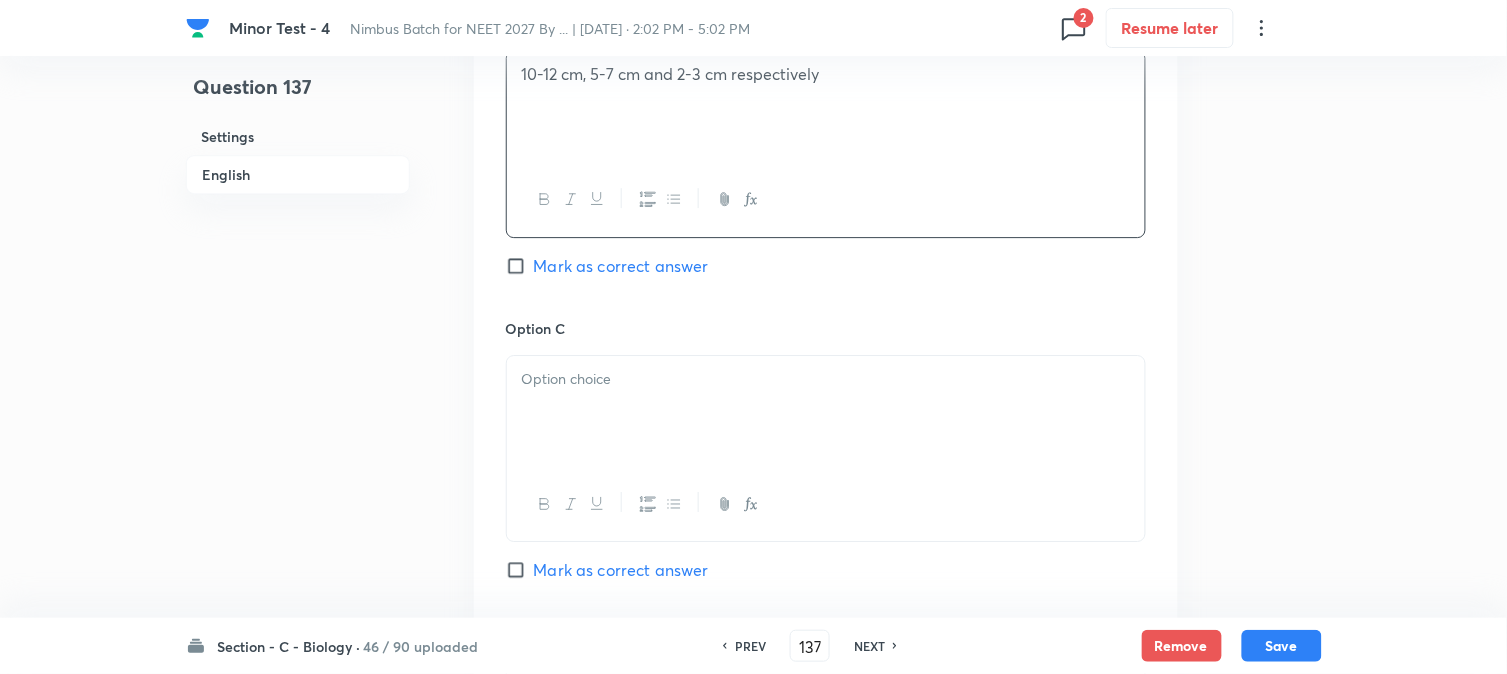 drag, startPoint x: 586, startPoint y: 248, endPoint x: 585, endPoint y: 268, distance: 20.024984 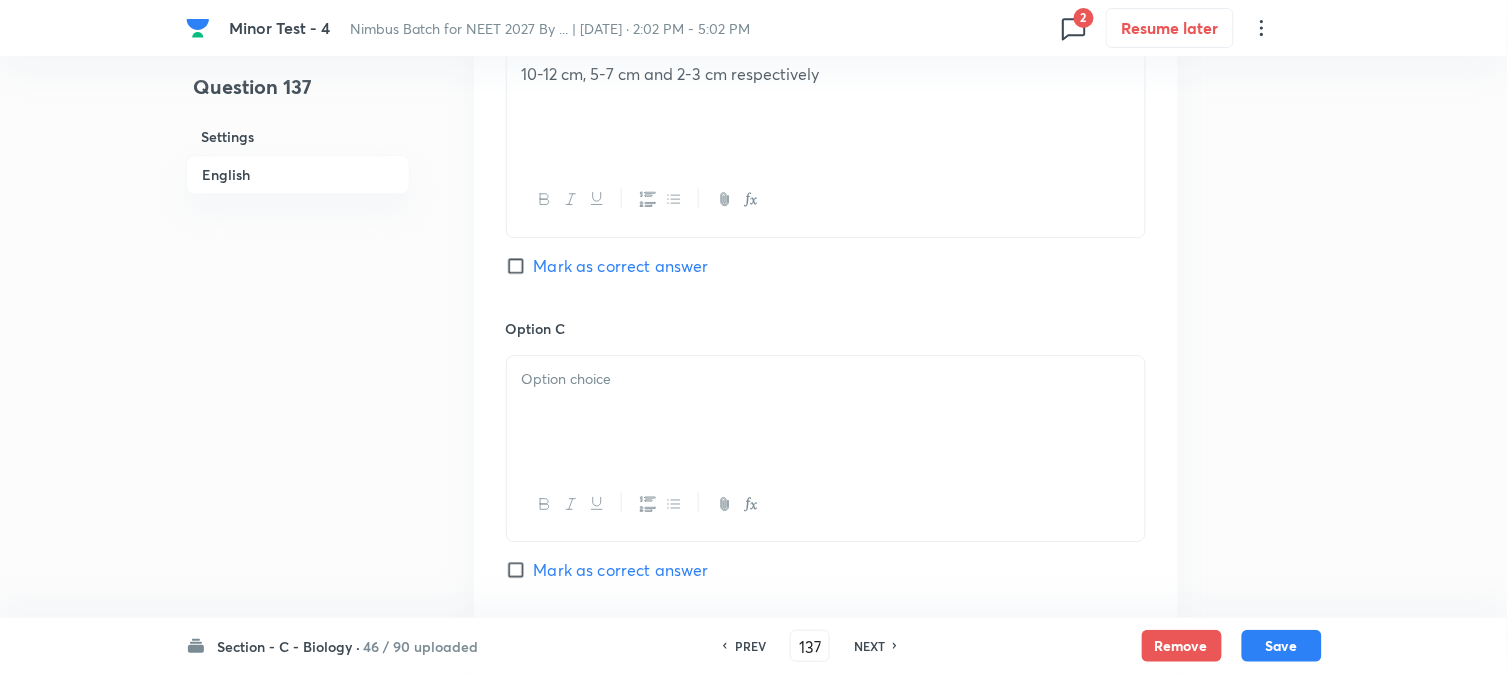 click on "Mark as correct answer" at bounding box center [621, 266] 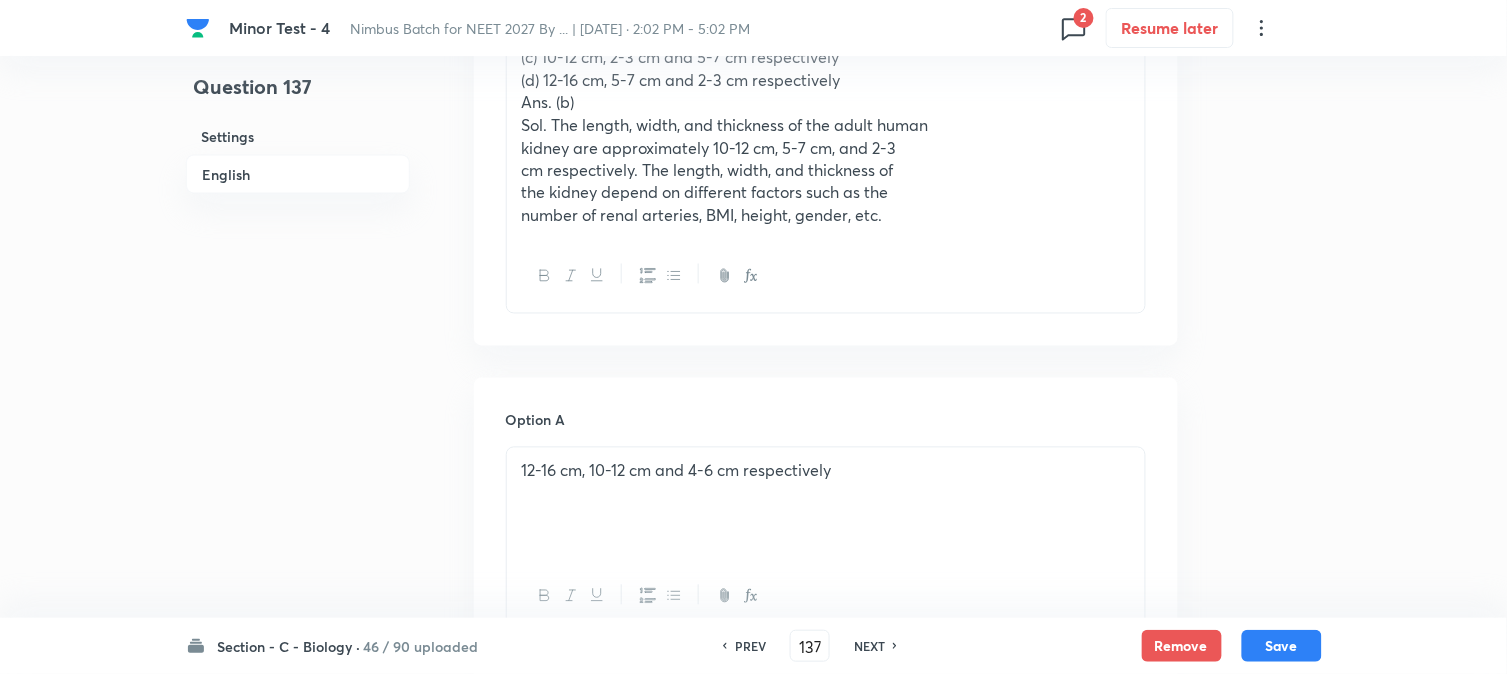 scroll, scrollTop: 701, scrollLeft: 0, axis: vertical 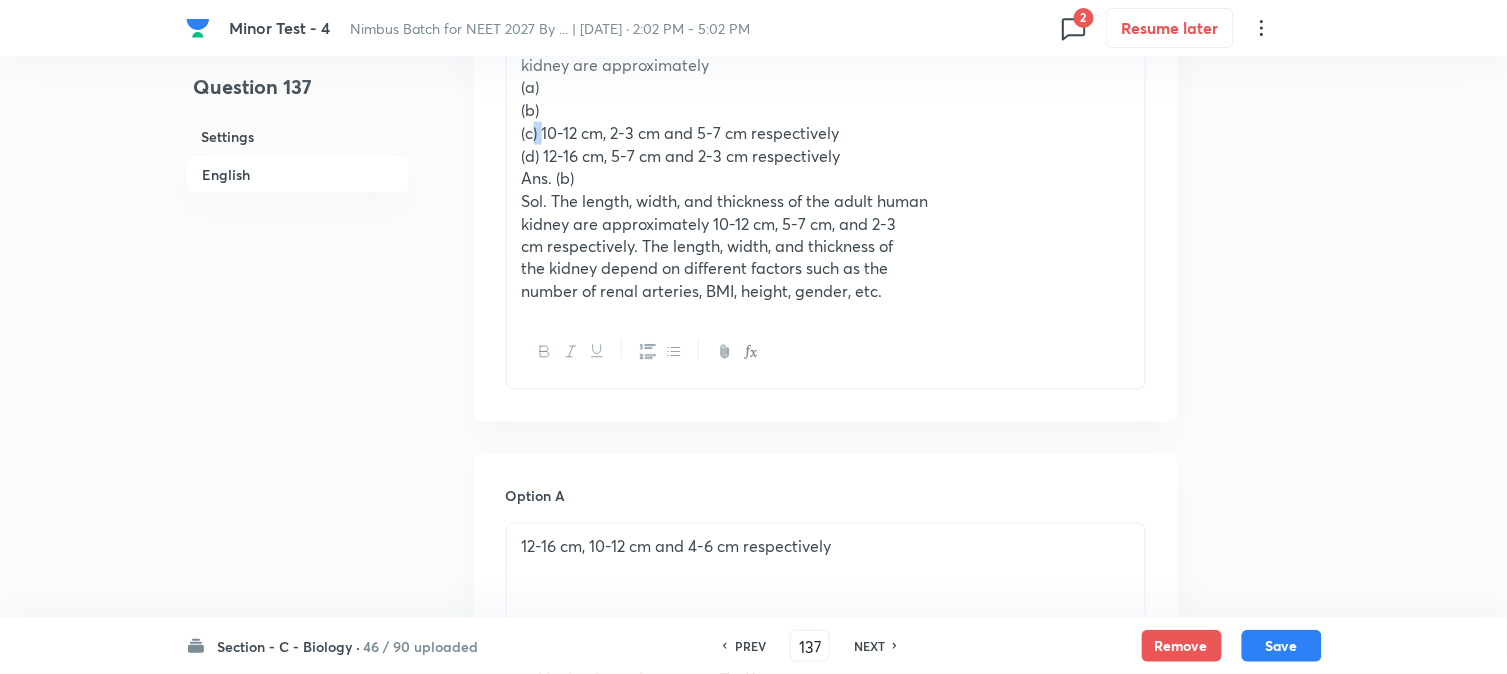 click on "(c) 10-12 cm, 2-3 cm and 5-7 cm respectively" at bounding box center (826, 133) 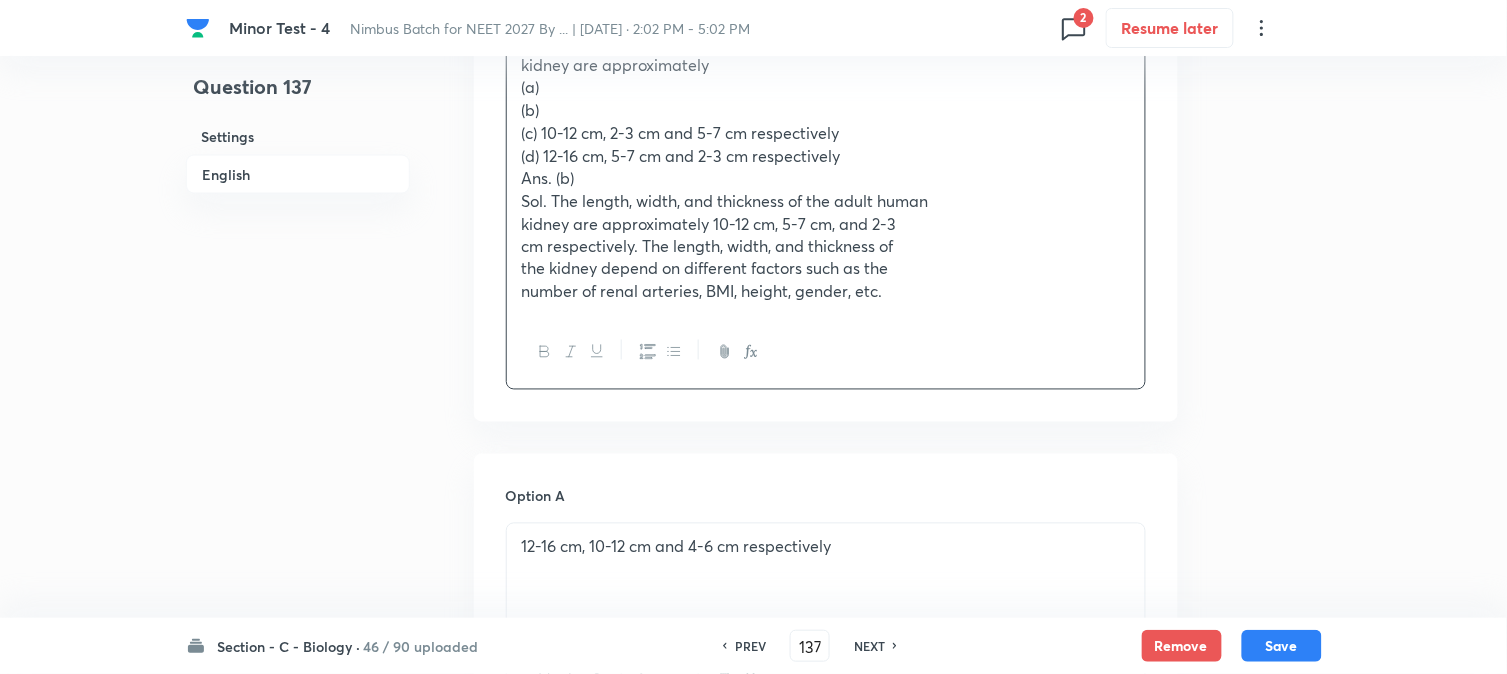 click on "(d) 12-16 cm, 5-7 cm and 2-3 cm respectively" at bounding box center [826, 156] 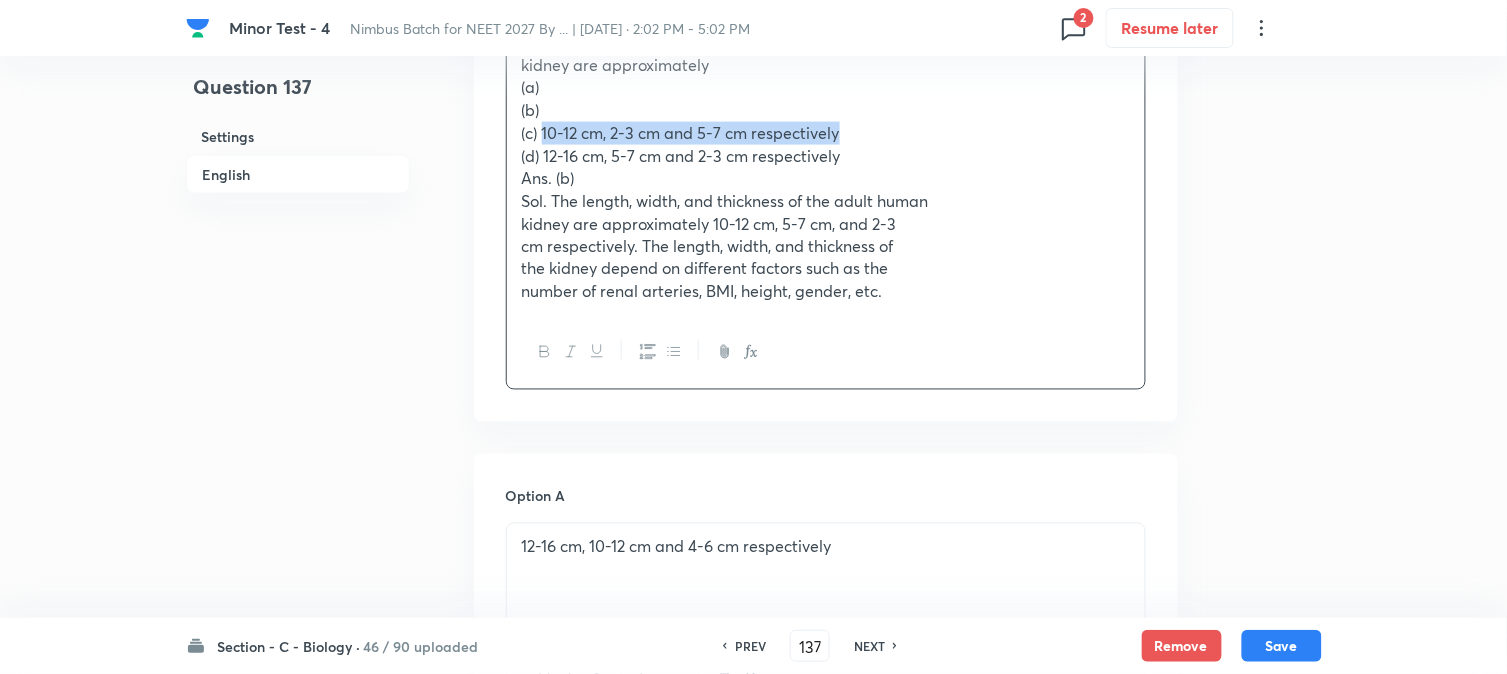 drag, startPoint x: 544, startPoint y: 130, endPoint x: 996, endPoint y: 125, distance: 452.02765 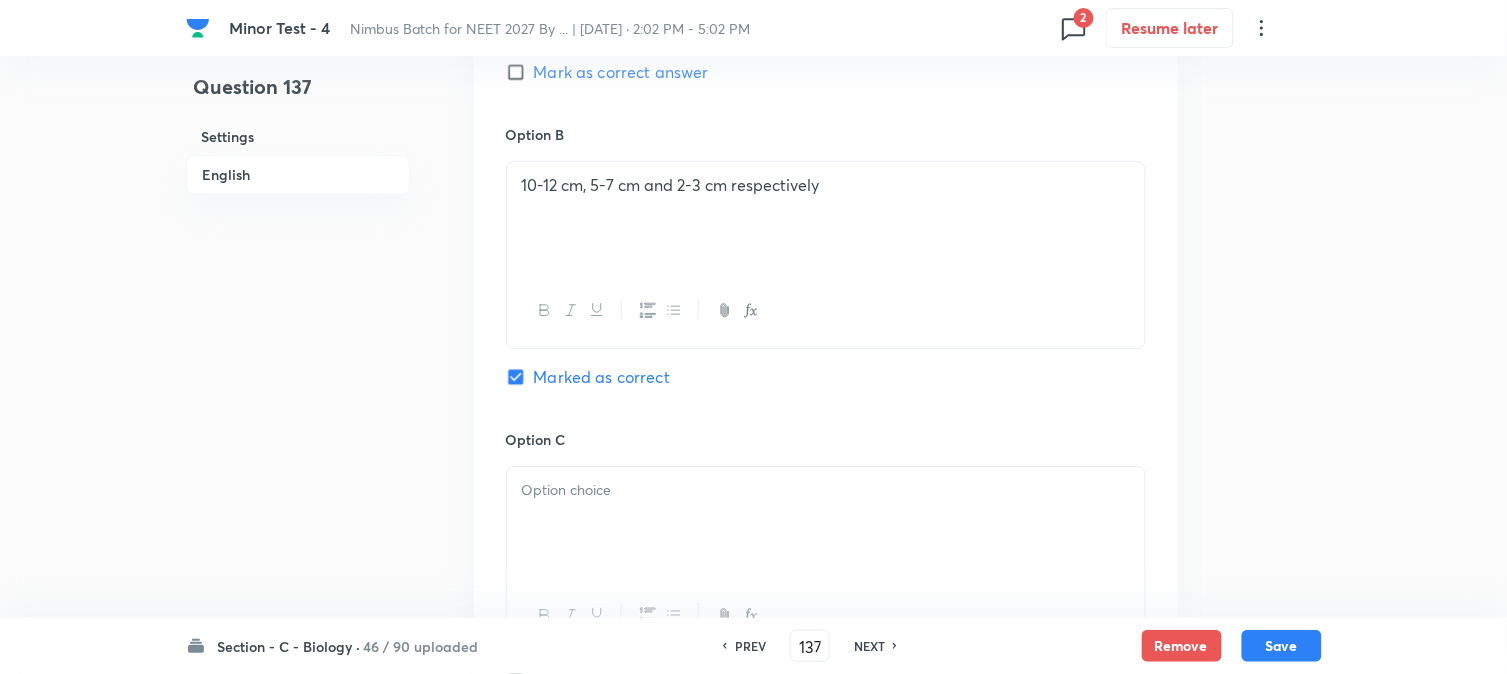 click at bounding box center (826, 523) 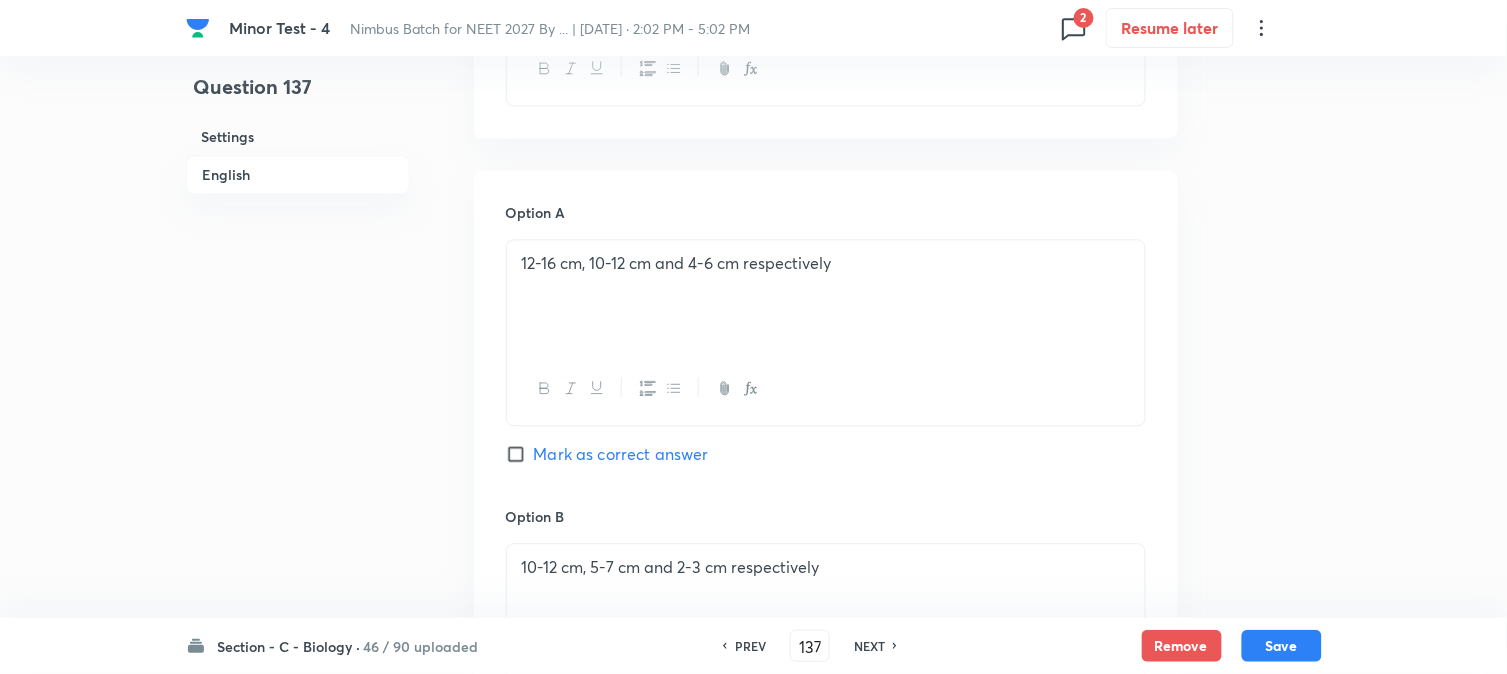 scroll, scrollTop: 590, scrollLeft: 0, axis: vertical 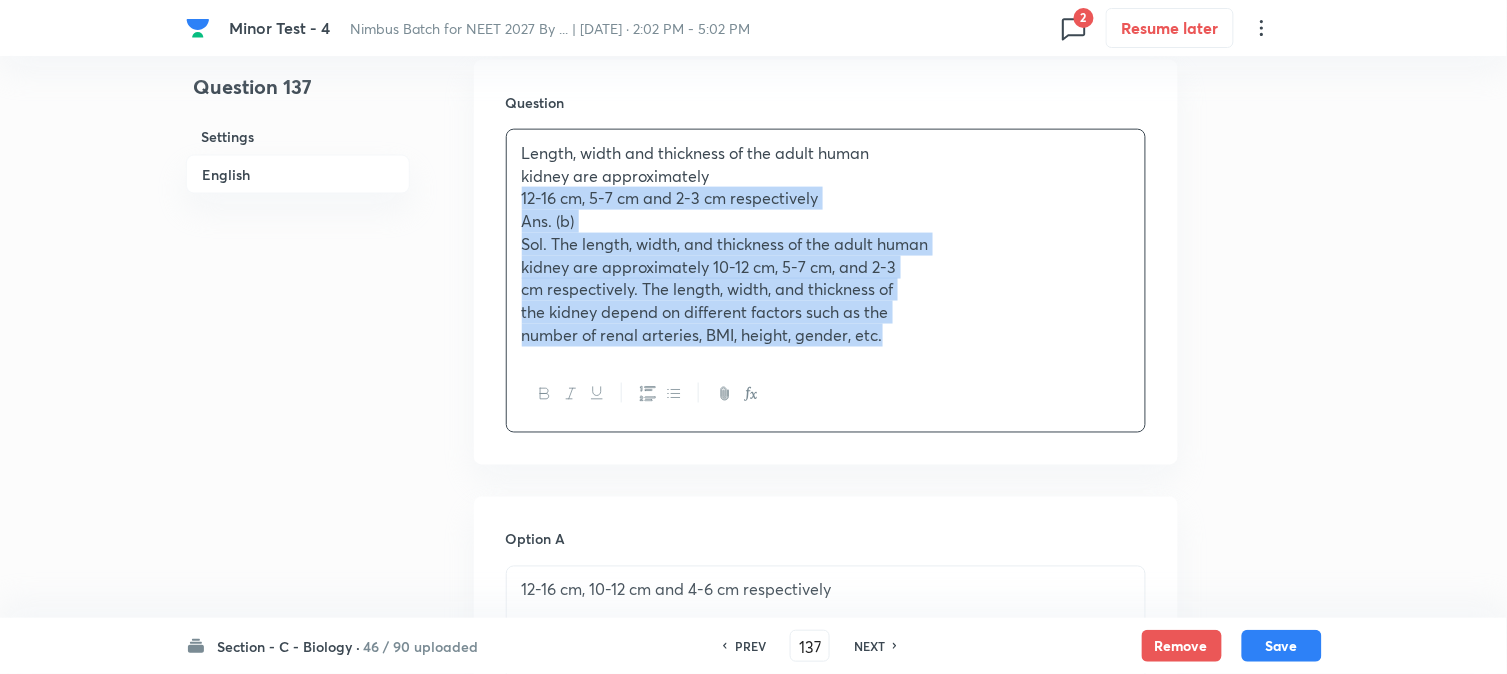 drag, startPoint x: 544, startPoint y: 262, endPoint x: 1242, endPoint y: 466, distance: 727.20013 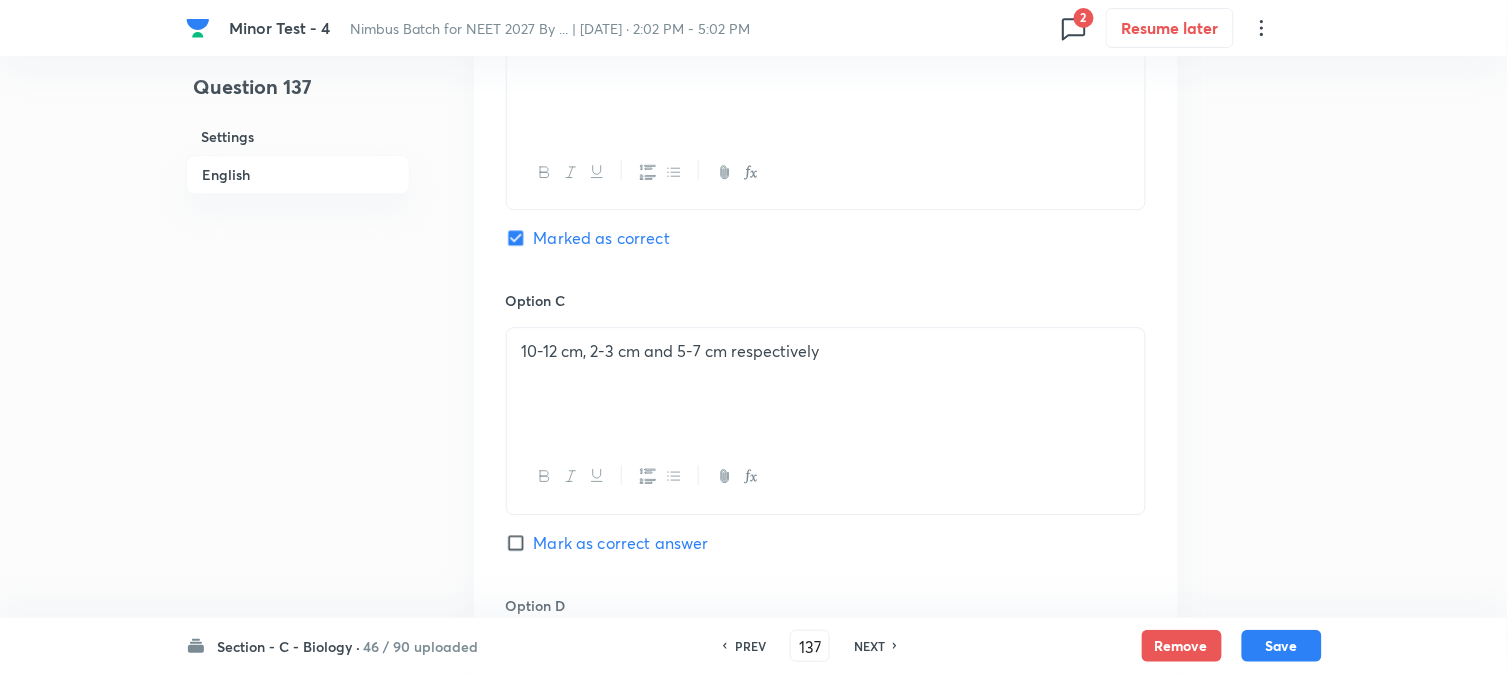 scroll, scrollTop: 1590, scrollLeft: 0, axis: vertical 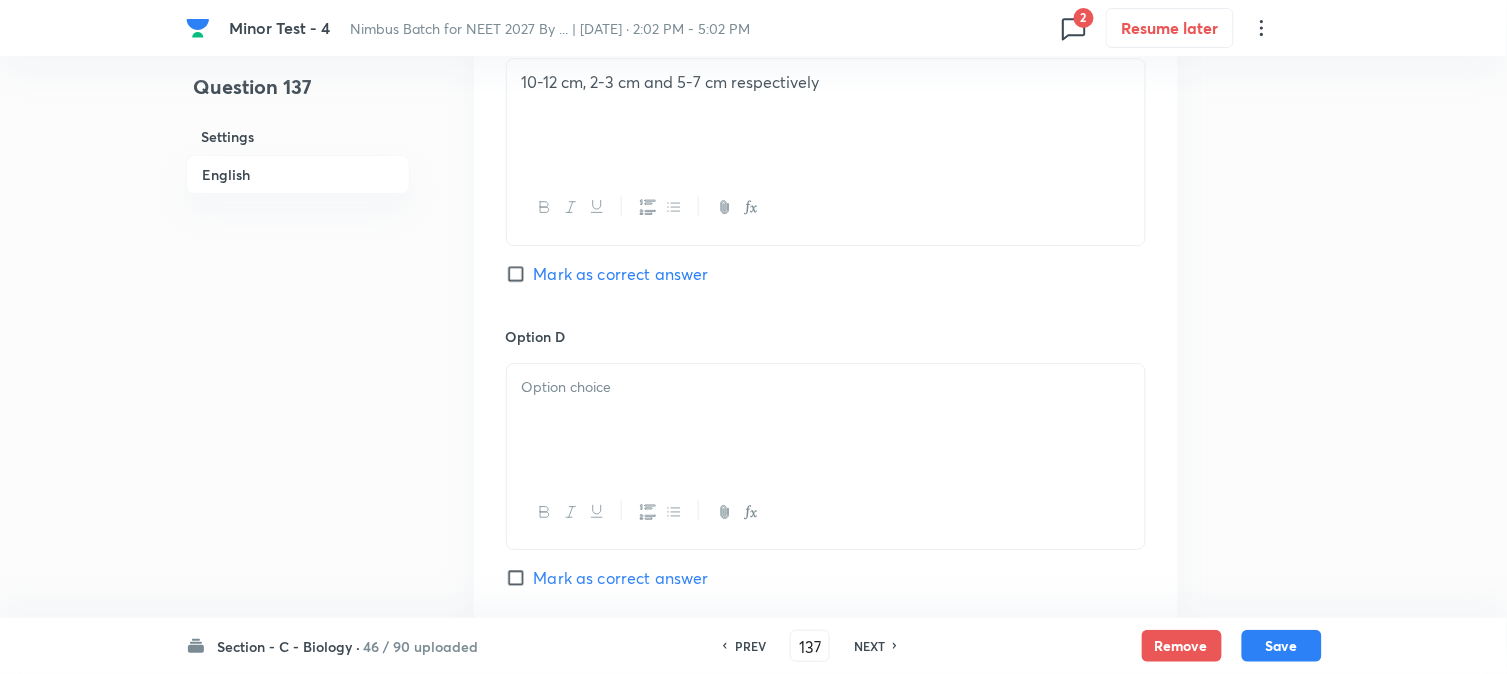 click at bounding box center [826, 420] 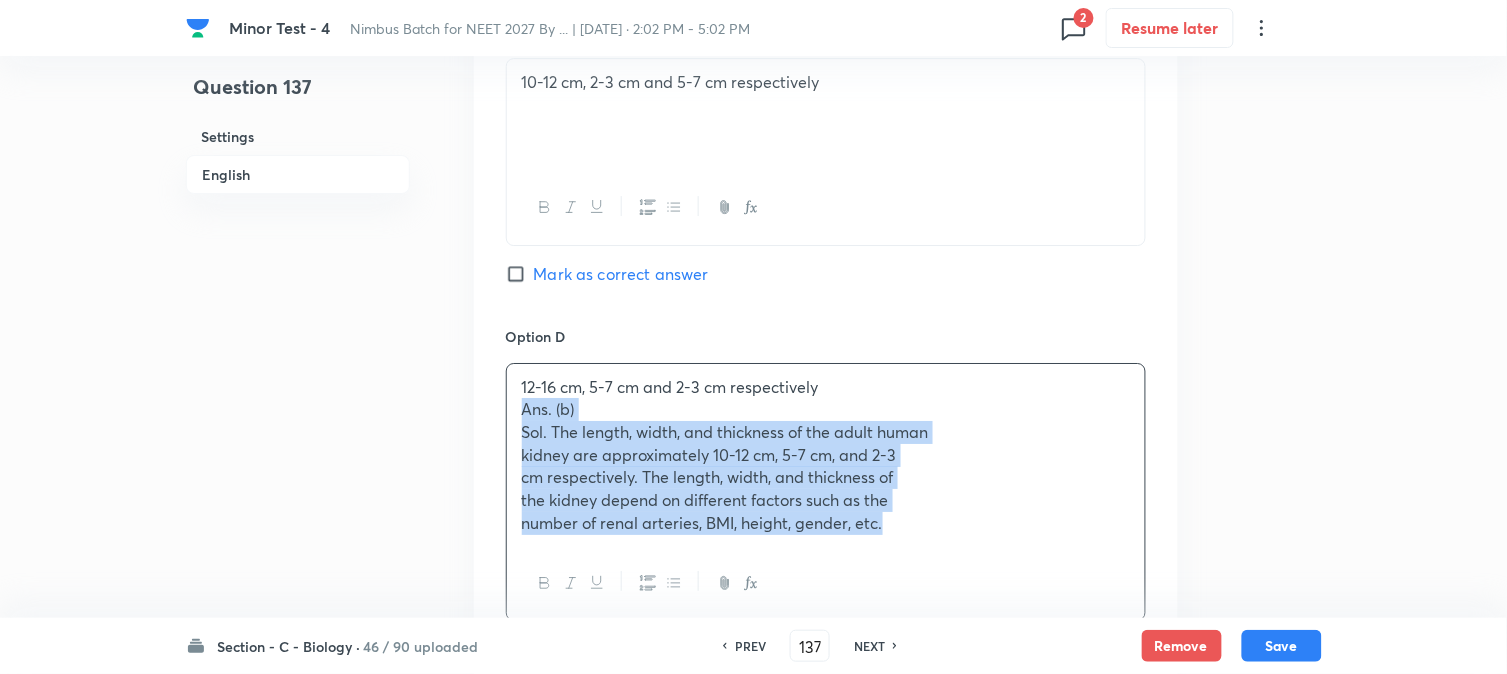 drag, startPoint x: 518, startPoint y: 415, endPoint x: 1106, endPoint y: 535, distance: 600.12 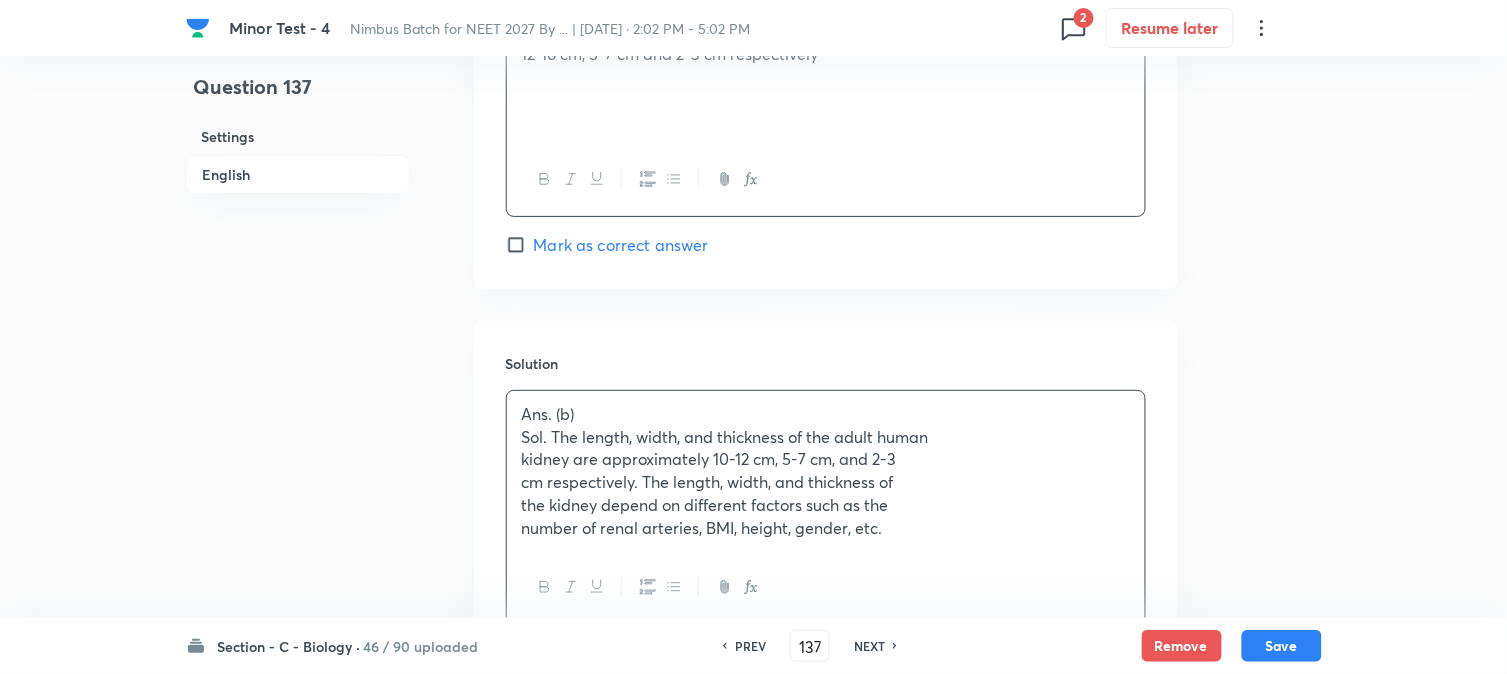 click on "Ans. (b) Sol. The length, width, and thickness of the adult human kidney are approximately 10-12 cm, 5-7 cm, and 2-3 cm respectively. The length, width, and thickness of the kidney depend on different factors such as the number of renal arteries, BMI, height, gender, etc." at bounding box center (826, 471) 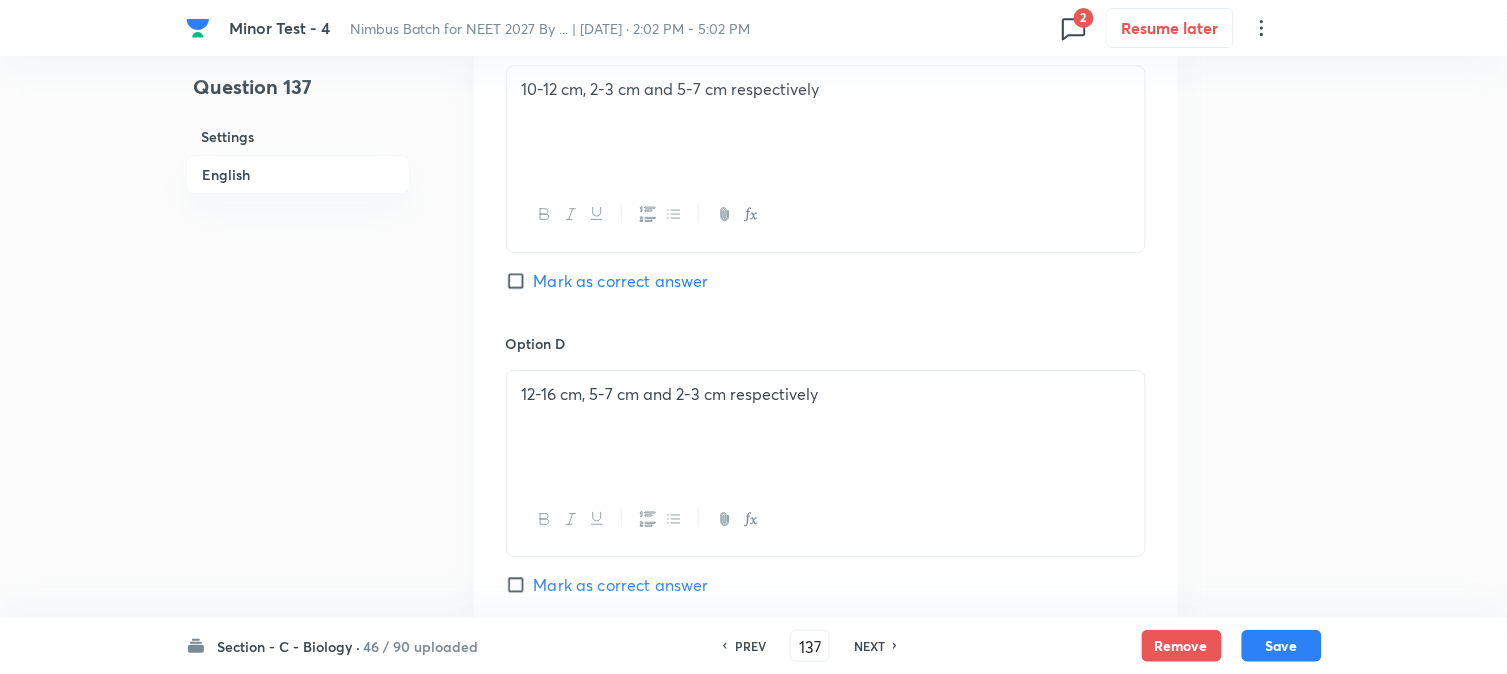 scroll, scrollTop: 1145, scrollLeft: 0, axis: vertical 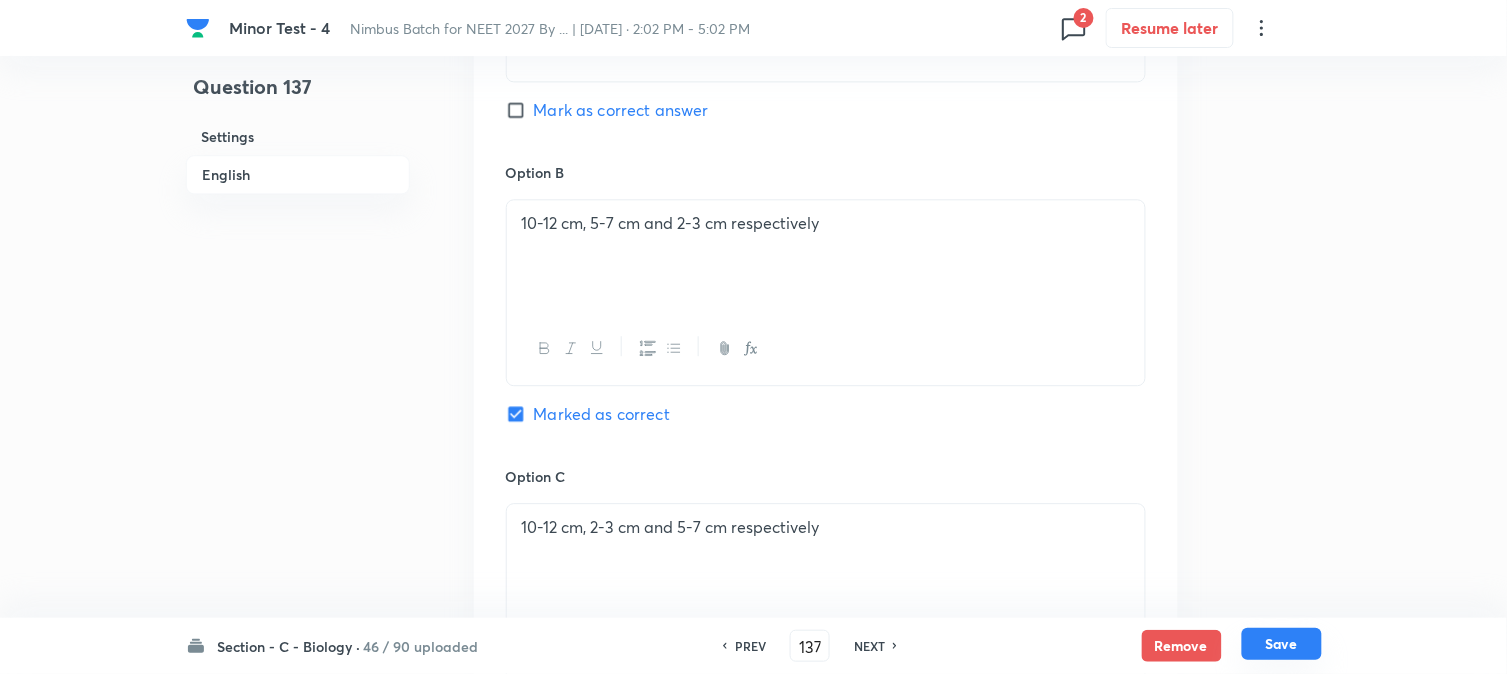 click on "Save" at bounding box center (1282, 644) 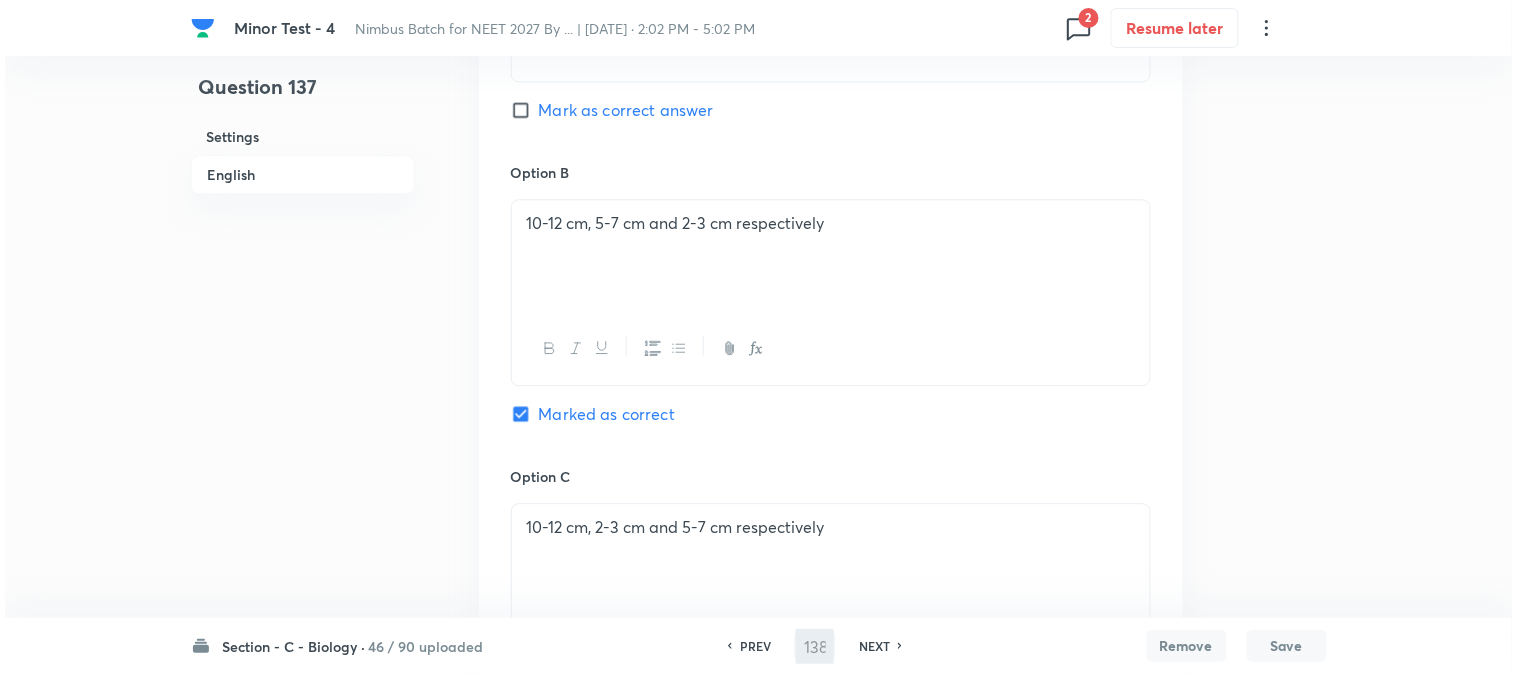 scroll, scrollTop: 0, scrollLeft: 0, axis: both 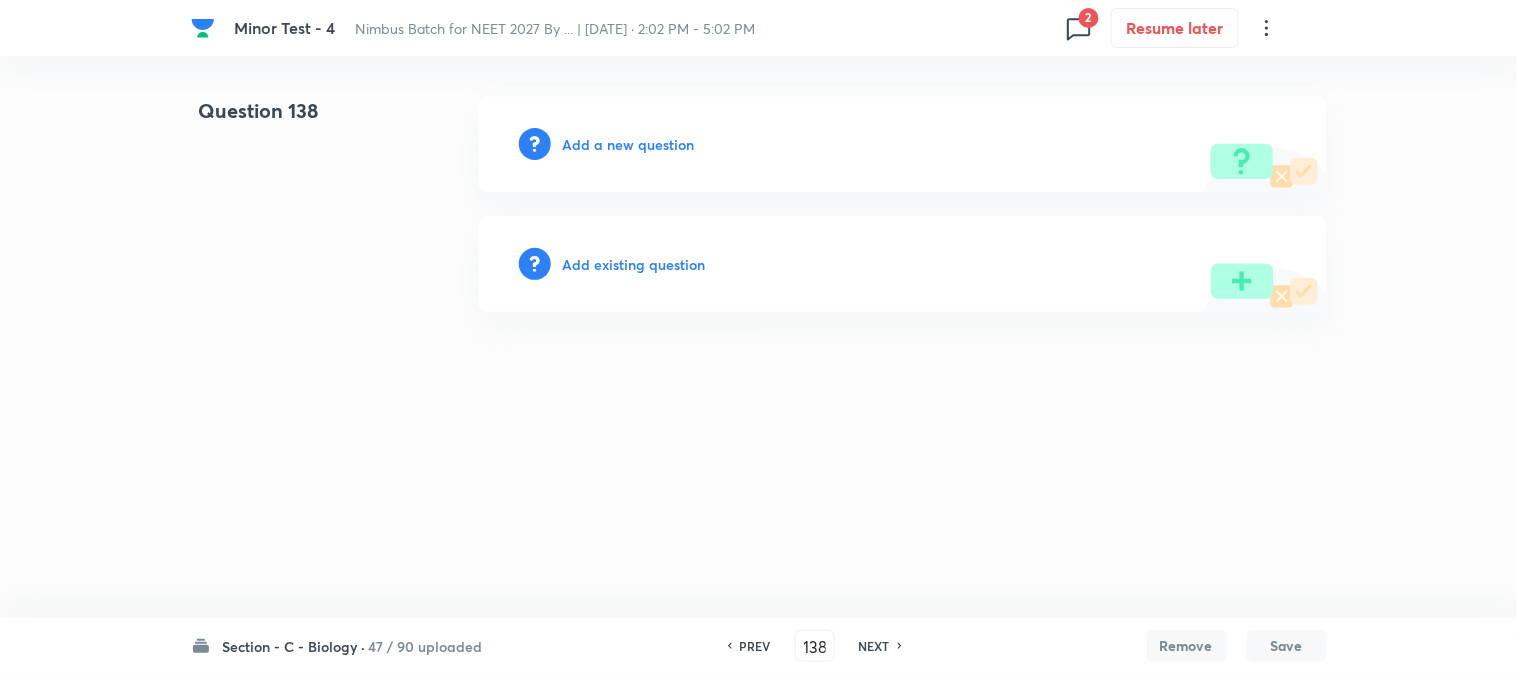 click on "Add a new question" at bounding box center (629, 144) 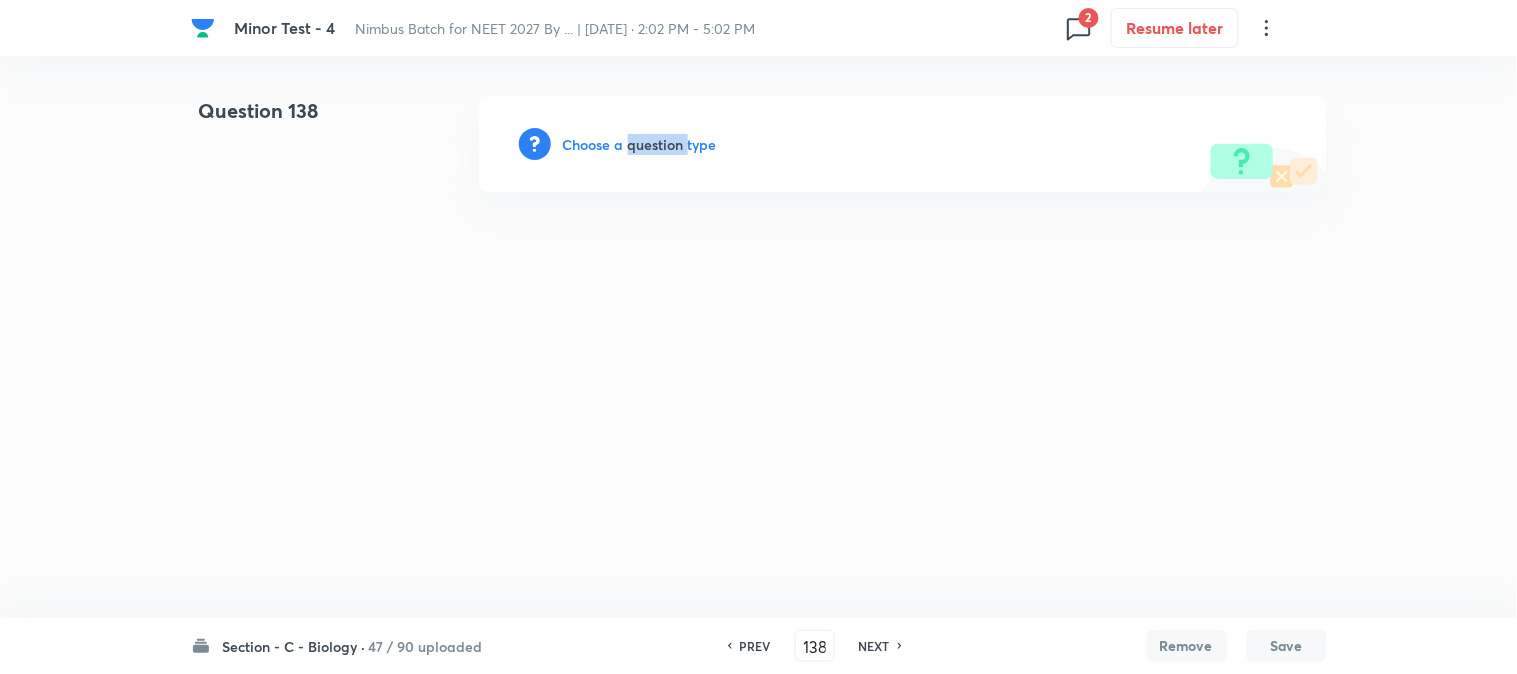 click on "Choose a question type" at bounding box center [640, 144] 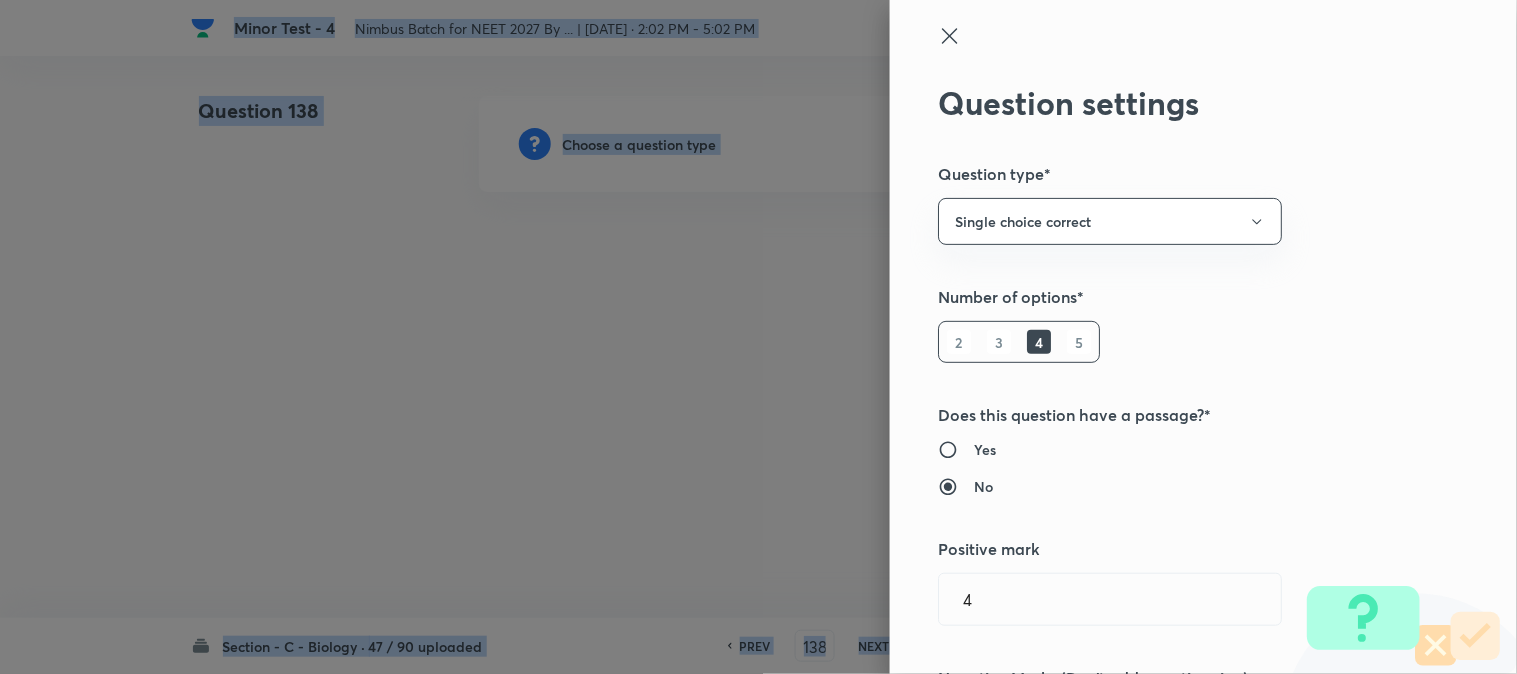 click at bounding box center (758, 337) 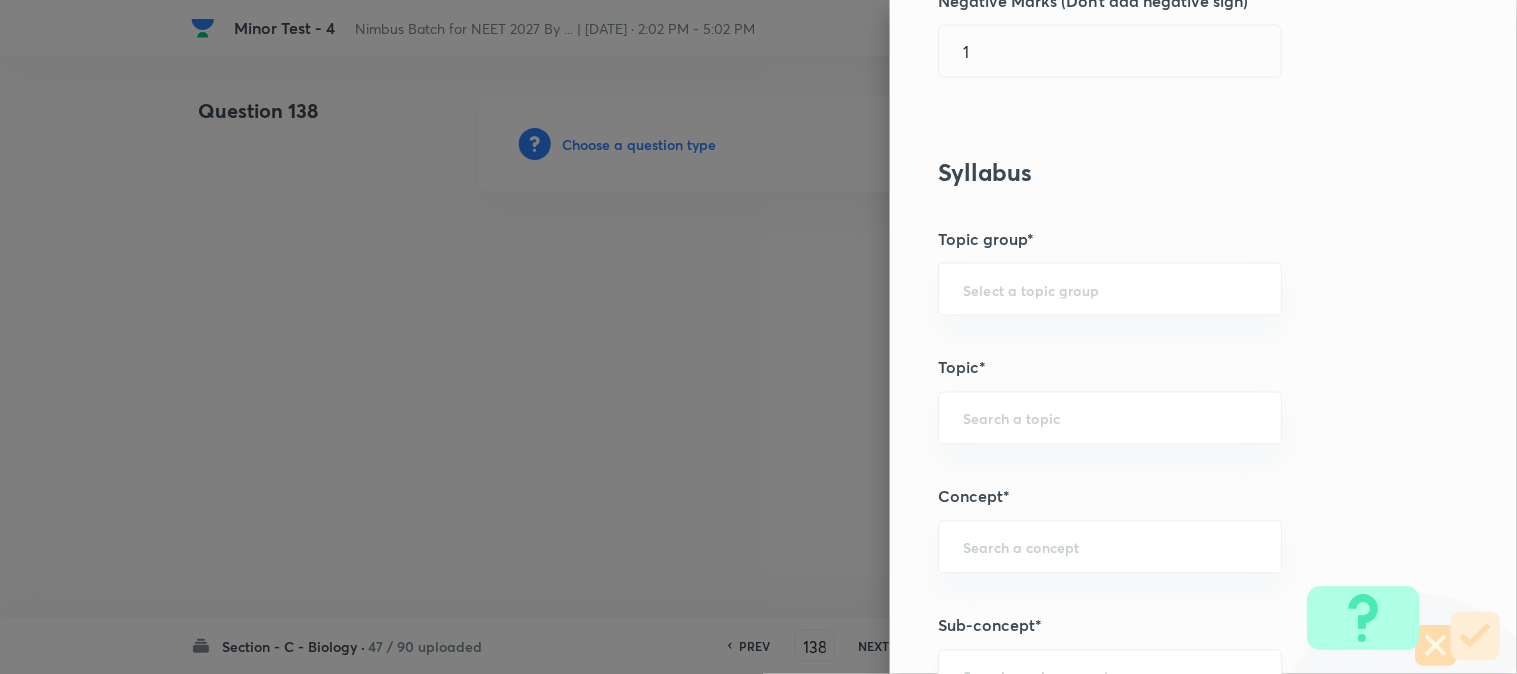 scroll, scrollTop: 1180, scrollLeft: 0, axis: vertical 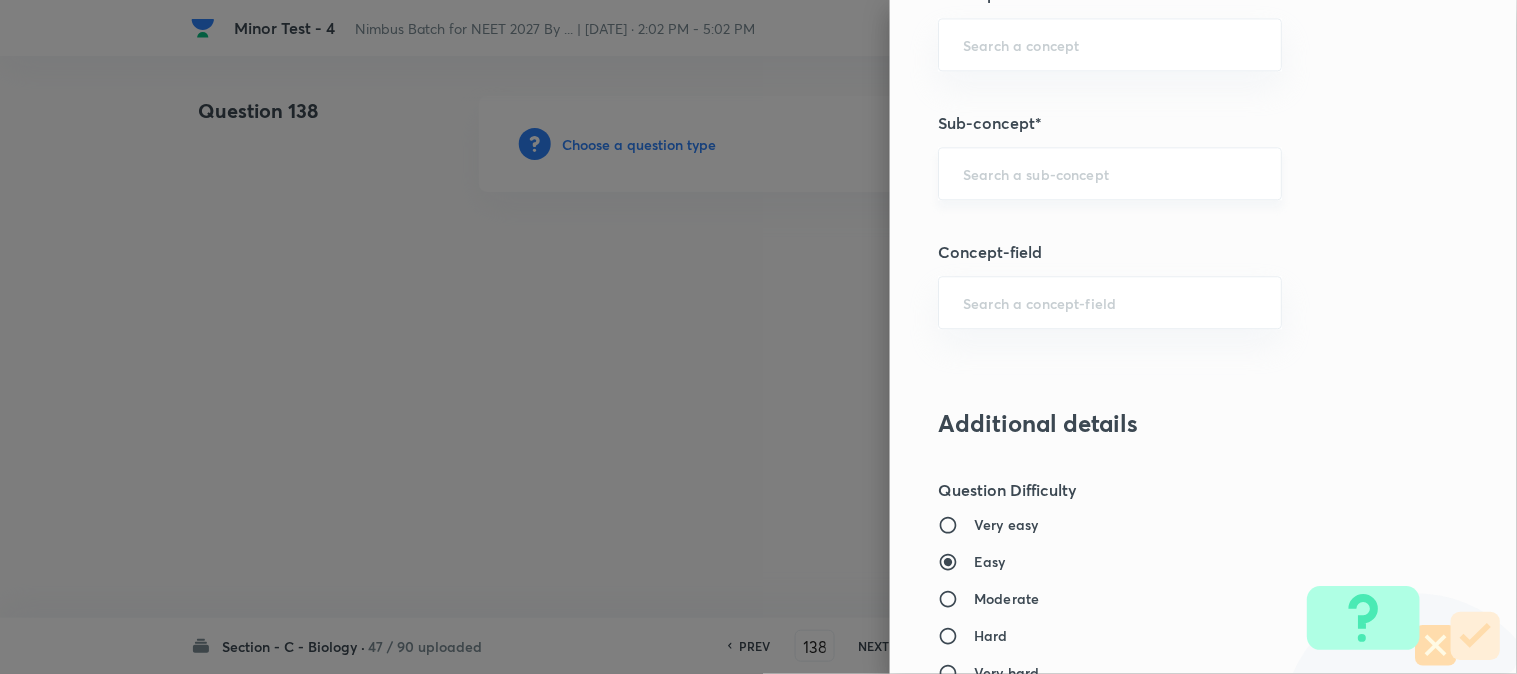 click on "​" at bounding box center [1110, 173] 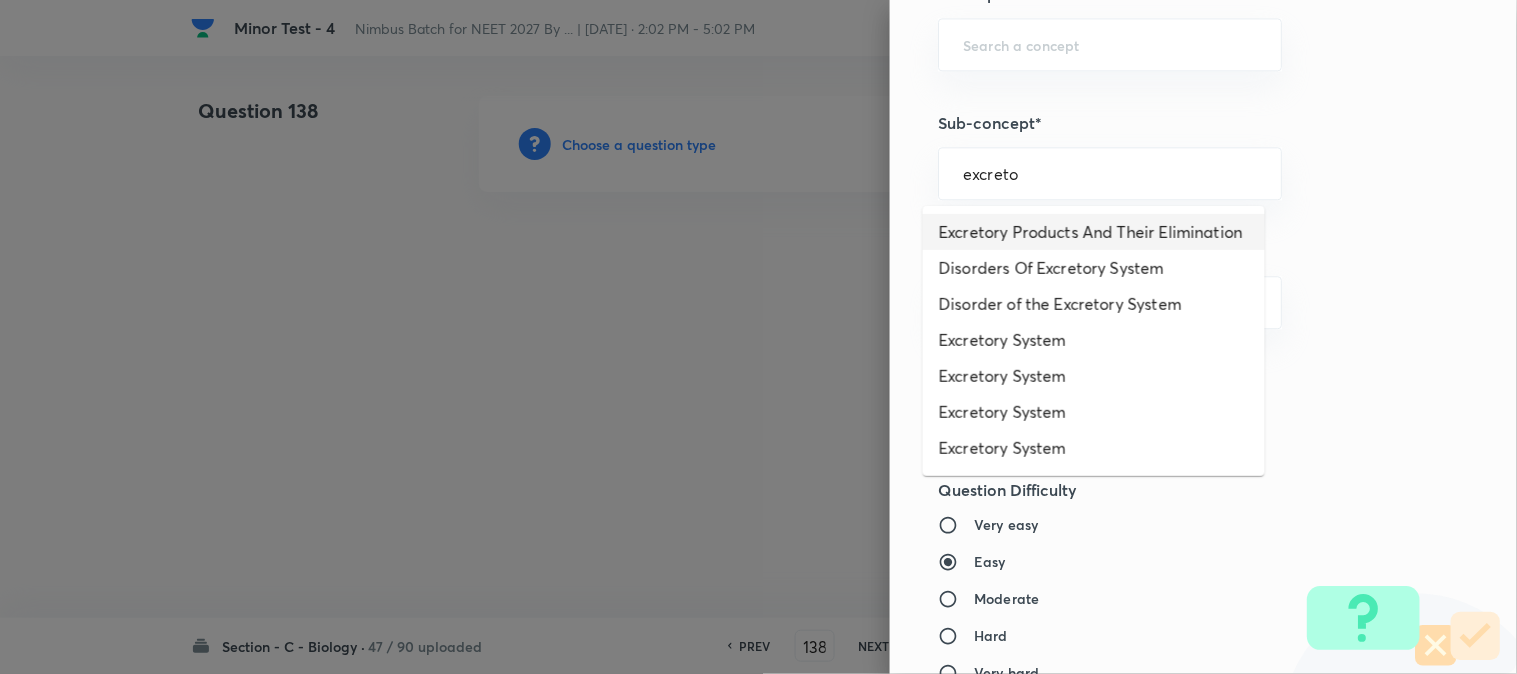 click on "Excretory Products And Their Elimination" at bounding box center (1094, 232) 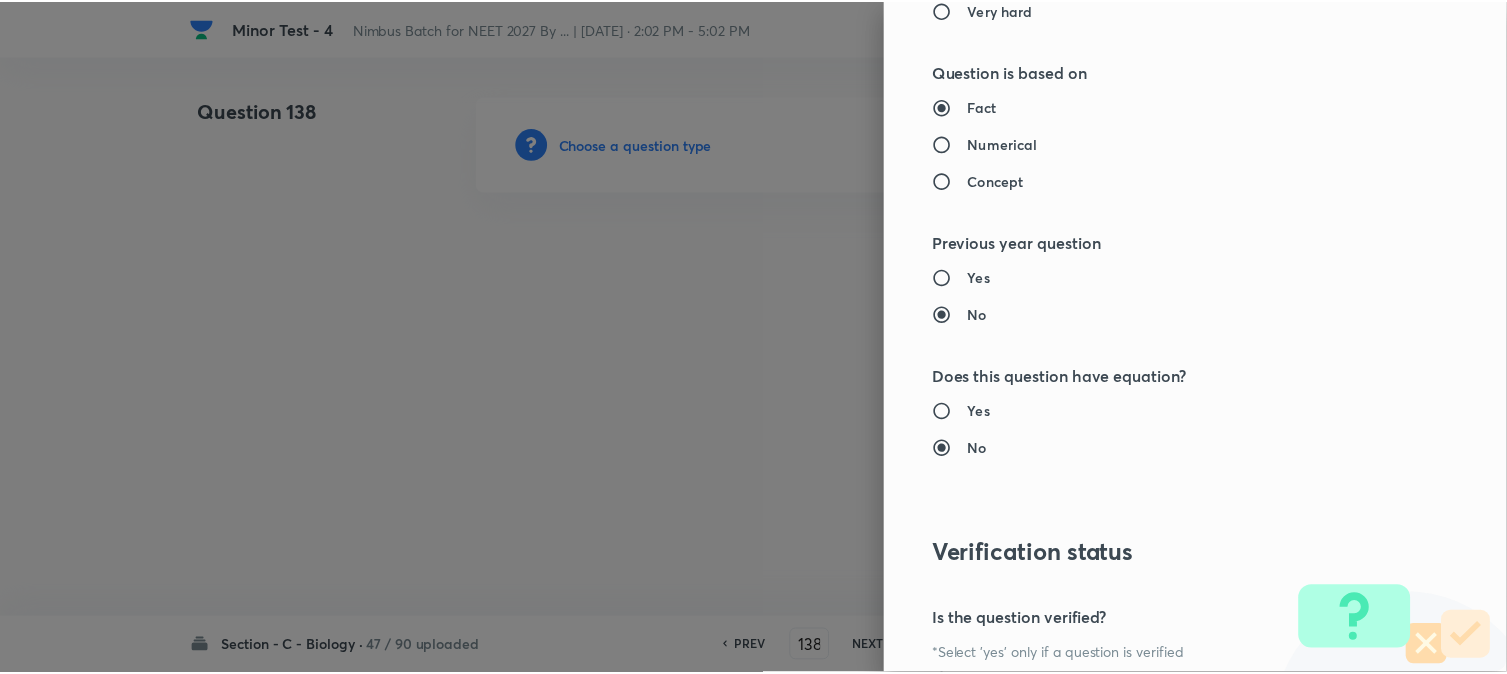 scroll, scrollTop: 2052, scrollLeft: 0, axis: vertical 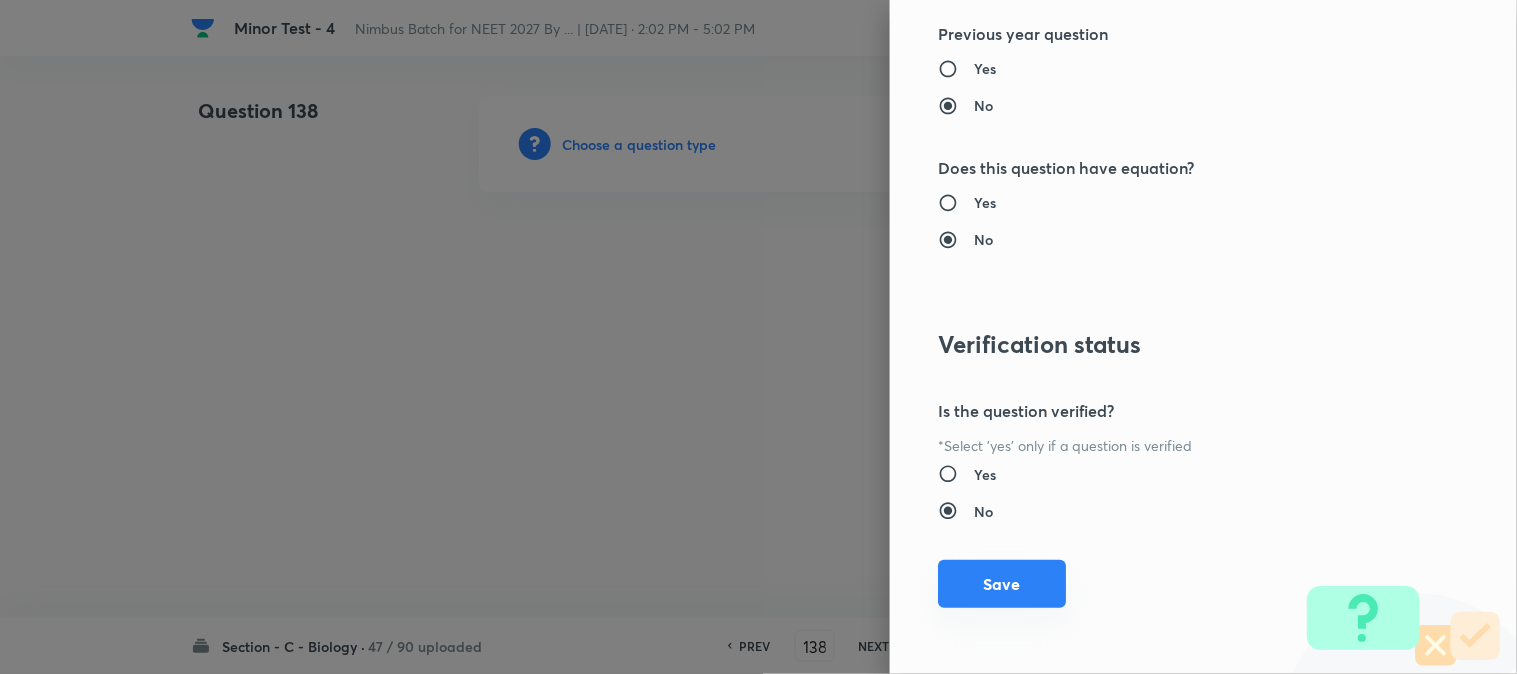 click on "Save" at bounding box center (1002, 584) 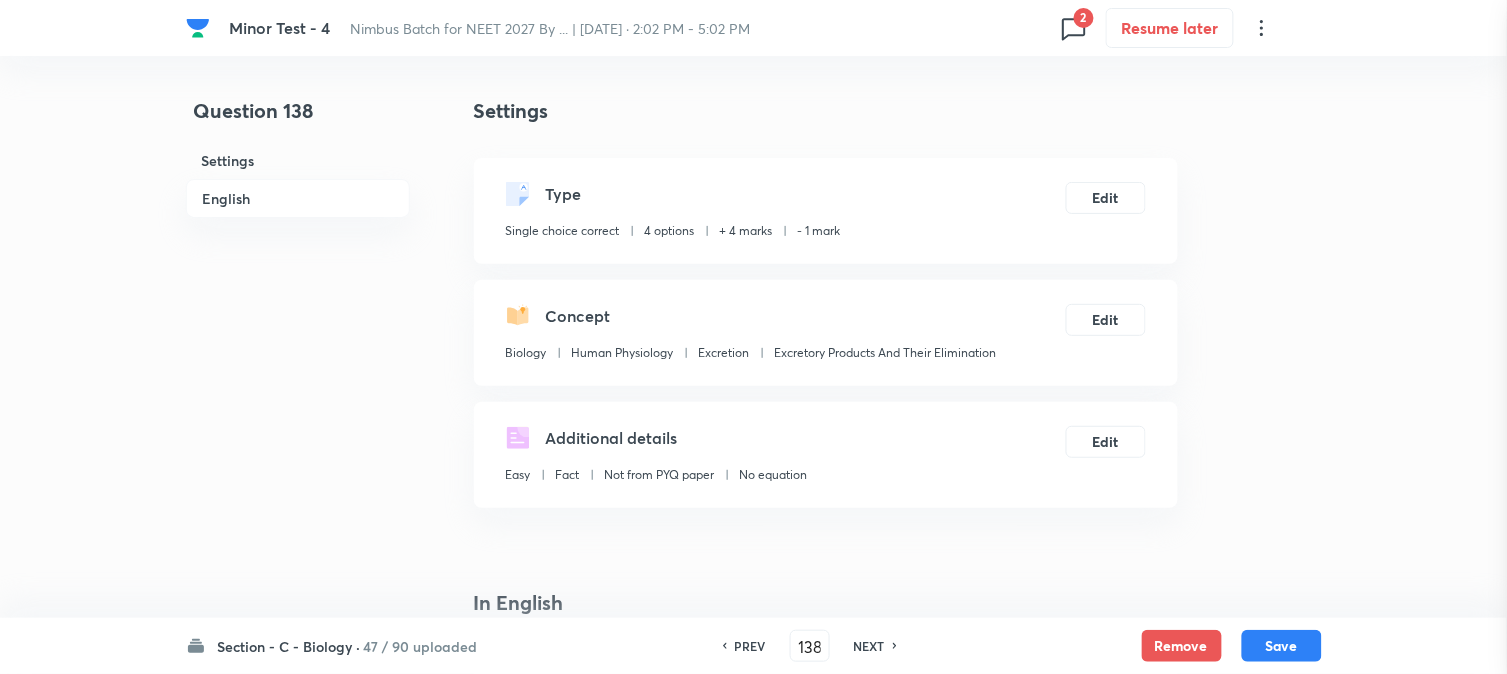 click on "In English" at bounding box center [826, 603] 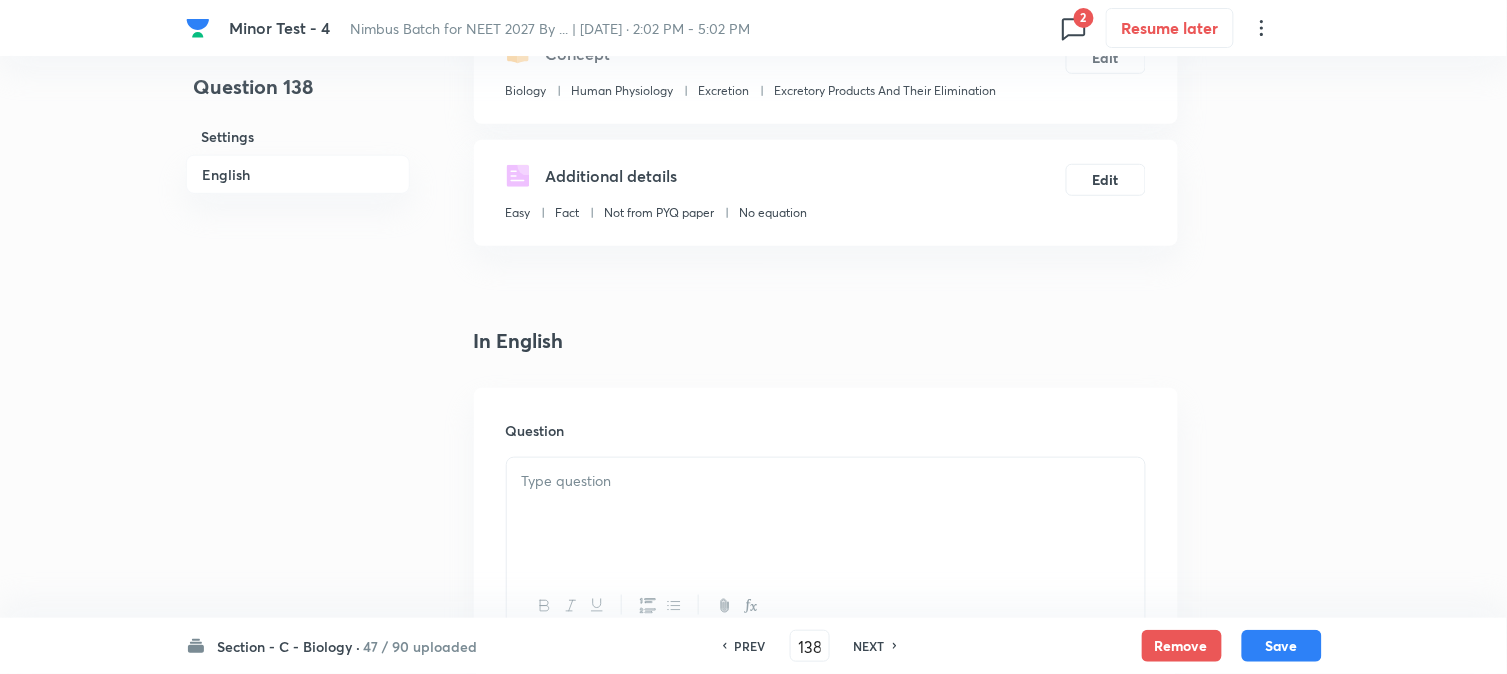 scroll, scrollTop: 590, scrollLeft: 0, axis: vertical 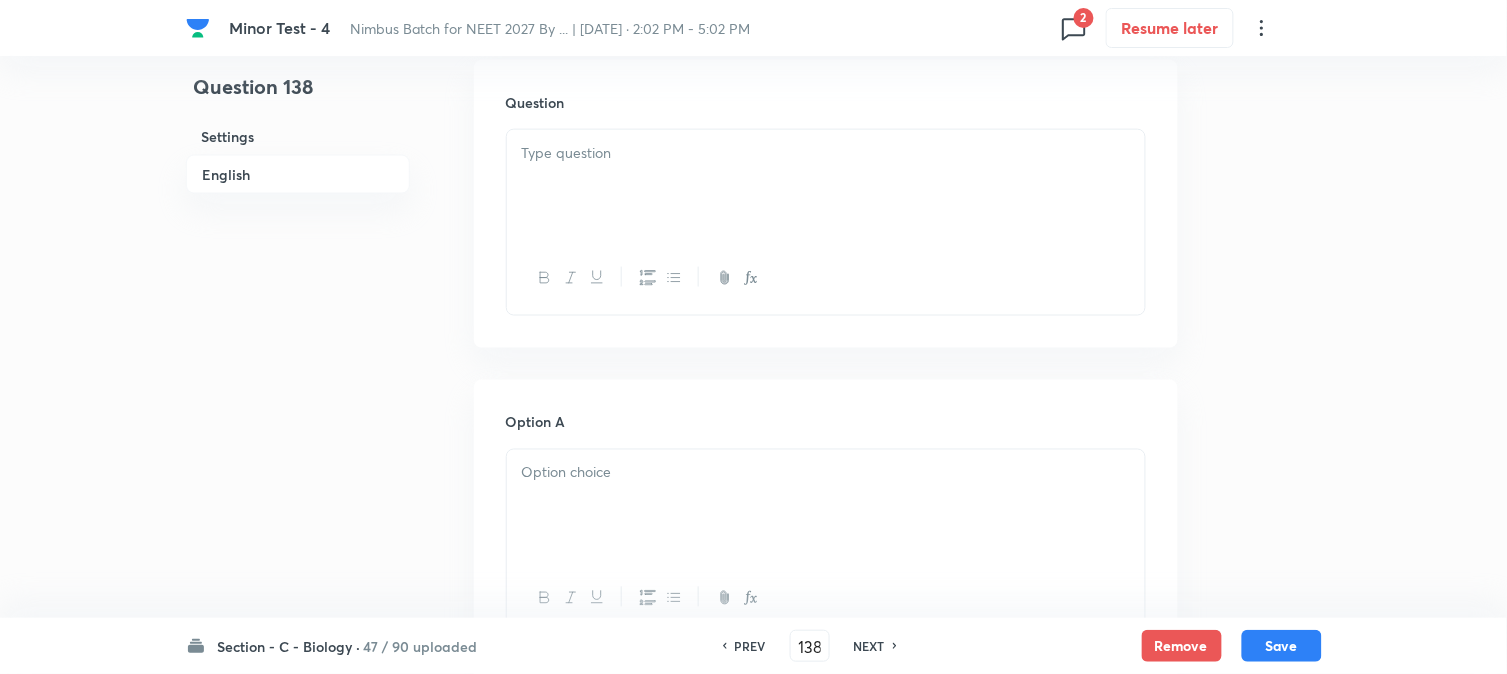click at bounding box center [826, 153] 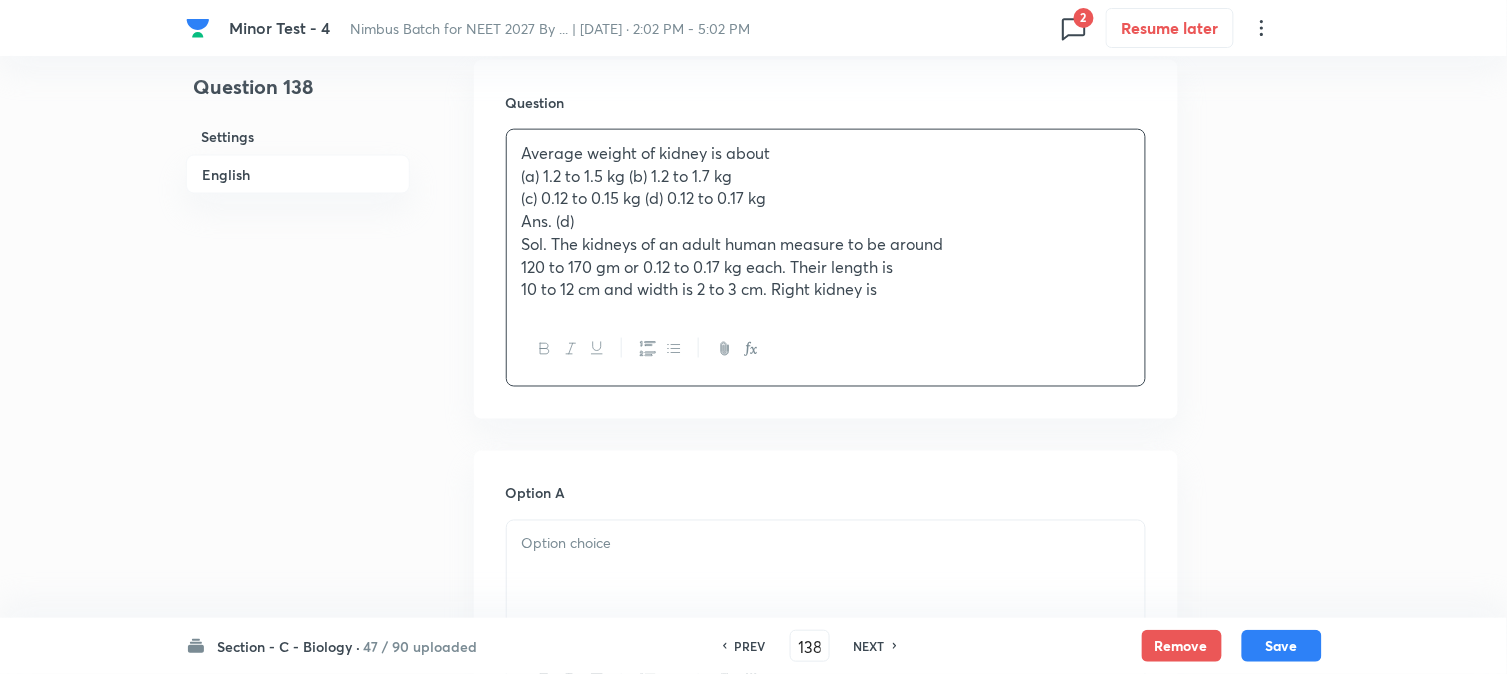 click on "(a) 1.2 to 1.5 kg (b) 1.2 to 1.7 kg" at bounding box center (826, 176) 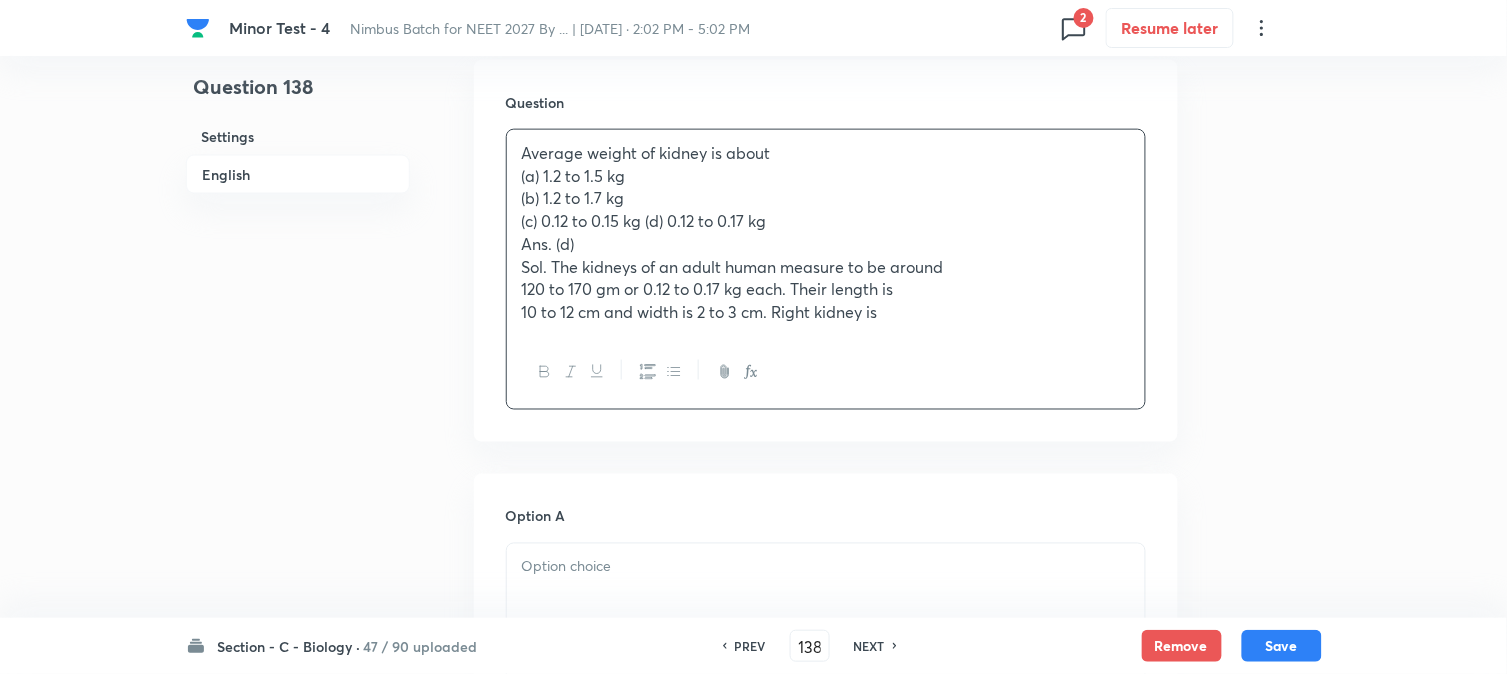 click on "(c) 0.12 to 0.15 kg (d) 0.12 to 0.17 kg" at bounding box center [826, 221] 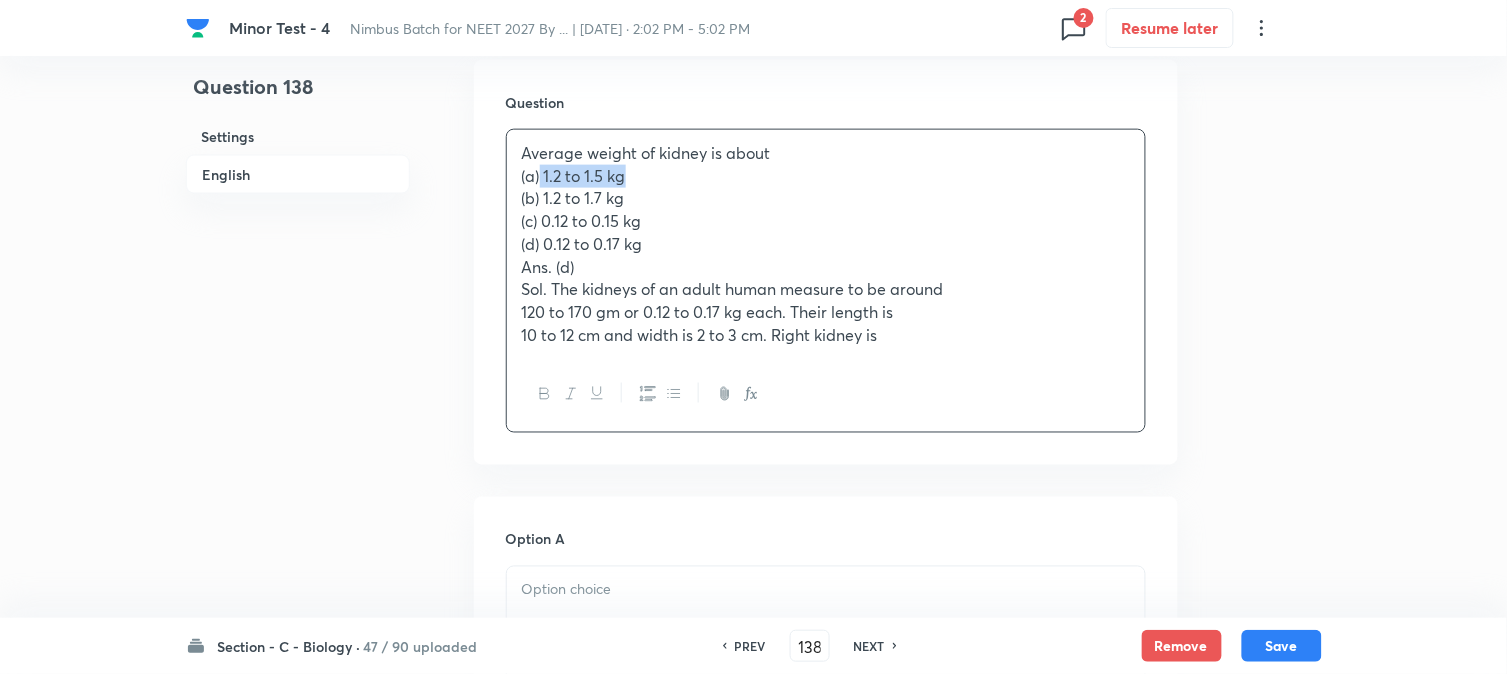 drag, startPoint x: 541, startPoint y: 181, endPoint x: 655, endPoint y: 172, distance: 114.35471 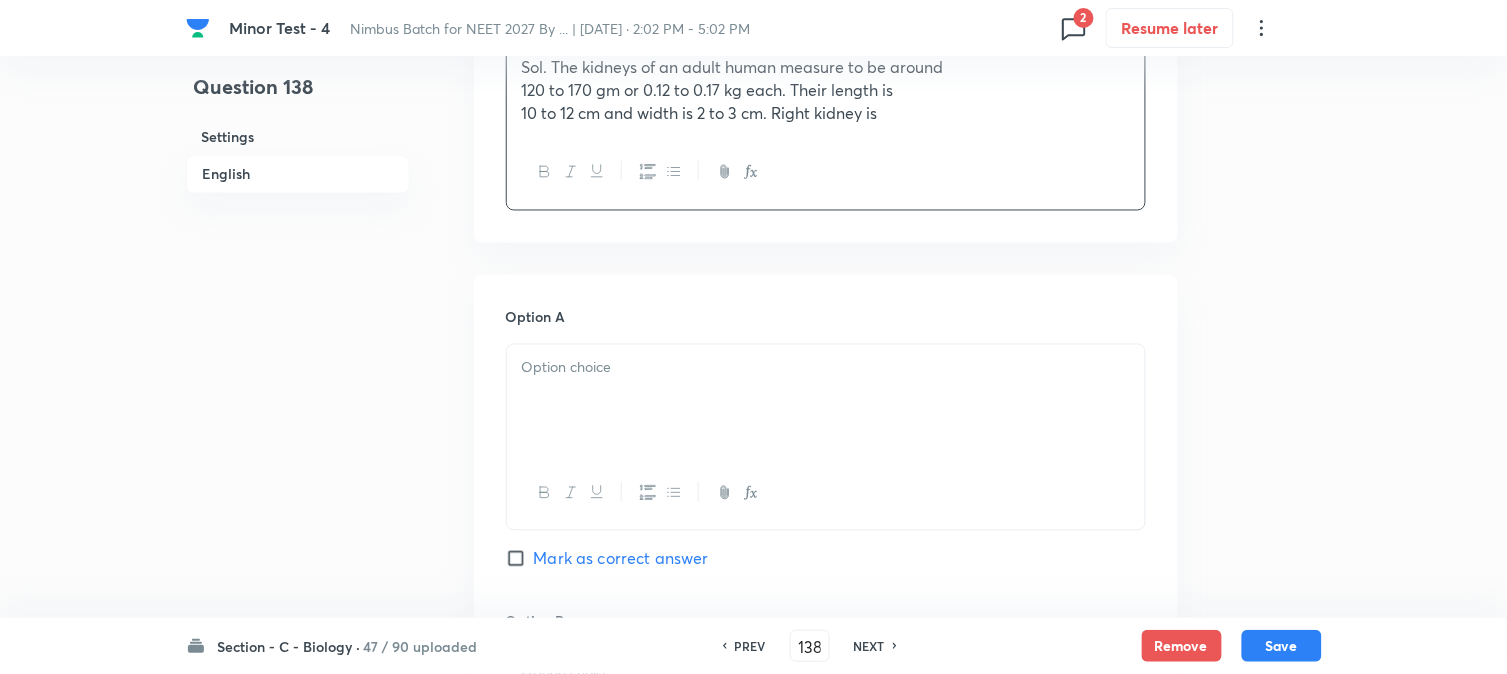drag, startPoint x: 555, startPoint y: 310, endPoint x: 558, endPoint y: 385, distance: 75.059975 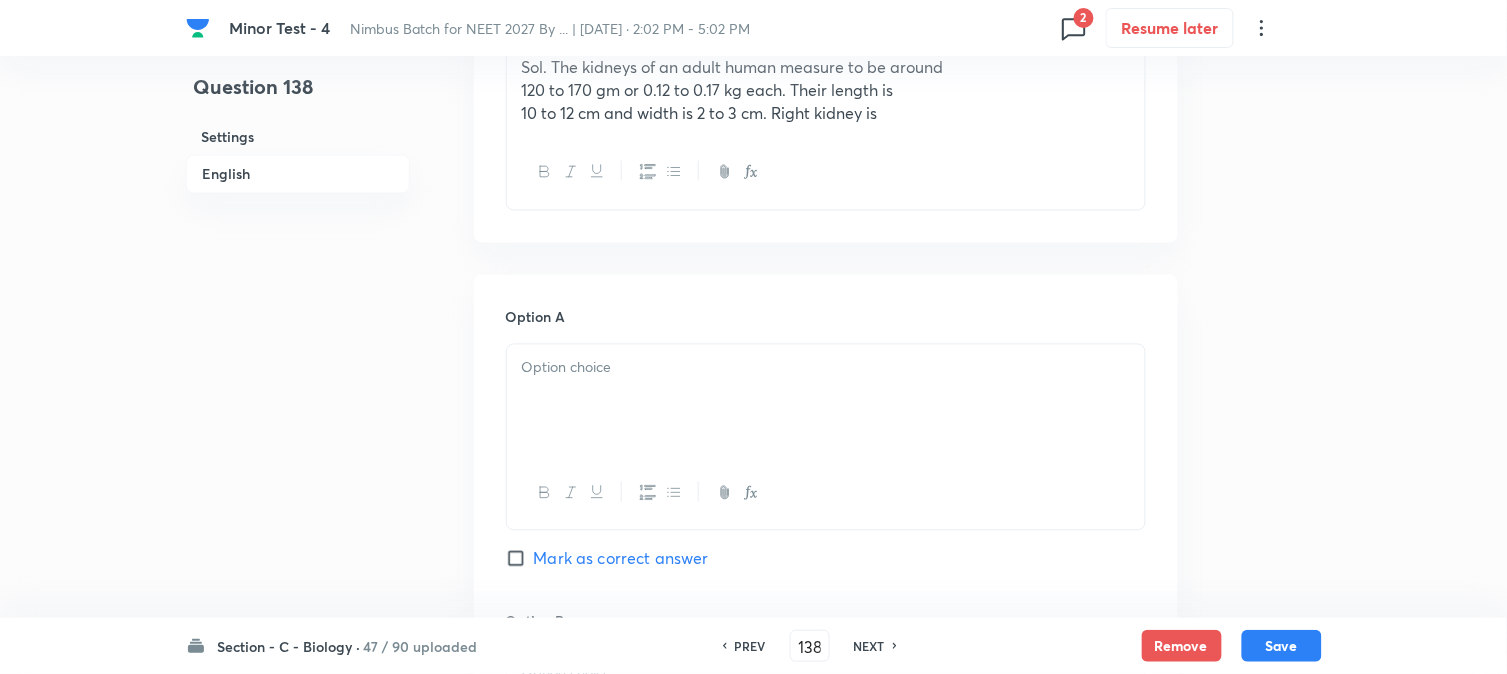 click at bounding box center [826, 401] 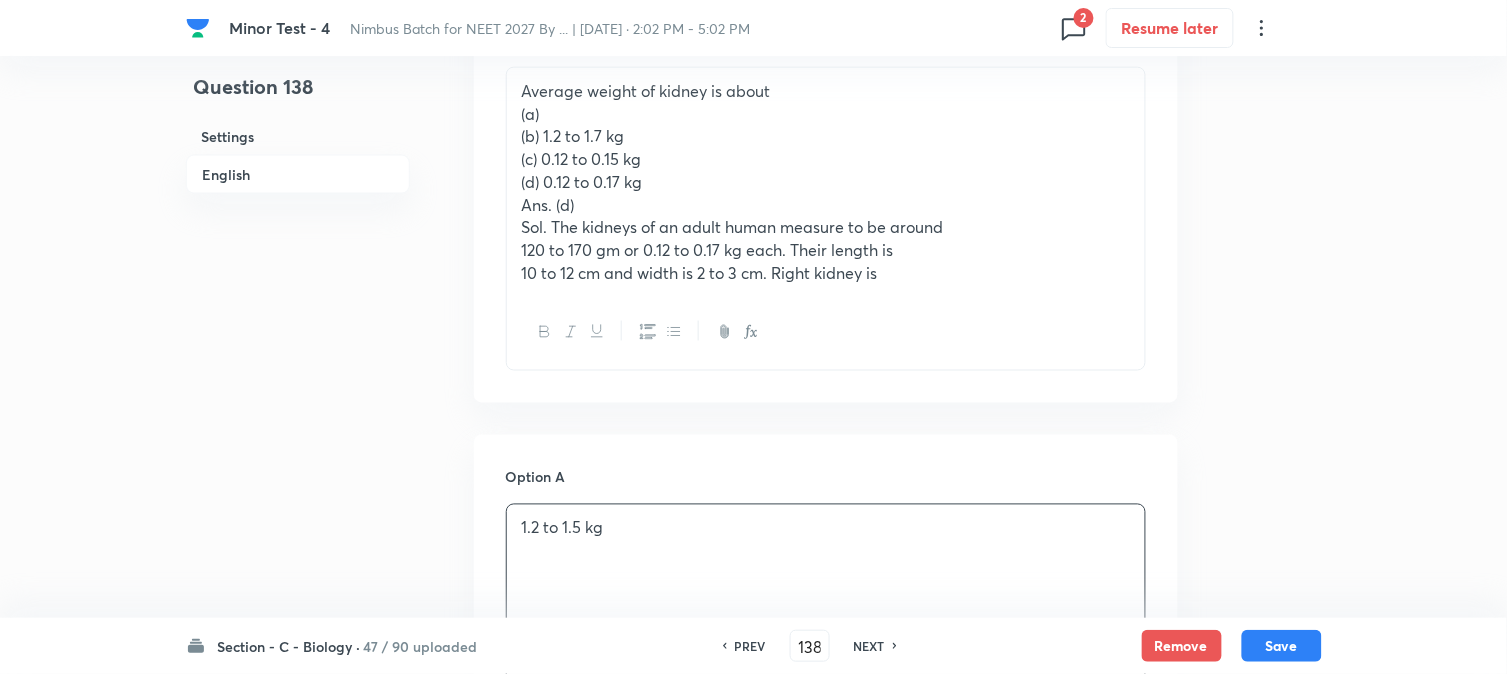 scroll, scrollTop: 478, scrollLeft: 0, axis: vertical 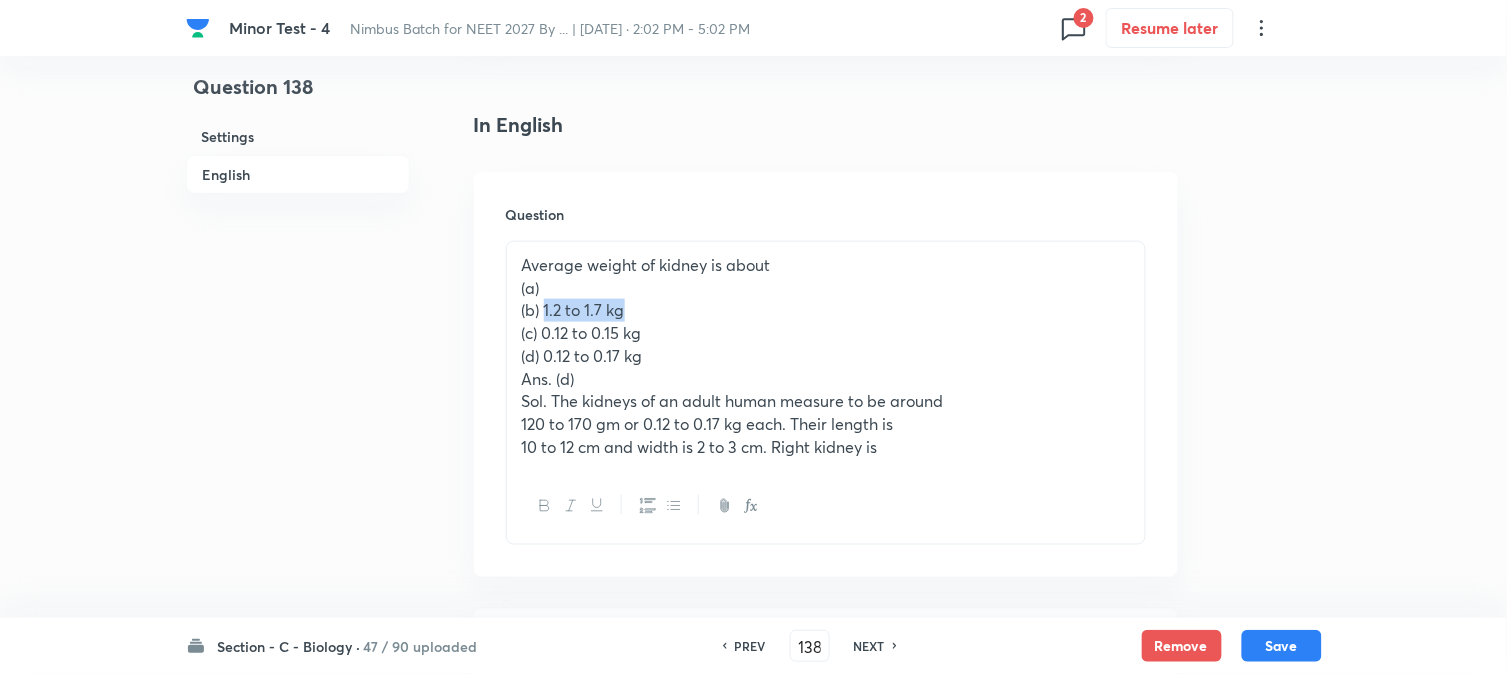 drag, startPoint x: 544, startPoint y: 313, endPoint x: 654, endPoint y: 313, distance: 110 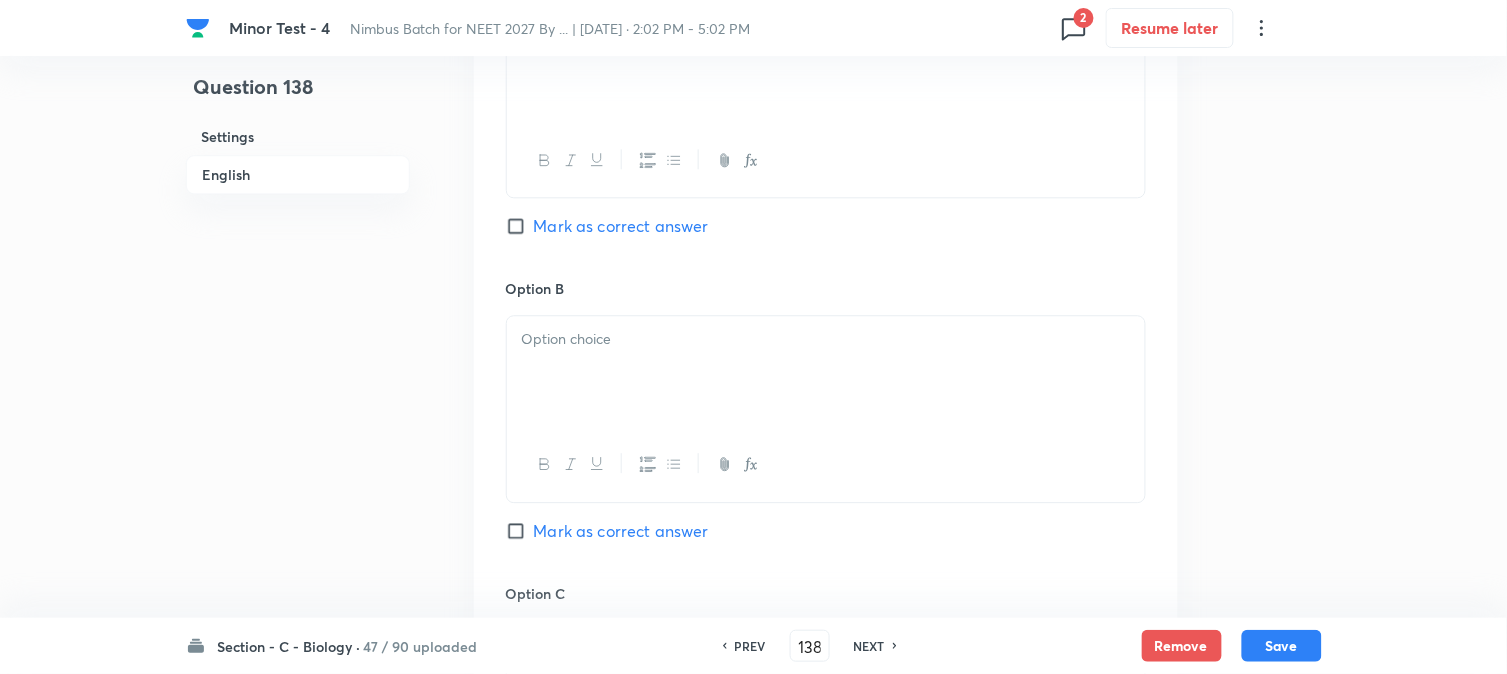 click at bounding box center (826, 464) 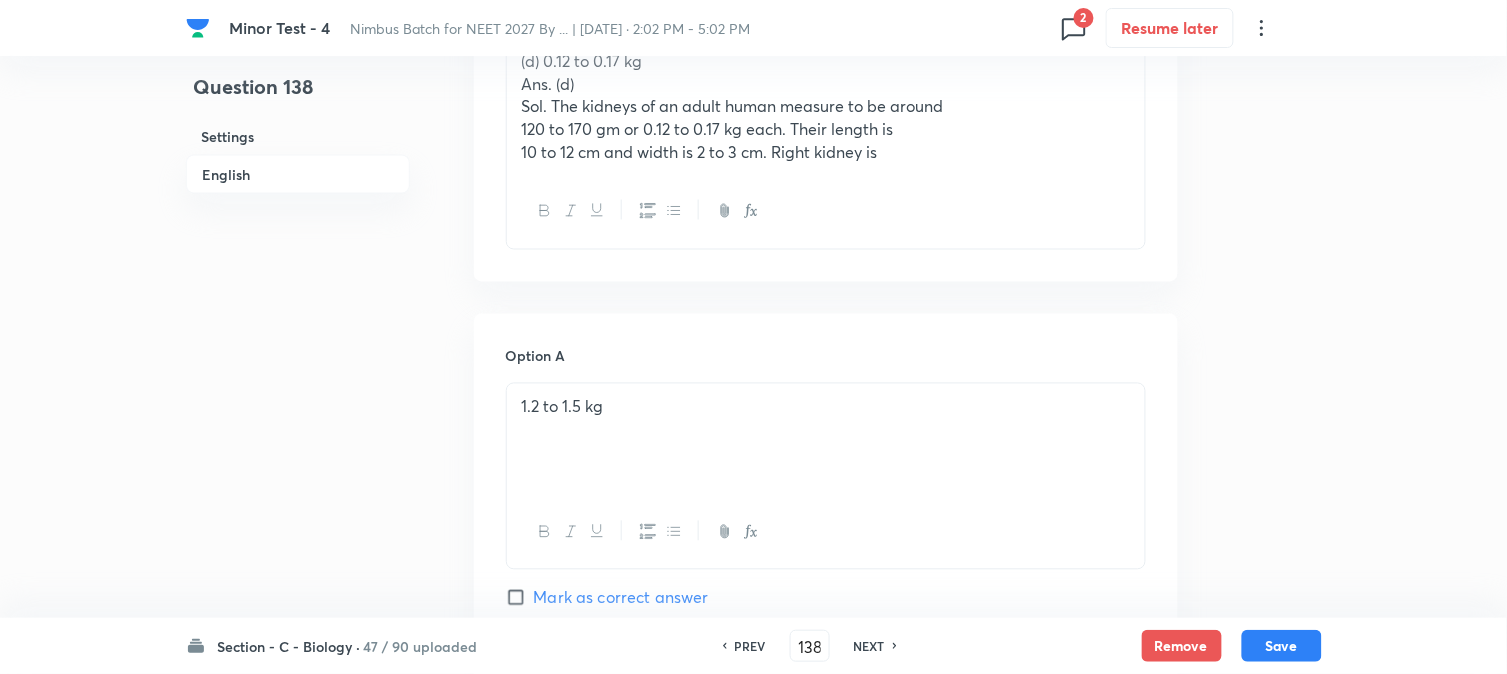 scroll, scrollTop: 478, scrollLeft: 0, axis: vertical 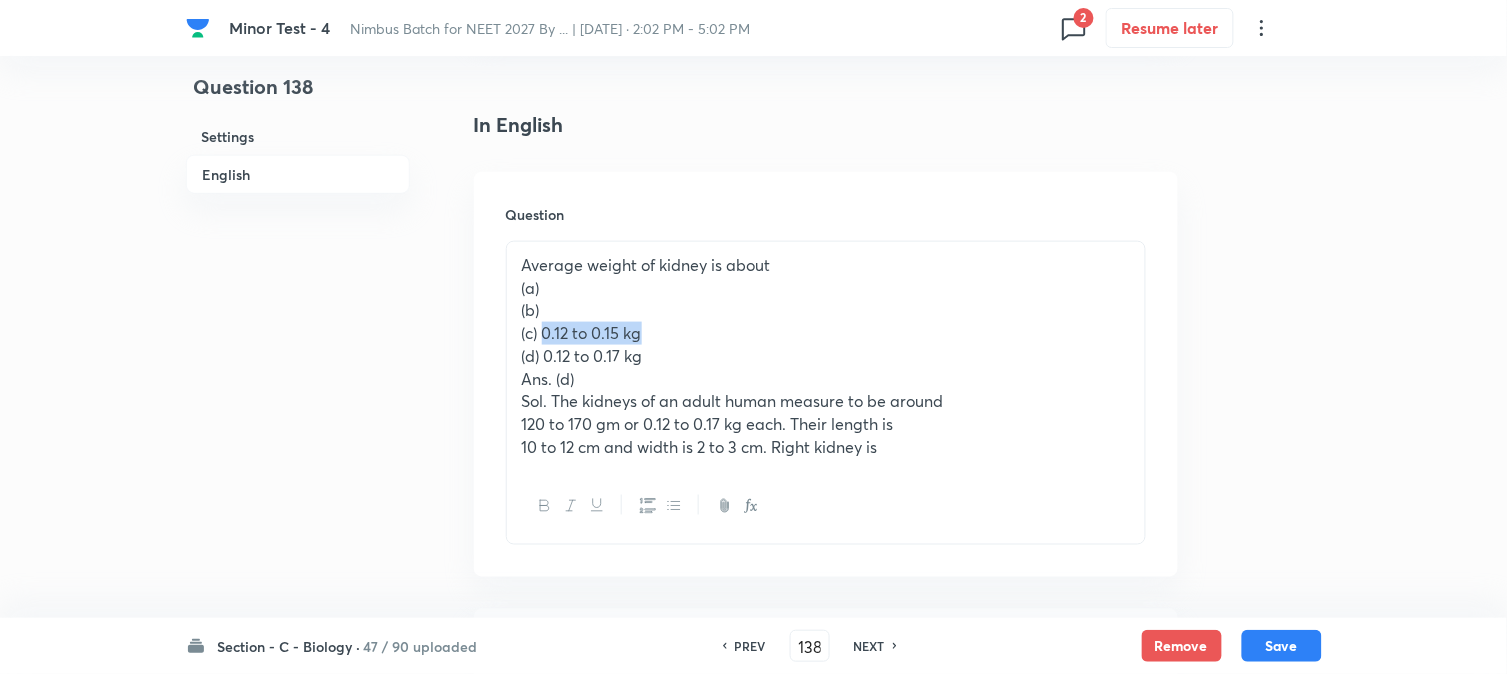 drag, startPoint x: 542, startPoint y: 328, endPoint x: 683, endPoint y: 334, distance: 141.12761 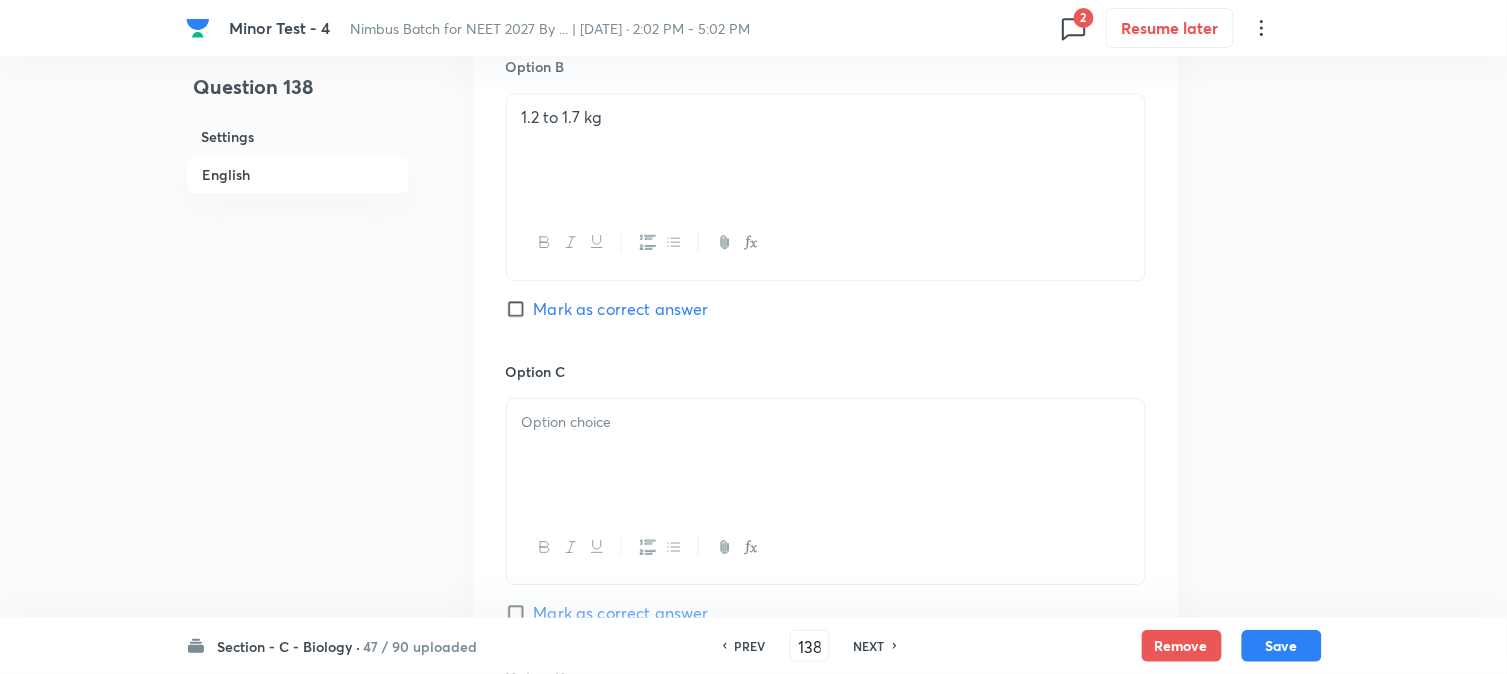 click at bounding box center [826, 455] 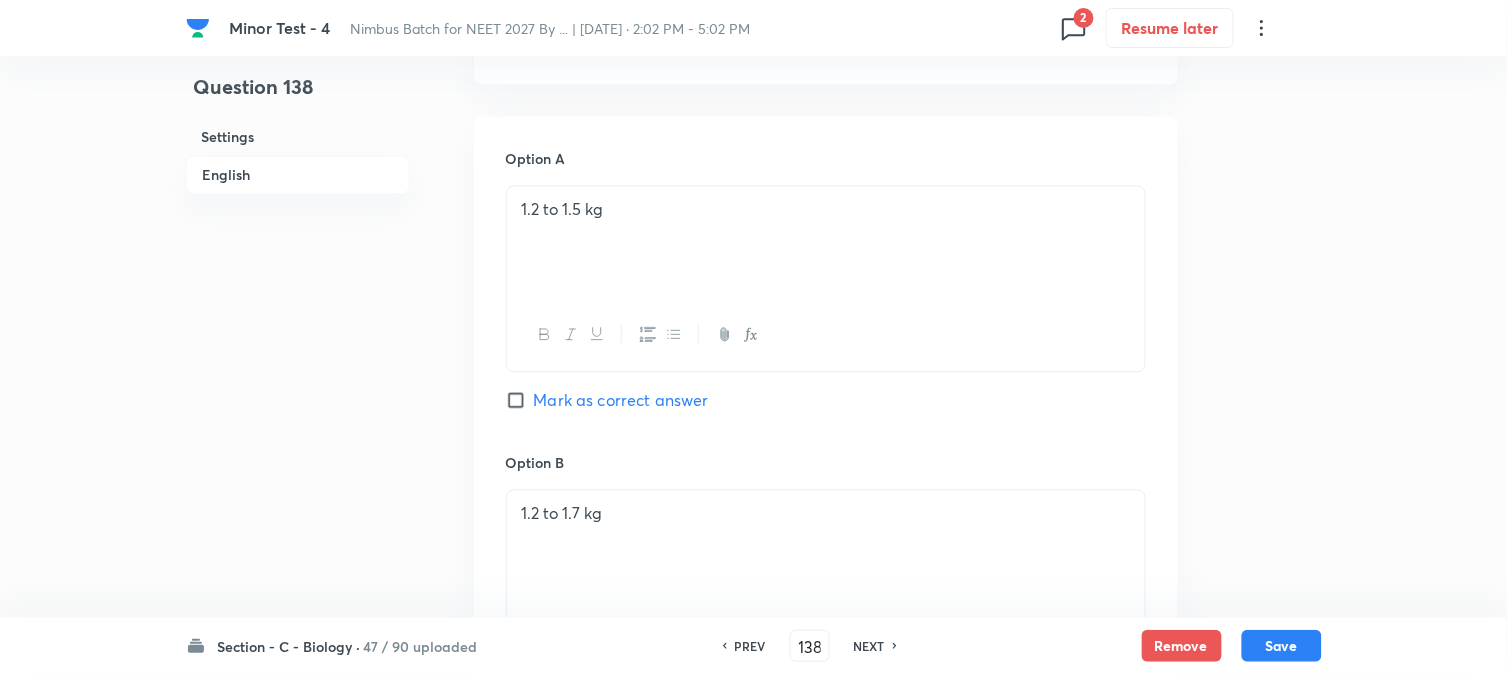 scroll, scrollTop: 478, scrollLeft: 0, axis: vertical 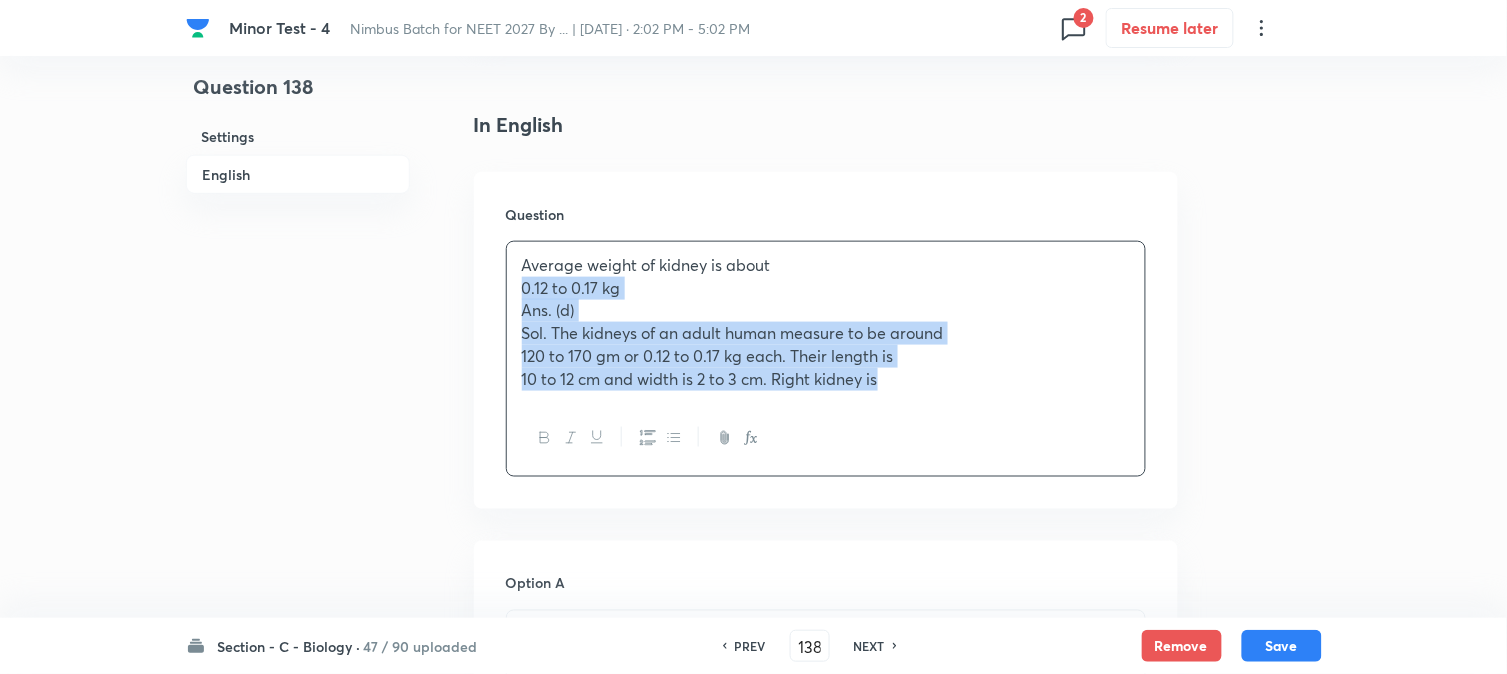drag, startPoint x: 543, startPoint y: 353, endPoint x: 1453, endPoint y: 472, distance: 917.7478 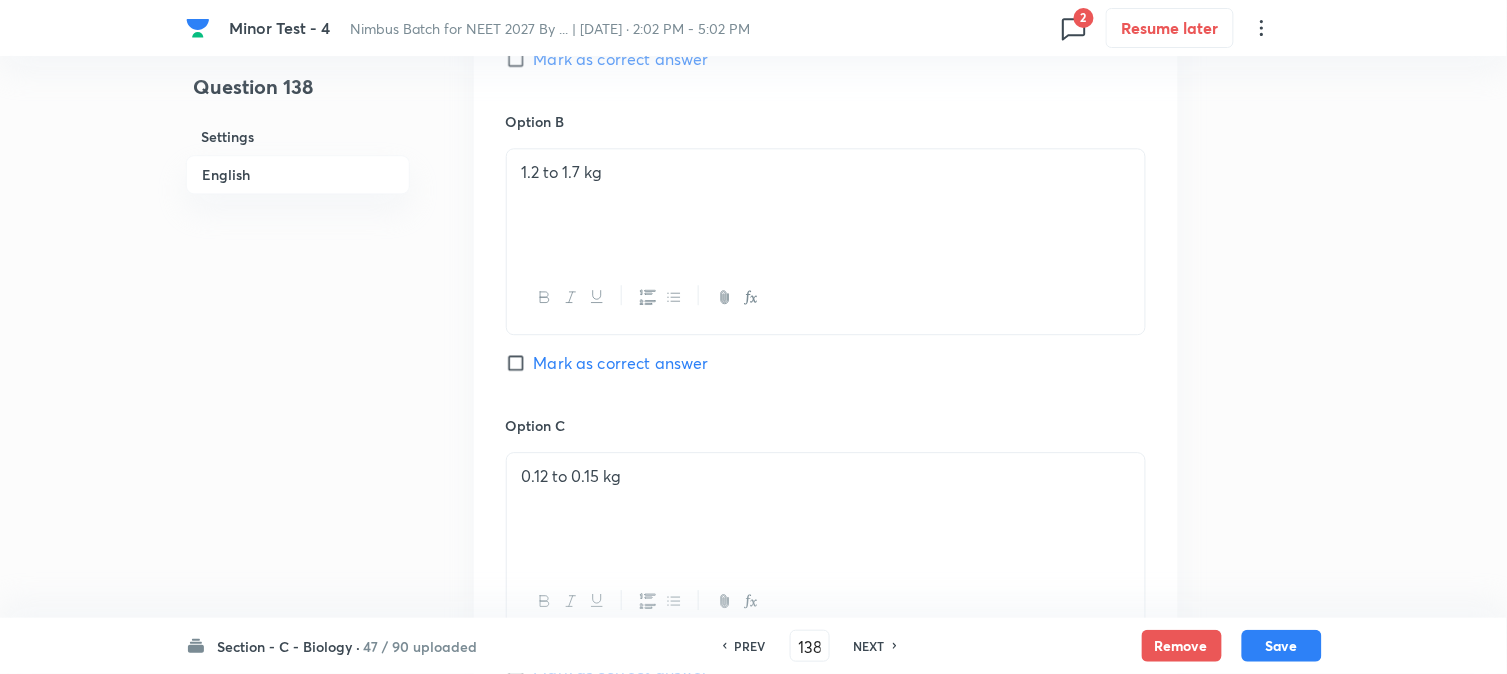 scroll, scrollTop: 1478, scrollLeft: 0, axis: vertical 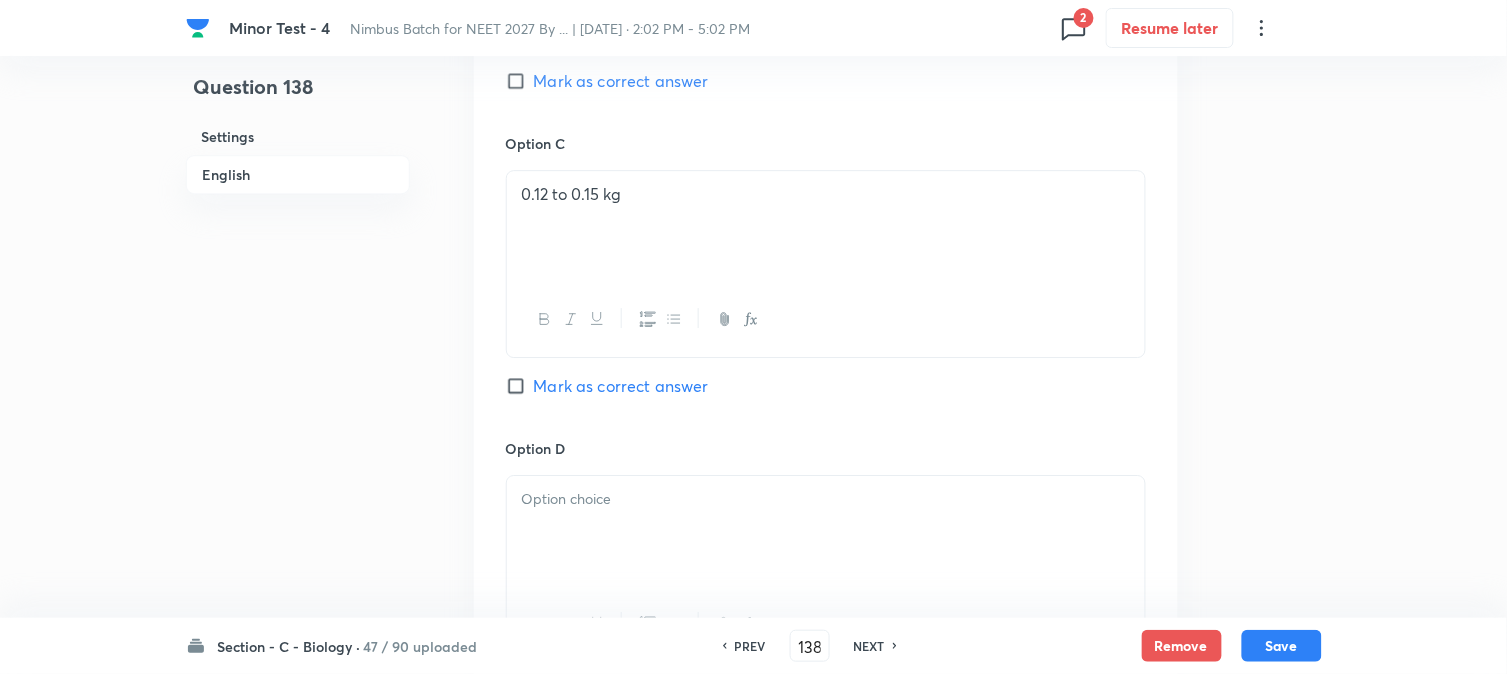 drag, startPoint x: 554, startPoint y: 498, endPoint x: 553, endPoint y: 511, distance: 13.038404 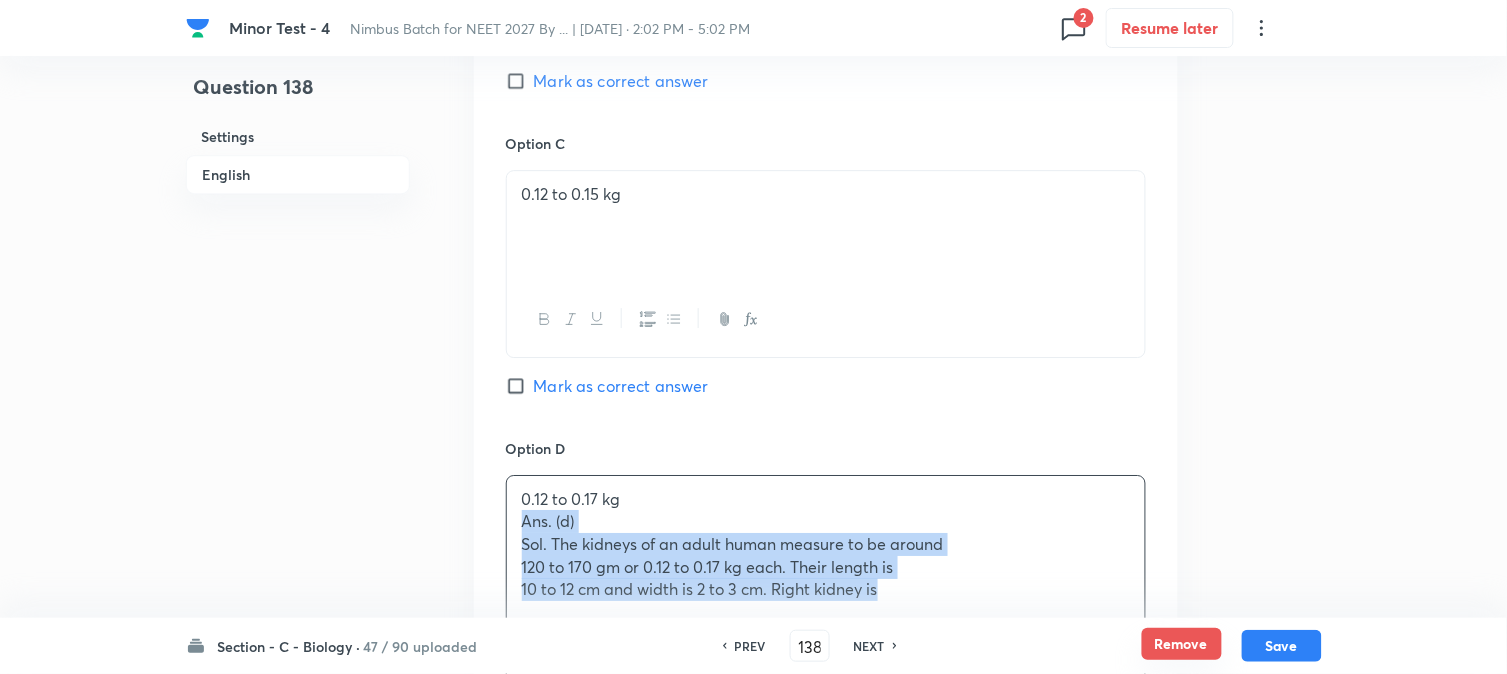 drag, startPoint x: 516, startPoint y: 525, endPoint x: 1221, endPoint y: 648, distance: 715.64935 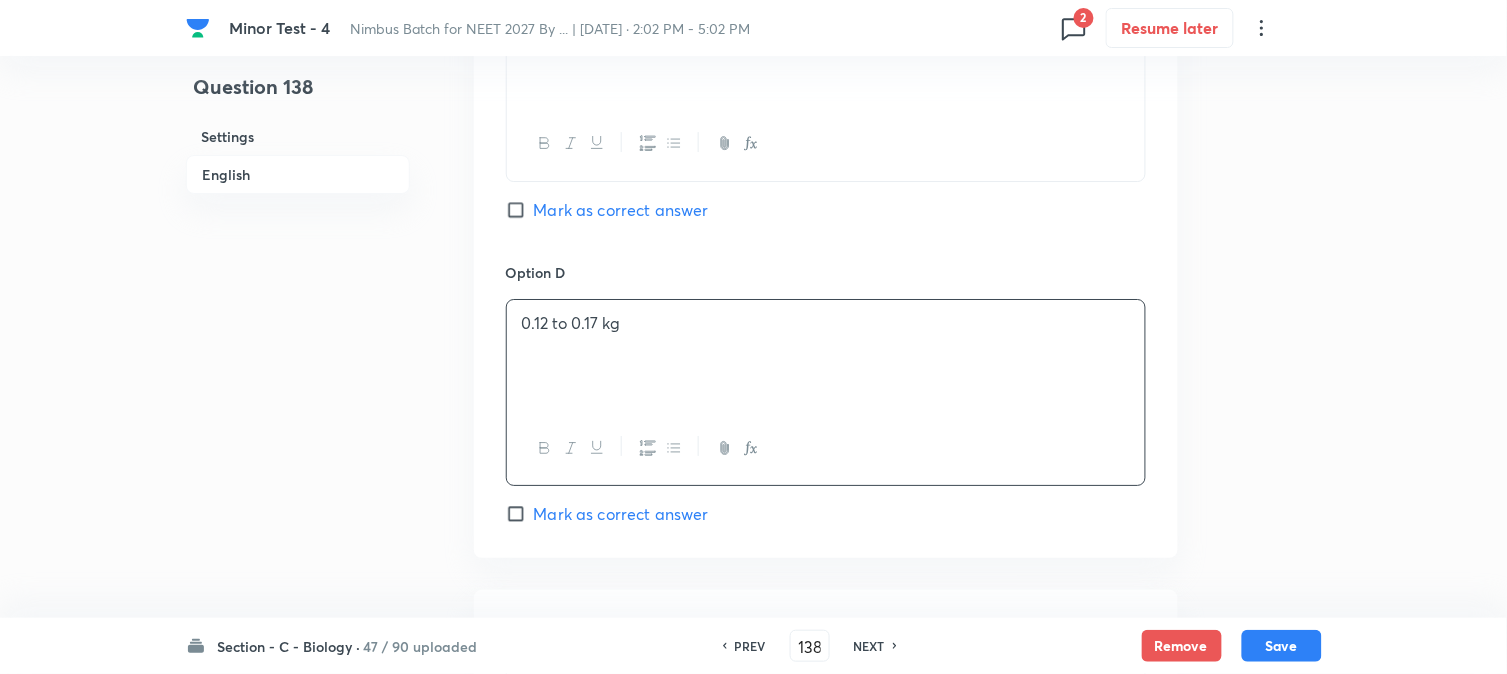 scroll, scrollTop: 1923, scrollLeft: 0, axis: vertical 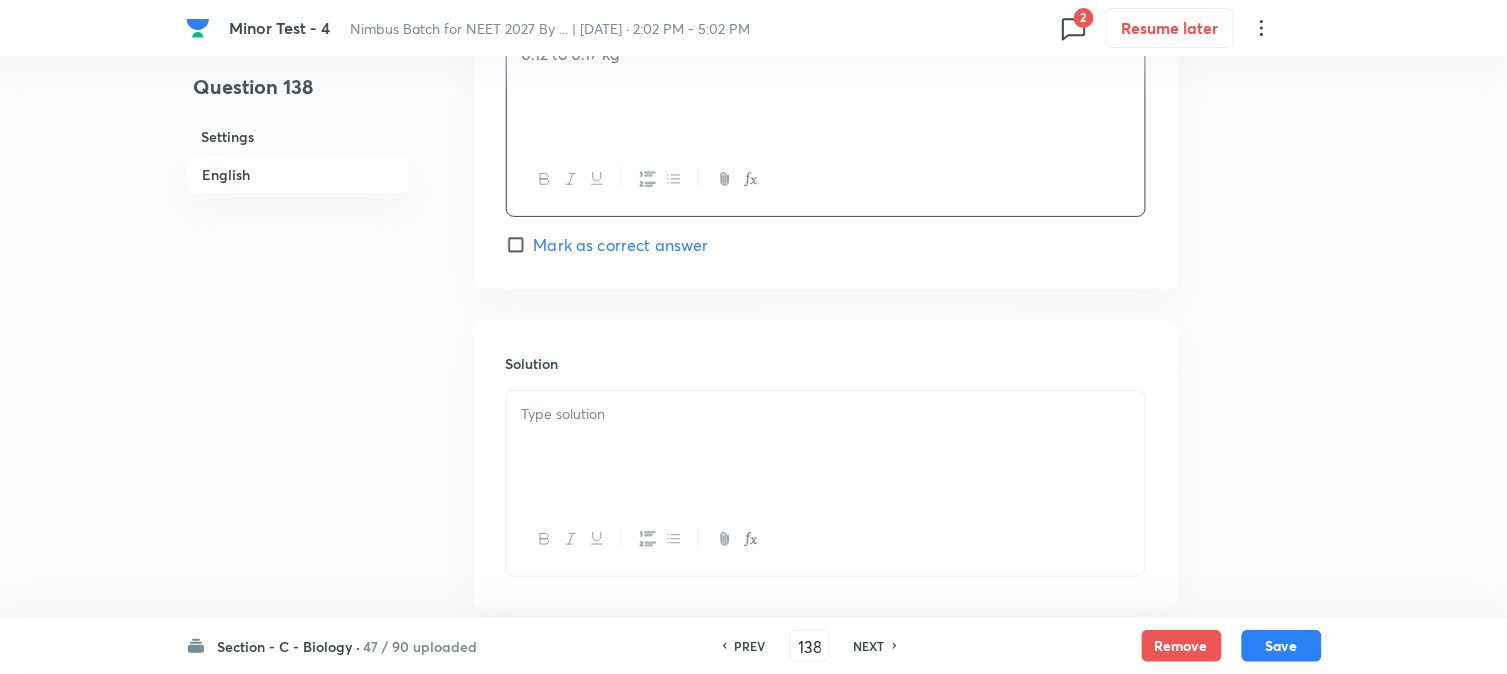 click on "Mark as correct answer" at bounding box center [621, 245] 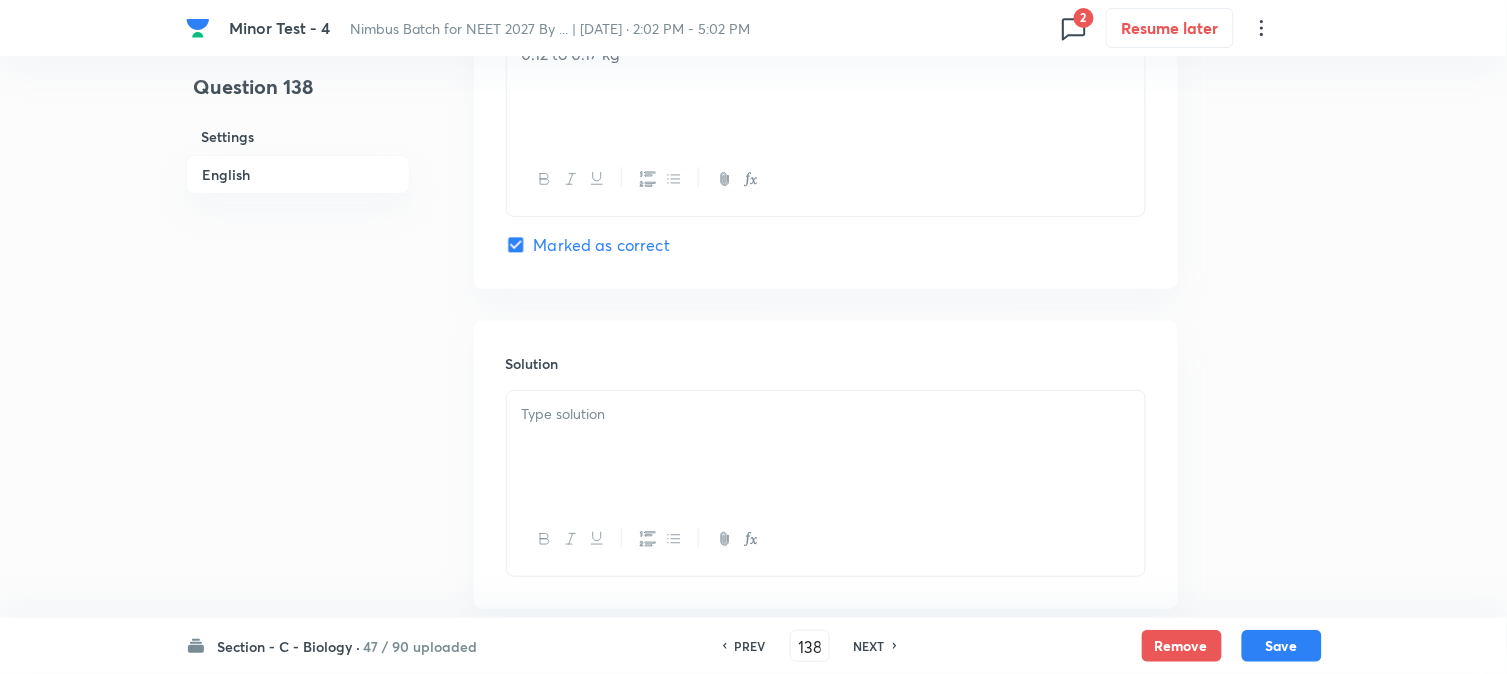 click at bounding box center (826, 447) 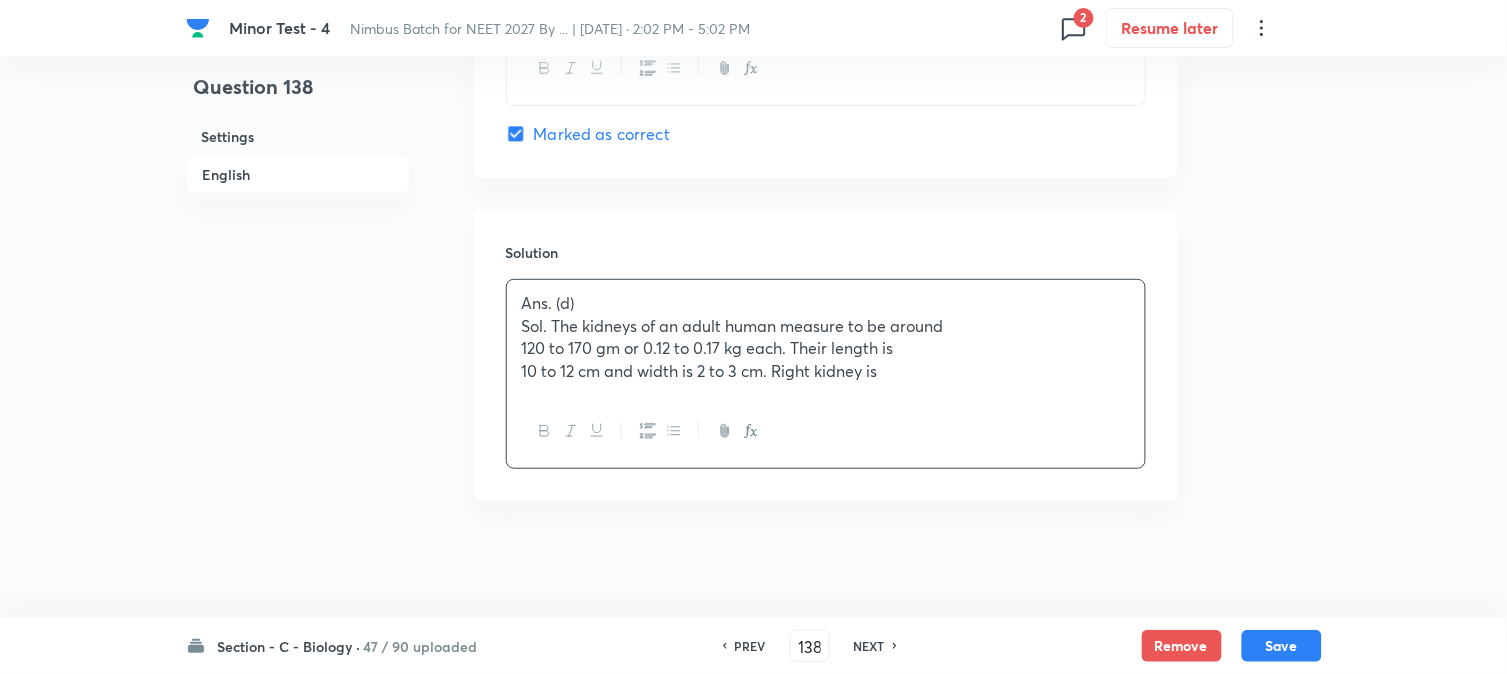 scroll, scrollTop: 2041, scrollLeft: 0, axis: vertical 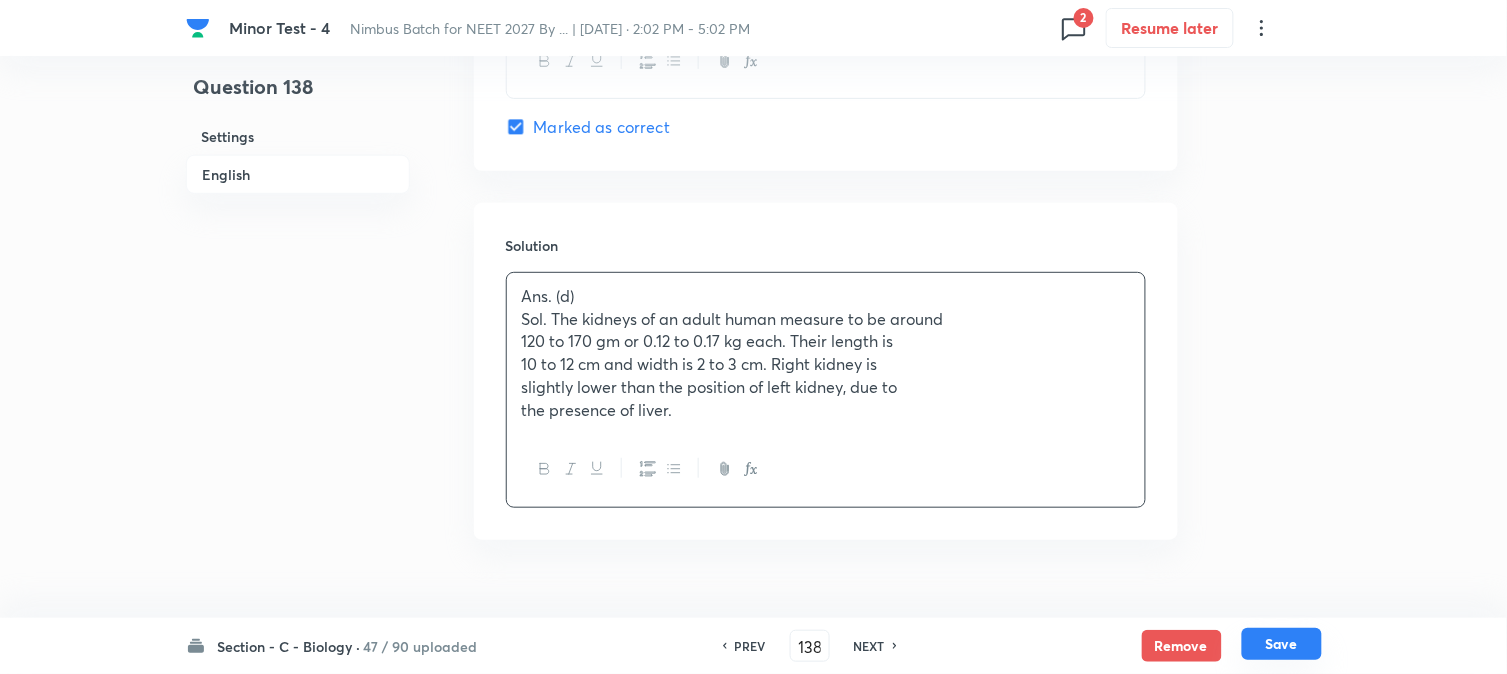 click on "Save" at bounding box center [1282, 644] 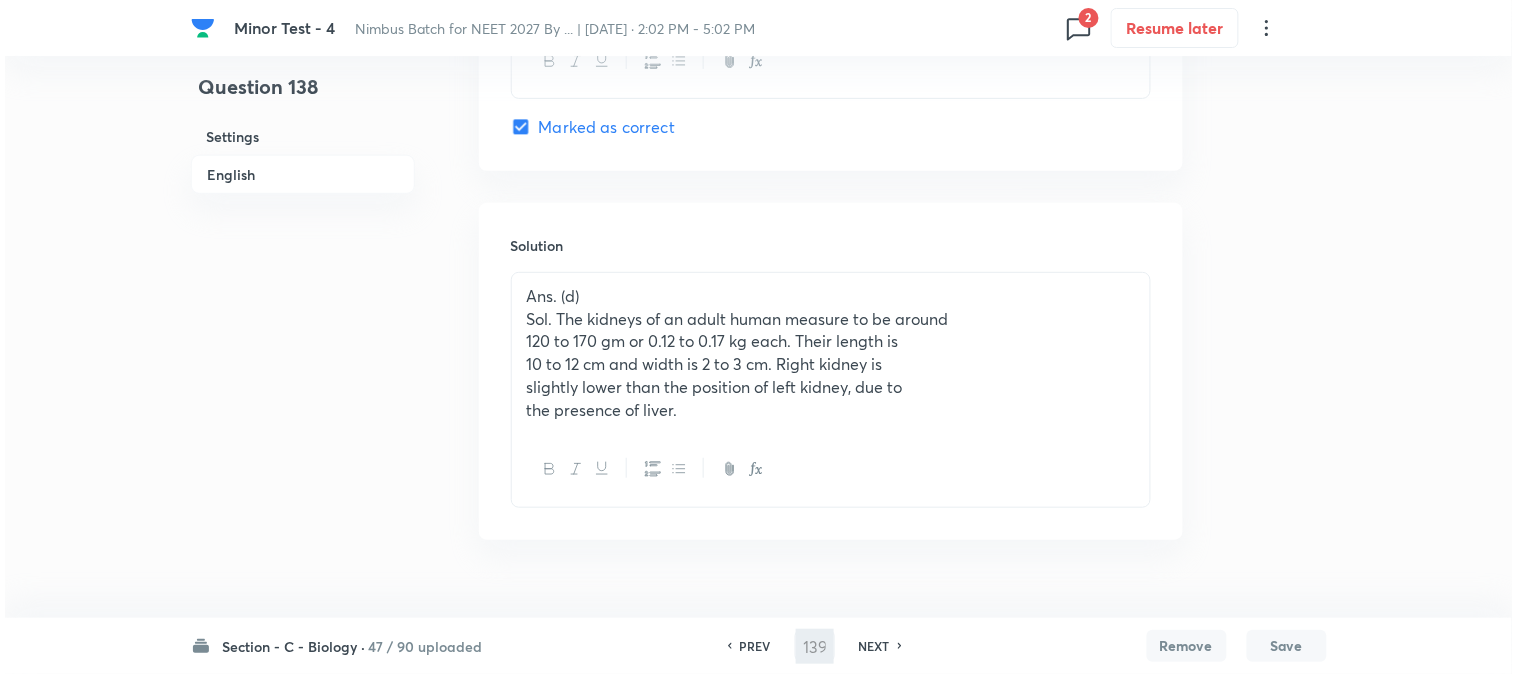 scroll, scrollTop: 0, scrollLeft: 0, axis: both 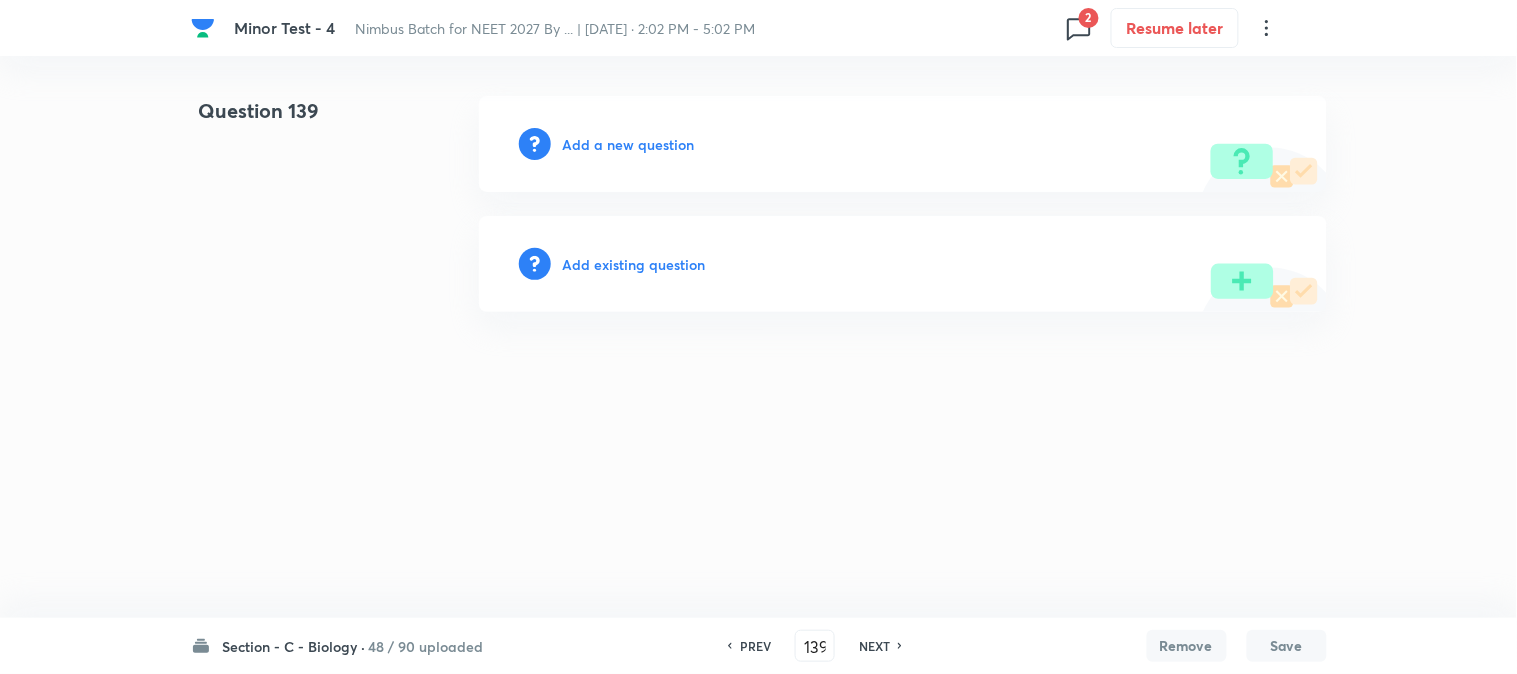 click on "Add a new question" at bounding box center [629, 144] 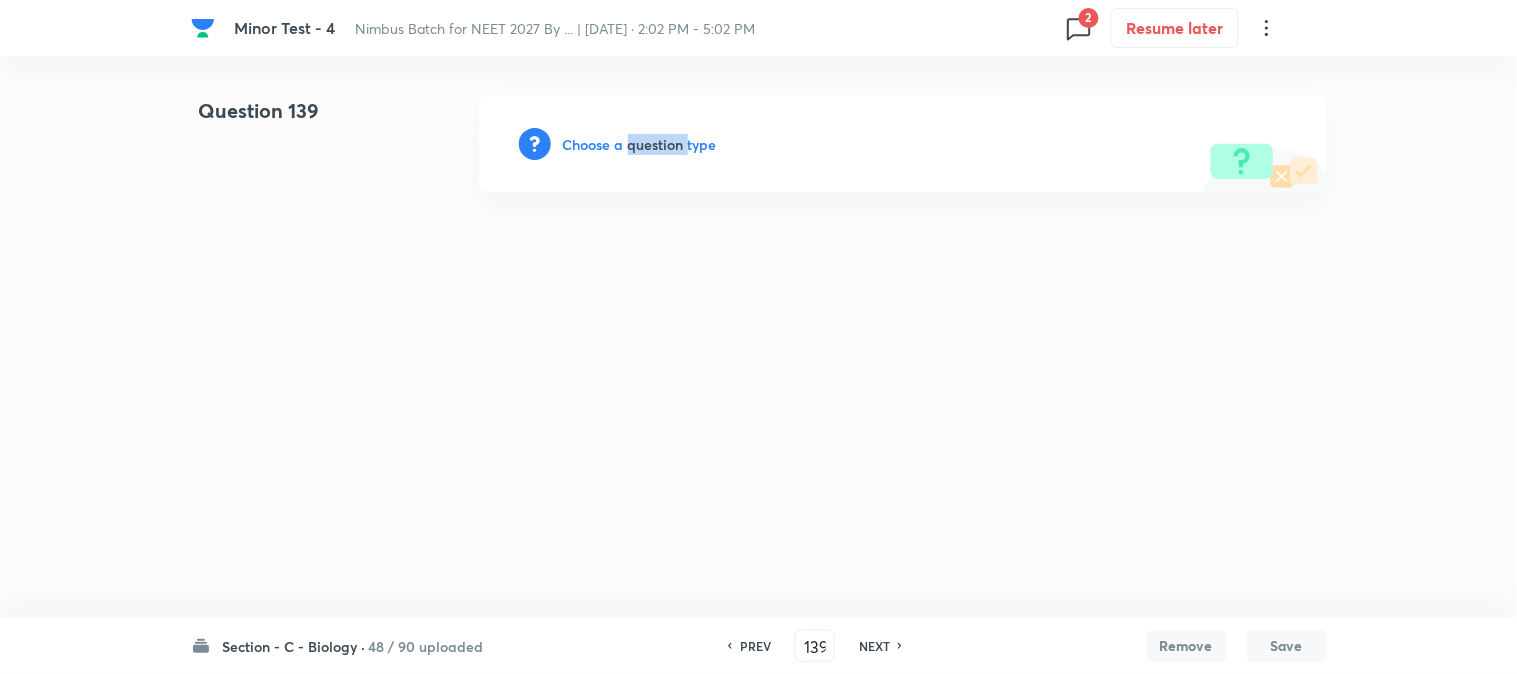 click on "Choose a question type" at bounding box center [640, 144] 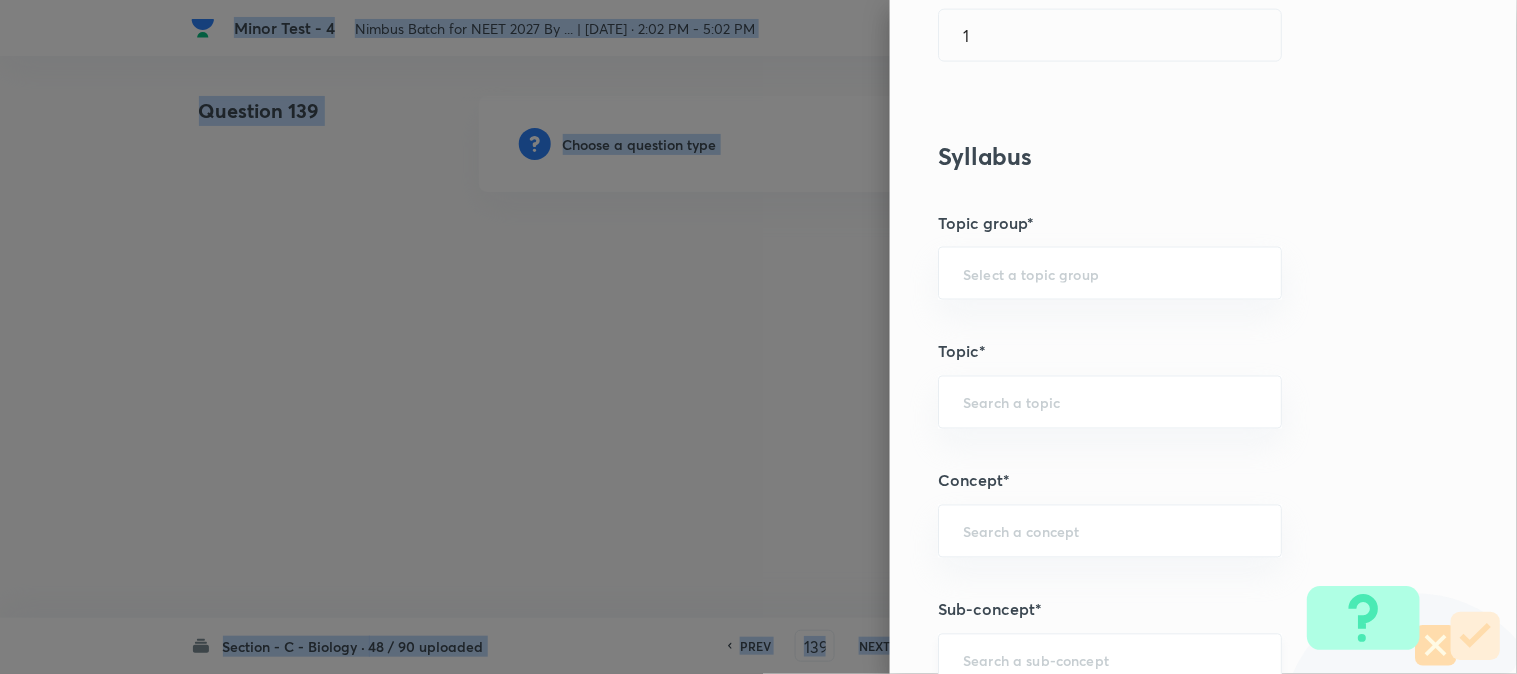 scroll, scrollTop: 1180, scrollLeft: 0, axis: vertical 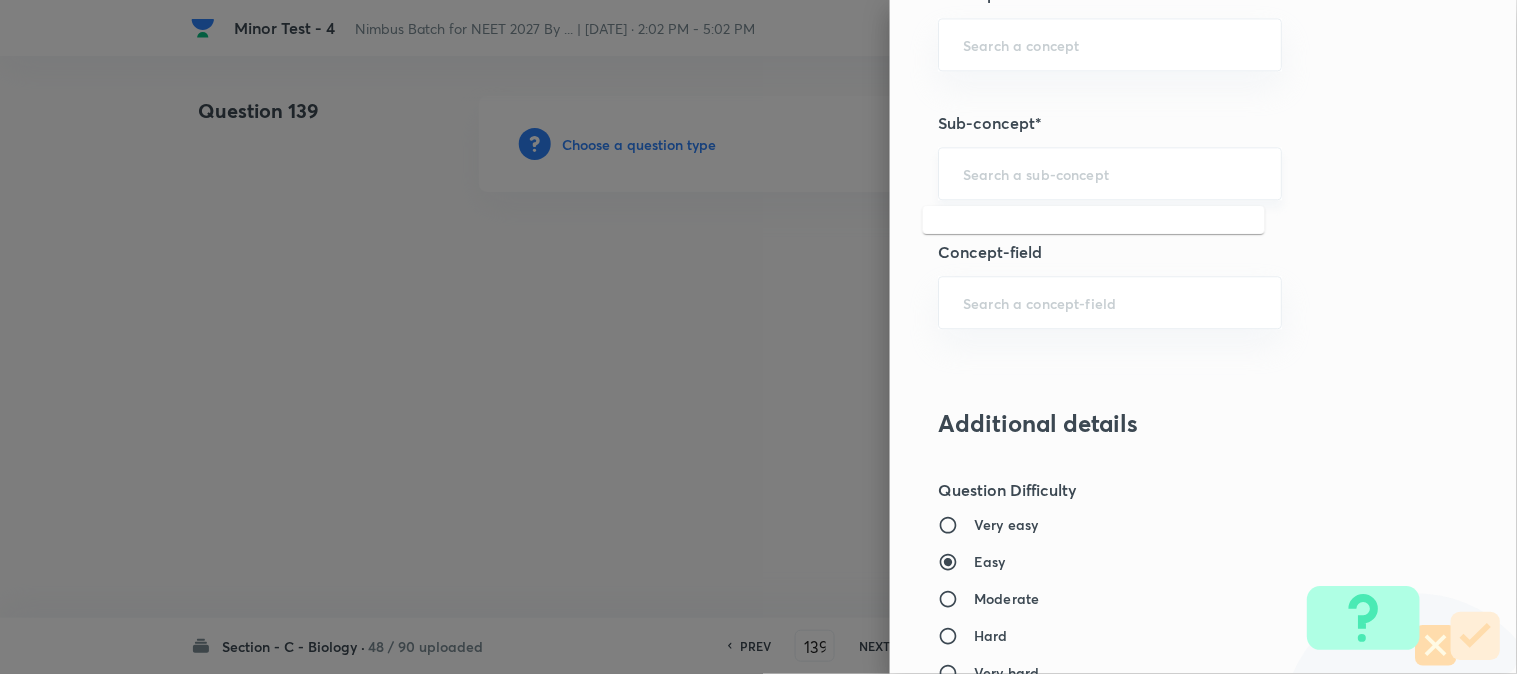 click at bounding box center (1110, 173) 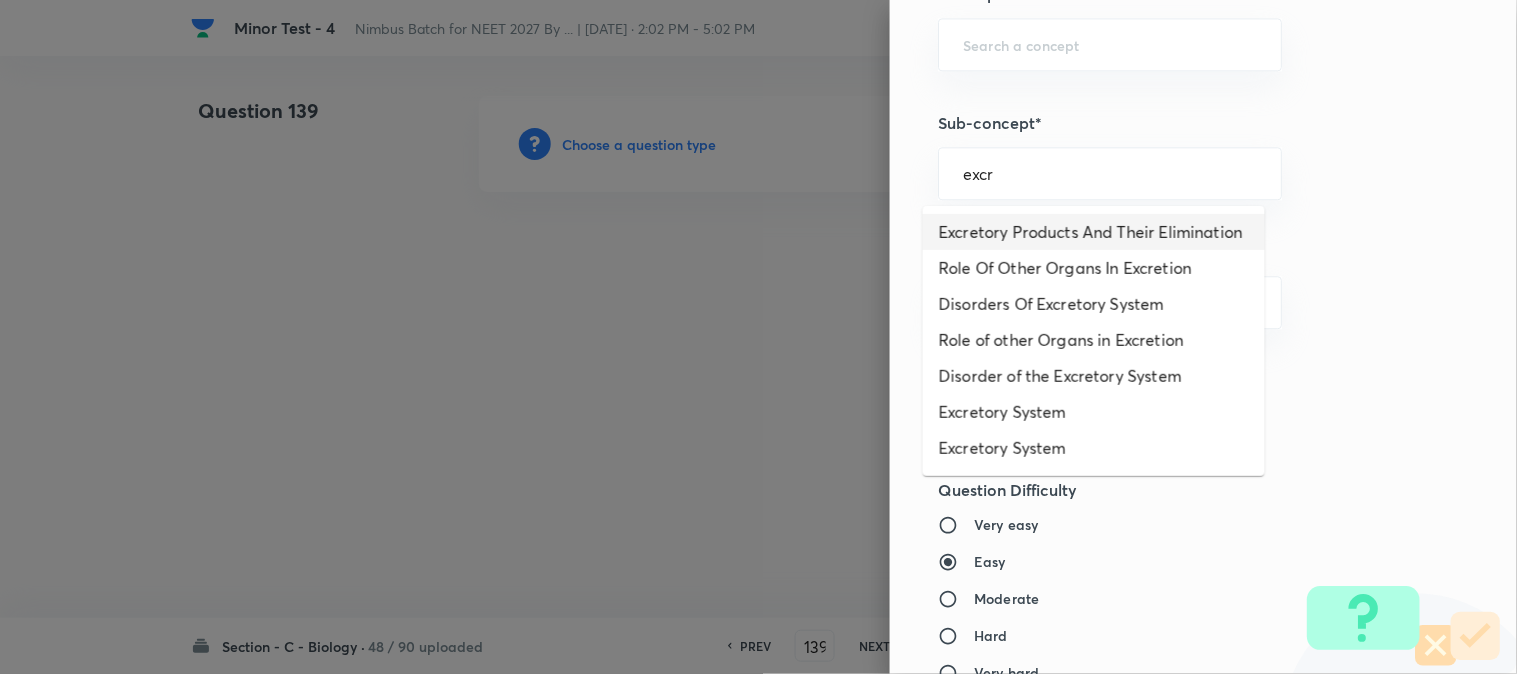 click on "Excretory Products And Their Elimination" at bounding box center (1094, 232) 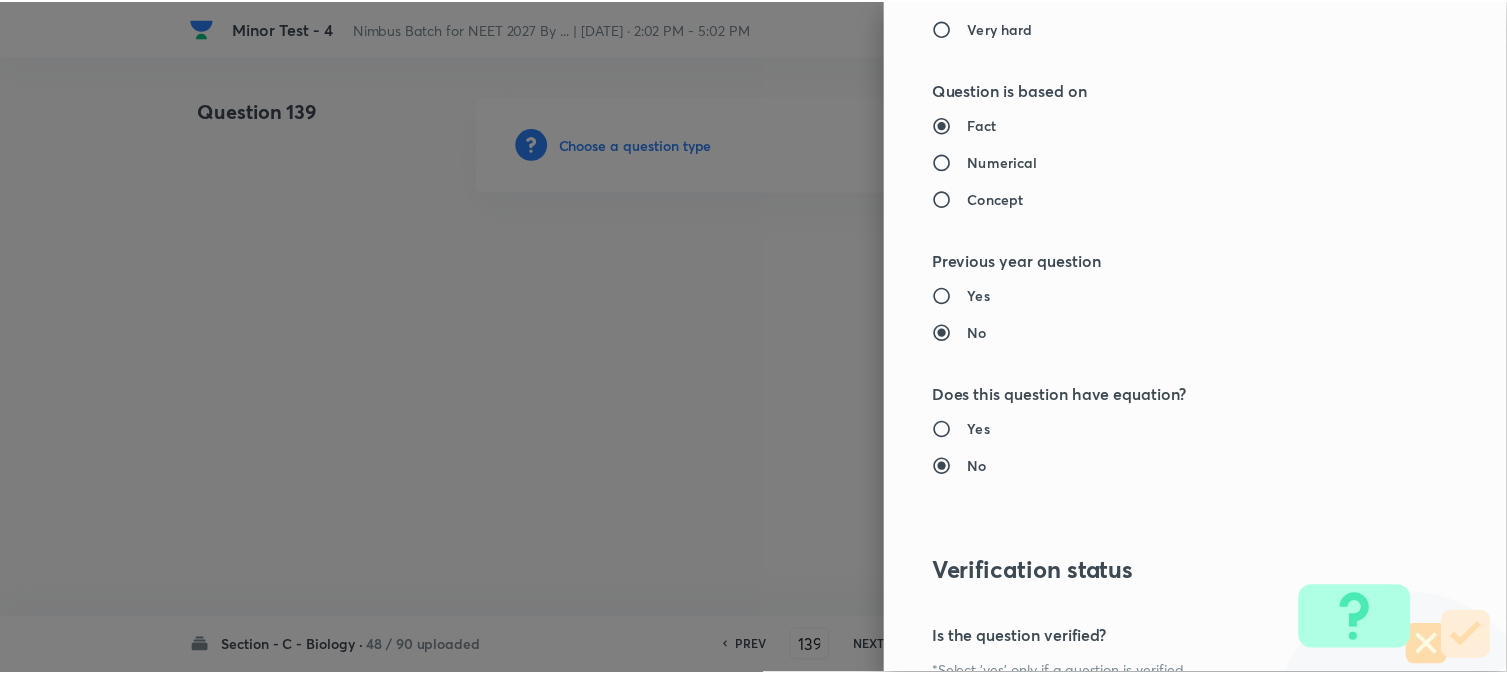 scroll, scrollTop: 2052, scrollLeft: 0, axis: vertical 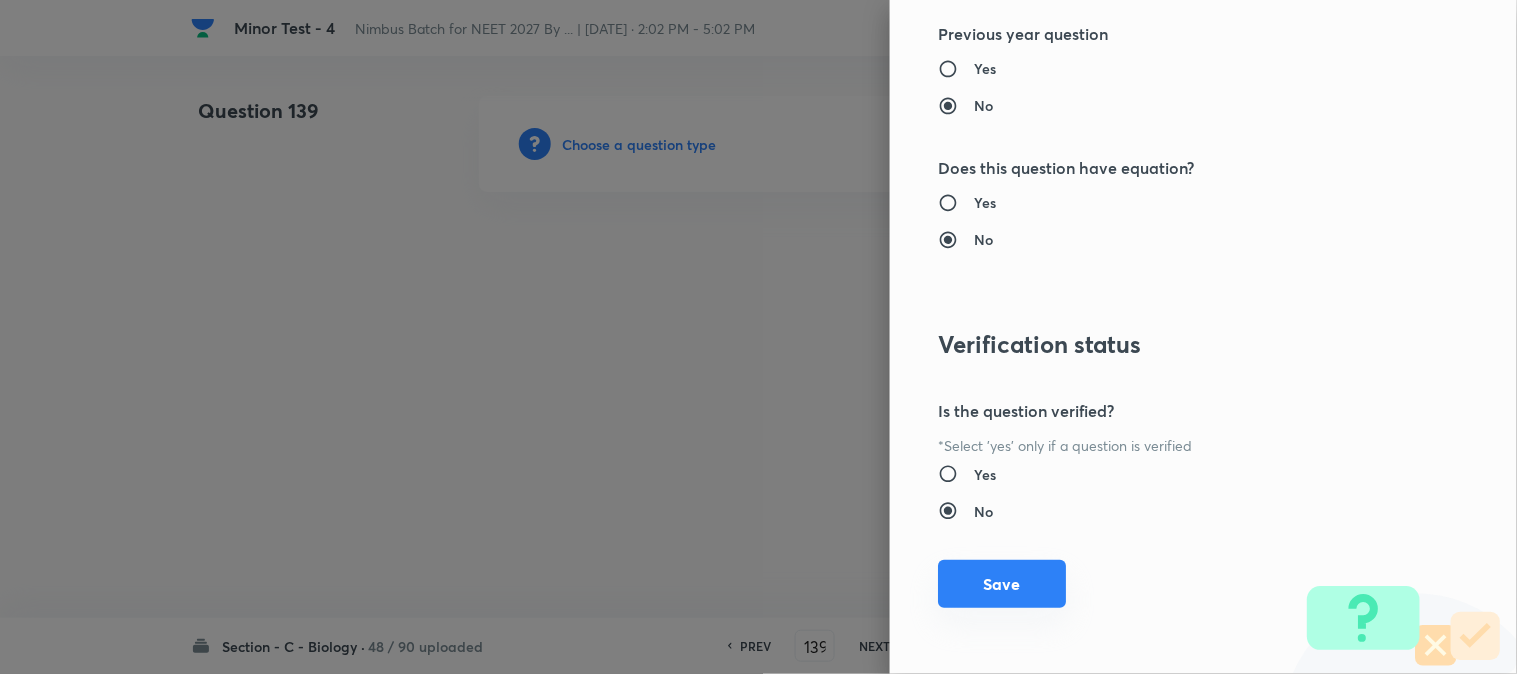 click on "Save" at bounding box center [1002, 584] 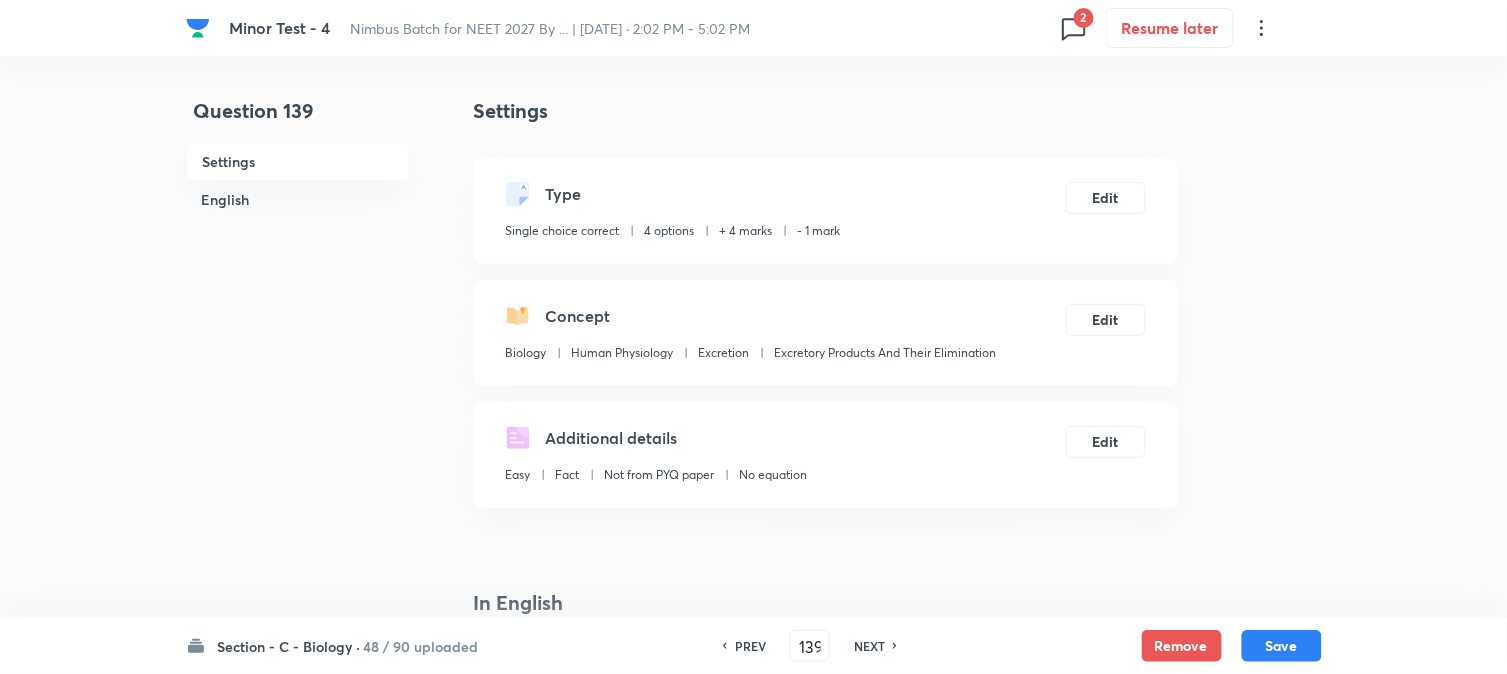 scroll, scrollTop: 590, scrollLeft: 0, axis: vertical 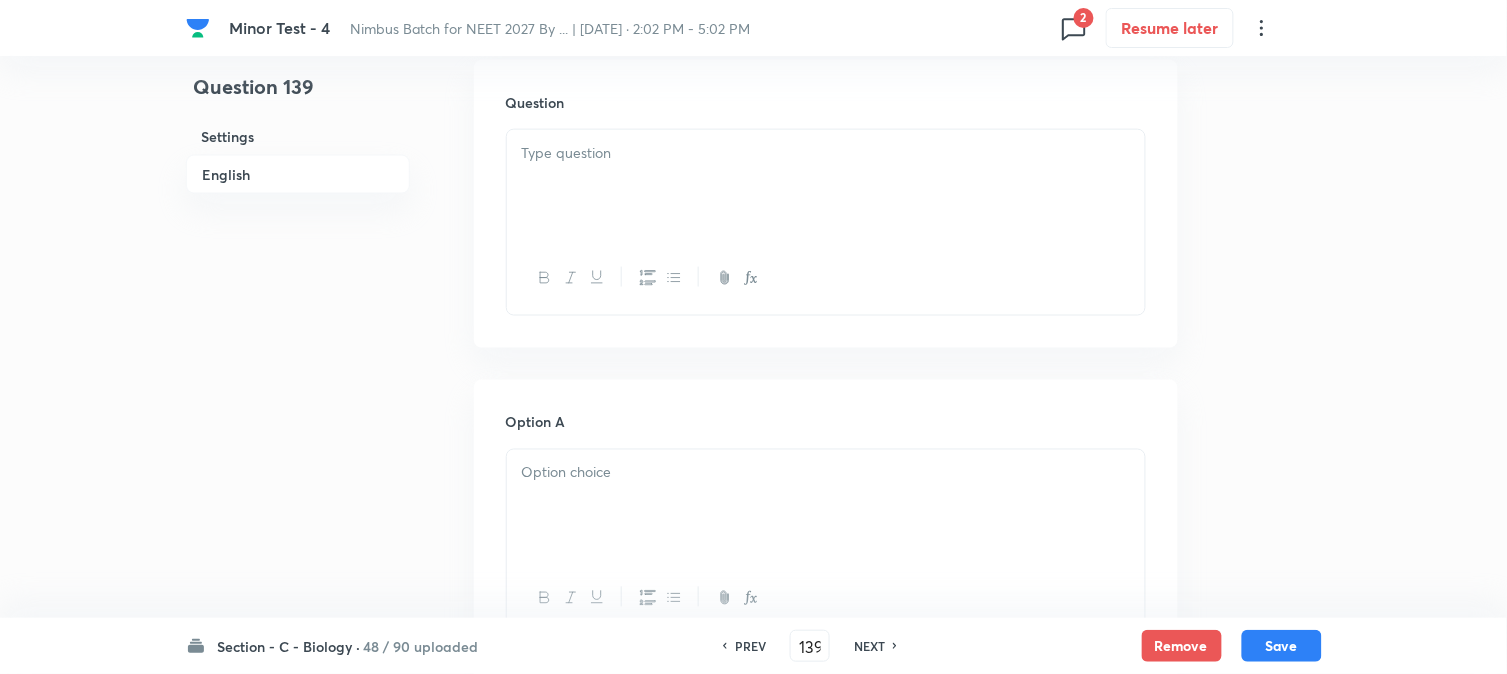 click at bounding box center [826, 186] 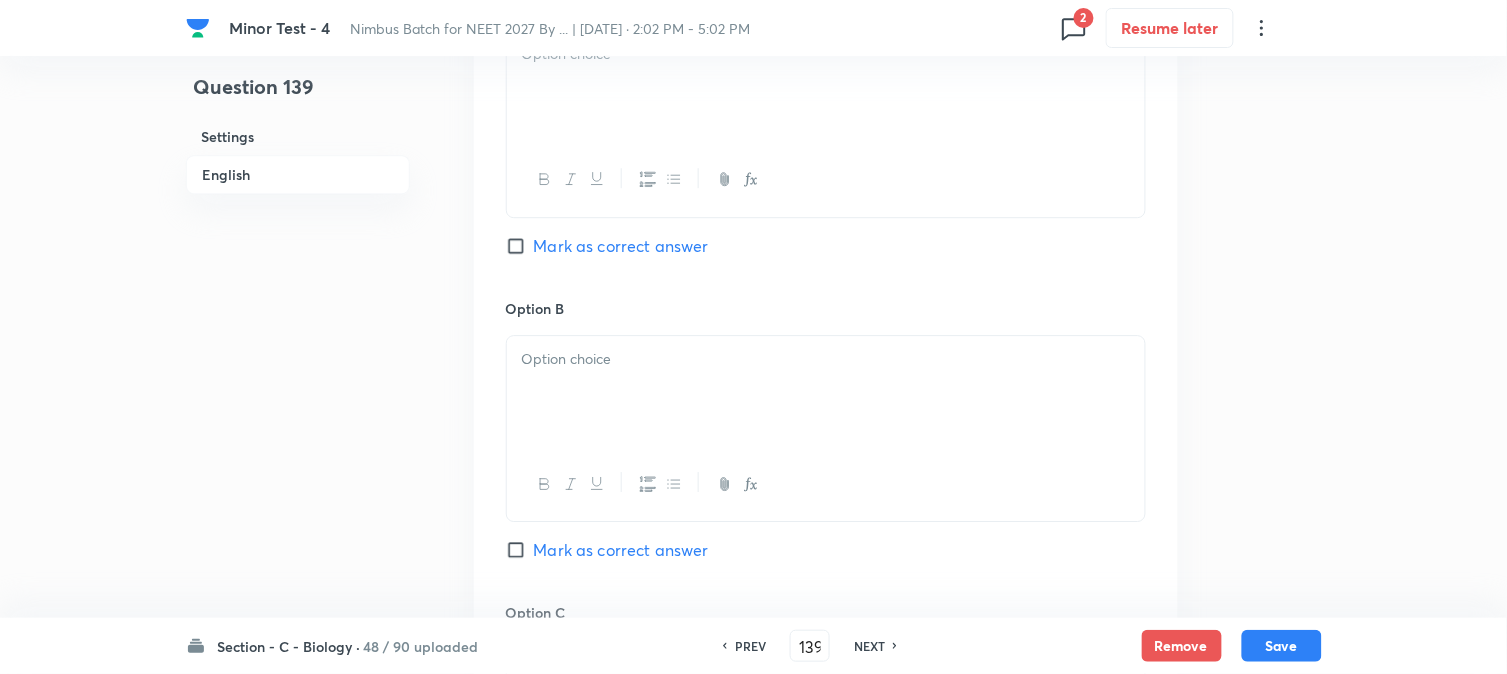click at bounding box center [826, 87] 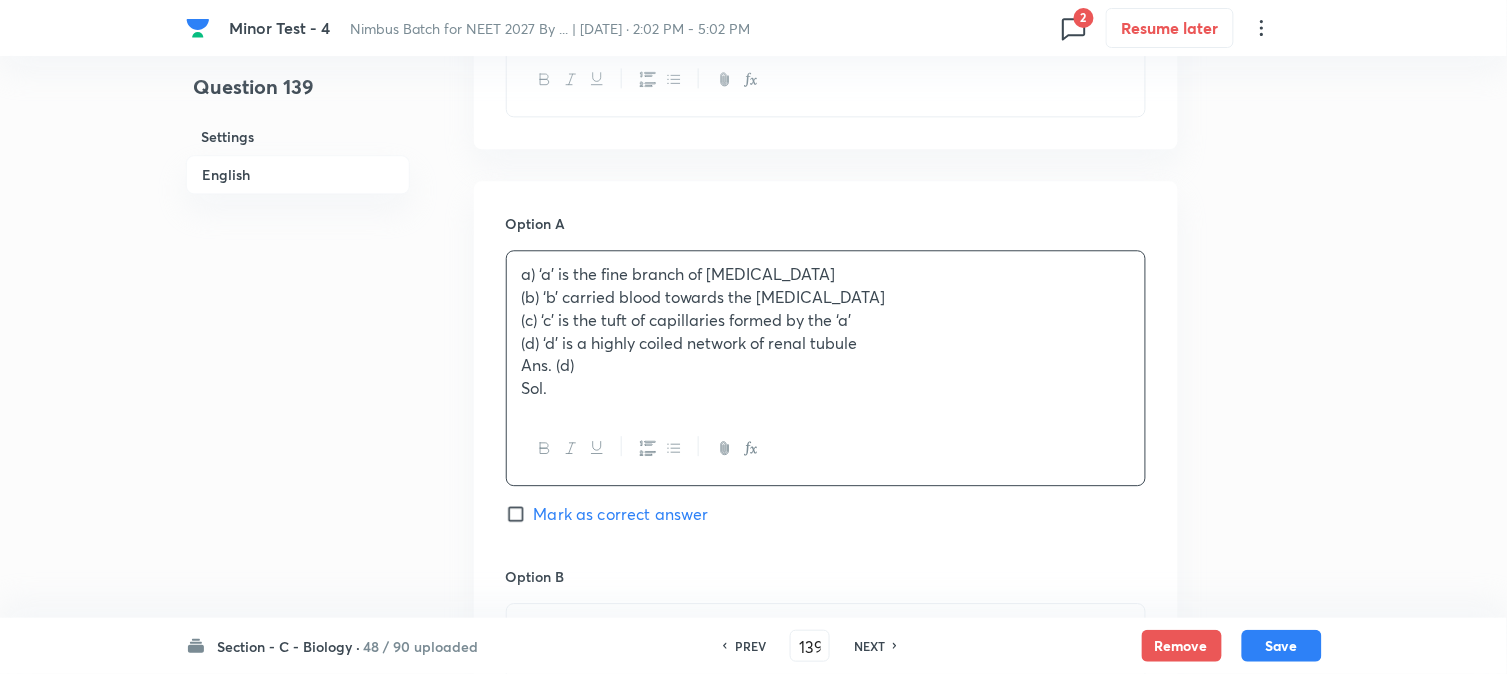 scroll, scrollTop: 1145, scrollLeft: 0, axis: vertical 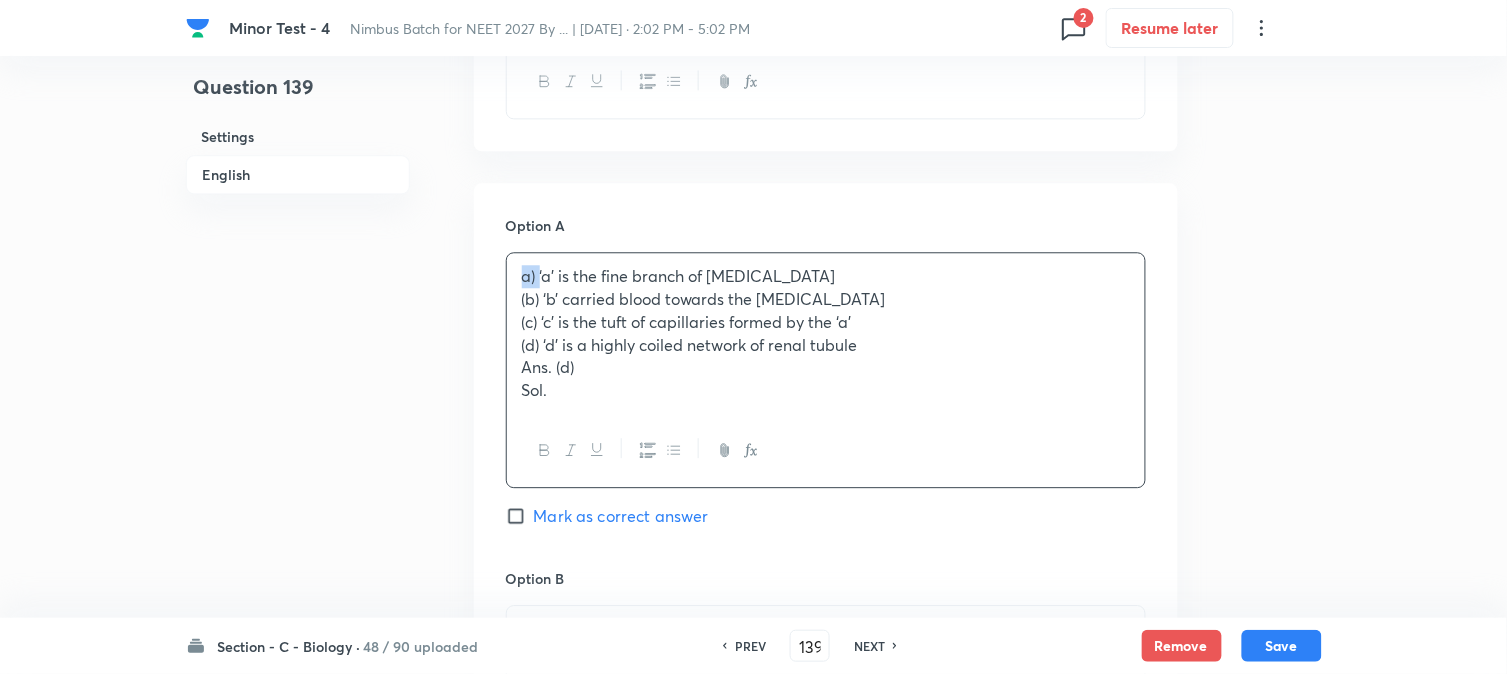 drag, startPoint x: 540, startPoint y: 268, endPoint x: 491, endPoint y: 272, distance: 49.162994 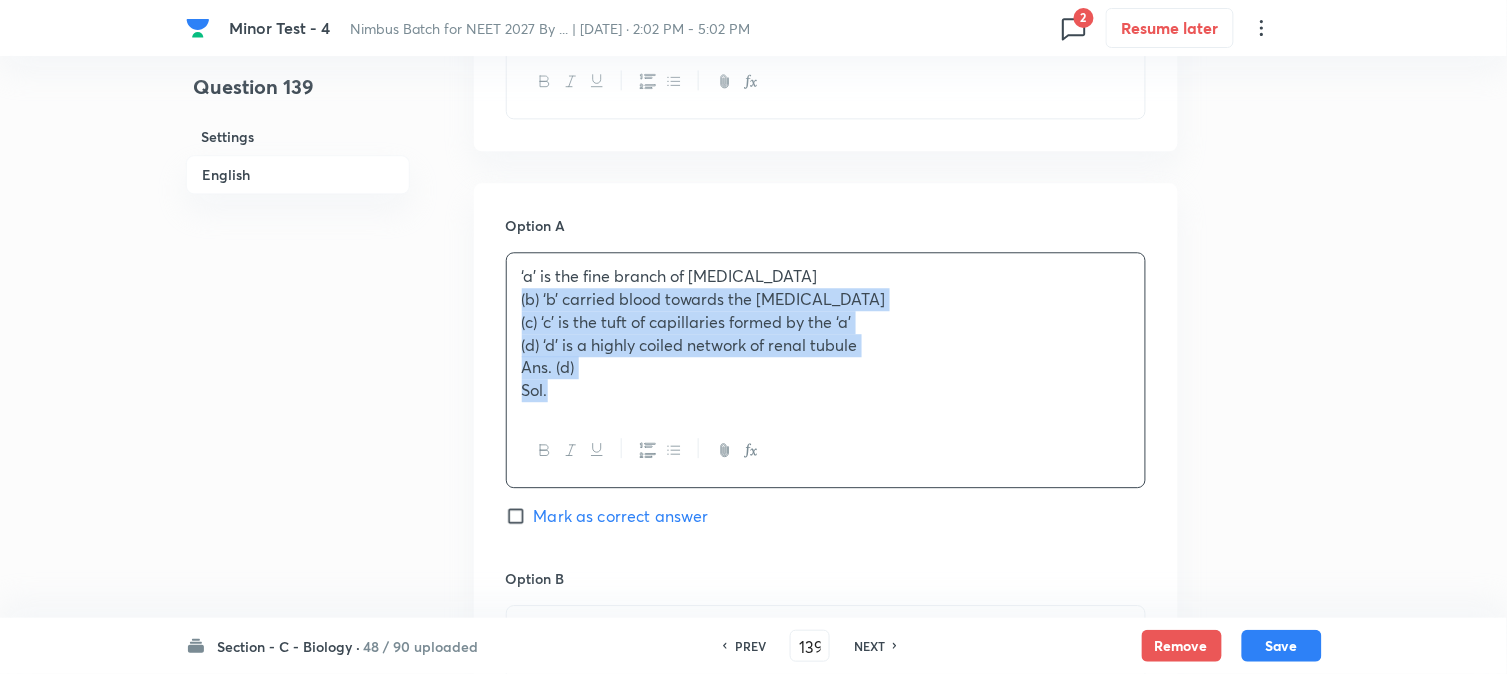 drag, startPoint x: 553, startPoint y: 338, endPoint x: 678, endPoint y: 482, distance: 190.68561 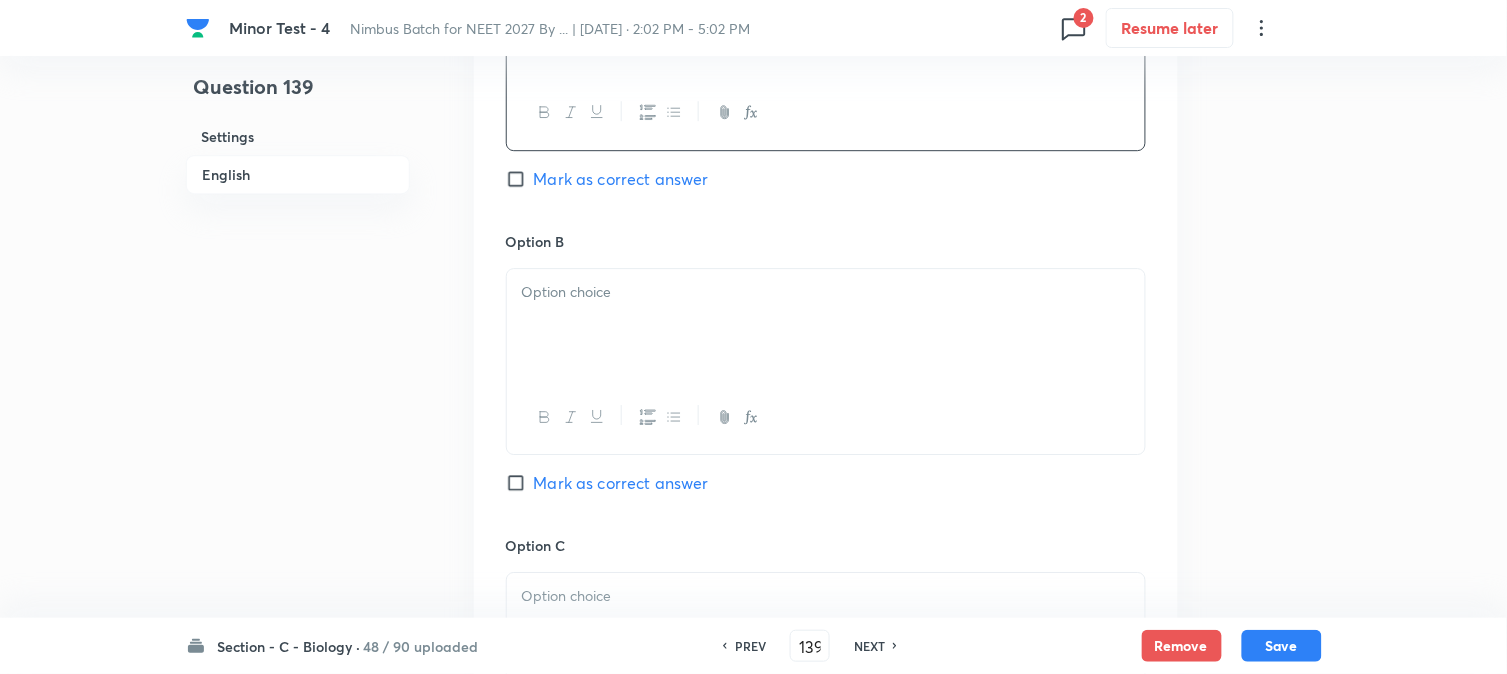 scroll, scrollTop: 1478, scrollLeft: 0, axis: vertical 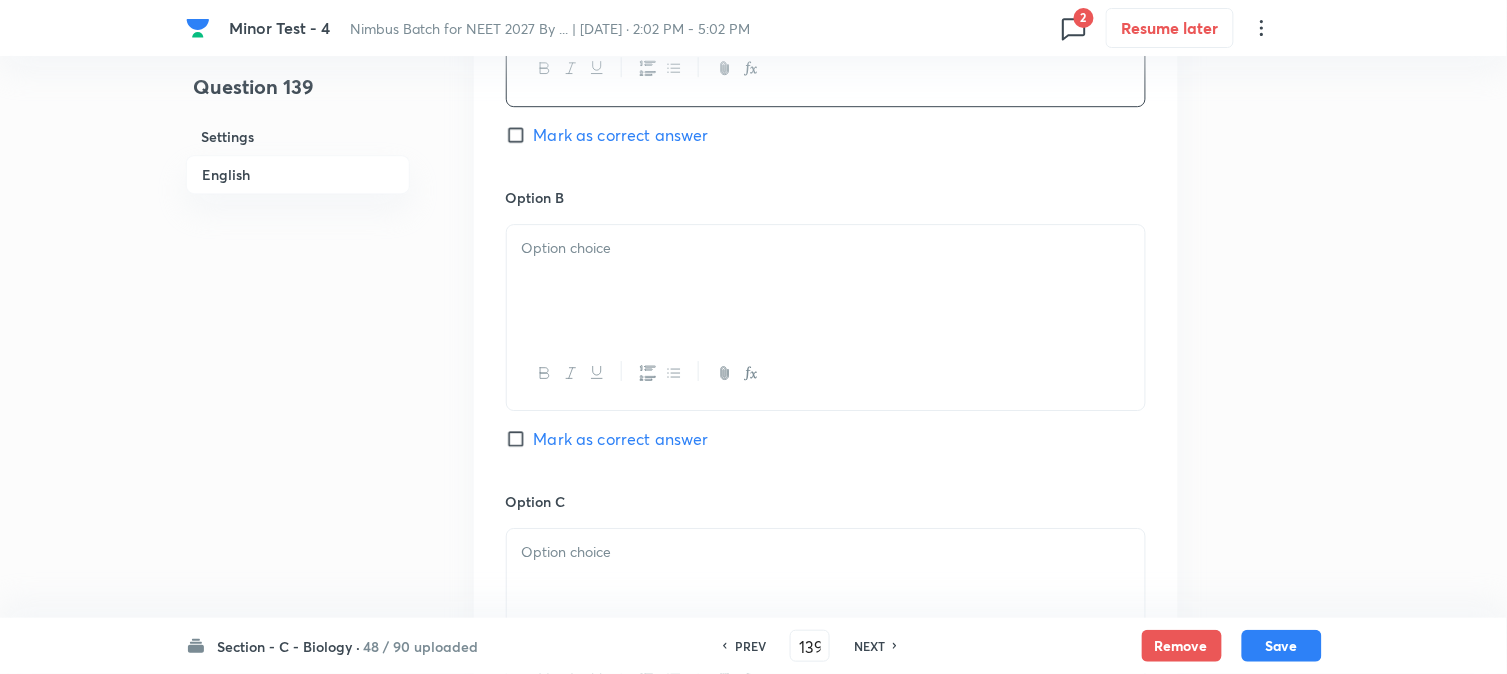 click at bounding box center (826, 281) 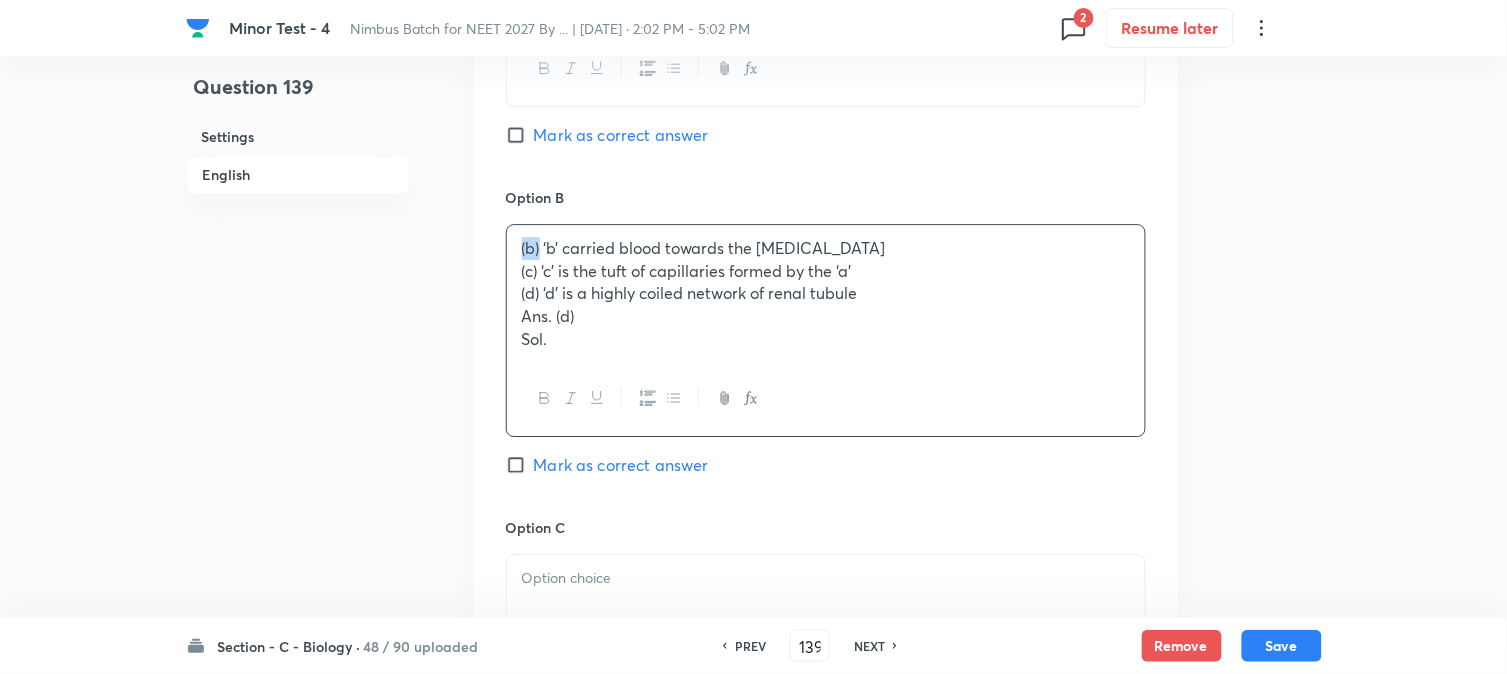 drag, startPoint x: 540, startPoint y: 251, endPoint x: 492, endPoint y: 230, distance: 52.392746 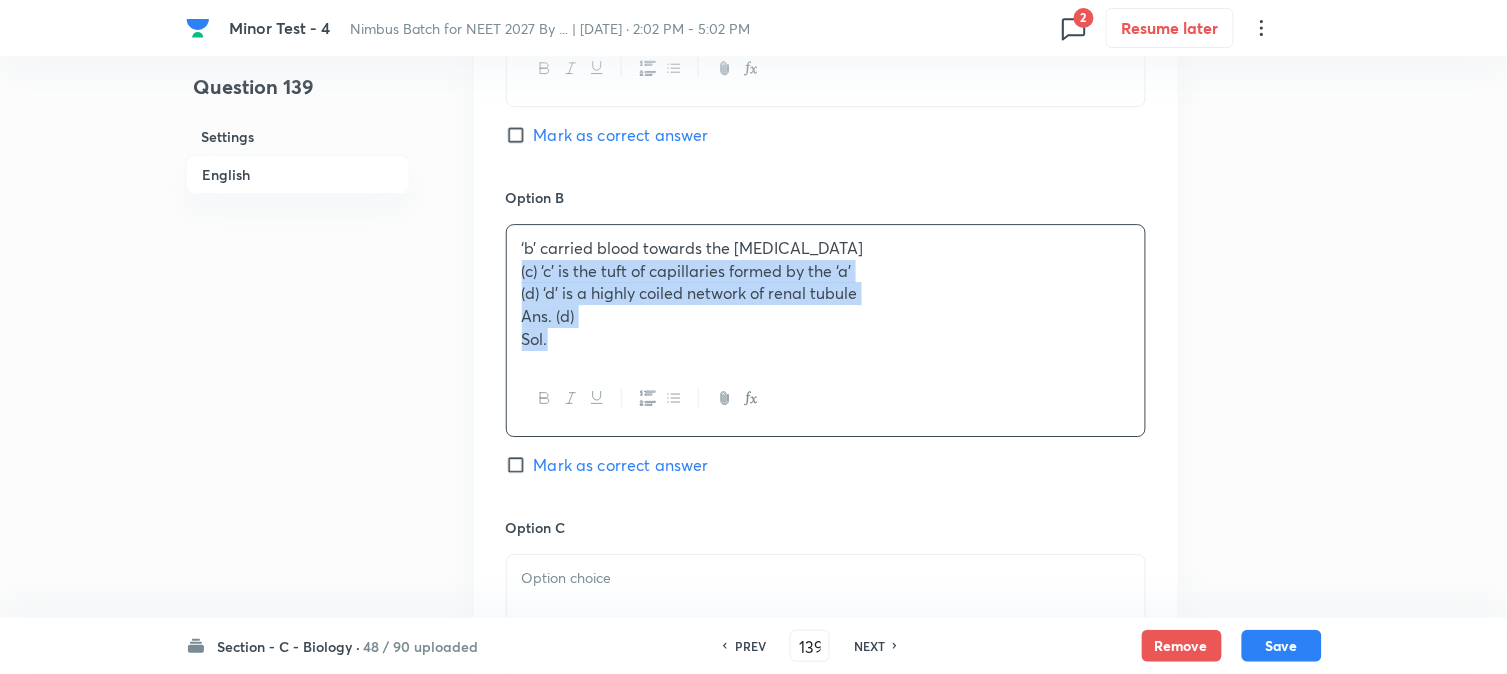 drag, startPoint x: 513, startPoint y: 273, endPoint x: 655, endPoint y: 402, distance: 191.8463 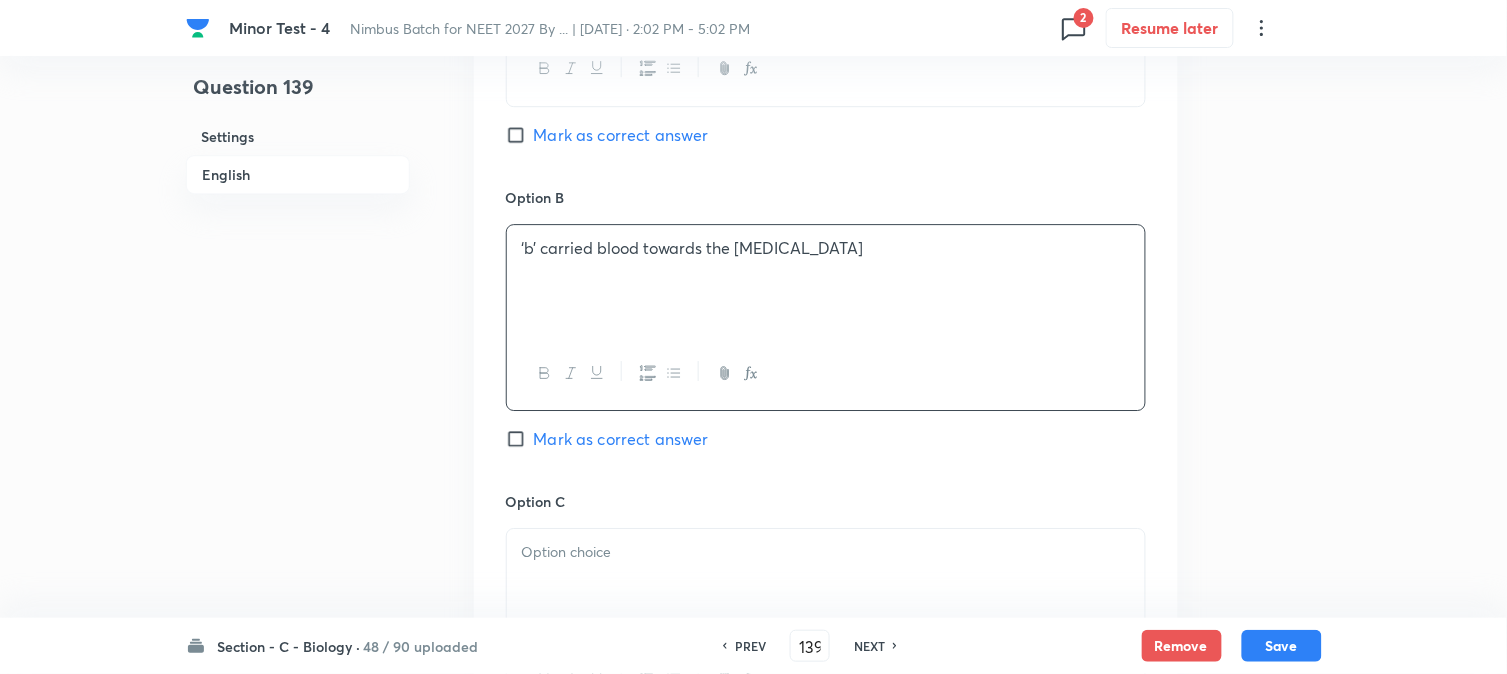scroll, scrollTop: 1701, scrollLeft: 0, axis: vertical 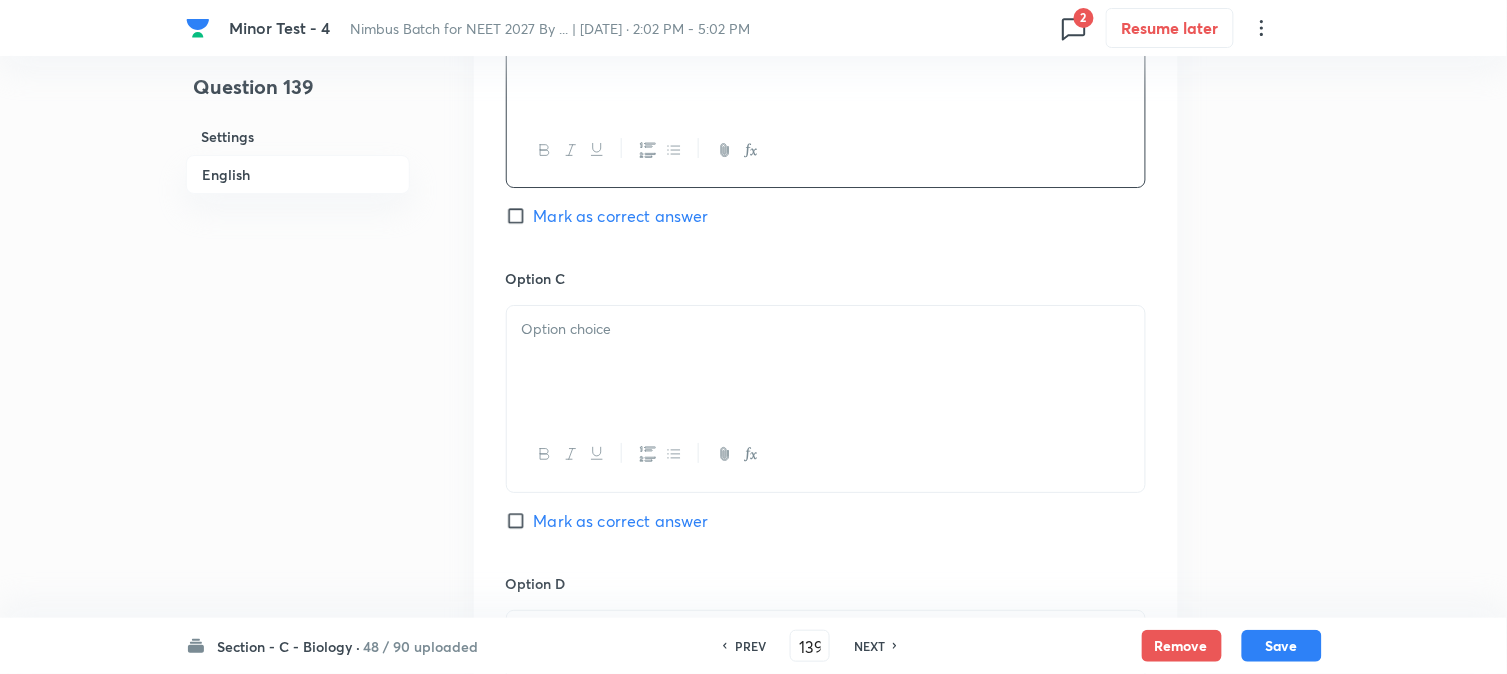 click at bounding box center [826, 362] 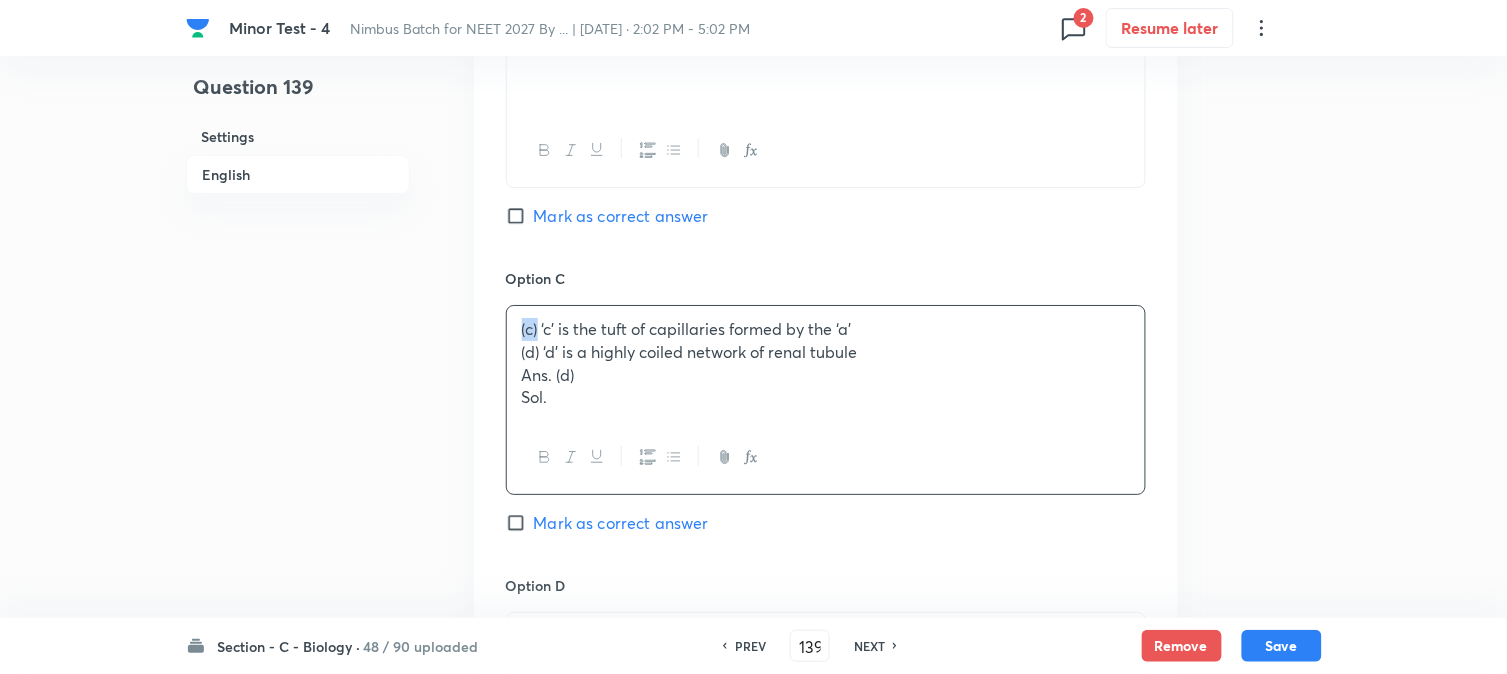 drag, startPoint x: 540, startPoint y: 330, endPoint x: 515, endPoint y: 315, distance: 29.15476 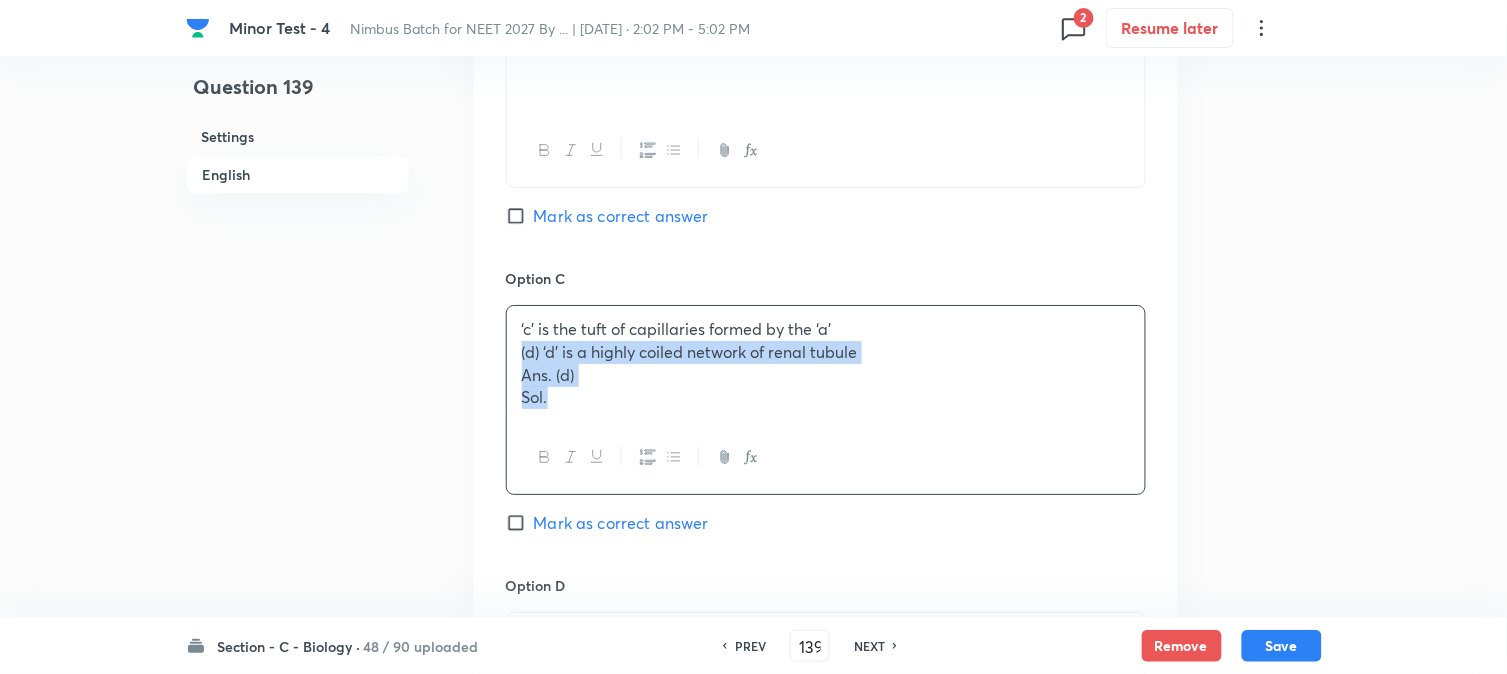 drag, startPoint x: 542, startPoint y: 378, endPoint x: 657, endPoint y: 480, distance: 153.71727 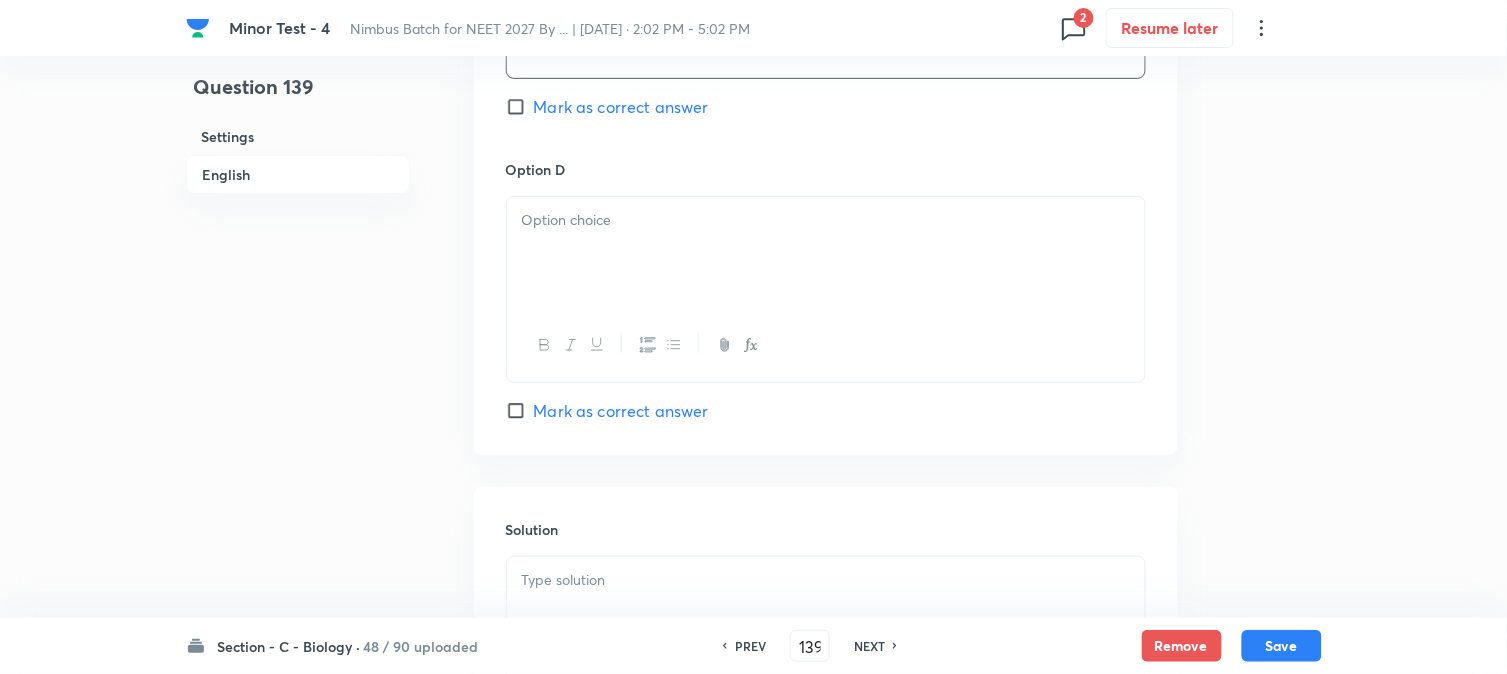 scroll, scrollTop: 2145, scrollLeft: 0, axis: vertical 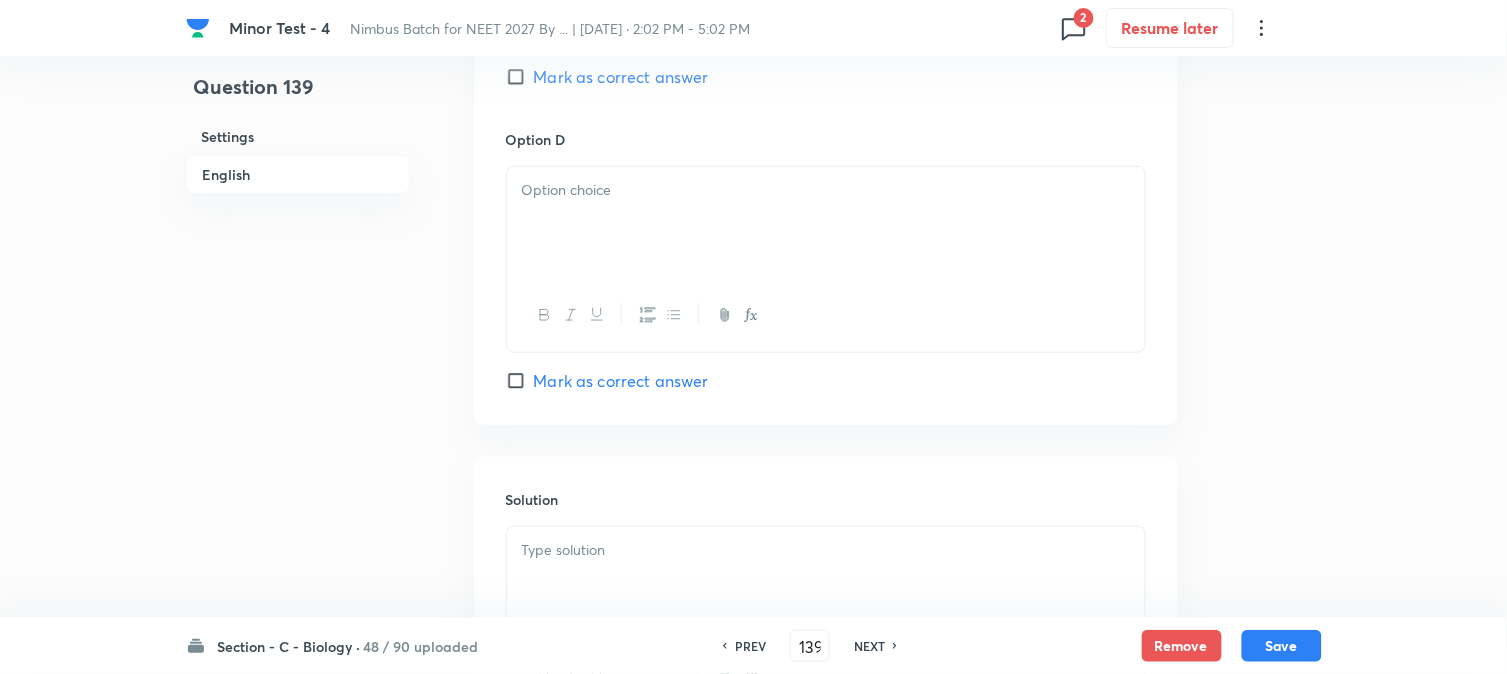 click at bounding box center [826, 223] 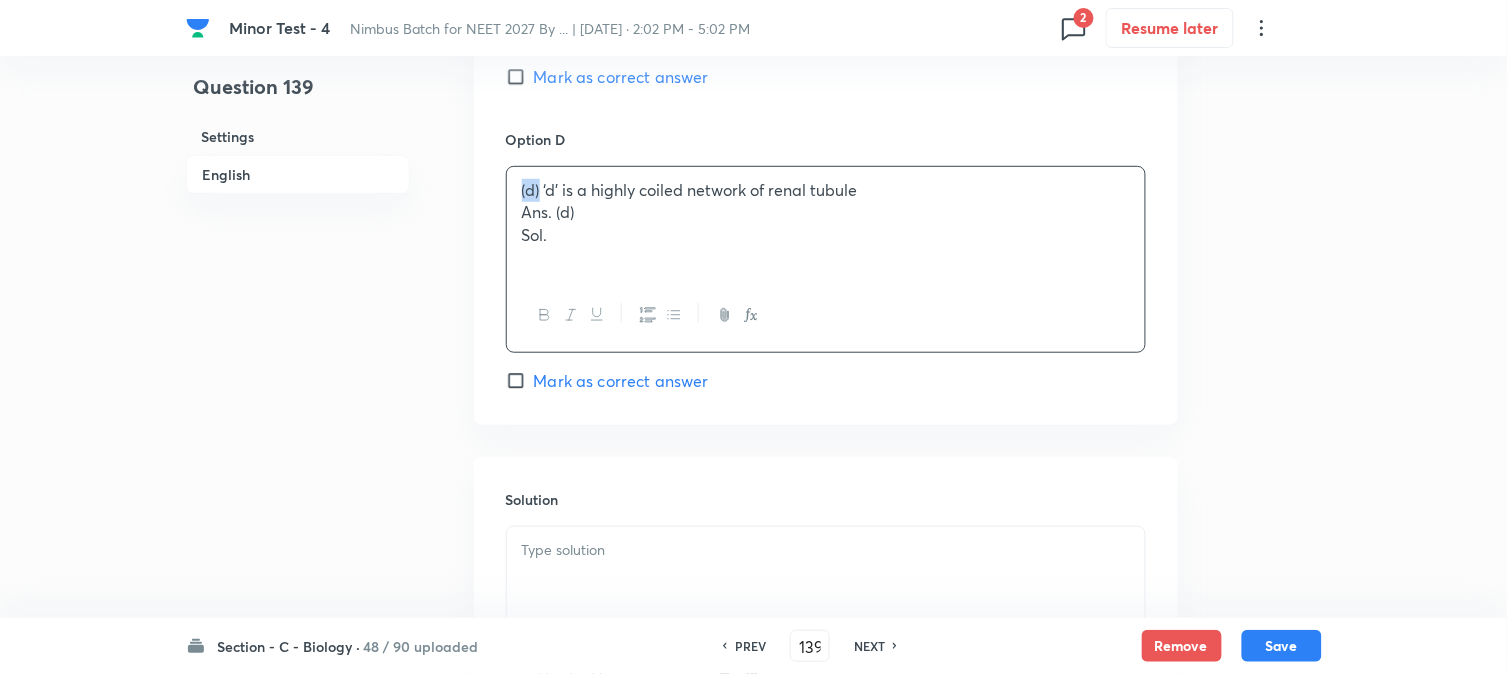 drag, startPoint x: 538, startPoint y: 185, endPoint x: 503, endPoint y: 212, distance: 44.20407 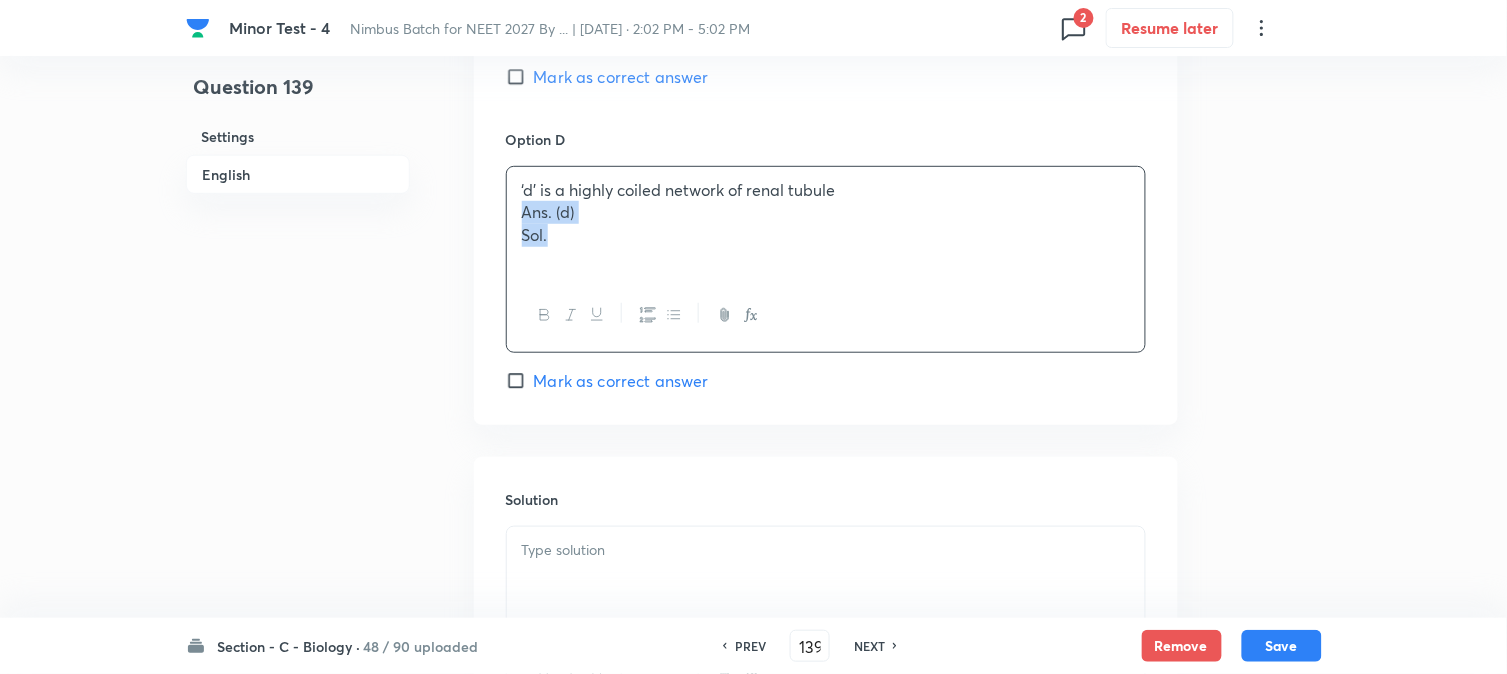 drag, startPoint x: 520, startPoint y: 210, endPoint x: 653, endPoint y: 286, distance: 153.18289 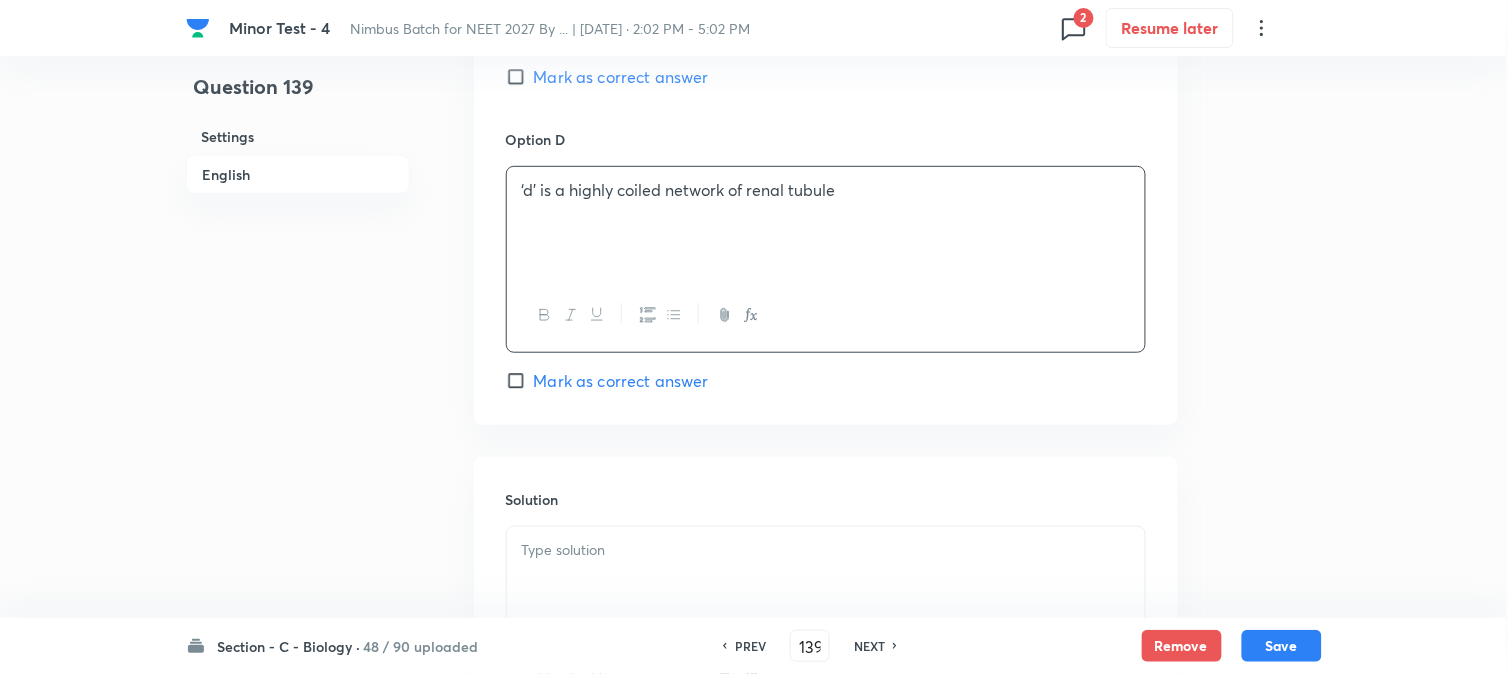 click on "Mark as correct answer" at bounding box center [621, 381] 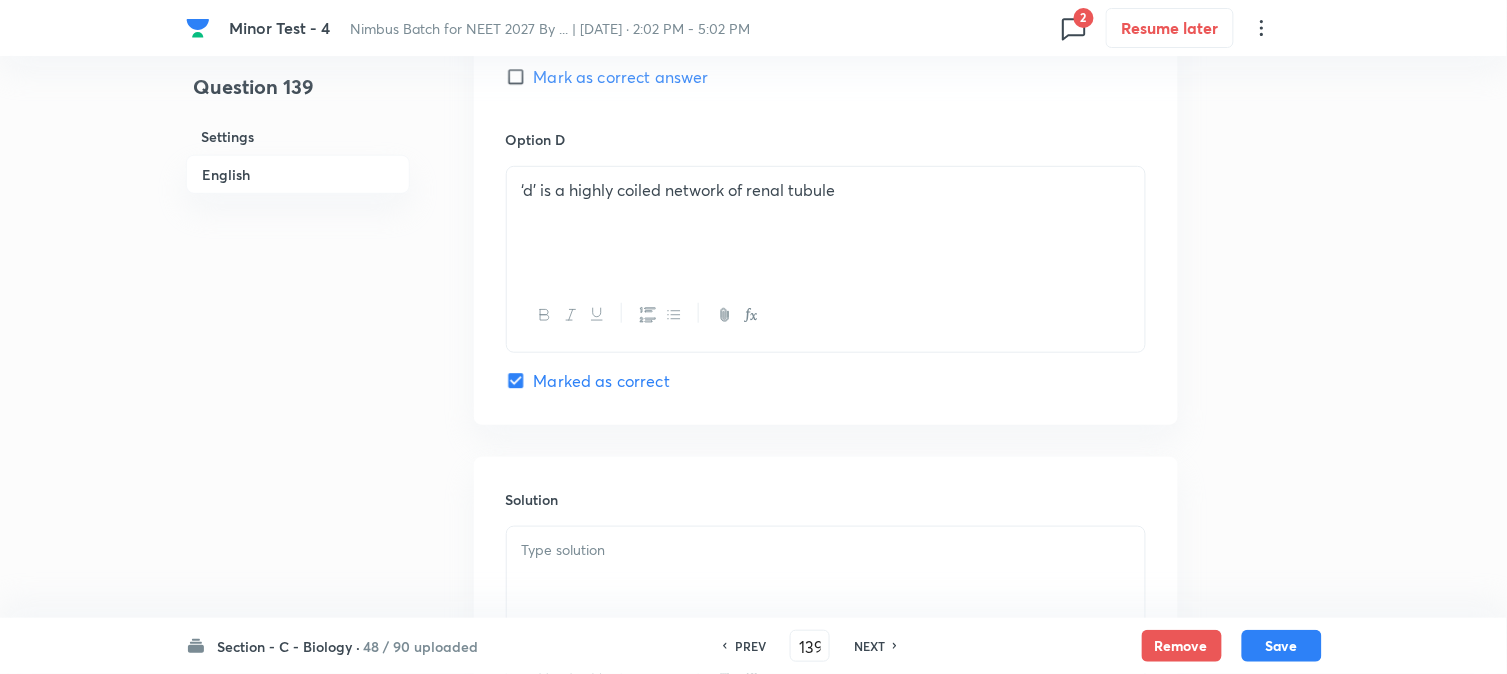 click on "Solution" at bounding box center (826, 601) 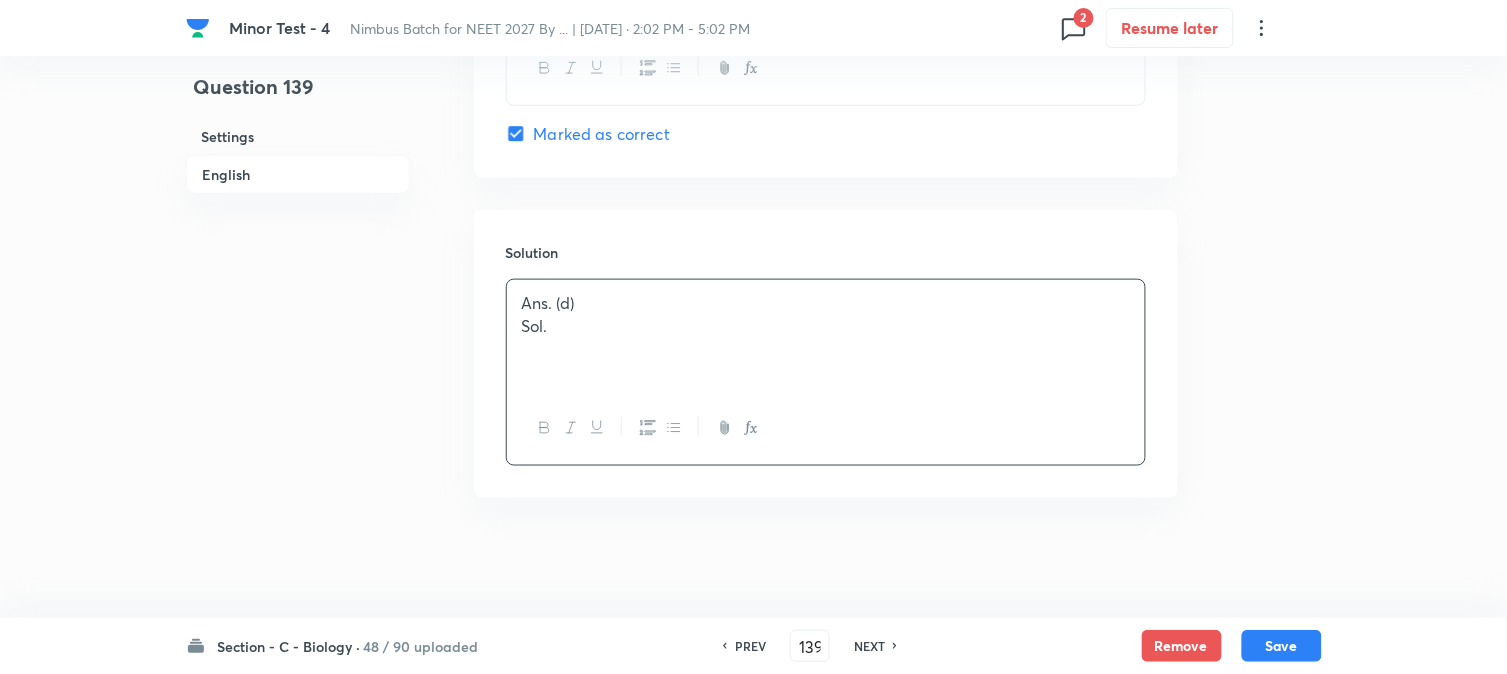 scroll, scrollTop: 2396, scrollLeft: 0, axis: vertical 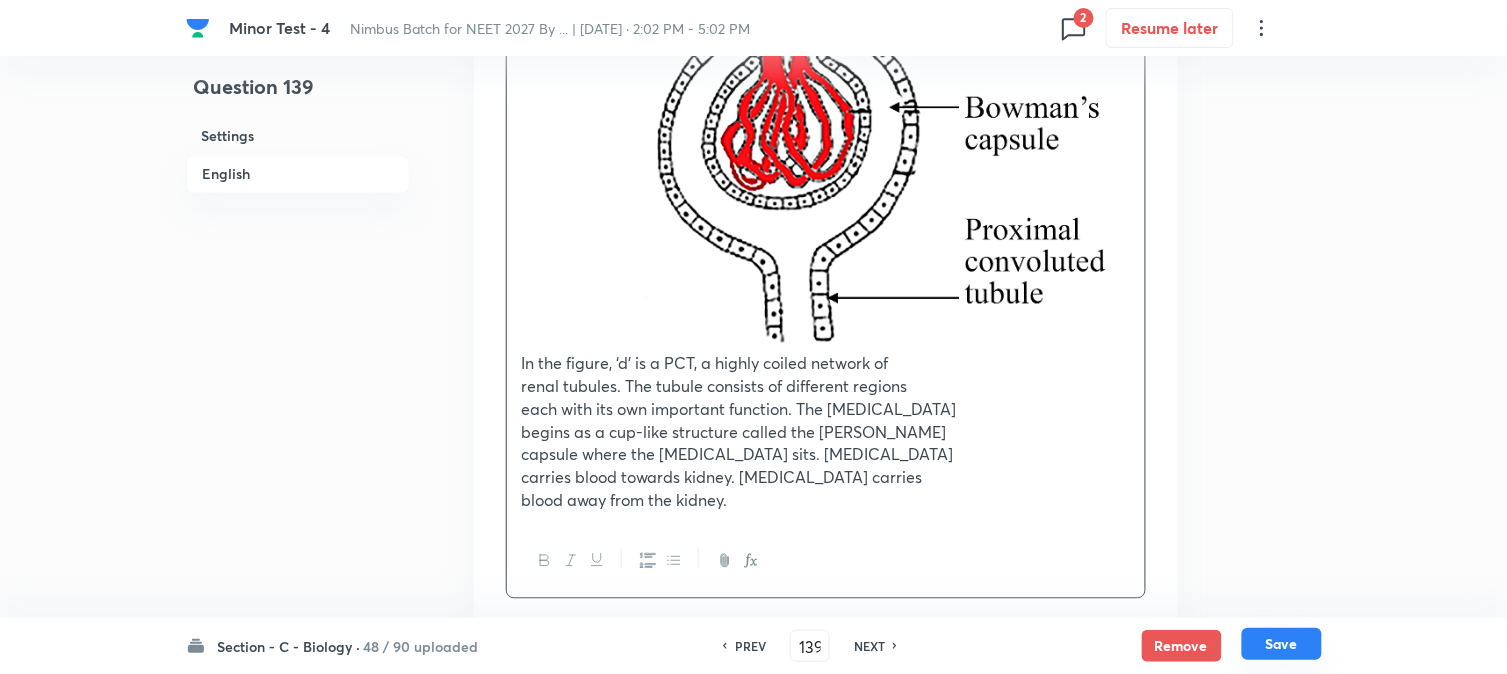 click on "Save" at bounding box center [1282, 644] 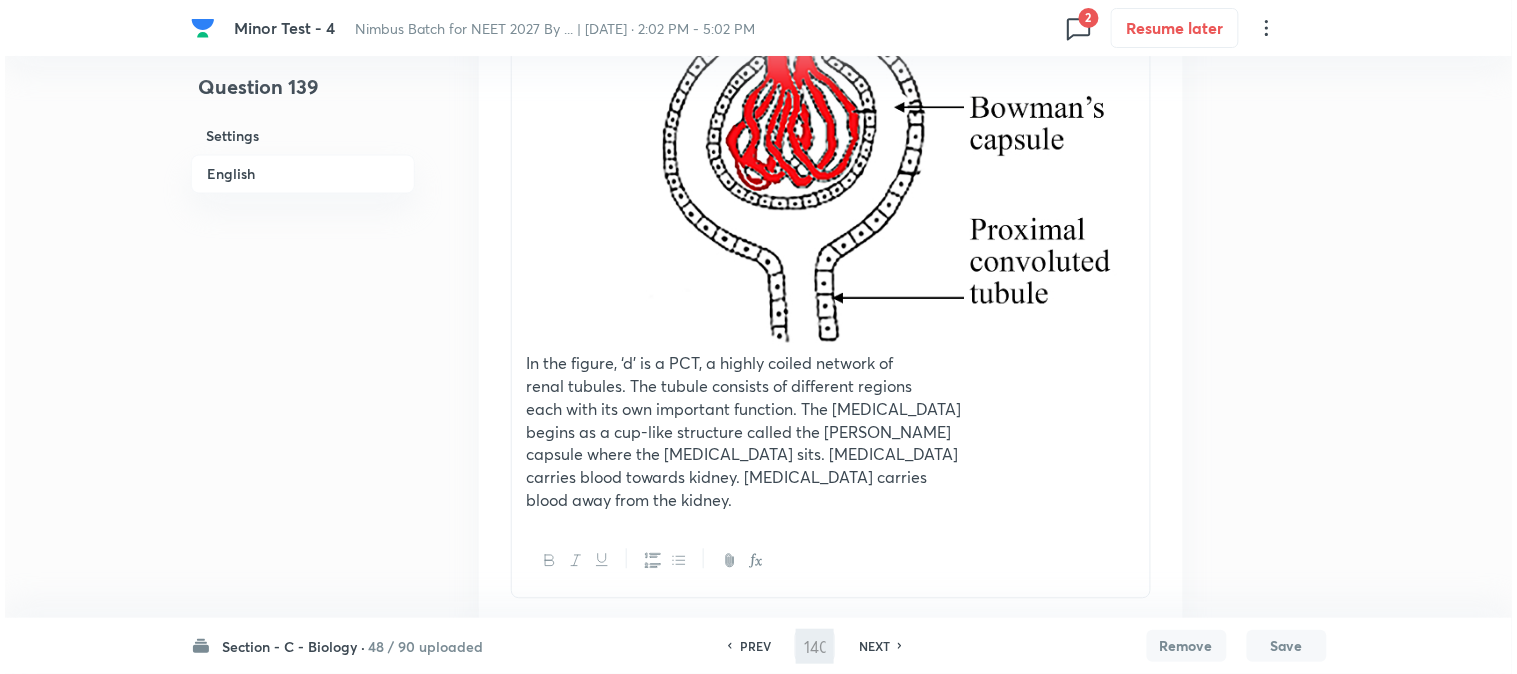 scroll, scrollTop: 0, scrollLeft: 0, axis: both 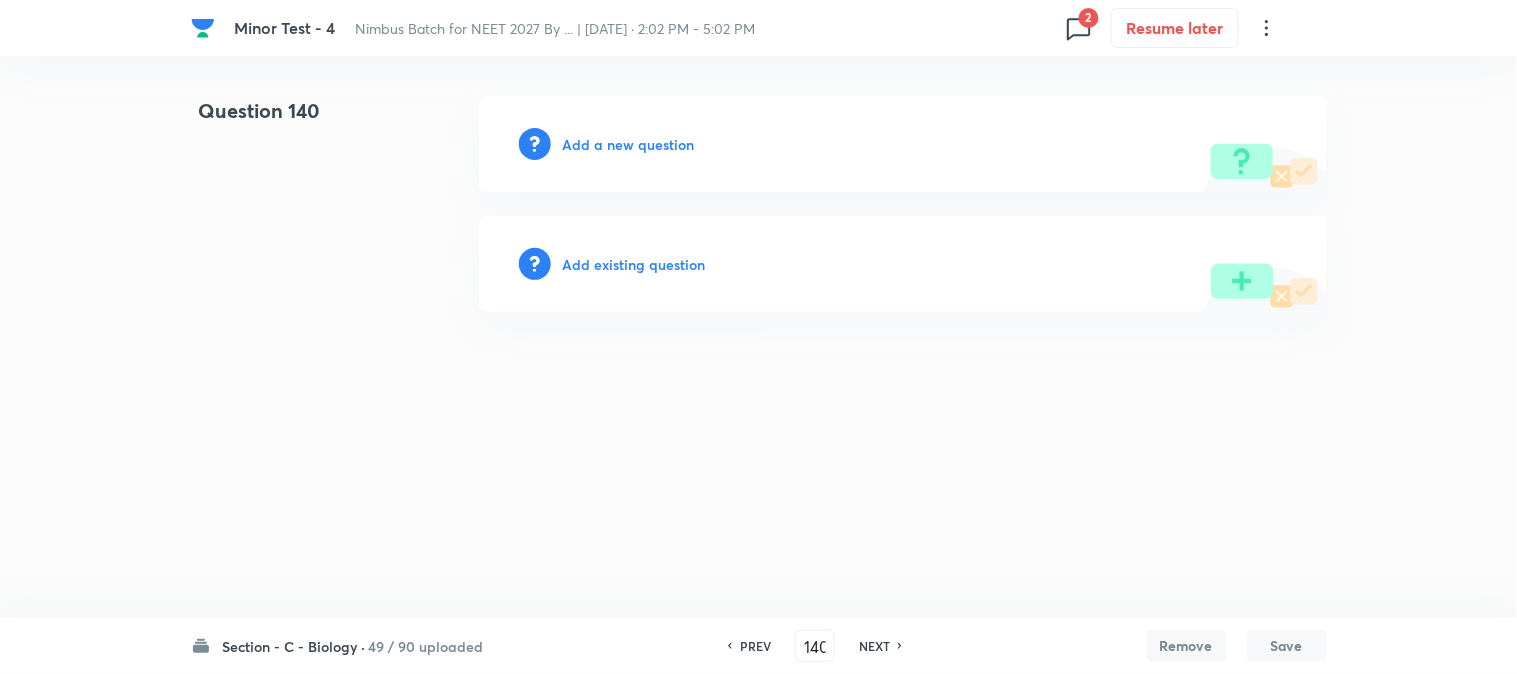 click on "Add a new question" at bounding box center [629, 144] 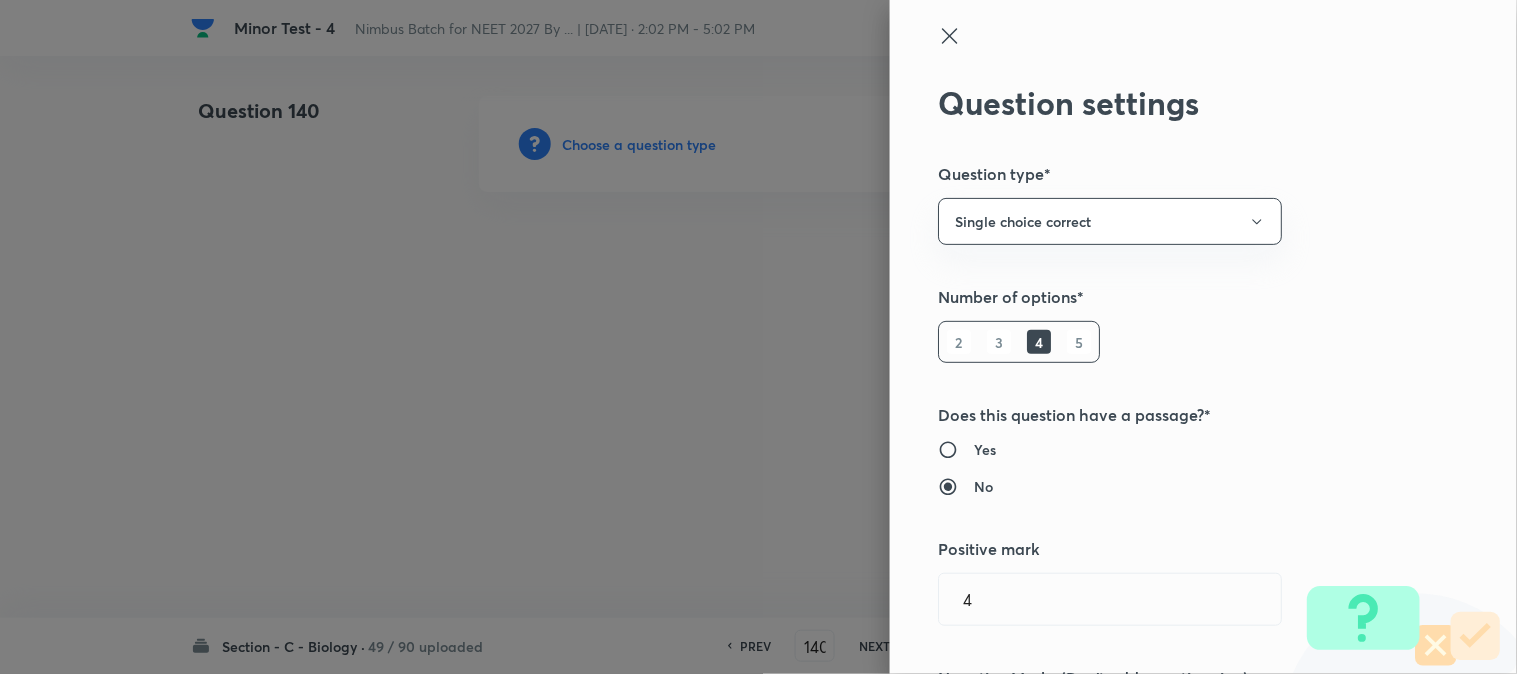 click at bounding box center [758, 337] 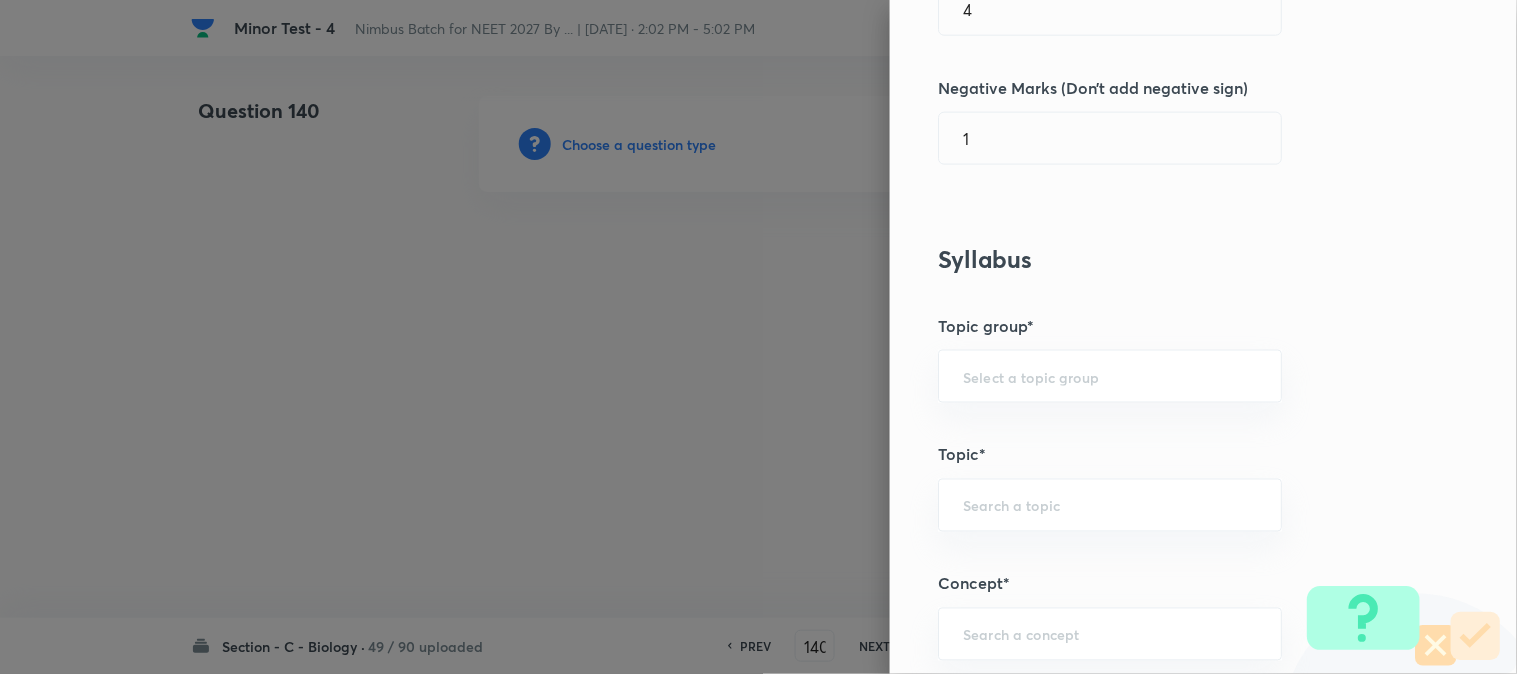 scroll, scrollTop: 1180, scrollLeft: 0, axis: vertical 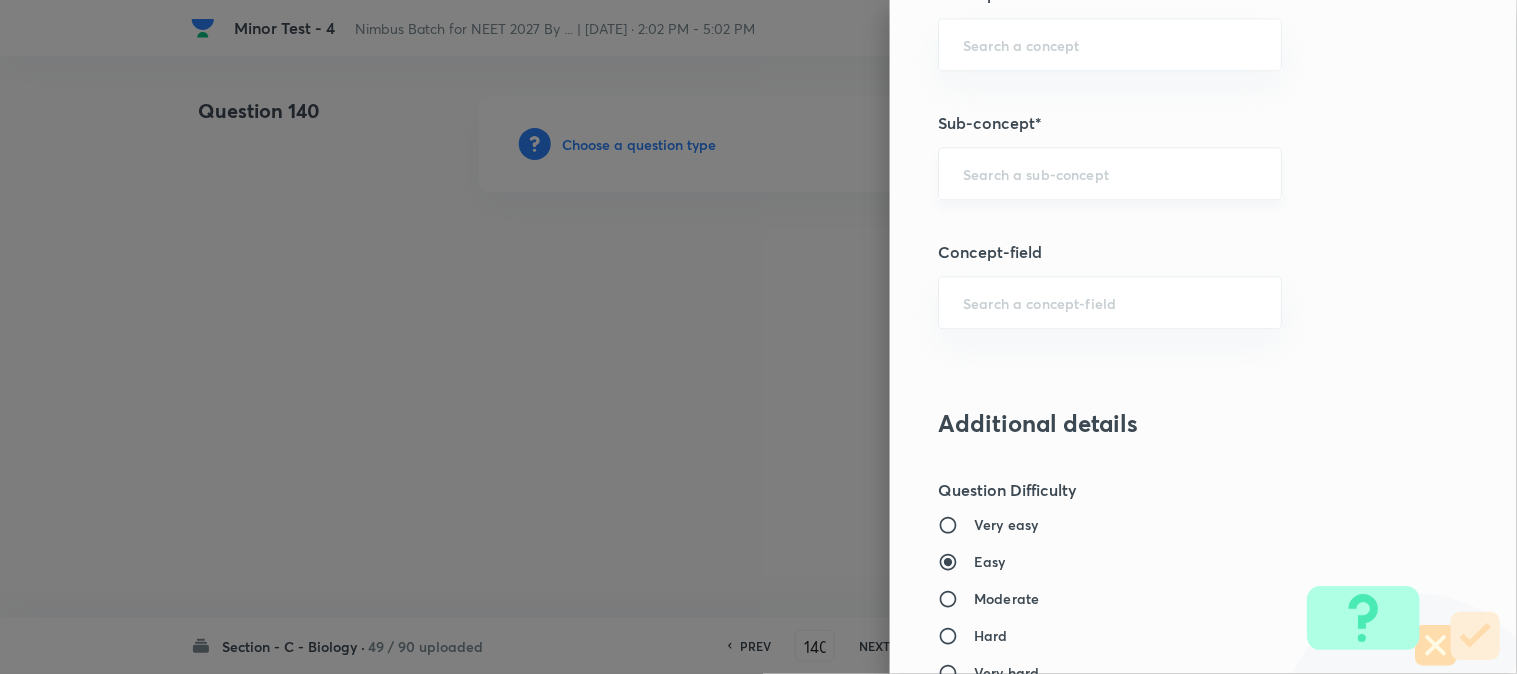 click on "​" at bounding box center [1110, 173] 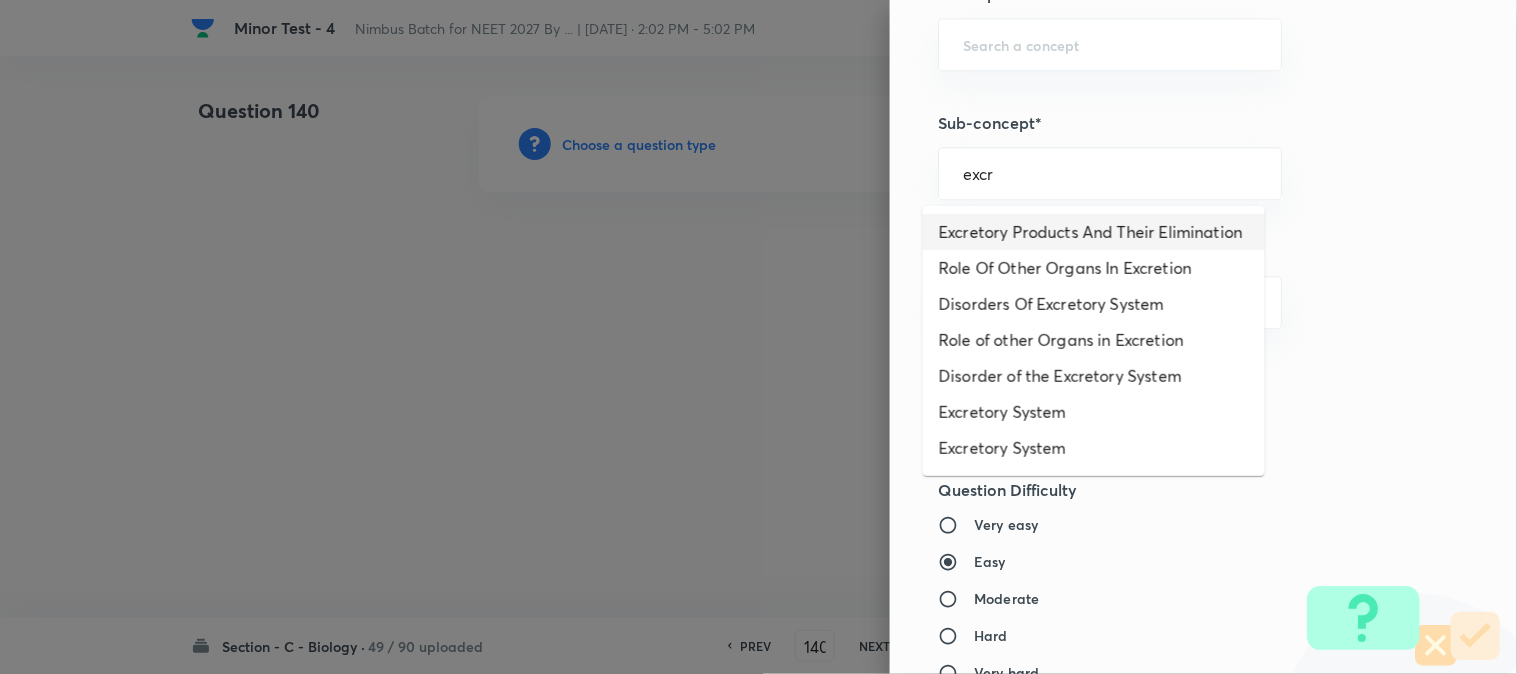 click on "Excretory Products And Their Elimination" at bounding box center (1094, 232) 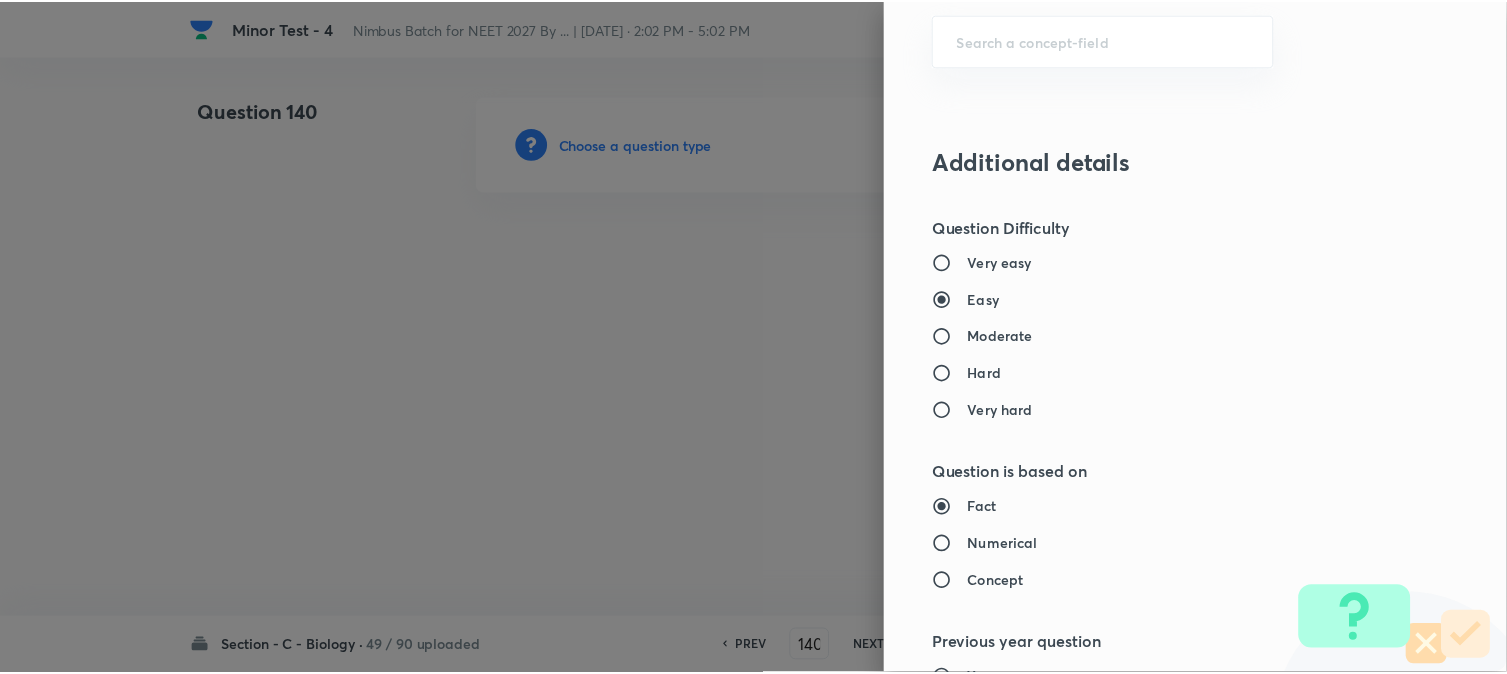 scroll, scrollTop: 2052, scrollLeft: 0, axis: vertical 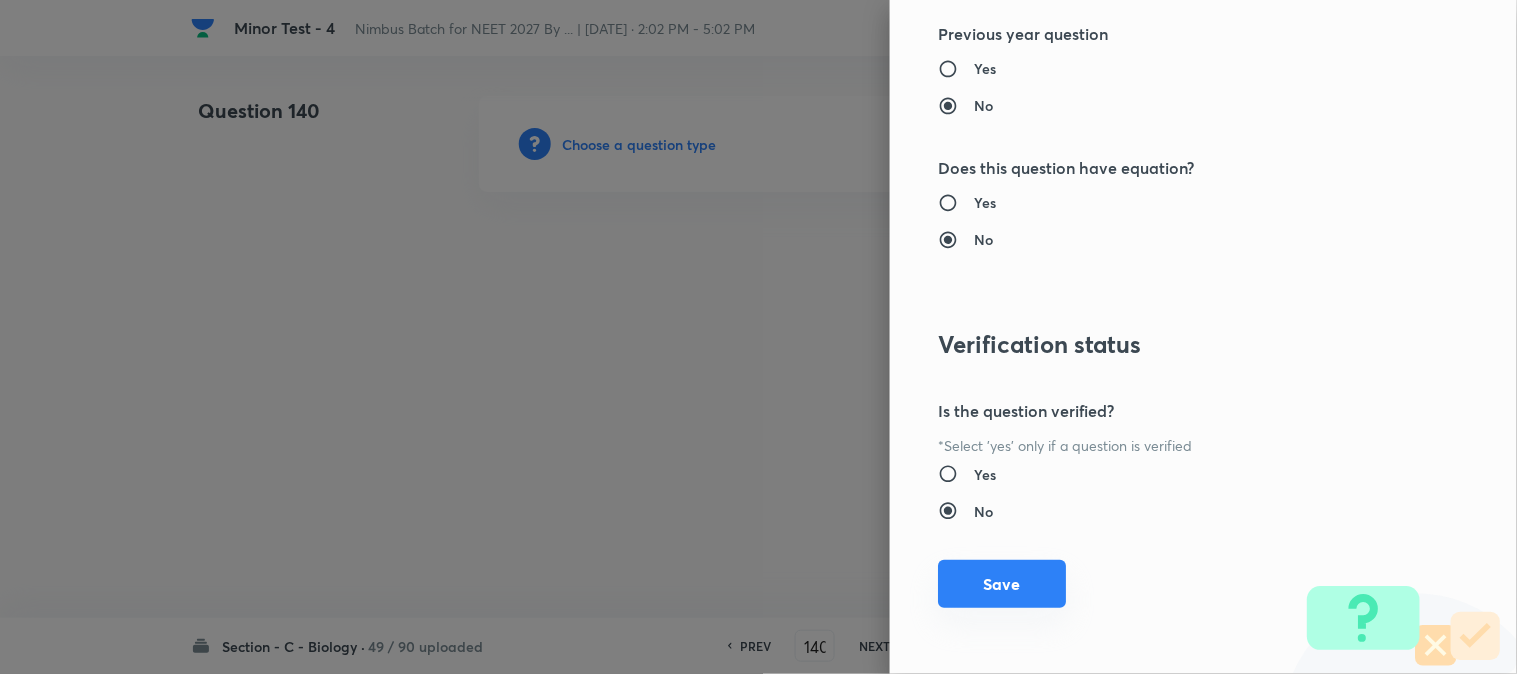 drag, startPoint x: 1017, startPoint y: 563, endPoint x: 1007, endPoint y: 560, distance: 10.440307 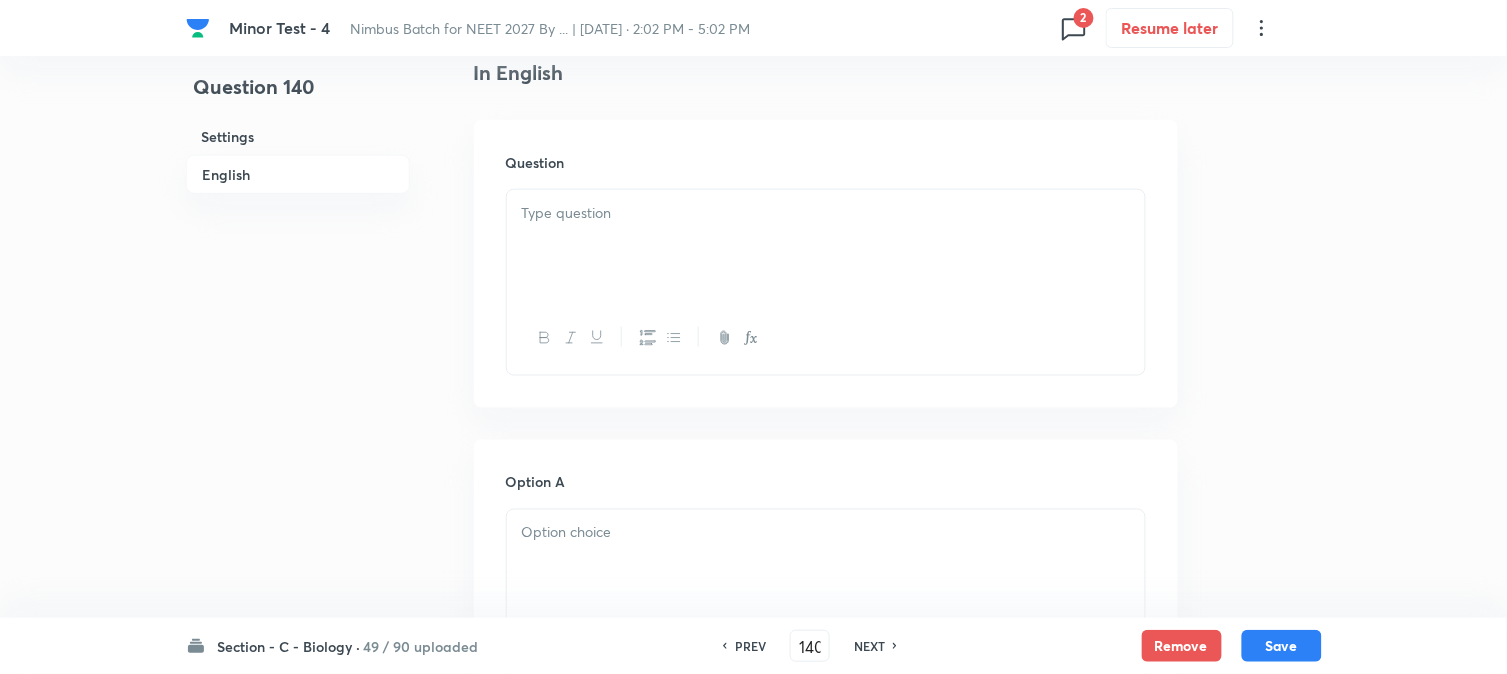 scroll, scrollTop: 590, scrollLeft: 0, axis: vertical 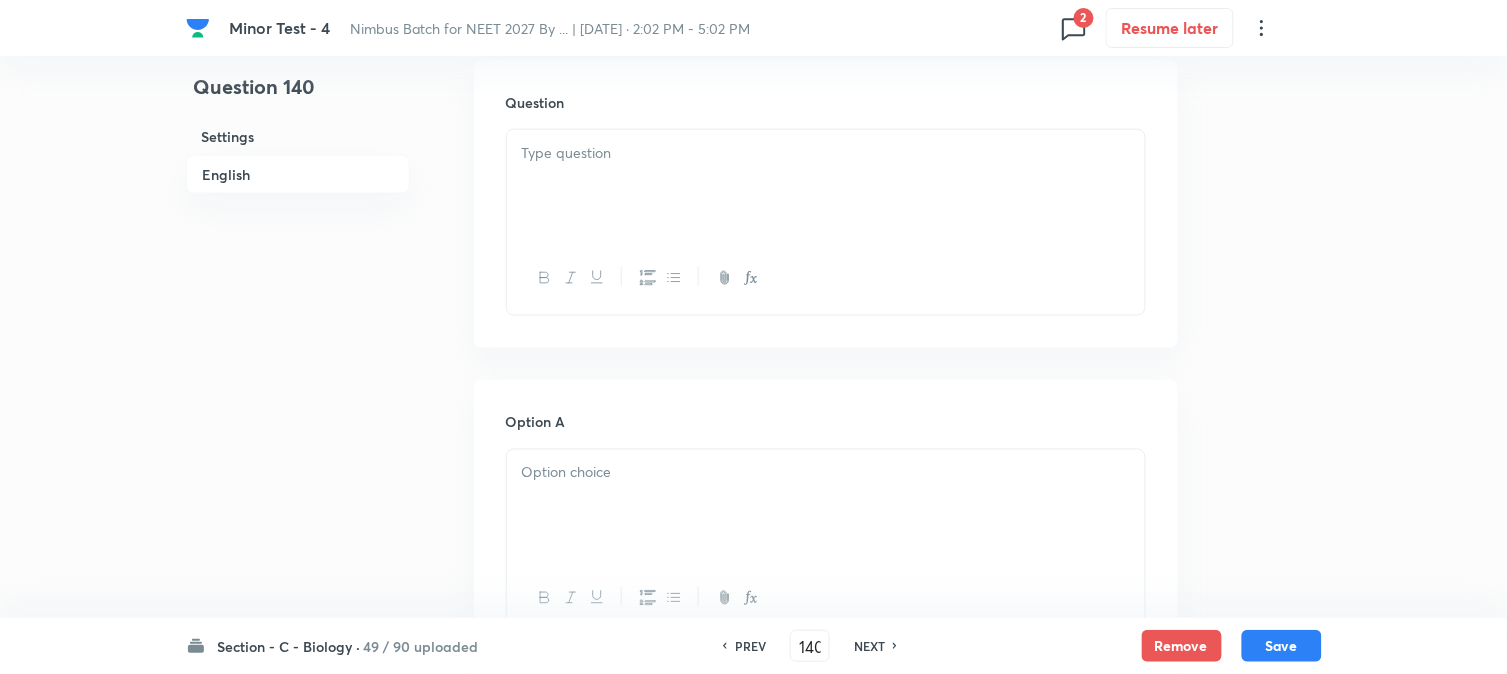 click at bounding box center [826, 186] 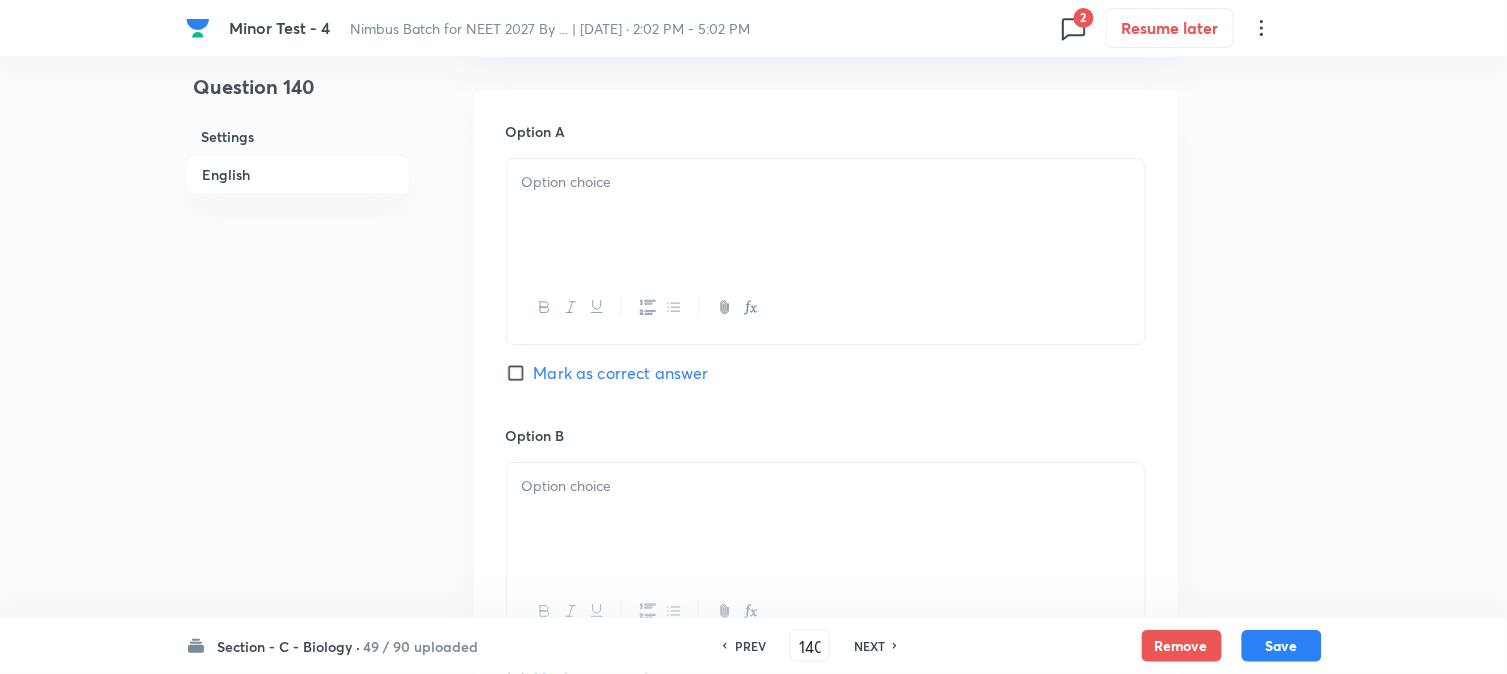 scroll, scrollTop: 1367, scrollLeft: 0, axis: vertical 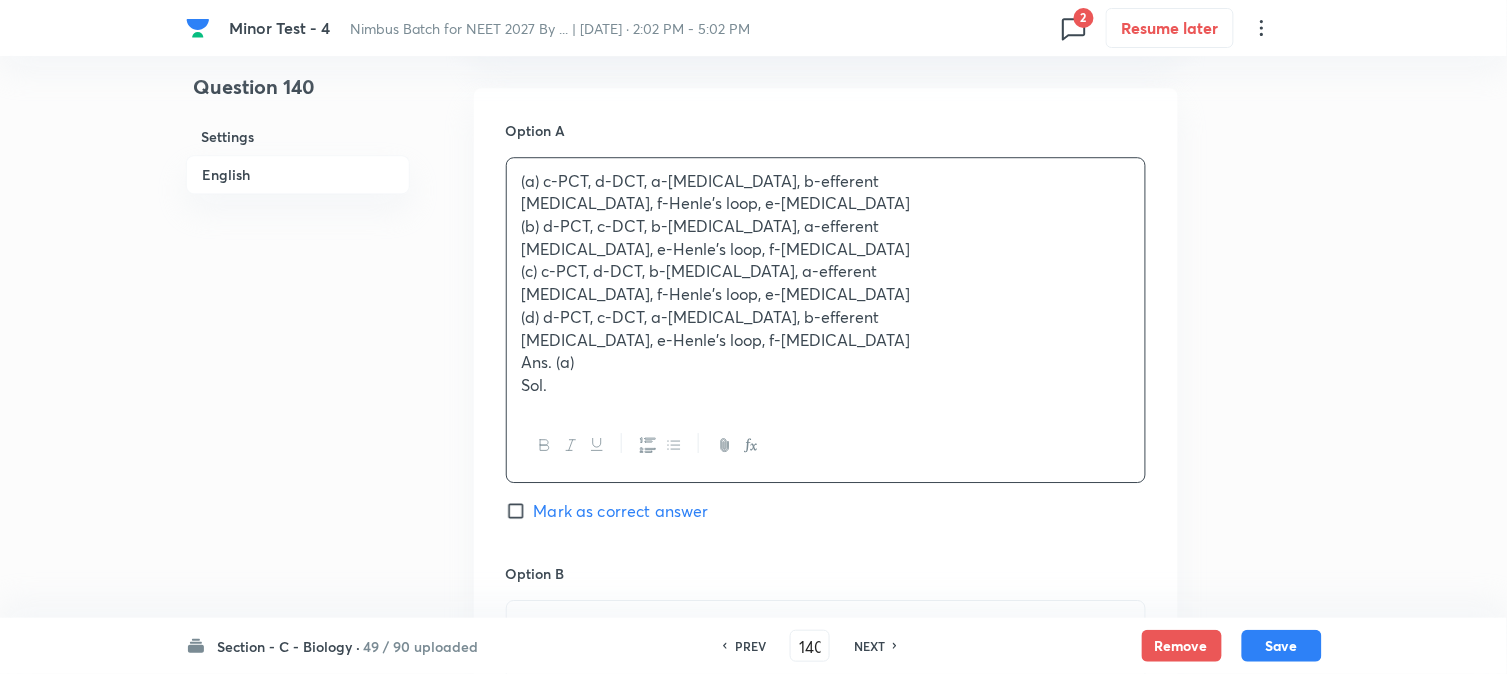 drag, startPoint x: 564, startPoint y: 254, endPoint x: 546, endPoint y: 213, distance: 44.777225 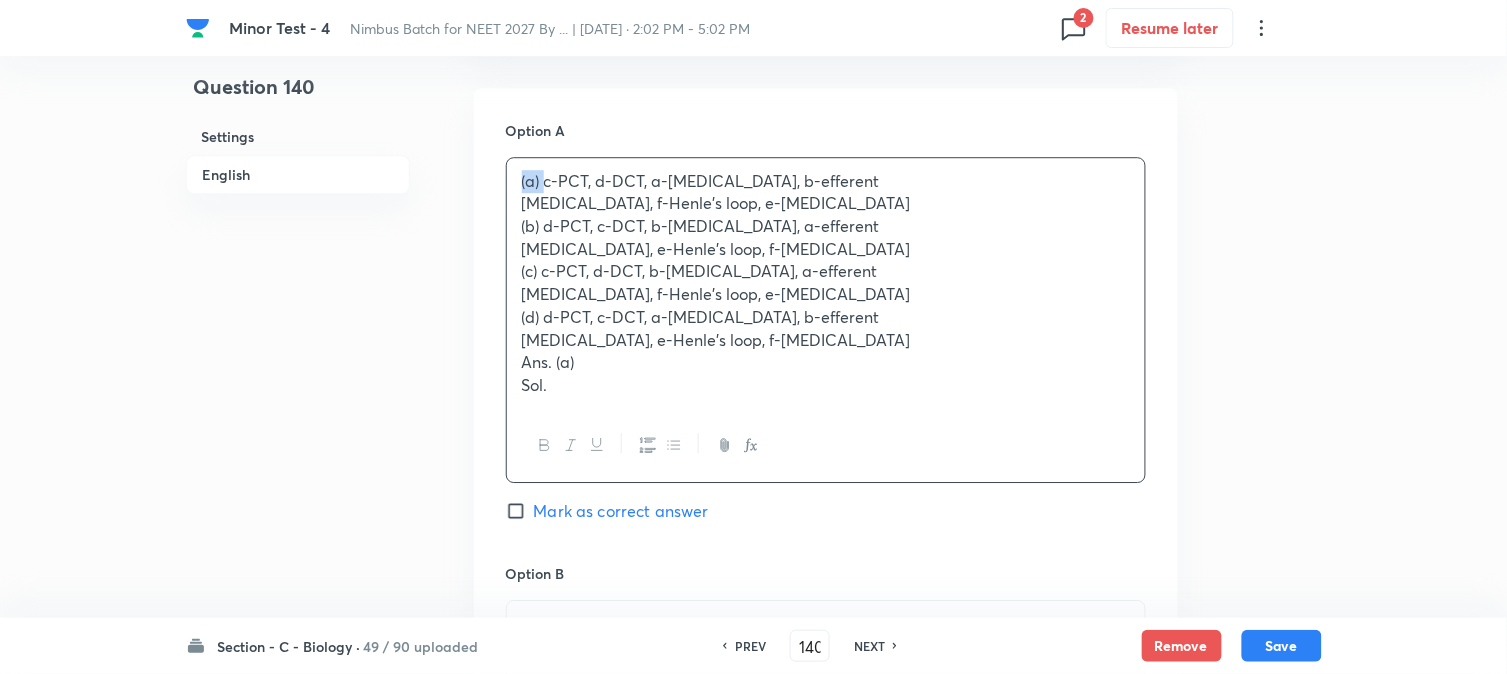 drag, startPoint x: 544, startPoint y: 176, endPoint x: 503, endPoint y: 162, distance: 43.32436 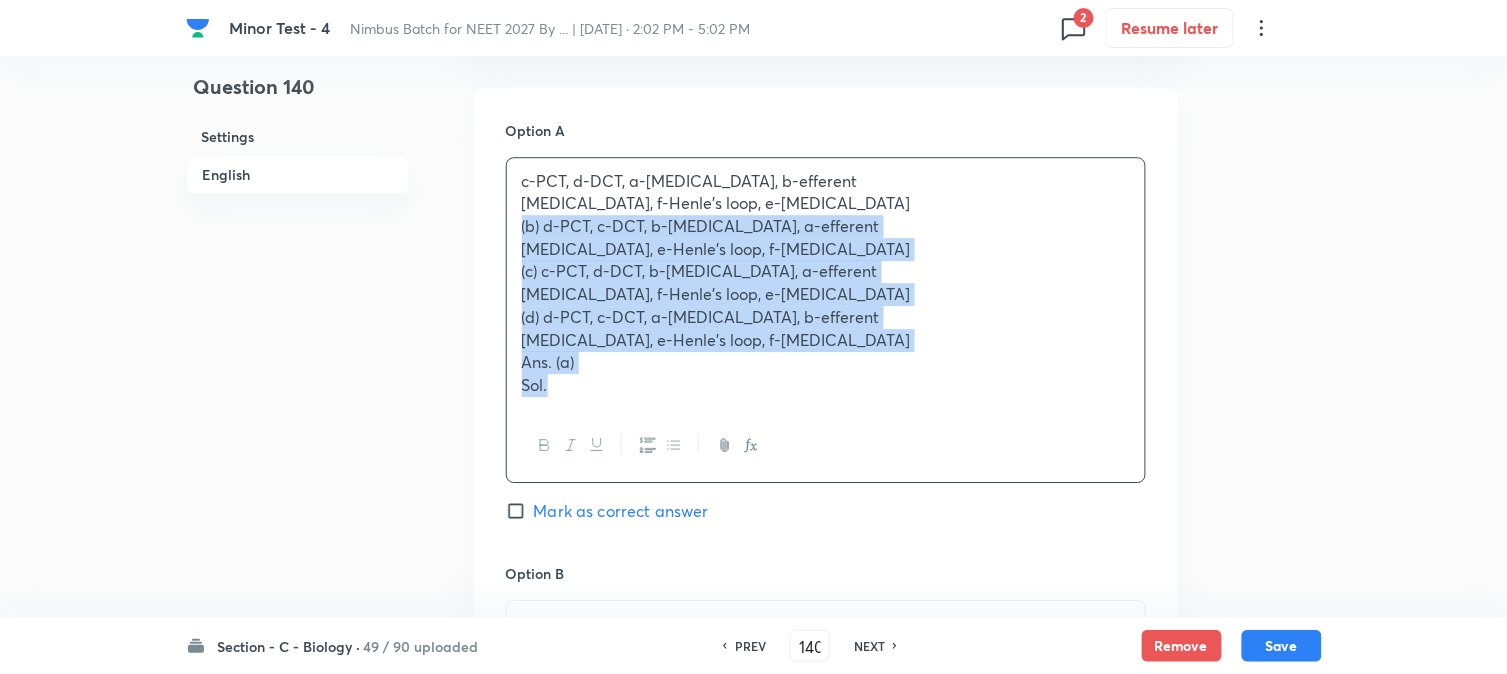 drag, startPoint x: 511, startPoint y: 226, endPoint x: 684, endPoint y: 425, distance: 263.68542 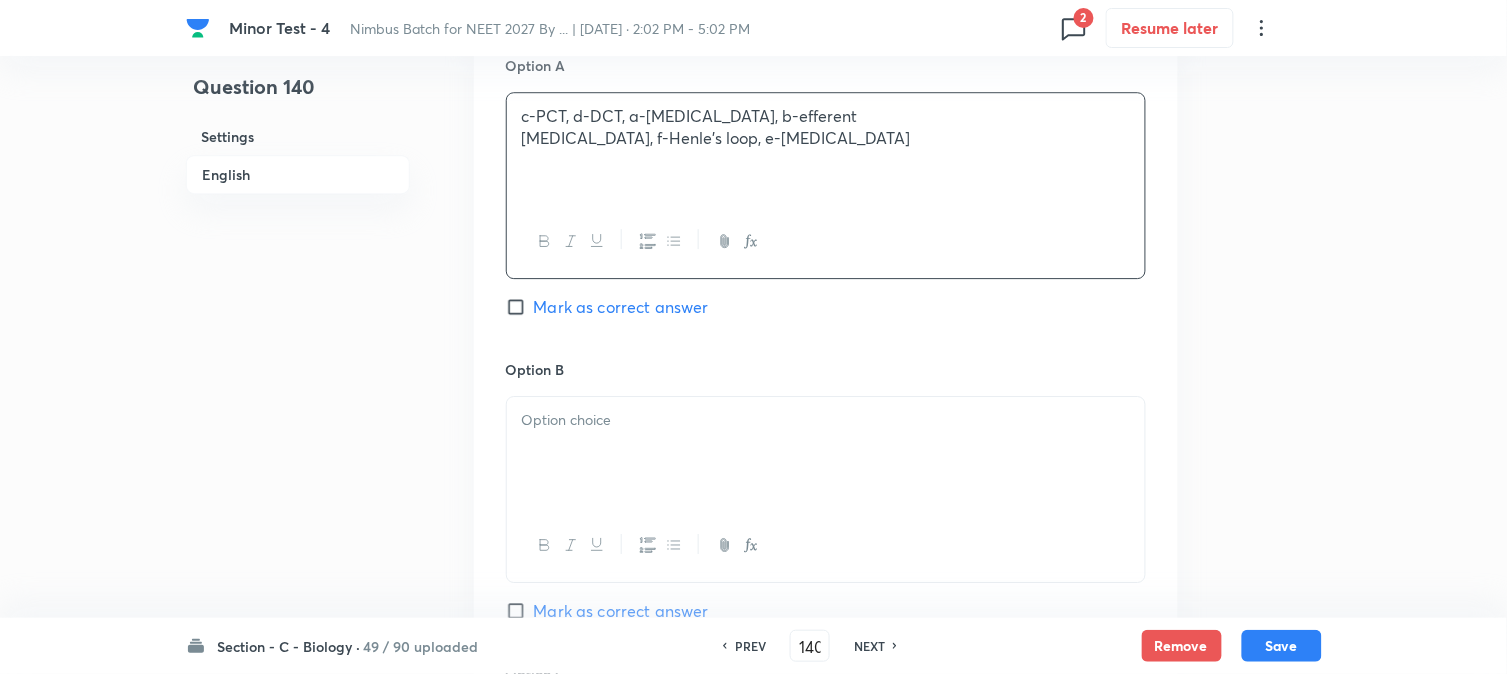 scroll, scrollTop: 1590, scrollLeft: 0, axis: vertical 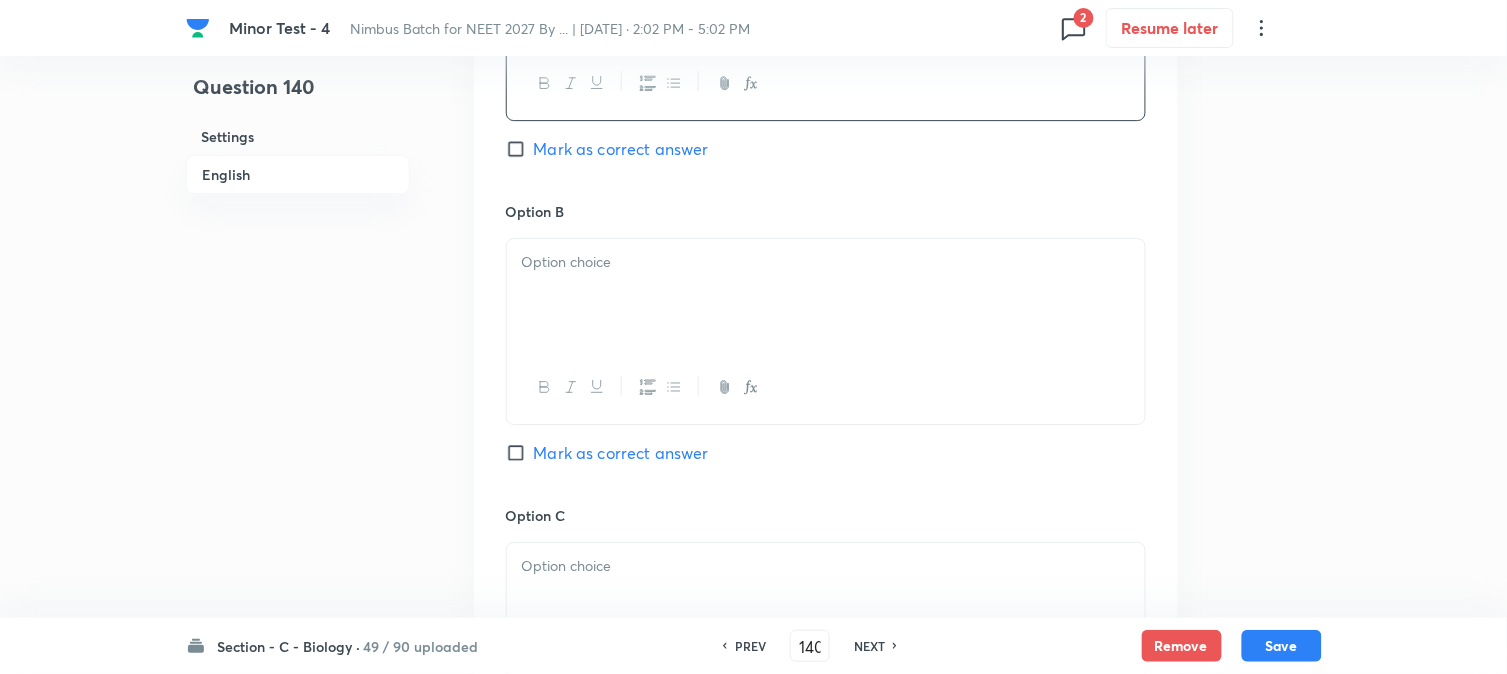 click on "Mark as correct answer" at bounding box center (621, 149) 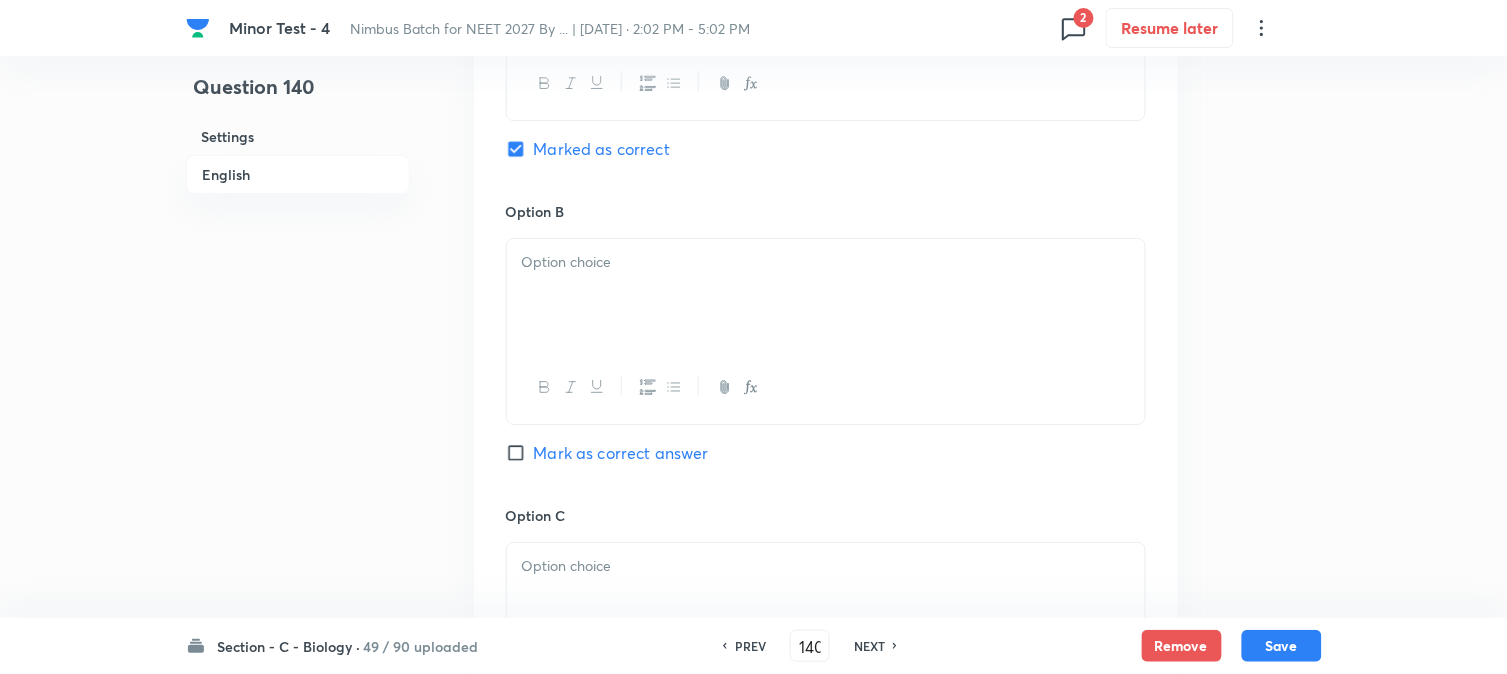 click on "Option B Mark as correct answer" at bounding box center (826, 353) 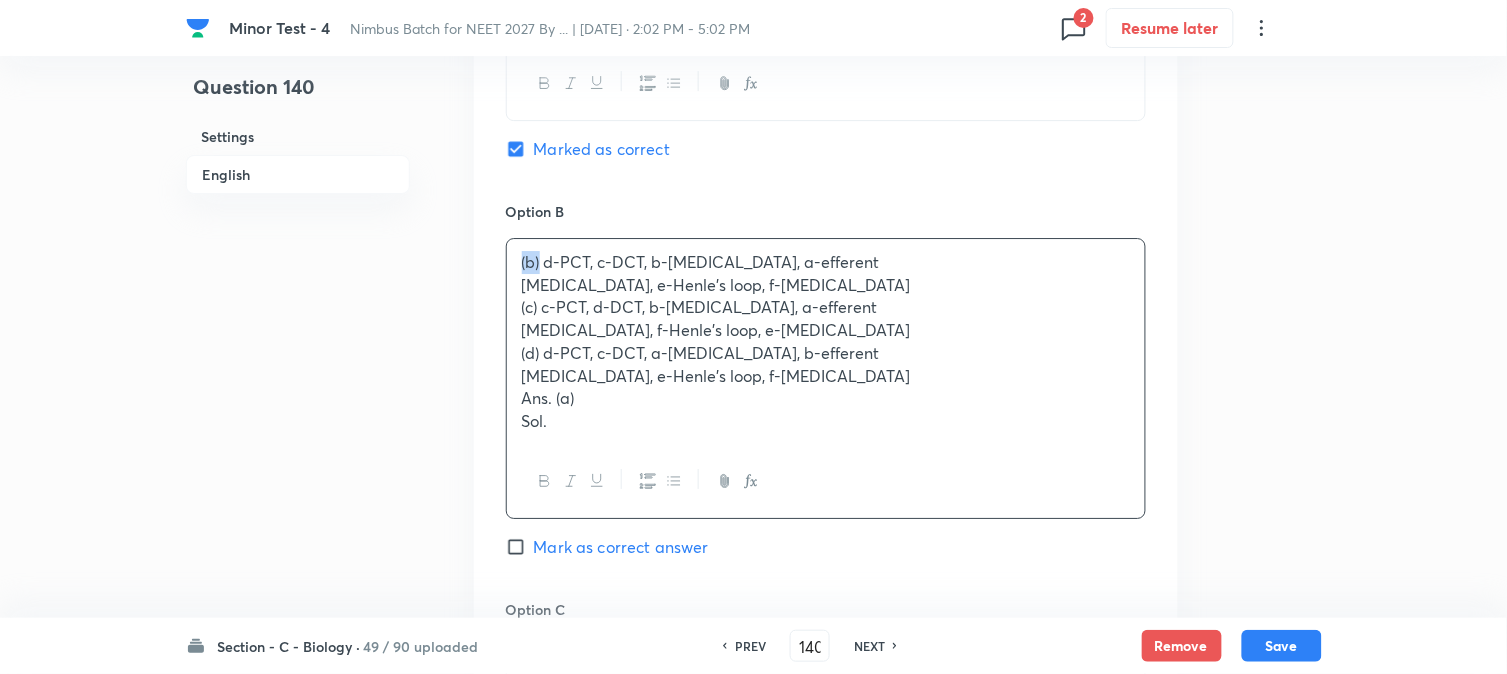 drag, startPoint x: 541, startPoint y: 263, endPoint x: 480, endPoint y: 228, distance: 70.327805 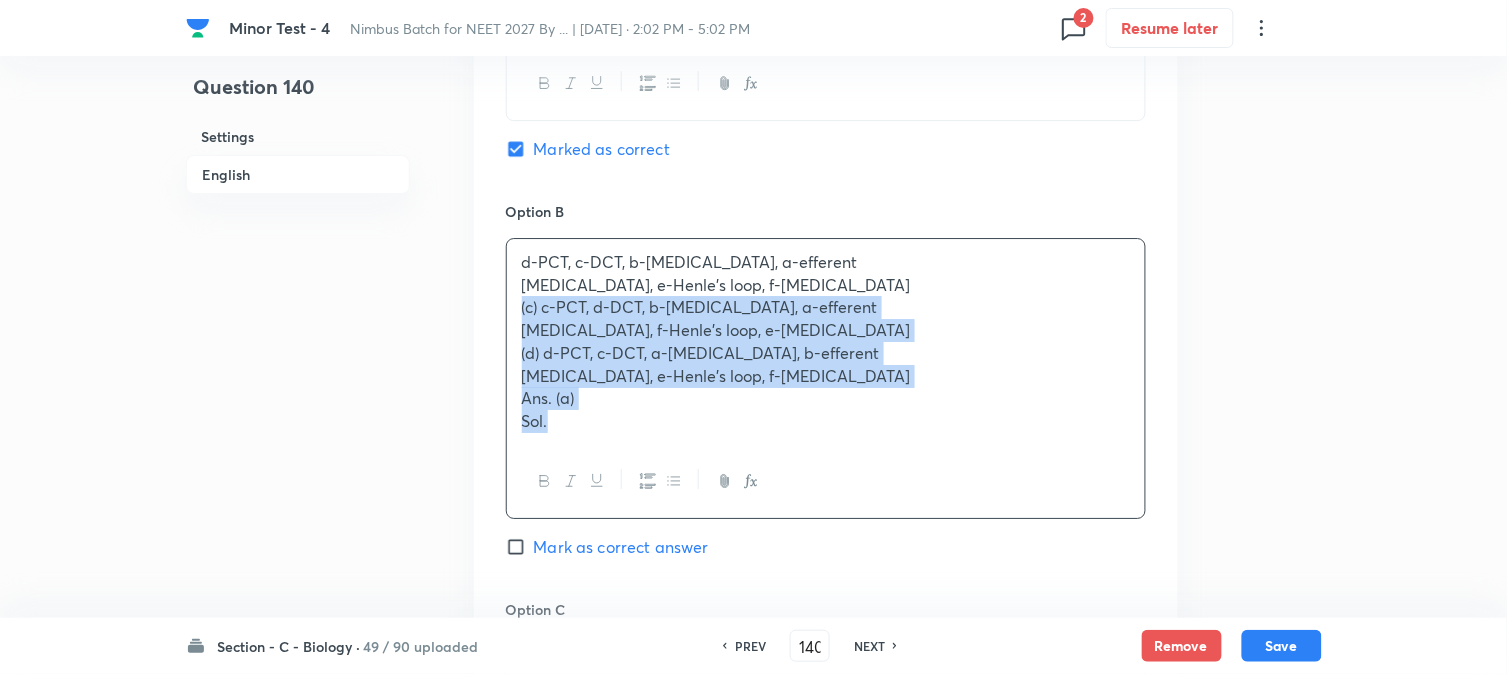 drag, startPoint x: 518, startPoint y: 315, endPoint x: 628, endPoint y: 452, distance: 175.69576 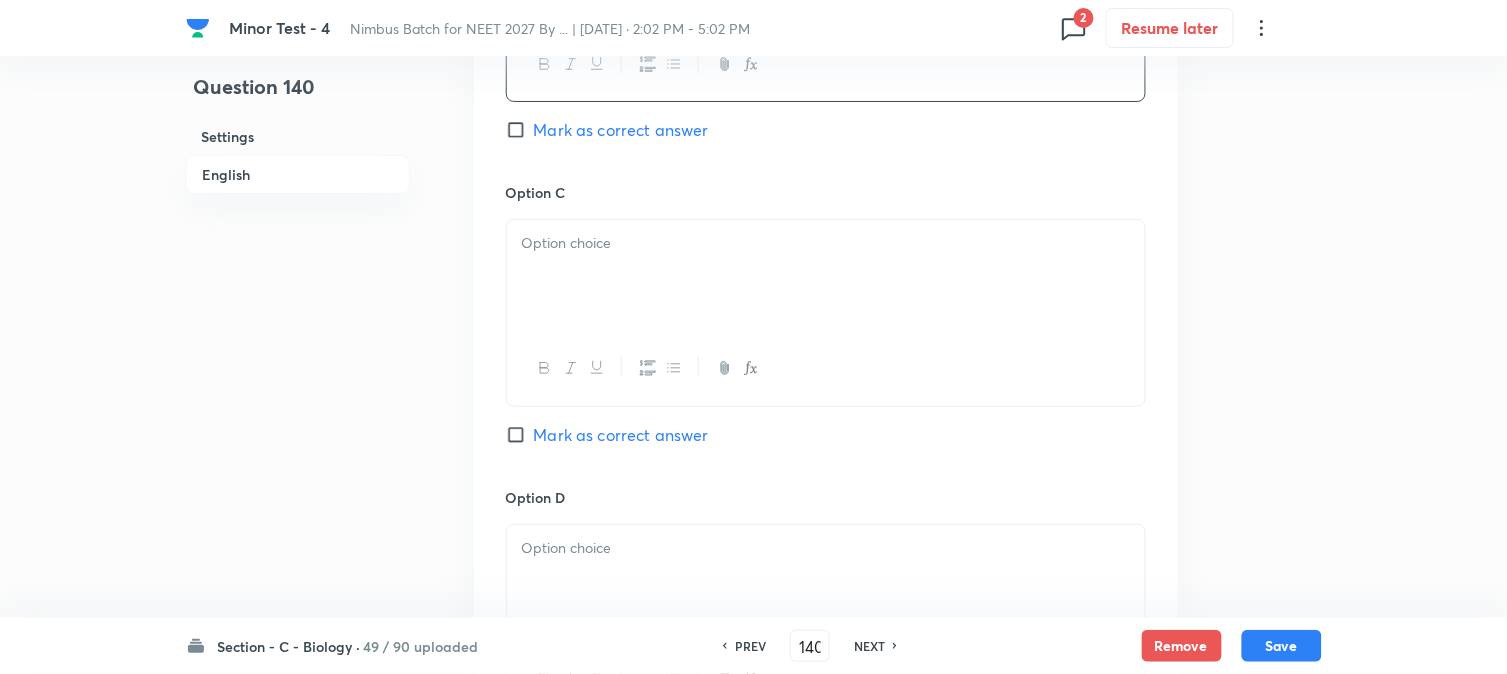 scroll, scrollTop: 1923, scrollLeft: 0, axis: vertical 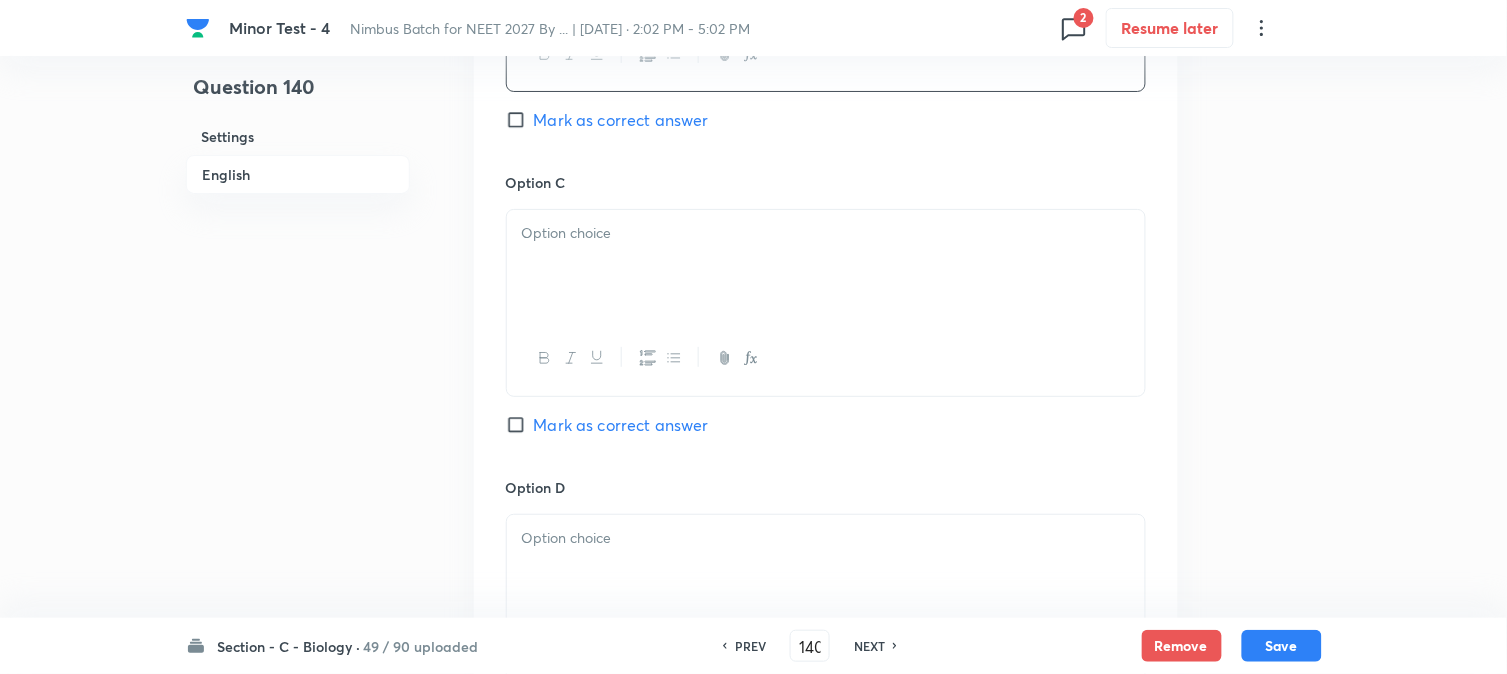 click at bounding box center [826, 233] 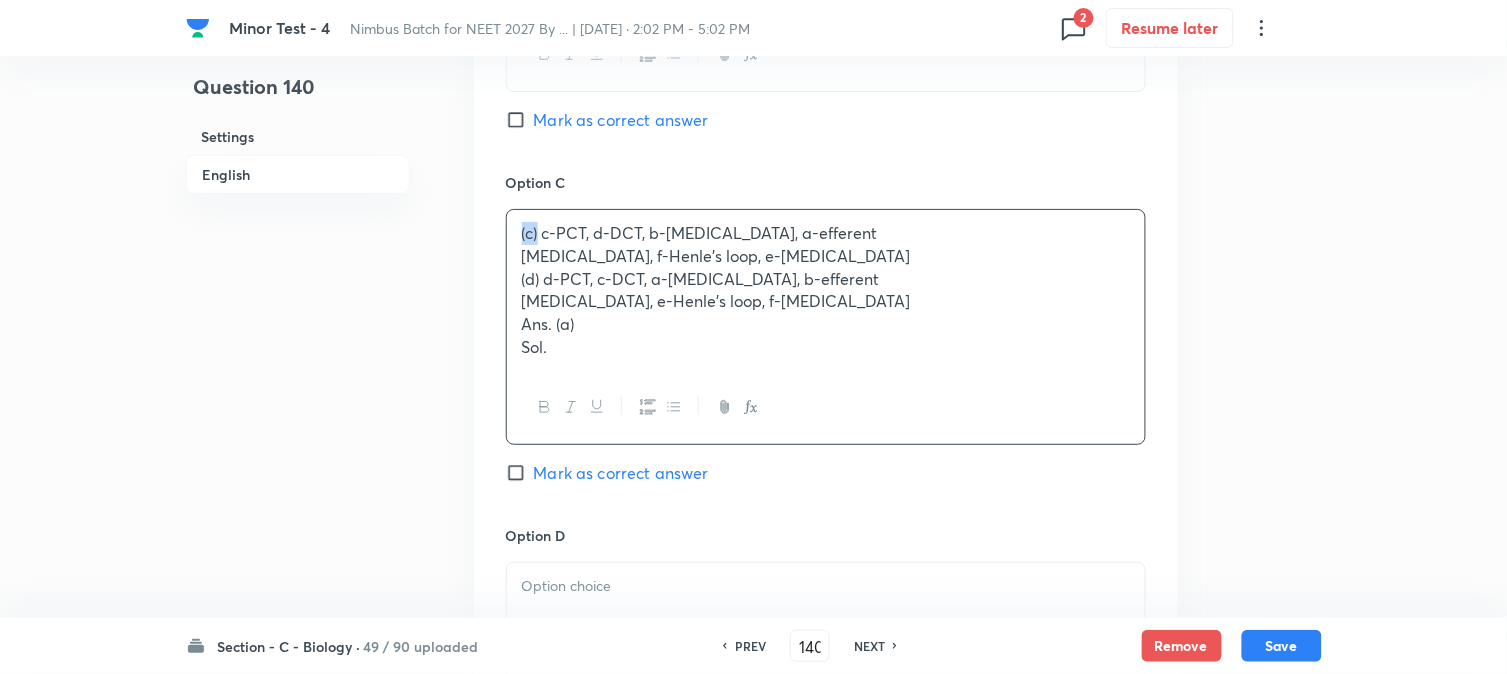 drag, startPoint x: 532, startPoint y: 233, endPoint x: 490, endPoint y: 207, distance: 49.396355 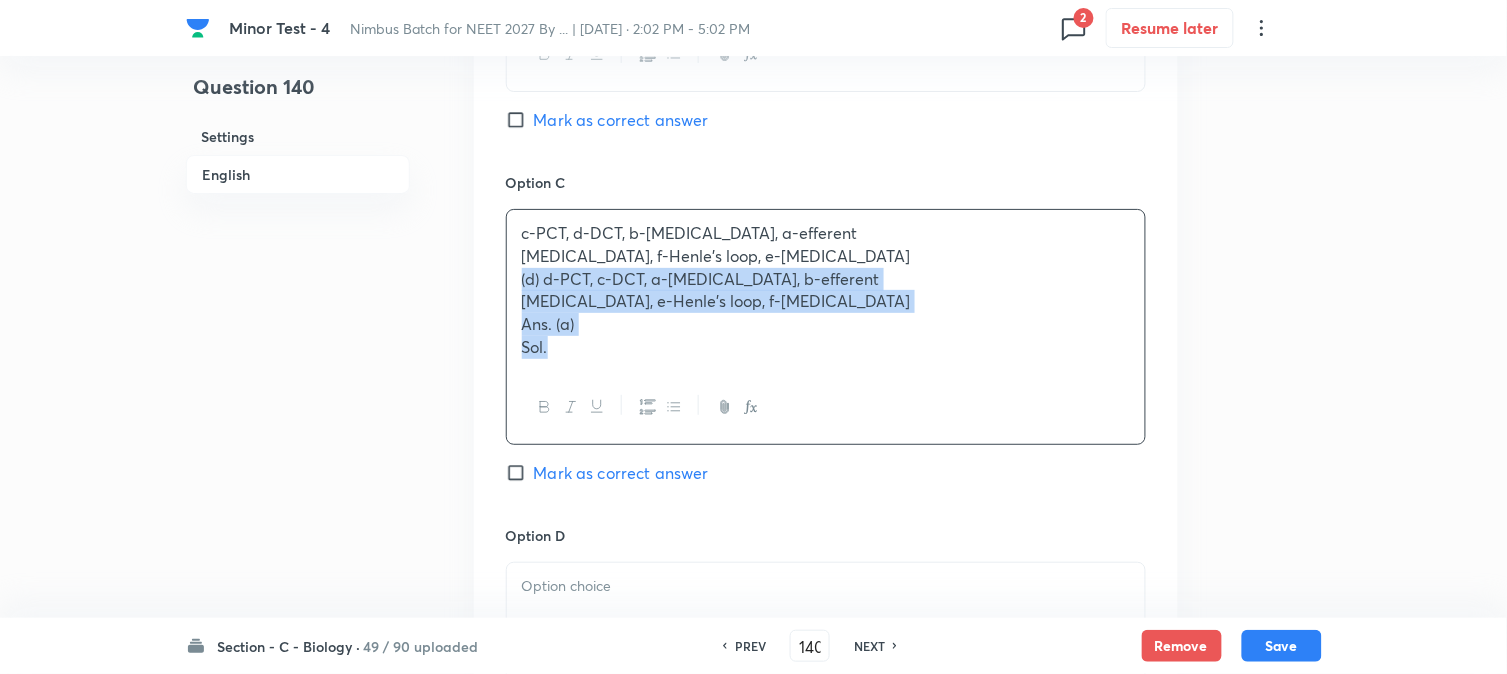 drag, startPoint x: 520, startPoint y: 284, endPoint x: 648, endPoint y: 405, distance: 176.13914 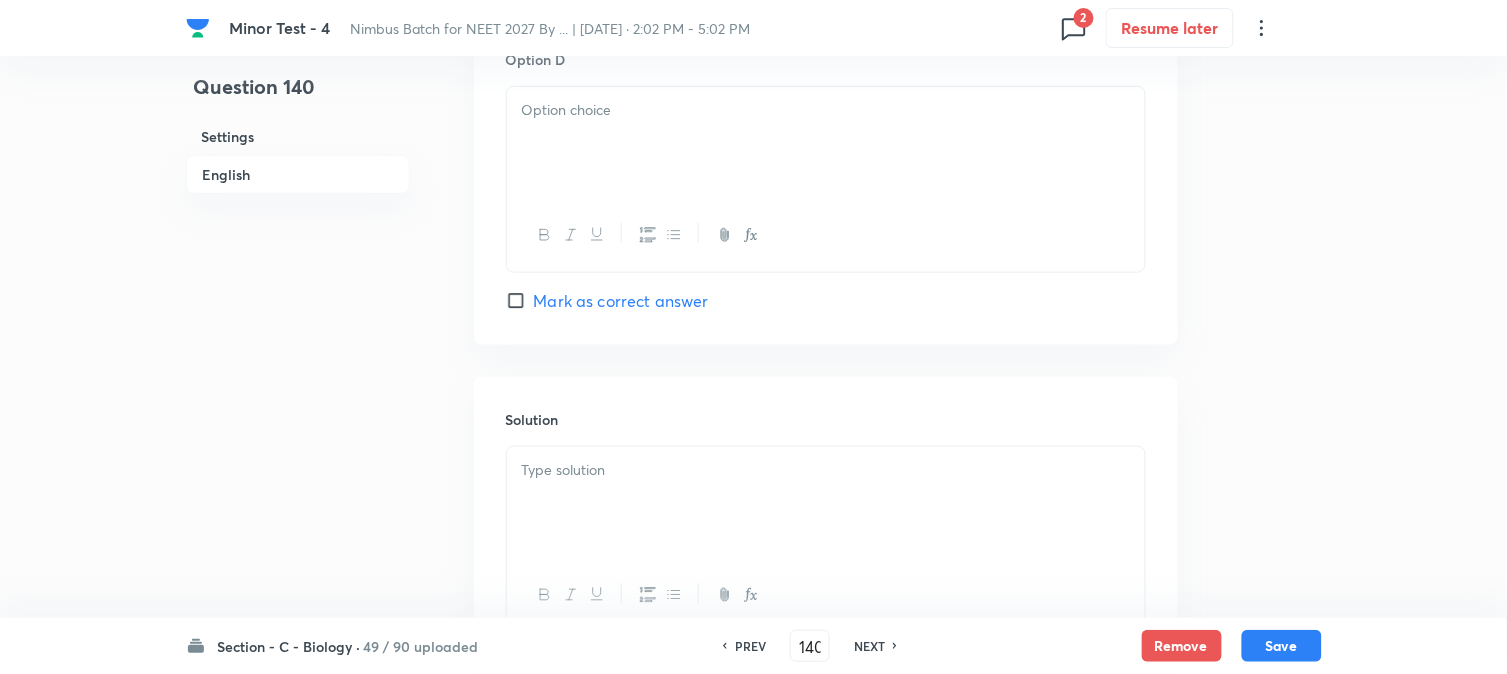 scroll, scrollTop: 2367, scrollLeft: 0, axis: vertical 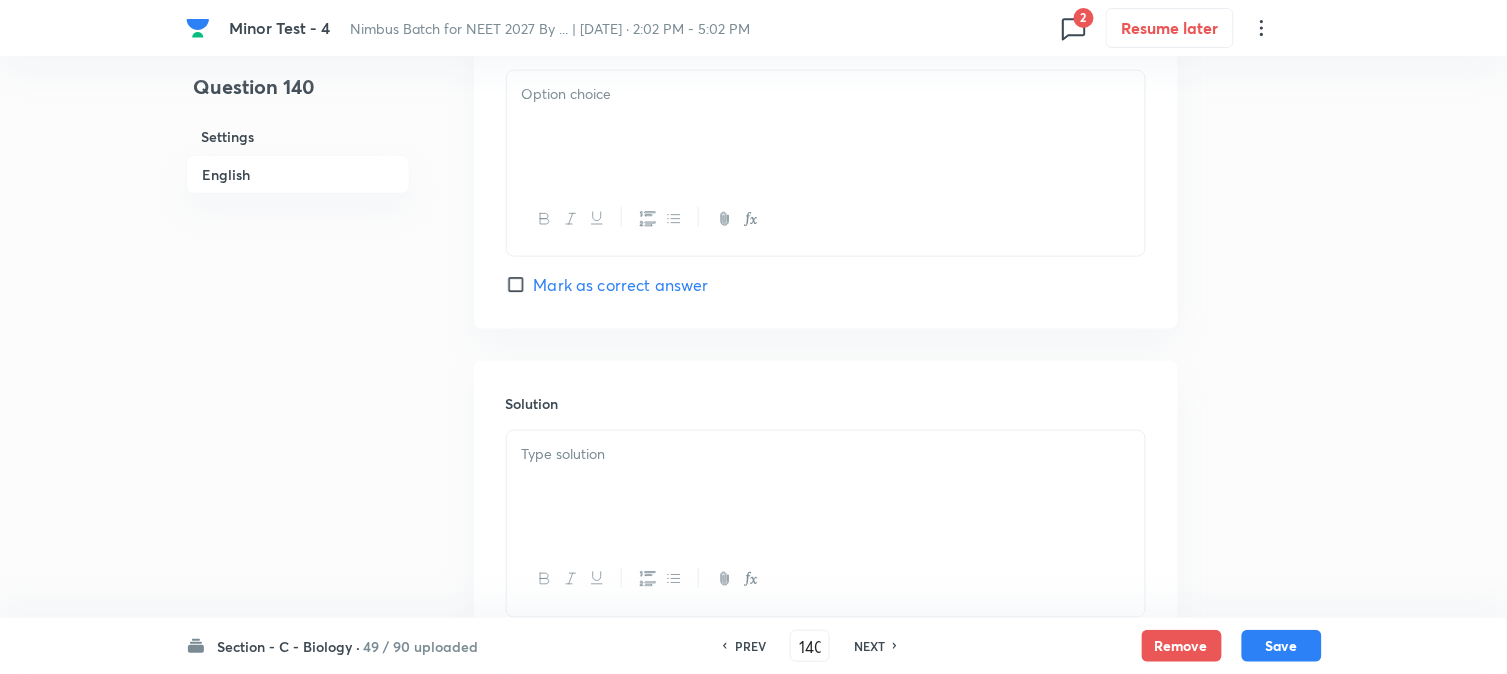click at bounding box center [826, 127] 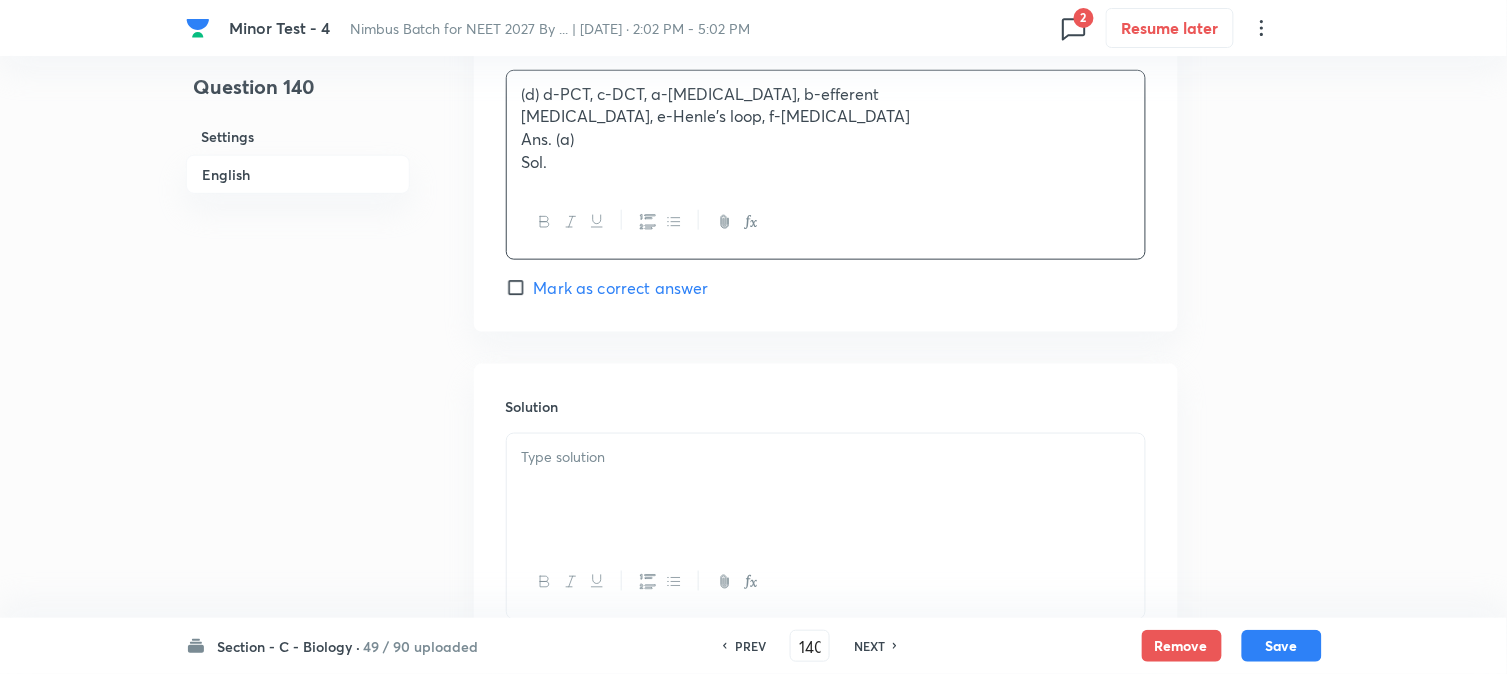 click on "(d) d-PCT, c-DCT, a-afferent arteriole, b-efferent" at bounding box center [826, 94] 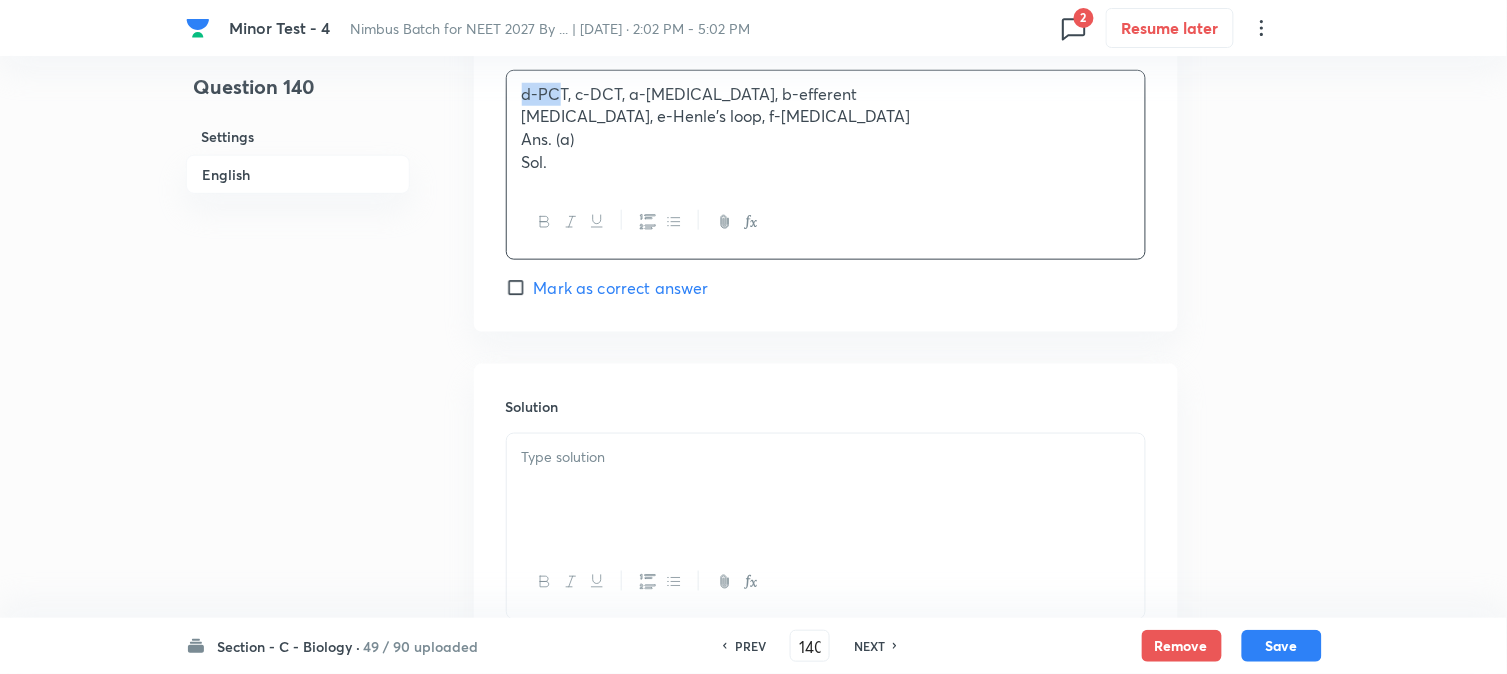 drag, startPoint x: 547, startPoint y: 88, endPoint x: 513, endPoint y: 118, distance: 45.343136 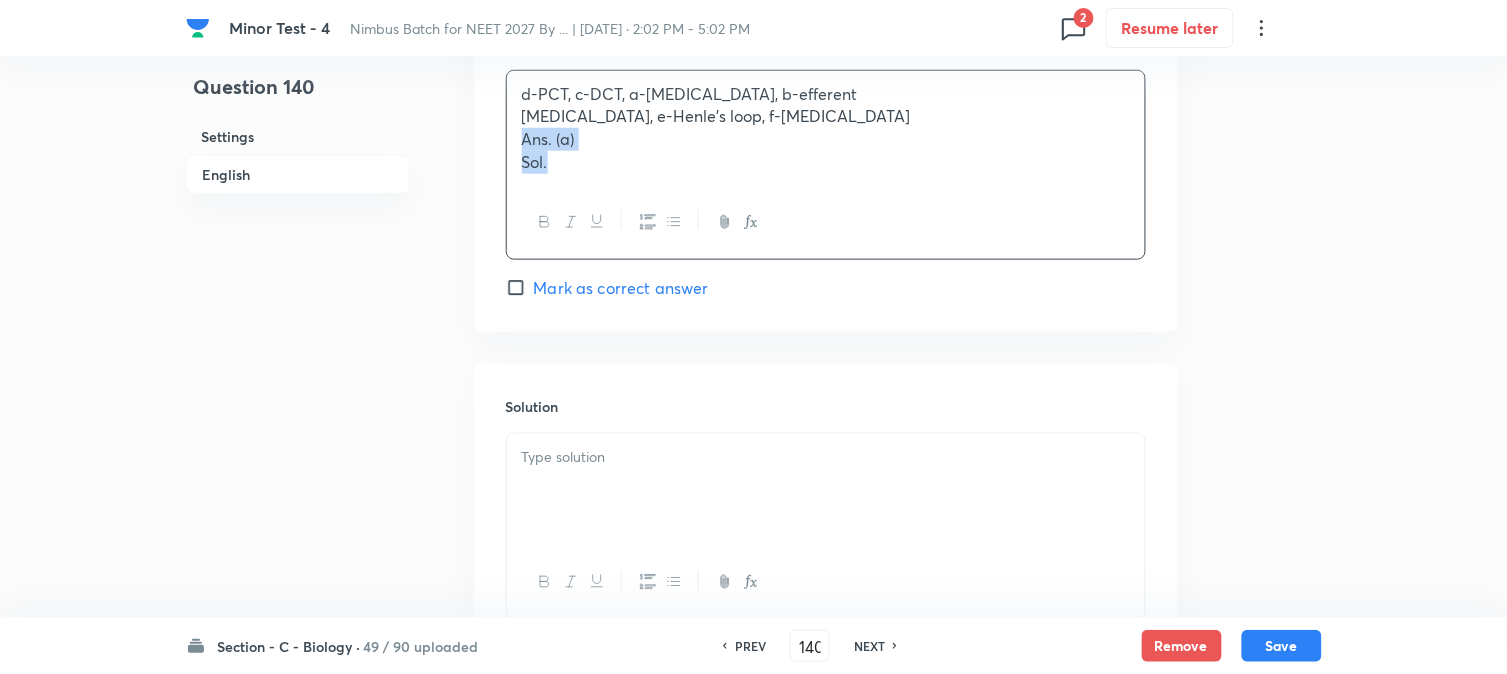 drag, startPoint x: 524, startPoint y: 140, endPoint x: 605, endPoint y: 217, distance: 111.75867 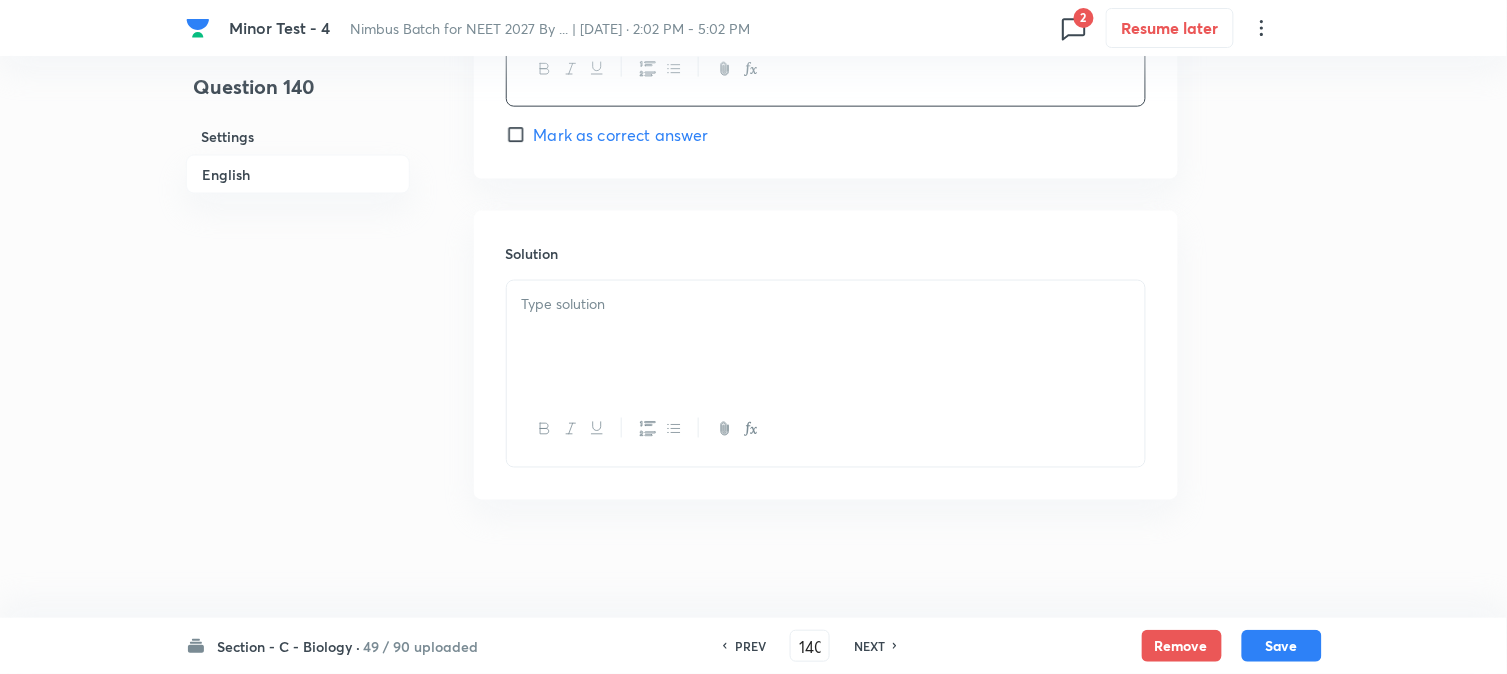 scroll, scrollTop: 2522, scrollLeft: 0, axis: vertical 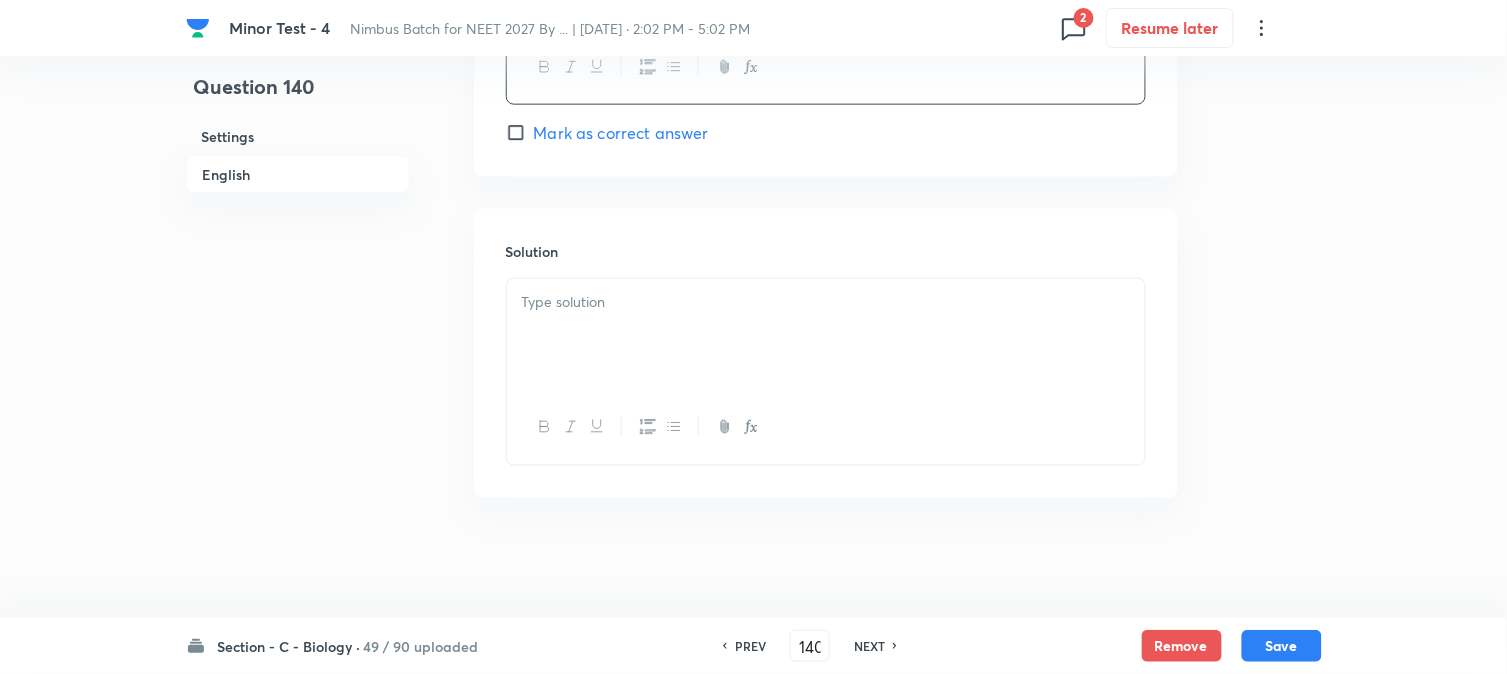 click 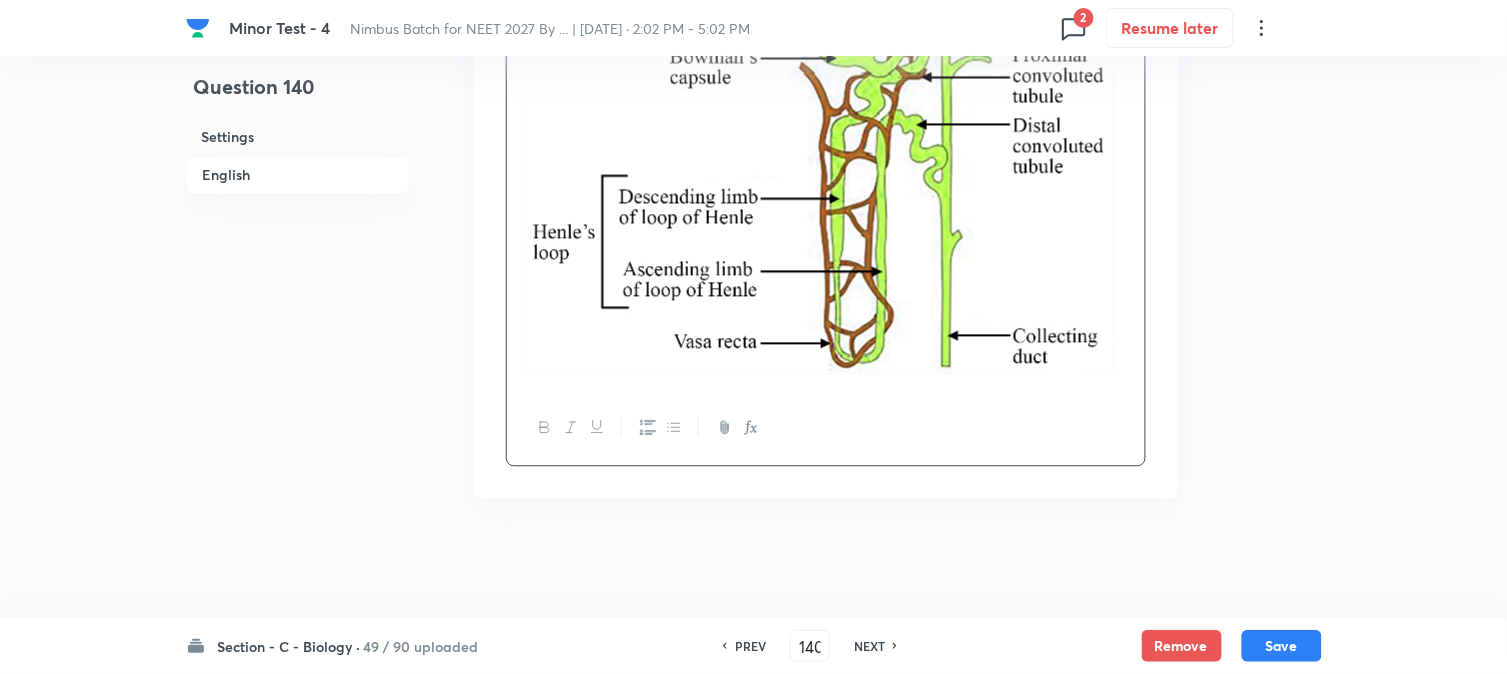 scroll, scrollTop: 2928, scrollLeft: 0, axis: vertical 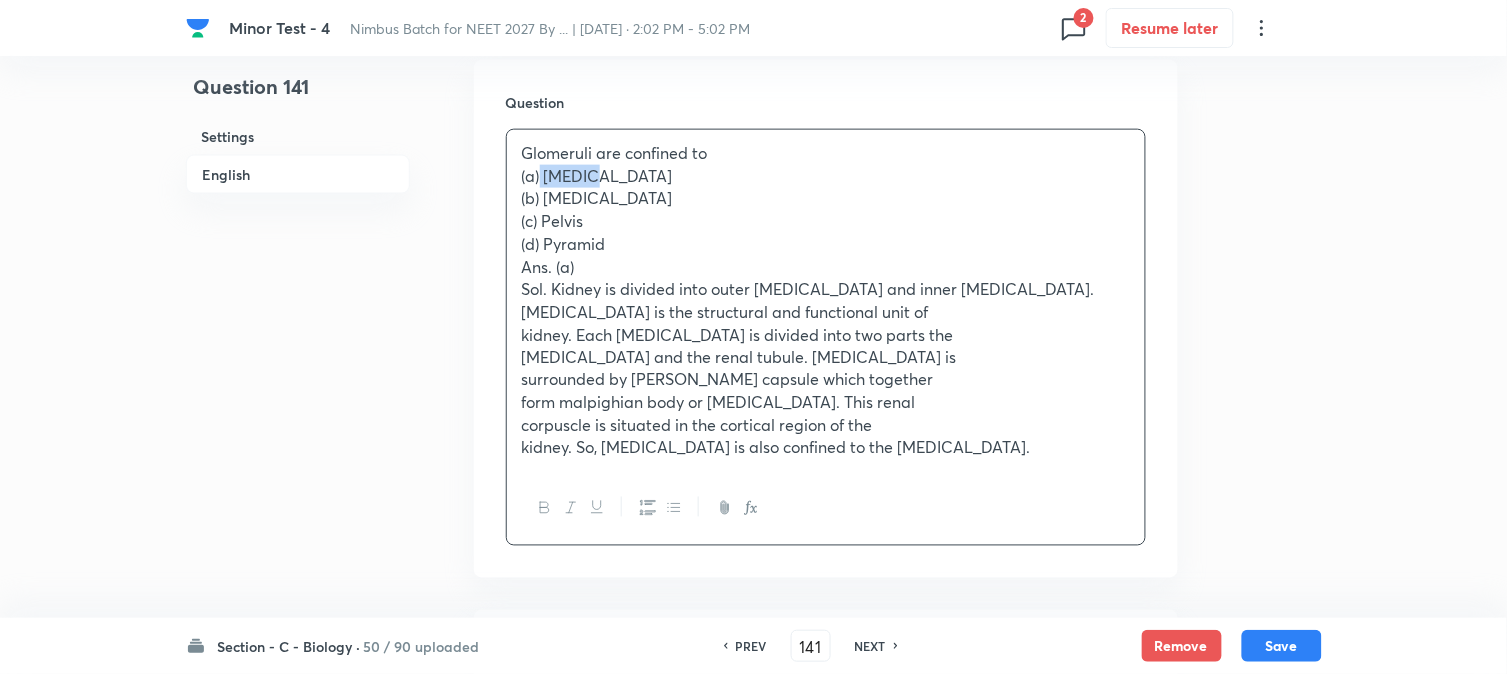 drag, startPoint x: 542, startPoint y: 177, endPoint x: 628, endPoint y: 176, distance: 86.00581 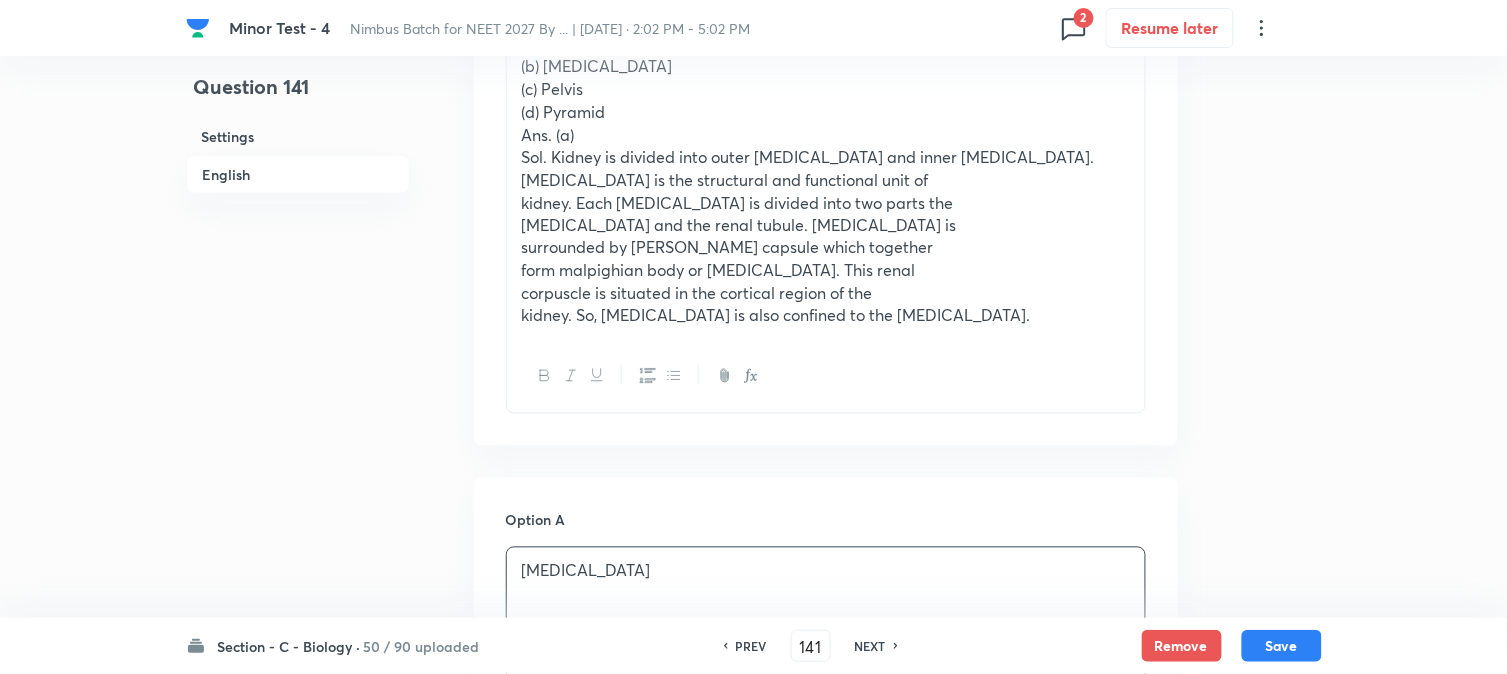 scroll, scrollTop: 701, scrollLeft: 0, axis: vertical 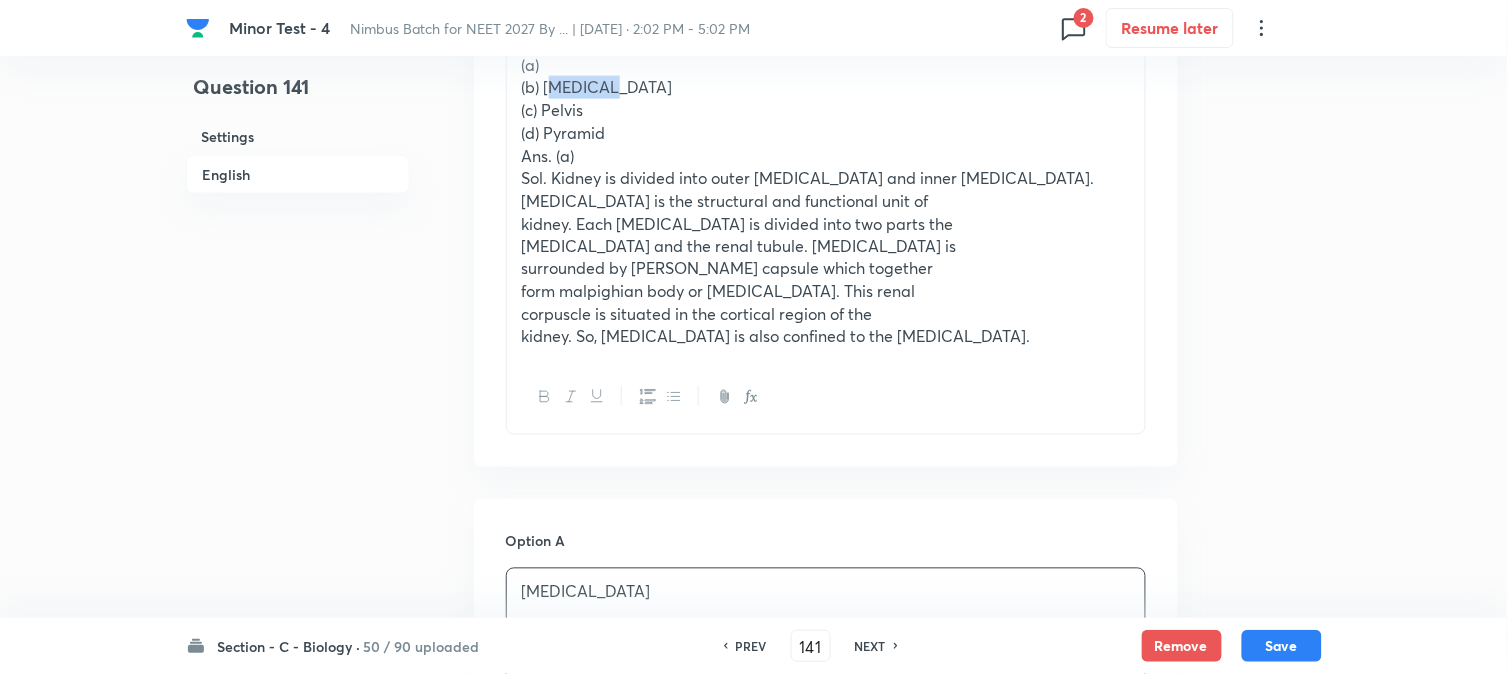 drag, startPoint x: 556, startPoint y: 85, endPoint x: 637, endPoint y: 85, distance: 81 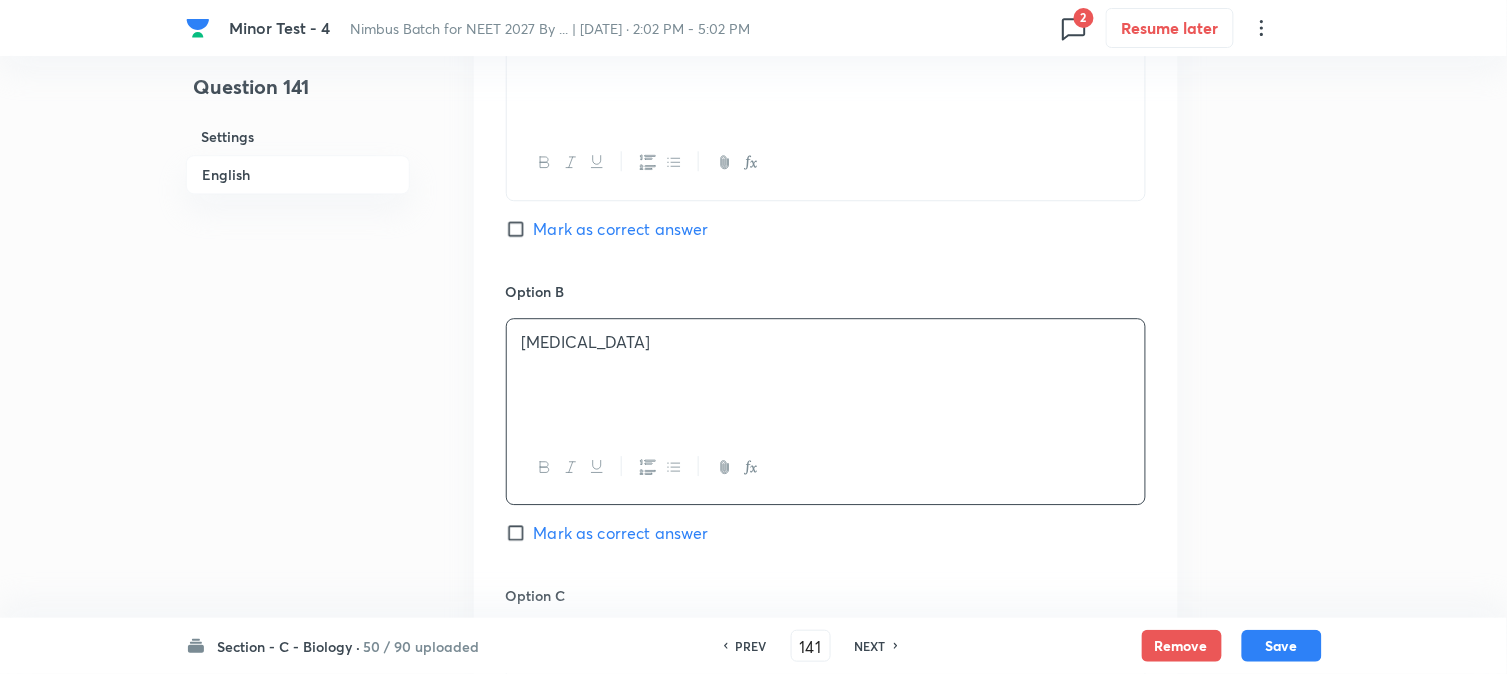 scroll, scrollTop: 701, scrollLeft: 0, axis: vertical 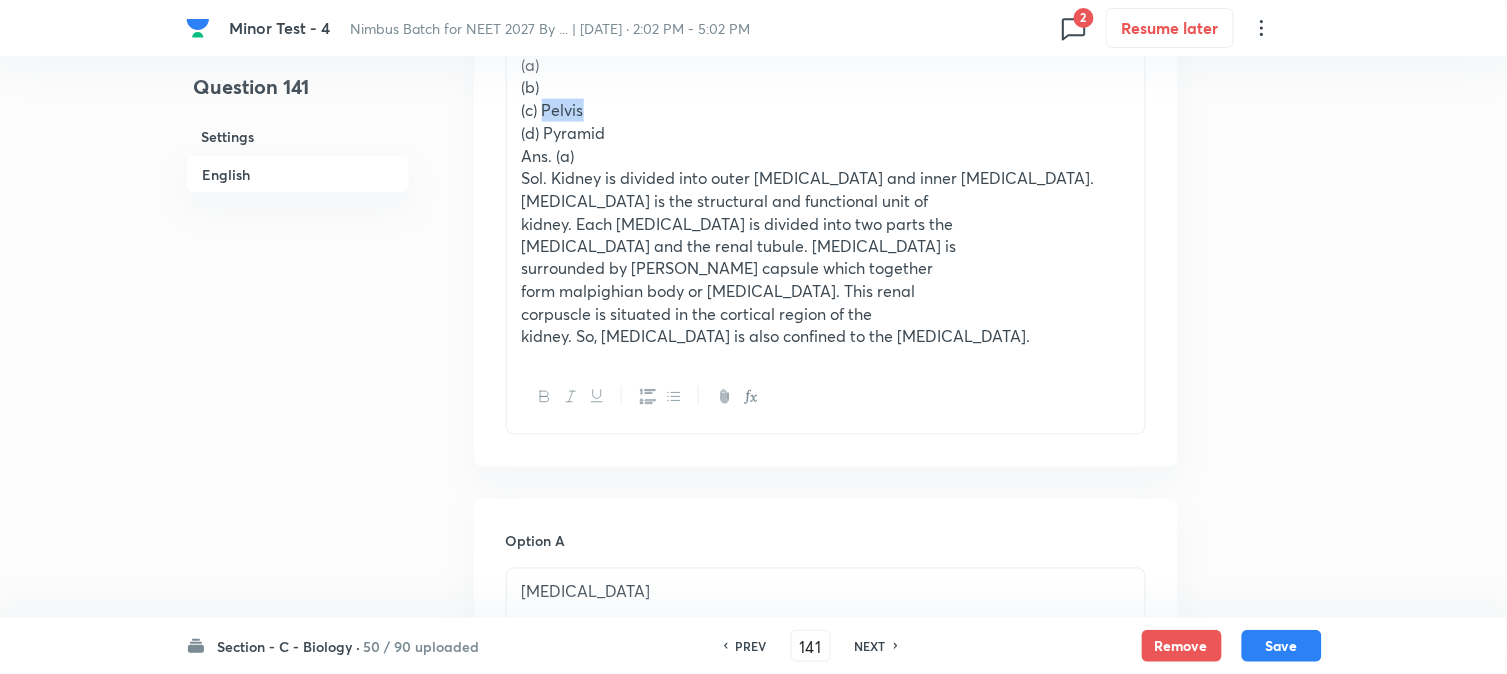 drag, startPoint x: 544, startPoint y: 108, endPoint x: 636, endPoint y: 111, distance: 92.0489 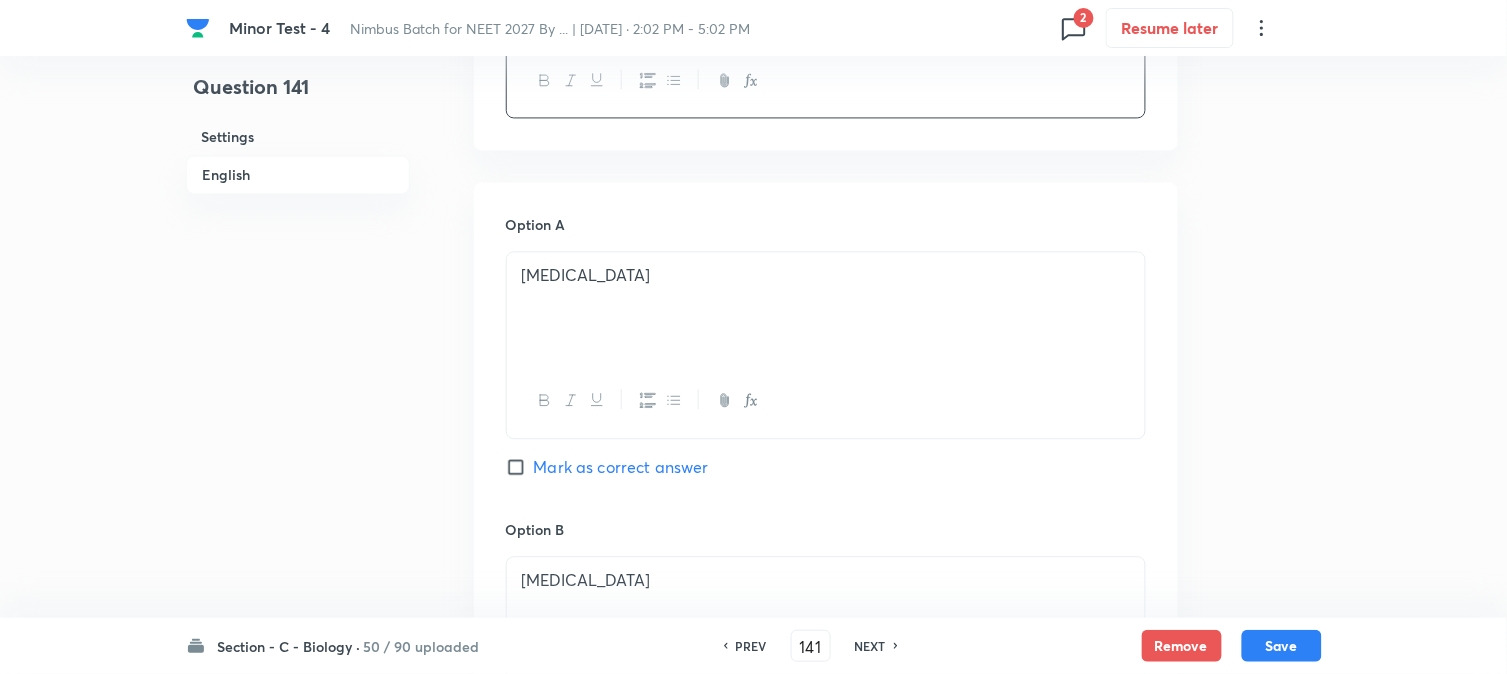 scroll, scrollTop: 1478, scrollLeft: 0, axis: vertical 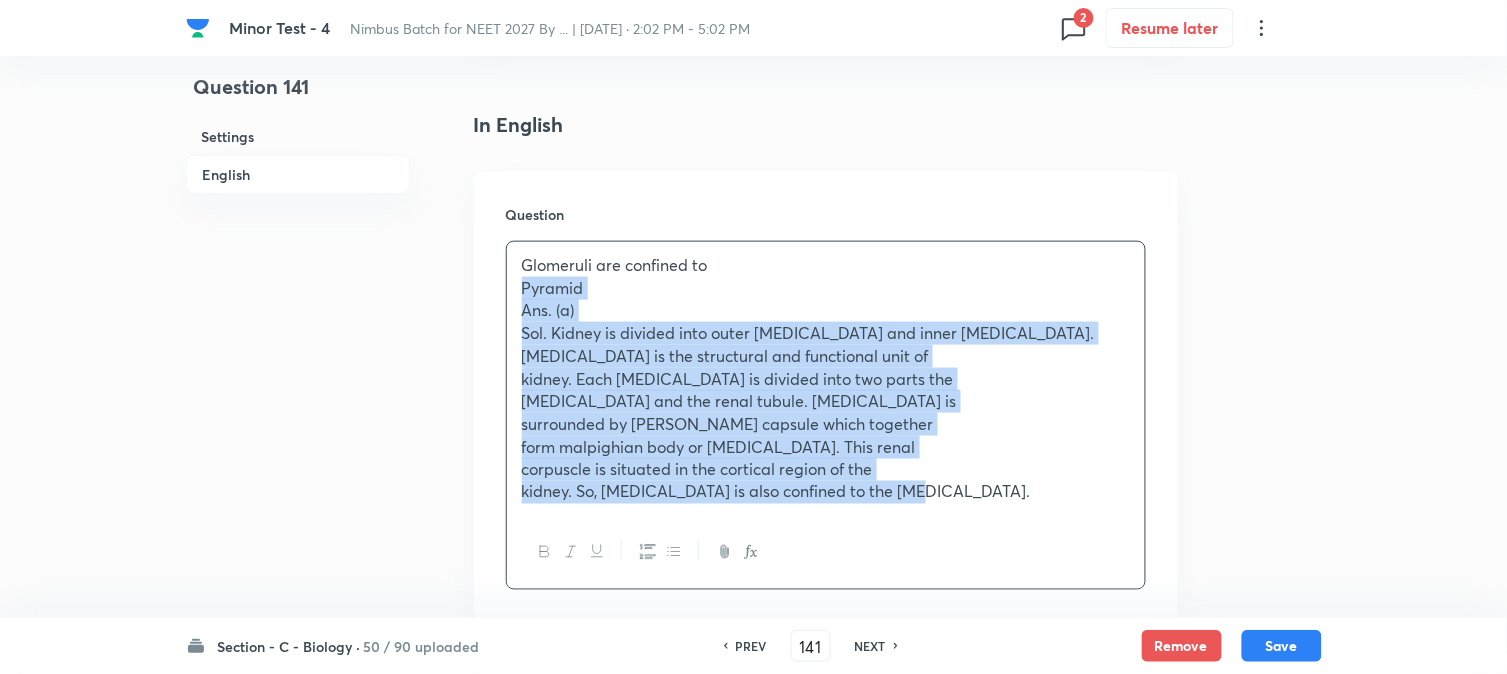 drag, startPoint x: 541, startPoint y: 355, endPoint x: 1125, endPoint y: 490, distance: 599.4005 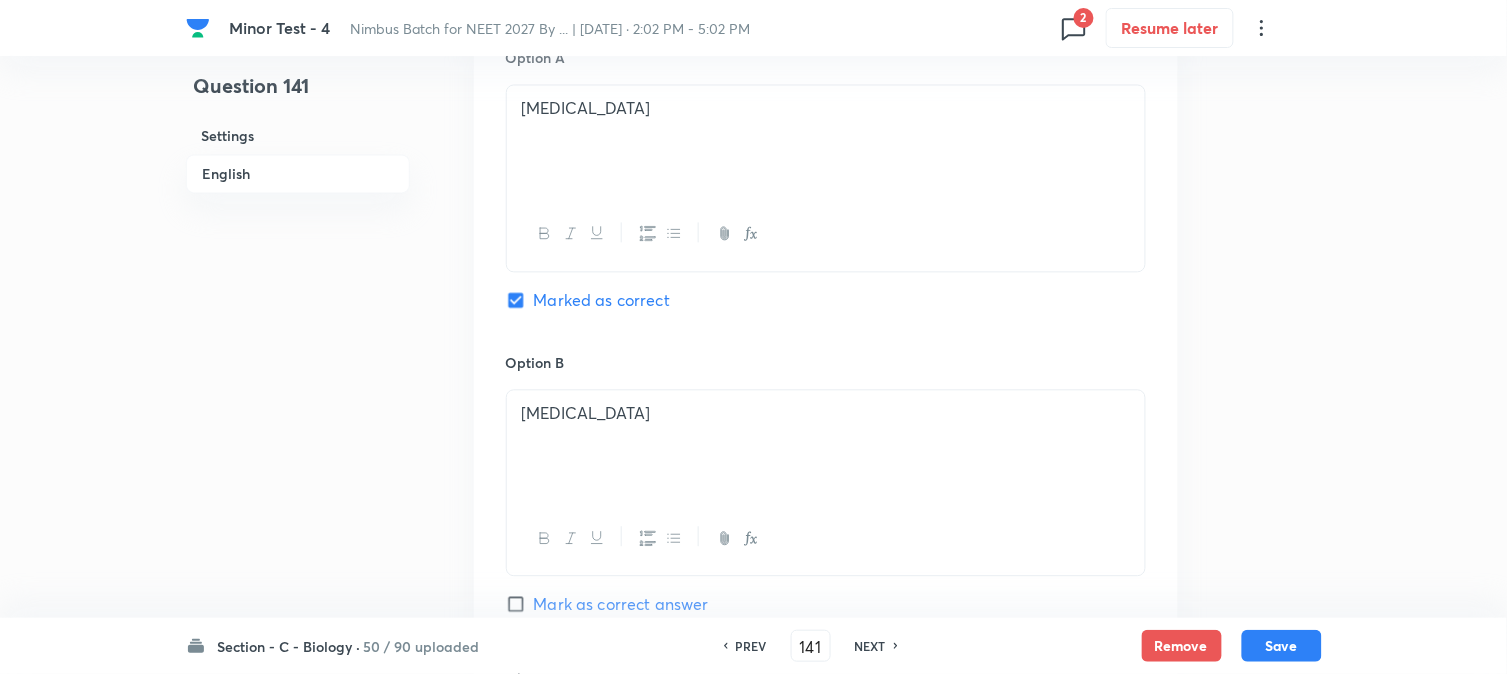 scroll, scrollTop: 1478, scrollLeft: 0, axis: vertical 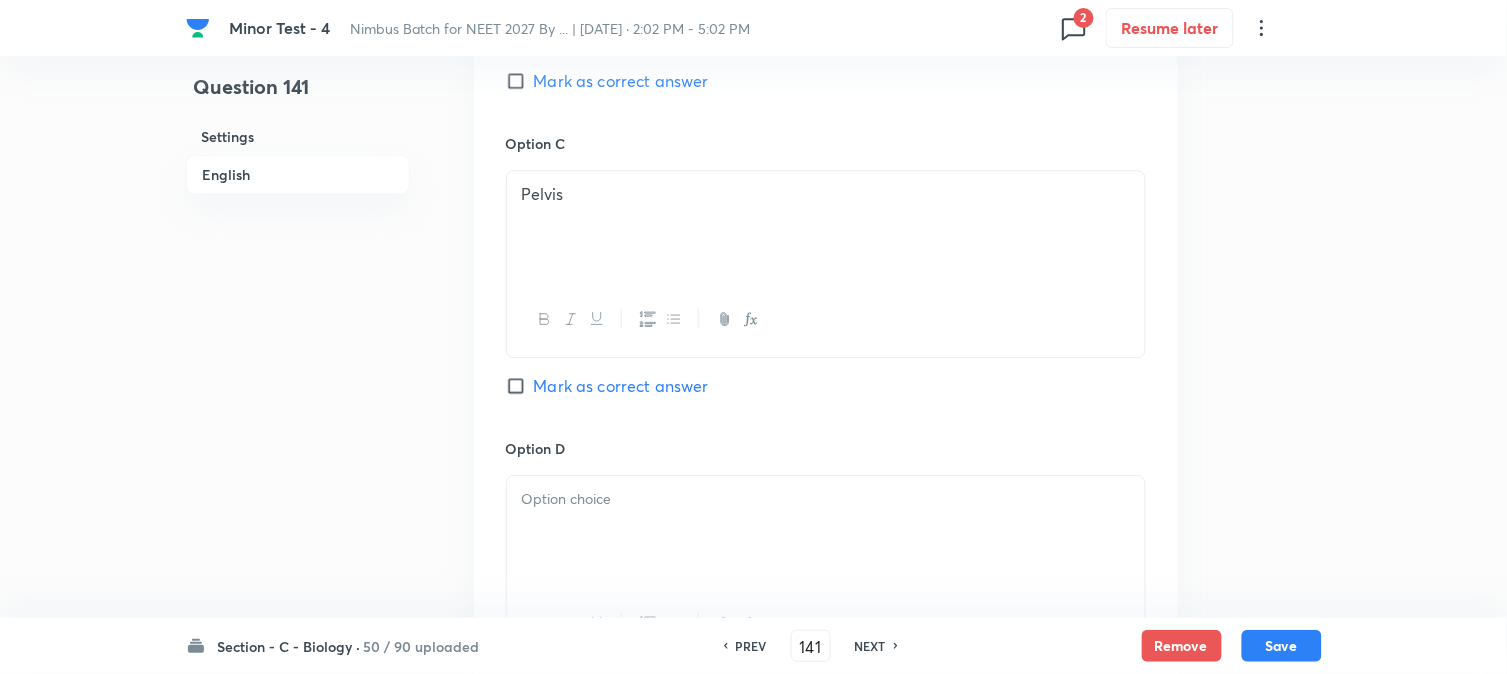 drag, startPoint x: 553, startPoint y: 498, endPoint x: 548, endPoint y: 517, distance: 19.646883 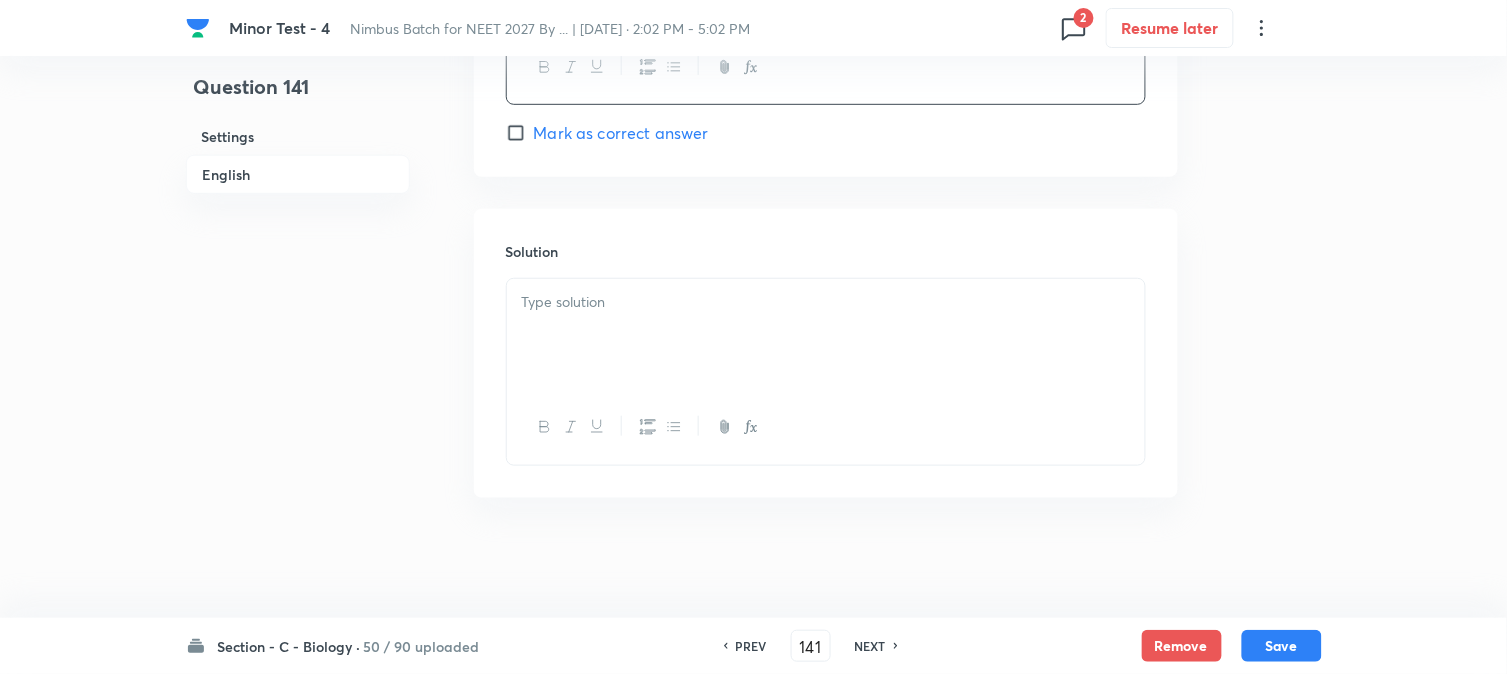 drag, startPoint x: 543, startPoint y: 552, endPoint x: 1392, endPoint y: 386, distance: 865.0763 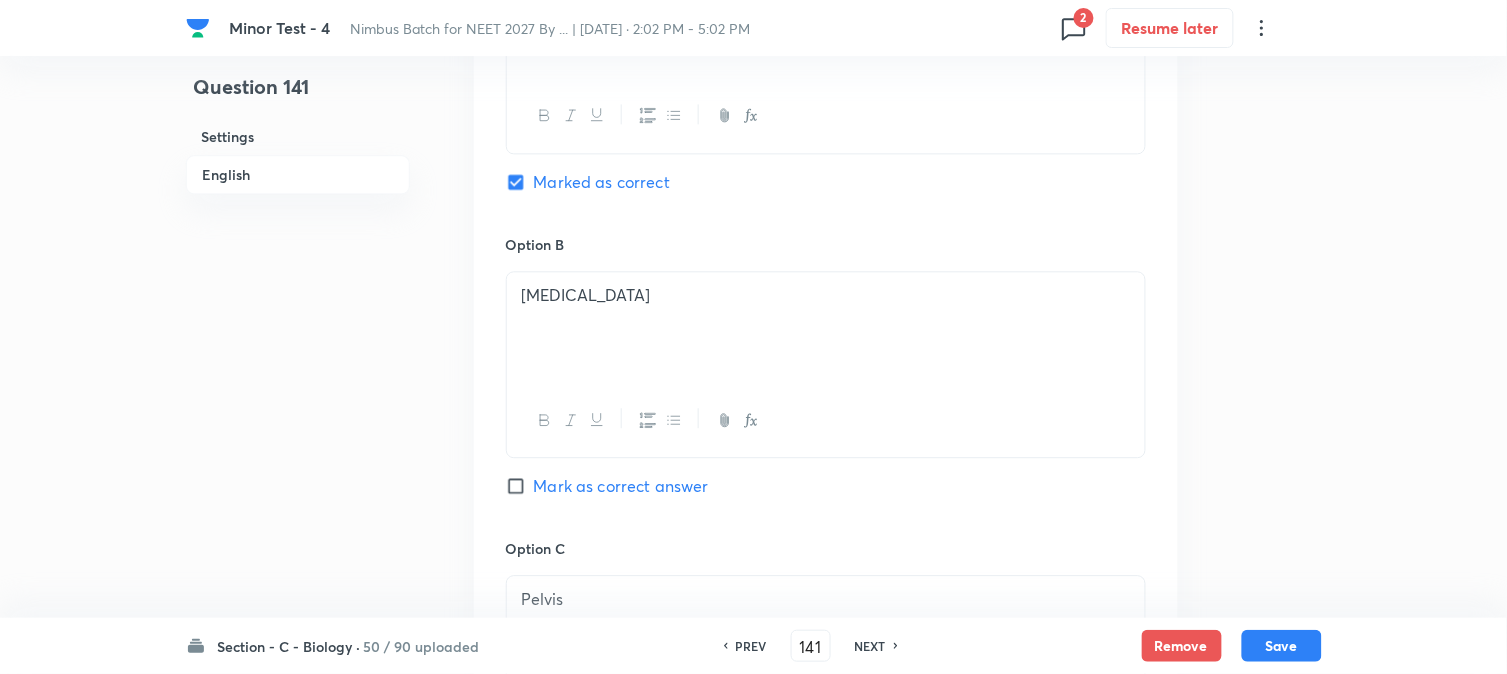 scroll, scrollTop: 1037, scrollLeft: 0, axis: vertical 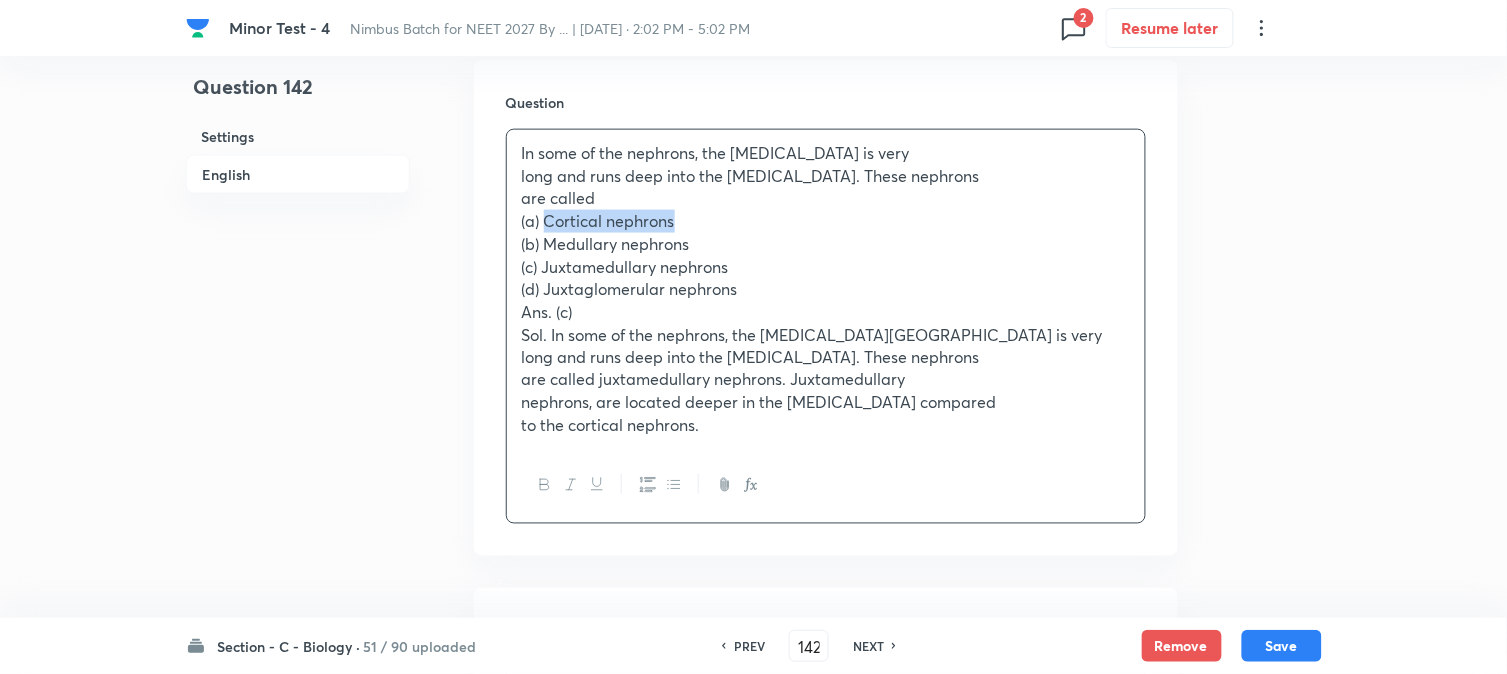 drag, startPoint x: 544, startPoint y: 220, endPoint x: 686, endPoint y: 218, distance: 142.01408 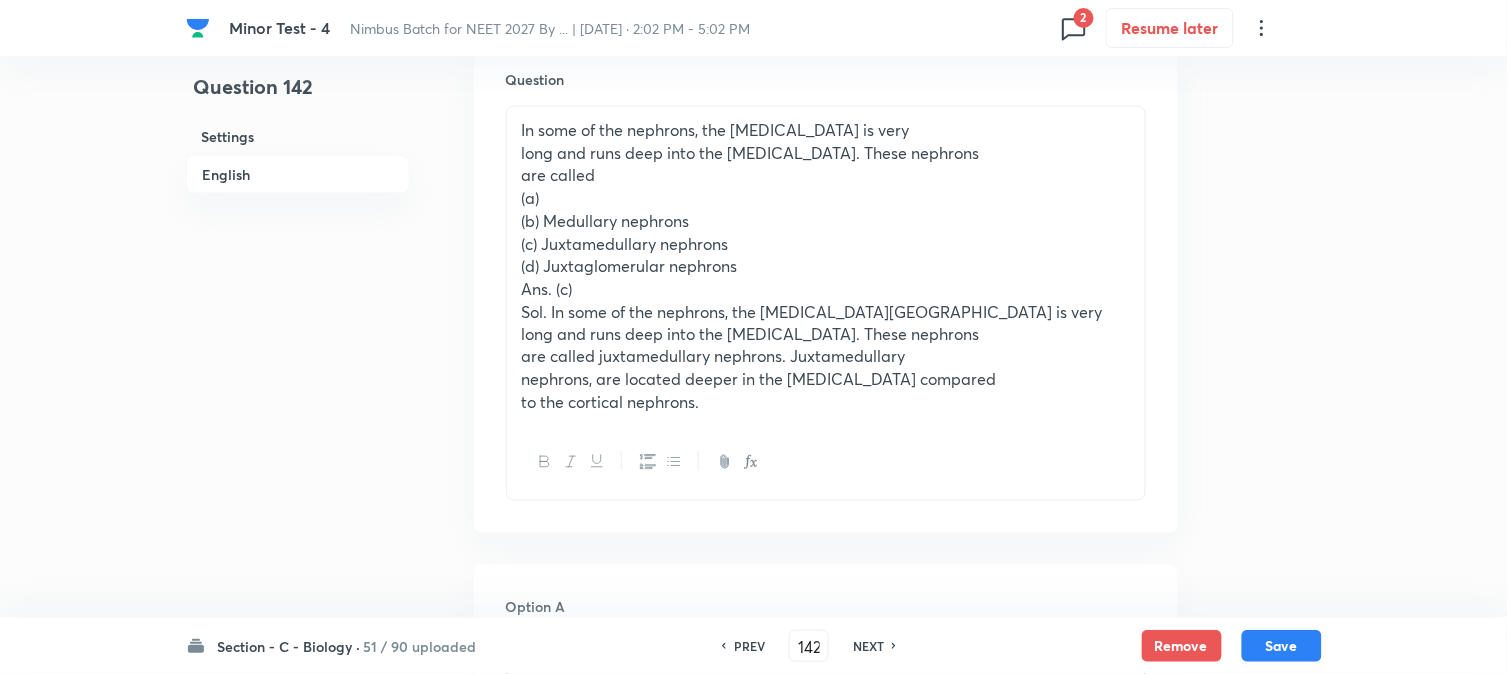 scroll, scrollTop: 590, scrollLeft: 0, axis: vertical 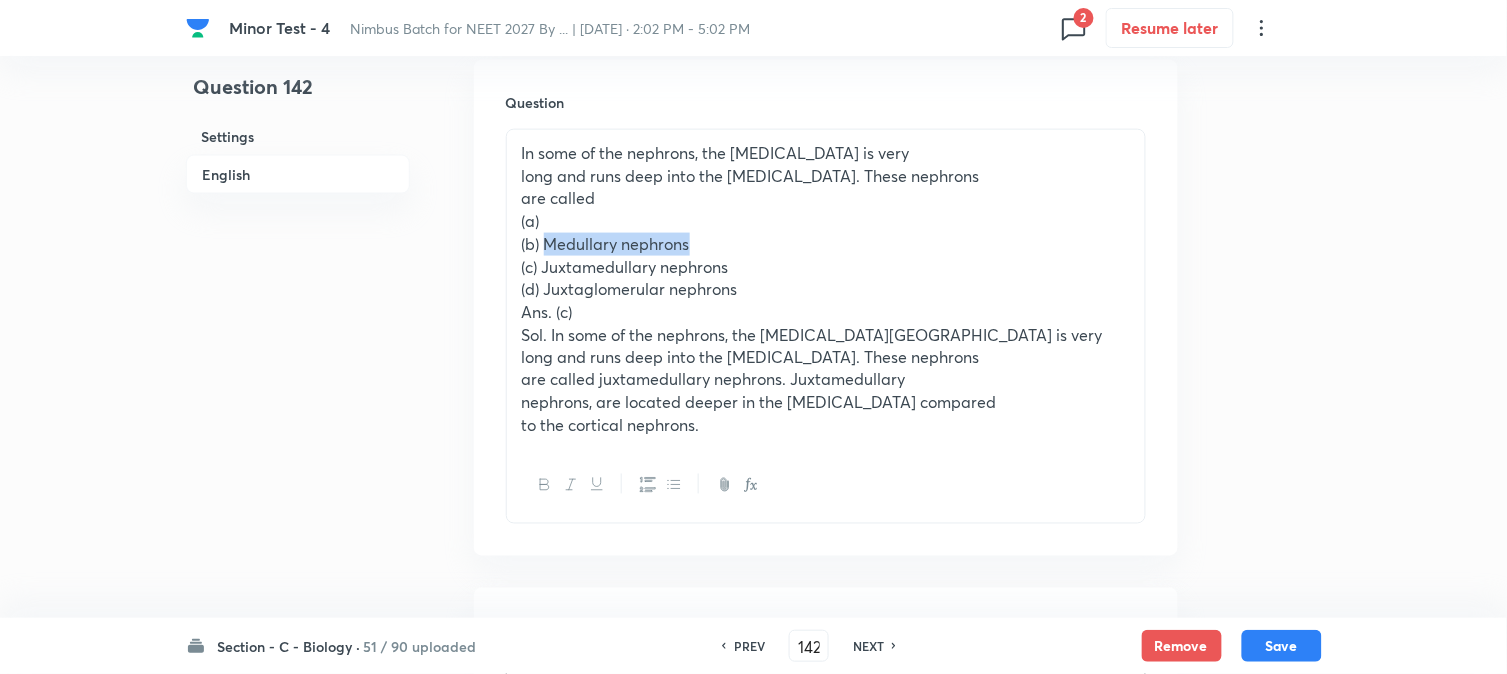drag, startPoint x: 546, startPoint y: 243, endPoint x: 734, endPoint y: 251, distance: 188.17014 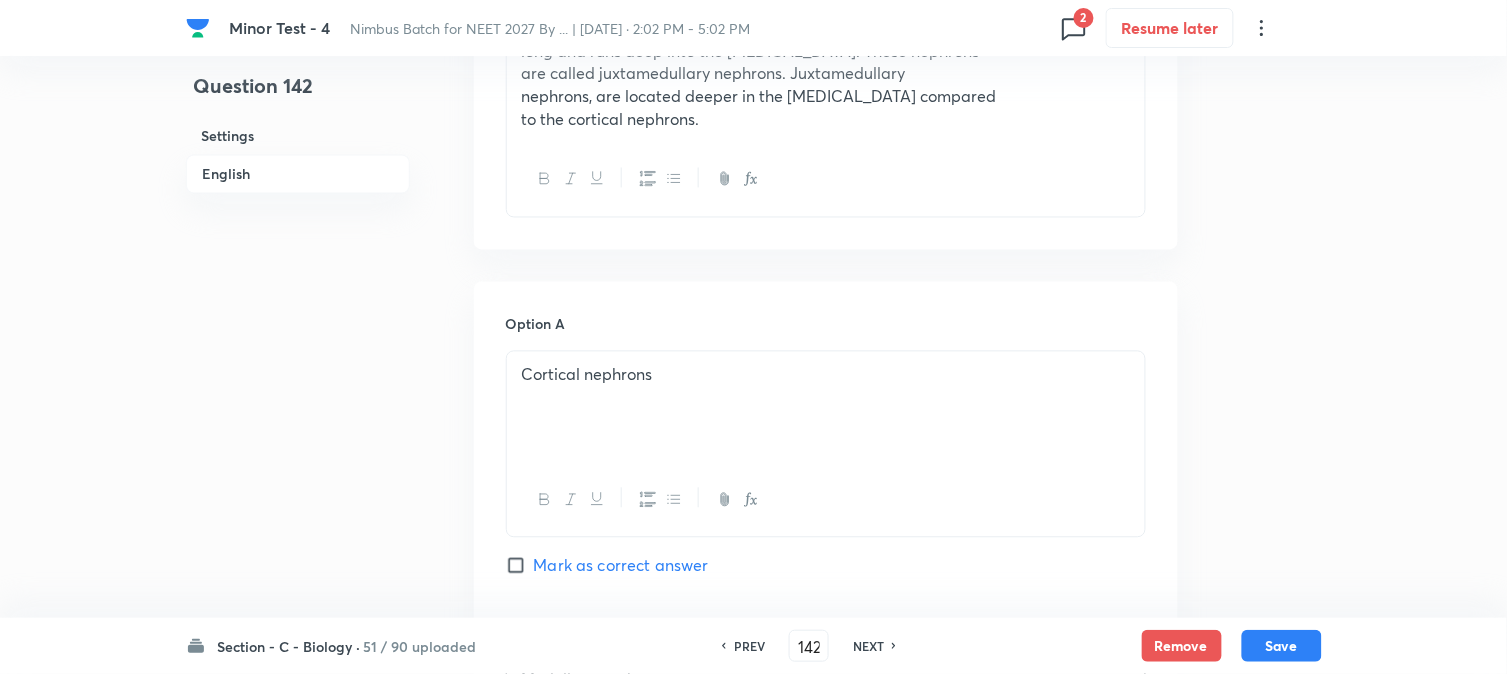 scroll, scrollTop: 701, scrollLeft: 0, axis: vertical 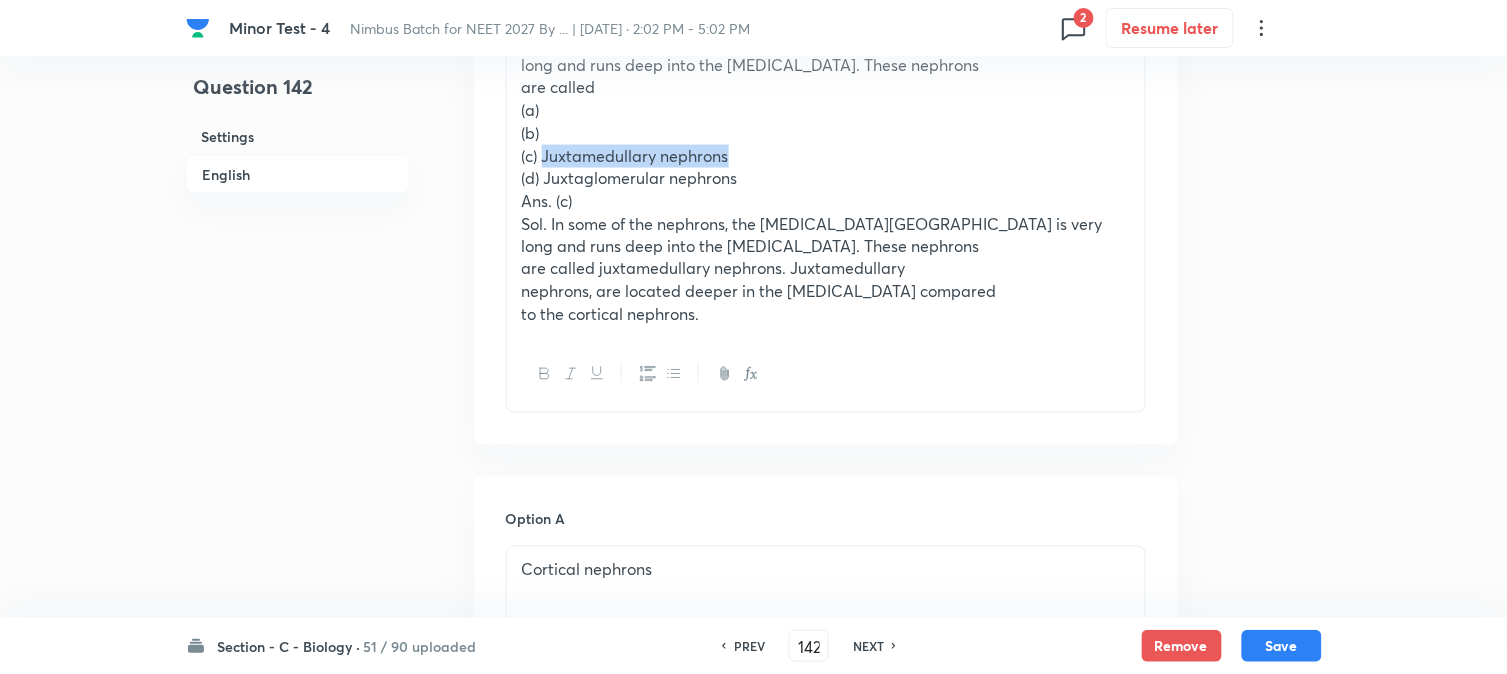 drag, startPoint x: 544, startPoint y: 153, endPoint x: 814, endPoint y: 154, distance: 270.00186 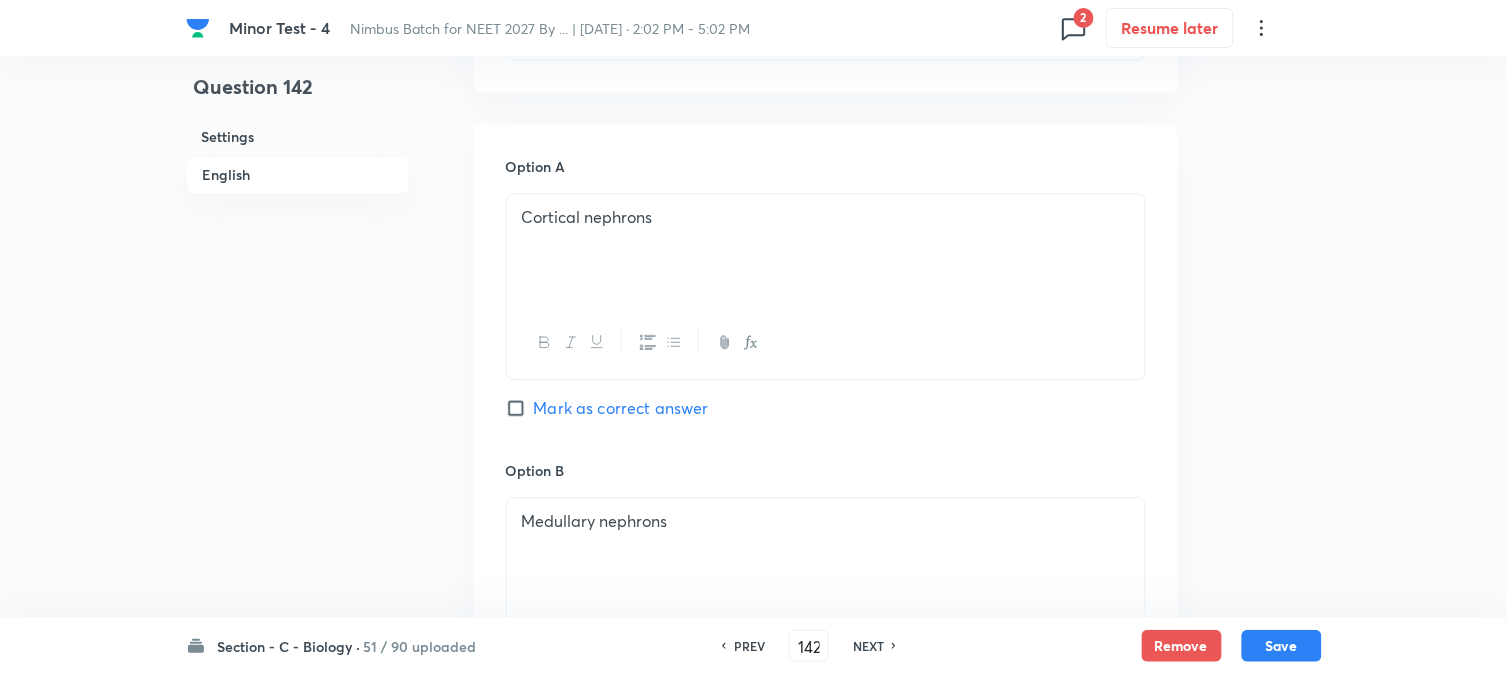 scroll, scrollTop: 590, scrollLeft: 0, axis: vertical 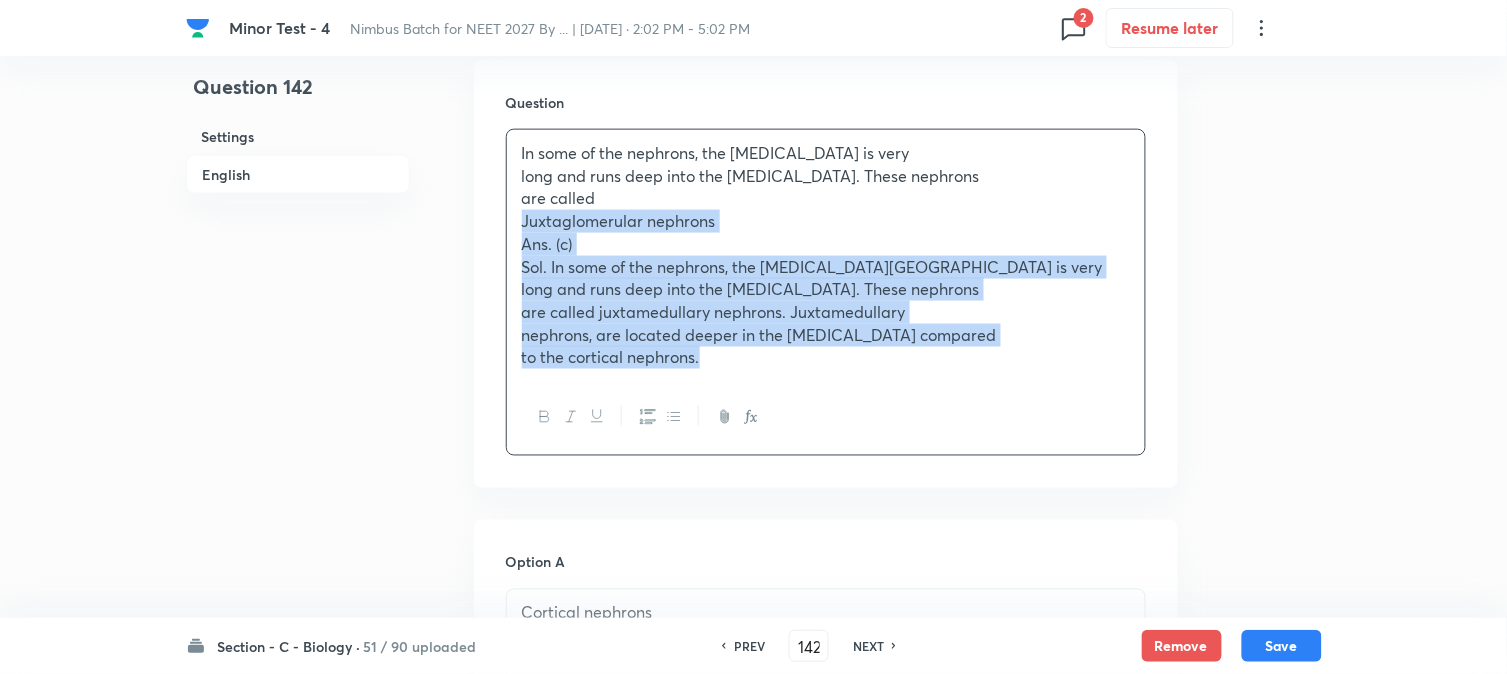 drag, startPoint x: 533, startPoint y: 277, endPoint x: 903, endPoint y: 424, distance: 398.1319 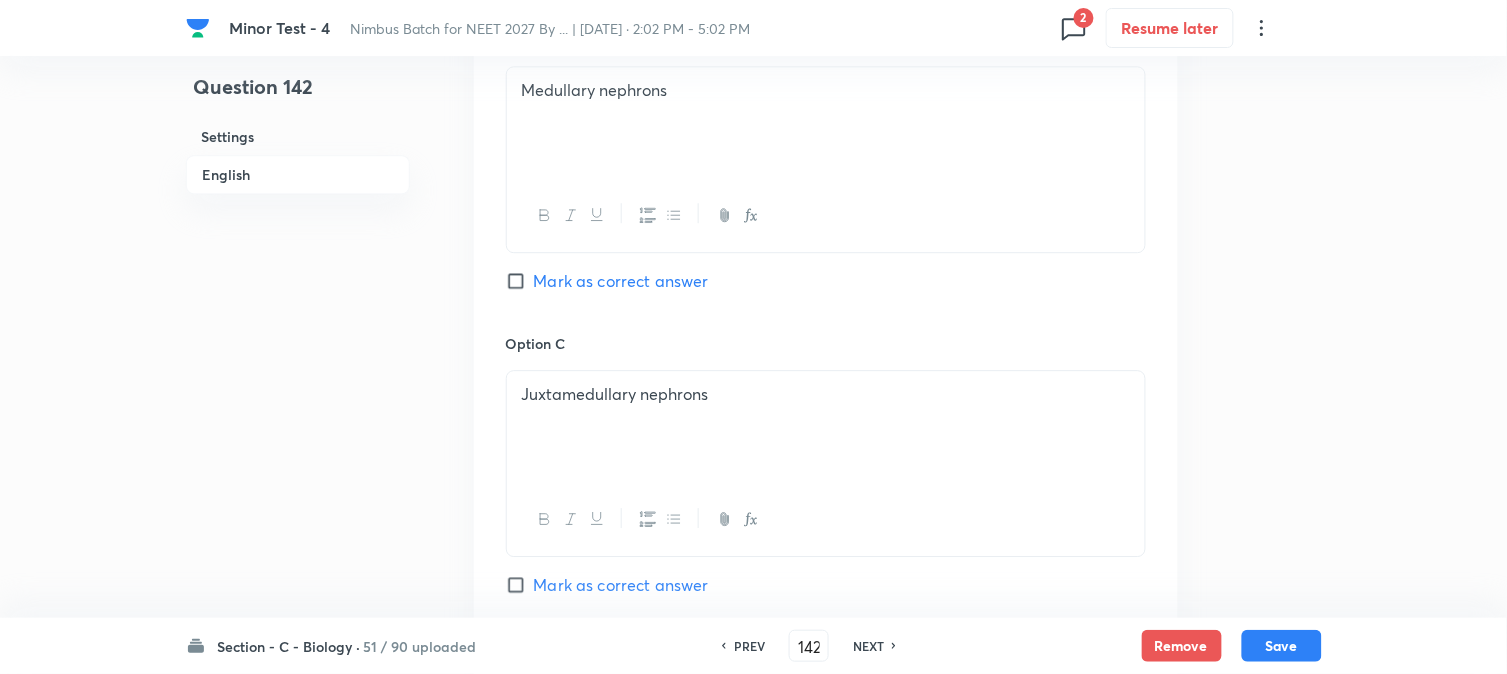 scroll, scrollTop: 1590, scrollLeft: 0, axis: vertical 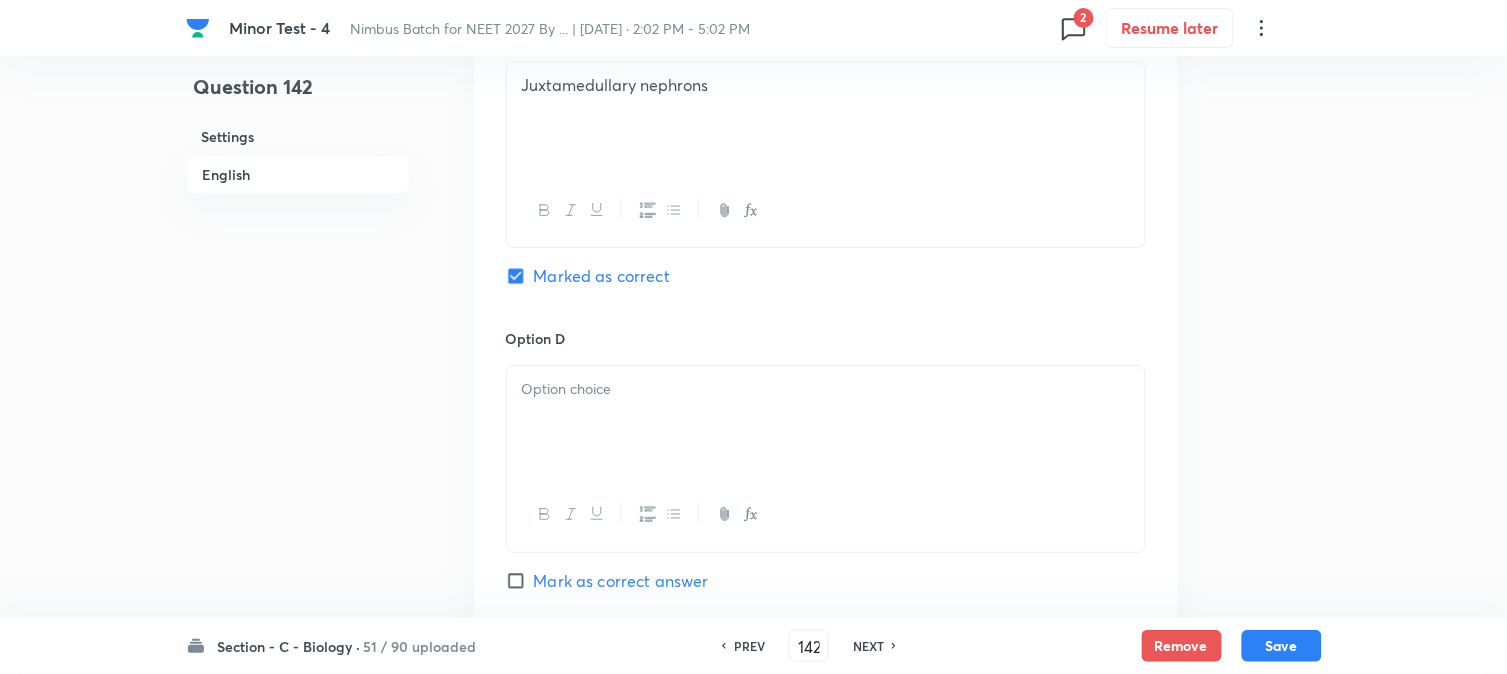 drag, startPoint x: 562, startPoint y: 438, endPoint x: 551, endPoint y: 431, distance: 13.038404 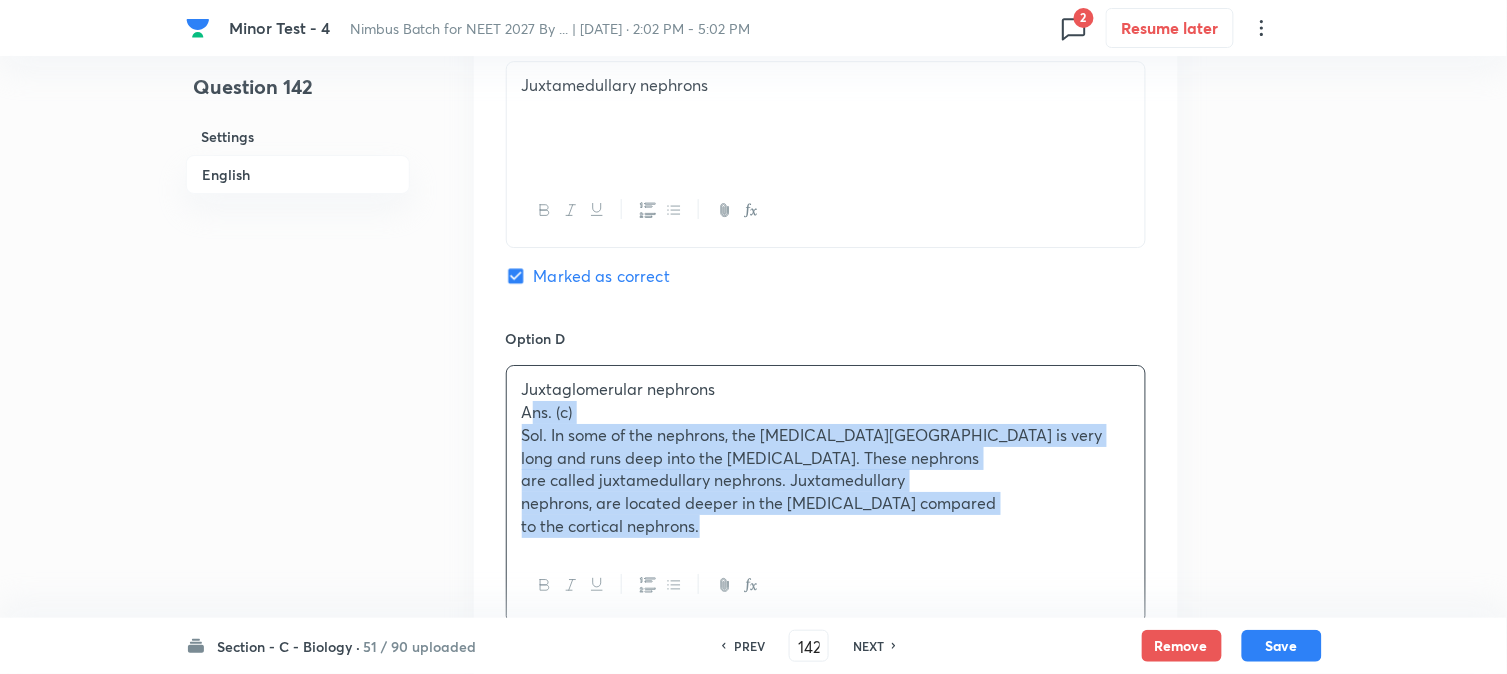 drag, startPoint x: 528, startPoint y: 415, endPoint x: 823, endPoint y: 545, distance: 322.374 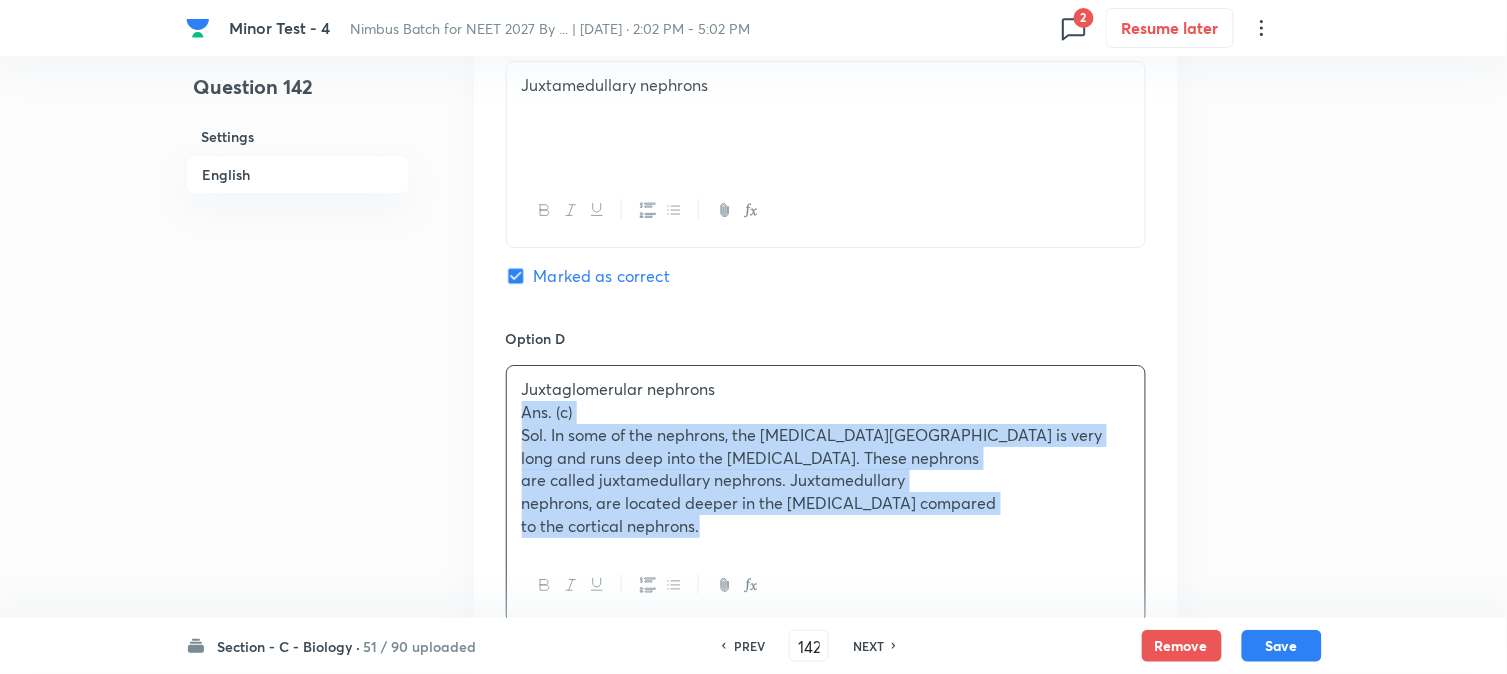 drag, startPoint x: 520, startPoint y: 413, endPoint x: 845, endPoint y: 583, distance: 366.7765 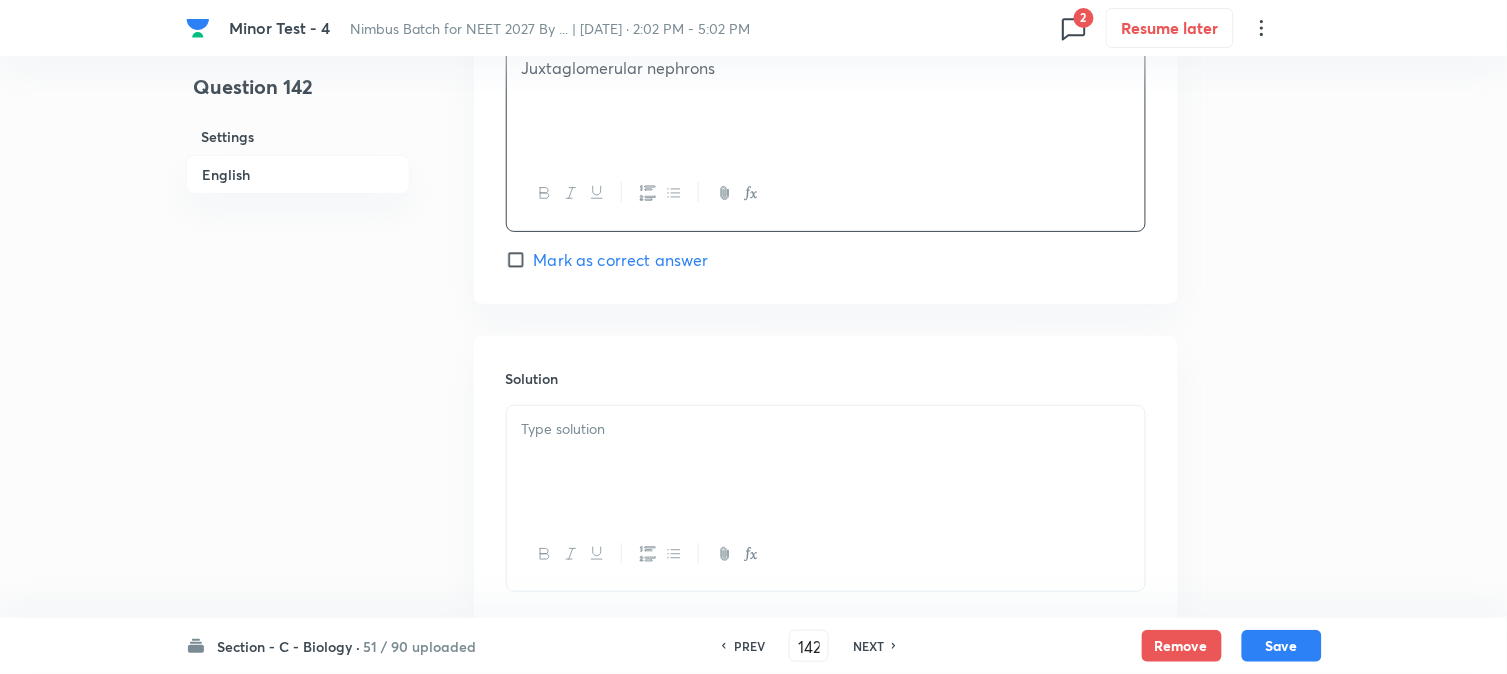 scroll, scrollTop: 1923, scrollLeft: 0, axis: vertical 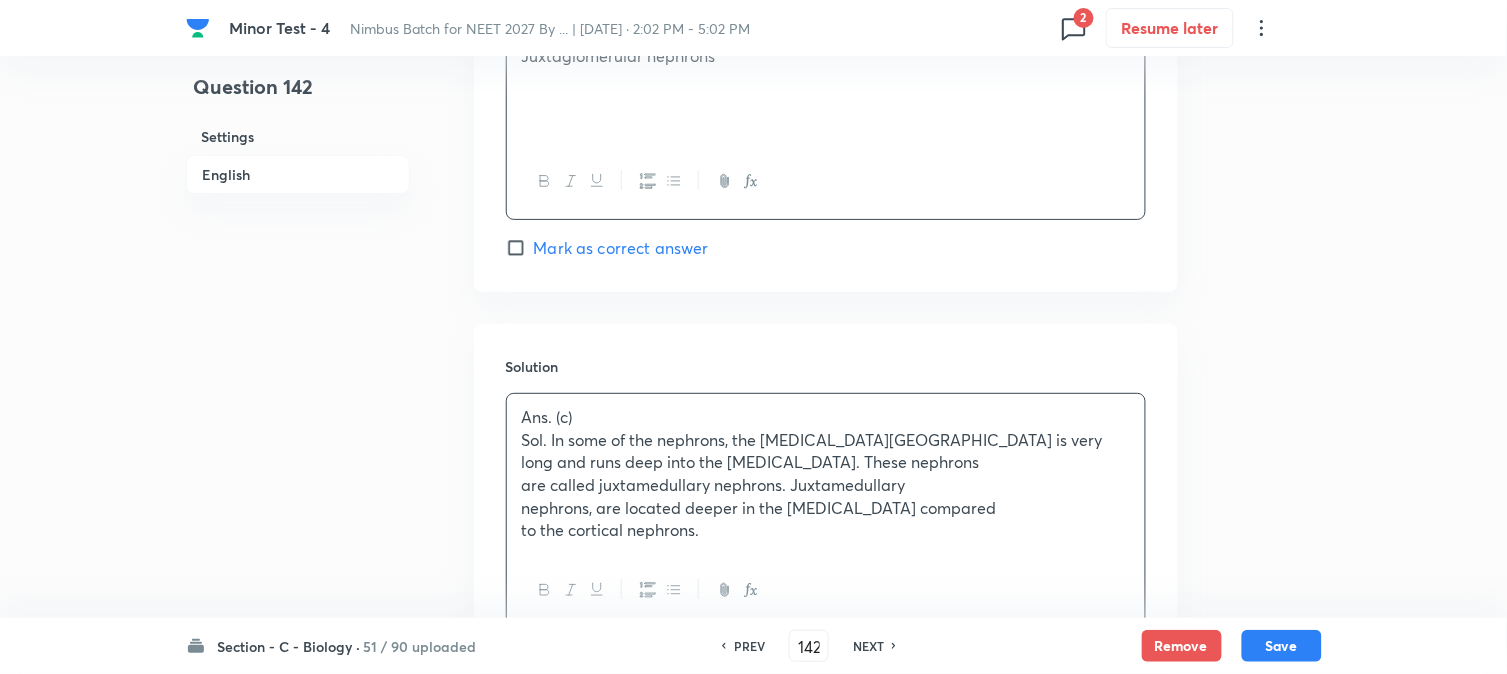 drag, startPoint x: 570, startPoint y: 407, endPoint x: 585, endPoint y: 417, distance: 18.027756 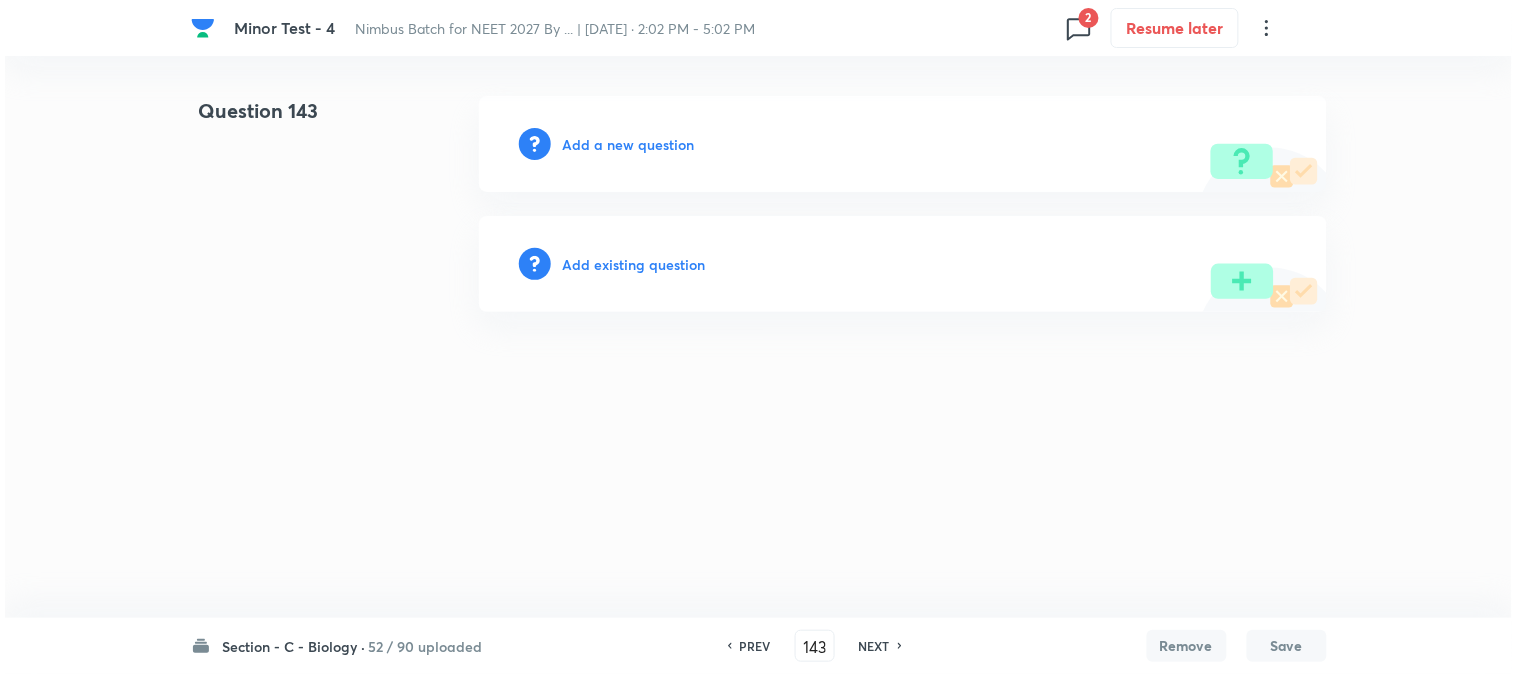 scroll, scrollTop: 0, scrollLeft: 0, axis: both 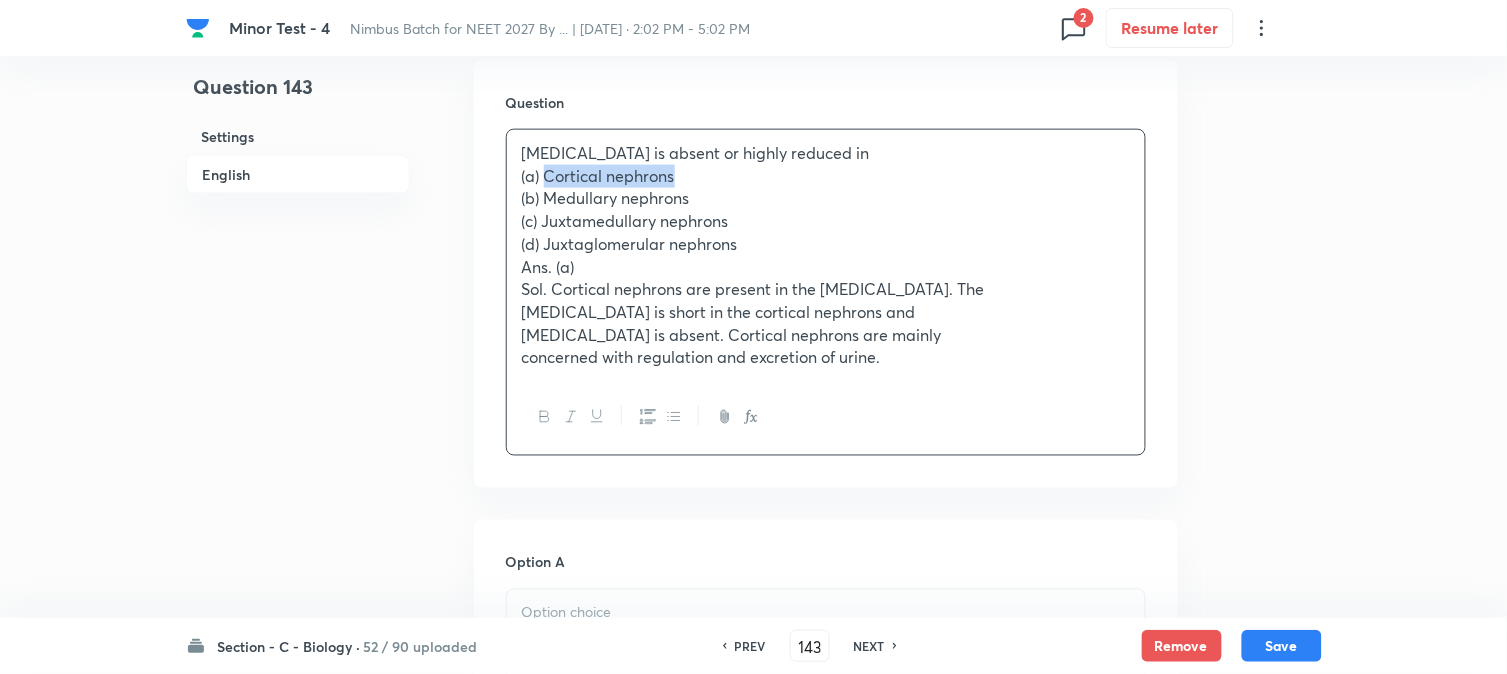drag, startPoint x: 545, startPoint y: 175, endPoint x: 746, endPoint y: 178, distance: 201.02238 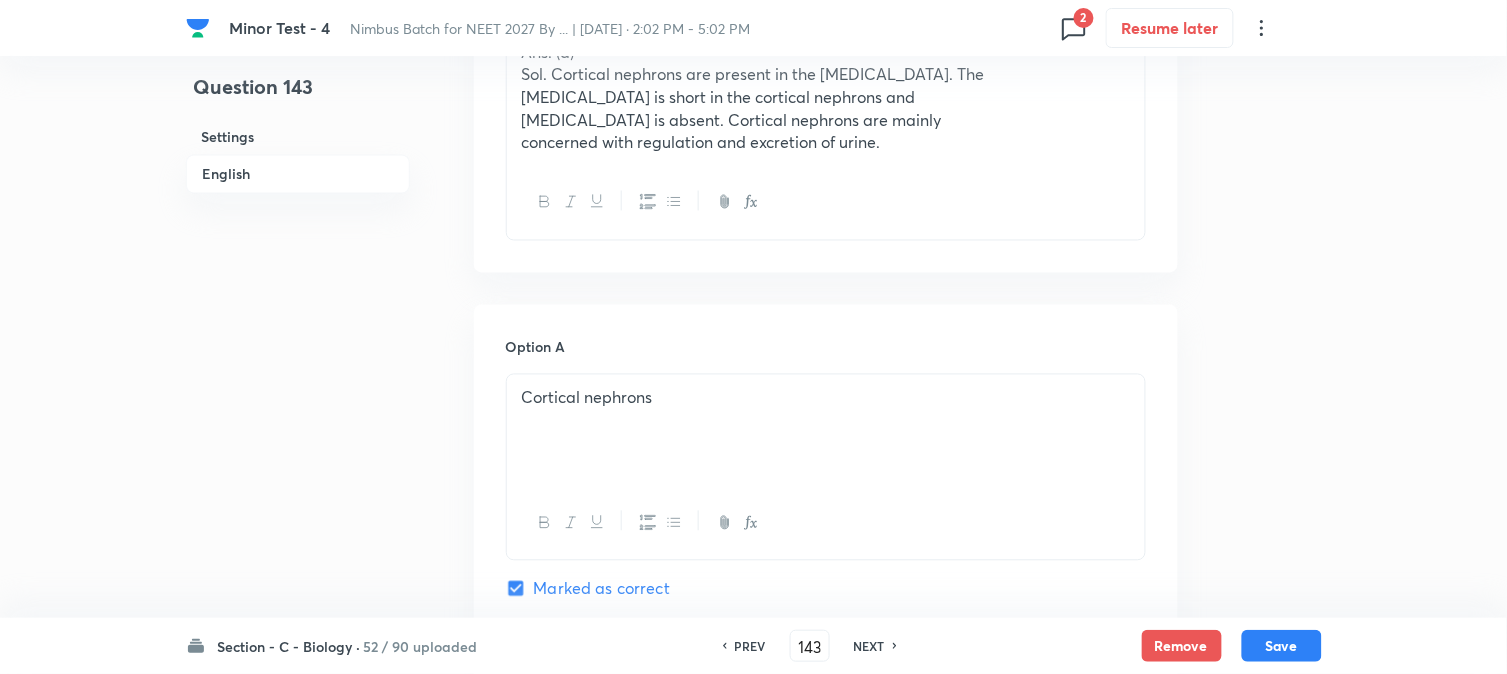 scroll, scrollTop: 478, scrollLeft: 0, axis: vertical 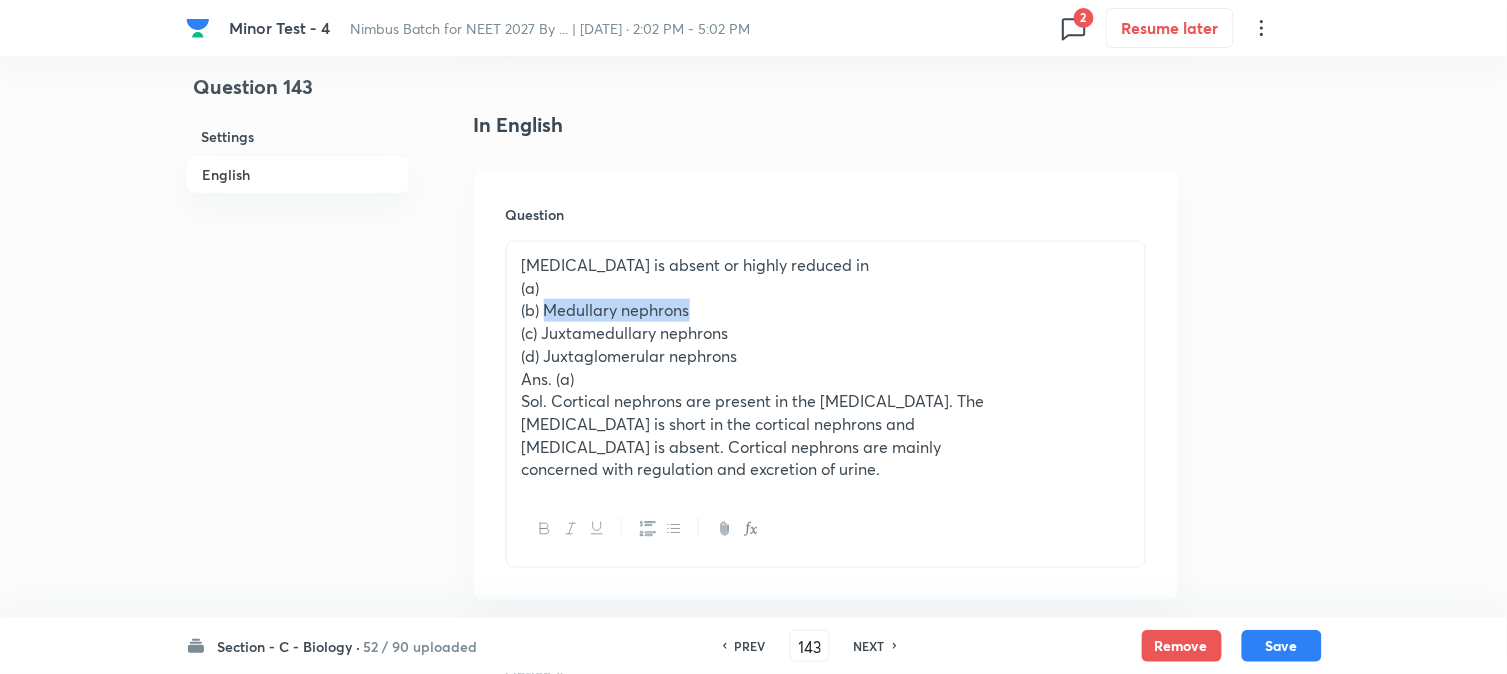 drag, startPoint x: 544, startPoint y: 310, endPoint x: 847, endPoint y: 303, distance: 303.08084 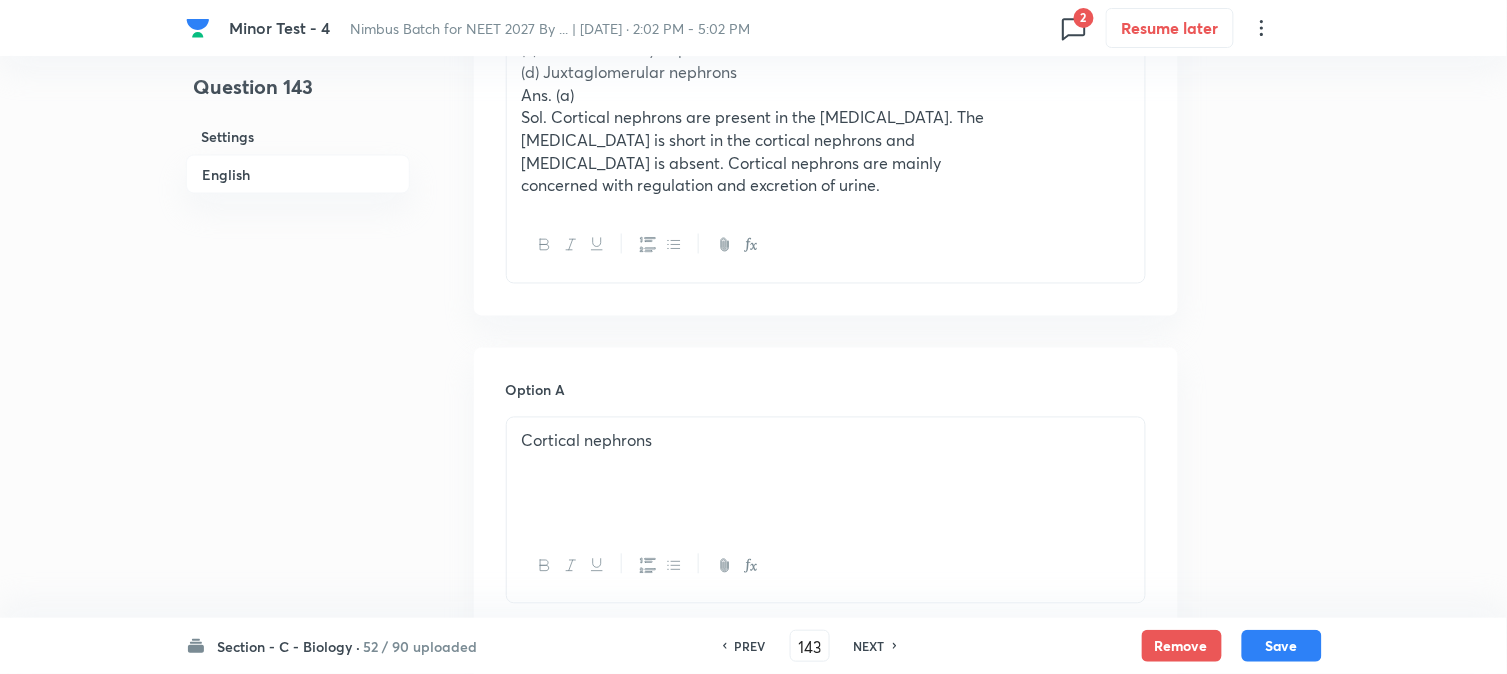 scroll, scrollTop: 478, scrollLeft: 0, axis: vertical 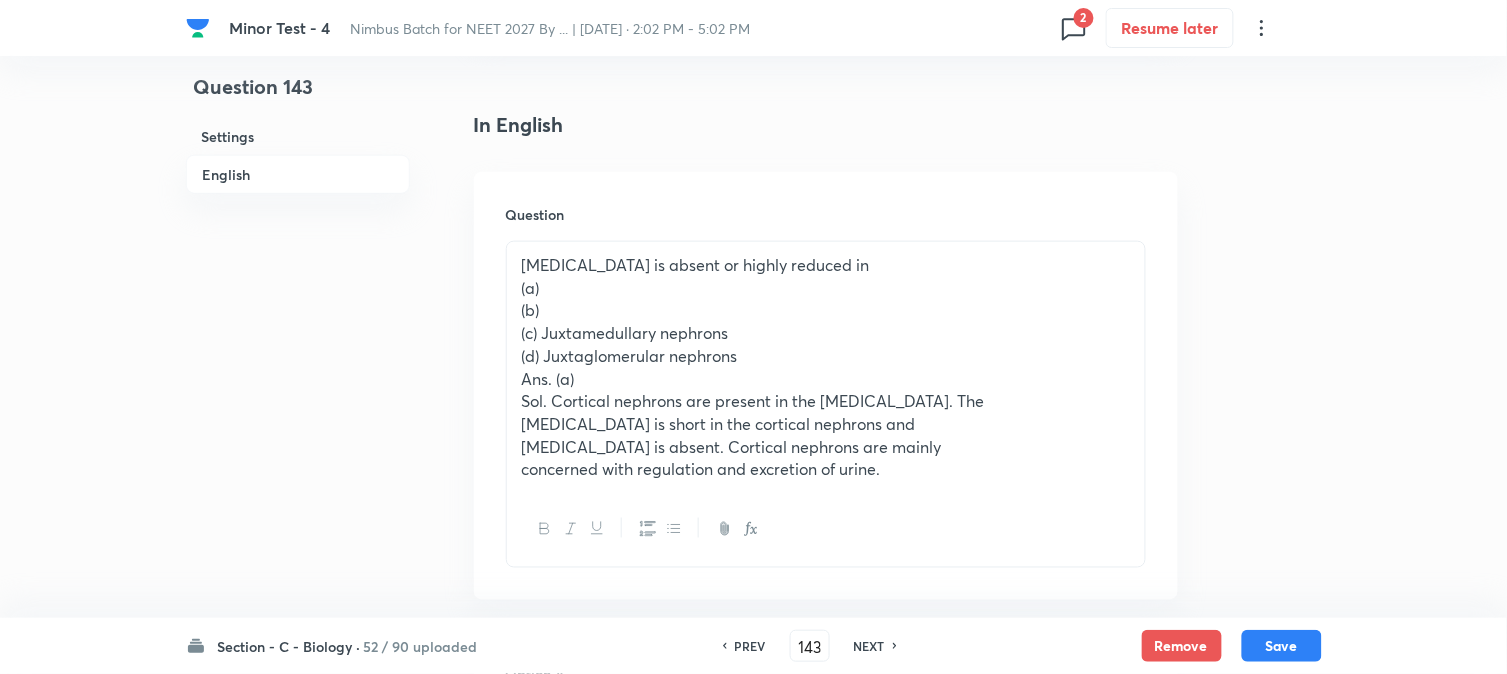 drag, startPoint x: 538, startPoint y: 337, endPoint x: 850, endPoint y: 321, distance: 312.40997 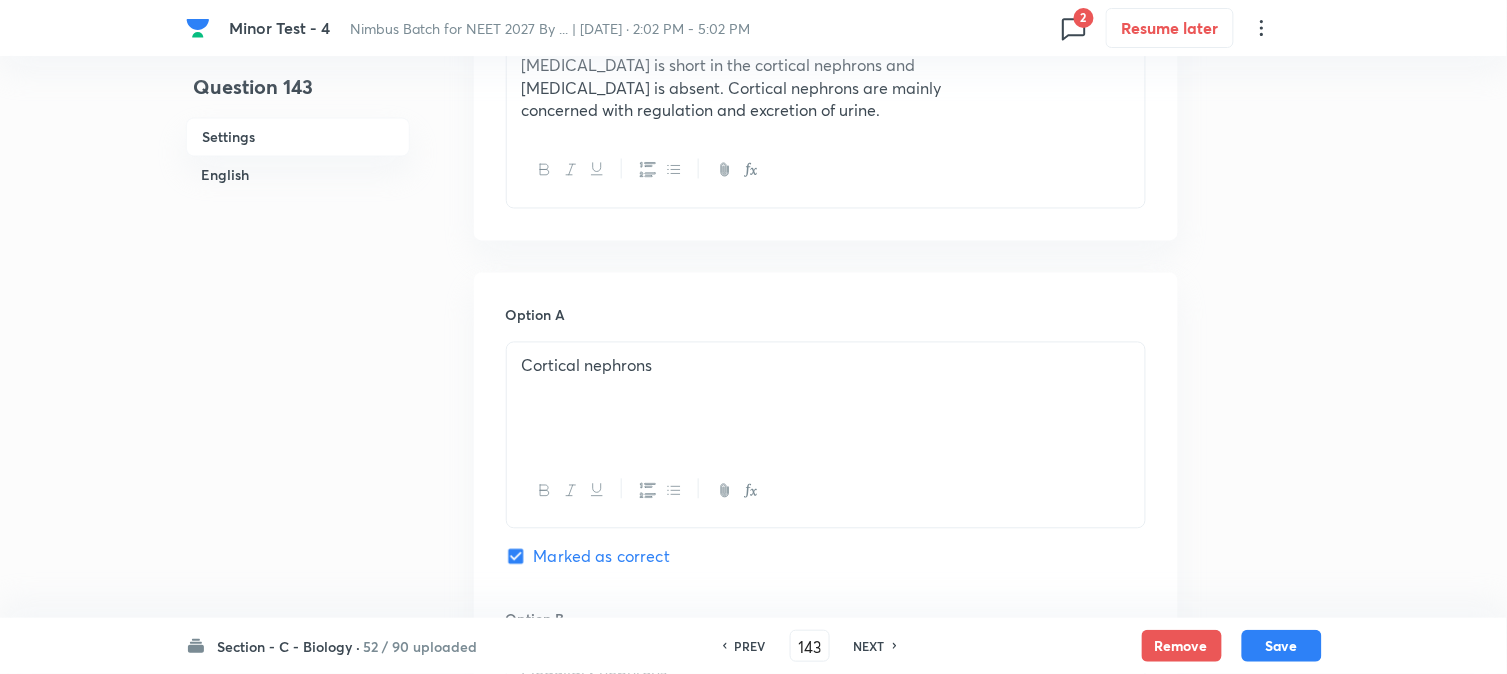 scroll, scrollTop: 367, scrollLeft: 0, axis: vertical 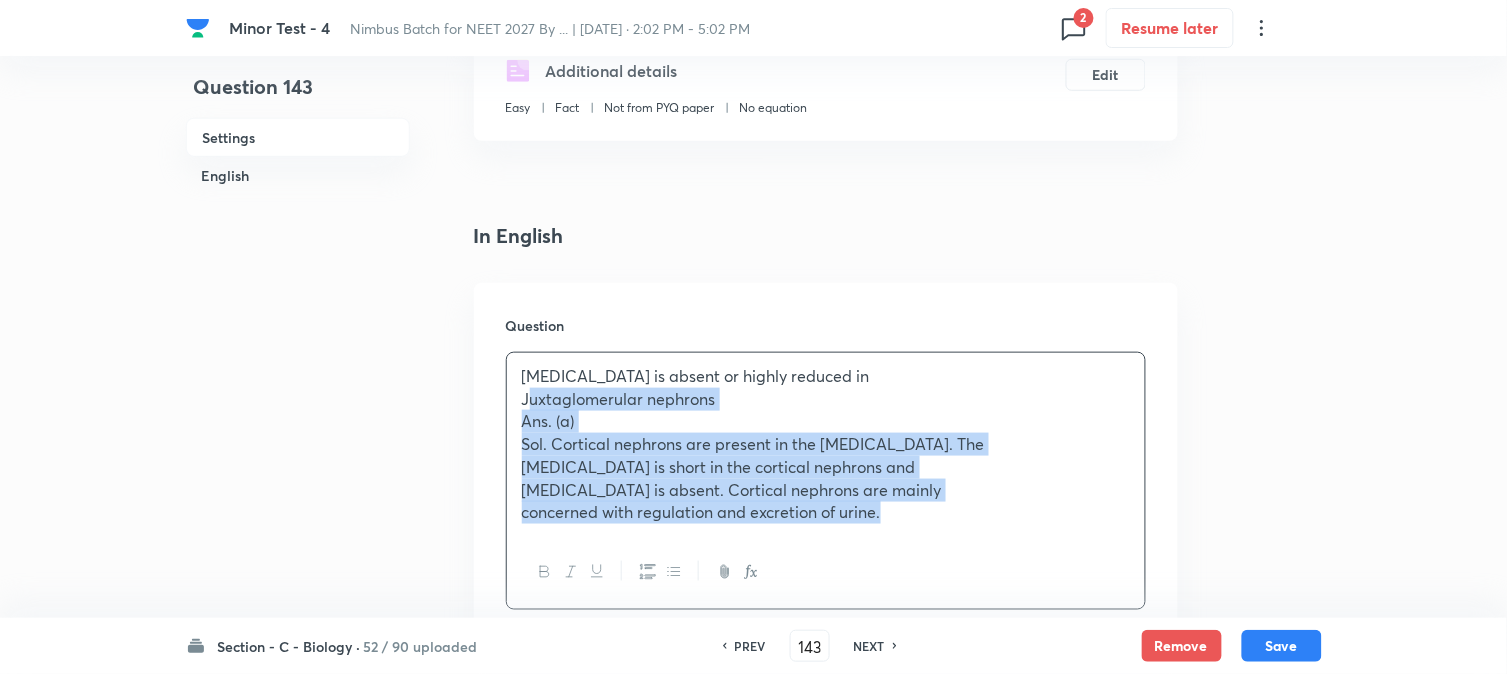 drag, startPoint x: 538, startPoint y: 456, endPoint x: 1333, endPoint y: 493, distance: 795.86053 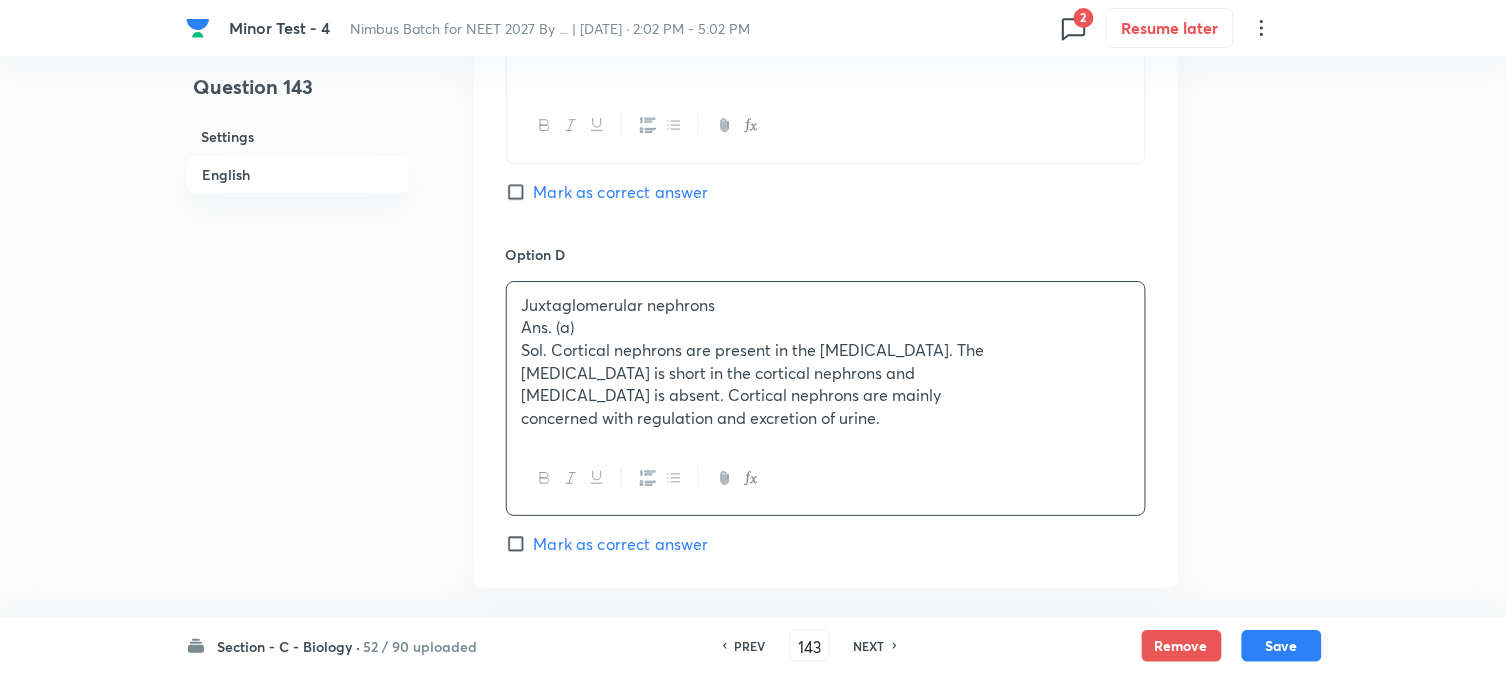 scroll, scrollTop: 1701, scrollLeft: 0, axis: vertical 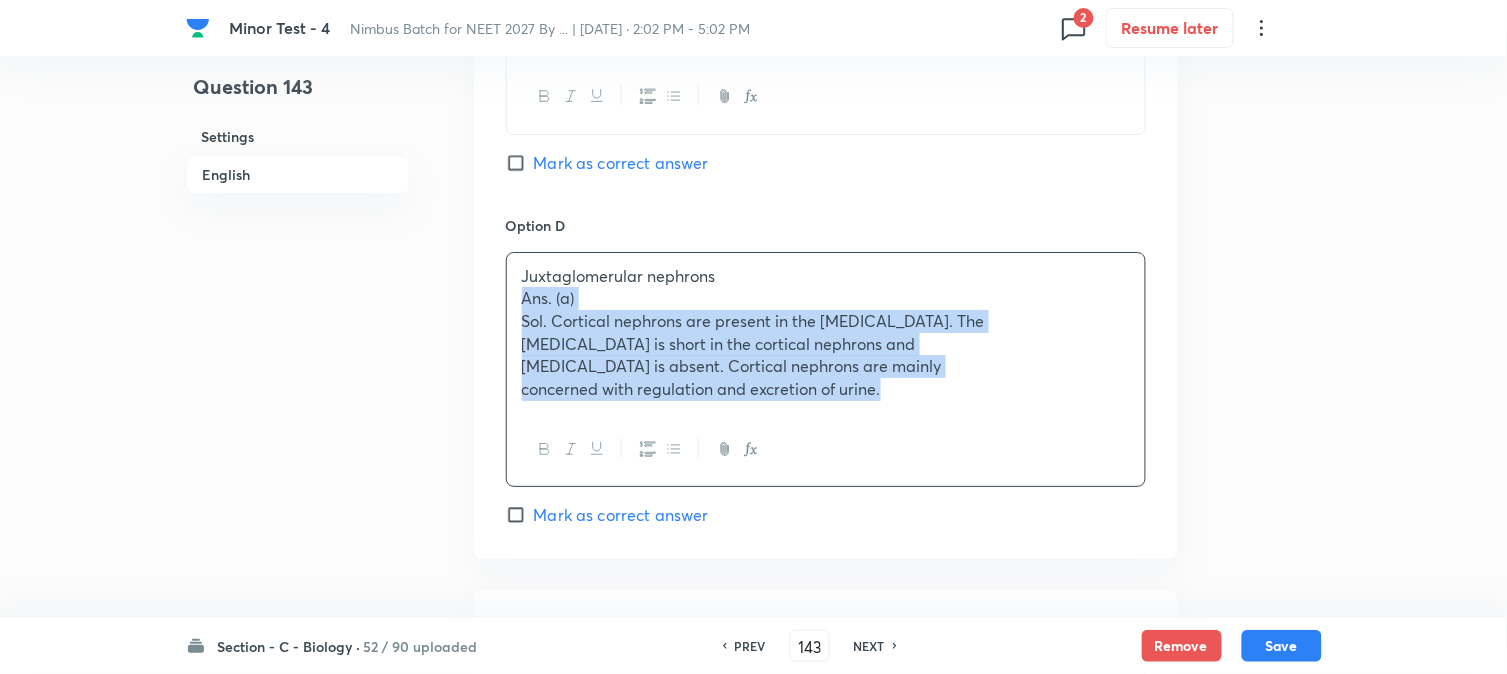 drag, startPoint x: 514, startPoint y: 303, endPoint x: 1097, endPoint y: 446, distance: 600.2816 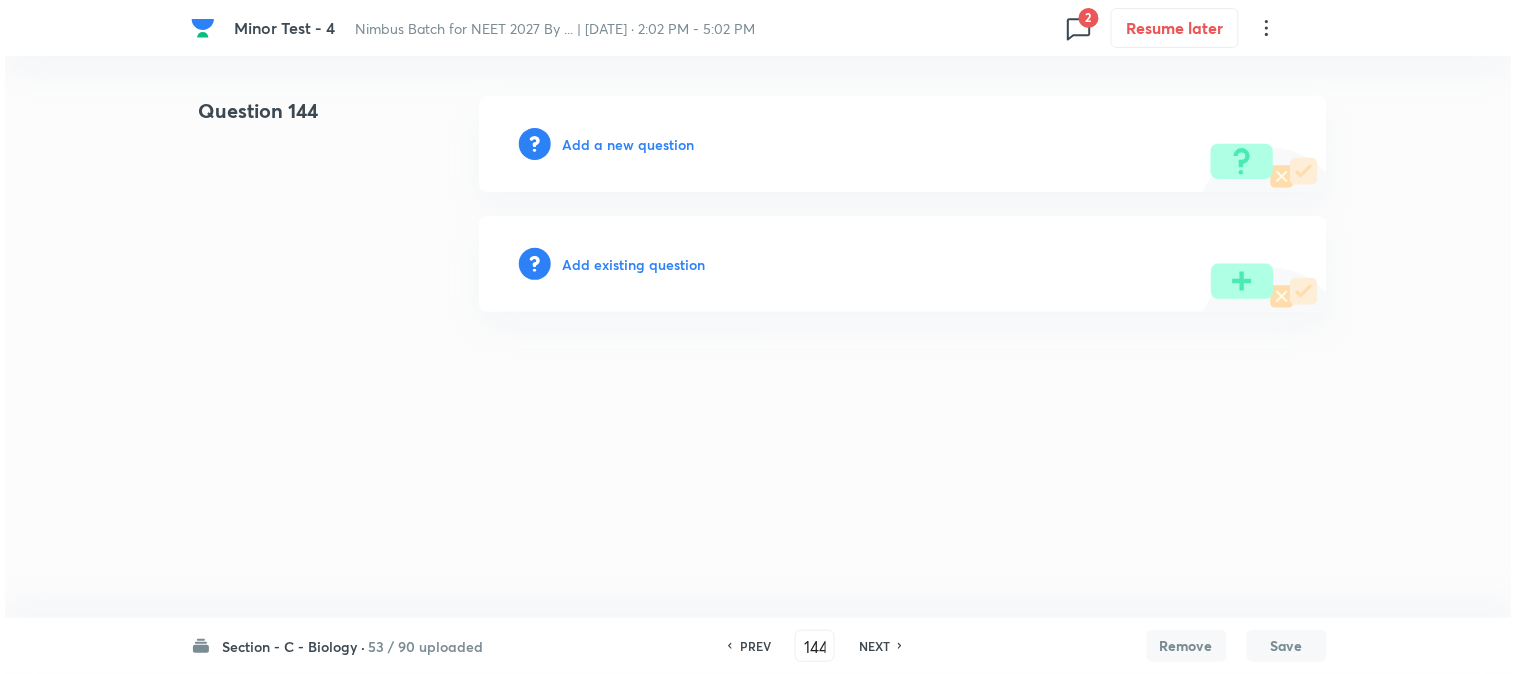 scroll, scrollTop: 0, scrollLeft: 0, axis: both 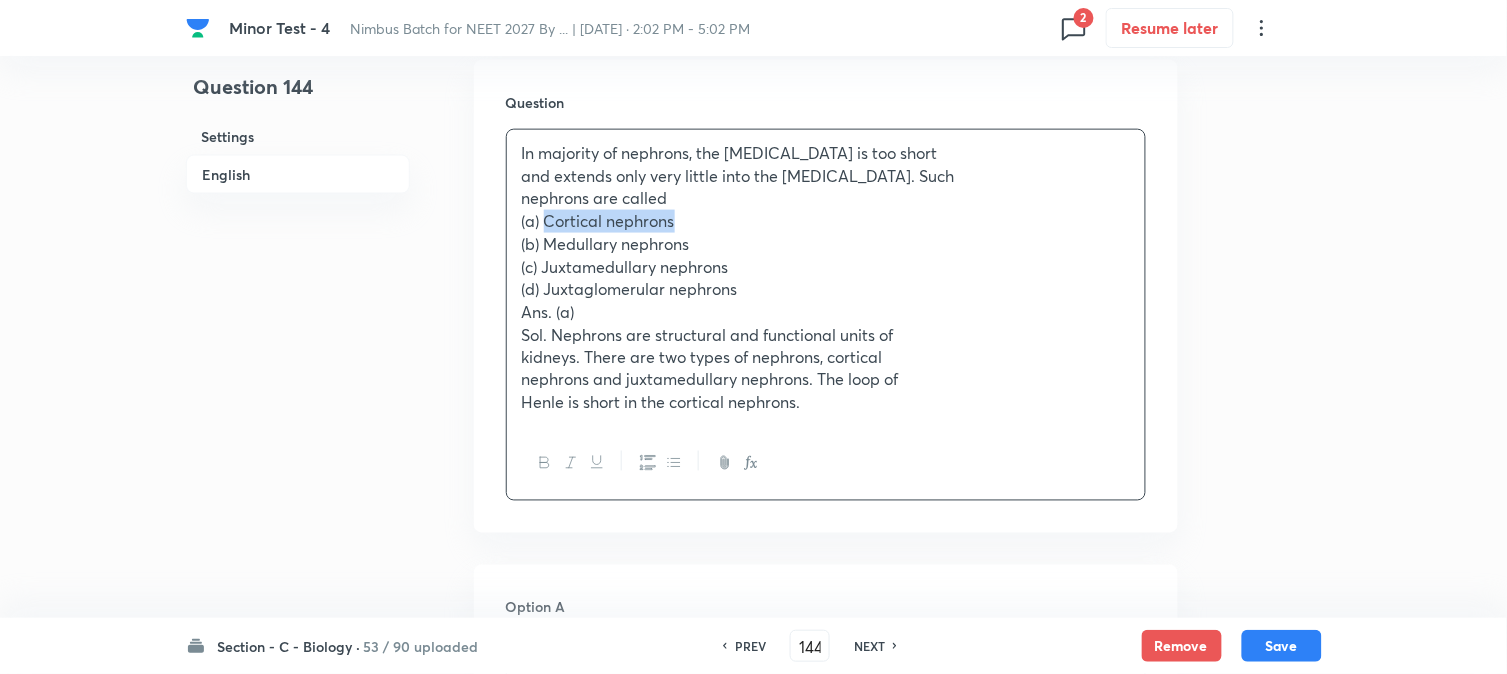 drag, startPoint x: 545, startPoint y: 215, endPoint x: 711, endPoint y: 222, distance: 166.14752 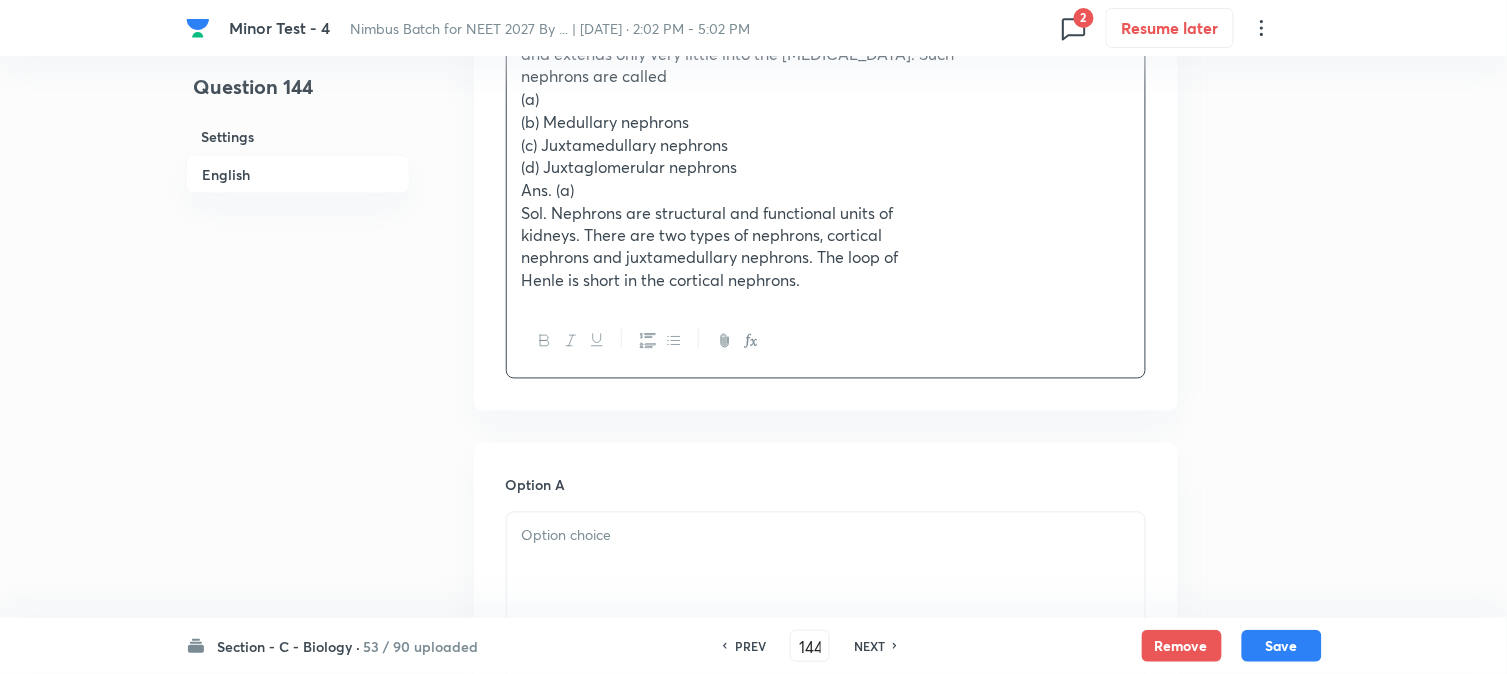 scroll, scrollTop: 923, scrollLeft: 0, axis: vertical 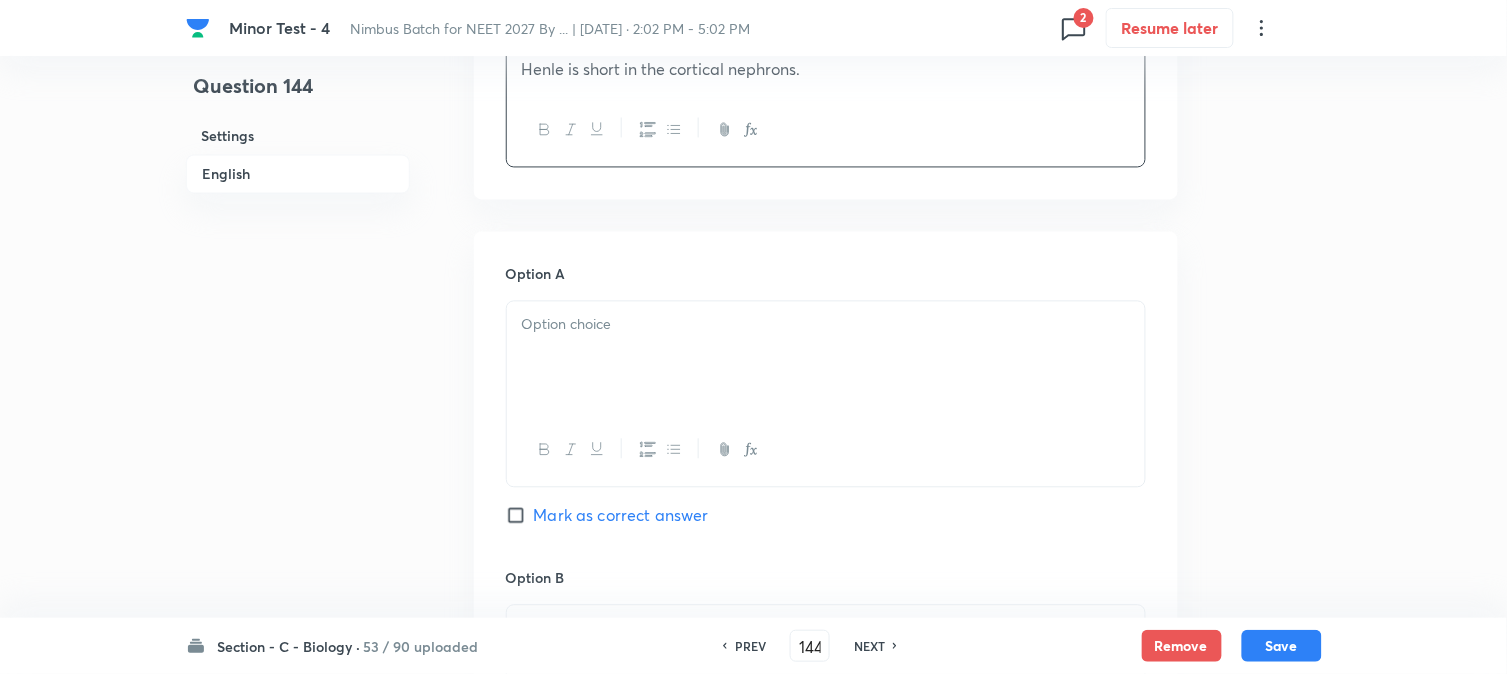 drag, startPoint x: 580, startPoint y: 268, endPoint x: 576, endPoint y: 300, distance: 32.24903 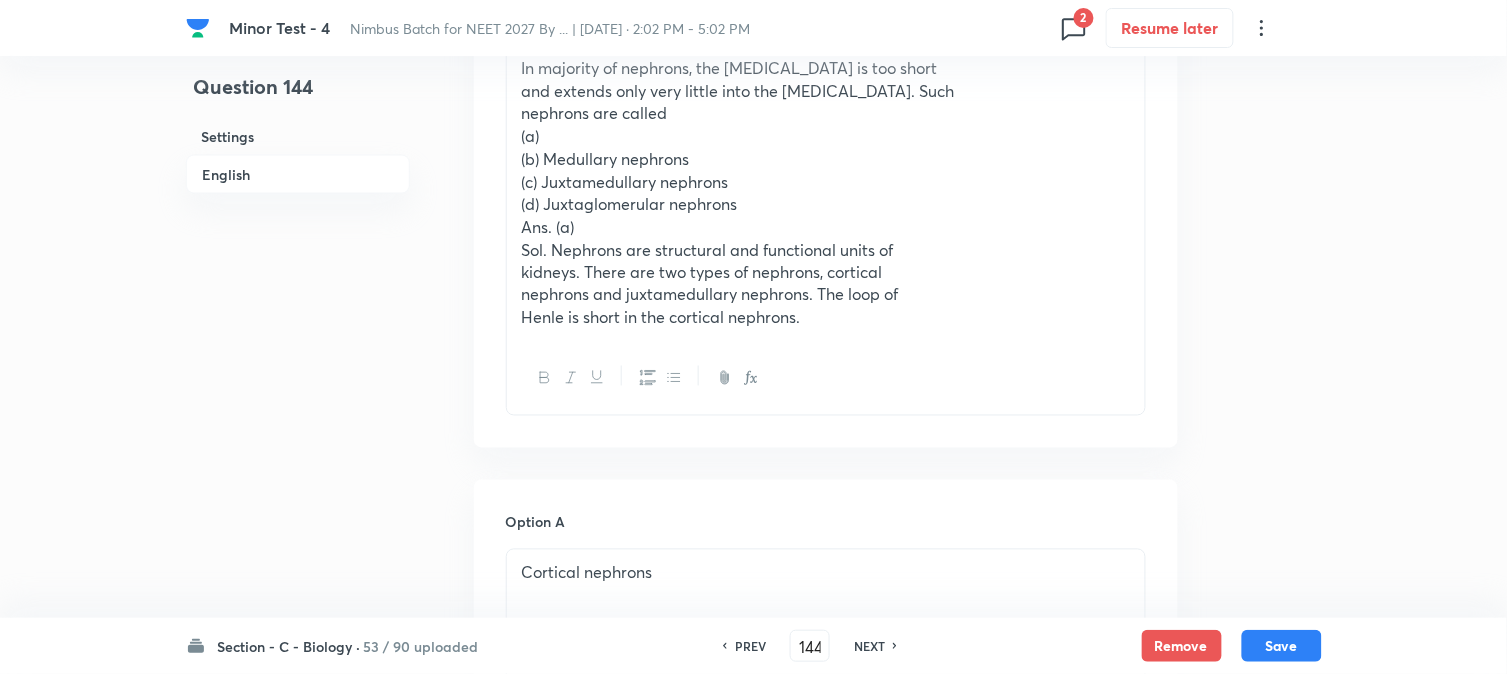 scroll, scrollTop: 590, scrollLeft: 0, axis: vertical 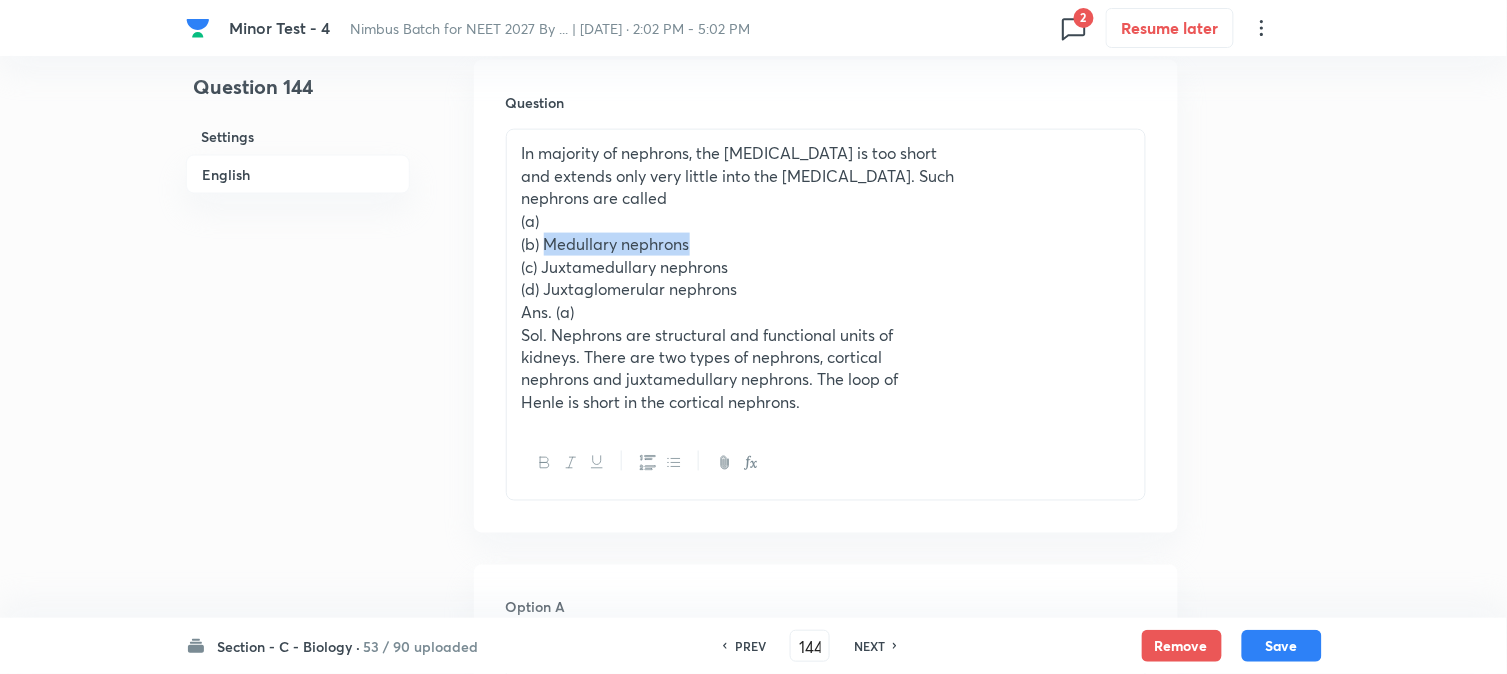 drag, startPoint x: 546, startPoint y: 240, endPoint x: 750, endPoint y: 236, distance: 204.03922 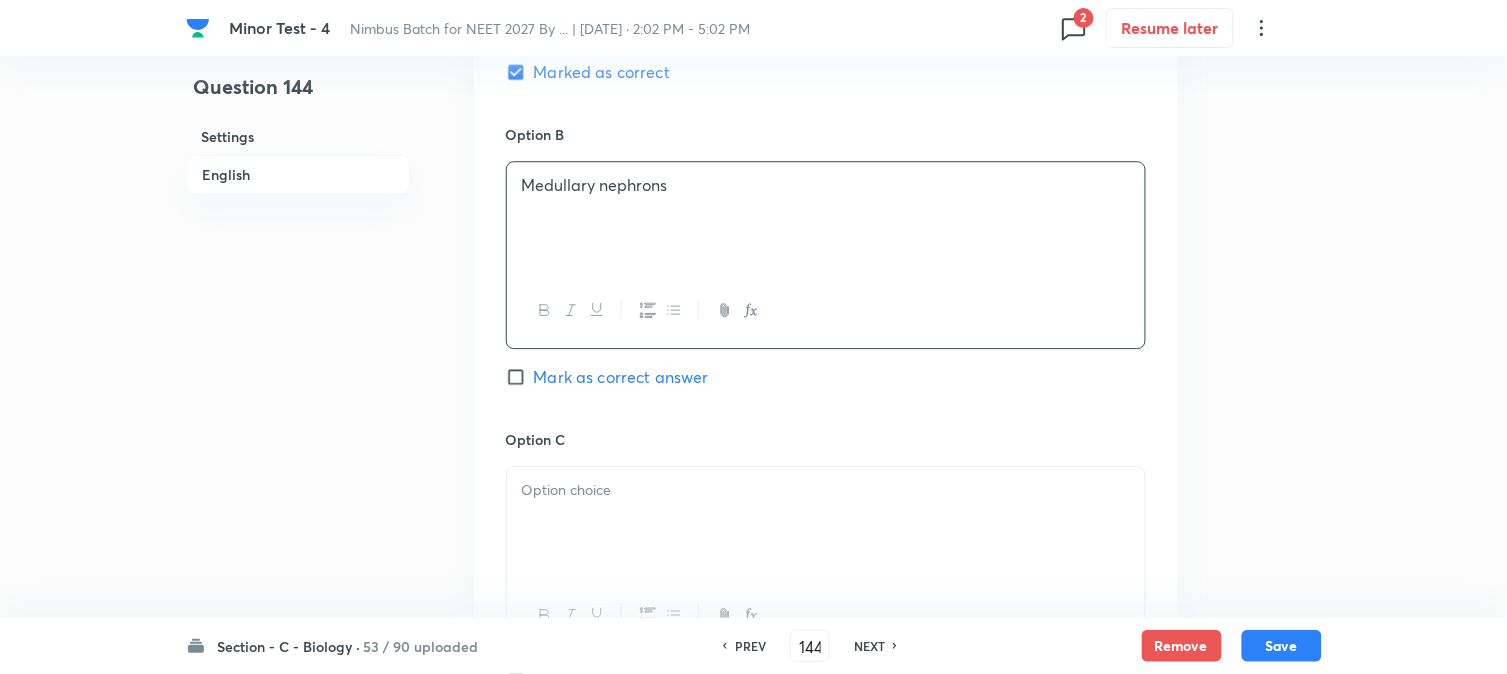 scroll, scrollTop: 701, scrollLeft: 0, axis: vertical 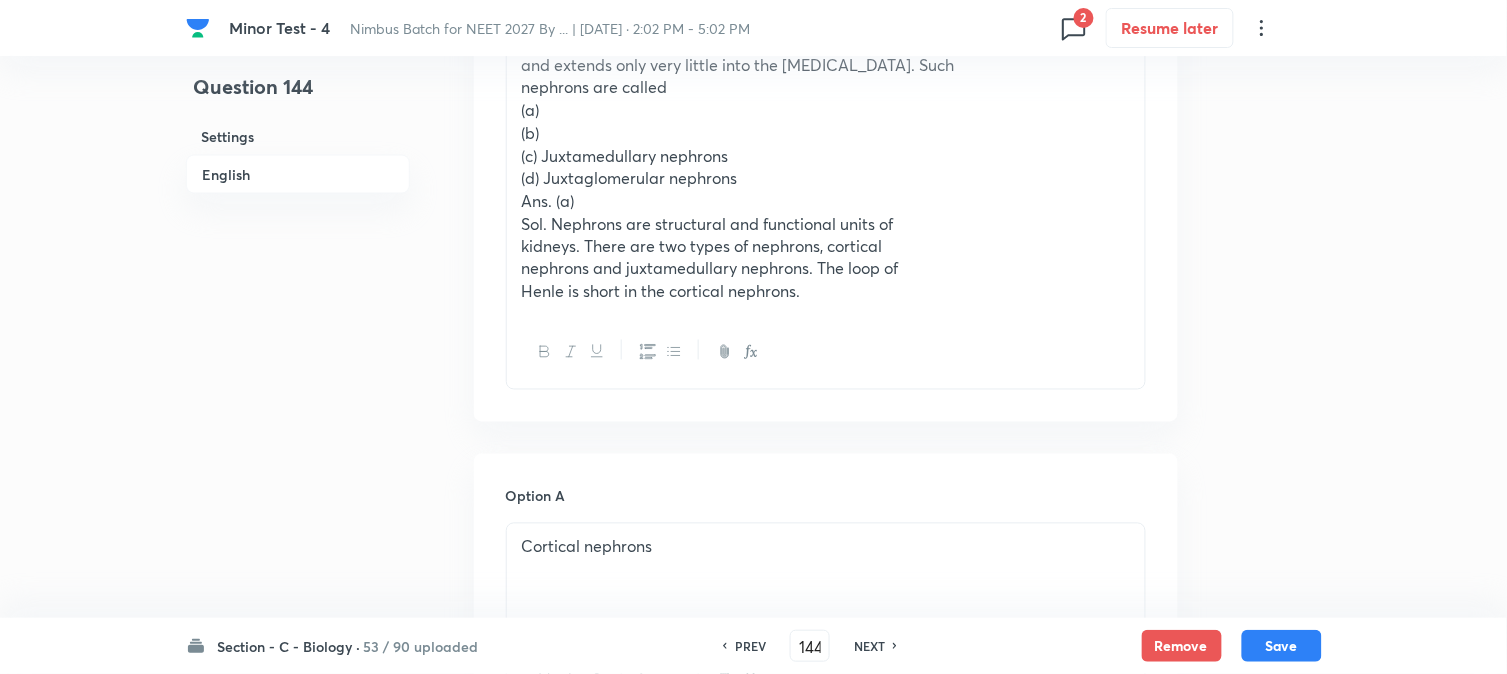 drag, startPoint x: 547, startPoint y: 151, endPoint x: 644, endPoint y: 142, distance: 97.41663 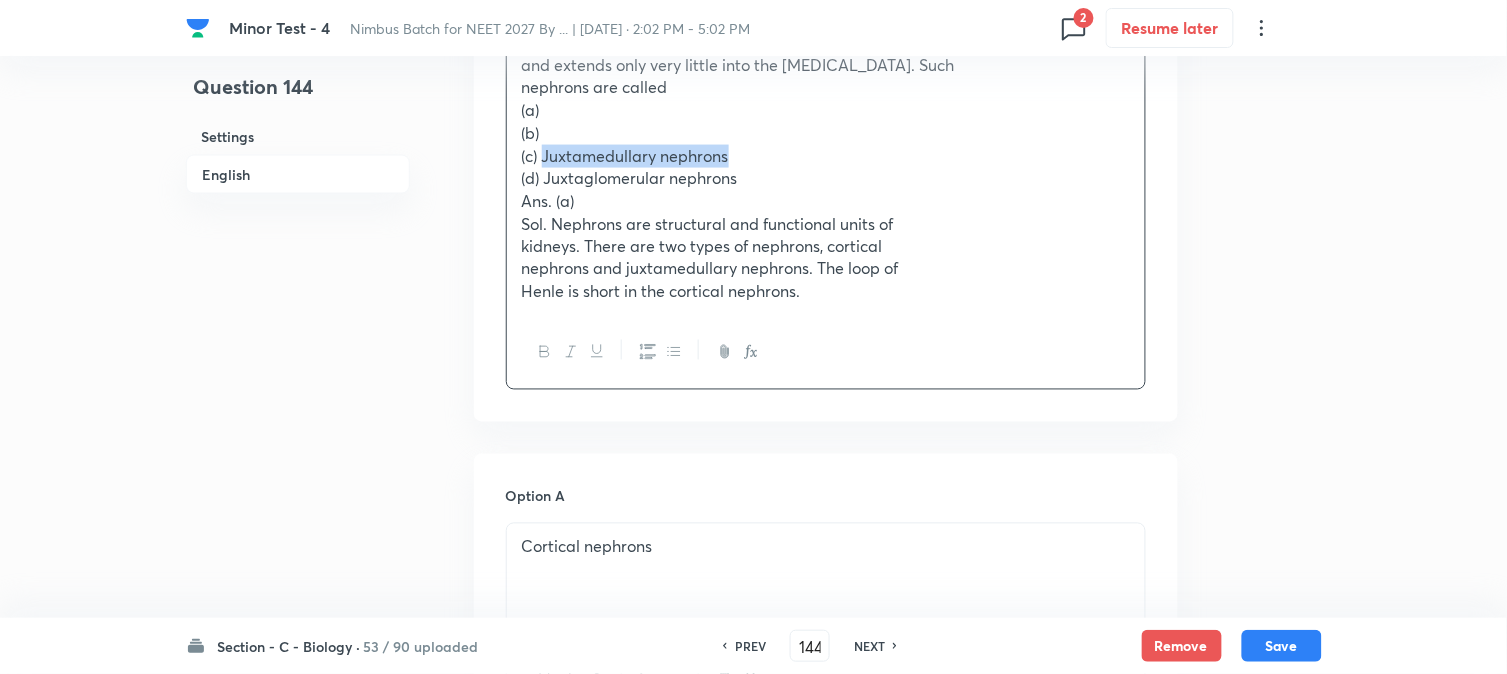 drag, startPoint x: 544, startPoint y: 147, endPoint x: 736, endPoint y: 147, distance: 192 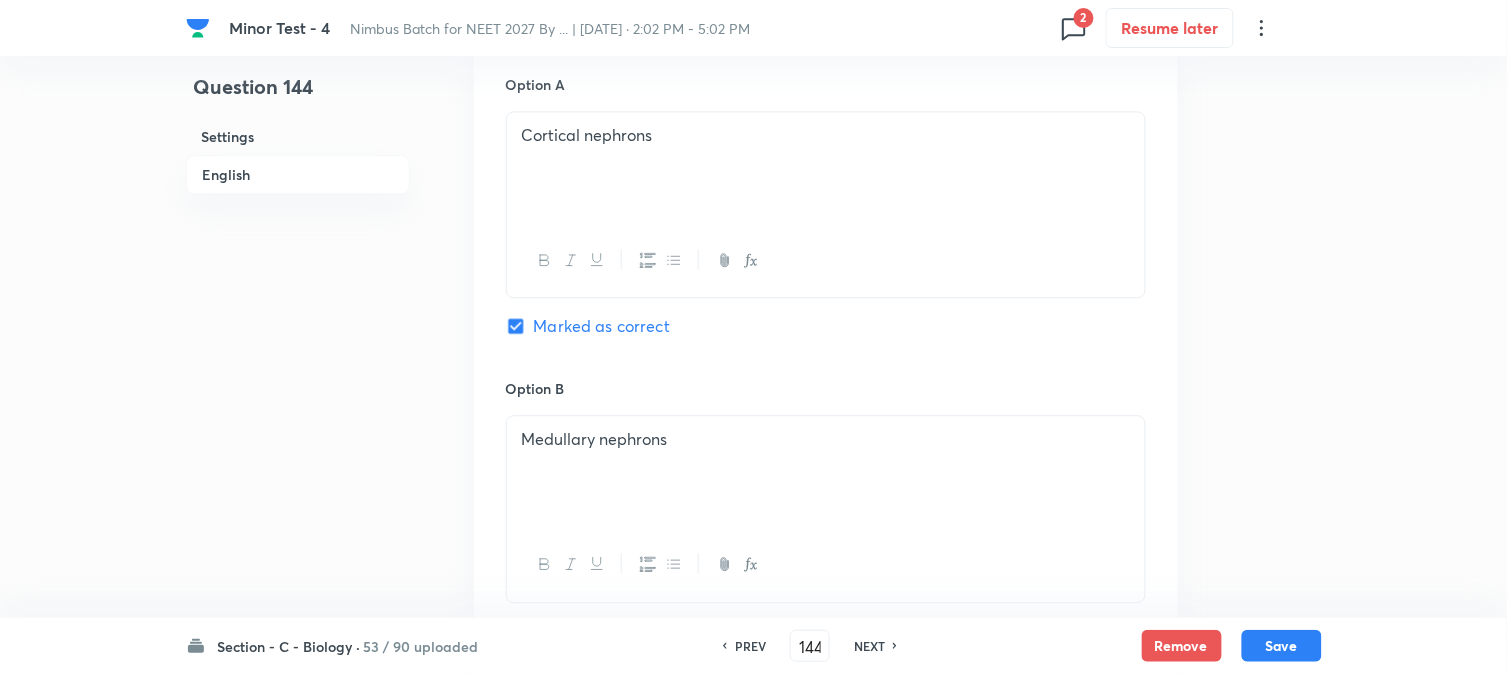 scroll, scrollTop: 478, scrollLeft: 0, axis: vertical 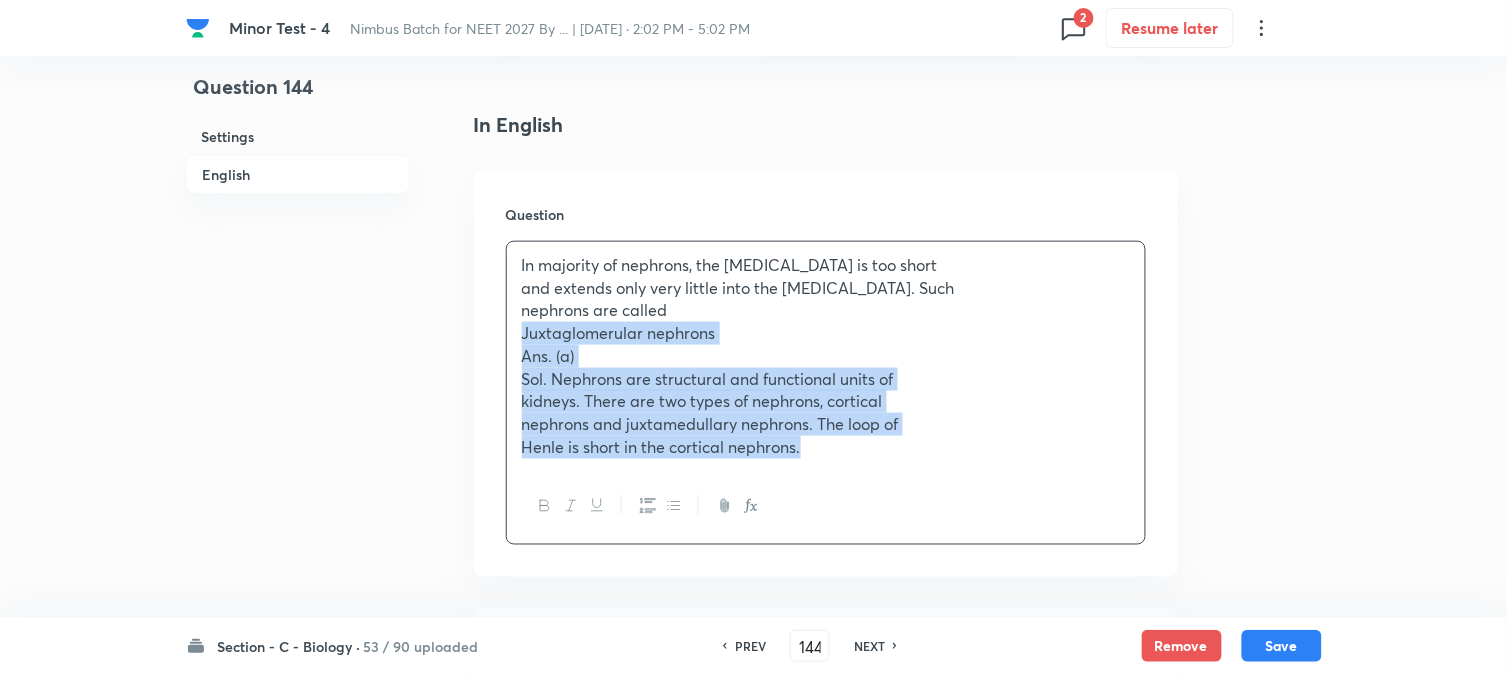 drag, startPoint x: 547, startPoint y: 405, endPoint x: 1111, endPoint y: 506, distance: 572.97205 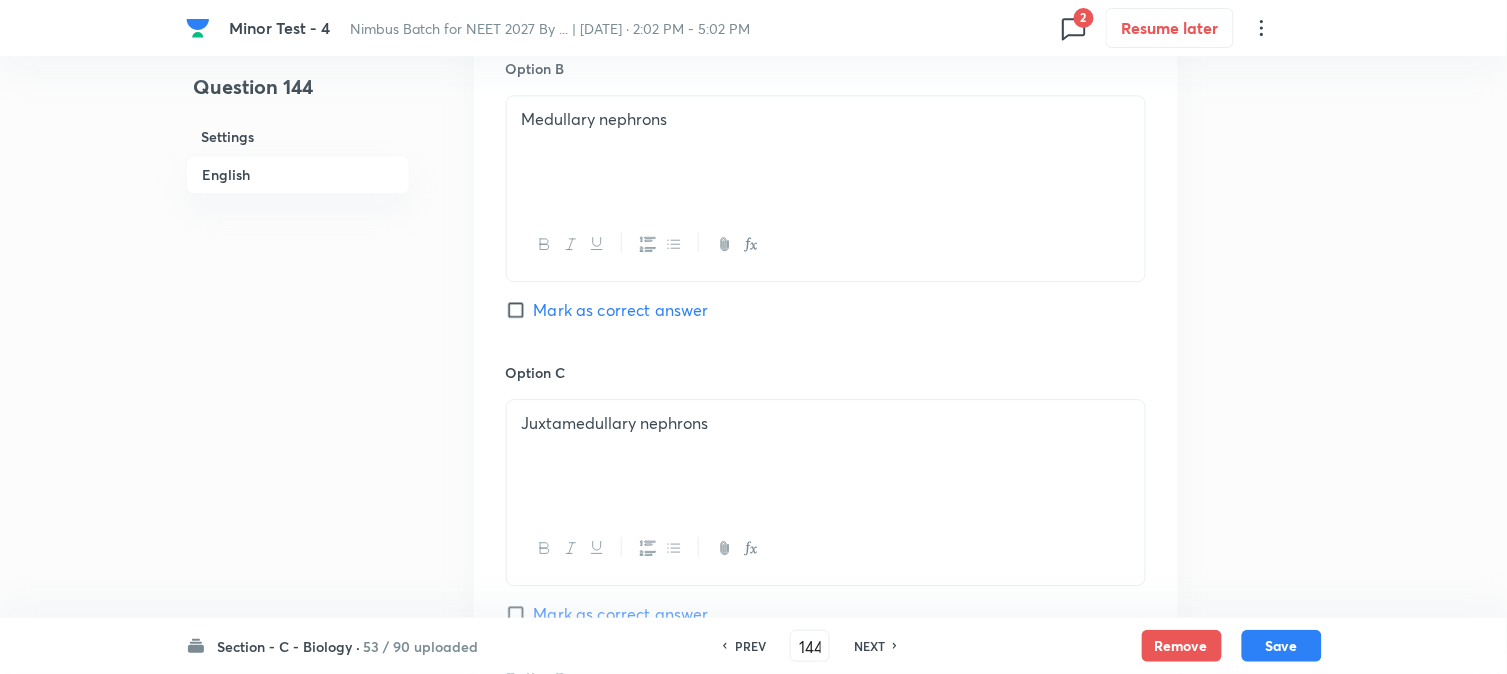scroll, scrollTop: 1590, scrollLeft: 0, axis: vertical 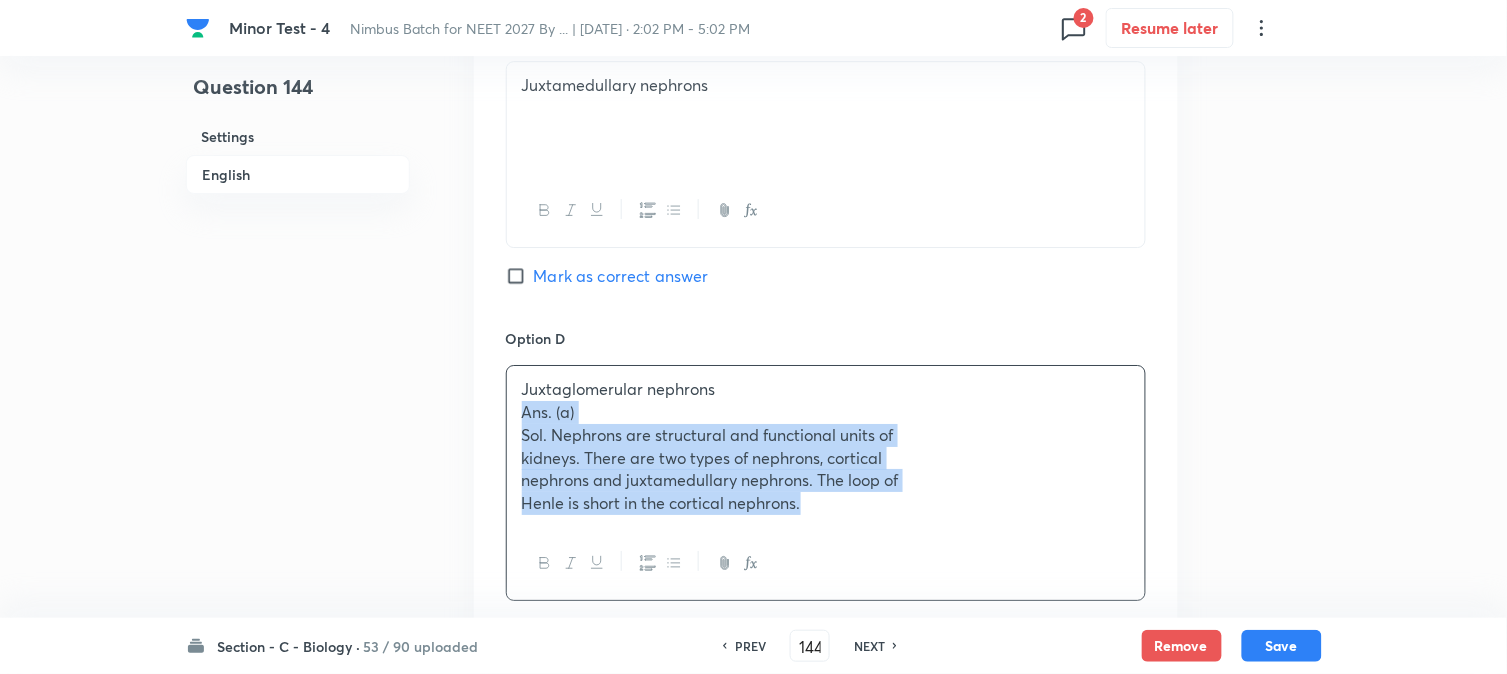 drag, startPoint x: 524, startPoint y: 407, endPoint x: 936, endPoint y: 544, distance: 434.18085 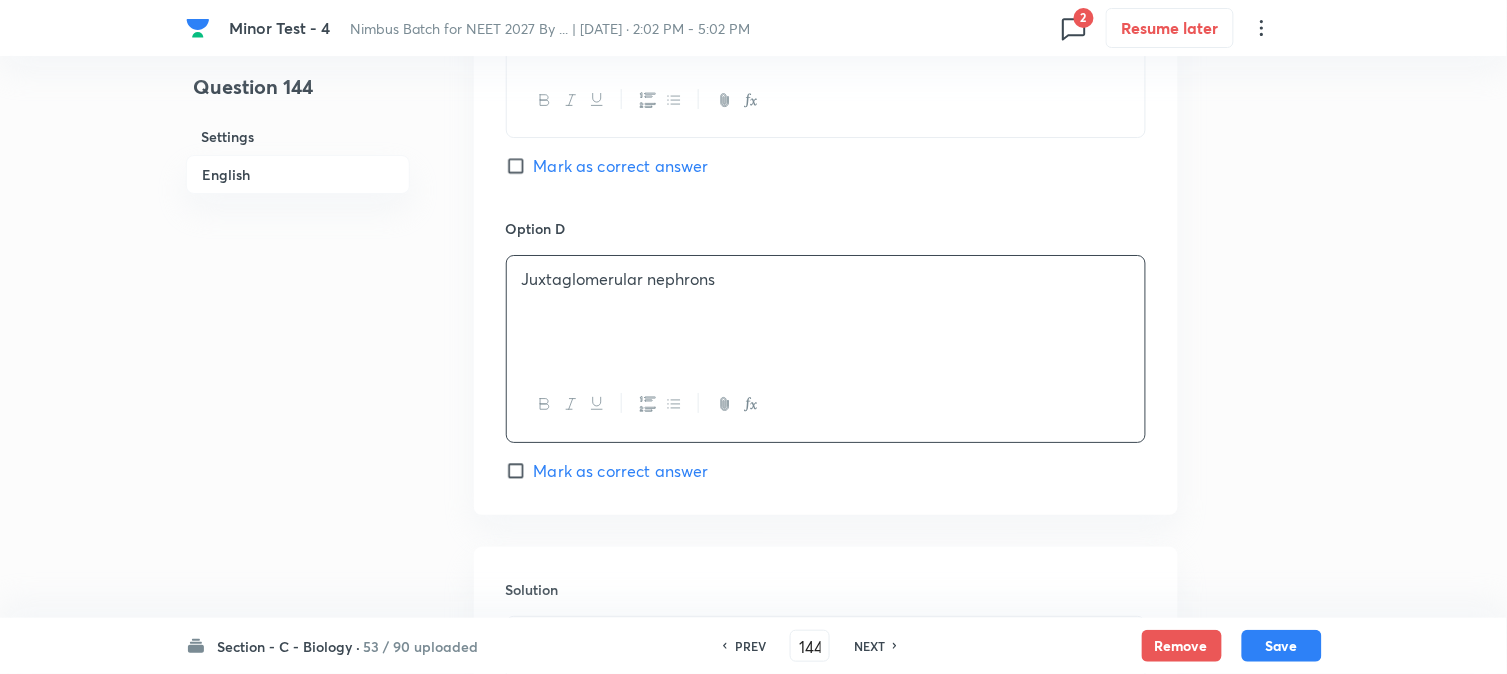 scroll, scrollTop: 2034, scrollLeft: 0, axis: vertical 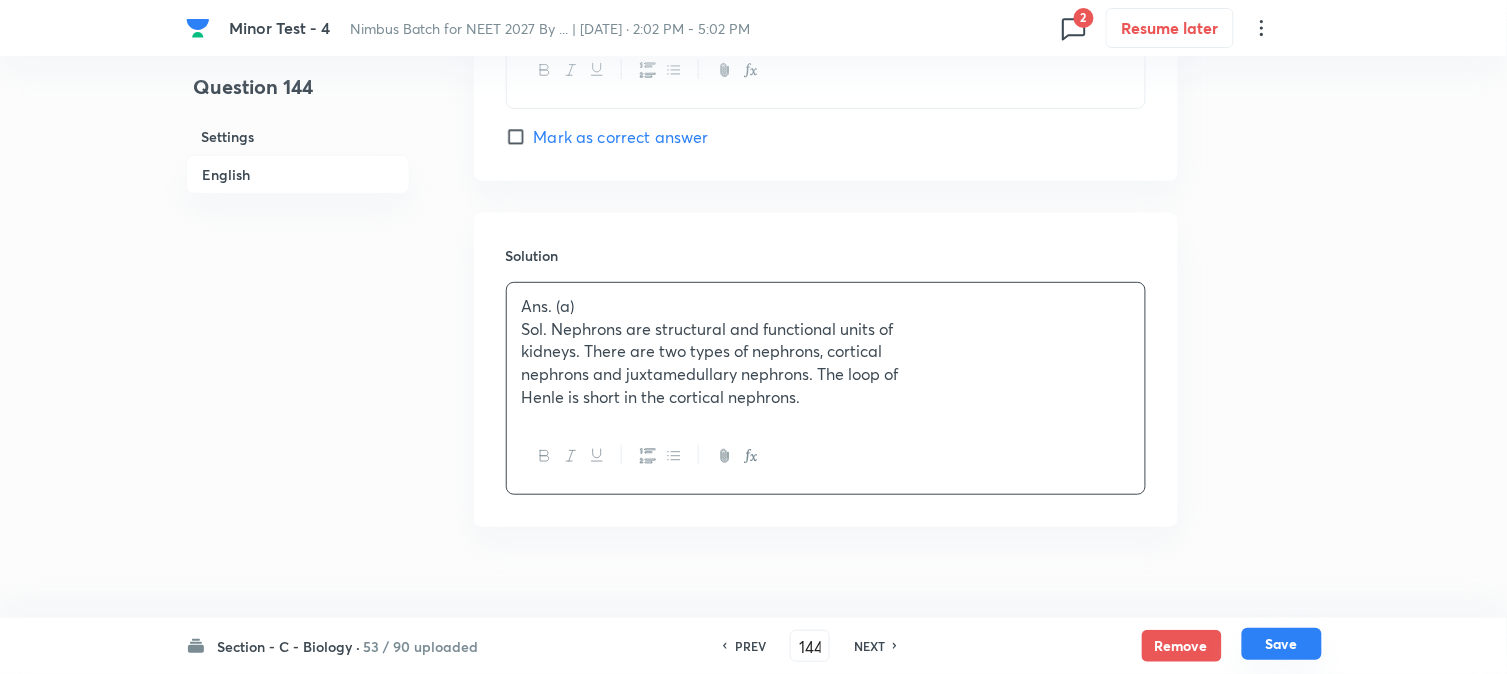 drag, startPoint x: 1273, startPoint y: 646, endPoint x: 1264, endPoint y: 638, distance: 12.0415945 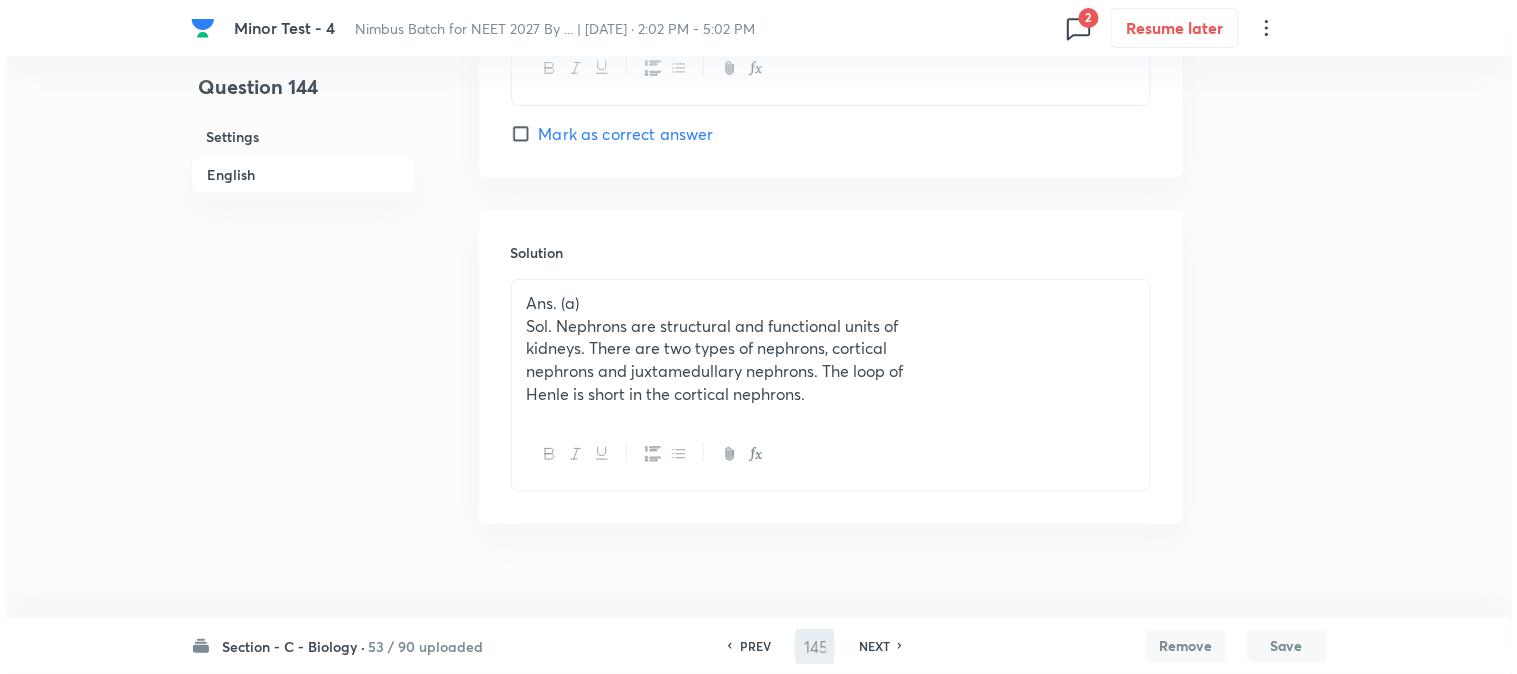 scroll, scrollTop: 0, scrollLeft: 0, axis: both 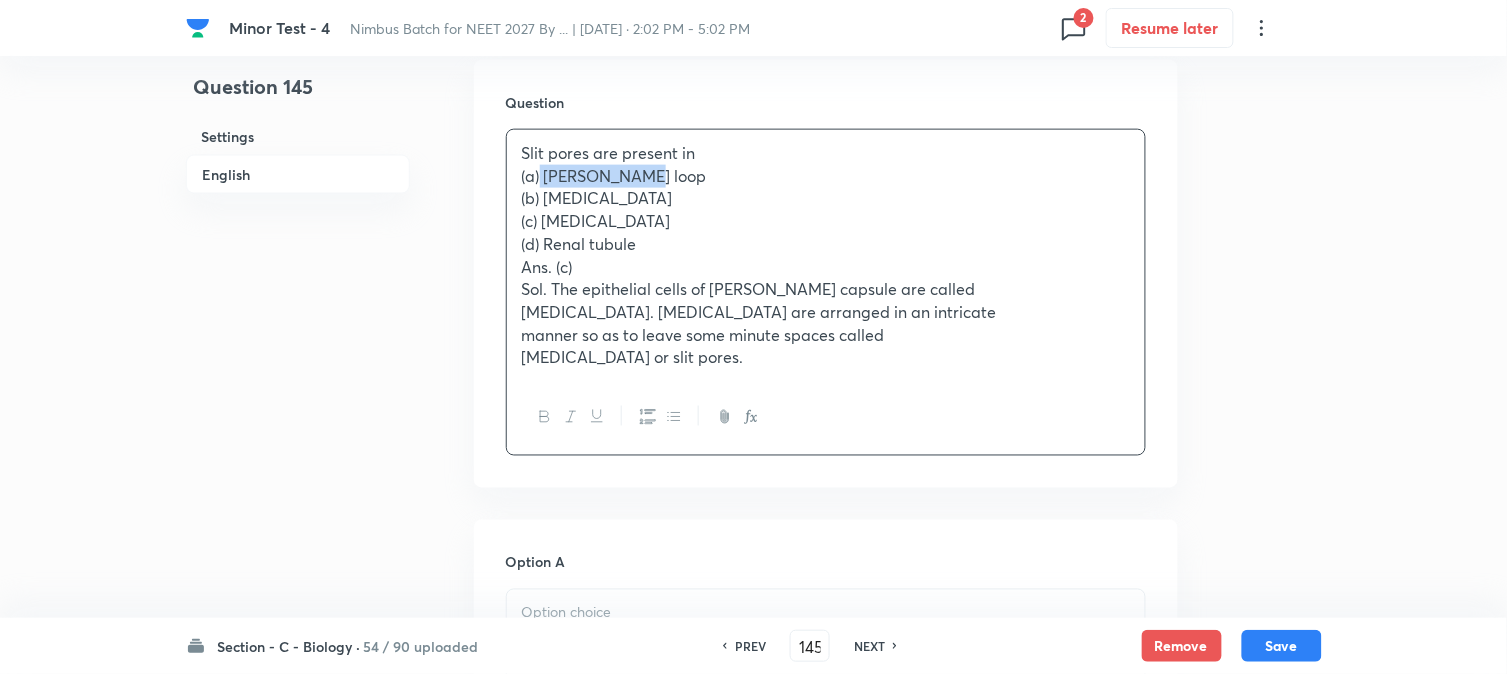 drag, startPoint x: 541, startPoint y: 174, endPoint x: 656, endPoint y: 185, distance: 115.52489 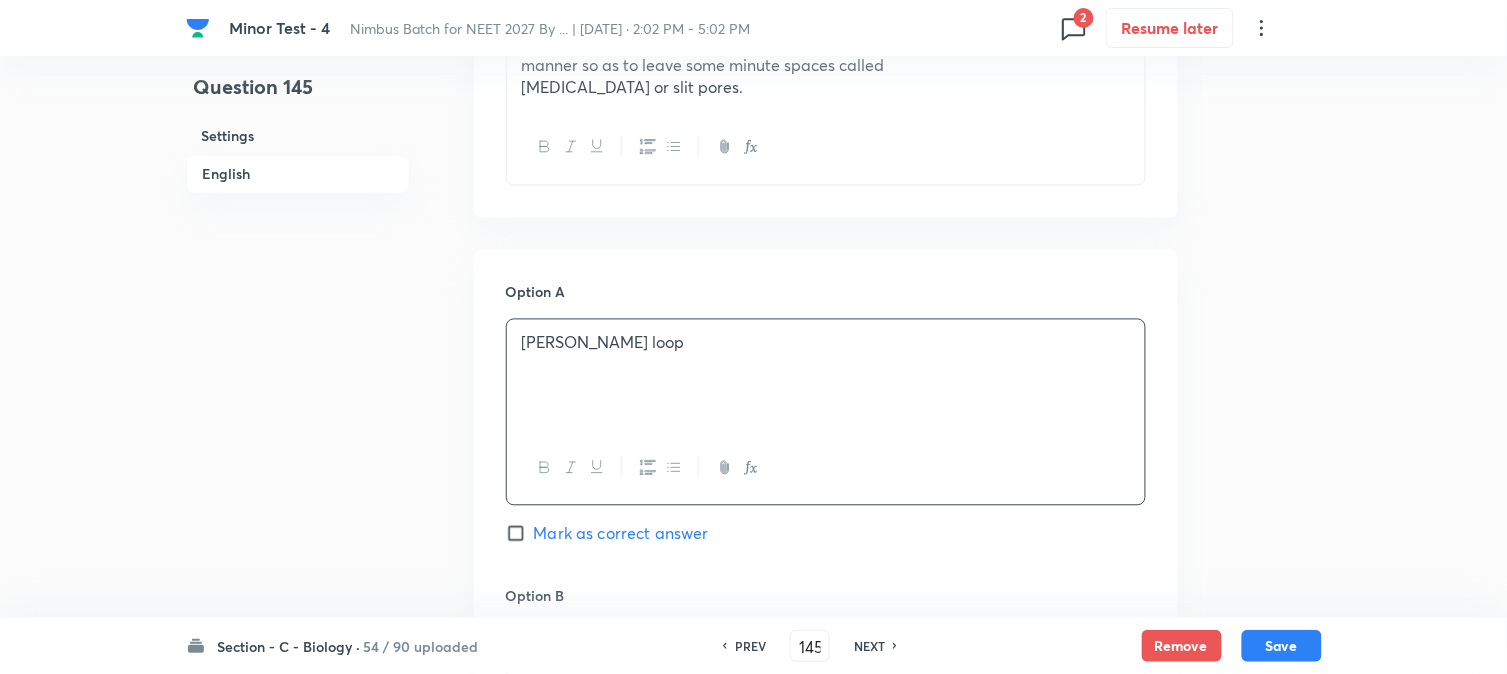 scroll, scrollTop: 590, scrollLeft: 0, axis: vertical 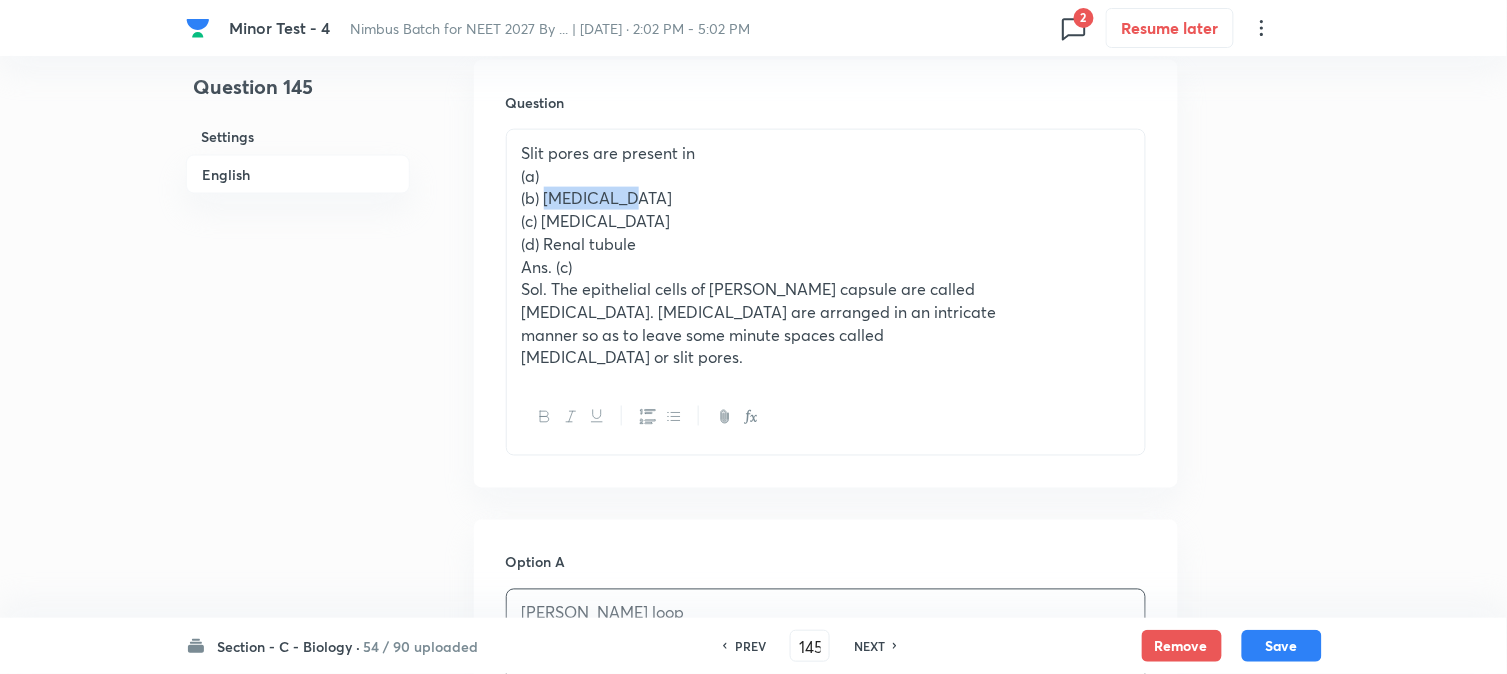 drag, startPoint x: 545, startPoint y: 197, endPoint x: 638, endPoint y: 191, distance: 93.193344 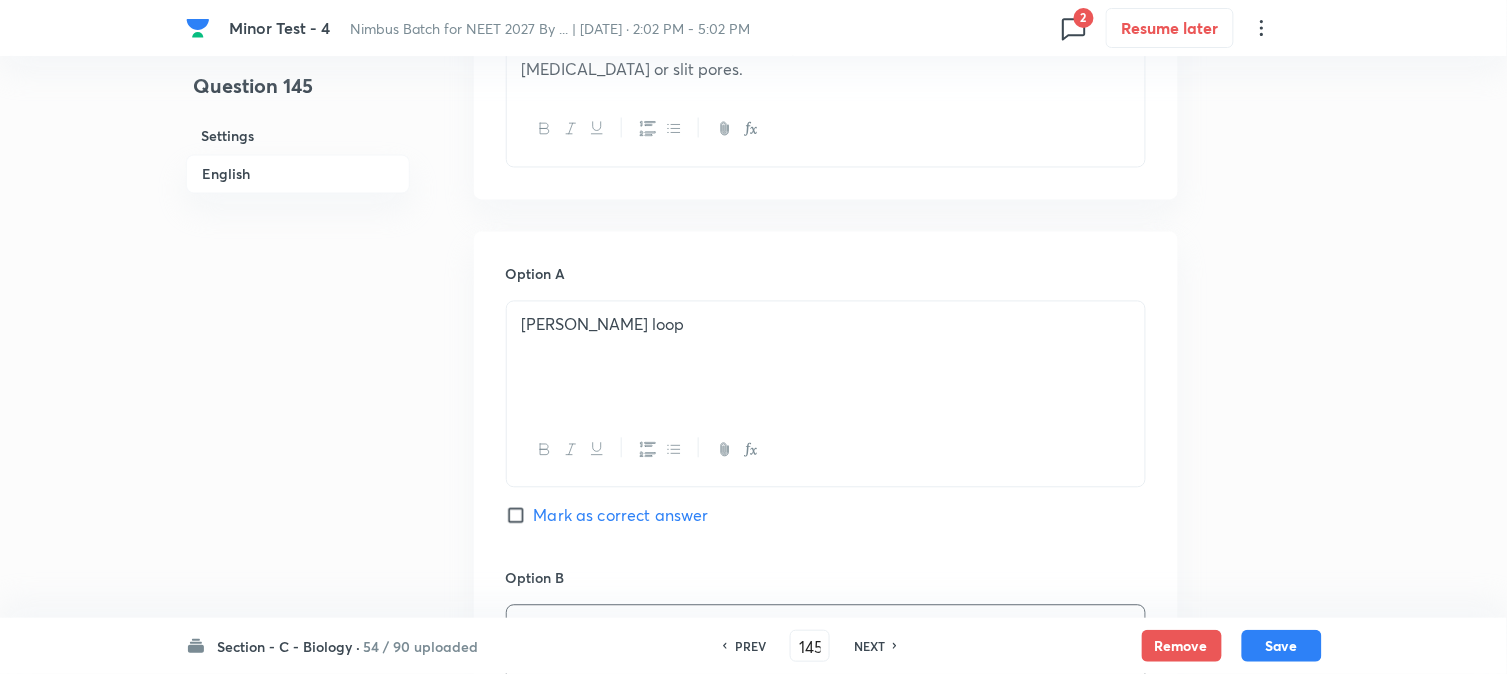 scroll, scrollTop: 701, scrollLeft: 0, axis: vertical 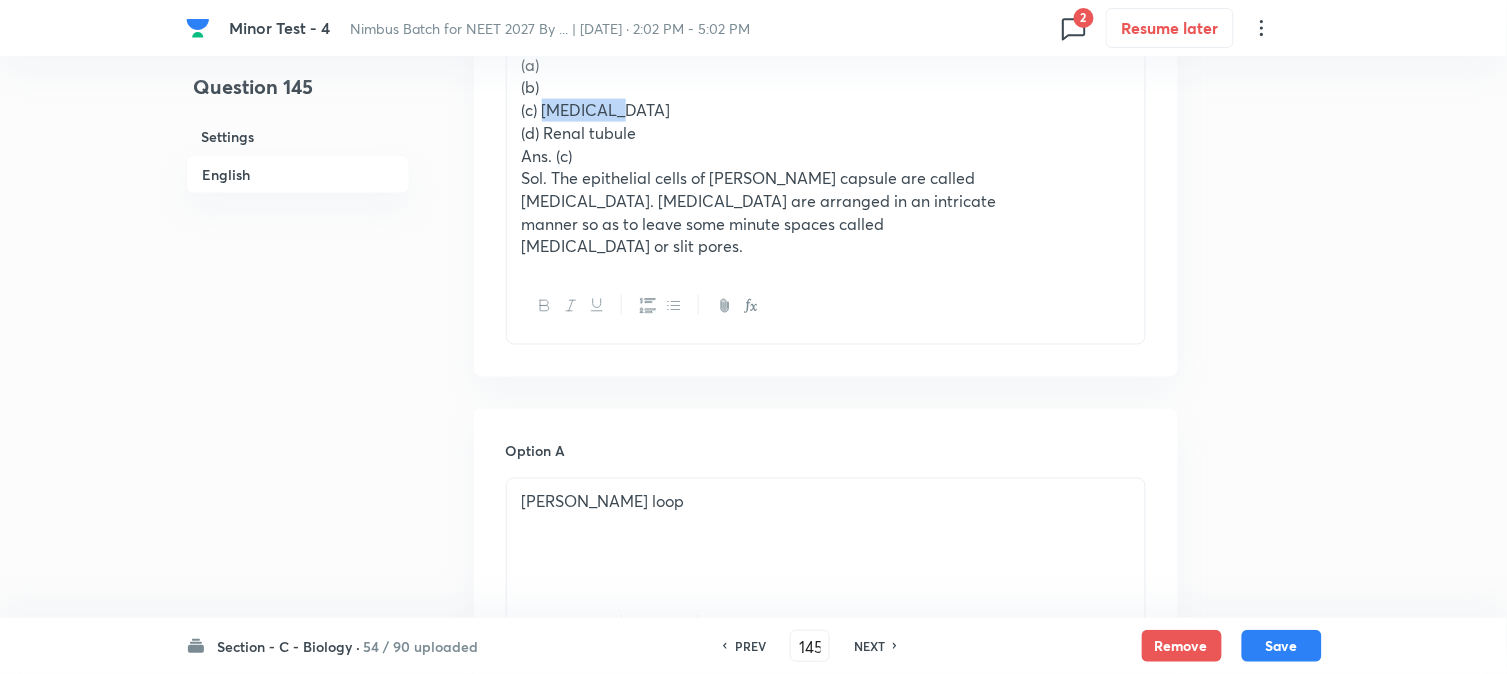 drag, startPoint x: 543, startPoint y: 105, endPoint x: 674, endPoint y: 108, distance: 131.03435 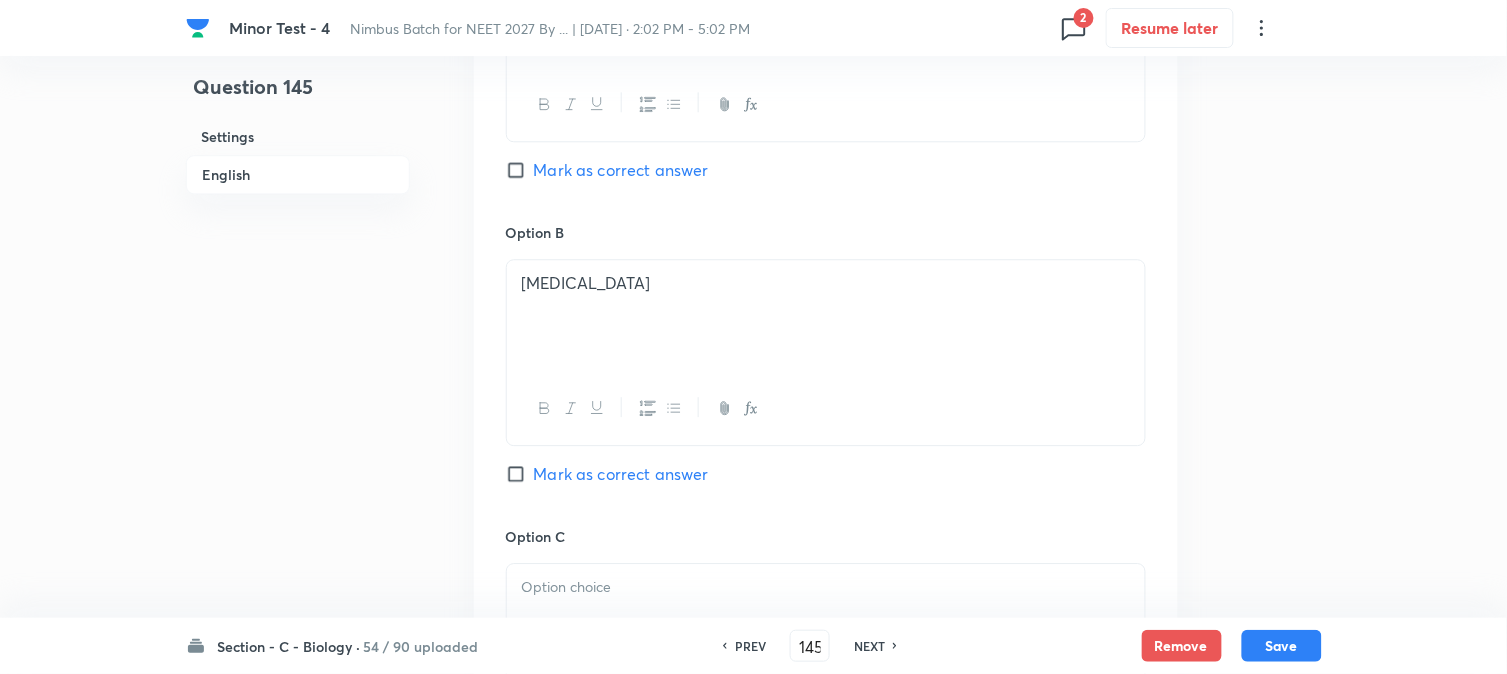 scroll, scrollTop: 1701, scrollLeft: 0, axis: vertical 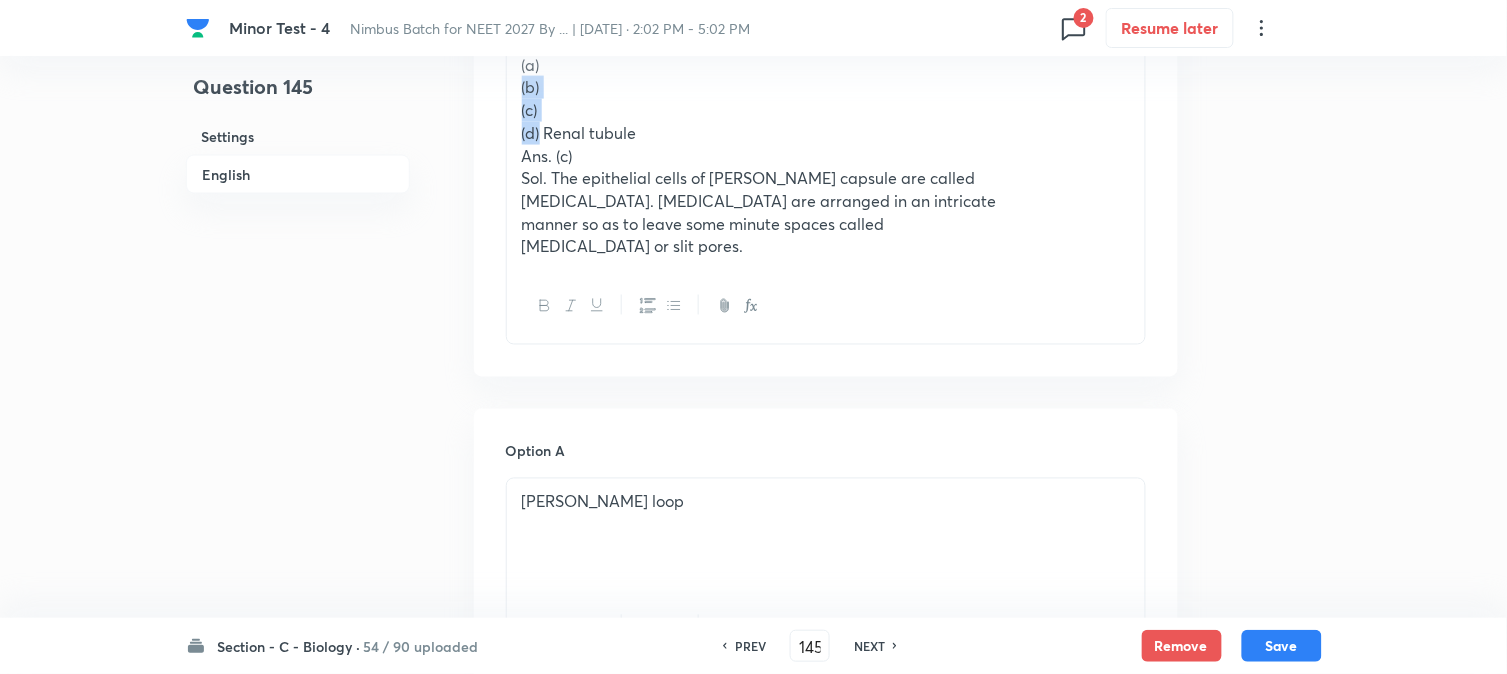 drag, startPoint x: 537, startPoint y: 135, endPoint x: 521, endPoint y: 85, distance: 52.49762 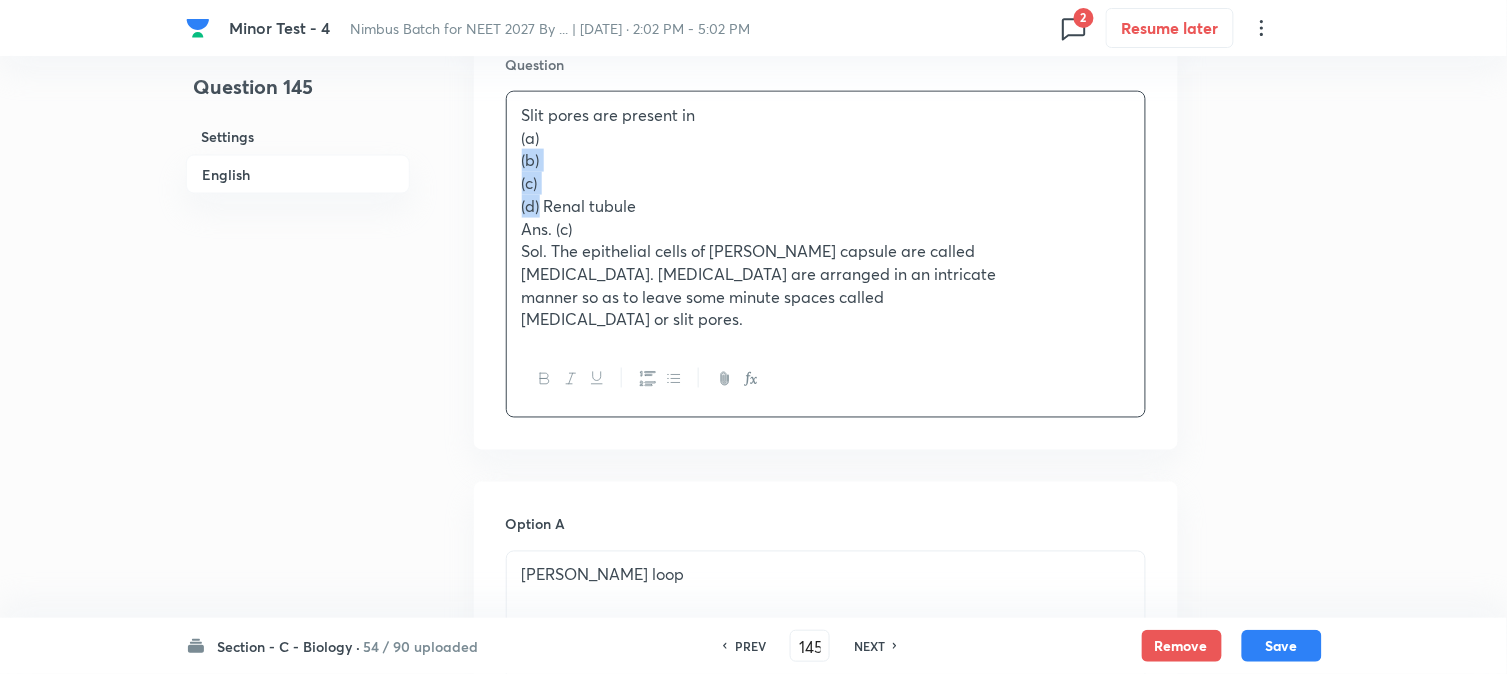 scroll, scrollTop: 590, scrollLeft: 0, axis: vertical 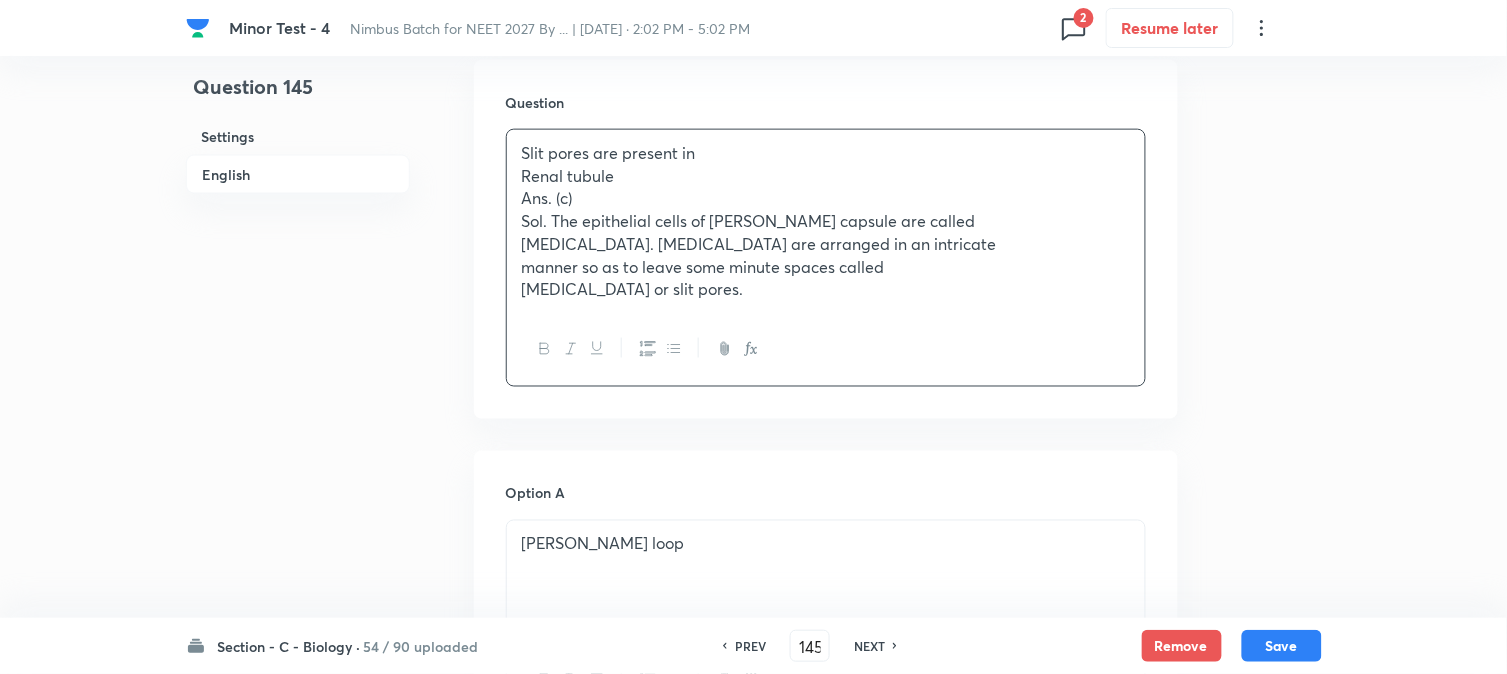 drag, startPoint x: 544, startPoint y: 242, endPoint x: 1005, endPoint y: 397, distance: 486.35995 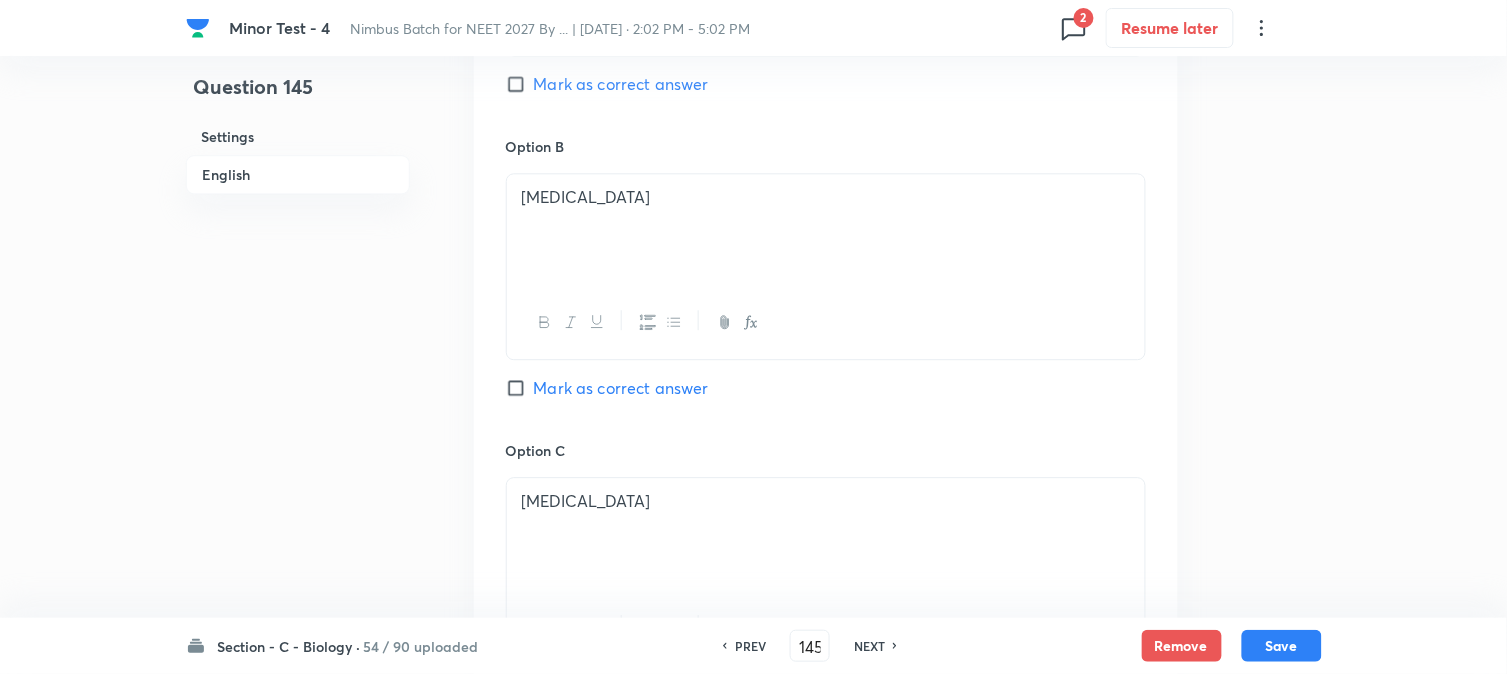scroll, scrollTop: 1701, scrollLeft: 0, axis: vertical 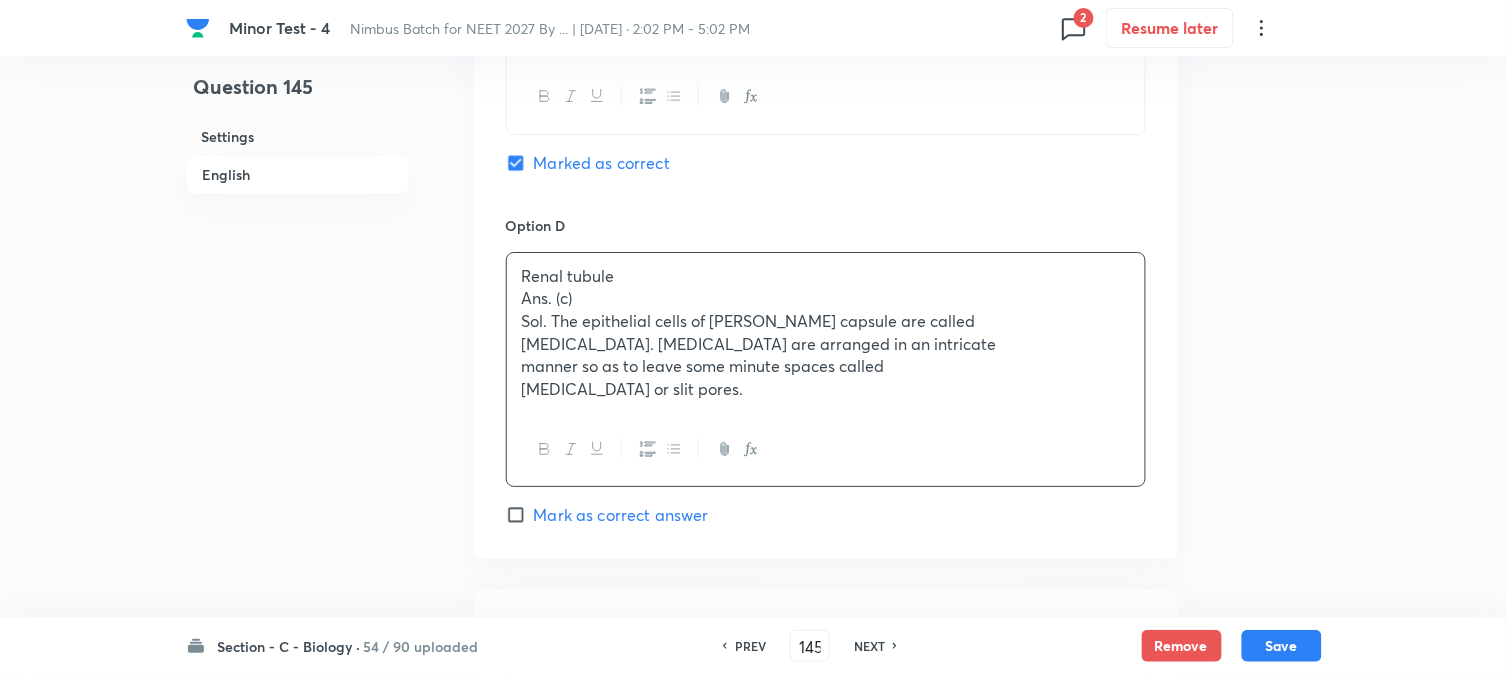 drag, startPoint x: 521, startPoint y: 301, endPoint x: 876, endPoint y: 462, distance: 389.80252 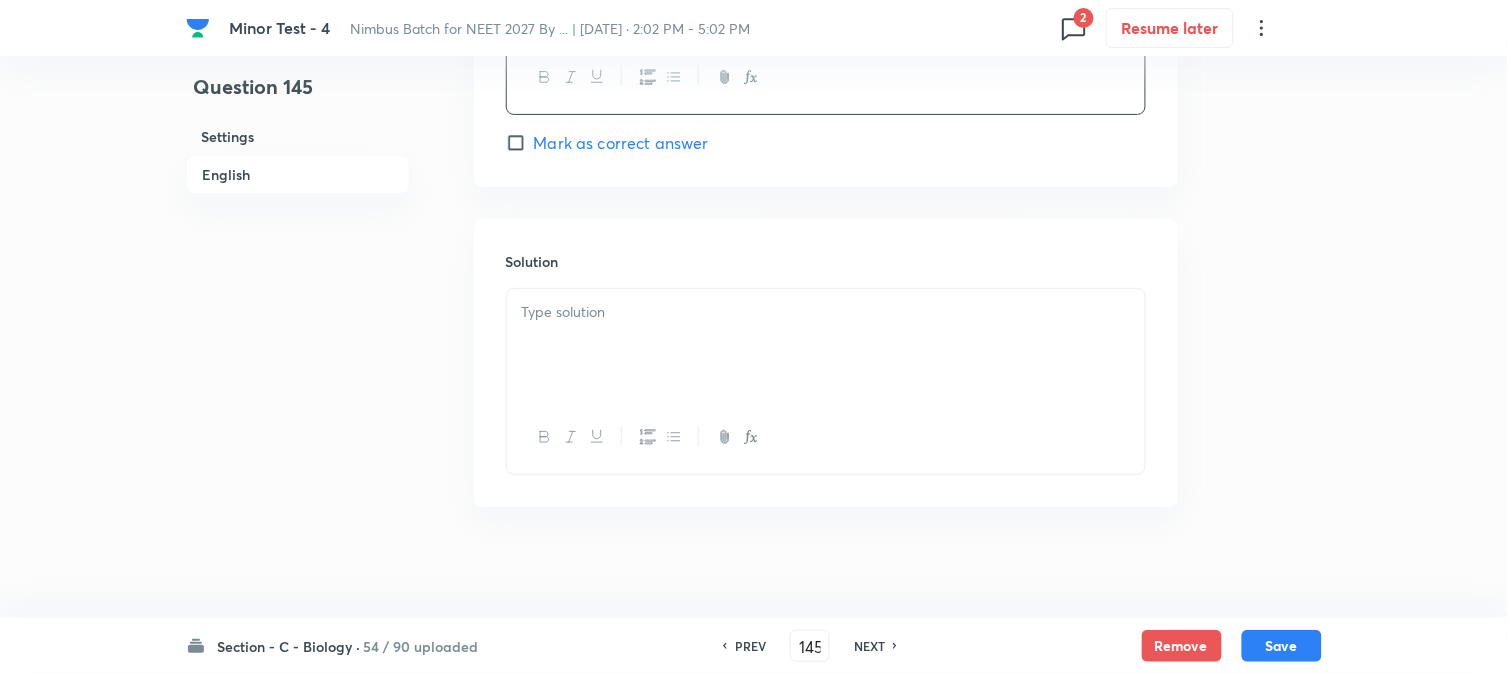 scroll, scrollTop: 2034, scrollLeft: 0, axis: vertical 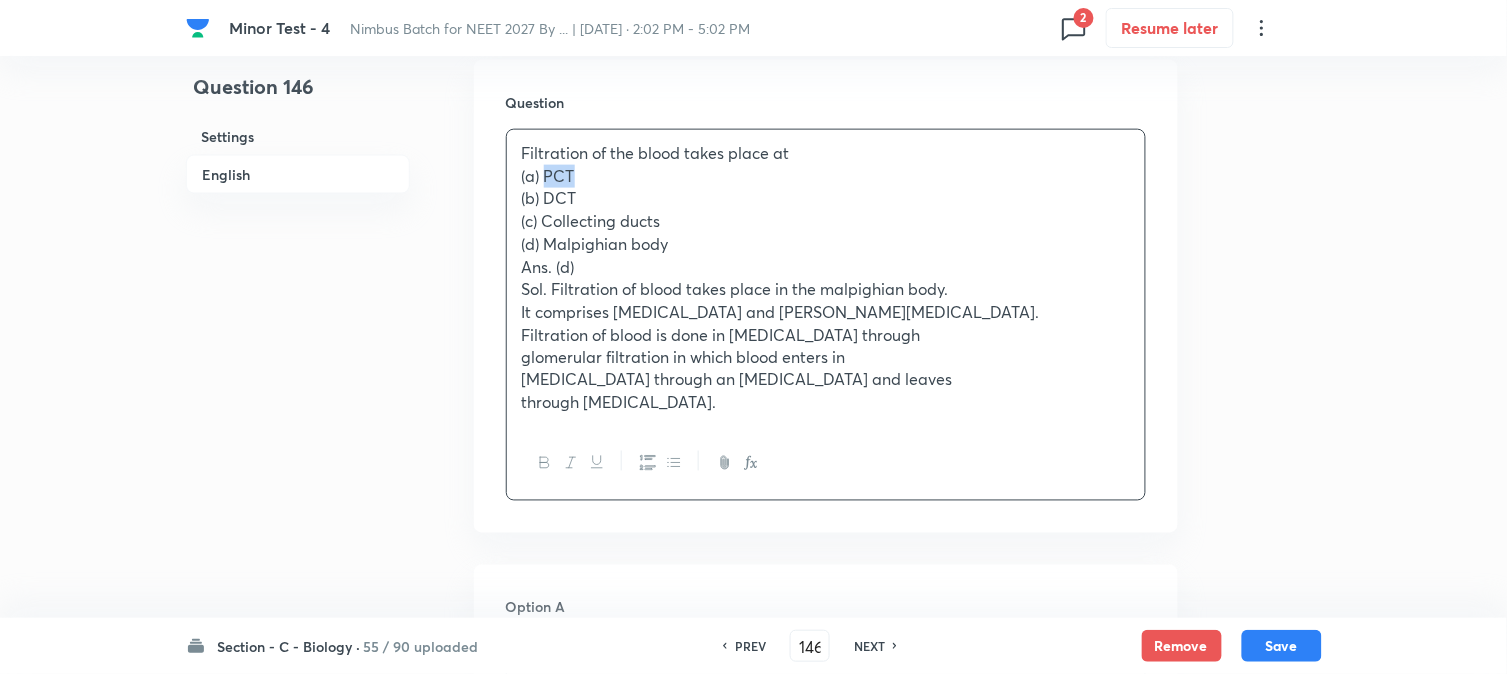 drag, startPoint x: 548, startPoint y: 176, endPoint x: 606, endPoint y: 174, distance: 58.034473 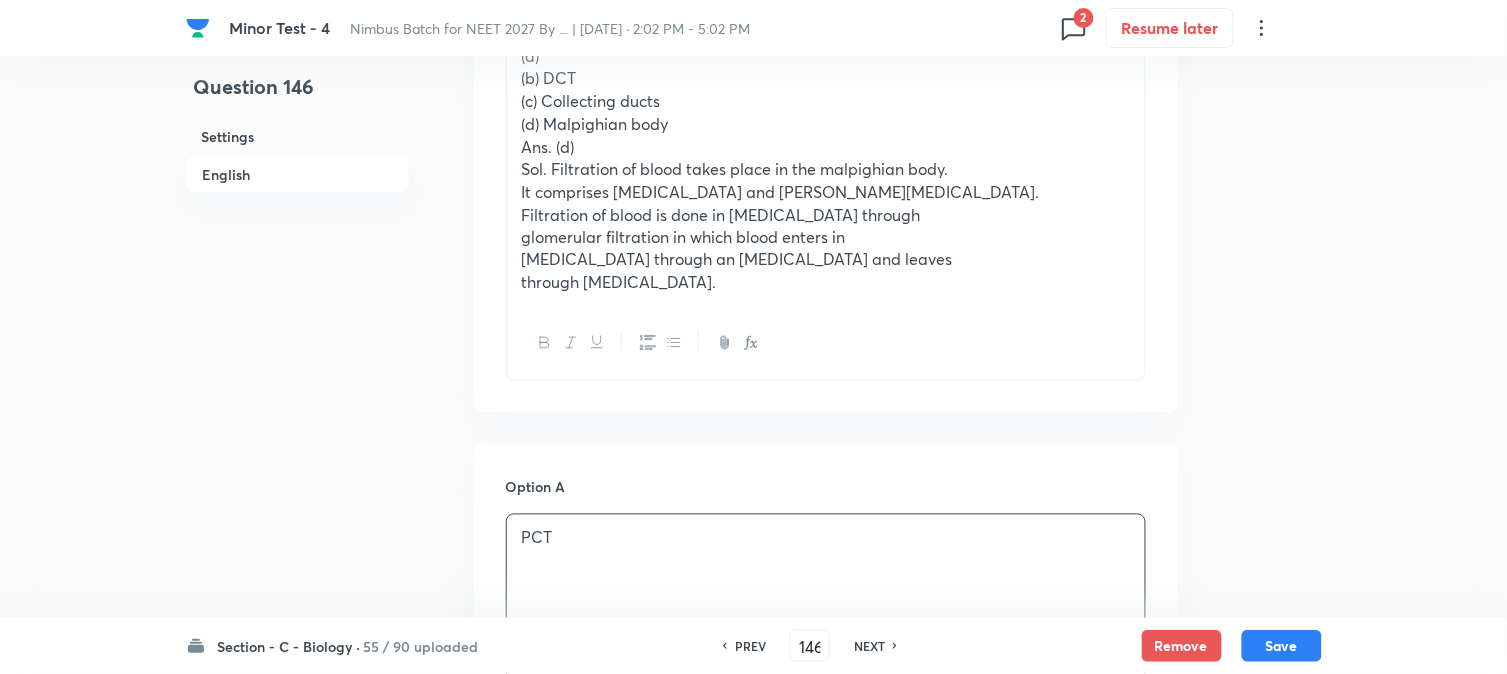 scroll, scrollTop: 701, scrollLeft: 0, axis: vertical 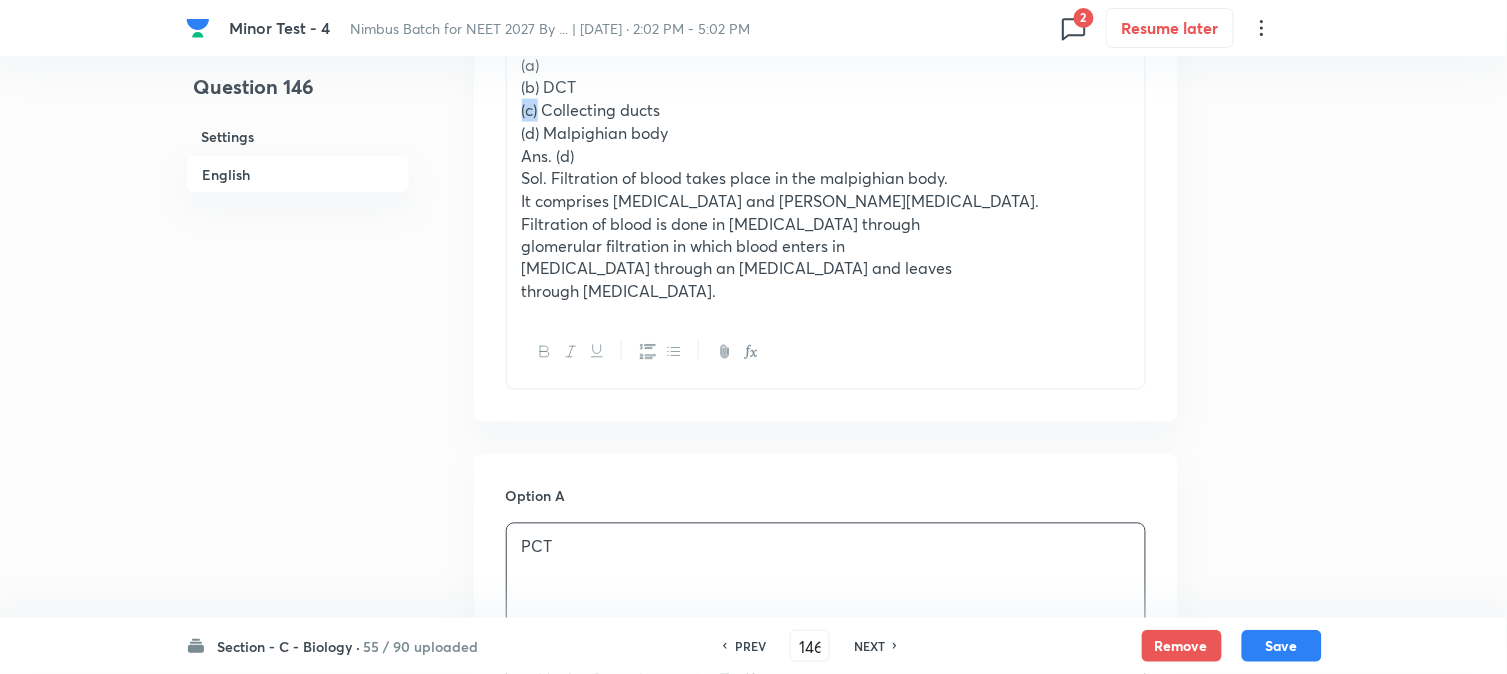drag, startPoint x: 542, startPoint y: 97, endPoint x: 613, endPoint y: 91, distance: 71.25307 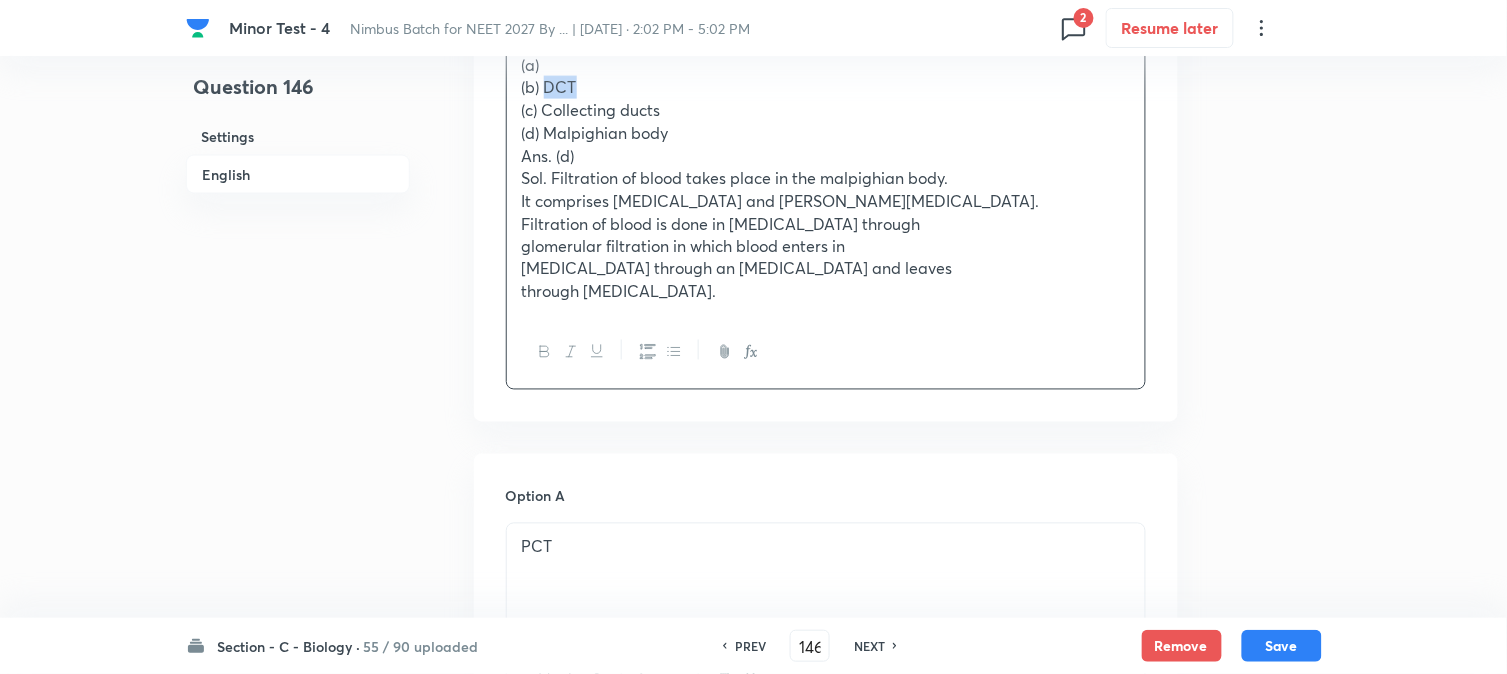 drag, startPoint x: 546, startPoint y: 83, endPoint x: 611, endPoint y: 84, distance: 65.00769 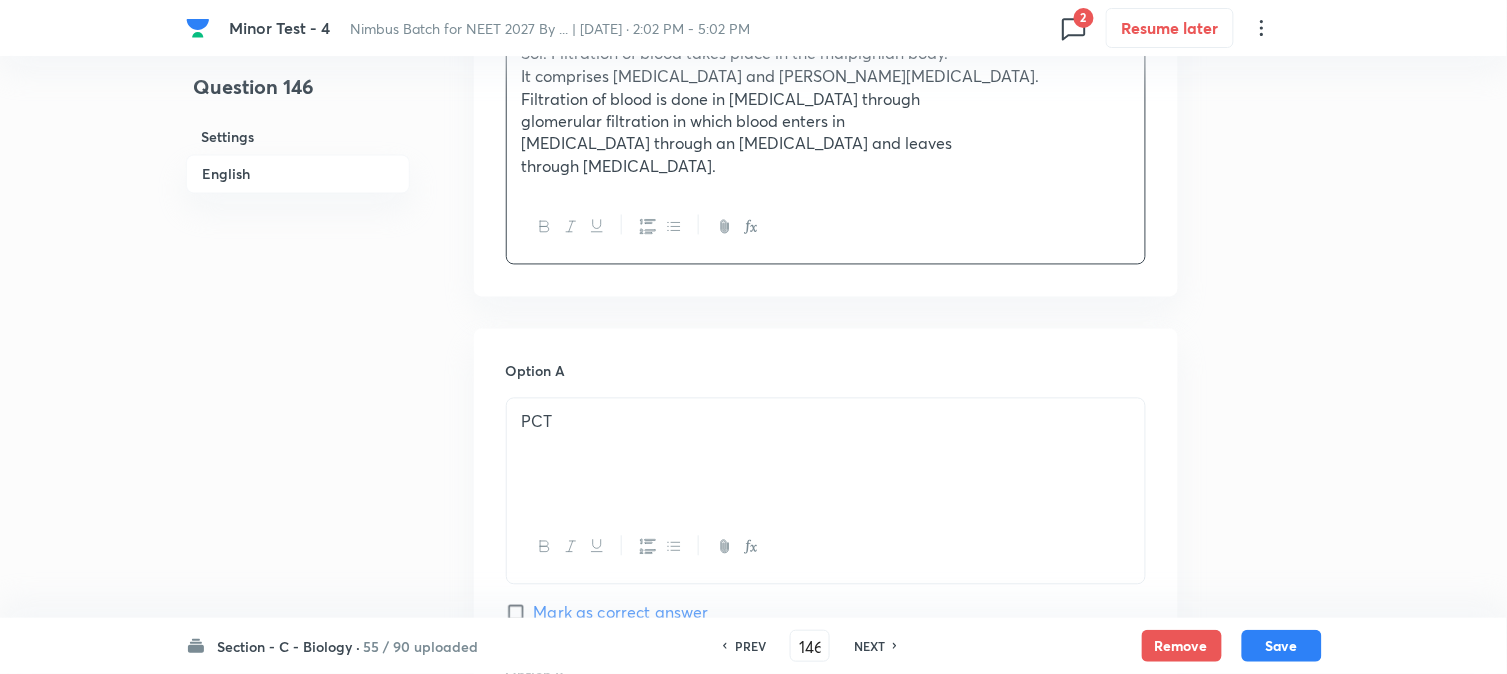 scroll, scrollTop: 1256, scrollLeft: 0, axis: vertical 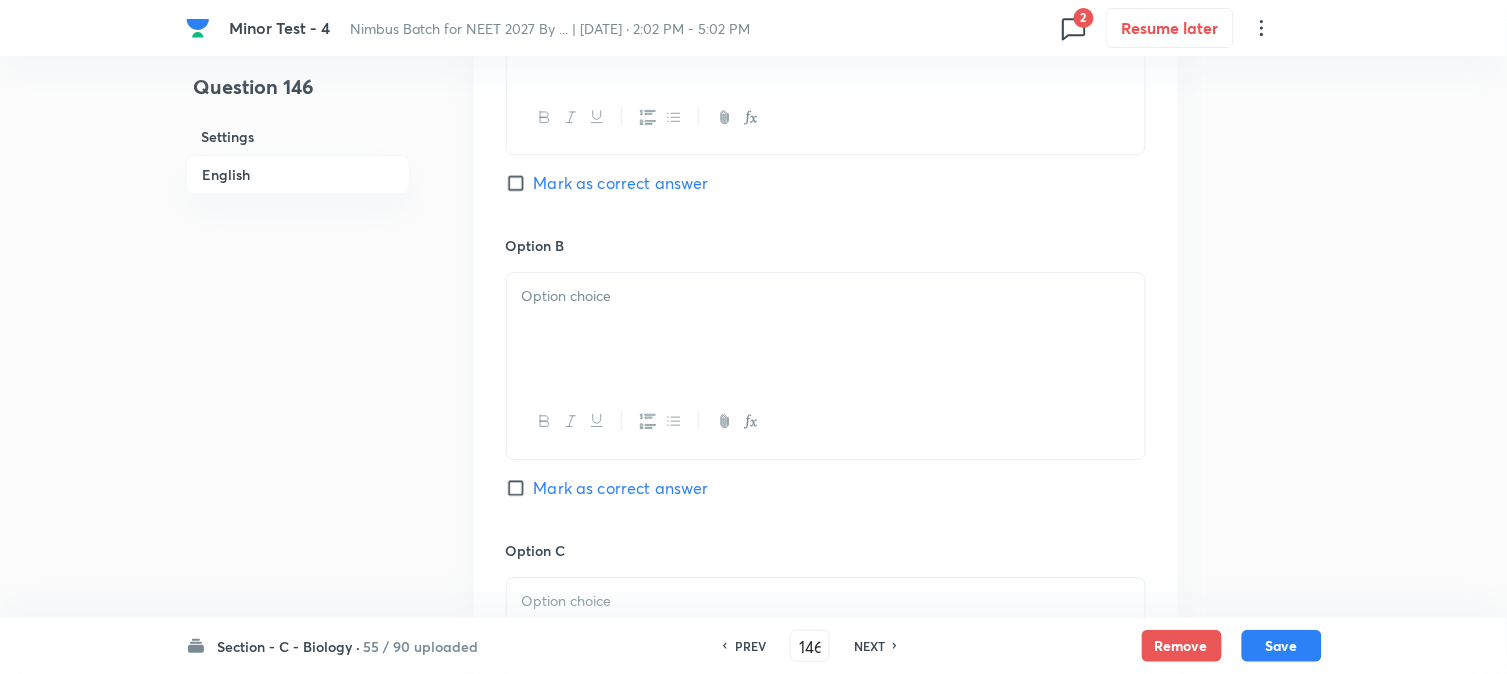 drag, startPoint x: 554, startPoint y: 234, endPoint x: 560, endPoint y: 298, distance: 64.28063 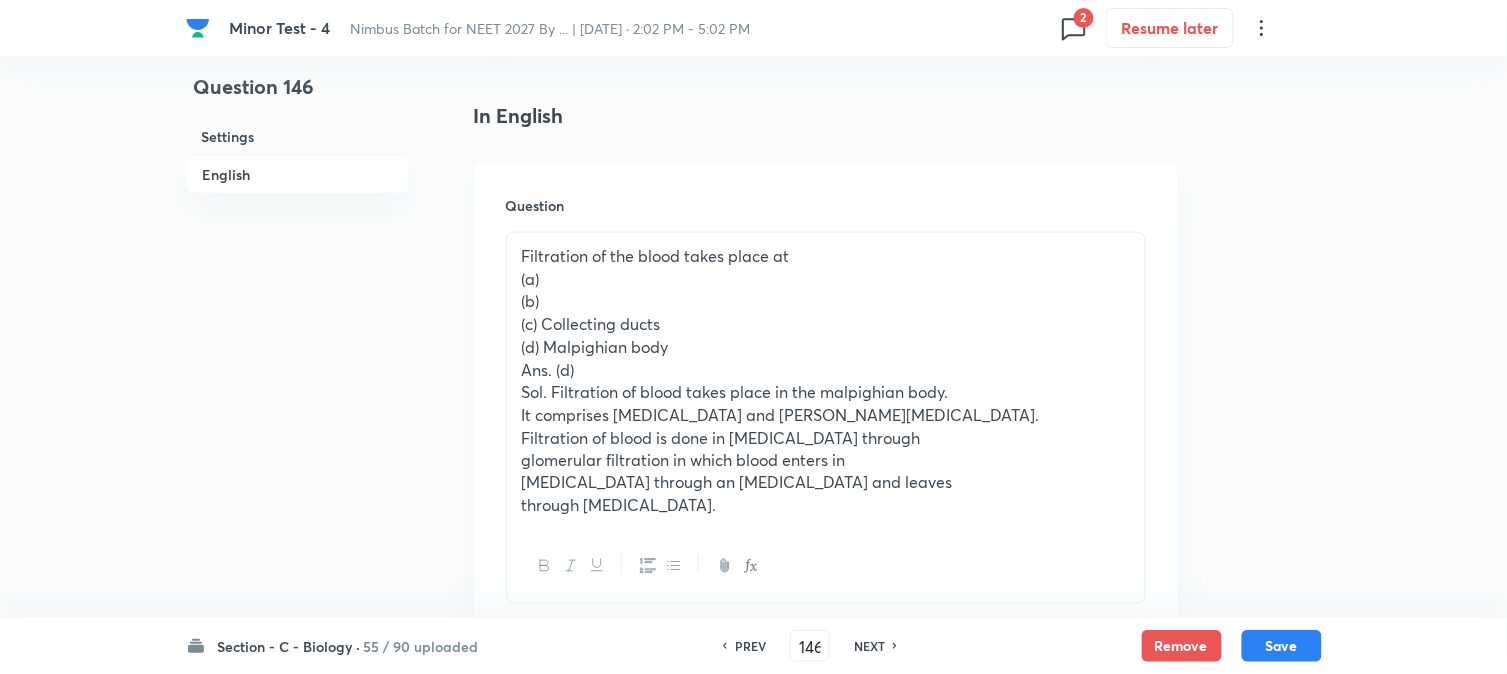 scroll, scrollTop: 478, scrollLeft: 0, axis: vertical 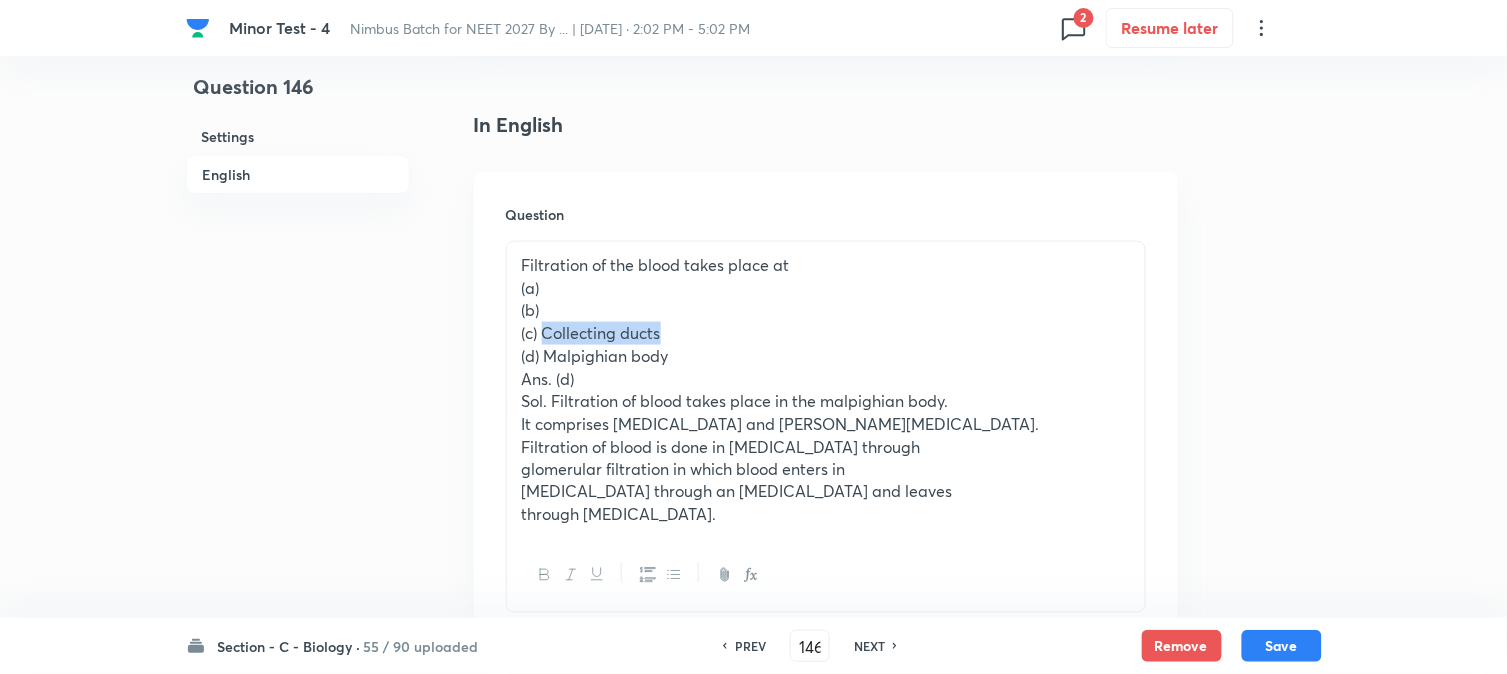 drag, startPoint x: 547, startPoint y: 333, endPoint x: 692, endPoint y: 333, distance: 145 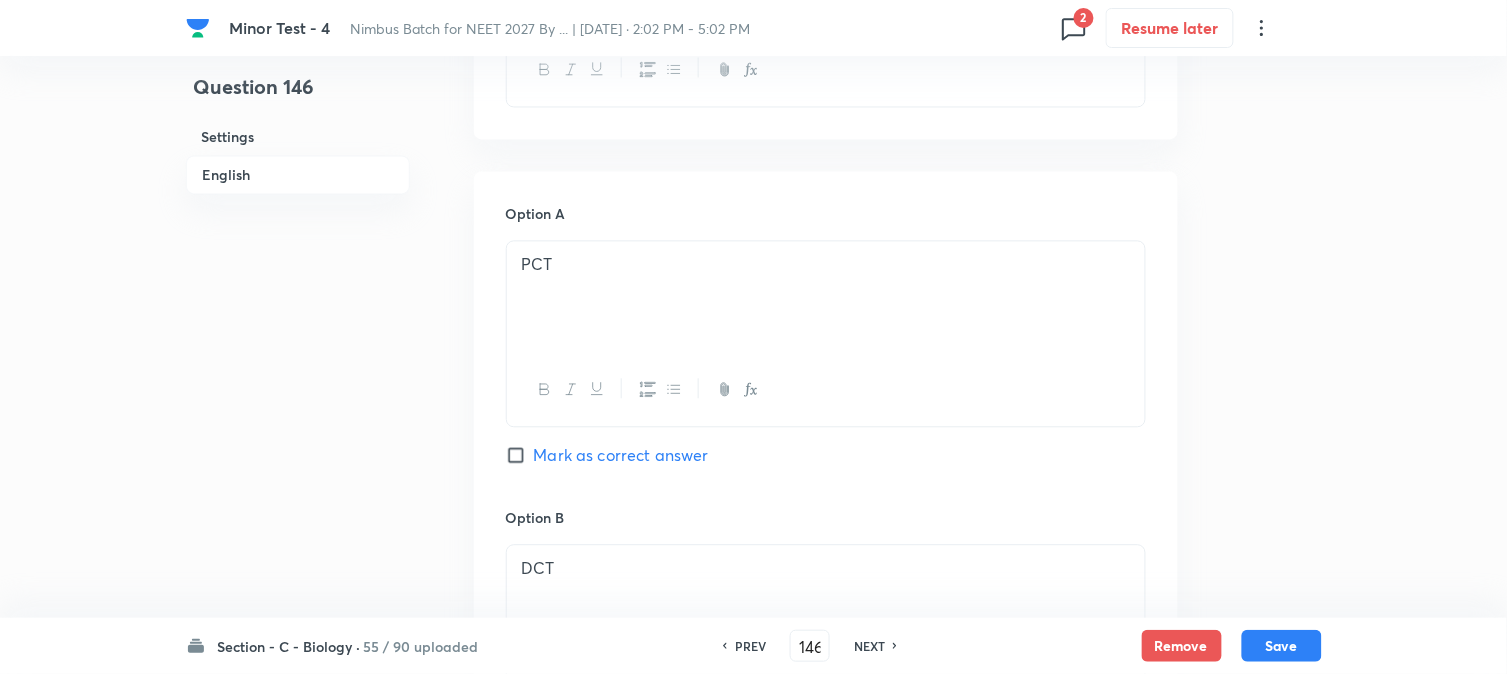scroll, scrollTop: 478, scrollLeft: 0, axis: vertical 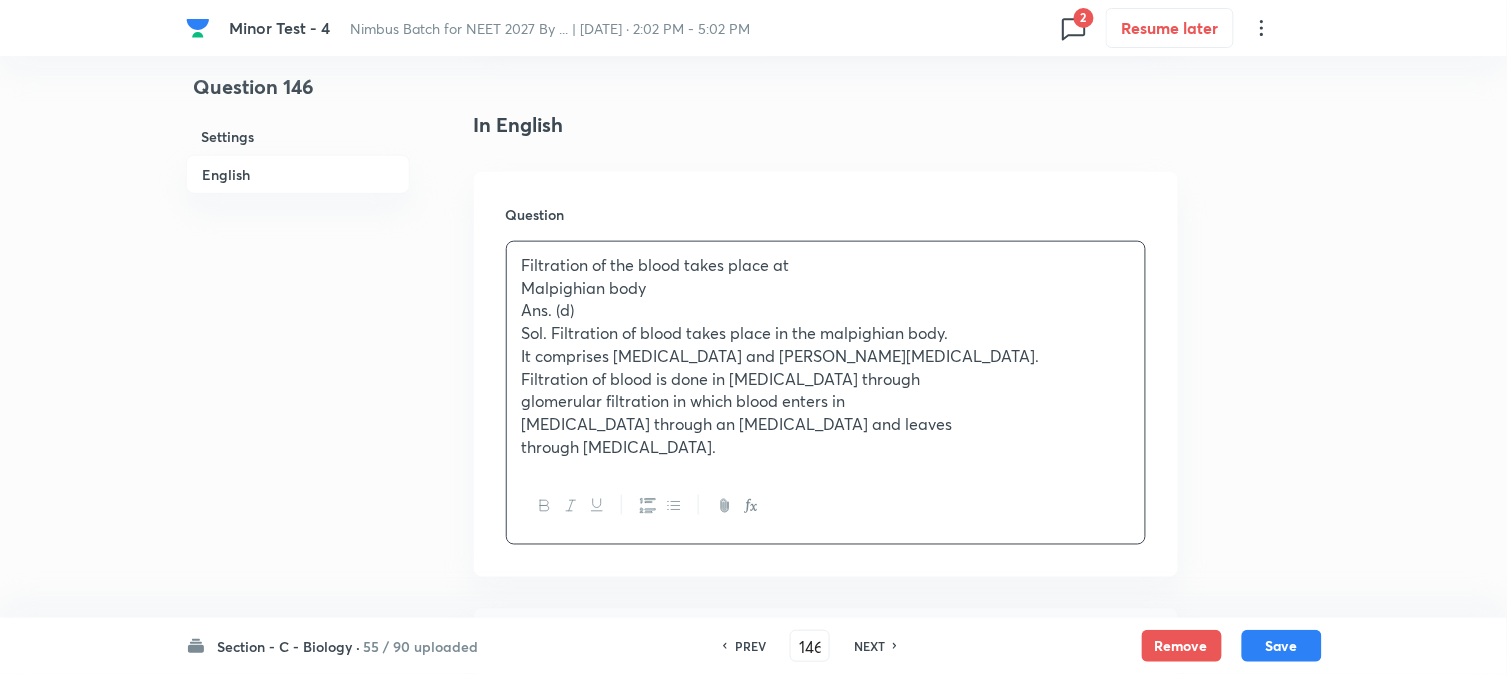 drag, startPoint x: 545, startPoint y: 353, endPoint x: 934, endPoint y: 590, distance: 455.5107 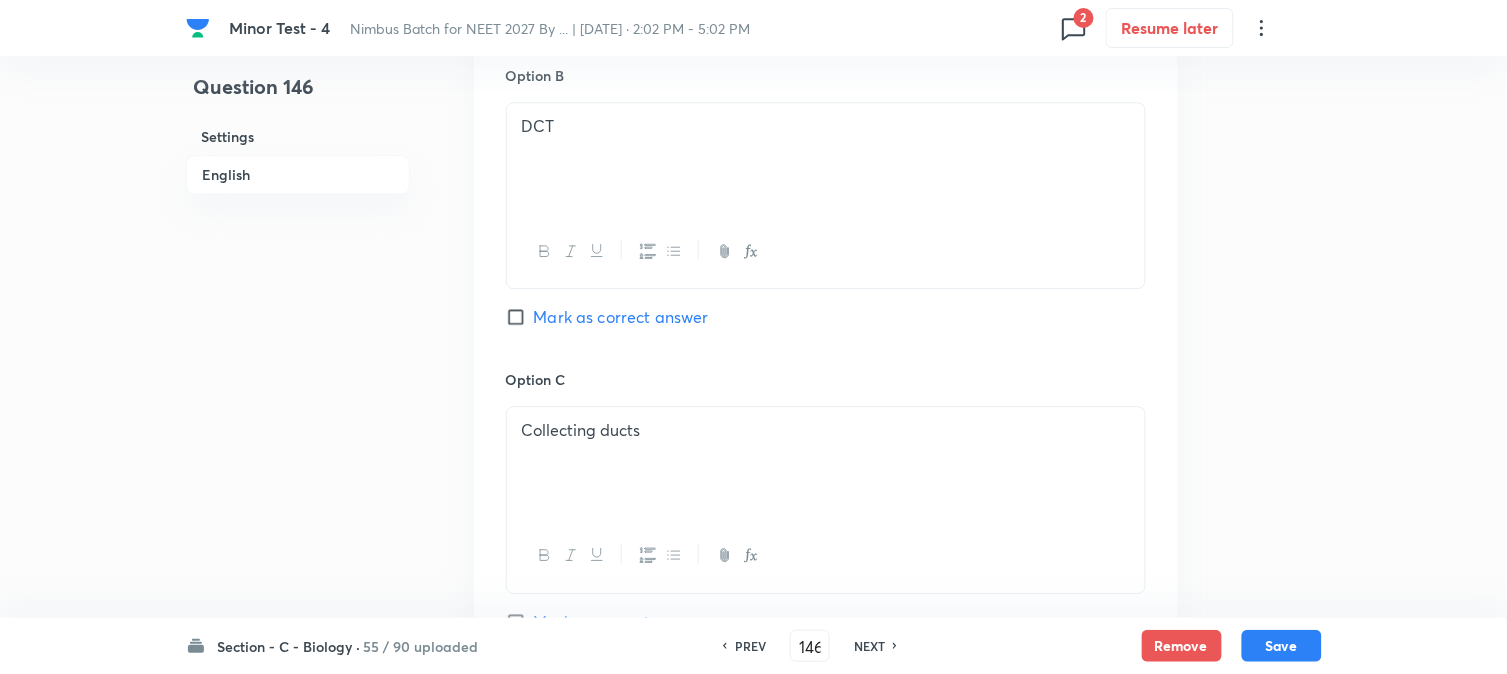 scroll, scrollTop: 1701, scrollLeft: 0, axis: vertical 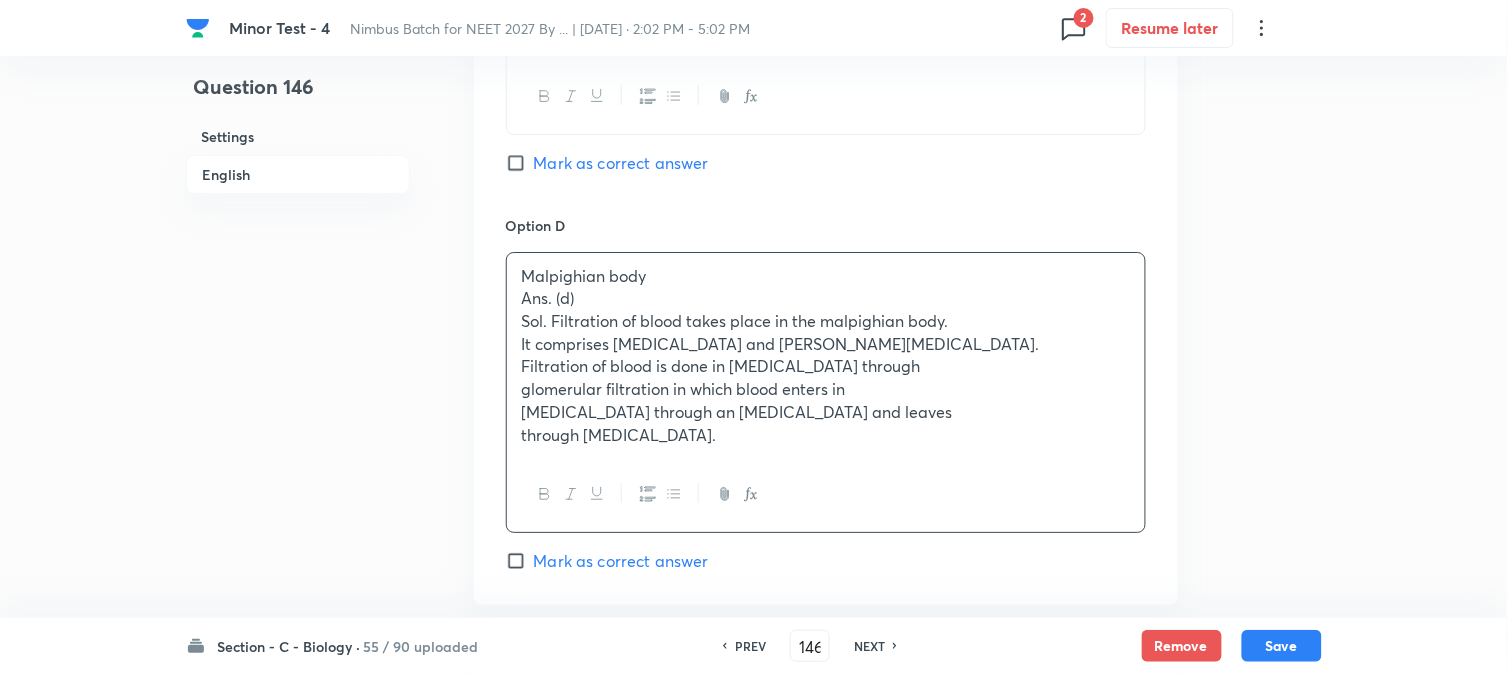 drag, startPoint x: 522, startPoint y: 291, endPoint x: 870, endPoint y: 476, distance: 394.118 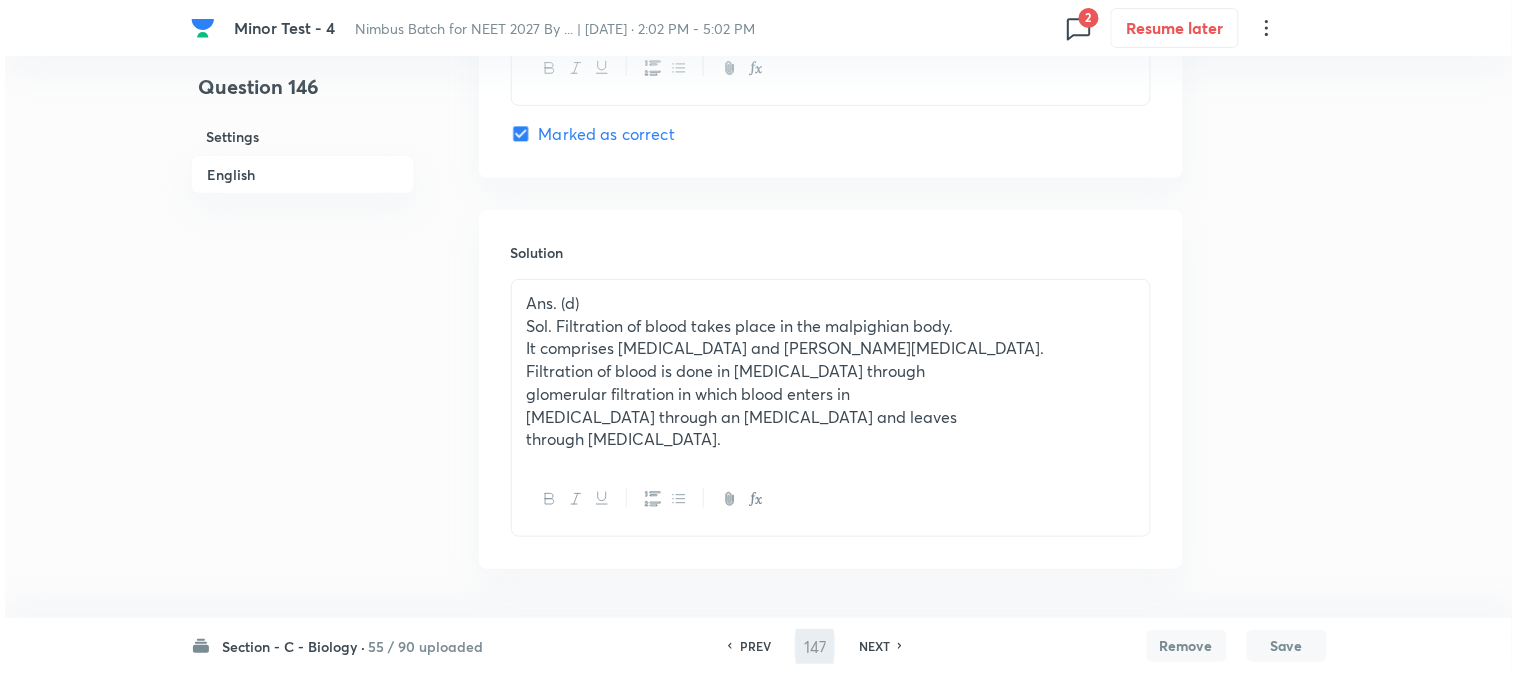 scroll, scrollTop: 0, scrollLeft: 0, axis: both 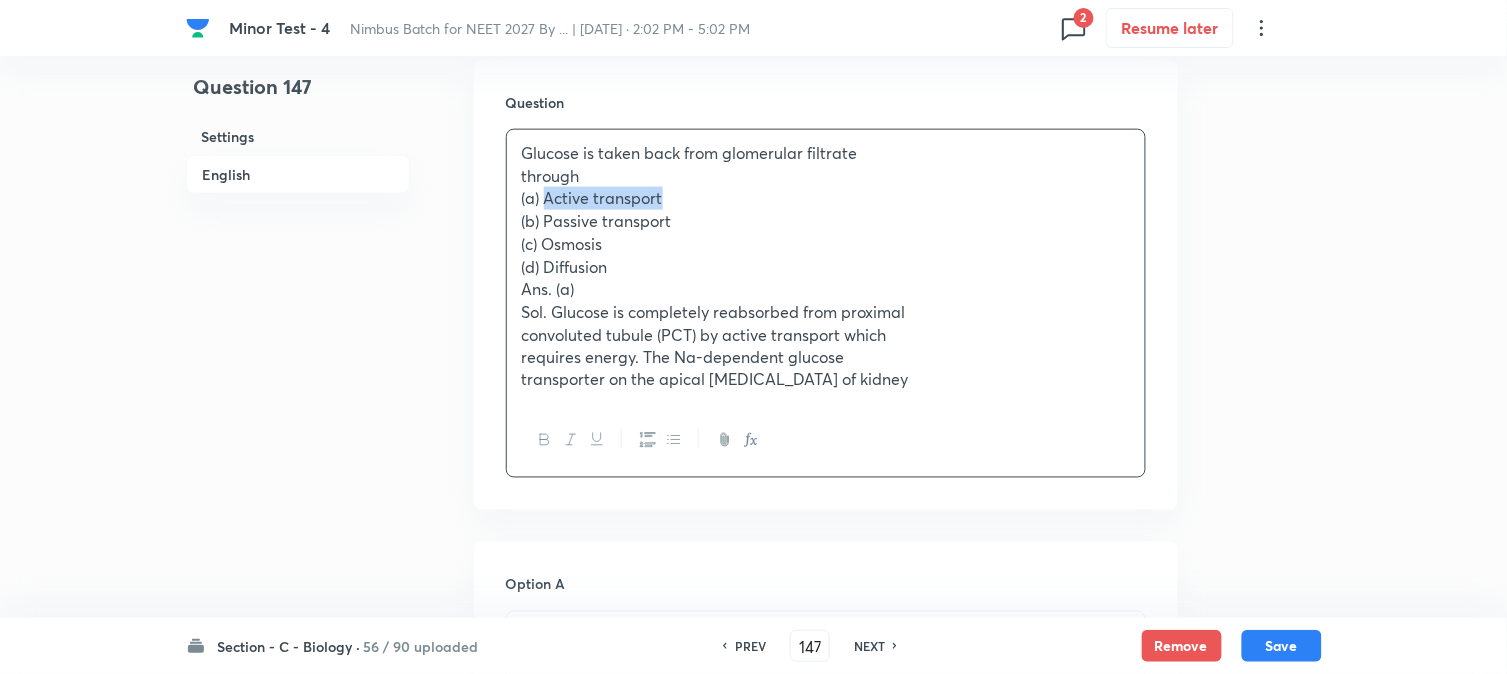 drag, startPoint x: 543, startPoint y: 200, endPoint x: 675, endPoint y: 196, distance: 132.0606 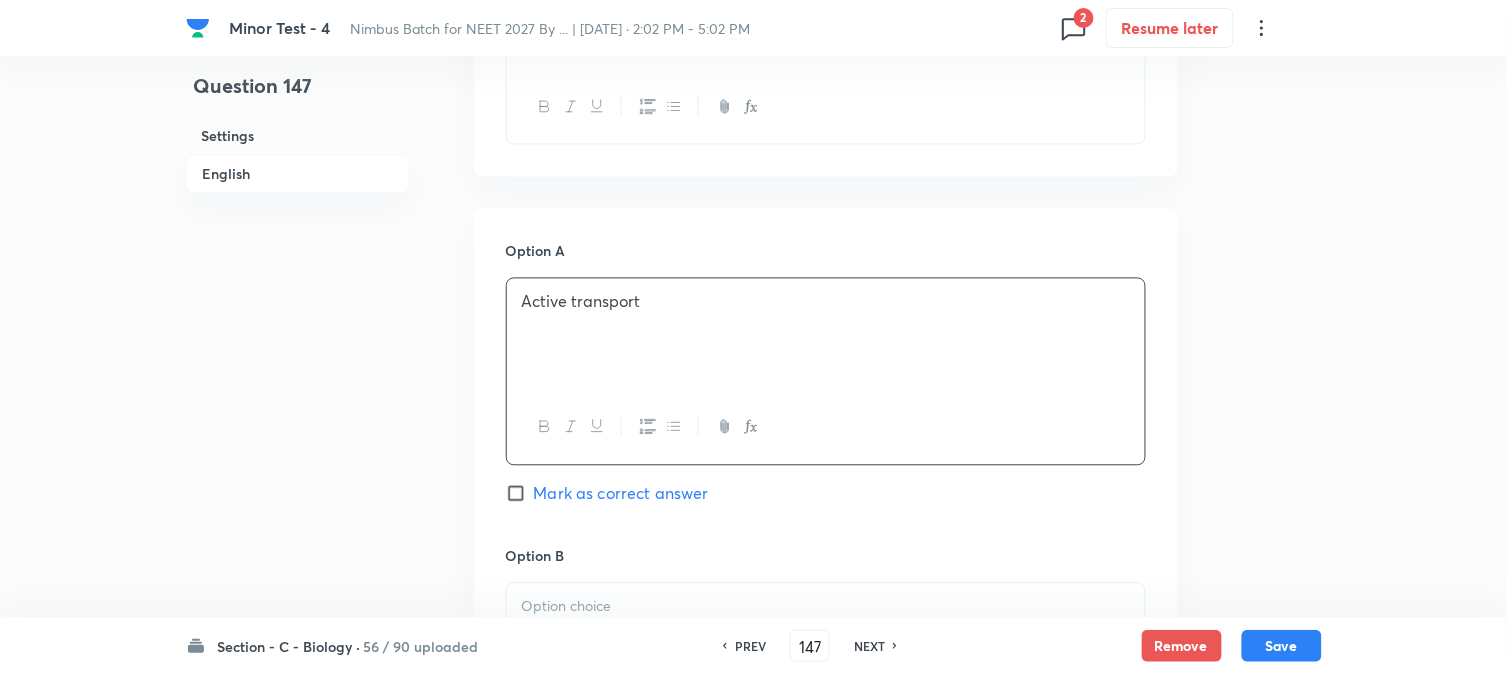 scroll, scrollTop: 478, scrollLeft: 0, axis: vertical 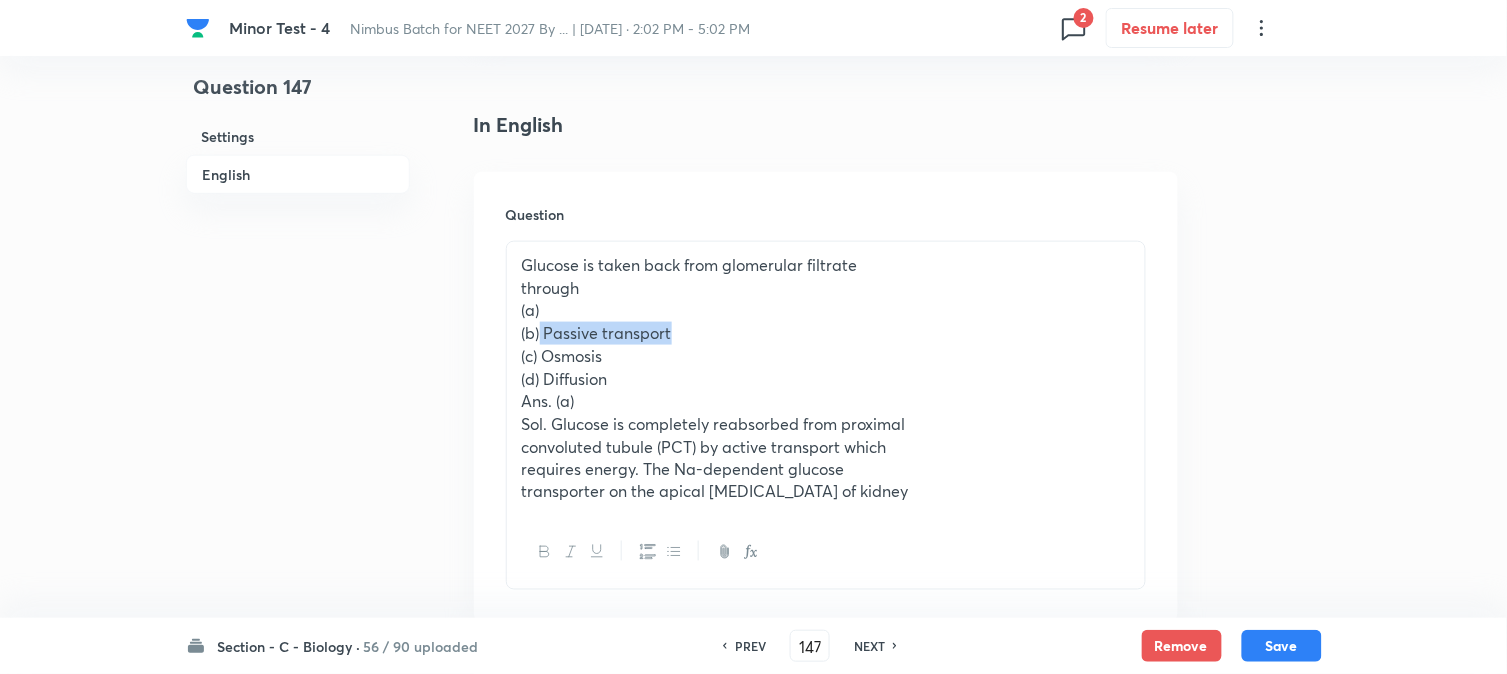 drag, startPoint x: 542, startPoint y: 335, endPoint x: 690, endPoint y: 331, distance: 148.05405 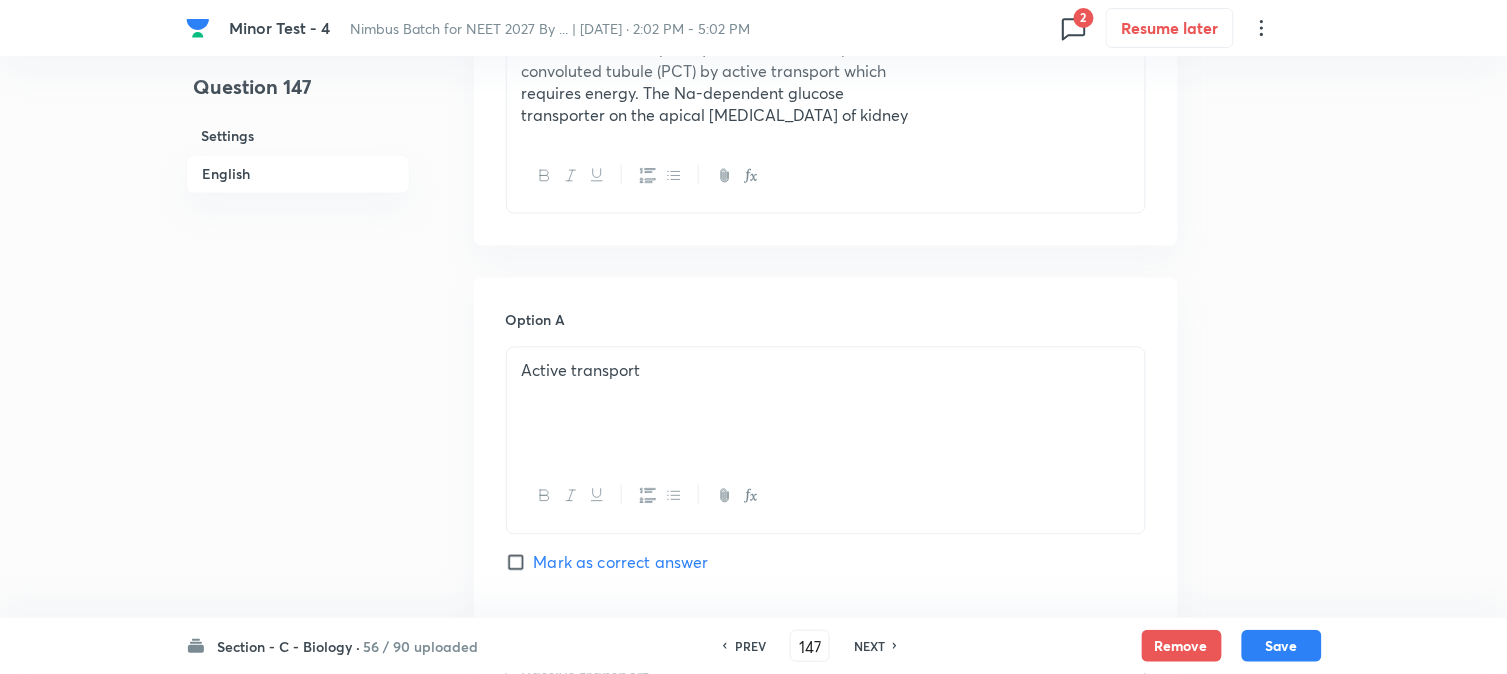 scroll, scrollTop: 590, scrollLeft: 0, axis: vertical 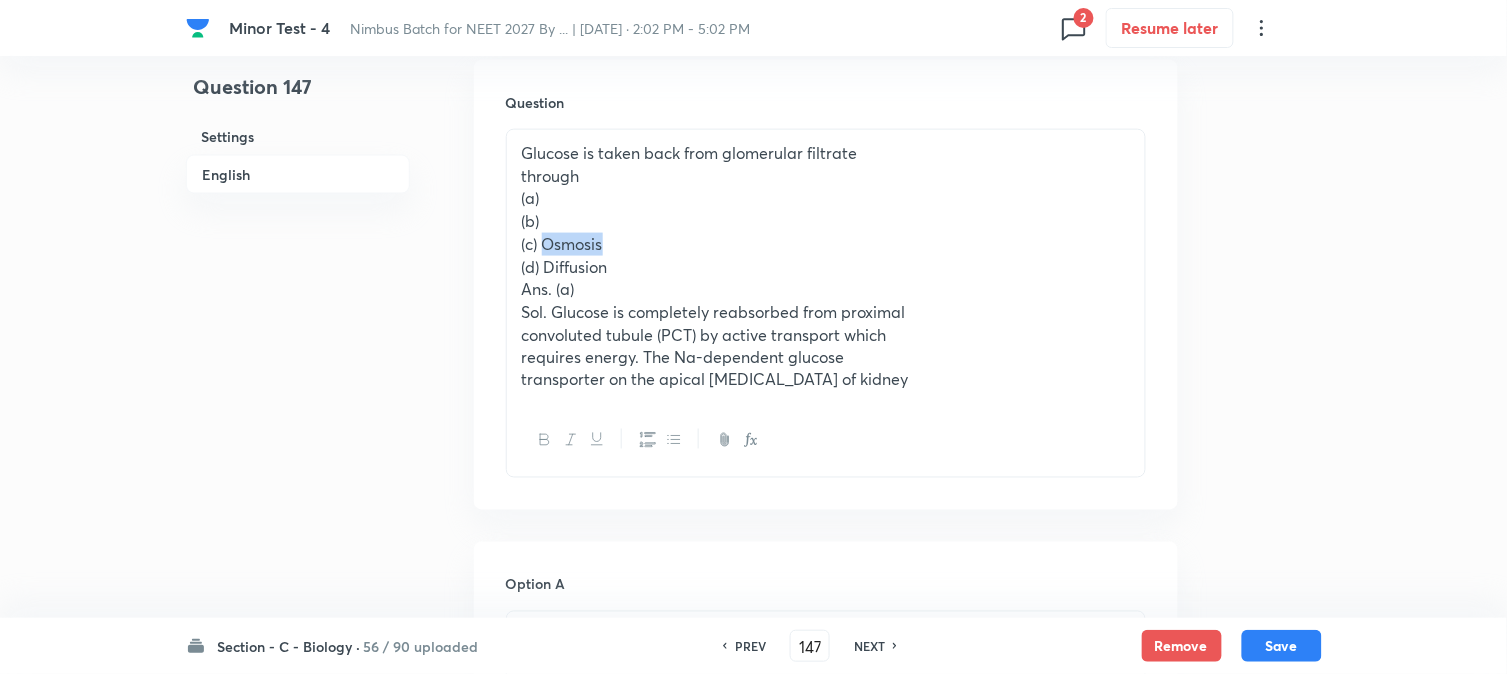 drag, startPoint x: 546, startPoint y: 244, endPoint x: 627, endPoint y: 241, distance: 81.055534 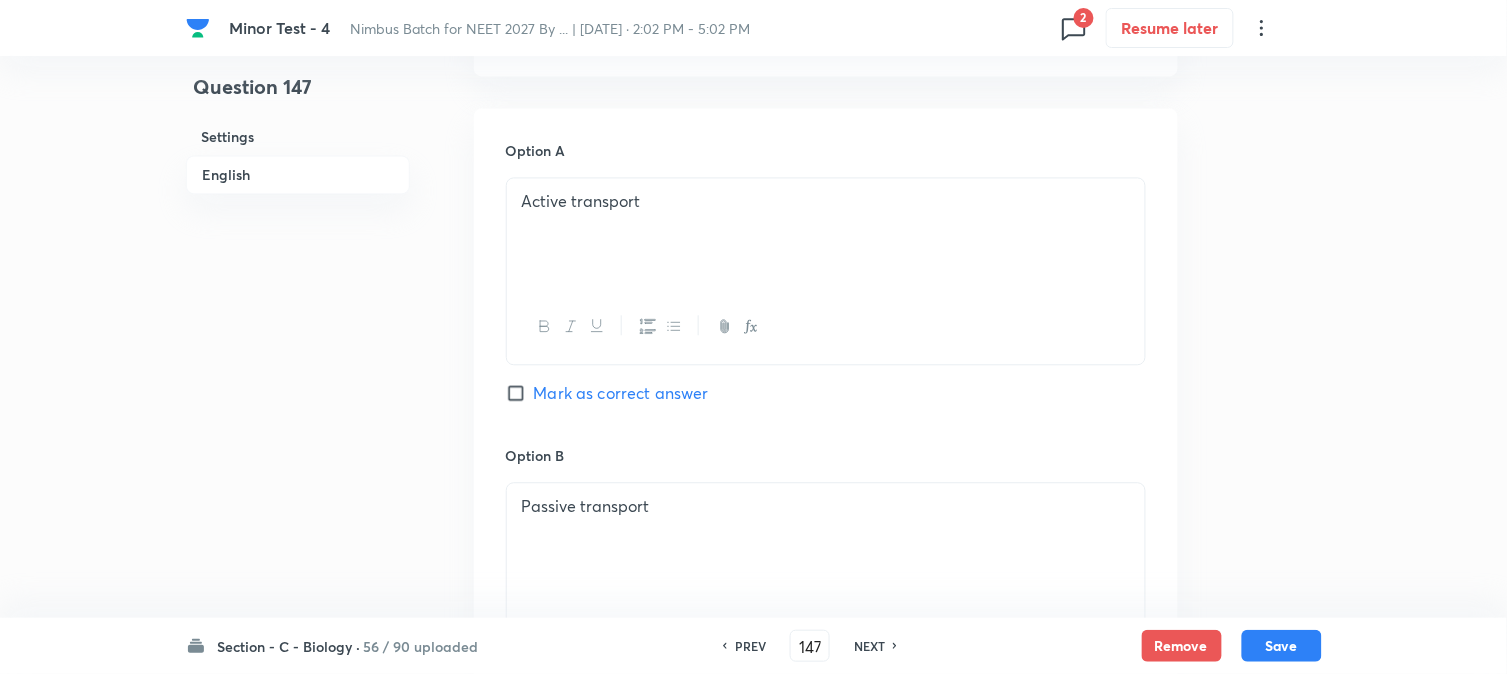 scroll, scrollTop: 1034, scrollLeft: 0, axis: vertical 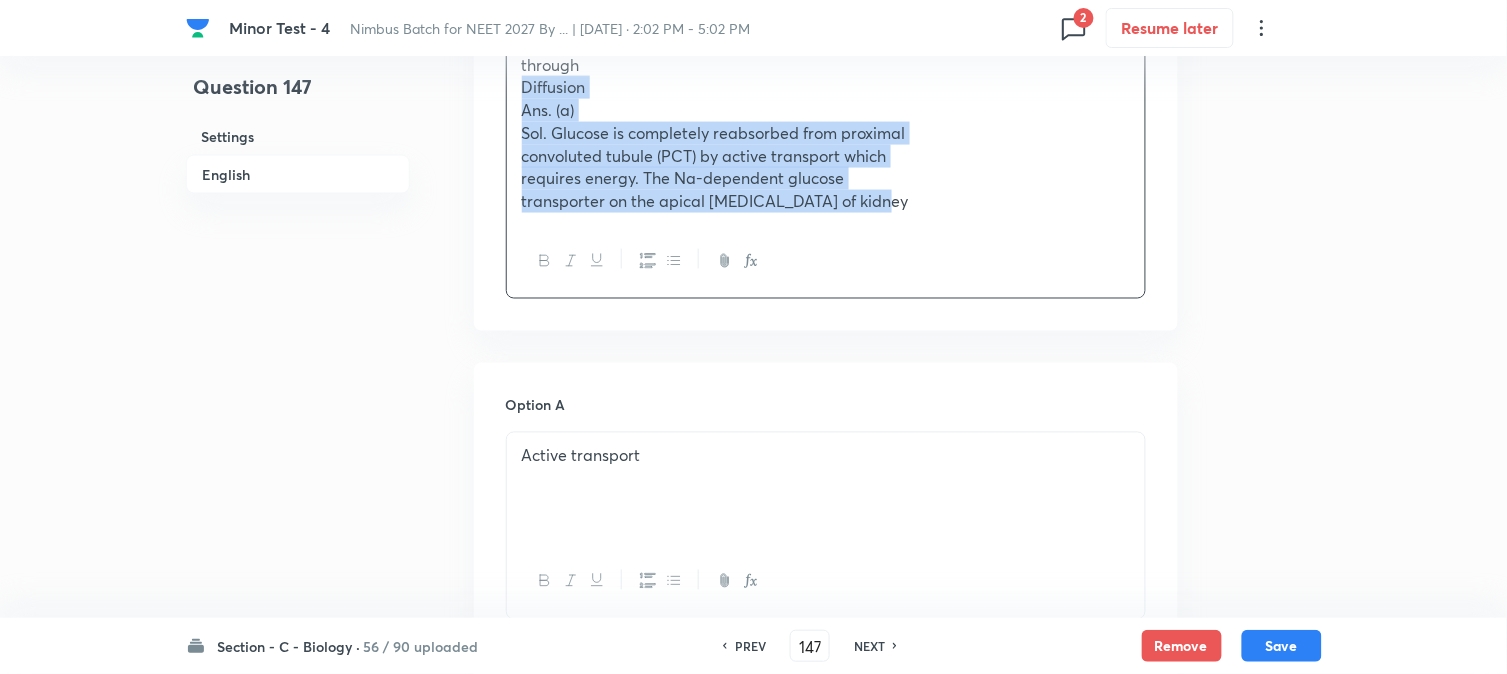 drag, startPoint x: 545, startPoint y: 153, endPoint x: 1190, endPoint y: 328, distance: 668.3188 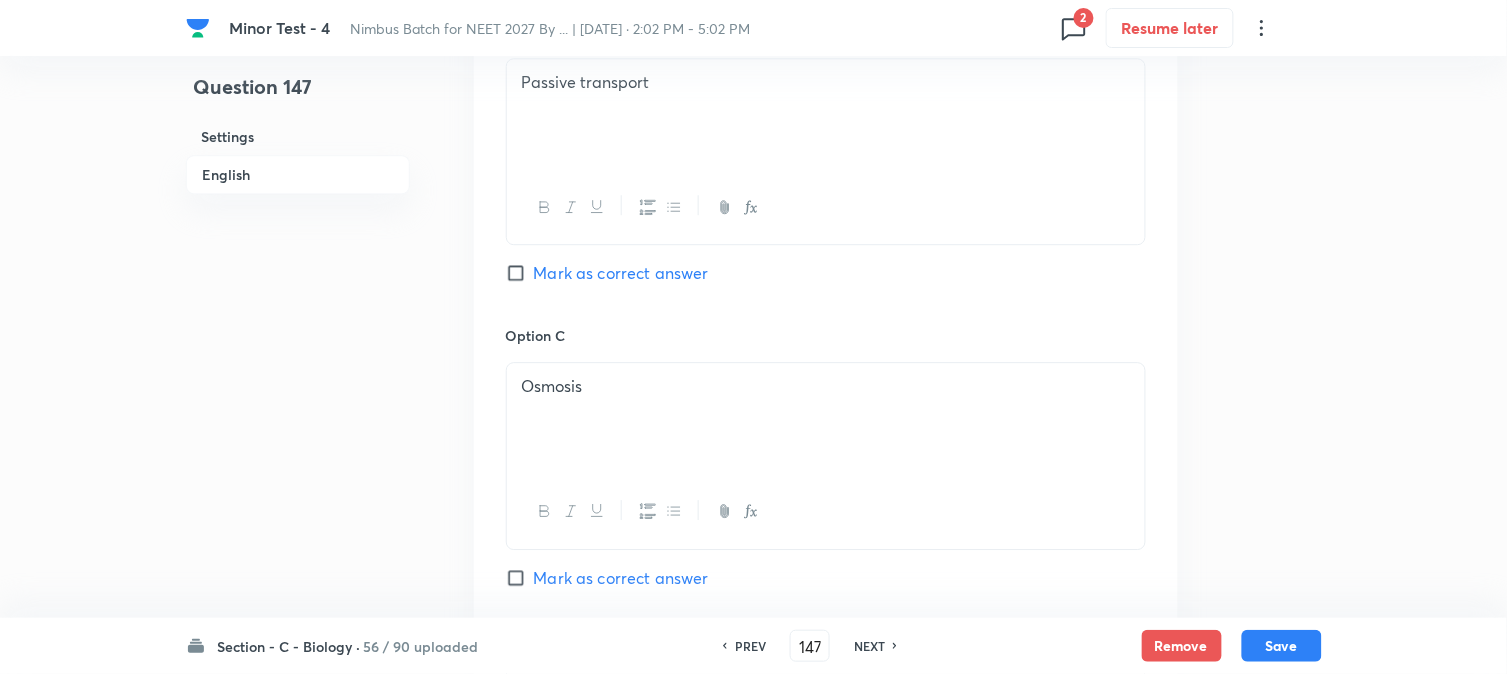 scroll, scrollTop: 1701, scrollLeft: 0, axis: vertical 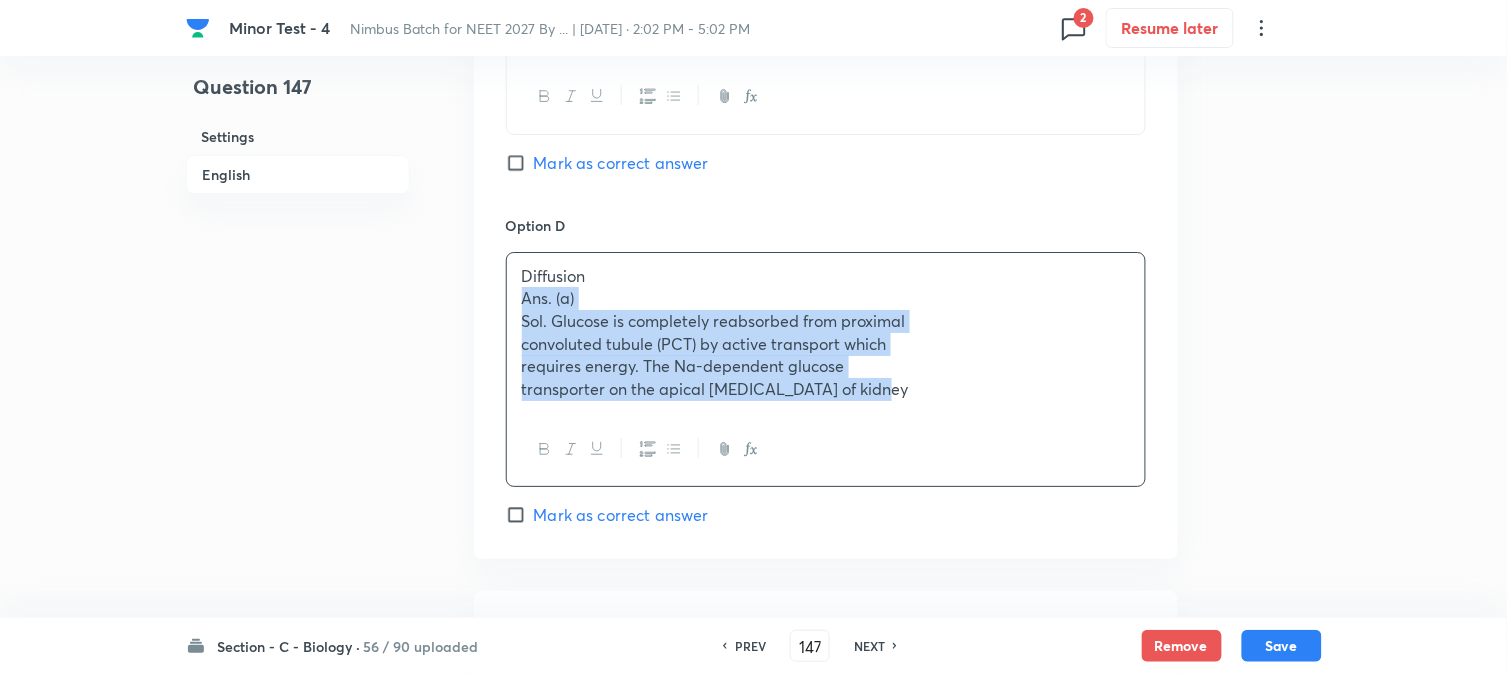 drag, startPoint x: 511, startPoint y: 292, endPoint x: 1137, endPoint y: 433, distance: 641.6829 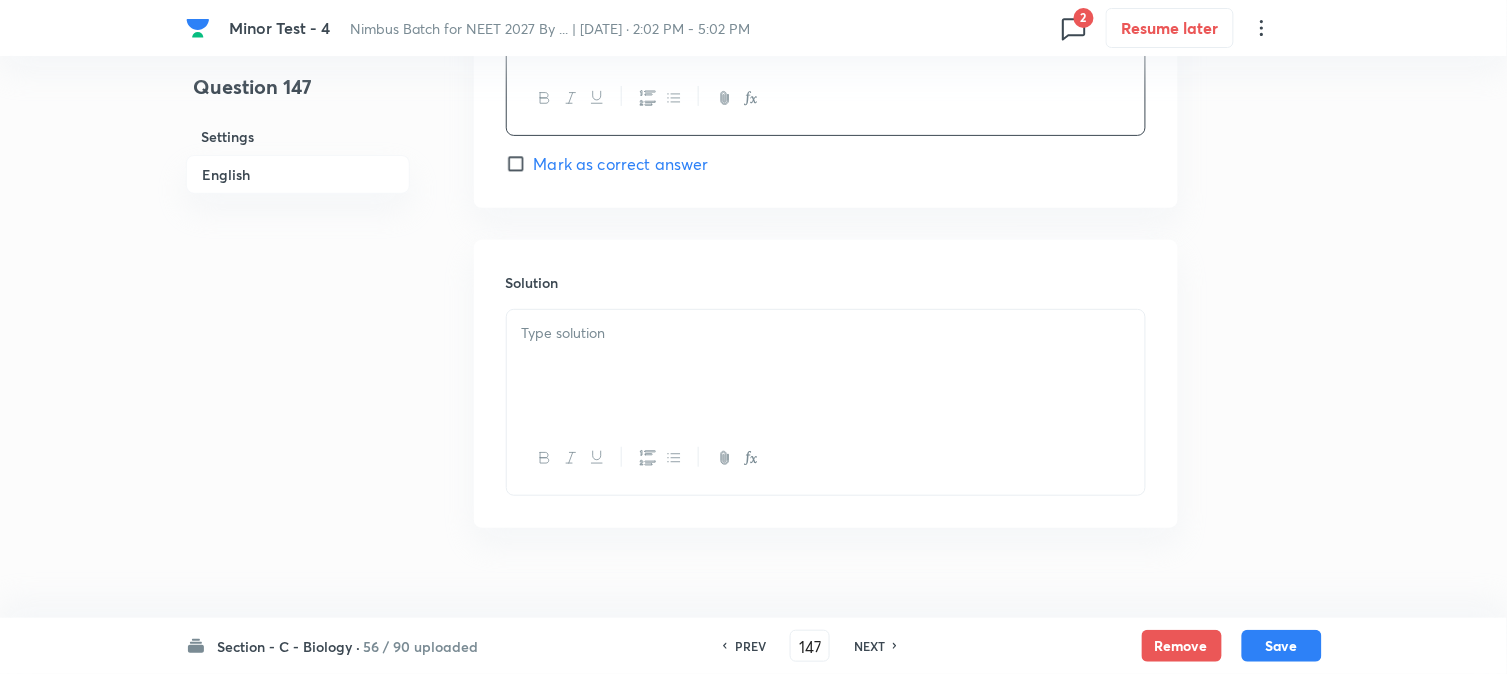 scroll, scrollTop: 2034, scrollLeft: 0, axis: vertical 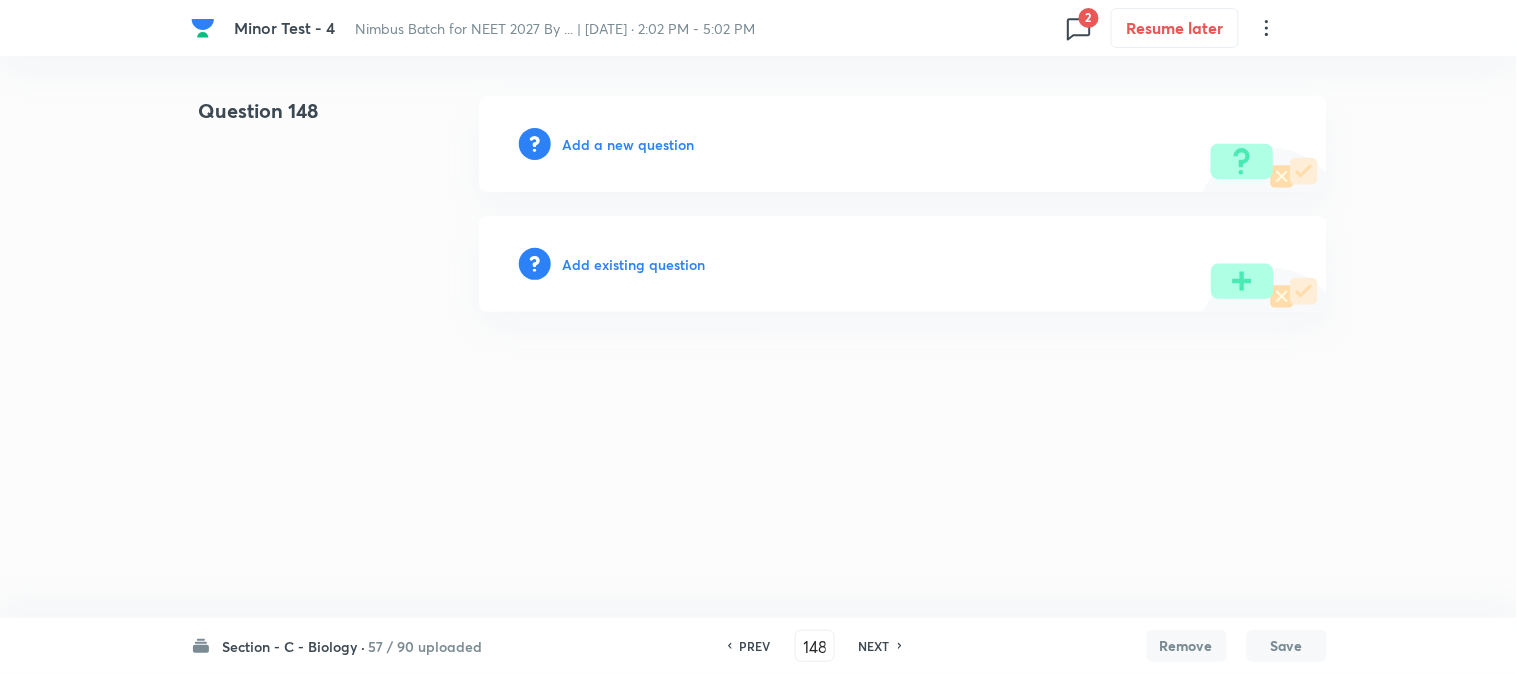 drag, startPoint x: 597, startPoint y: 120, endPoint x: 633, endPoint y: 151, distance: 47.507893 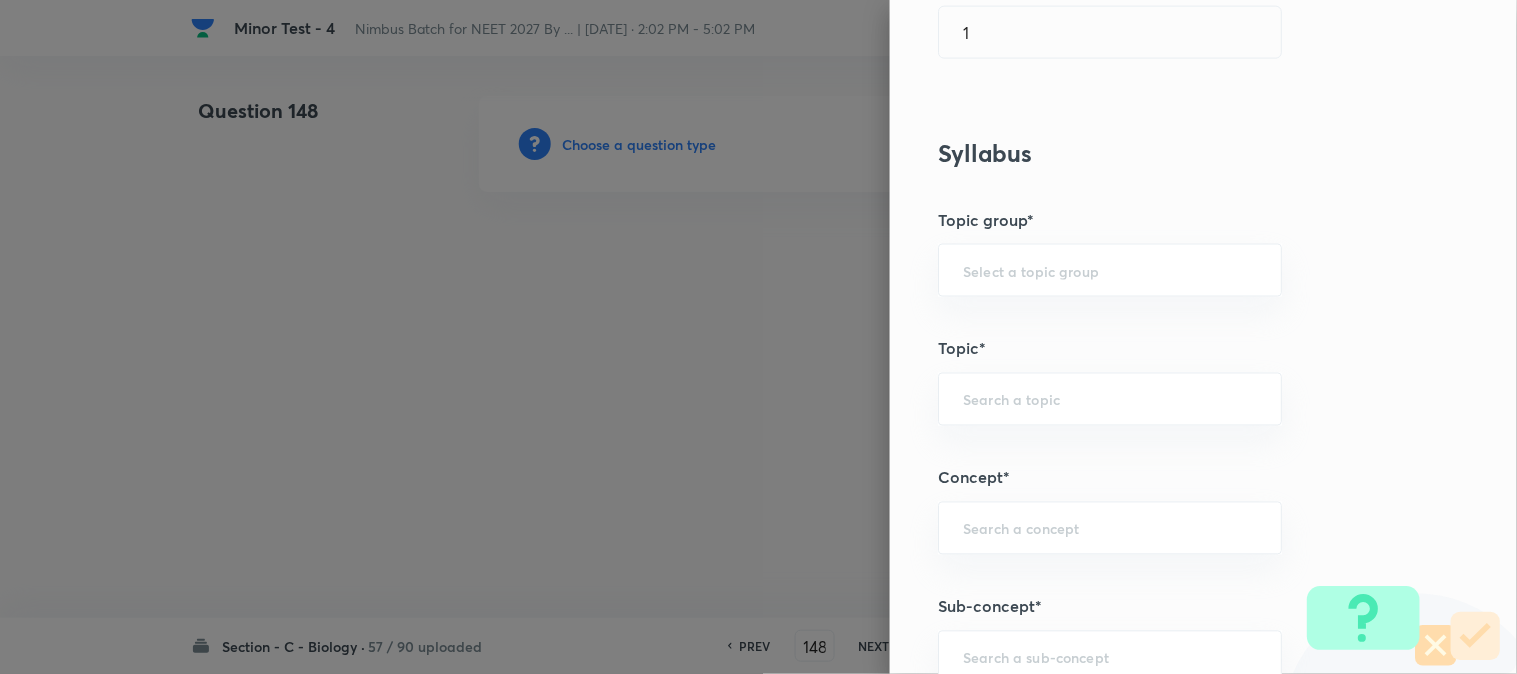 scroll, scrollTop: 1180, scrollLeft: 0, axis: vertical 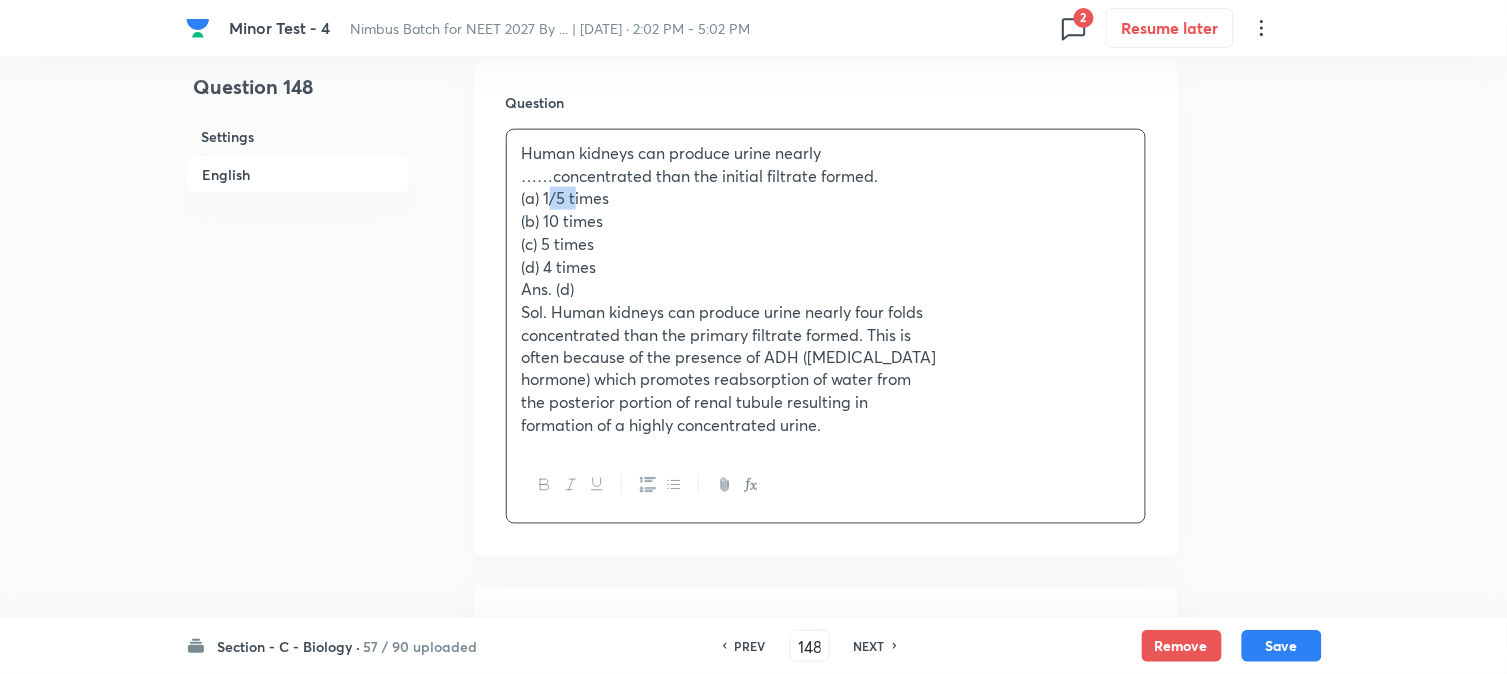drag, startPoint x: 547, startPoint y: 197, endPoint x: 577, endPoint y: 188, distance: 31.320919 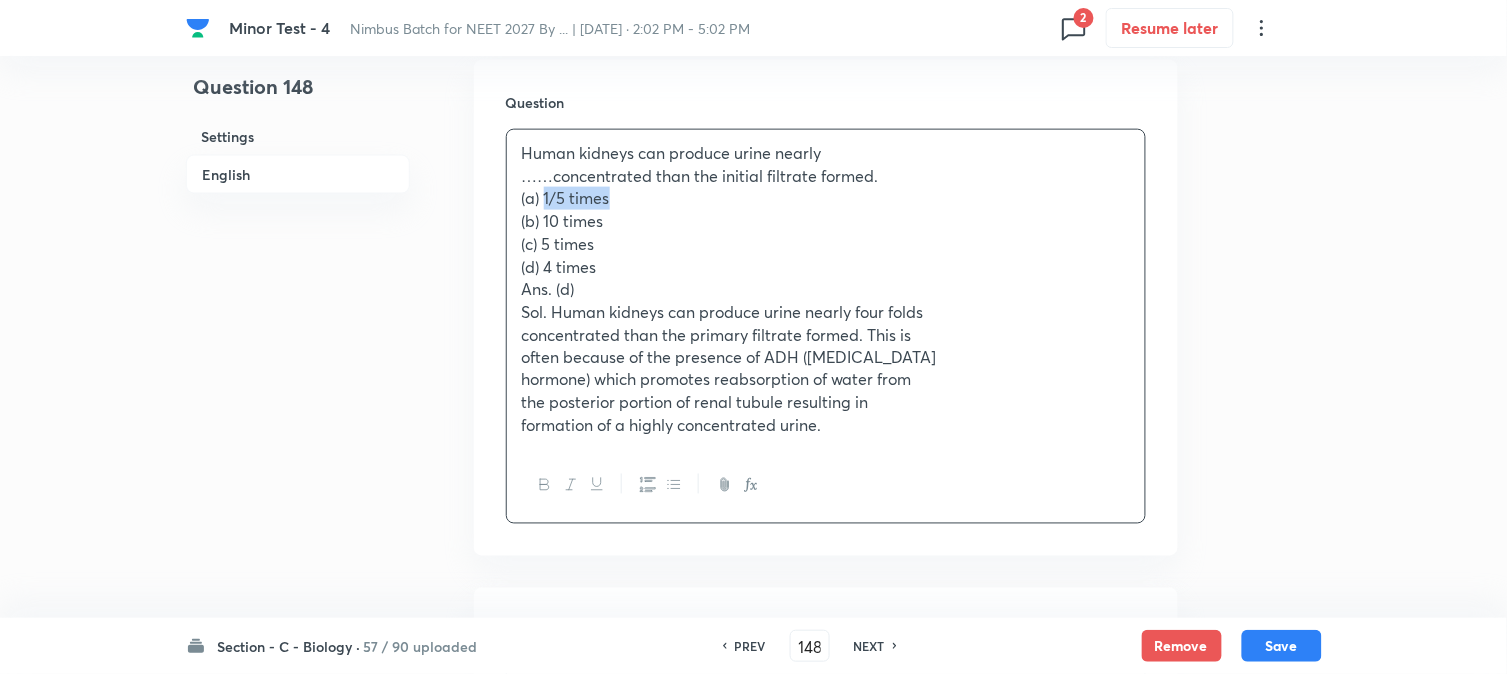 drag, startPoint x: 544, startPoint y: 196, endPoint x: 651, endPoint y: 195, distance: 107.00467 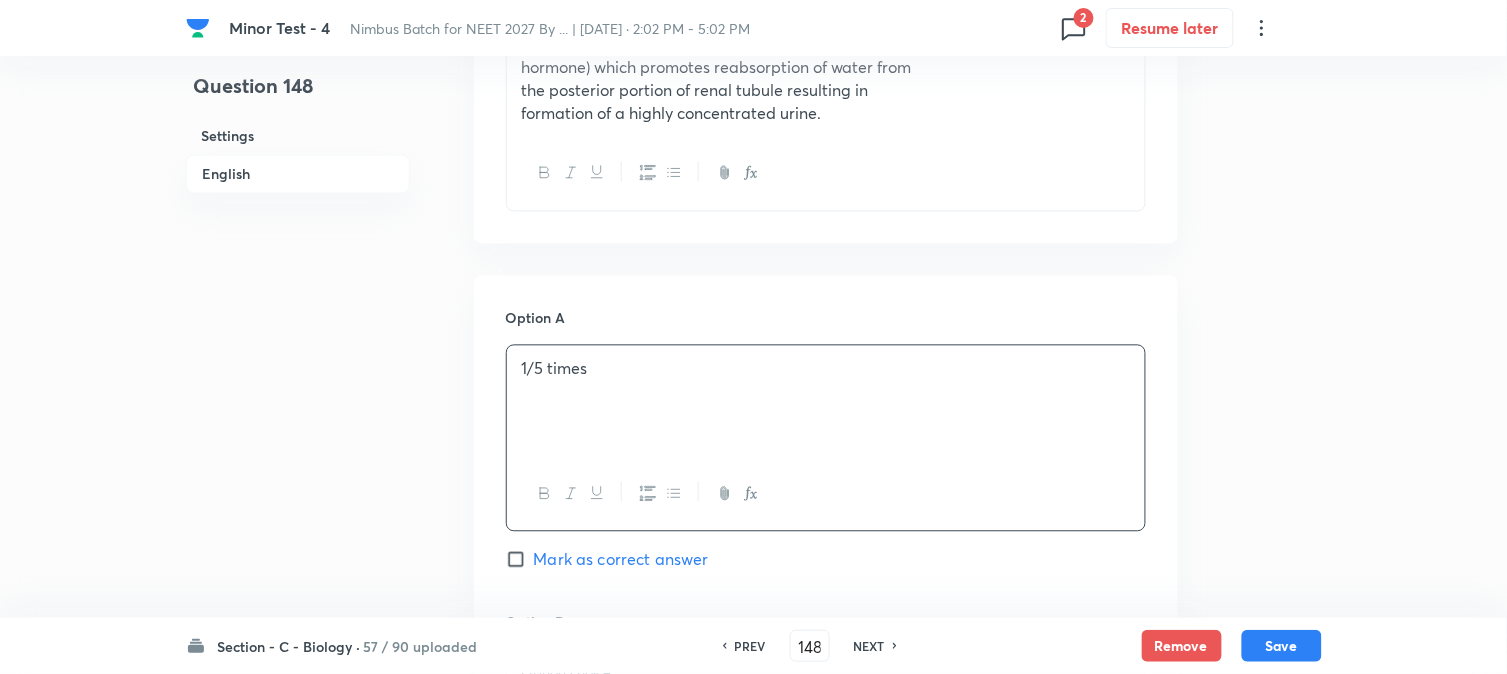 scroll, scrollTop: 701, scrollLeft: 0, axis: vertical 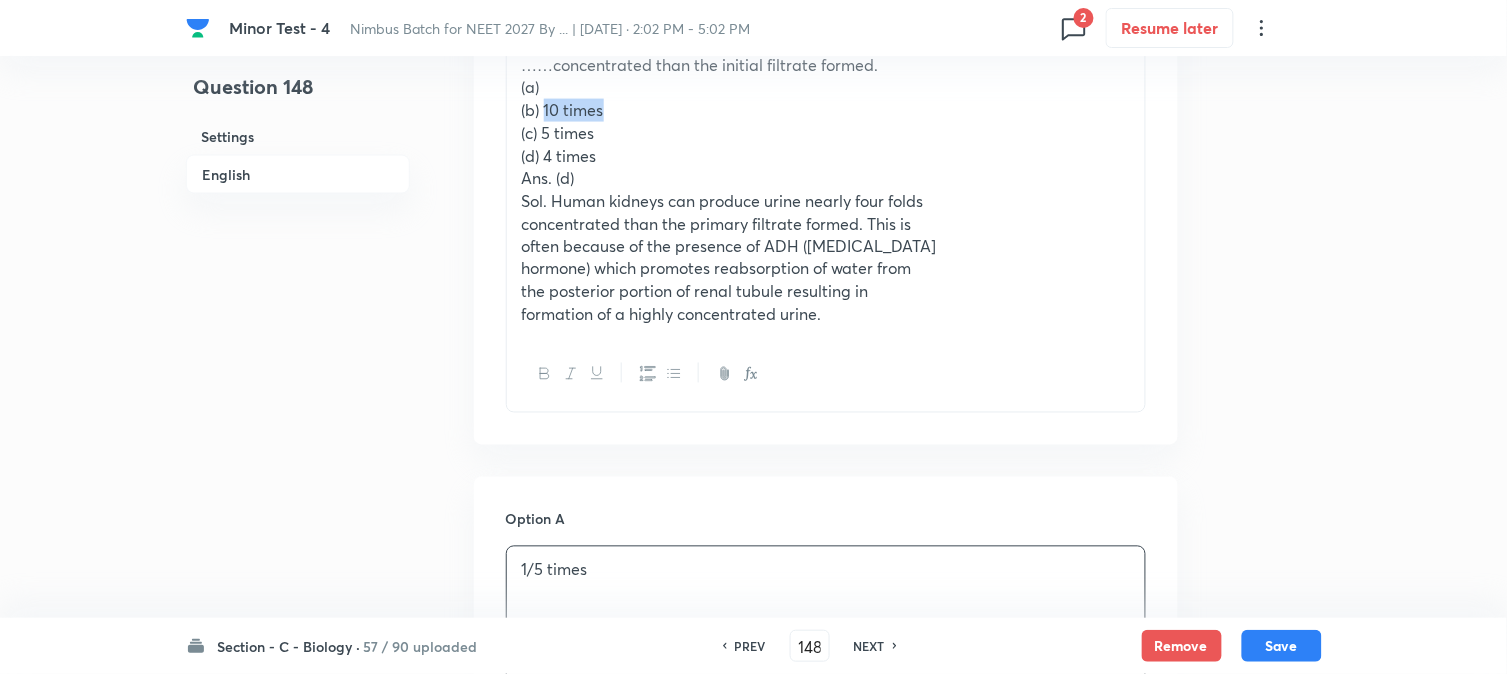 drag, startPoint x: 545, startPoint y: 101, endPoint x: 621, endPoint y: 107, distance: 76.23647 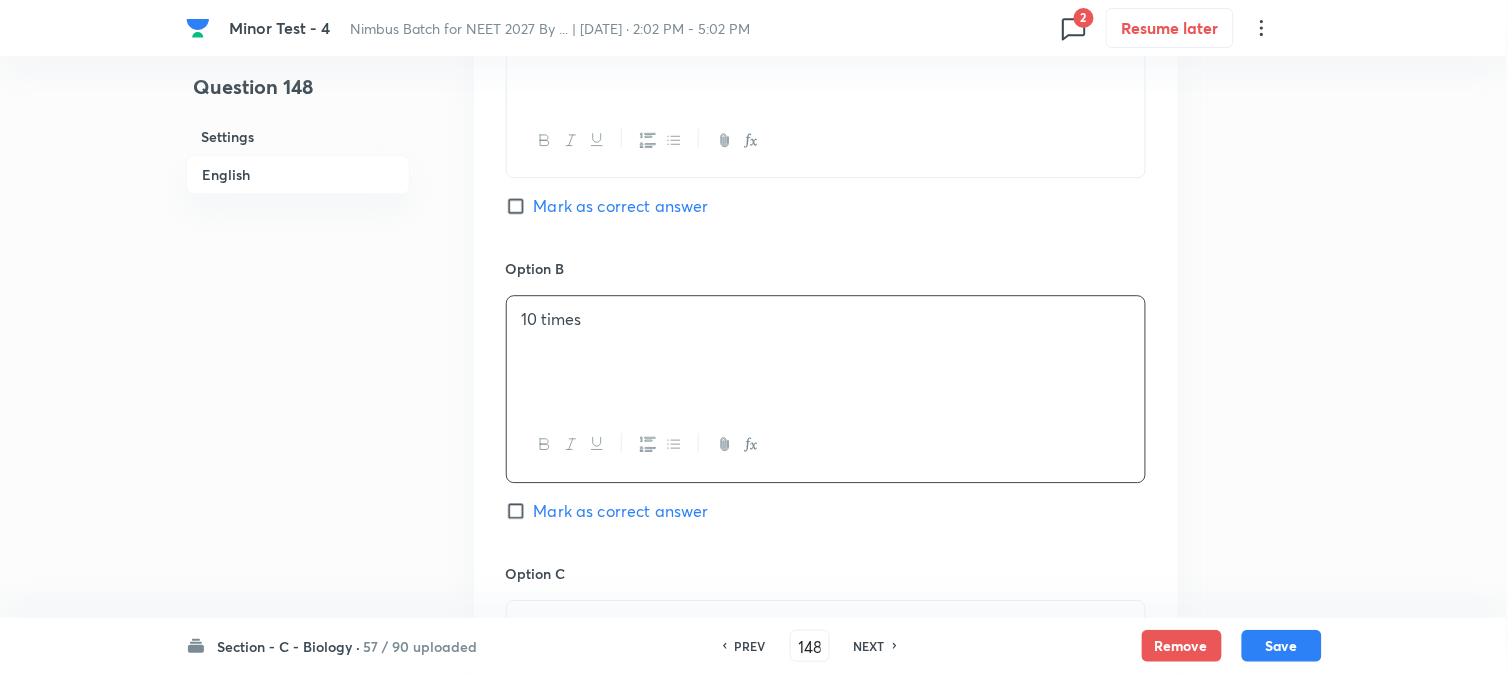 scroll, scrollTop: 590, scrollLeft: 0, axis: vertical 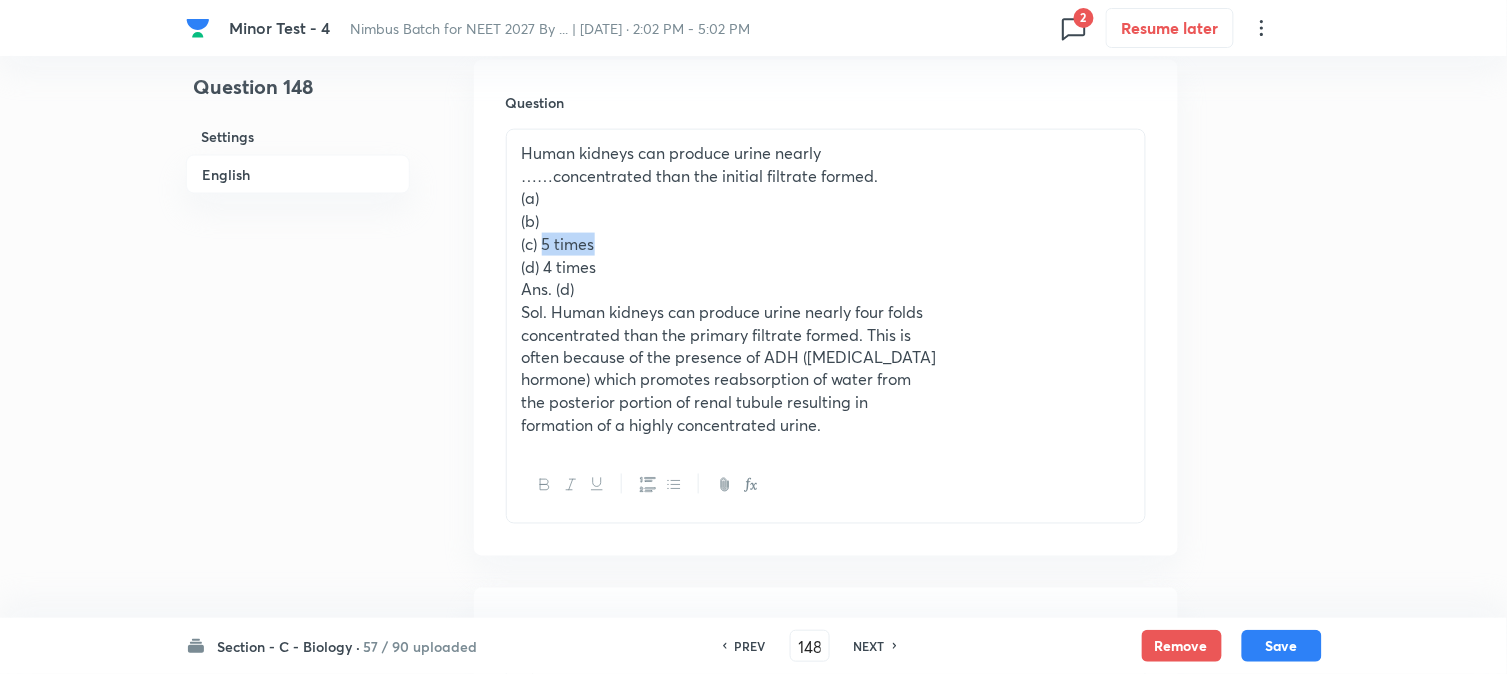 drag, startPoint x: 543, startPoint y: 237, endPoint x: 645, endPoint y: 237, distance: 102 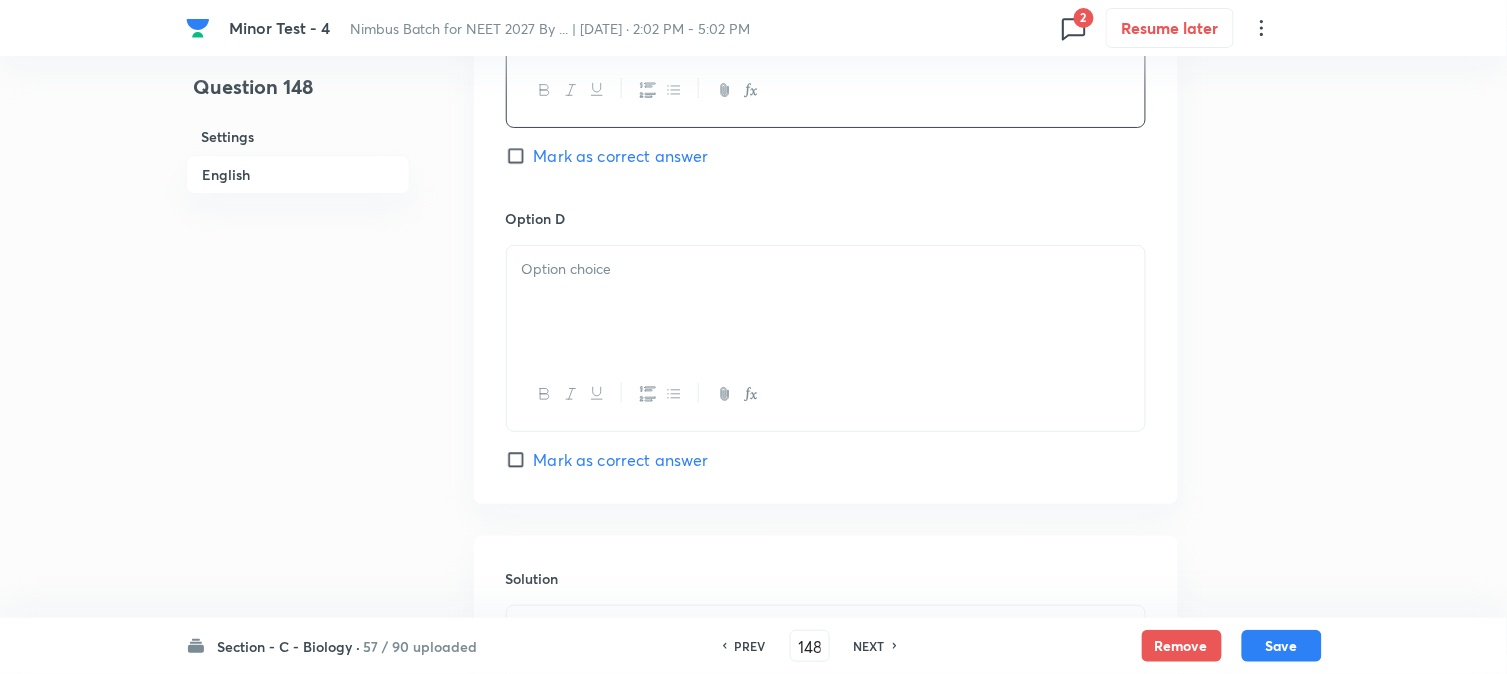 scroll, scrollTop: 1923, scrollLeft: 0, axis: vertical 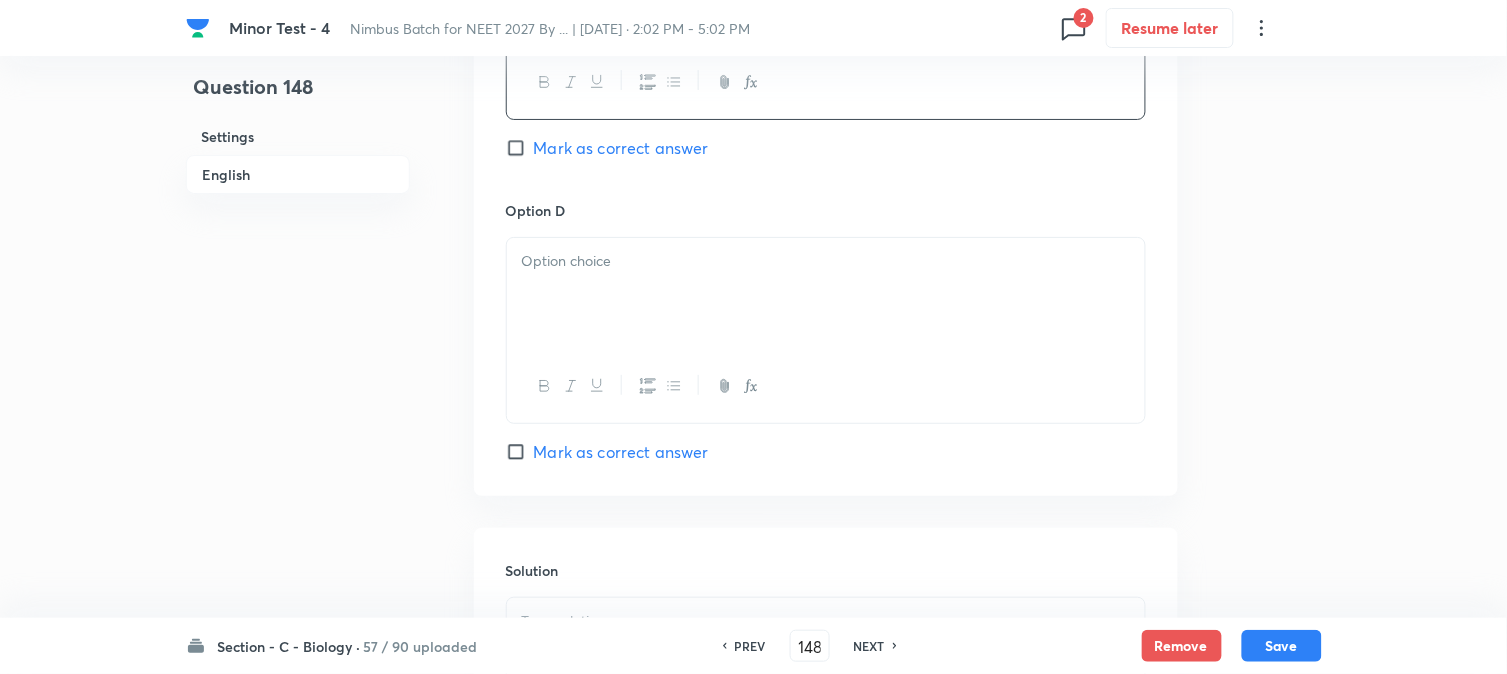 paste 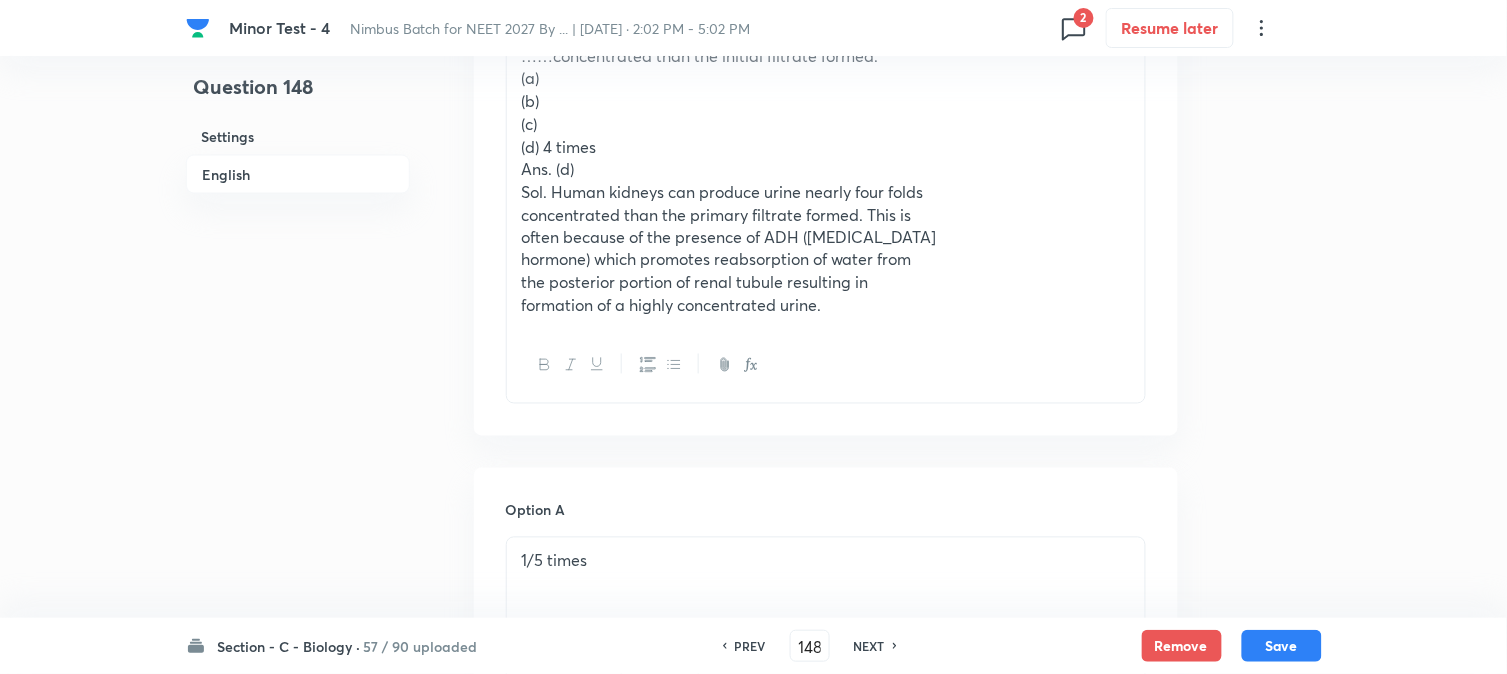 scroll, scrollTop: 701, scrollLeft: 0, axis: vertical 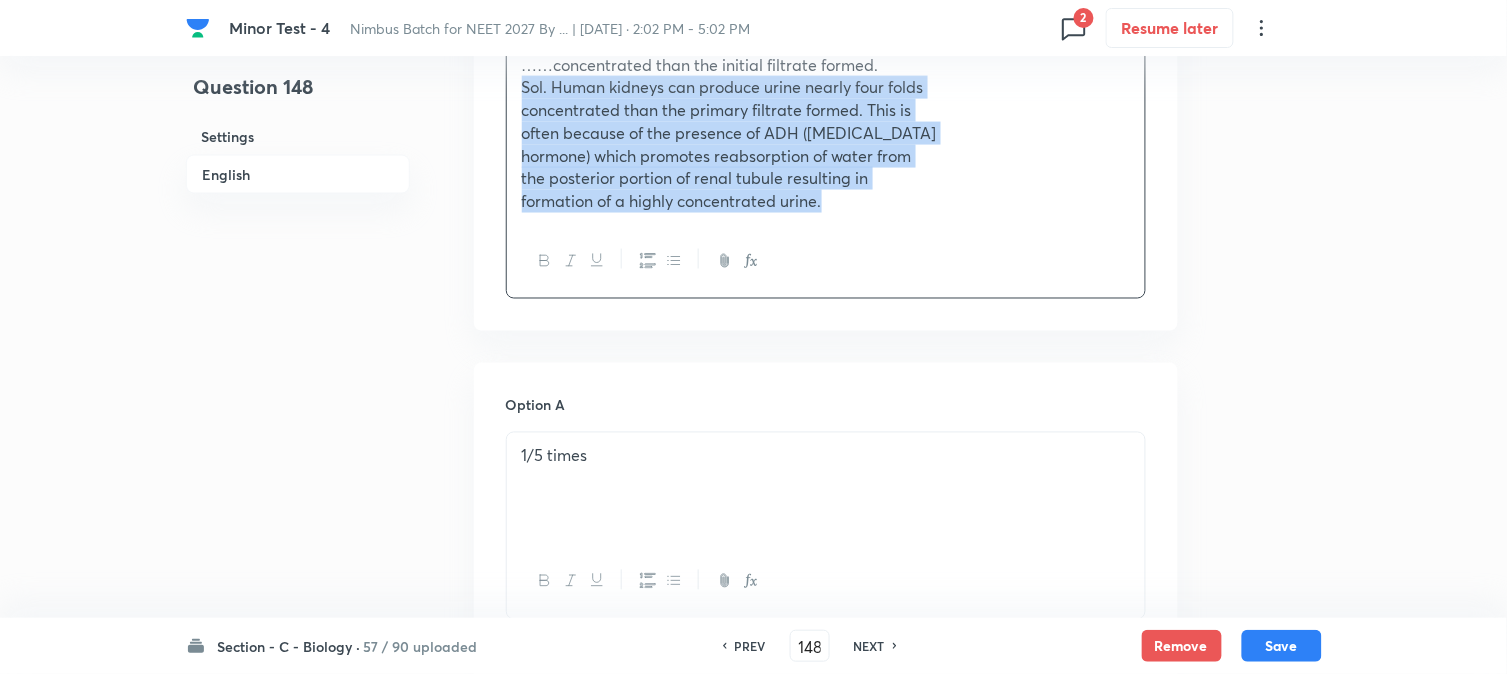 drag, startPoint x: 521, startPoint y: 188, endPoint x: 1087, endPoint y: 324, distance: 582.11 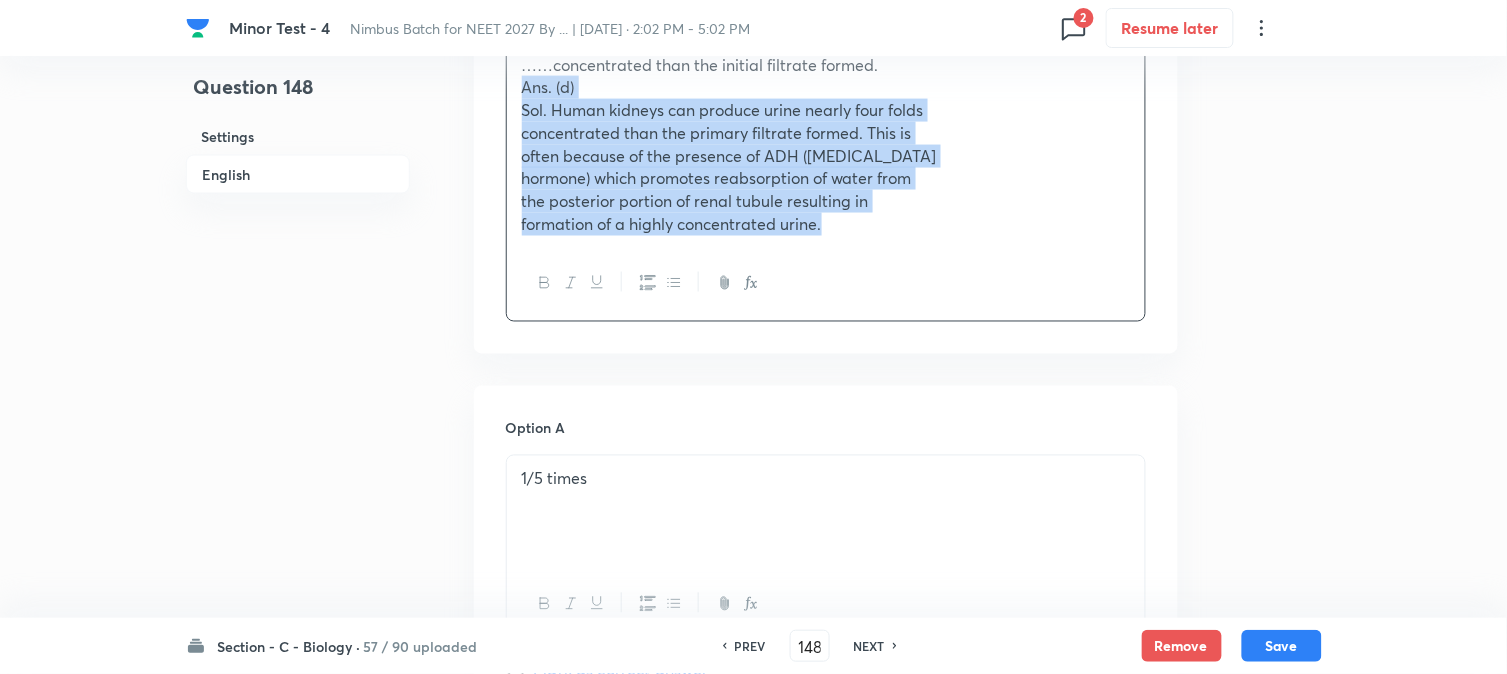 drag, startPoint x: 518, startPoint y: 175, endPoint x: 1247, endPoint y: 330, distance: 745.2959 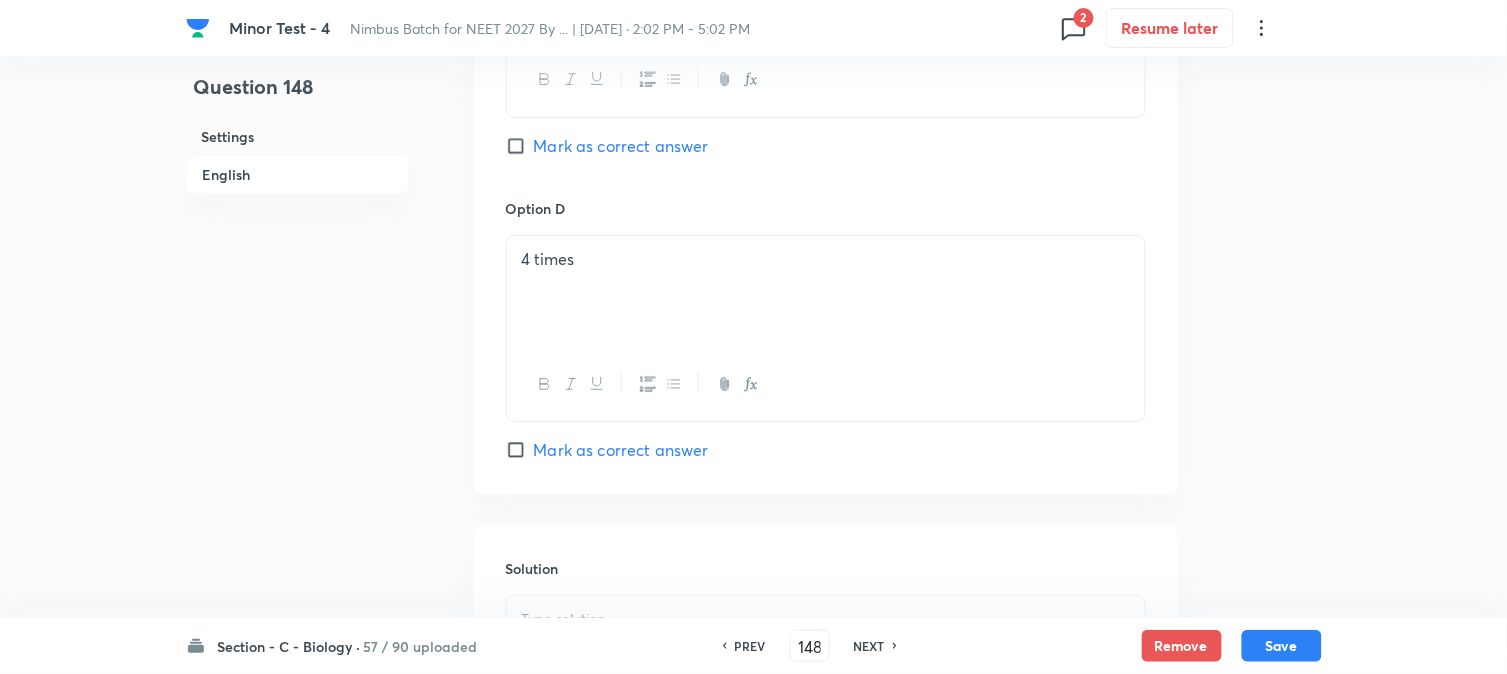 scroll, scrollTop: 1812, scrollLeft: 0, axis: vertical 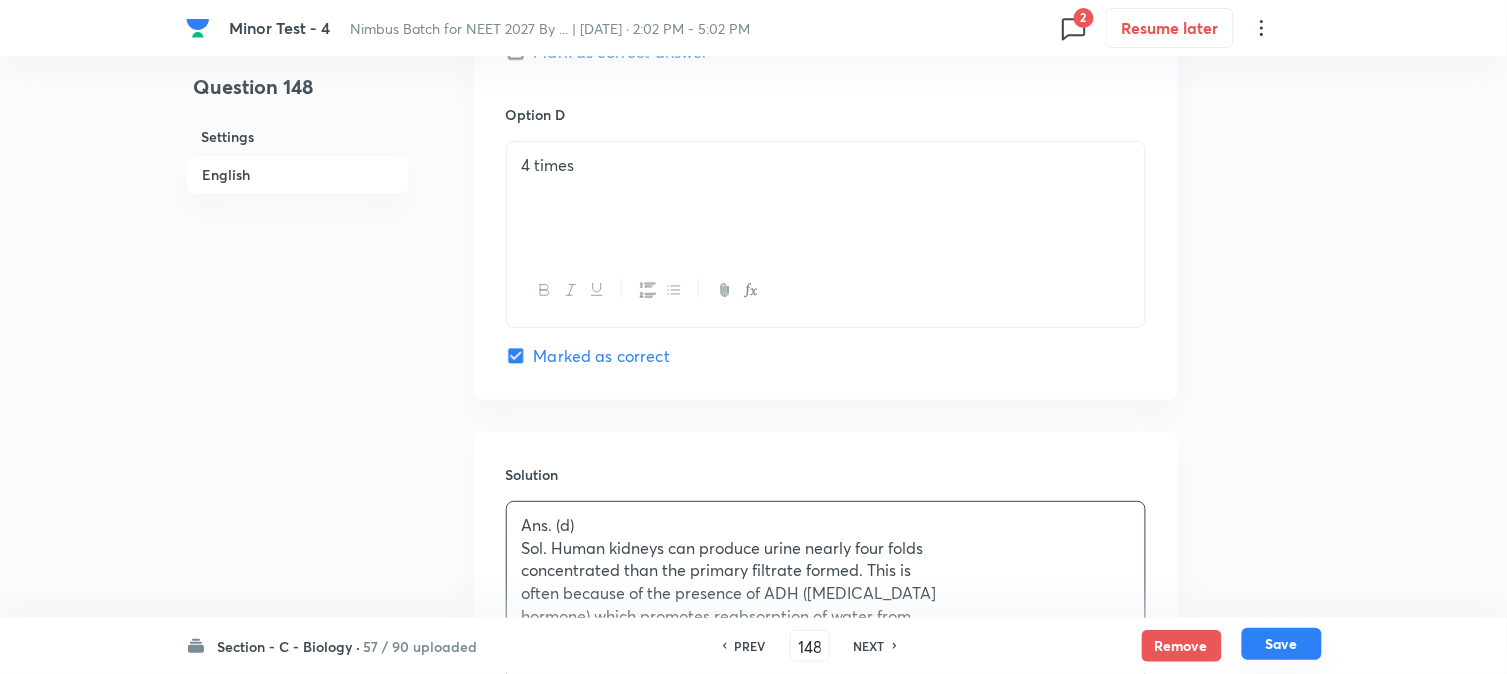 drag, startPoint x: 1318, startPoint y: 645, endPoint x: 1307, endPoint y: 640, distance: 12.083046 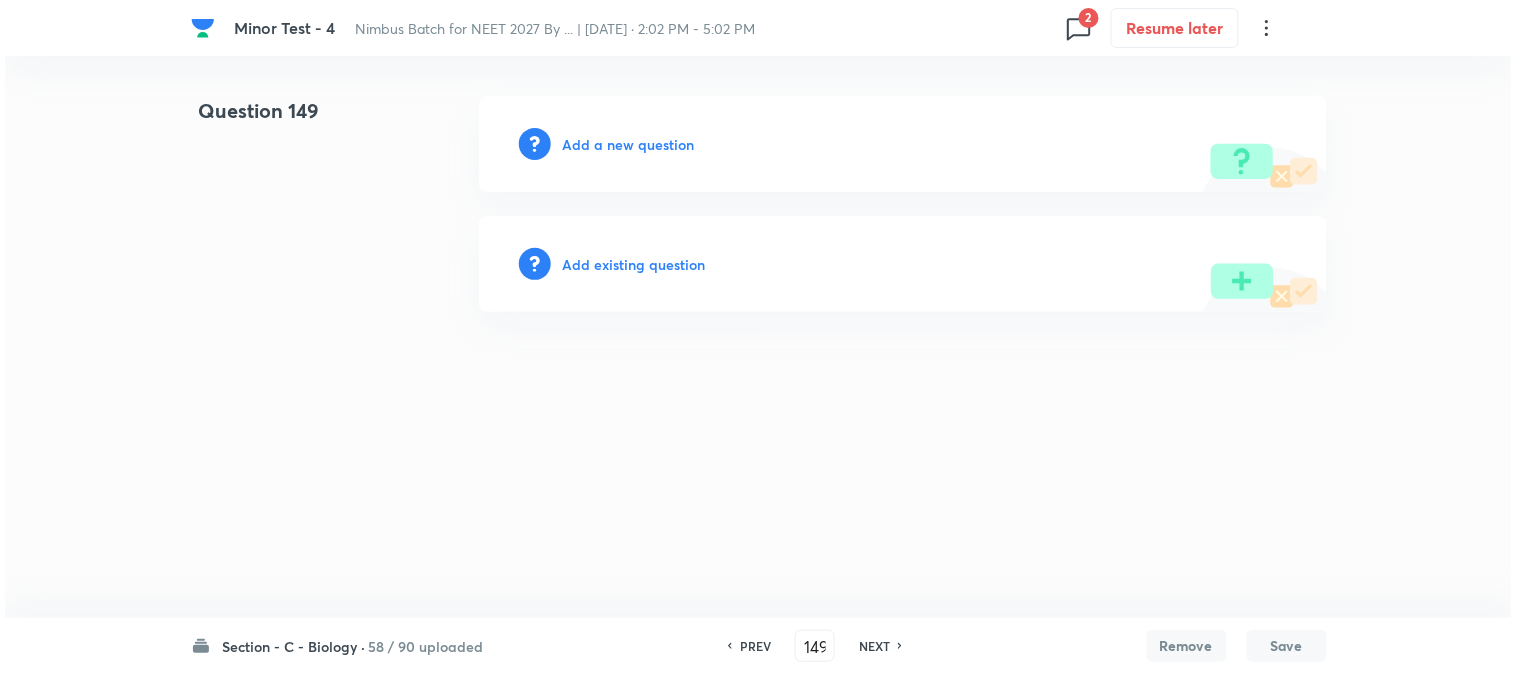 scroll, scrollTop: 0, scrollLeft: 0, axis: both 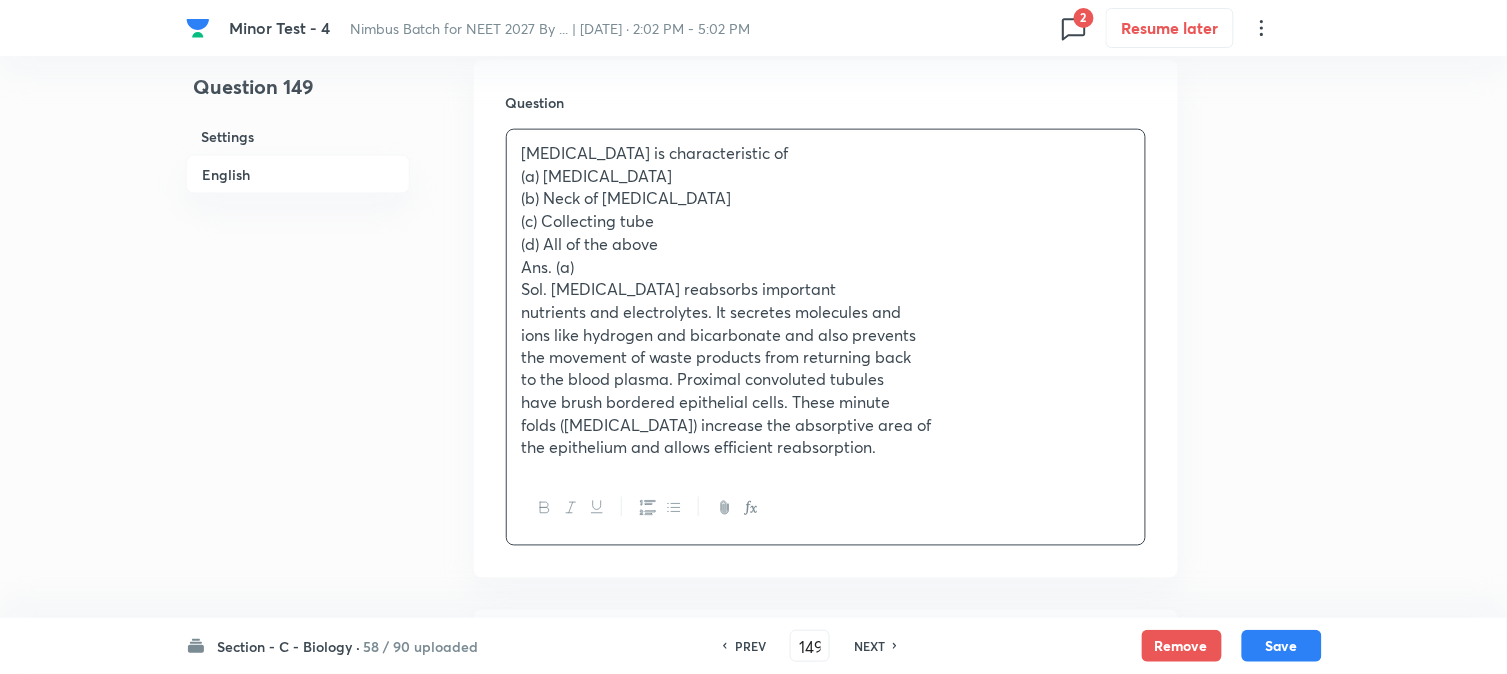 drag, startPoint x: 545, startPoint y: 172, endPoint x: 795, endPoint y: 167, distance: 250.04999 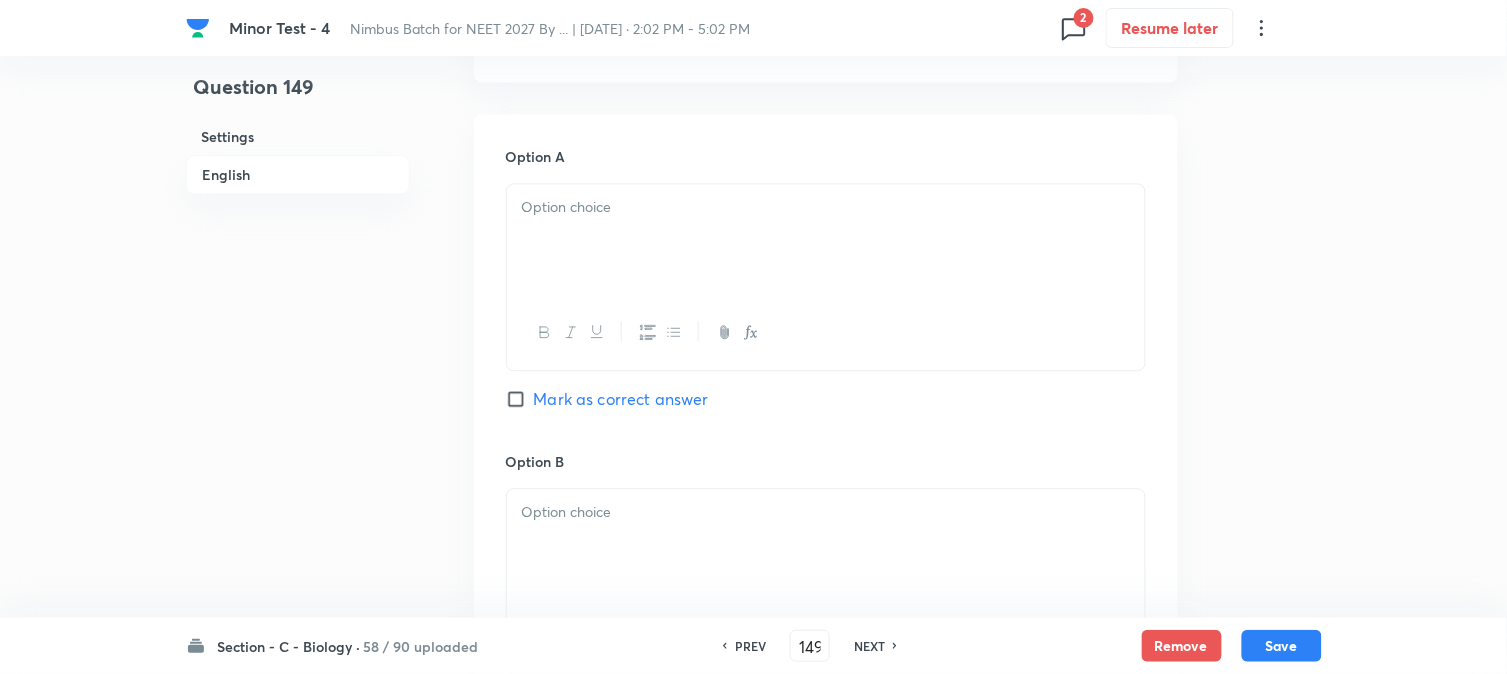 scroll, scrollTop: 1145, scrollLeft: 0, axis: vertical 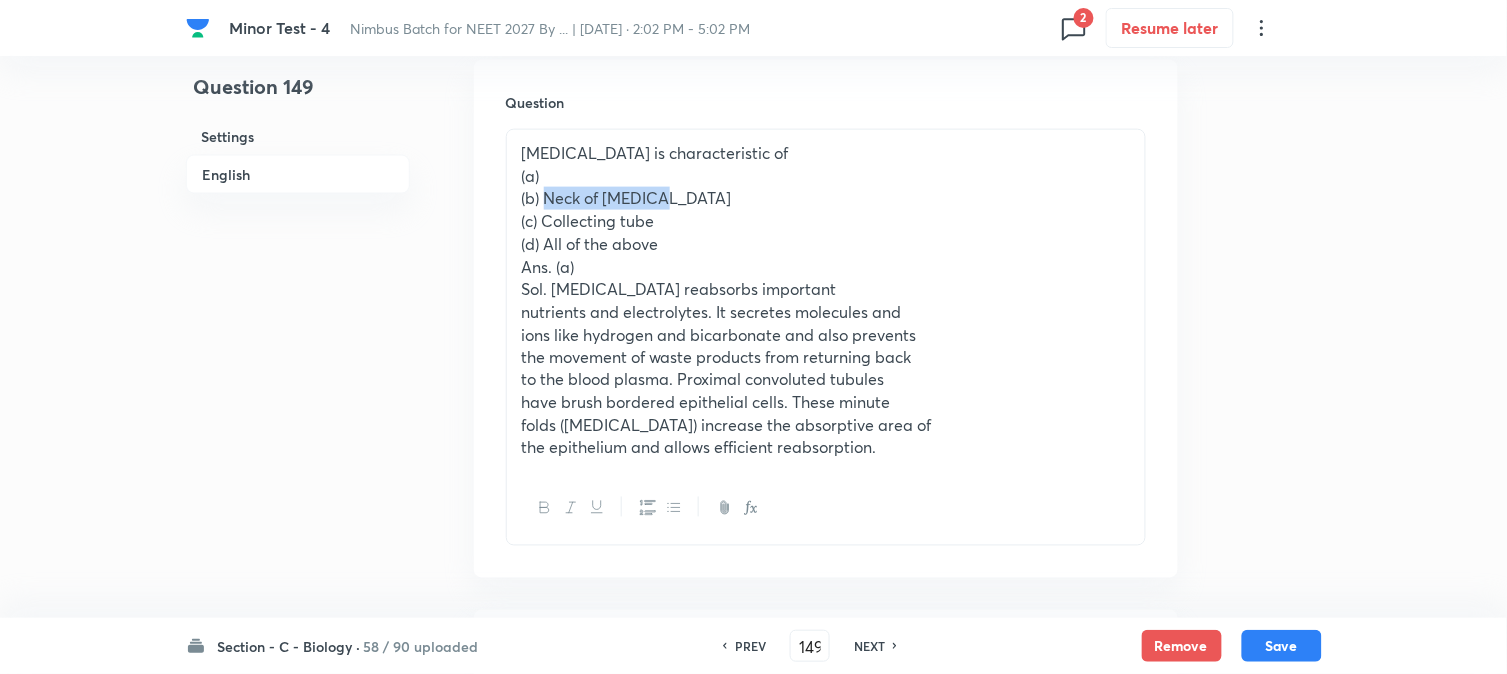 drag, startPoint x: 550, startPoint y: 197, endPoint x: 685, endPoint y: 200, distance: 135.03333 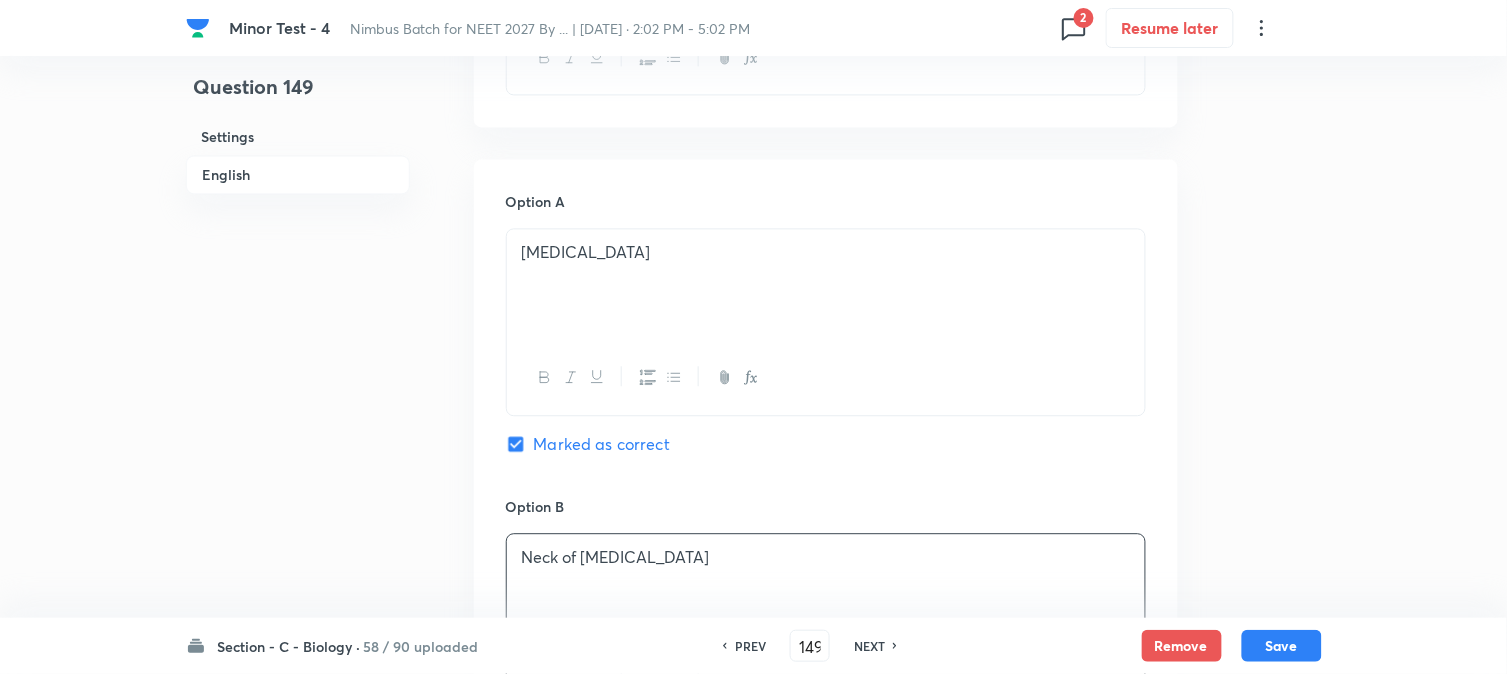 scroll, scrollTop: 590, scrollLeft: 0, axis: vertical 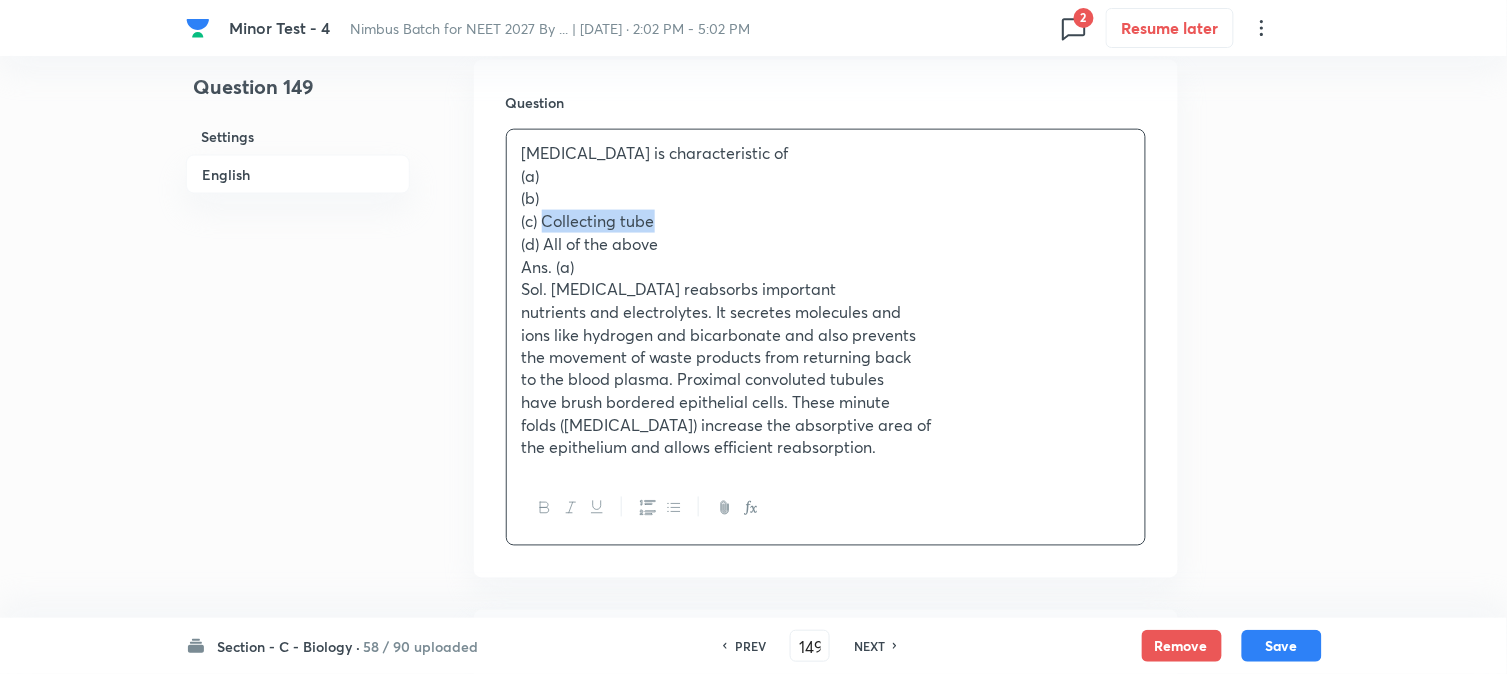 drag, startPoint x: 547, startPoint y: 220, endPoint x: 667, endPoint y: 221, distance: 120.004166 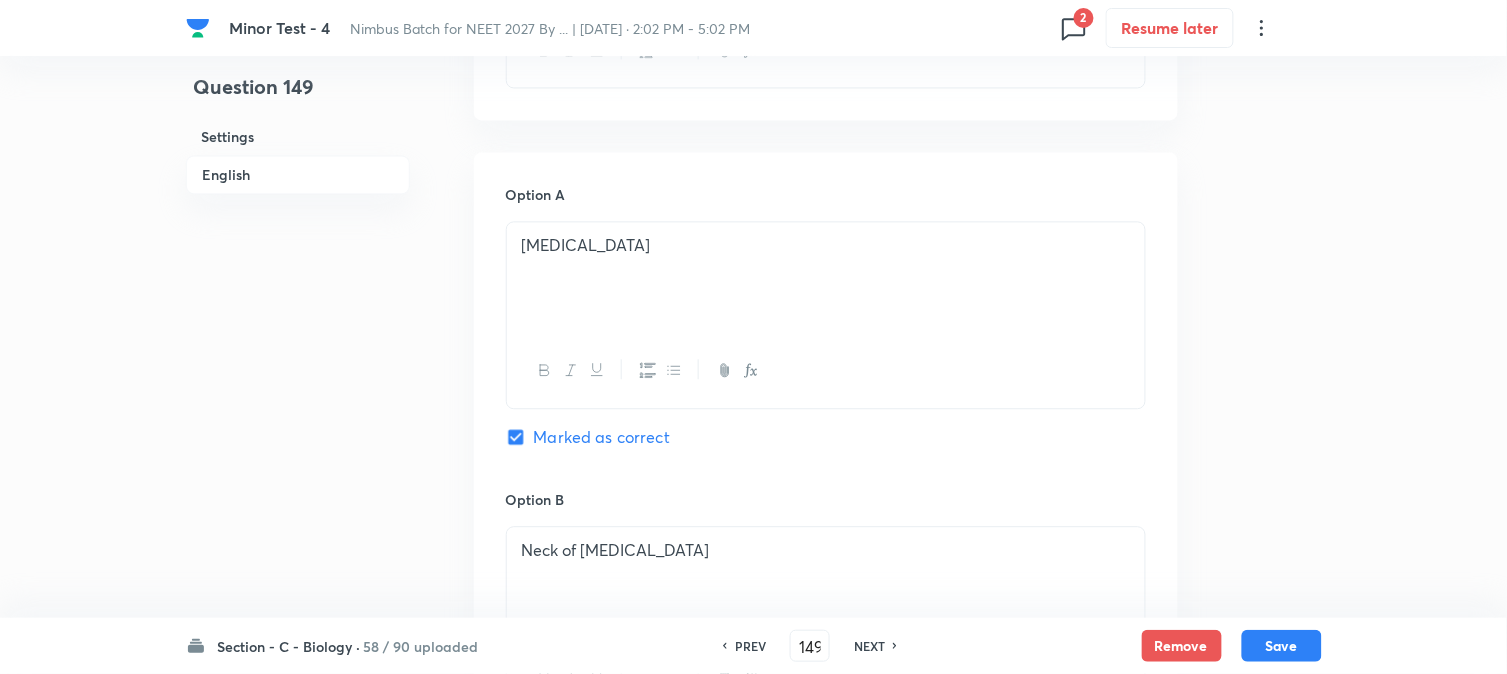 scroll, scrollTop: 701, scrollLeft: 0, axis: vertical 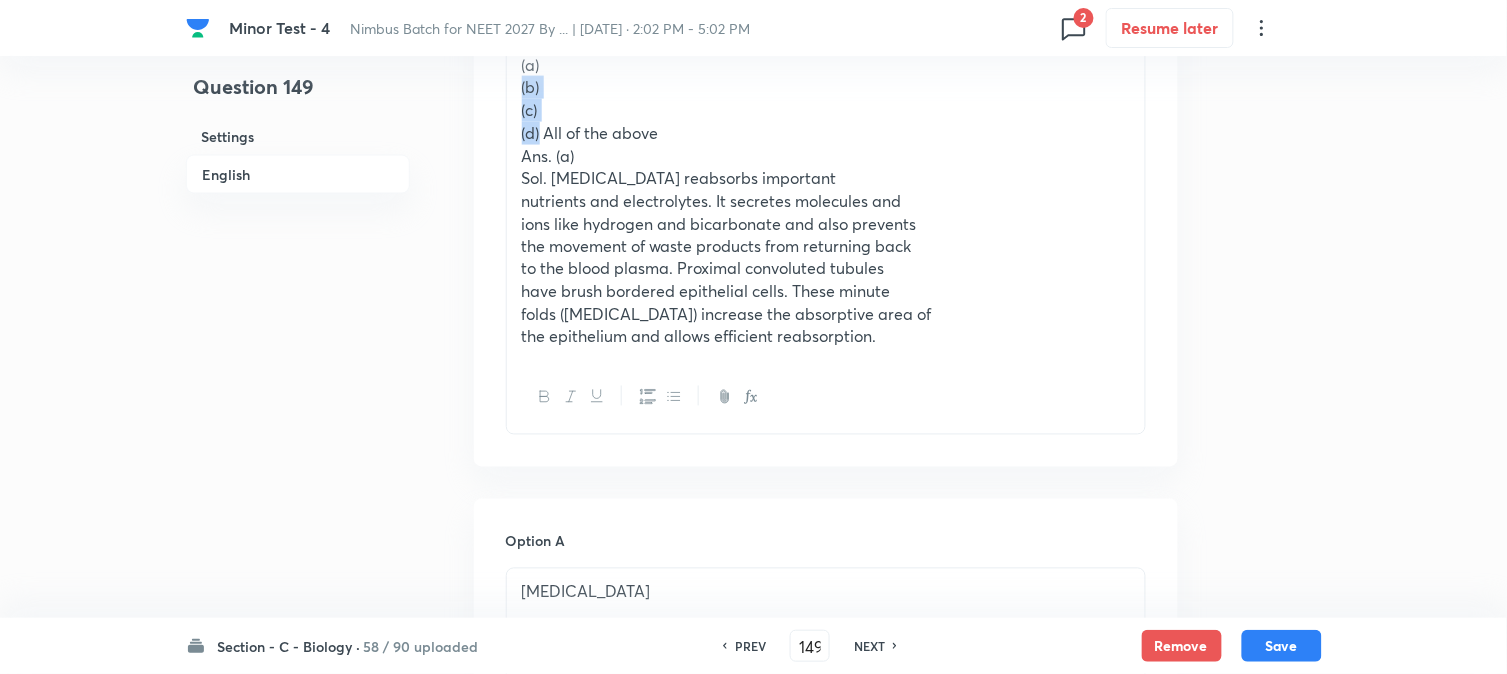 drag, startPoint x: 541, startPoint y: 133, endPoint x: 522, endPoint y: 76, distance: 60.083275 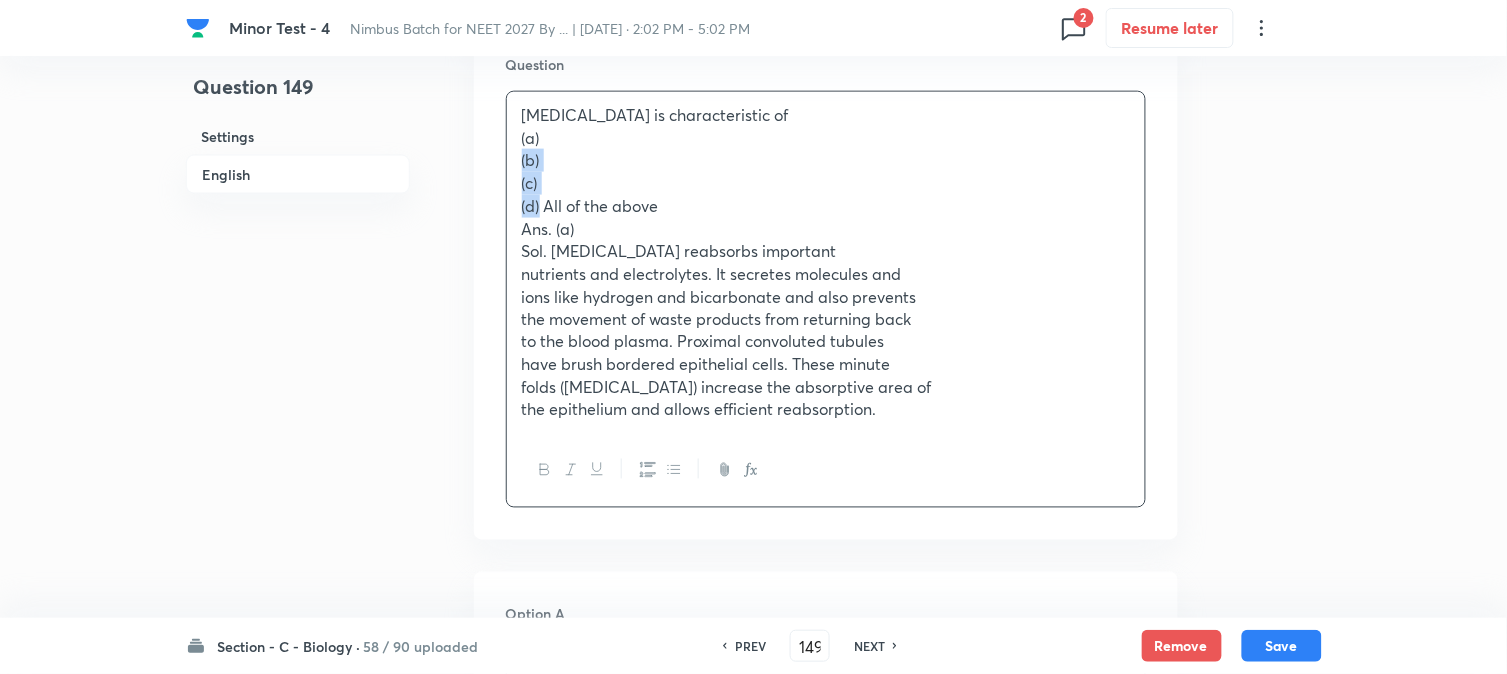 scroll, scrollTop: 590, scrollLeft: 0, axis: vertical 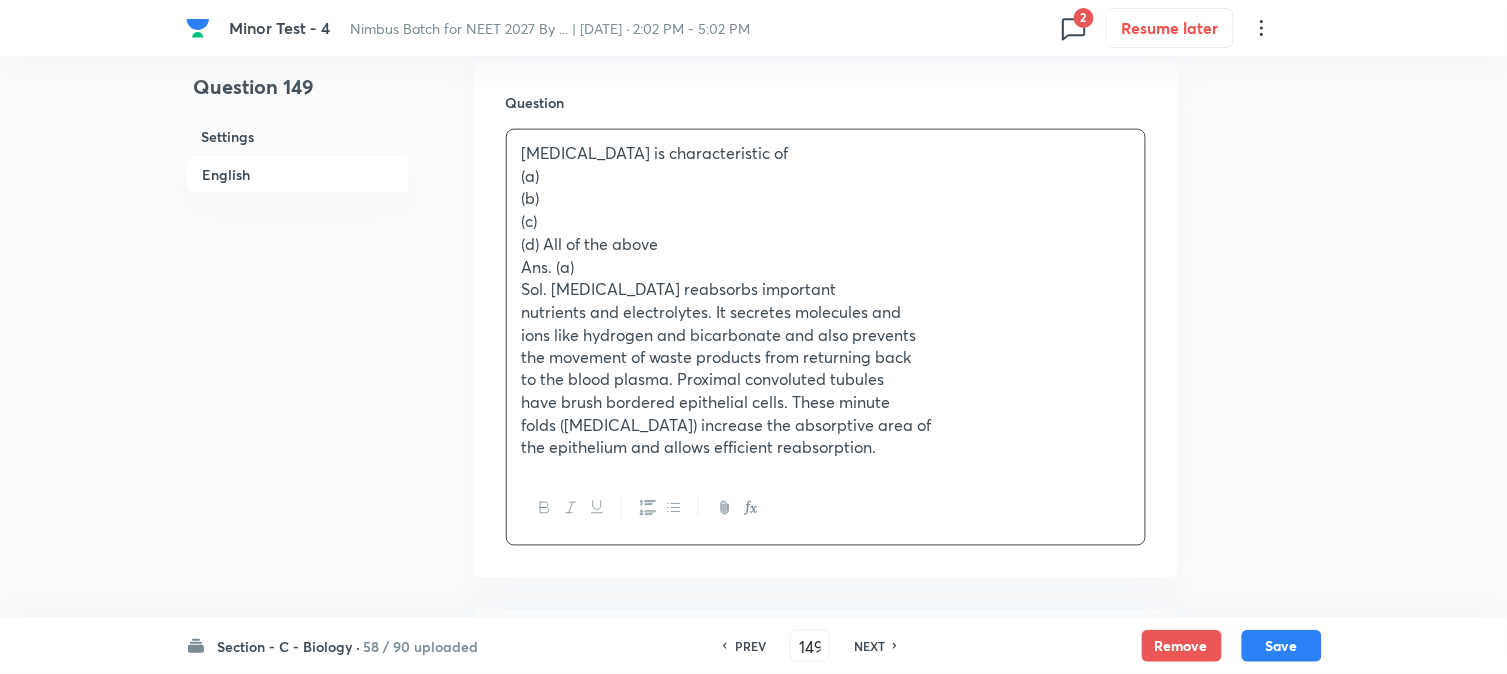 drag, startPoint x: 543, startPoint y: 250, endPoint x: 551, endPoint y: 263, distance: 15.264338 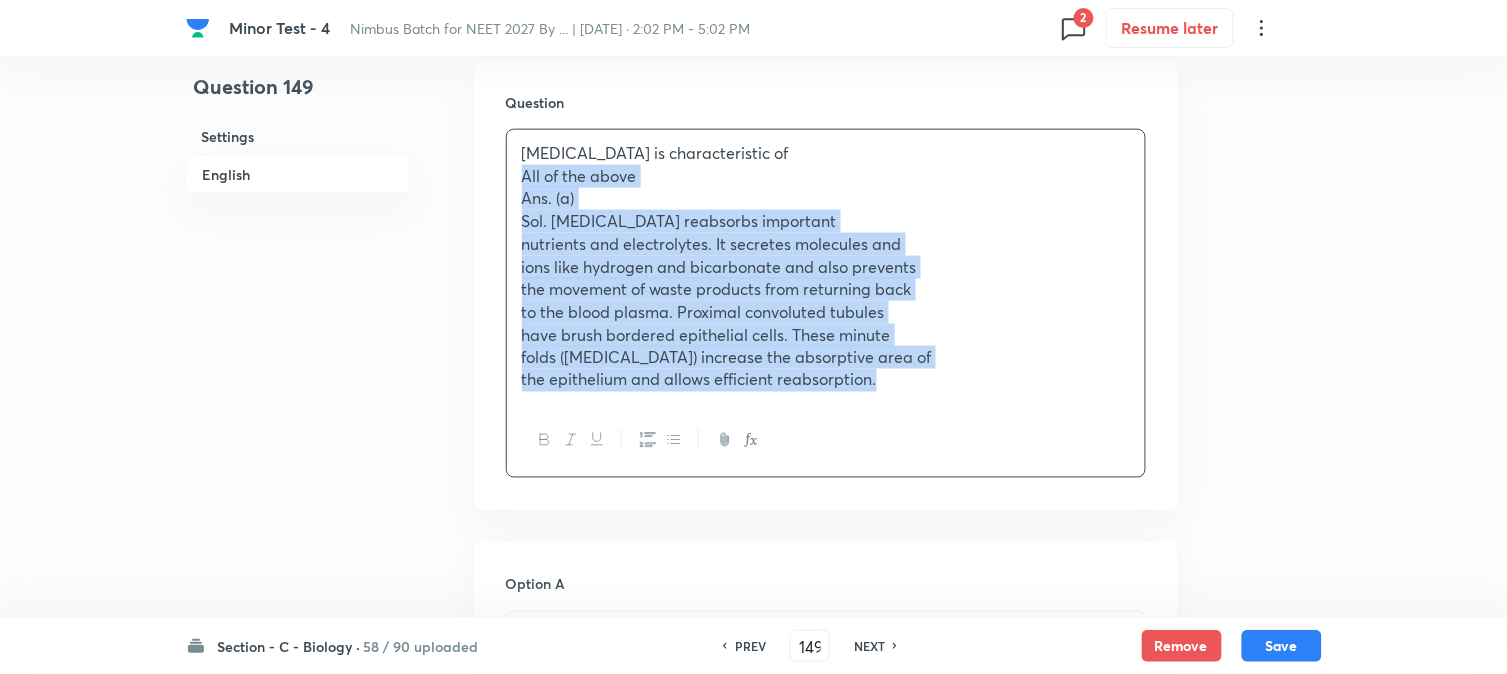 drag, startPoint x: 543, startPoint y: 246, endPoint x: 1096, endPoint y: 490, distance: 604.43774 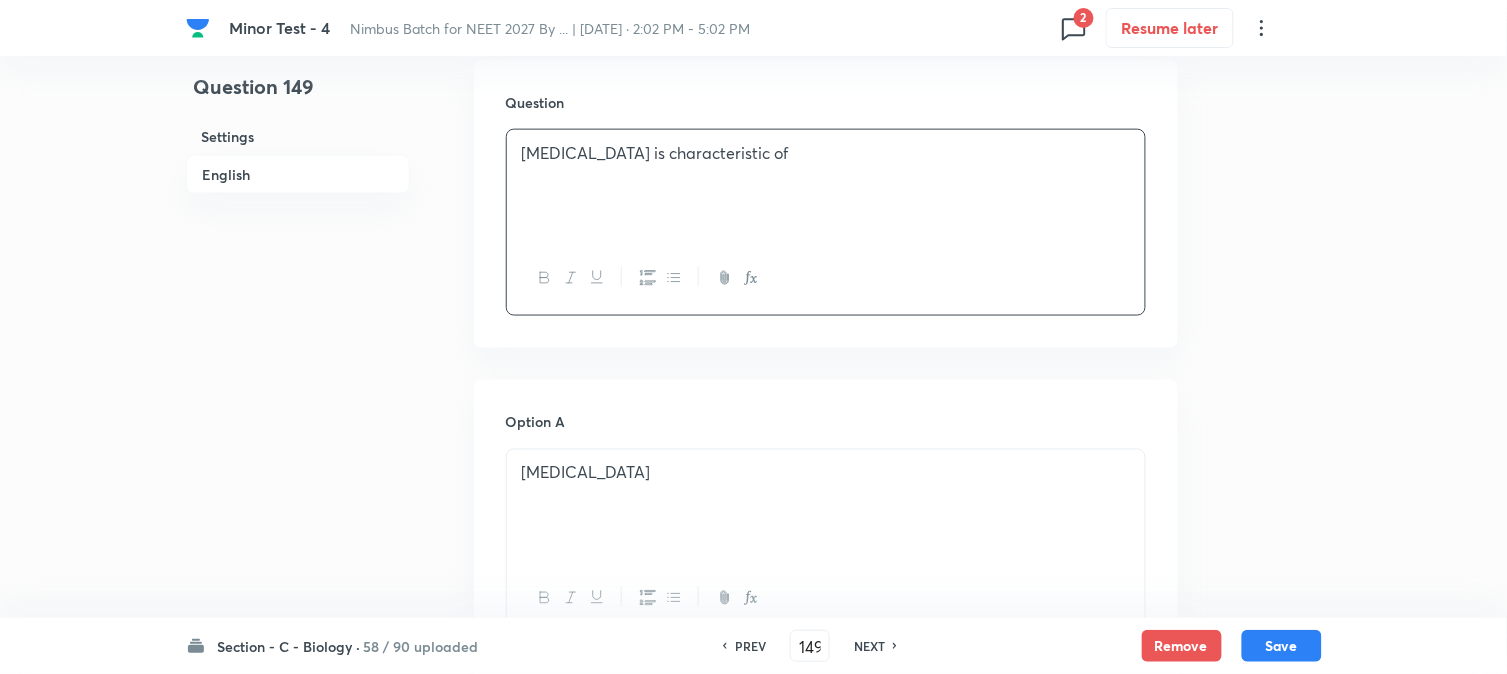 scroll, scrollTop: 1812, scrollLeft: 0, axis: vertical 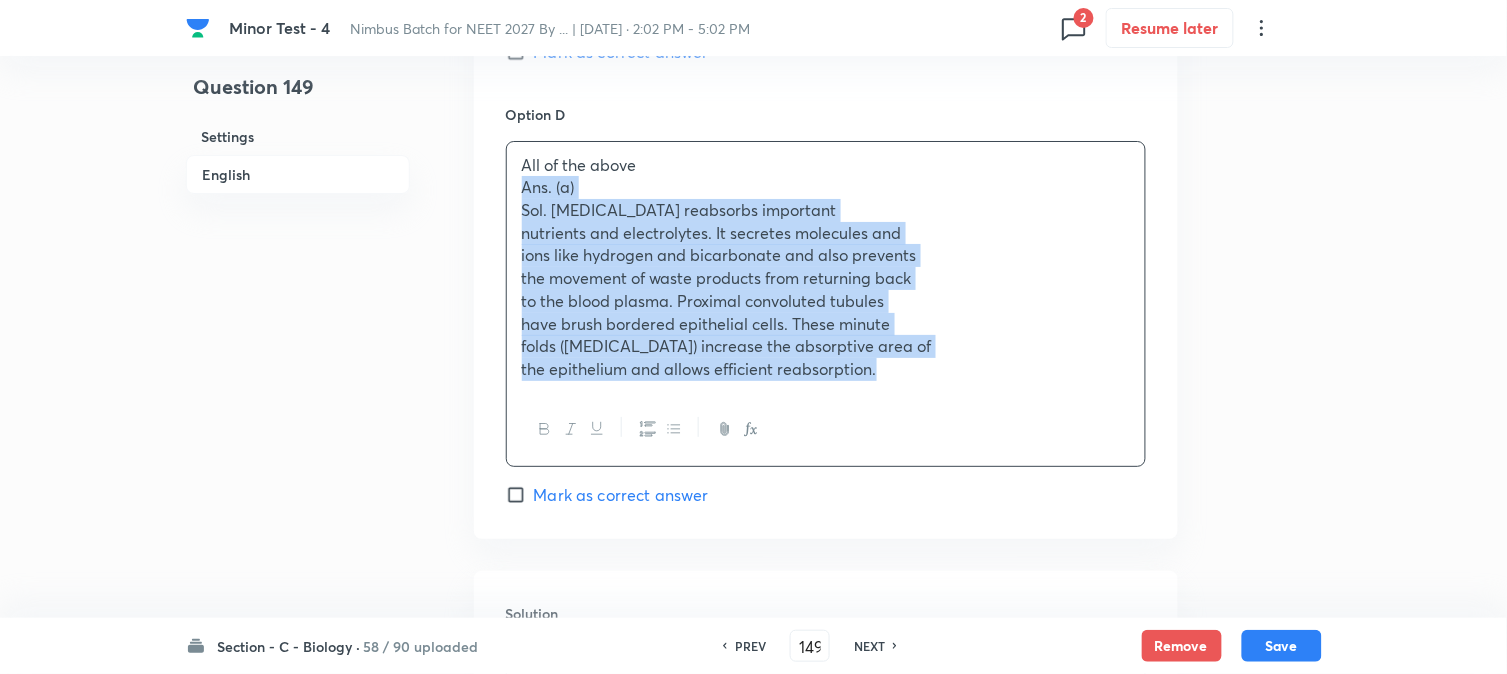 drag, startPoint x: 521, startPoint y: 190, endPoint x: 1011, endPoint y: 447, distance: 553.3073 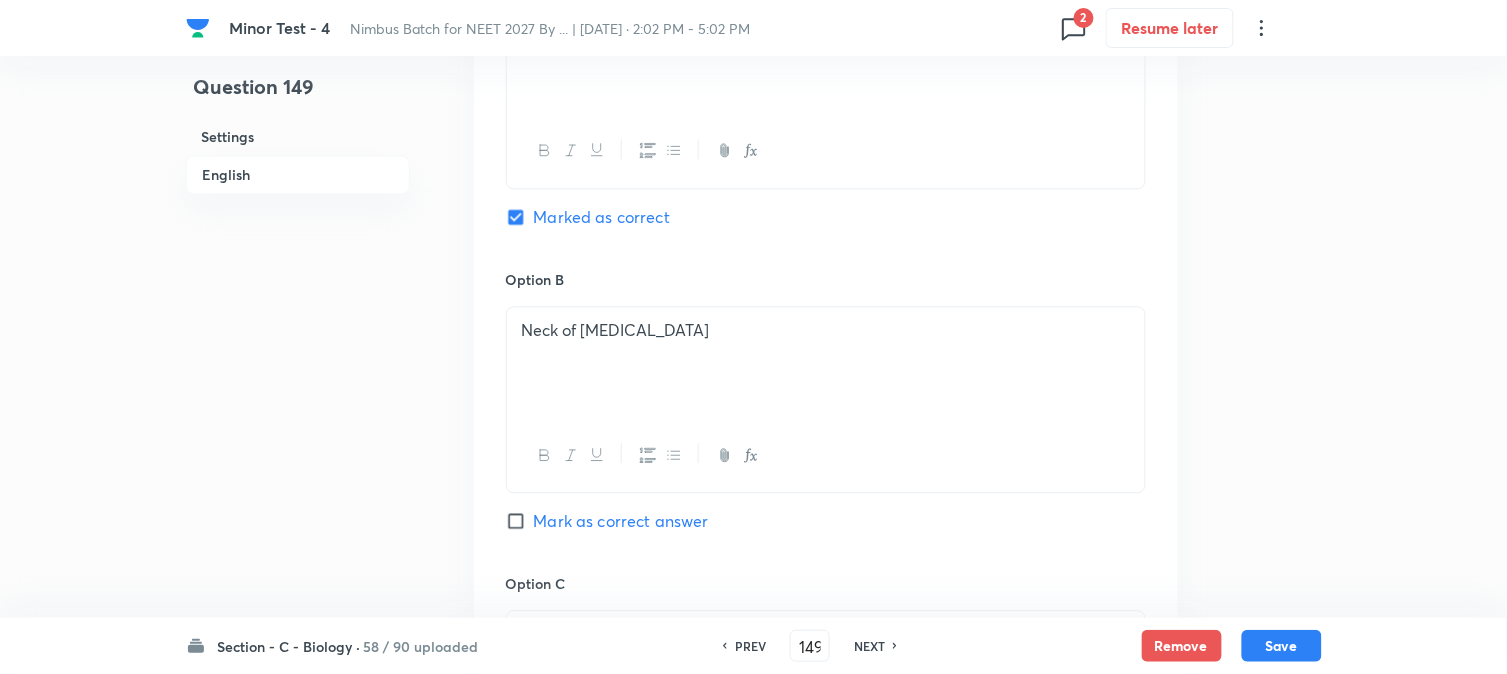 scroll, scrollTop: 1034, scrollLeft: 0, axis: vertical 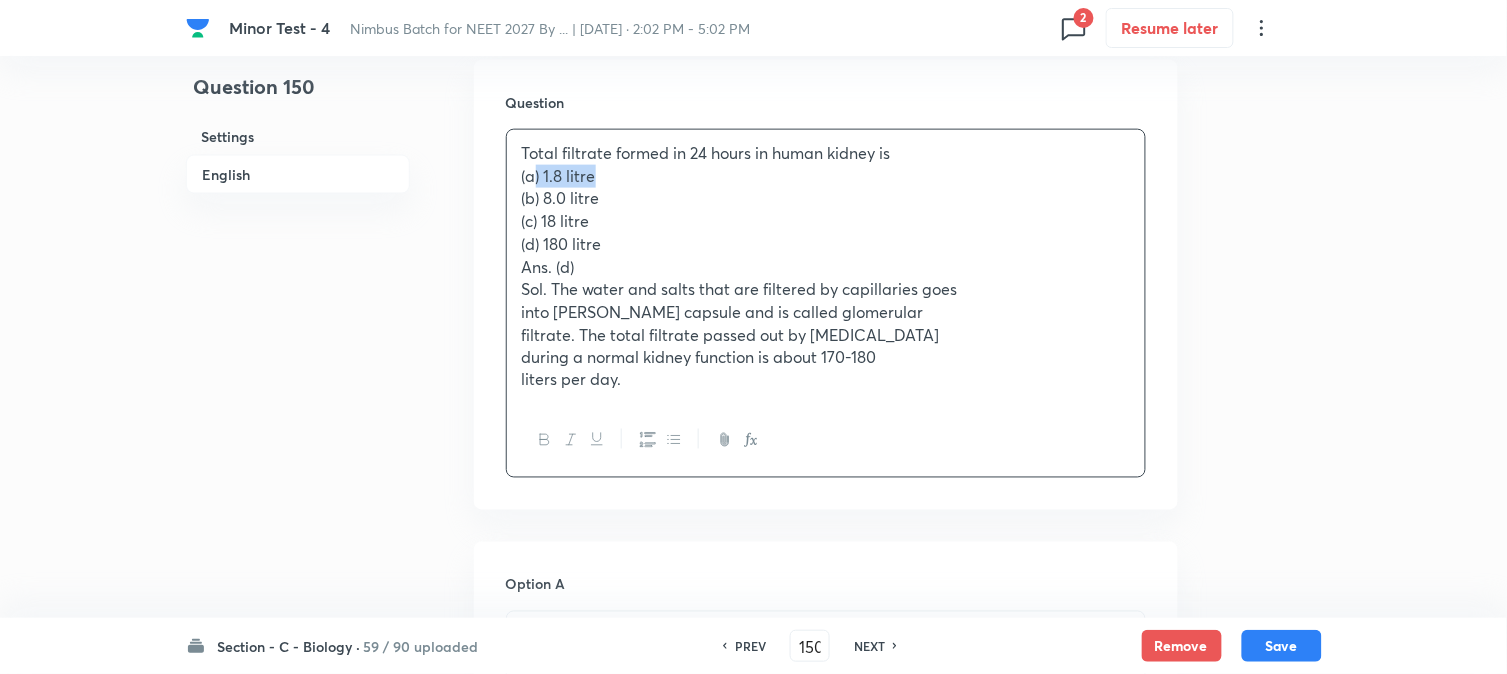 drag, startPoint x: 537, startPoint y: 175, endPoint x: 622, endPoint y: 172, distance: 85.052925 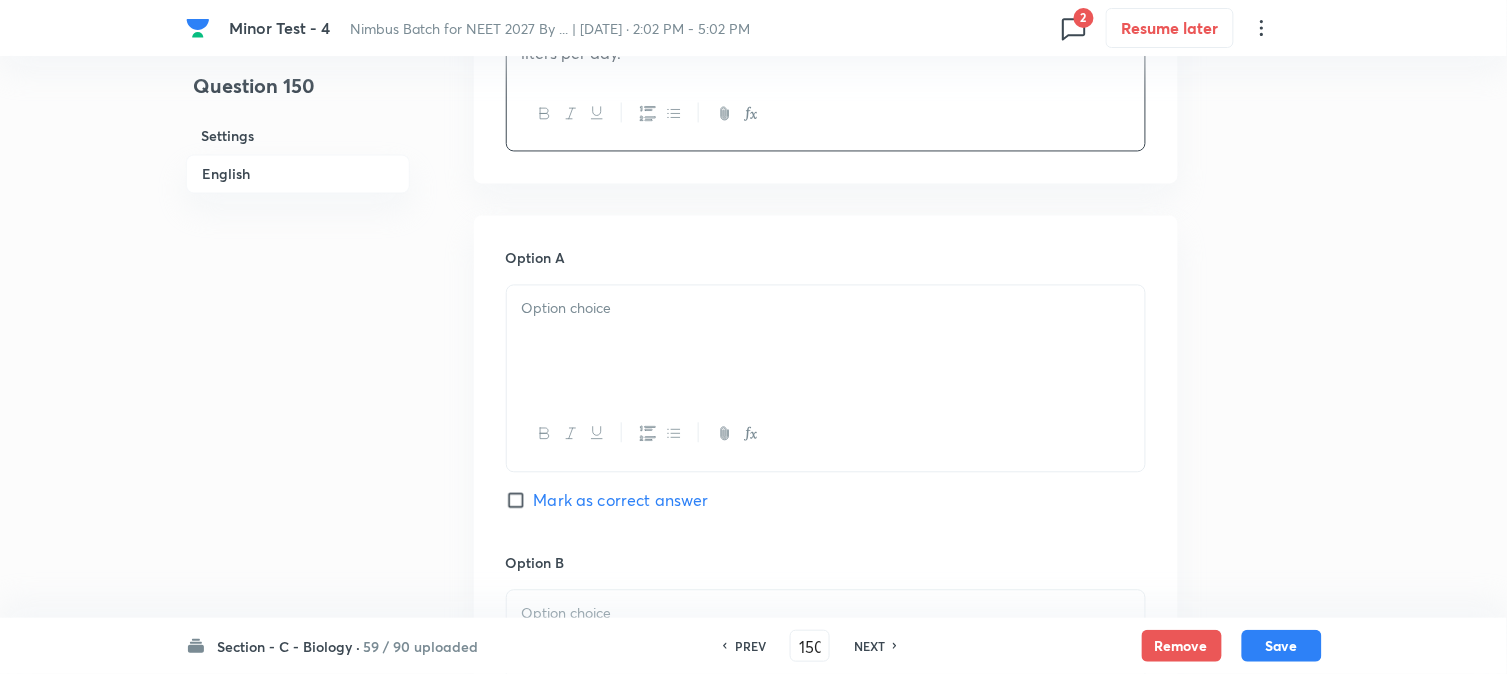 scroll, scrollTop: 923, scrollLeft: 0, axis: vertical 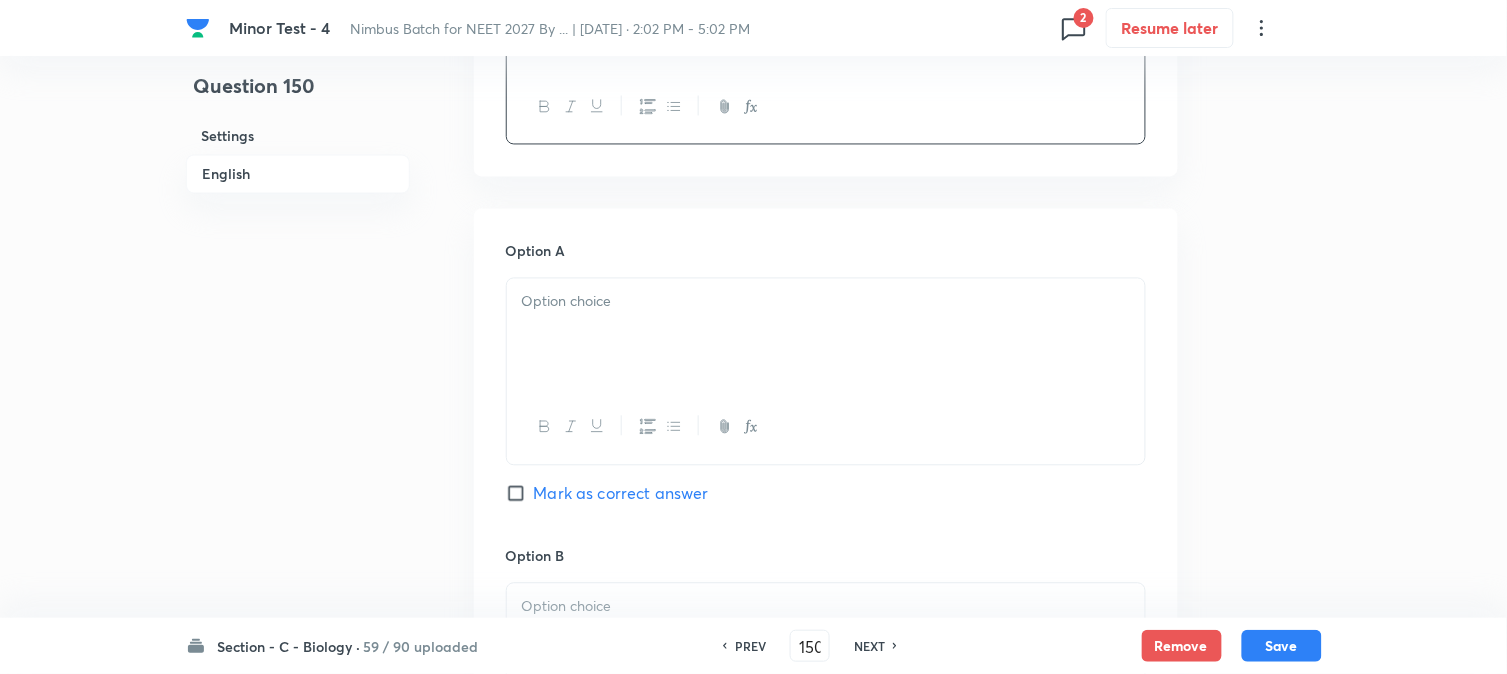 drag, startPoint x: 550, startPoint y: 275, endPoint x: 548, endPoint y: 285, distance: 10.198039 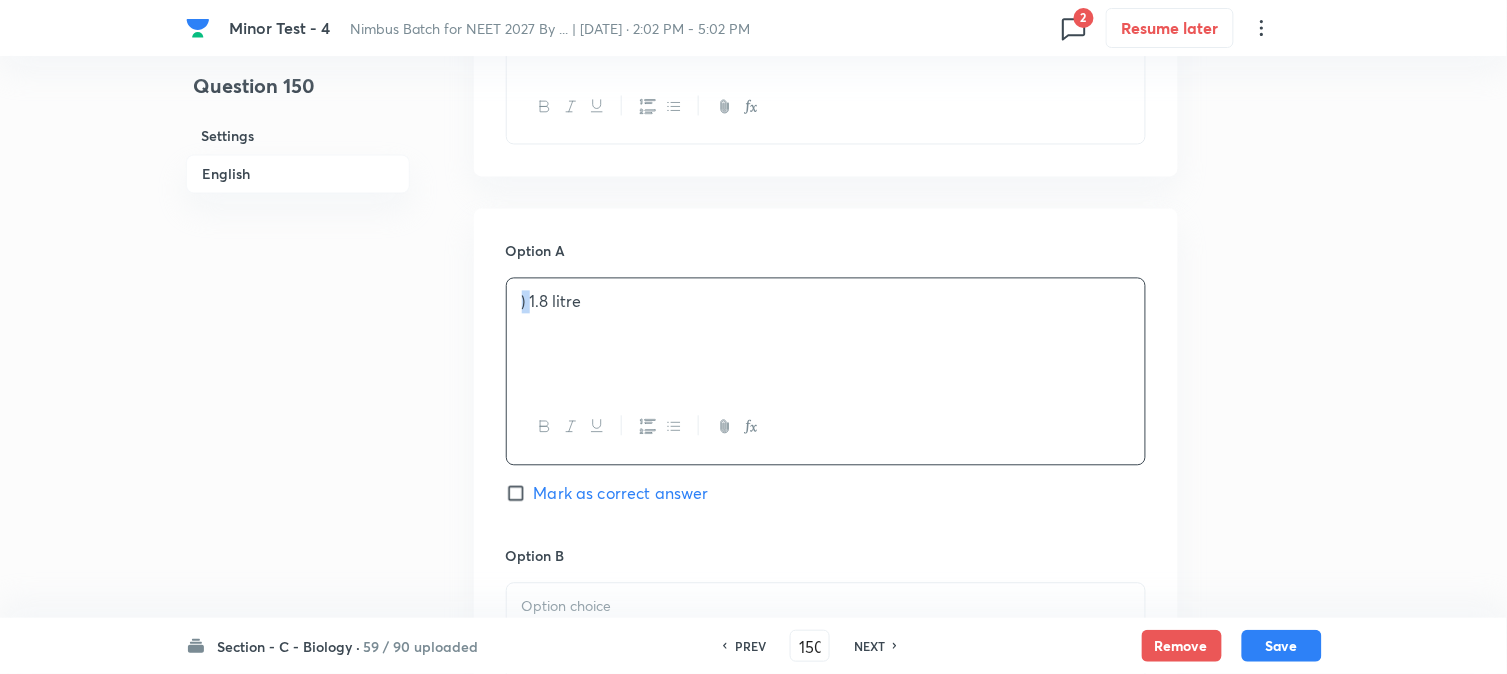 drag, startPoint x: 528, startPoint y: 297, endPoint x: 511, endPoint y: 282, distance: 22.671568 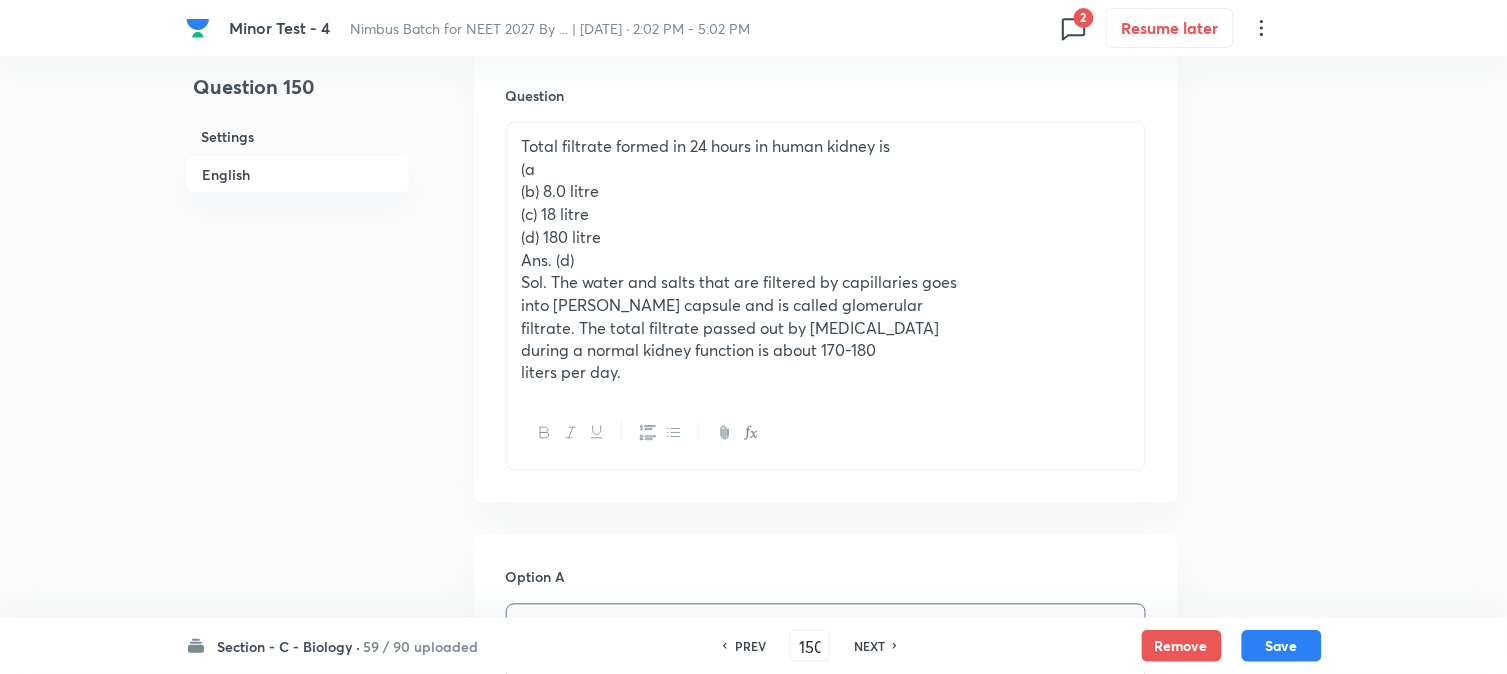 scroll, scrollTop: 590, scrollLeft: 0, axis: vertical 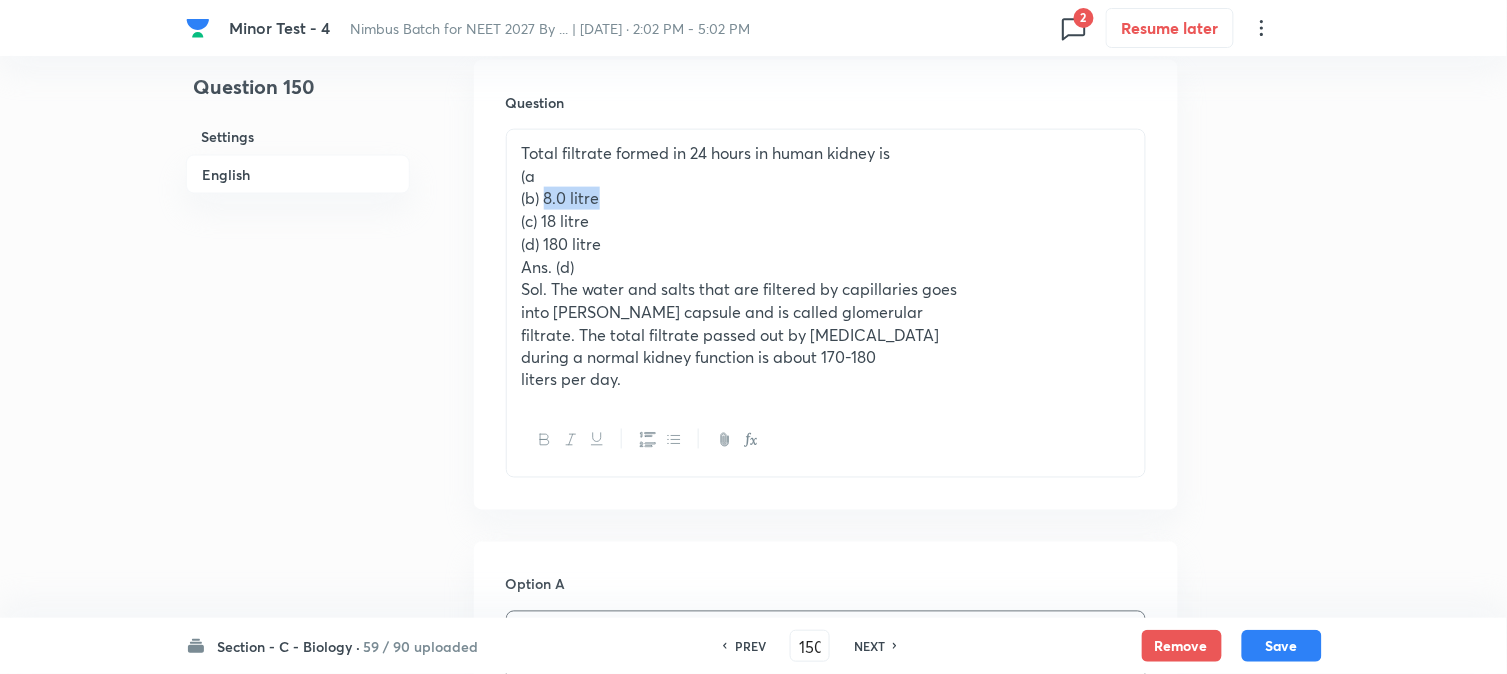 drag, startPoint x: 546, startPoint y: 196, endPoint x: 641, endPoint y: 206, distance: 95.524864 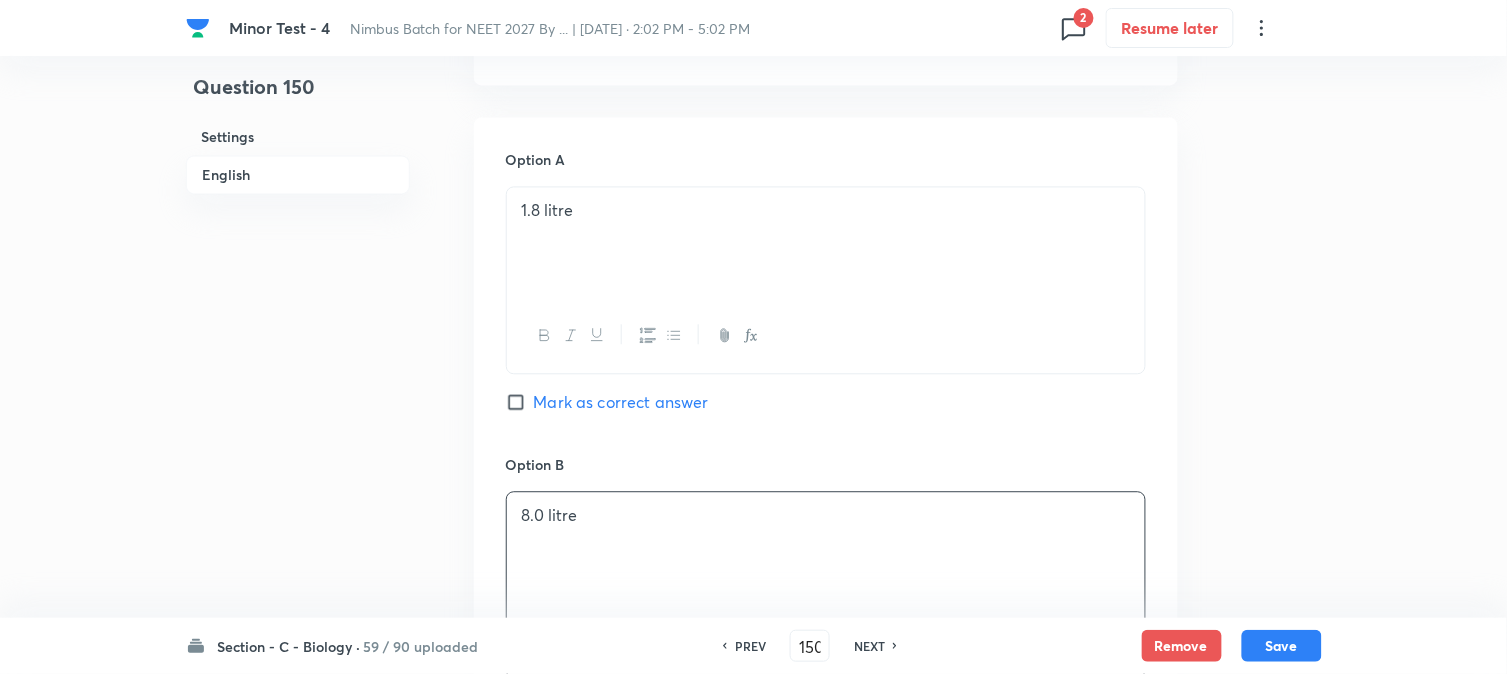 scroll, scrollTop: 590, scrollLeft: 0, axis: vertical 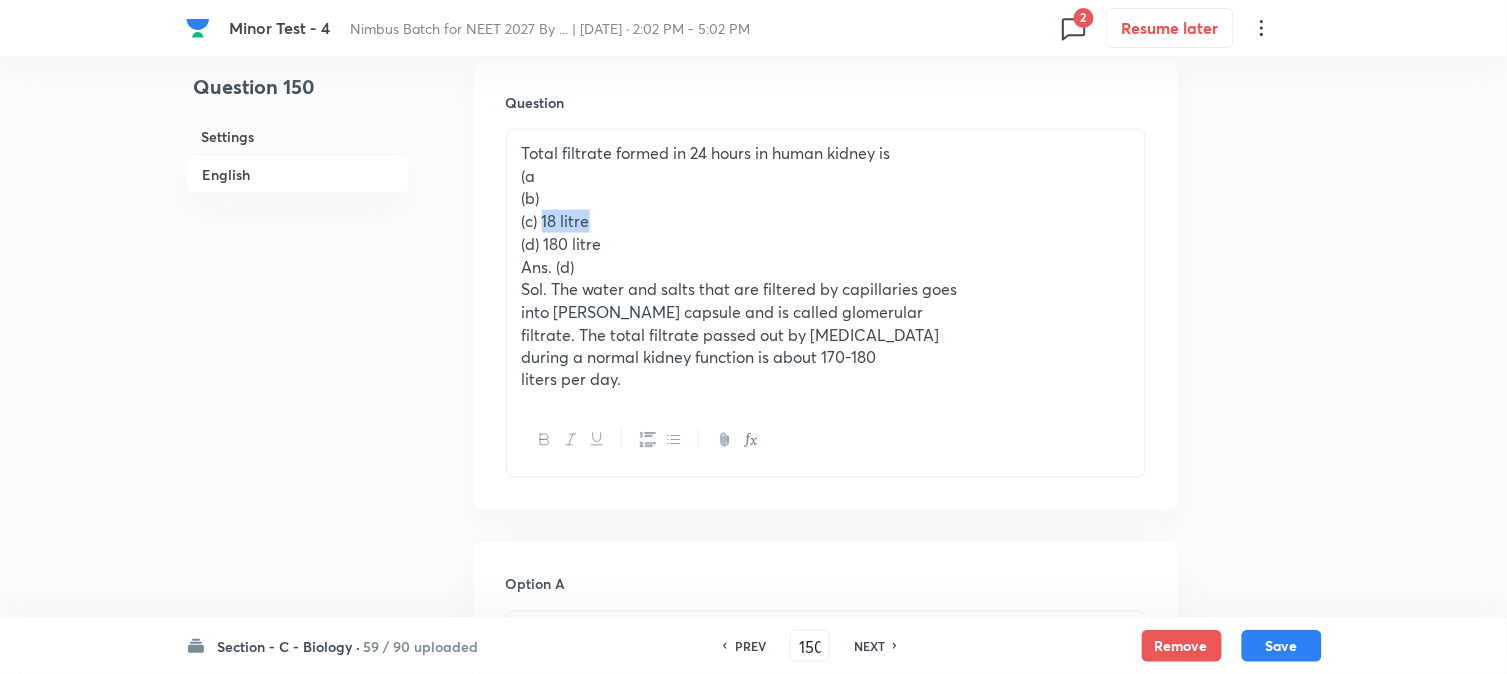drag, startPoint x: 542, startPoint y: 215, endPoint x: 648, endPoint y: 228, distance: 106.7942 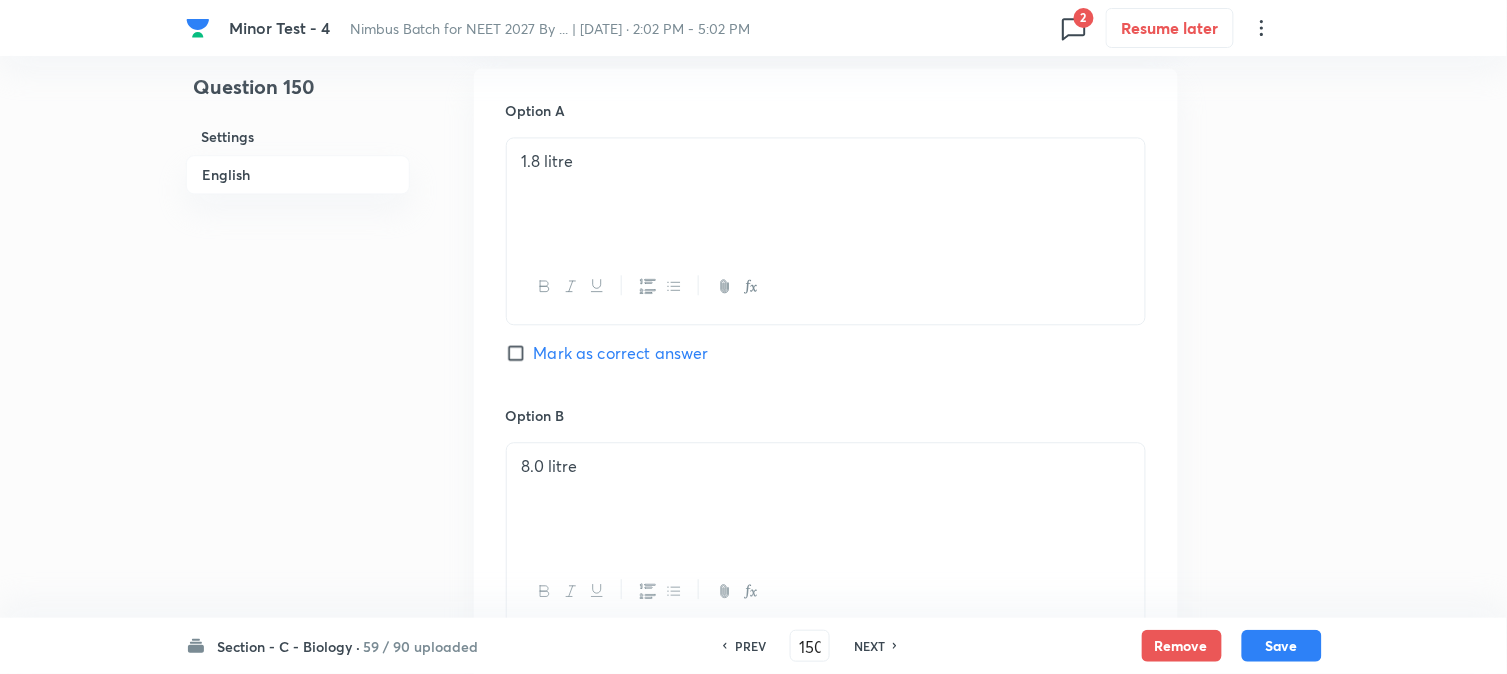 scroll, scrollTop: 590, scrollLeft: 0, axis: vertical 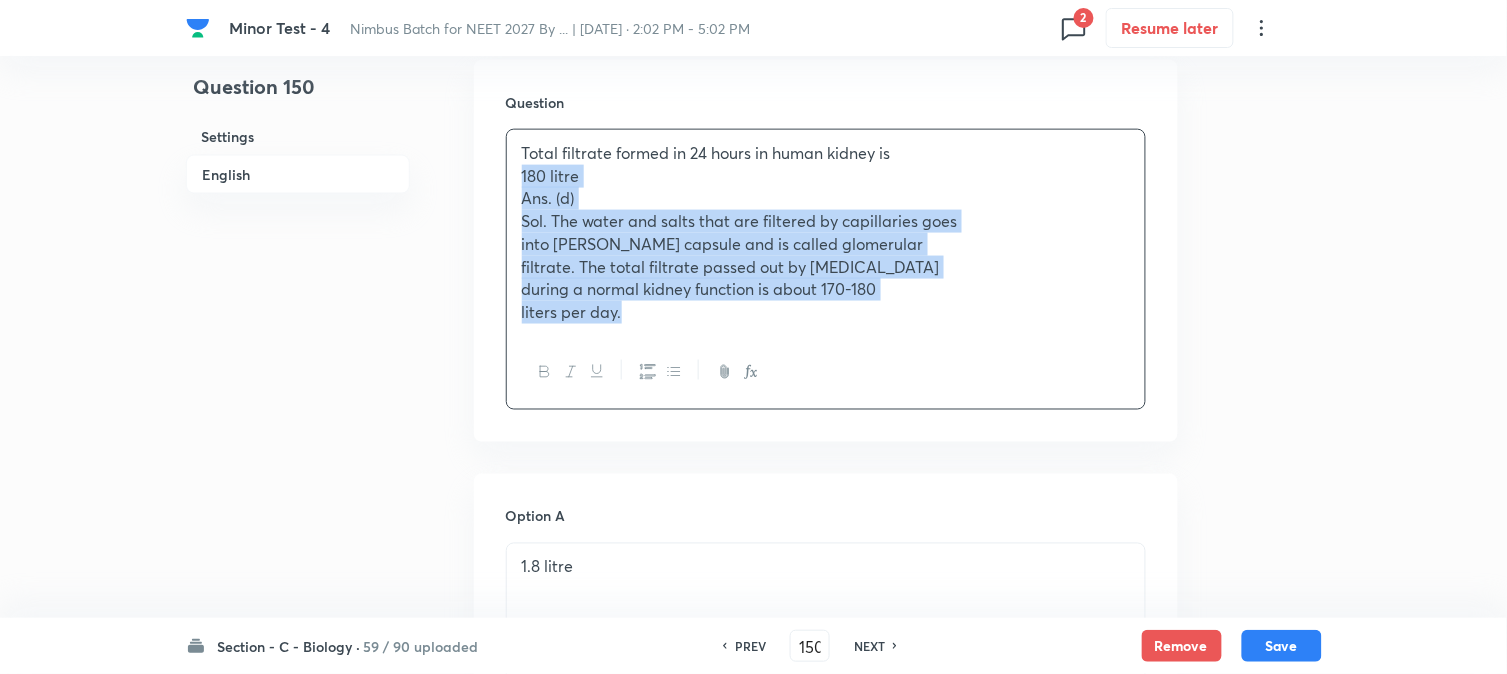 drag, startPoint x: 543, startPoint y: 242, endPoint x: 857, endPoint y: 448, distance: 375.54227 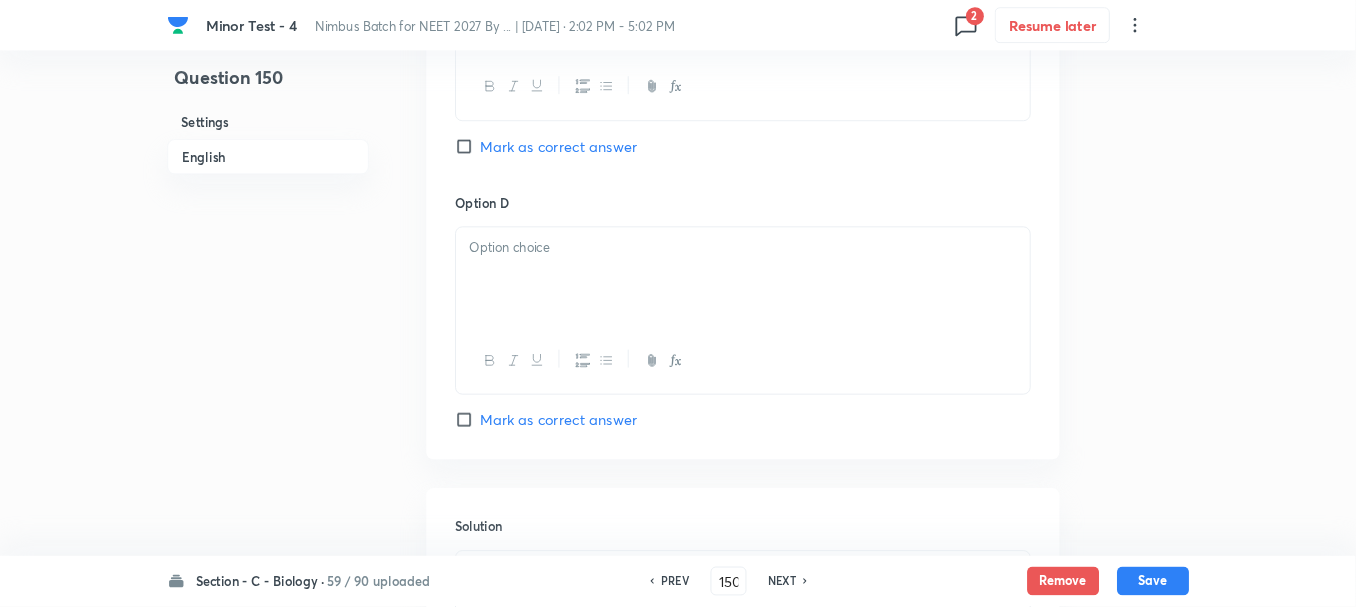 scroll, scrollTop: 1701, scrollLeft: 0, axis: vertical 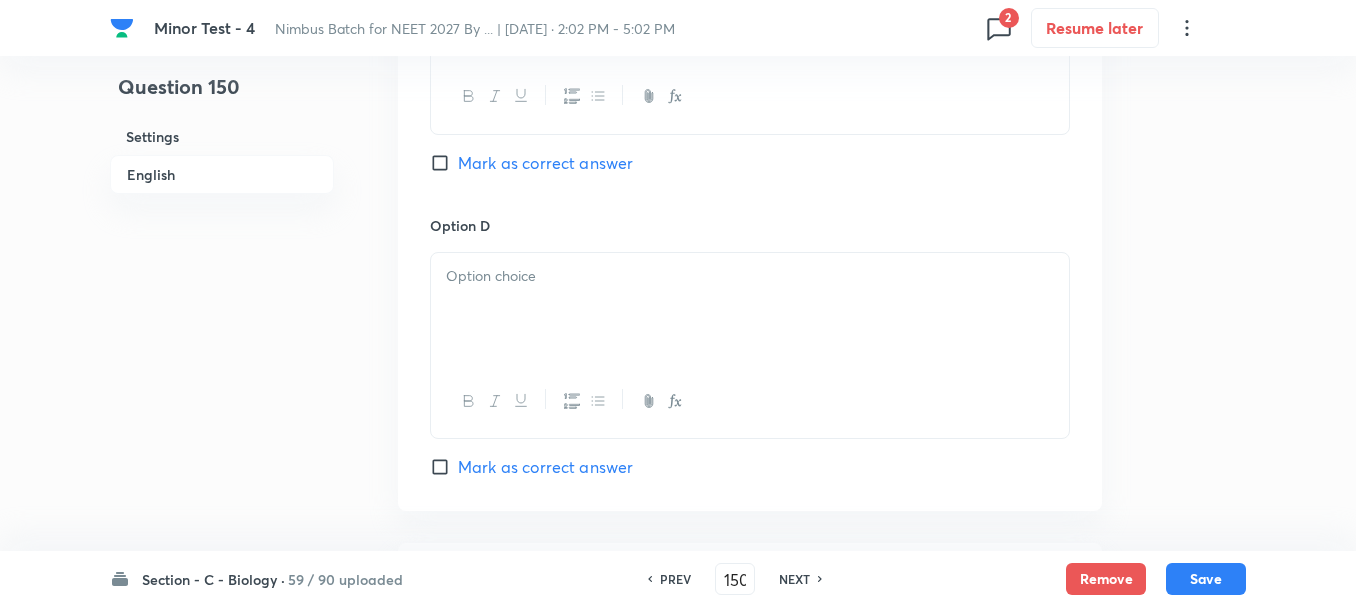 drag, startPoint x: 478, startPoint y: 281, endPoint x: 461, endPoint y: 316, distance: 38.910152 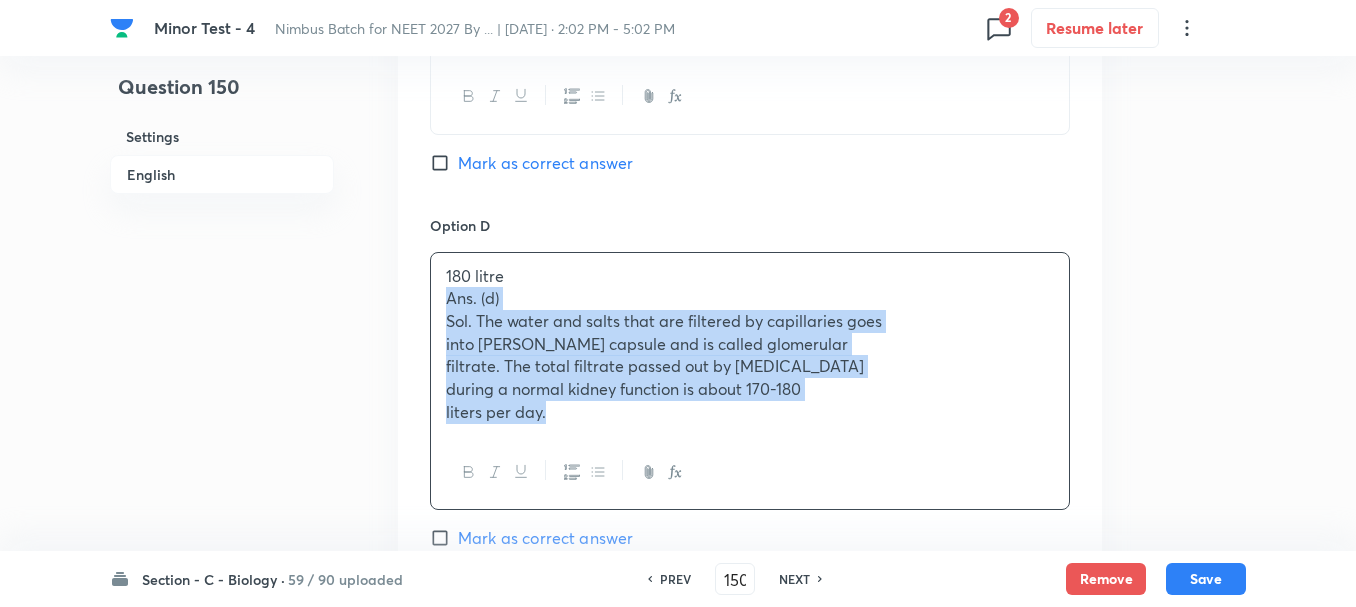 drag, startPoint x: 440, startPoint y: 295, endPoint x: 585, endPoint y: 450, distance: 212.24985 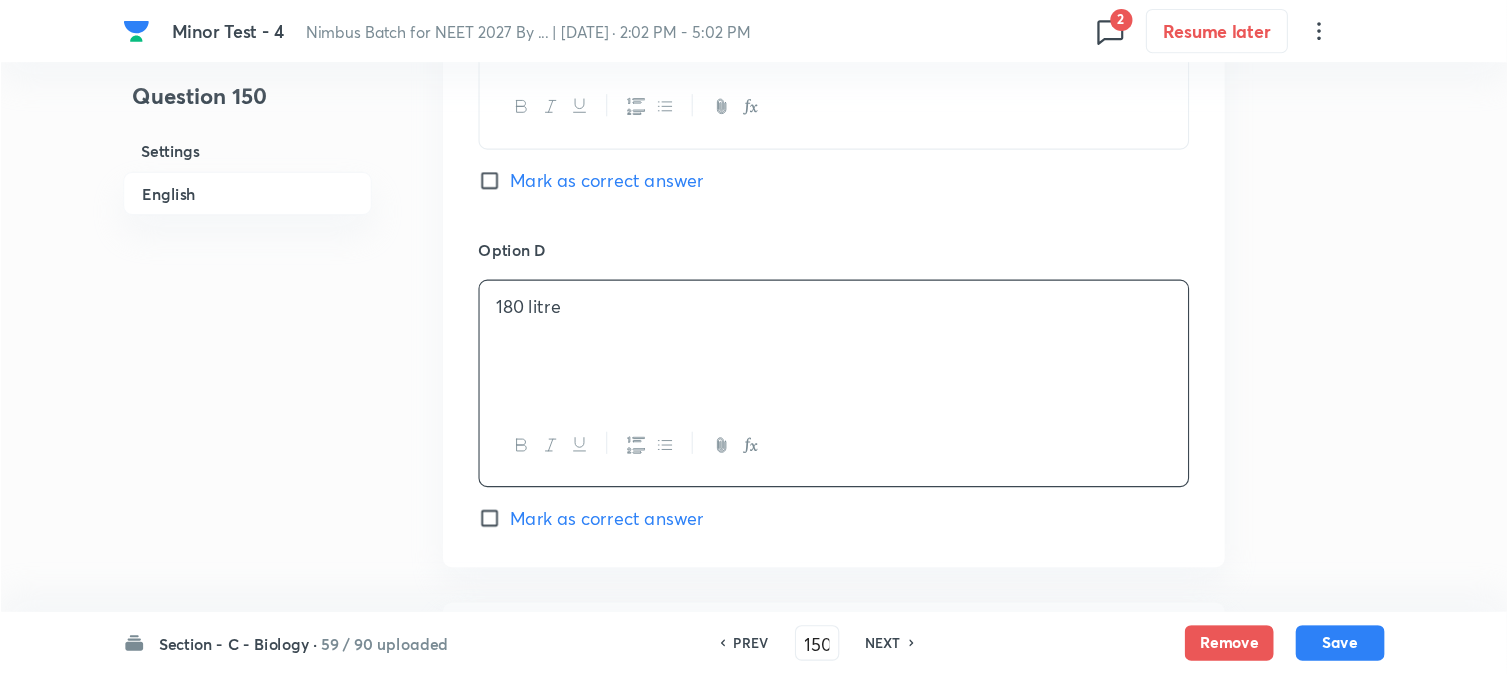 scroll, scrollTop: 1701, scrollLeft: 0, axis: vertical 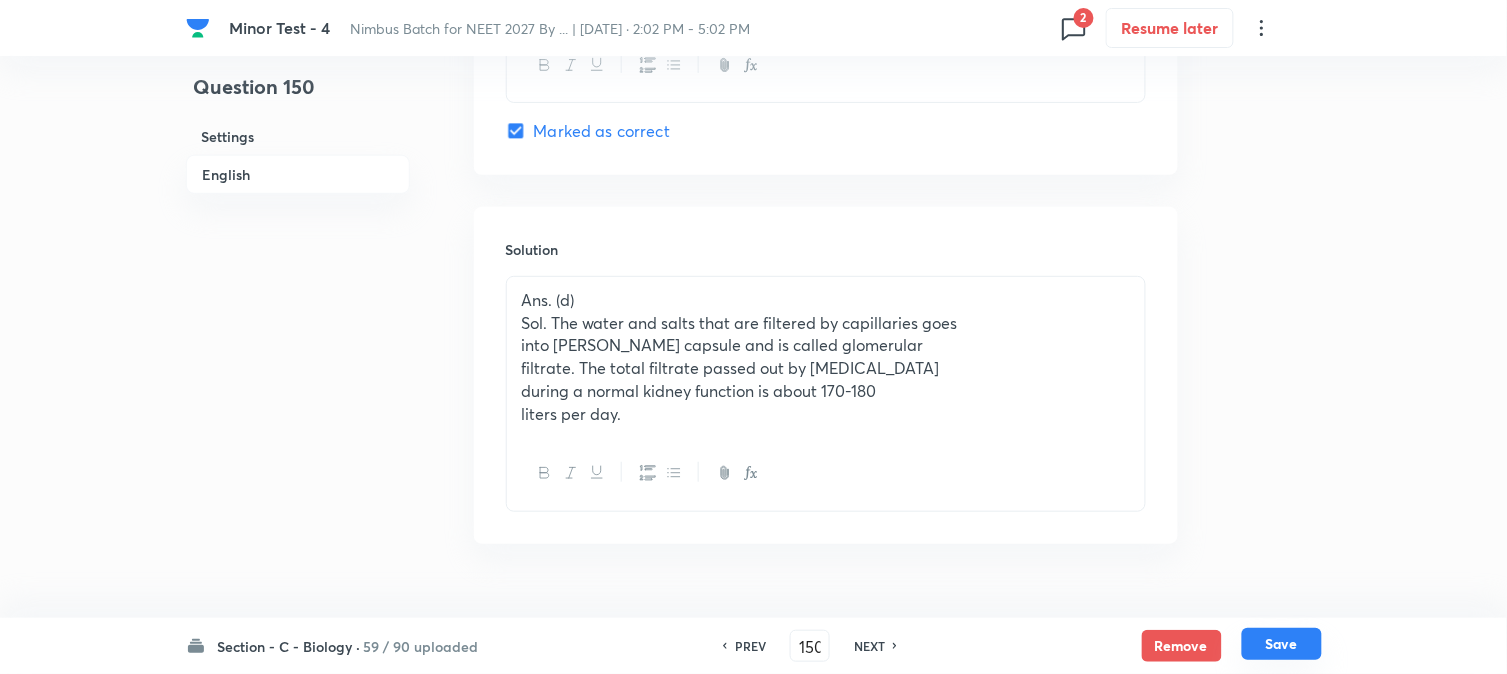 drag, startPoint x: 1298, startPoint y: 643, endPoint x: 1288, endPoint y: 636, distance: 12.206555 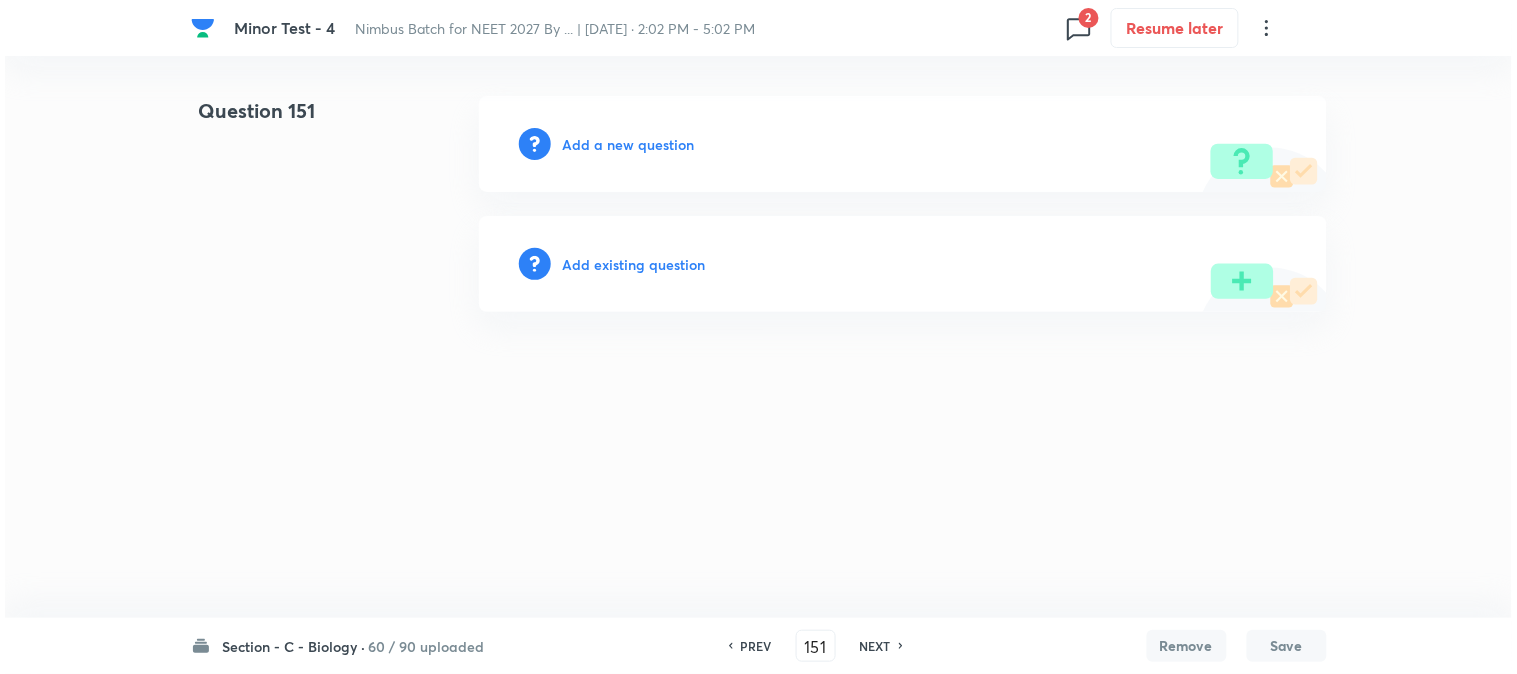 scroll, scrollTop: 0, scrollLeft: 0, axis: both 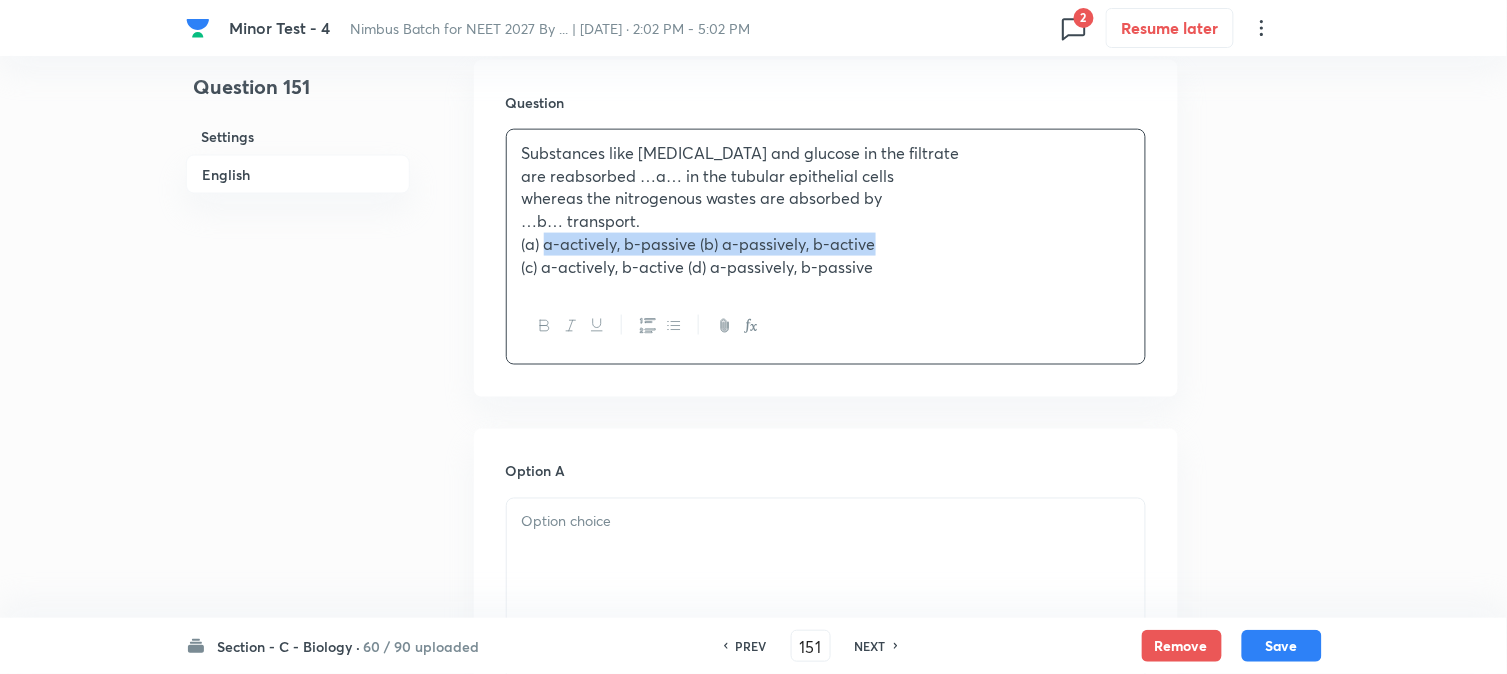 drag, startPoint x: 546, startPoint y: 240, endPoint x: 964, endPoint y: 246, distance: 418.04306 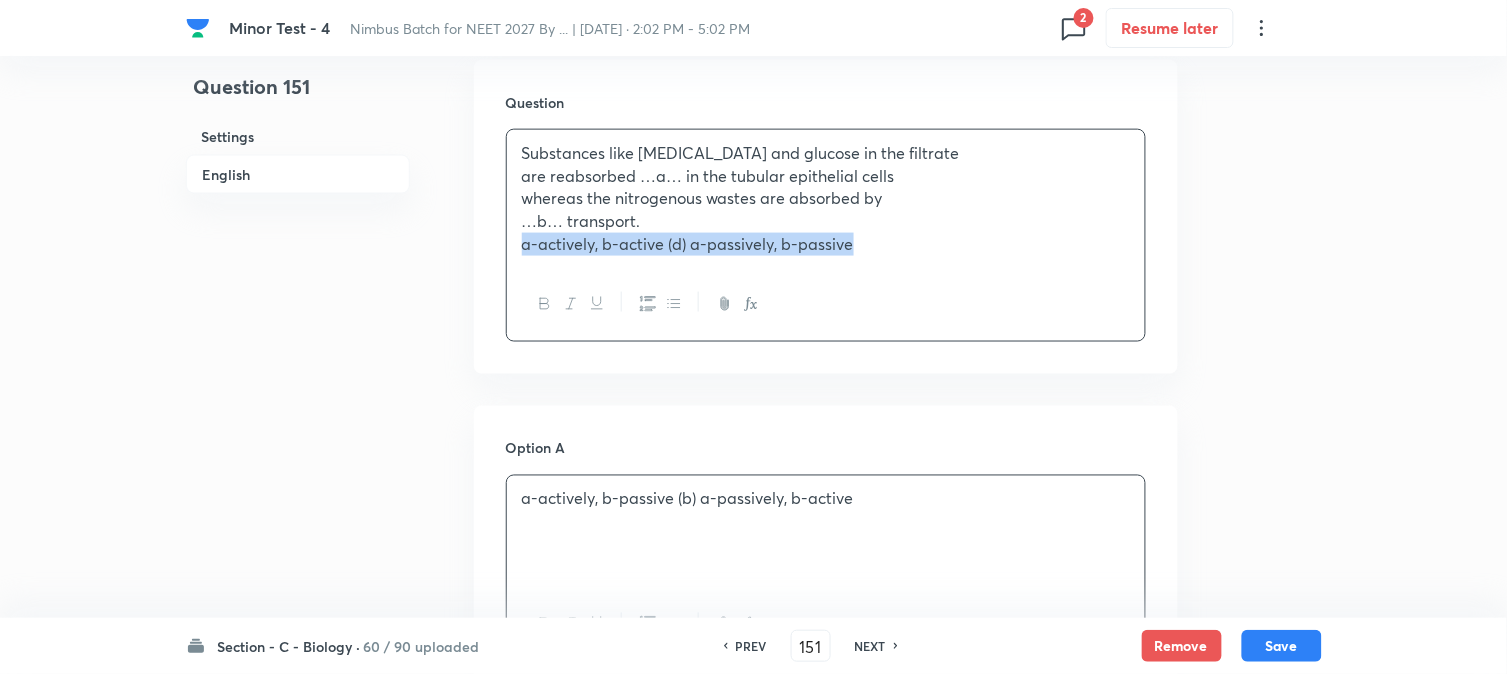 drag, startPoint x: 546, startPoint y: 267, endPoint x: 1140, endPoint y: 268, distance: 594.00085 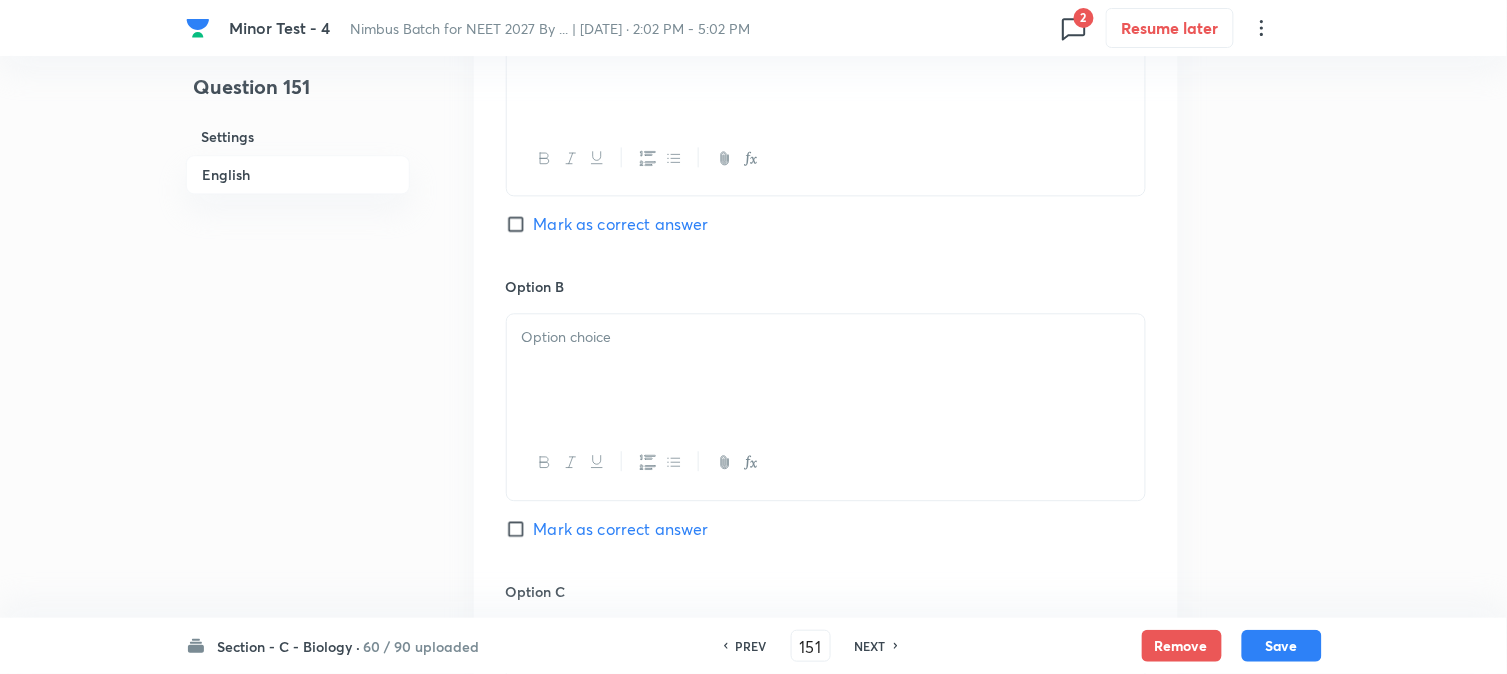 scroll, scrollTop: 1034, scrollLeft: 0, axis: vertical 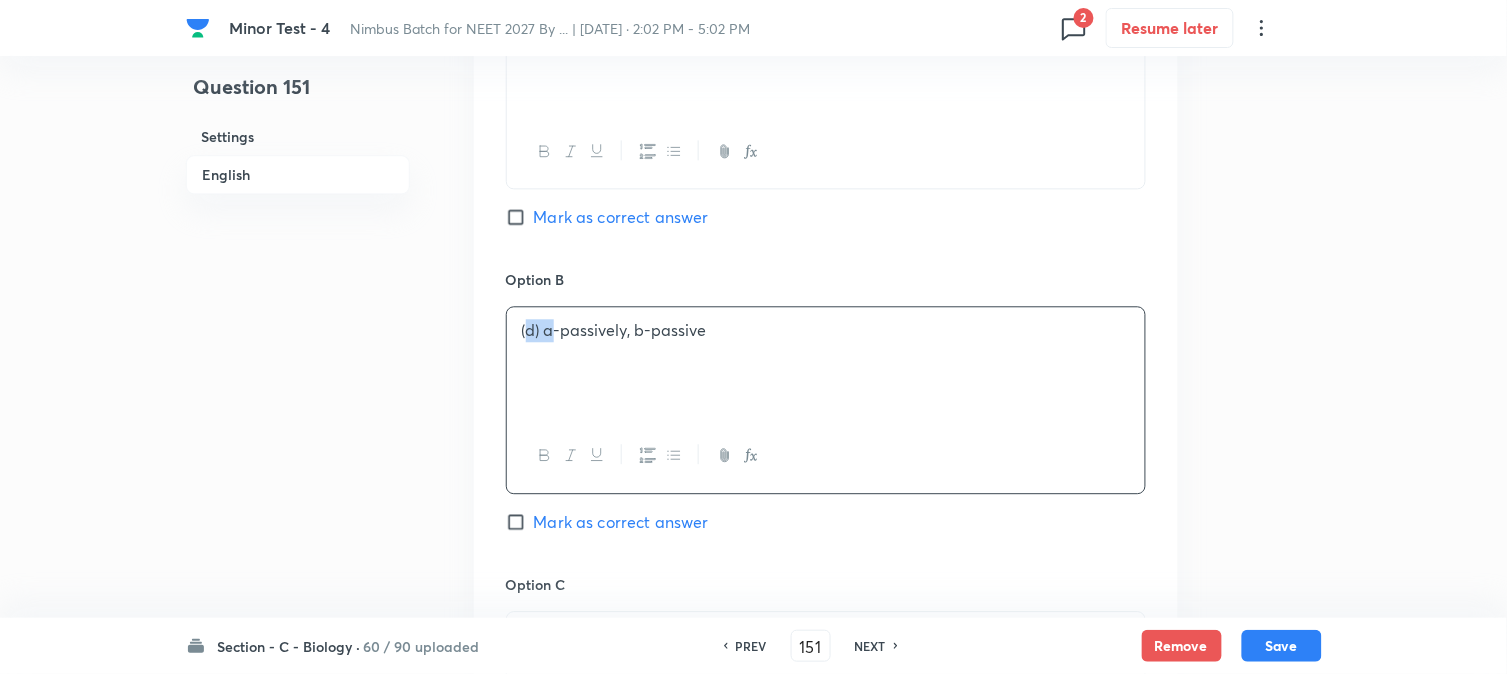 drag, startPoint x: 663, startPoint y: 336, endPoint x: 552, endPoint y: 325, distance: 111.54372 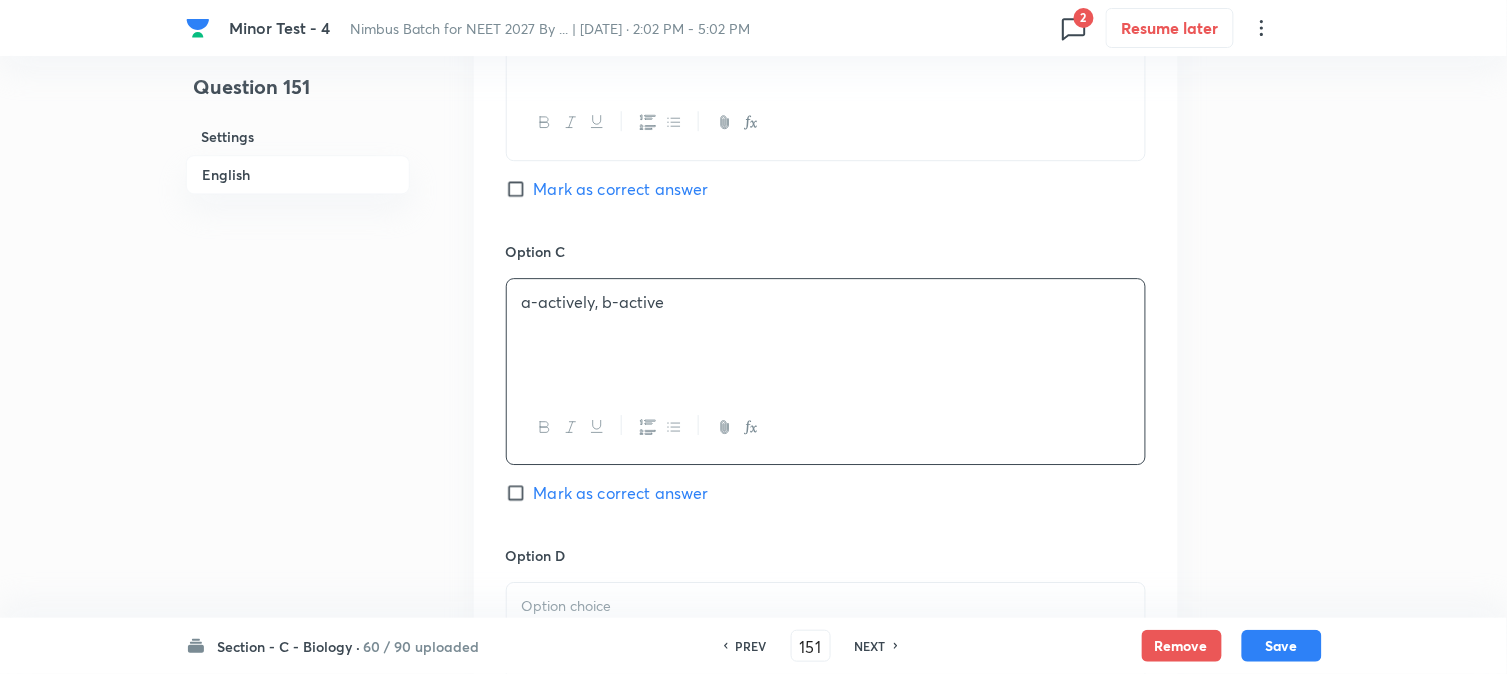 scroll, scrollTop: 952, scrollLeft: 0, axis: vertical 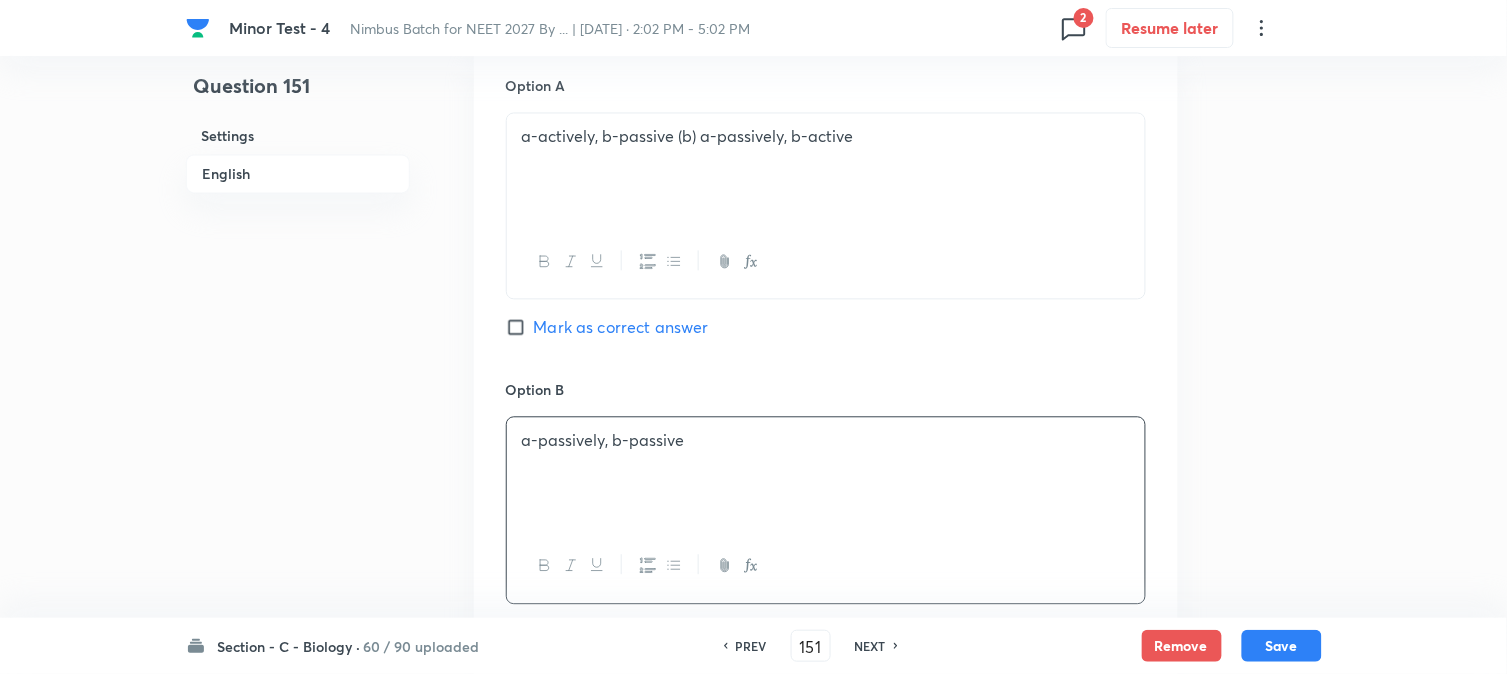 drag, startPoint x: 547, startPoint y: 442, endPoint x: 801, endPoint y: 456, distance: 254.38553 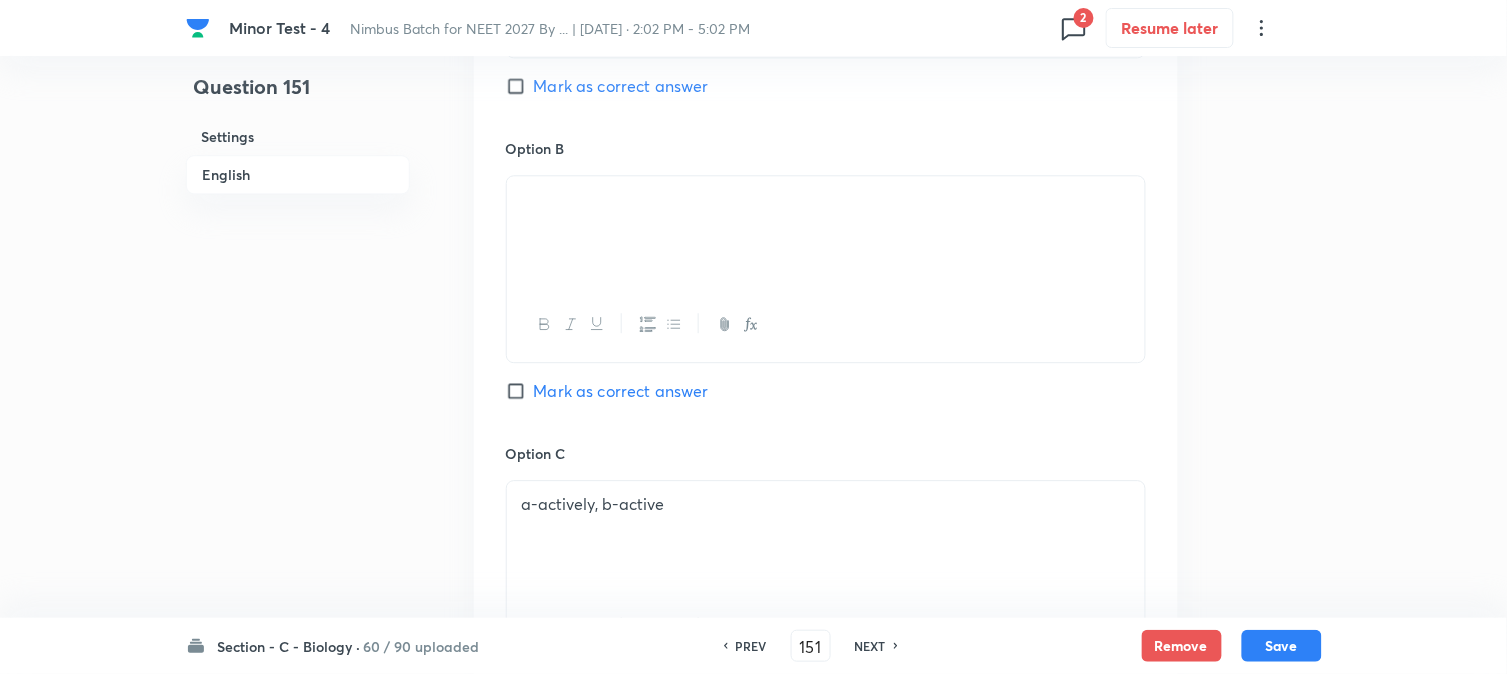 scroll, scrollTop: 730, scrollLeft: 0, axis: vertical 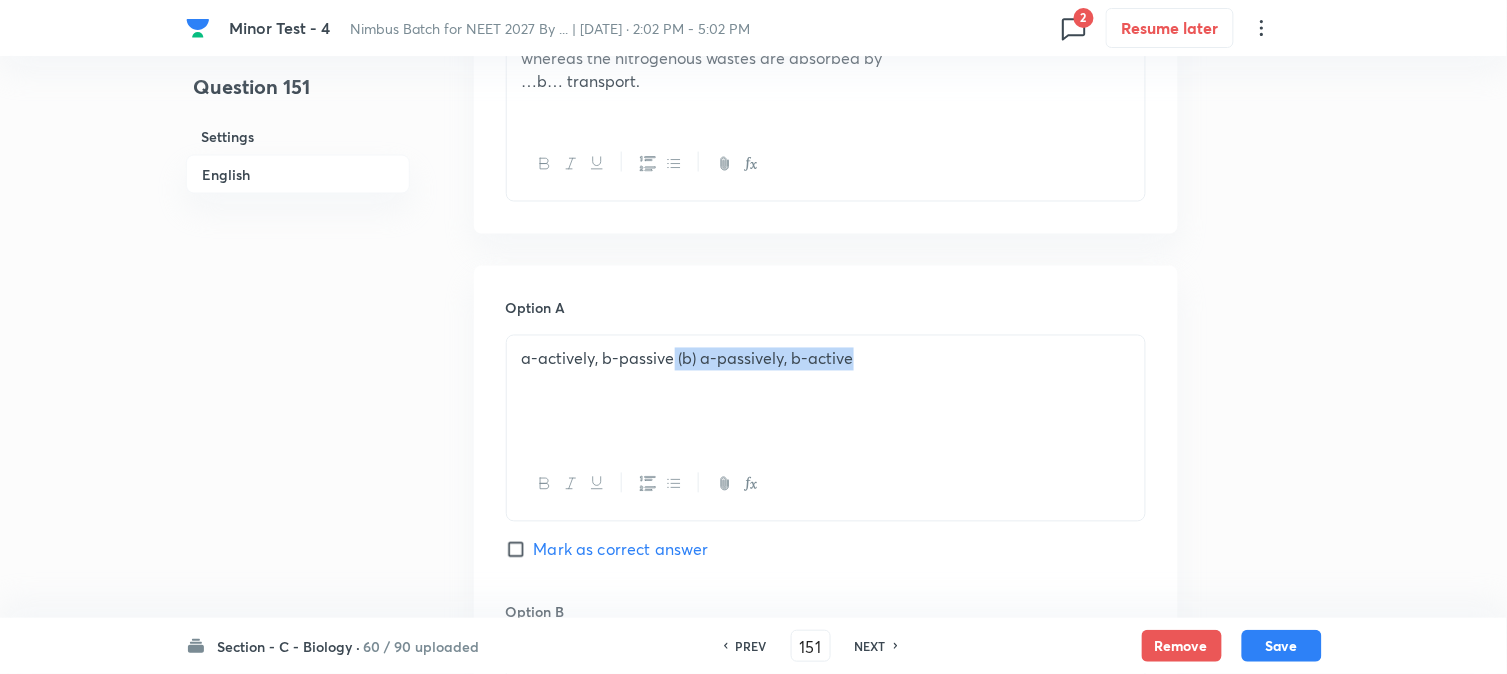 drag, startPoint x: 674, startPoint y: 363, endPoint x: 1052, endPoint y: 370, distance: 378.06482 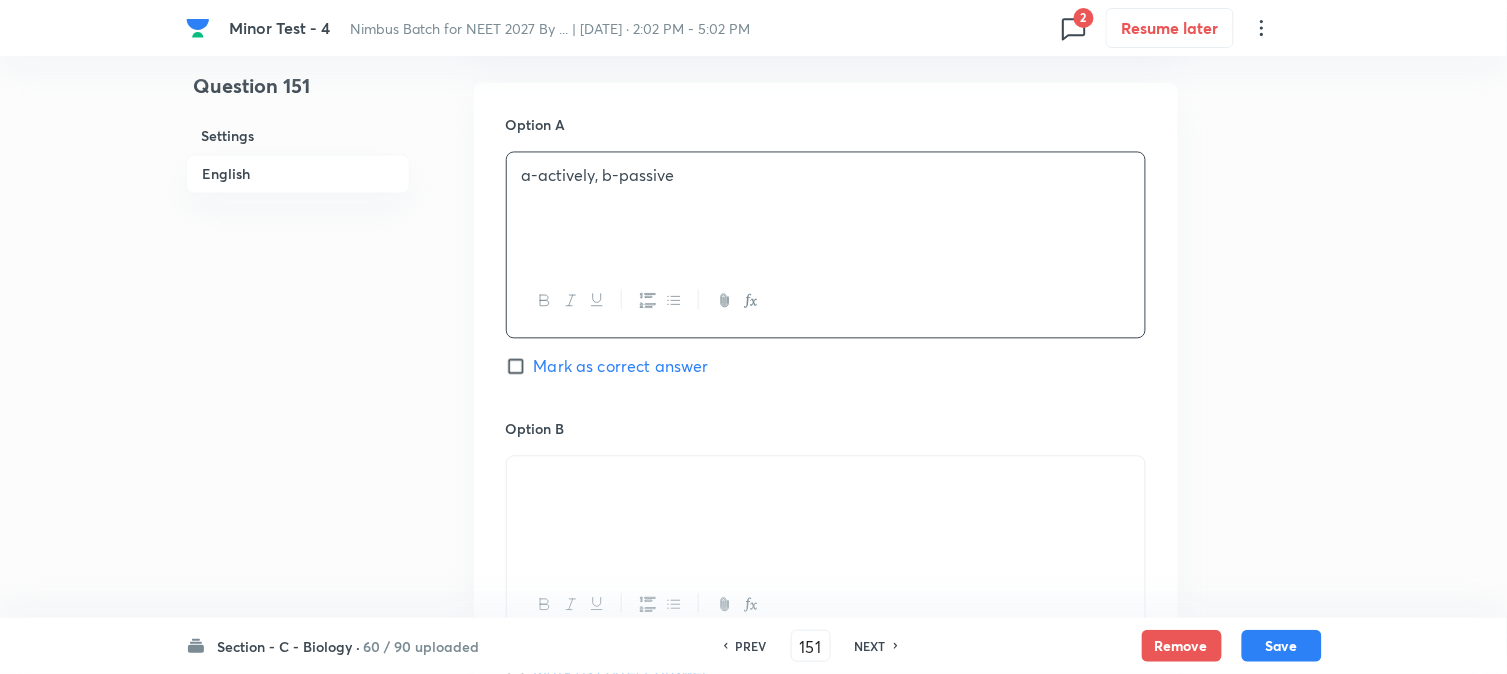 scroll, scrollTop: 1063, scrollLeft: 0, axis: vertical 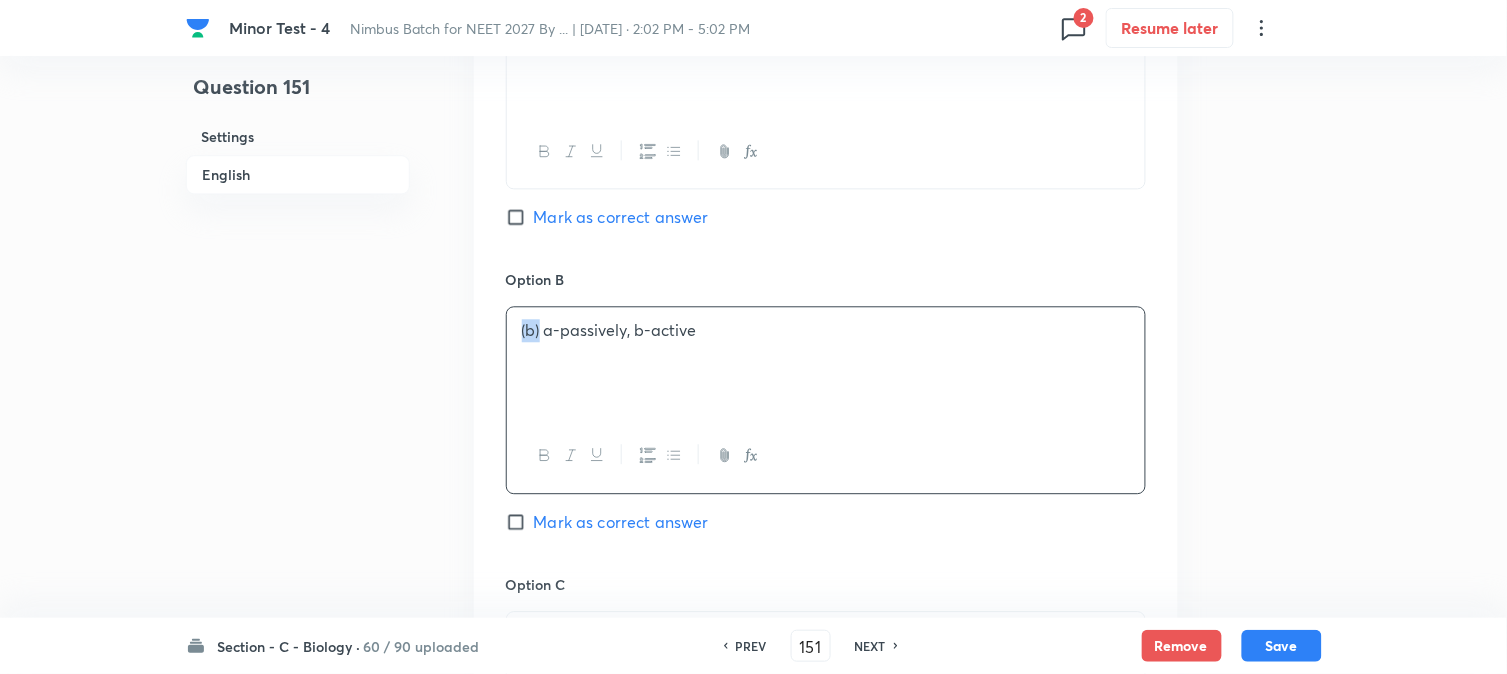 drag, startPoint x: 538, startPoint y: 333, endPoint x: 492, endPoint y: 310, distance: 51.42956 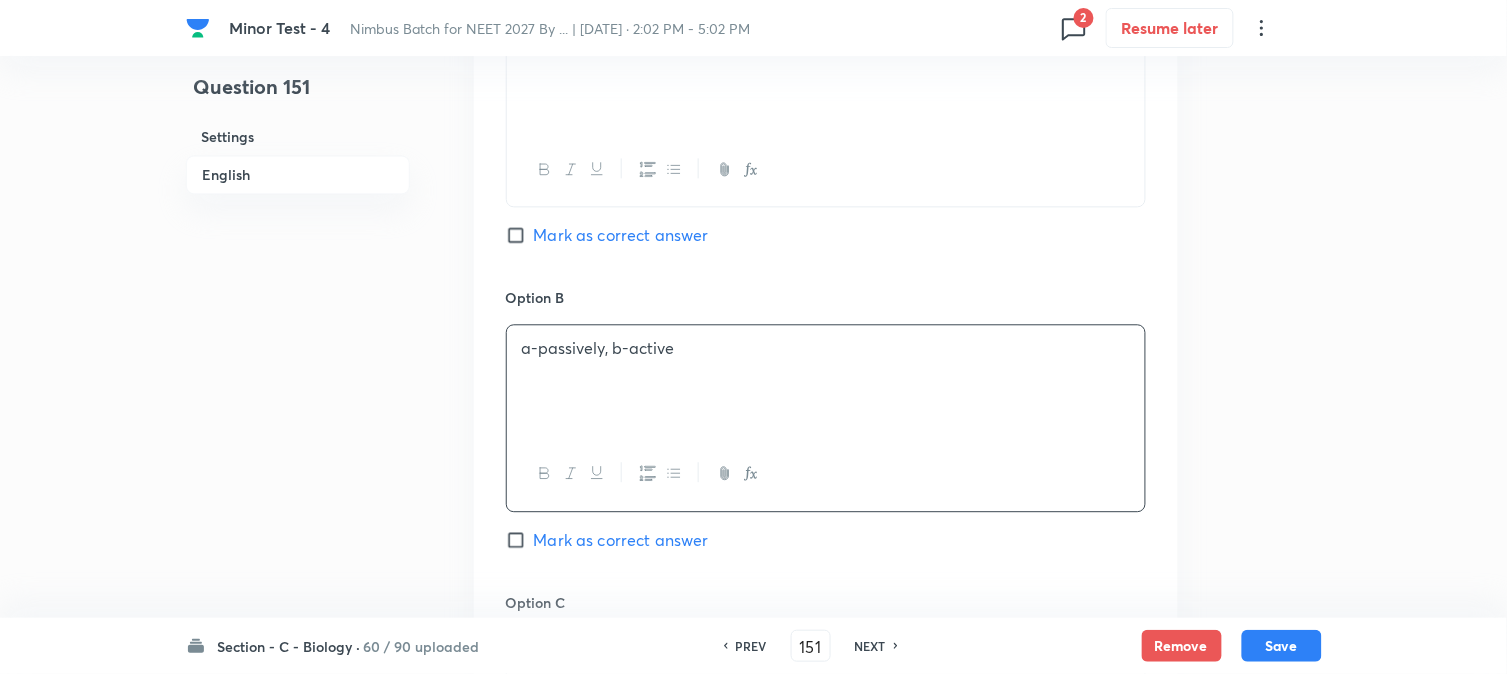 scroll, scrollTop: 952, scrollLeft: 0, axis: vertical 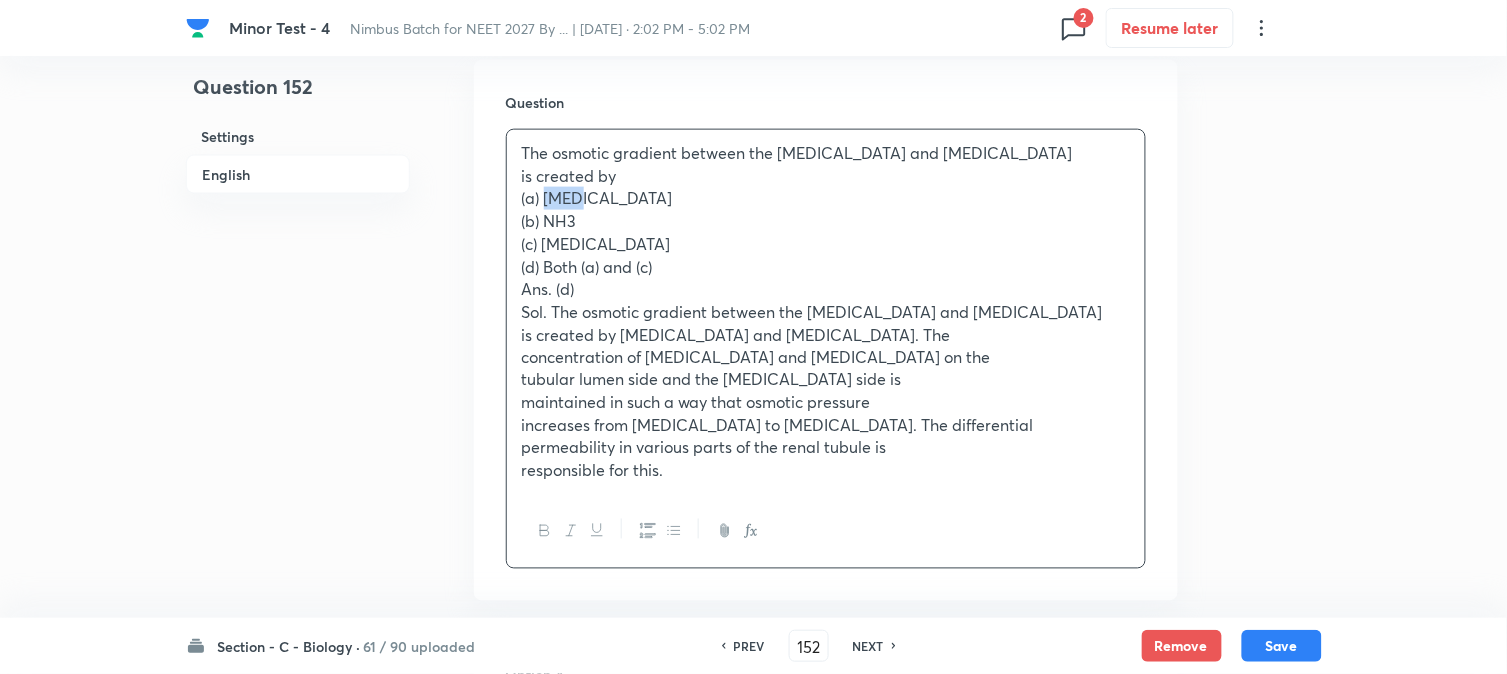 drag, startPoint x: 544, startPoint y: 203, endPoint x: 605, endPoint y: 212, distance: 61.66036 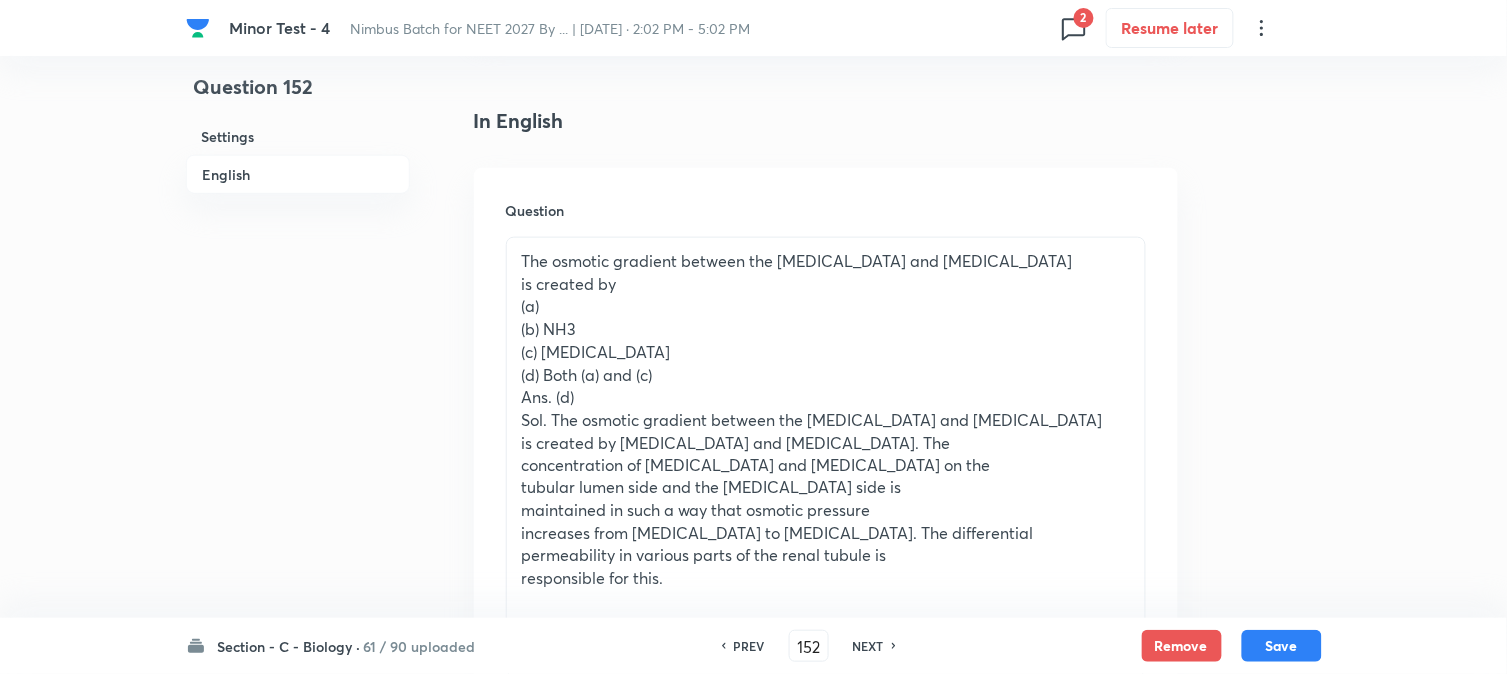 scroll, scrollTop: 478, scrollLeft: 0, axis: vertical 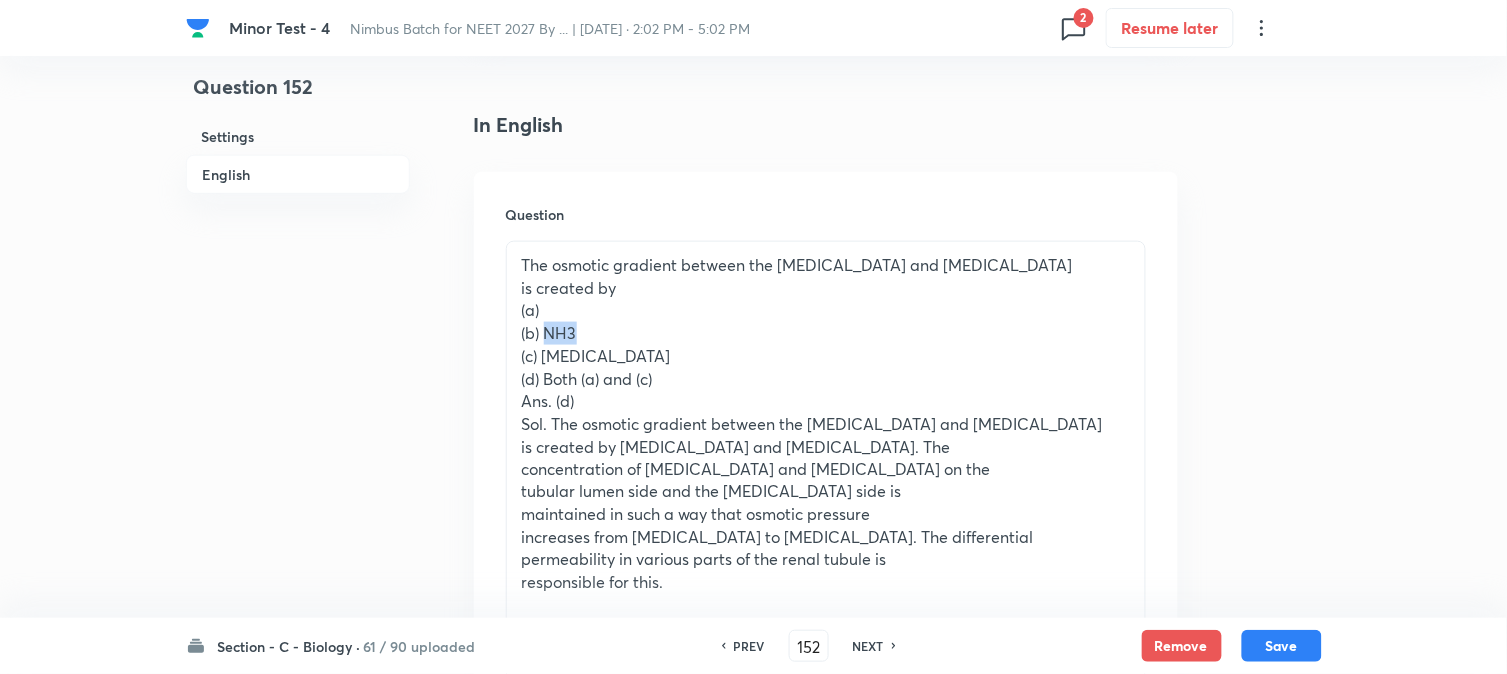 drag, startPoint x: 556, startPoint y: 322, endPoint x: 608, endPoint y: 326, distance: 52.153618 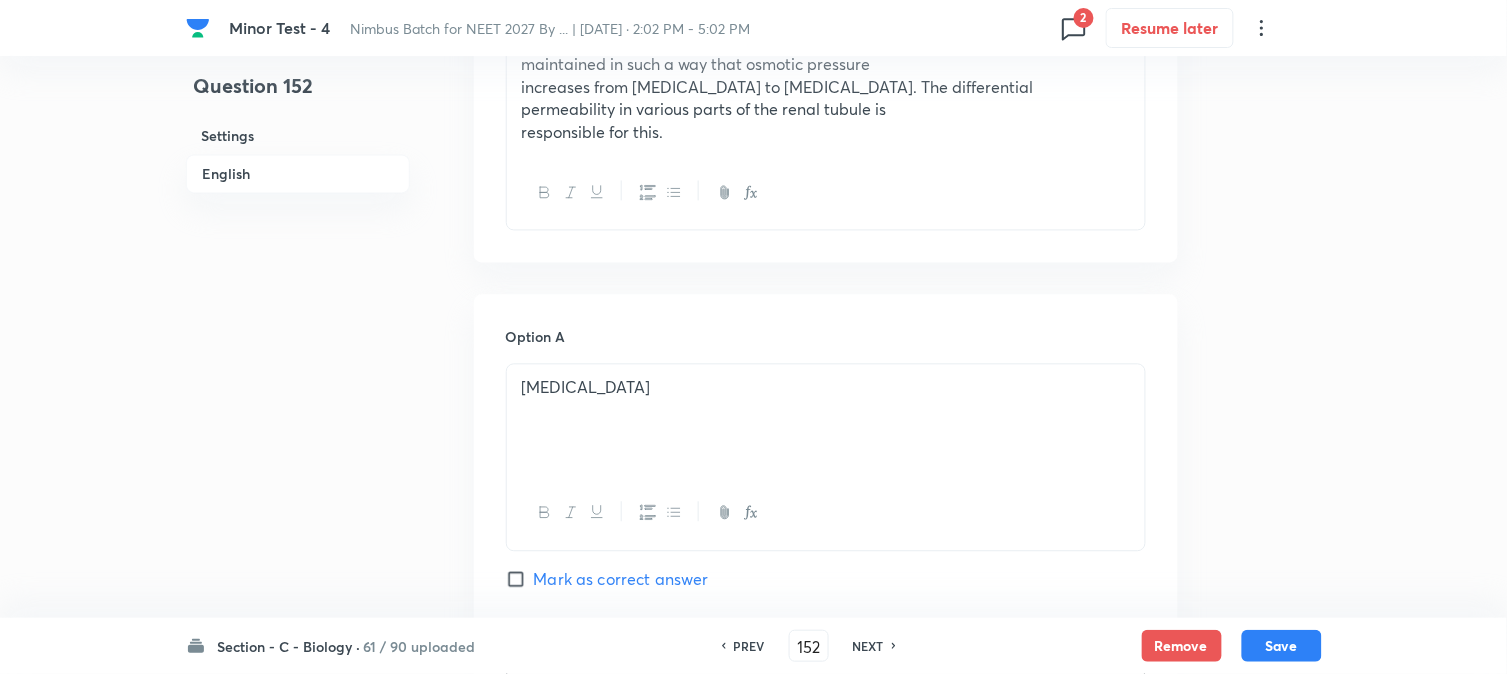 scroll, scrollTop: 590, scrollLeft: 0, axis: vertical 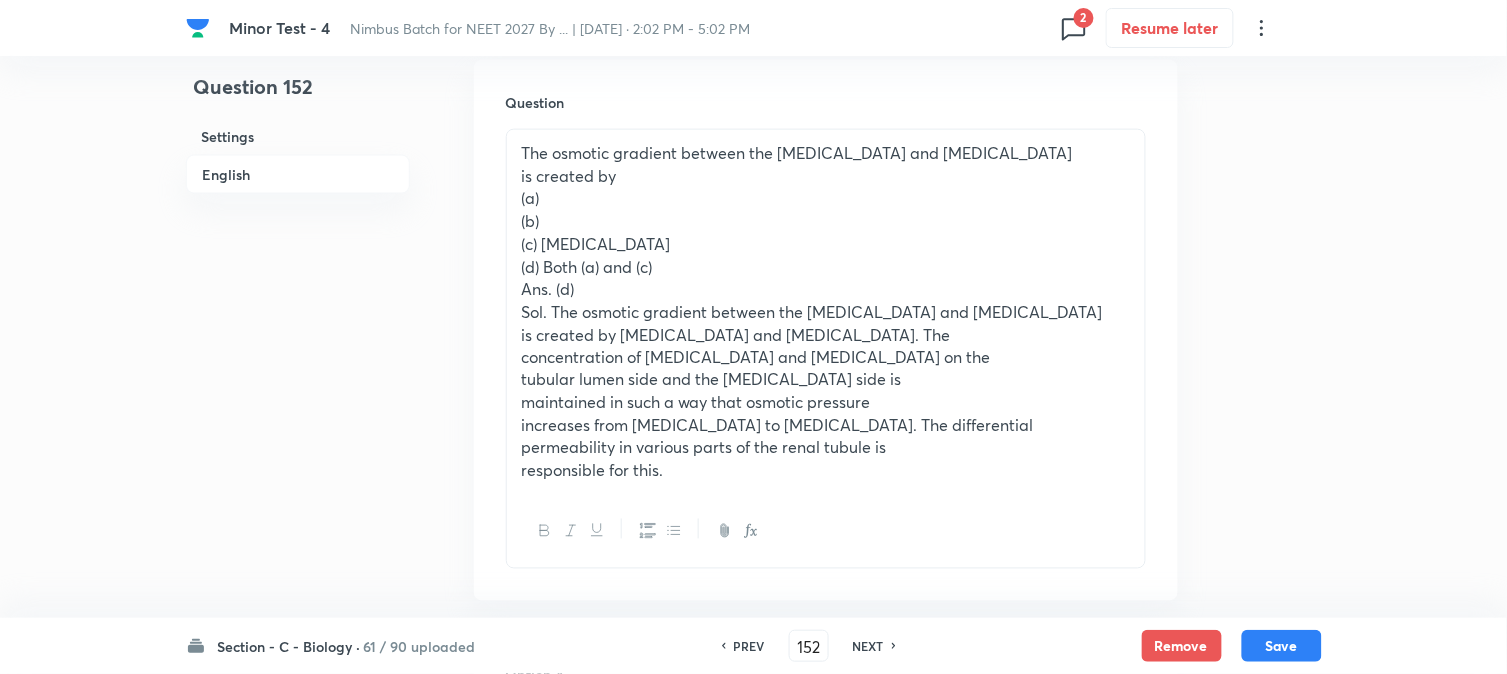 drag, startPoint x: 544, startPoint y: 250, endPoint x: 745, endPoint y: 246, distance: 201.0398 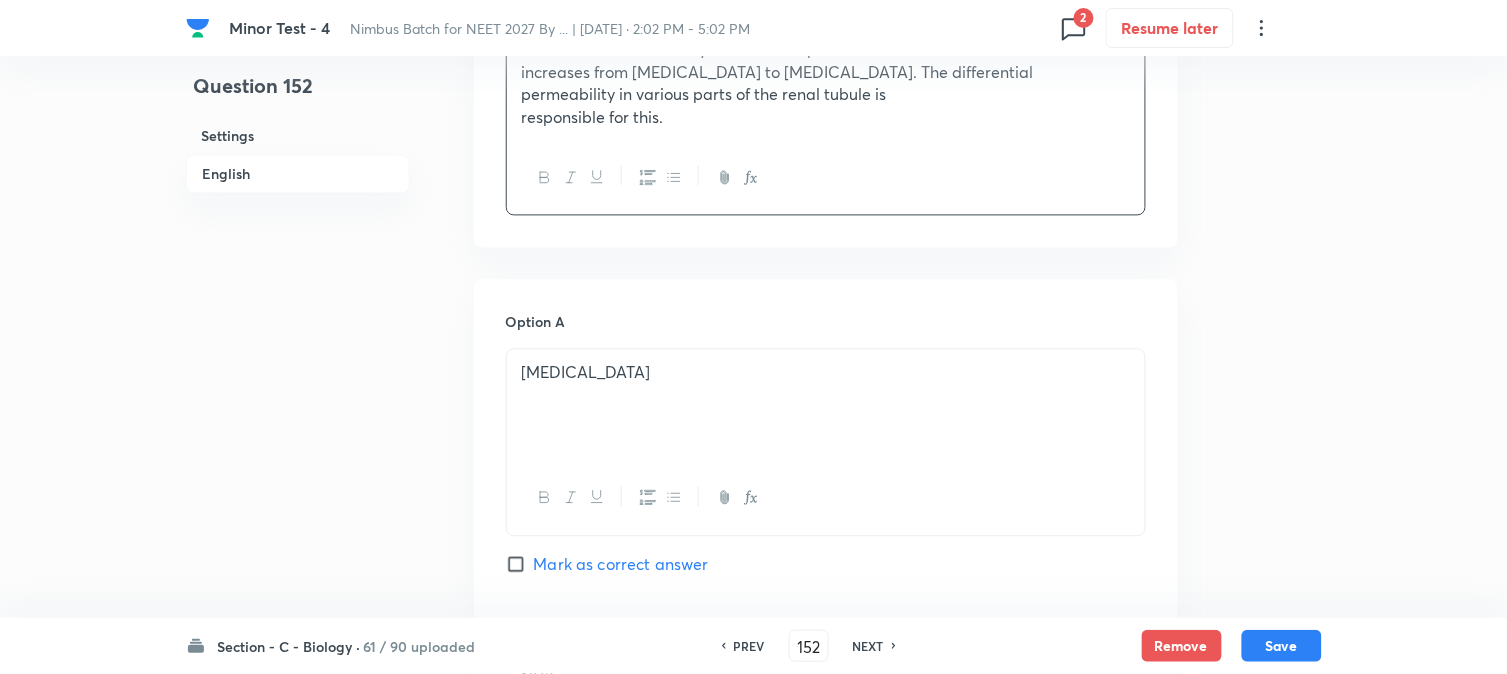 scroll, scrollTop: 1478, scrollLeft: 0, axis: vertical 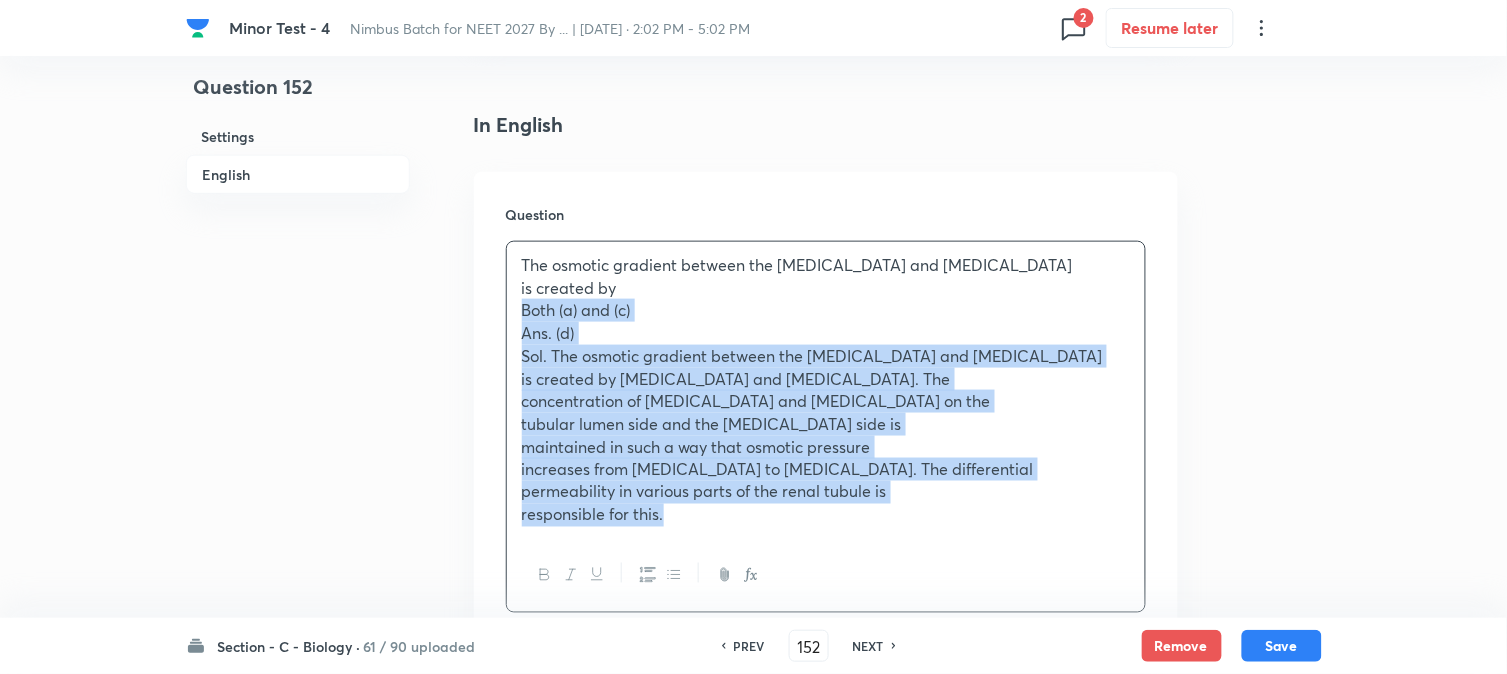 drag, startPoint x: 546, startPoint y: 383, endPoint x: 888, endPoint y: 555, distance: 382.8159 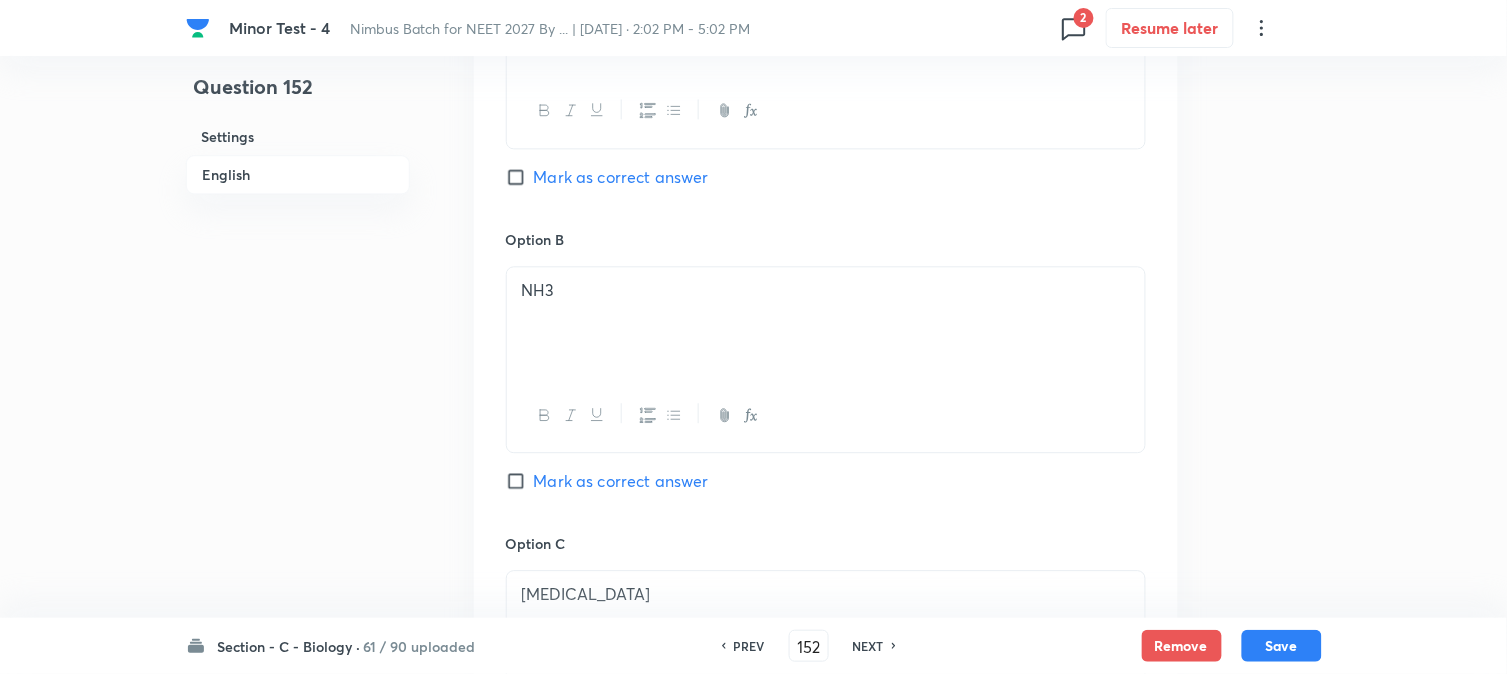 scroll, scrollTop: 1590, scrollLeft: 0, axis: vertical 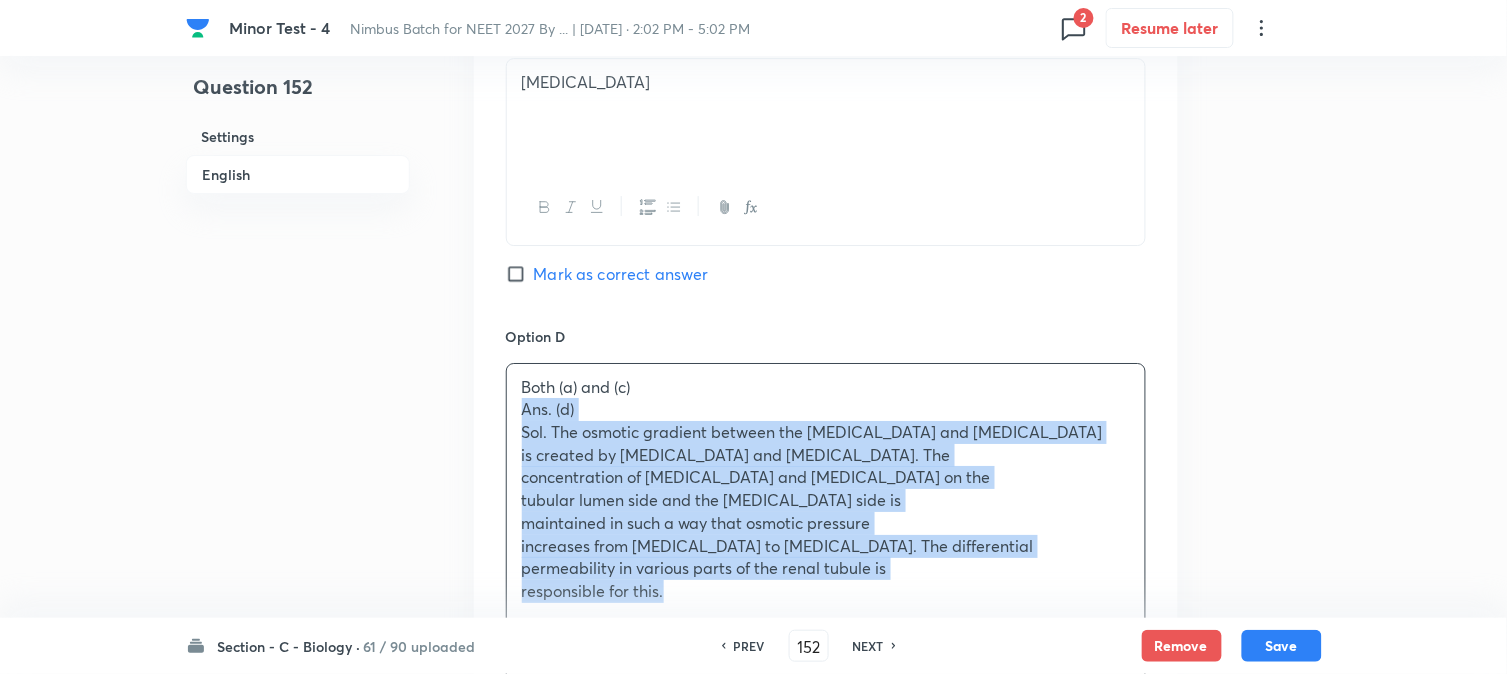 drag, startPoint x: 521, startPoint y: 417, endPoint x: 760, endPoint y: 620, distance: 313.57614 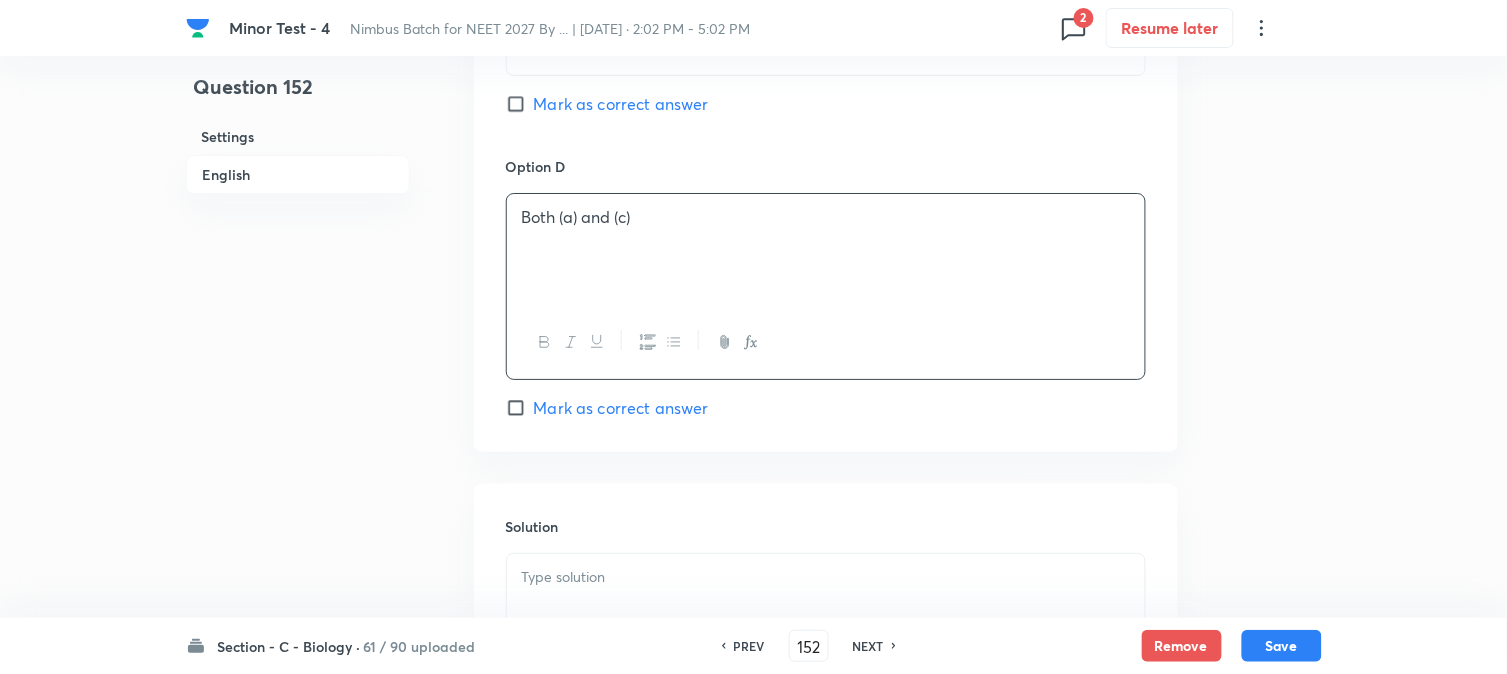 scroll, scrollTop: 2034, scrollLeft: 0, axis: vertical 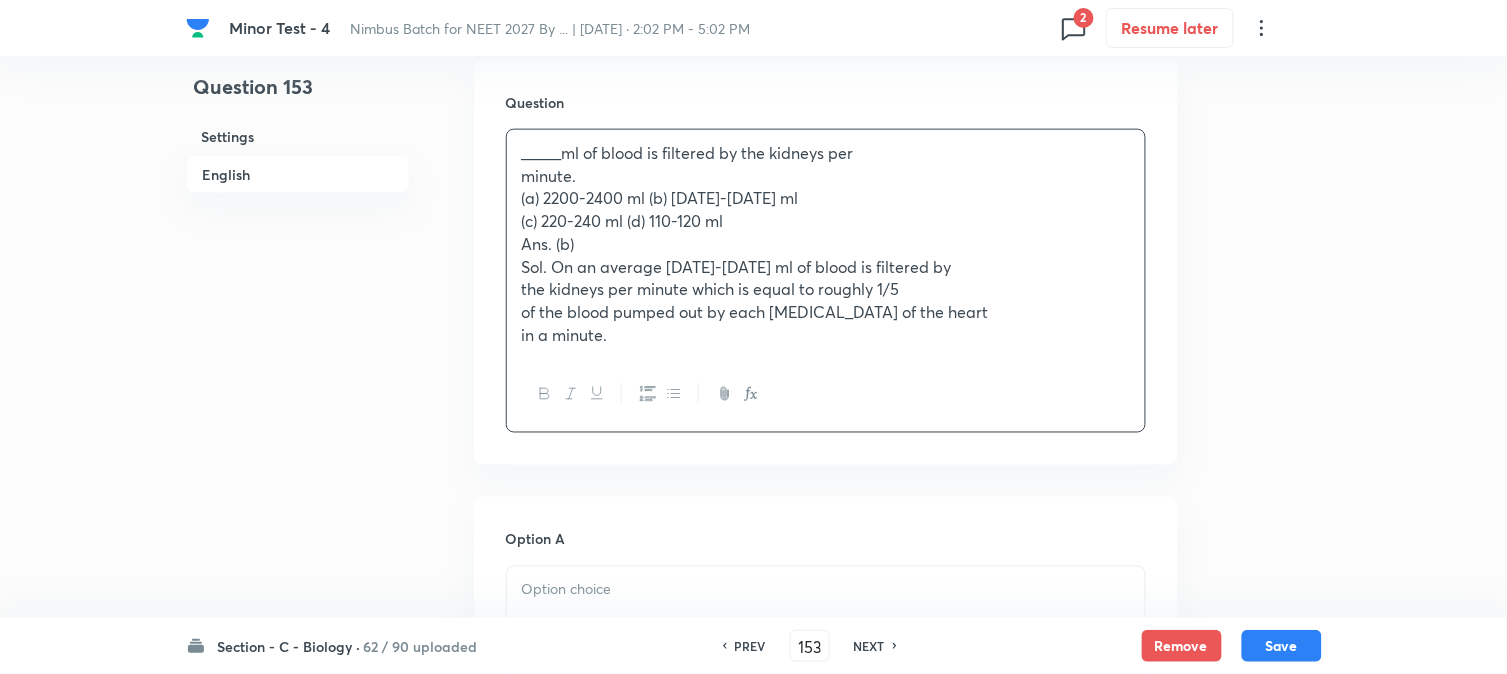 drag, startPoint x: 601, startPoint y: 185, endPoint x: 582, endPoint y: 254, distance: 71.568146 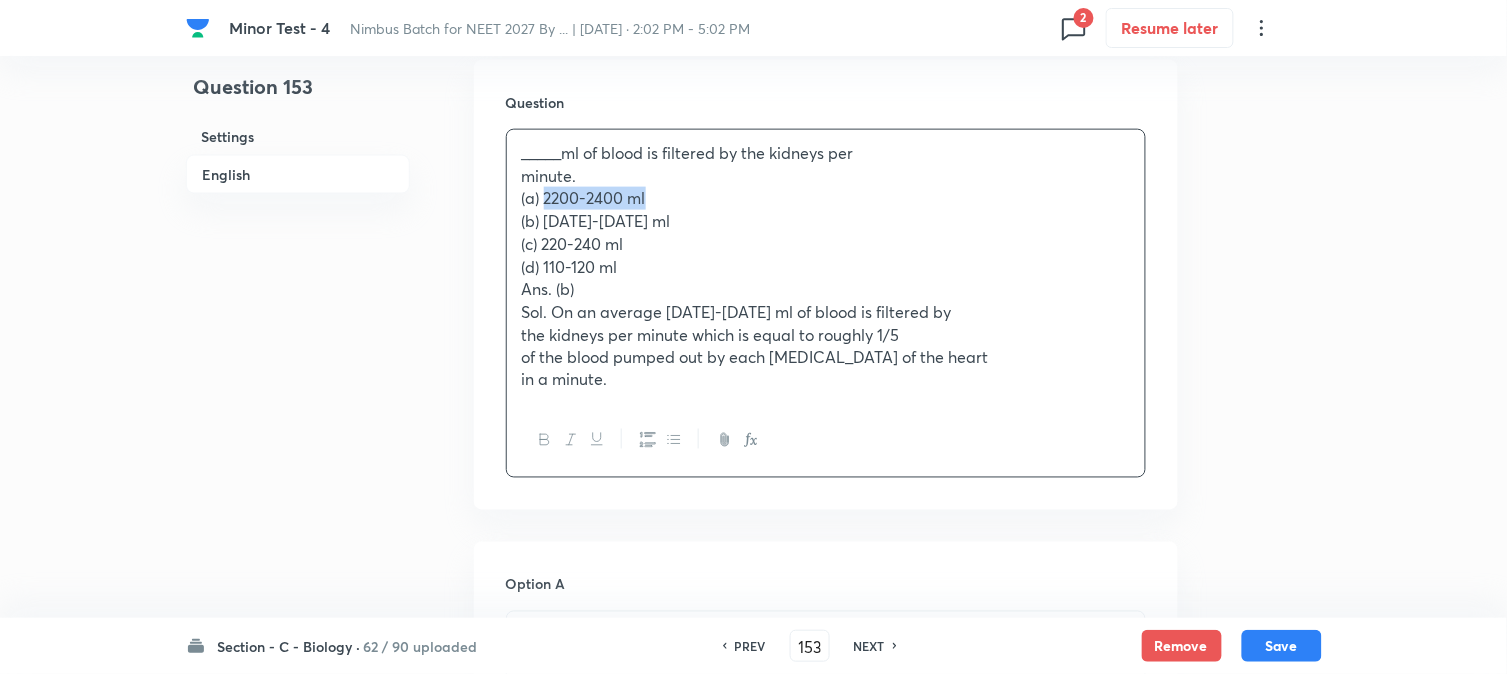drag, startPoint x: 544, startPoint y: 193, endPoint x: 683, endPoint y: 188, distance: 139.0899 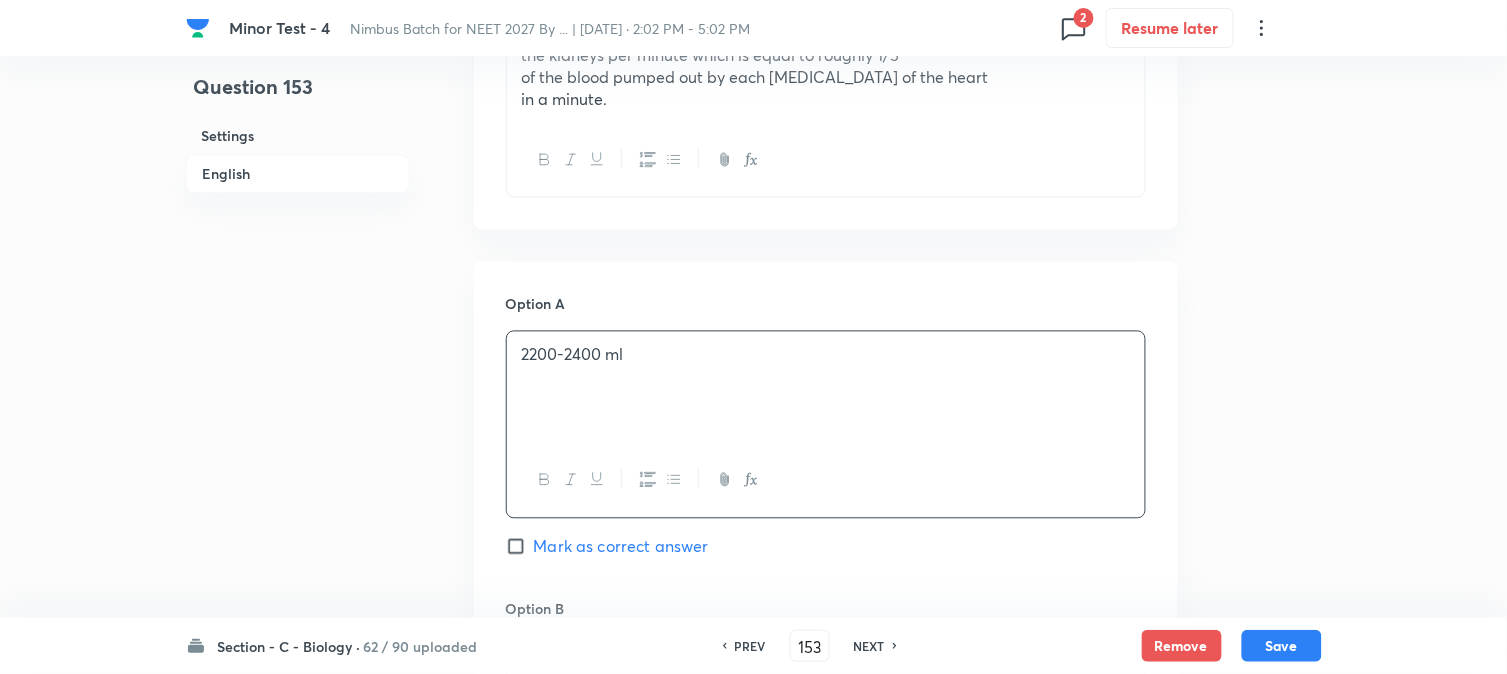 scroll, scrollTop: 590, scrollLeft: 0, axis: vertical 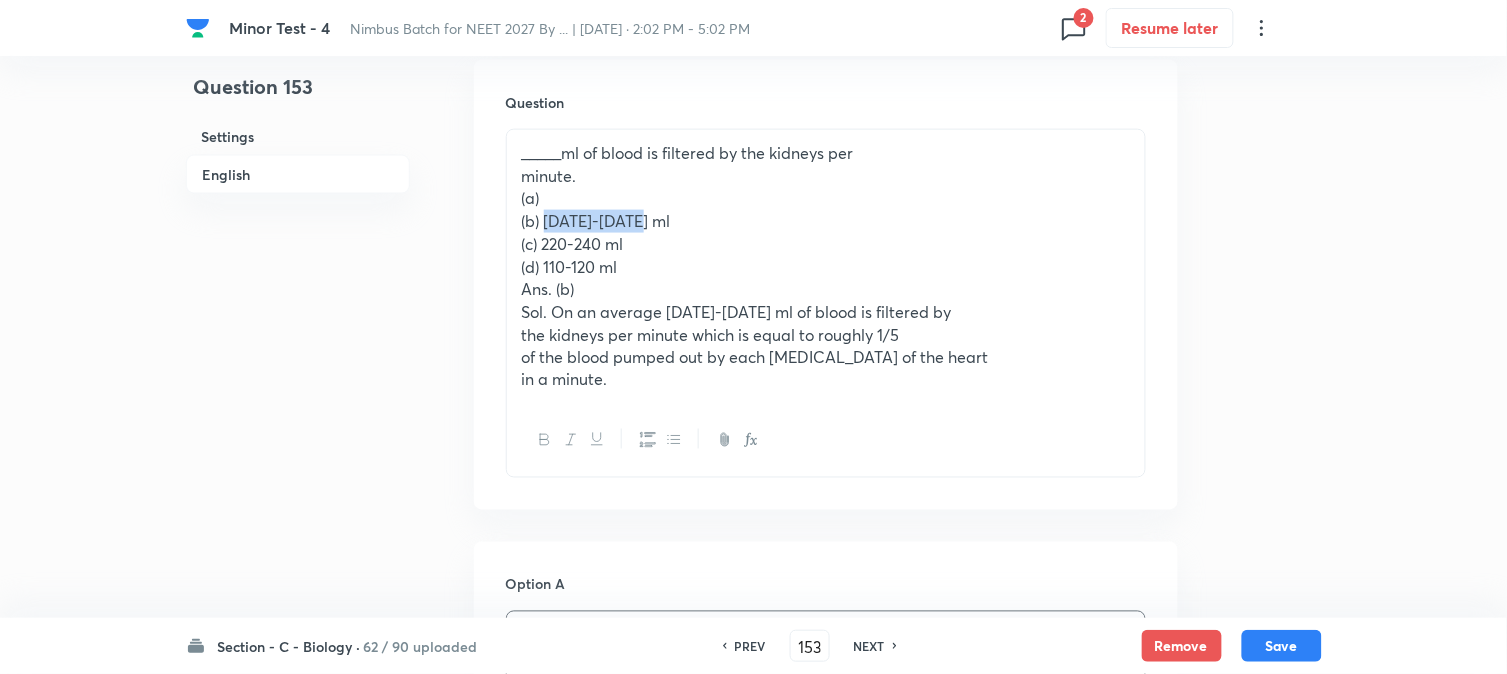 drag, startPoint x: 544, startPoint y: 218, endPoint x: 674, endPoint y: 212, distance: 130.13838 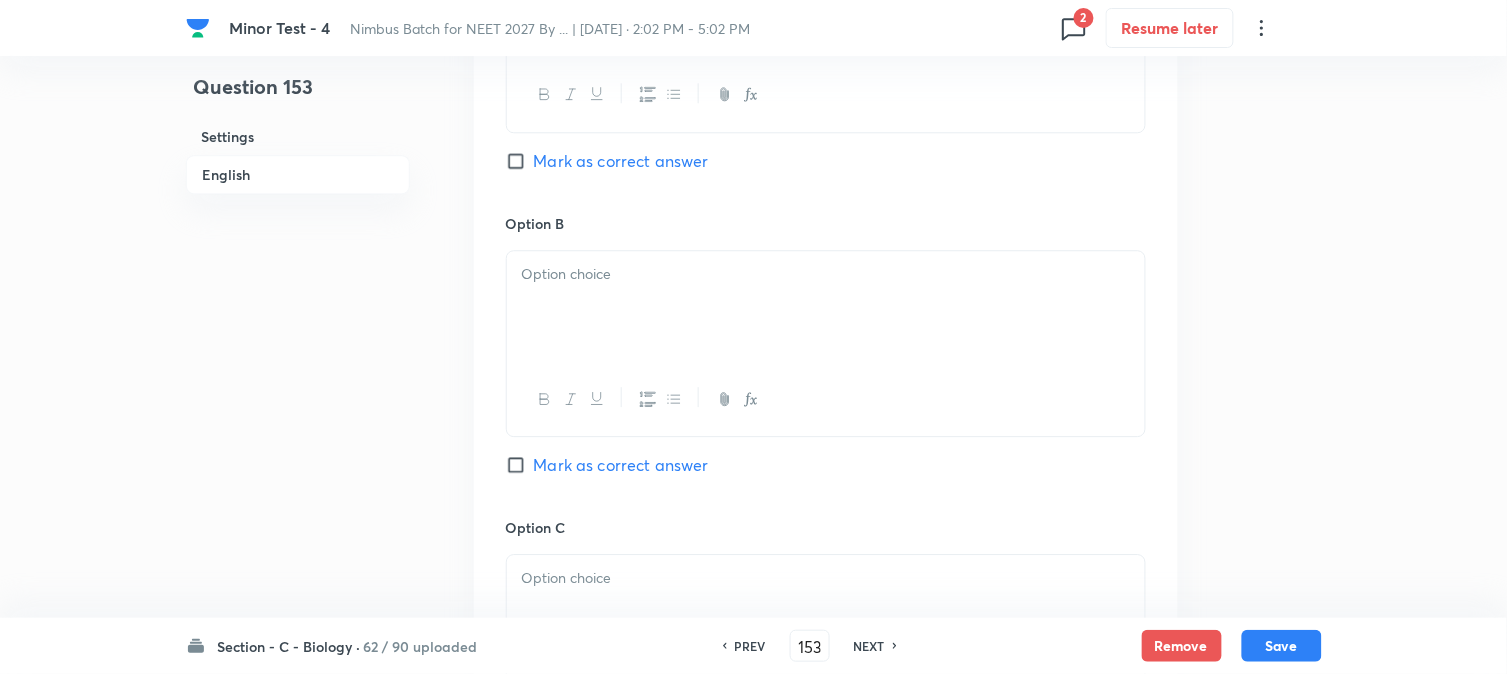drag, startPoint x: 560, startPoint y: 303, endPoint x: 551, endPoint y: 308, distance: 10.29563 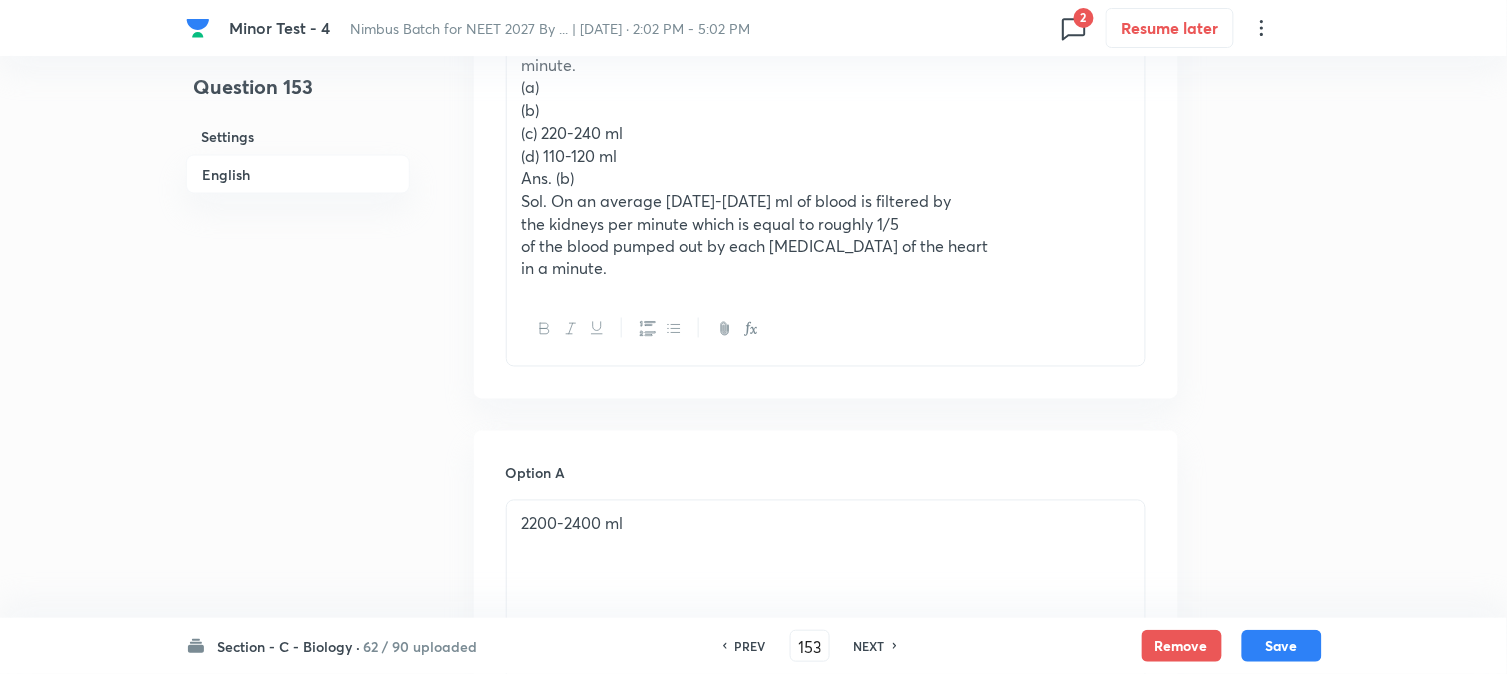 scroll, scrollTop: 590, scrollLeft: 0, axis: vertical 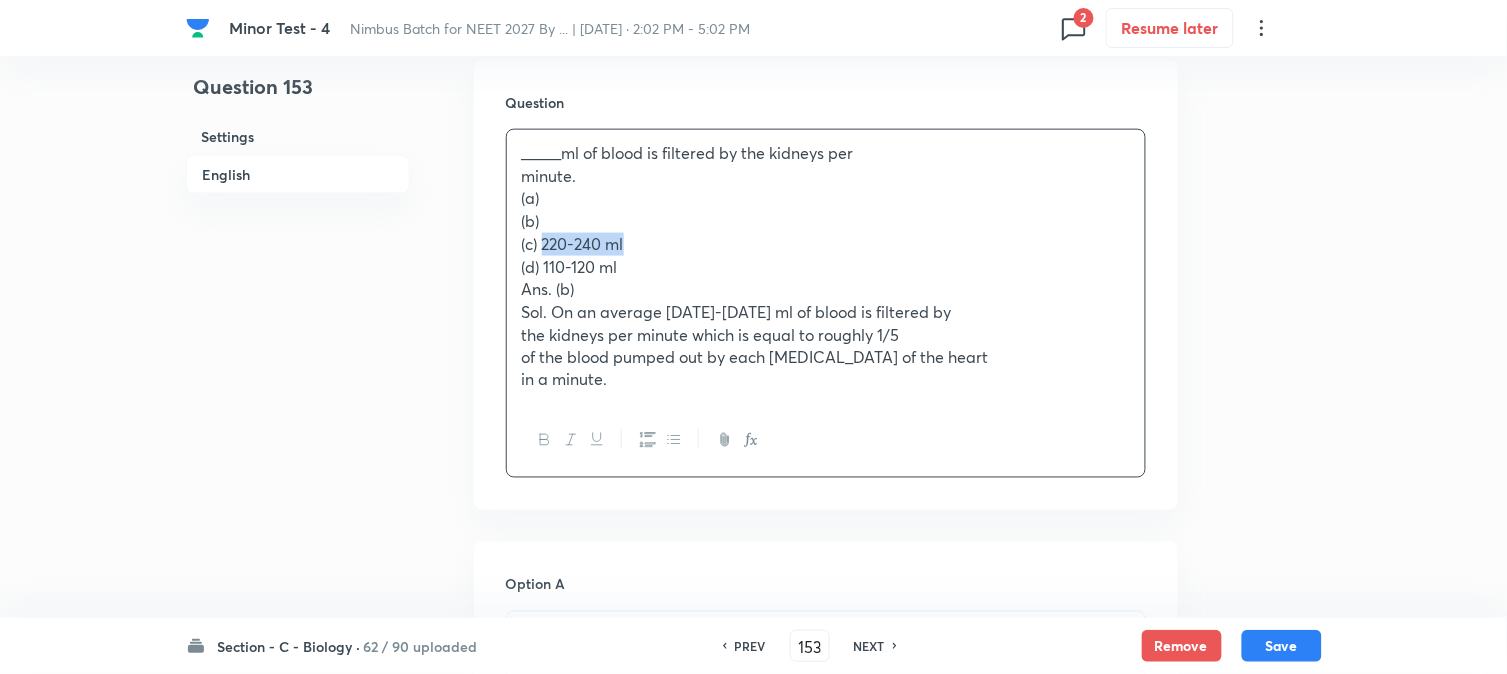 drag, startPoint x: 543, startPoint y: 242, endPoint x: 665, endPoint y: 240, distance: 122.016396 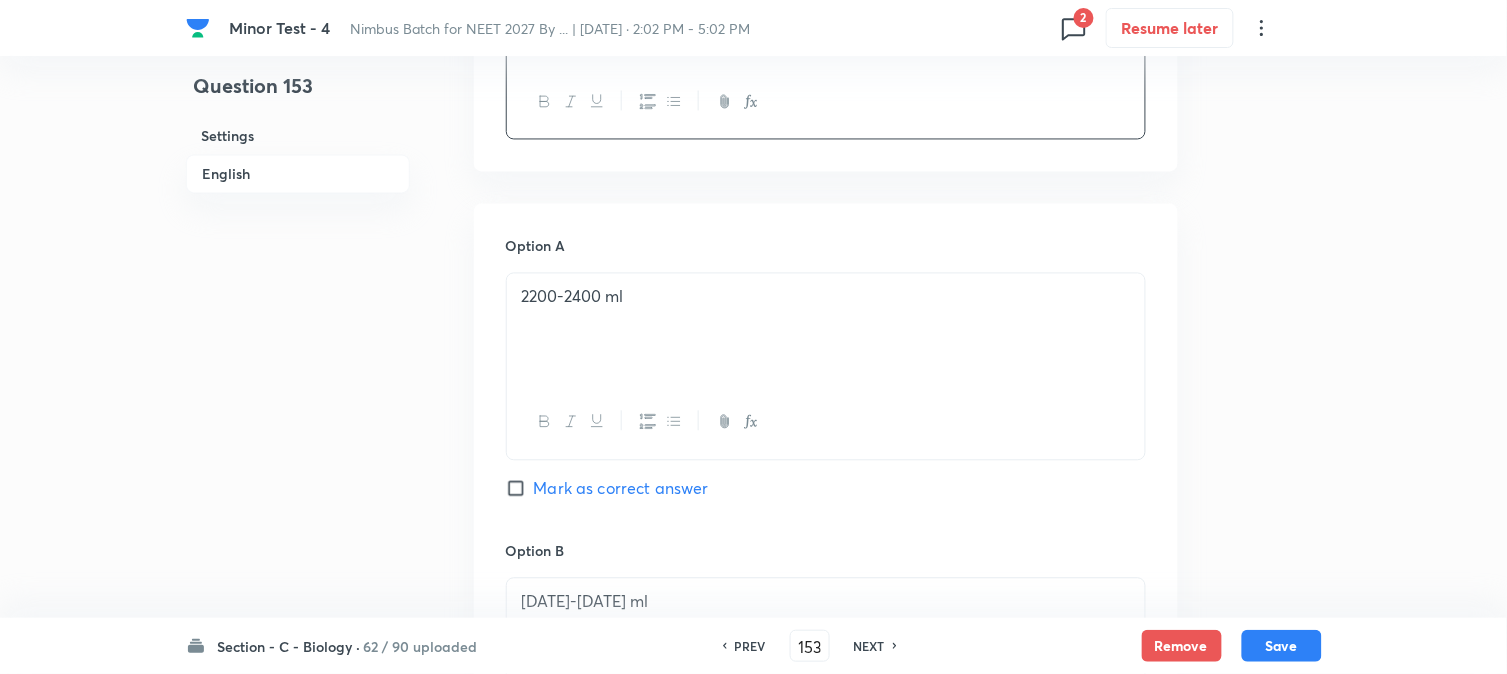 scroll, scrollTop: 1367, scrollLeft: 0, axis: vertical 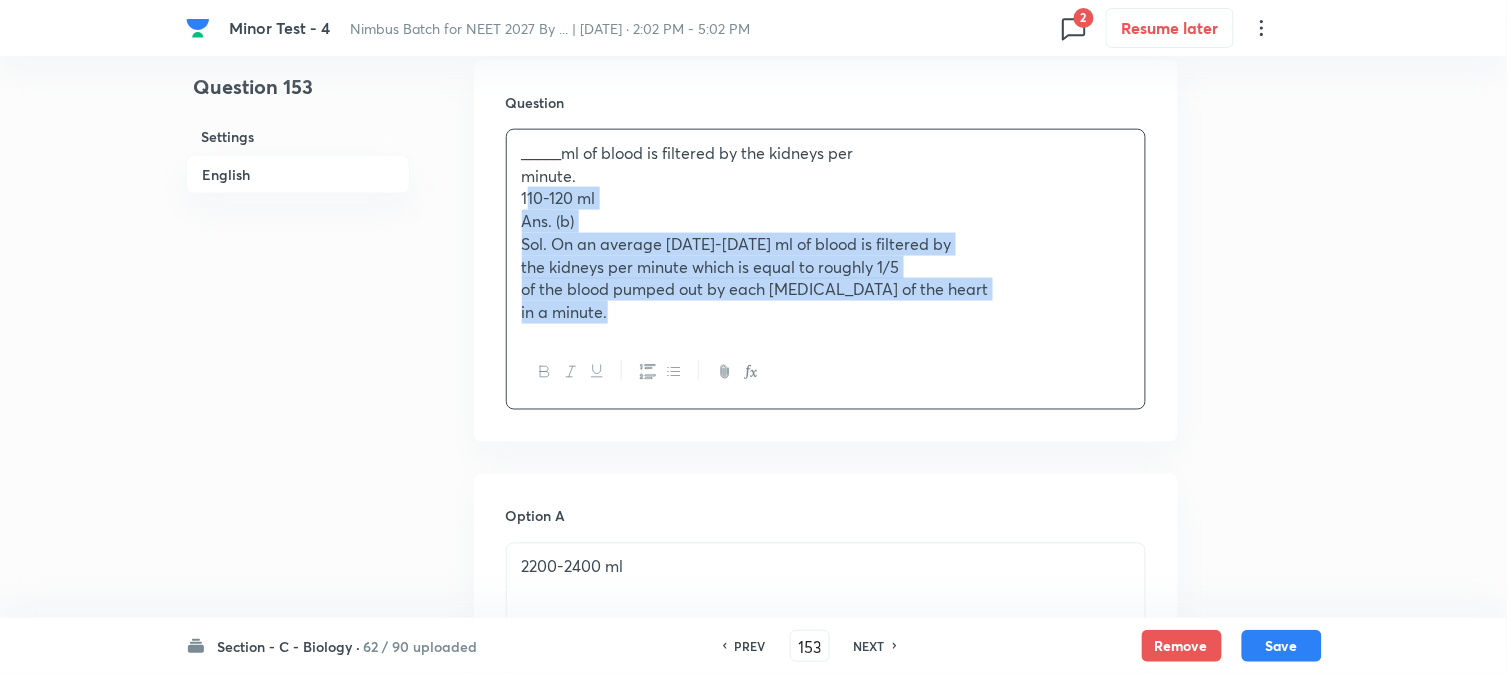 drag, startPoint x: 540, startPoint y: 274, endPoint x: 804, endPoint y: 408, distance: 296.0608 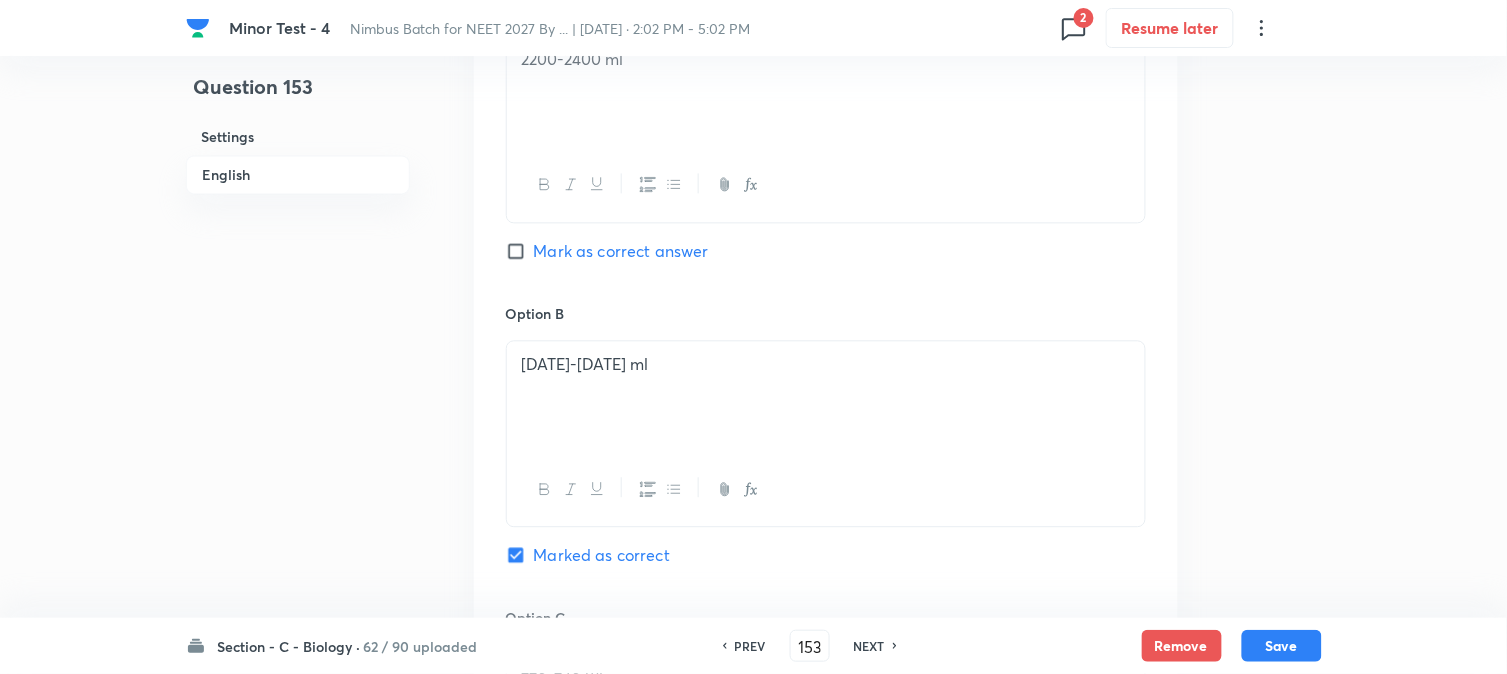 scroll, scrollTop: 1590, scrollLeft: 0, axis: vertical 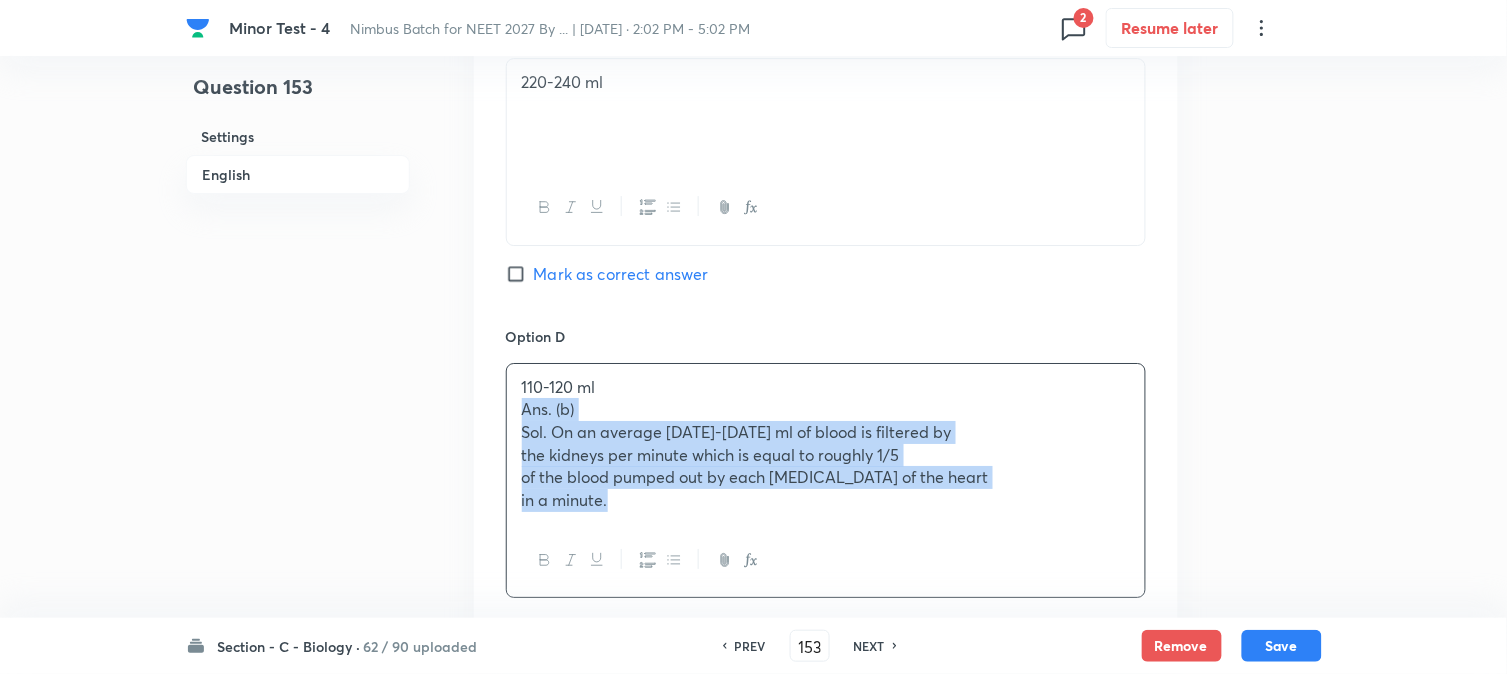 drag, startPoint x: 548, startPoint y: 433, endPoint x: 736, endPoint y: 491, distance: 196.74348 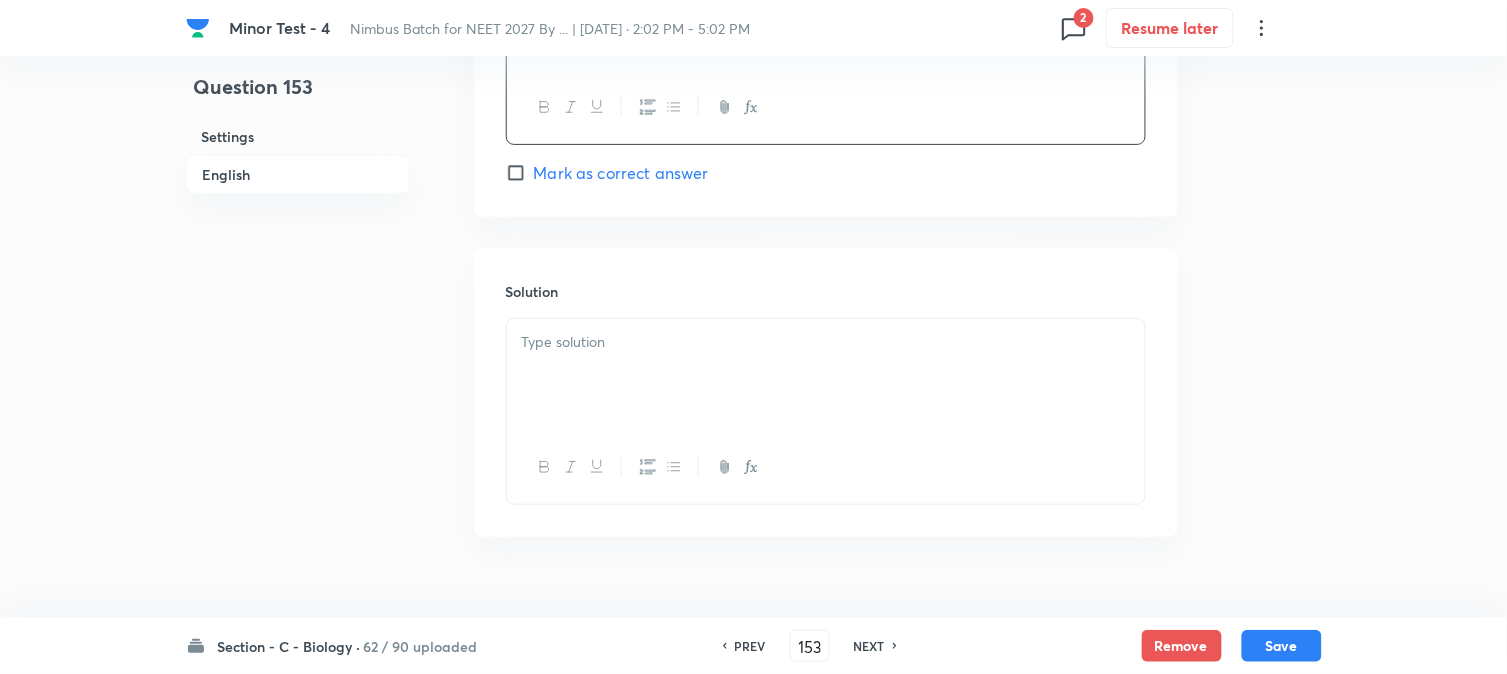 scroll, scrollTop: 2034, scrollLeft: 0, axis: vertical 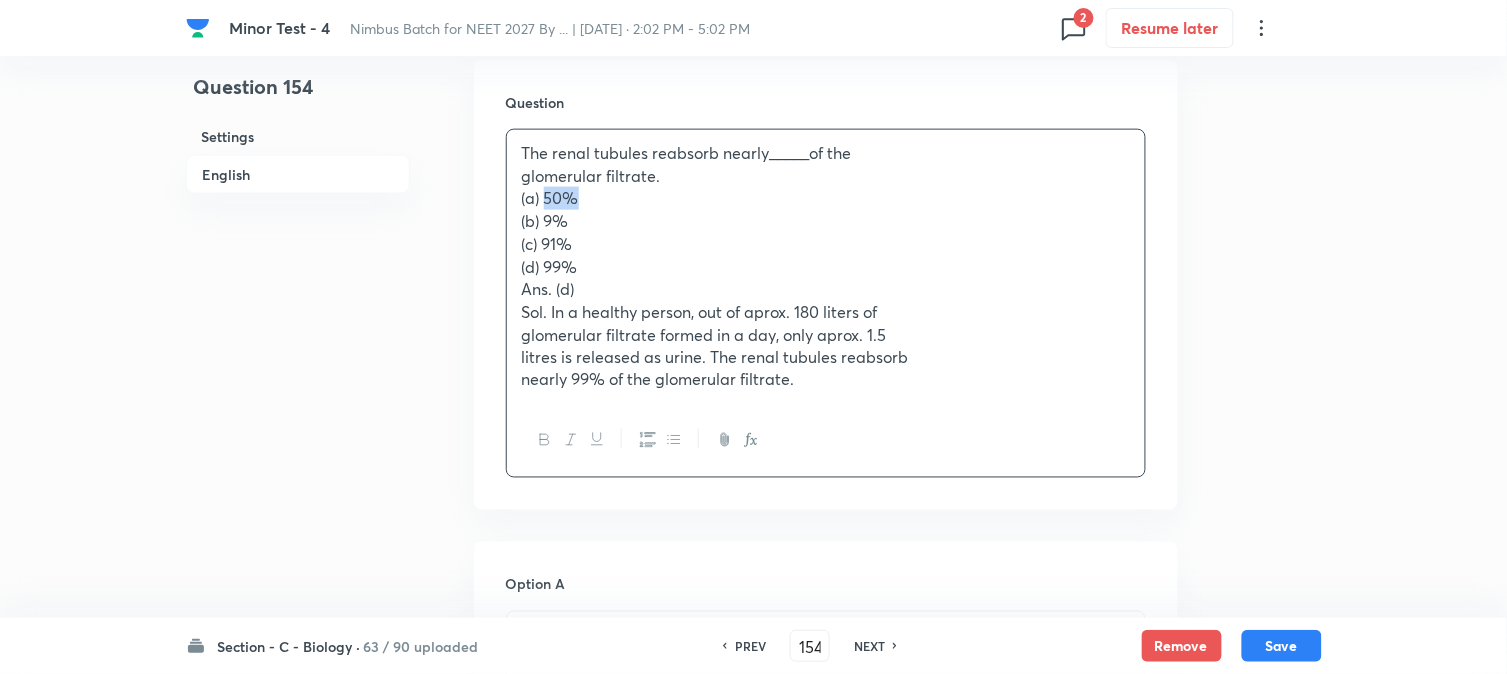 drag, startPoint x: 543, startPoint y: 203, endPoint x: 595, endPoint y: 202, distance: 52.009613 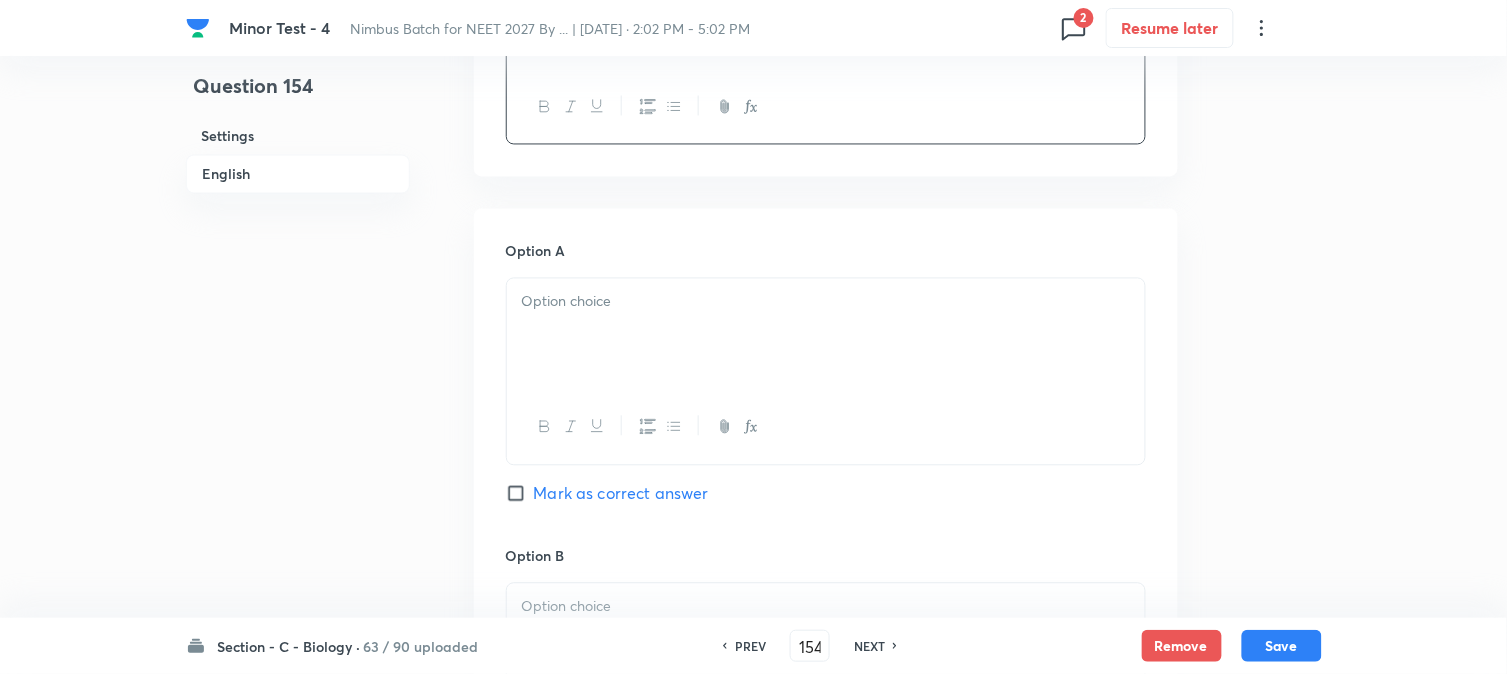 drag, startPoint x: 556, startPoint y: 327, endPoint x: 561, endPoint y: 340, distance: 13.928389 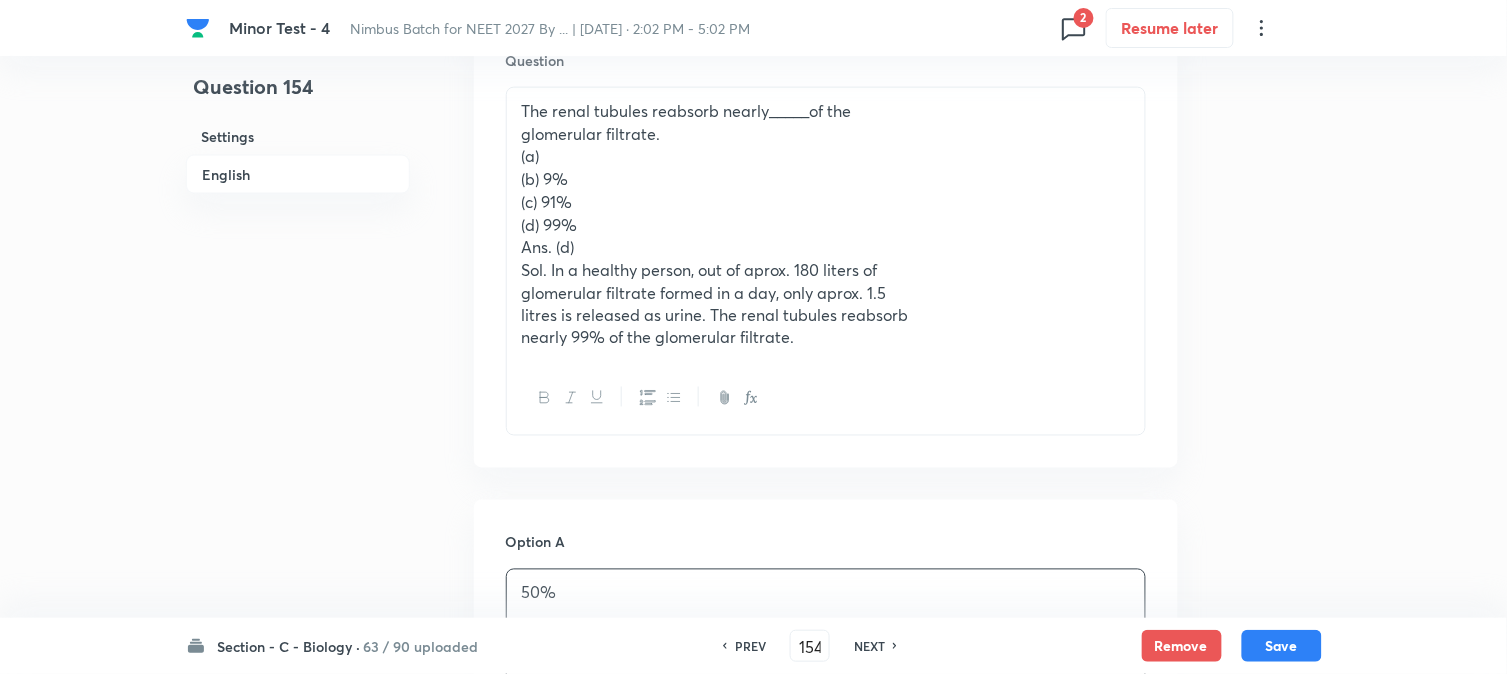 scroll, scrollTop: 590, scrollLeft: 0, axis: vertical 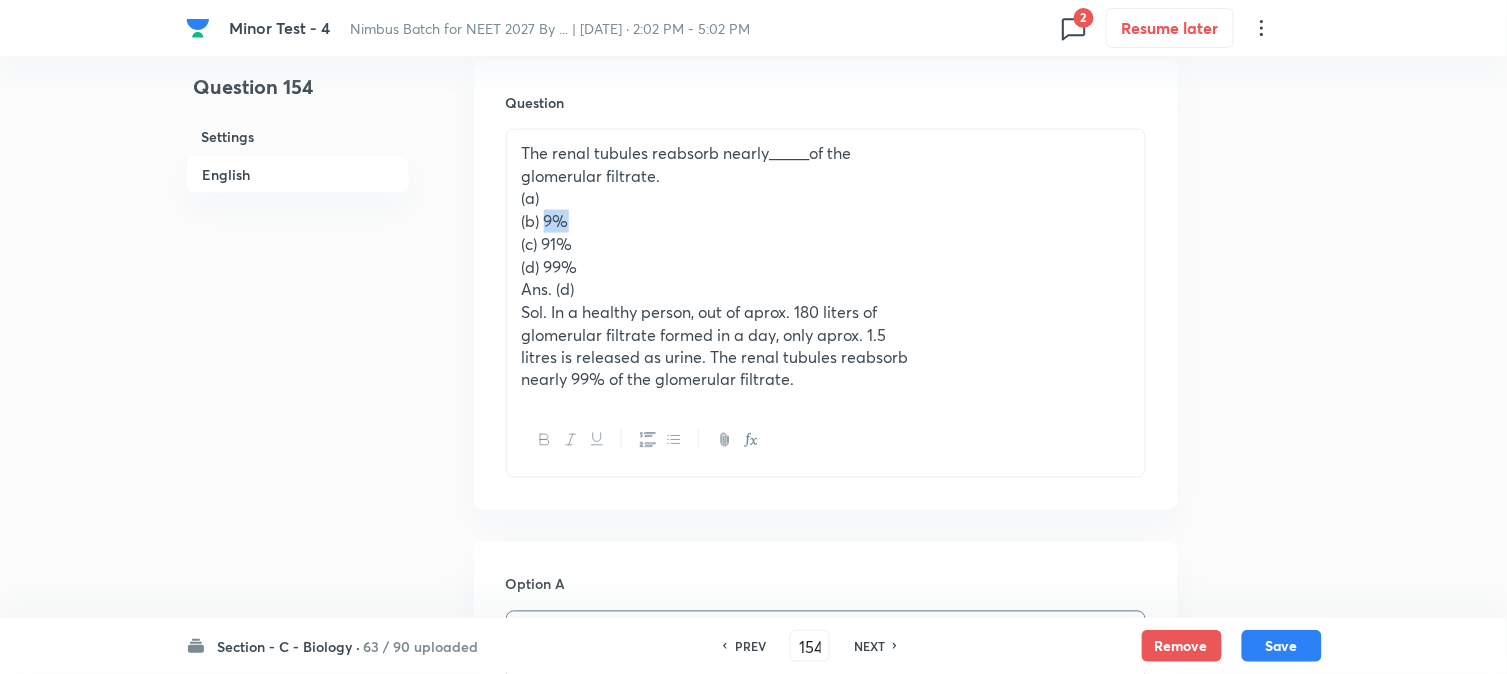 drag, startPoint x: 543, startPoint y: 217, endPoint x: 633, endPoint y: 216, distance: 90.005554 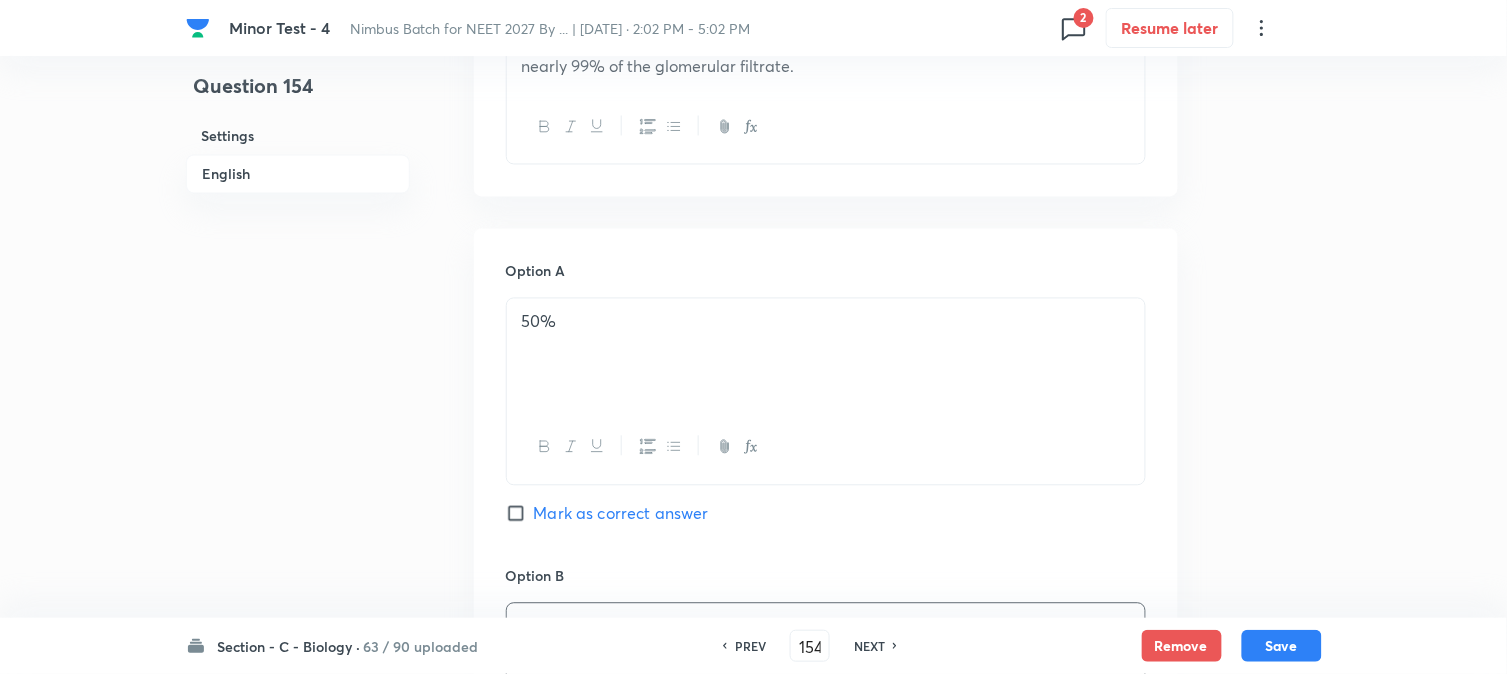 scroll, scrollTop: 701, scrollLeft: 0, axis: vertical 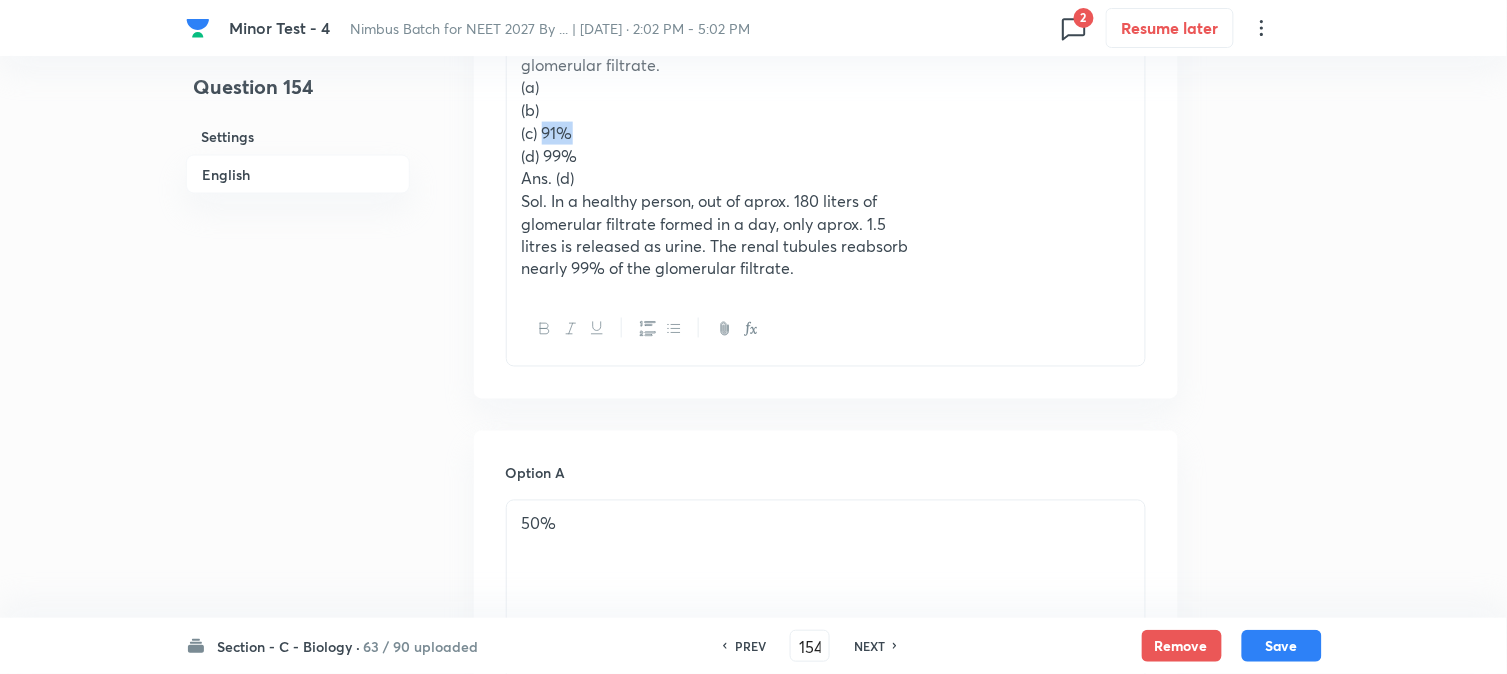 drag, startPoint x: 543, startPoint y: 140, endPoint x: 625, endPoint y: 138, distance: 82.02438 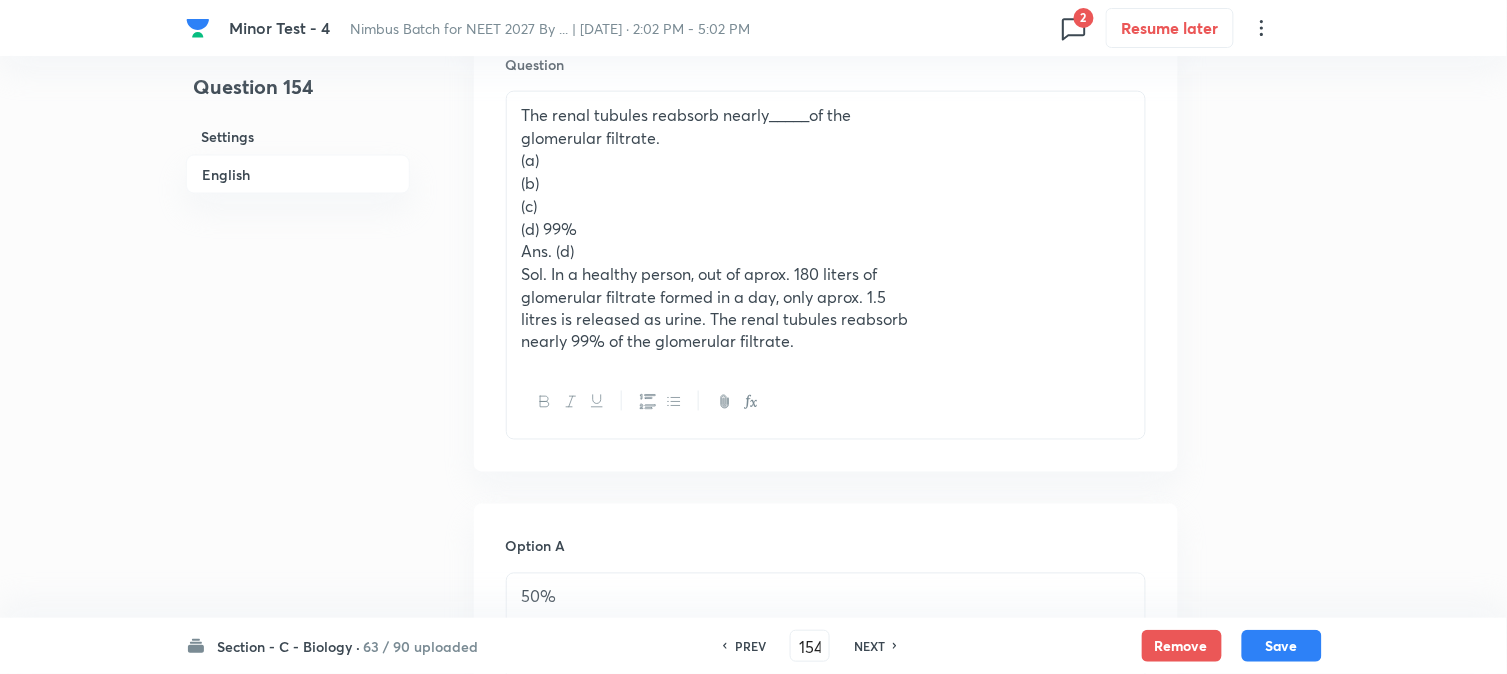 scroll, scrollTop: 590, scrollLeft: 0, axis: vertical 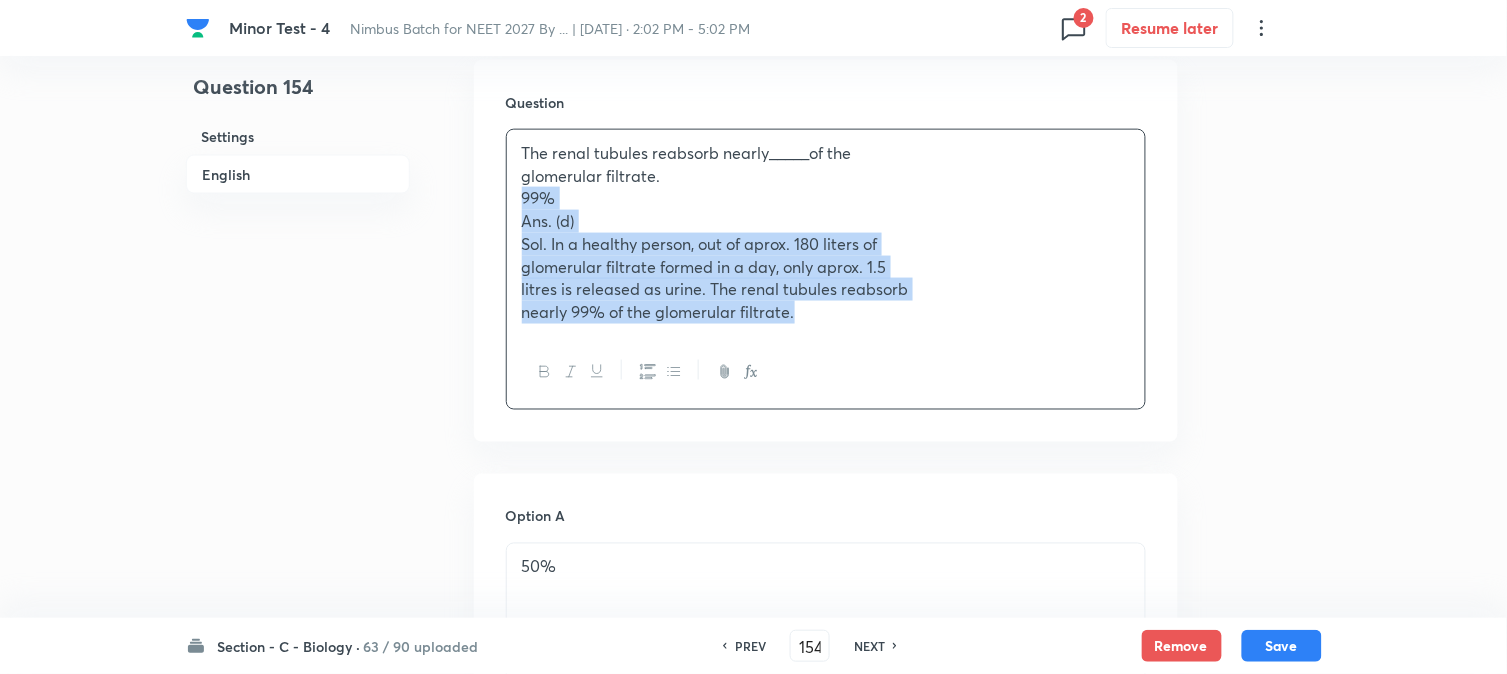 drag, startPoint x: 546, startPoint y: 263, endPoint x: 1195, endPoint y: 393, distance: 661.89197 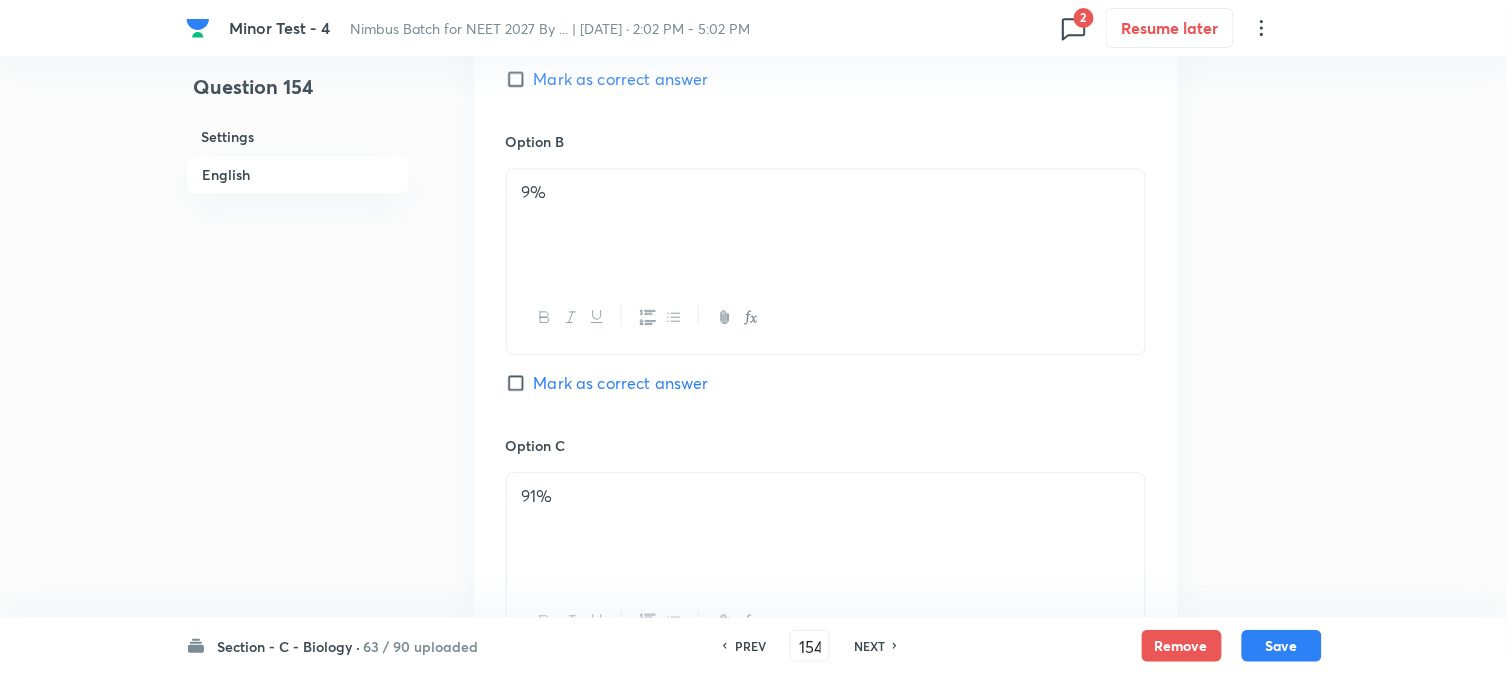 scroll, scrollTop: 1590, scrollLeft: 0, axis: vertical 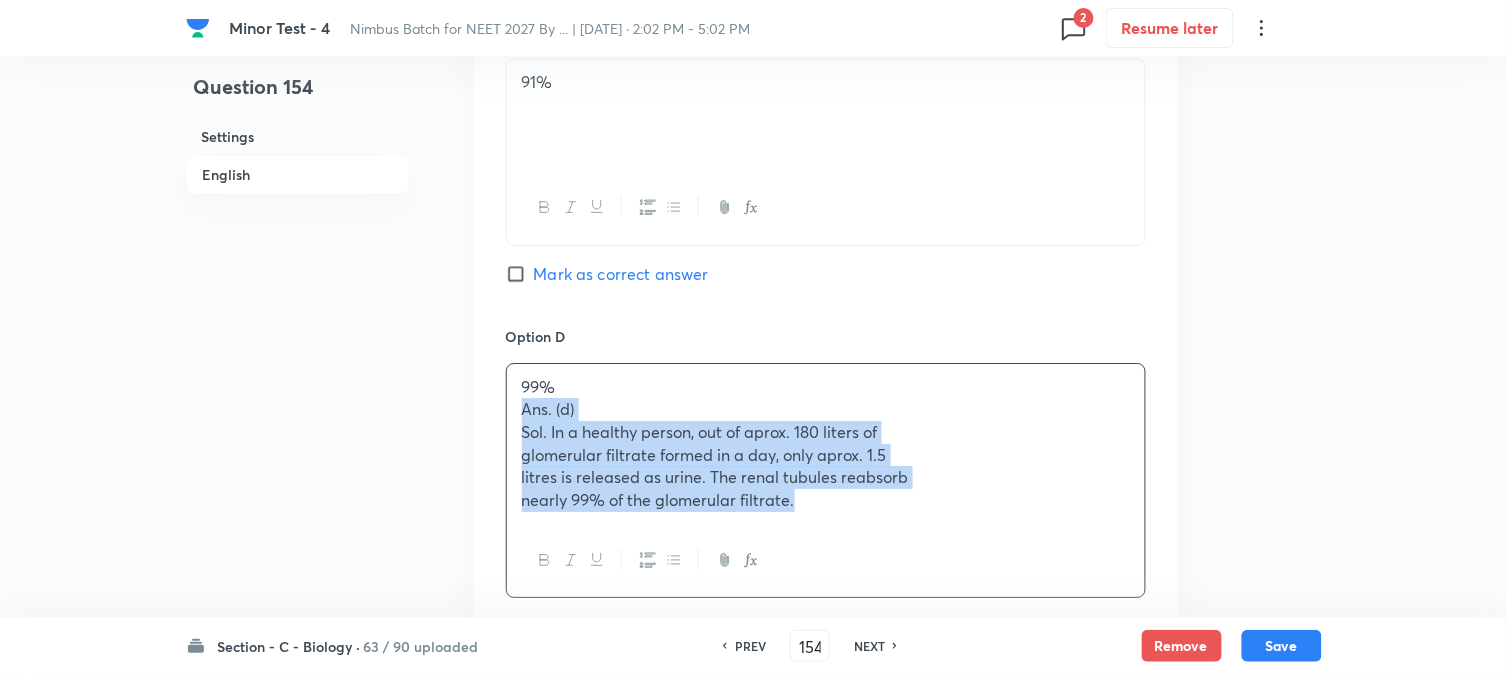 drag, startPoint x: 514, startPoint y: 410, endPoint x: 903, endPoint y: 540, distance: 410.14752 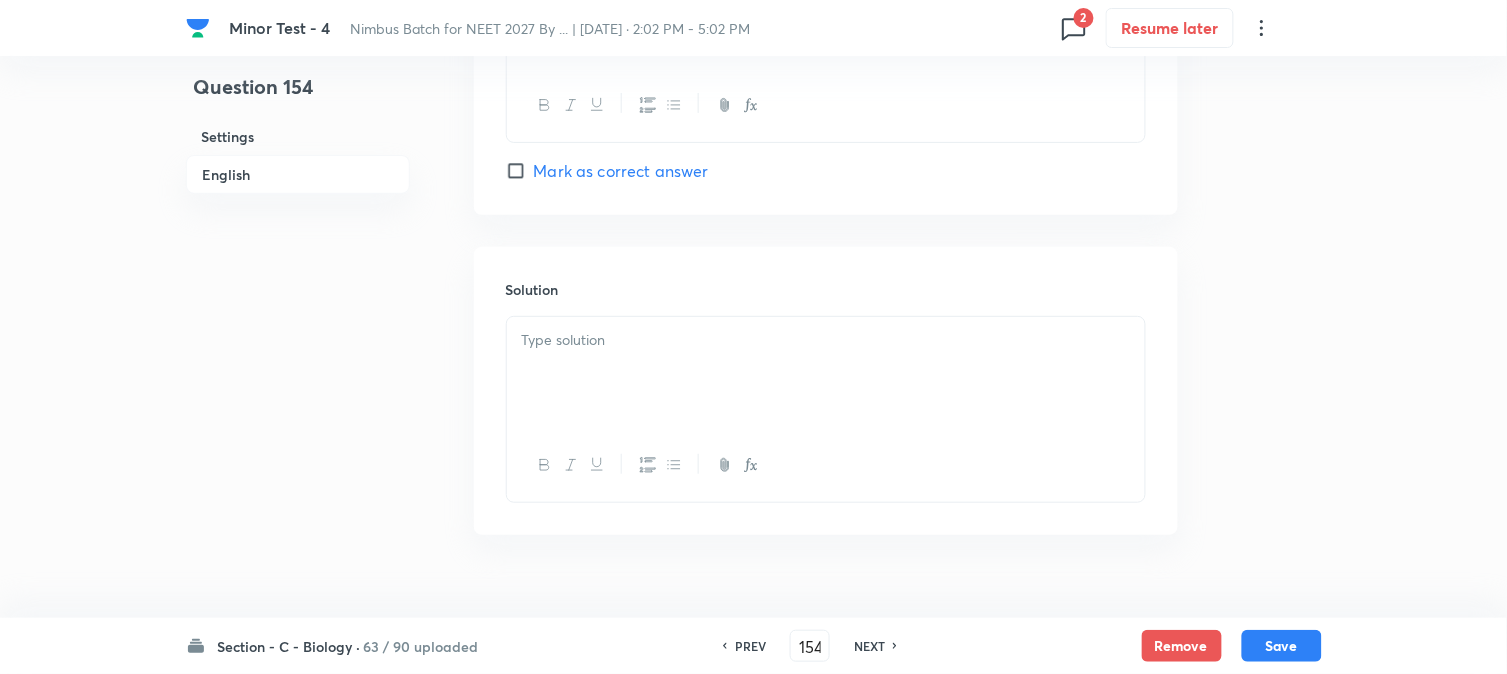 scroll, scrollTop: 2034, scrollLeft: 0, axis: vertical 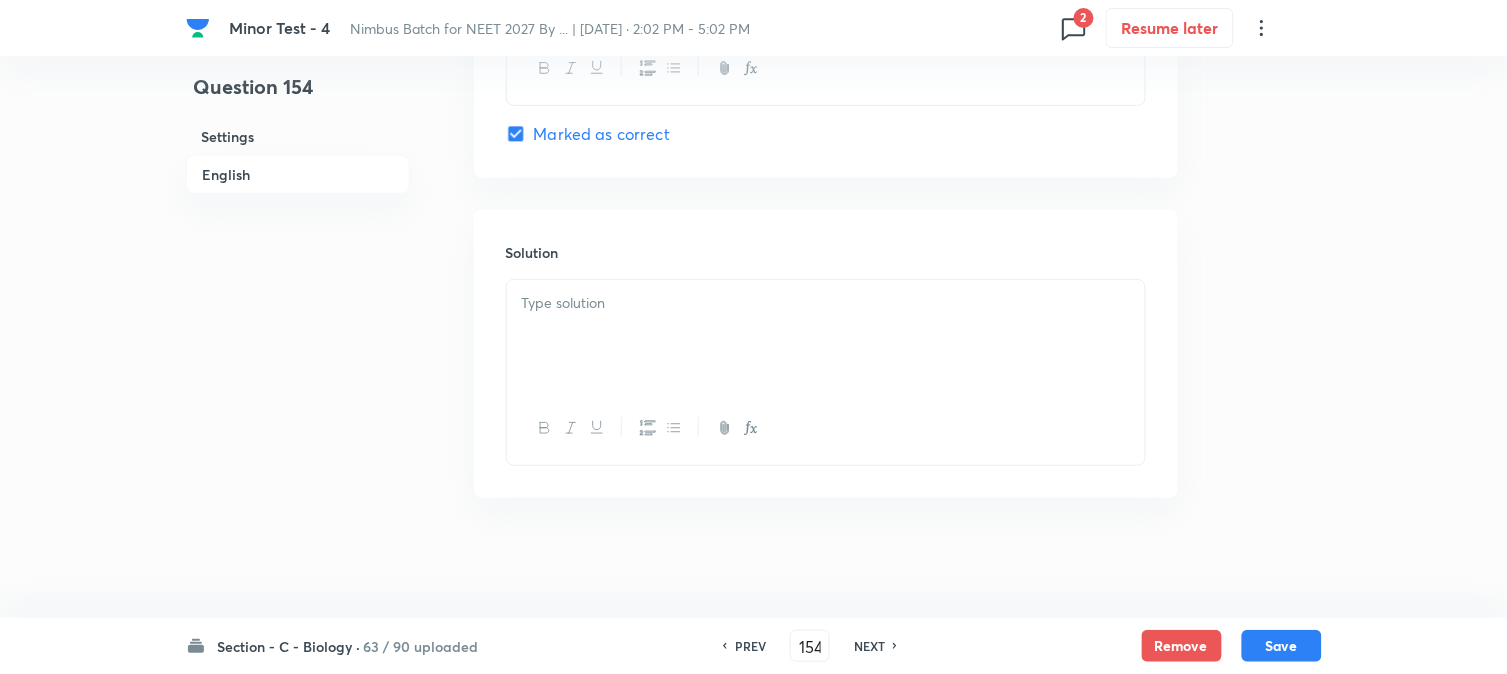 drag, startPoint x: 622, startPoint y: 230, endPoint x: 621, endPoint y: 287, distance: 57.00877 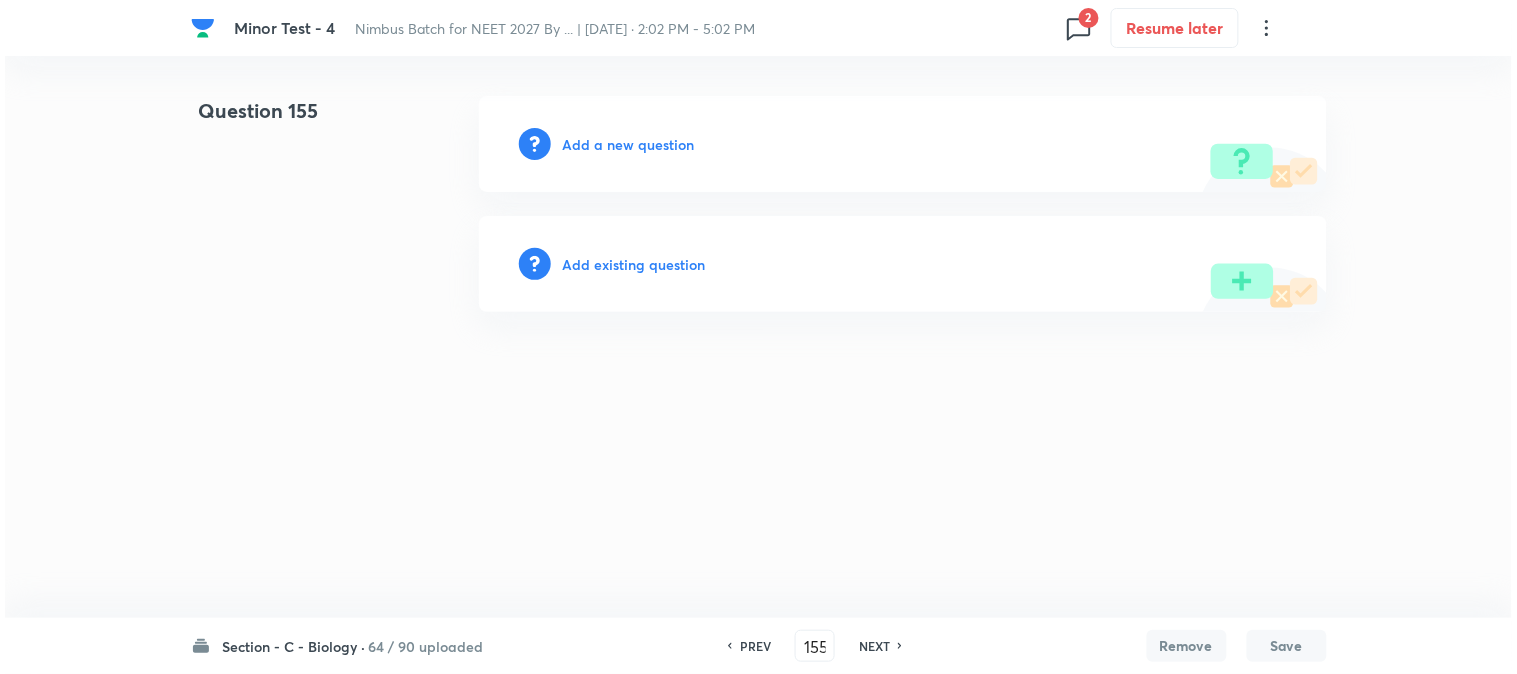 scroll, scrollTop: 0, scrollLeft: 0, axis: both 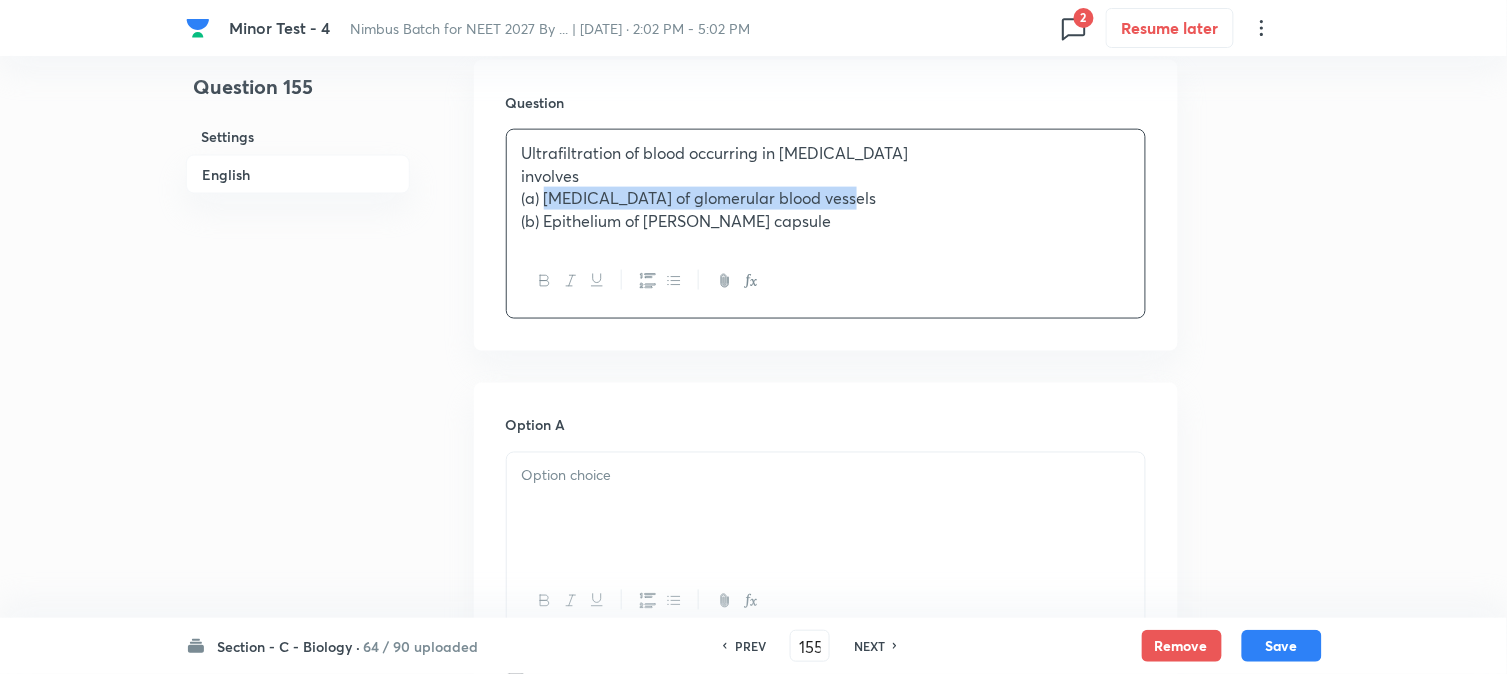 drag, startPoint x: 545, startPoint y: 190, endPoint x: 994, endPoint y: 188, distance: 449.00446 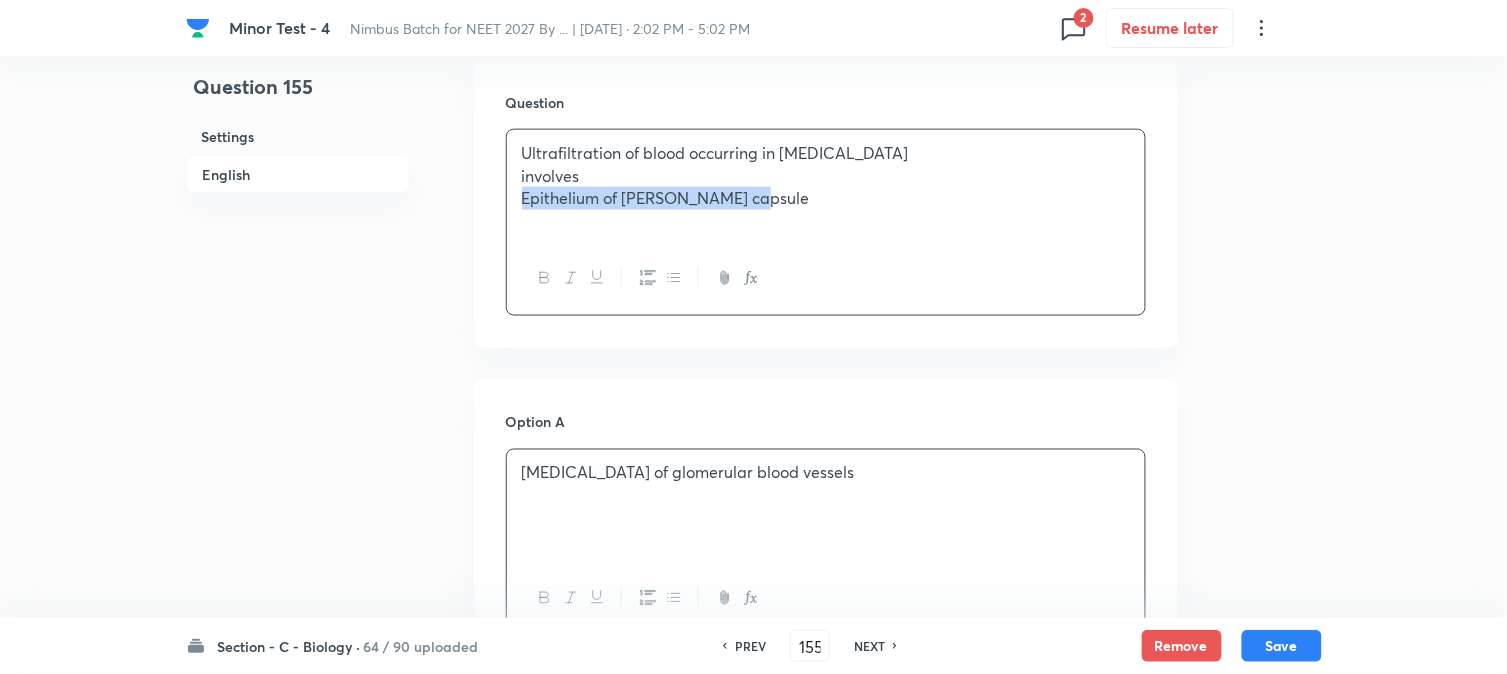 drag, startPoint x: 545, startPoint y: 216, endPoint x: 993, endPoint y: 204, distance: 448.16068 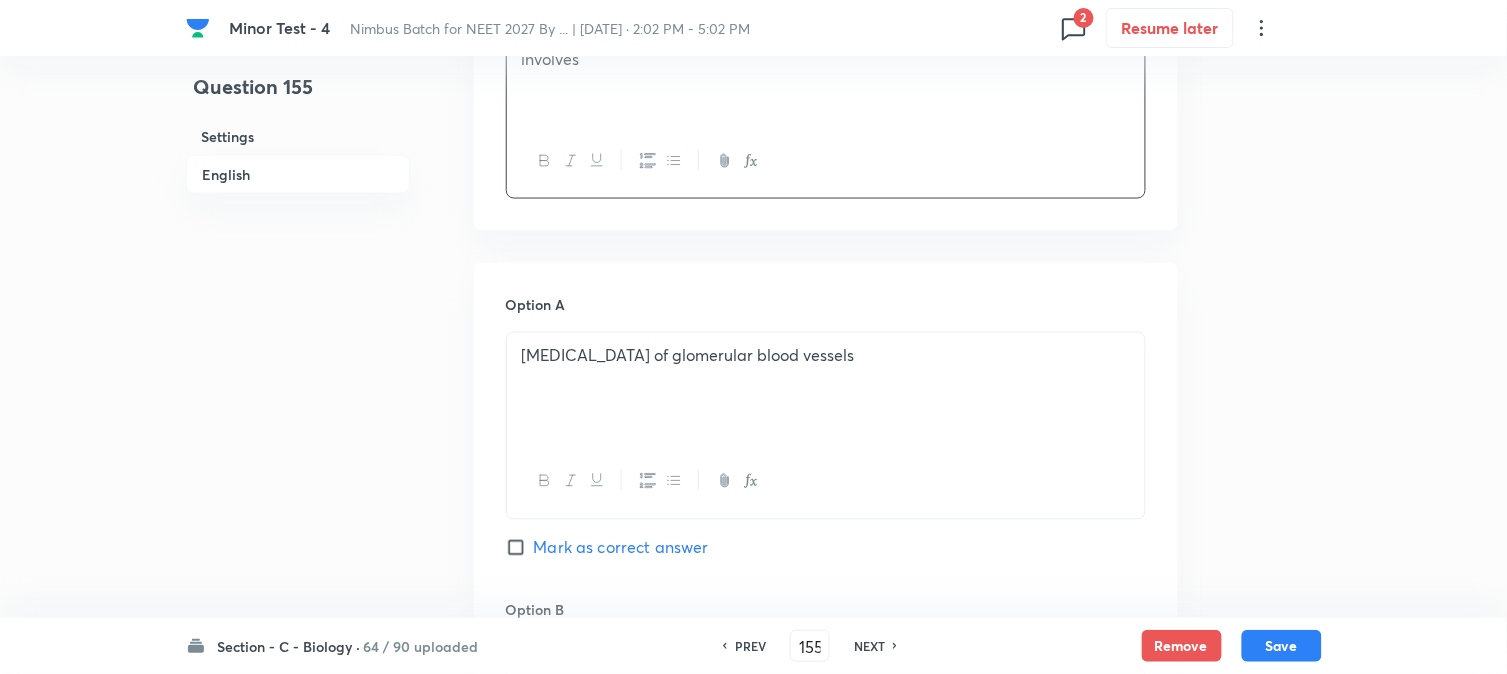 scroll, scrollTop: 1256, scrollLeft: 0, axis: vertical 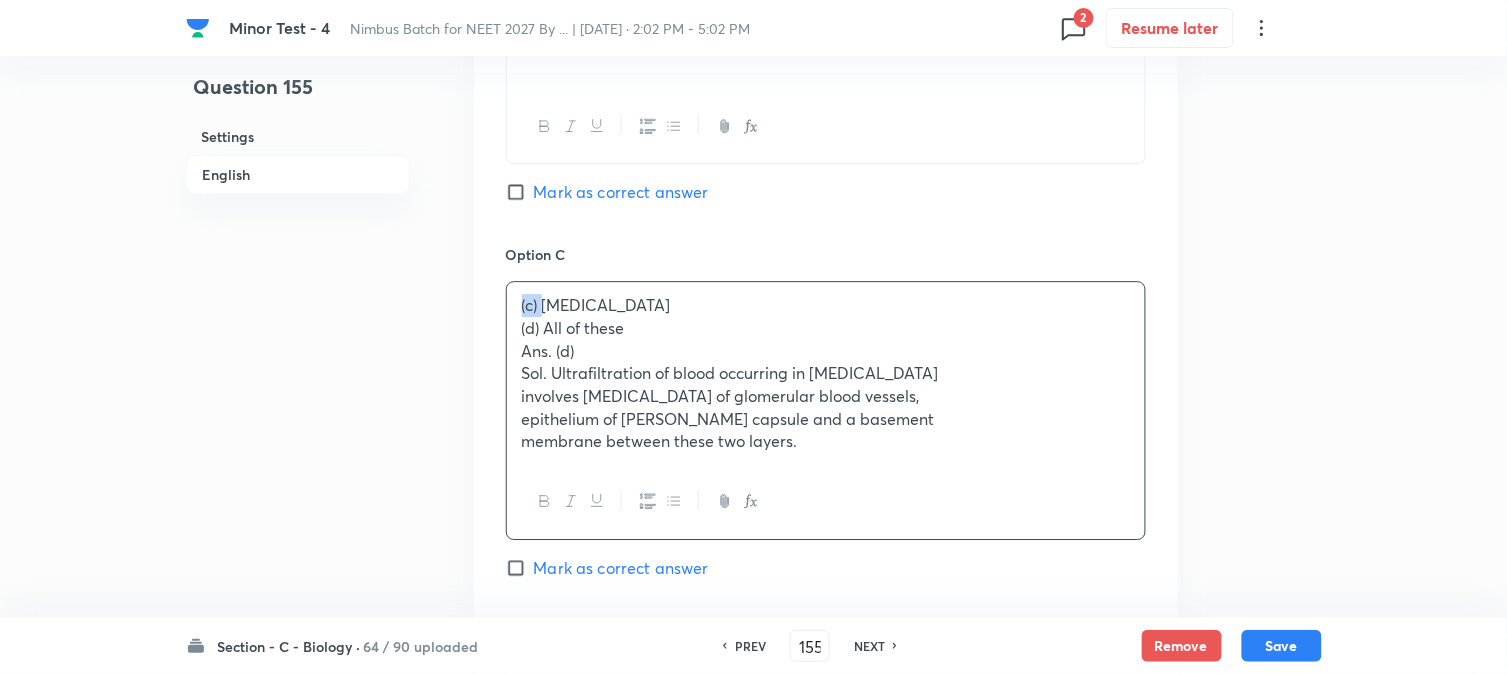 drag, startPoint x: 543, startPoint y: 302, endPoint x: 493, endPoint y: 310, distance: 50.635956 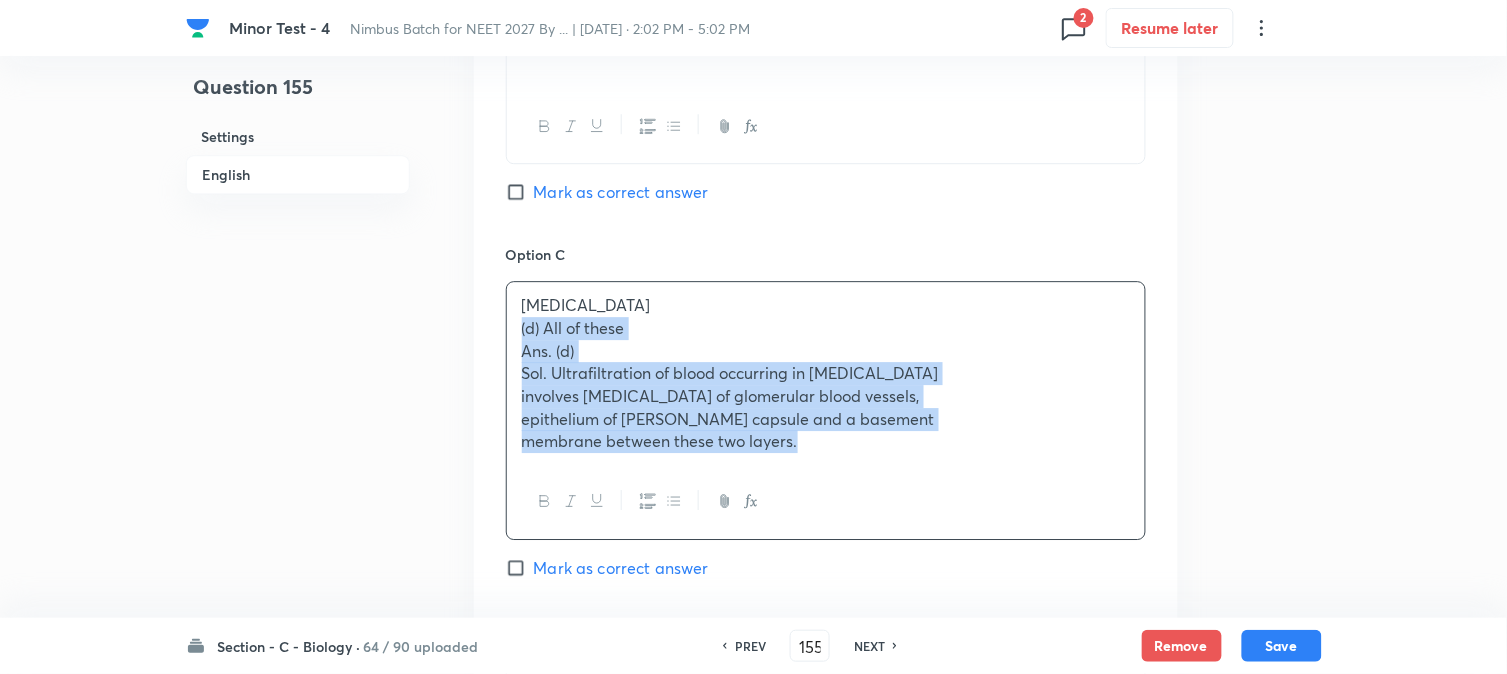 drag, startPoint x: 515, startPoint y: 326, endPoint x: 953, endPoint y: 375, distance: 440.73233 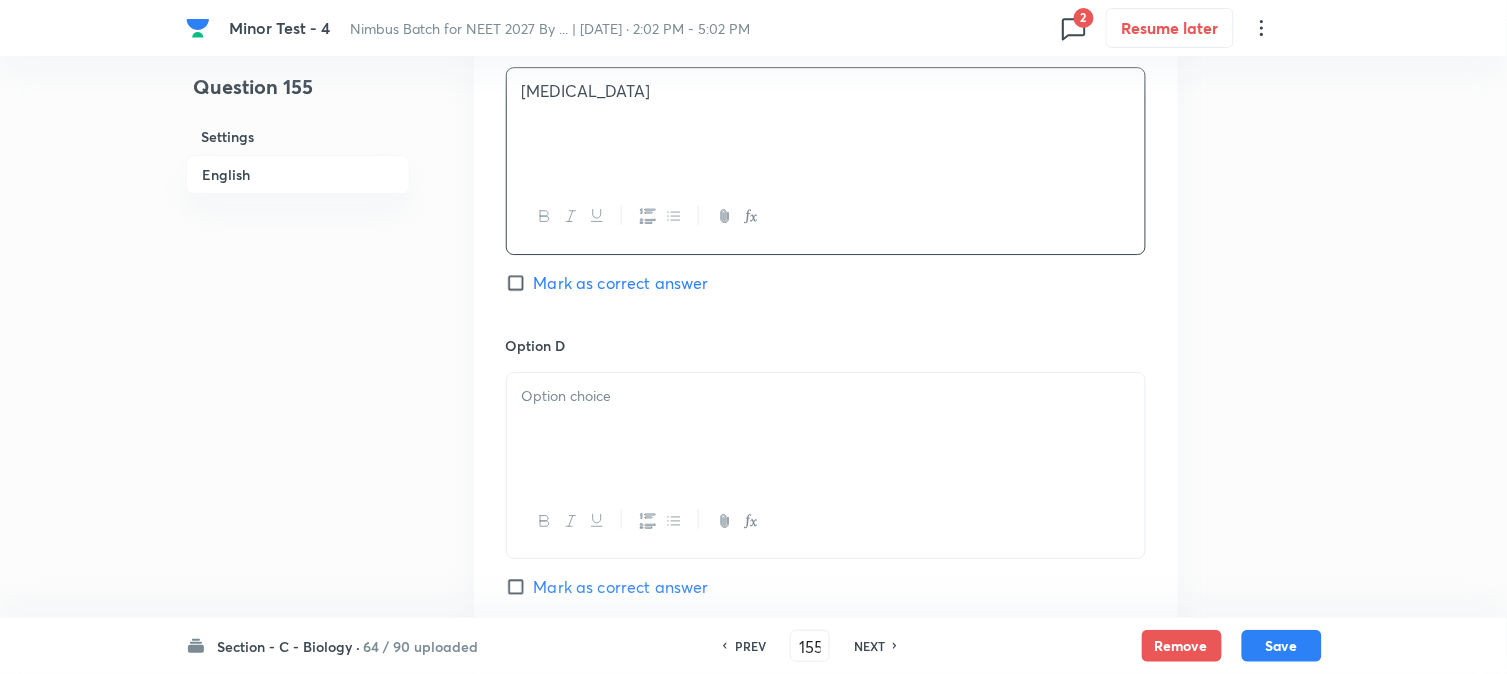 scroll, scrollTop: 1590, scrollLeft: 0, axis: vertical 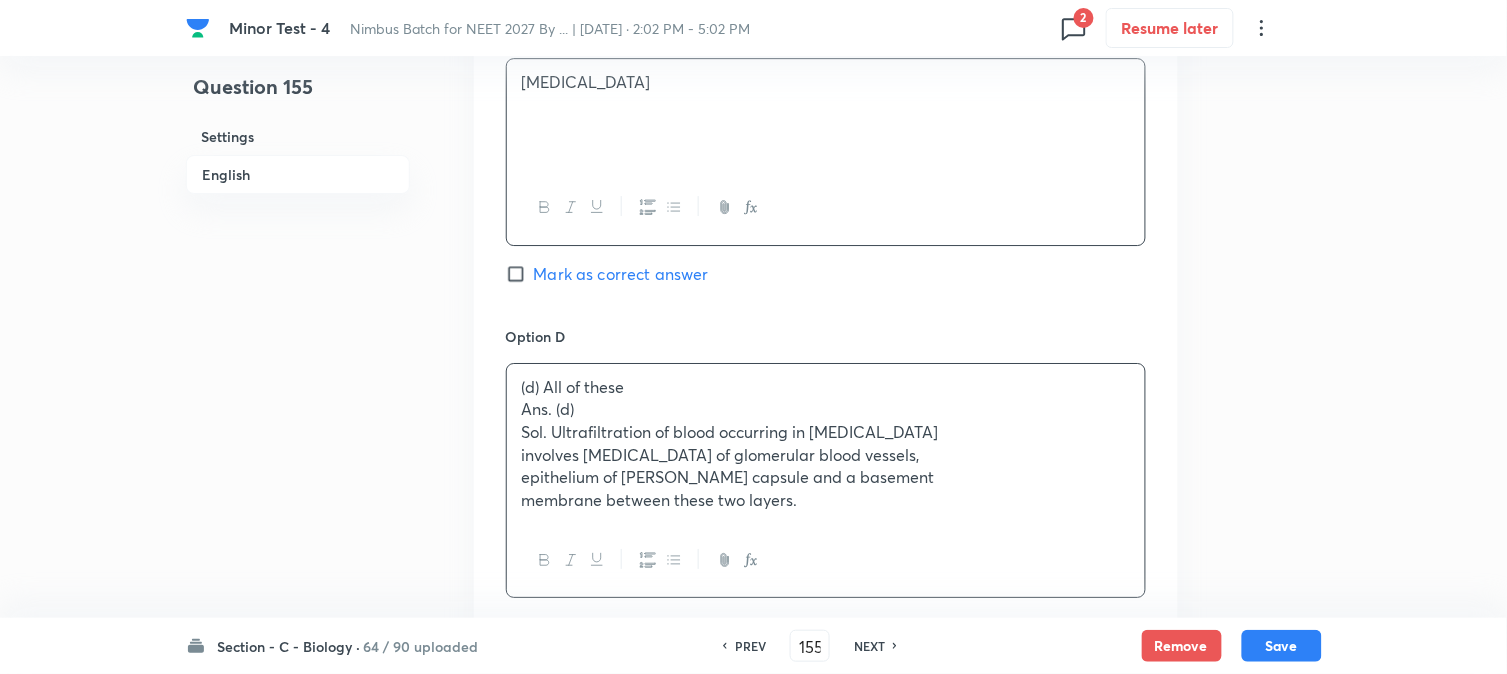 drag, startPoint x: 558, startPoint y: 443, endPoint x: 541, endPoint y: 418, distance: 30.232433 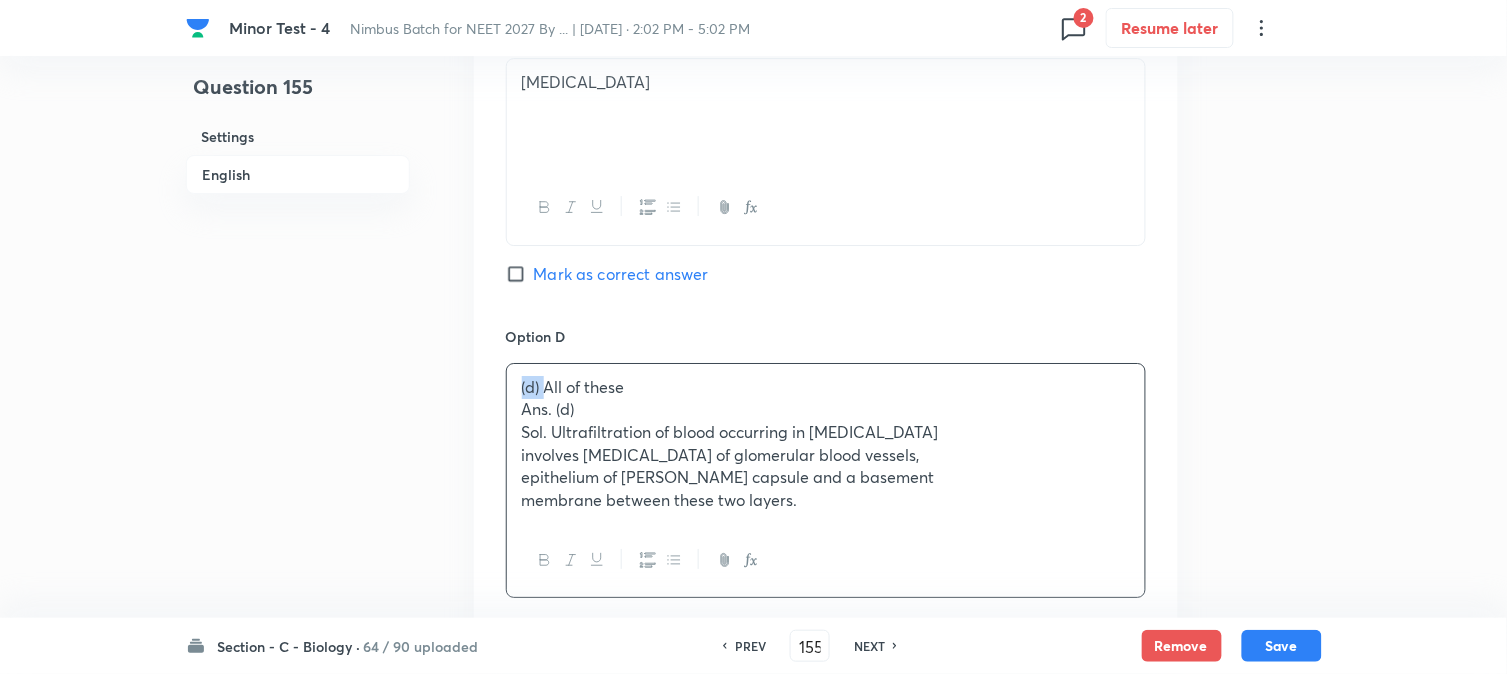 drag, startPoint x: 544, startPoint y: 381, endPoint x: 496, endPoint y: 371, distance: 49.0306 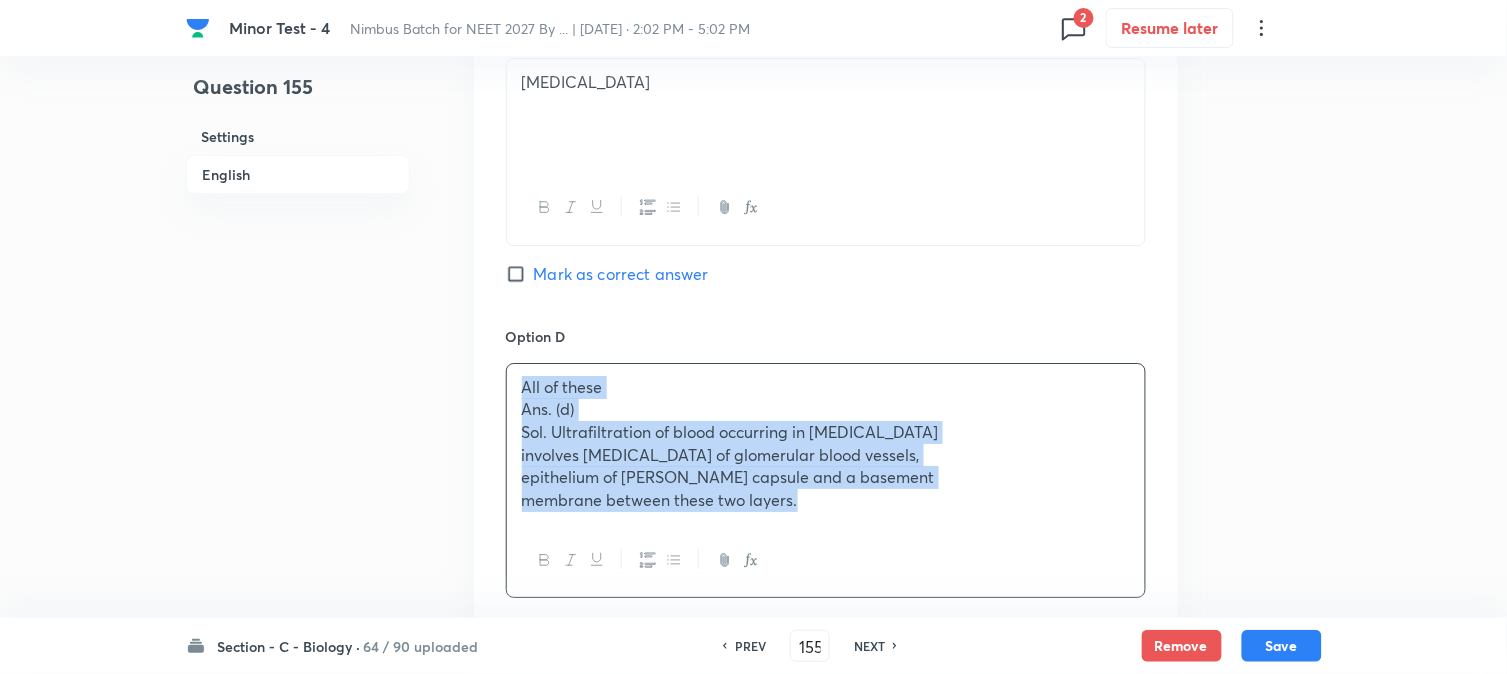 drag, startPoint x: 544, startPoint y: 425, endPoint x: 875, endPoint y: 555, distance: 355.61356 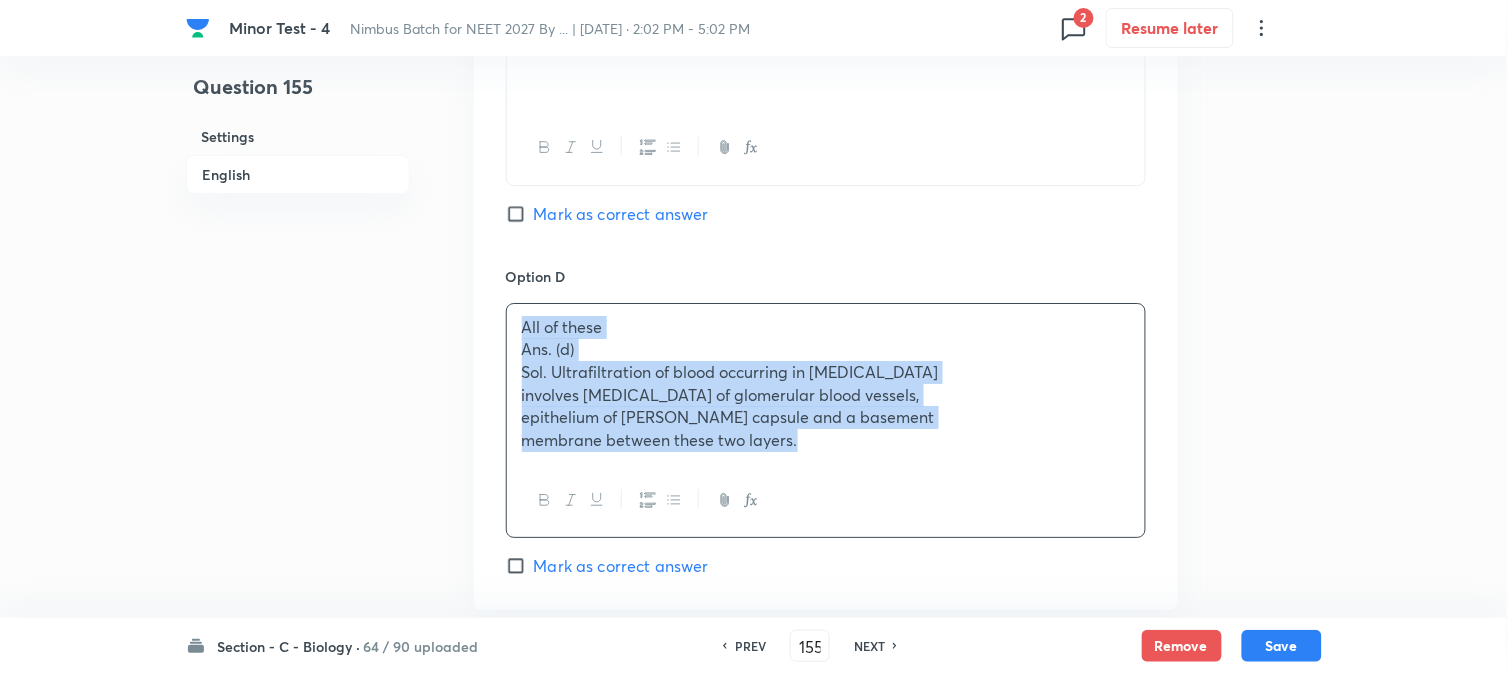 scroll, scrollTop: 1701, scrollLeft: 0, axis: vertical 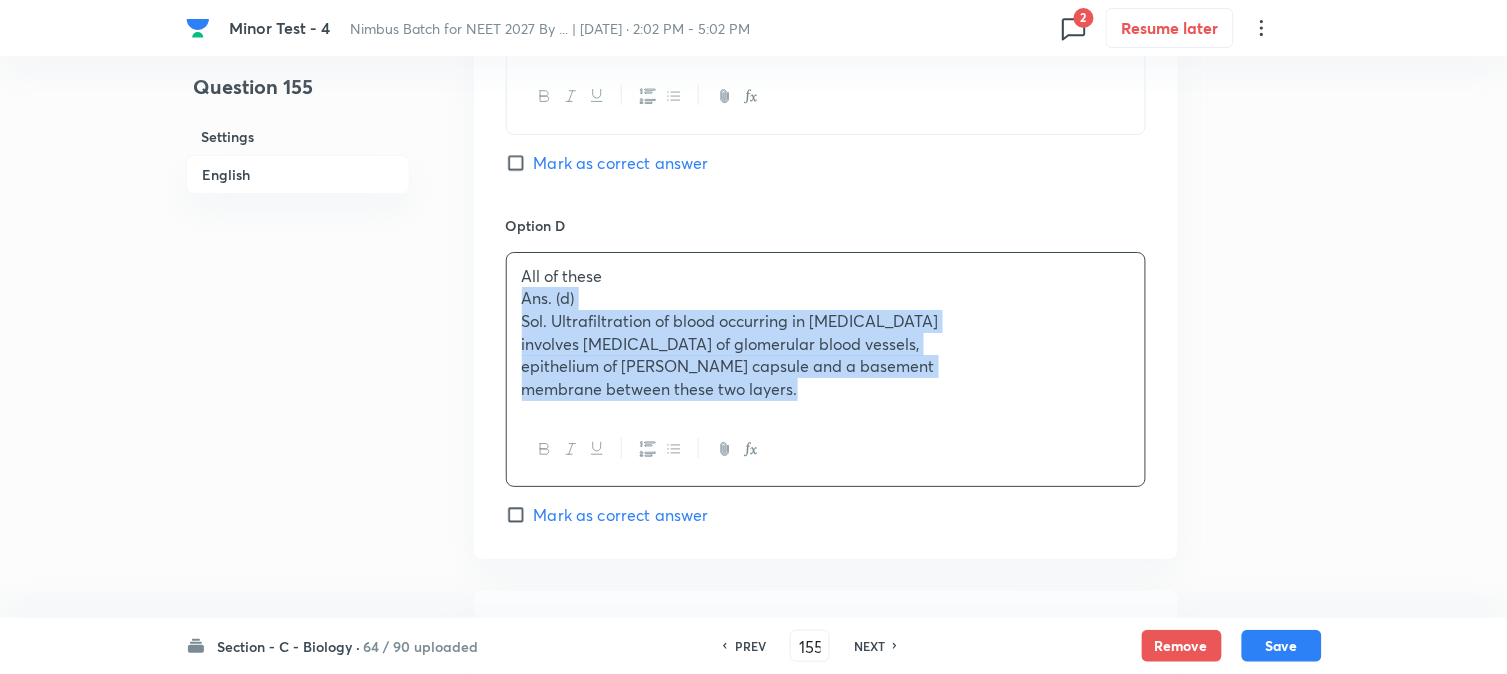 drag, startPoint x: 517, startPoint y: 308, endPoint x: 984, endPoint y: 437, distance: 484.4894 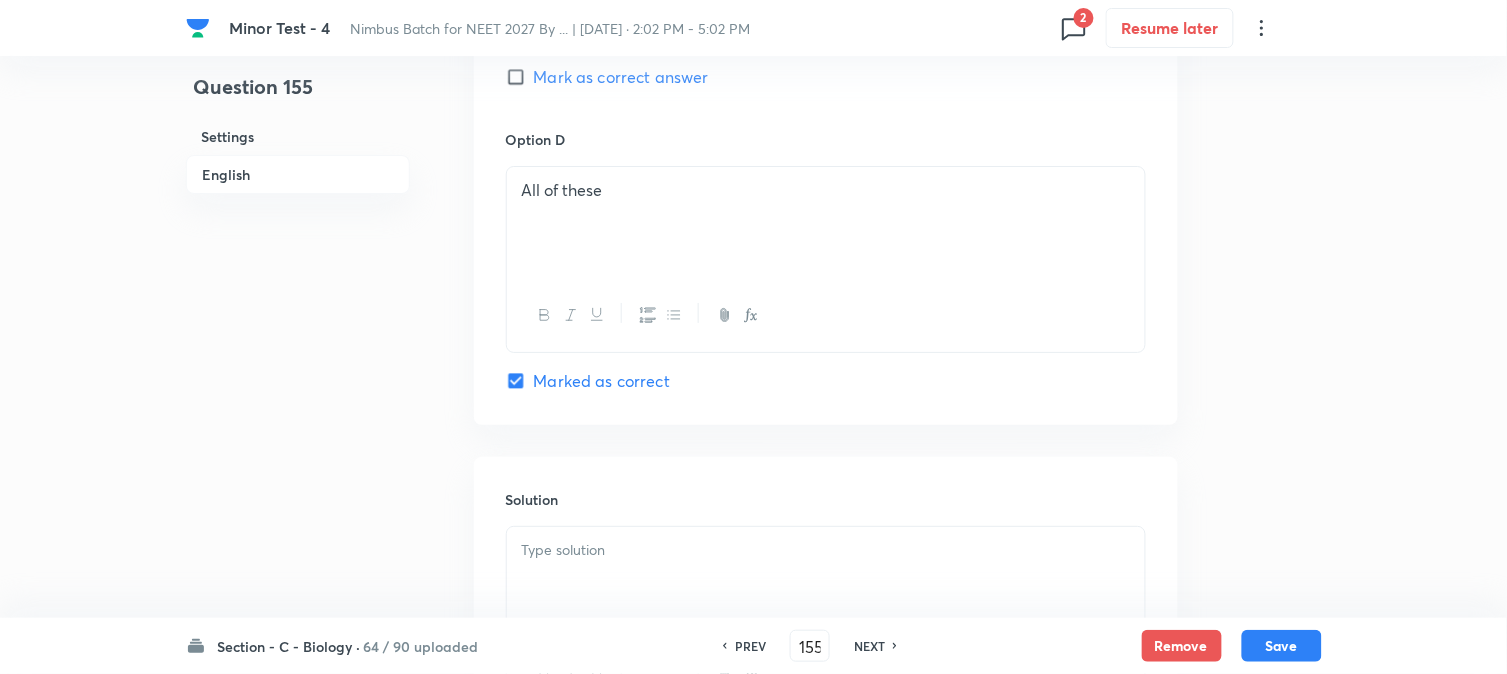 scroll, scrollTop: 1923, scrollLeft: 0, axis: vertical 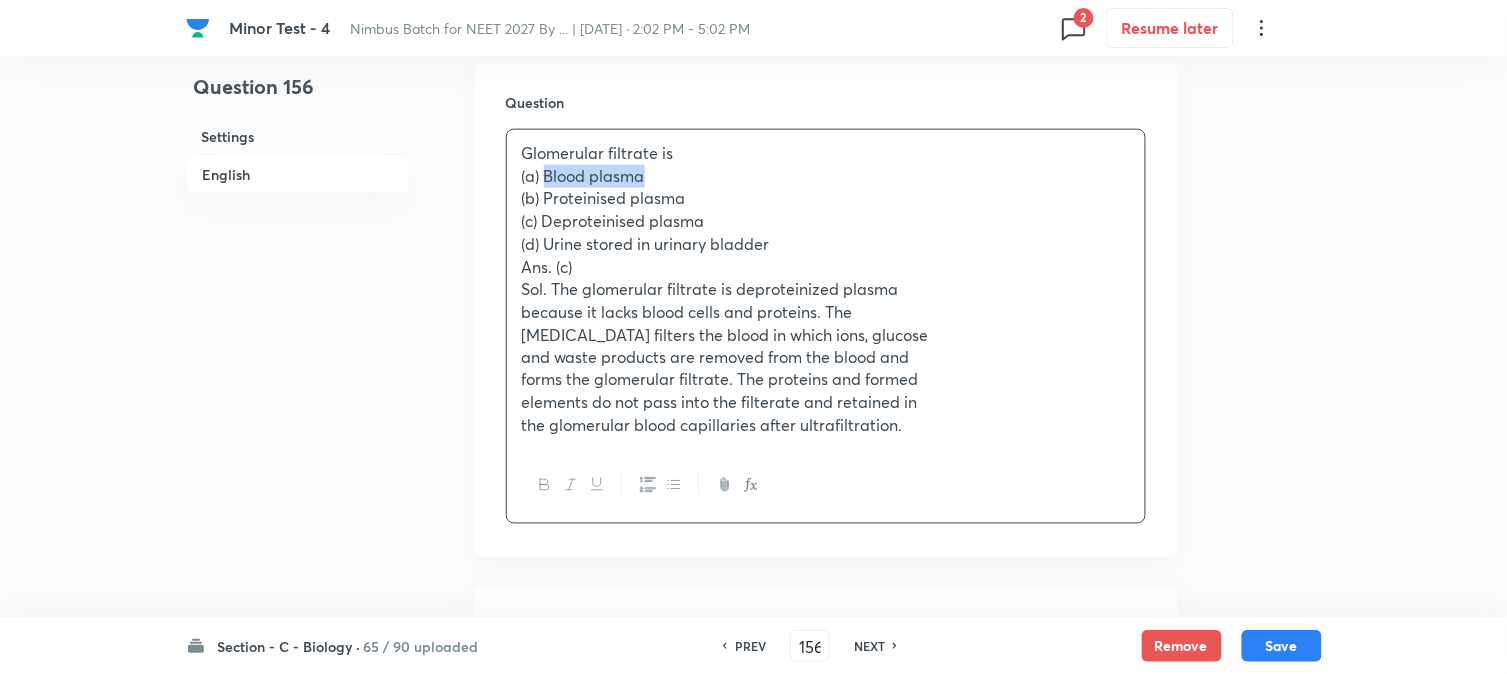 drag, startPoint x: 544, startPoint y: 172, endPoint x: 686, endPoint y: 172, distance: 142 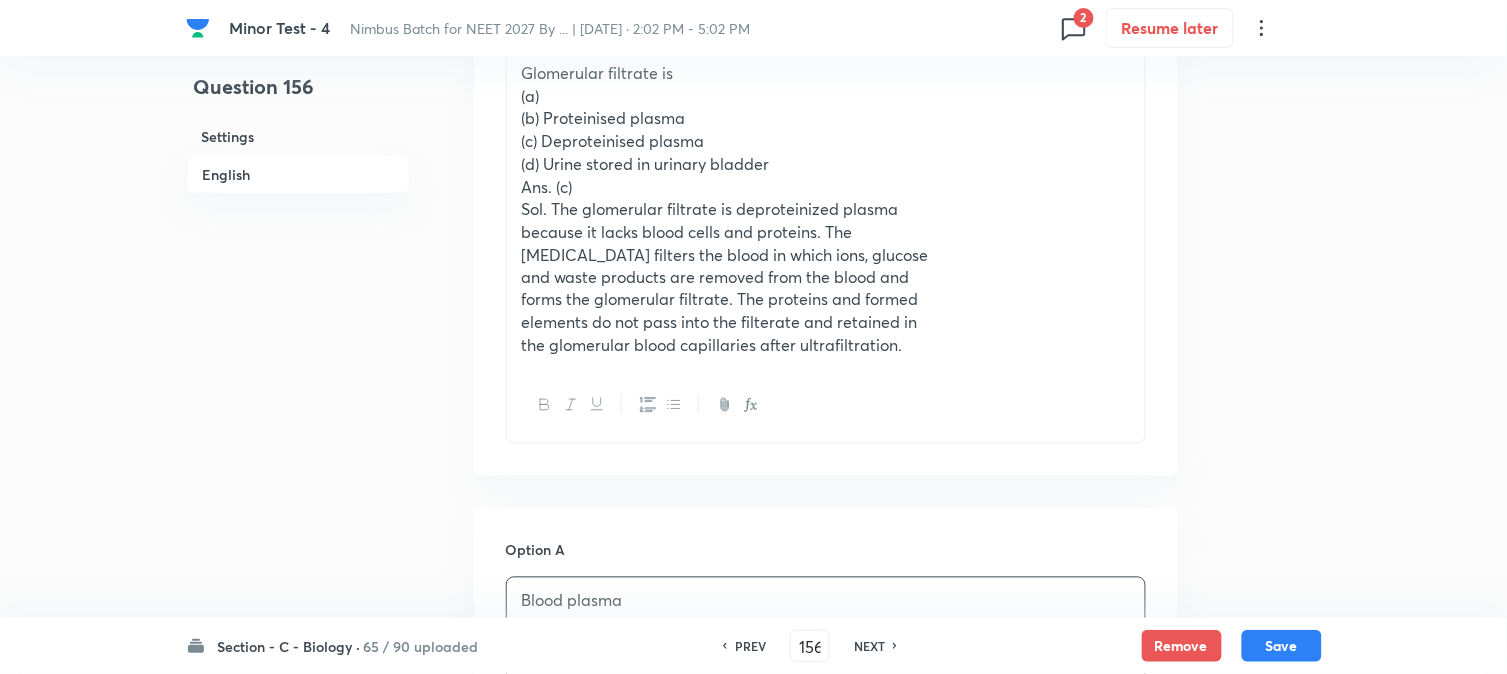 scroll, scrollTop: 478, scrollLeft: 0, axis: vertical 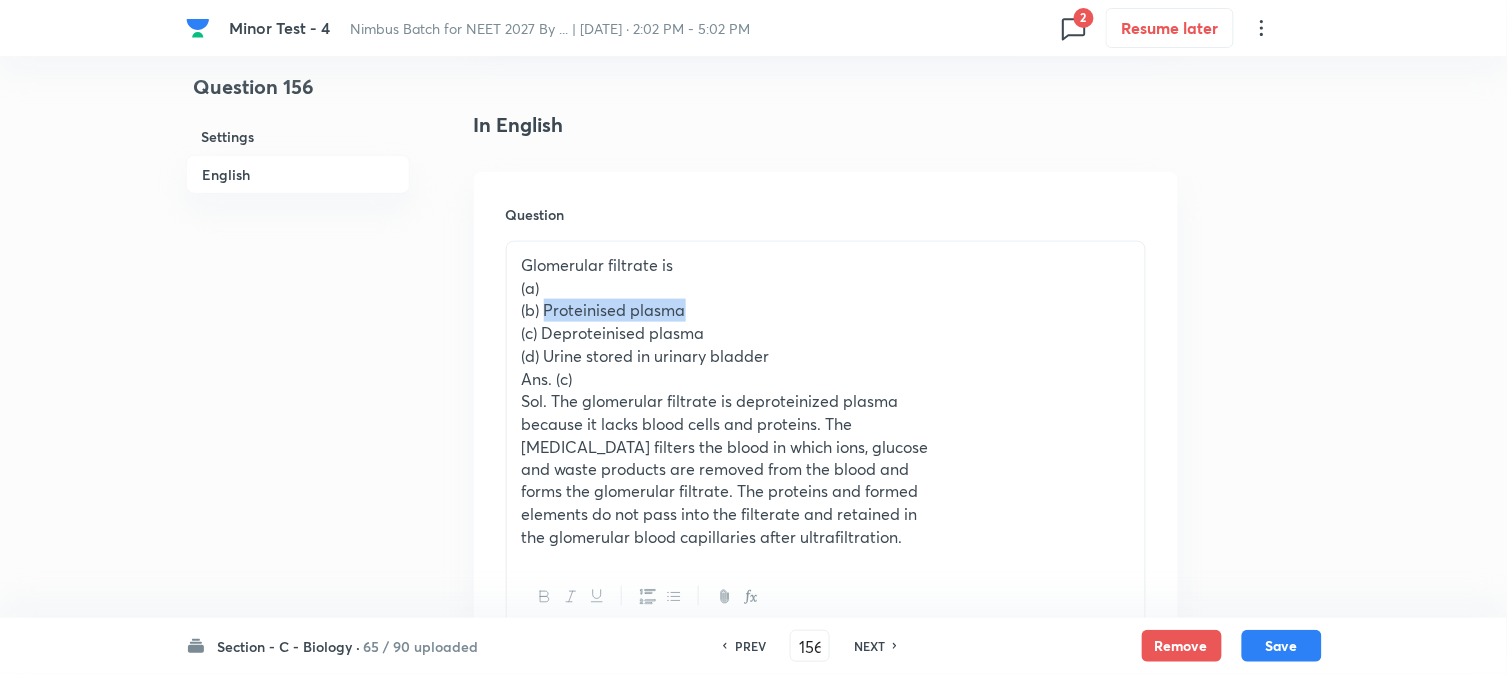 drag, startPoint x: 546, startPoint y: 303, endPoint x: 741, endPoint y: 305, distance: 195.01025 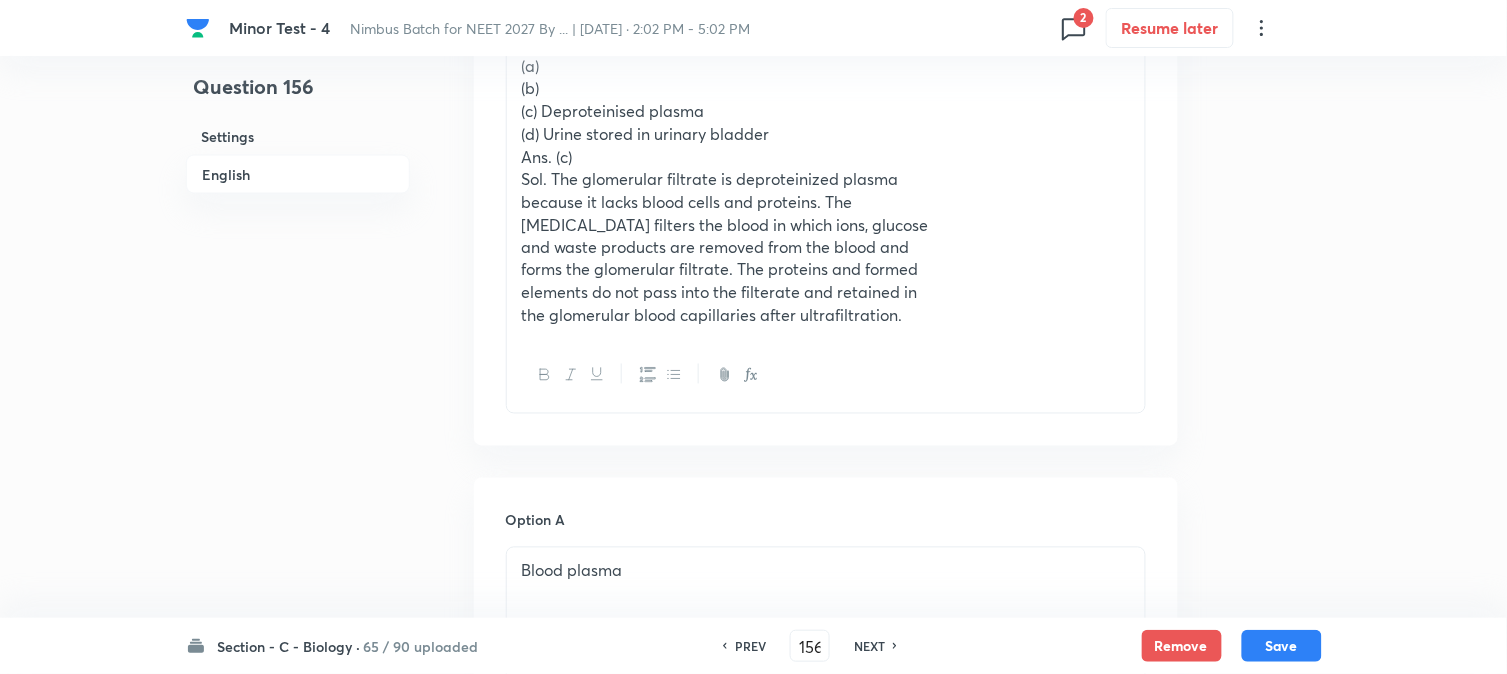 scroll, scrollTop: 367, scrollLeft: 0, axis: vertical 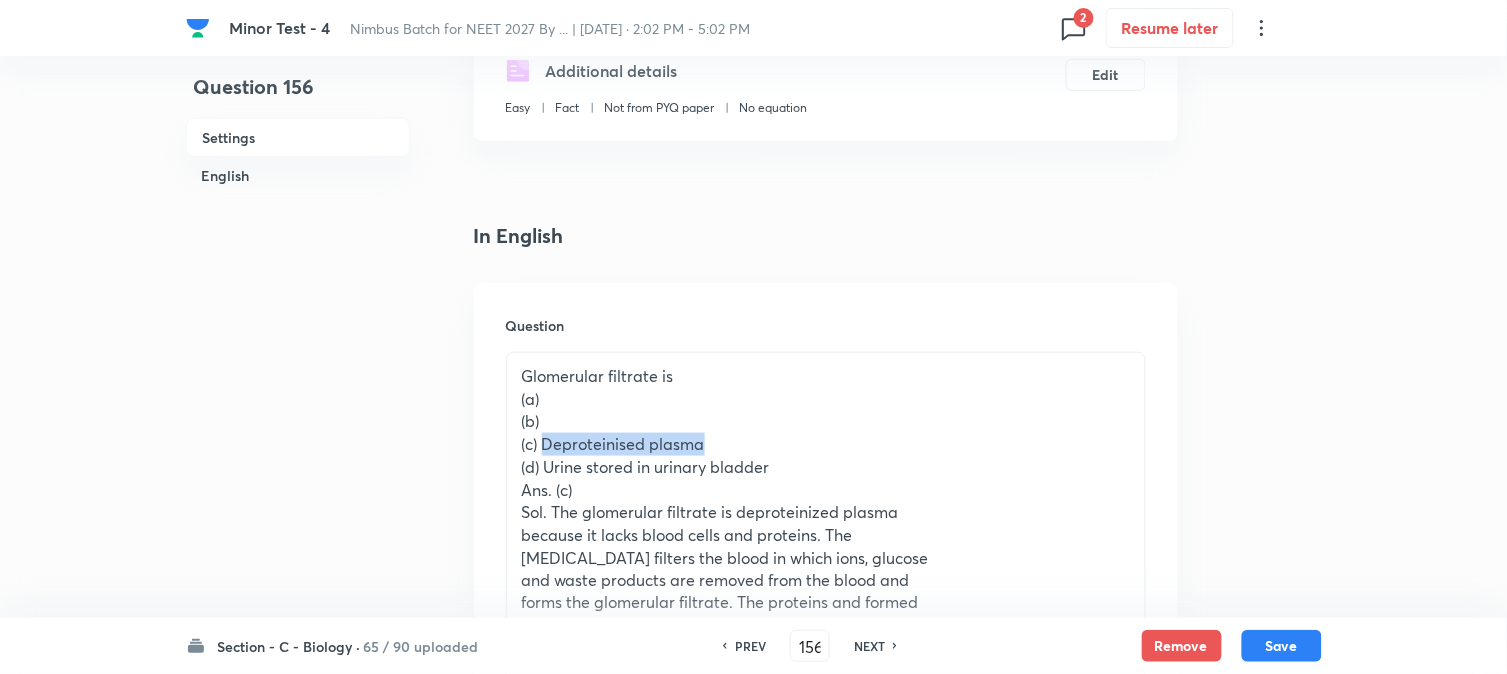 drag, startPoint x: 547, startPoint y: 444, endPoint x: 820, endPoint y: 451, distance: 273.08972 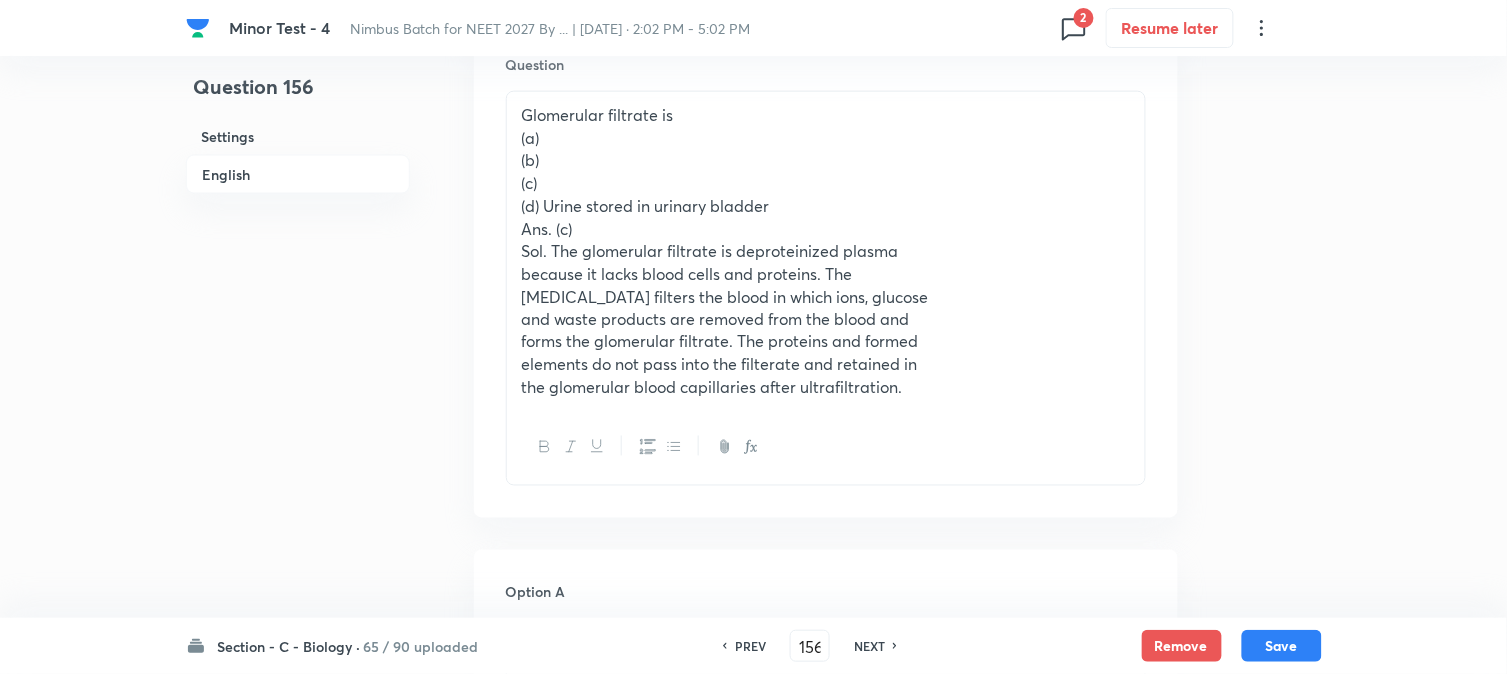 scroll, scrollTop: 590, scrollLeft: 0, axis: vertical 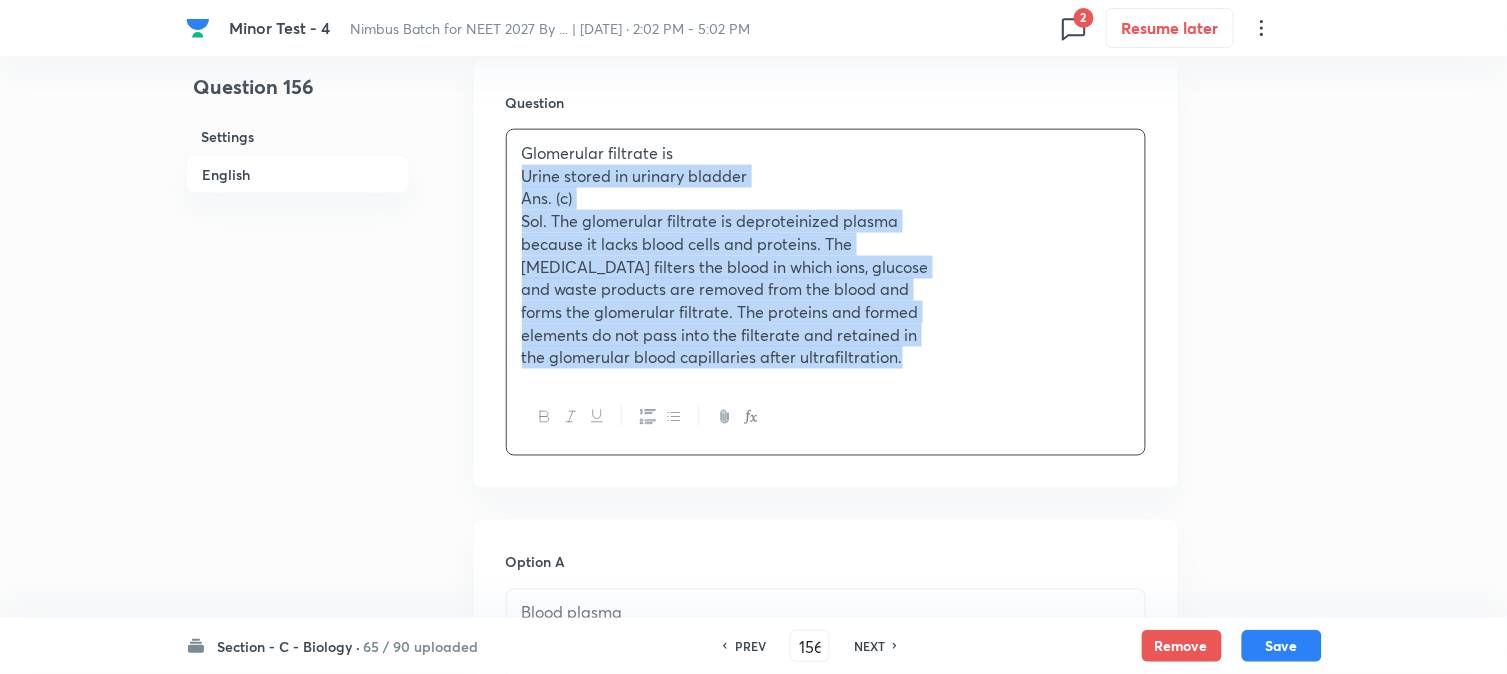 drag, startPoint x: 543, startPoint y: 237, endPoint x: 1303, endPoint y: 501, distance: 804.54706 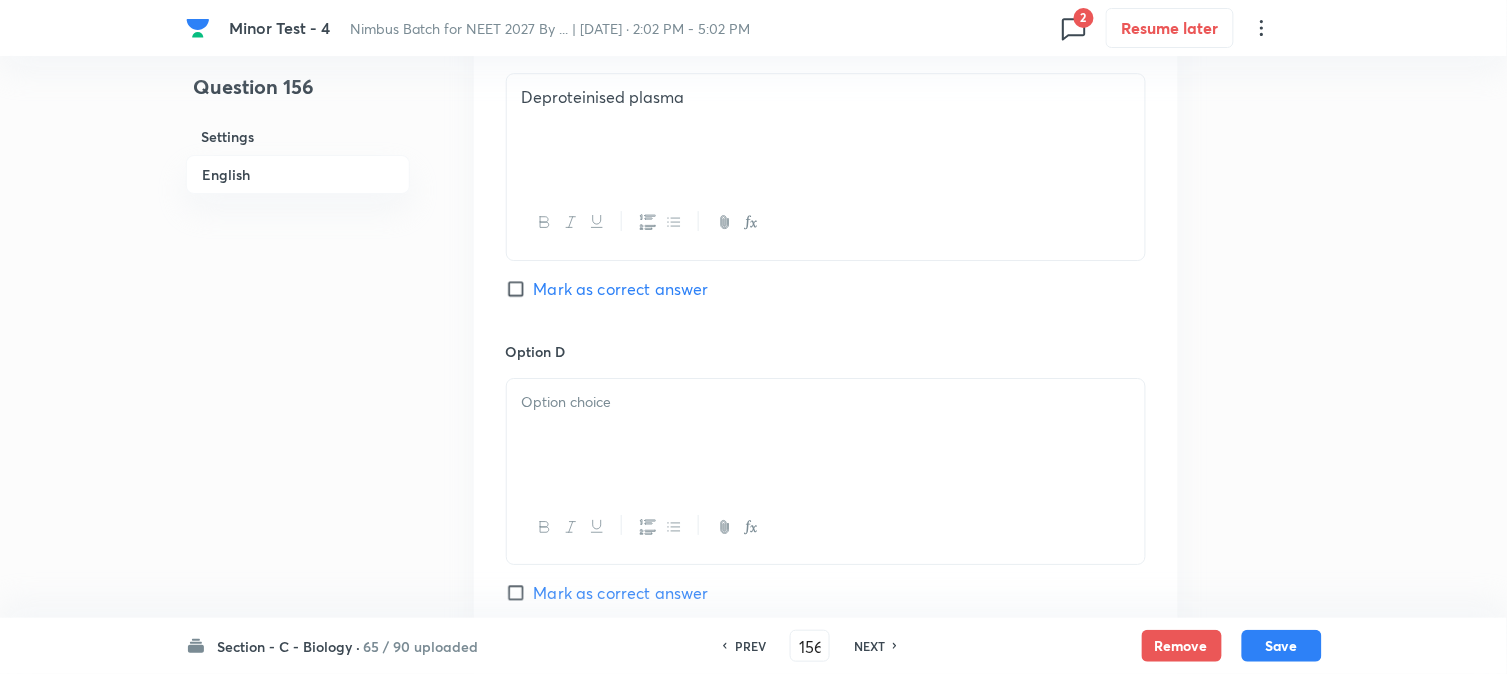 scroll, scrollTop: 1590, scrollLeft: 0, axis: vertical 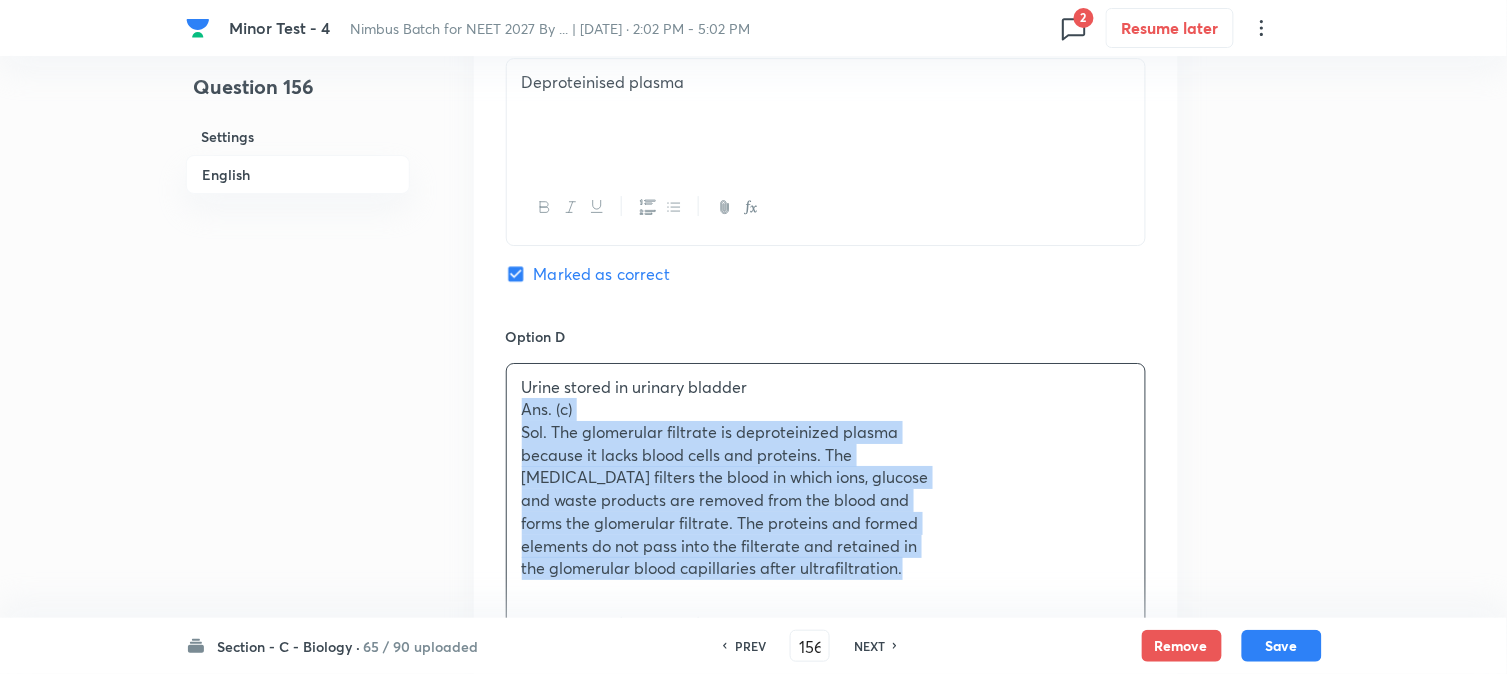 drag, startPoint x: 523, startPoint y: 413, endPoint x: 1088, endPoint y: 556, distance: 582.81555 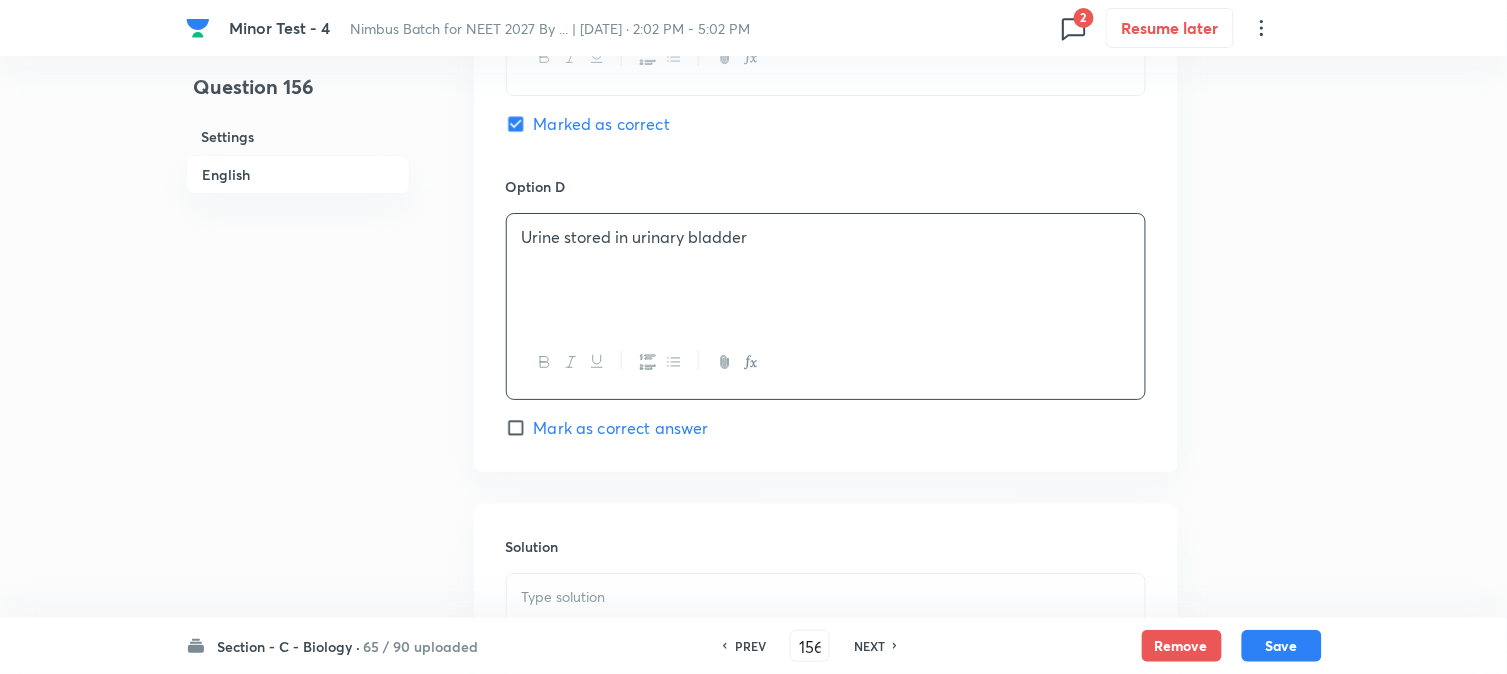scroll, scrollTop: 1923, scrollLeft: 0, axis: vertical 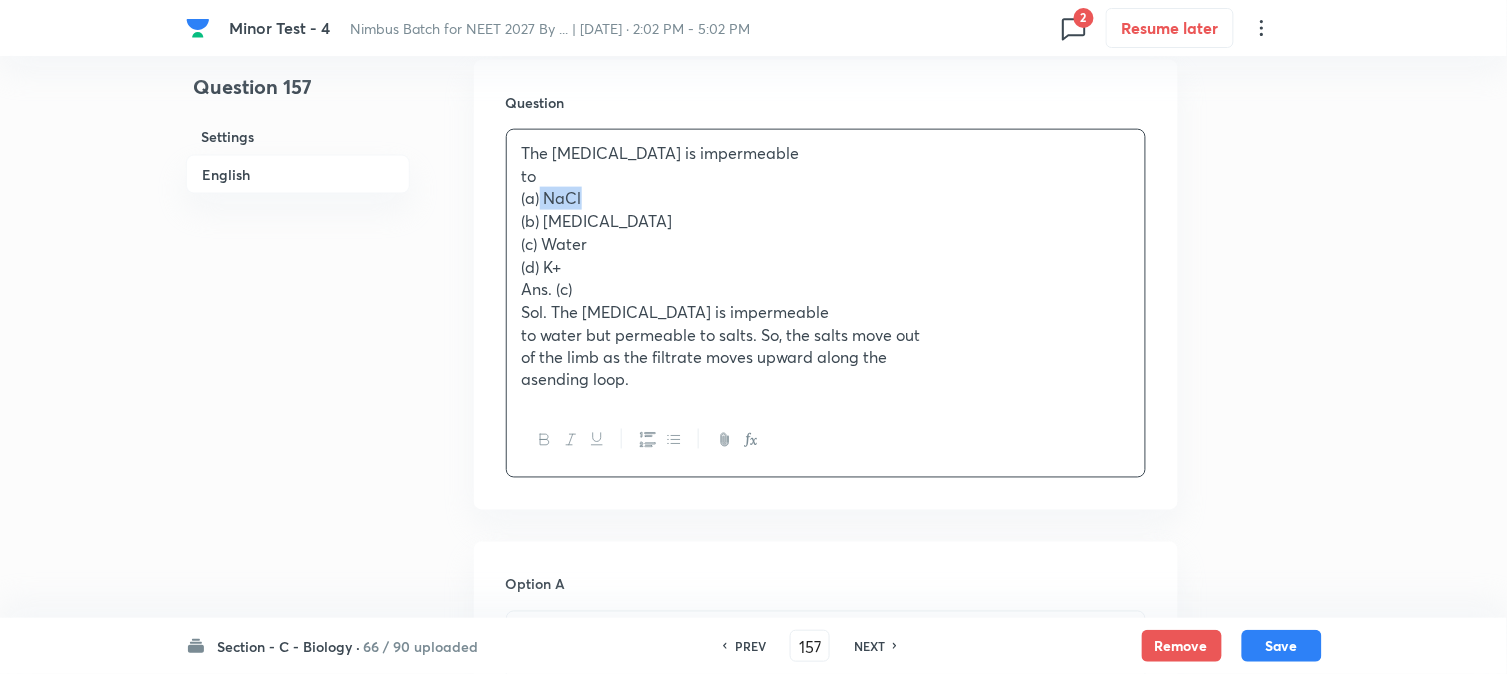 drag, startPoint x: 540, startPoint y: 200, endPoint x: 600, endPoint y: 203, distance: 60.074955 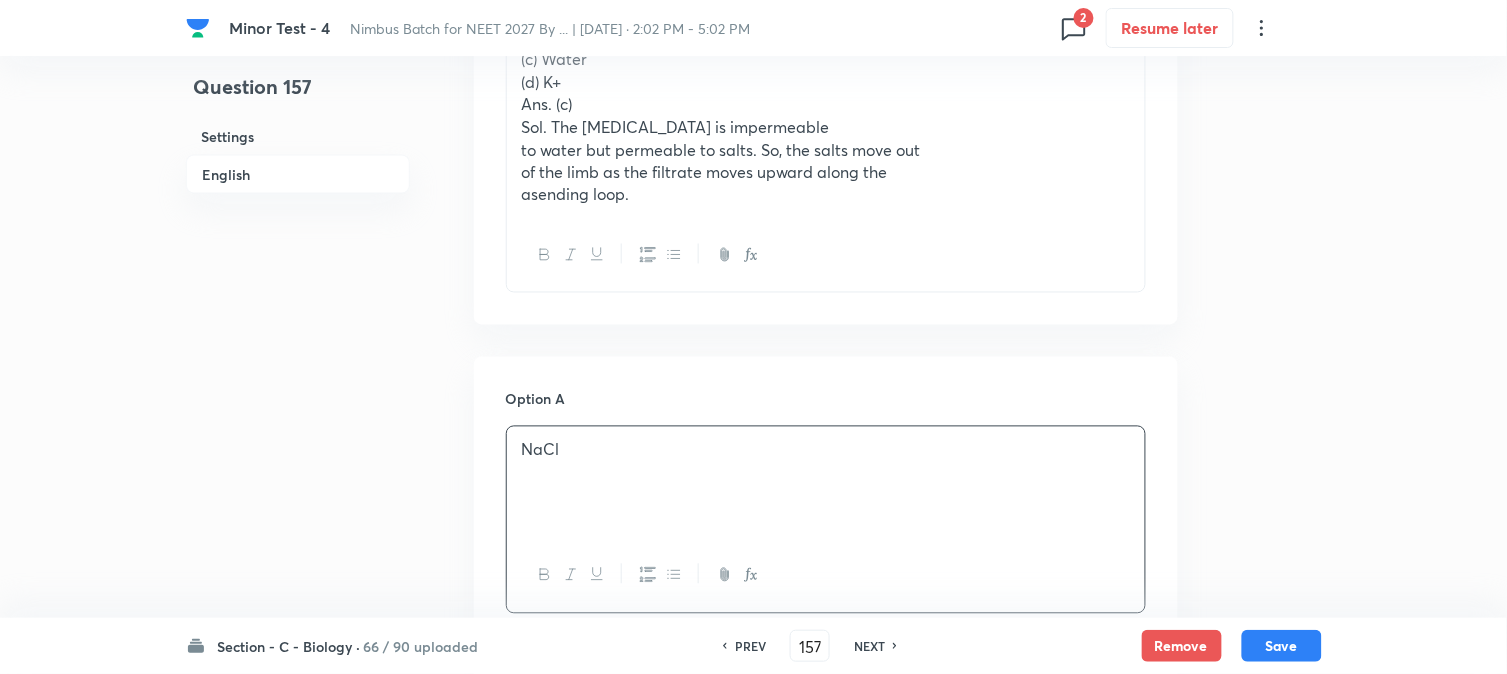 scroll, scrollTop: 590, scrollLeft: 0, axis: vertical 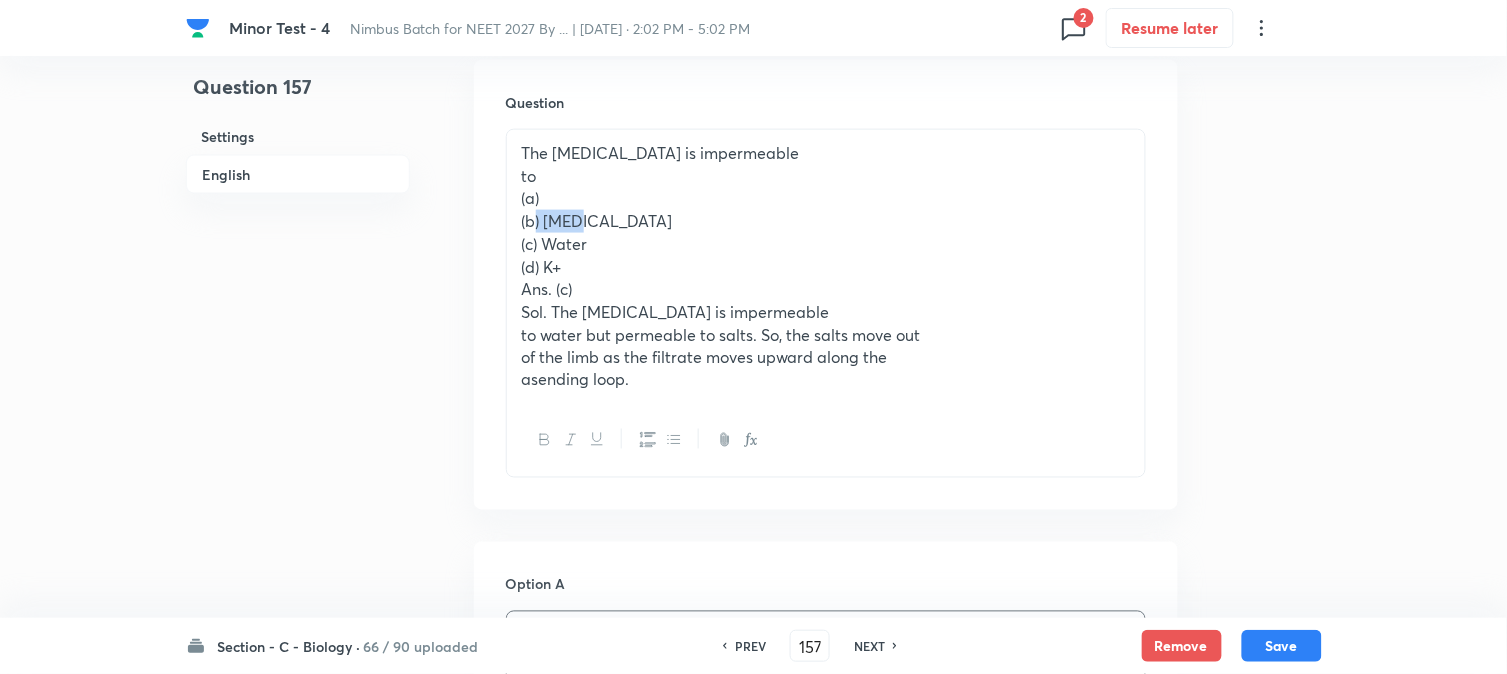 drag, startPoint x: 537, startPoint y: 220, endPoint x: 624, endPoint y: 222, distance: 87.02299 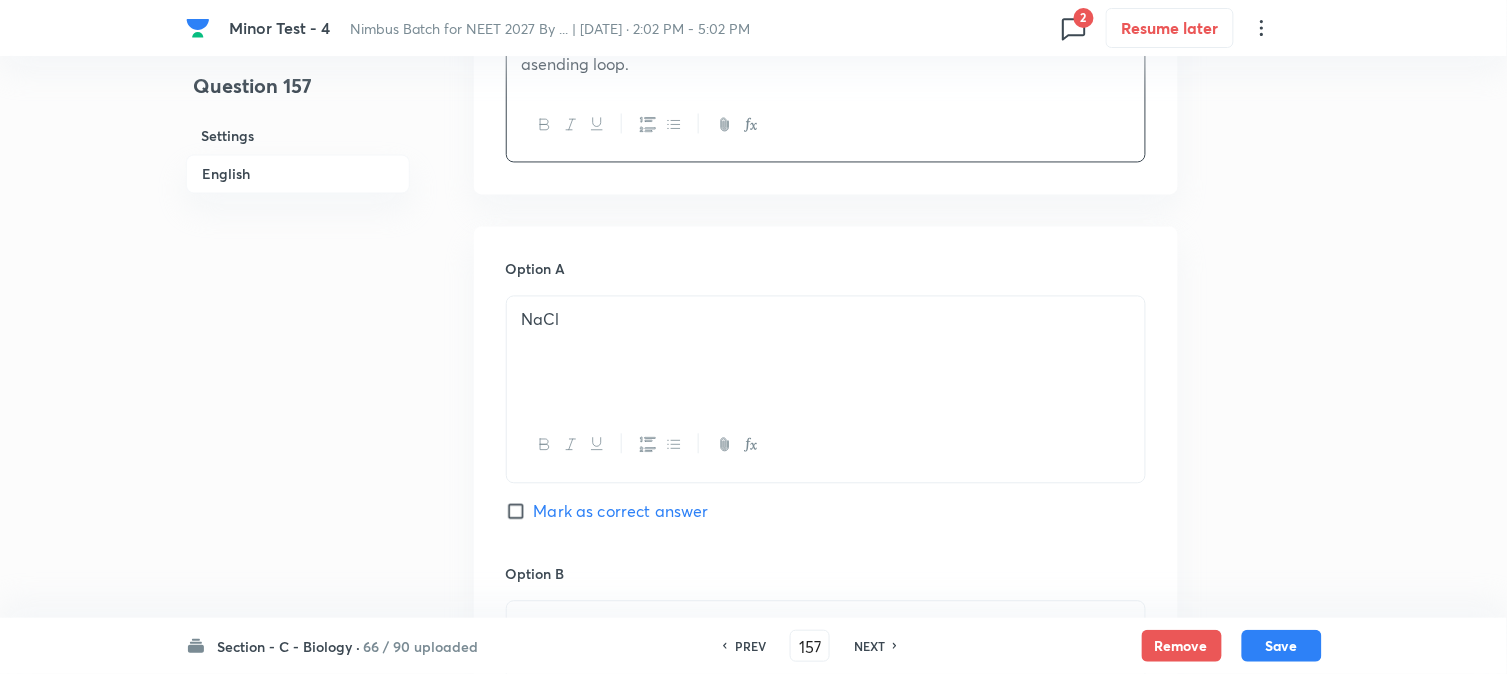 scroll, scrollTop: 1256, scrollLeft: 0, axis: vertical 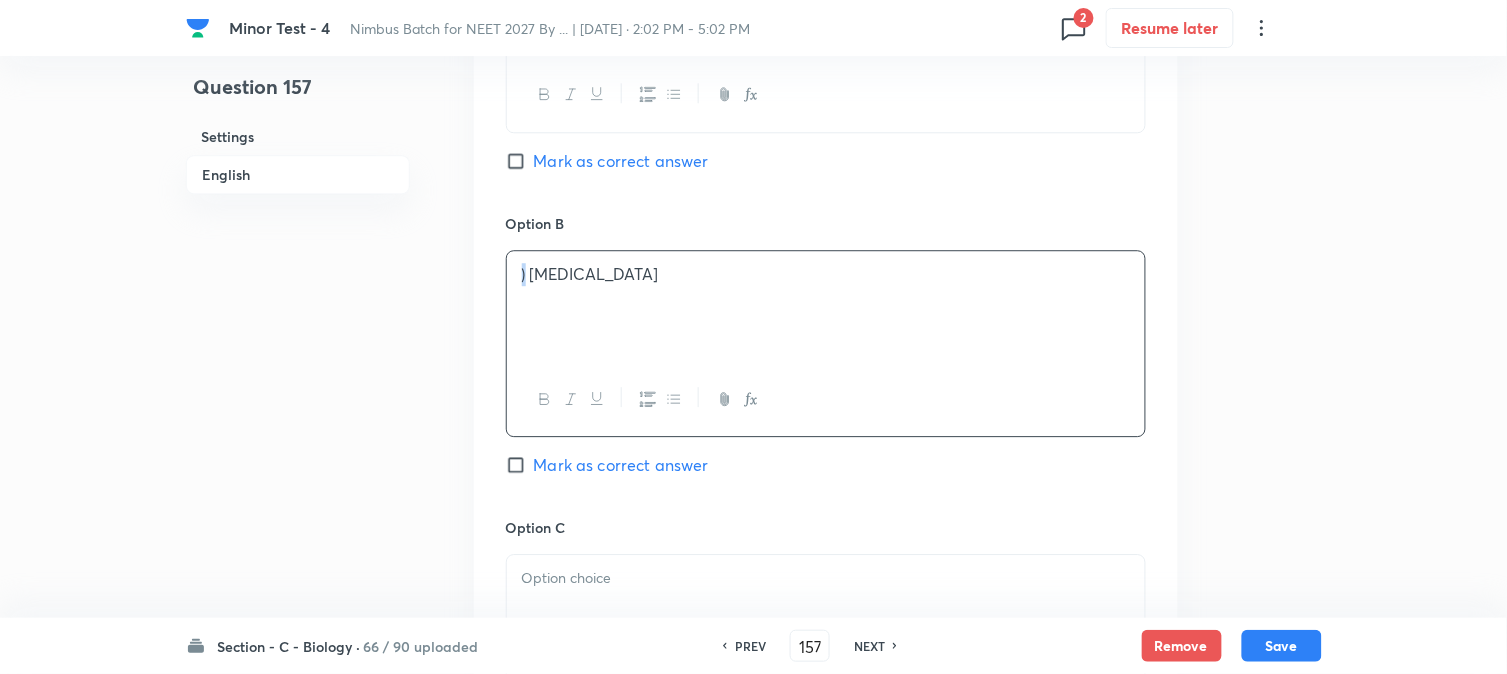 drag, startPoint x: 527, startPoint y: 268, endPoint x: 495, endPoint y: 248, distance: 37.735924 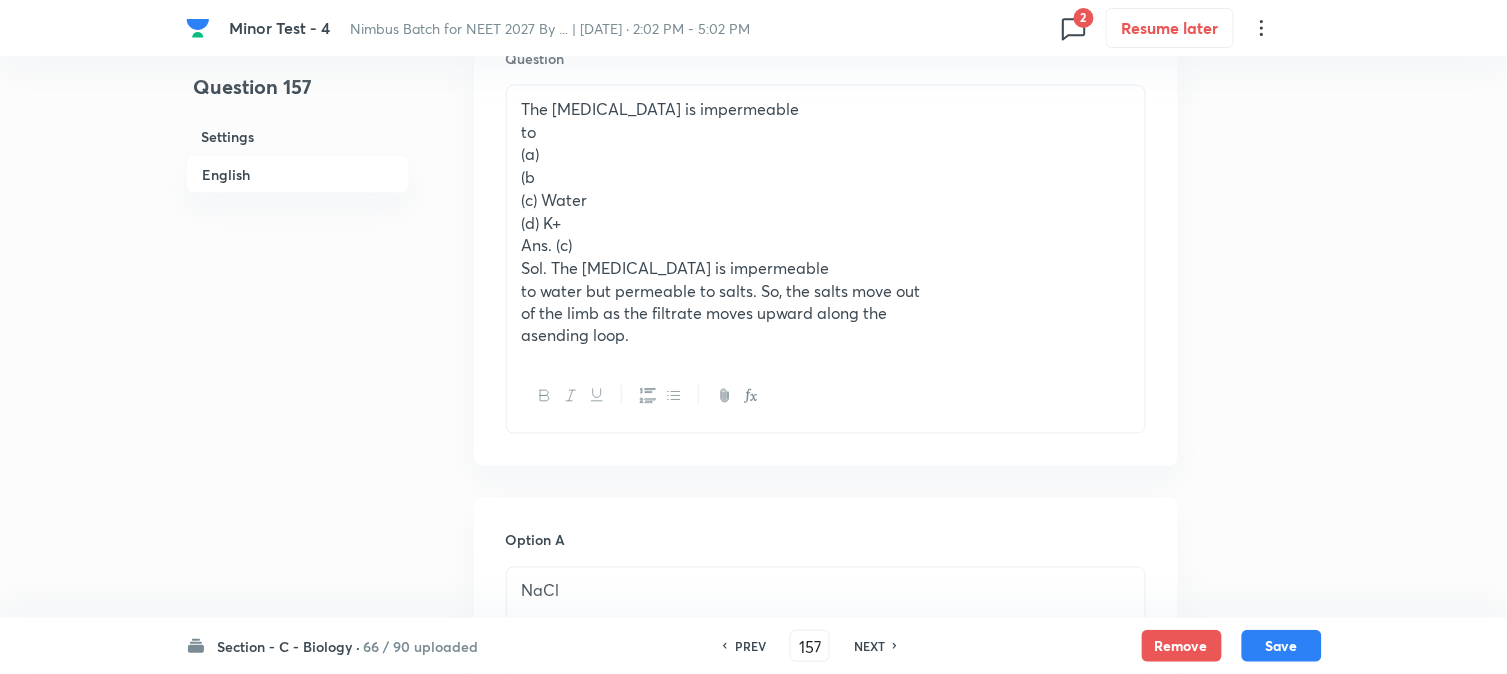 scroll, scrollTop: 590, scrollLeft: 0, axis: vertical 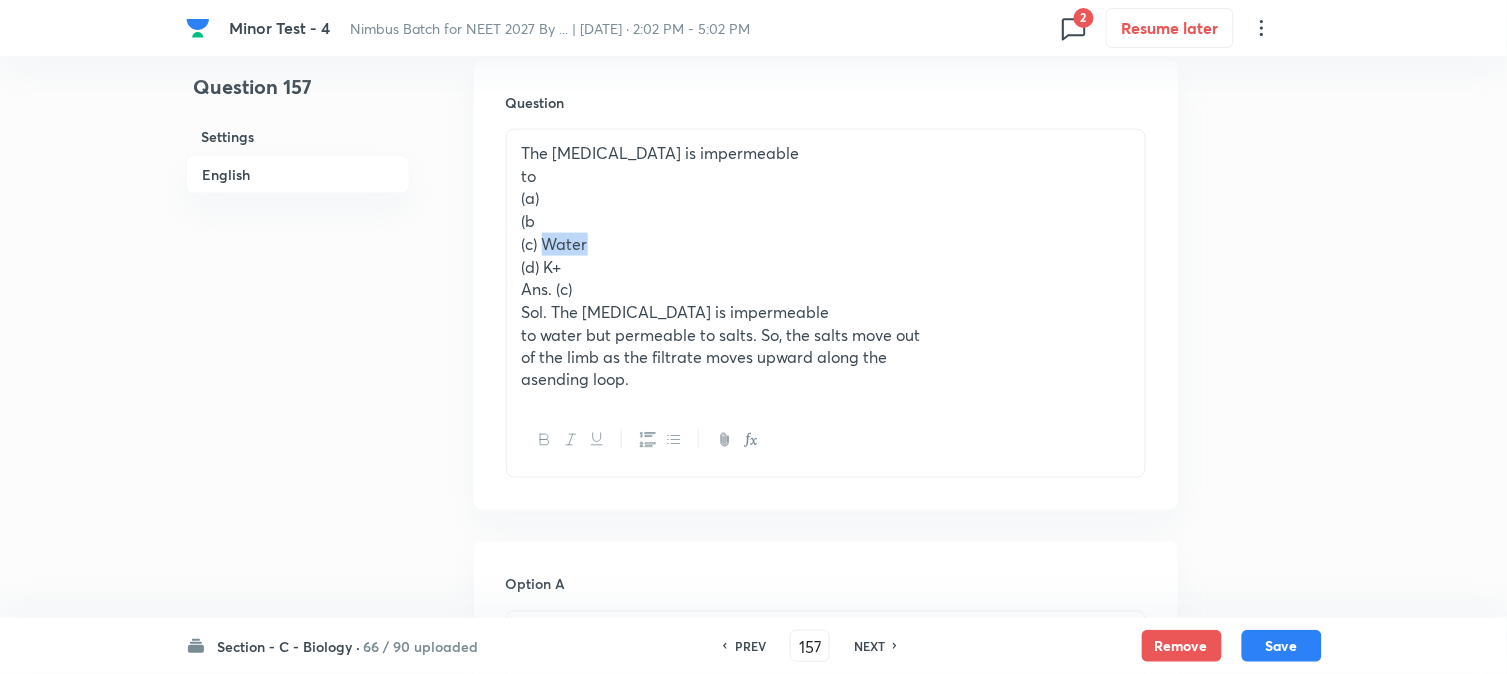 drag, startPoint x: 543, startPoint y: 243, endPoint x: 631, endPoint y: 254, distance: 88.68484 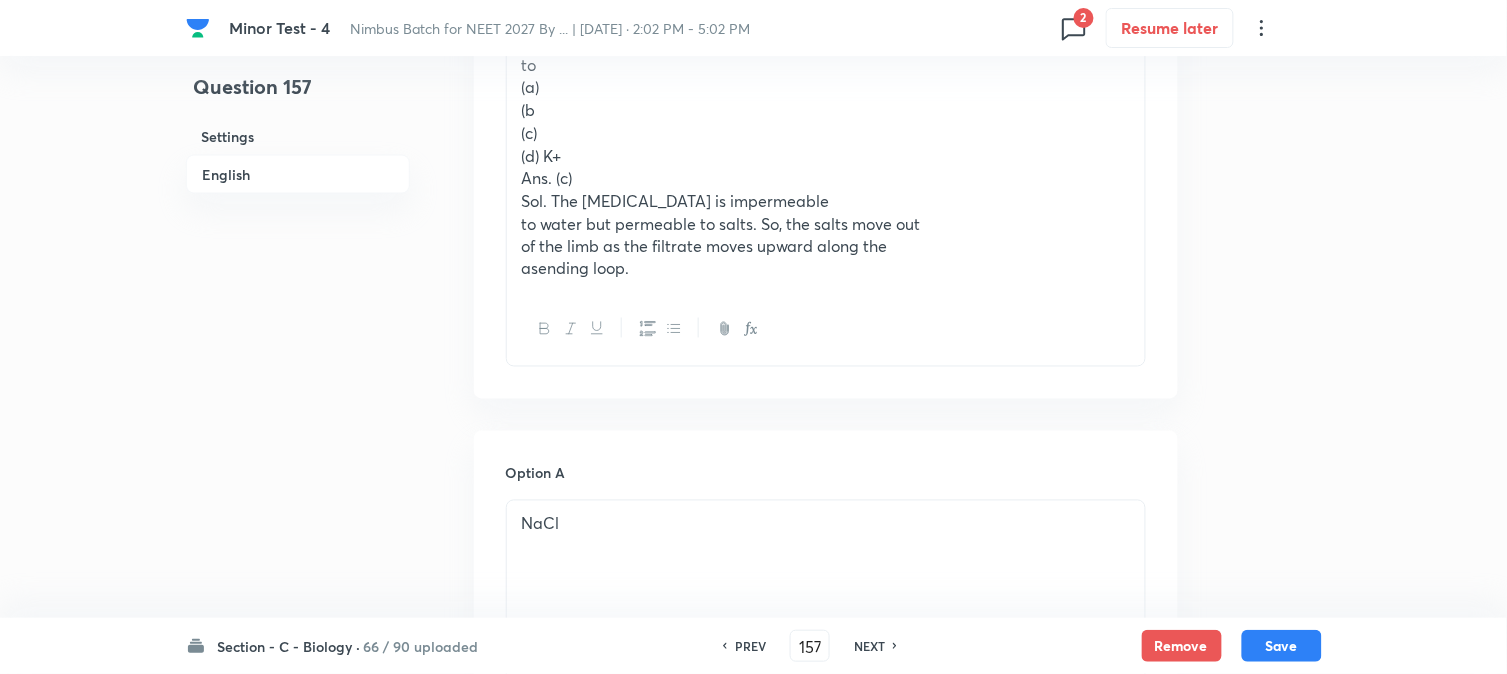 scroll, scrollTop: 590, scrollLeft: 0, axis: vertical 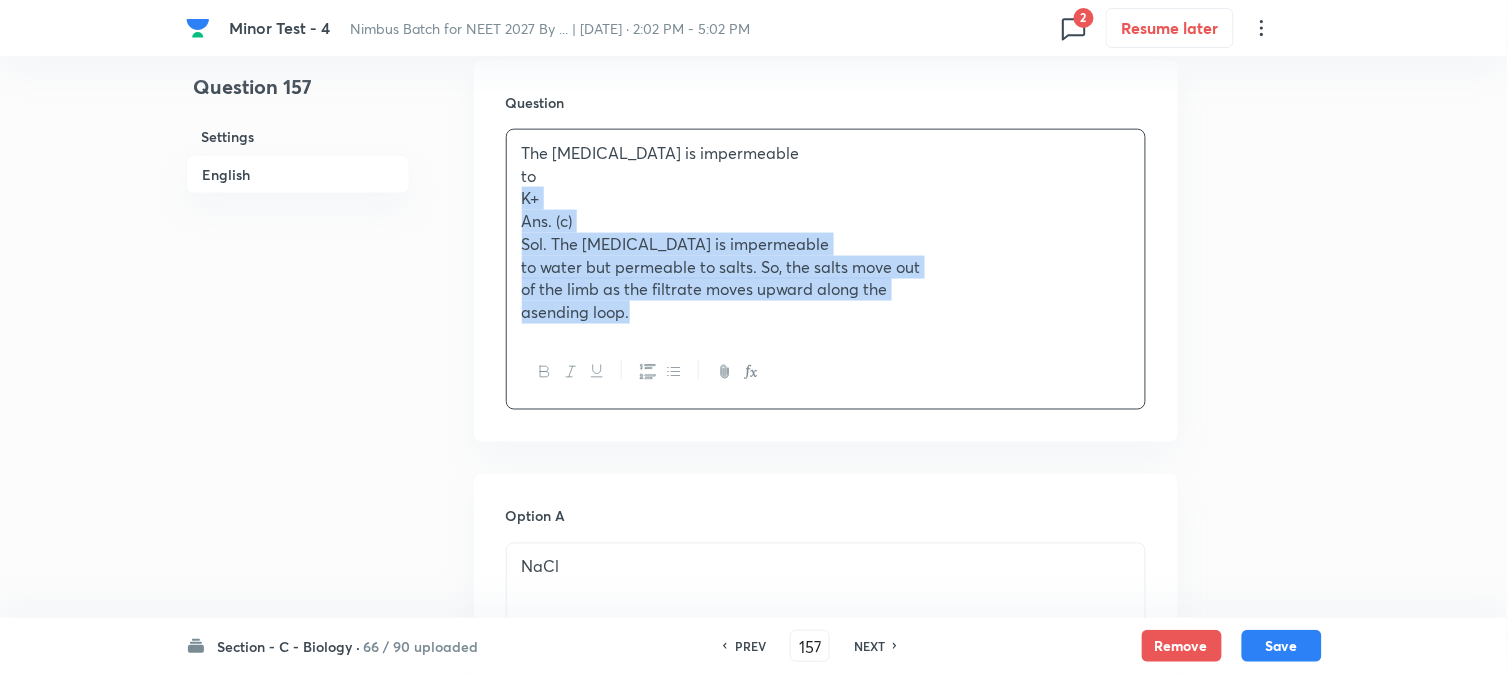 drag, startPoint x: 544, startPoint y: 256, endPoint x: 670, endPoint y: 354, distance: 159.62456 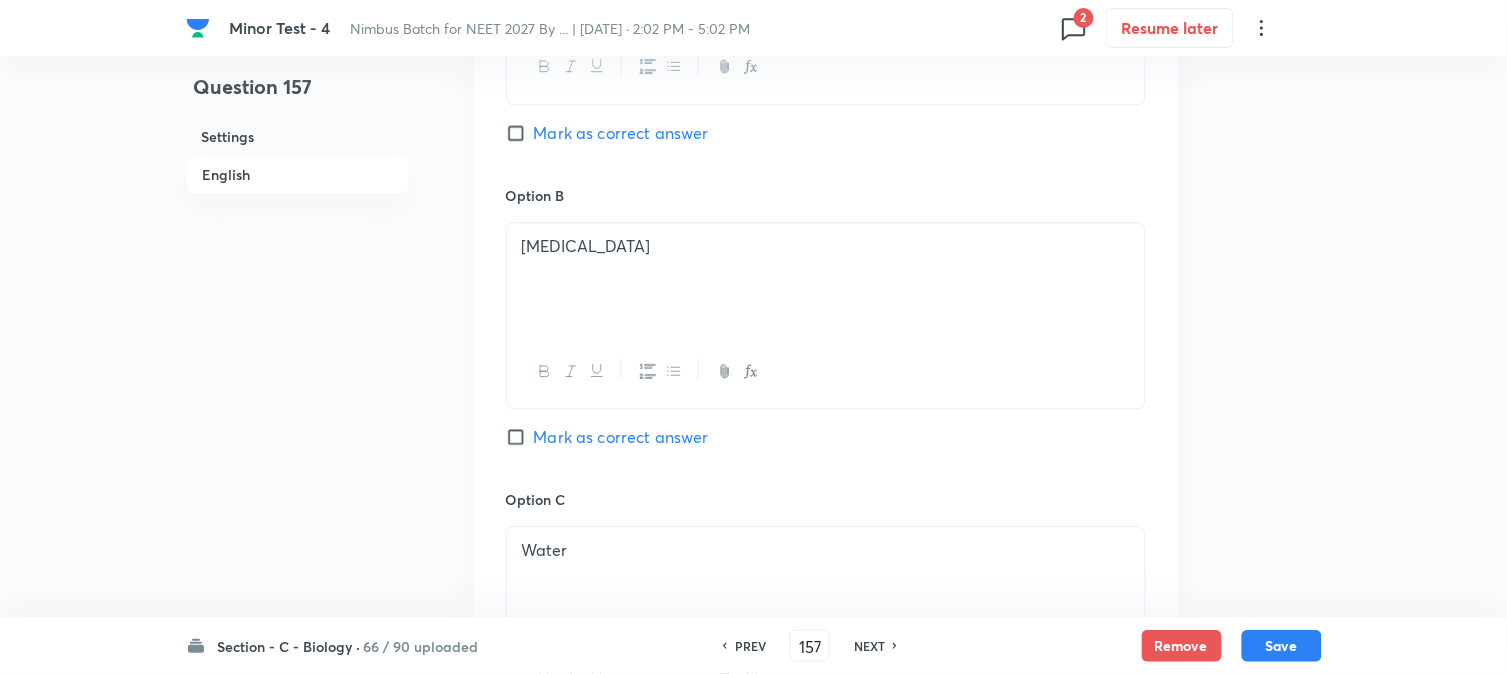 scroll, scrollTop: 1590, scrollLeft: 0, axis: vertical 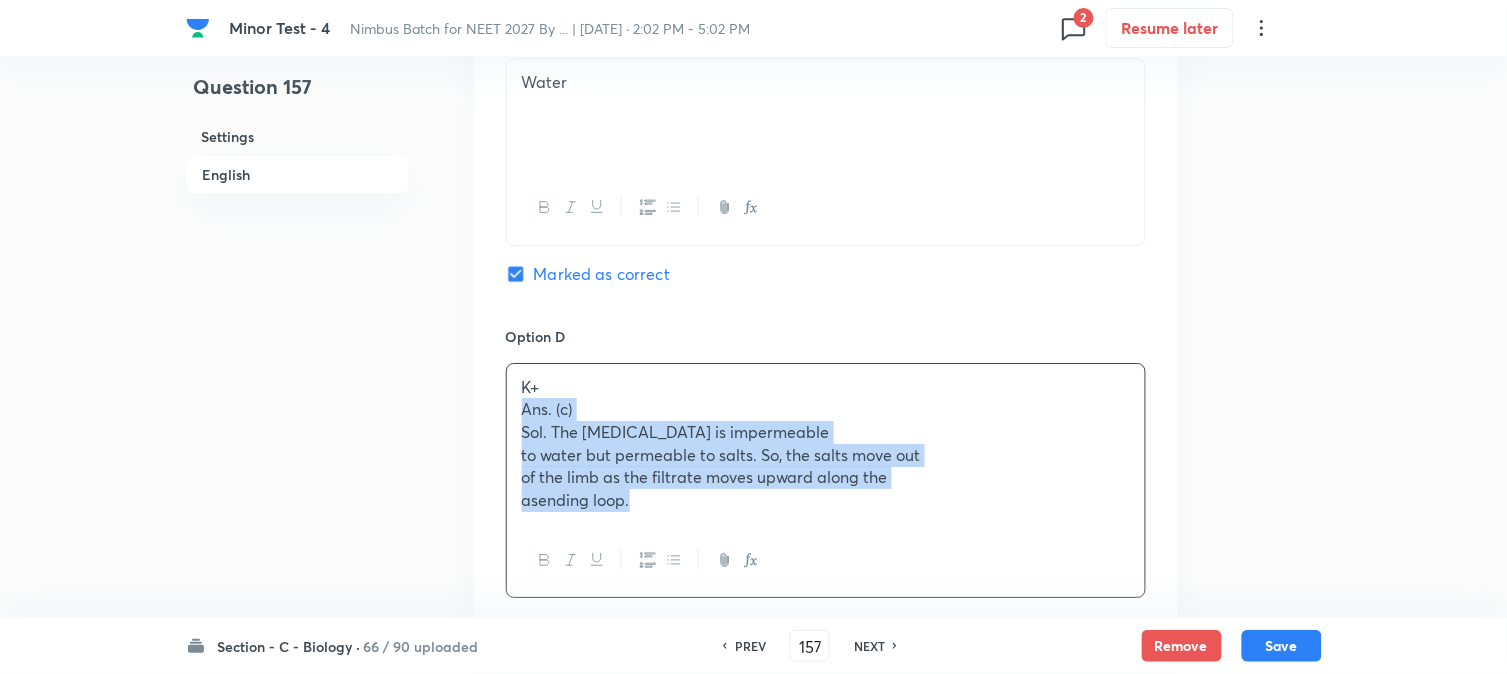 drag, startPoint x: 518, startPoint y: 413, endPoint x: 708, endPoint y: 554, distance: 236.60304 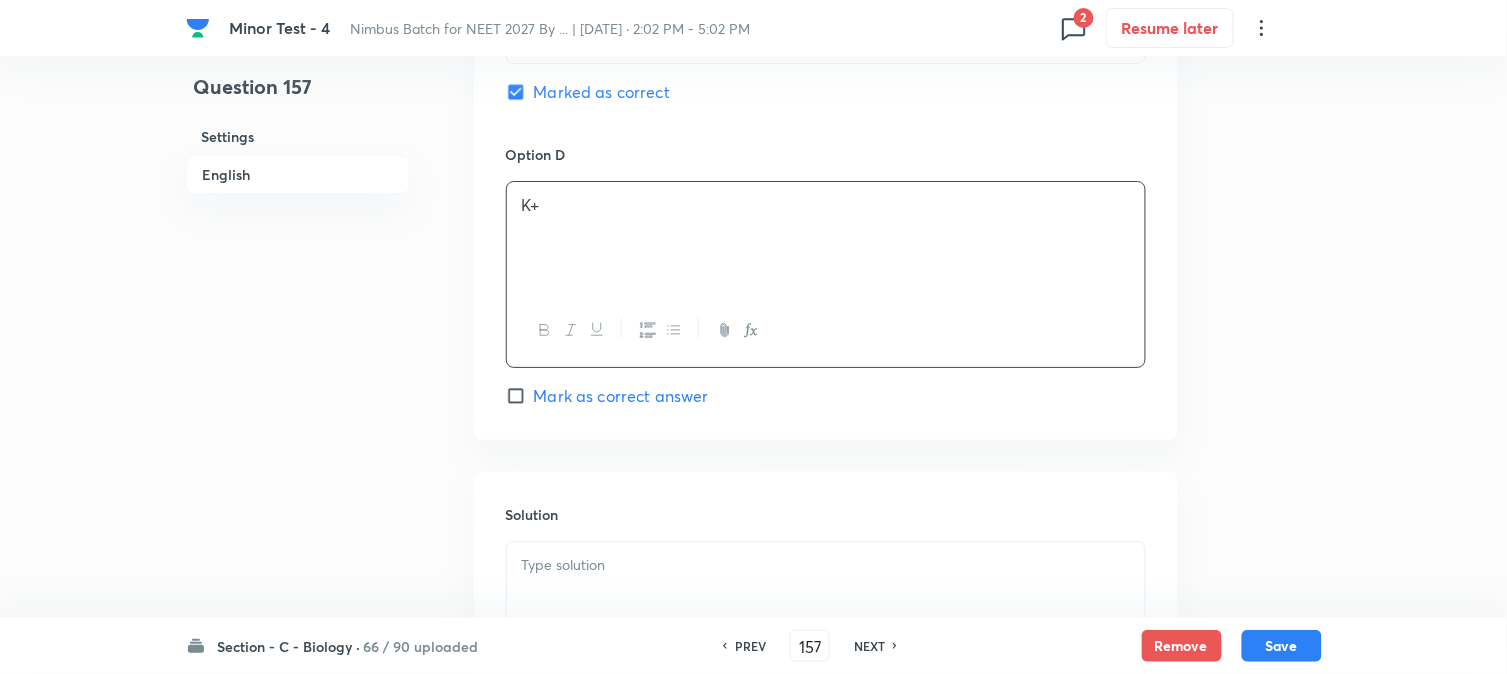 scroll, scrollTop: 1923, scrollLeft: 0, axis: vertical 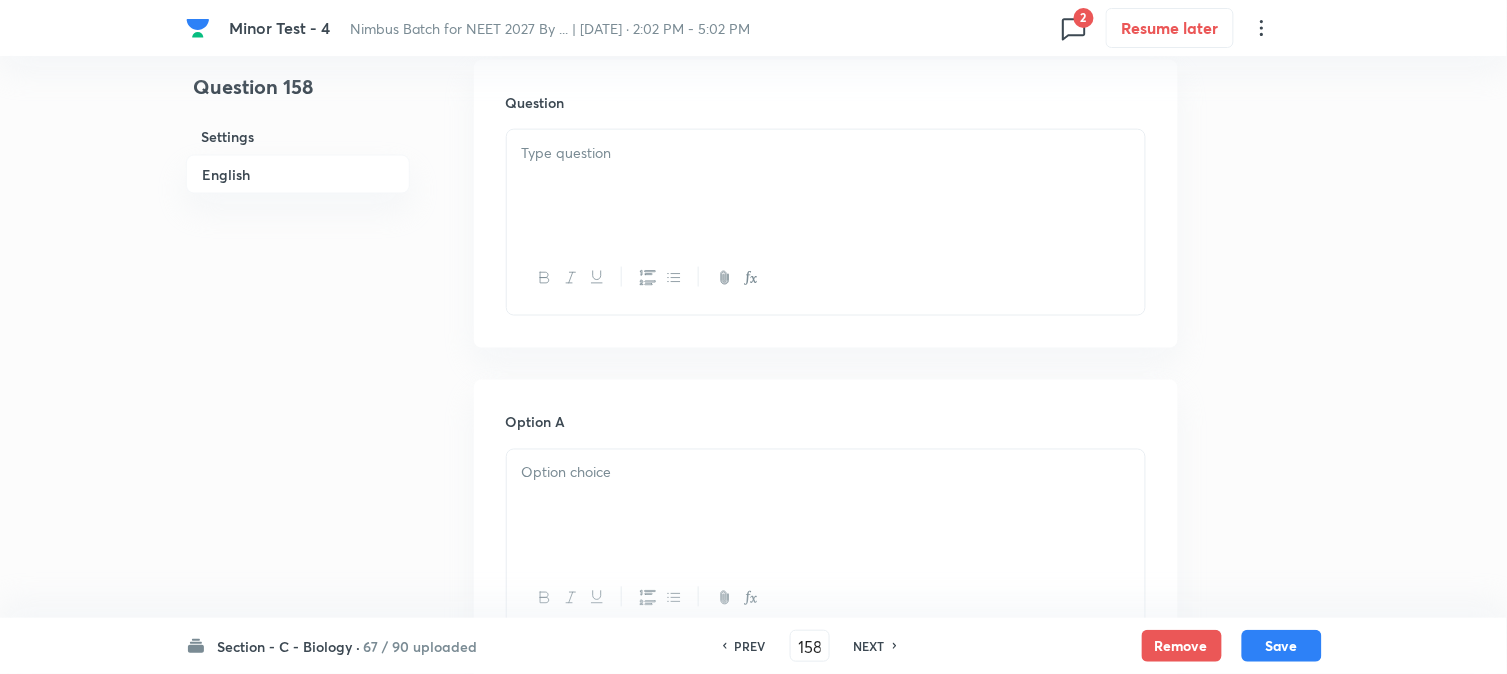 paste 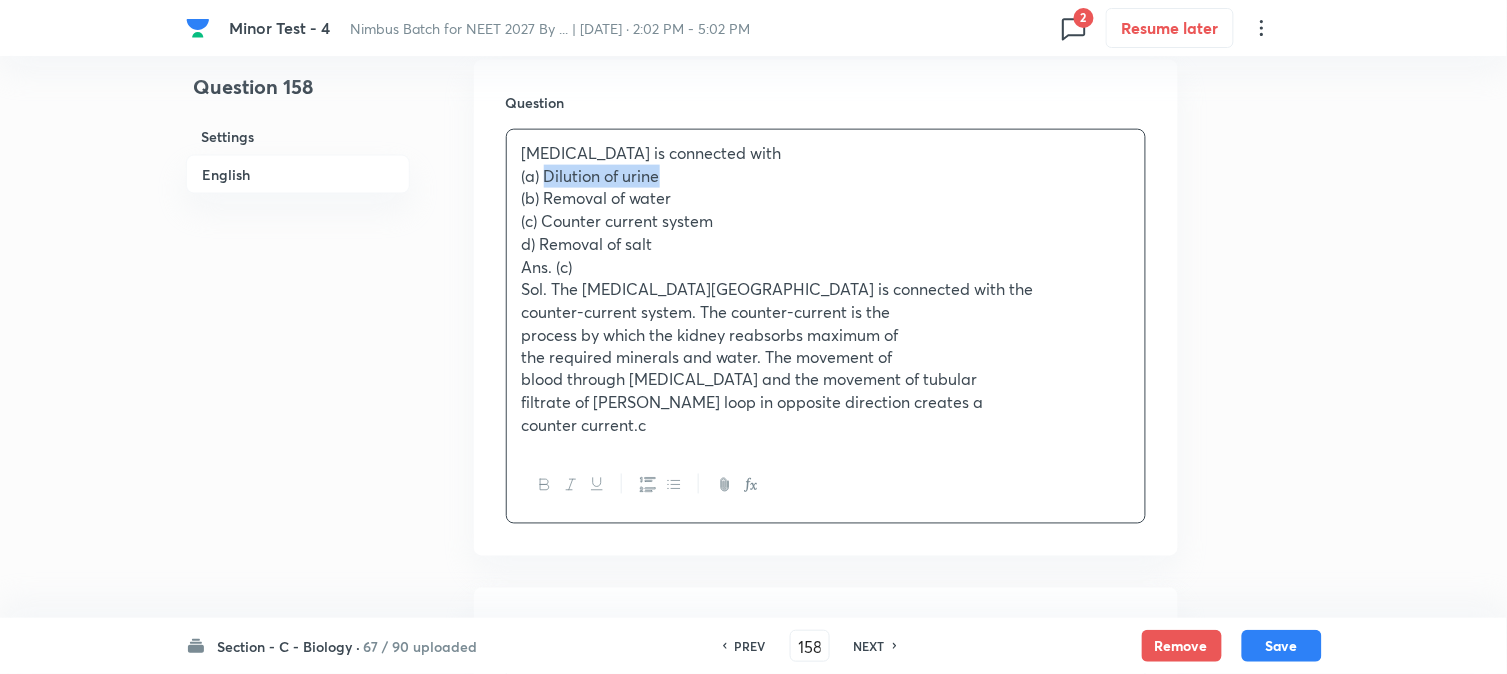 drag, startPoint x: 546, startPoint y: 173, endPoint x: 694, endPoint y: 178, distance: 148.08444 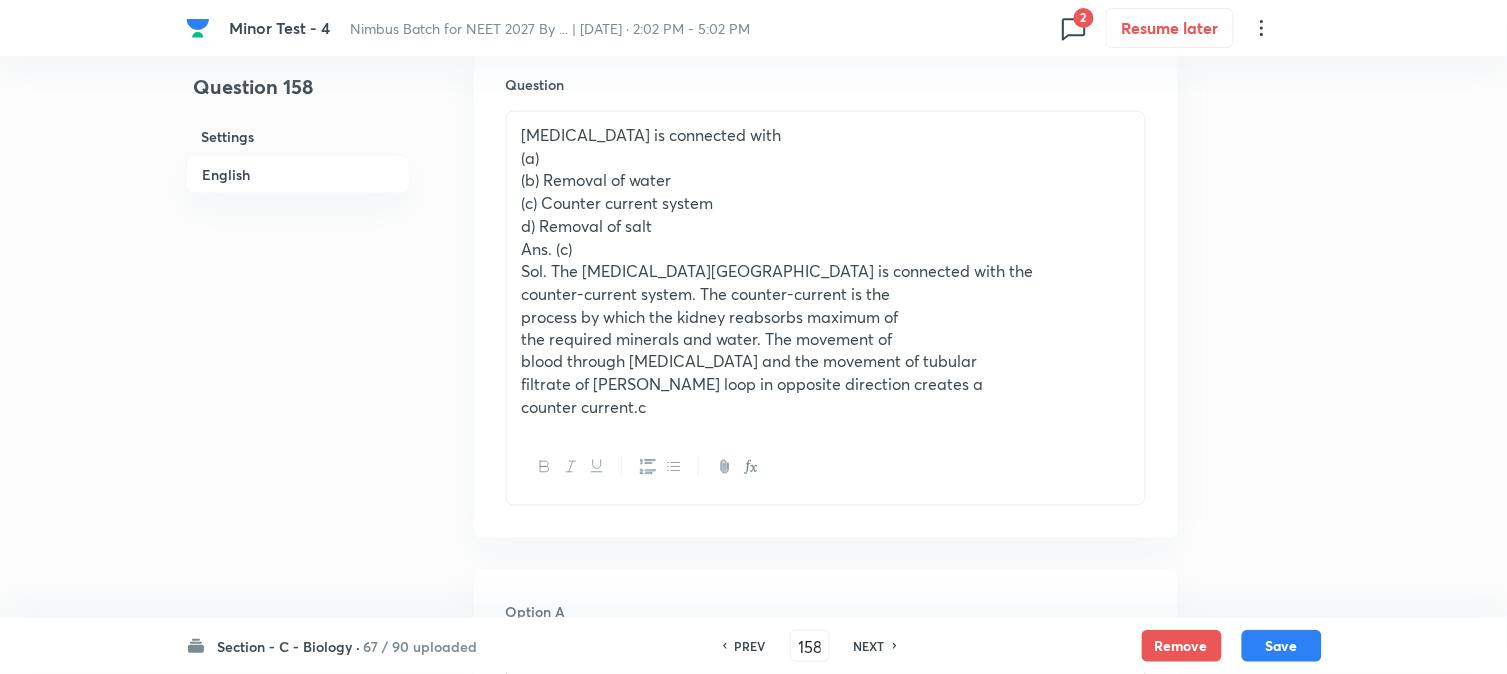 scroll, scrollTop: 590, scrollLeft: 0, axis: vertical 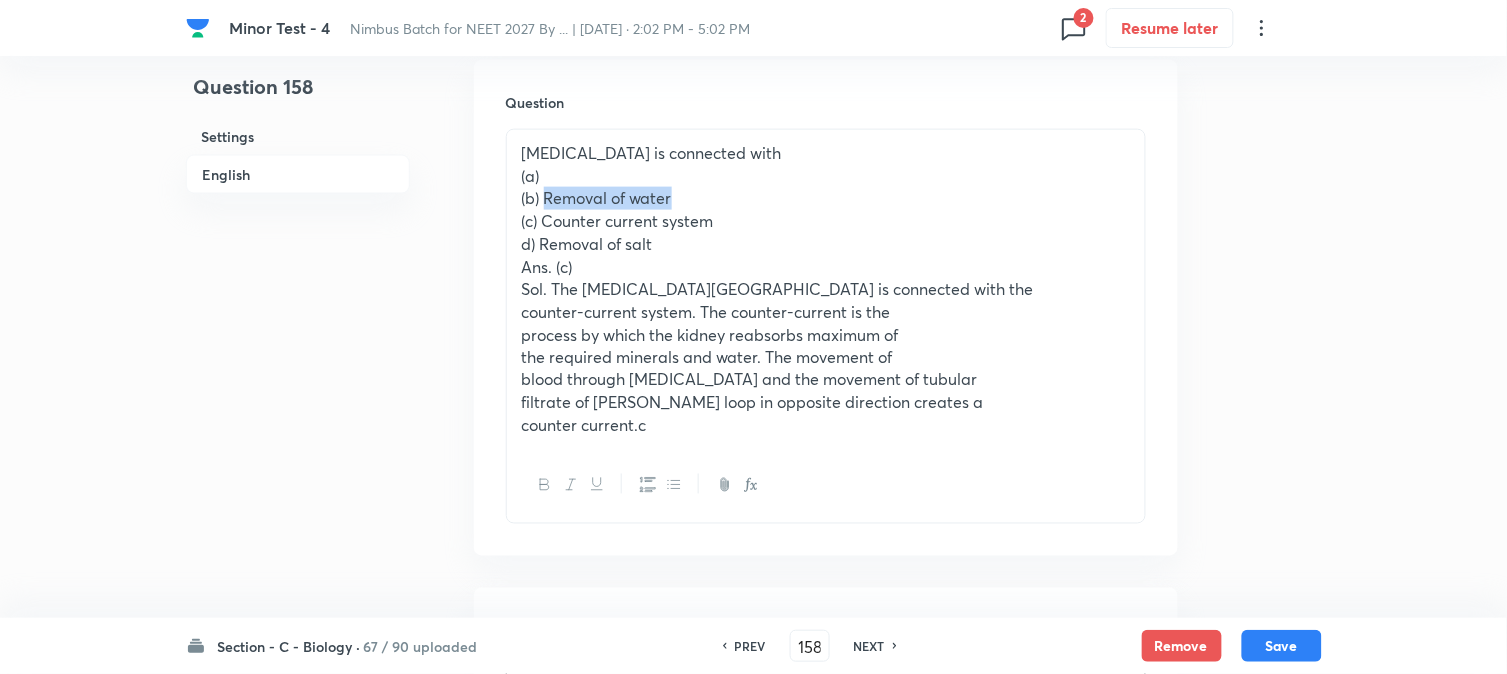 drag, startPoint x: 545, startPoint y: 195, endPoint x: 697, endPoint y: 195, distance: 152 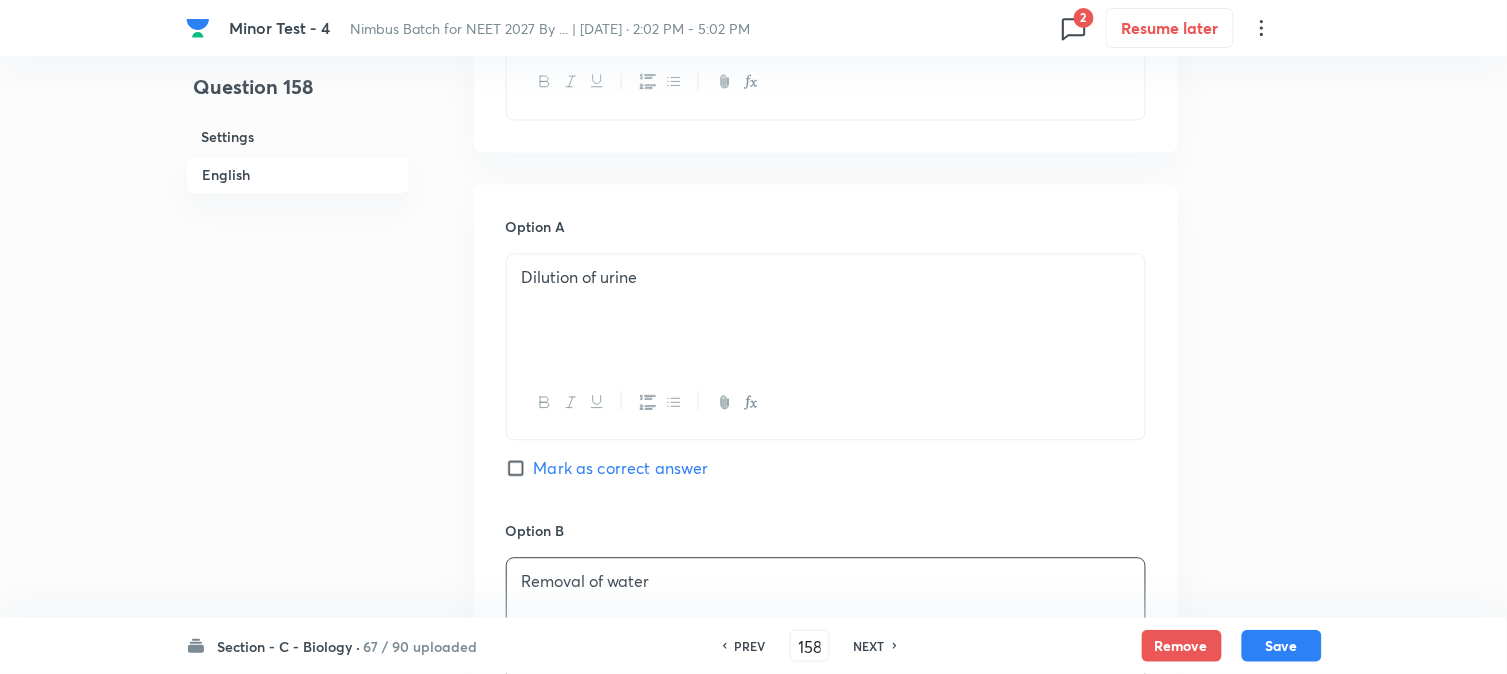 scroll, scrollTop: 478, scrollLeft: 0, axis: vertical 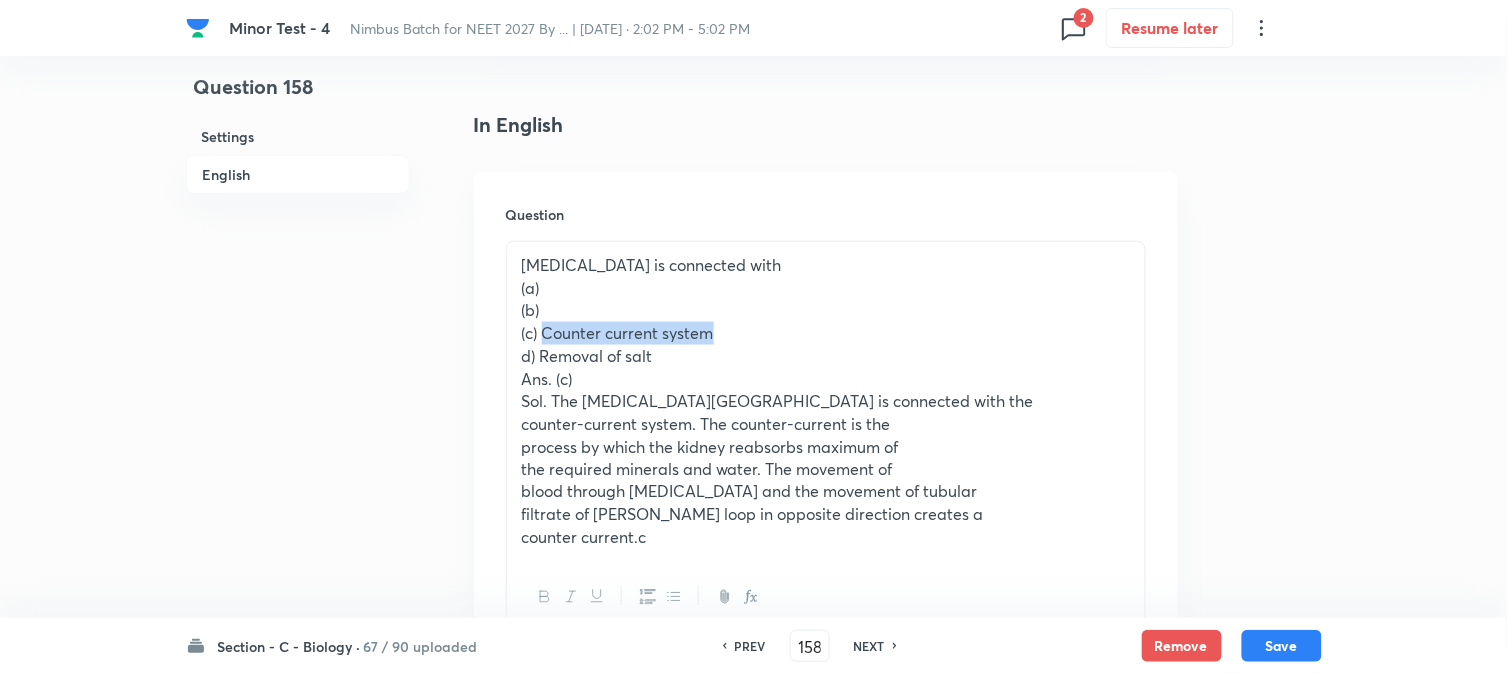 drag, startPoint x: 544, startPoint y: 333, endPoint x: 784, endPoint y: 336, distance: 240.01875 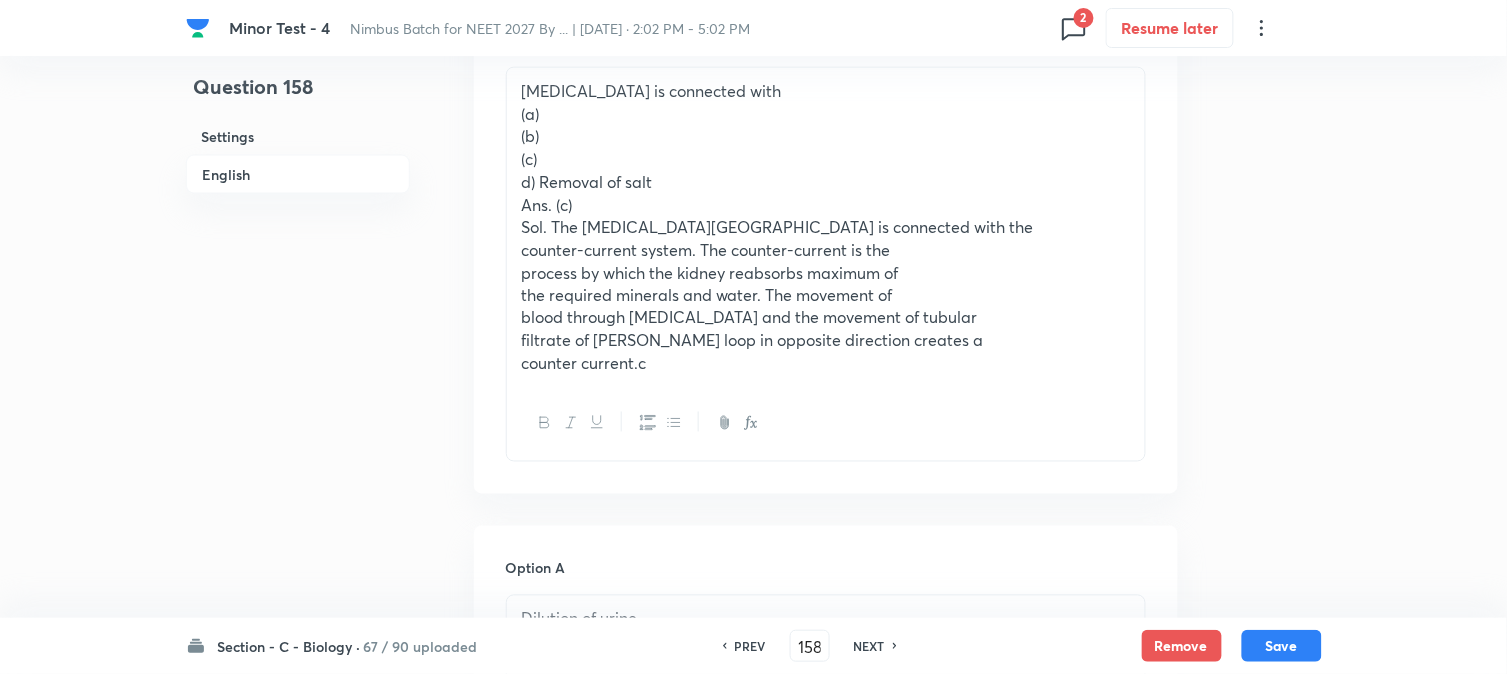 scroll, scrollTop: 590, scrollLeft: 0, axis: vertical 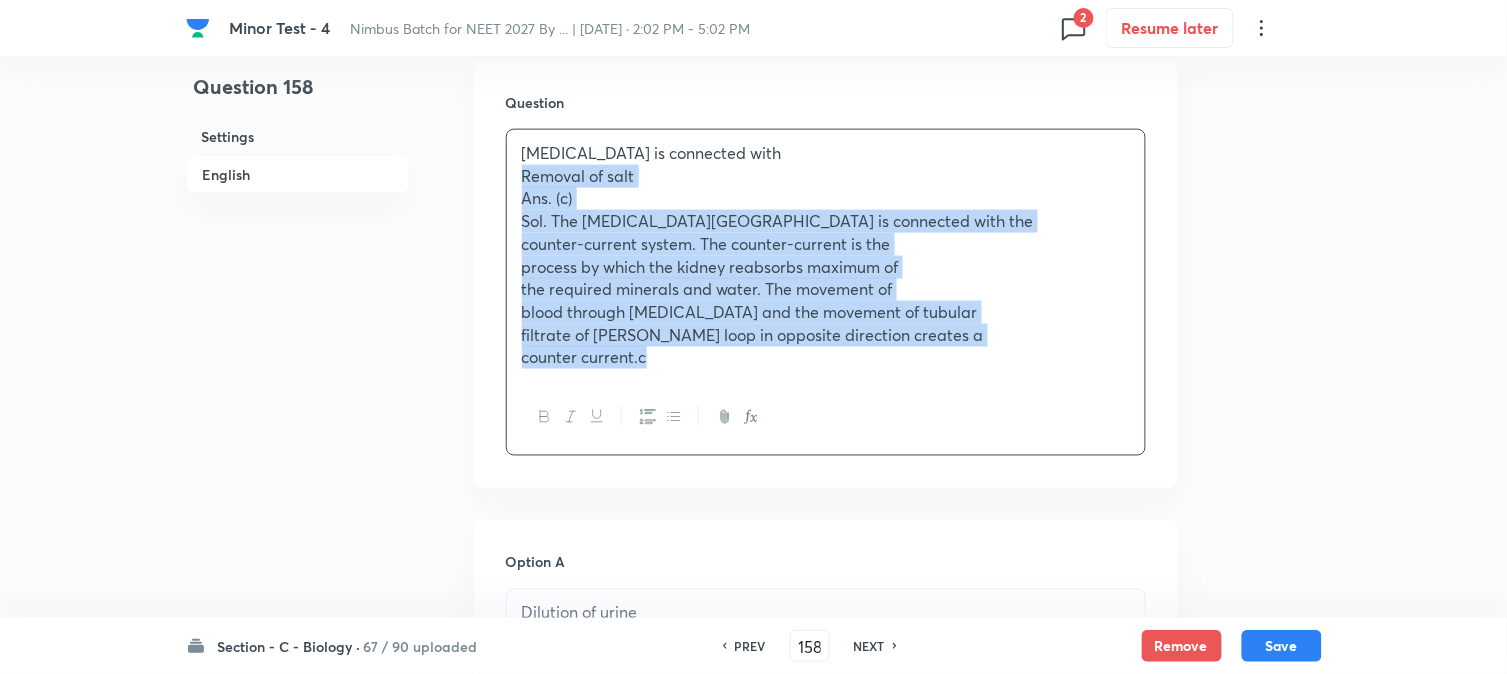 drag, startPoint x: 544, startPoint y: 237, endPoint x: 1040, endPoint y: 495, distance: 559.08856 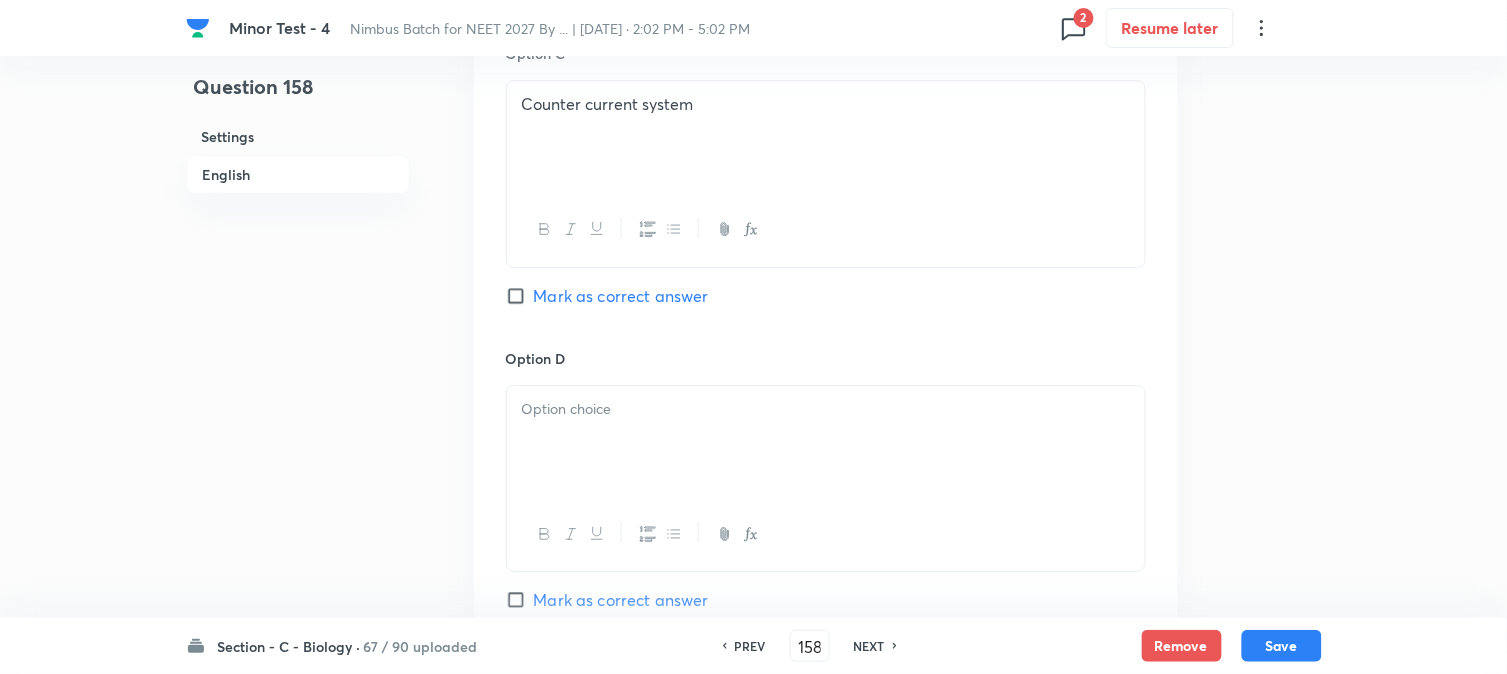 scroll, scrollTop: 1590, scrollLeft: 0, axis: vertical 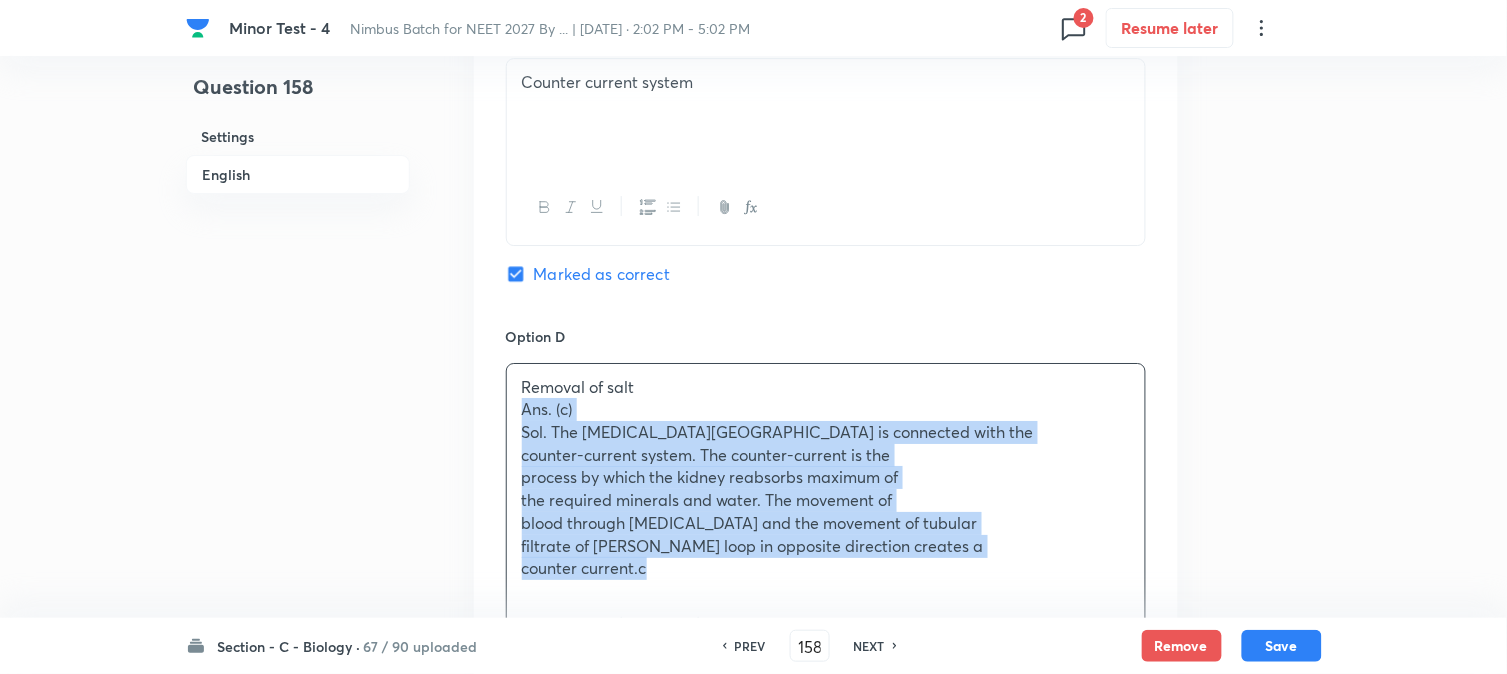 drag, startPoint x: 524, startPoint y: 410, endPoint x: 897, endPoint y: 647, distance: 441.92532 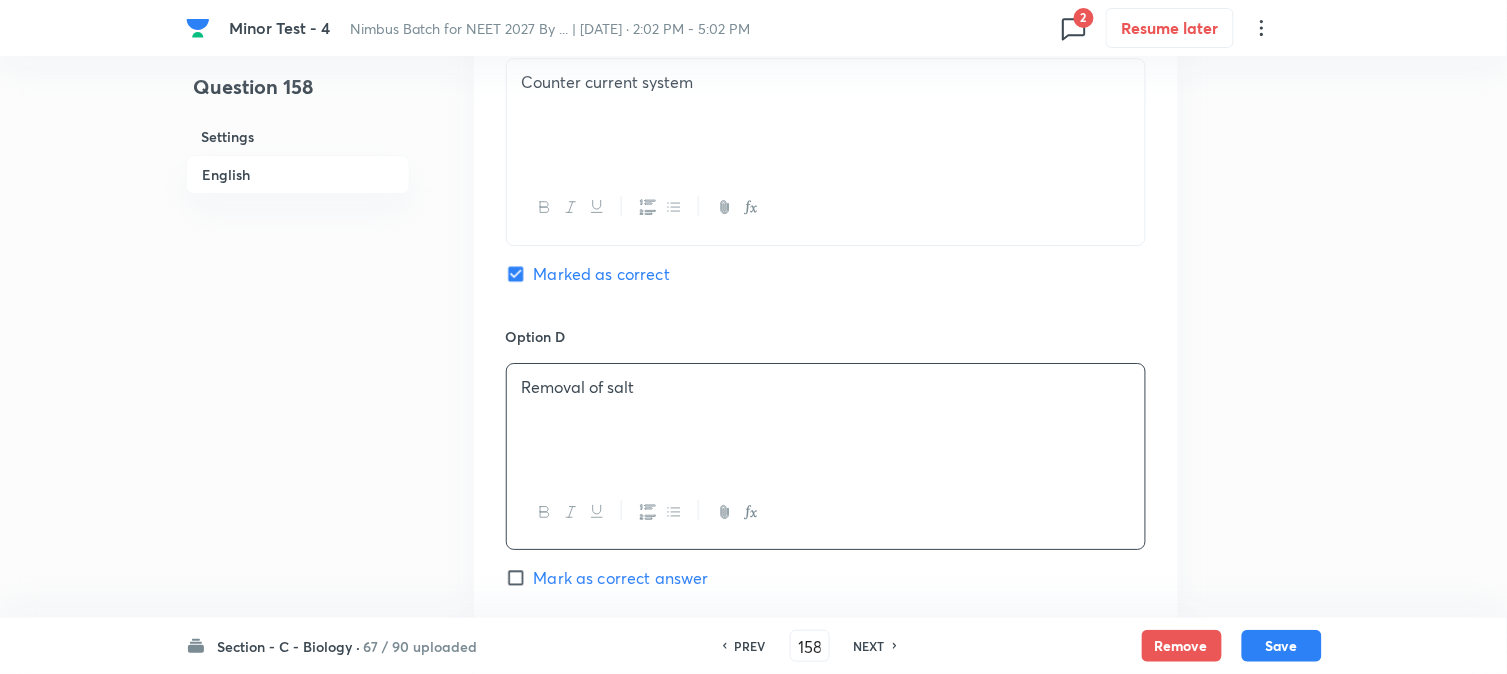 scroll, scrollTop: 1923, scrollLeft: 0, axis: vertical 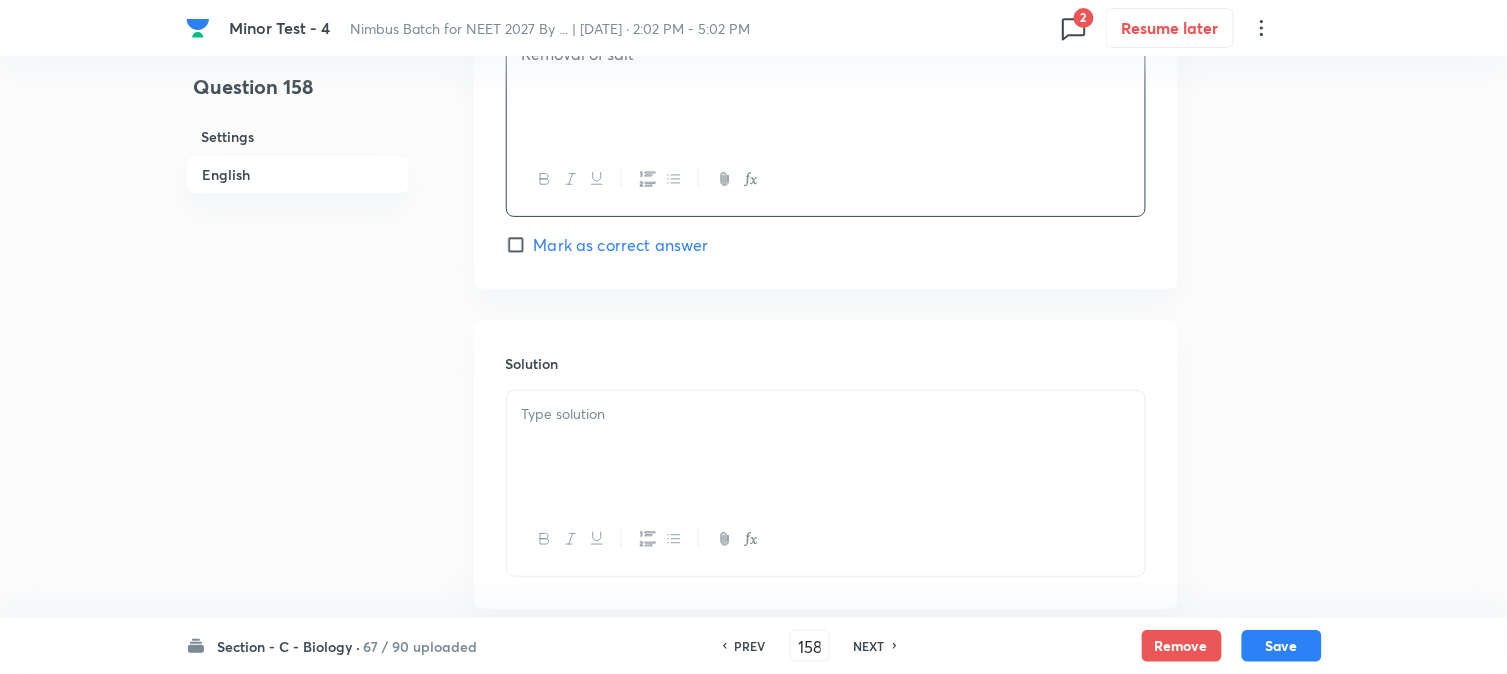 paste 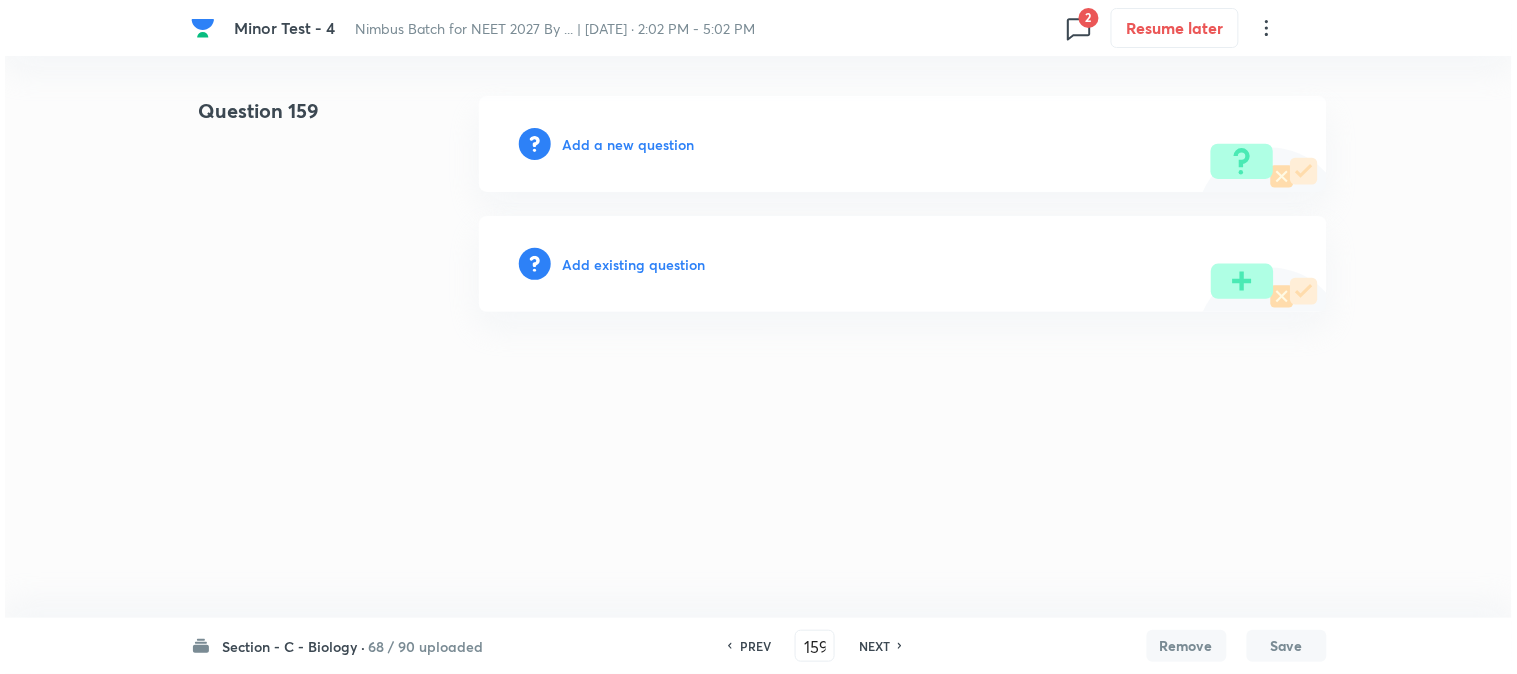 scroll, scrollTop: 0, scrollLeft: 0, axis: both 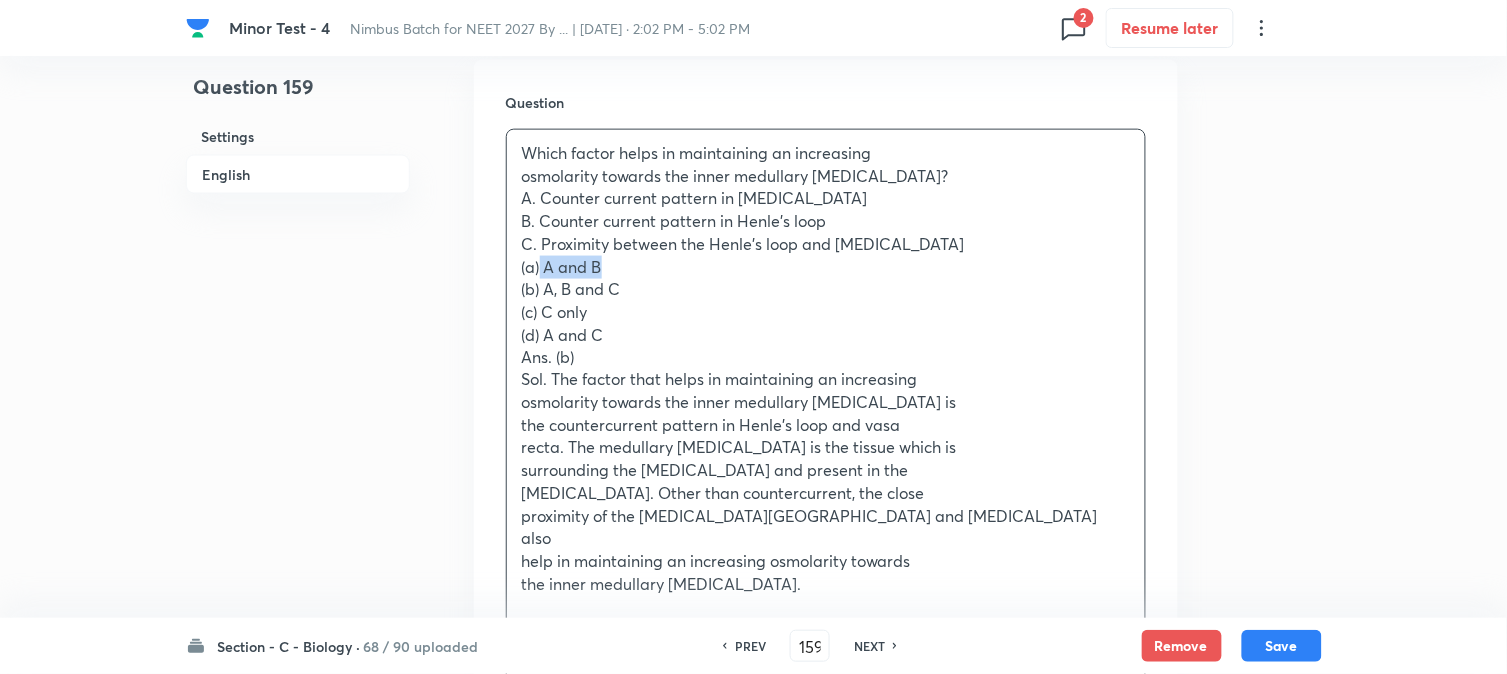 drag, startPoint x: 541, startPoint y: 267, endPoint x: 647, endPoint y: 272, distance: 106.11786 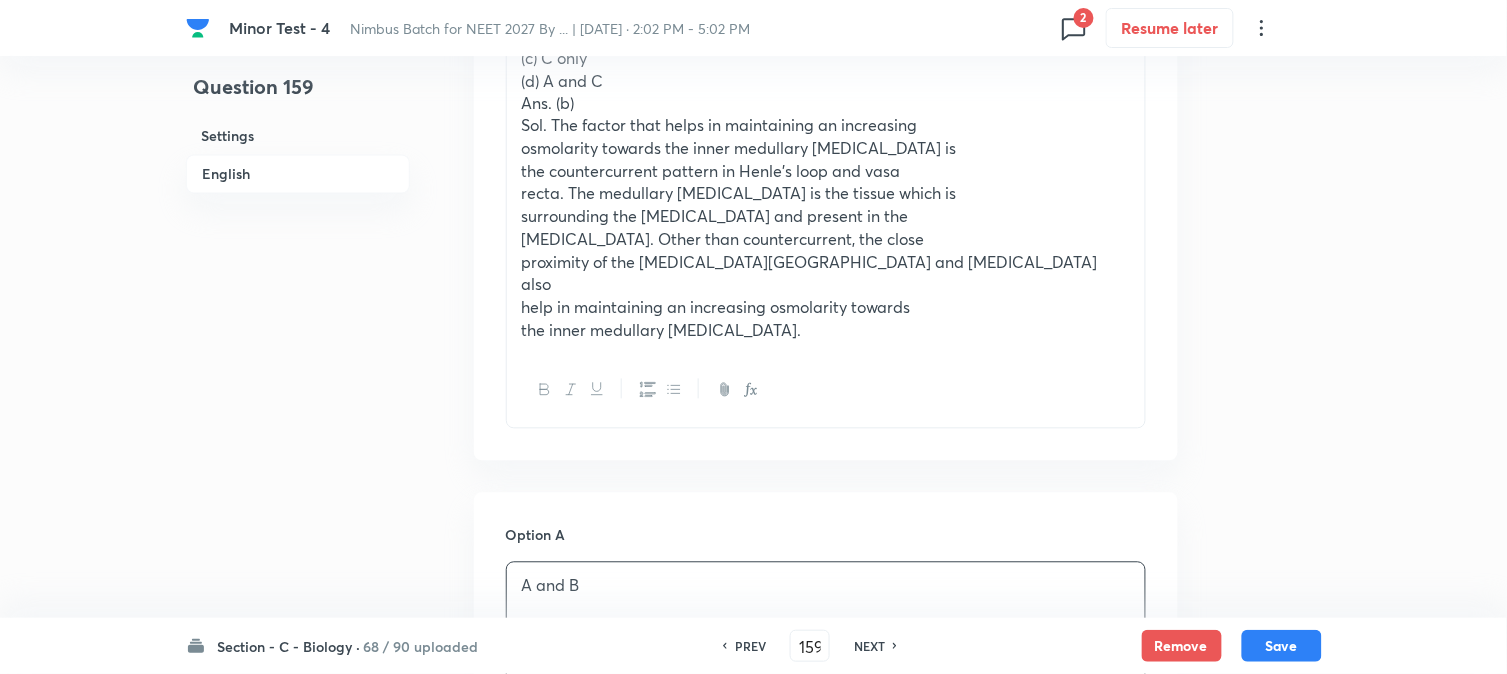 scroll, scrollTop: 478, scrollLeft: 0, axis: vertical 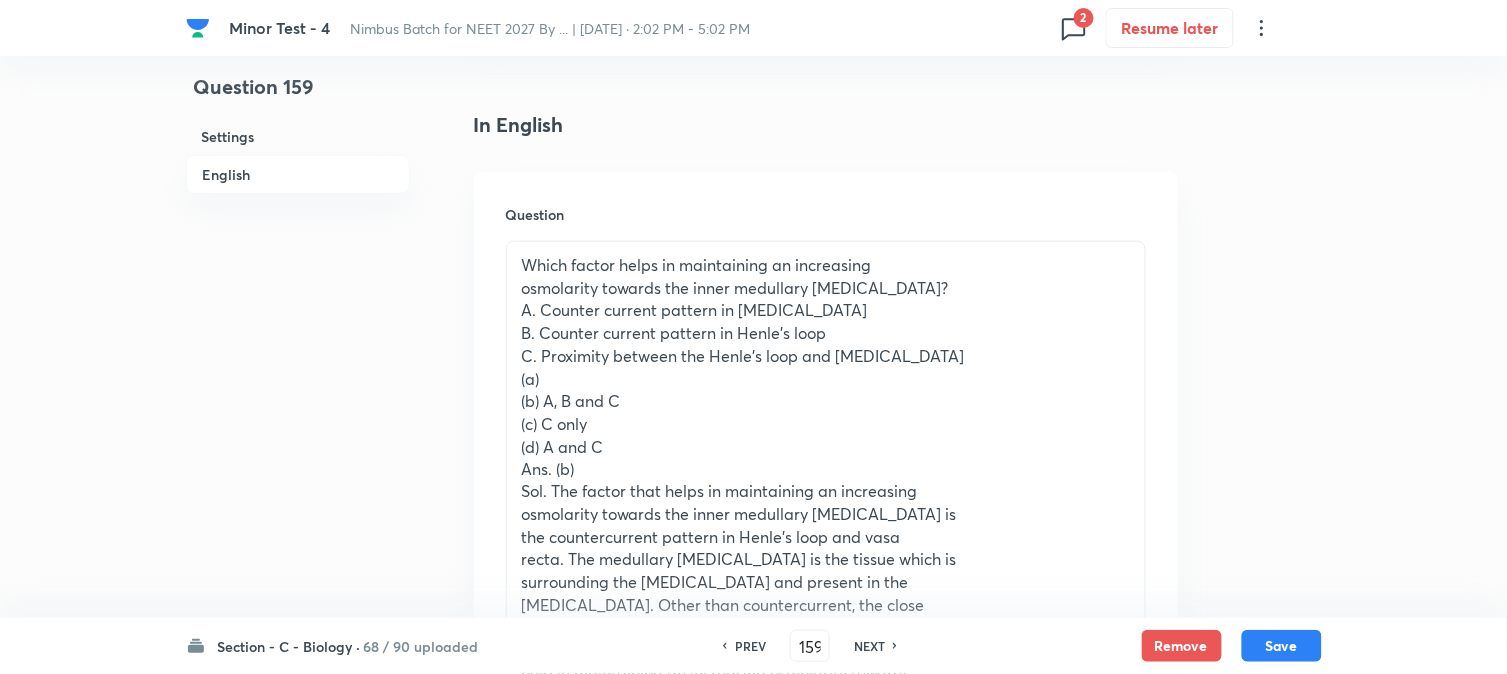 drag, startPoint x: 545, startPoint y: 405, endPoint x: 665, endPoint y: 403, distance: 120.01666 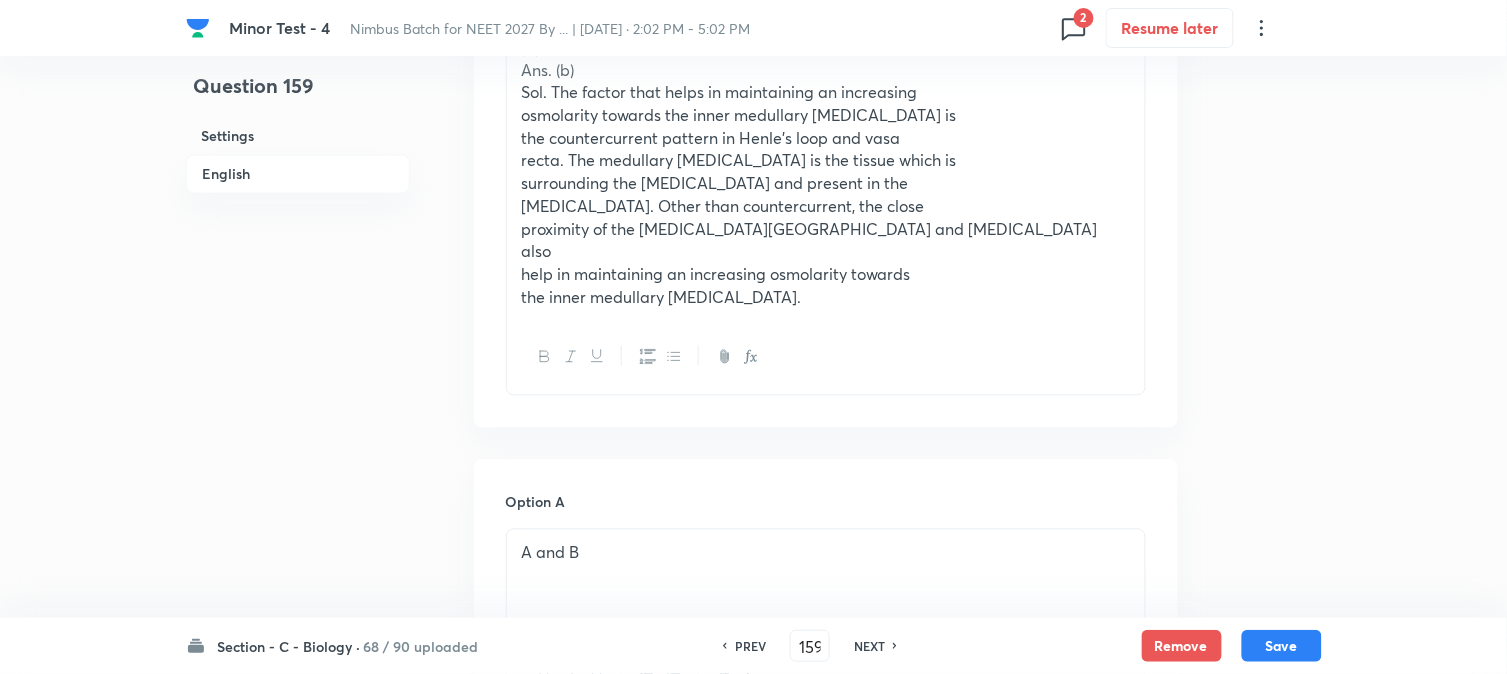 scroll, scrollTop: 478, scrollLeft: 0, axis: vertical 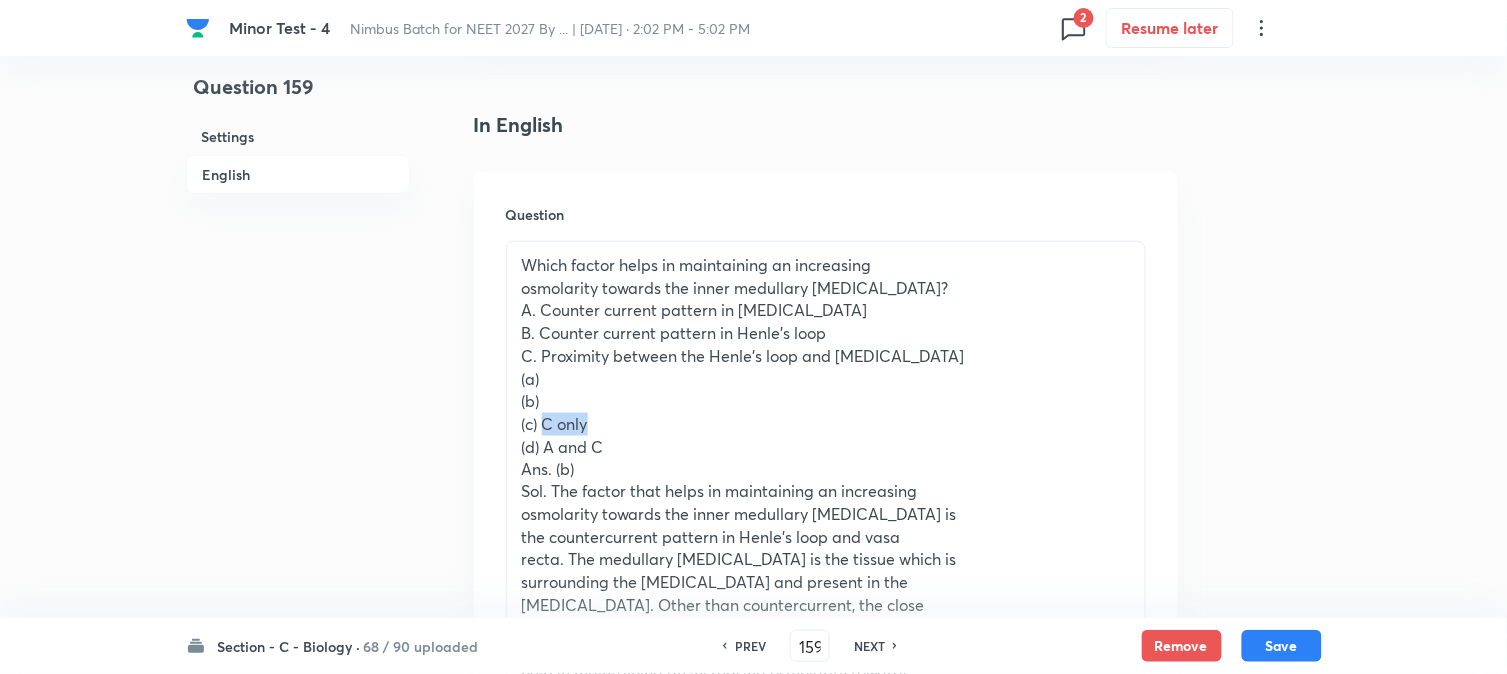 drag, startPoint x: 547, startPoint y: 428, endPoint x: 624, endPoint y: 422, distance: 77.23341 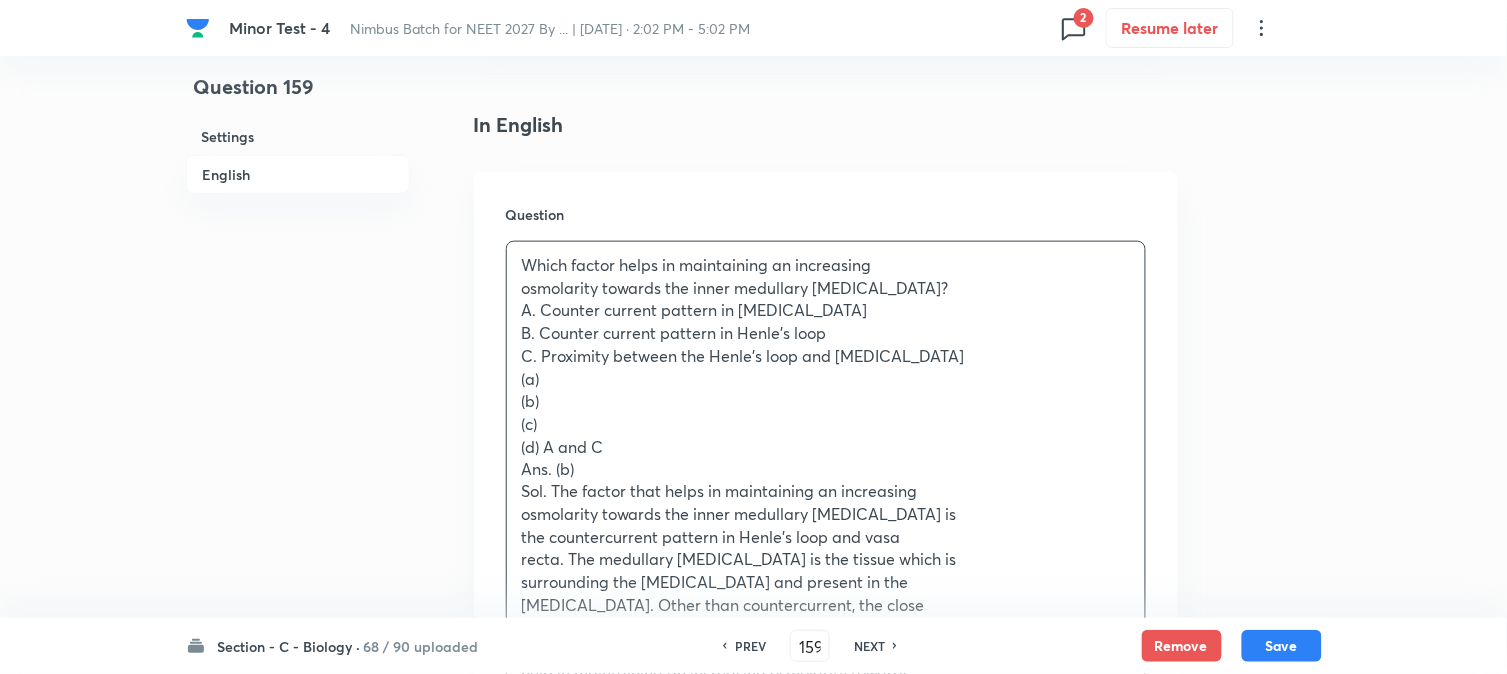 scroll, scrollTop: 1367, scrollLeft: 0, axis: vertical 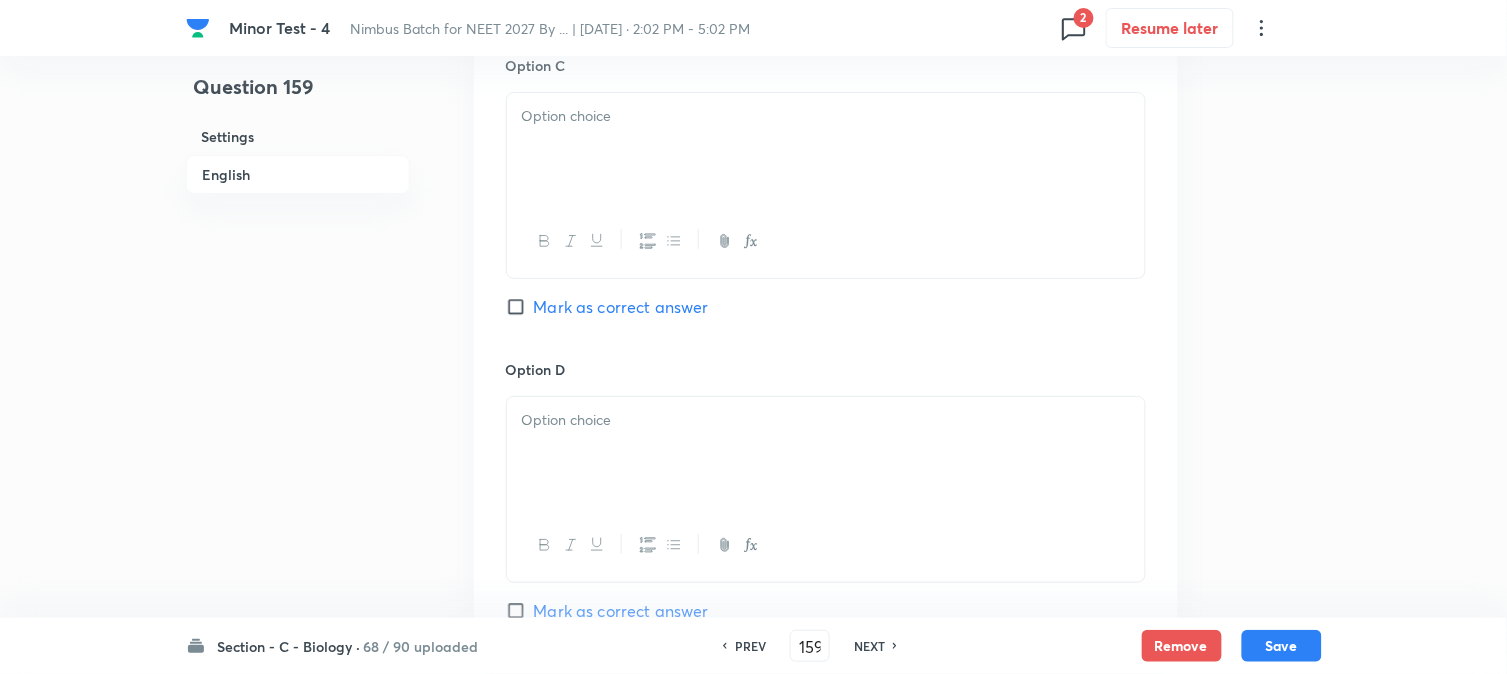 drag, startPoint x: 600, startPoint y: 154, endPoint x: 598, endPoint y: 167, distance: 13.152946 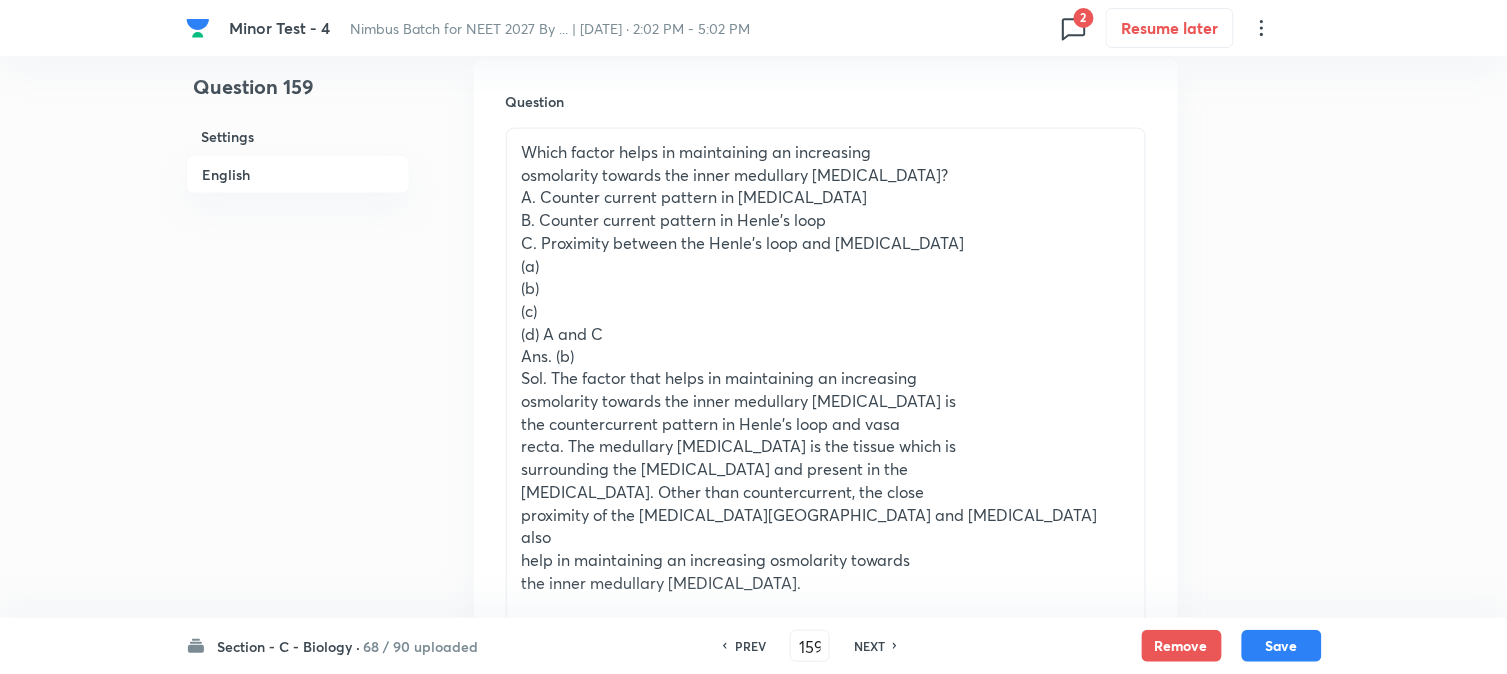 scroll, scrollTop: 590, scrollLeft: 0, axis: vertical 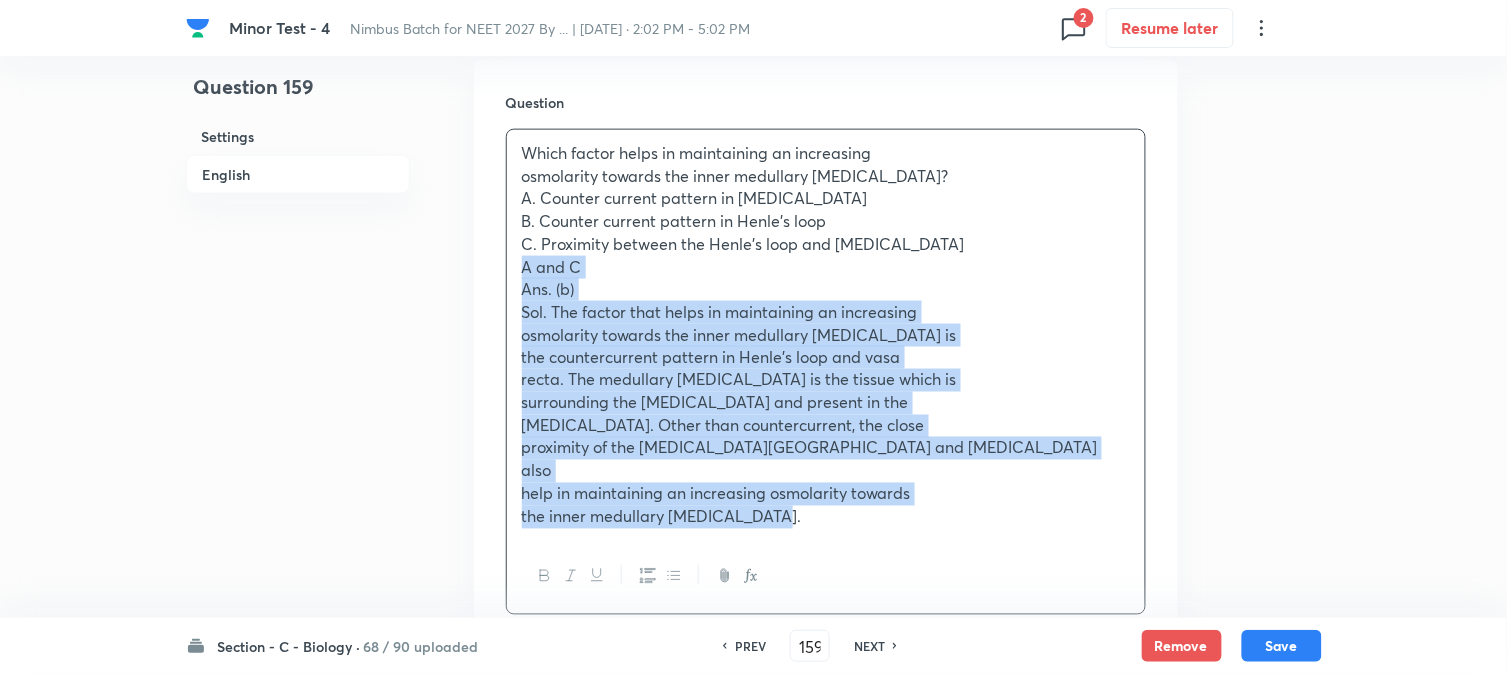 drag, startPoint x: 541, startPoint y: 321, endPoint x: 1062, endPoint y: 685, distance: 635.56036 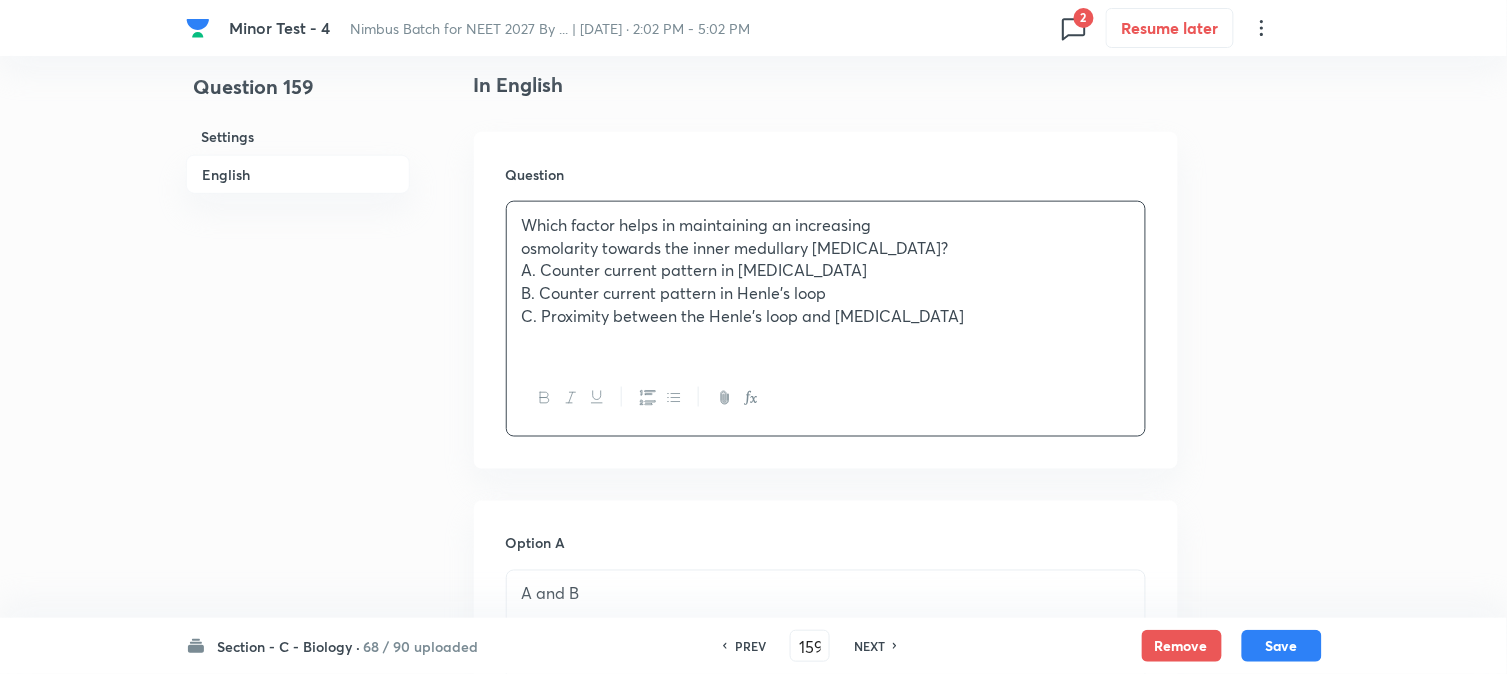 scroll, scrollTop: 1630, scrollLeft: 0, axis: vertical 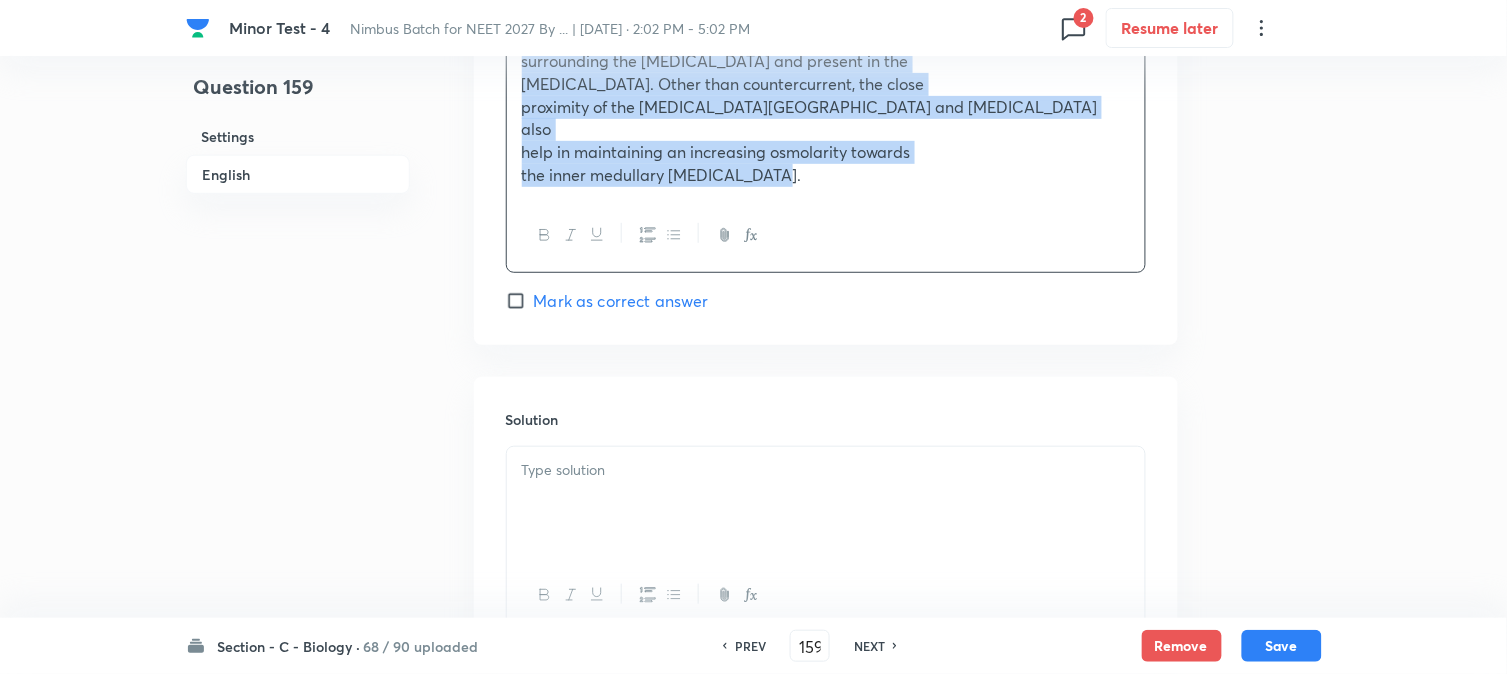 drag, startPoint x: 526, startPoint y: 428, endPoint x: 1003, endPoint y: 588, distance: 503.11926 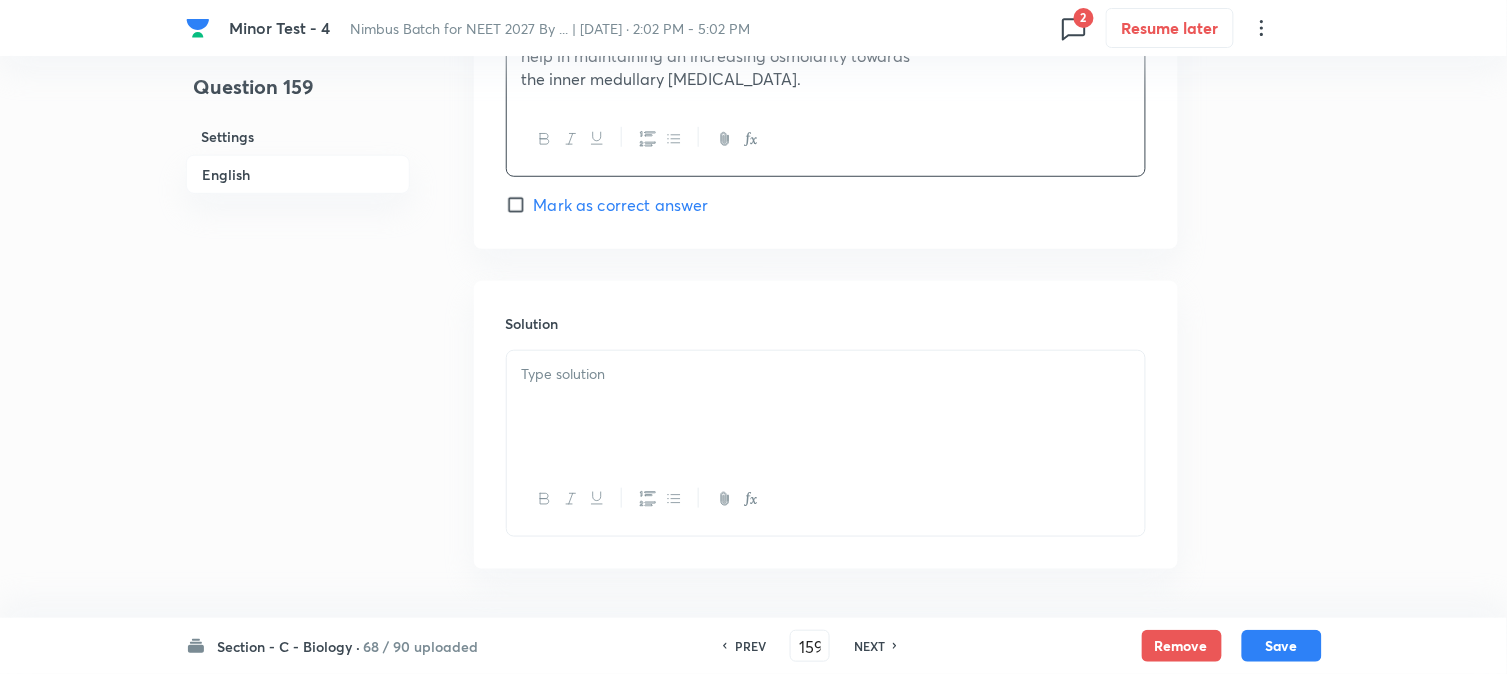 drag, startPoint x: 1003, startPoint y: 588, endPoint x: 1112, endPoint y: 532, distance: 122.54387 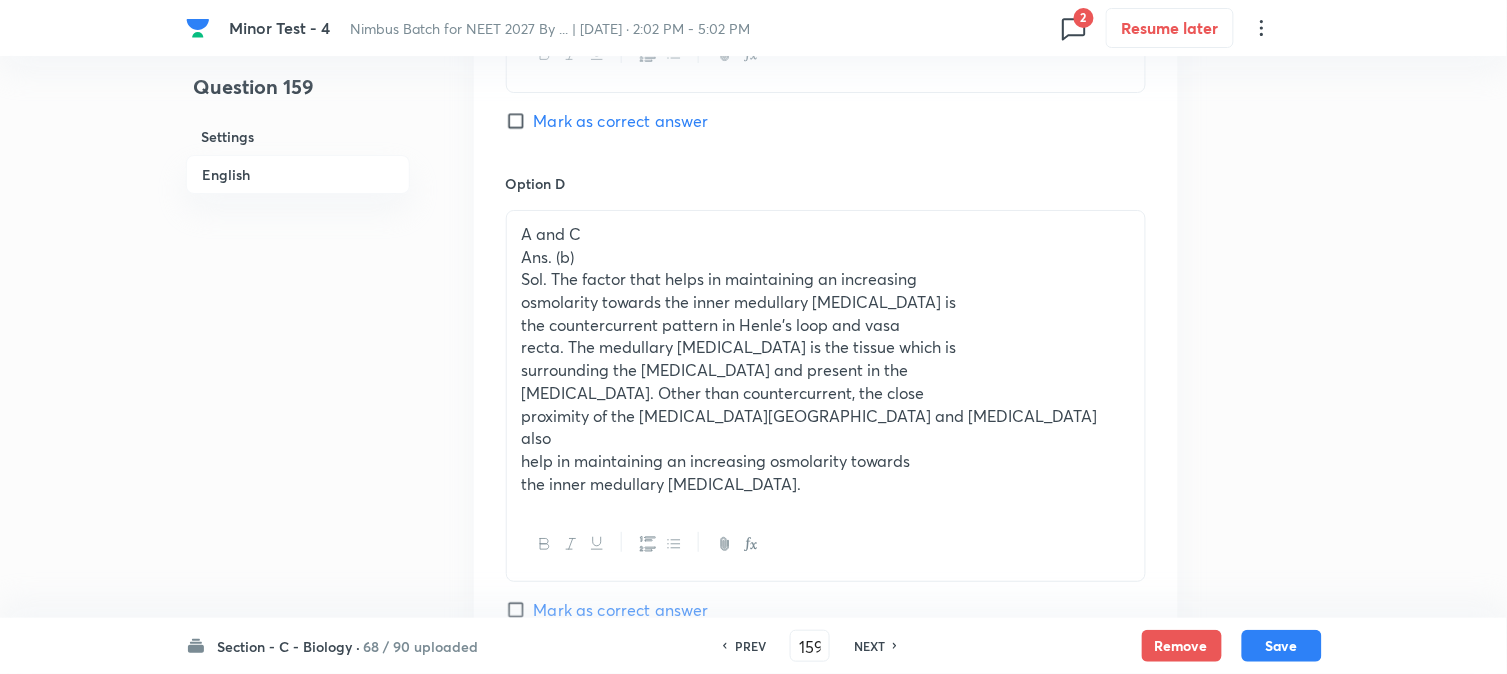scroll, scrollTop: 1752, scrollLeft: 0, axis: vertical 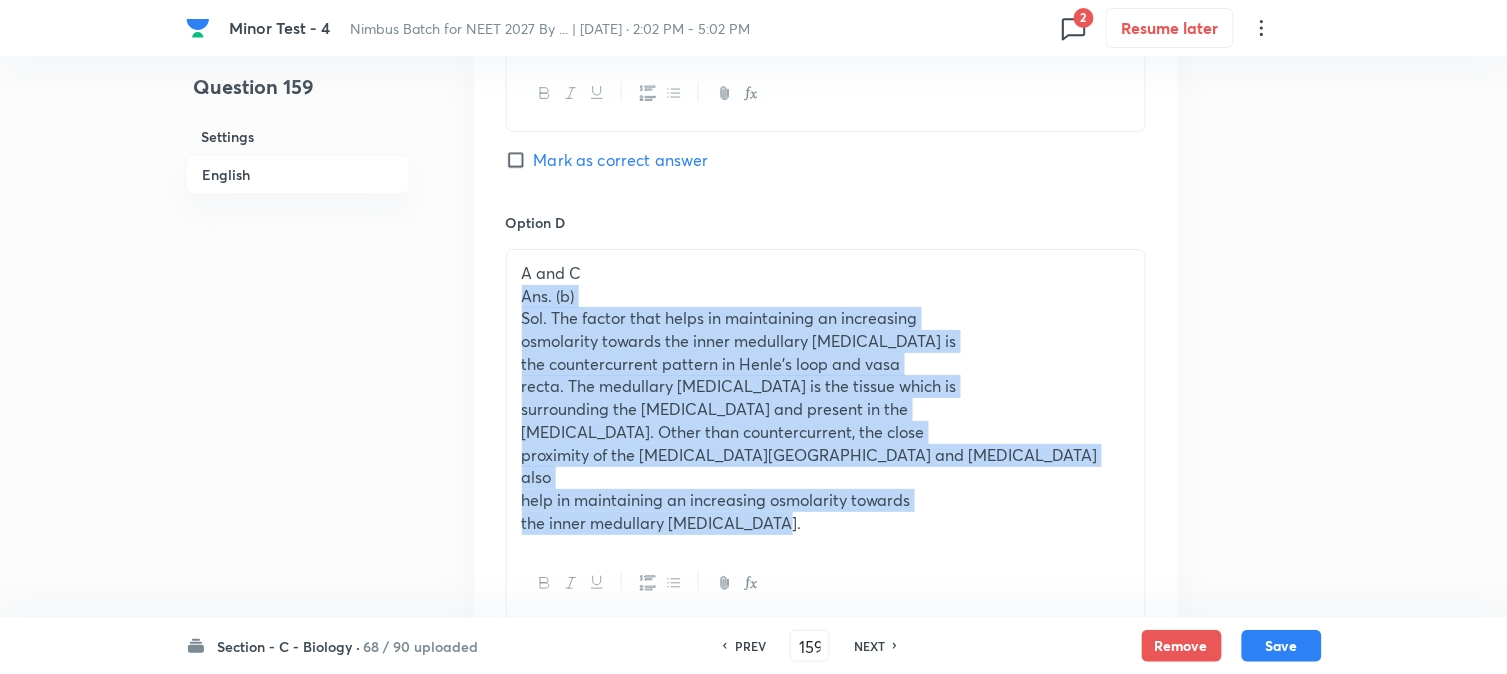 drag, startPoint x: 518, startPoint y: 298, endPoint x: 975, endPoint y: 556, distance: 524.79803 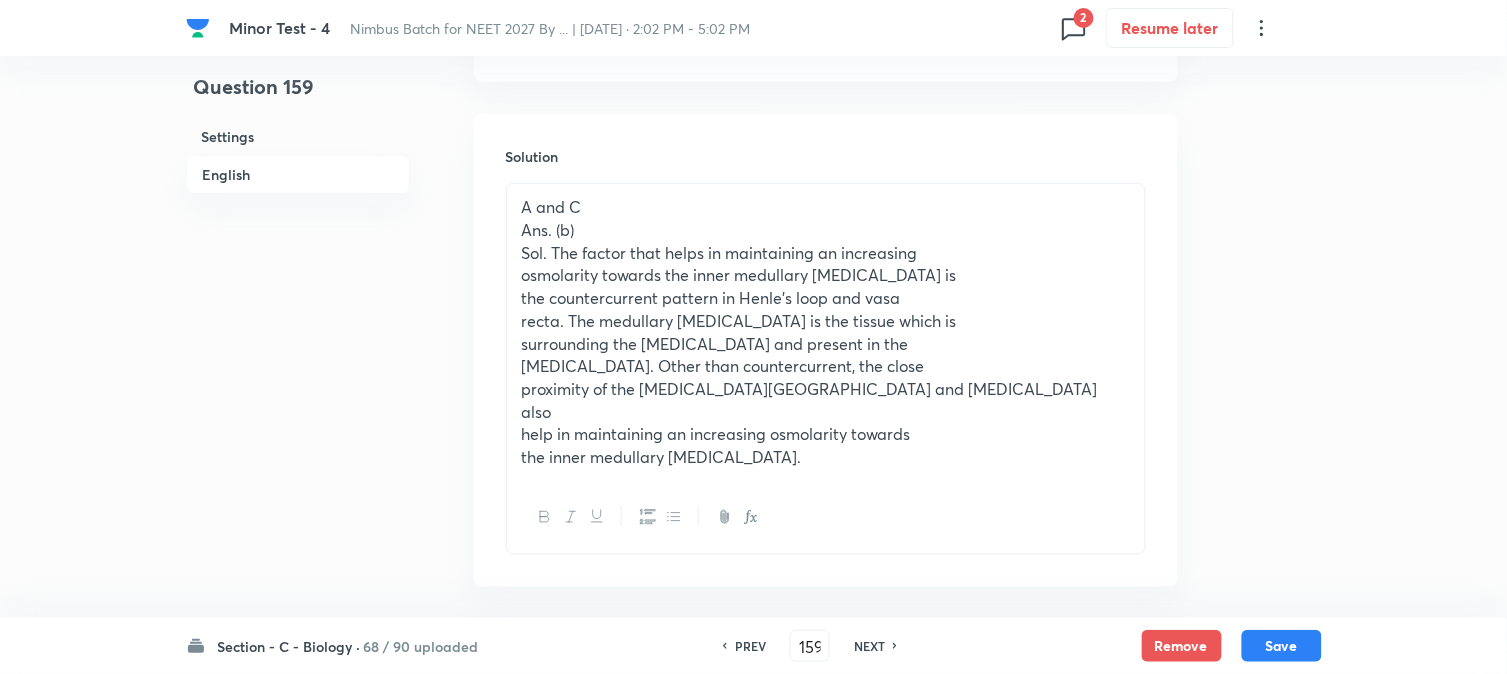 scroll, scrollTop: 2196, scrollLeft: 0, axis: vertical 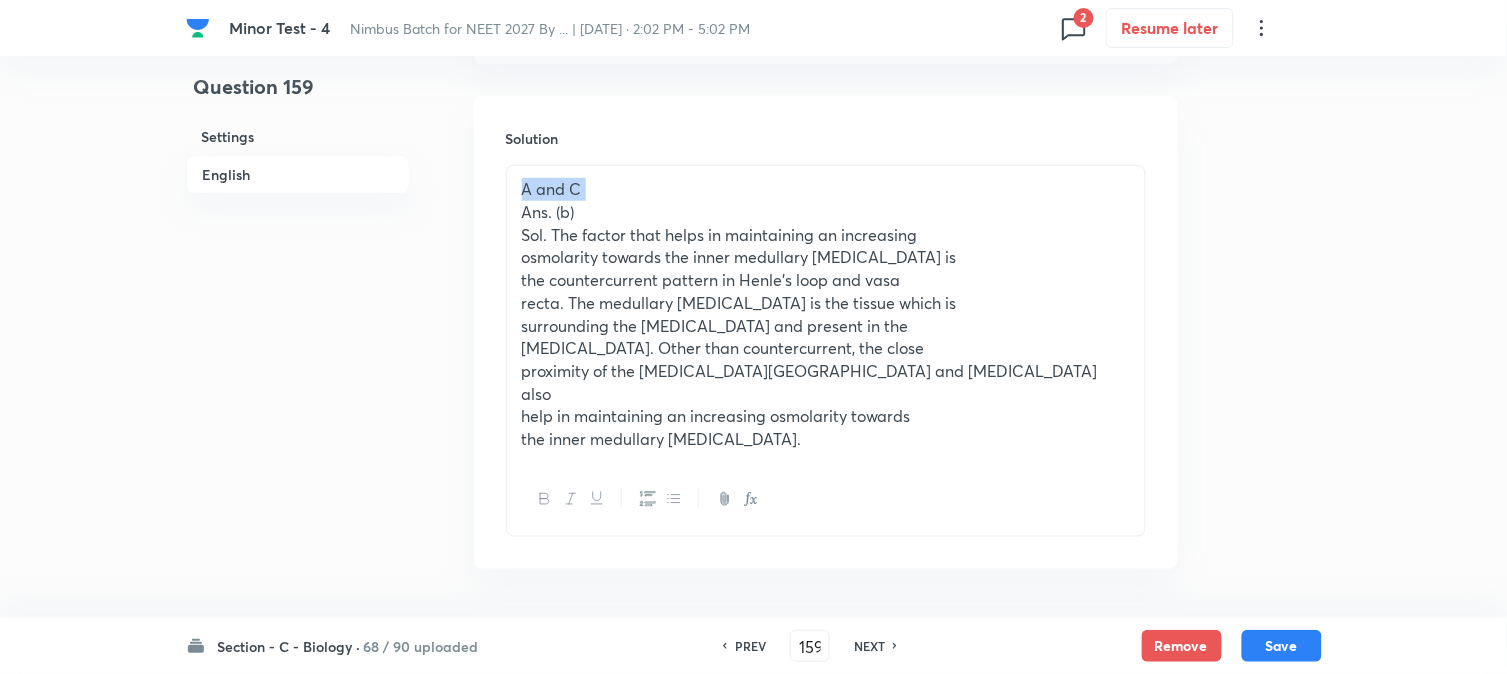drag, startPoint x: 516, startPoint y: 216, endPoint x: 467, endPoint y: 135, distance: 94.66784 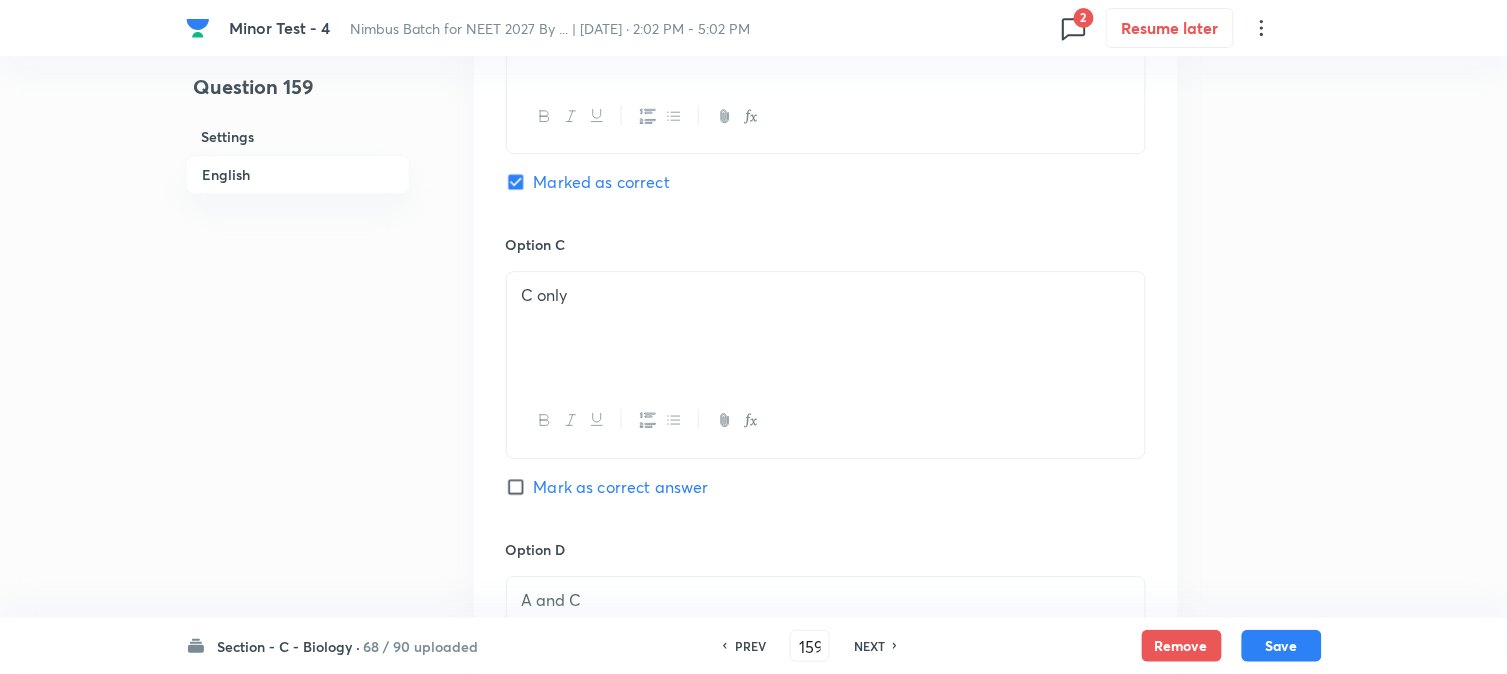 scroll, scrollTop: 1307, scrollLeft: 0, axis: vertical 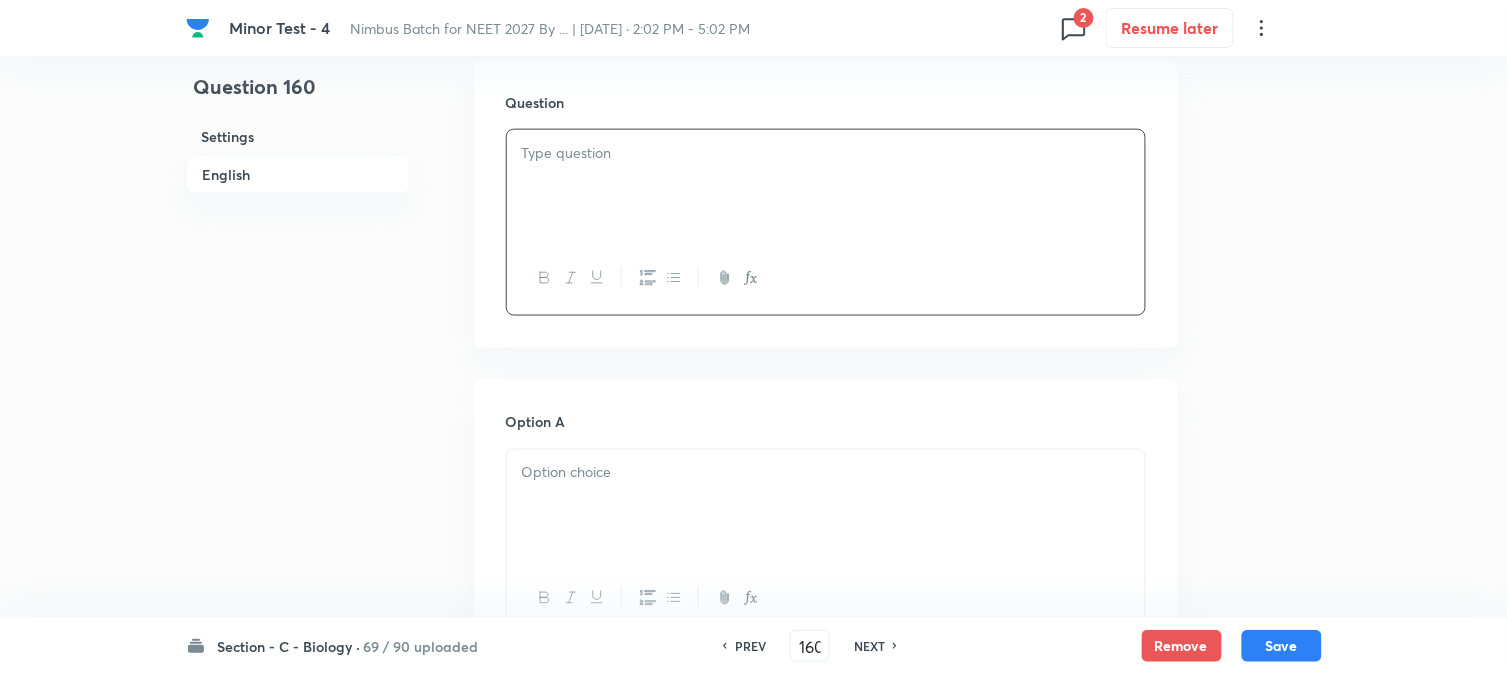 paste 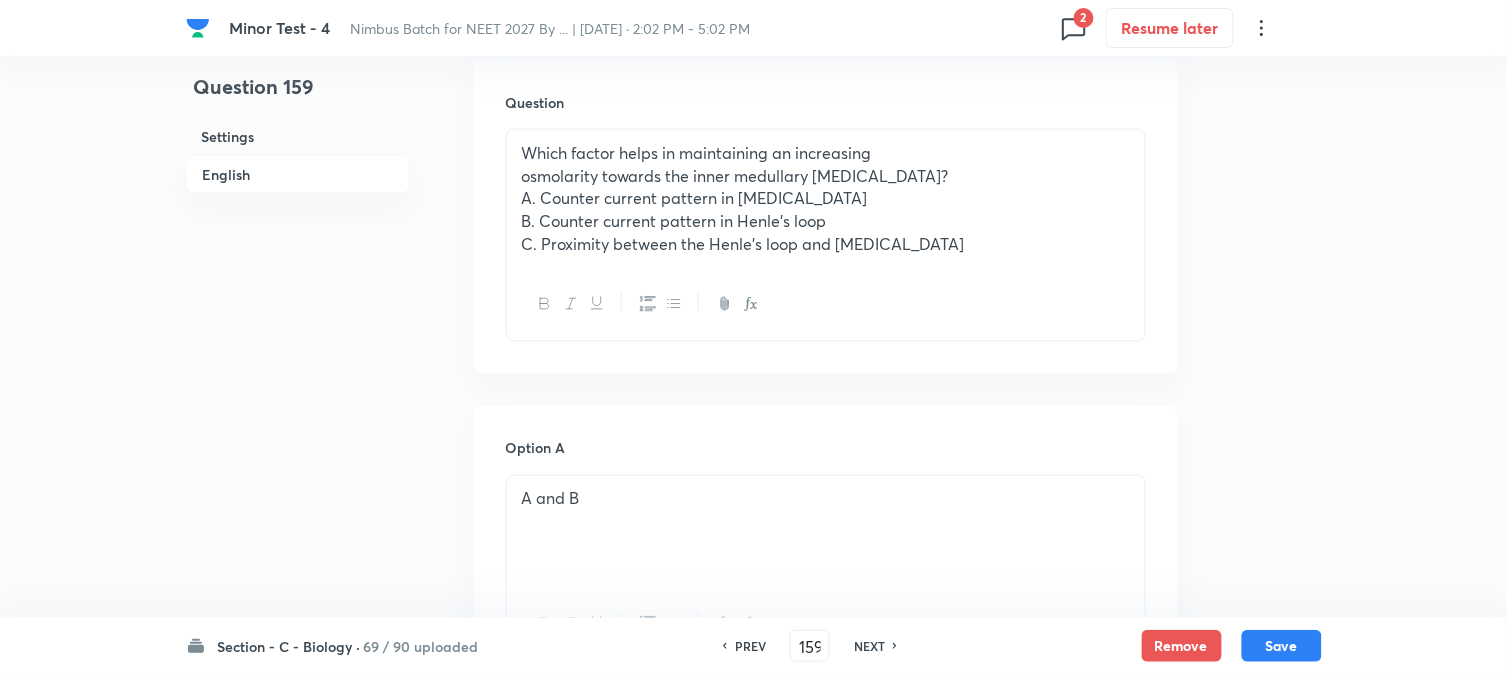 scroll, scrollTop: 701, scrollLeft: 0, axis: vertical 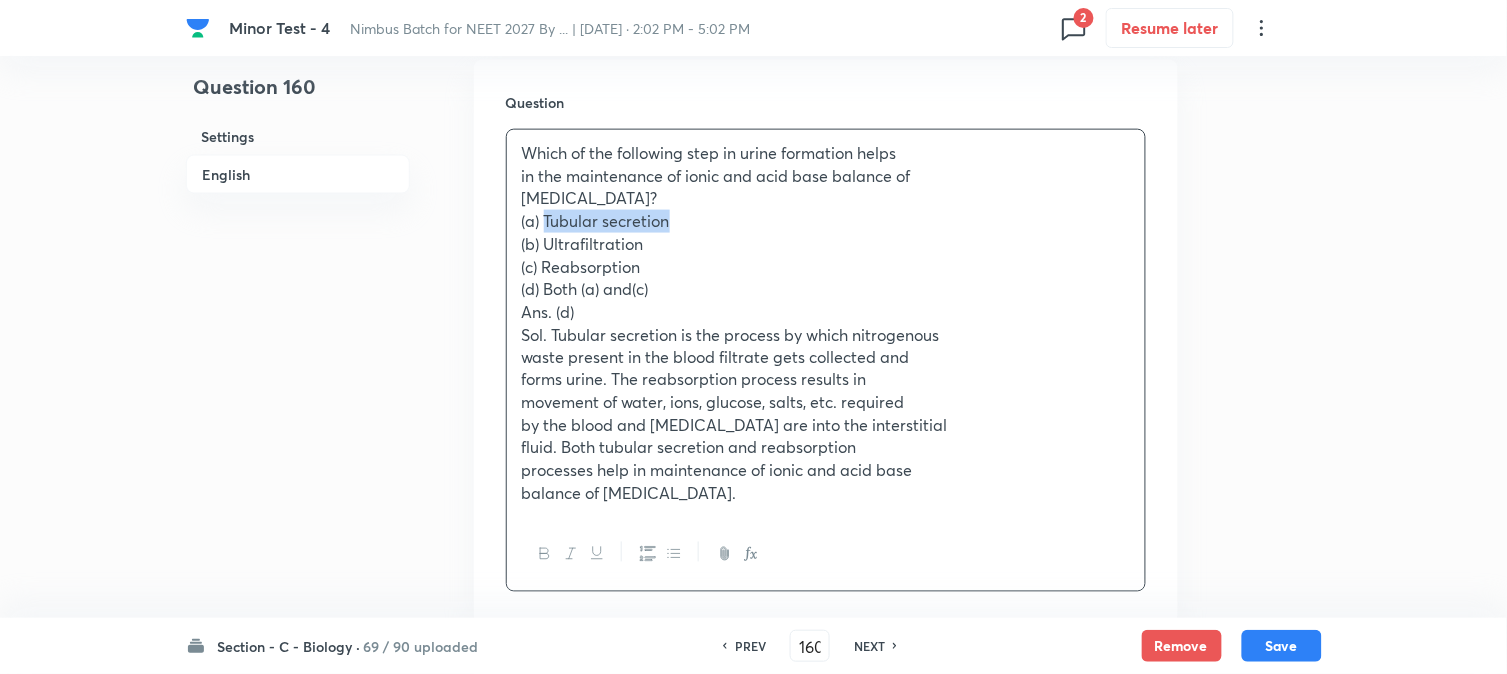drag, startPoint x: 543, startPoint y: 216, endPoint x: 703, endPoint y: 215, distance: 160.00313 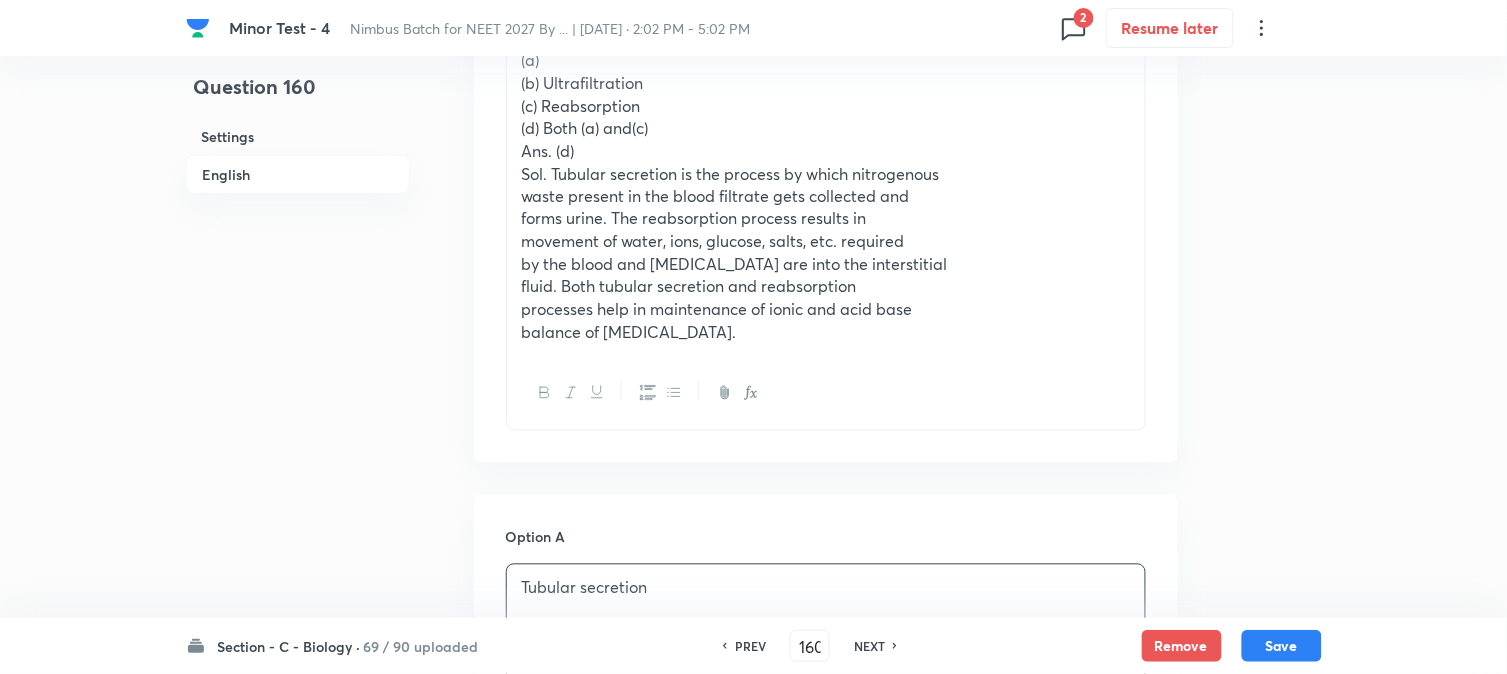 scroll, scrollTop: 478, scrollLeft: 0, axis: vertical 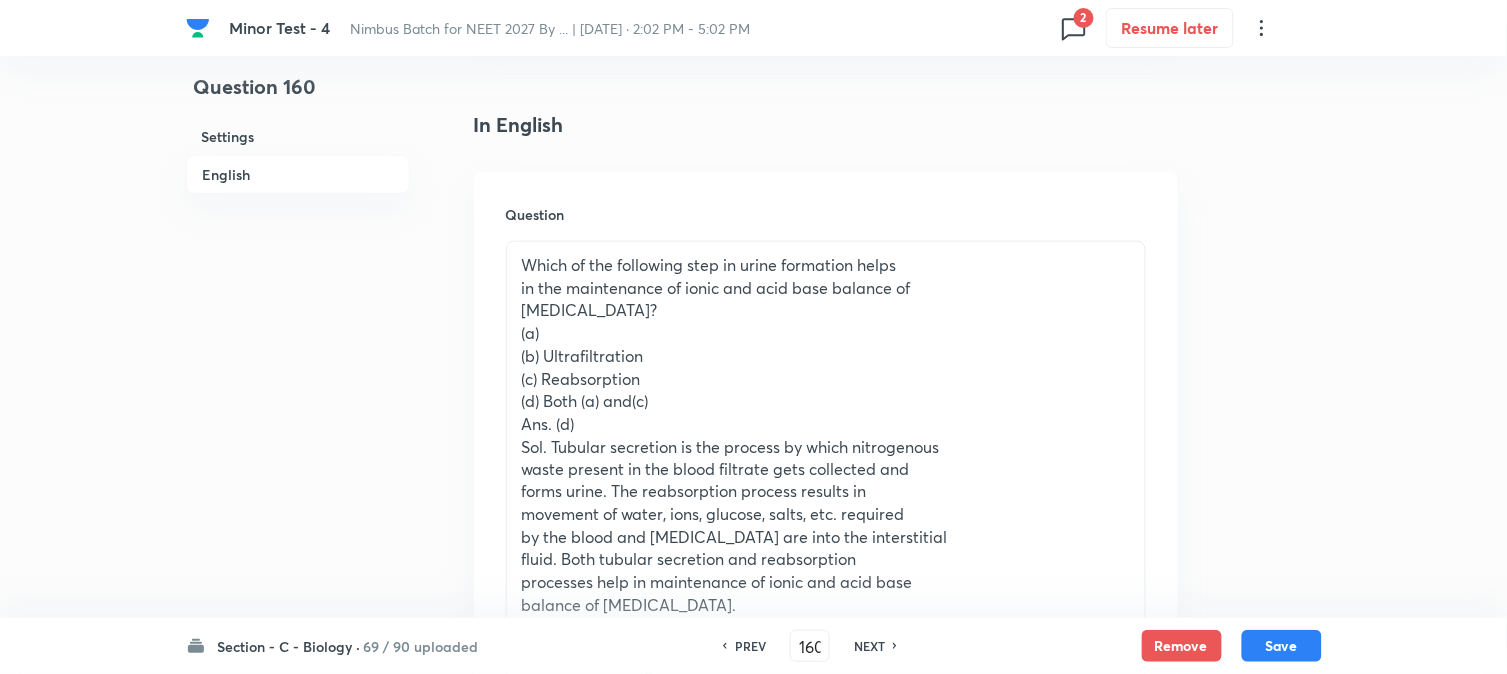 drag, startPoint x: 542, startPoint y: 357, endPoint x: 713, endPoint y: 355, distance: 171.01169 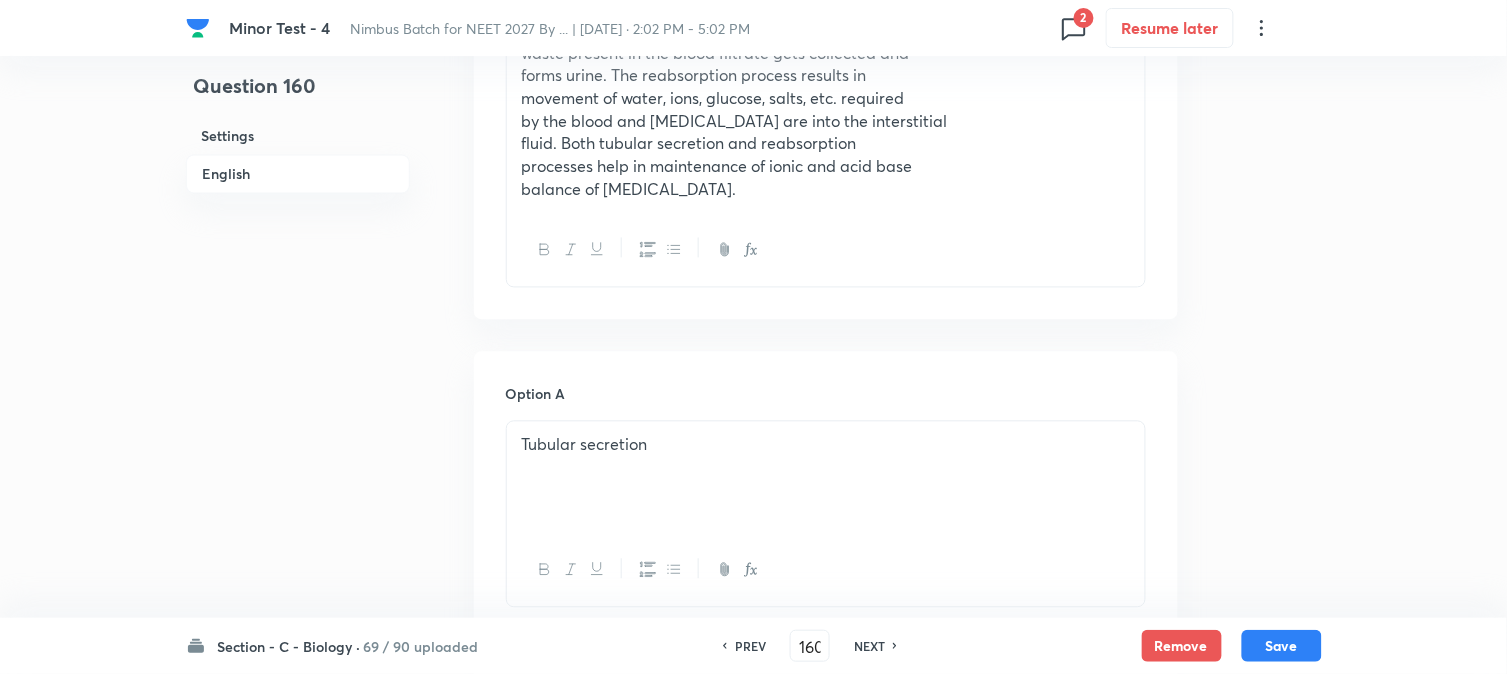 scroll, scrollTop: 478, scrollLeft: 0, axis: vertical 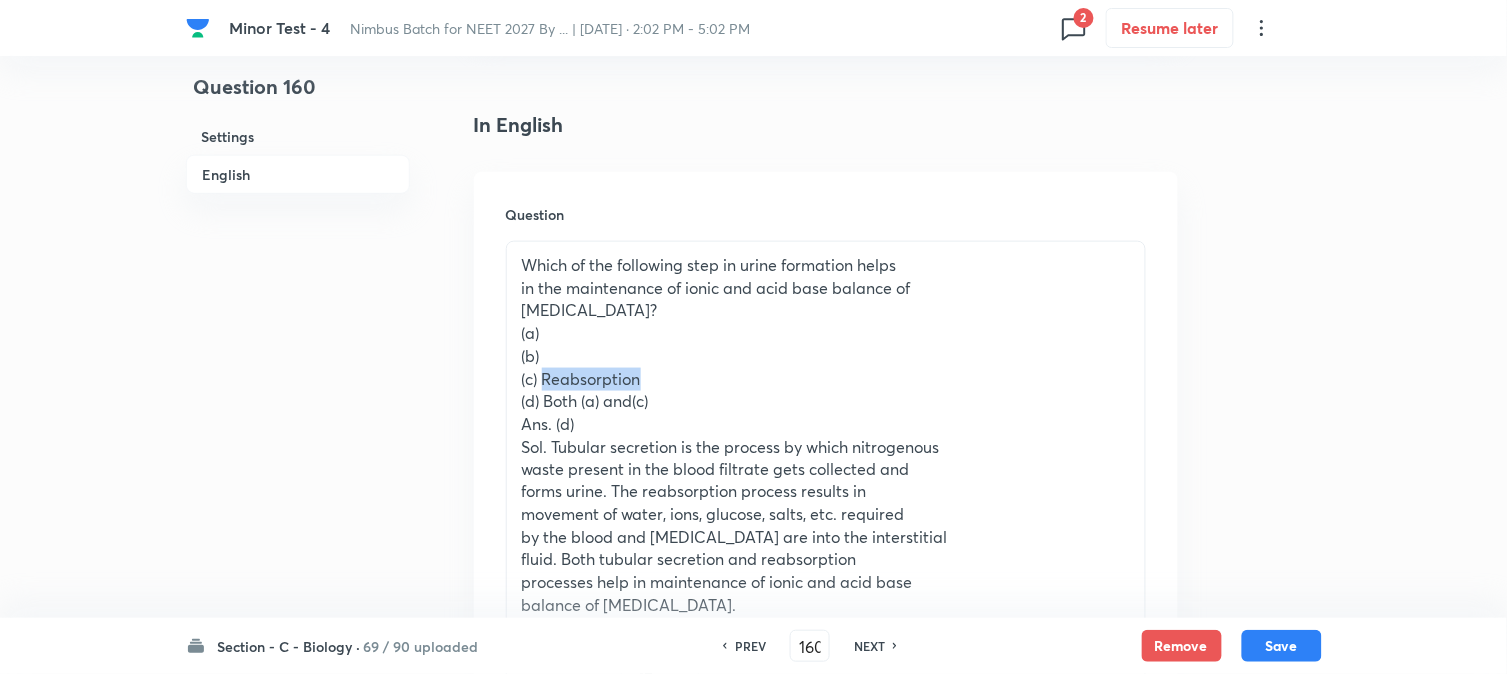 drag, startPoint x: 545, startPoint y: 377, endPoint x: 688, endPoint y: 378, distance: 143.0035 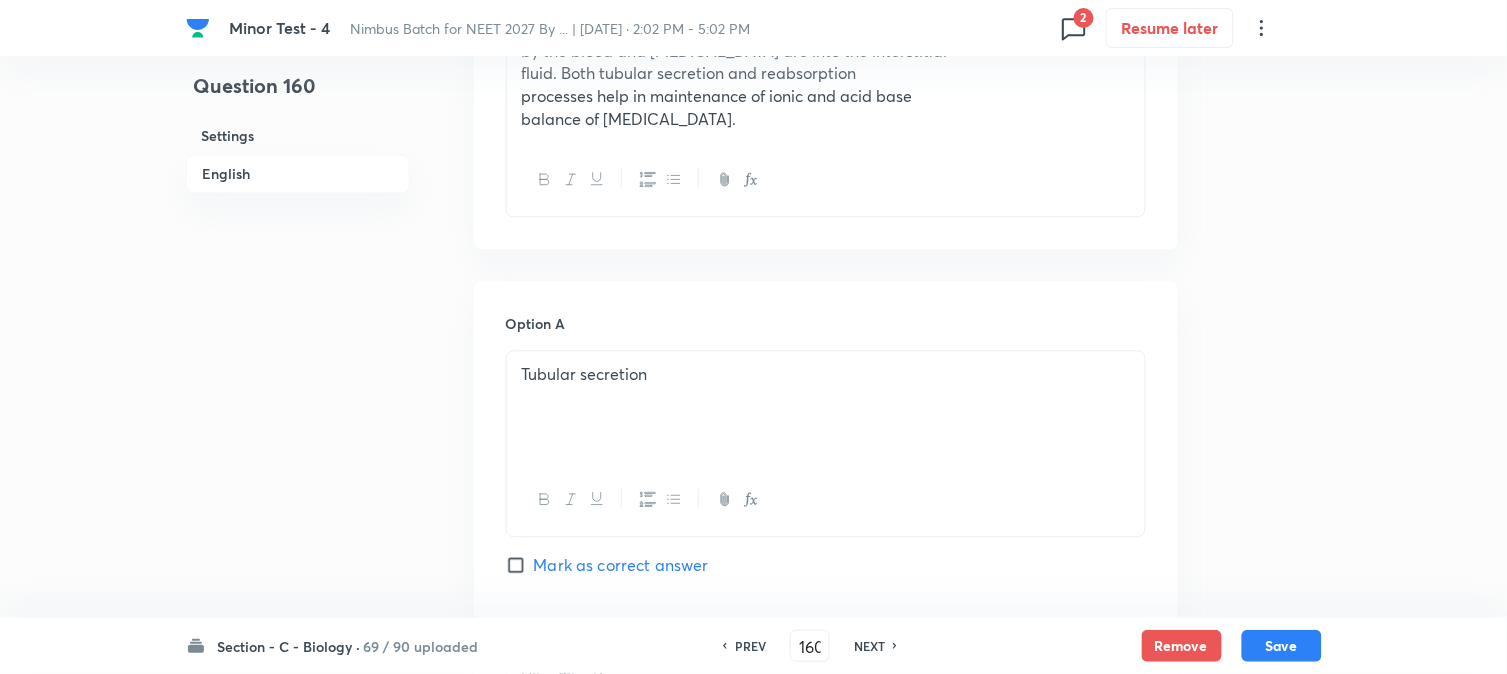 scroll, scrollTop: 590, scrollLeft: 0, axis: vertical 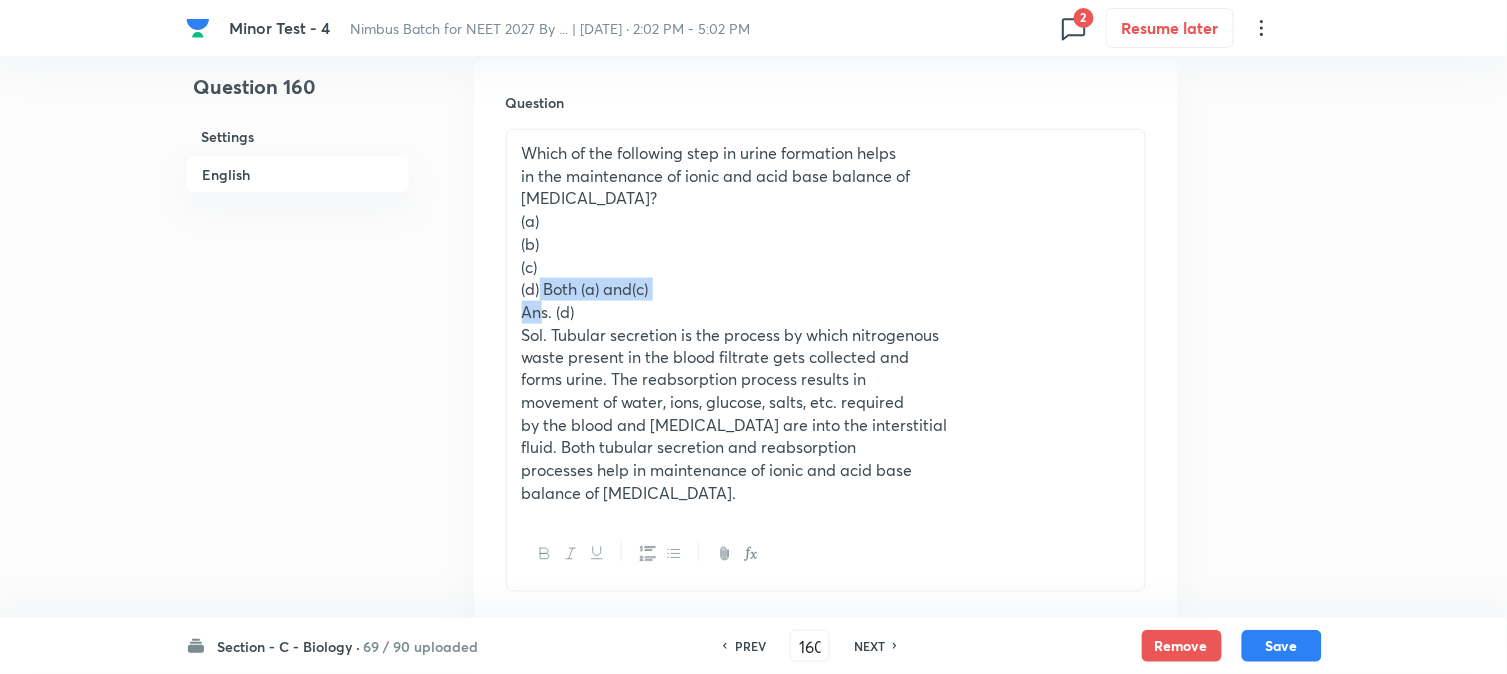 drag, startPoint x: 544, startPoint y: 301, endPoint x: 535, endPoint y: 278, distance: 24.698177 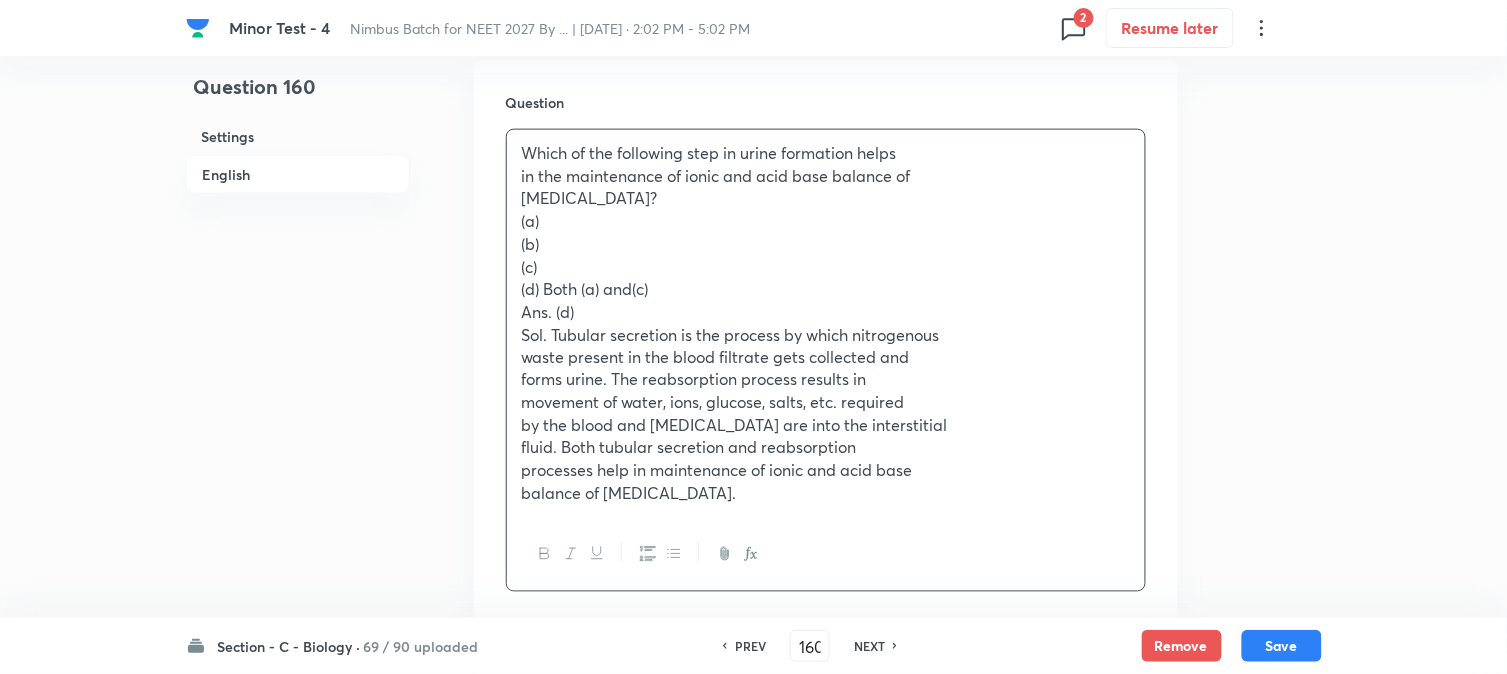 drag, startPoint x: 555, startPoint y: 308, endPoint x: 550, endPoint y: 250, distance: 58.21512 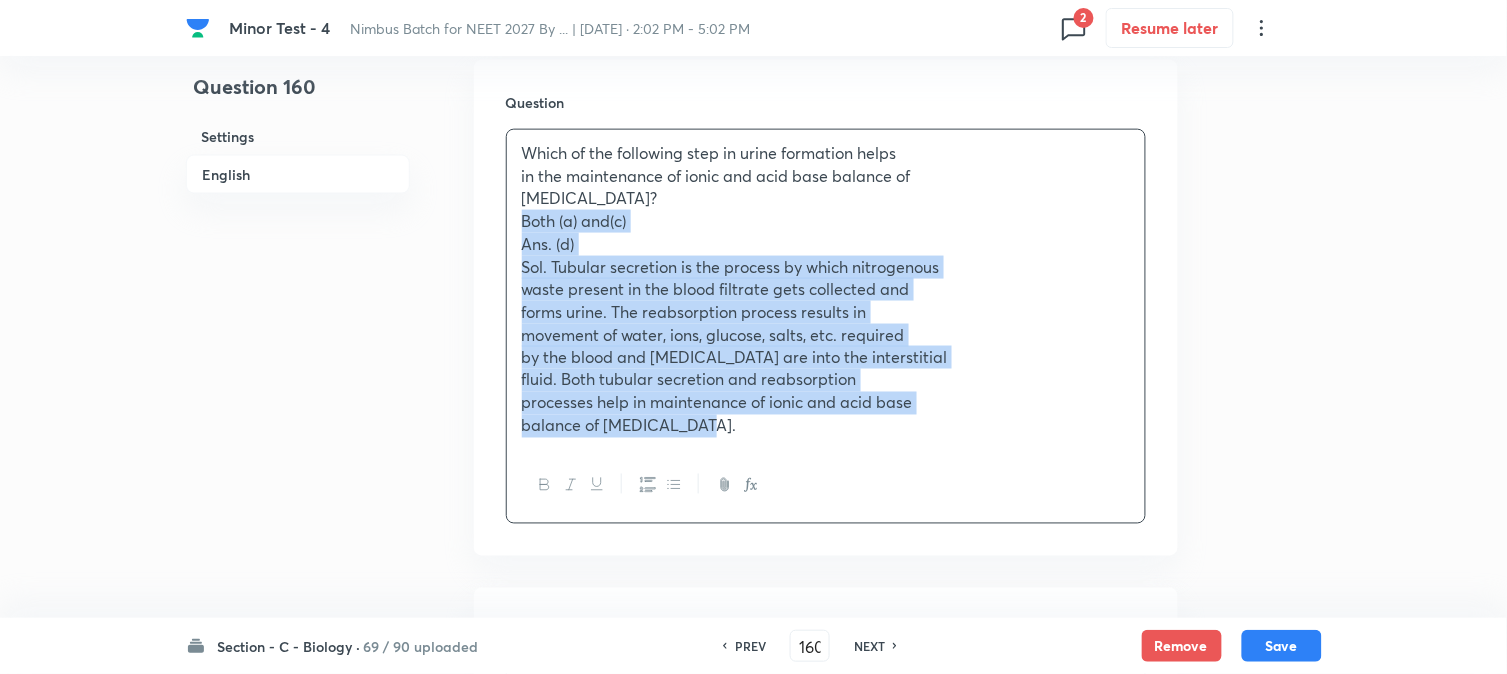 drag, startPoint x: 543, startPoint y: 281, endPoint x: 1070, endPoint y: 620, distance: 626.6179 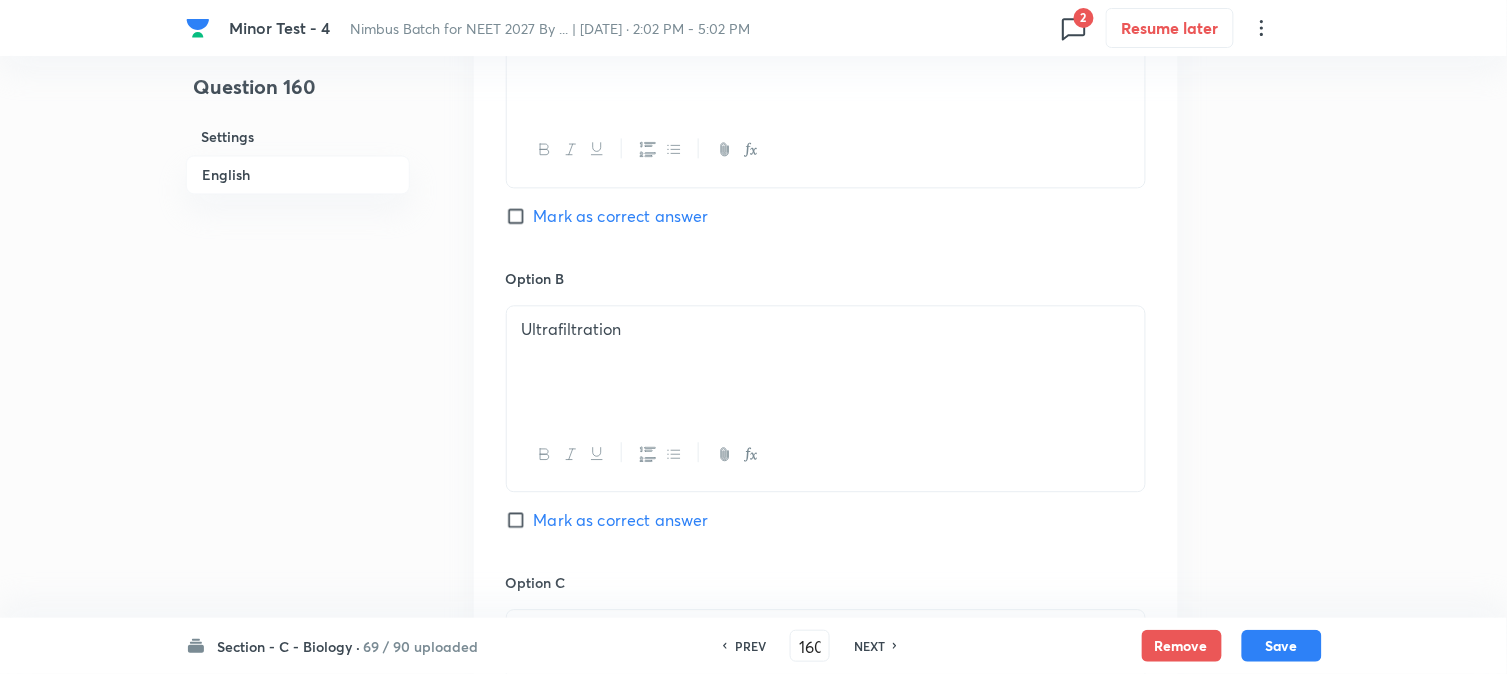 scroll, scrollTop: 1590, scrollLeft: 0, axis: vertical 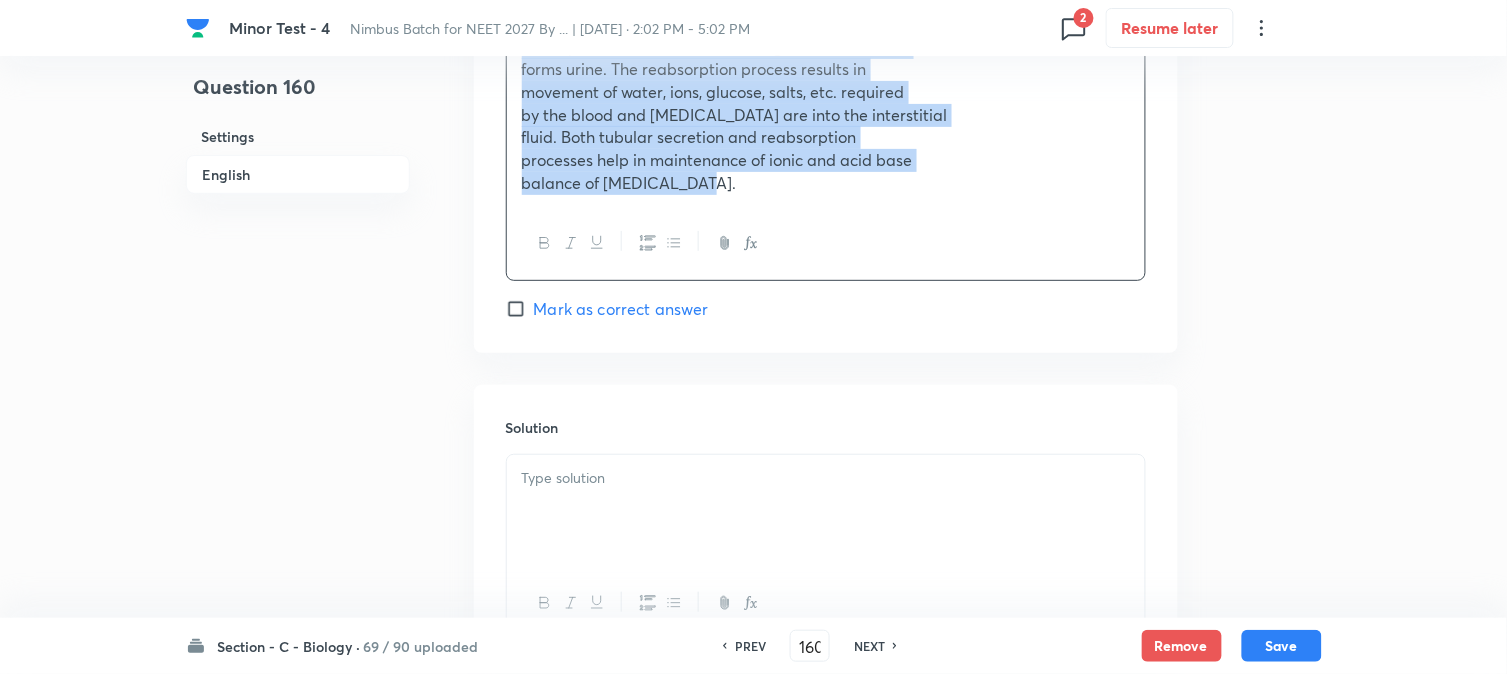 drag, startPoint x: 526, startPoint y: 415, endPoint x: 833, endPoint y: 442, distance: 308.185 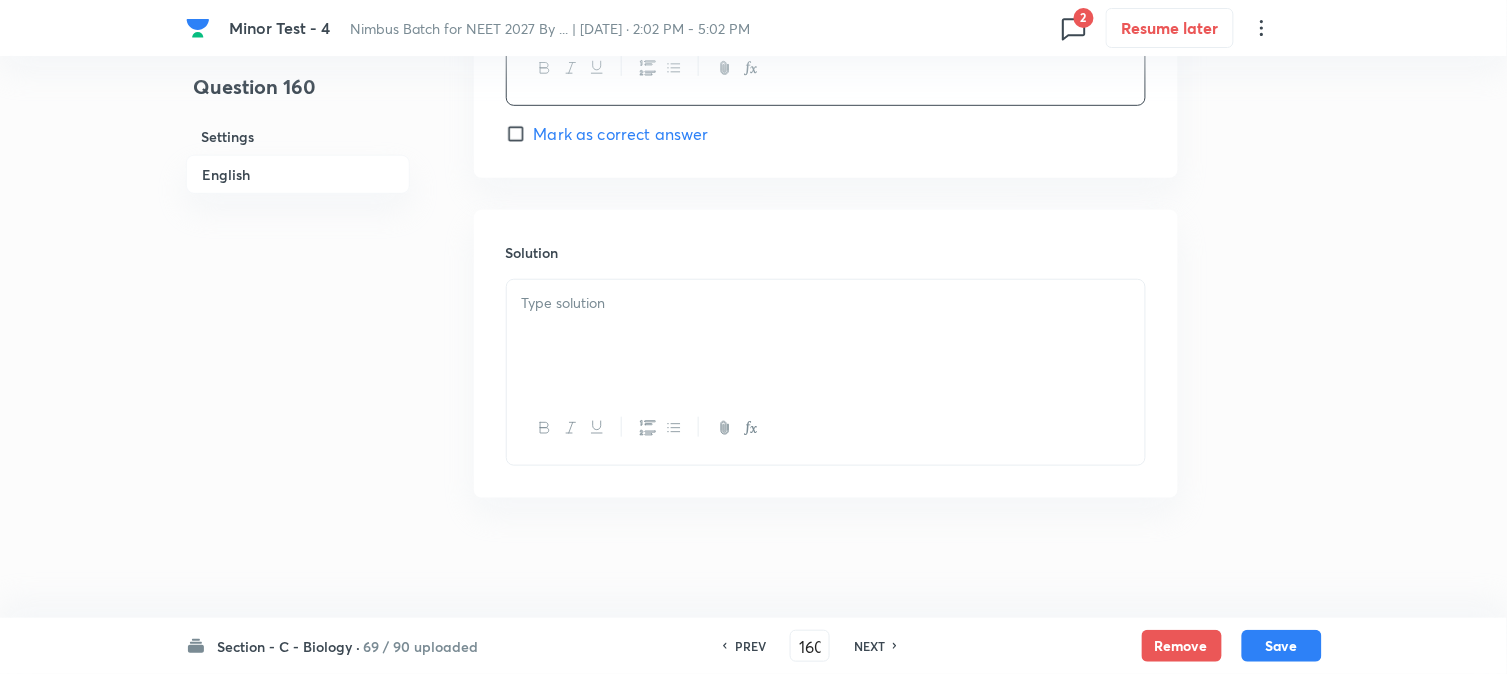 scroll, scrollTop: 2041, scrollLeft: 0, axis: vertical 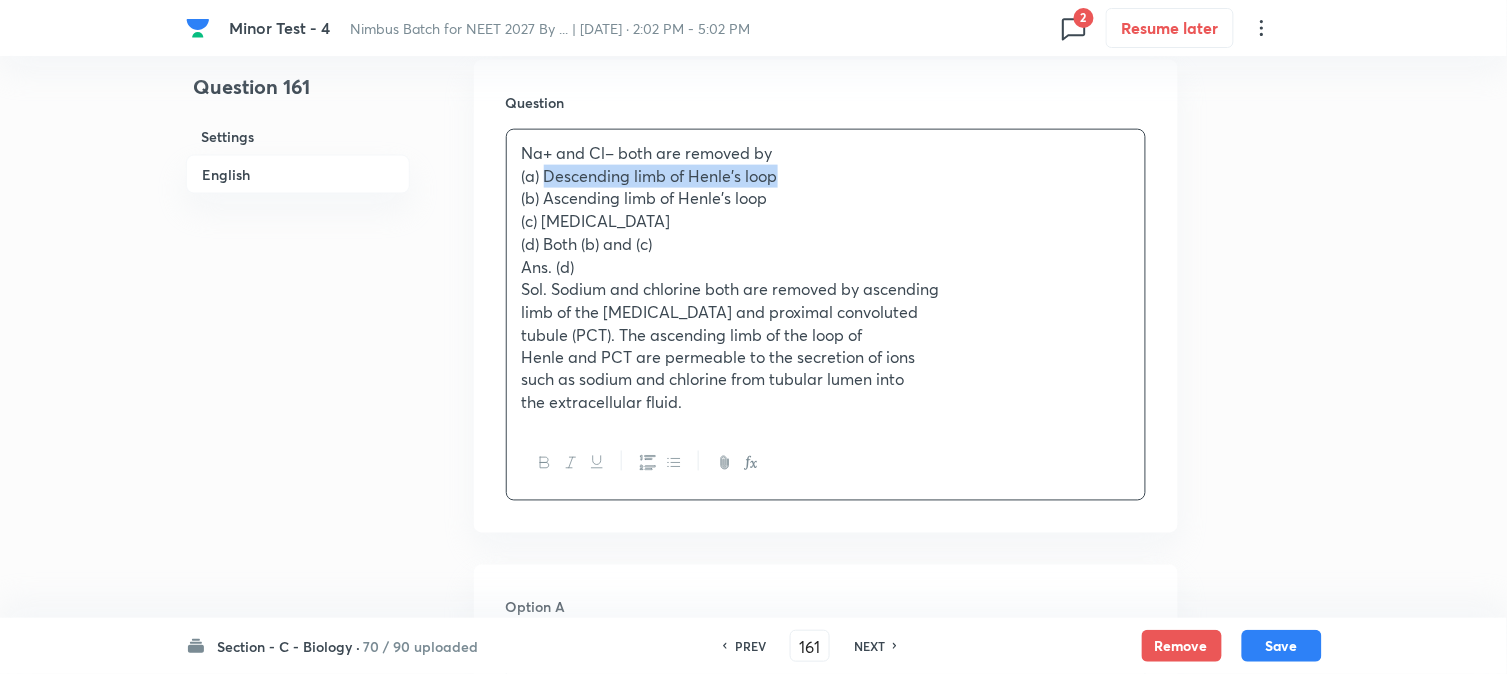 drag, startPoint x: 546, startPoint y: 180, endPoint x: 857, endPoint y: 167, distance: 311.27158 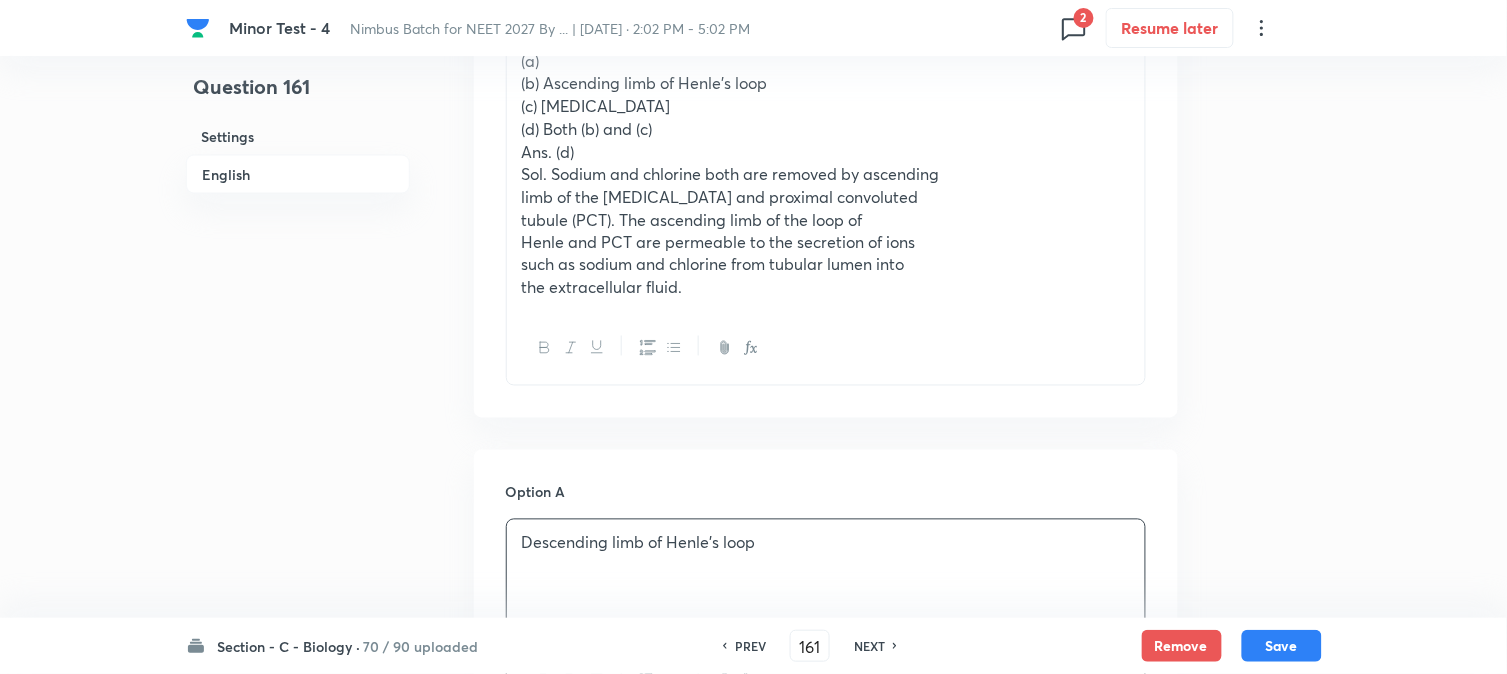 scroll, scrollTop: 478, scrollLeft: 0, axis: vertical 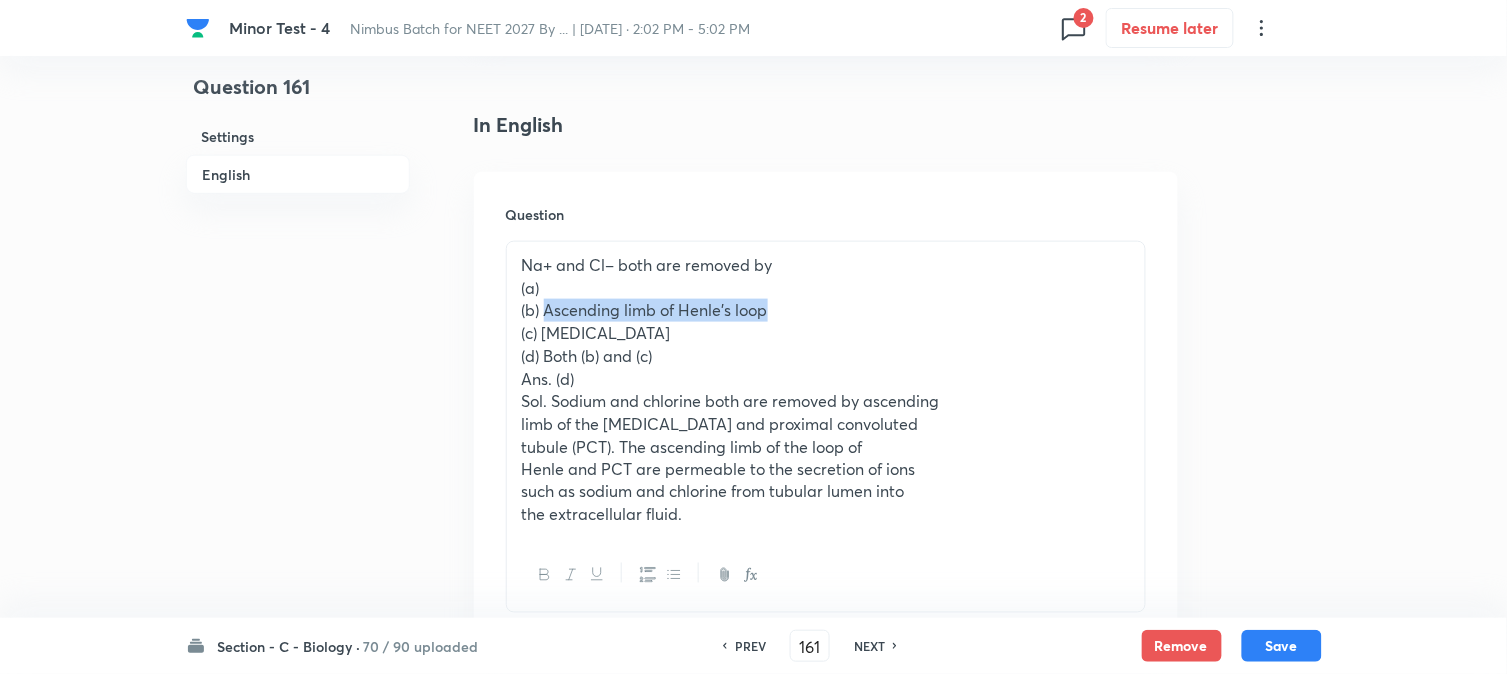 drag, startPoint x: 547, startPoint y: 314, endPoint x: 827, endPoint y: 311, distance: 280.01608 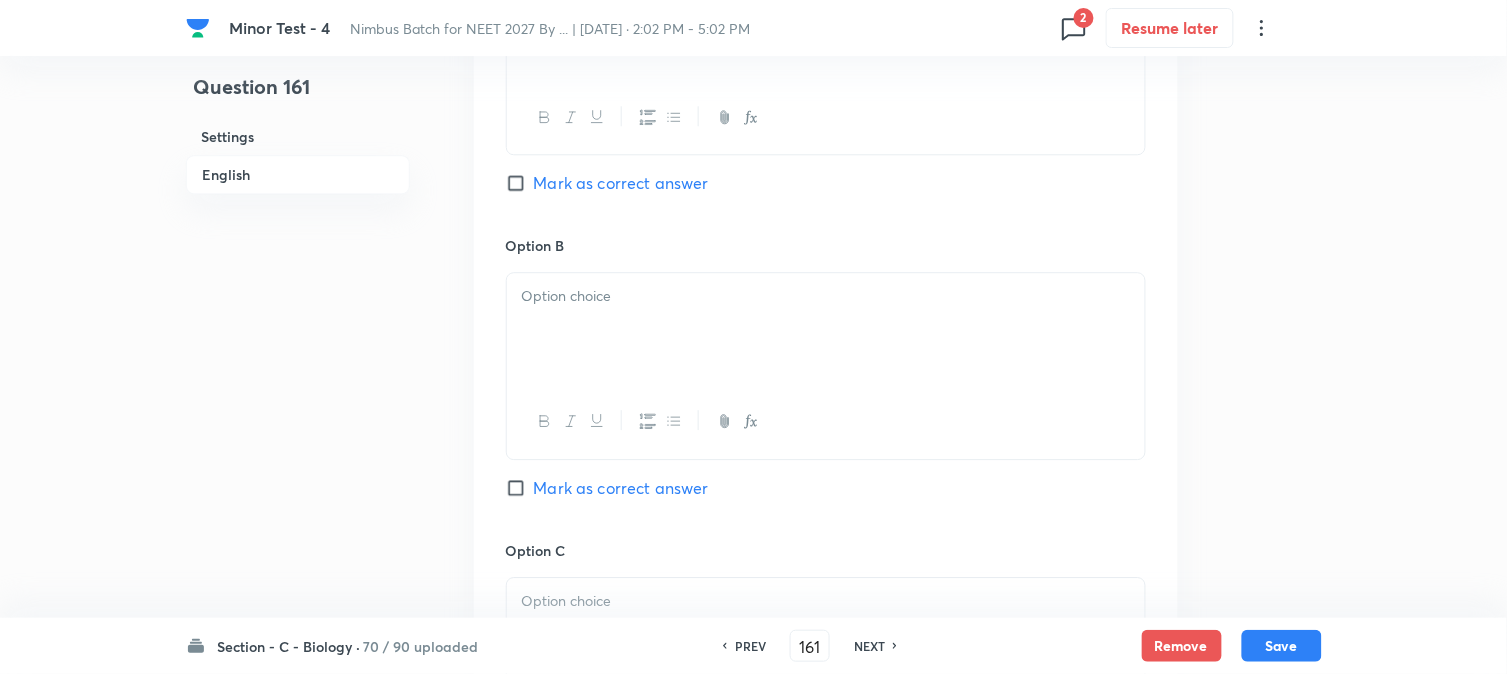 drag, startPoint x: 577, startPoint y: 403, endPoint x: 557, endPoint y: 313, distance: 92.19544 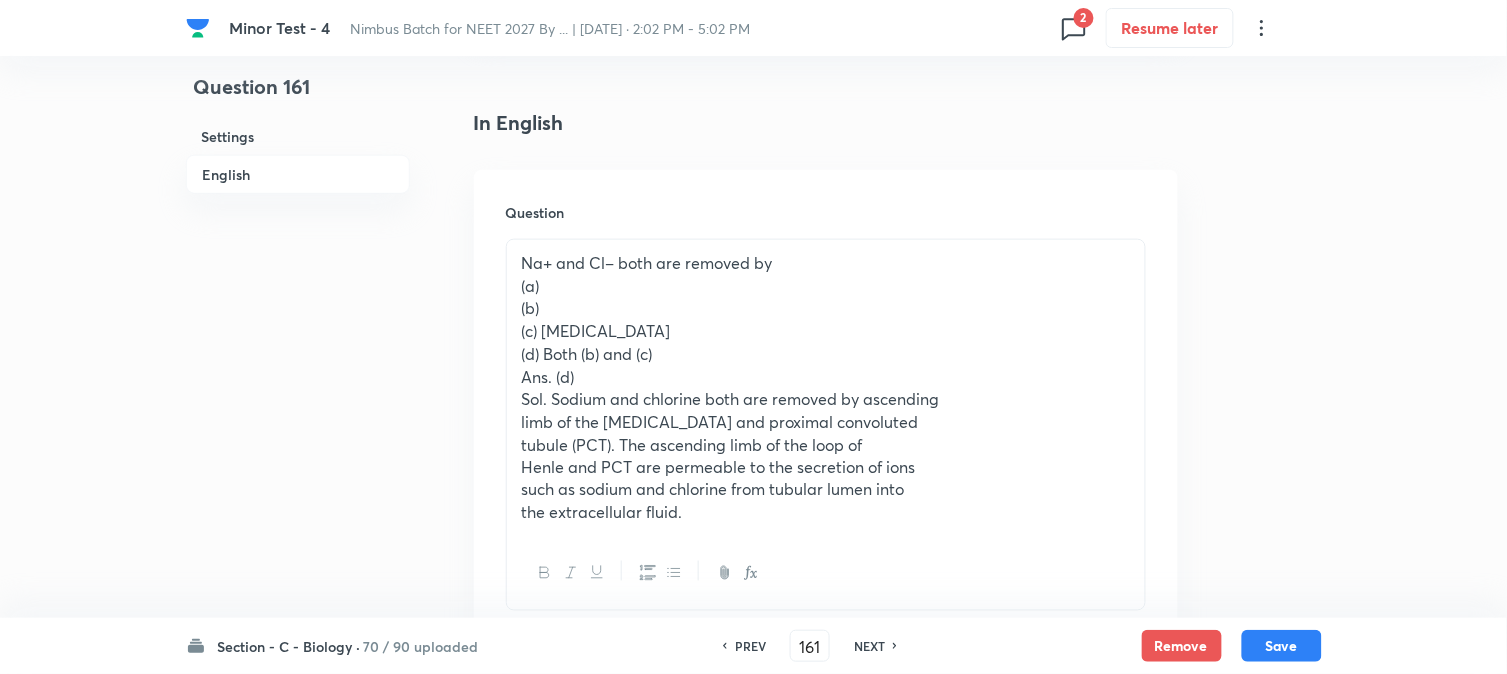 scroll, scrollTop: 478, scrollLeft: 0, axis: vertical 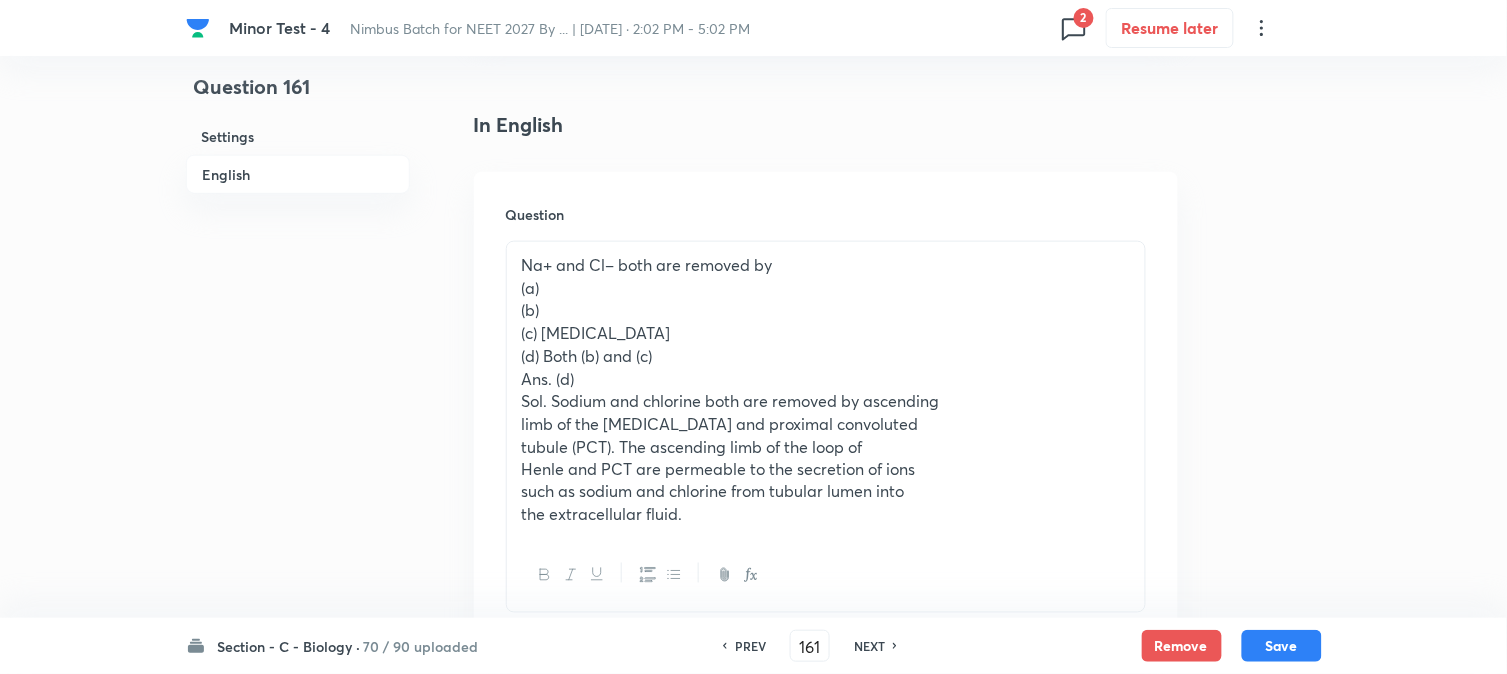 drag, startPoint x: 544, startPoint y: 336, endPoint x: 861, endPoint y: 324, distance: 317.22705 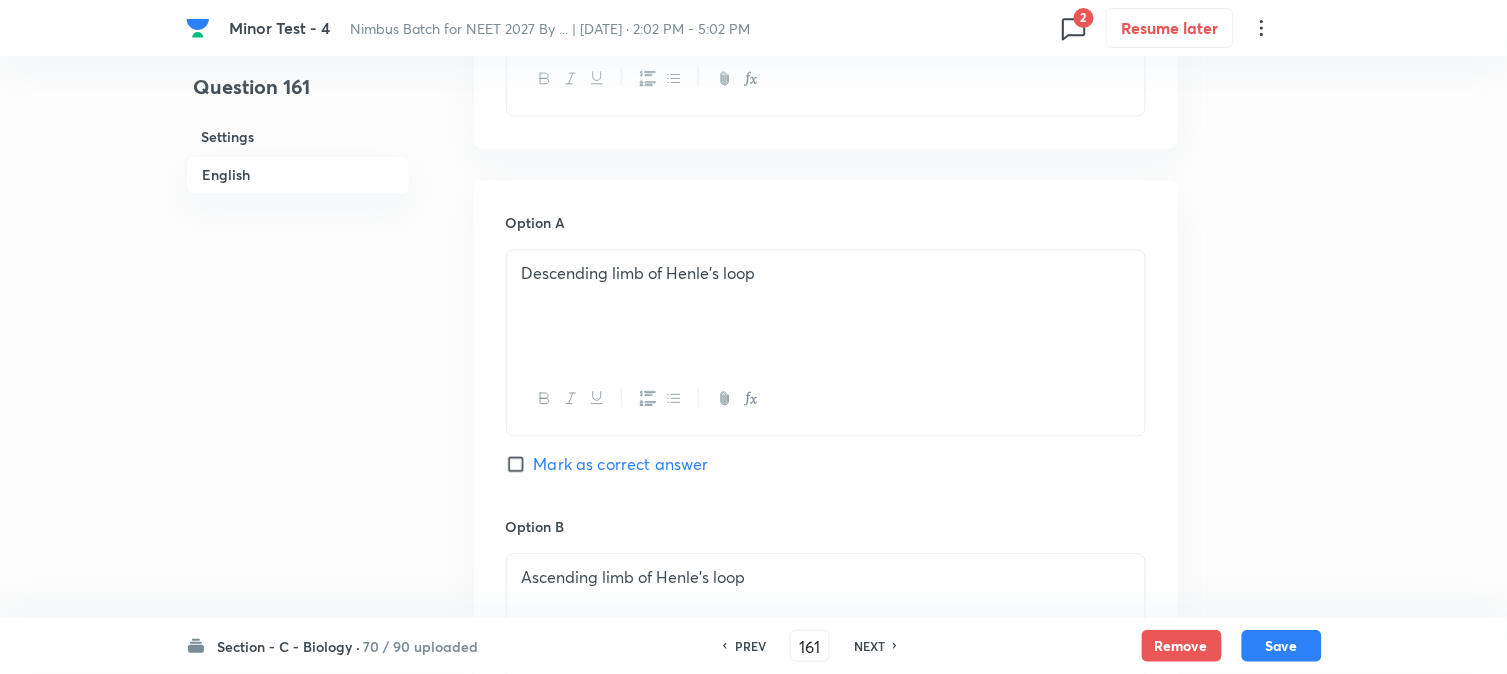scroll, scrollTop: 590, scrollLeft: 0, axis: vertical 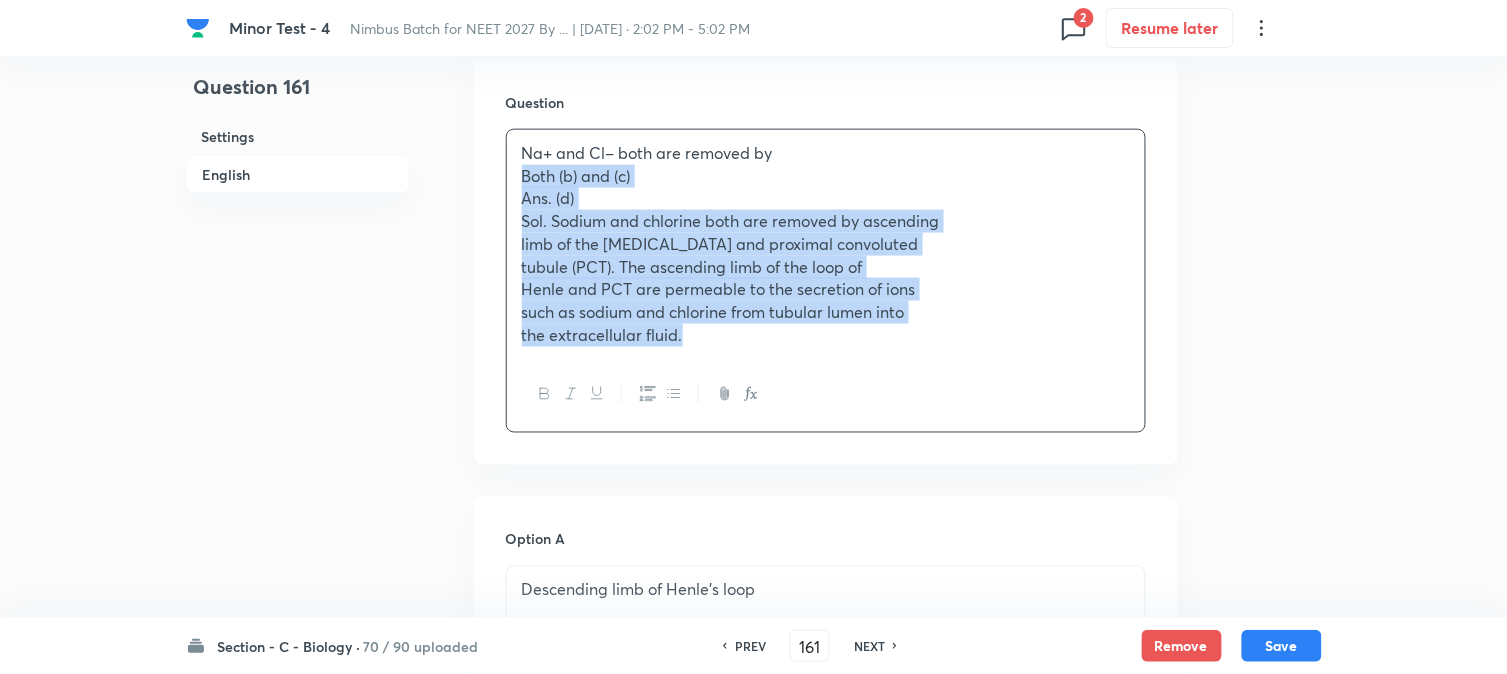 drag, startPoint x: 544, startPoint y: 251, endPoint x: 956, endPoint y: 466, distance: 464.72464 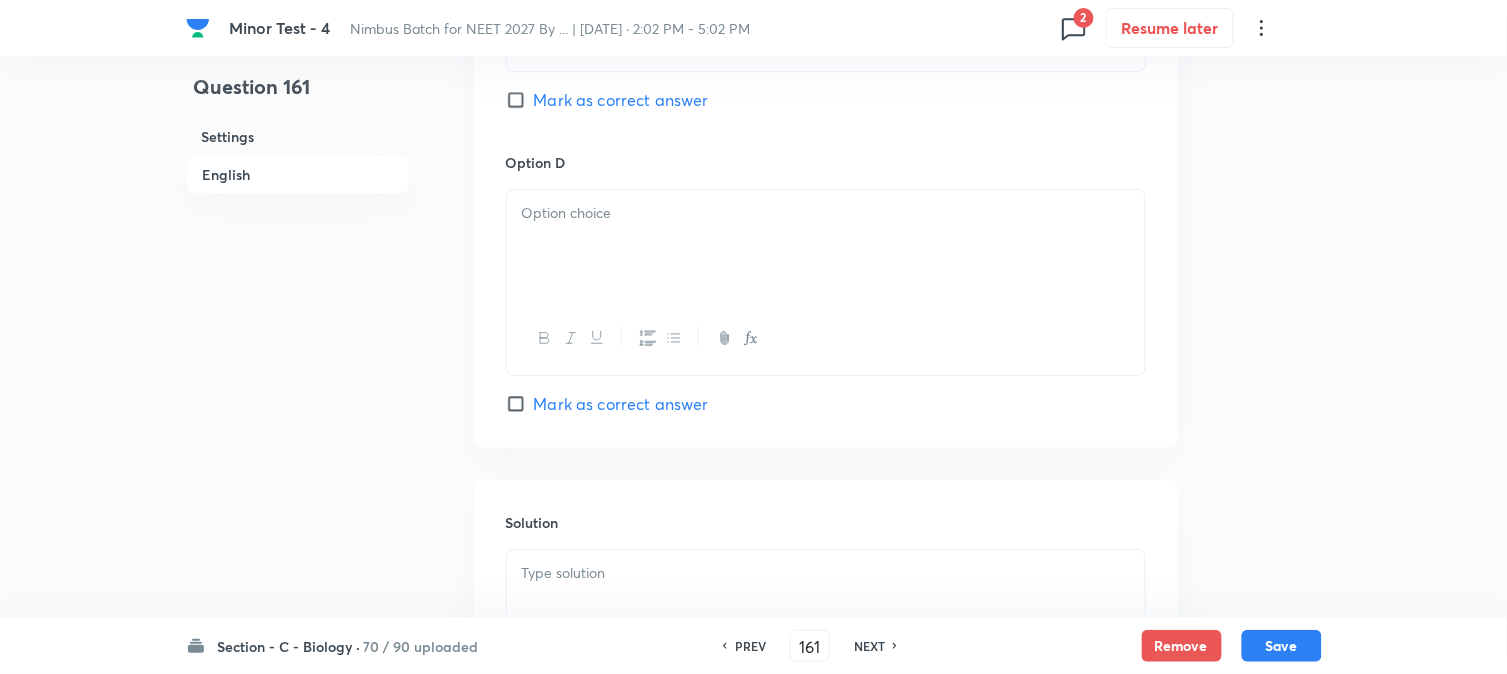 scroll, scrollTop: 1812, scrollLeft: 0, axis: vertical 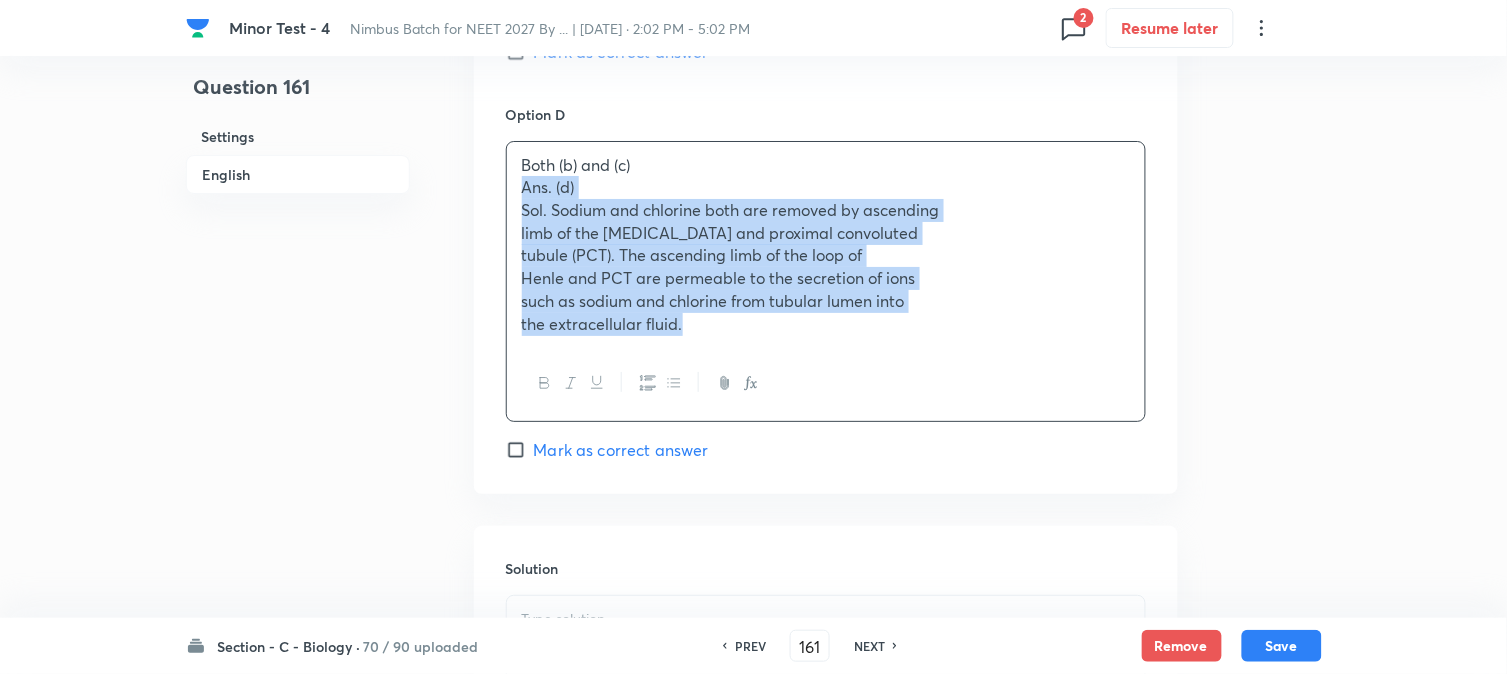 drag, startPoint x: 515, startPoint y: 193, endPoint x: 843, endPoint y: 422, distance: 400.03125 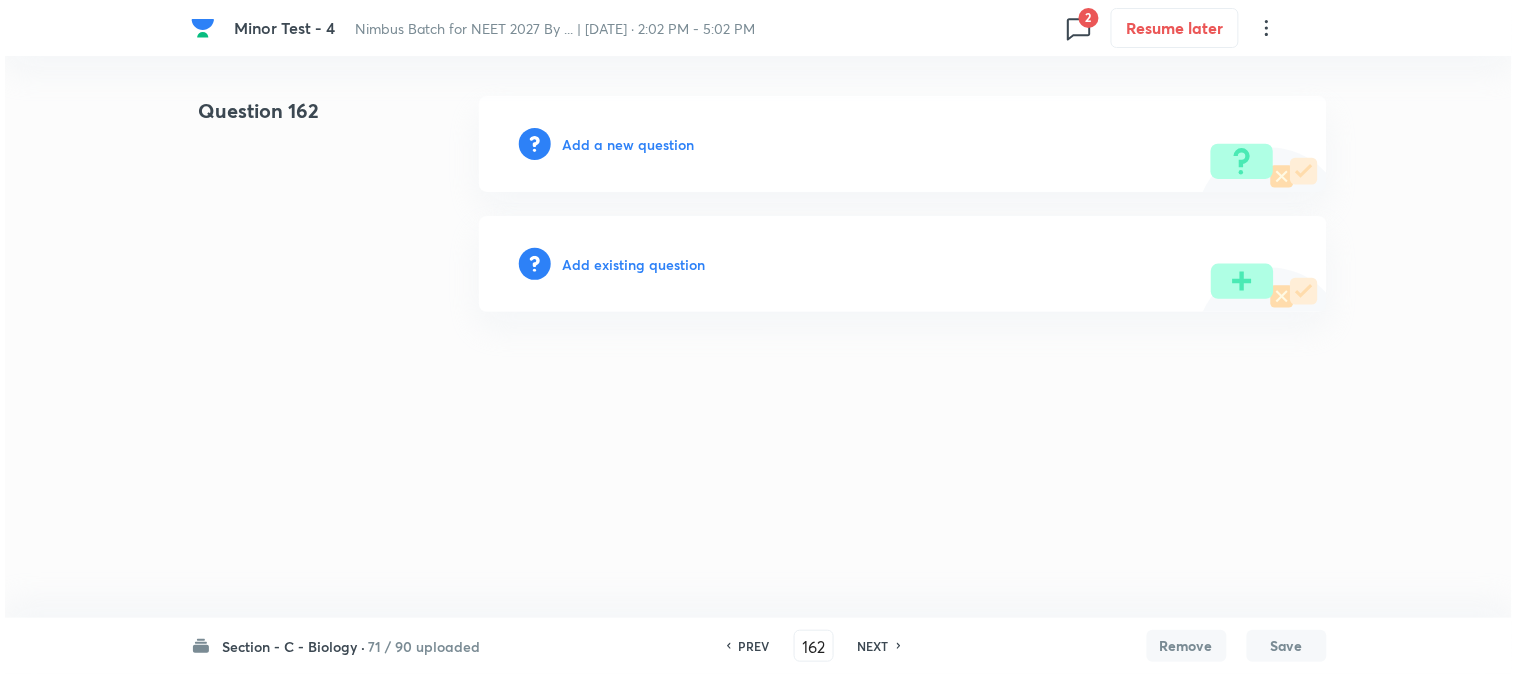 scroll, scrollTop: 0, scrollLeft: 0, axis: both 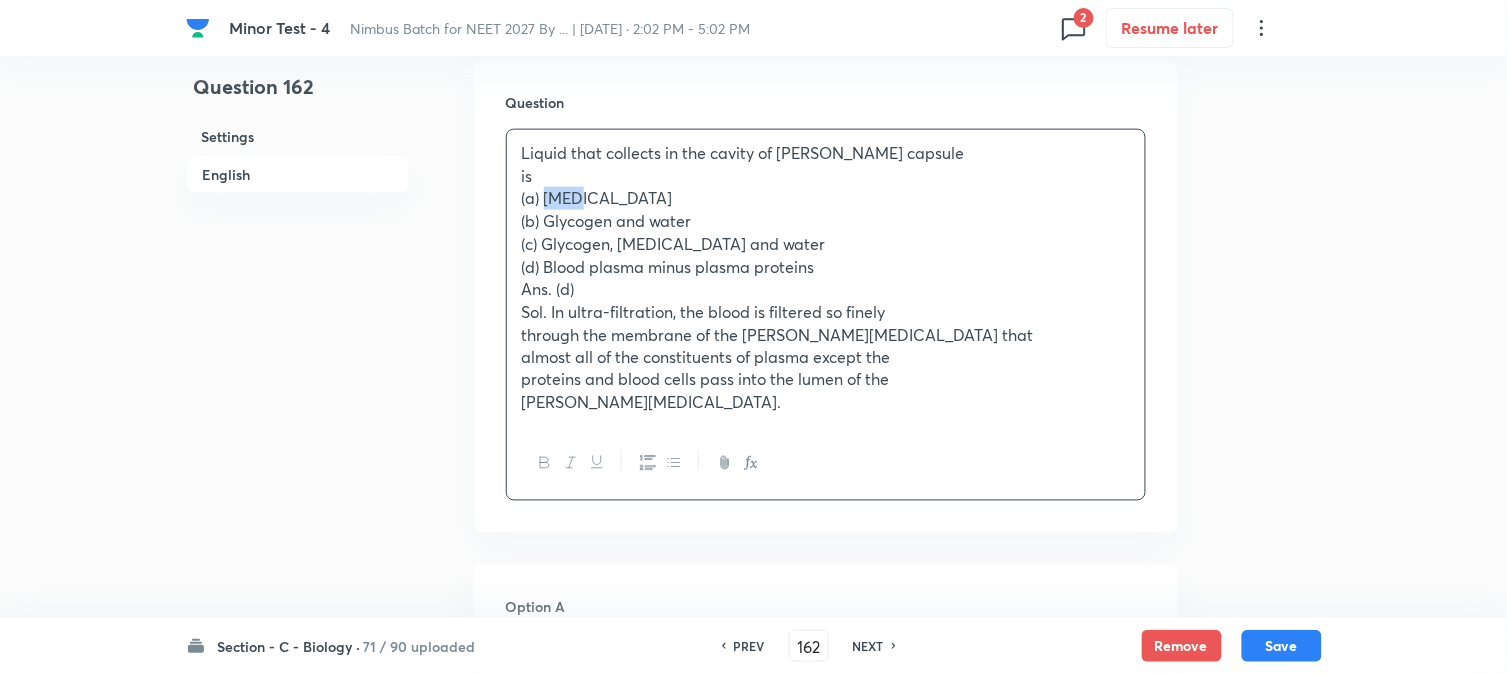 drag, startPoint x: 548, startPoint y: 201, endPoint x: 598, endPoint y: 195, distance: 50.358715 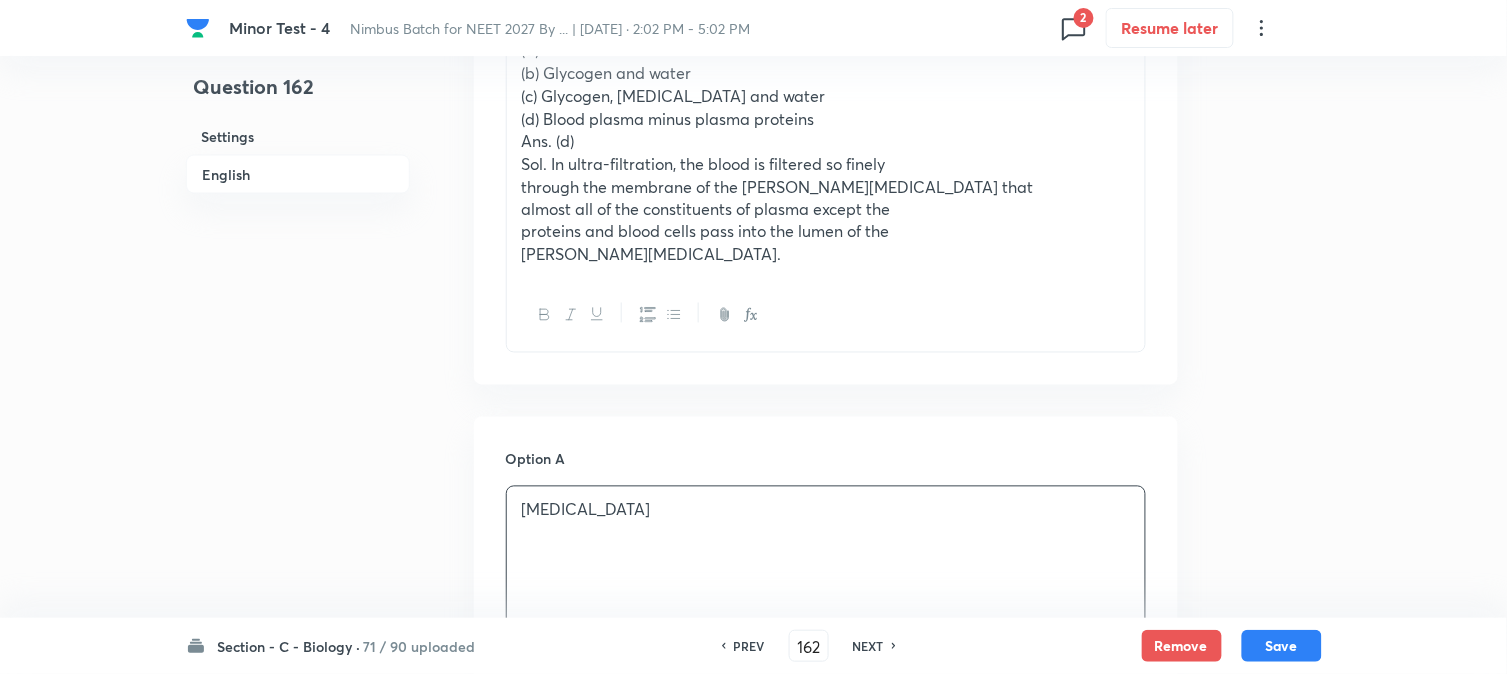 scroll, scrollTop: 590, scrollLeft: 0, axis: vertical 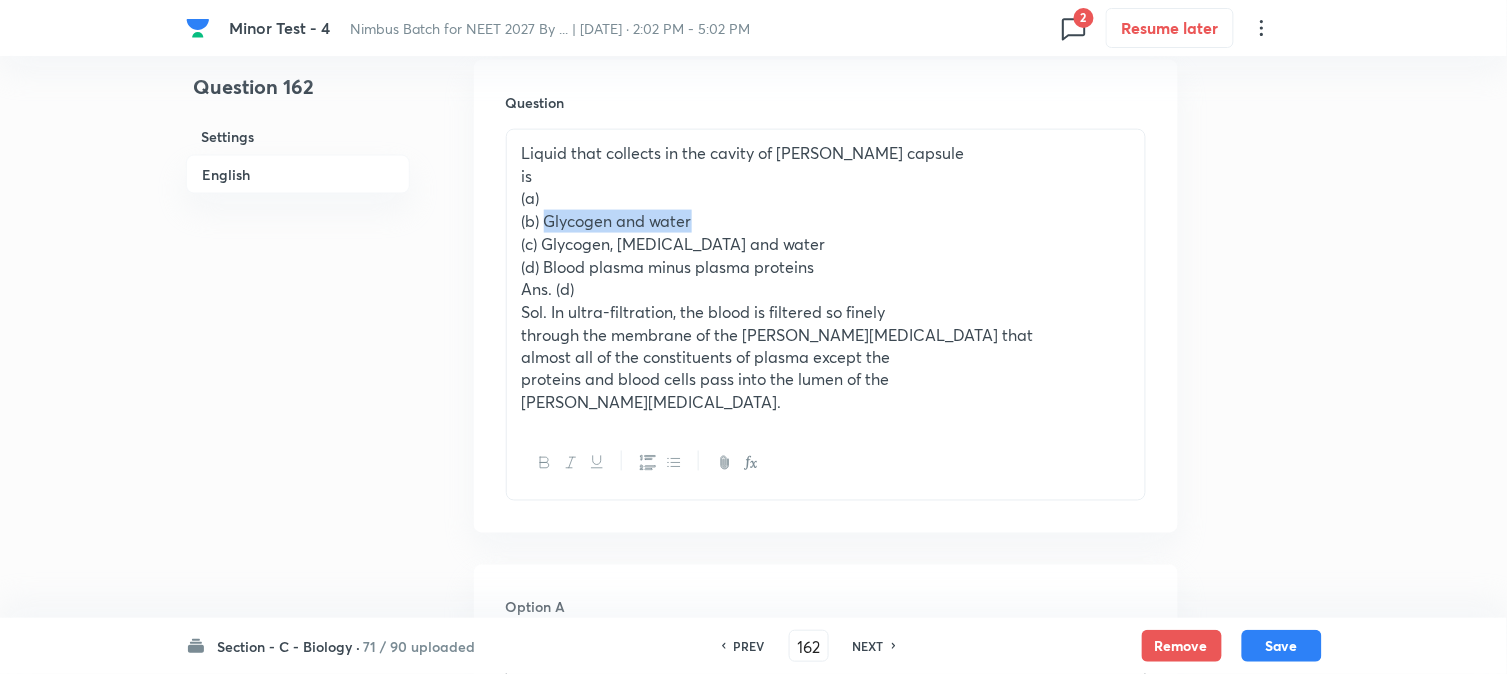 drag, startPoint x: 551, startPoint y: 225, endPoint x: 707, endPoint y: 224, distance: 156.0032 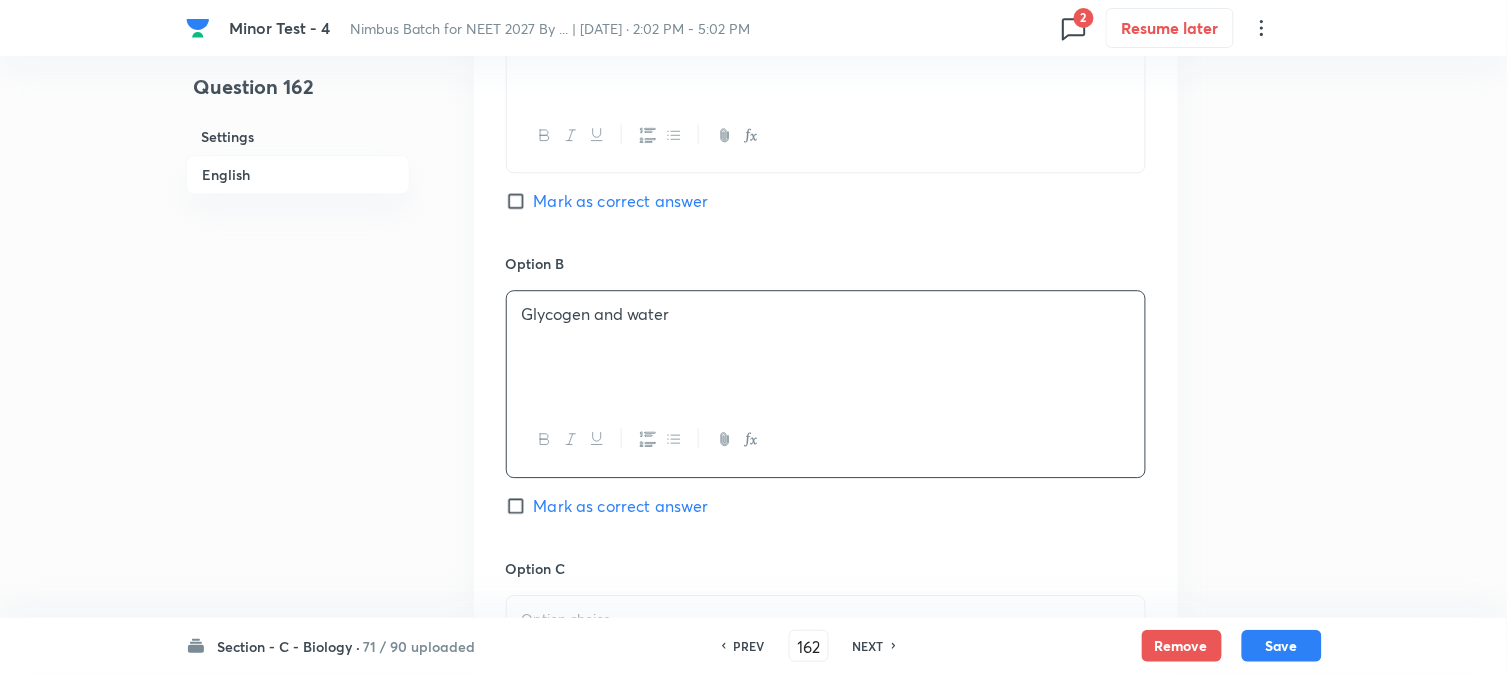 scroll, scrollTop: 478, scrollLeft: 0, axis: vertical 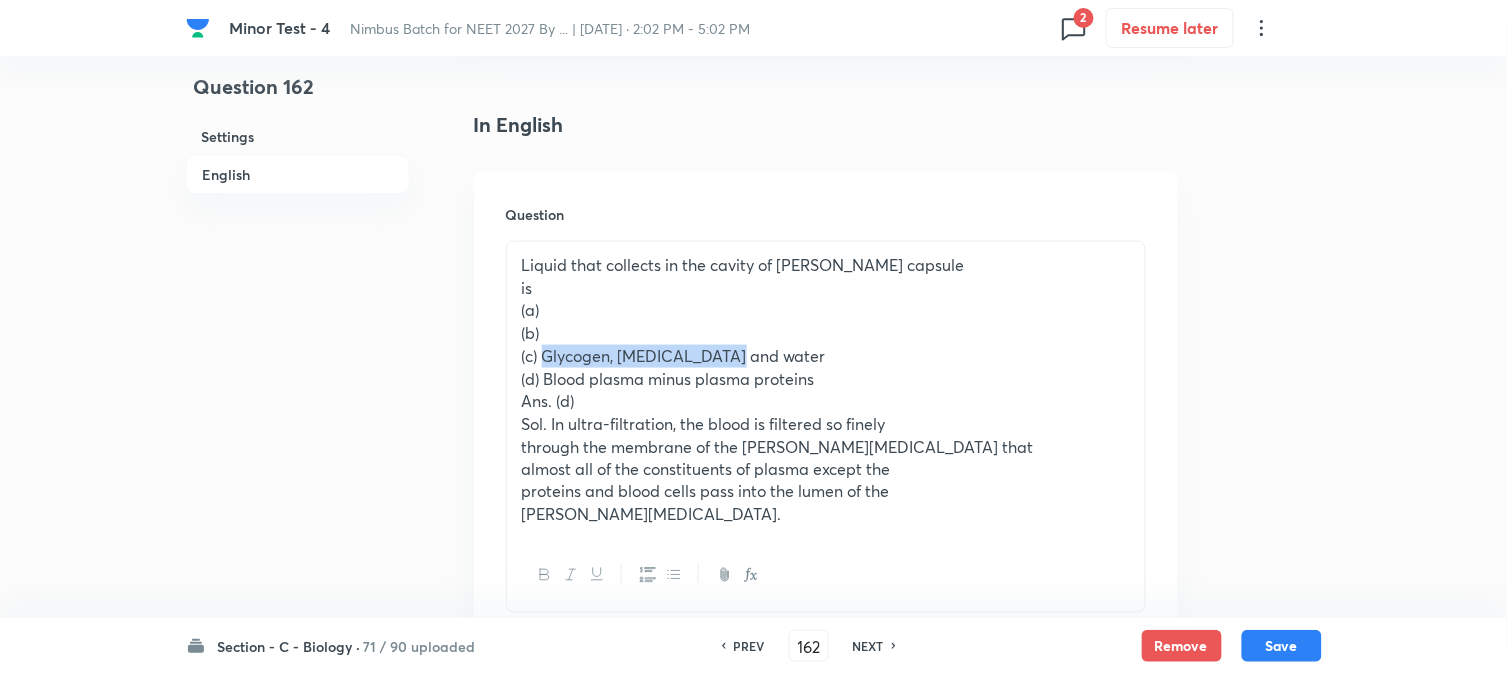 drag, startPoint x: 547, startPoint y: 355, endPoint x: 760, endPoint y: 353, distance: 213.00938 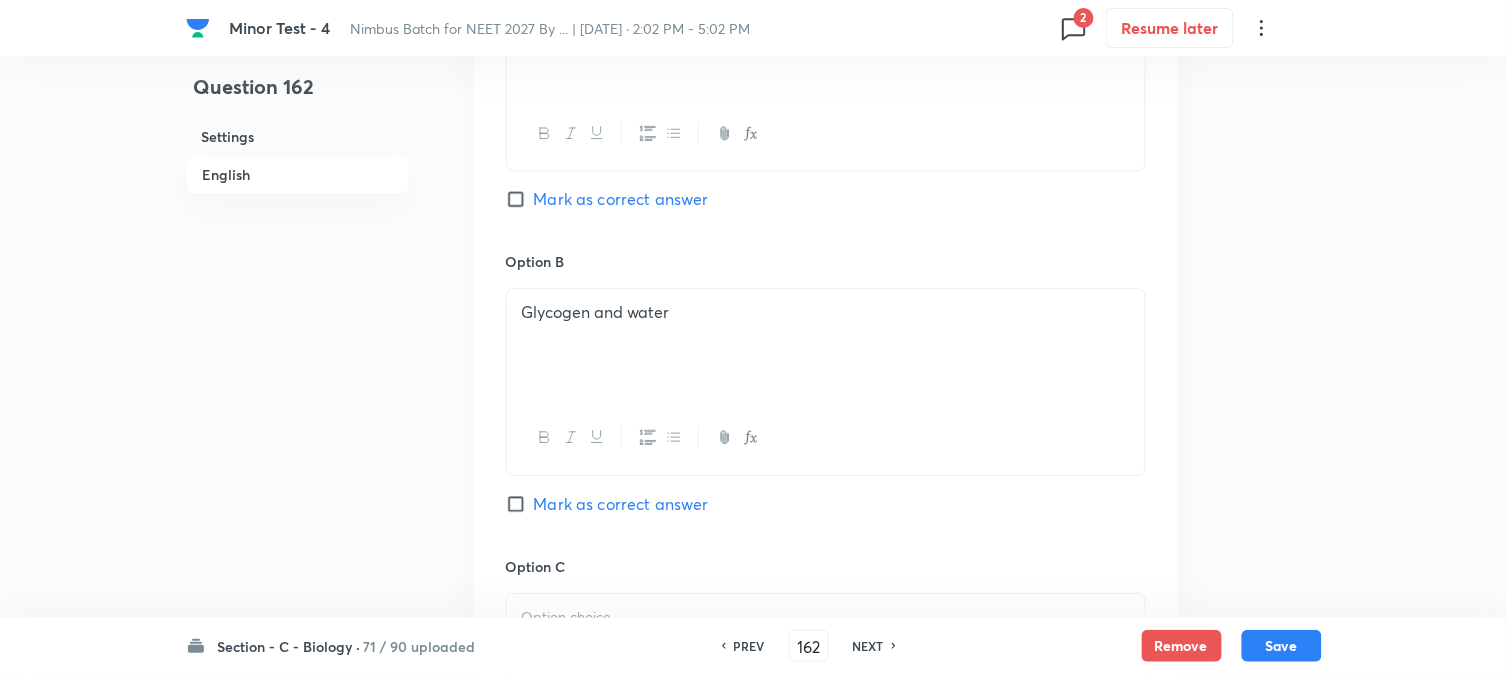 scroll, scrollTop: 1256, scrollLeft: 0, axis: vertical 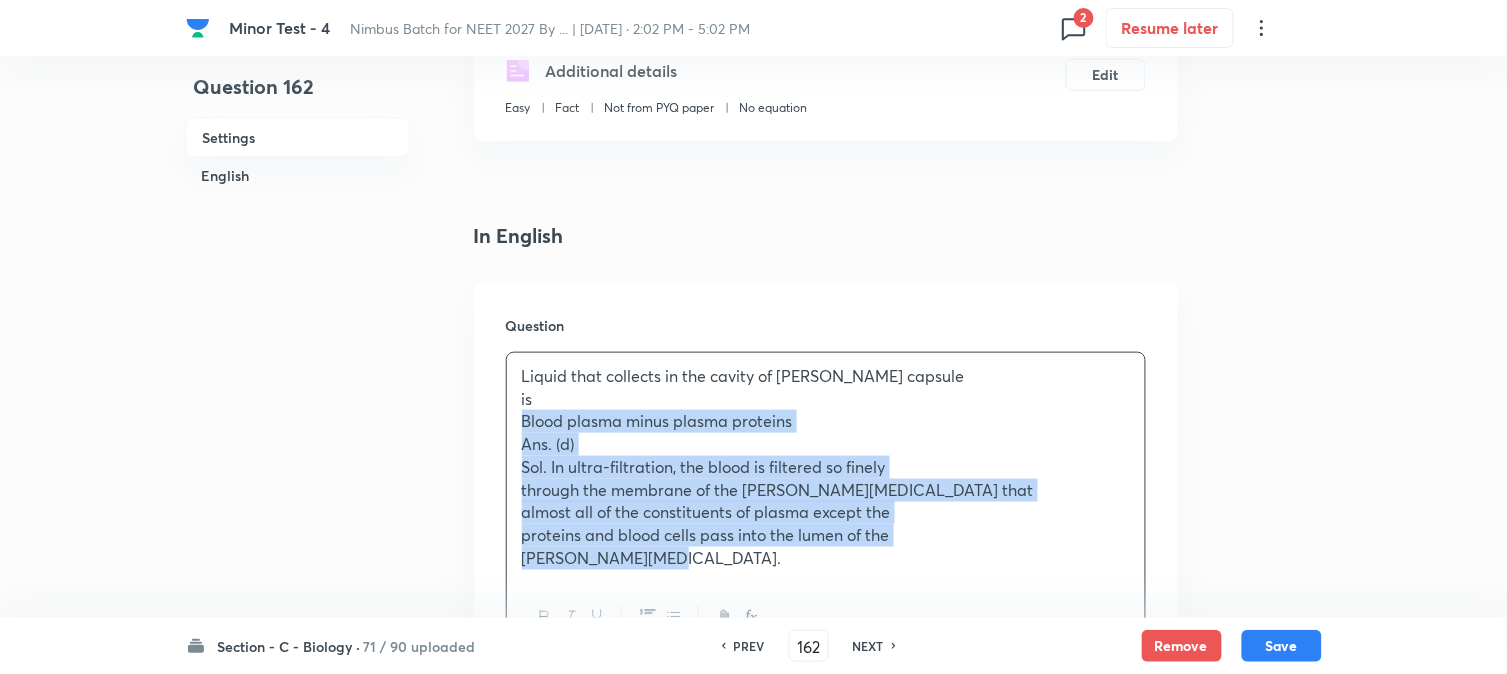 drag, startPoint x: 545, startPoint y: 495, endPoint x: 772, endPoint y: 596, distance: 248.45523 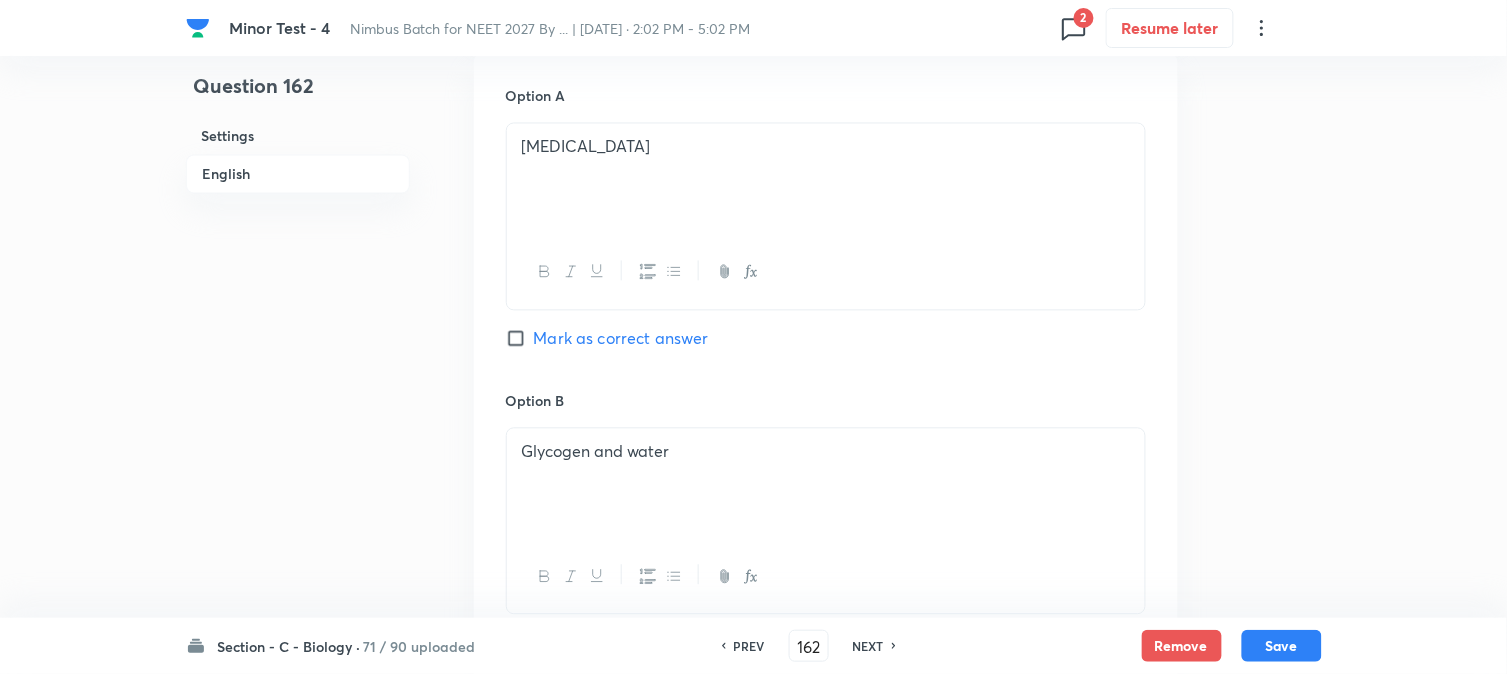 scroll, scrollTop: 1590, scrollLeft: 0, axis: vertical 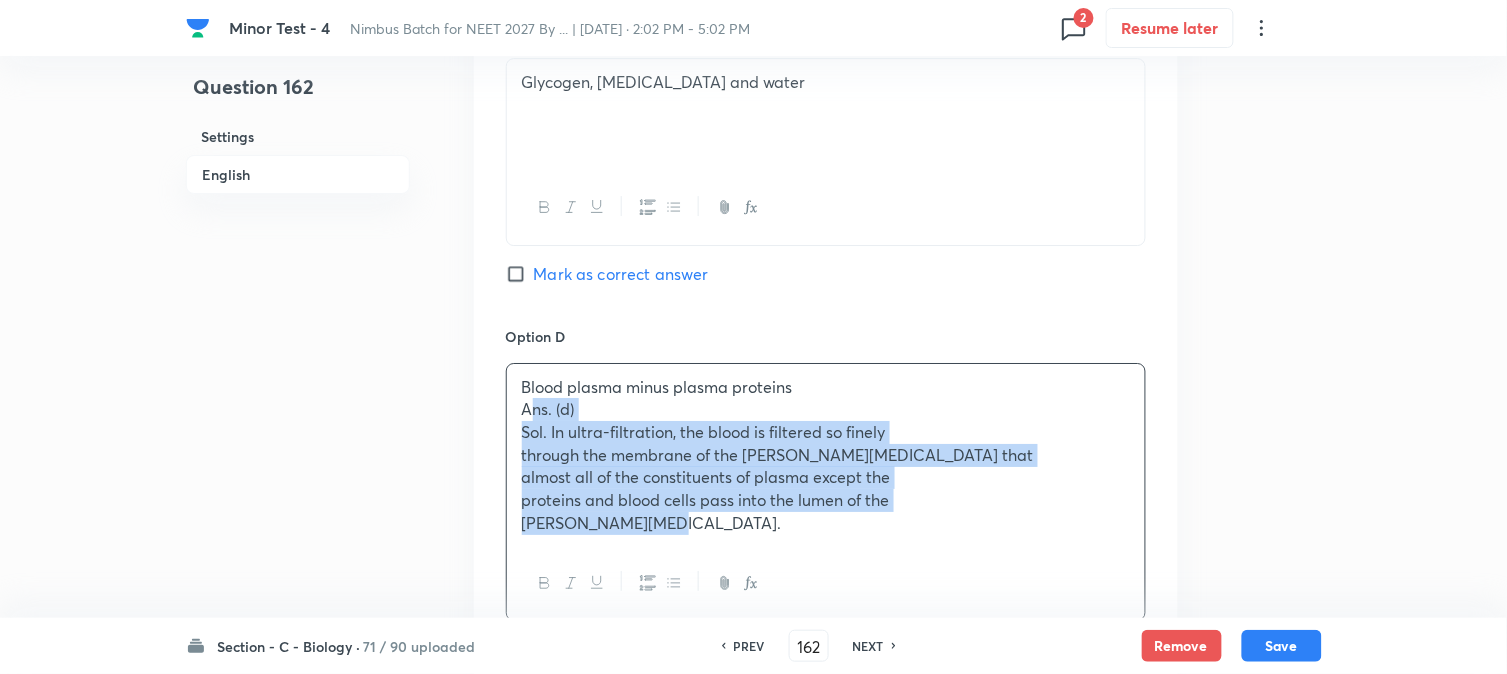 drag, startPoint x: 528, startPoint y: 412, endPoint x: 796, endPoint y: 557, distance: 304.71133 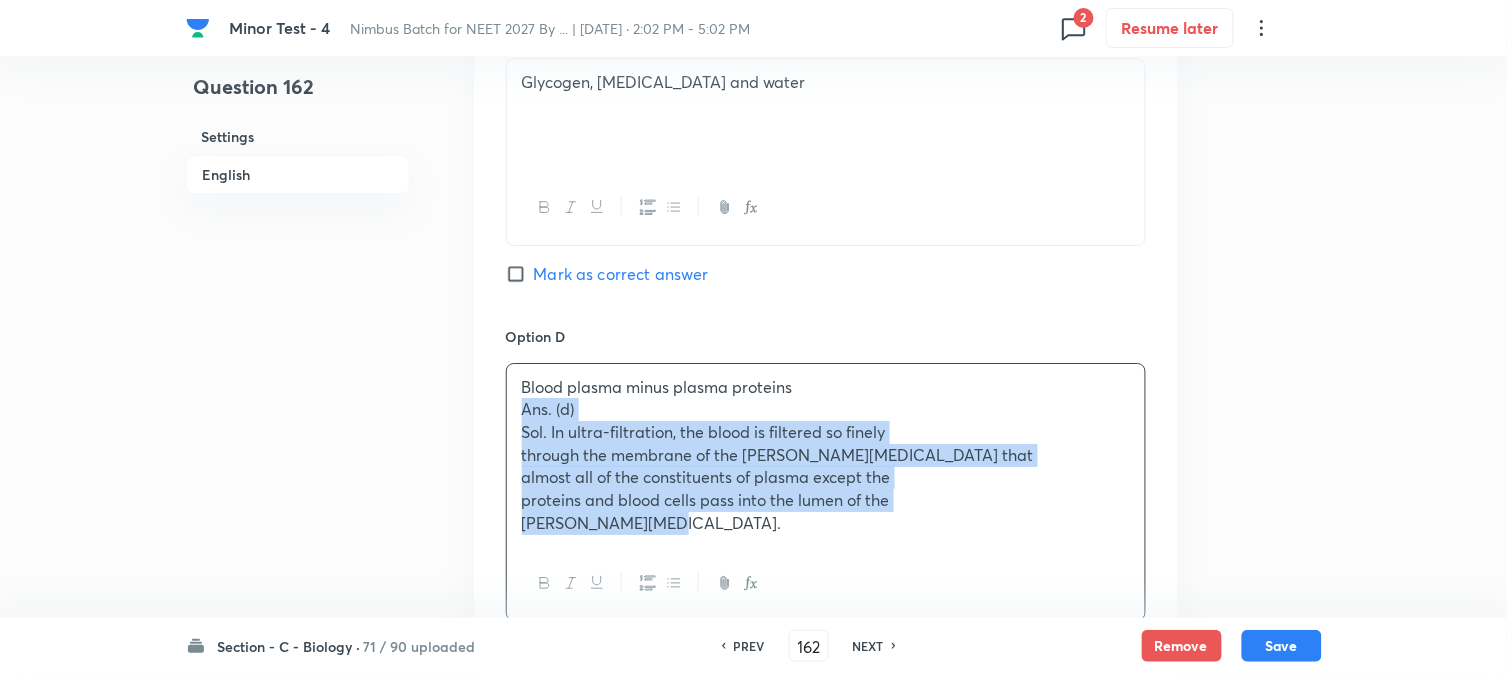drag, startPoint x: 522, startPoint y: 415, endPoint x: 843, endPoint y: 600, distance: 370.49426 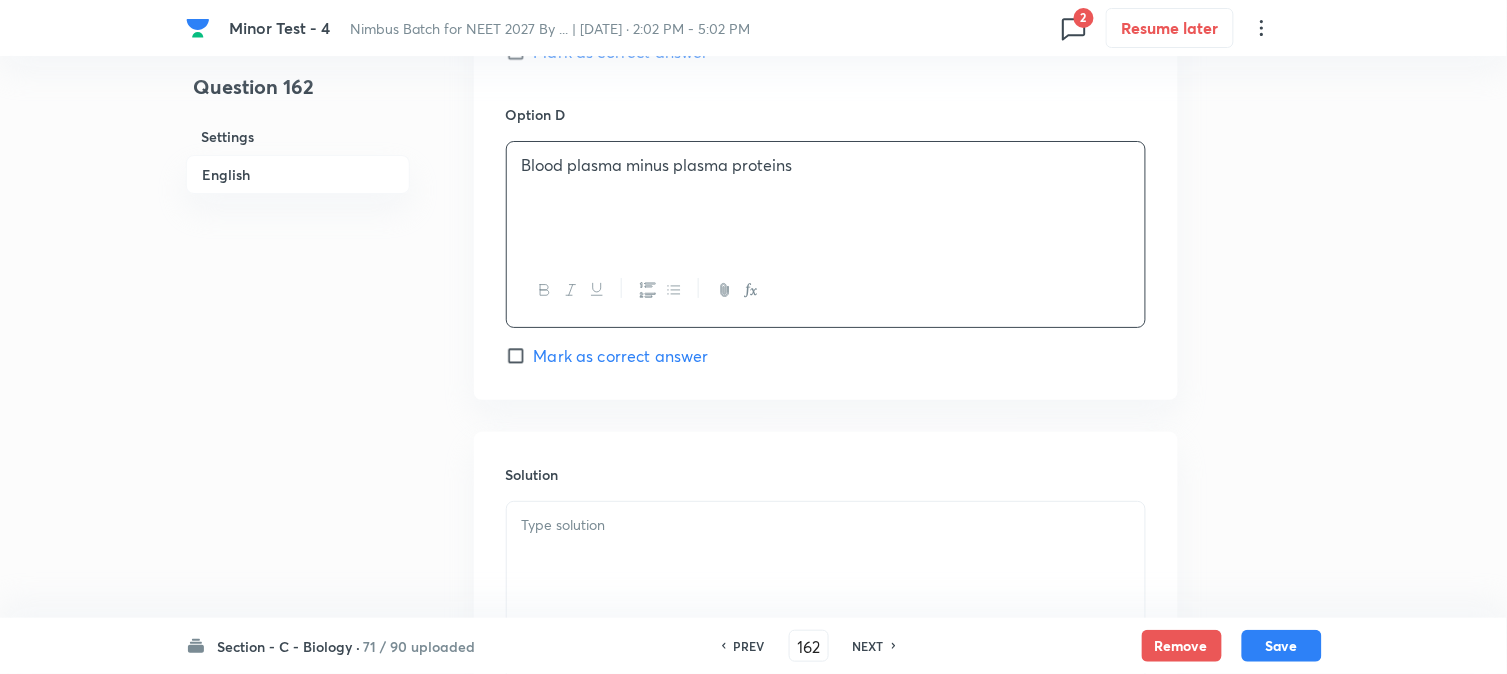 scroll, scrollTop: 1923, scrollLeft: 0, axis: vertical 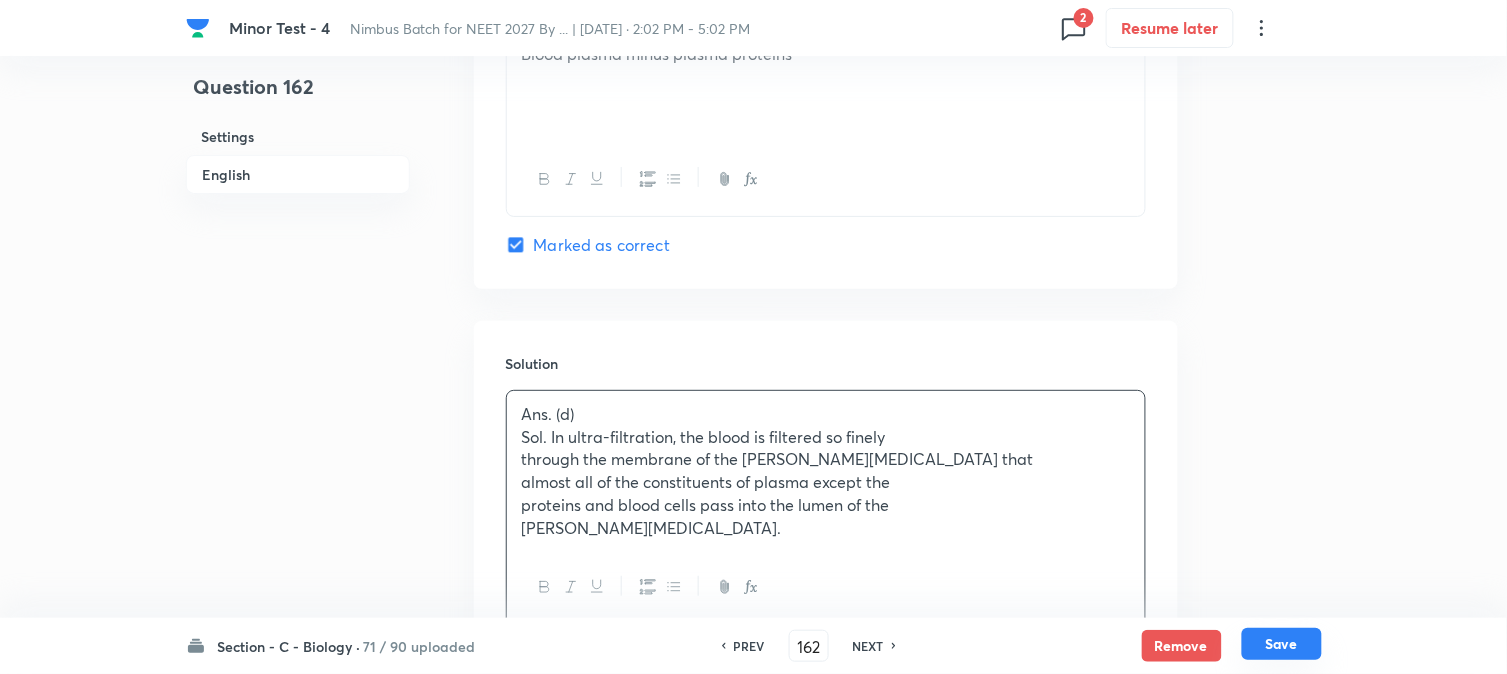 drag, startPoint x: 1252, startPoint y: 632, endPoint x: 1263, endPoint y: 635, distance: 11.401754 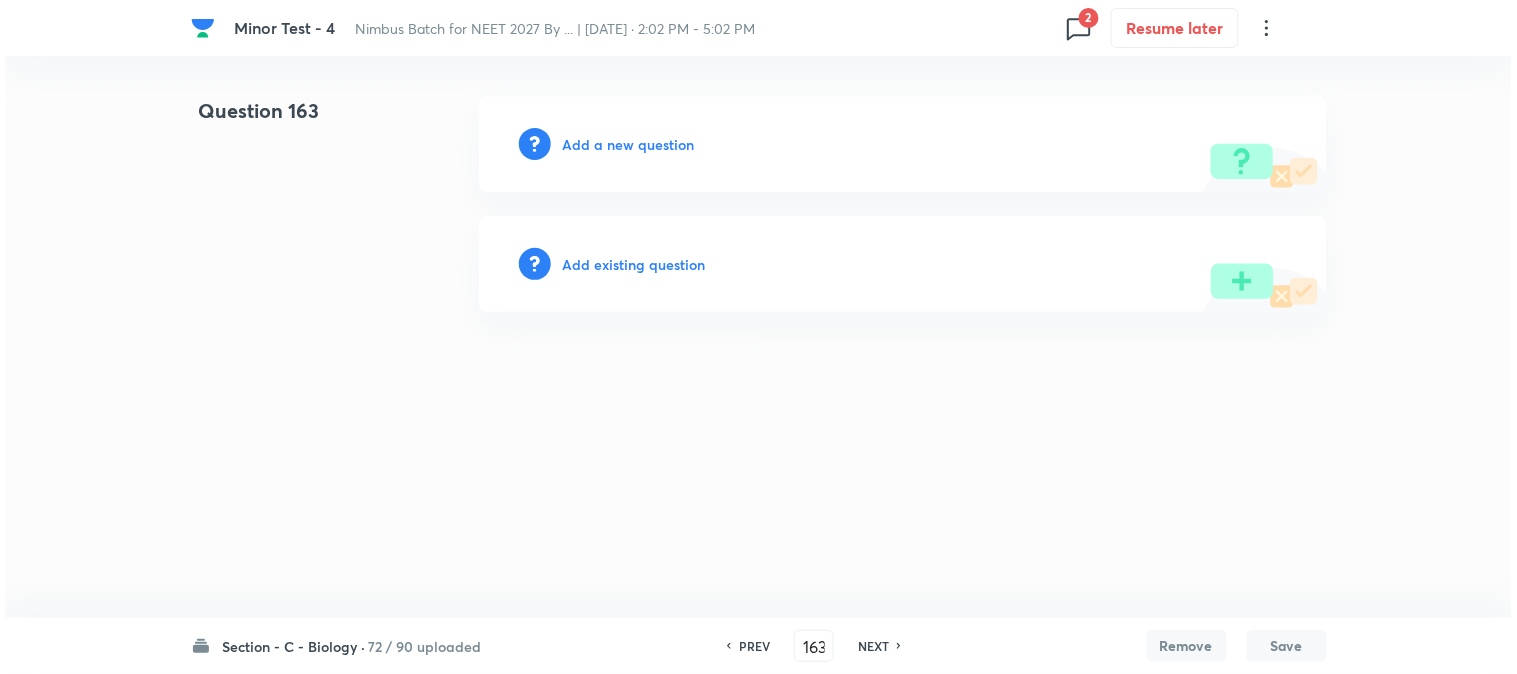 scroll, scrollTop: 0, scrollLeft: 0, axis: both 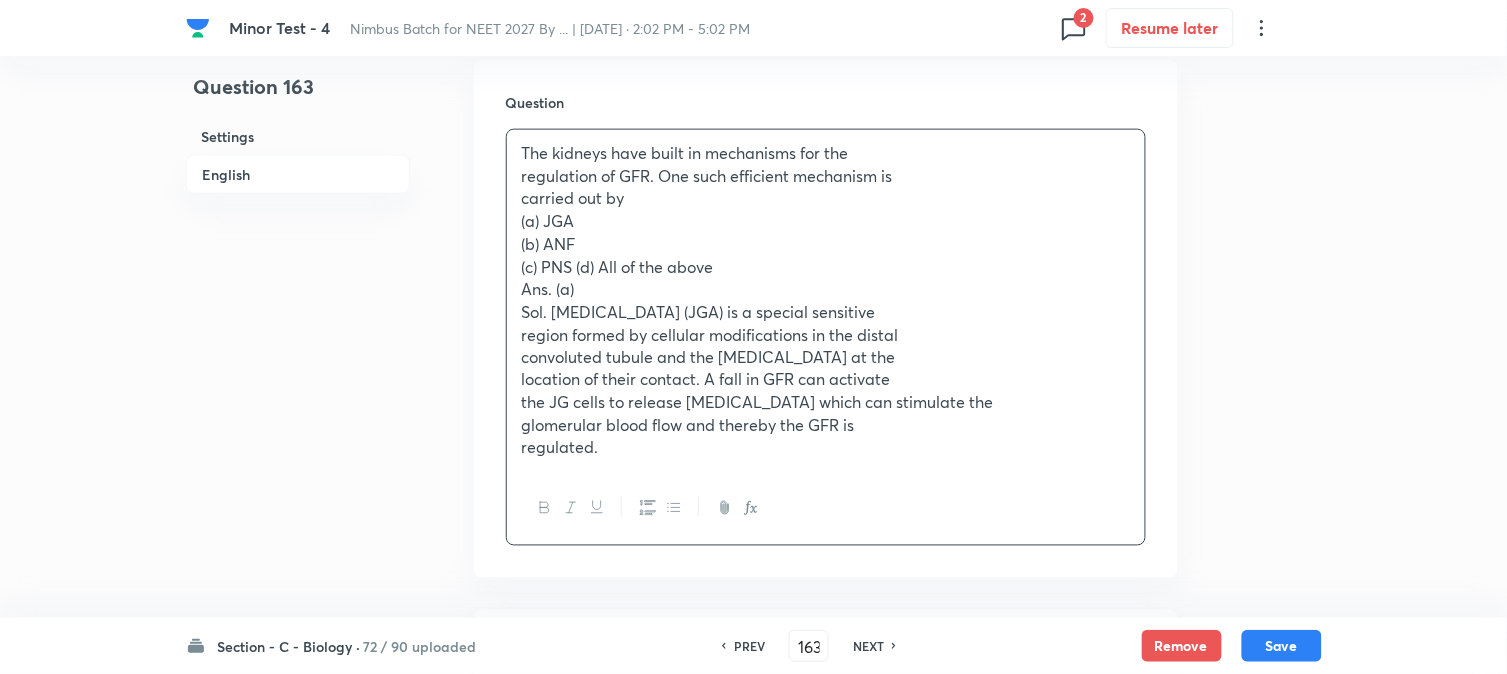 drag, startPoint x: 578, startPoint y: 270, endPoint x: 566, endPoint y: 261, distance: 15 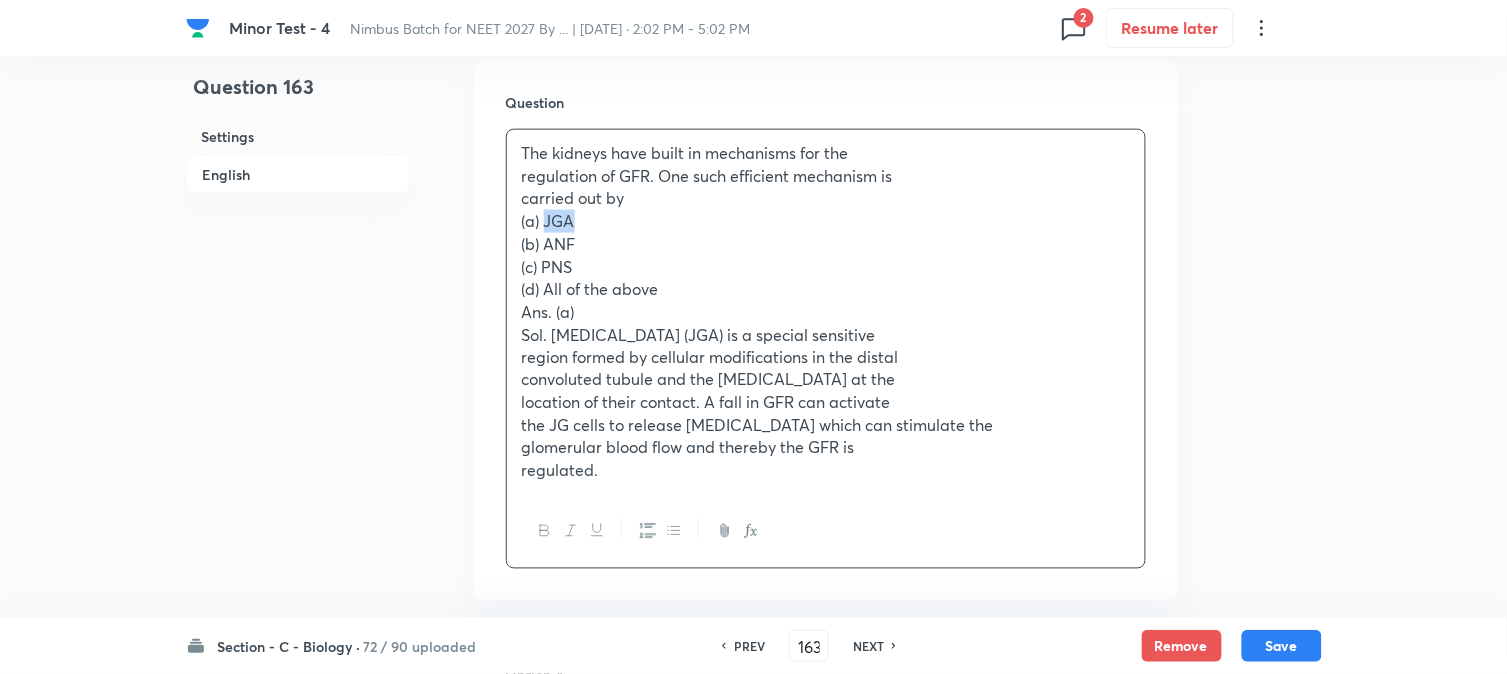 drag, startPoint x: 543, startPoint y: 220, endPoint x: 602, endPoint y: 218, distance: 59.03389 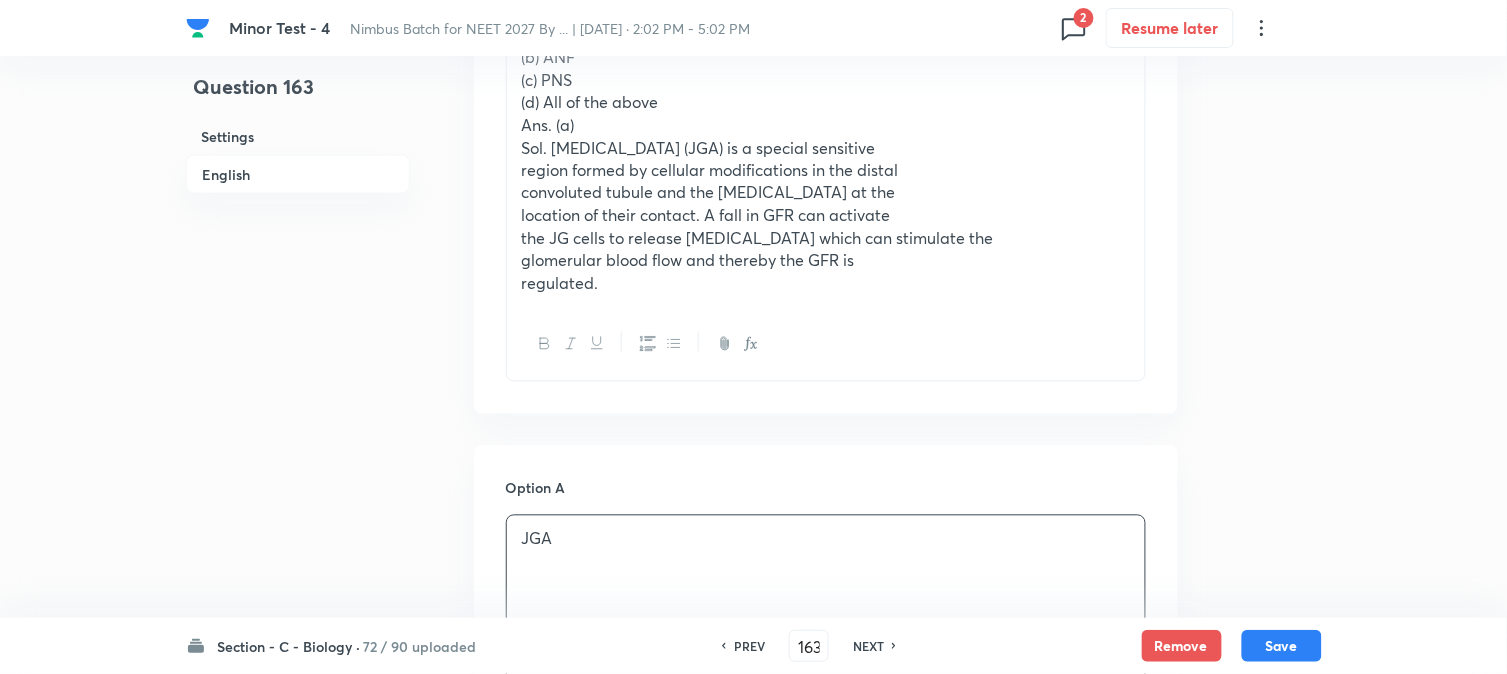 scroll, scrollTop: 590, scrollLeft: 0, axis: vertical 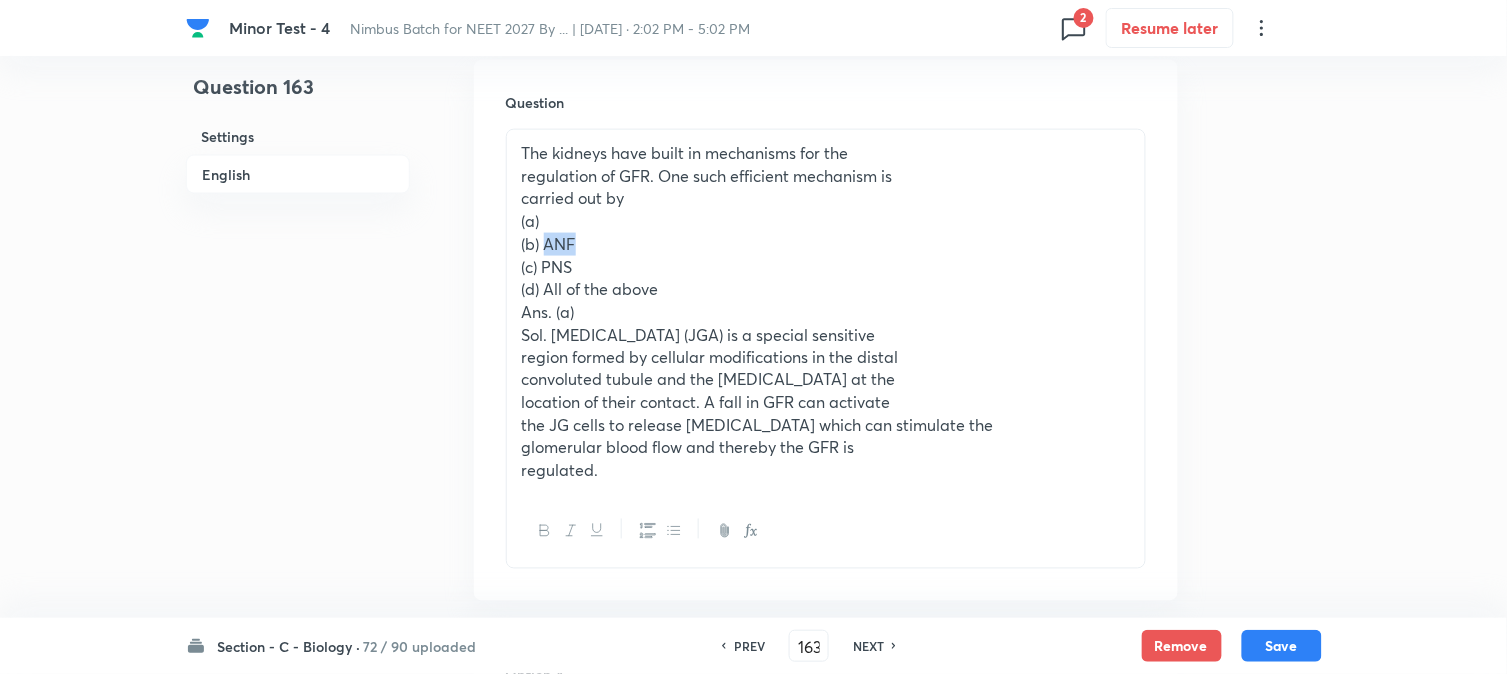 drag, startPoint x: 550, startPoint y: 236, endPoint x: 604, endPoint y: 237, distance: 54.00926 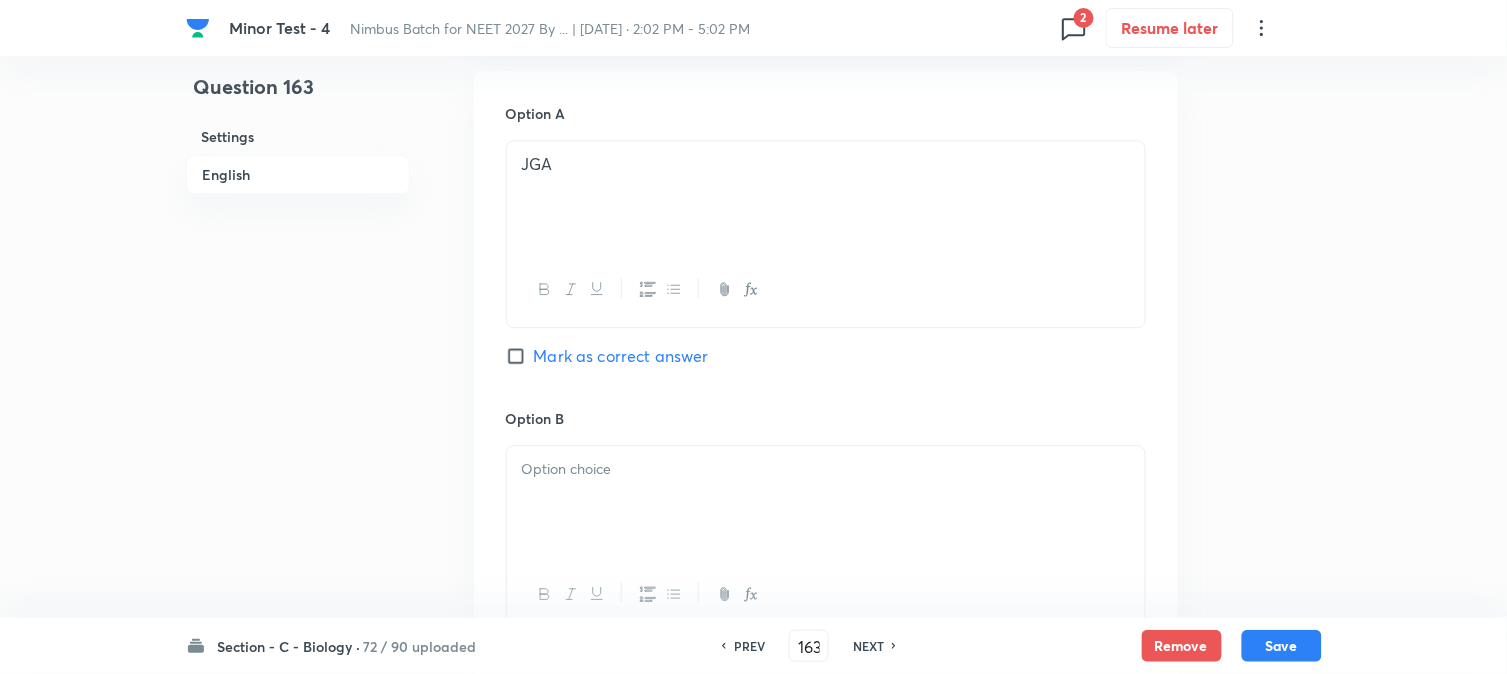 scroll, scrollTop: 1256, scrollLeft: 0, axis: vertical 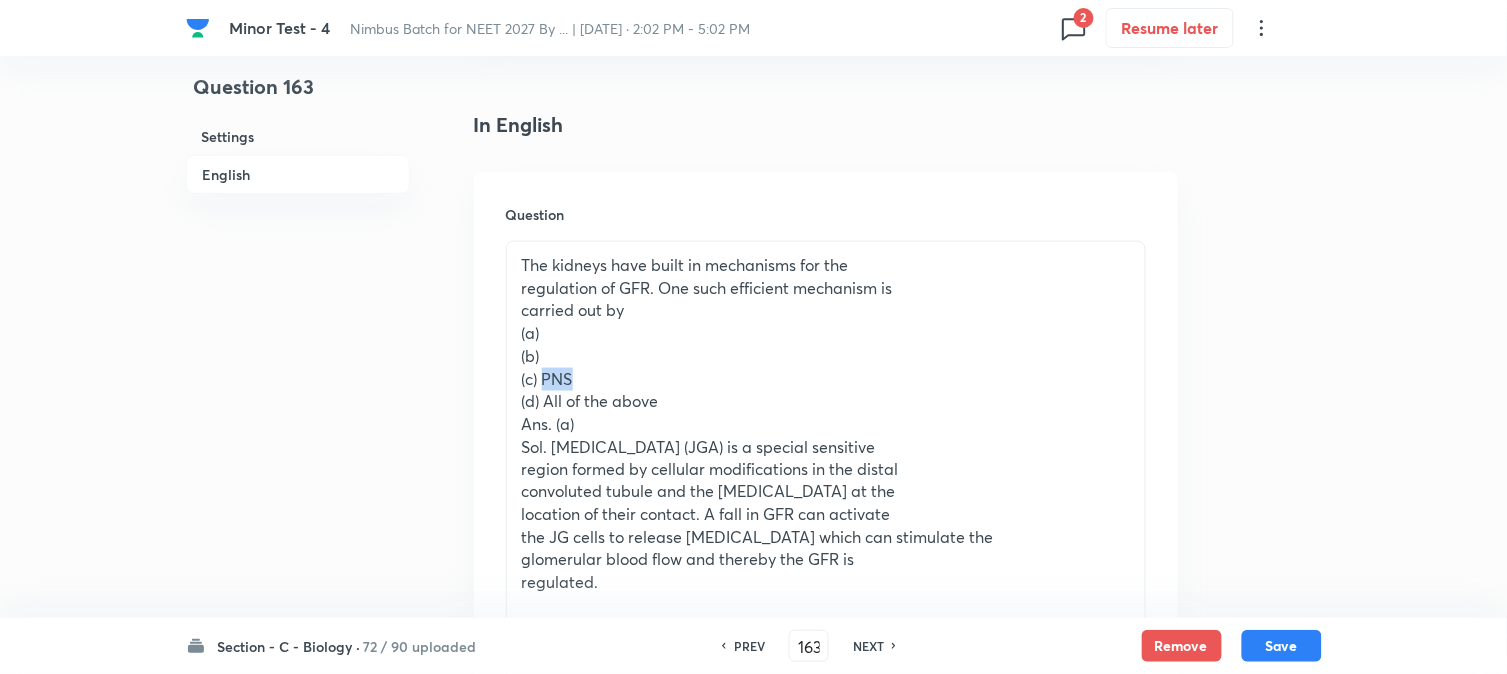 drag, startPoint x: 541, startPoint y: 383, endPoint x: 614, endPoint y: 376, distance: 73.33485 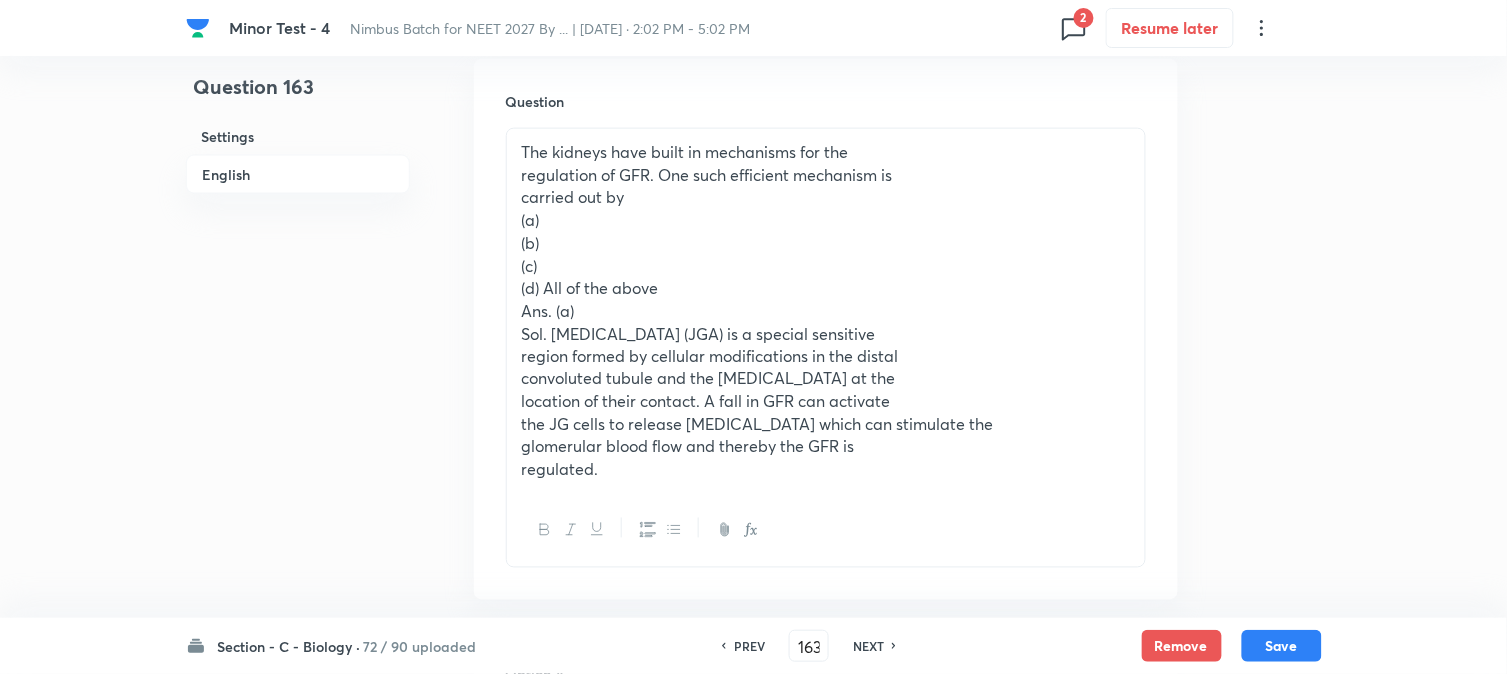scroll, scrollTop: 590, scrollLeft: 0, axis: vertical 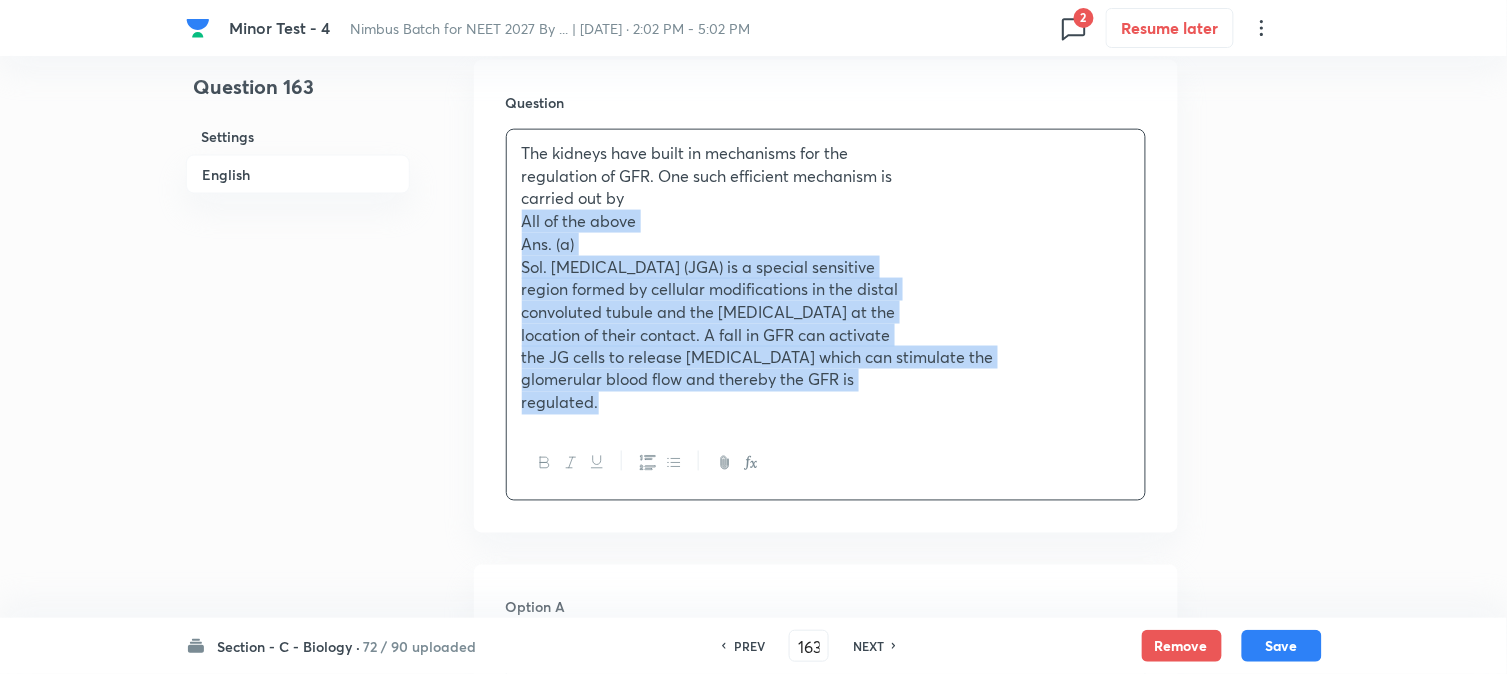 drag, startPoint x: 543, startPoint y: 284, endPoint x: 684, endPoint y: 488, distance: 247.98589 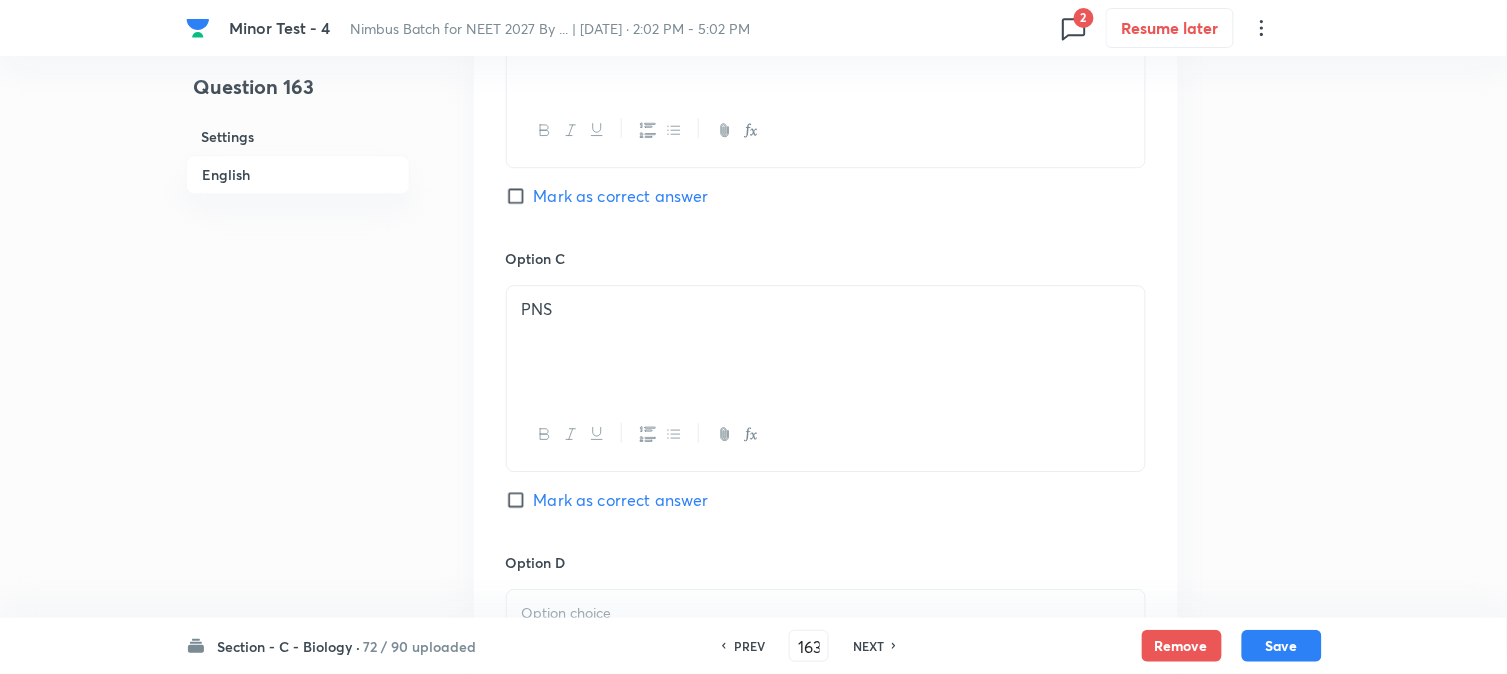 scroll, scrollTop: 1701, scrollLeft: 0, axis: vertical 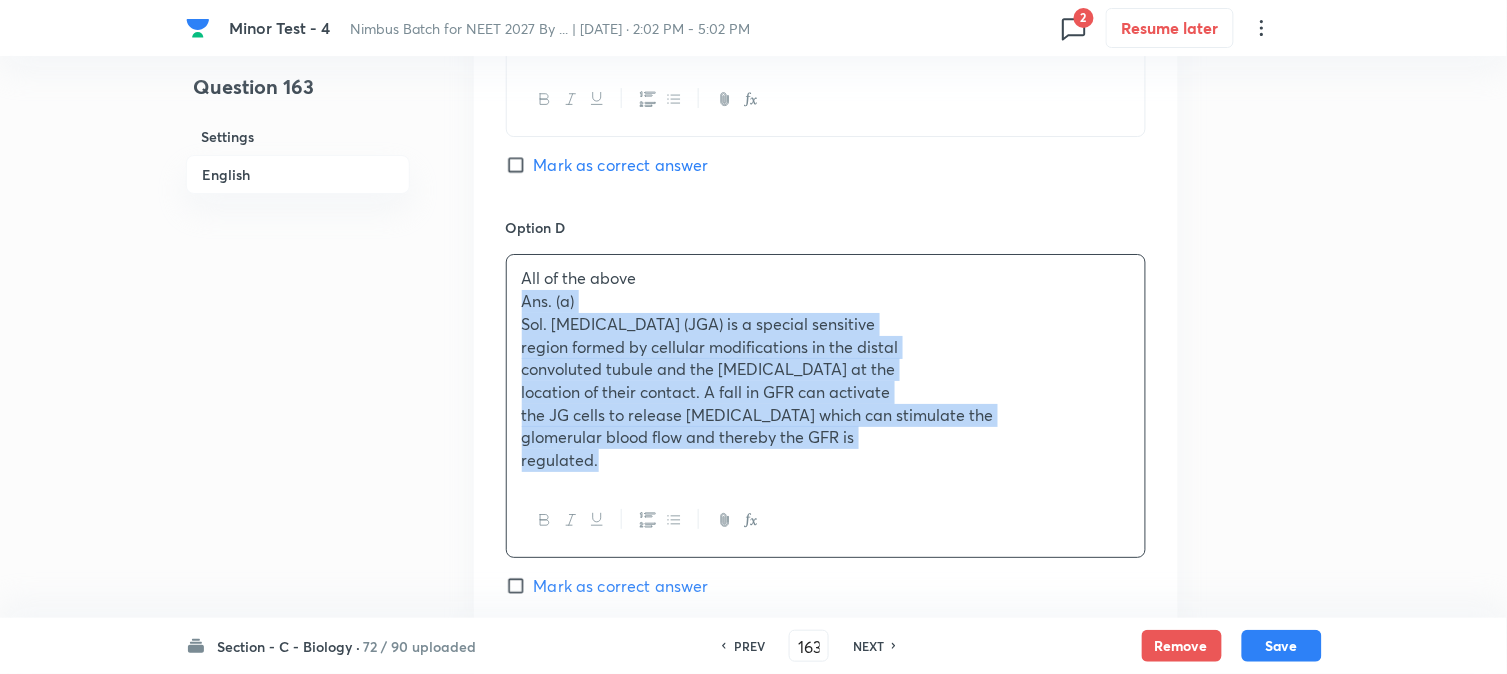 drag, startPoint x: 514, startPoint y: 295, endPoint x: 690, endPoint y: 516, distance: 282.519 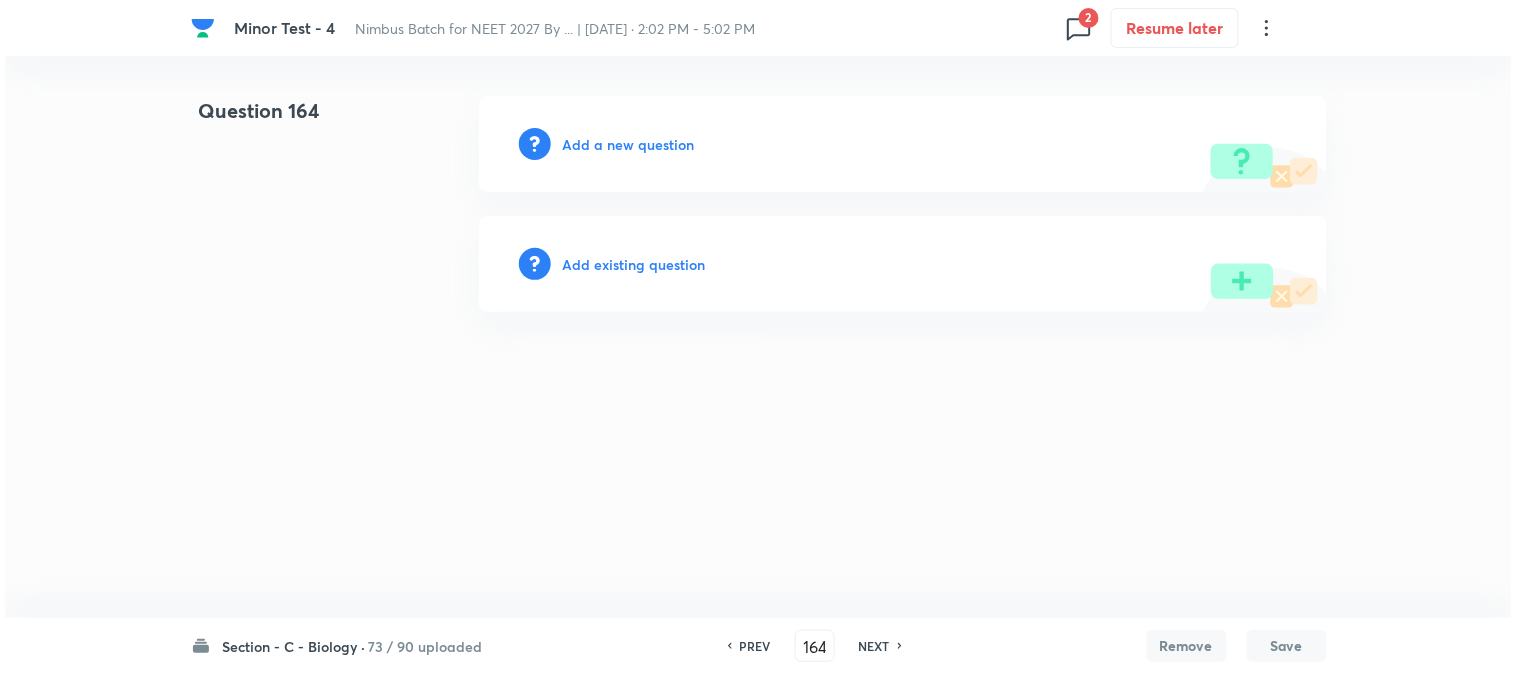 scroll, scrollTop: 0, scrollLeft: 0, axis: both 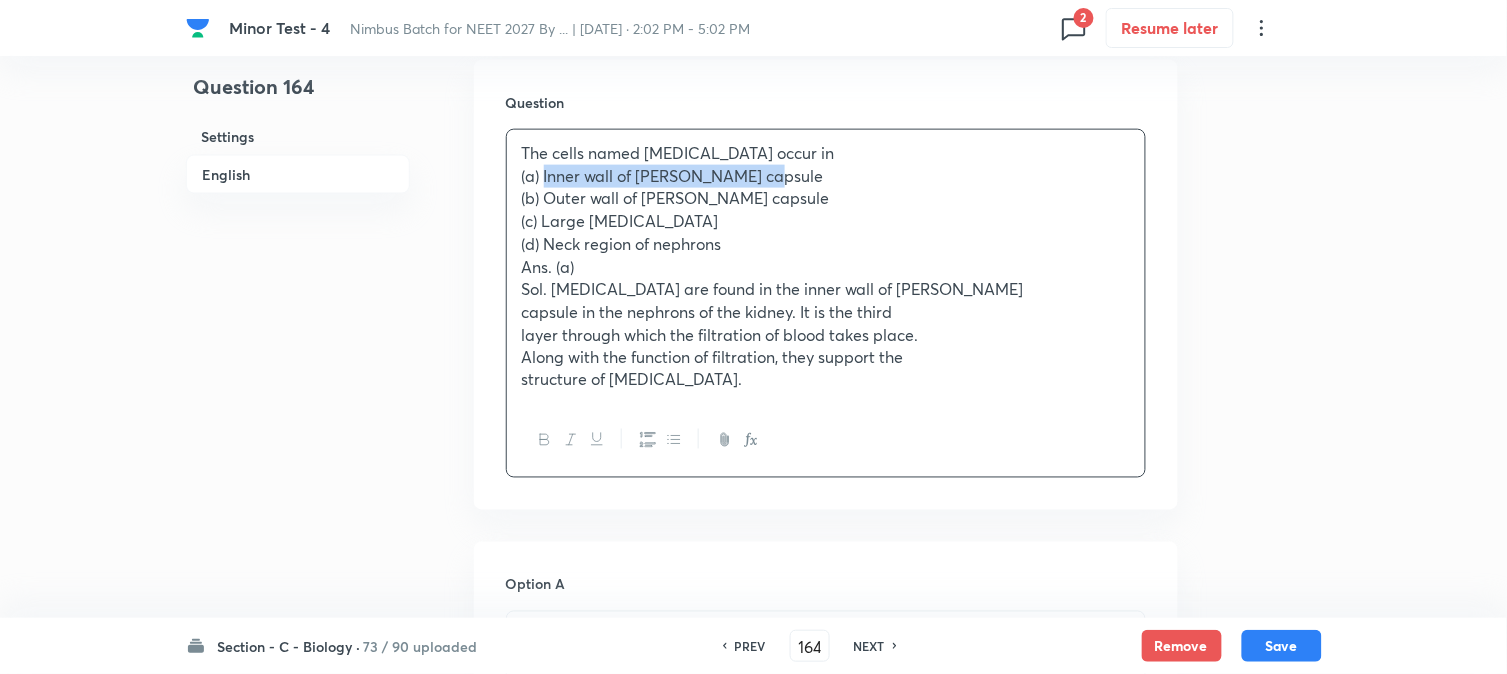 drag, startPoint x: 543, startPoint y: 180, endPoint x: 851, endPoint y: 170, distance: 308.1623 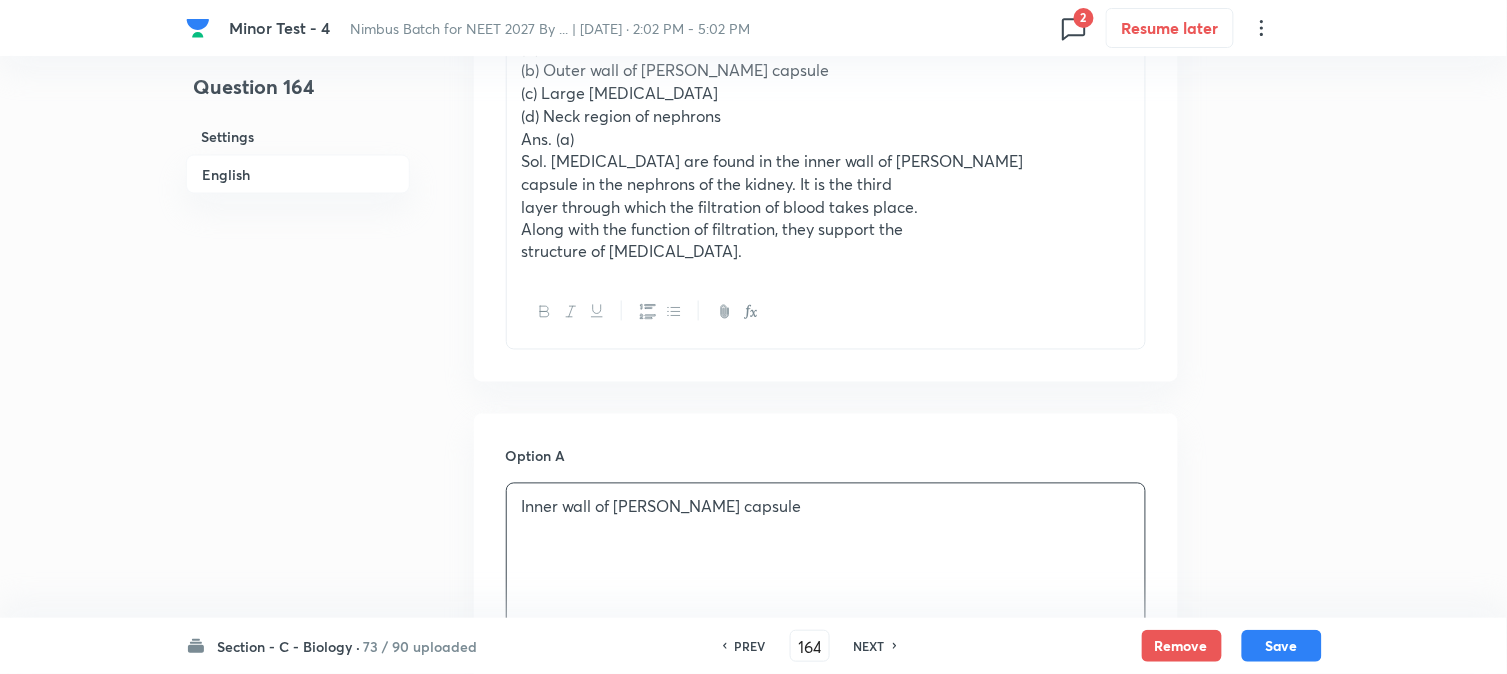 scroll, scrollTop: 478, scrollLeft: 0, axis: vertical 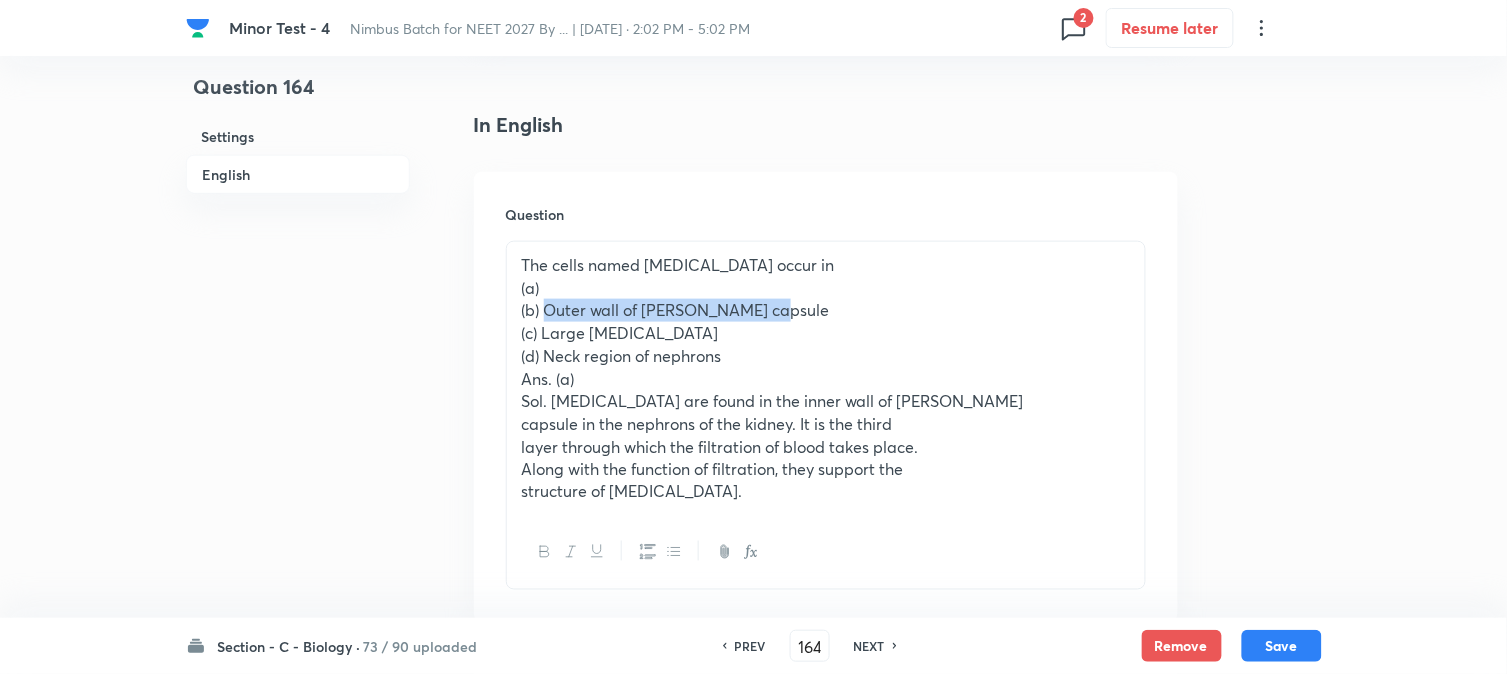 drag, startPoint x: 547, startPoint y: 305, endPoint x: 931, endPoint y: 307, distance: 384.00522 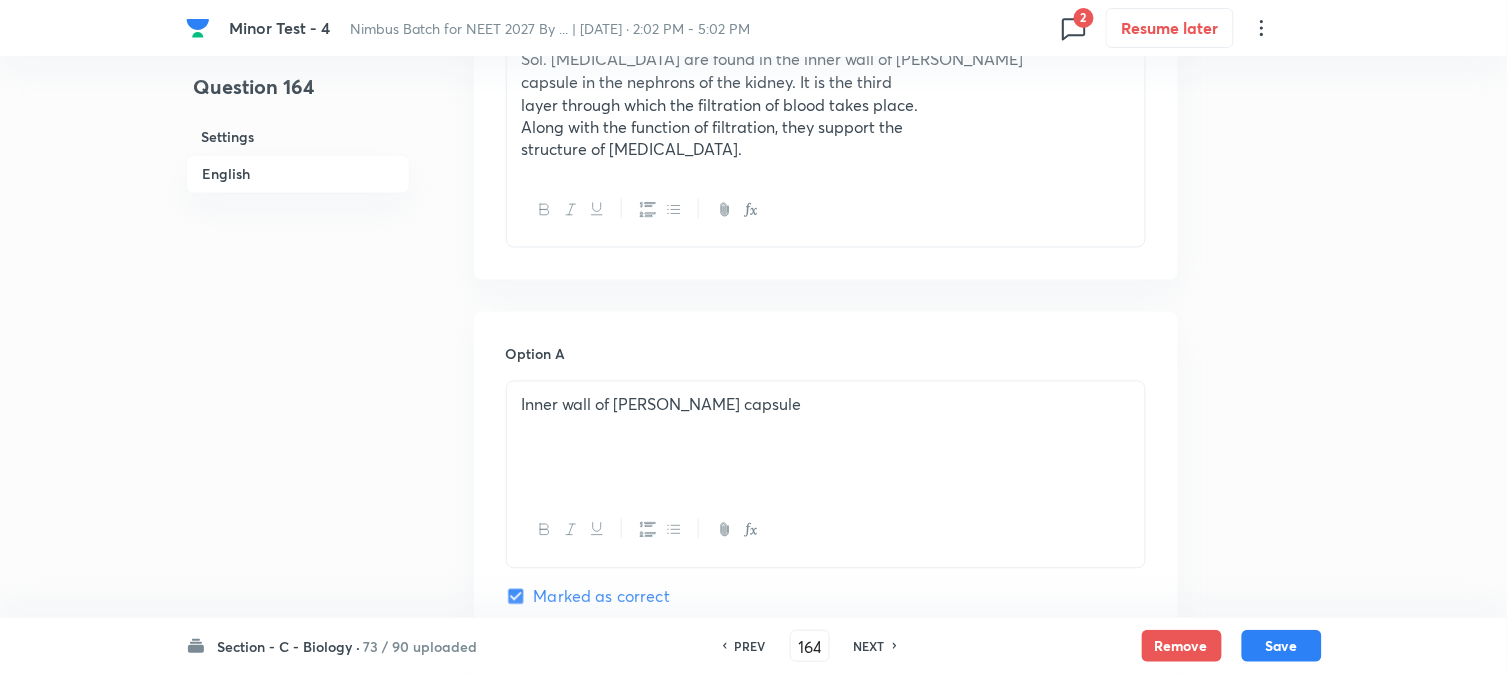 scroll, scrollTop: 590, scrollLeft: 0, axis: vertical 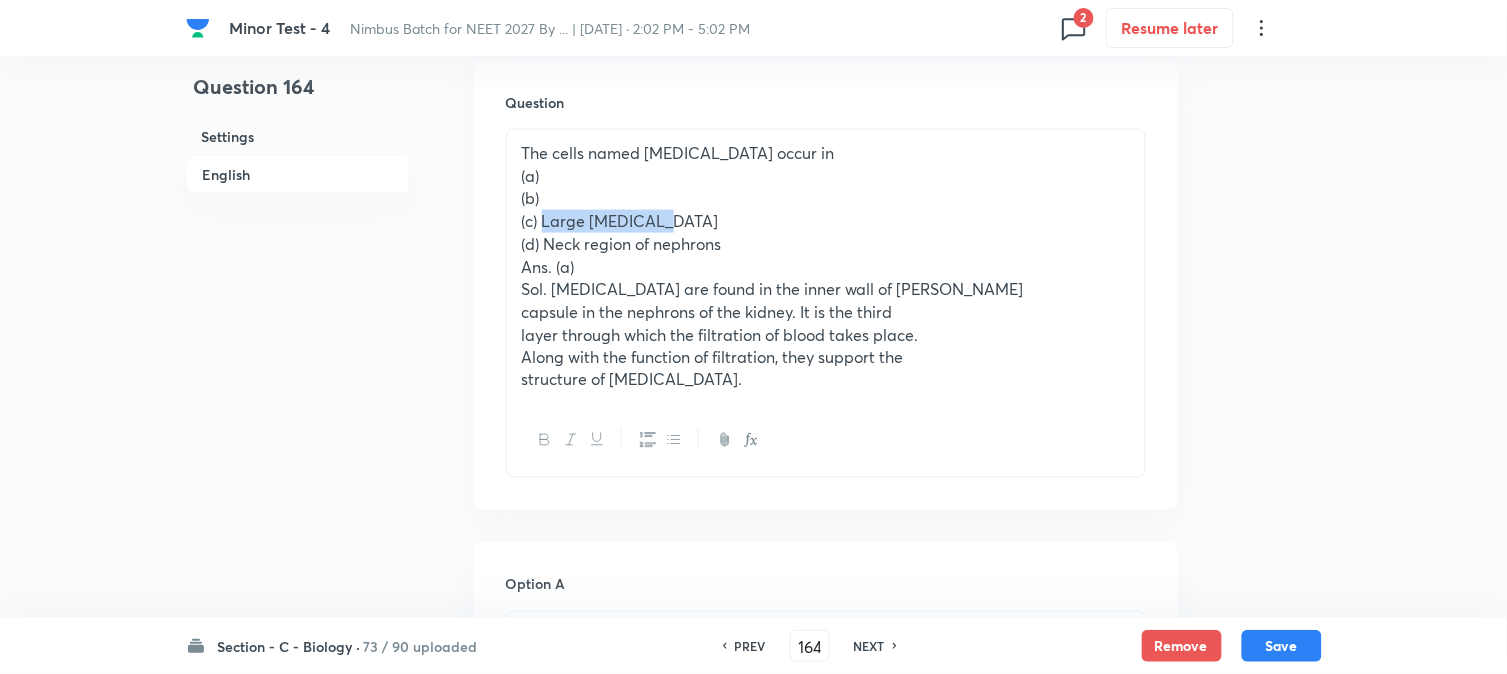 drag, startPoint x: 545, startPoint y: 225, endPoint x: 717, endPoint y: 224, distance: 172.00291 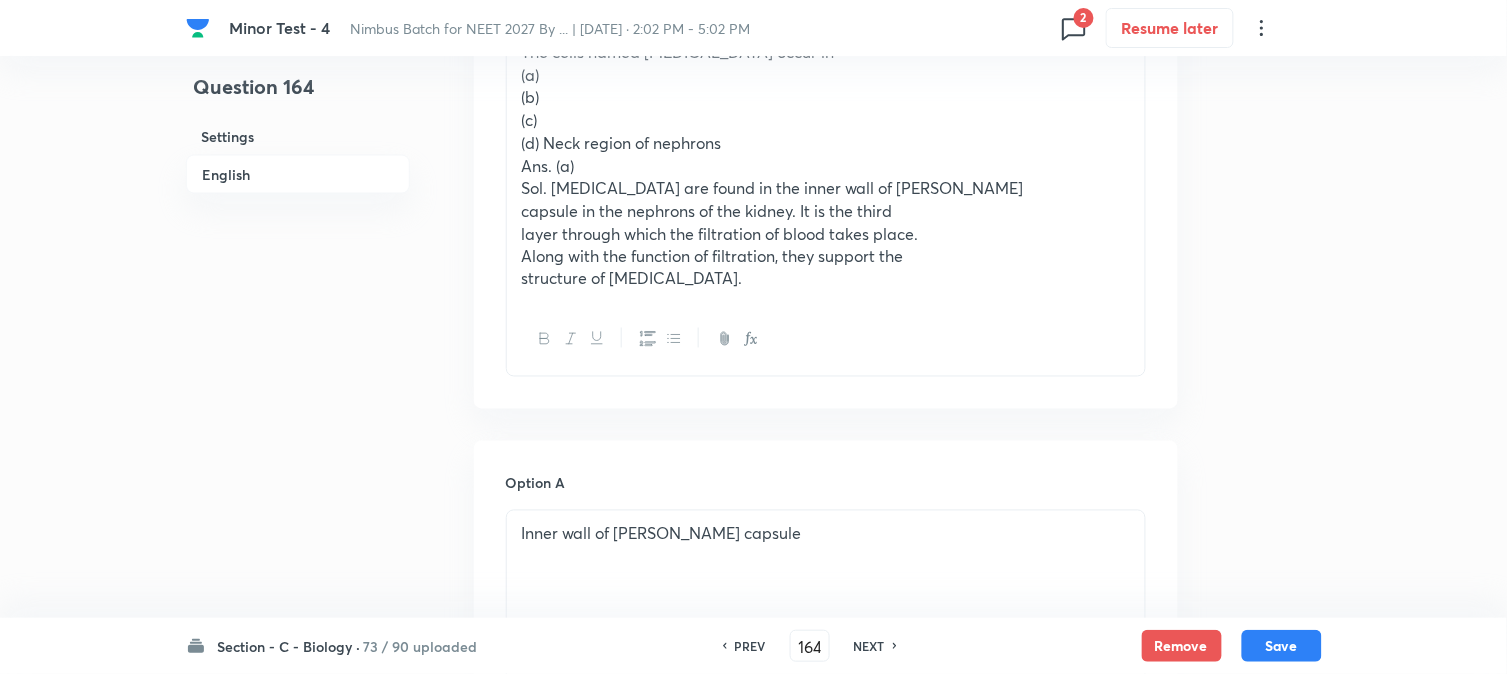 scroll, scrollTop: 590, scrollLeft: 0, axis: vertical 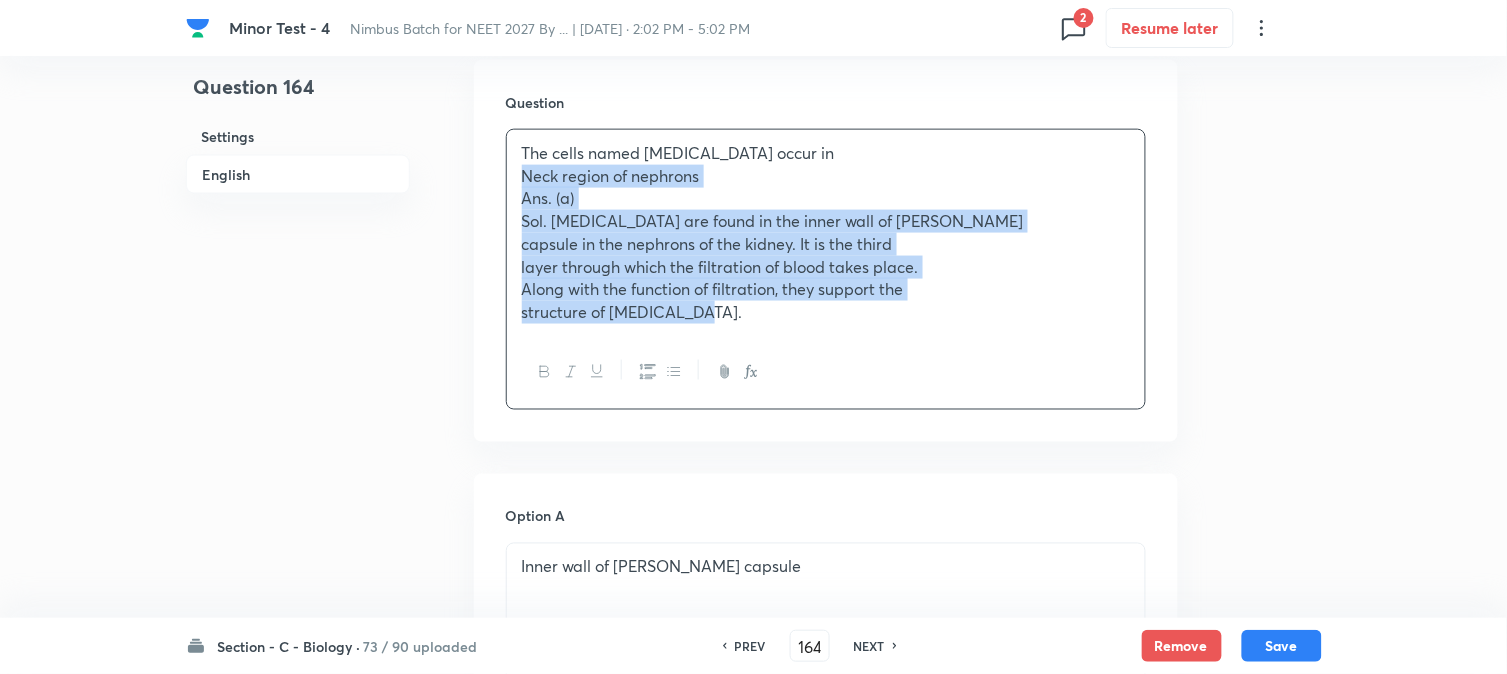 drag, startPoint x: 547, startPoint y: 248, endPoint x: 926, endPoint y: 402, distance: 409.0929 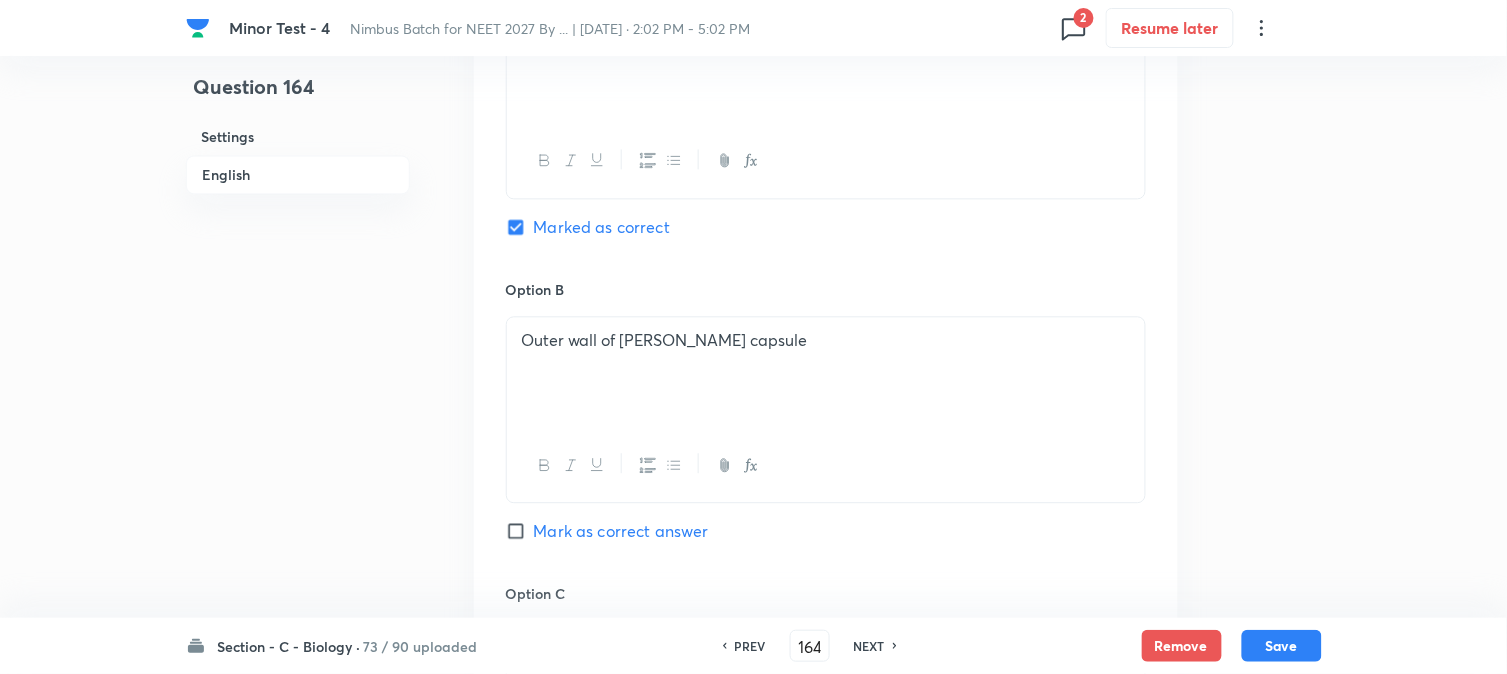 scroll, scrollTop: 1478, scrollLeft: 0, axis: vertical 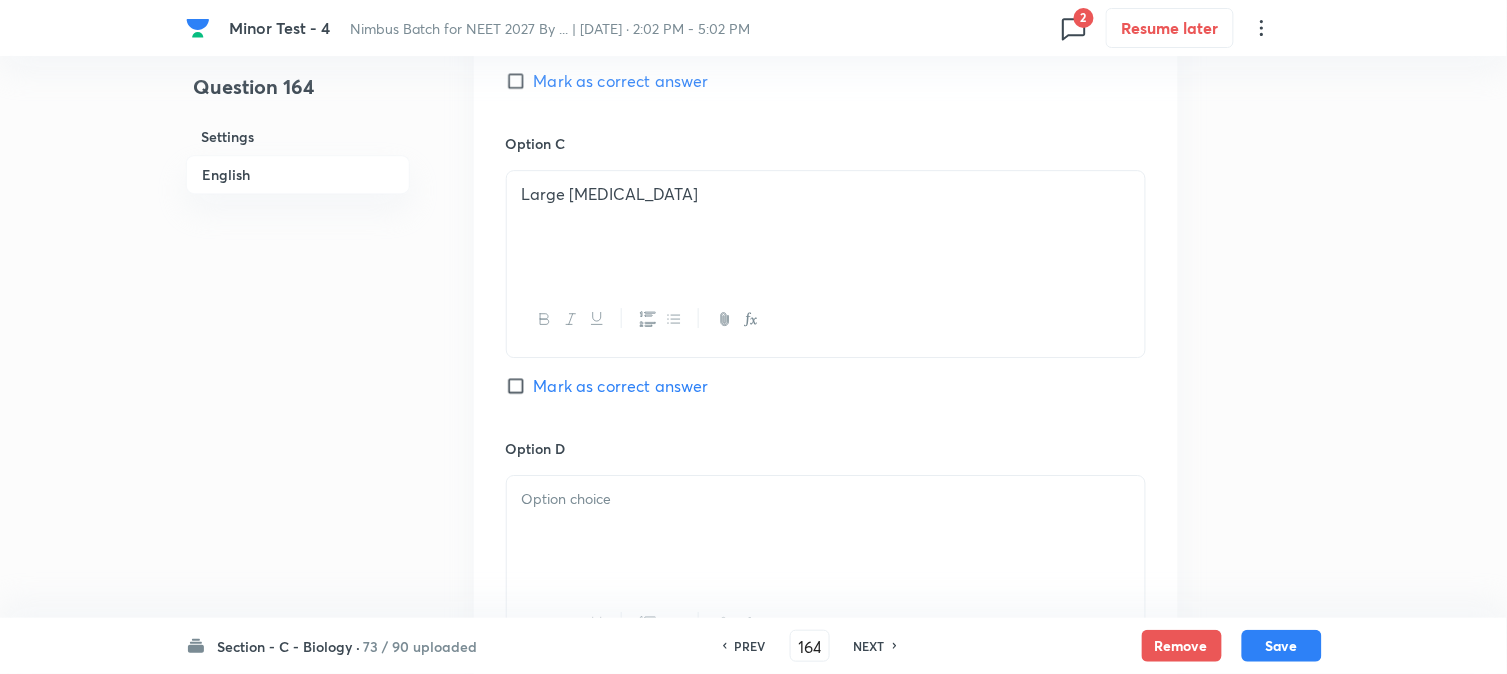 drag, startPoint x: 556, startPoint y: 503, endPoint x: 557, endPoint y: 516, distance: 13.038404 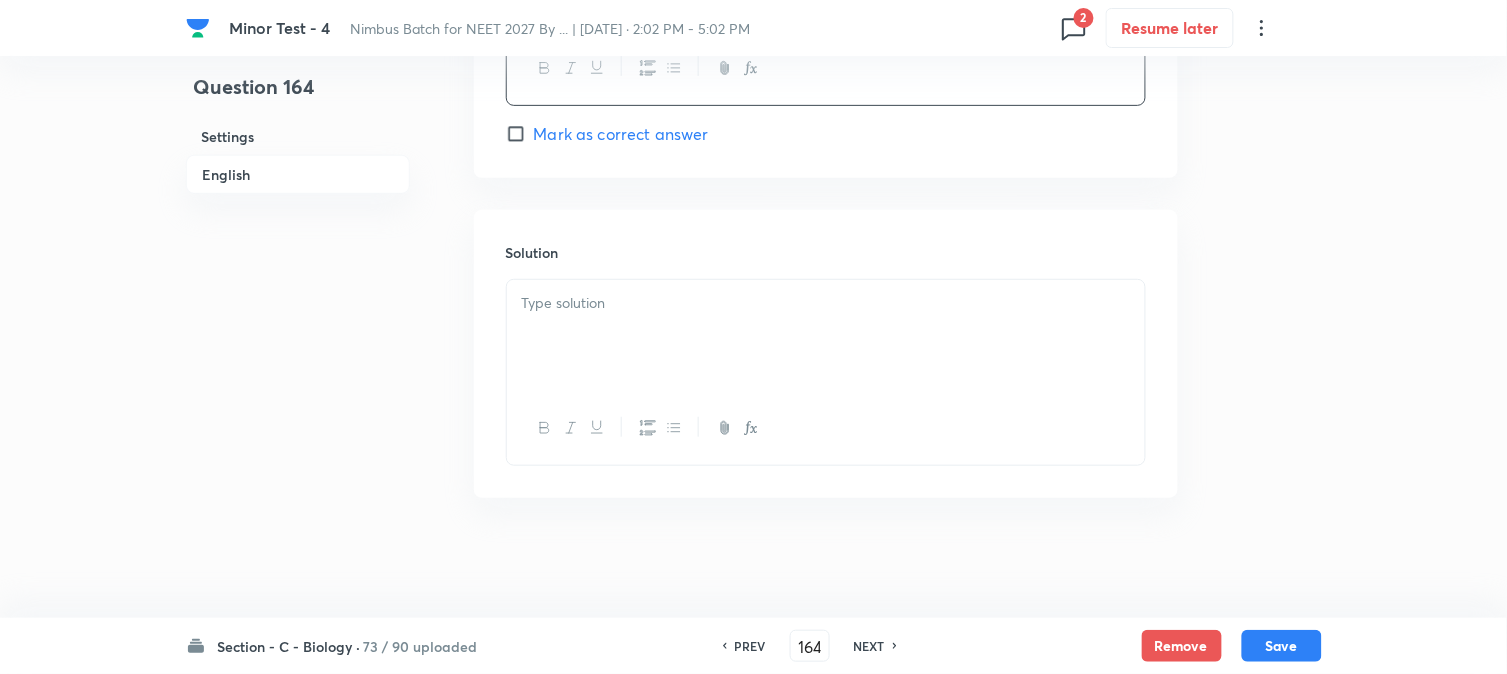 drag, startPoint x: 512, startPoint y: 526, endPoint x: 1085, endPoint y: 498, distance: 573.6837 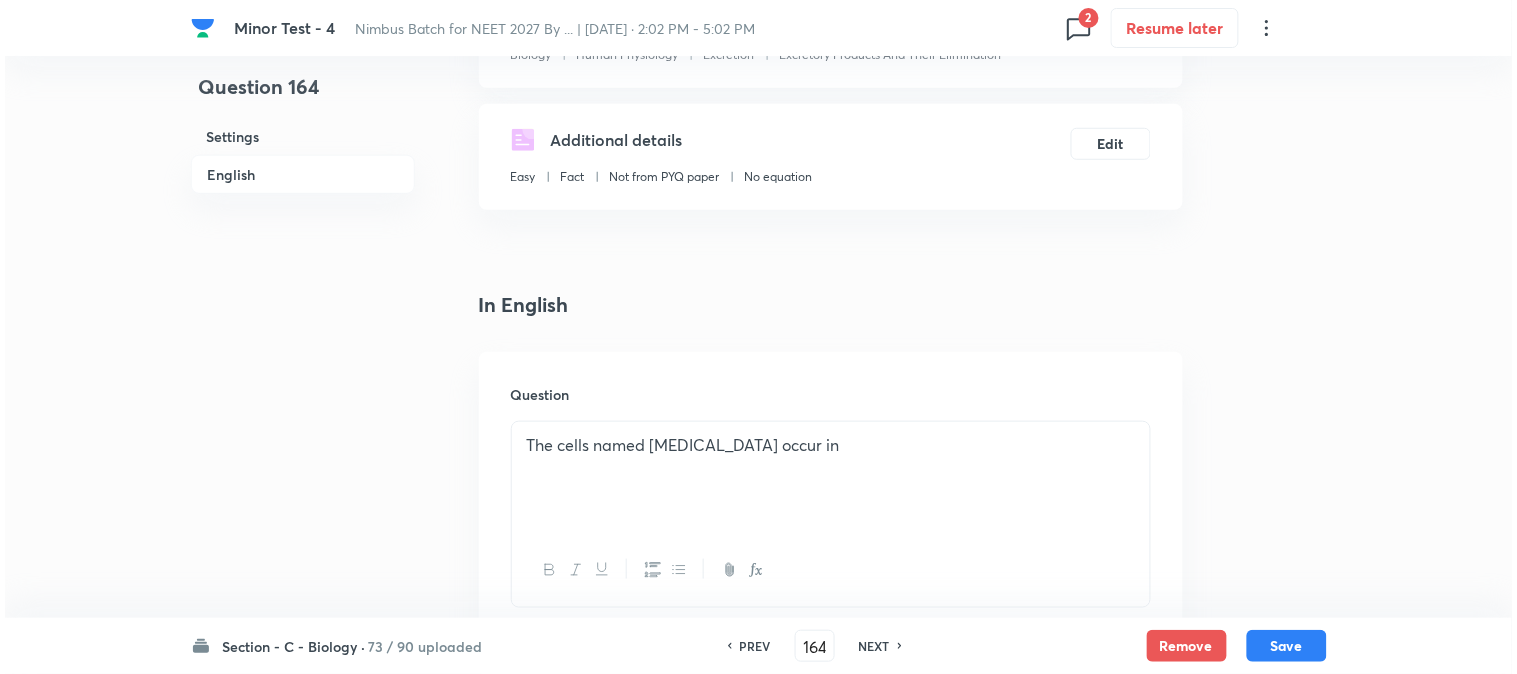 scroll, scrollTop: 0, scrollLeft: 0, axis: both 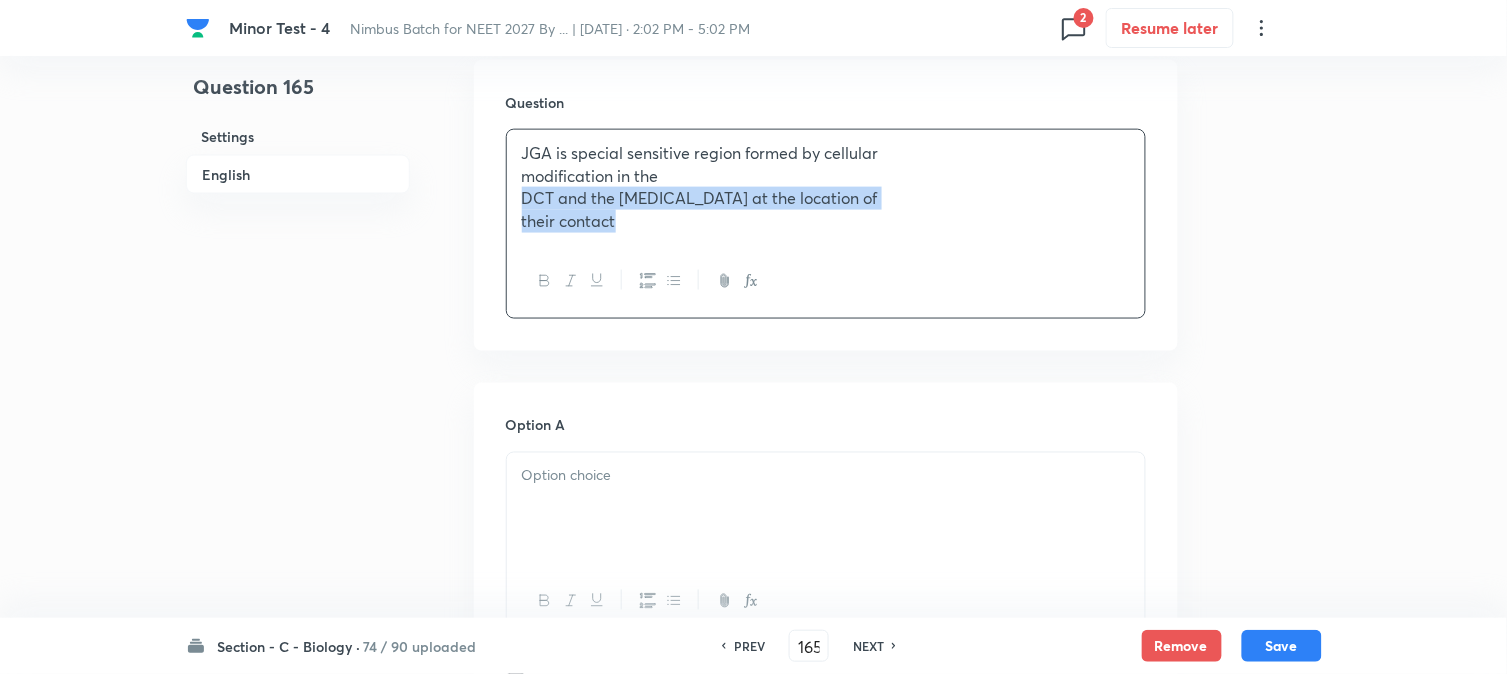 drag, startPoint x: 550, startPoint y: 194, endPoint x: 663, endPoint y: 243, distance: 123.16656 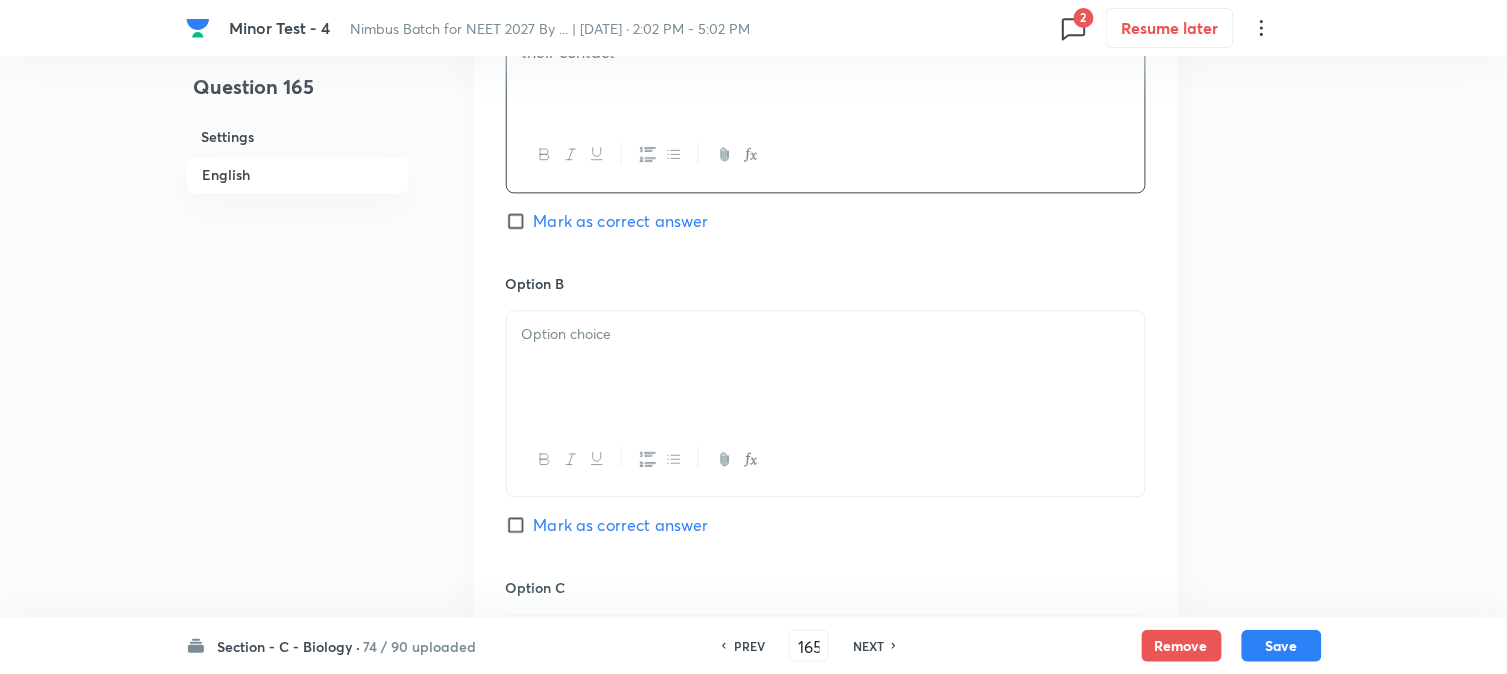 scroll, scrollTop: 1256, scrollLeft: 0, axis: vertical 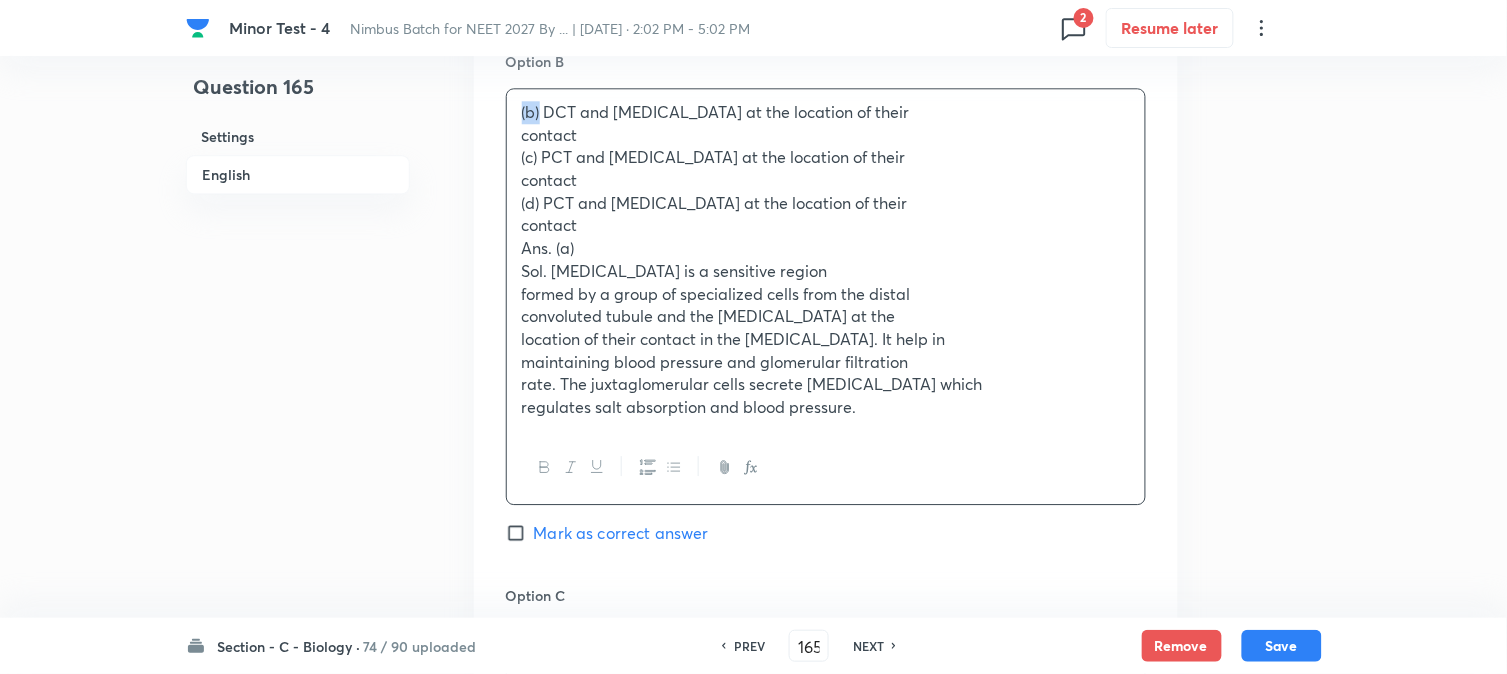 drag, startPoint x: 542, startPoint y: 115, endPoint x: 495, endPoint y: 112, distance: 47.095646 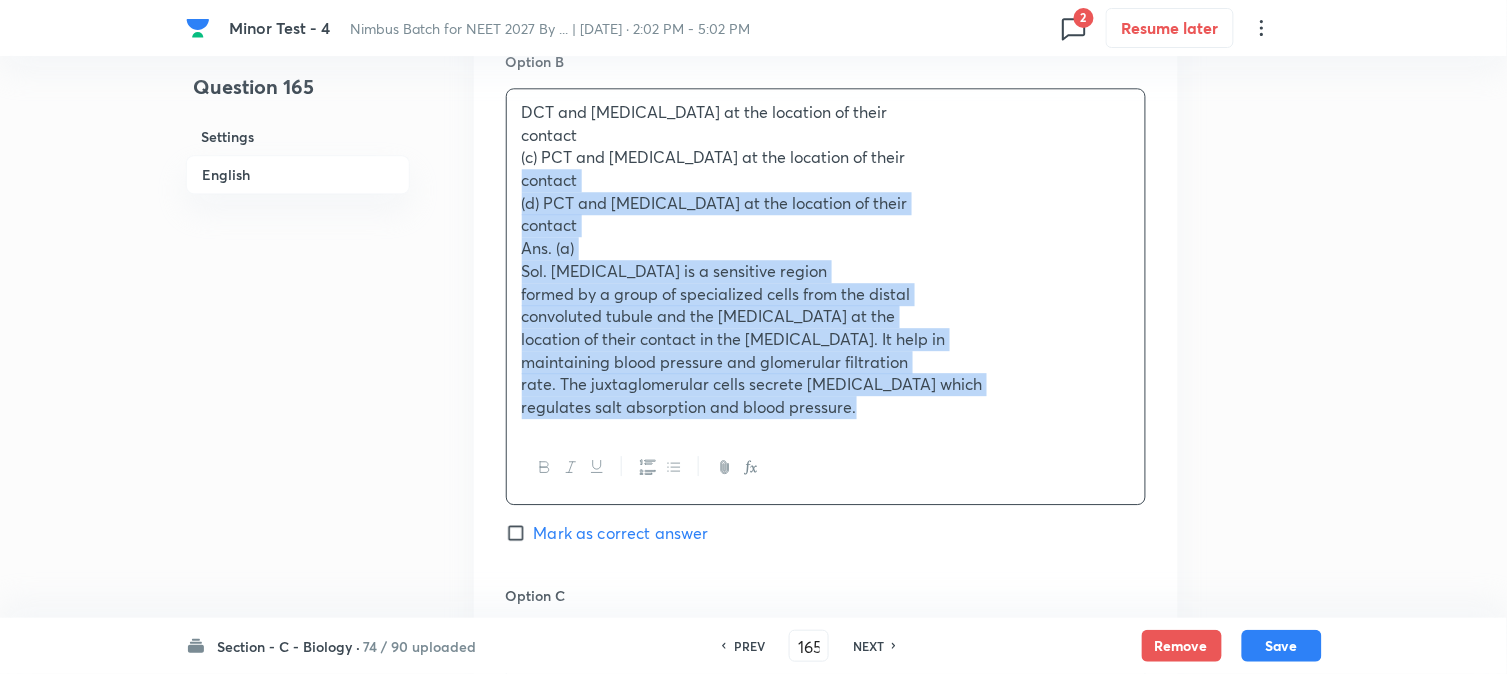 drag, startPoint x: 516, startPoint y: 170, endPoint x: 1050, endPoint y: 510, distance: 633.0529 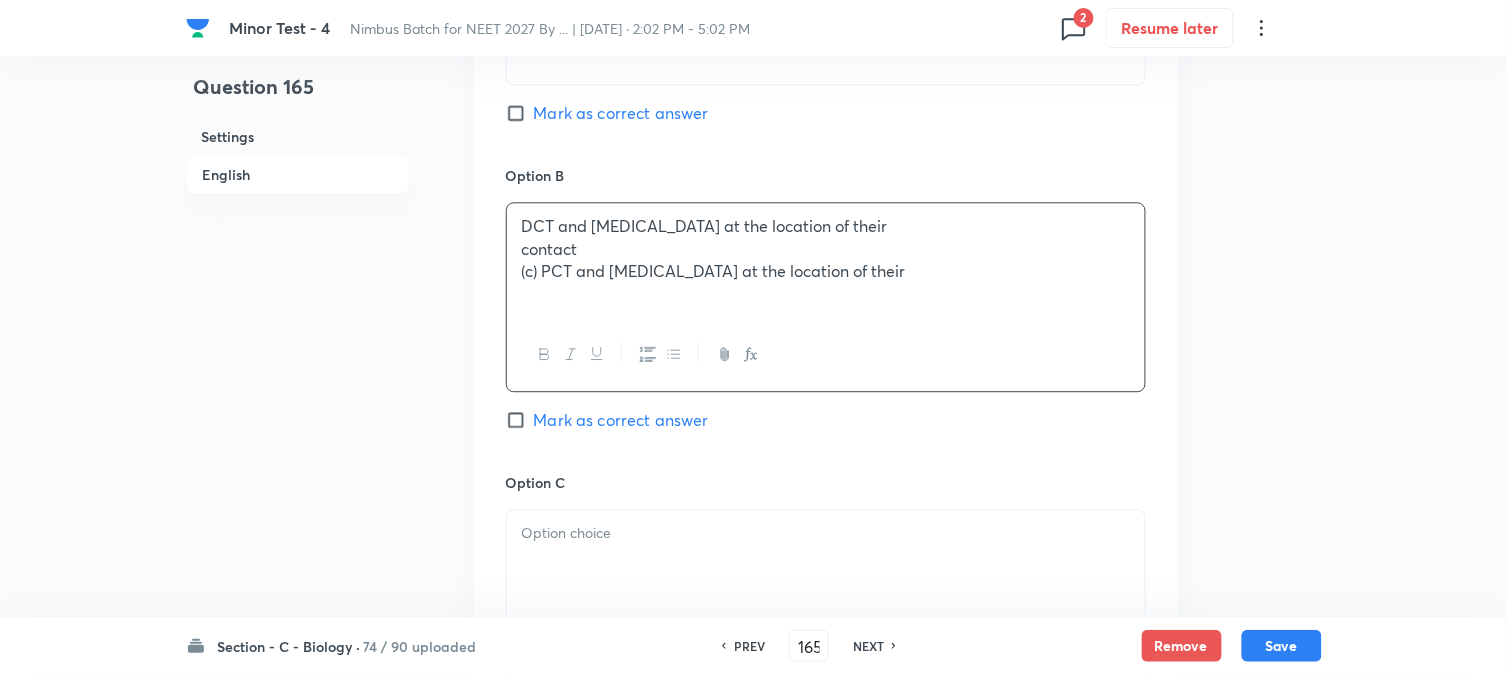 scroll, scrollTop: 1034, scrollLeft: 0, axis: vertical 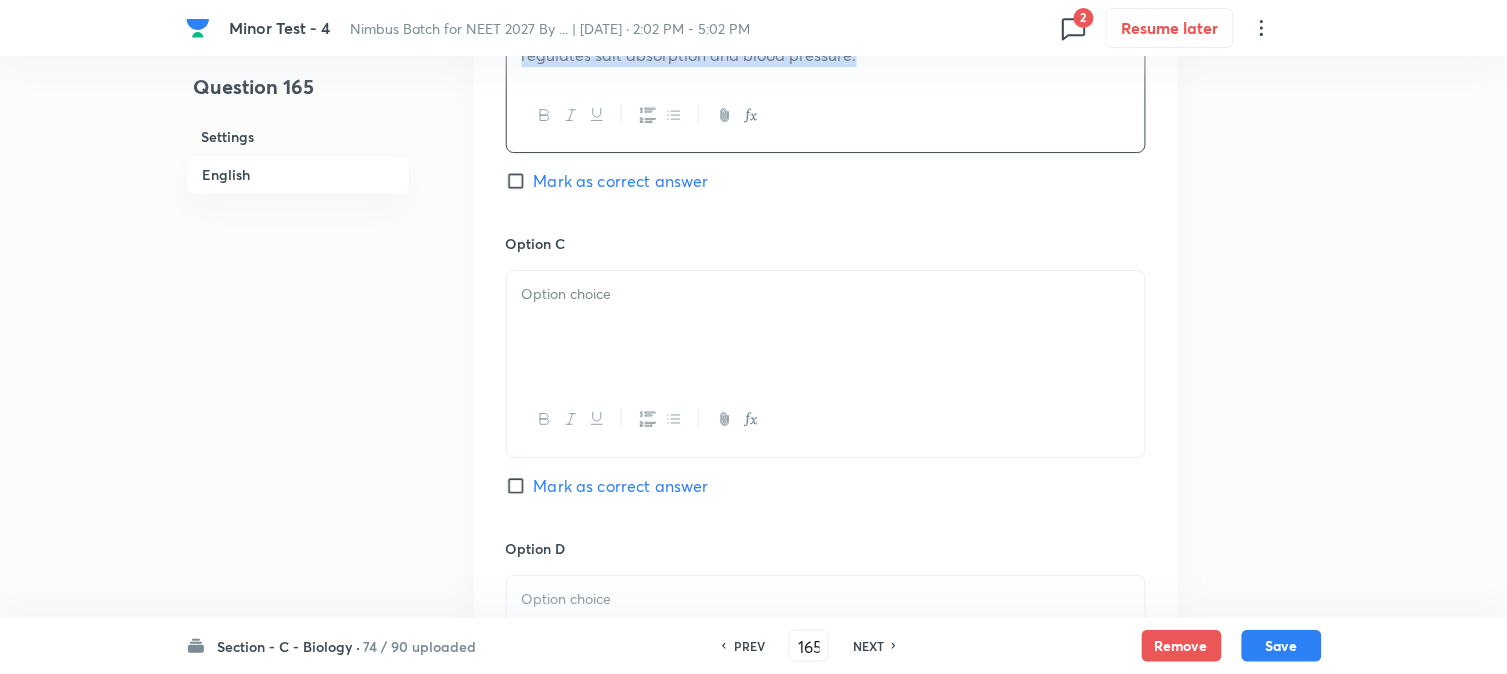 drag, startPoint x: 541, startPoint y: 377, endPoint x: 1061, endPoint y: 517, distance: 538.5165 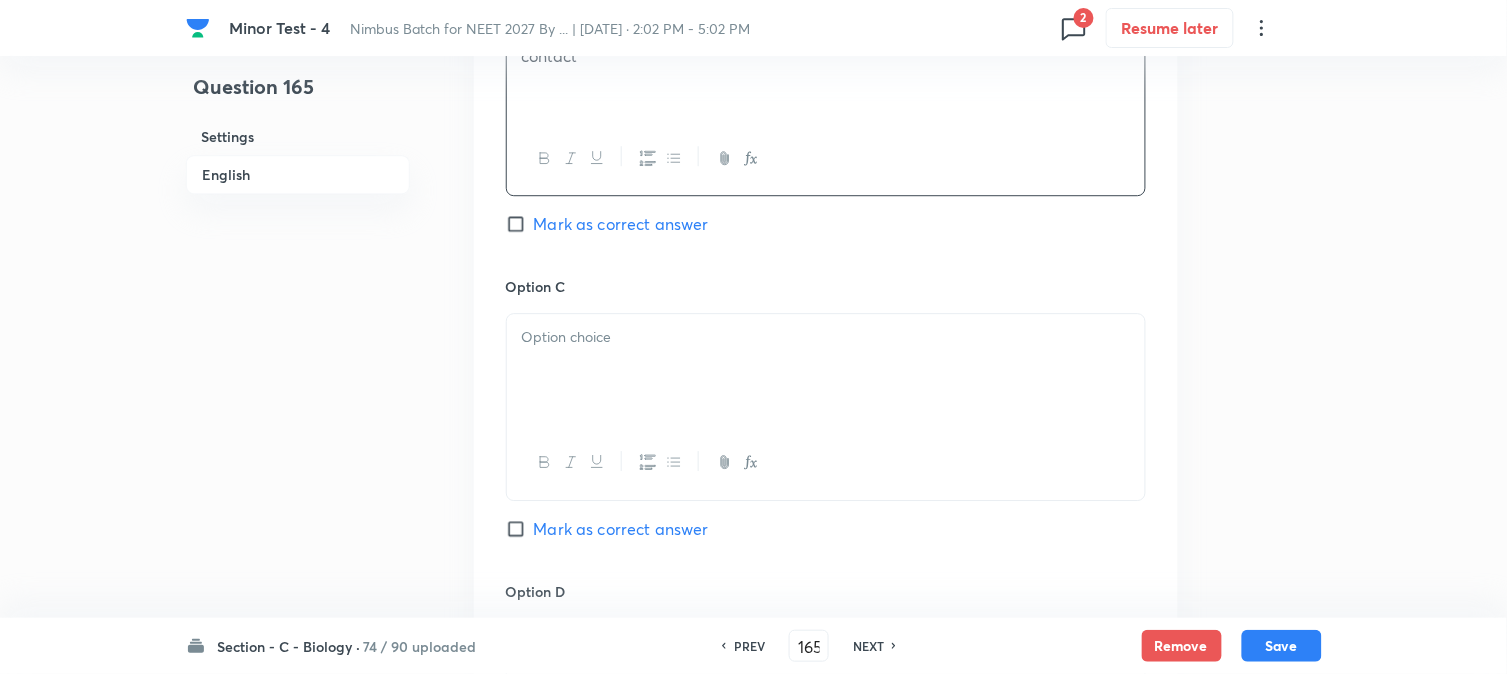 scroll, scrollTop: 1386, scrollLeft: 0, axis: vertical 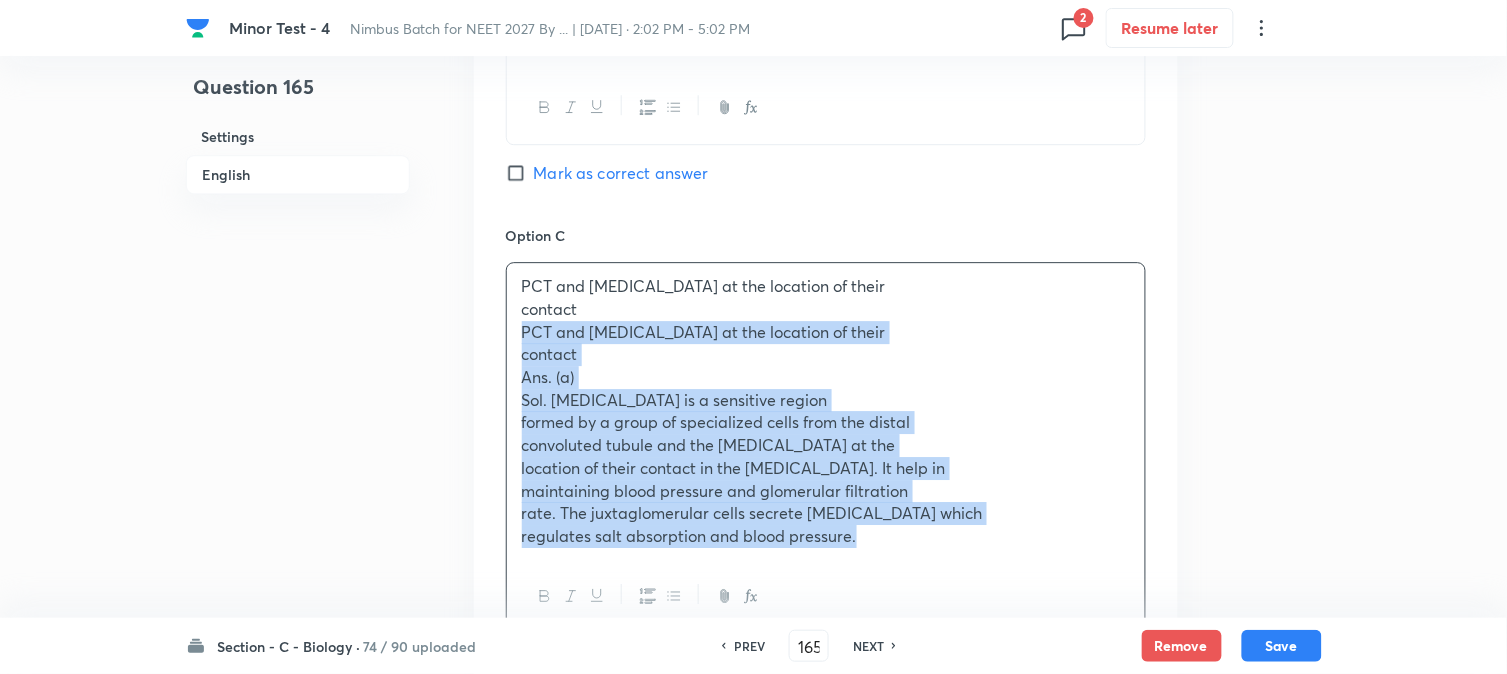 drag, startPoint x: 545, startPoint y: 331, endPoint x: 1156, endPoint y: 610, distance: 671.6859 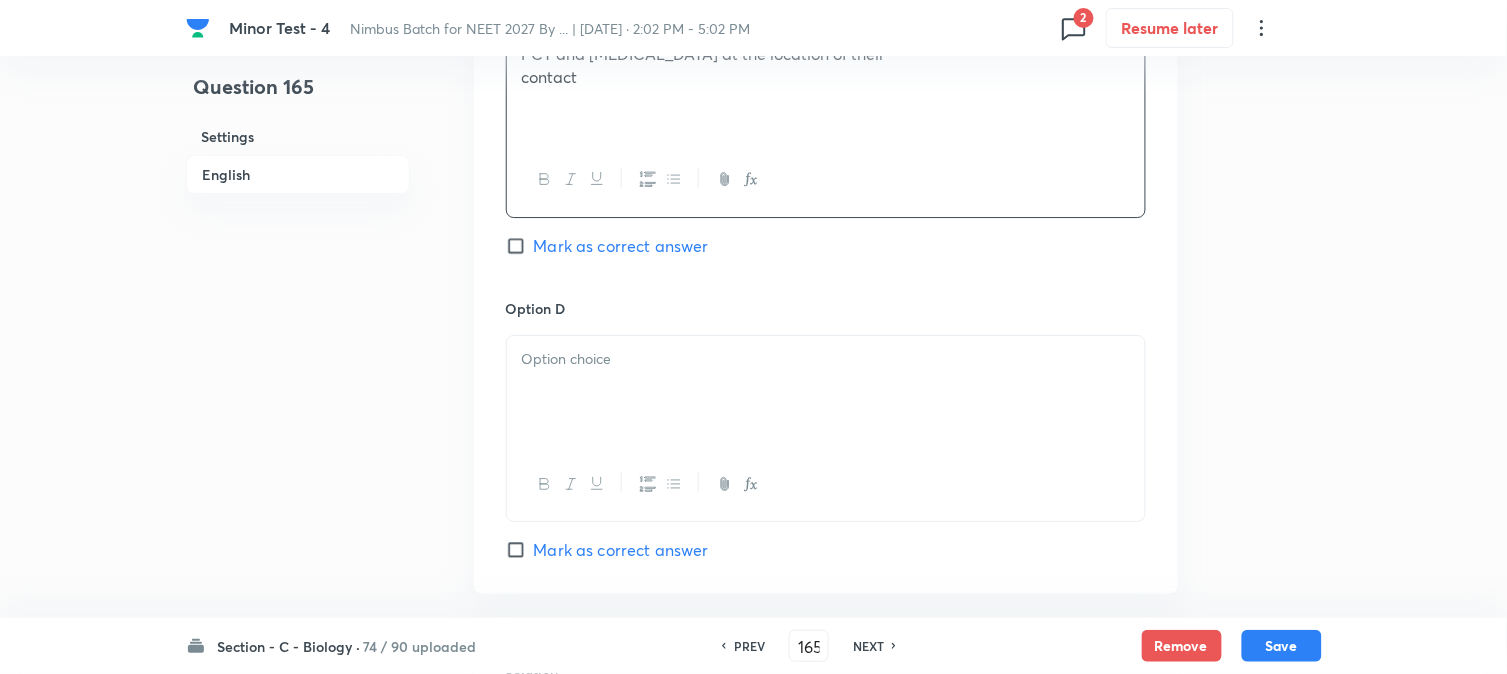 scroll, scrollTop: 1720, scrollLeft: 0, axis: vertical 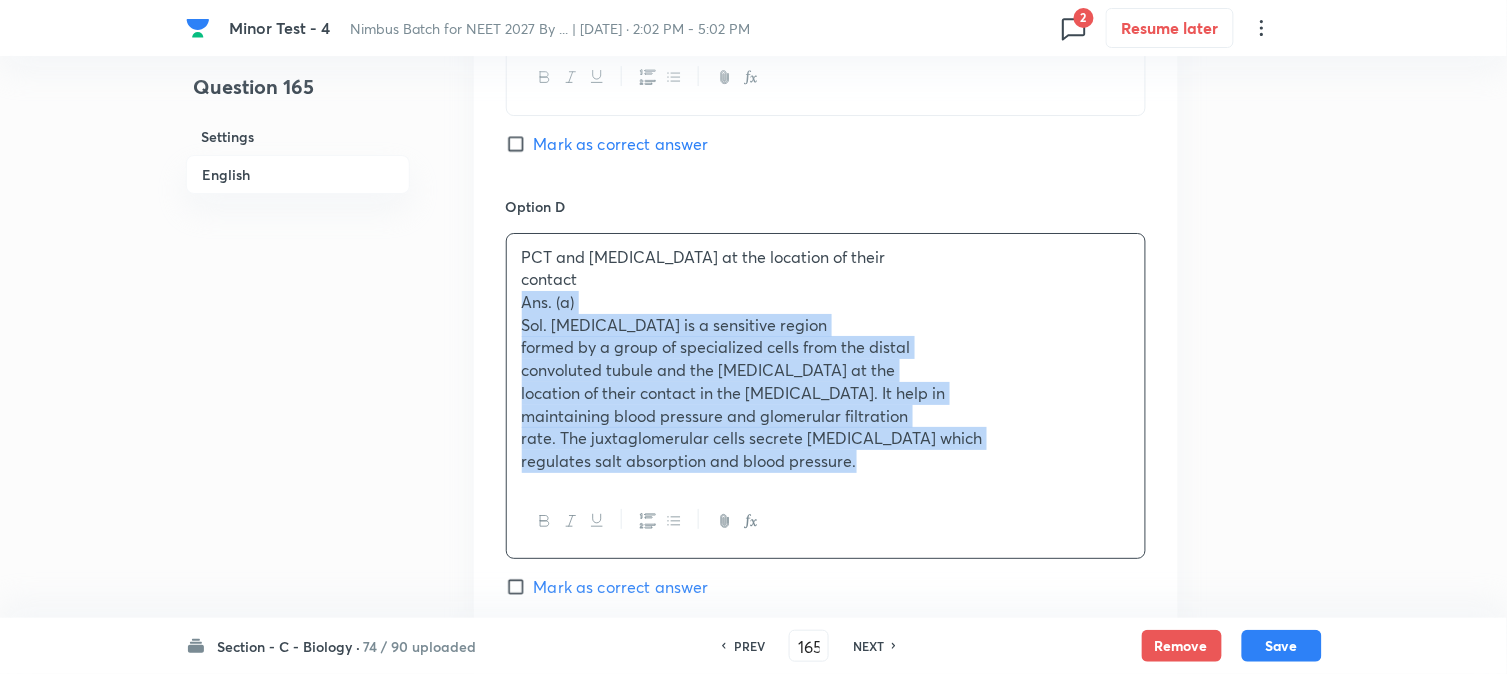 drag, startPoint x: 516, startPoint y: 300, endPoint x: 1228, endPoint y: 571, distance: 761.83 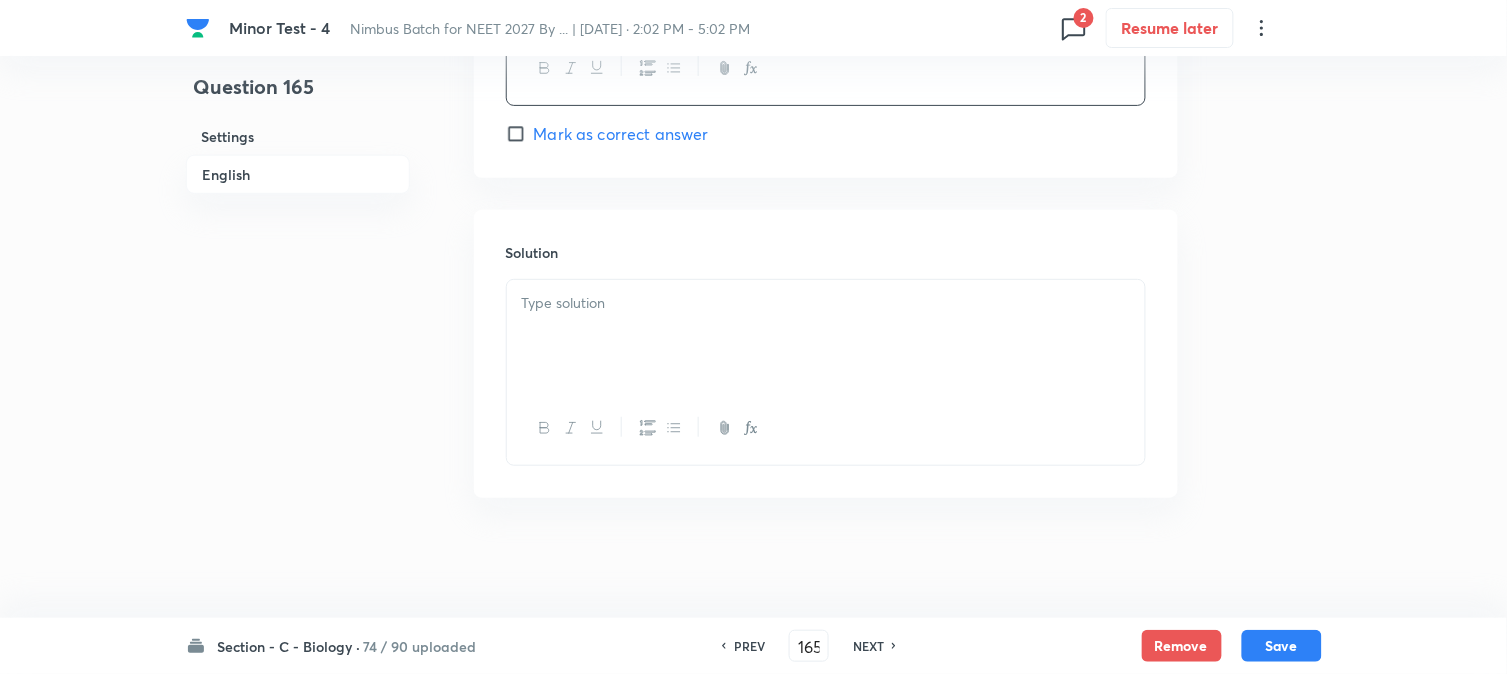 scroll, scrollTop: 2037, scrollLeft: 0, axis: vertical 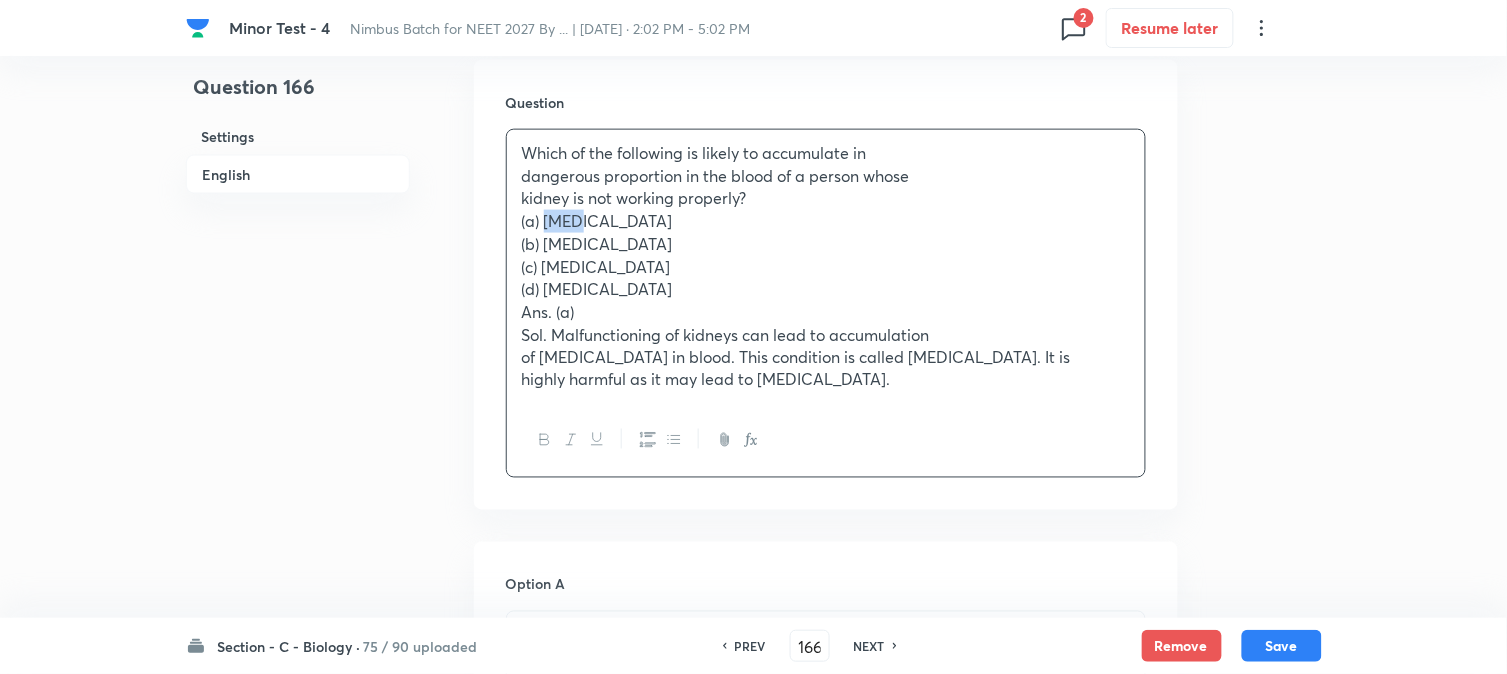 drag, startPoint x: 545, startPoint y: 225, endPoint x: 618, endPoint y: 216, distance: 73.552704 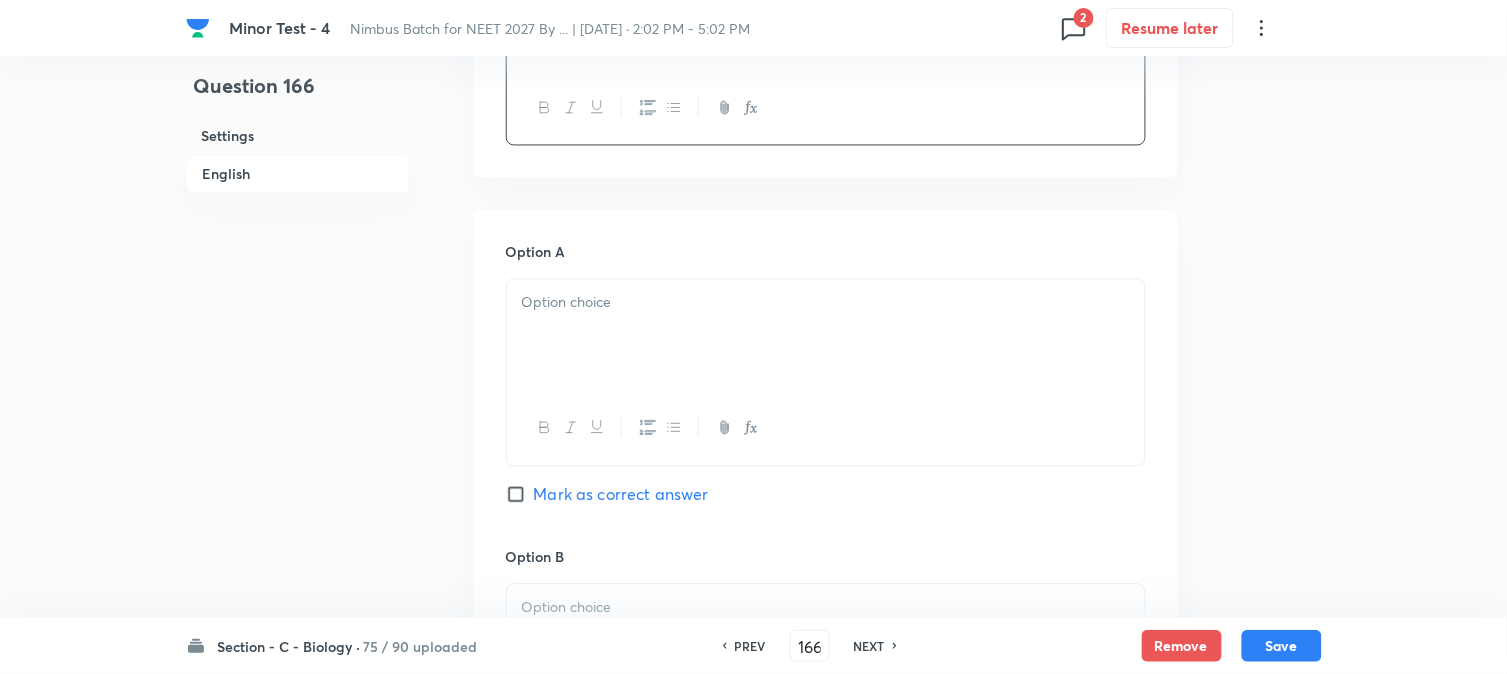 scroll, scrollTop: 923, scrollLeft: 0, axis: vertical 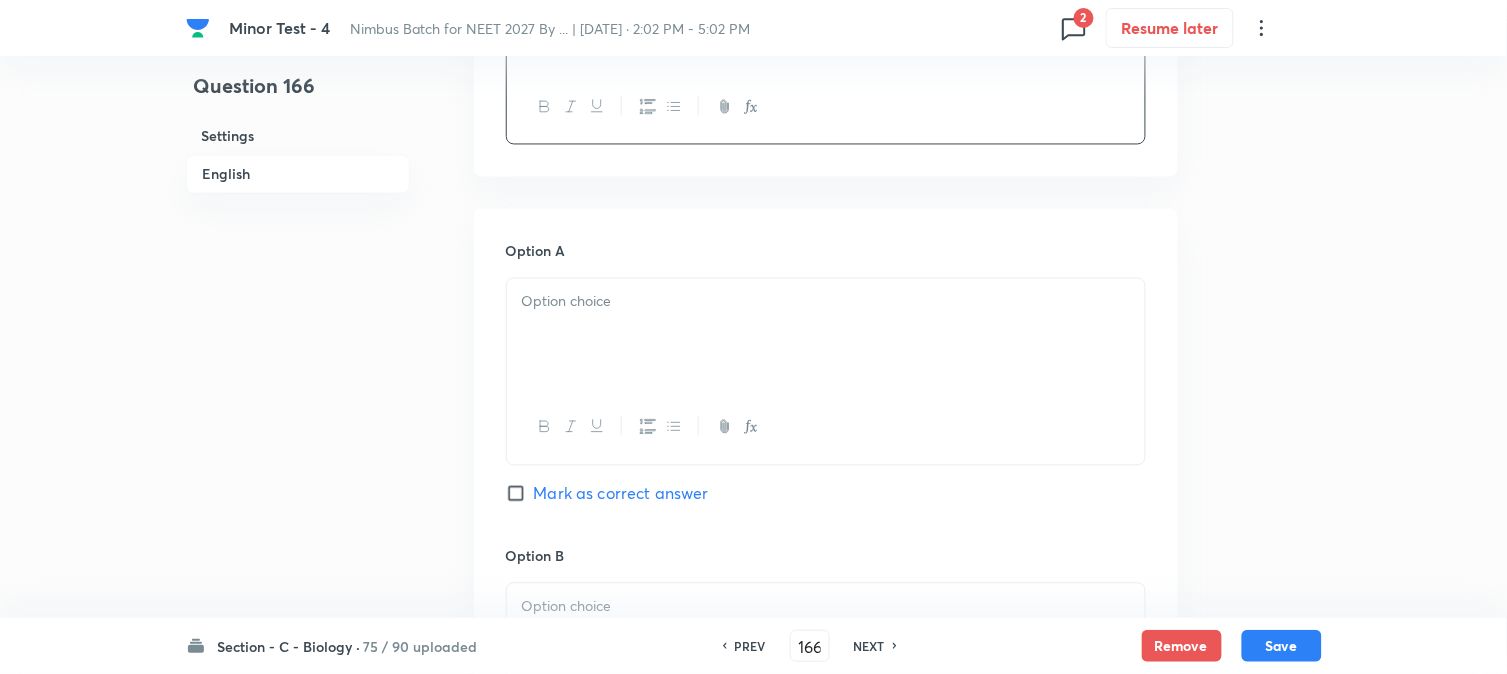 drag, startPoint x: 555, startPoint y: 314, endPoint x: 566, endPoint y: 341, distance: 29.15476 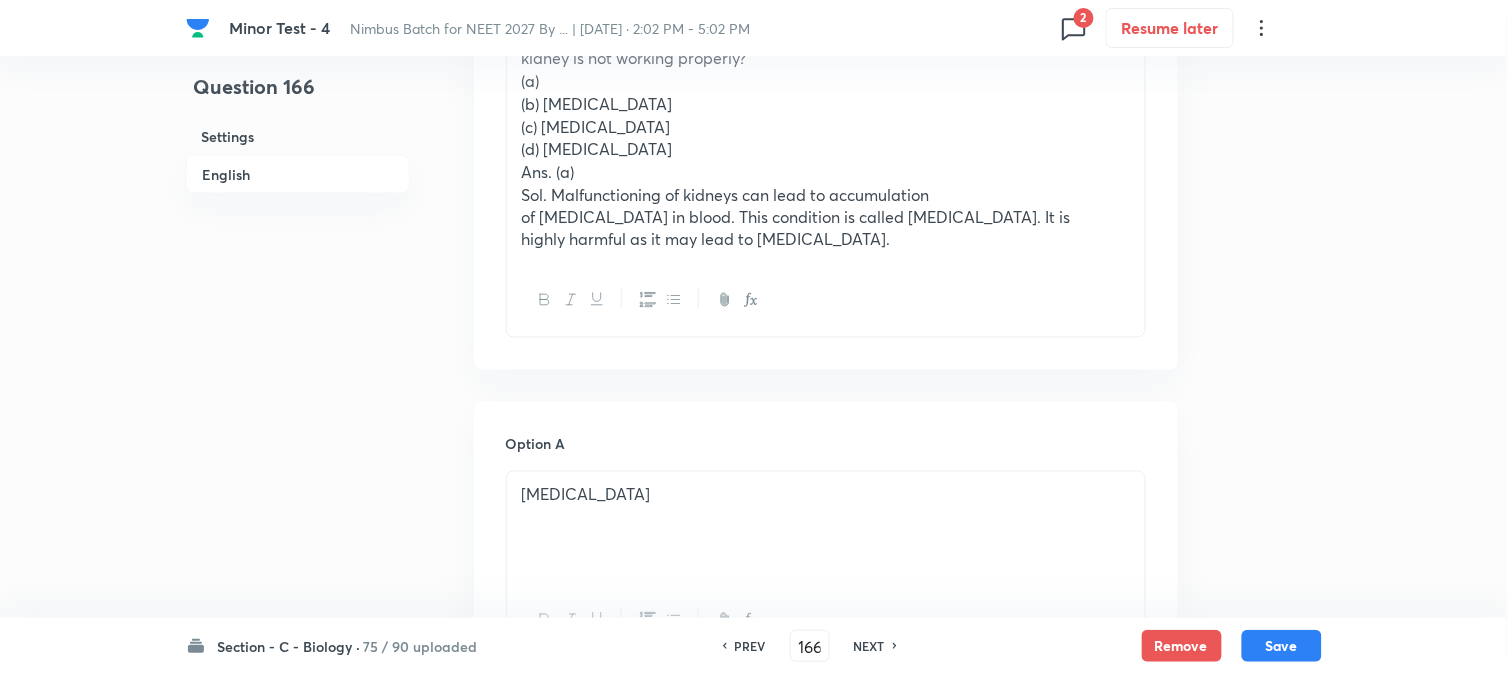 scroll, scrollTop: 478, scrollLeft: 0, axis: vertical 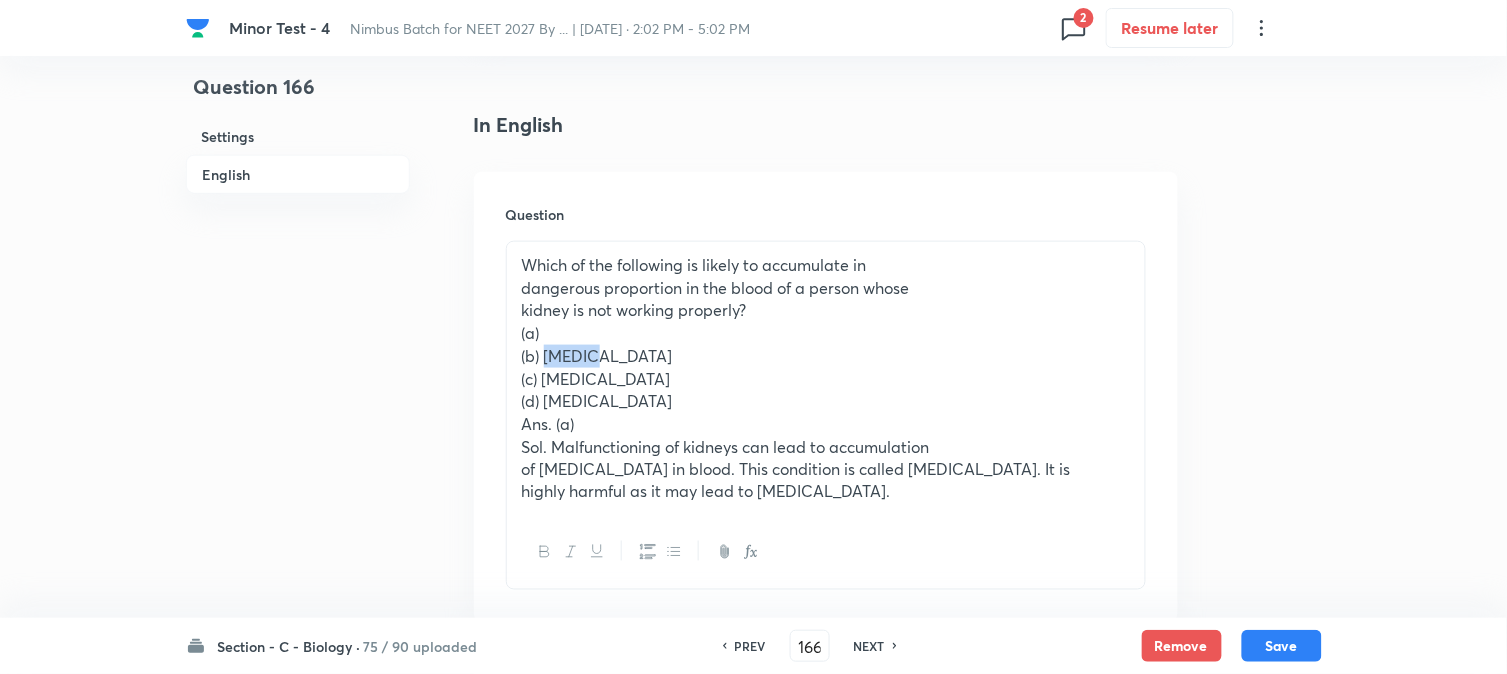 drag, startPoint x: 546, startPoint y: 351, endPoint x: 626, endPoint y: 353, distance: 80.024994 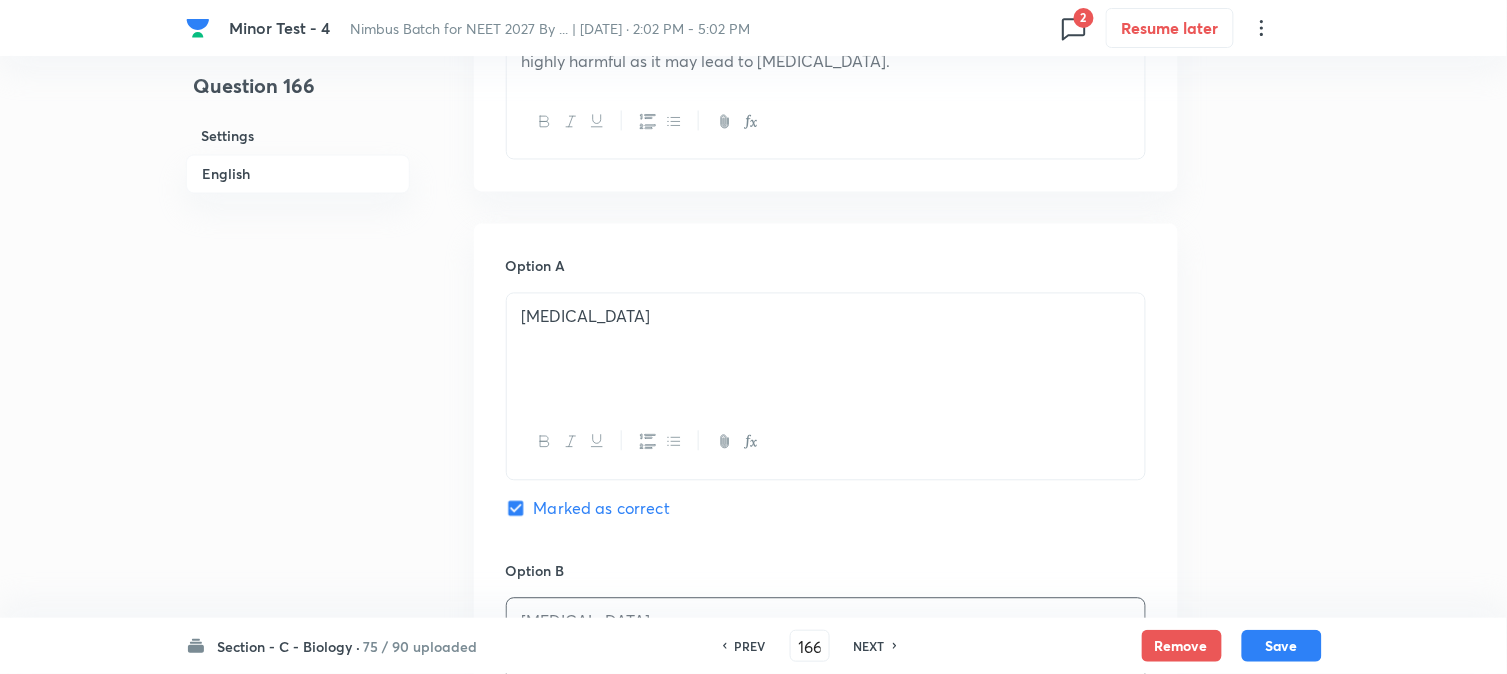 scroll, scrollTop: 590, scrollLeft: 0, axis: vertical 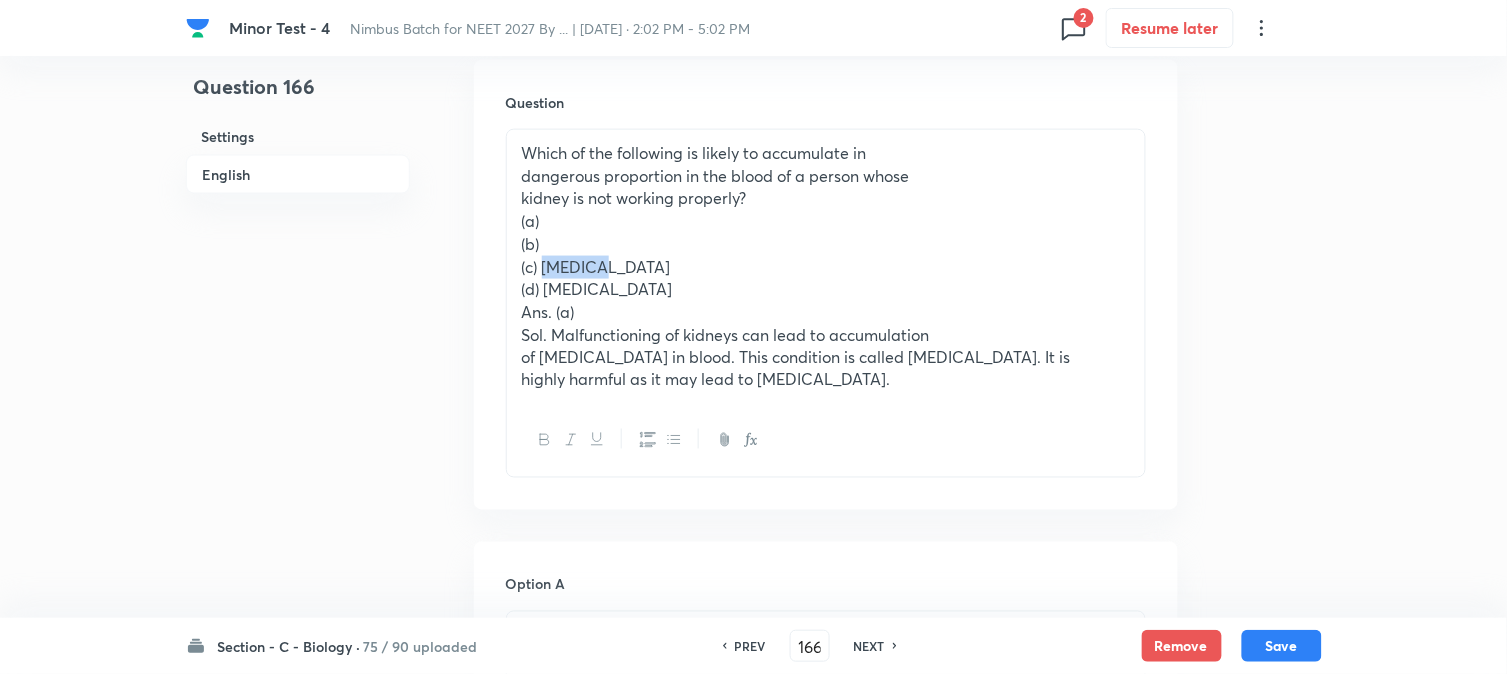 drag, startPoint x: 546, startPoint y: 266, endPoint x: 654, endPoint y: 263, distance: 108.04166 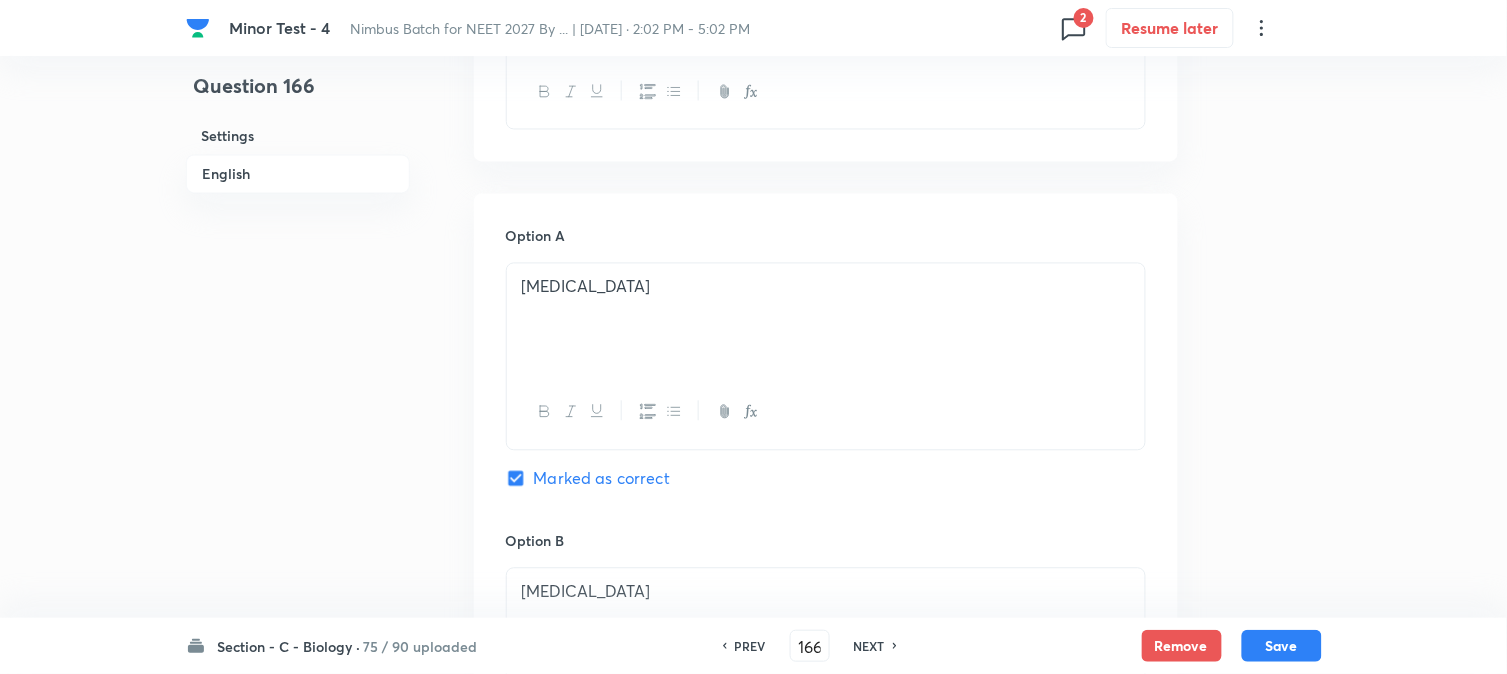 scroll, scrollTop: 590, scrollLeft: 0, axis: vertical 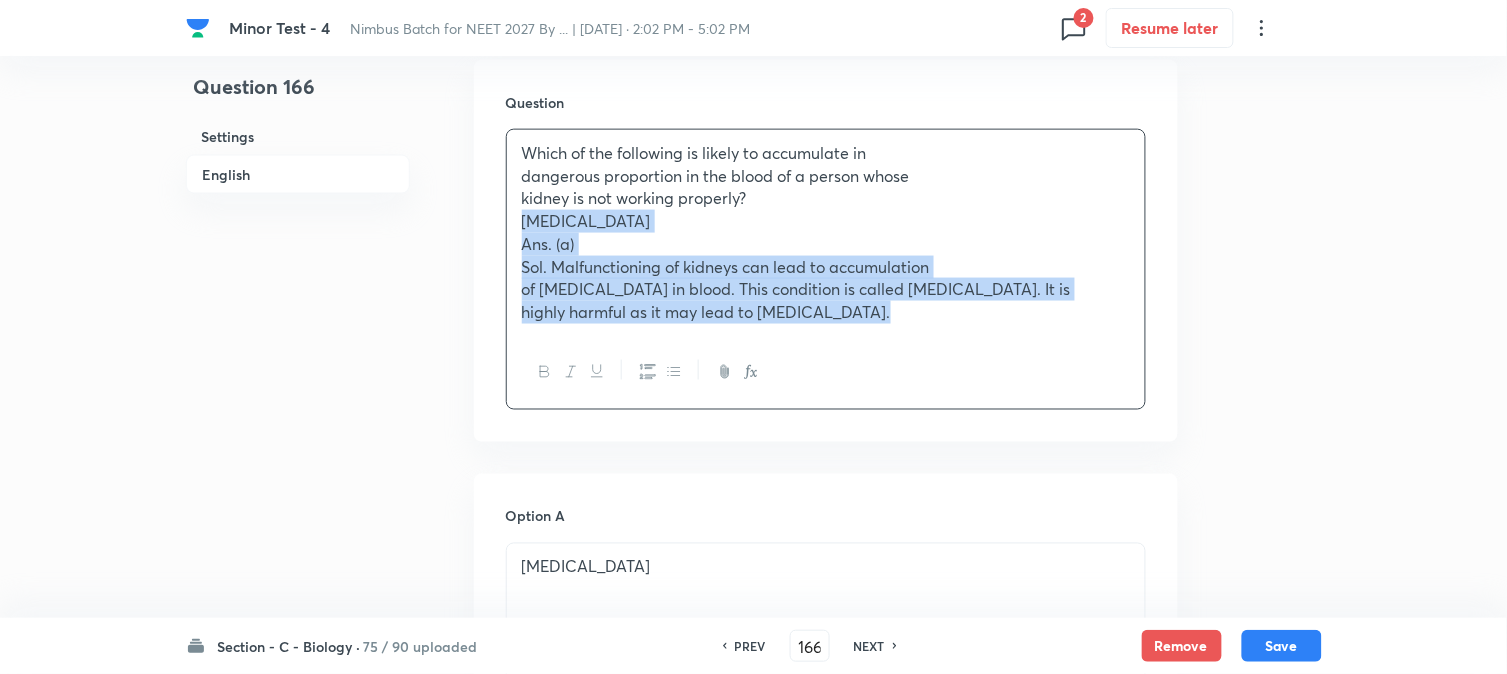 drag, startPoint x: 544, startPoint y: 286, endPoint x: 1185, endPoint y: 415, distance: 653.8517 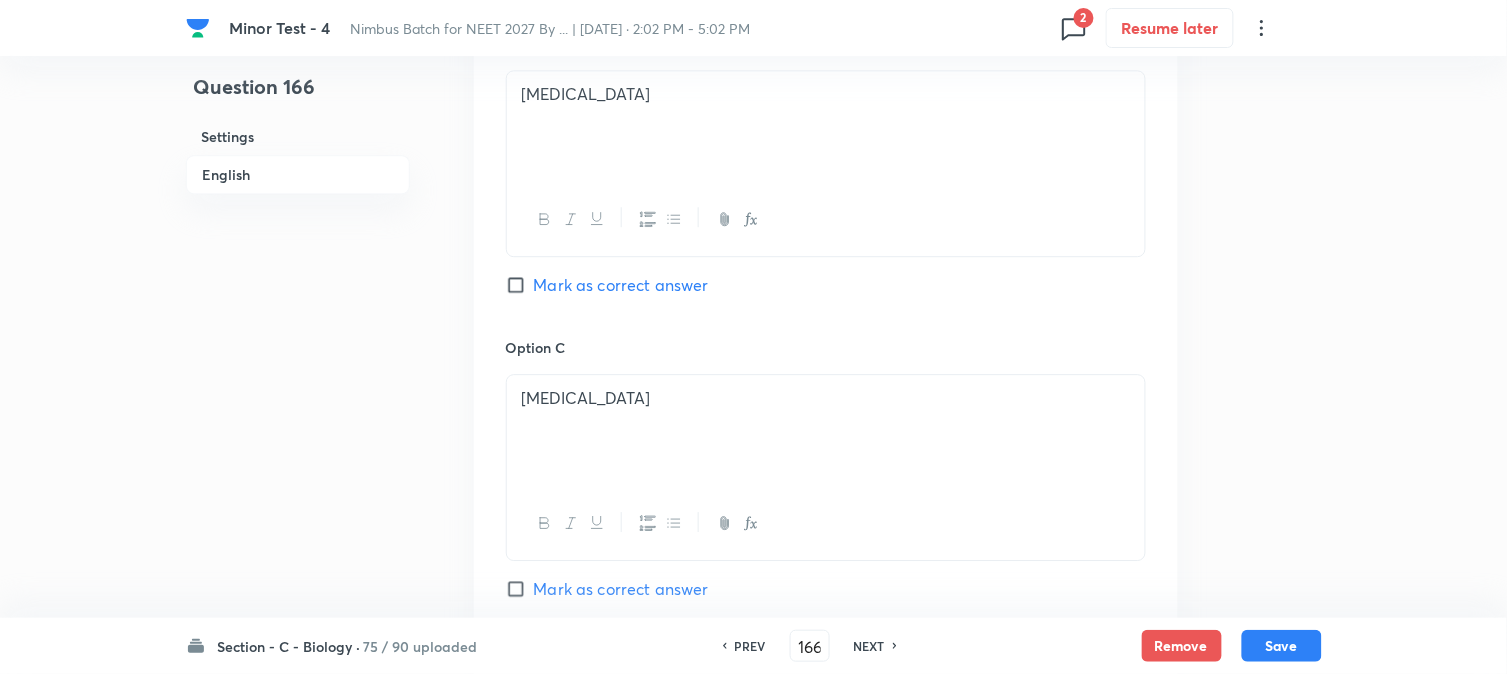 scroll, scrollTop: 1701, scrollLeft: 0, axis: vertical 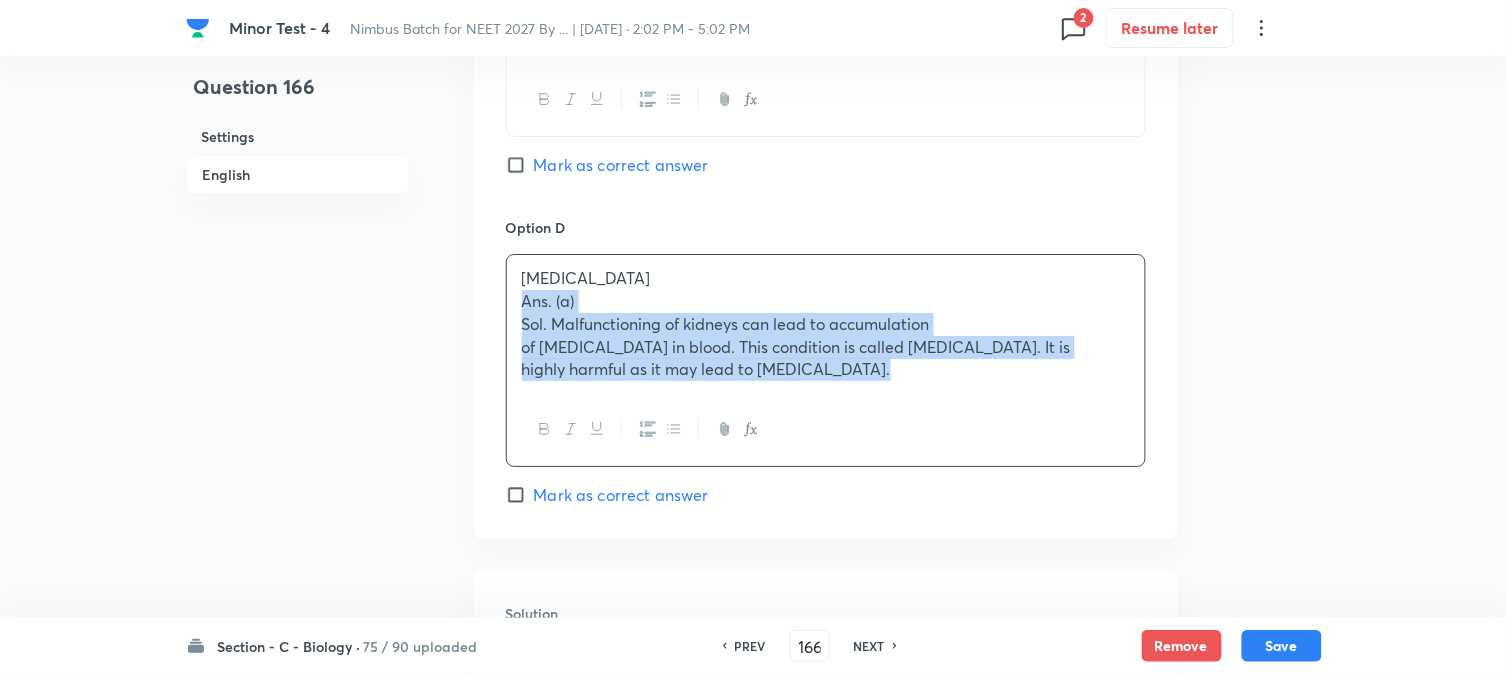 drag, startPoint x: 517, startPoint y: 306, endPoint x: 1202, endPoint y: 464, distance: 702.9858 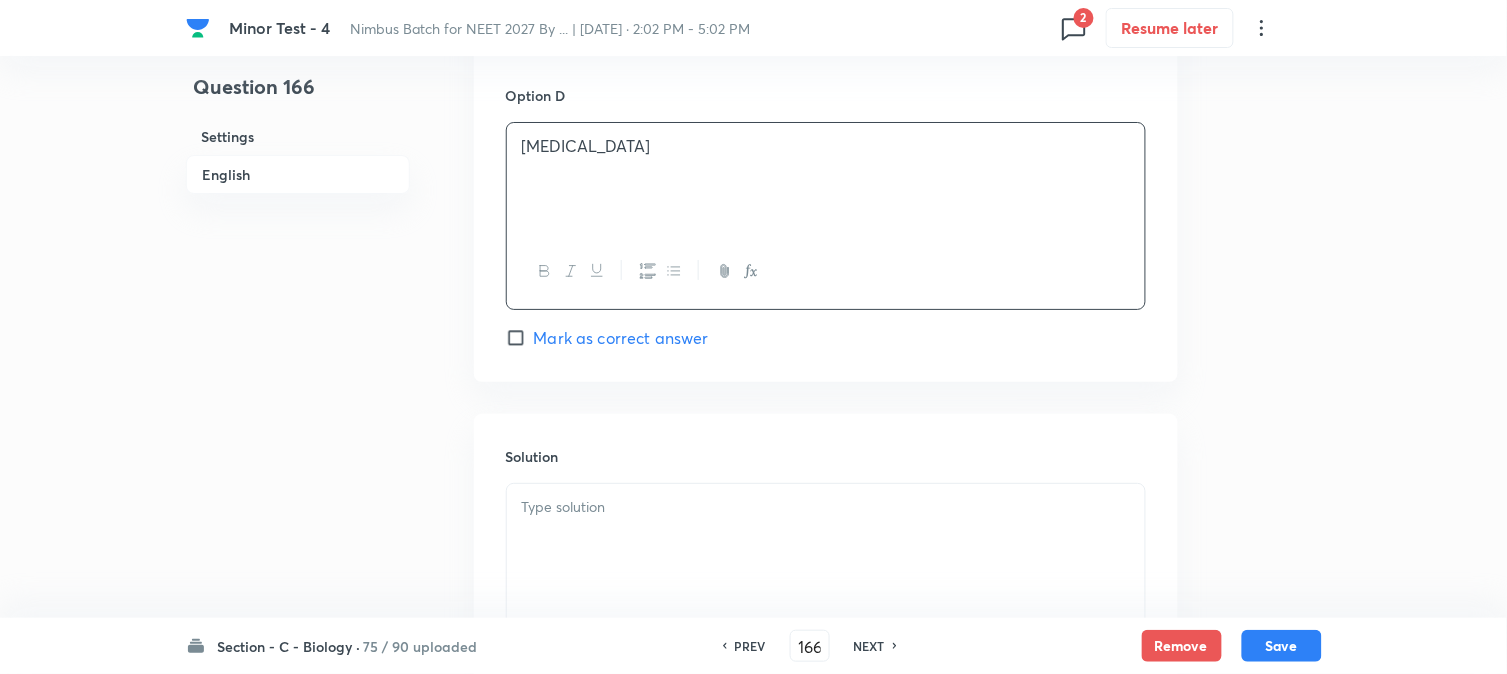 scroll, scrollTop: 2034, scrollLeft: 0, axis: vertical 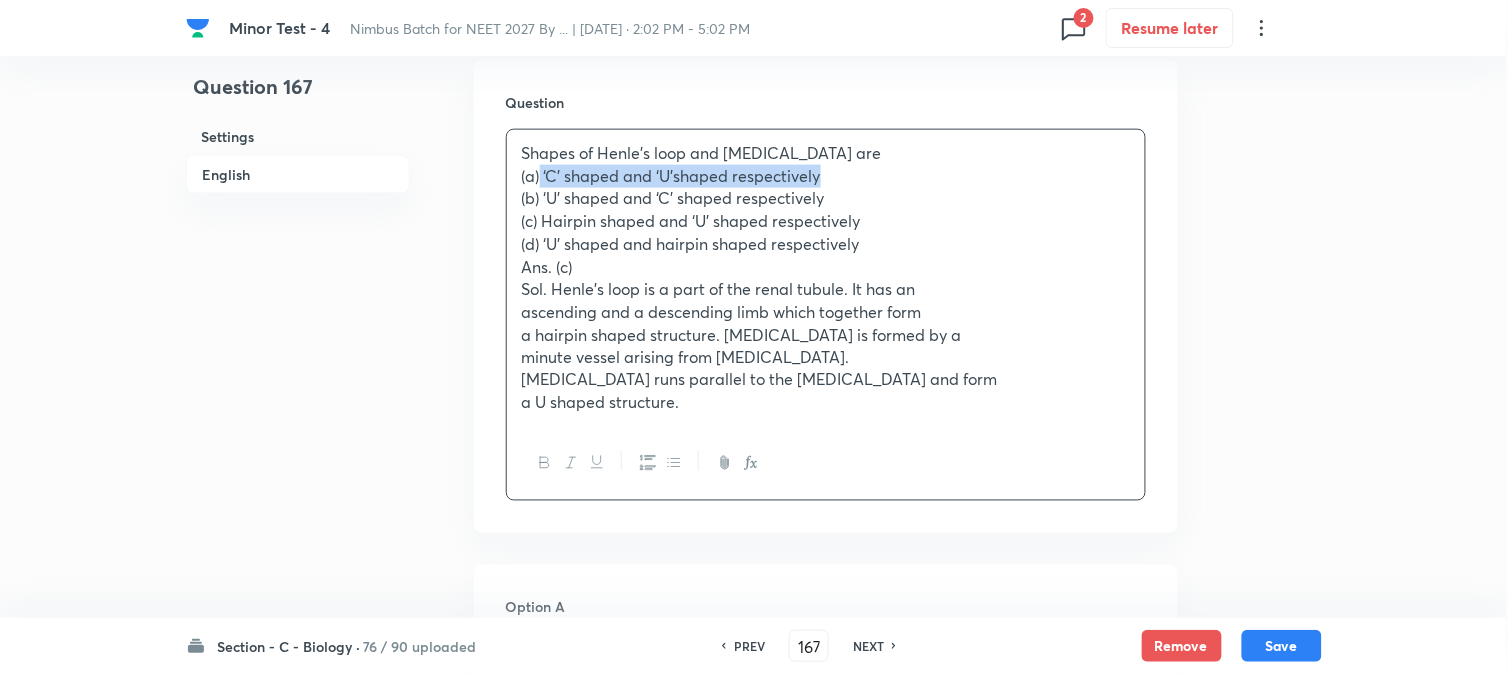 drag, startPoint x: 542, startPoint y: 181, endPoint x: 916, endPoint y: 181, distance: 374 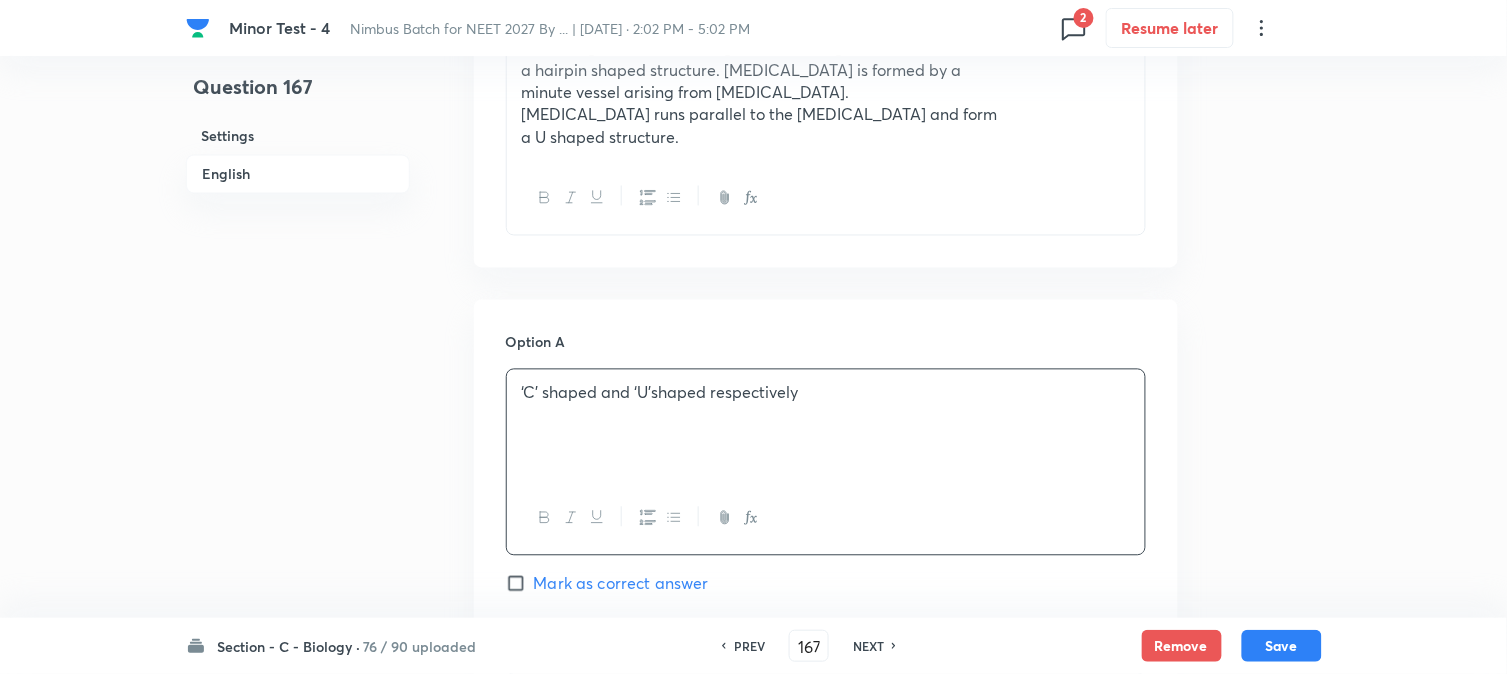 scroll, scrollTop: 590, scrollLeft: 0, axis: vertical 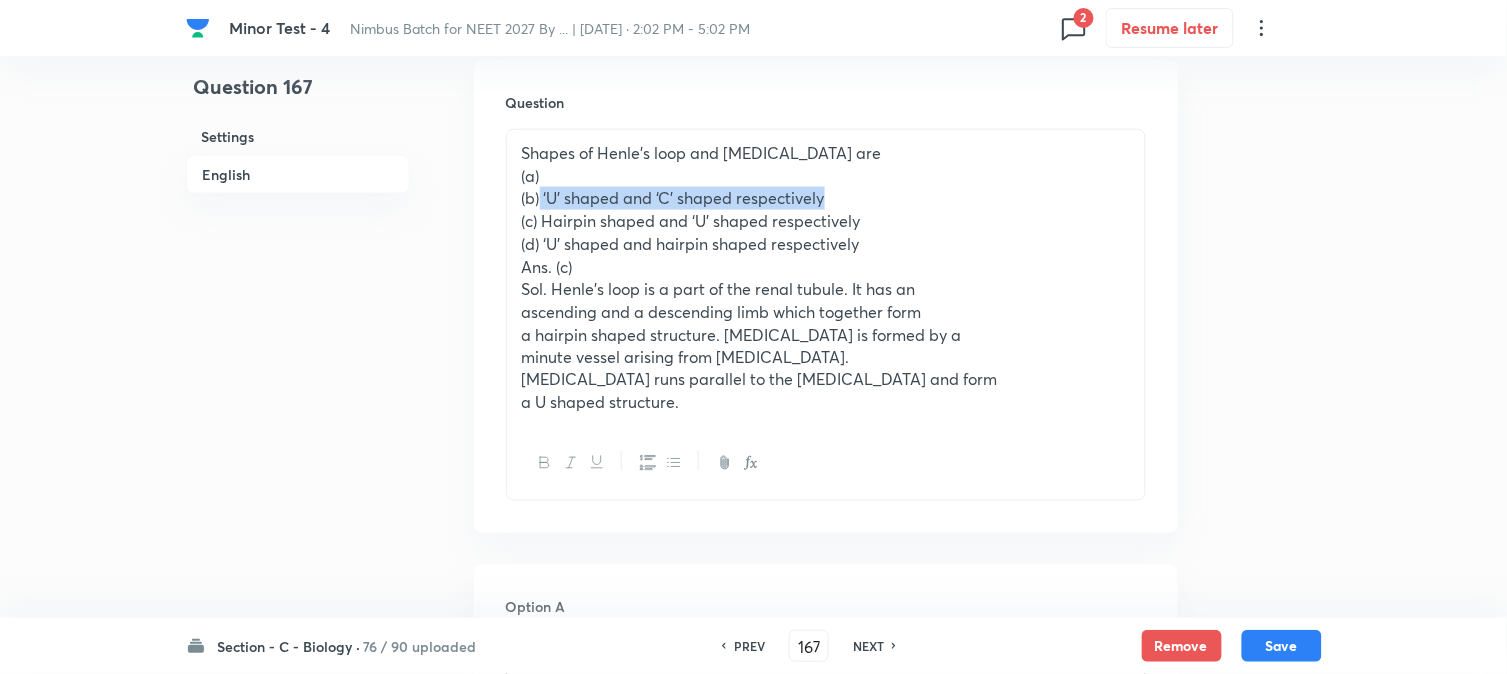 drag, startPoint x: 541, startPoint y: 197, endPoint x: 961, endPoint y: 202, distance: 420.02975 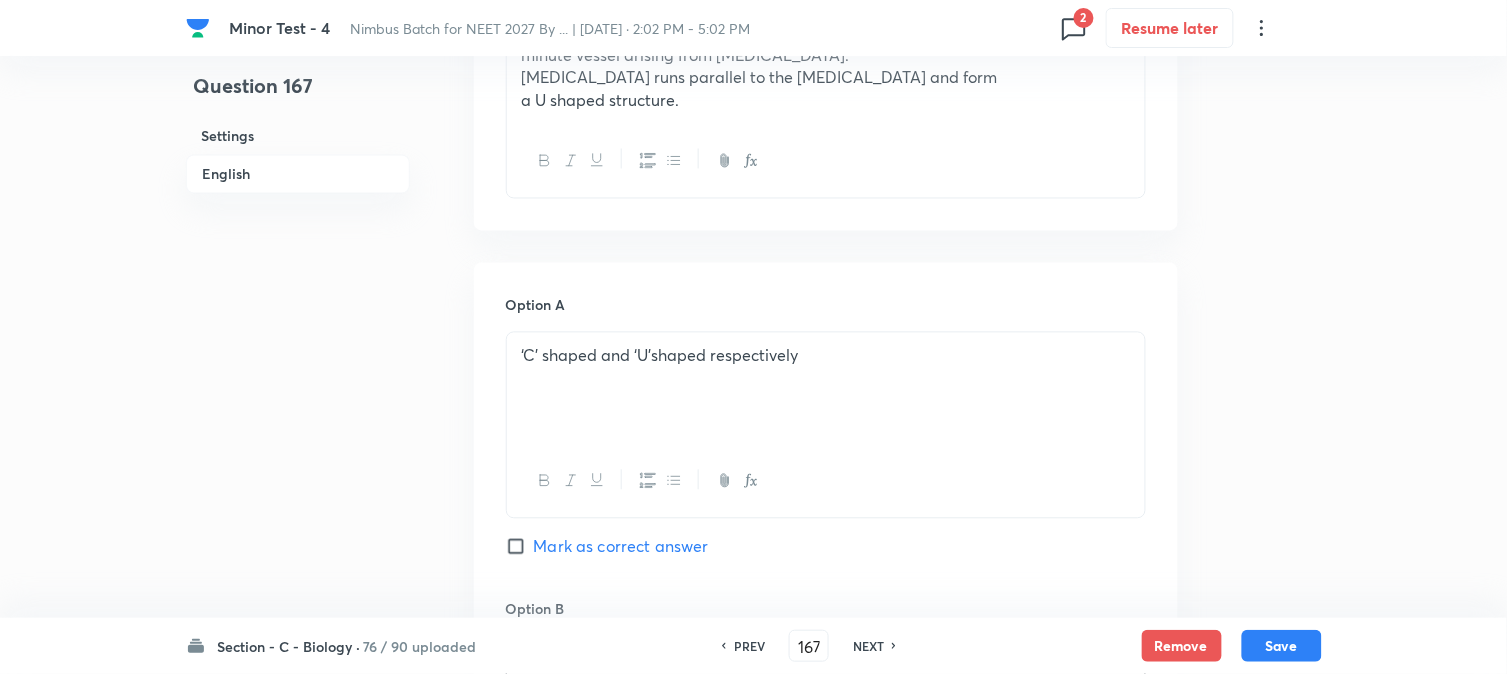 scroll, scrollTop: 590, scrollLeft: 0, axis: vertical 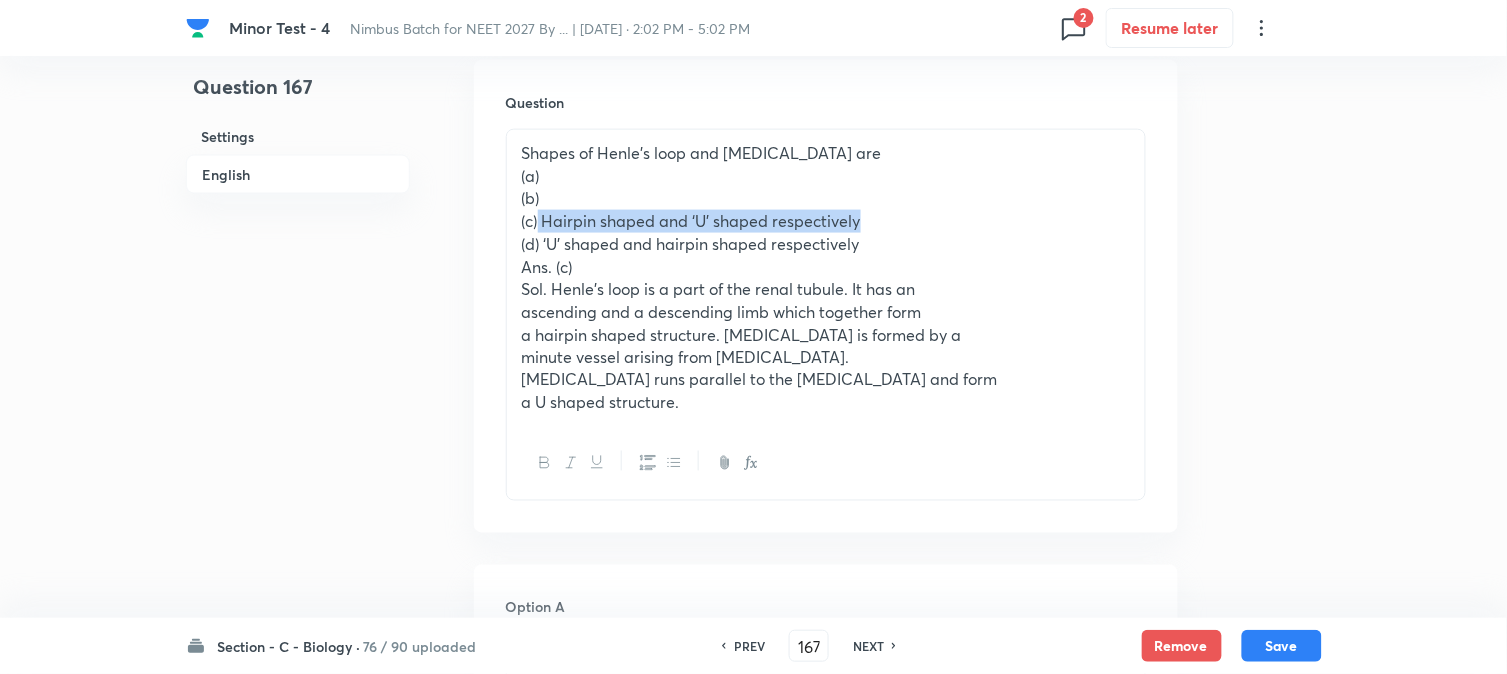 drag, startPoint x: 537, startPoint y: 225, endPoint x: 1042, endPoint y: 227, distance: 505.00397 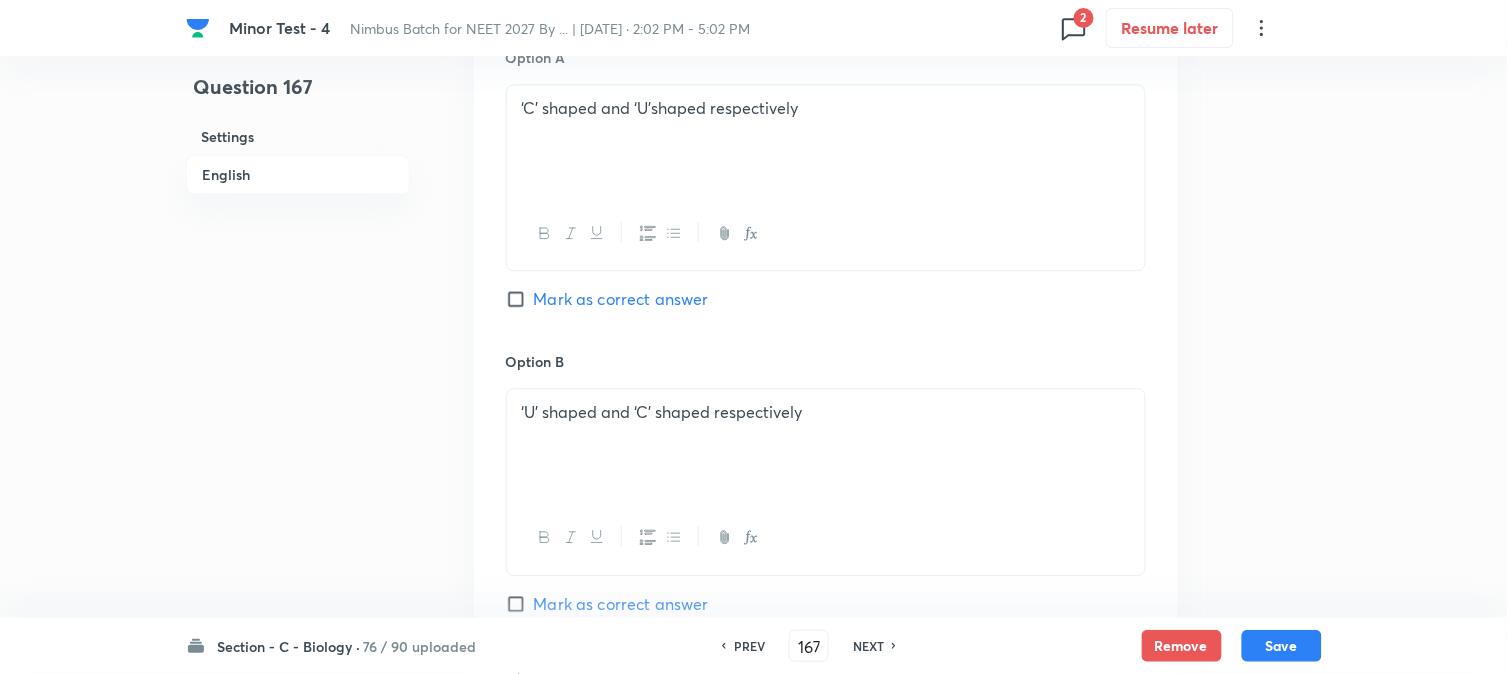 scroll, scrollTop: 590, scrollLeft: 0, axis: vertical 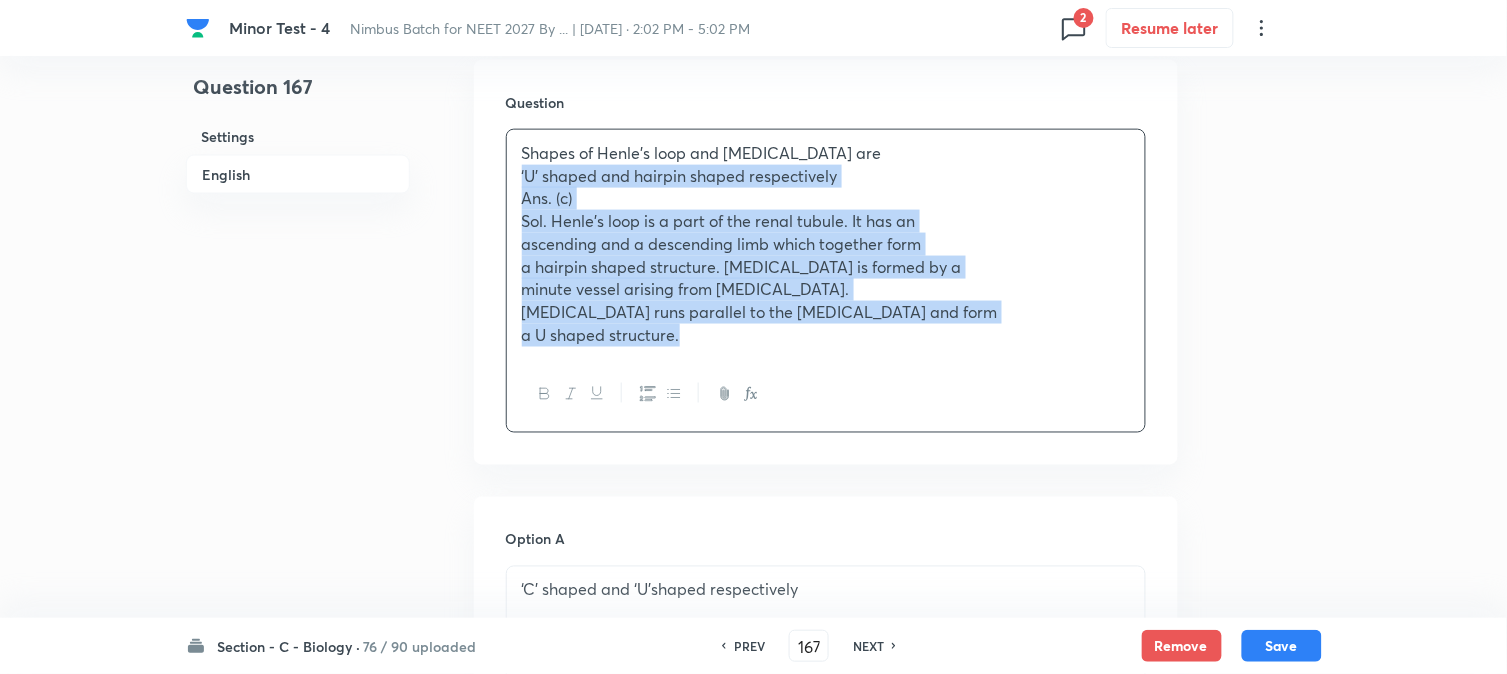 drag, startPoint x: 544, startPoint y: 244, endPoint x: 930, endPoint y: 405, distance: 418.2308 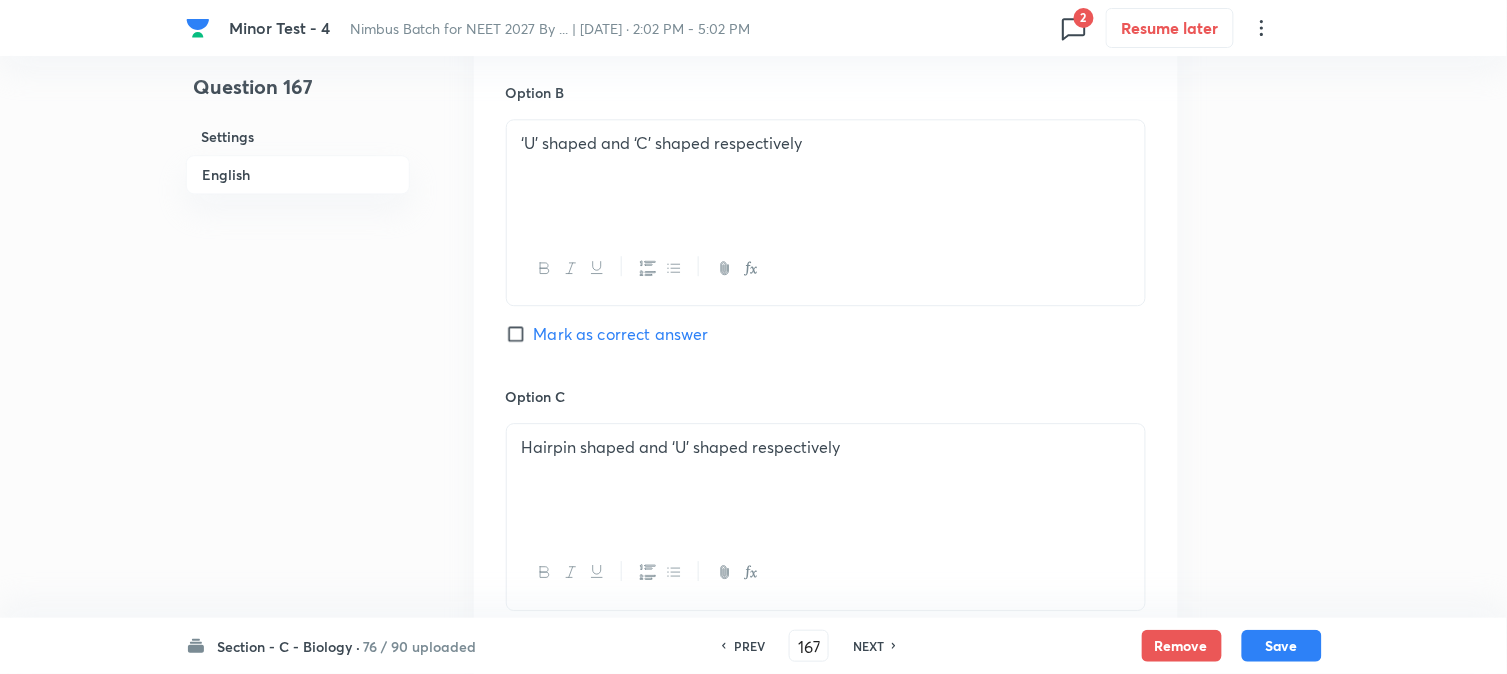 scroll, scrollTop: 1590, scrollLeft: 0, axis: vertical 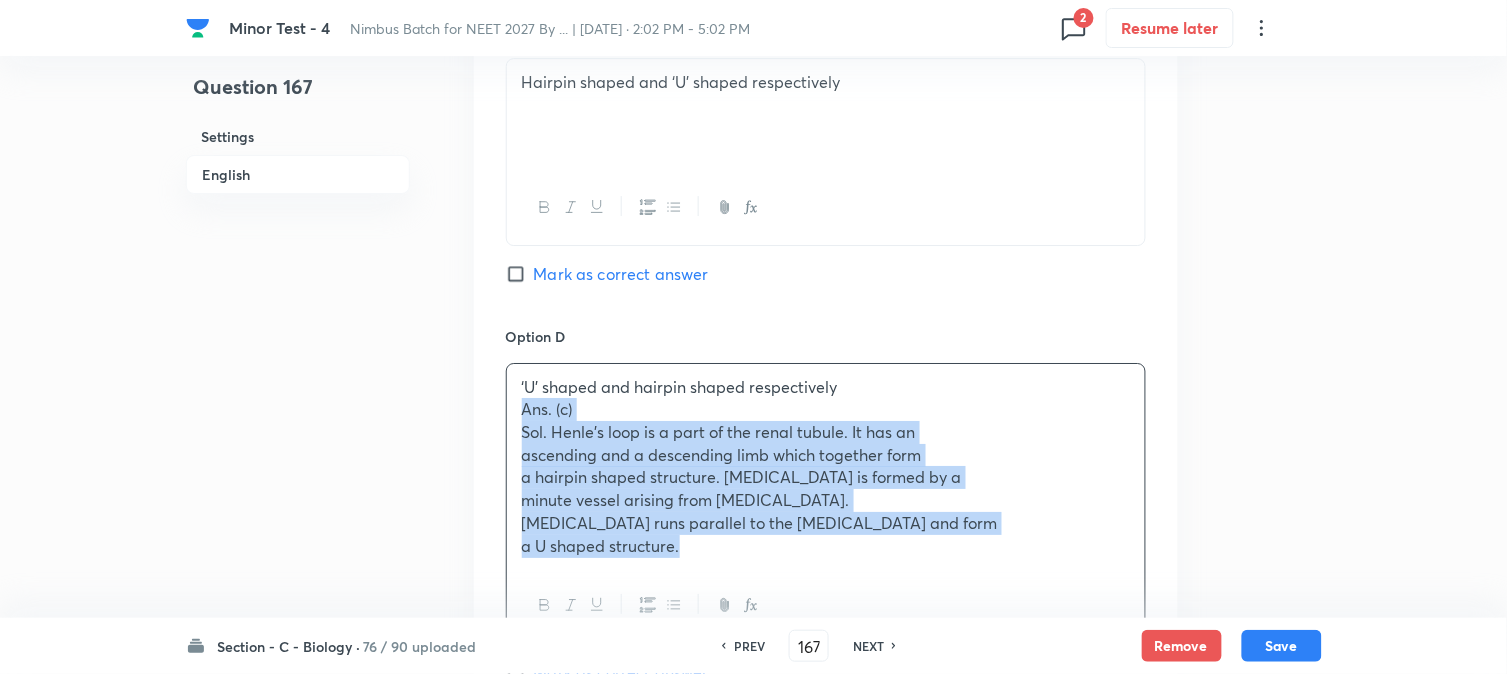 drag, startPoint x: 516, startPoint y: 414, endPoint x: 980, endPoint y: 650, distance: 520.5689 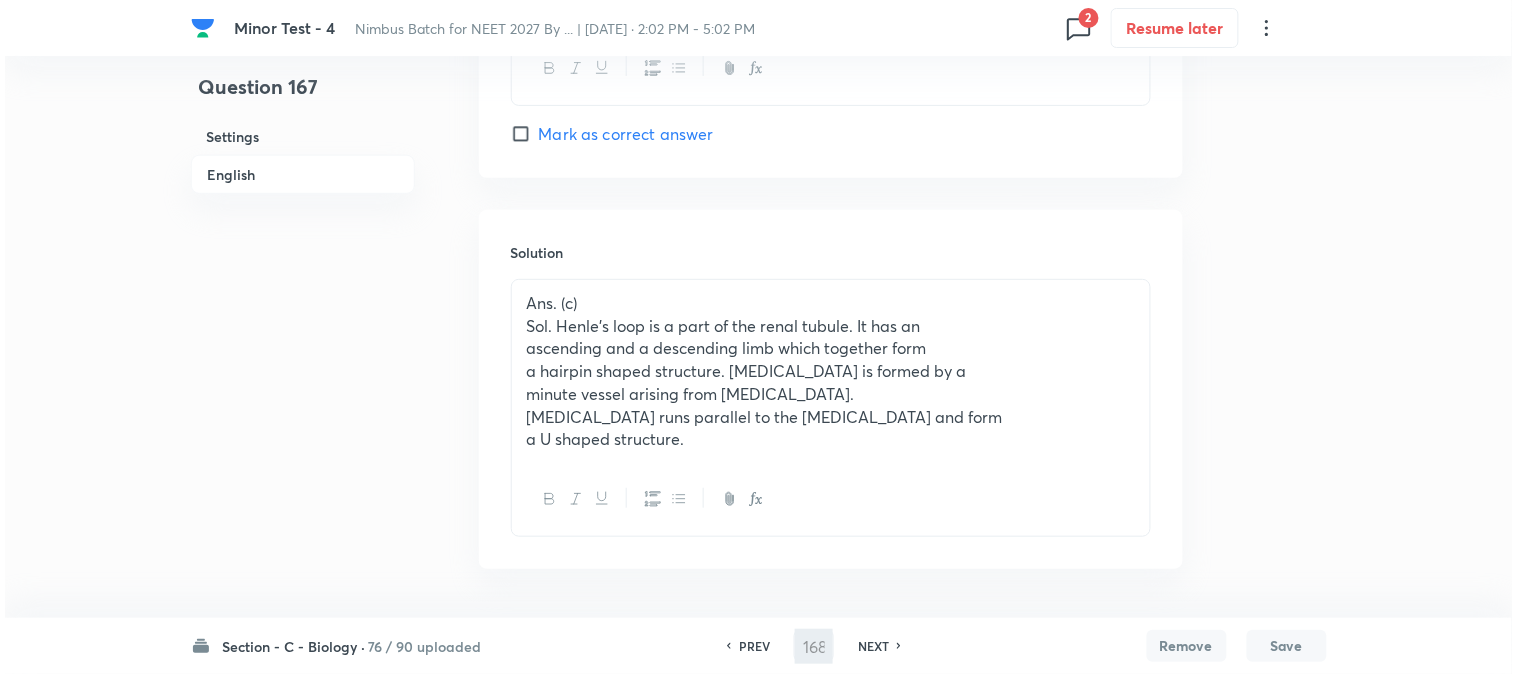 scroll, scrollTop: 0, scrollLeft: 0, axis: both 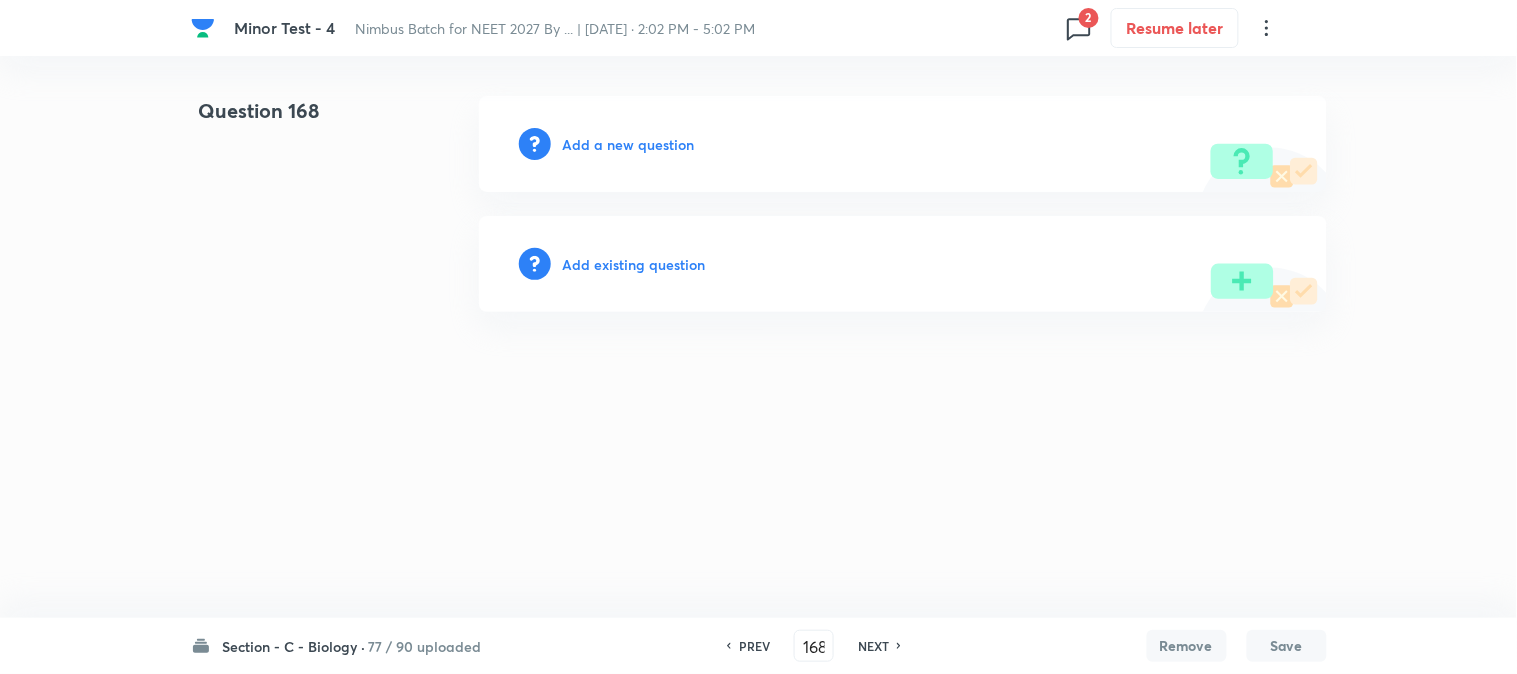 drag, startPoint x: 671, startPoint y: 121, endPoint x: 671, endPoint y: 135, distance: 14 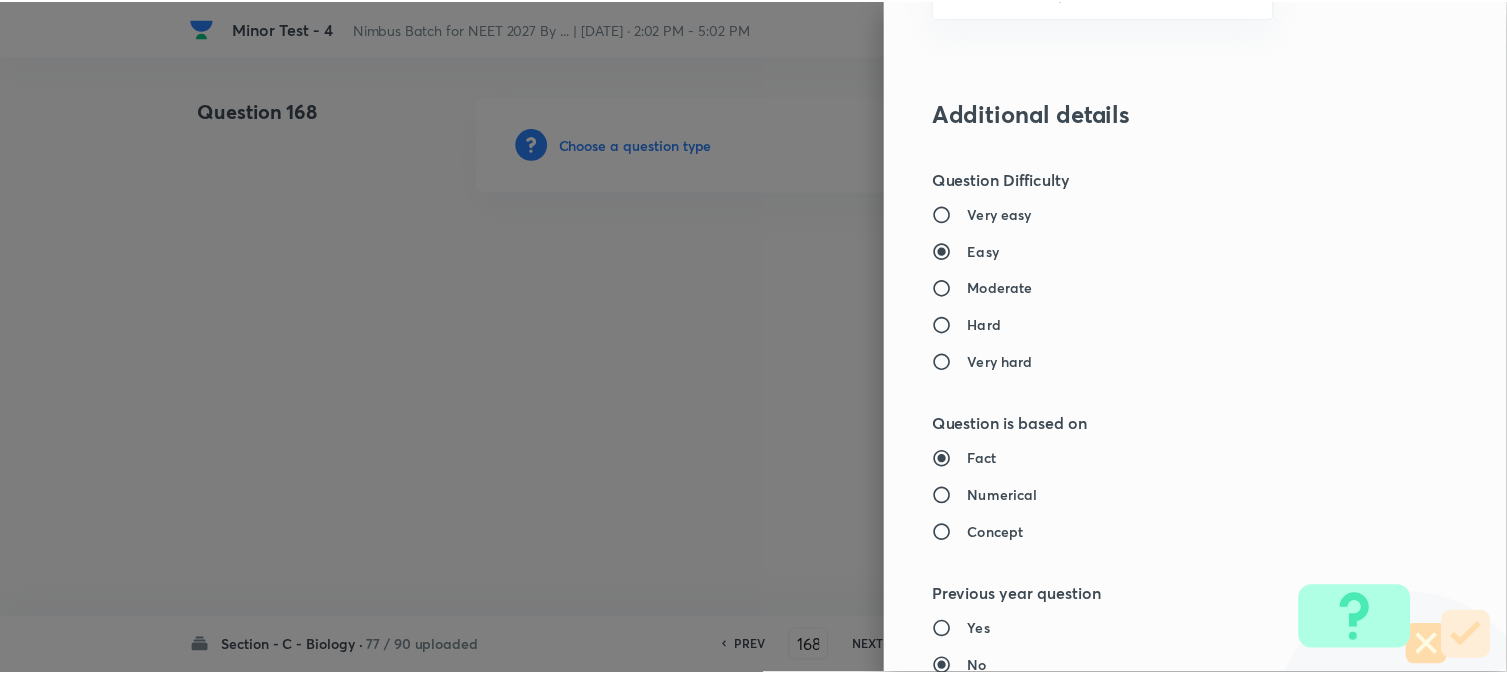 scroll, scrollTop: 2052, scrollLeft: 0, axis: vertical 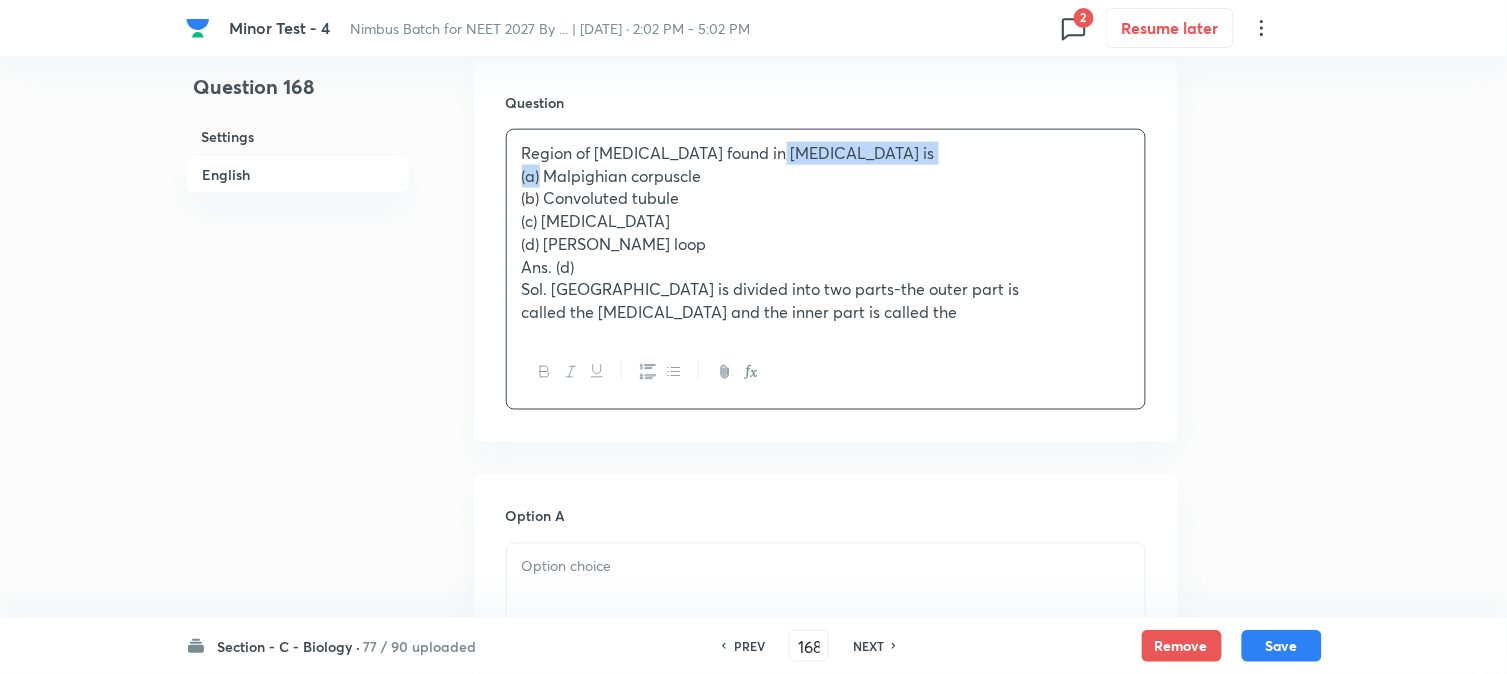 drag, startPoint x: 538, startPoint y: 184, endPoint x: 770, endPoint y: 165, distance: 232.77672 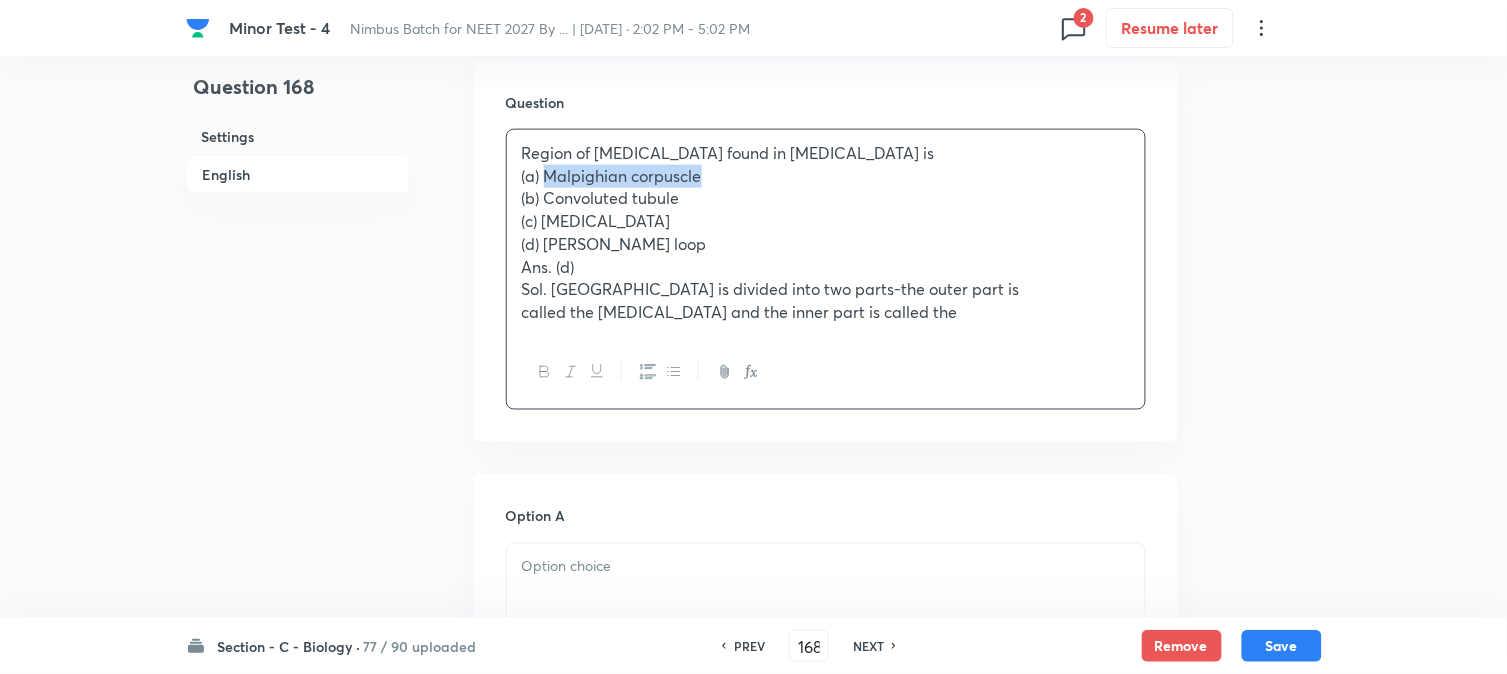 drag, startPoint x: 545, startPoint y: 177, endPoint x: 797, endPoint y: 175, distance: 252.00793 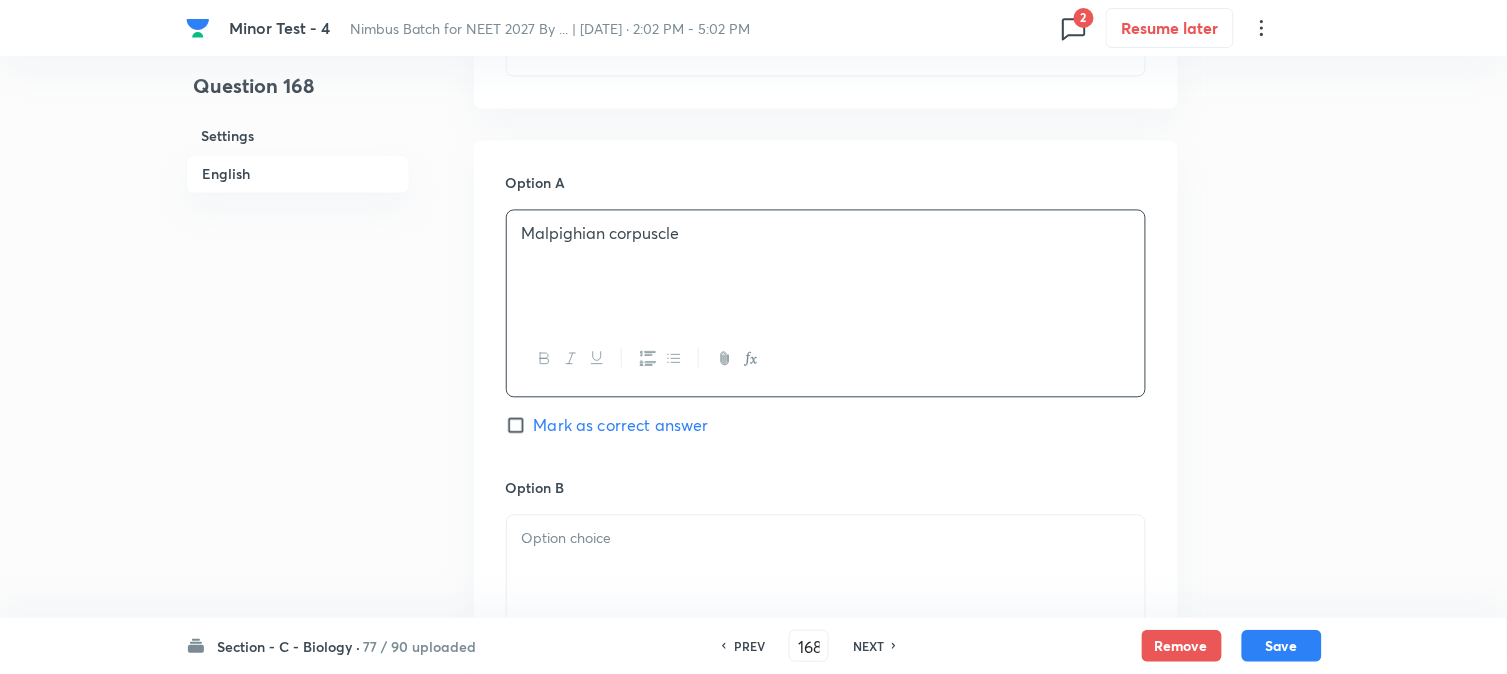 scroll, scrollTop: 478, scrollLeft: 0, axis: vertical 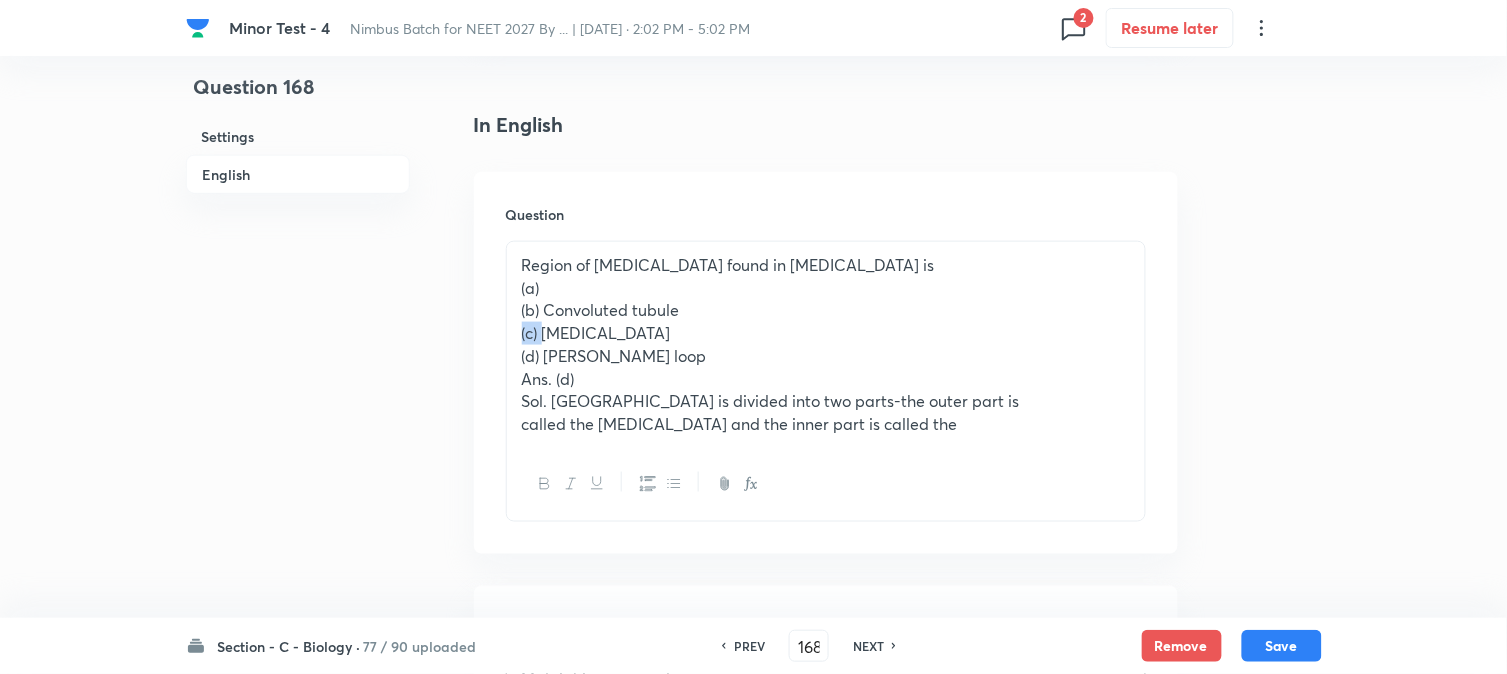 drag, startPoint x: 548, startPoint y: 323, endPoint x: 718, endPoint y: 317, distance: 170.10585 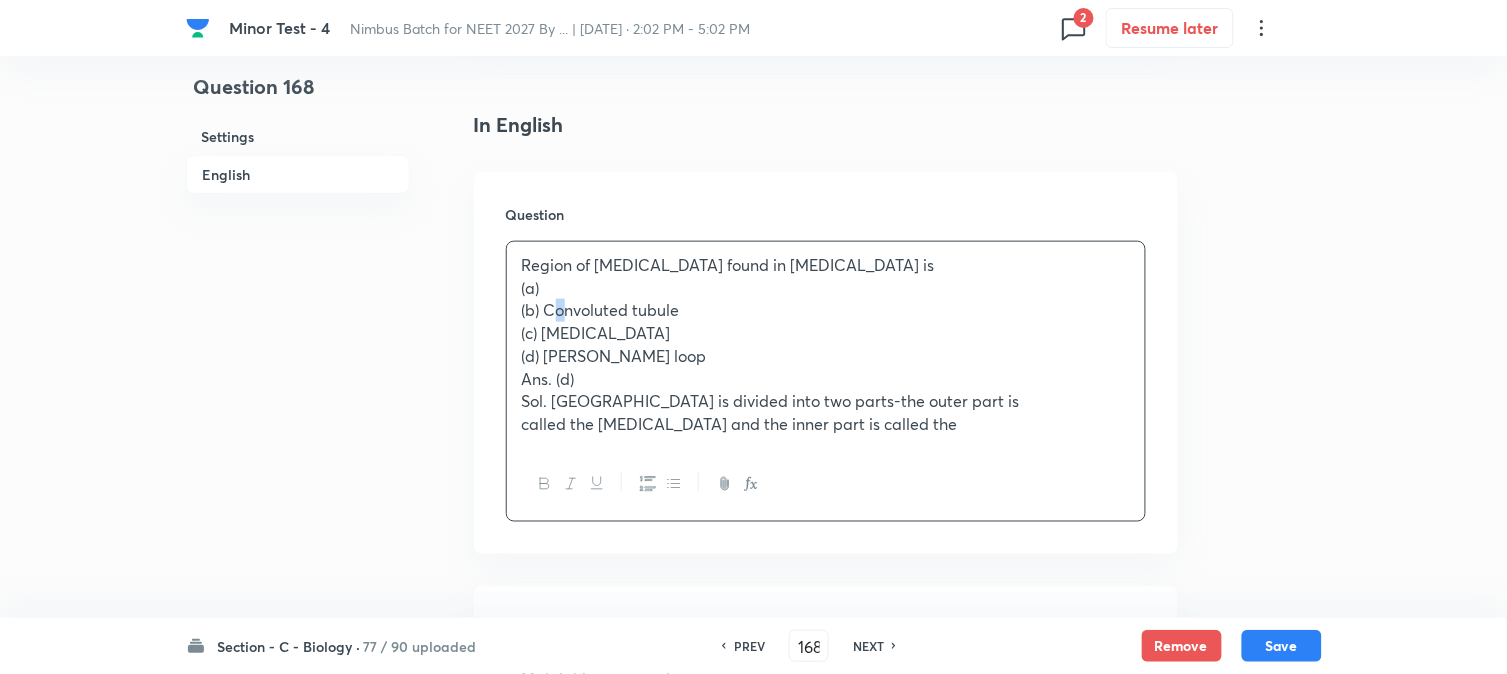 drag, startPoint x: 553, startPoint y: 314, endPoint x: 571, endPoint y: 313, distance: 18.027756 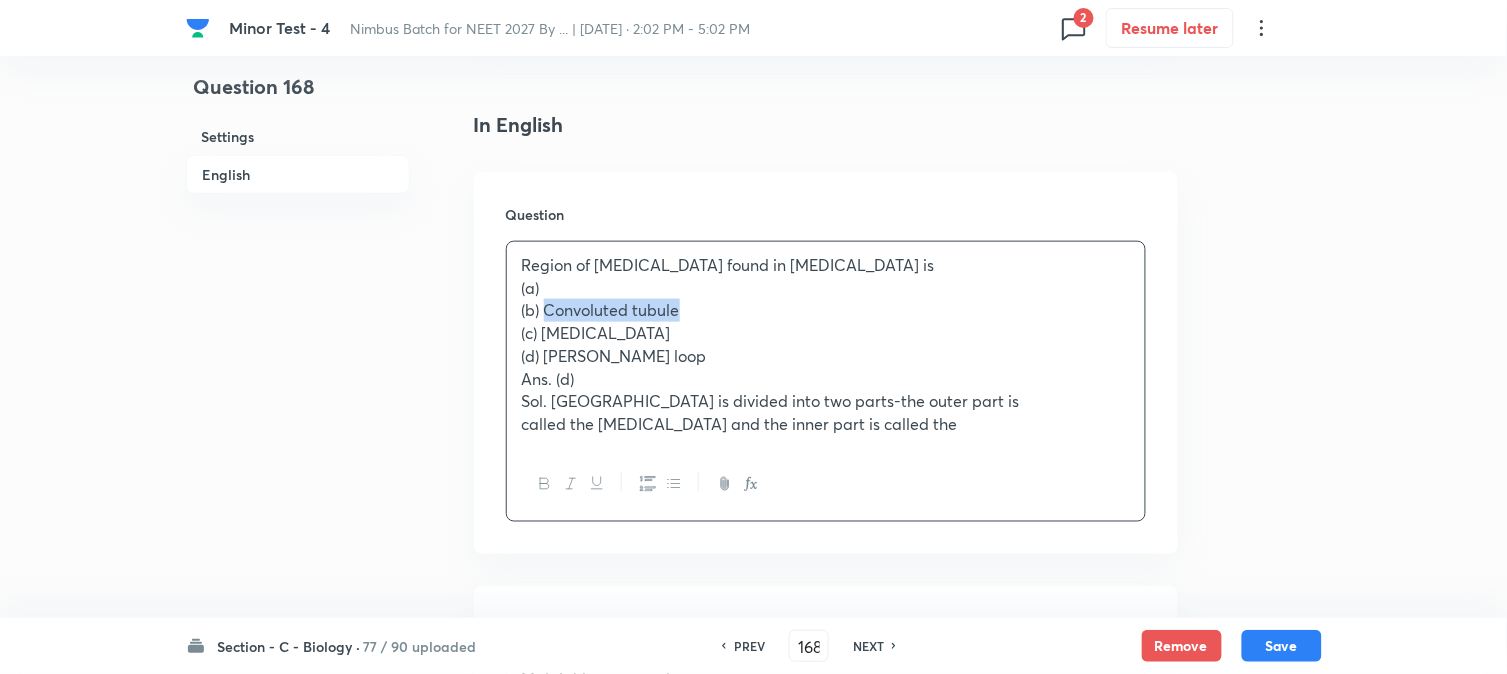 drag, startPoint x: 546, startPoint y: 310, endPoint x: 797, endPoint y: 310, distance: 251 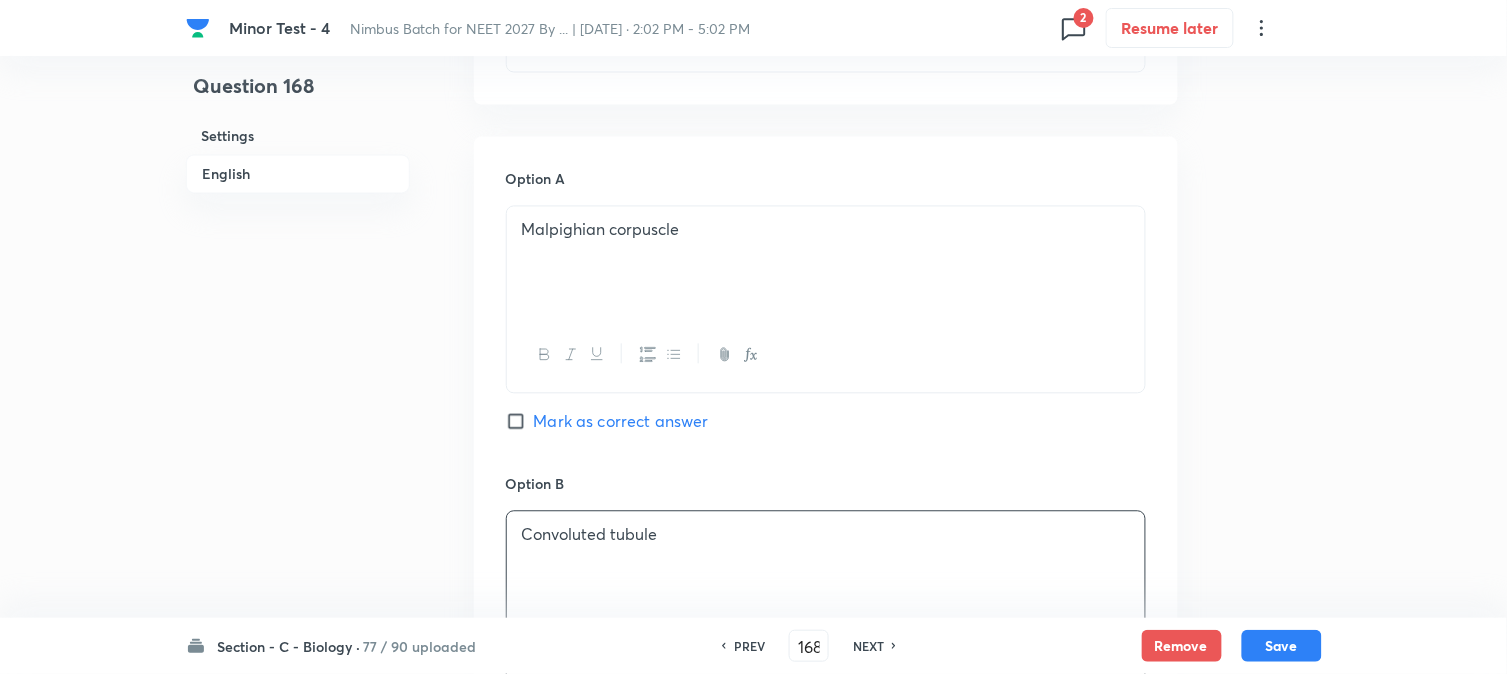 scroll, scrollTop: 590, scrollLeft: 0, axis: vertical 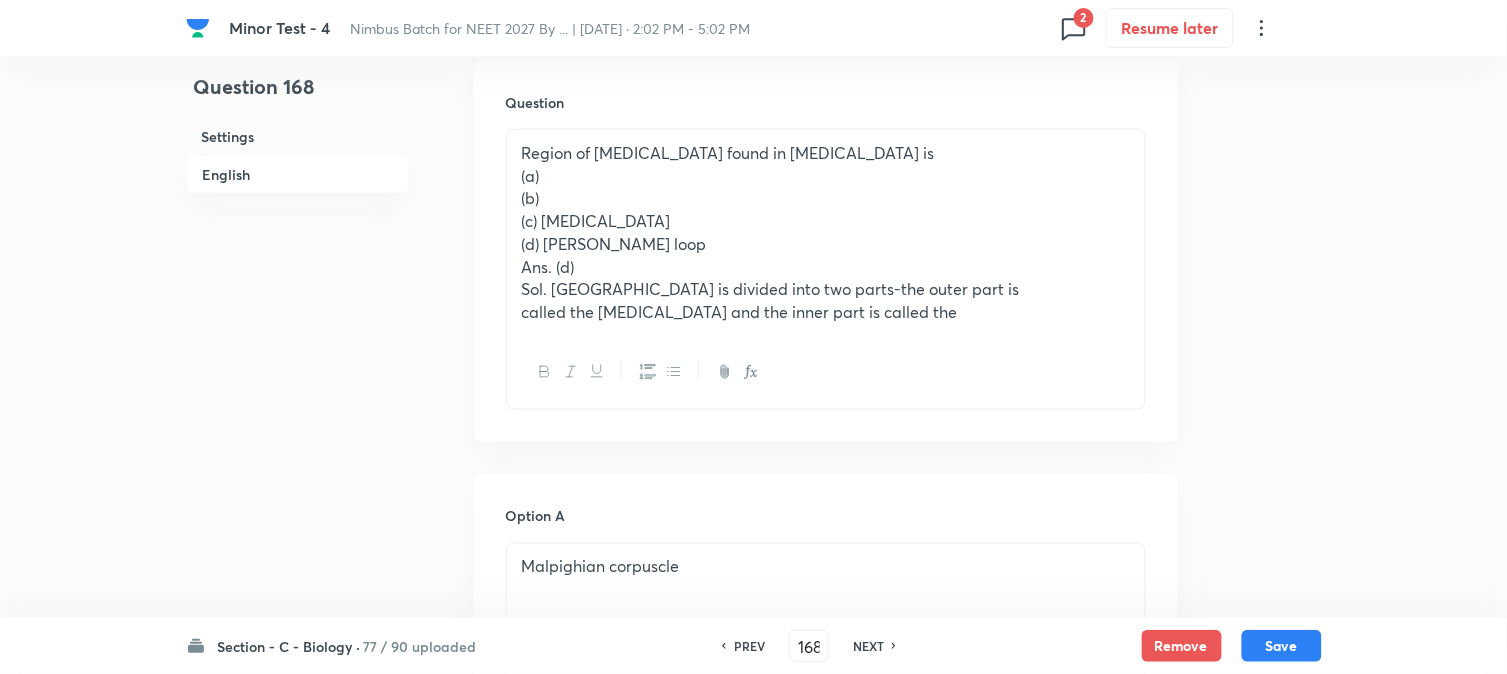 drag, startPoint x: 546, startPoint y: 212, endPoint x: 877, endPoint y: 216, distance: 331.02417 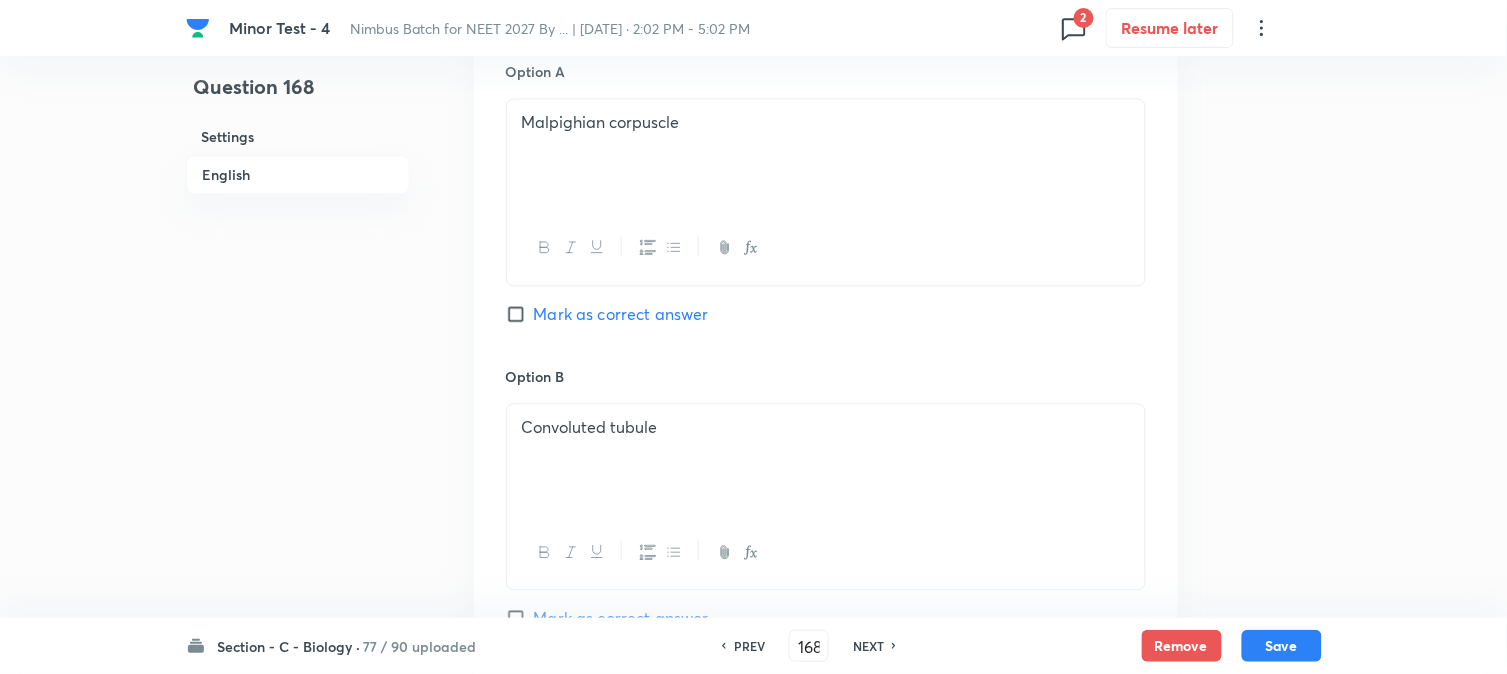 scroll, scrollTop: 701, scrollLeft: 0, axis: vertical 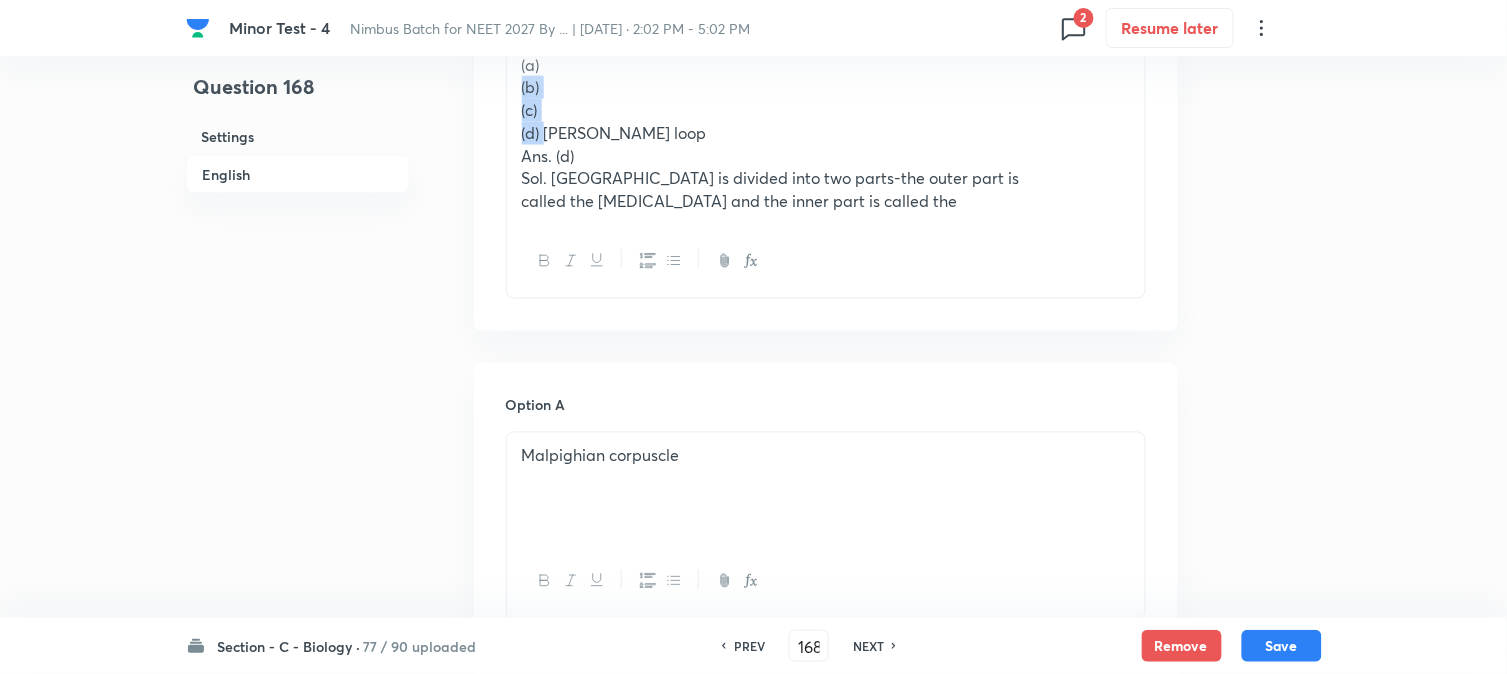 drag, startPoint x: 545, startPoint y: 130, endPoint x: 512, endPoint y: 76, distance: 63.28507 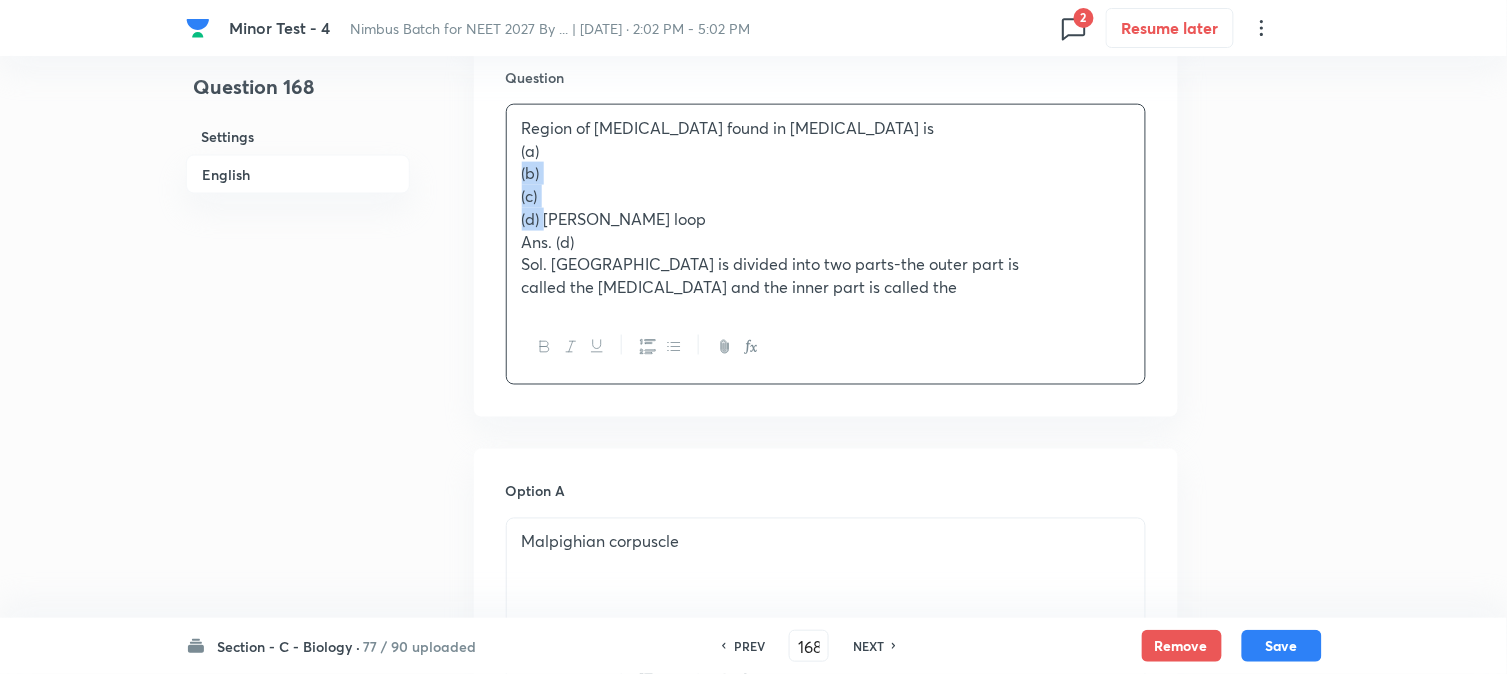 scroll, scrollTop: 590, scrollLeft: 0, axis: vertical 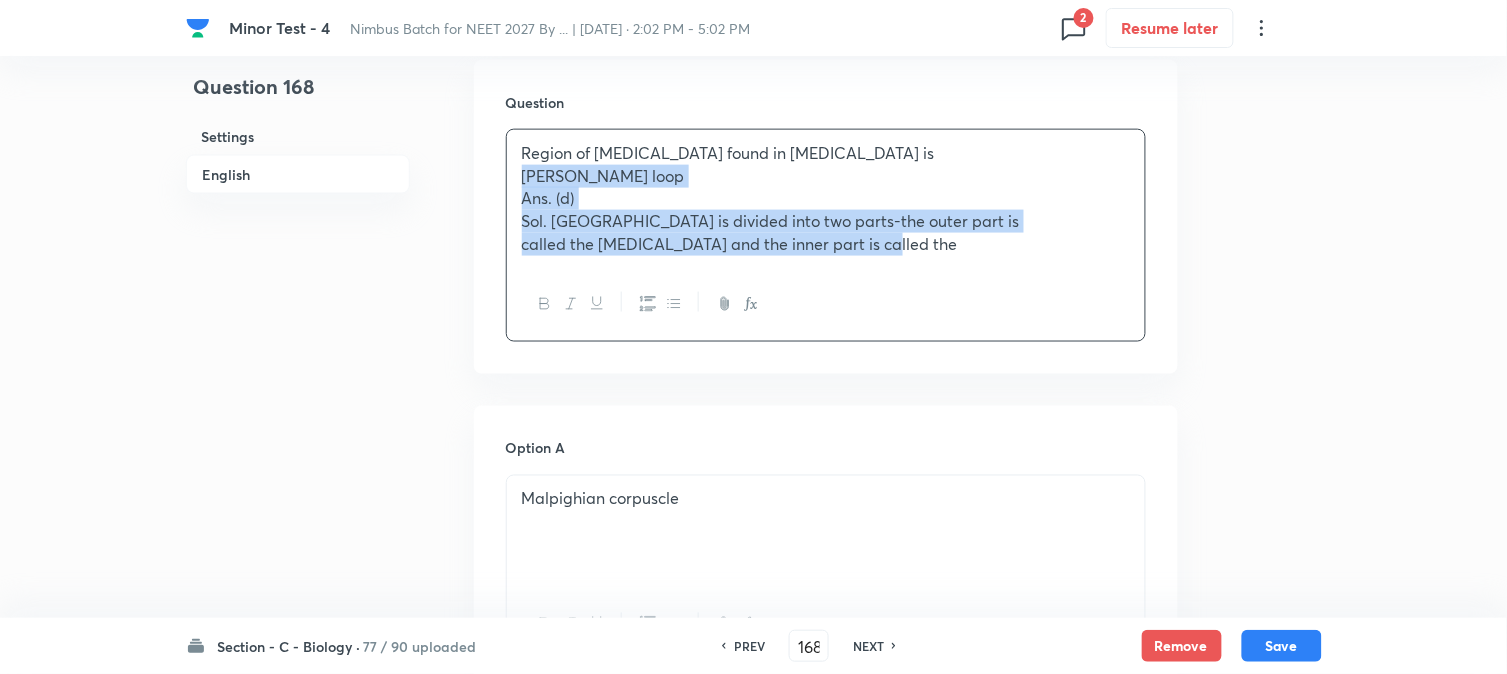 drag, startPoint x: 517, startPoint y: 195, endPoint x: 1270, endPoint y: 337, distance: 766.27216 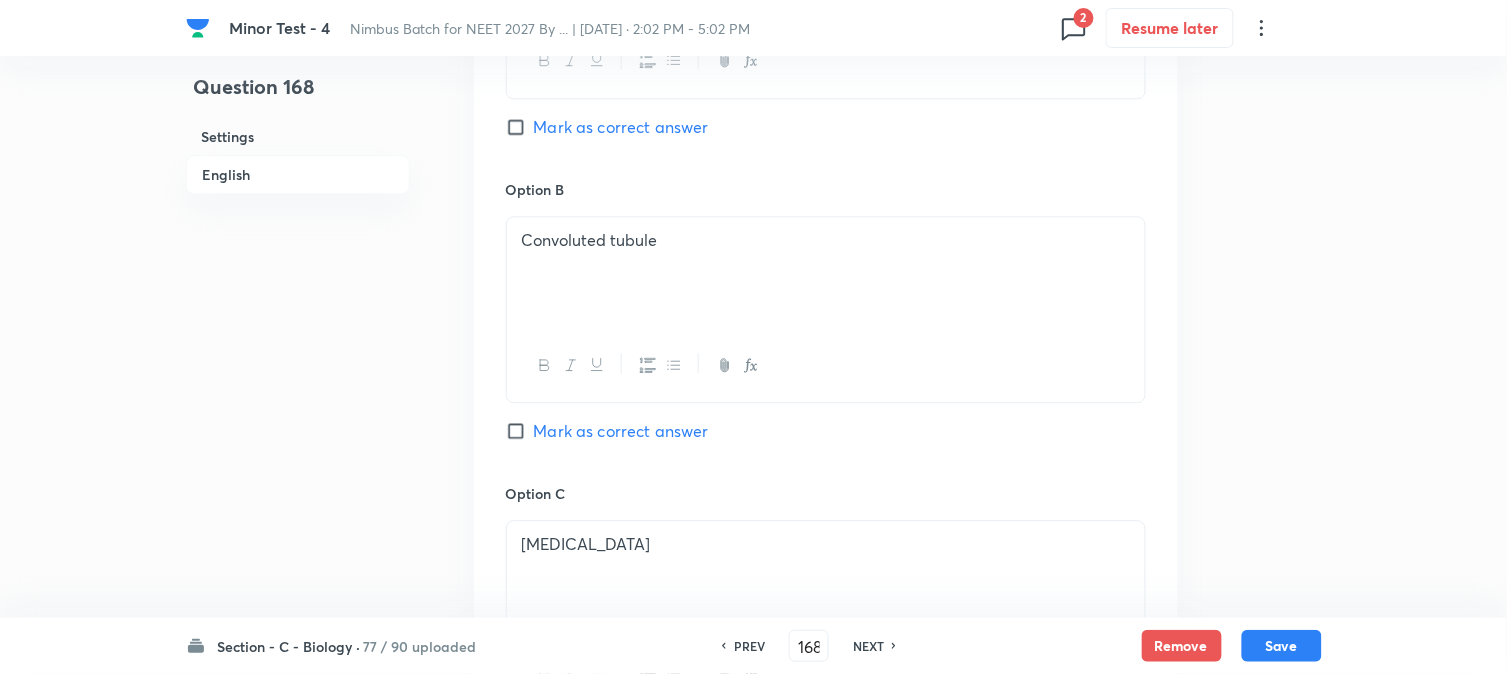 scroll, scrollTop: 1701, scrollLeft: 0, axis: vertical 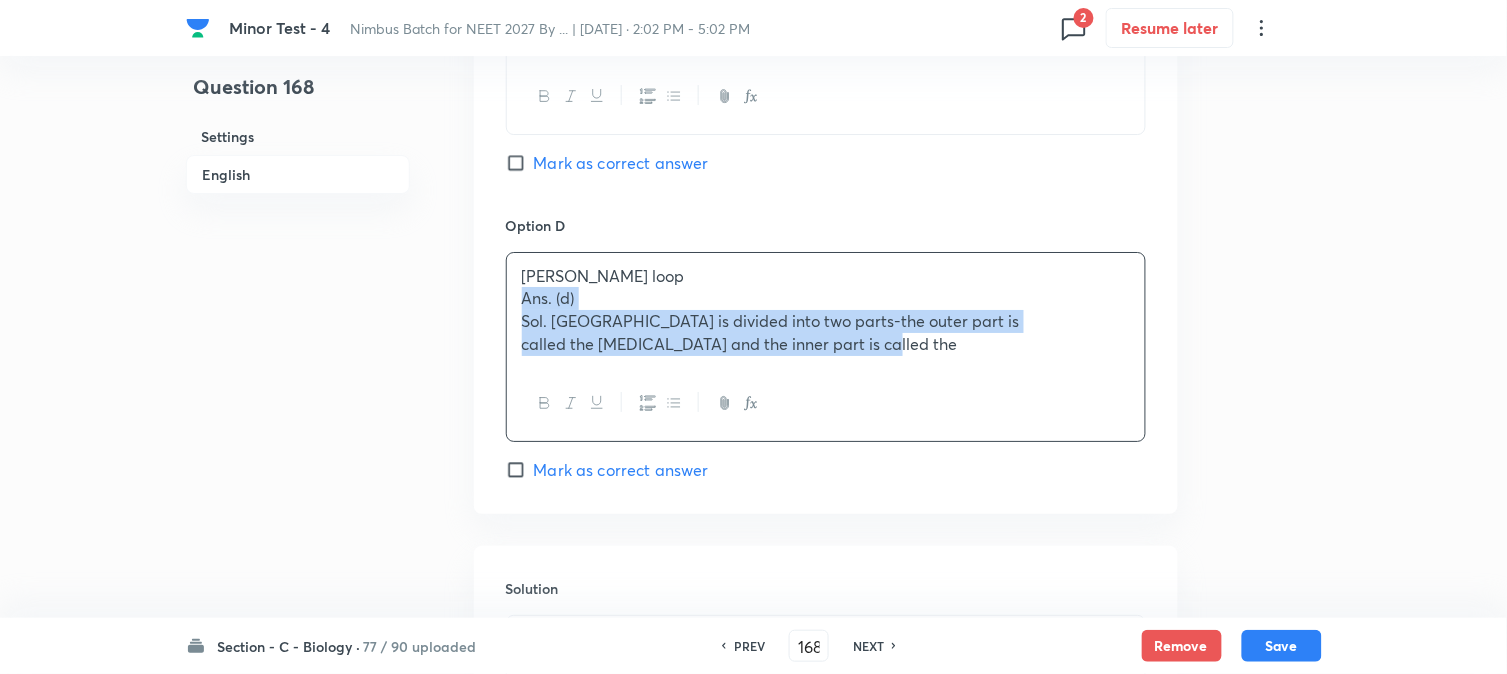 drag, startPoint x: 525, startPoint y: 302, endPoint x: 1143, endPoint y: 388, distance: 623.95514 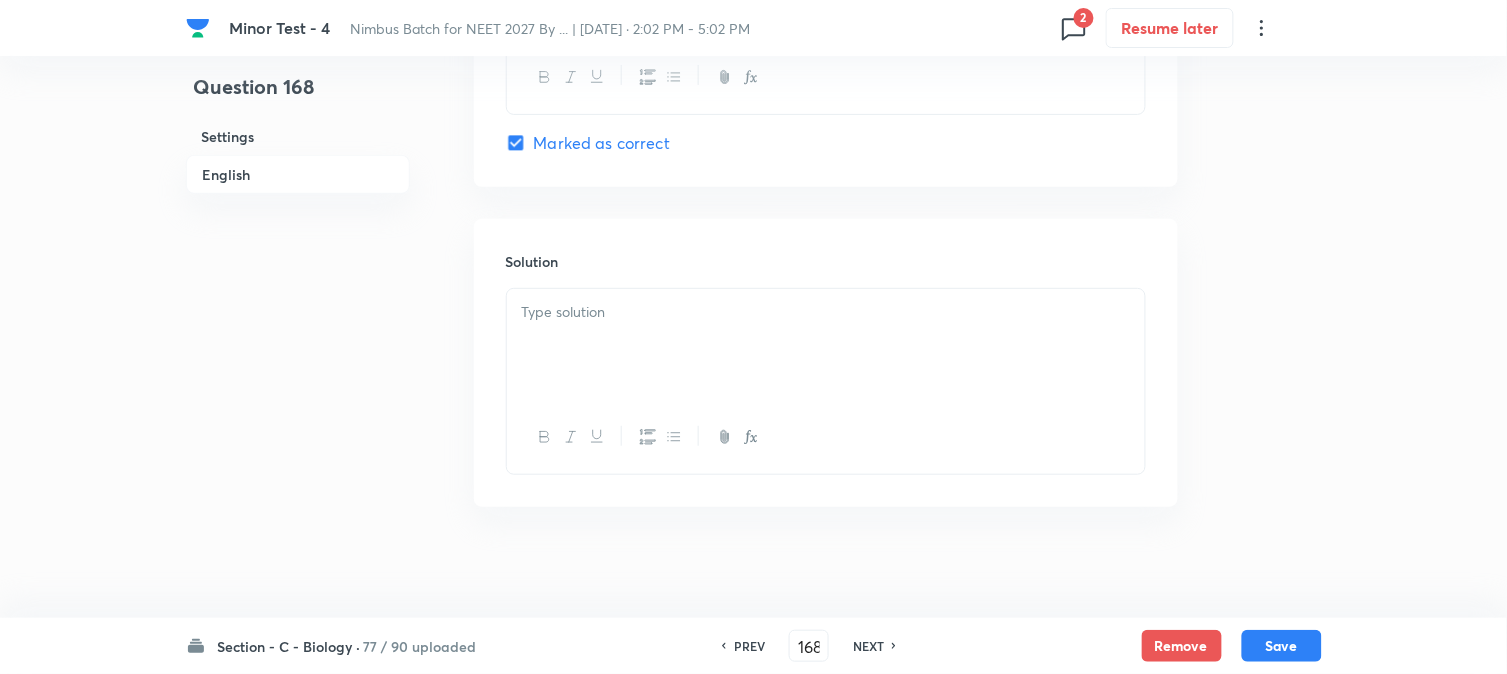 scroll, scrollTop: 2034, scrollLeft: 0, axis: vertical 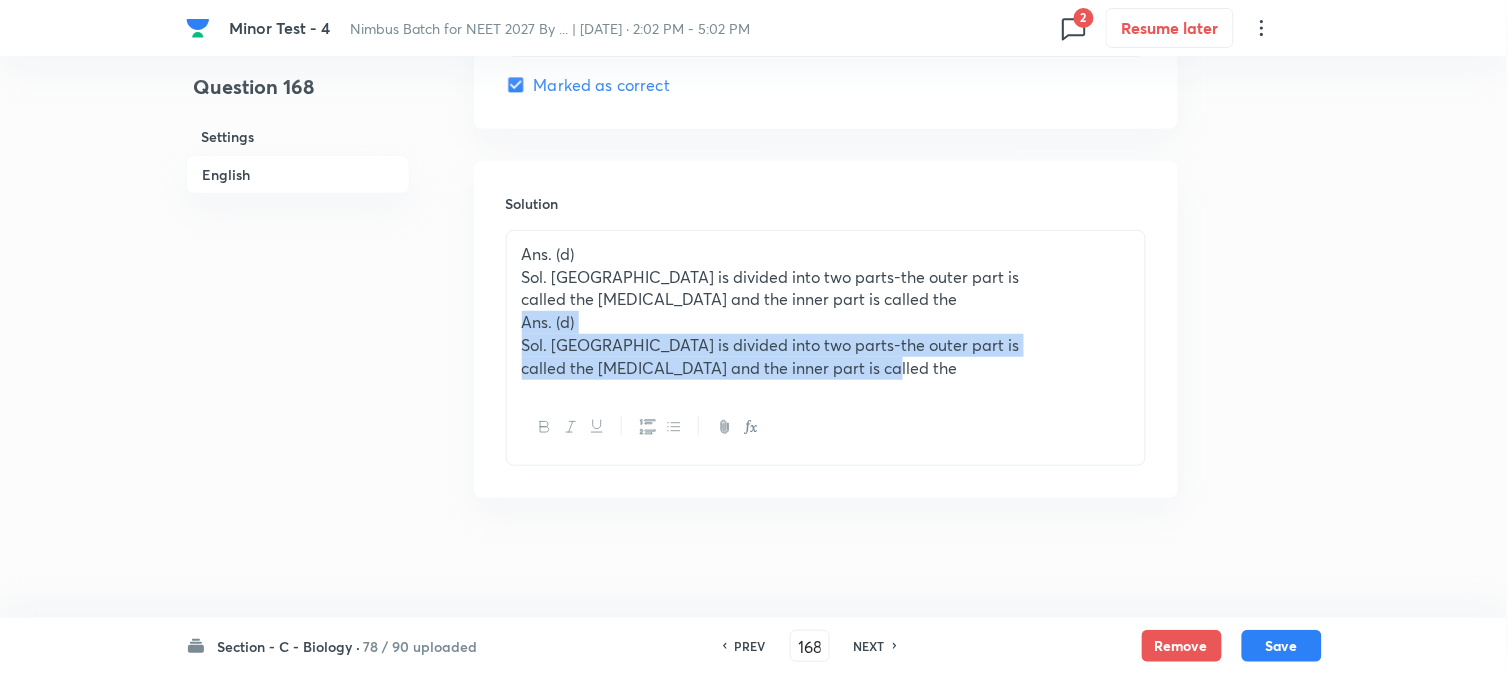 drag, startPoint x: 893, startPoint y: 368, endPoint x: 471, endPoint y: 317, distance: 425.0706 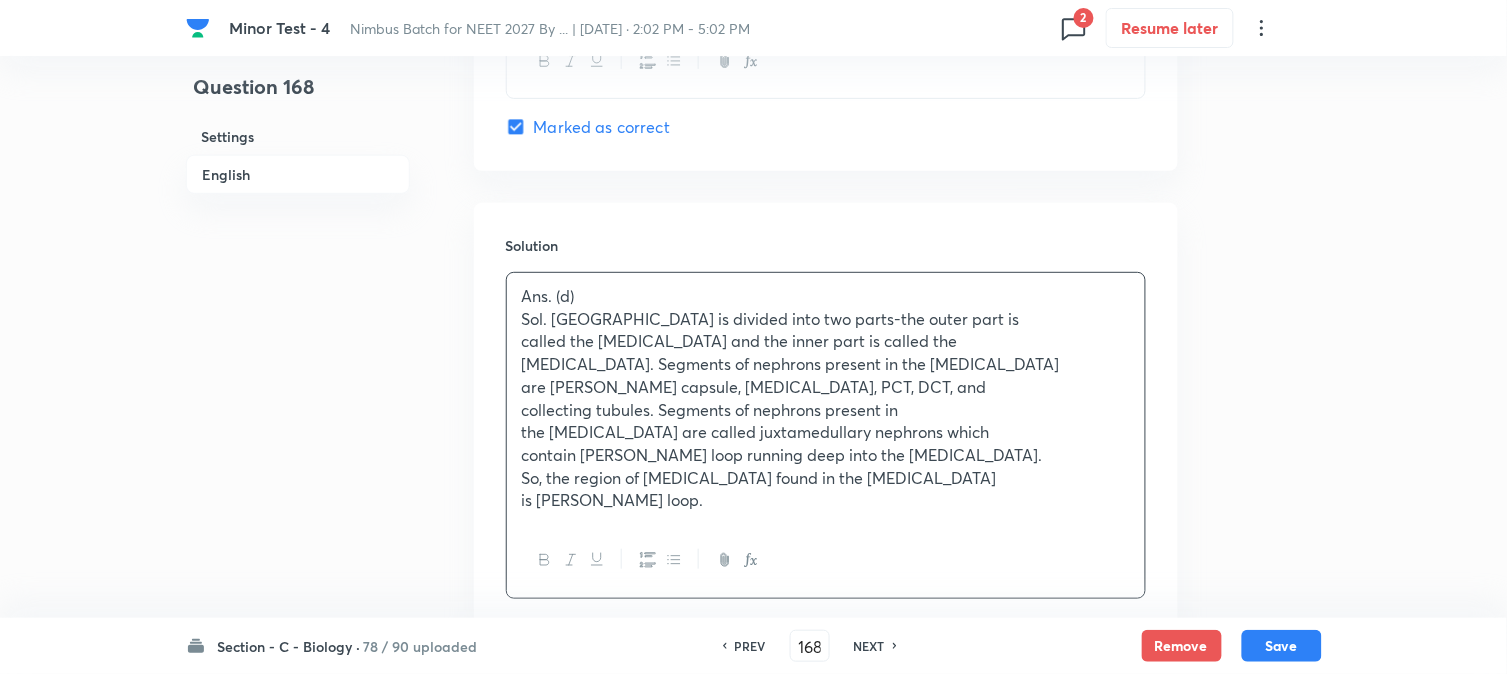 scroll, scrollTop: 2086, scrollLeft: 0, axis: vertical 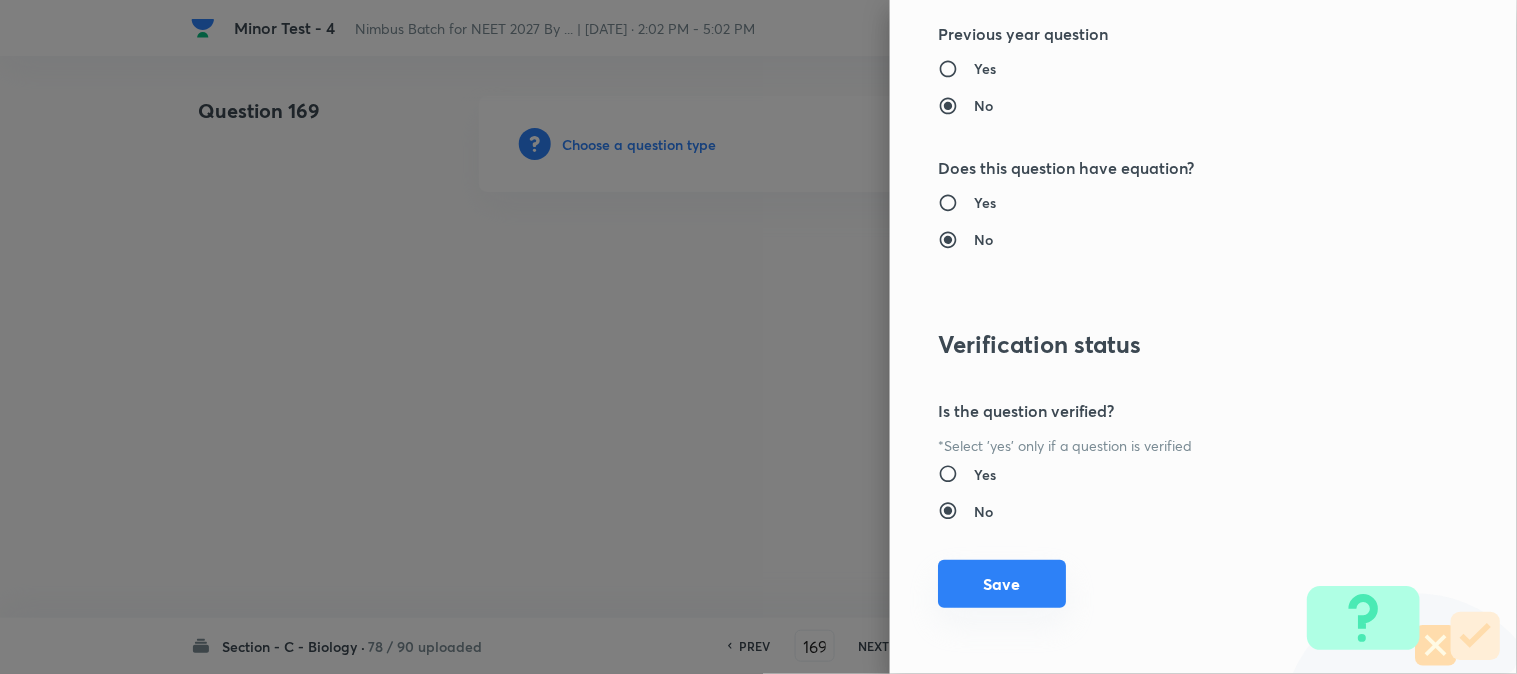 drag, startPoint x: 1015, startPoint y: 571, endPoint x: 984, endPoint y: 562, distance: 32.280025 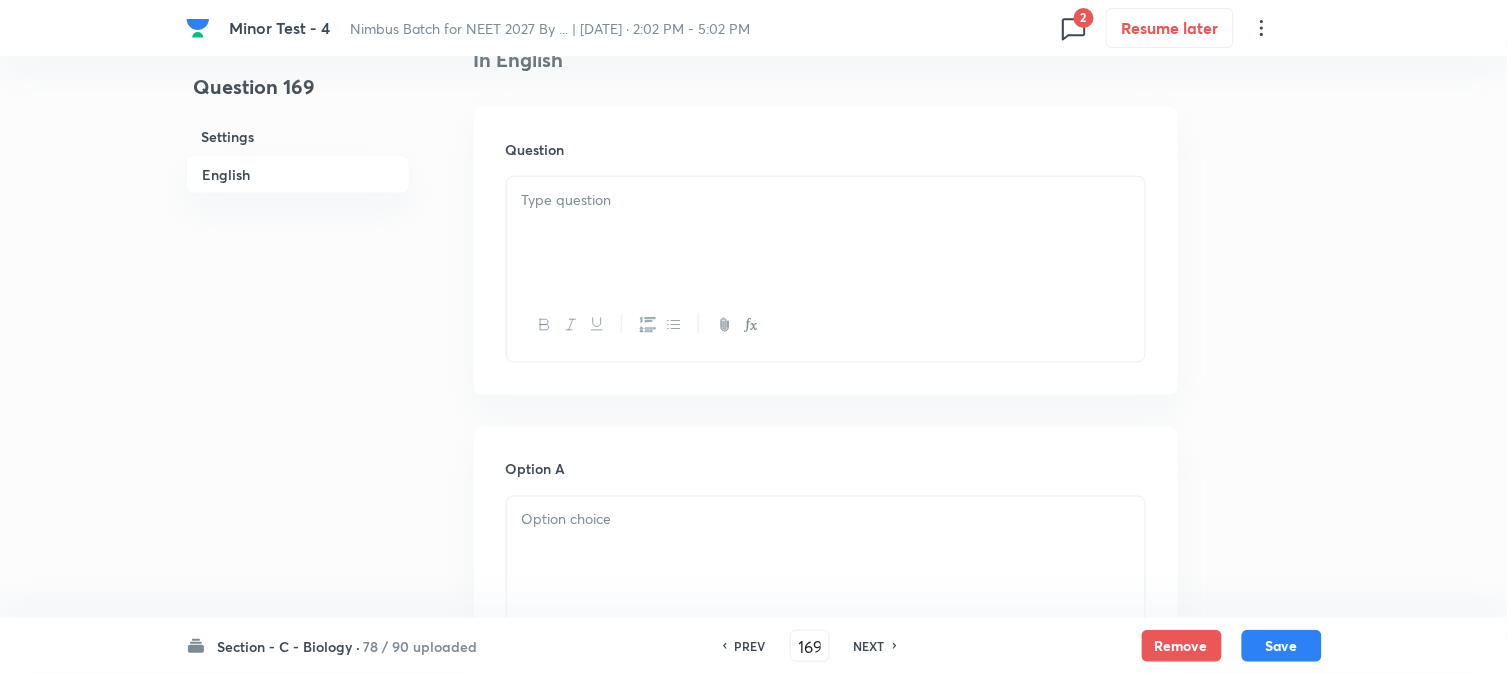 scroll, scrollTop: 590, scrollLeft: 0, axis: vertical 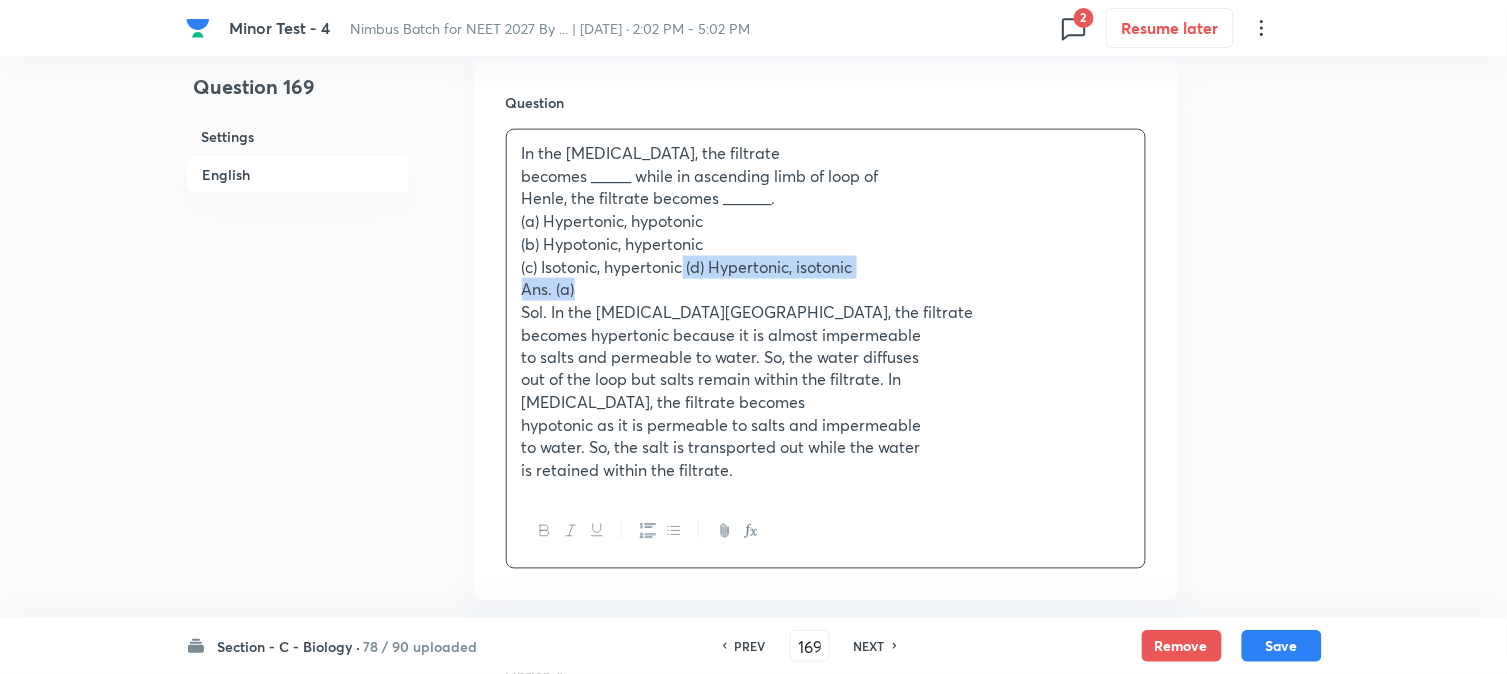 drag, startPoint x: 686, startPoint y: 278, endPoint x: 678, endPoint y: 271, distance: 10.630146 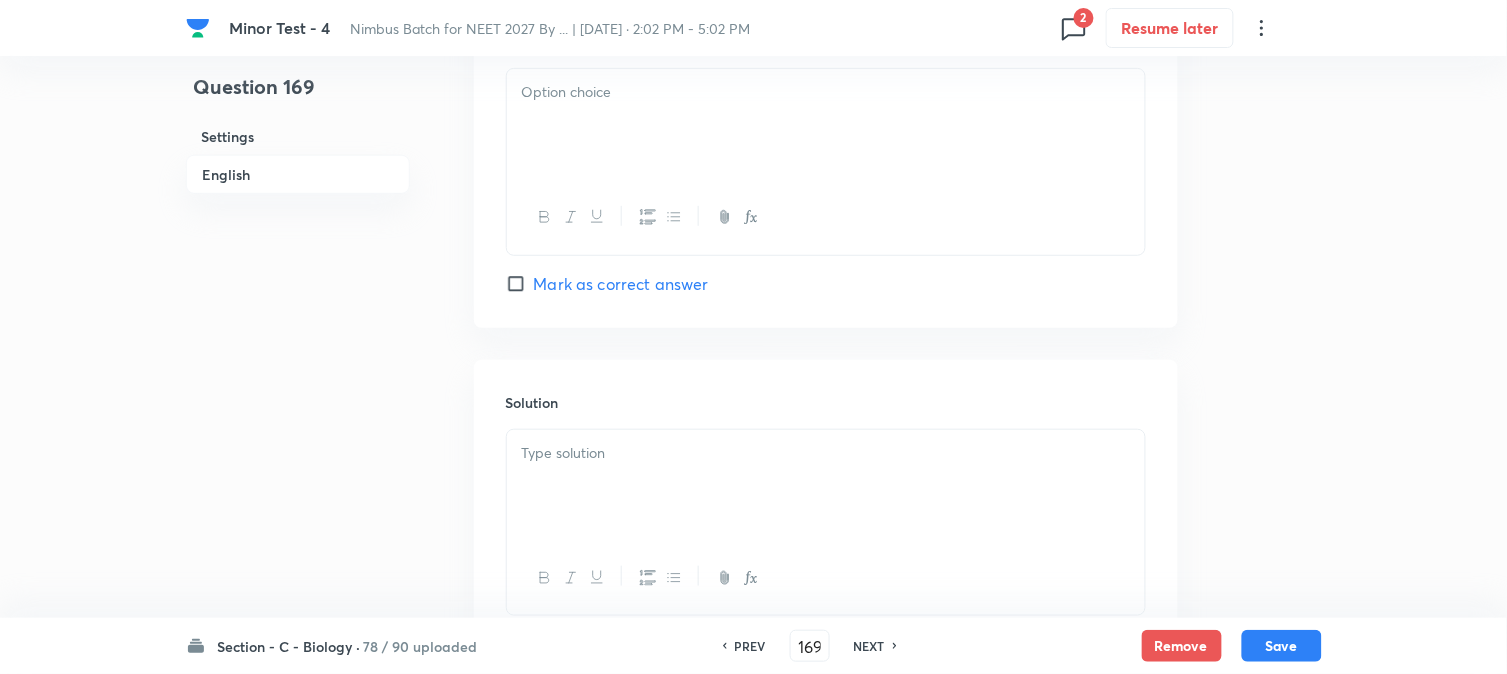 scroll, scrollTop: 2145, scrollLeft: 0, axis: vertical 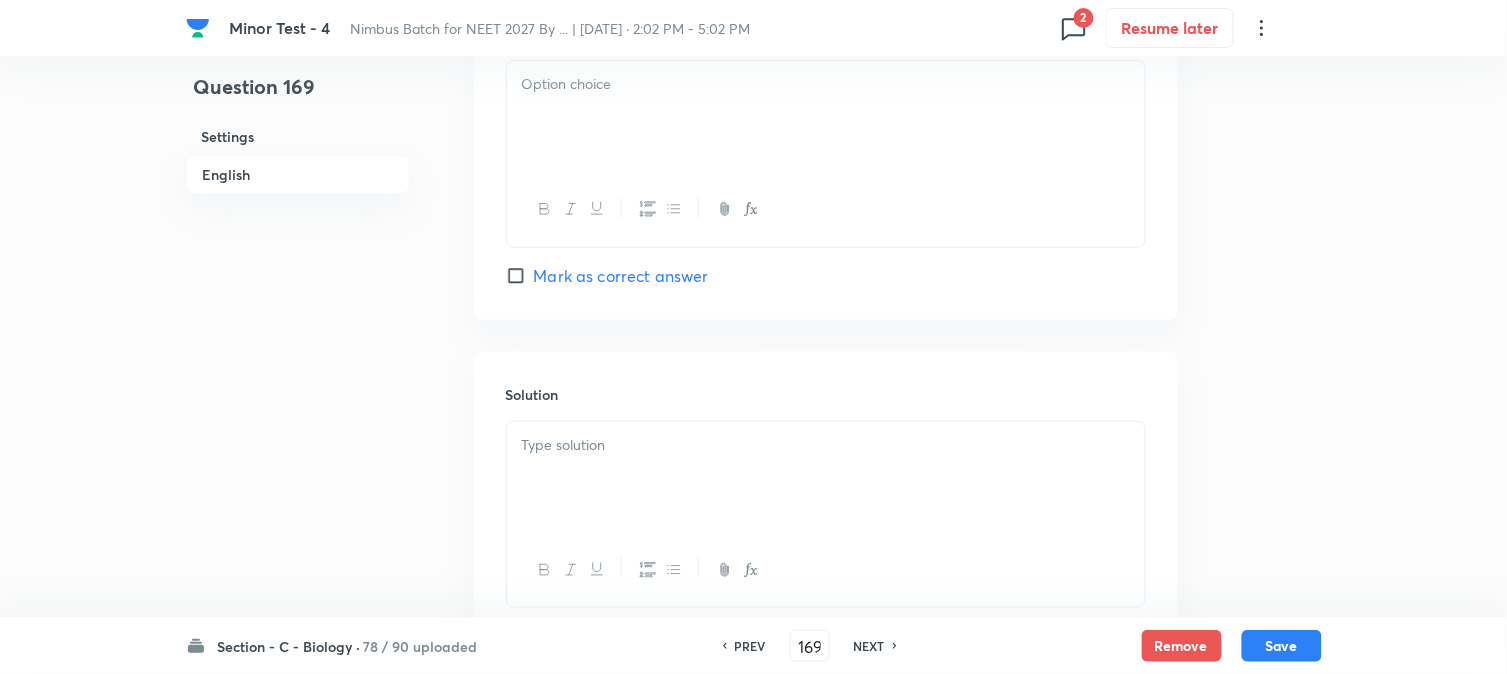 drag, startPoint x: 554, startPoint y: 161, endPoint x: 543, endPoint y: 133, distance: 30.083218 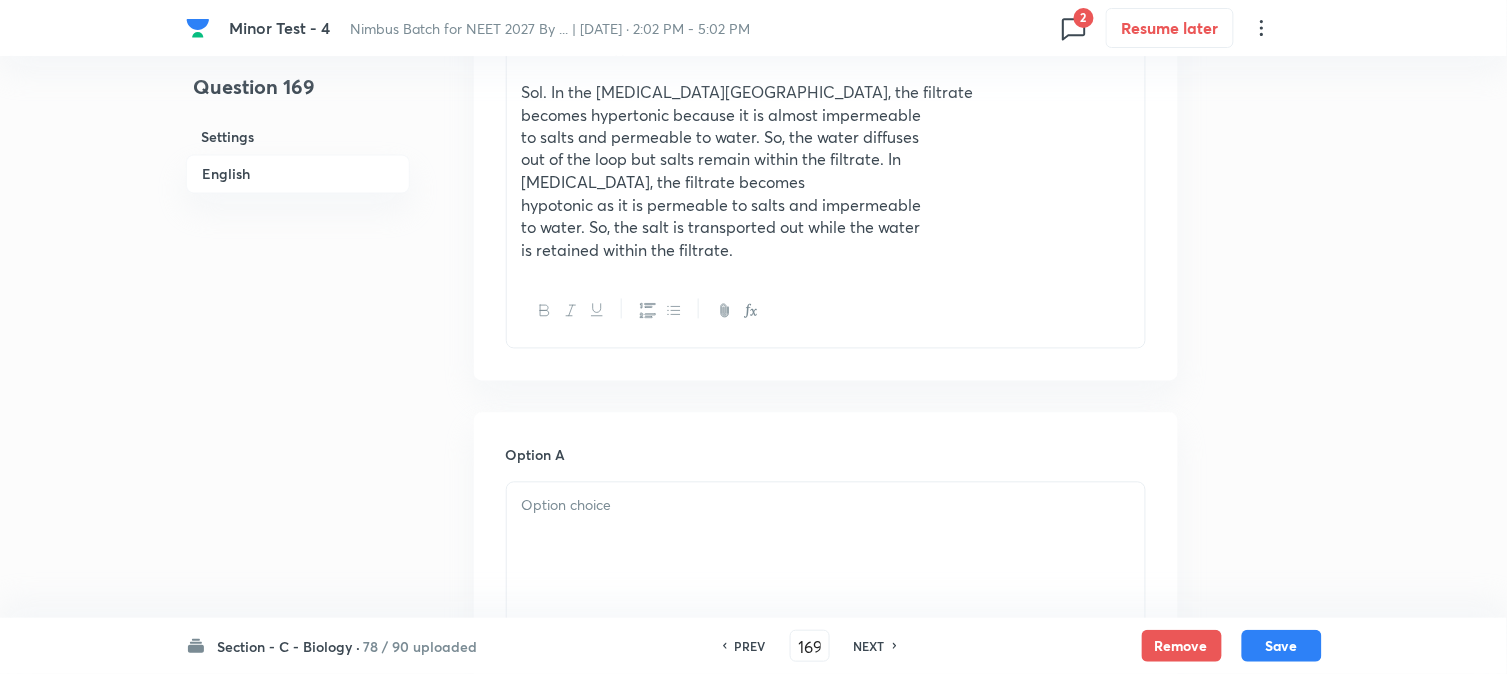 scroll, scrollTop: 478, scrollLeft: 0, axis: vertical 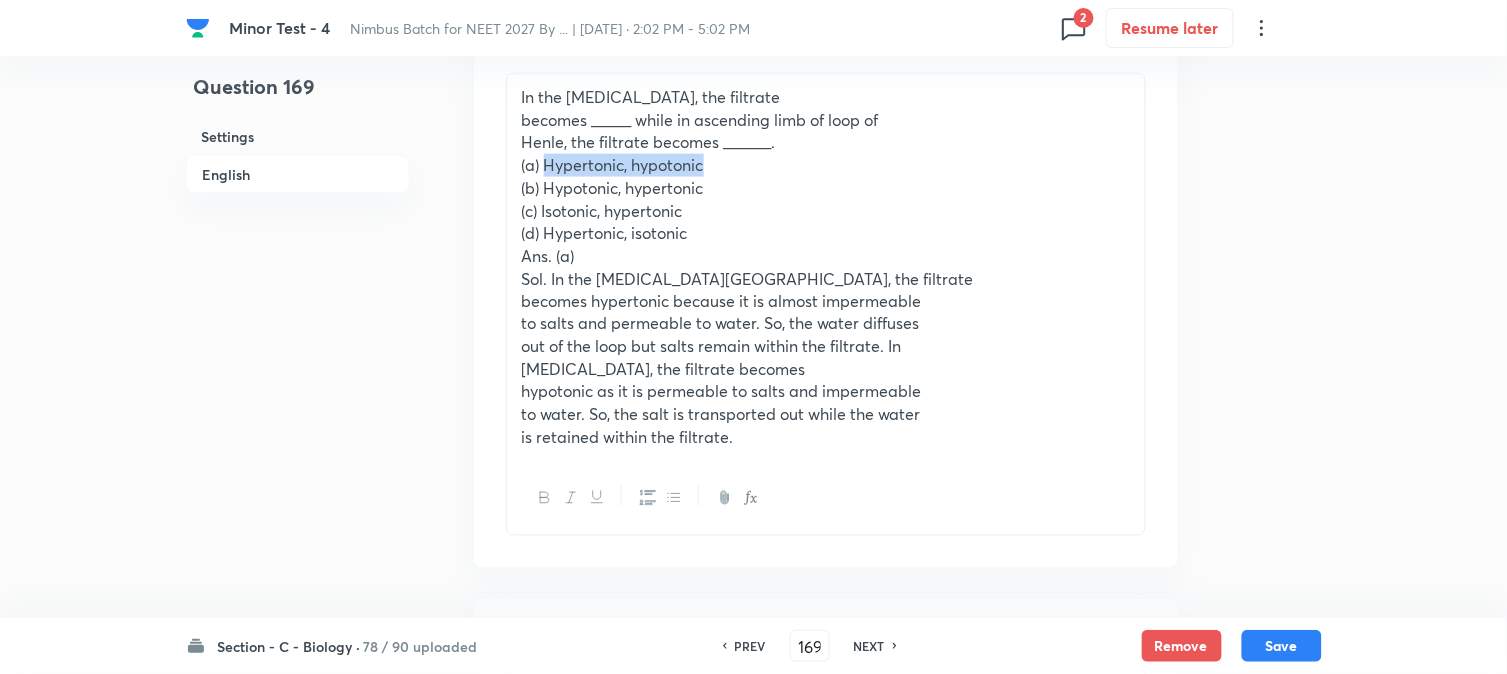 drag, startPoint x: 548, startPoint y: 158, endPoint x: 806, endPoint y: 170, distance: 258.27893 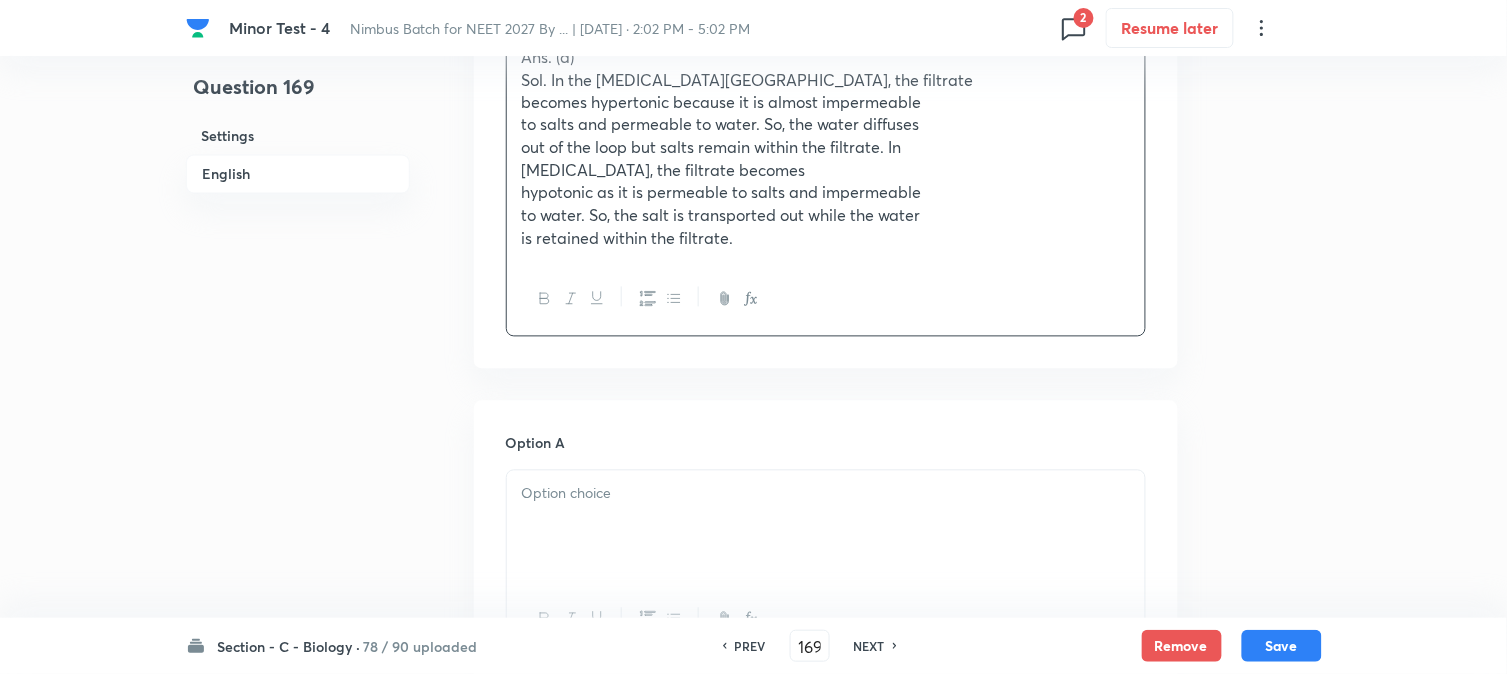 scroll, scrollTop: 1091, scrollLeft: 0, axis: vertical 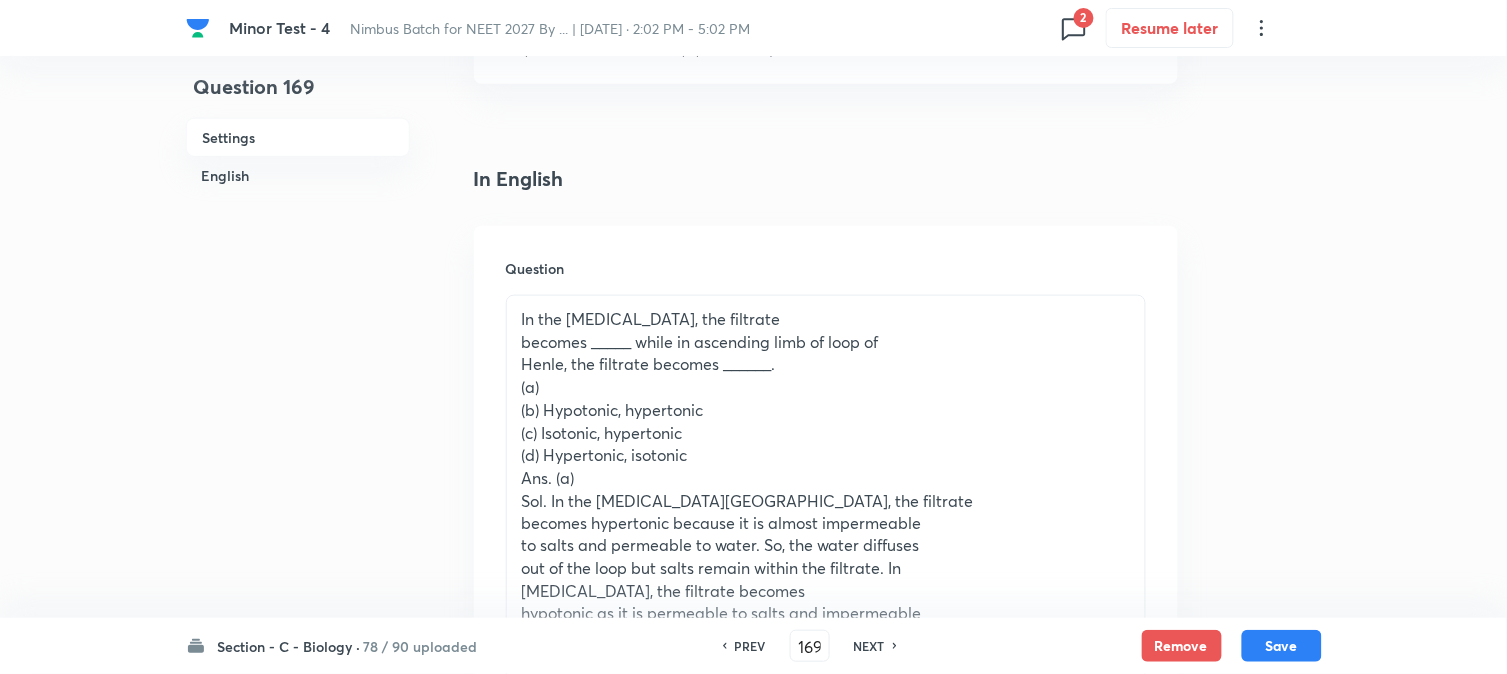 drag, startPoint x: 545, startPoint y: 393, endPoint x: 573, endPoint y: 403, distance: 29.732138 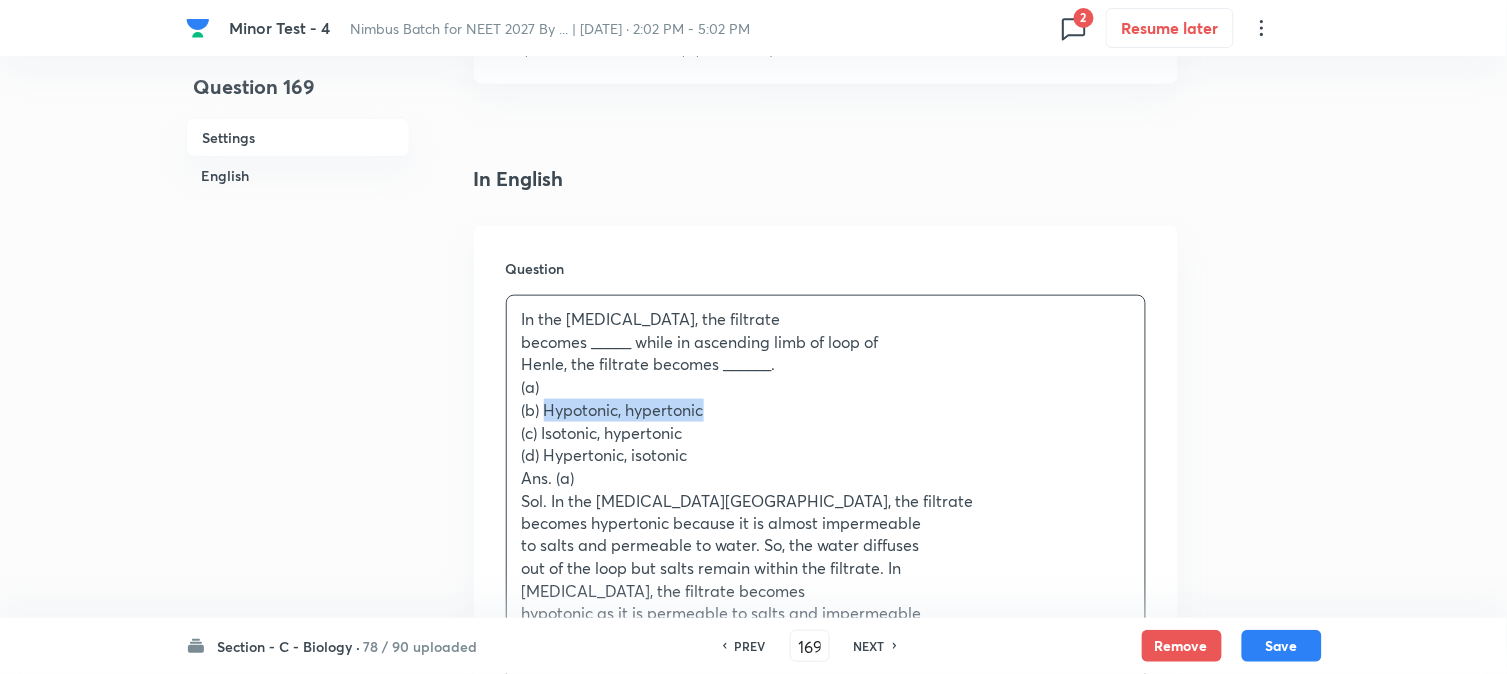 drag, startPoint x: 594, startPoint y: 412, endPoint x: 771, endPoint y: 418, distance: 177.10167 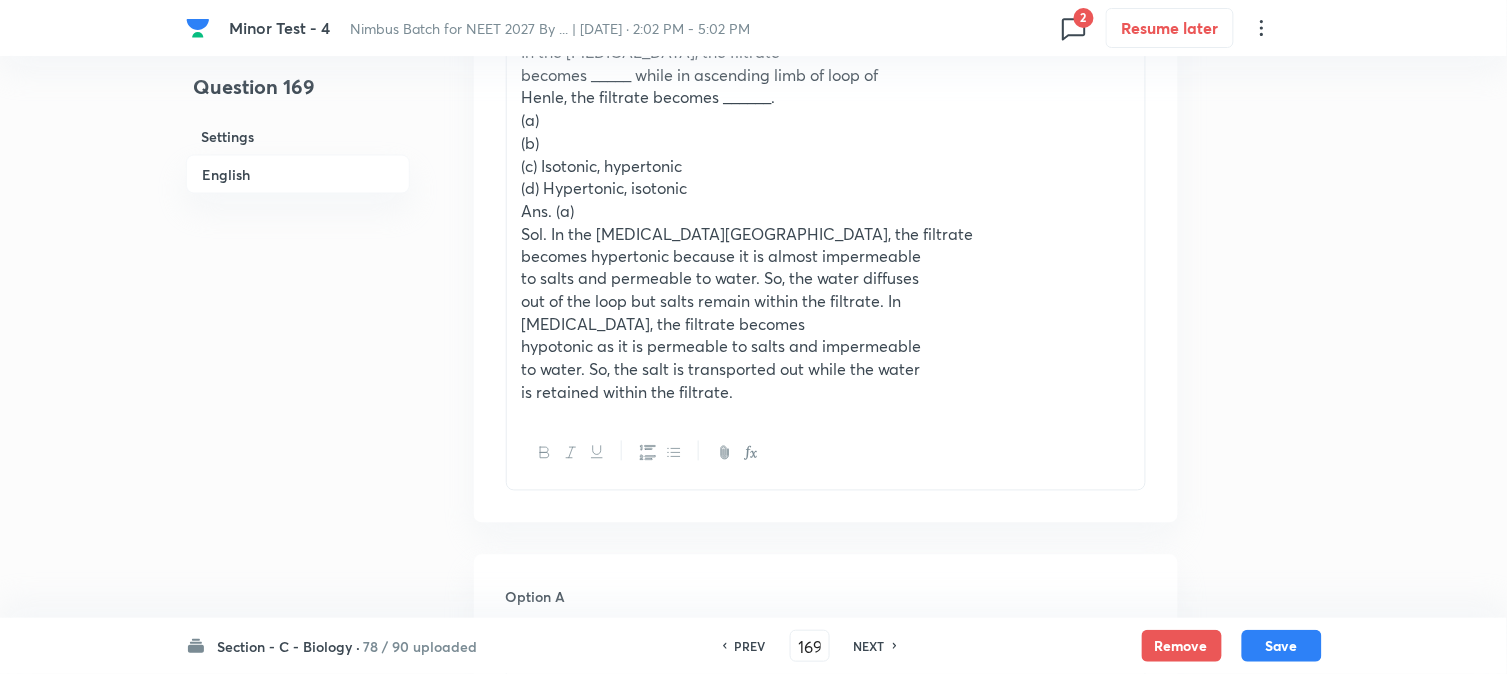 scroll, scrollTop: 646, scrollLeft: 0, axis: vertical 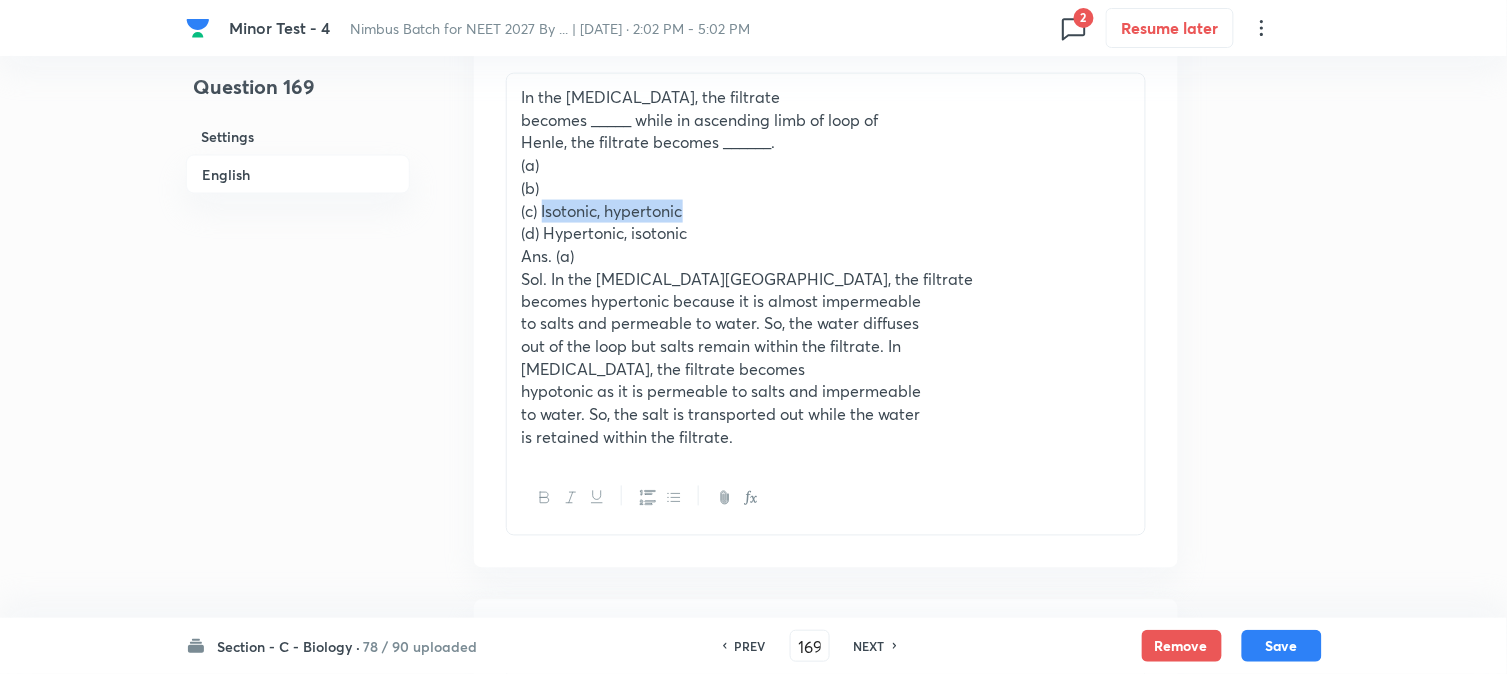 drag, startPoint x: 543, startPoint y: 212, endPoint x: 790, endPoint y: 207, distance: 247.0506 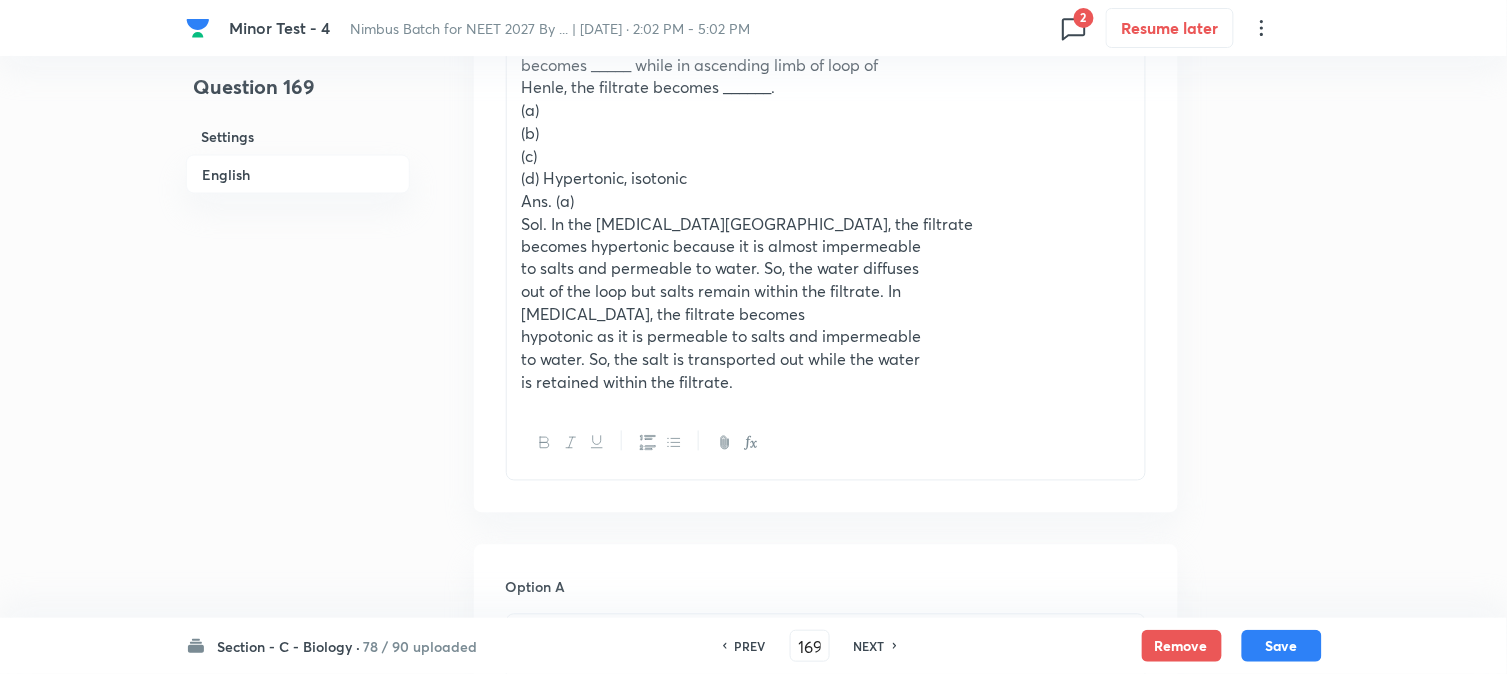 scroll, scrollTop: 646, scrollLeft: 0, axis: vertical 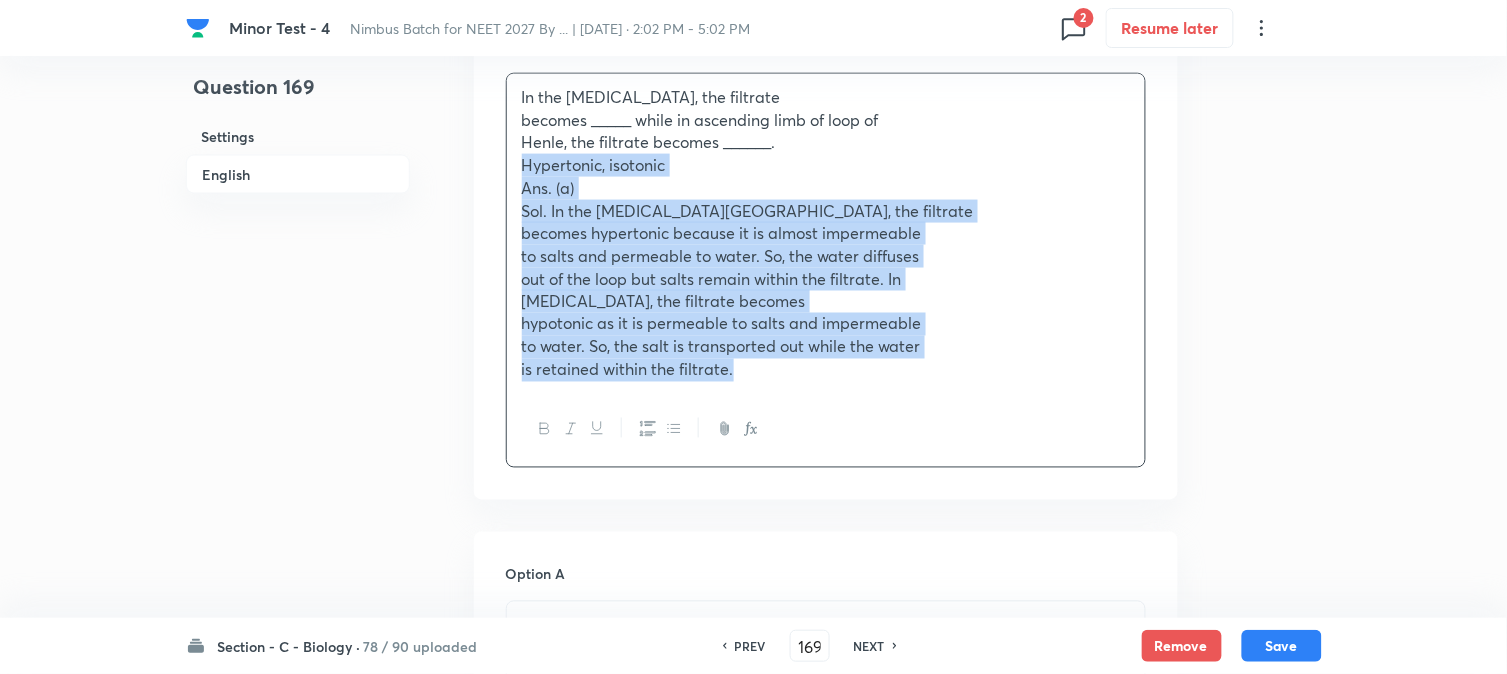 drag, startPoint x: 546, startPoint y: 236, endPoint x: 895, endPoint y: 397, distance: 384.3462 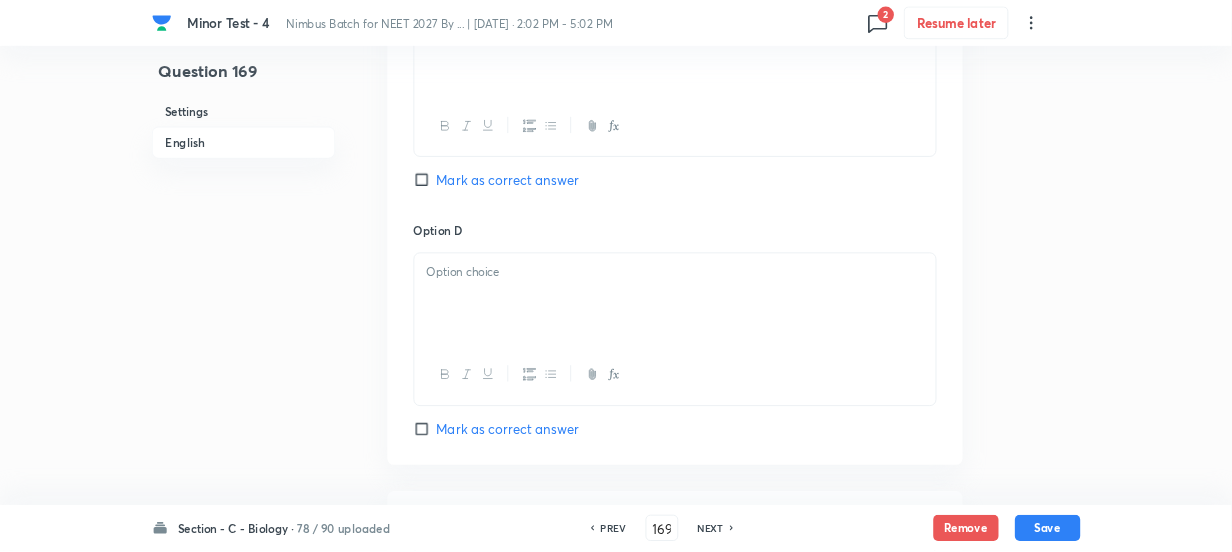 scroll, scrollTop: 1647, scrollLeft: 0, axis: vertical 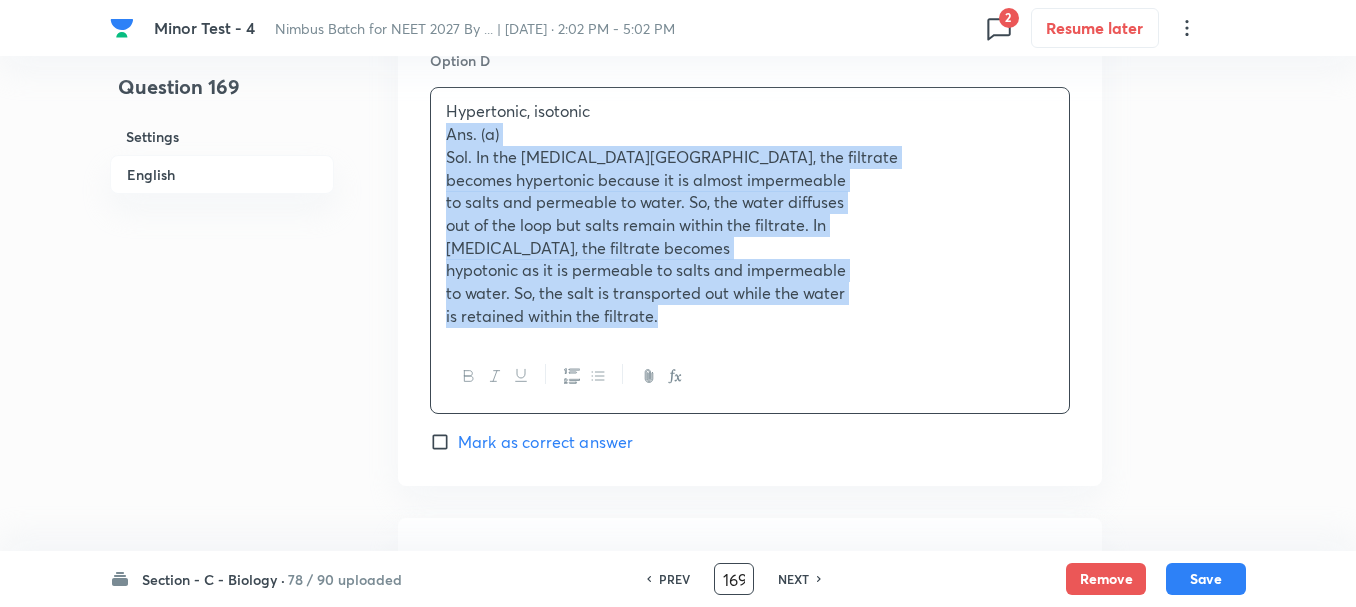 drag, startPoint x: 438, startPoint y: 365, endPoint x: 748, endPoint y: 594, distance: 385.41016 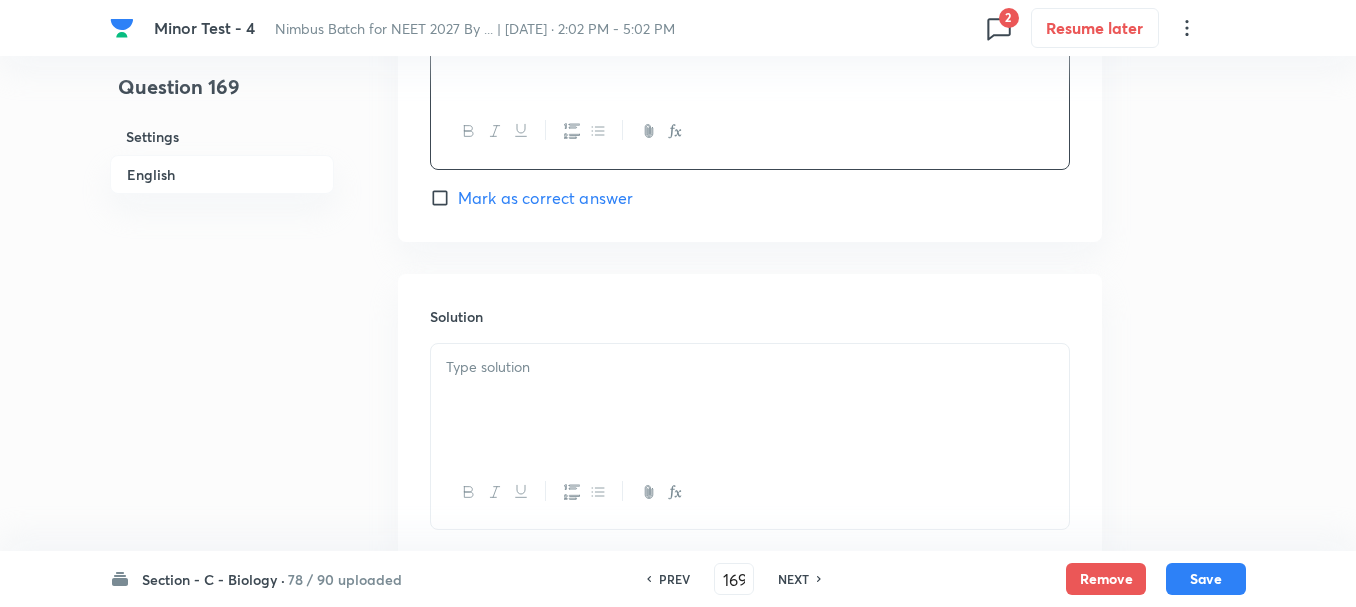 scroll, scrollTop: 2076, scrollLeft: 0, axis: vertical 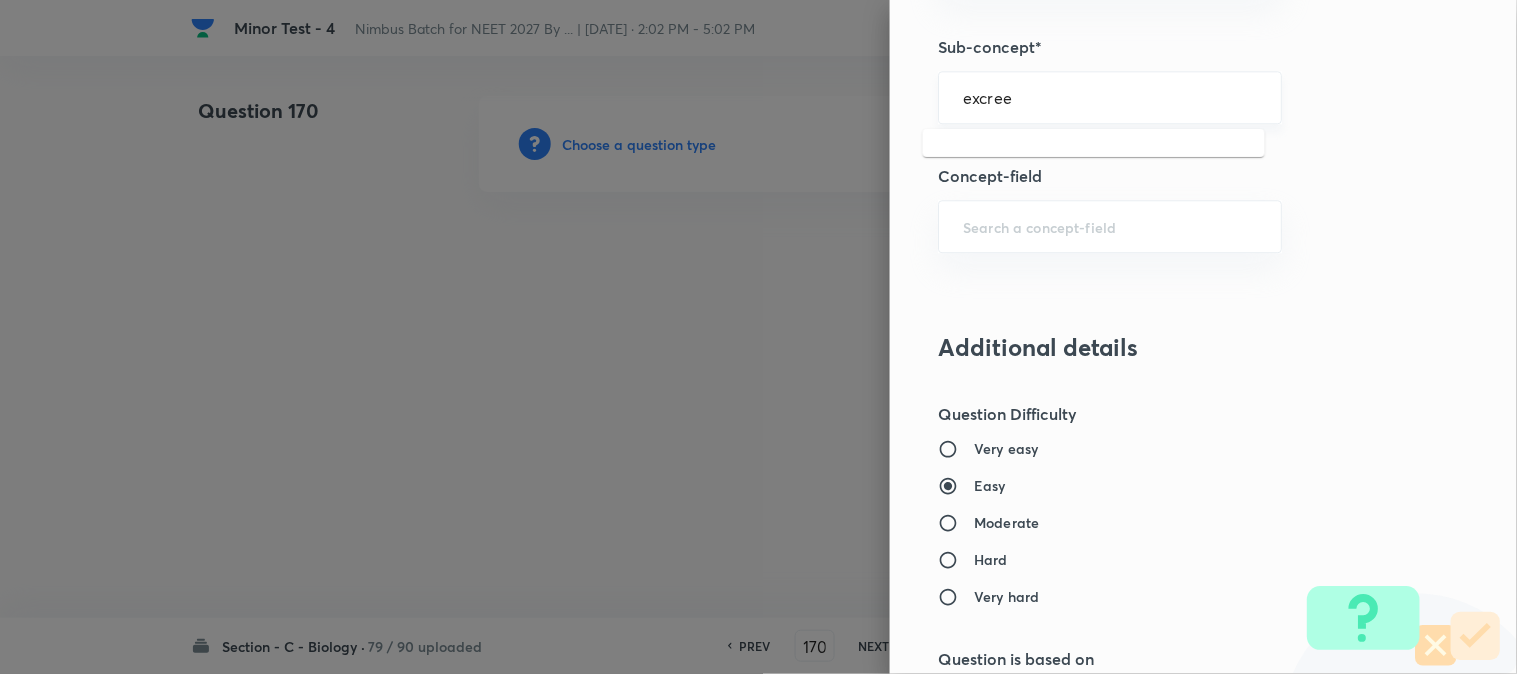 drag, startPoint x: 1017, startPoint y: 90, endPoint x: 1017, endPoint y: 103, distance: 13 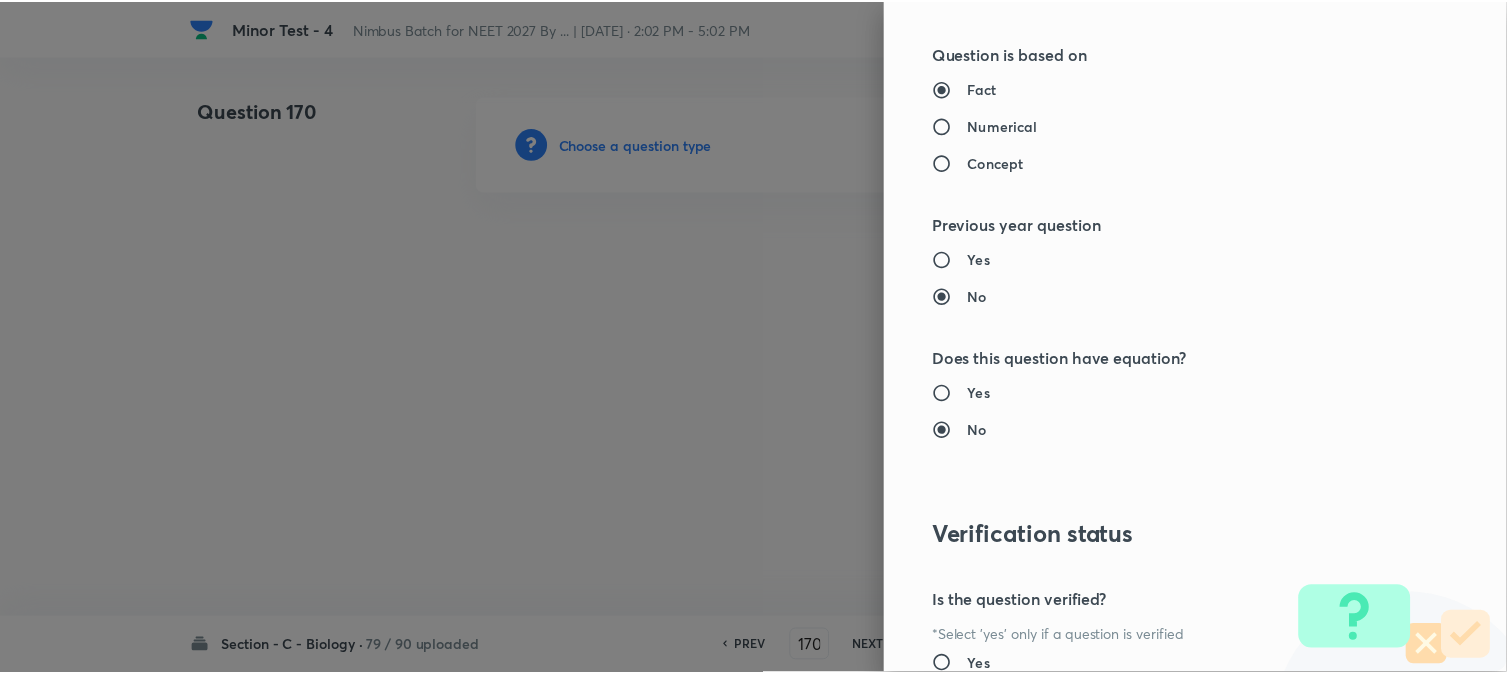 scroll, scrollTop: 2052, scrollLeft: 0, axis: vertical 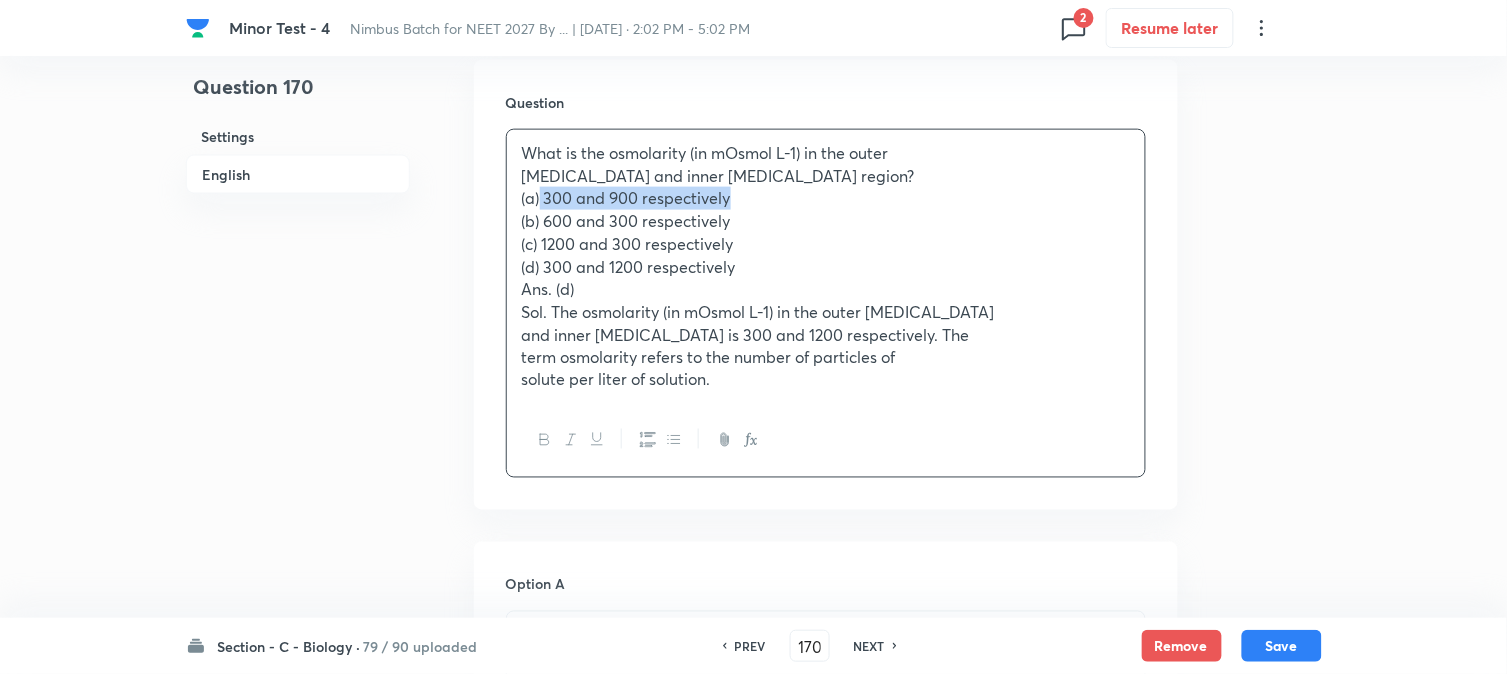 drag, startPoint x: 542, startPoint y: 201, endPoint x: 752, endPoint y: 198, distance: 210.02142 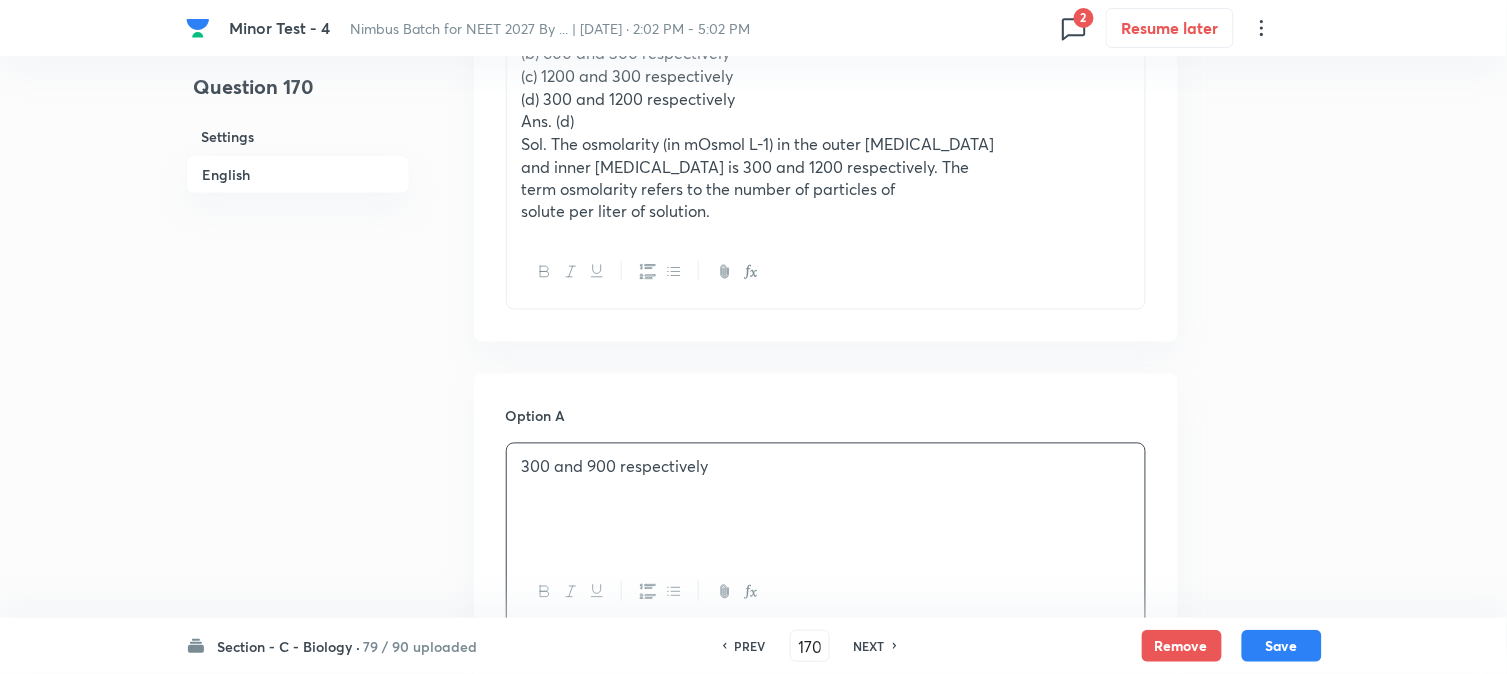 scroll, scrollTop: 478, scrollLeft: 0, axis: vertical 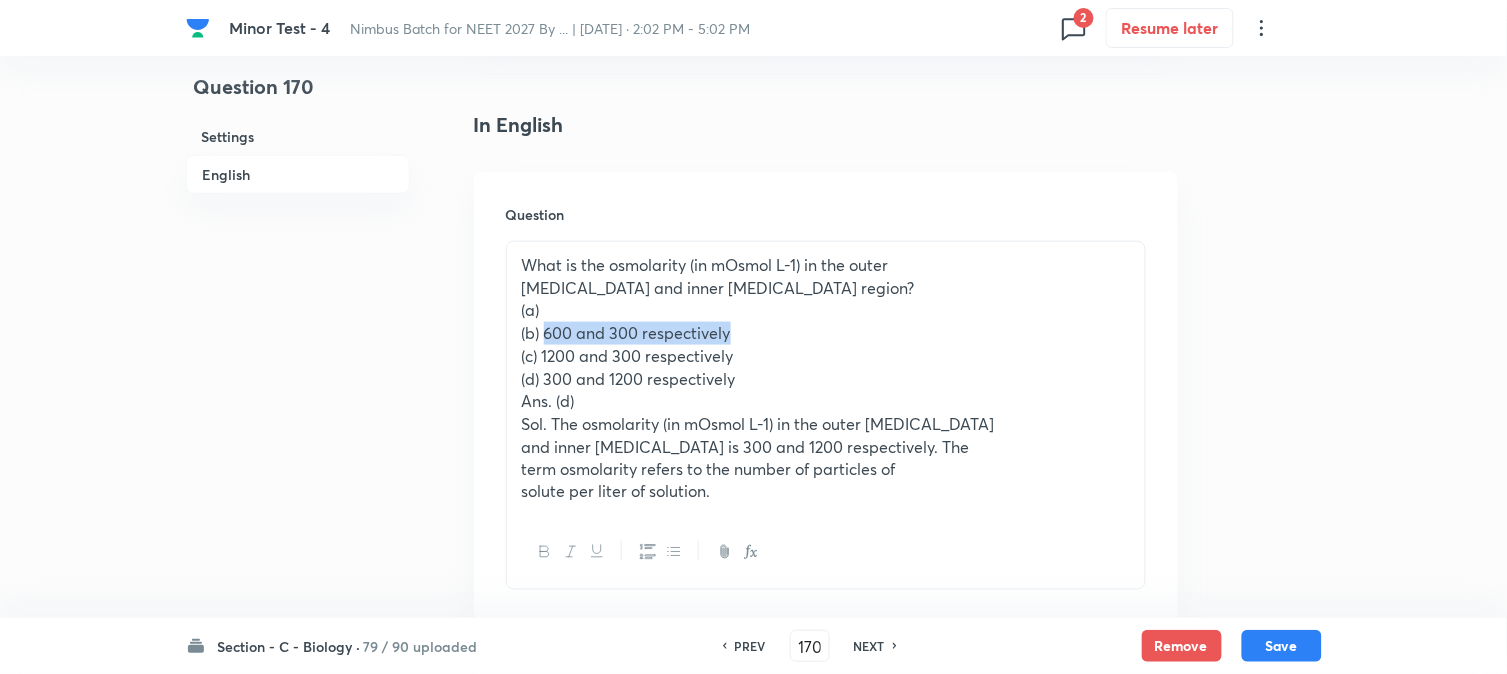 drag, startPoint x: 547, startPoint y: 336, endPoint x: 798, endPoint y: 342, distance: 251.0717 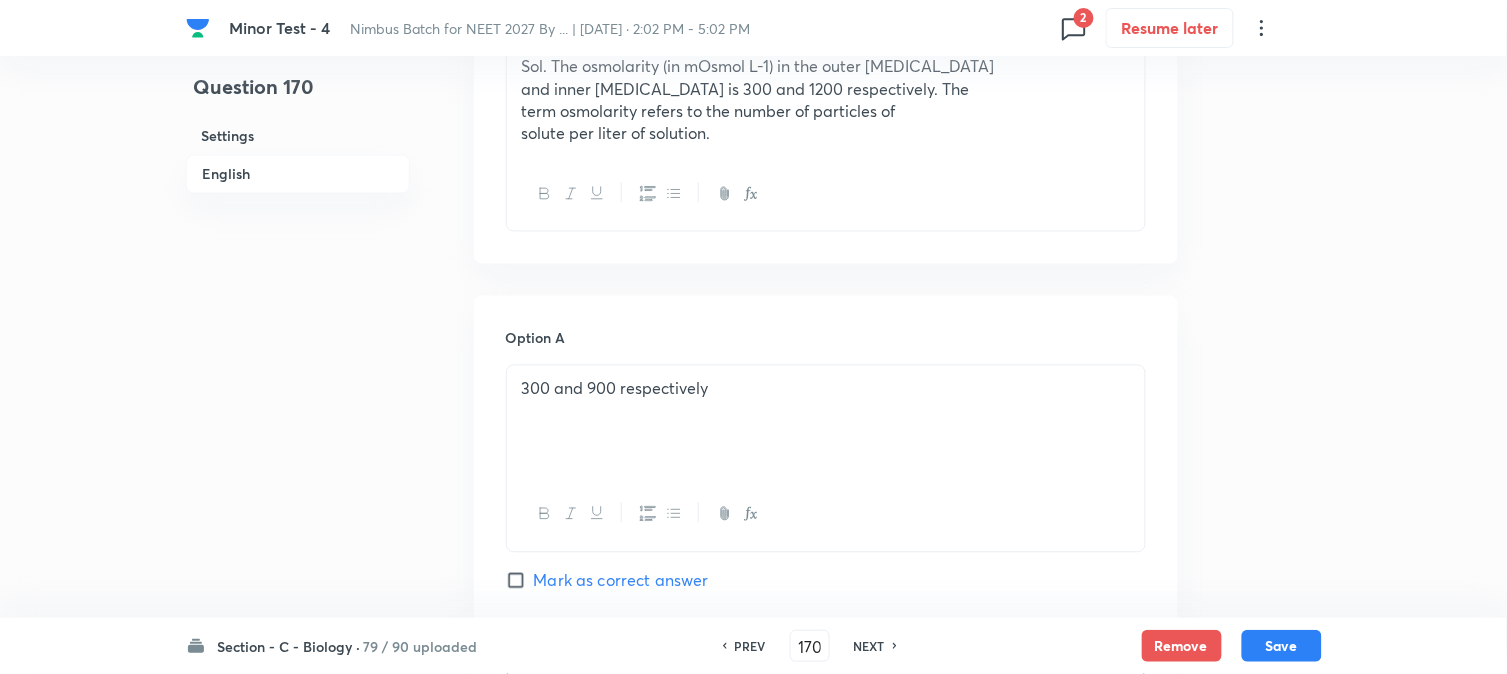 scroll, scrollTop: 478, scrollLeft: 0, axis: vertical 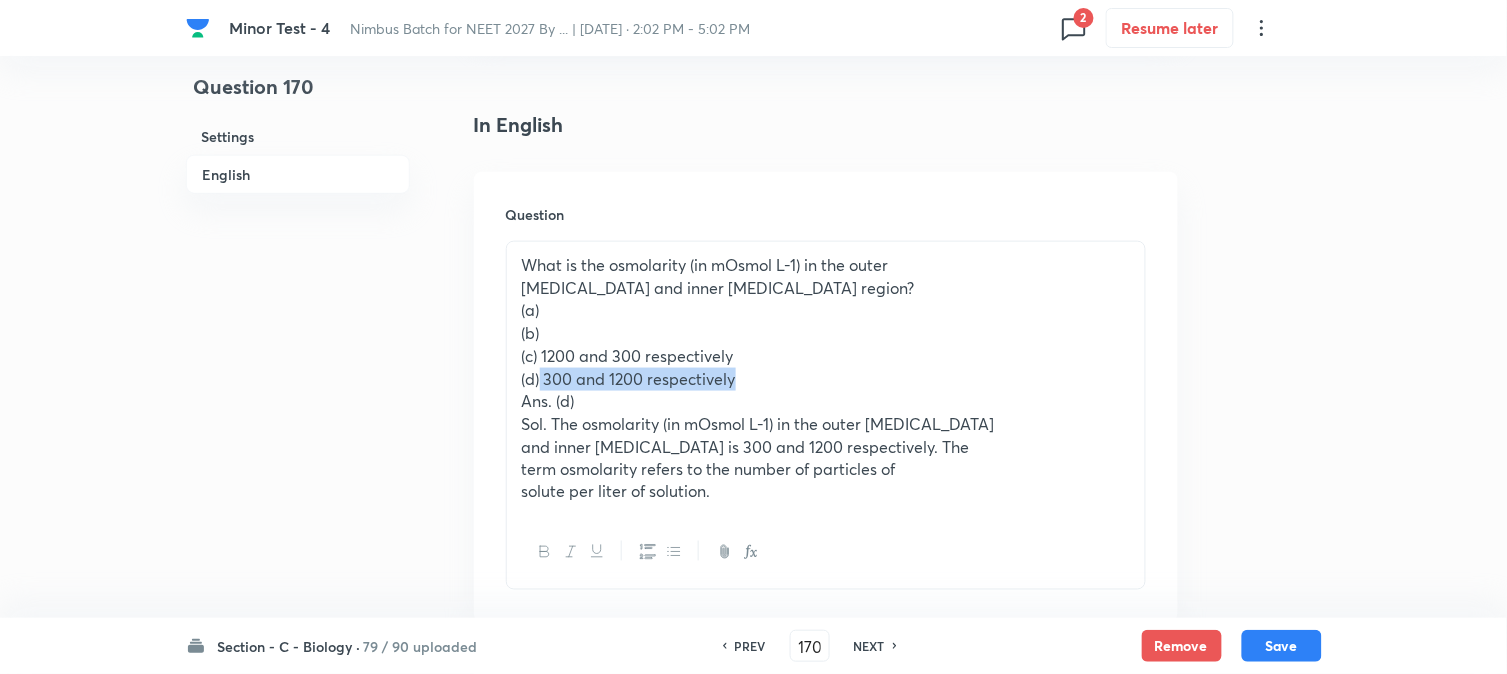 drag, startPoint x: 541, startPoint y: 367, endPoint x: 832, endPoint y: 368, distance: 291.0017 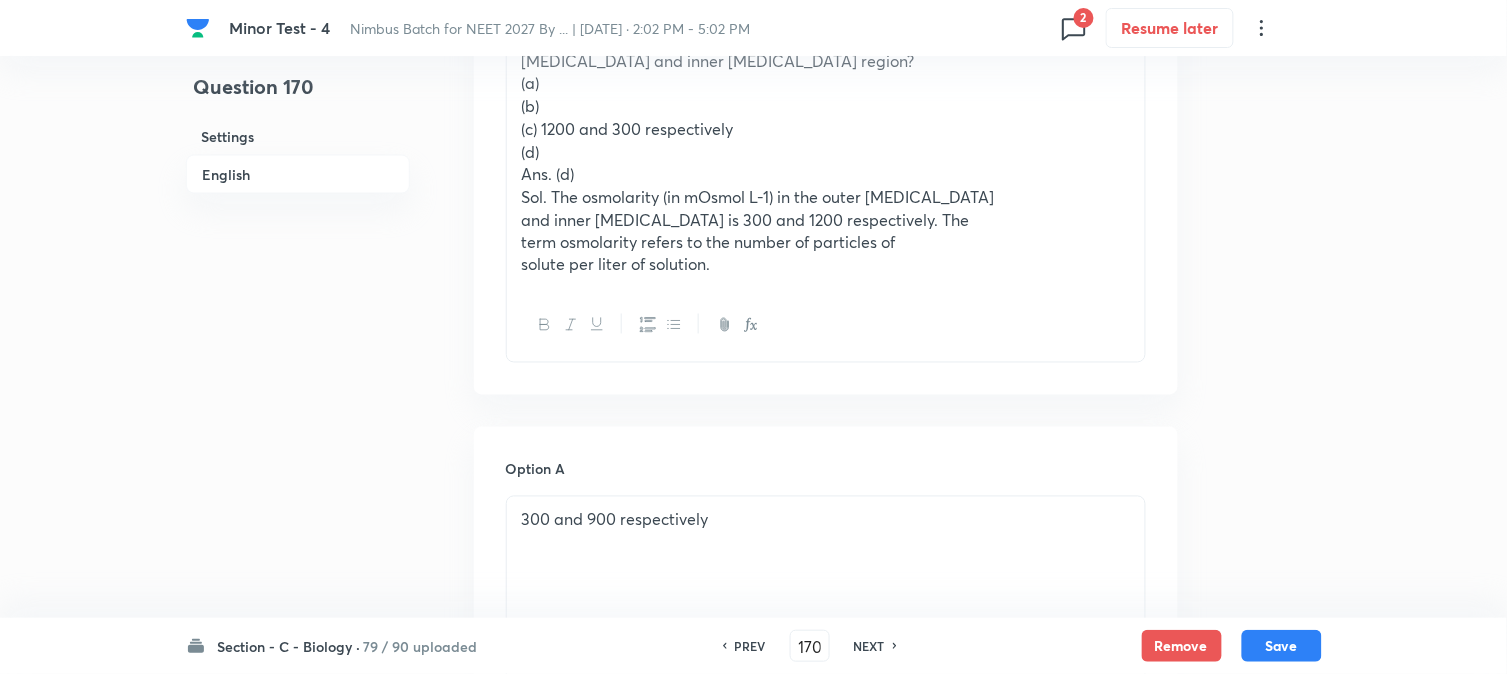 scroll, scrollTop: 701, scrollLeft: 0, axis: vertical 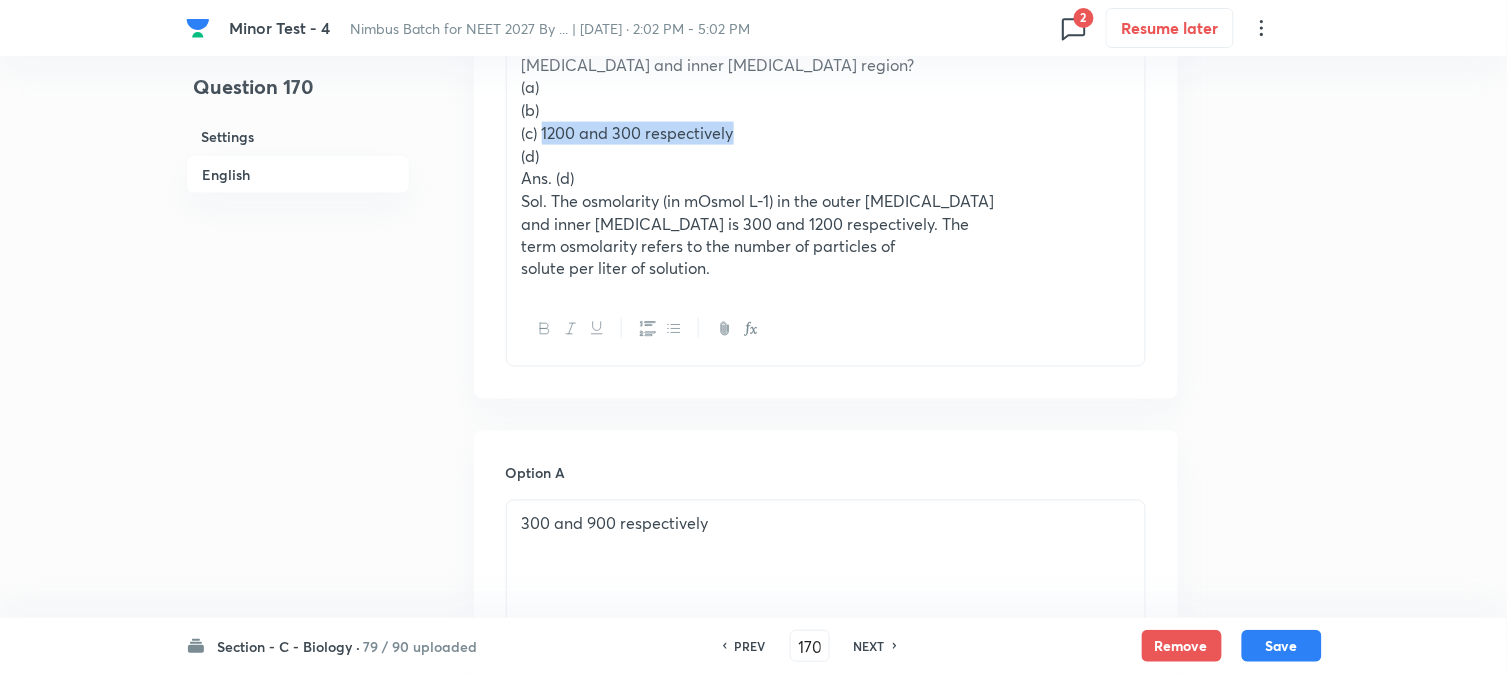 drag, startPoint x: 542, startPoint y: 125, endPoint x: 831, endPoint y: 155, distance: 290.55292 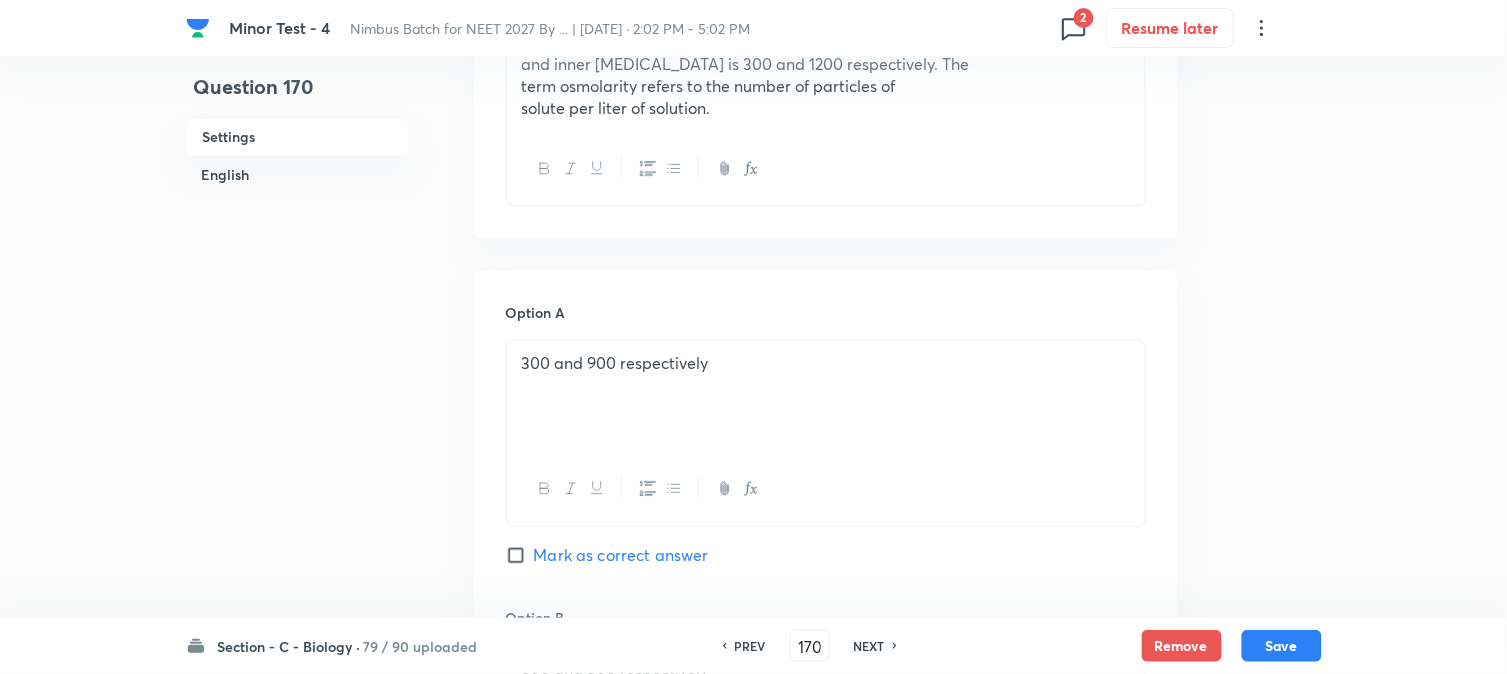 scroll, scrollTop: 367, scrollLeft: 0, axis: vertical 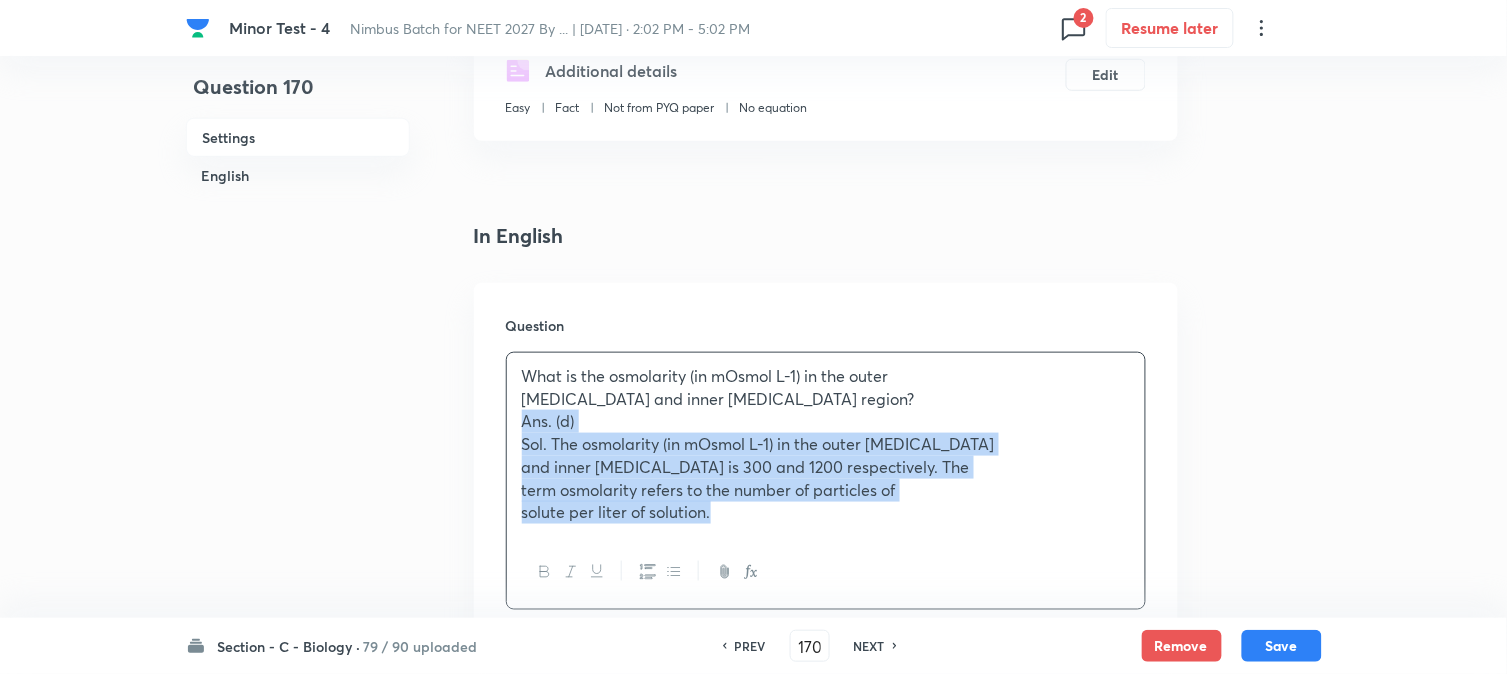 drag, startPoint x: 516, startPoint y: 512, endPoint x: 1028, endPoint y: 573, distance: 515.621 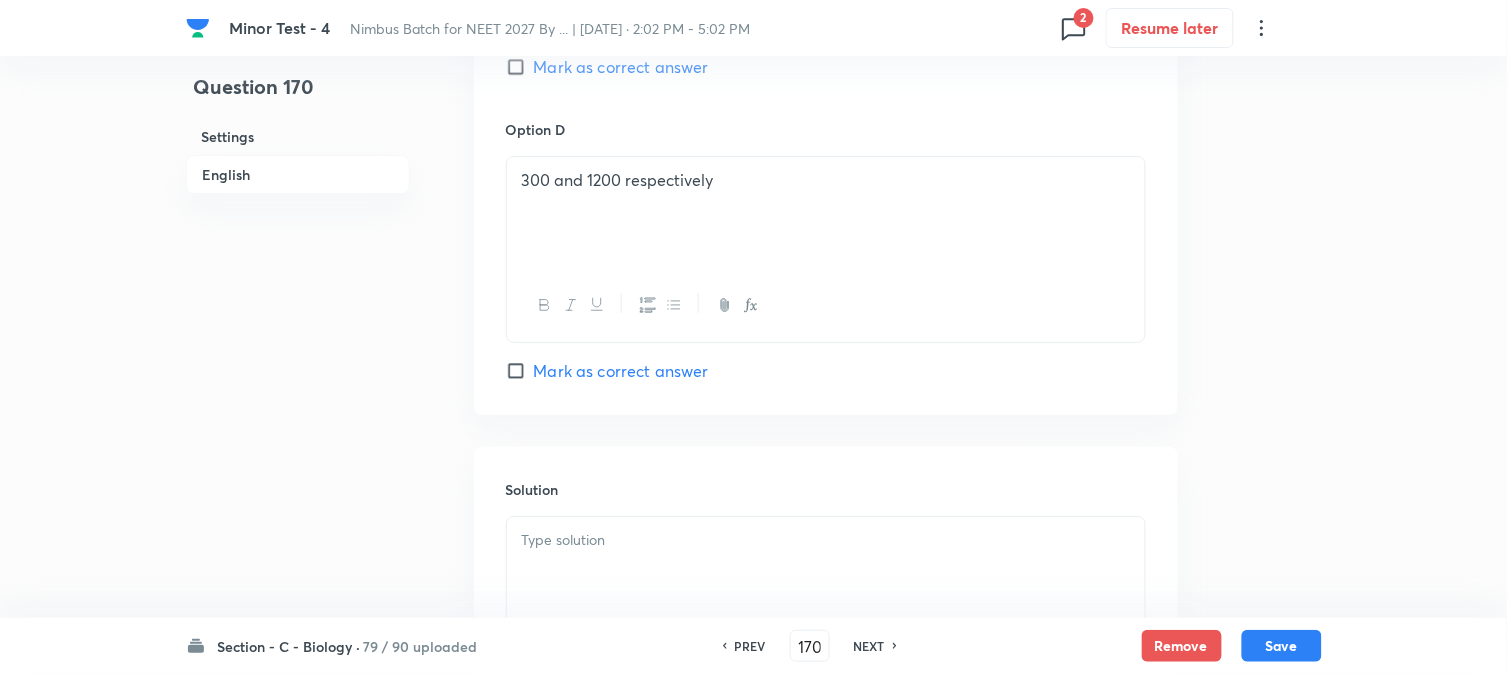 scroll, scrollTop: 1812, scrollLeft: 0, axis: vertical 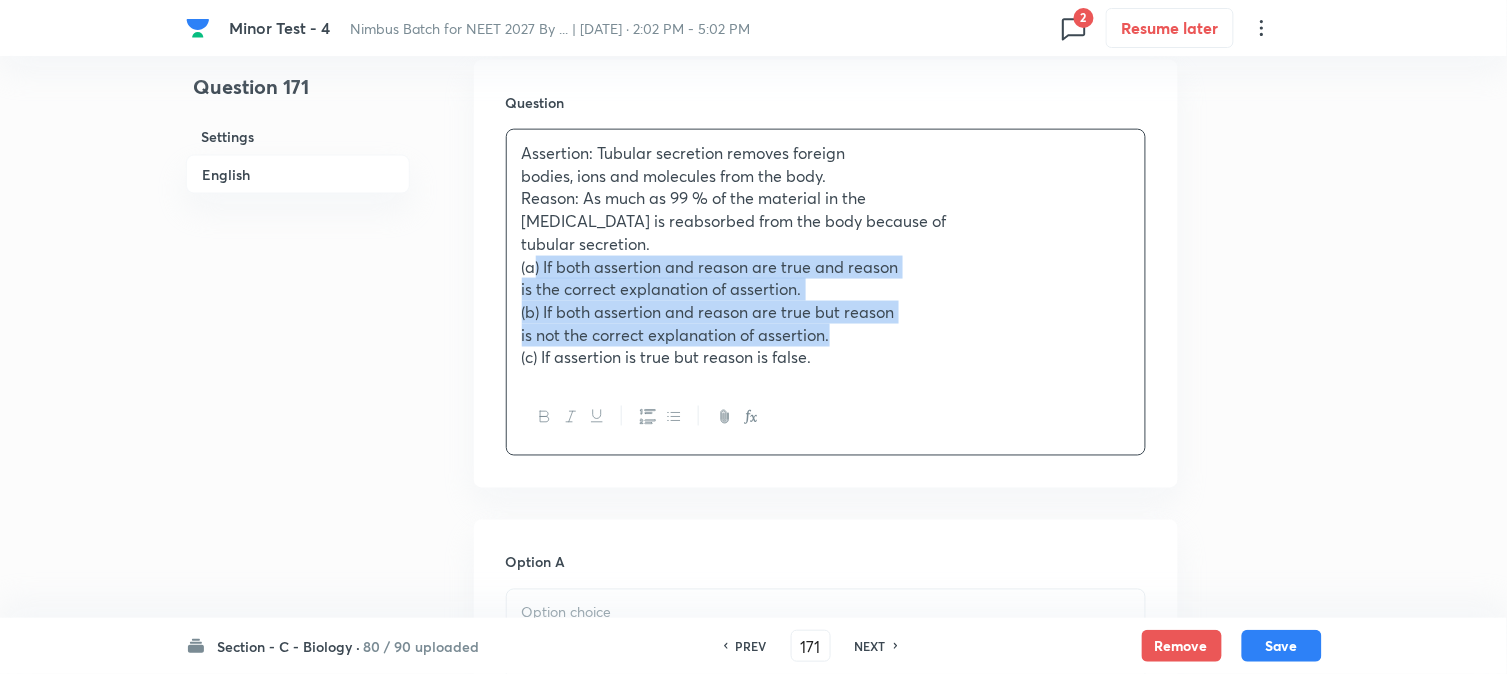 drag, startPoint x: 537, startPoint y: 263, endPoint x: 906, endPoint y: 324, distance: 374.00803 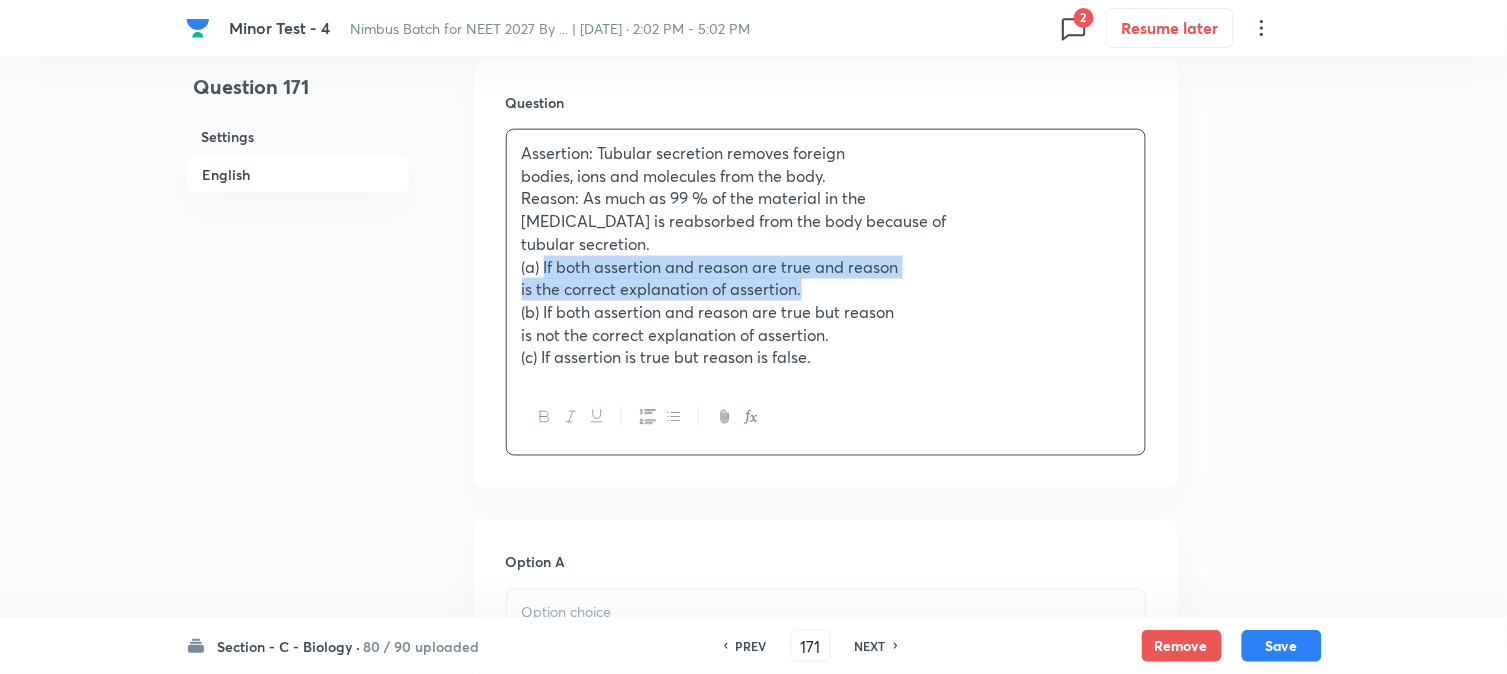 drag, startPoint x: 544, startPoint y: 263, endPoint x: 818, endPoint y: 283, distance: 274.72894 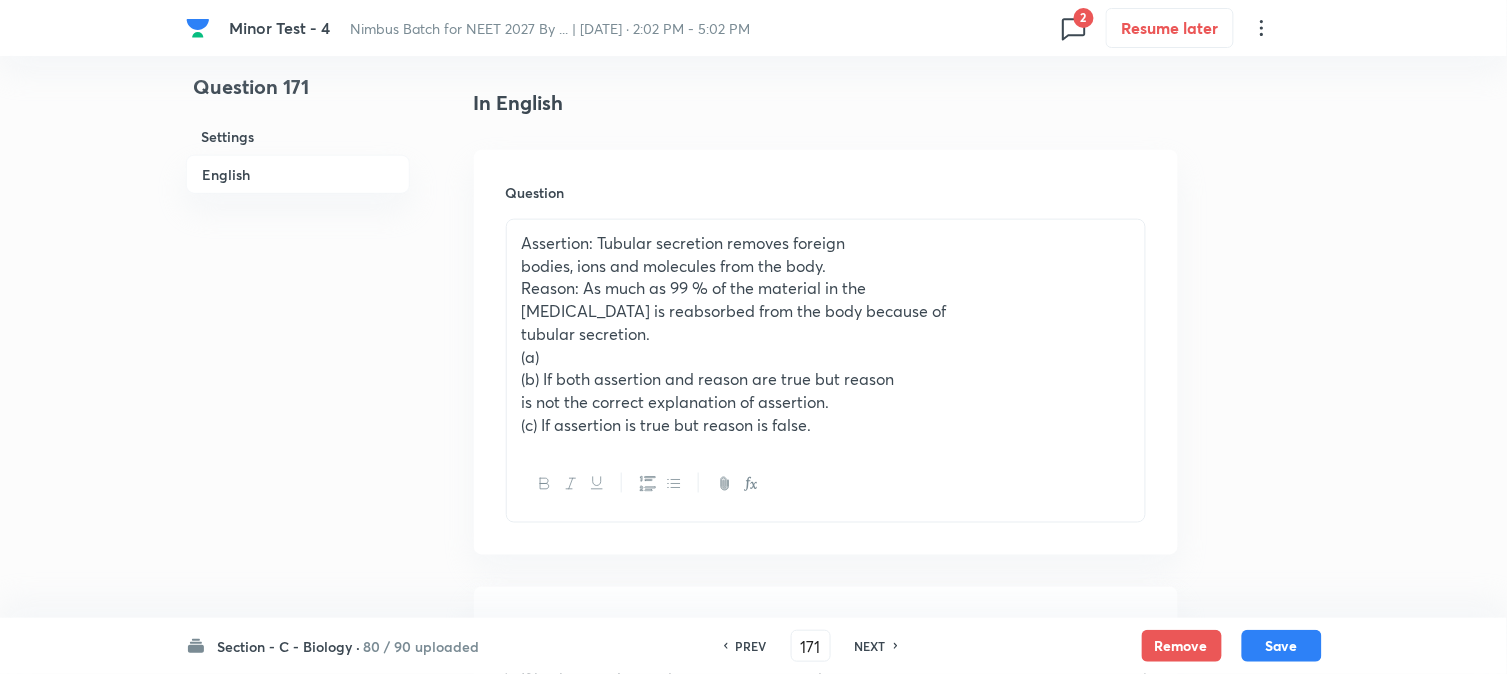 scroll, scrollTop: 478, scrollLeft: 0, axis: vertical 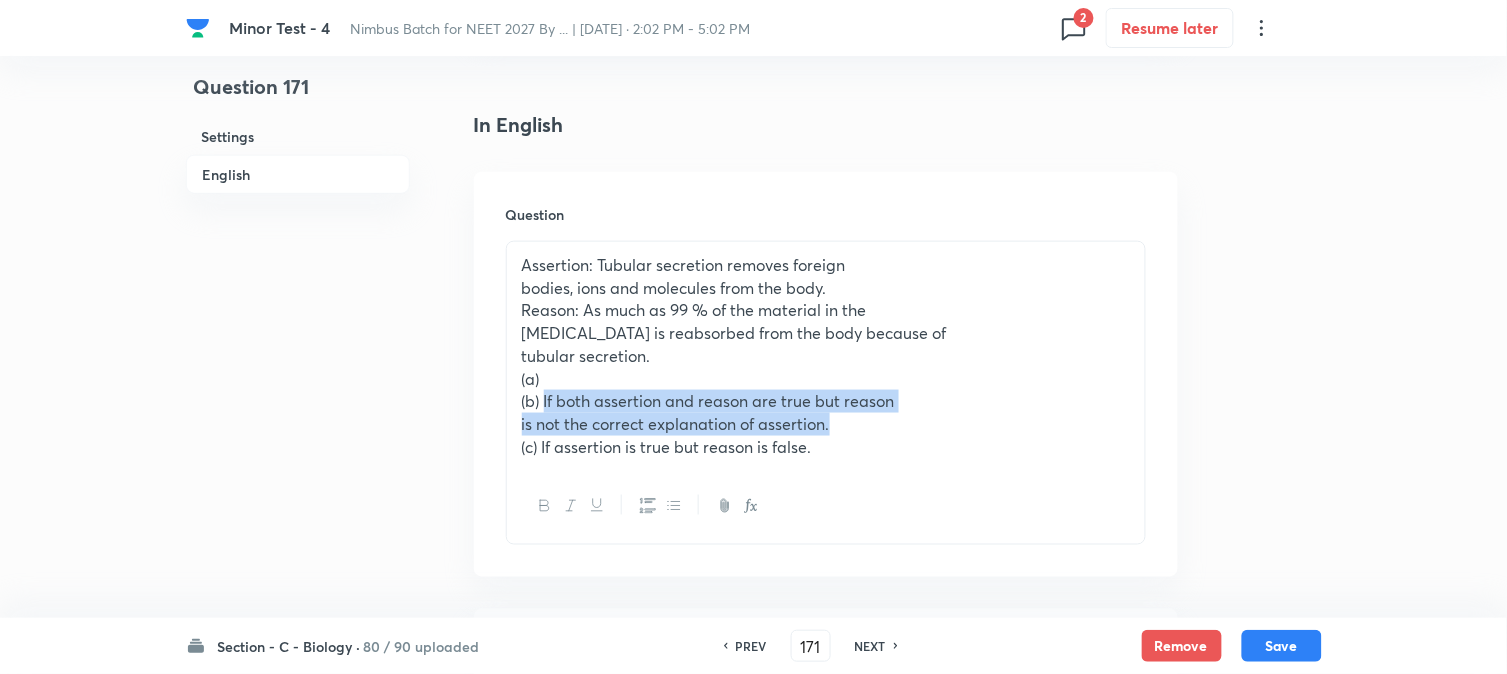 drag, startPoint x: 543, startPoint y: 397, endPoint x: 900, endPoint y: 424, distance: 358.01956 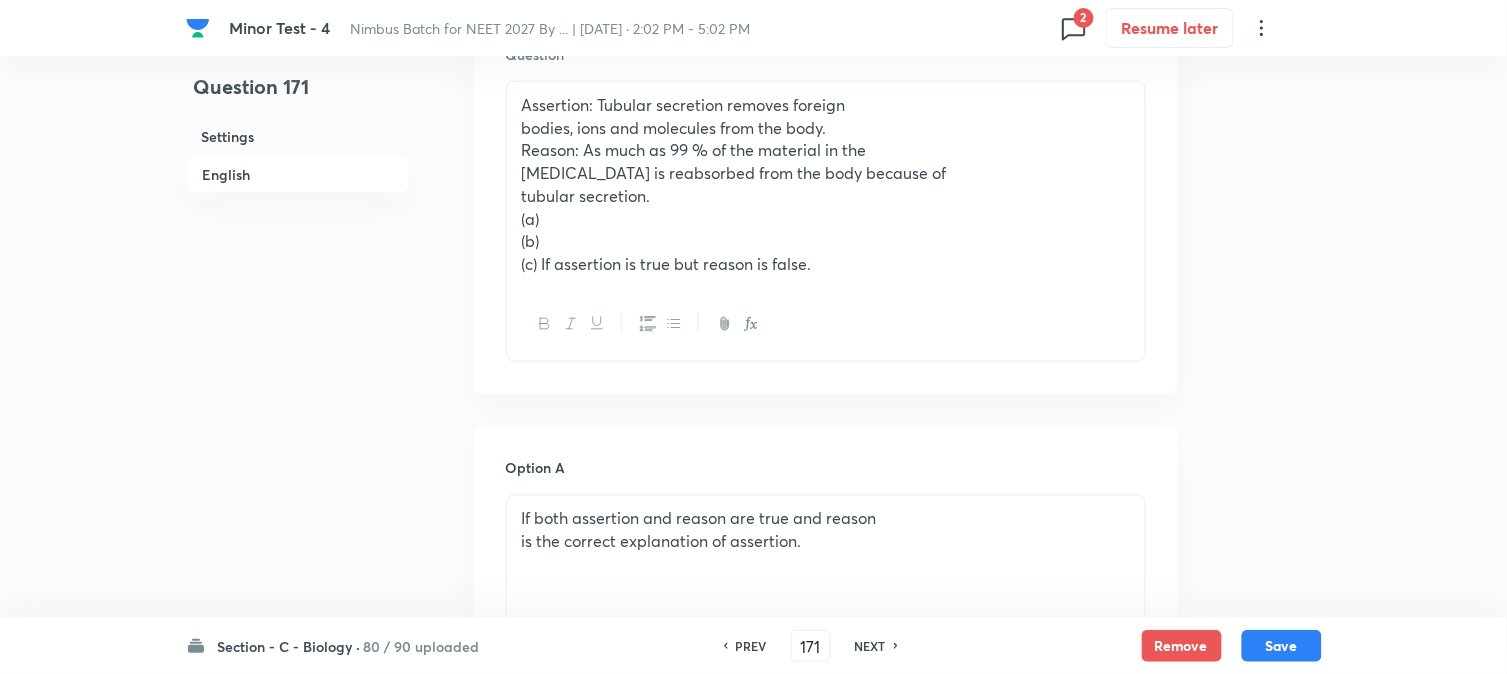 scroll, scrollTop: 478, scrollLeft: 0, axis: vertical 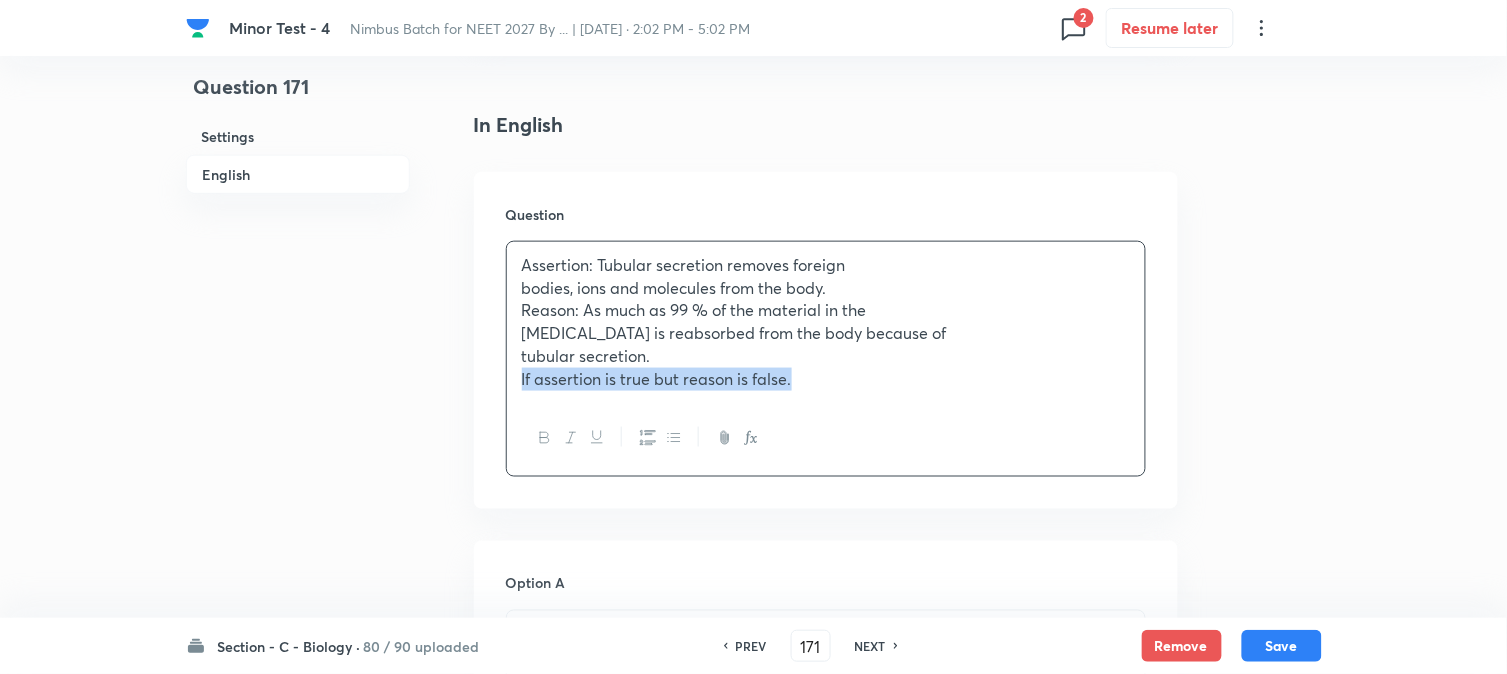 drag, startPoint x: 542, startPoint y: 421, endPoint x: 1026, endPoint y: 450, distance: 484.868 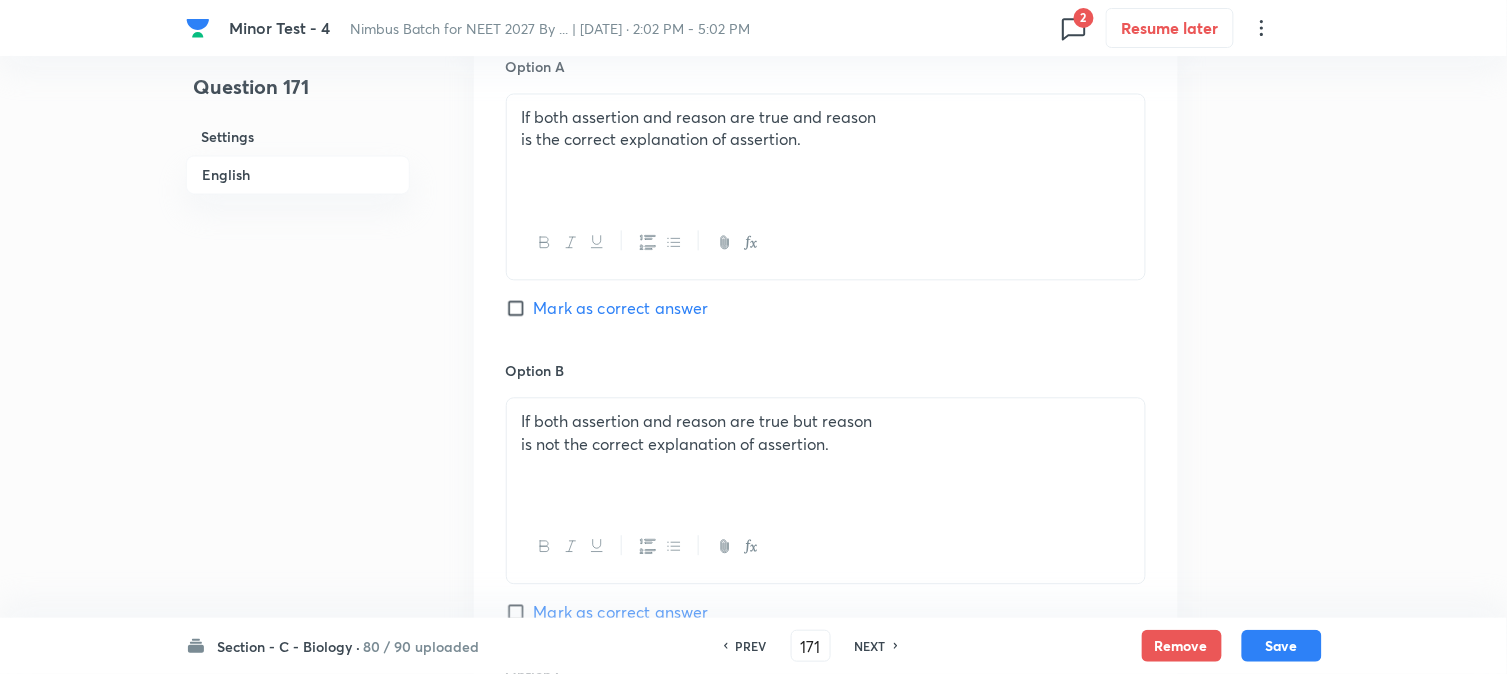 scroll, scrollTop: 1590, scrollLeft: 0, axis: vertical 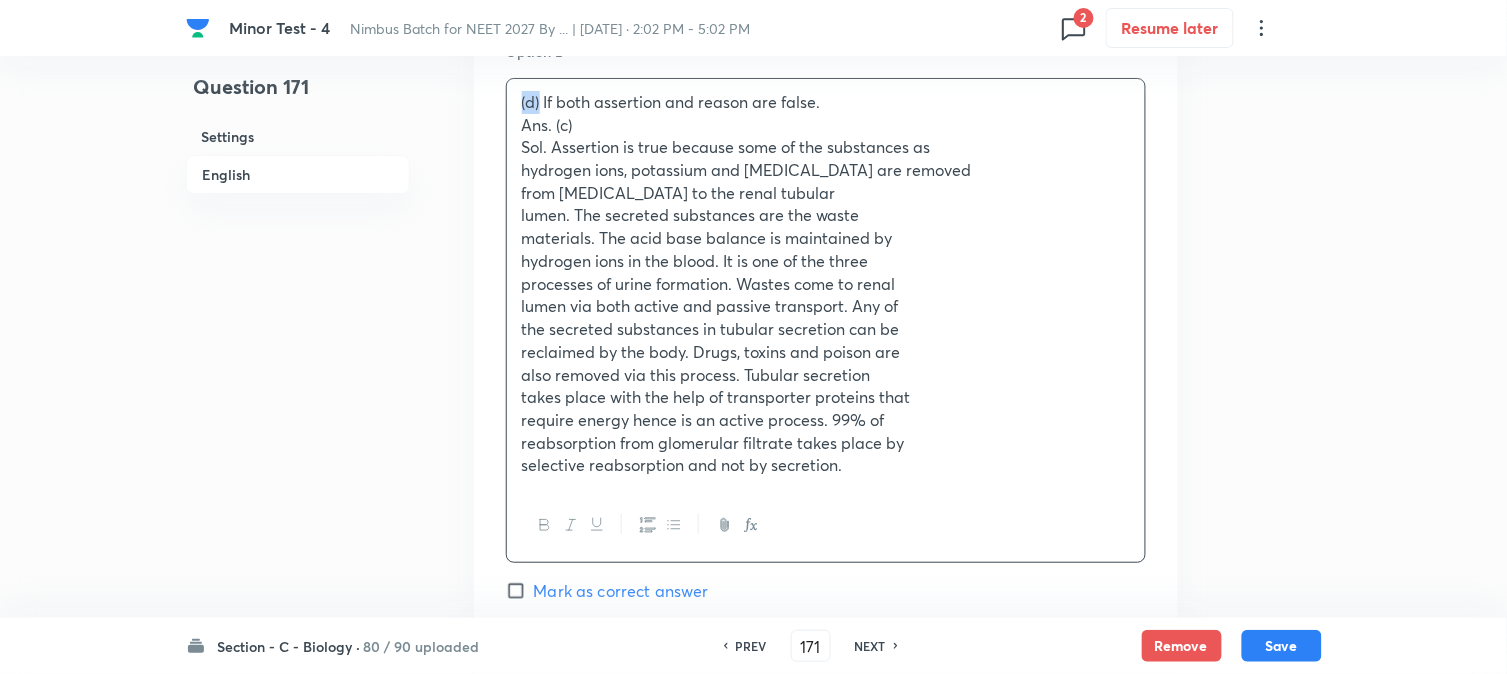 drag, startPoint x: 541, startPoint y: 100, endPoint x: 508, endPoint y: 98, distance: 33.06055 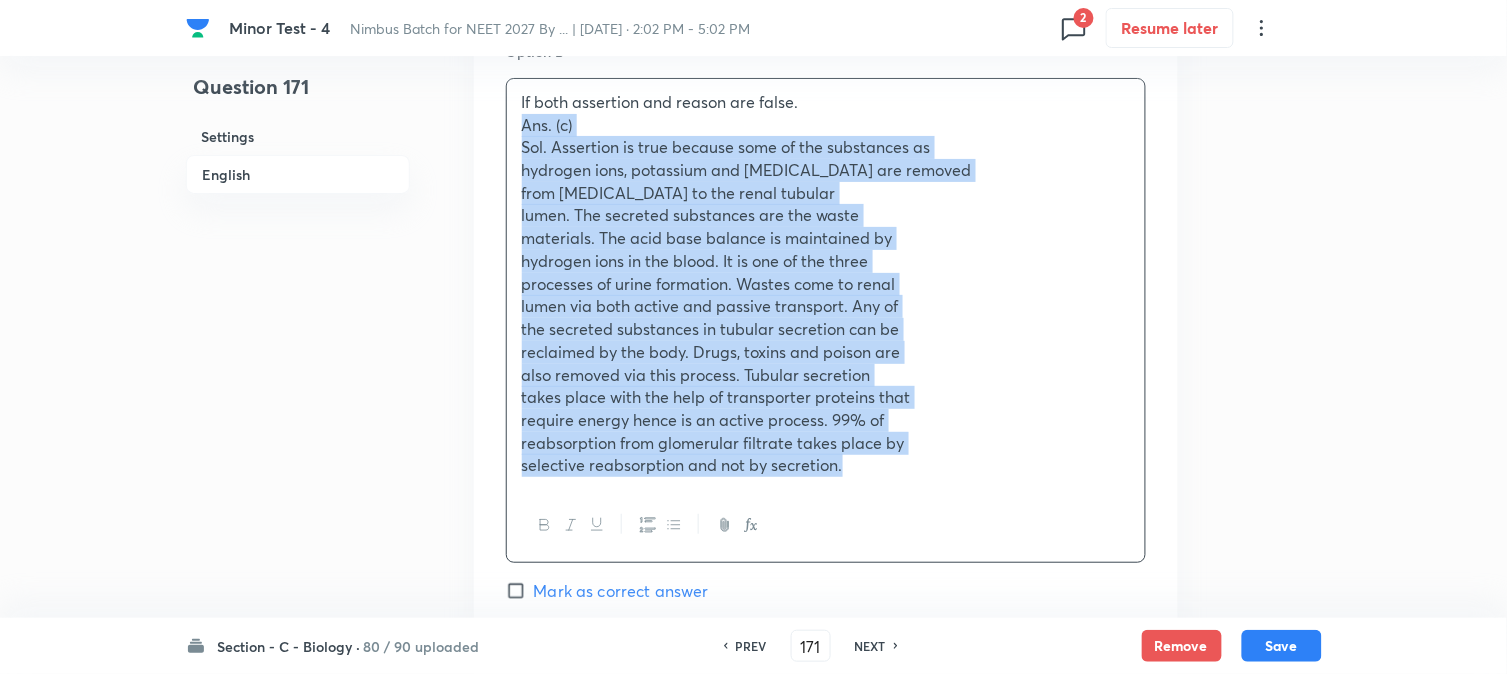 drag, startPoint x: 513, startPoint y: 124, endPoint x: 1043, endPoint y: 536, distance: 671.30023 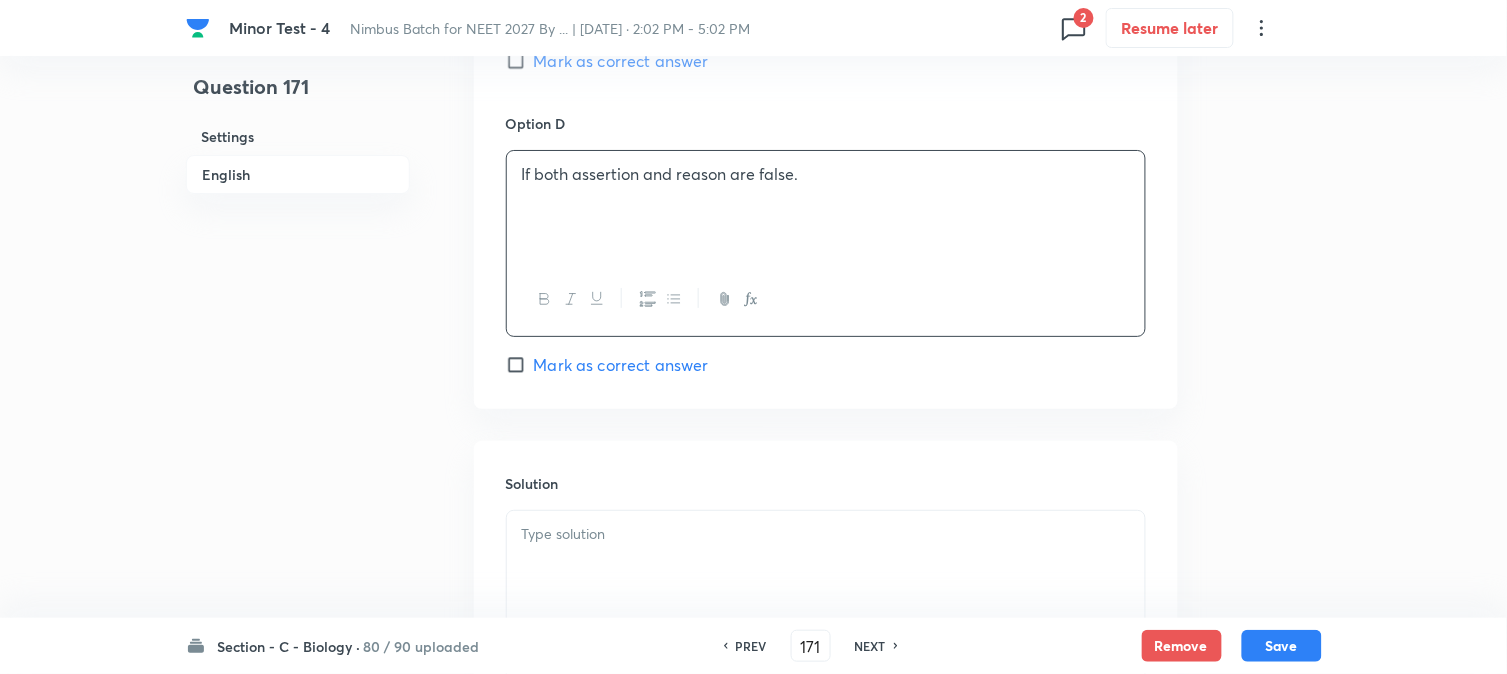 scroll, scrollTop: 1812, scrollLeft: 0, axis: vertical 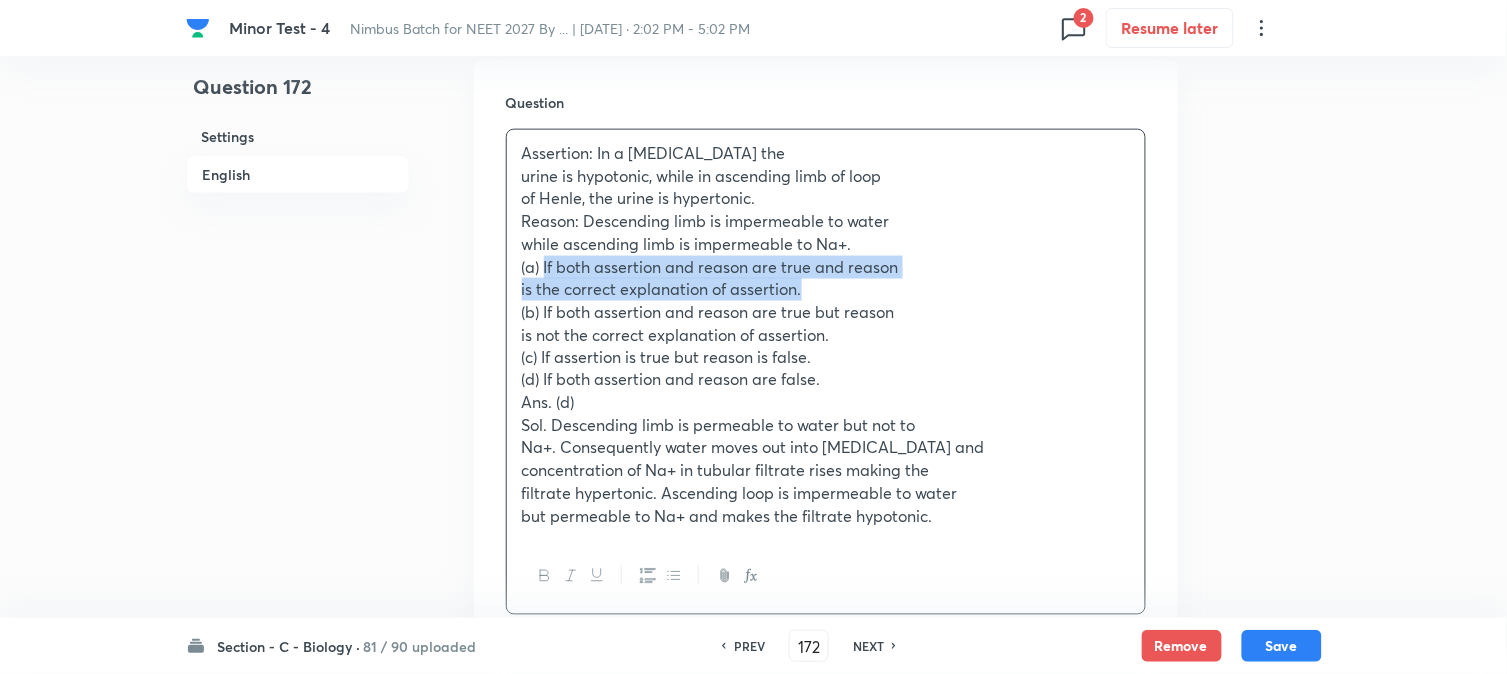 drag, startPoint x: 545, startPoint y: 268, endPoint x: 850, endPoint y: 283, distance: 305.36862 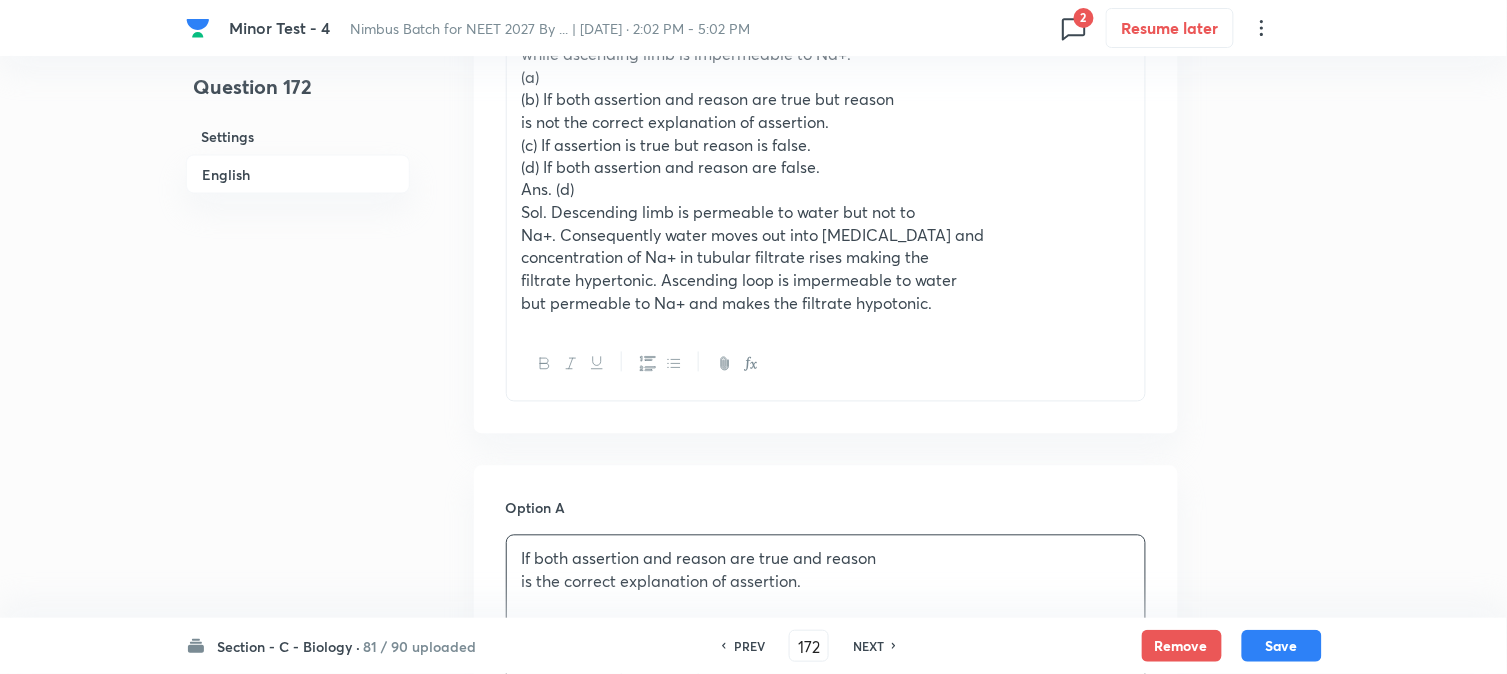 scroll, scrollTop: 590, scrollLeft: 0, axis: vertical 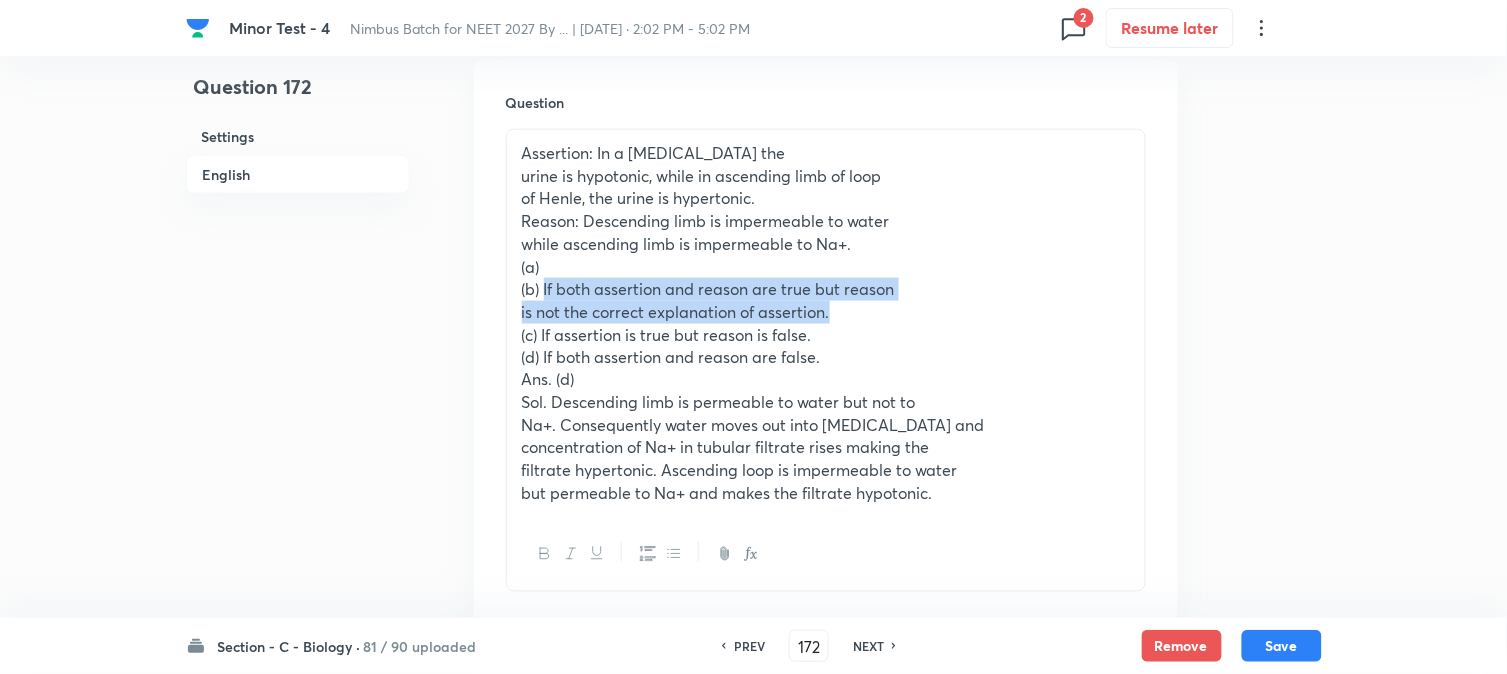 drag, startPoint x: 543, startPoint y: 282, endPoint x: 897, endPoint y: 306, distance: 354.81262 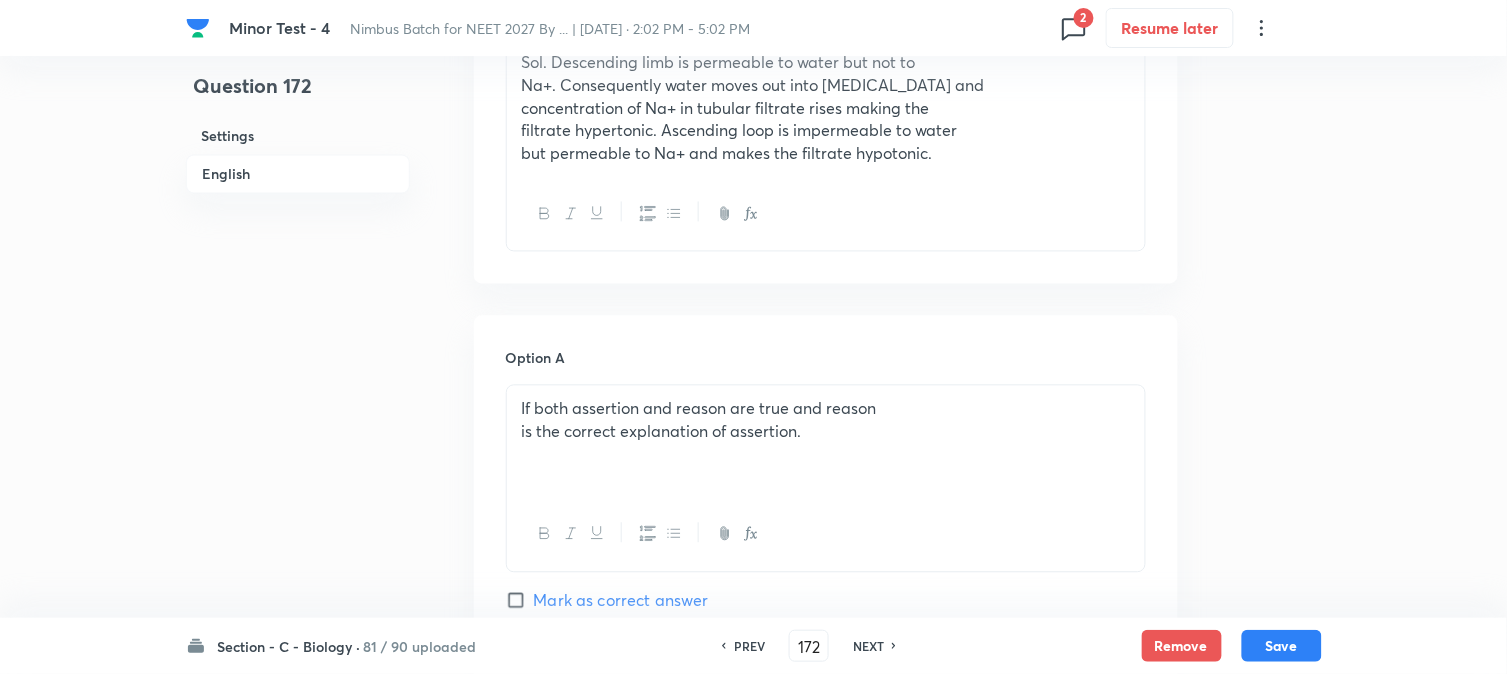 scroll, scrollTop: 590, scrollLeft: 0, axis: vertical 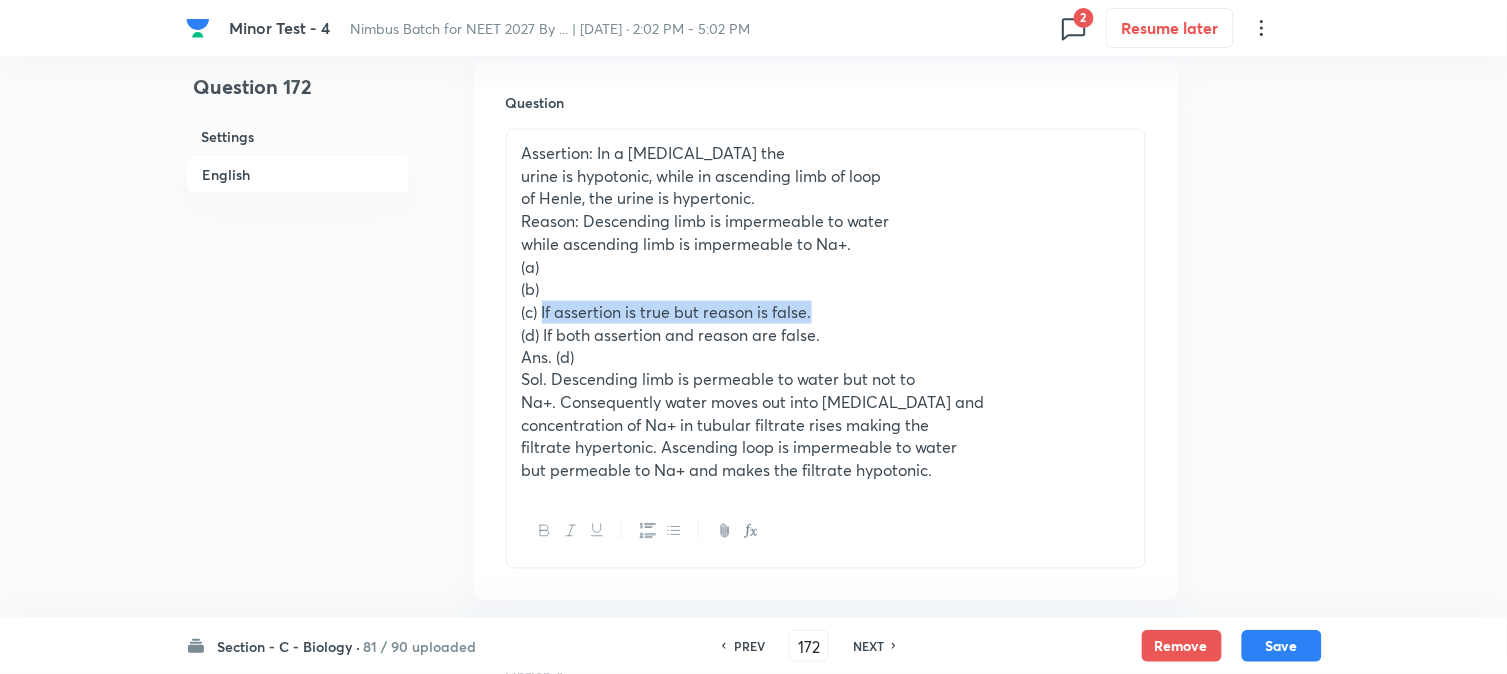 drag, startPoint x: 541, startPoint y: 310, endPoint x: 904, endPoint y: 316, distance: 363.0496 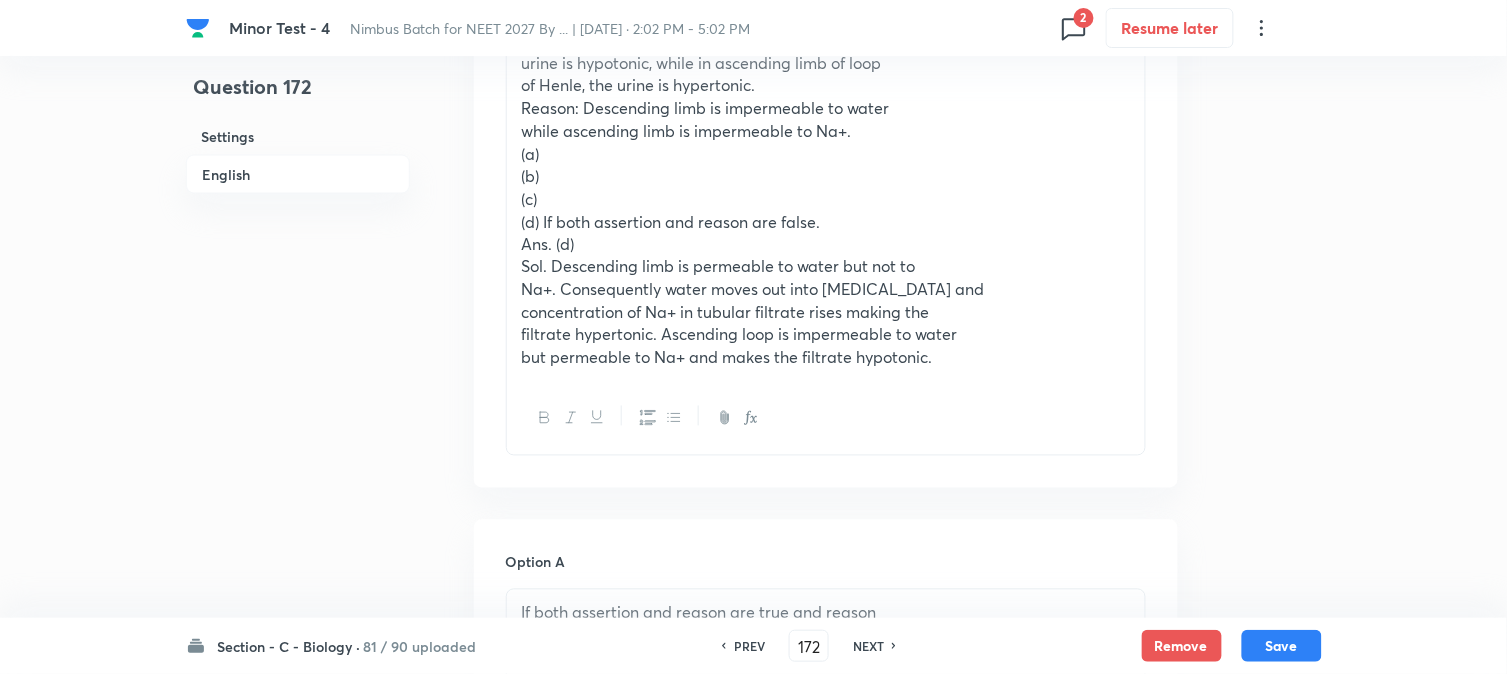 scroll, scrollTop: 701, scrollLeft: 0, axis: vertical 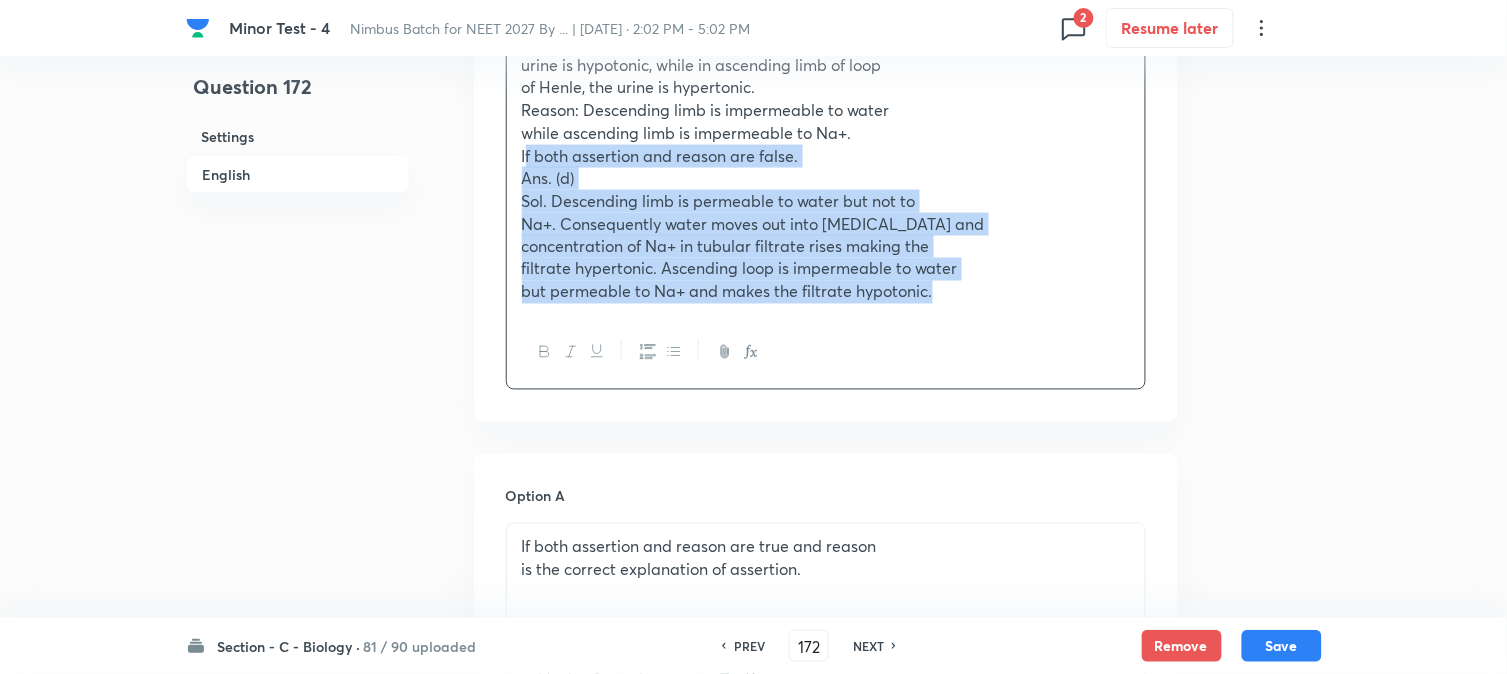 drag, startPoint x: 542, startPoint y: 227, endPoint x: 1108, endPoint y: 307, distance: 571.62573 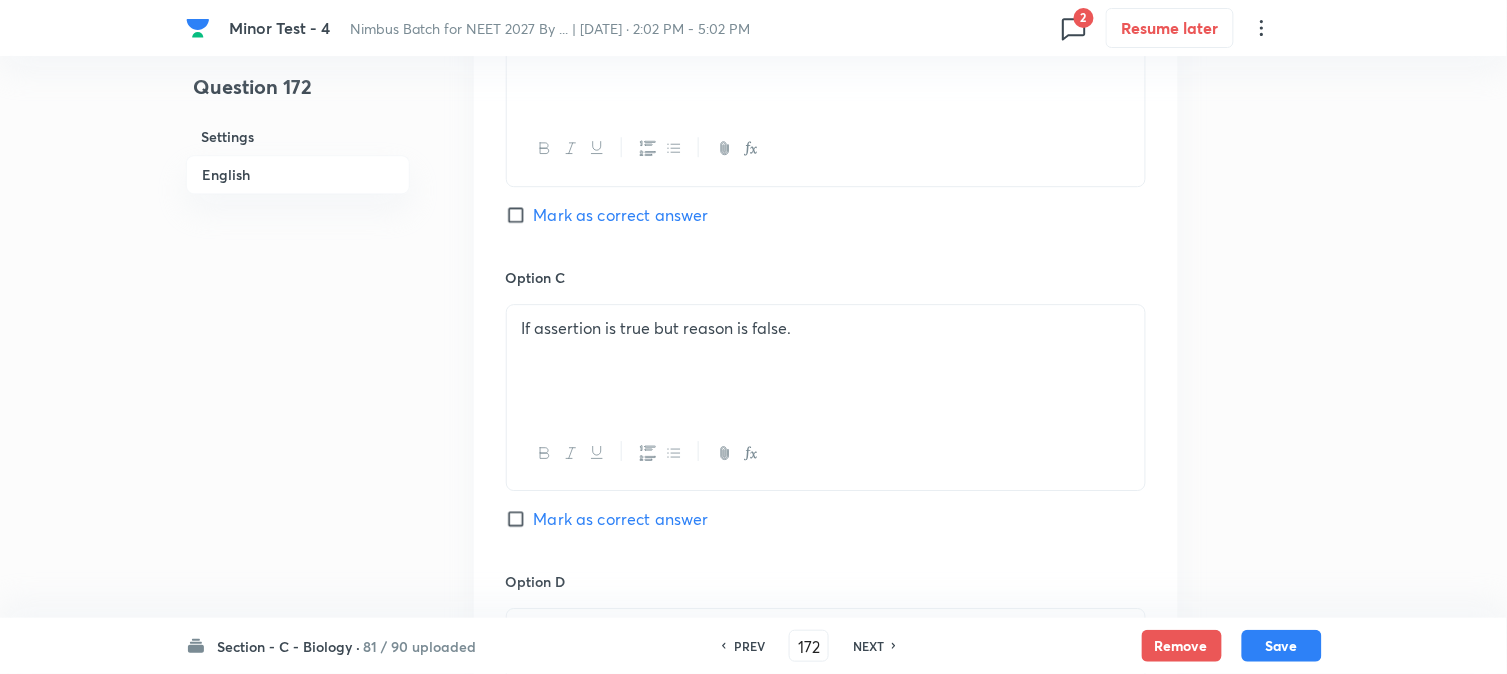 scroll, scrollTop: 1701, scrollLeft: 0, axis: vertical 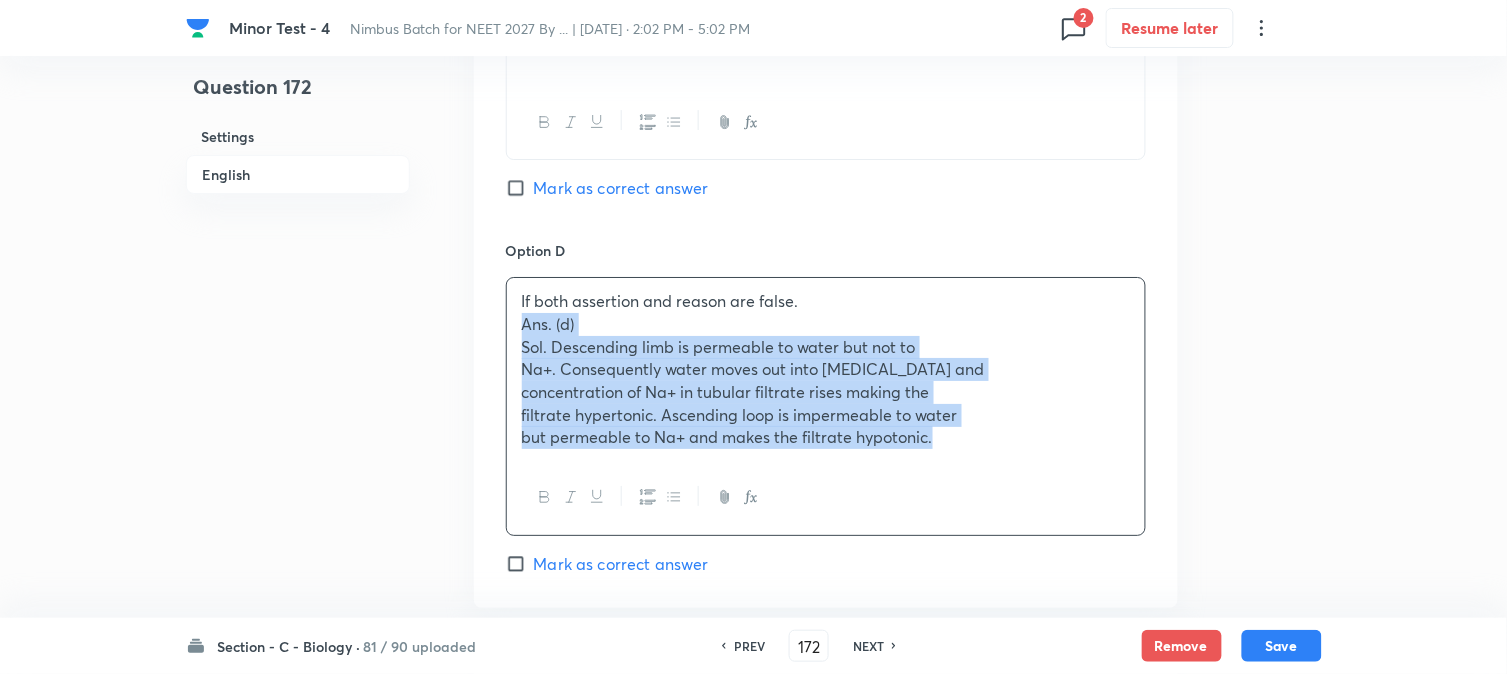 drag, startPoint x: 511, startPoint y: 321, endPoint x: 1106, endPoint y: 467, distance: 612.6508 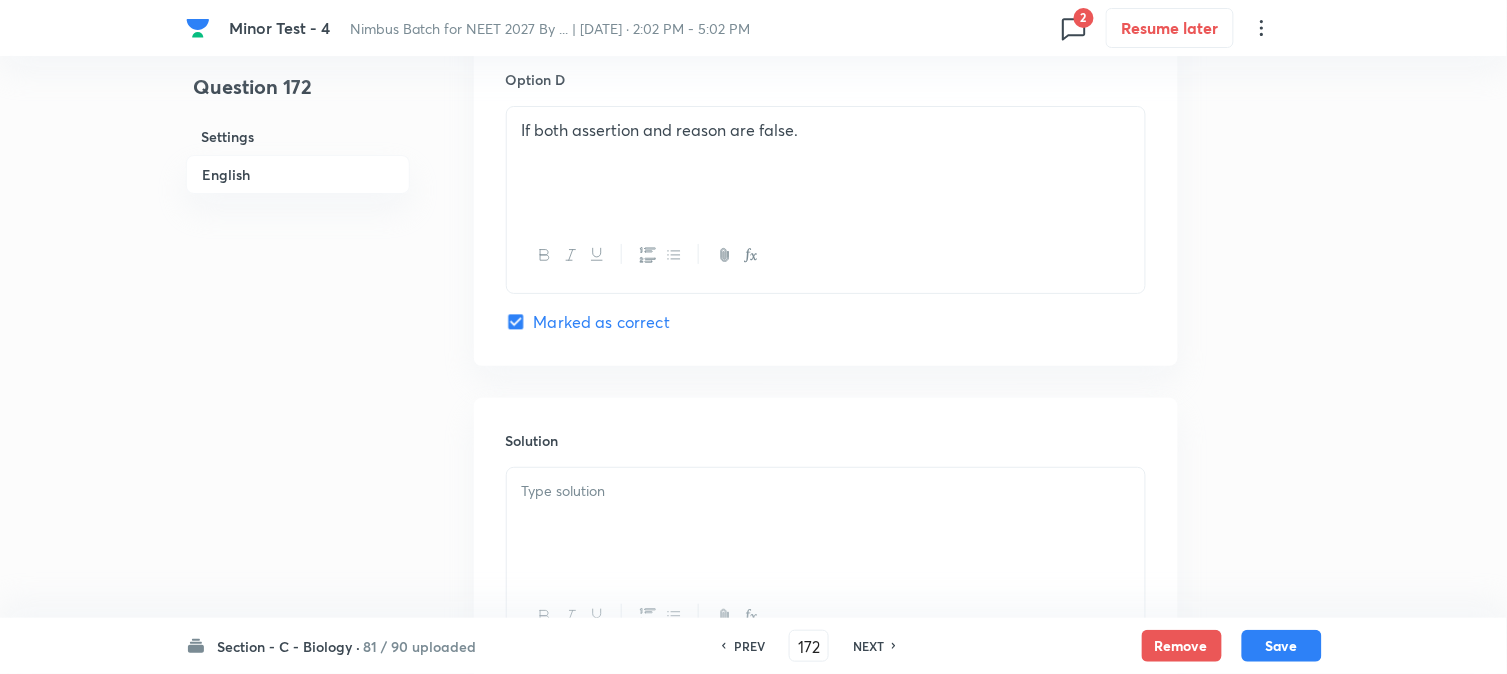 scroll, scrollTop: 2034, scrollLeft: 0, axis: vertical 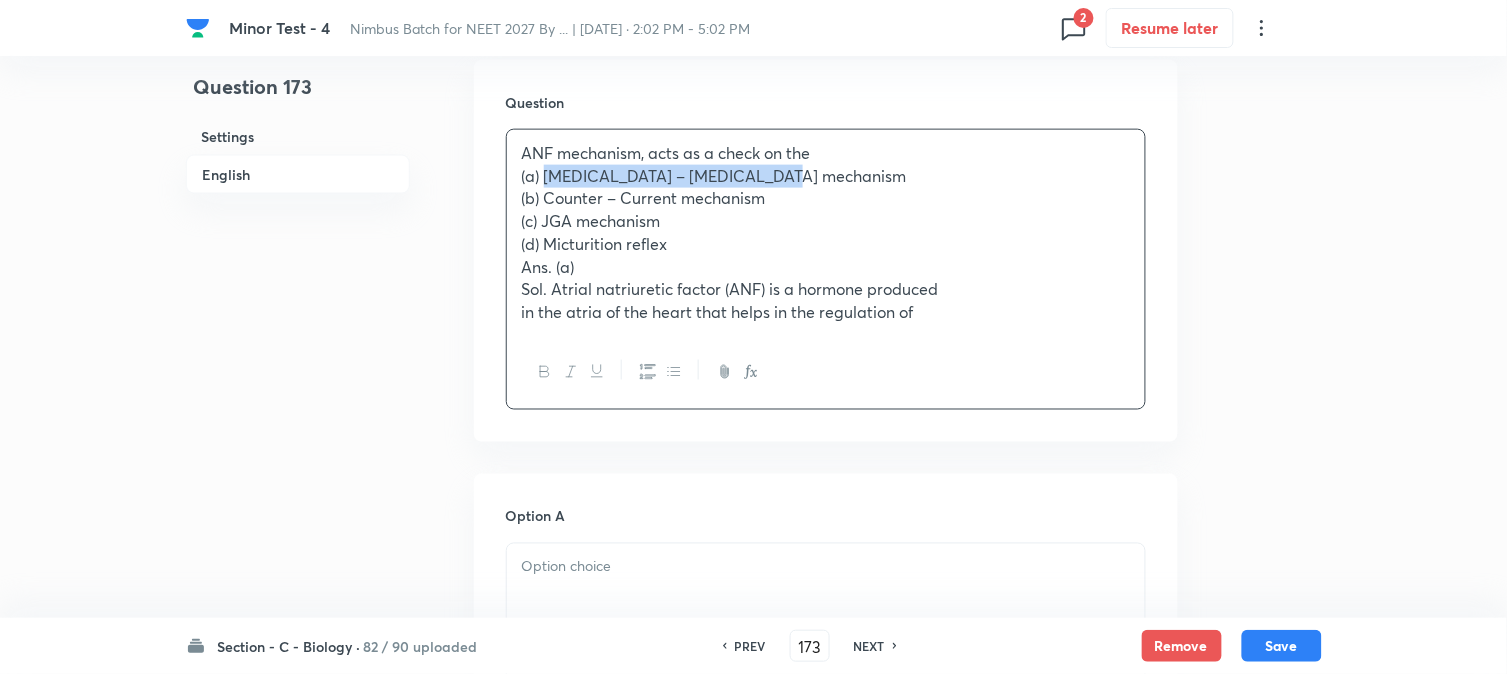 drag, startPoint x: 545, startPoint y: 174, endPoint x: 880, endPoint y: 174, distance: 335 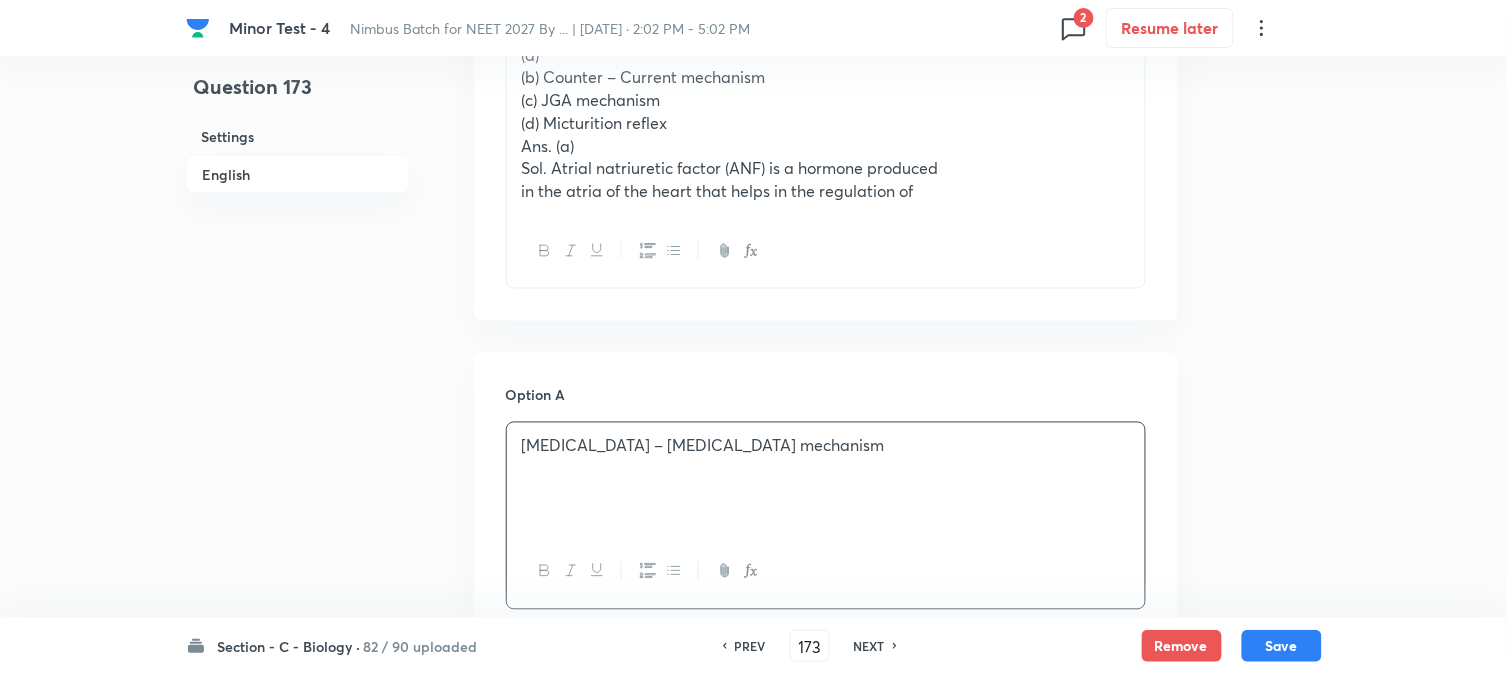 scroll, scrollTop: 590, scrollLeft: 0, axis: vertical 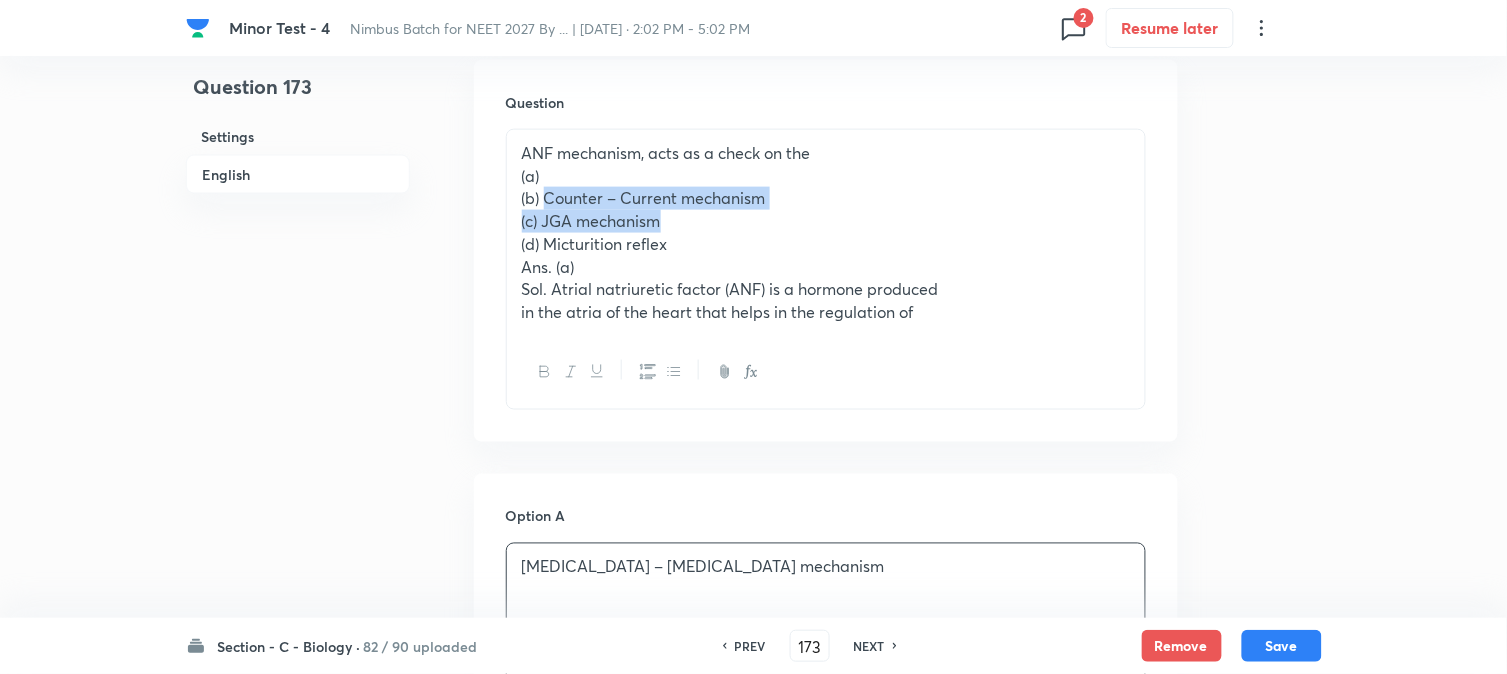 drag, startPoint x: 546, startPoint y: 202, endPoint x: 904, endPoint y: 211, distance: 358.1131 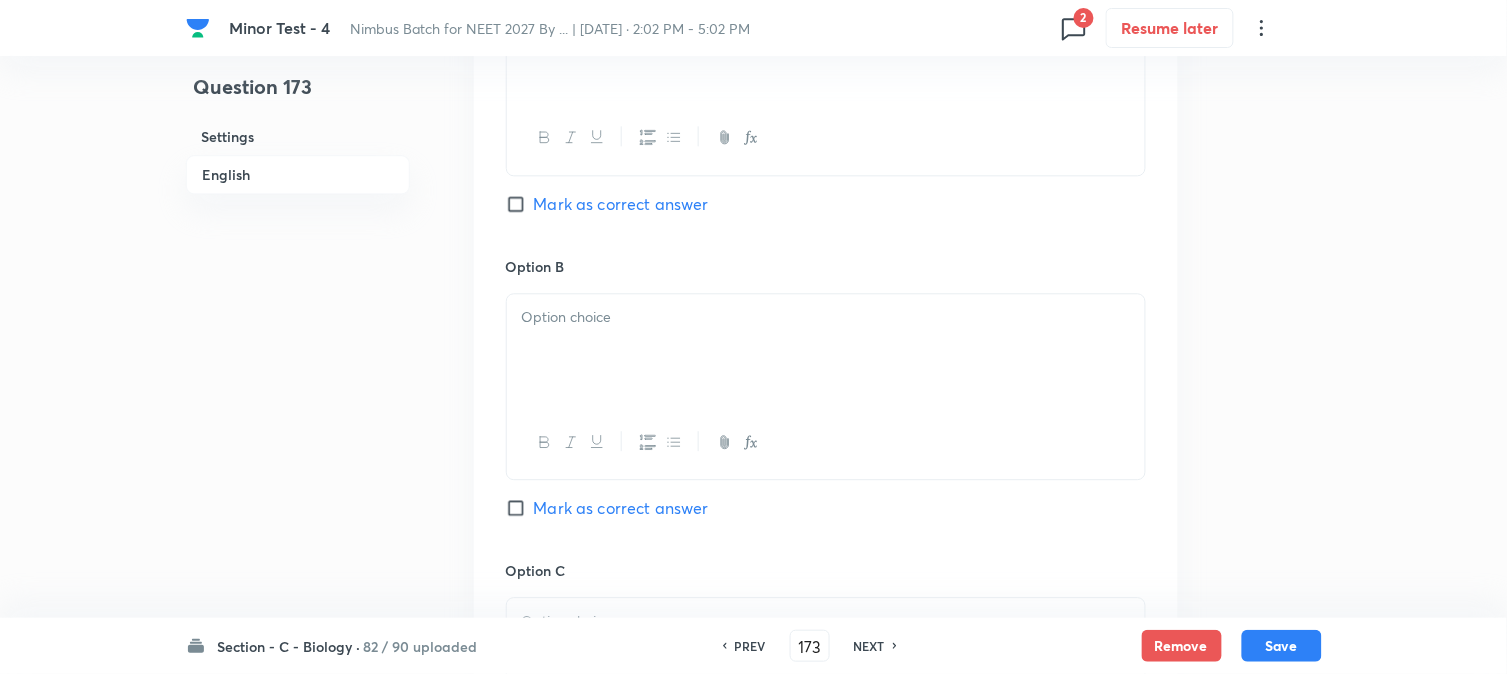 scroll, scrollTop: 1145, scrollLeft: 0, axis: vertical 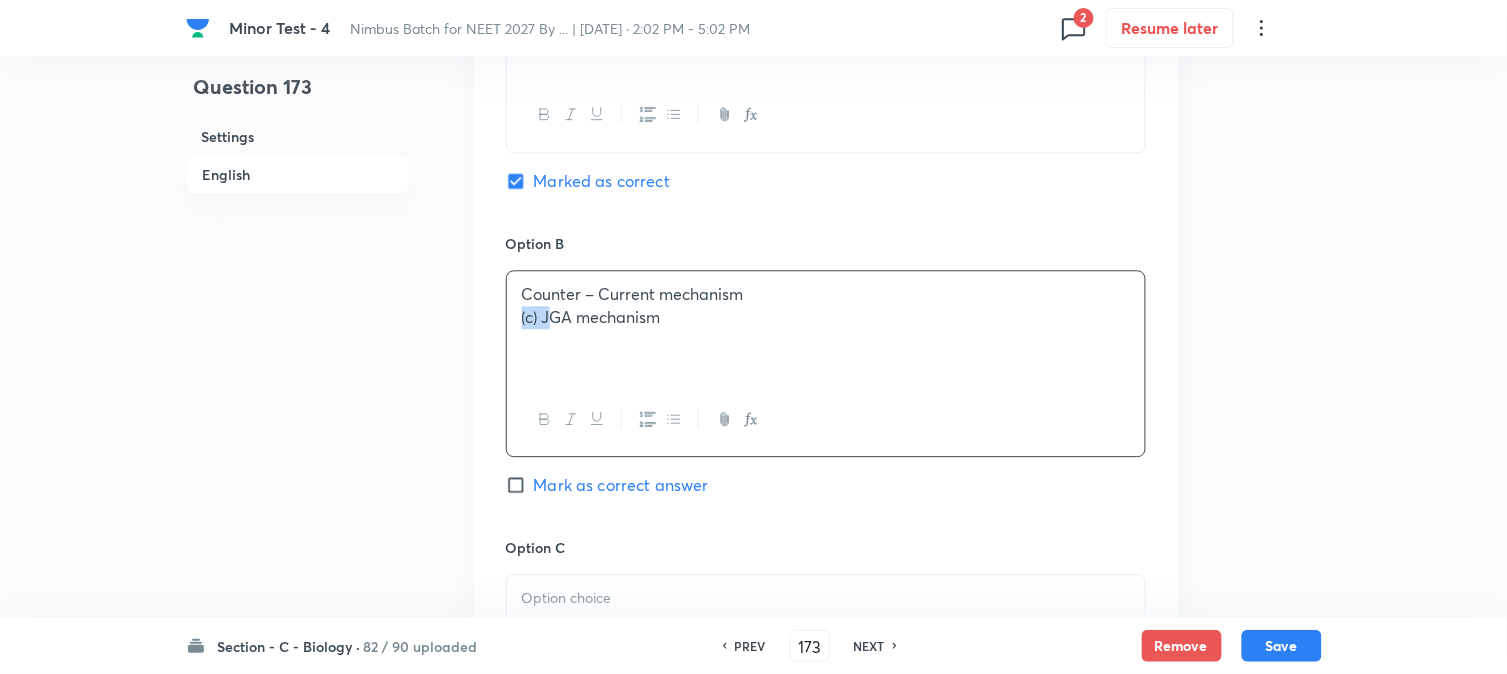 drag, startPoint x: 548, startPoint y: 316, endPoint x: 502, endPoint y: 324, distance: 46.69047 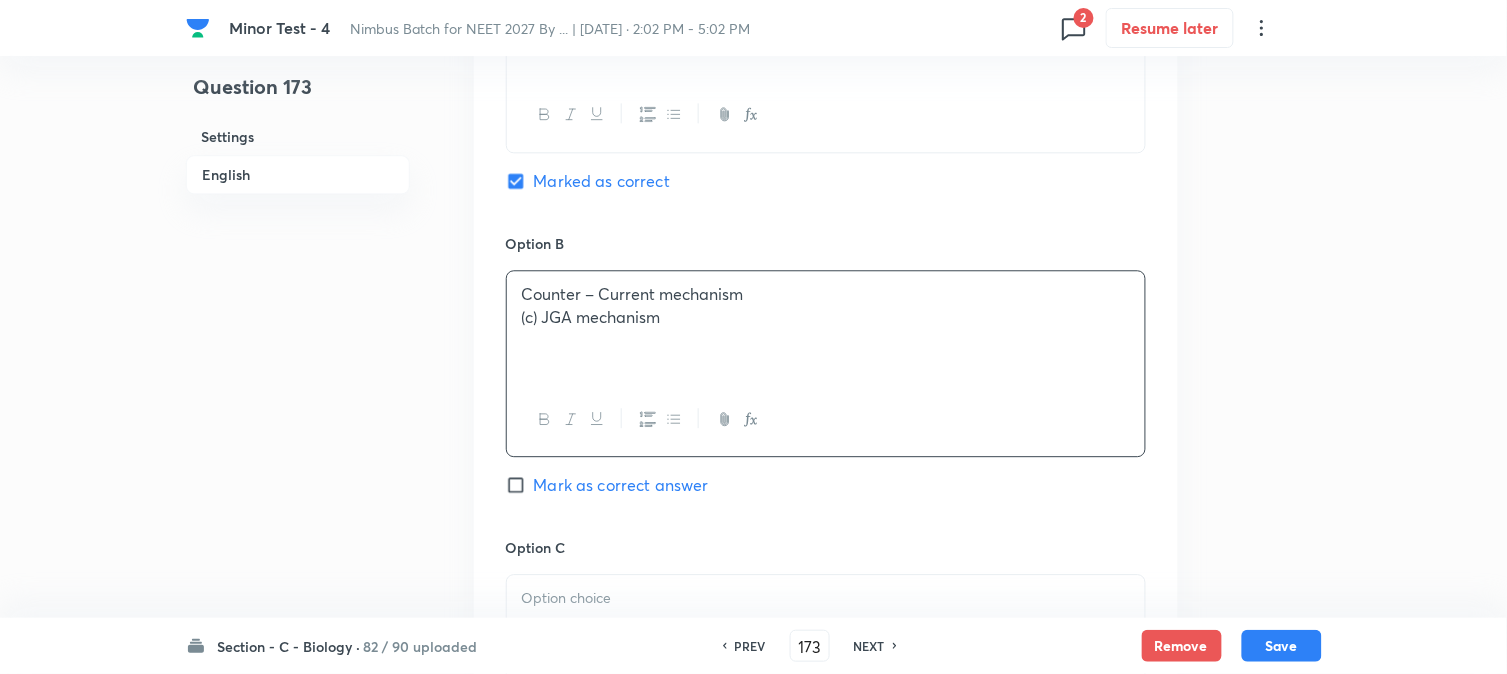 drag, startPoint x: 502, startPoint y: 336, endPoint x: 508, endPoint y: 282, distance: 54.33231 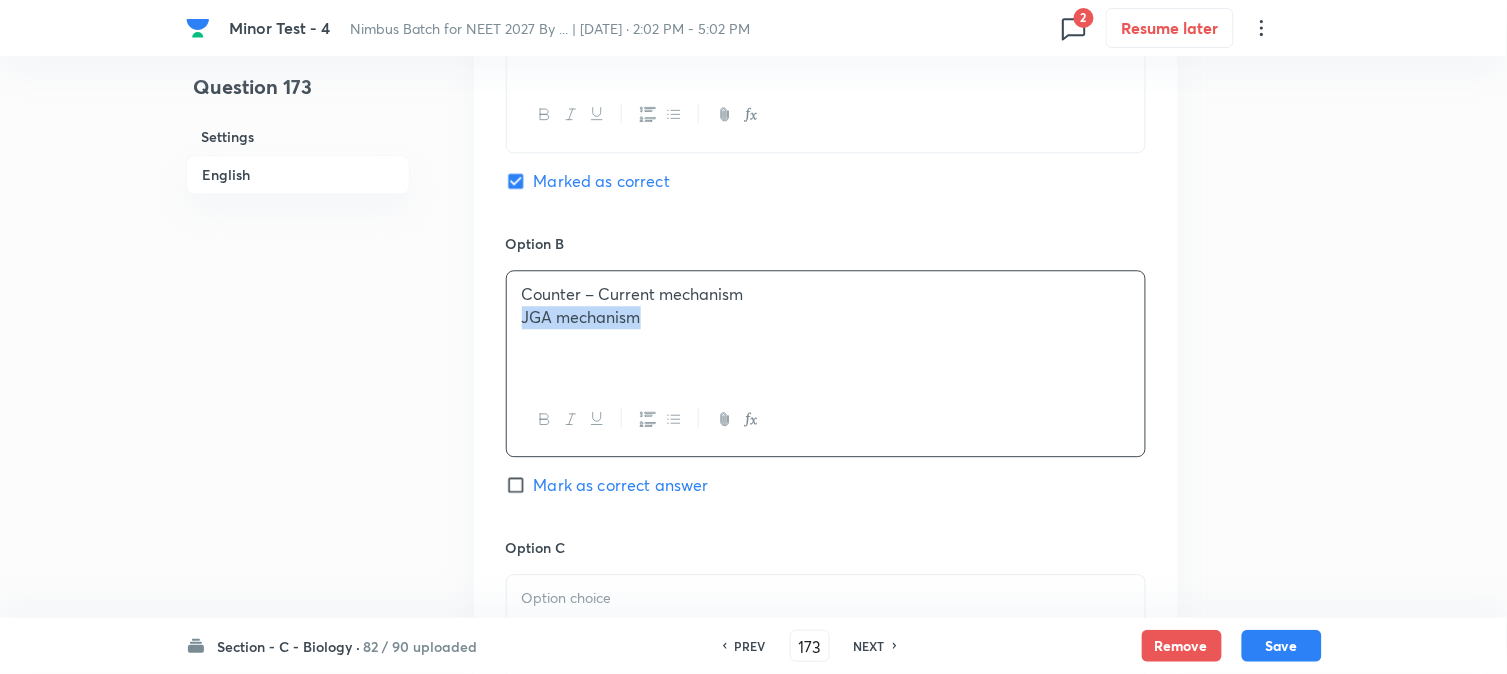 drag, startPoint x: 543, startPoint y: 323, endPoint x: 786, endPoint y: 345, distance: 243.99385 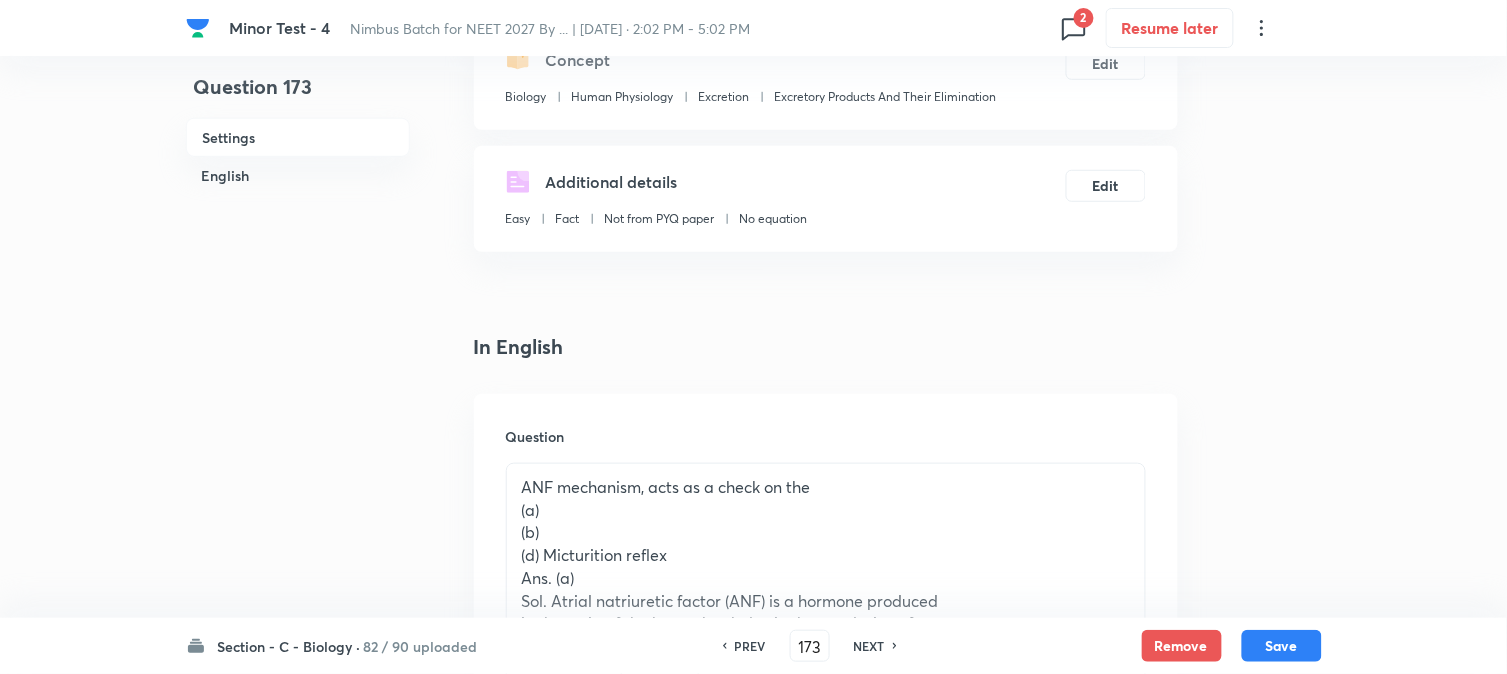 scroll, scrollTop: 478, scrollLeft: 0, axis: vertical 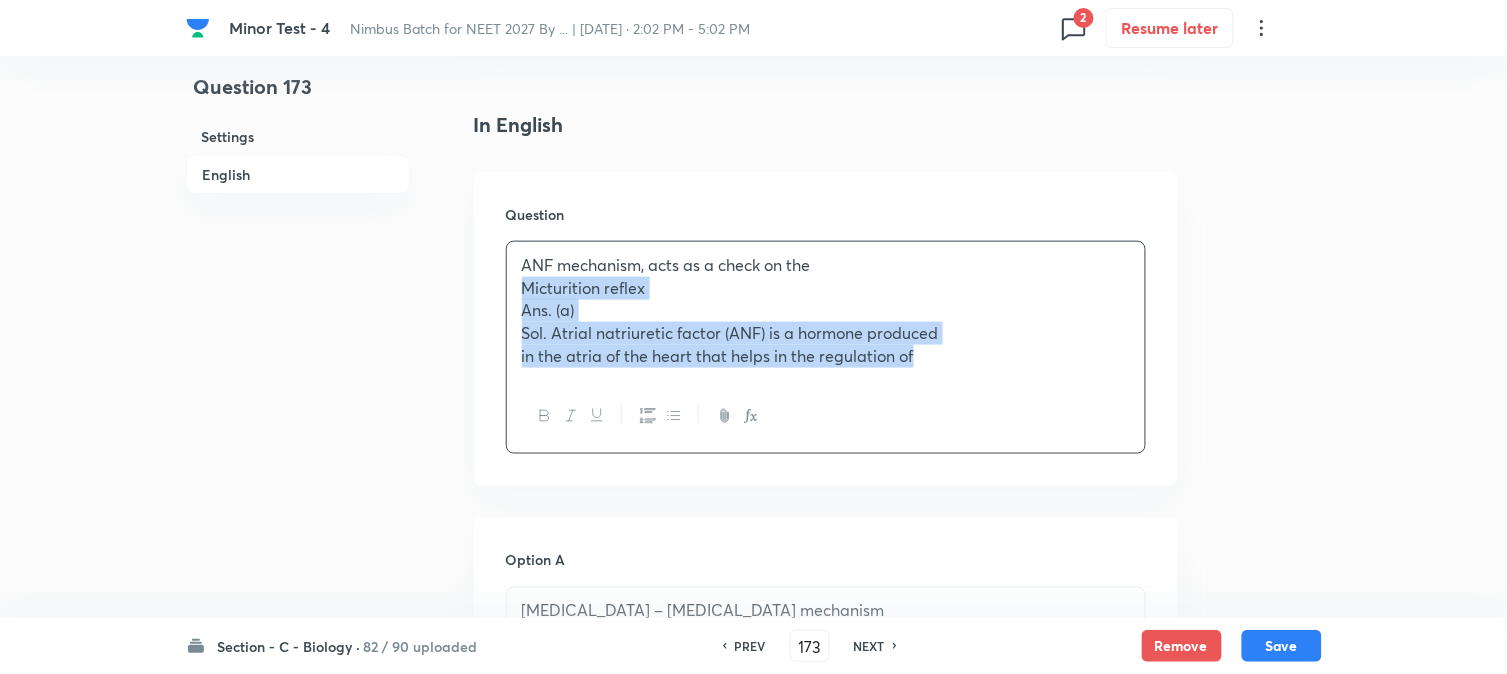 drag, startPoint x: 544, startPoint y: 334, endPoint x: 1252, endPoint y: 422, distance: 713.44794 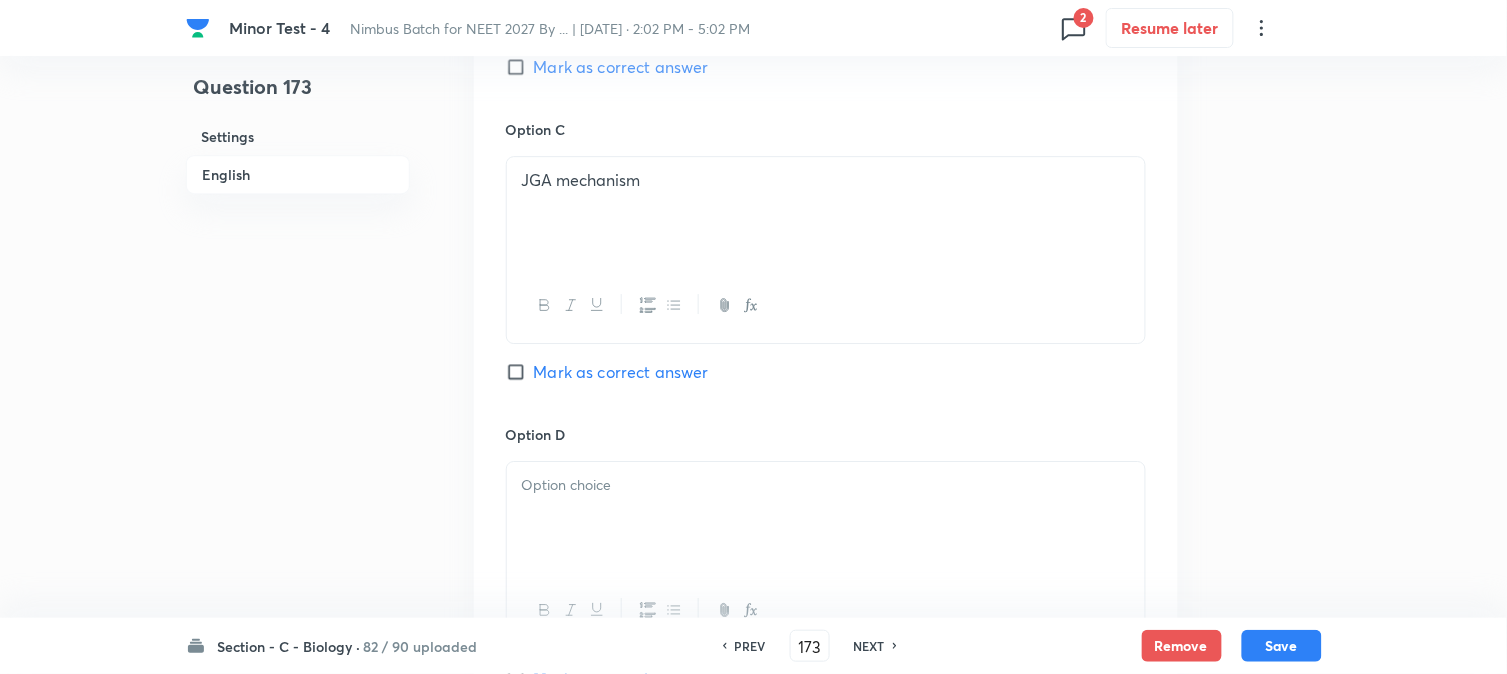 scroll, scrollTop: 1701, scrollLeft: 0, axis: vertical 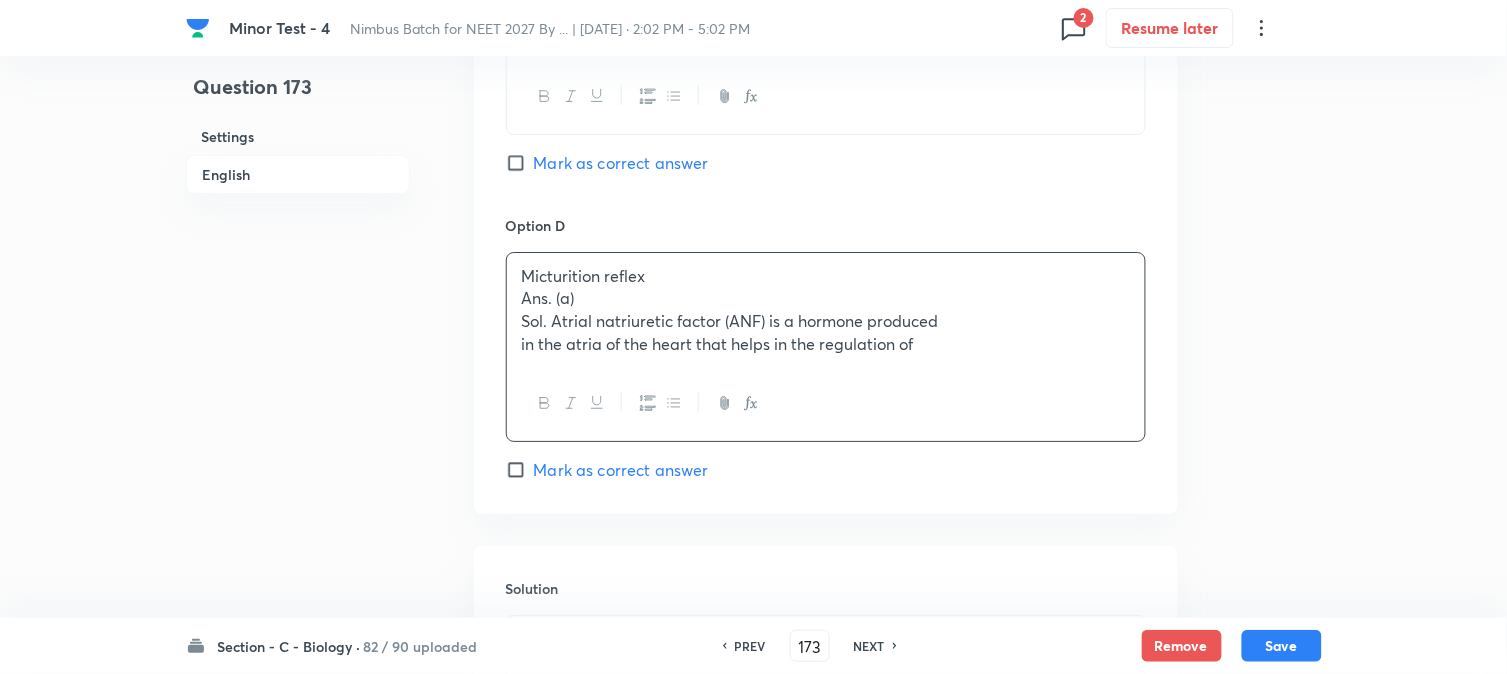 drag, startPoint x: 525, startPoint y: 323, endPoint x: 515, endPoint y: 314, distance: 13.453624 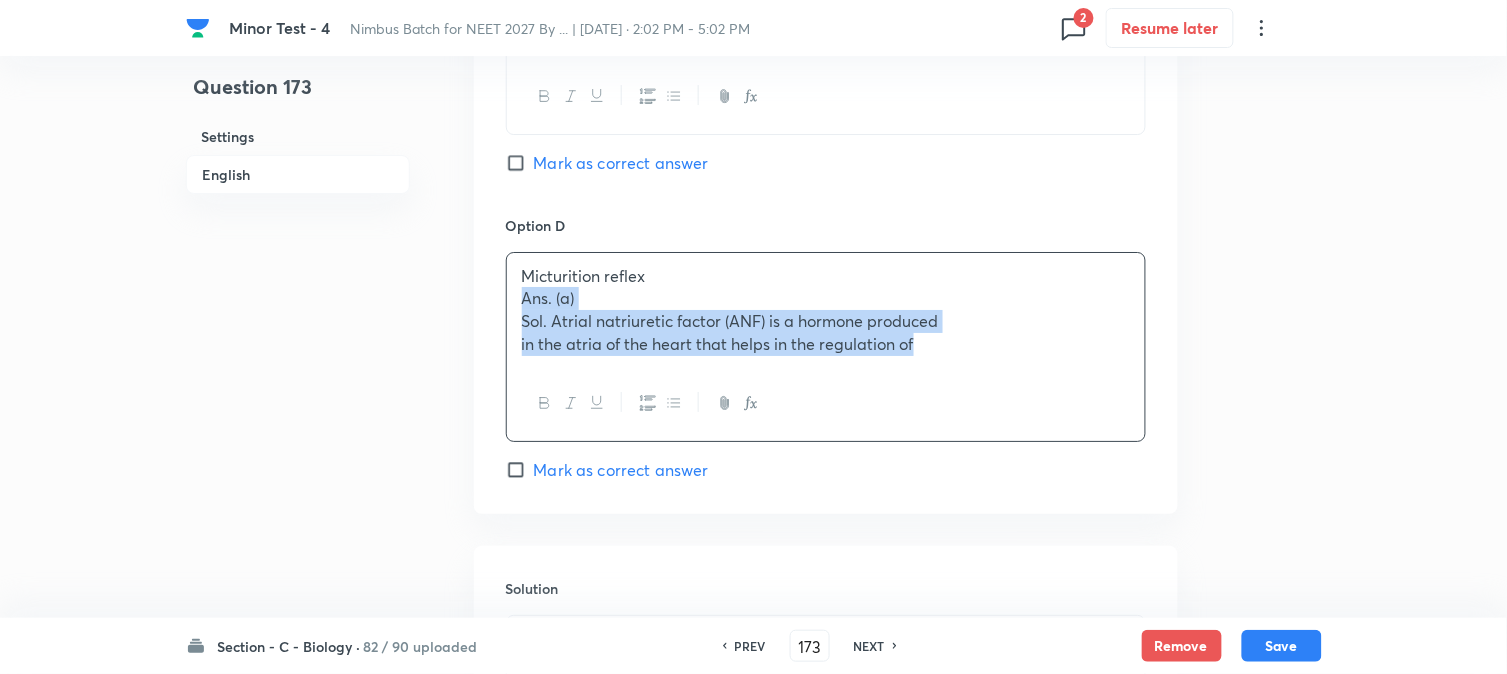 drag, startPoint x: 508, startPoint y: 304, endPoint x: 1251, endPoint y: 414, distance: 751.0985 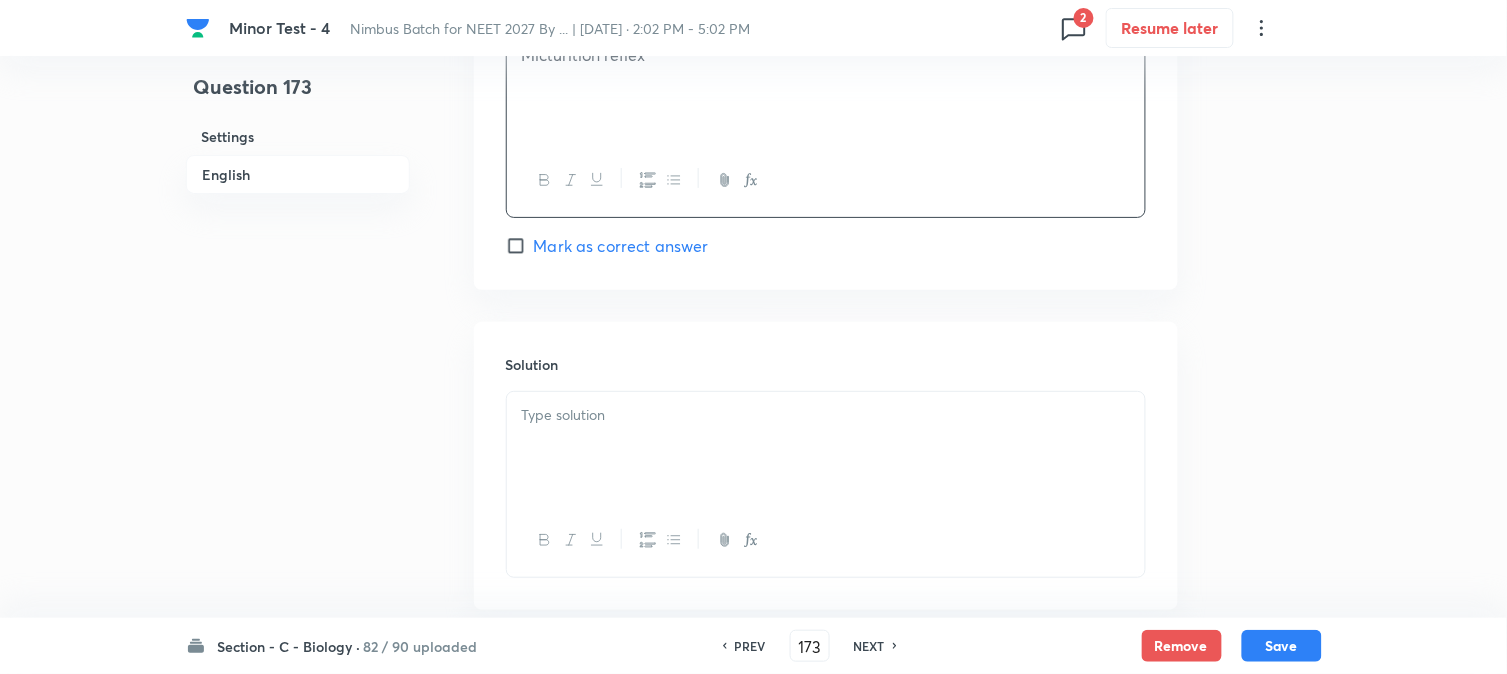 scroll, scrollTop: 1923, scrollLeft: 0, axis: vertical 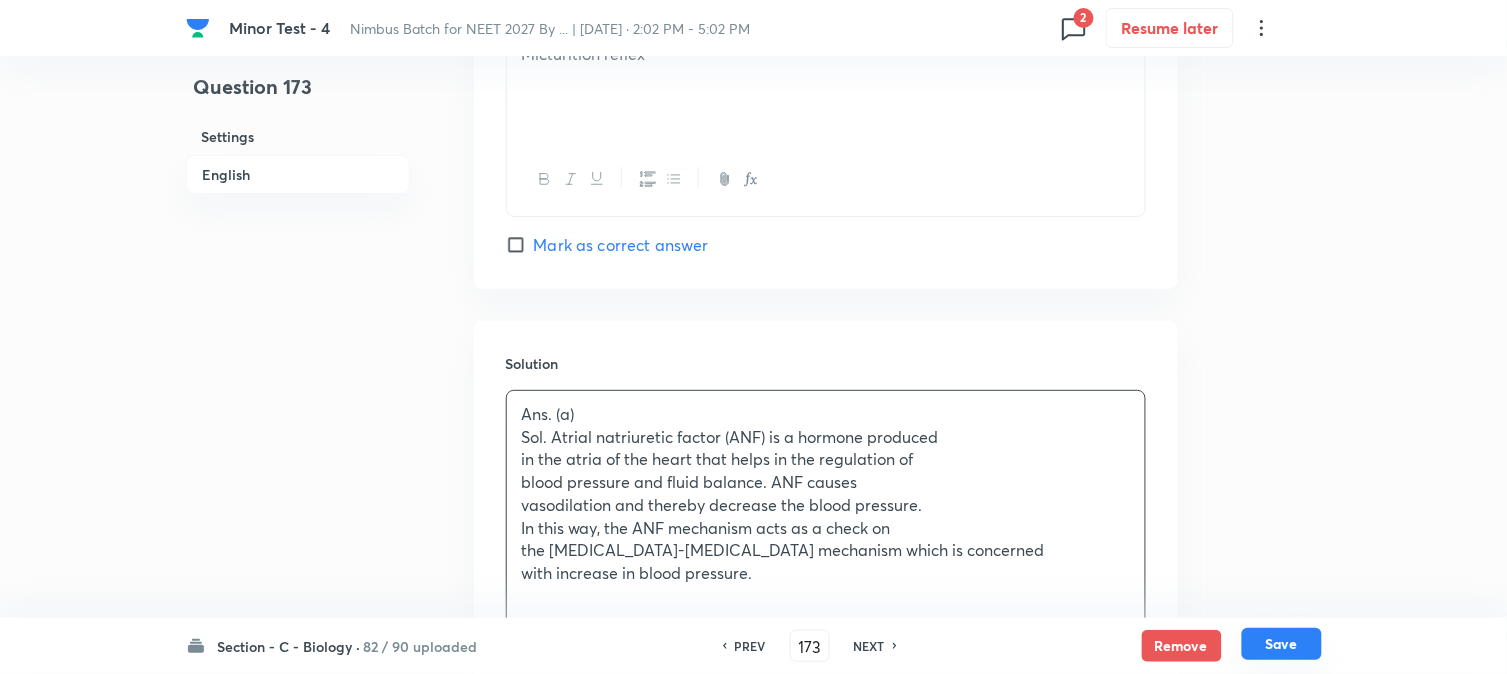 drag, startPoint x: 1282, startPoint y: 630, endPoint x: 1284, endPoint y: 641, distance: 11.18034 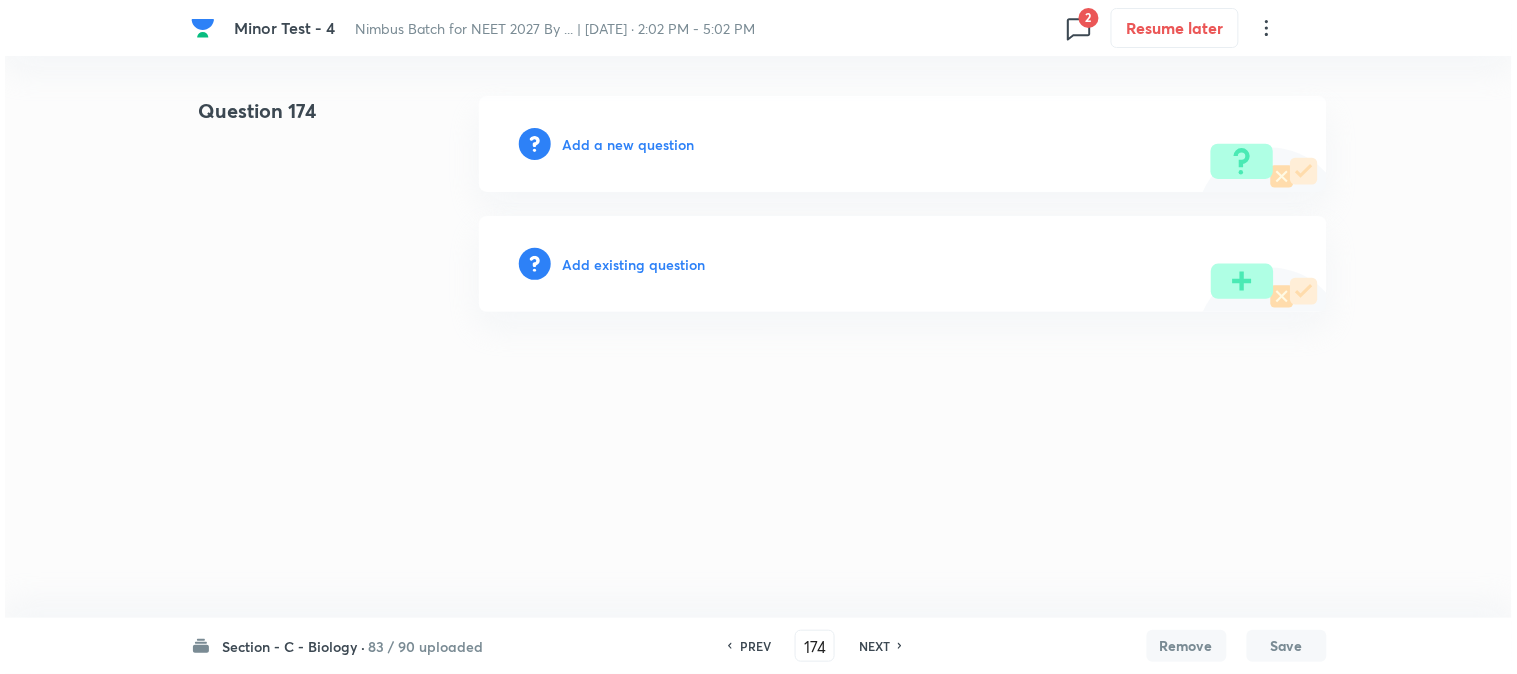 scroll, scrollTop: 0, scrollLeft: 0, axis: both 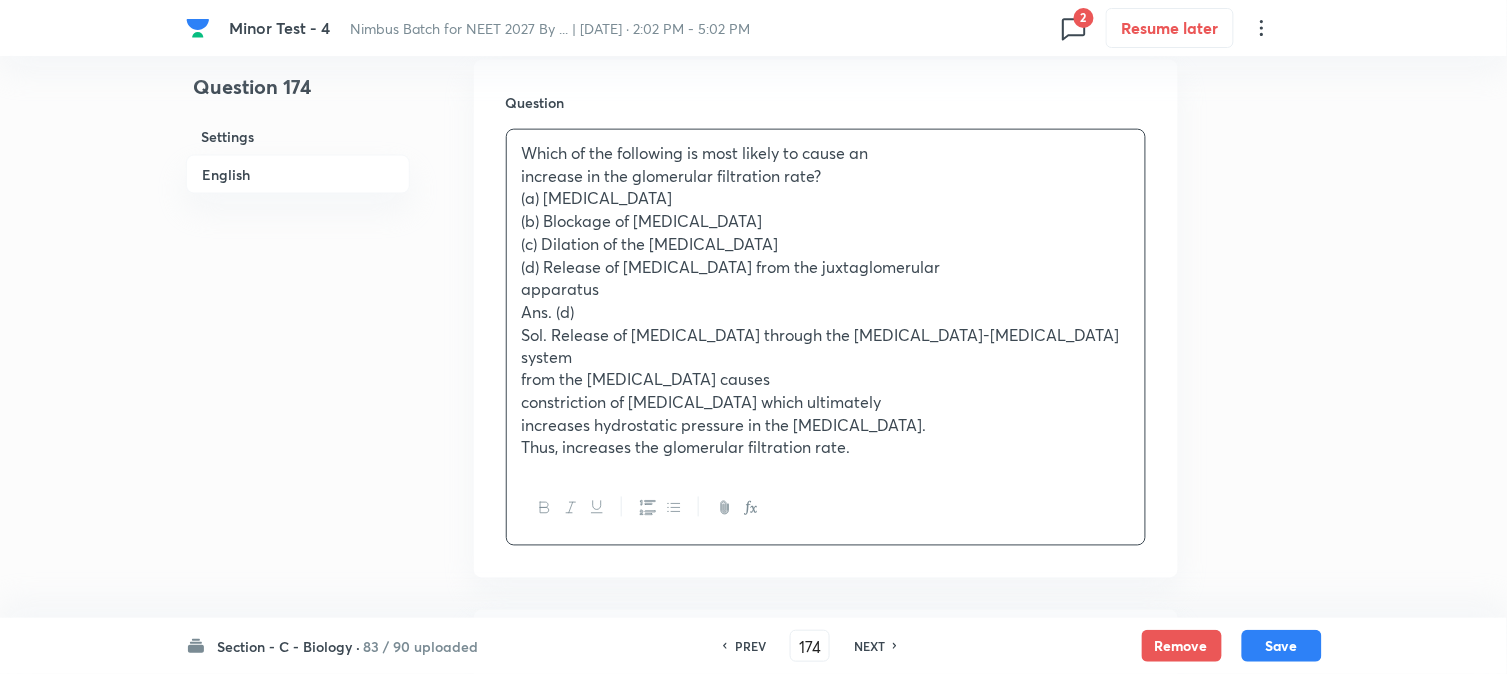 drag, startPoint x: 543, startPoint y: 203, endPoint x: 708, endPoint y: 193, distance: 165.30275 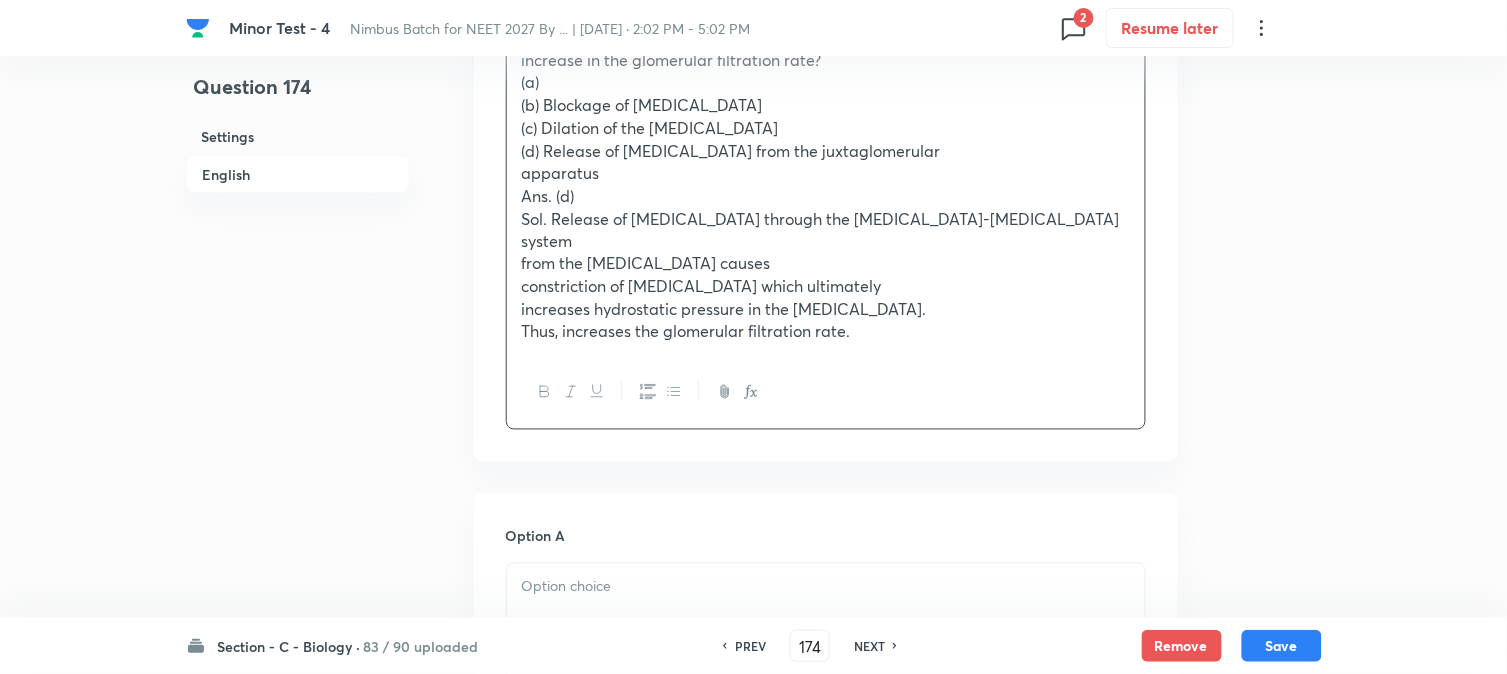 scroll, scrollTop: 812, scrollLeft: 0, axis: vertical 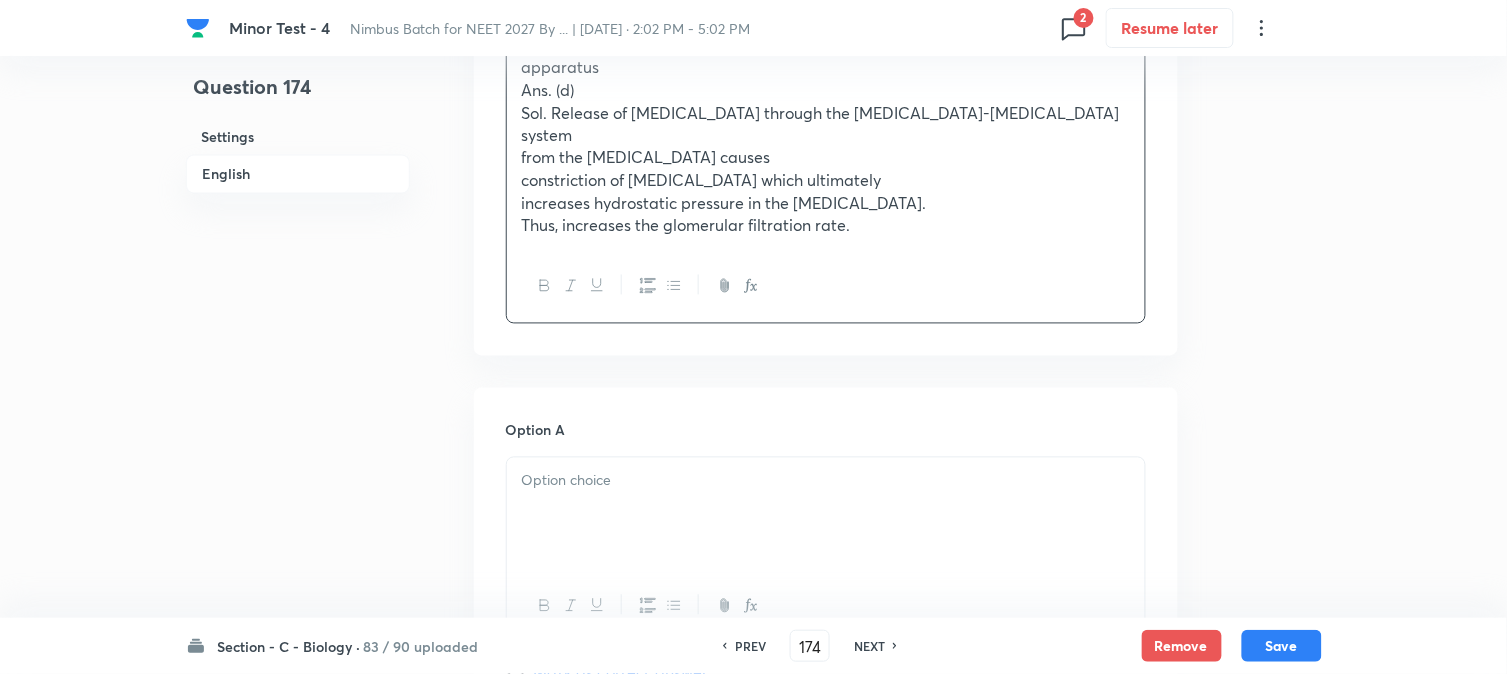 drag, startPoint x: 575, startPoint y: 403, endPoint x: 578, endPoint y: 447, distance: 44.102154 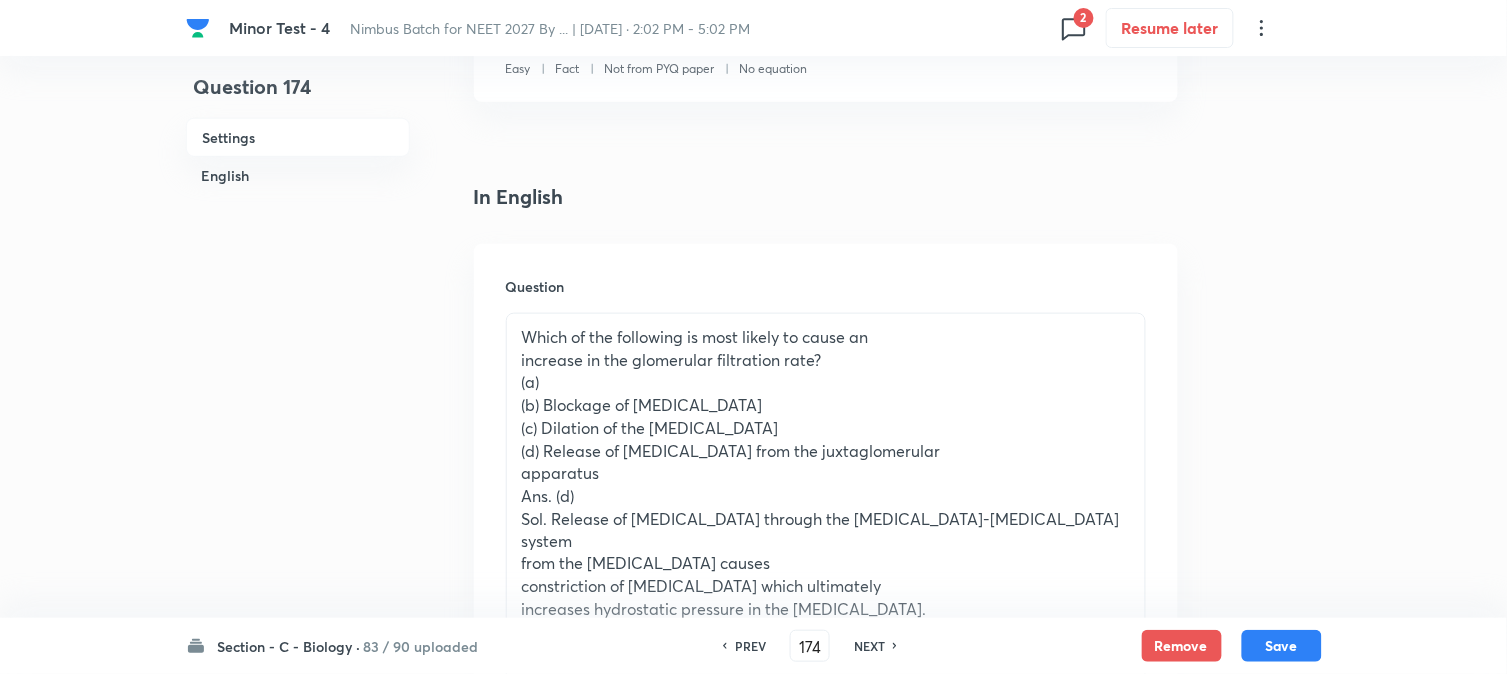 scroll, scrollTop: 367, scrollLeft: 0, axis: vertical 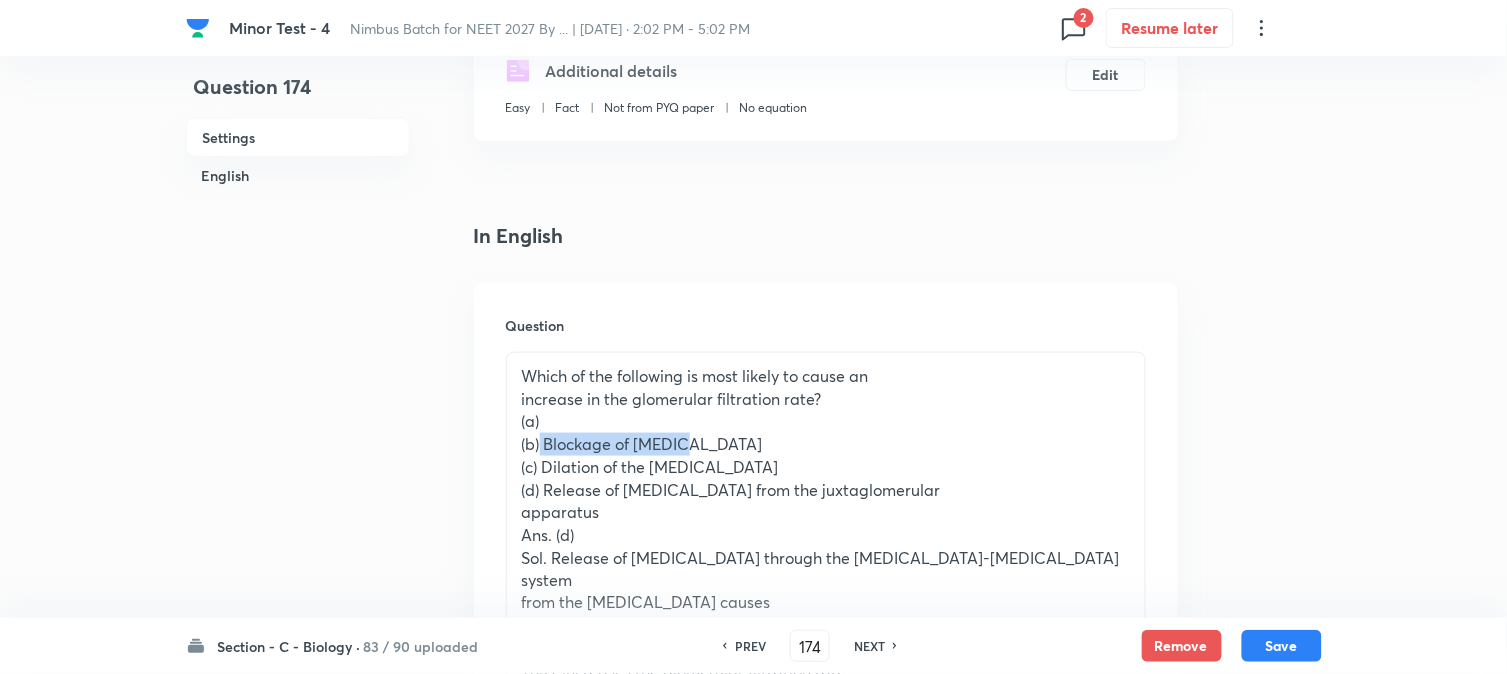 drag, startPoint x: 538, startPoint y: 445, endPoint x: 842, endPoint y: 447, distance: 304.0066 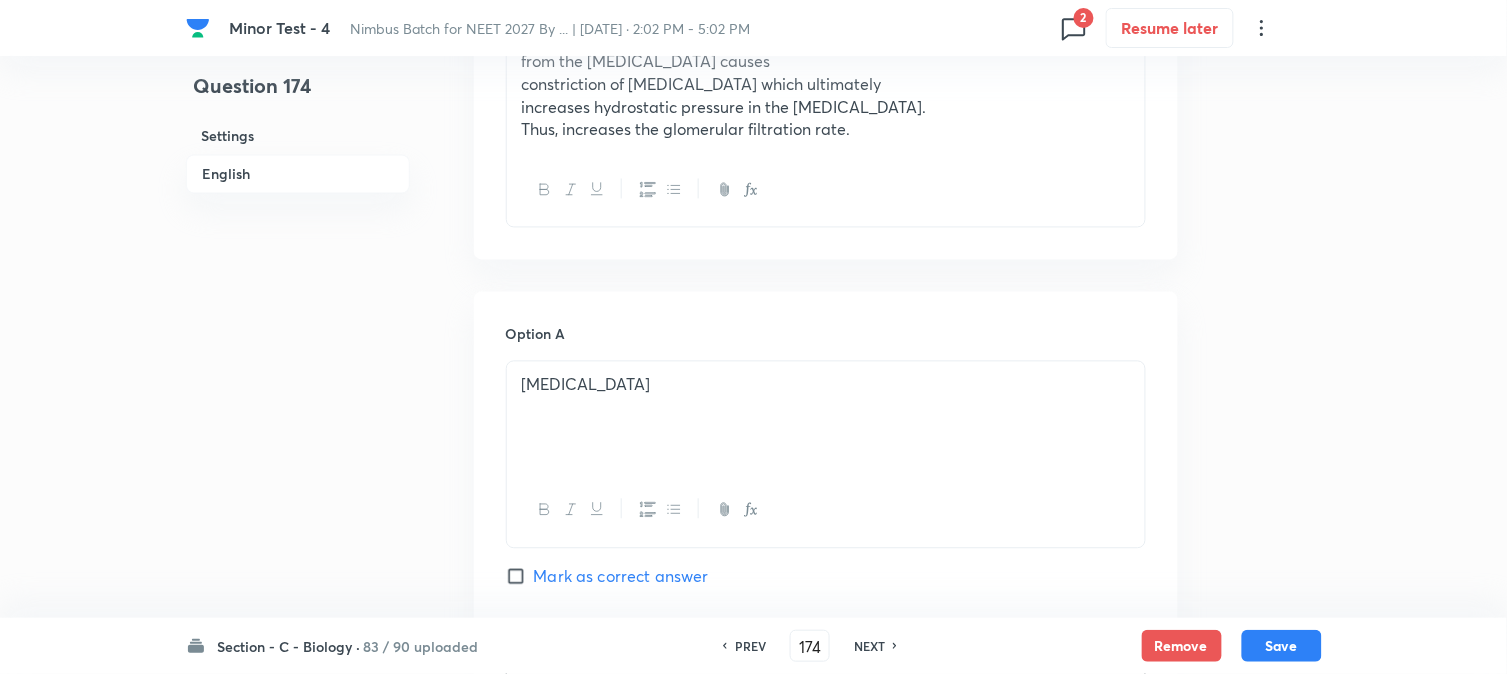 scroll, scrollTop: 590, scrollLeft: 0, axis: vertical 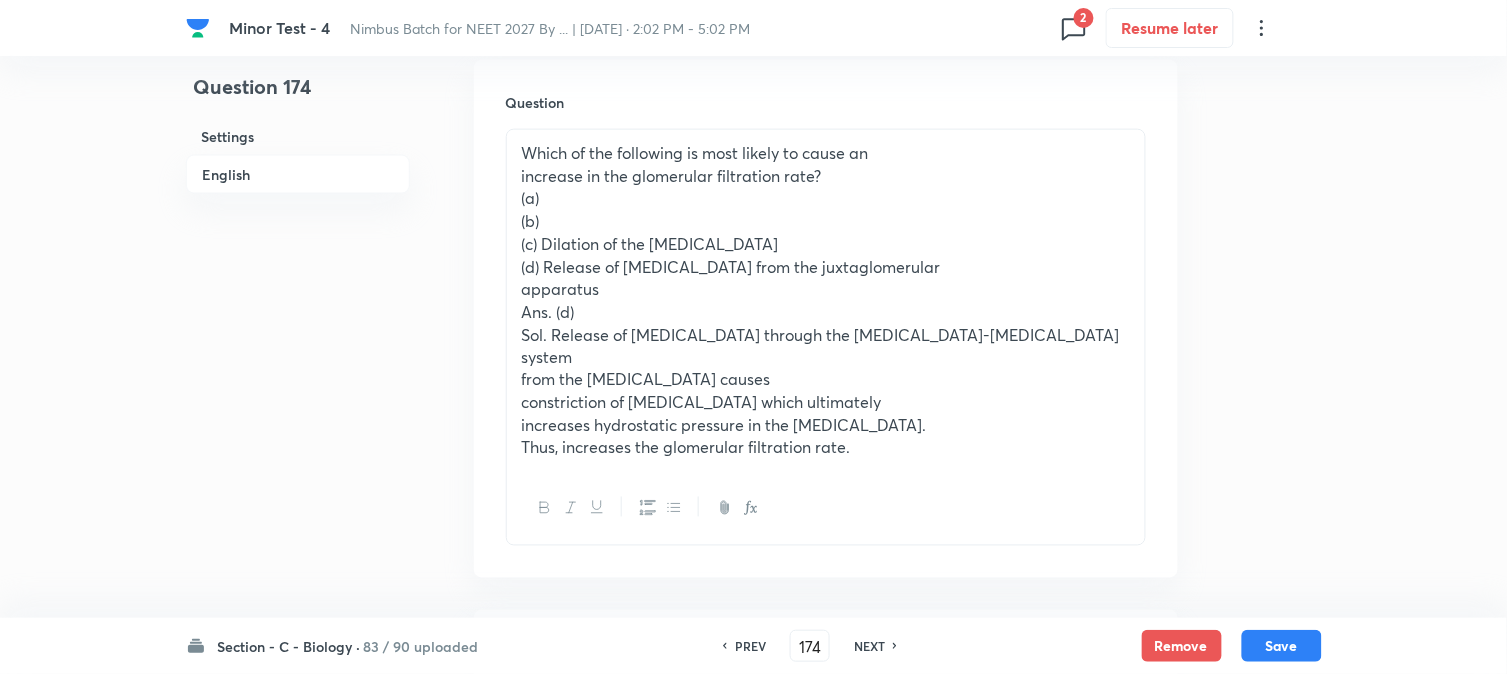 drag, startPoint x: 541, startPoint y: 248, endPoint x: 896, endPoint y: 244, distance: 355.02252 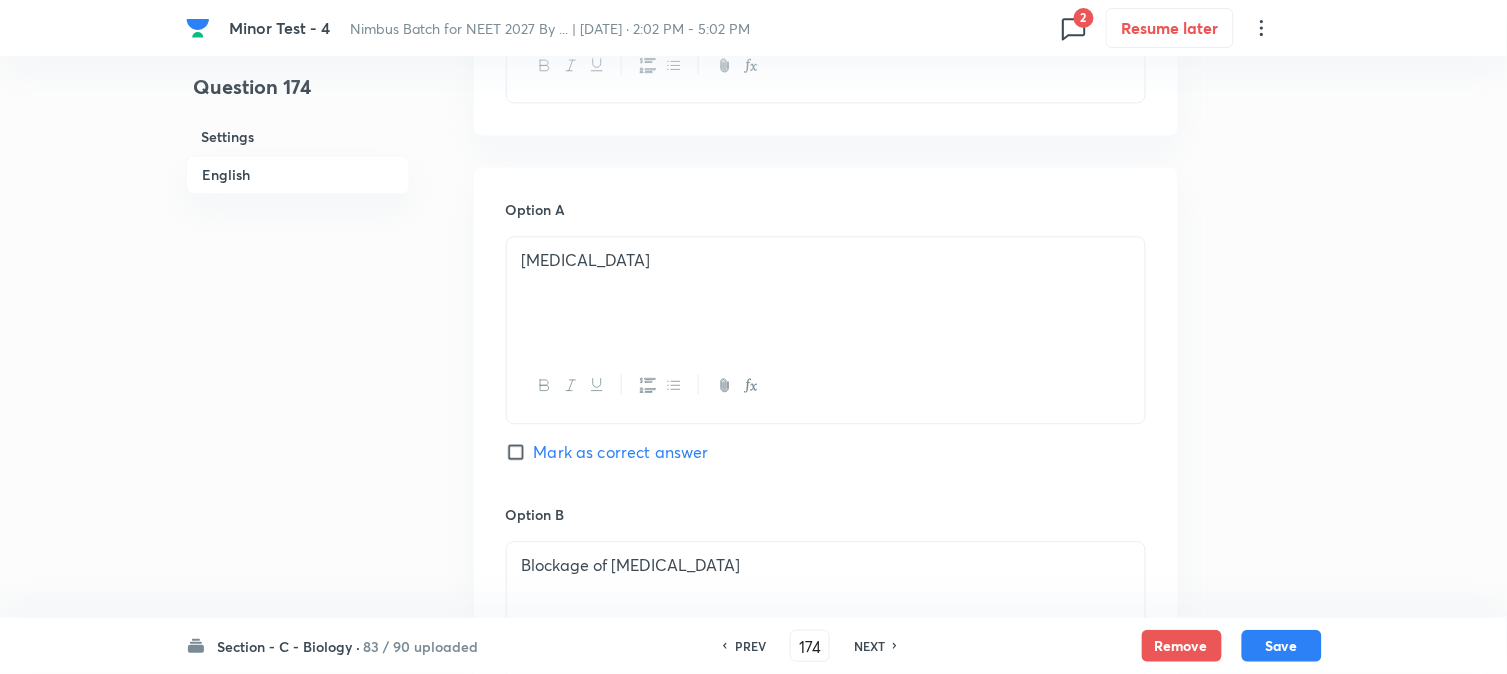 scroll, scrollTop: 590, scrollLeft: 0, axis: vertical 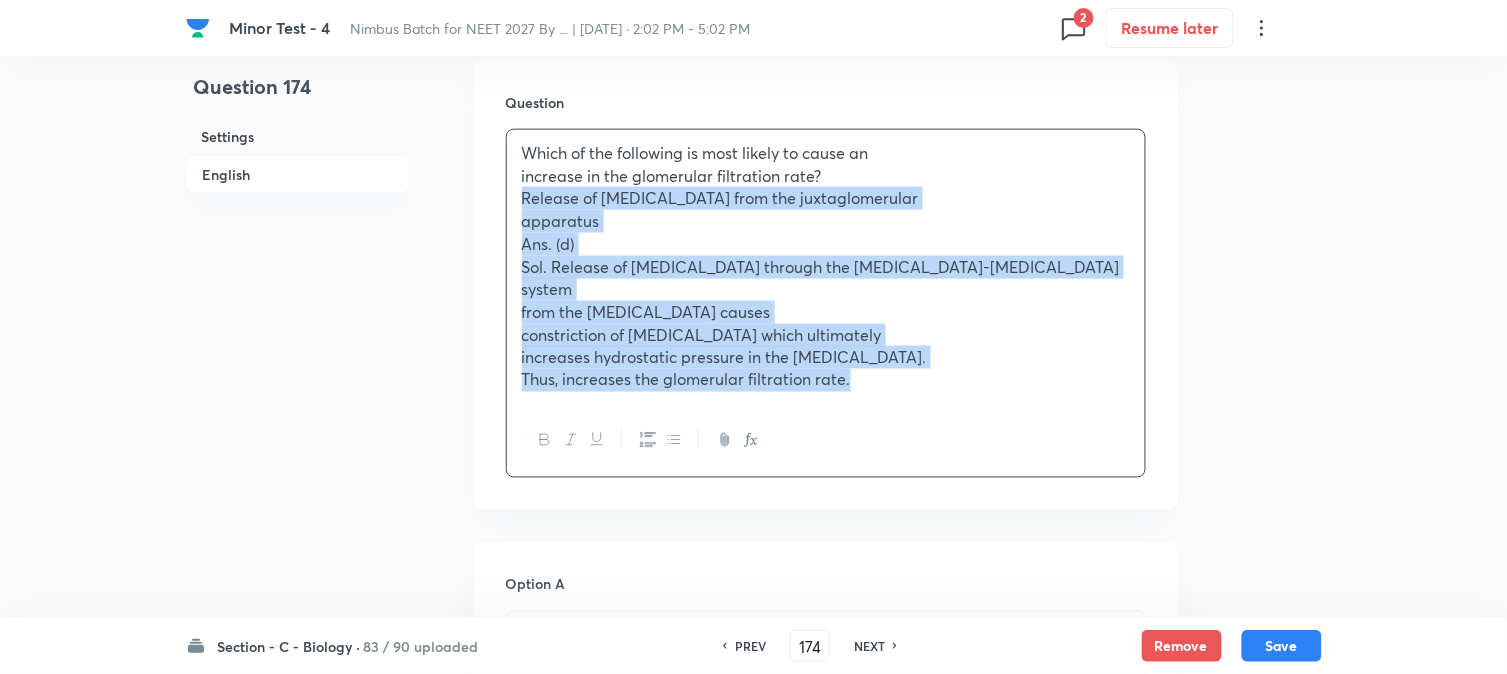 drag, startPoint x: 544, startPoint y: 255, endPoint x: 1302, endPoint y: 515, distance: 801.3514 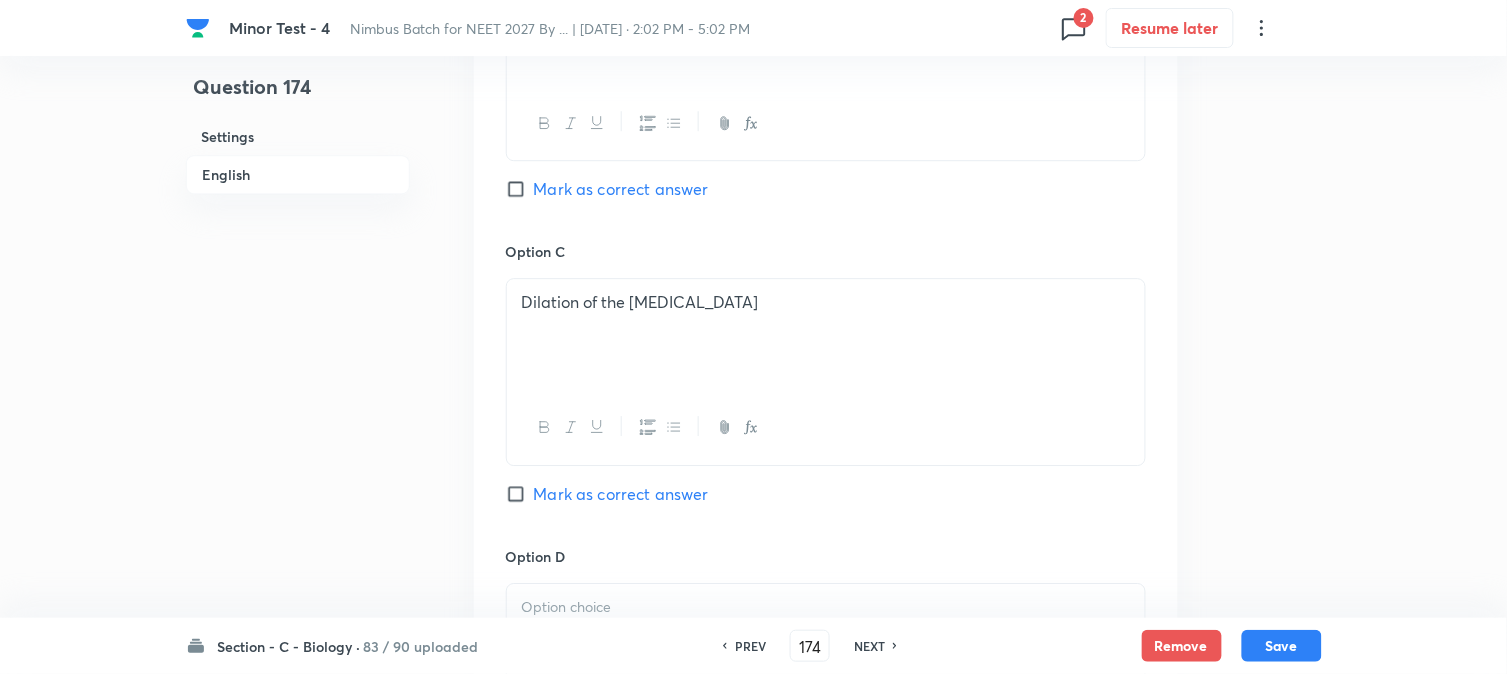 scroll, scrollTop: 1701, scrollLeft: 0, axis: vertical 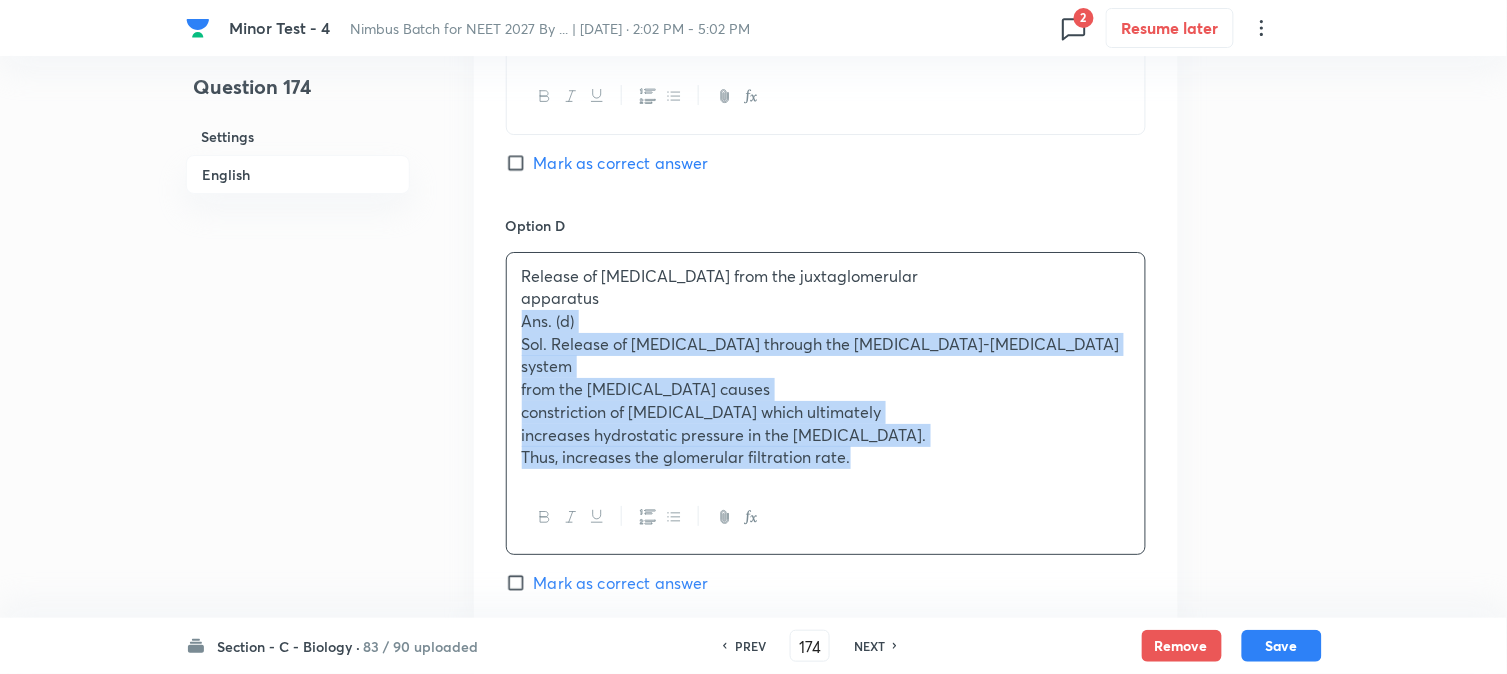 drag, startPoint x: 518, startPoint y: 321, endPoint x: 1101, endPoint y: 520, distance: 616.0276 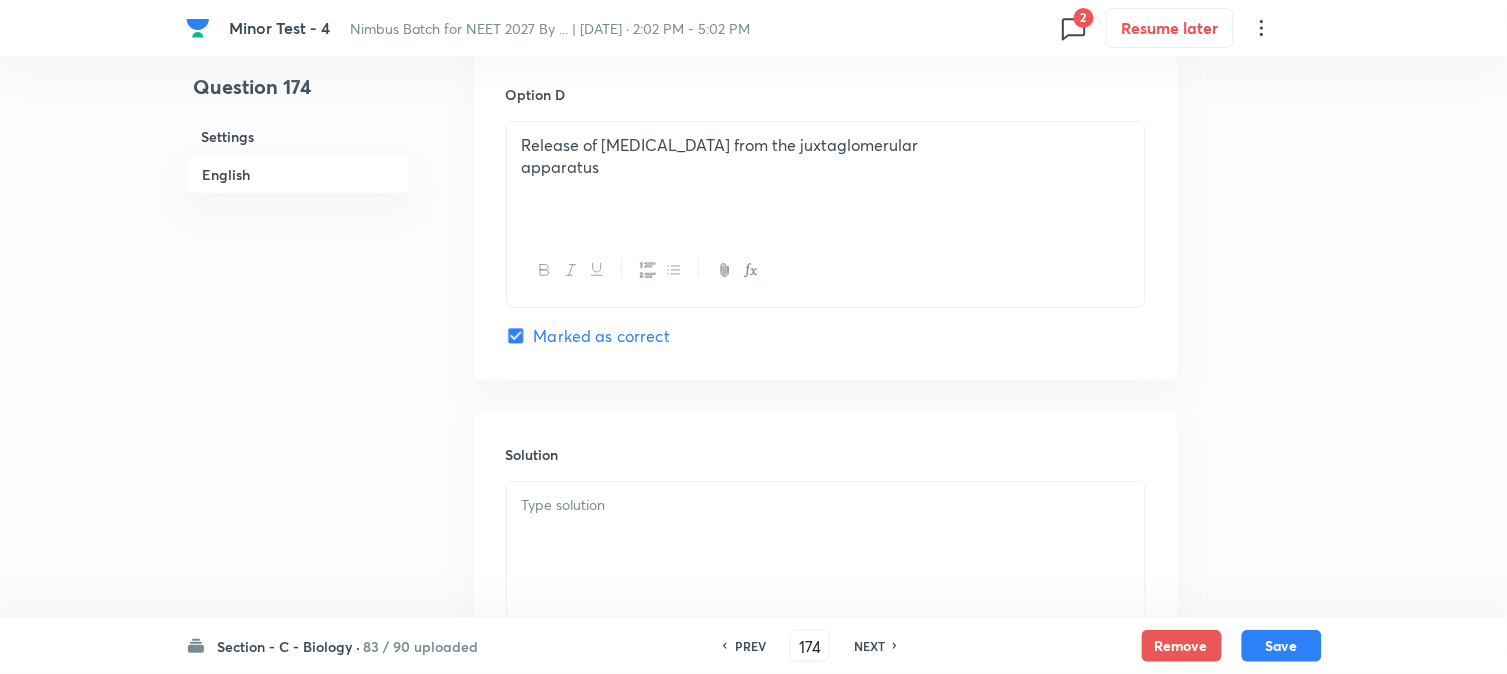scroll, scrollTop: 2034, scrollLeft: 0, axis: vertical 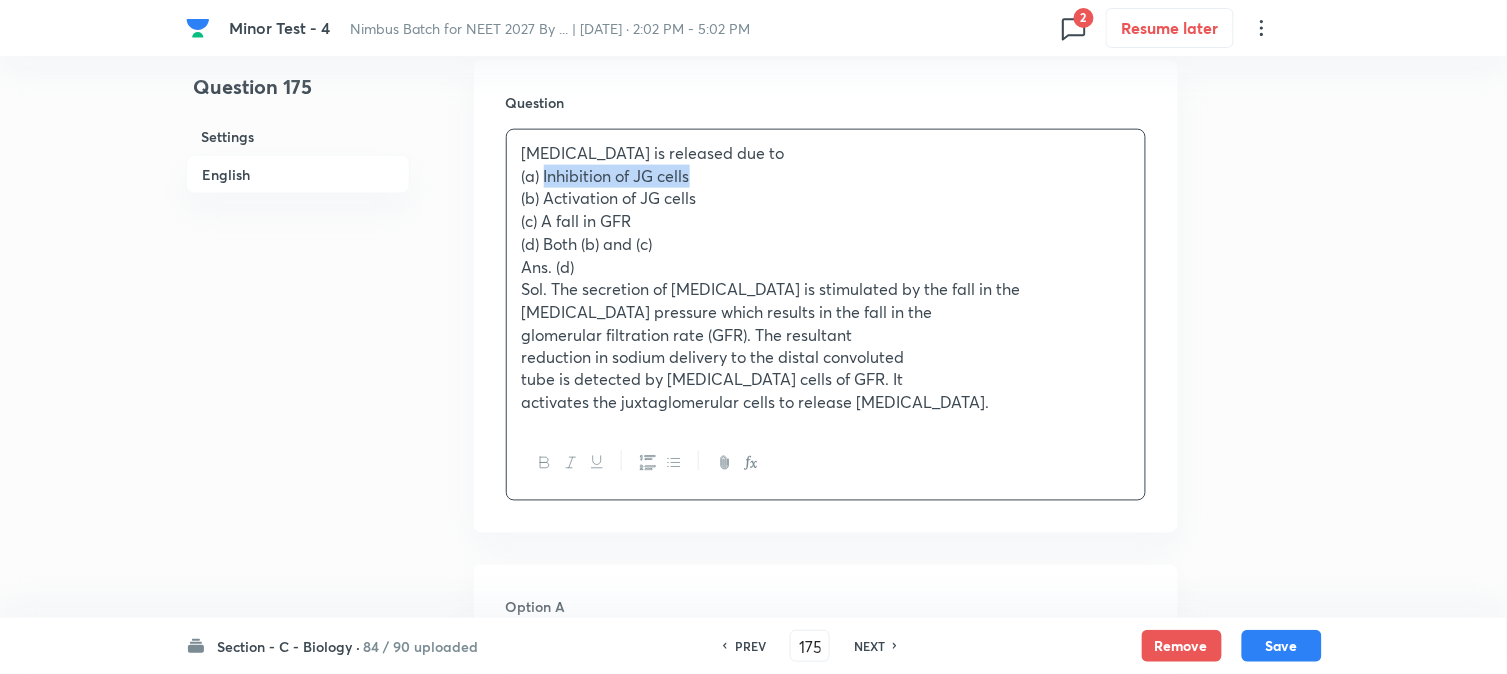 drag, startPoint x: 546, startPoint y: 181, endPoint x: 721, endPoint y: 175, distance: 175.10283 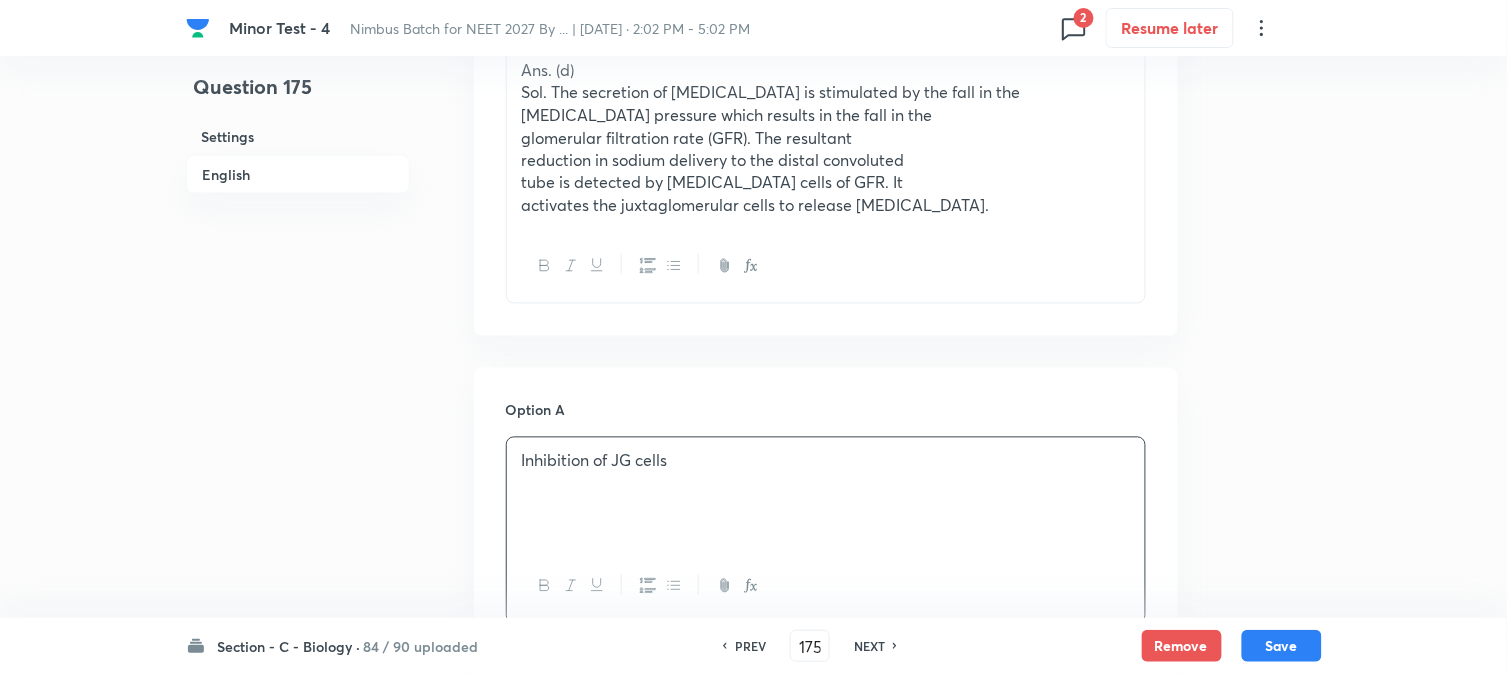 scroll, scrollTop: 590, scrollLeft: 0, axis: vertical 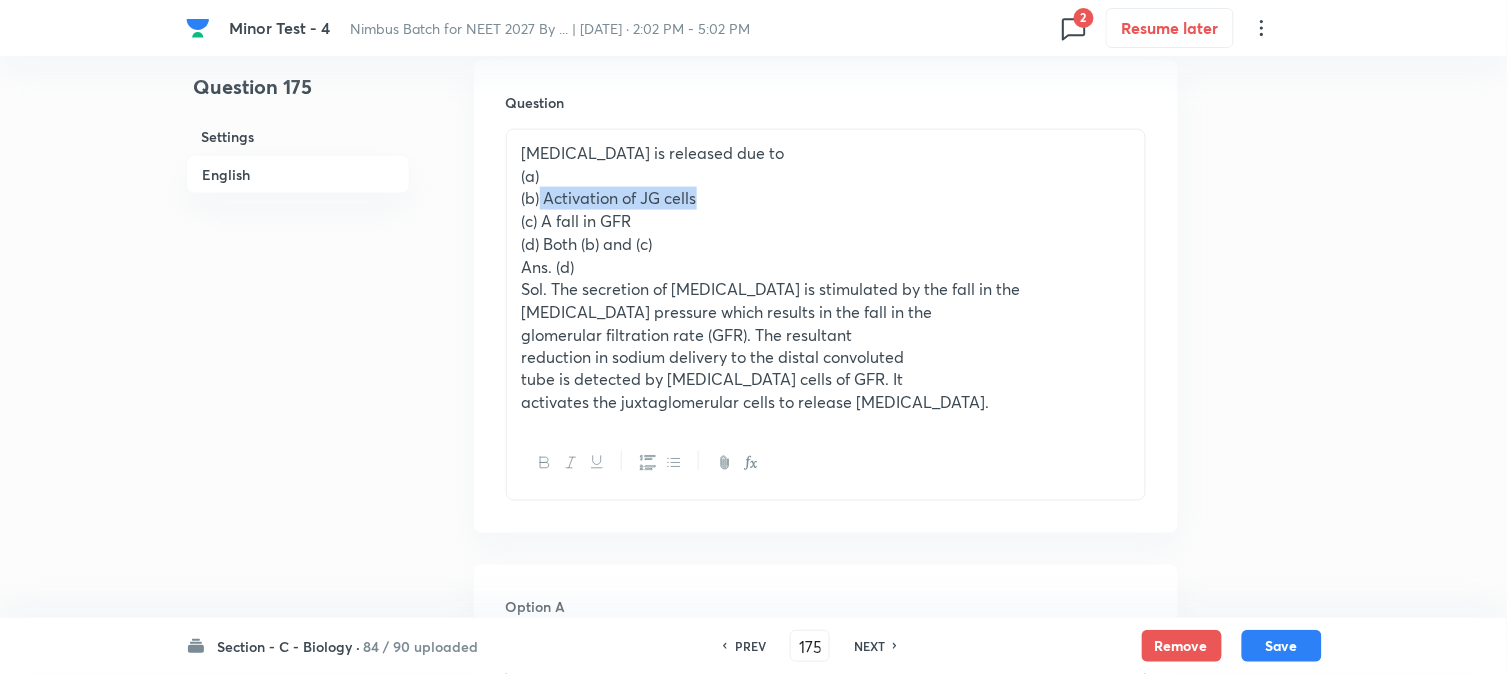 drag, startPoint x: 541, startPoint y: 198, endPoint x: 782, endPoint y: 208, distance: 241.20738 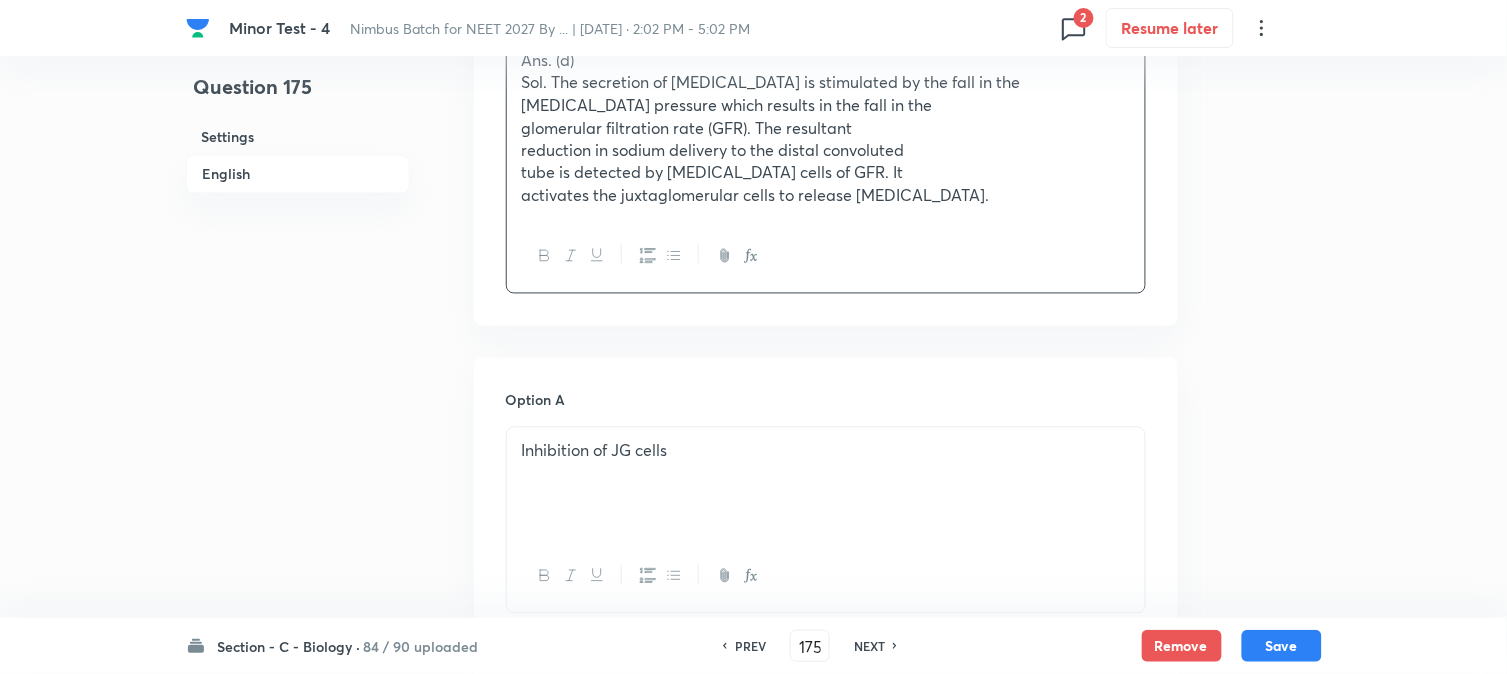 scroll, scrollTop: 1145, scrollLeft: 0, axis: vertical 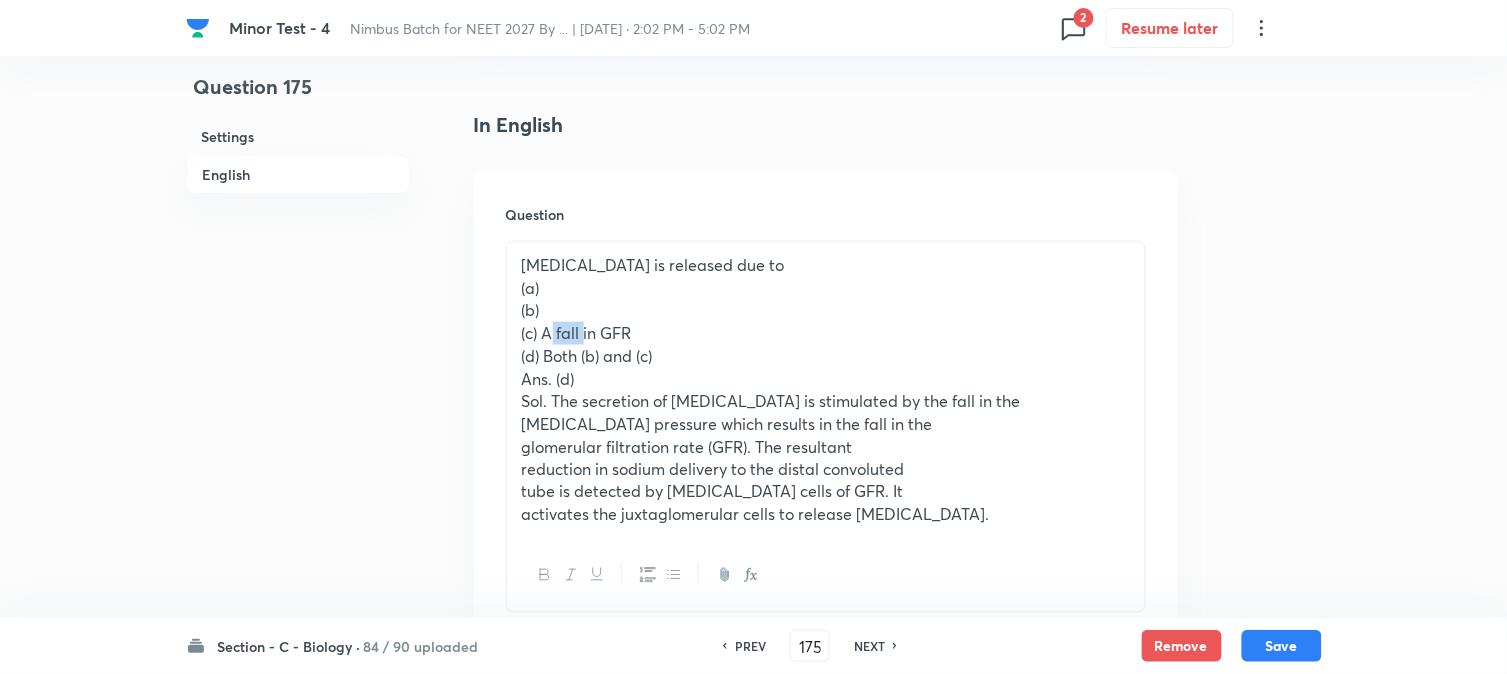 drag, startPoint x: 548, startPoint y: 325, endPoint x: 531, endPoint y: 338, distance: 21.400934 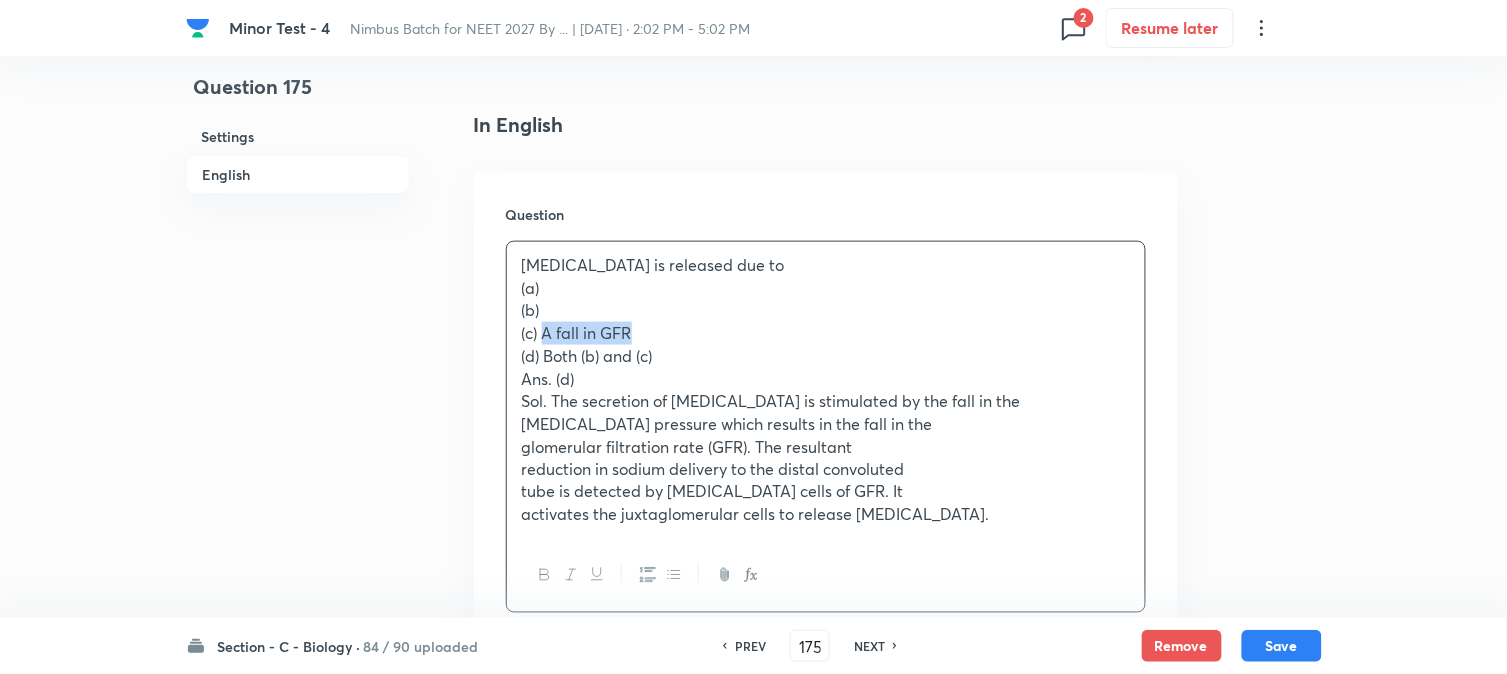 drag, startPoint x: 547, startPoint y: 328, endPoint x: 684, endPoint y: 311, distance: 138.05072 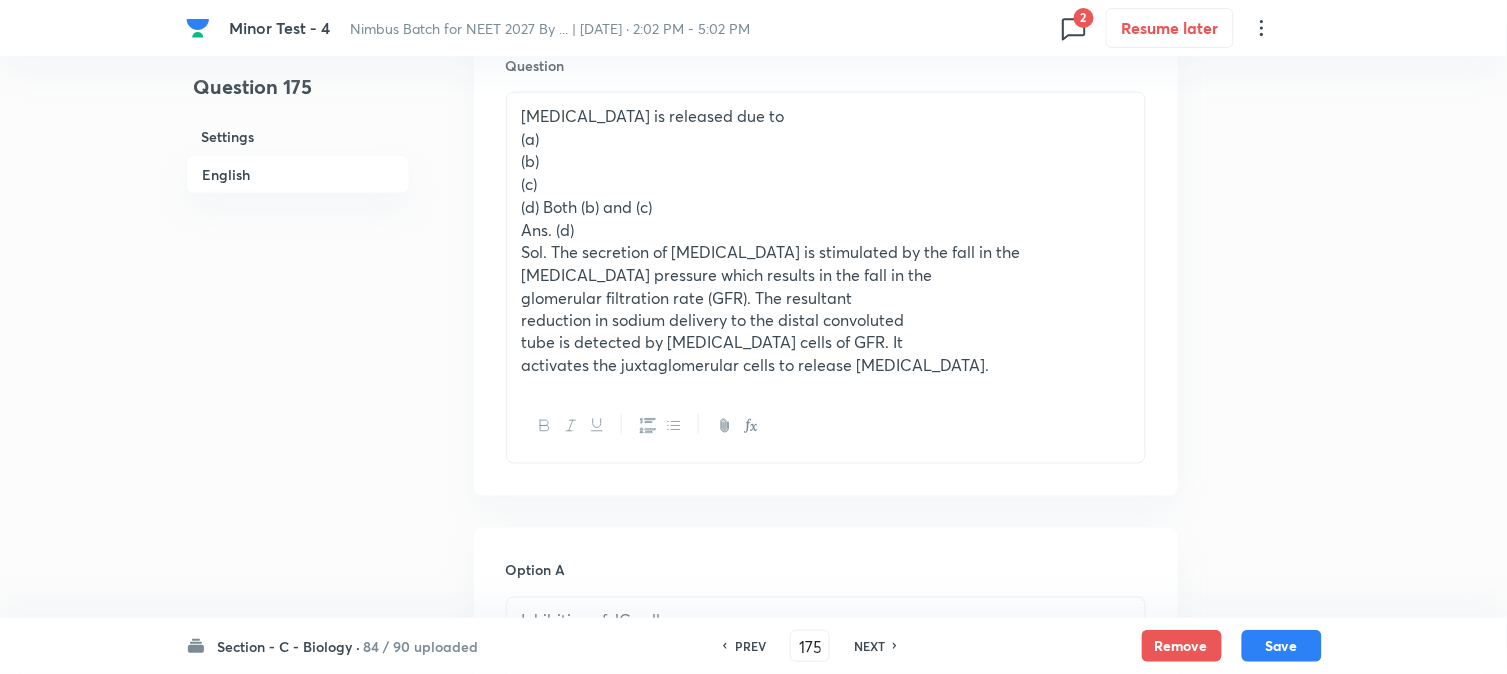 scroll, scrollTop: 590, scrollLeft: 0, axis: vertical 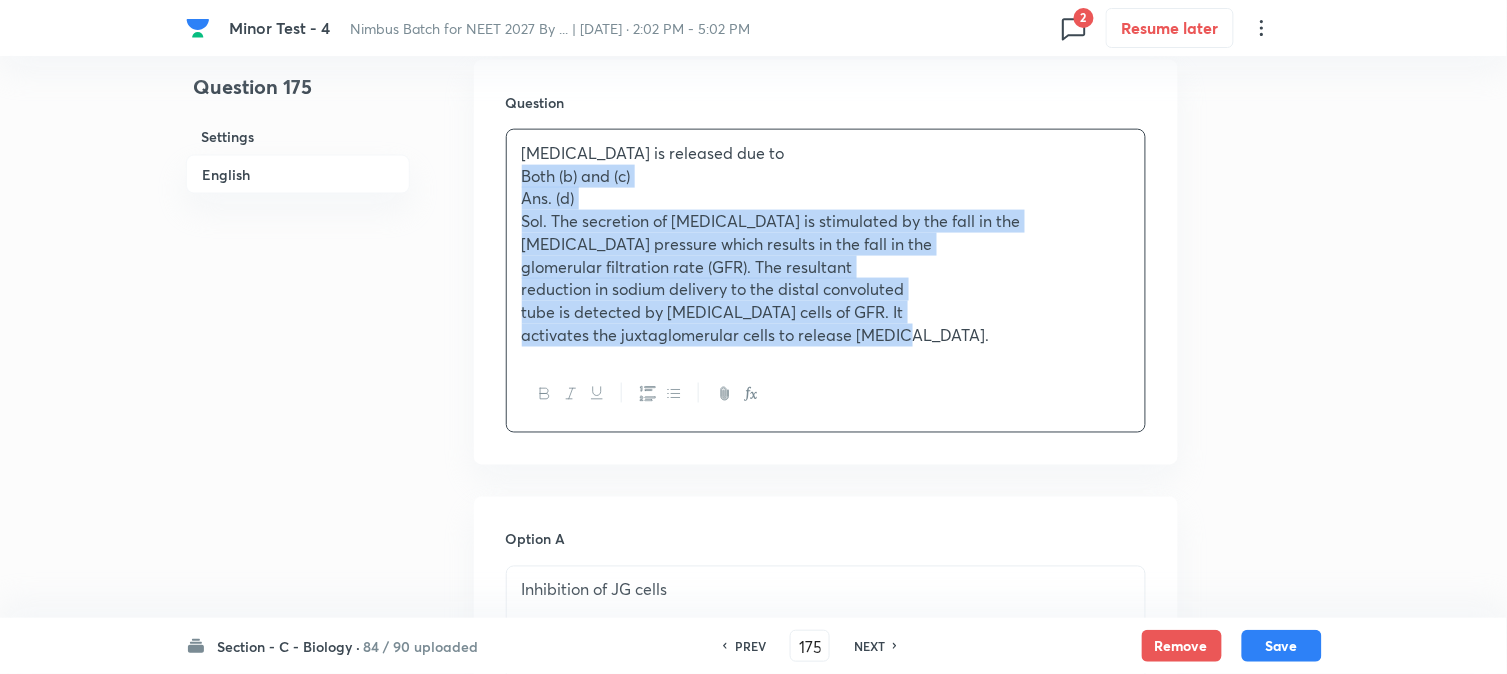 drag, startPoint x: 545, startPoint y: 247, endPoint x: 1217, endPoint y: 447, distance: 701.1305 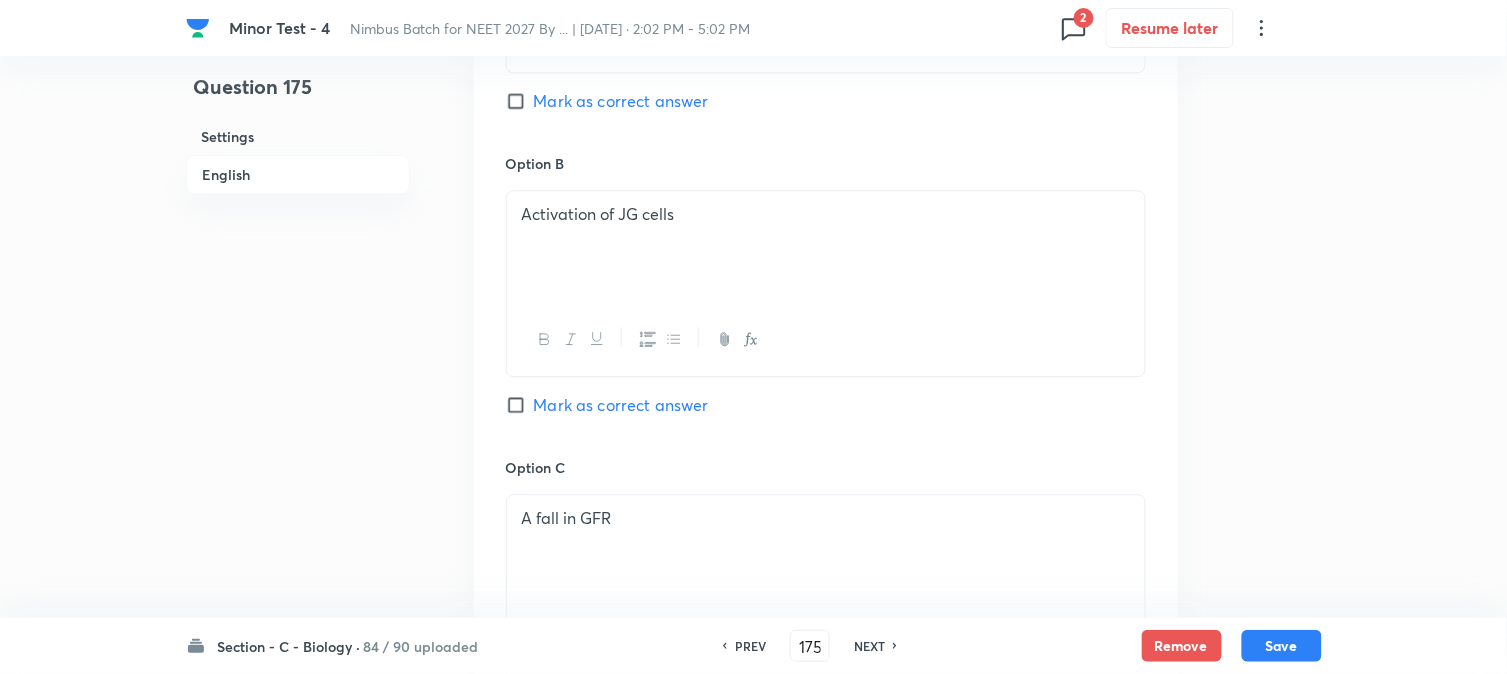 scroll, scrollTop: 1478, scrollLeft: 0, axis: vertical 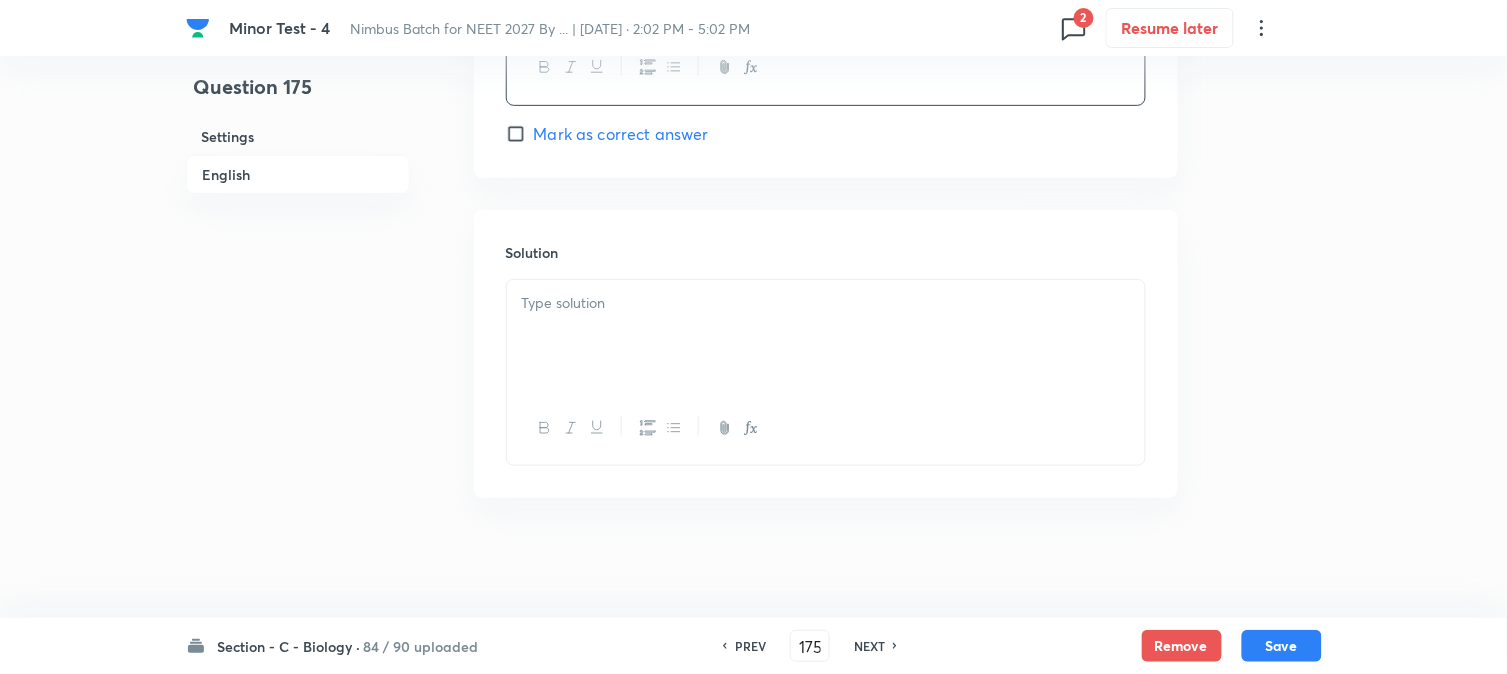 drag, startPoint x: 526, startPoint y: 517, endPoint x: 1174, endPoint y: 486, distance: 648.7411 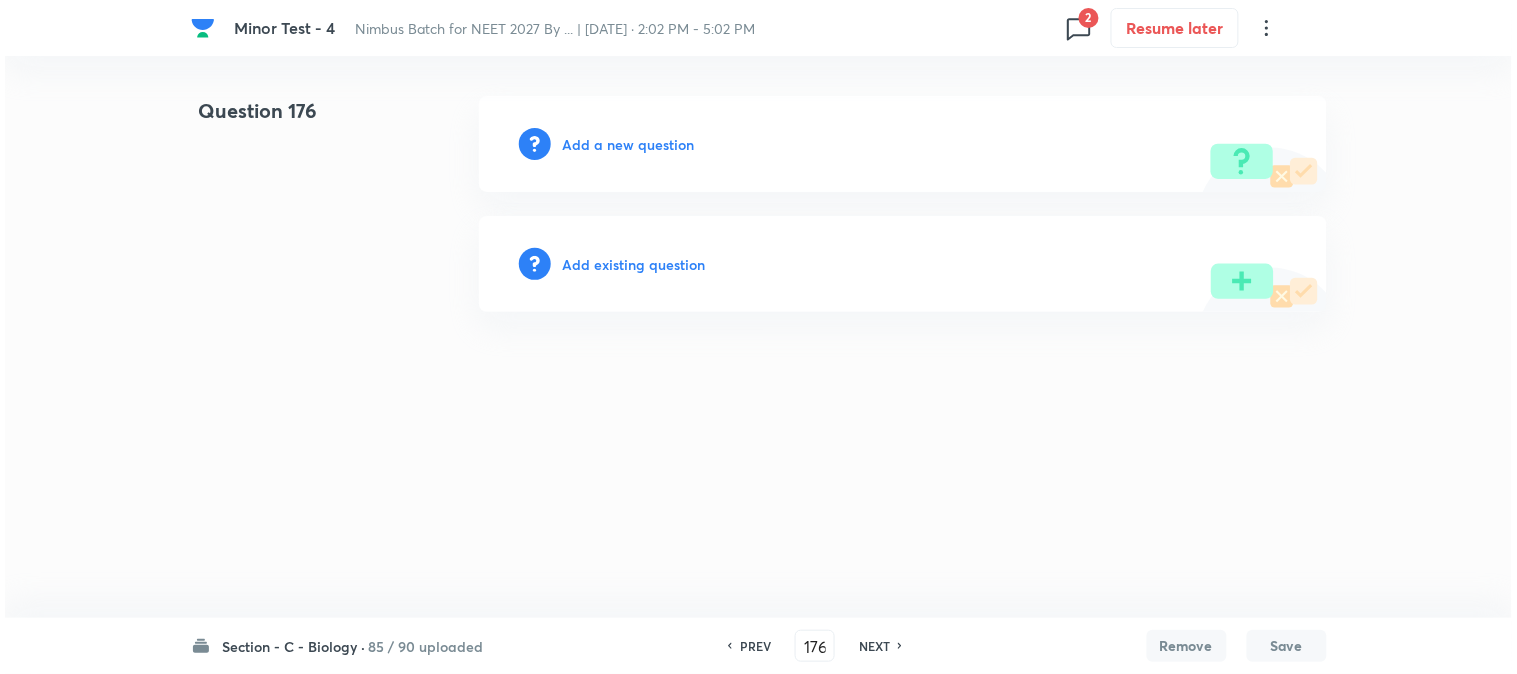 scroll, scrollTop: 0, scrollLeft: 0, axis: both 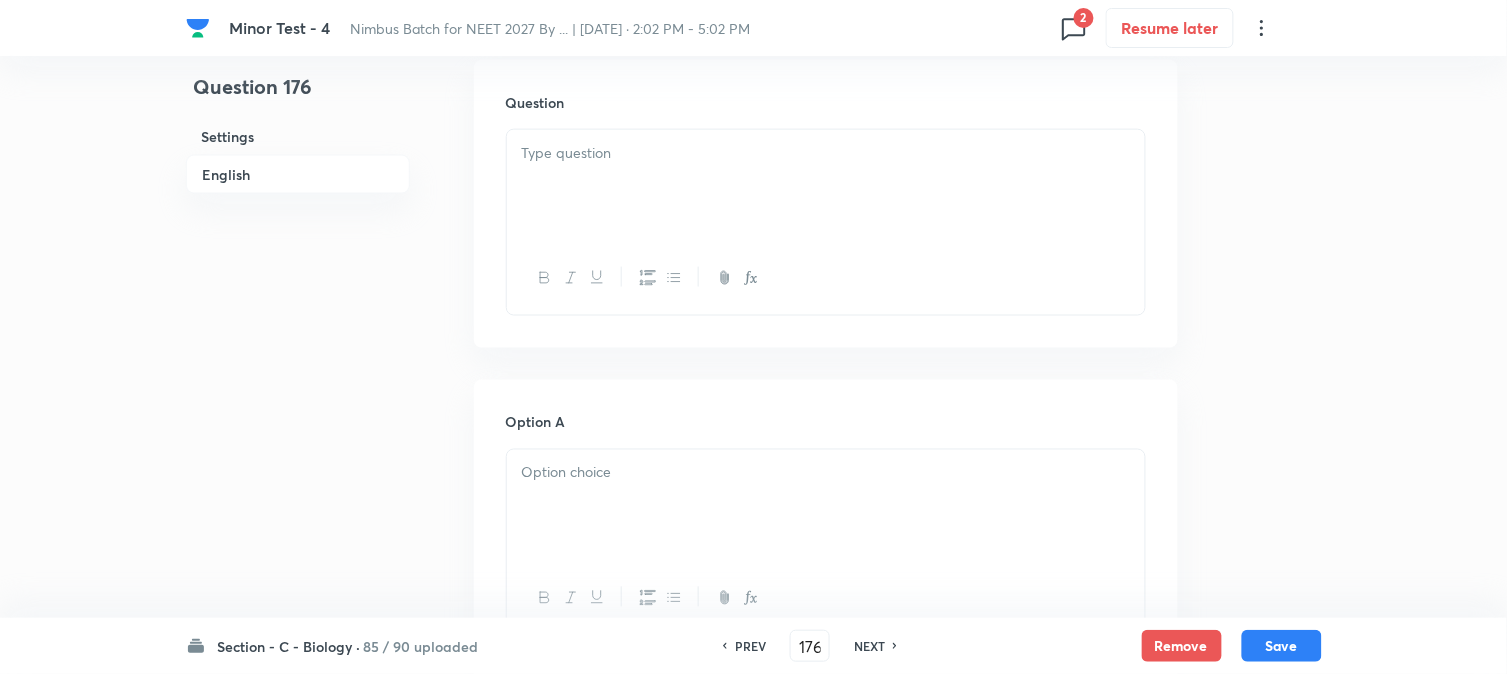 drag, startPoint x: 572, startPoint y: 148, endPoint x: 572, endPoint y: 161, distance: 13 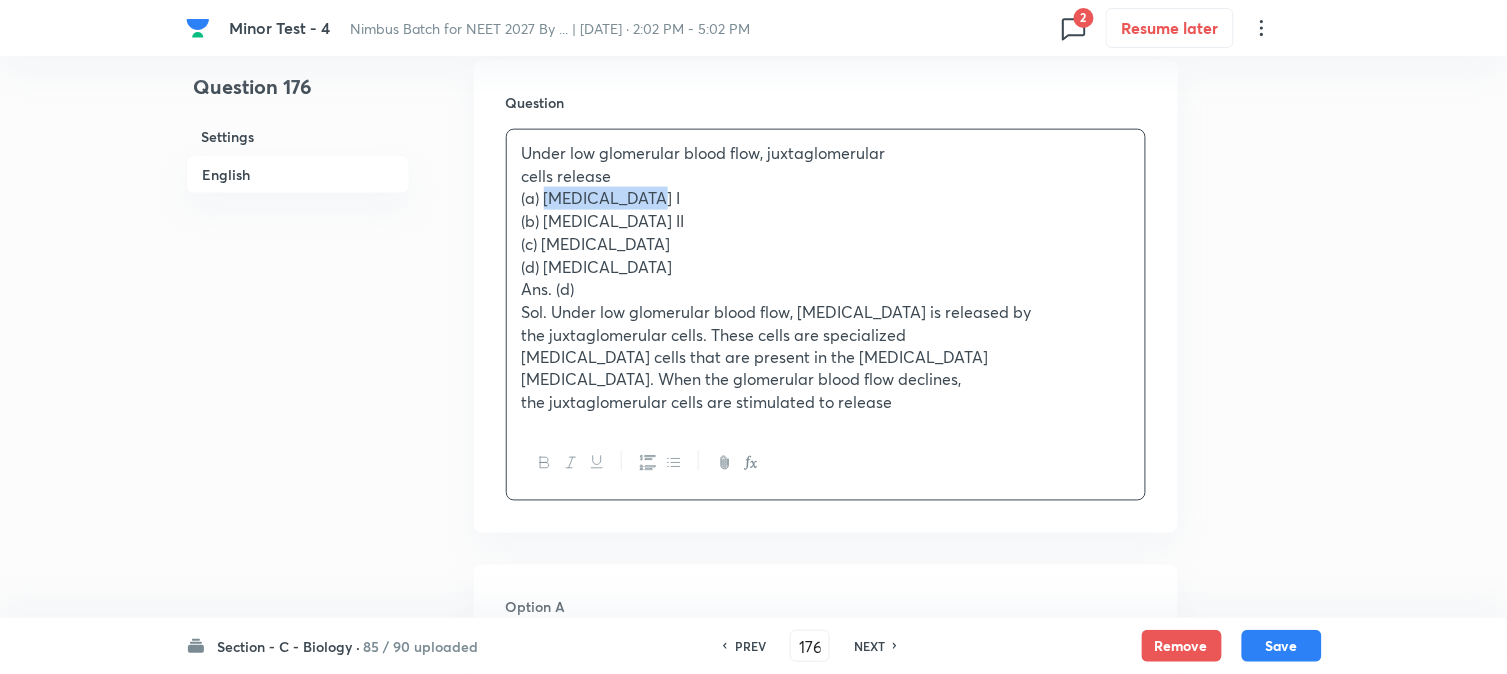 drag, startPoint x: 548, startPoint y: 203, endPoint x: 664, endPoint y: 198, distance: 116.10771 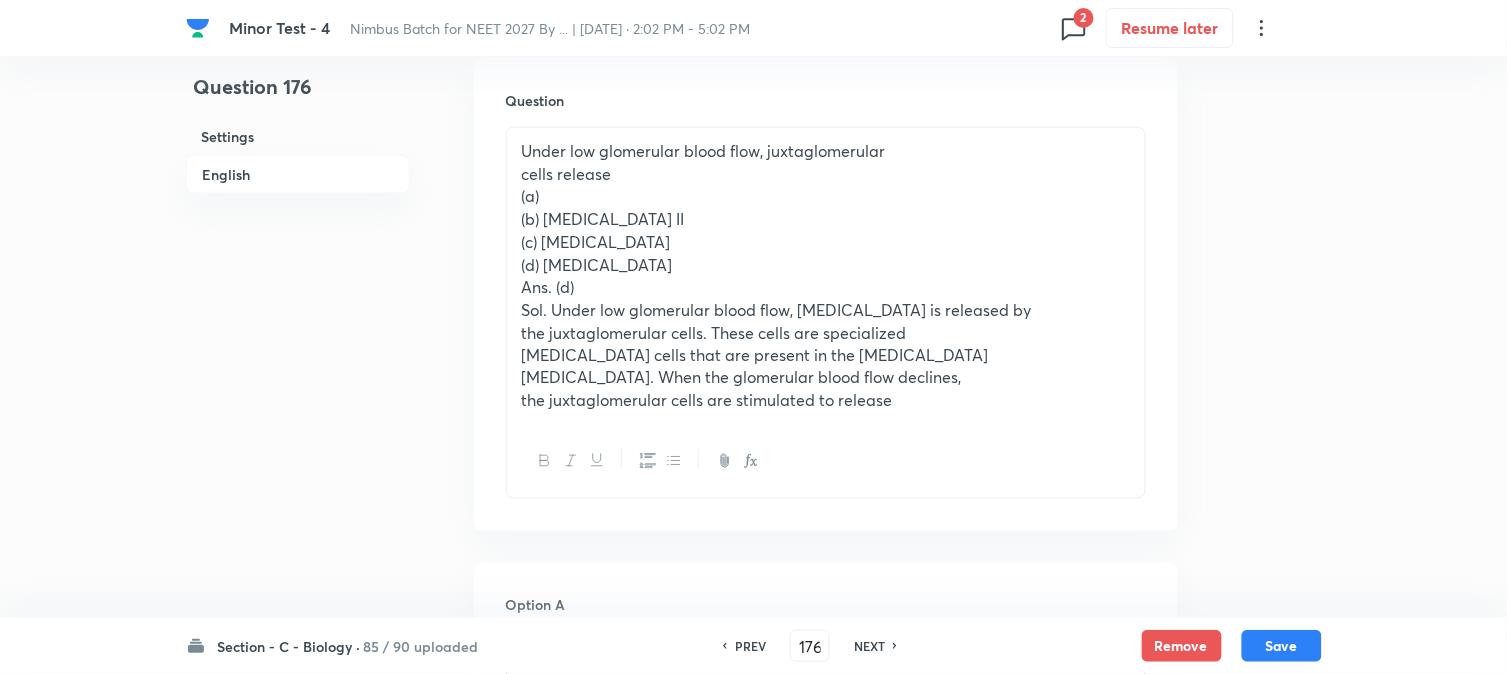 scroll, scrollTop: 590, scrollLeft: 0, axis: vertical 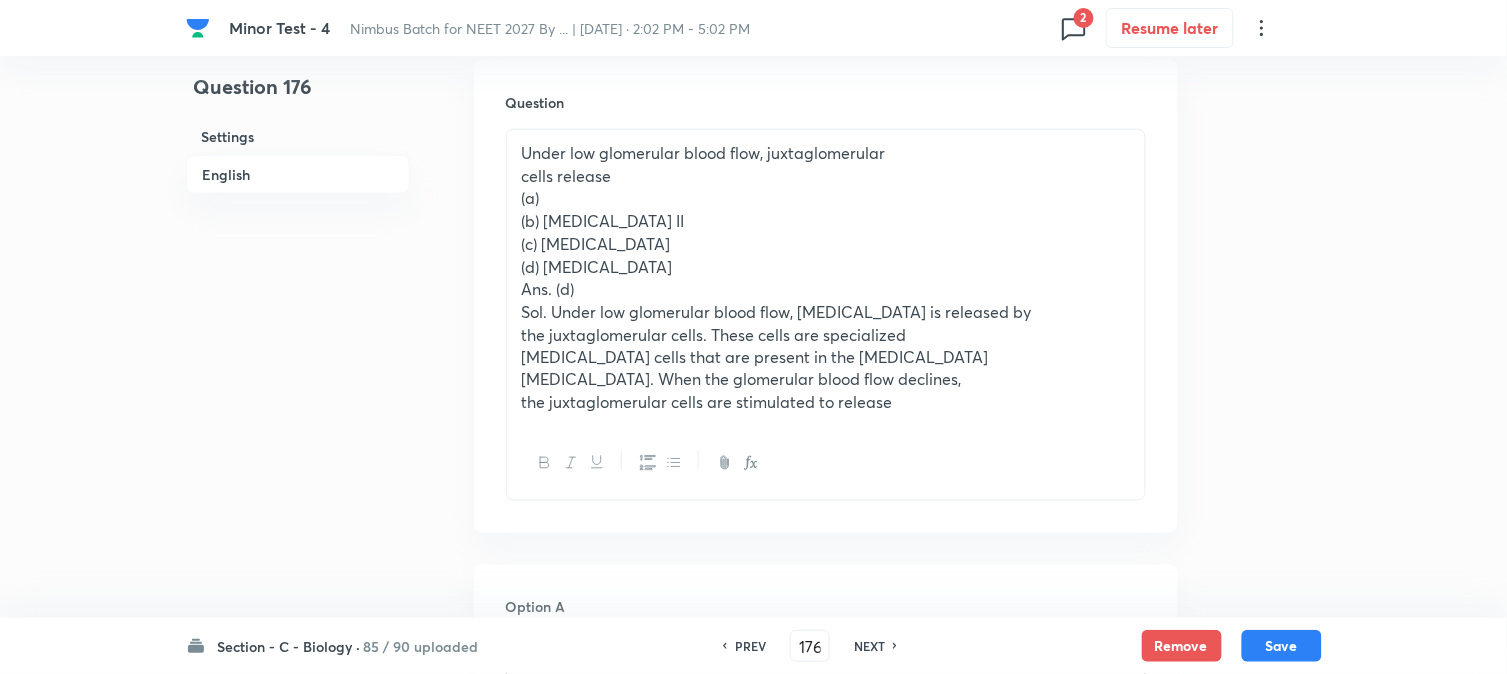 drag, startPoint x: 551, startPoint y: 214, endPoint x: 618, endPoint y: 211, distance: 67.06713 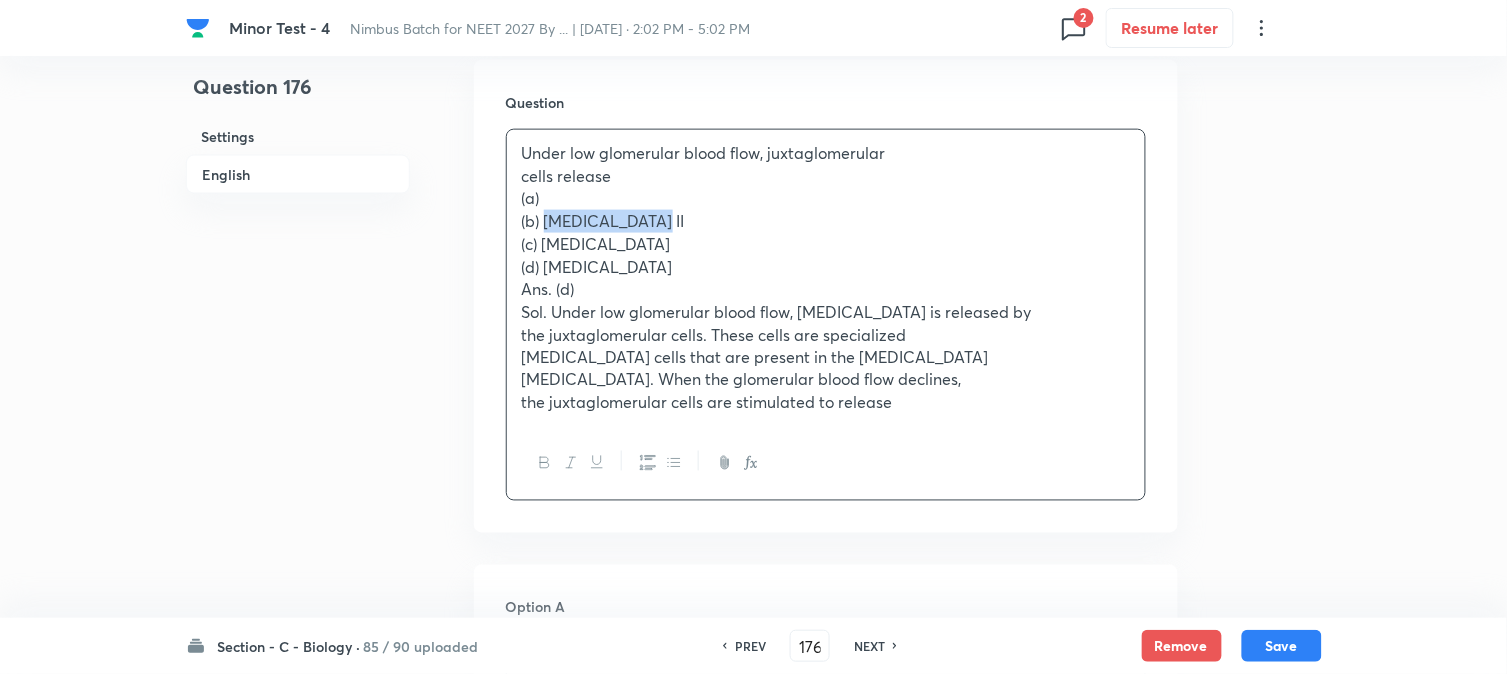 drag, startPoint x: 550, startPoint y: 217, endPoint x: 657, endPoint y: 215, distance: 107.01869 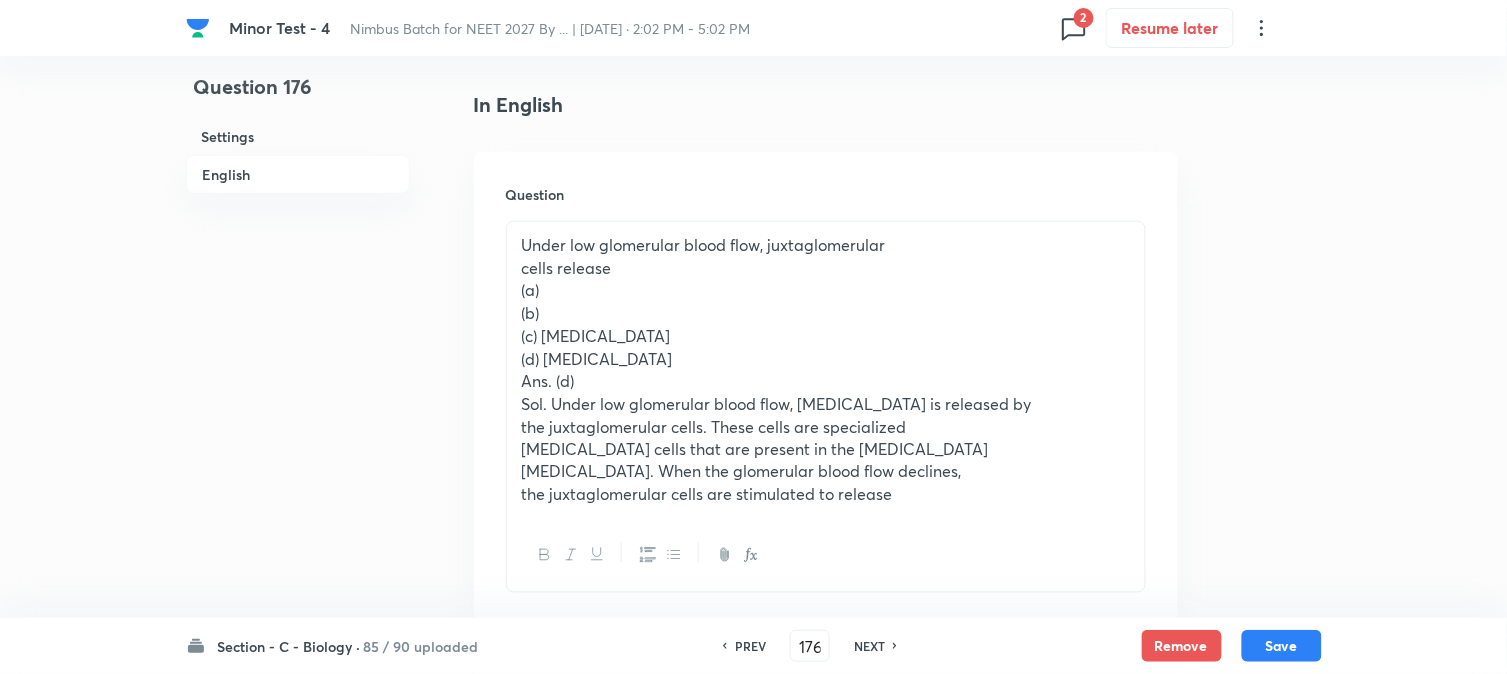 scroll, scrollTop: 478, scrollLeft: 0, axis: vertical 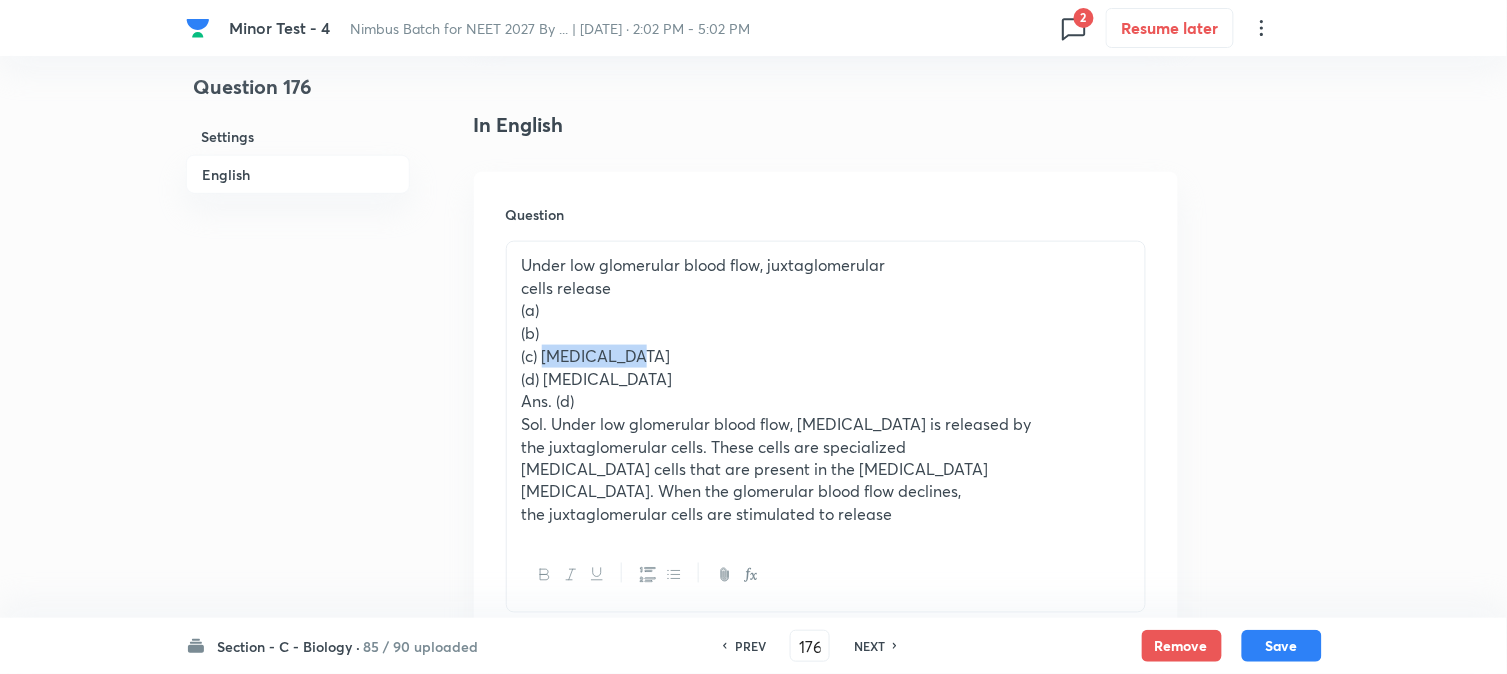 drag, startPoint x: 544, startPoint y: 351, endPoint x: 651, endPoint y: 352, distance: 107.00467 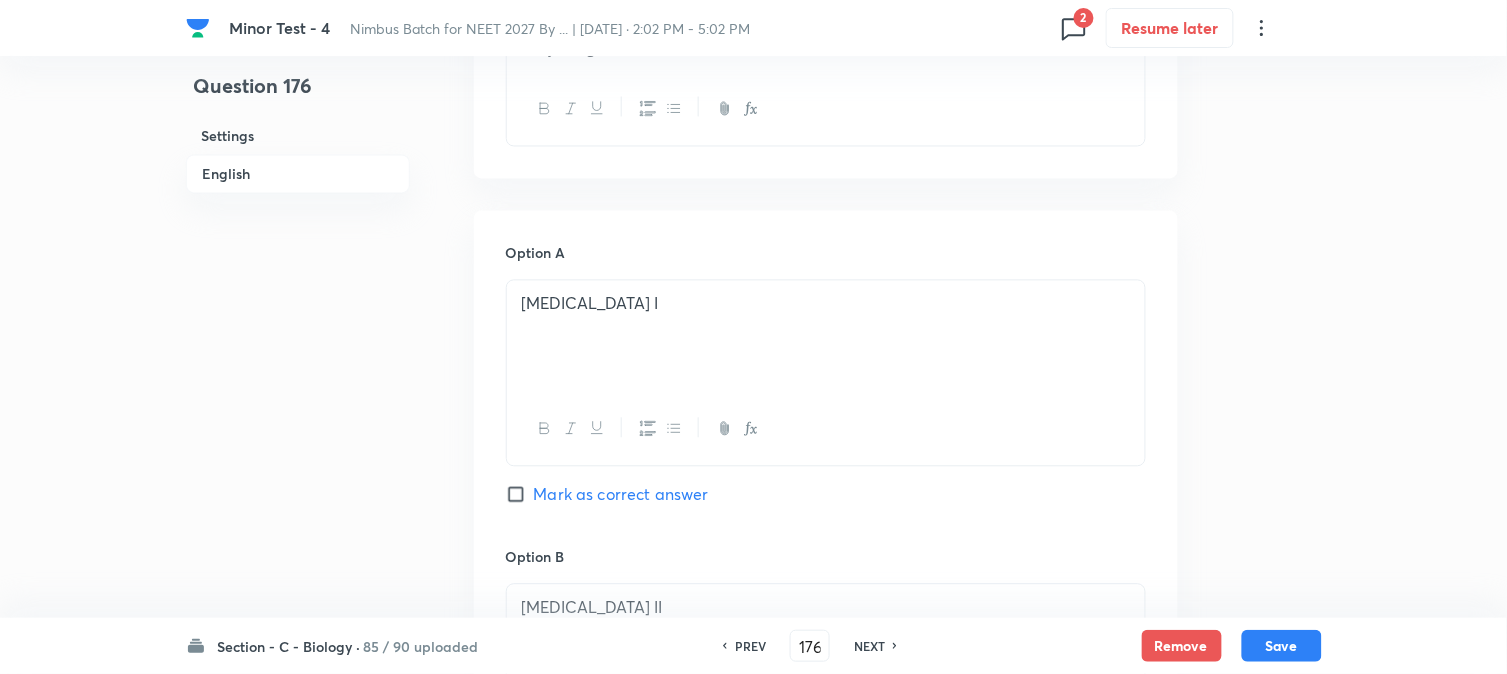 scroll, scrollTop: 478, scrollLeft: 0, axis: vertical 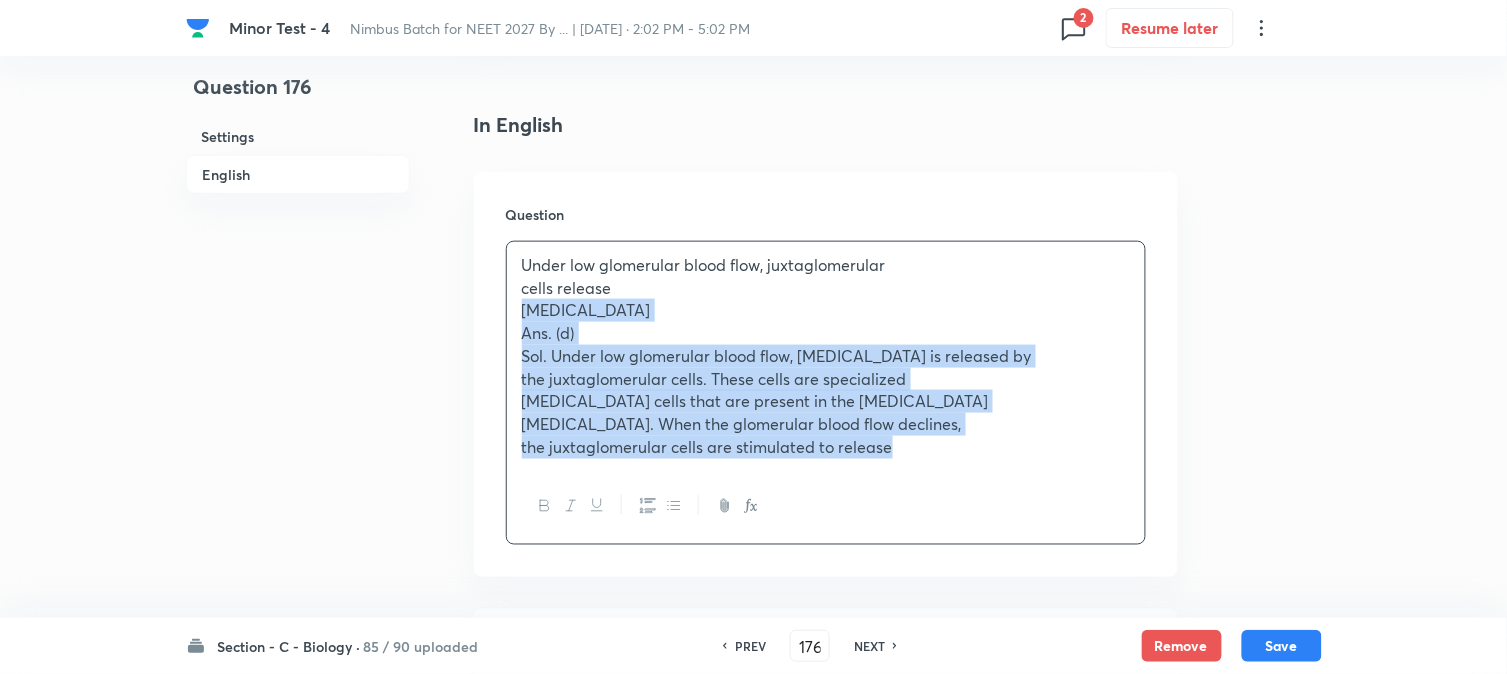 drag, startPoint x: 545, startPoint y: 384, endPoint x: 1182, endPoint y: 525, distance: 652.4186 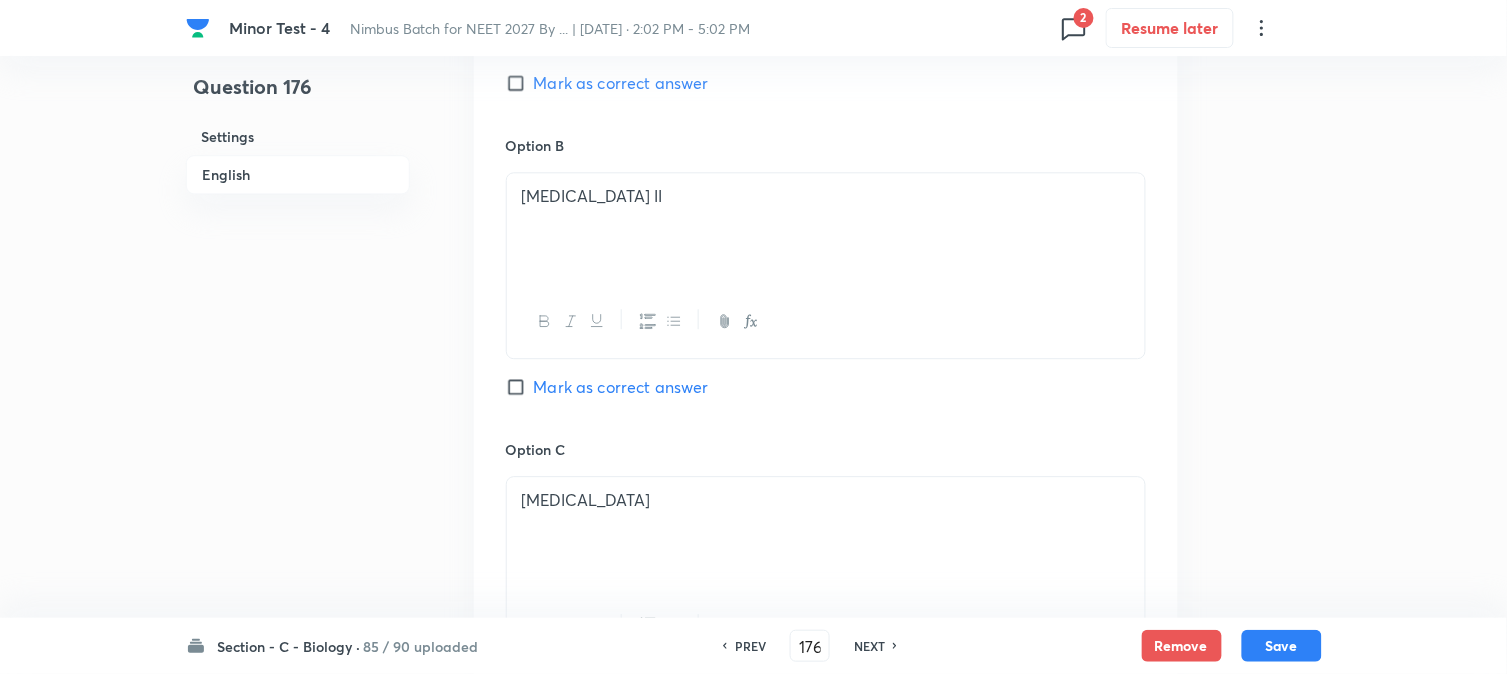scroll, scrollTop: 1701, scrollLeft: 0, axis: vertical 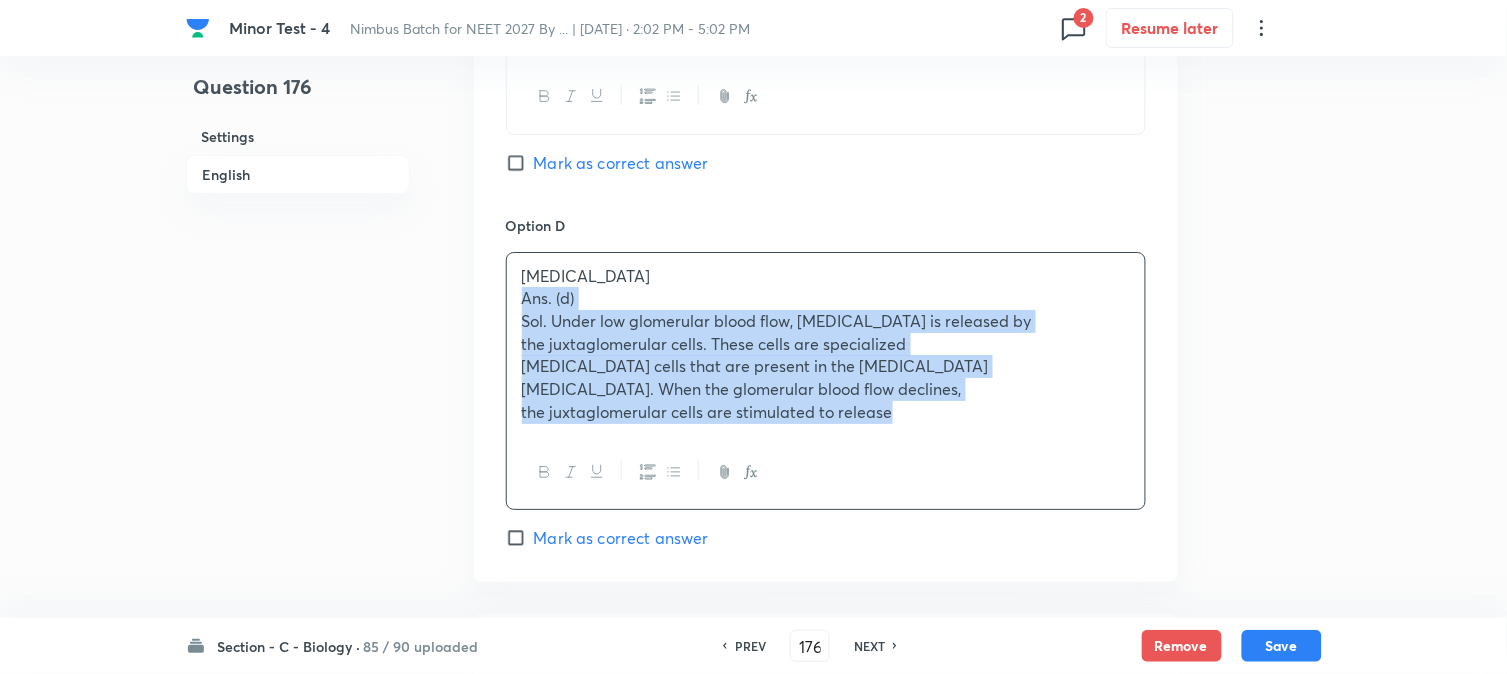 drag, startPoint x: 510, startPoint y: 297, endPoint x: 1173, endPoint y: 488, distance: 689.96375 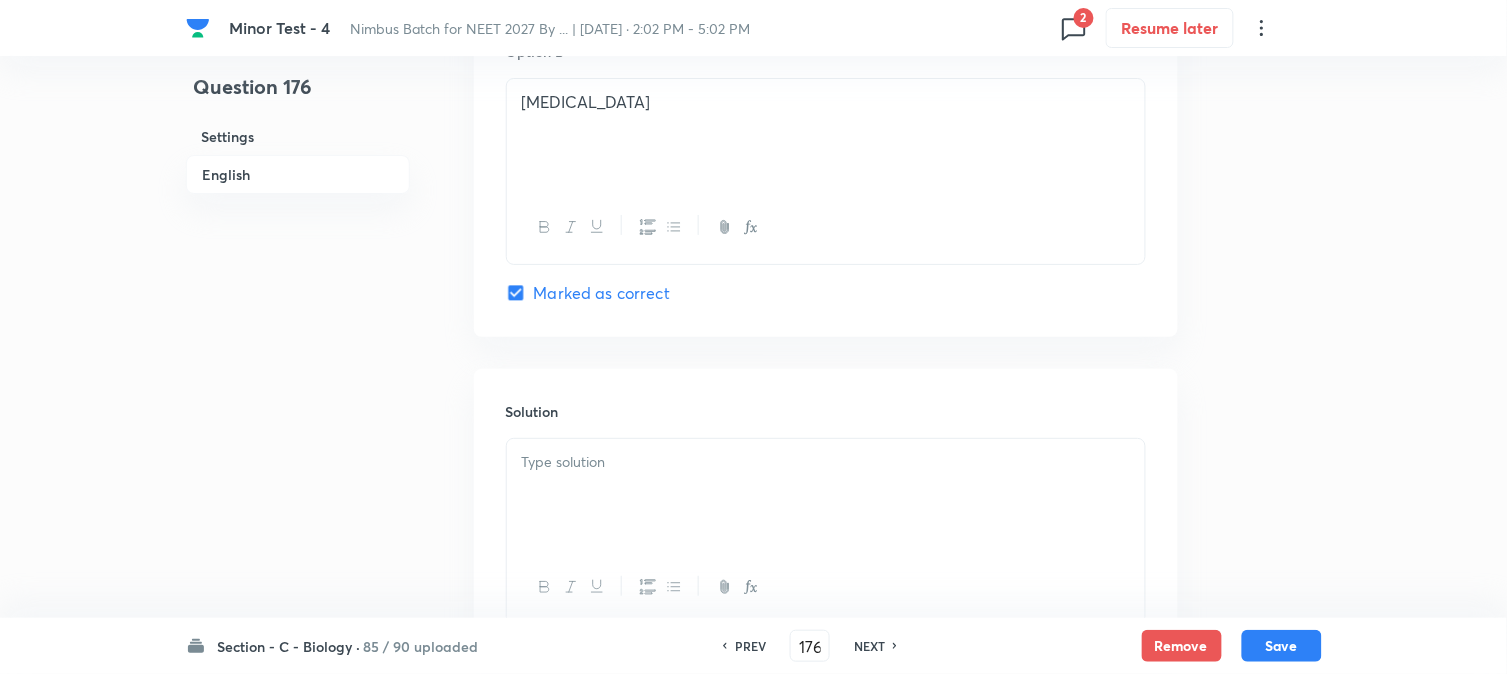 scroll, scrollTop: 2034, scrollLeft: 0, axis: vertical 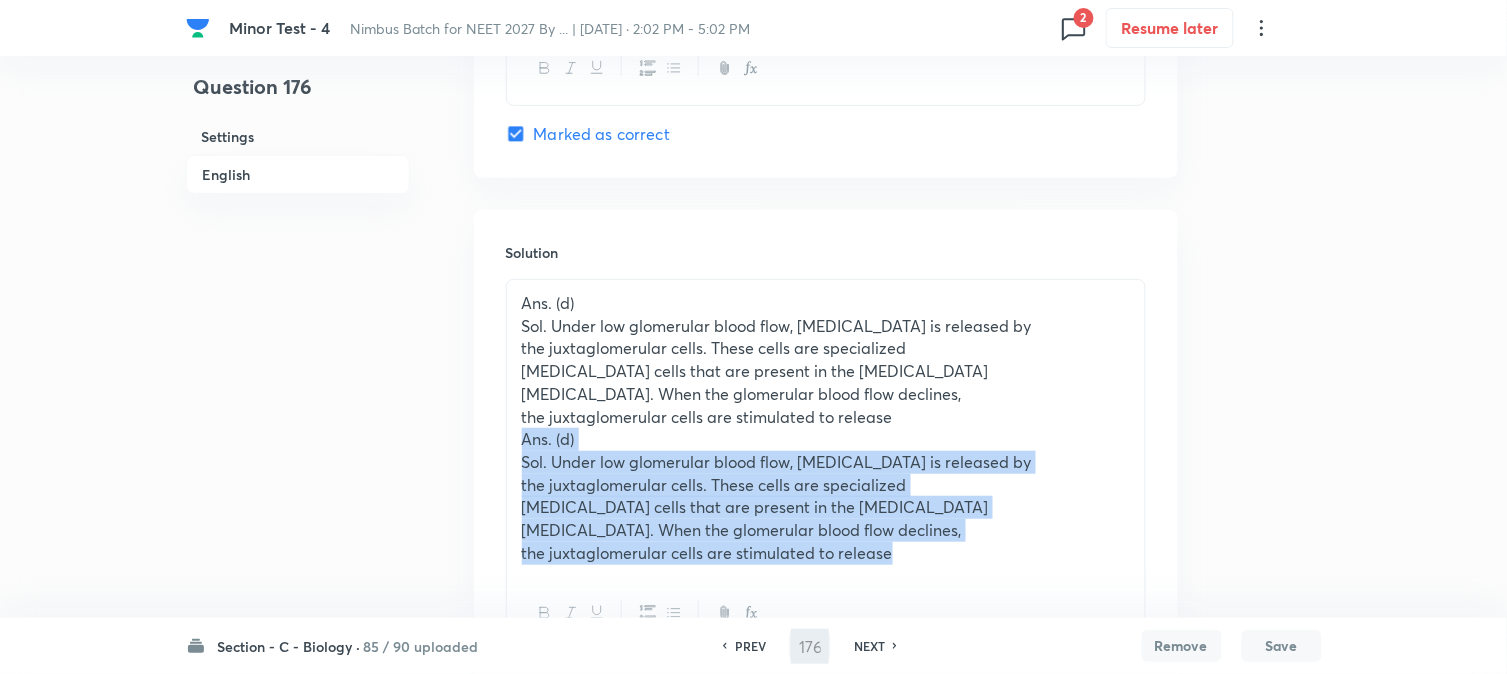 drag, startPoint x: 905, startPoint y: 565, endPoint x: 502, endPoint y: 434, distance: 423.75702 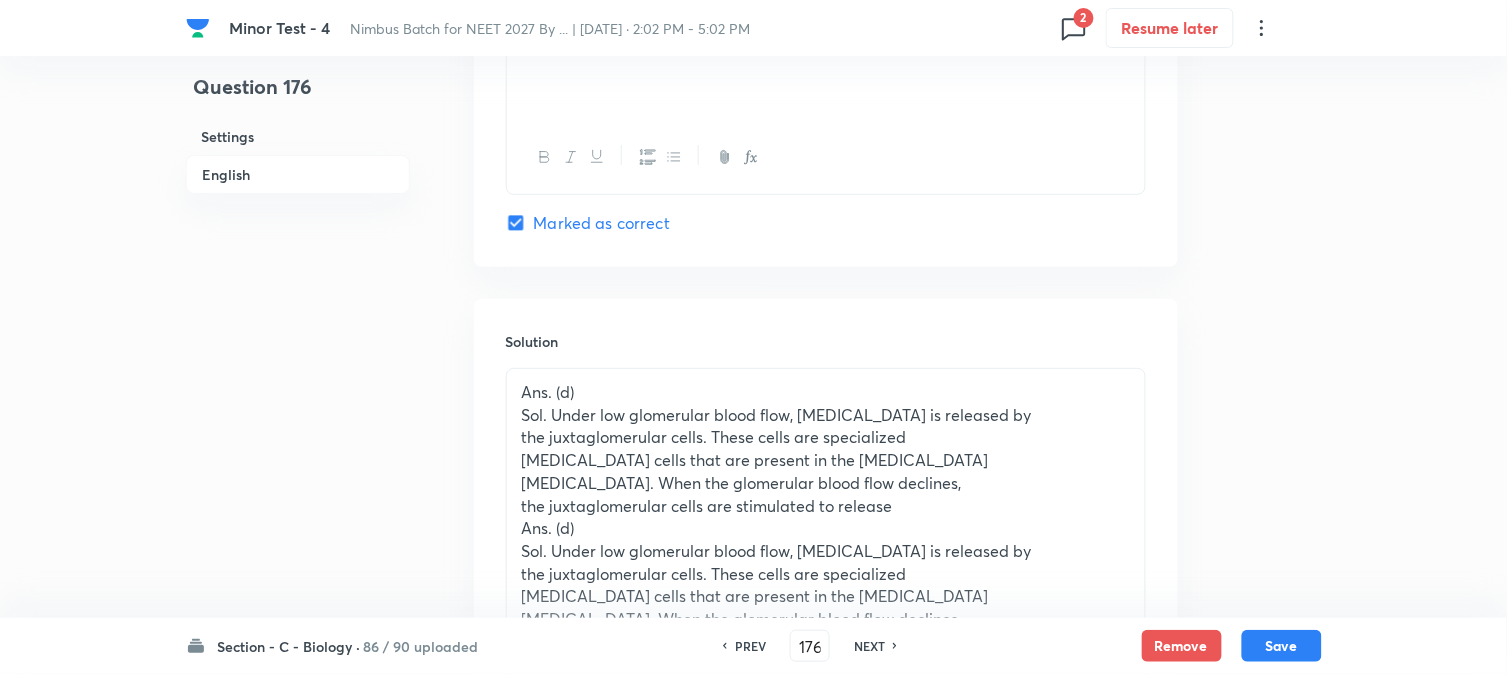 scroll, scrollTop: 2223, scrollLeft: 0, axis: vertical 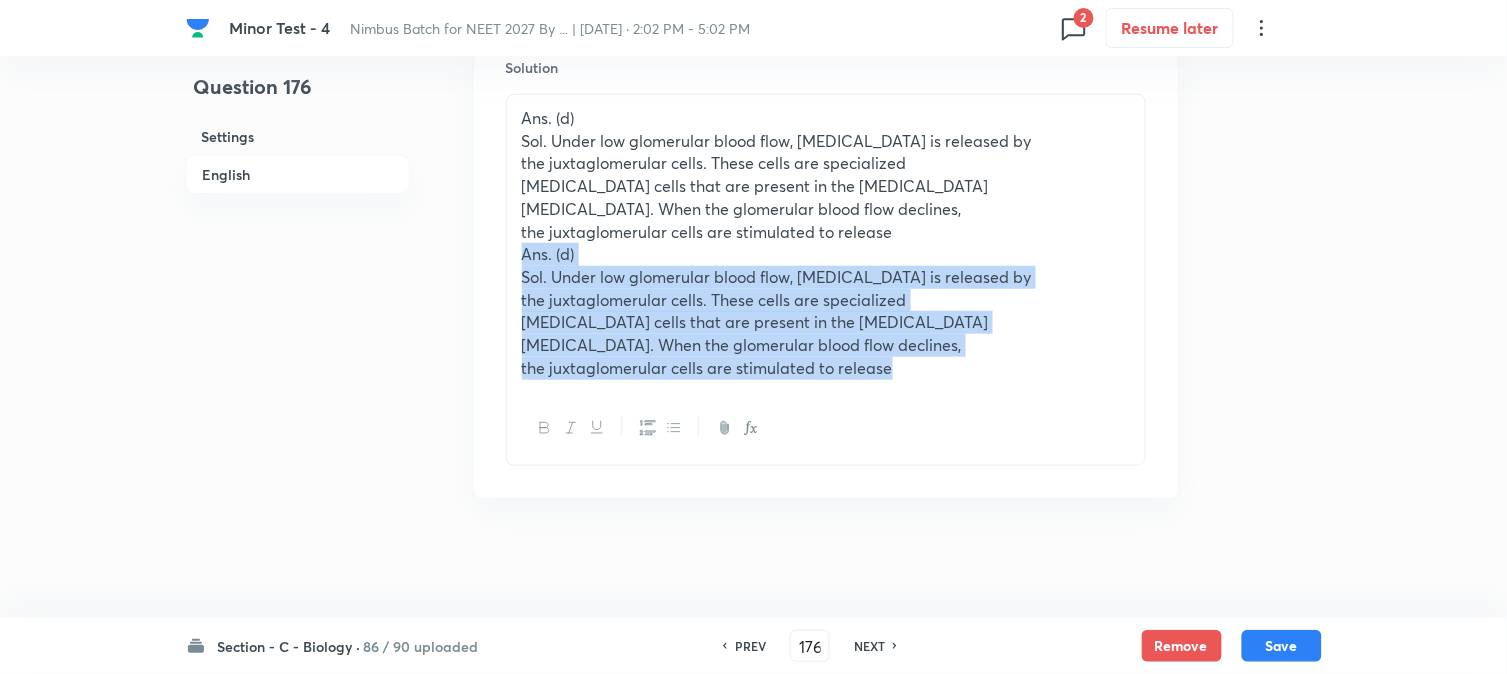 drag, startPoint x: 927, startPoint y: 381, endPoint x: 495, endPoint y: 251, distance: 451.13635 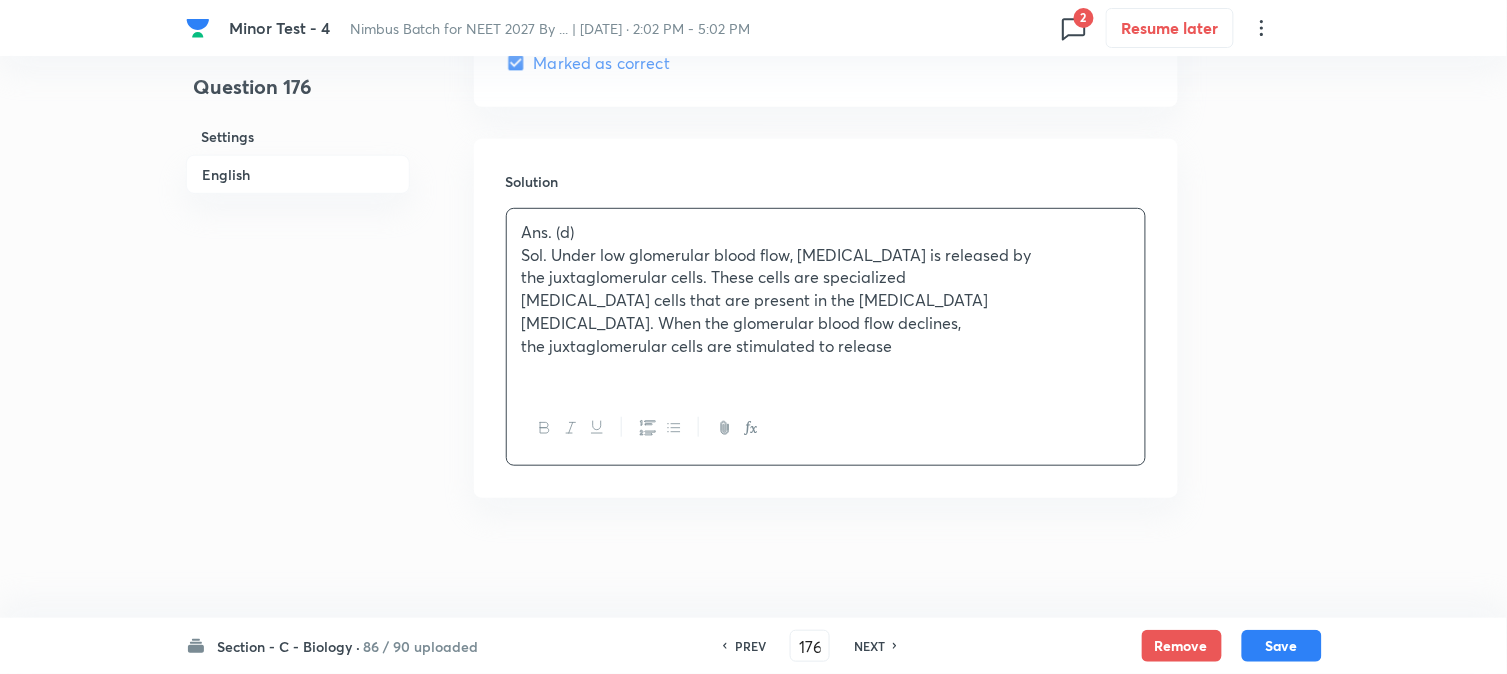 scroll, scrollTop: 2132, scrollLeft: 0, axis: vertical 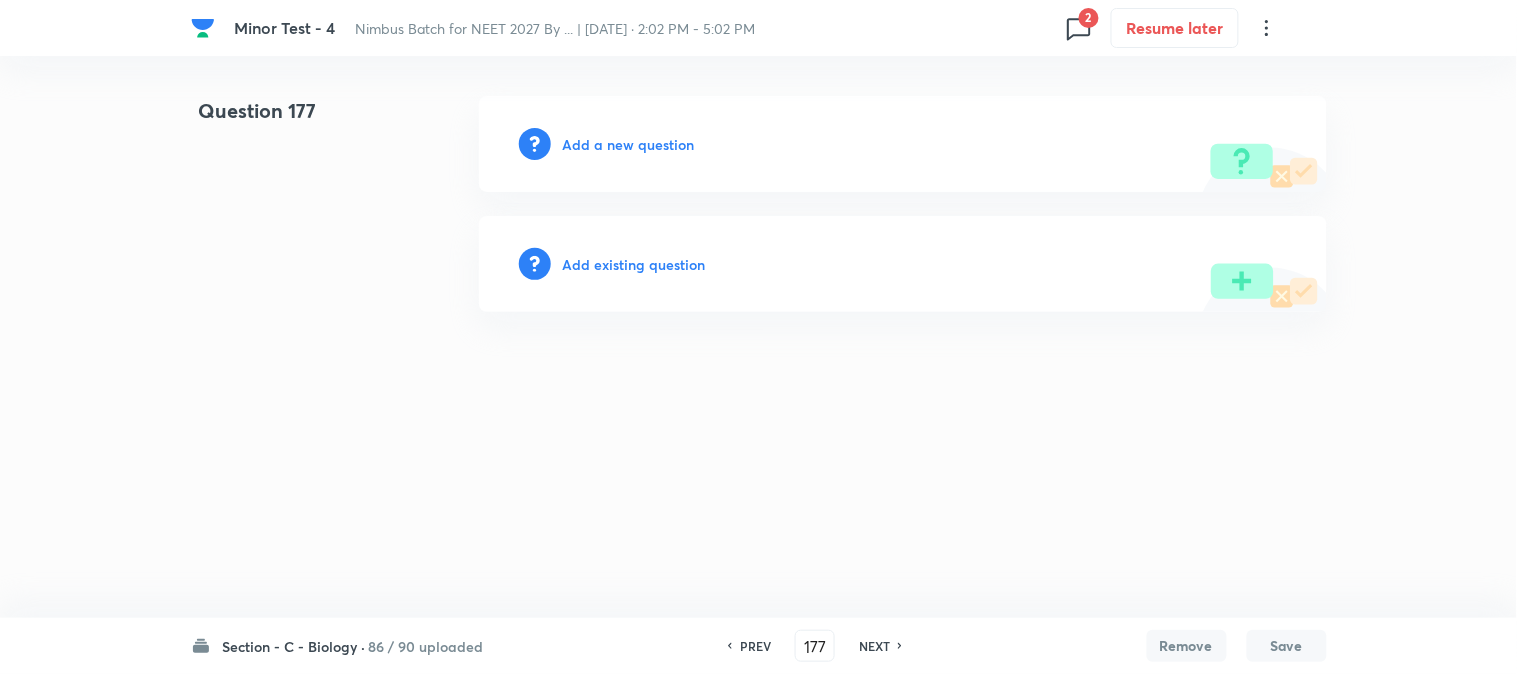 drag, startPoint x: 652, startPoint y: 115, endPoint x: 650, endPoint y: 130, distance: 15.132746 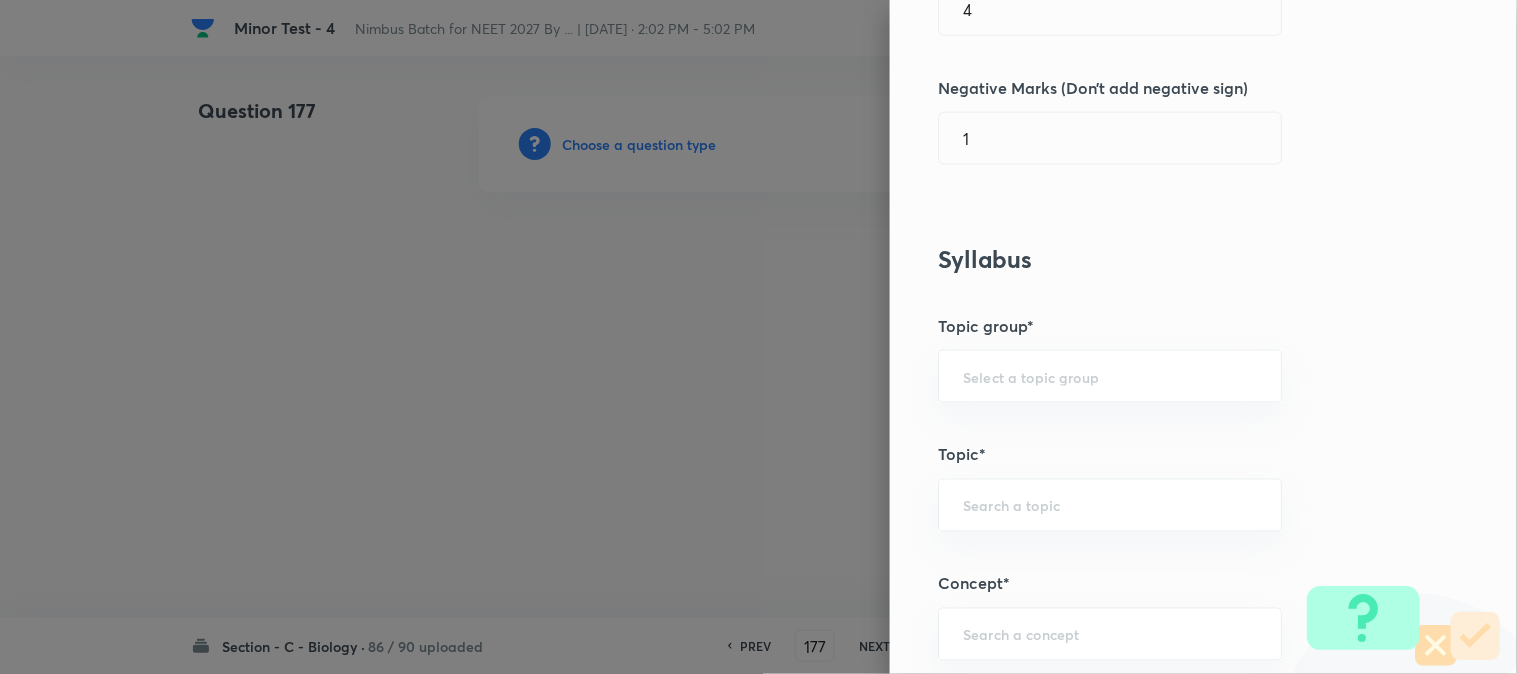 scroll, scrollTop: 1180, scrollLeft: 0, axis: vertical 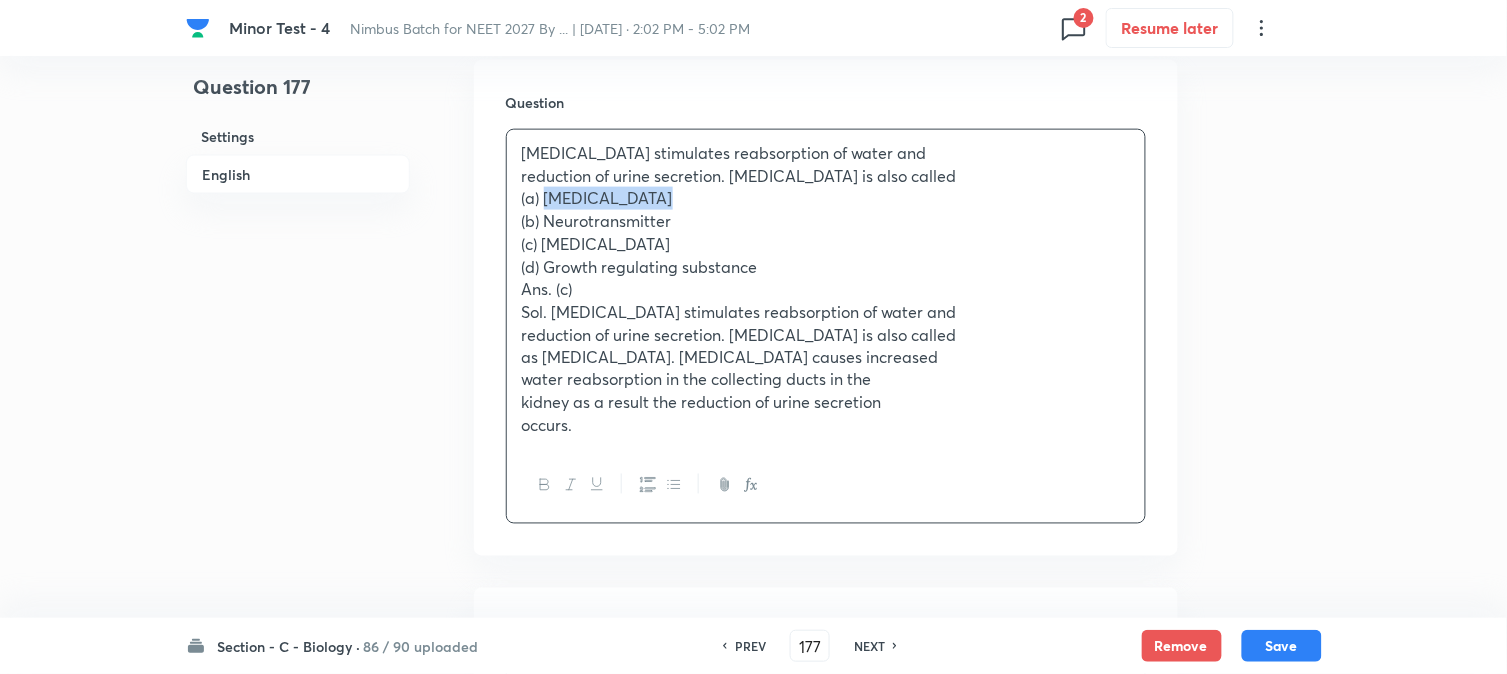 drag, startPoint x: 545, startPoint y: 195, endPoint x: 677, endPoint y: 196, distance: 132.00378 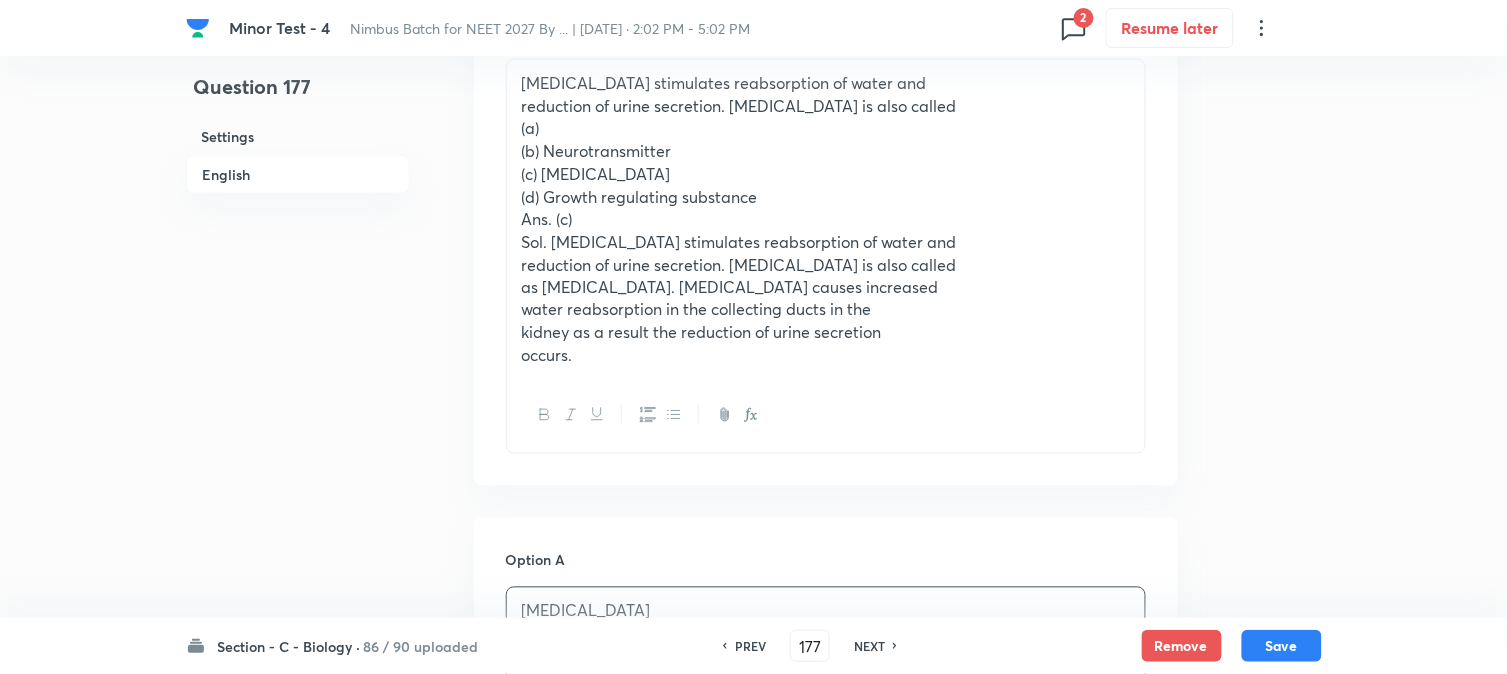scroll, scrollTop: 478, scrollLeft: 0, axis: vertical 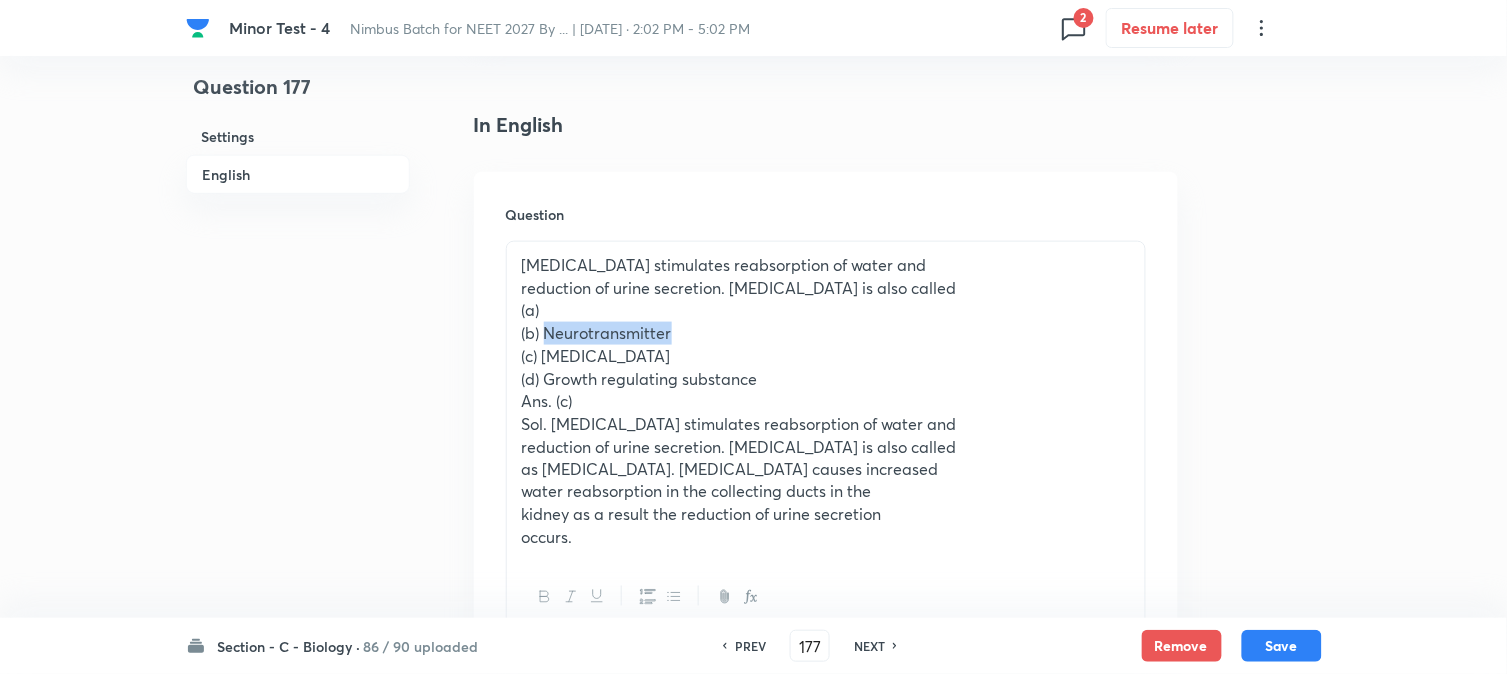 drag, startPoint x: 545, startPoint y: 333, endPoint x: 715, endPoint y: 333, distance: 170 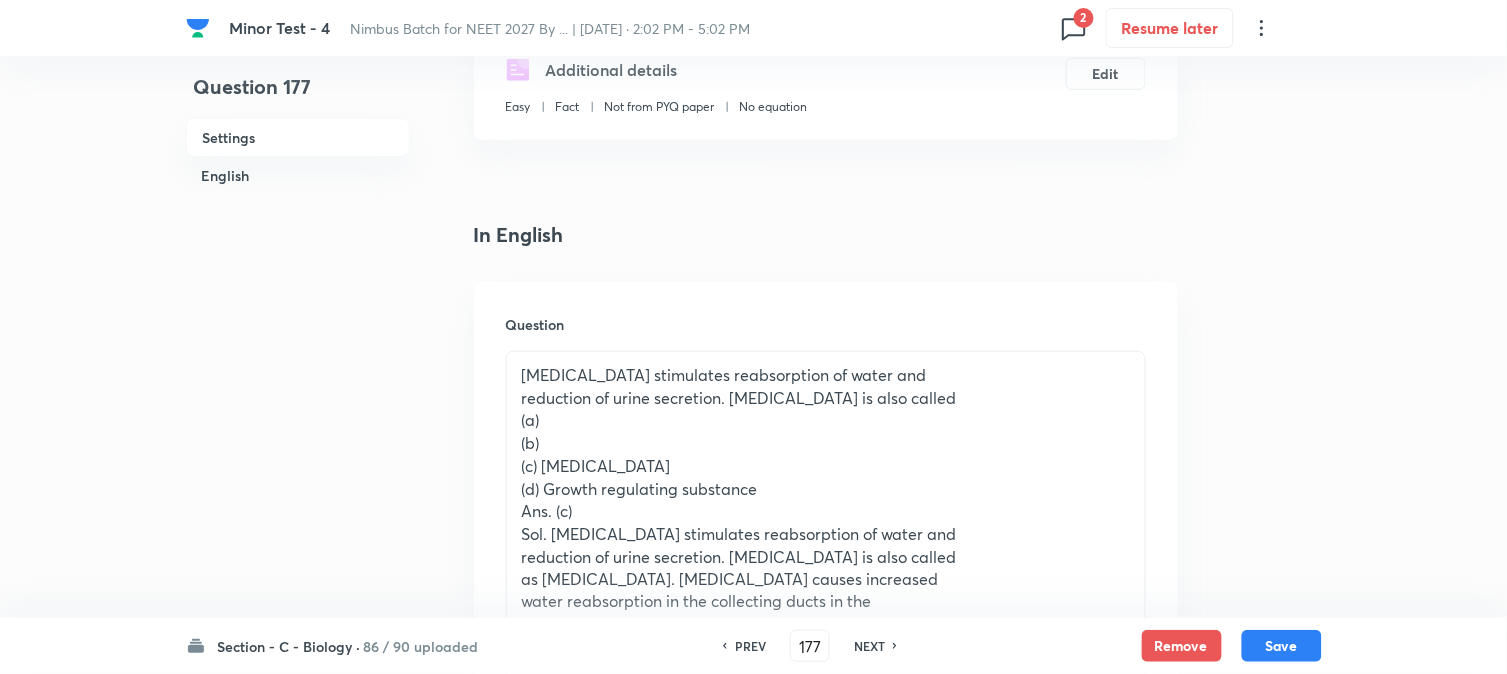 scroll, scrollTop: 367, scrollLeft: 0, axis: vertical 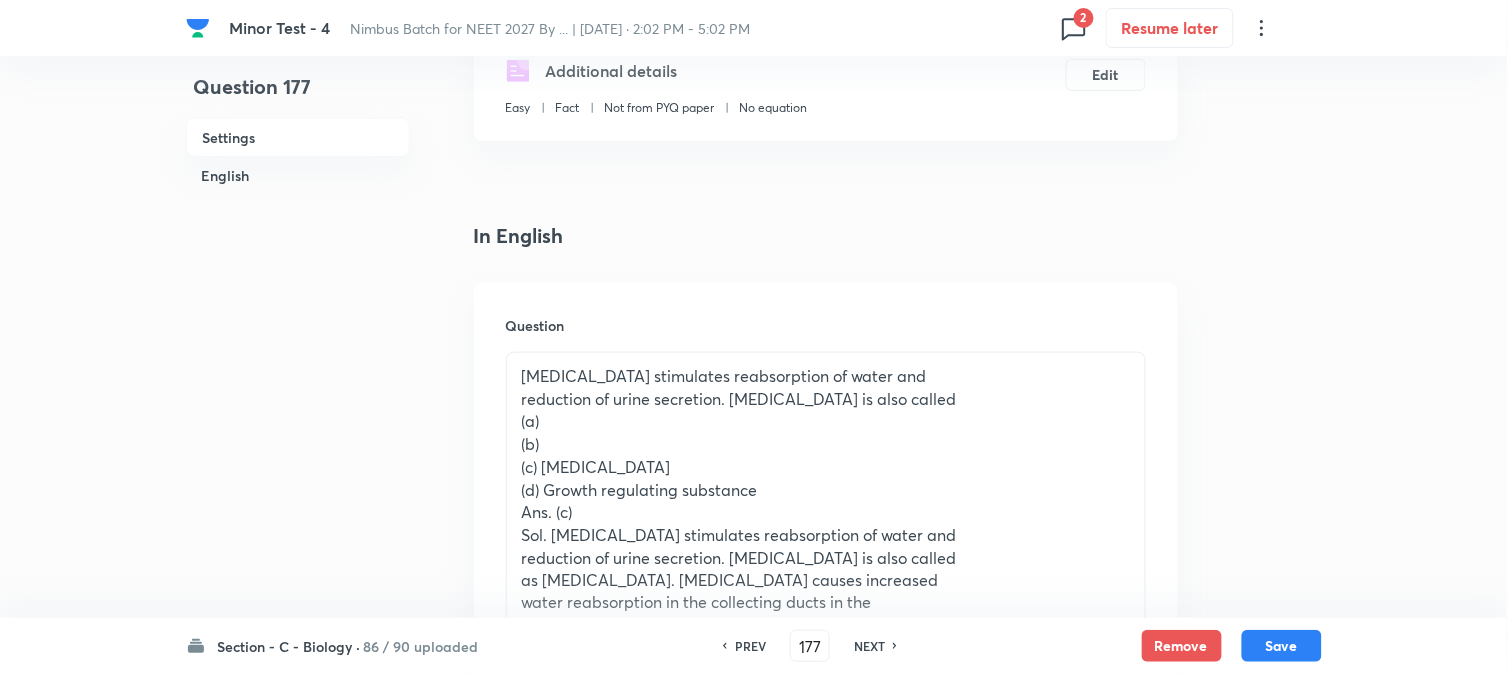 drag, startPoint x: 545, startPoint y: 466, endPoint x: 807, endPoint y: 466, distance: 262 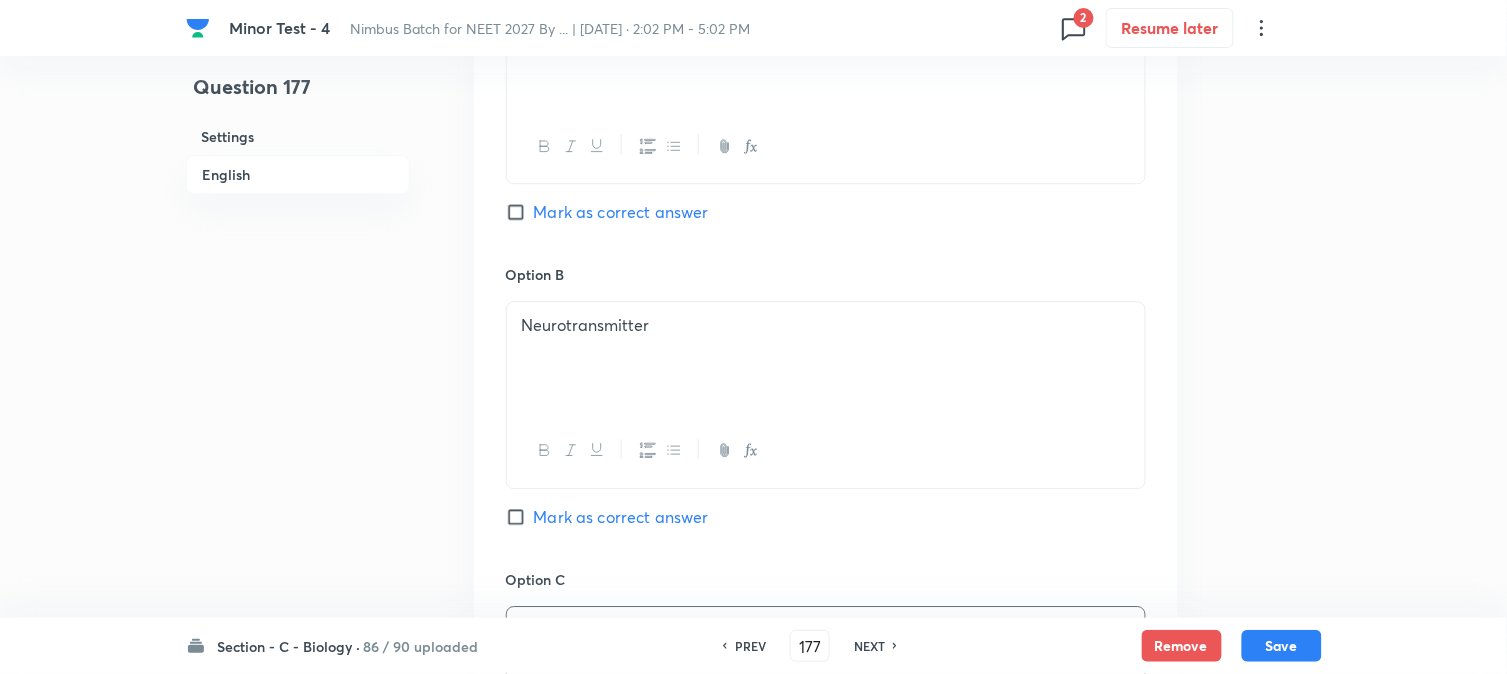 scroll, scrollTop: 478, scrollLeft: 0, axis: vertical 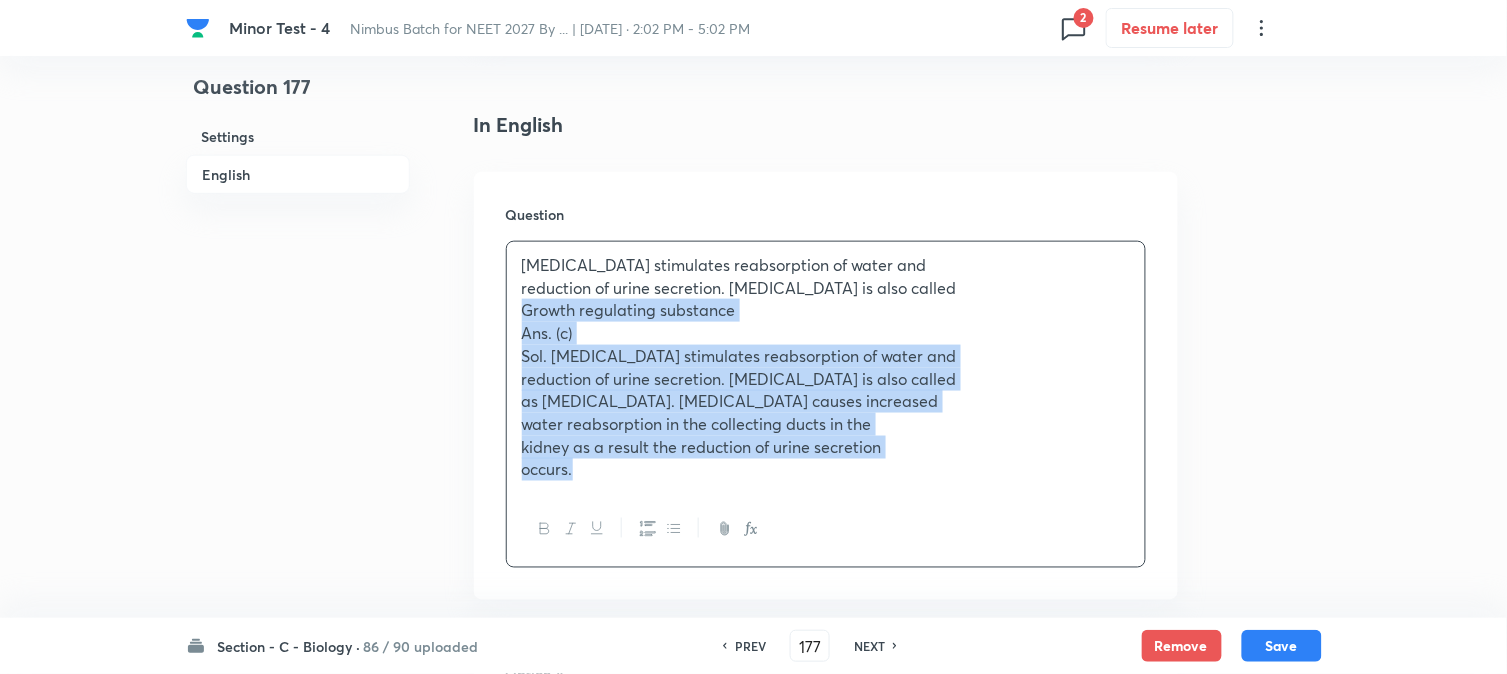 drag, startPoint x: 546, startPoint y: 378, endPoint x: 665, endPoint y: 415, distance: 124.61942 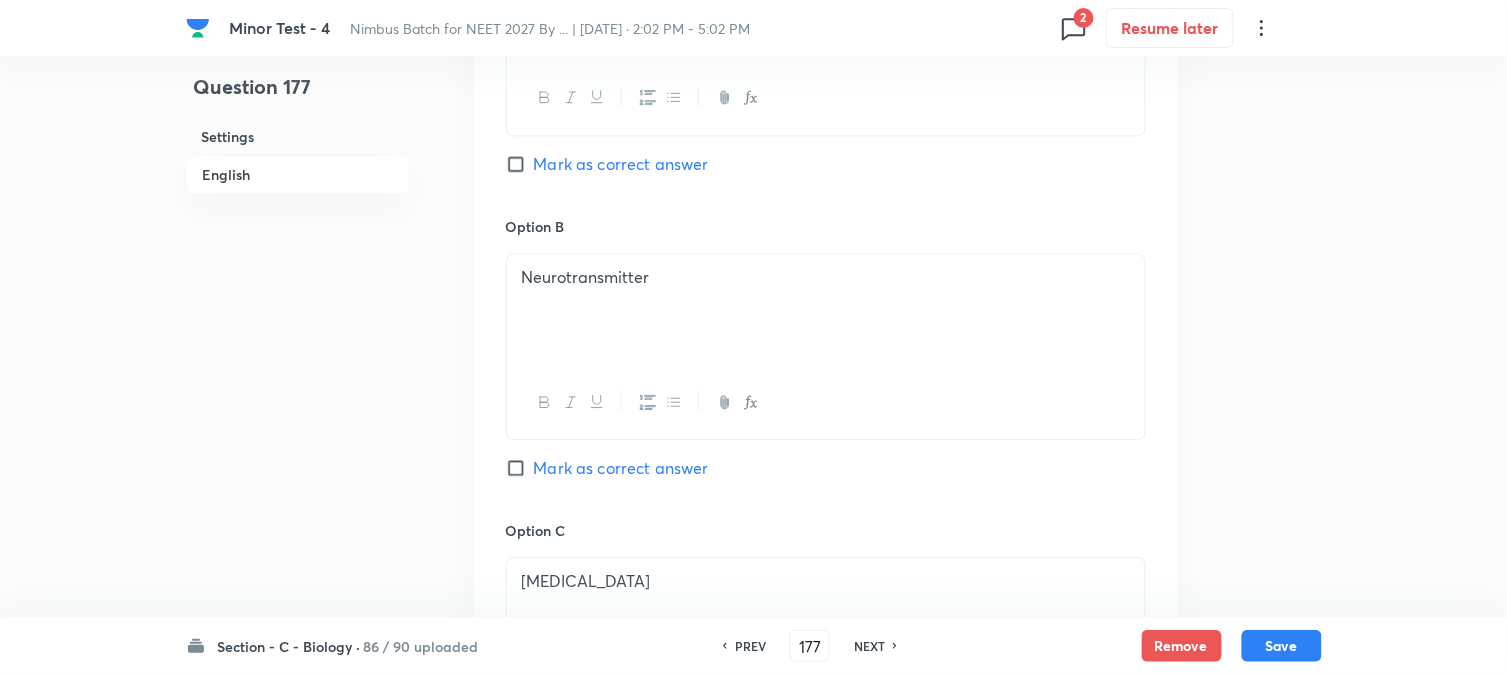 scroll, scrollTop: 1701, scrollLeft: 0, axis: vertical 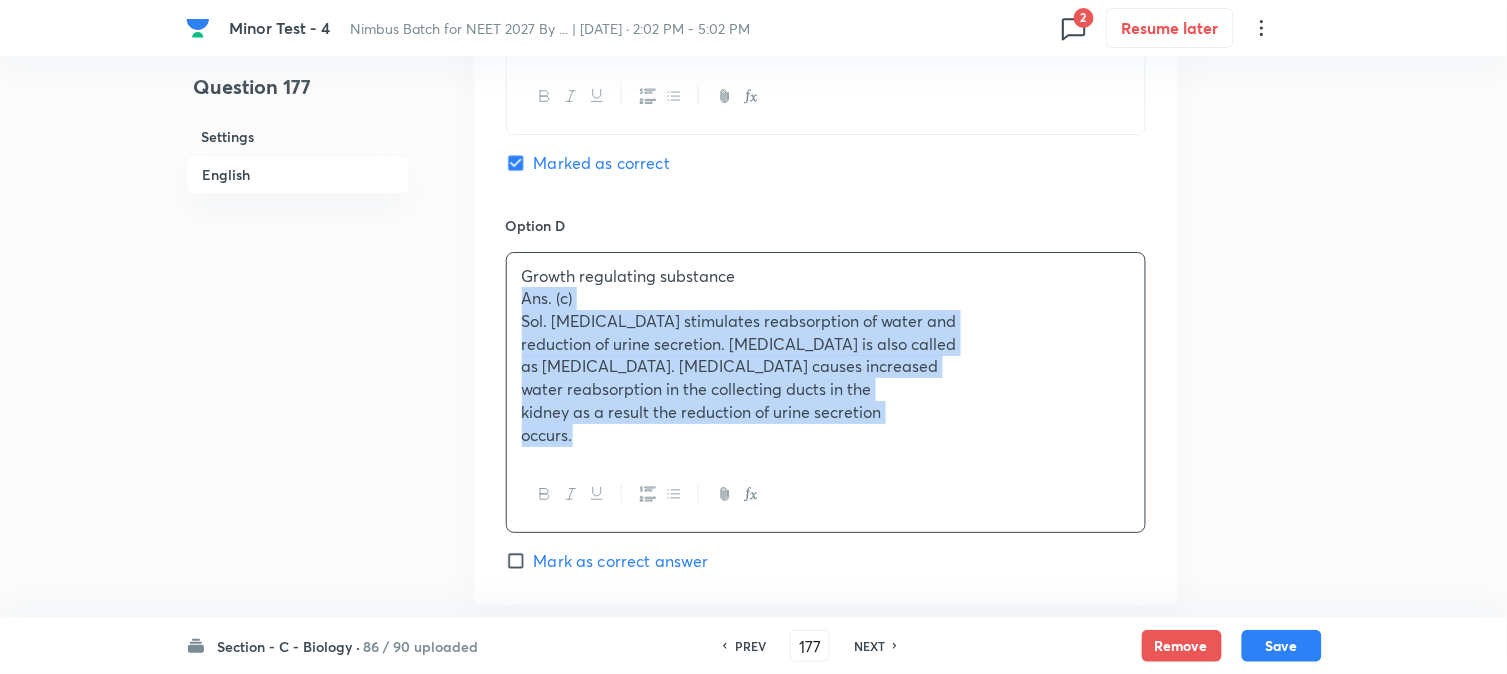 drag, startPoint x: 515, startPoint y: 308, endPoint x: 670, endPoint y: 454, distance: 212.93427 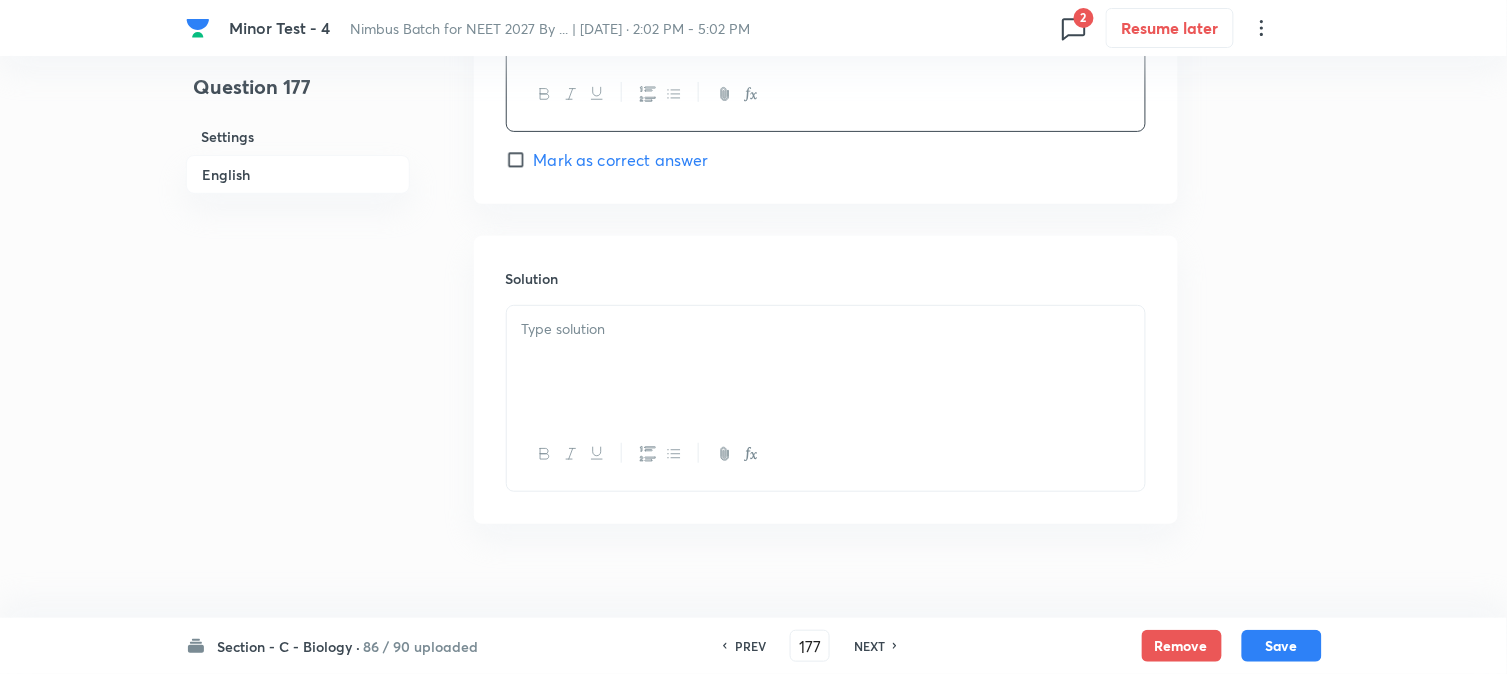 scroll, scrollTop: 2034, scrollLeft: 0, axis: vertical 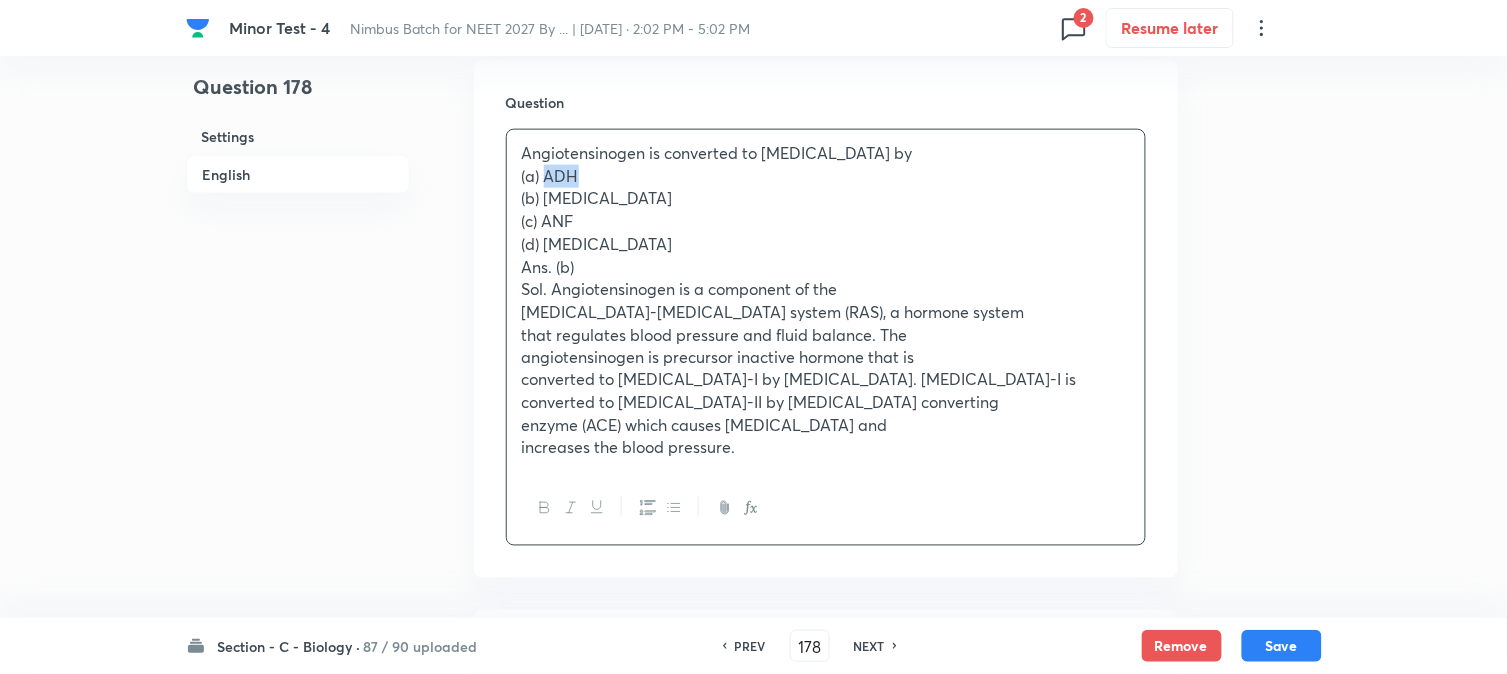 drag, startPoint x: 547, startPoint y: 177, endPoint x: 597, endPoint y: 176, distance: 50.01 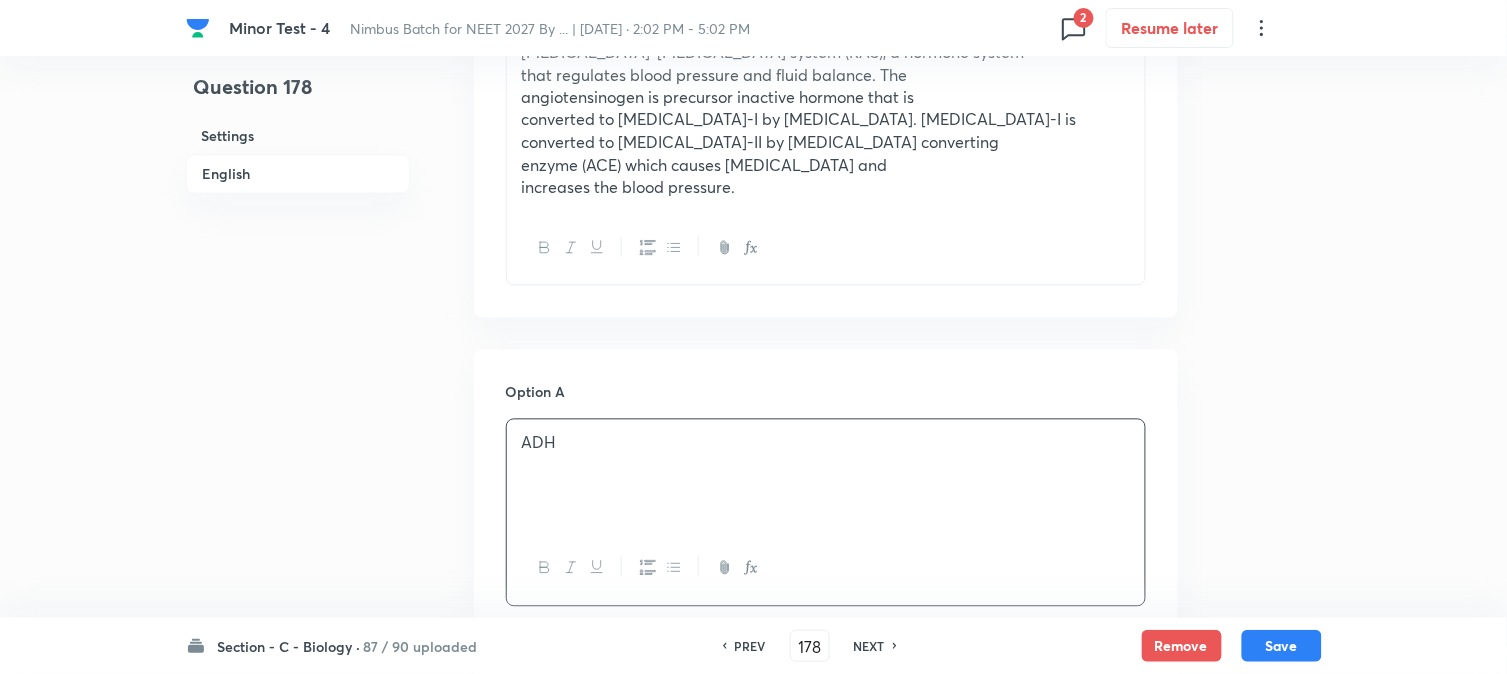 scroll, scrollTop: 590, scrollLeft: 0, axis: vertical 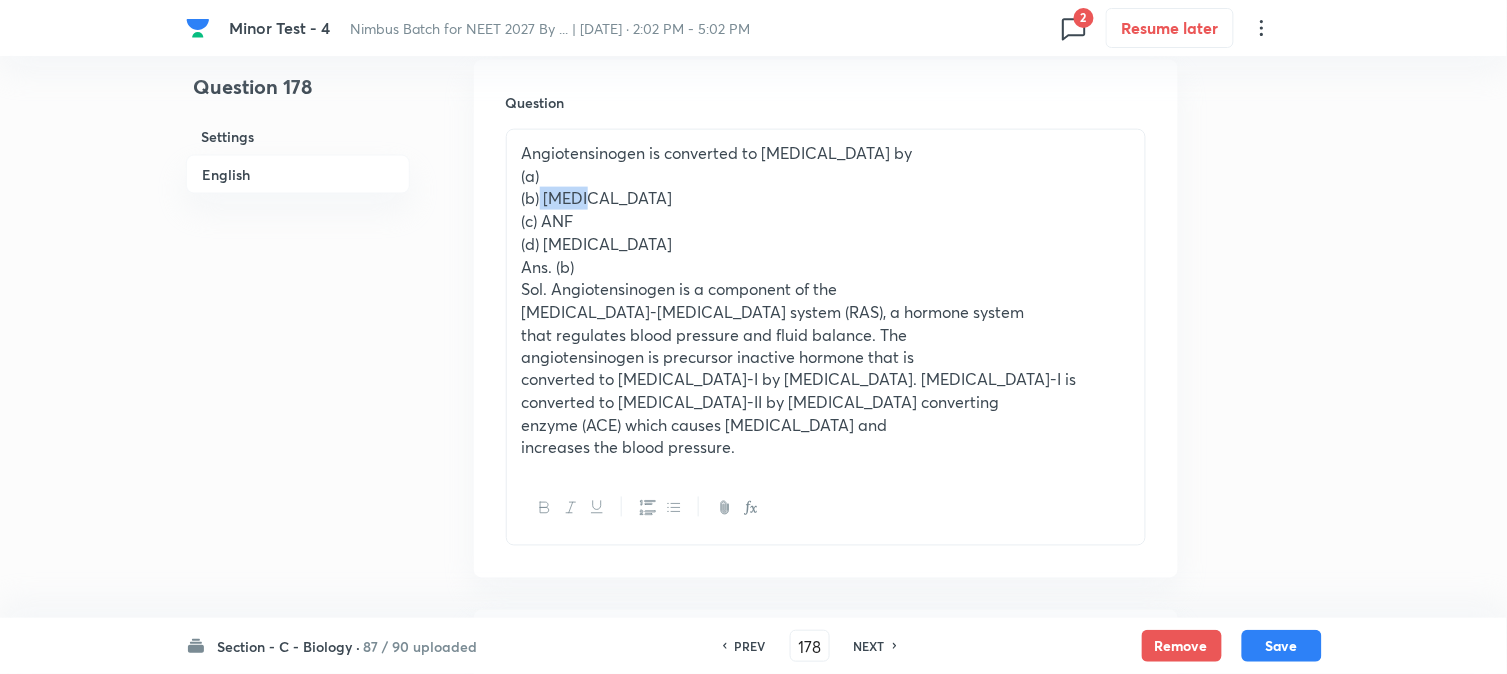 drag, startPoint x: 542, startPoint y: 191, endPoint x: 623, endPoint y: 201, distance: 81.61495 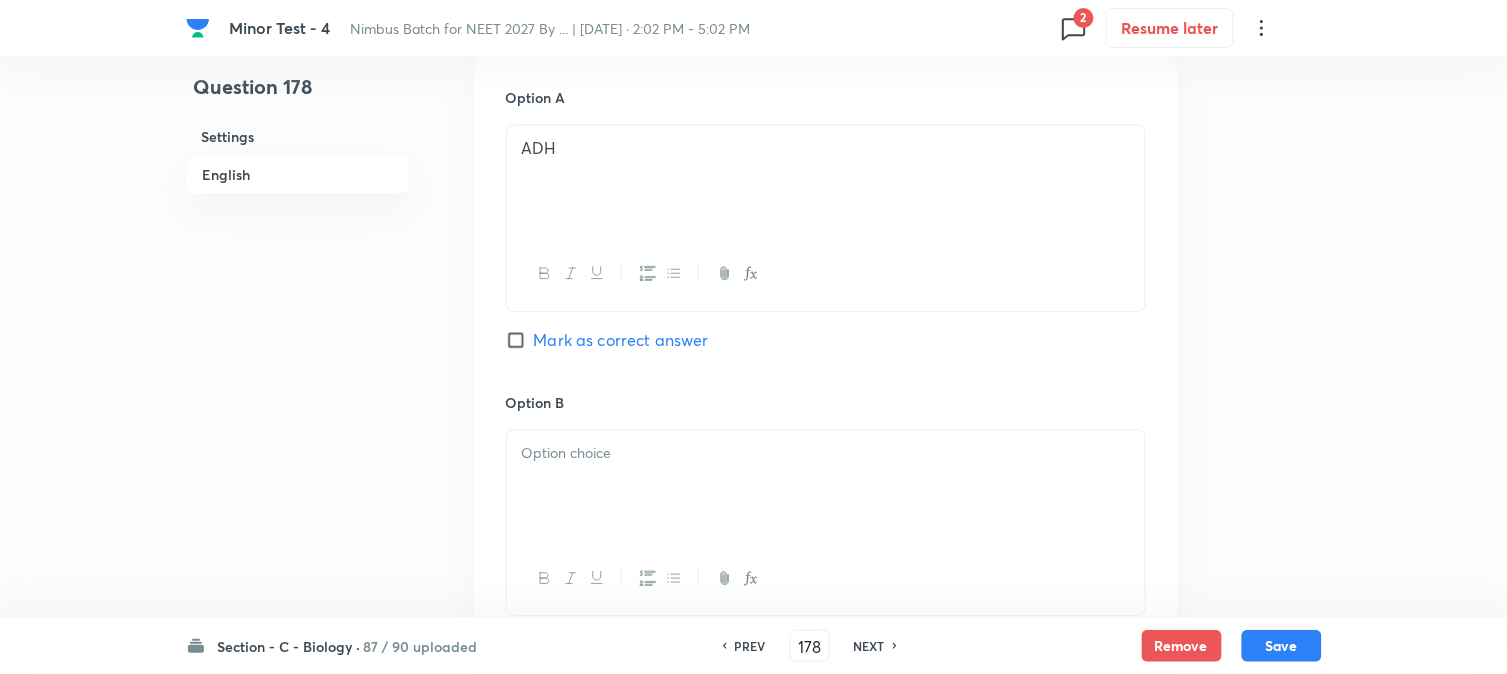 drag, startPoint x: 572, startPoint y: 440, endPoint x: 575, endPoint y: 452, distance: 12.369317 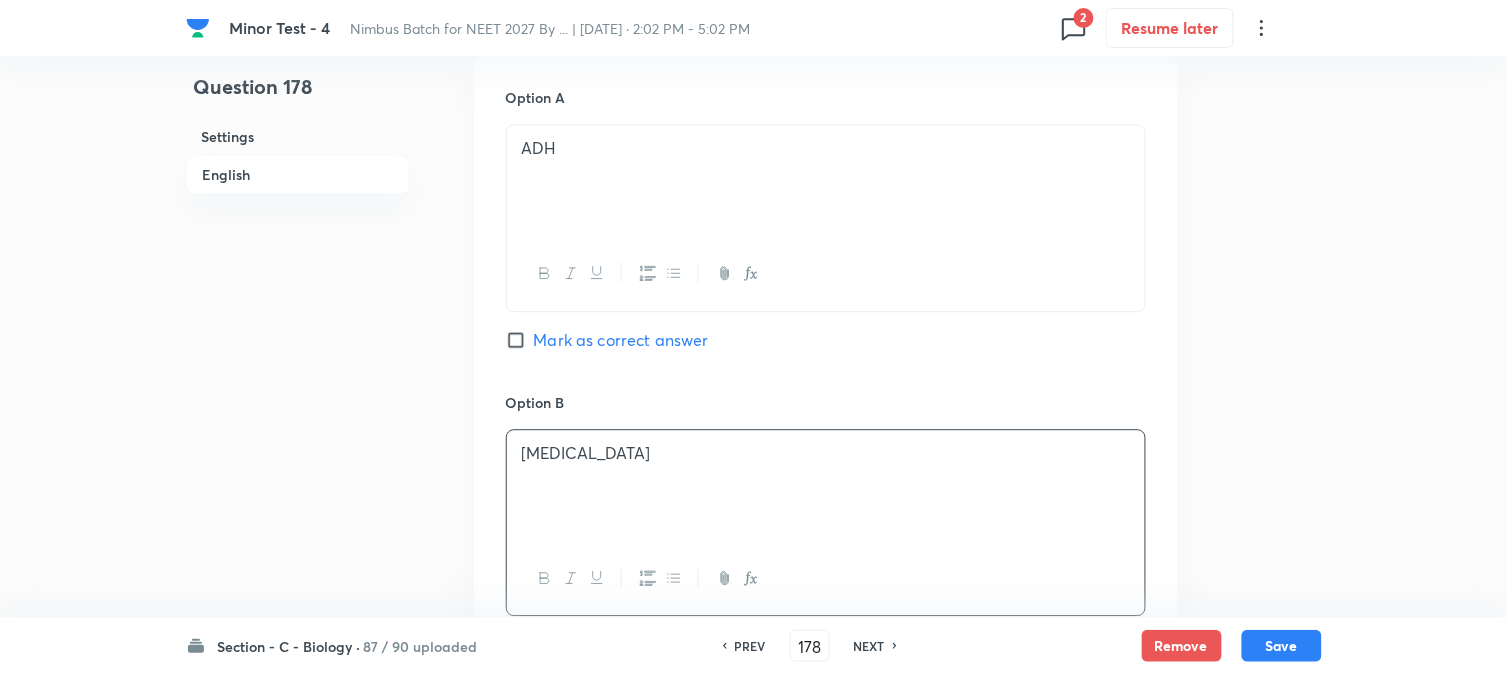 scroll, scrollTop: 590, scrollLeft: 0, axis: vertical 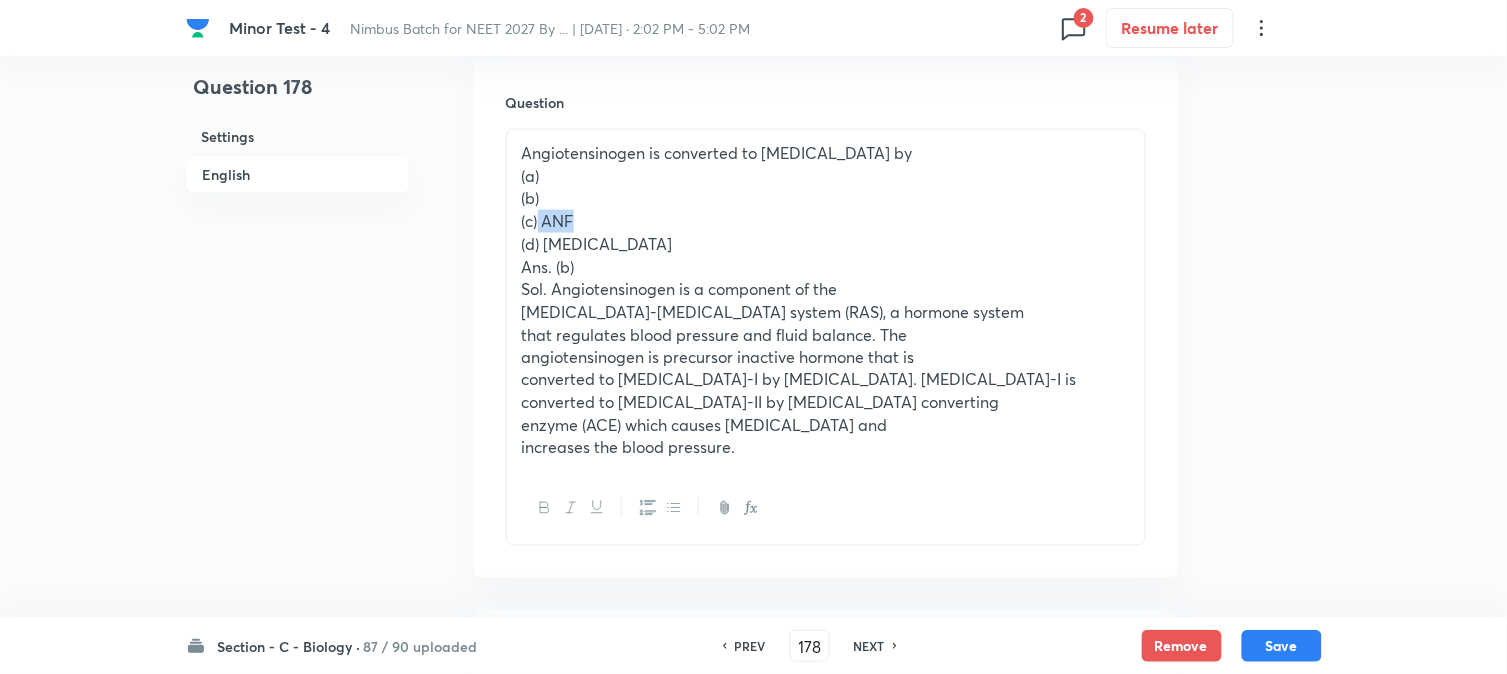 drag, startPoint x: 540, startPoint y: 211, endPoint x: 612, endPoint y: 223, distance: 72.99315 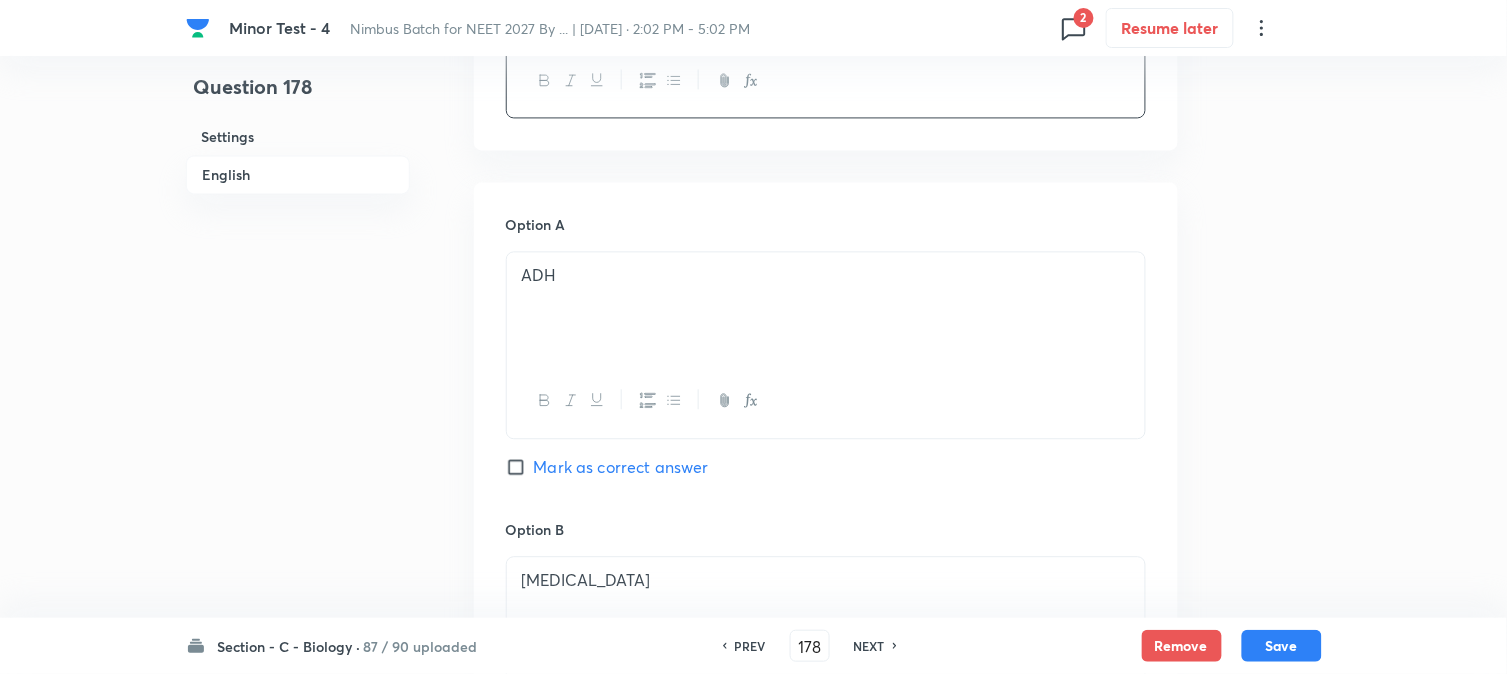 scroll, scrollTop: 1367, scrollLeft: 0, axis: vertical 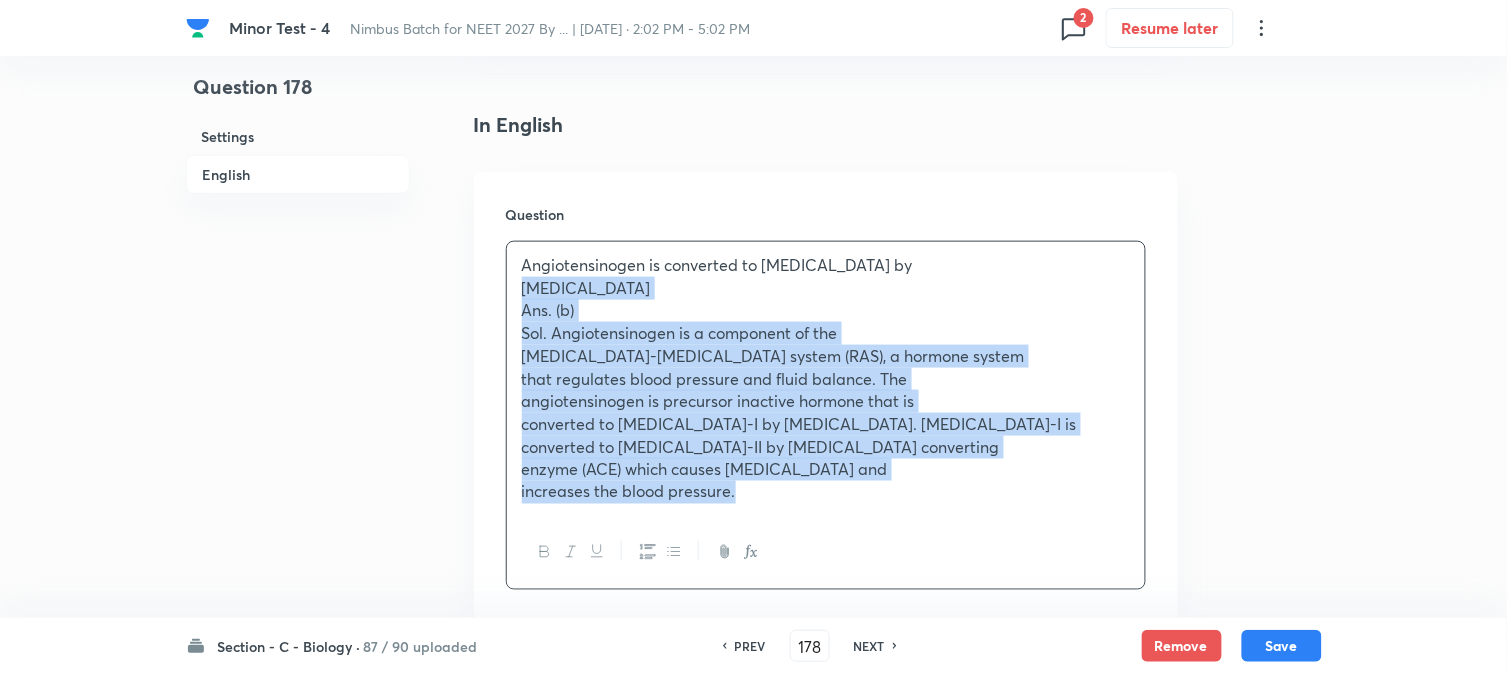 drag, startPoint x: 548, startPoint y: 351, endPoint x: 1051, endPoint y: 648, distance: 584.1387 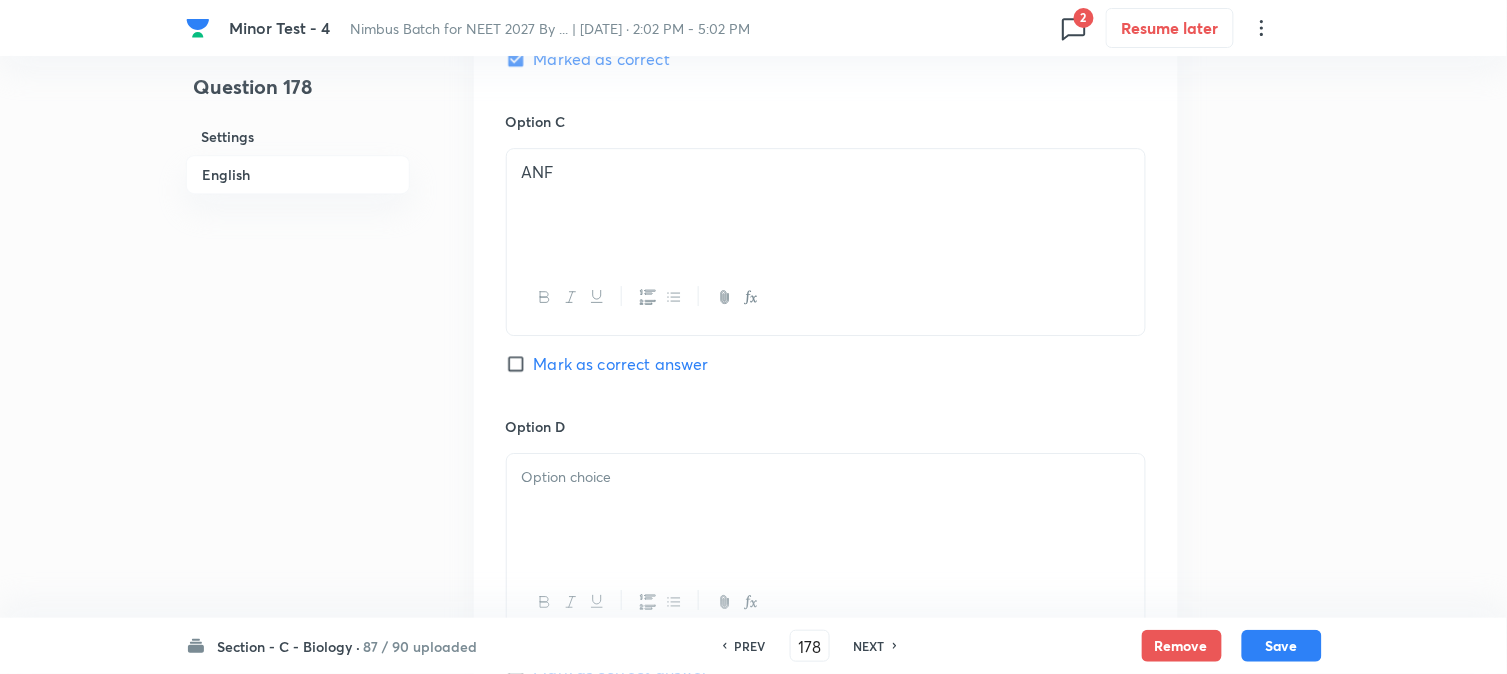 scroll, scrollTop: 1701, scrollLeft: 0, axis: vertical 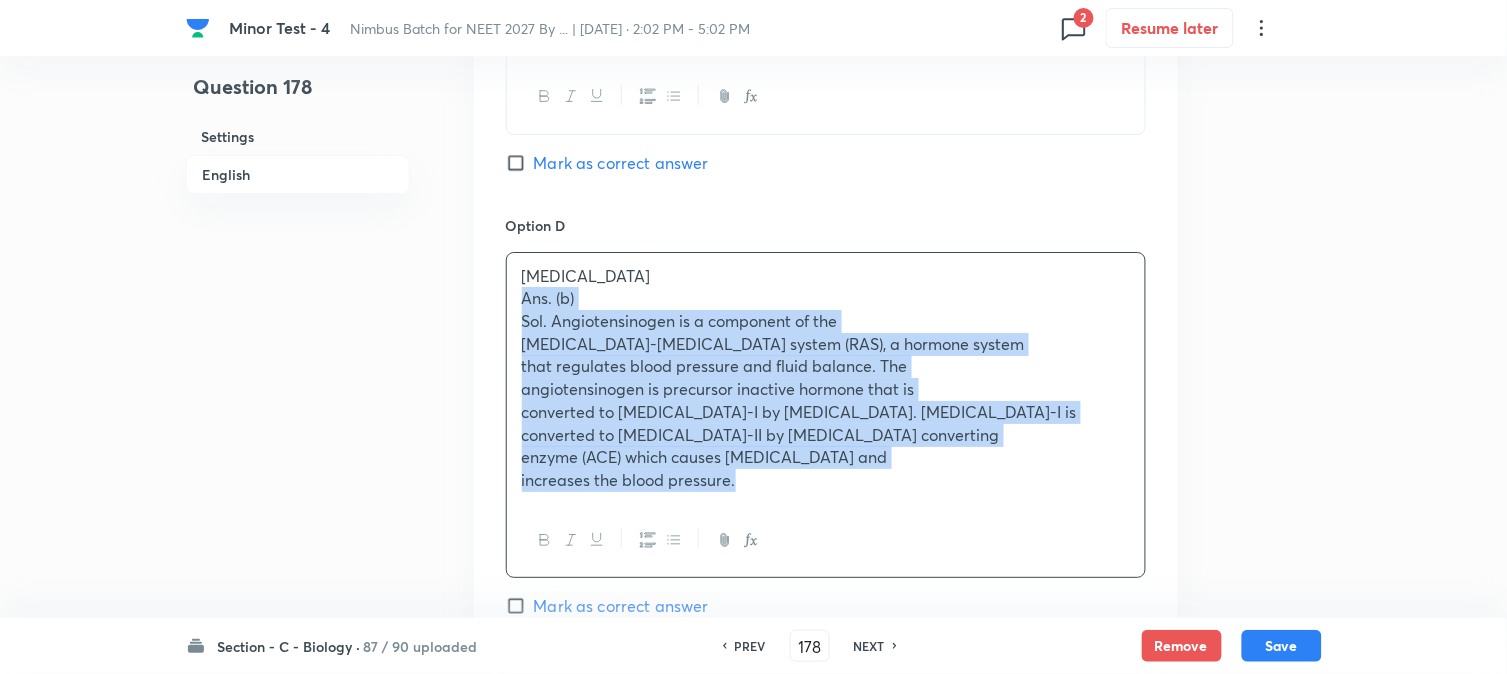 drag, startPoint x: 520, startPoint y: 302, endPoint x: 954, endPoint y: 560, distance: 504.89603 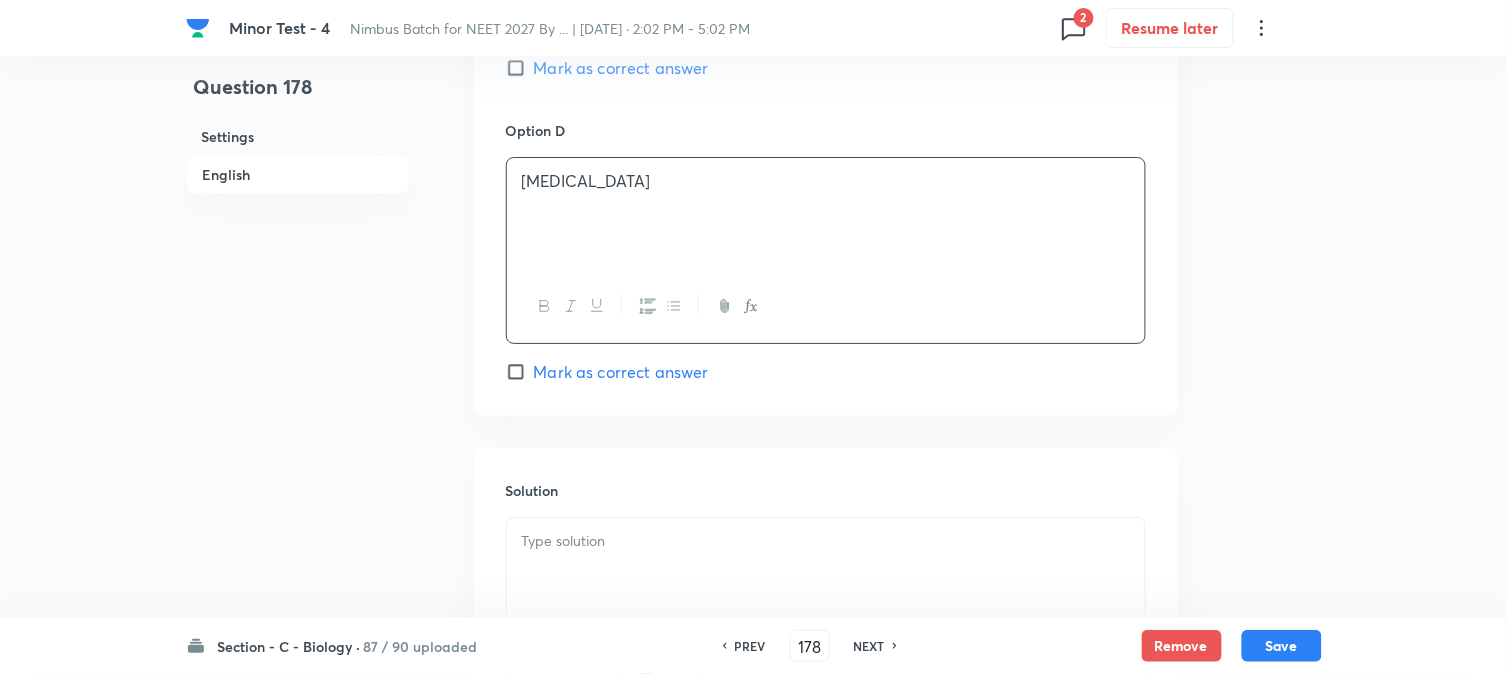scroll, scrollTop: 1923, scrollLeft: 0, axis: vertical 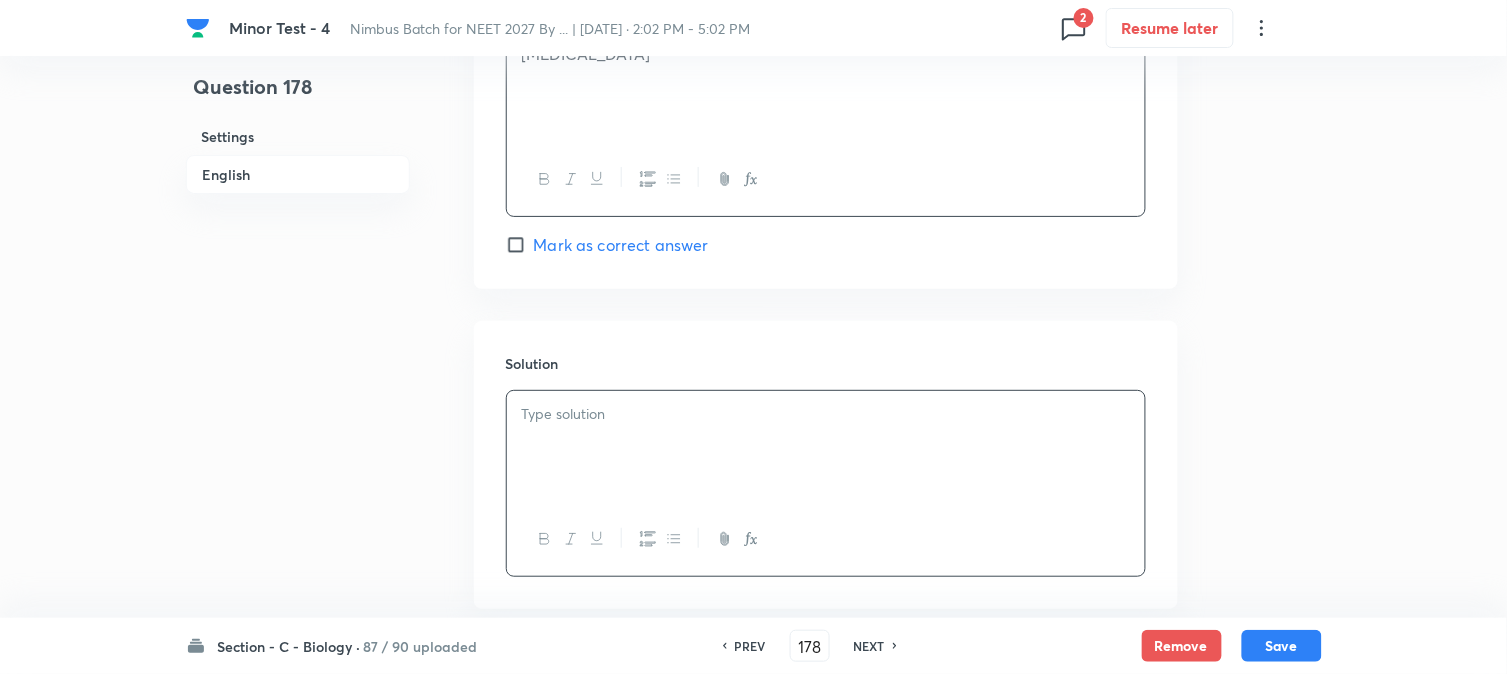 drag, startPoint x: 612, startPoint y: 398, endPoint x: 627, endPoint y: 426, distance: 31.764761 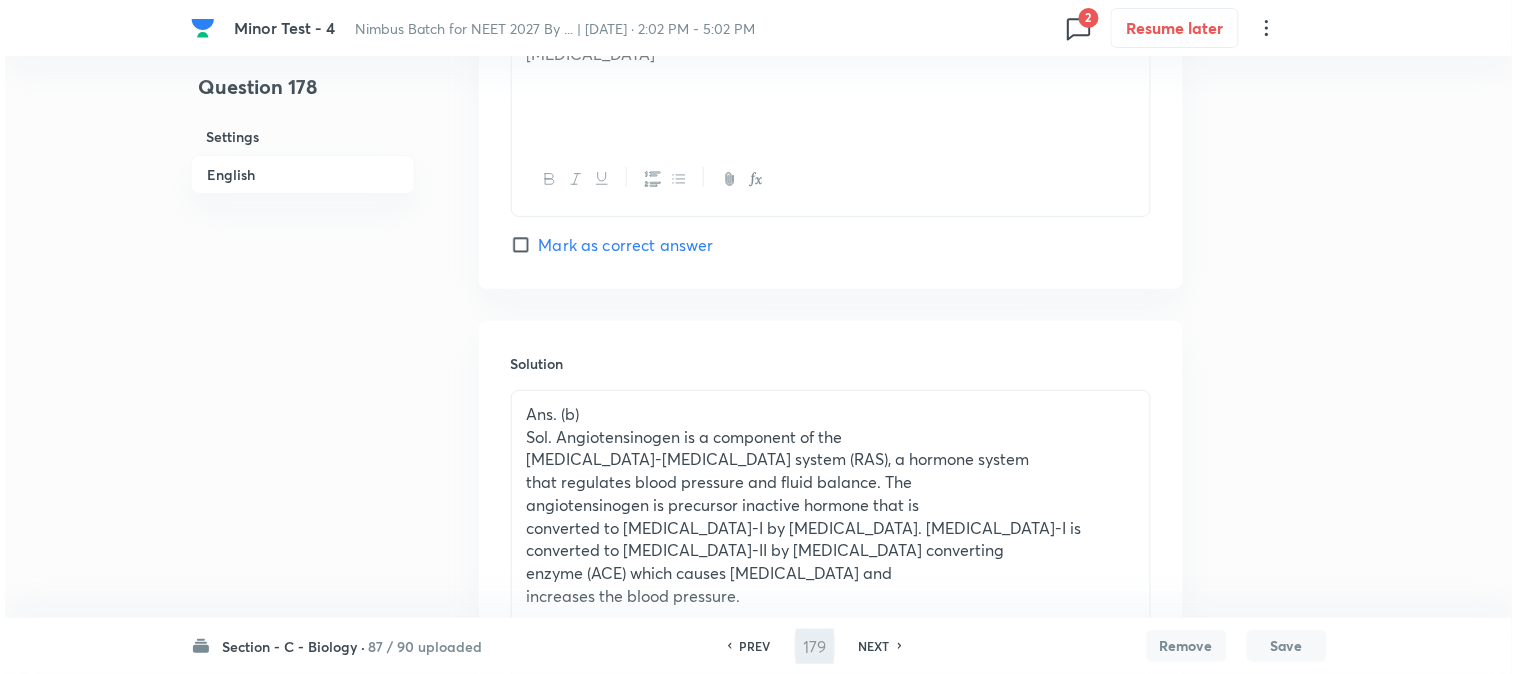 scroll, scrollTop: 0, scrollLeft: 0, axis: both 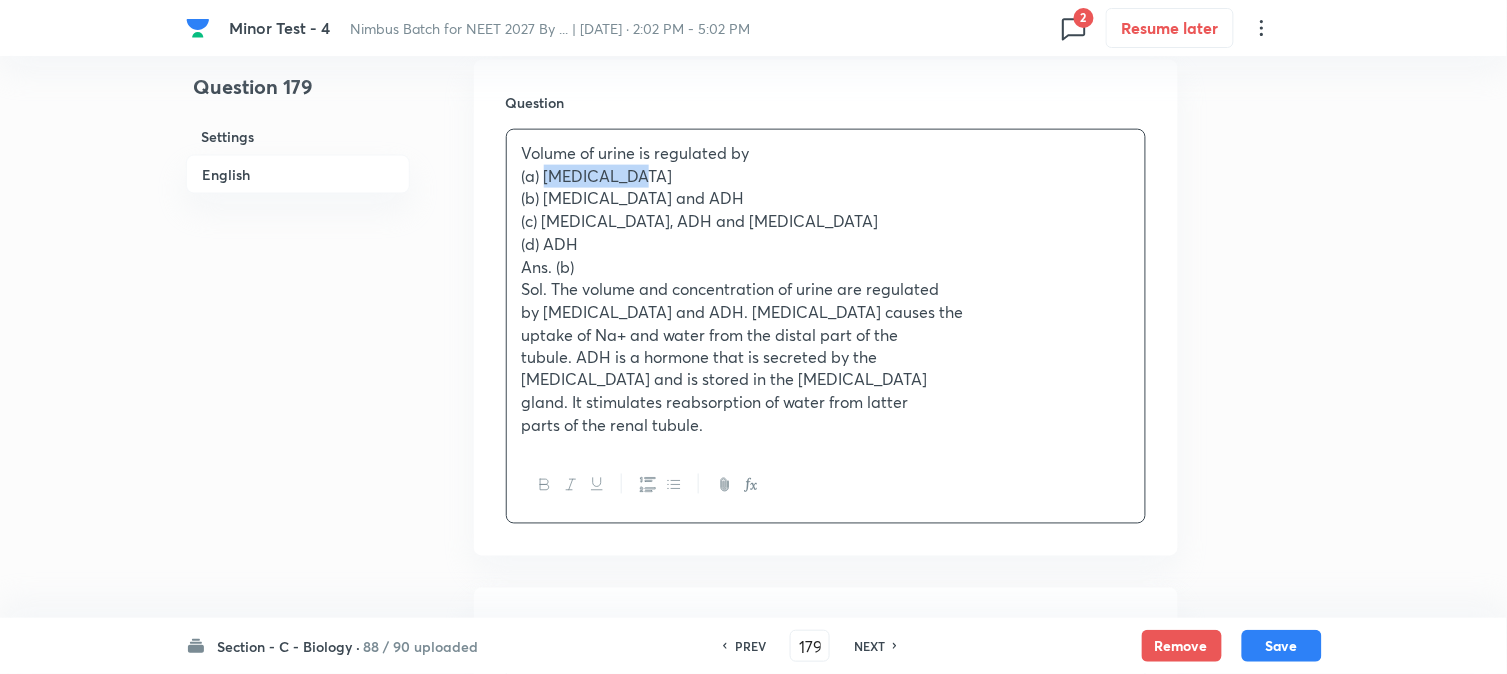 drag, startPoint x: 544, startPoint y: 173, endPoint x: 672, endPoint y: 177, distance: 128.06248 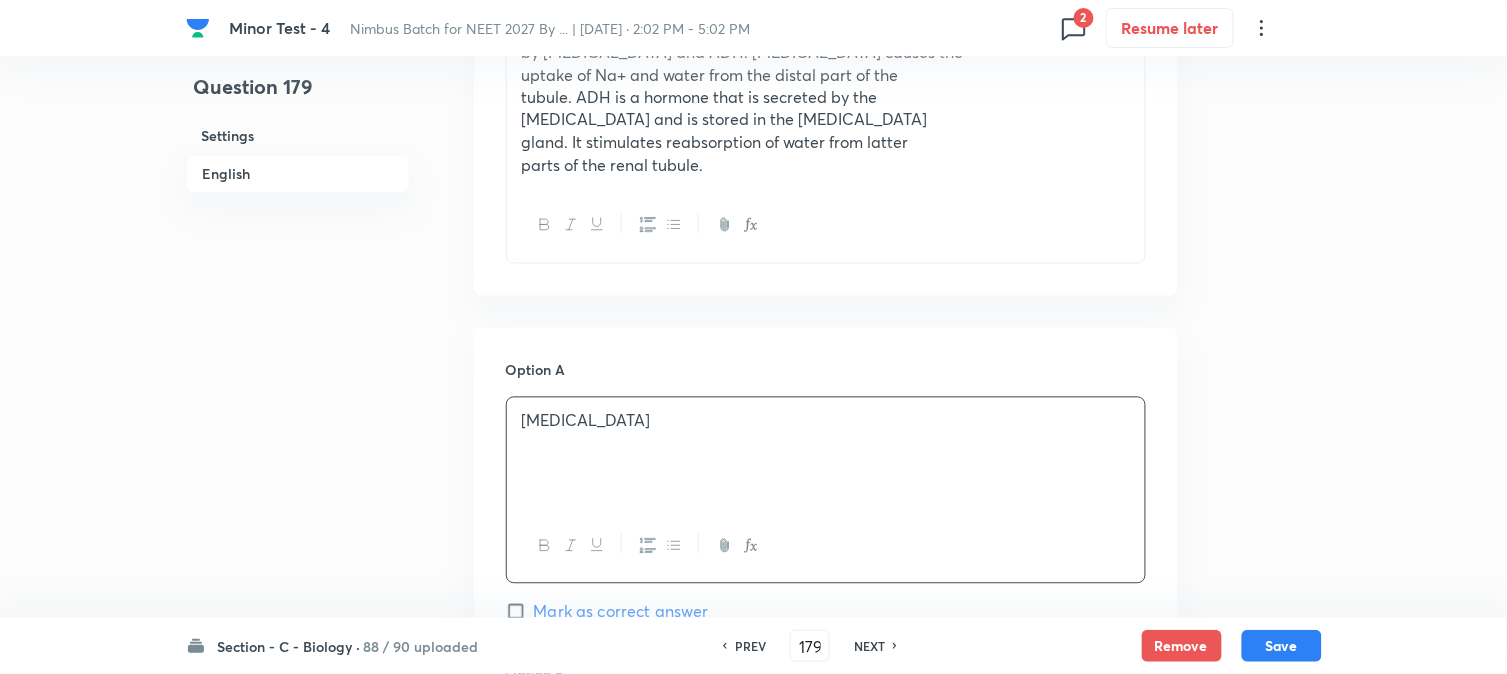 scroll, scrollTop: 590, scrollLeft: 0, axis: vertical 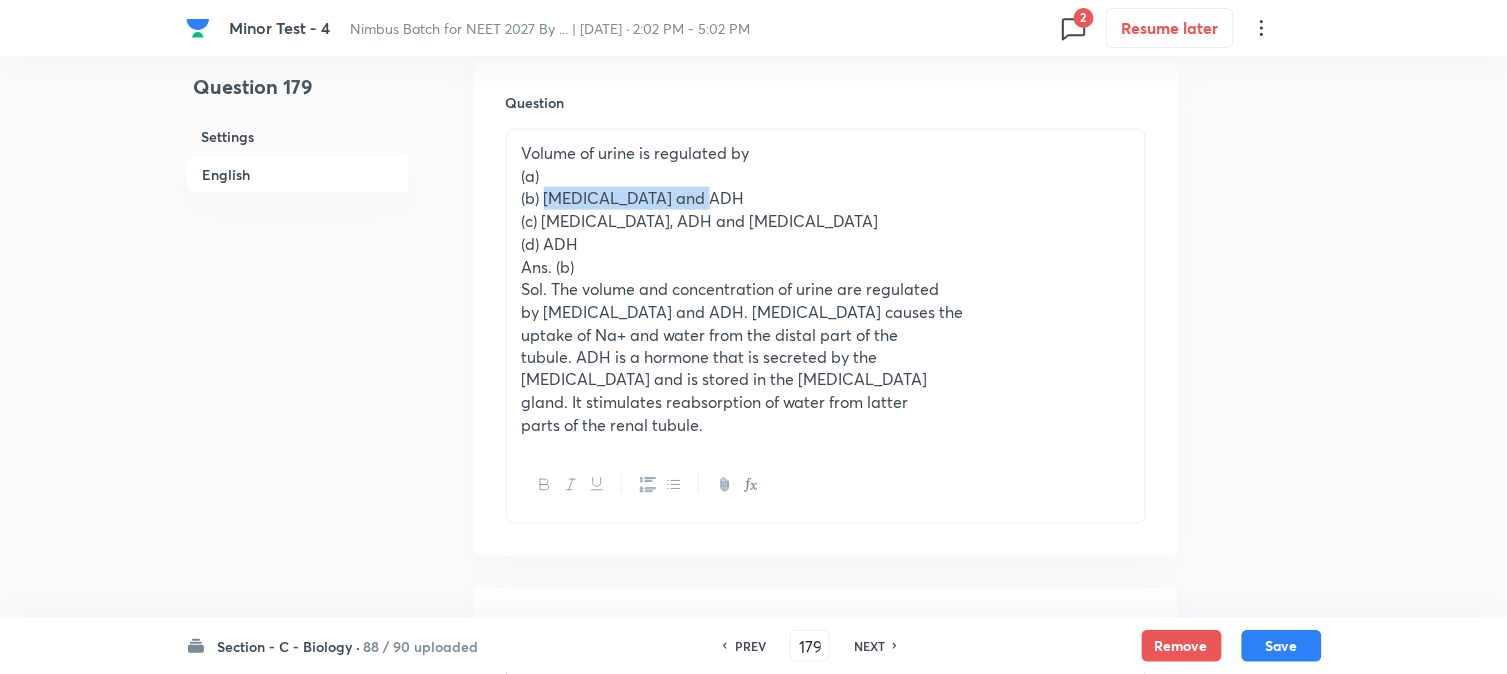 drag, startPoint x: 544, startPoint y: 201, endPoint x: 784, endPoint y: 195, distance: 240.07498 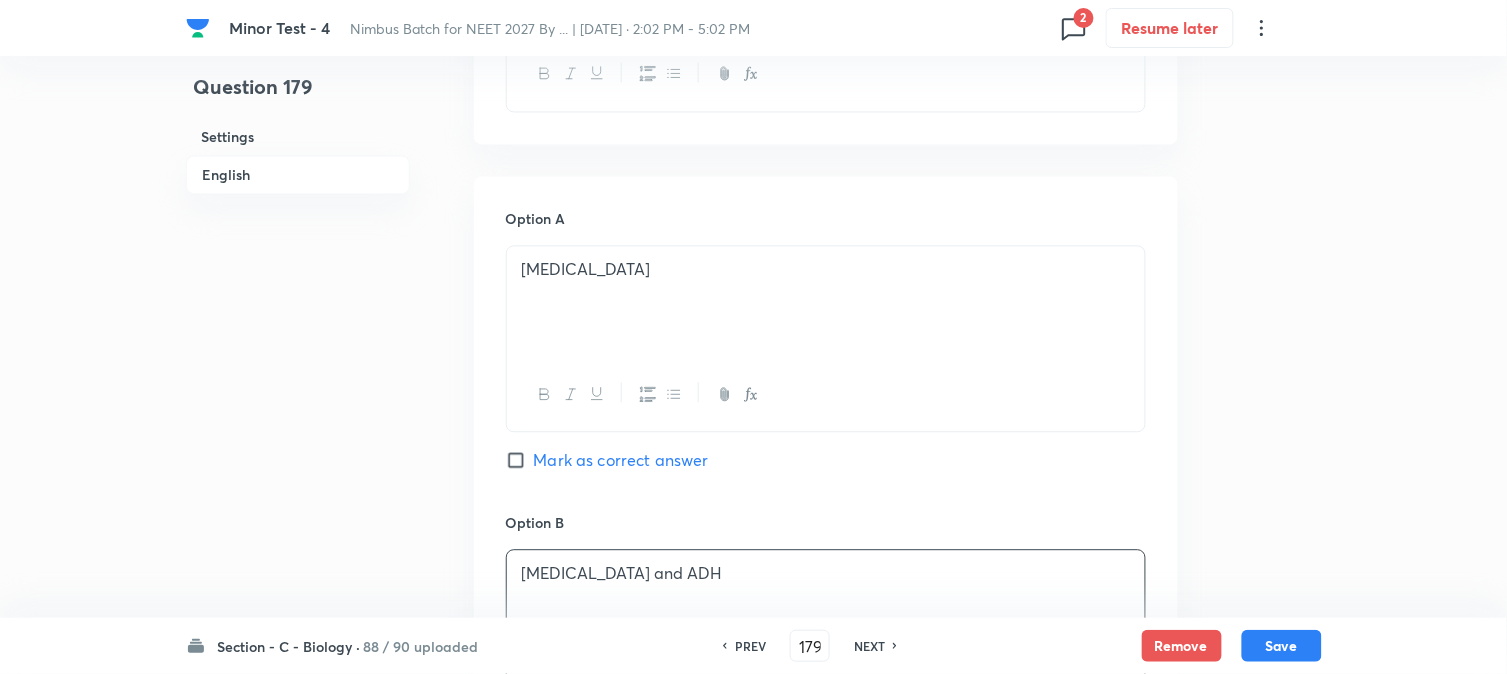 scroll, scrollTop: 590, scrollLeft: 0, axis: vertical 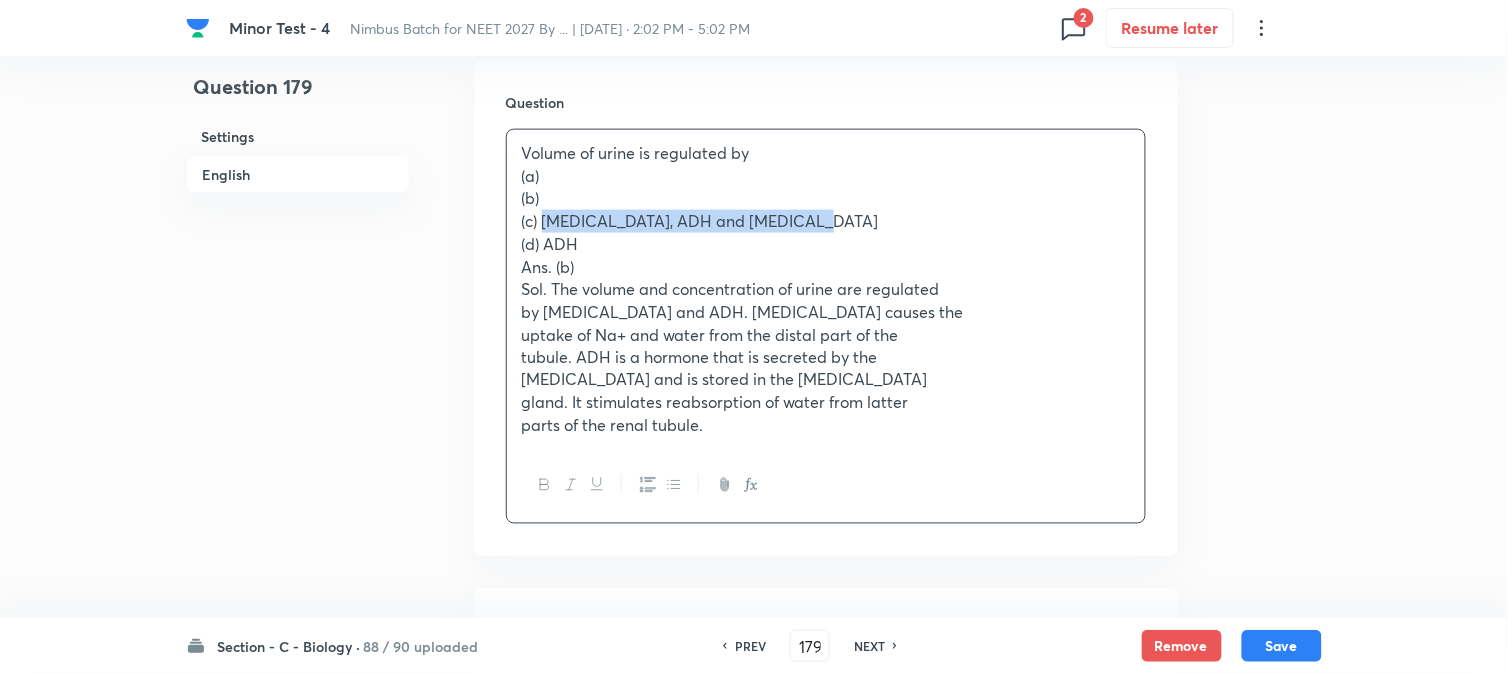 drag, startPoint x: 545, startPoint y: 222, endPoint x: 932, endPoint y: 211, distance: 387.1563 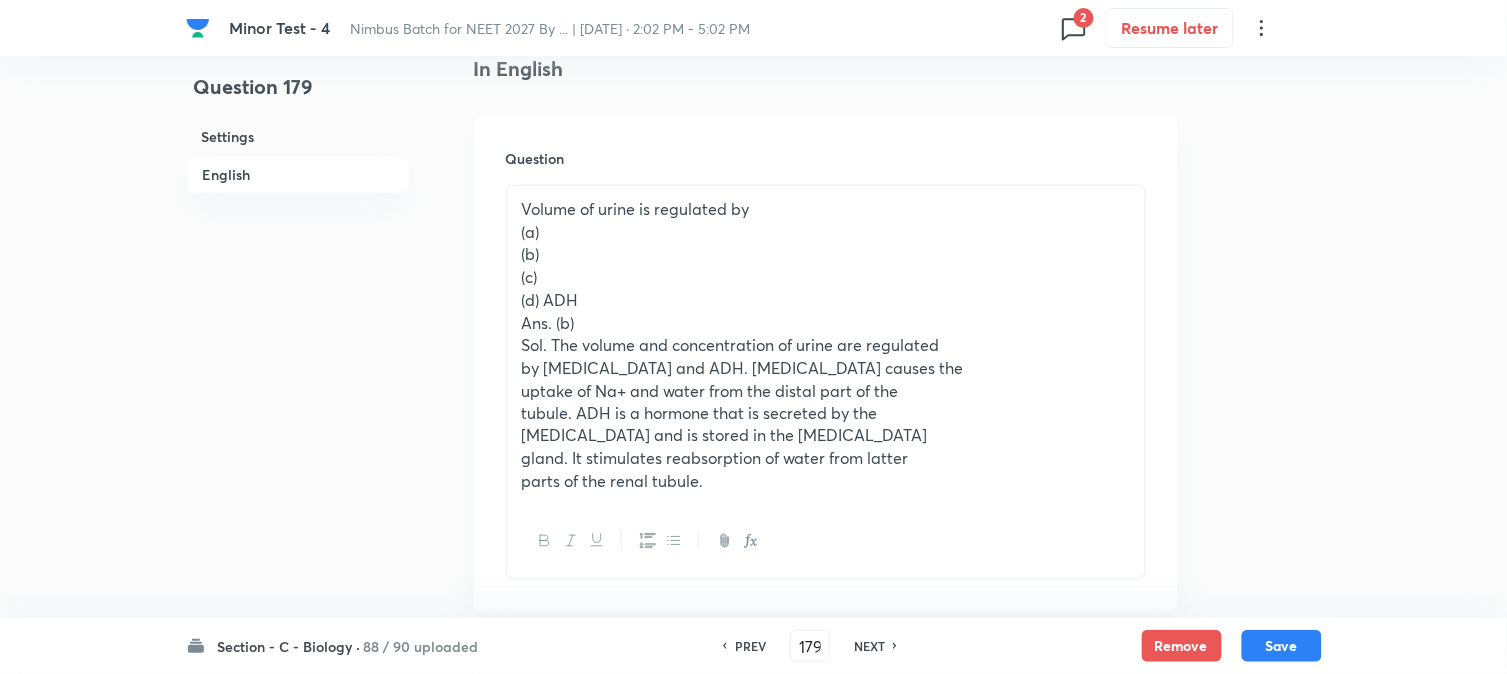 scroll, scrollTop: 478, scrollLeft: 0, axis: vertical 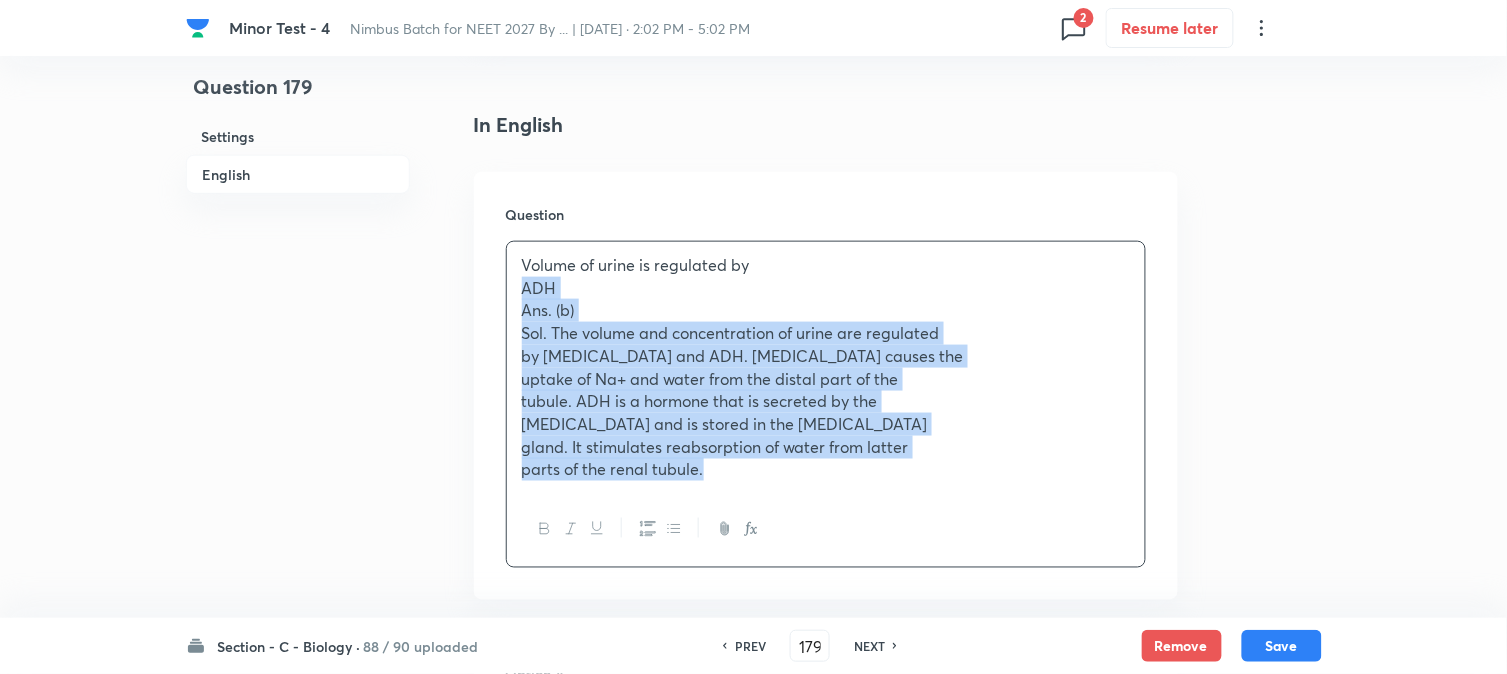 drag, startPoint x: 537, startPoint y: 347, endPoint x: 1104, endPoint y: 630, distance: 633.70184 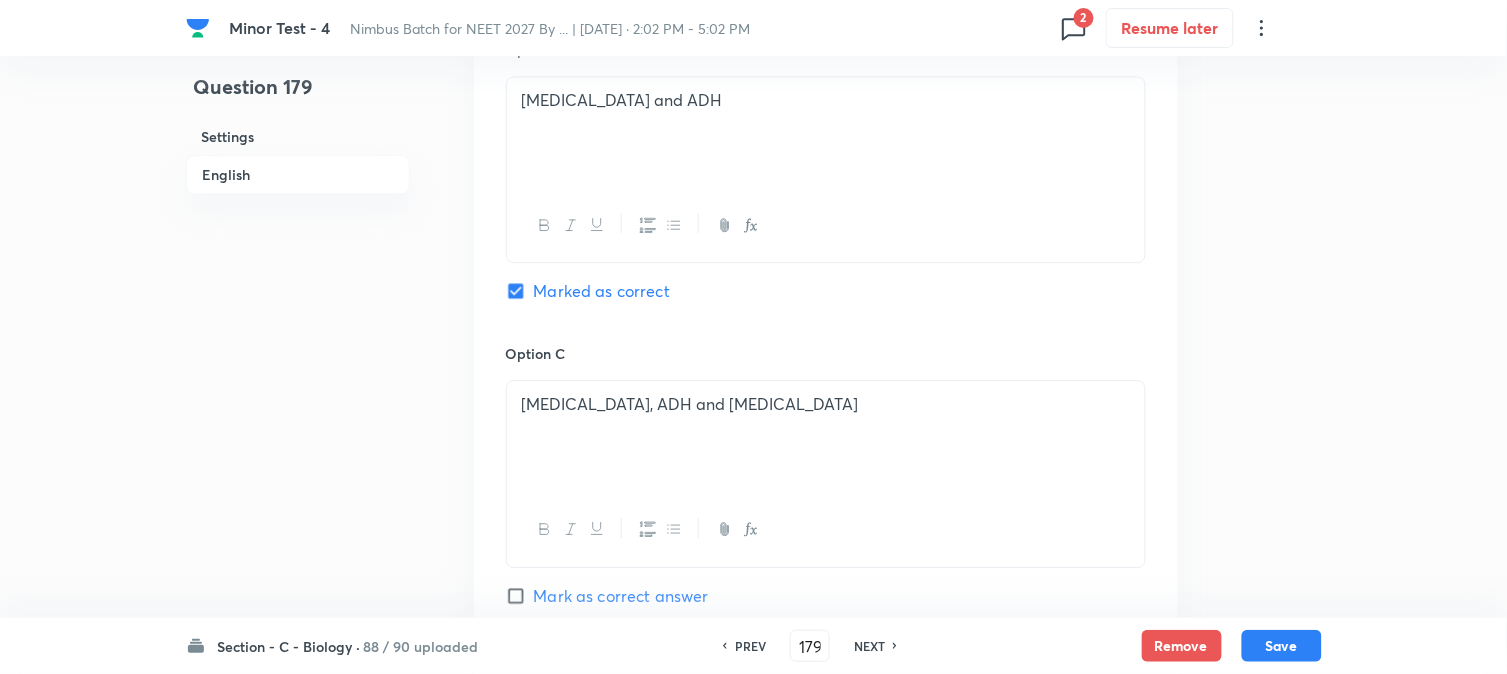 scroll, scrollTop: 1590, scrollLeft: 0, axis: vertical 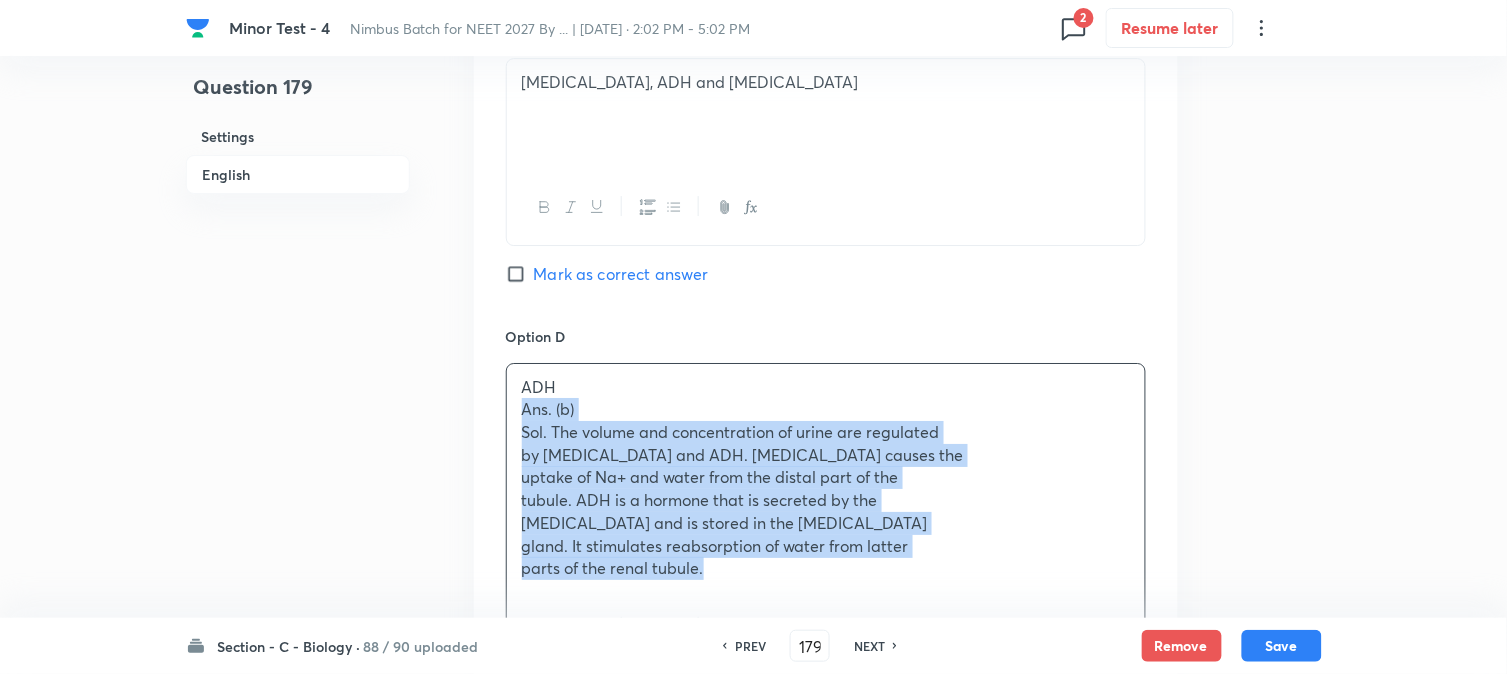 drag, startPoint x: 513, startPoint y: 418, endPoint x: 1007, endPoint y: 665, distance: 552.3088 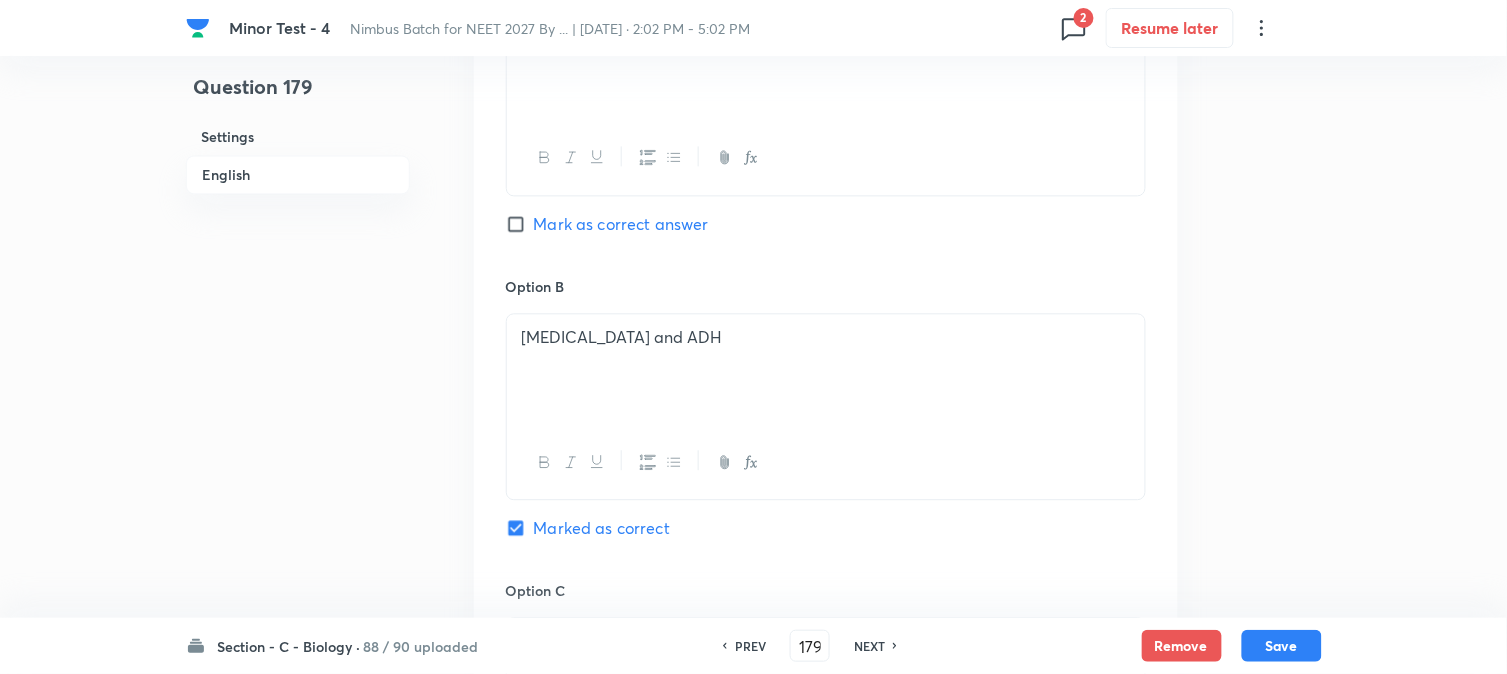 scroll, scrollTop: 1148, scrollLeft: 0, axis: vertical 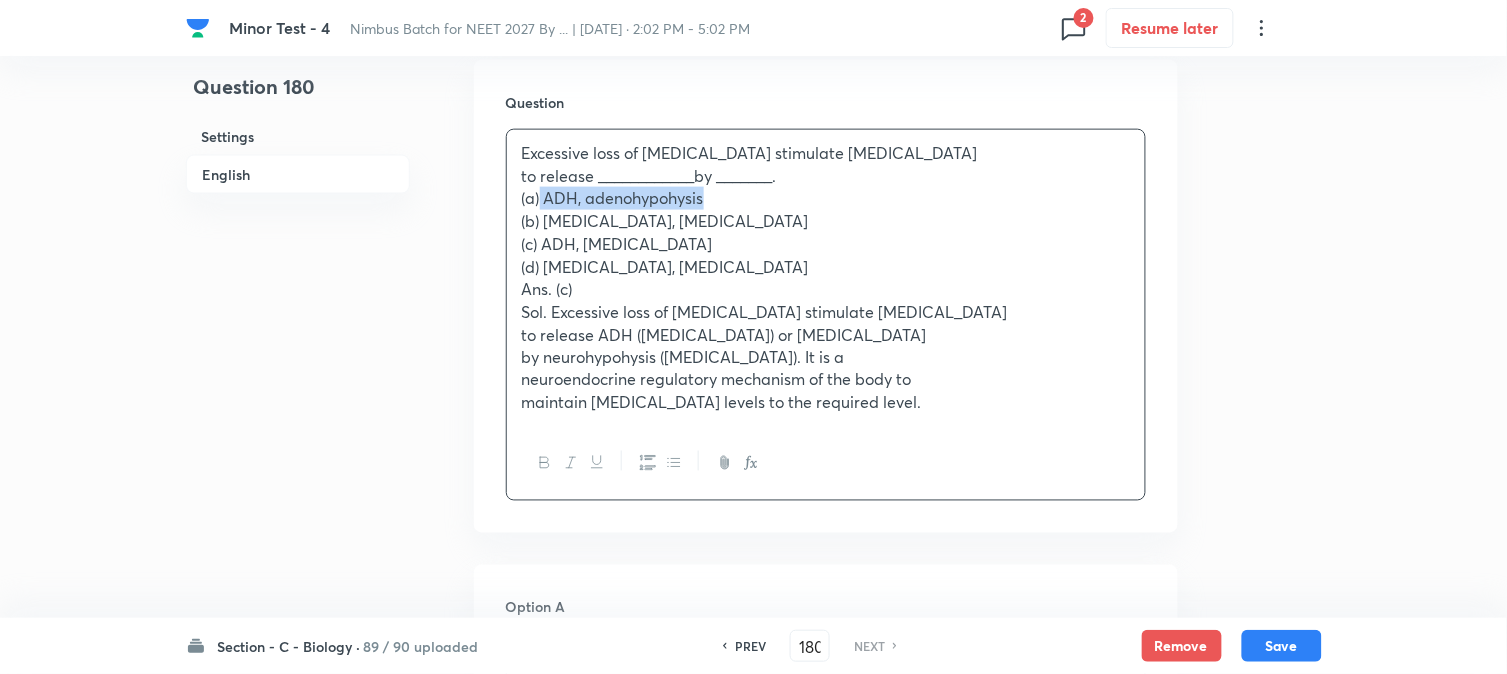 drag, startPoint x: 542, startPoint y: 198, endPoint x: 777, endPoint y: 201, distance: 235.01915 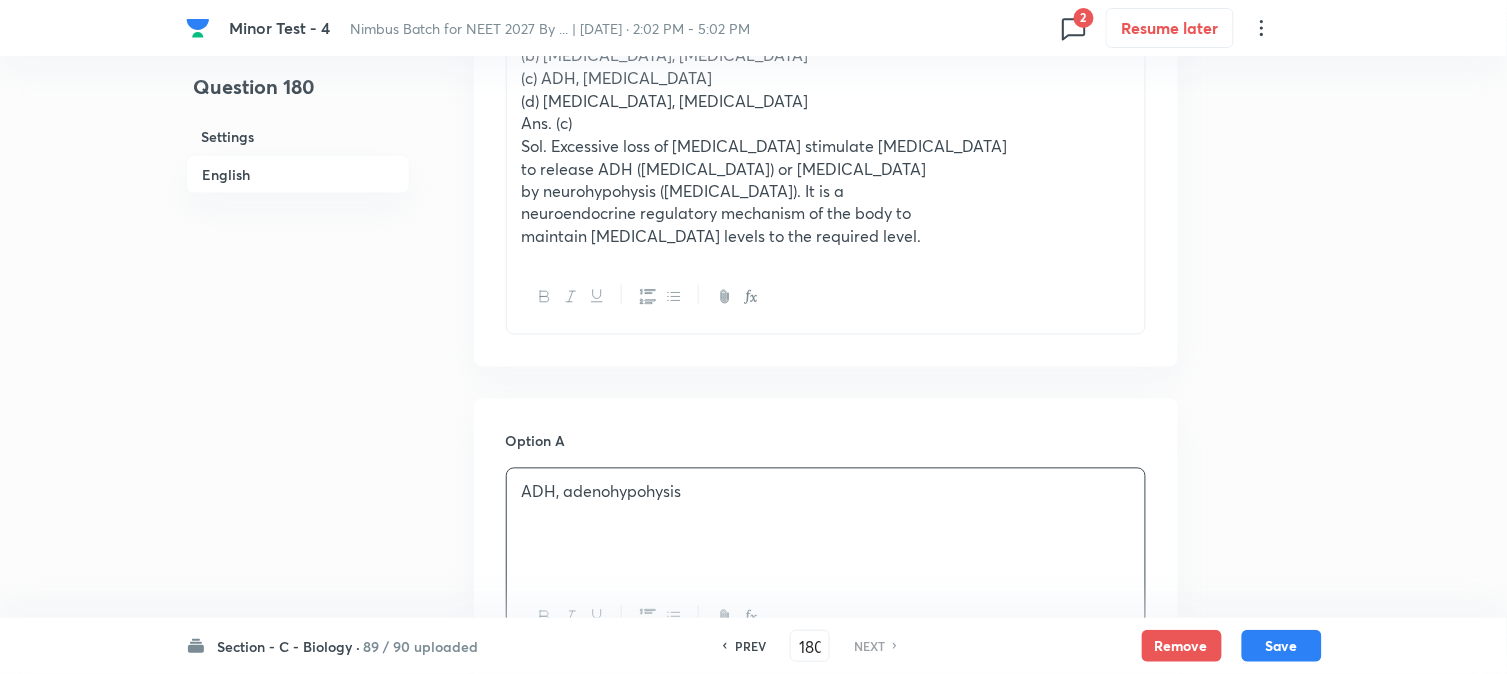 scroll, scrollTop: 478, scrollLeft: 0, axis: vertical 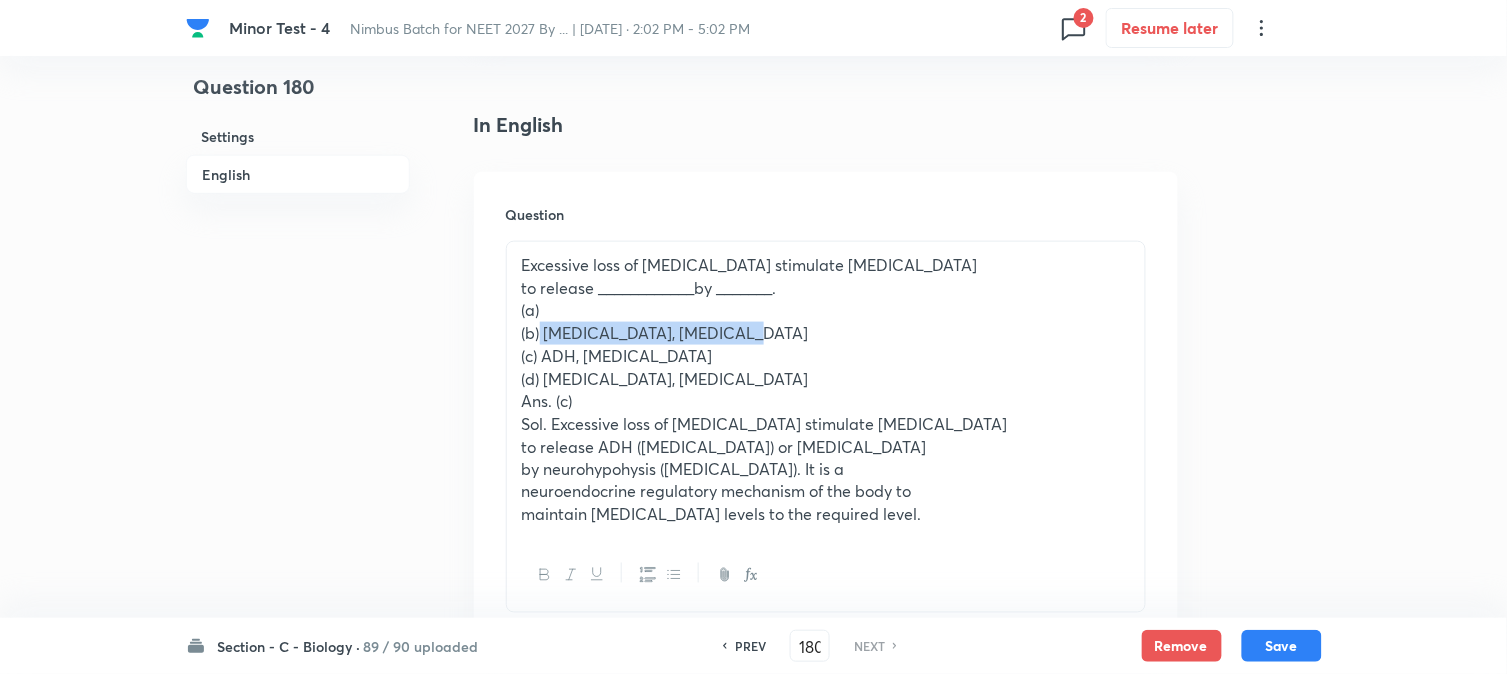 drag, startPoint x: 540, startPoint y: 342, endPoint x: 856, endPoint y: 333, distance: 316.12814 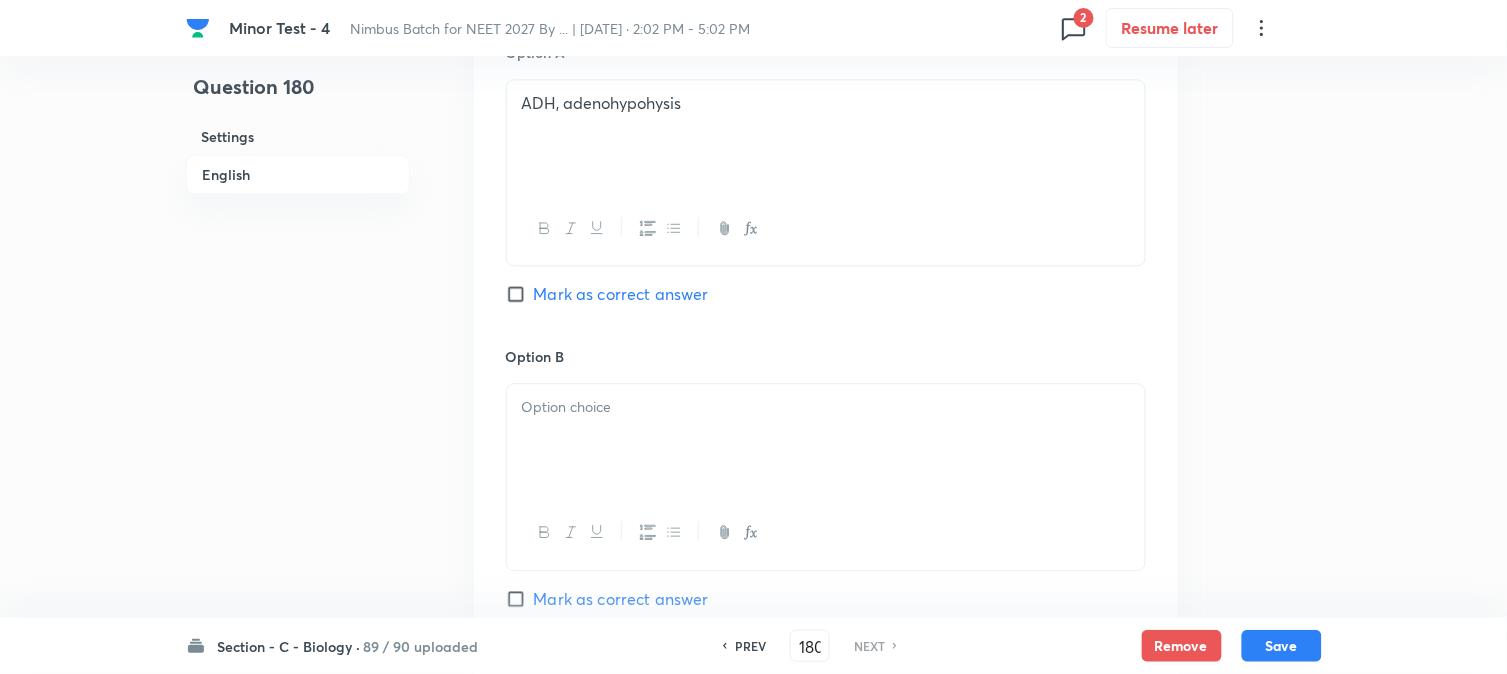 drag, startPoint x: 562, startPoint y: 417, endPoint x: 561, endPoint y: 437, distance: 20.024984 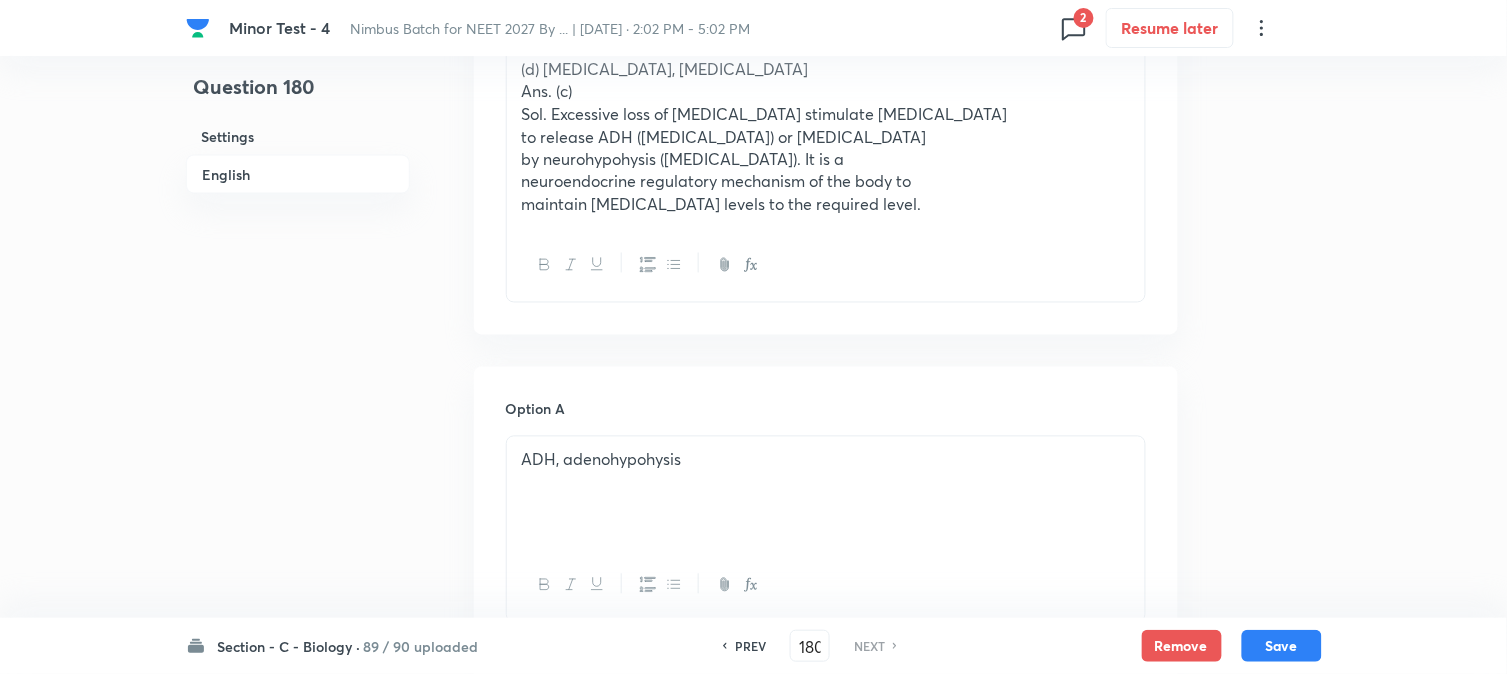 scroll, scrollTop: 478, scrollLeft: 0, axis: vertical 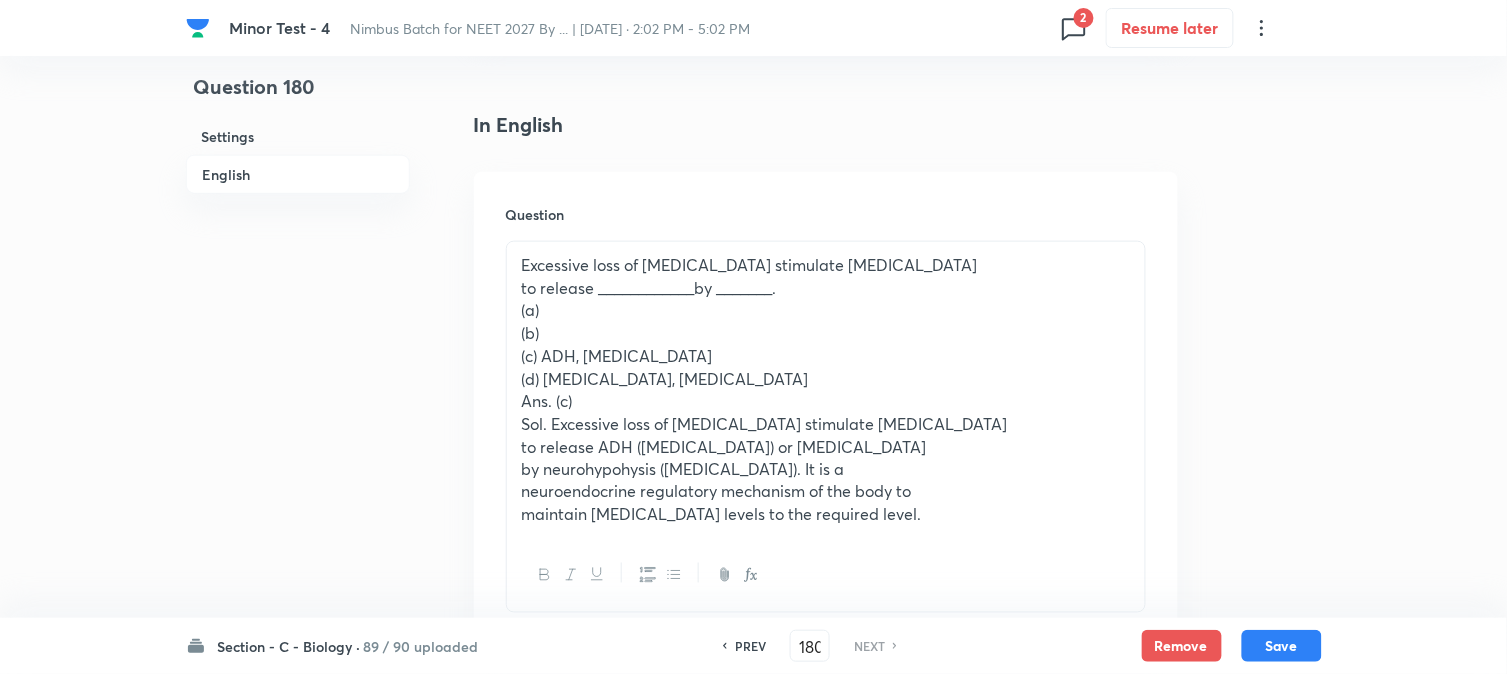 drag, startPoint x: 544, startPoint y: 353, endPoint x: 897, endPoint y: 350, distance: 353.01276 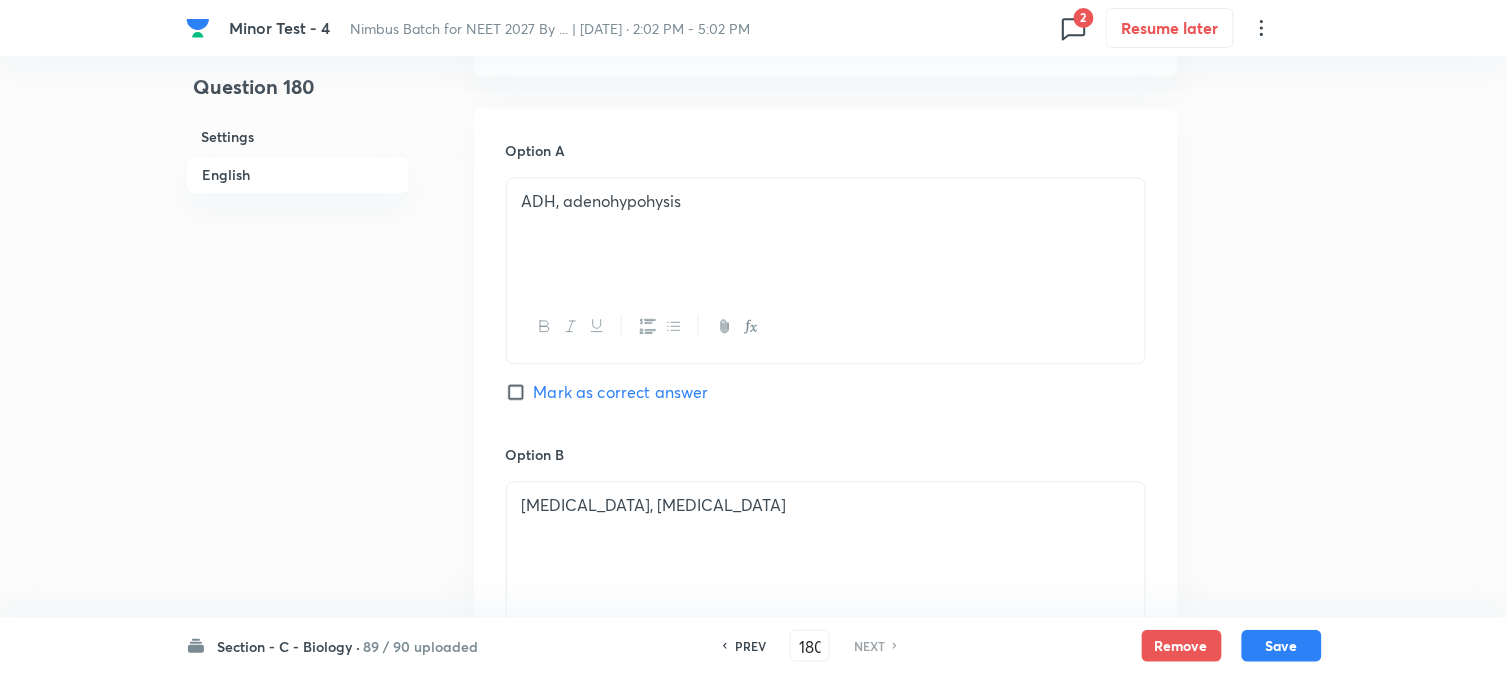 scroll, scrollTop: 478, scrollLeft: 0, axis: vertical 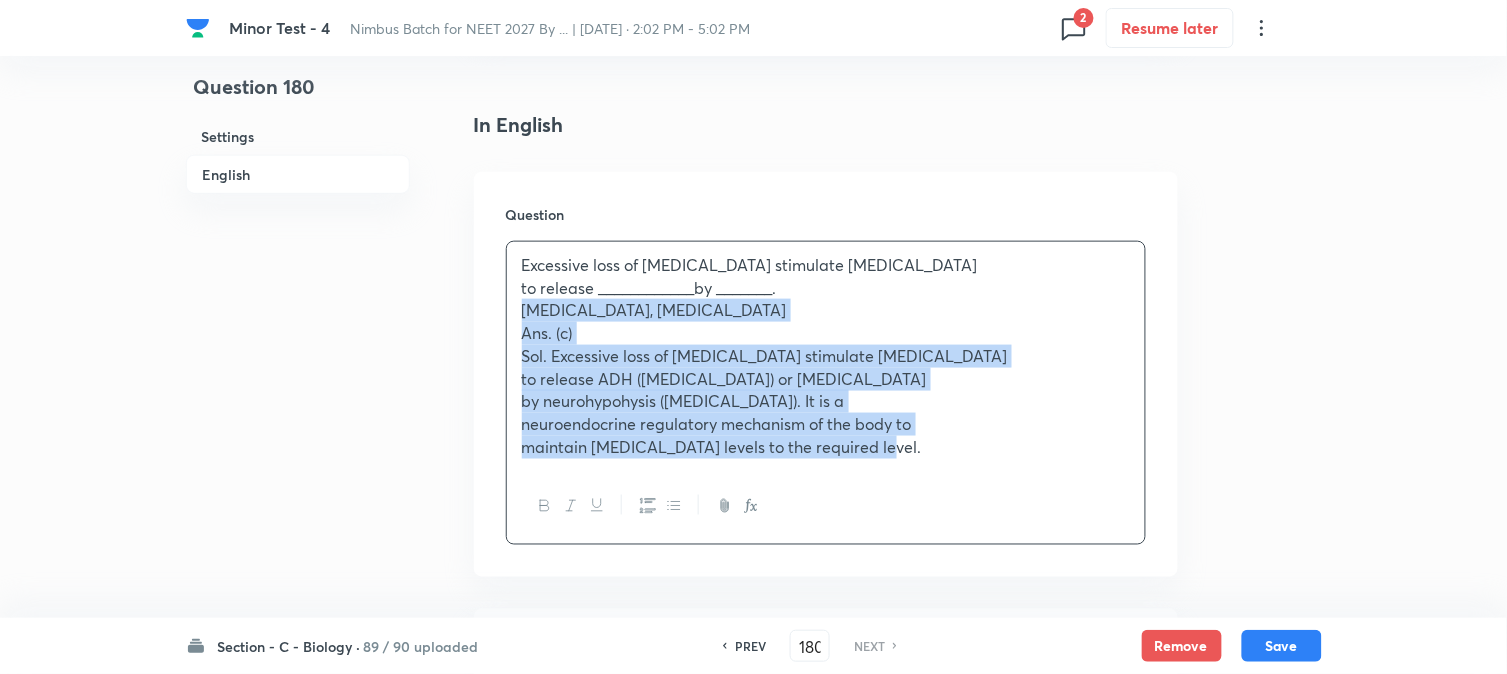 drag, startPoint x: 546, startPoint y: 376, endPoint x: 1381, endPoint y: 617, distance: 869.08344 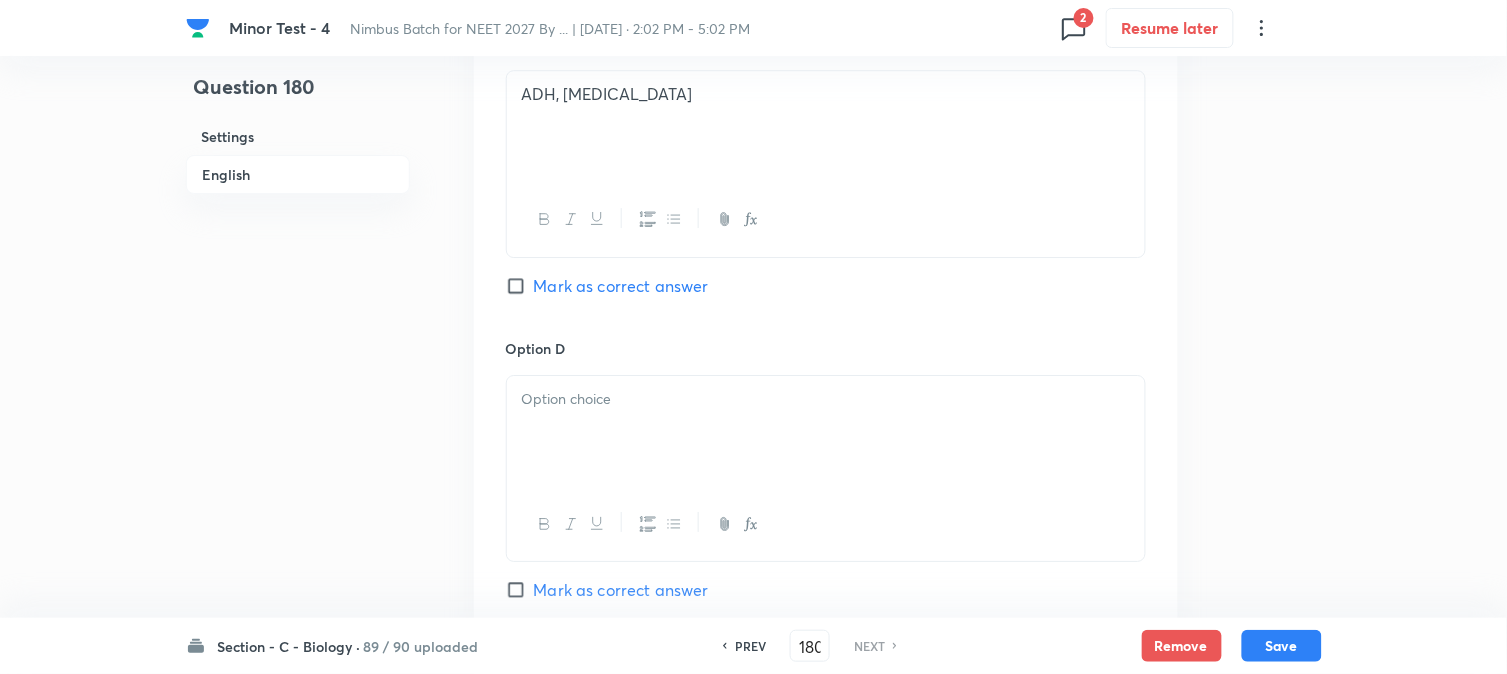 scroll, scrollTop: 1590, scrollLeft: 0, axis: vertical 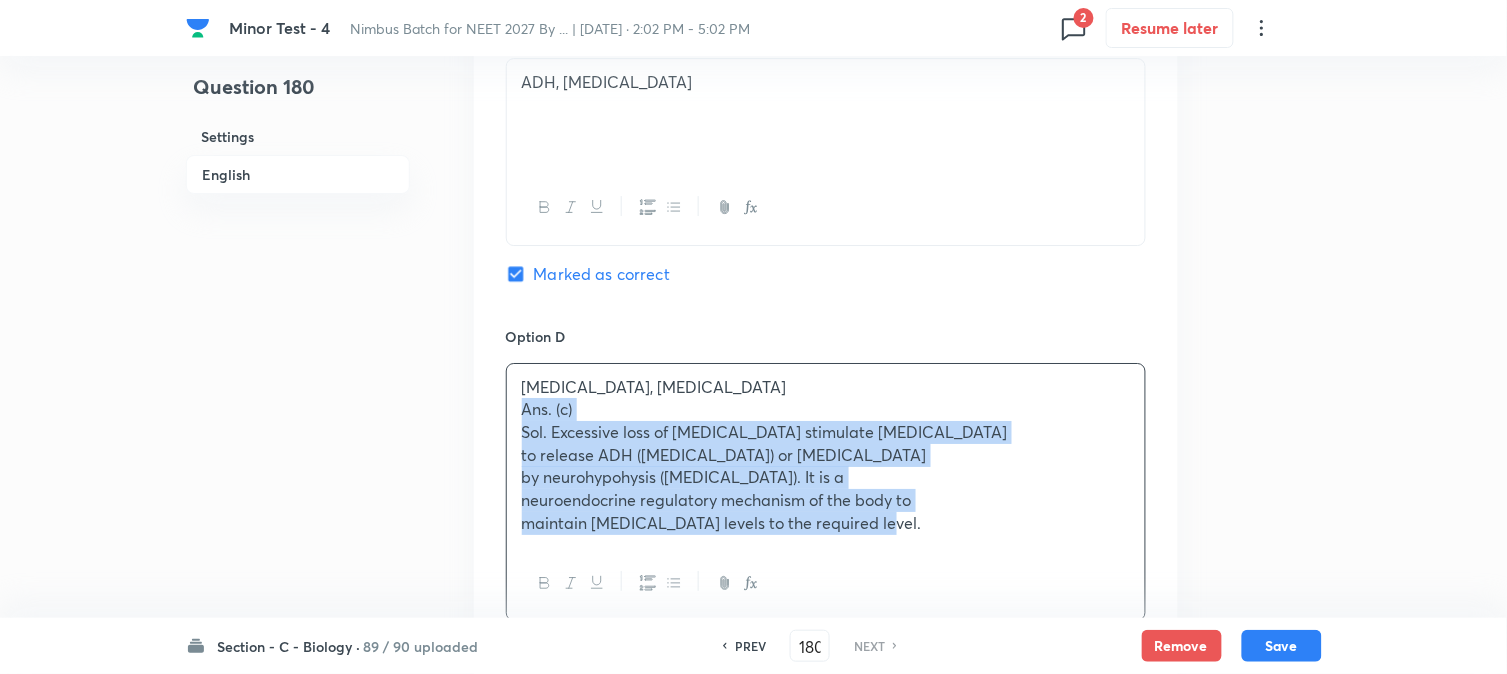 drag, startPoint x: 510, startPoint y: 412, endPoint x: 1225, endPoint y: 595, distance: 738.0474 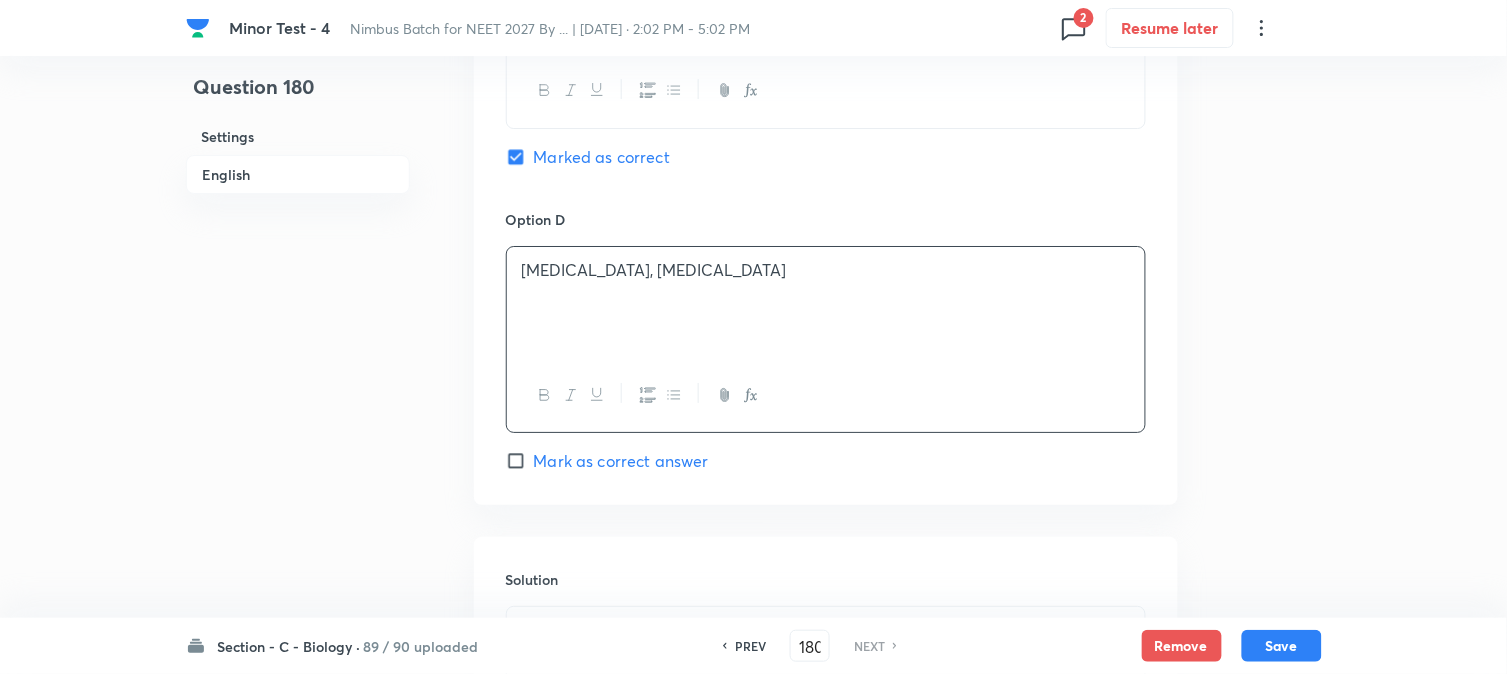scroll, scrollTop: 1812, scrollLeft: 0, axis: vertical 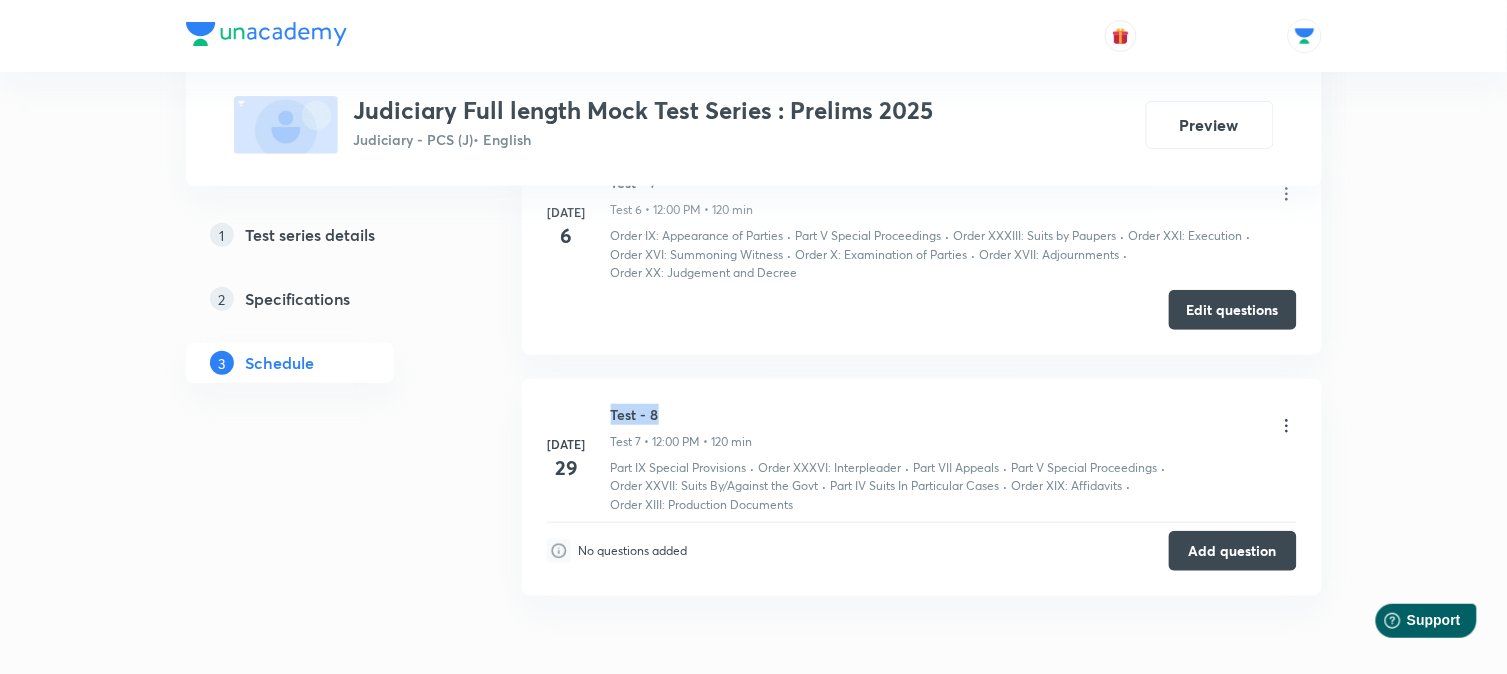 drag, startPoint x: 613, startPoint y: 414, endPoint x: 665, endPoint y: 412, distance: 52.03845 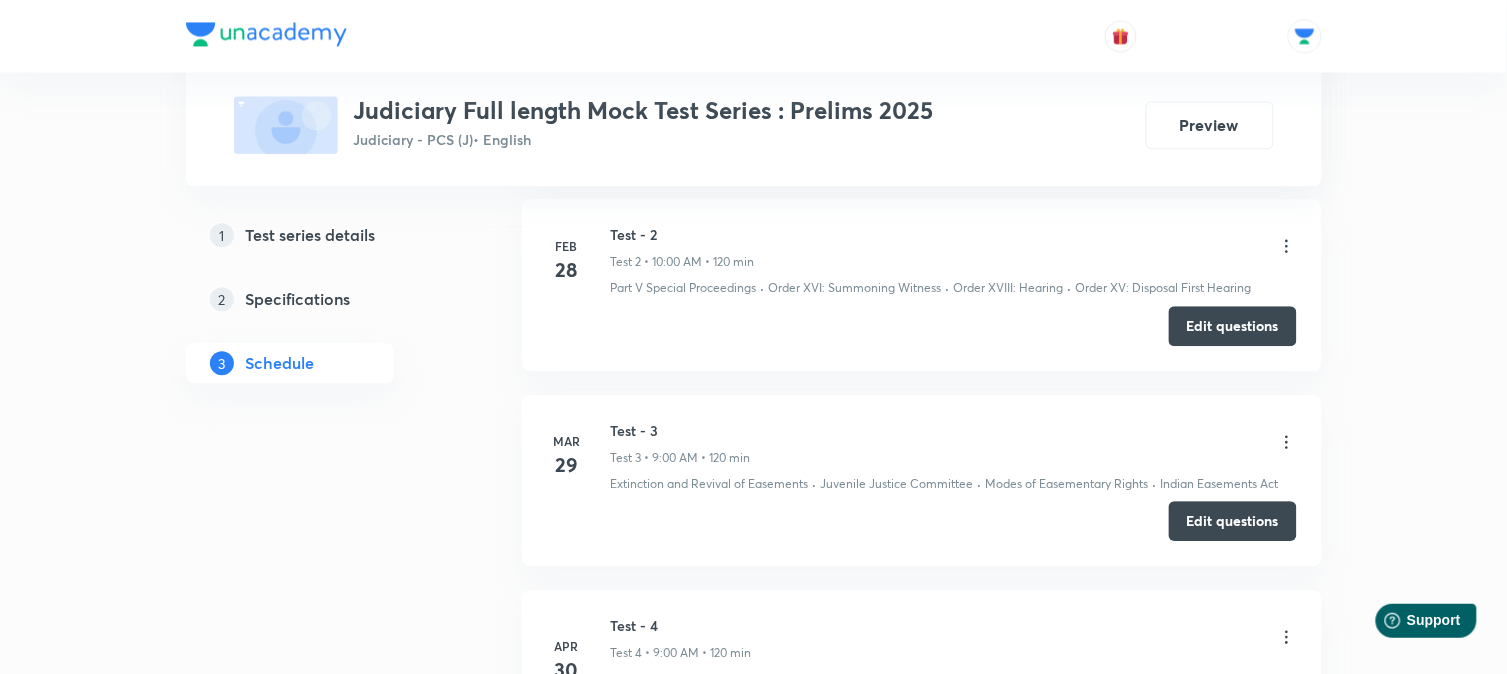 scroll, scrollTop: 2177, scrollLeft: 0, axis: vertical 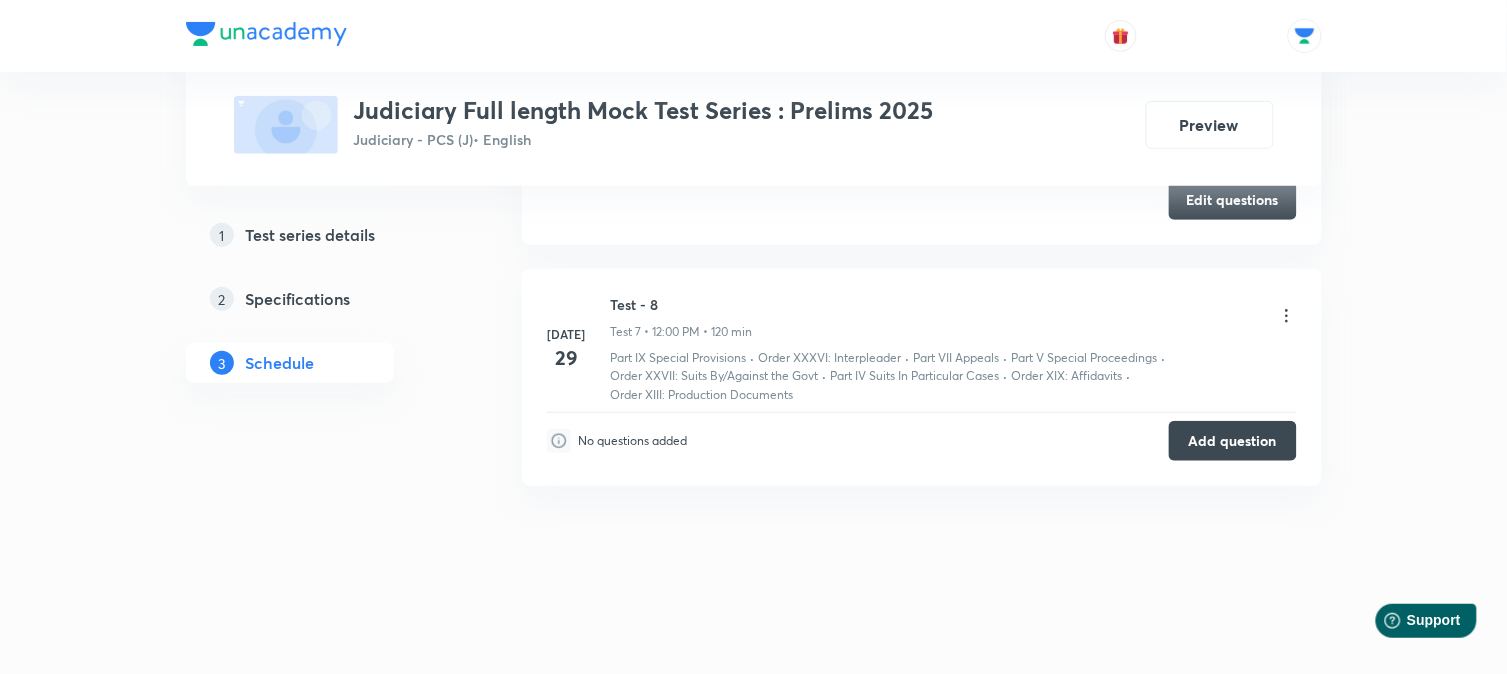 click 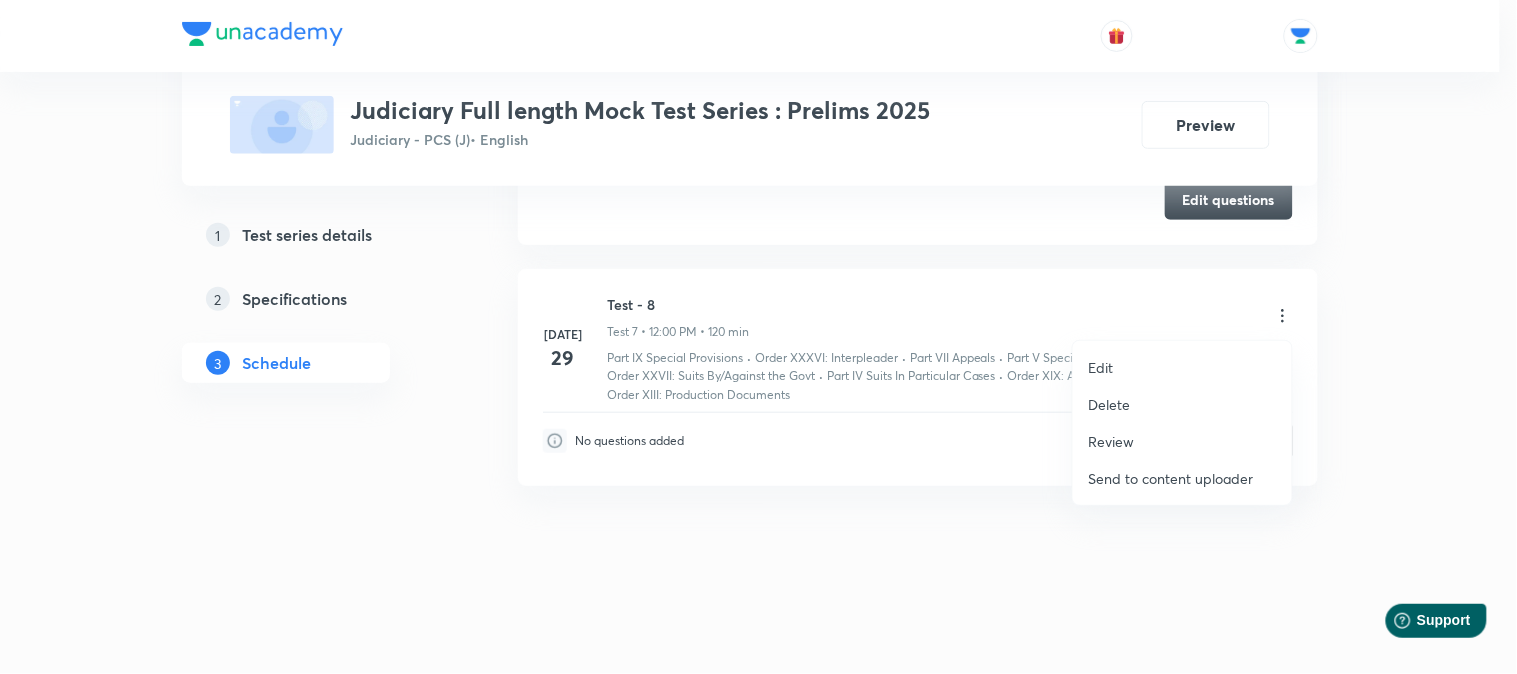 click on "Delete" at bounding box center (1110, 404) 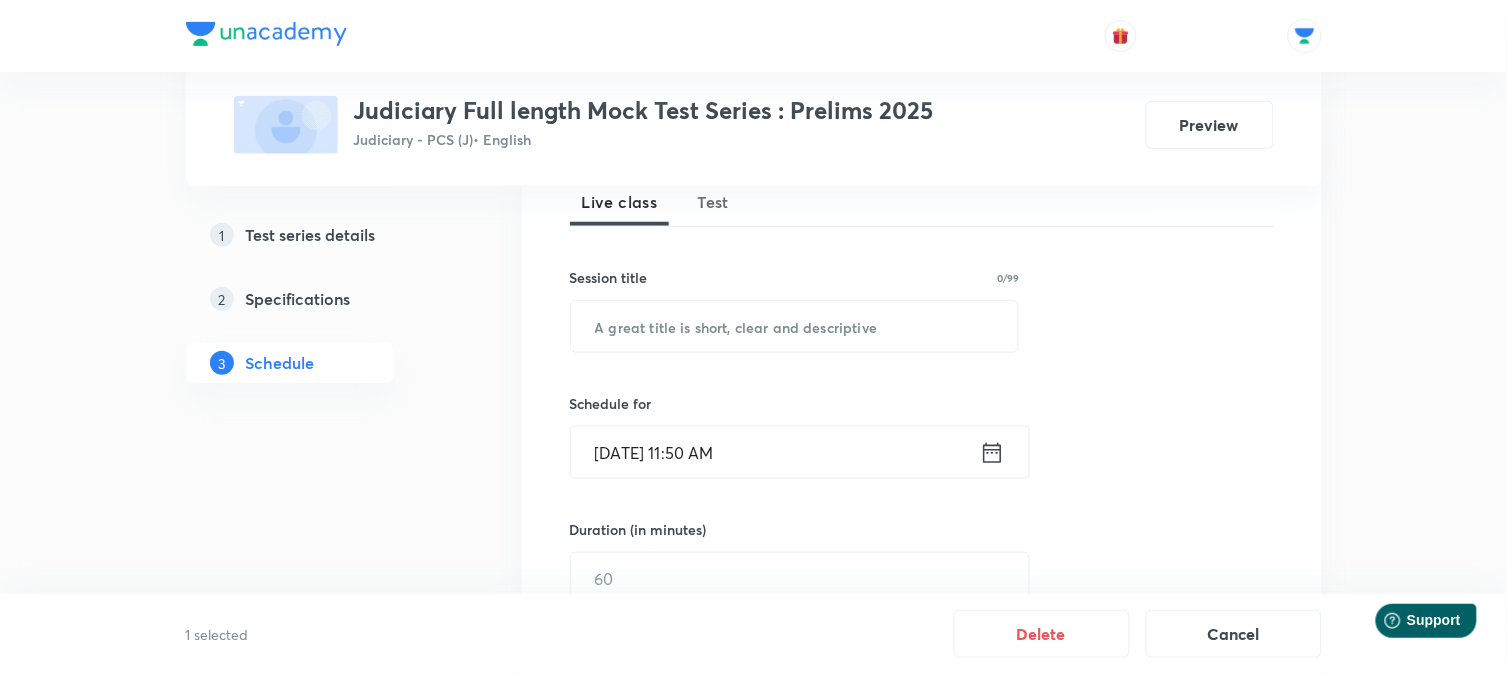 scroll, scrollTop: 0, scrollLeft: 0, axis: both 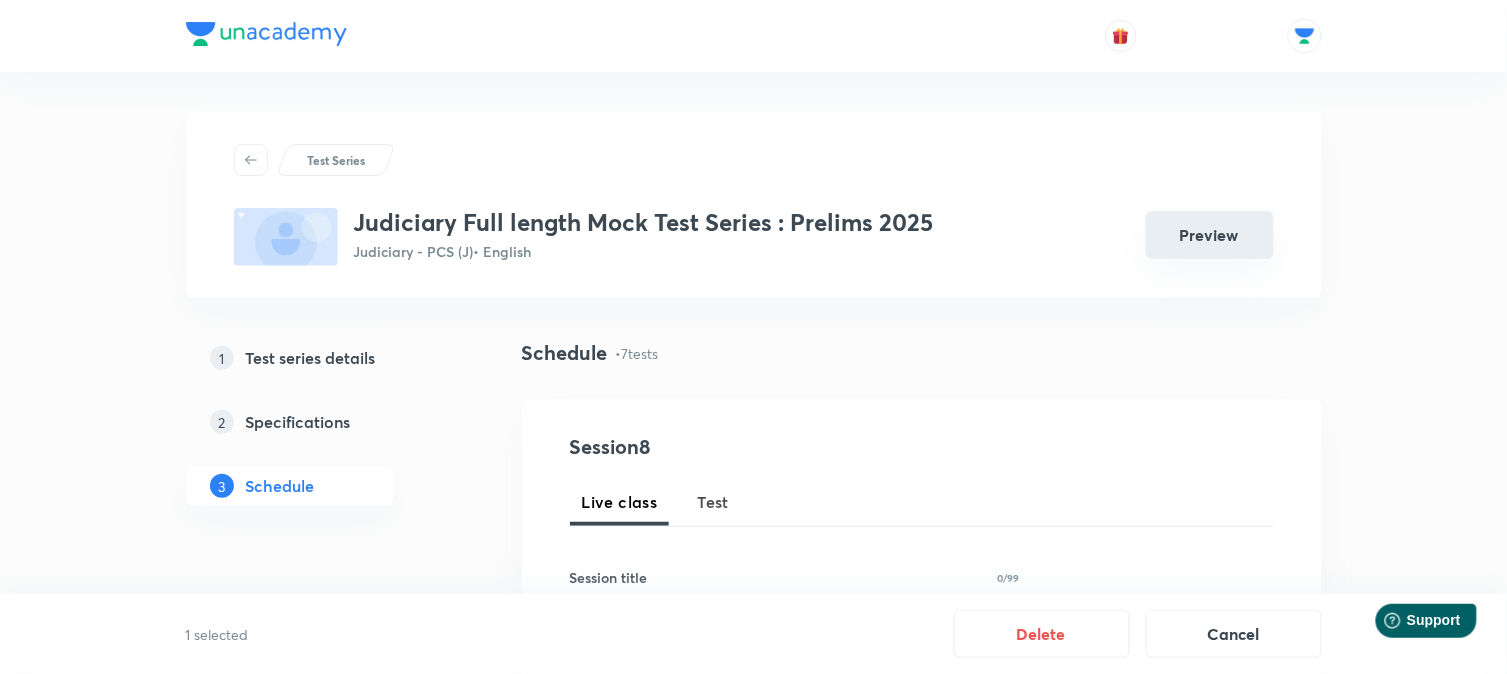 click on "Preview" at bounding box center (1210, 235) 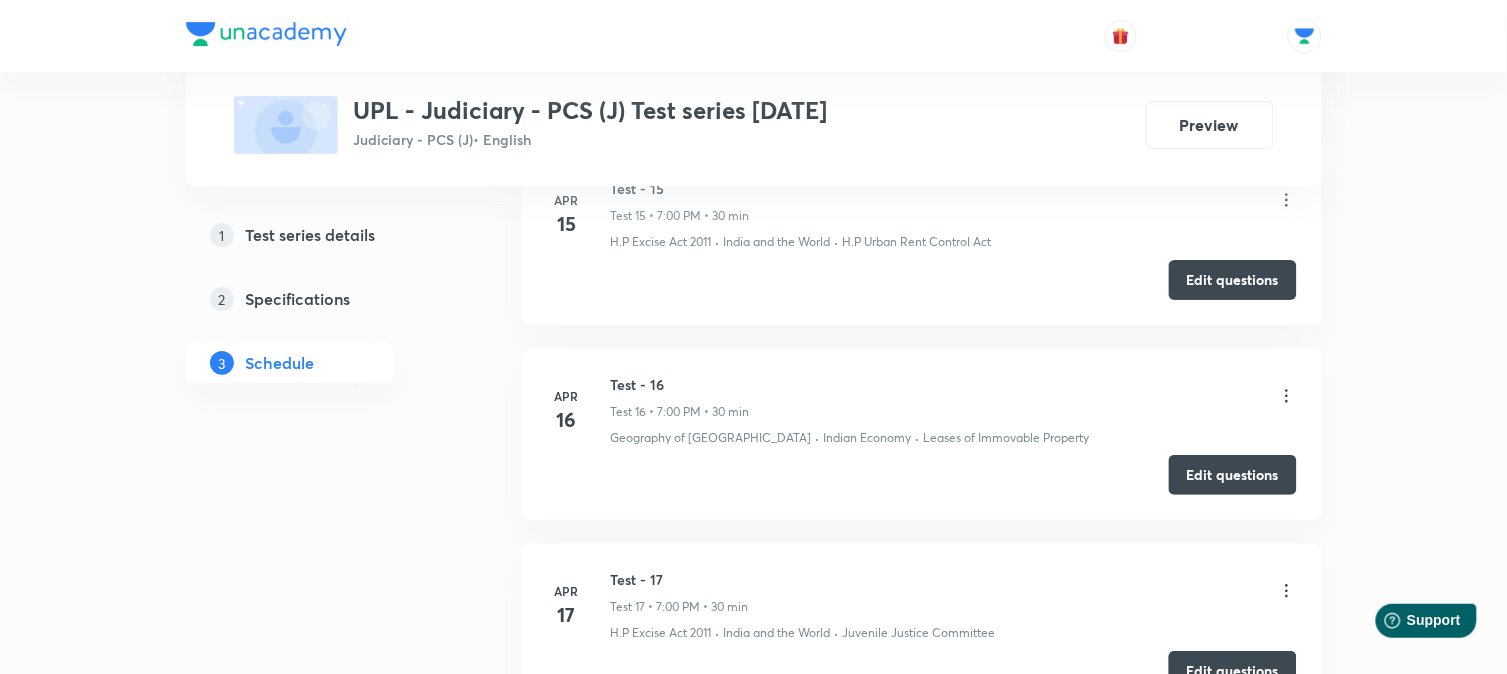 scroll, scrollTop: 3777, scrollLeft: 0, axis: vertical 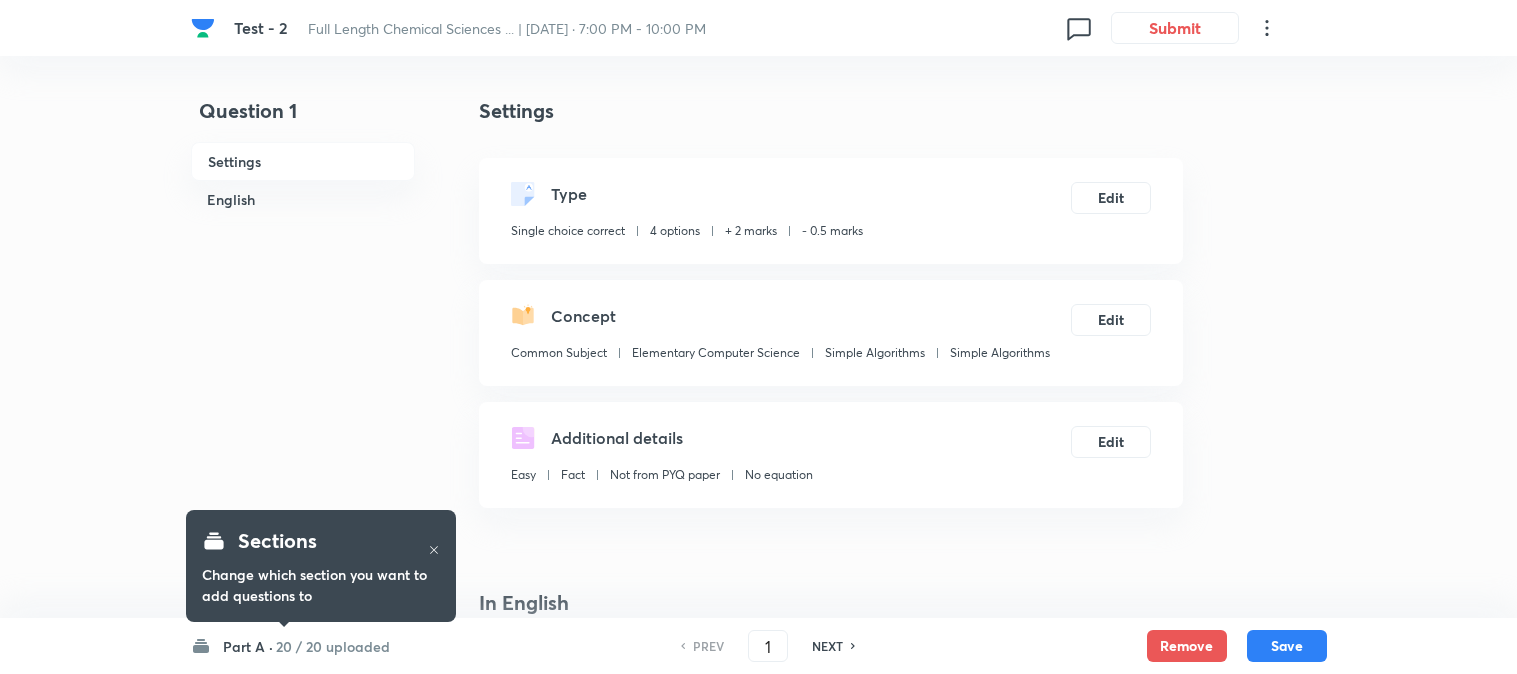 checkbox on "true" 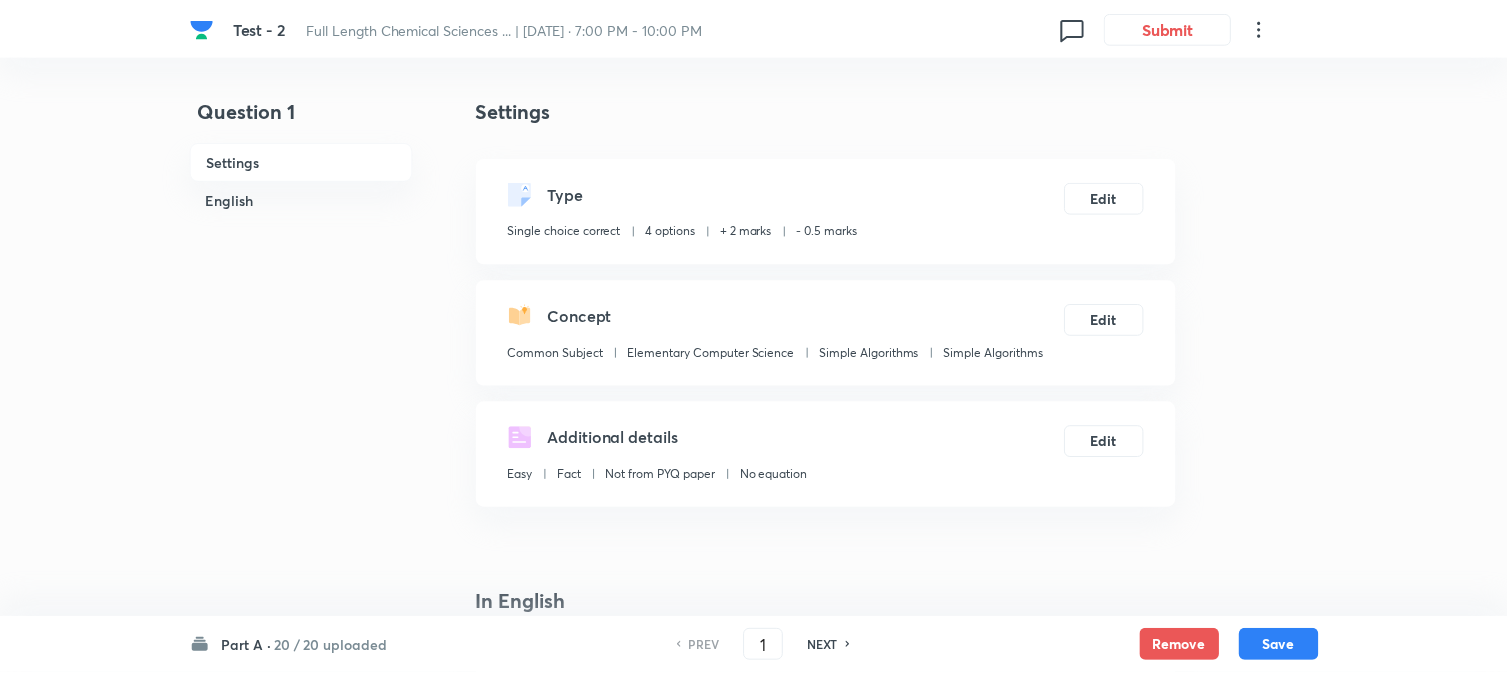 scroll, scrollTop: 0, scrollLeft: 0, axis: both 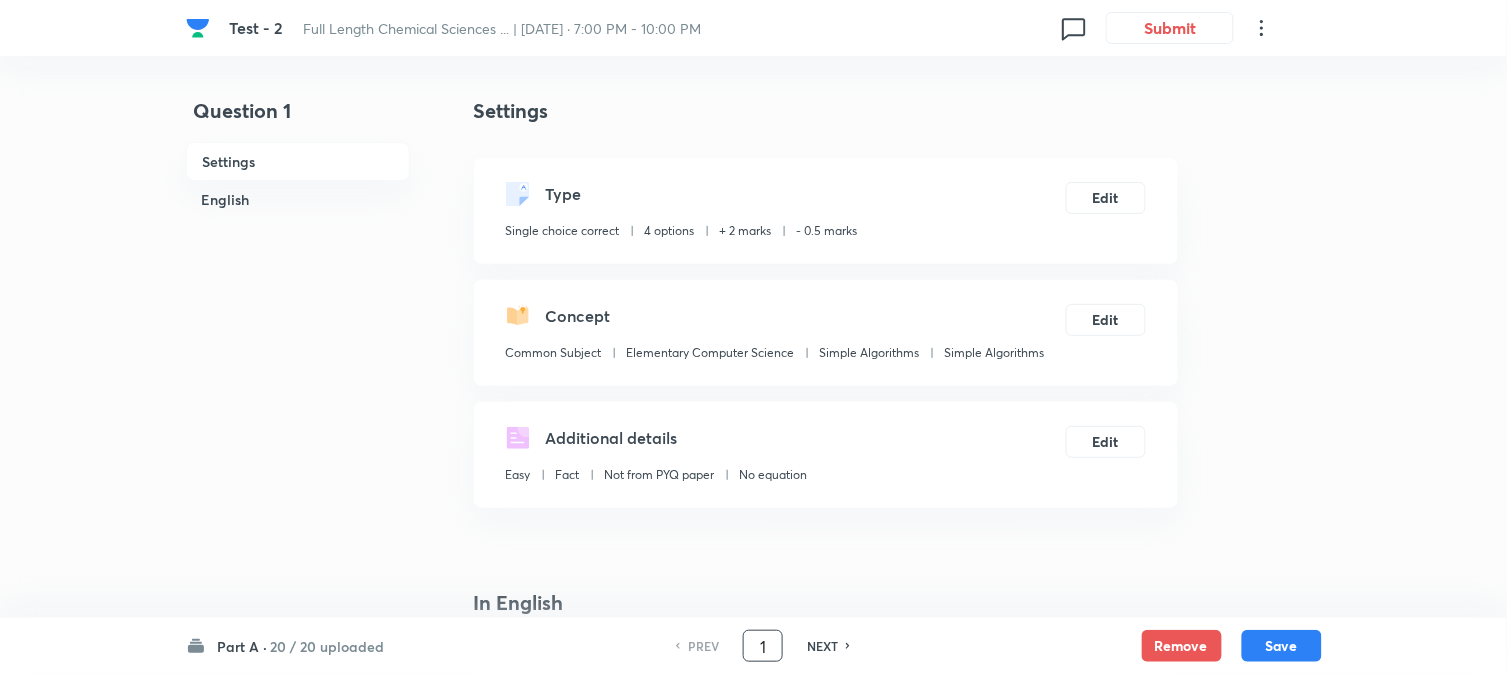 click on "1" at bounding box center (763, 646) 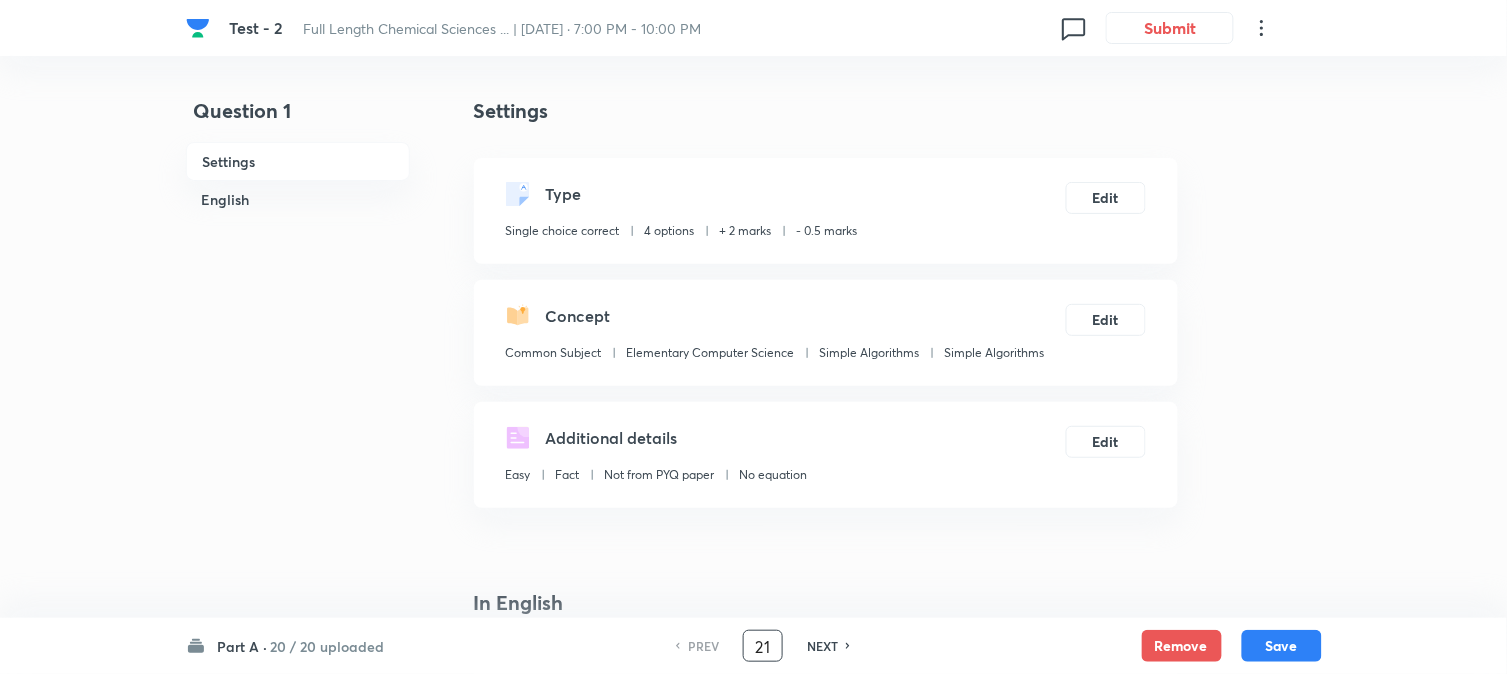 type on "21" 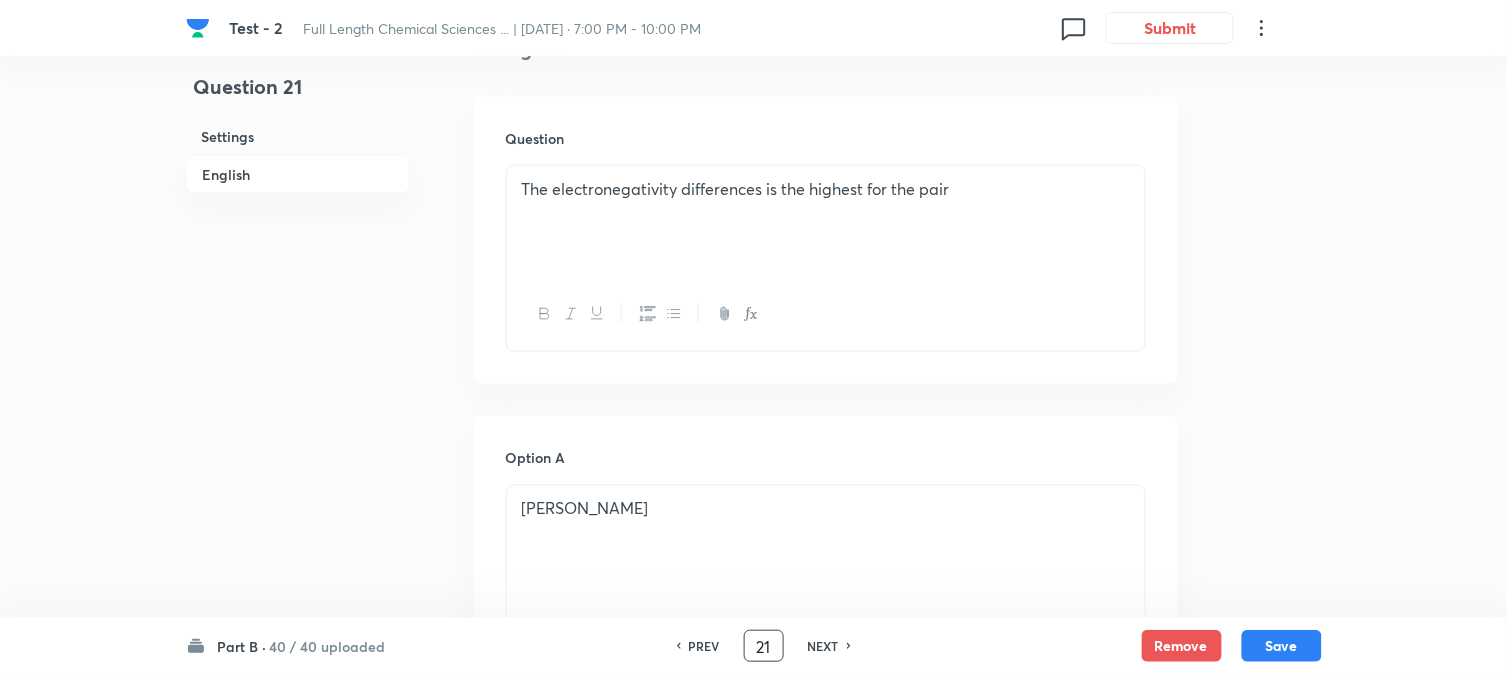 scroll, scrollTop: 777, scrollLeft: 0, axis: vertical 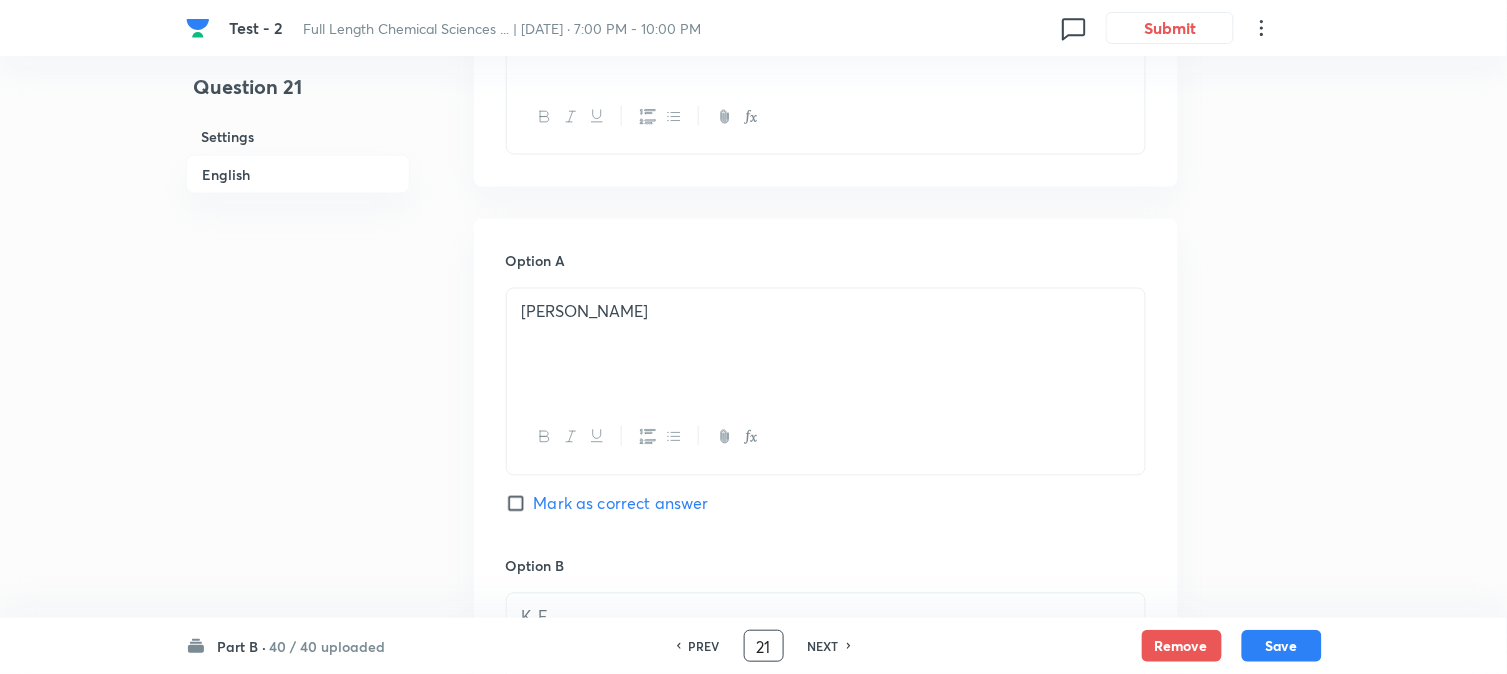 click on "NEXT" at bounding box center [823, 646] 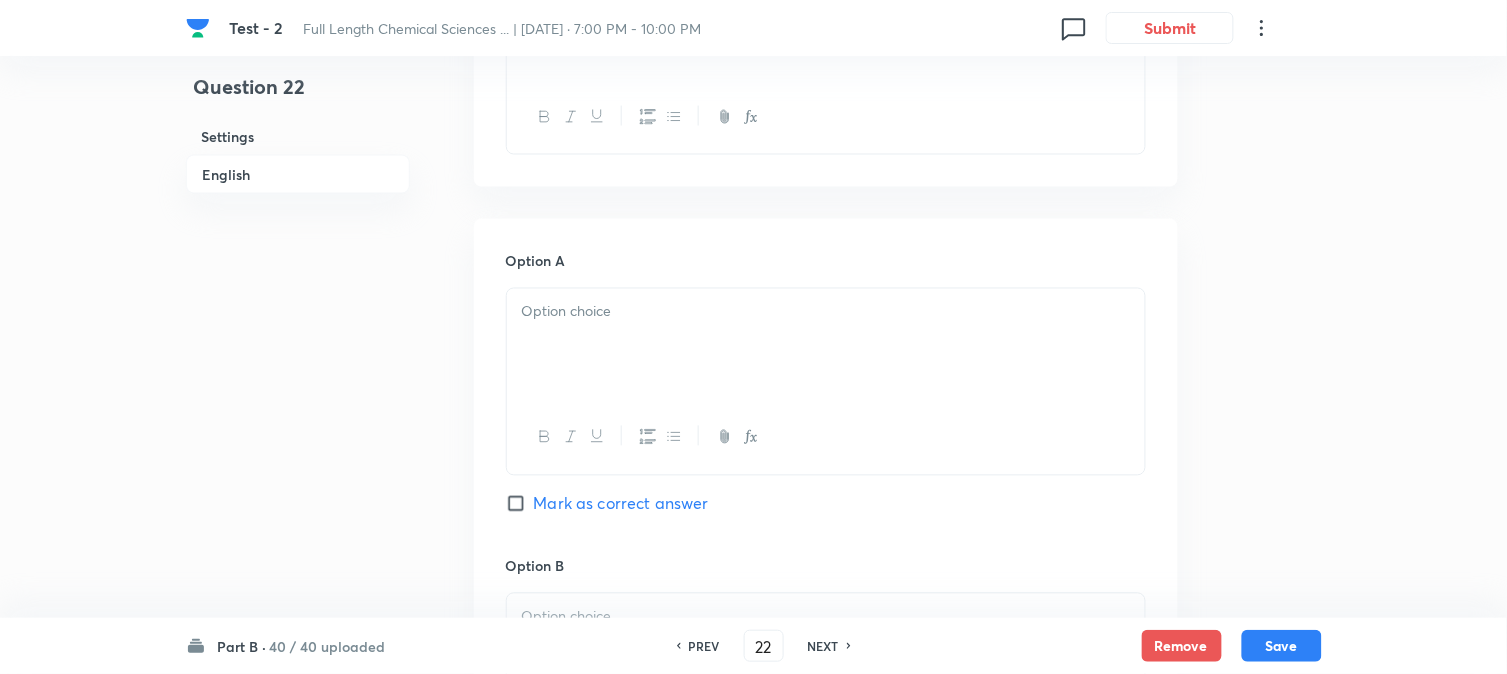 checkbox on "true" 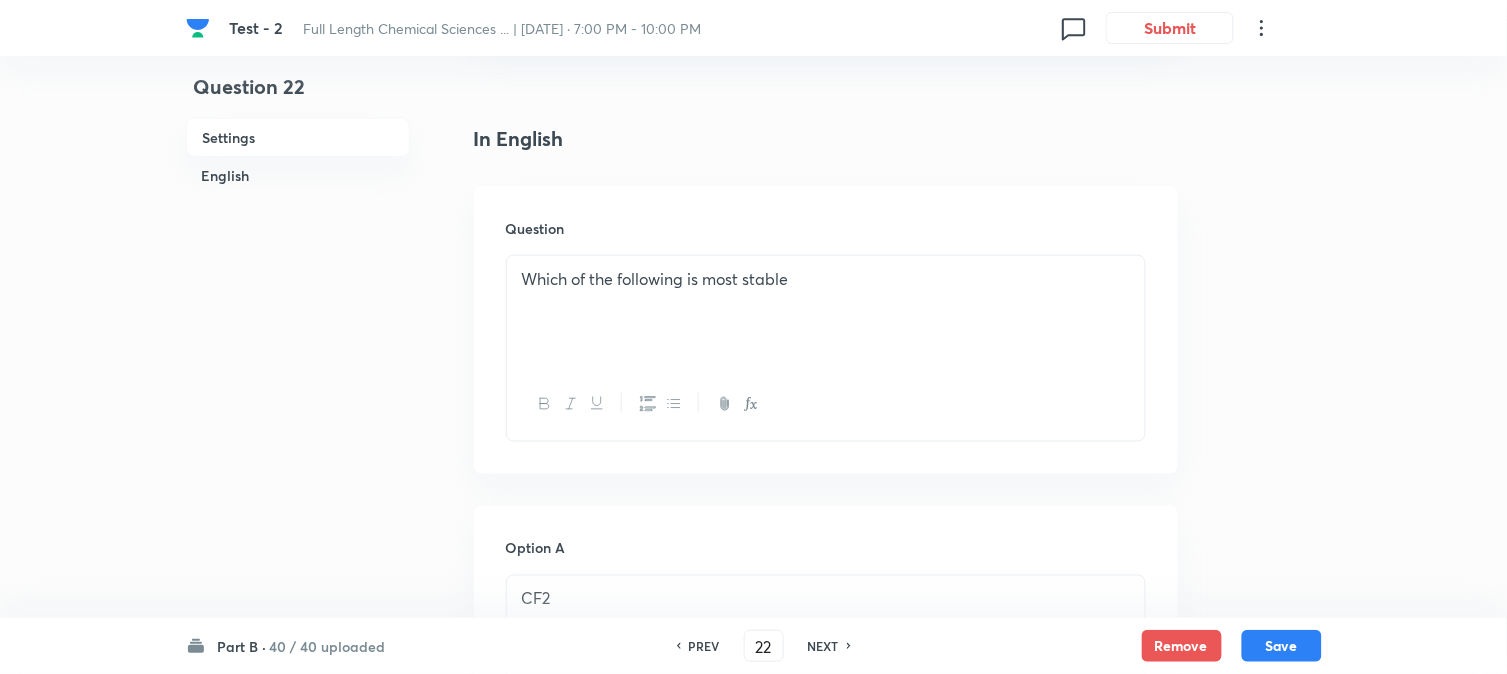scroll, scrollTop: 444, scrollLeft: 0, axis: vertical 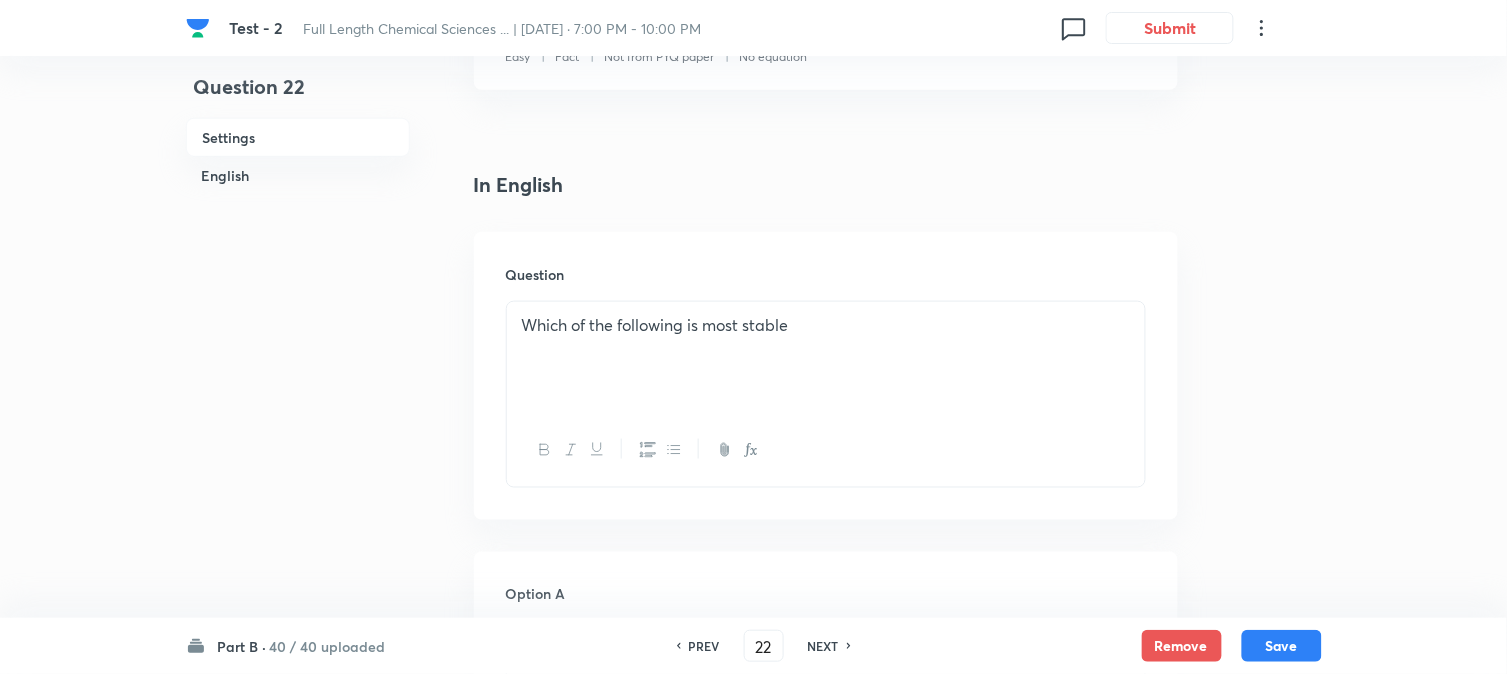 click on "Which of the following is most stable" at bounding box center (826, 358) 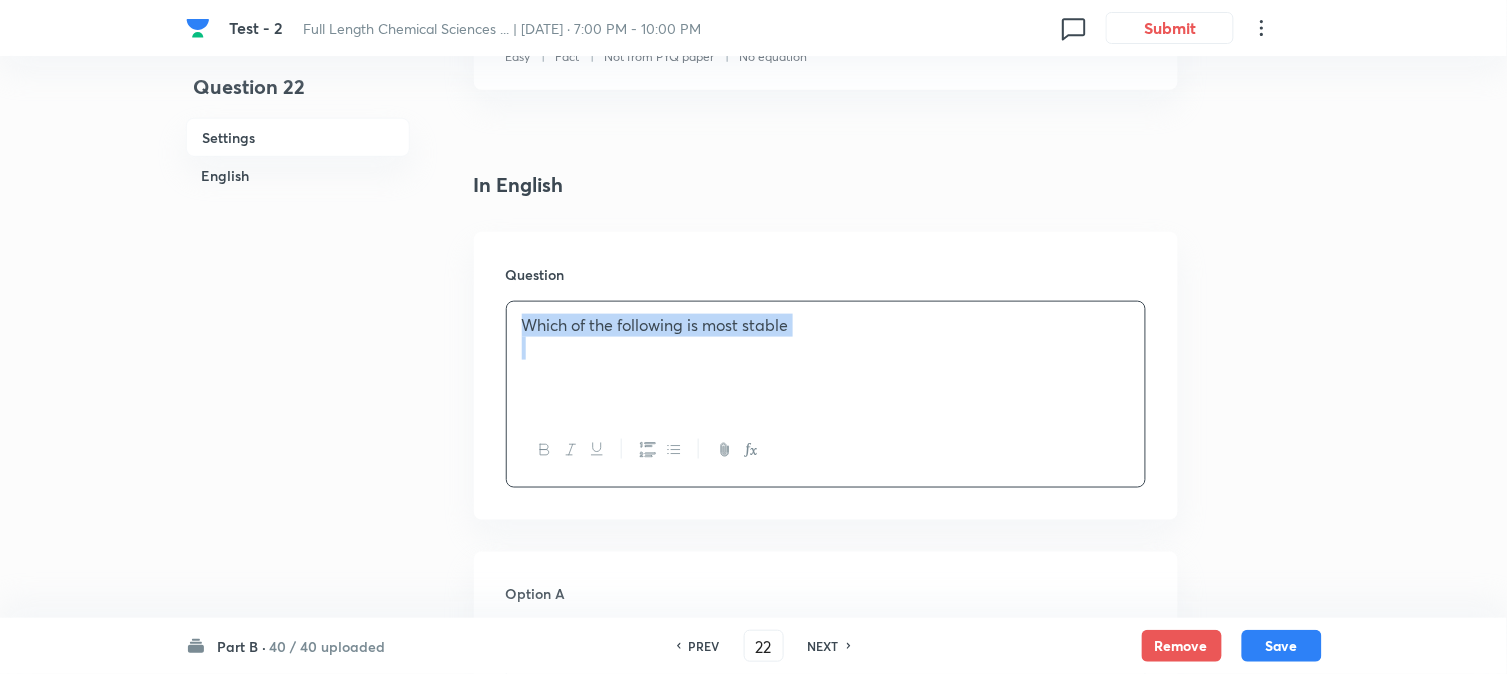 copy on "Which of the following is most stable" 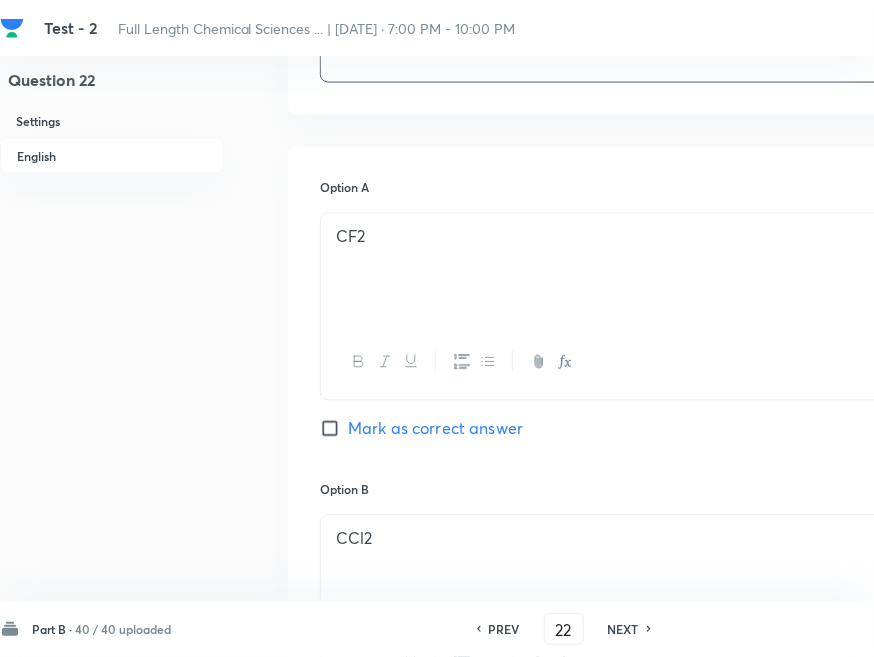 scroll, scrollTop: 857, scrollLeft: 0, axis: vertical 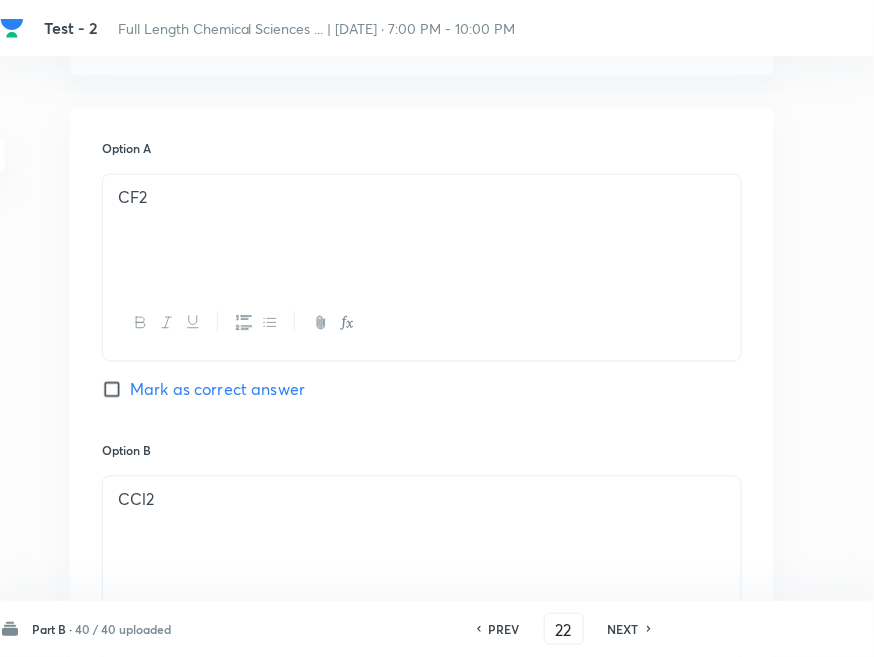 click on "CF2" at bounding box center (422, 198) 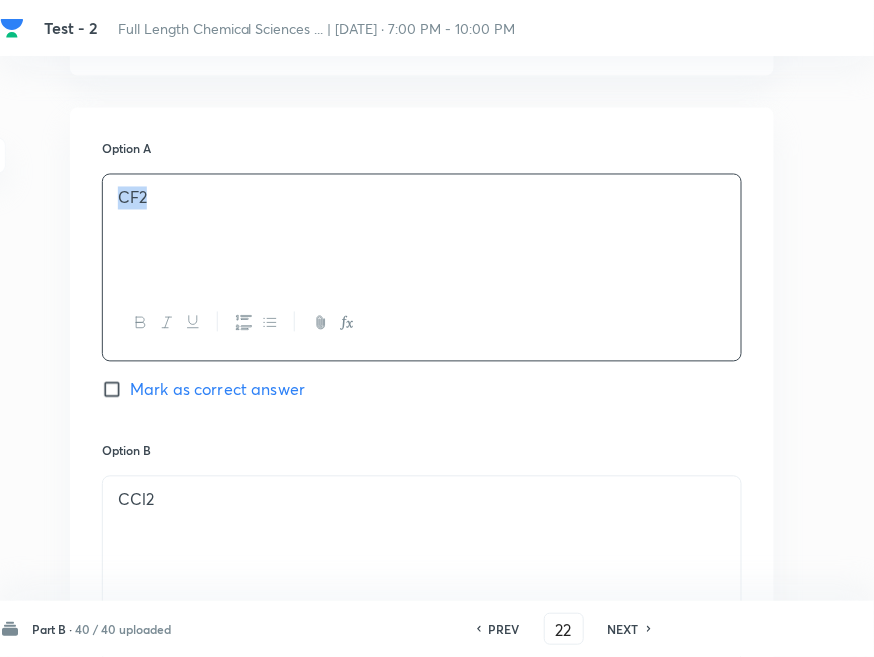 copy on "CF2" 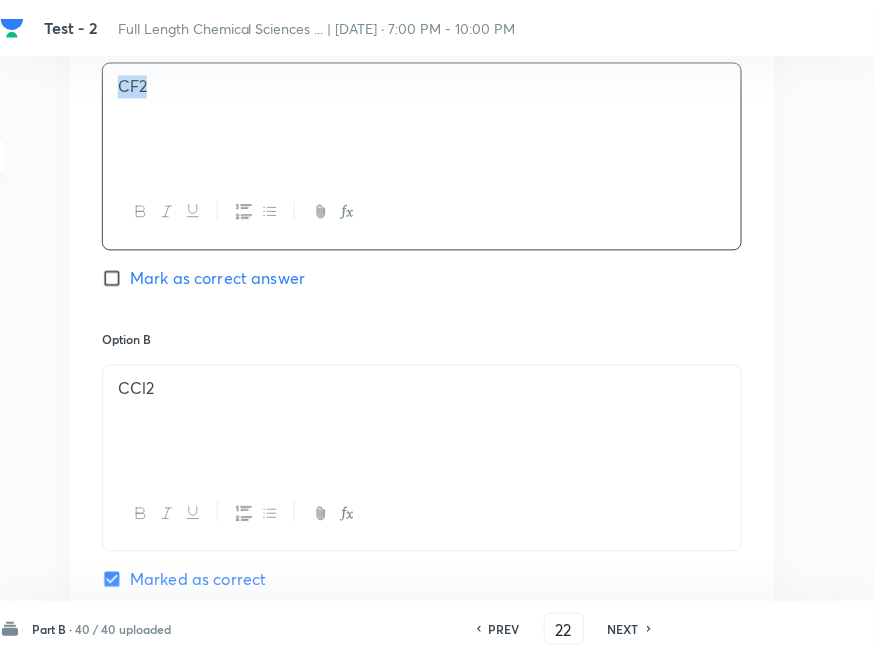scroll, scrollTop: 1191, scrollLeft: 218, axis: both 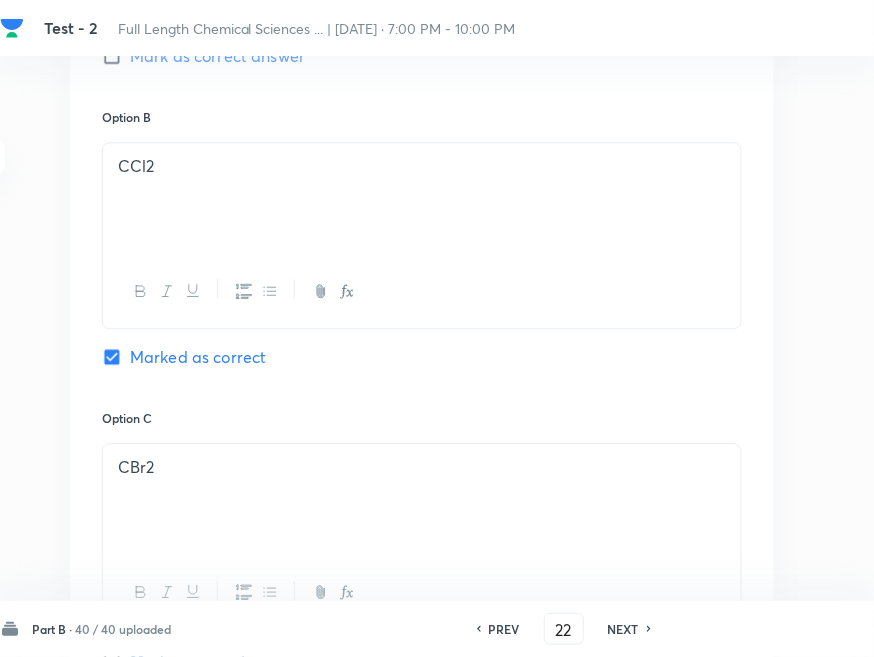 click on "CCl2" at bounding box center (422, 199) 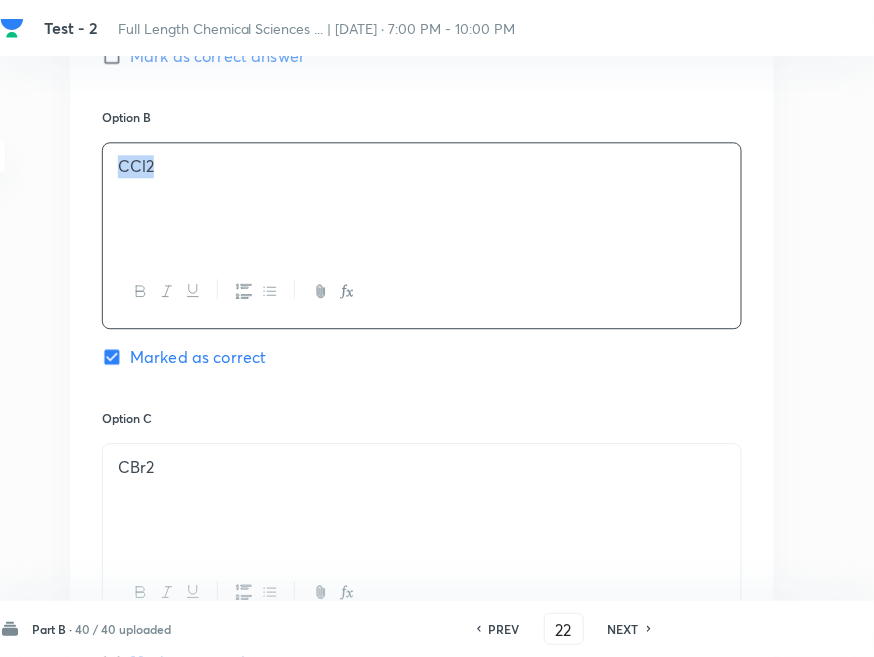 copy on "CCl2" 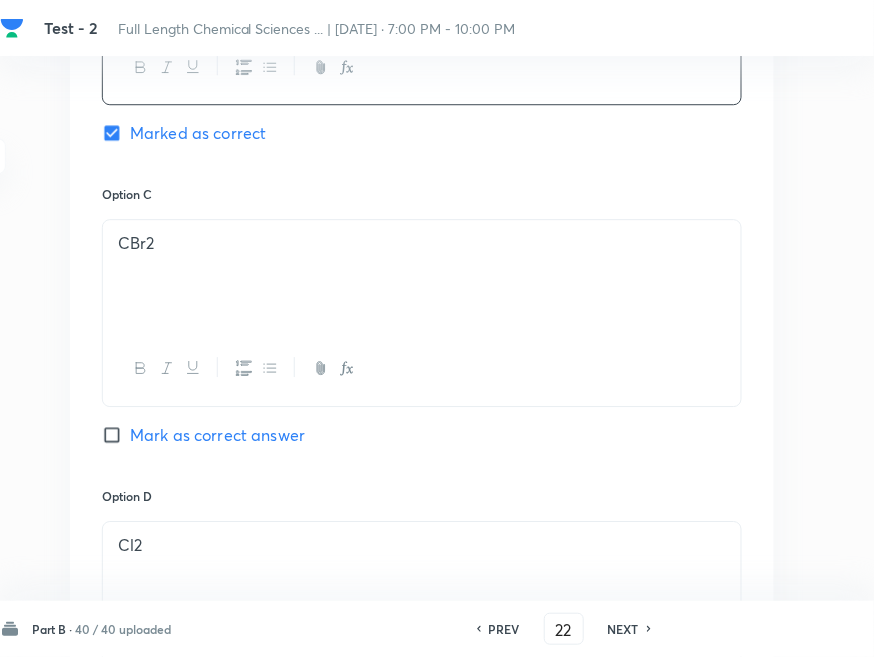 scroll, scrollTop: 1413, scrollLeft: 218, axis: both 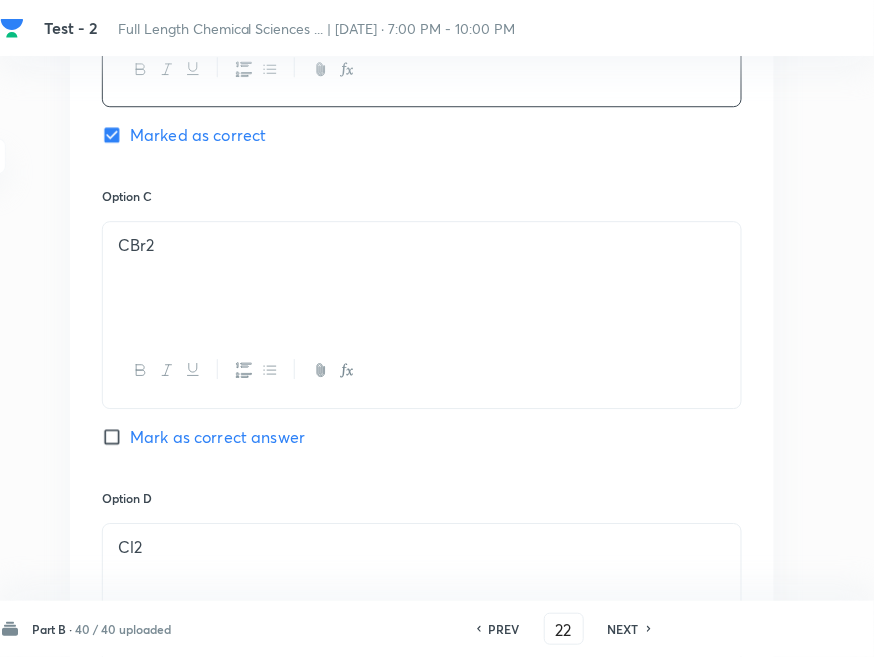 click on "CBr2" at bounding box center [422, 245] 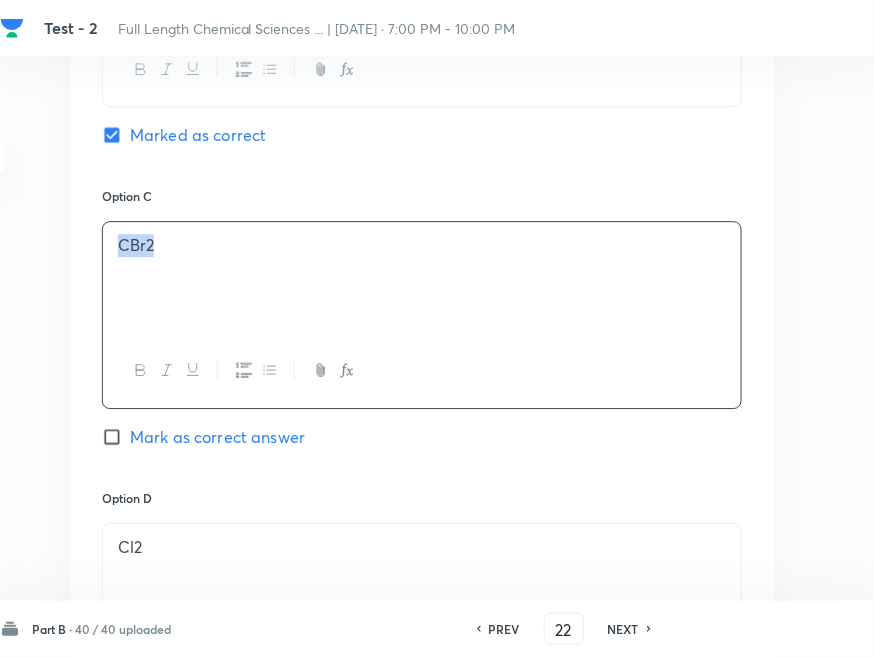 copy on "CBr2" 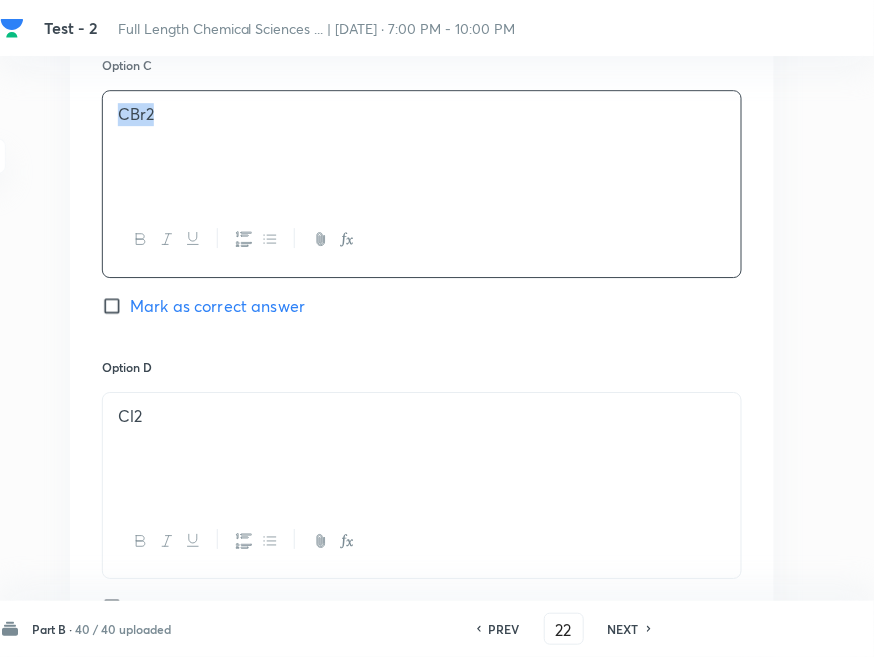 scroll, scrollTop: 1746, scrollLeft: 218, axis: both 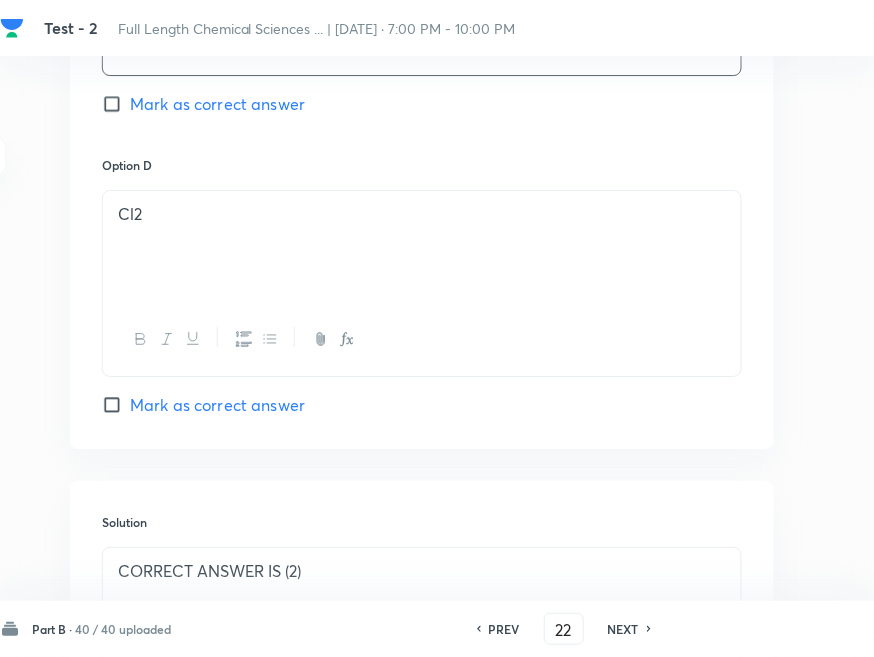 click at bounding box center [422, 236] 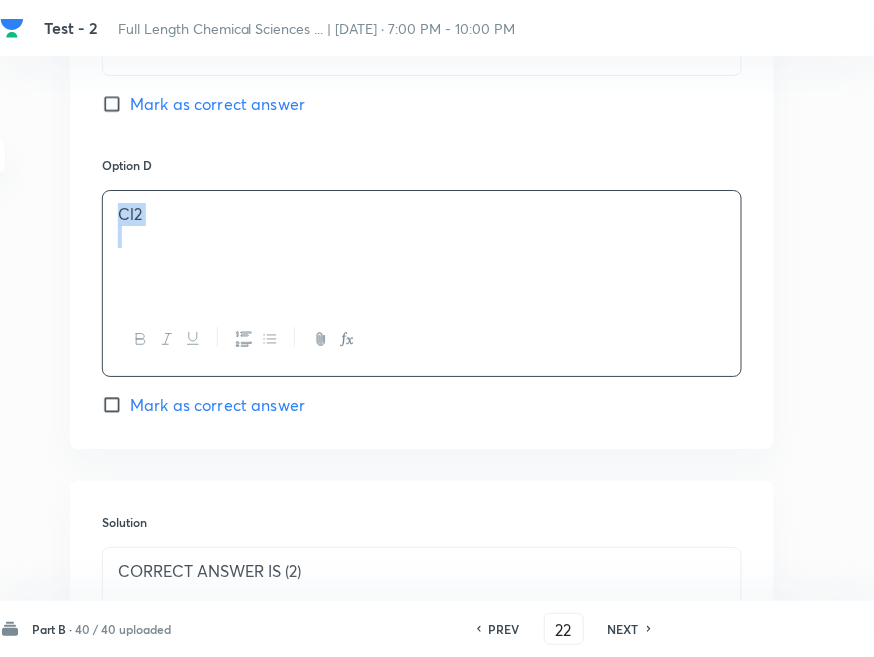 copy on "Cl2" 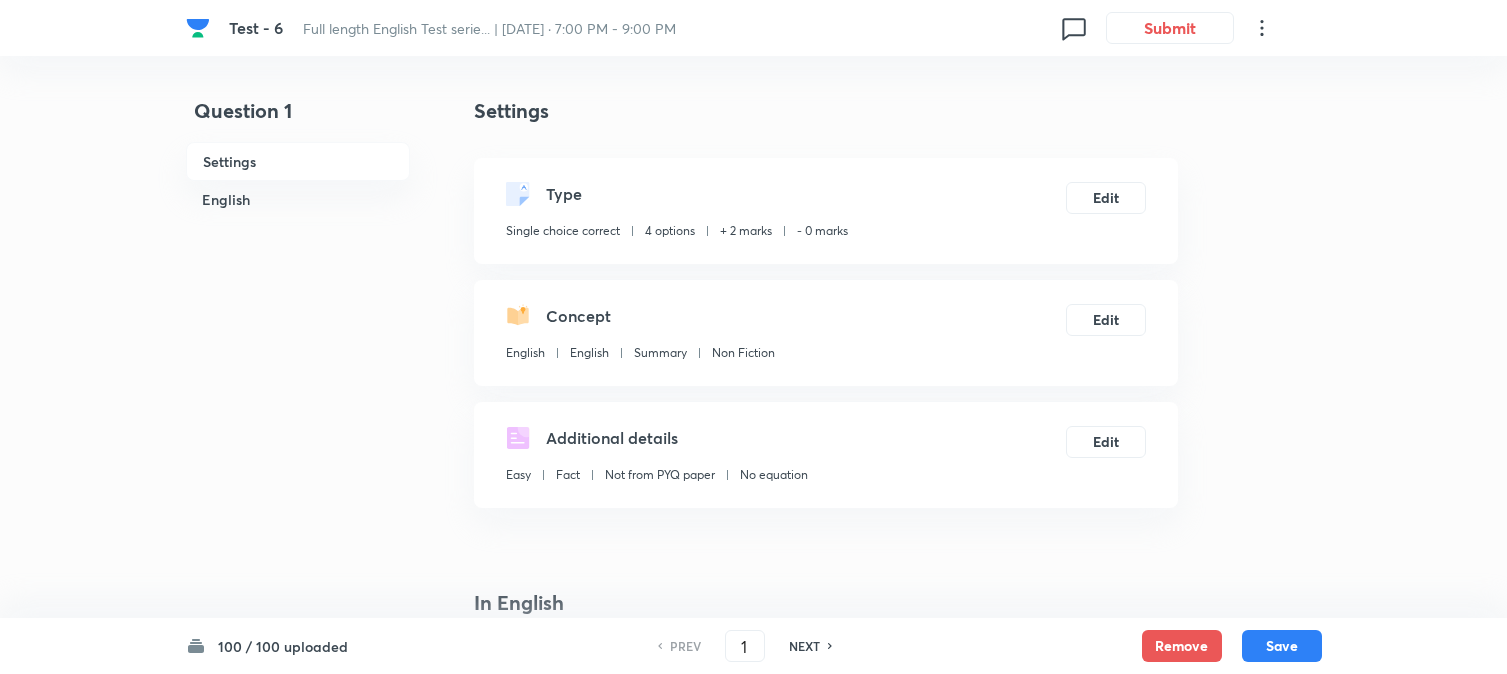 checkbox on "true" 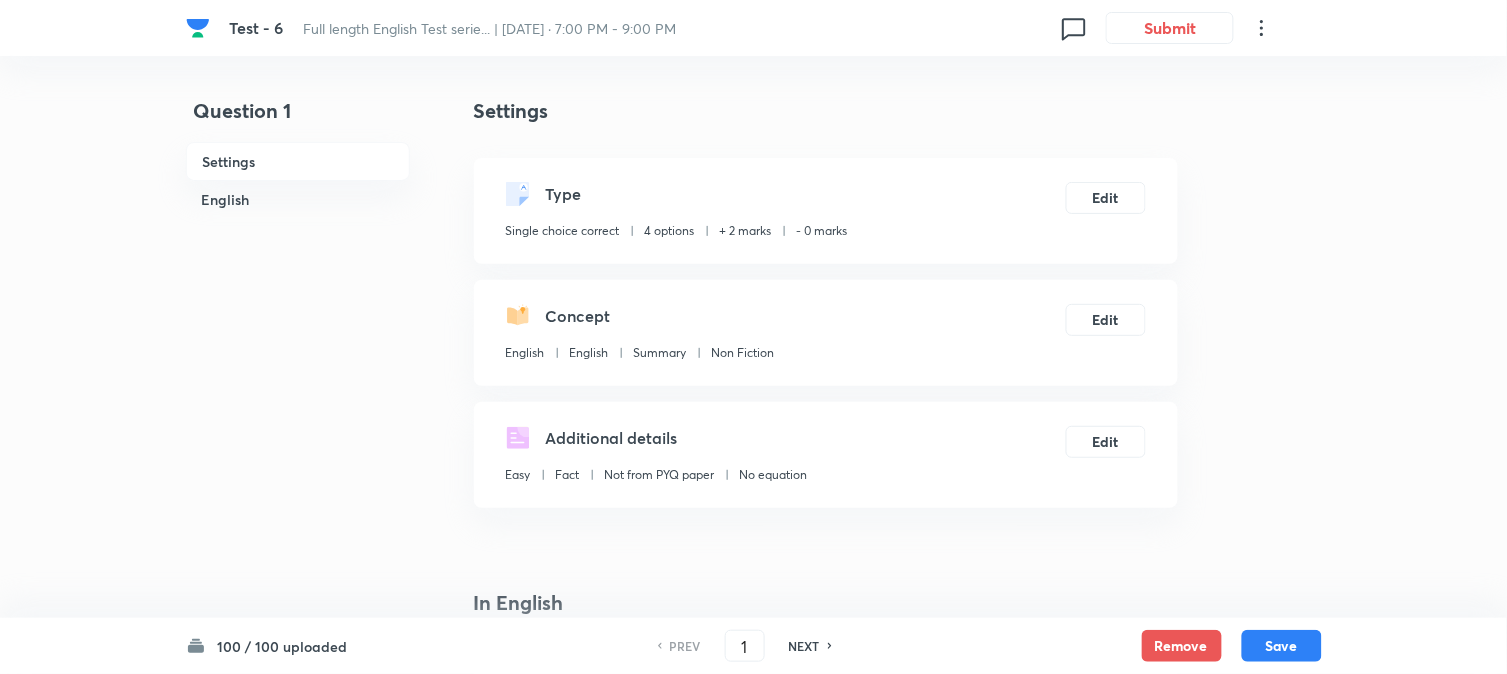 scroll, scrollTop: 46, scrollLeft: 0, axis: vertical 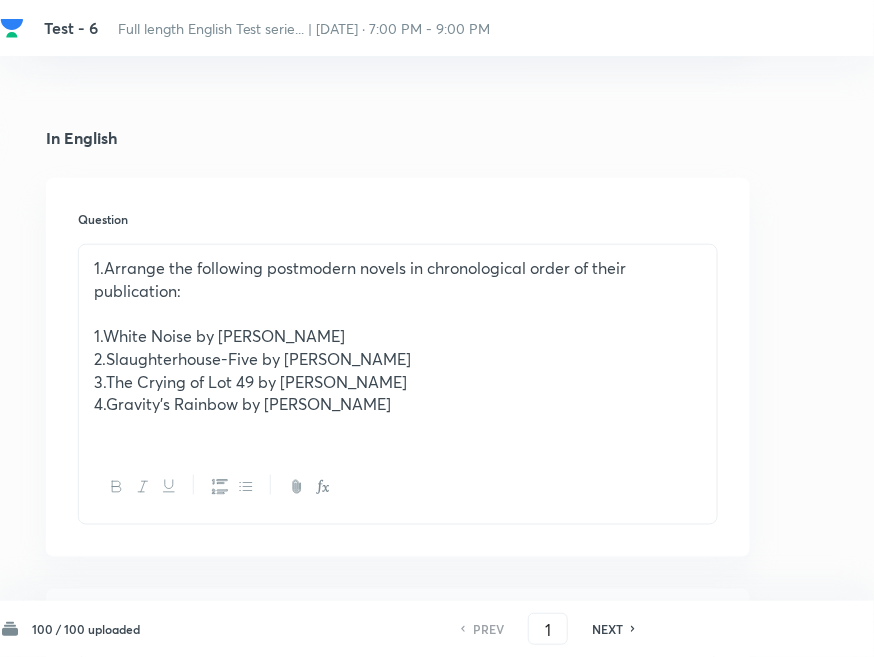 click on "PREV 1 ​ NEXT" at bounding box center [548, 629] 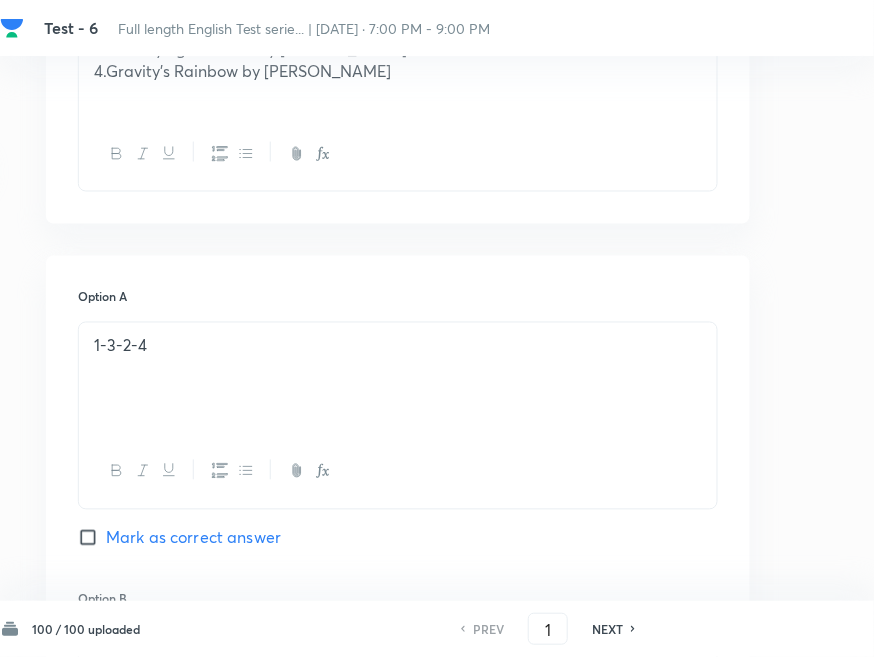 click on "PREV 1 ​ NEXT" at bounding box center [548, 629] 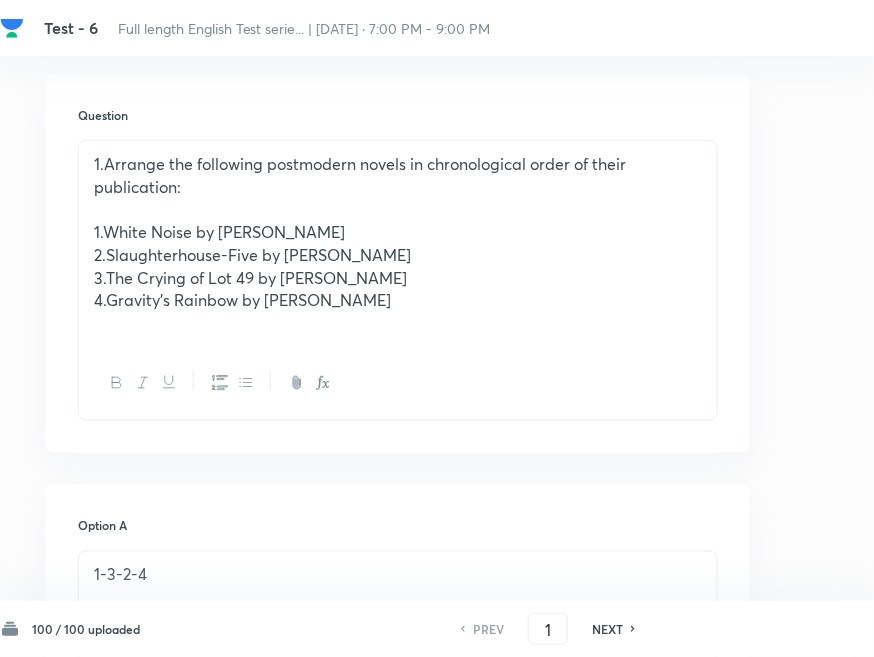 scroll, scrollTop: 444, scrollLeft: 242, axis: both 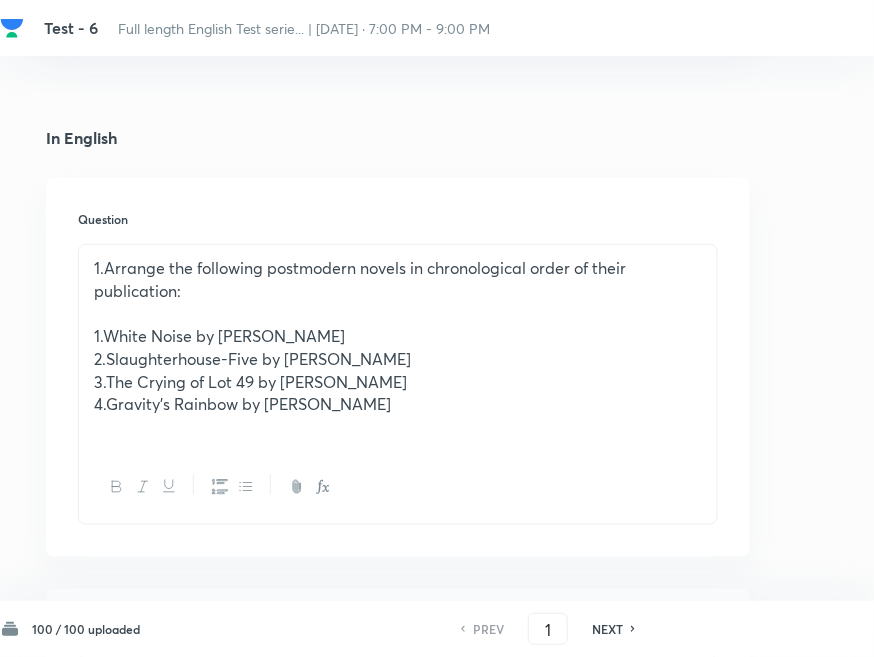 click on "NEXT" at bounding box center (607, 629) 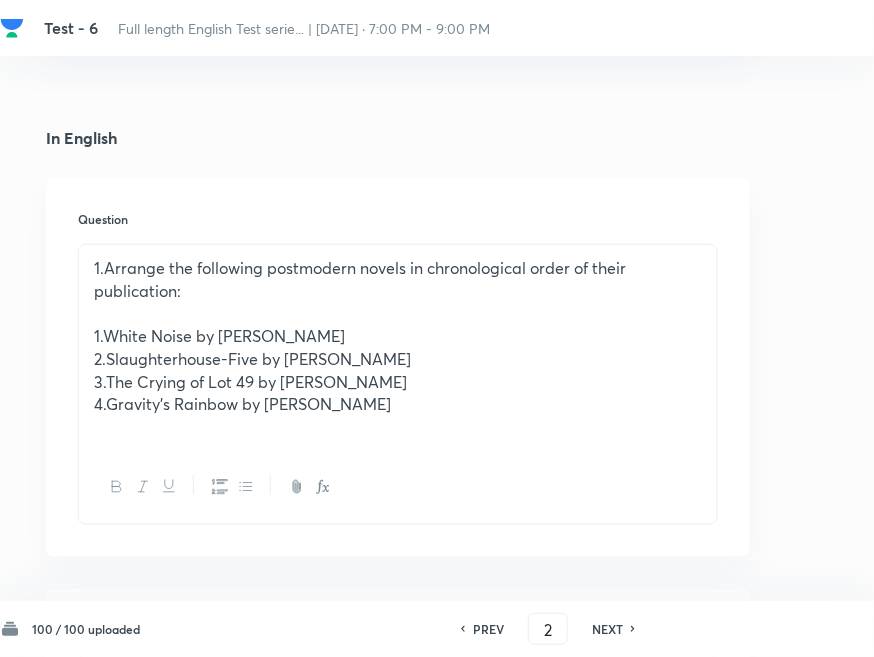 type on "2" 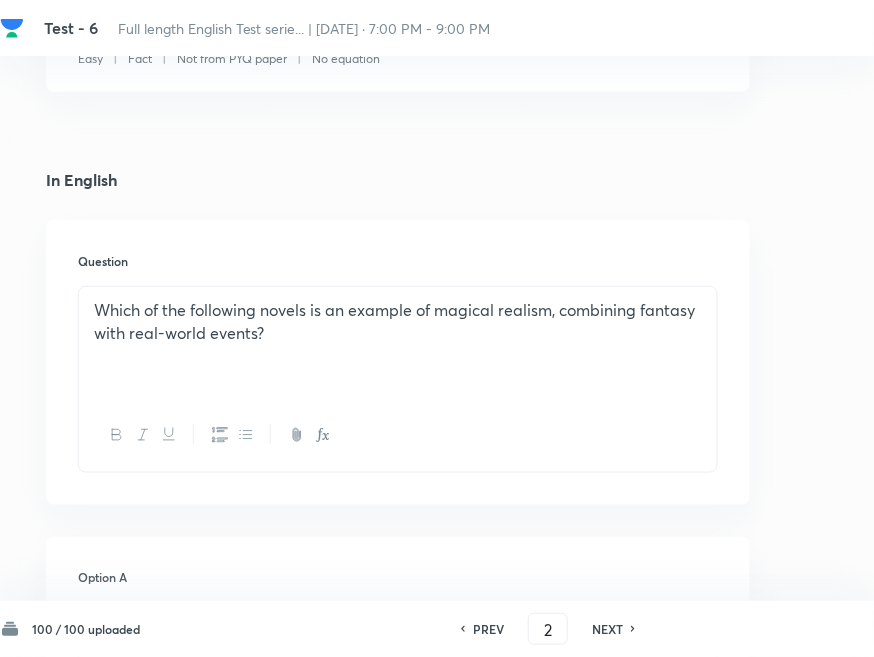 scroll, scrollTop: 333, scrollLeft: 242, axis: both 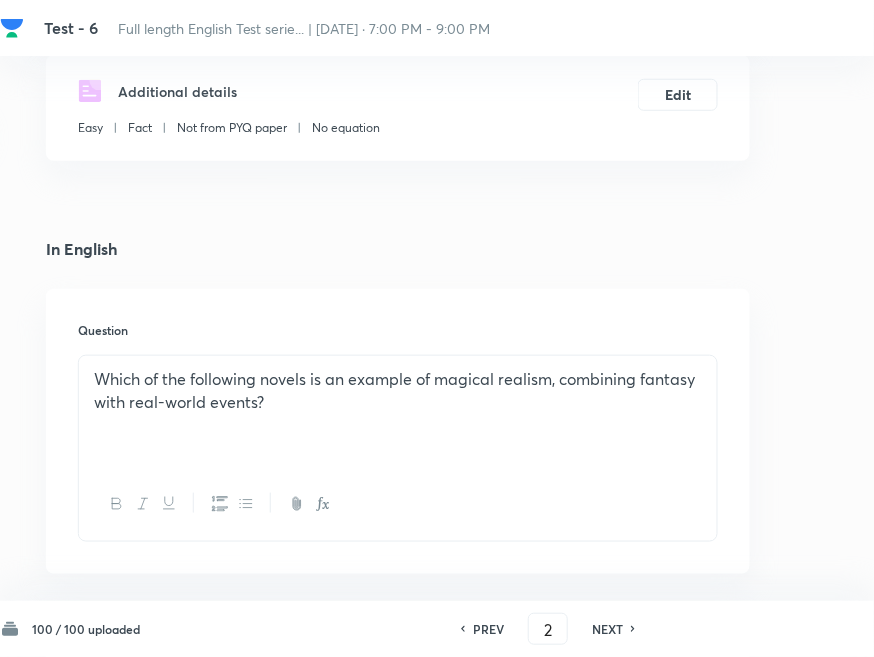click on "Which of the following novels is an example of magical realism, combining fantasy with real-world events?" at bounding box center [398, 390] 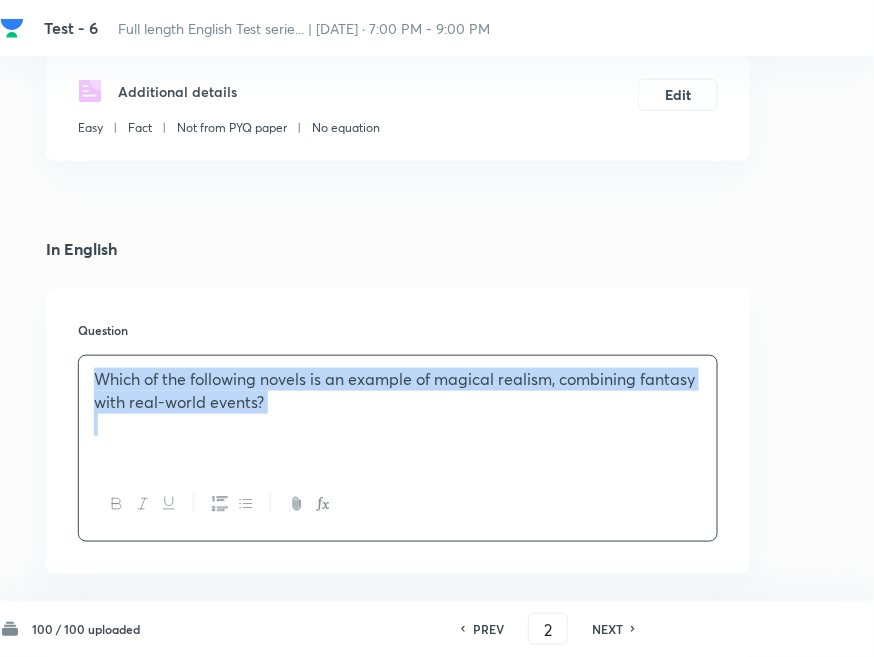 copy on "Which of the following novels is an example of magical realism, combining fantasy with real-world events?" 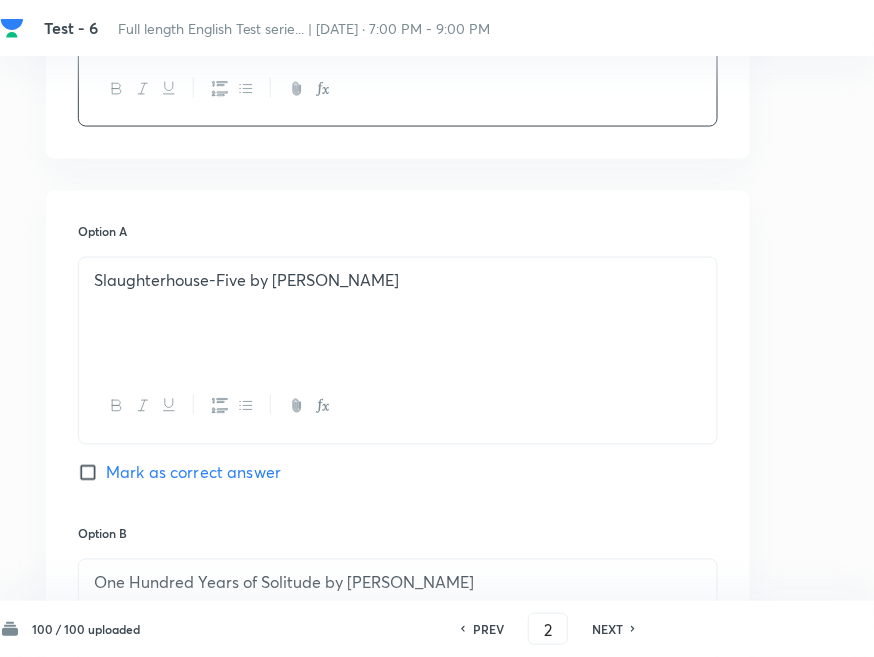 scroll, scrollTop: 777, scrollLeft: 242, axis: both 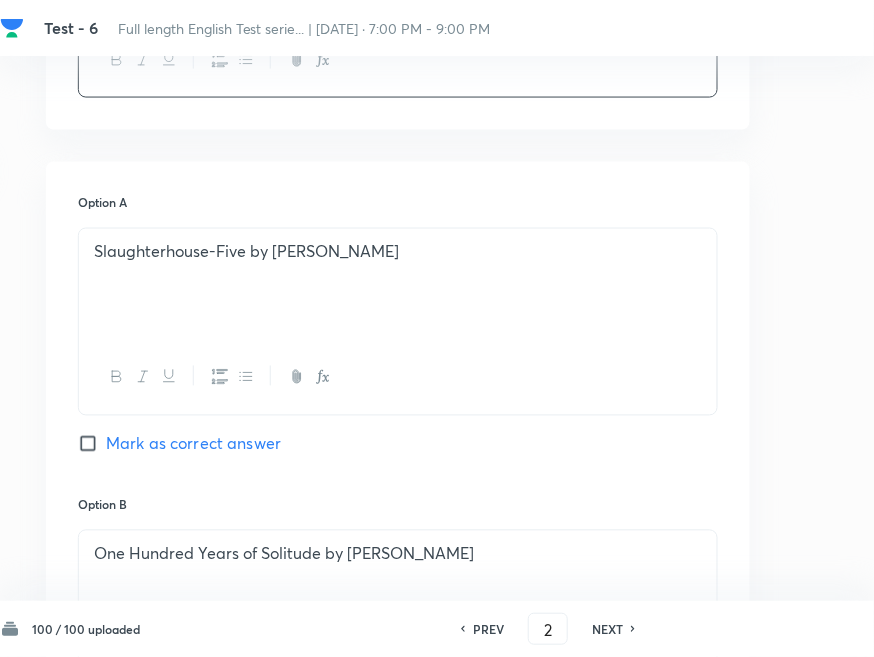 click on "Slaughterhouse-Five by [PERSON_NAME]" at bounding box center [398, 285] 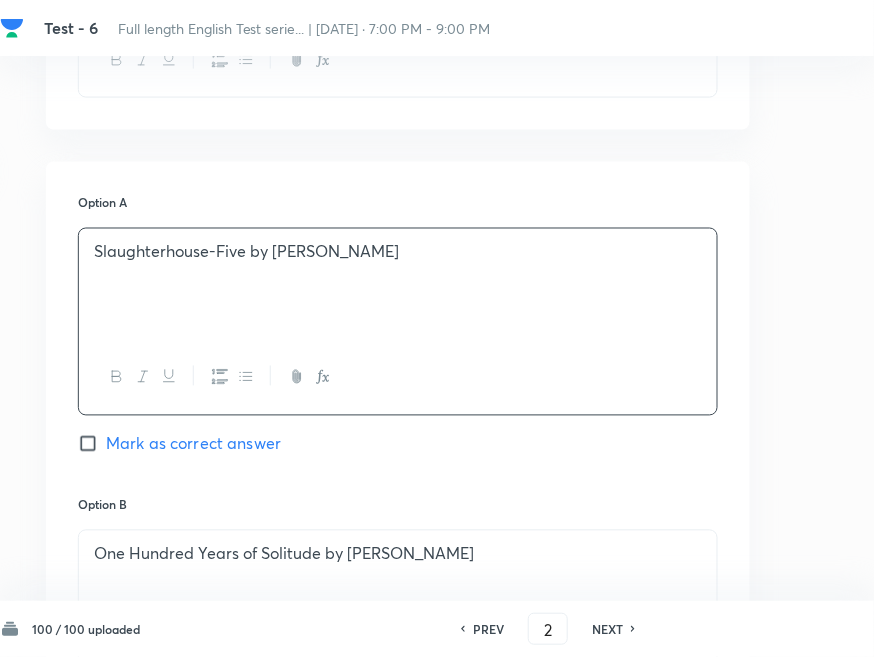click on "Slaughterhouse-Five by [PERSON_NAME]" at bounding box center (398, 285) 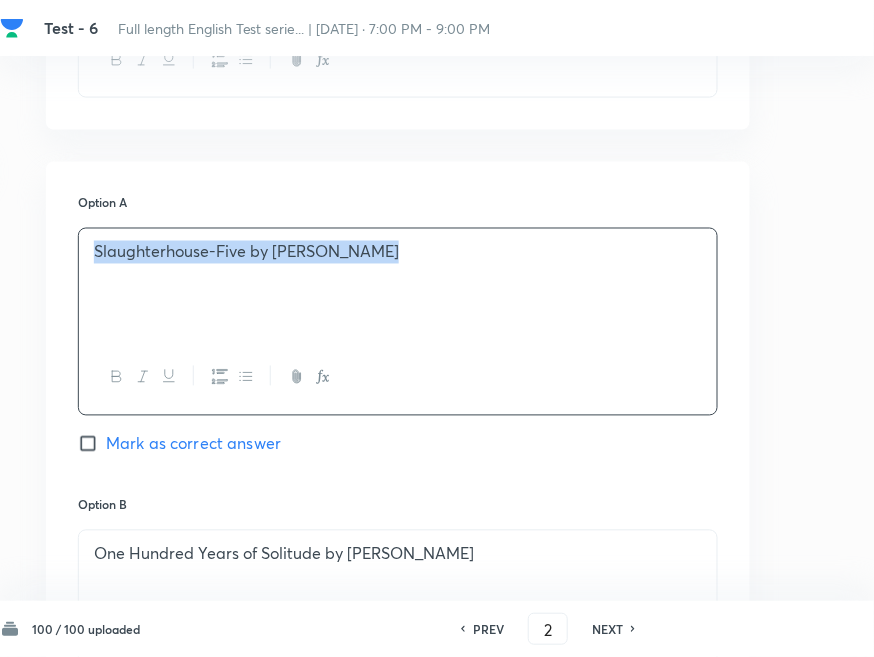 copy on "Slaughterhouse-Five by [PERSON_NAME]" 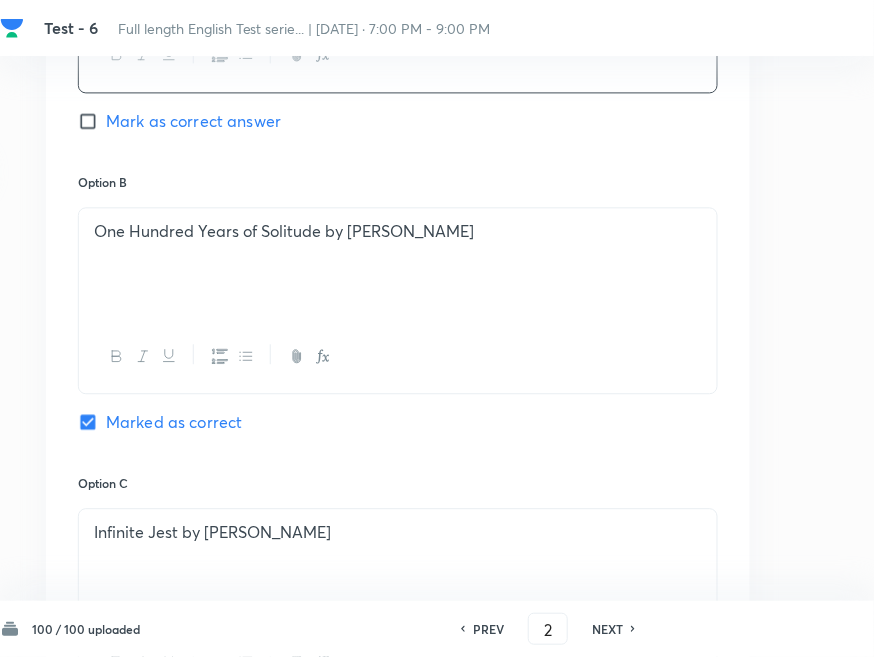 scroll, scrollTop: 1111, scrollLeft: 242, axis: both 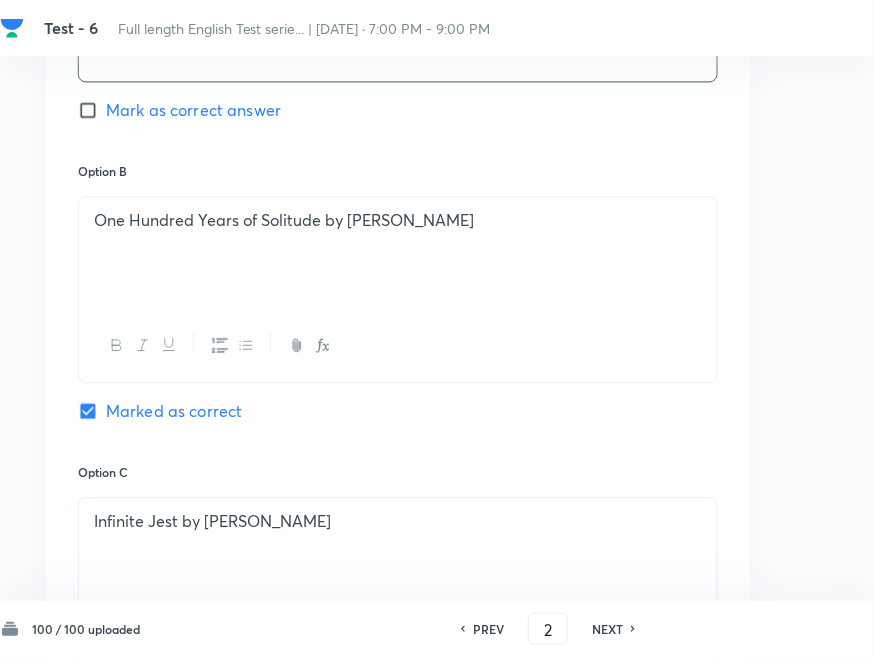 click on "One Hundred Years of Solitude by [PERSON_NAME]" at bounding box center [398, 253] 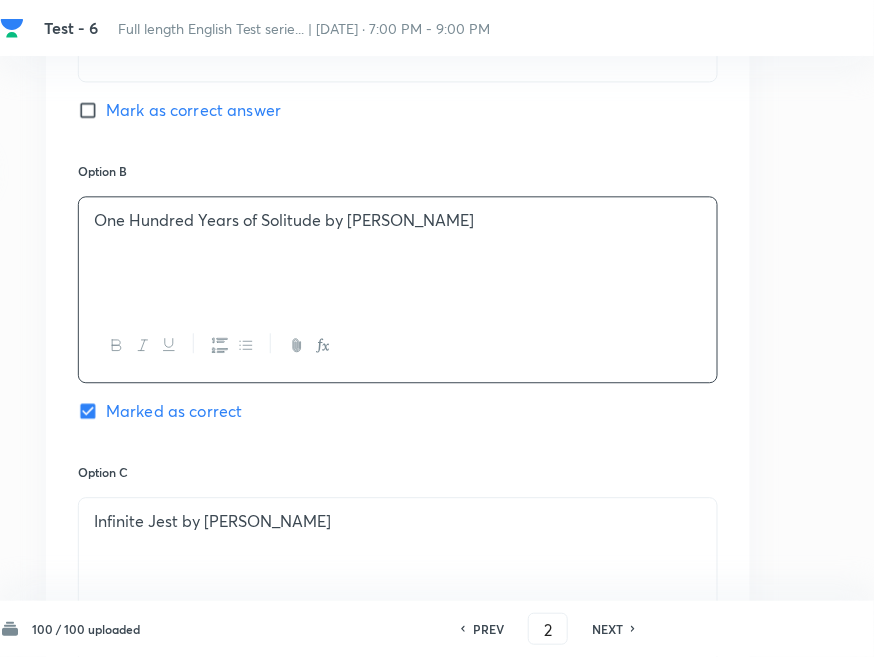 copy on "One Hundred Years of Solitude by [PERSON_NAME]" 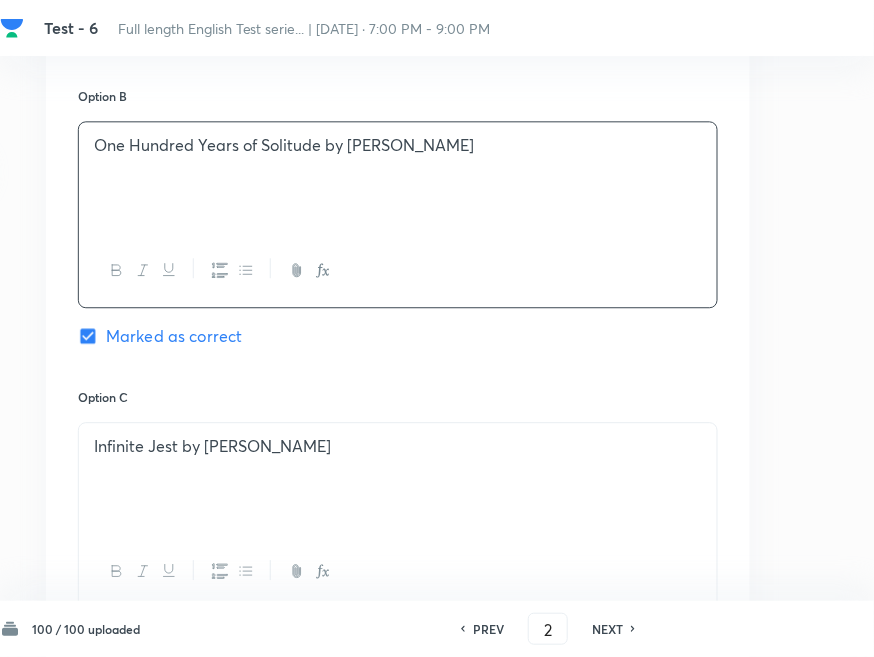 scroll, scrollTop: 1333, scrollLeft: 242, axis: both 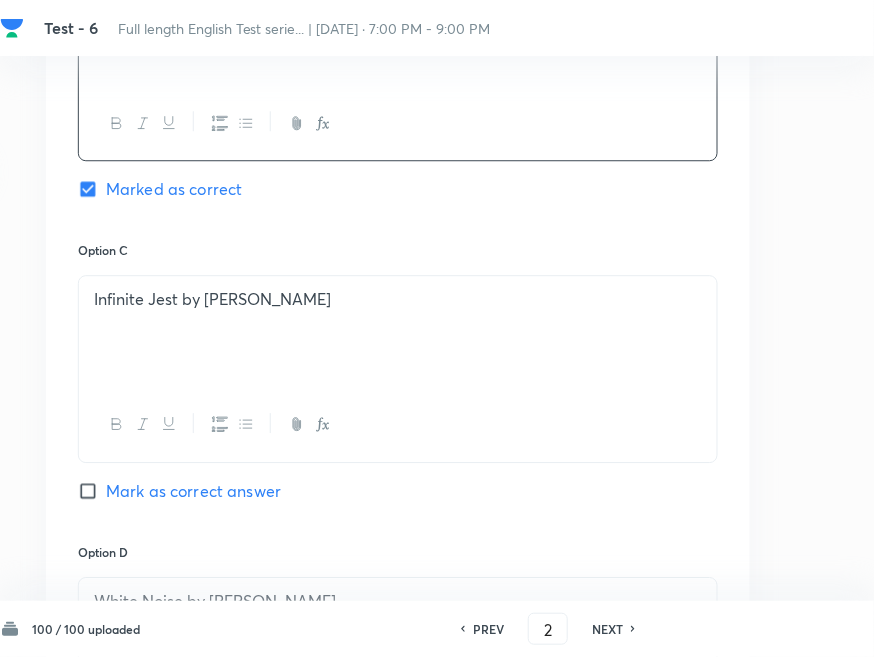 click on "Infinite Jest by [PERSON_NAME]" at bounding box center [398, 332] 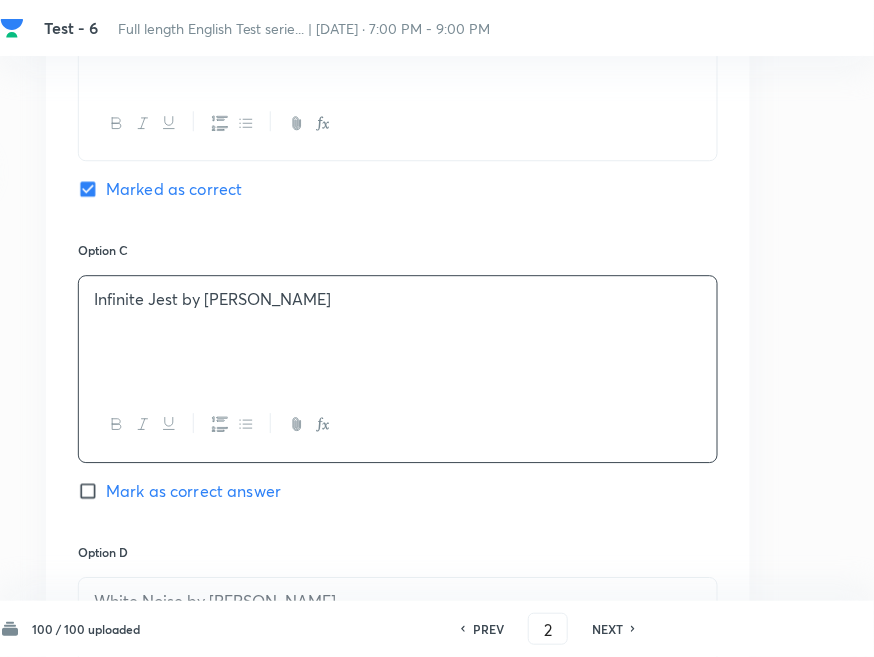 copy on "Infinite Jest by [PERSON_NAME]" 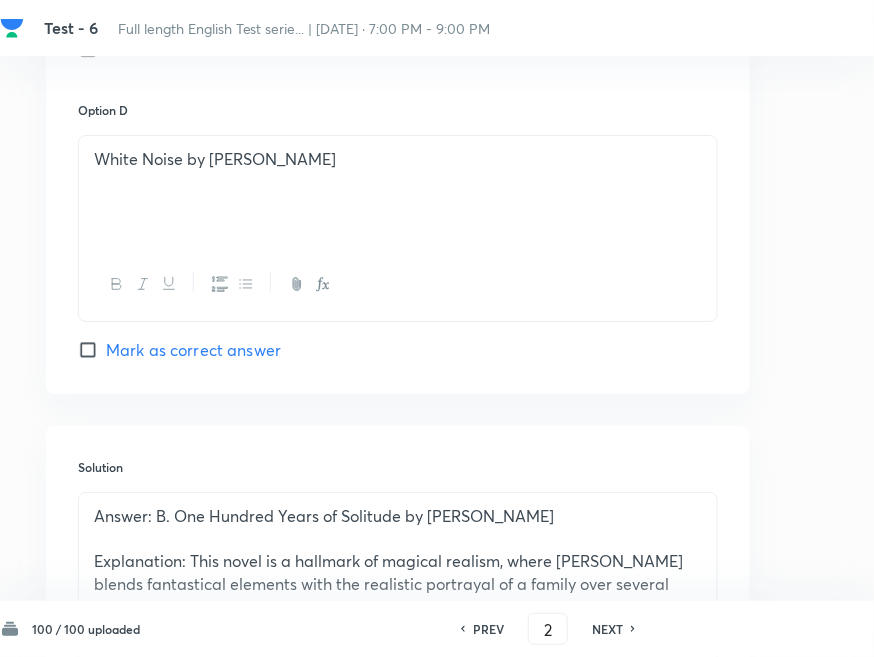 scroll, scrollTop: 1777, scrollLeft: 242, axis: both 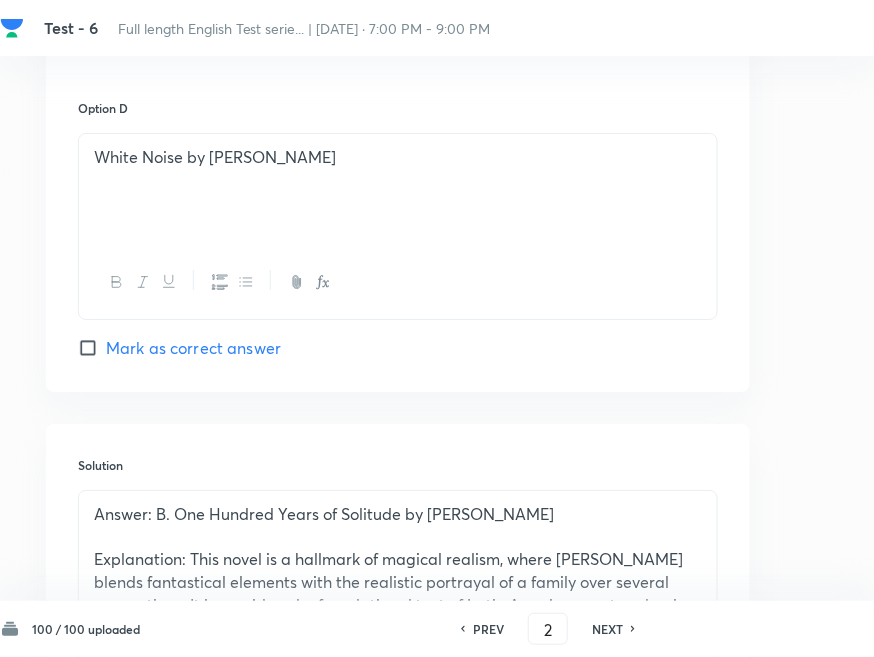 click on "White Noise by [PERSON_NAME]" at bounding box center [398, 190] 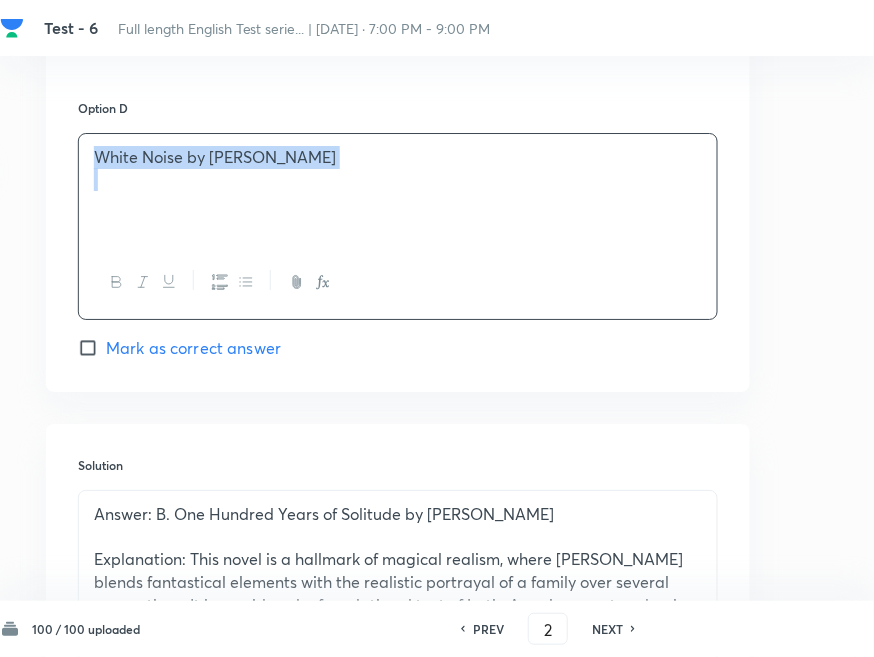 copy on "White Noise by [PERSON_NAME]" 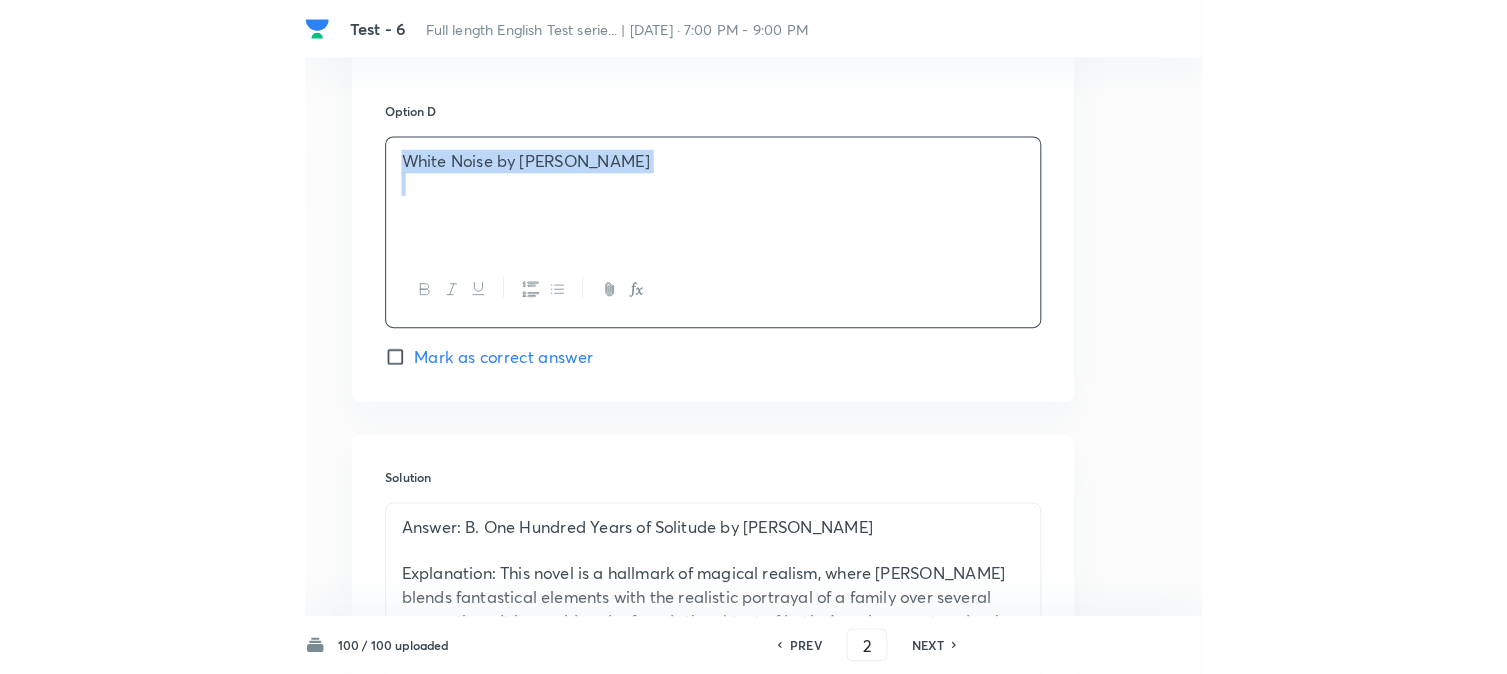 scroll, scrollTop: 1821, scrollLeft: 0, axis: vertical 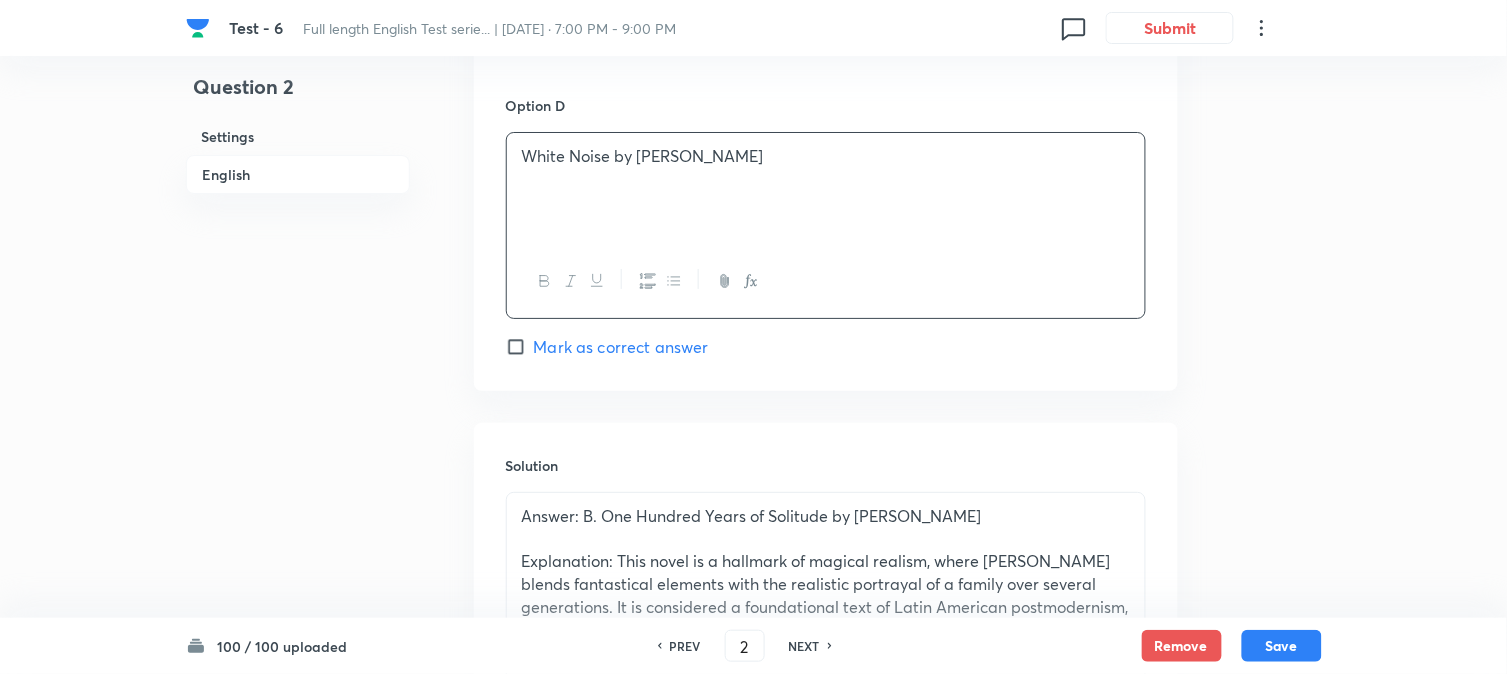 click on "NEXT" at bounding box center [804, 646] 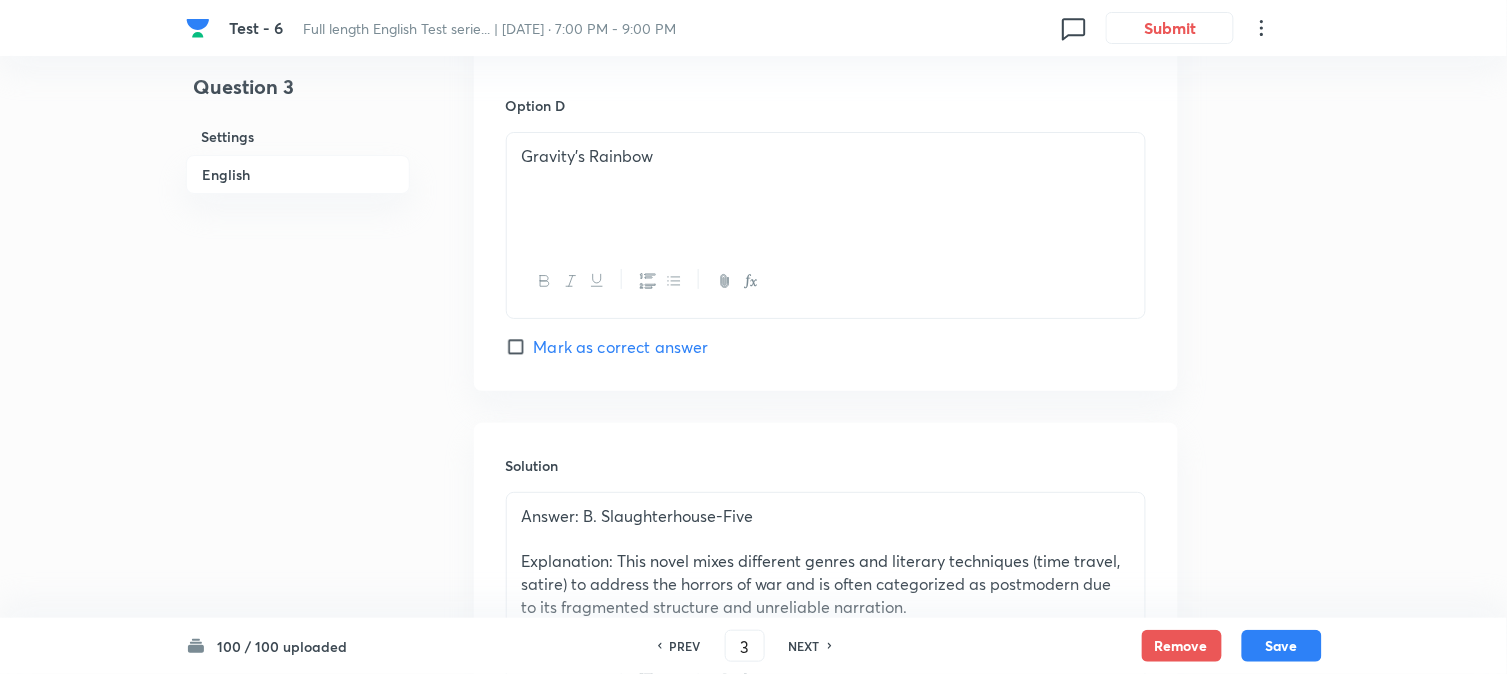 checkbox on "true" 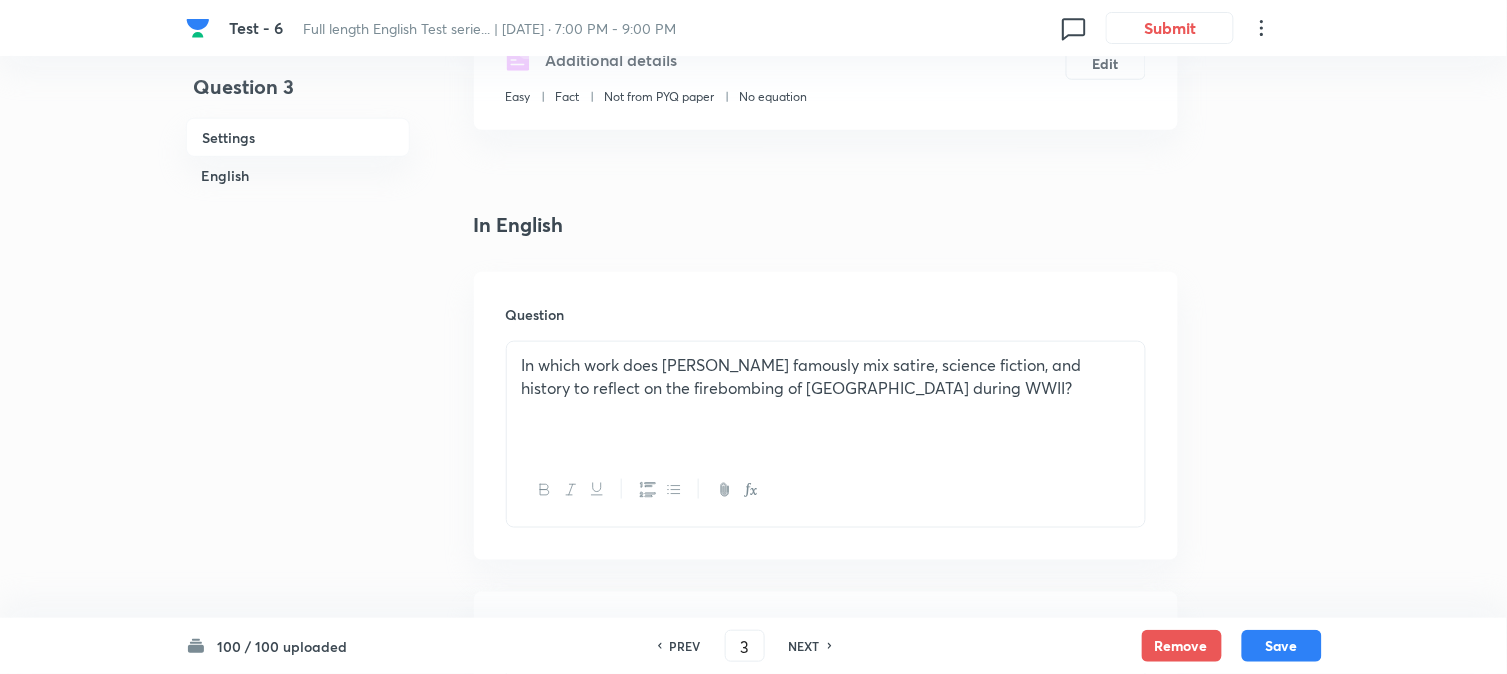 scroll, scrollTop: 487, scrollLeft: 0, axis: vertical 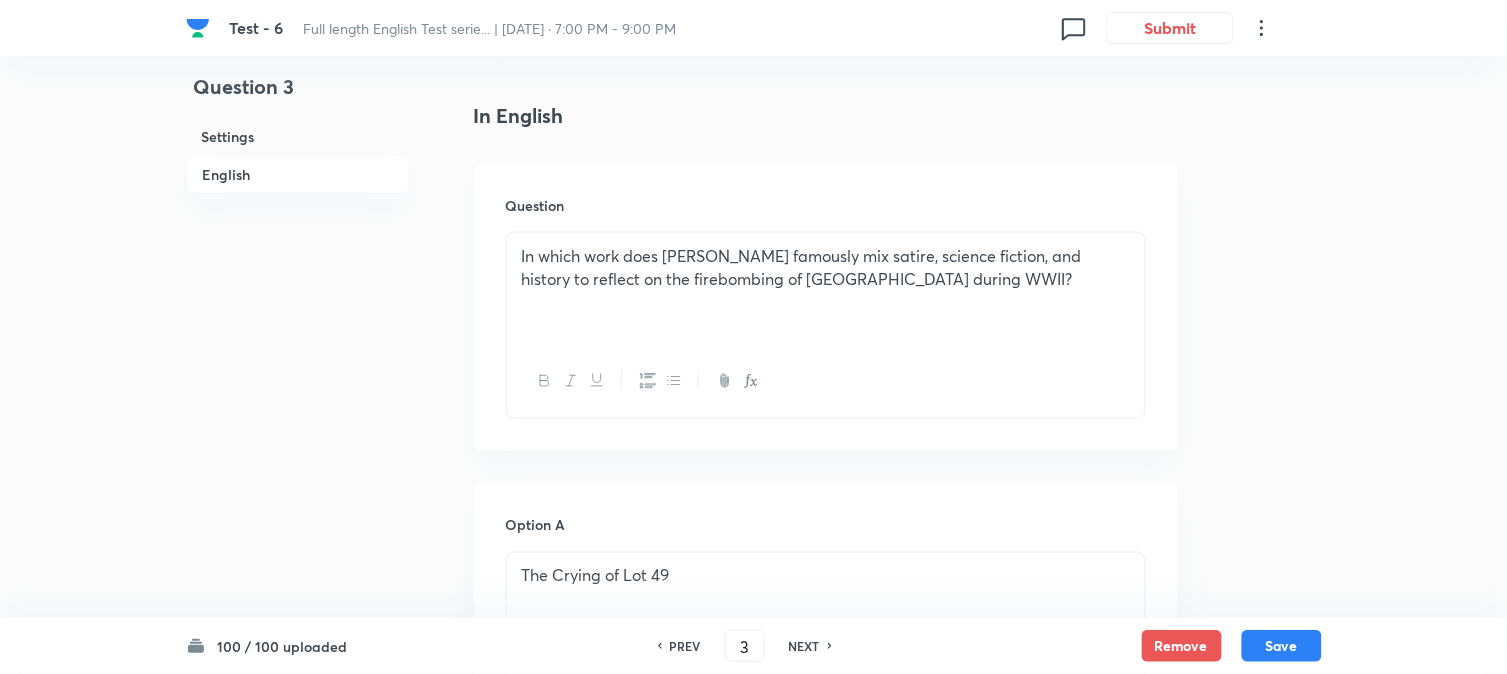 click on "In which work does [PERSON_NAME] famously mix satire, science fiction, and history to reflect on the firebombing of [GEOGRAPHIC_DATA] during WWII?" at bounding box center [826, 267] 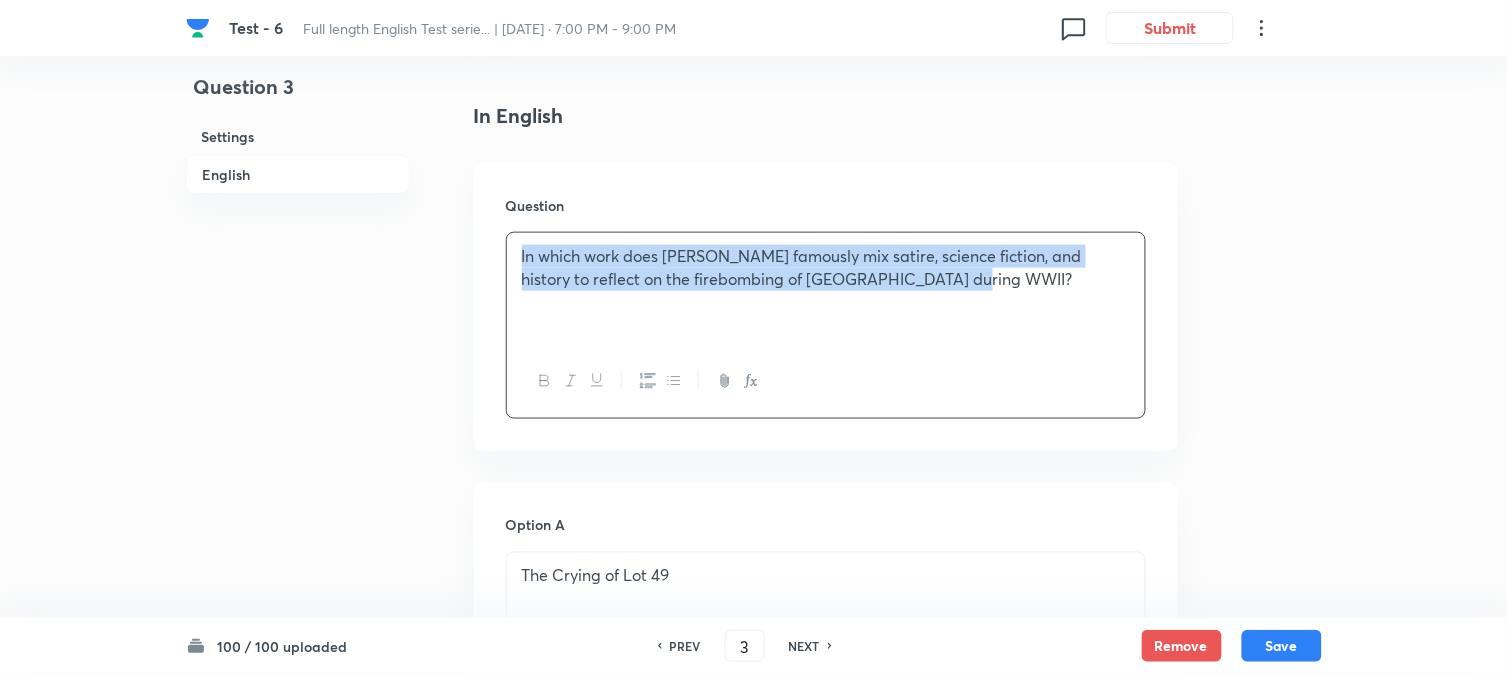 copy on "In which work does [PERSON_NAME] famously mix satire, science fiction, and history to reflect on the firebombing of [GEOGRAPHIC_DATA] during WWII?" 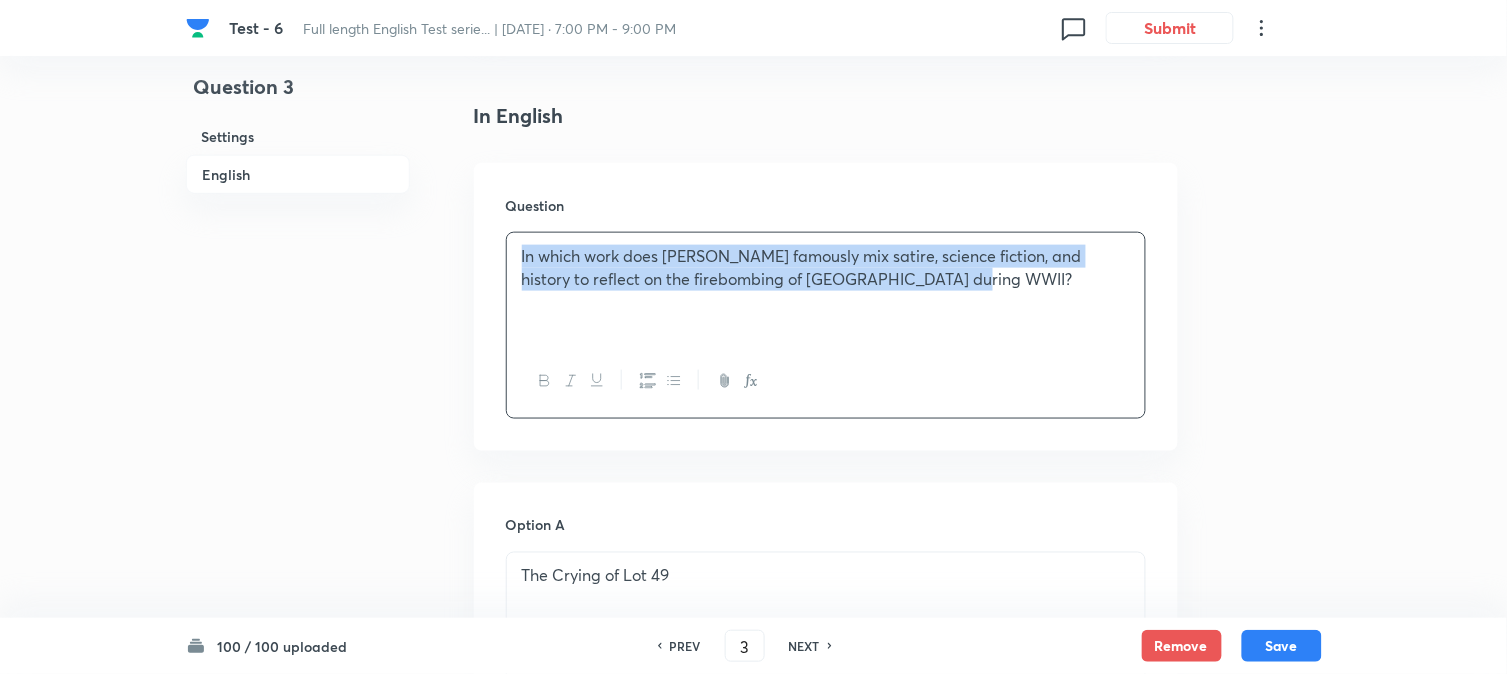 scroll, scrollTop: 821, scrollLeft: 0, axis: vertical 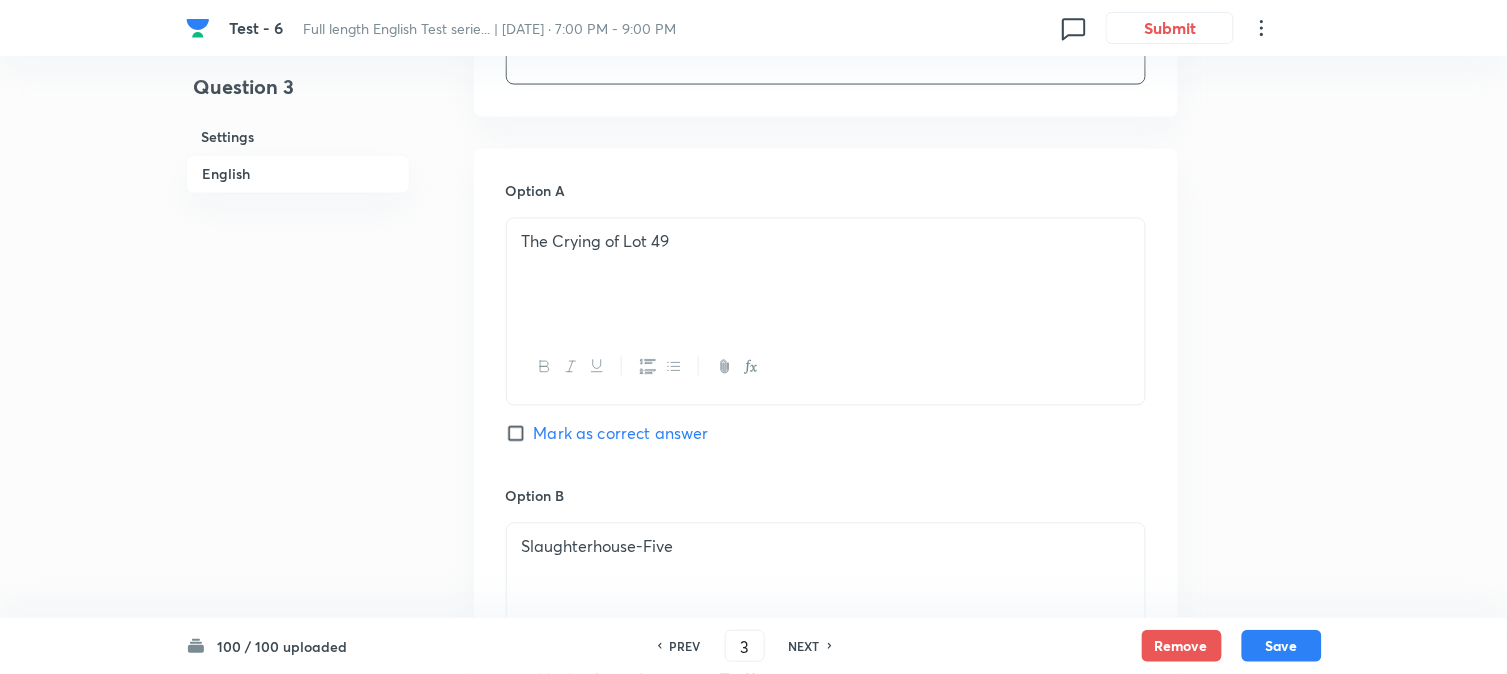 click on "The Crying of Lot 49" at bounding box center [826, 275] 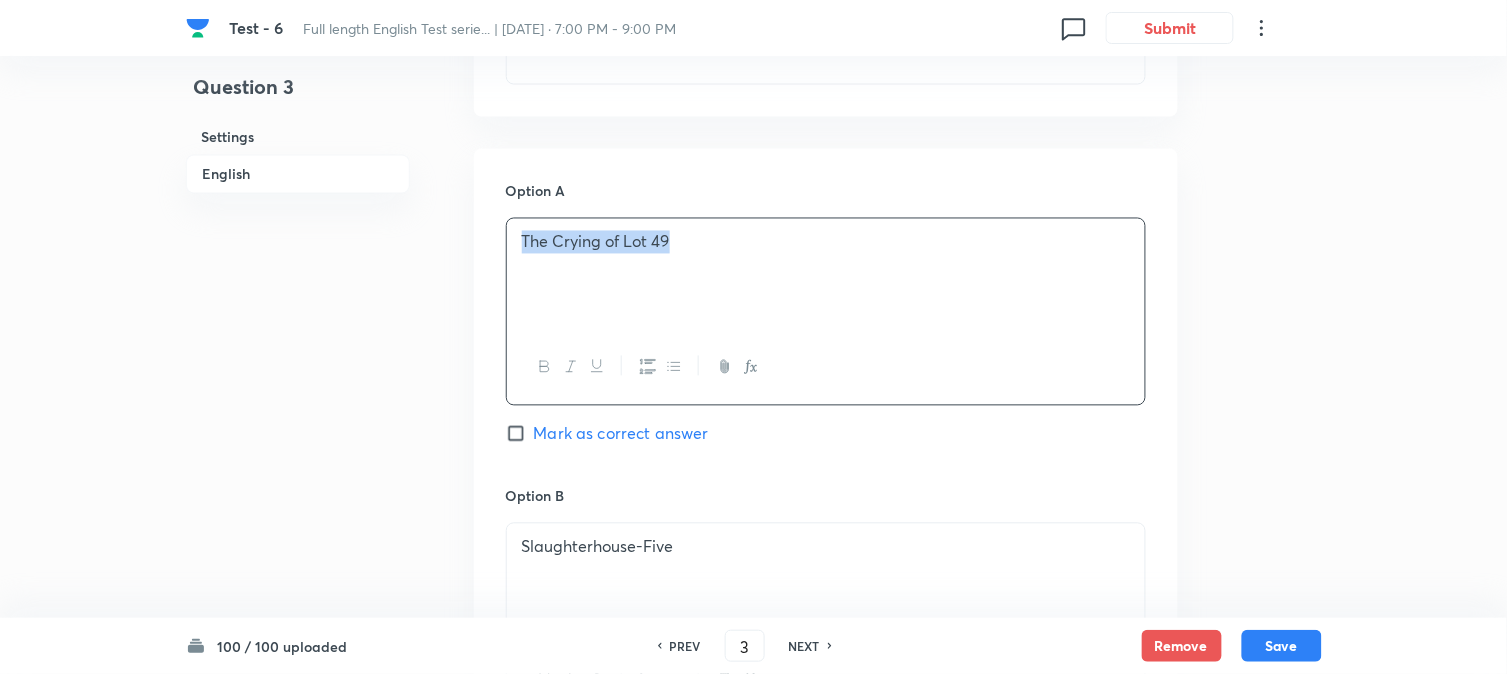 copy on "The Crying of Lot 49" 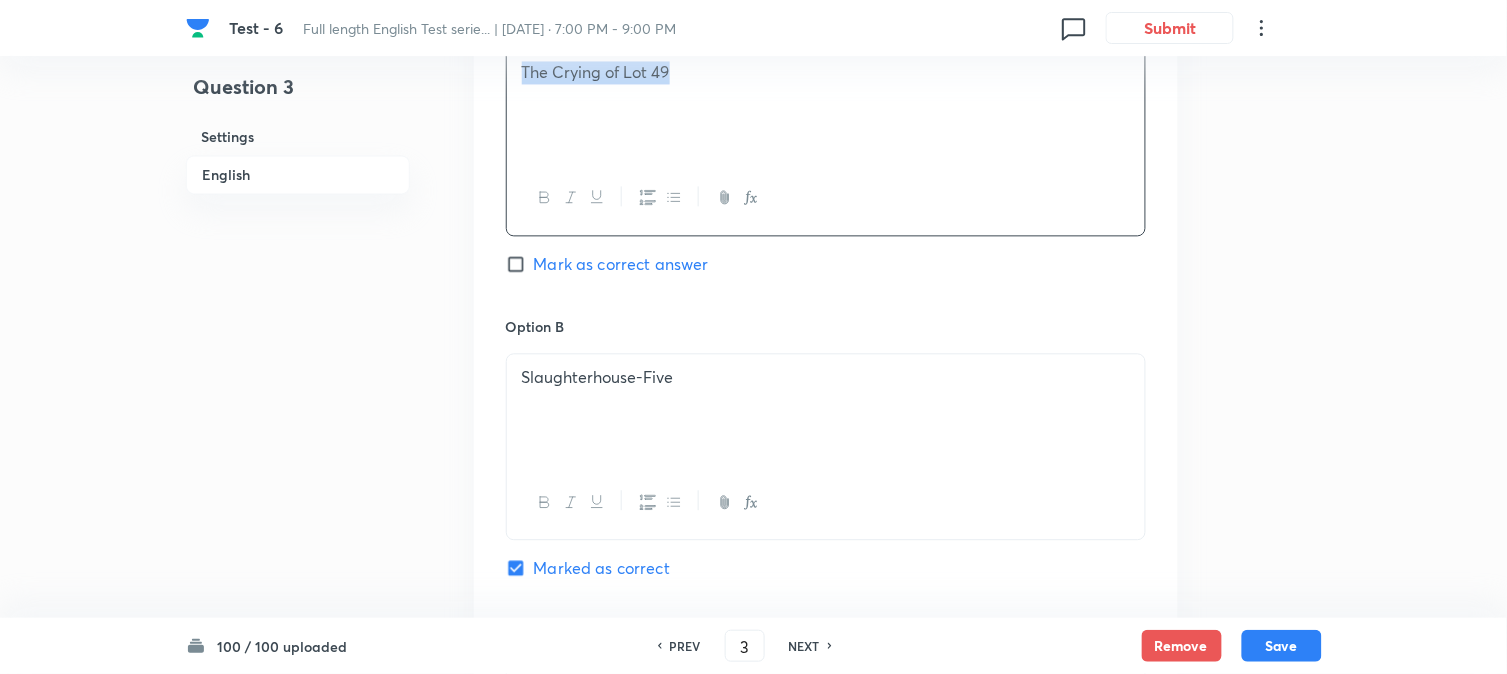 scroll, scrollTop: 1265, scrollLeft: 0, axis: vertical 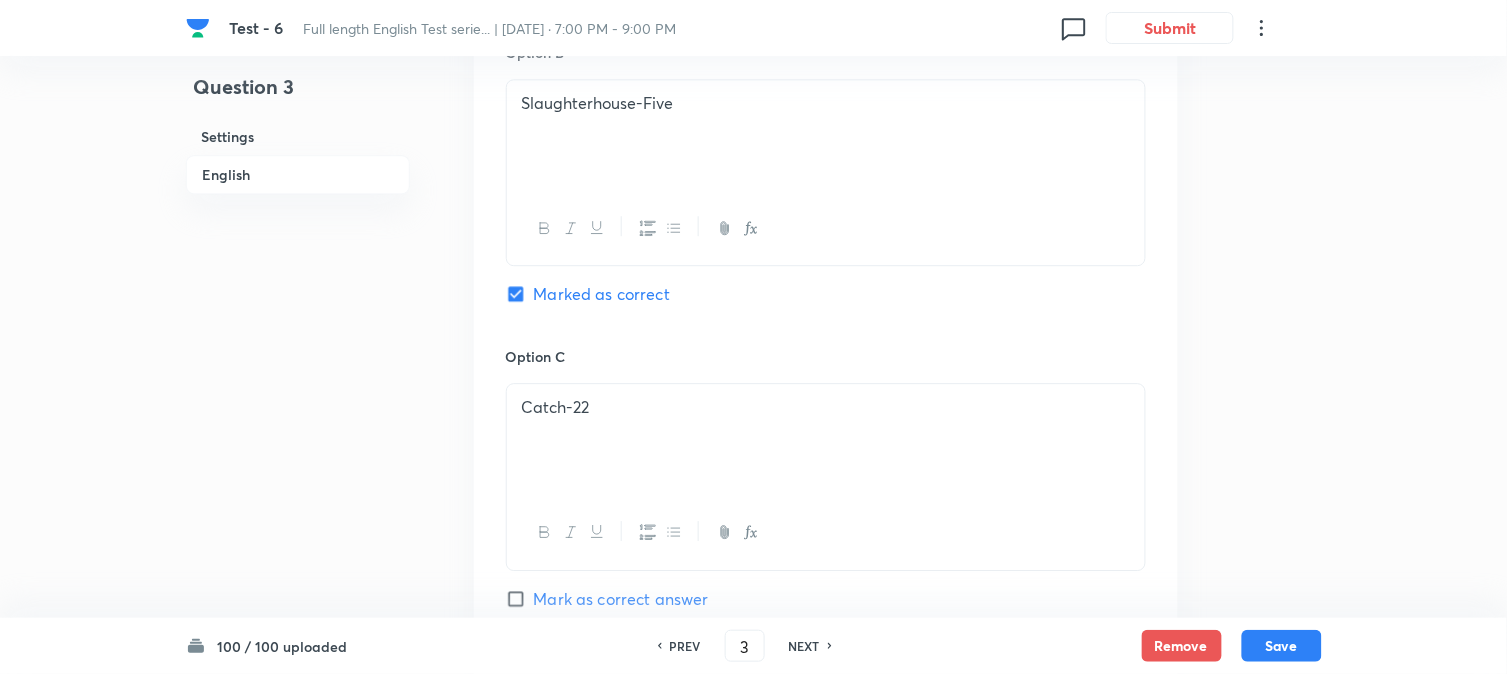 click on "Slaughterhouse-Five" at bounding box center [826, 136] 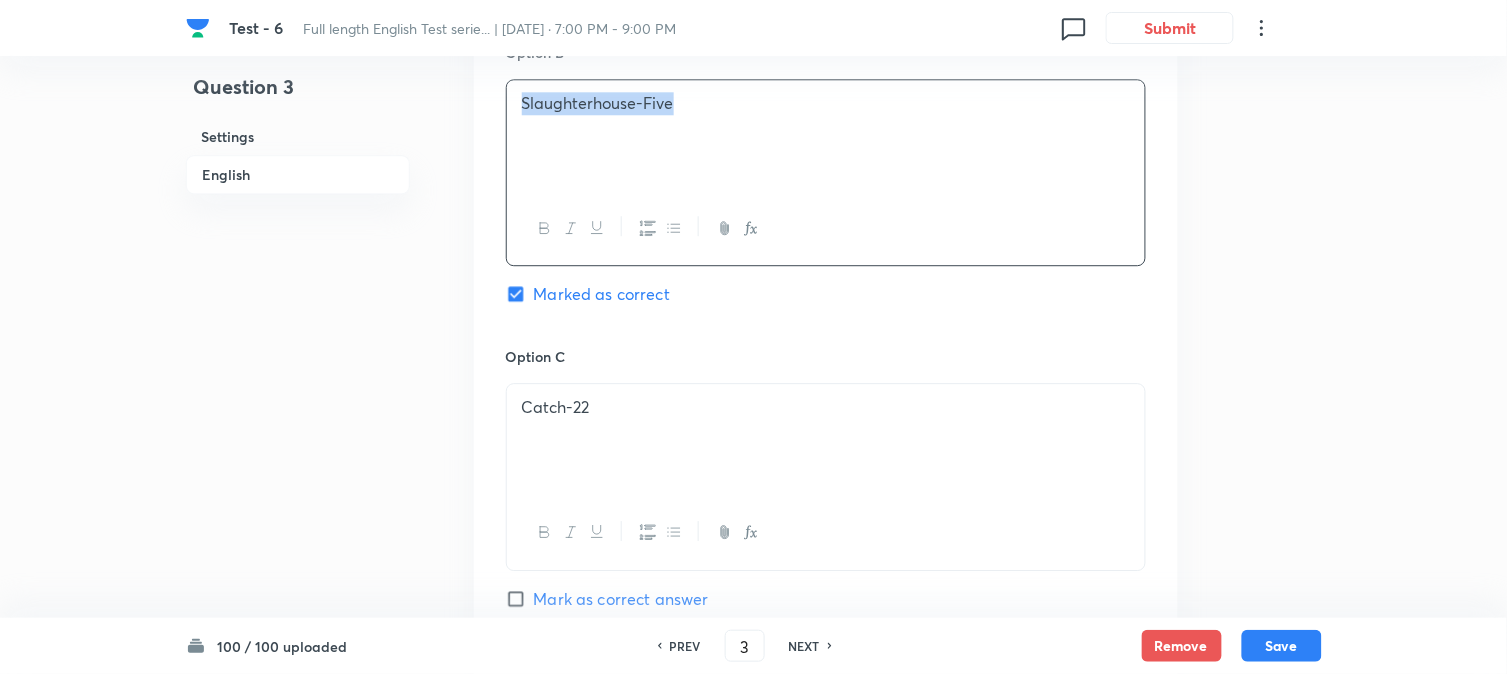 copy on "Slaughterhouse-Five" 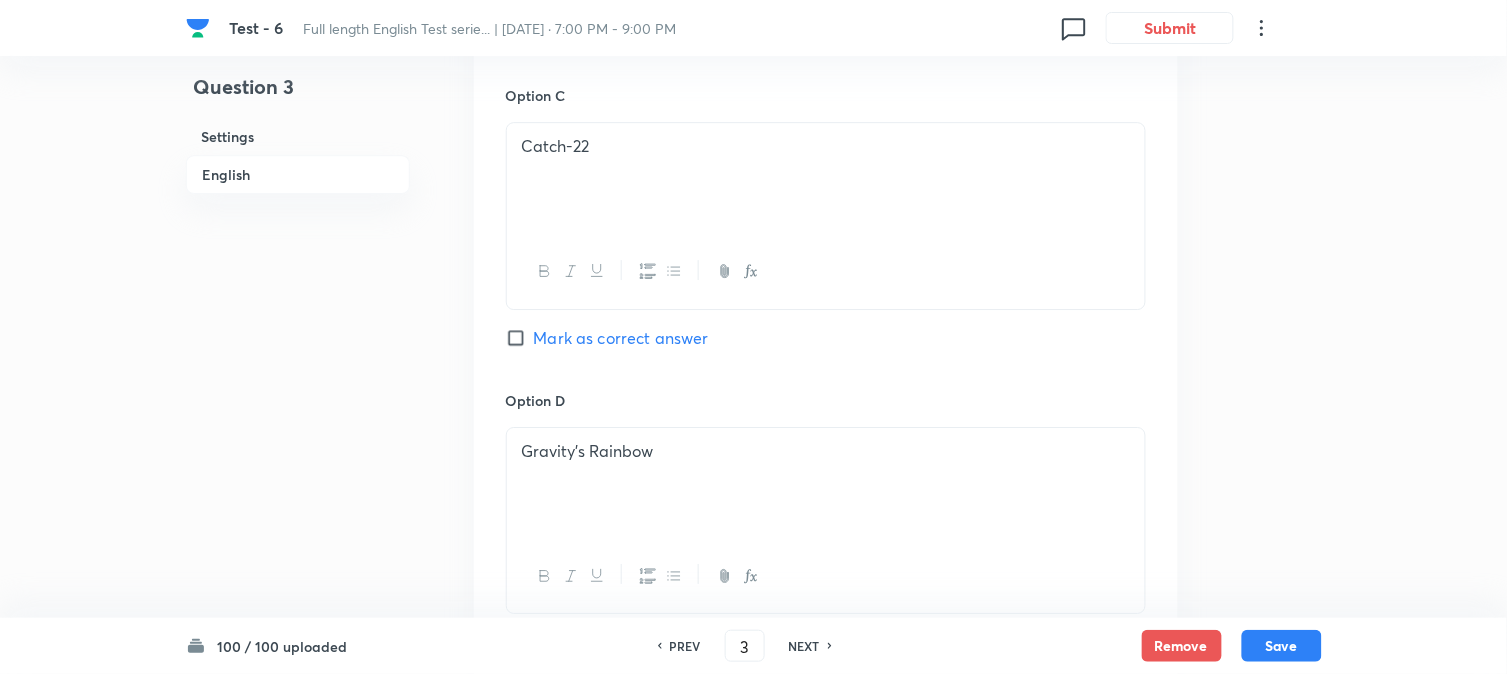 scroll, scrollTop: 1487, scrollLeft: 0, axis: vertical 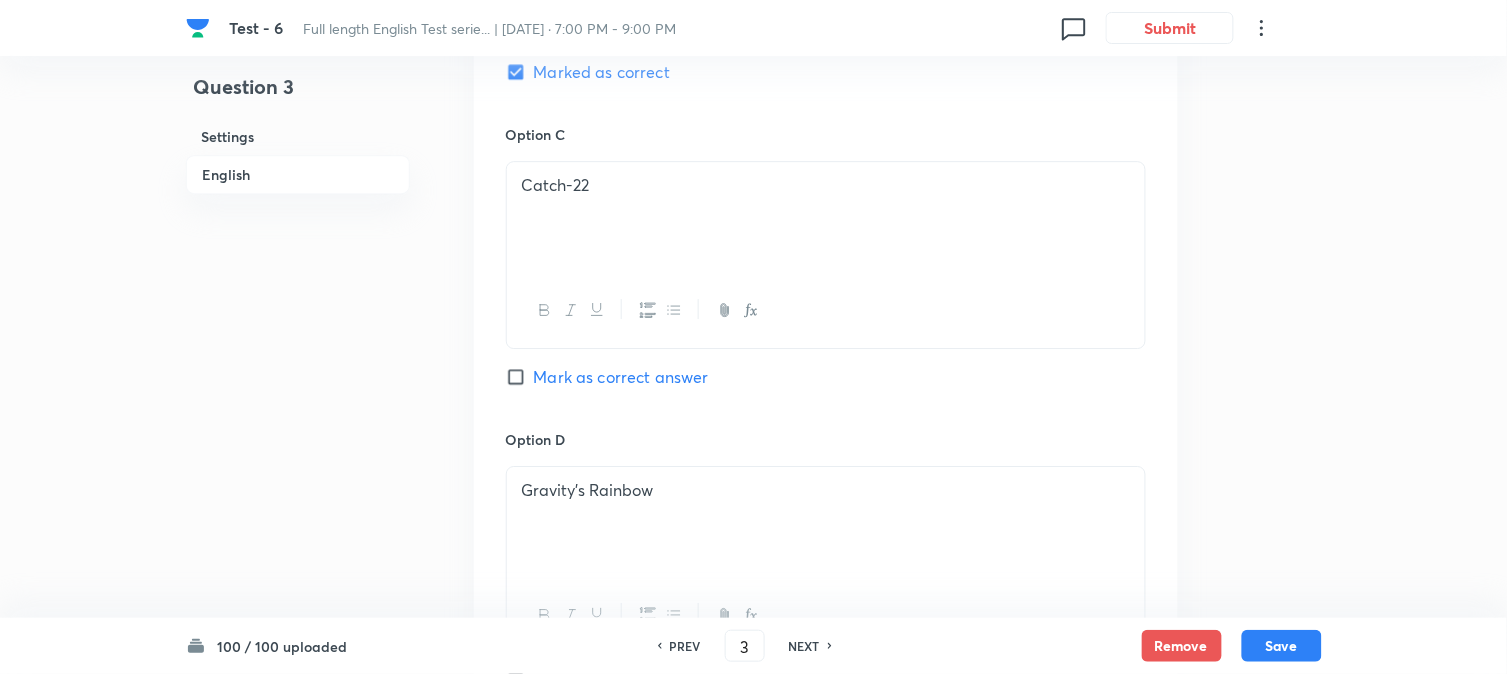 click on "Catch-22" at bounding box center (826, 218) 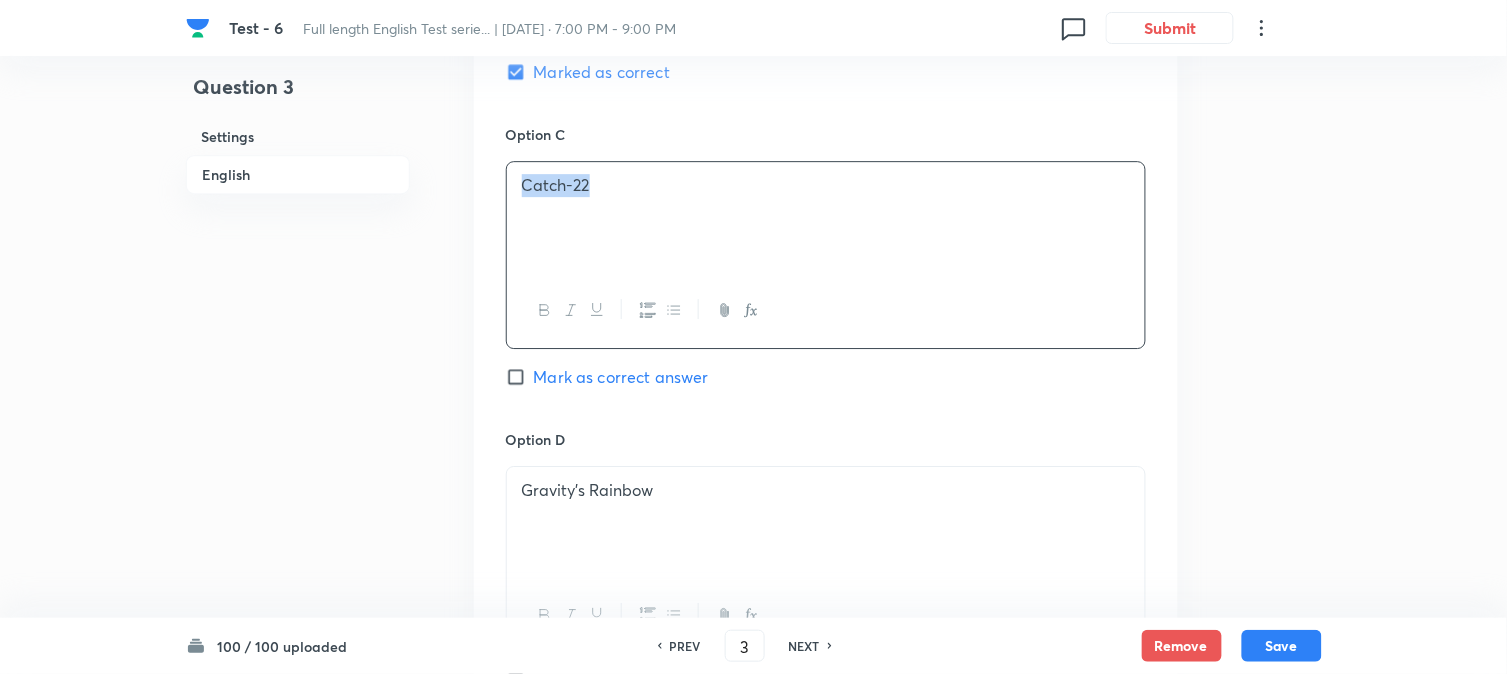 copy on "Catch-22" 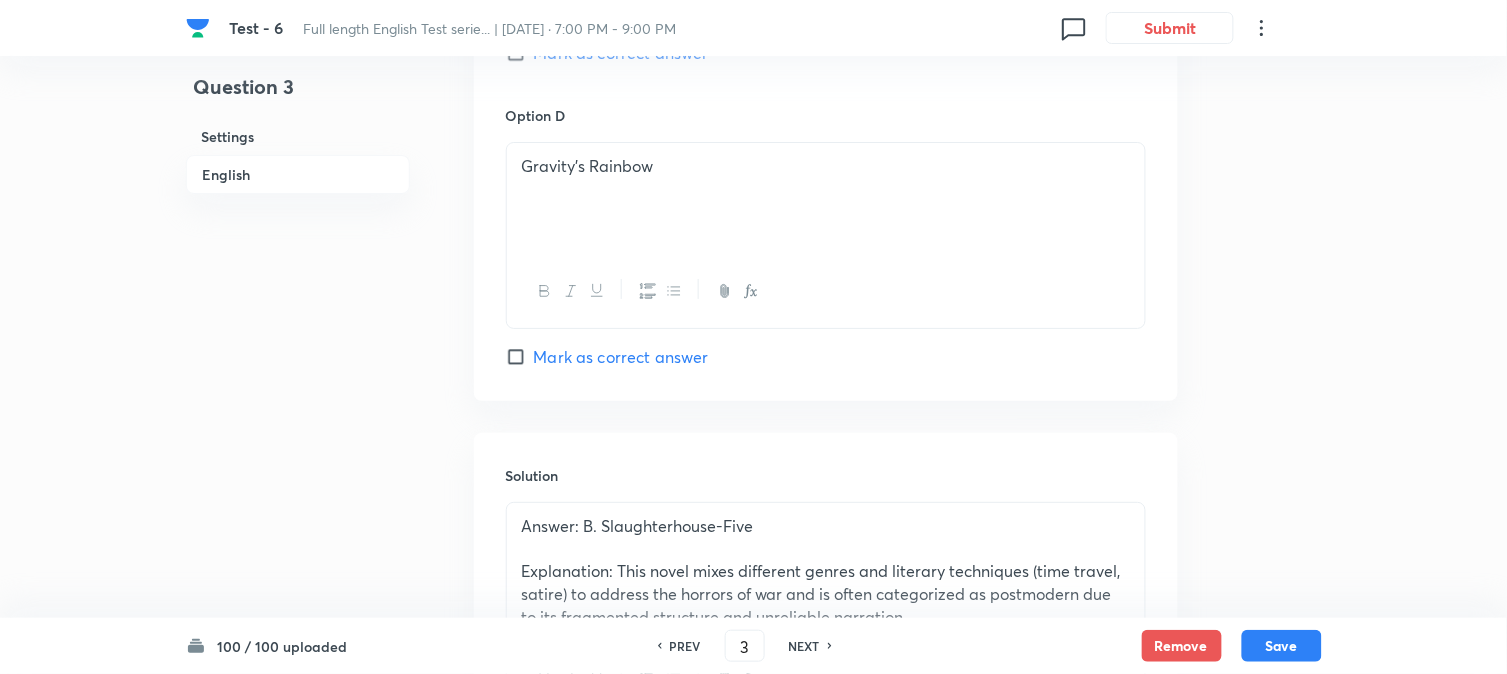 scroll, scrollTop: 1821, scrollLeft: 0, axis: vertical 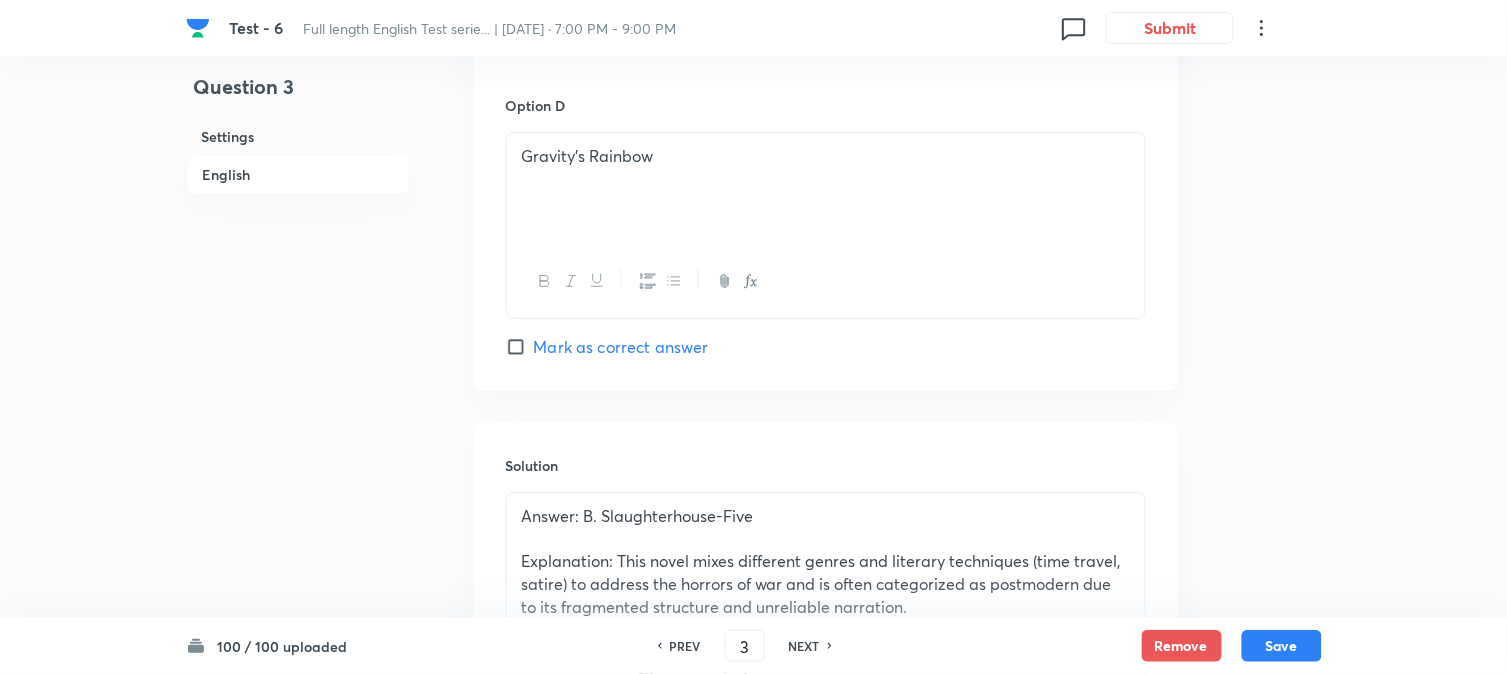 click at bounding box center [826, 178] 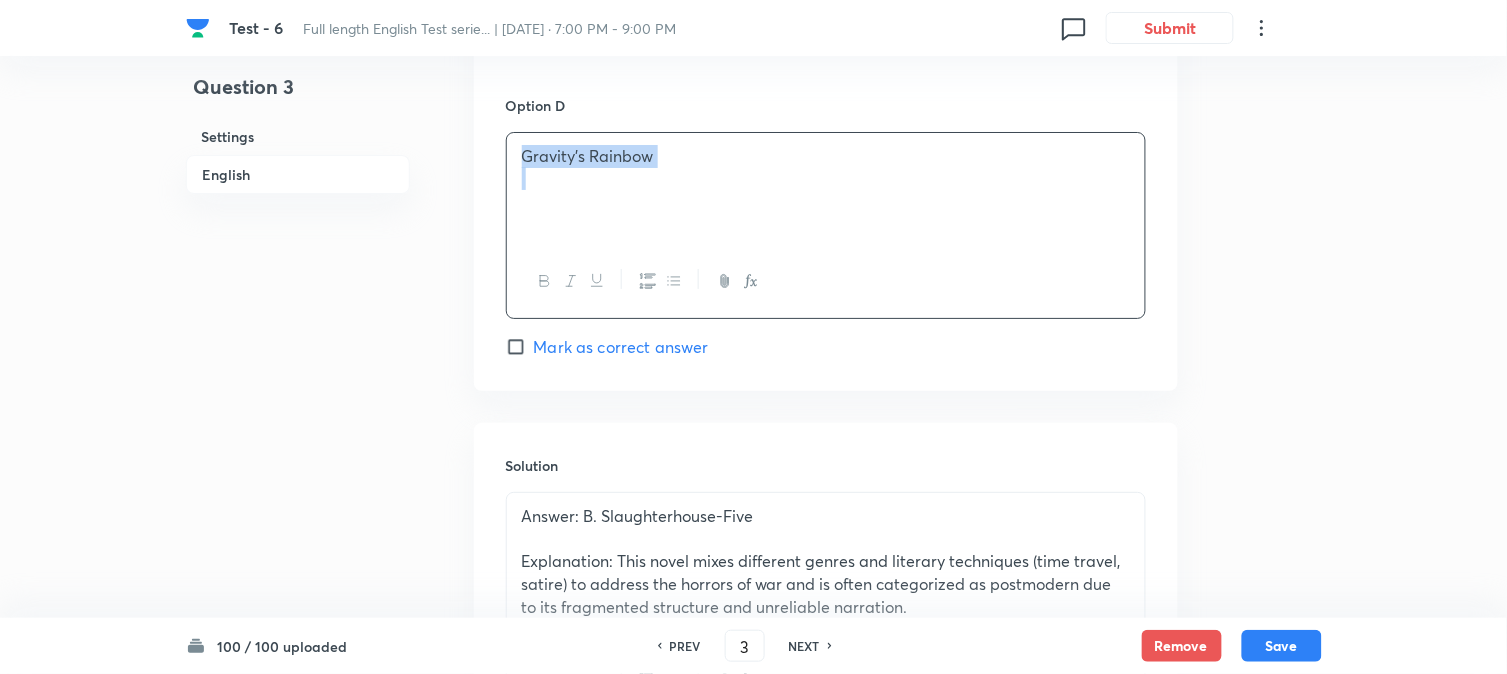 copy on "Gravity’s Rainbow" 